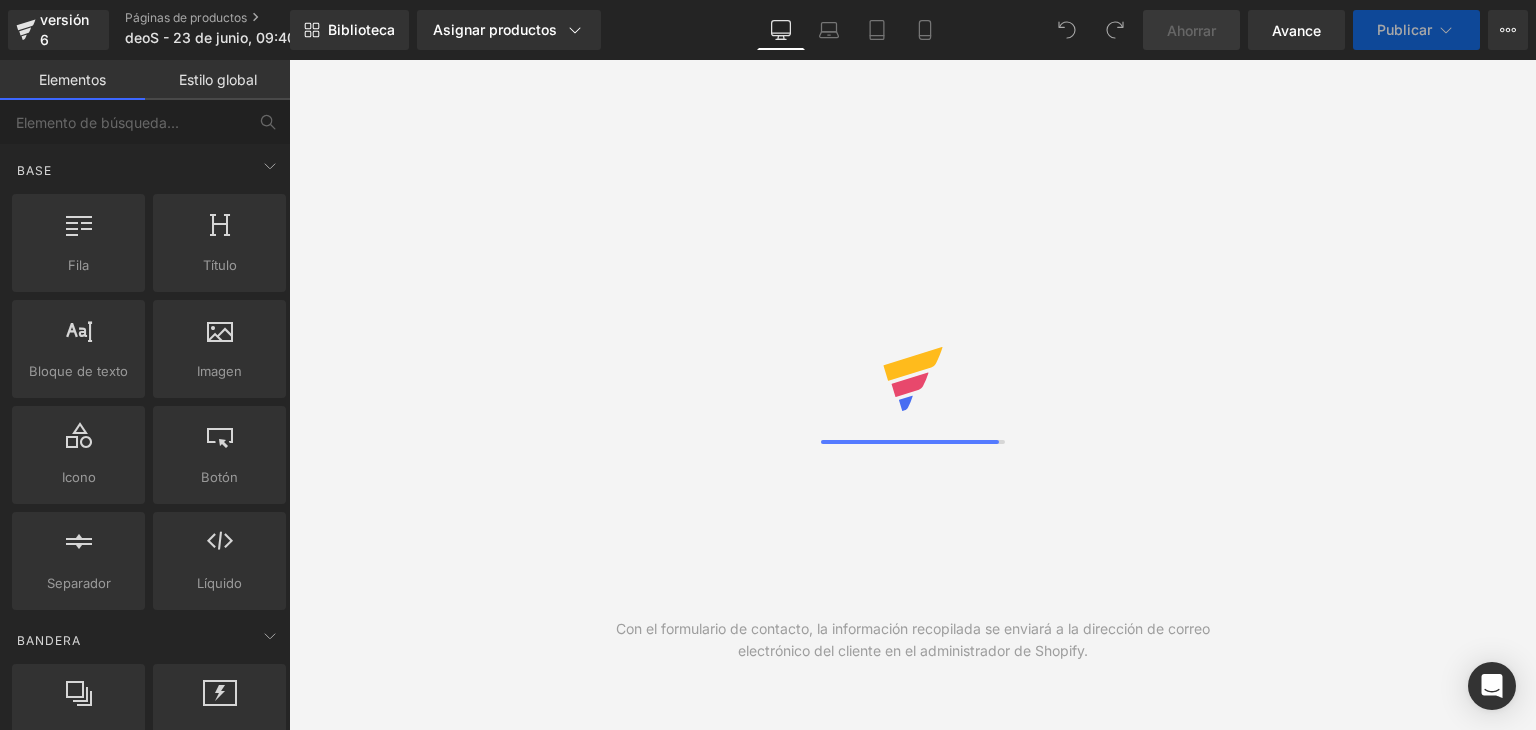 scroll, scrollTop: 0, scrollLeft: 0, axis: both 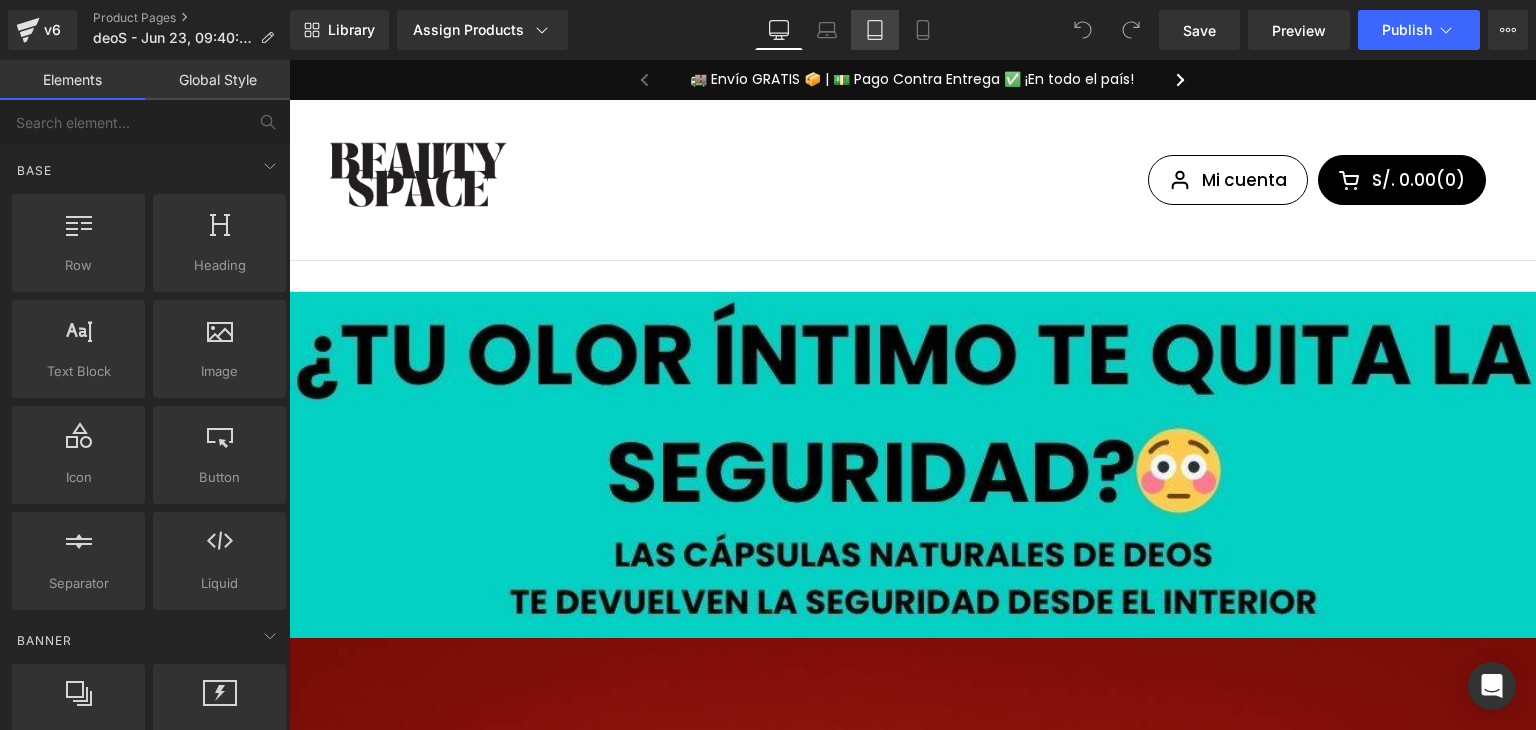 click on "Tablet" at bounding box center [875, 30] 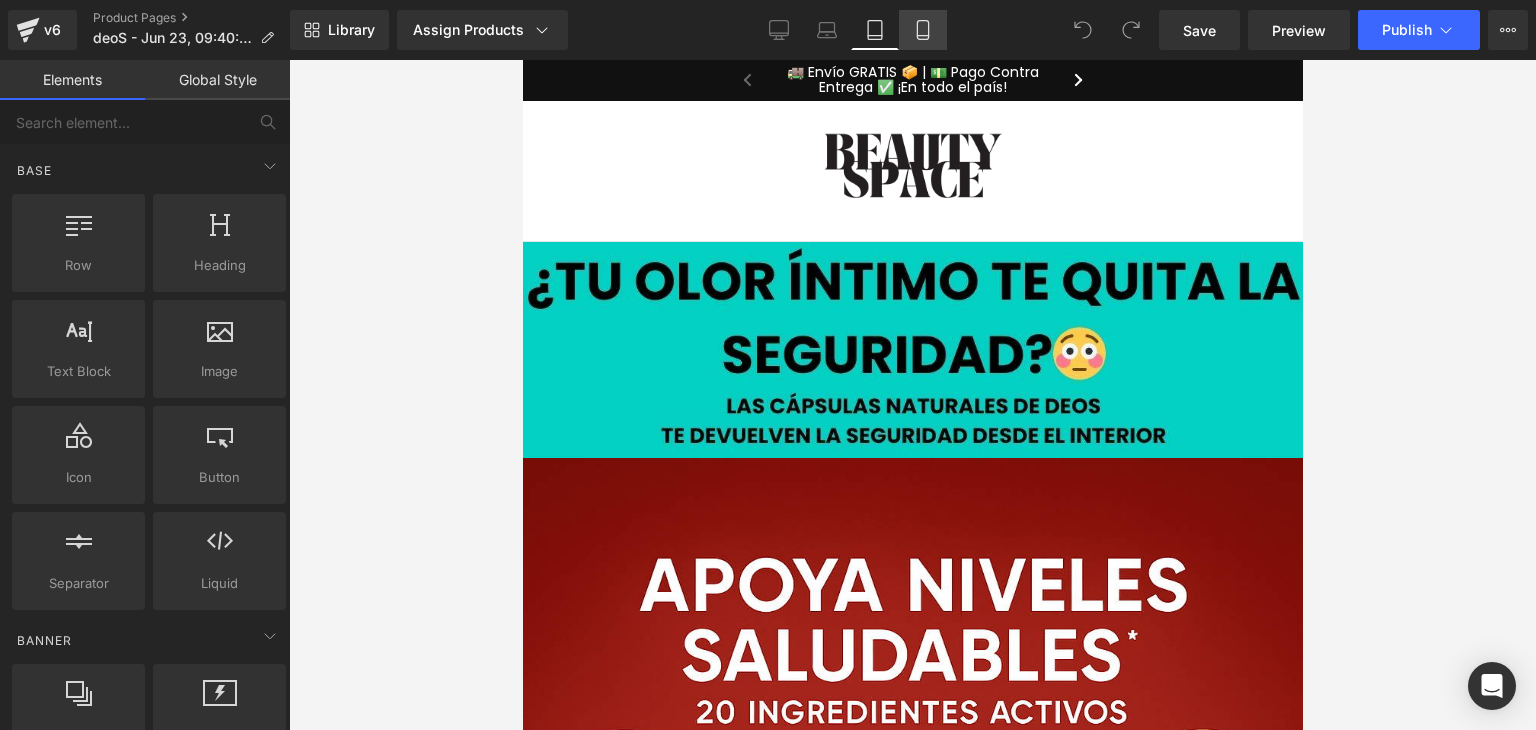 click on "Mobile" at bounding box center (923, 30) 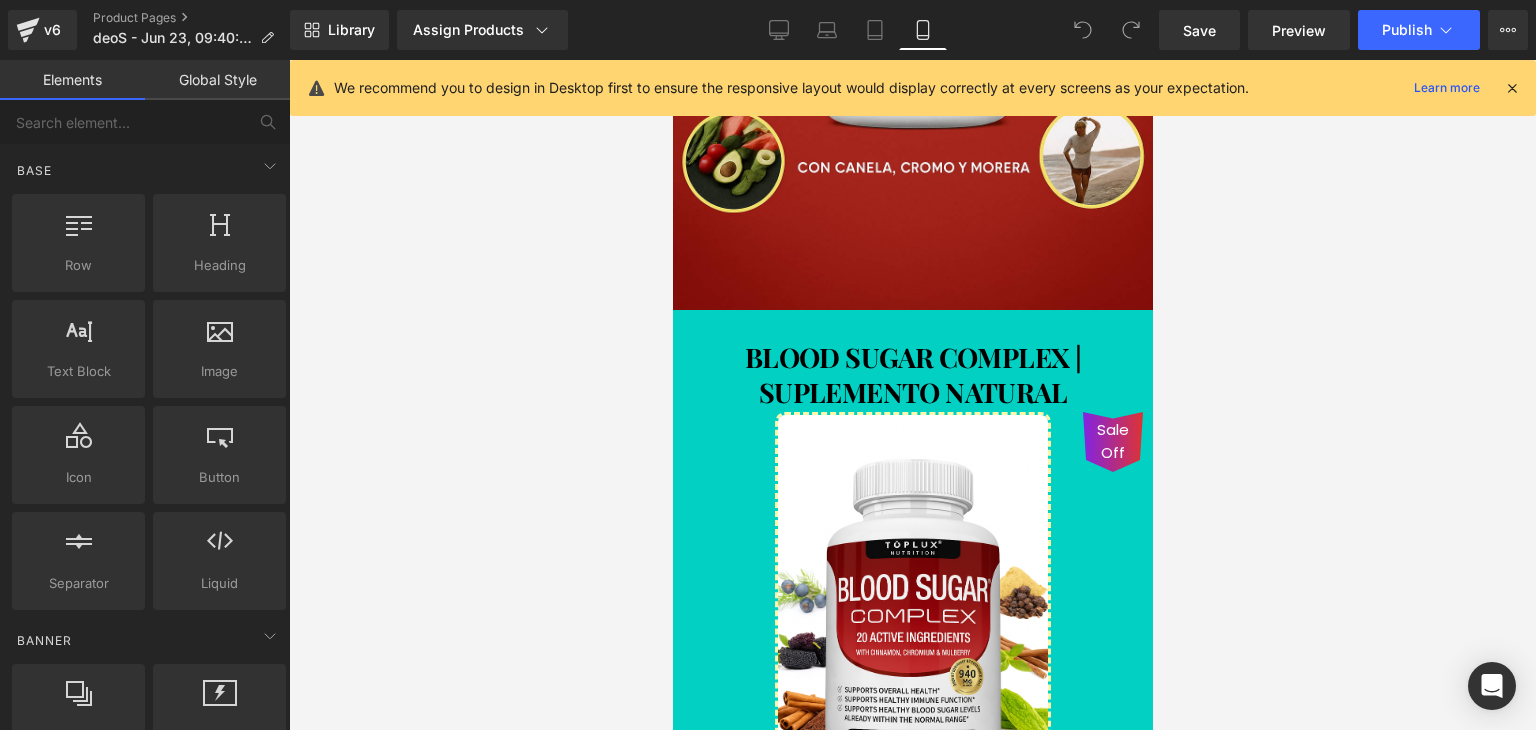 scroll, scrollTop: 764, scrollLeft: 0, axis: vertical 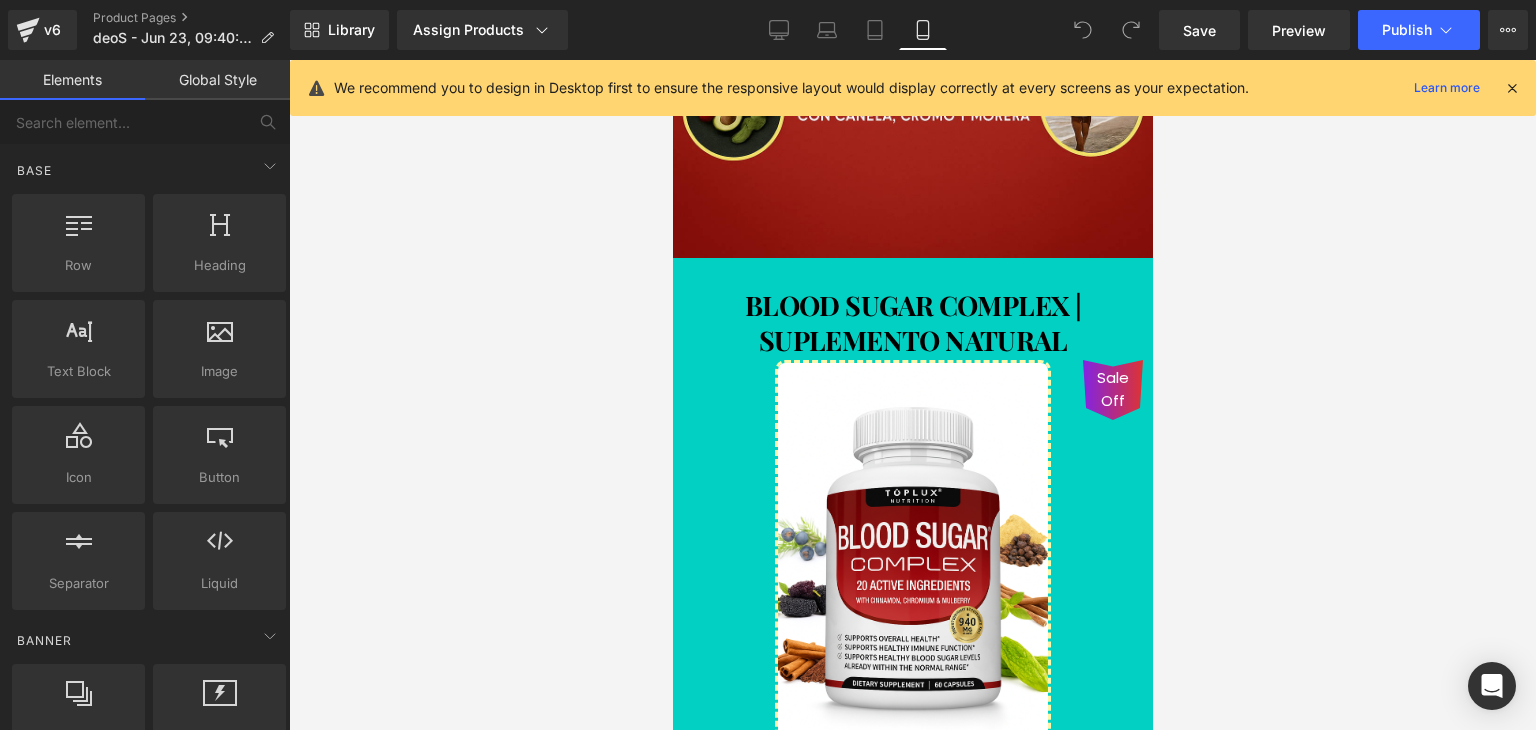 click on "BLOOD SUGAR COMPLEX | SUPLEMENTO NATURAL
(P) Title
Sale Off
(P) Image
S/. 89.90
S/. 209.00
57%
DSCTO
(P) Price
Product" at bounding box center [912, 545] 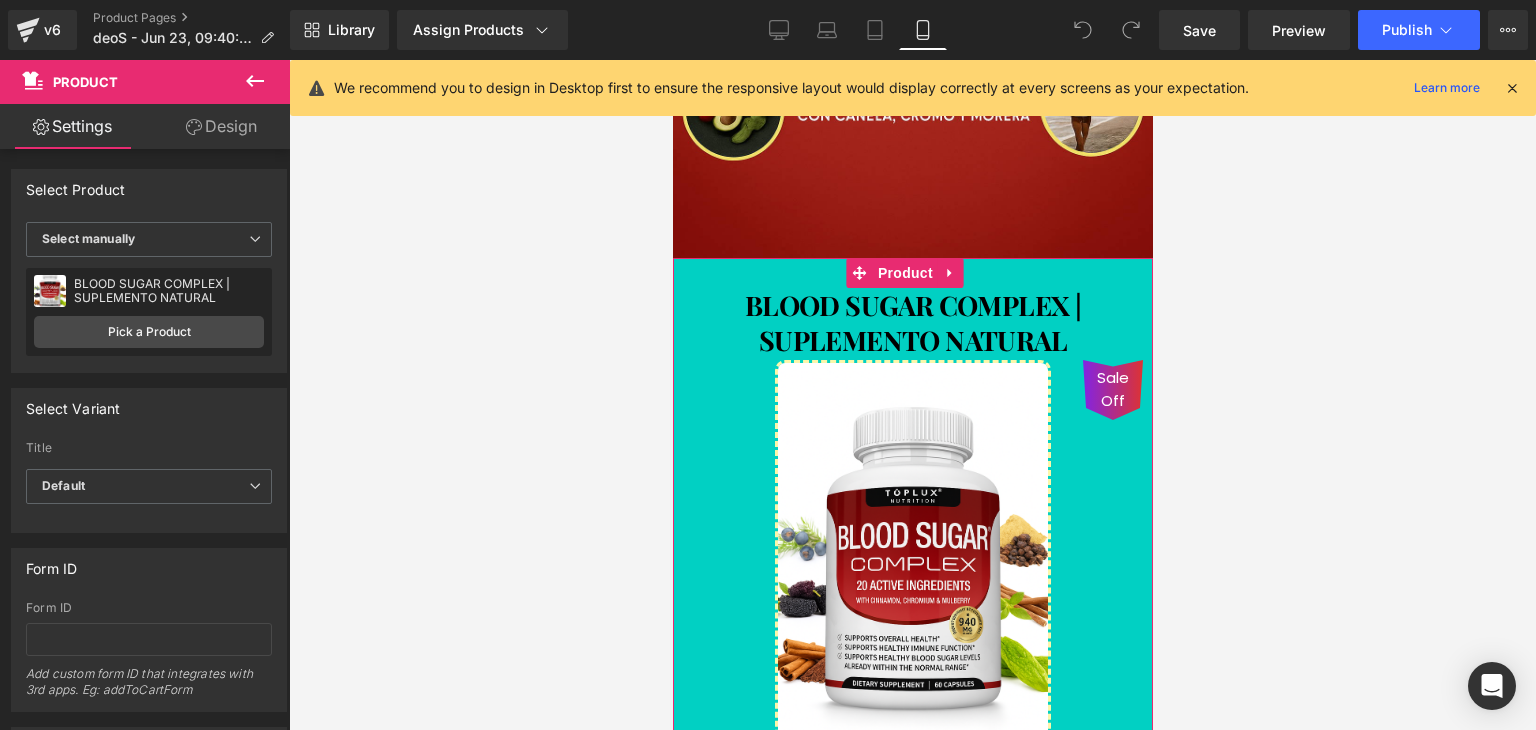 click on "Design" at bounding box center [221, 126] 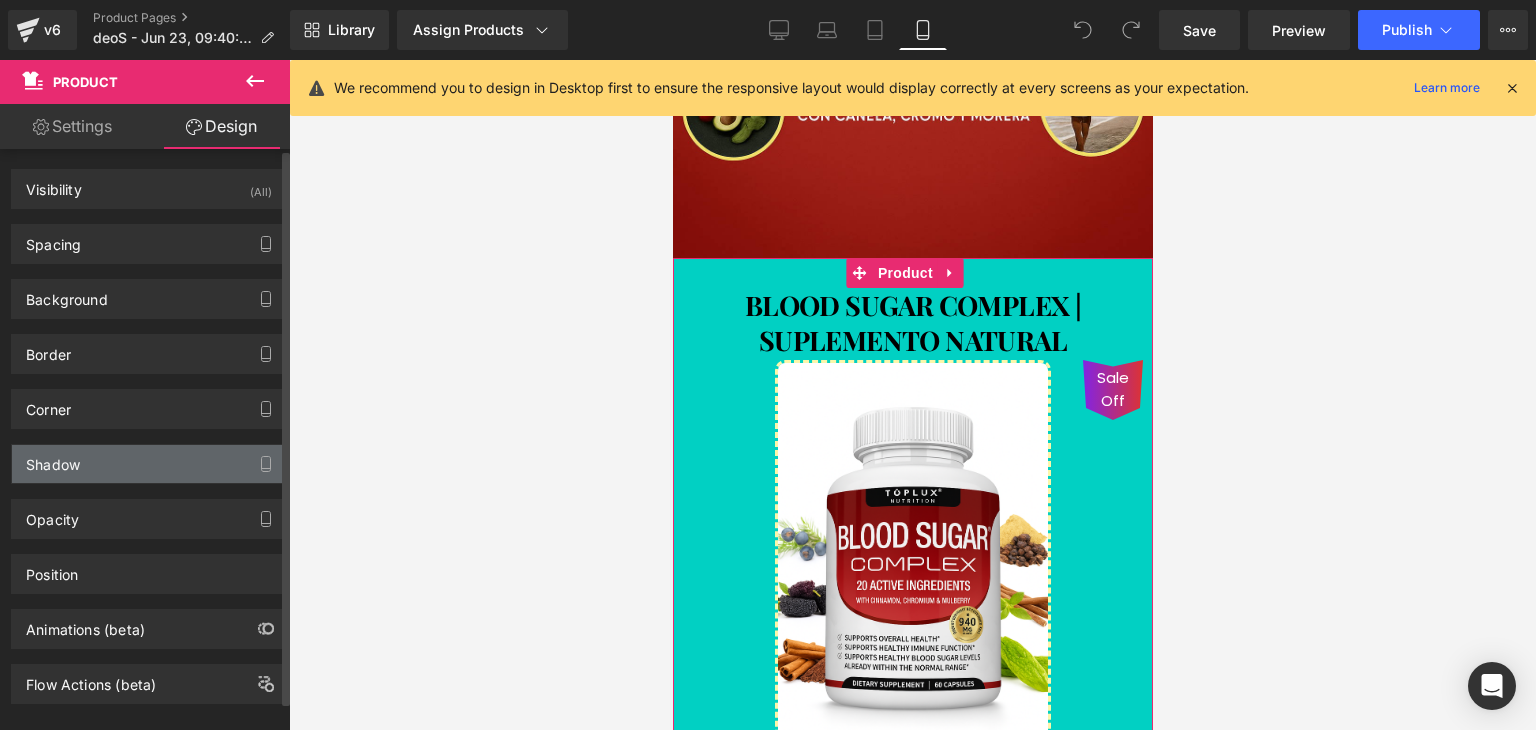 click on "Shadow" at bounding box center [149, 464] 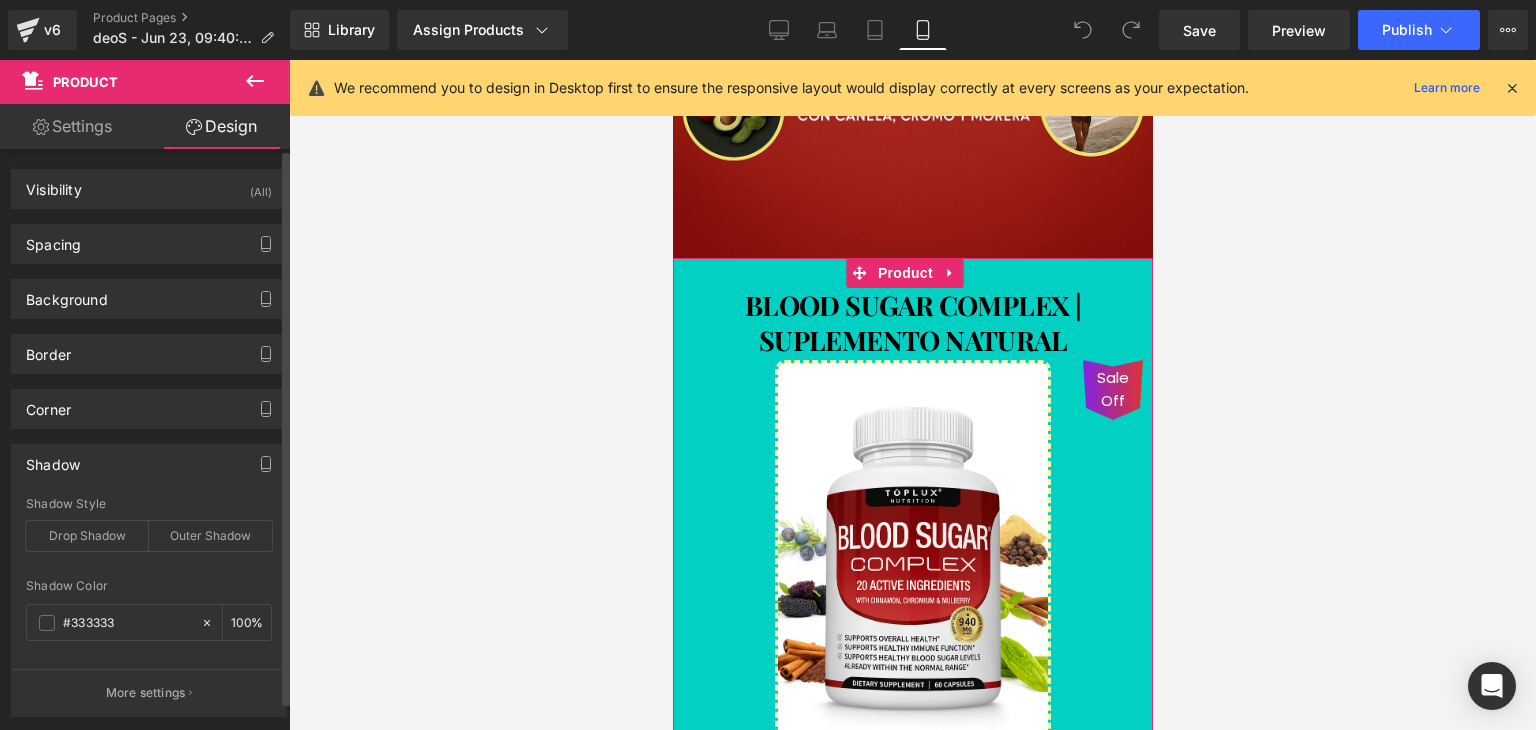 click on "Shadow" at bounding box center (149, 464) 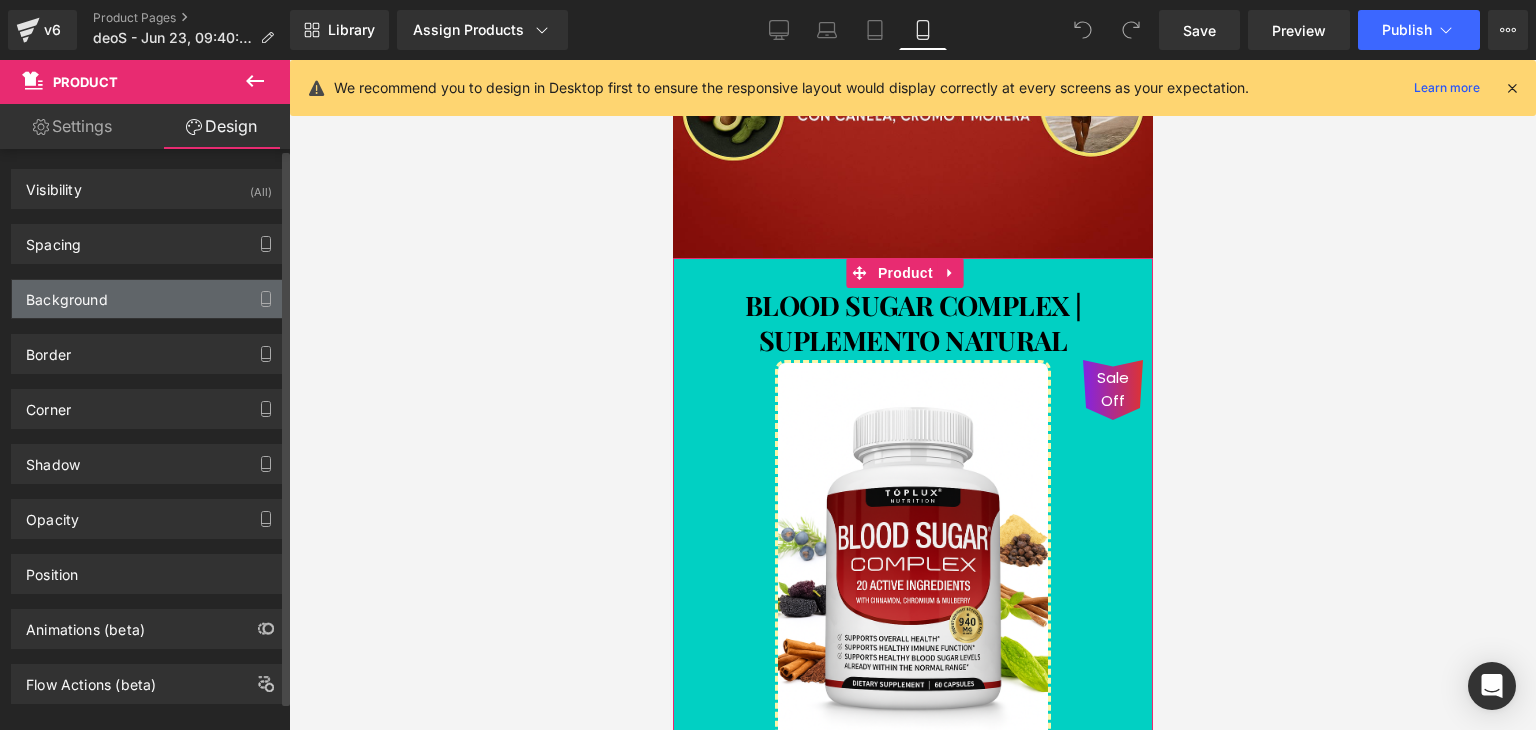 click on "Background" at bounding box center (149, 299) 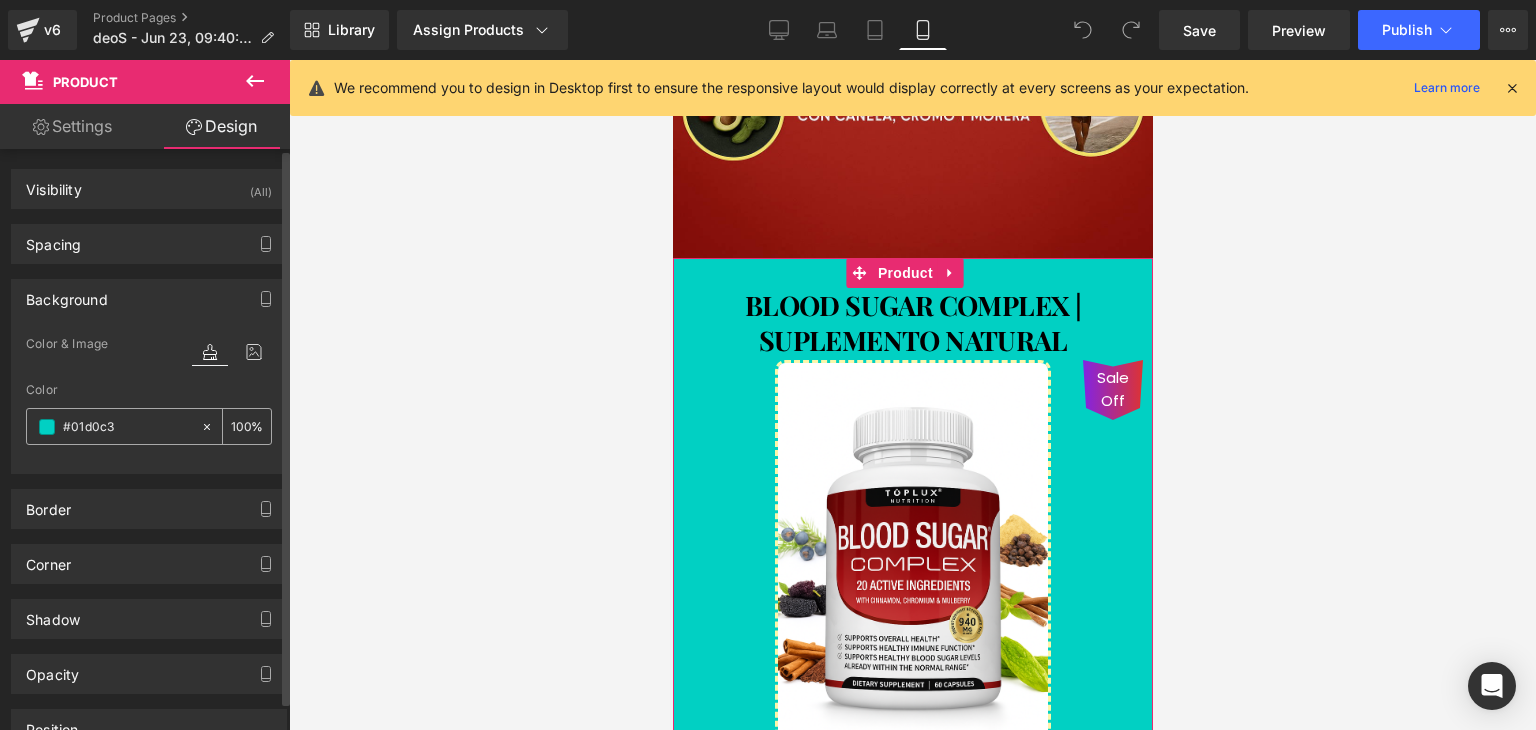 click on "#01d0c3" at bounding box center (127, 427) 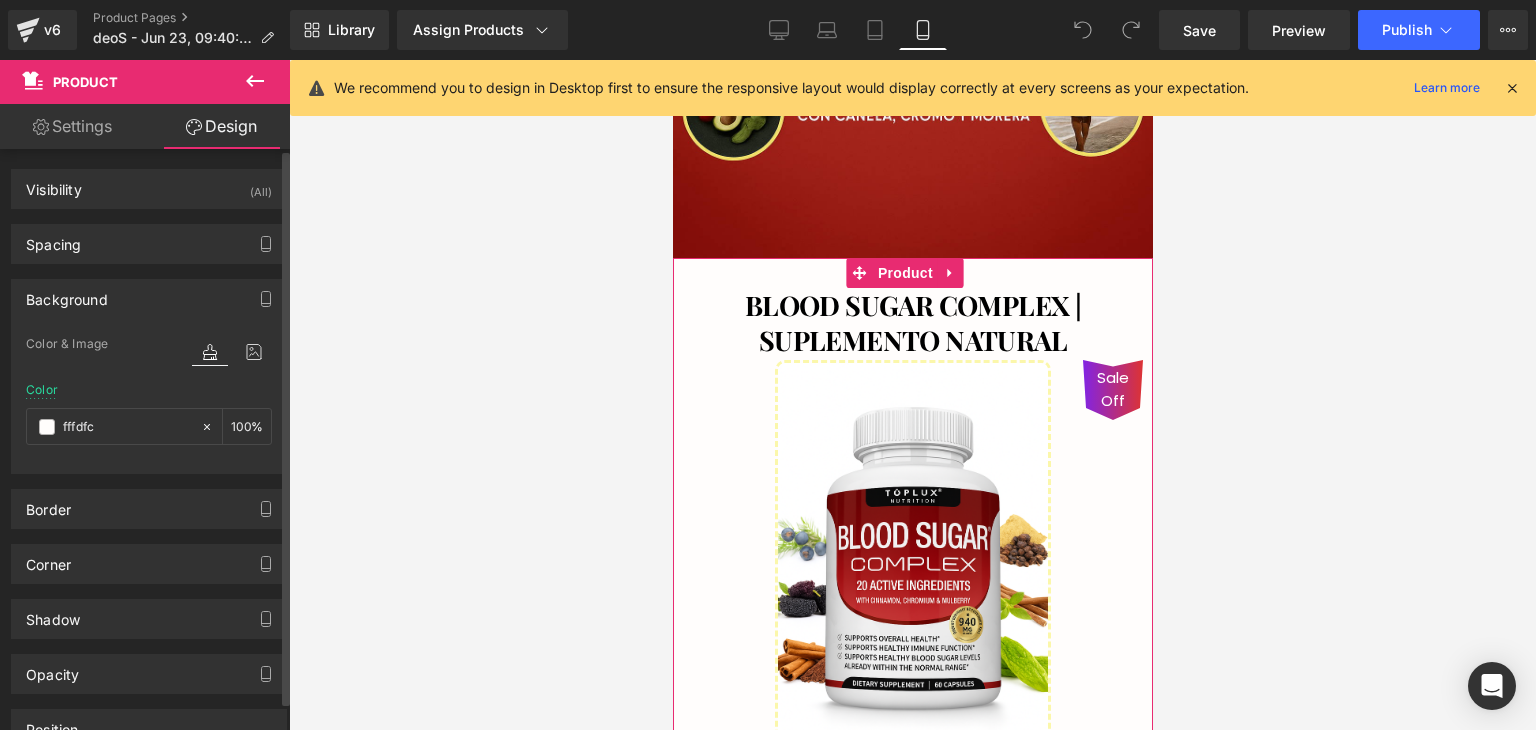 type on "fffdfc" 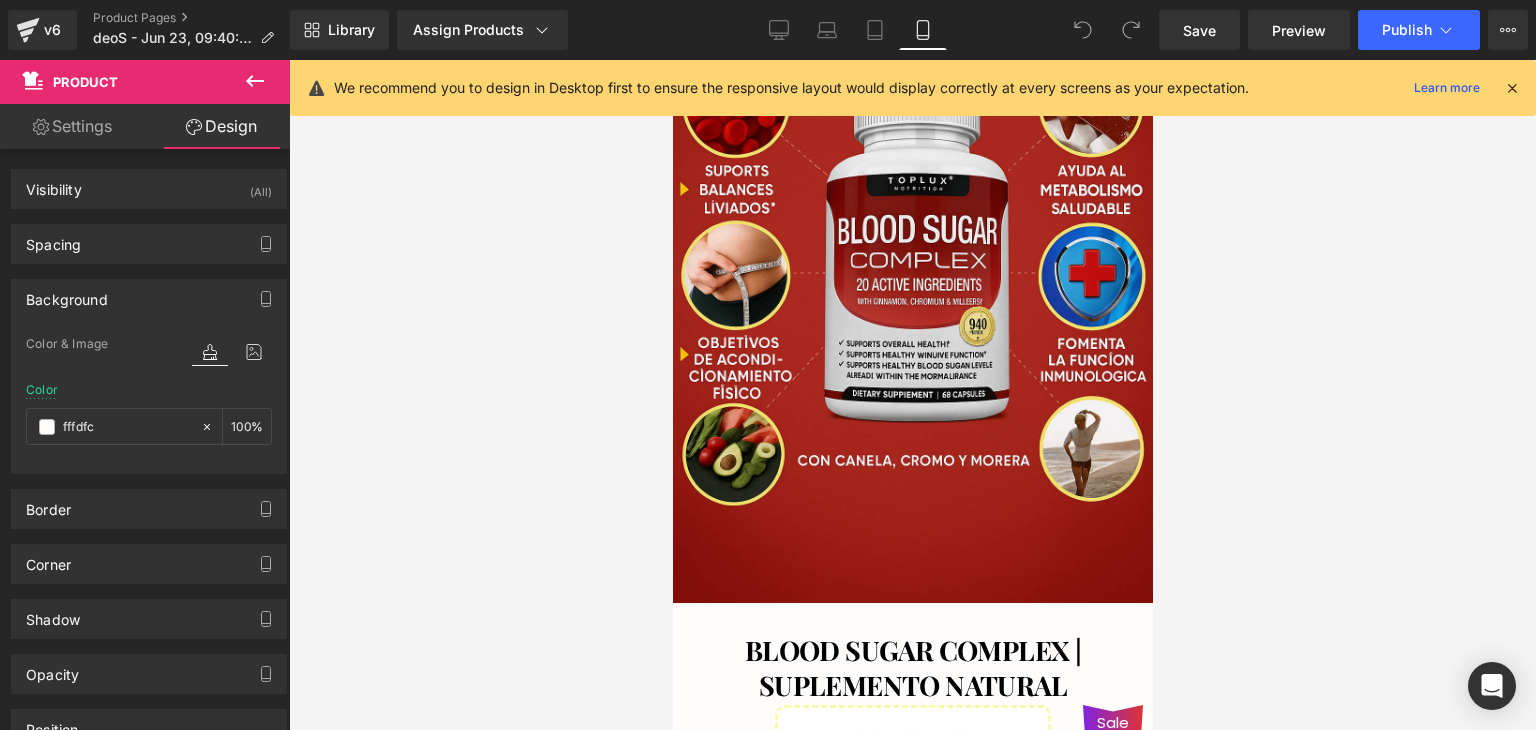 drag, startPoint x: 1141, startPoint y: 217, endPoint x: 1828, endPoint y: 247, distance: 687.6547 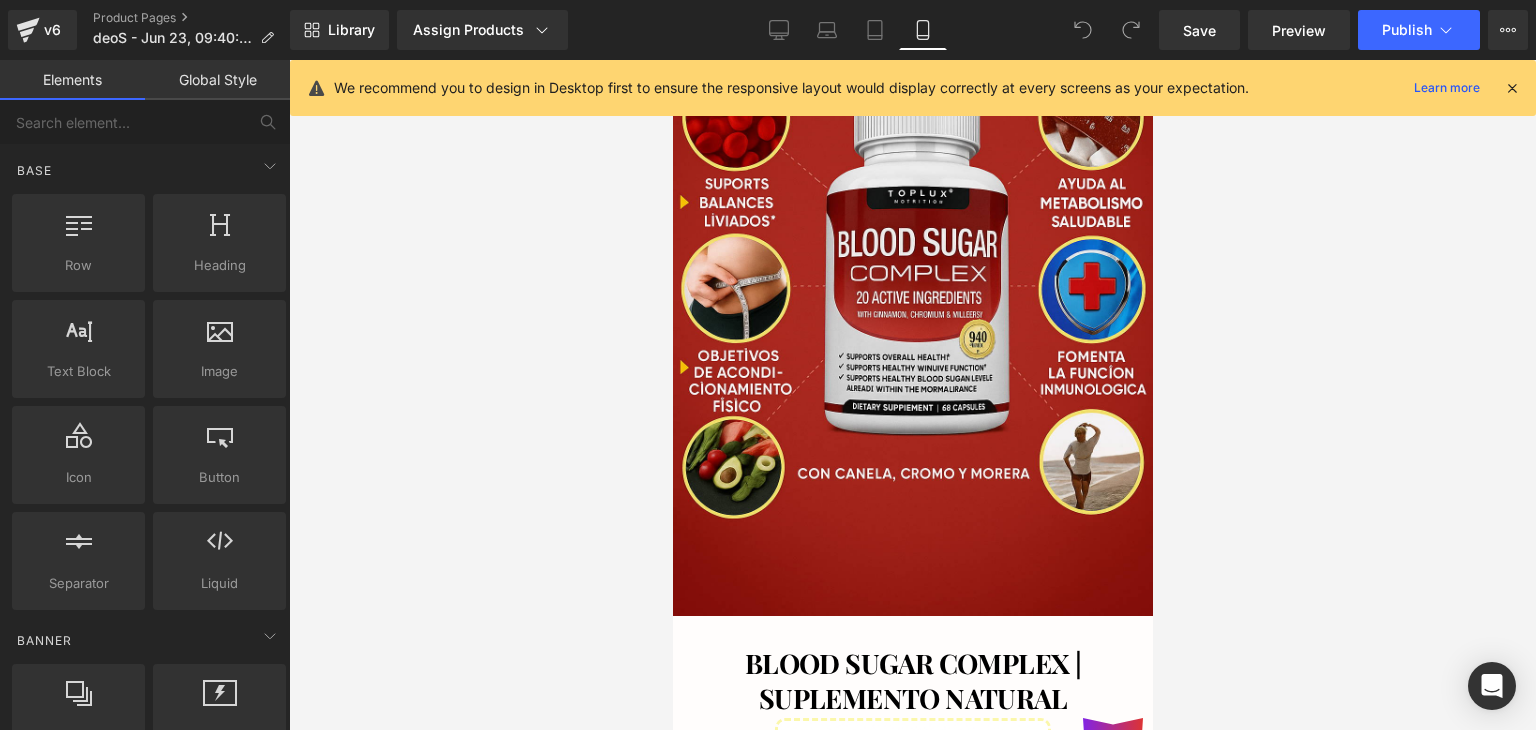 drag, startPoint x: 1825, startPoint y: 234, endPoint x: 1149, endPoint y: 228, distance: 676.0266 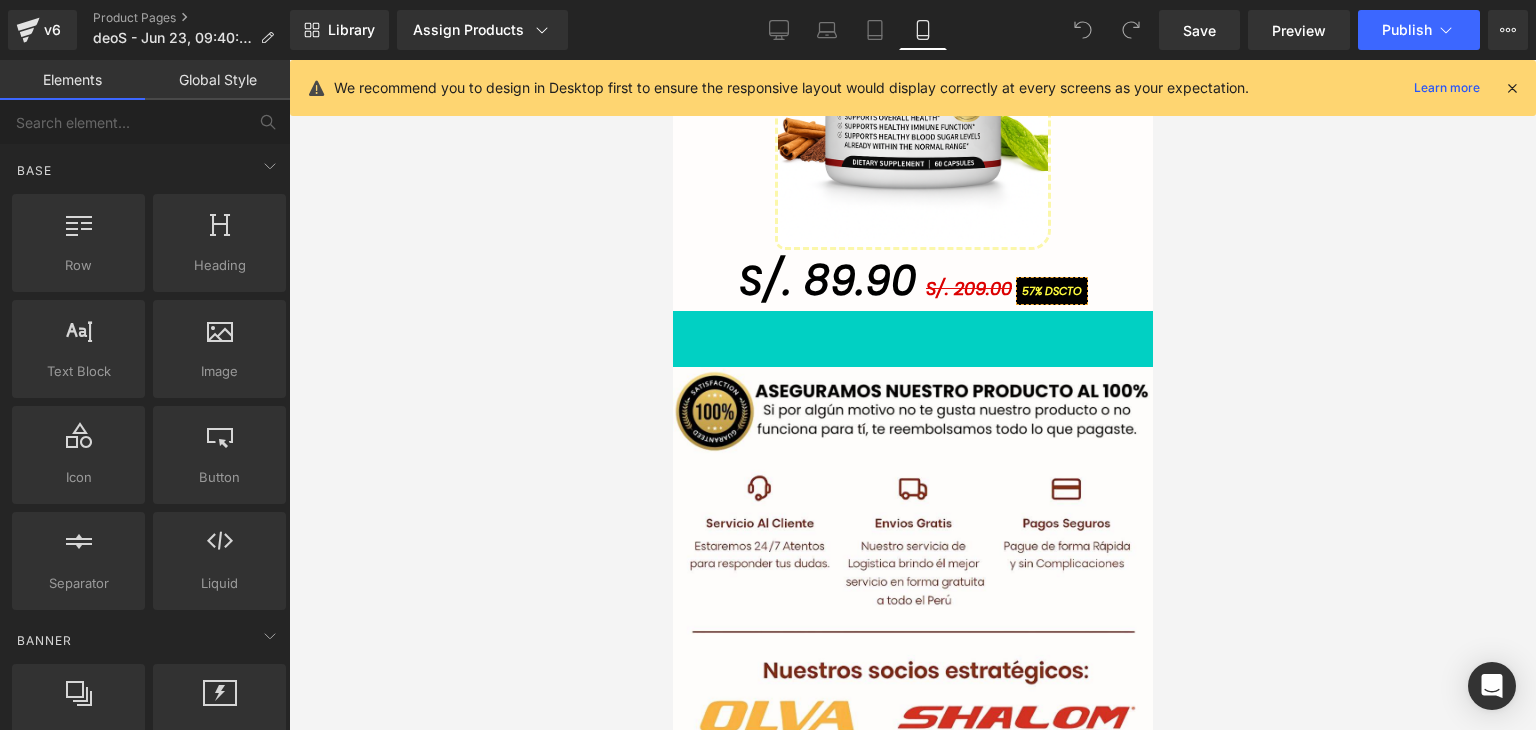 scroll, scrollTop: 1272, scrollLeft: 0, axis: vertical 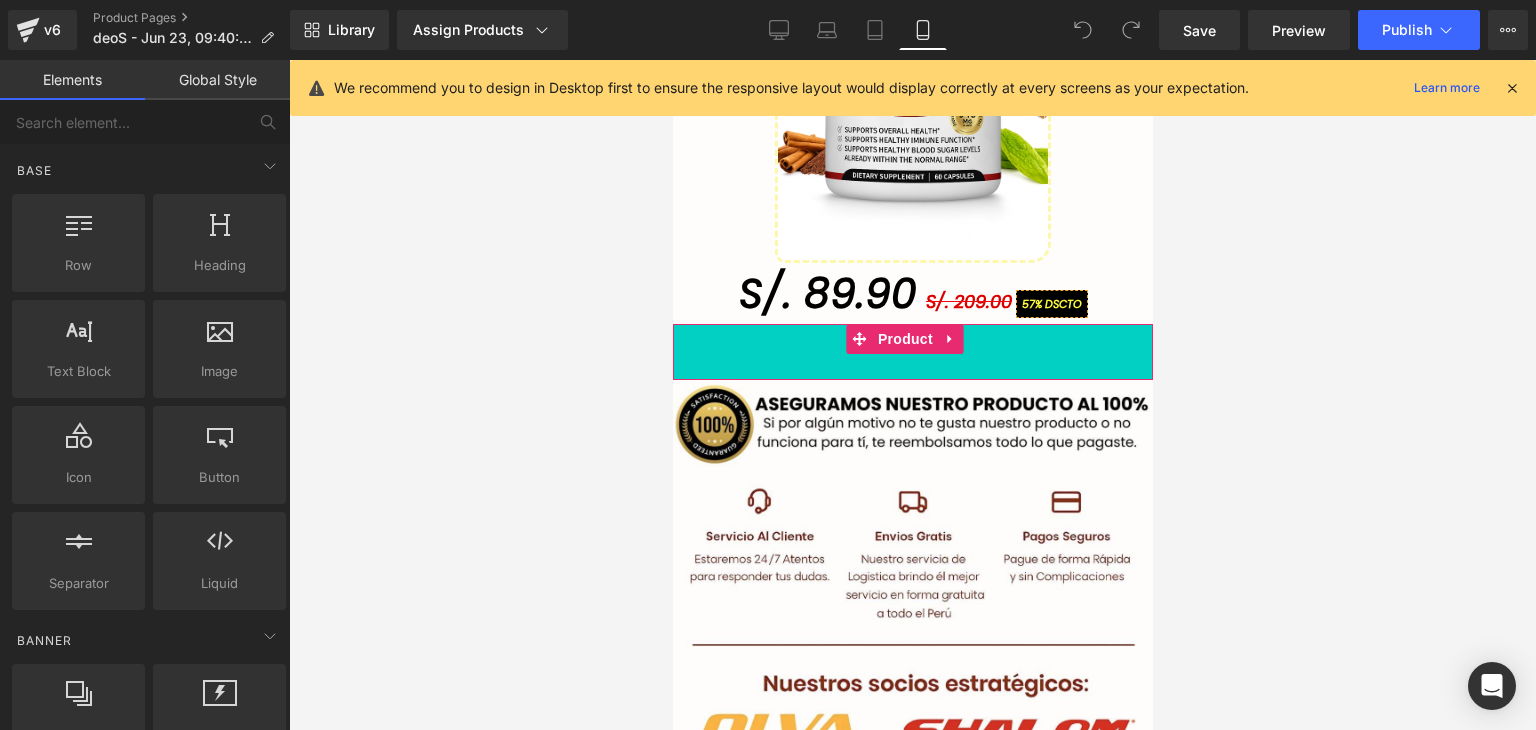 click on "S/. 89.90
(P) Price" at bounding box center (912, 349) 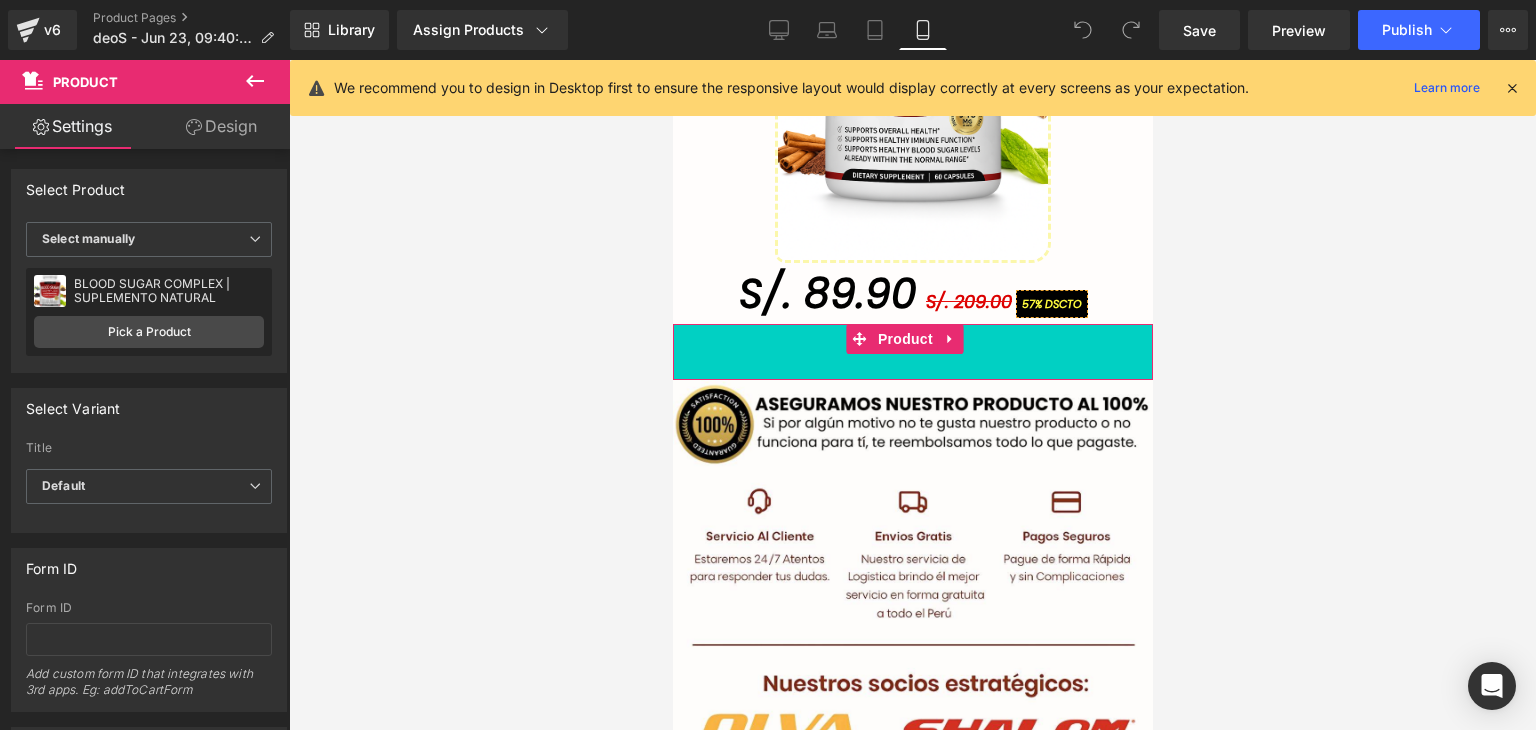 click on "Design" at bounding box center [221, 126] 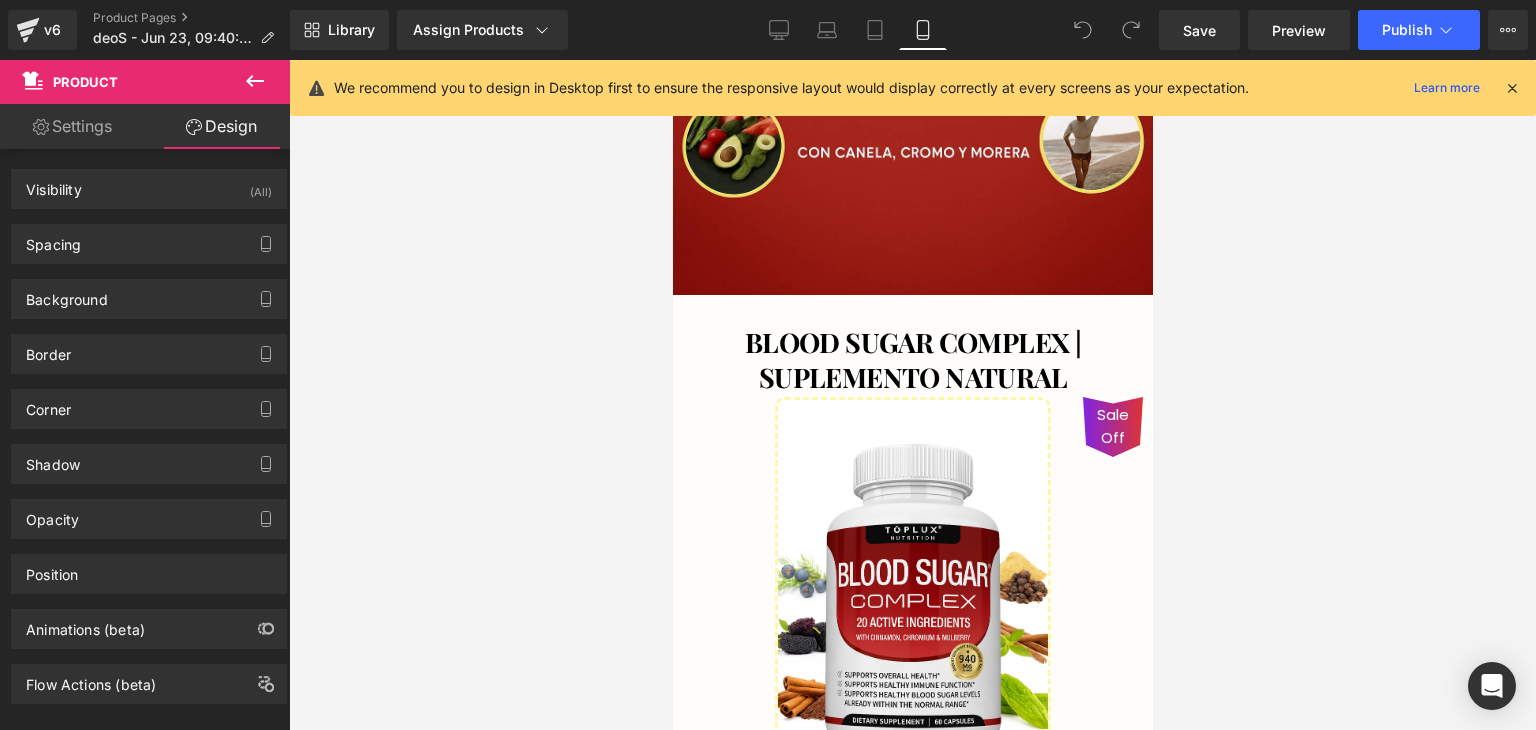 scroll, scrollTop: 759, scrollLeft: 0, axis: vertical 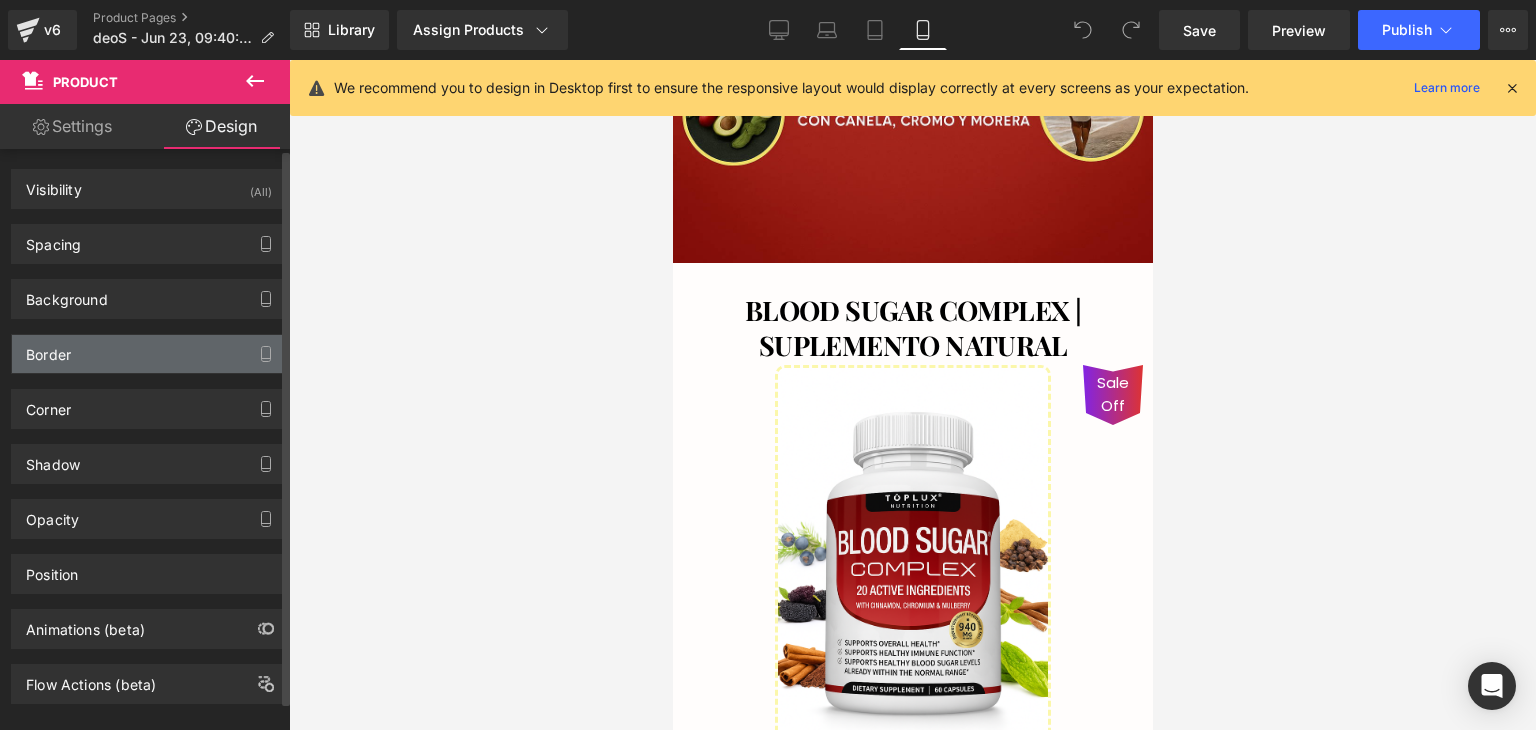 click on "Border" at bounding box center [149, 354] 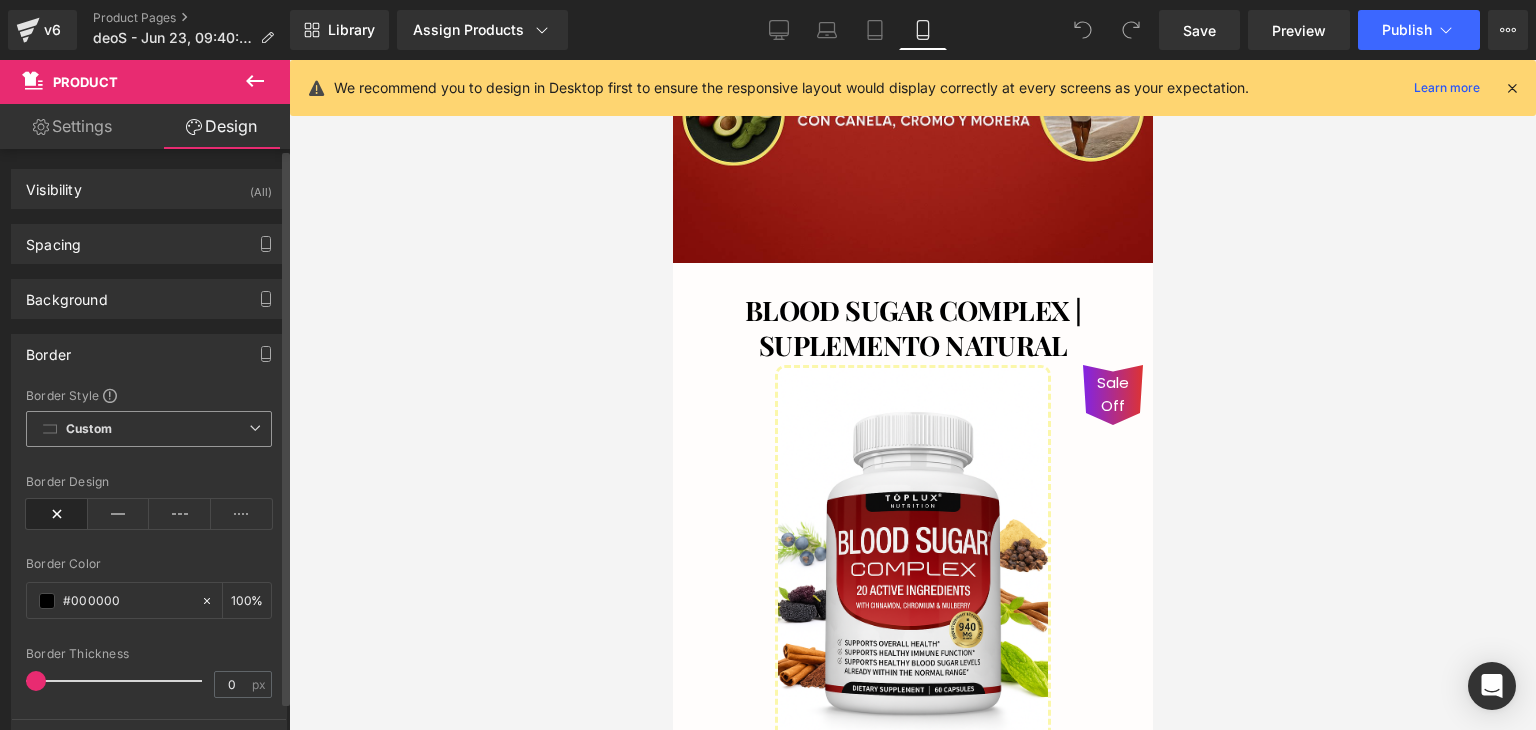 click on "Custom
Setup Global Style" at bounding box center (149, 429) 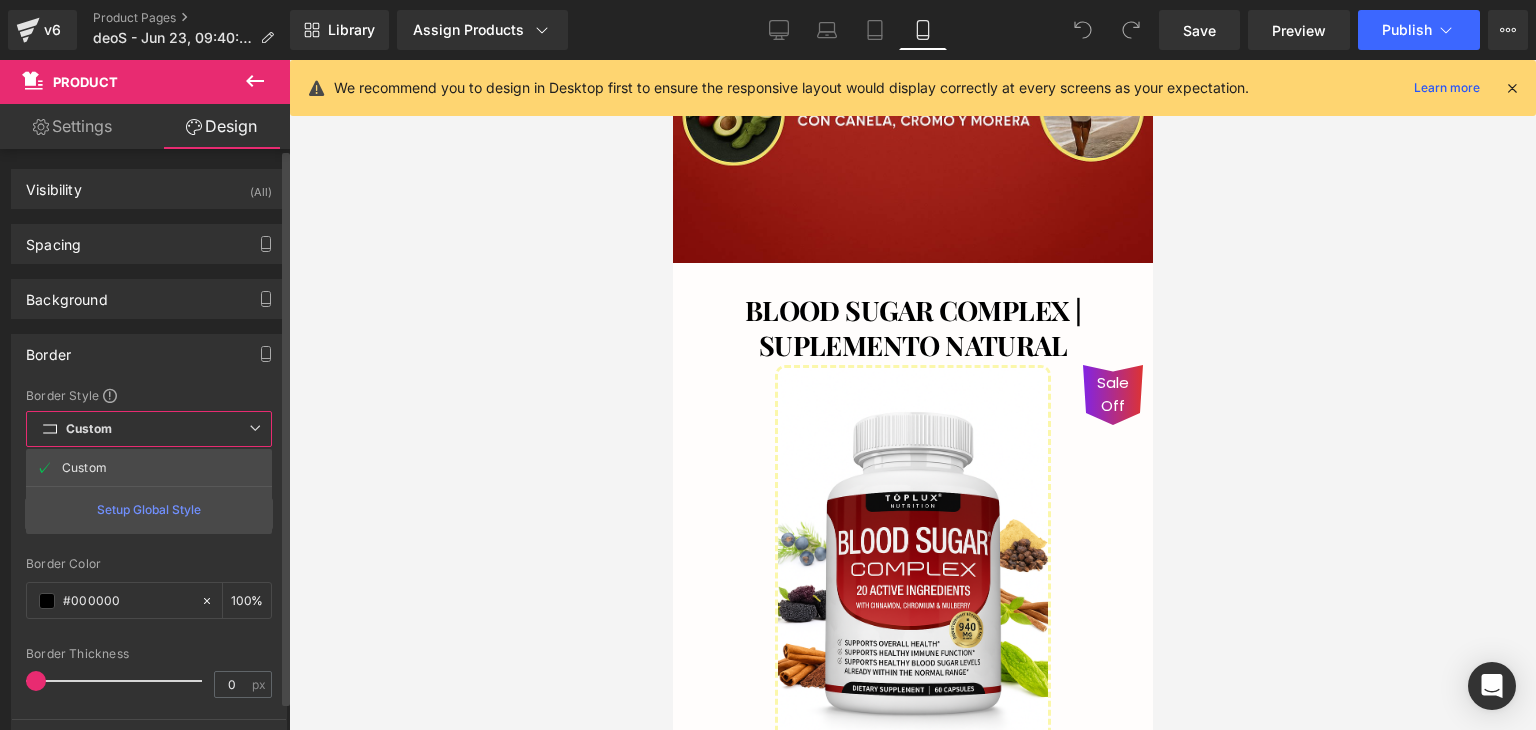 click on "Custom
Setup Global Style" at bounding box center [149, 429] 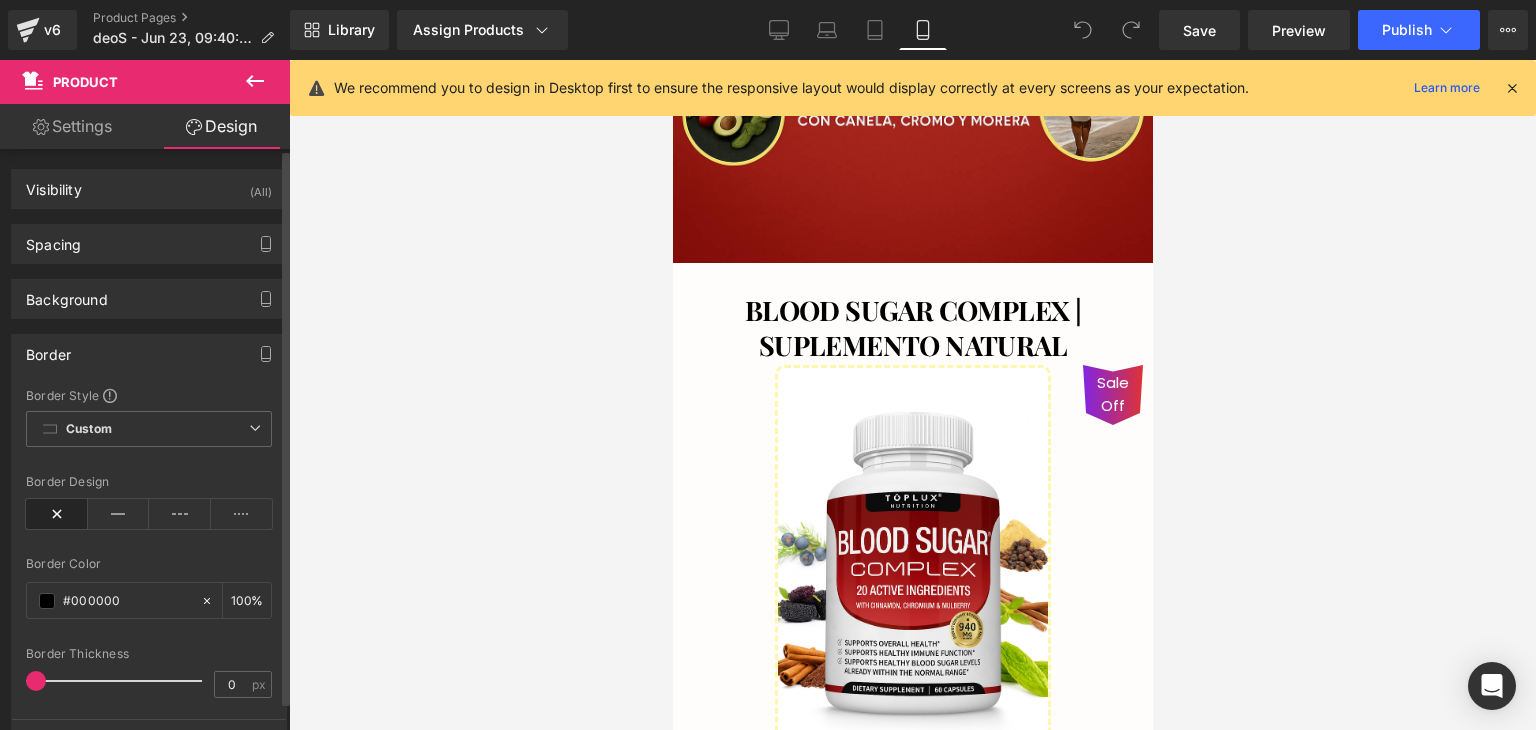 click on "Border" at bounding box center [48, 349] 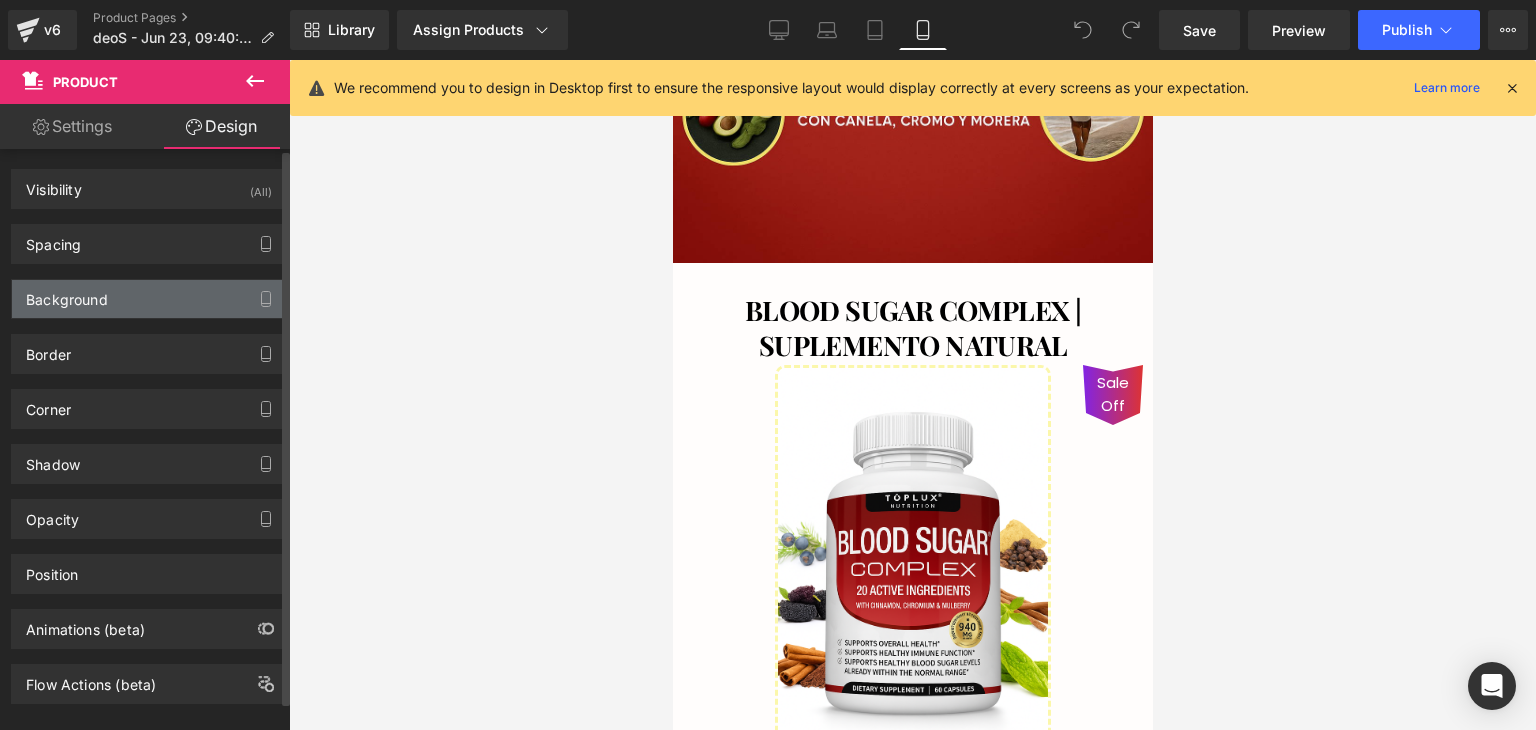 click on "Background" at bounding box center (149, 299) 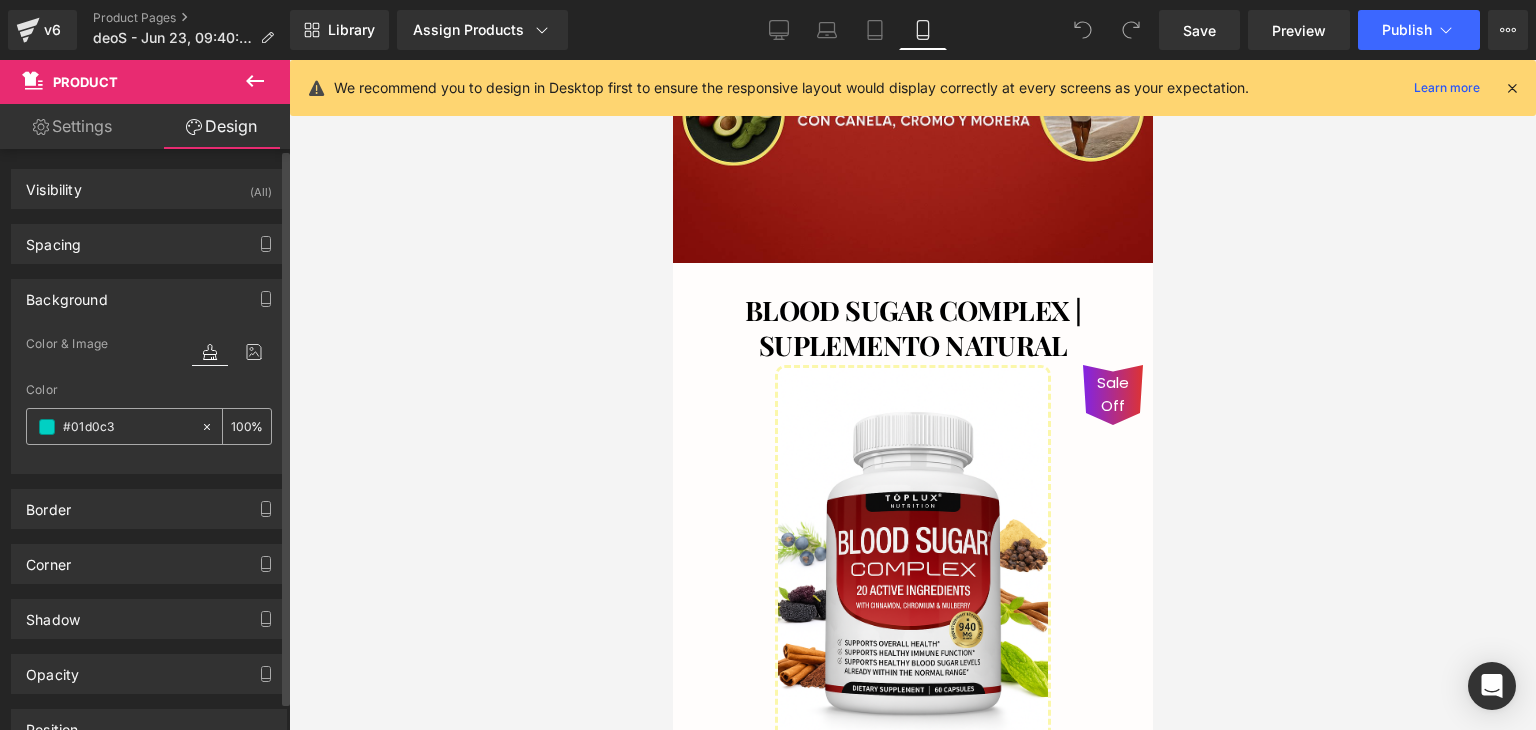 click on "#01d0c3" at bounding box center [127, 427] 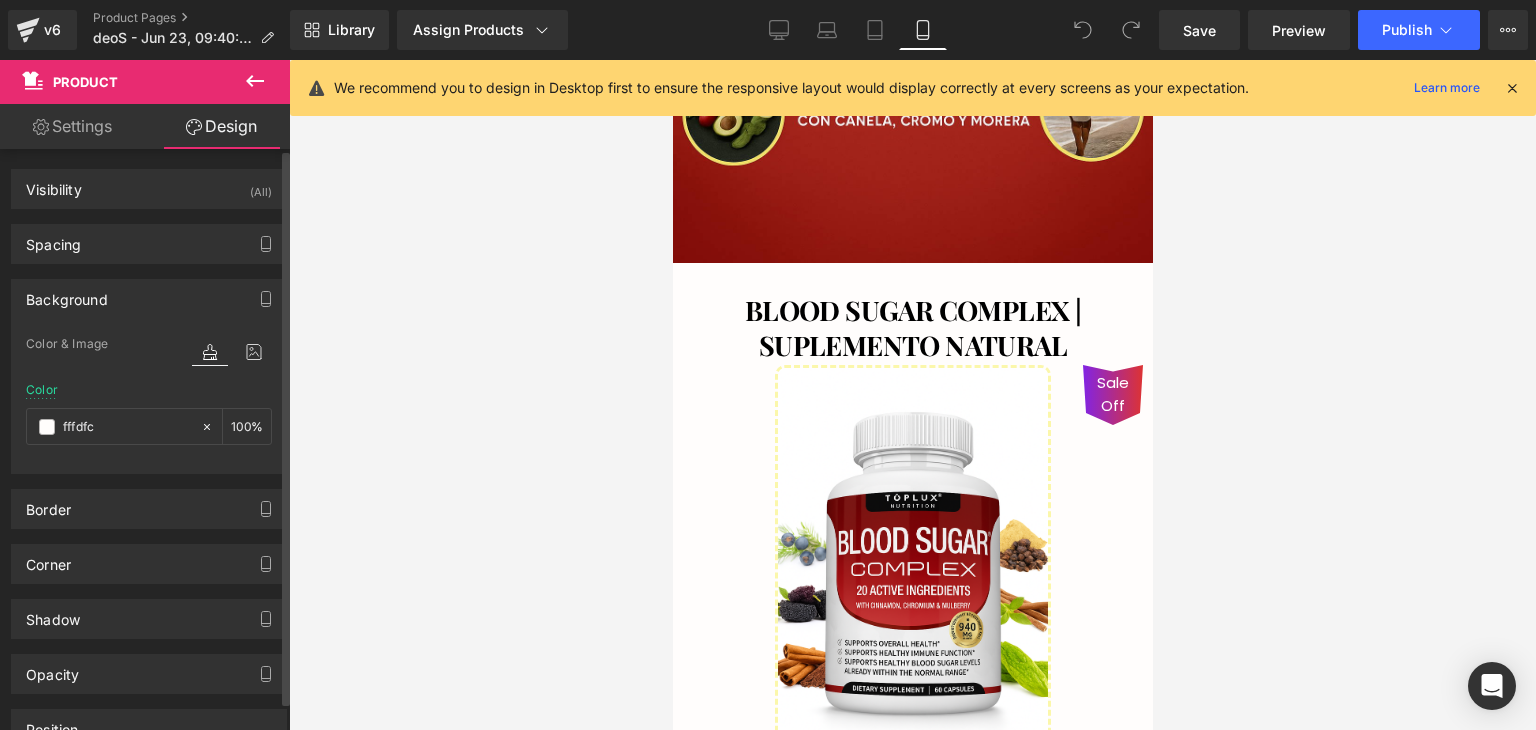 type on "#fffdfc" 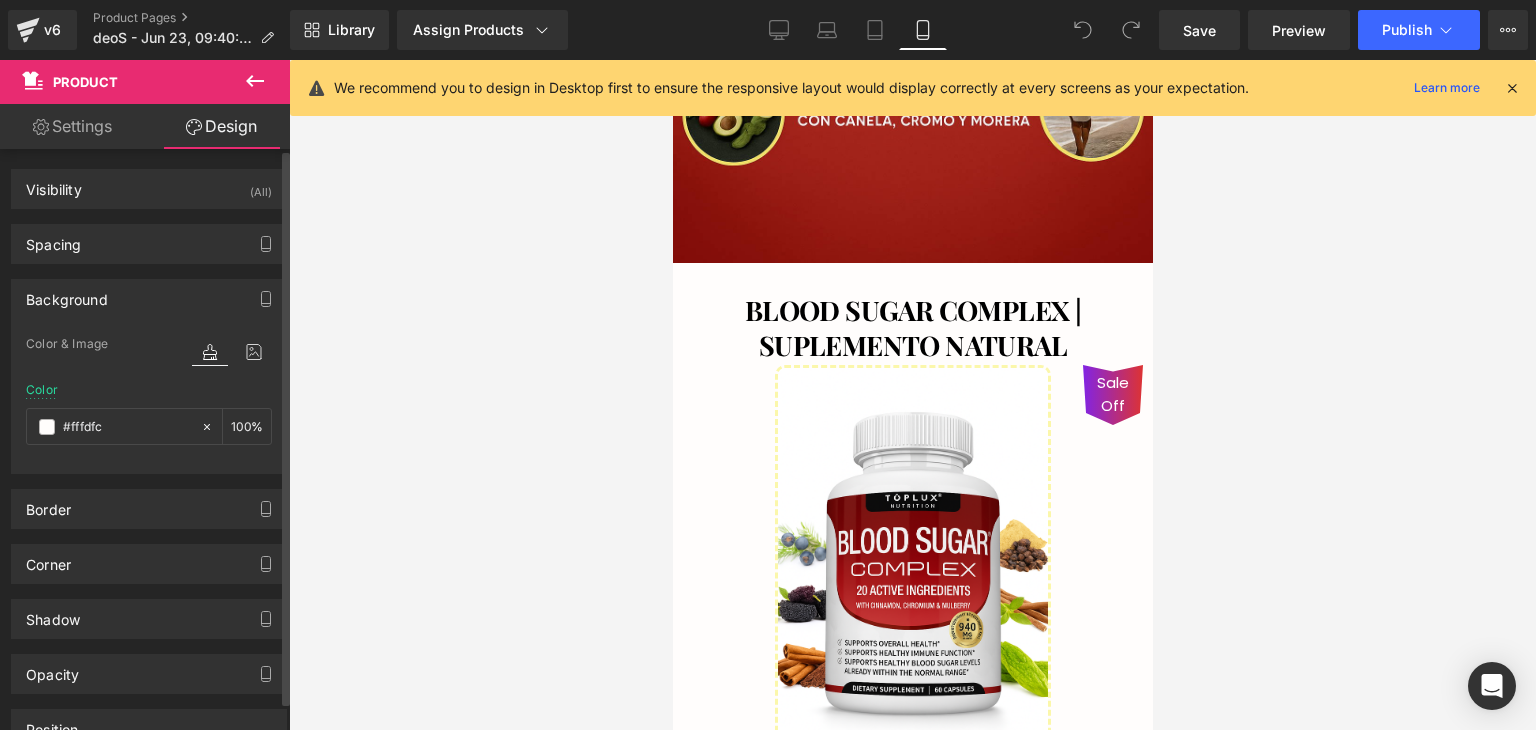 click on "Color & Image color" at bounding box center (149, 357) 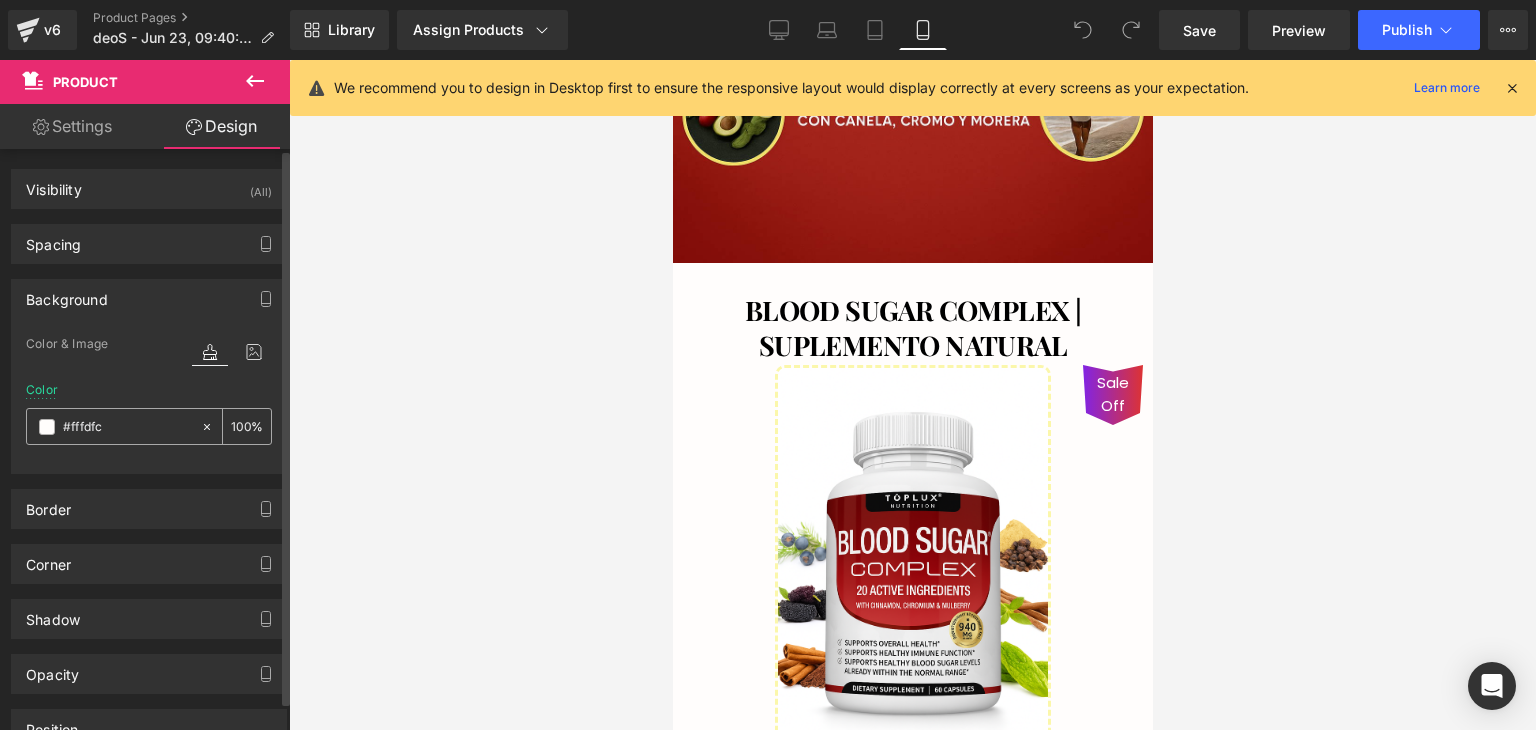 click on "#fffdfc" at bounding box center (127, 427) 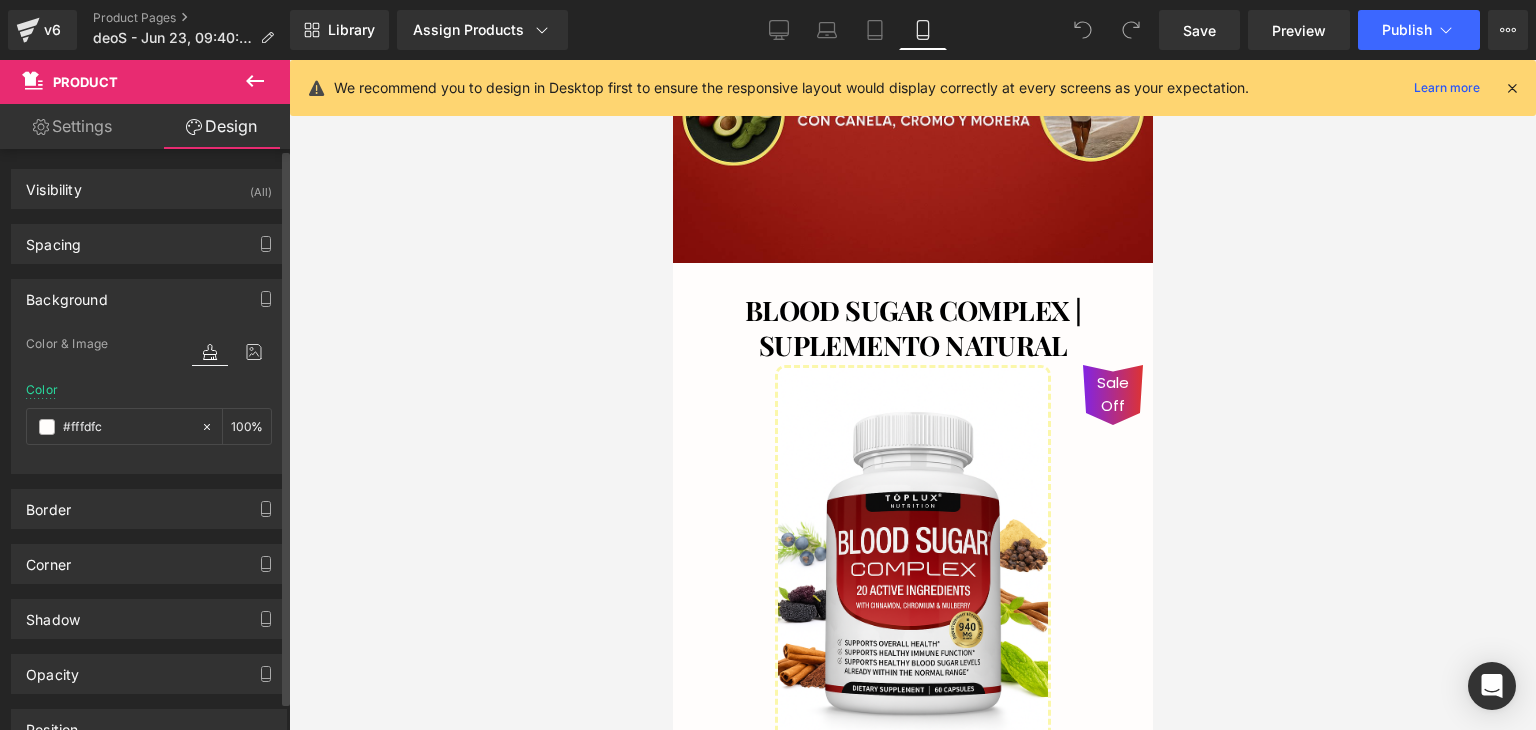 click on "Background" at bounding box center [149, 299] 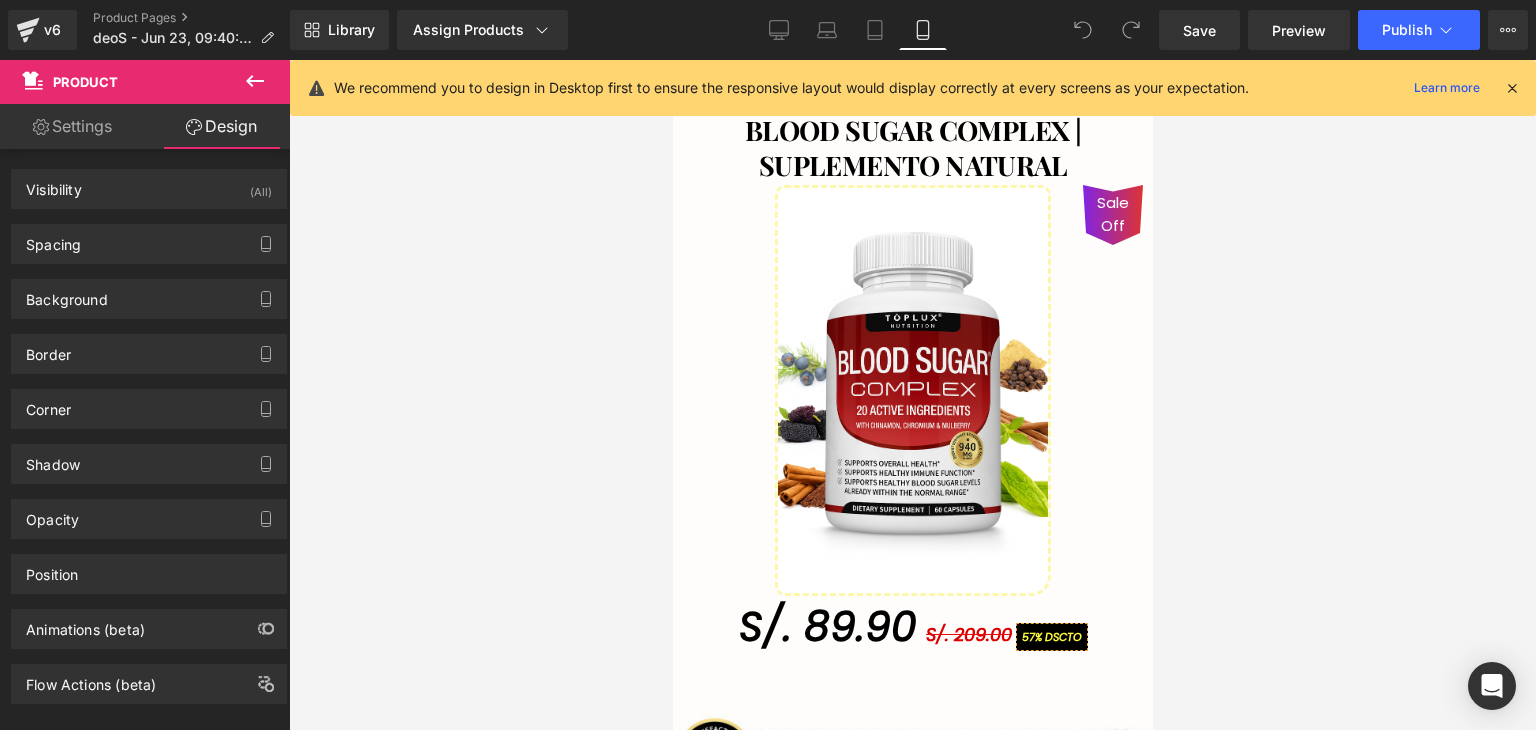 scroll, scrollTop: 926, scrollLeft: 0, axis: vertical 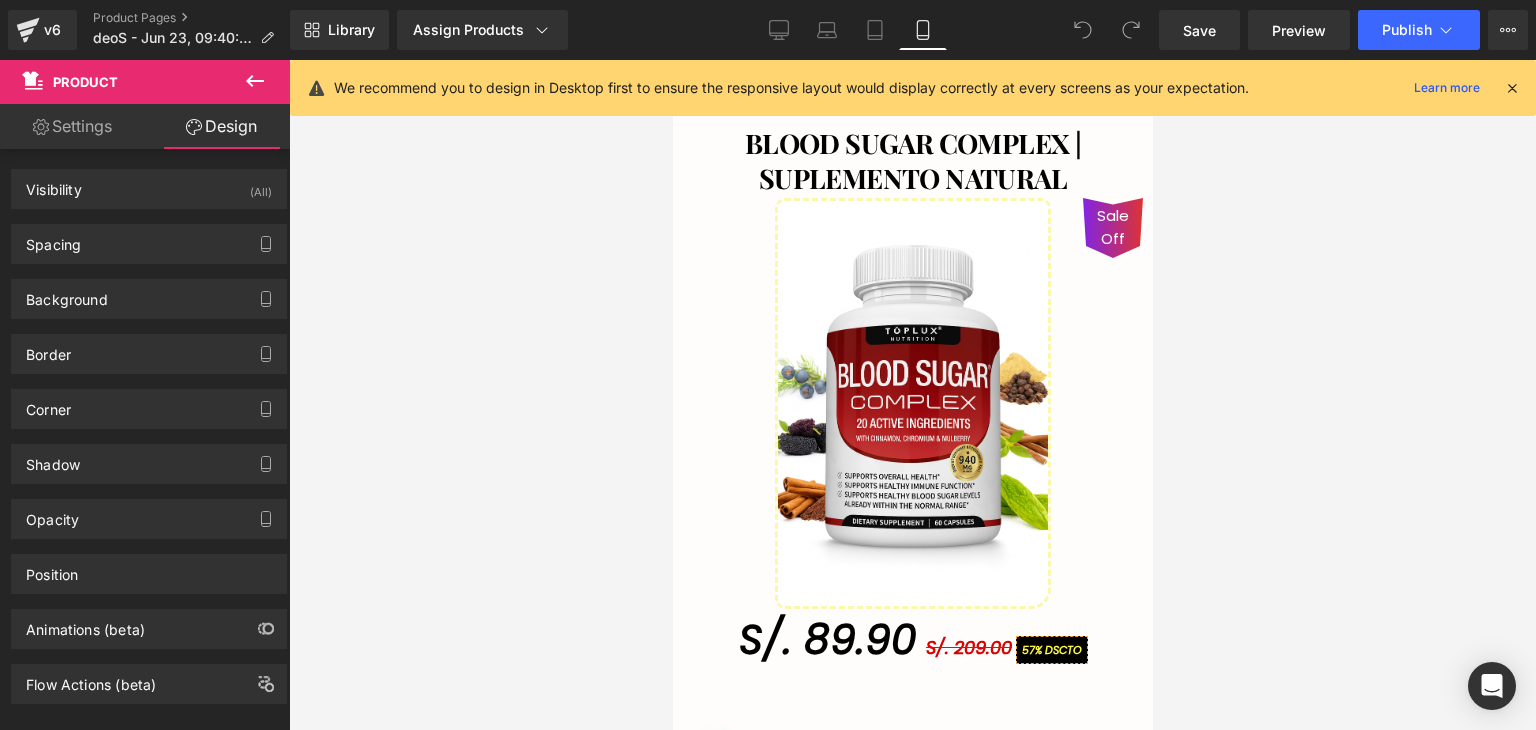 click at bounding box center (912, 403) 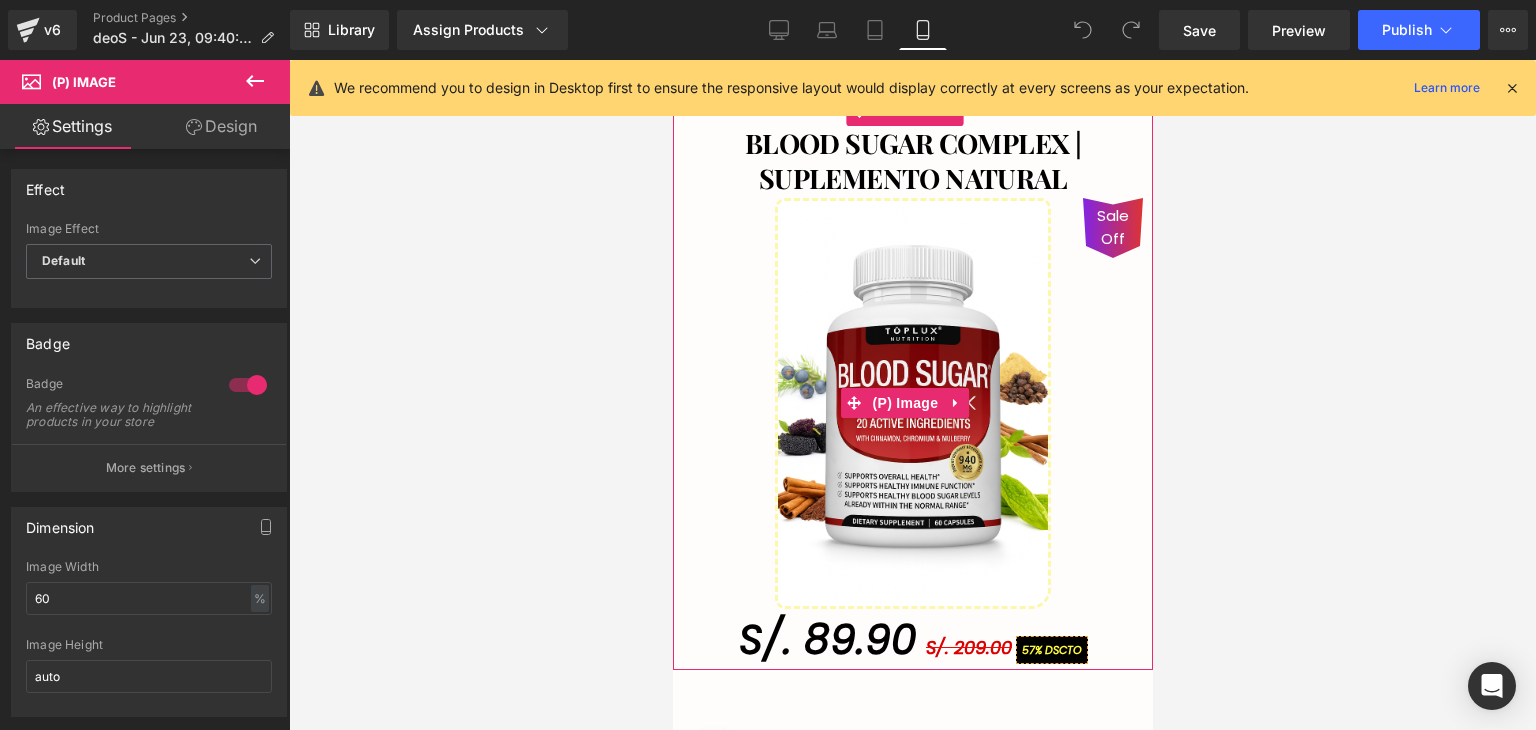 click at bounding box center (912, 403) 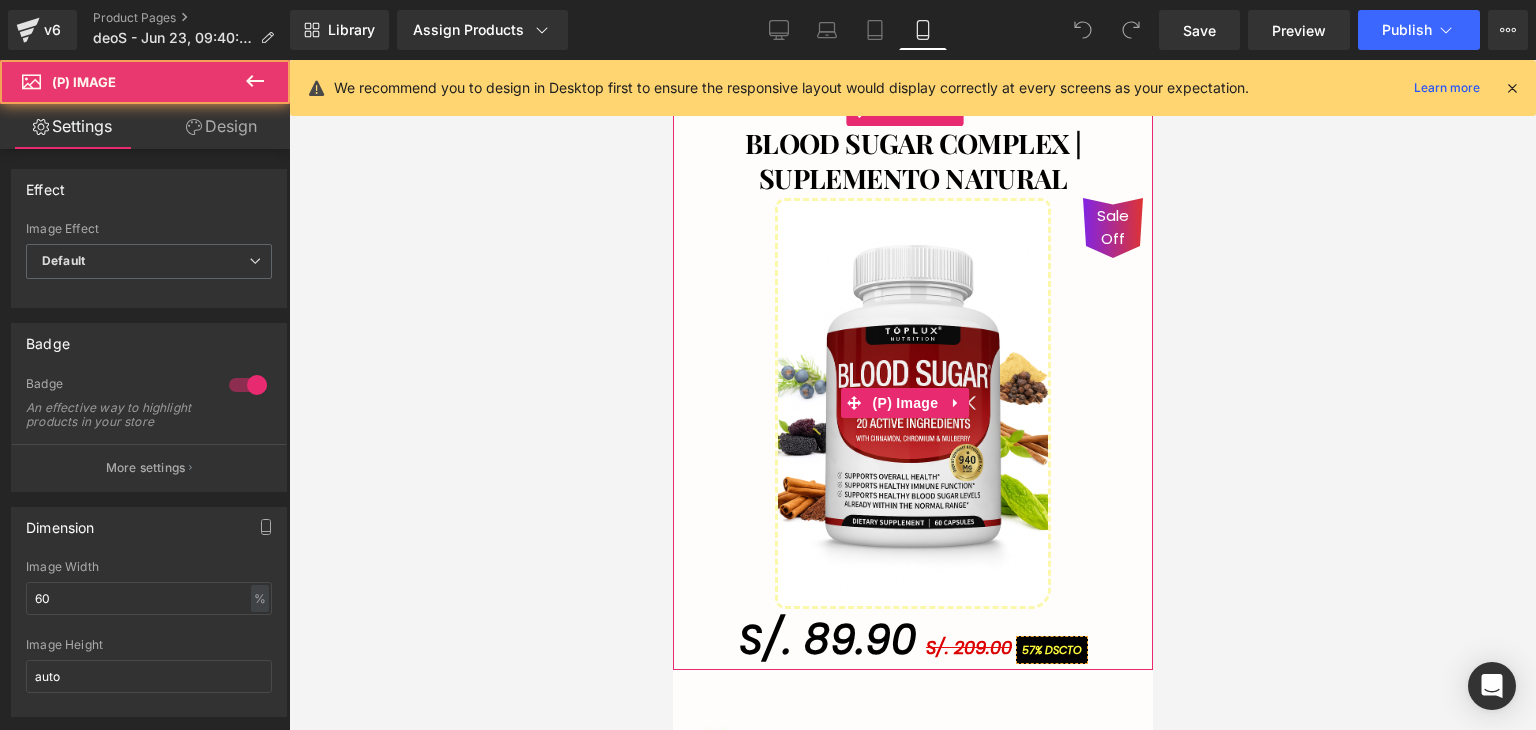 click at bounding box center (912, 403) 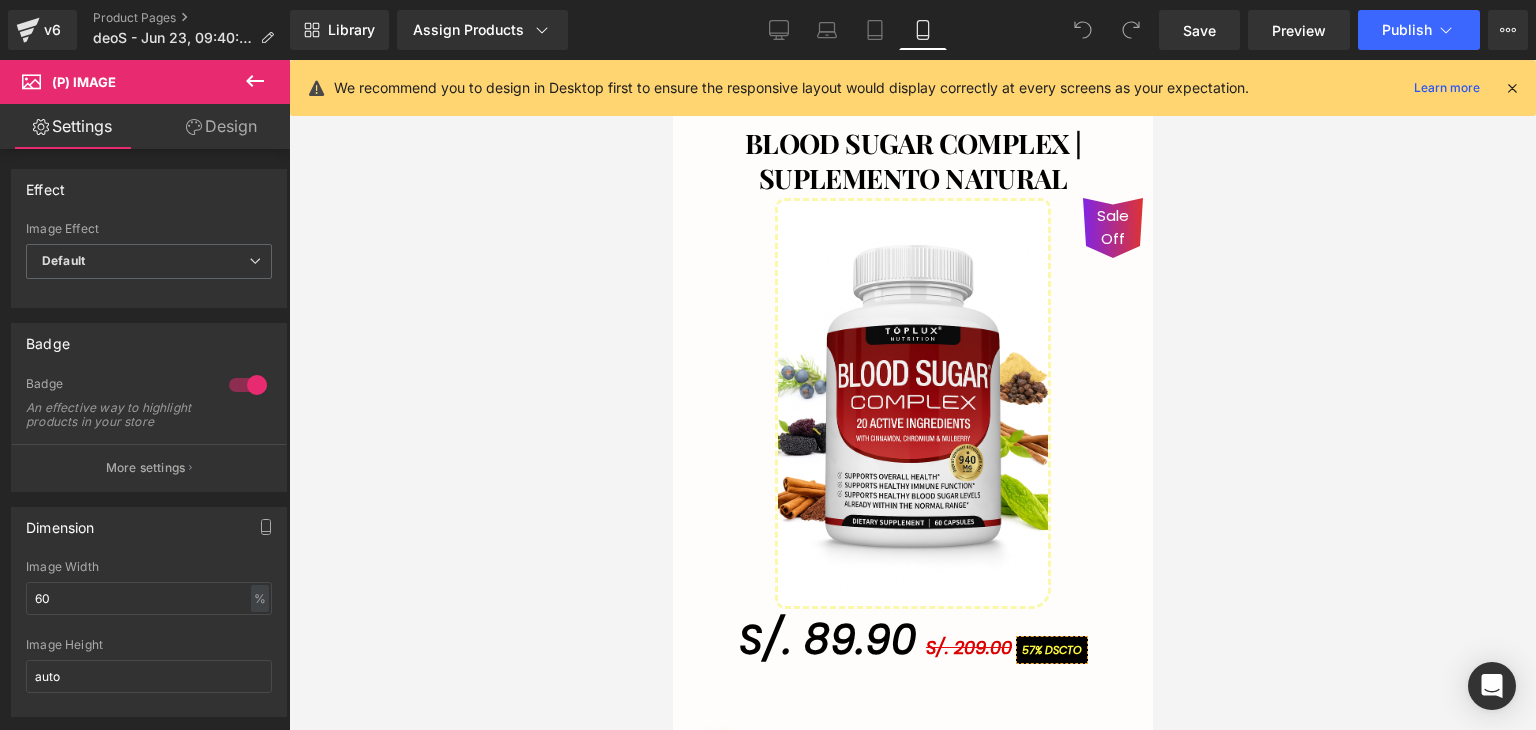click 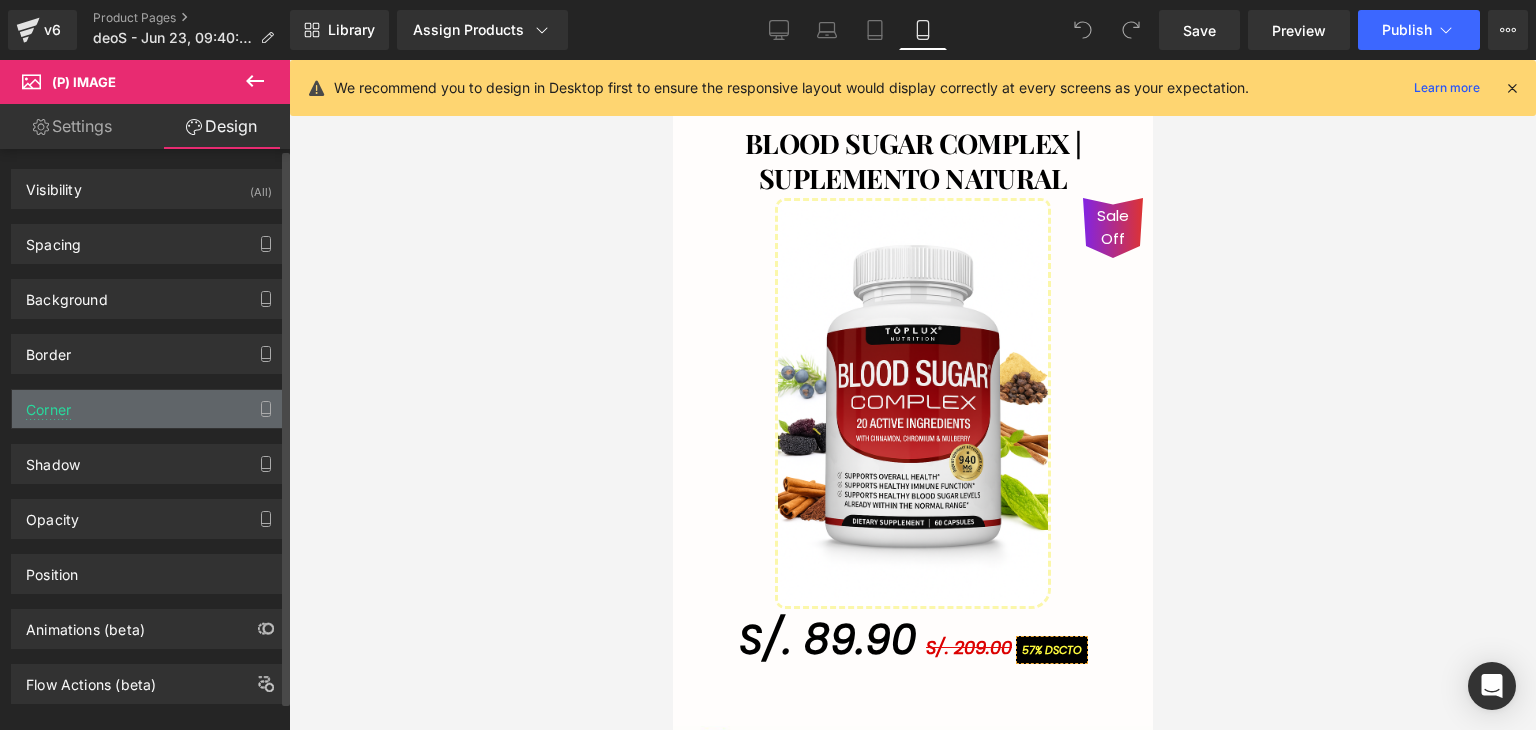 type on "#fbf7ab" 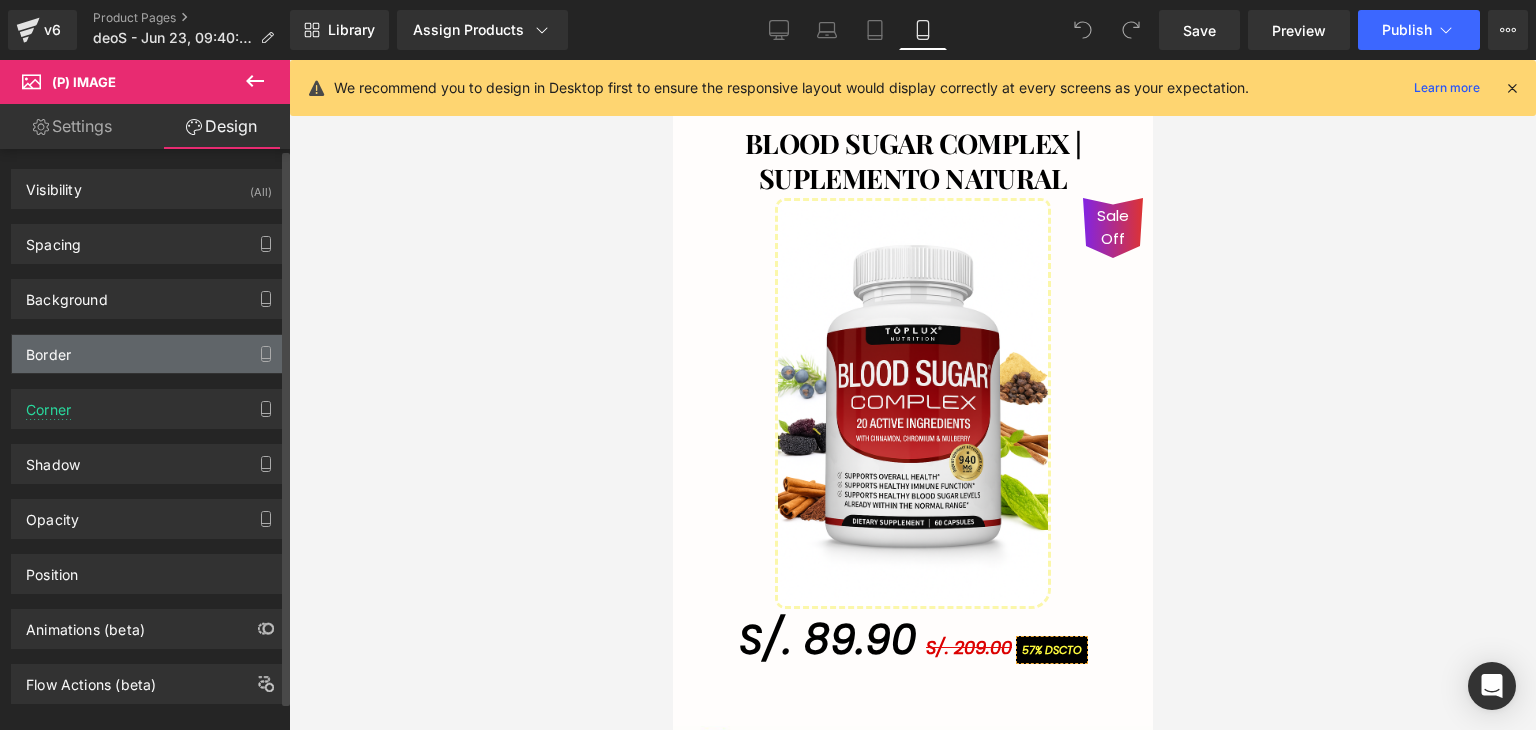 click on "Border" at bounding box center (149, 354) 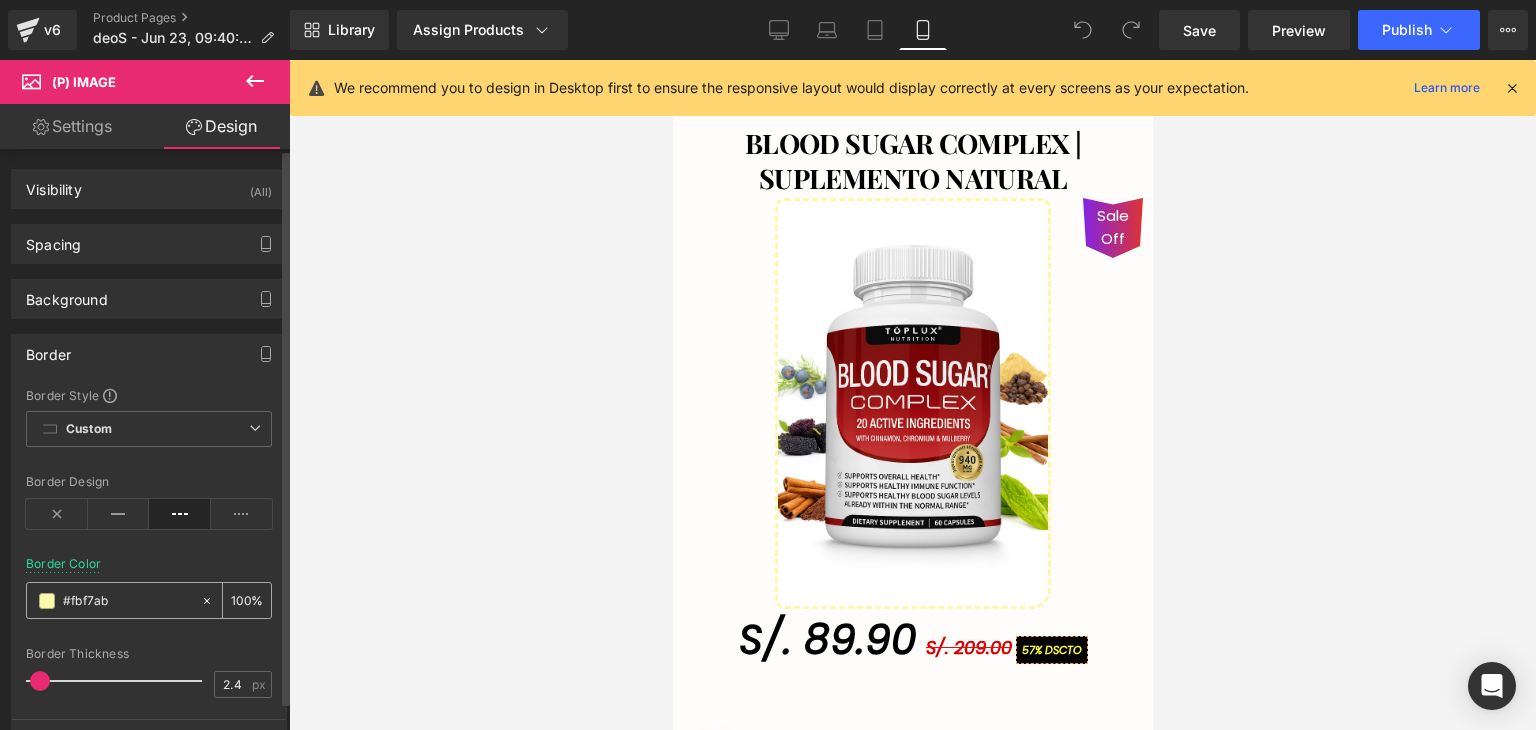 click on "#fbf7ab" at bounding box center (127, 601) 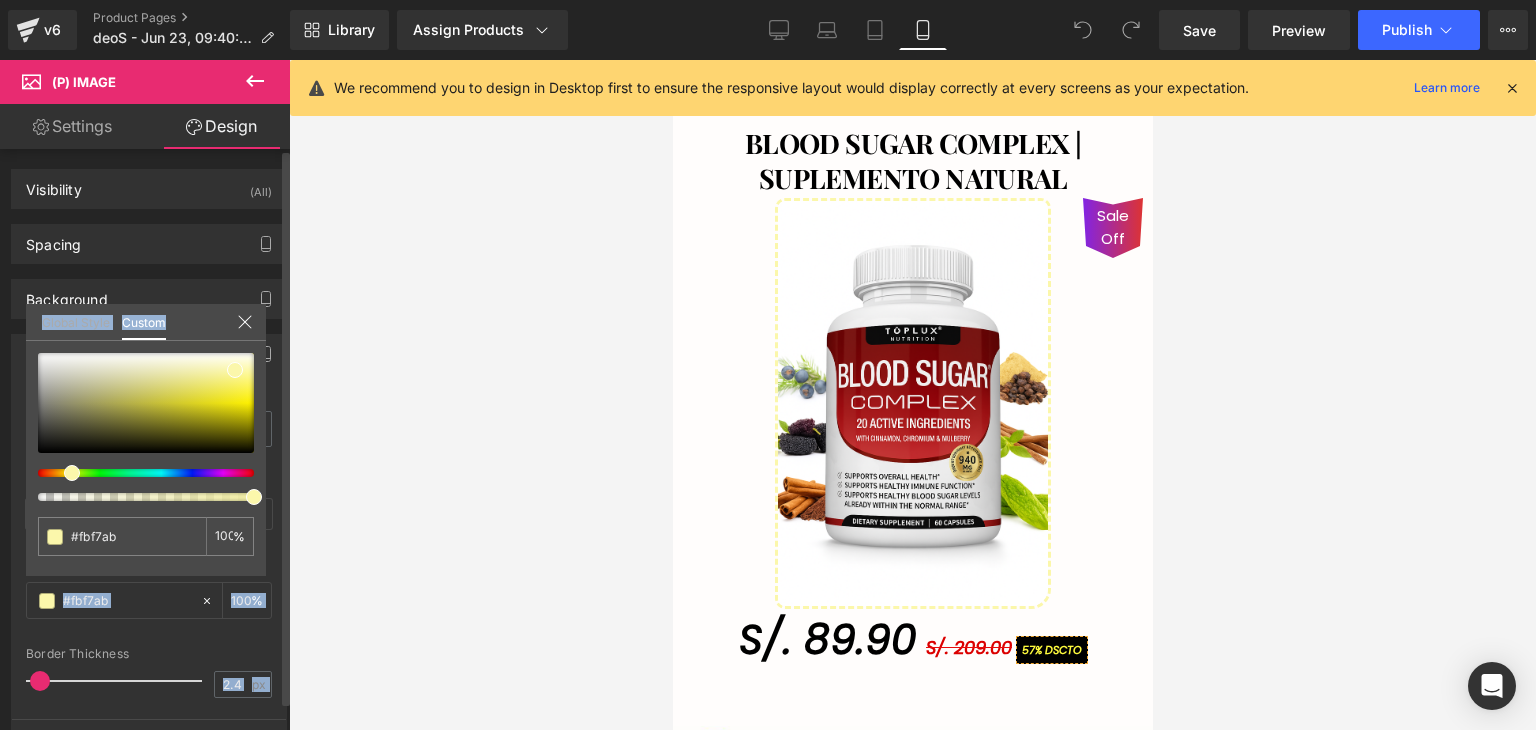 drag, startPoint x: 65, startPoint y: 480, endPoint x: 8, endPoint y: 485, distance: 57.21888 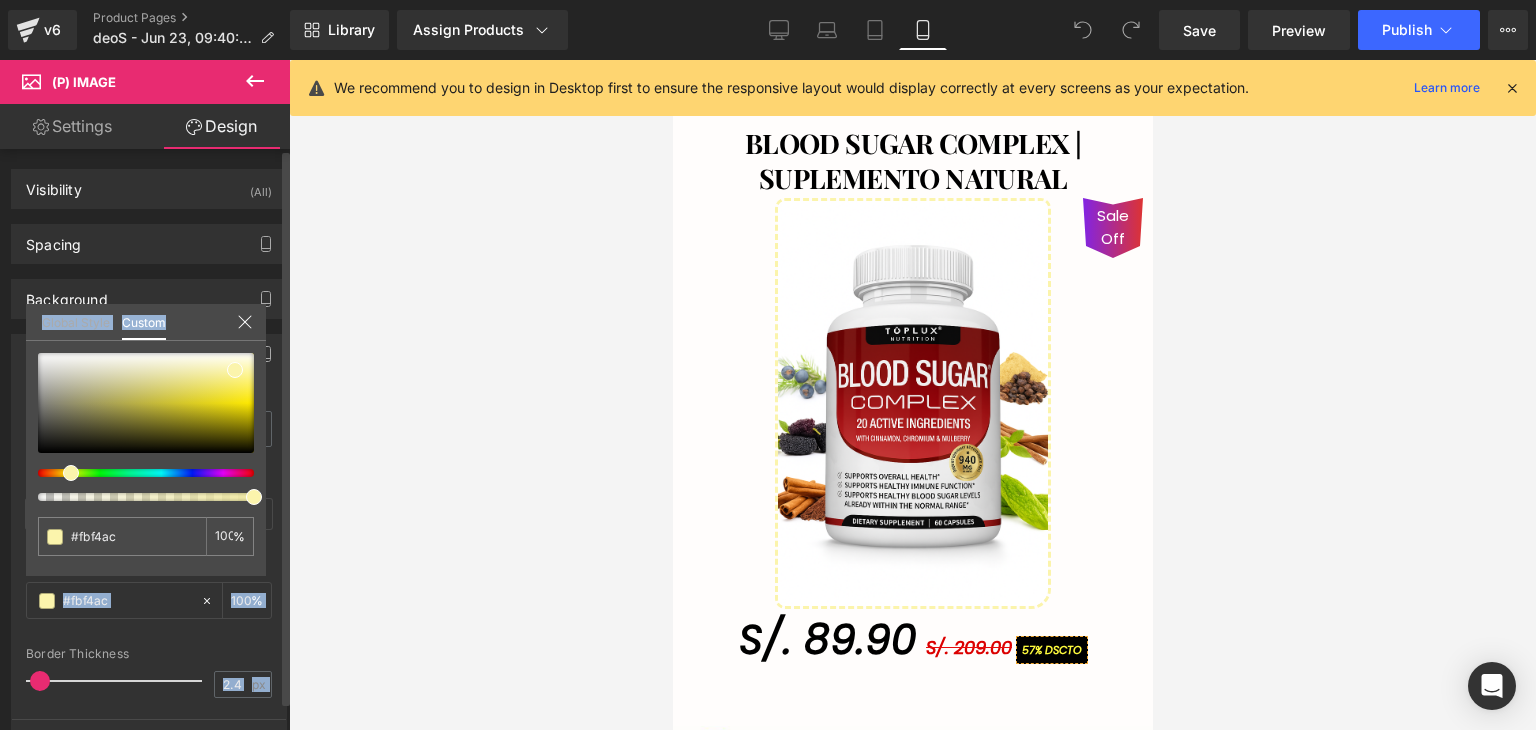 click at bounding box center (138, 473) 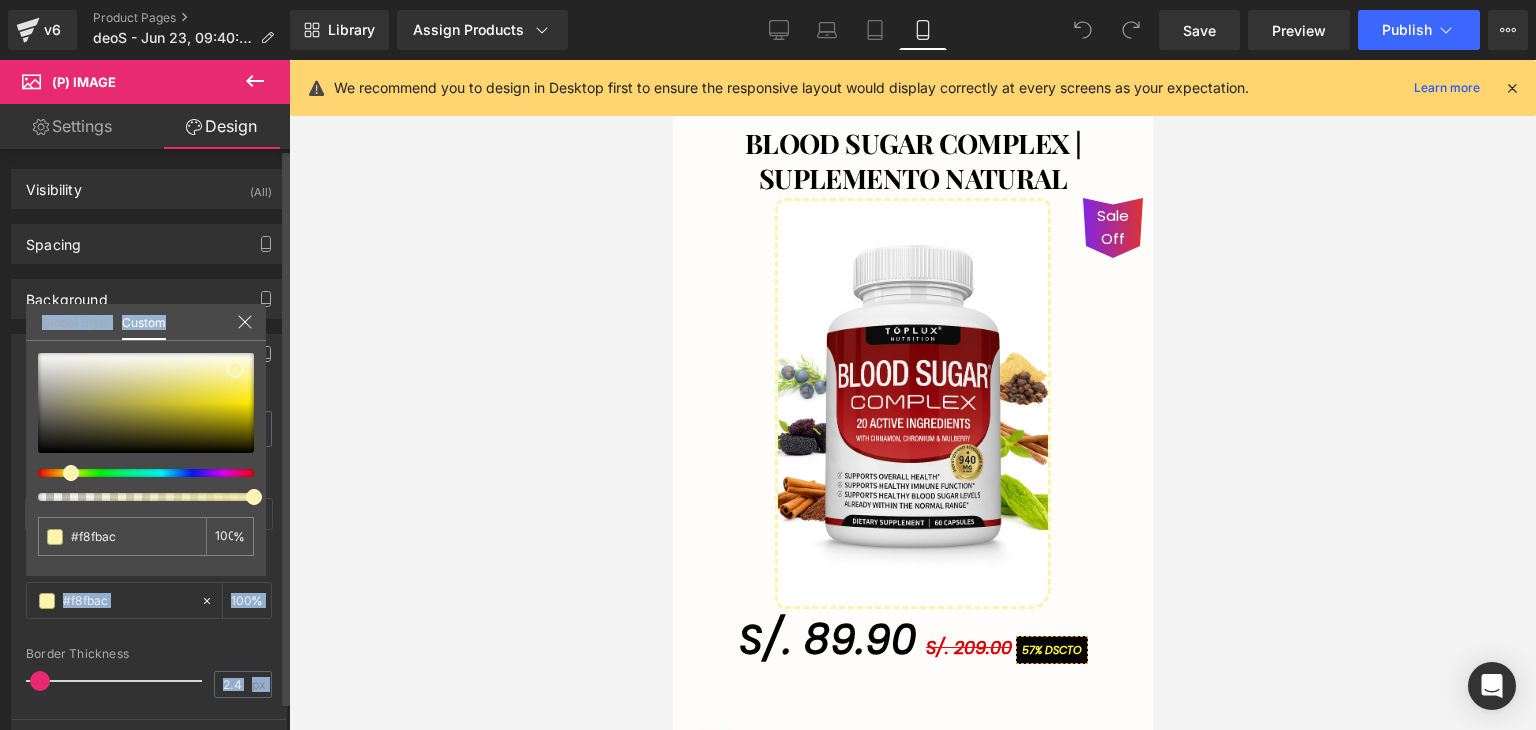type on "#fbf4ac" 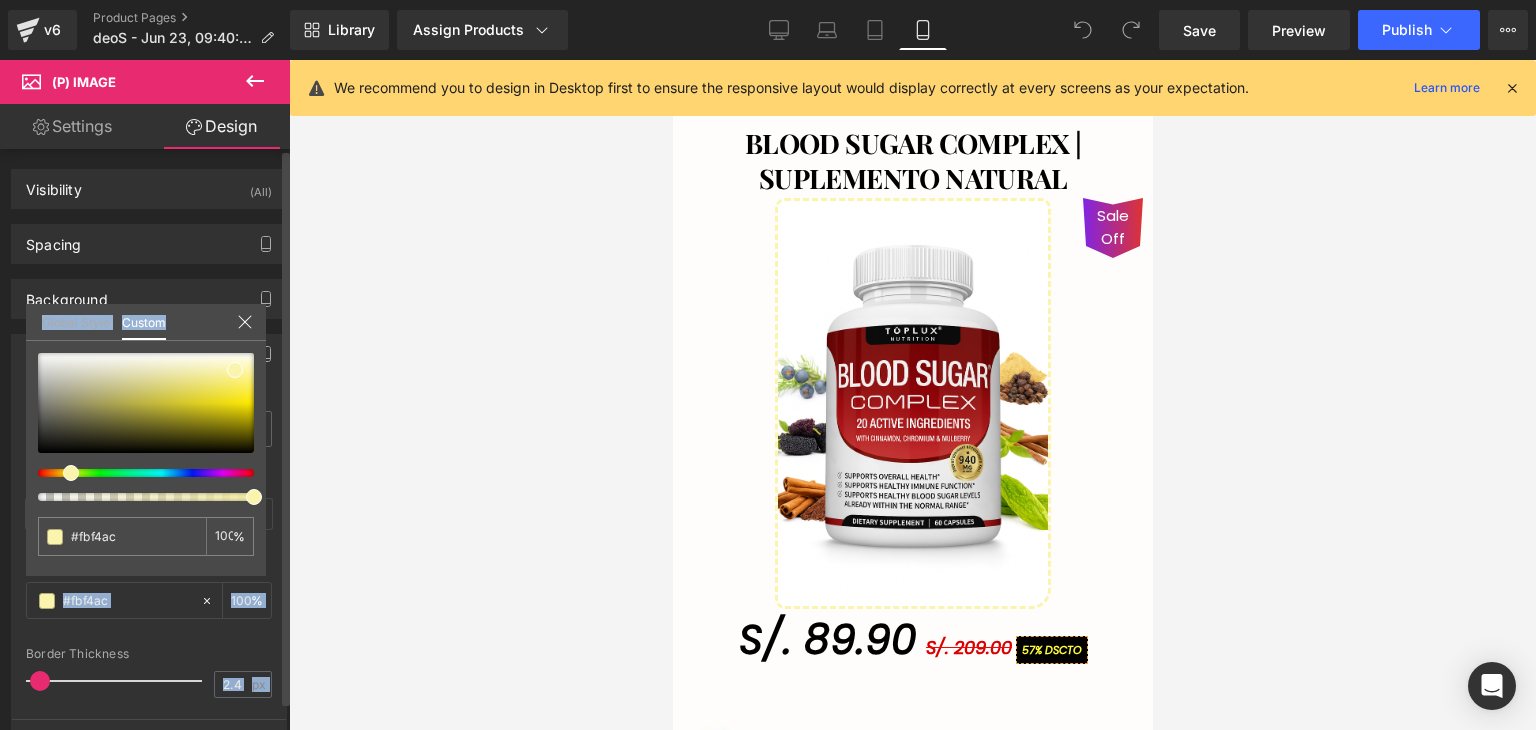 type on "#fbdaac" 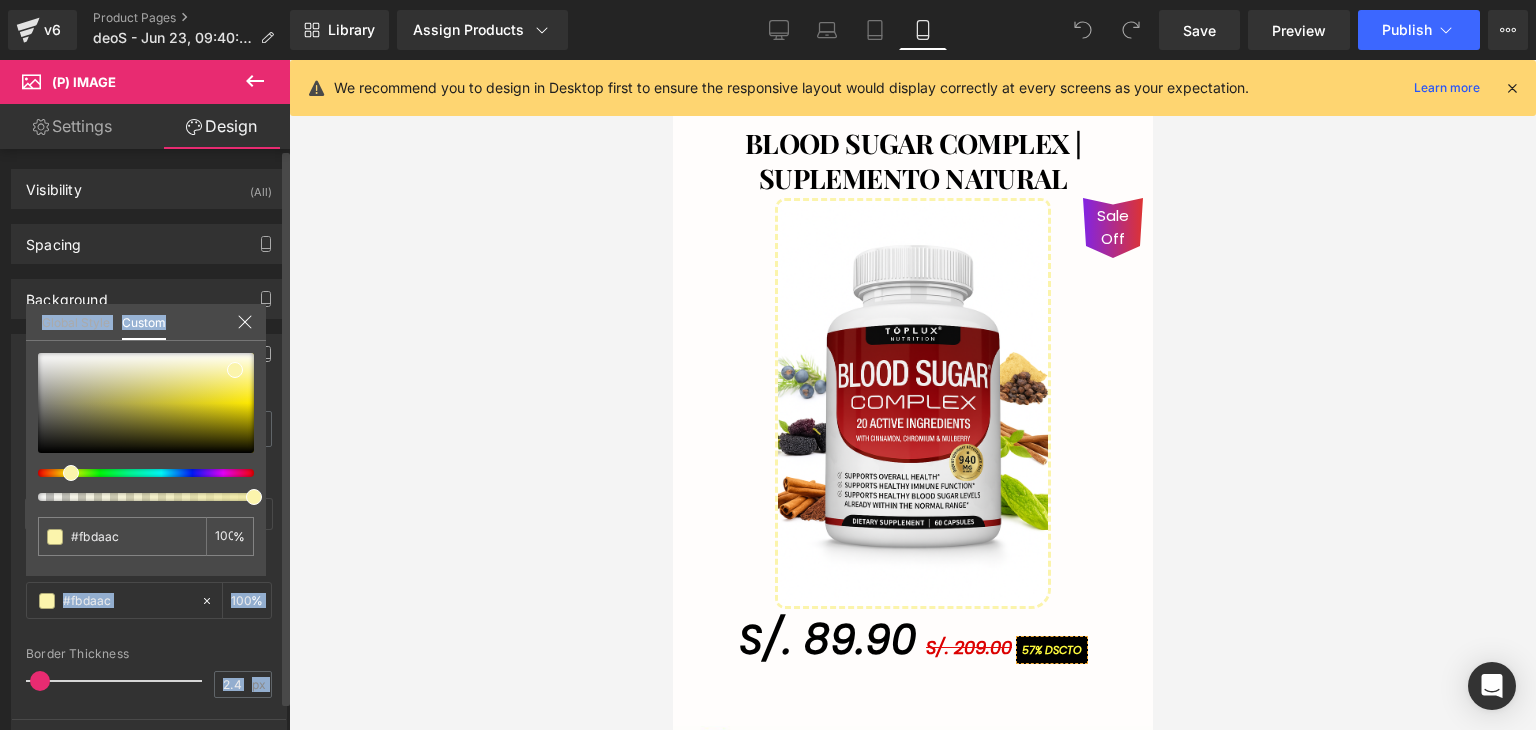 type on "#fbcdac" 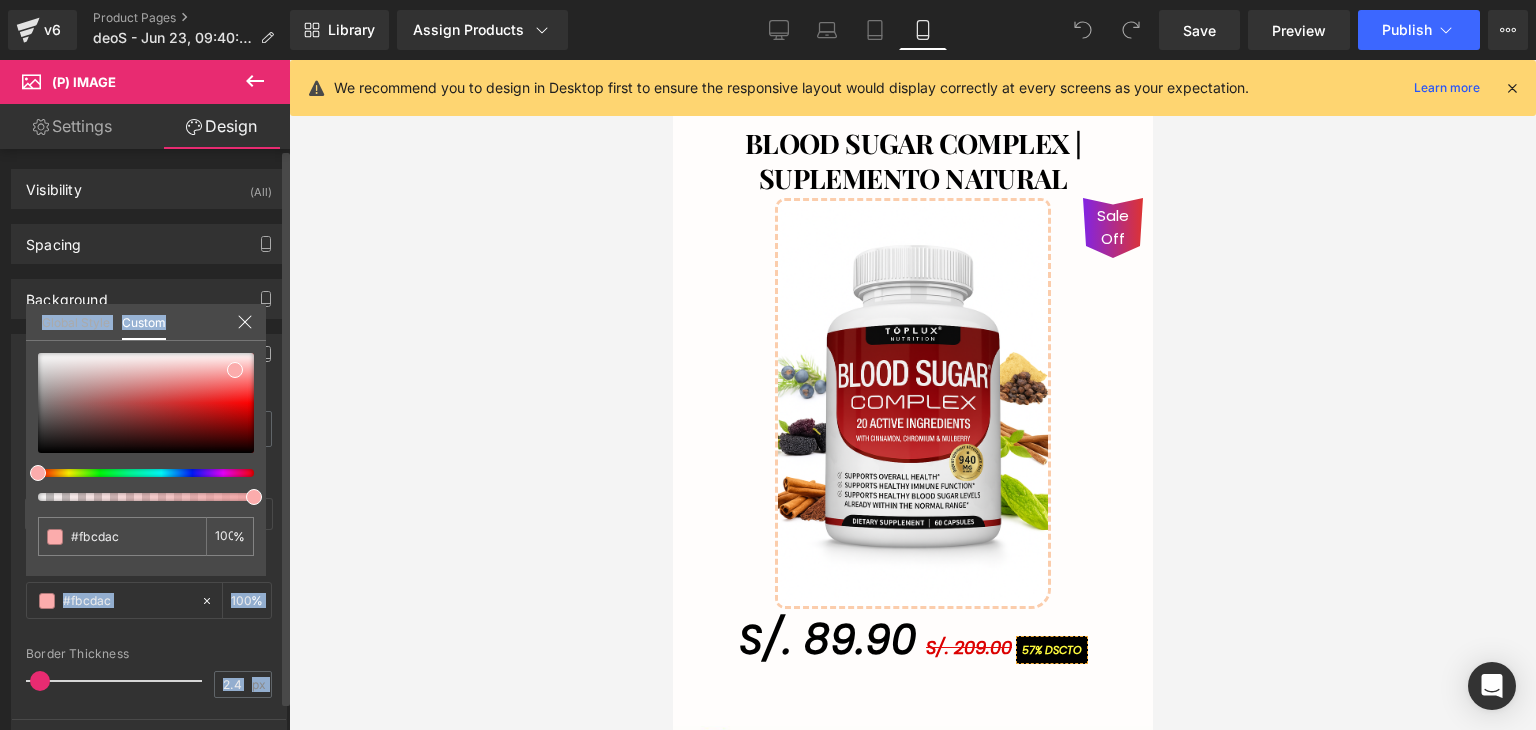 type on "#fbb6ac" 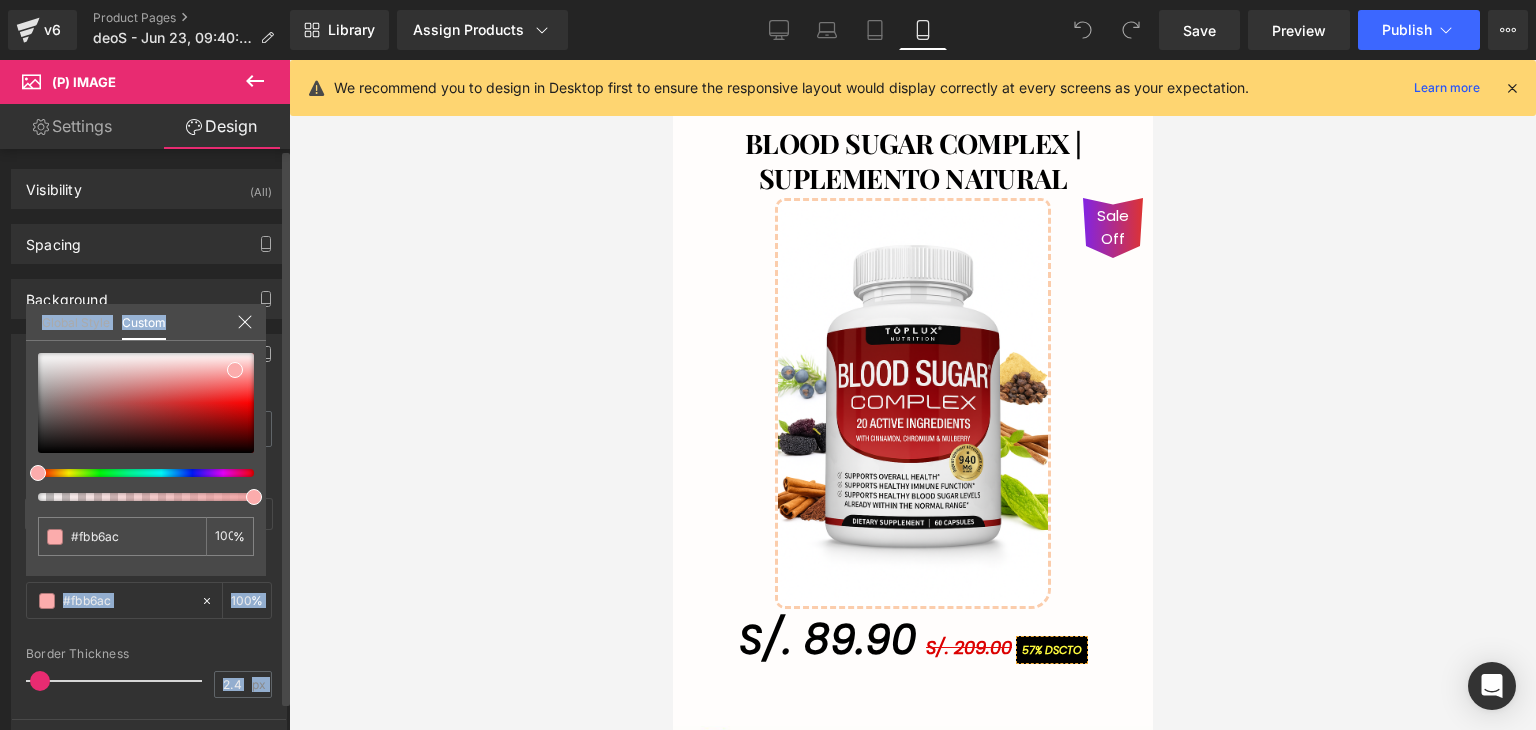 type on "#fbacac" 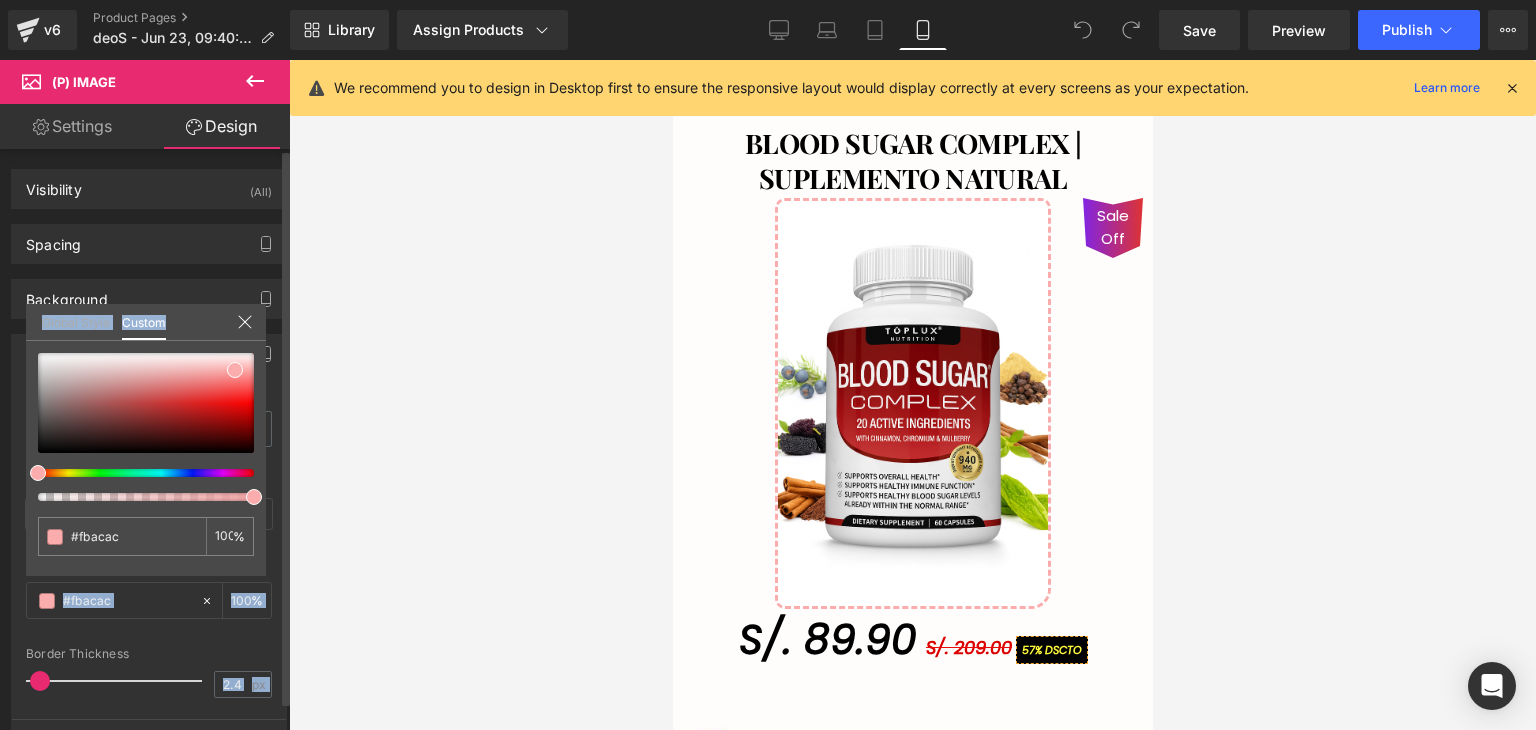 drag, startPoint x: 75, startPoint y: 469, endPoint x: 0, endPoint y: 489, distance: 77.62087 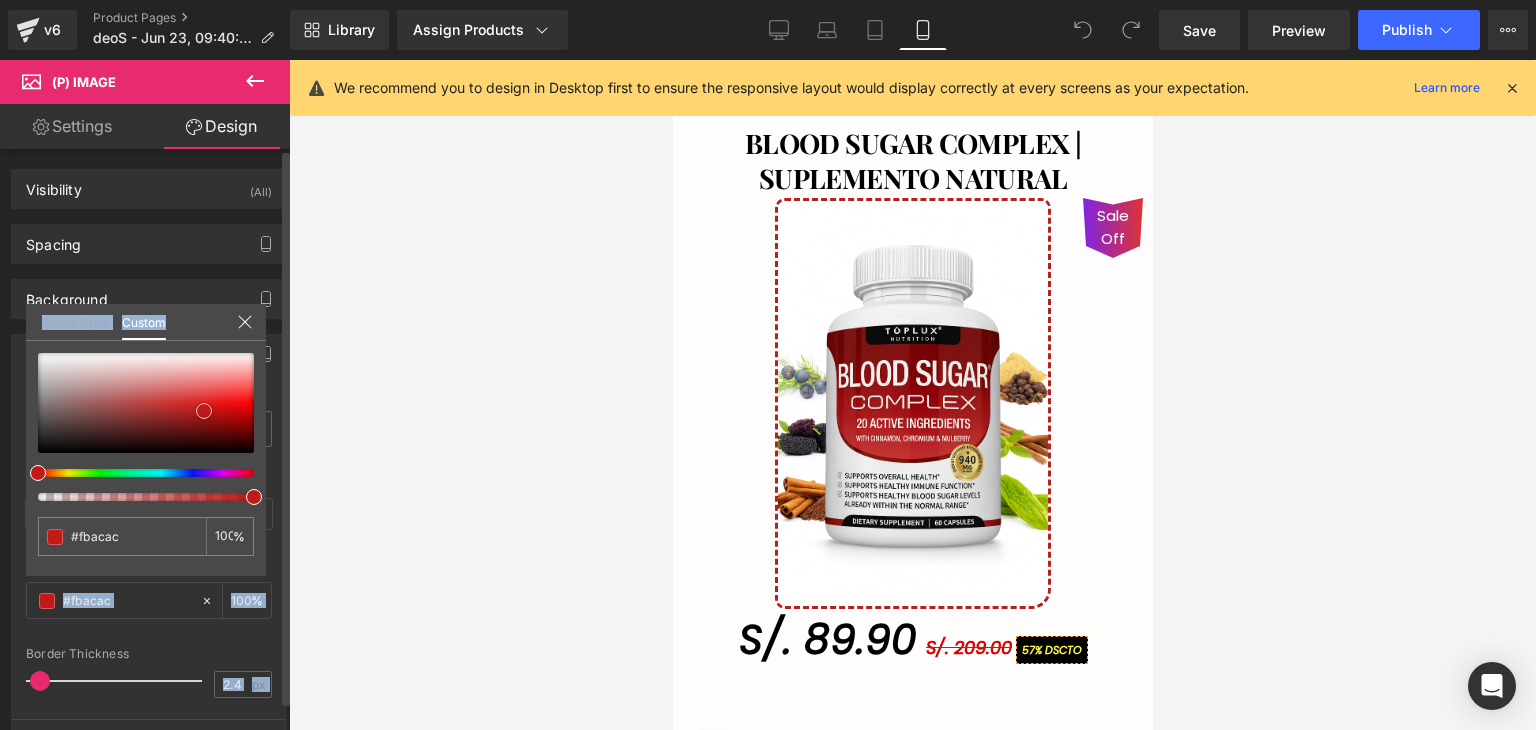 type on "#b62020" 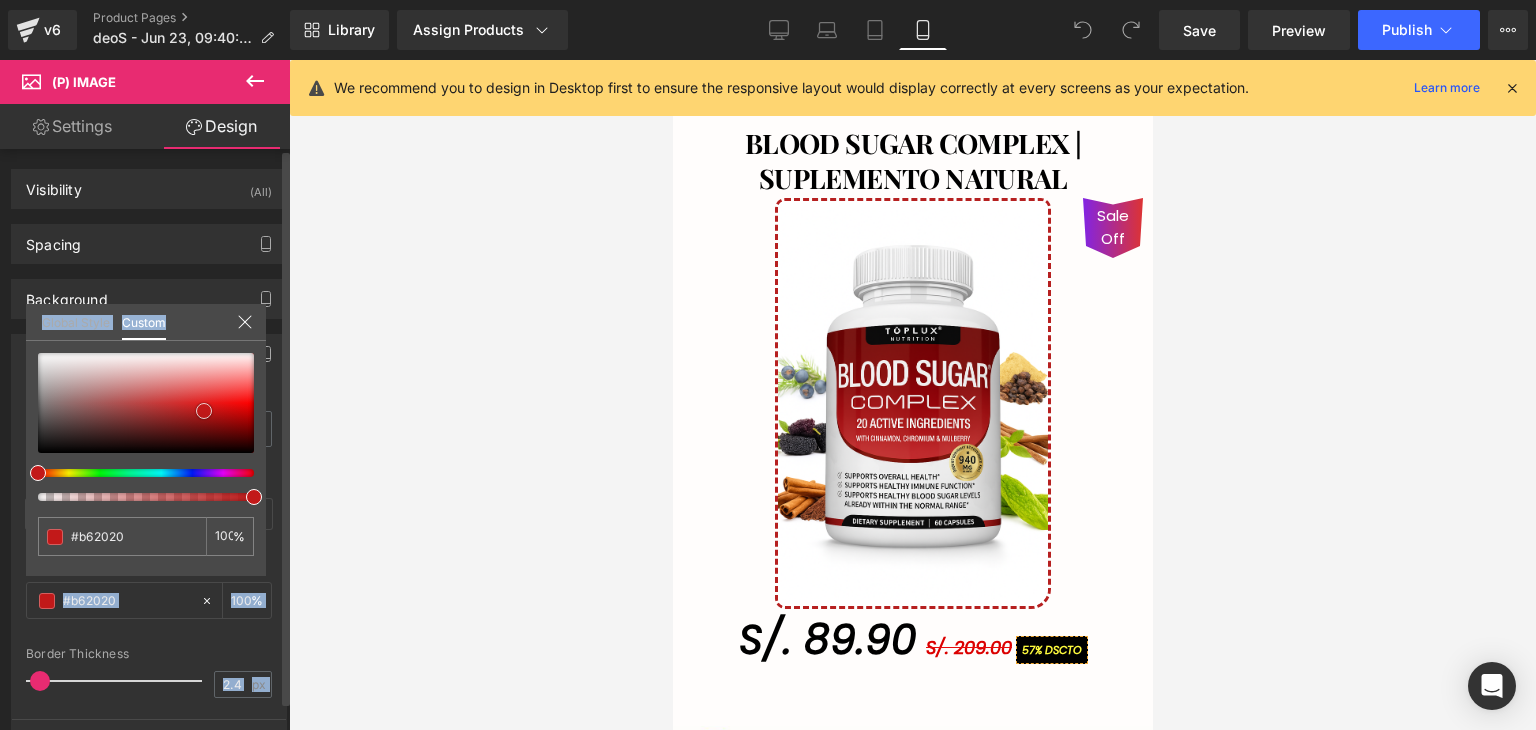 type on "#bd1818" 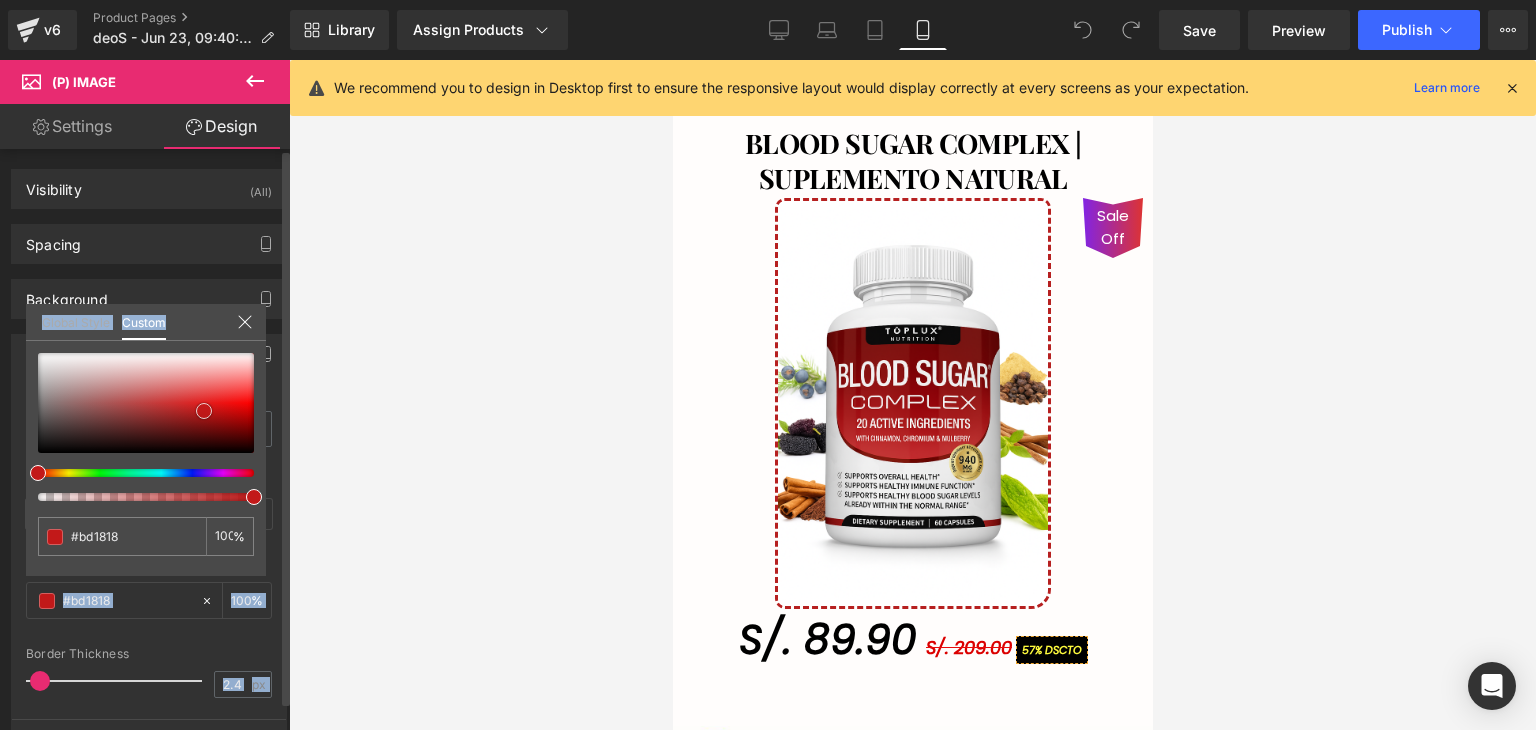 type on "#cf1515" 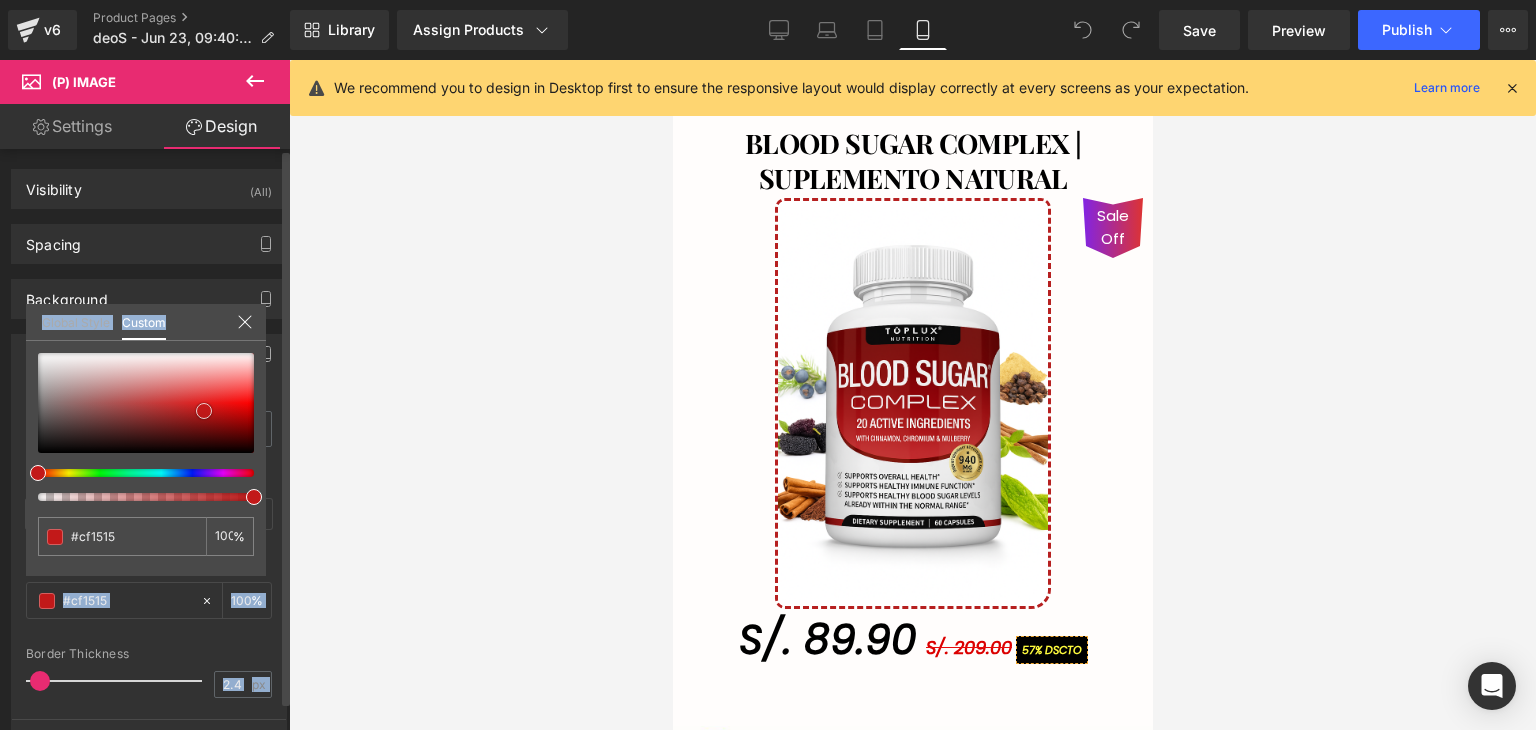 type on "#e11313" 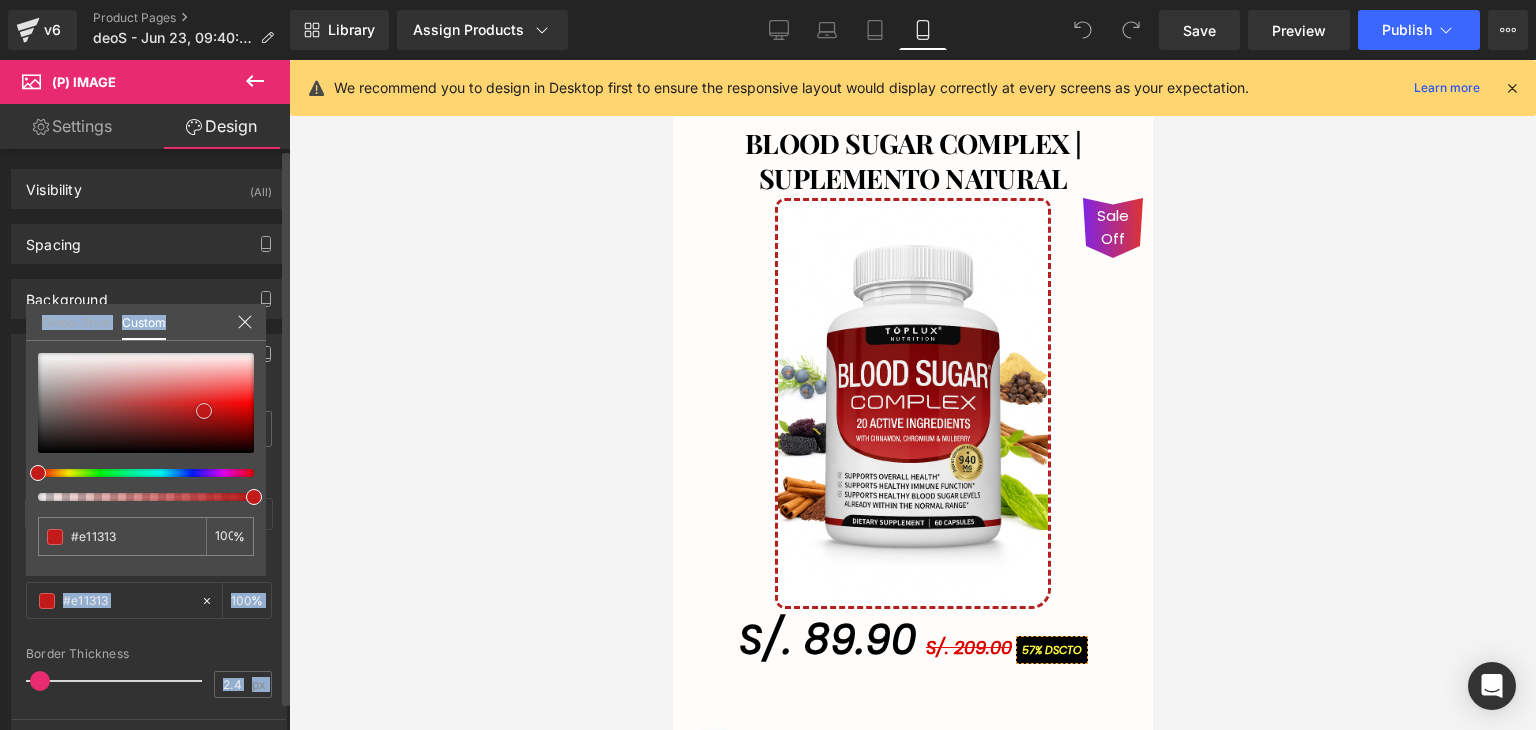 type on "#f62727" 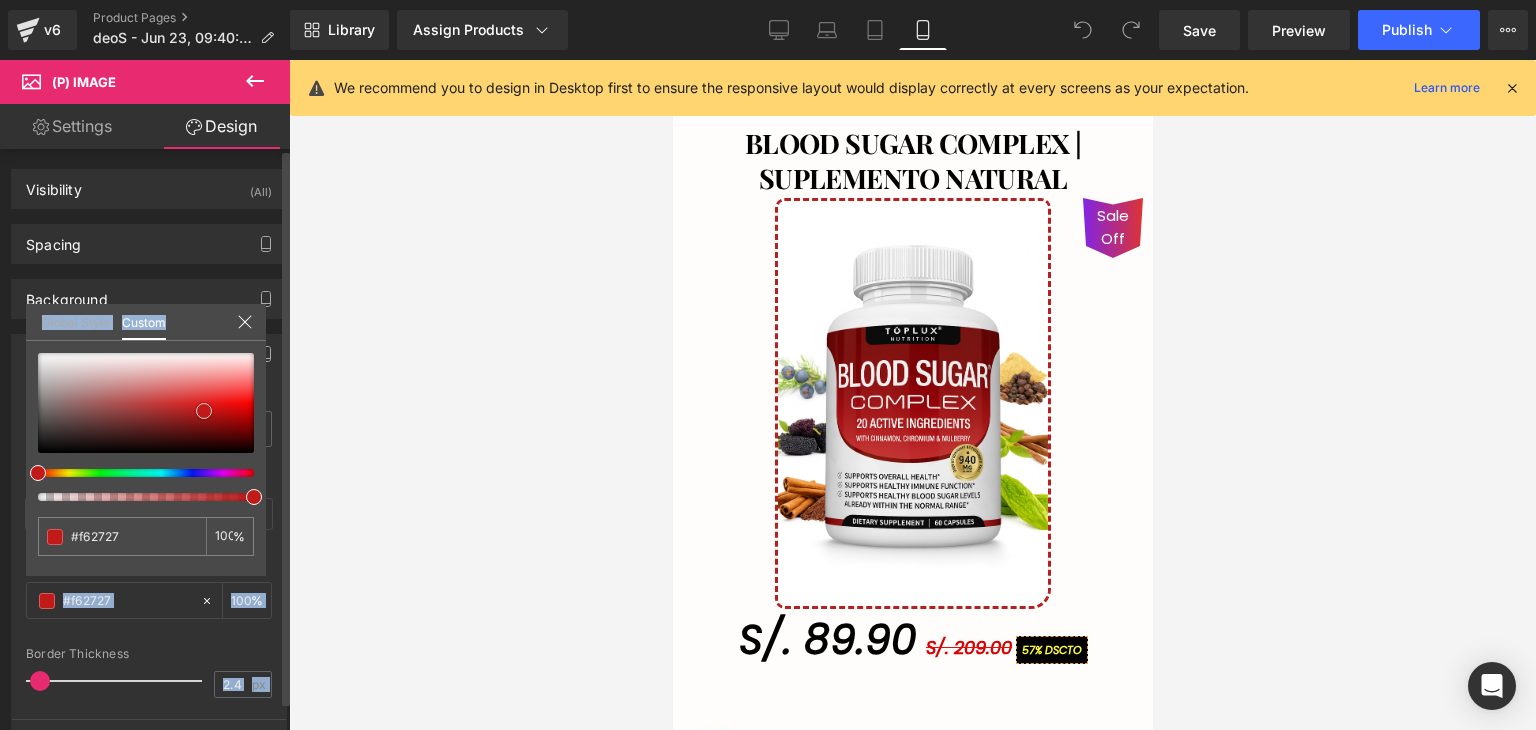 type on "#f92929" 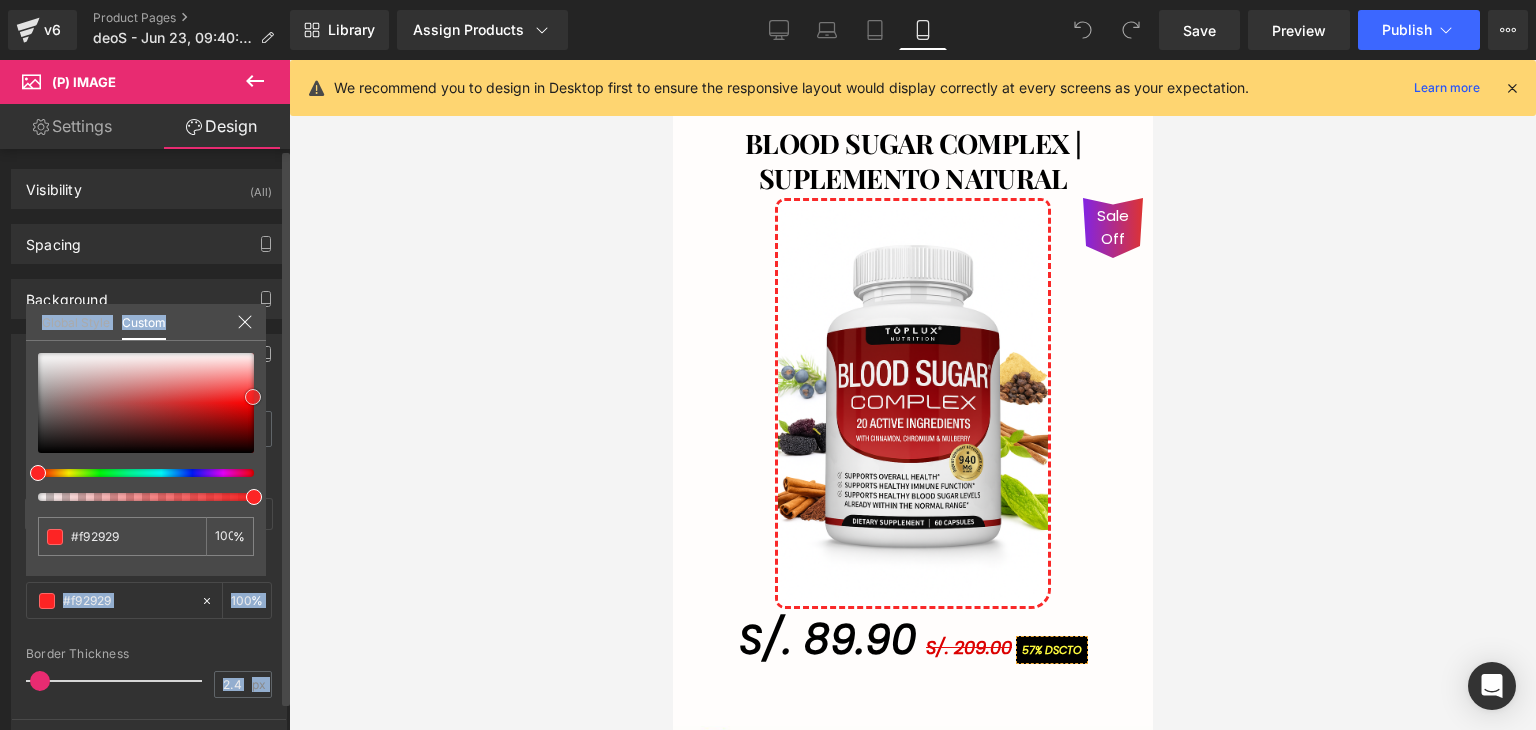 type on "#fb2626" 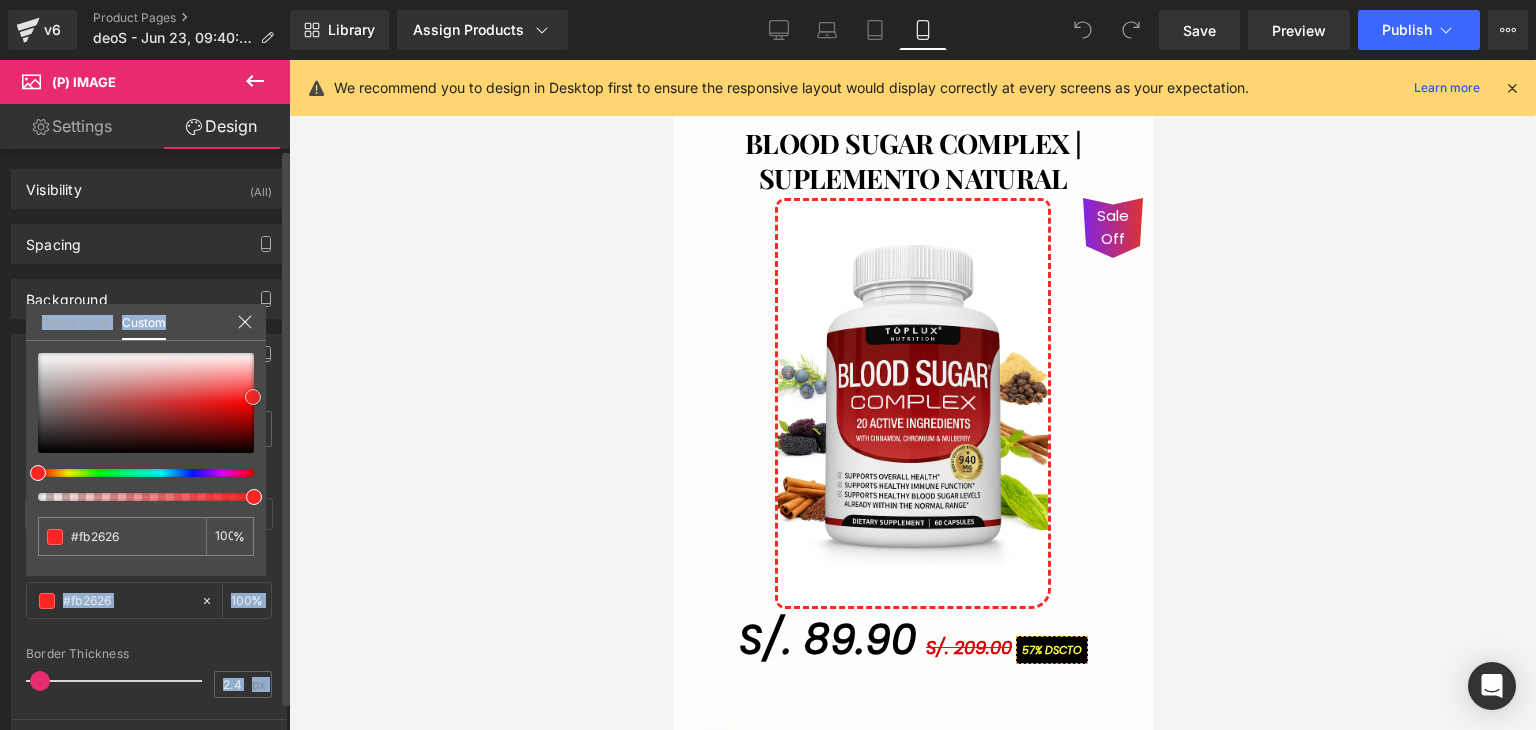 type on "#fd2424" 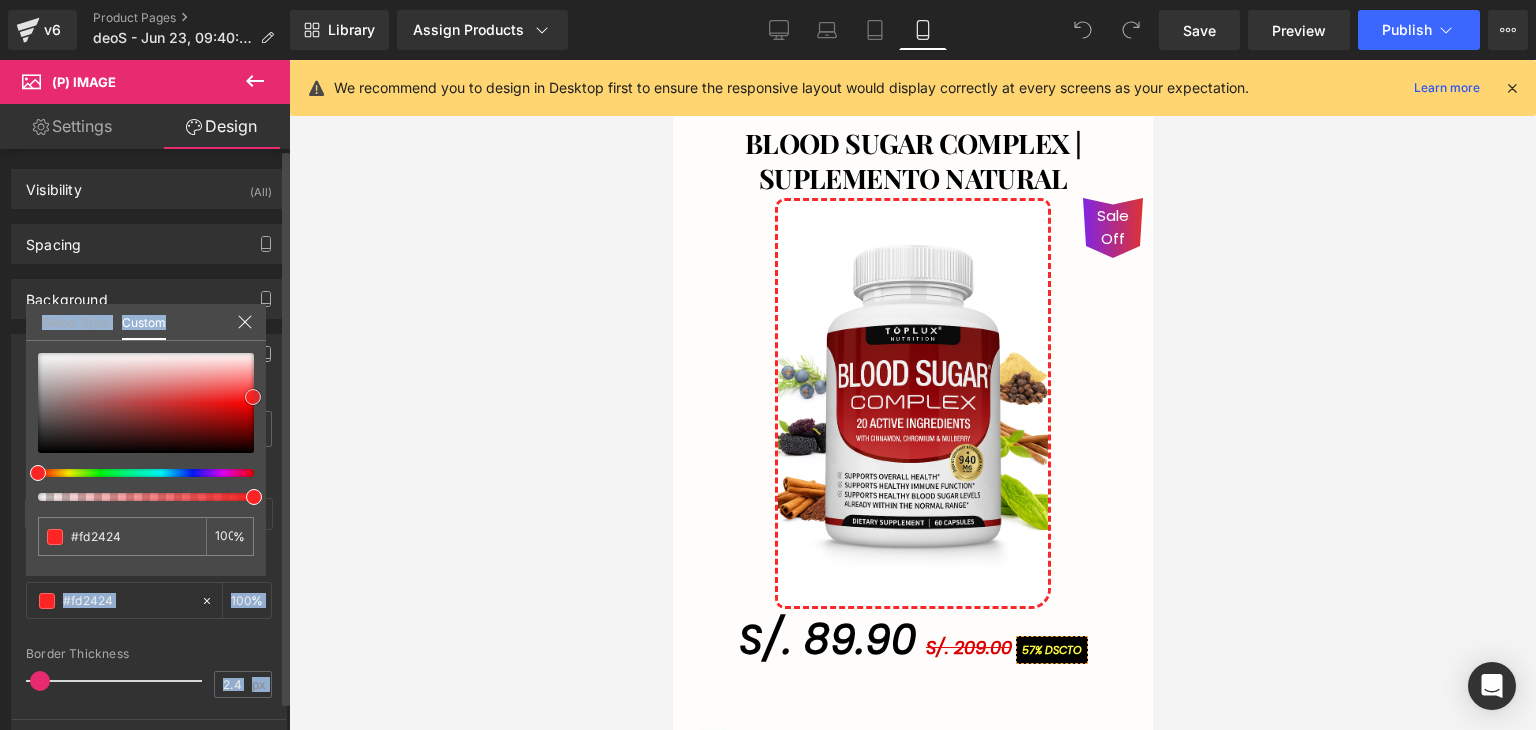 type on "#fd3434" 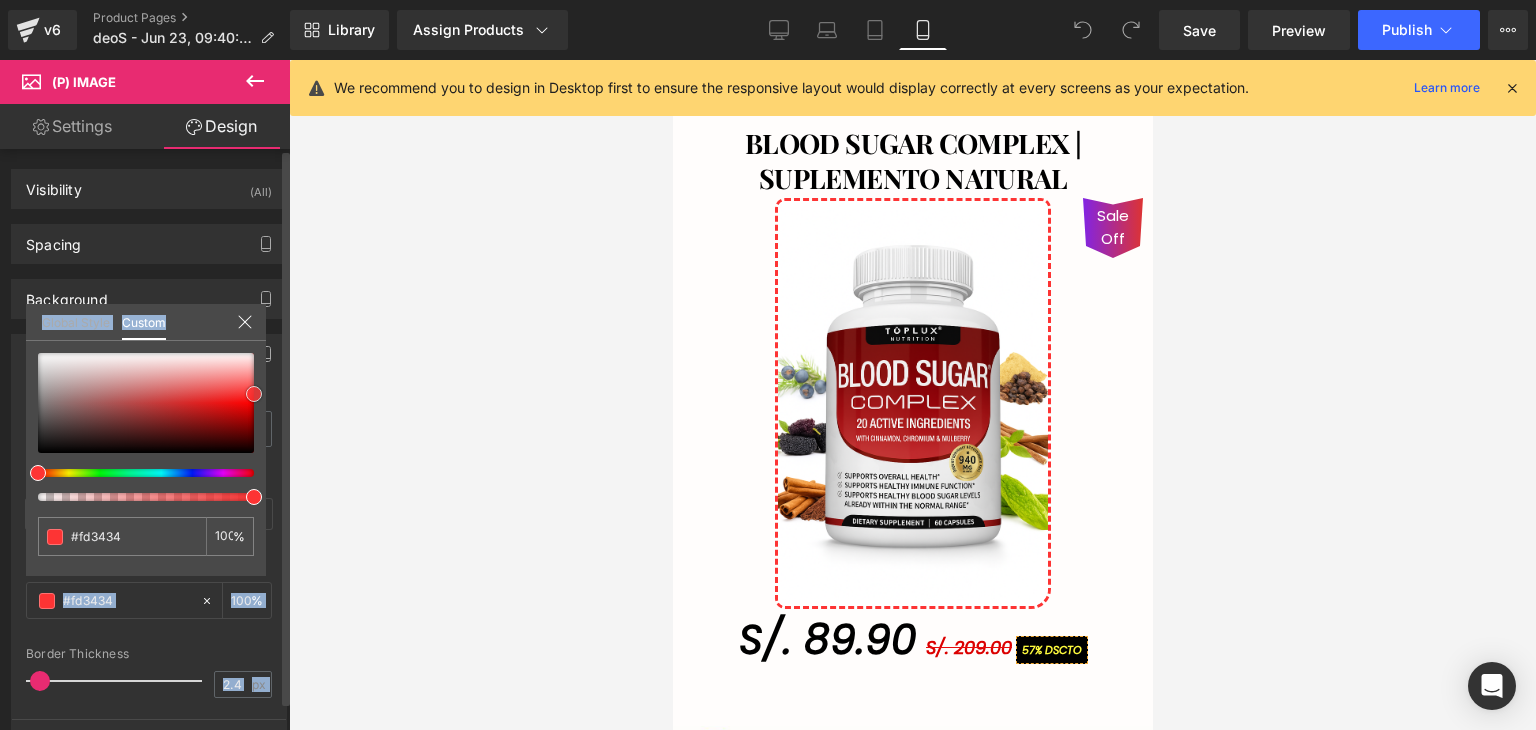type on "#ff3233" 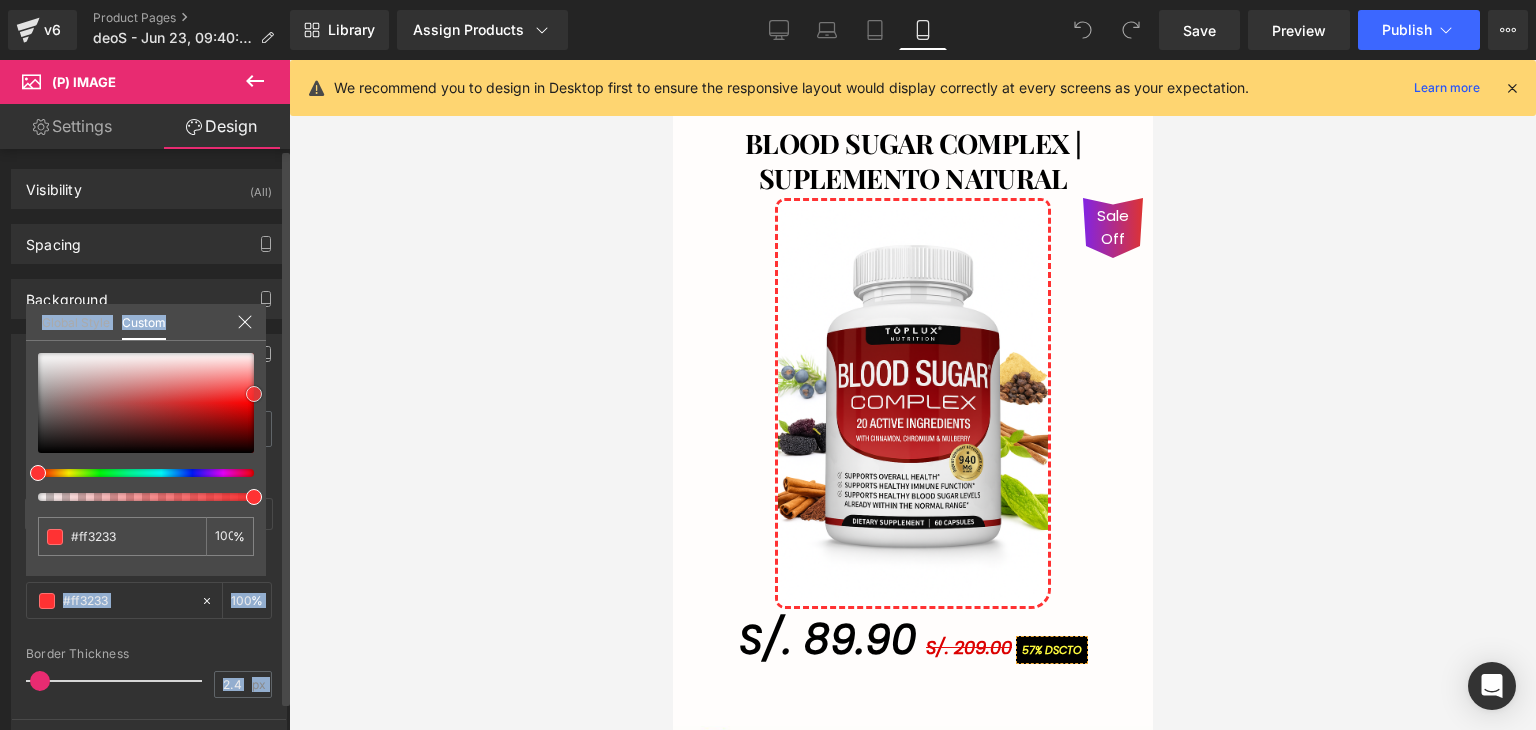 type on "#fe2d2d" 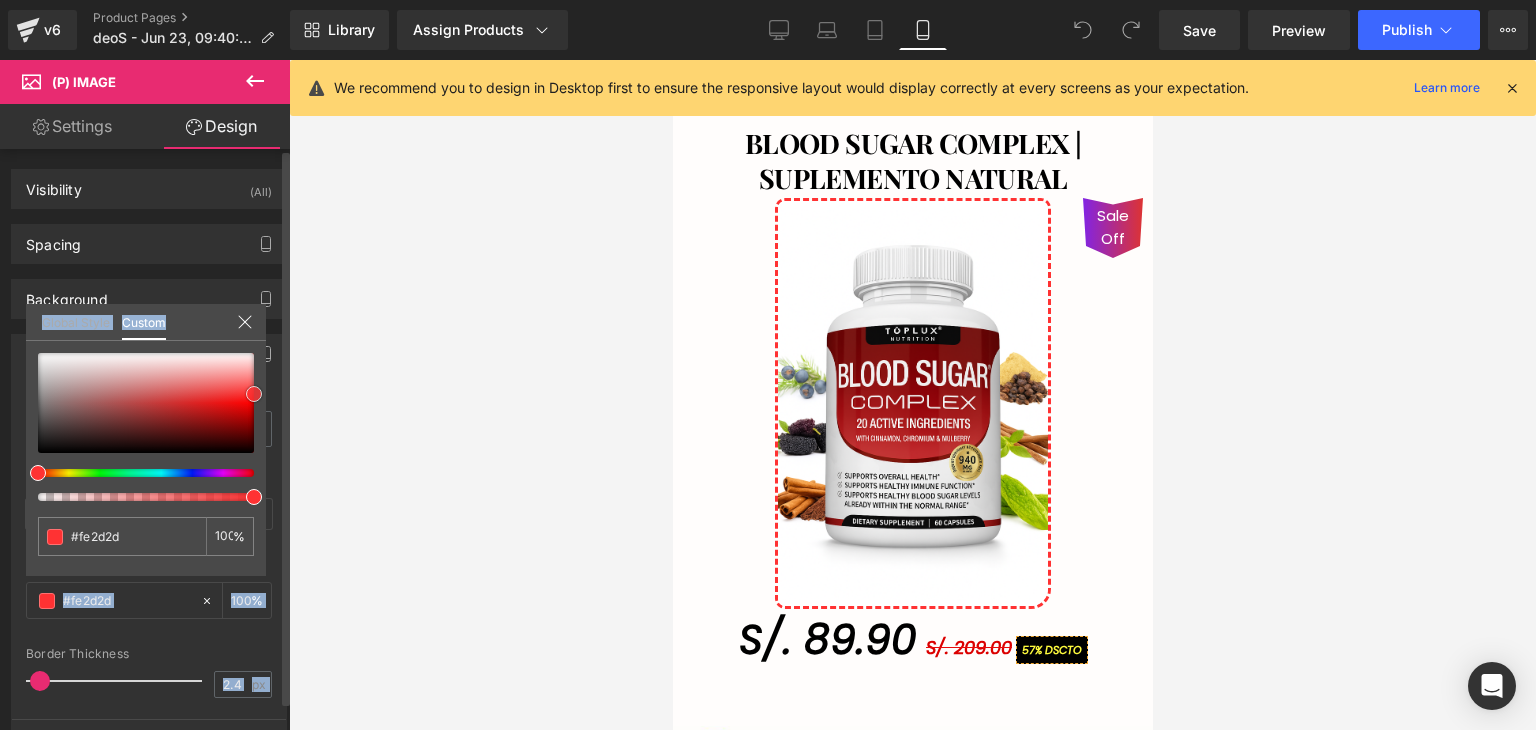 type on "#fd1f1f" 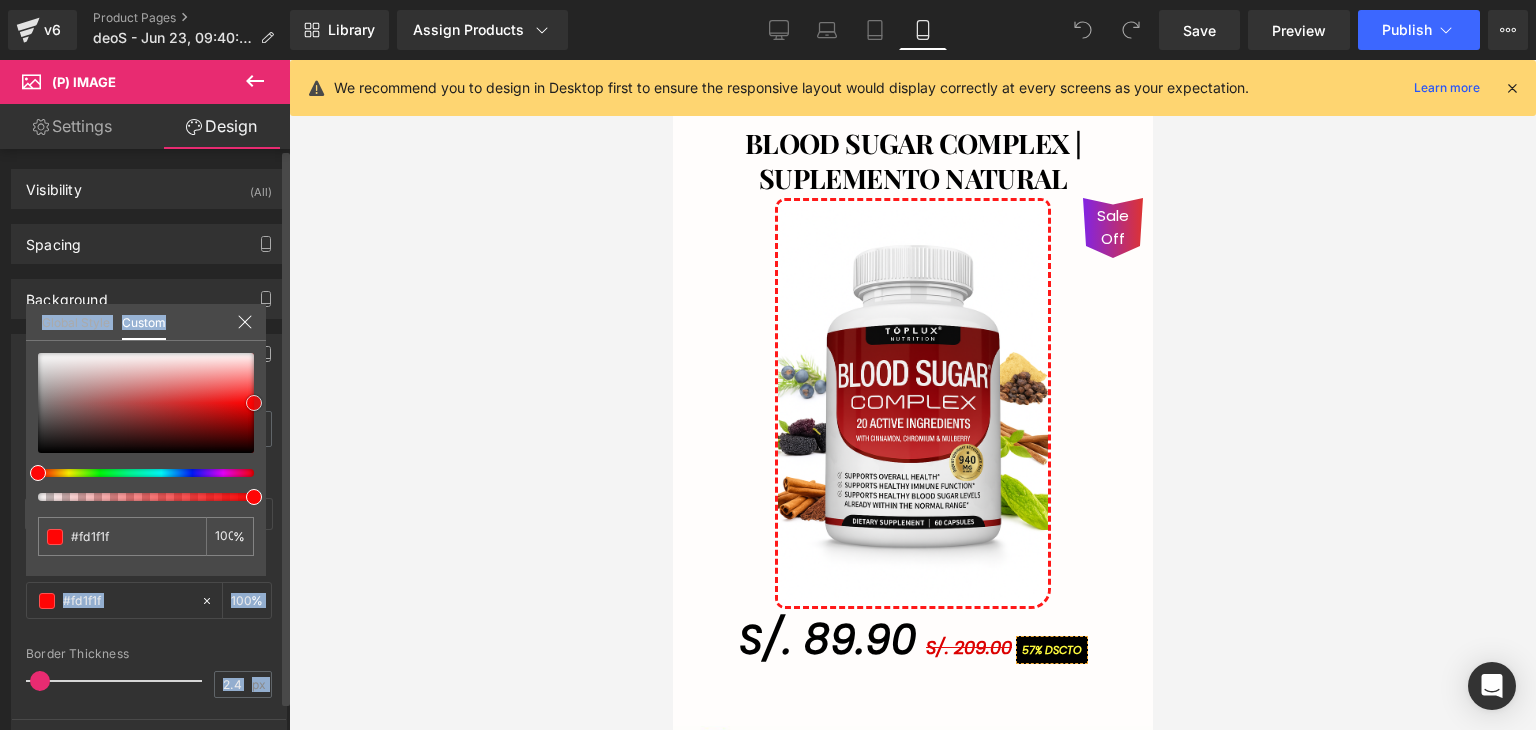 type on "#ff1919" 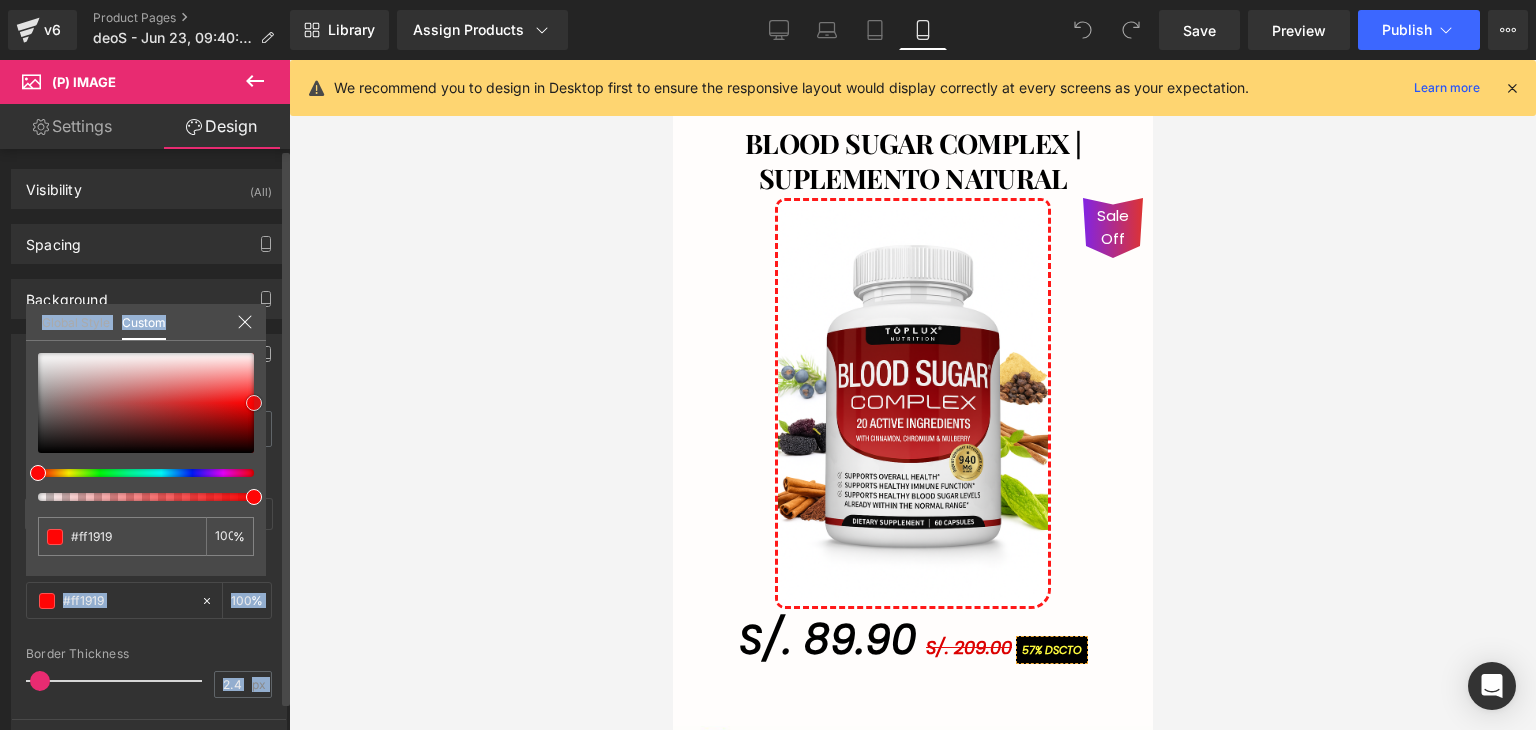 type on "#ff0a0a" 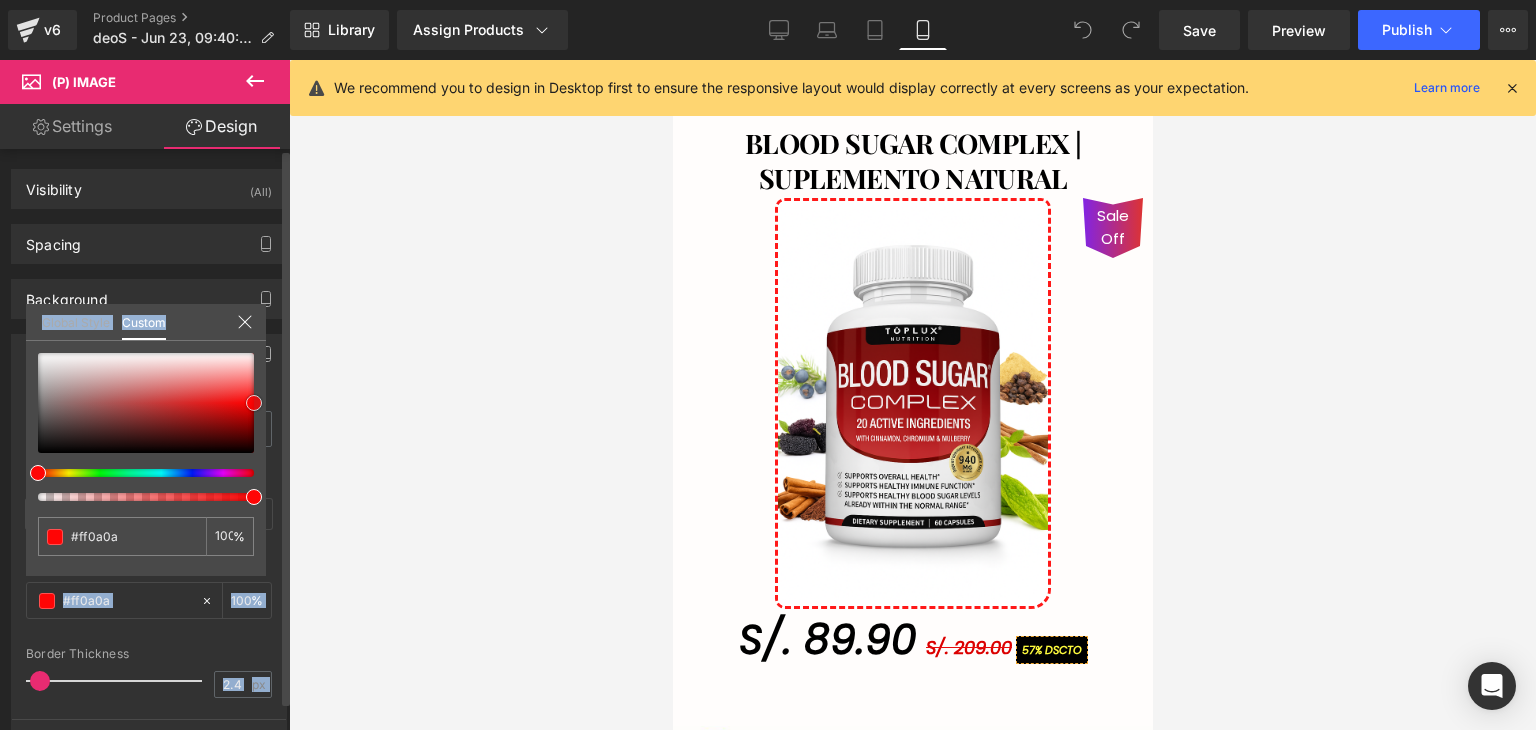 type on "#ff0000" 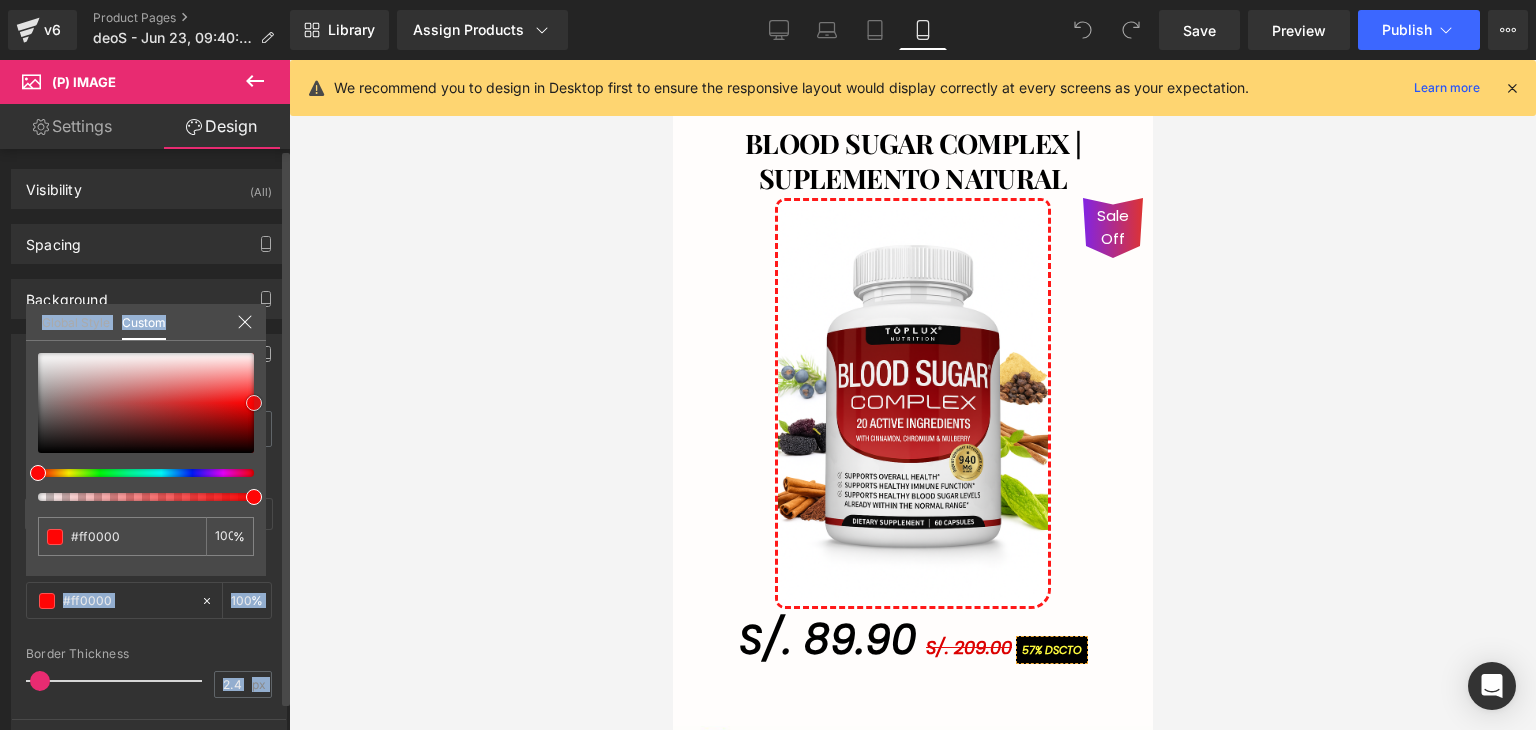 type on "#f40000" 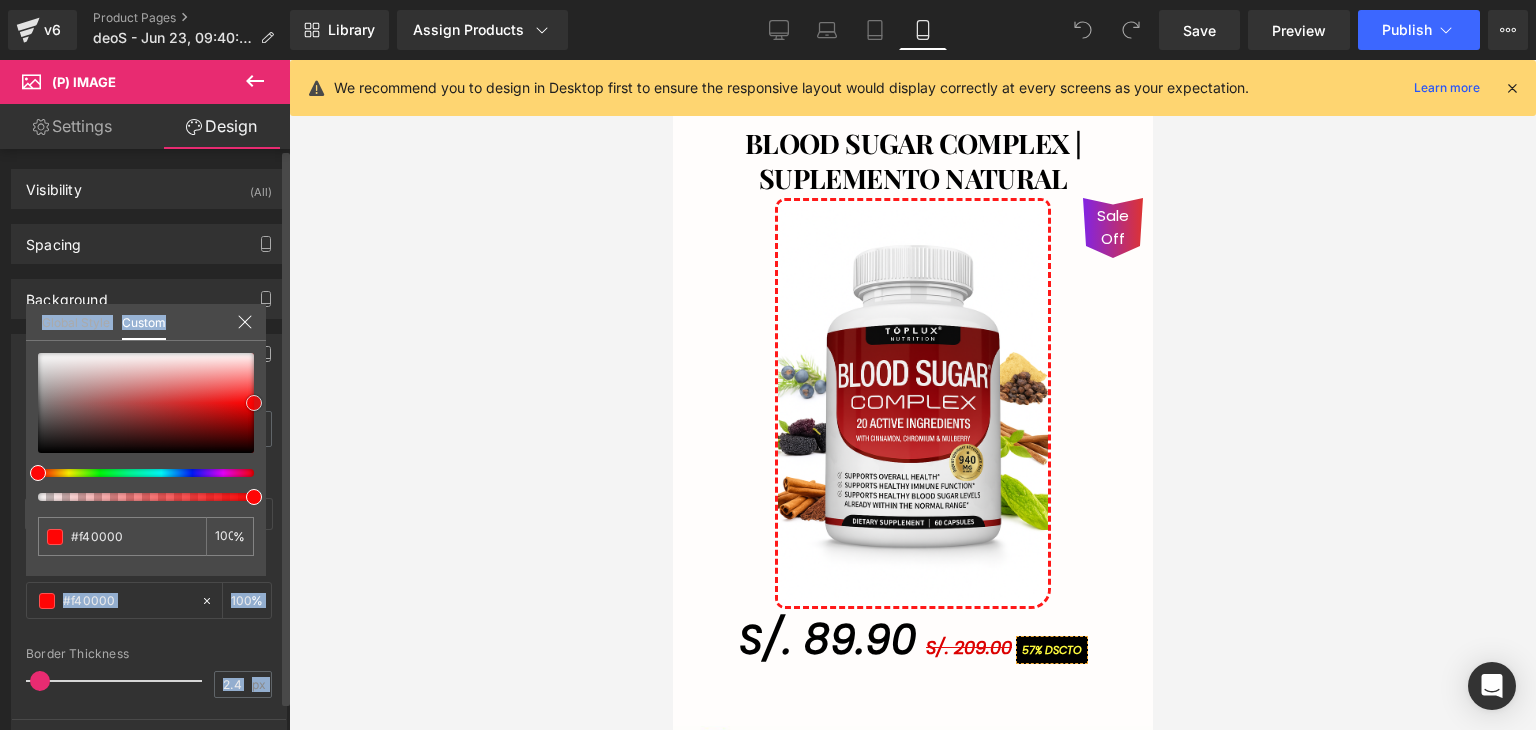type on "#ef0000" 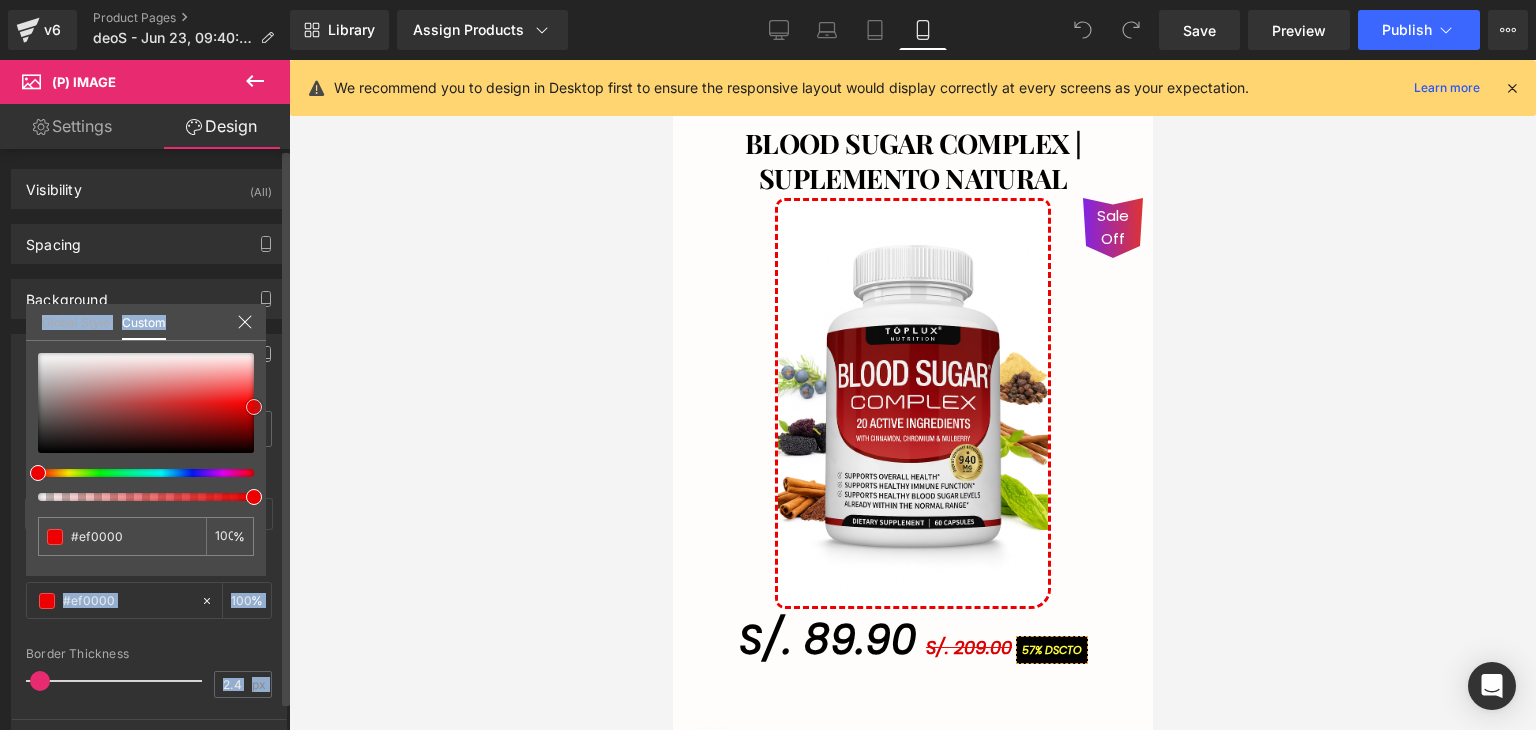 drag, startPoint x: 204, startPoint y: 410, endPoint x: 264, endPoint y: 427, distance: 62.361847 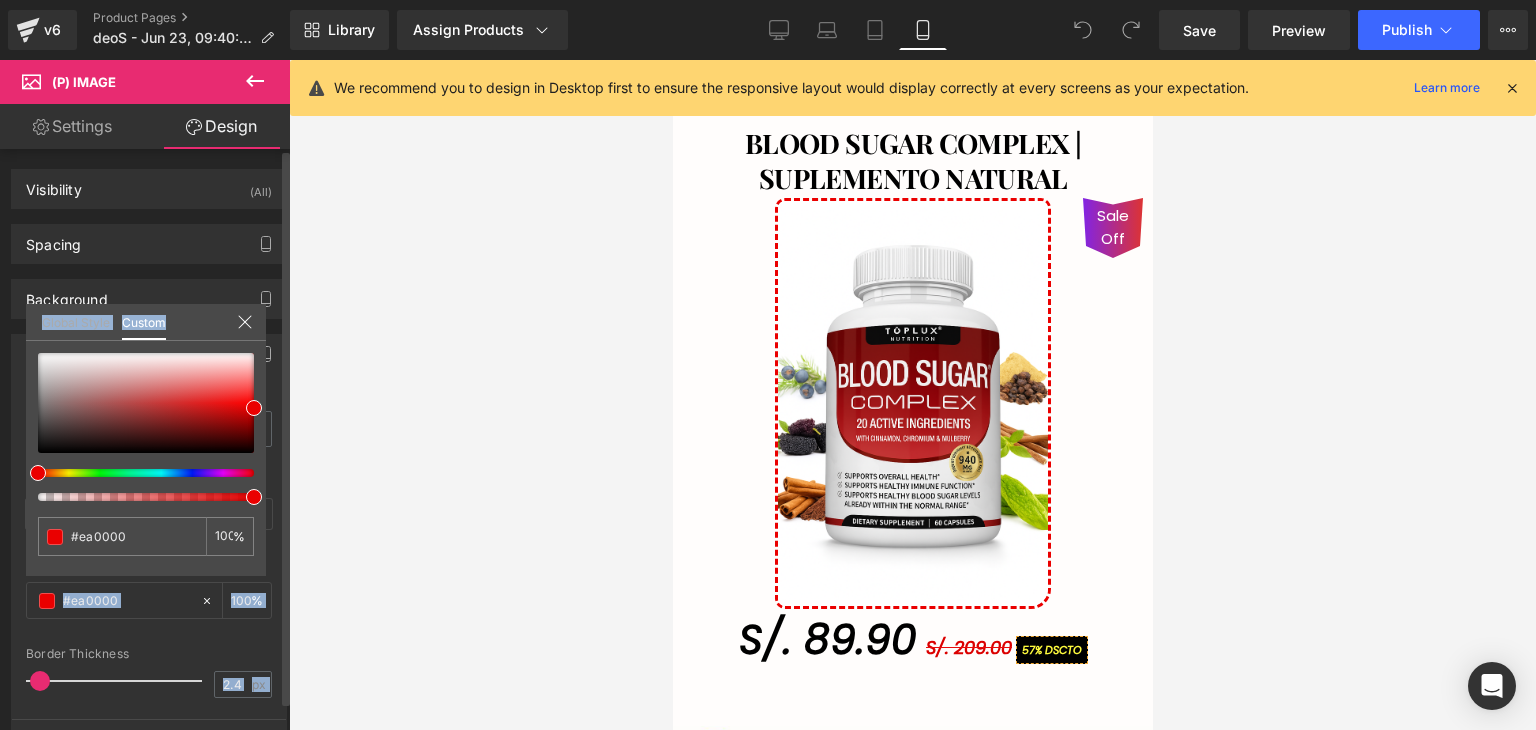 type on "#ea00c3" 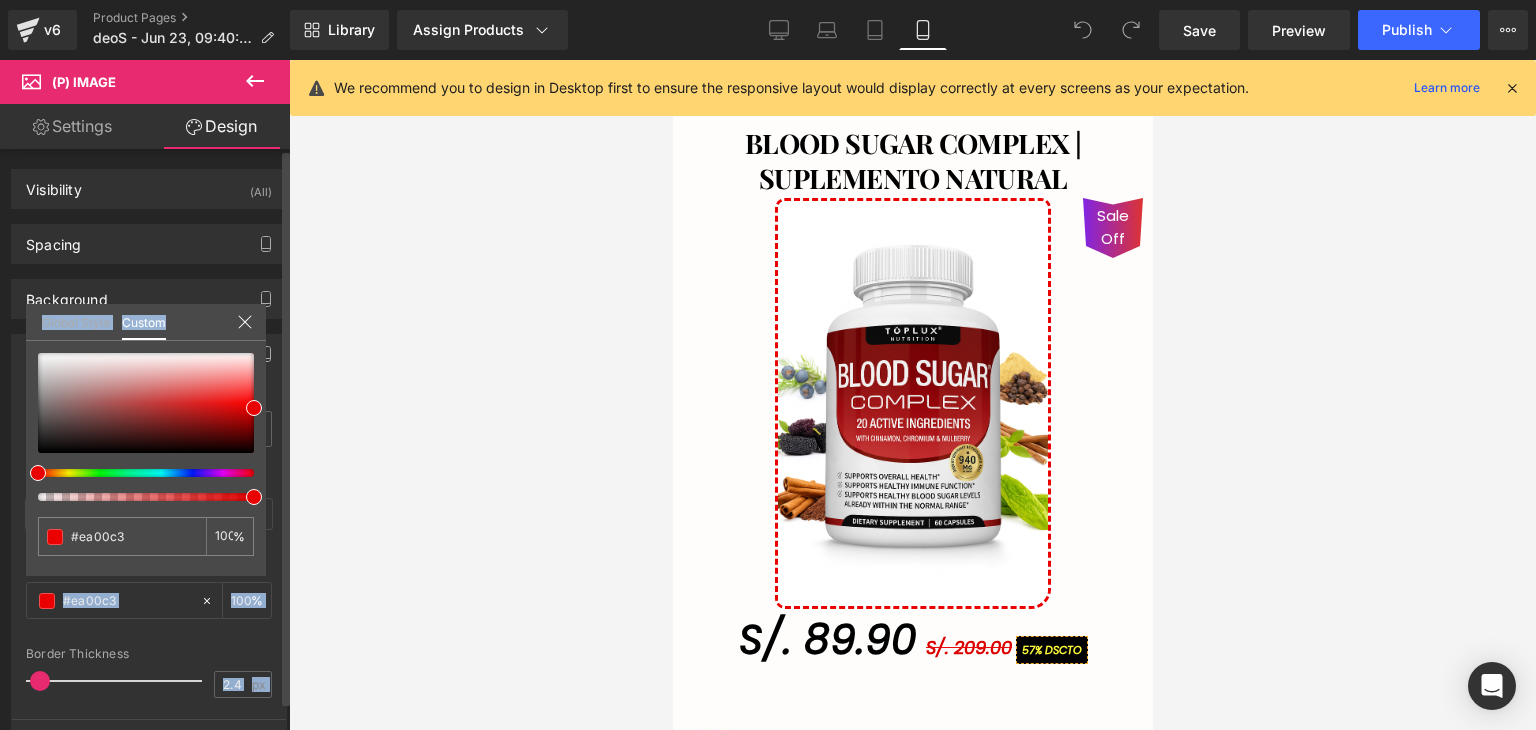 type on "#ea00a8" 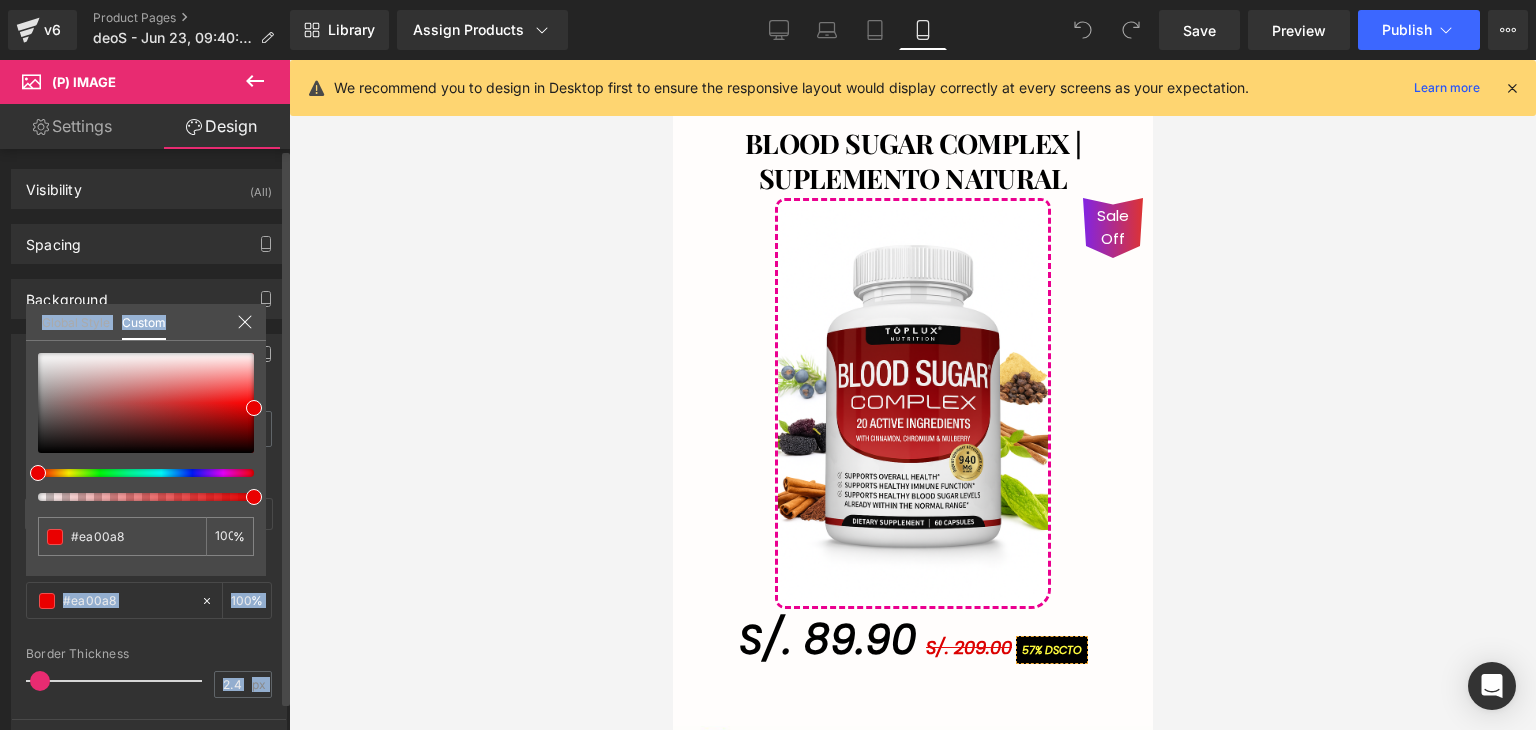 type on "#ea0090" 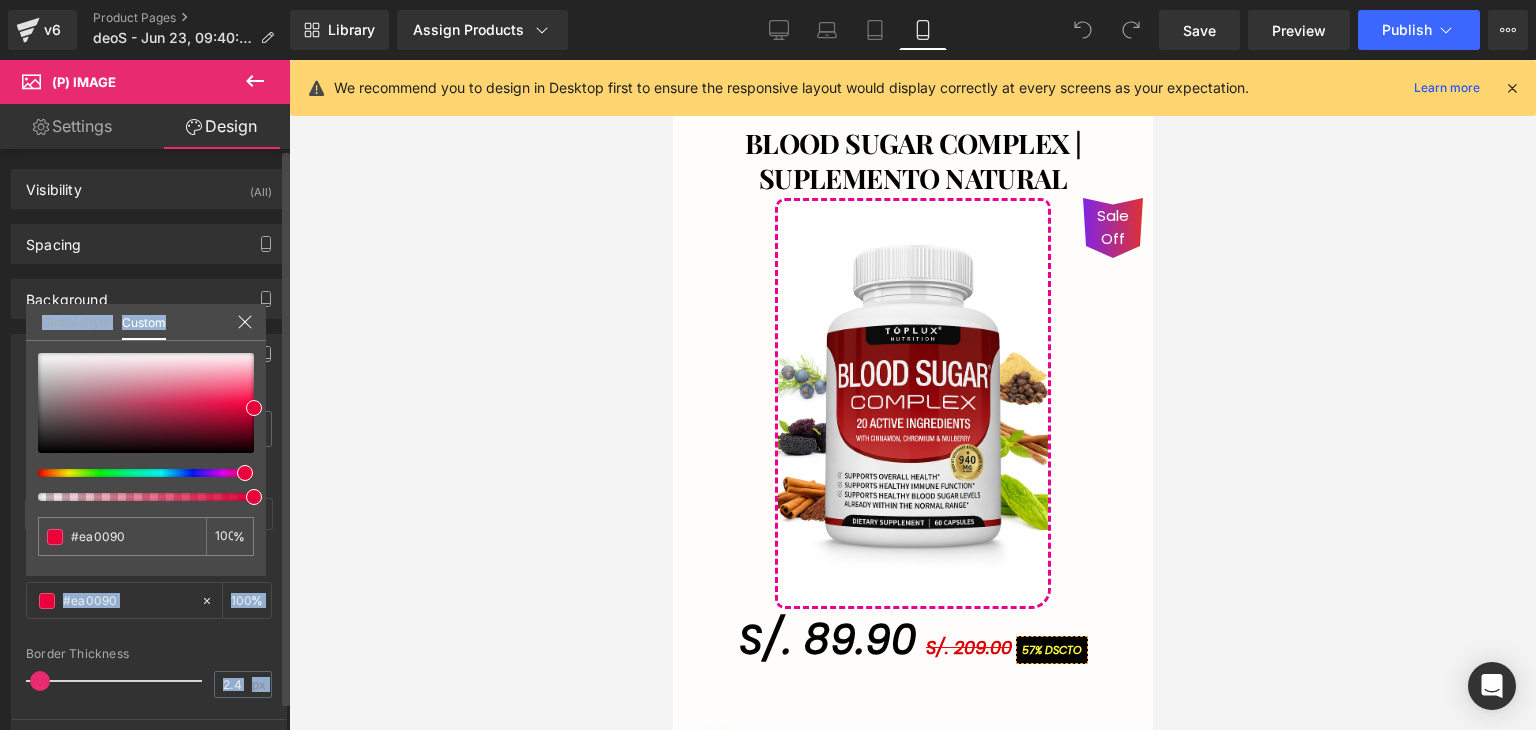 type on "#ea0059" 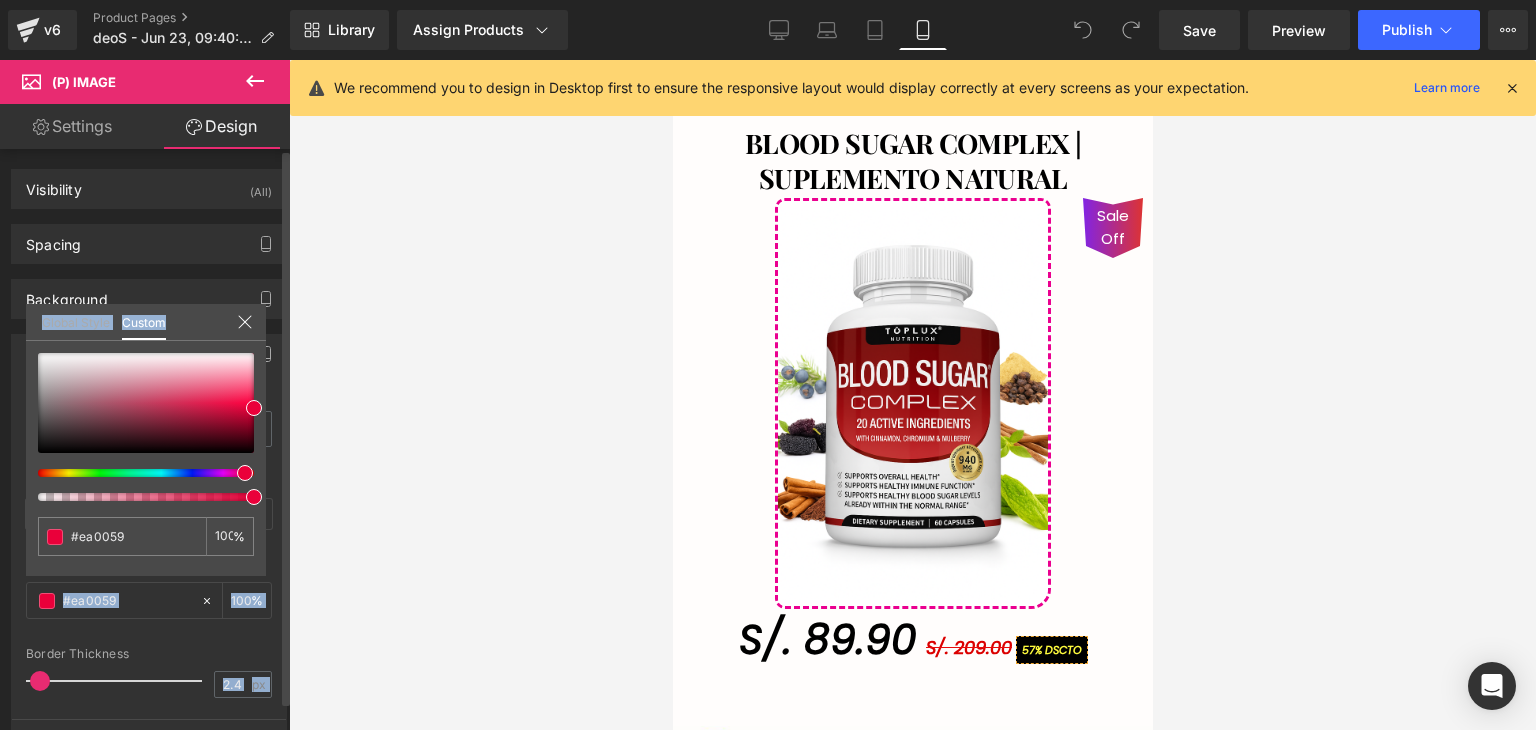 type on "#ea0000" 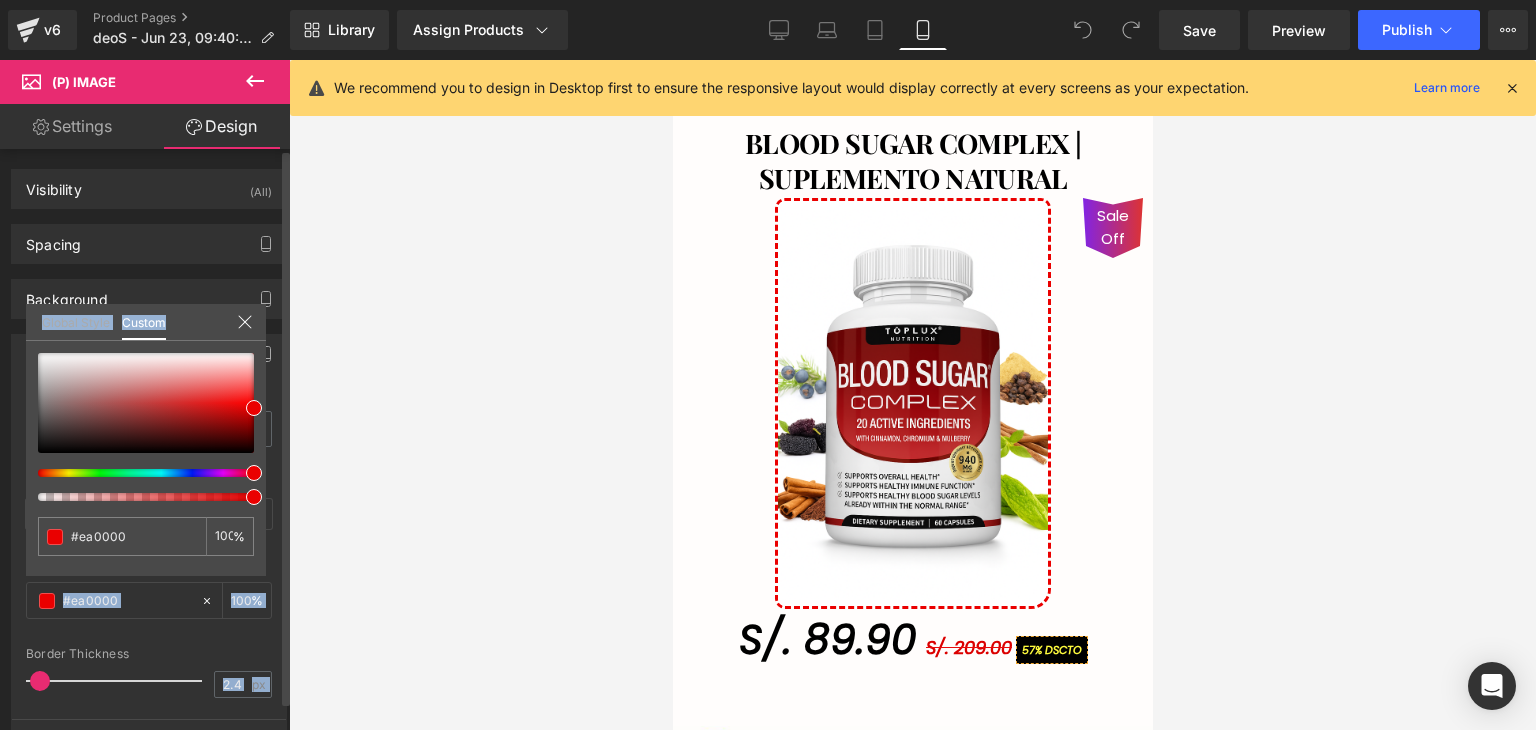 drag, startPoint x: 216, startPoint y: 473, endPoint x: 269, endPoint y: 462, distance: 54.129475 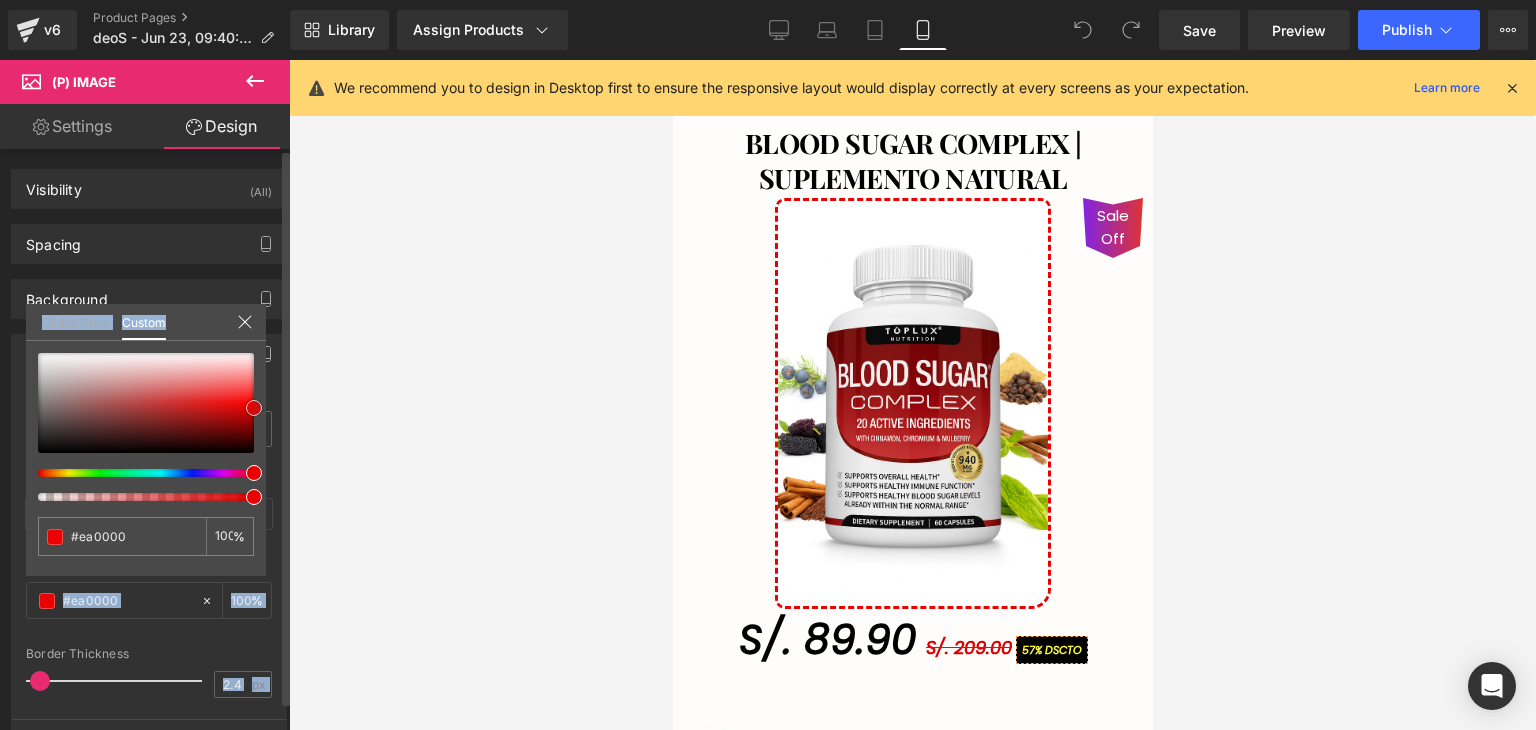 type on "#f40404" 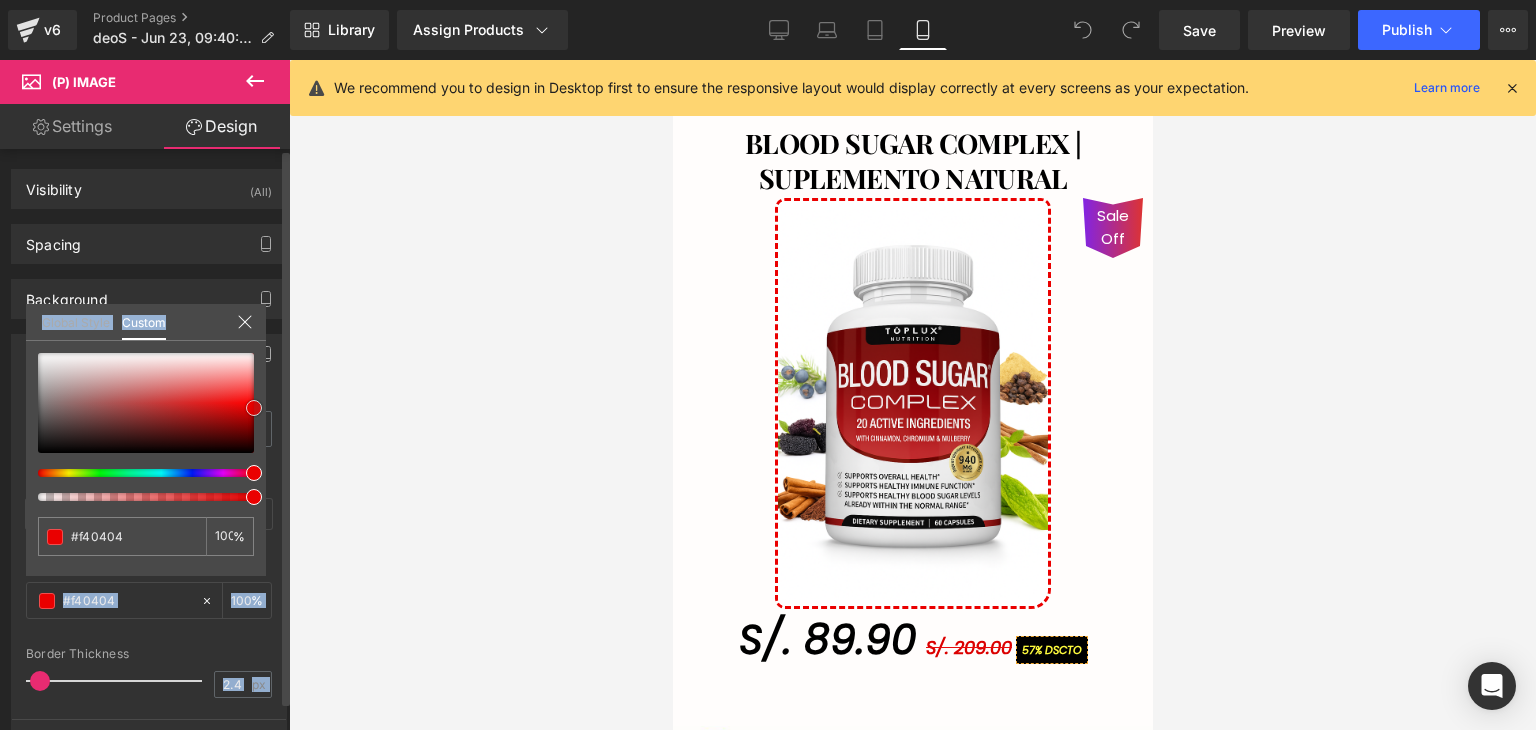 type on "#ee0606" 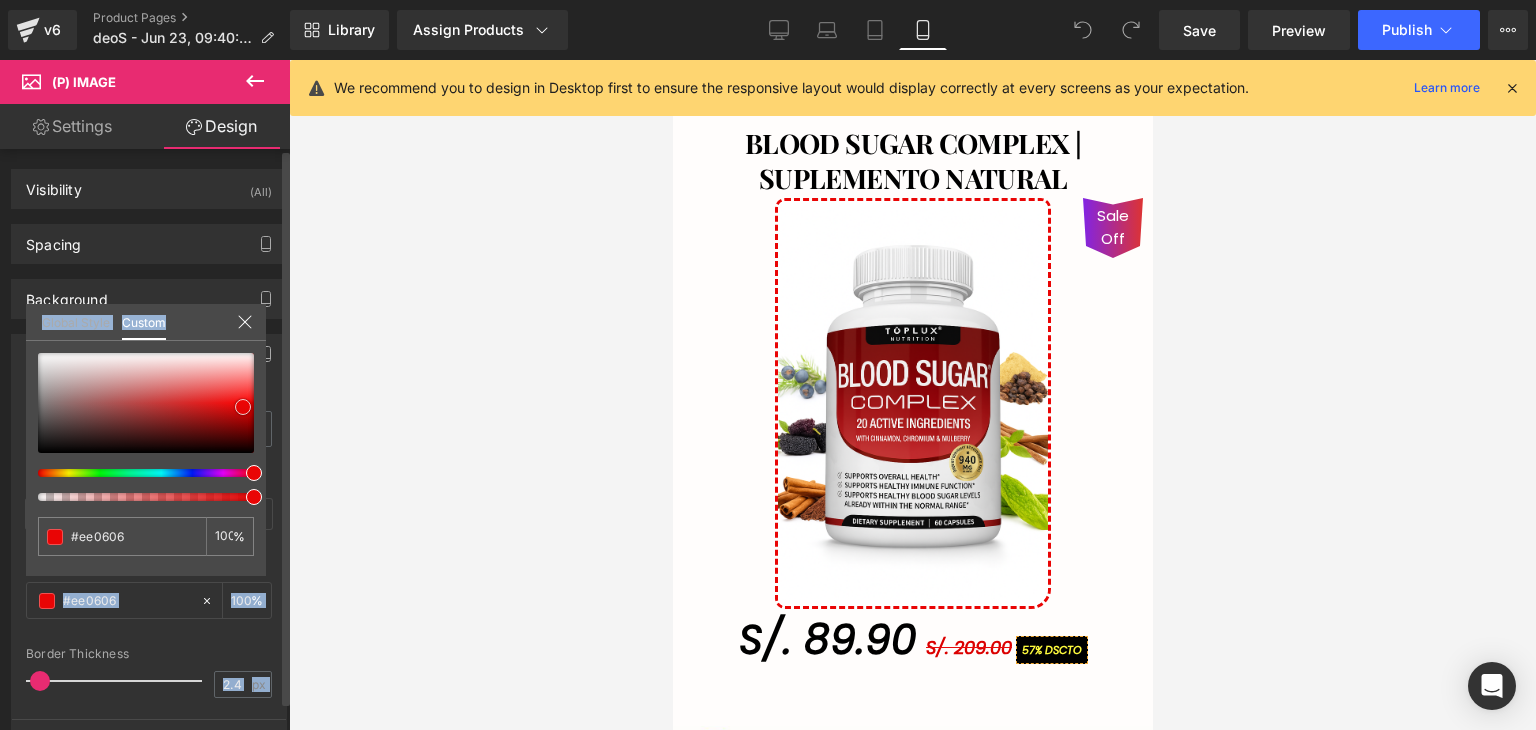 type on "#e90505" 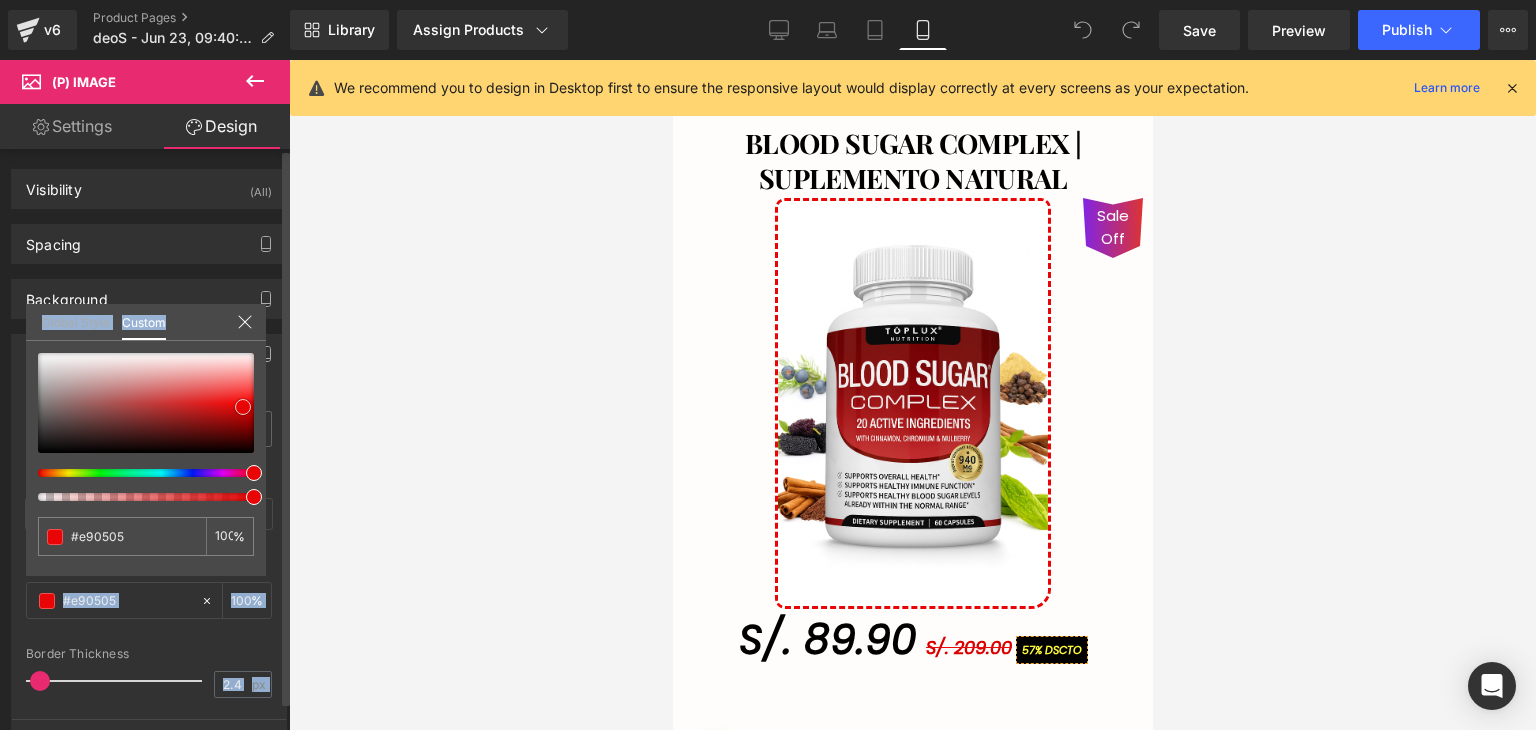 type on "#de0606" 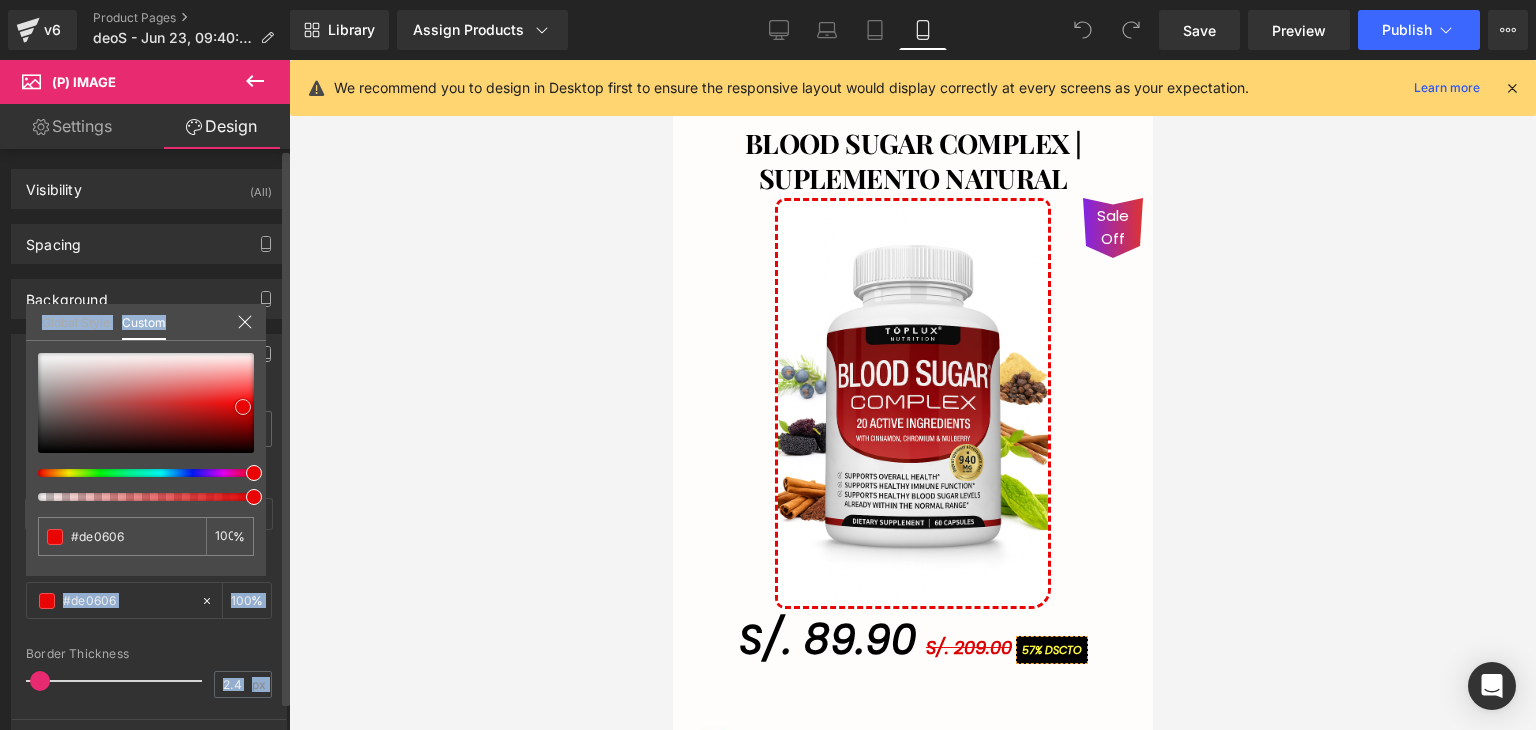 type on "#da0505" 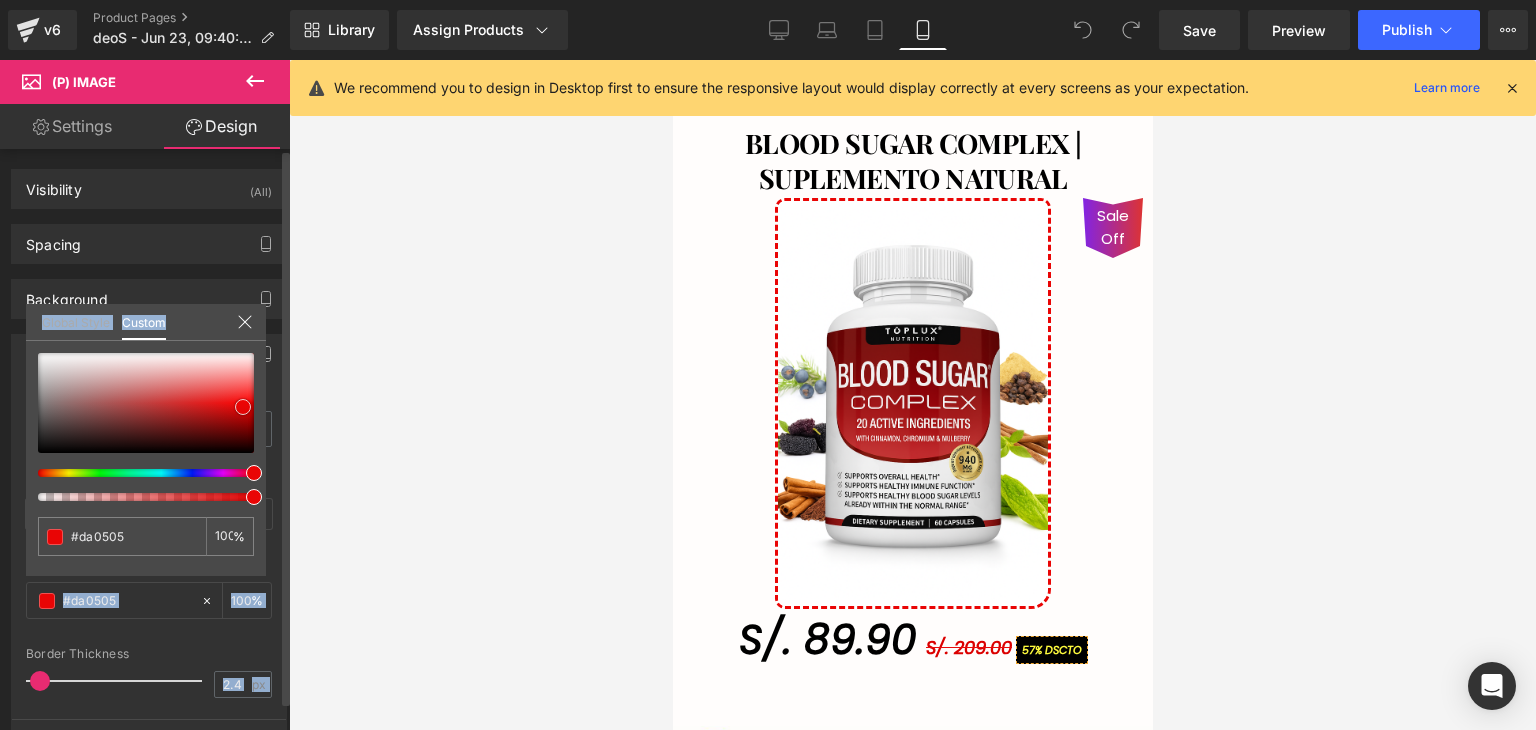 type on "#d90606" 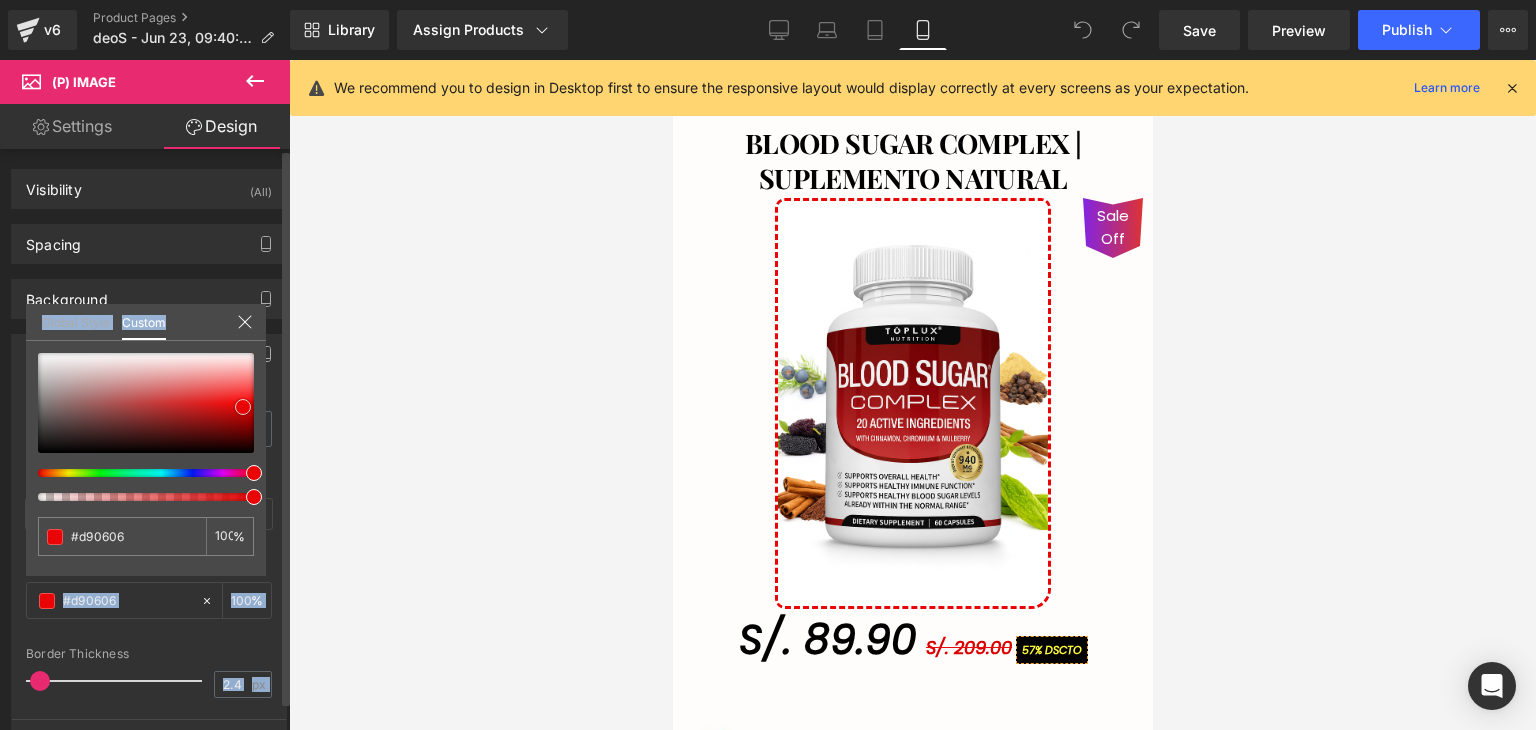 type on "#cd0808" 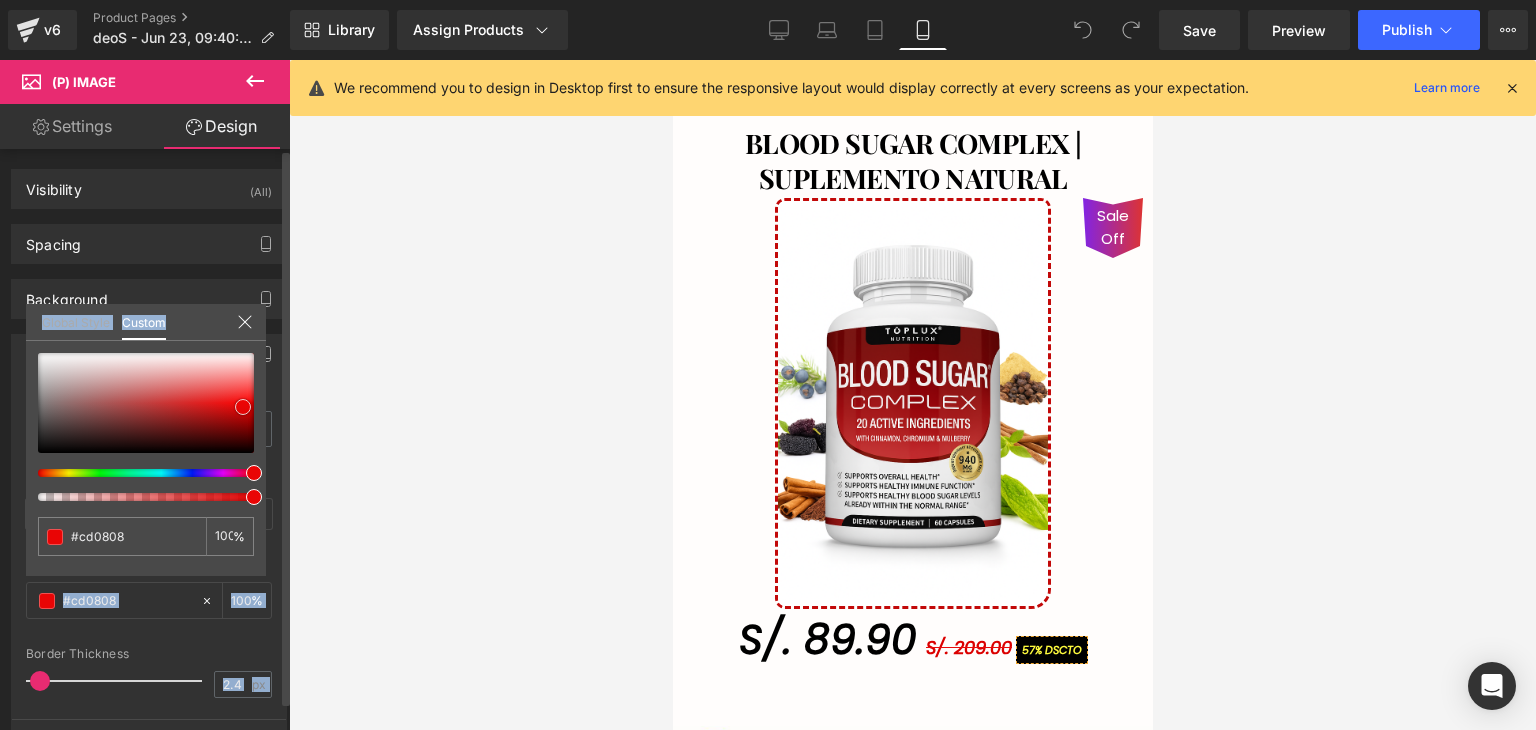 type on "#c20909" 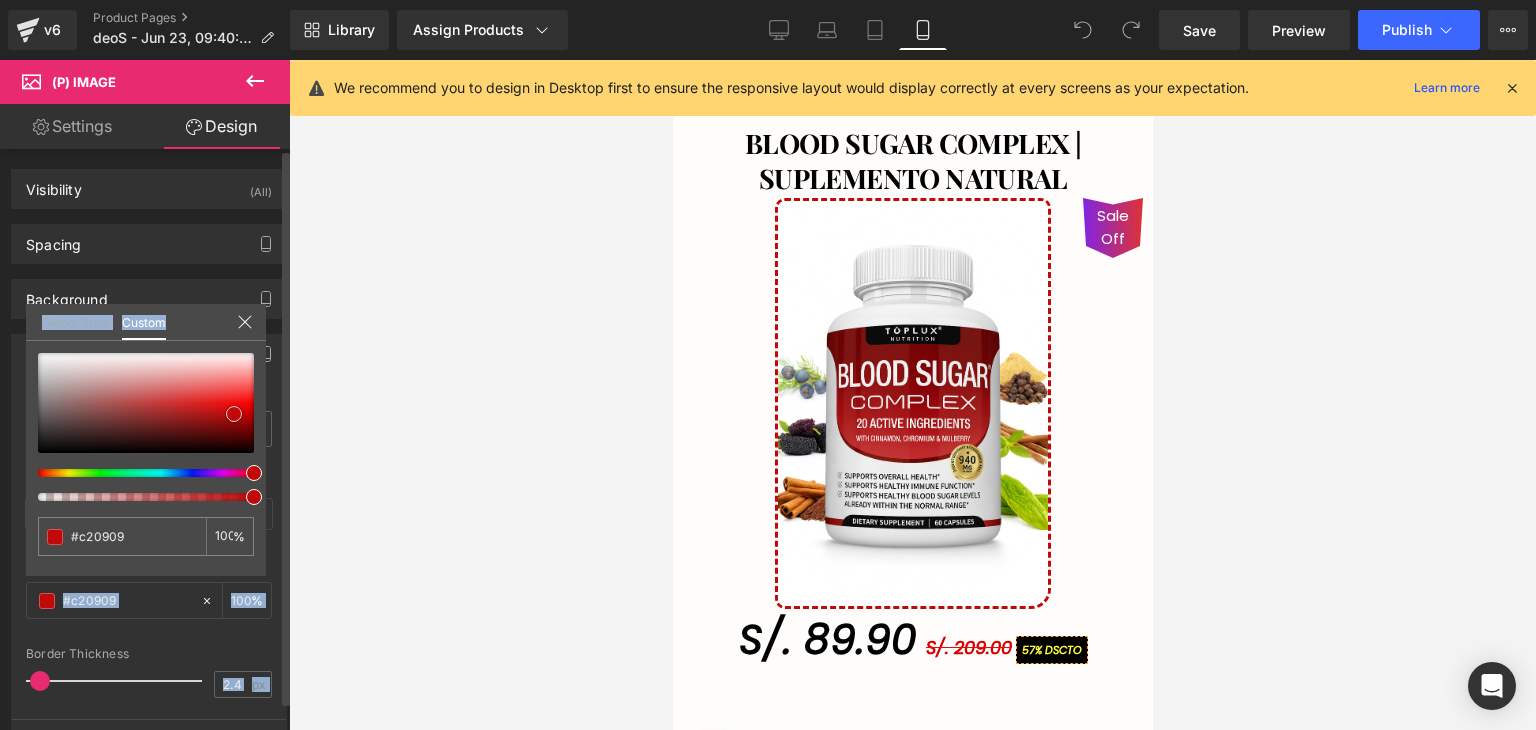type on "#b80909" 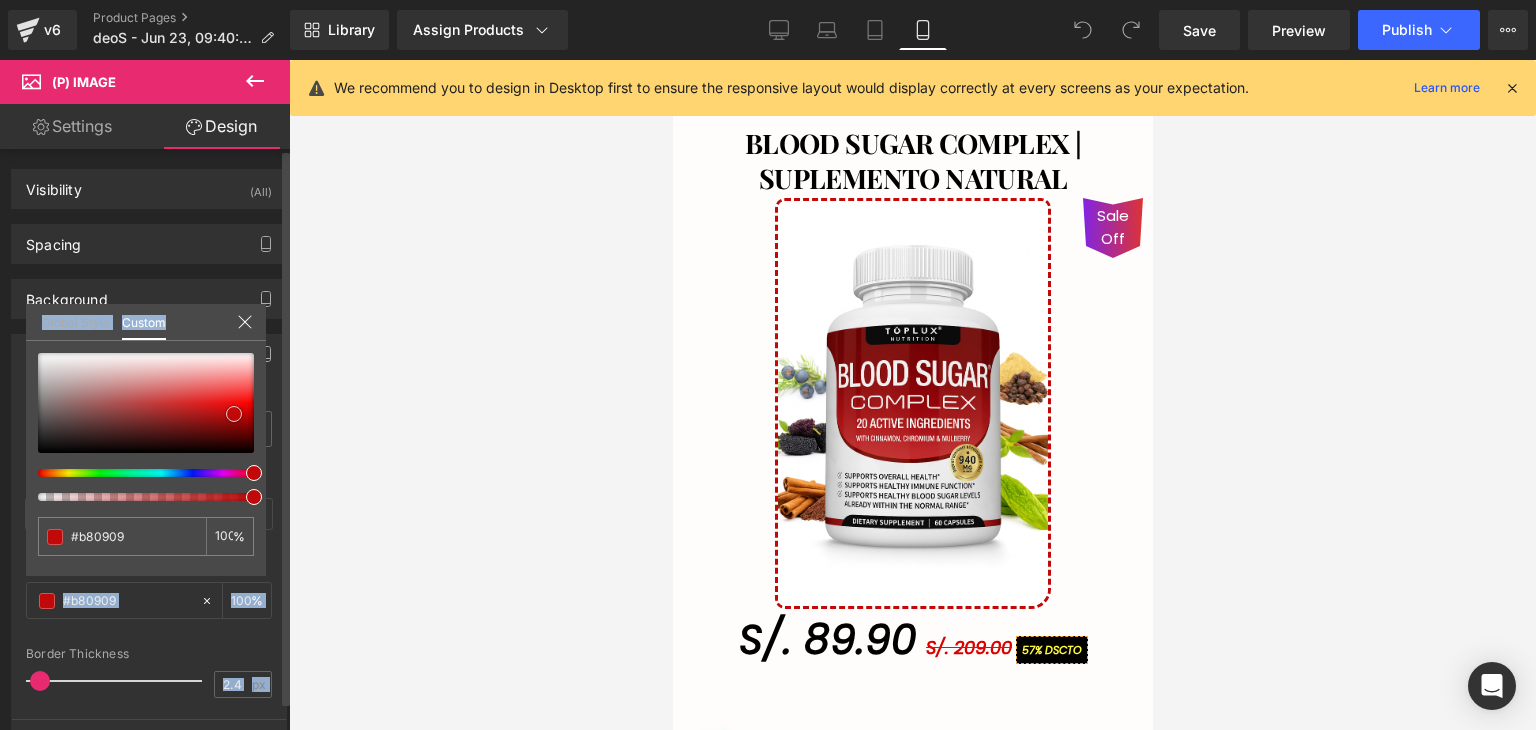 type on "#af0808" 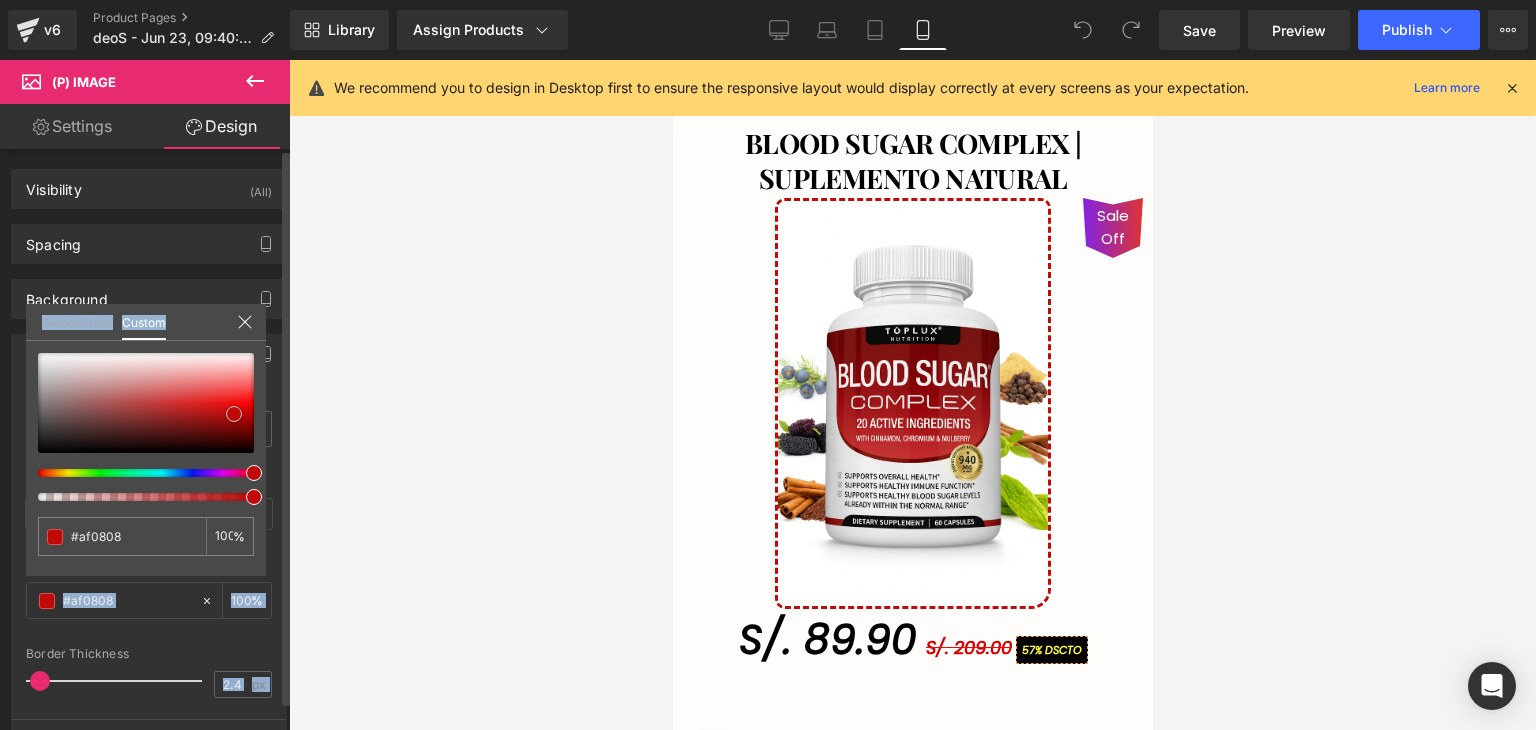 type on "#a00707" 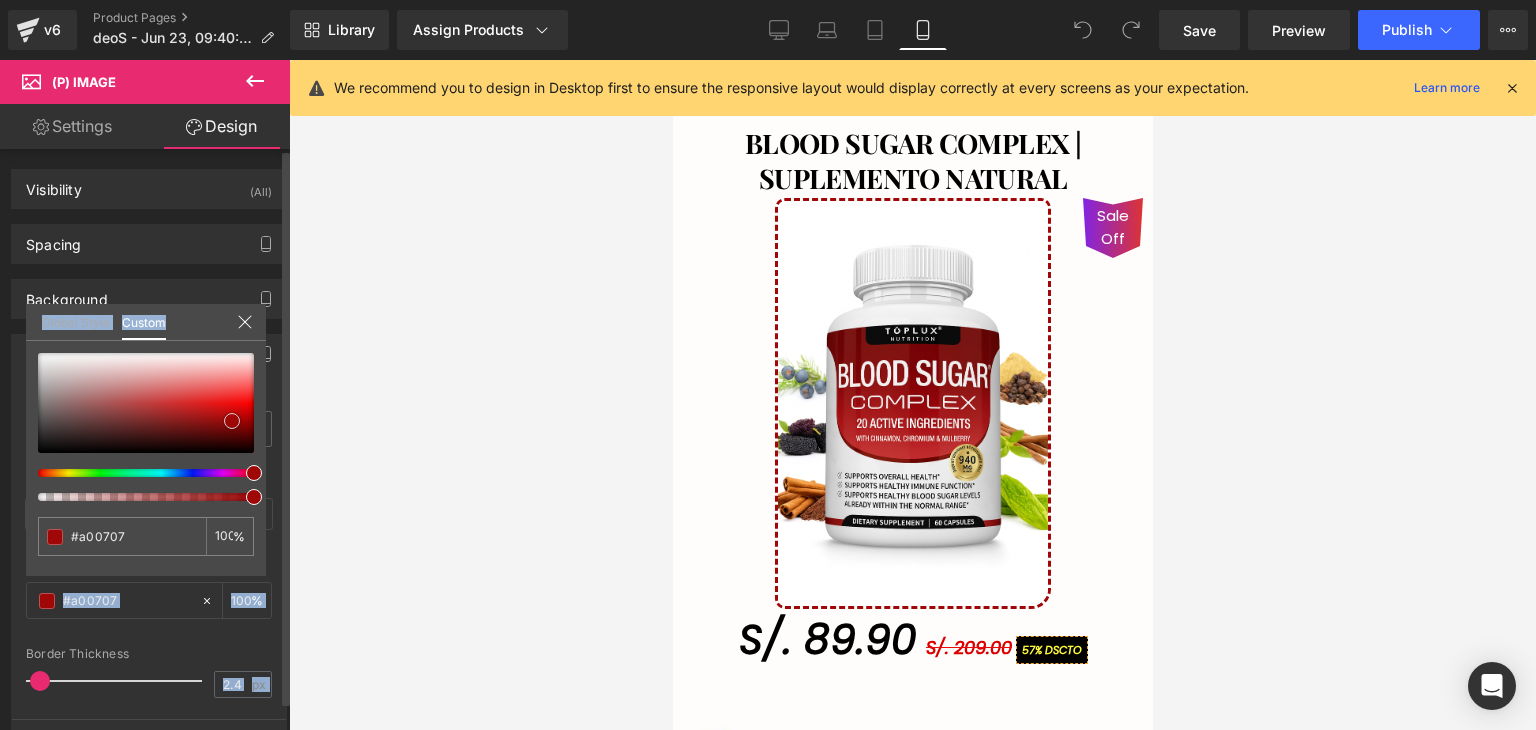 type on "#a90808" 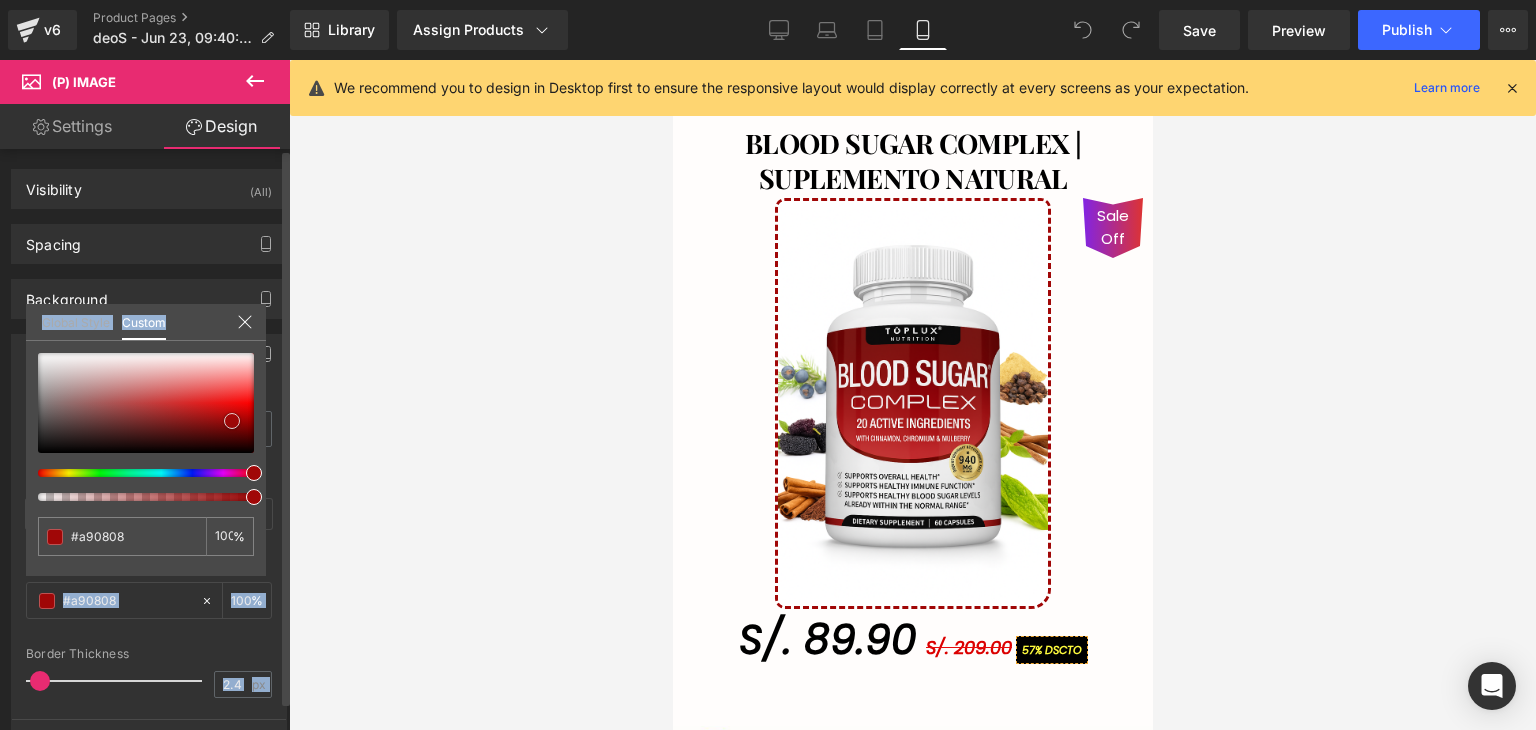 type on "#c30808" 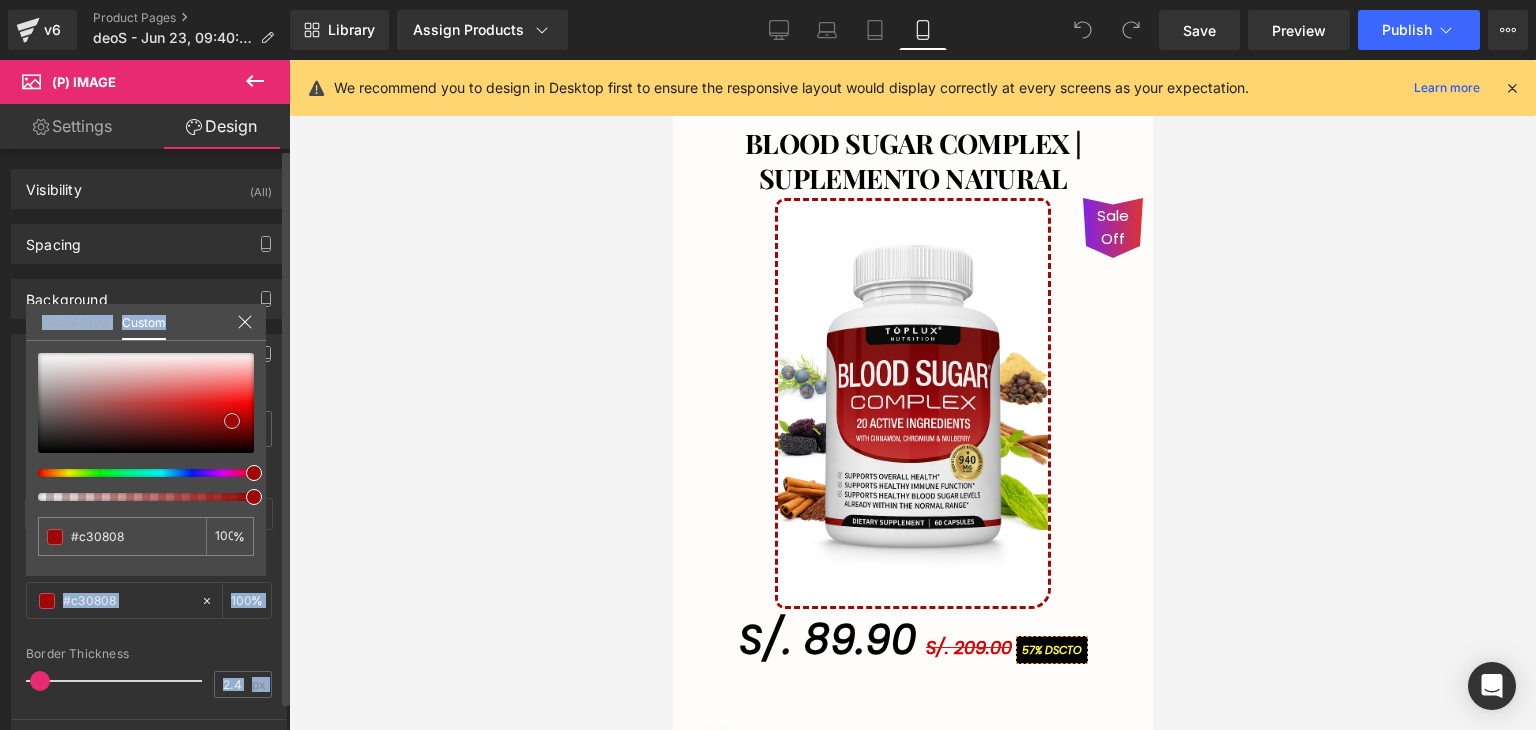 type on "#d20808" 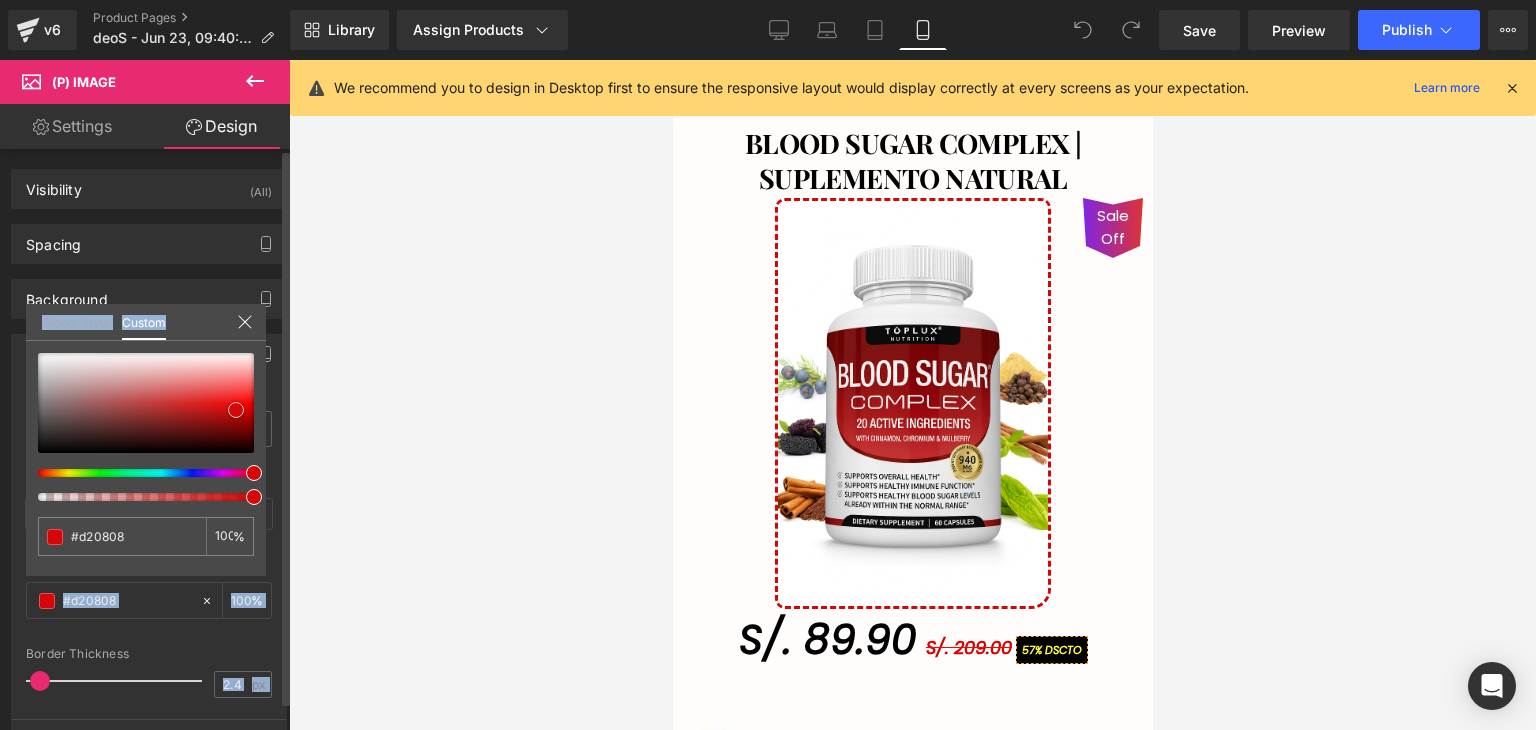 type on "#dd0808" 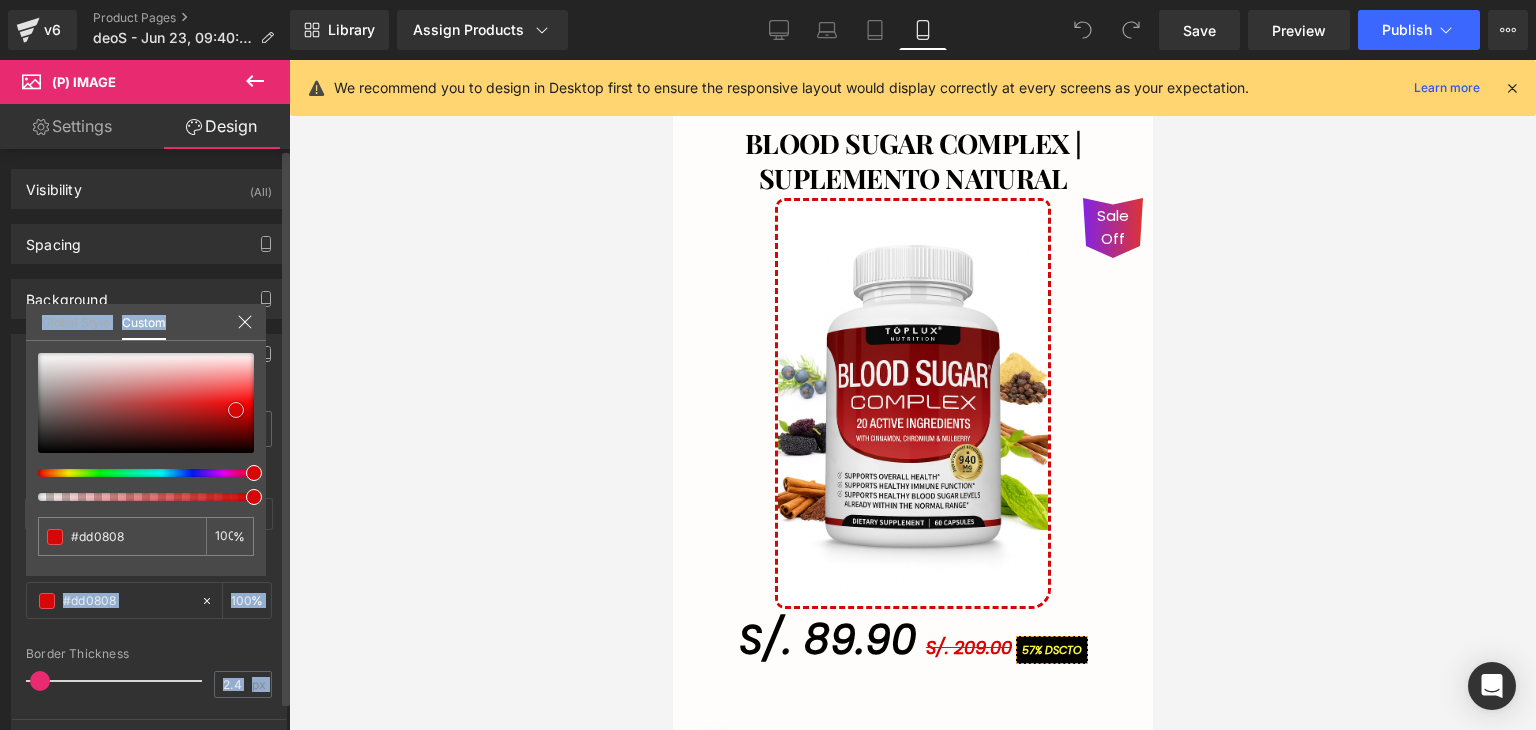 type on "#dc0909" 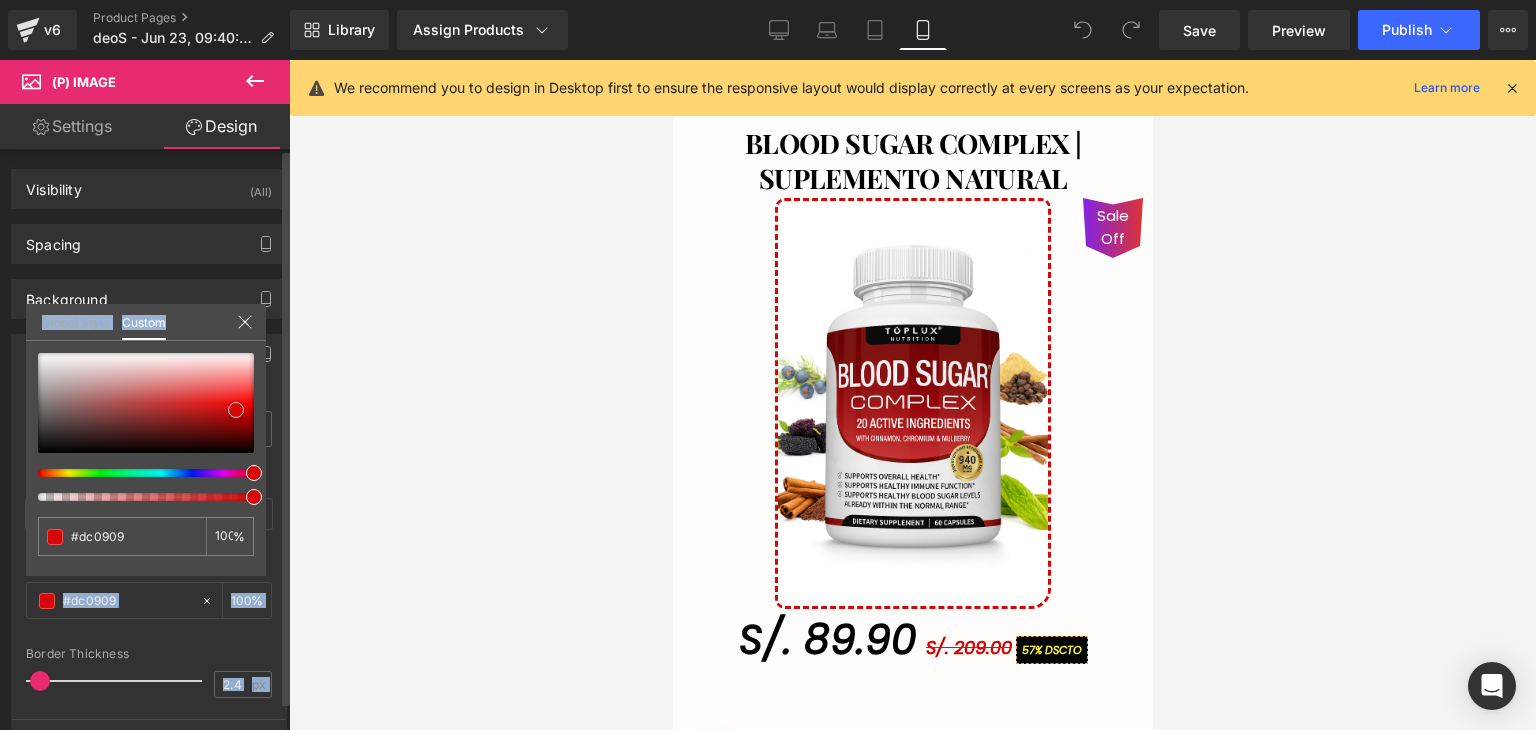 type on "#e60909" 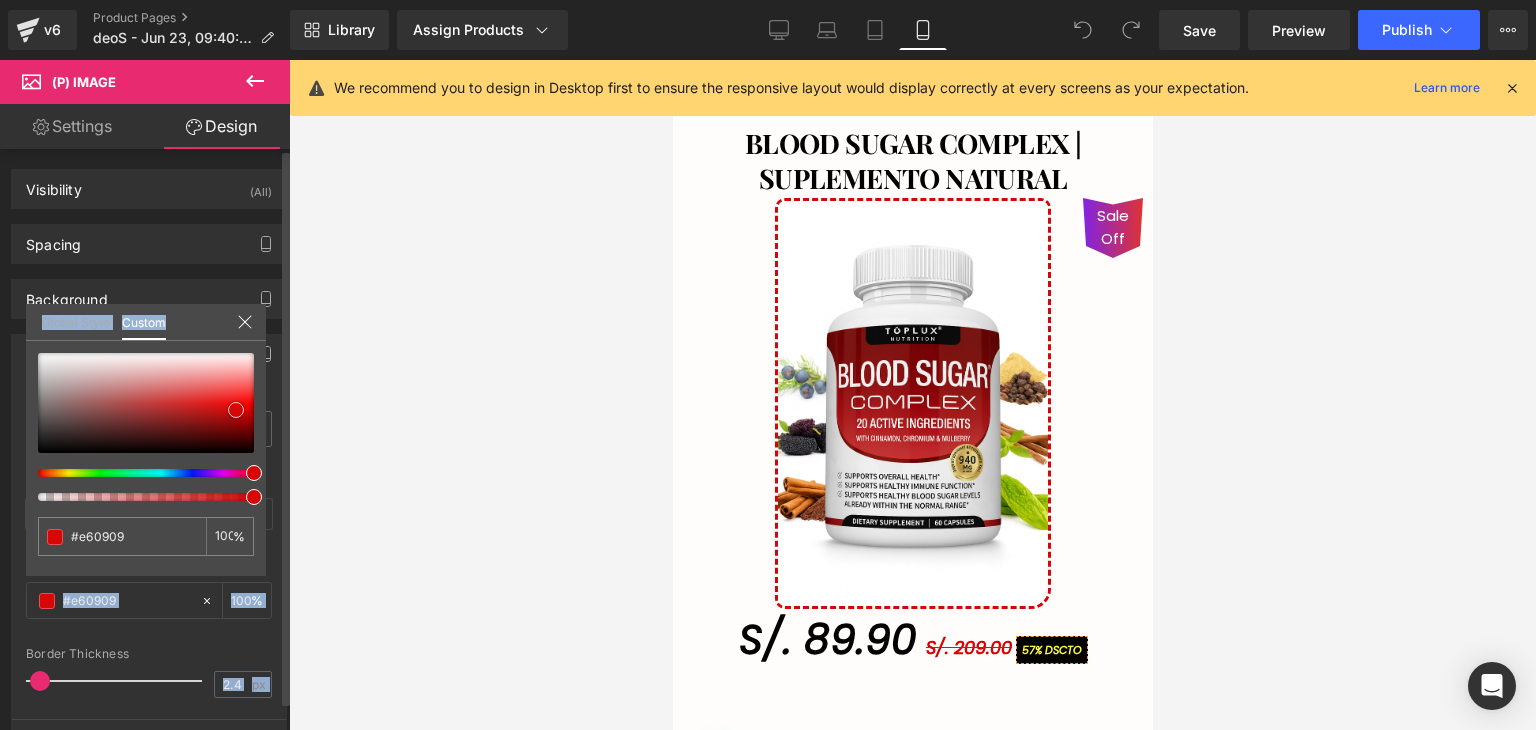 type on "#ec0808" 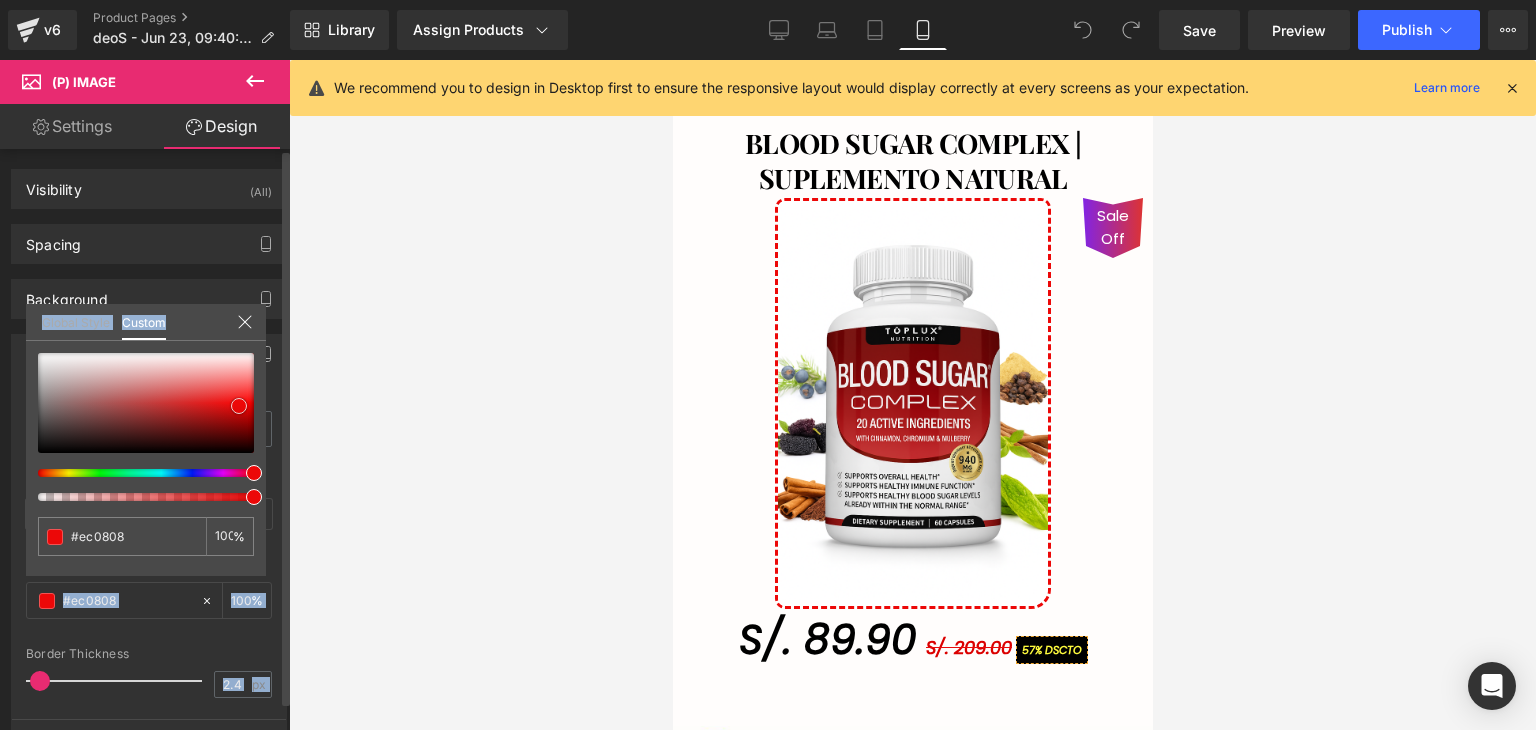 type on "#ed0707" 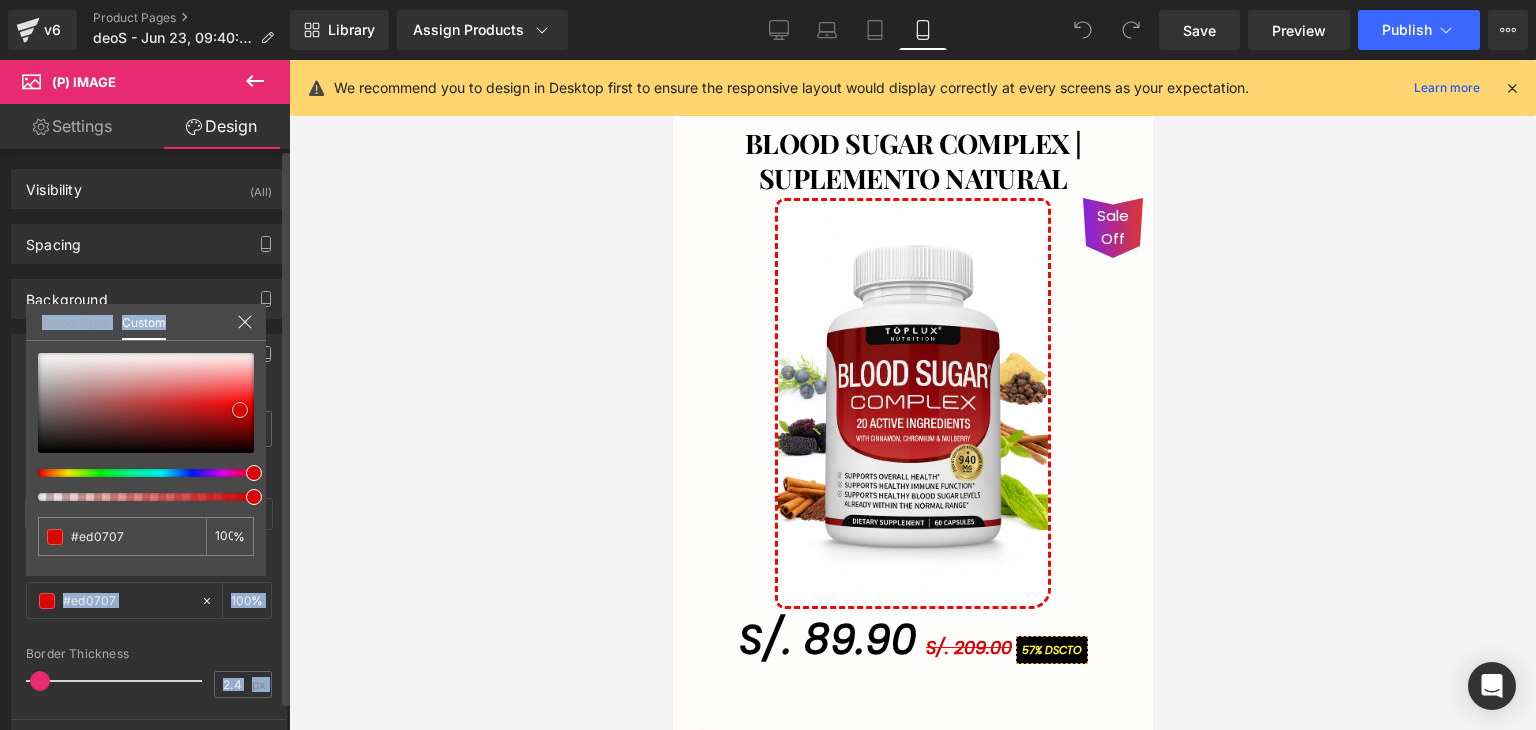 type on "#e30707" 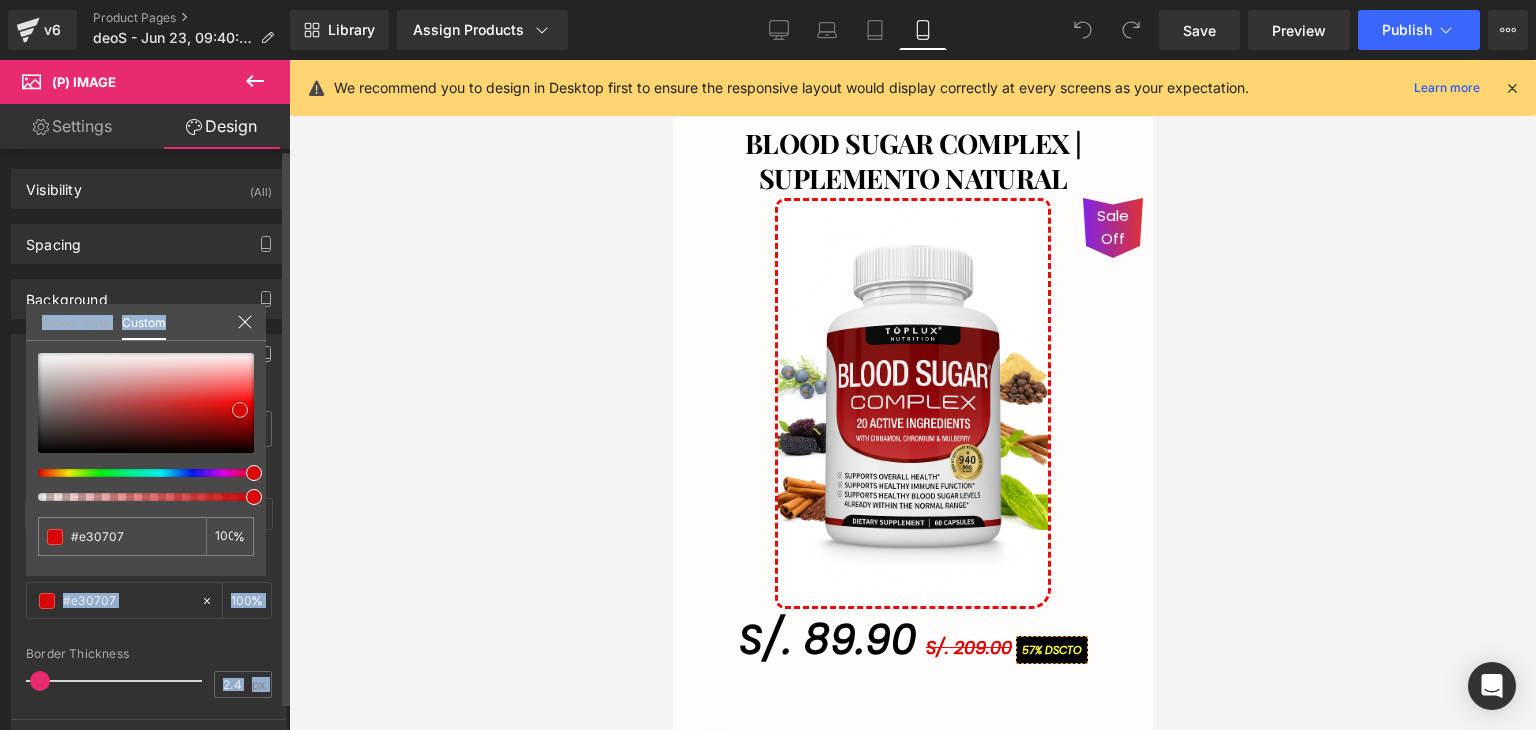 type on "#d00505" 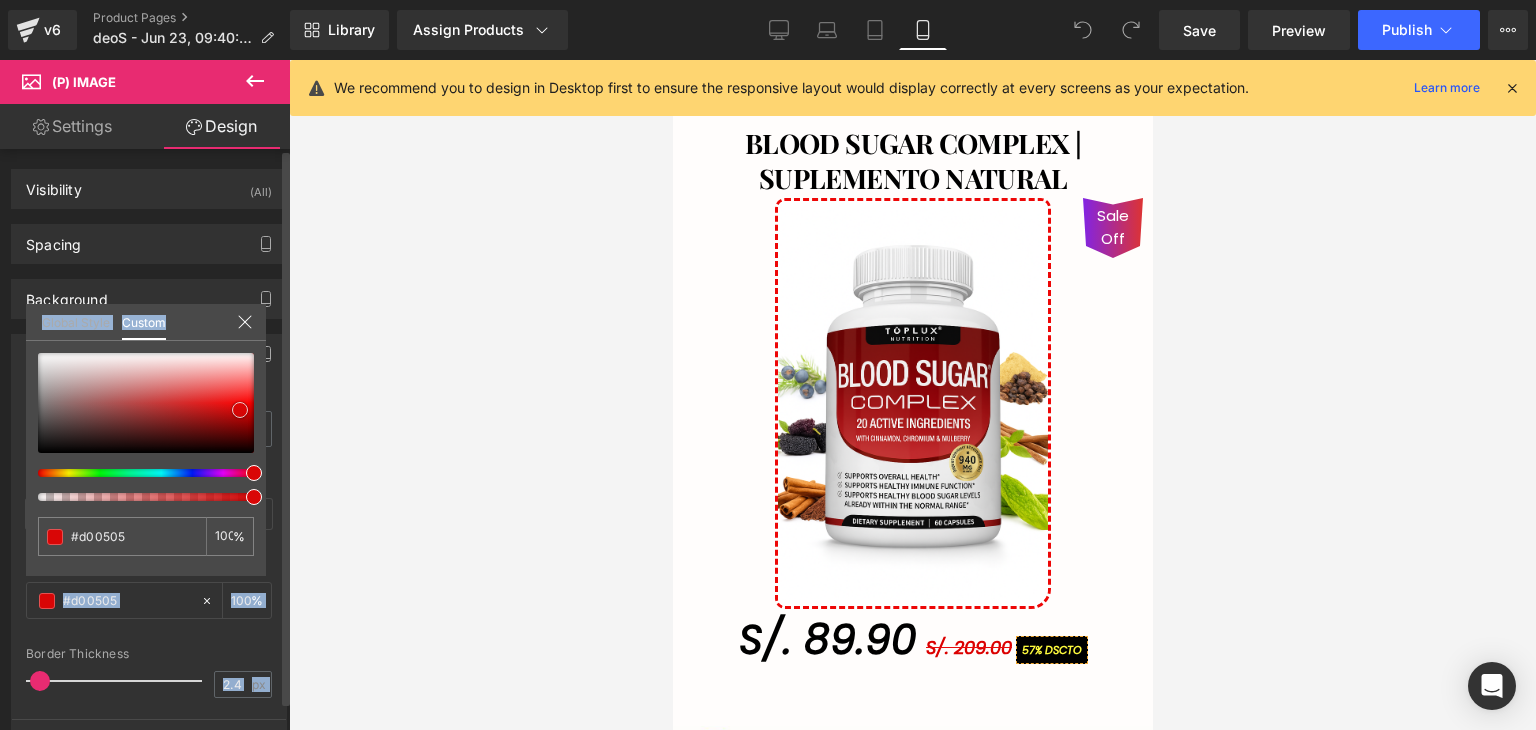 type on "#ca0606" 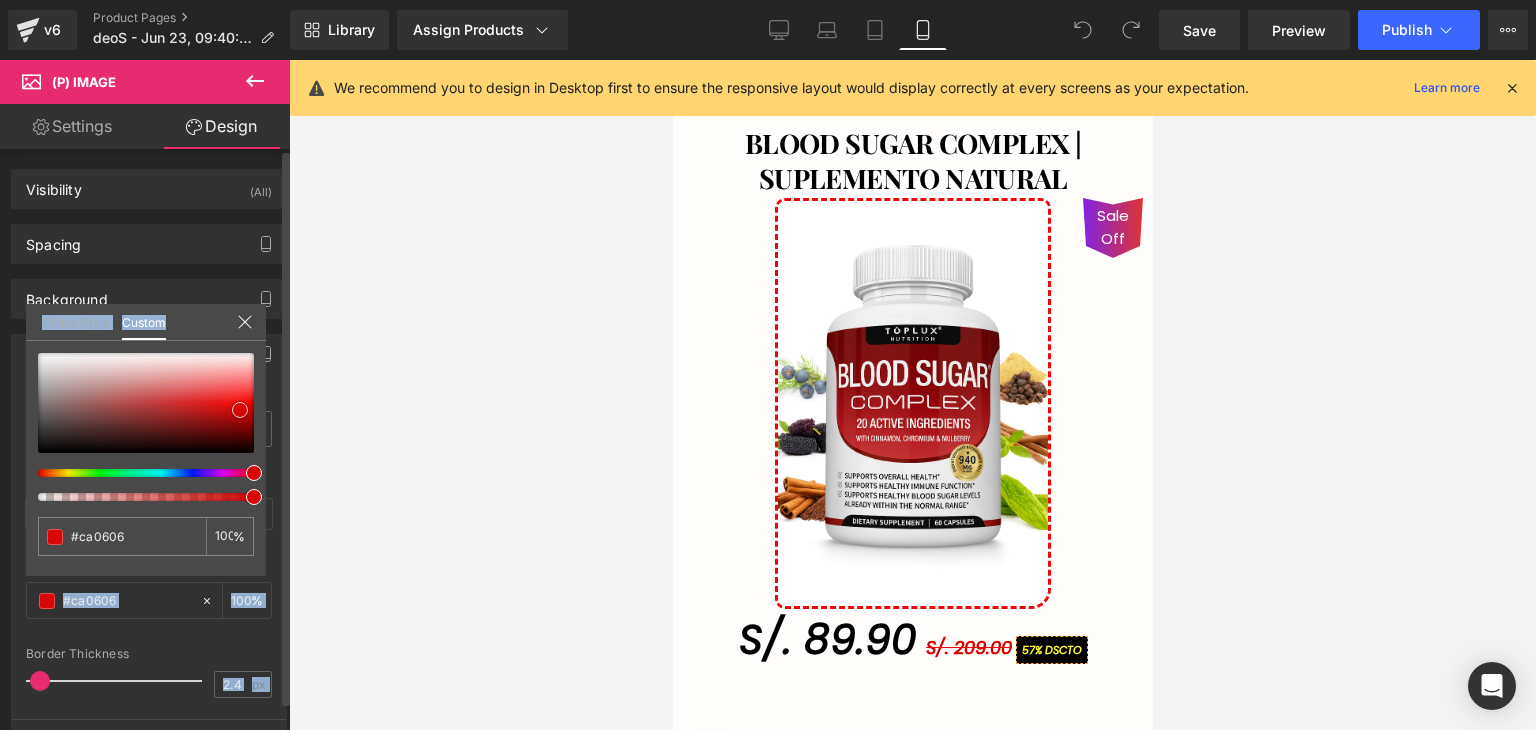 type on "#c50606" 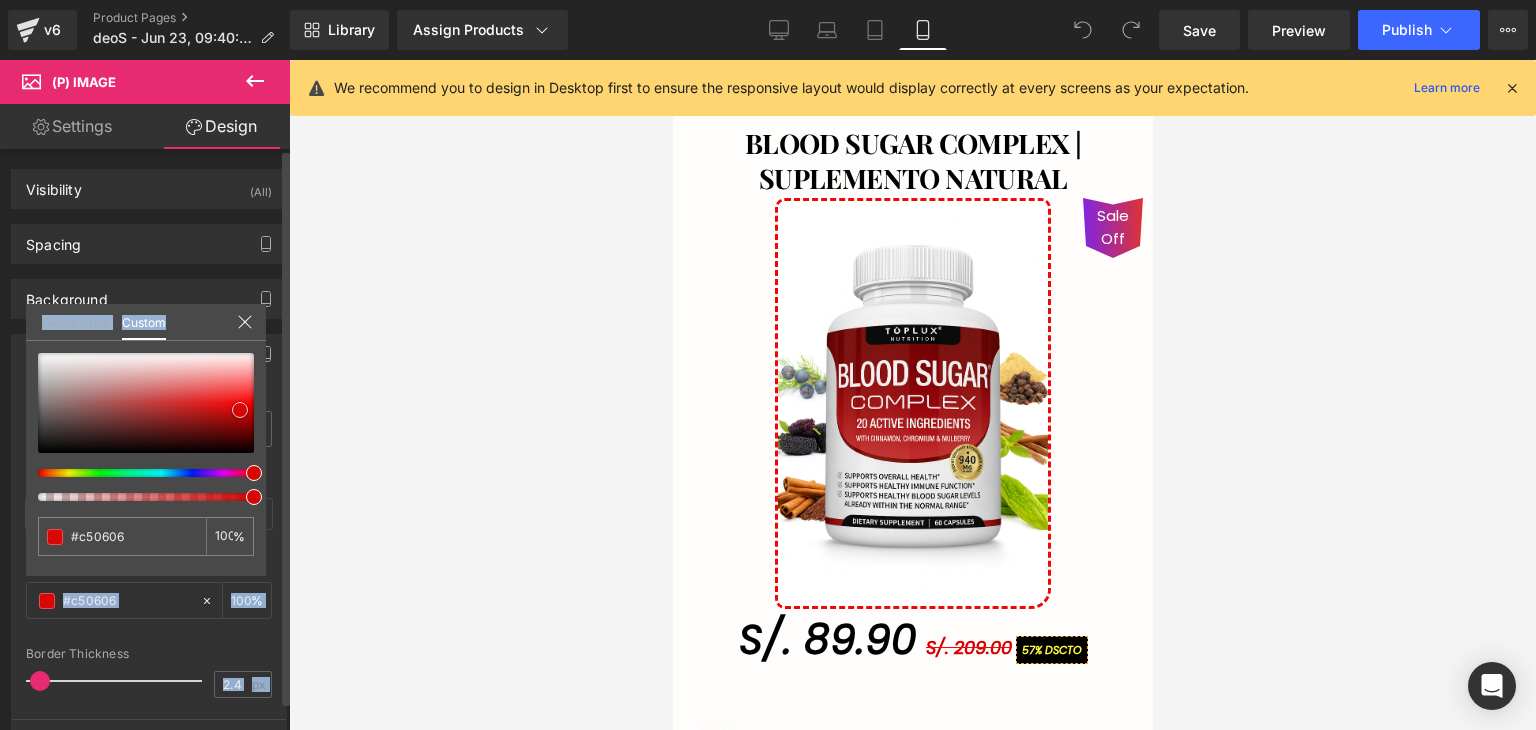 type on "#c00505" 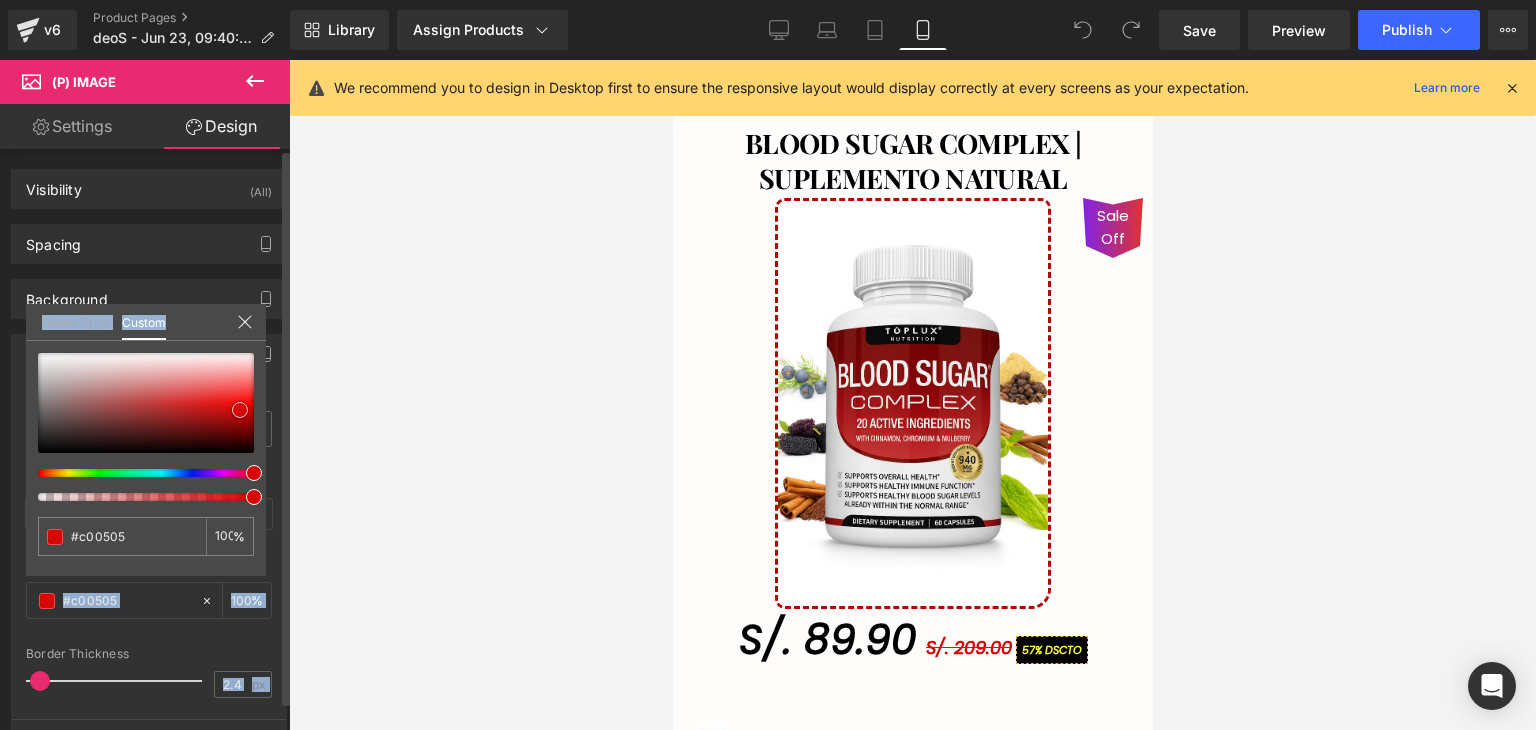 type on "#b70404" 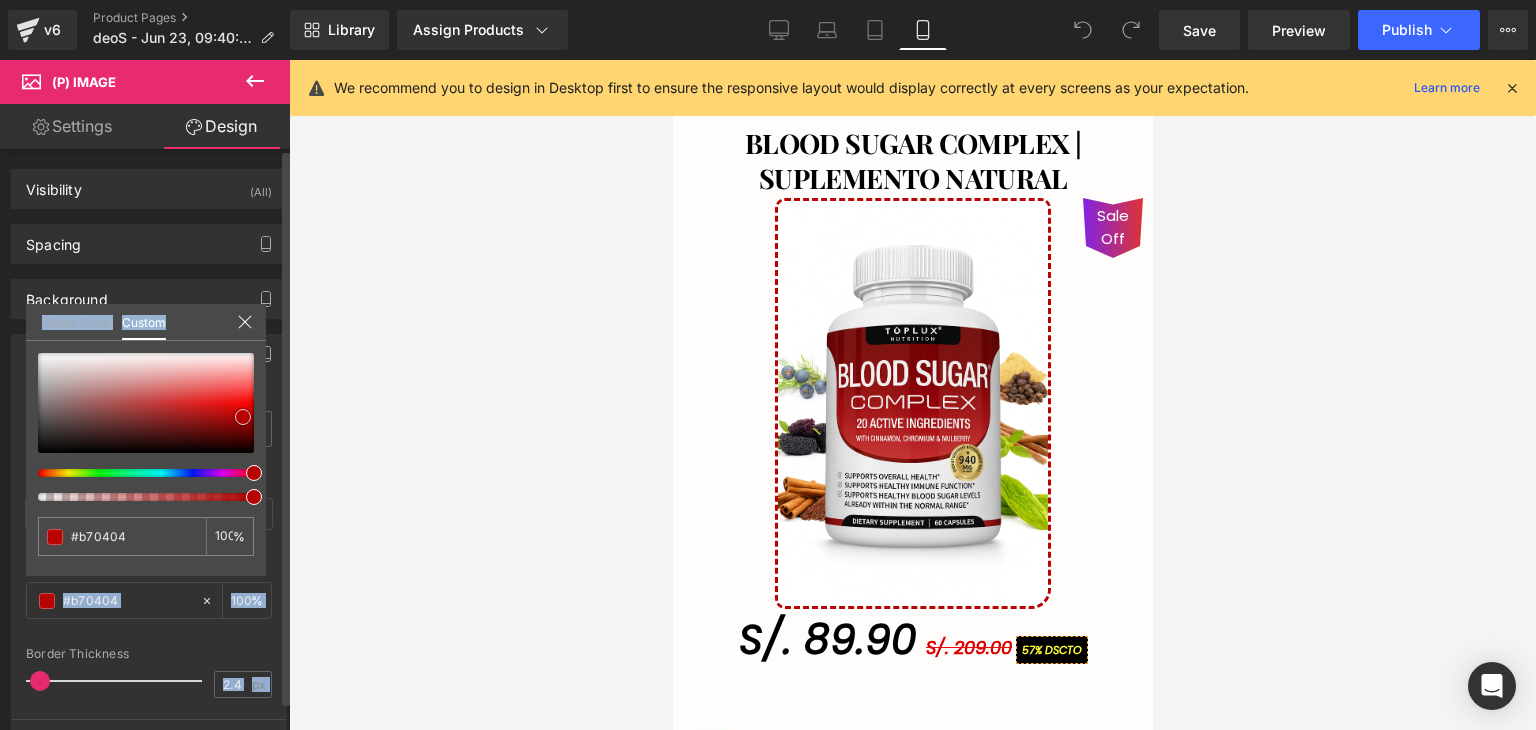 type on "#b80303" 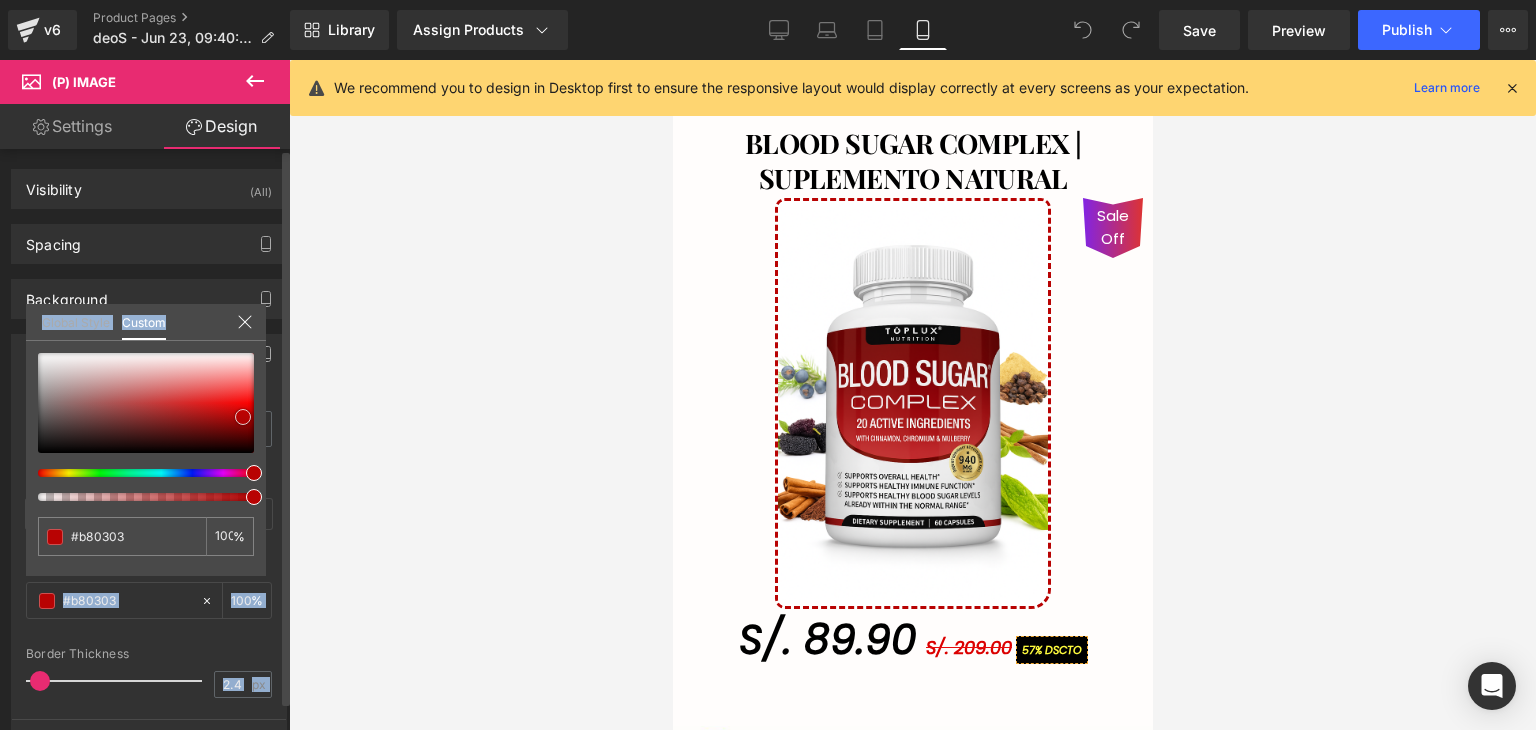 type on "#c80303" 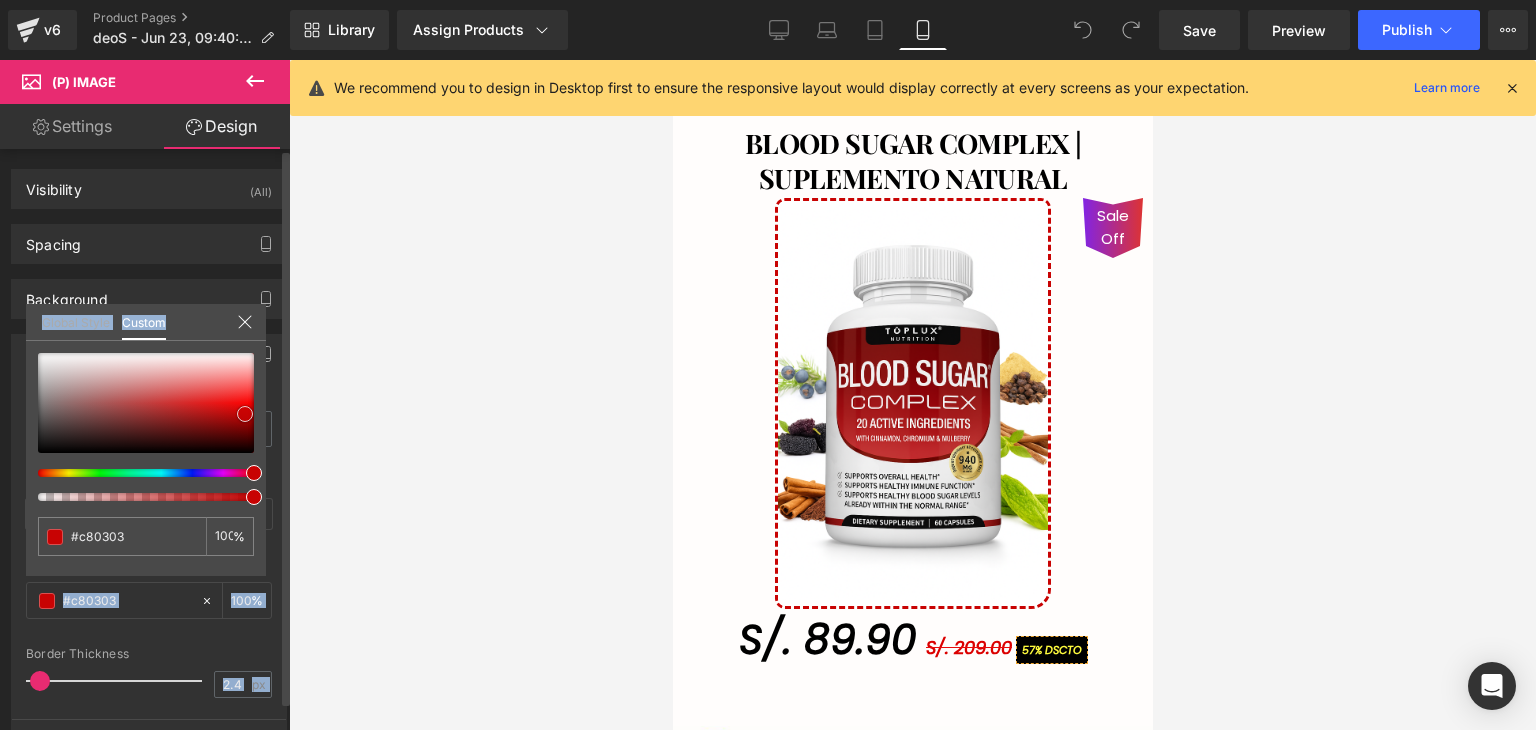 click at bounding box center (146, 403) 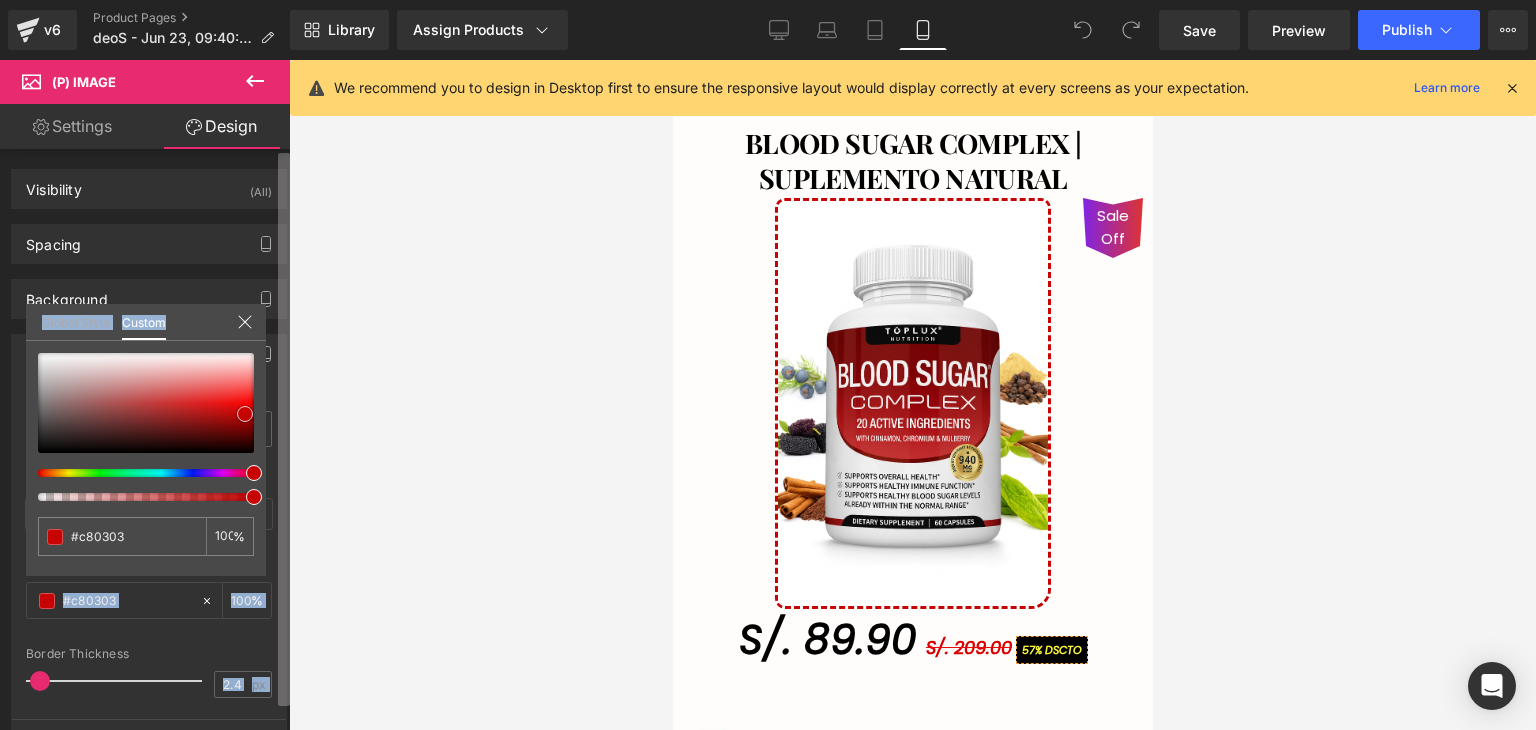 click at bounding box center [284, 429] 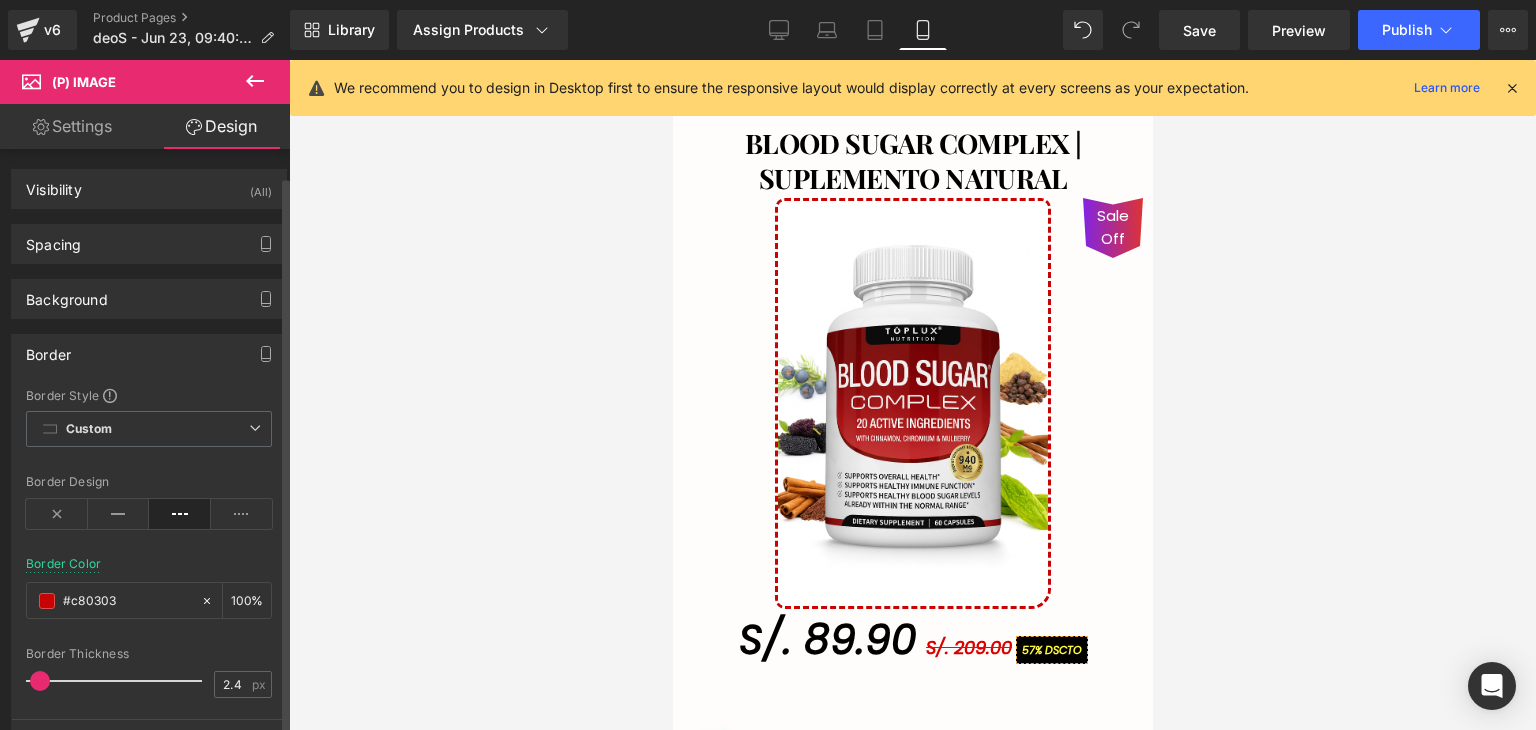 scroll, scrollTop: 100, scrollLeft: 0, axis: vertical 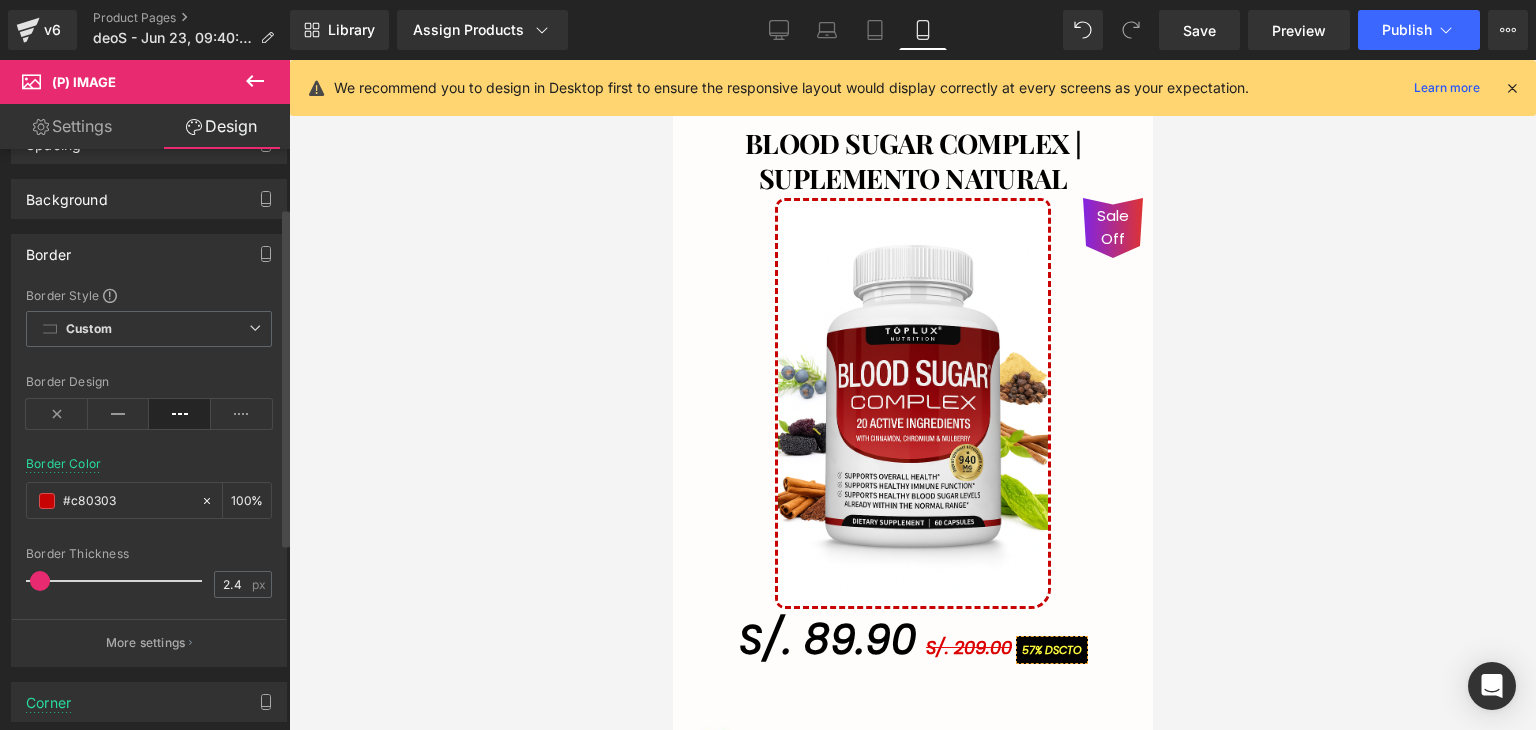 click on "More settings" at bounding box center (146, 643) 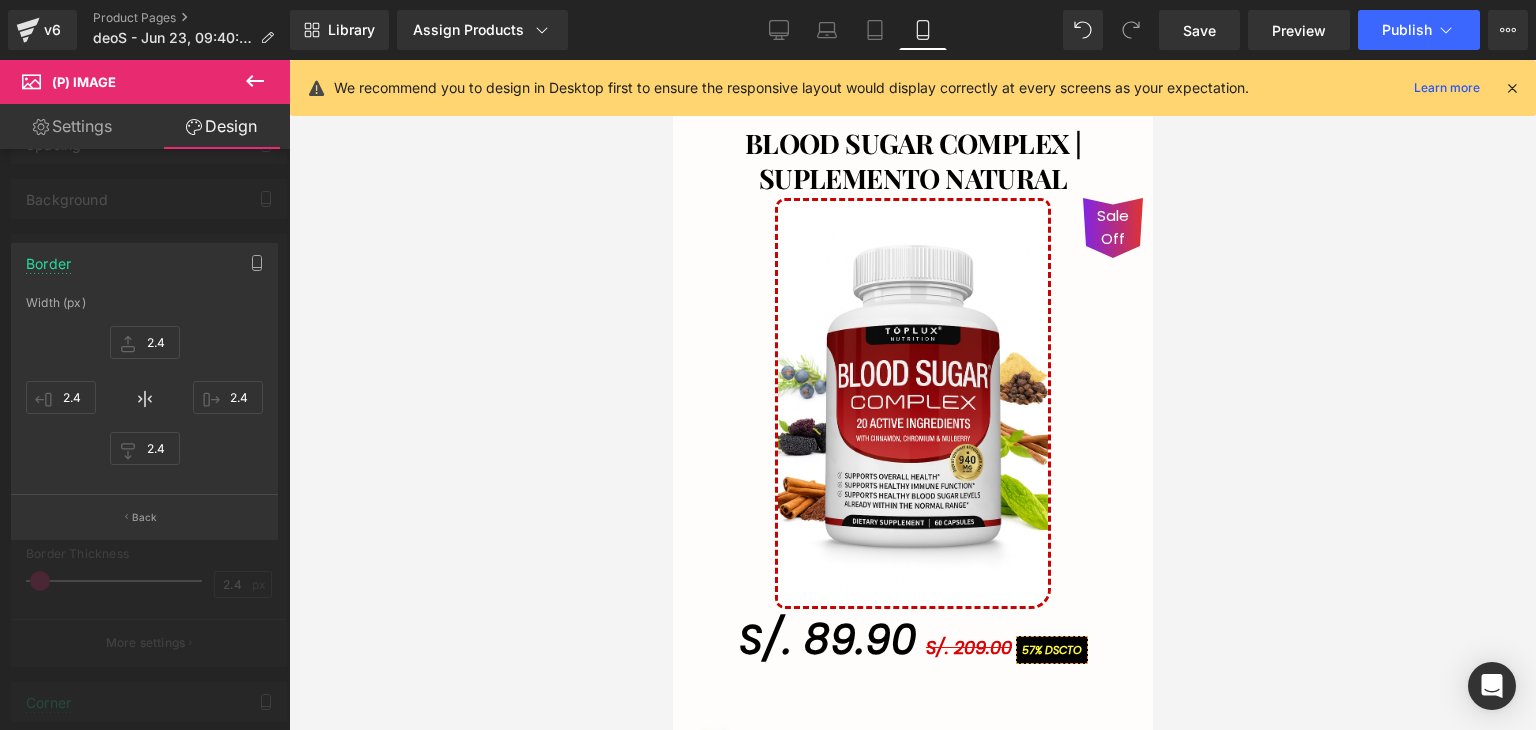 click at bounding box center (145, 400) 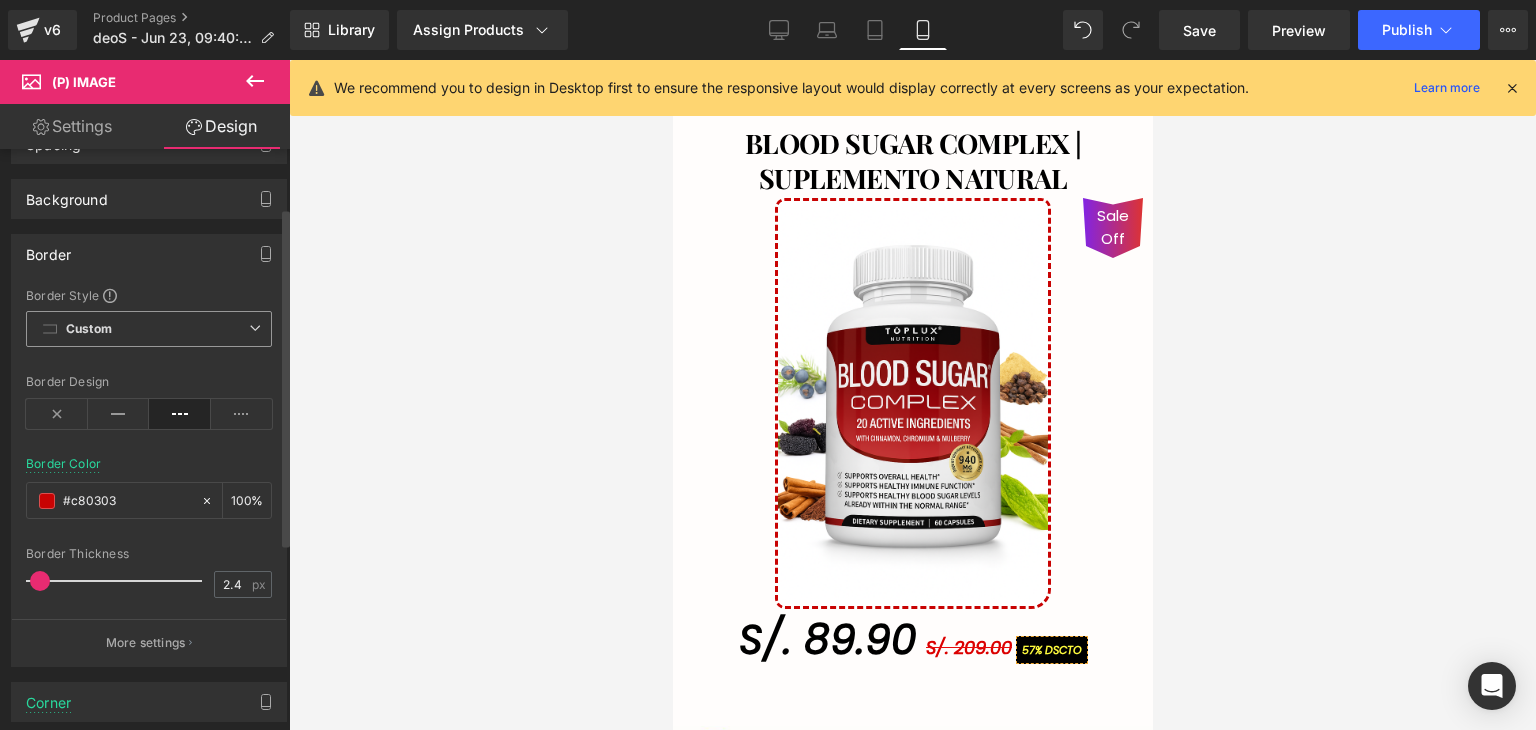 click on "Custom
Setup Global Style" at bounding box center [149, 329] 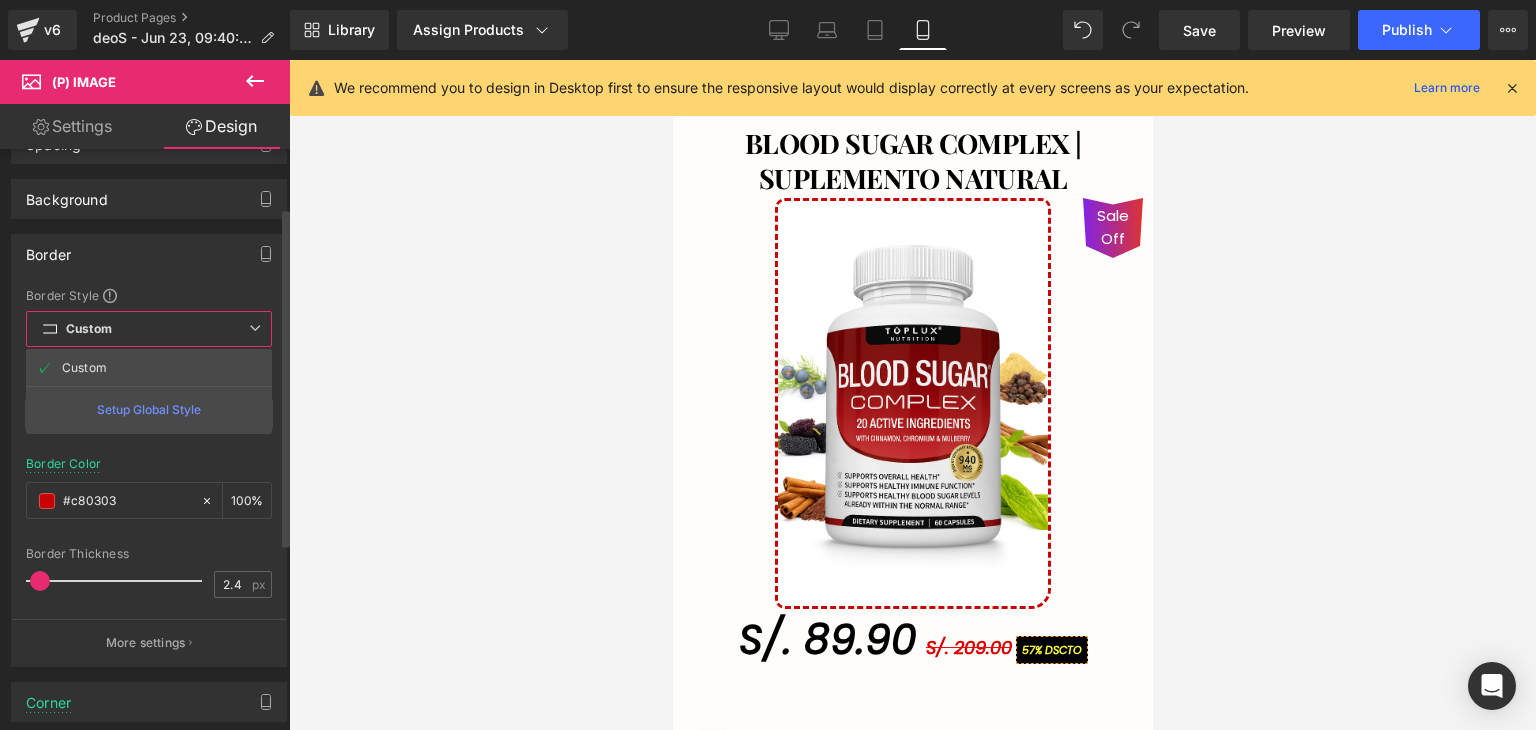 click on "Custom
Setup Global Style" at bounding box center [149, 329] 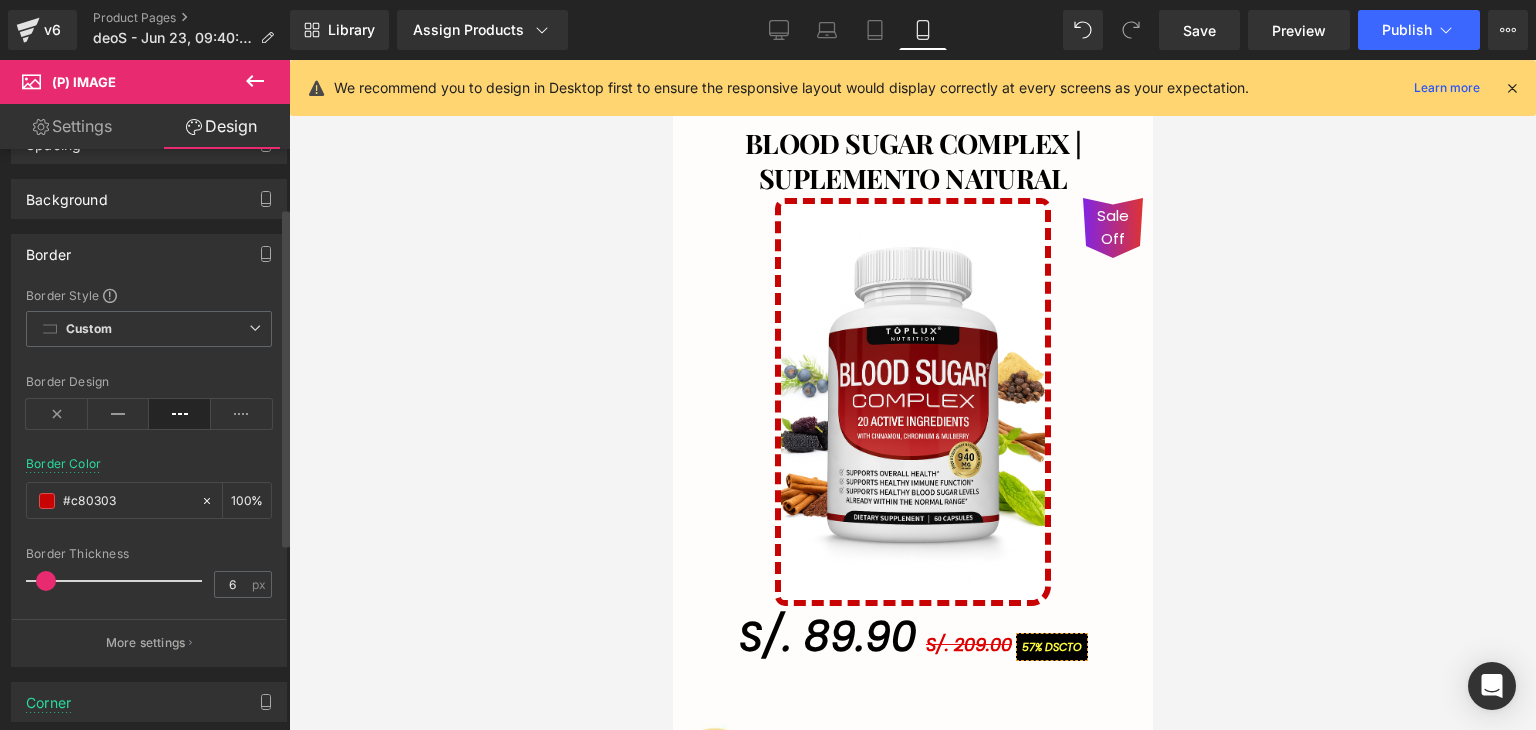 type on "7" 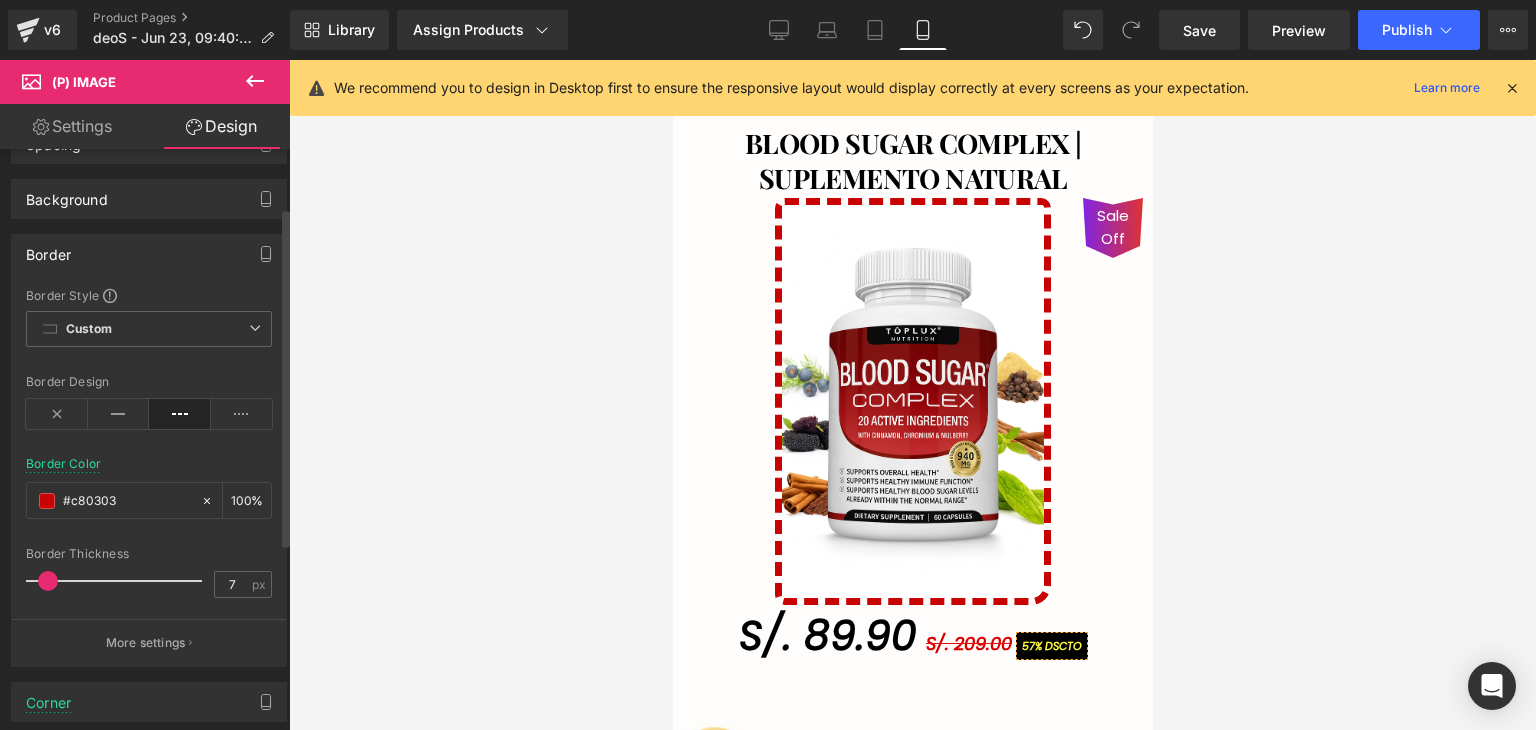 click at bounding box center [48, 581] 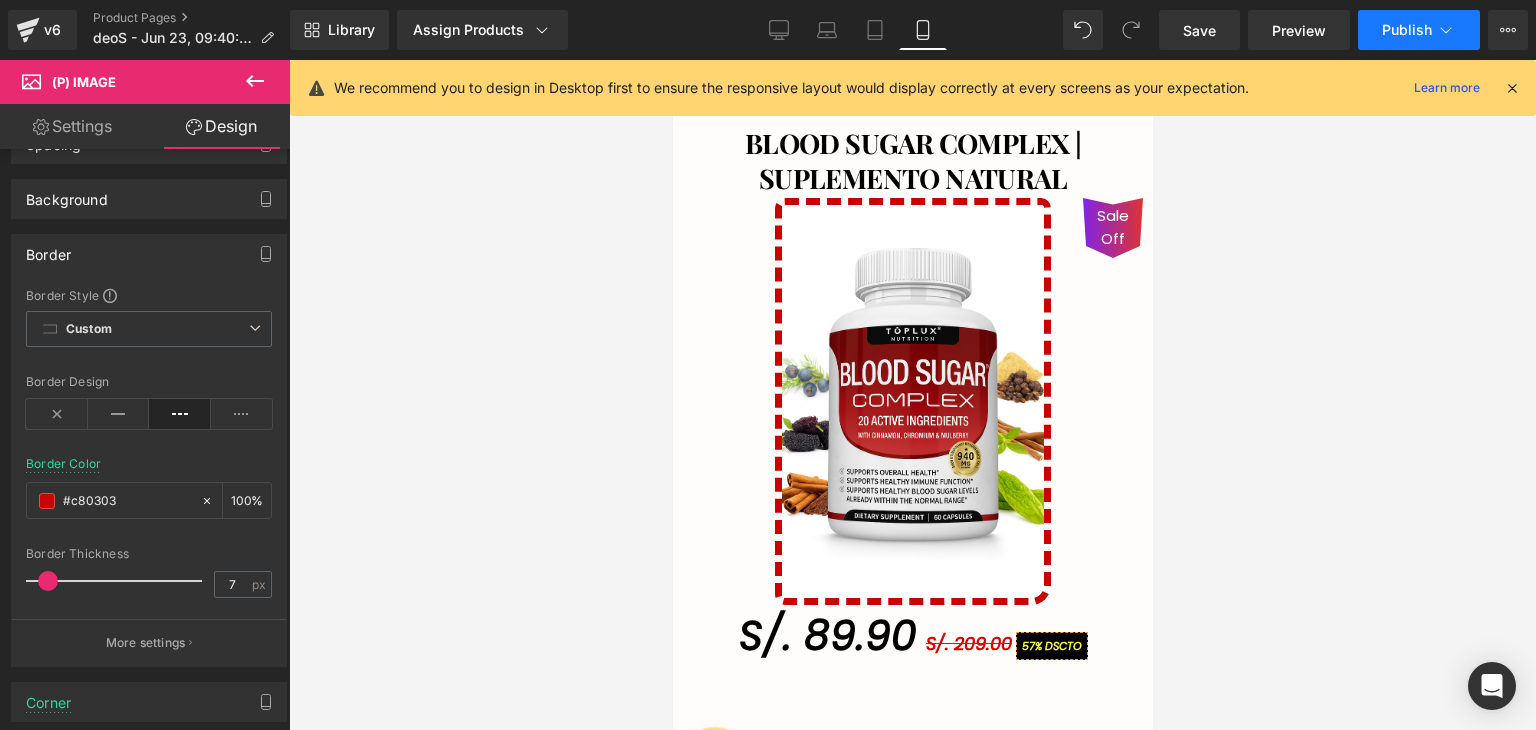 click on "Publish" at bounding box center (1419, 30) 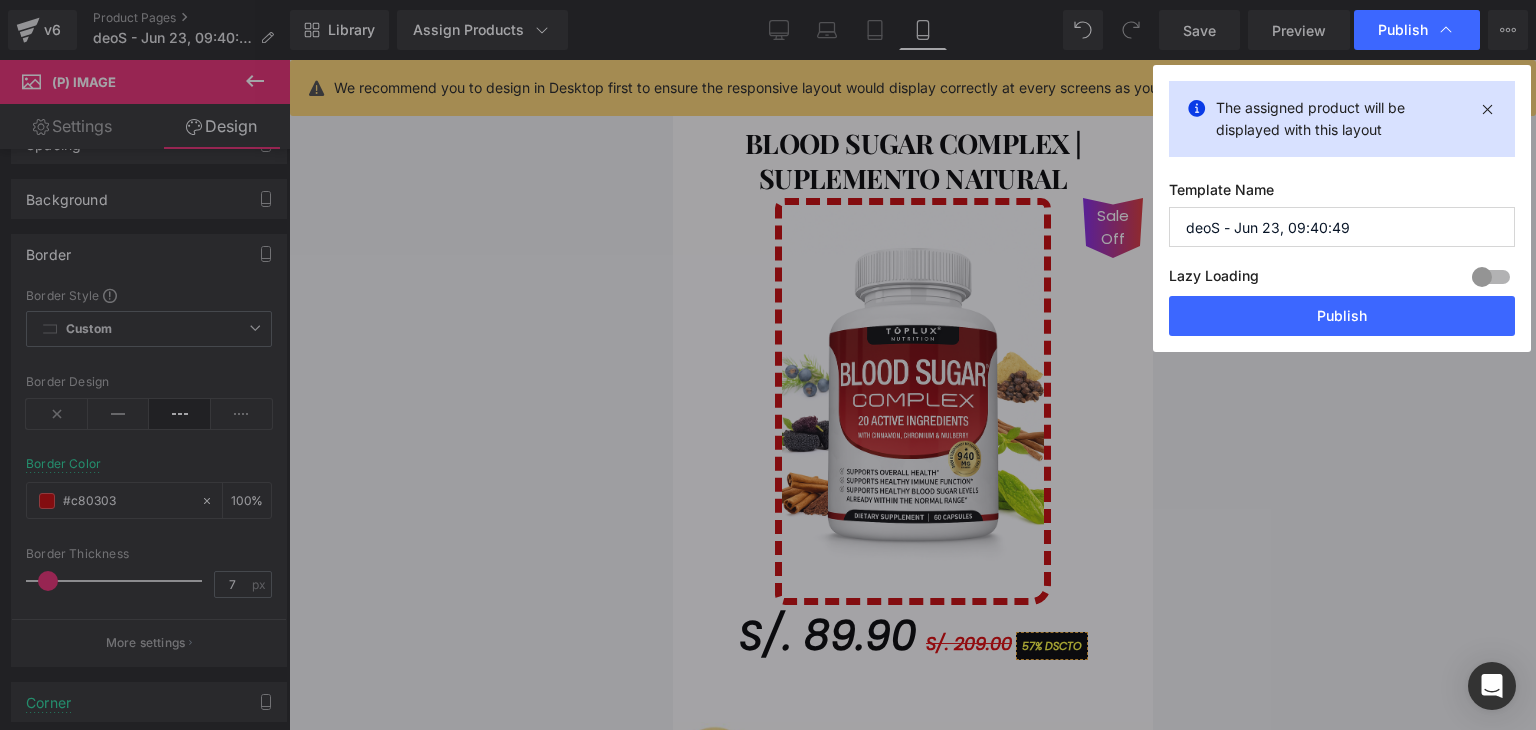 click on "Publish" at bounding box center (1342, 316) 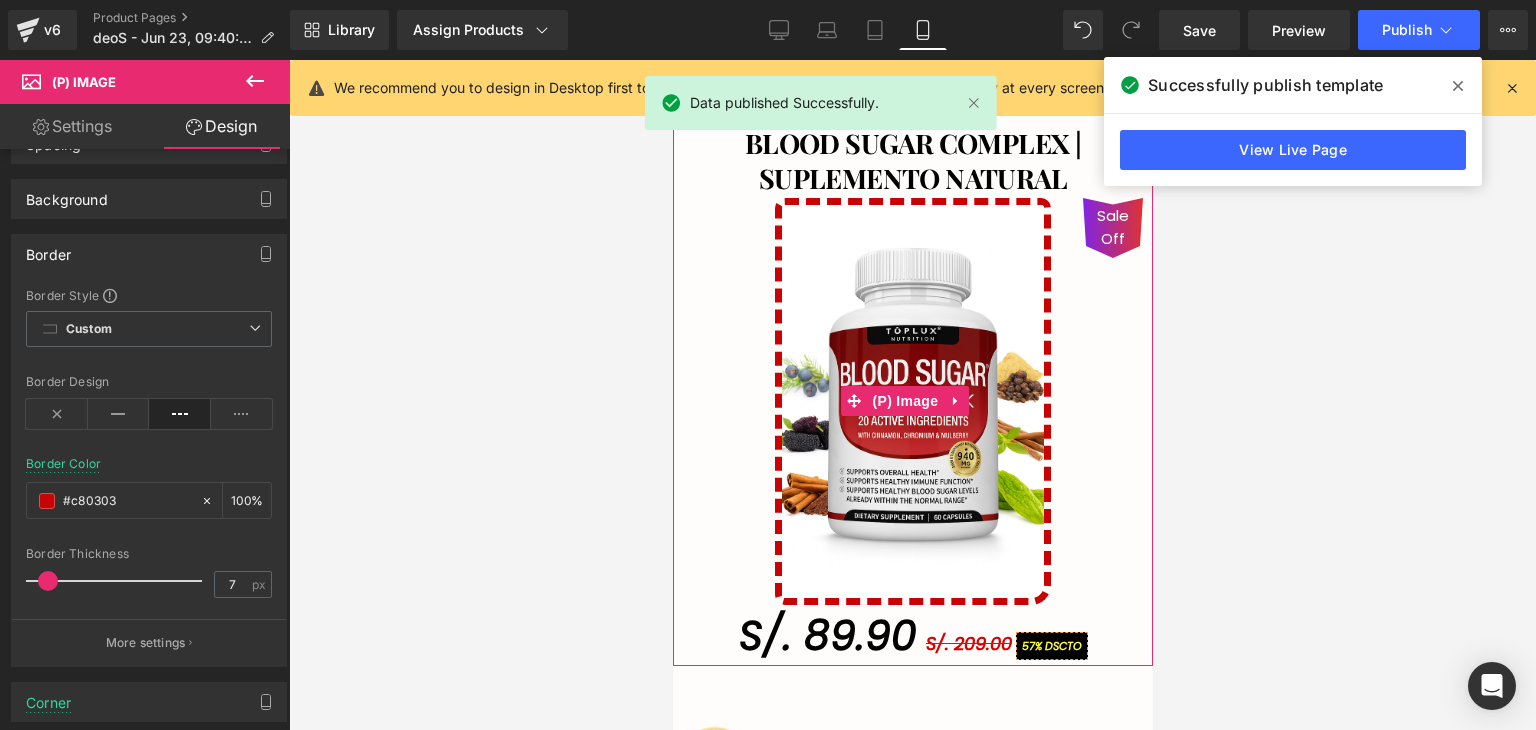 click on "Sale Off" at bounding box center (912, 401) 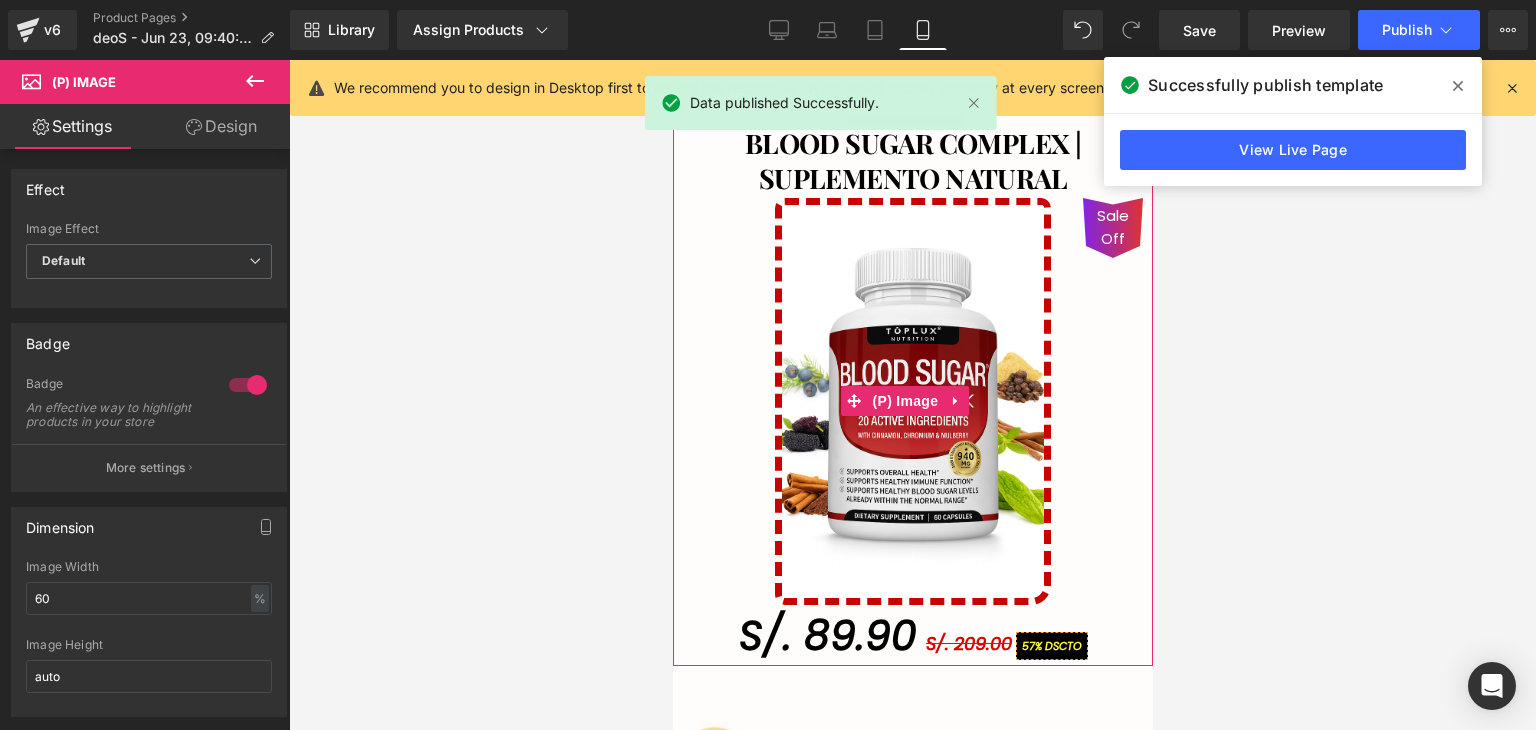 click on "Sale Off" at bounding box center [912, 401] 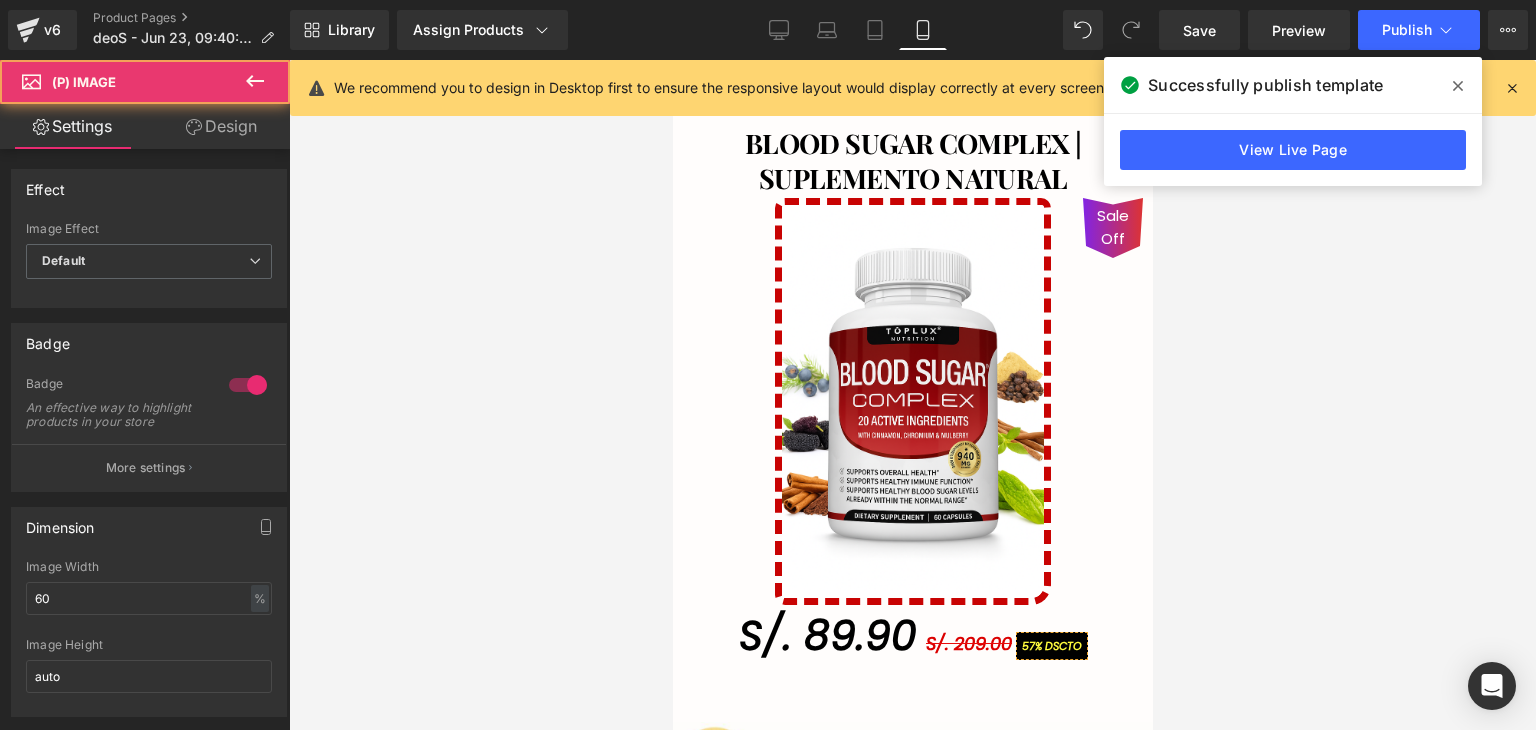 click 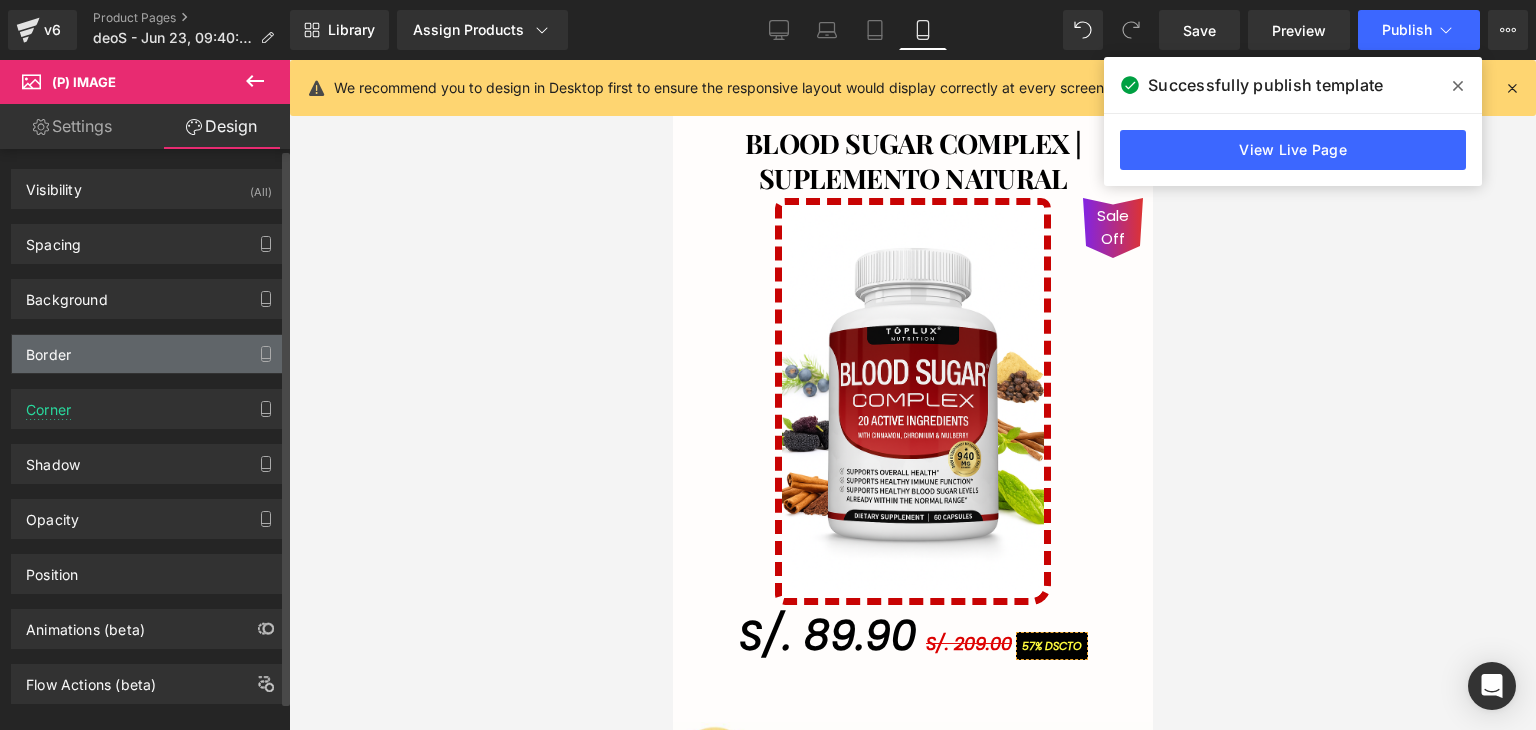 click on "Border" at bounding box center (149, 354) 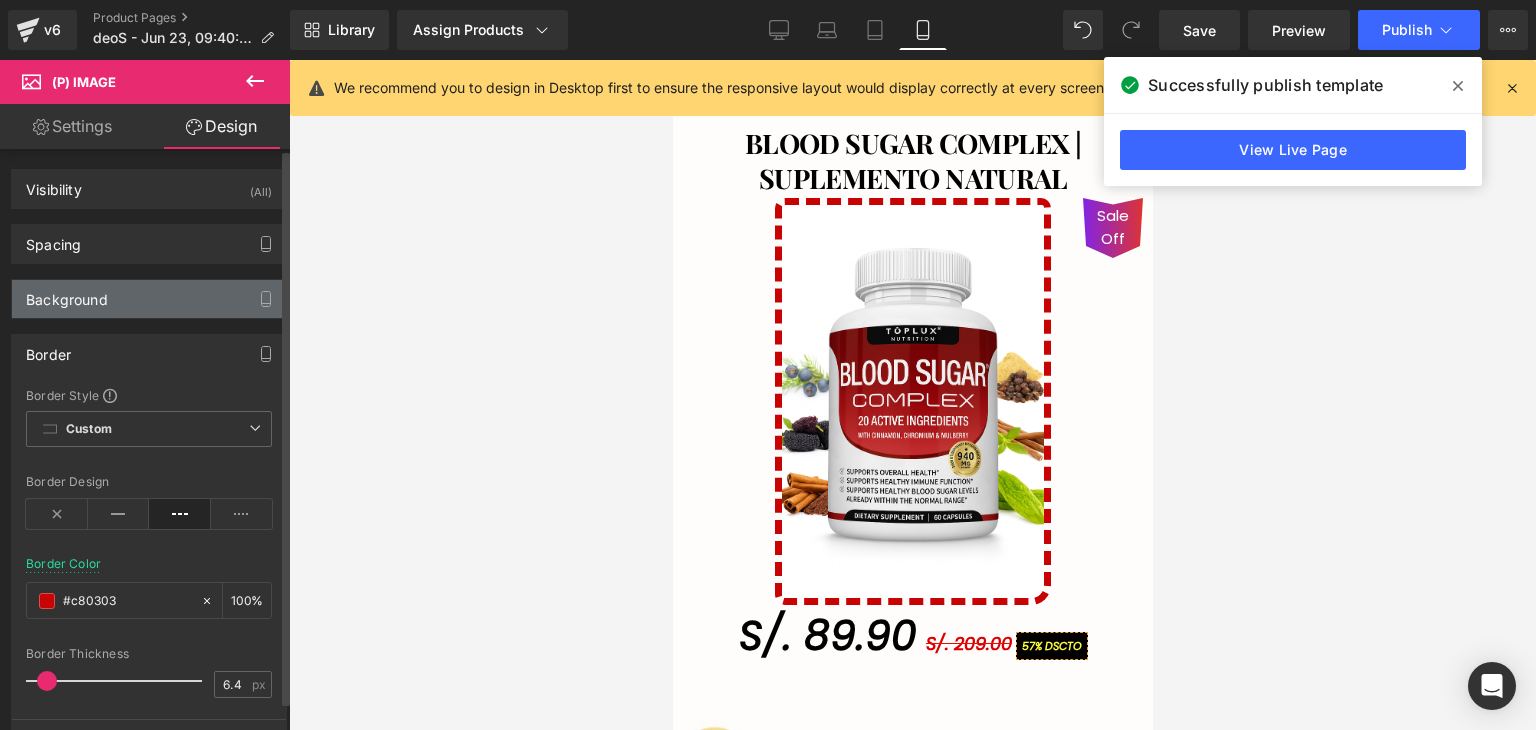 click on "Background" at bounding box center [149, 299] 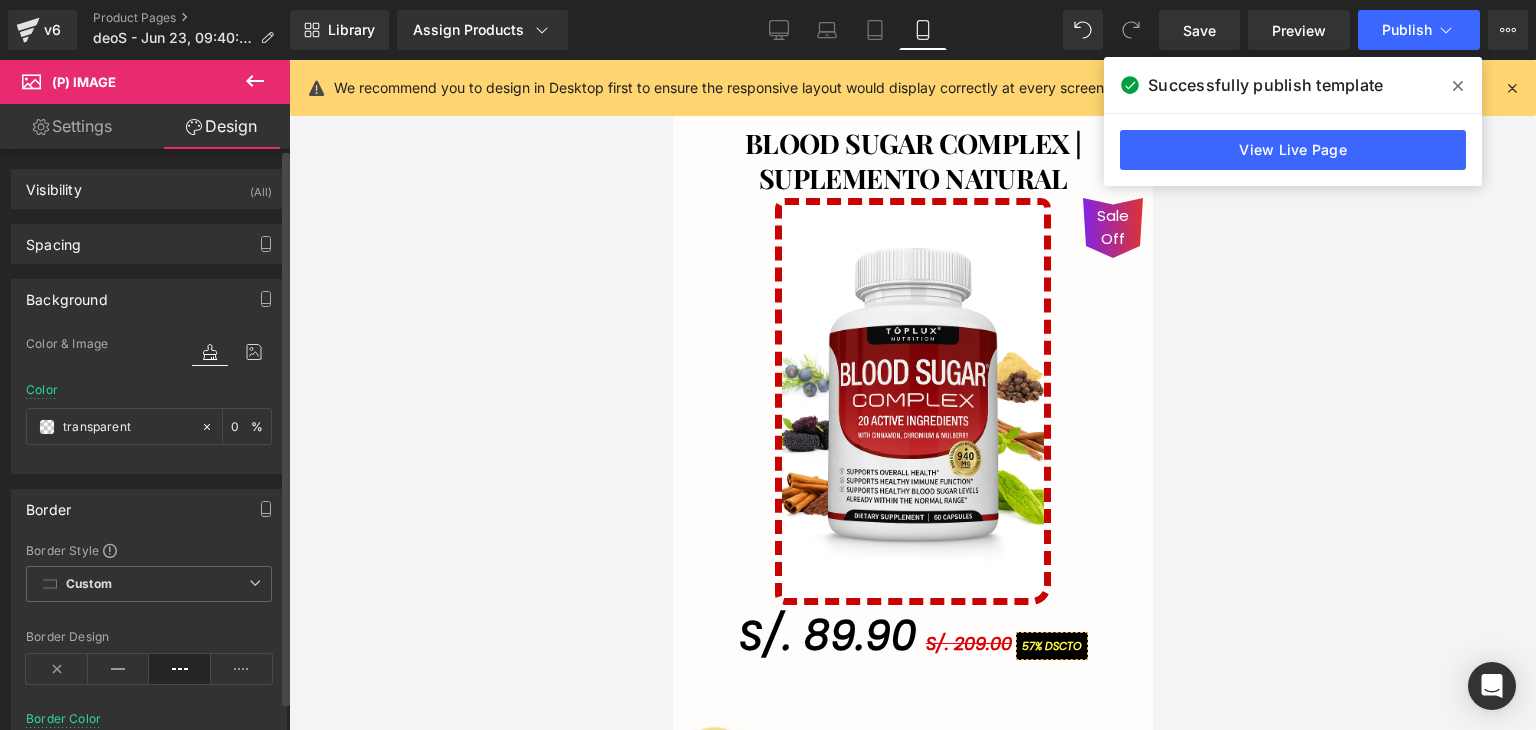 click on "Color transparent 0 %" at bounding box center [149, 425] 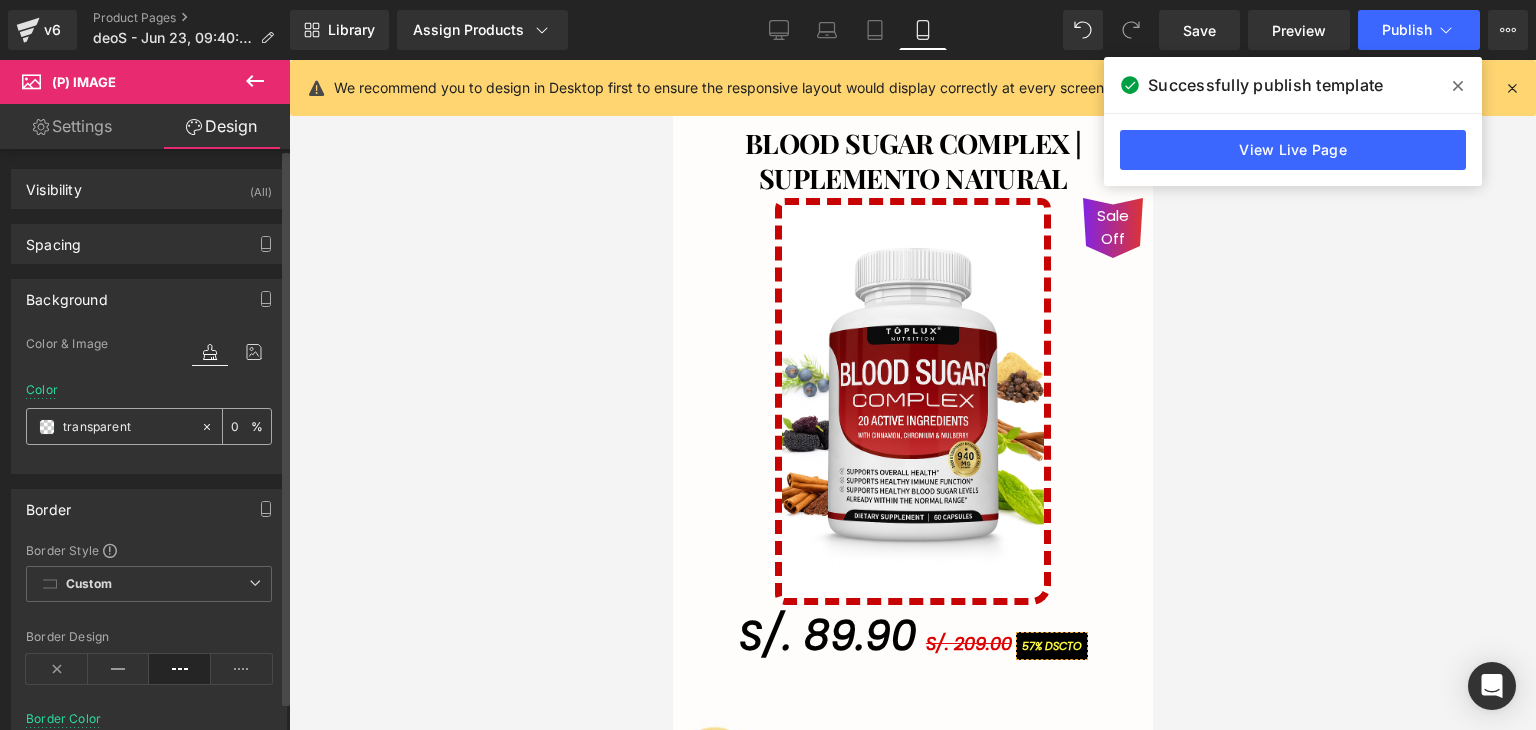click on "transparent" at bounding box center (127, 427) 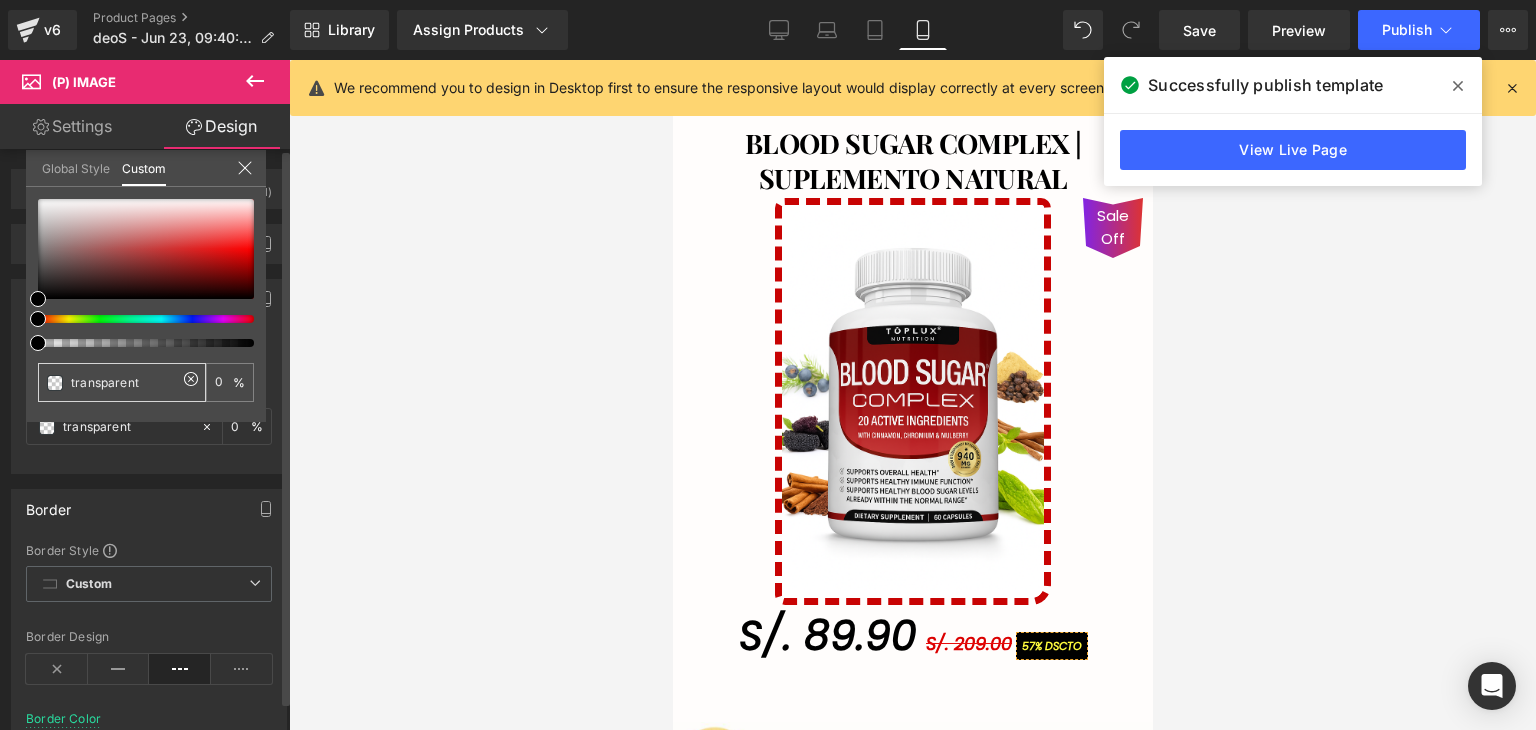drag, startPoint x: 83, startPoint y: 400, endPoint x: 86, endPoint y: 389, distance: 11.401754 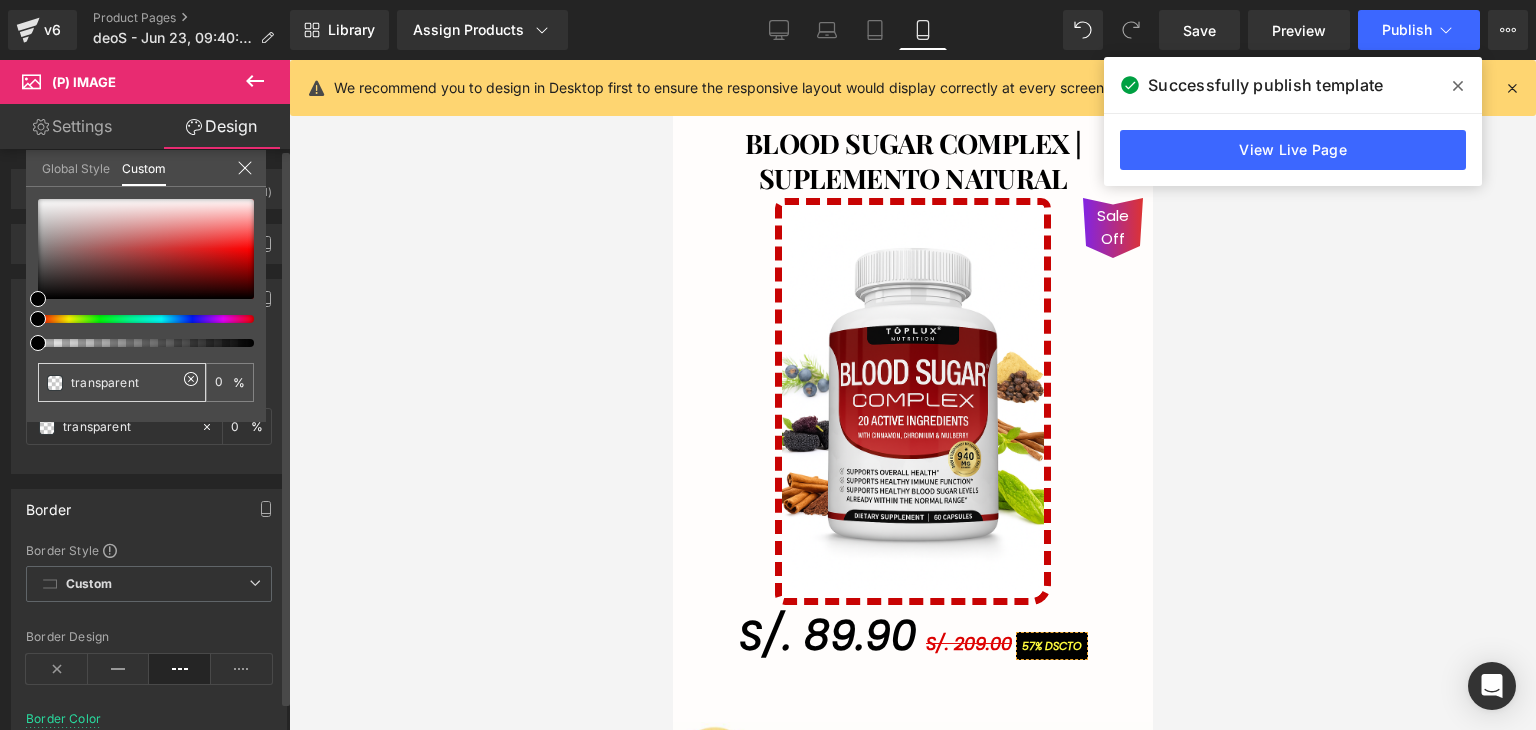click on "transparent" at bounding box center (122, 382) 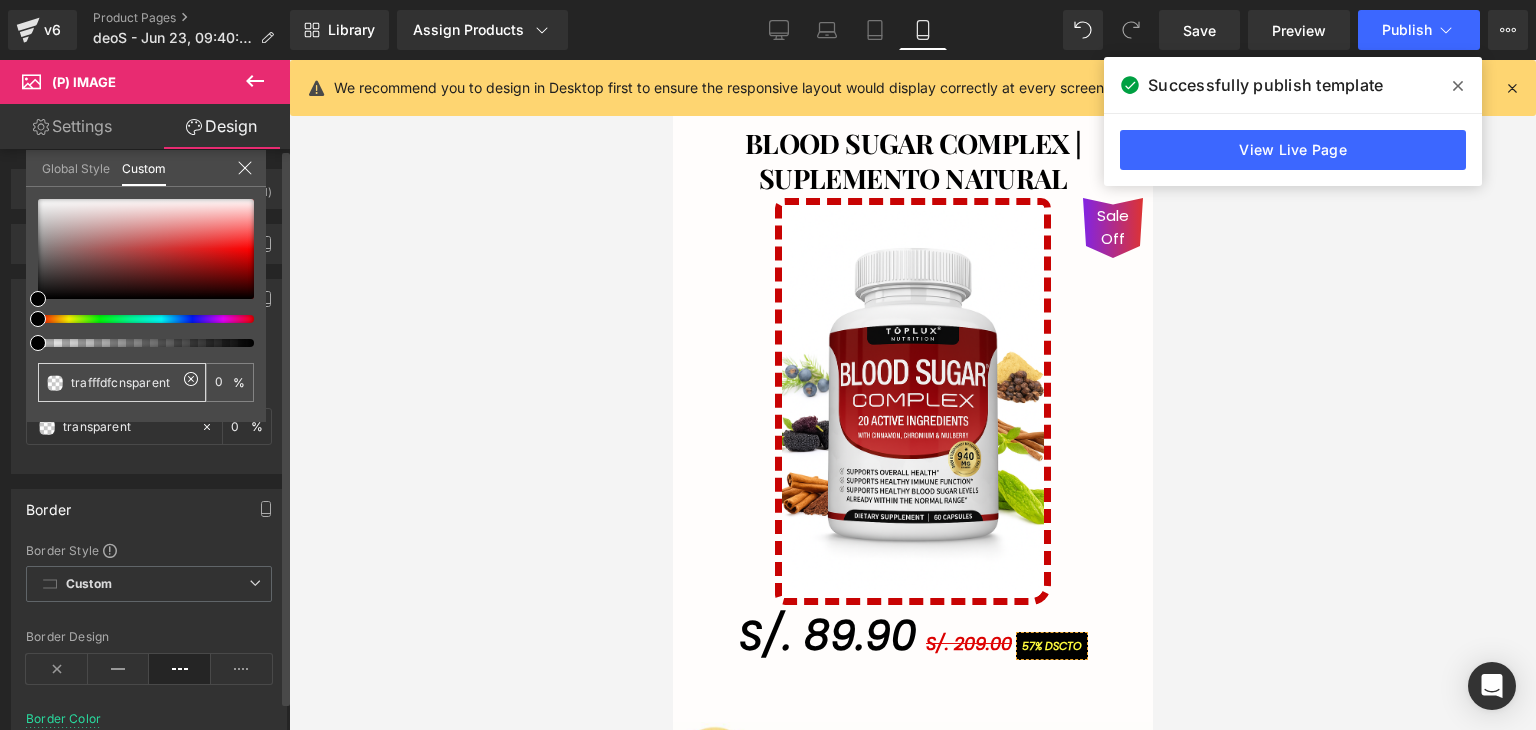 type on "trafffdfcnsparent" 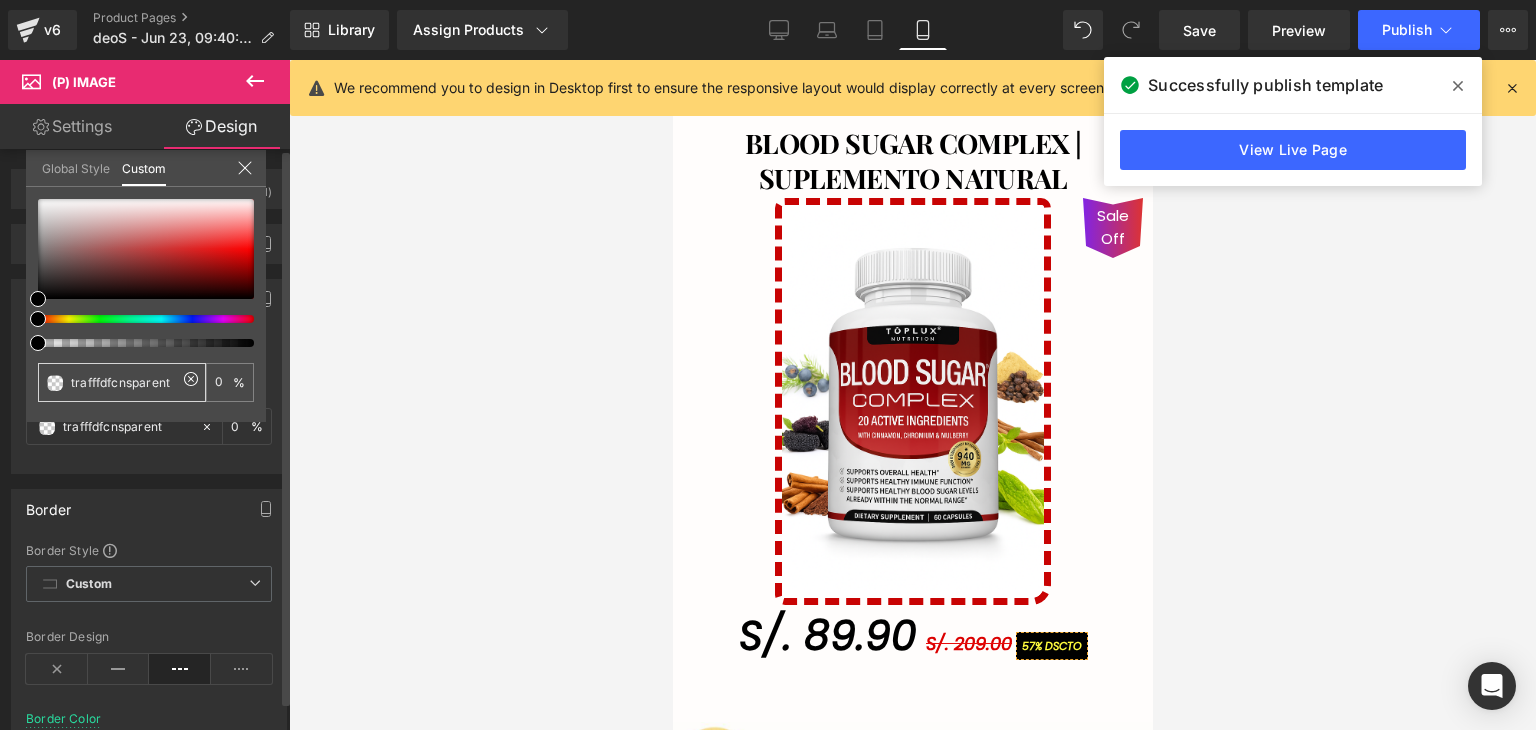 click on "trafffdfcnsparent" at bounding box center (124, 382) 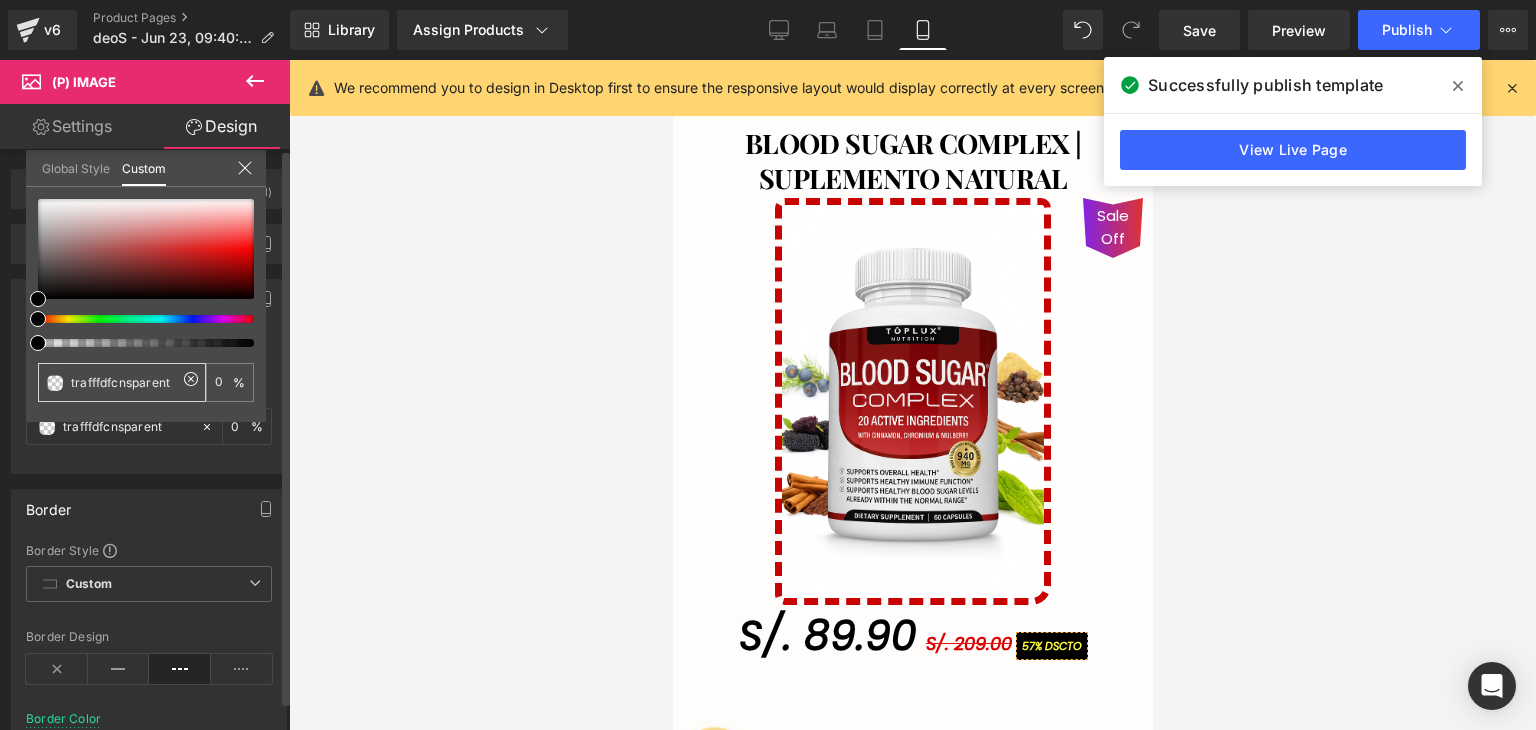click on "trafffdfcnsparent" at bounding box center (124, 382) 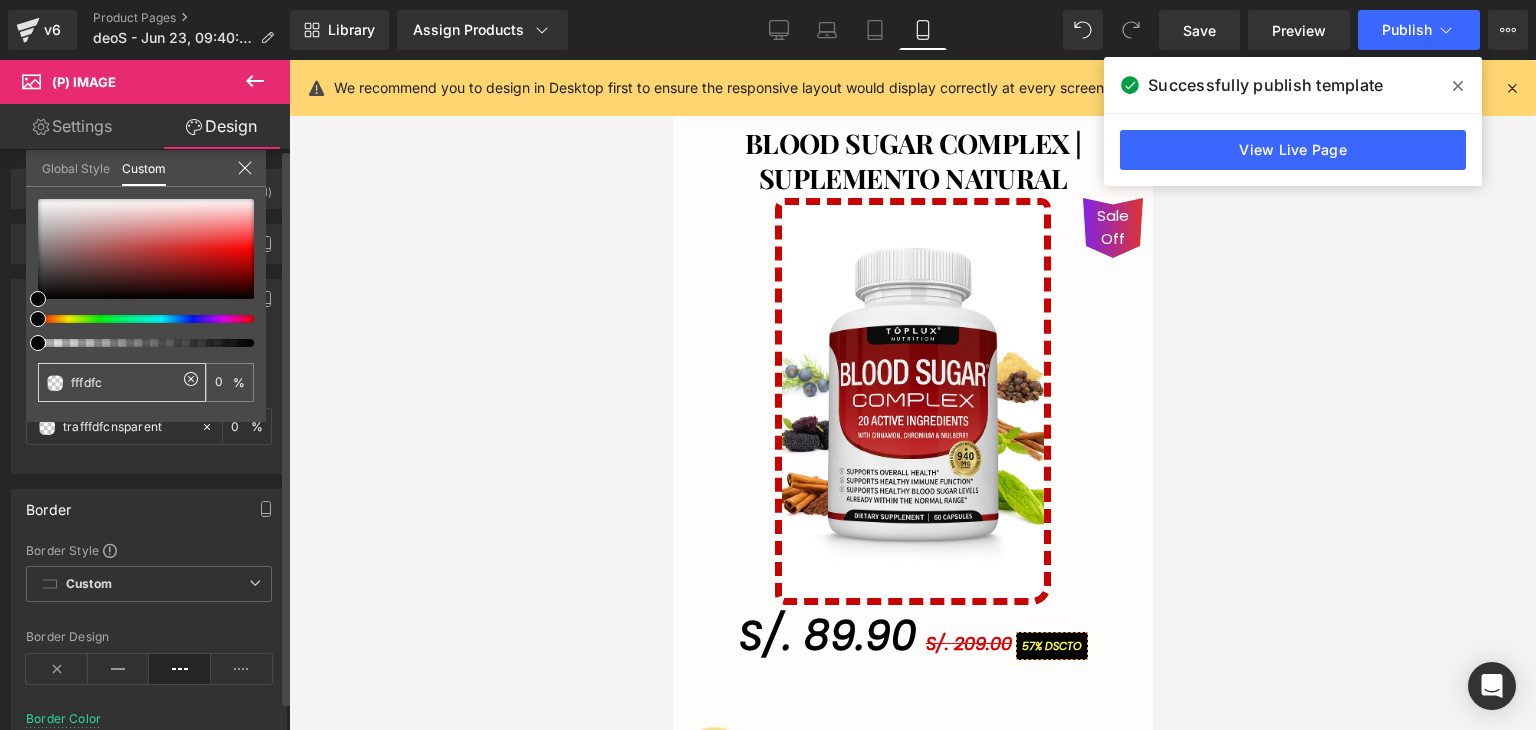 type on "fffdfc" 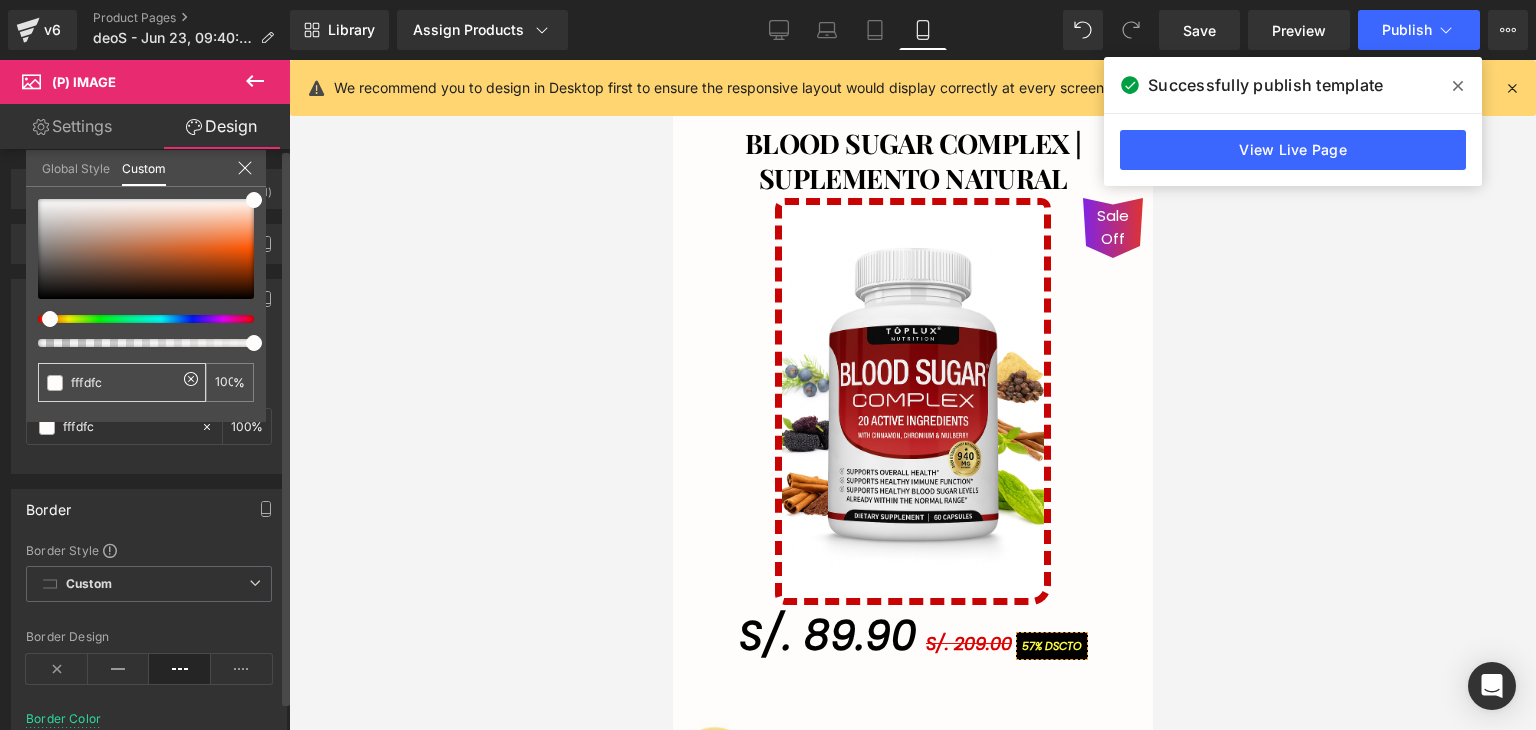 click on "fffdfc" at bounding box center (124, 382) 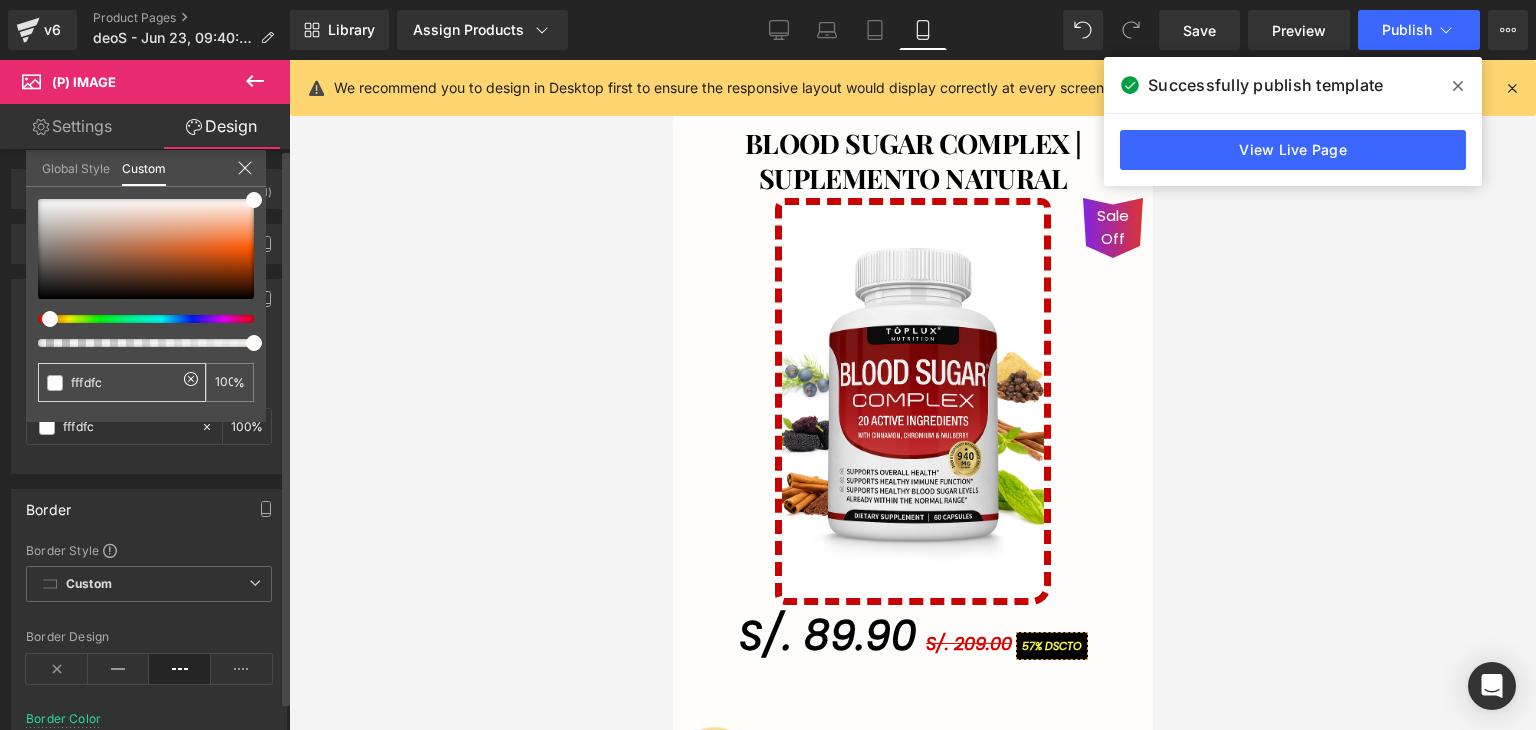 type on "#fffdfc" 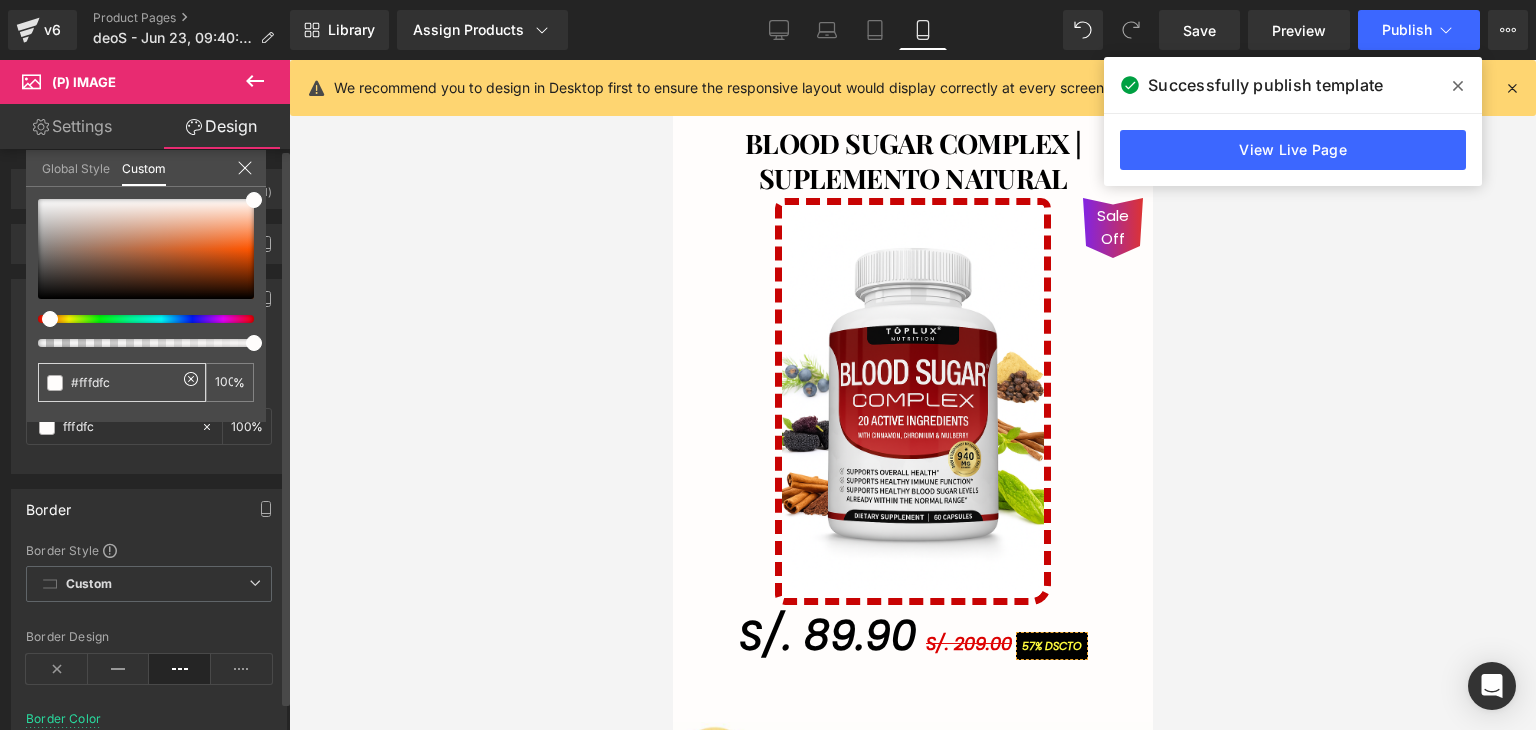 type on "#fffdfc" 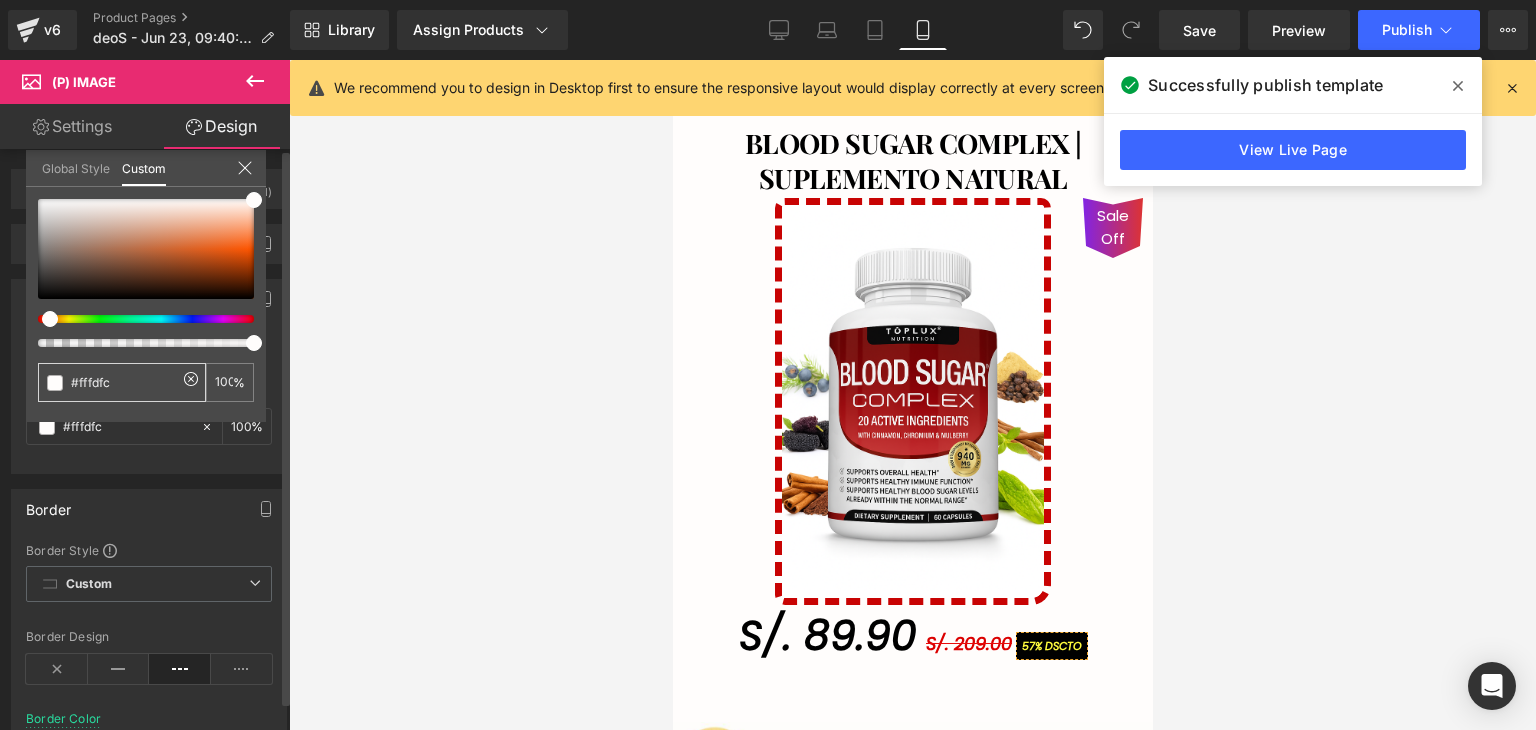 click on "#fffdfc" at bounding box center (124, 382) 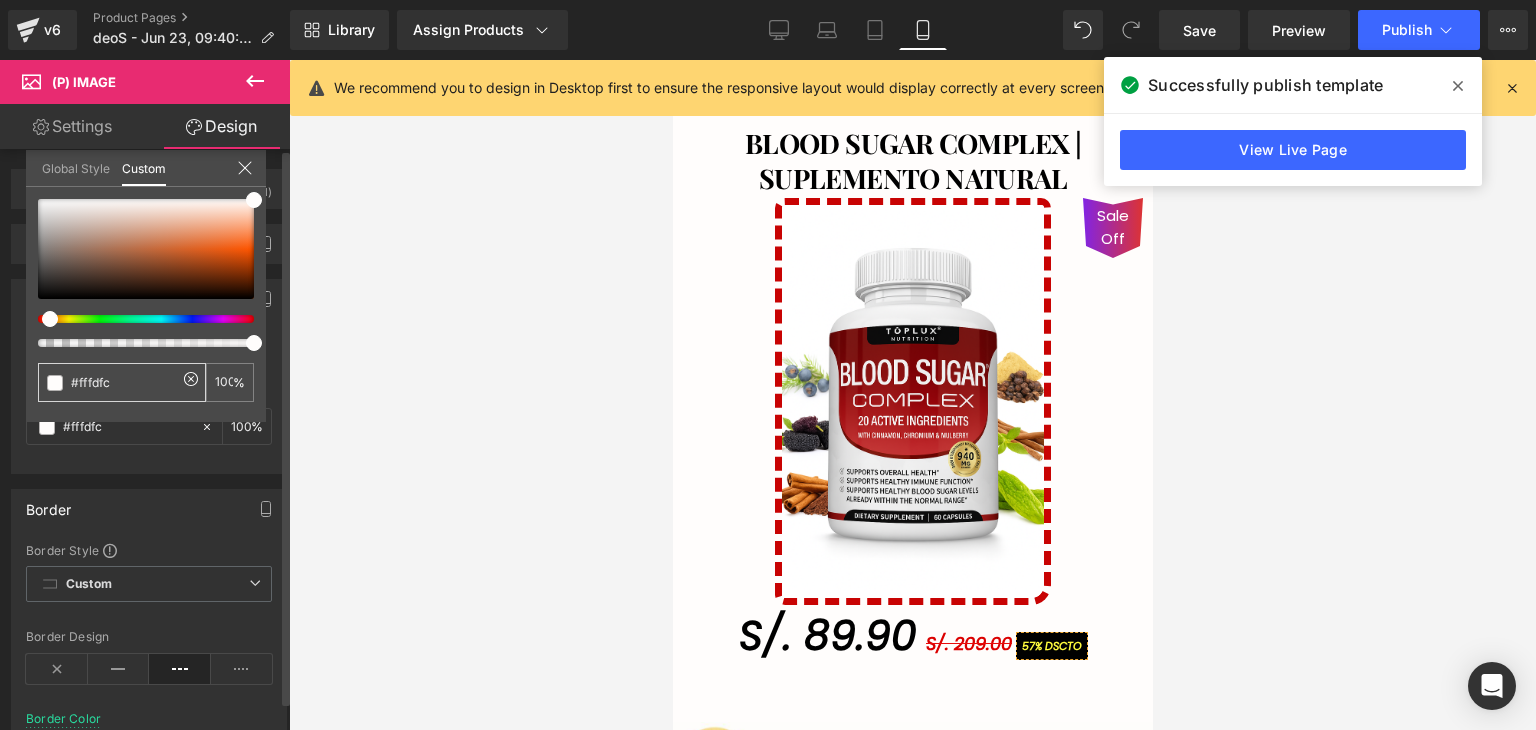 click on "#fffdfc" at bounding box center [122, 382] 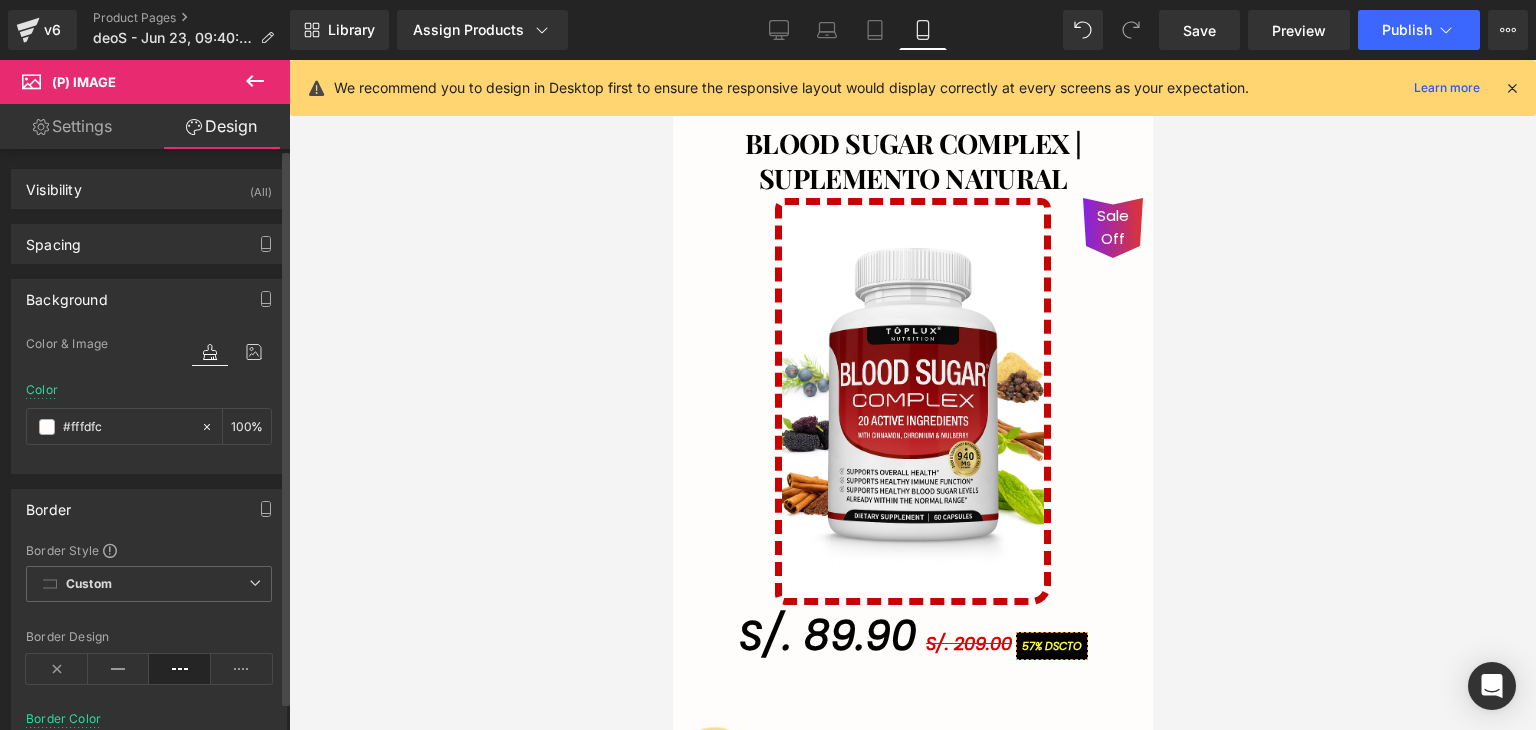 click on "Ir al contenido
🚚 Envío GRATIS 📦 | 💵 Pago Contra Entrega ✅ ¡En todo el país!
Garantía total de satisfacción 💖 | Tu belleza en manos expertas ✨
Mi cuenta
Abrir carrito
S/. 0.00
( 0 )
Abrir menú
Abrir carrito 0
Menú
Cerrar barra lateral
Mi cuenta
Image         Image" at bounding box center [912, 1763] 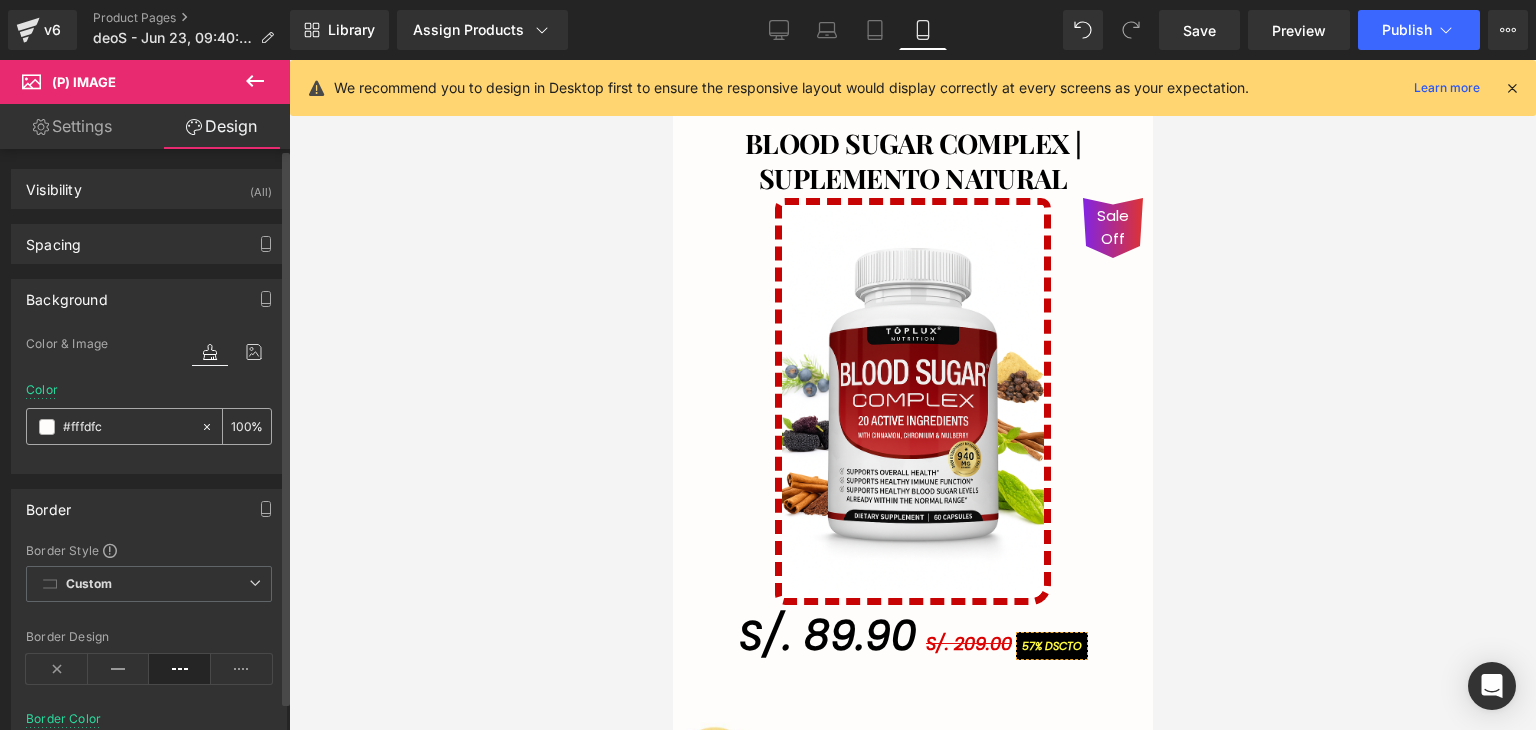 drag, startPoint x: 121, startPoint y: 428, endPoint x: 68, endPoint y: 428, distance: 53 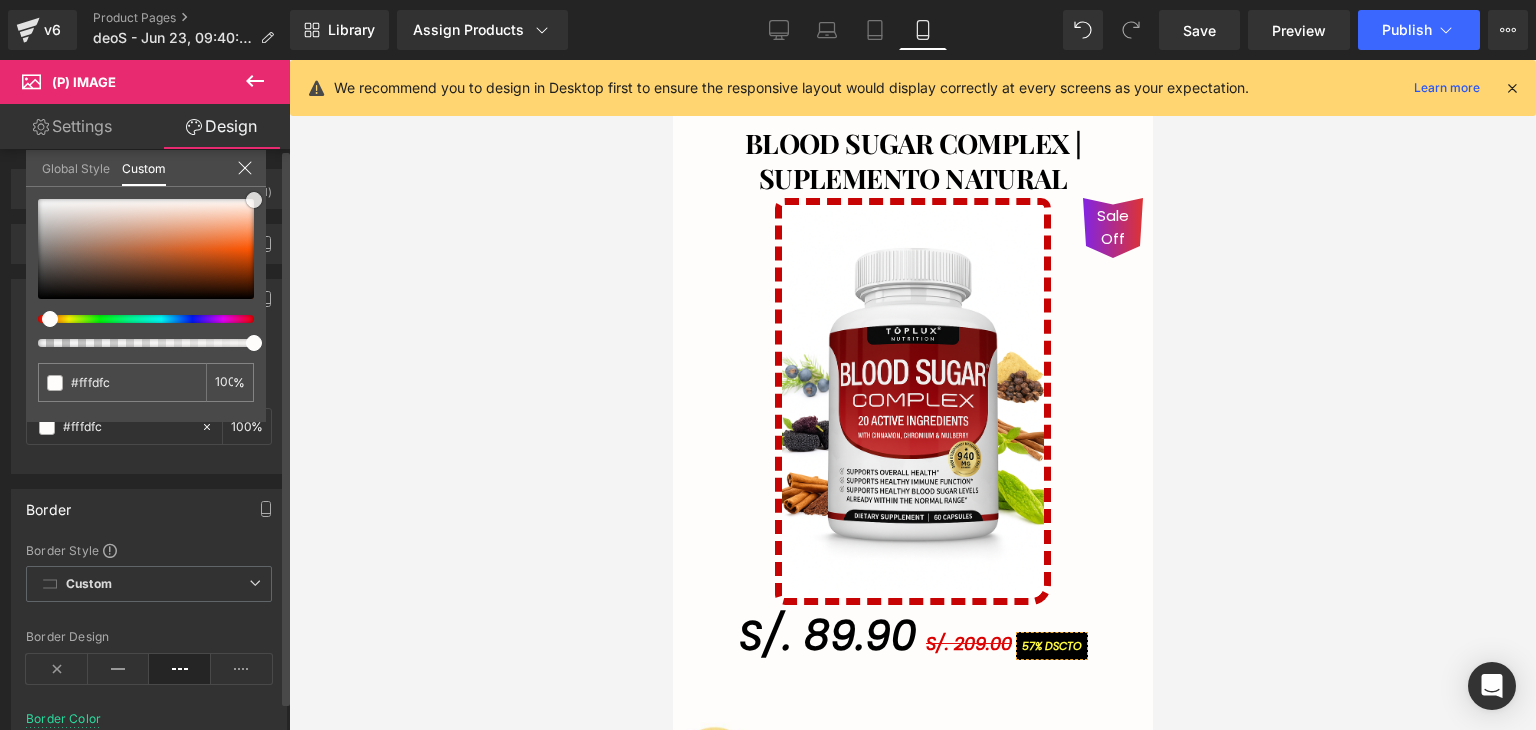 type on "#eab499" 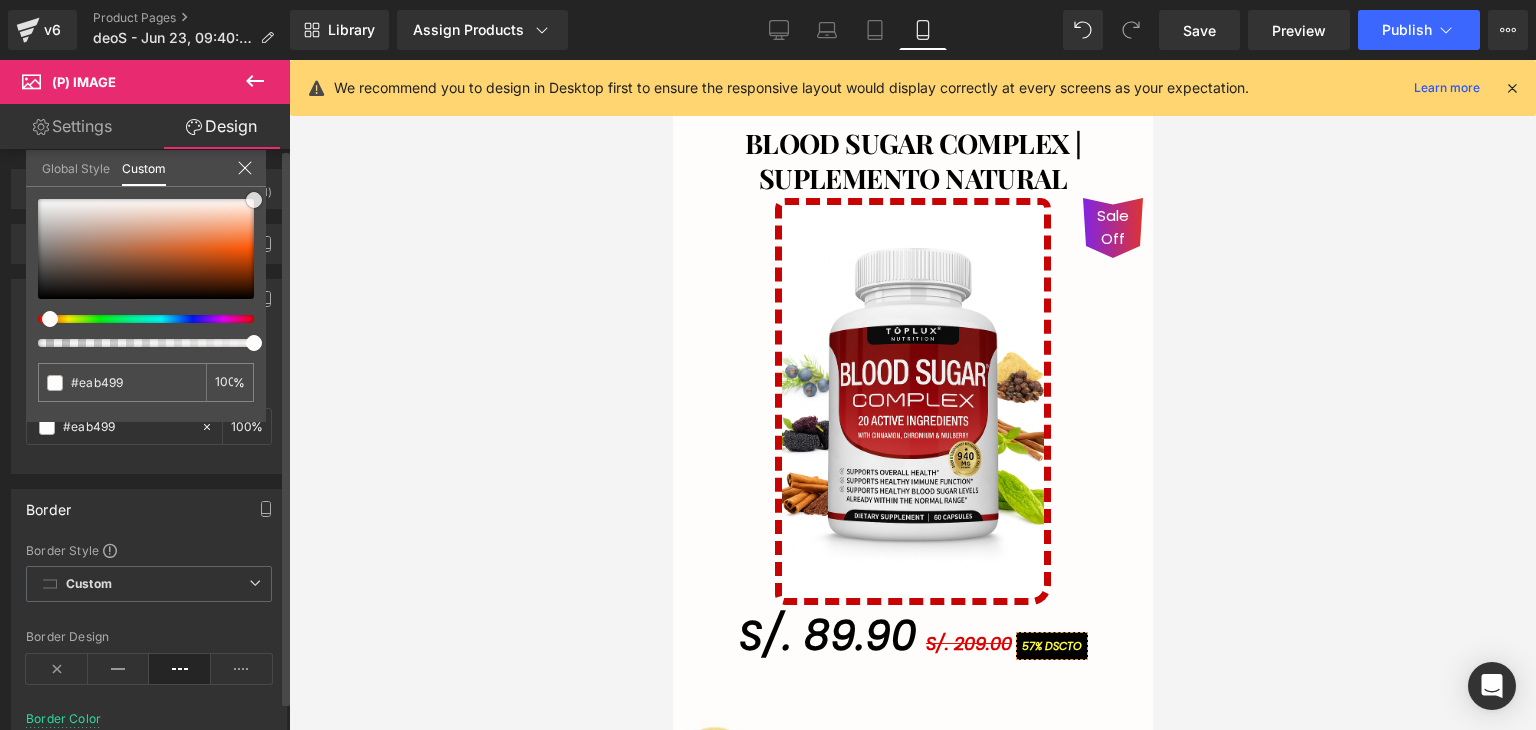 type on "#fbbc9c" 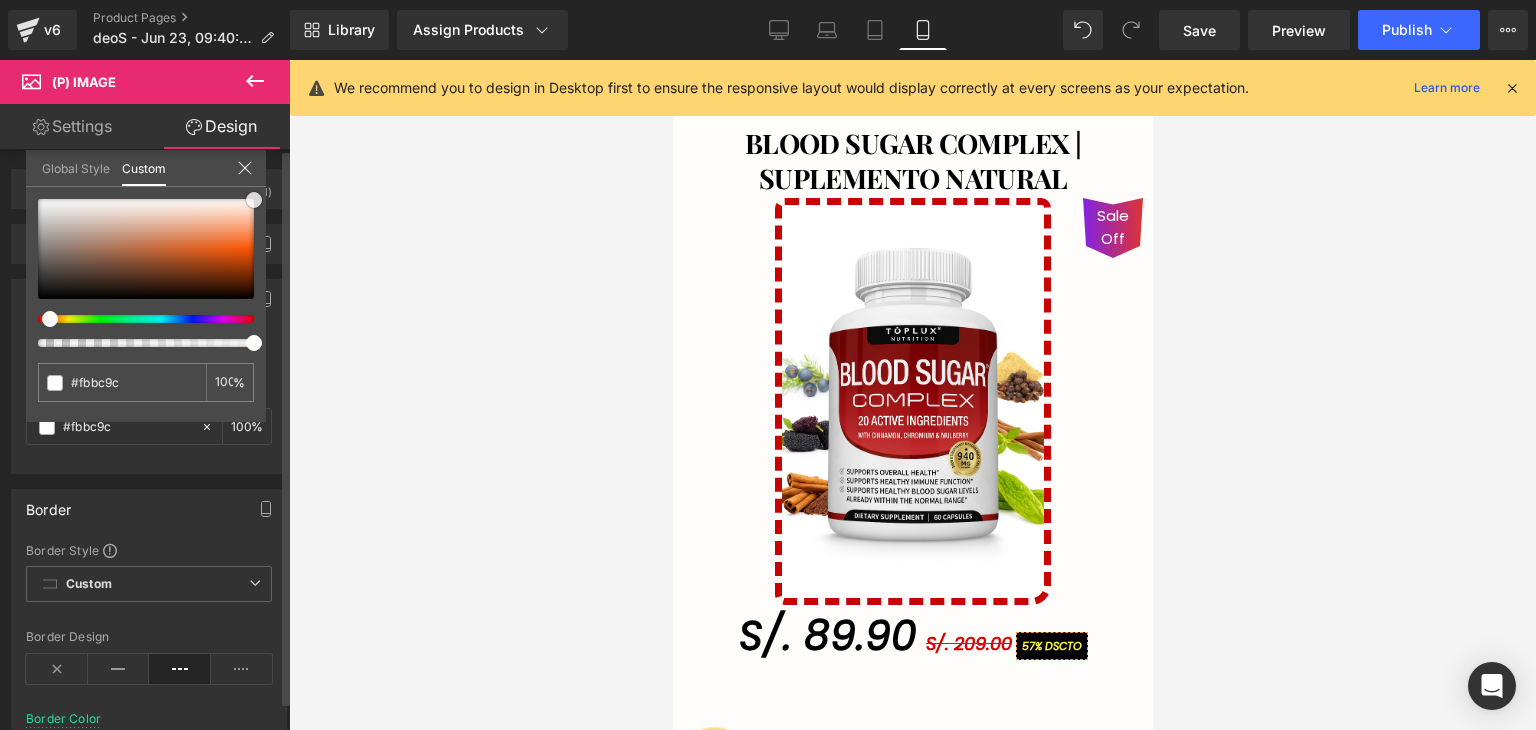 type on "#fed3bd" 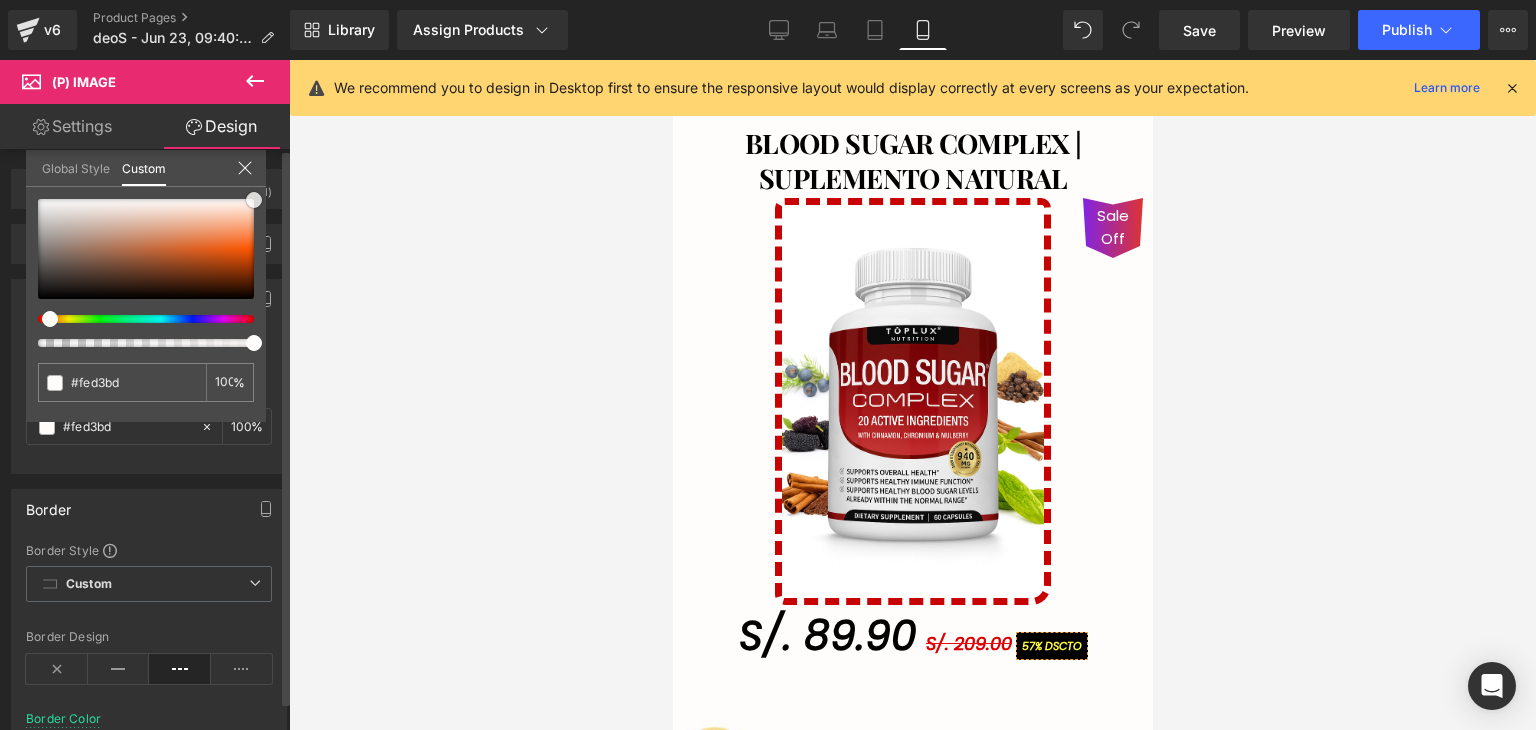 type on "#fdddcd" 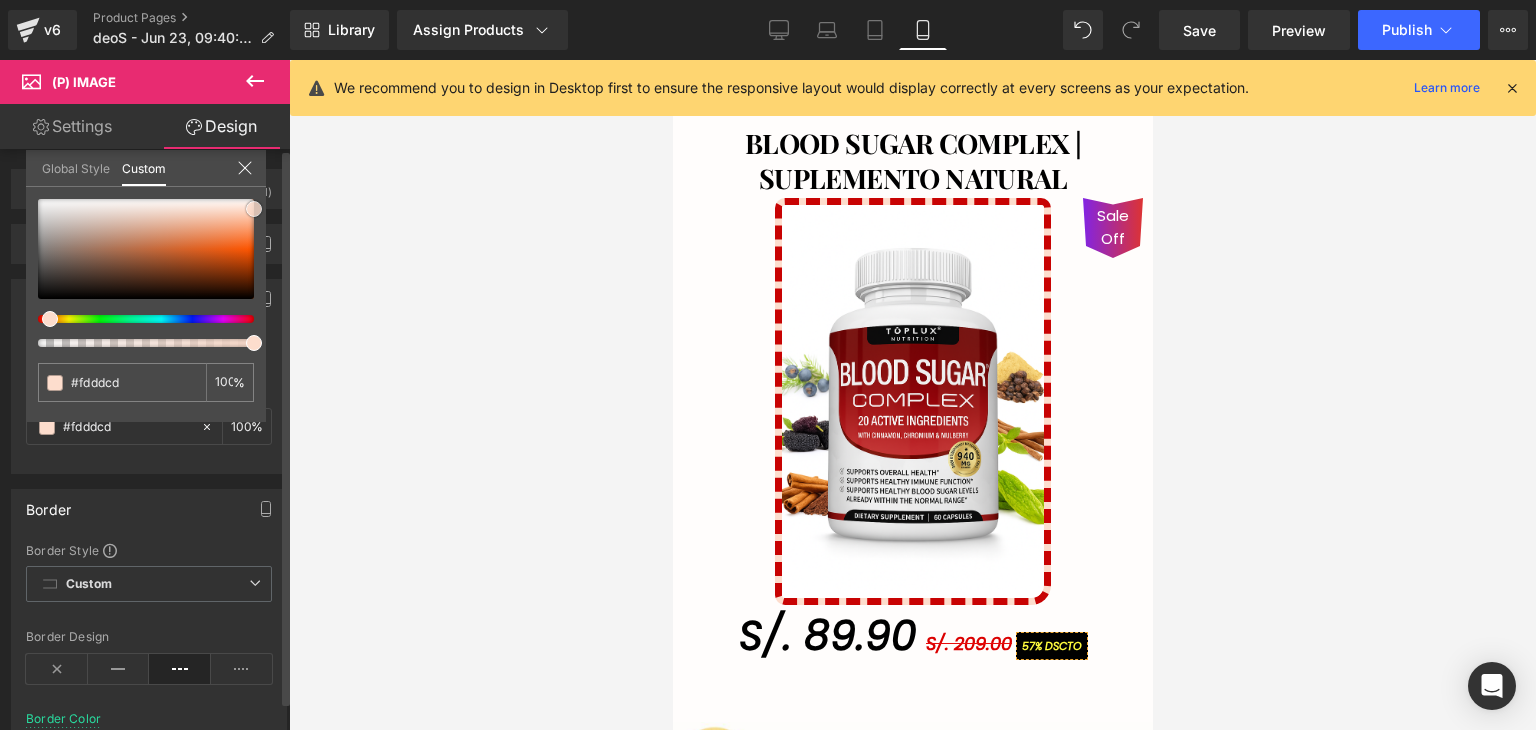 type on "#fddac8" 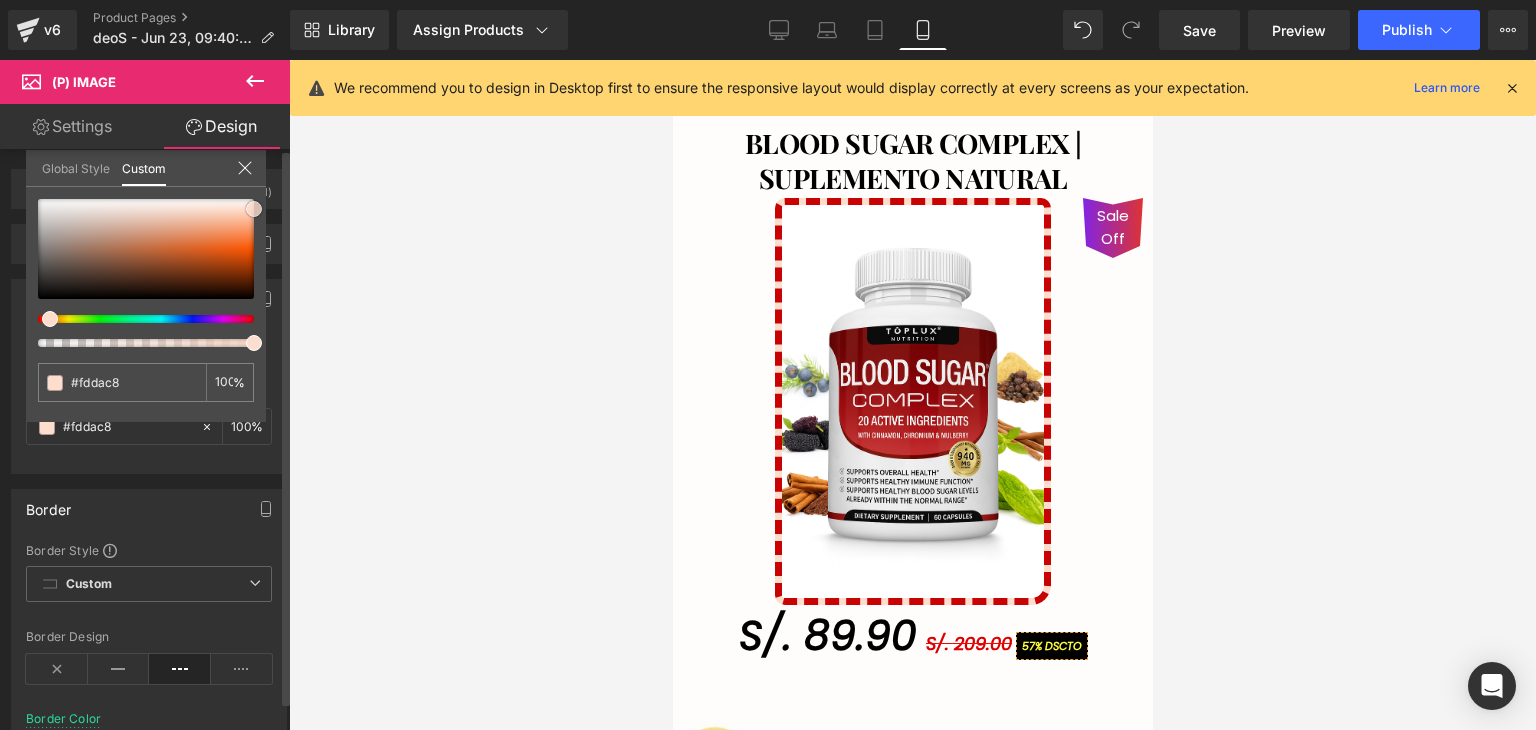 type on "#fdccb3" 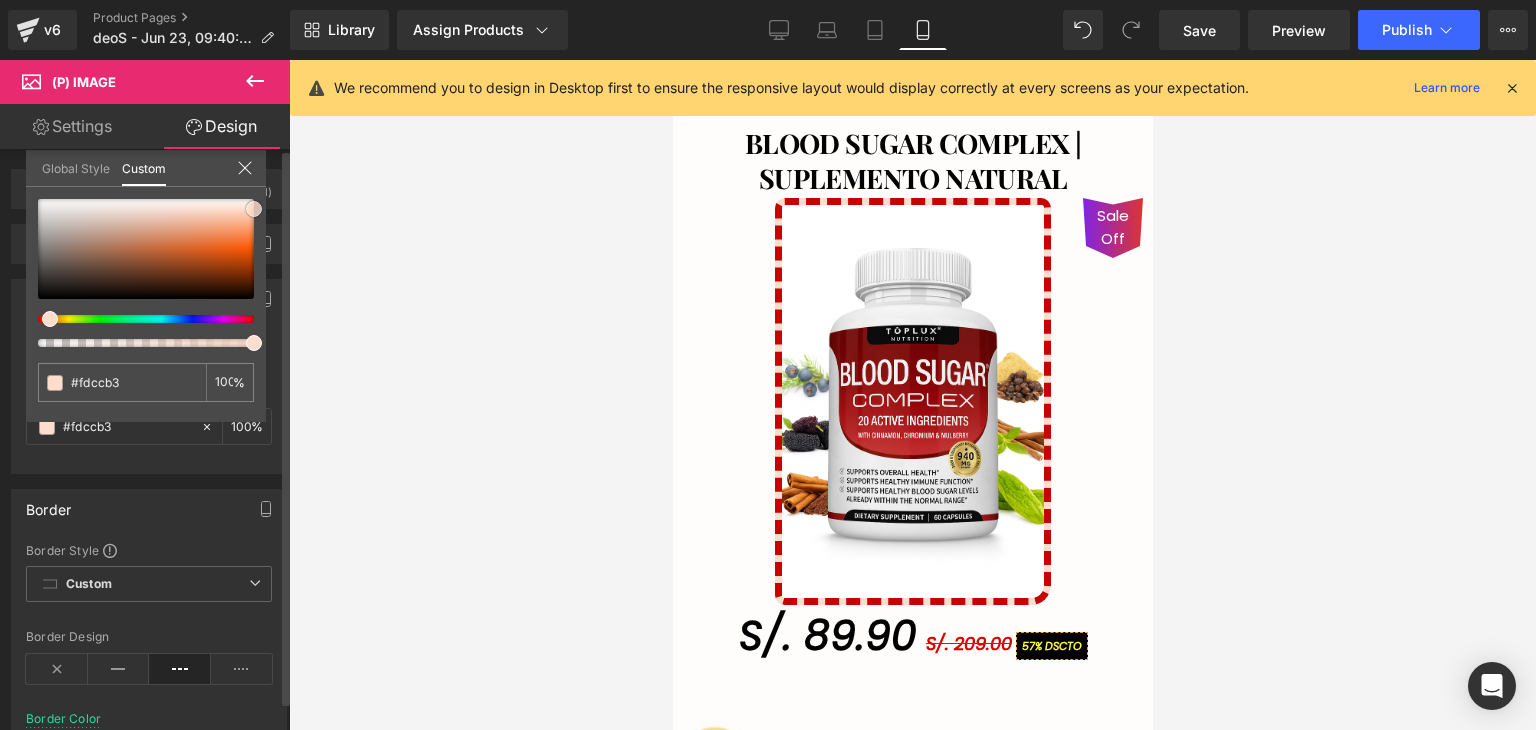 type on "#fcc9af" 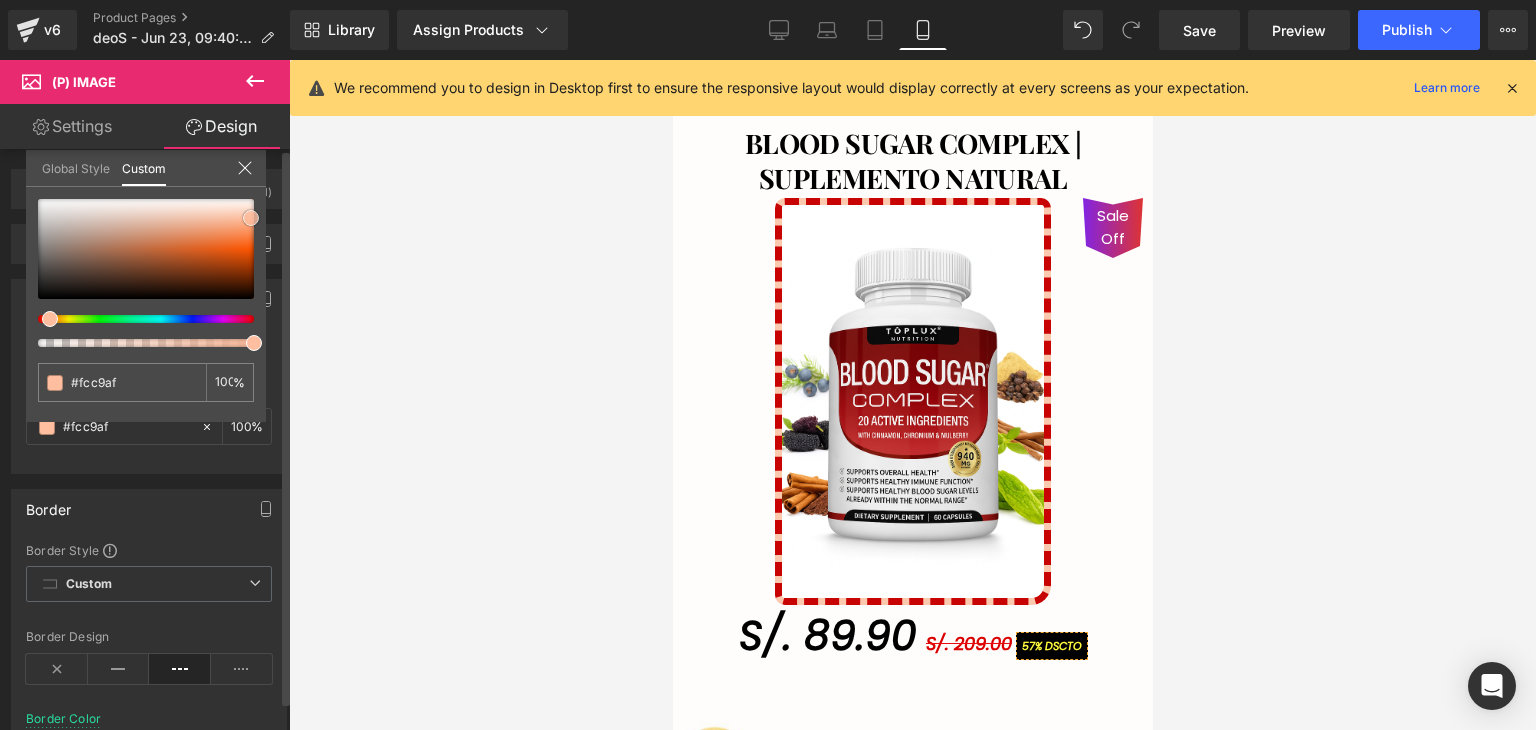 type on "#febe9f" 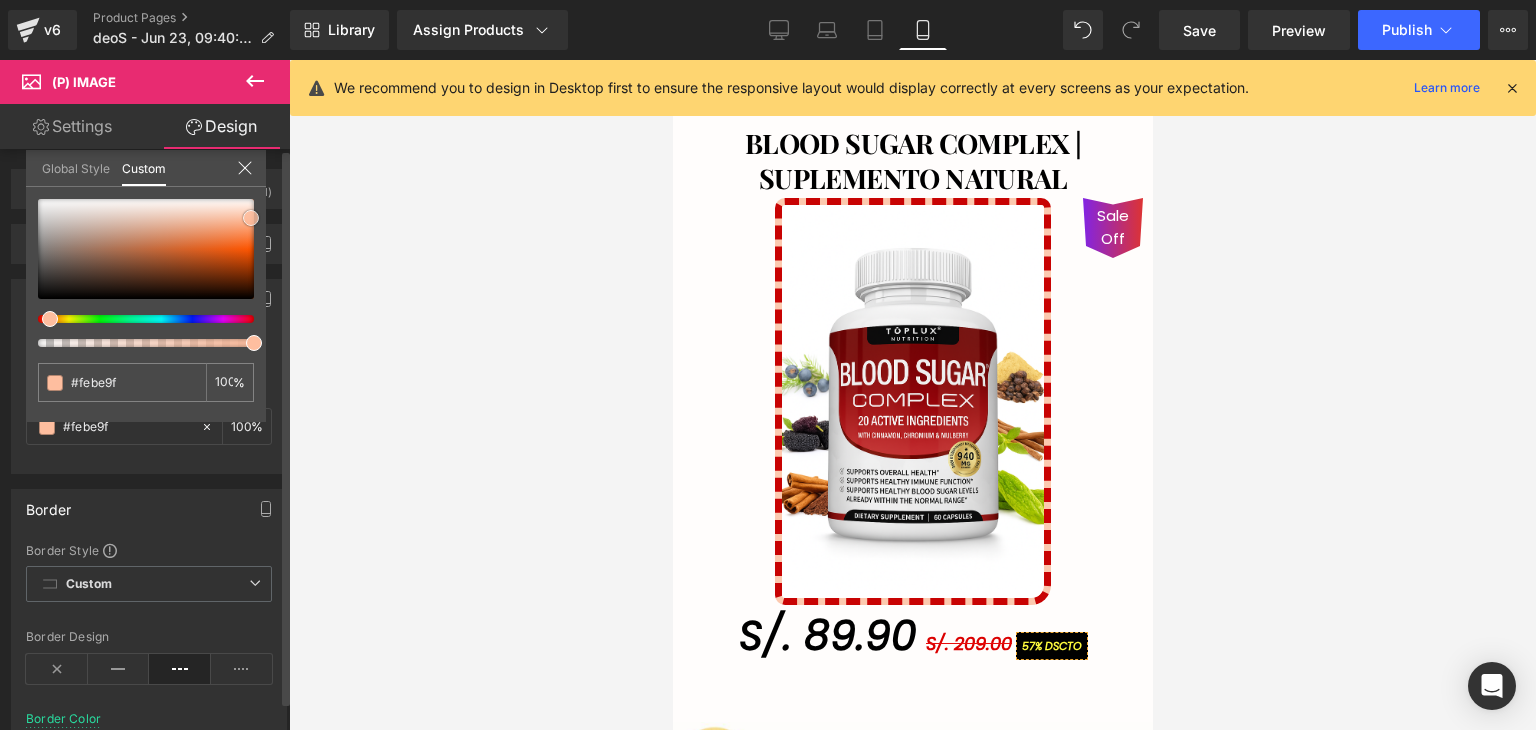 type on "#fdb794" 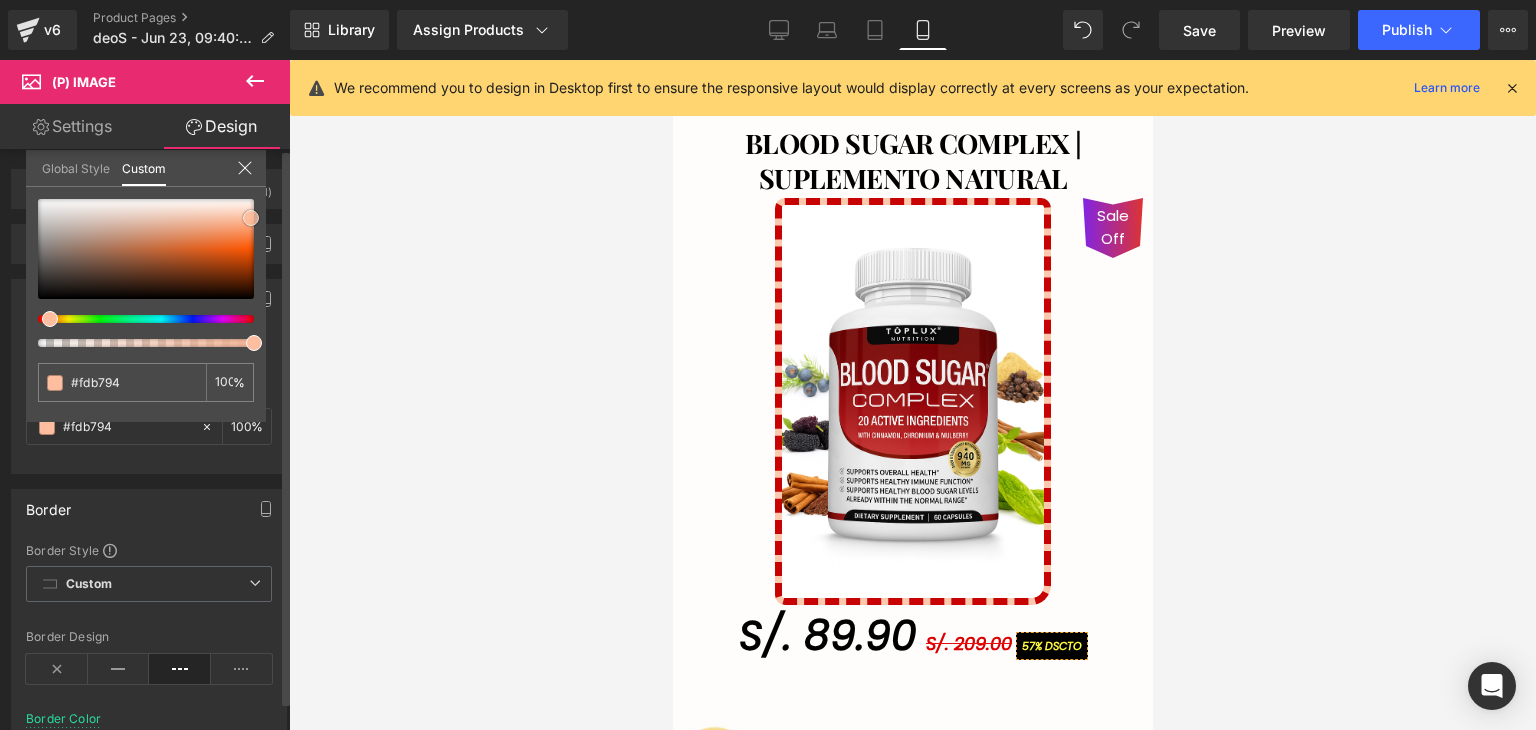 type on "#fdb18b" 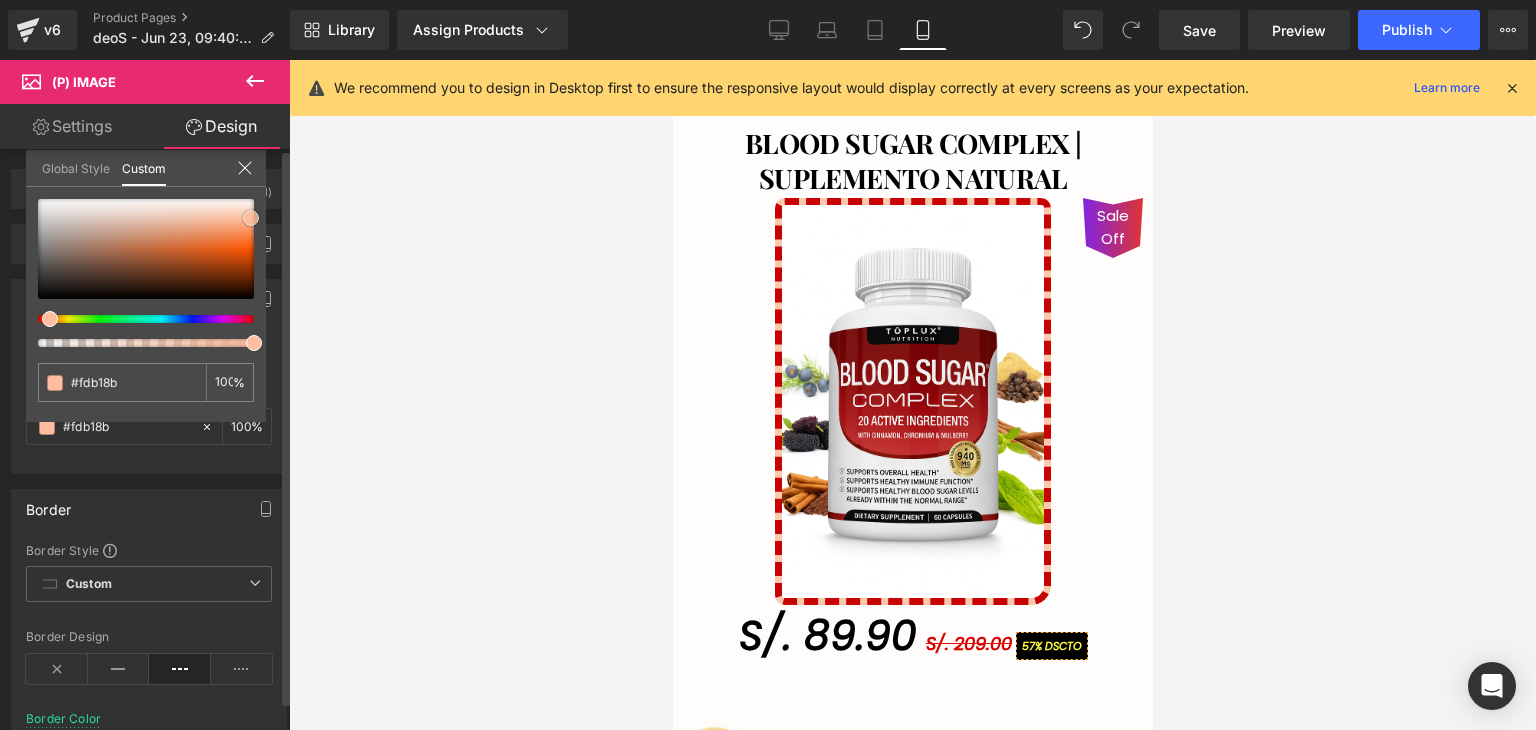 type on "#fba478" 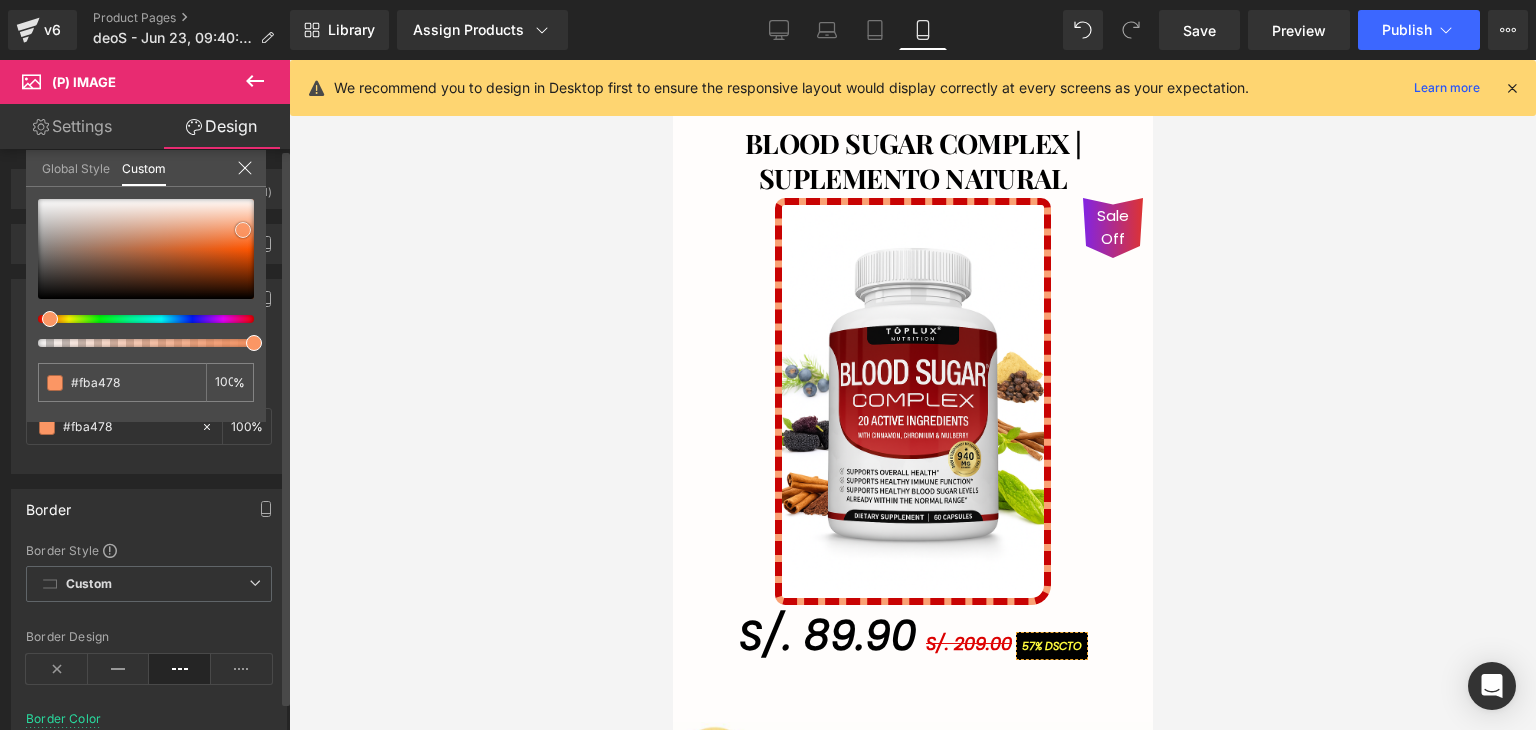 type on "#faa174" 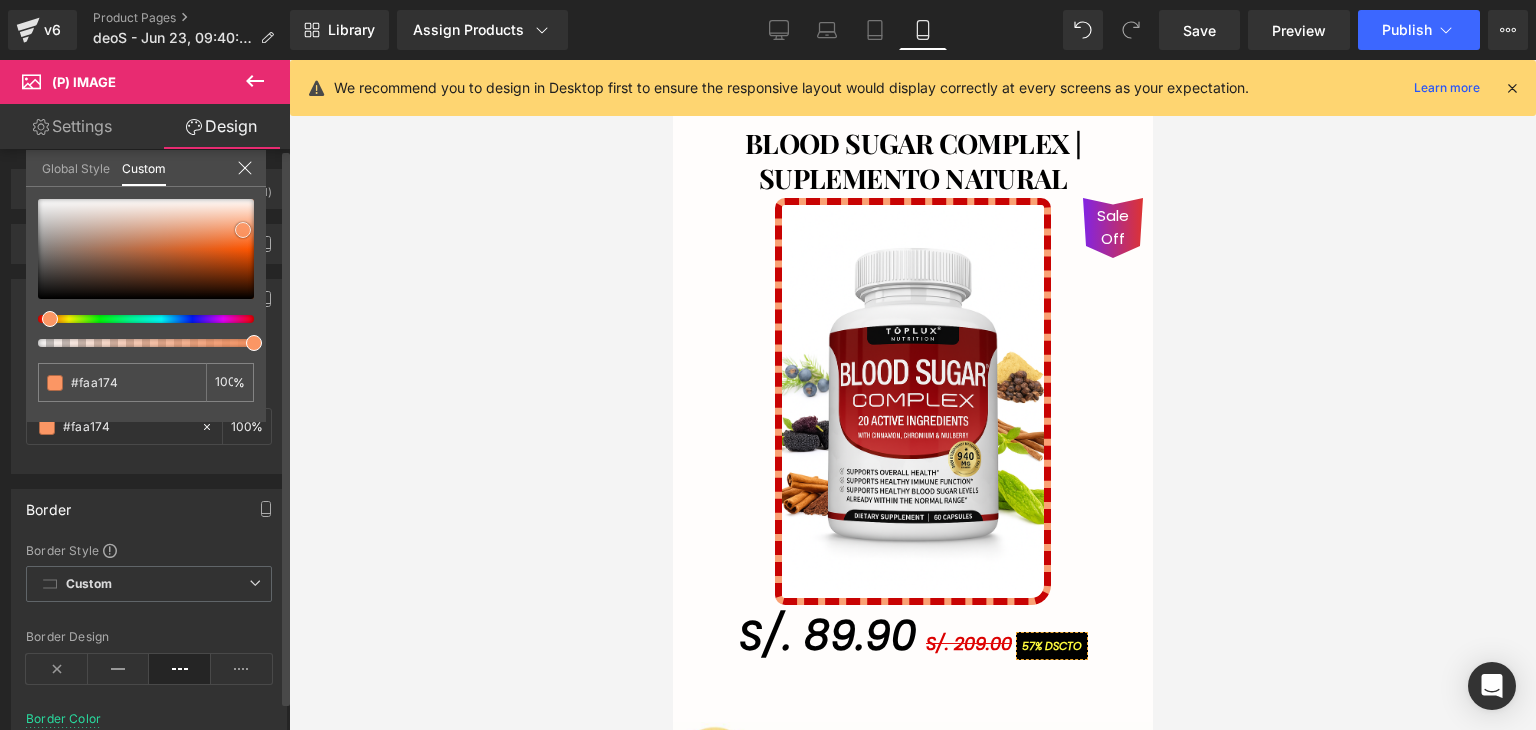 type on "#fb9664" 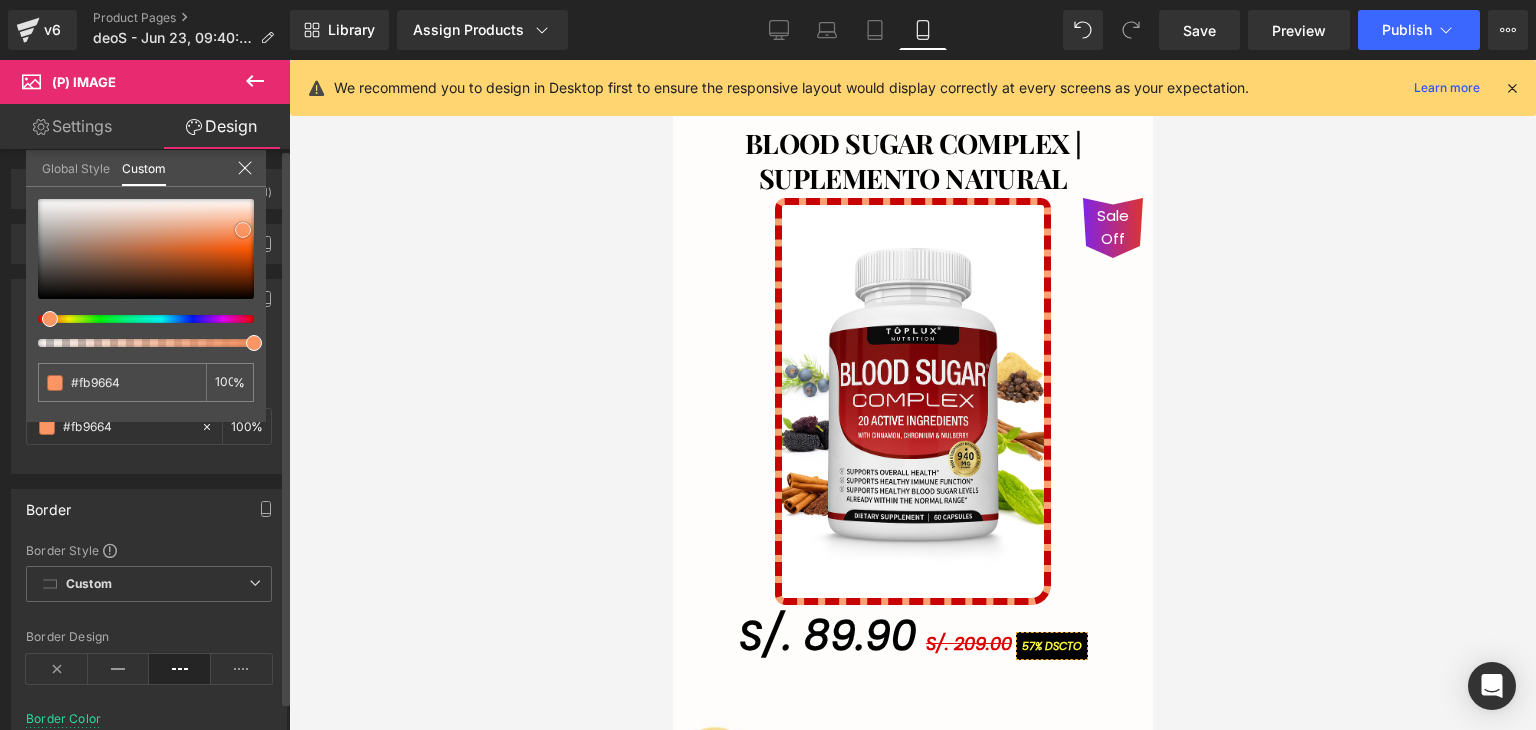 type on "#f9905b" 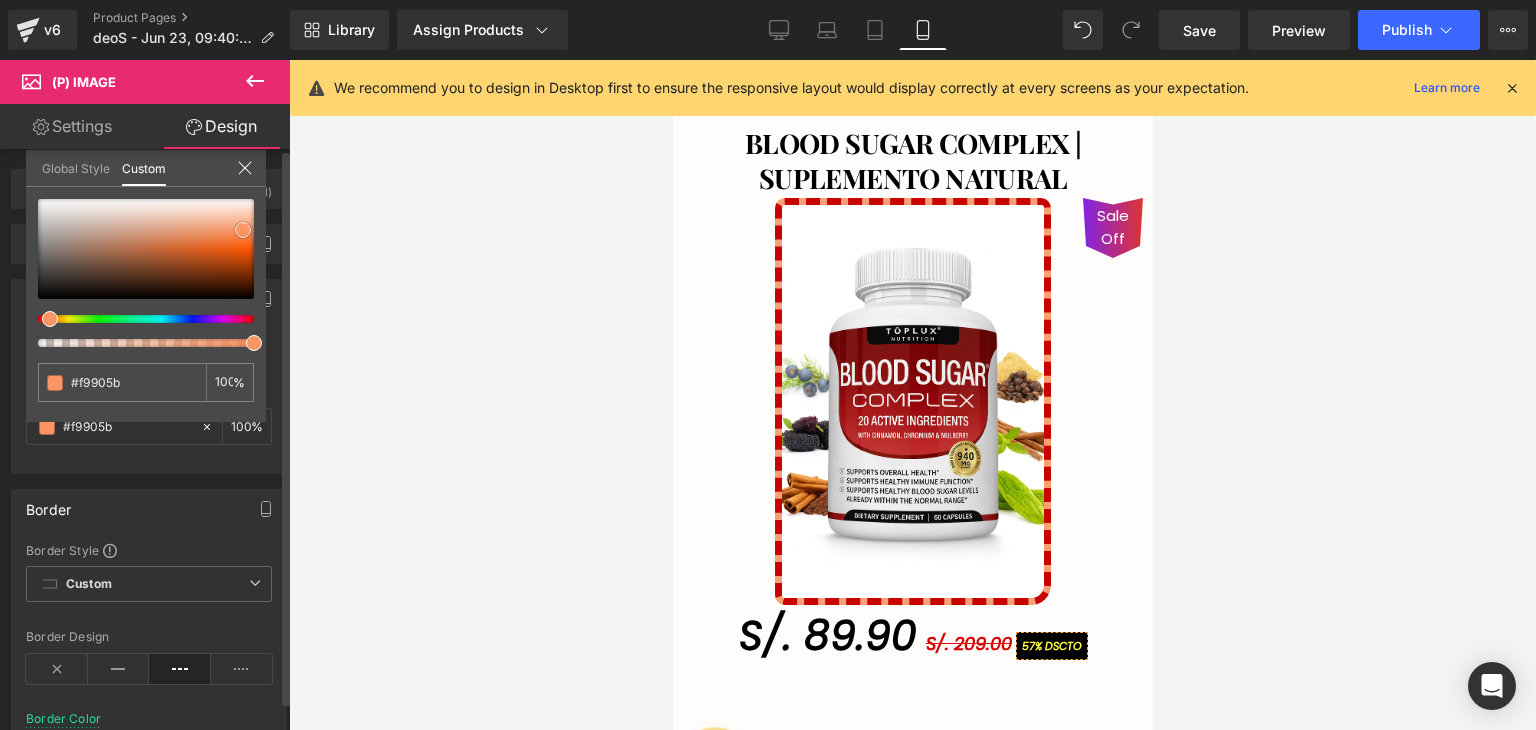 type on "#f88d57" 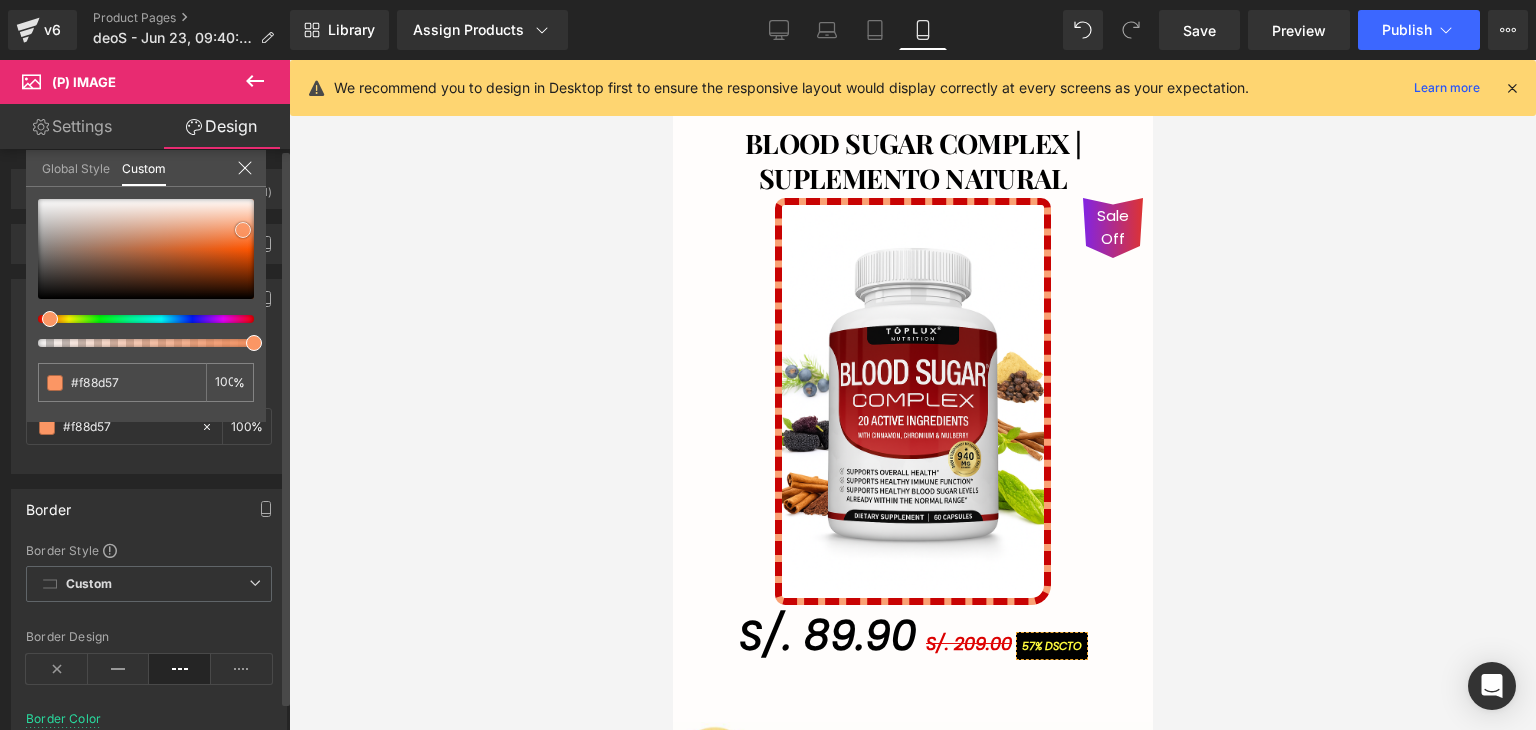 type on "#f78349" 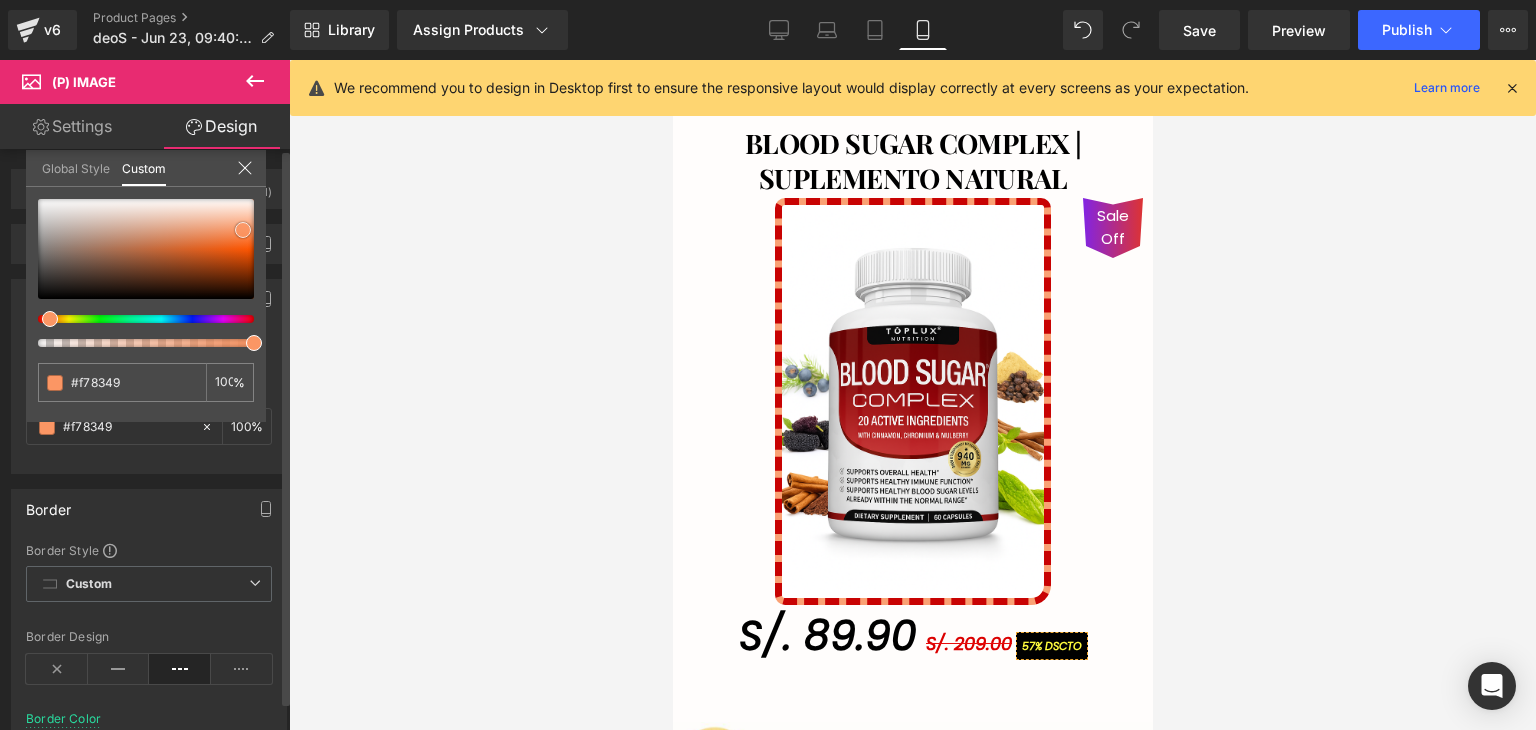 type on "#f7793a" 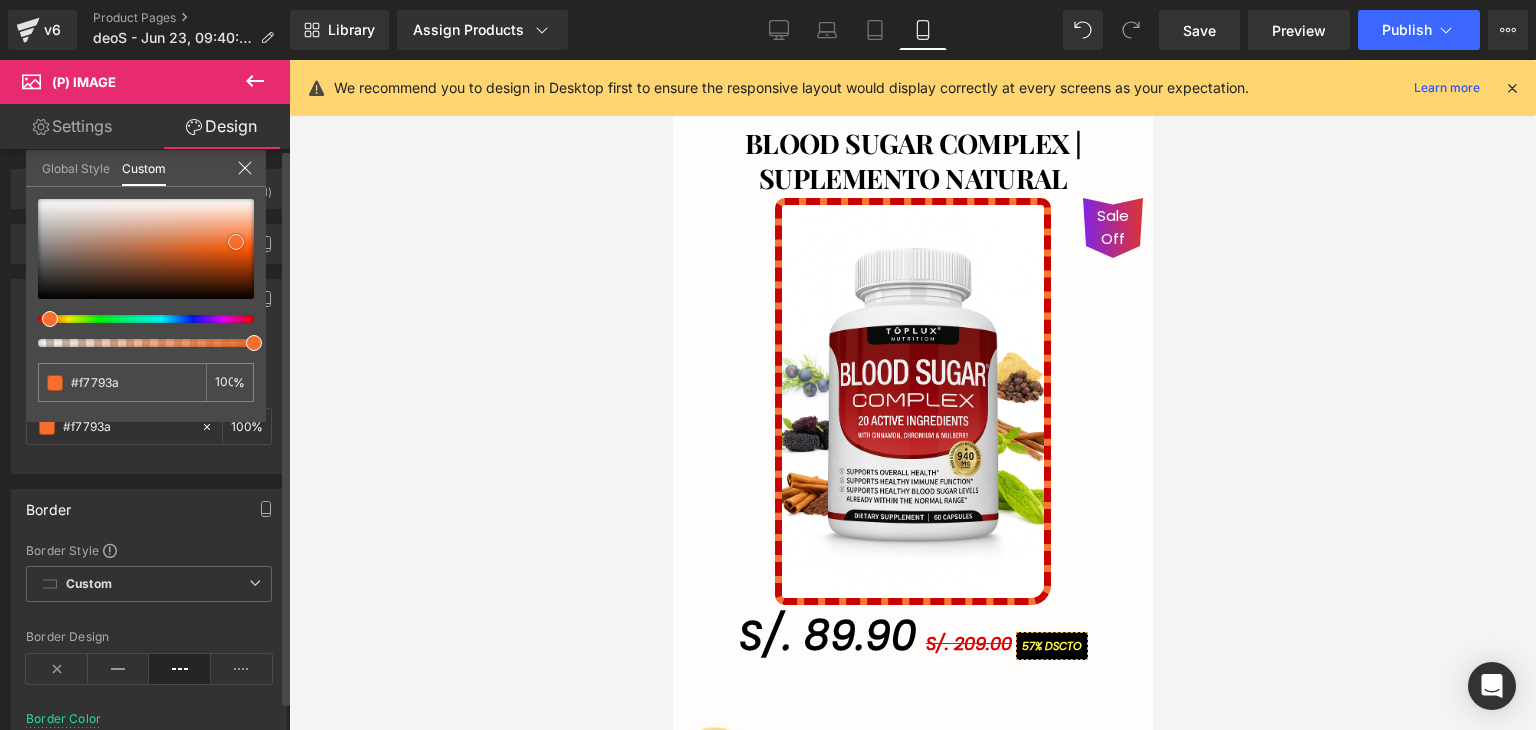 type on "#f67636" 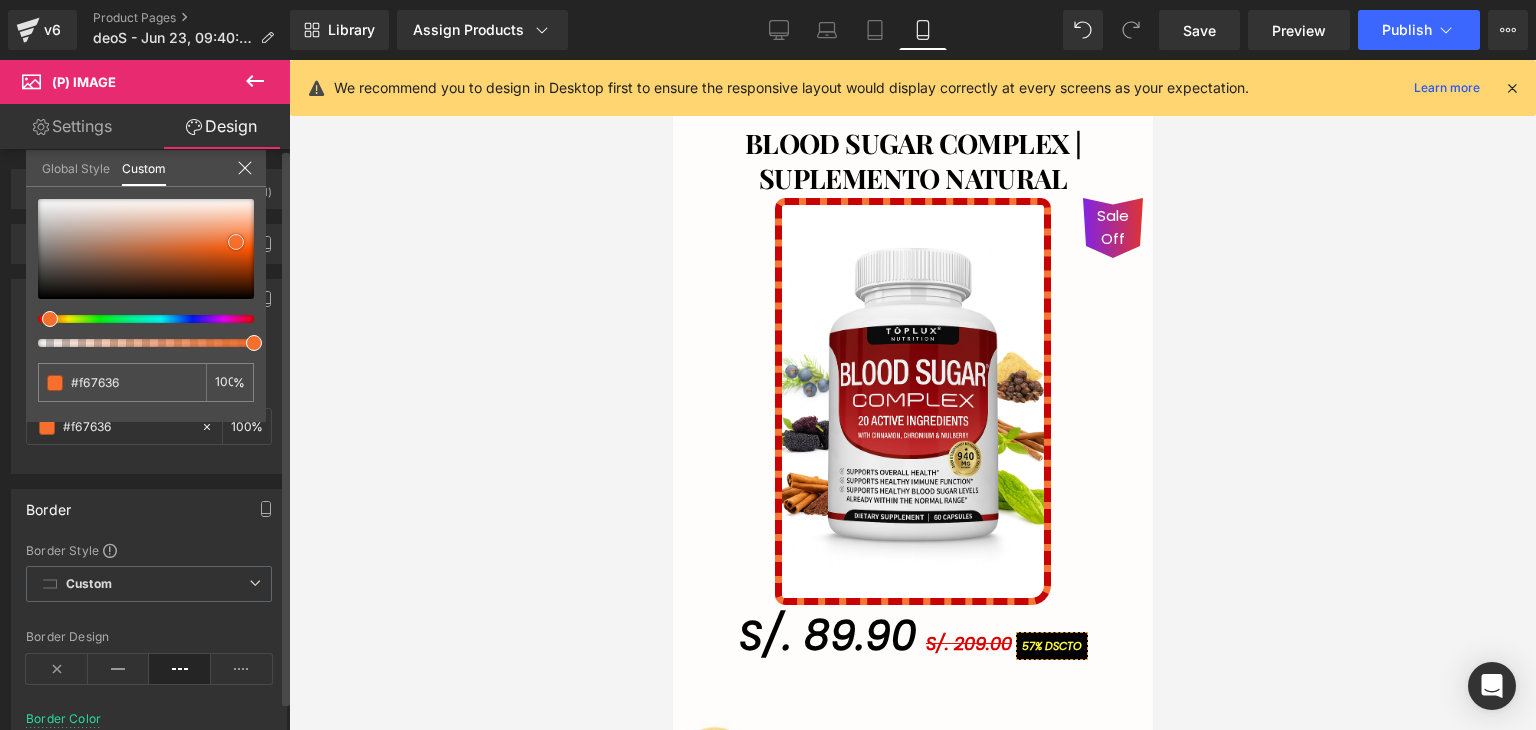type on "#f66f2c" 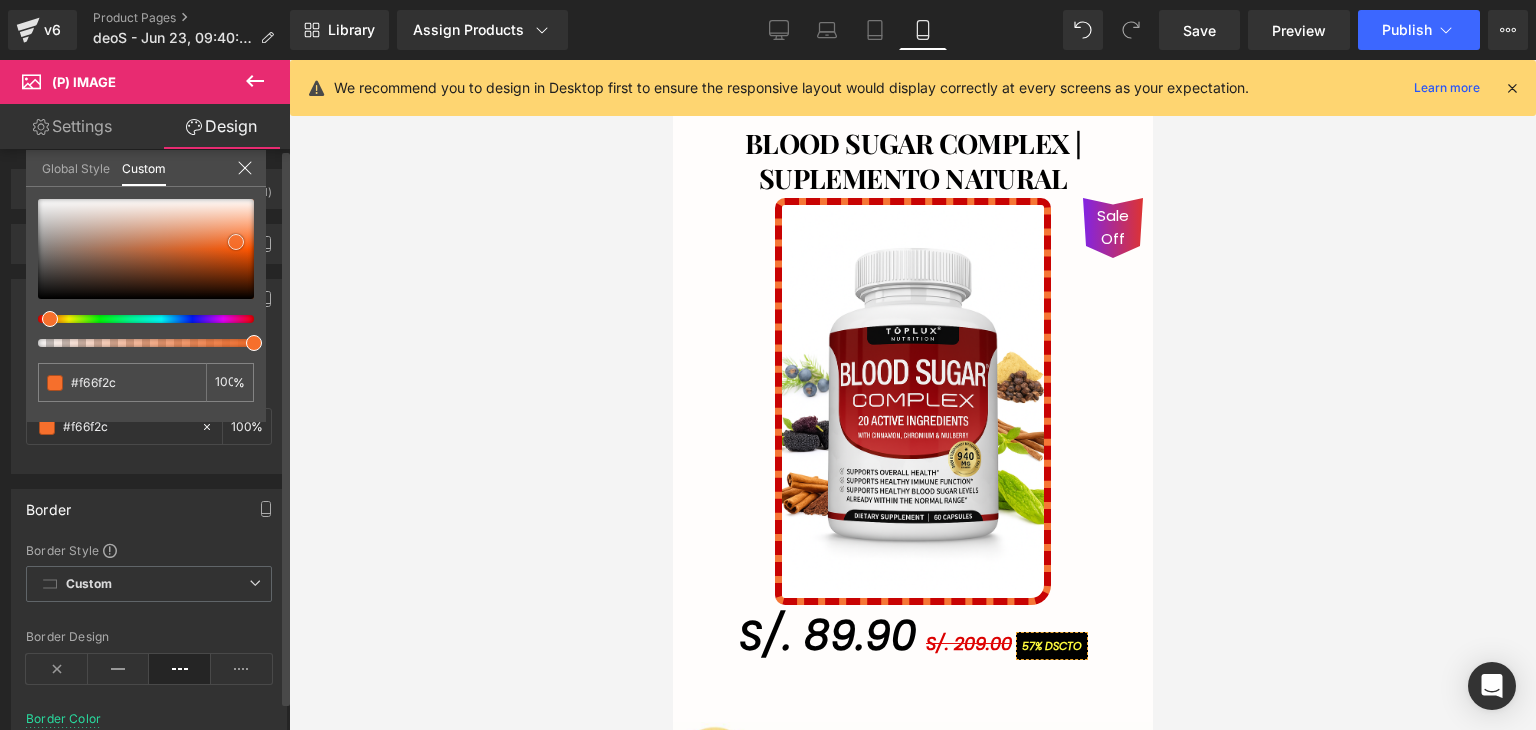 type on "#f4621a" 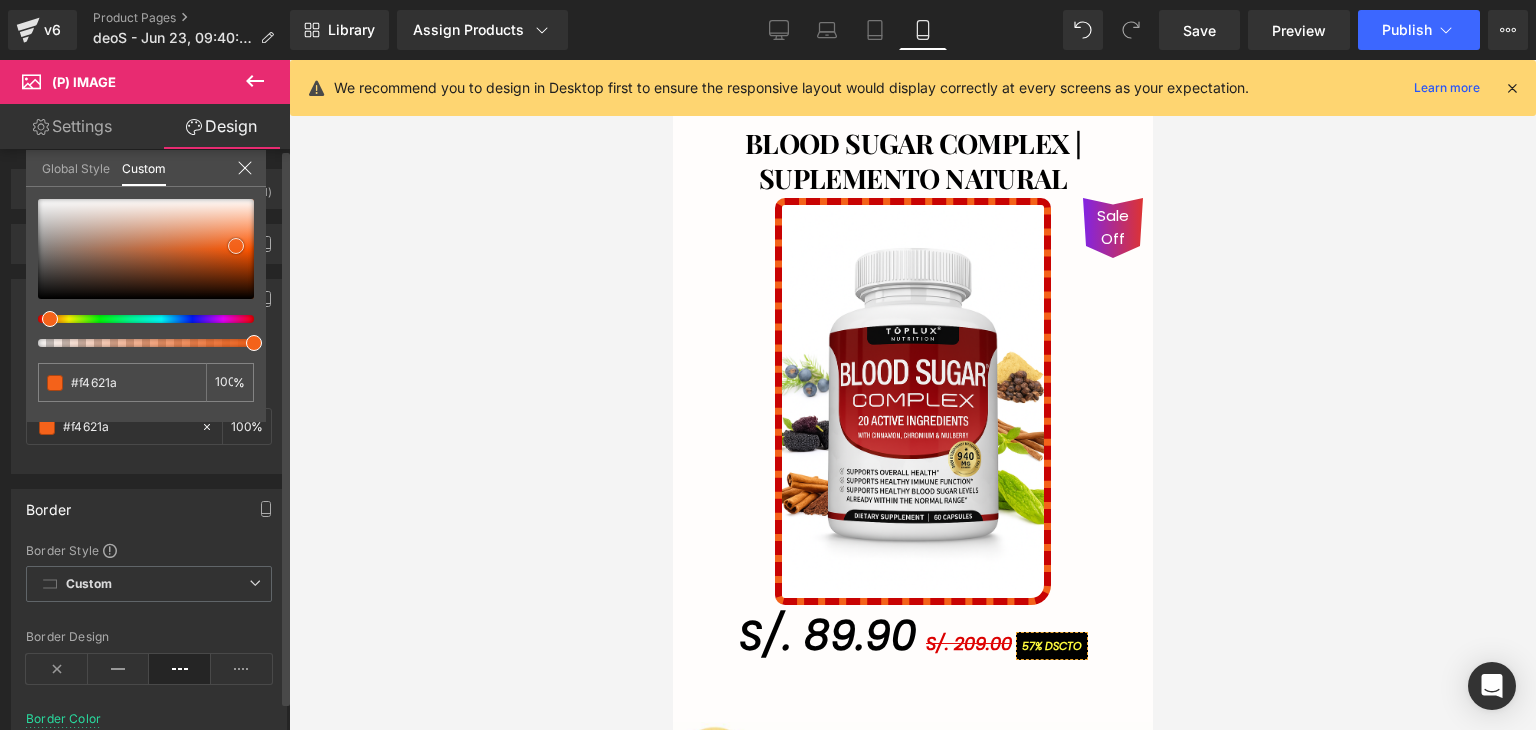 type on "#f5651d" 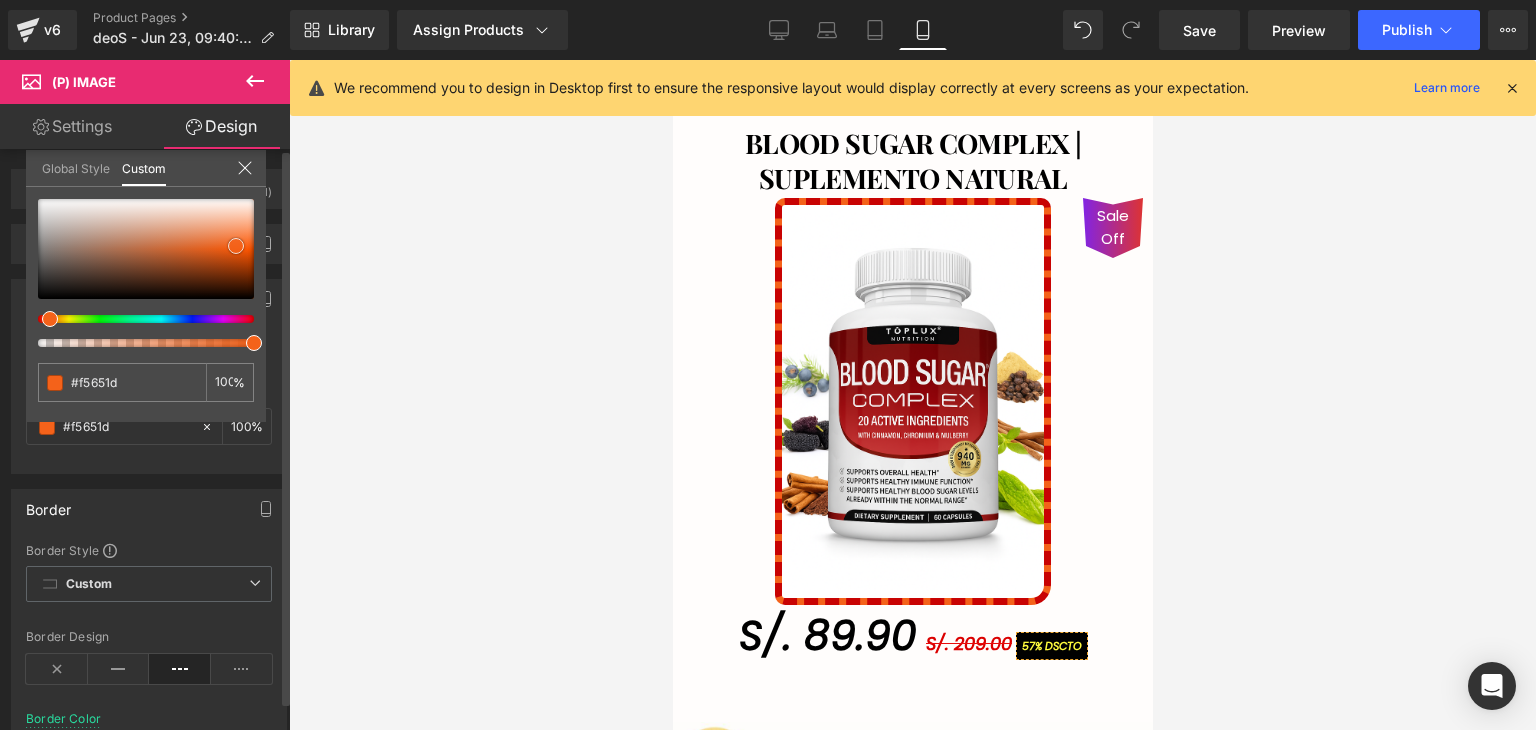 type on "#f67636" 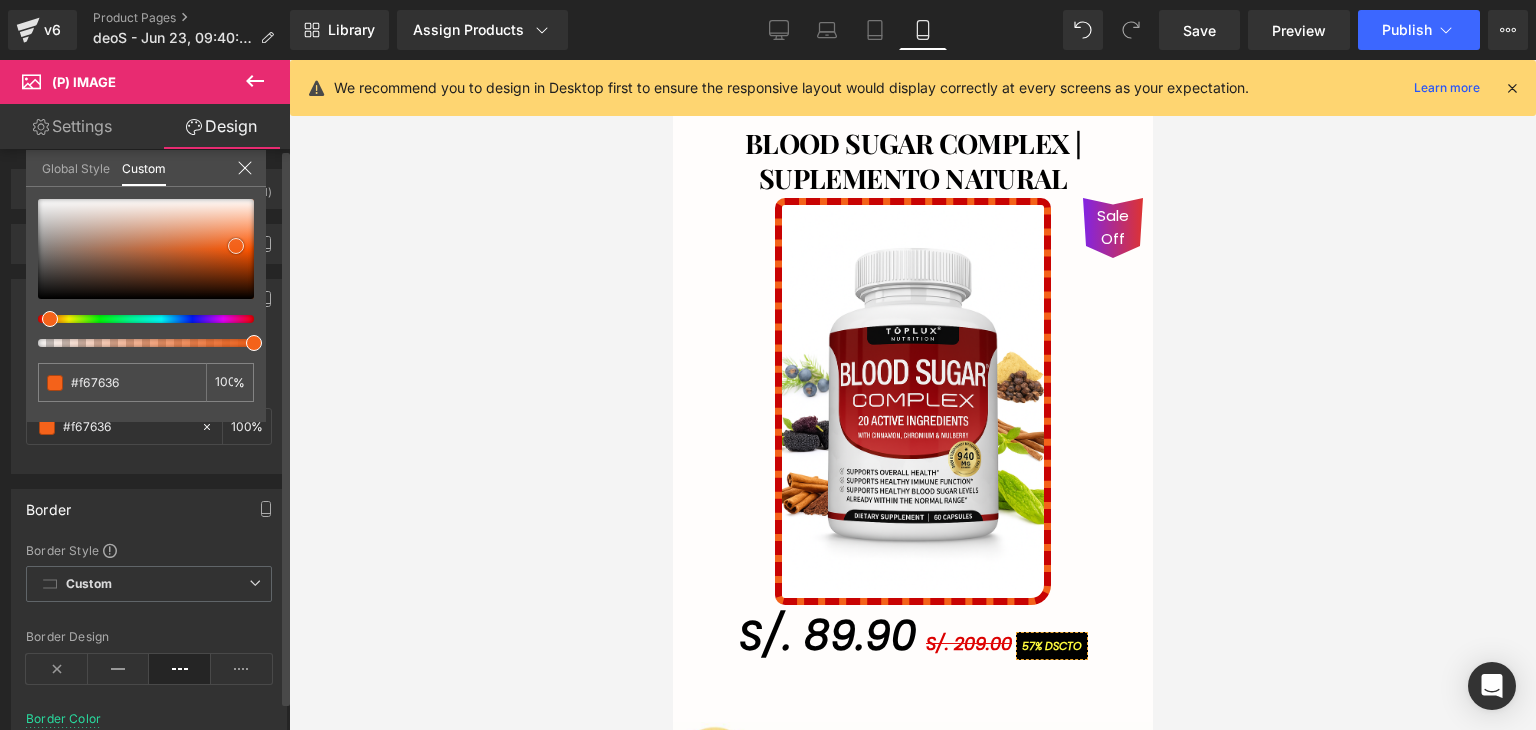 type on "#f78349" 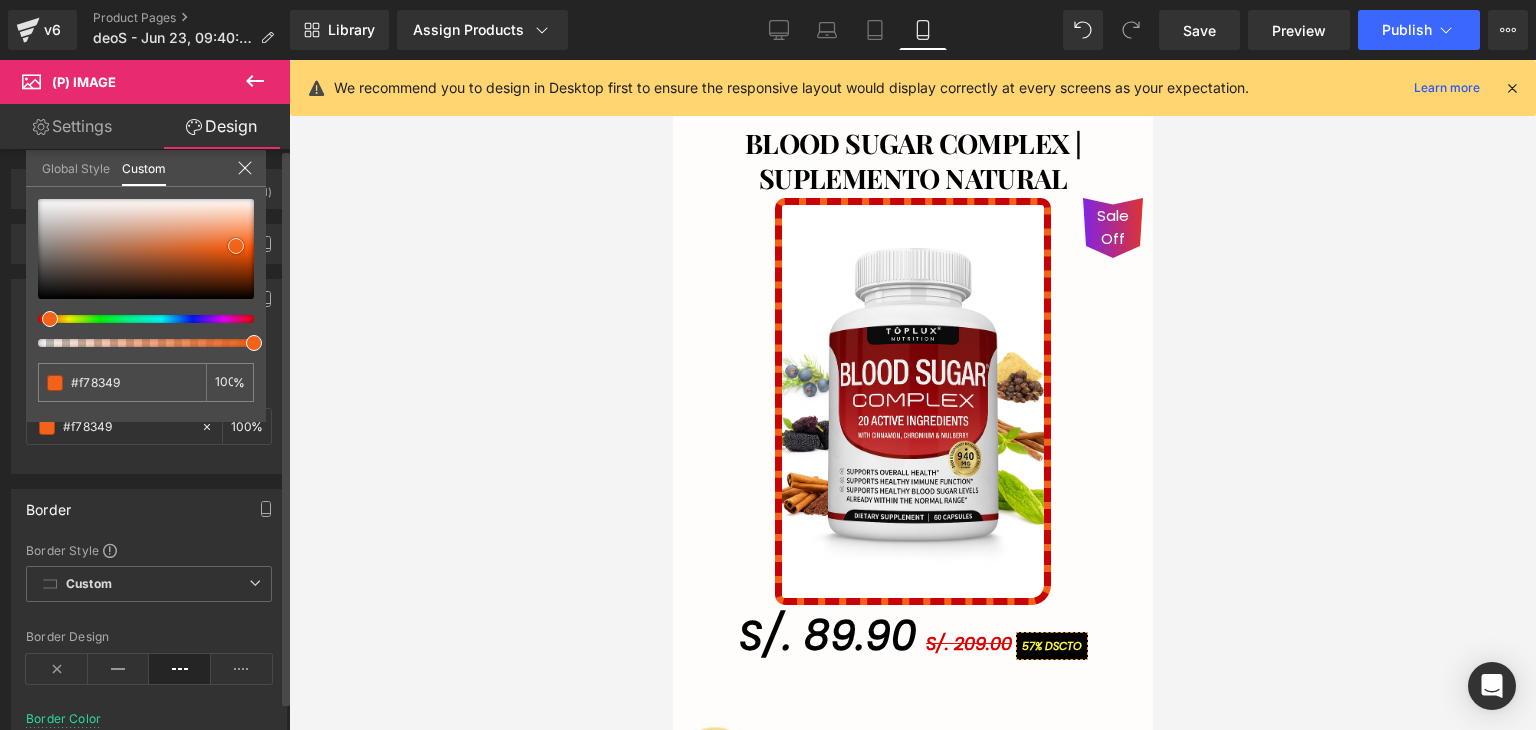 type on "#f98d56" 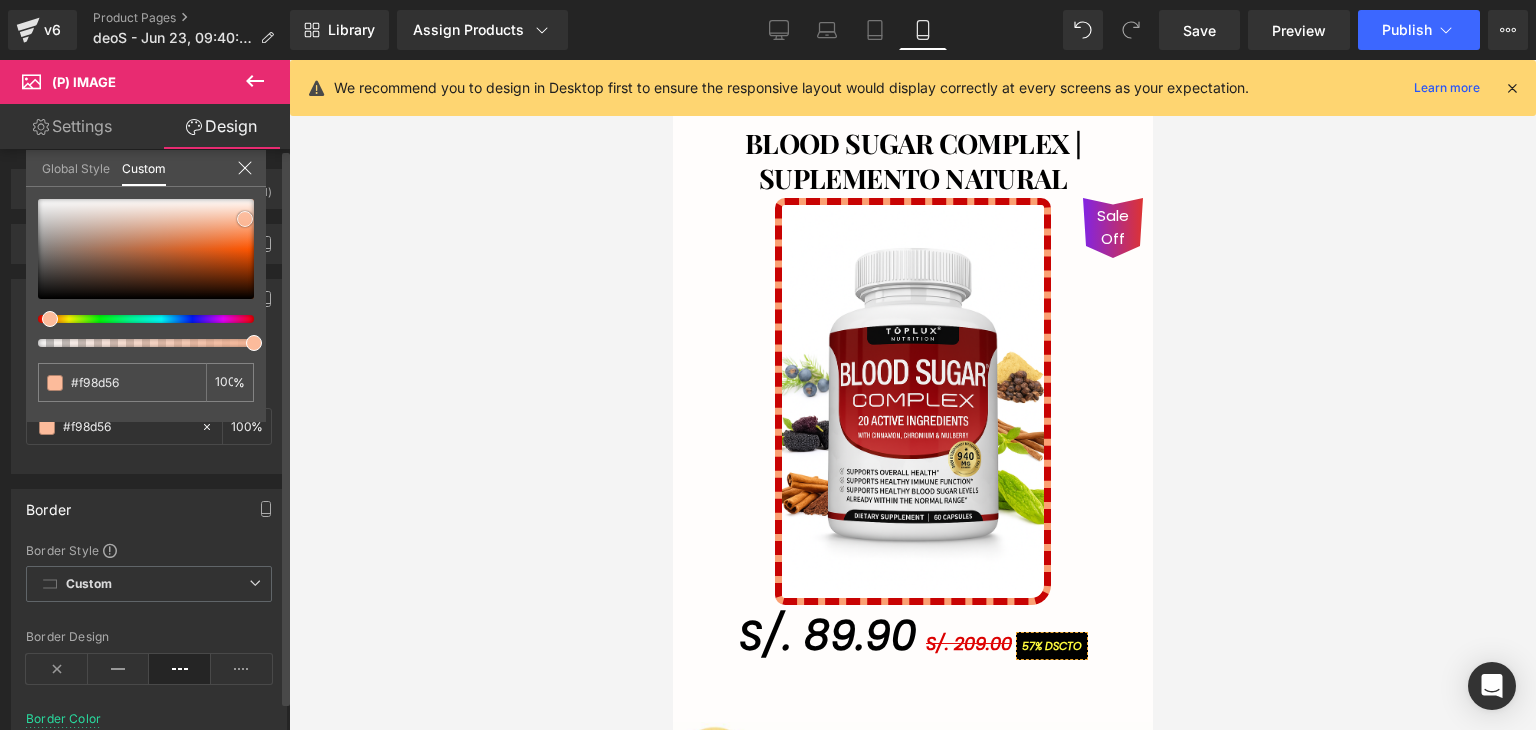 type on "#fba073" 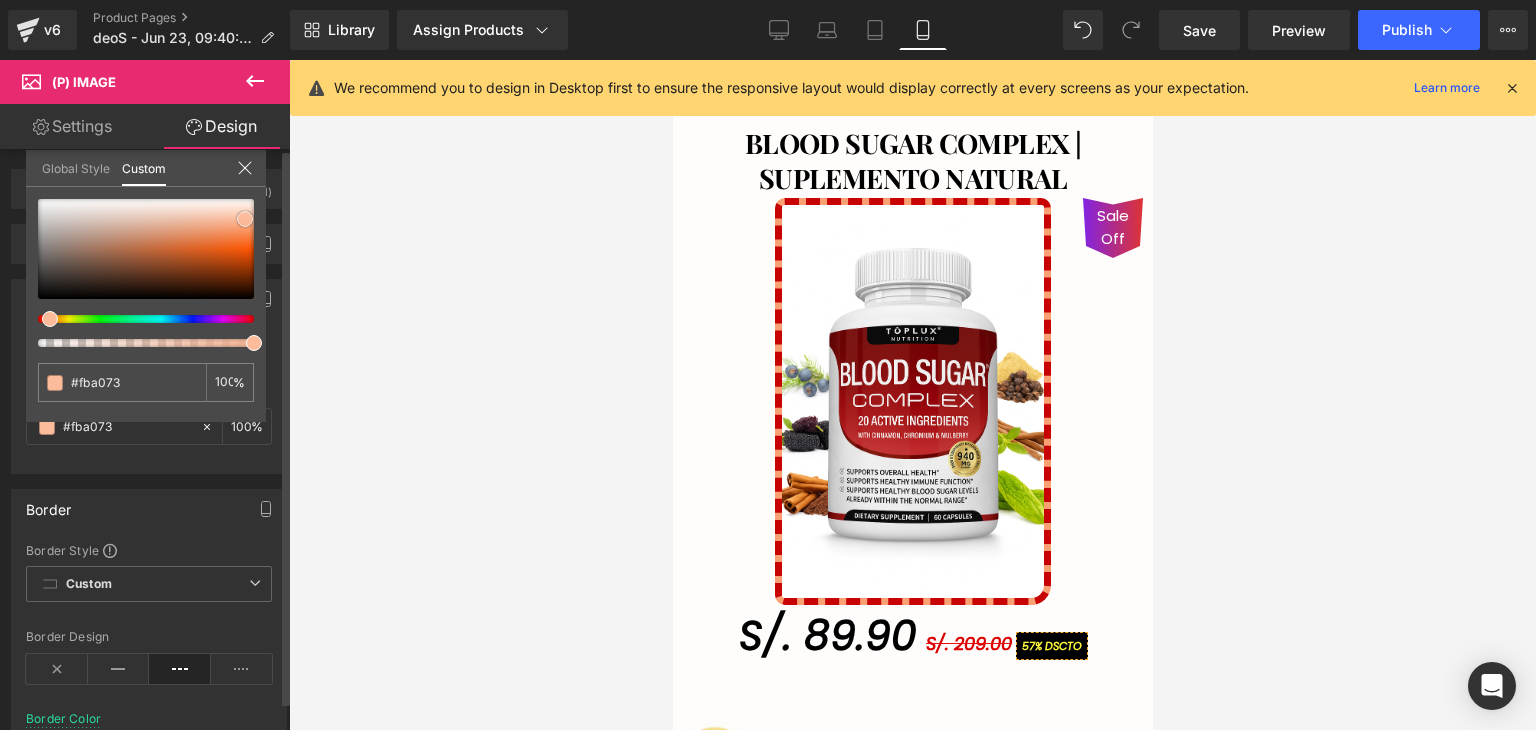 type on "#fbb592" 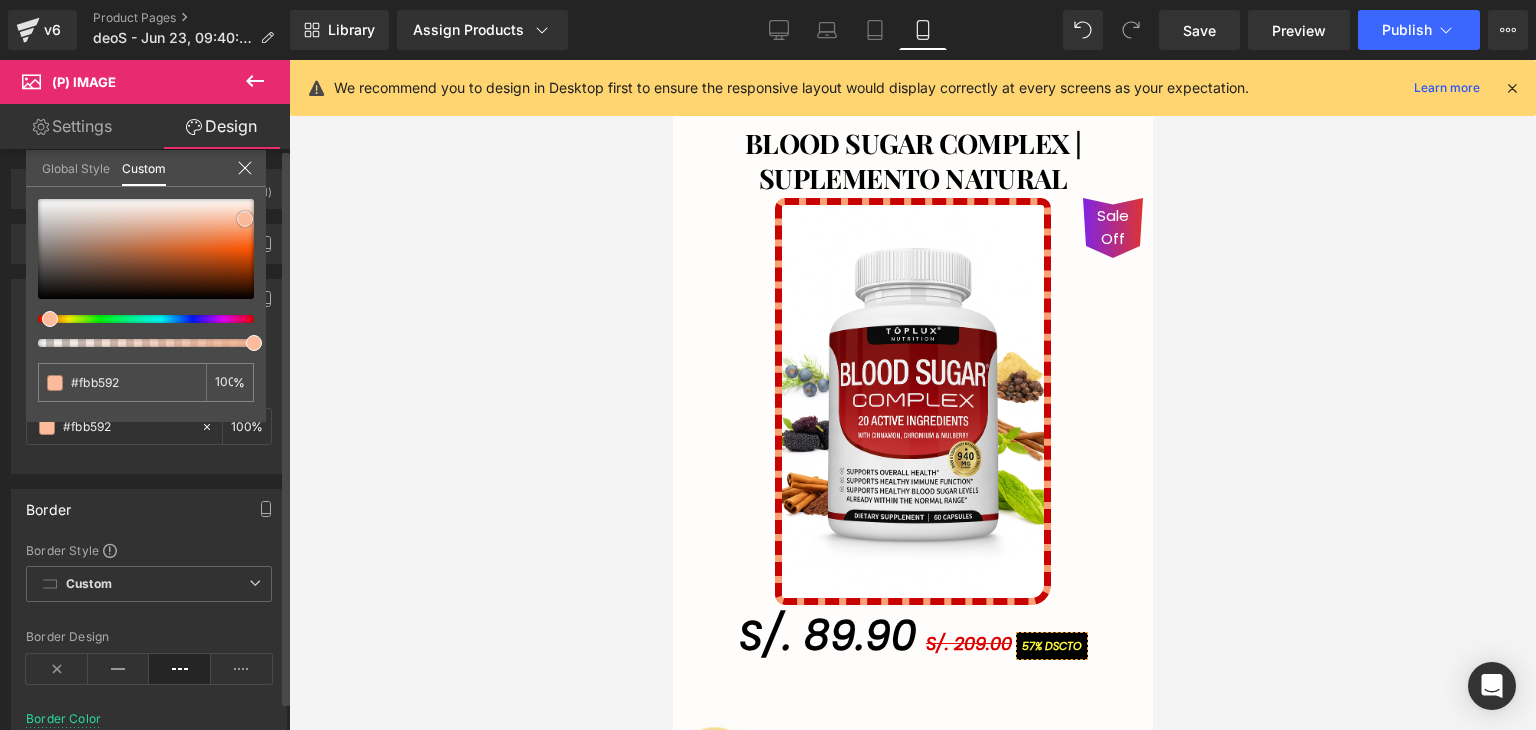 type on "#fdd3be" 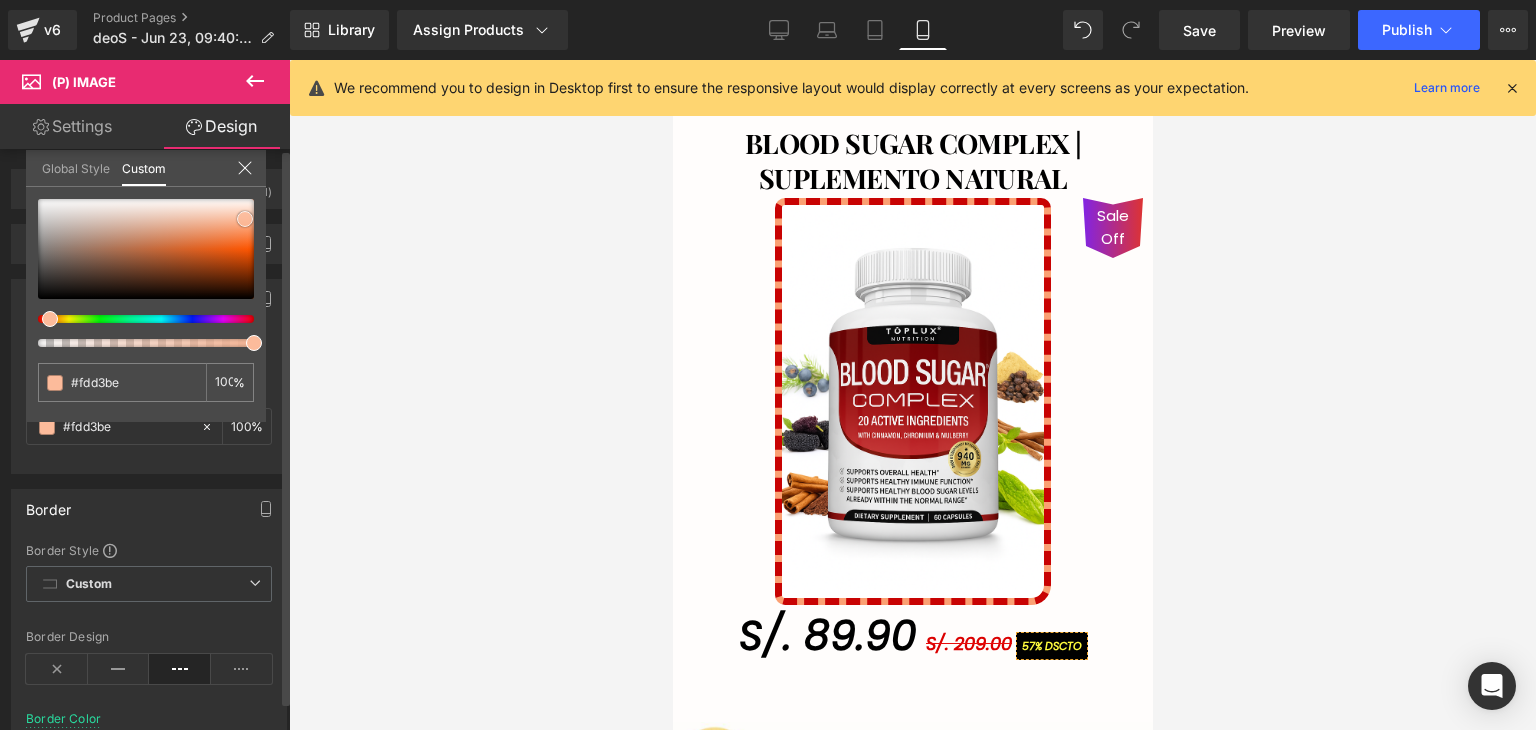 type on "#fed9c7" 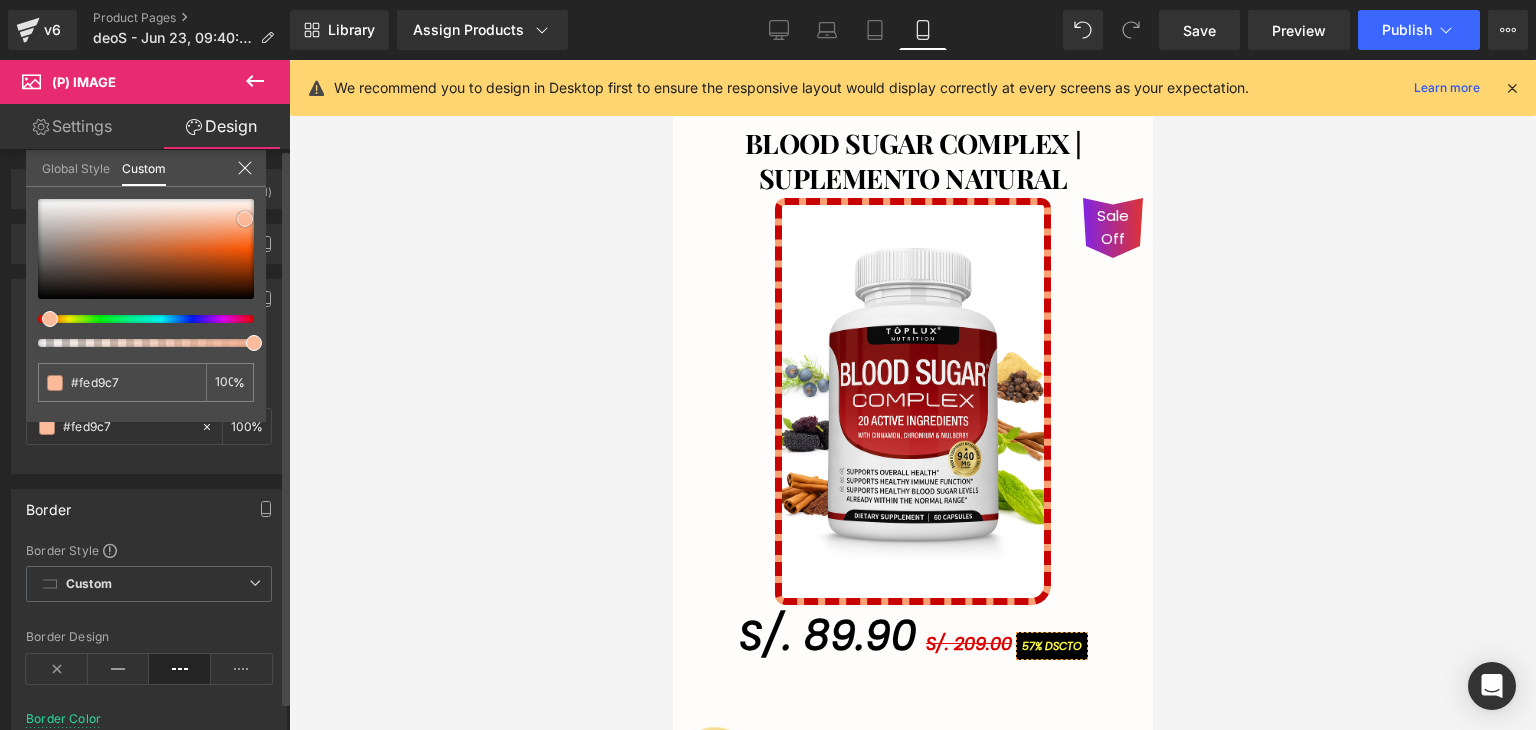 type on "#fde6dc" 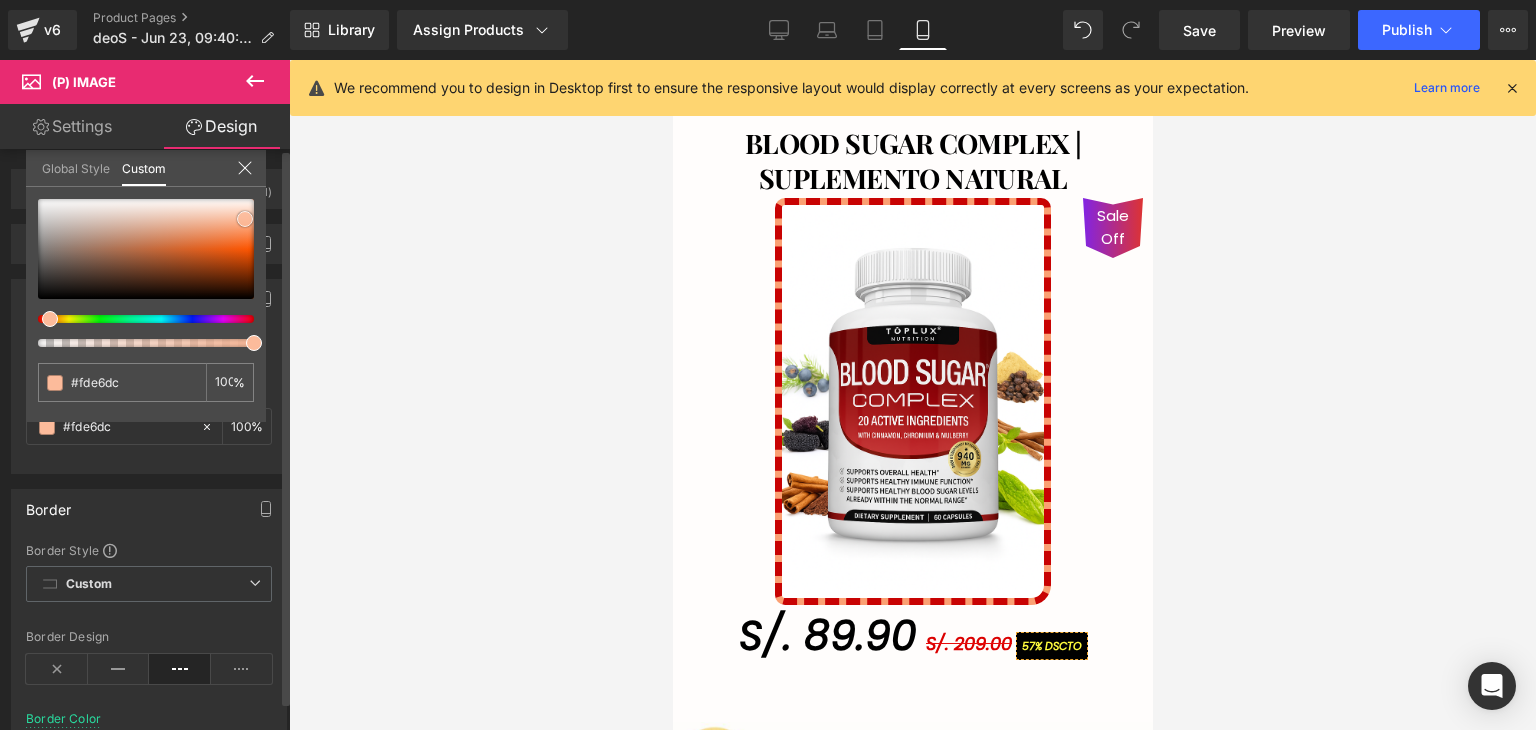 type on "#ffffff" 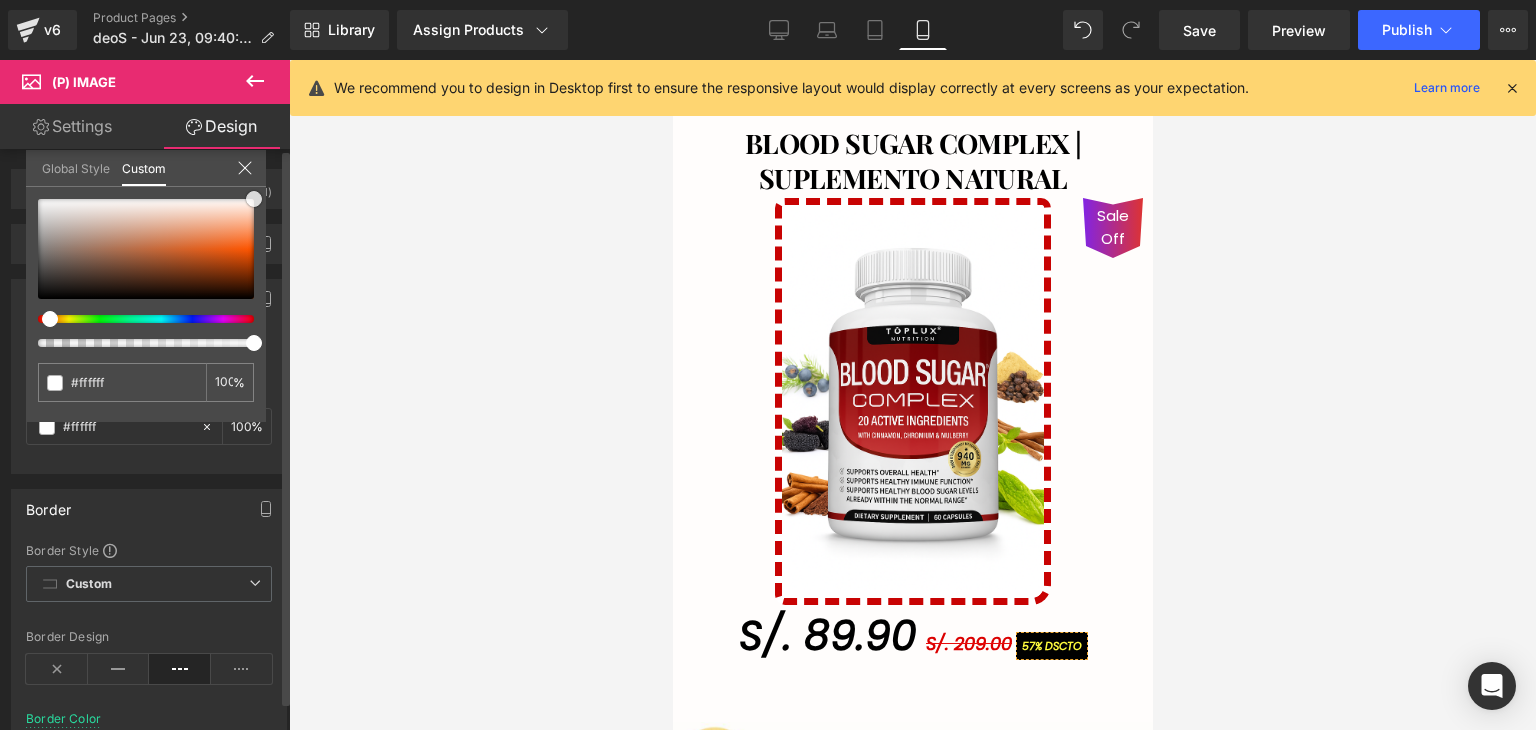 drag, startPoint x: 245, startPoint y: 213, endPoint x: 272, endPoint y: 180, distance: 42.638012 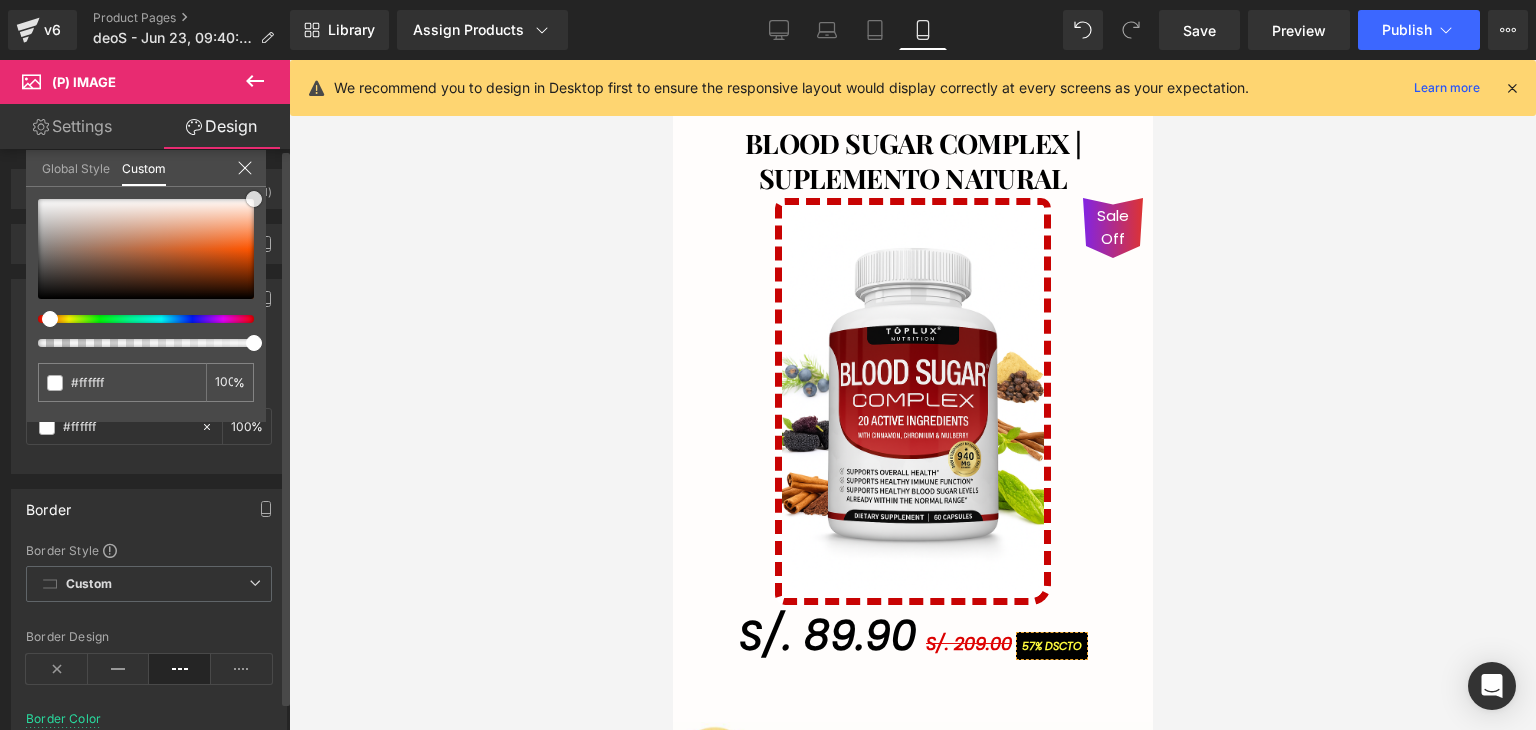 type on "#fdb99a" 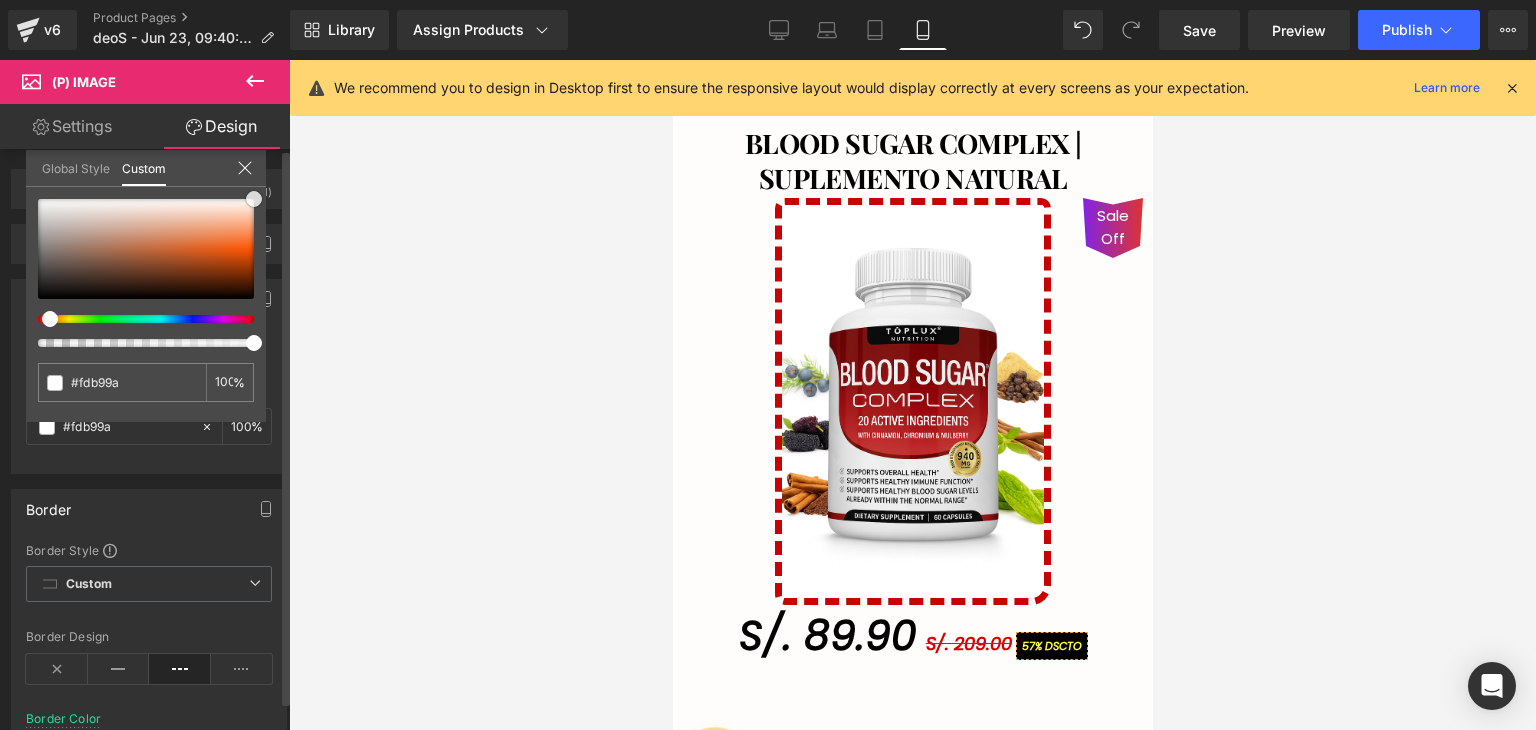 type on "#fc8c59" 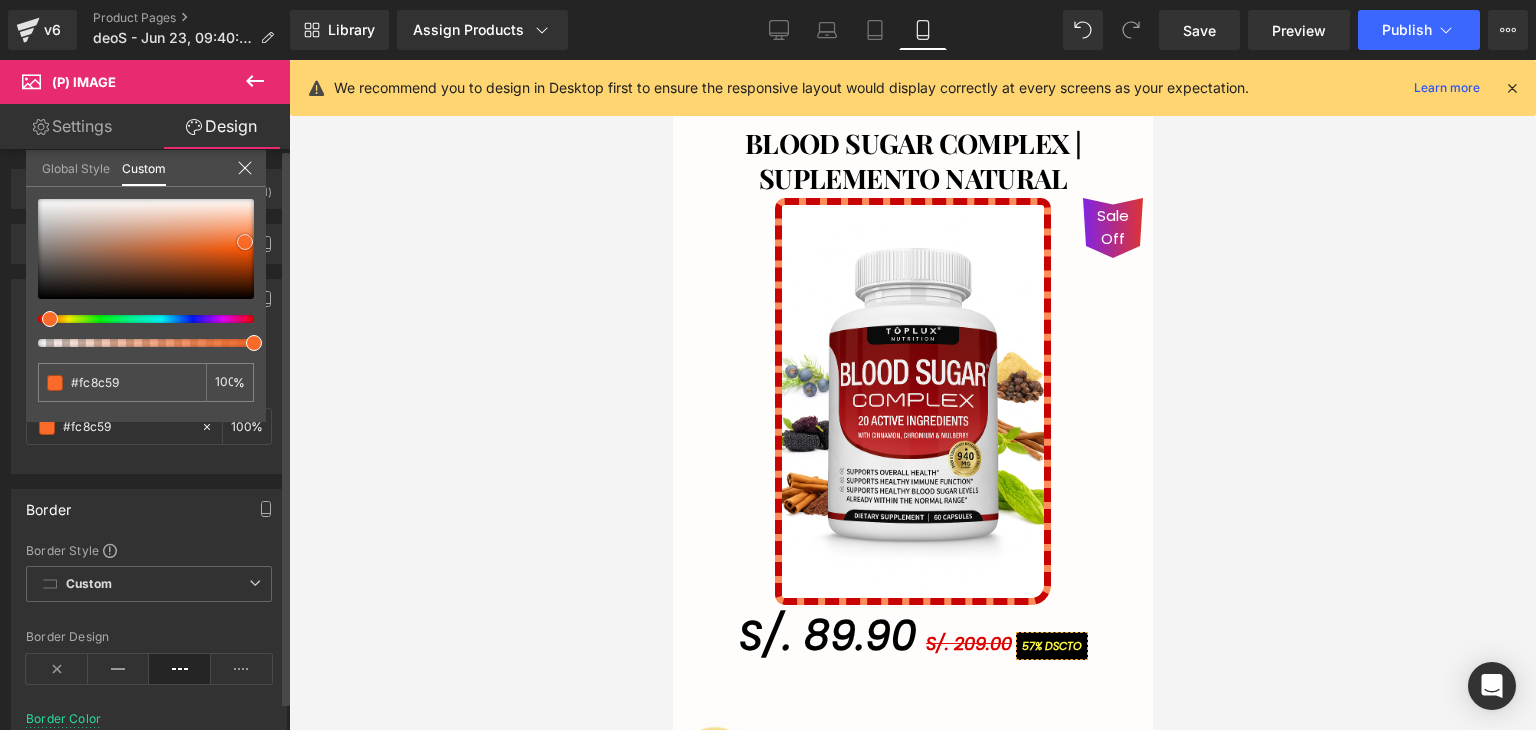 type on "#fc783b" 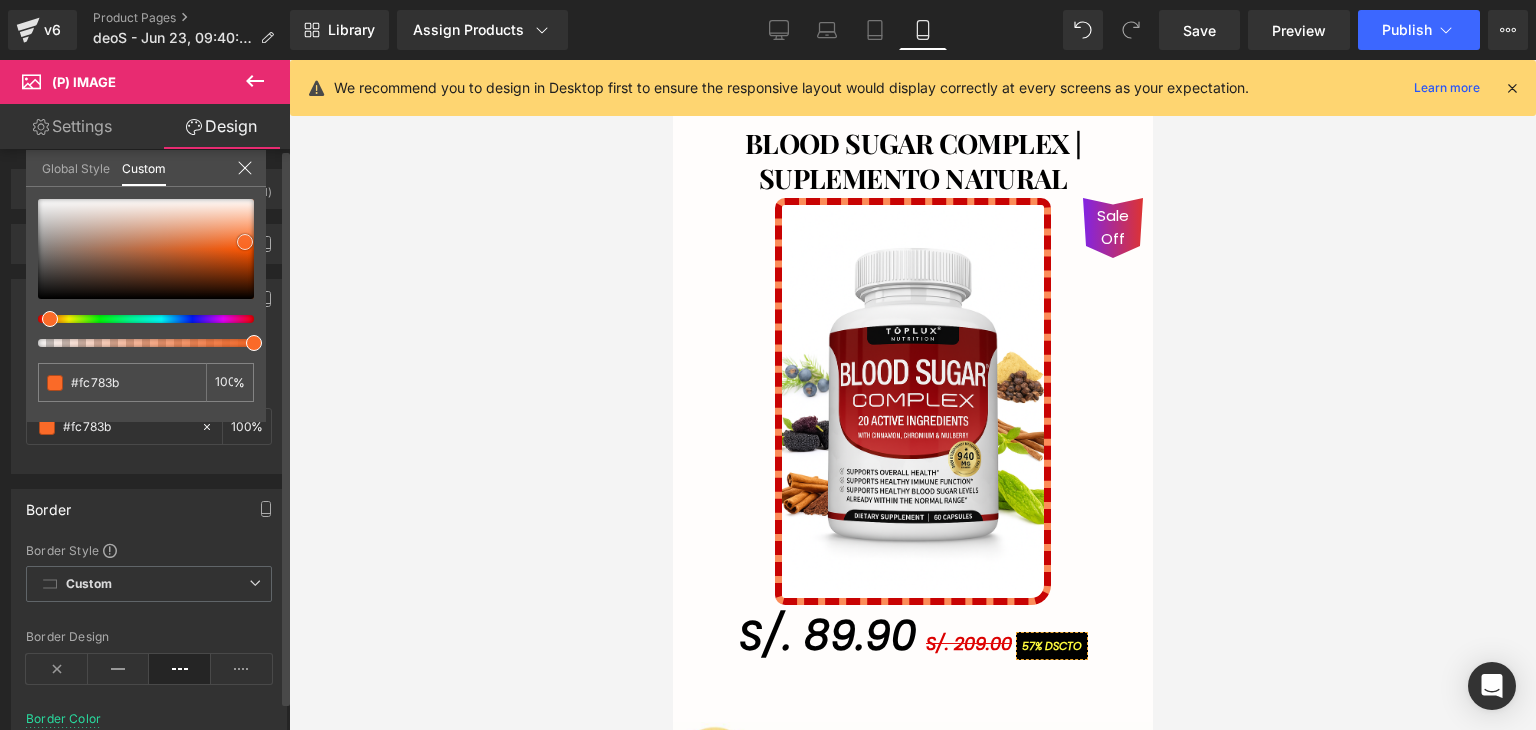 type on "#f35106" 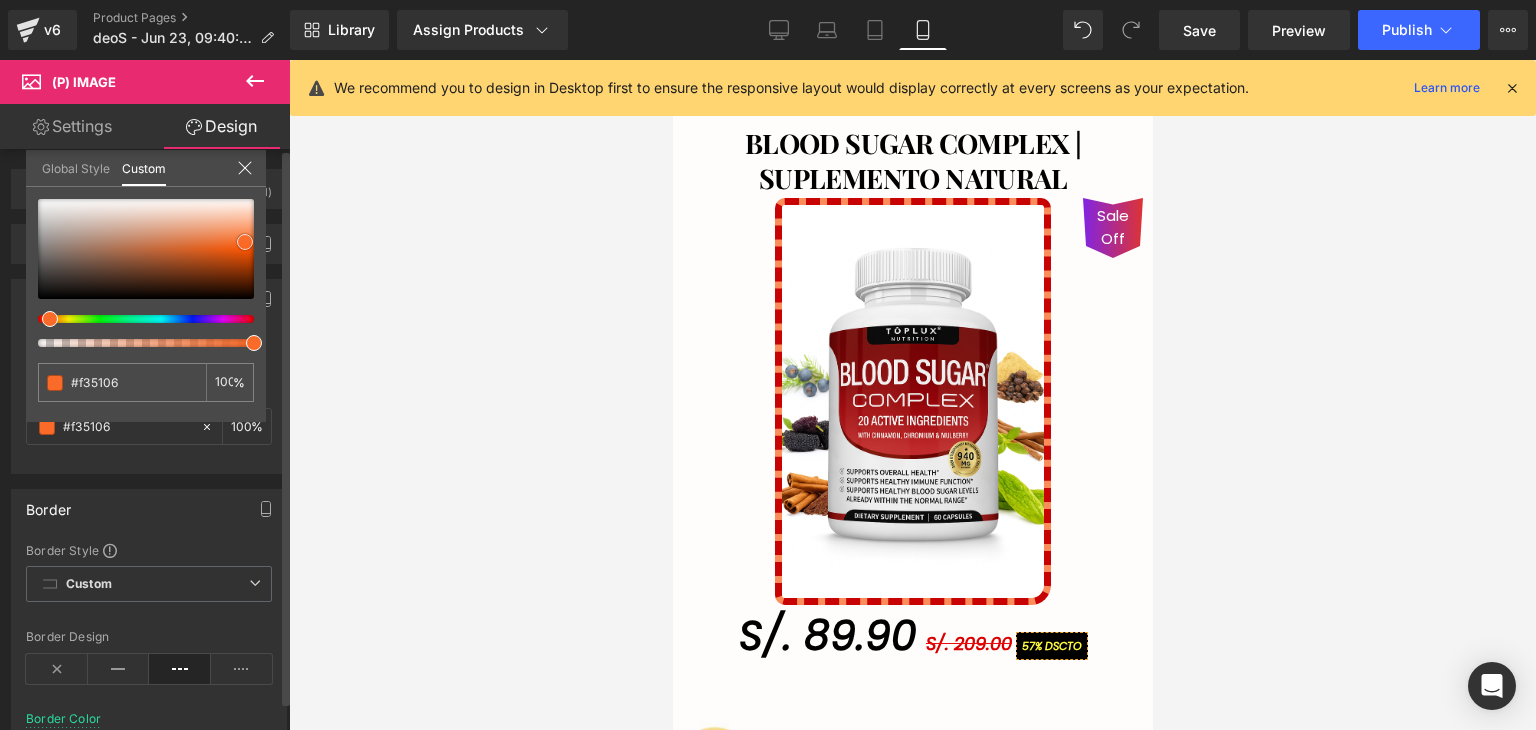type on "#b63e06" 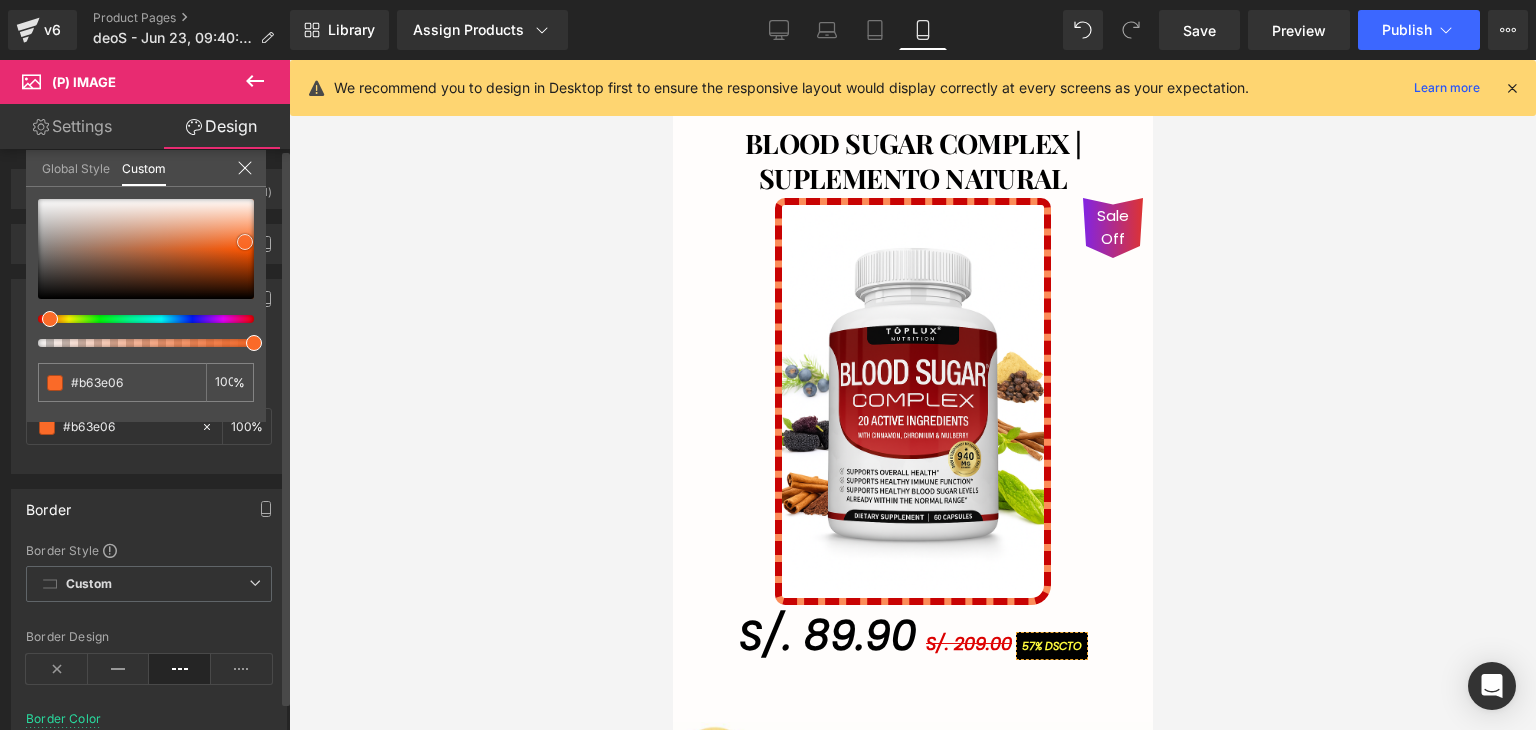 type on "#ac3a06" 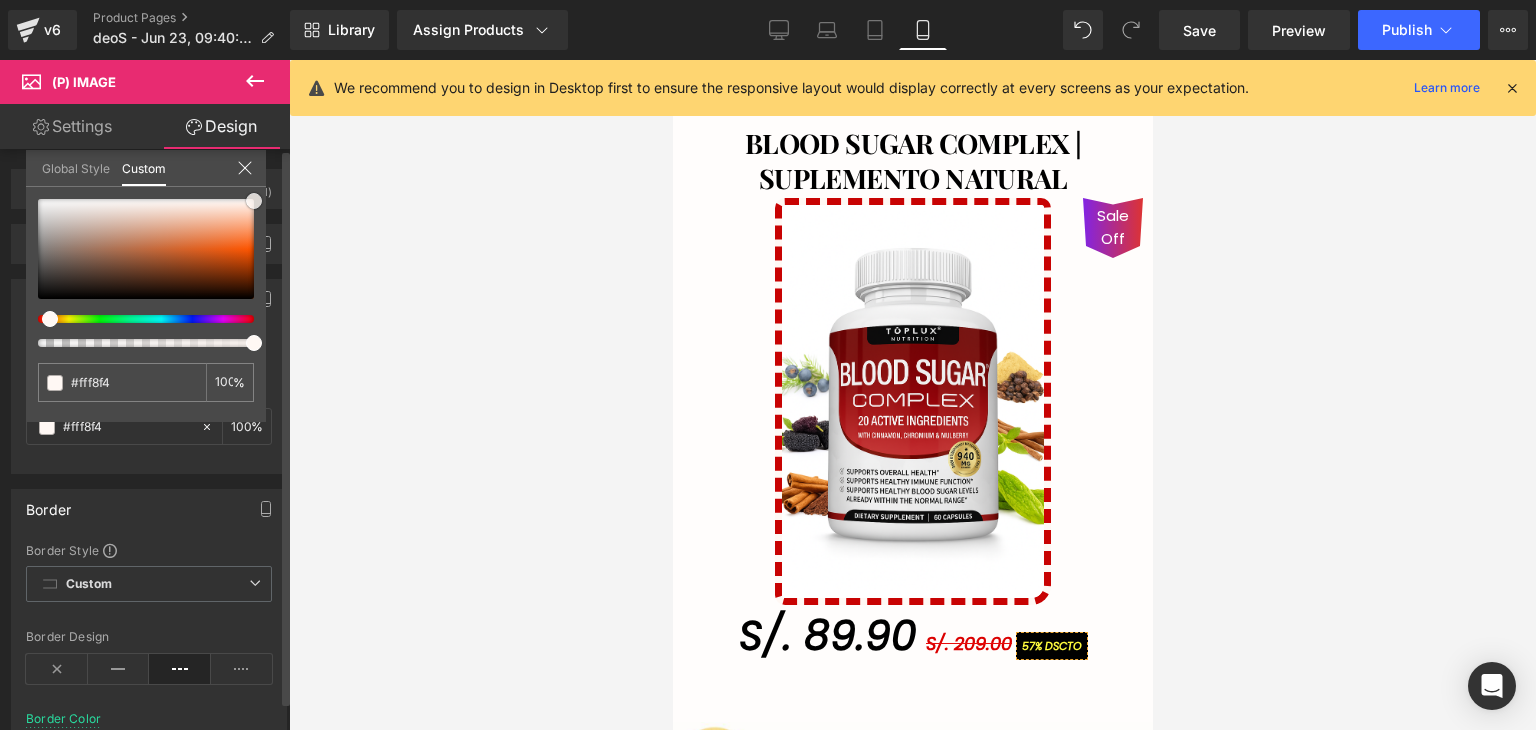 drag, startPoint x: 248, startPoint y: 237, endPoint x: 257, endPoint y: 200, distance: 38.078865 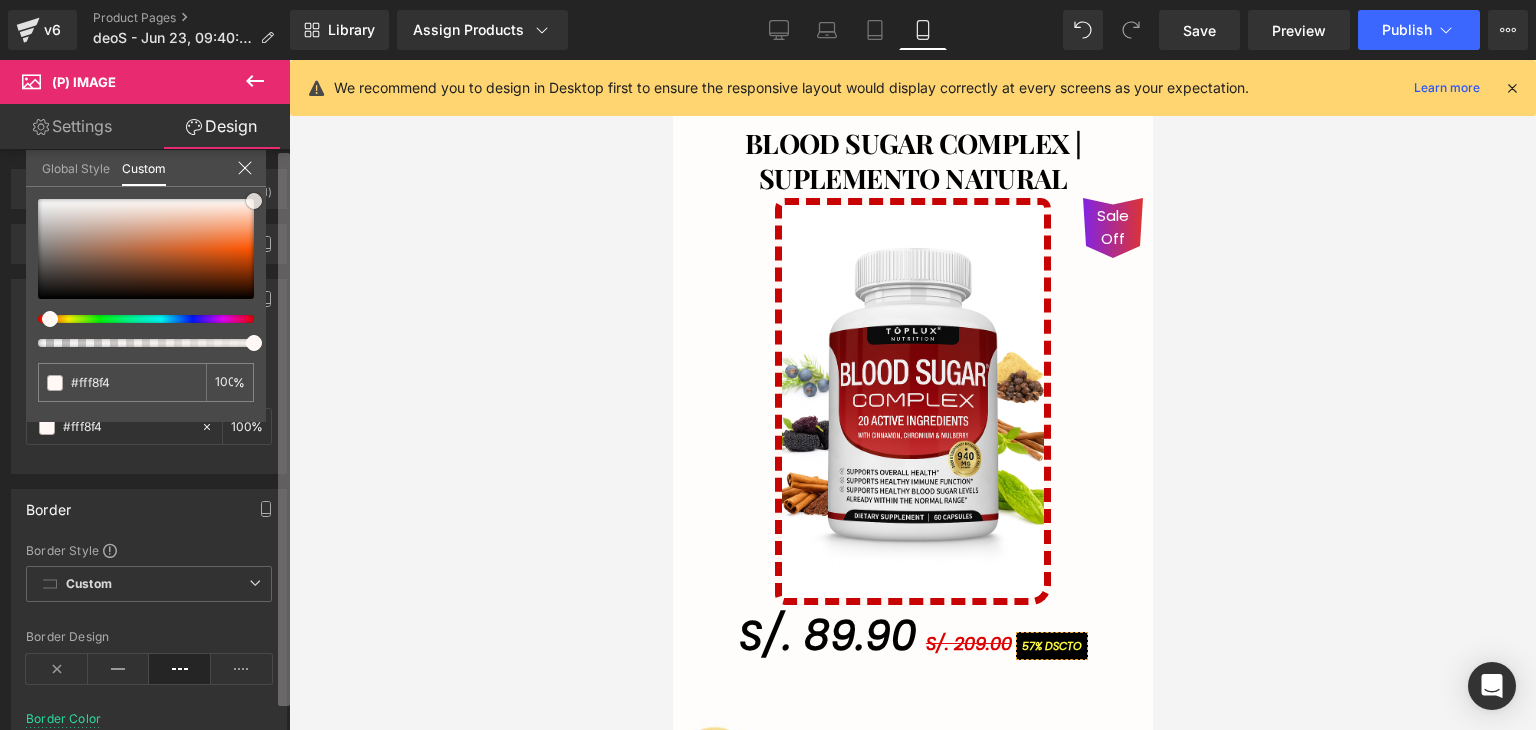 click at bounding box center (284, 429) 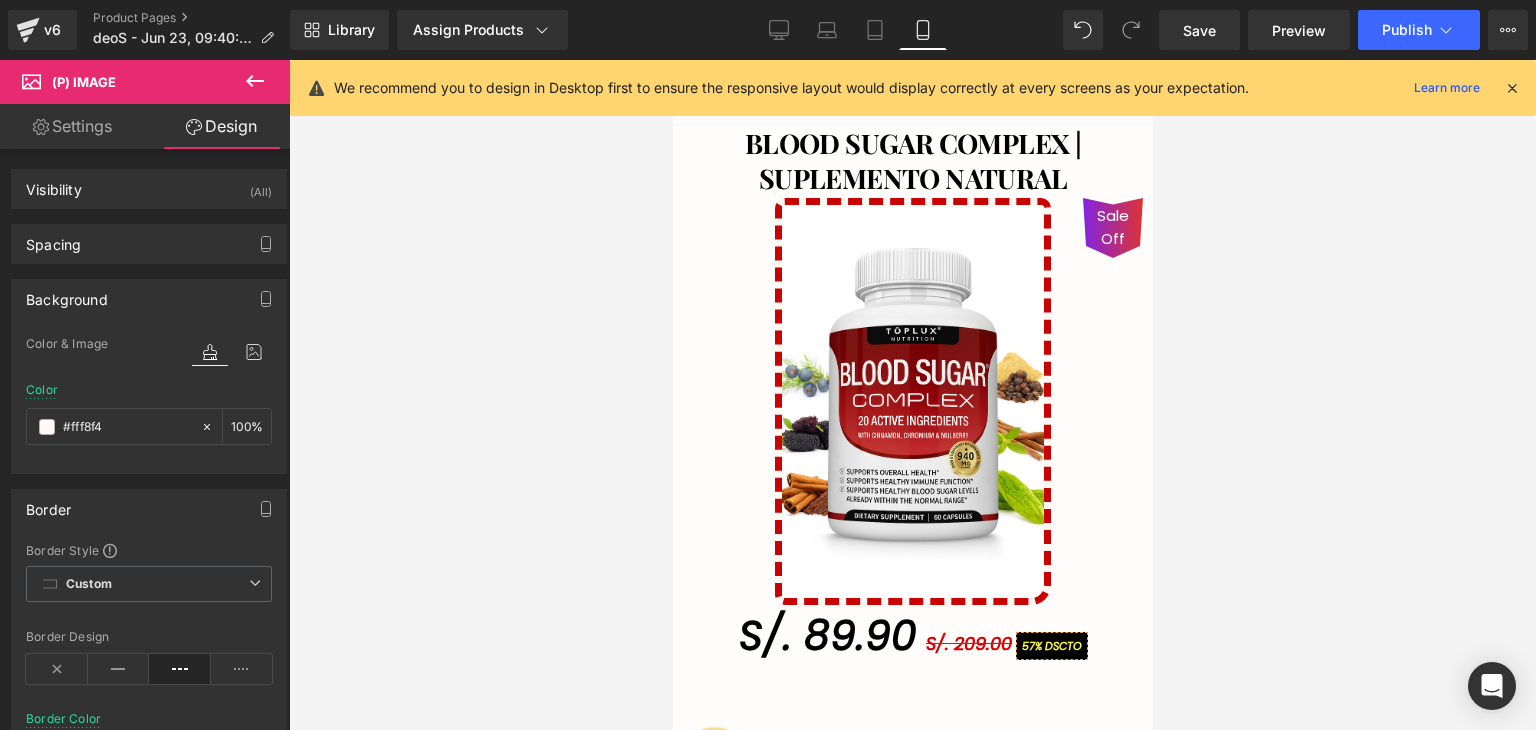 drag, startPoint x: 621, startPoint y: 393, endPoint x: 648, endPoint y: 389, distance: 27.294687 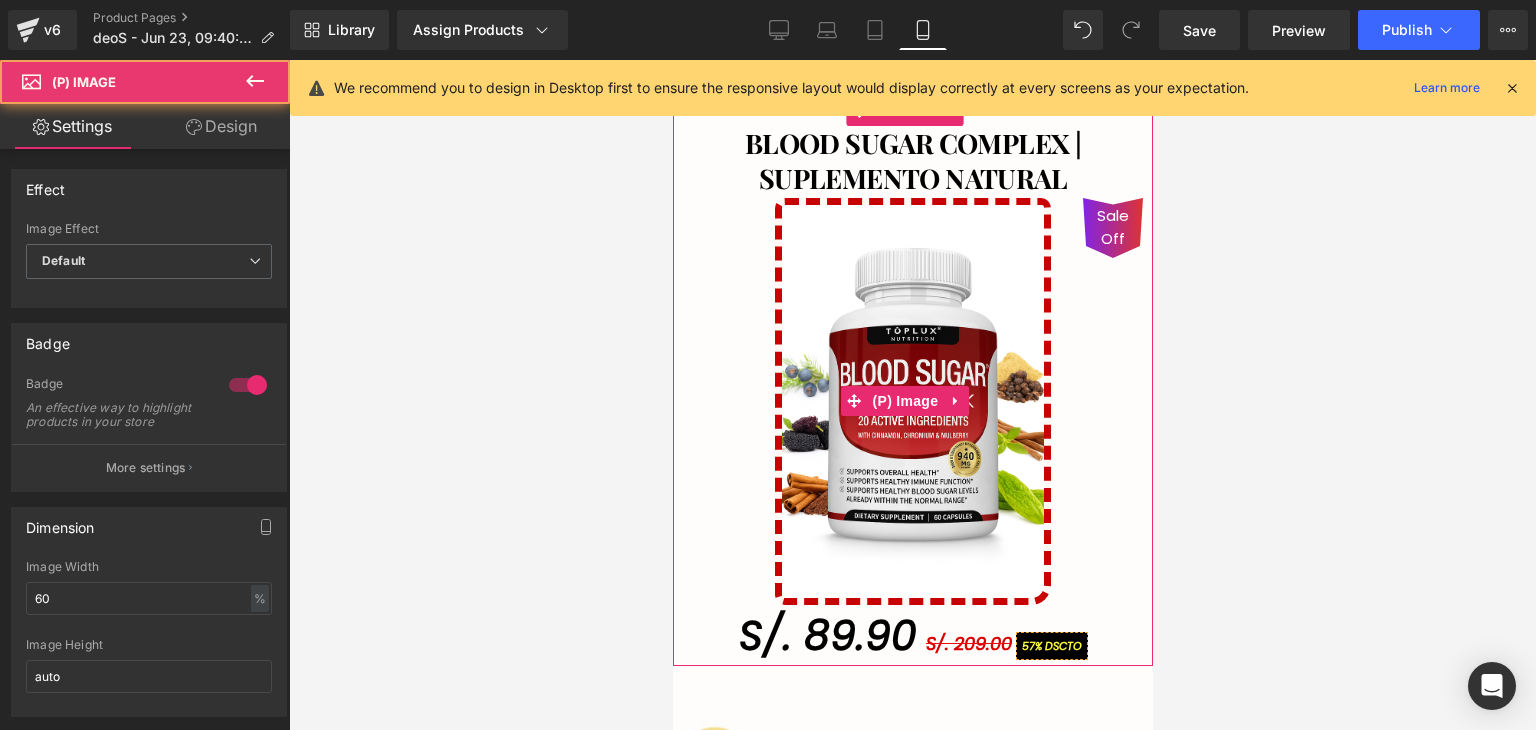 click on "Sale Off" at bounding box center (912, 401) 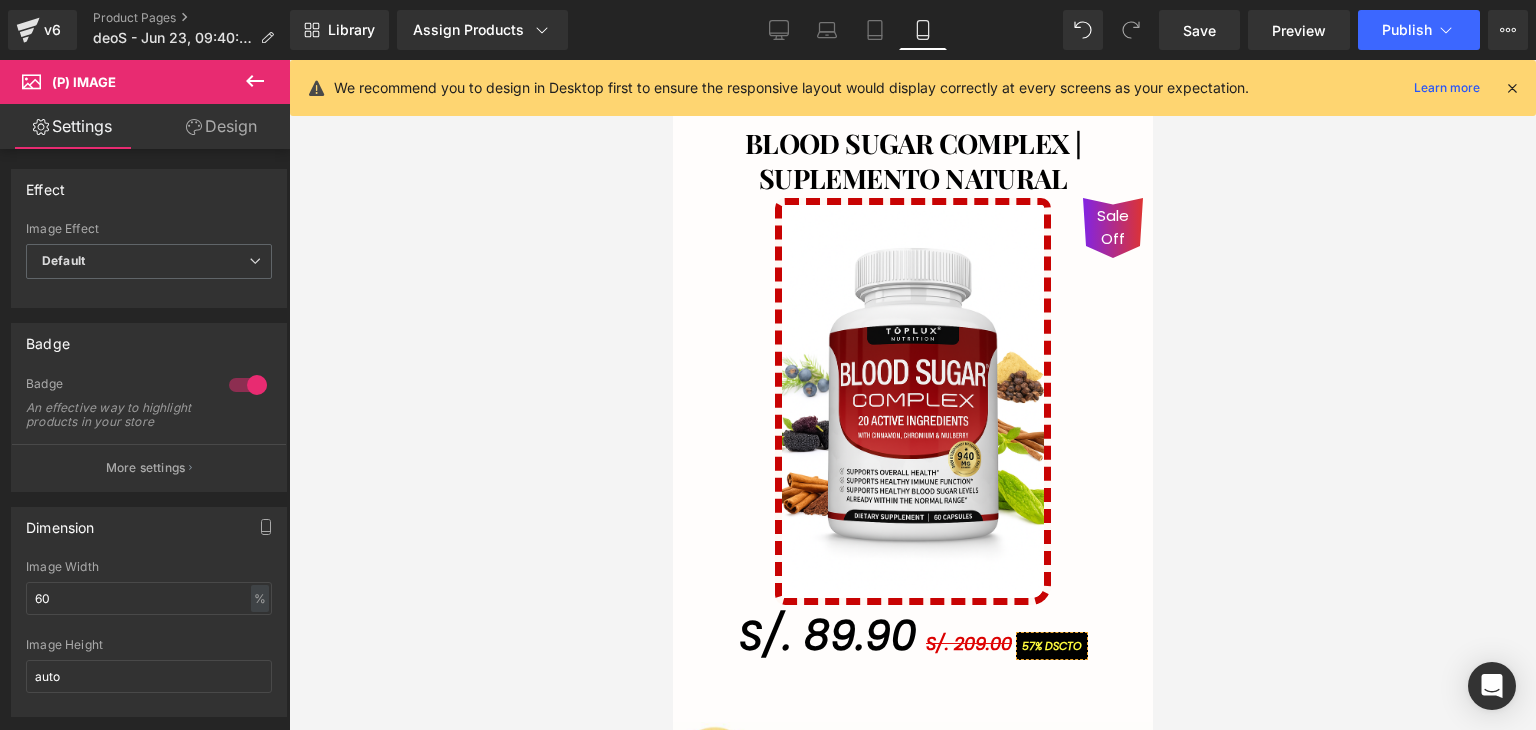drag, startPoint x: 206, startPoint y: 124, endPoint x: 72, endPoint y: 282, distance: 207.17143 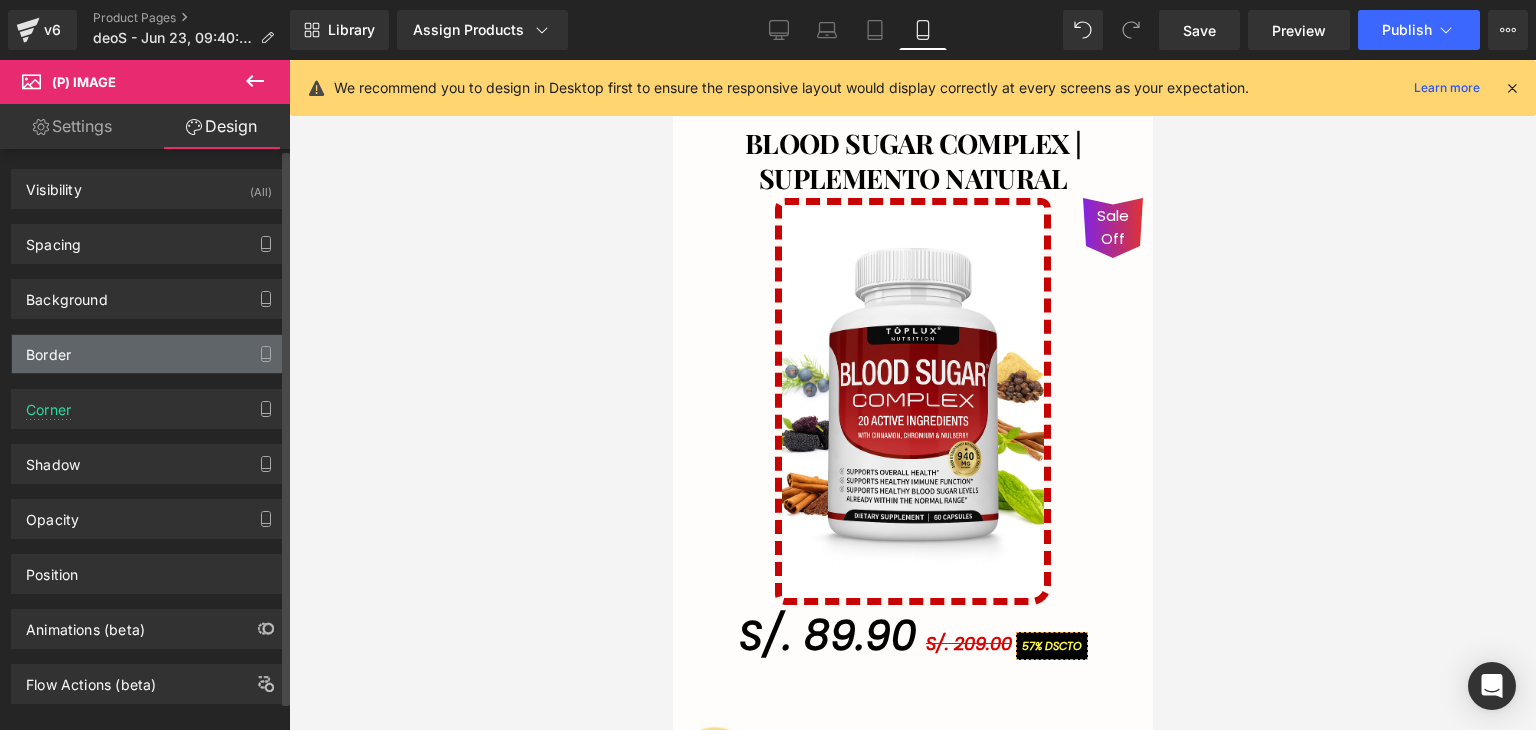 click on "Border" at bounding box center [149, 354] 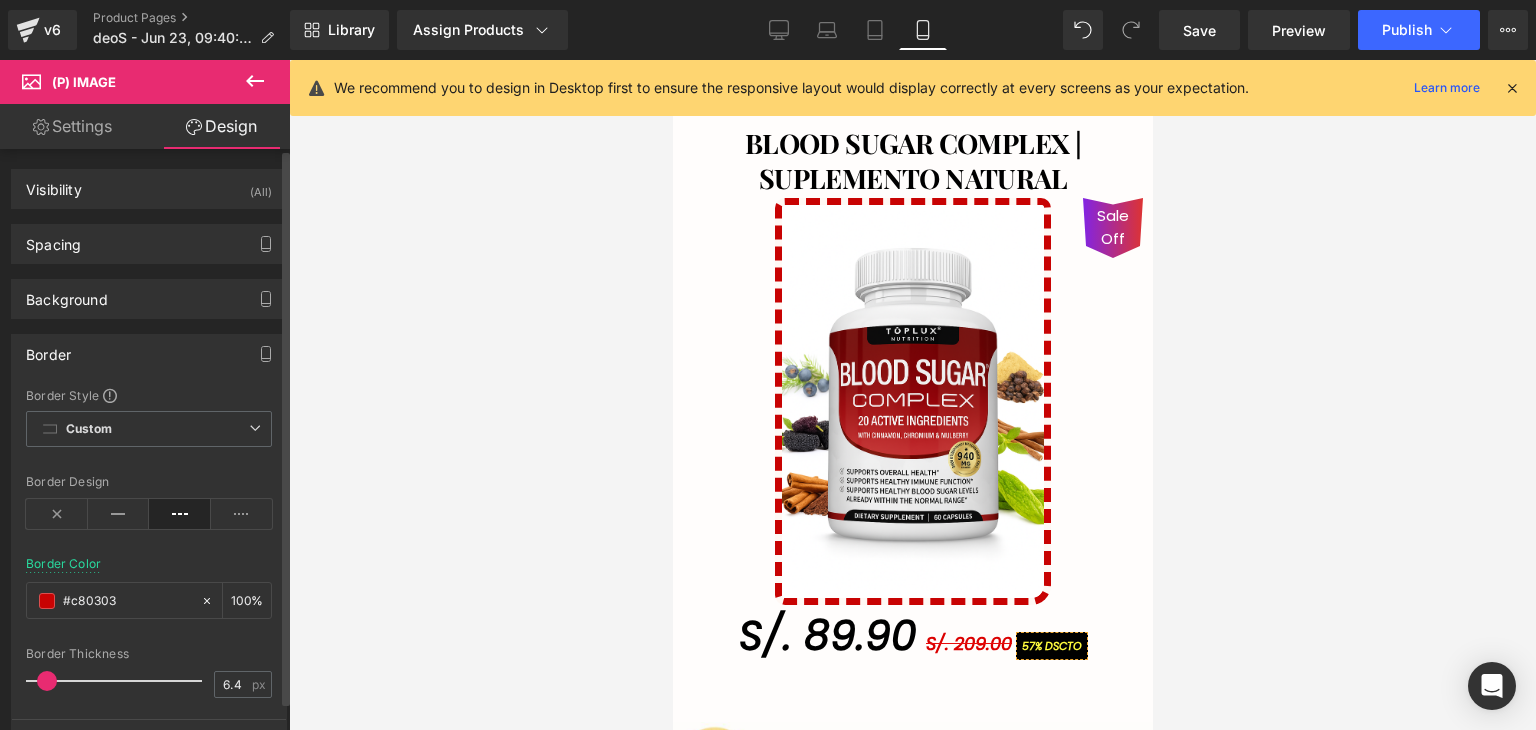click on "Border" at bounding box center (149, 354) 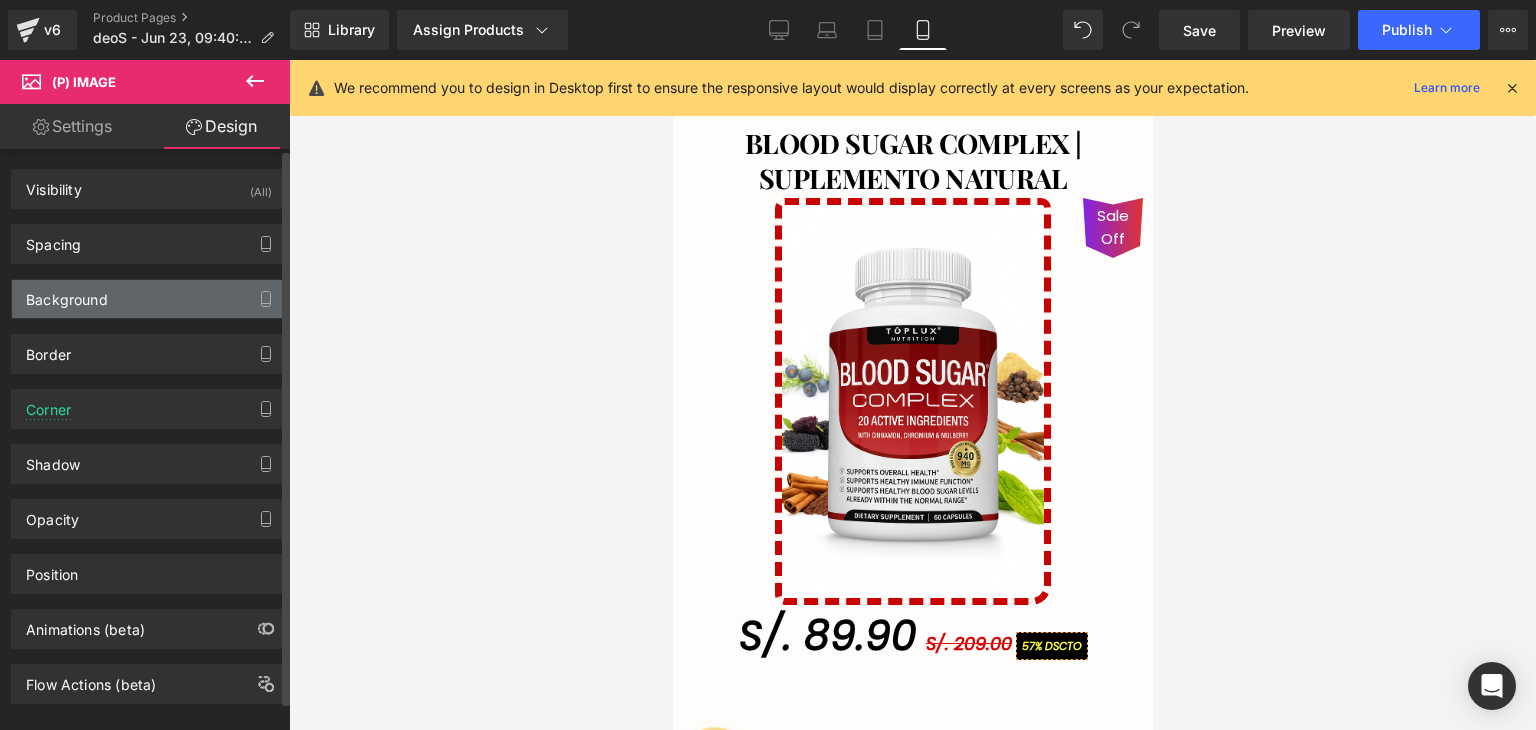 click on "Background" at bounding box center [149, 299] 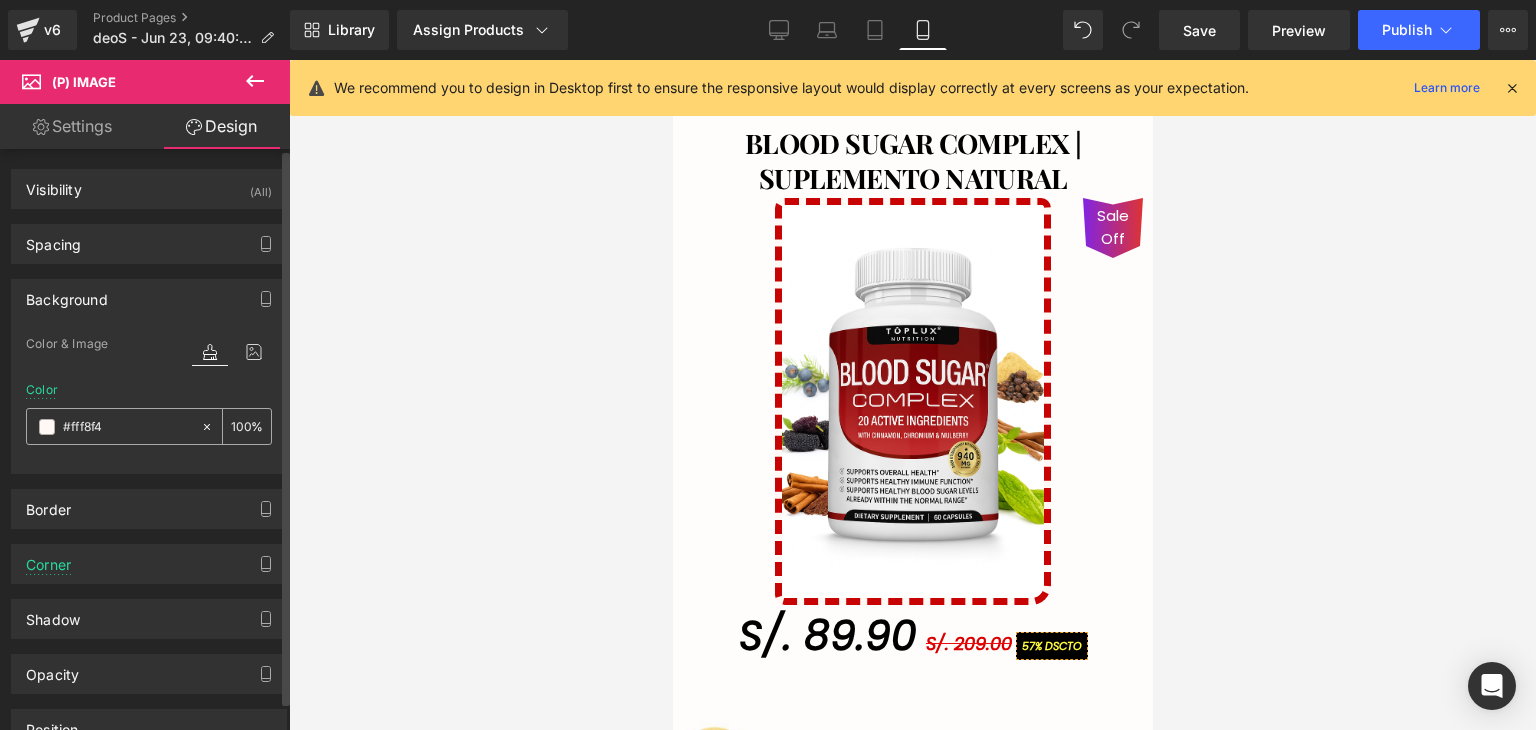 click at bounding box center [47, 427] 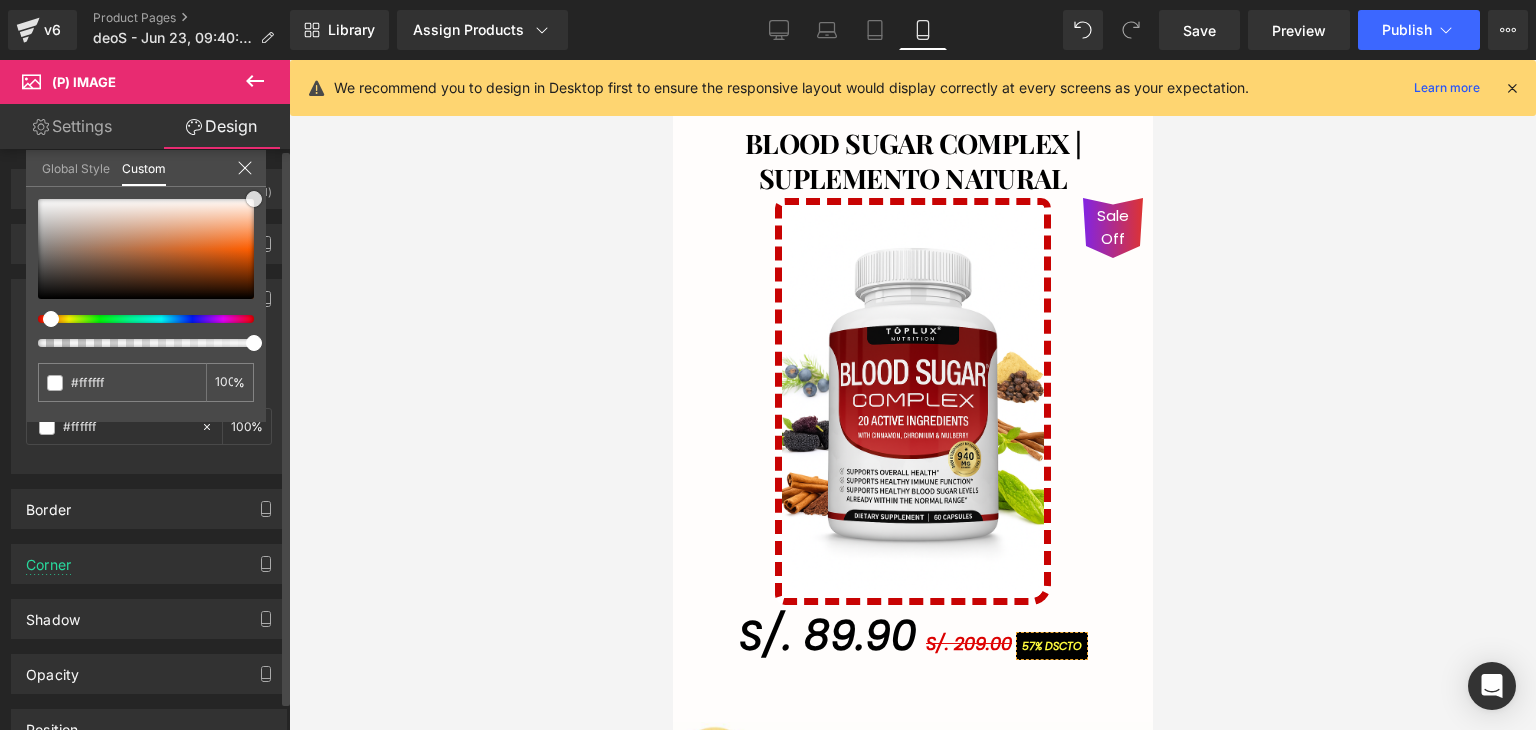 drag, startPoint x: 85, startPoint y: 236, endPoint x: 262, endPoint y: 196, distance: 181.4635 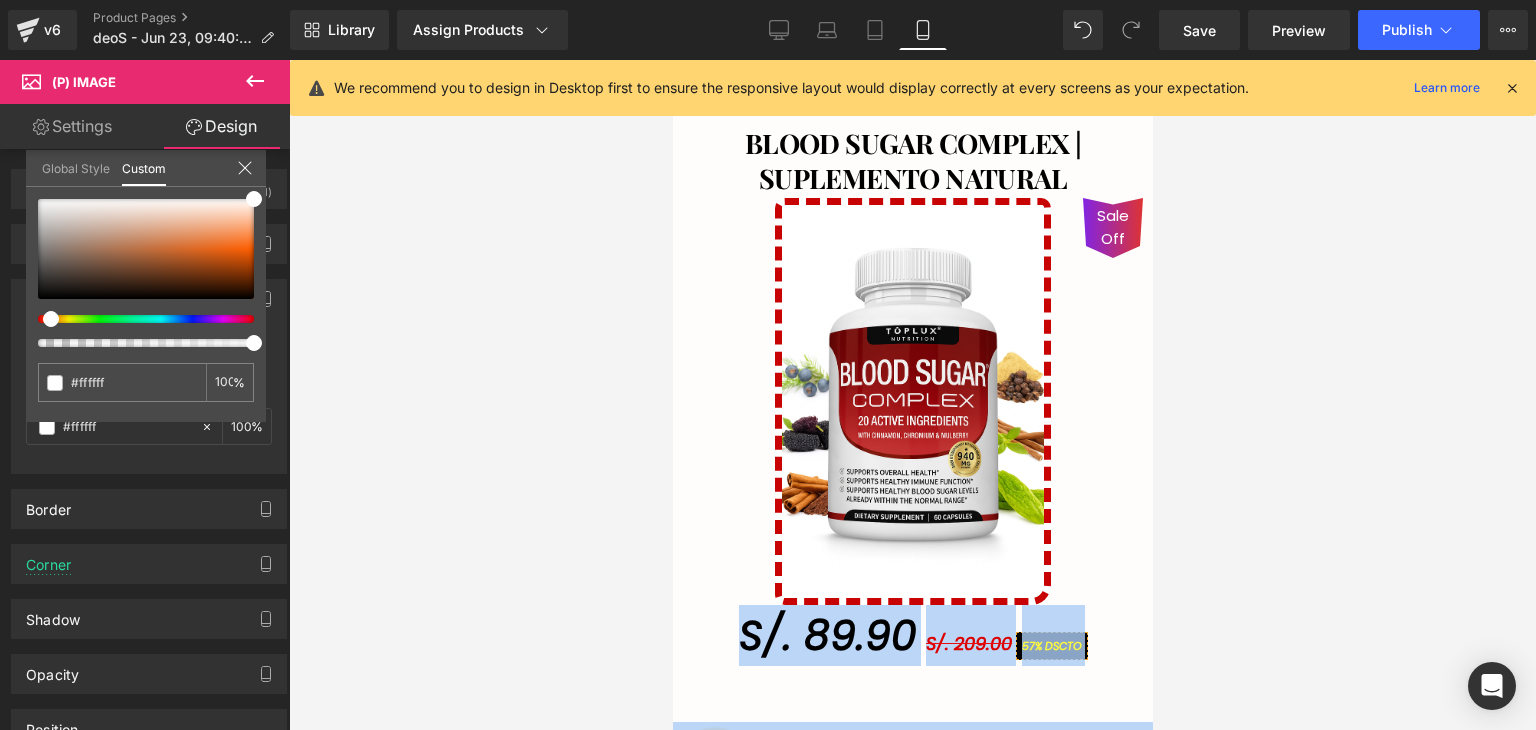 click on "Ir al contenido
🚚 Envío GRATIS 📦 | 💵 Pago Contra Entrega ✅ ¡En todo el país!
Garantía total de satisfacción 💖 | Tu belleza en manos expertas ✨
Mi cuenta
Abrir carrito
S/. 0.00
( 0 )
Abrir menú
Abrir carrito 0
Menú
Cerrar barra lateral
Mi cuenta
Image         Image" at bounding box center [912, 1763] 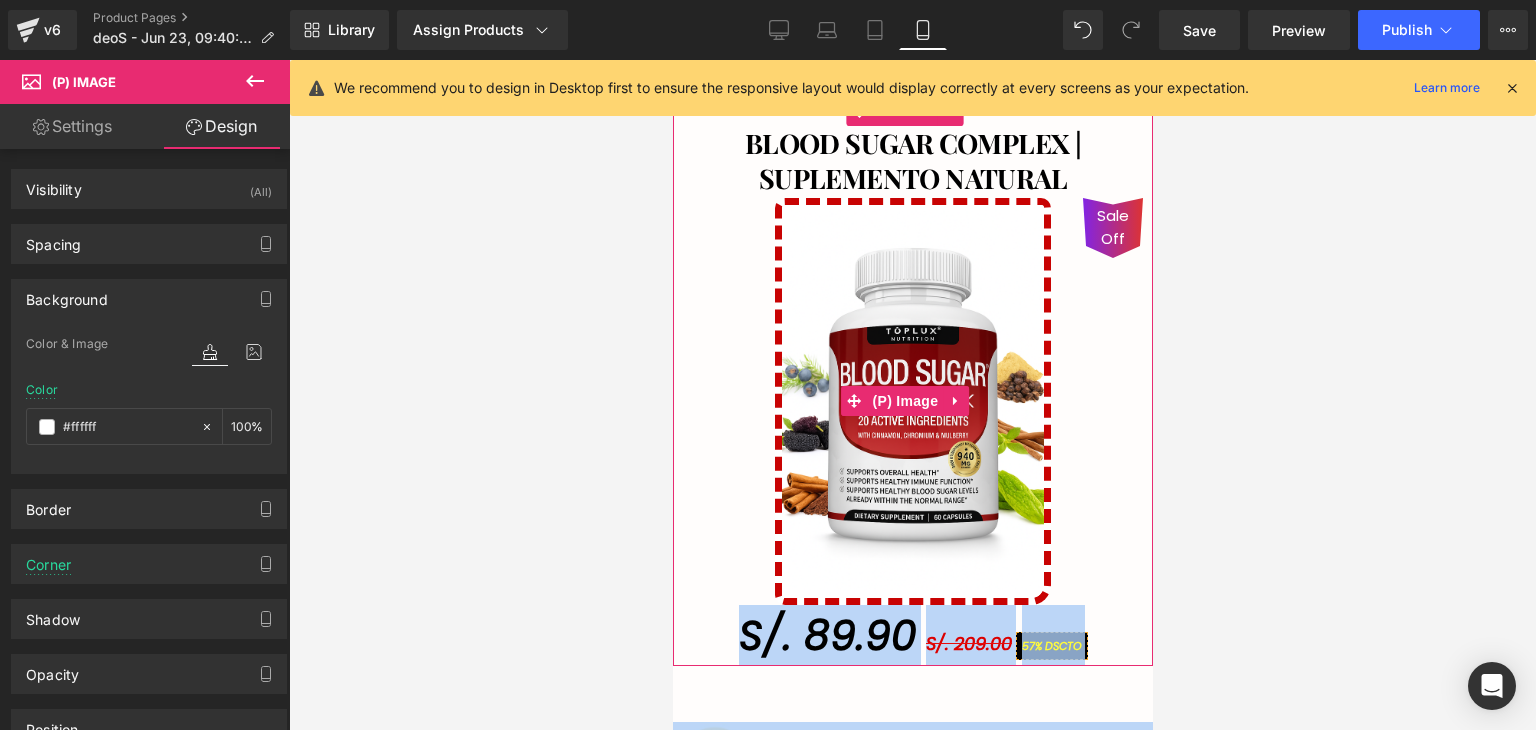 click on "Sale Off" at bounding box center (912, 401) 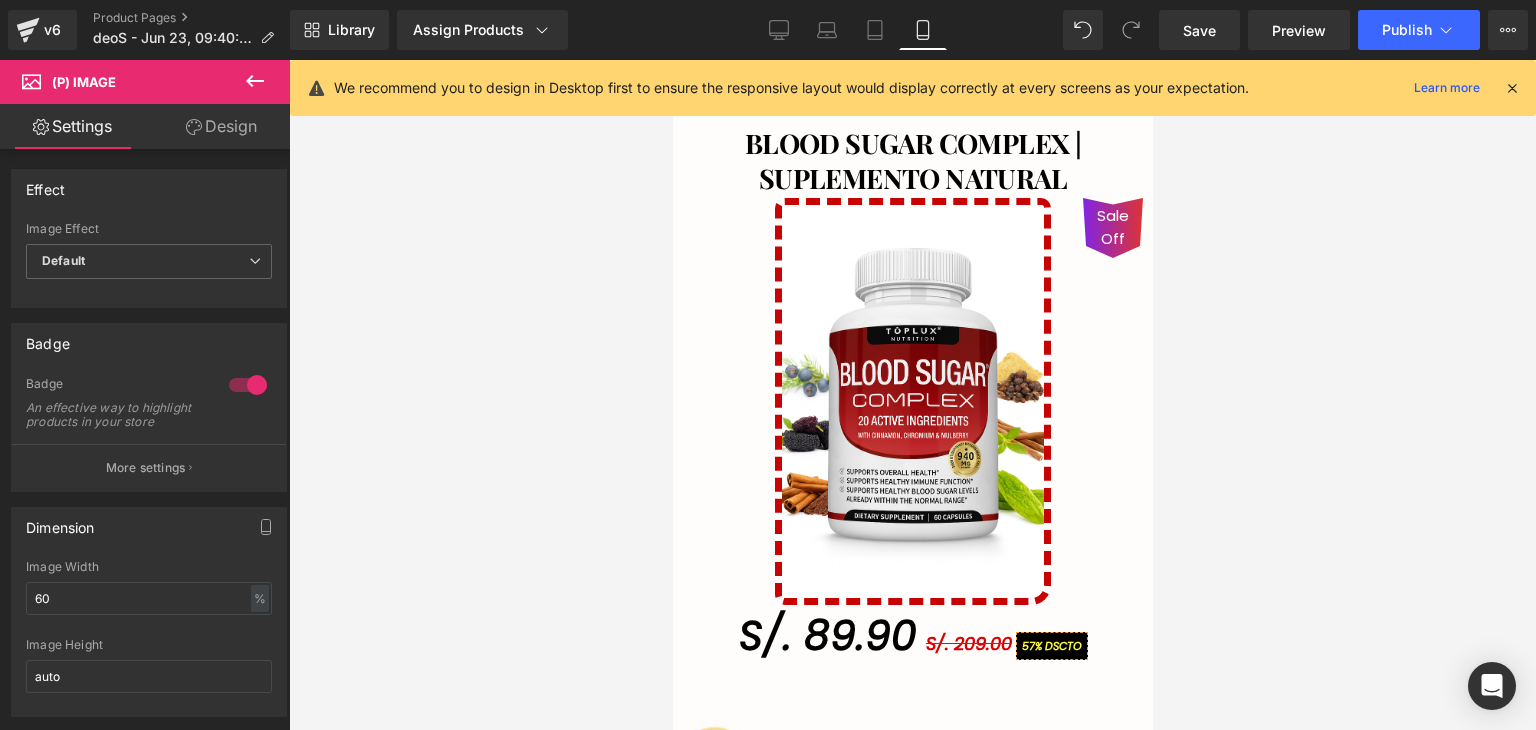 drag, startPoint x: 243, startPoint y: 144, endPoint x: 85, endPoint y: 301, distance: 222.73976 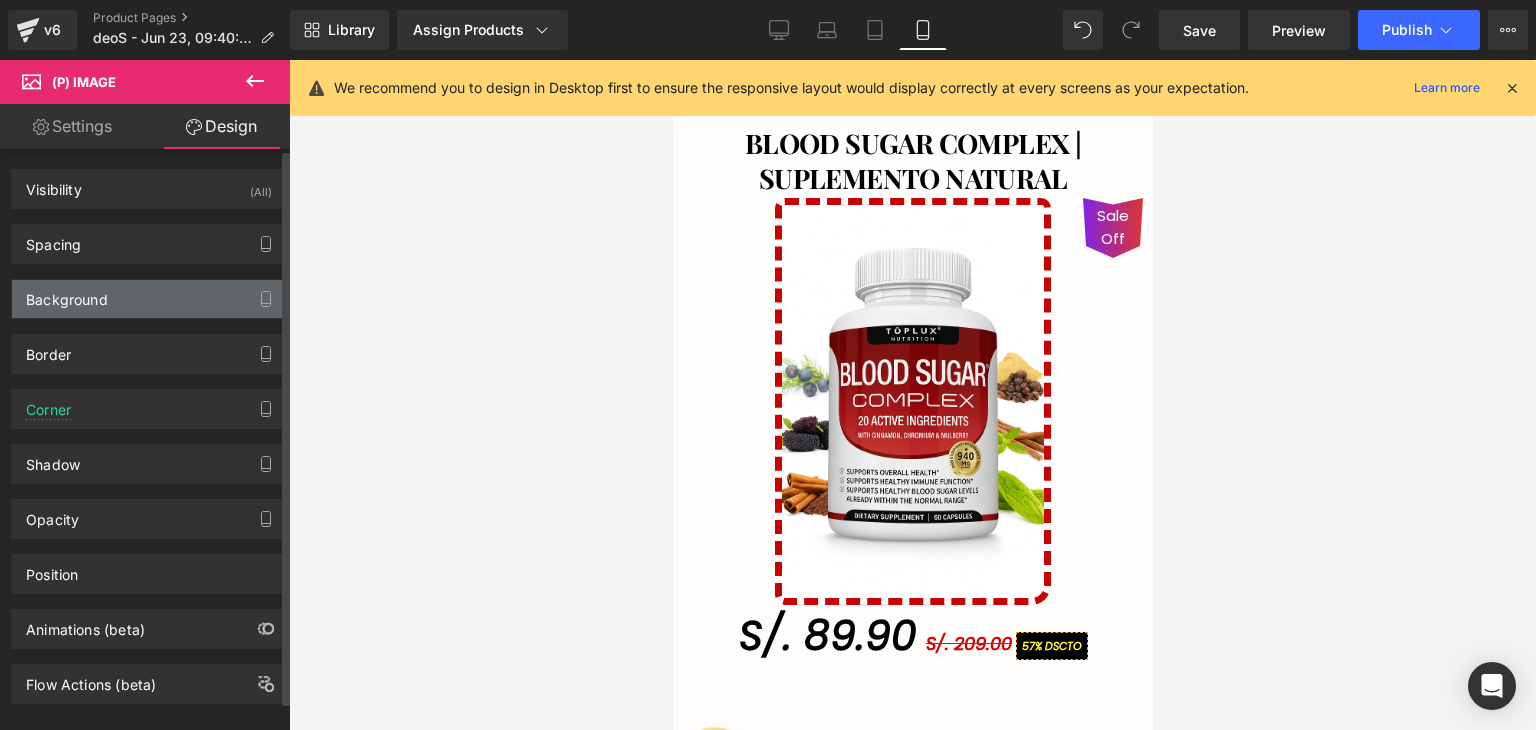 click on "Background" at bounding box center [67, 294] 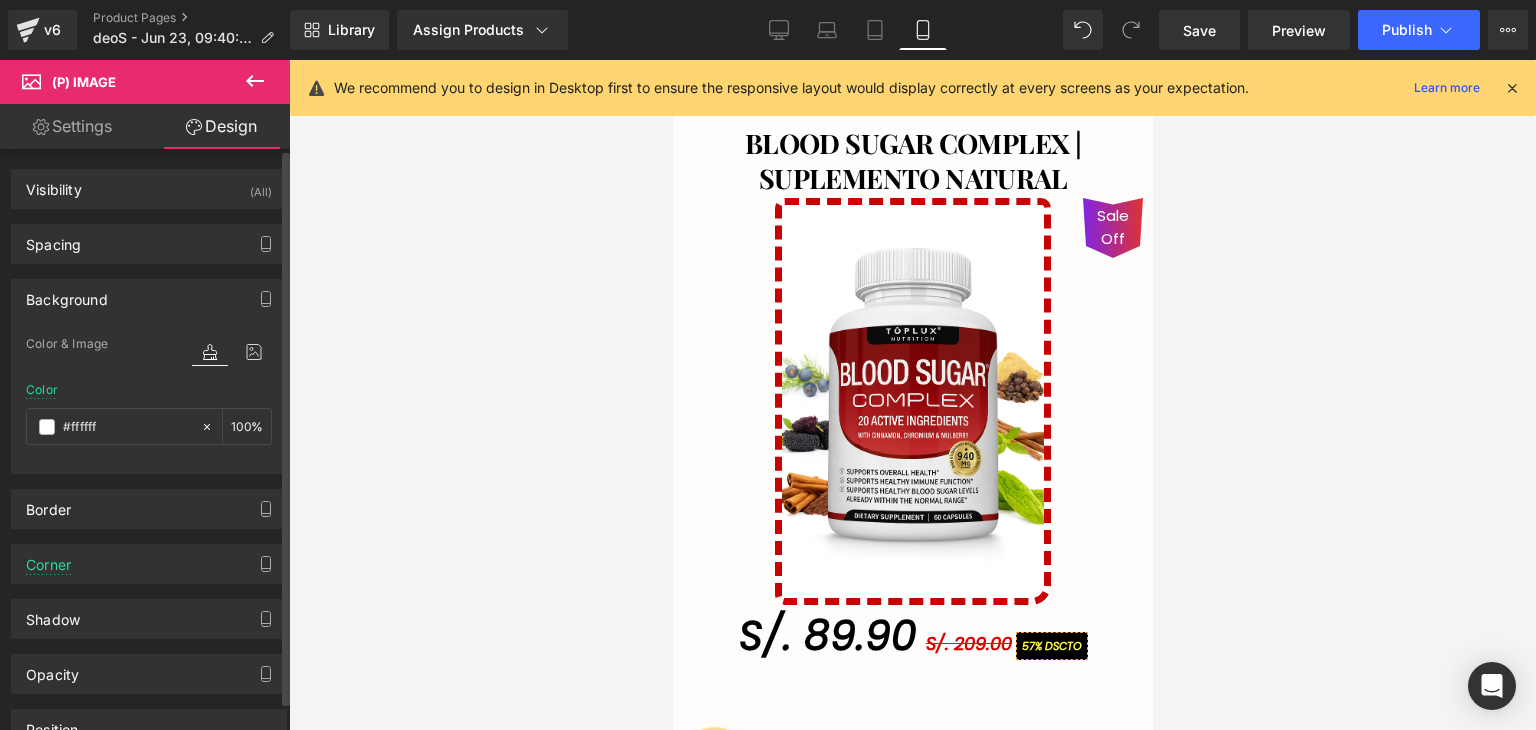 click on "Background" at bounding box center [67, 294] 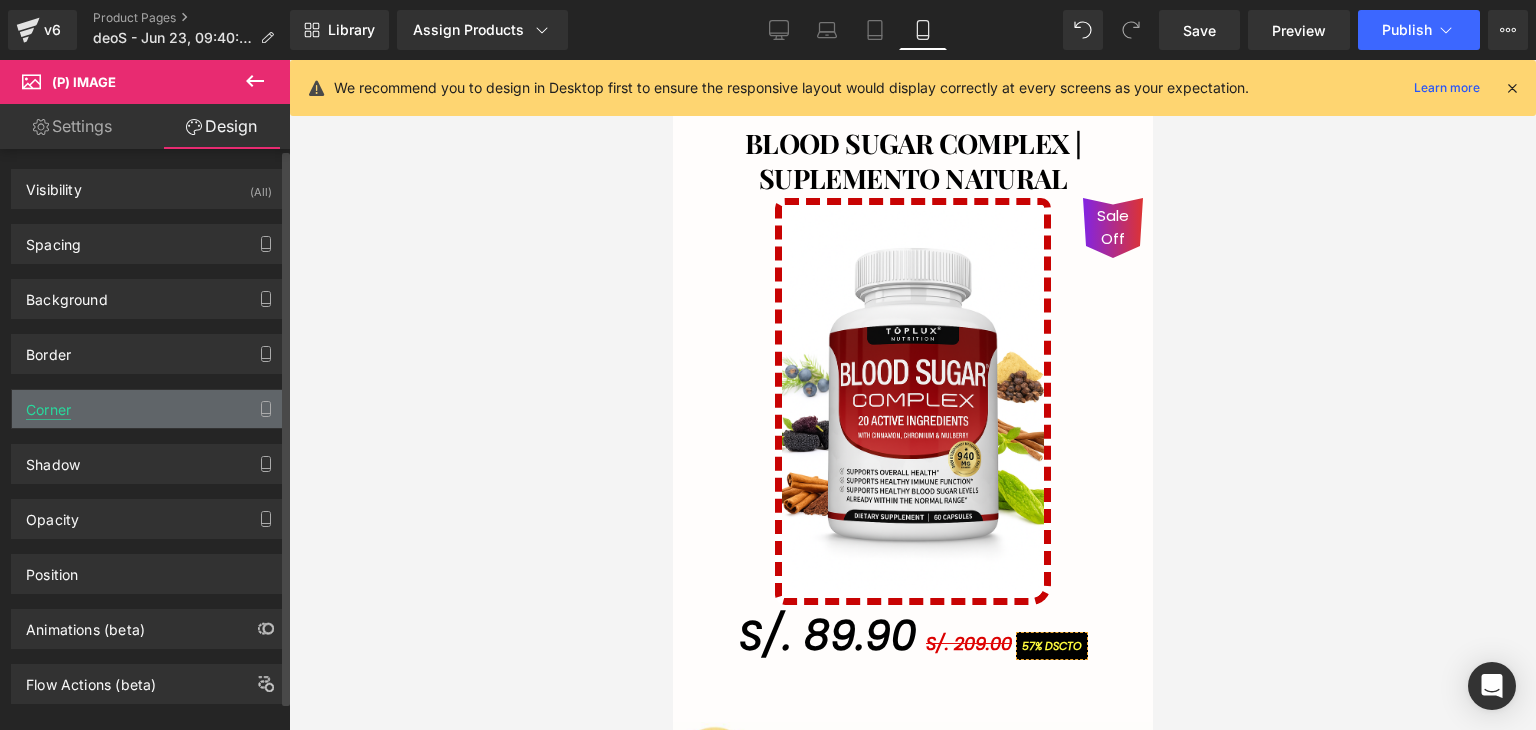 click on "Corner" at bounding box center [48, 404] 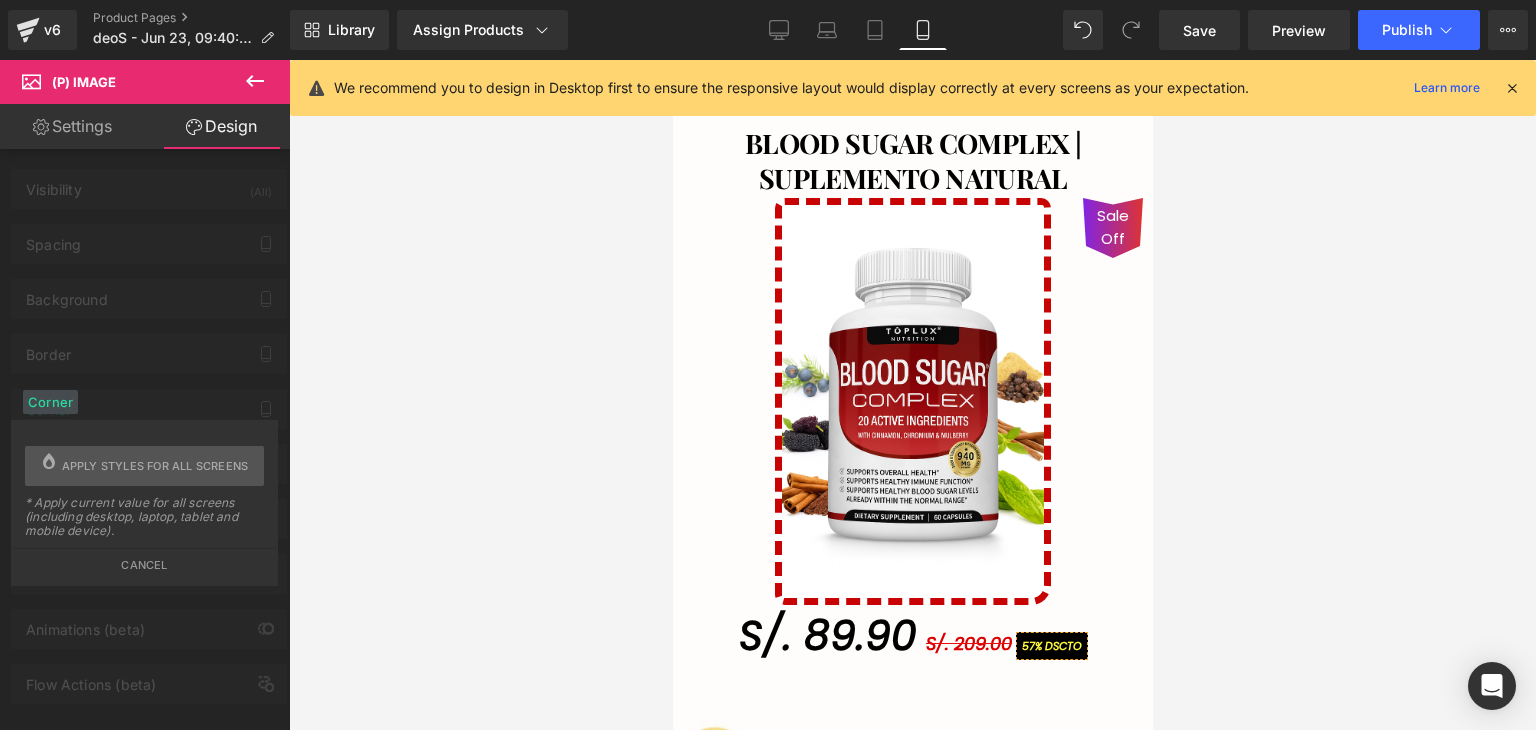 click on "Corner" at bounding box center (50, 402) 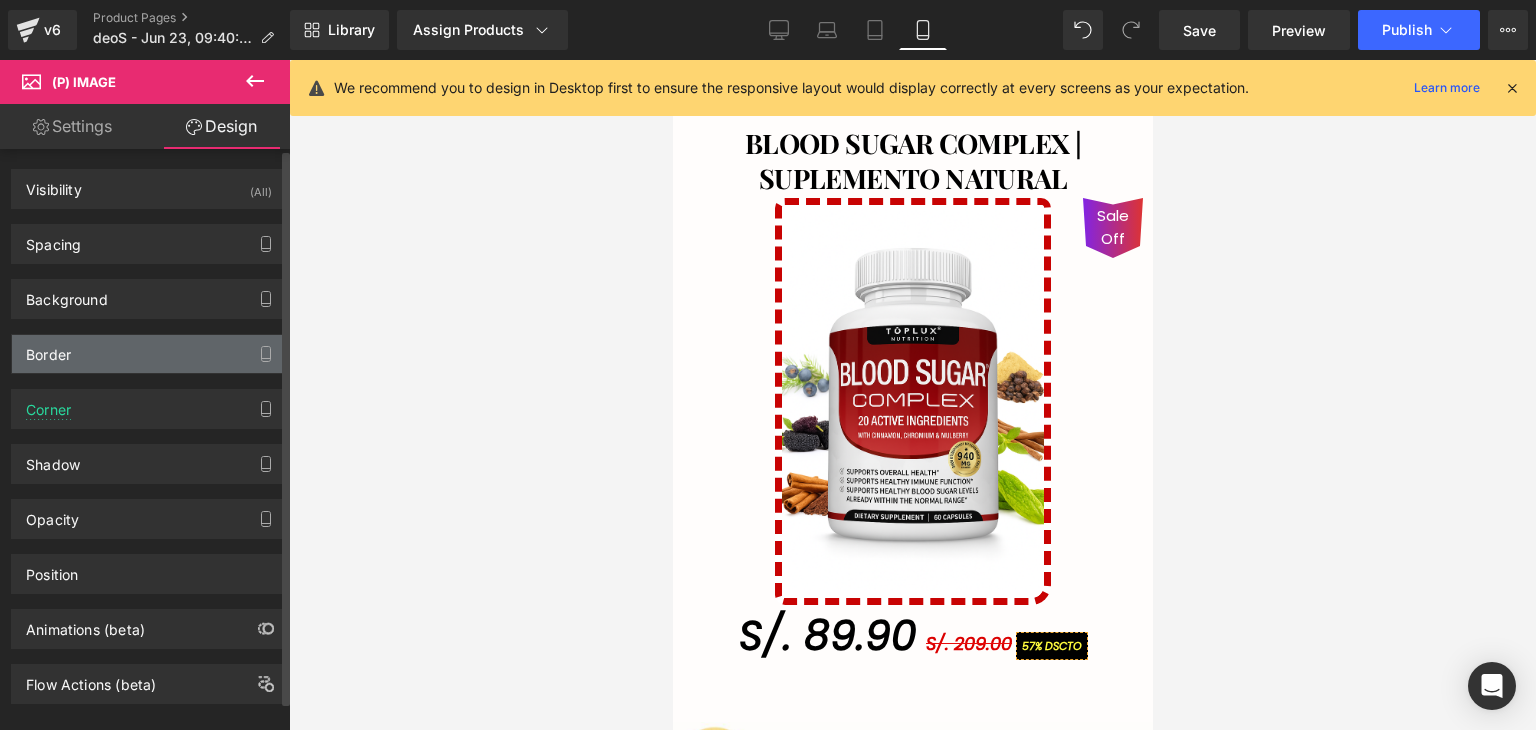 click on "Border" at bounding box center [149, 354] 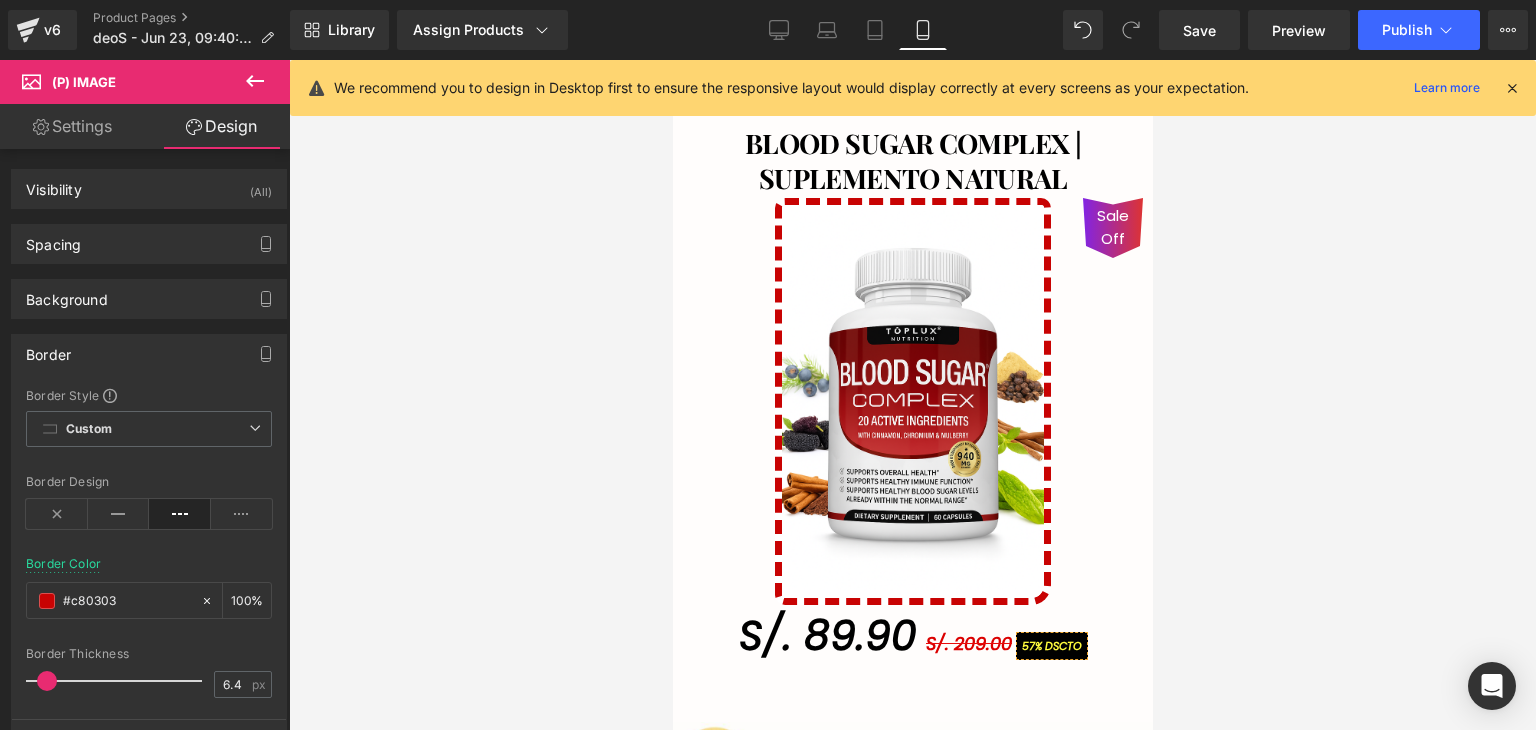 click on "Rendering Content" at bounding box center [768, 651] 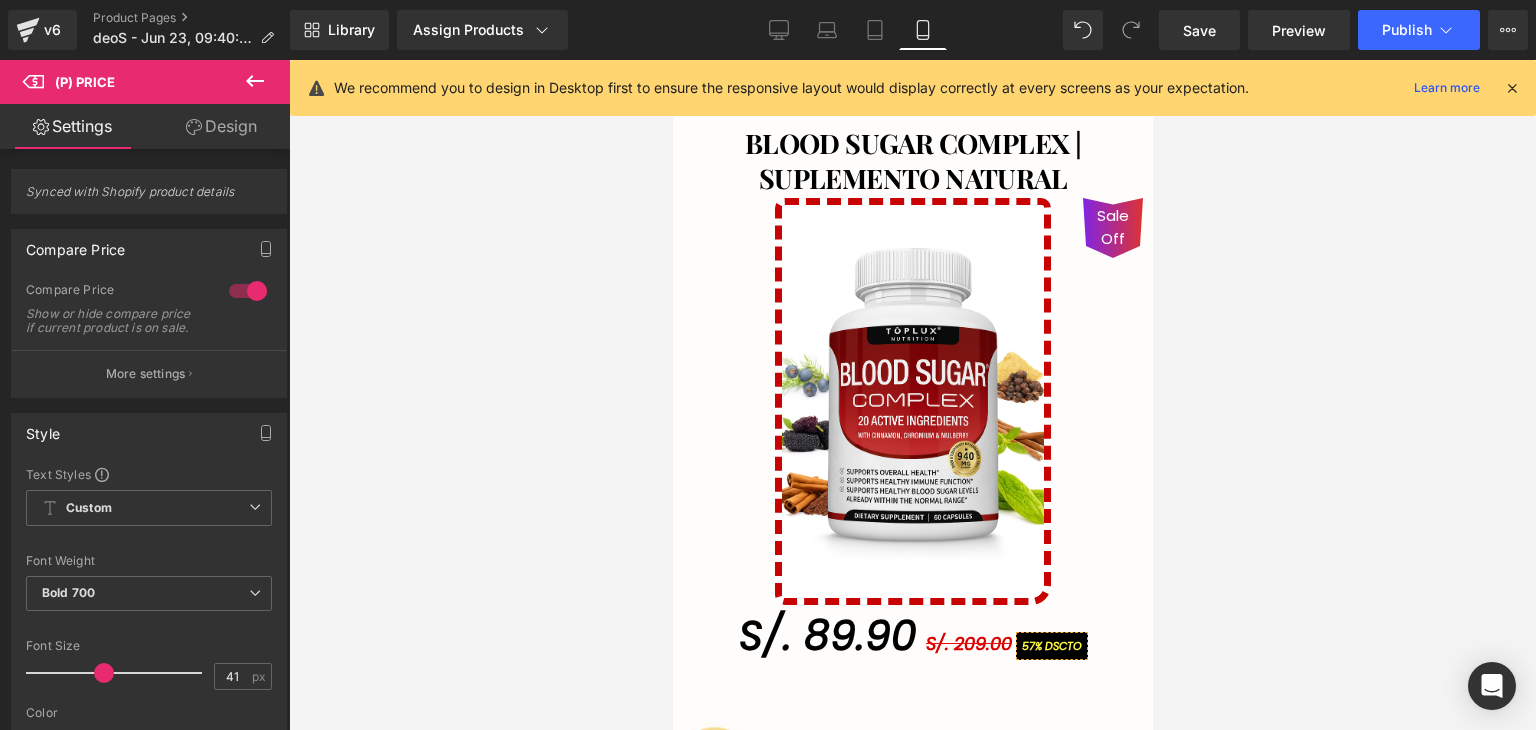 click on "Design" at bounding box center [221, 126] 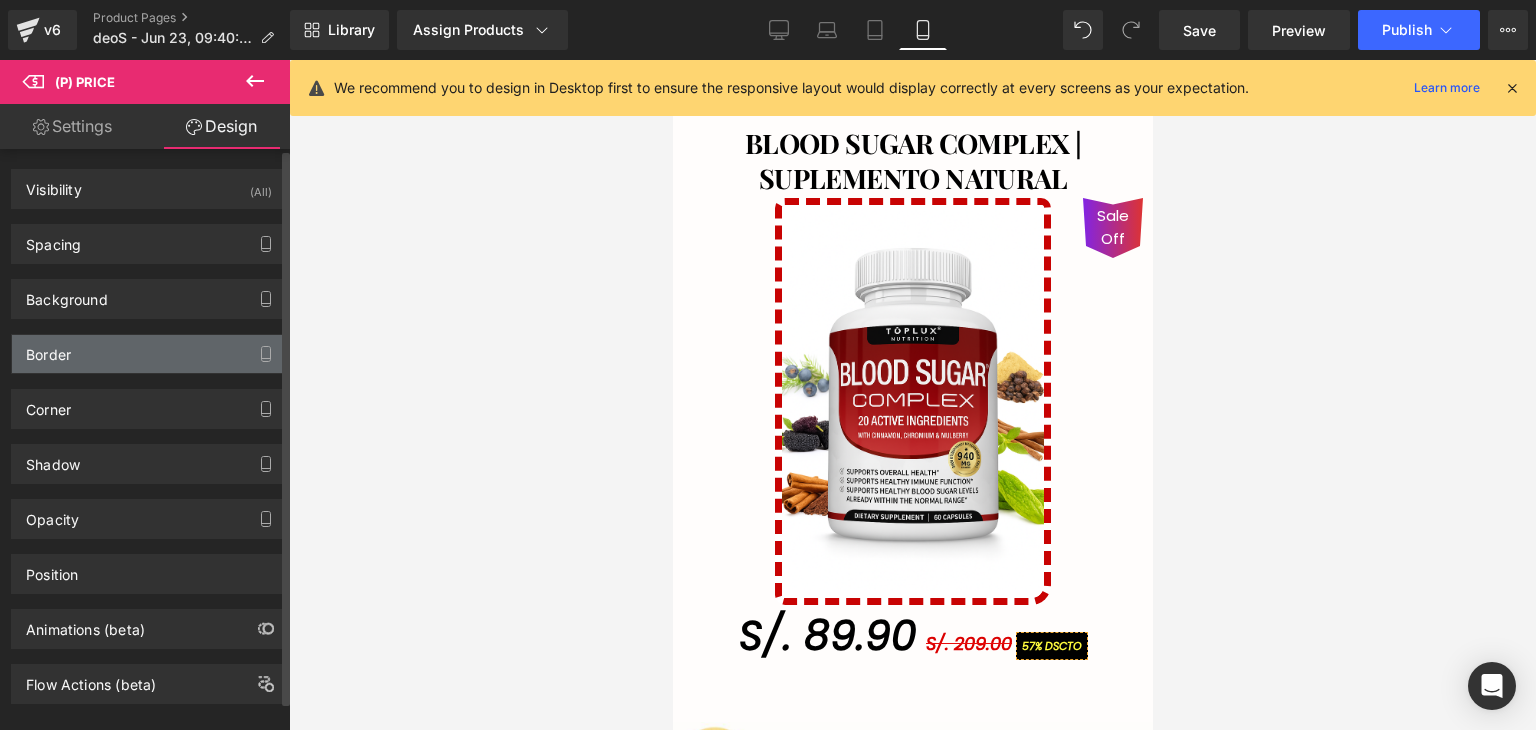 click on "Border" at bounding box center [149, 354] 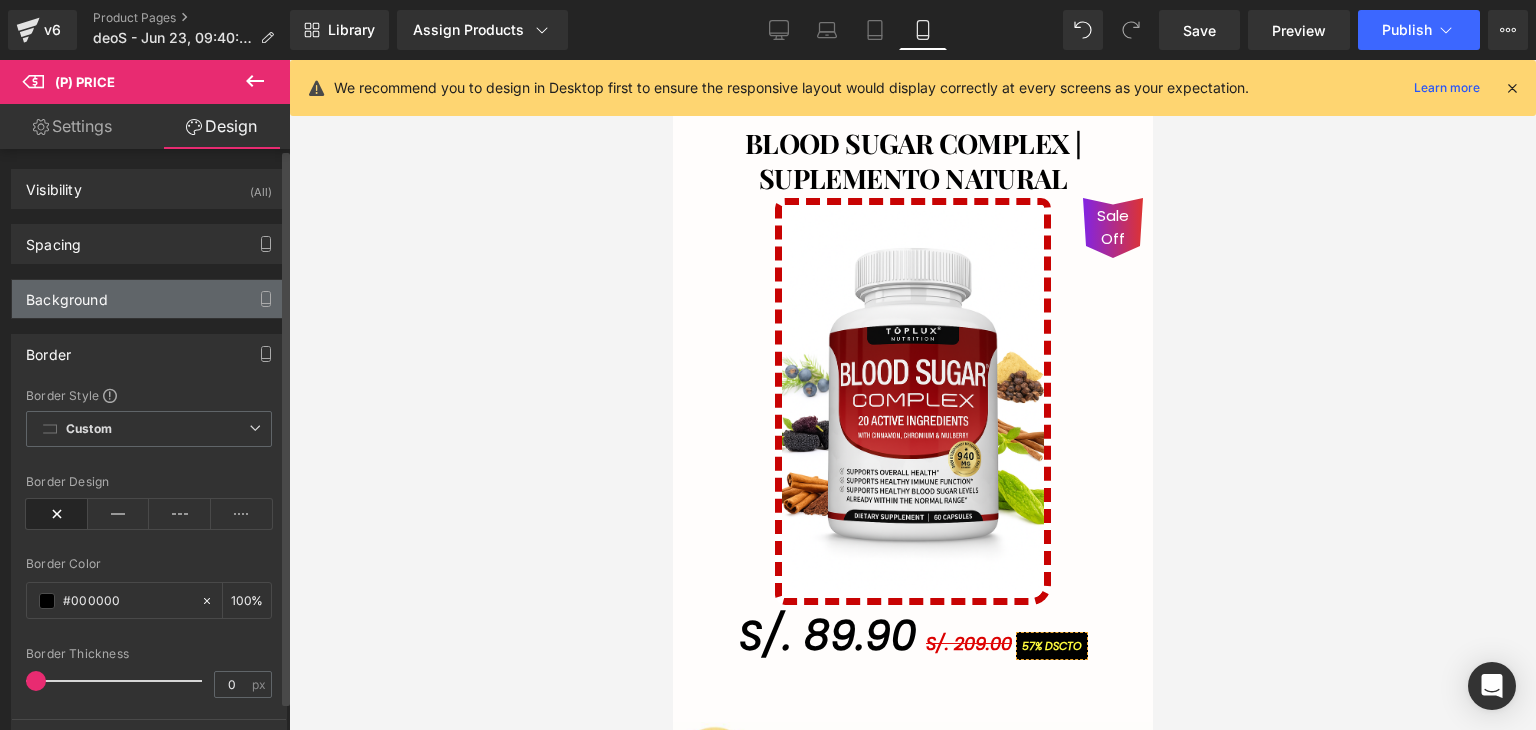 click on "Background" at bounding box center (149, 299) 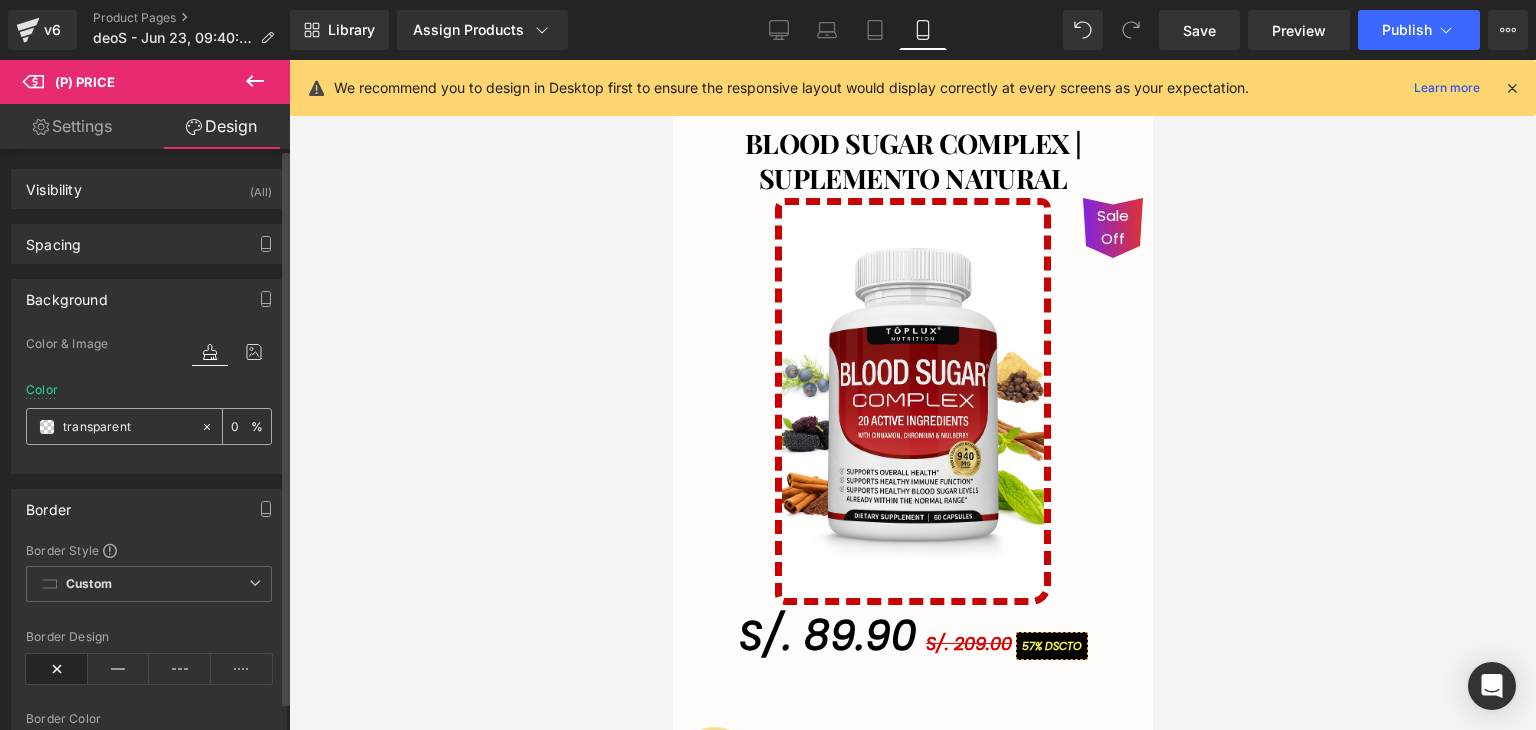 click at bounding box center [47, 427] 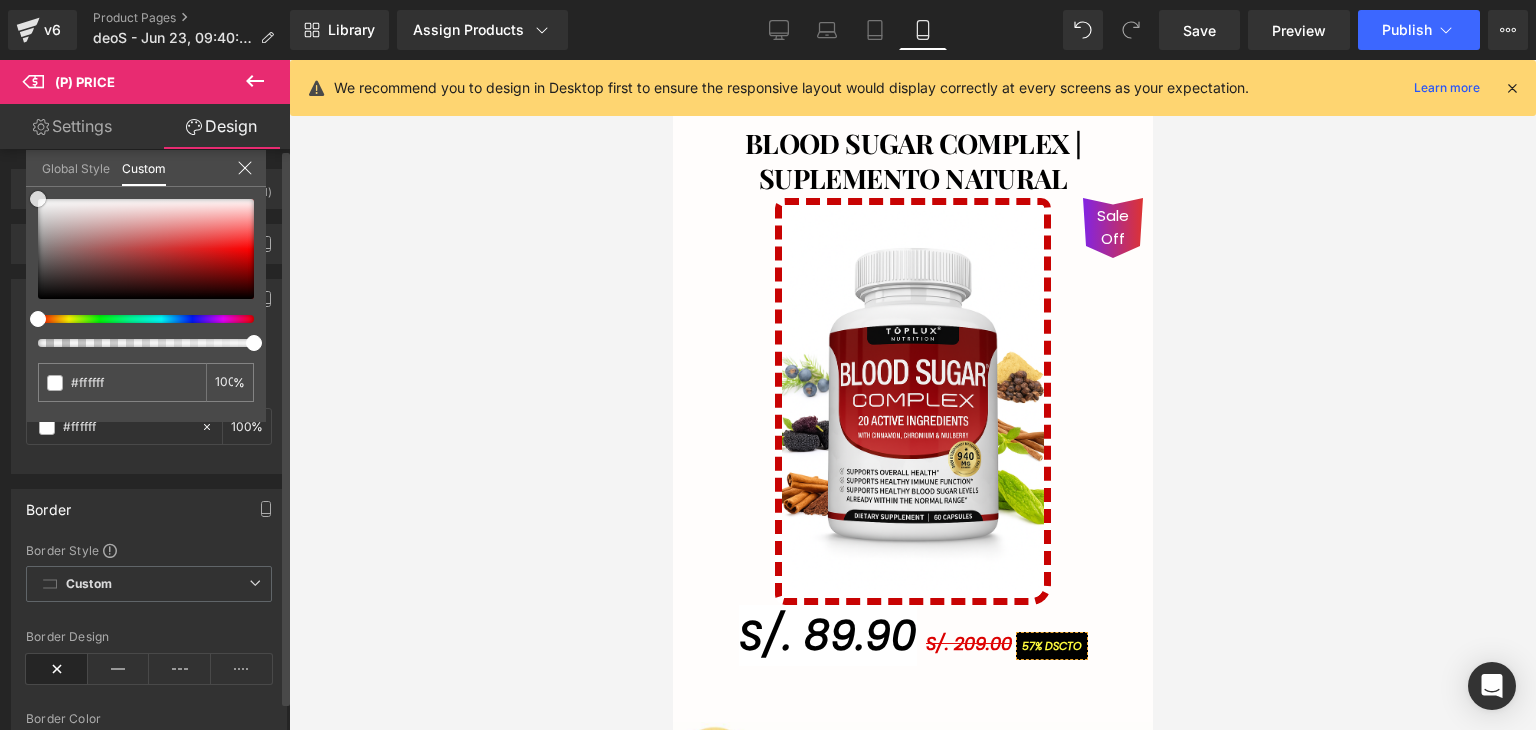 drag, startPoint x: 147, startPoint y: 253, endPoint x: 0, endPoint y: 184, distance: 162.38843 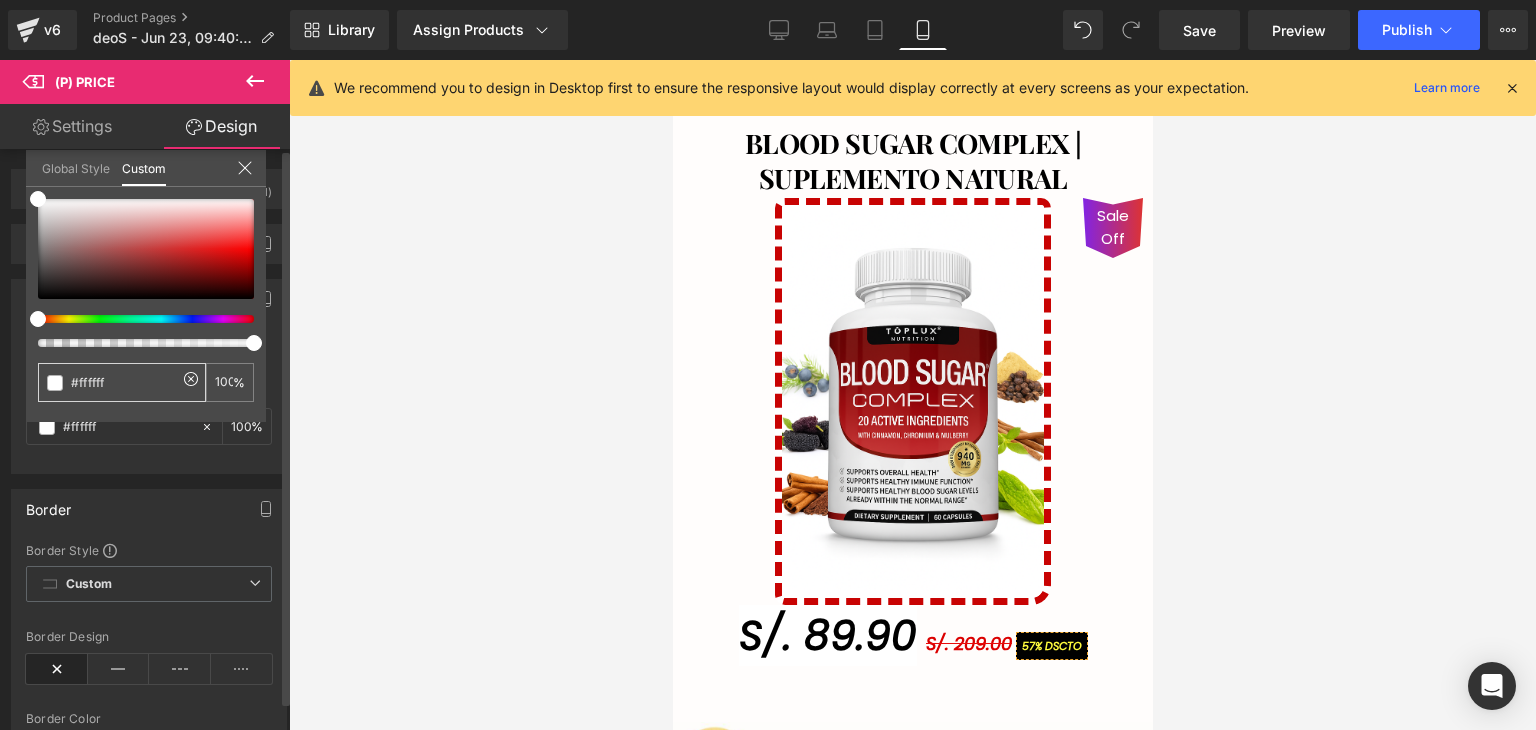 click on "#ffffff" at bounding box center (124, 382) 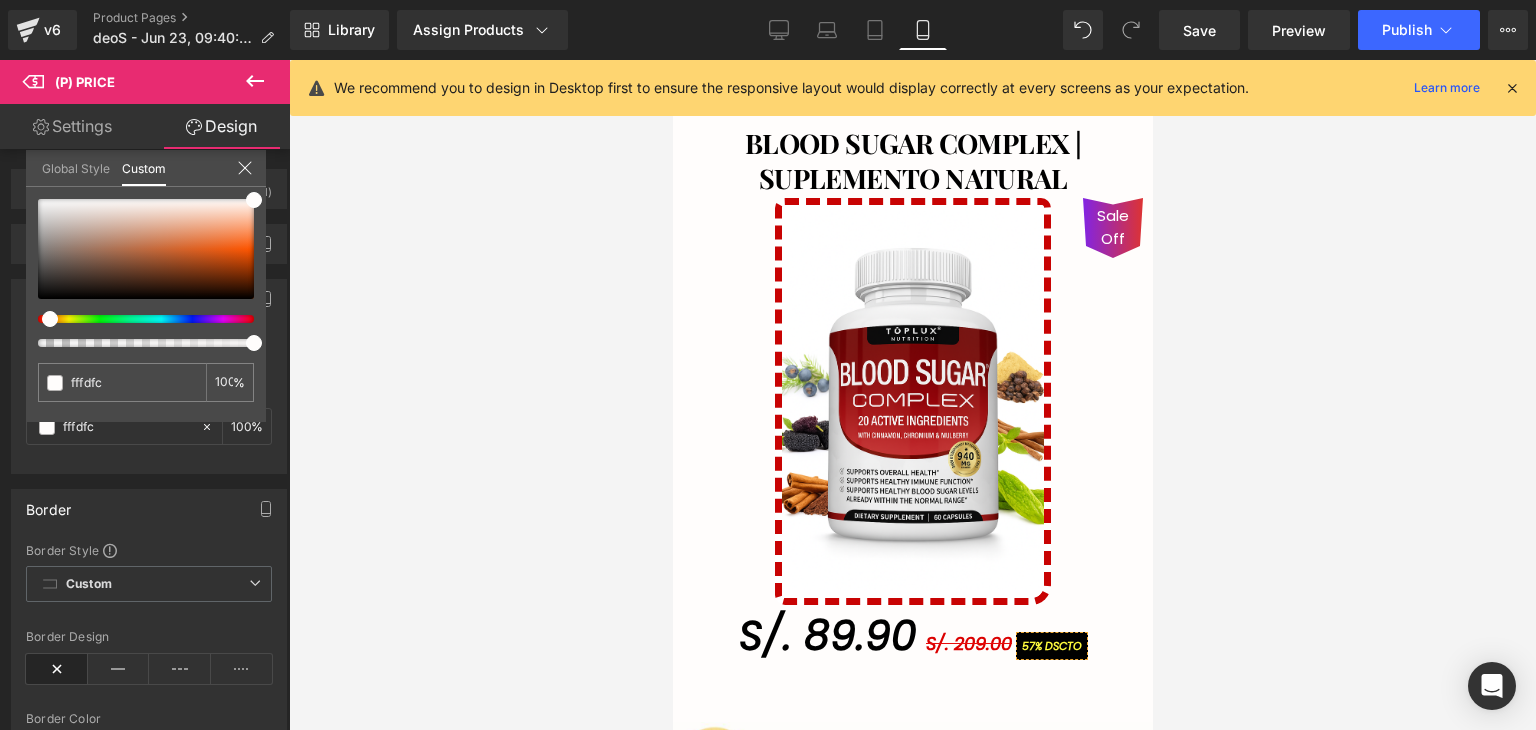 click at bounding box center (912, 395) 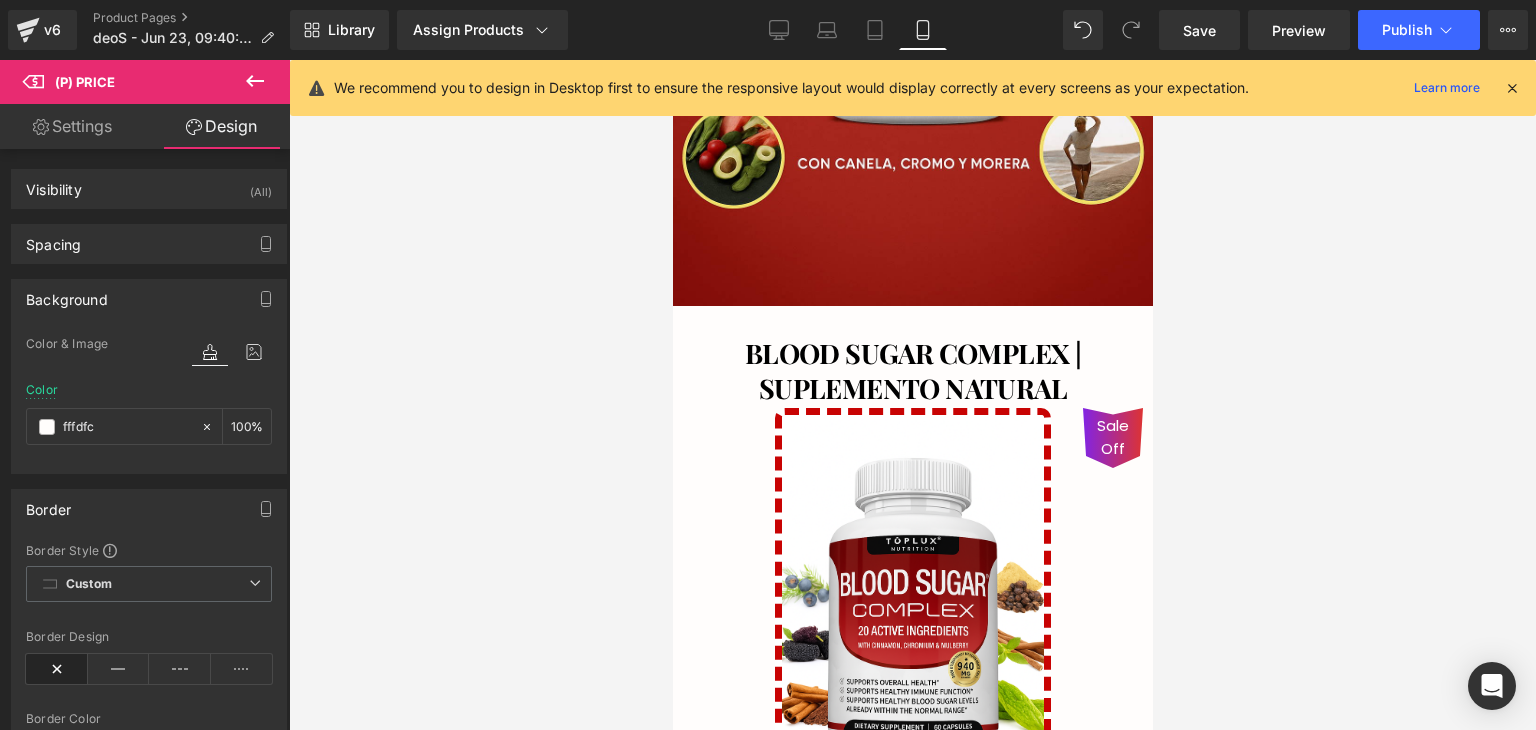 scroll, scrollTop: 729, scrollLeft: 0, axis: vertical 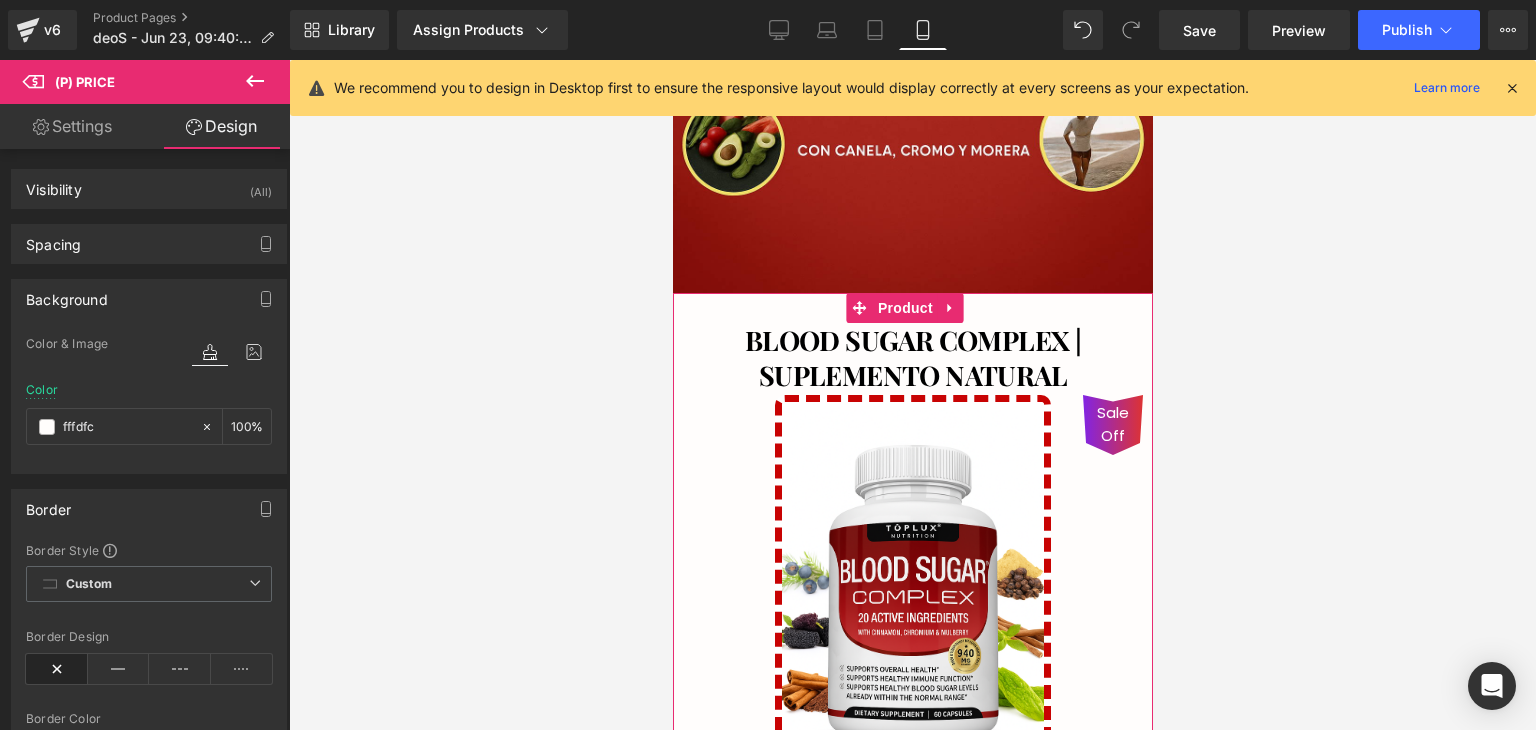 click on "BLOOD SUGAR COMPLEX | SUPLEMENTO NATURAL
(P) Title
Sale Off
(P) Image
S/. 89.90
S/. 209.00
57%
DSCTO
(P) Price
Product" at bounding box center (912, 578) 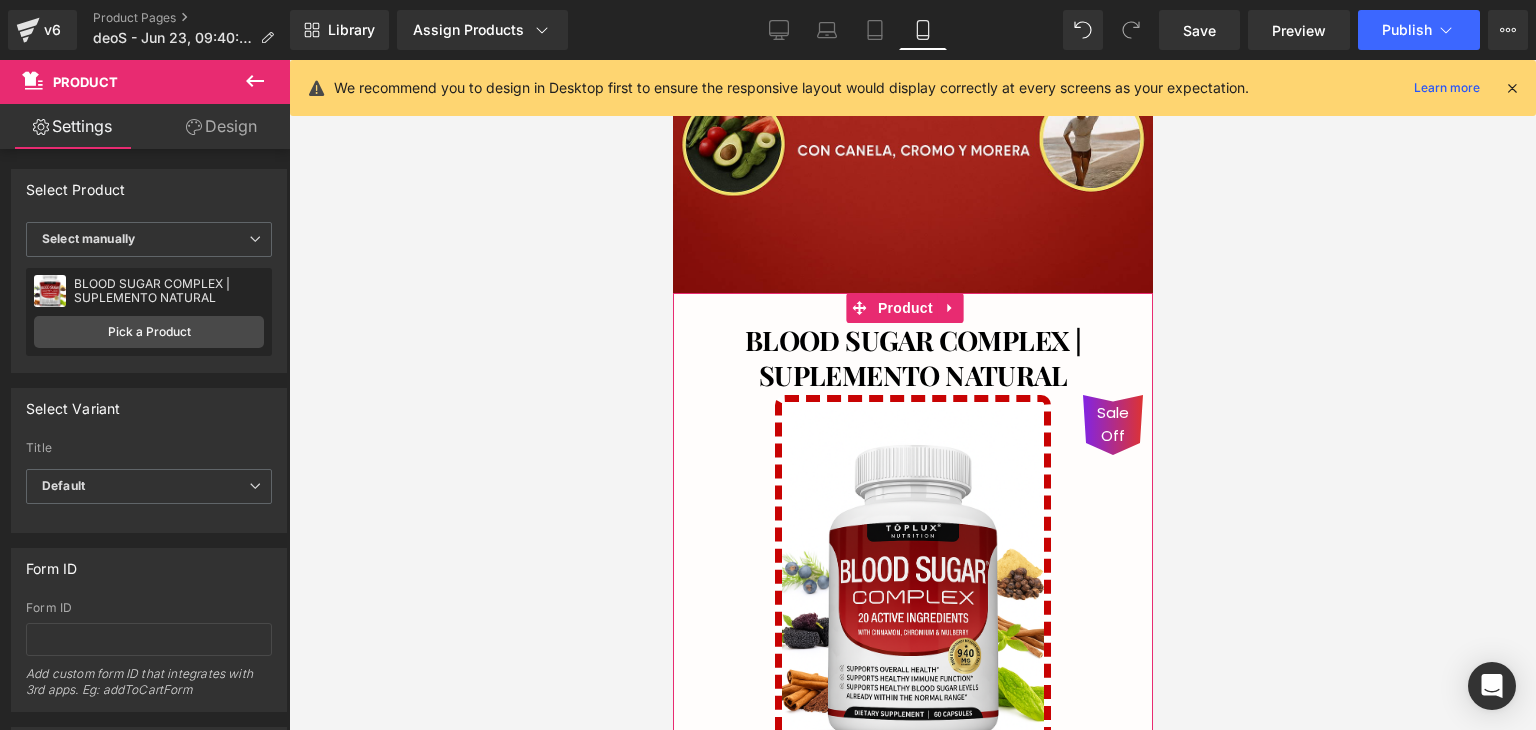 click on "Design" at bounding box center [221, 126] 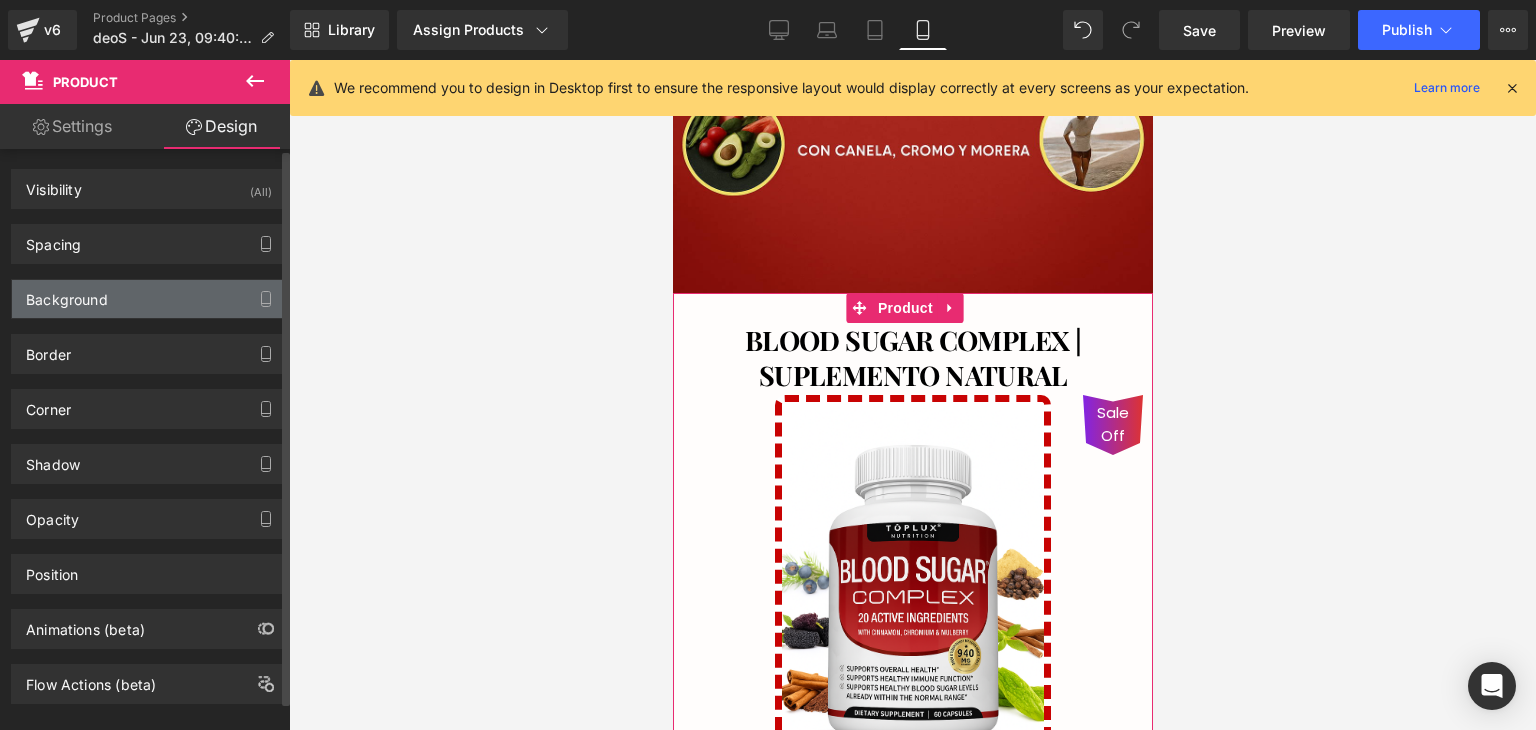 click on "Background" at bounding box center [149, 299] 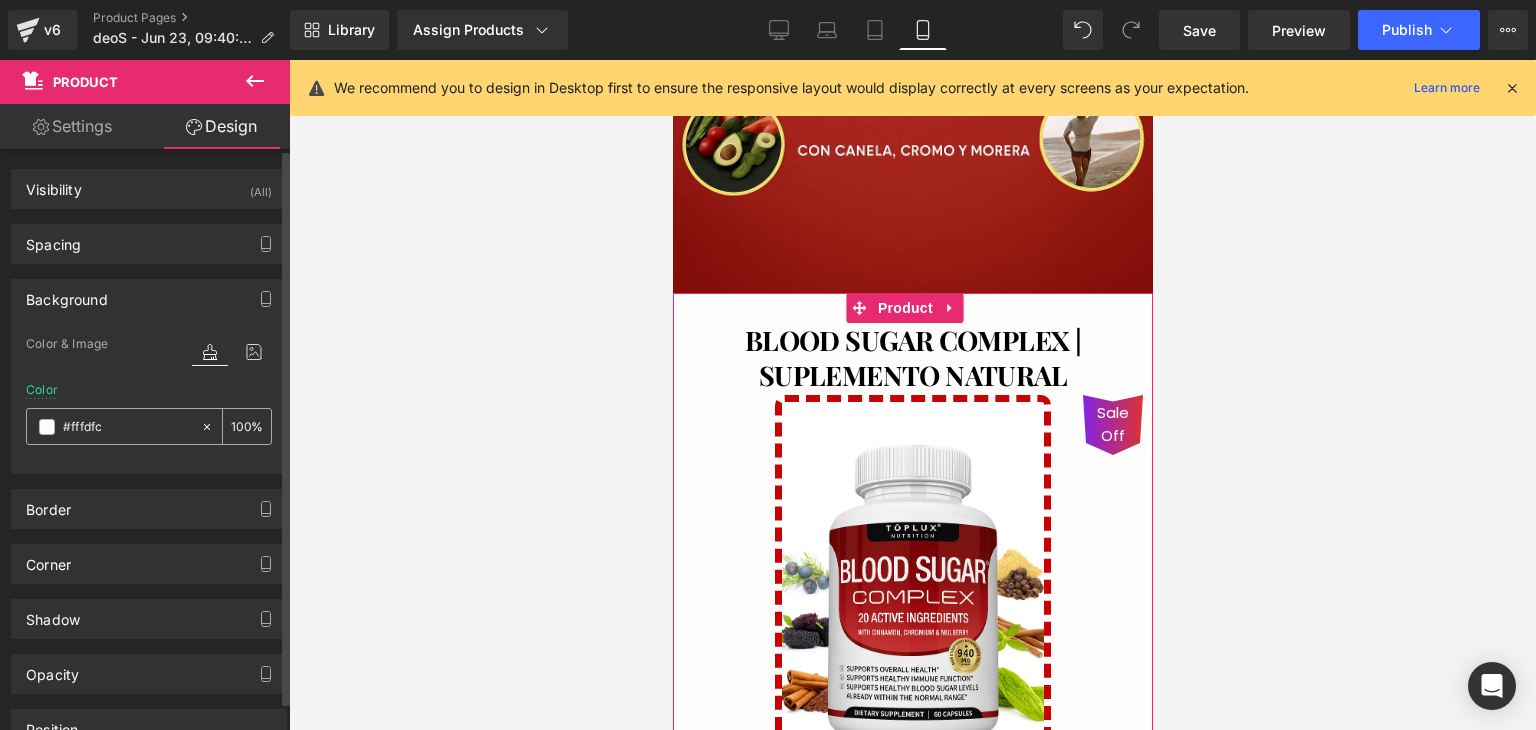 click at bounding box center (47, 427) 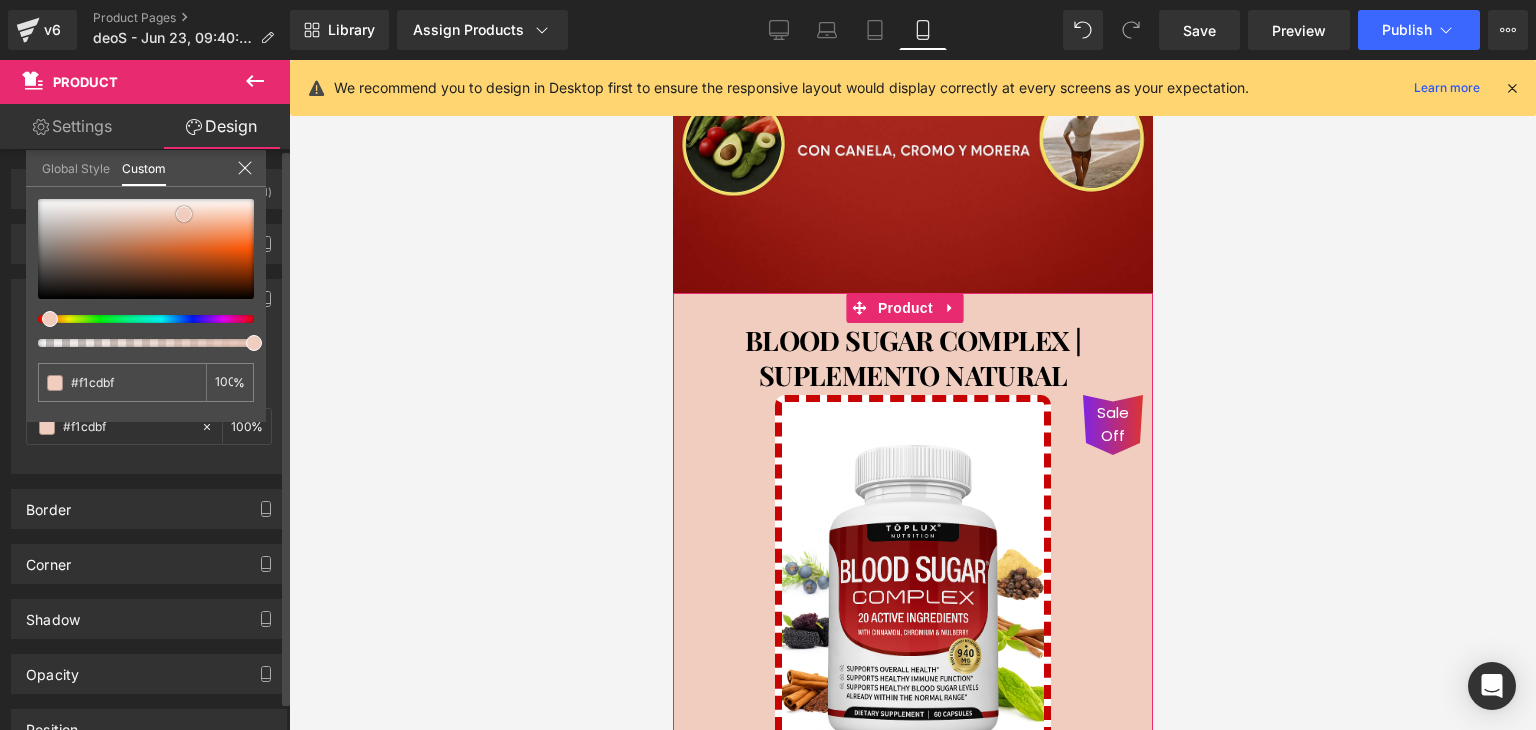 drag, startPoint x: 186, startPoint y: 244, endPoint x: 184, endPoint y: 213, distance: 31.06445 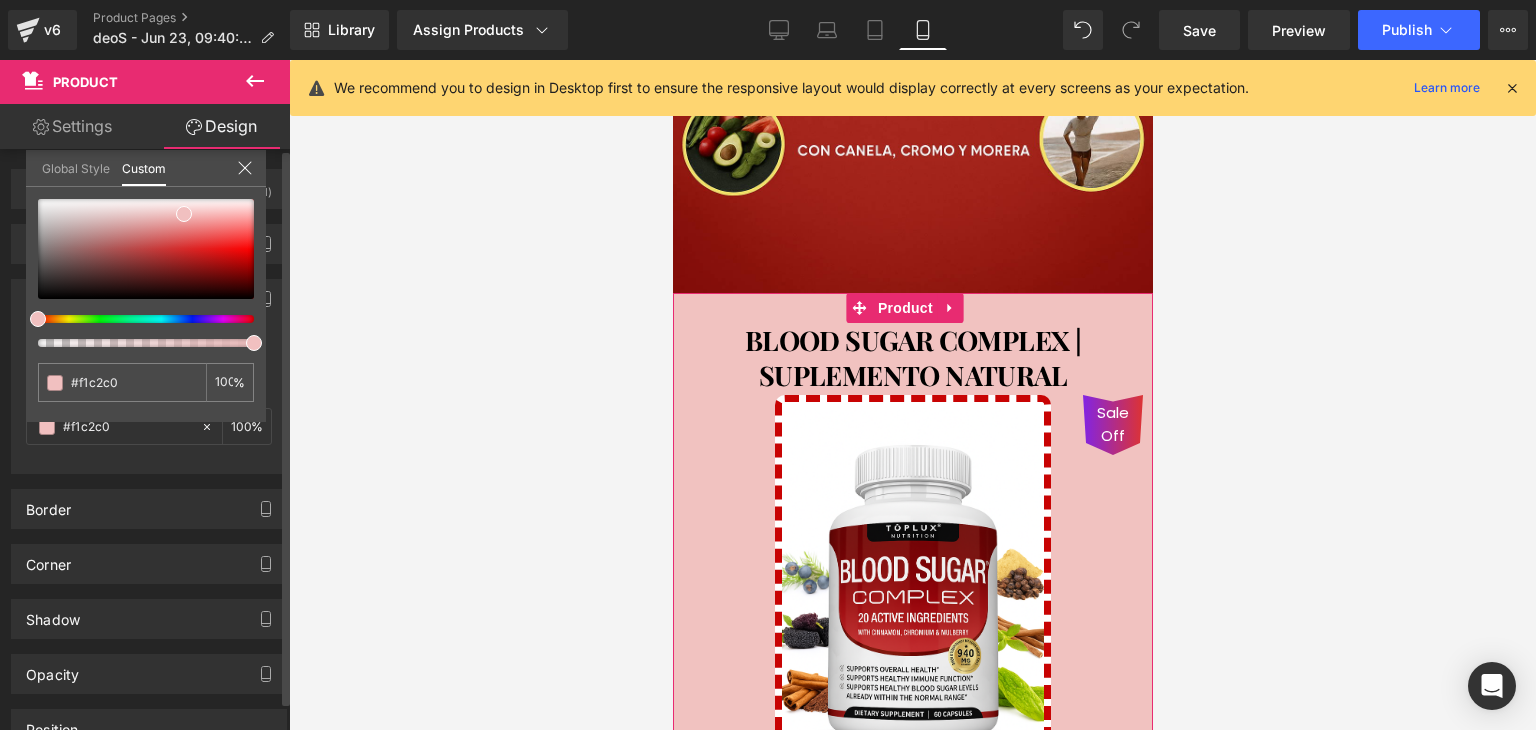 drag, startPoint x: 52, startPoint y: 313, endPoint x: 110, endPoint y: 255, distance: 82.02438 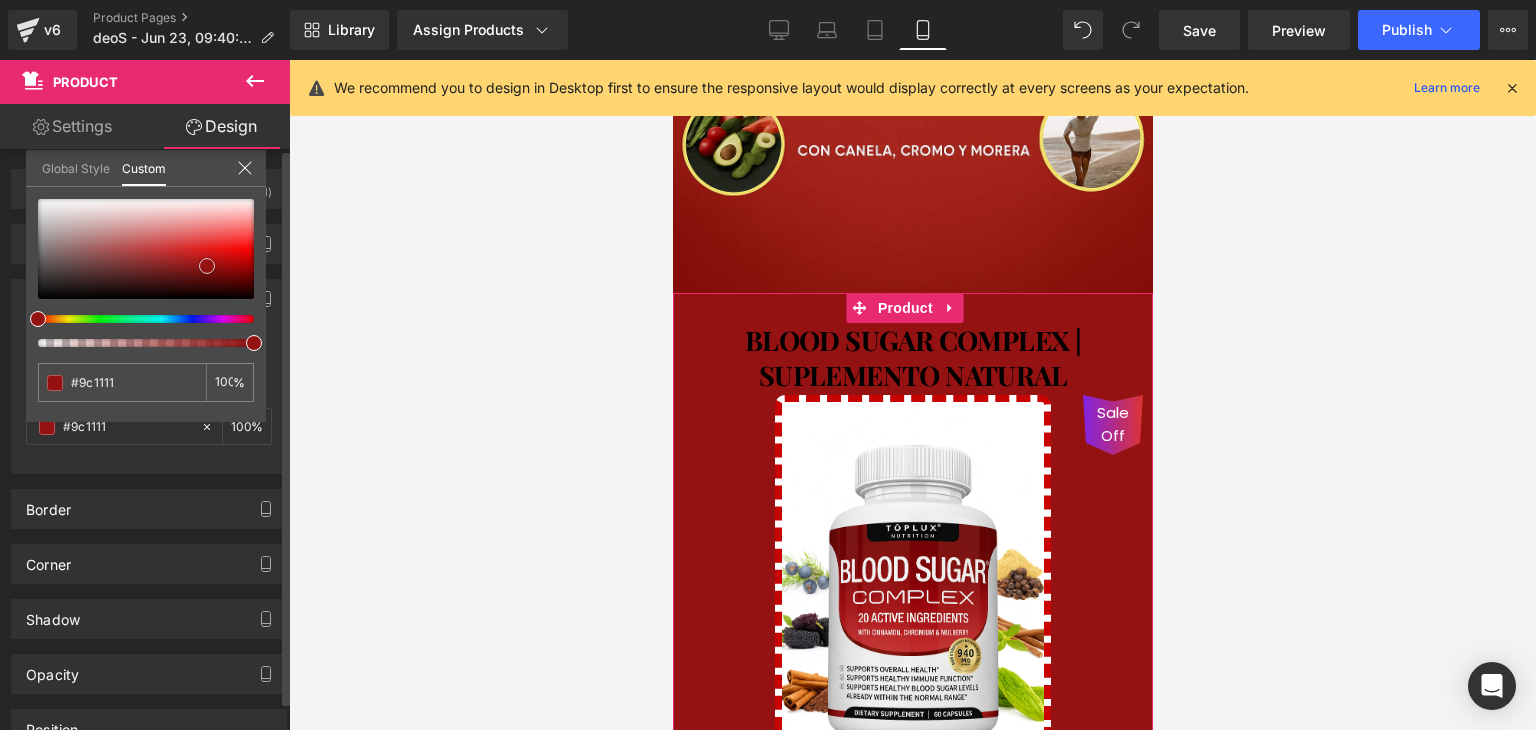 drag, startPoint x: 188, startPoint y: 201, endPoint x: 204, endPoint y: 256, distance: 57.280014 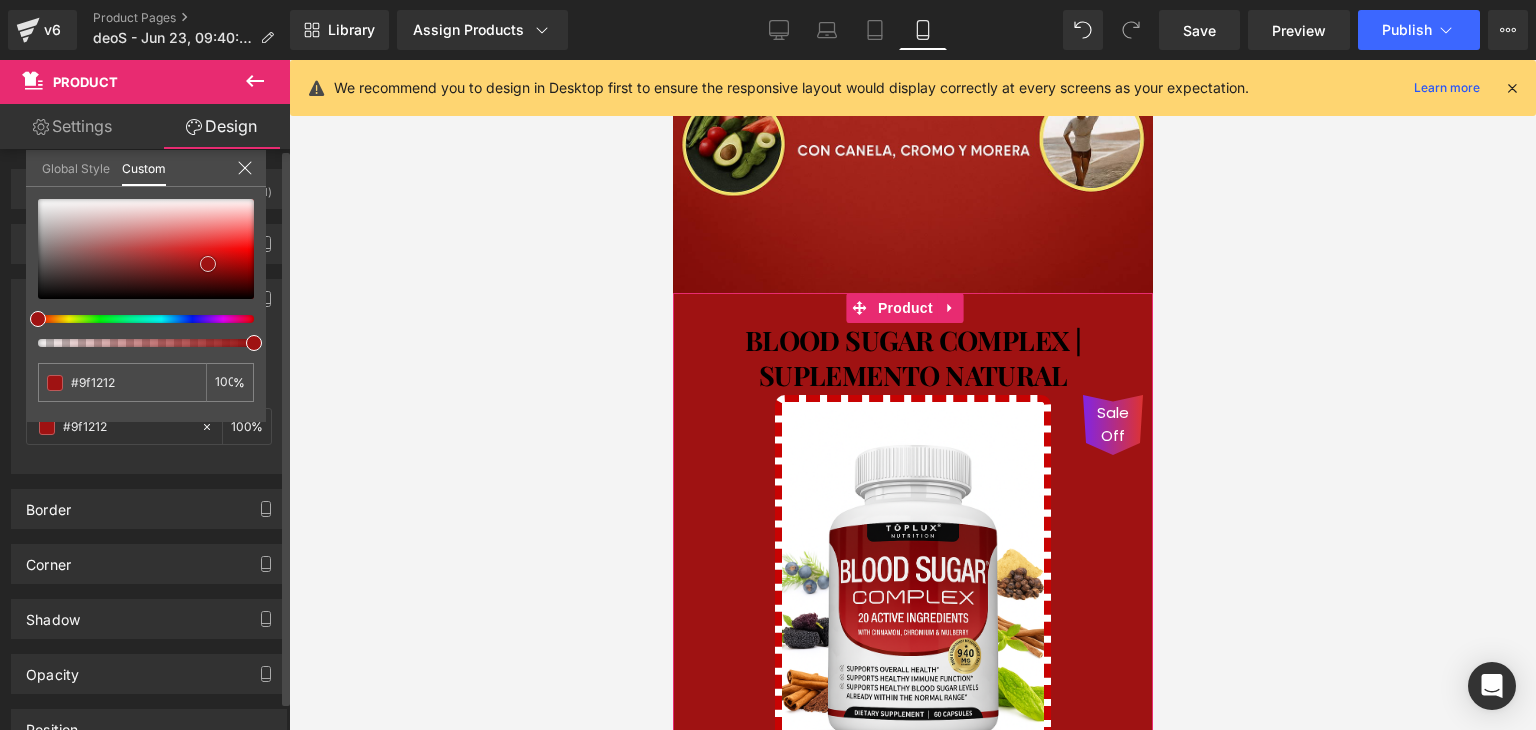 click at bounding box center (208, 264) 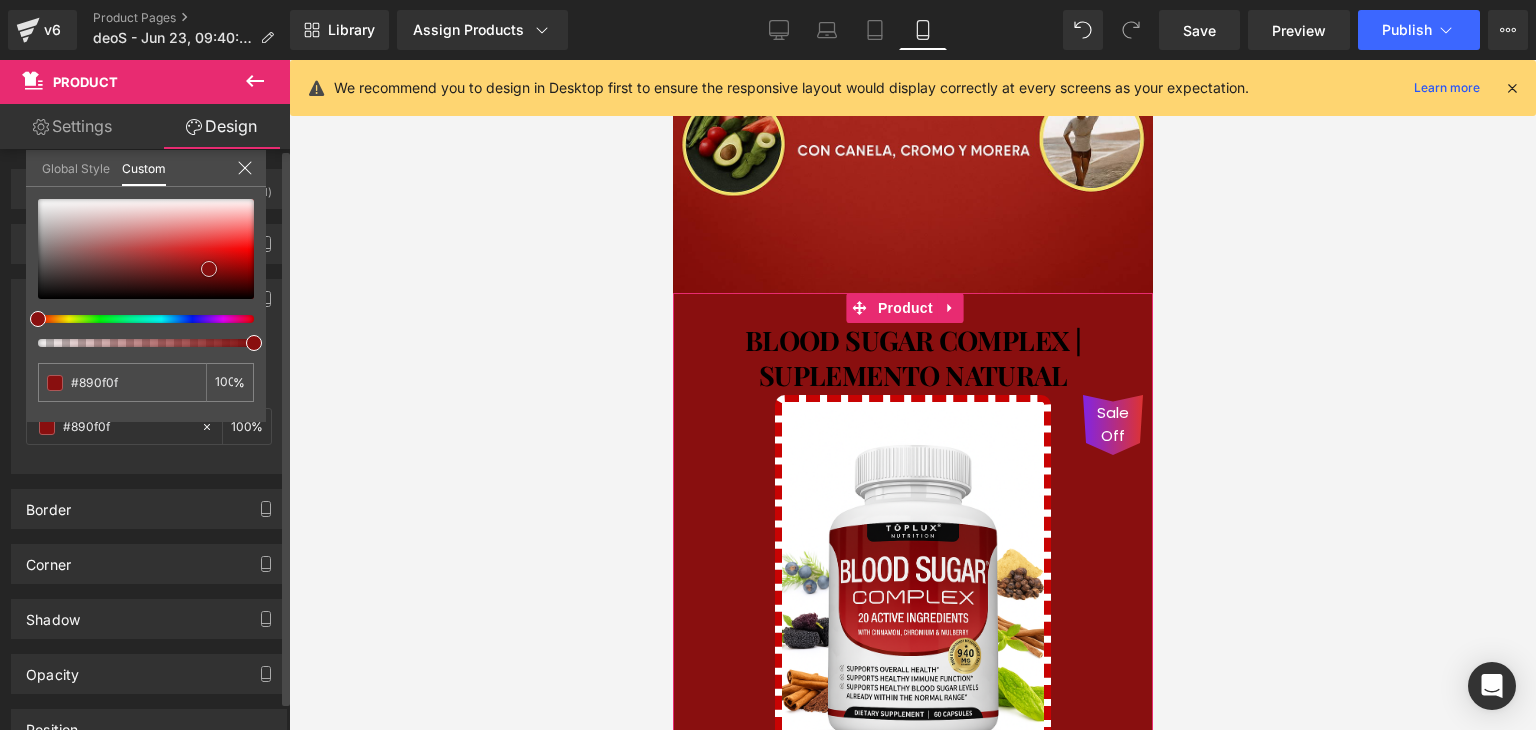 click at bounding box center (209, 269) 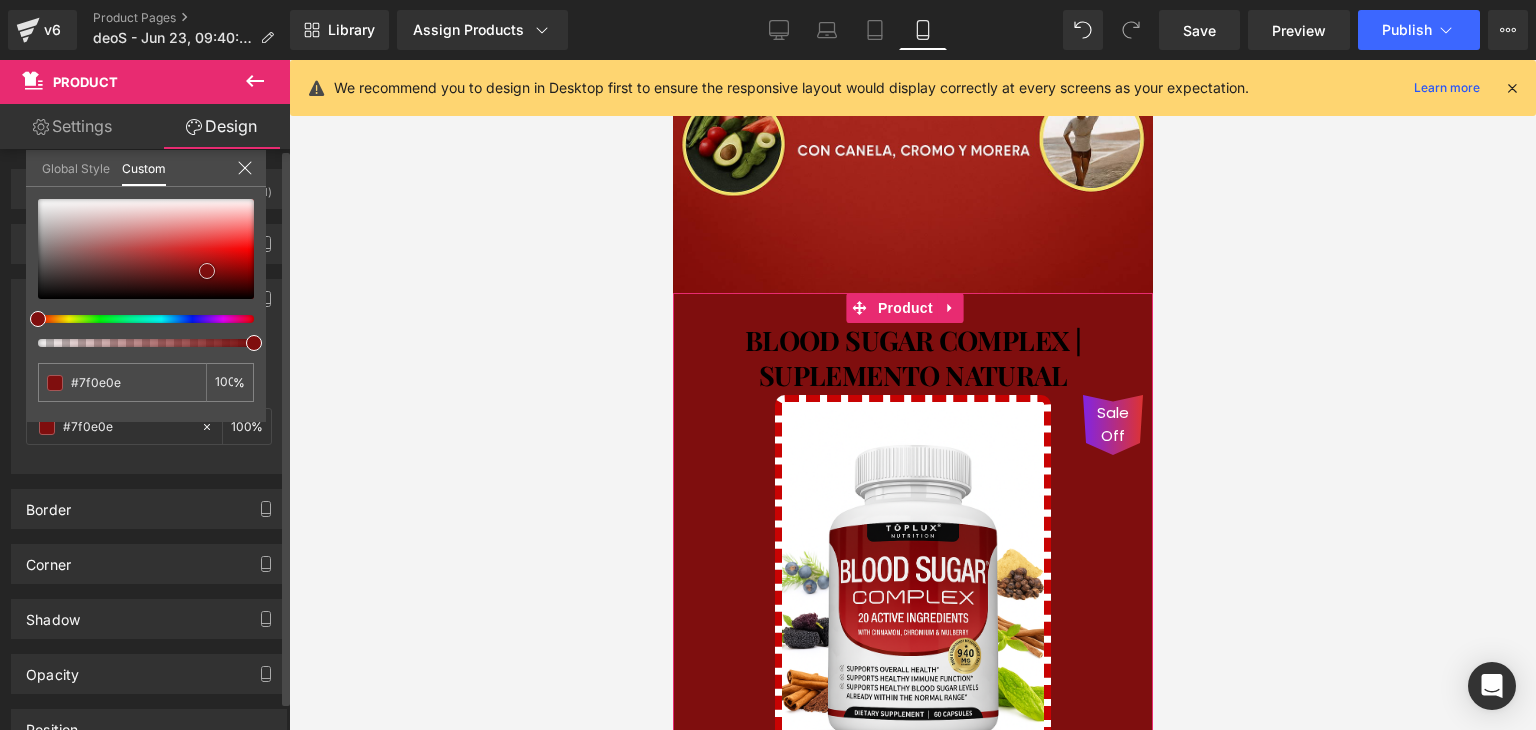 click at bounding box center [207, 271] 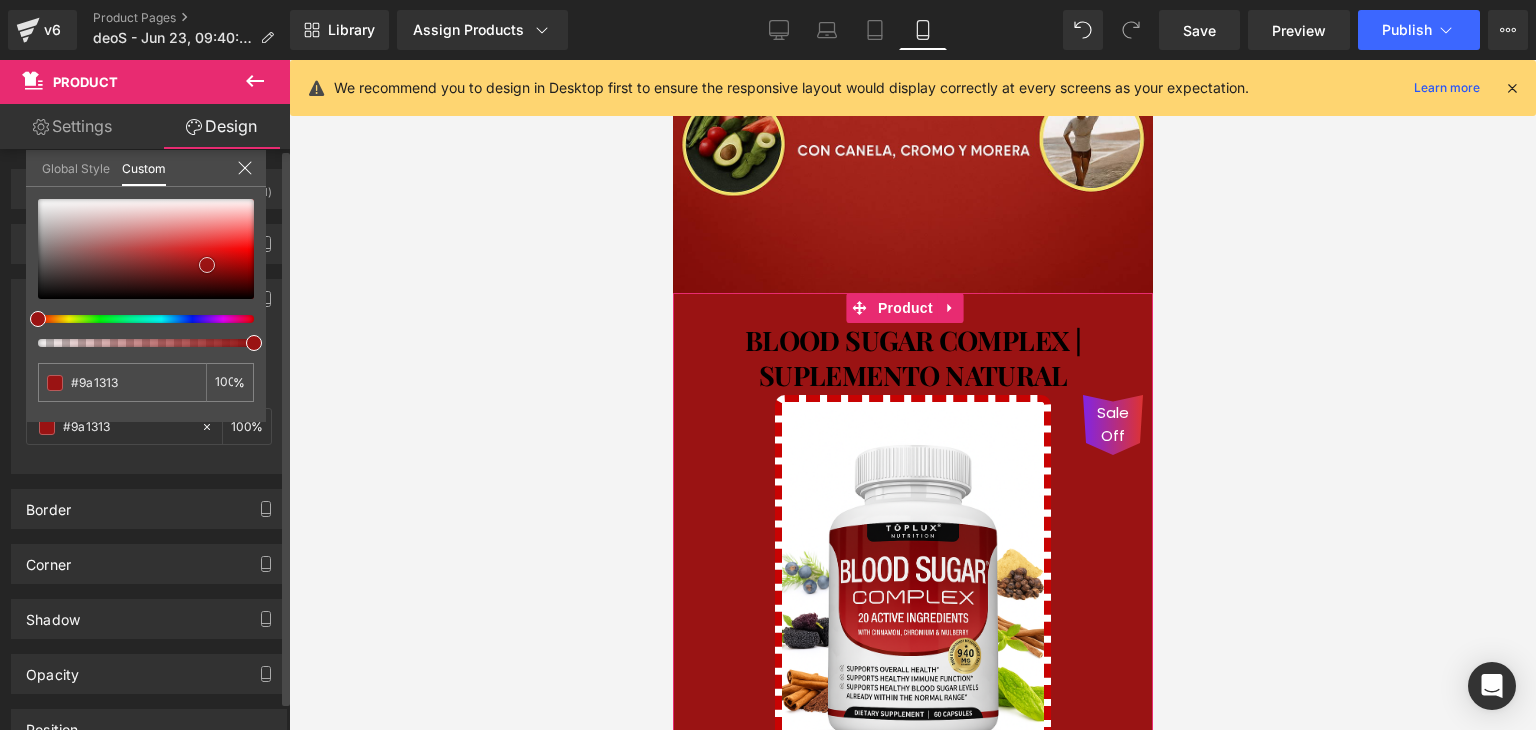 click at bounding box center [207, 265] 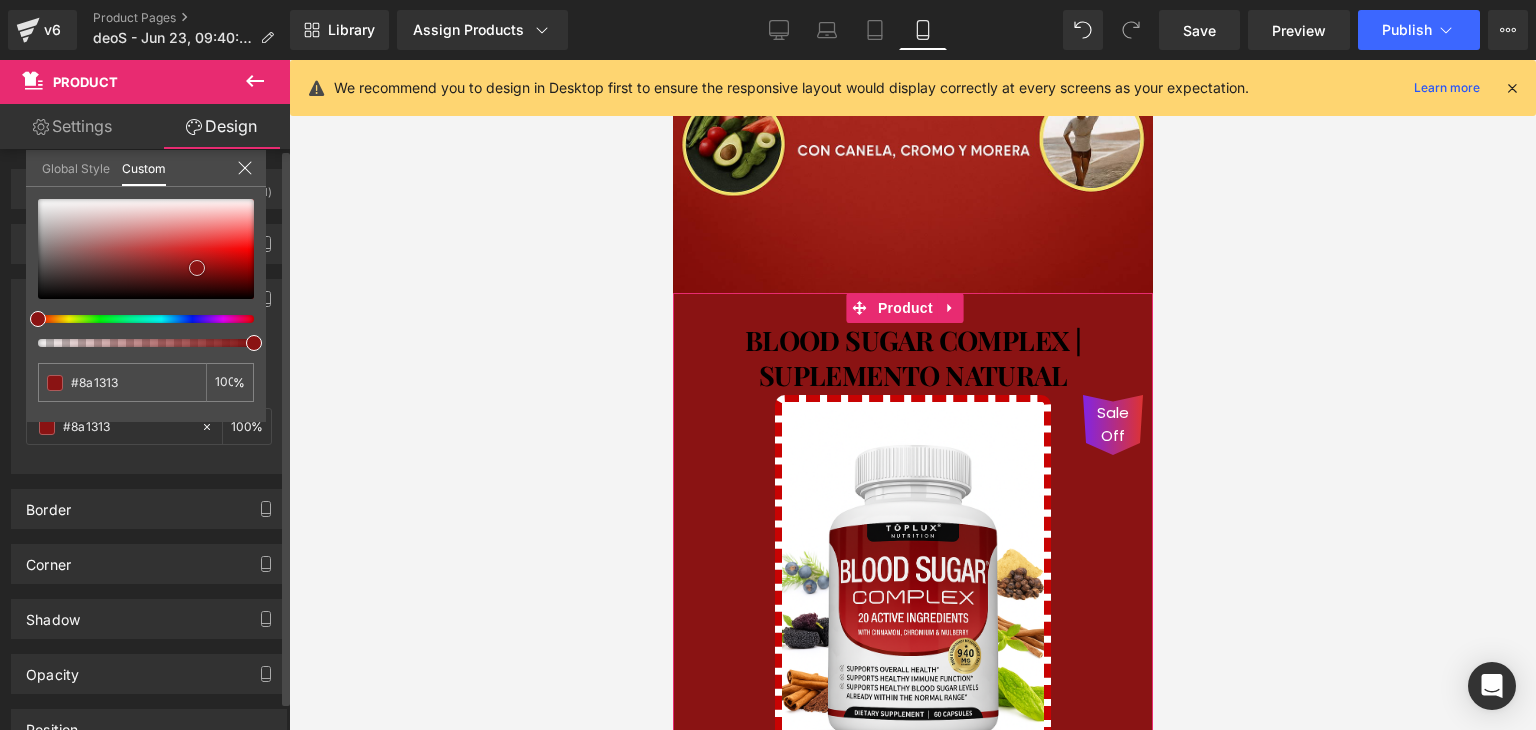 drag, startPoint x: 209, startPoint y: 262, endPoint x: 198, endPoint y: 263, distance: 11.045361 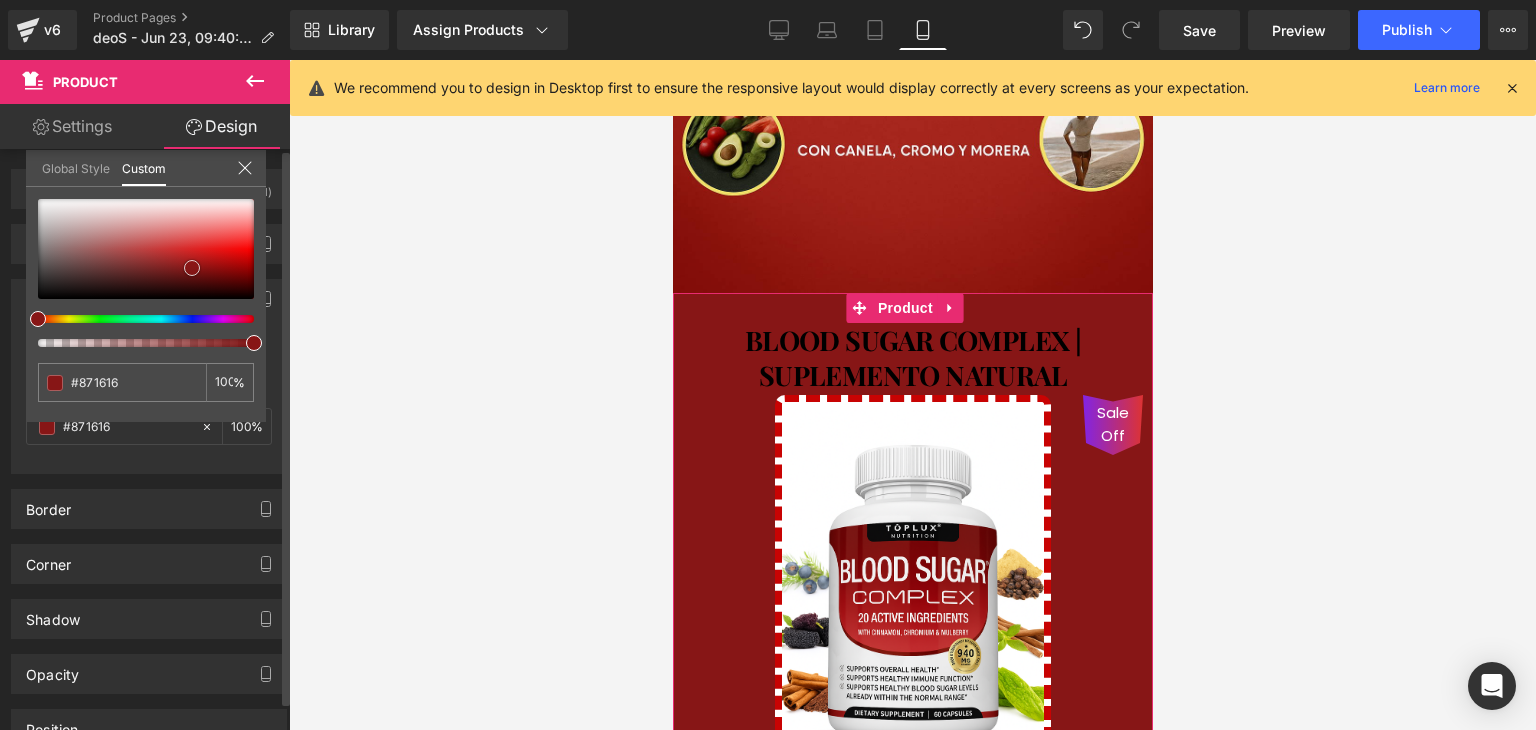 click at bounding box center [192, 268] 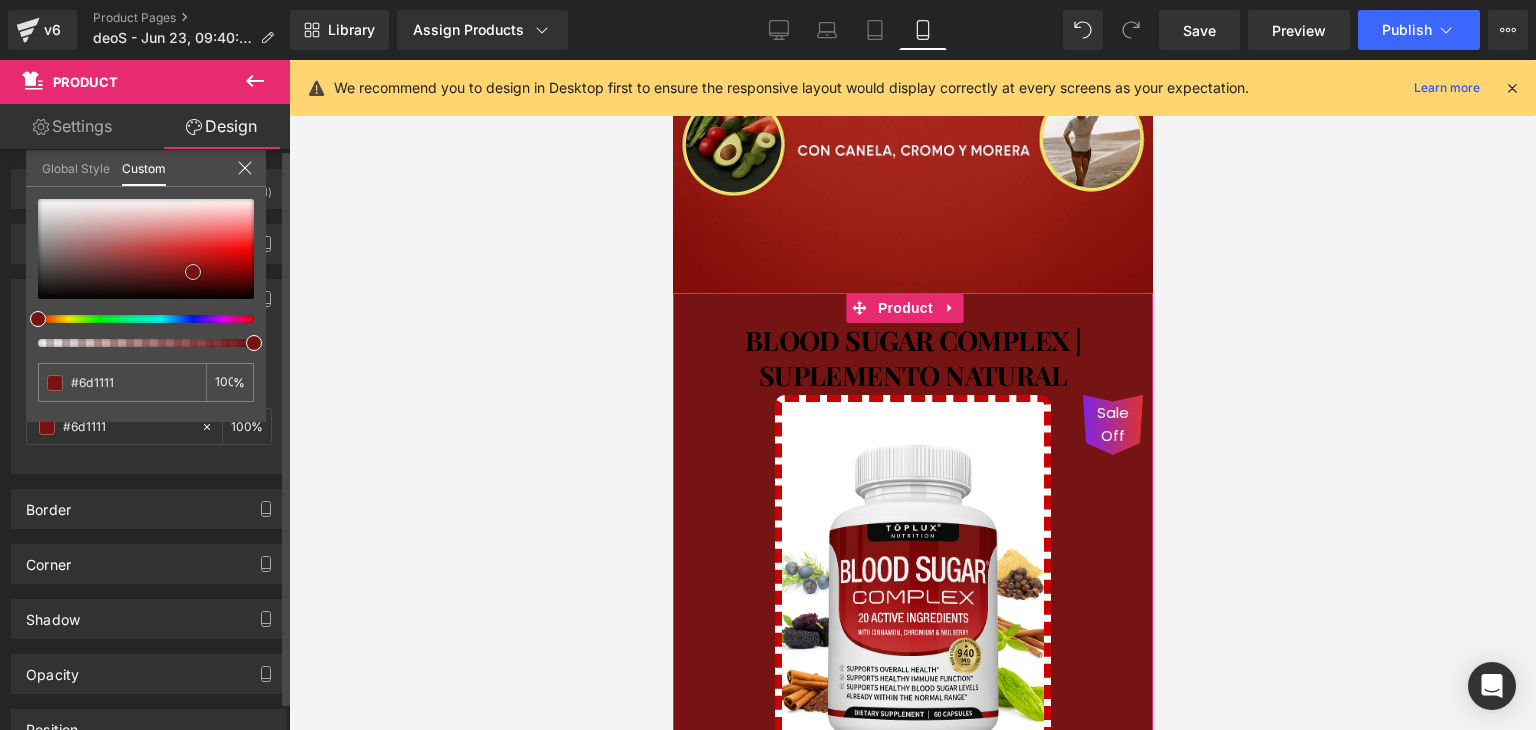 click at bounding box center (193, 272) 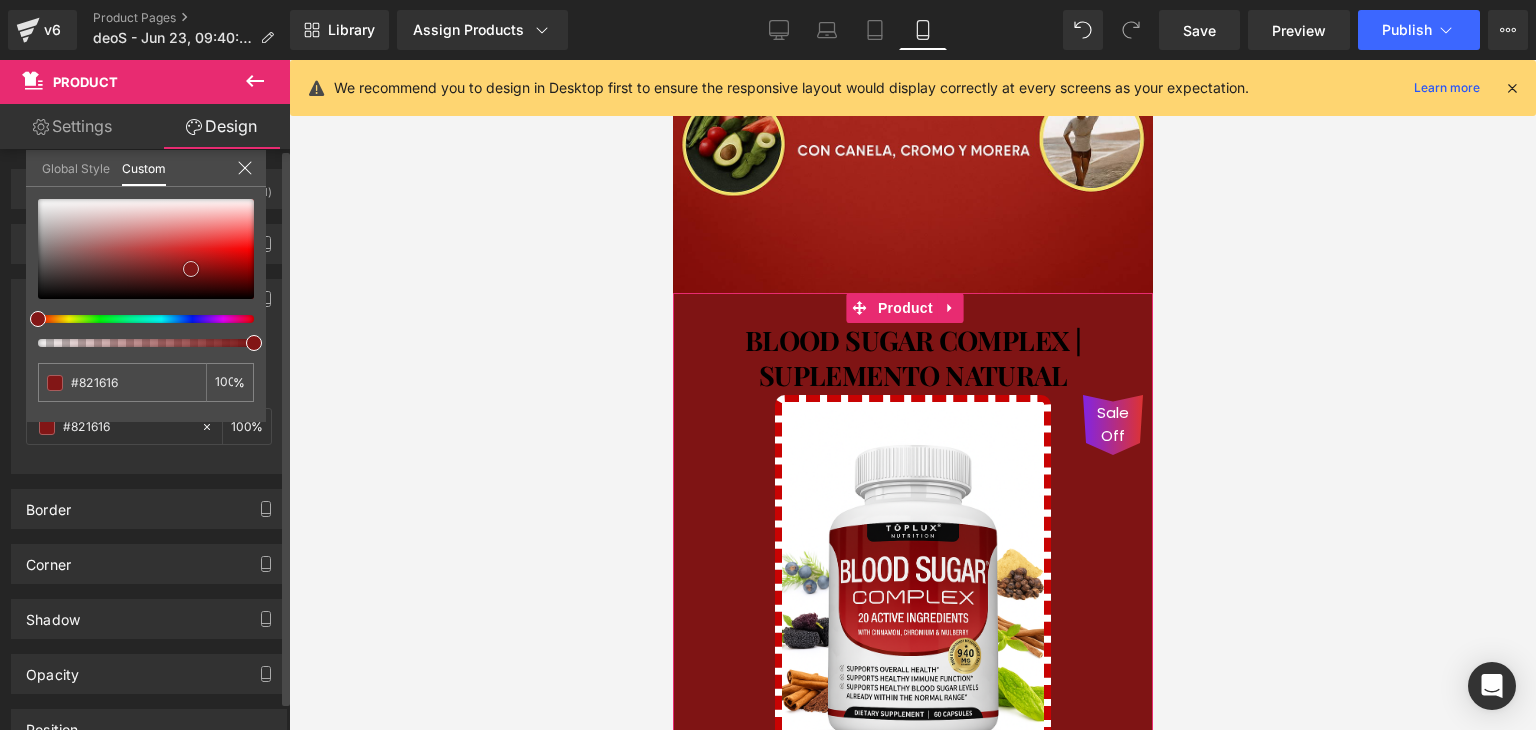 click at bounding box center (191, 269) 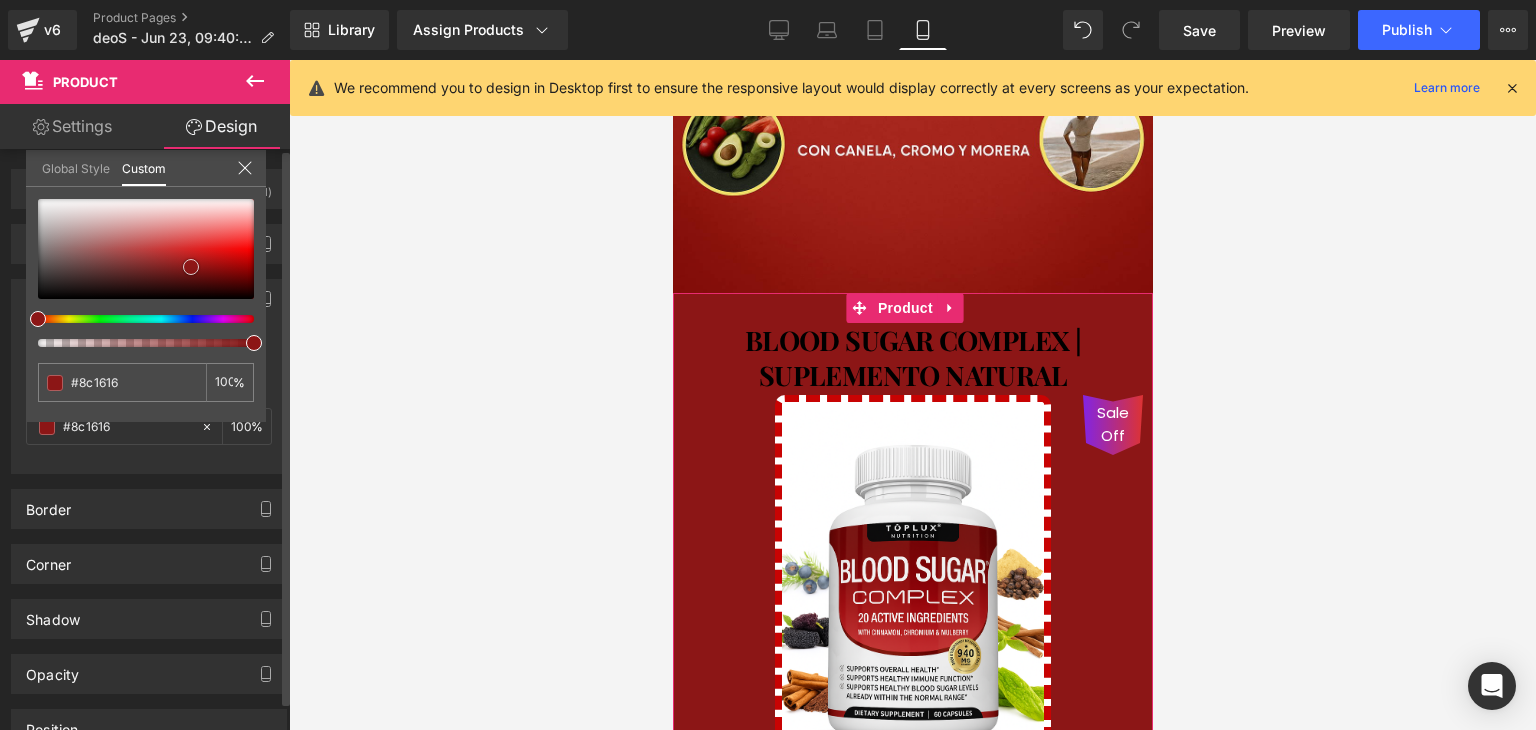 click at bounding box center [191, 267] 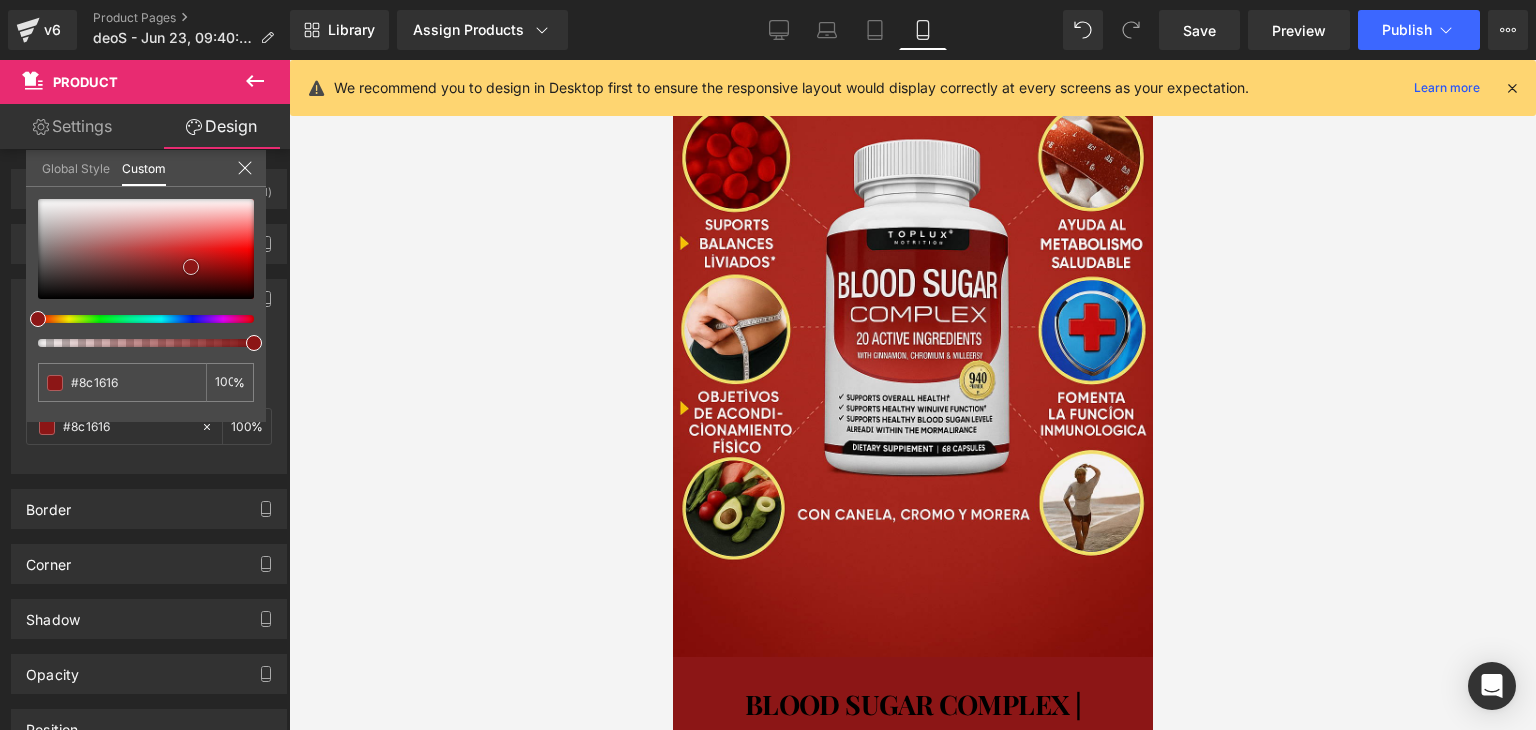 scroll, scrollTop: 417, scrollLeft: 0, axis: vertical 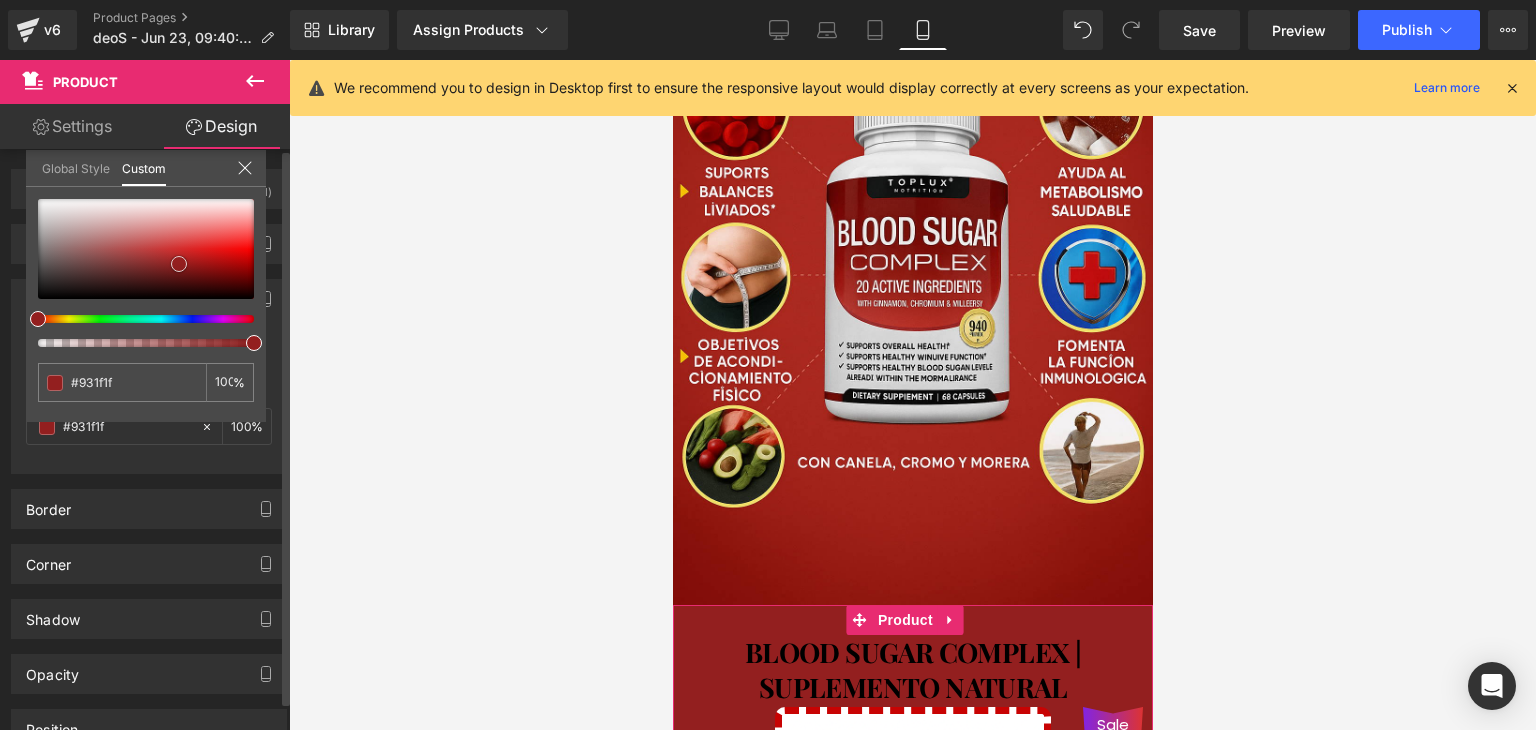 drag, startPoint x: 187, startPoint y: 258, endPoint x: 175, endPoint y: 255, distance: 12.369317 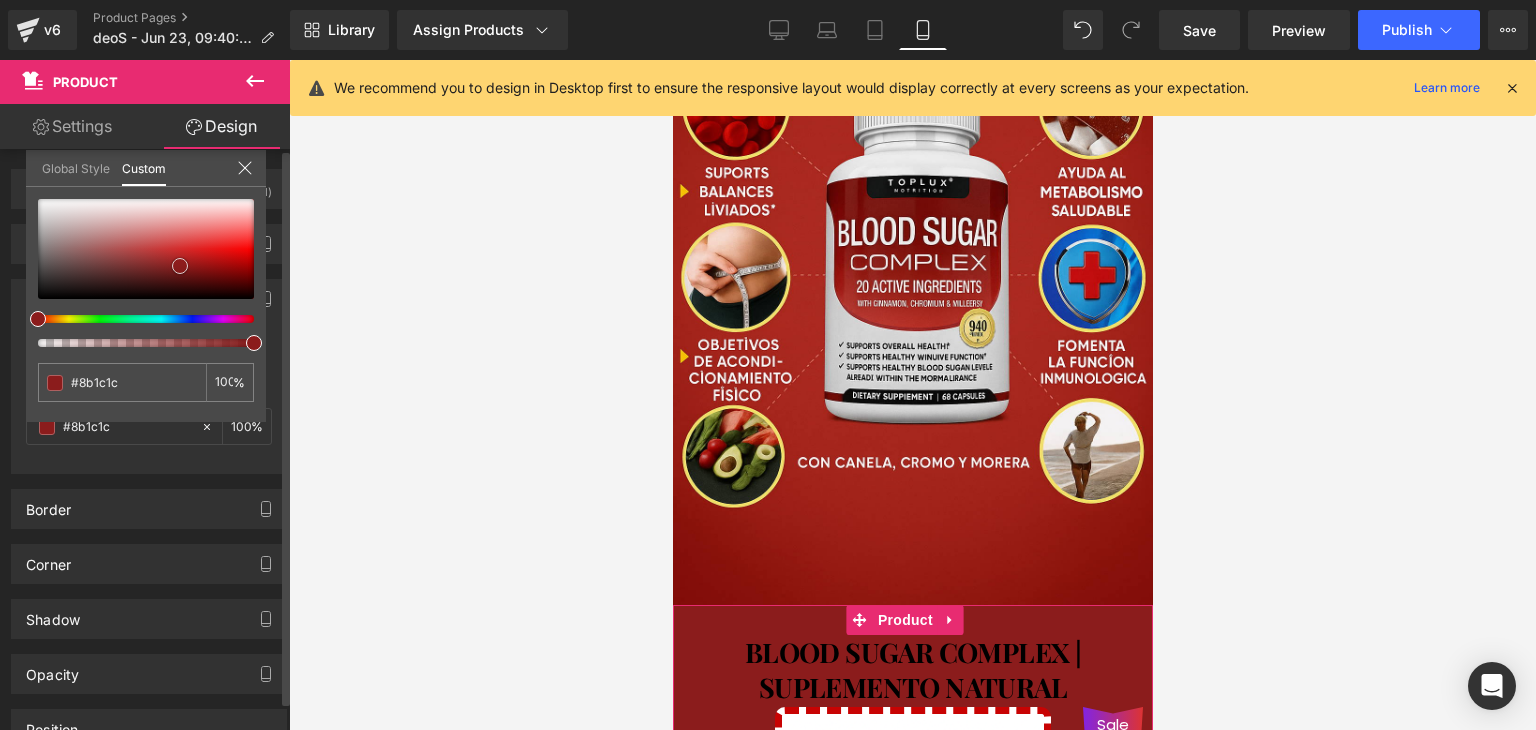 click at bounding box center (180, 266) 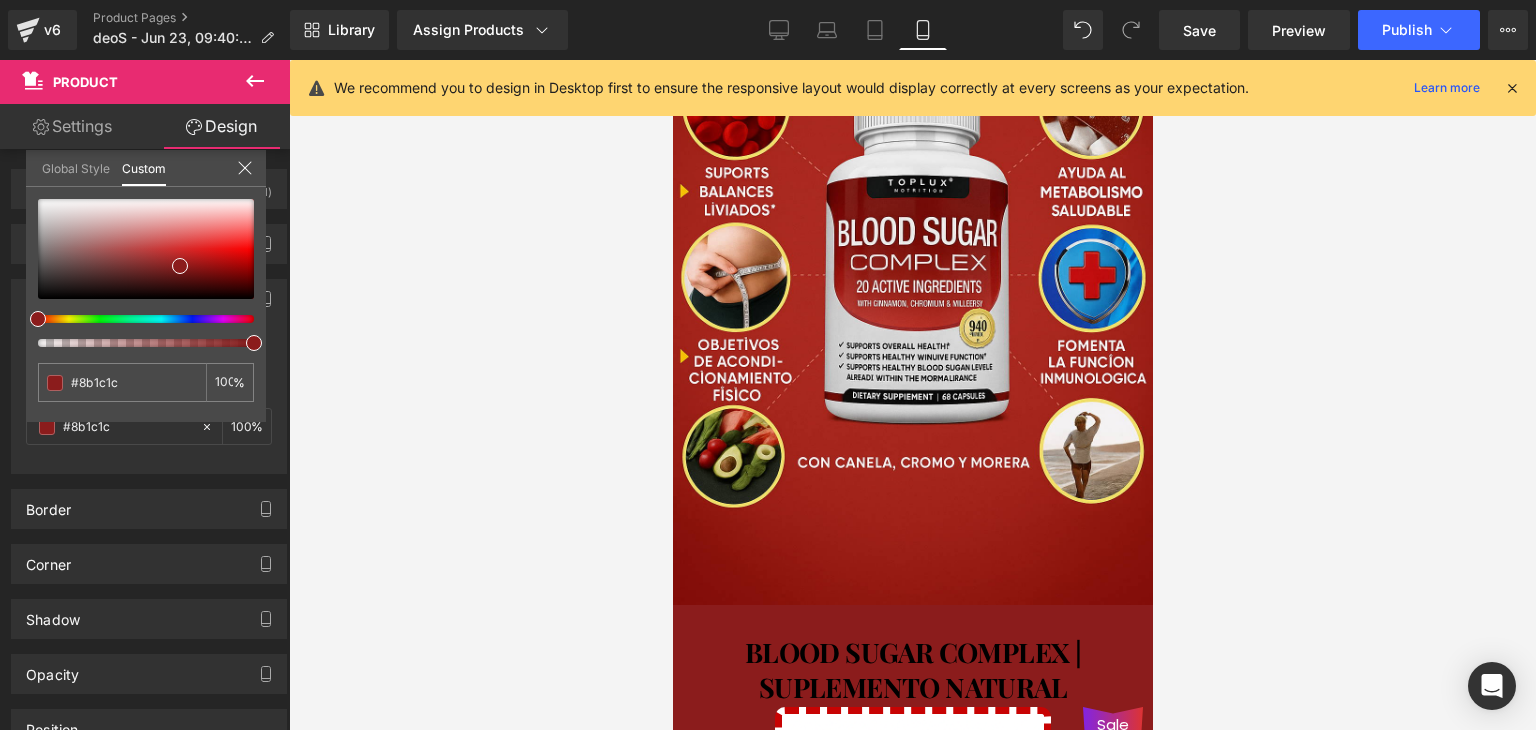 click at bounding box center [912, 395] 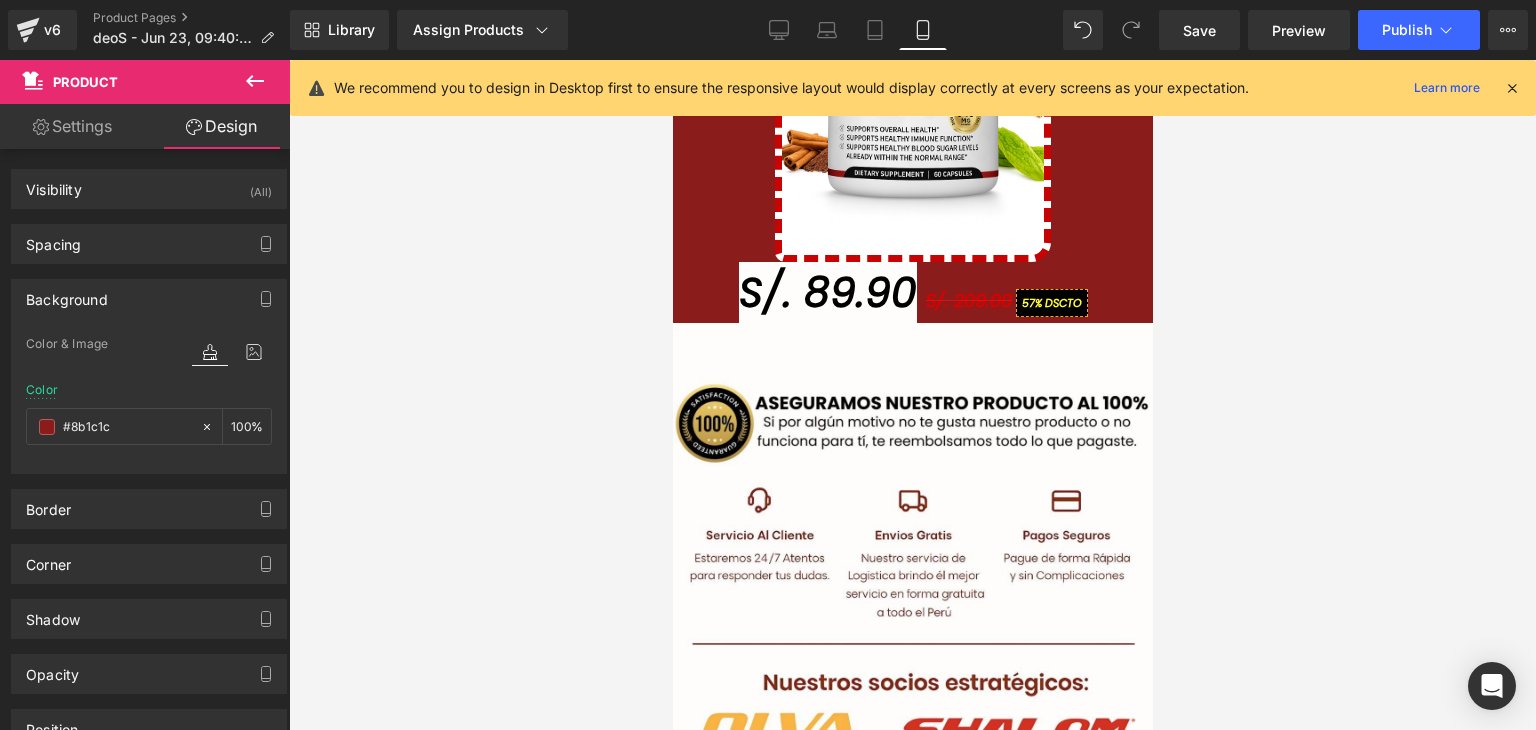 scroll, scrollTop: 1256, scrollLeft: 0, axis: vertical 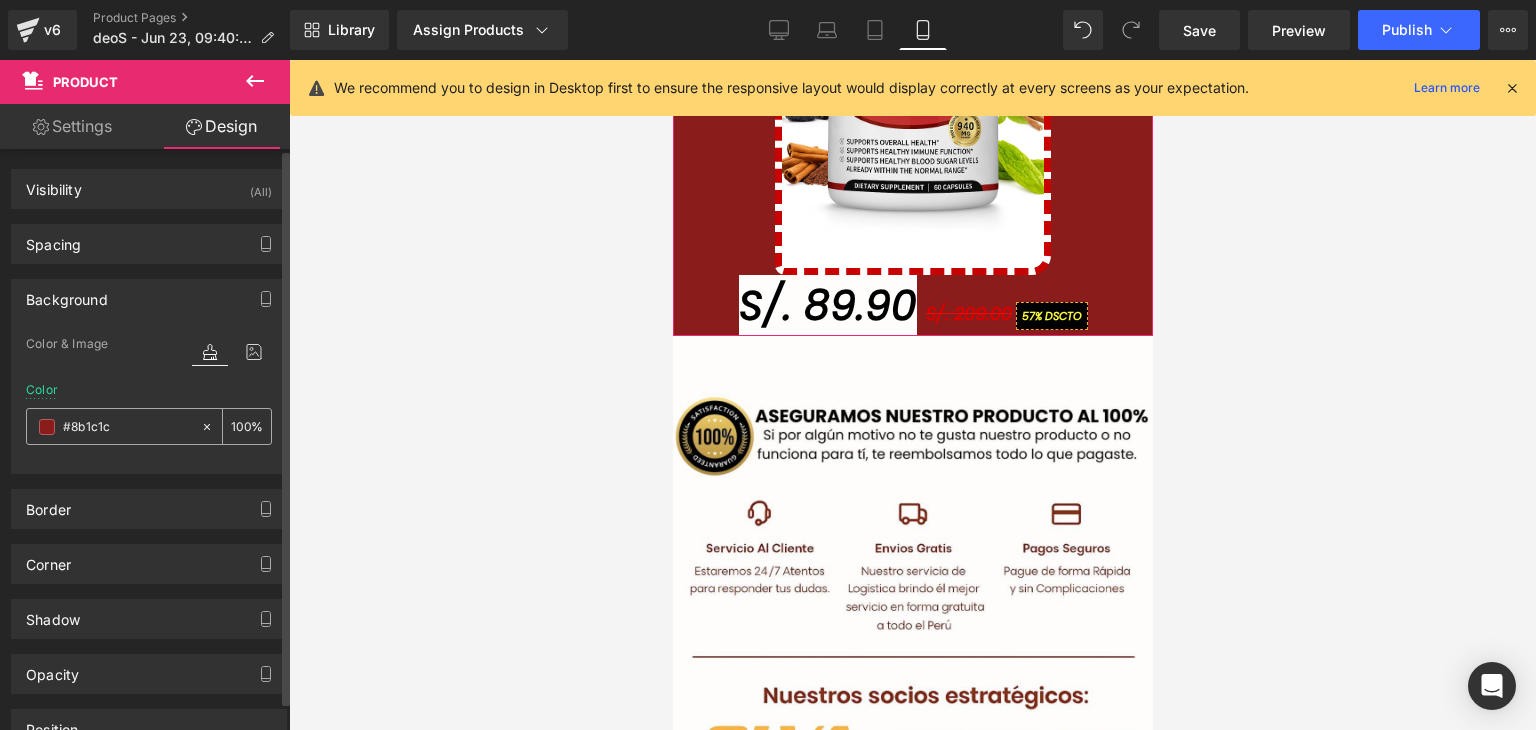 click at bounding box center [47, 427] 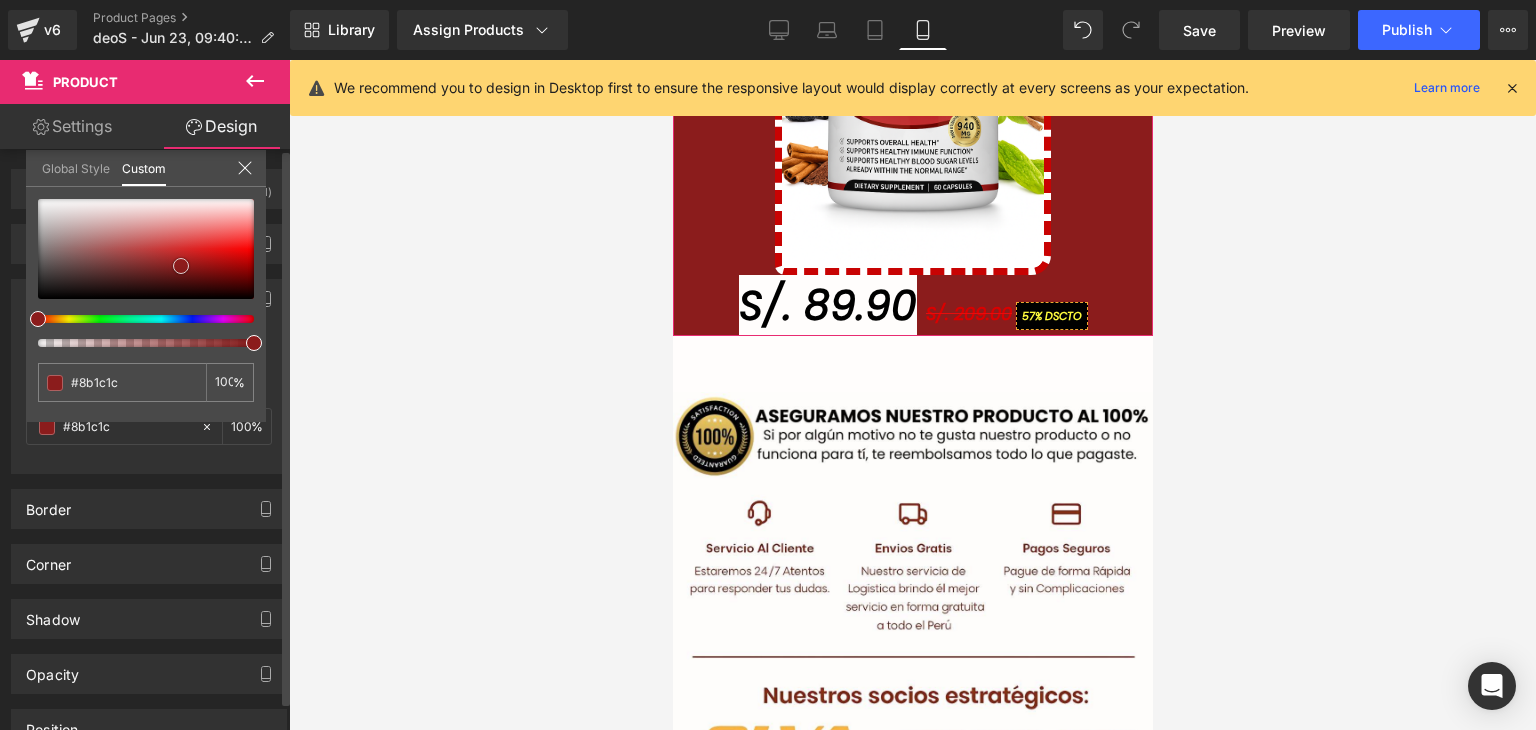 click at bounding box center (181, 266) 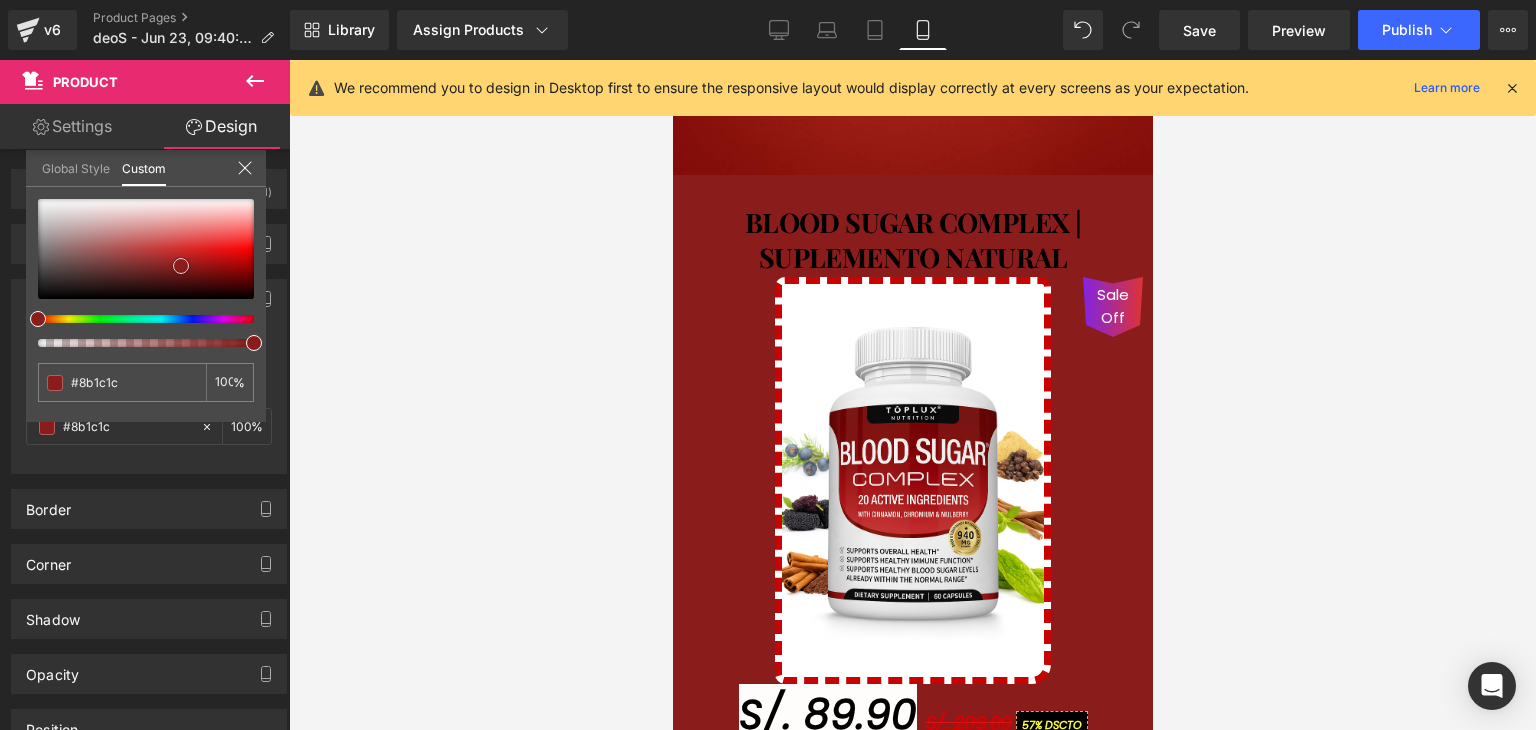 scroll, scrollTop: 756, scrollLeft: 0, axis: vertical 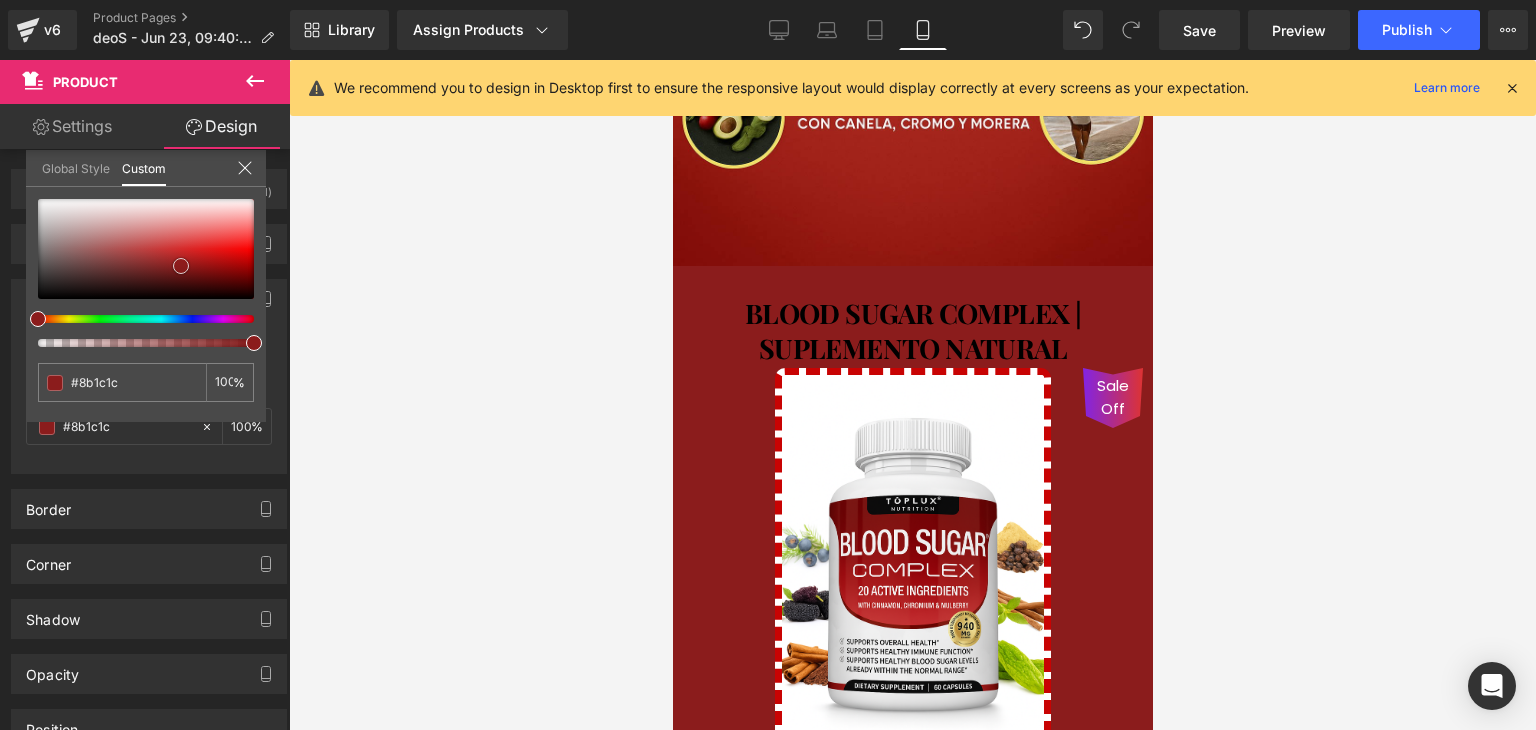 drag, startPoint x: 1145, startPoint y: 283, endPoint x: 1832, endPoint y: 281, distance: 687.0029 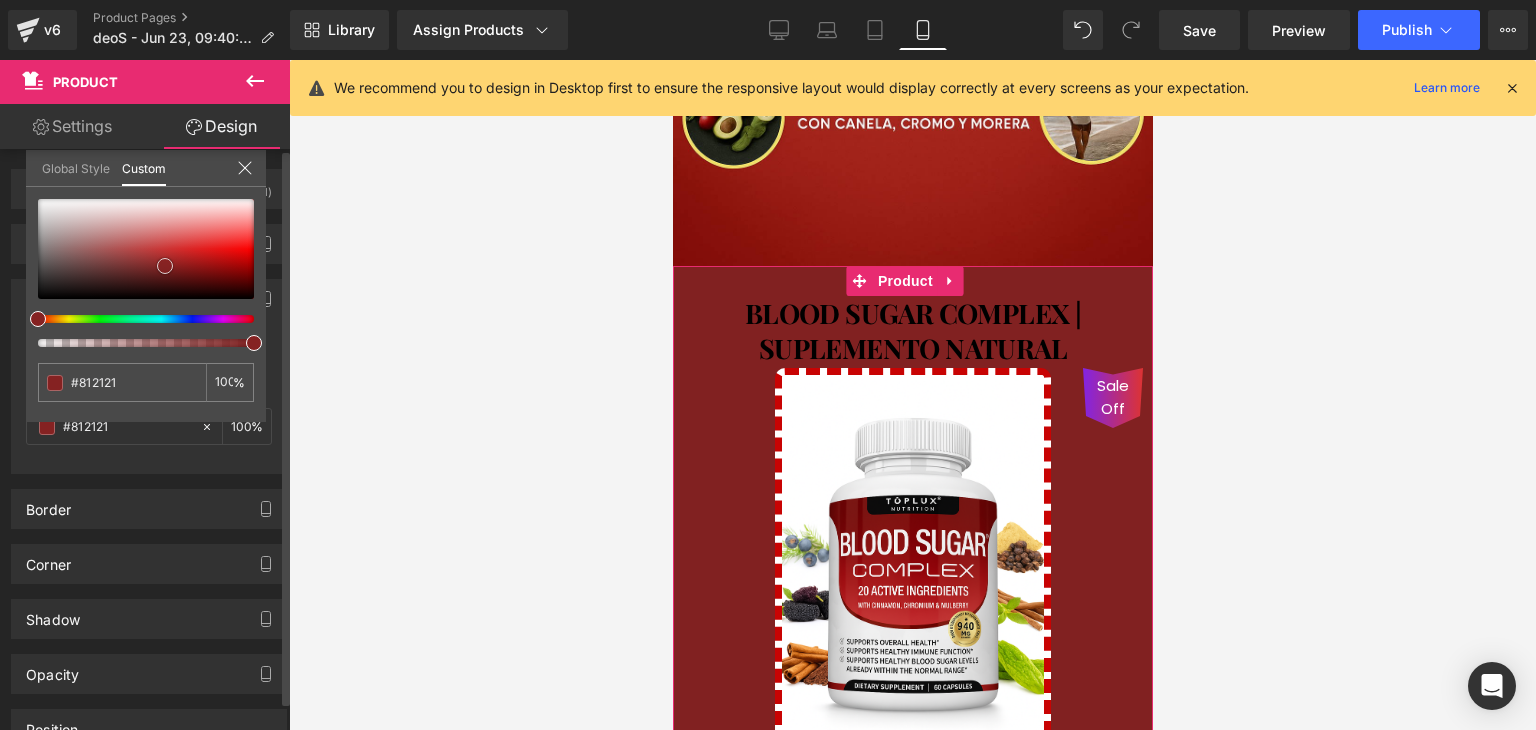 drag, startPoint x: 180, startPoint y: 261, endPoint x: 164, endPoint y: 261, distance: 16 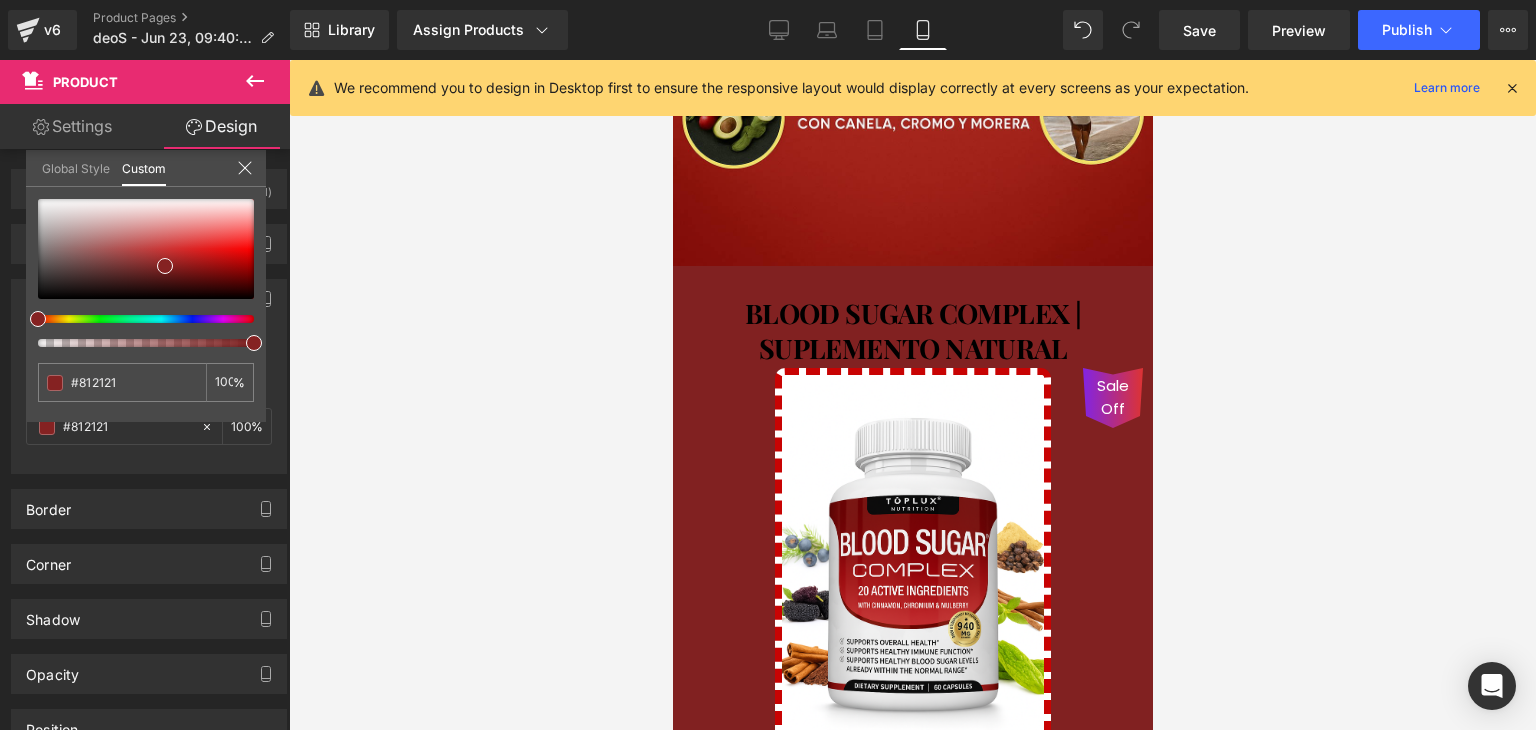 click at bounding box center (912, 395) 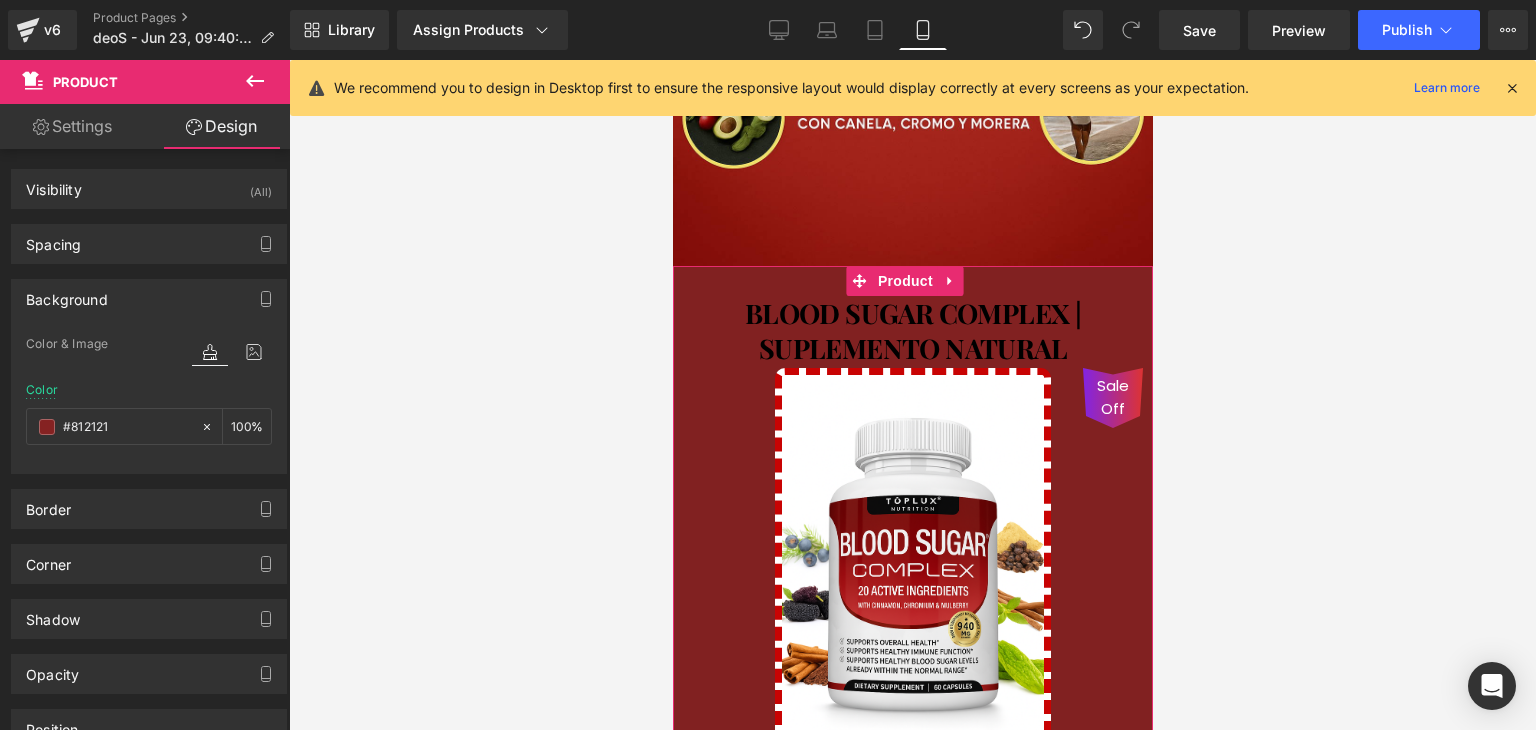 click on "BLOOD SUGAR COMPLEX | SUPLEMENTO NATURAL
(P) Title
Sale Off
(P) Image
S/. 89.90
S/. 209.00
57%
DSCTO
(P) Price
Product" at bounding box center [912, 551] 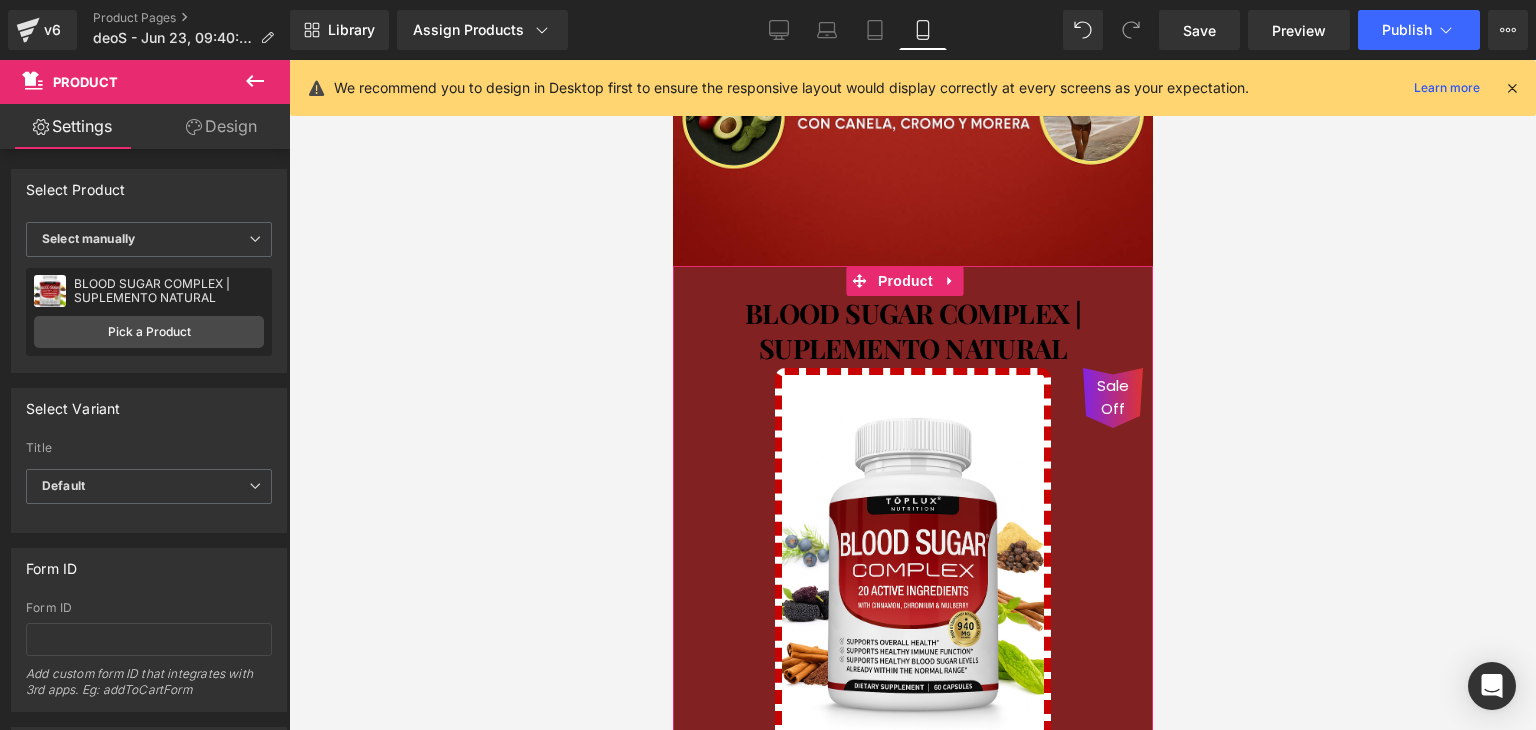 click on "Design" at bounding box center (221, 126) 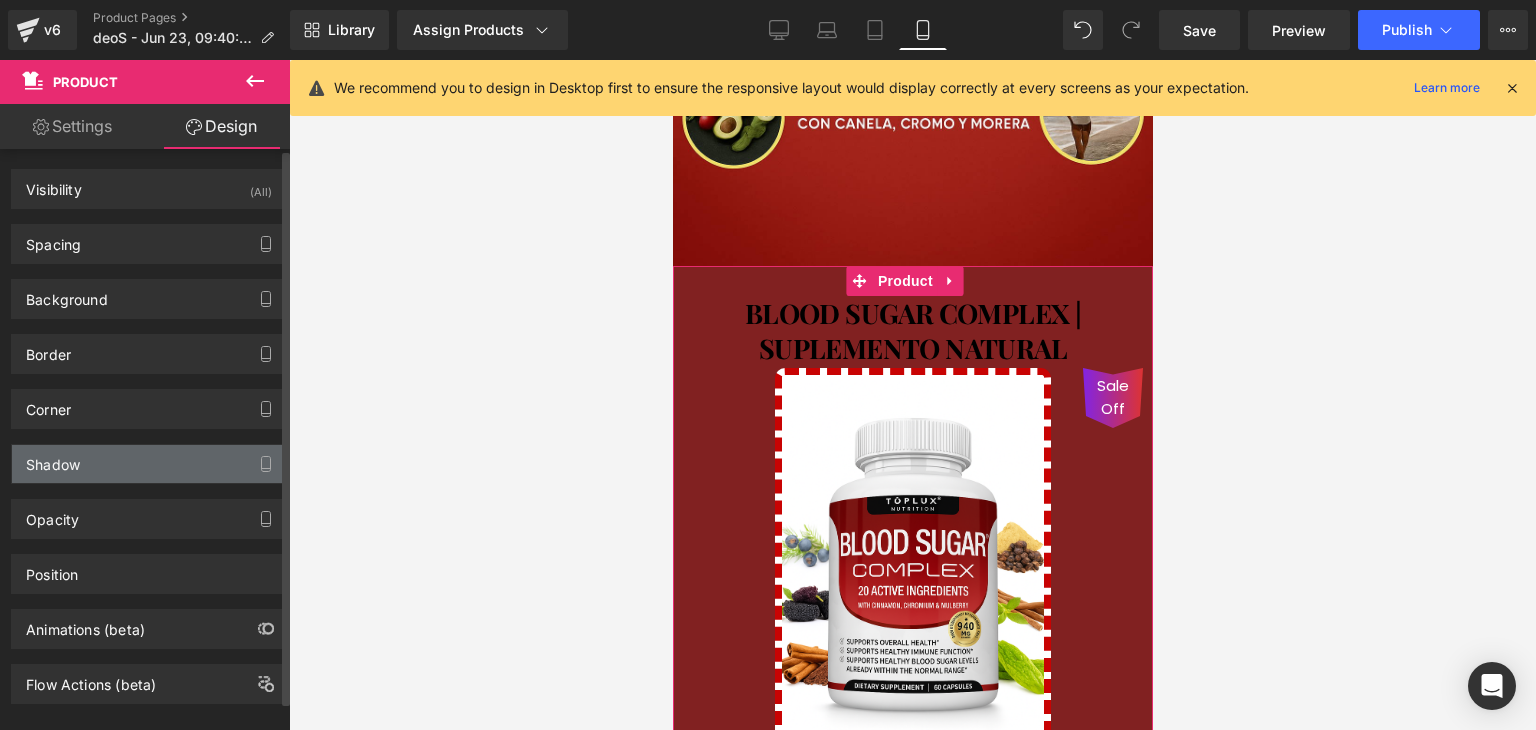 click on "Shadow" at bounding box center [149, 464] 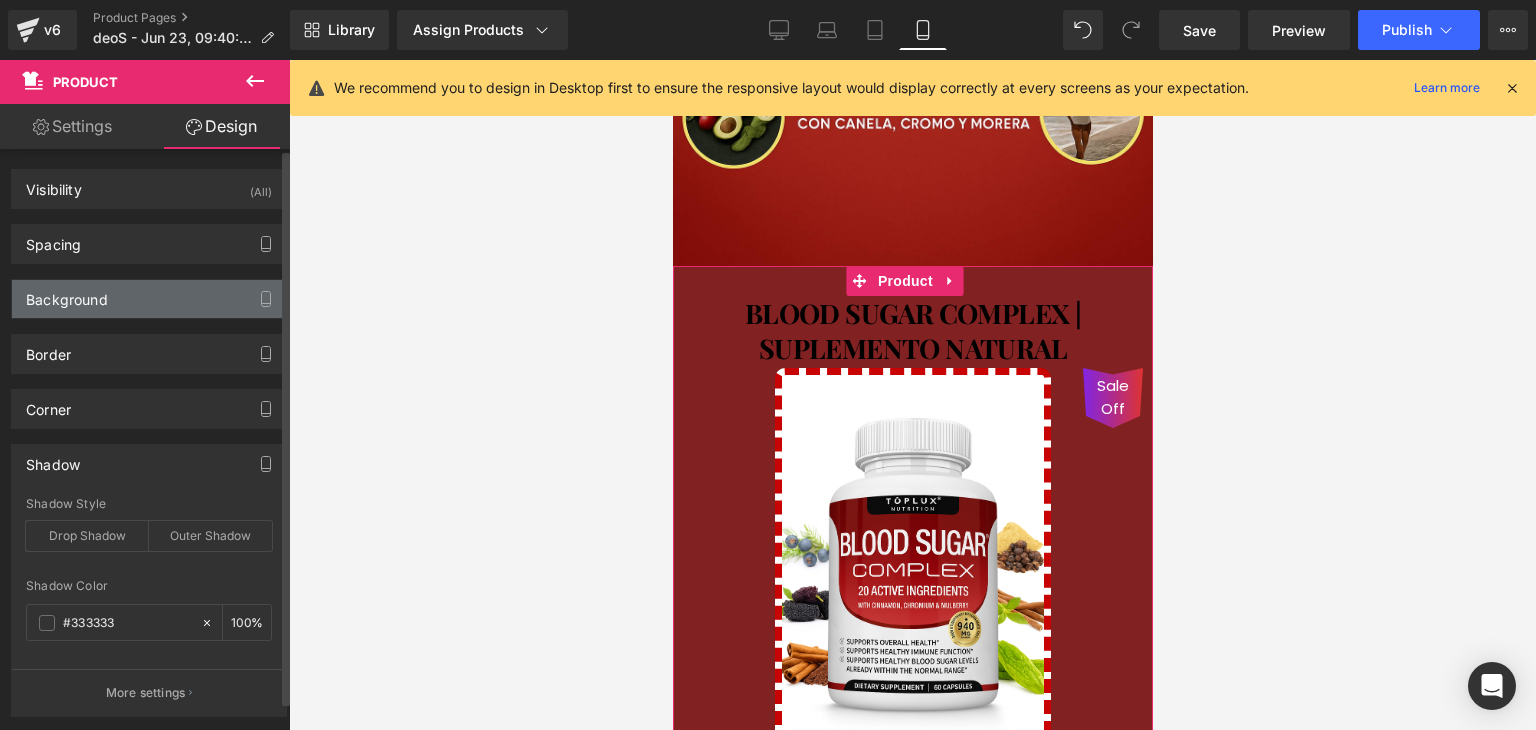 click on "Background" at bounding box center (149, 299) 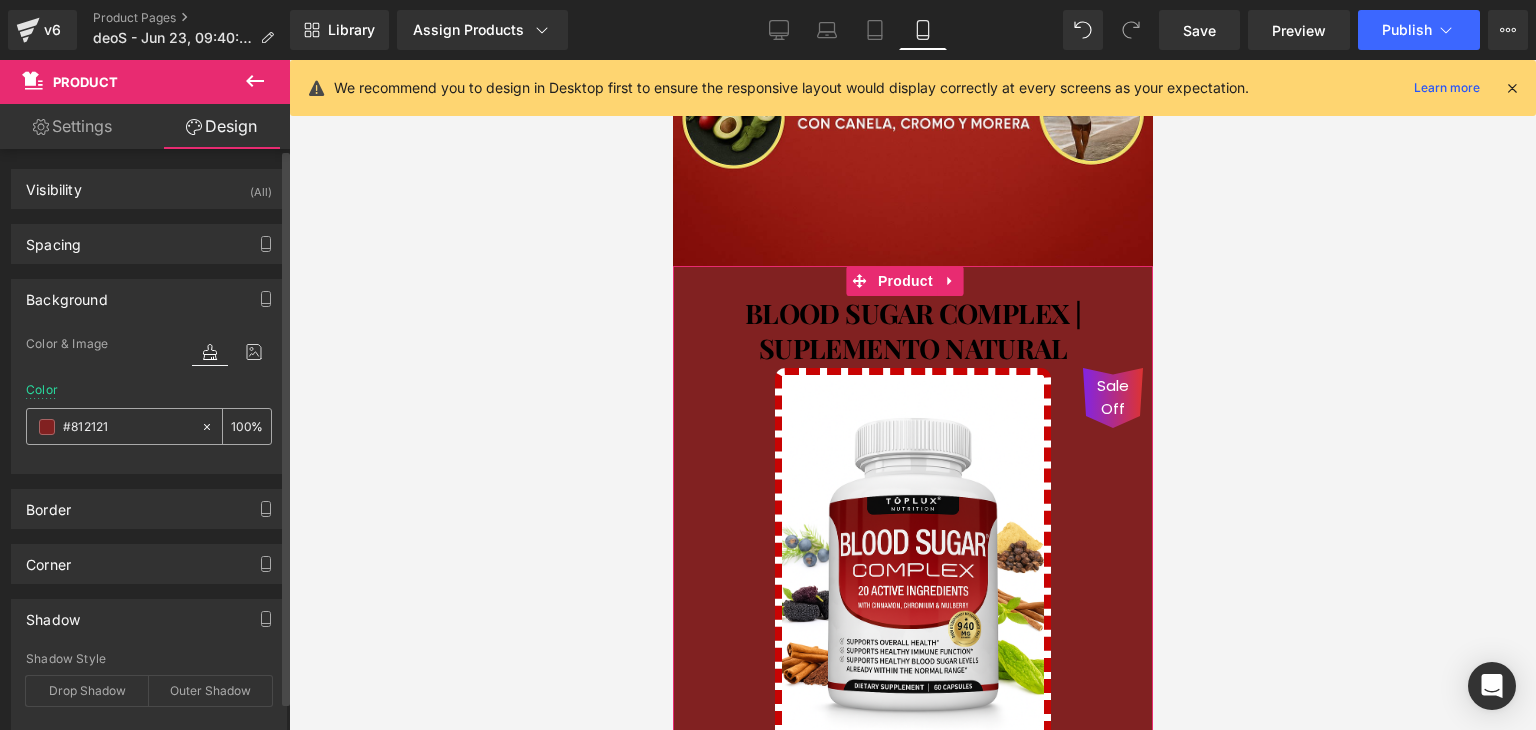 click on "#812121" at bounding box center [113, 426] 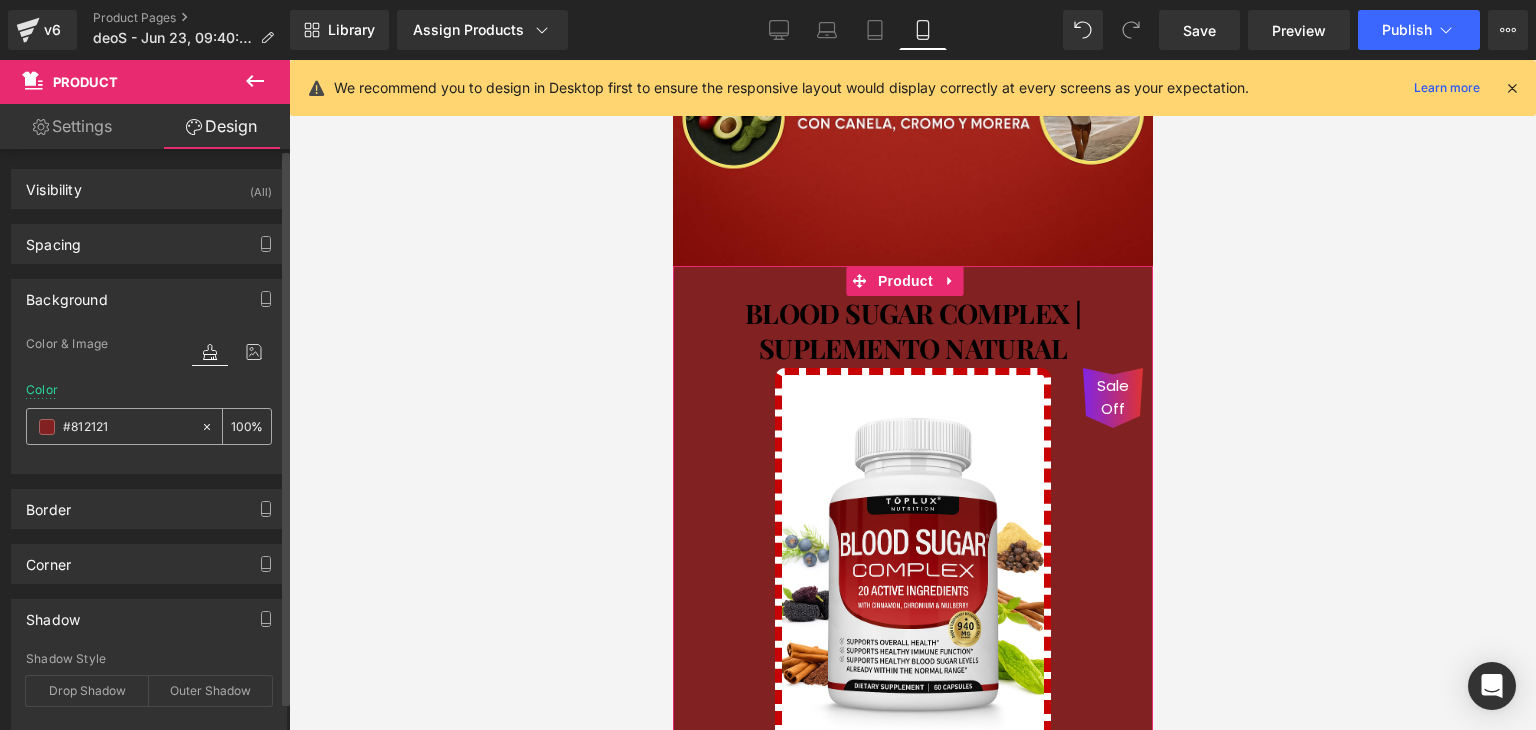 click on "#812121" at bounding box center [127, 427] 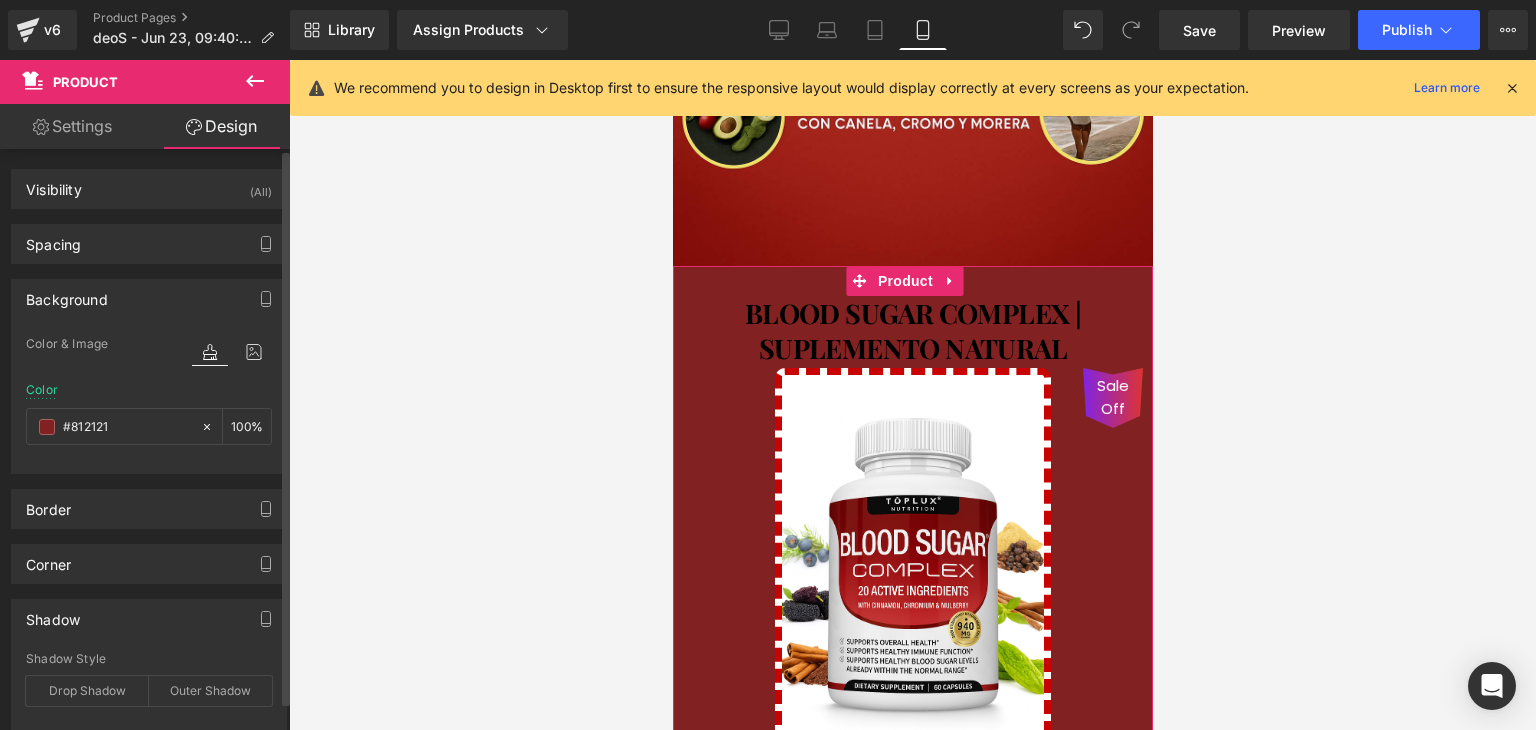 click on "Background" at bounding box center (149, 299) 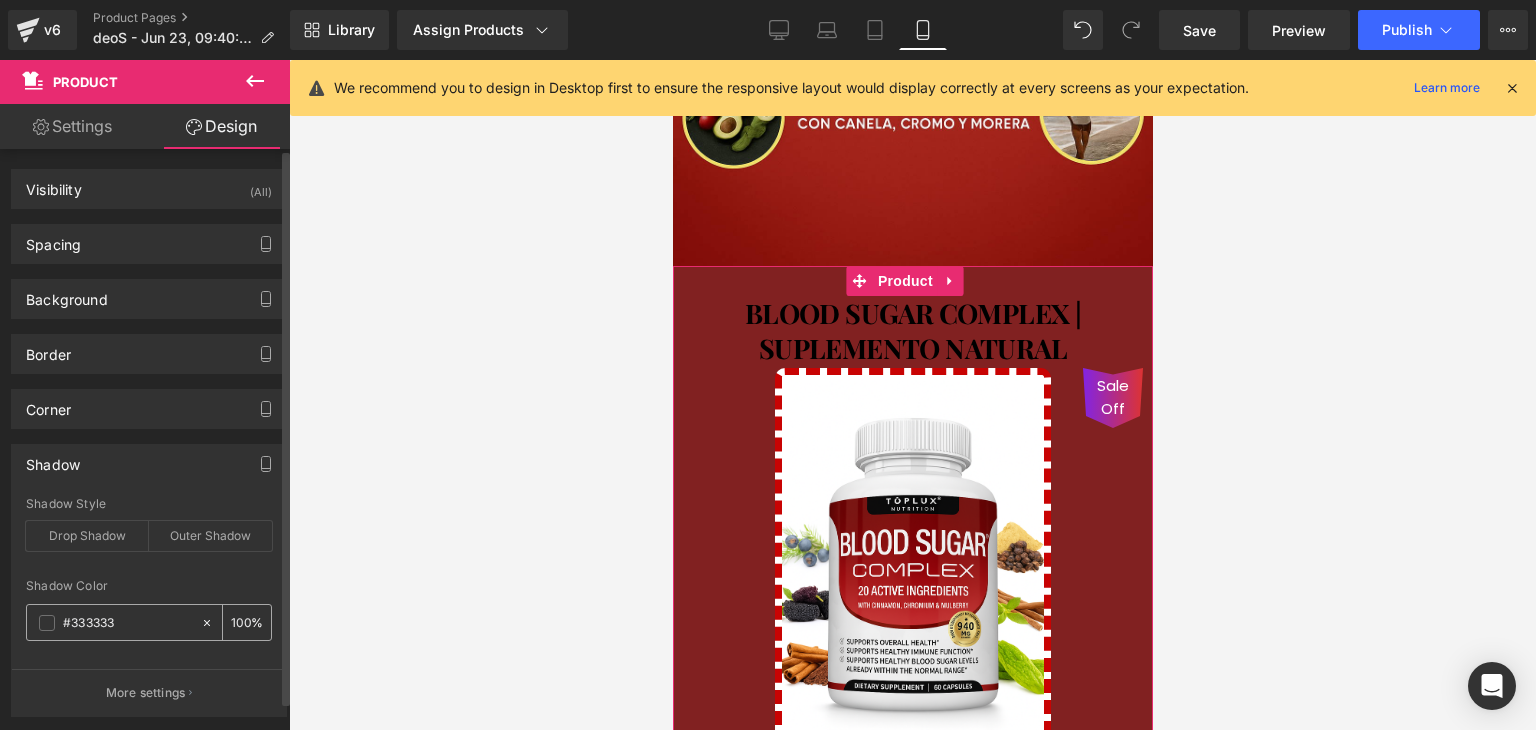 click on "#333333" at bounding box center [127, 623] 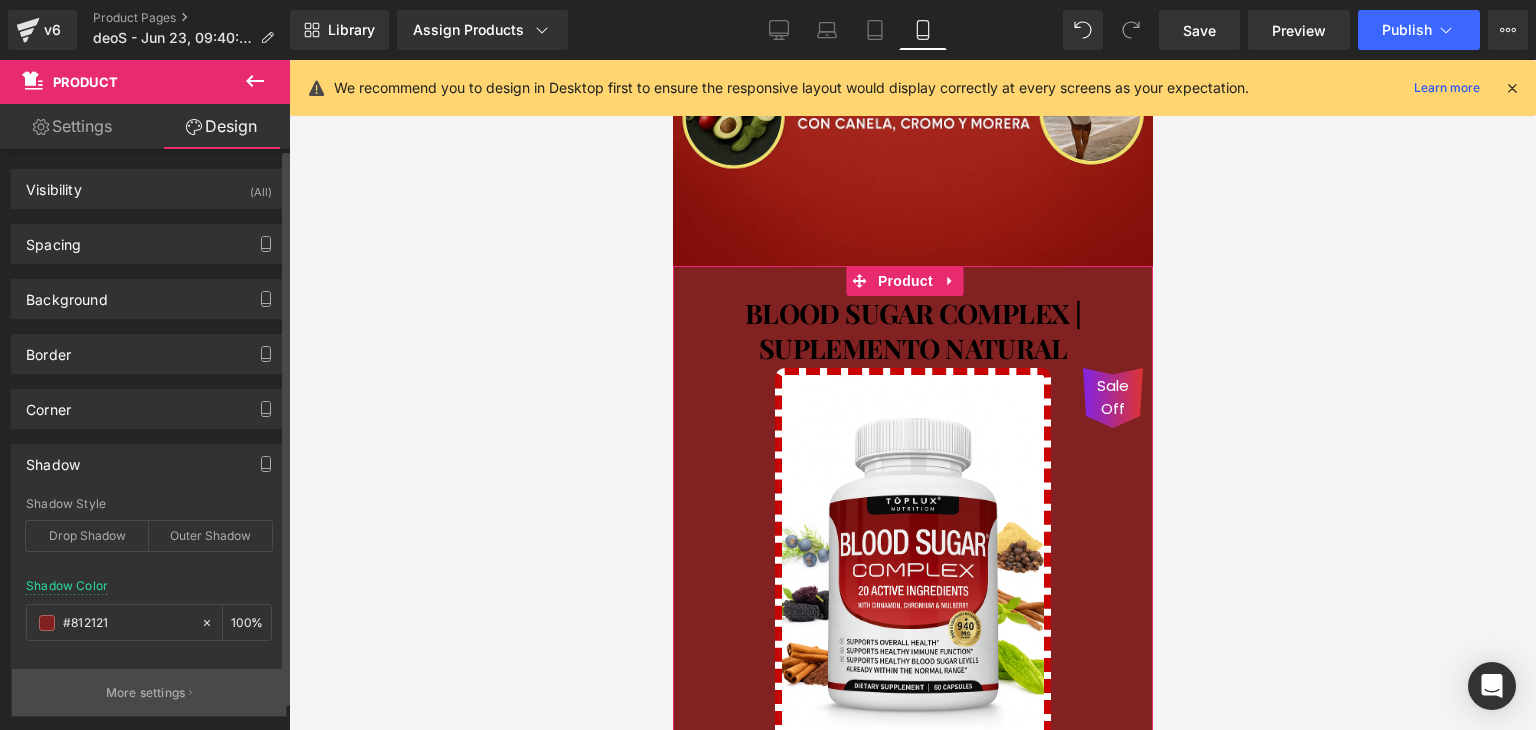 click on "More settings" at bounding box center (146, 693) 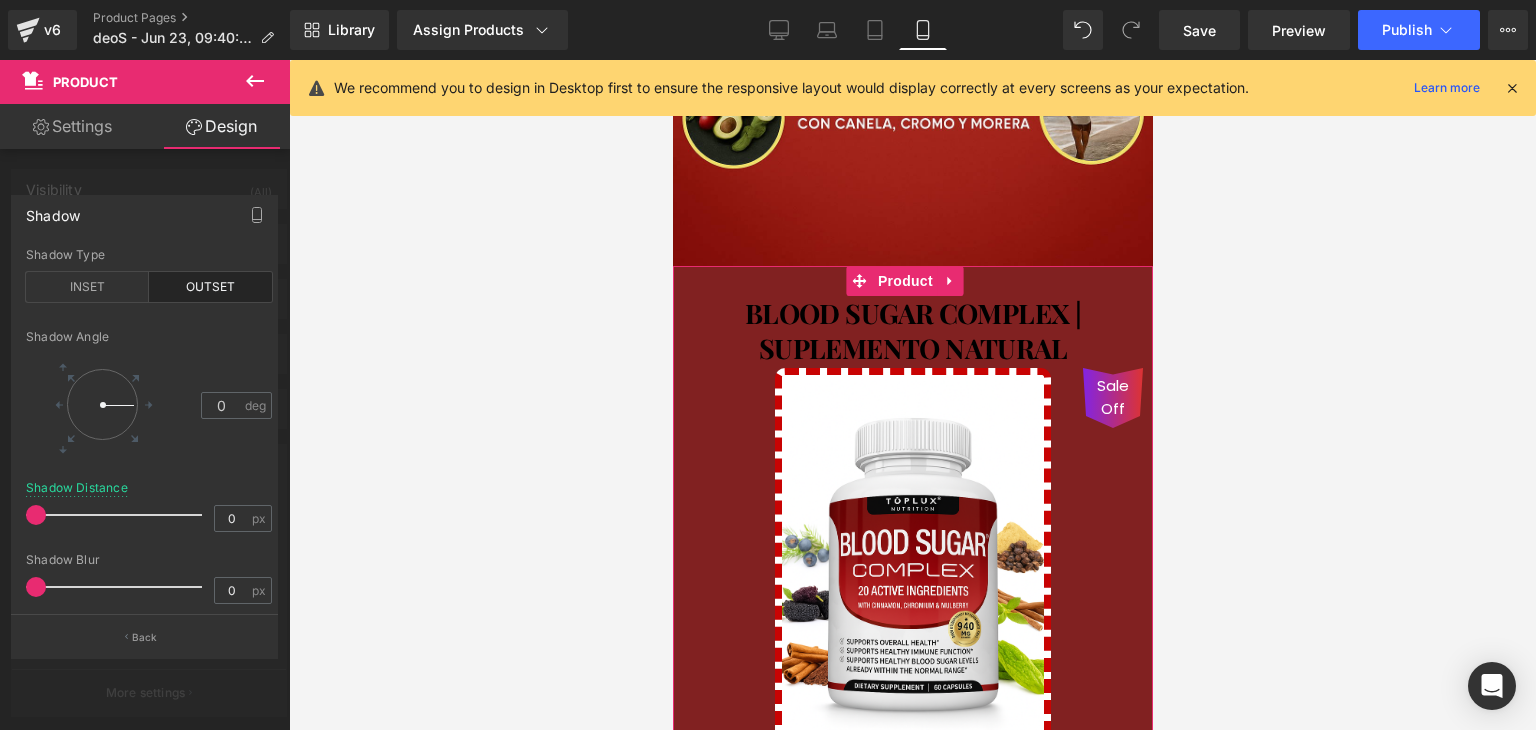 drag, startPoint x: 36, startPoint y: 512, endPoint x: 13, endPoint y: 553, distance: 47.010635 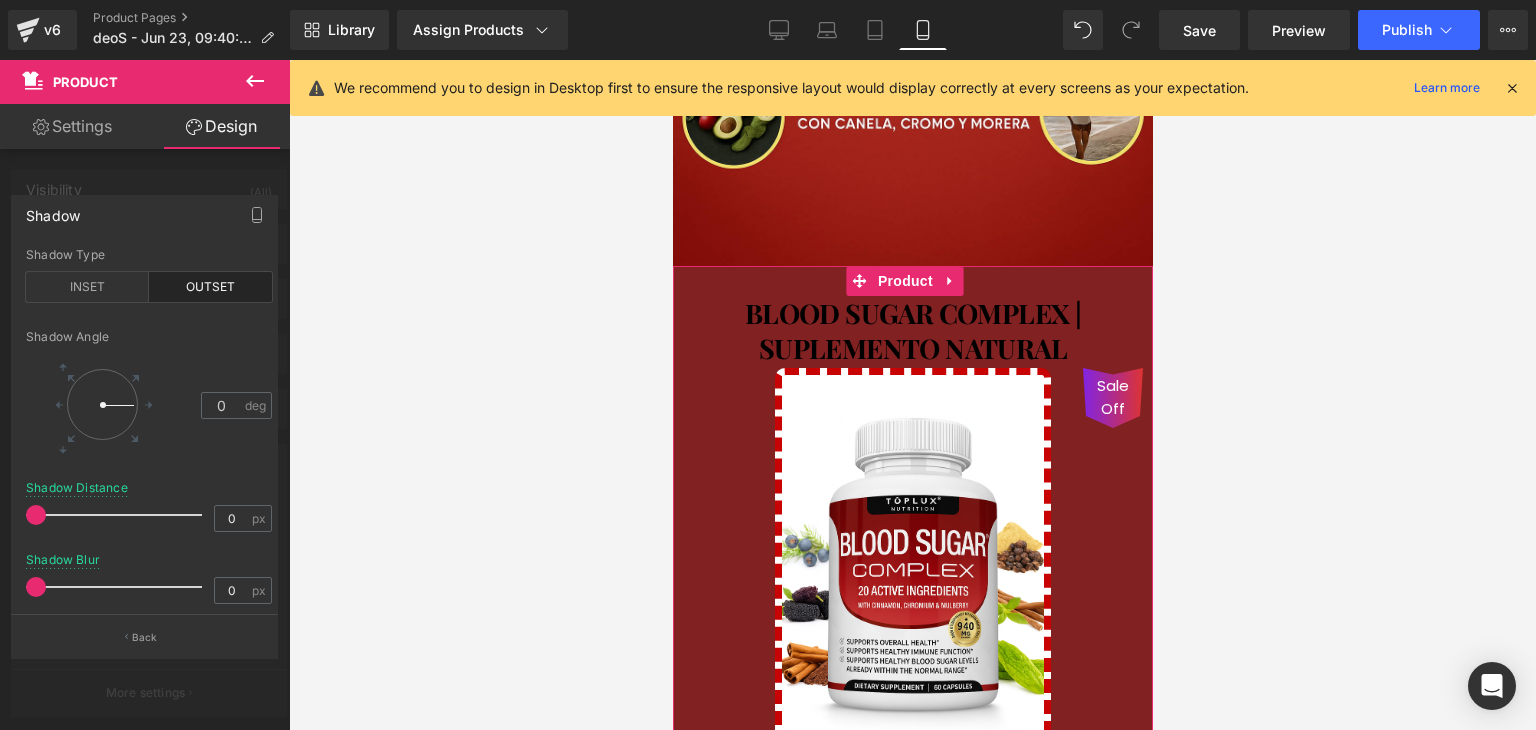 drag, startPoint x: 40, startPoint y: 593, endPoint x: 0, endPoint y: 608, distance: 42.72002 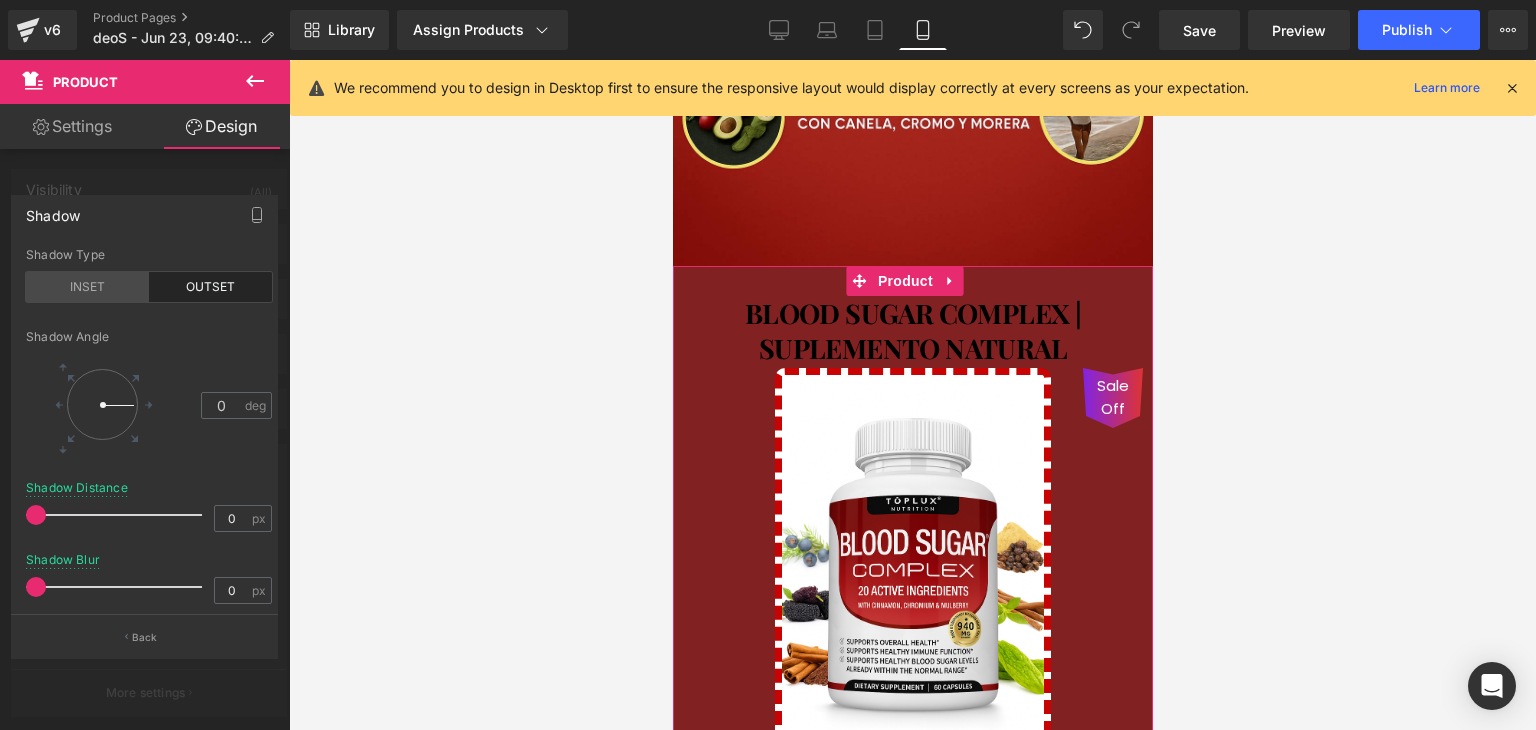 click on "INSET" at bounding box center [87, 287] 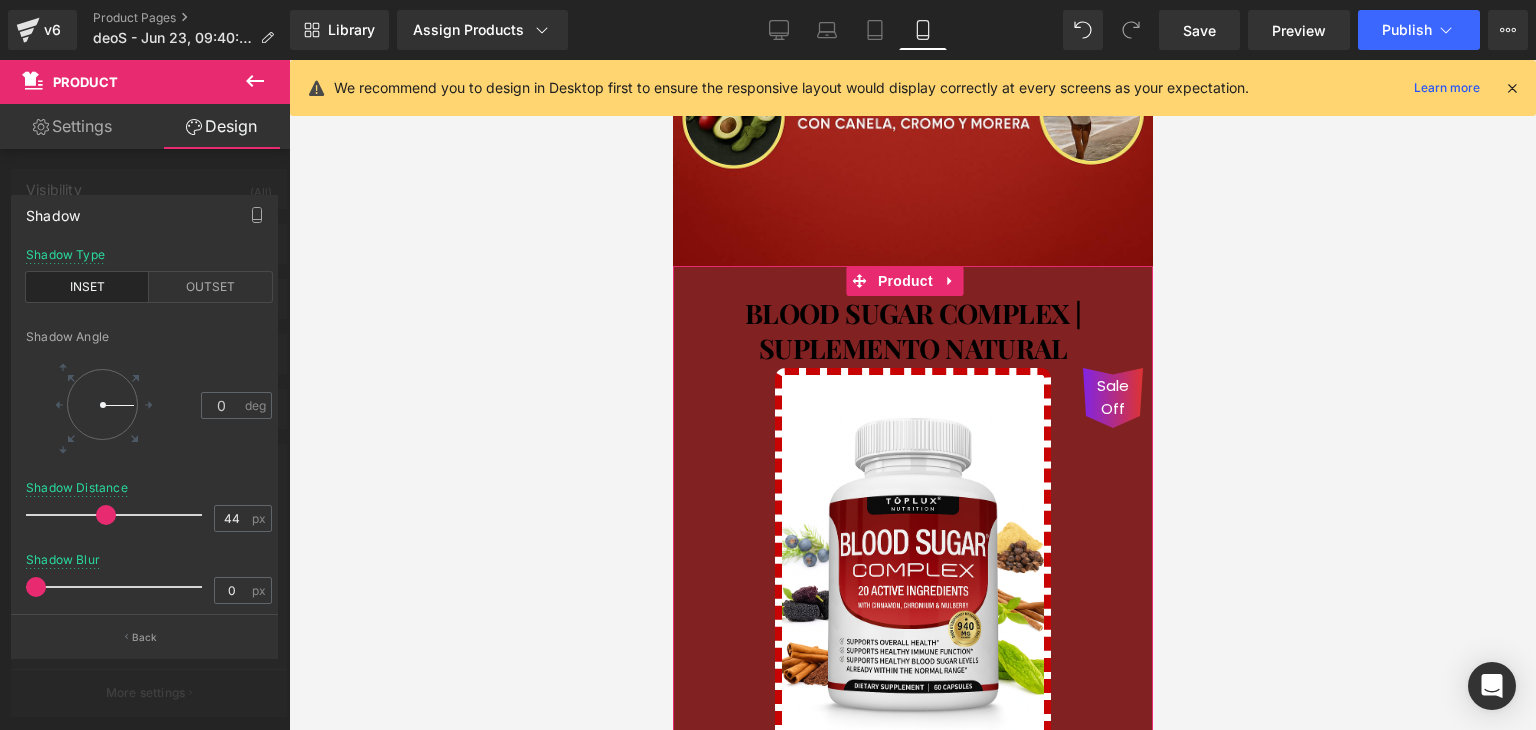 drag, startPoint x: 36, startPoint y: 515, endPoint x: 105, endPoint y: 516, distance: 69.00725 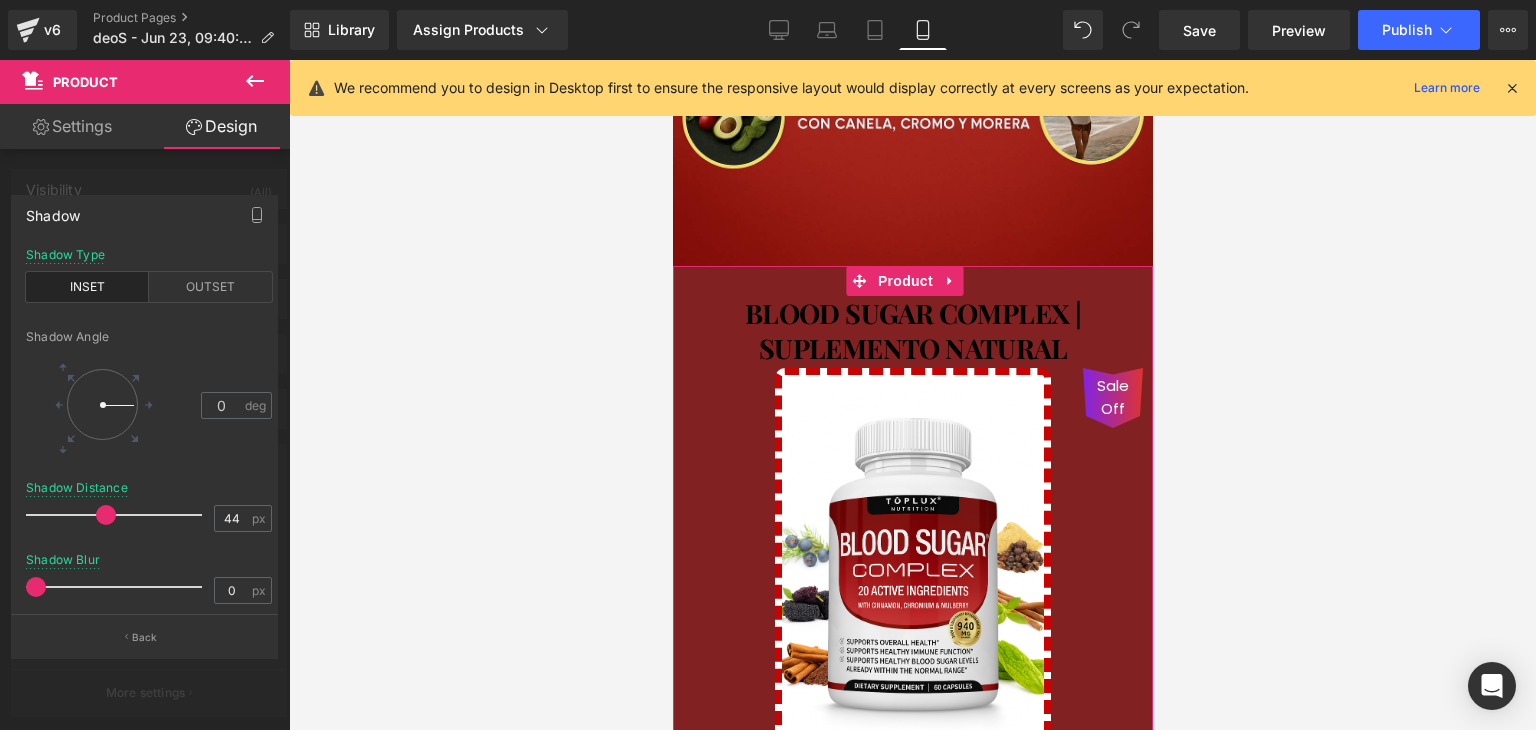 click at bounding box center [106, 515] 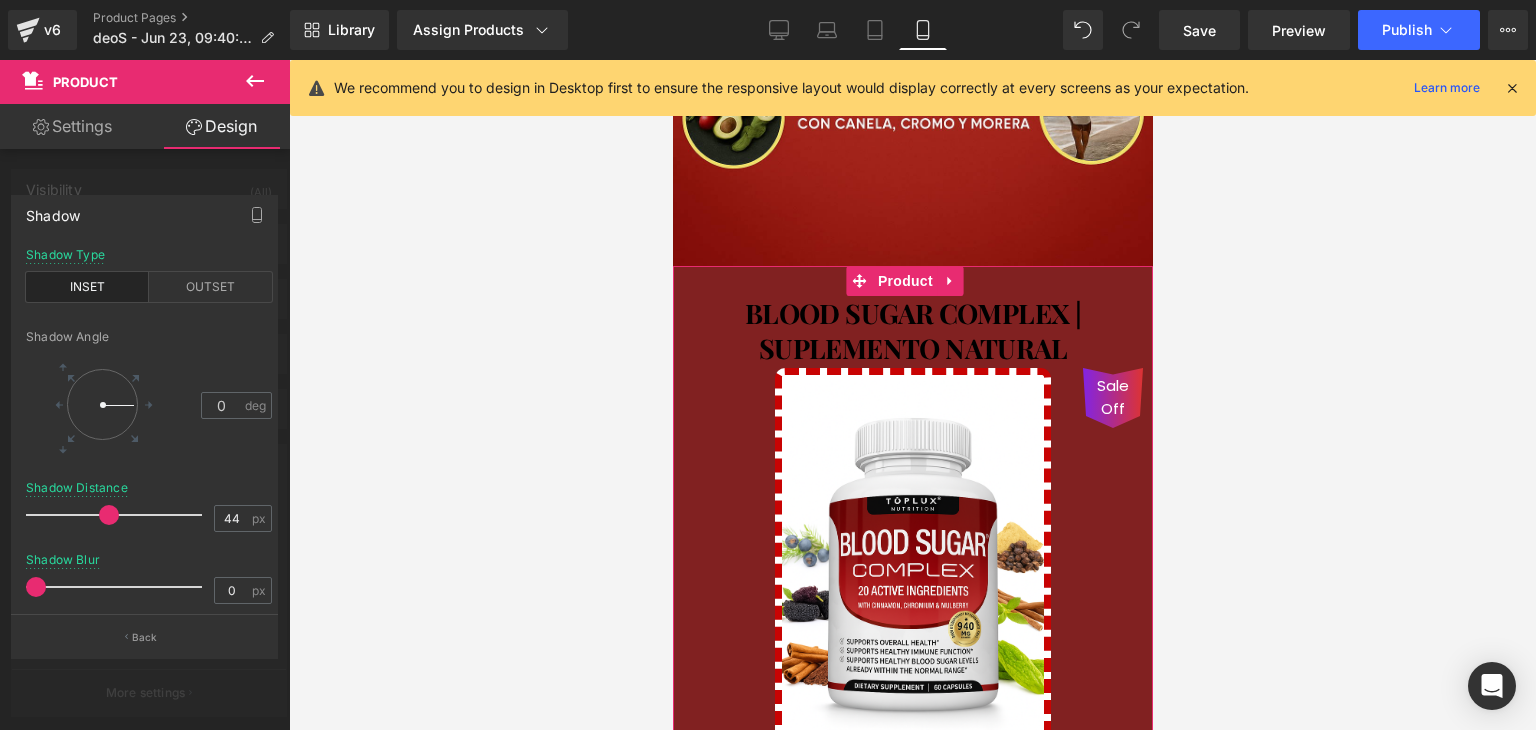 drag, startPoint x: 28, startPoint y: 593, endPoint x: 0, endPoint y: 582, distance: 30.083218 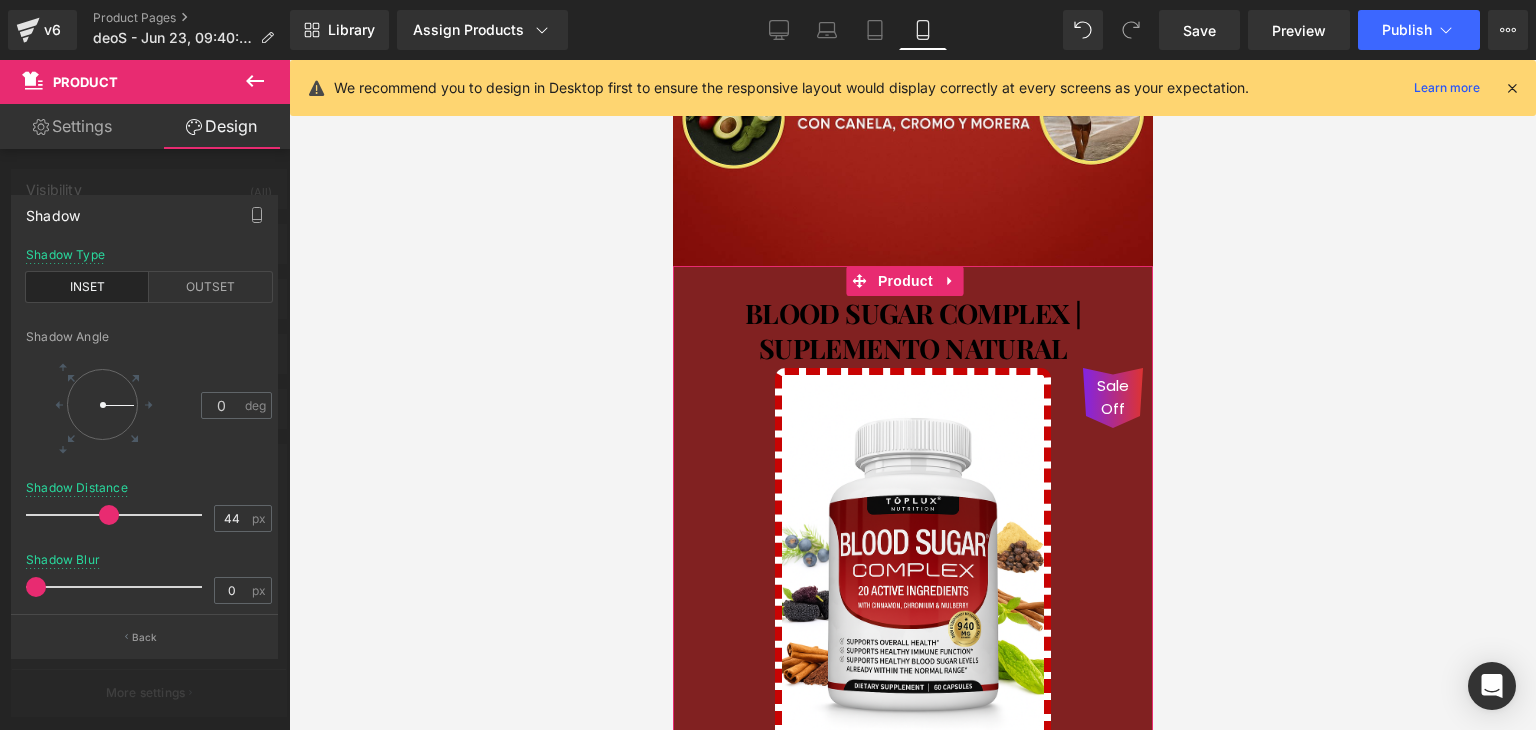 click on "Shadow
inset Shadow Type INSET OUTSET
0     Shadow Angle                                                                                                           0   deg
44px Shadow Distance 44 px
0px Shadow Blur 0 px
0px Shadow Size 0 px
Back" at bounding box center [145, 418] 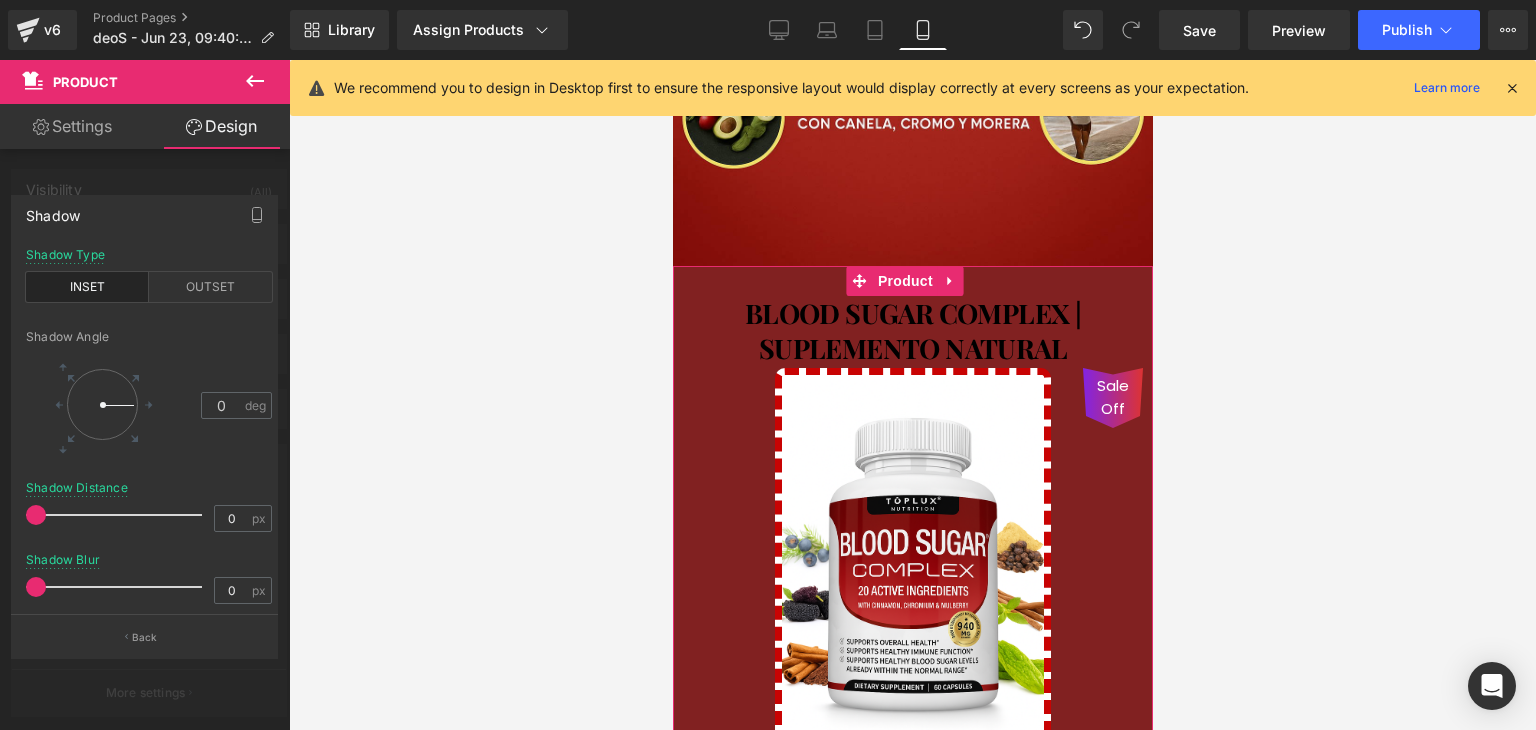 drag, startPoint x: 104, startPoint y: 512, endPoint x: 0, endPoint y: 512, distance: 104 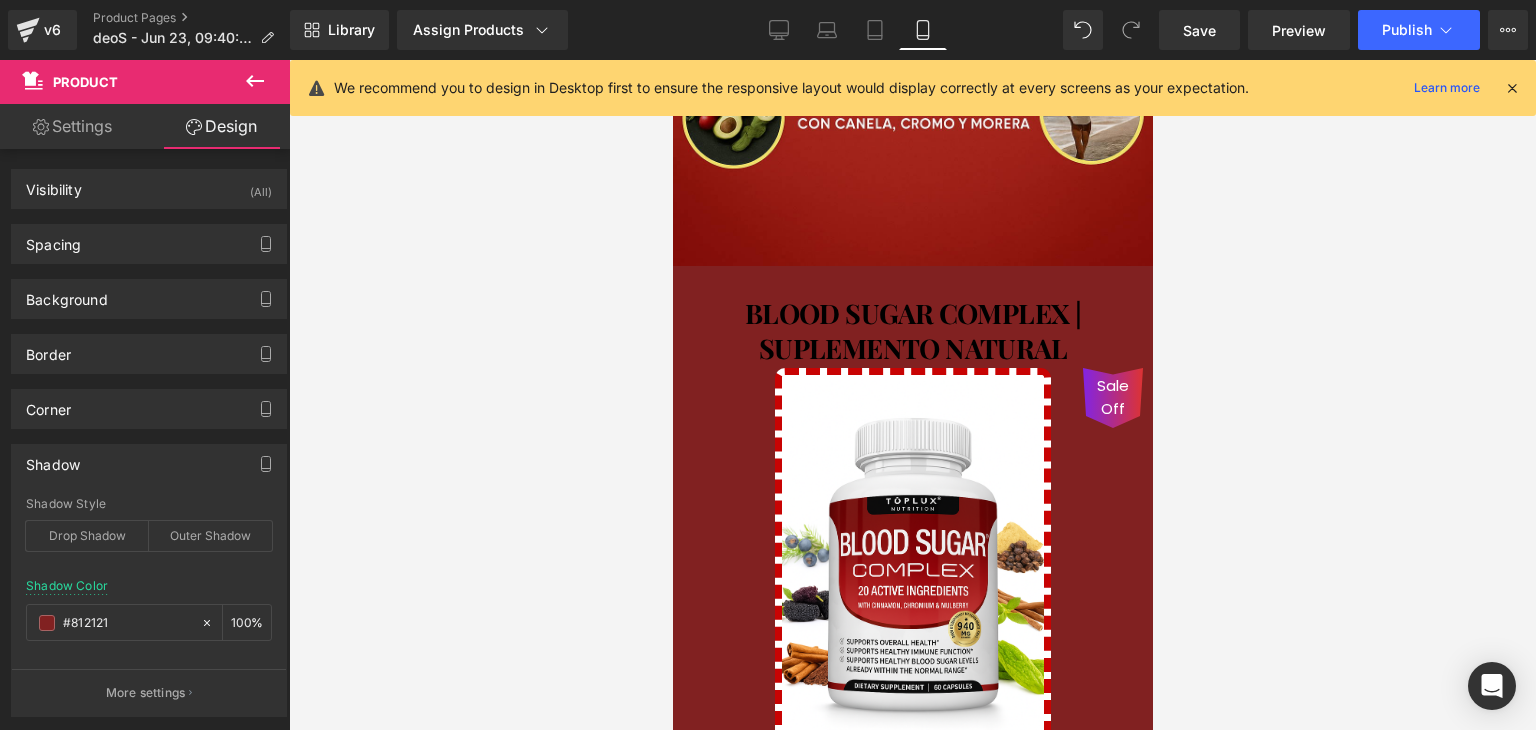 click on "Ir al contenido
🚚 Envío GRATIS 📦 | 💵 Pago Contra Entrega ✅ ¡En todo el país!
Garantía total de satisfacción 💖 | Tu belleza en manos expertas ✨
Mi cuenta
Abrir carrito
S/. 0.00
( 0 )
Abrir menú
Abrir carrito 0
Menú
Cerrar barra lateral
Mi cuenta
Image         Image" at bounding box center (912, 1933) 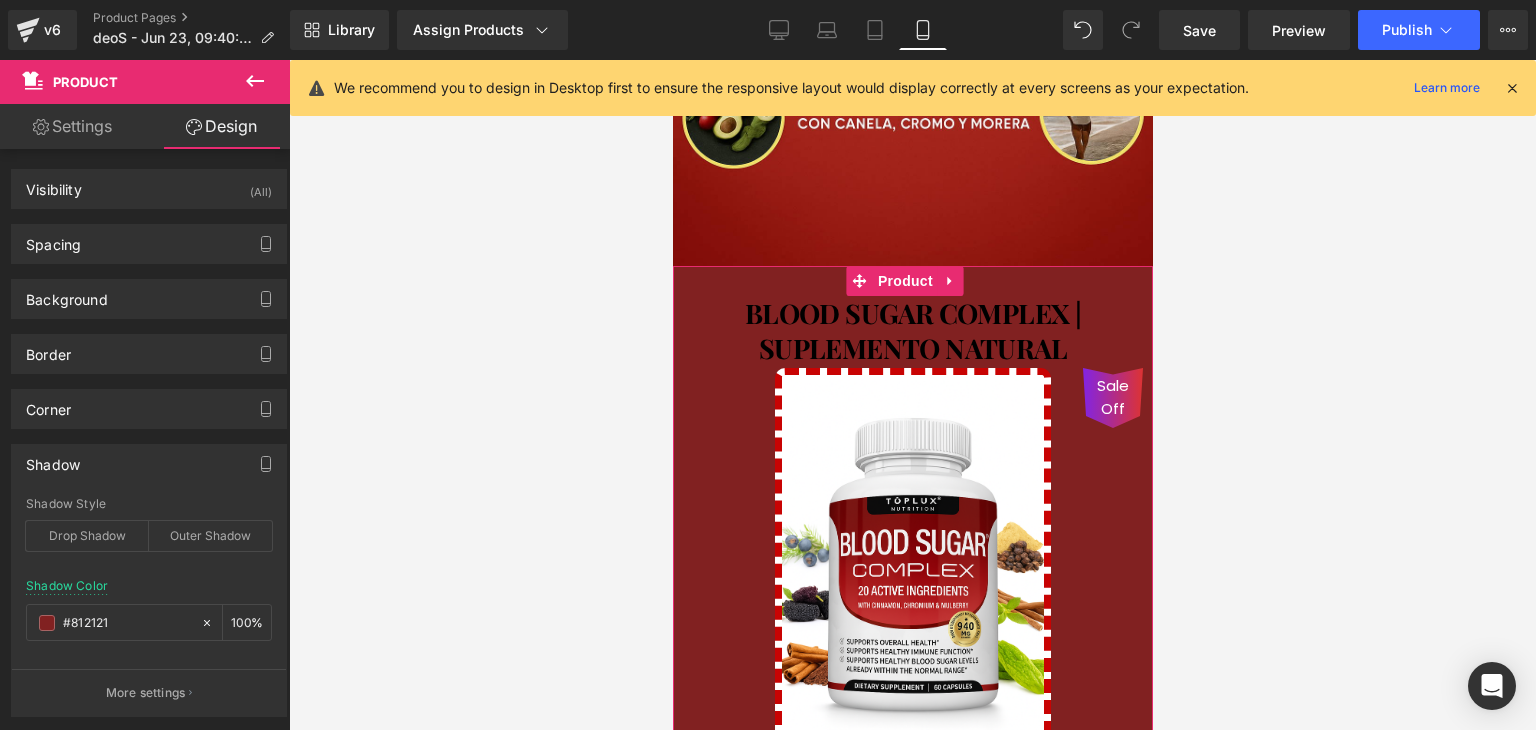 click on "BLOOD SUGAR COMPLEX | SUPLEMENTO NATURAL
(P) Title
Sale Off
(P) Image
S/. 89.90
S/. 209.00
57%
DSCTO
(P) Price
Product" at bounding box center (912, 551) 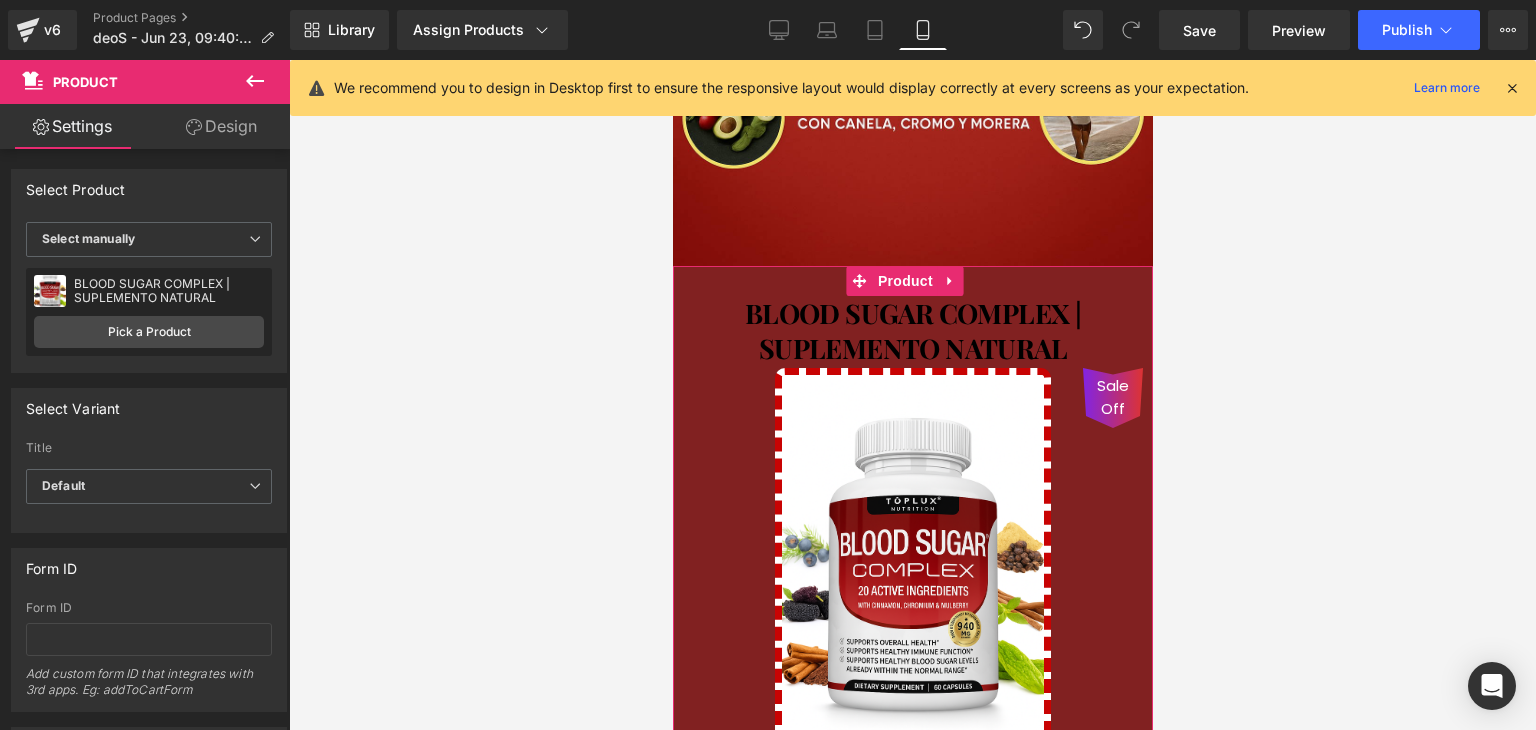 click on "Design" at bounding box center (221, 126) 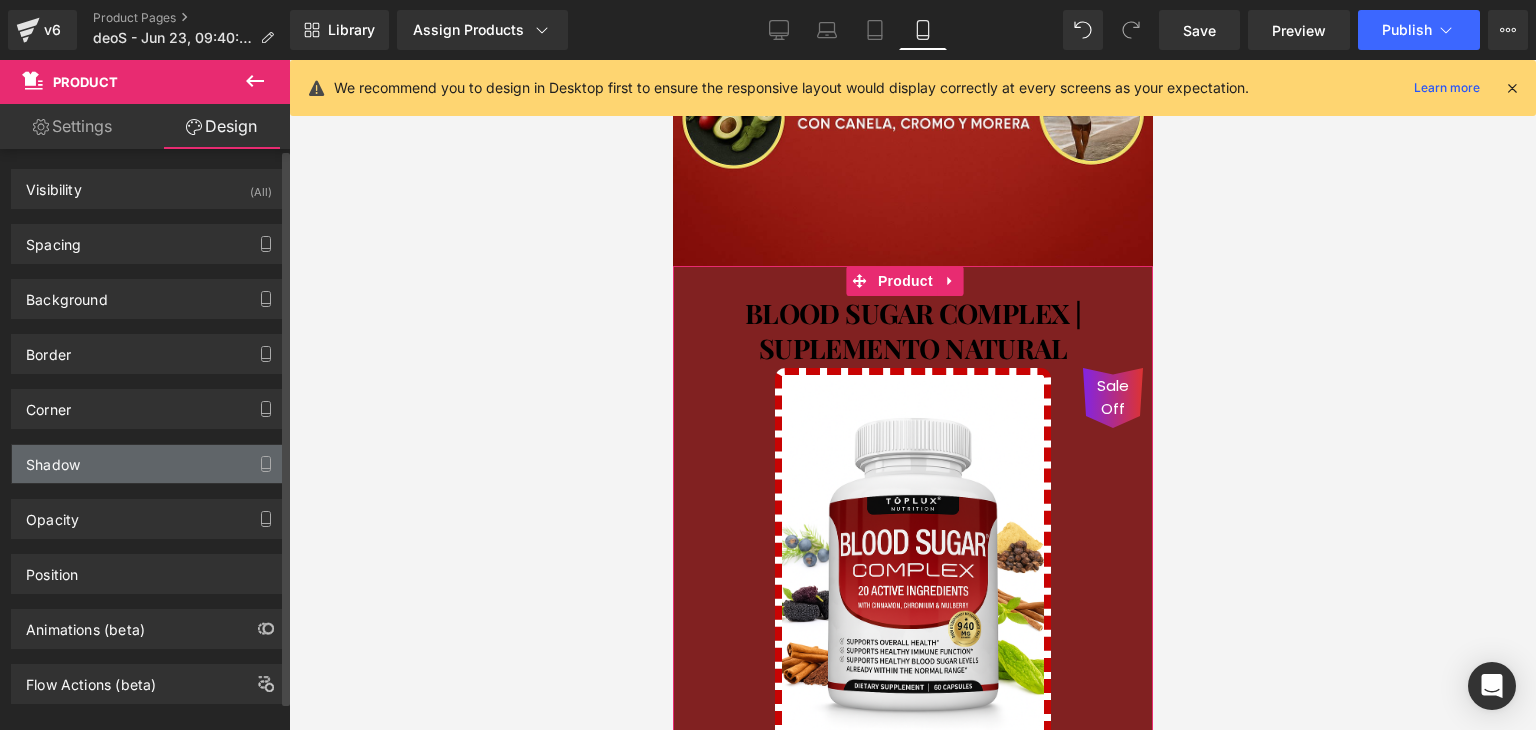 click on "Shadow" at bounding box center (149, 464) 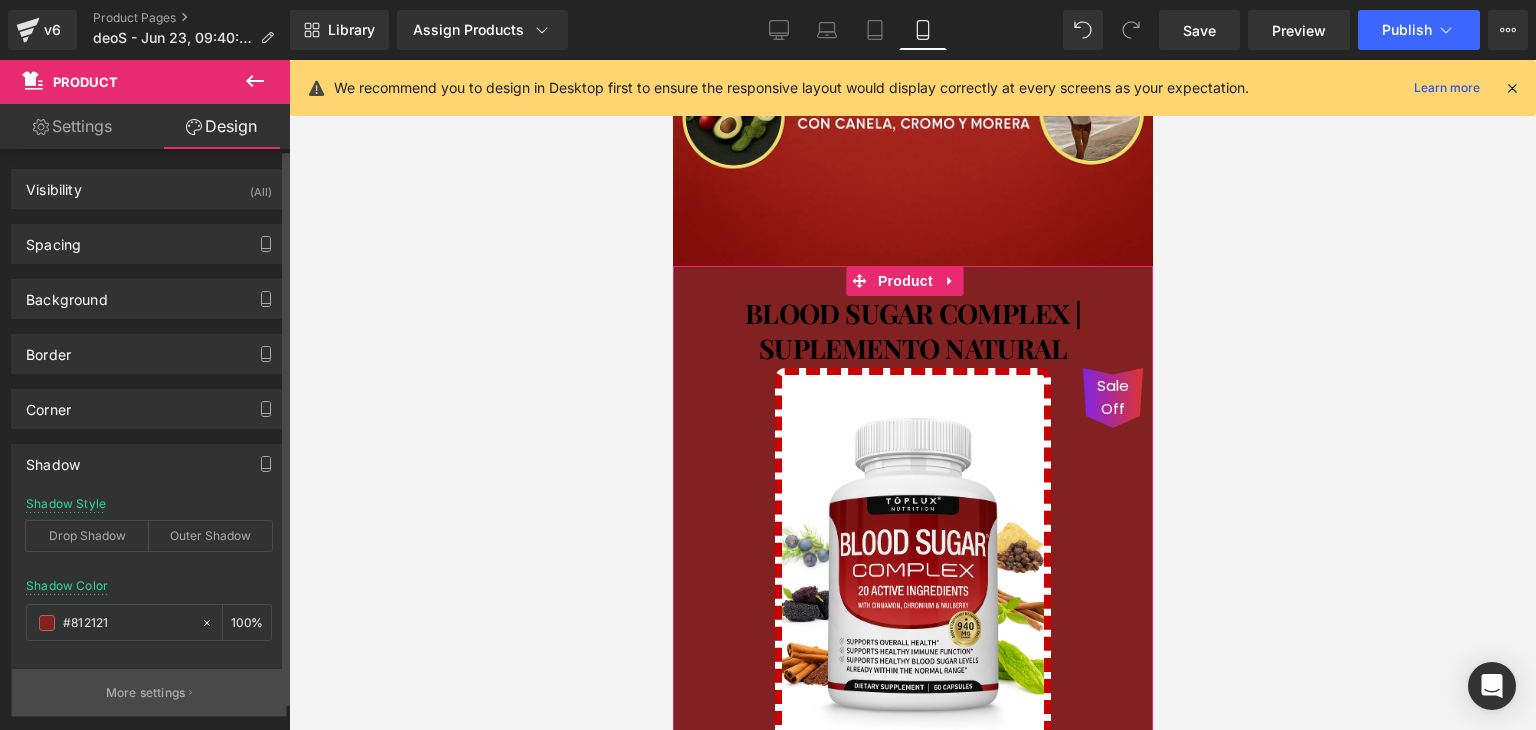 click on "More settings" at bounding box center (146, 693) 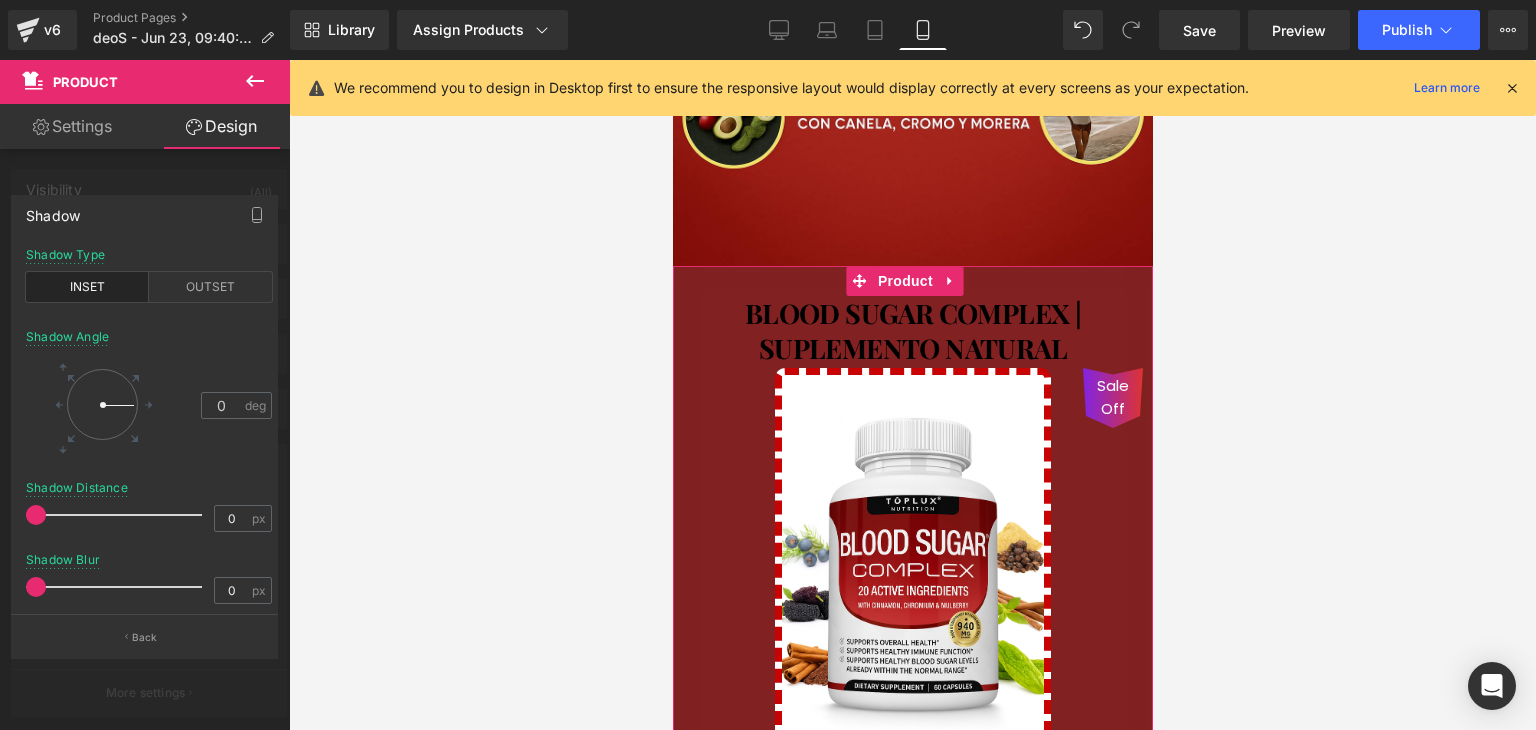 drag, startPoint x: 44, startPoint y: 582, endPoint x: 19, endPoint y: 564, distance: 30.805843 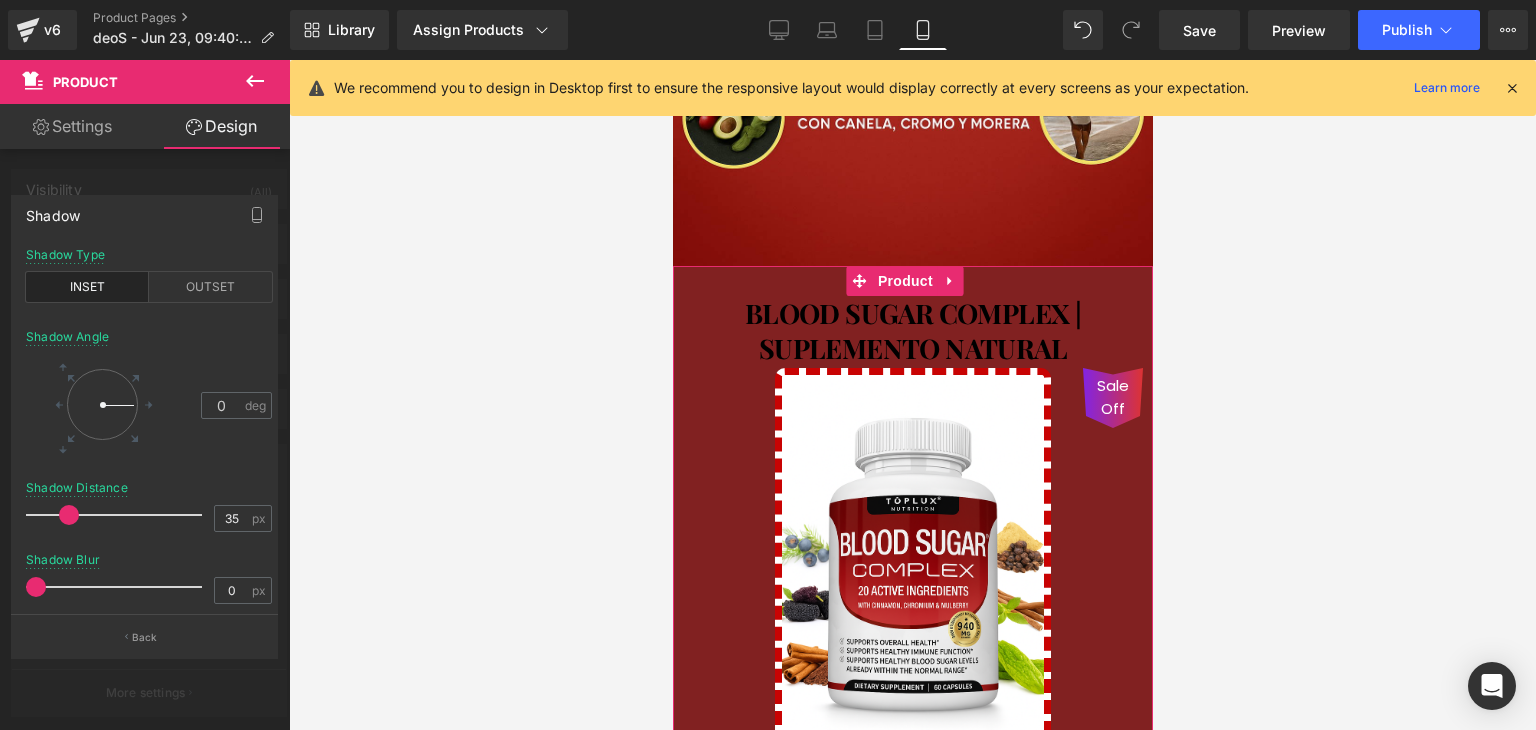 drag, startPoint x: 38, startPoint y: 525, endPoint x: 92, endPoint y: 513, distance: 55.31727 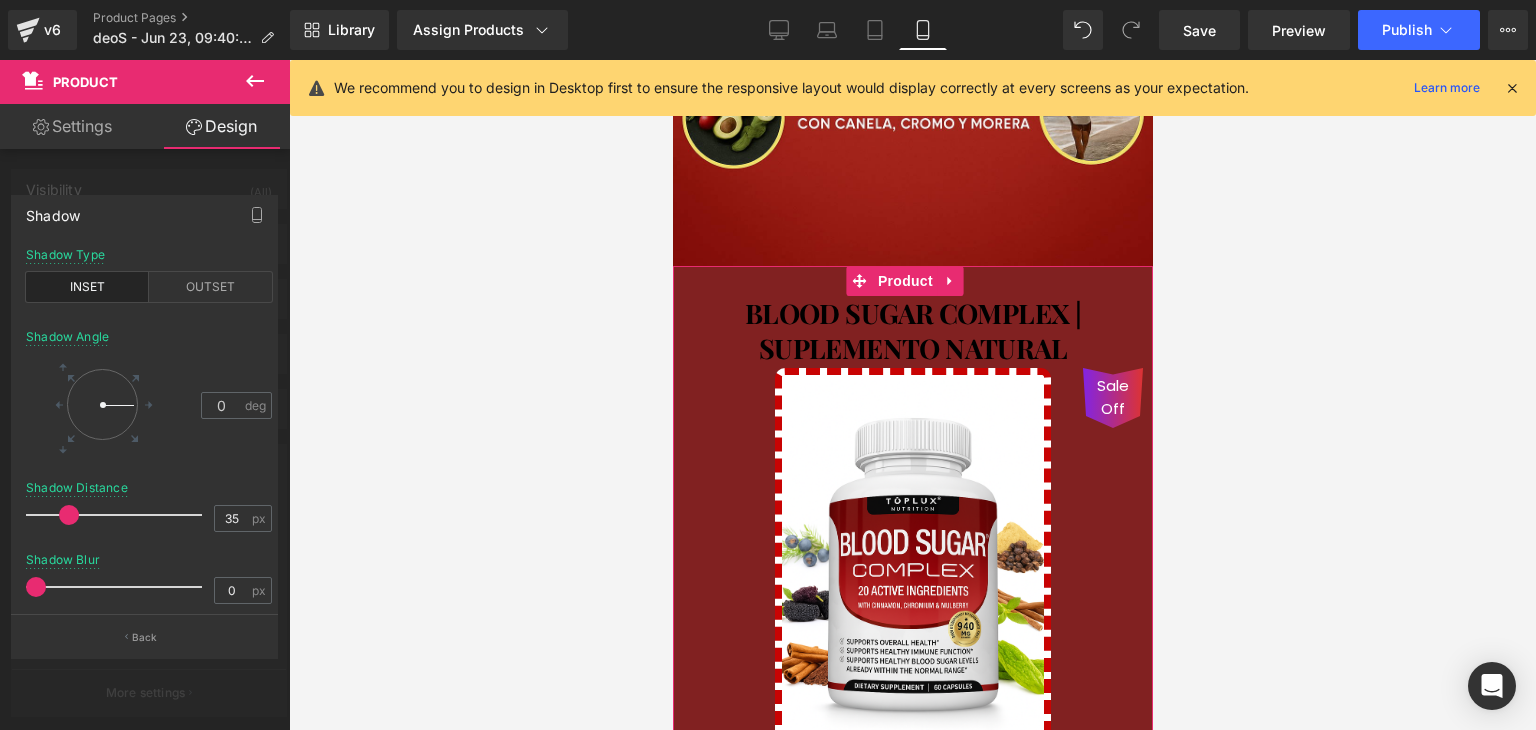 click at bounding box center [119, 515] 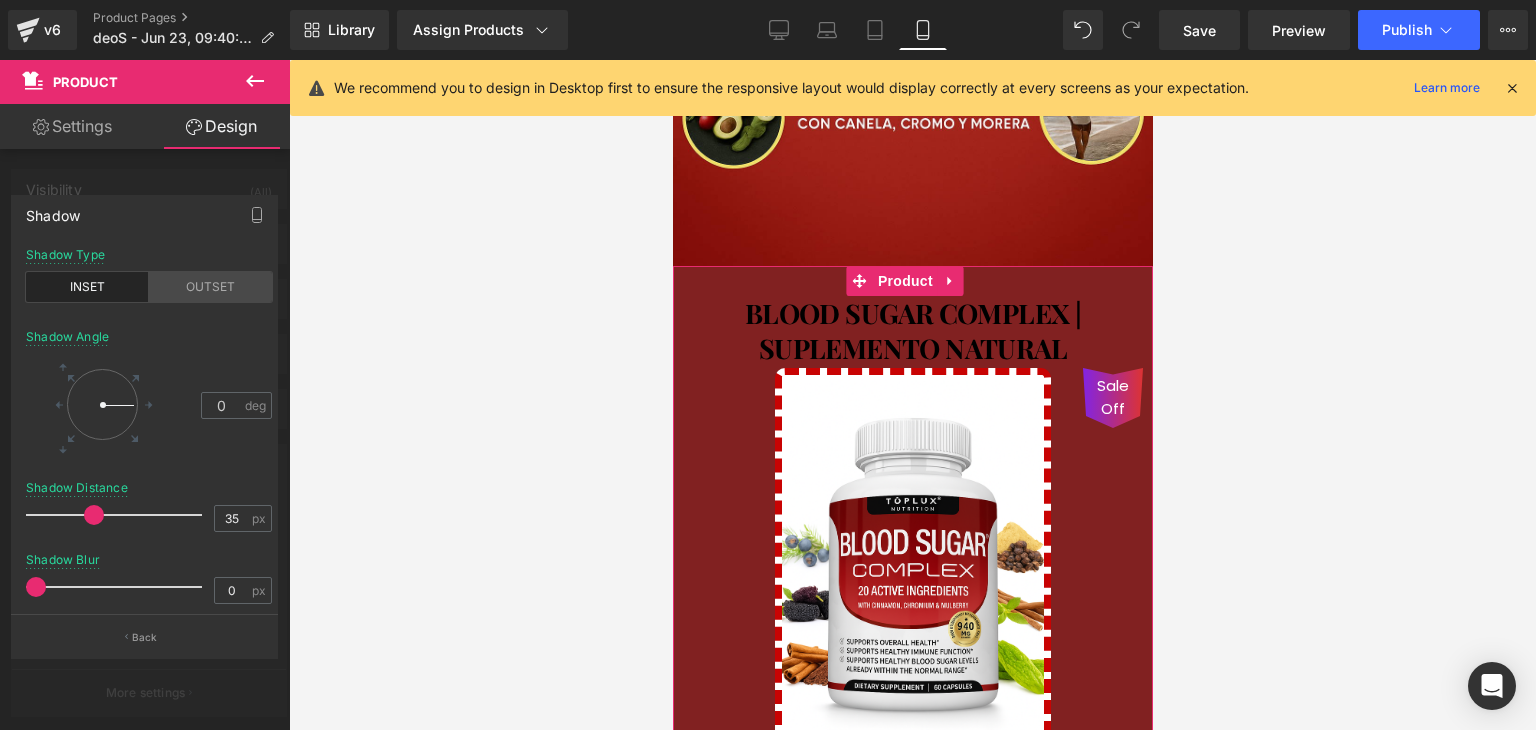 drag, startPoint x: 219, startPoint y: 289, endPoint x: 149, endPoint y: 394, distance: 126.1943 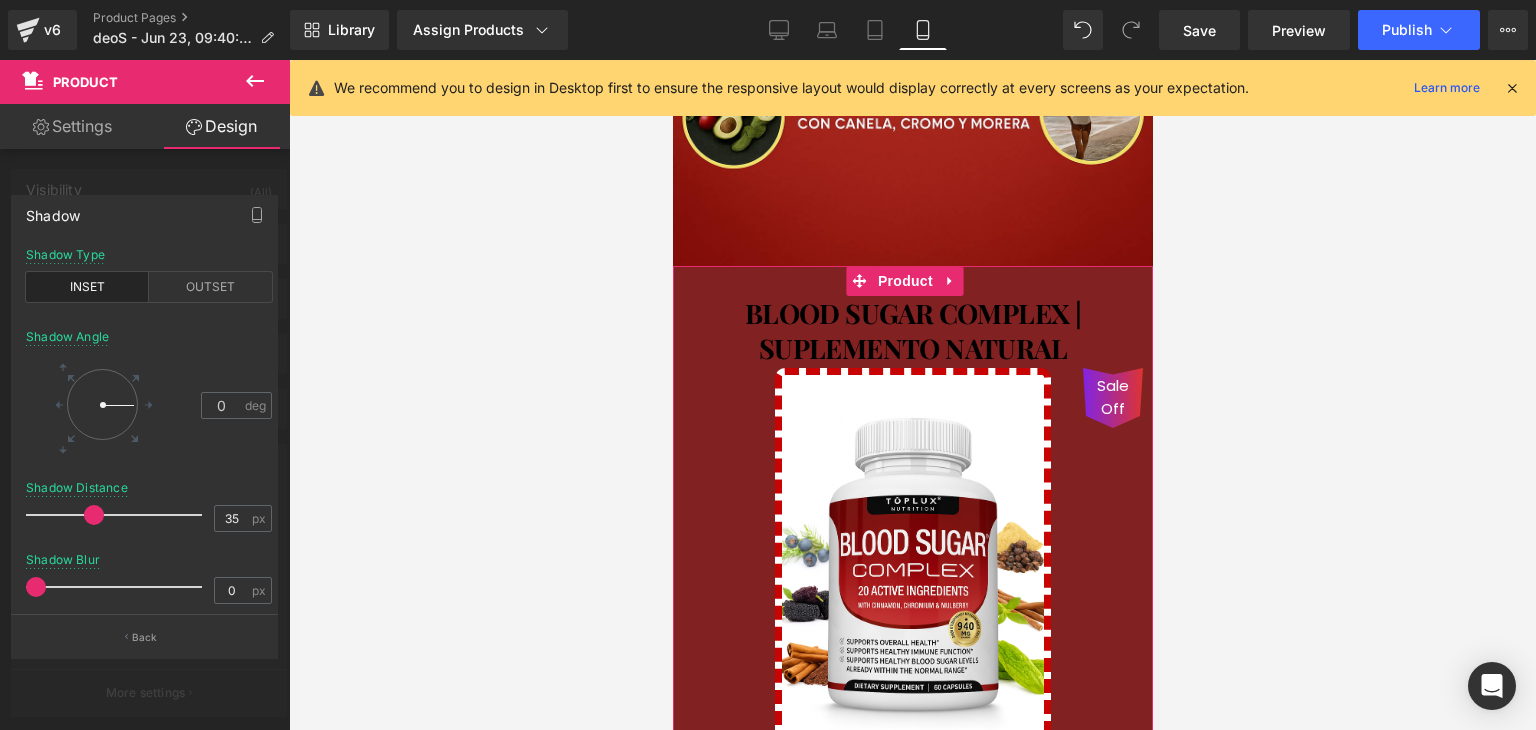 click on "OUTSET" at bounding box center [210, 287] 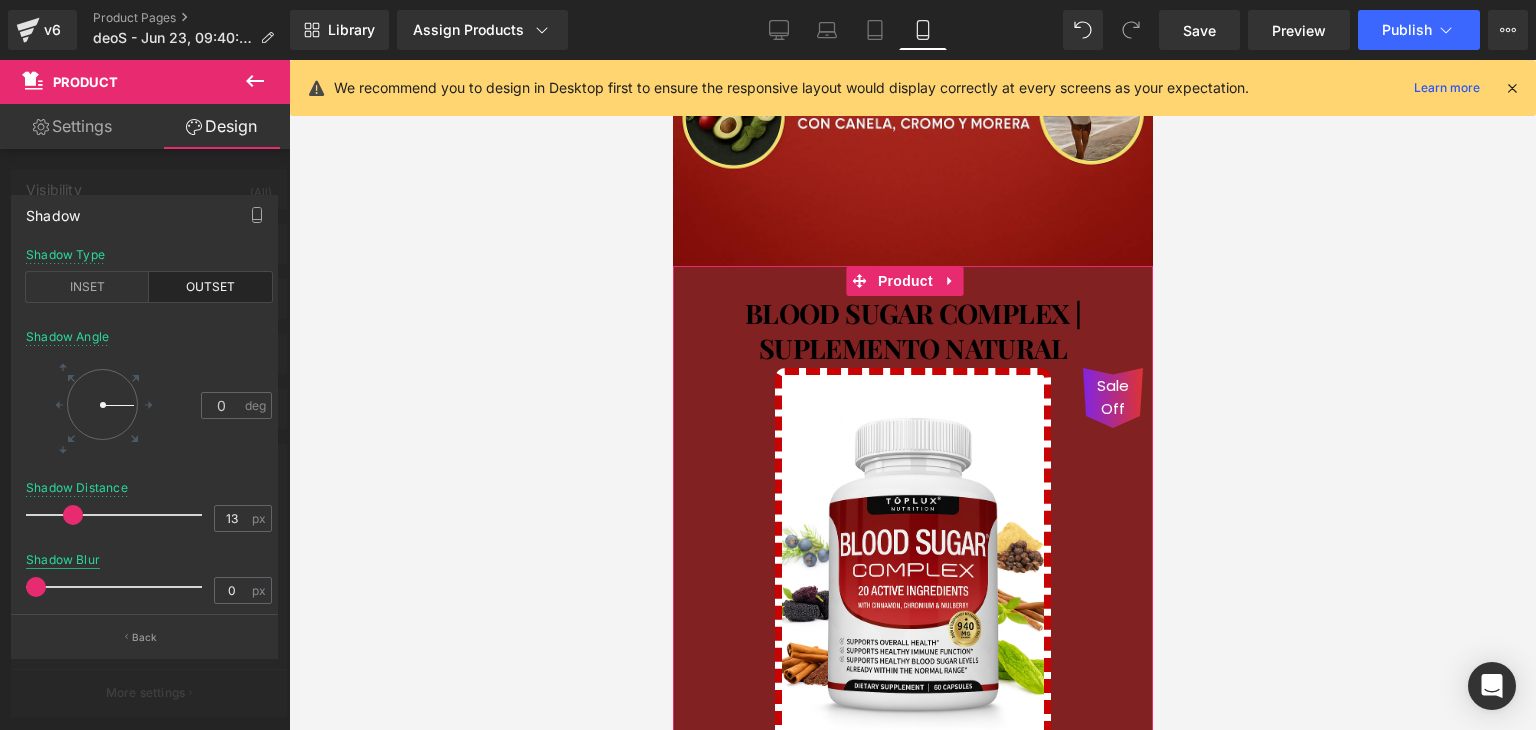 drag, startPoint x: 94, startPoint y: 525, endPoint x: 40, endPoint y: 565, distance: 67.20119 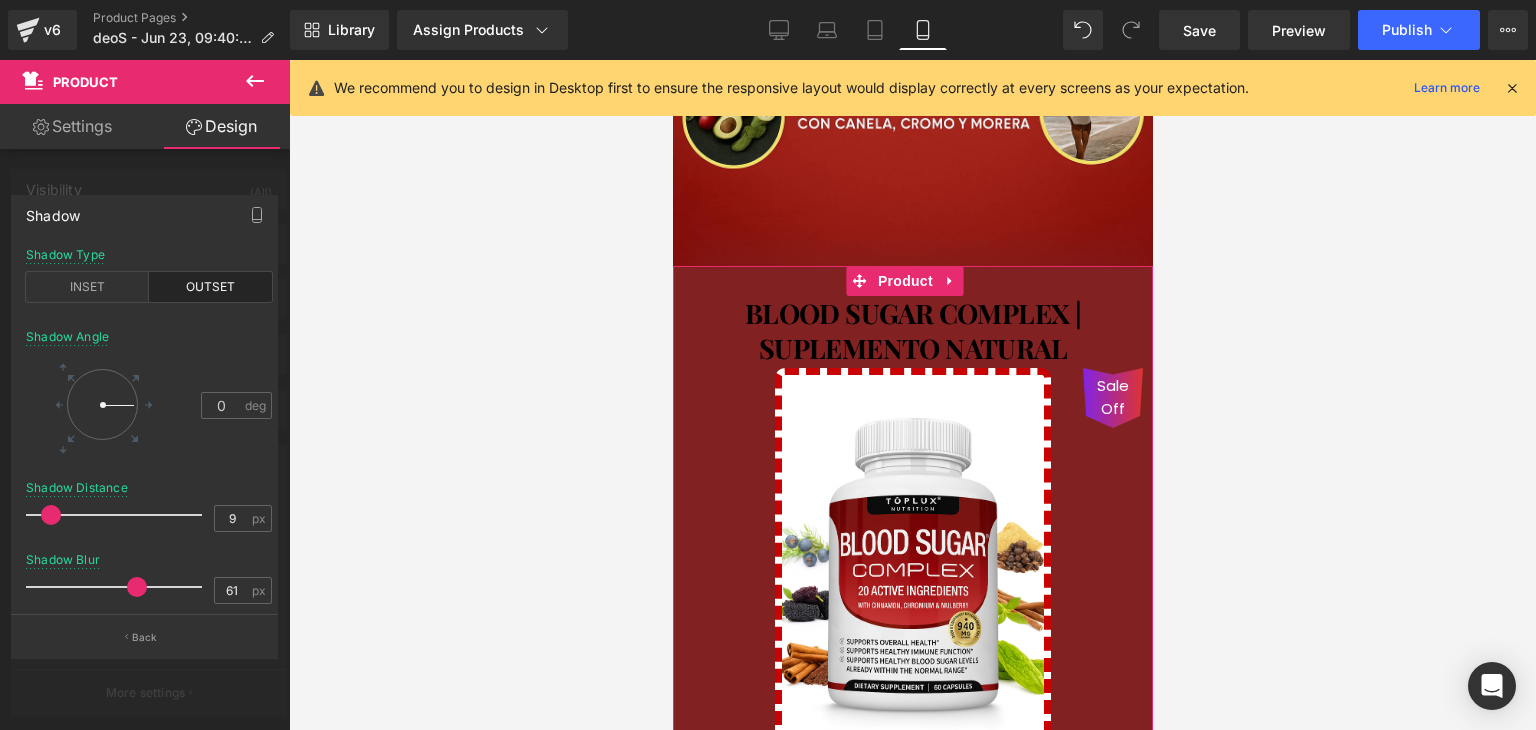 drag, startPoint x: 56, startPoint y: 585, endPoint x: 167, endPoint y: 584, distance: 111.0045 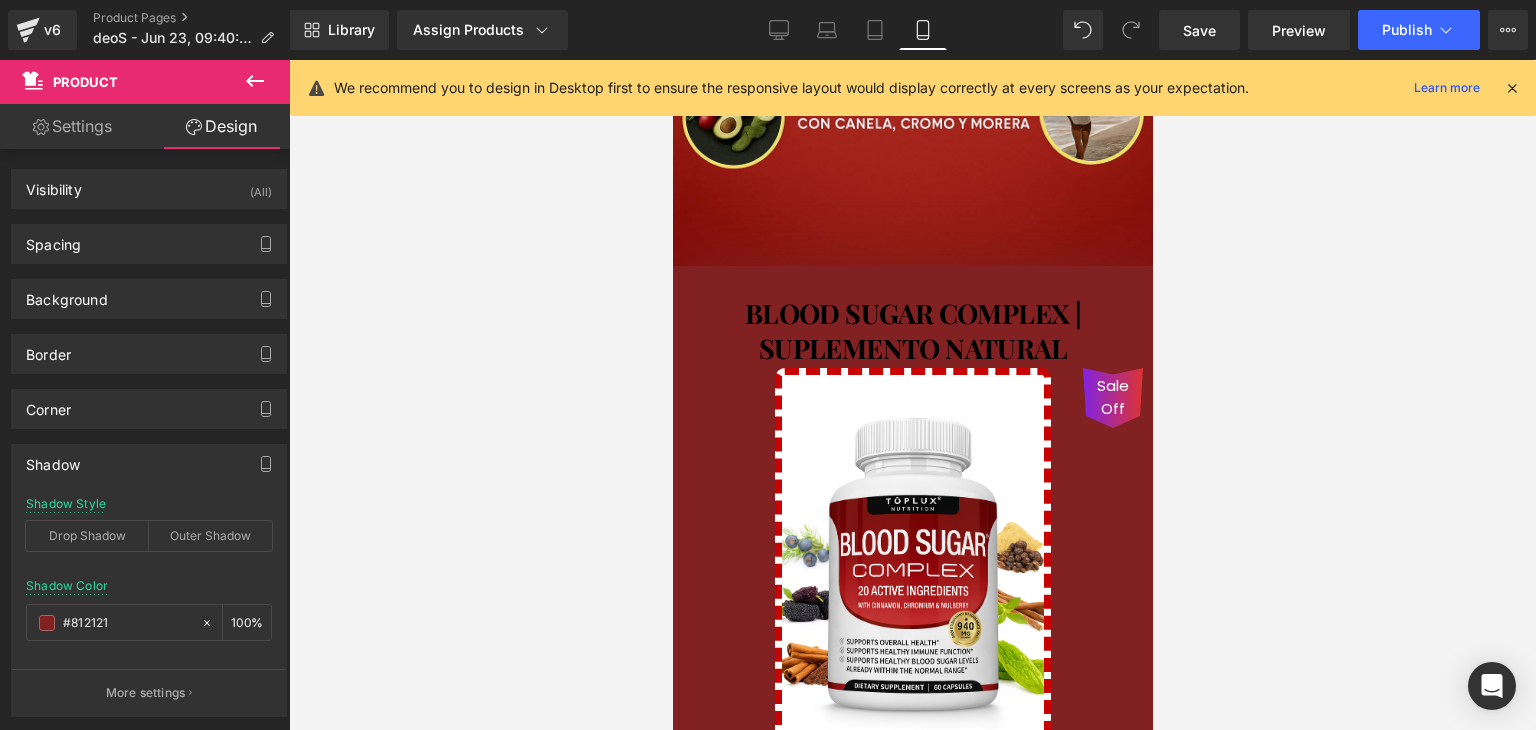 drag, startPoint x: 685, startPoint y: 233, endPoint x: 694, endPoint y: 242, distance: 12.727922 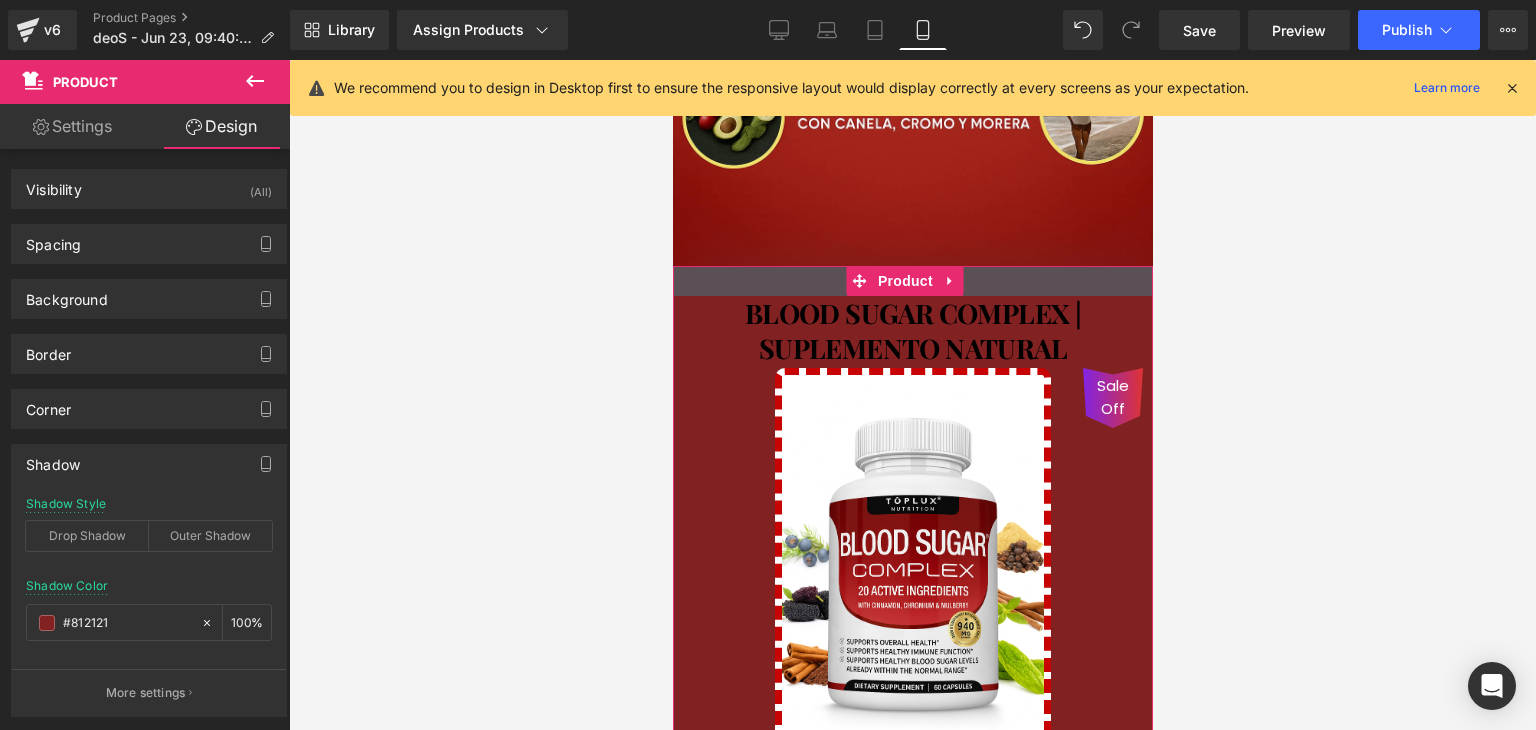 click at bounding box center [912, 281] 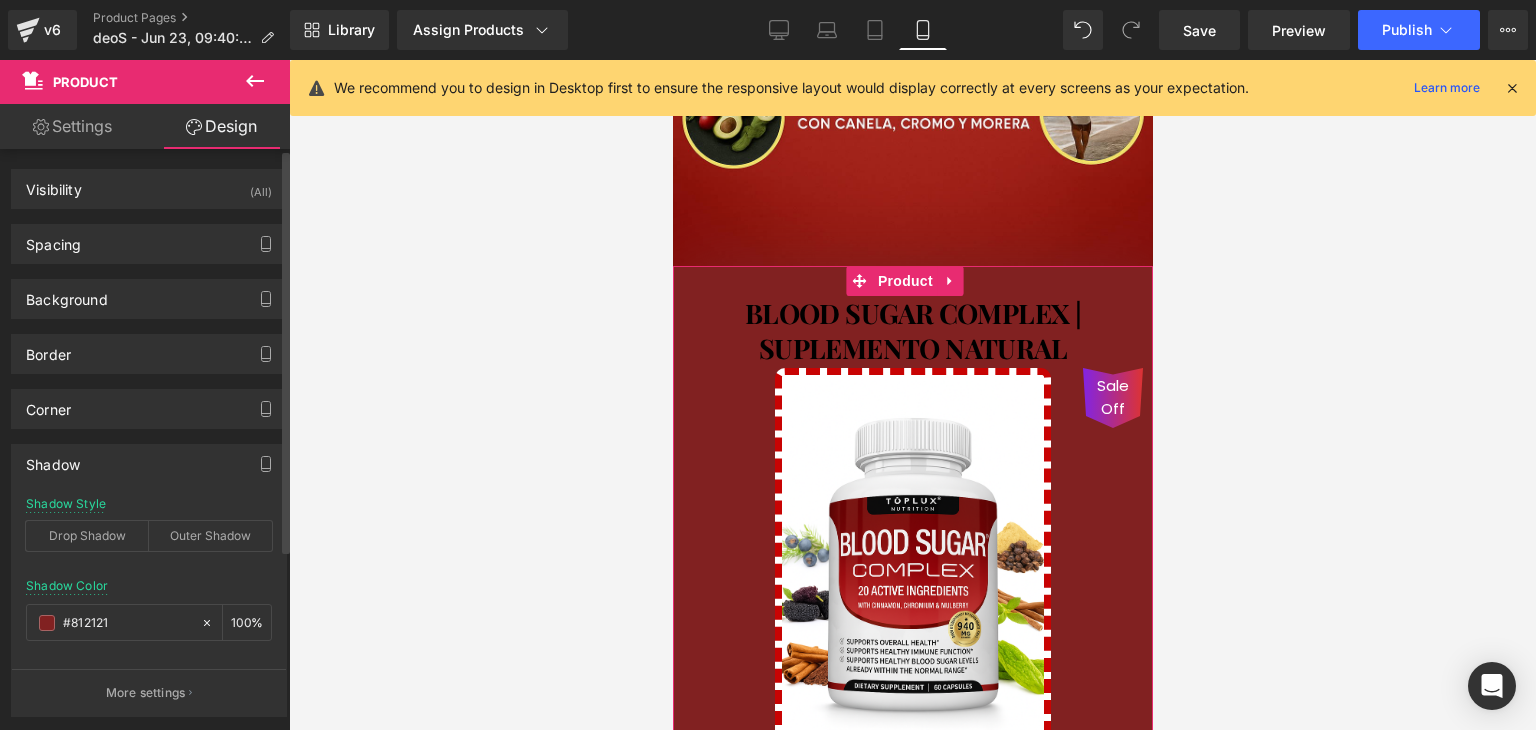 click at bounding box center [149, 567] 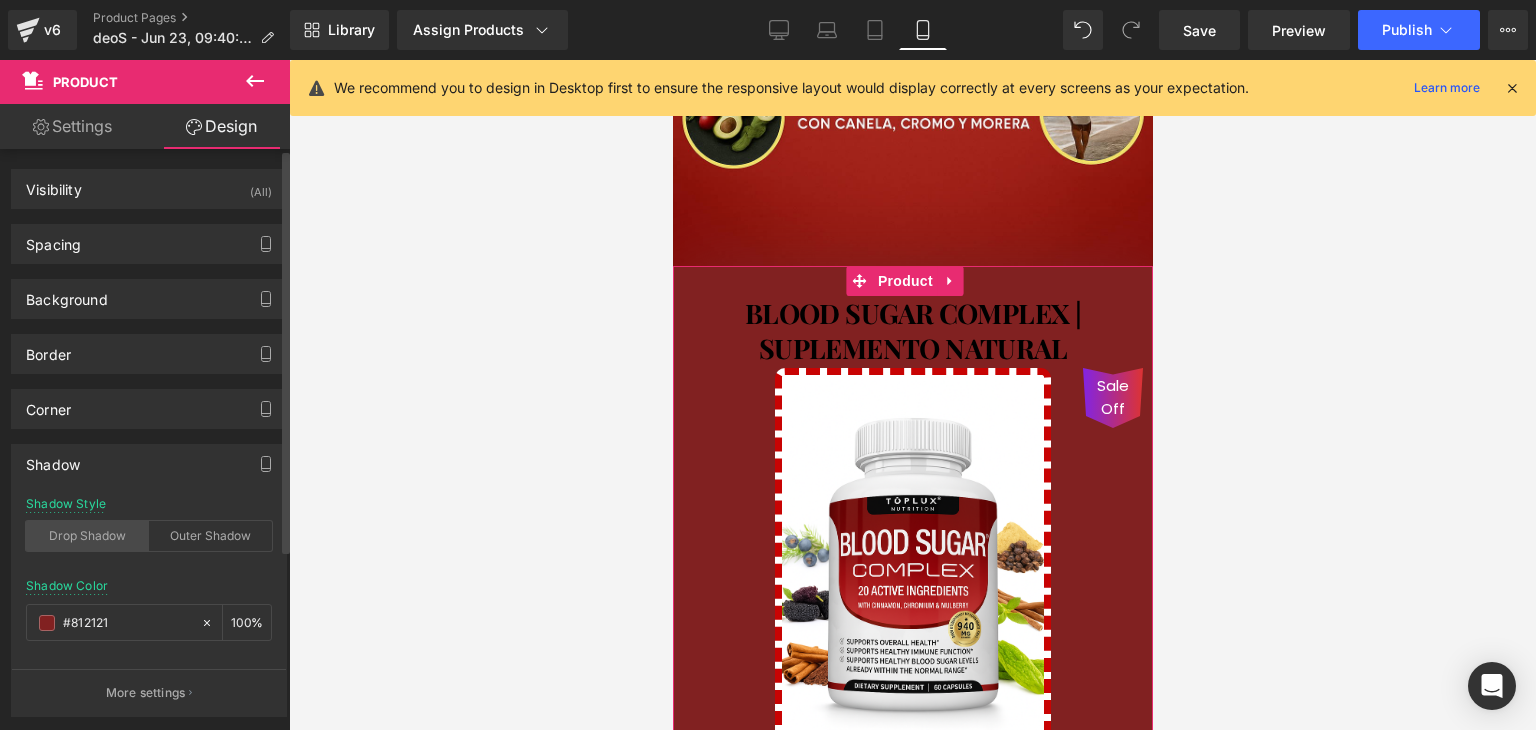 click on "Drop Shadow" at bounding box center (87, 536) 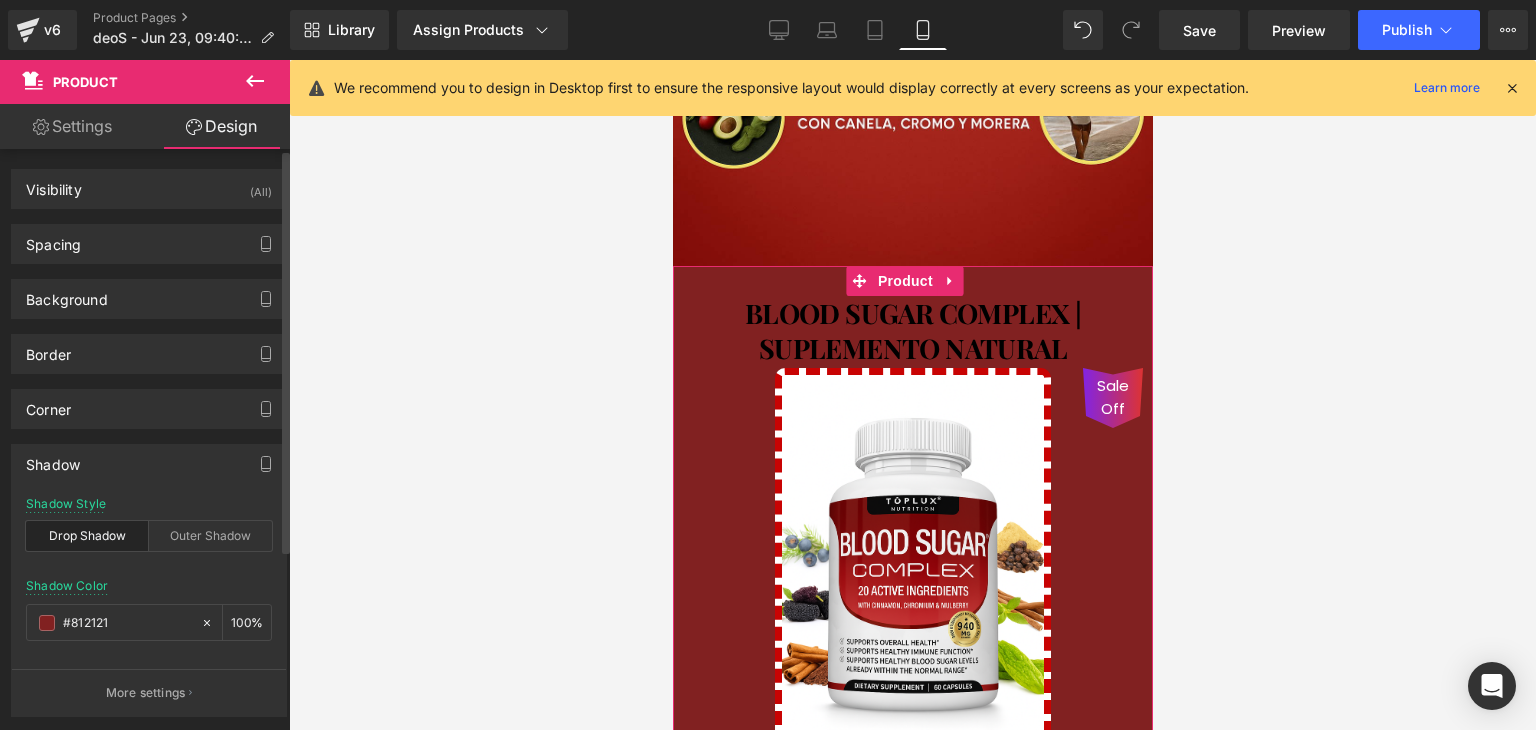 click on "More settings" at bounding box center [146, 693] 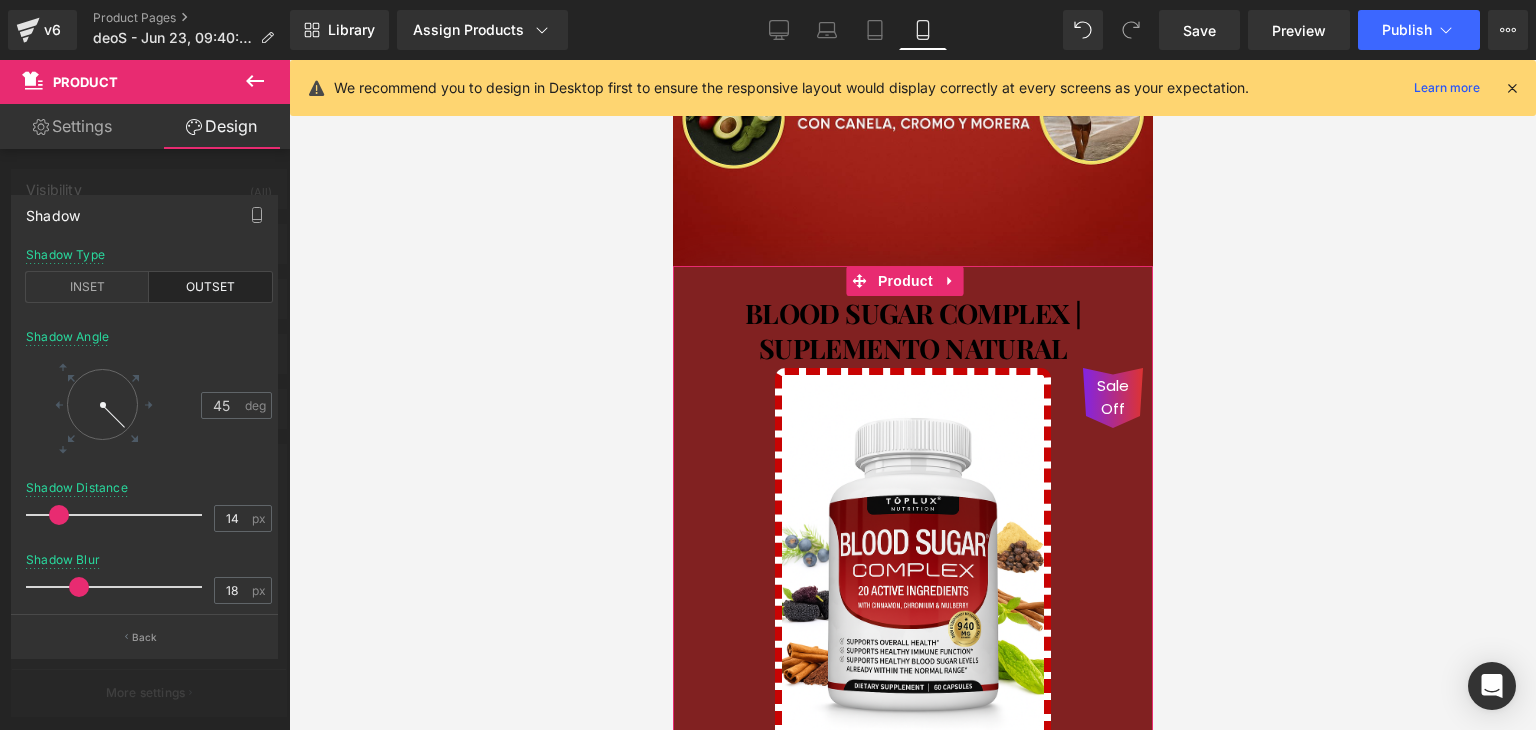 drag, startPoint x: 56, startPoint y: 586, endPoint x: 95, endPoint y: 545, distance: 56.586216 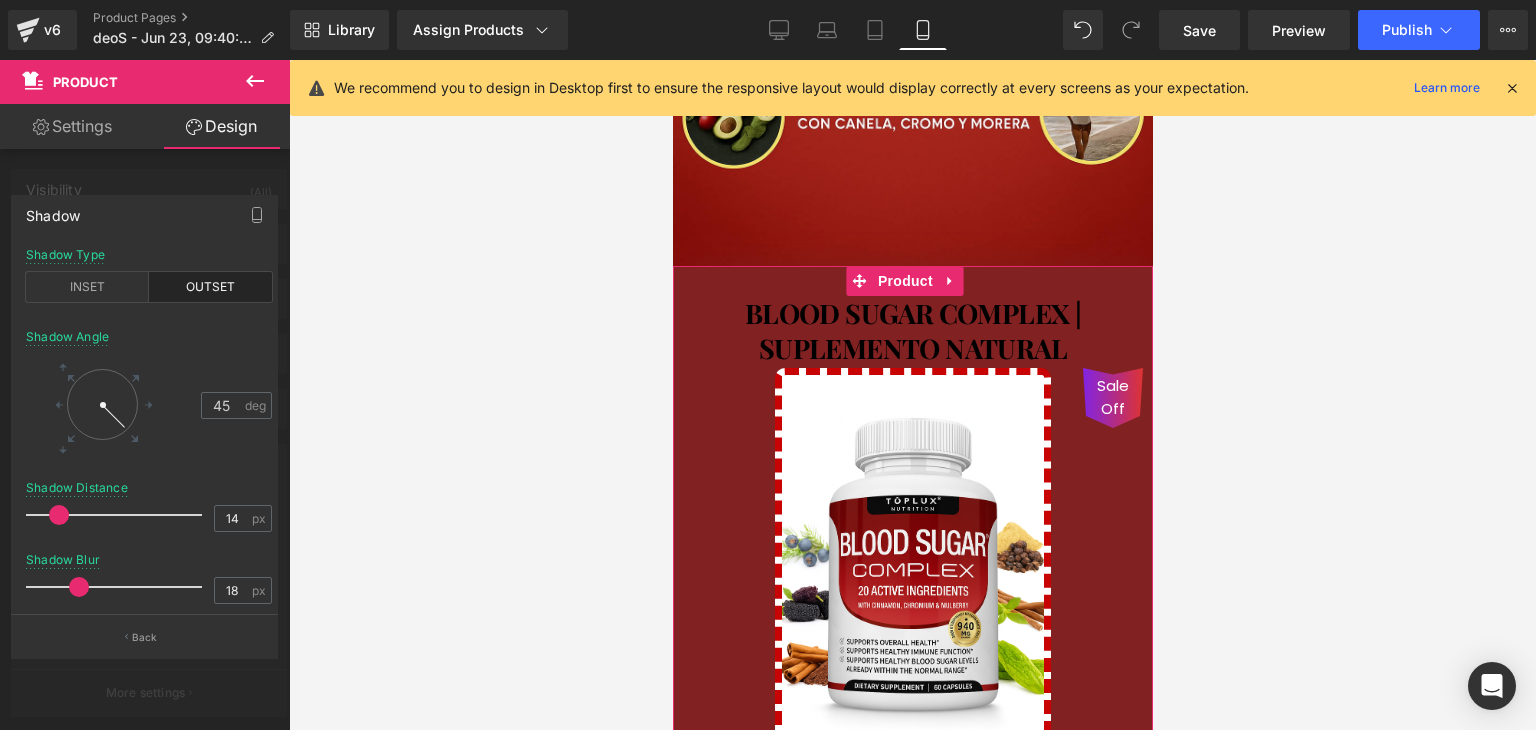click at bounding box center [119, 587] 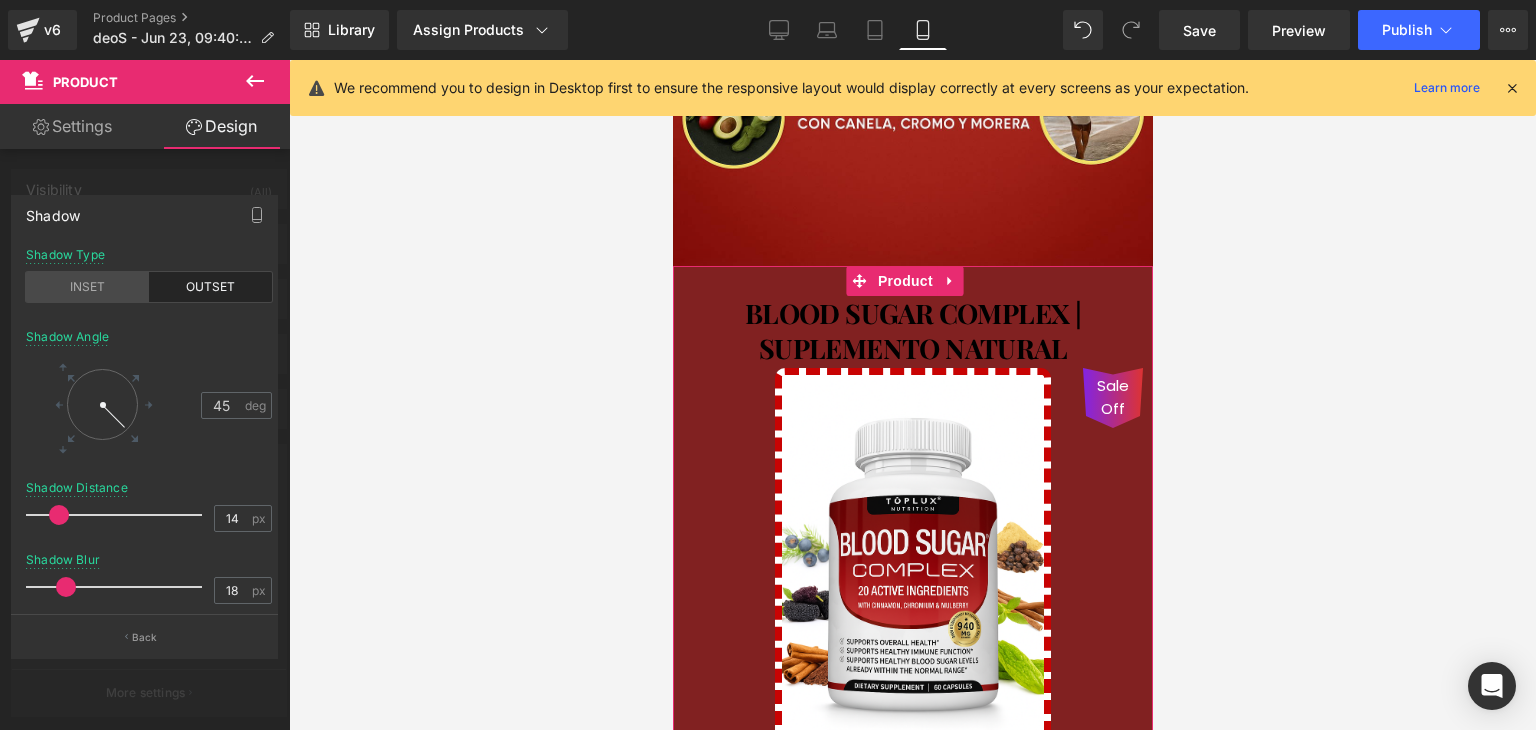 click on "INSET" at bounding box center (87, 287) 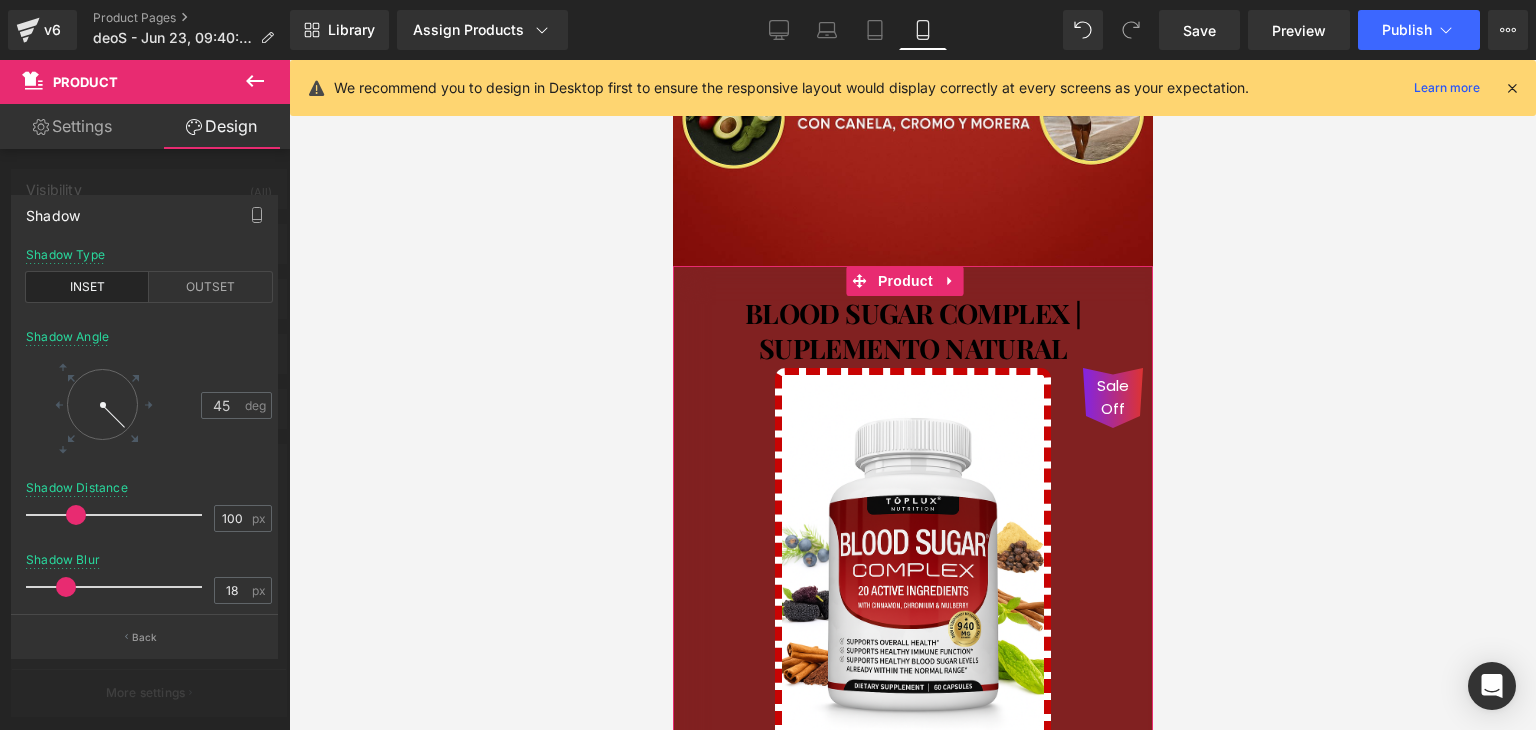 drag, startPoint x: 56, startPoint y: 520, endPoint x: 268, endPoint y: 558, distance: 215.37874 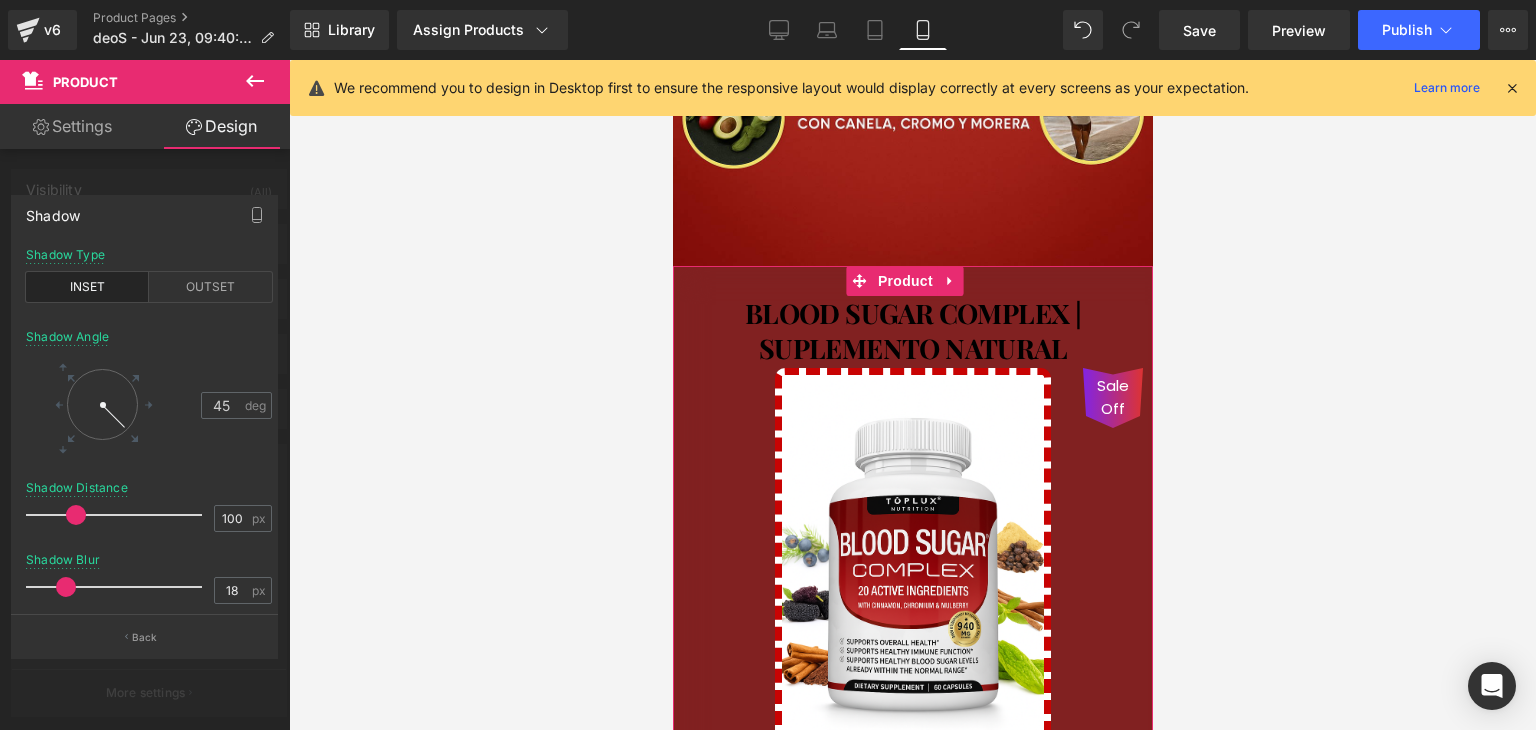 click on "inset Shadow Type INSET OUTSET
45     Shadow Angle                                                                                                           45   deg
100px Shadow Distance 100 px
18px Shadow Blur 18 px
0px Shadow Size 0 px" at bounding box center [149, 431] 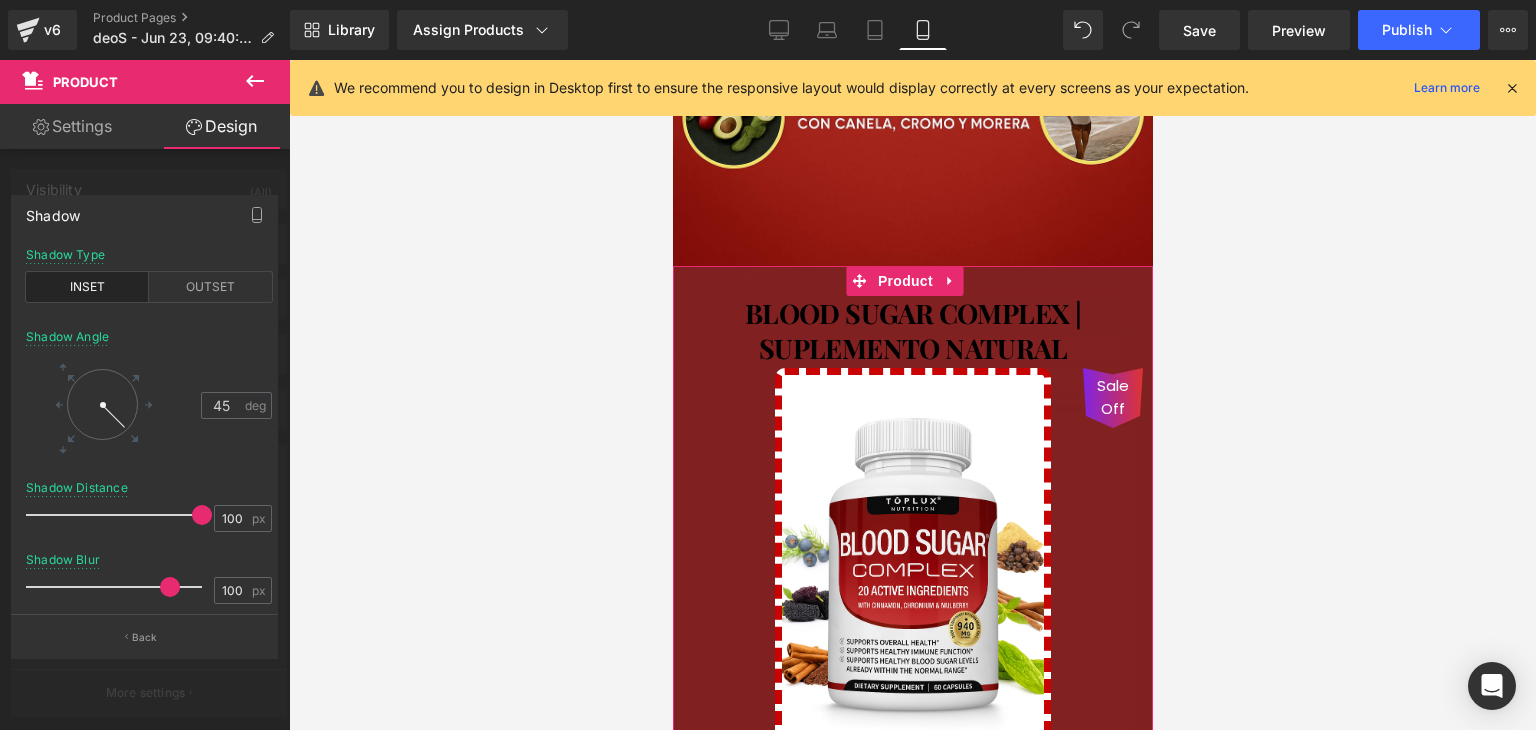 drag, startPoint x: 64, startPoint y: 586, endPoint x: 204, endPoint y: 571, distance: 140.80128 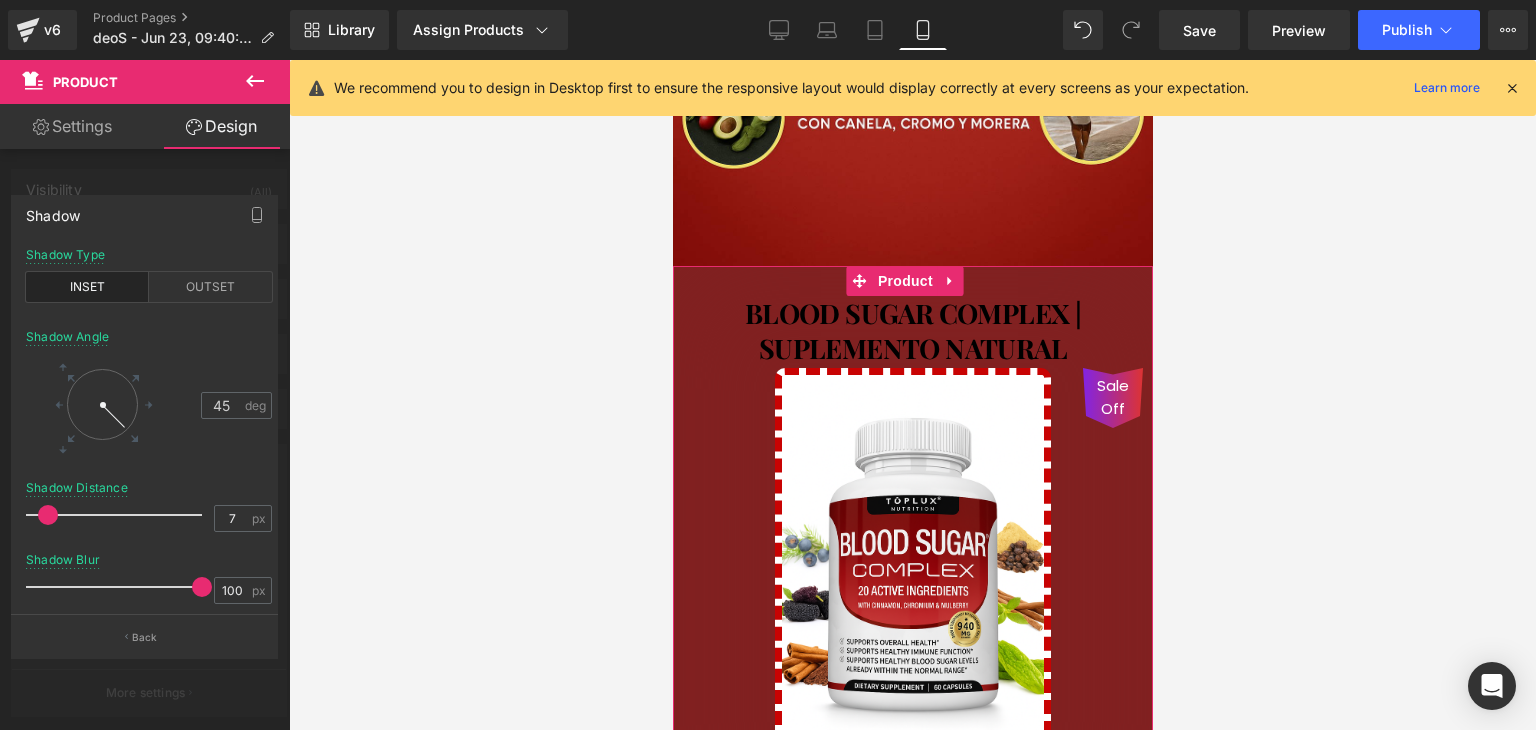drag, startPoint x: 191, startPoint y: 513, endPoint x: 43, endPoint y: 529, distance: 148.86235 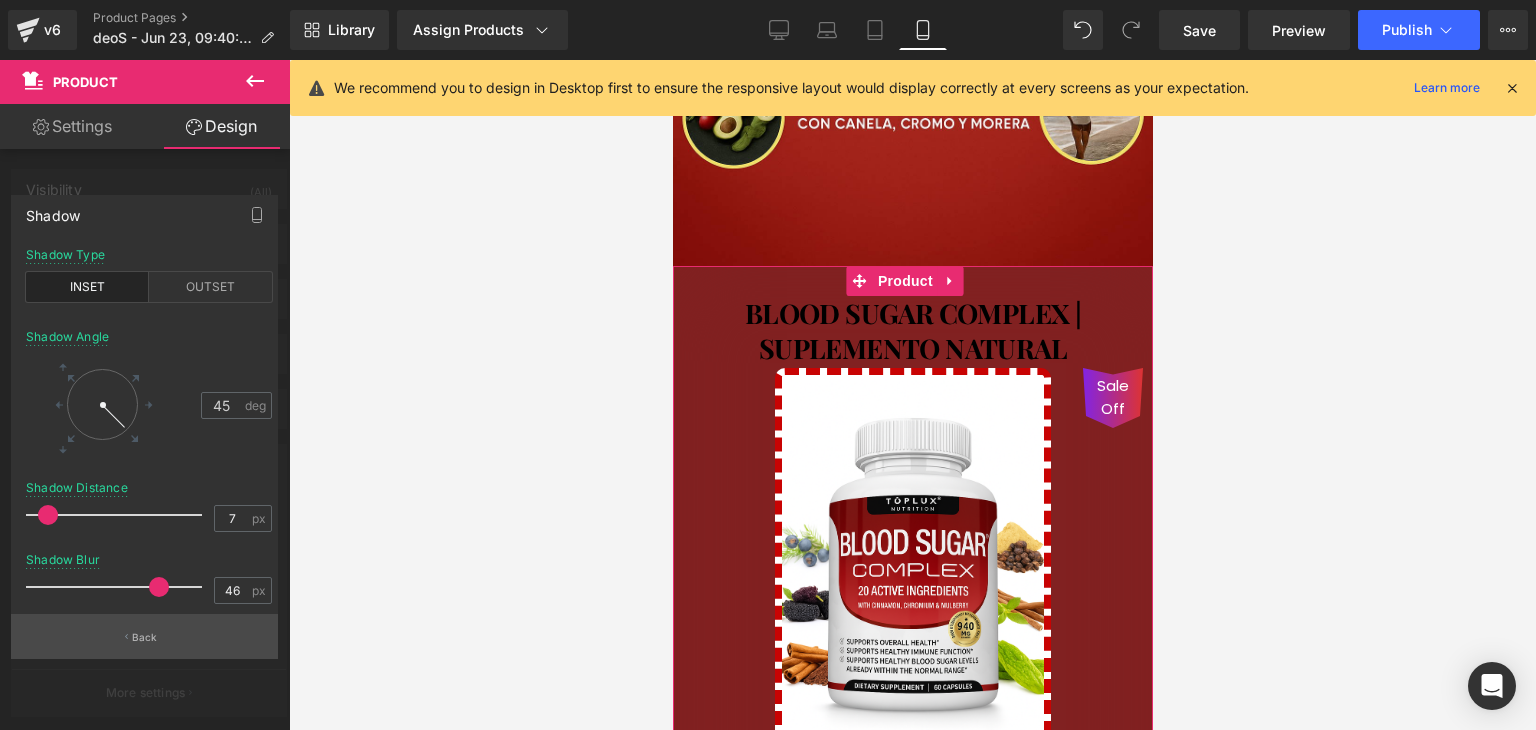 drag, startPoint x: 158, startPoint y: 581, endPoint x: 112, endPoint y: 614, distance: 56.61272 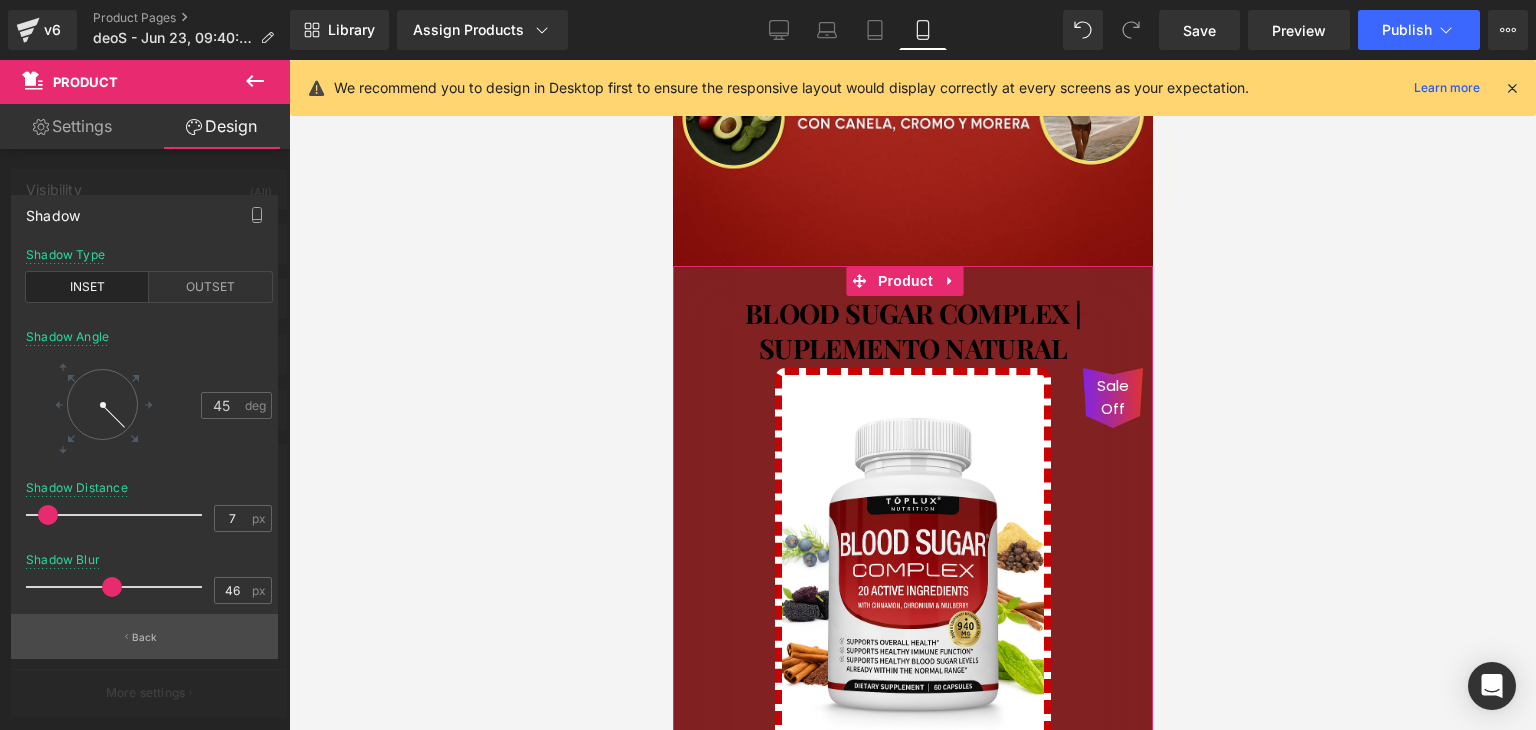 click on "Back" at bounding box center (144, 636) 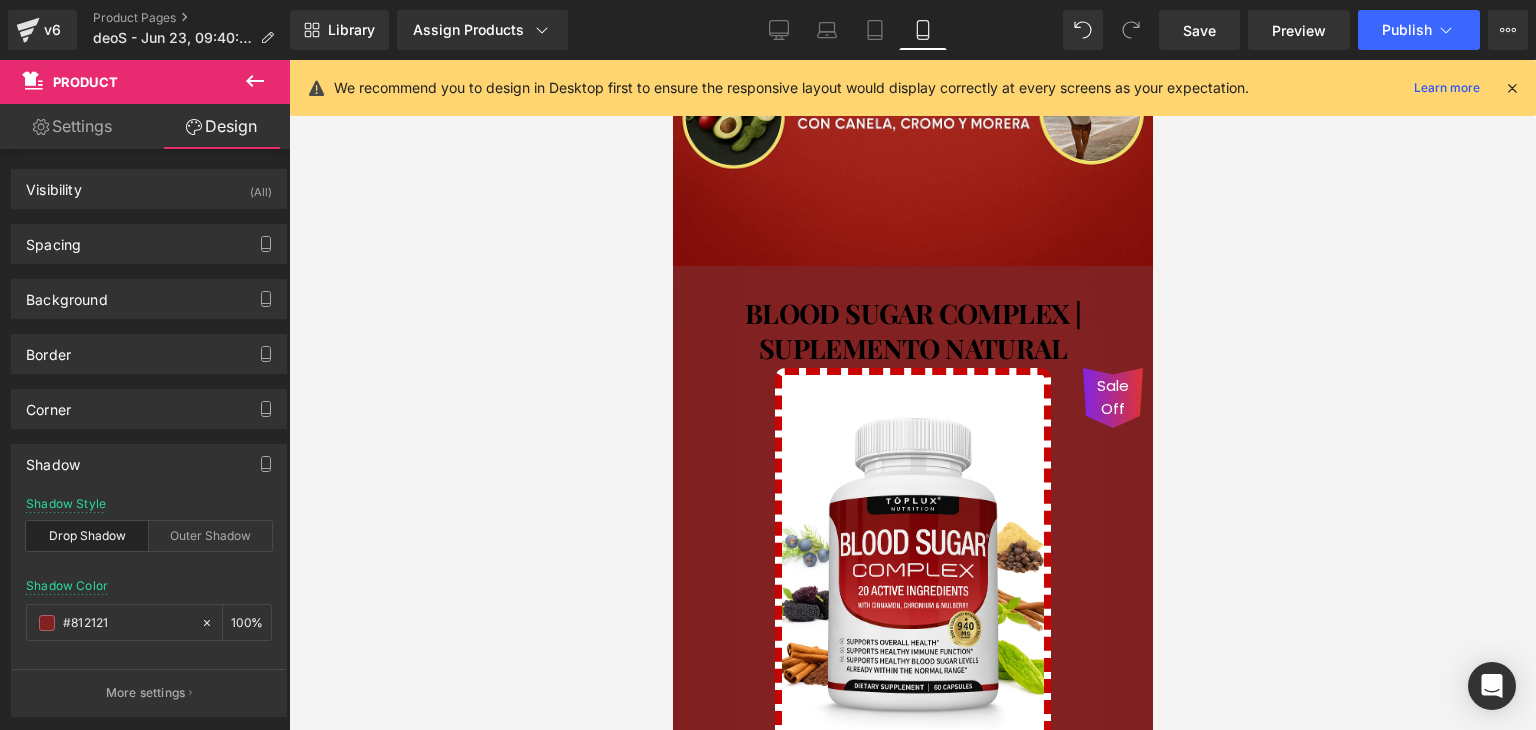drag, startPoint x: 441, startPoint y: 466, endPoint x: 456, endPoint y: 458, distance: 17 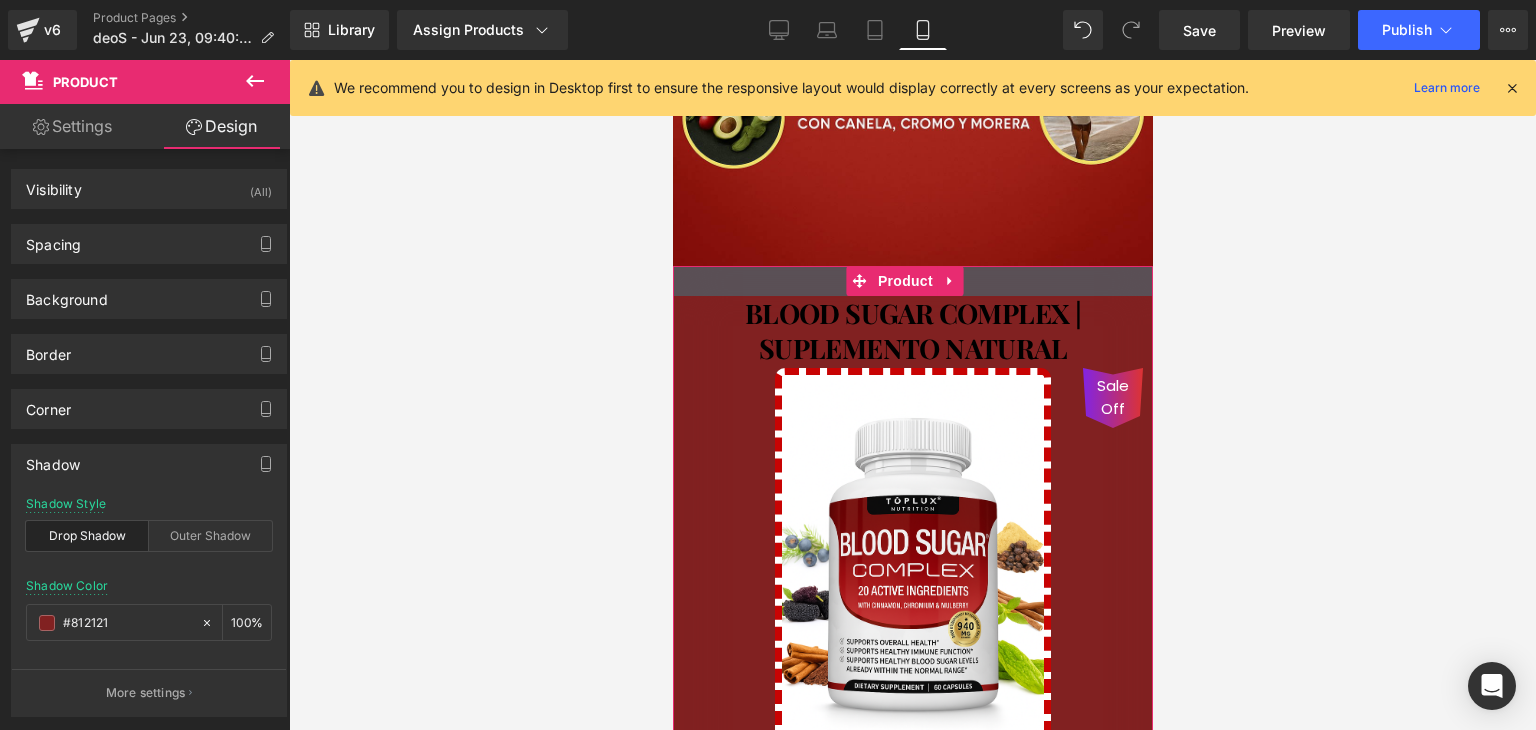 click at bounding box center [912, 281] 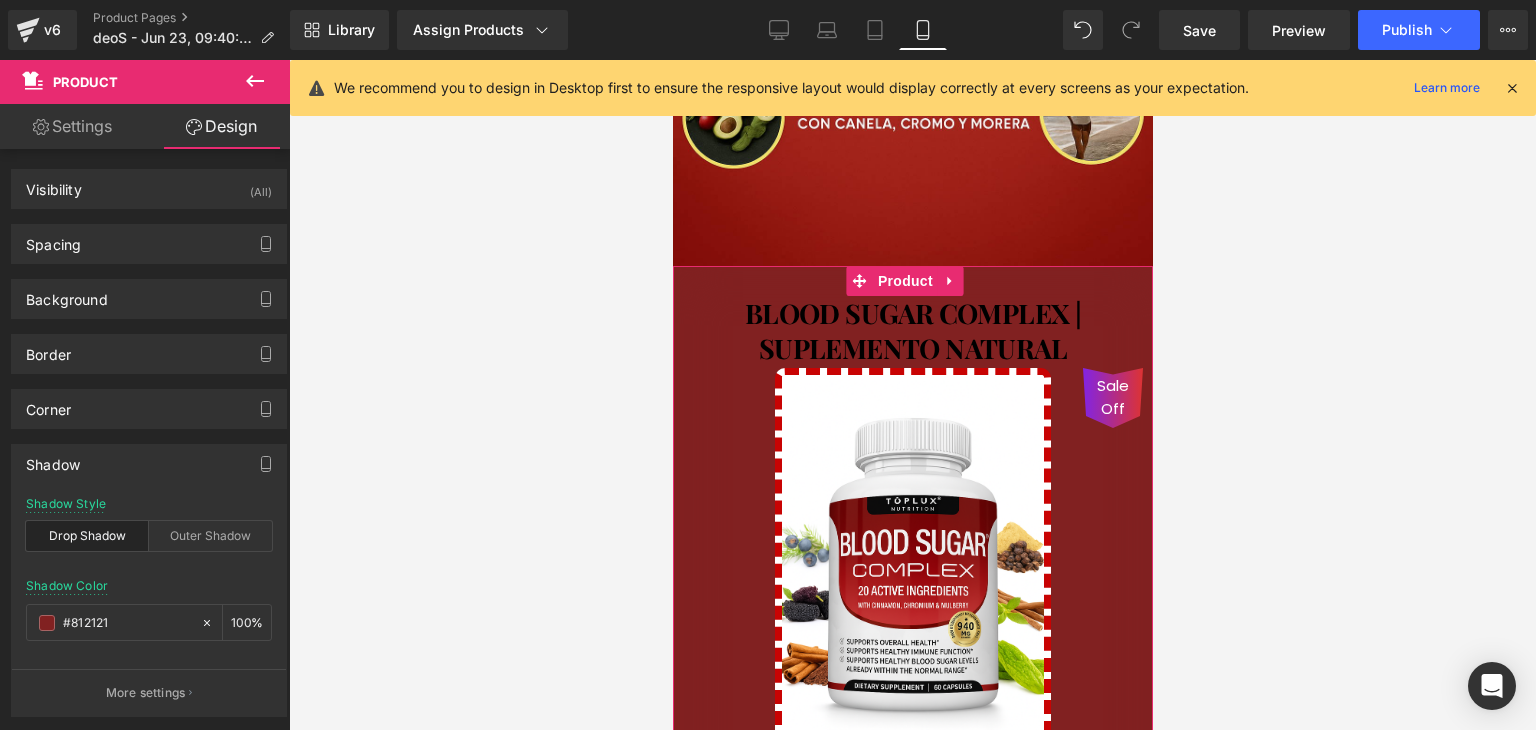 click at bounding box center [1147, 551] 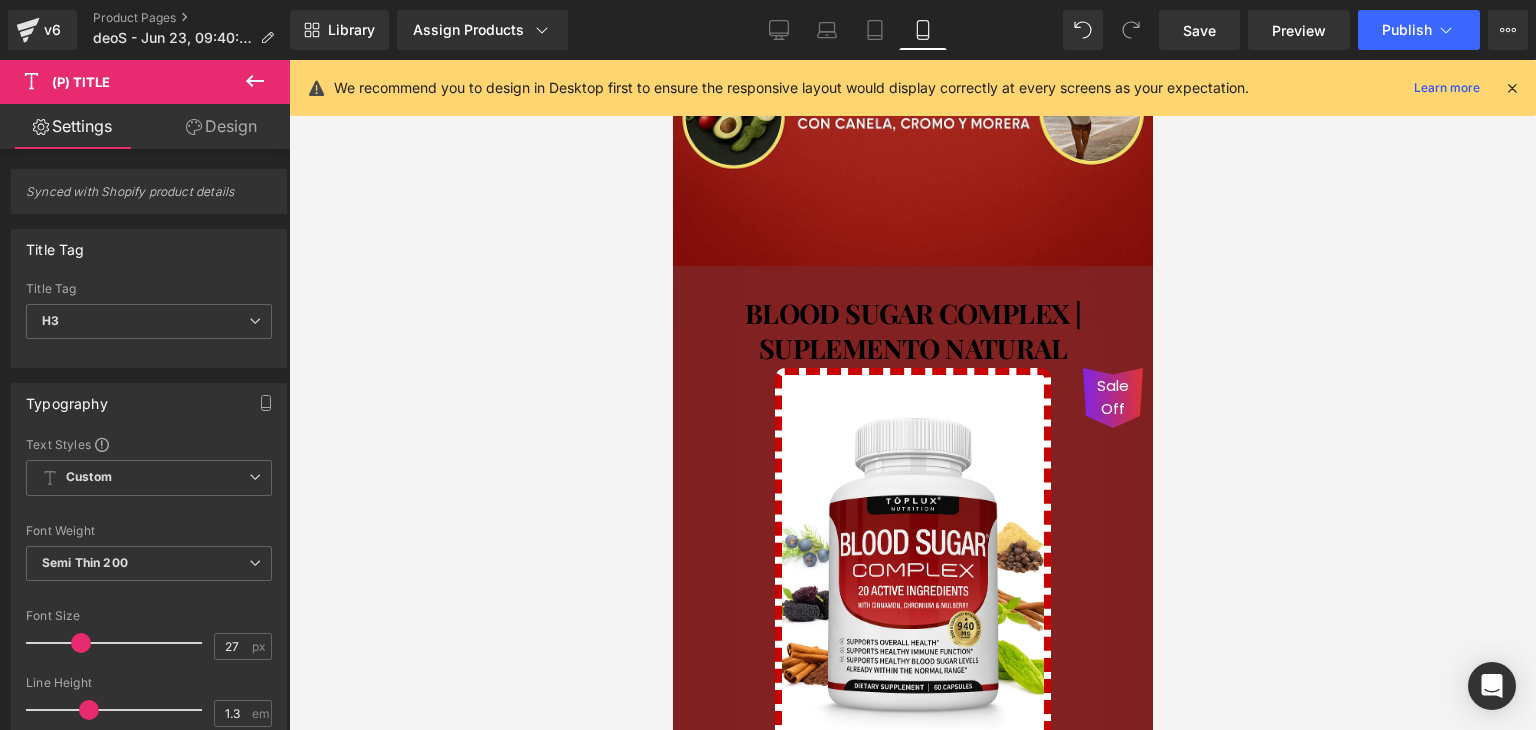 click on "Design" at bounding box center (221, 126) 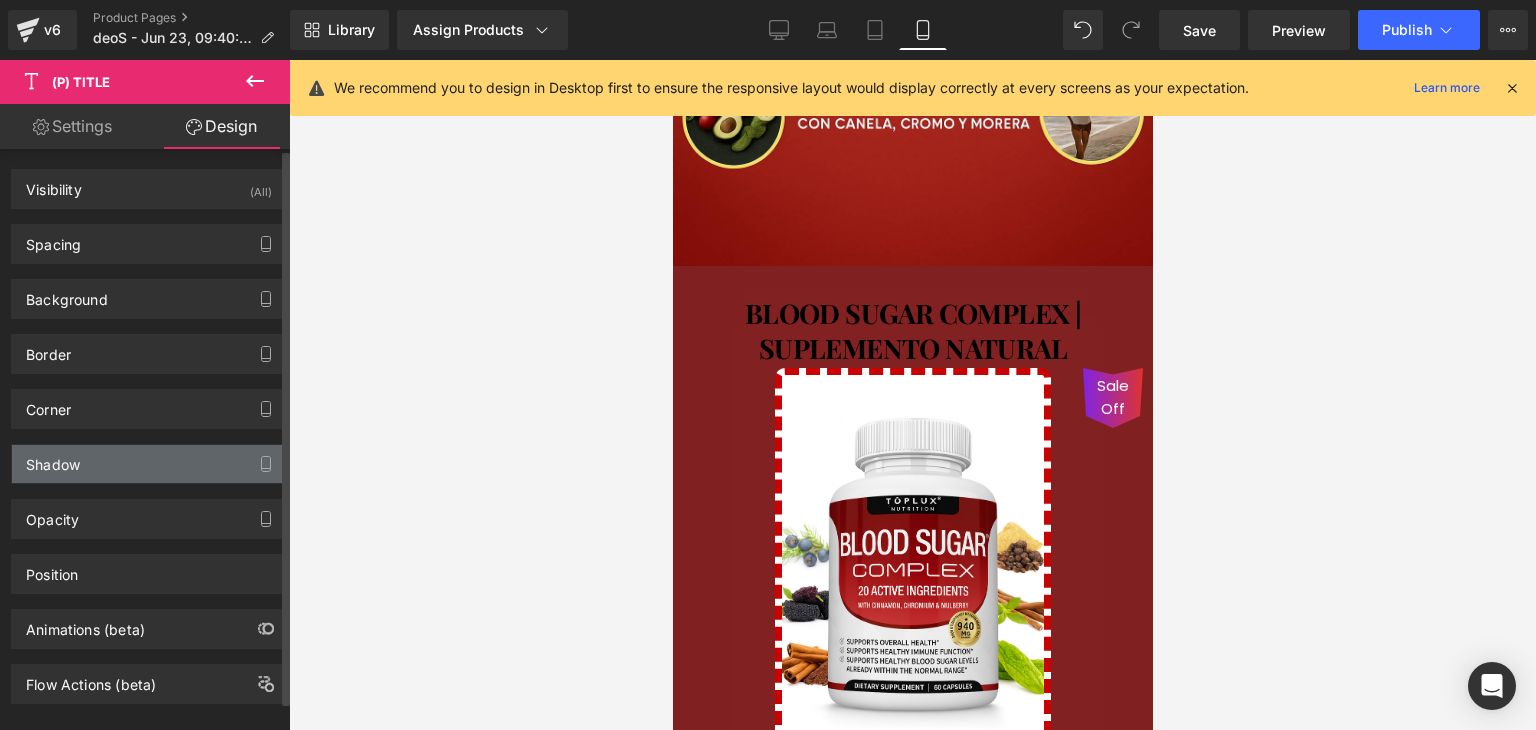 click on "Shadow" at bounding box center [149, 464] 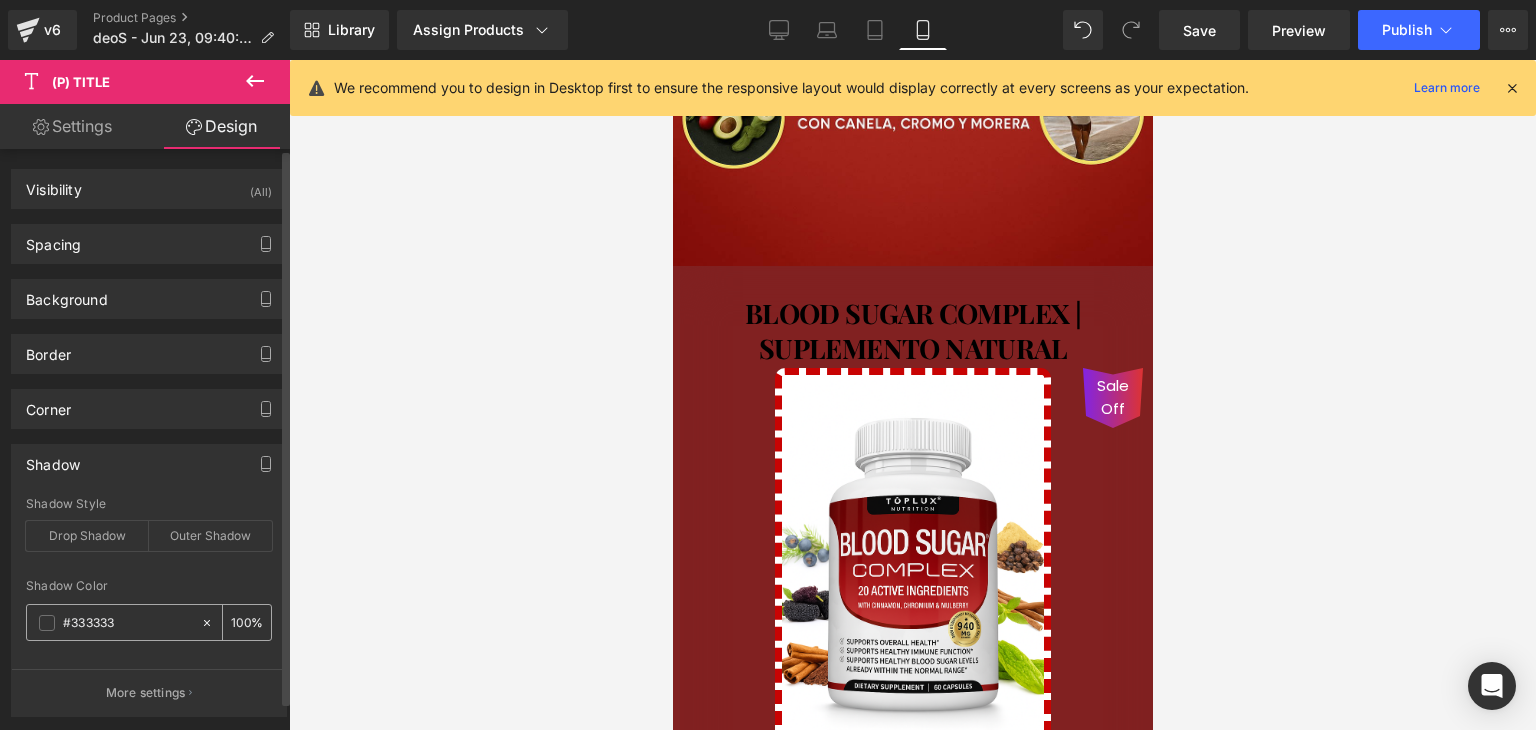 click on "#333333" at bounding box center [113, 622] 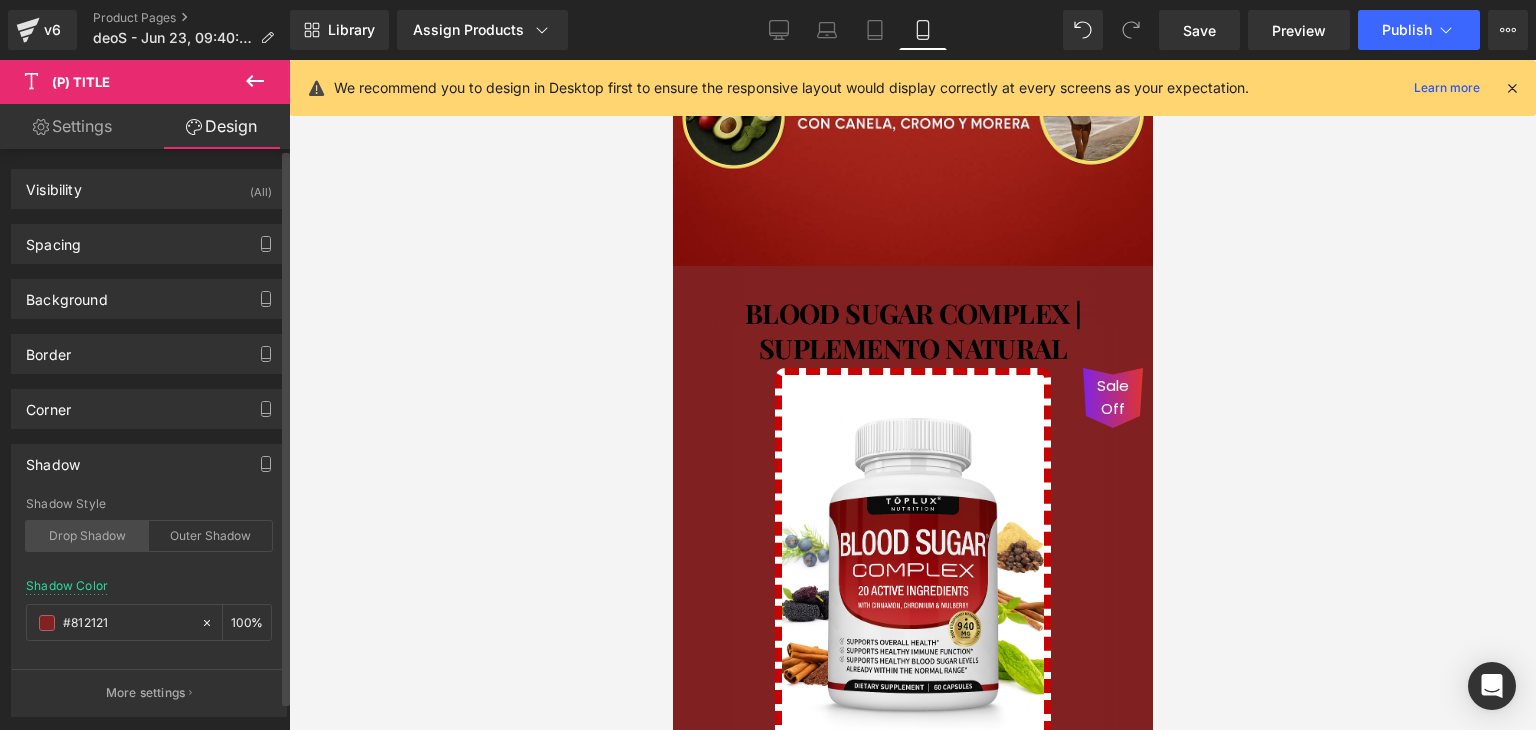 click on "Drop Shadow" at bounding box center (87, 536) 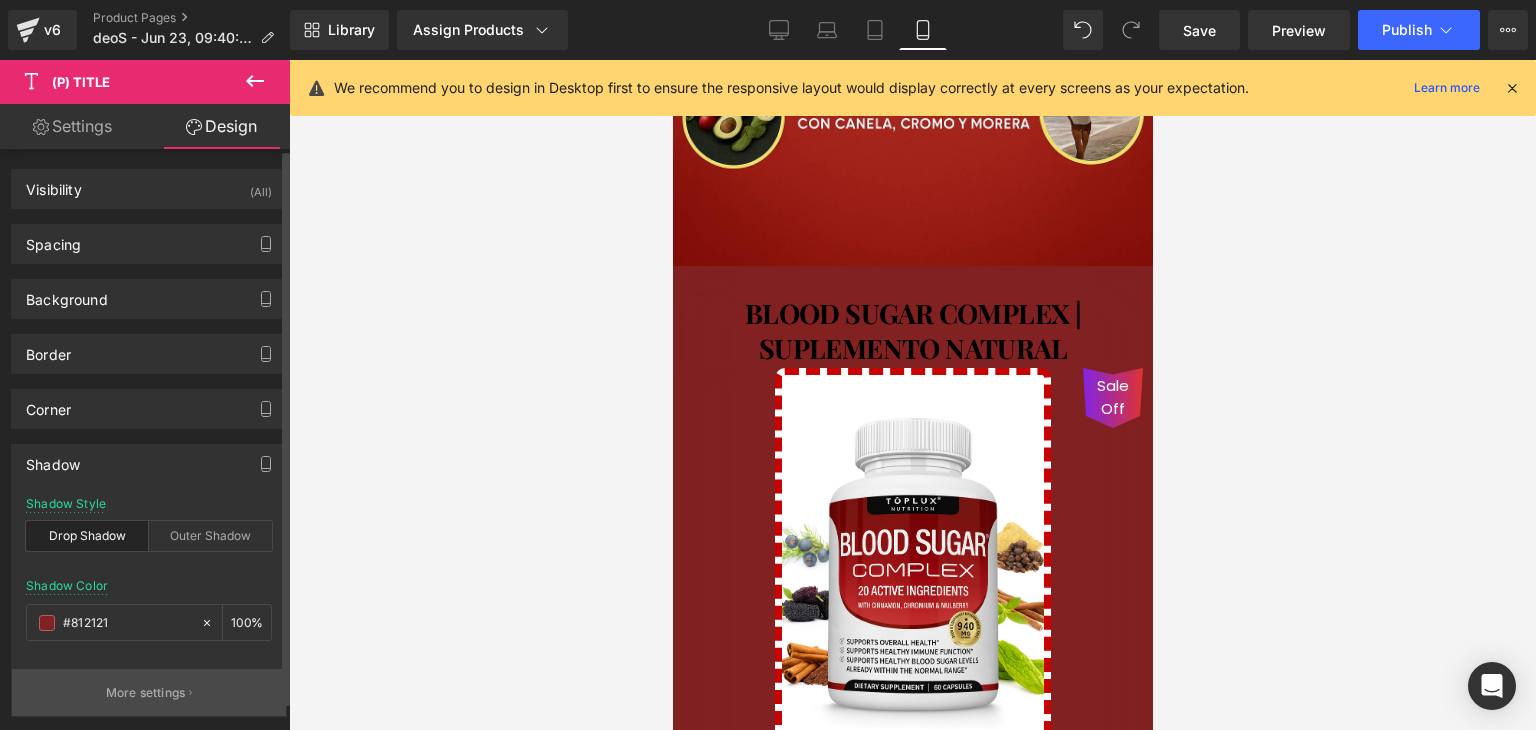 click on "More settings" at bounding box center [149, 692] 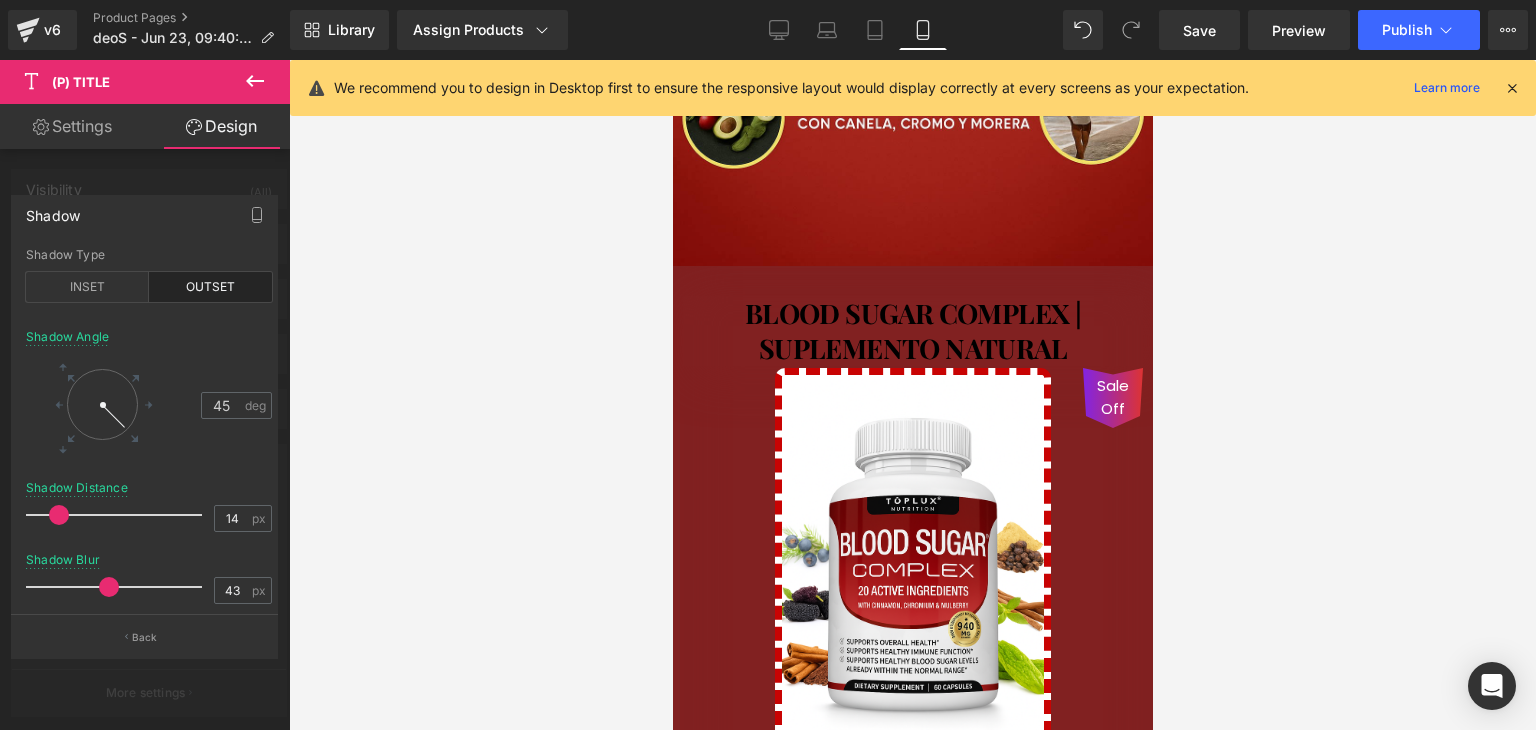 drag, startPoint x: 51, startPoint y: 583, endPoint x: 100, endPoint y: 582, distance: 49.010204 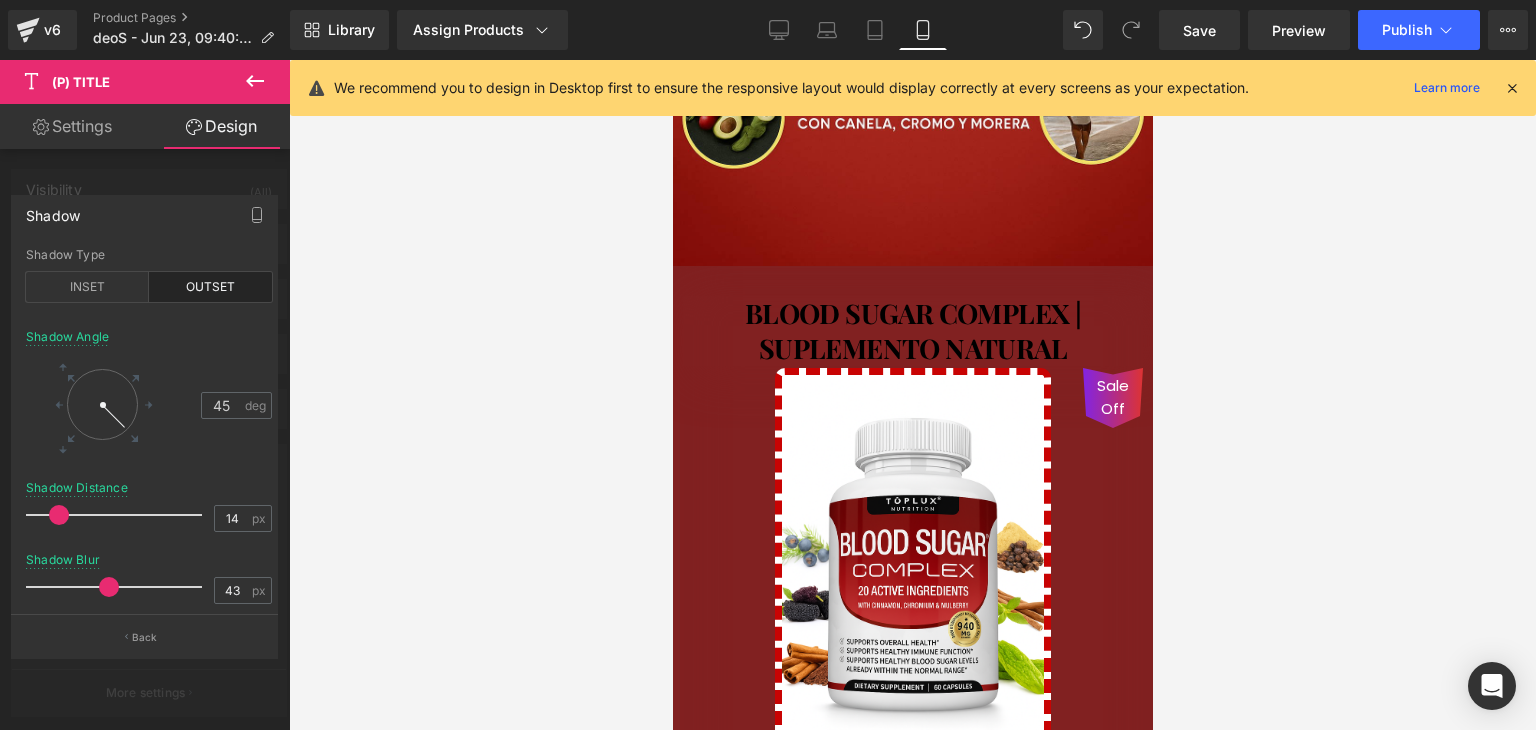 click at bounding box center [109, 587] 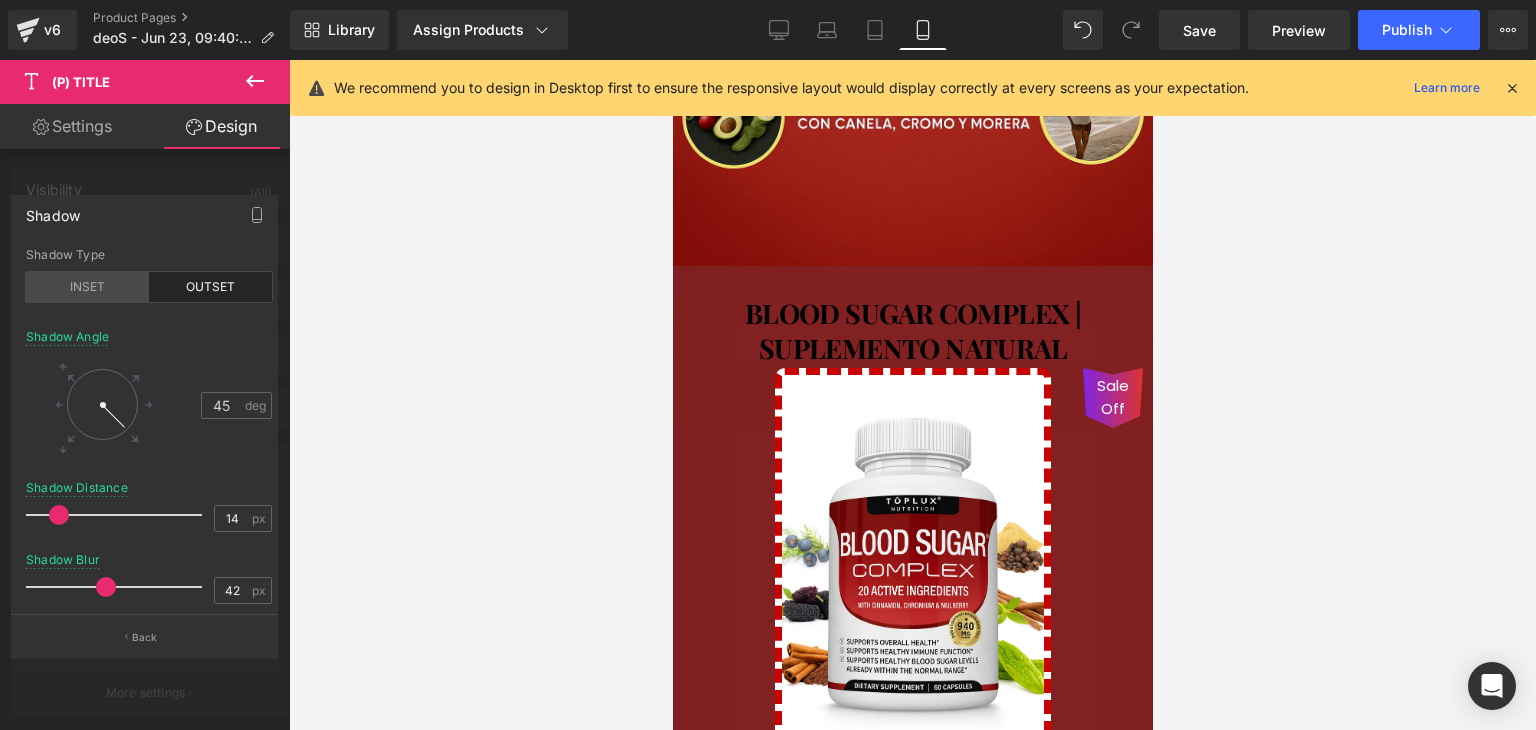 drag, startPoint x: 132, startPoint y: 273, endPoint x: 123, endPoint y: 279, distance: 10.816654 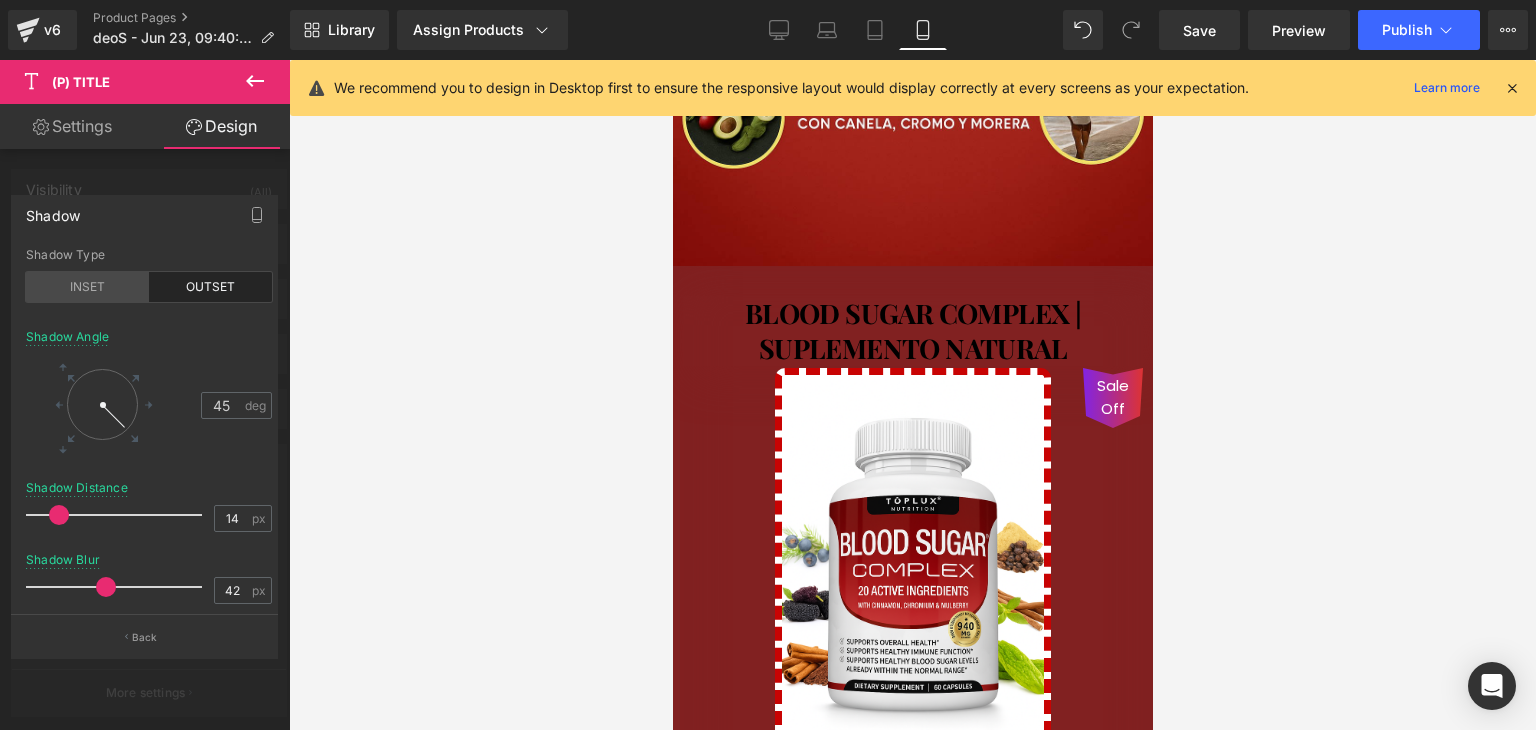 click on "INSET" at bounding box center (87, 287) 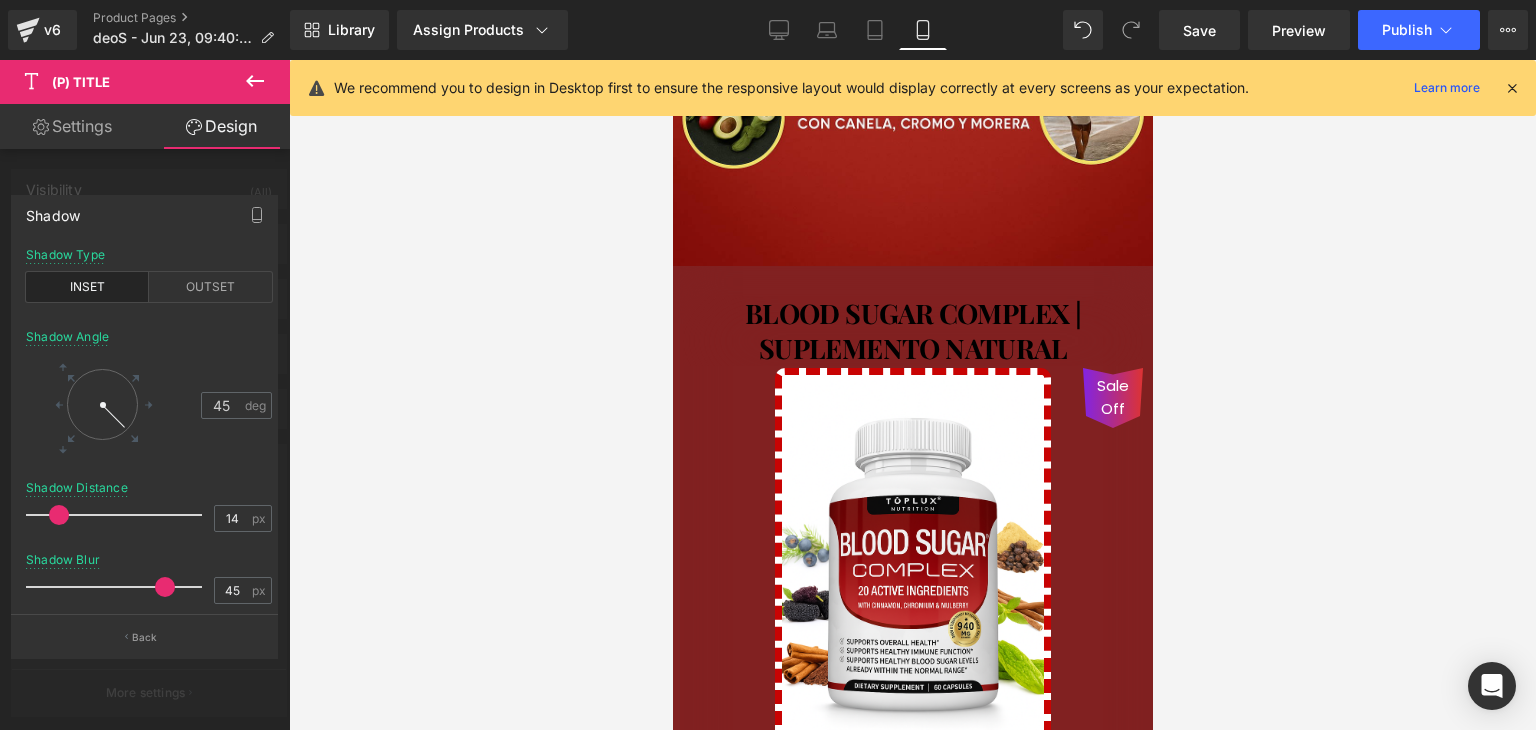 drag, startPoint x: 122, startPoint y: 585, endPoint x: 101, endPoint y: 577, distance: 22.472204 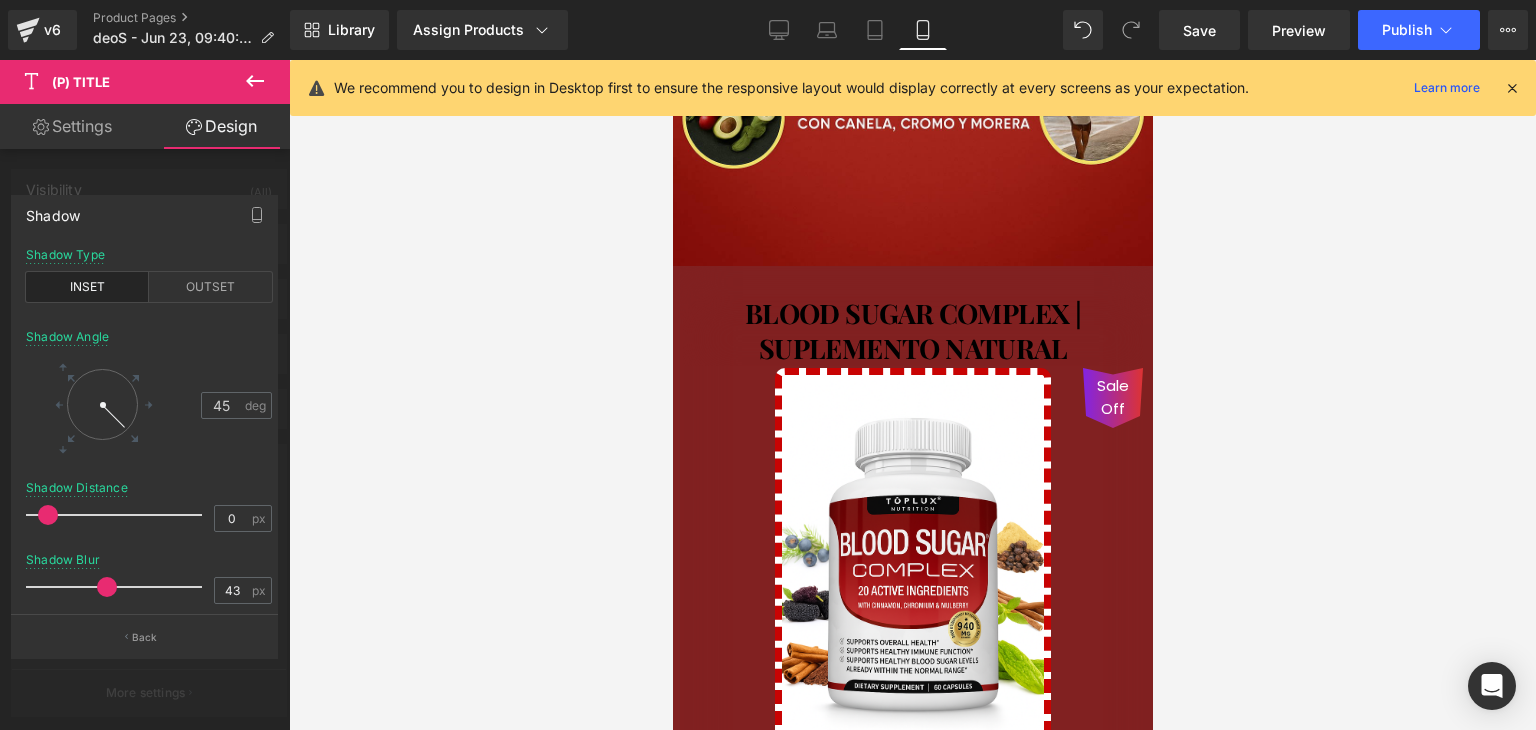 drag, startPoint x: 60, startPoint y: 515, endPoint x: 37, endPoint y: 514, distance: 23.021729 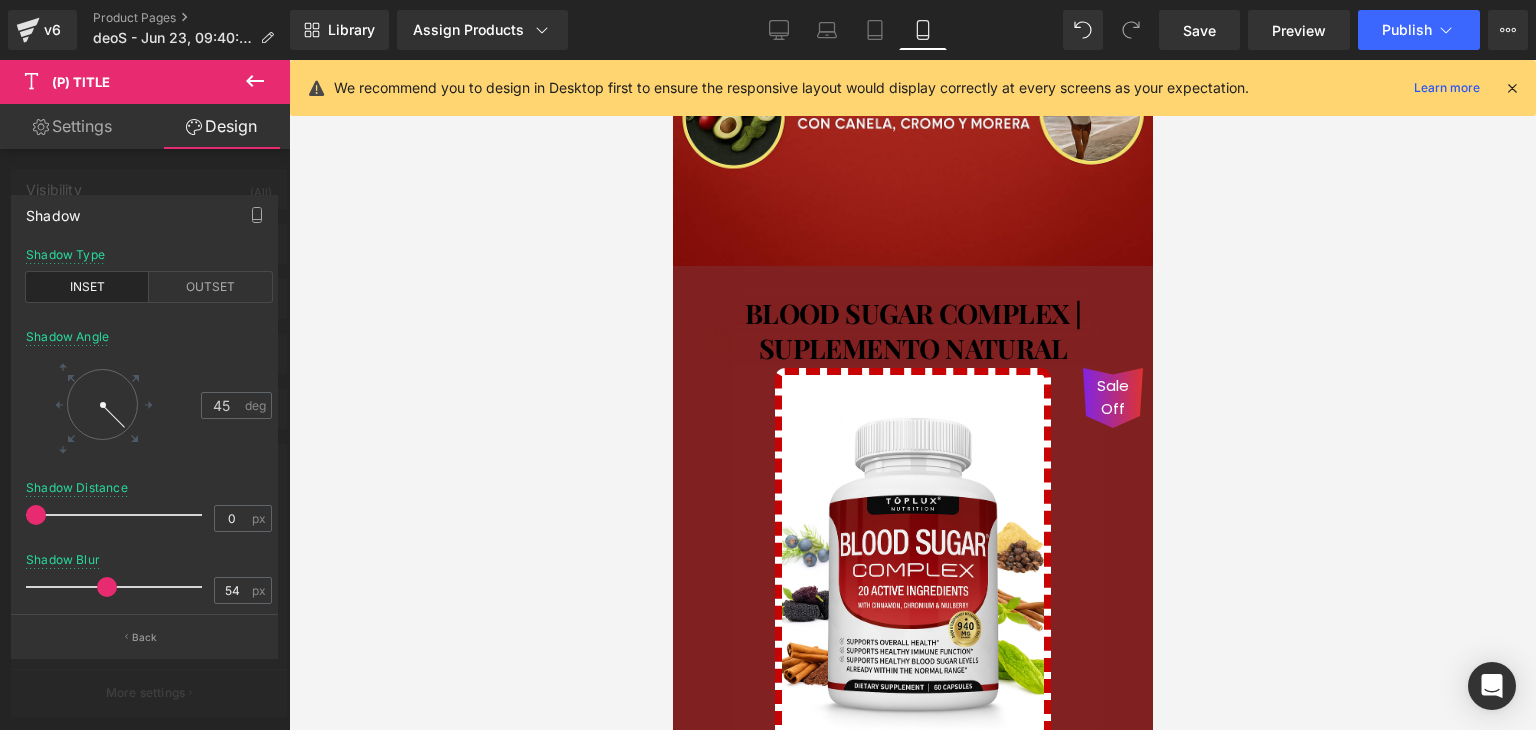 drag, startPoint x: 105, startPoint y: 585, endPoint x: 122, endPoint y: 577, distance: 18.788294 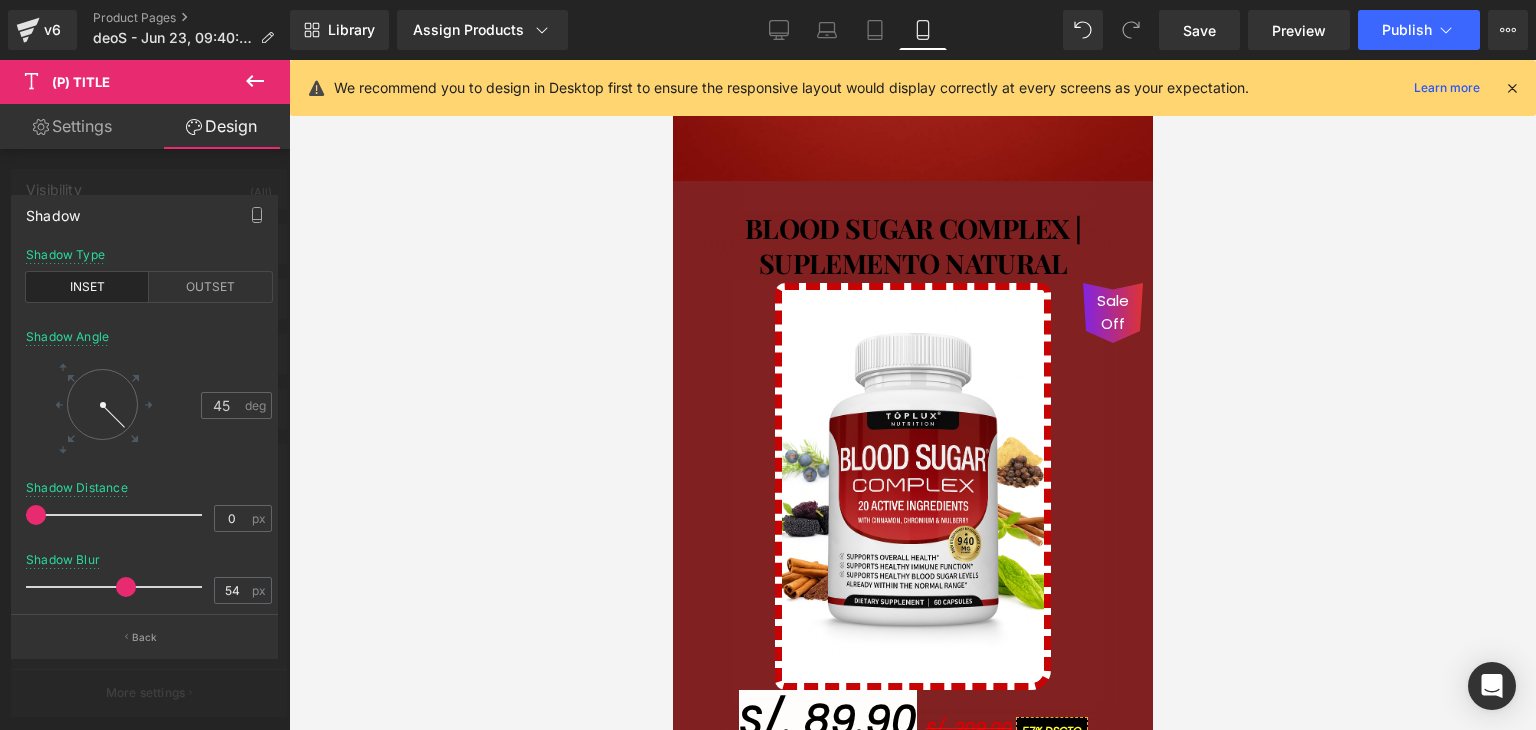 scroll, scrollTop: 956, scrollLeft: 0, axis: vertical 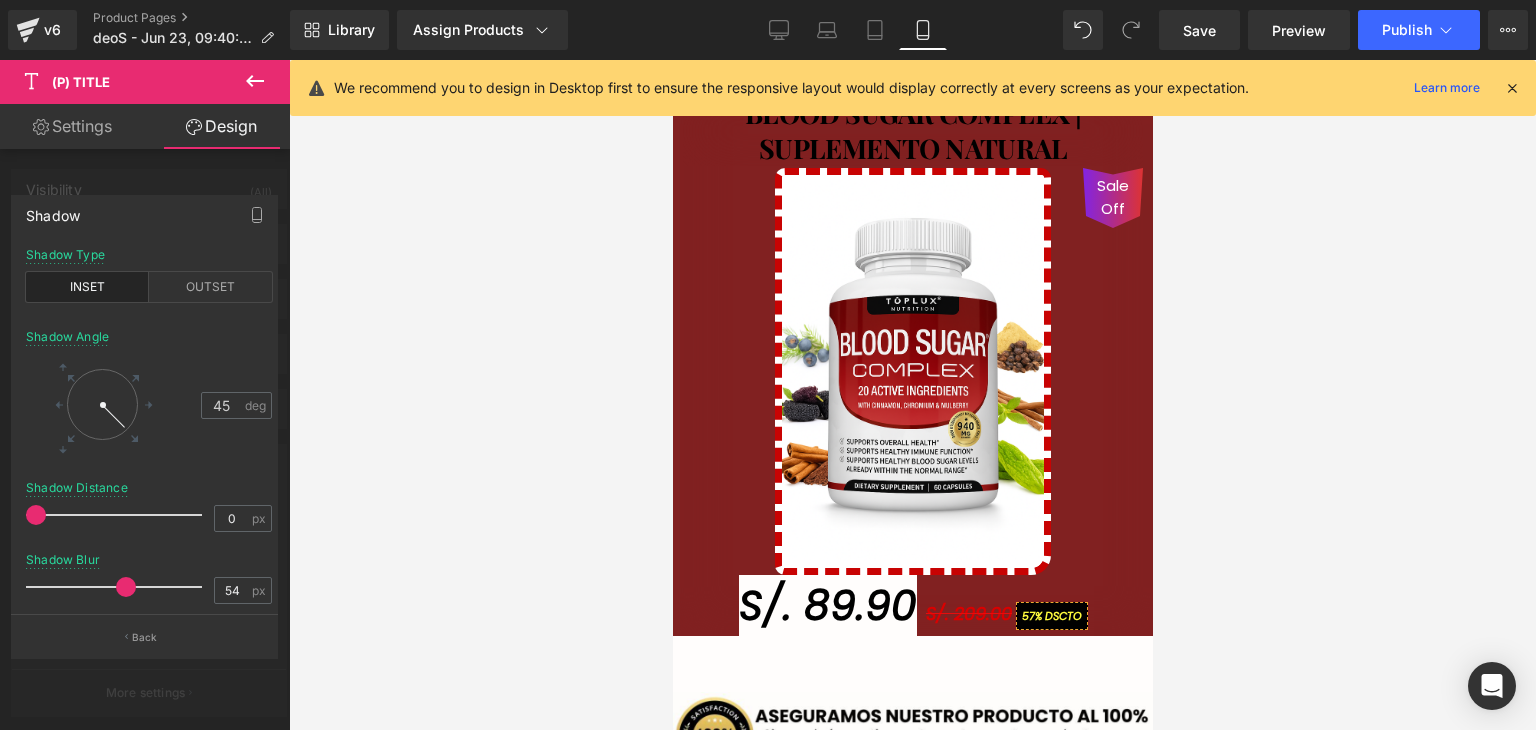 click on "Ir al contenido
🚚 Envío GRATIS 📦 | 💵 Pago Contra Entrega ✅ ¡En todo el país!
Garantía total de satisfacción 💖 | Tu belleza en manos expertas ✨
Mi cuenta
Abrir carrito
S/. 0.00
( 0 )
Abrir menú
Abrir carrito 0
Menú
Cerrar barra lateral
Mi cuenta
Image         Image" at bounding box center (912, 1733) 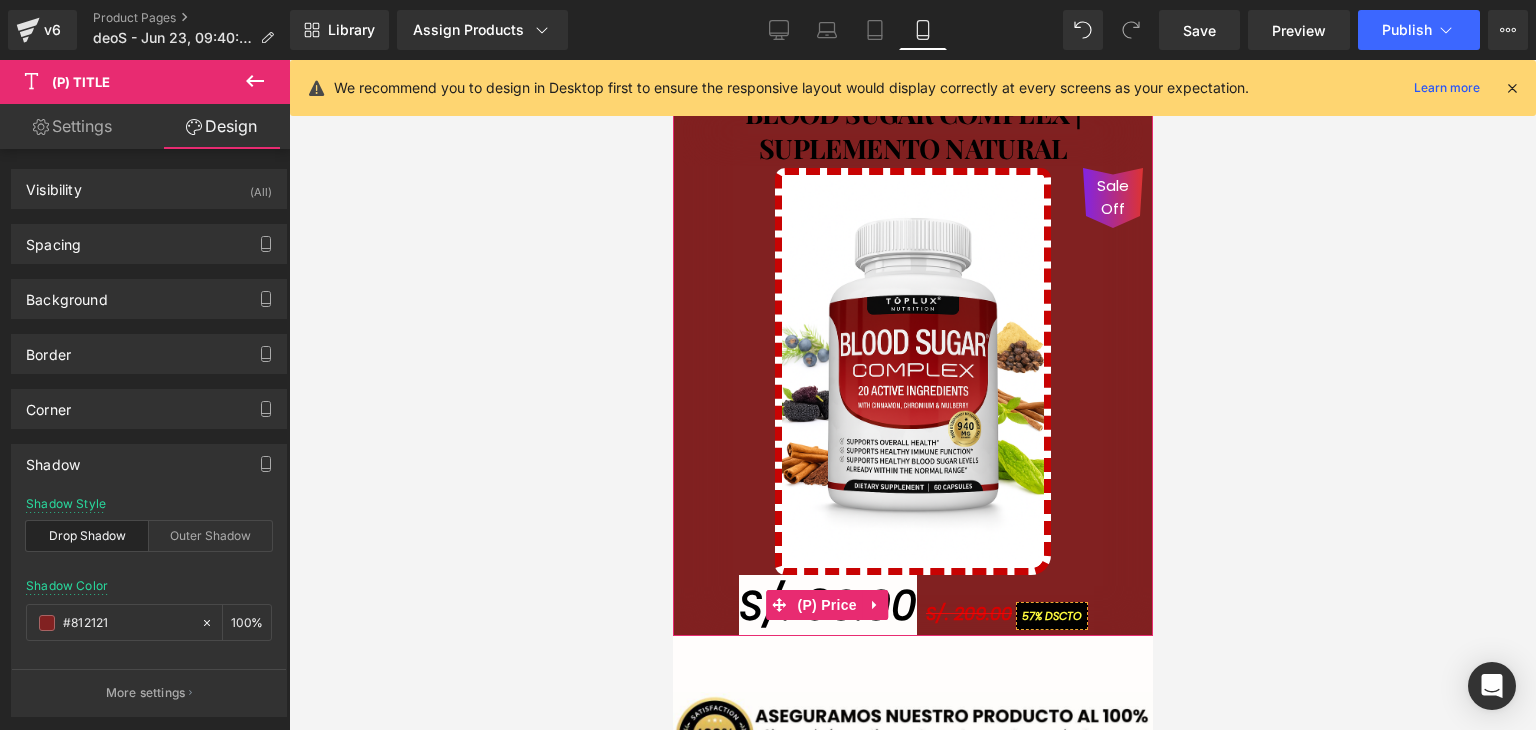 click on "S/. 89.90" at bounding box center (827, 606) 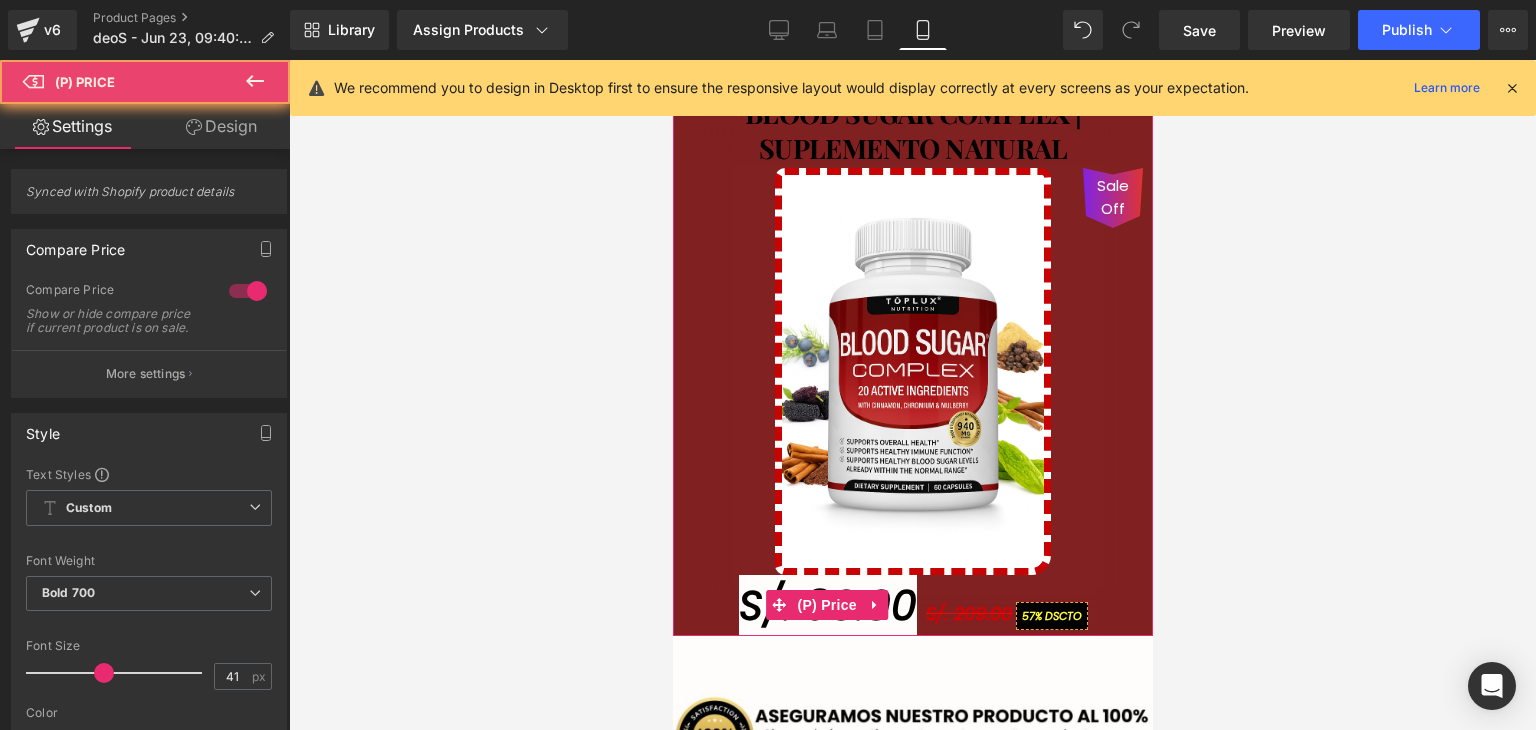 click on "S/. 89.90" at bounding box center (827, 606) 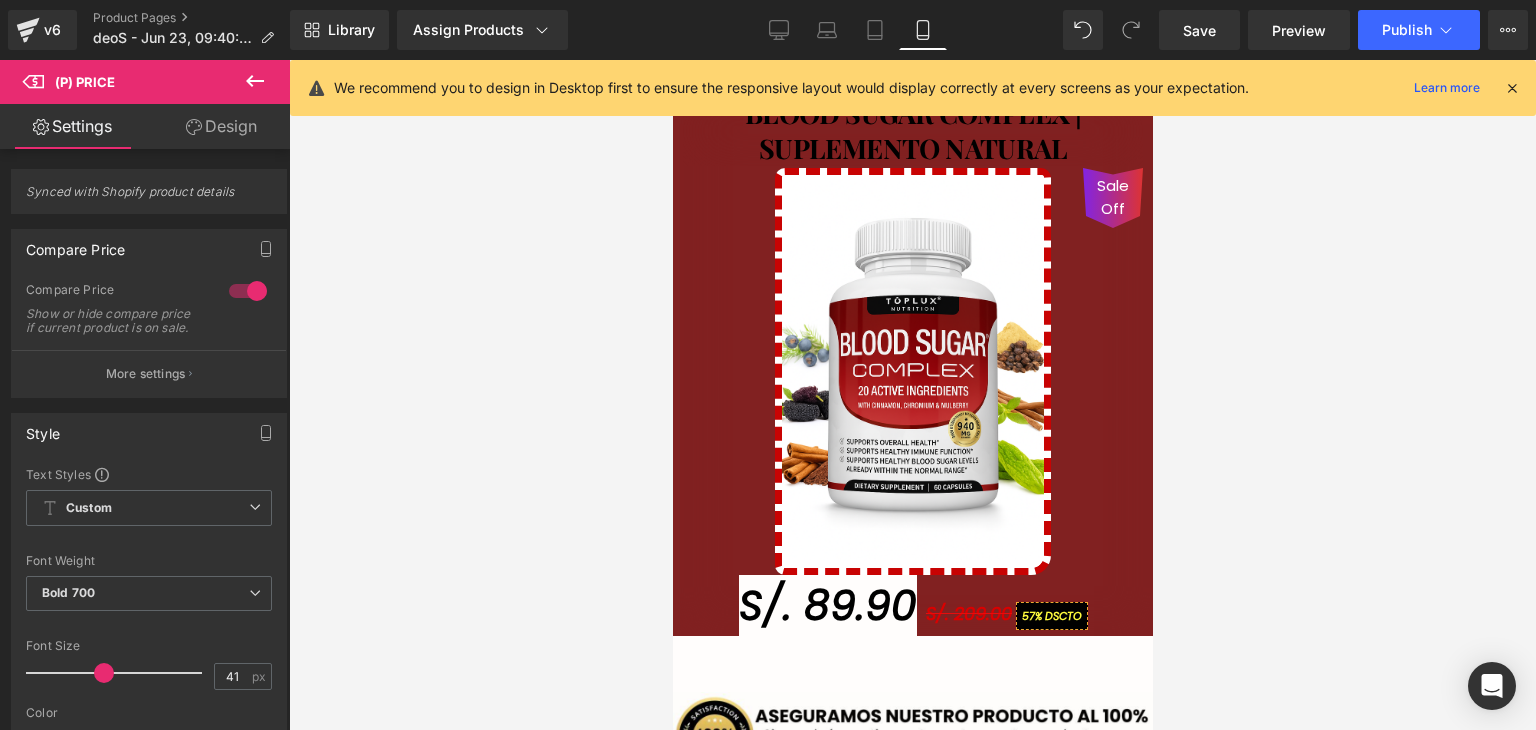 click on "Design" at bounding box center [221, 126] 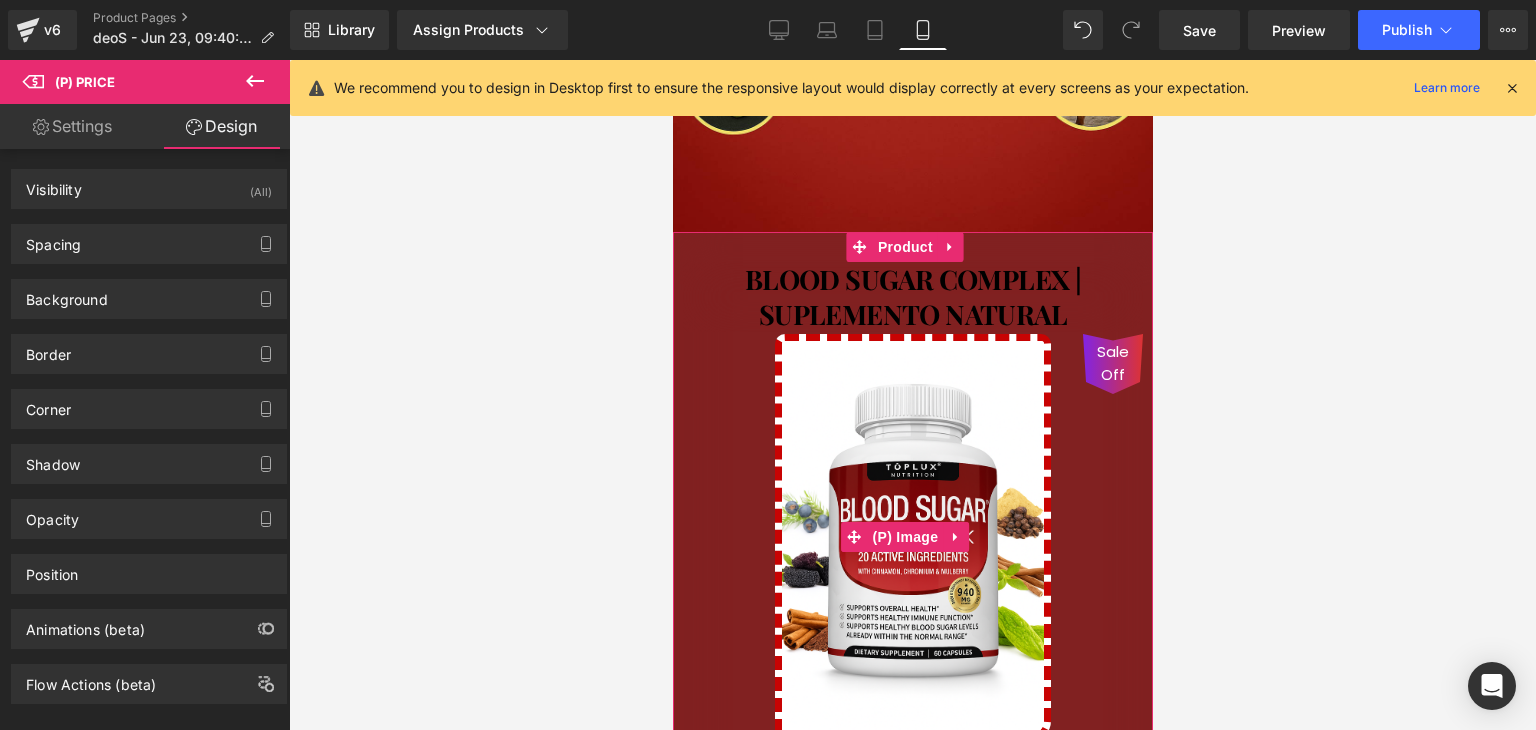 scroll, scrollTop: 756, scrollLeft: 0, axis: vertical 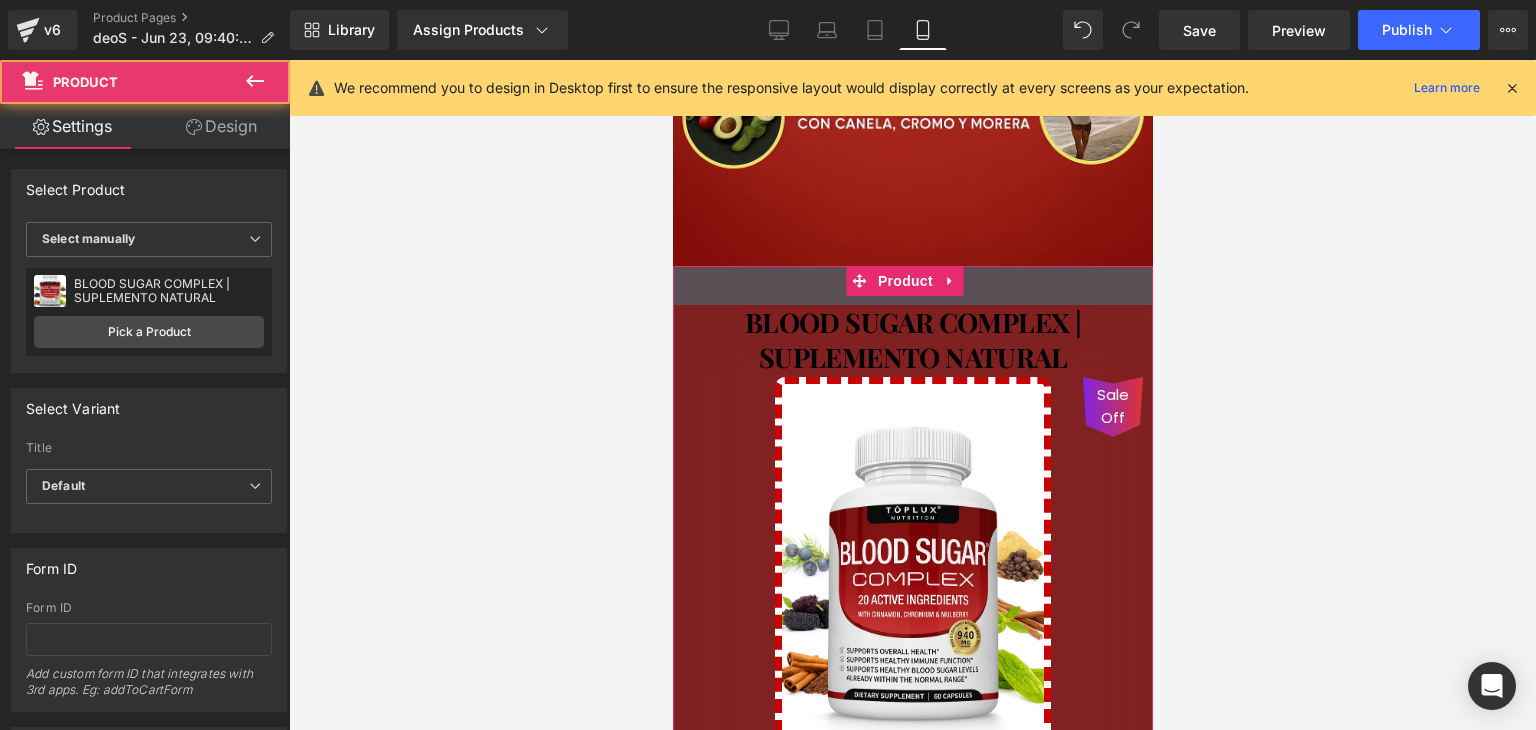 click on "39px" at bounding box center (912, 285) 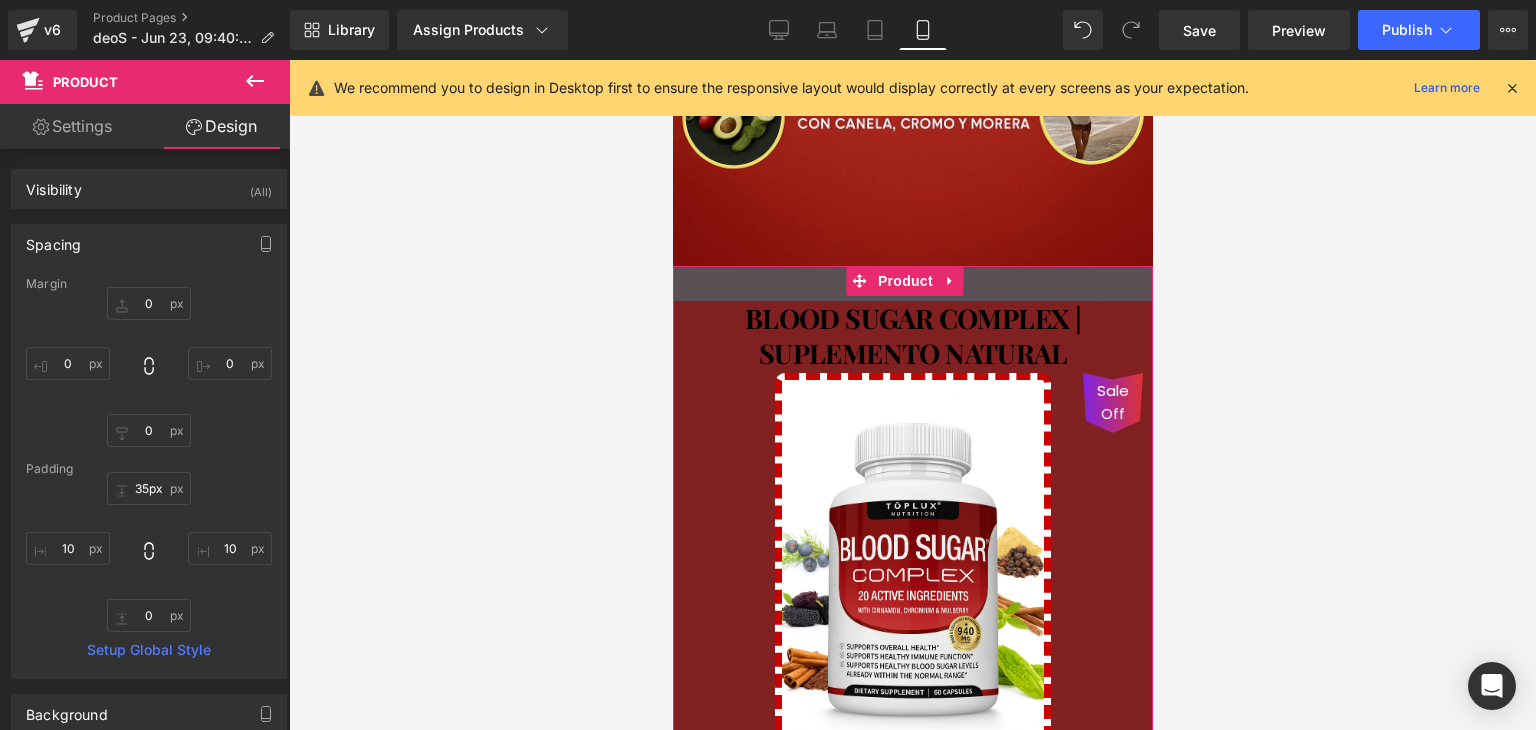 drag, startPoint x: 737, startPoint y: 274, endPoint x: 752, endPoint y: 270, distance: 15.524175 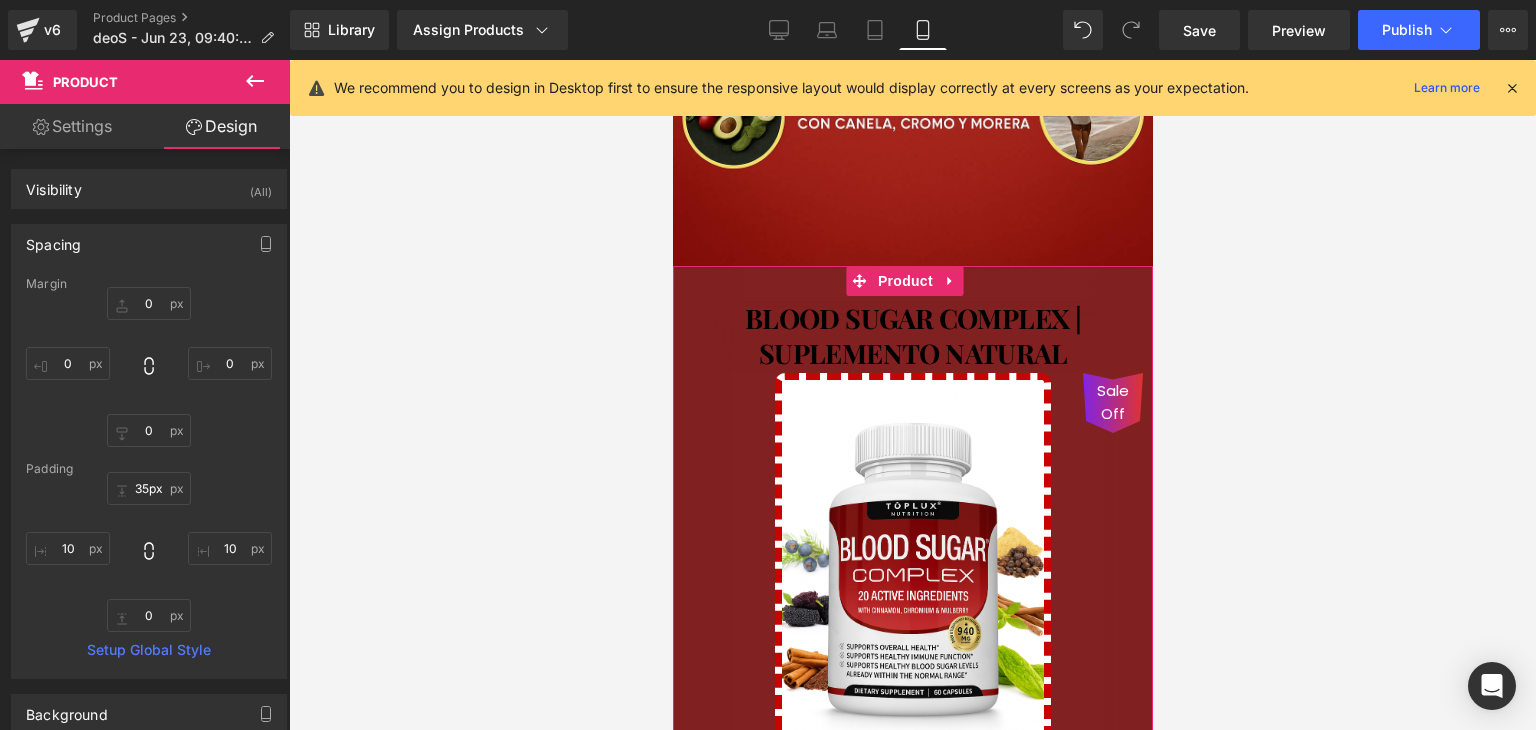 click on "BLOOD SUGAR COMPLEX | SUPLEMENTO NATURAL" at bounding box center [912, 336] 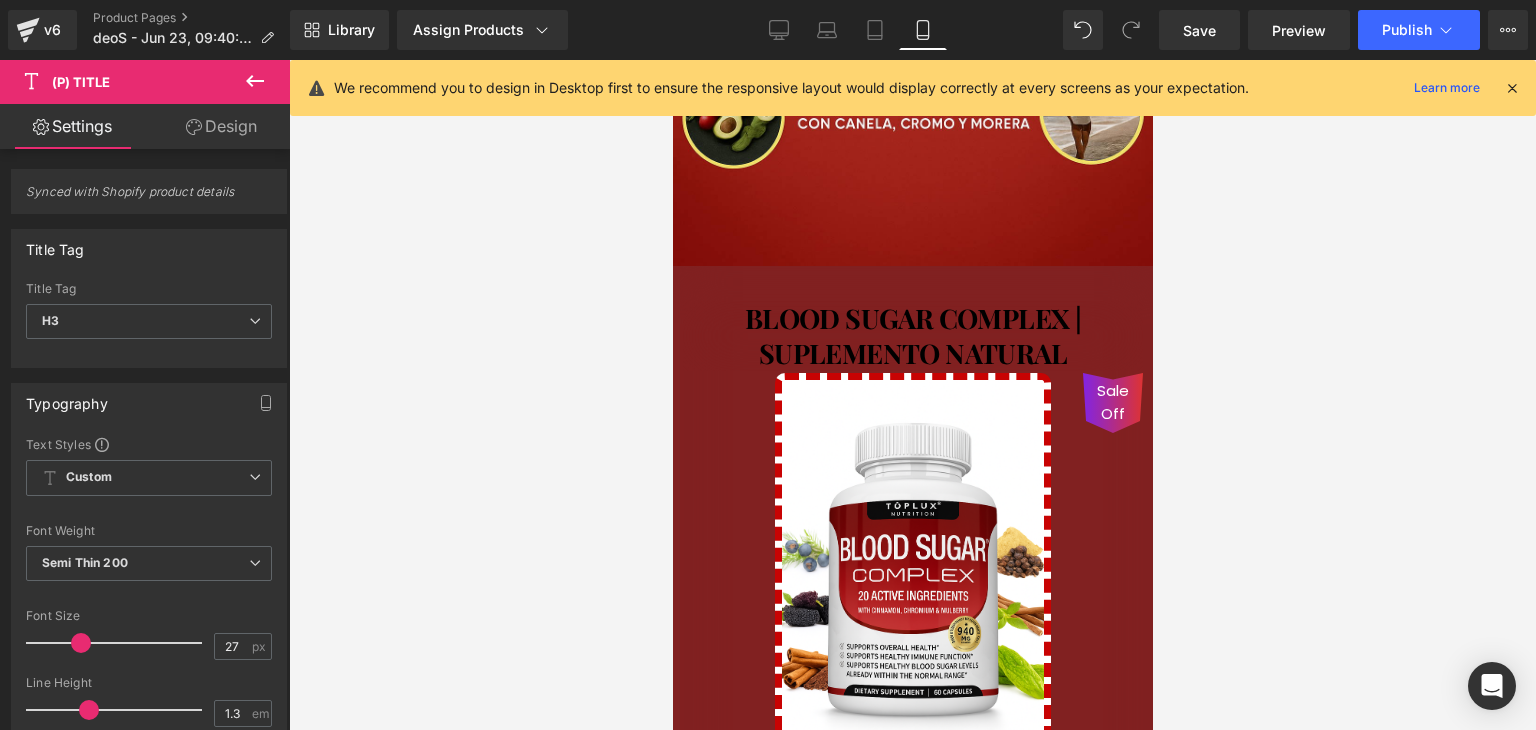 click at bounding box center (912, 395) 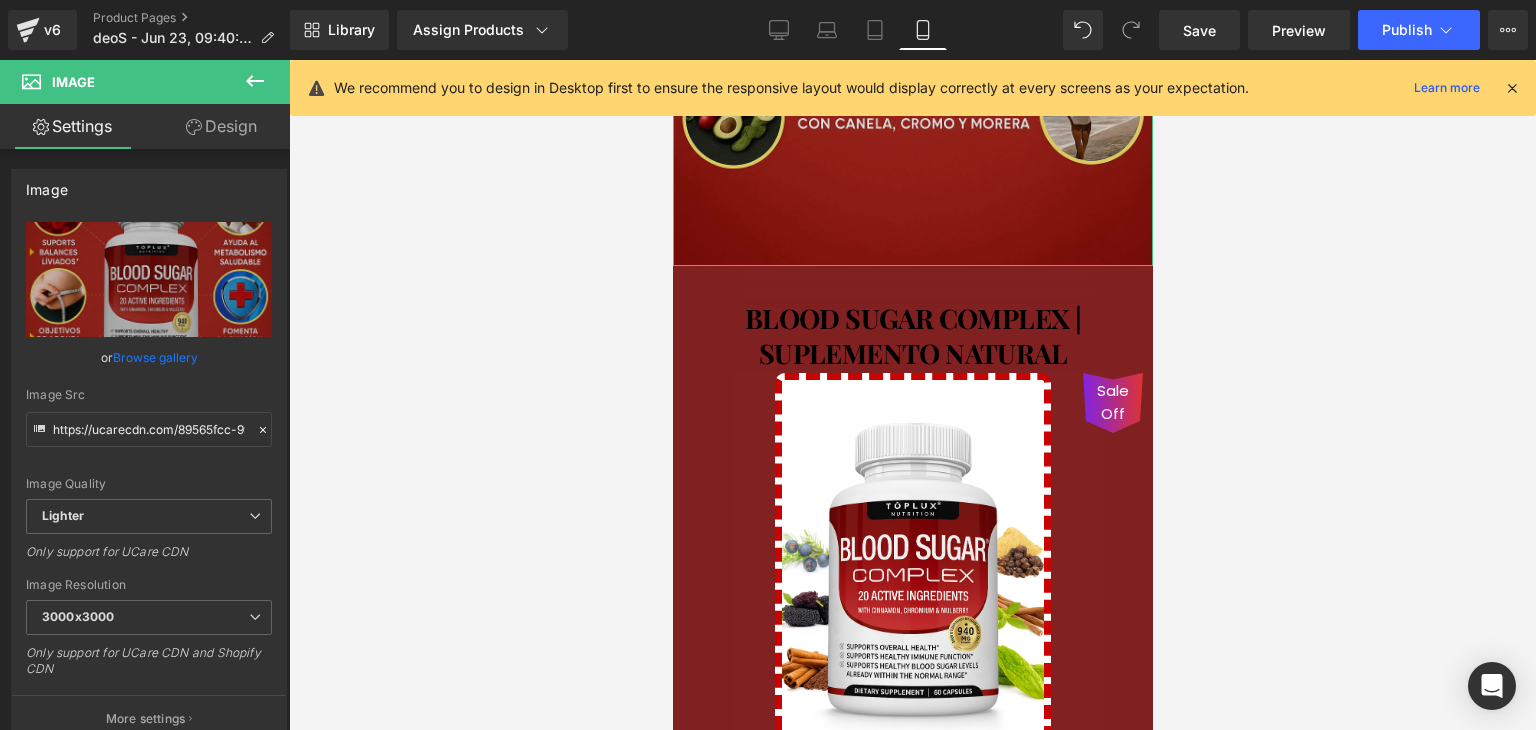 click on "Image" at bounding box center [912, -94] 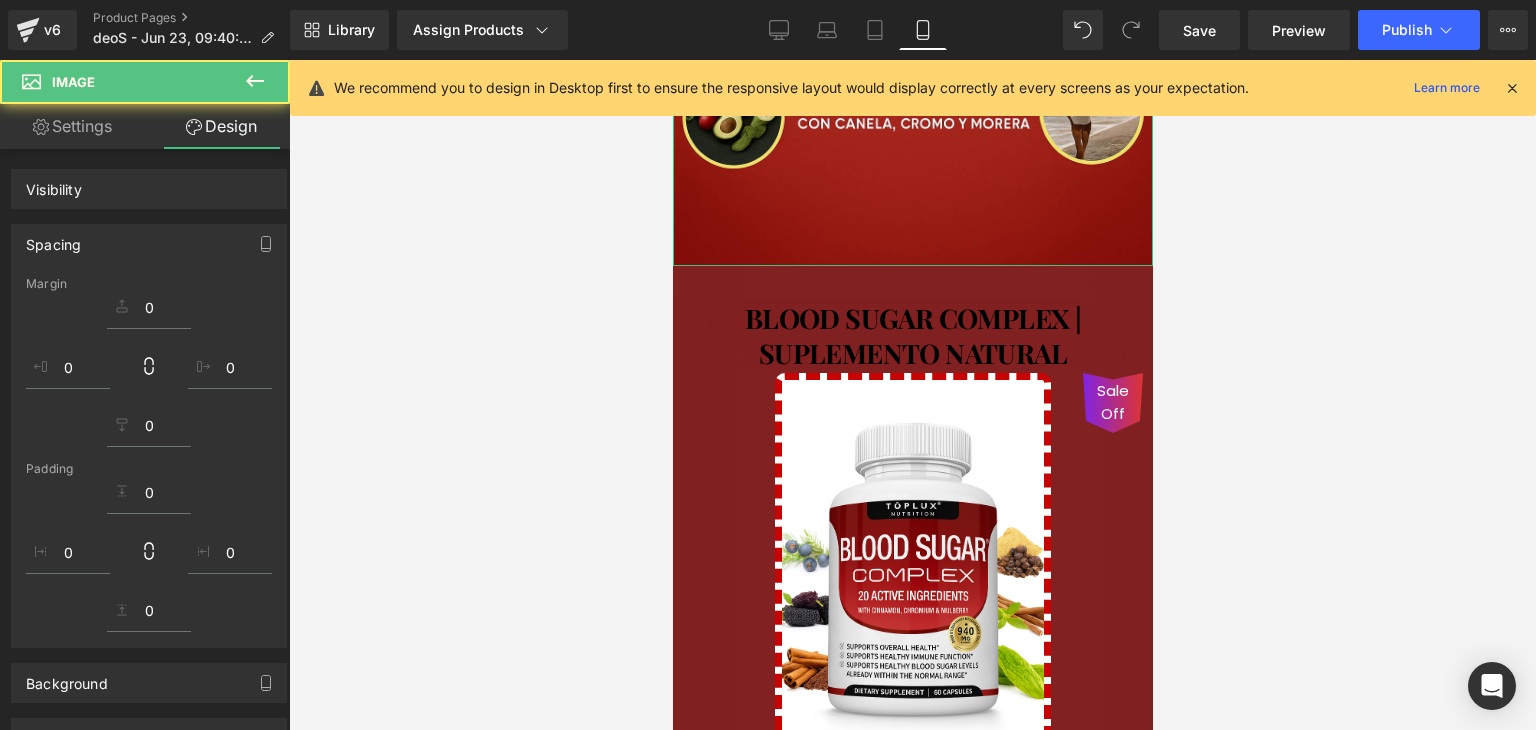 click at bounding box center [912, 395] 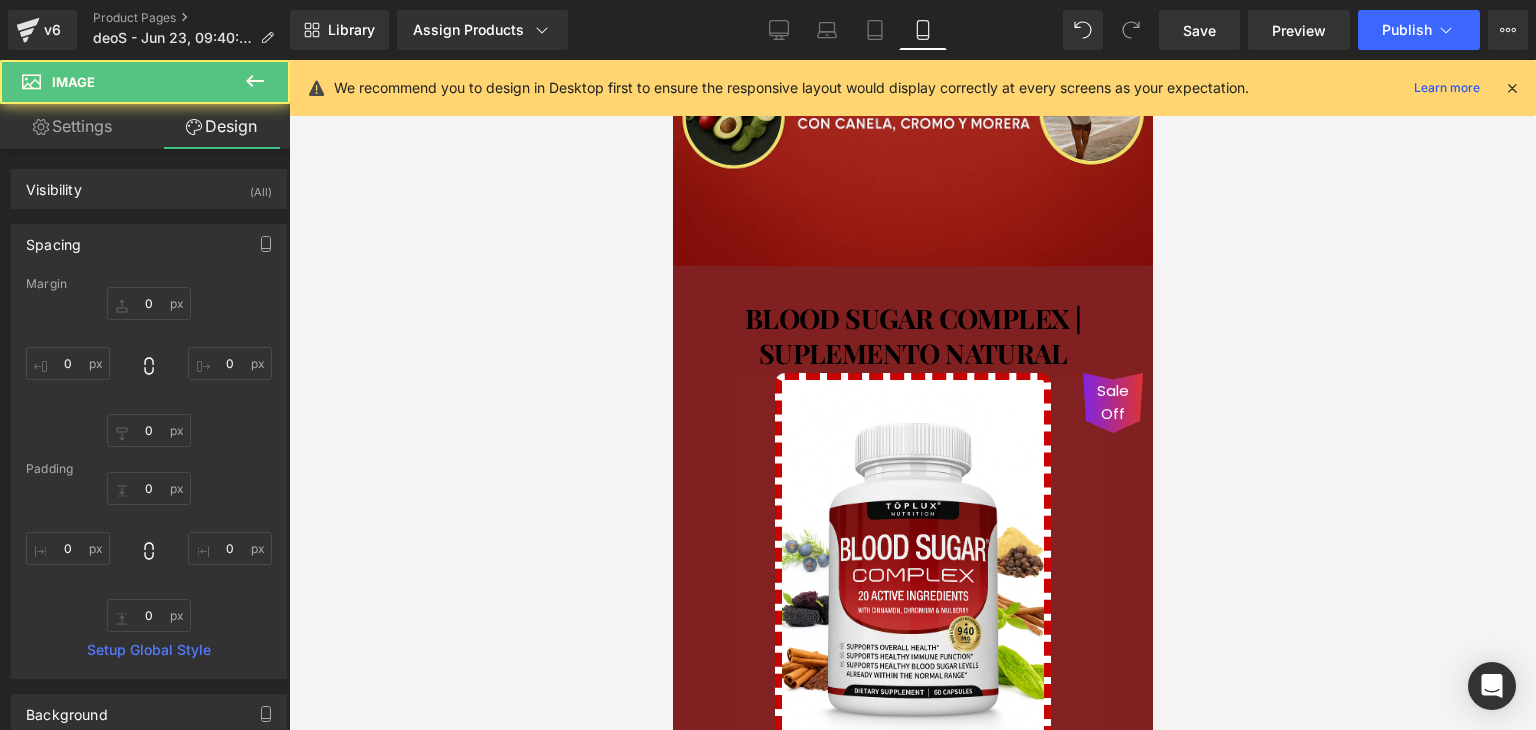 click at bounding box center [912, 395] 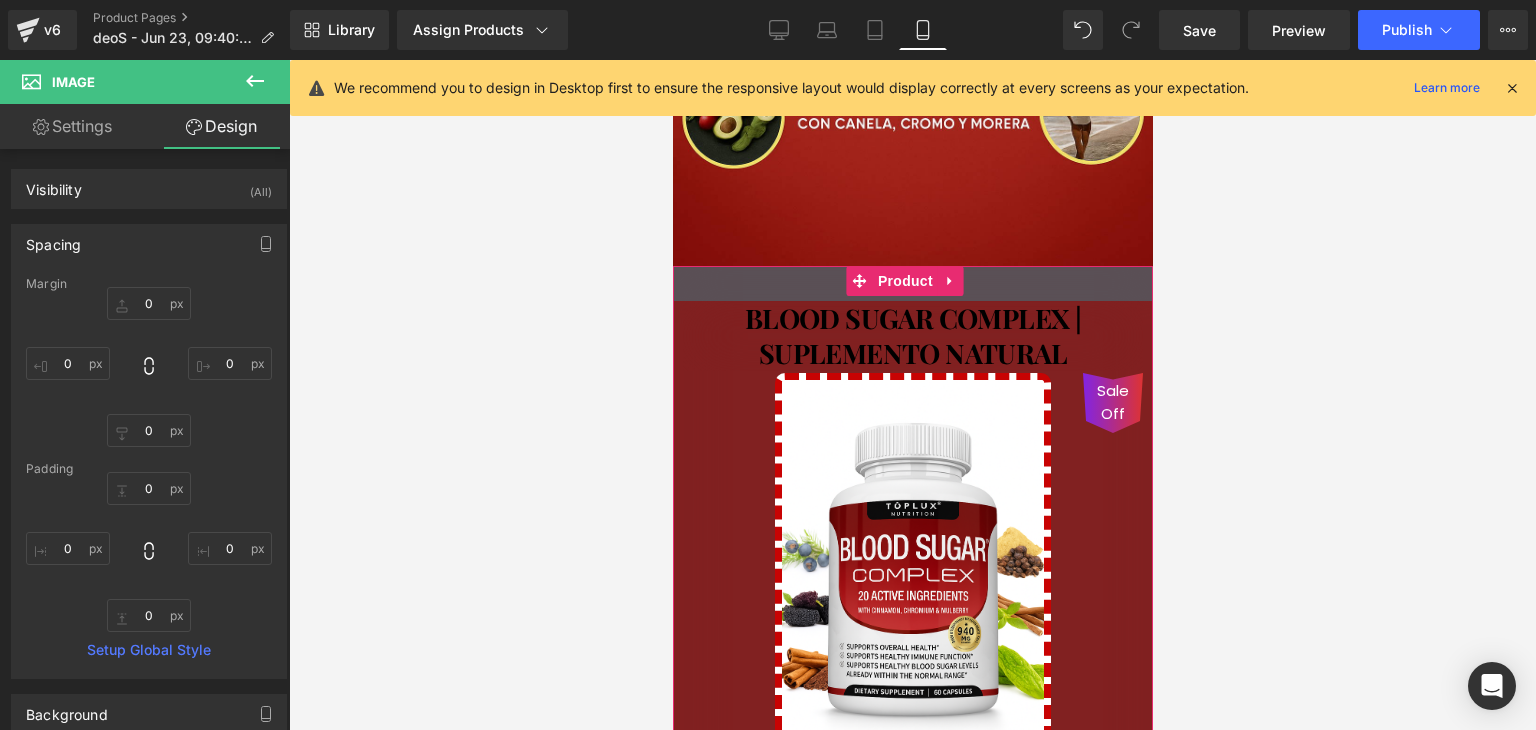 click on "35px" at bounding box center (912, 283) 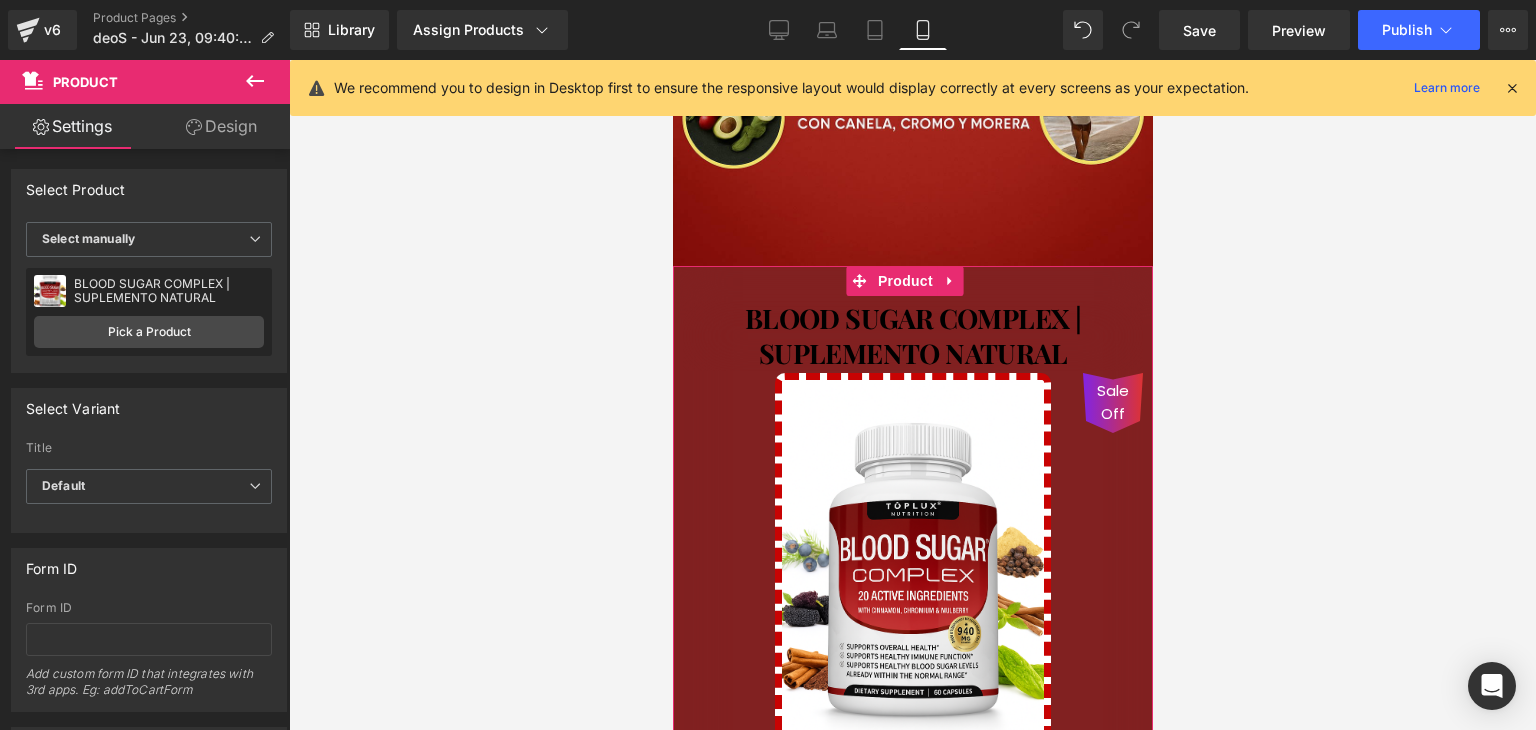 drag, startPoint x: 233, startPoint y: 147, endPoint x: 159, endPoint y: 253, distance: 129.2749 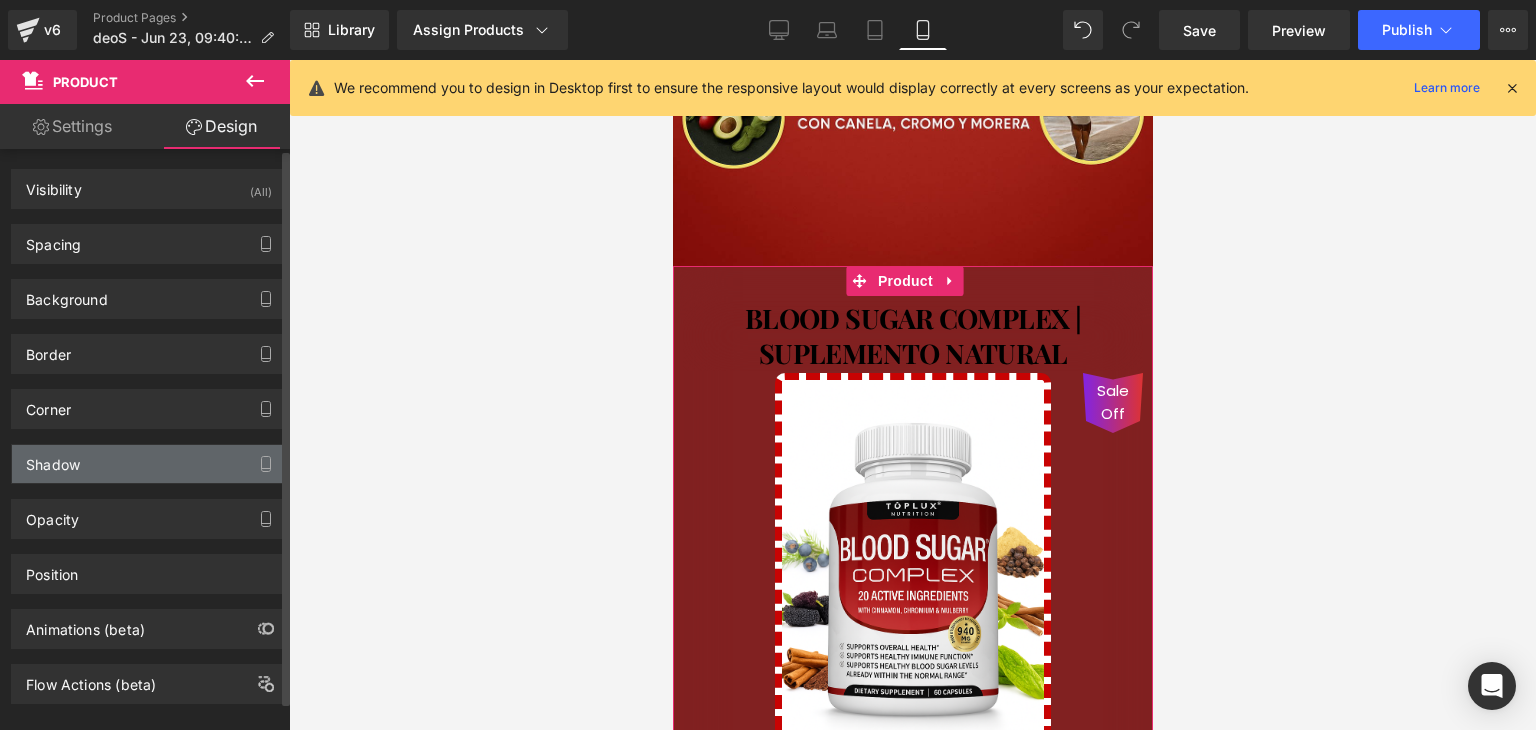 click on "Shadow" at bounding box center [149, 464] 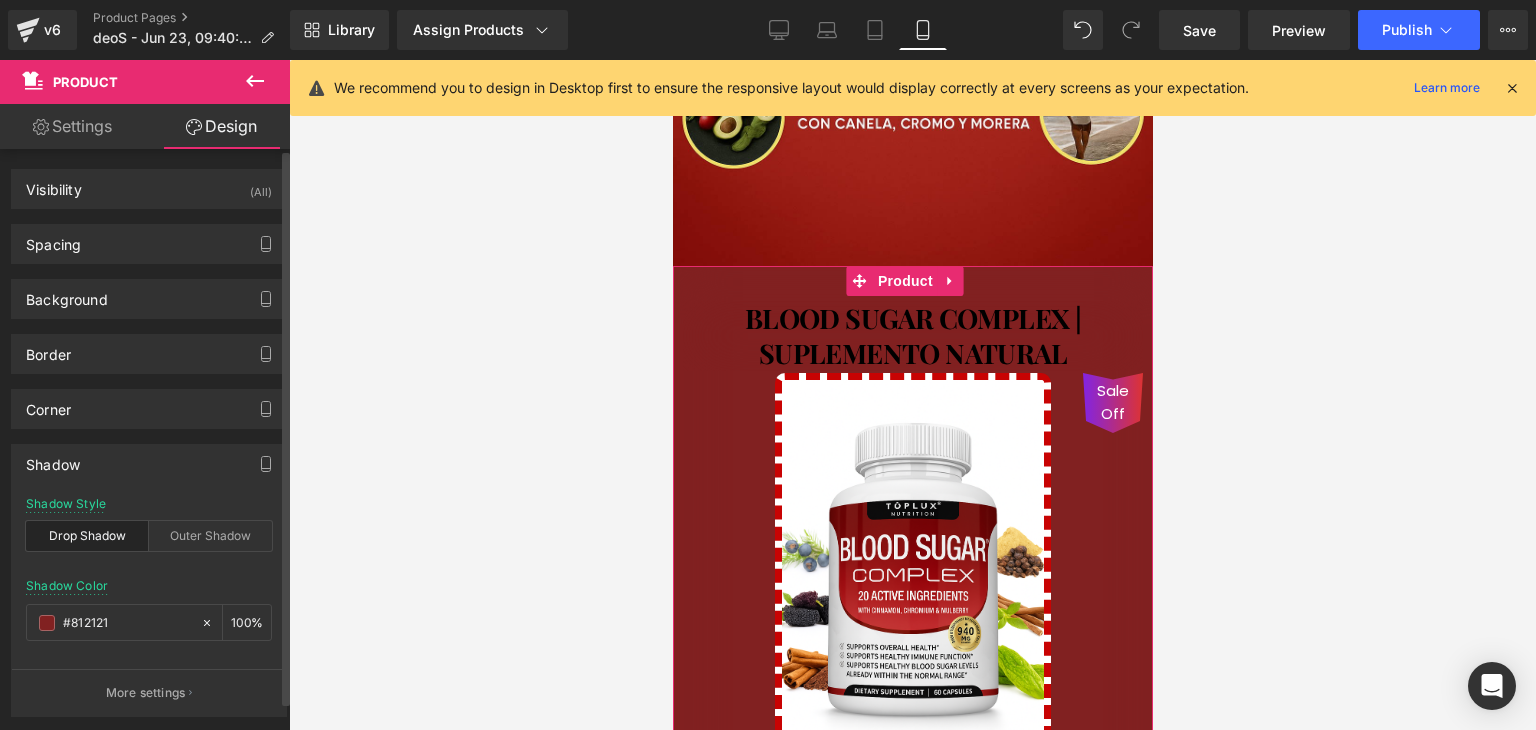 click on "Shadow Style Drop Shadow Outer Shadow" at bounding box center (149, 535) 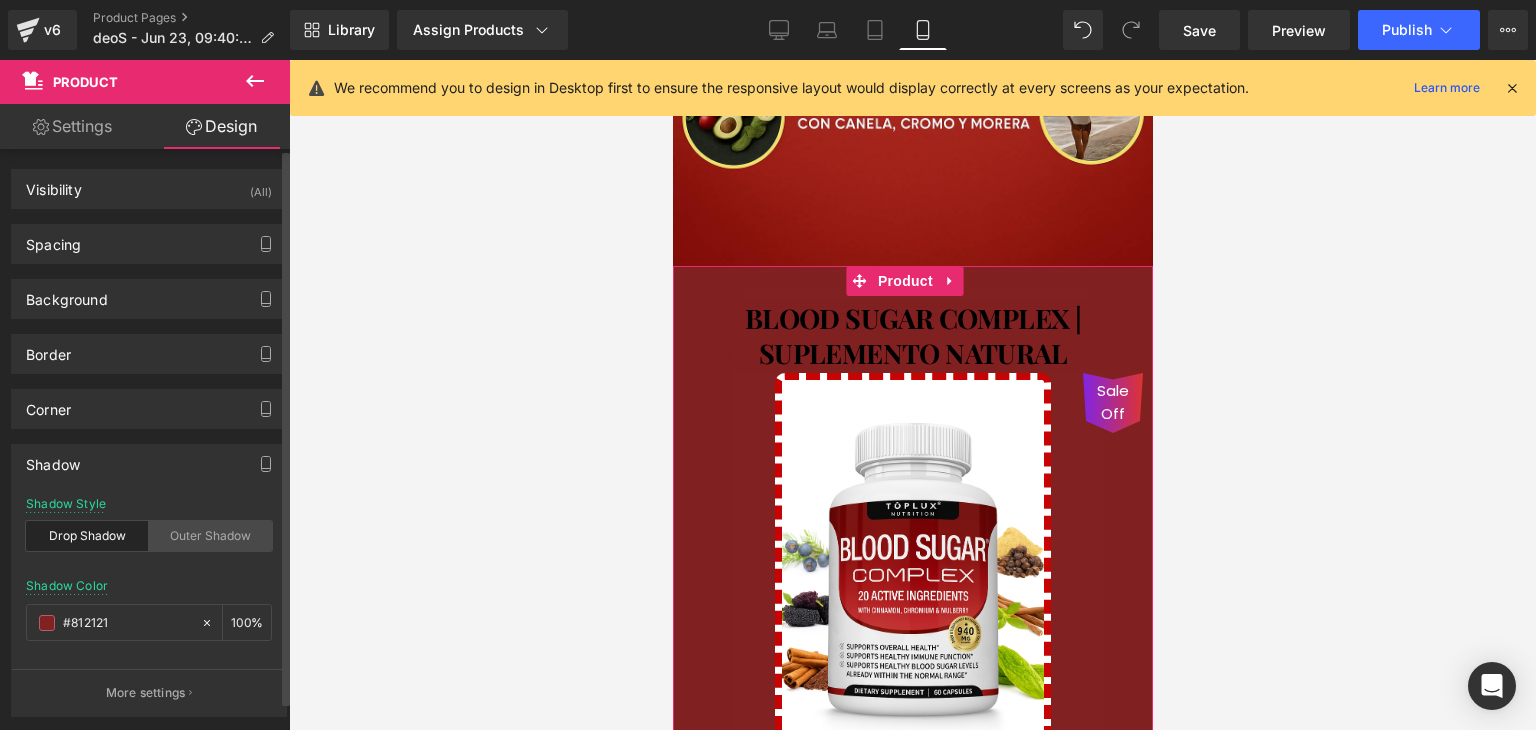 click on "Outer Shadow" at bounding box center [210, 536] 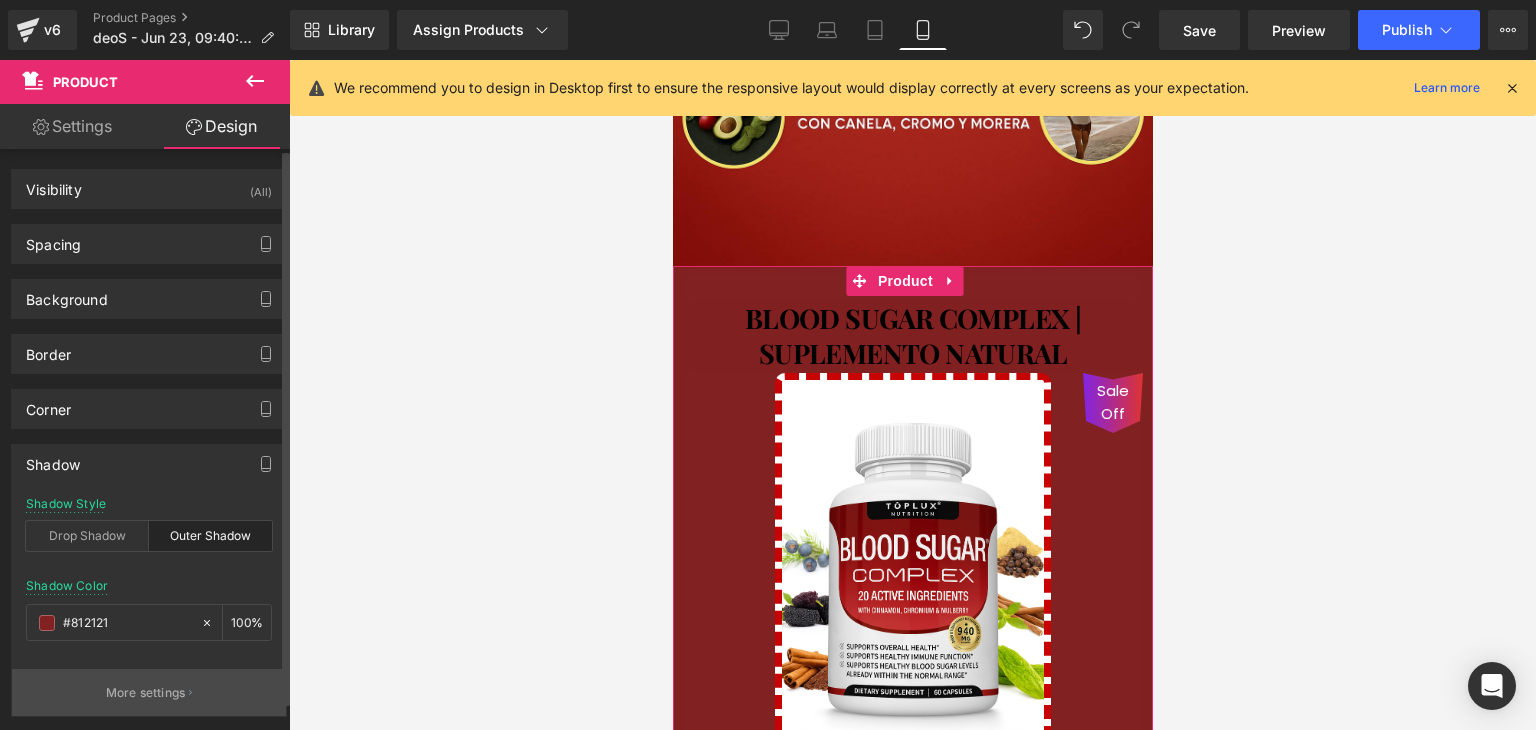 click on "More settings" at bounding box center [149, 692] 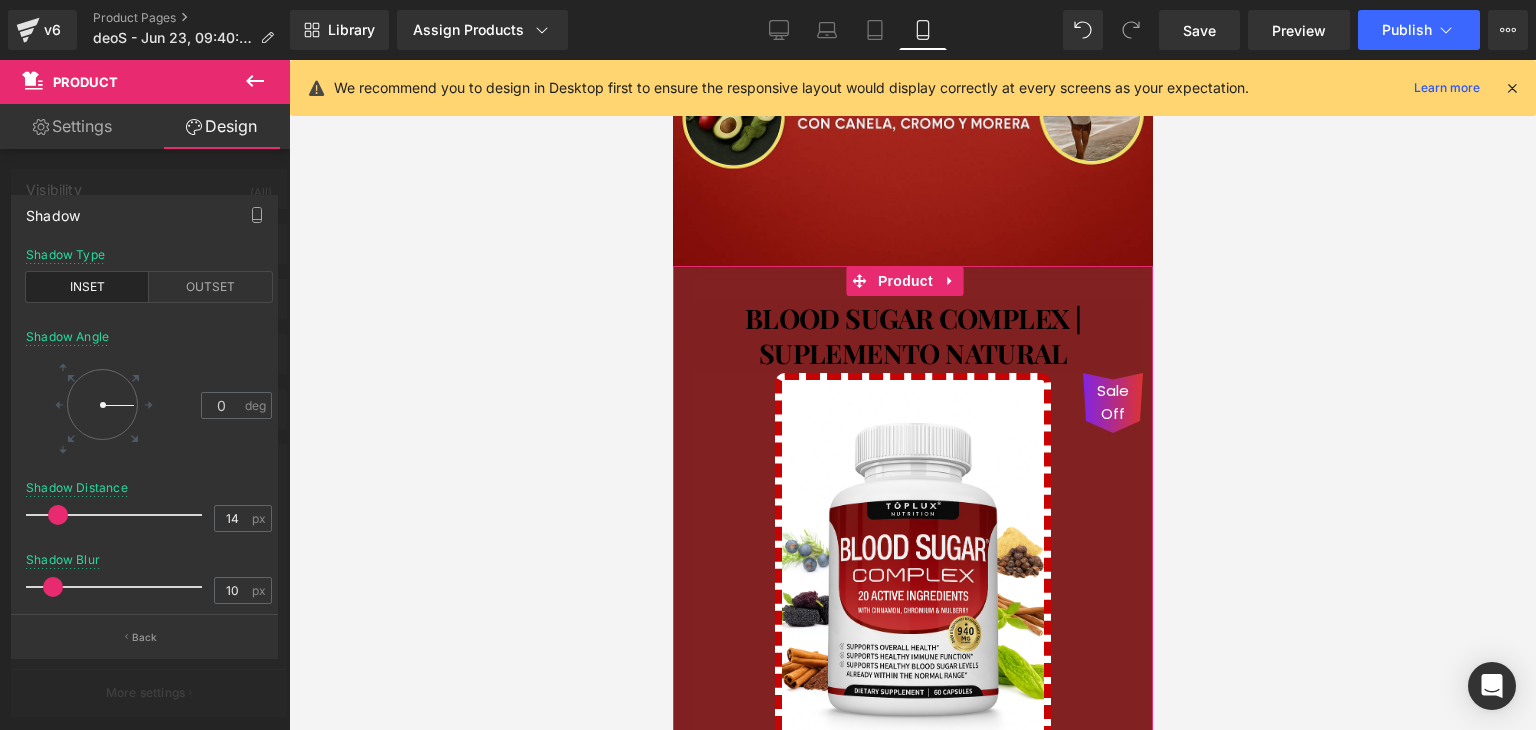 drag, startPoint x: 28, startPoint y: 512, endPoint x: 50, endPoint y: 517, distance: 22.561028 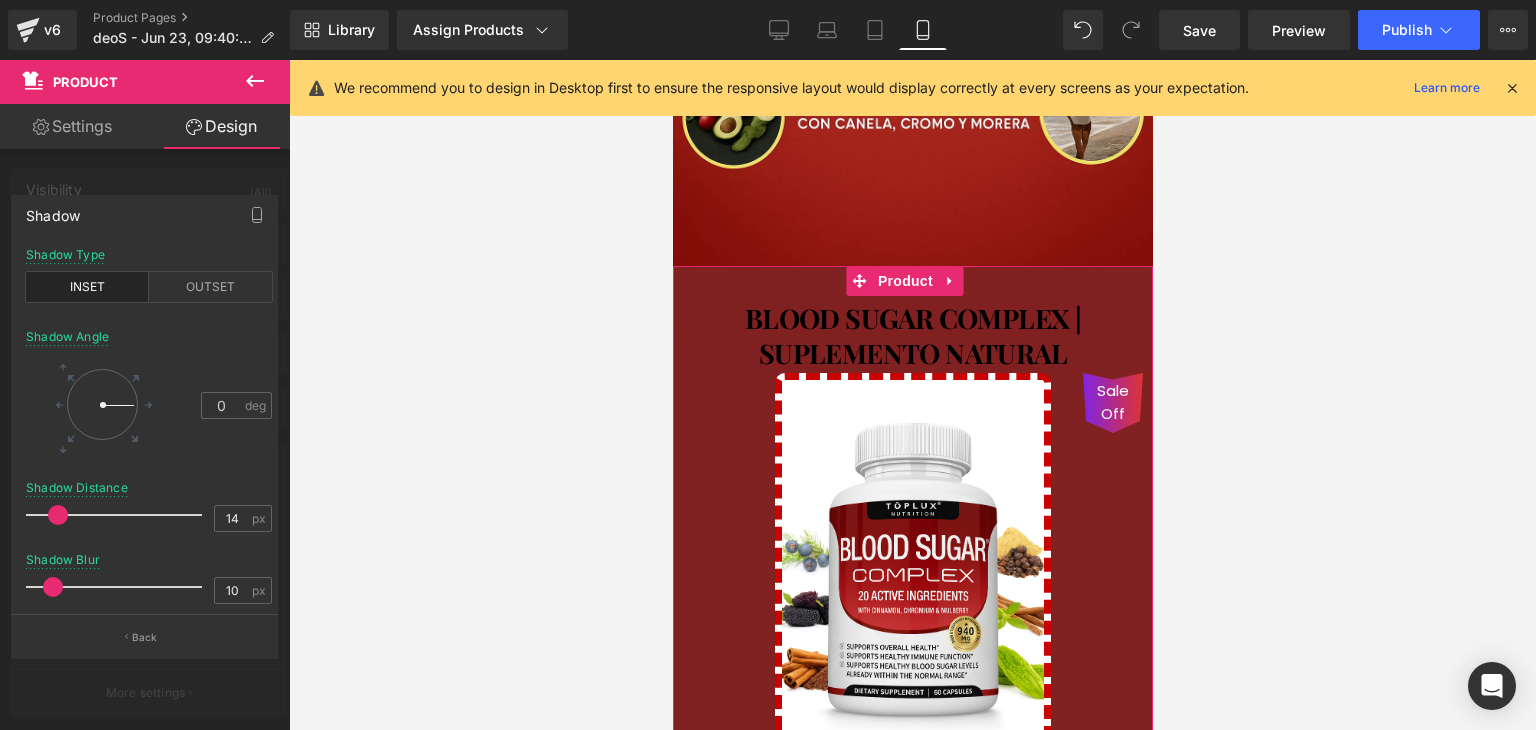 click at bounding box center [58, 515] 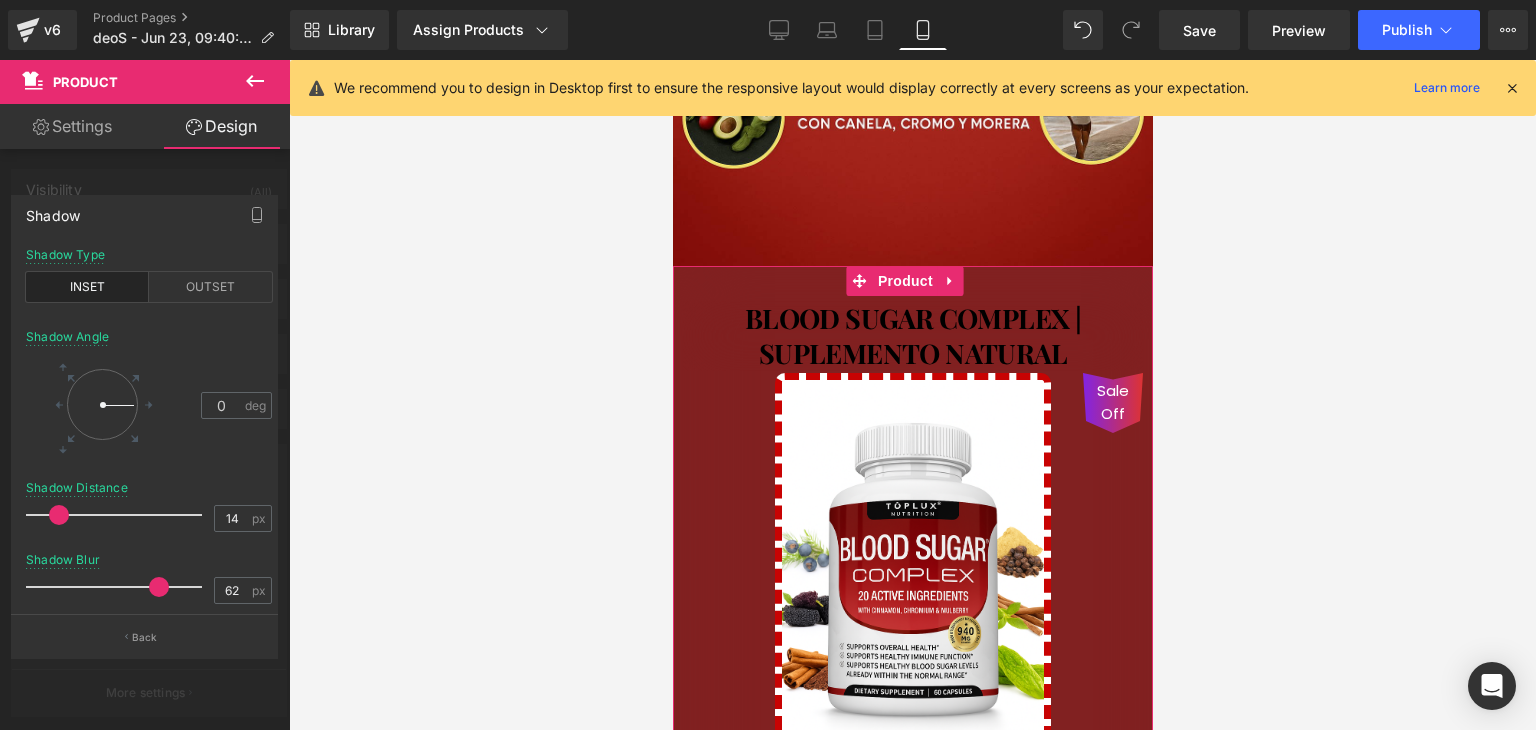 drag, startPoint x: 47, startPoint y: 587, endPoint x: 128, endPoint y: 581, distance: 81.22192 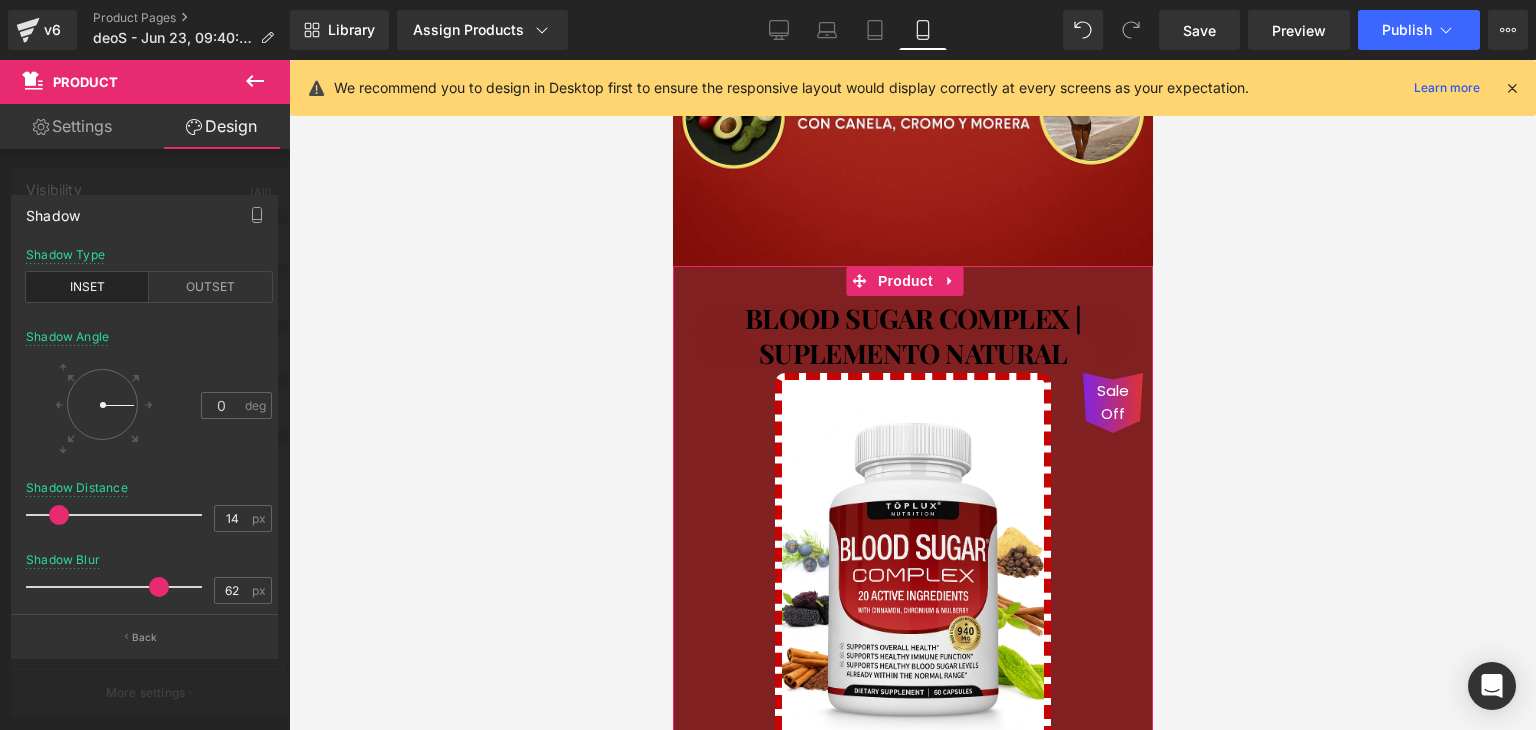 click at bounding box center [159, 587] 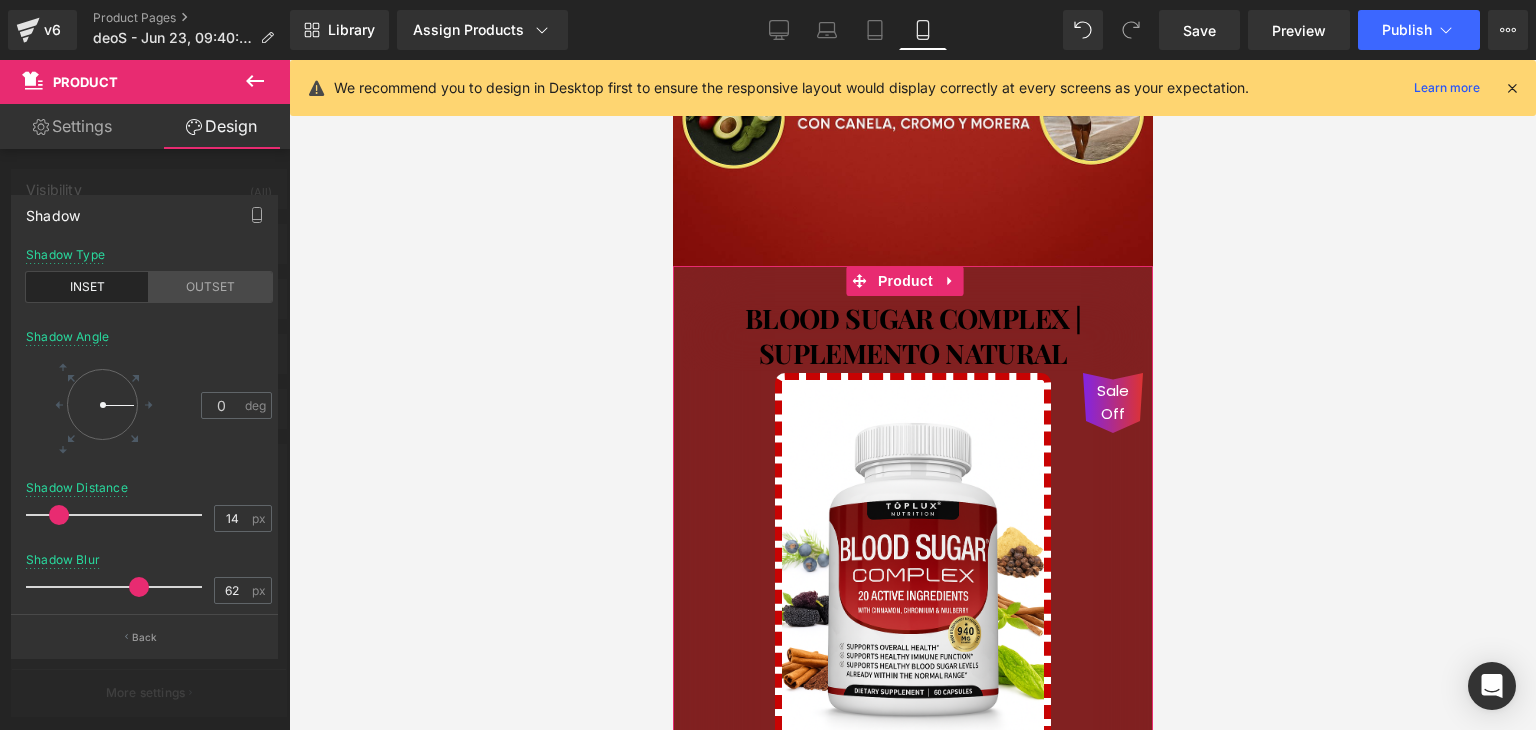 click on "OUTSET" at bounding box center [210, 287] 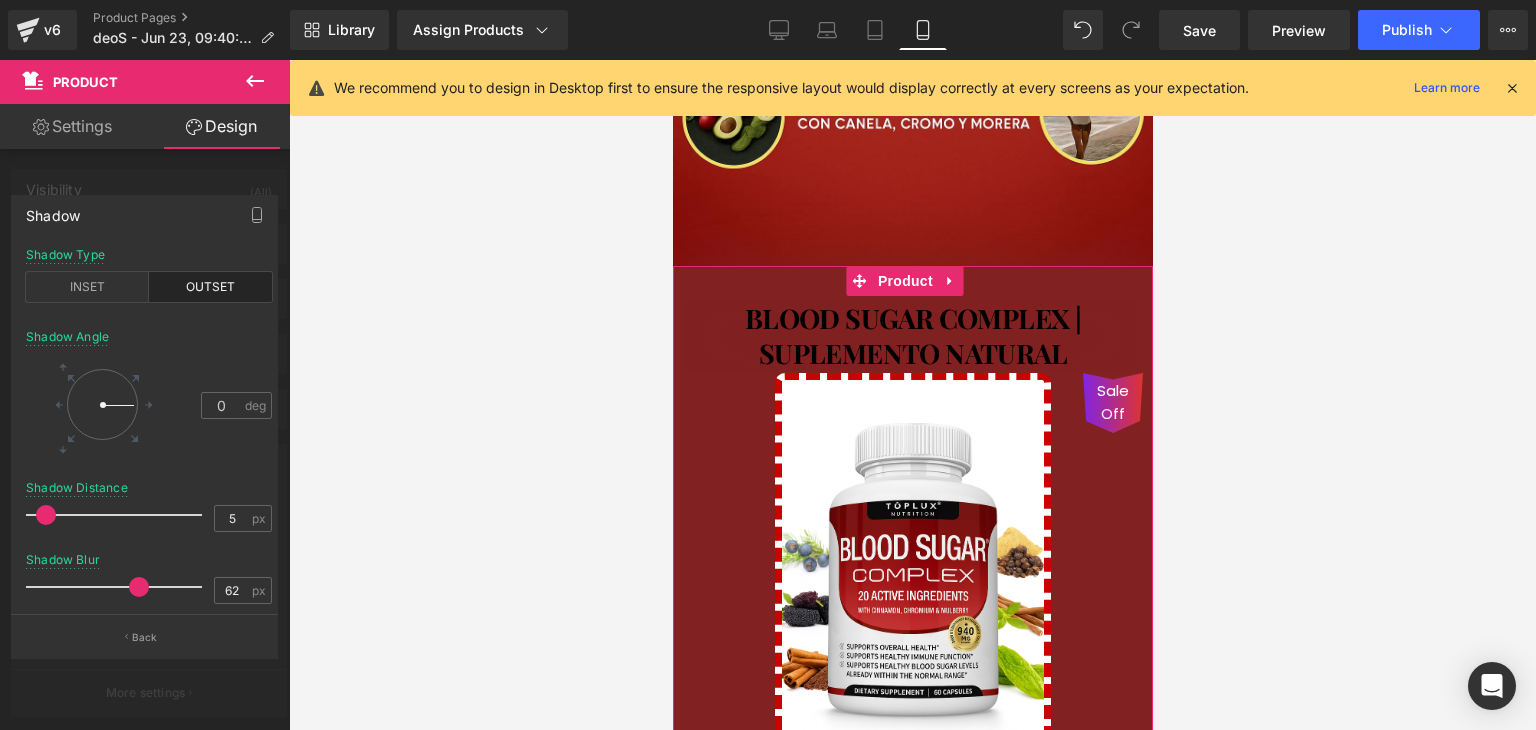 drag, startPoint x: 51, startPoint y: 507, endPoint x: 54, endPoint y: 523, distance: 16.27882 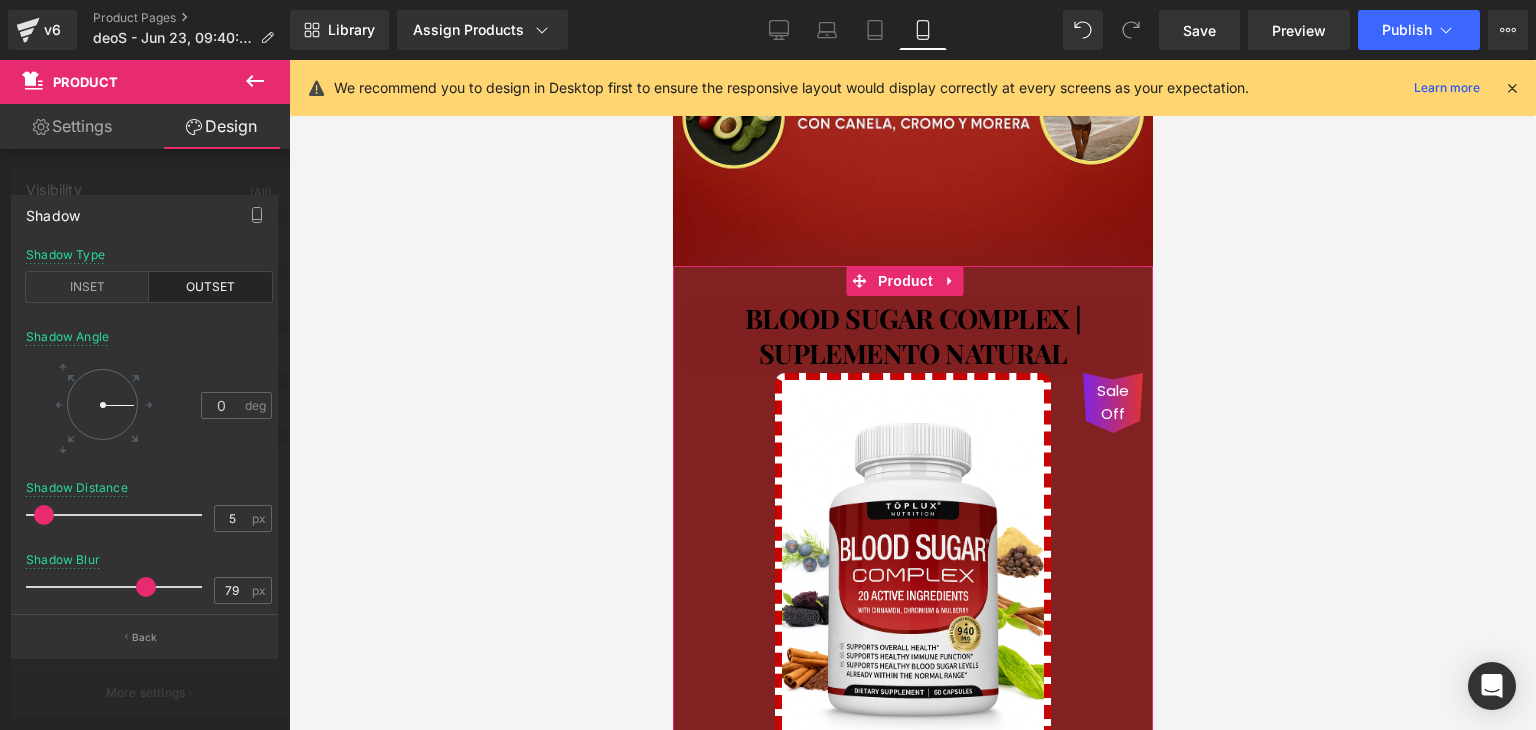 drag, startPoint x: 139, startPoint y: 584, endPoint x: 164, endPoint y: 586, distance: 25.079872 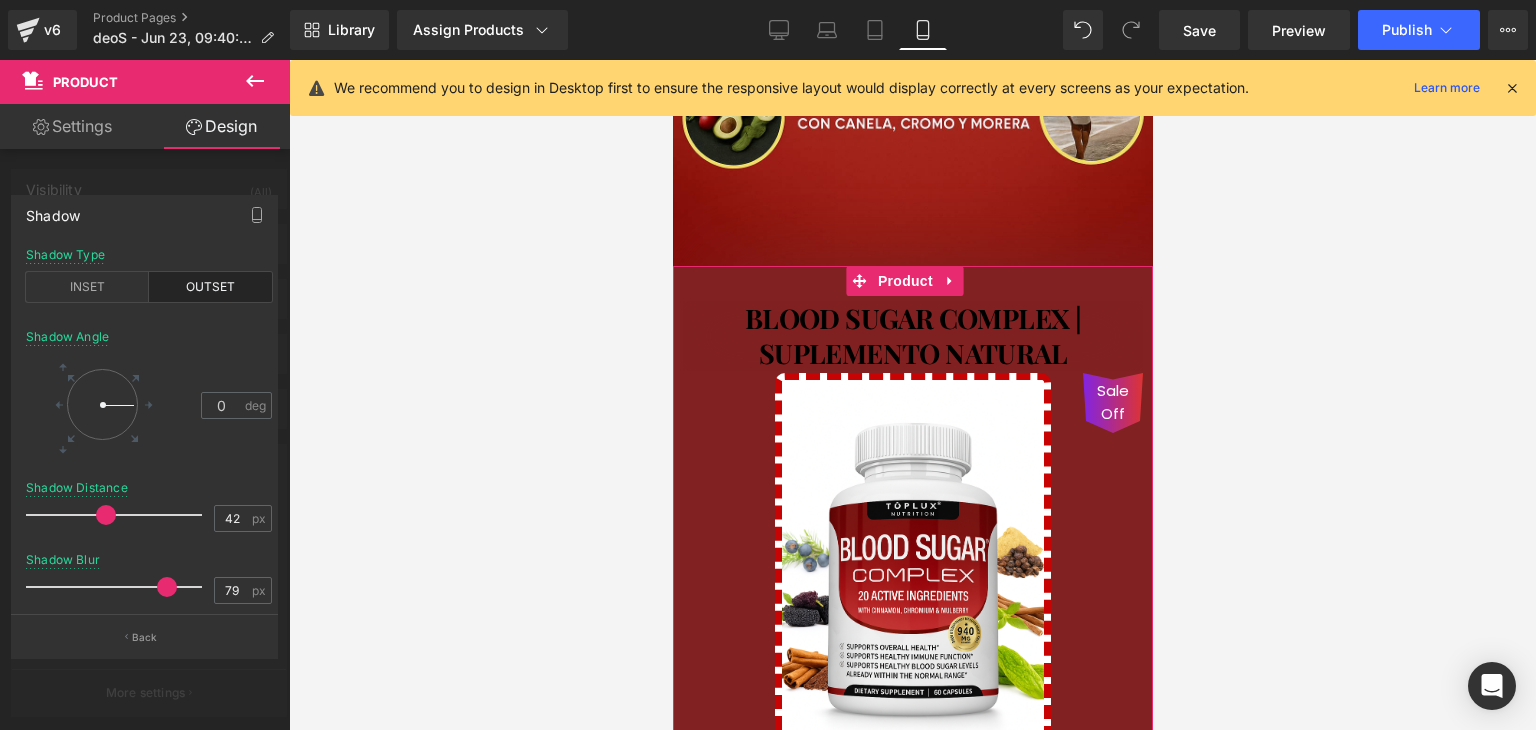 drag, startPoint x: 36, startPoint y: 511, endPoint x: 95, endPoint y: 521, distance: 59.841457 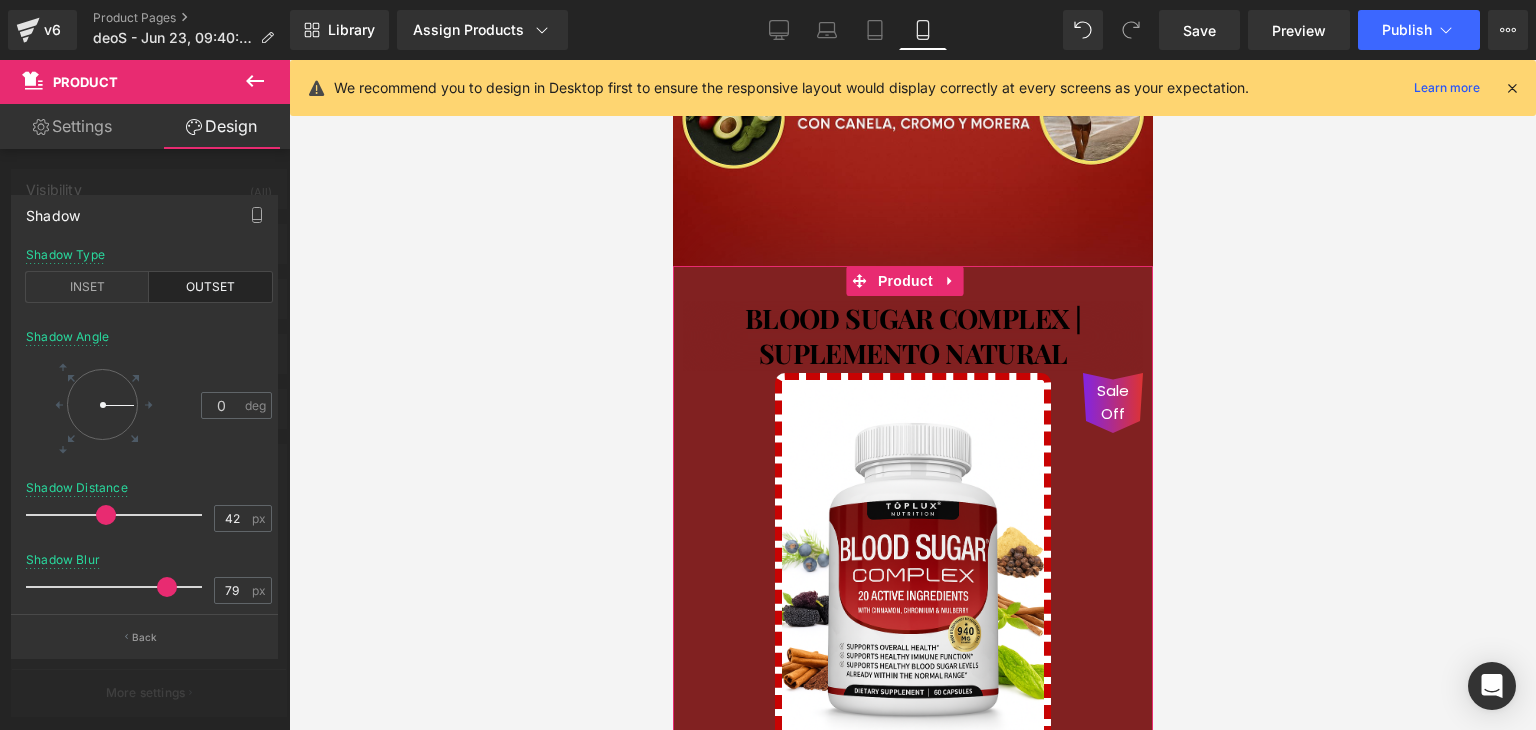 click at bounding box center (106, 515) 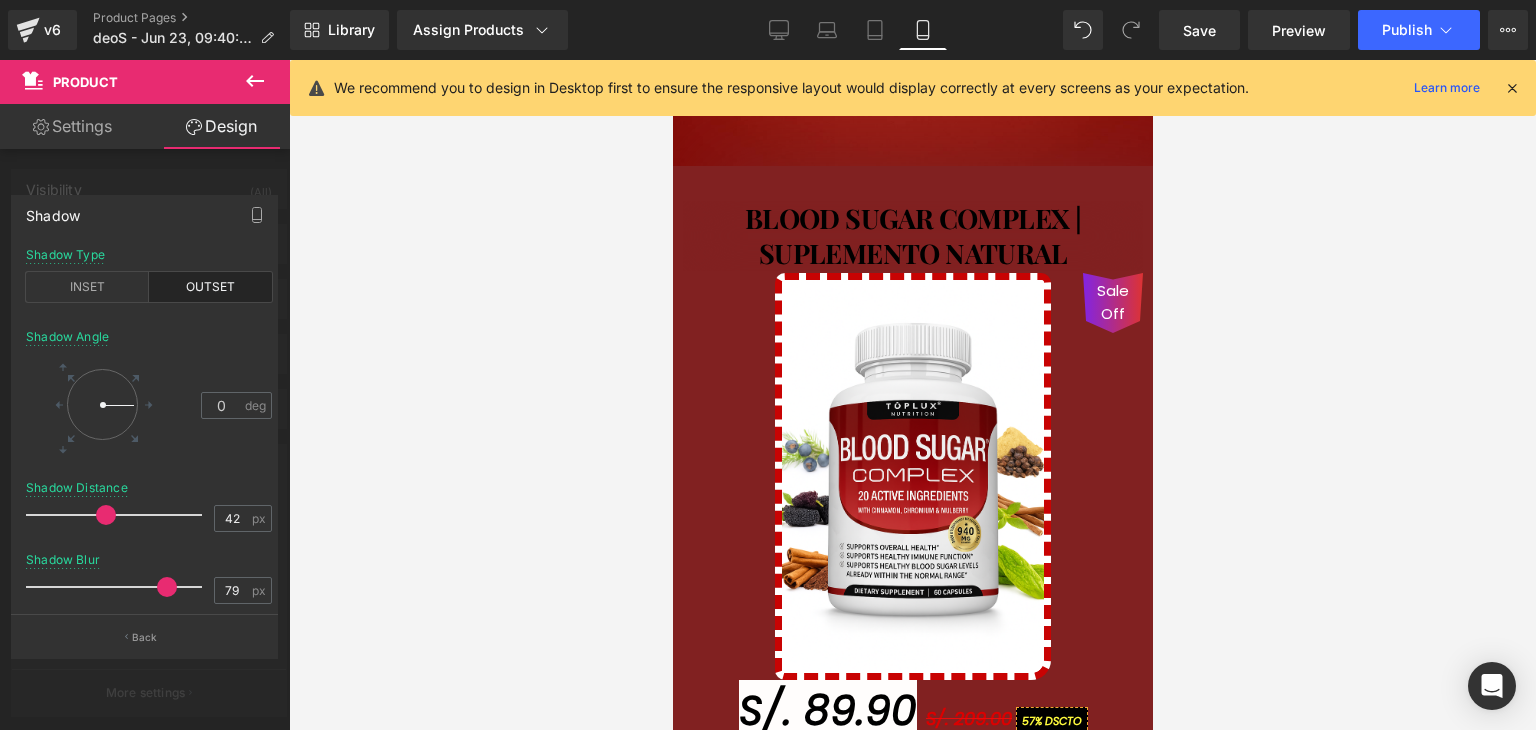 scroll, scrollTop: 756, scrollLeft: 0, axis: vertical 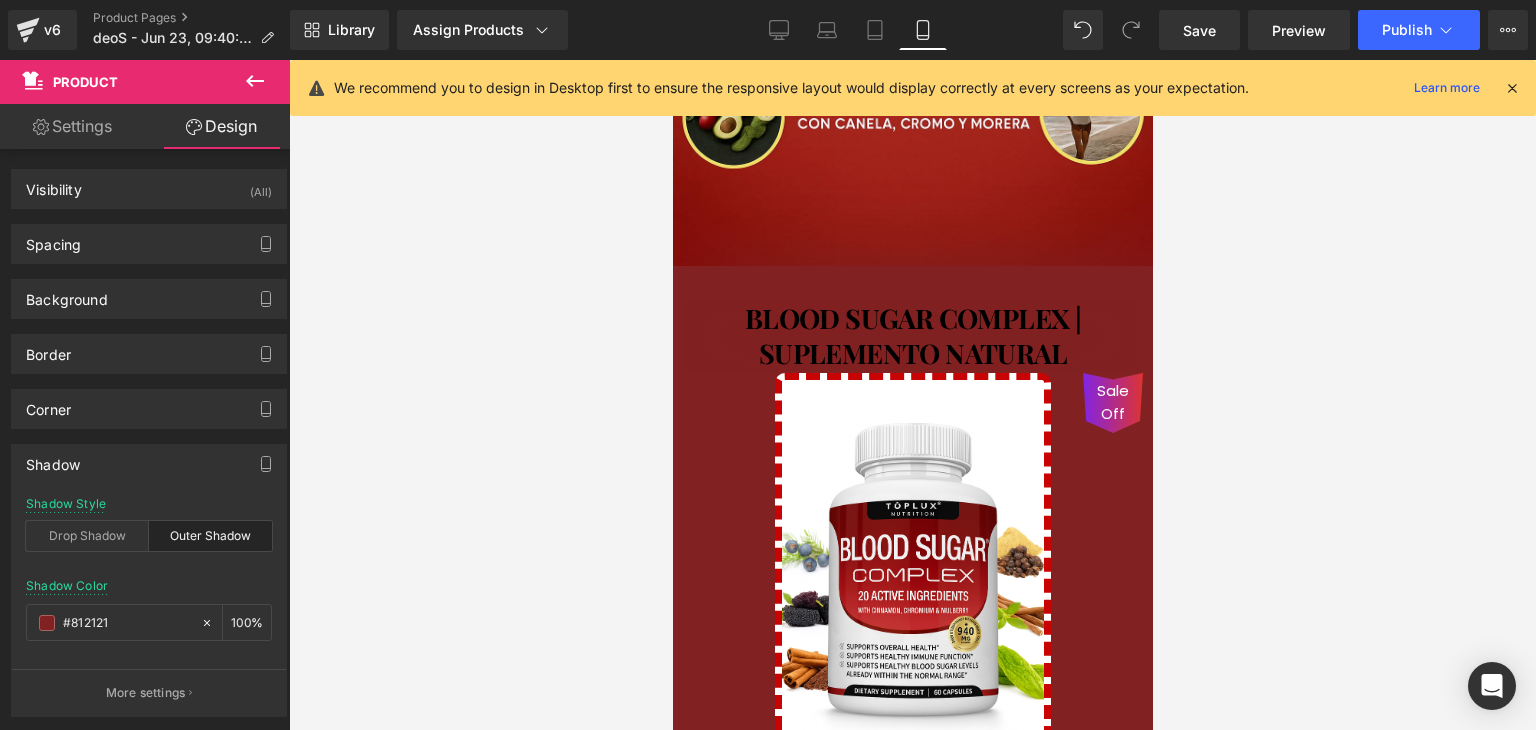 click on "Ir al contenido
🚚 Envío GRATIS 📦 | 💵 Pago Contra Entrega ✅ ¡En todo el país!
Garantía total de satisfacción 💖 | Tu belleza en manos expertas ✨
Mi cuenta
Abrir carrito
S/. 0.00
( 0 )
Abrir menú
Abrir carrito 0
Menú
Cerrar barra lateral
Mi cuenta
Image         Image" at bounding box center (912, 1936) 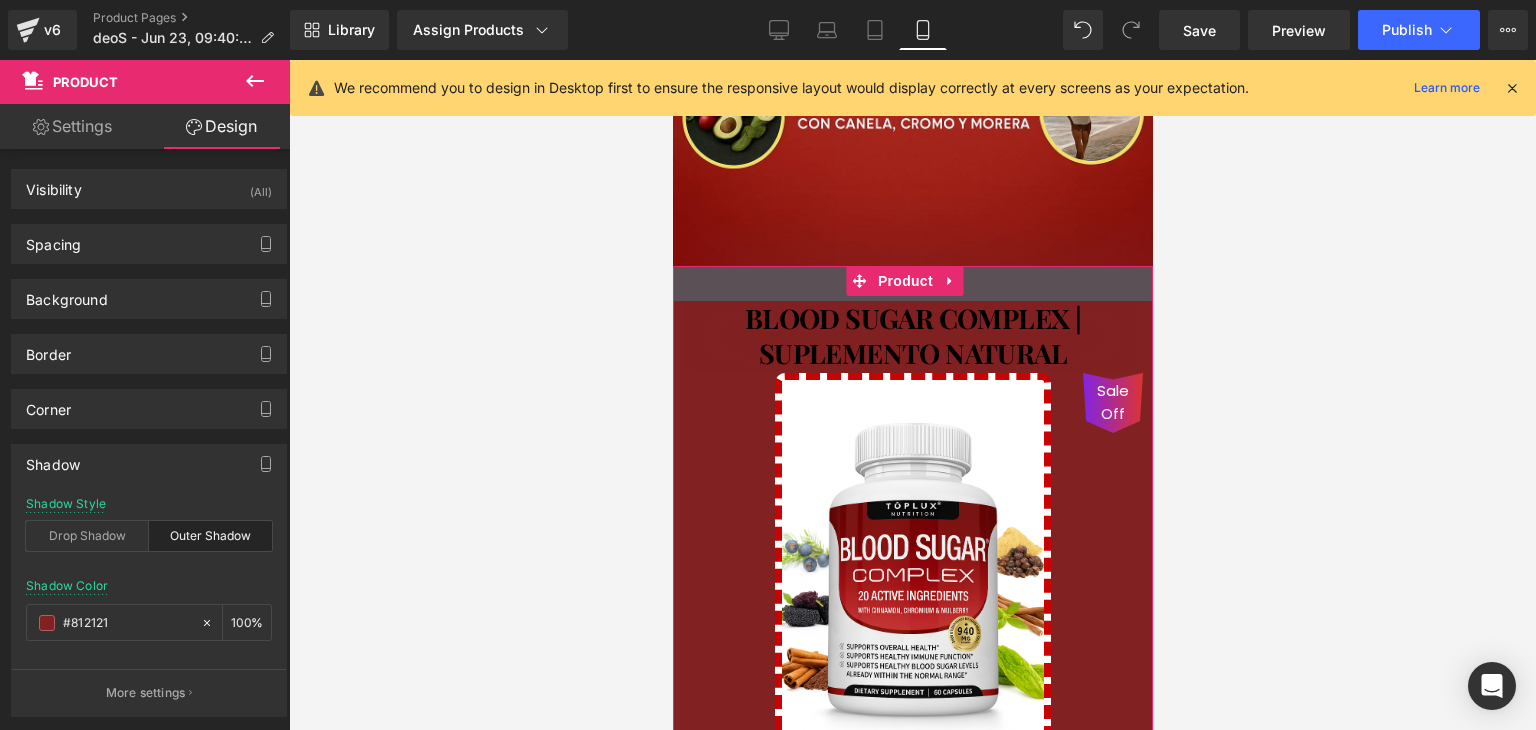 click on "35px" at bounding box center (912, 283) 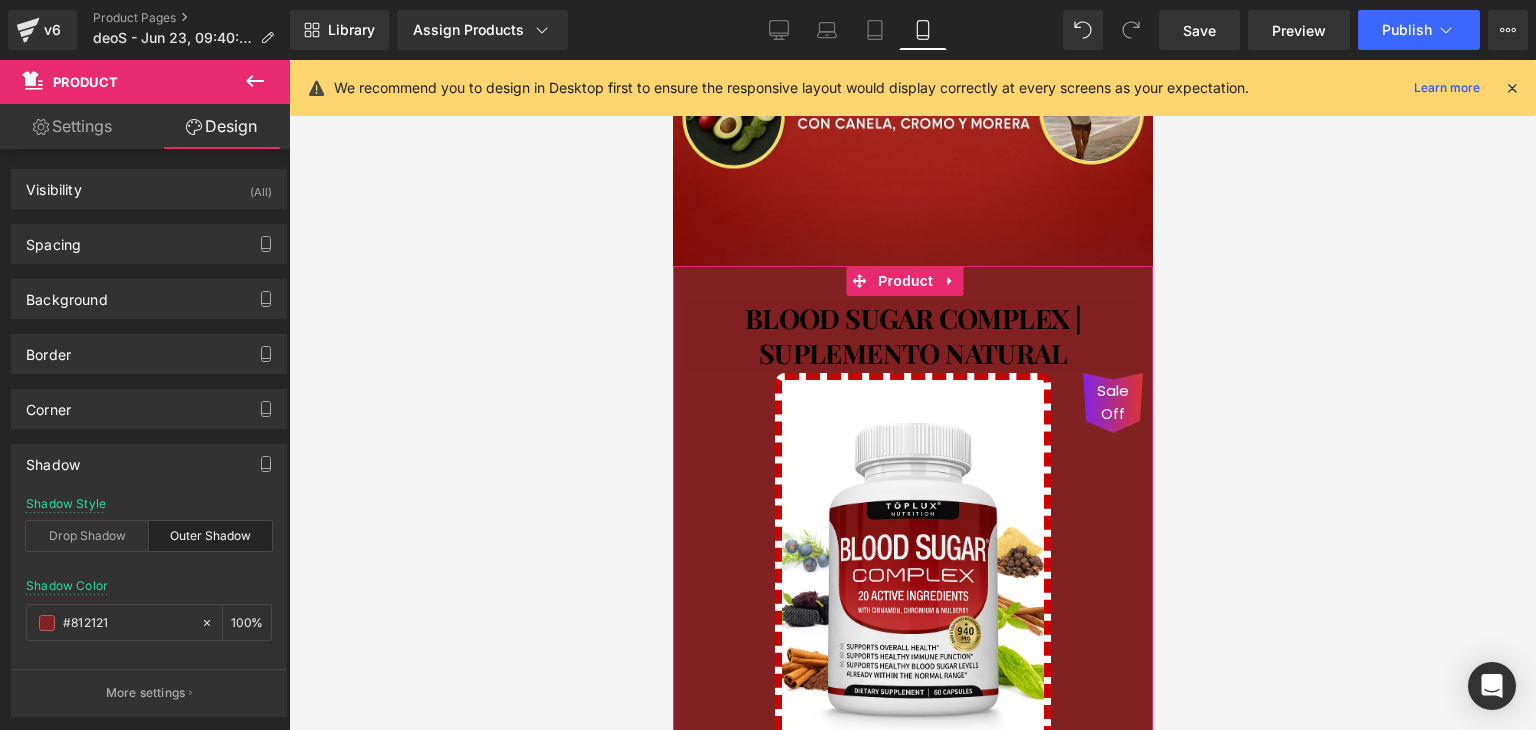 drag, startPoint x: 792, startPoint y: 471, endPoint x: 766, endPoint y: 481, distance: 27.856777 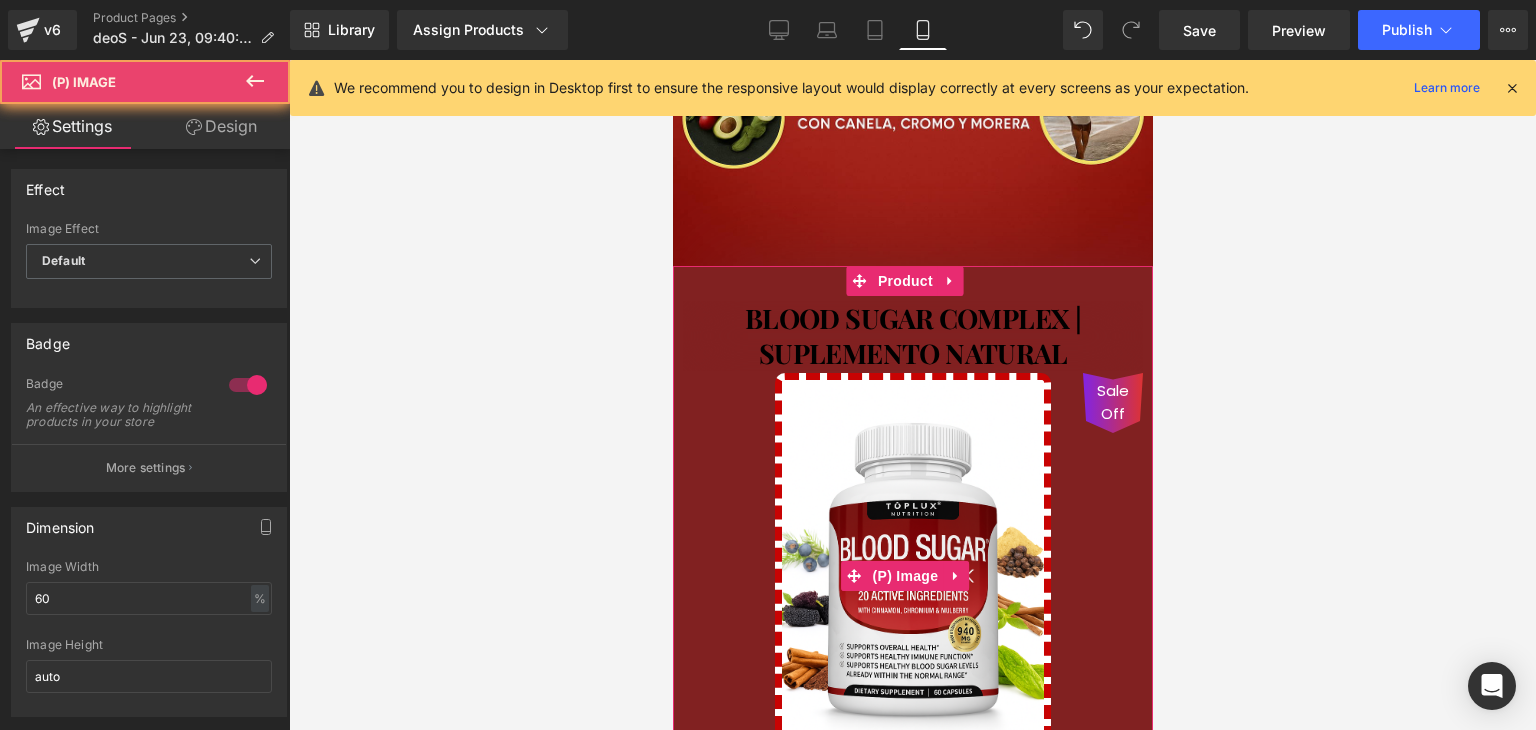 click on "Sale Off" at bounding box center [912, 576] 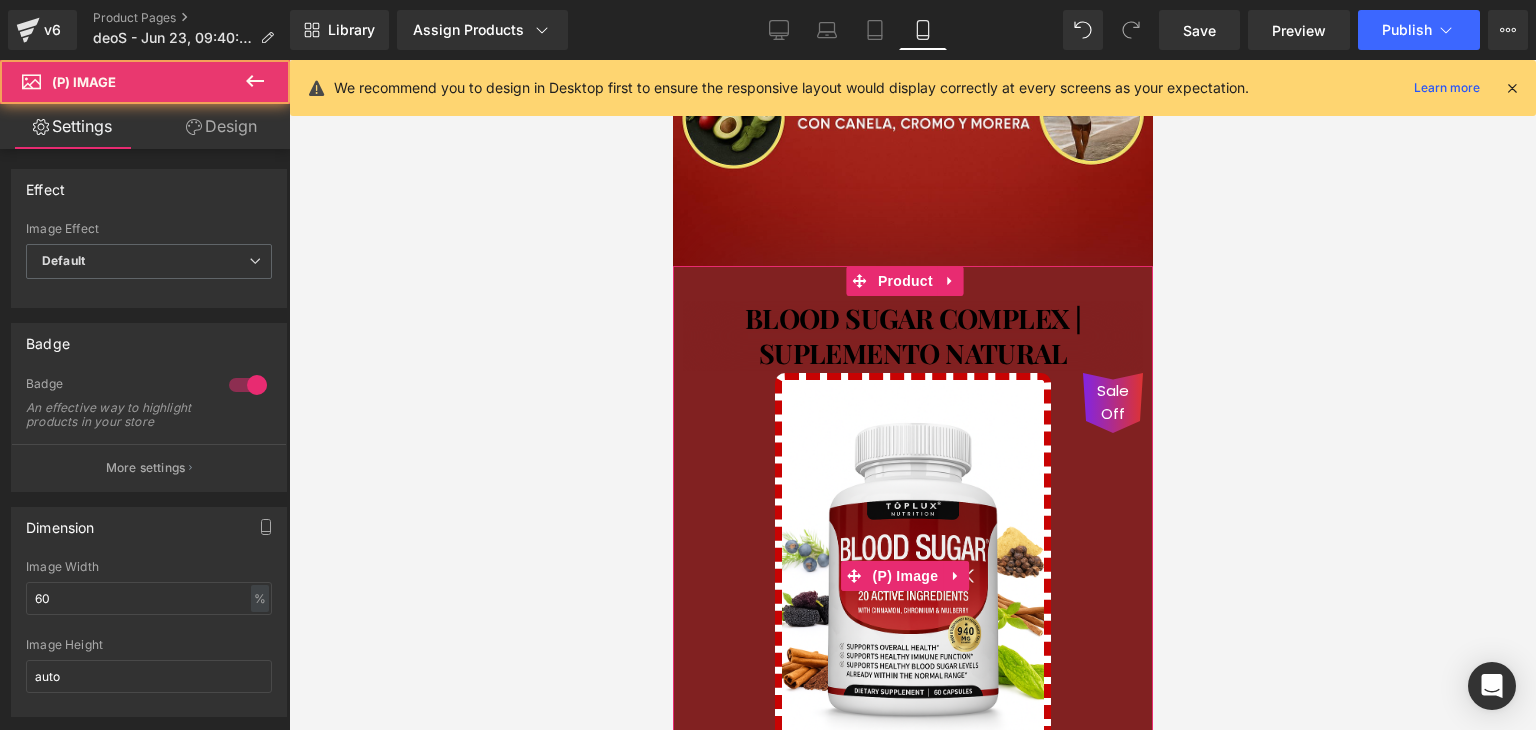 click on "Sale Off" at bounding box center (912, 576) 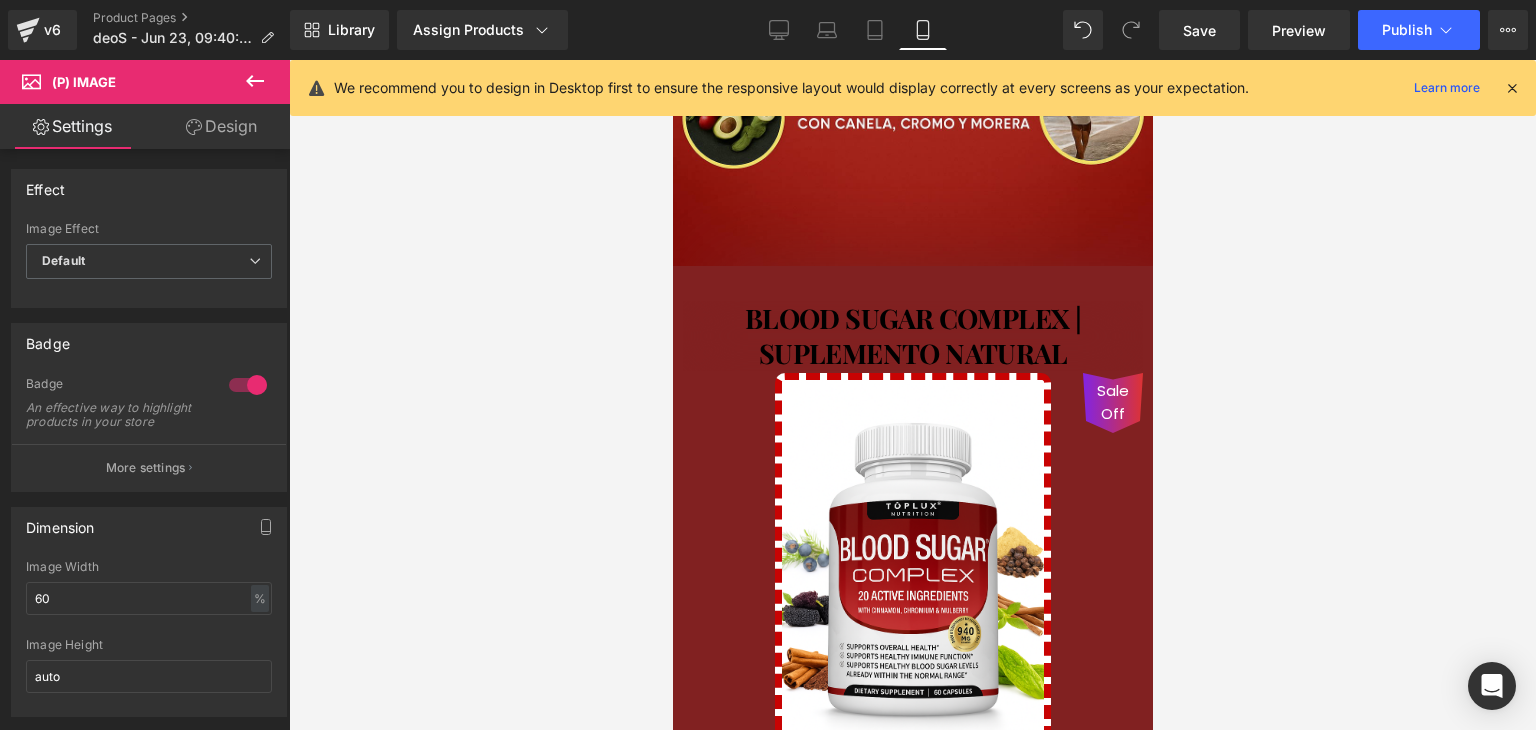 click on "Design" at bounding box center (221, 126) 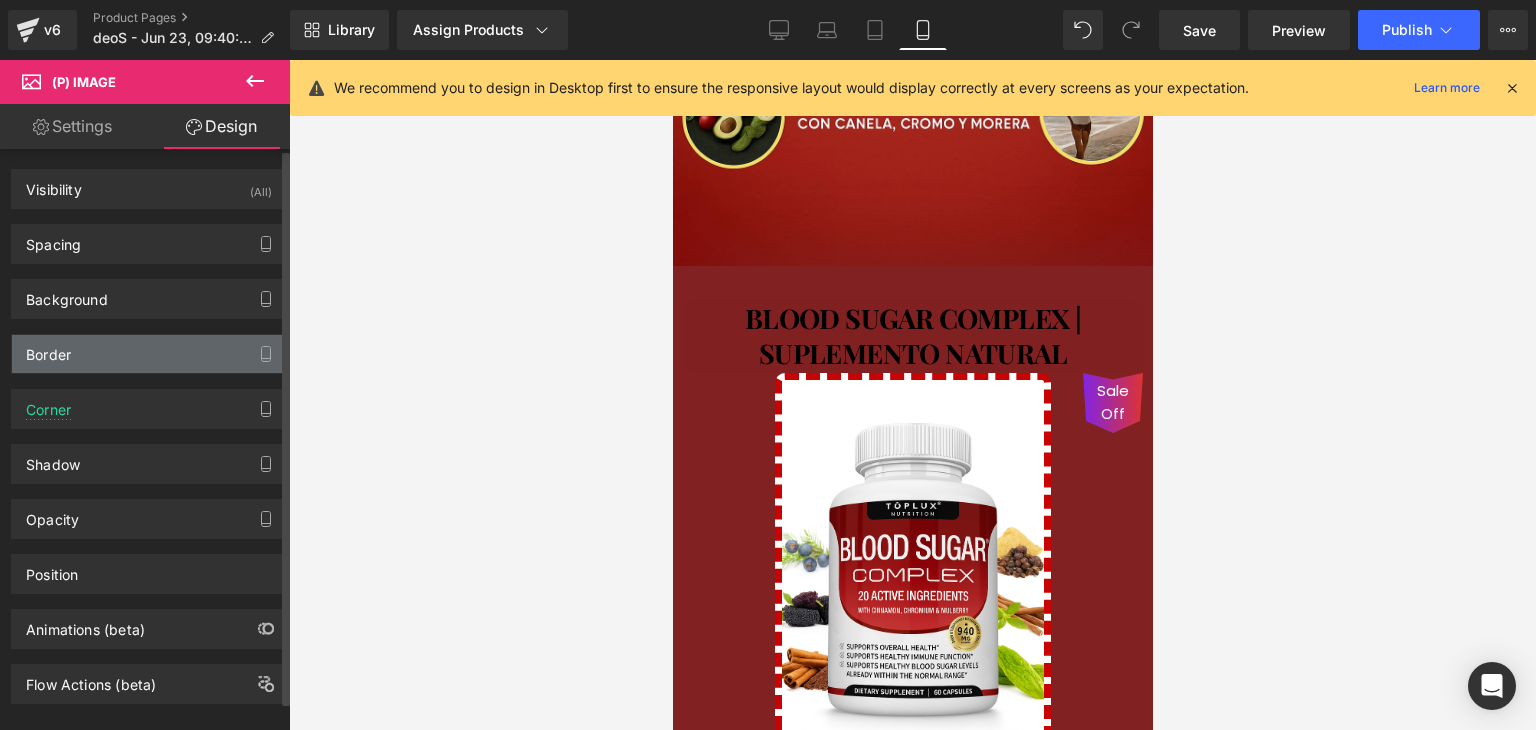 click on "Border" at bounding box center (149, 354) 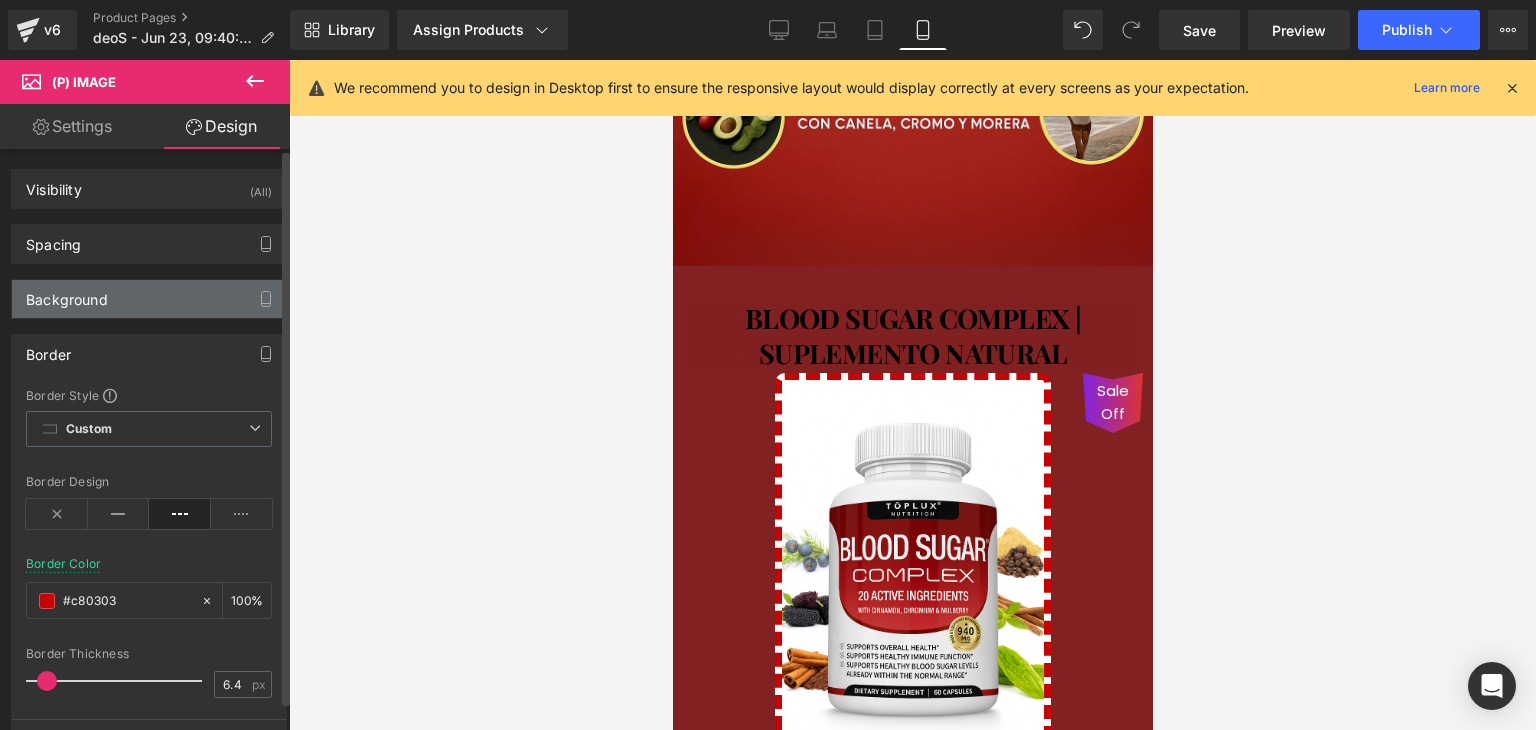 click on "Background" at bounding box center [149, 299] 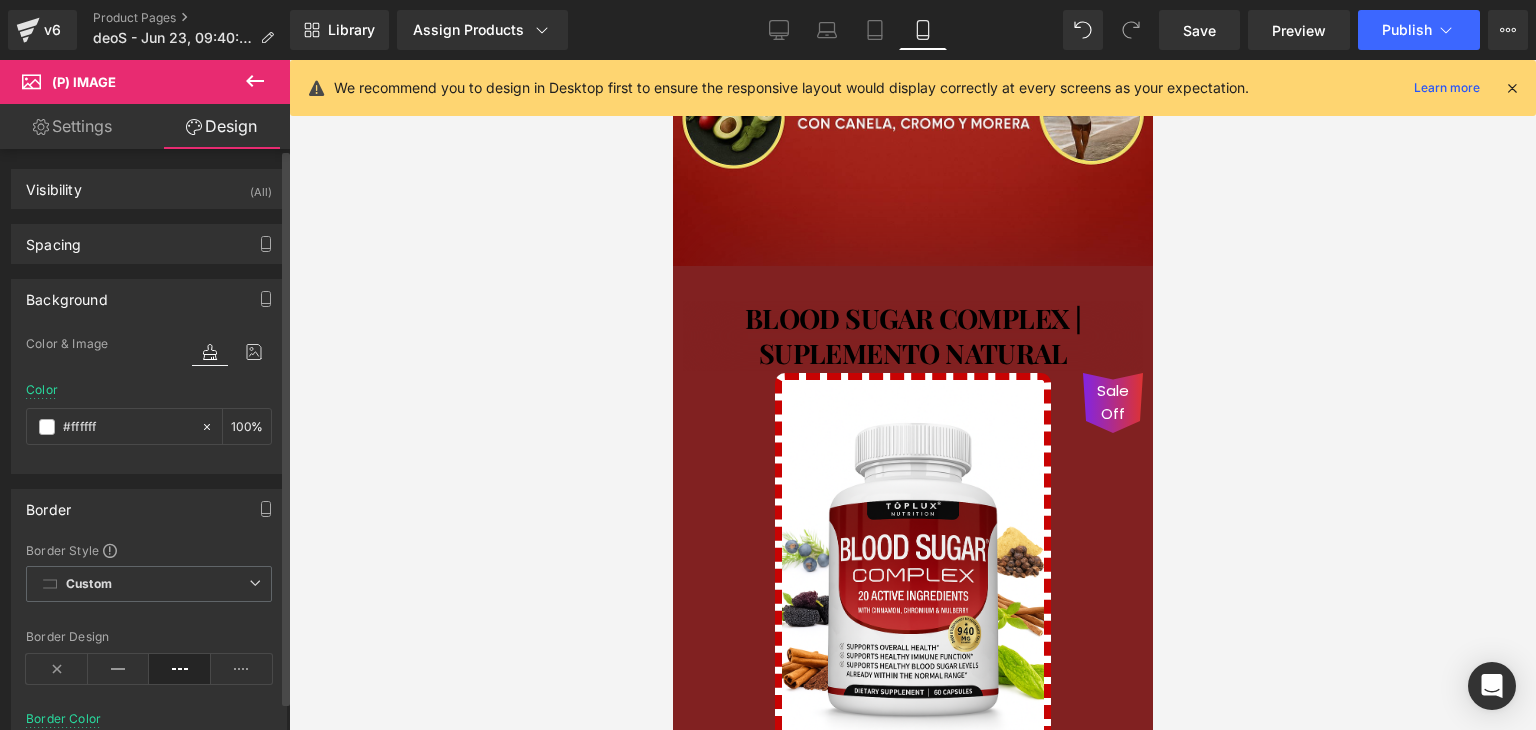 click on "Background" at bounding box center (67, 294) 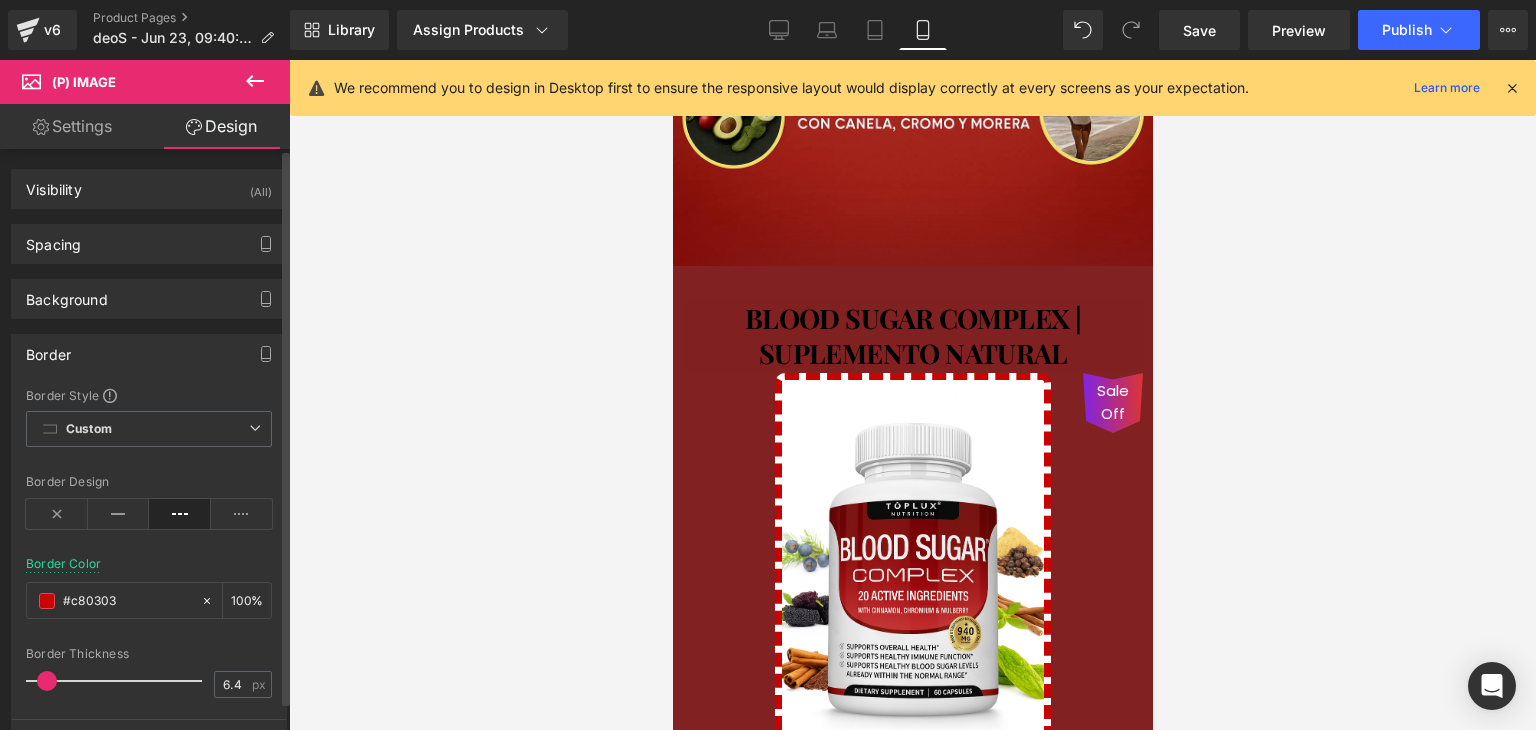 click on "Border" at bounding box center [149, 354] 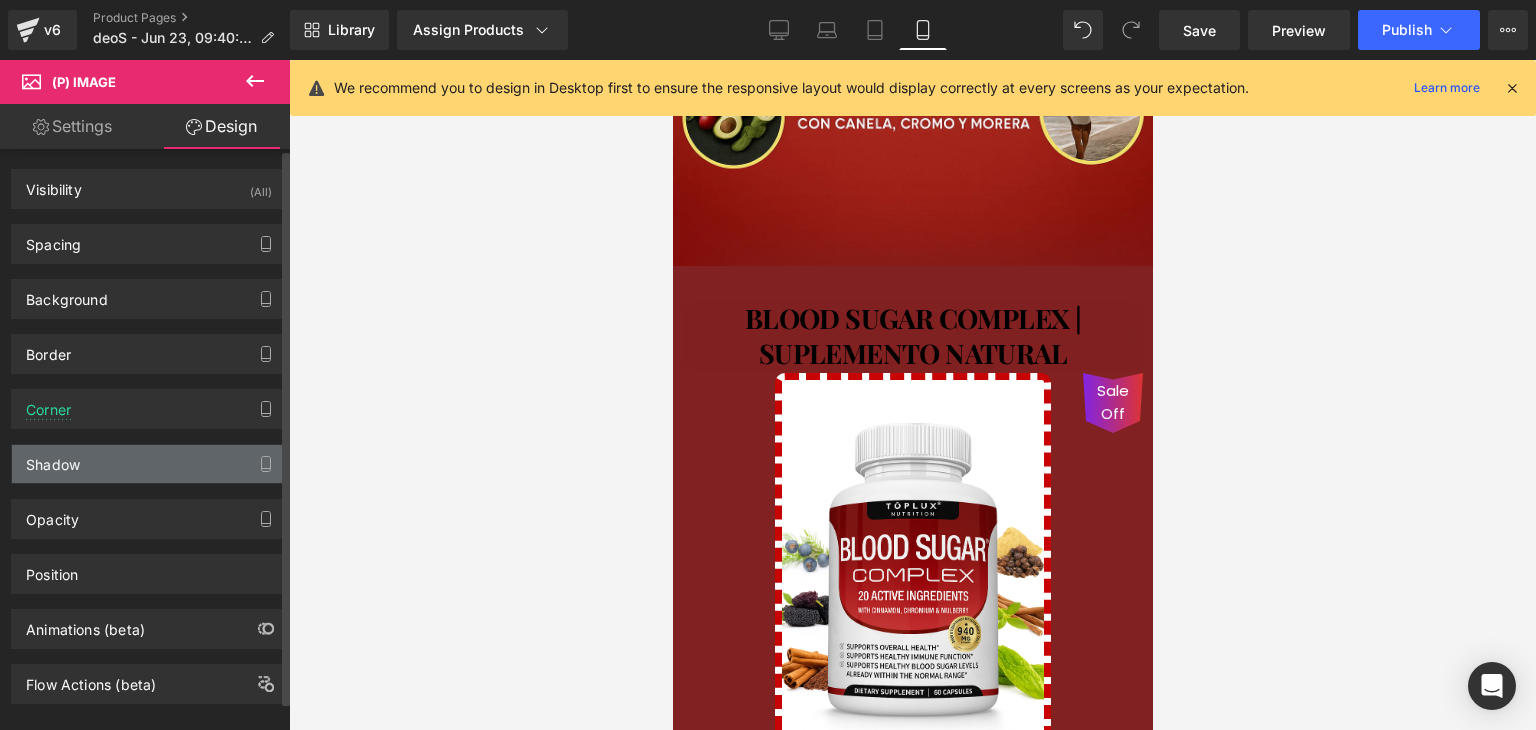 click on "Shadow" at bounding box center [149, 464] 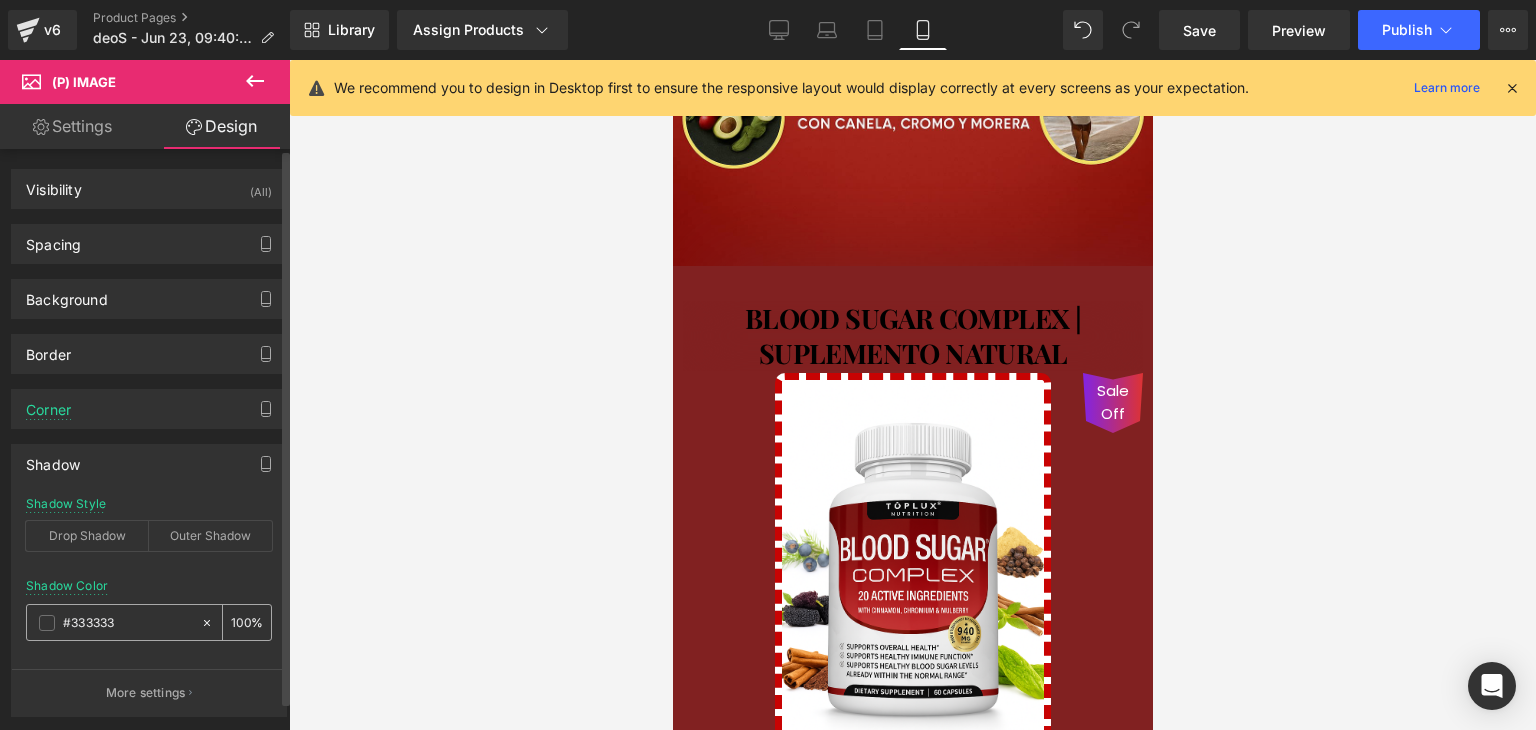 click on "#333333" at bounding box center [127, 623] 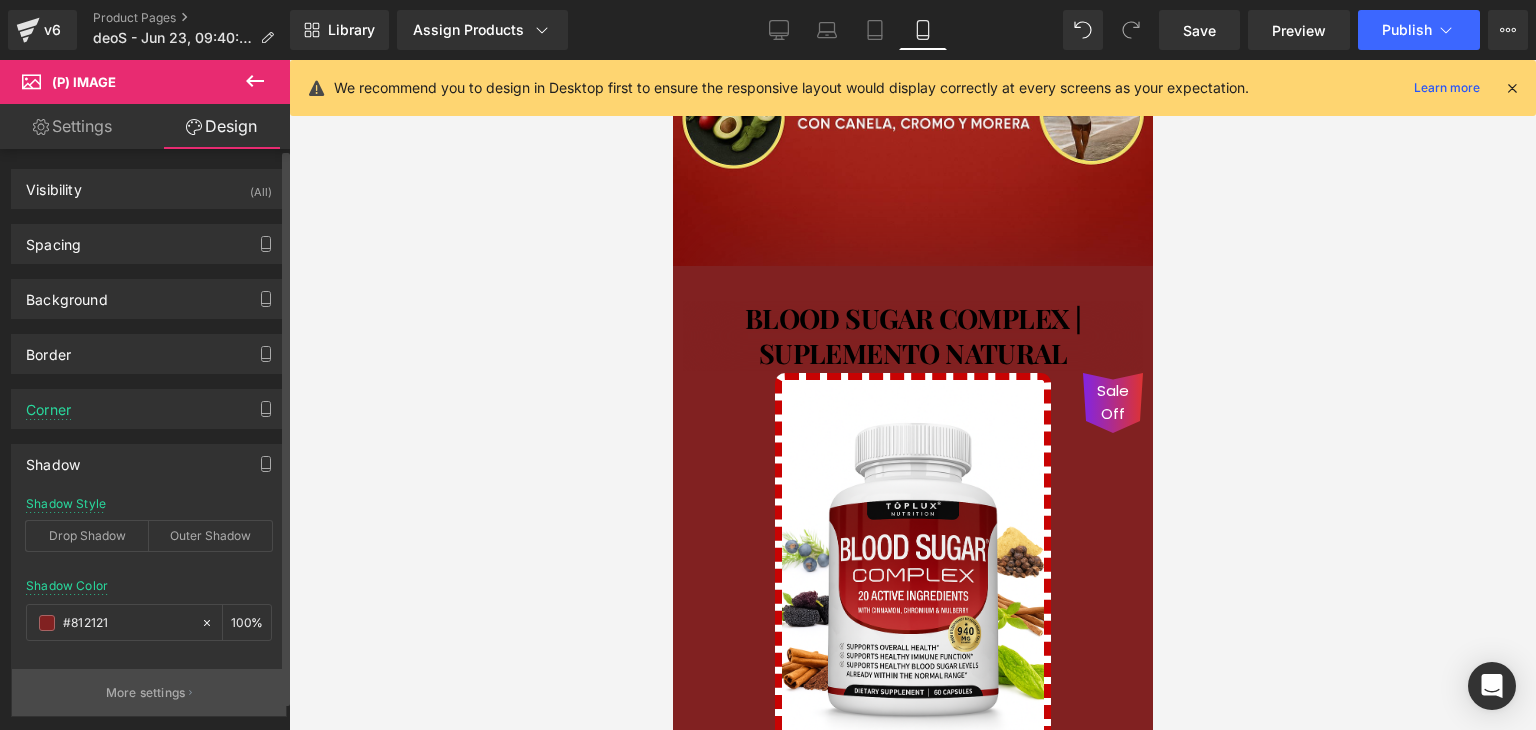 click on "More settings" at bounding box center [149, 692] 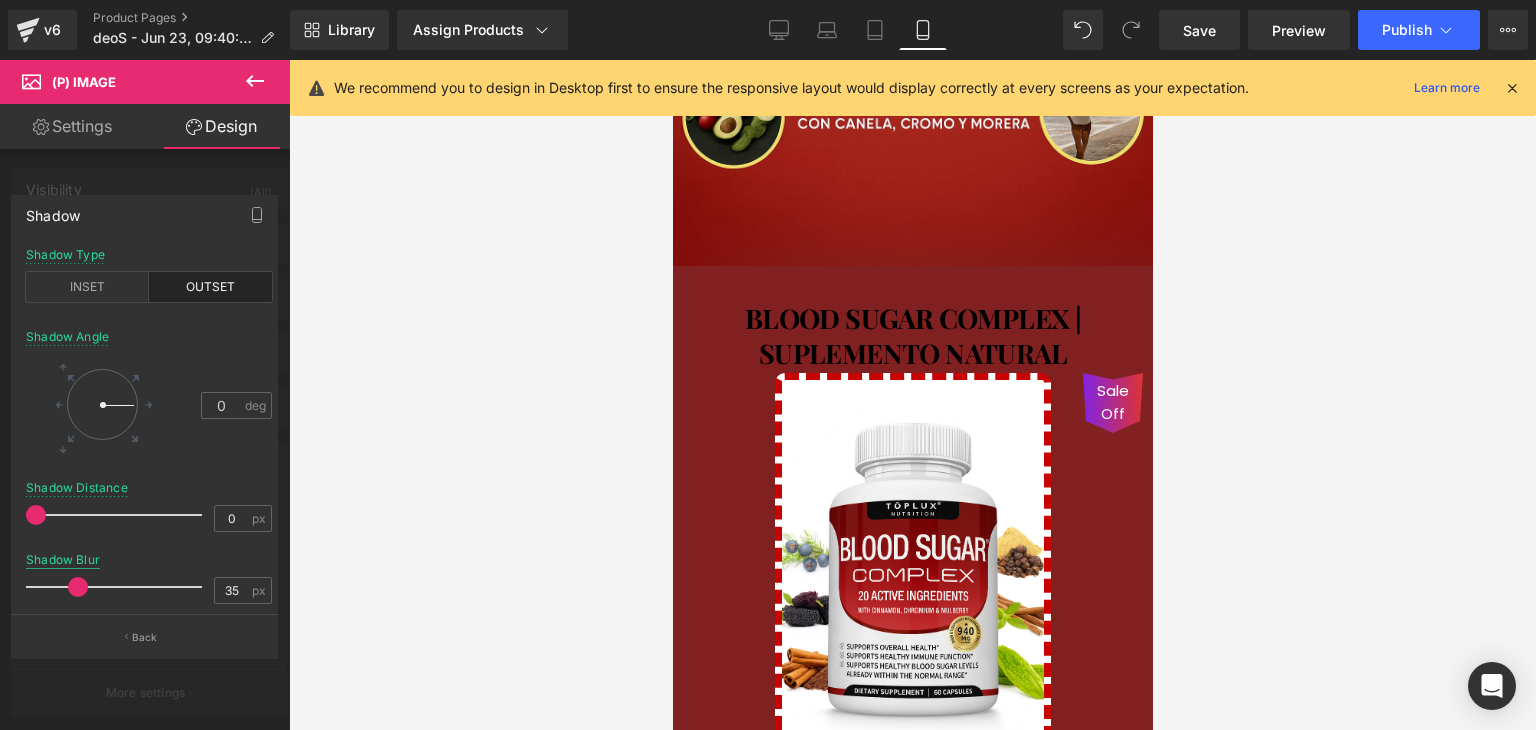 drag, startPoint x: 48, startPoint y: 585, endPoint x: 84, endPoint y: 565, distance: 41.18252 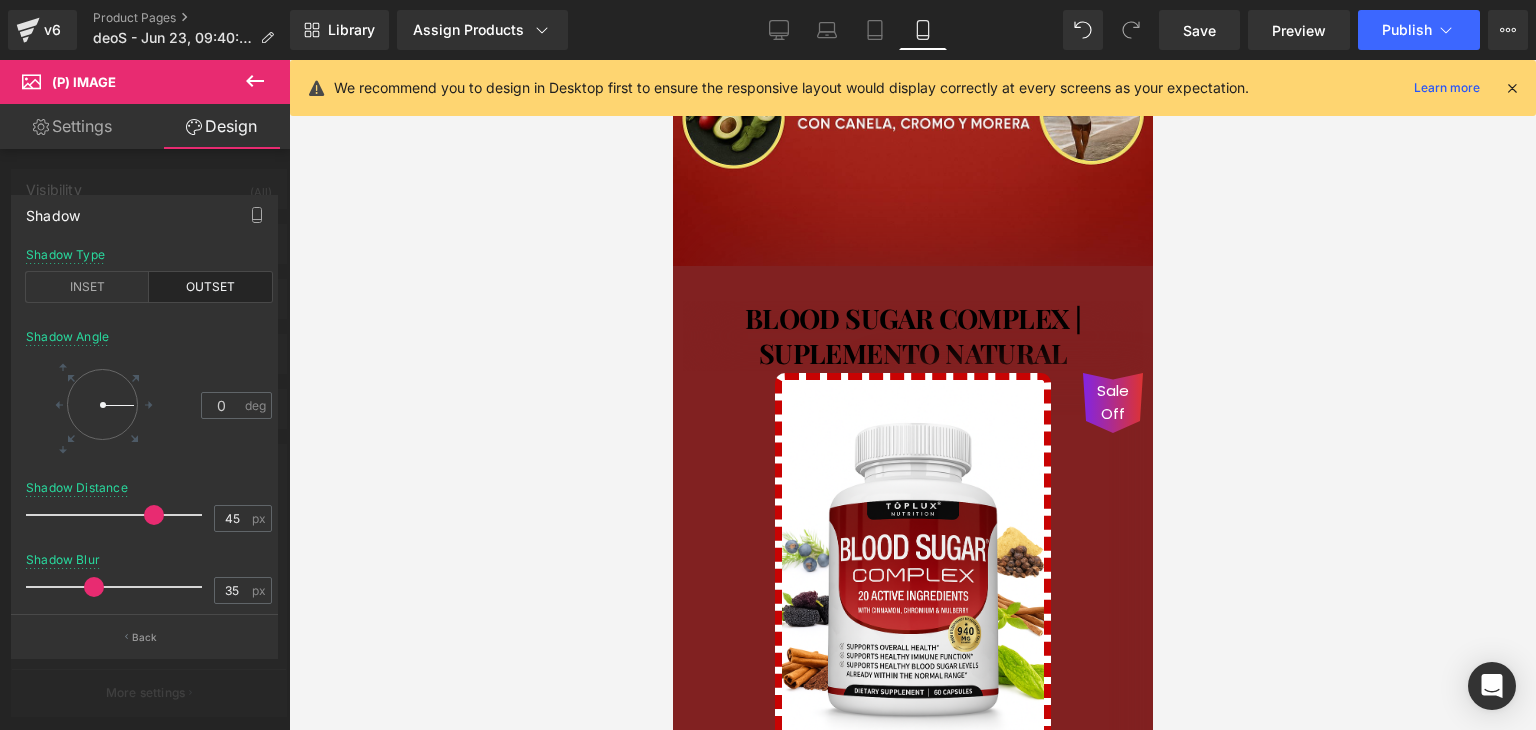 drag, startPoint x: 43, startPoint y: 511, endPoint x: 114, endPoint y: 521, distance: 71.70077 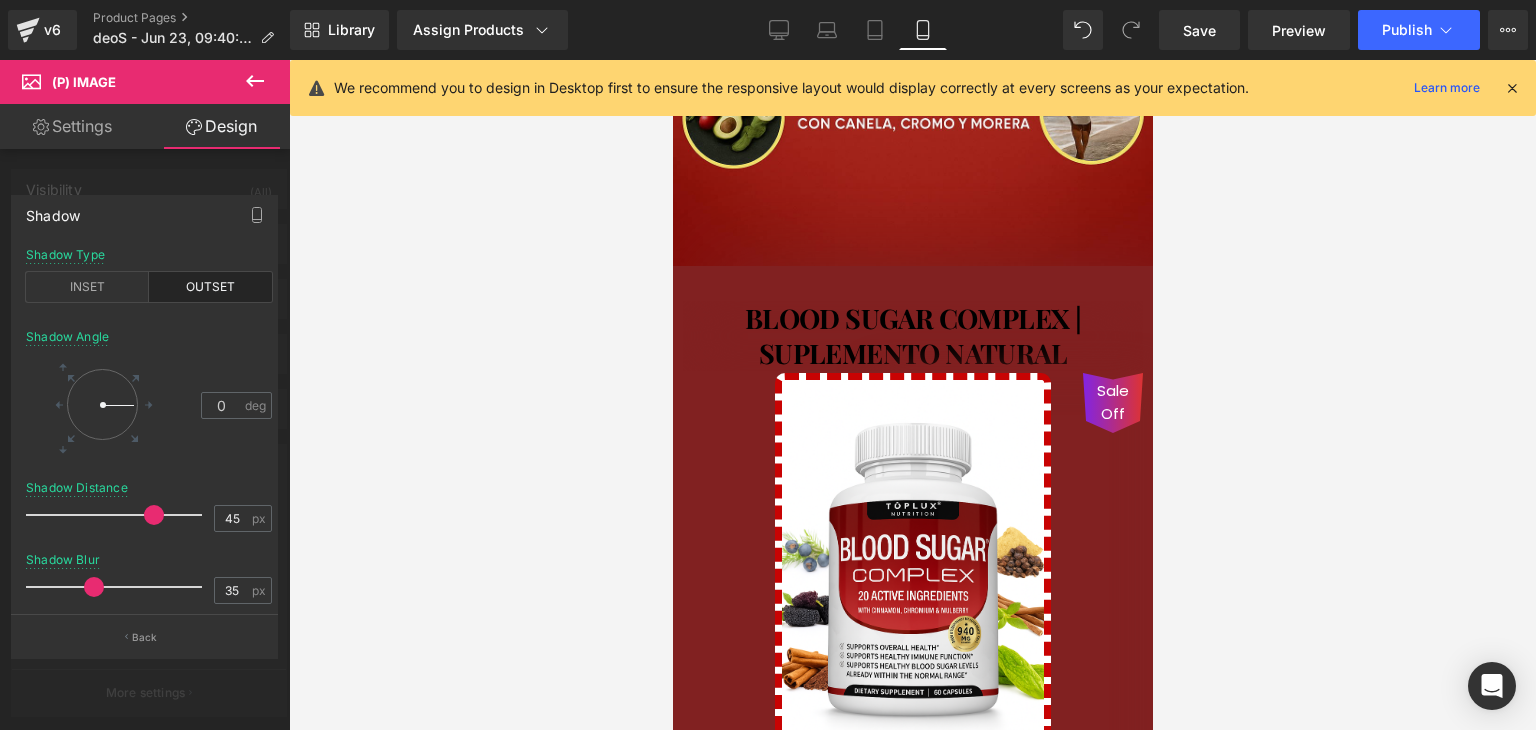 click at bounding box center [119, 515] 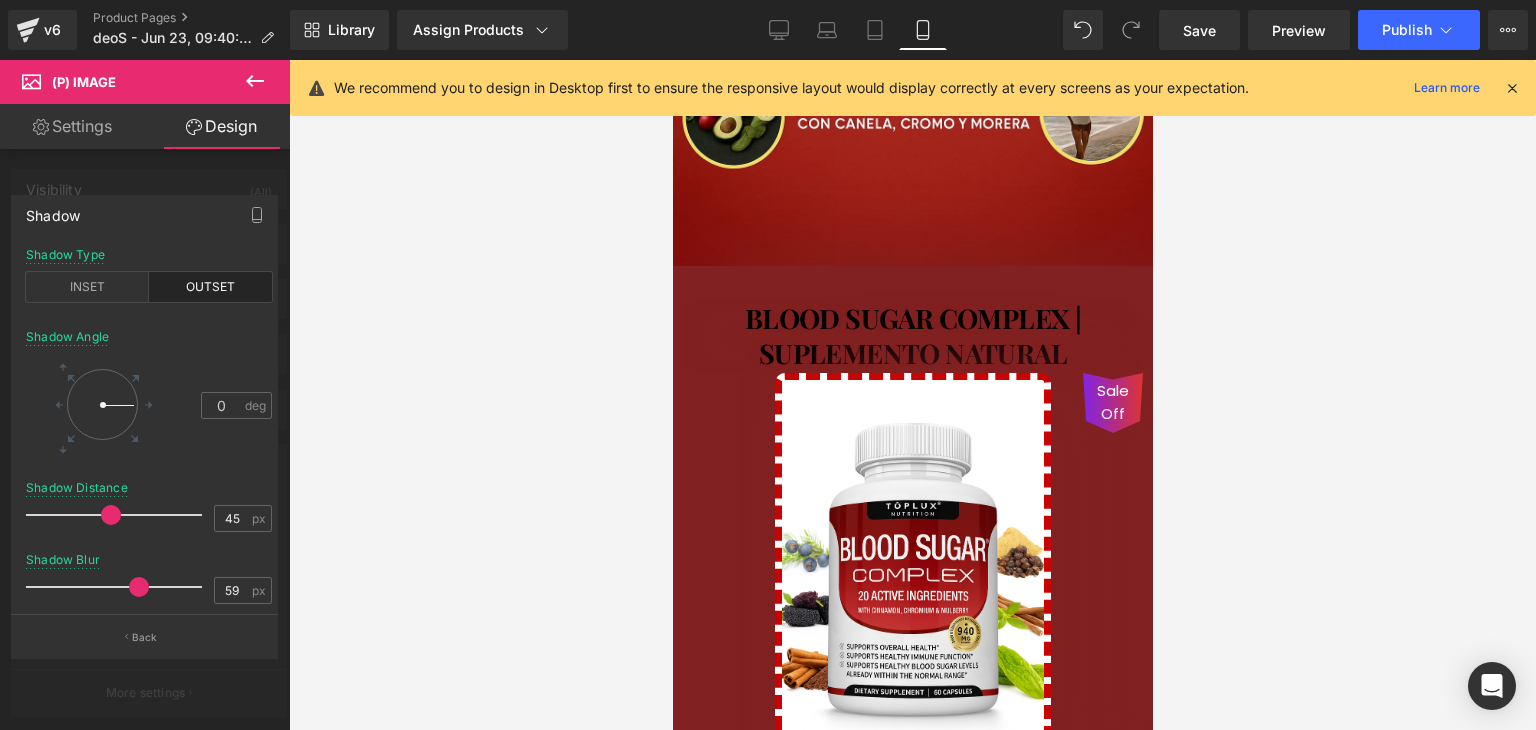 click at bounding box center (119, 587) 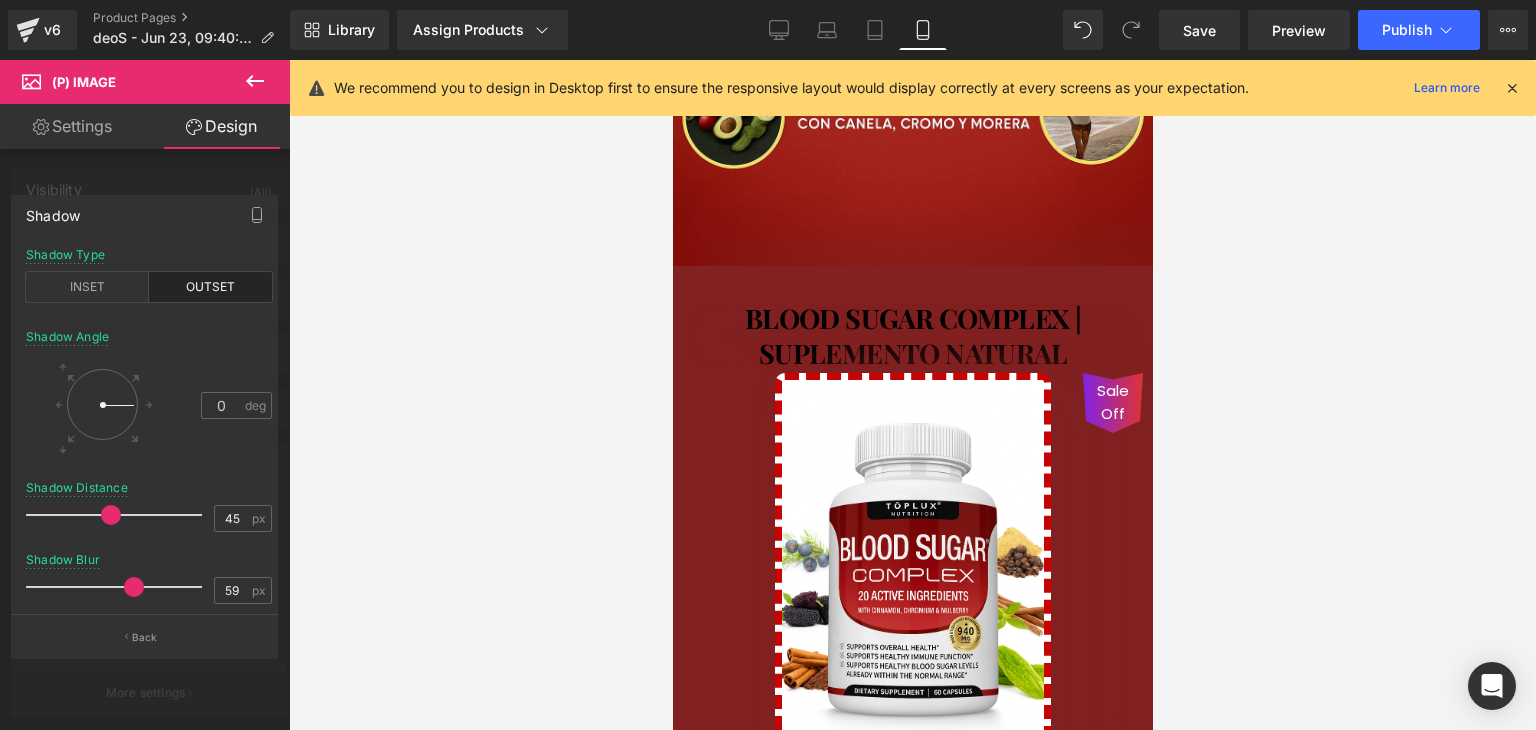 click on "Ir al contenido
🚚 Envío GRATIS 📦 | 💵 Pago Contra Entrega ✅ ¡En todo el país!
Garantía total de satisfacción 💖 | Tu belleza en manos expertas ✨
Mi cuenta
Abrir carrito
S/. 0.00
( 0 )
Abrir menú
Abrir carrito 0
Menú
Cerrar barra lateral
Mi cuenta
Image         Image" at bounding box center [912, 1936] 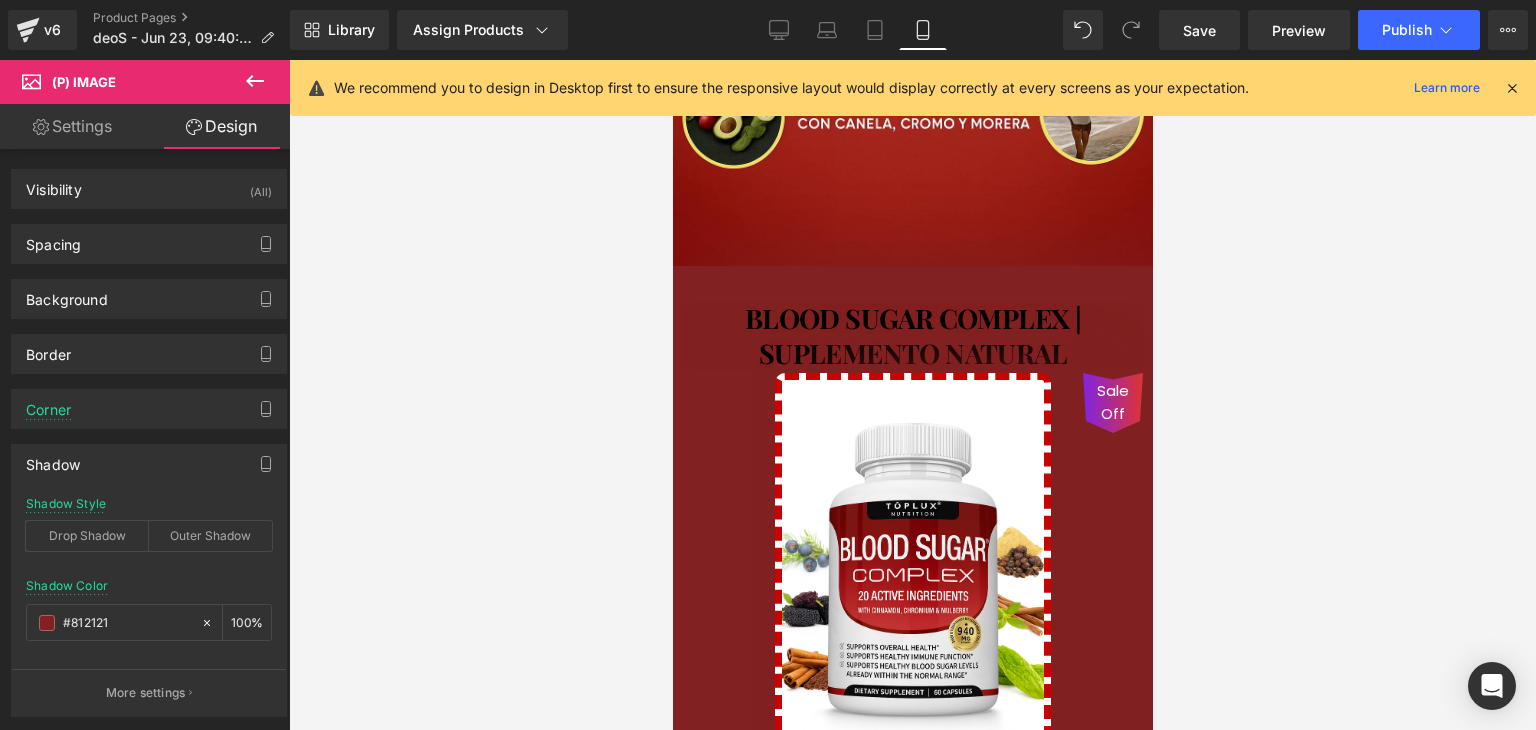 click at bounding box center (912, 395) 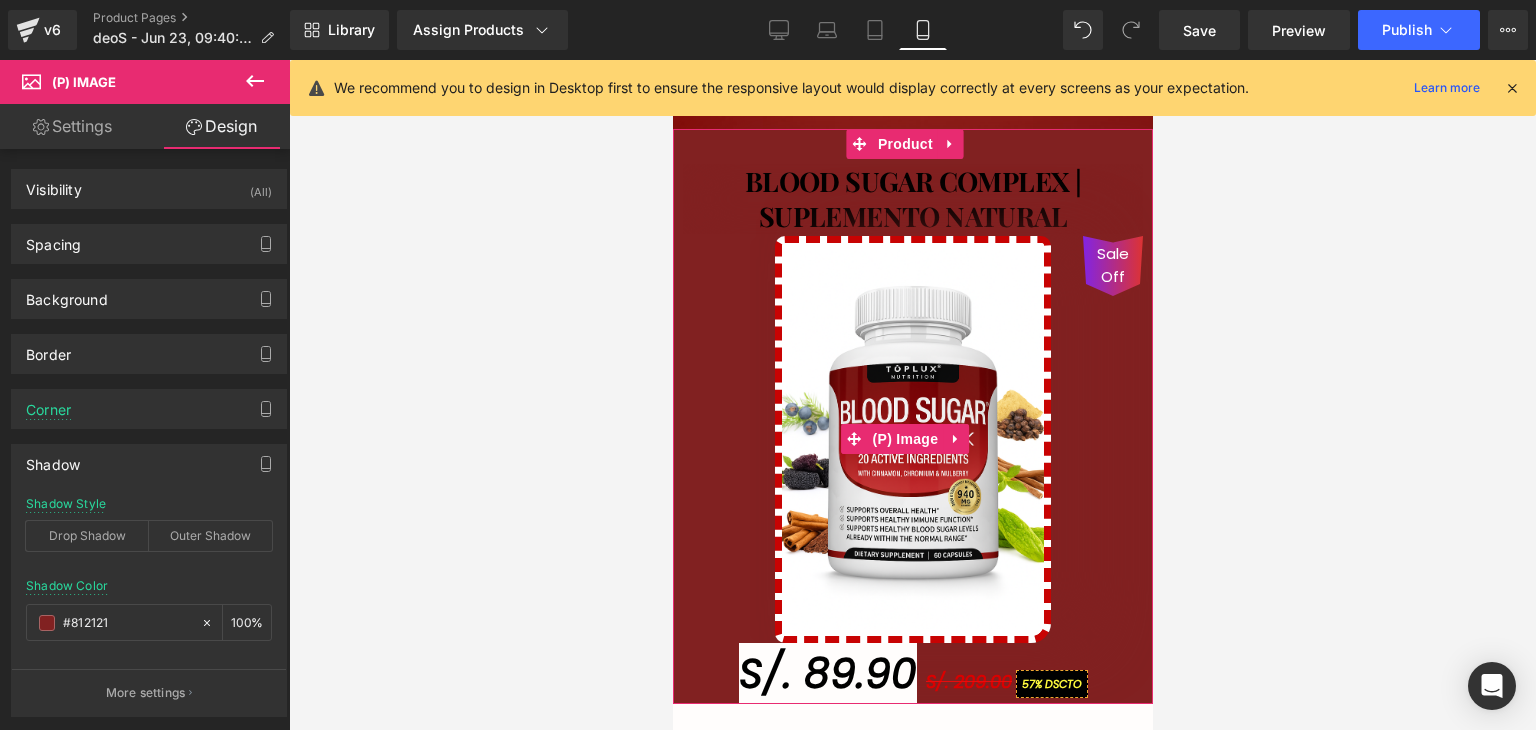 scroll, scrollTop: 956, scrollLeft: 0, axis: vertical 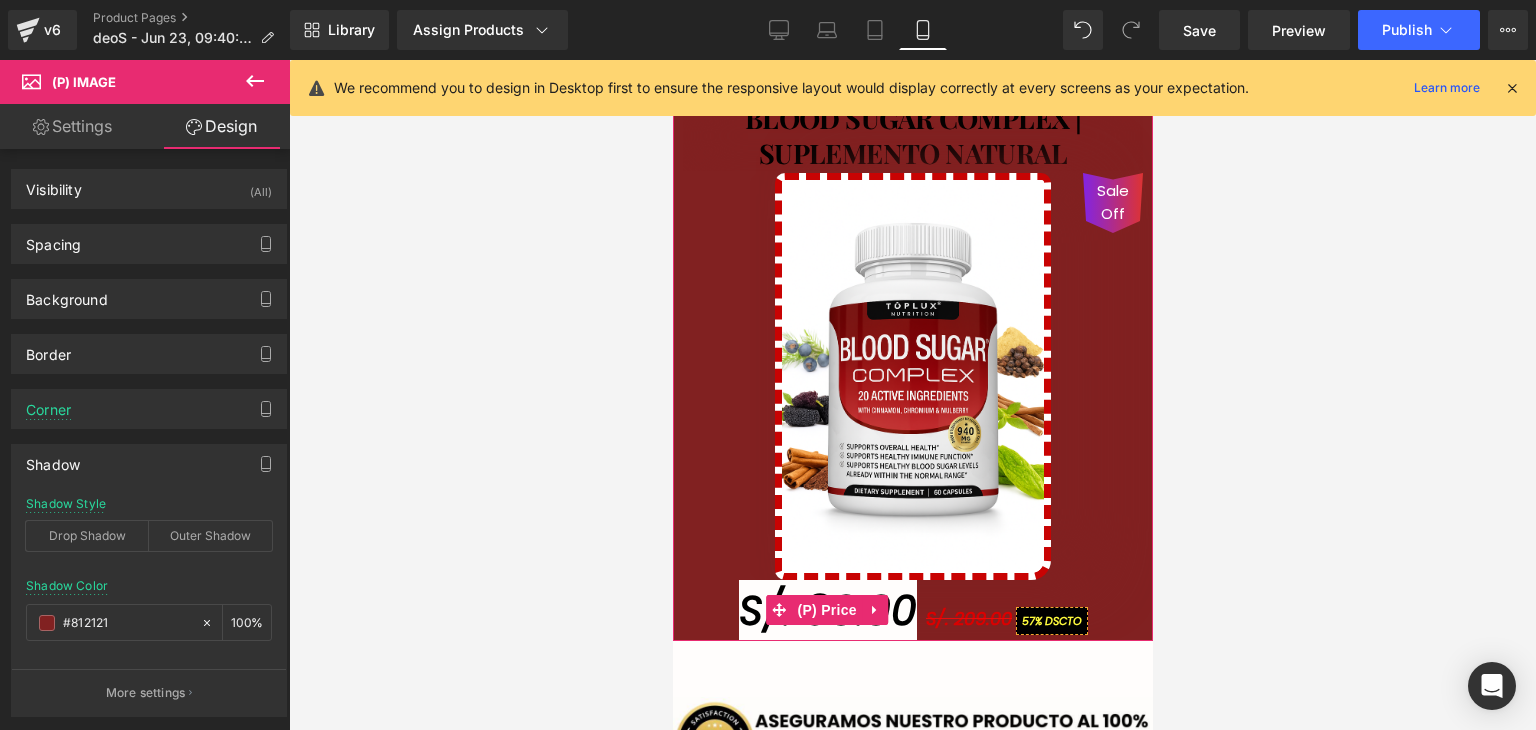 click on "S/. 89.90" at bounding box center (827, 611) 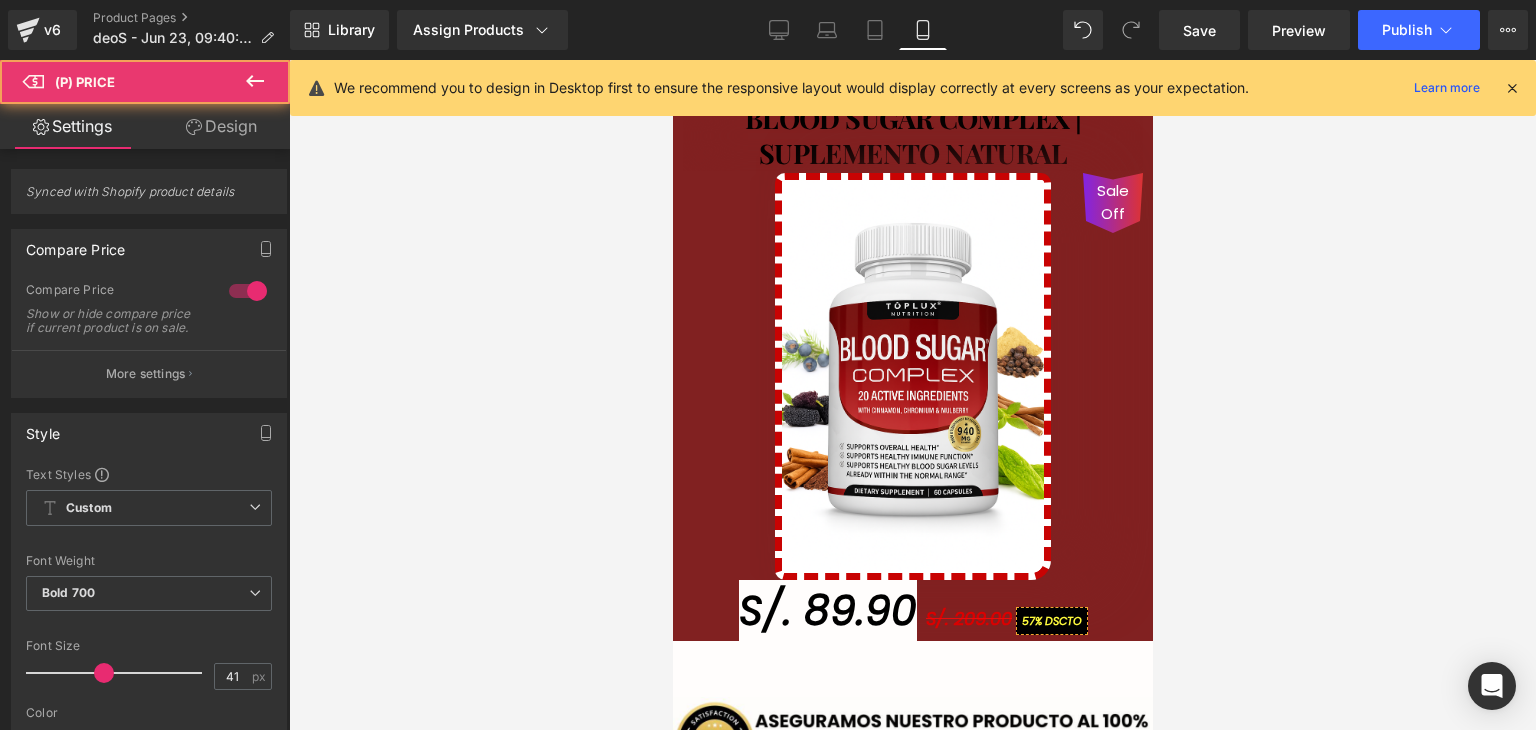 click on "Design" at bounding box center (221, 126) 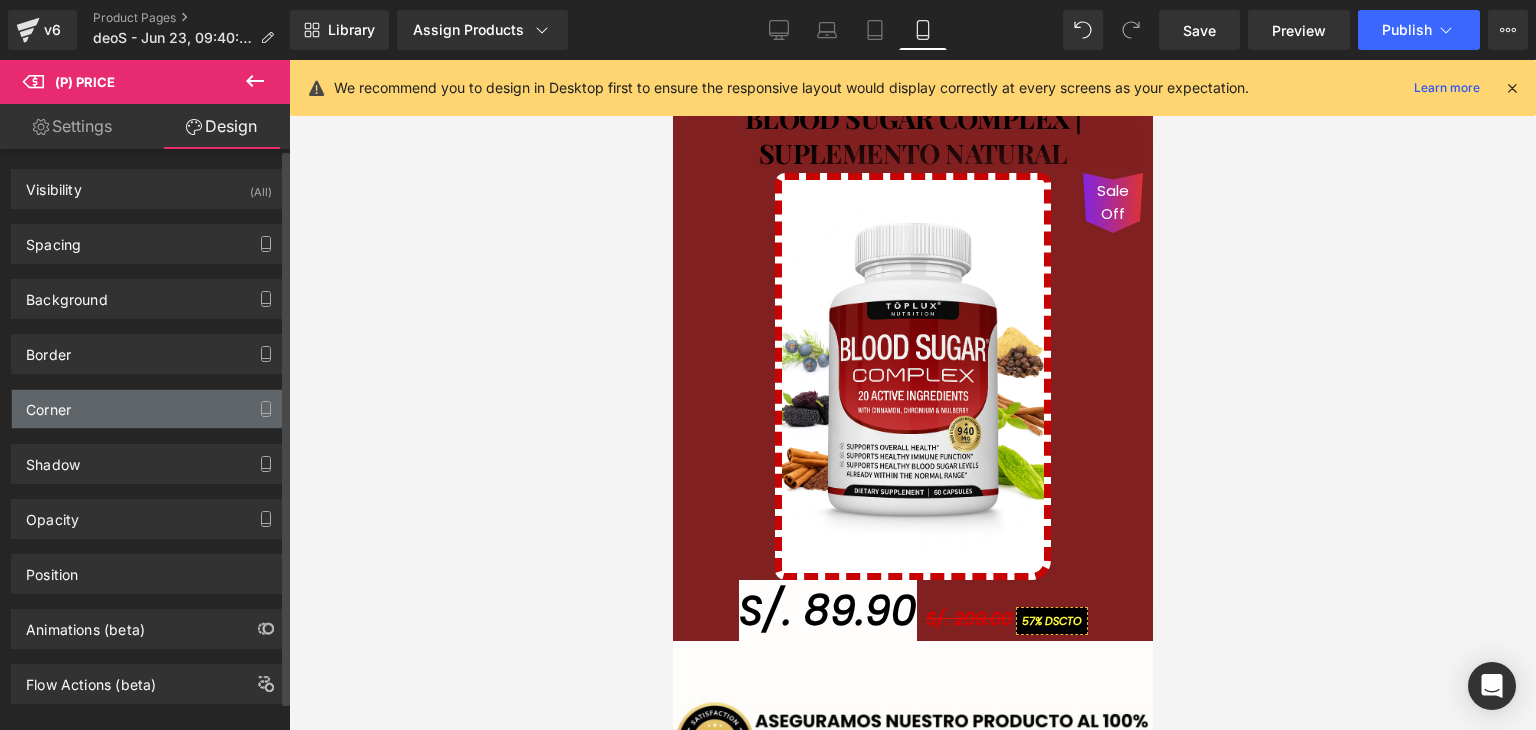 click on "Corner" at bounding box center (149, 409) 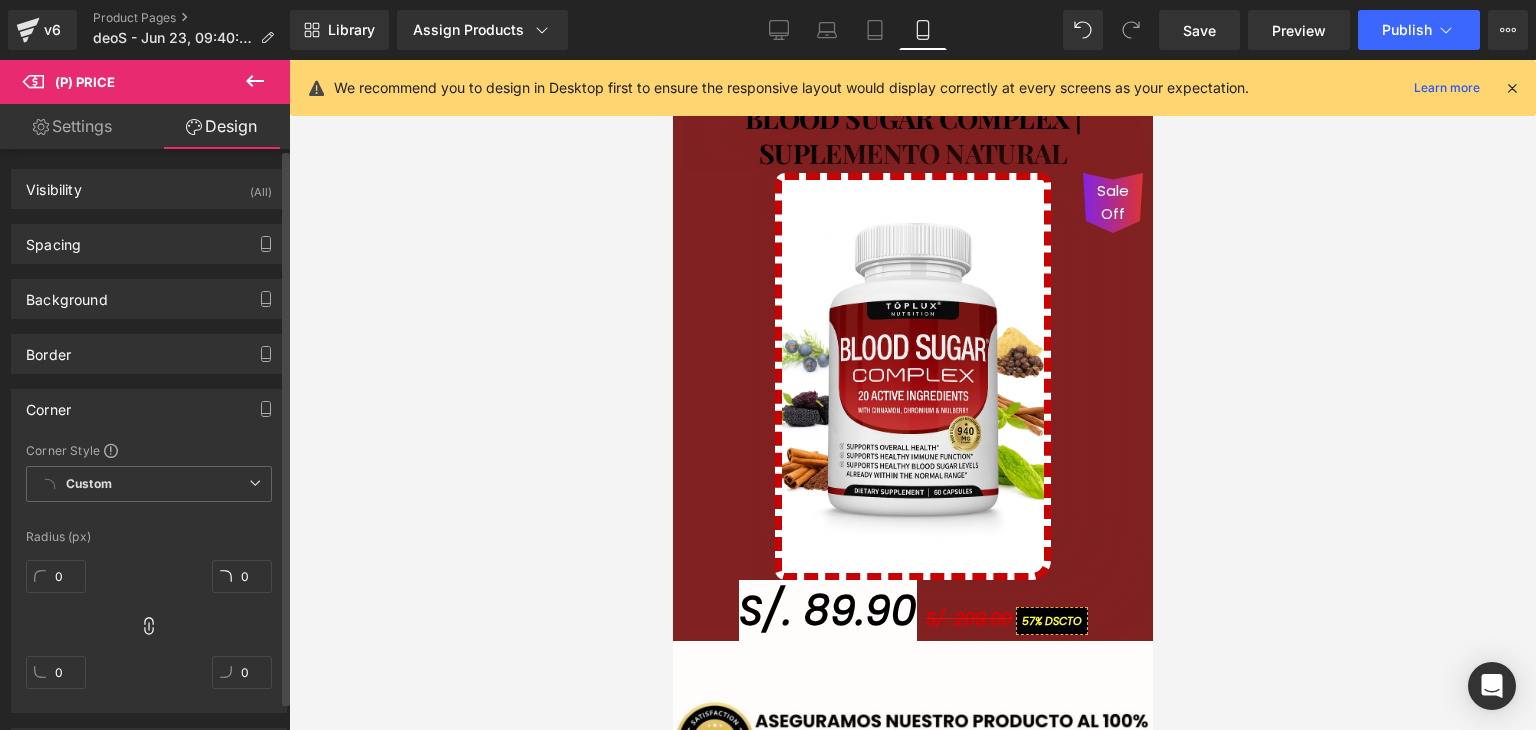 click on "Corner
Corner Style Custom
Custom
Setup Global Style
Custom
Setup Global Style
Radius (px)
0px 0
0px 0
0px 0
0px 0" at bounding box center (149, 543) 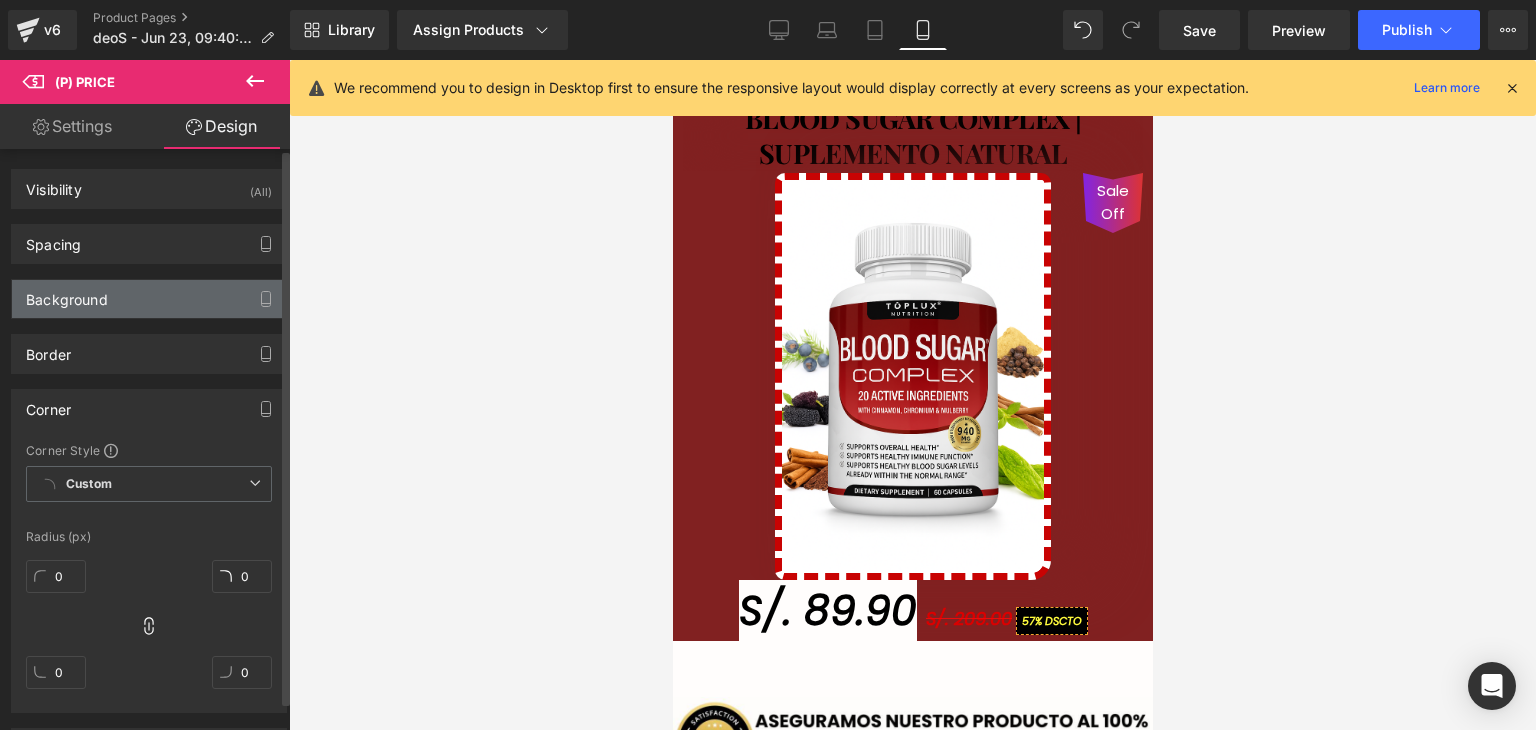 click on "Background" at bounding box center [149, 299] 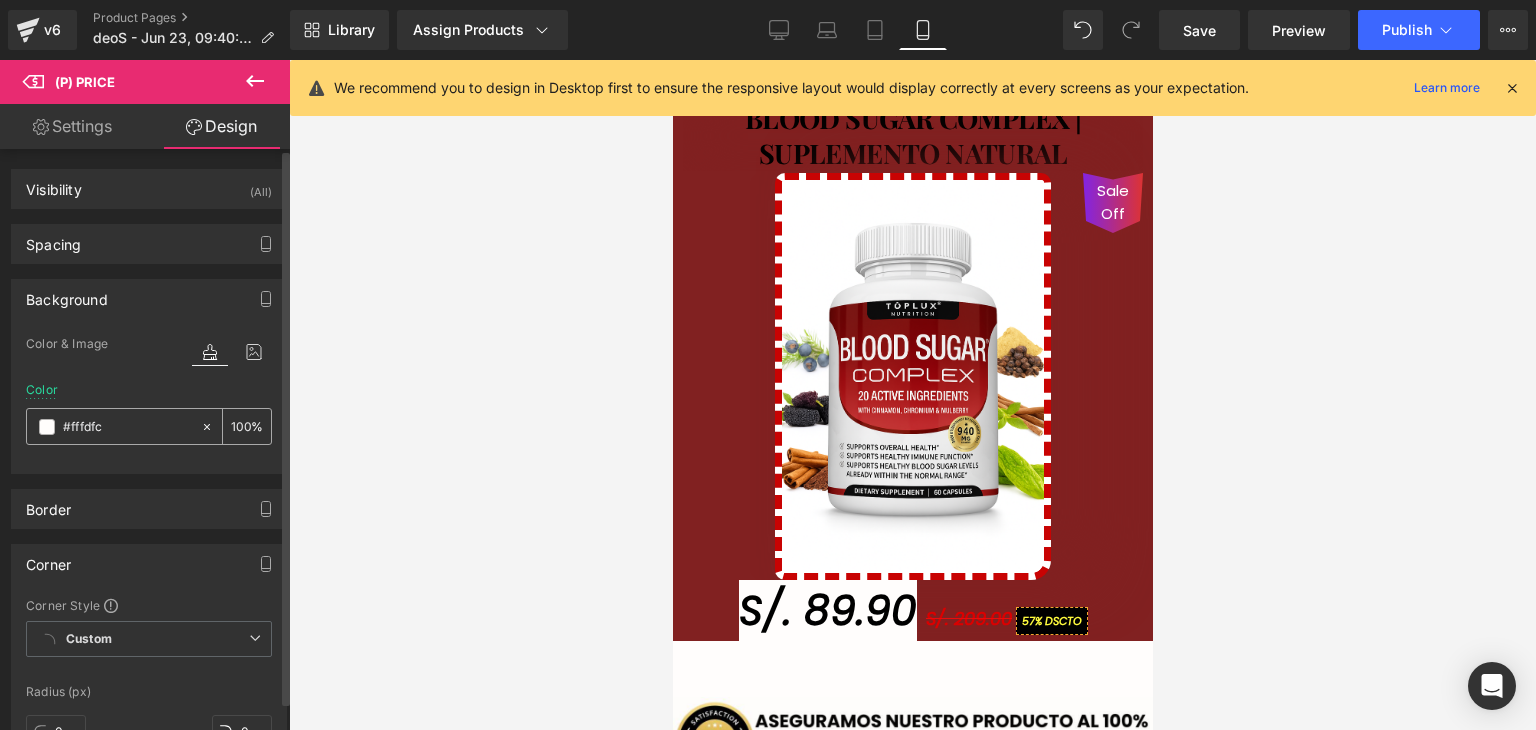 click on "#fffdfc" at bounding box center (127, 427) 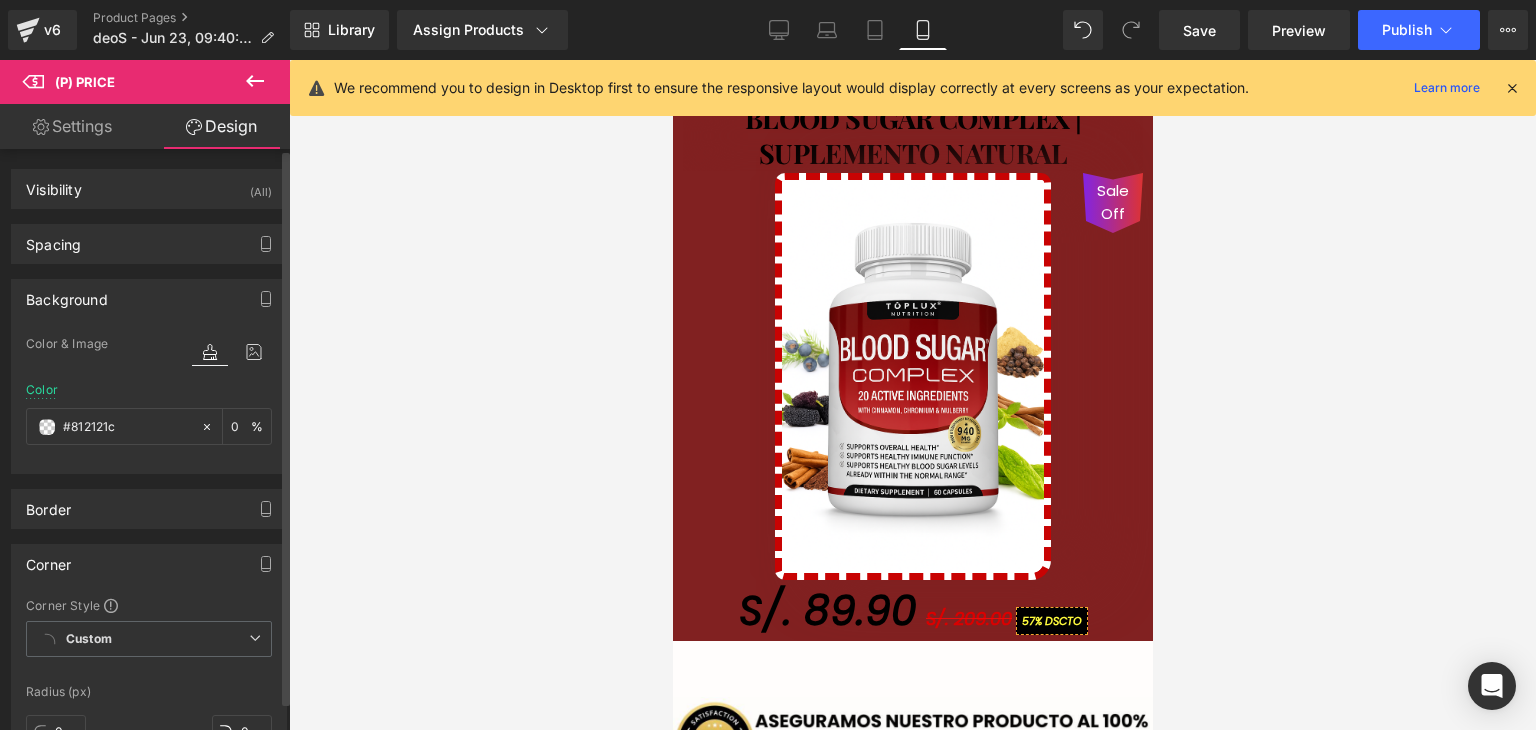 drag, startPoint x: 143, startPoint y: 425, endPoint x: 19, endPoint y: 428, distance: 124.036285 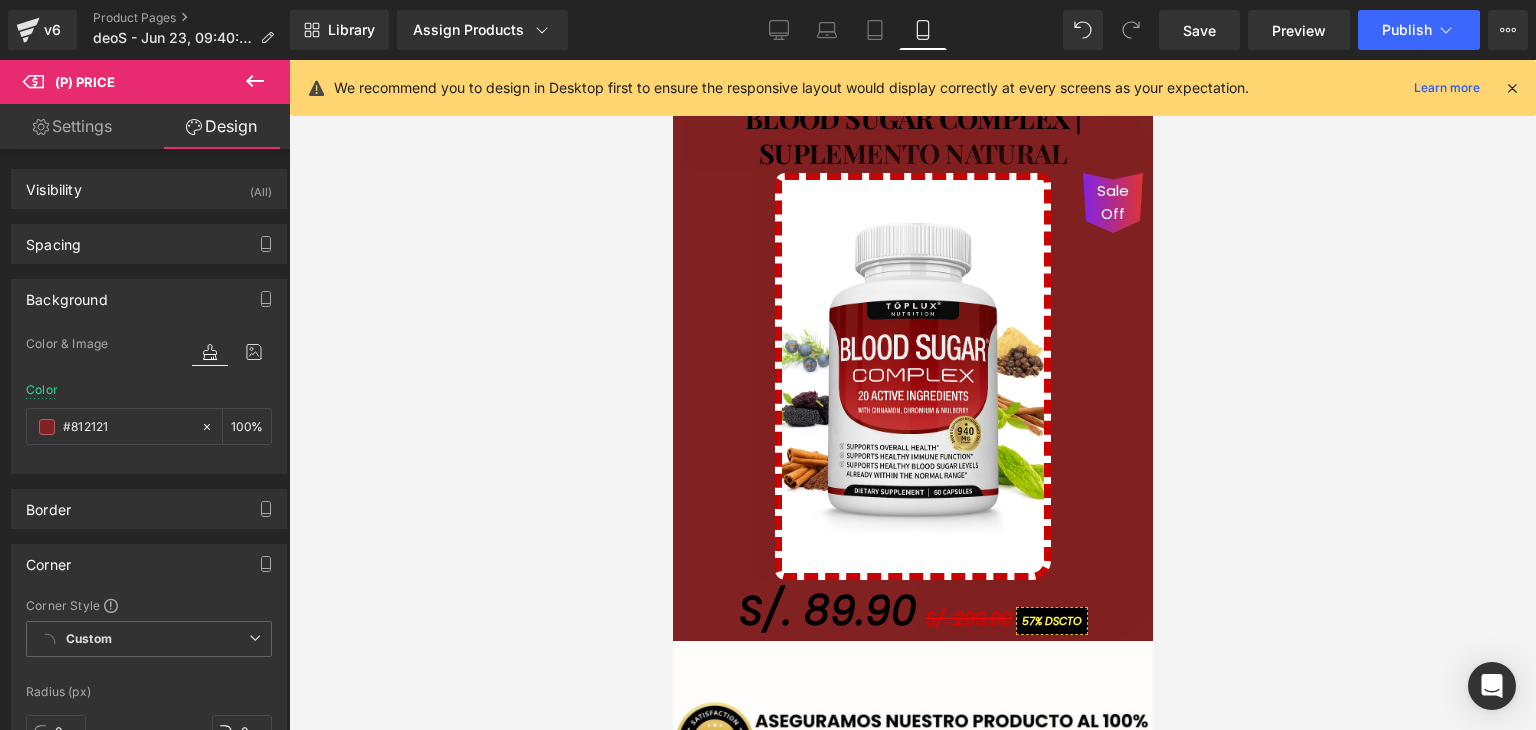 click at bounding box center [912, 395] 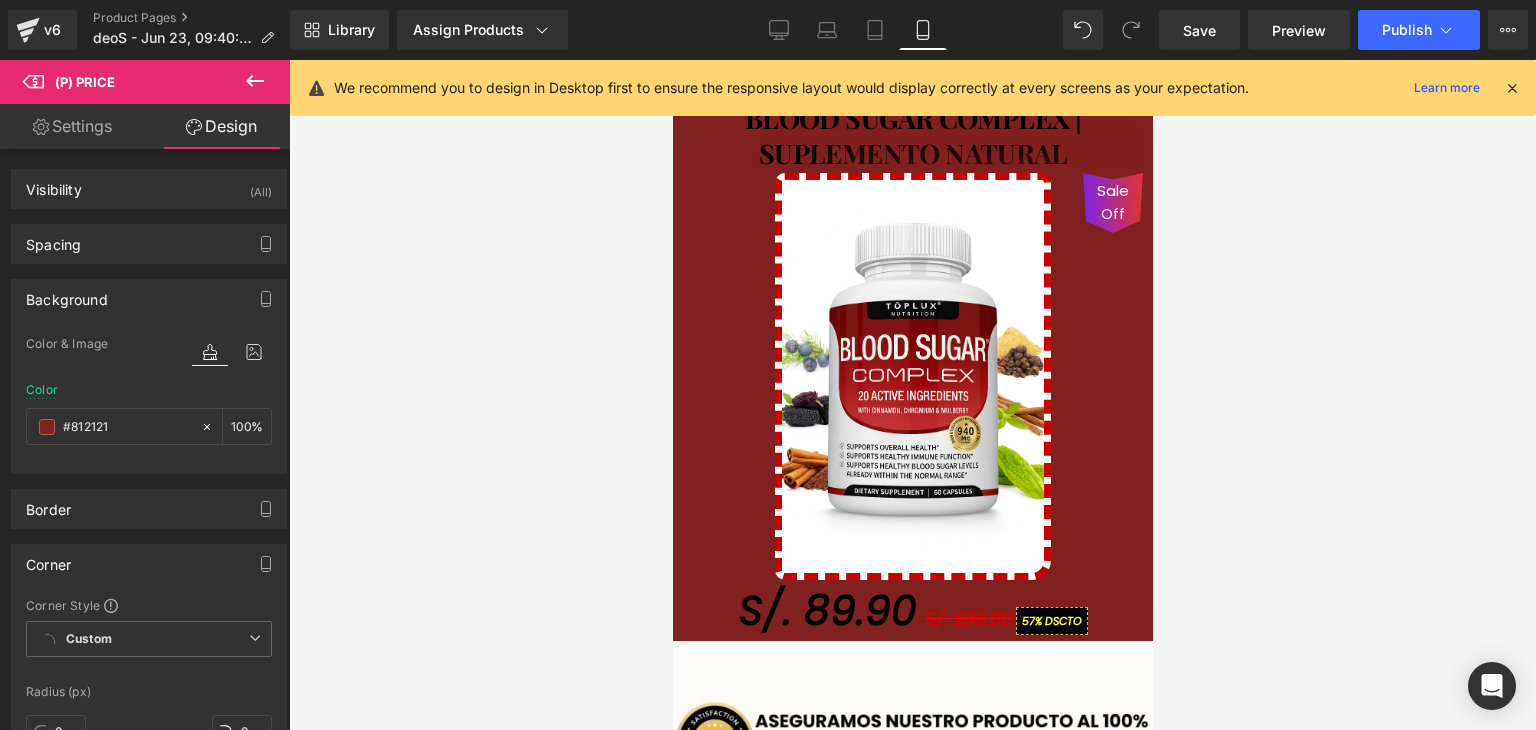 click at bounding box center (912, 395) 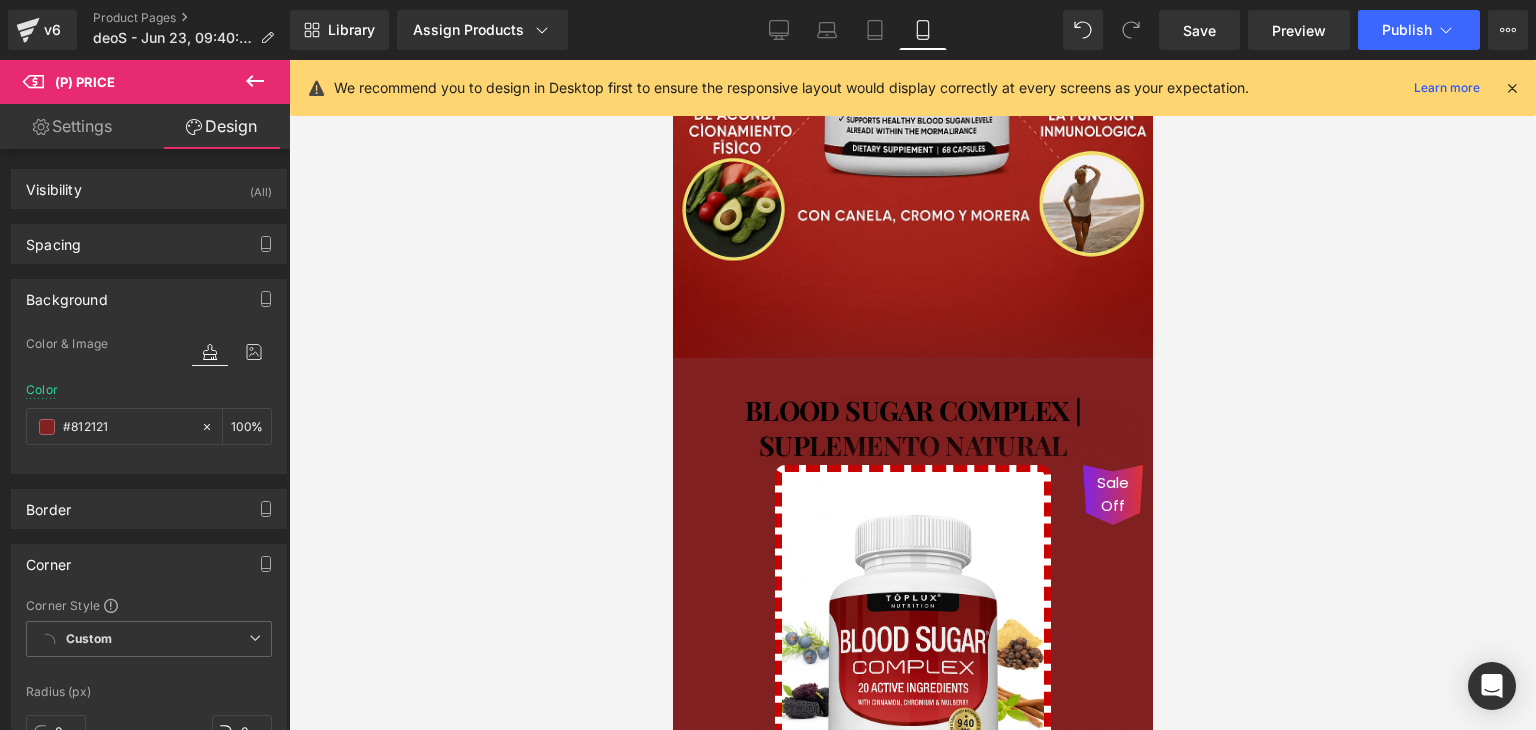 scroll, scrollTop: 716, scrollLeft: 0, axis: vertical 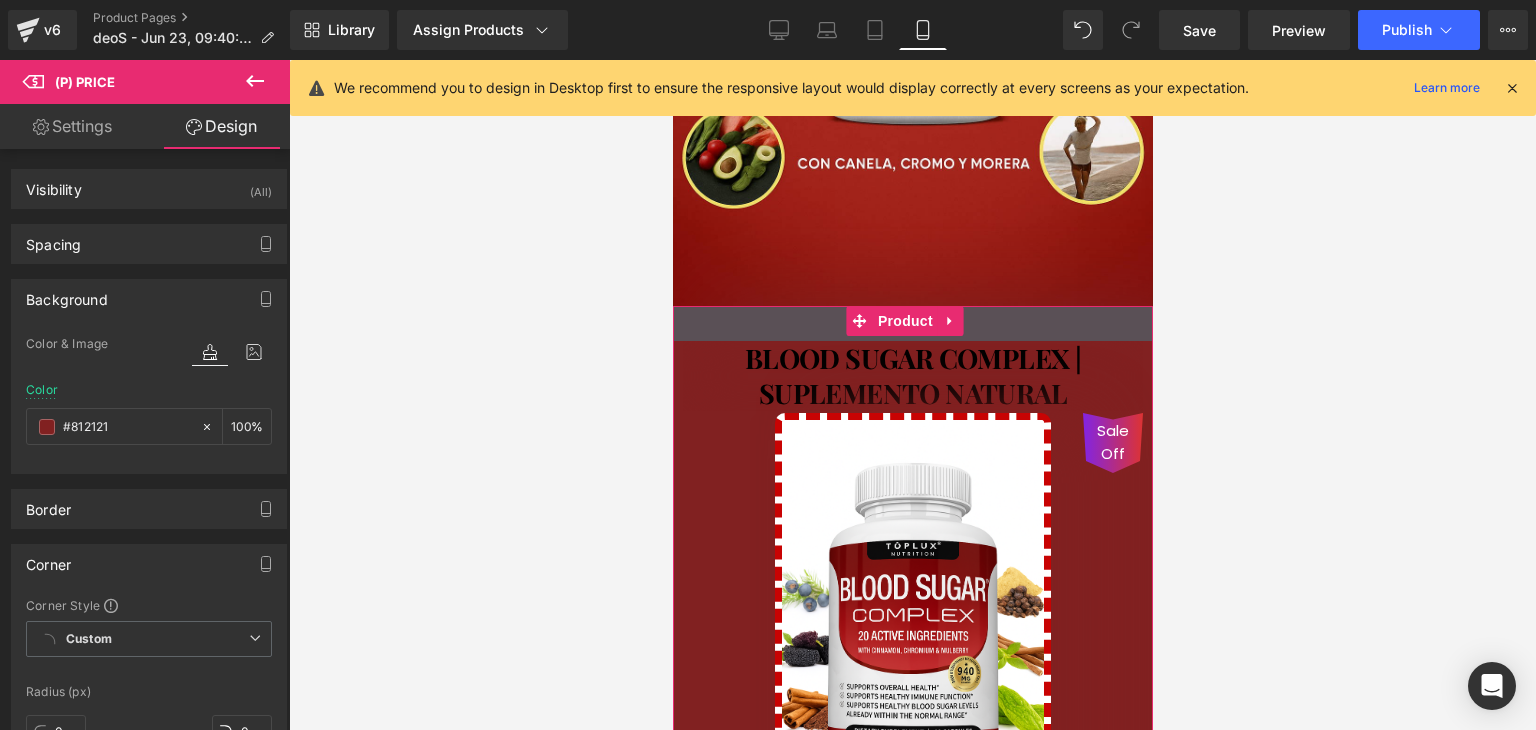 click on "35px" at bounding box center [912, 323] 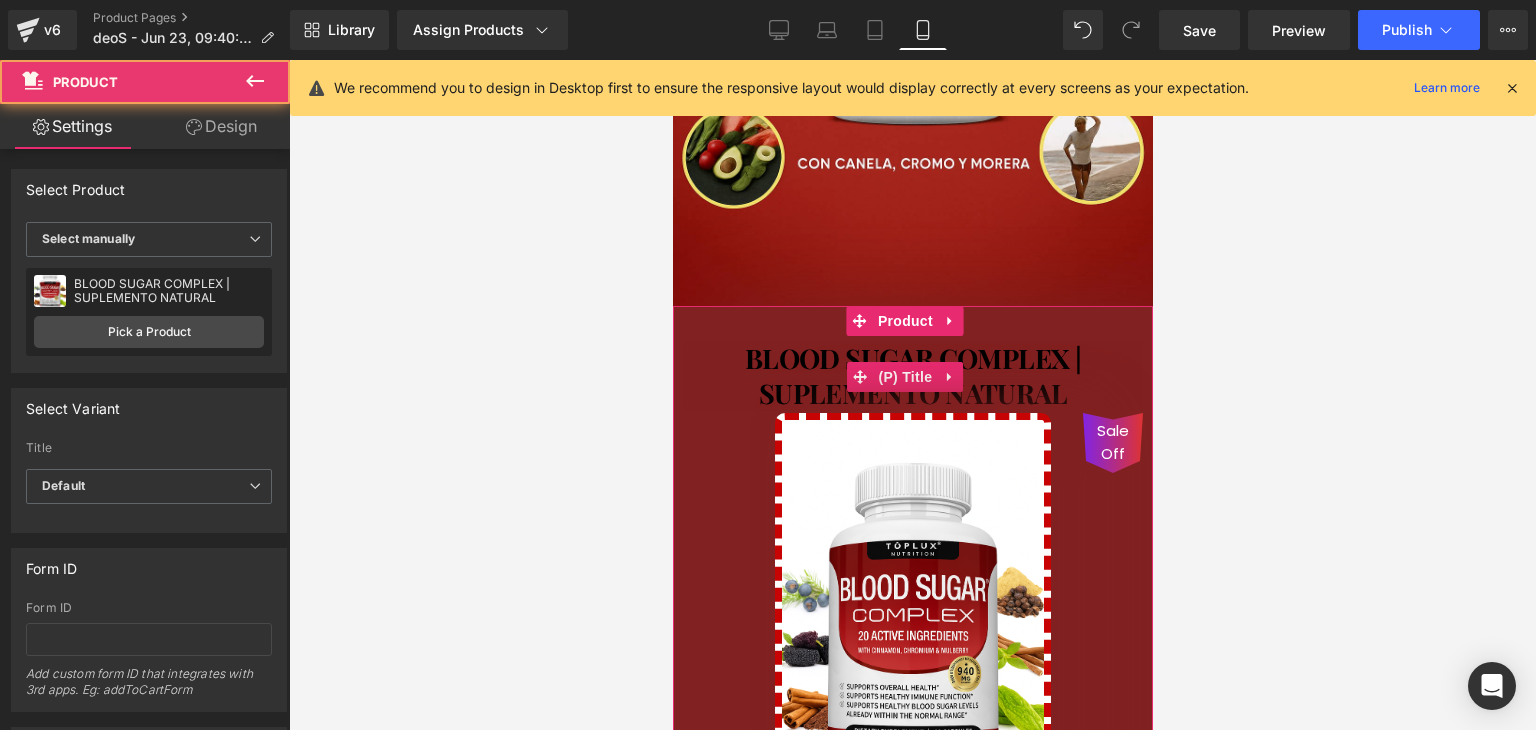click on "BLOOD SUGAR COMPLEX | SUPLEMENTO NATURAL" at bounding box center (912, 376) 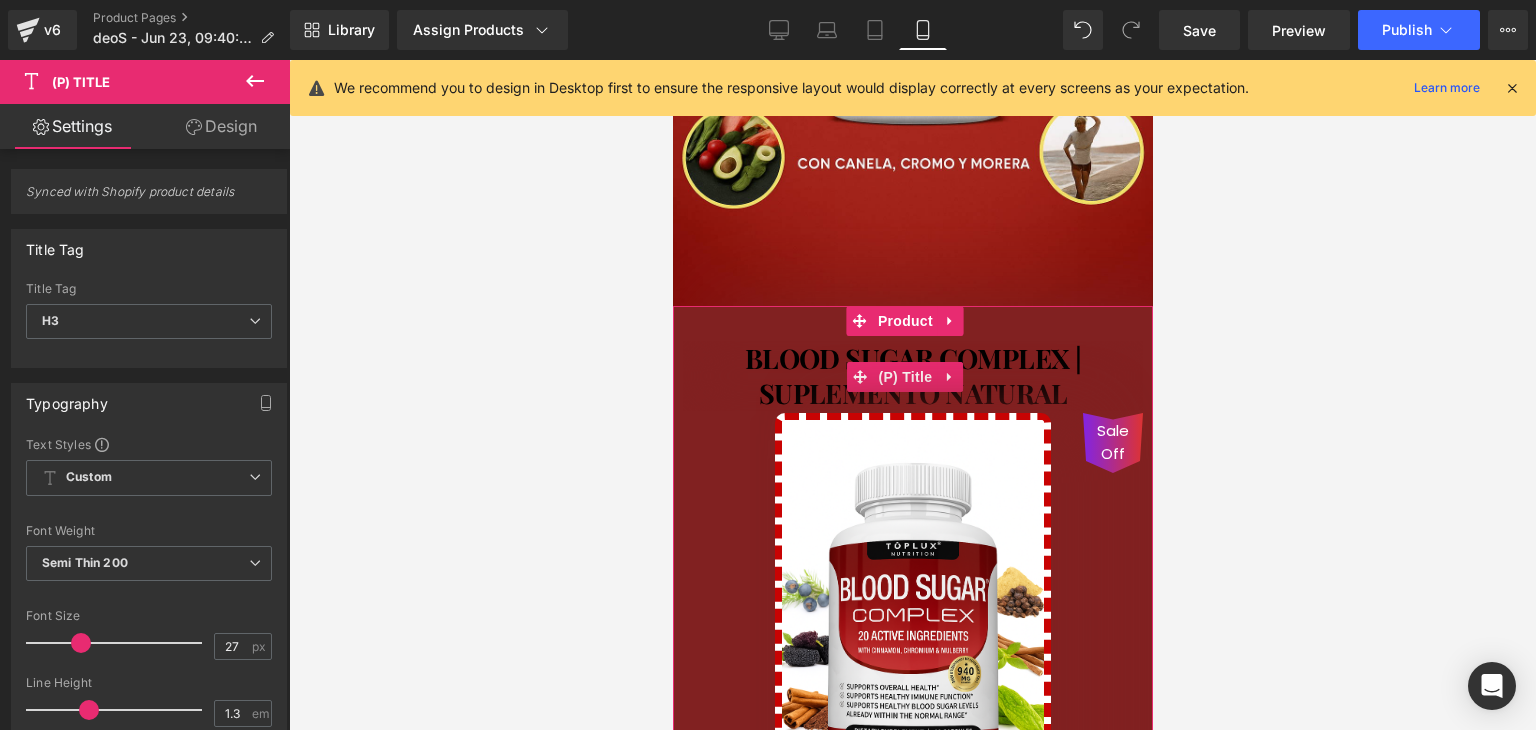 click on "35px" at bounding box center (912, 323) 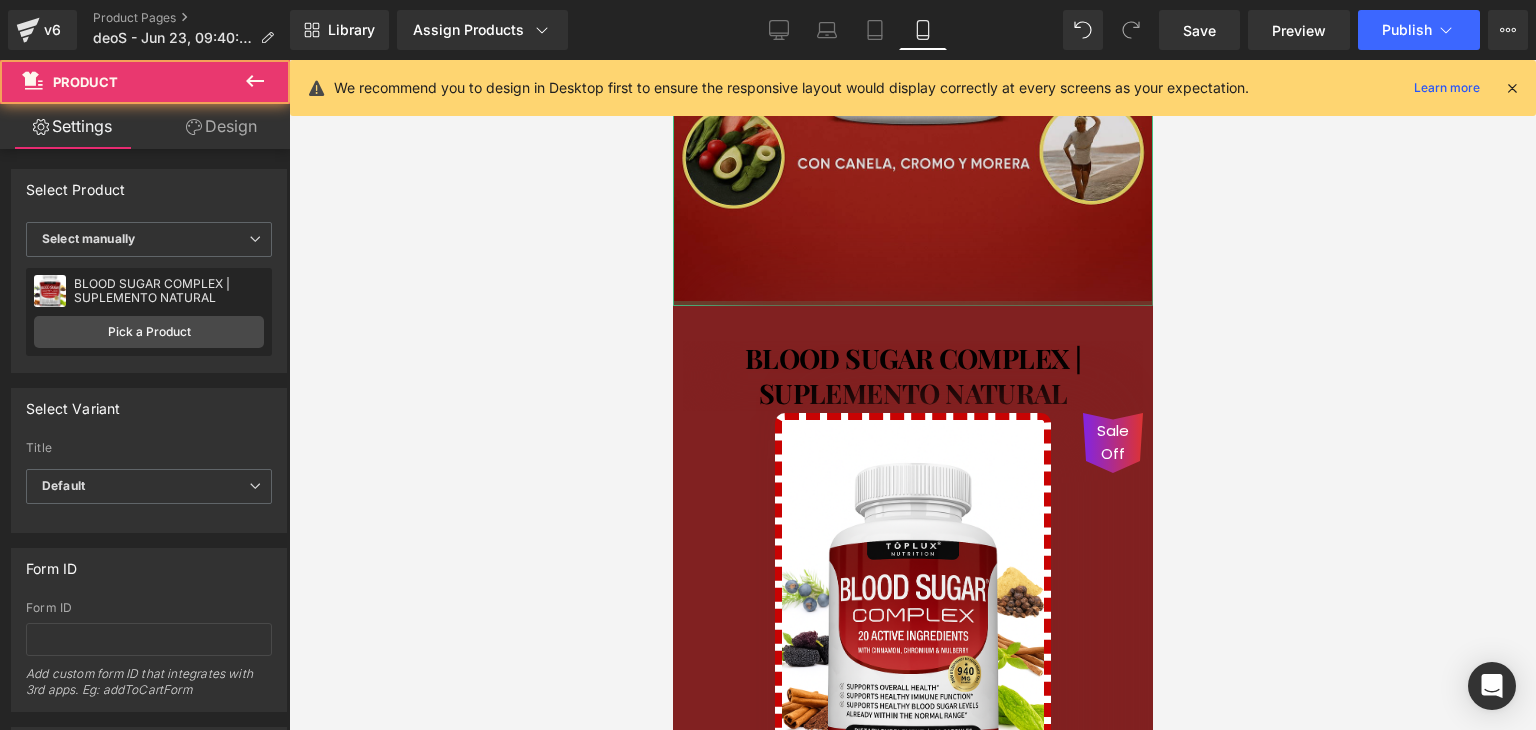 click on "Image" at bounding box center (912, -54) 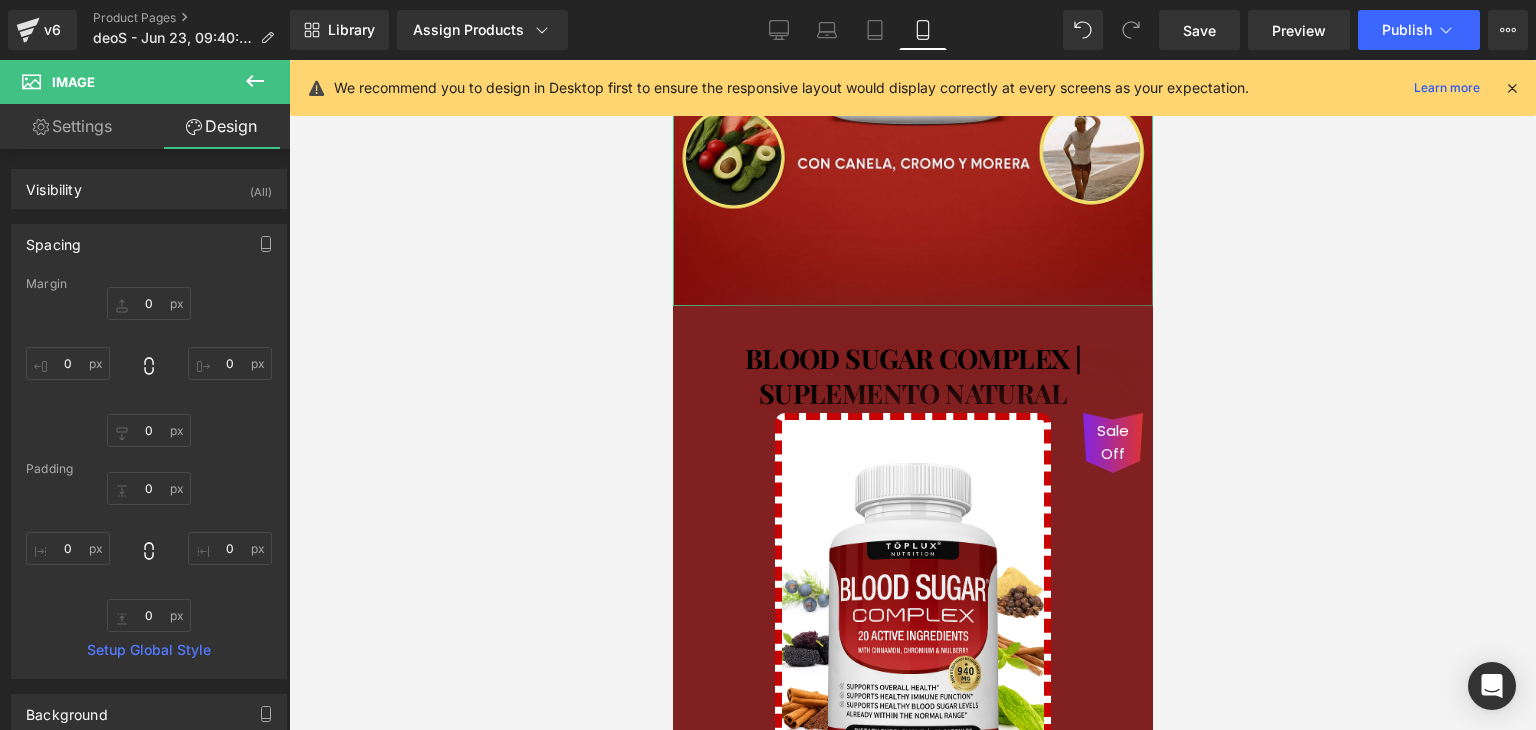 click on "Settings" at bounding box center (72, 126) 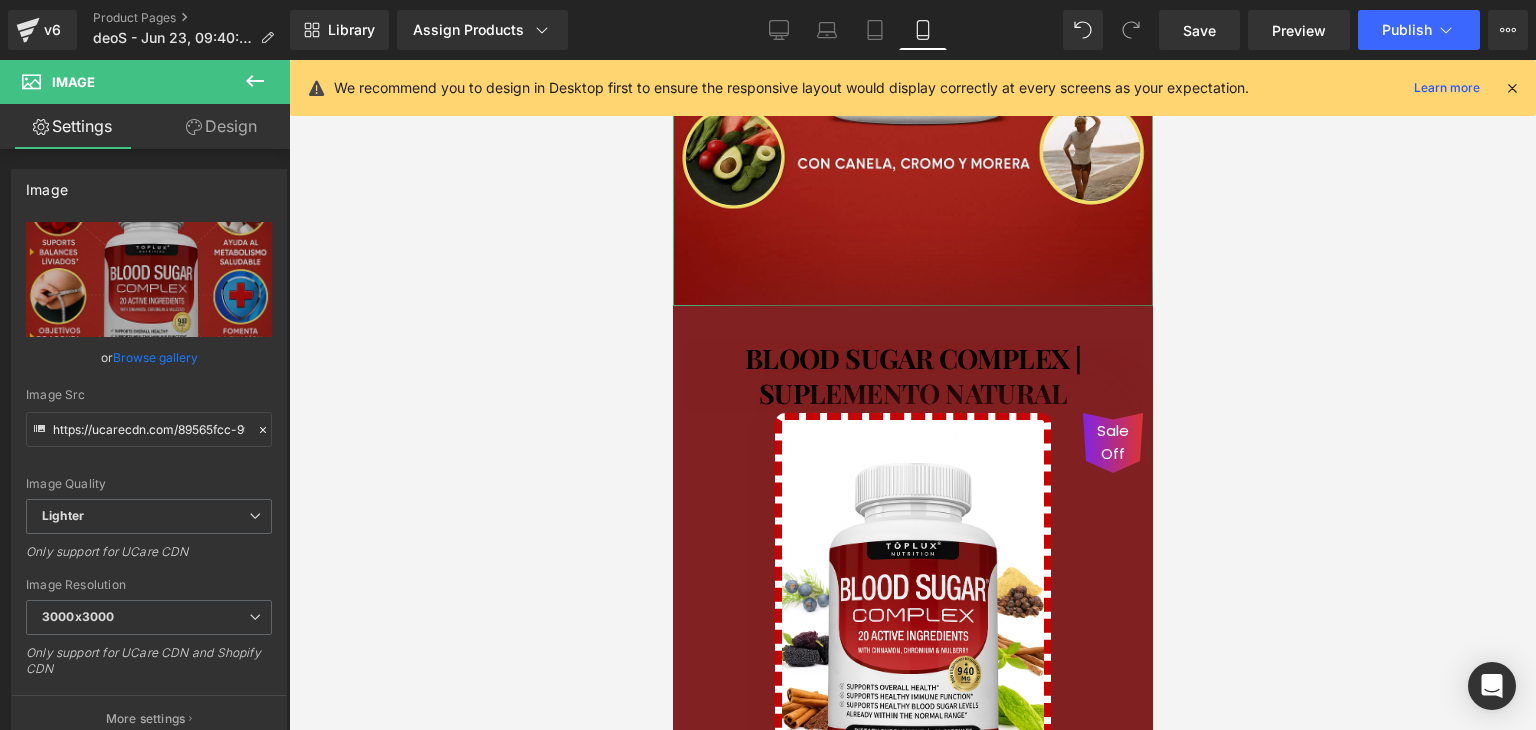 click 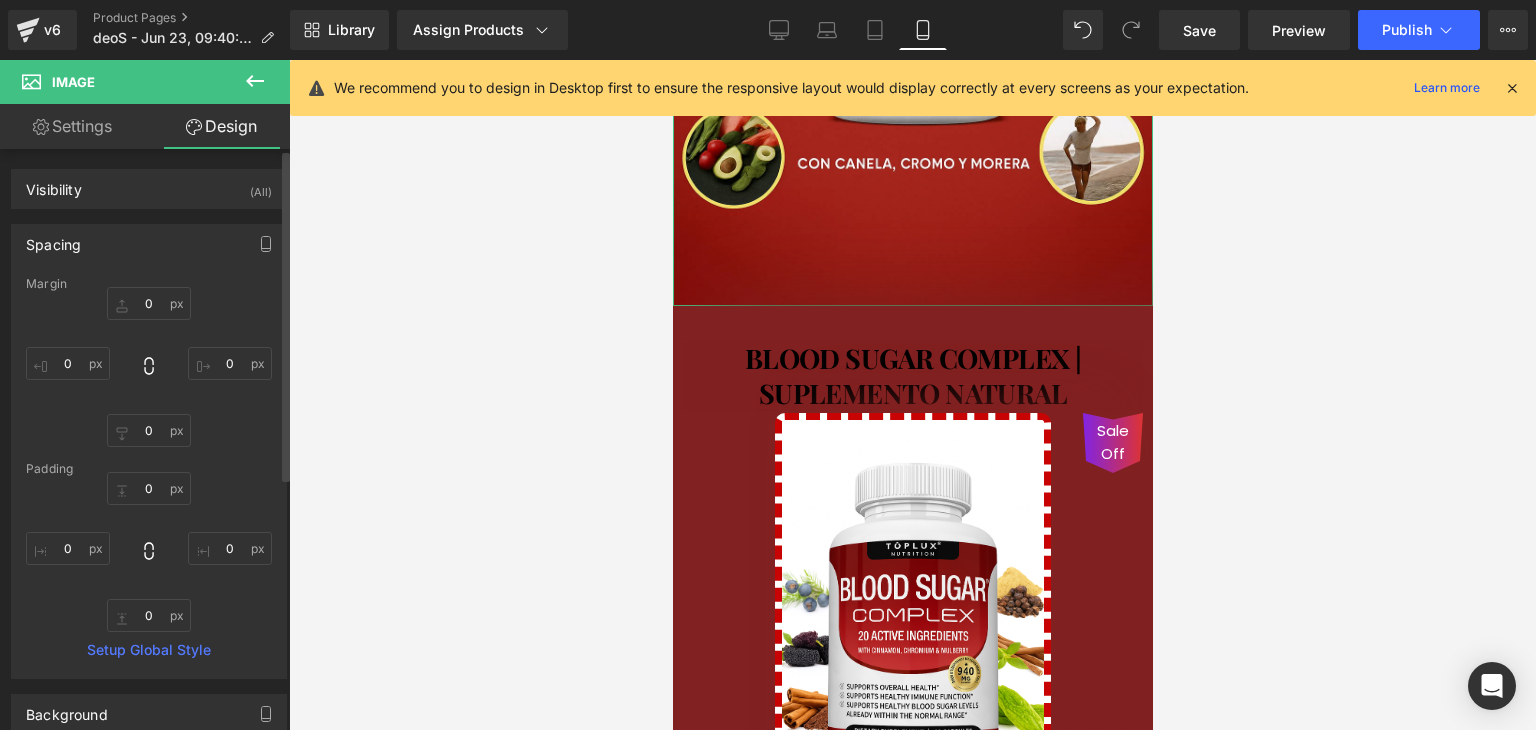 click on "Spacing" at bounding box center (149, 244) 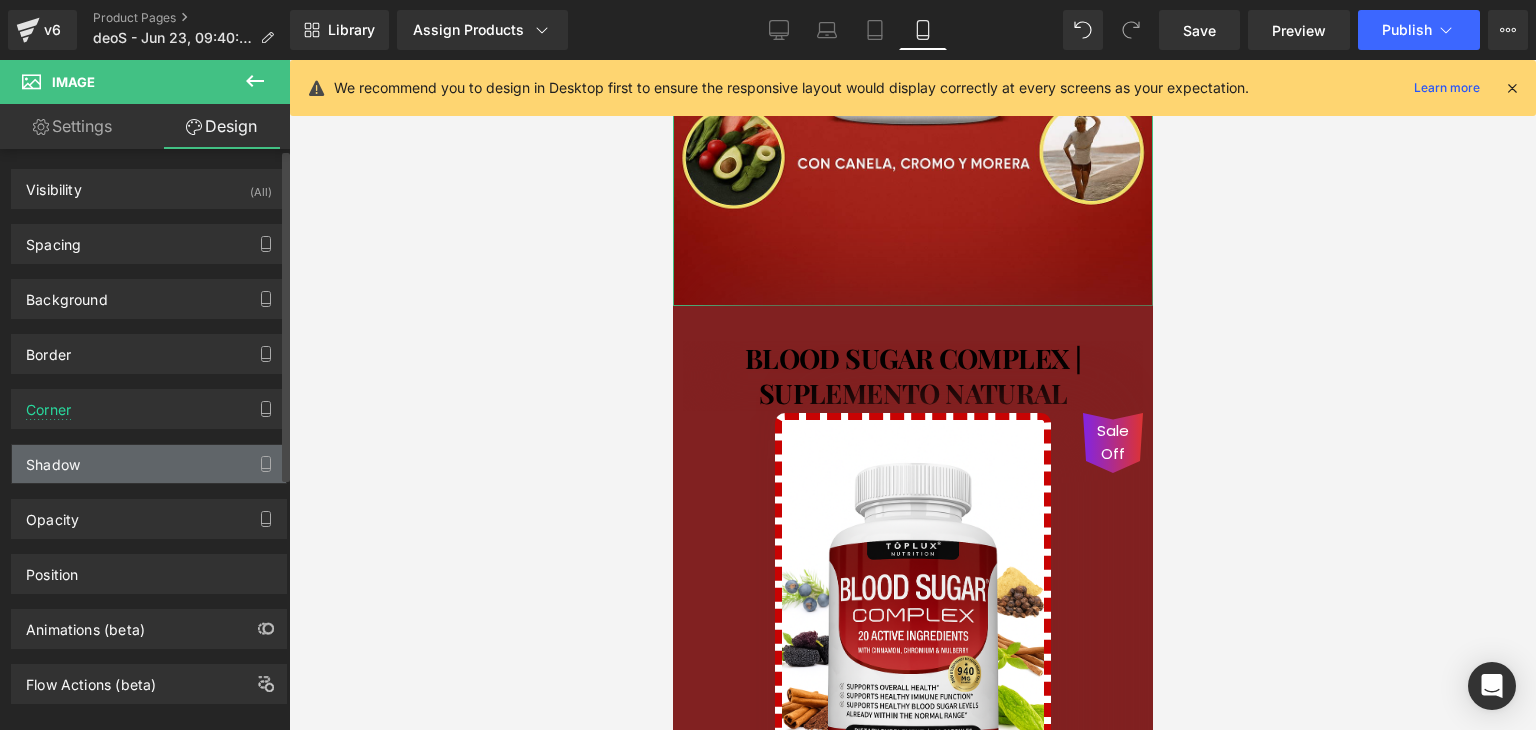 click on "Shadow" at bounding box center (149, 464) 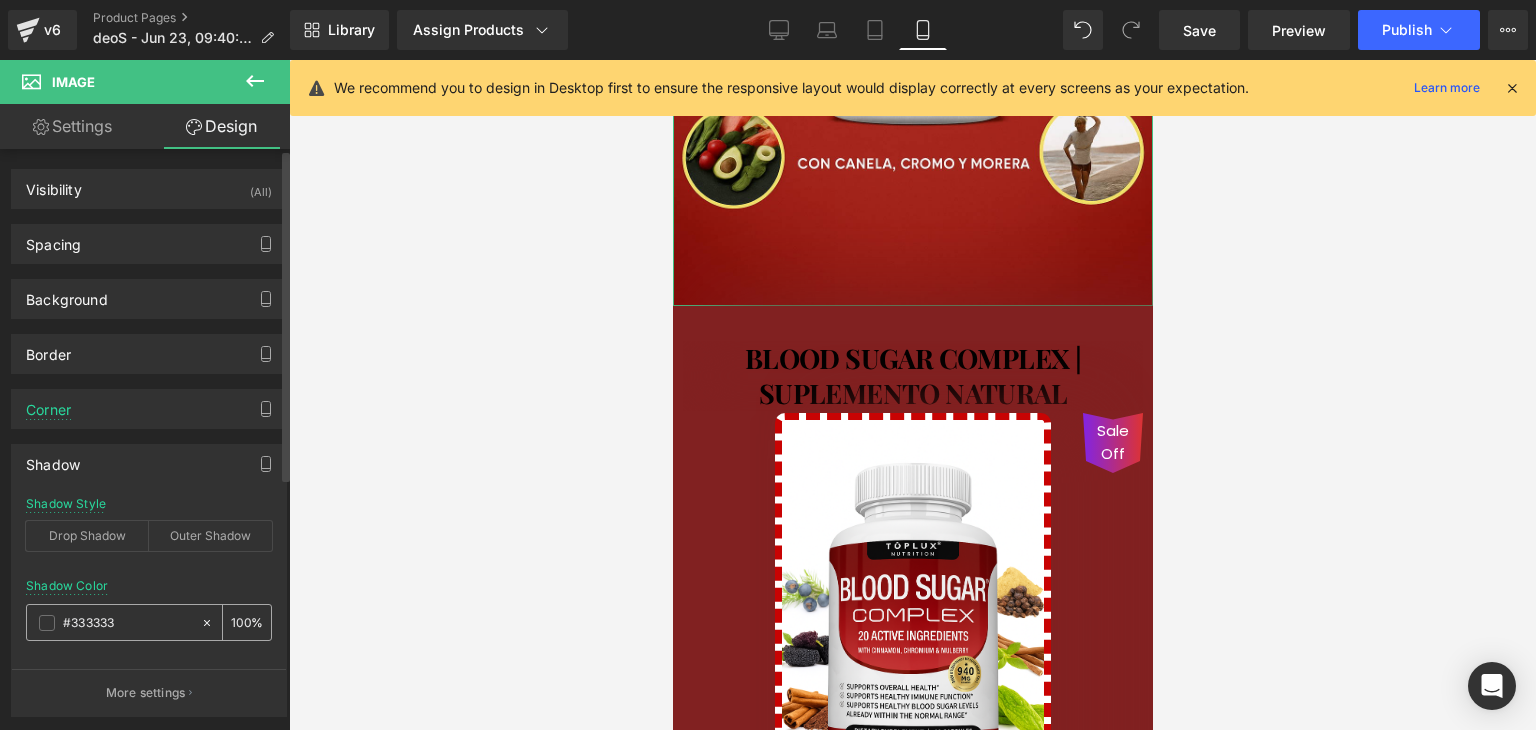 click on "#333333" at bounding box center (127, 623) 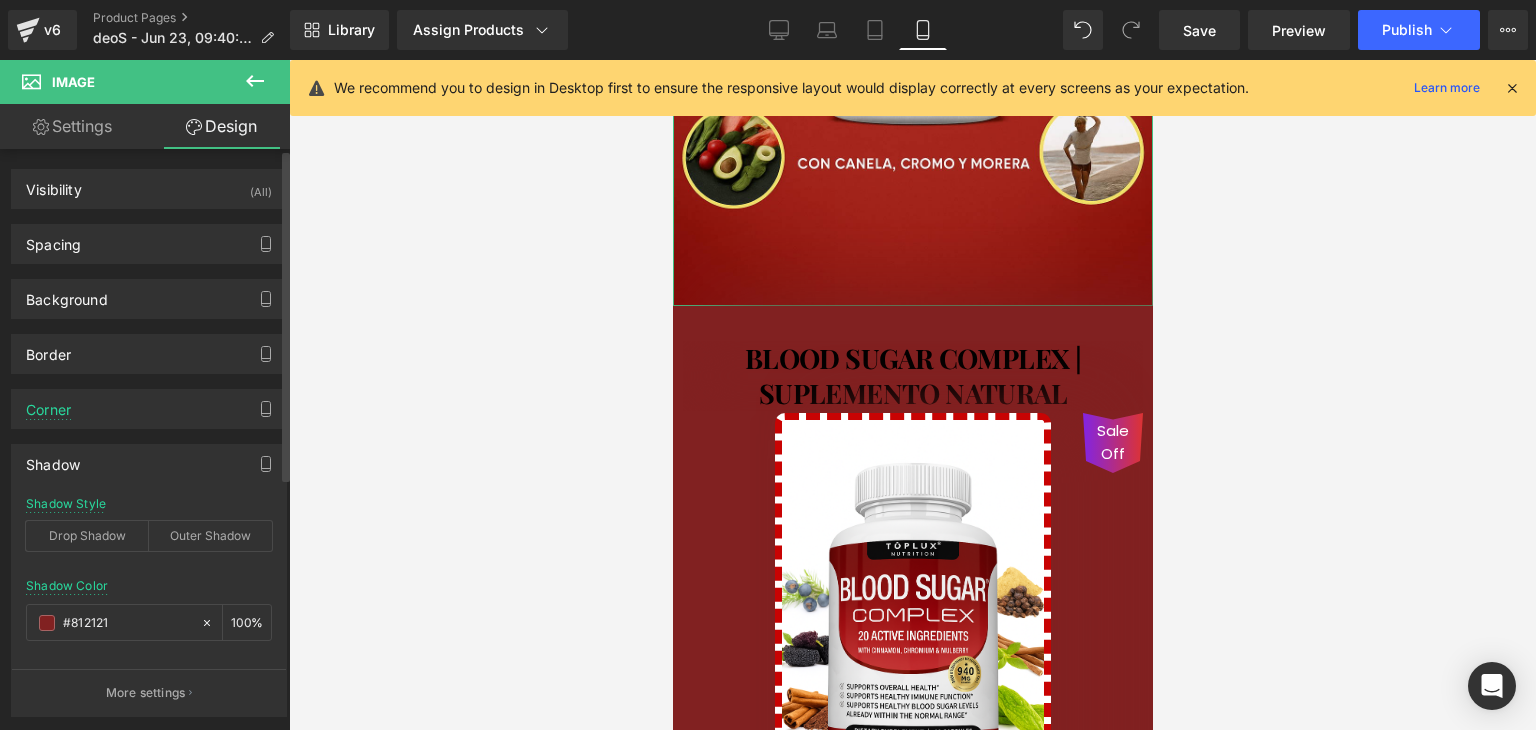 click on "More settings" at bounding box center [149, 692] 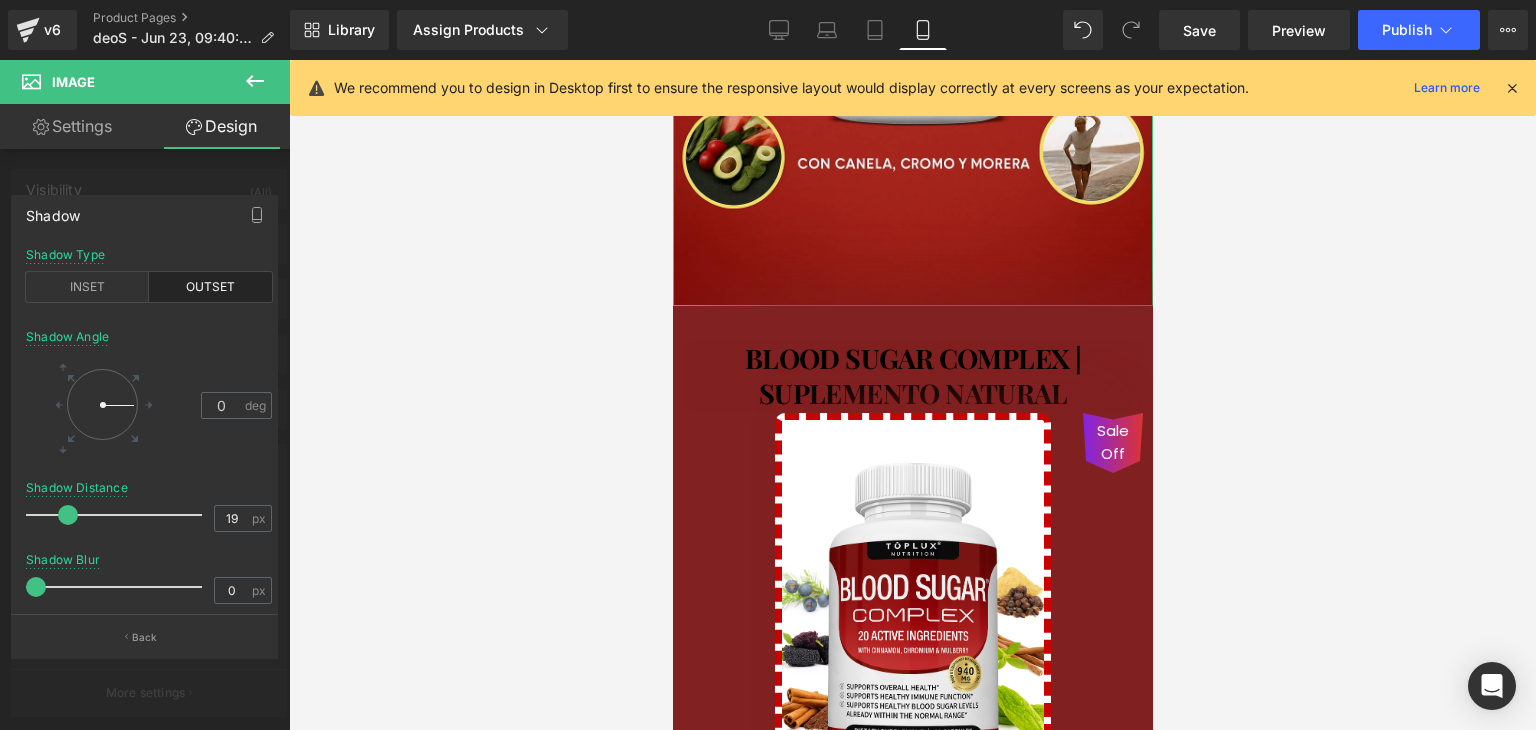 drag, startPoint x: 41, startPoint y: 509, endPoint x: 70, endPoint y: 512, distance: 29.15476 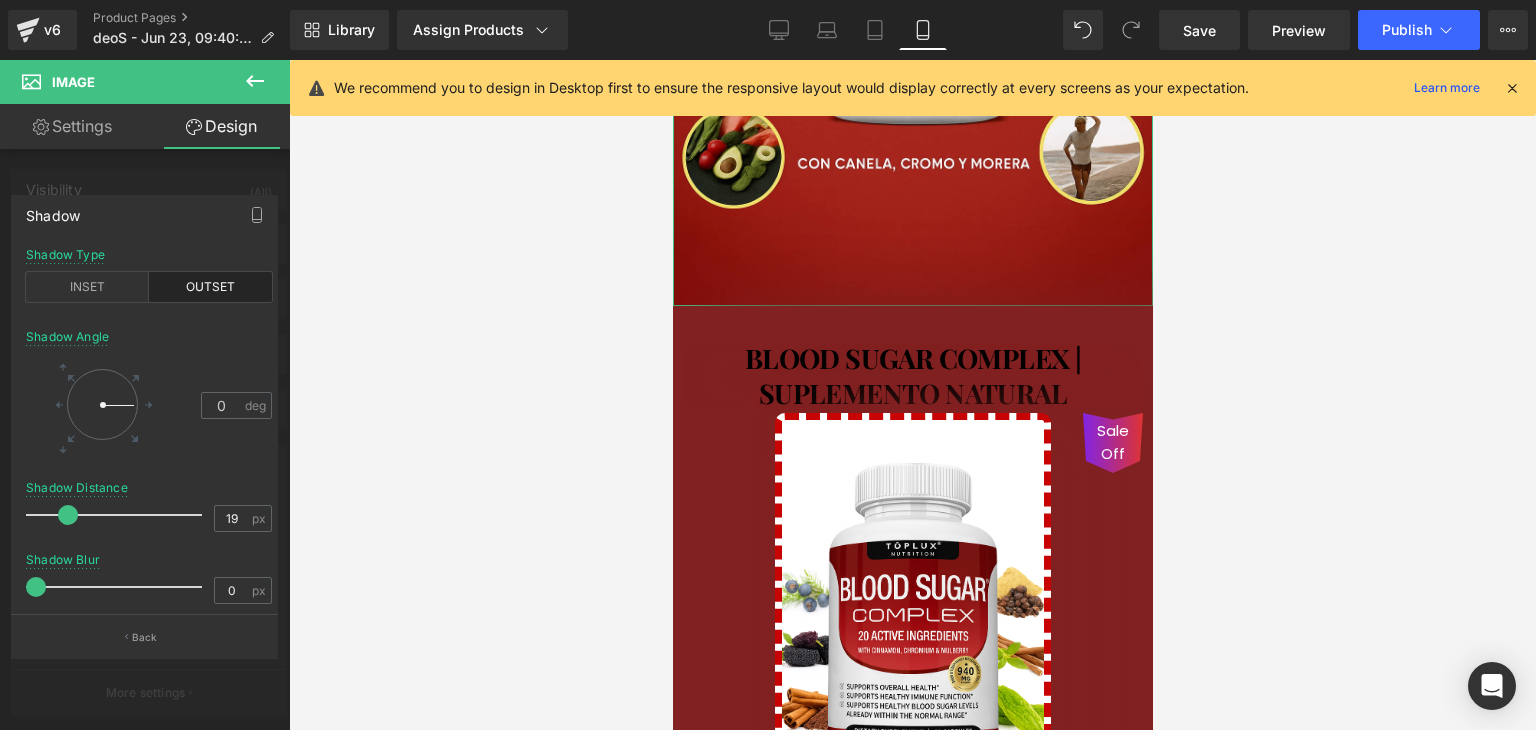 click at bounding box center [68, 515] 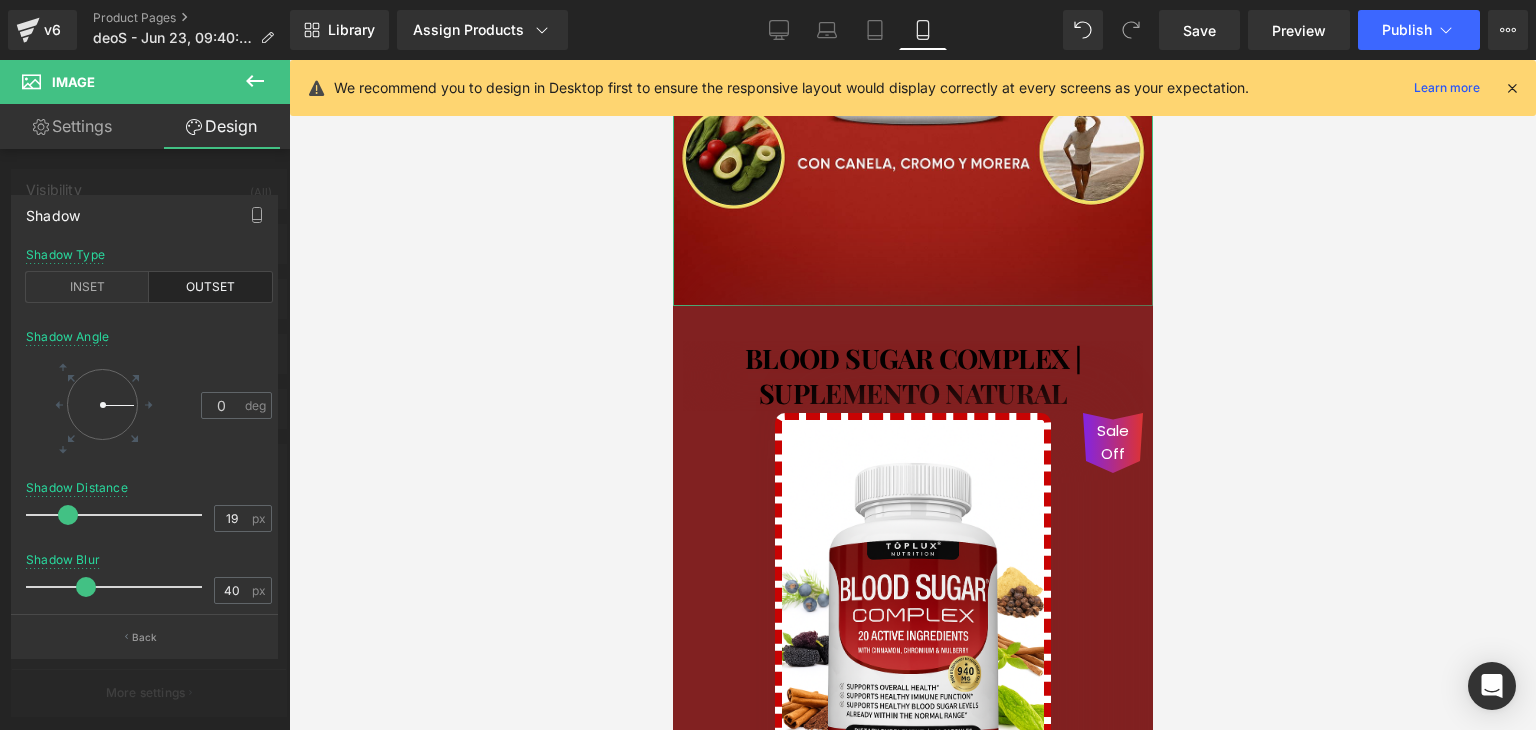 drag, startPoint x: 38, startPoint y: 591, endPoint x: 101, endPoint y: 602, distance: 63.953106 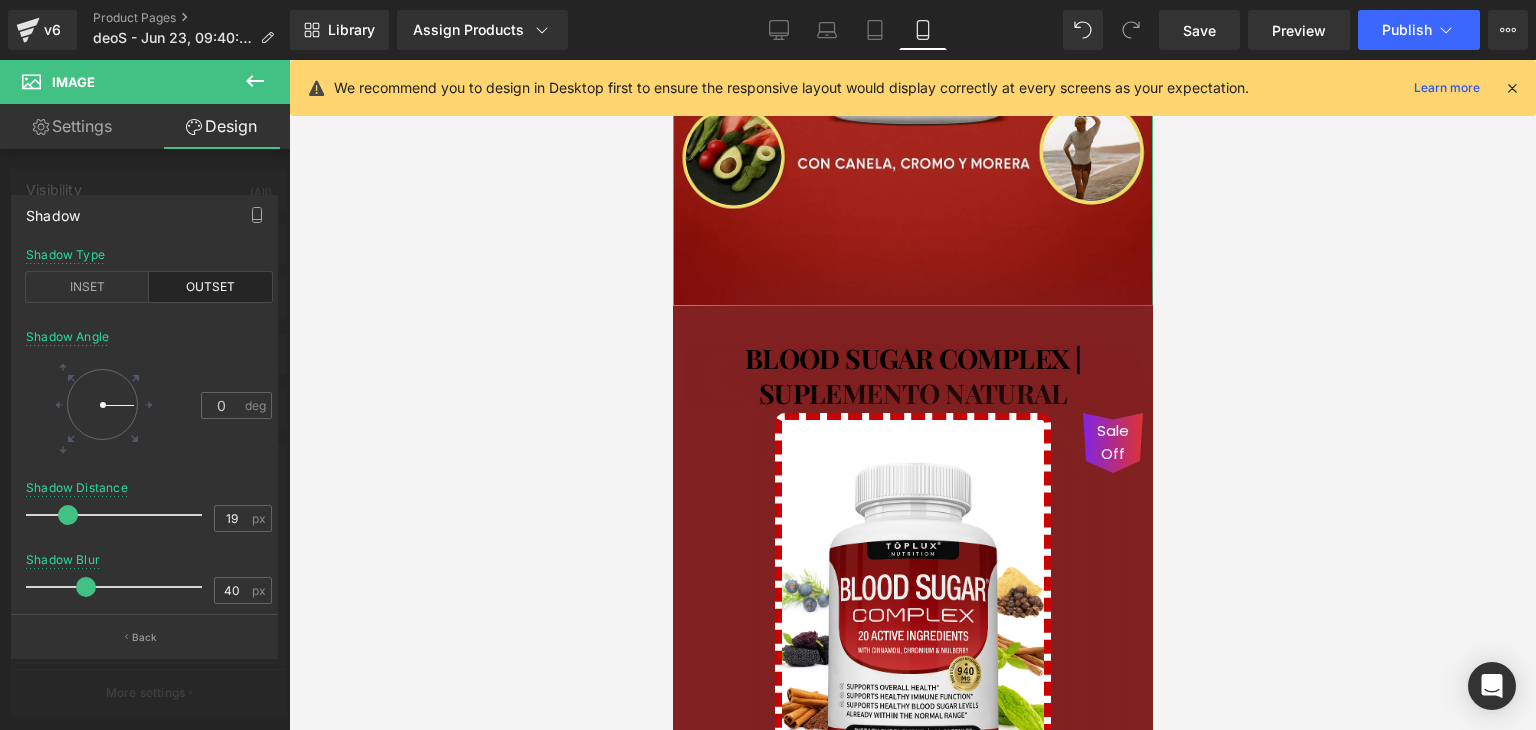 click on "outset Shadow Type INSET OUTSET
0     Shadow Angle                                                                                                           0   deg
19px Shadow Distance 19 px
40px Shadow Blur 40 px
0px Shadow Size 0 px" at bounding box center [149, 431] 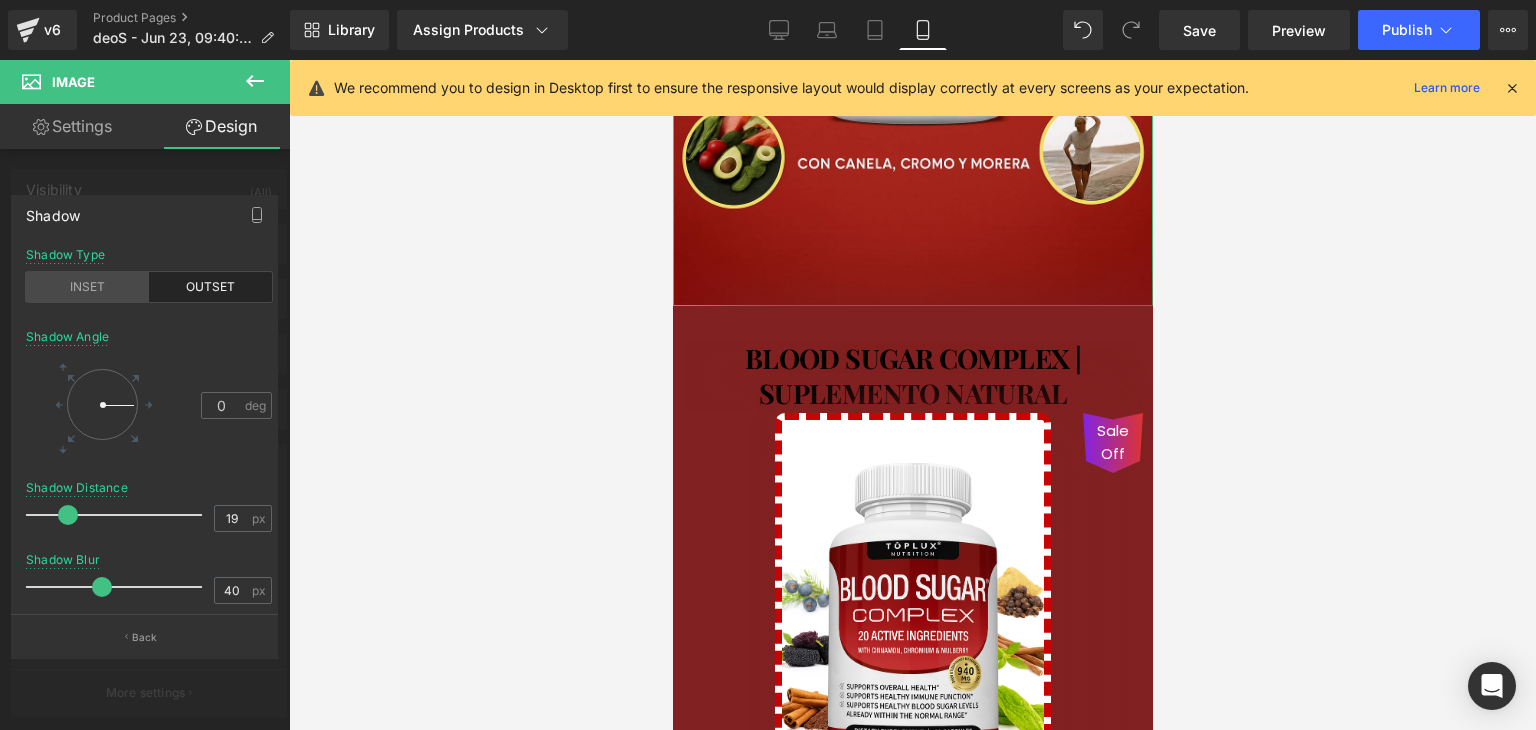 click on "INSET" at bounding box center [87, 287] 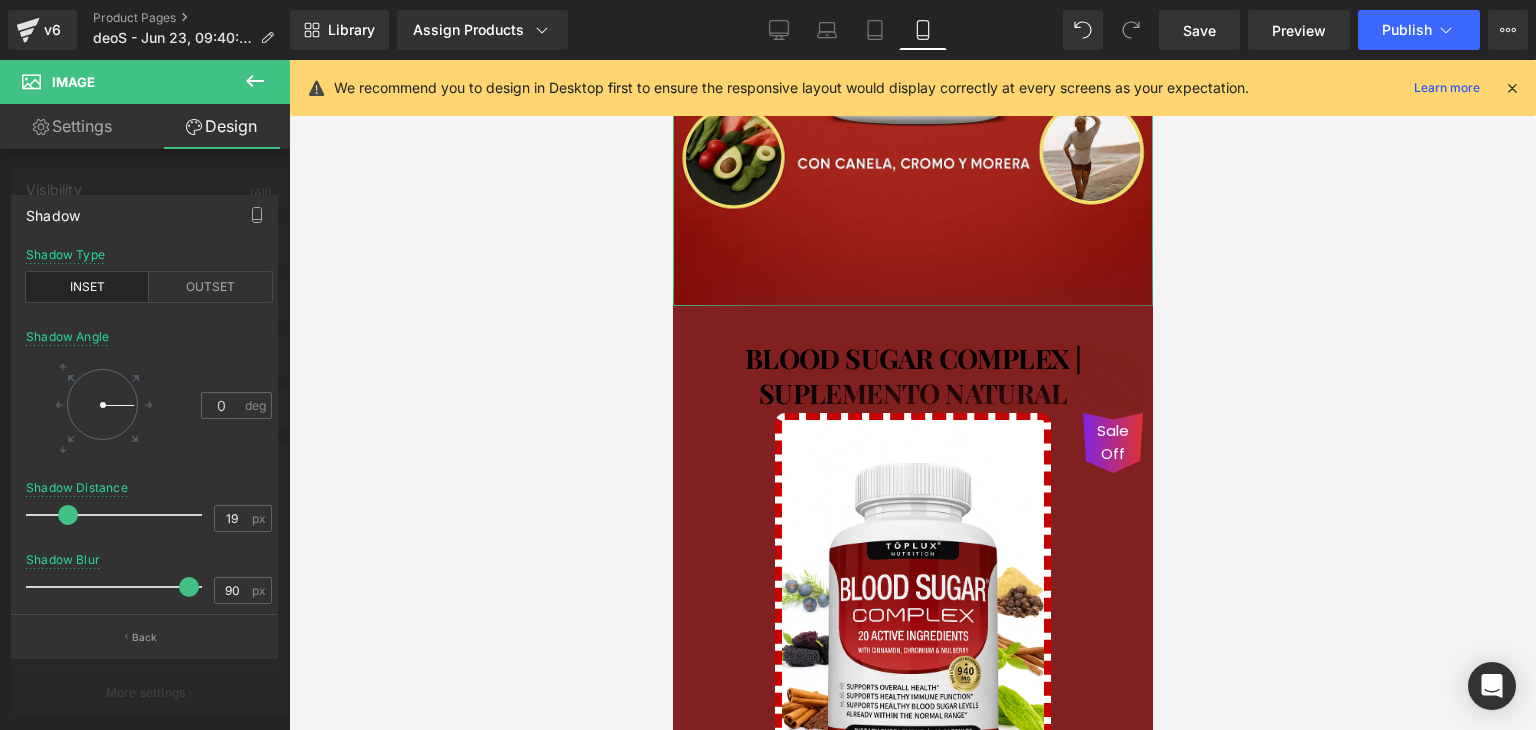 drag, startPoint x: 100, startPoint y: 592, endPoint x: 178, endPoint y: 606, distance: 79.24645 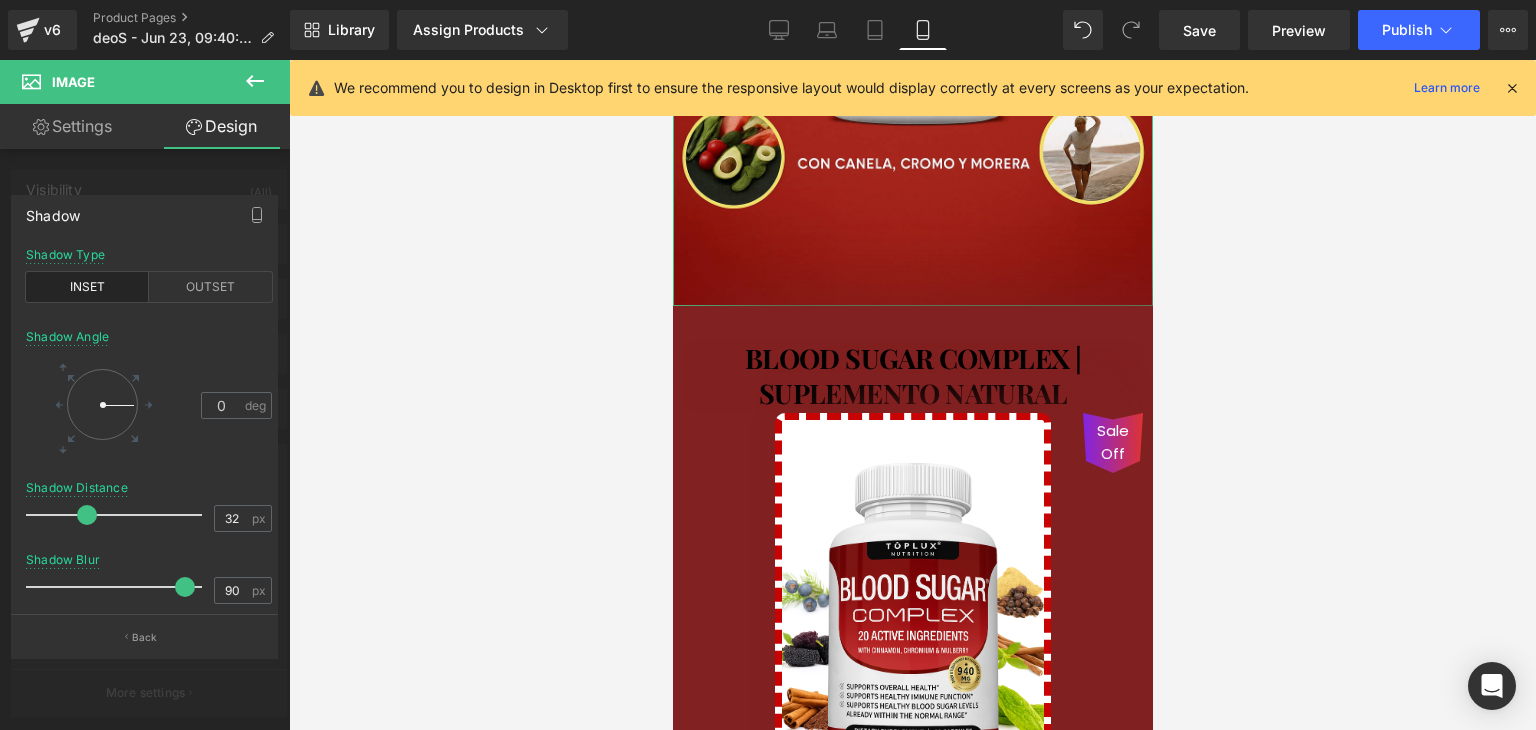 click at bounding box center (87, 515) 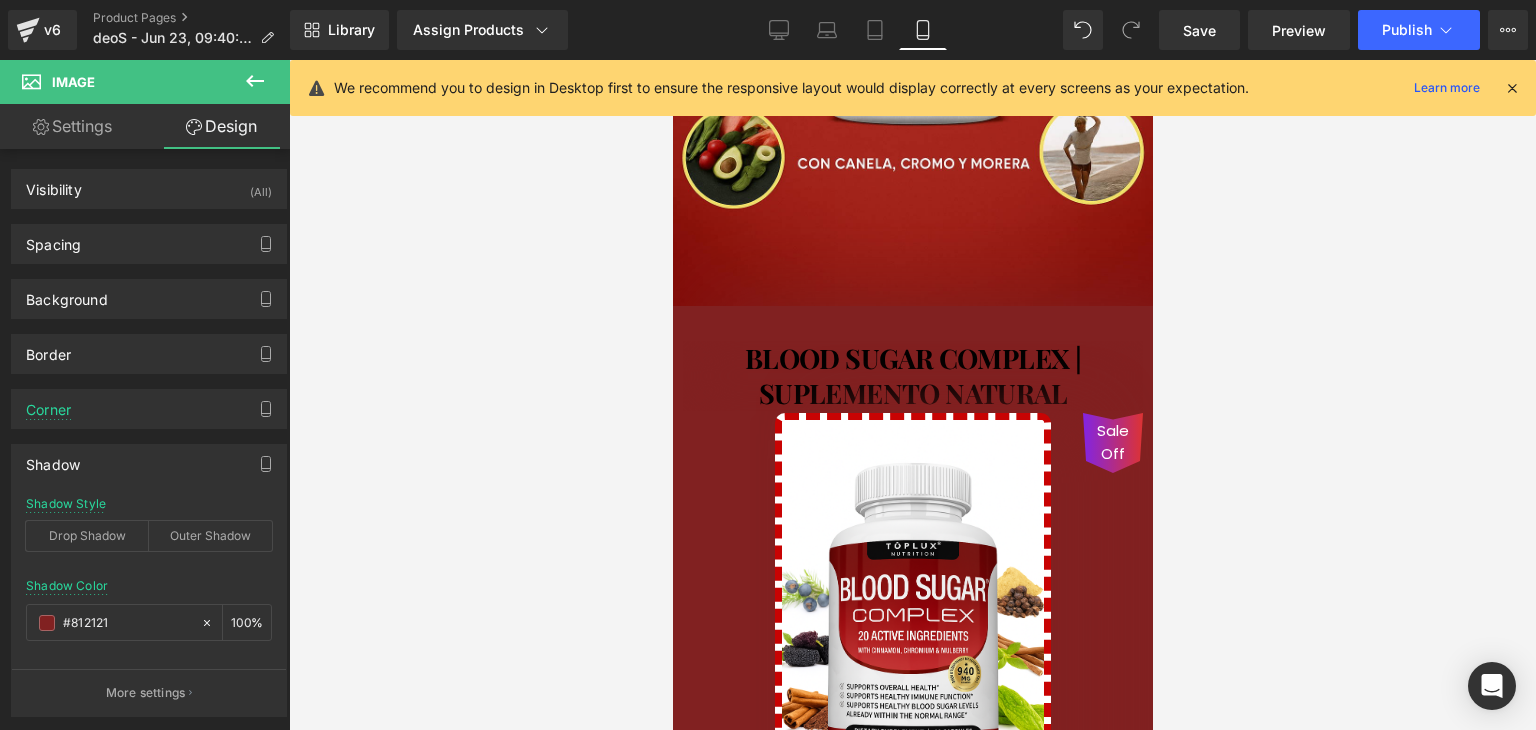 click on "Ir al contenido
🚚 Envío GRATIS 📦 | 💵 Pago Contra Entrega ✅ ¡En todo el país!
Garantía total de satisfacción 💖 | Tu belleza en manos expertas ✨
Mi cuenta
Abrir carrito
S/. 0.00
( 0 )
Abrir menú
Abrir carrito 0
Menú
Cerrar barra lateral
Mi cuenta
Image         Image" at bounding box center [912, 1976] 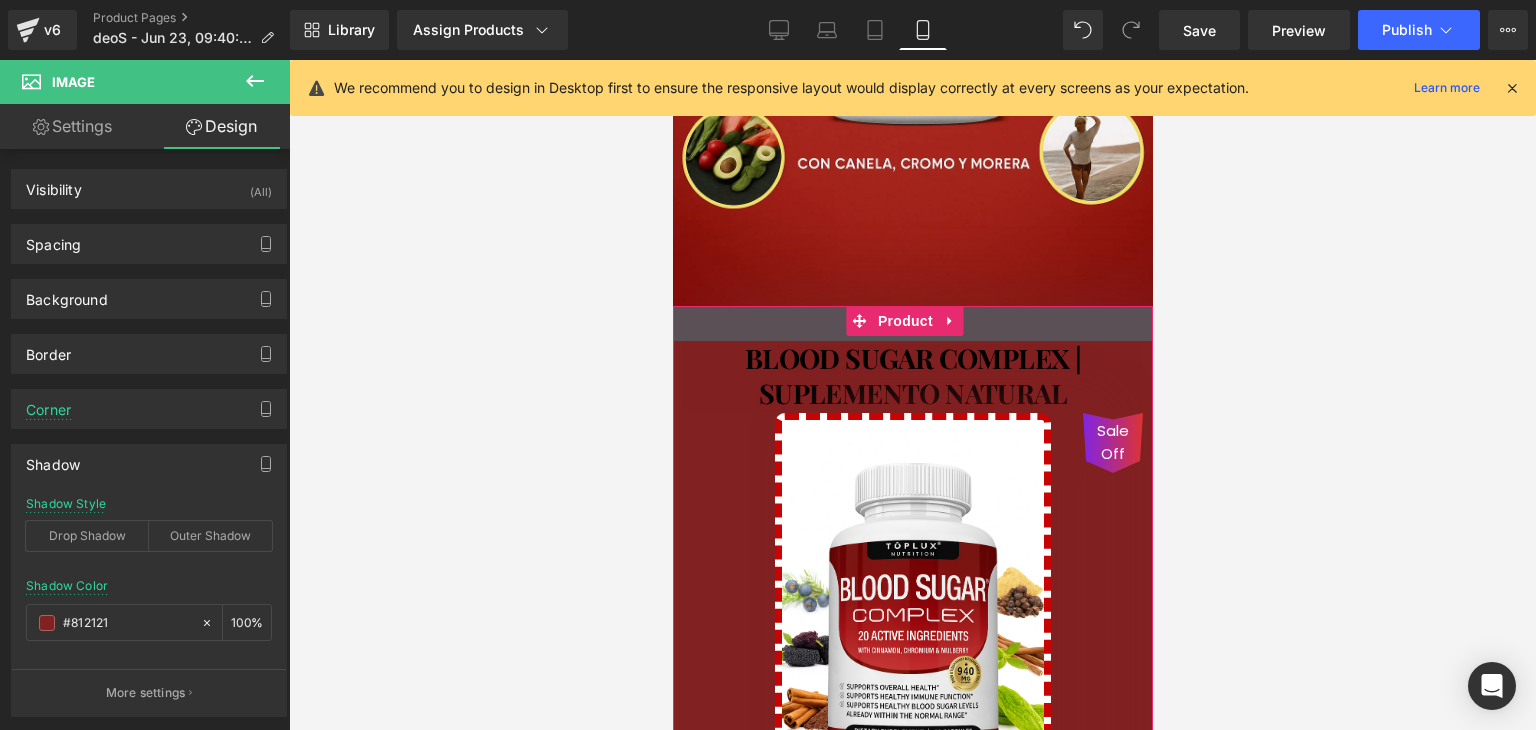 click on "35px" at bounding box center [912, 323] 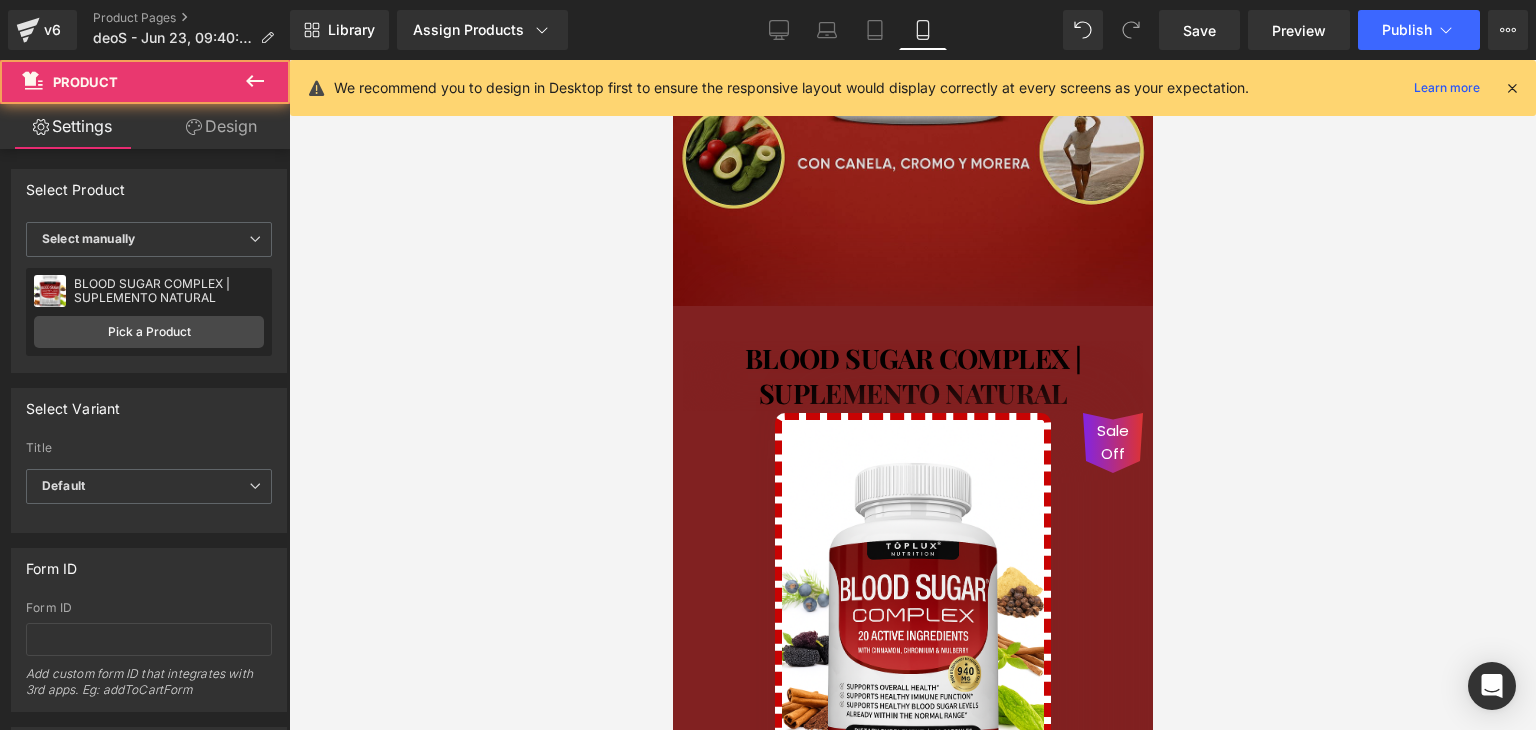 click at bounding box center [912, -54] 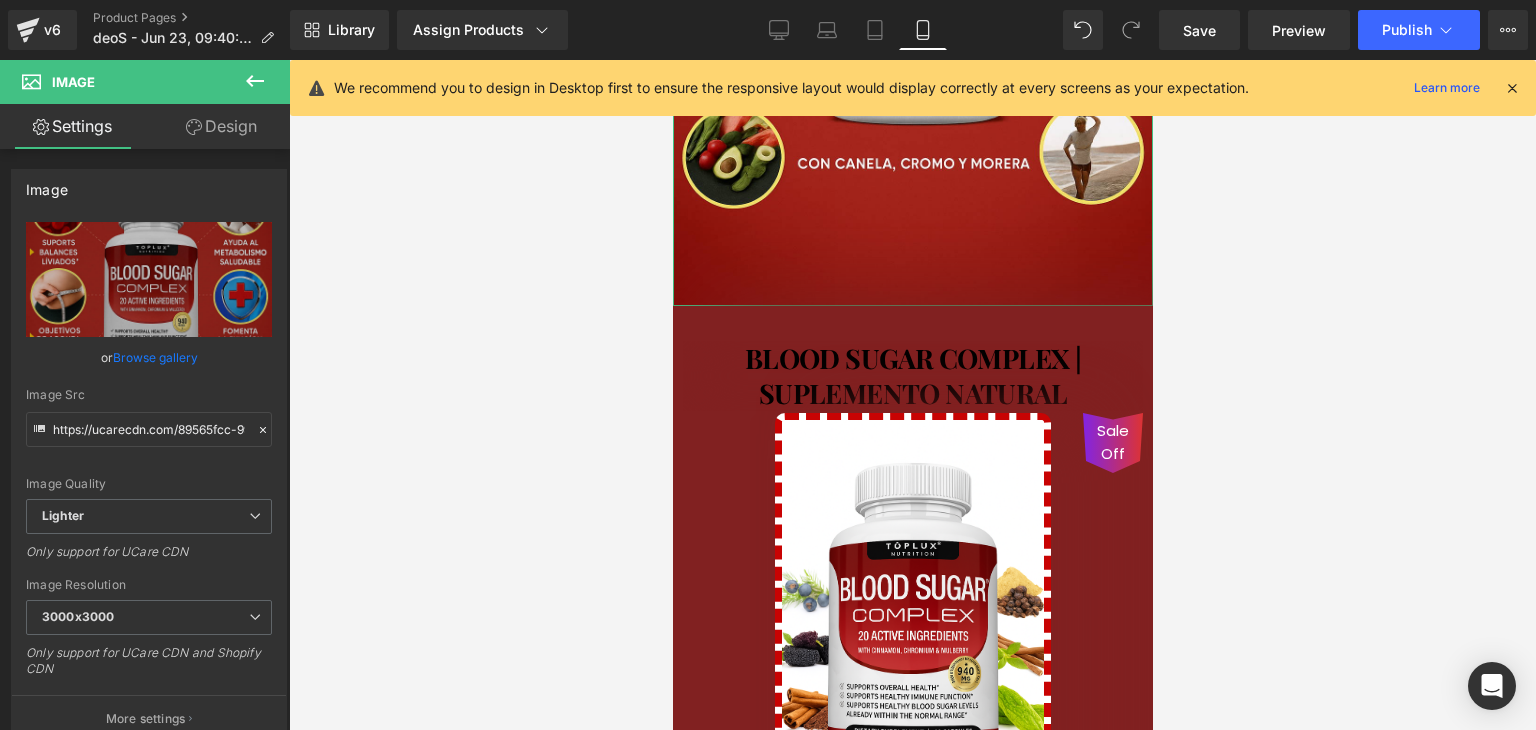 click on "Design" at bounding box center [221, 126] 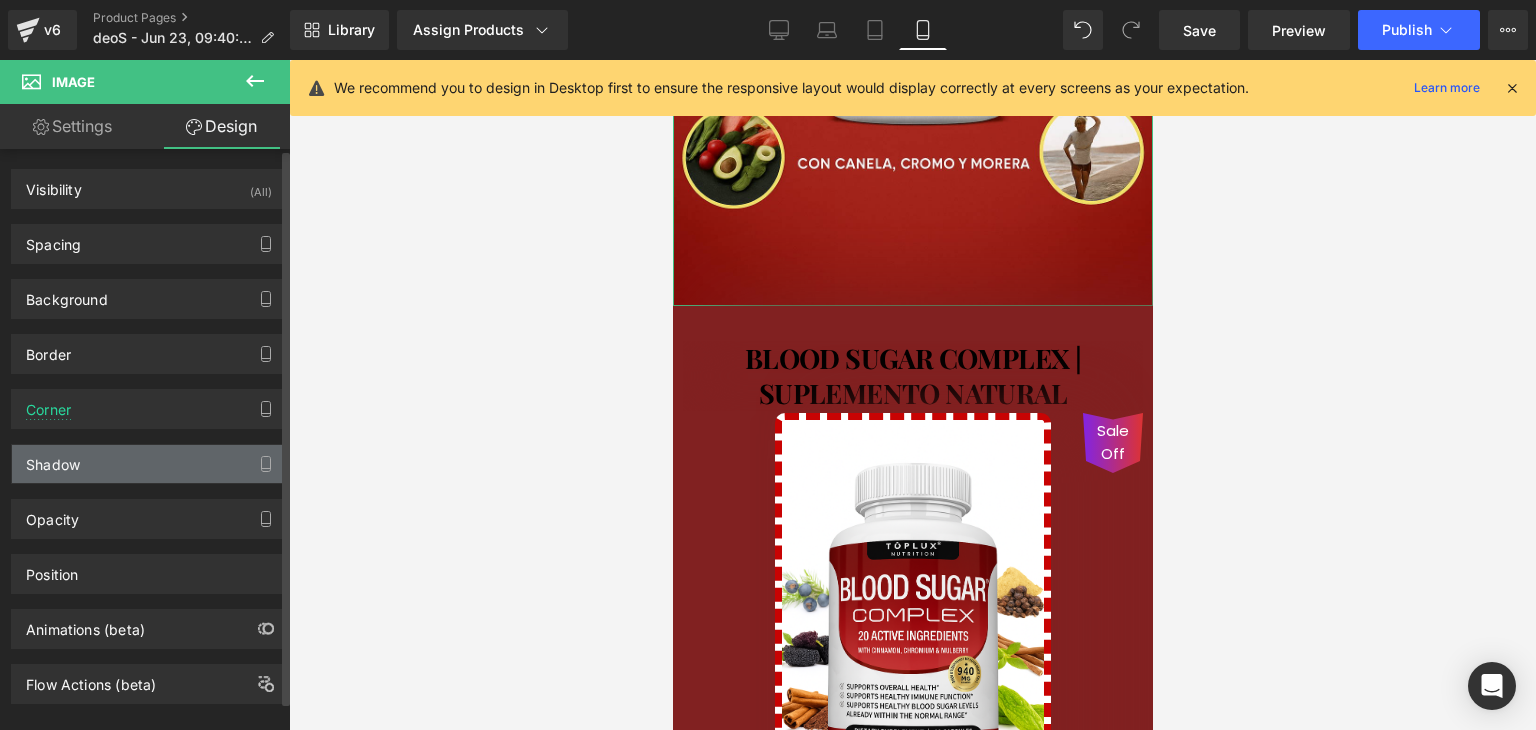 click on "Shadow" at bounding box center (149, 464) 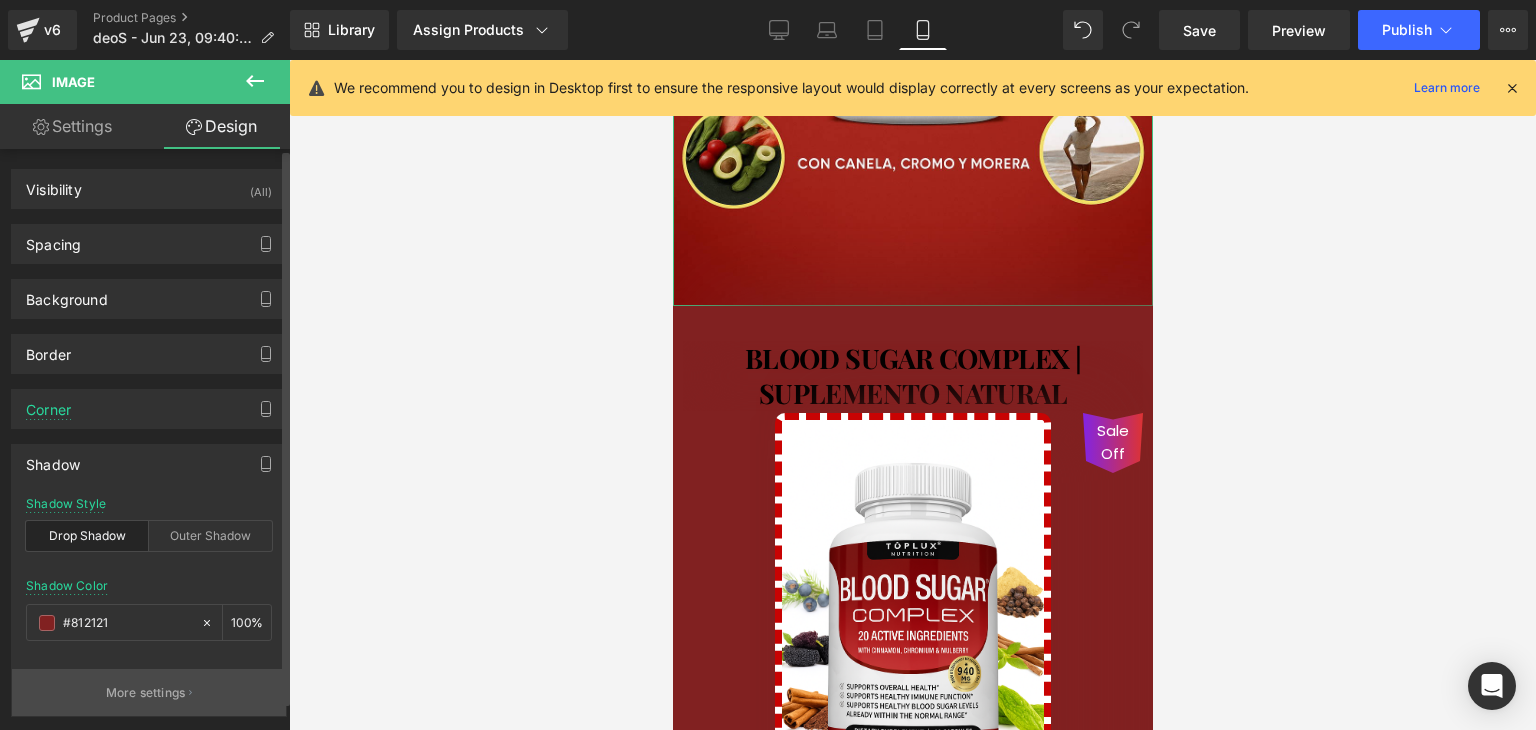 click on "More settings" at bounding box center (146, 693) 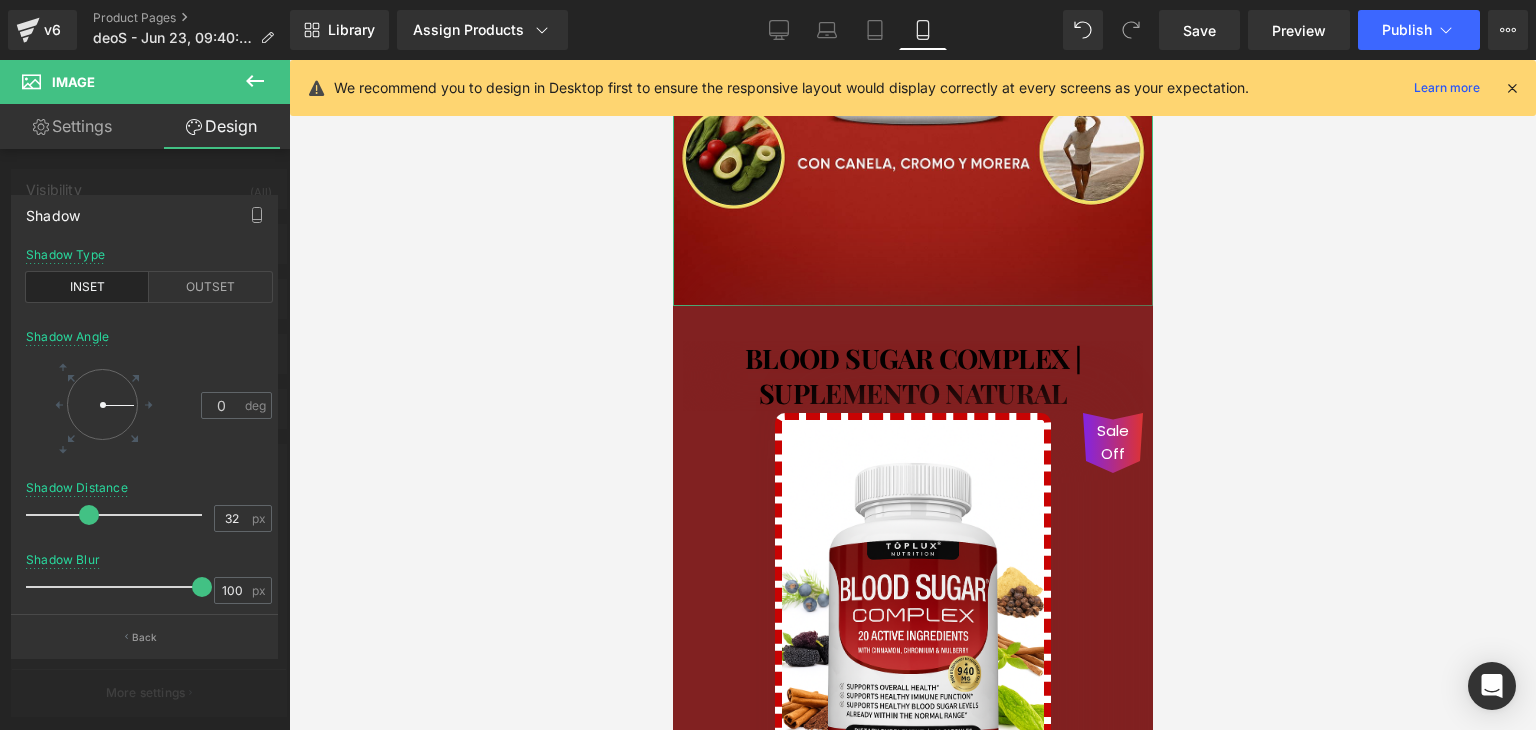 drag, startPoint x: 179, startPoint y: 581, endPoint x: 229, endPoint y: 601, distance: 53.851646 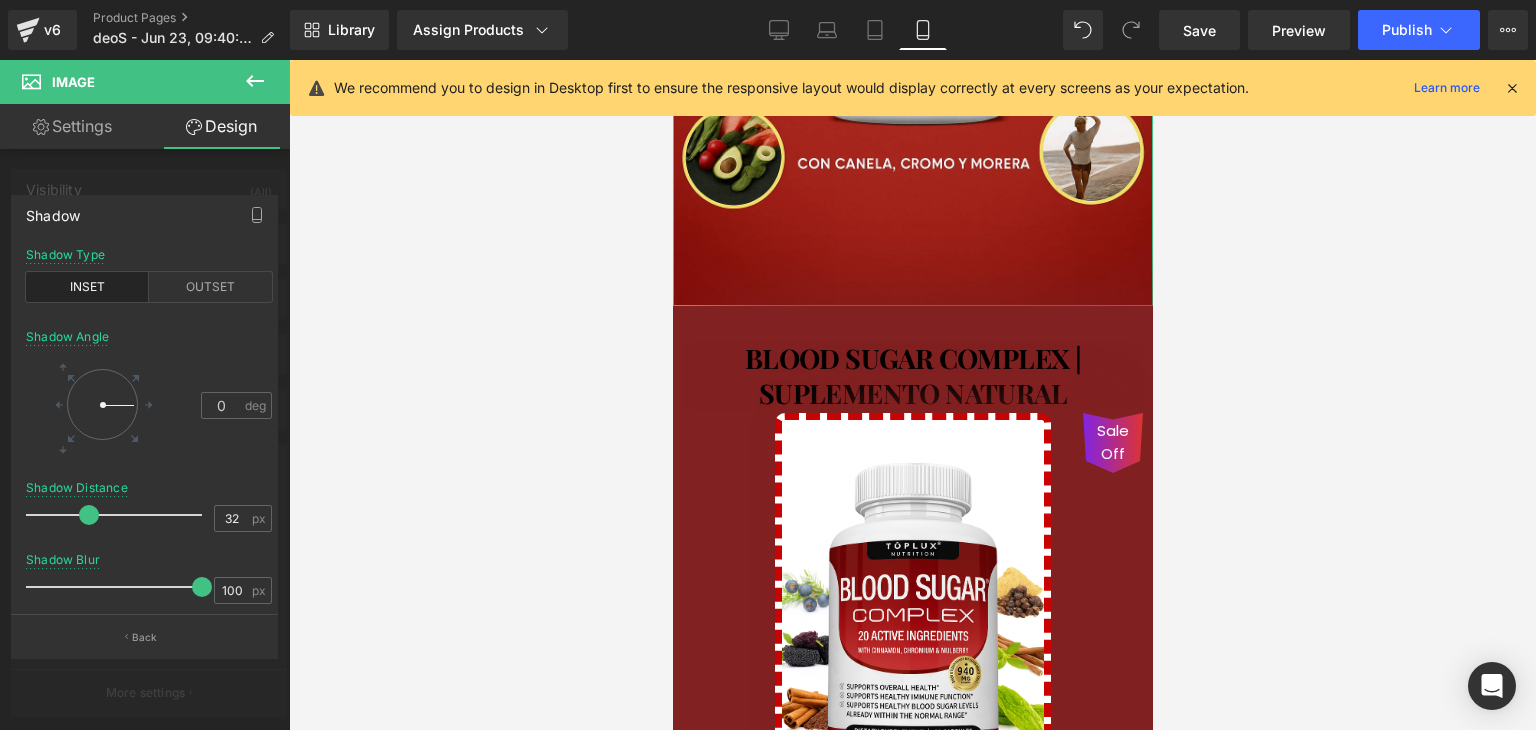 click on "inset Shadow Type INSET OUTSET
0     Shadow Angle                                                                                                           0   deg
32px Shadow Distance 32 px
100px Shadow Blur 100 px
0px Shadow Size 0 px" at bounding box center (149, 431) 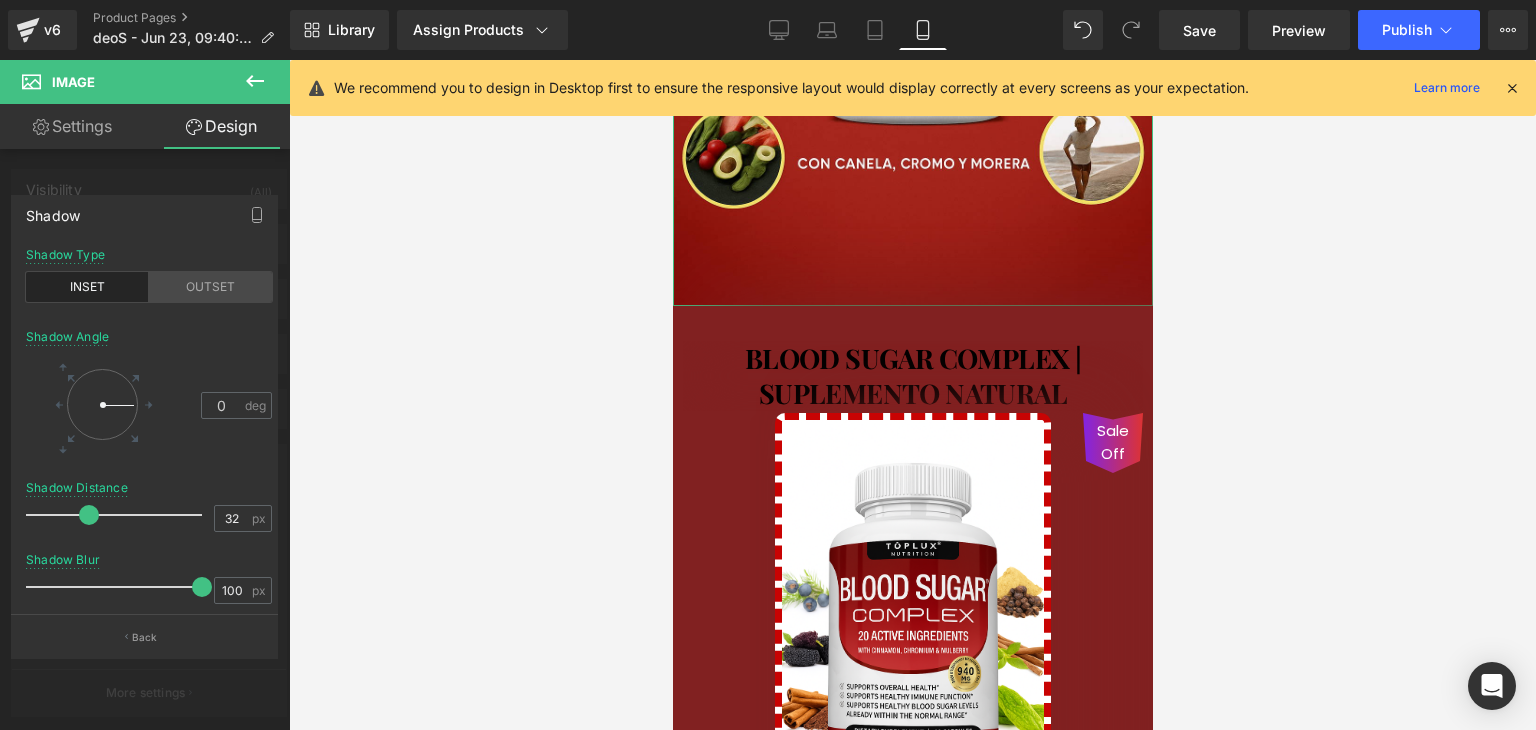 click on "OUTSET" at bounding box center [210, 287] 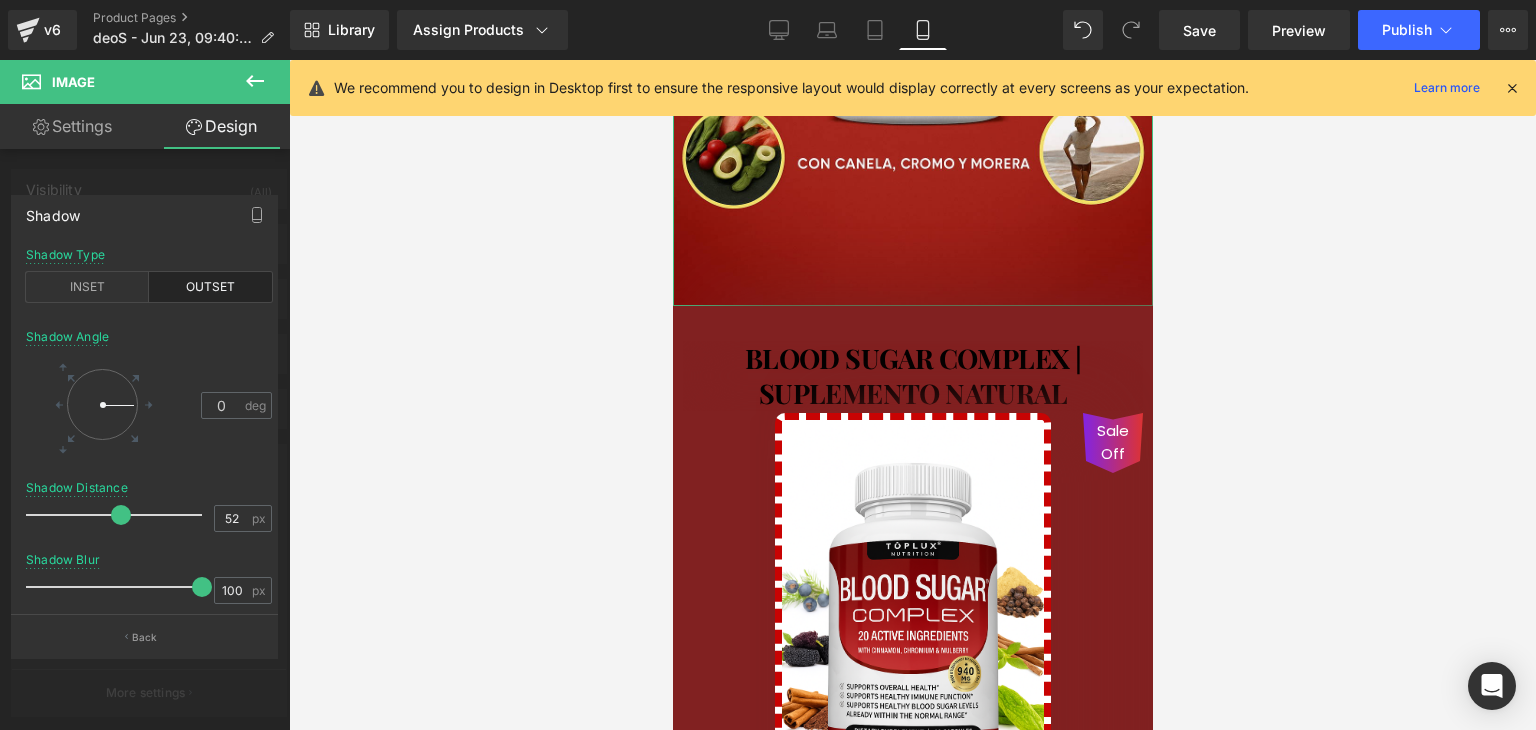 drag, startPoint x: 84, startPoint y: 515, endPoint x: 119, endPoint y: 531, distance: 38.483765 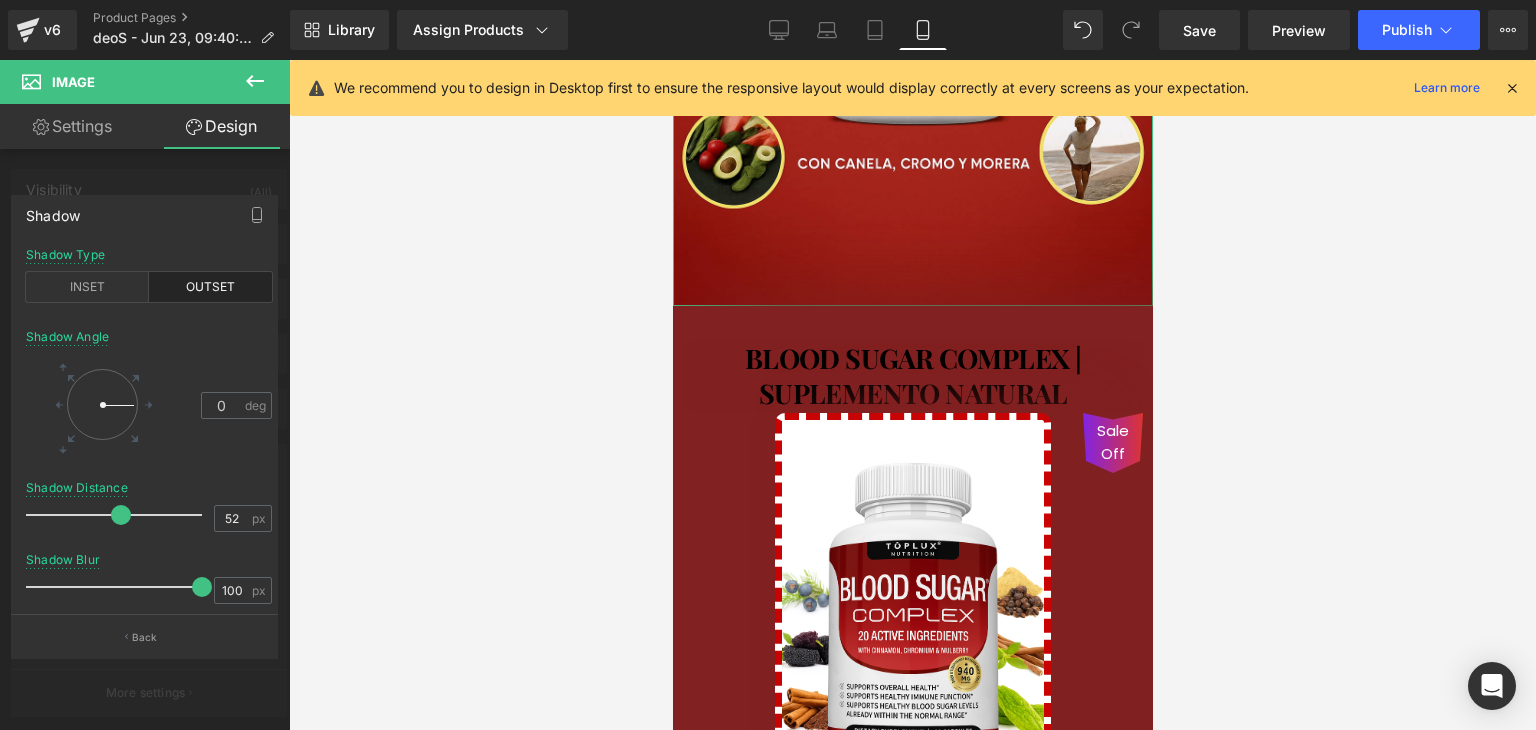 click at bounding box center [121, 515] 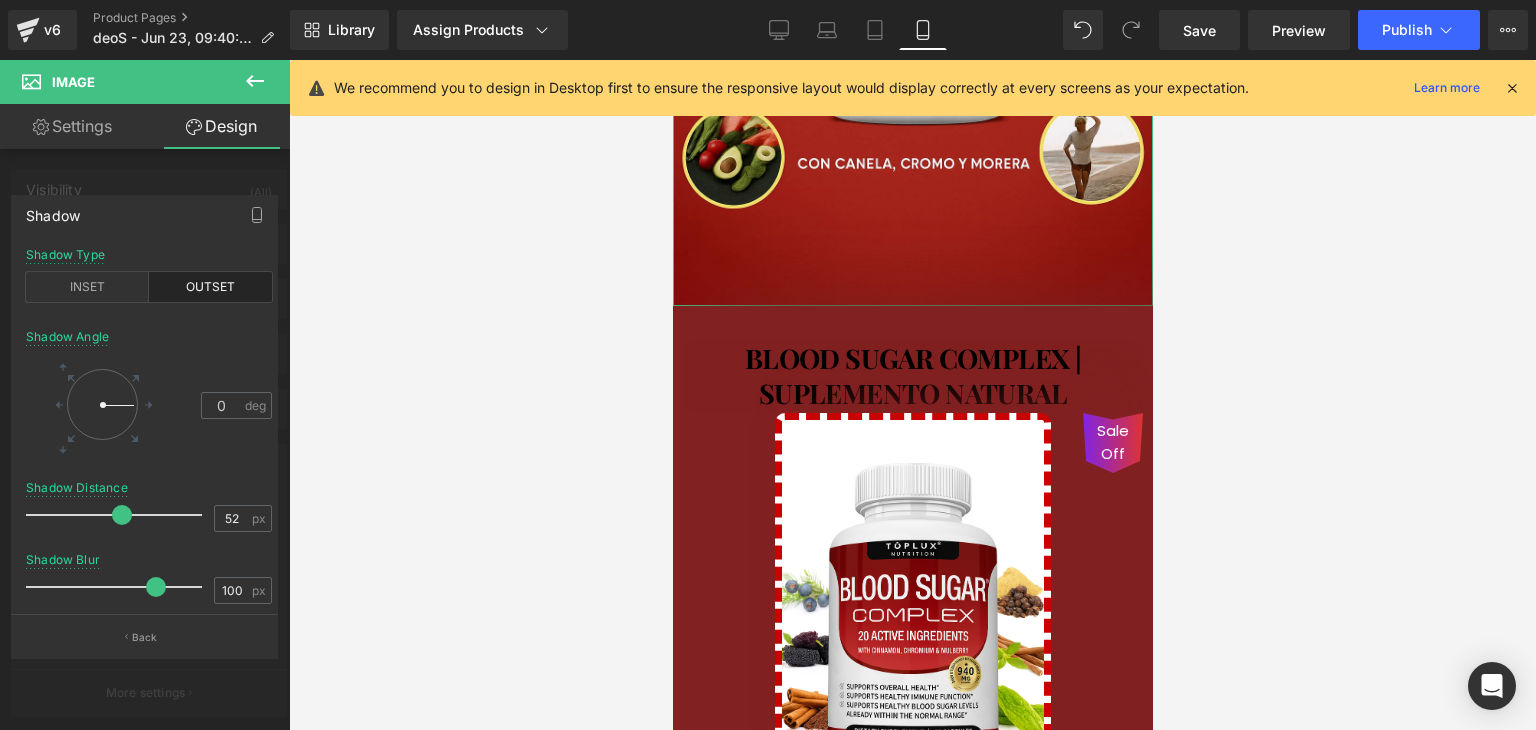 drag, startPoint x: 200, startPoint y: 585, endPoint x: 424, endPoint y: 516, distance: 234.38643 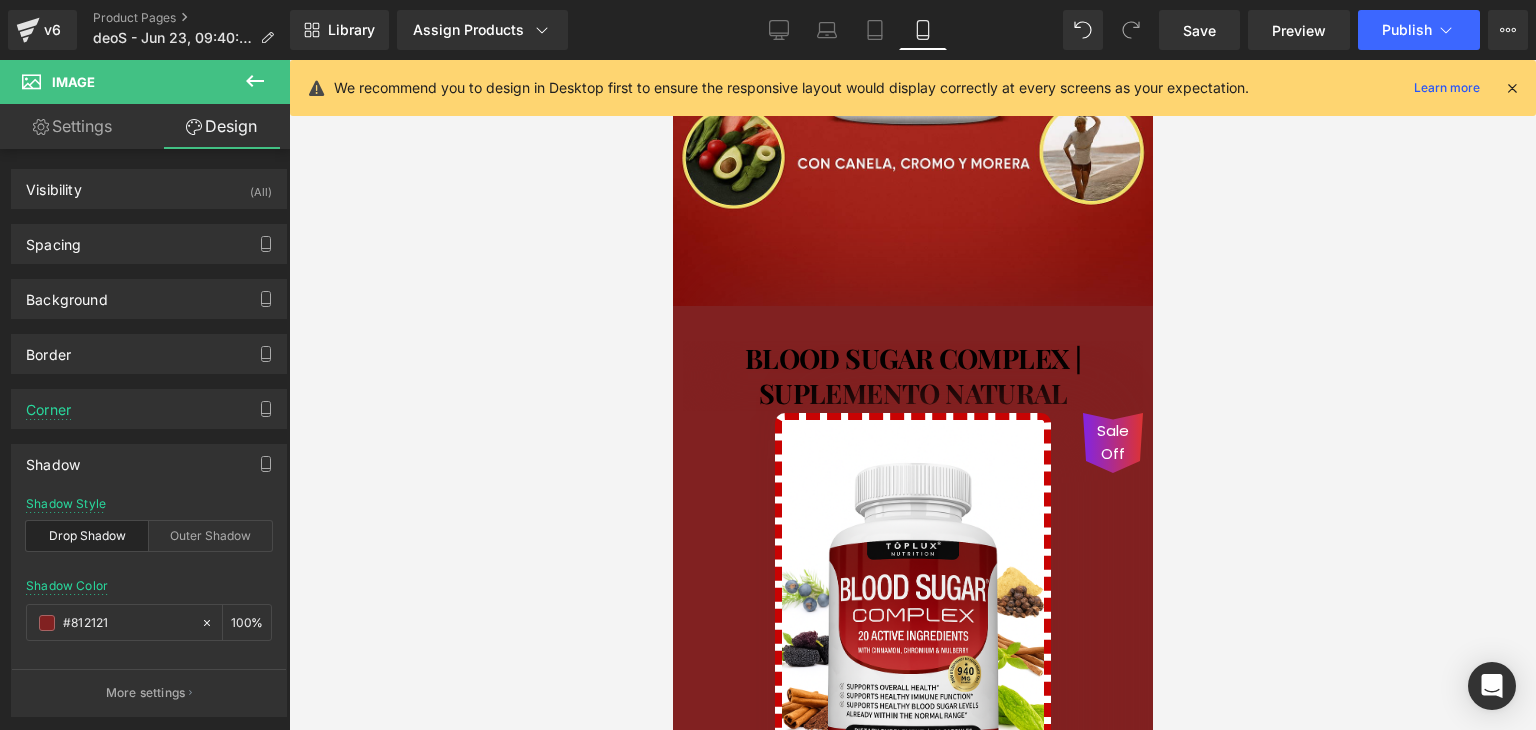 click at bounding box center [912, 395] 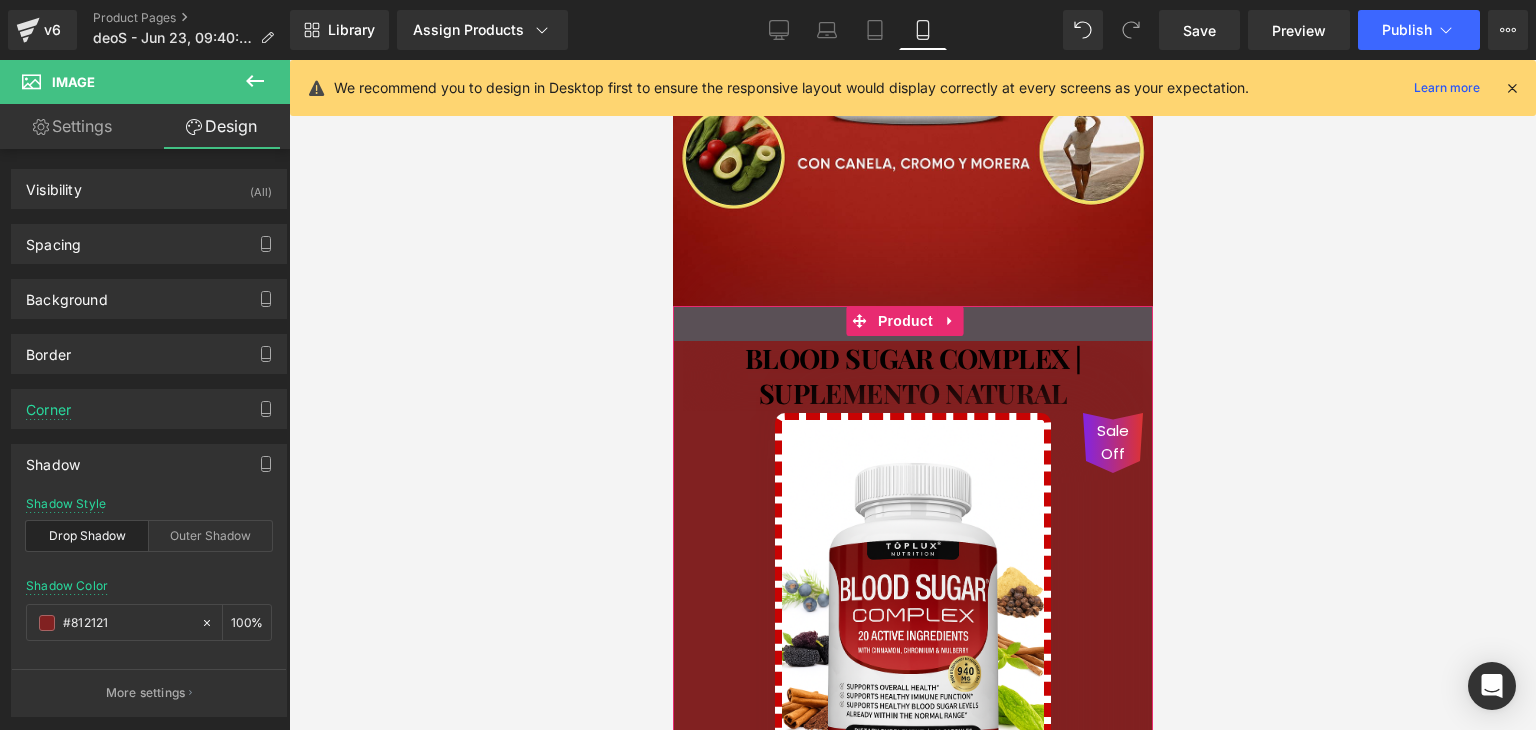 click on "35px" at bounding box center [912, 323] 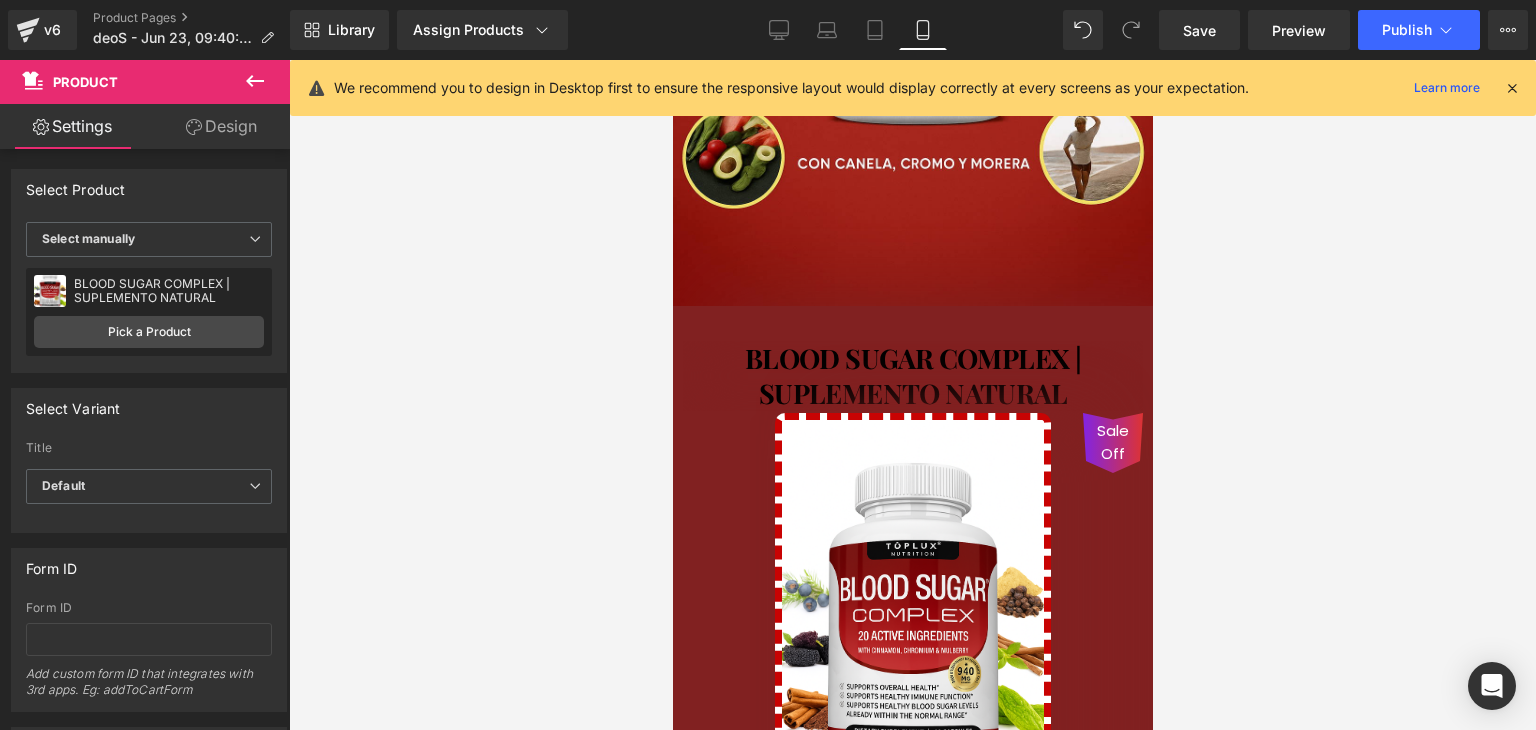 click at bounding box center (912, 395) 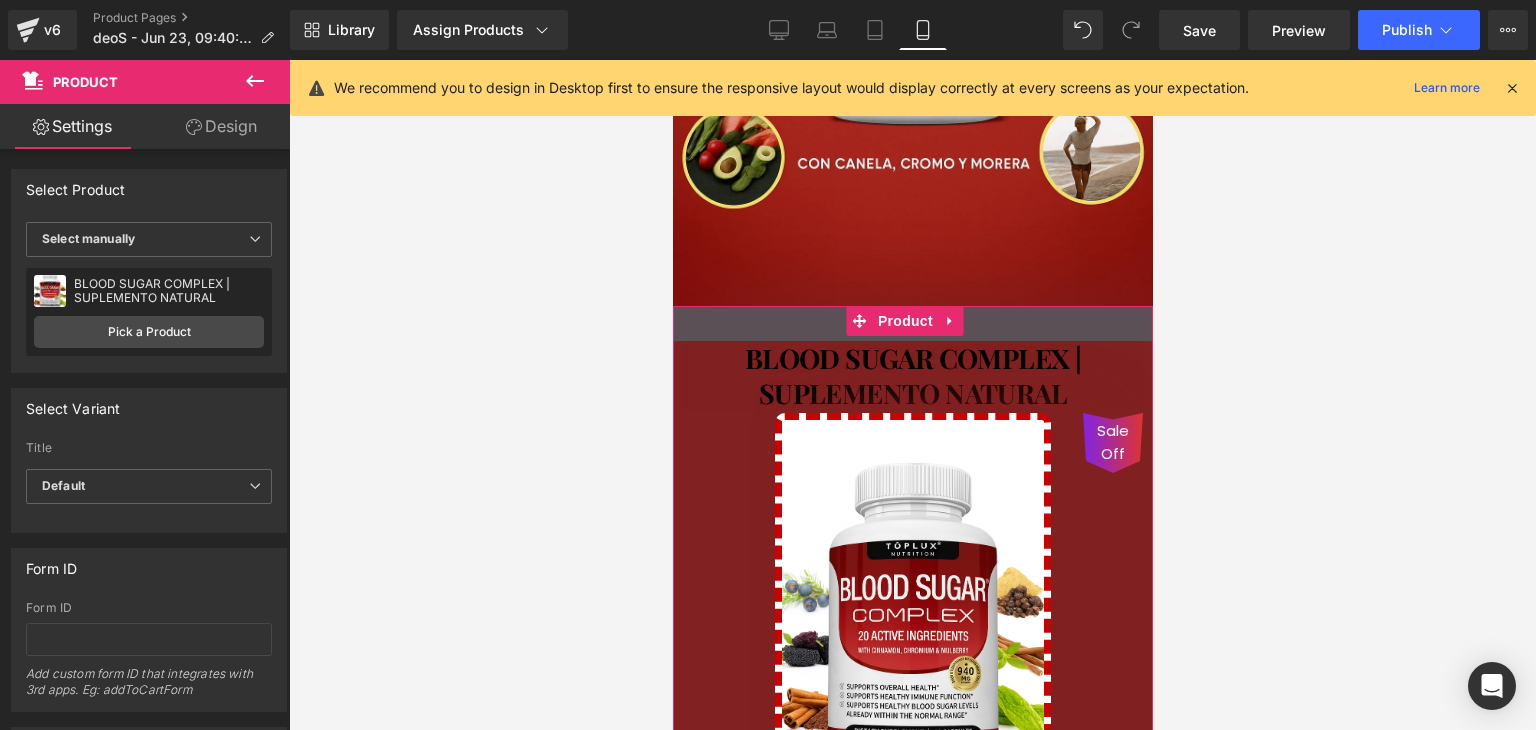 click on "35px" at bounding box center (912, 323) 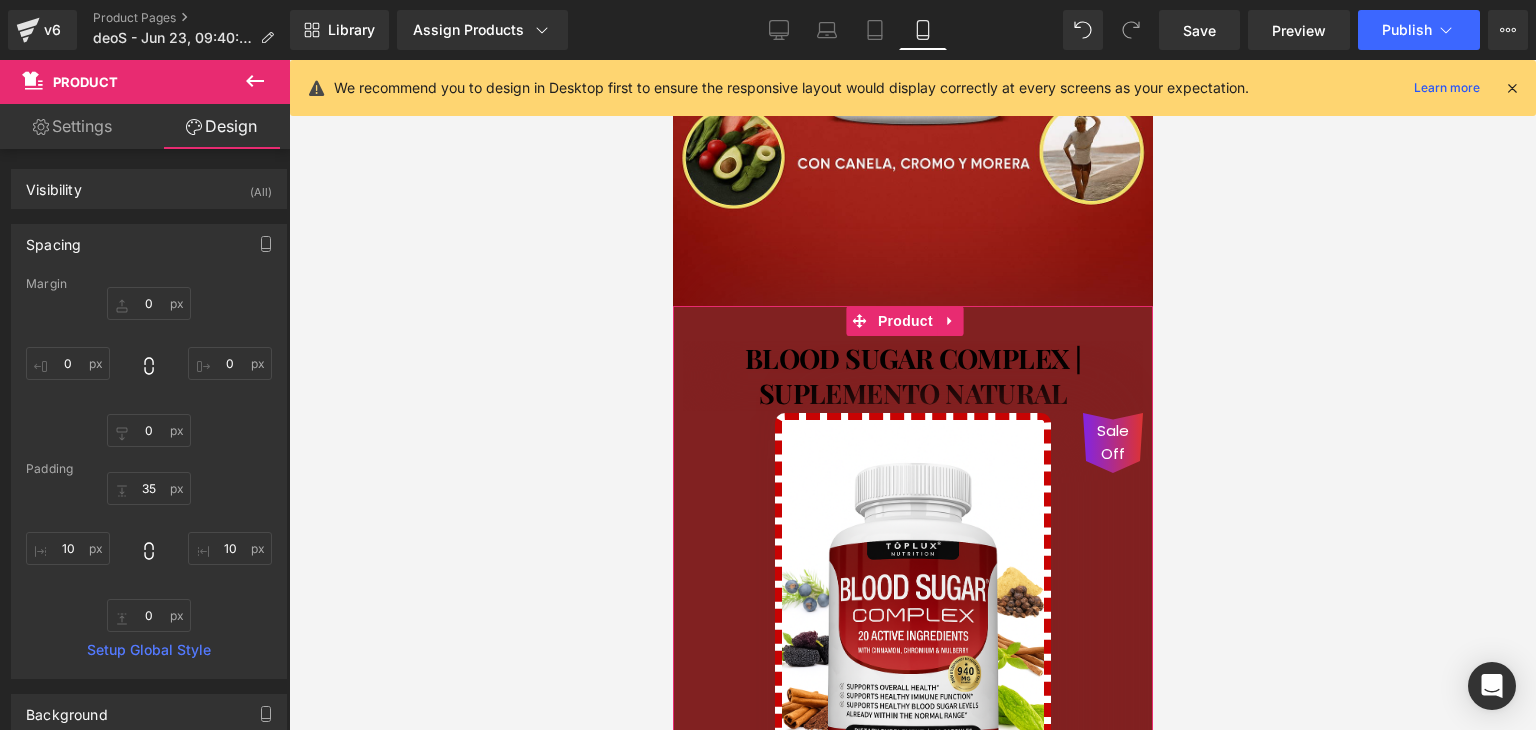 click on "Spacing" at bounding box center (149, 244) 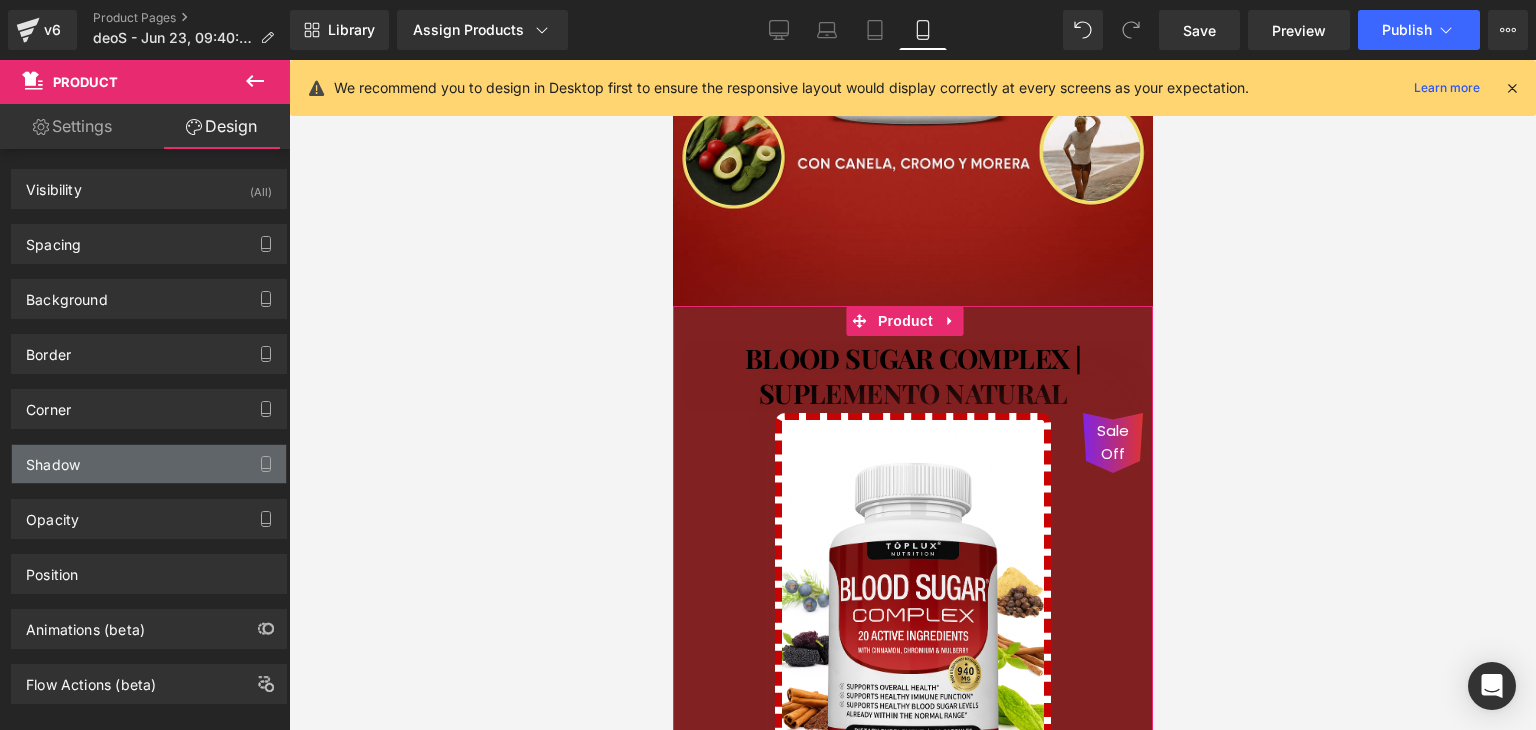 drag, startPoint x: 100, startPoint y: 483, endPoint x: 105, endPoint y: 474, distance: 10.29563 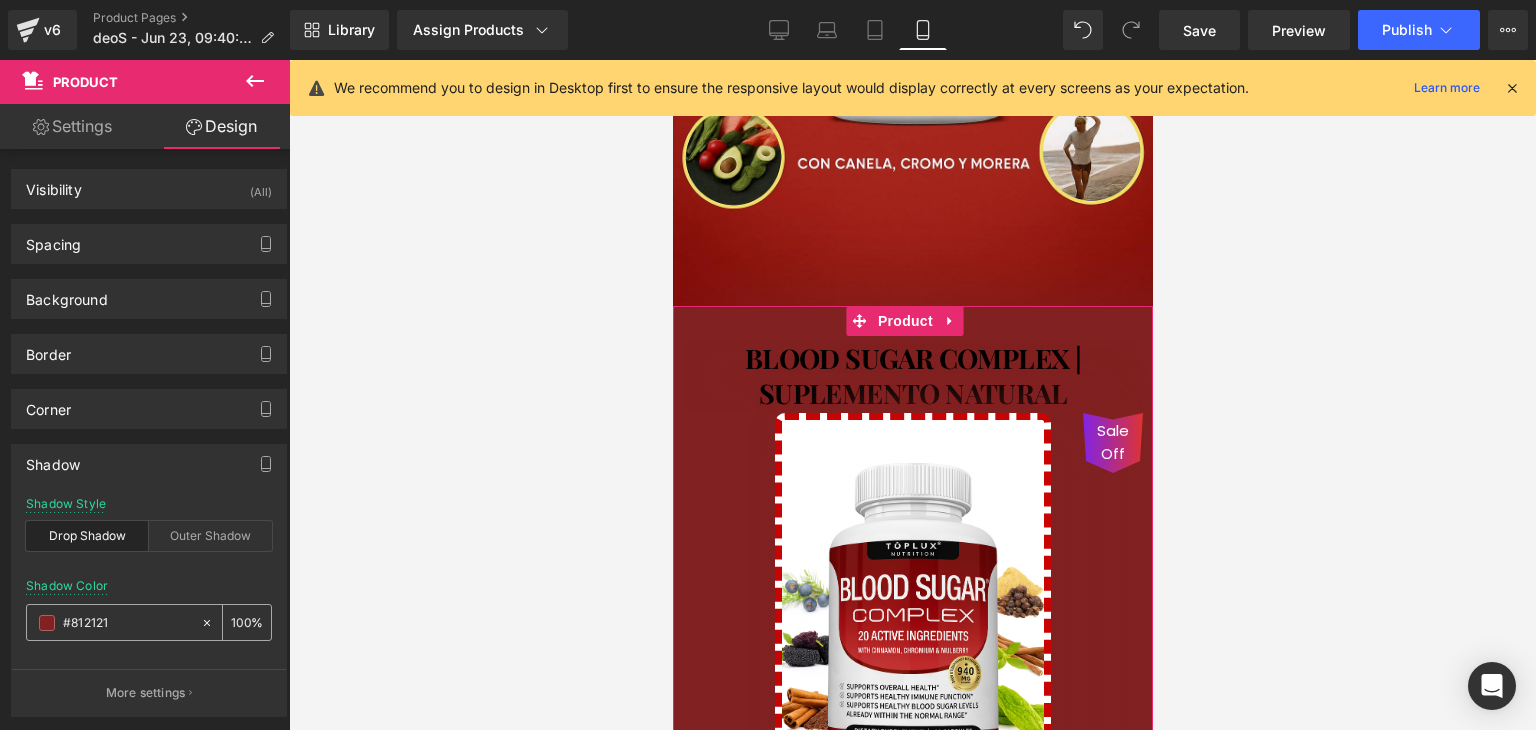 click on "#812121" at bounding box center [127, 623] 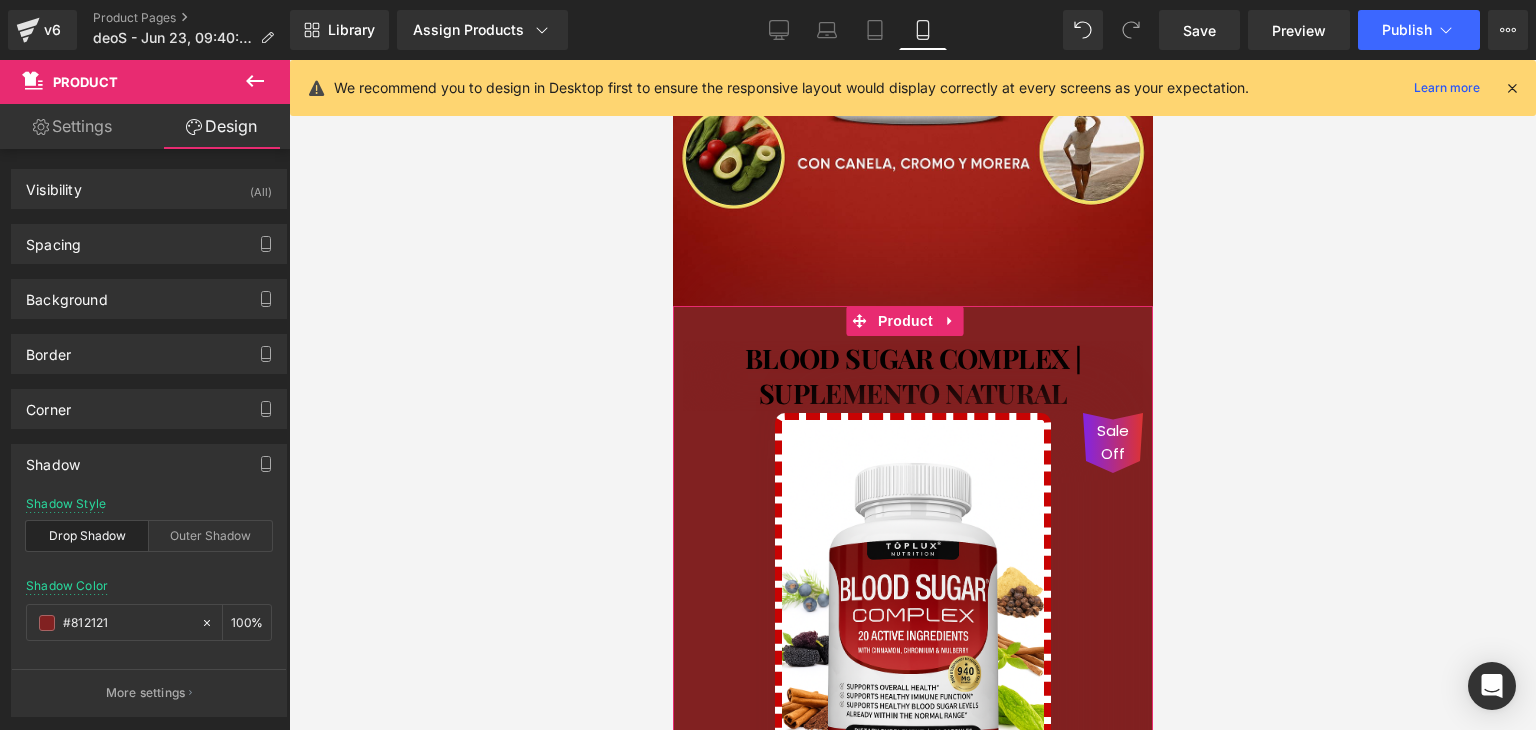 click on "More settings" at bounding box center (146, 693) 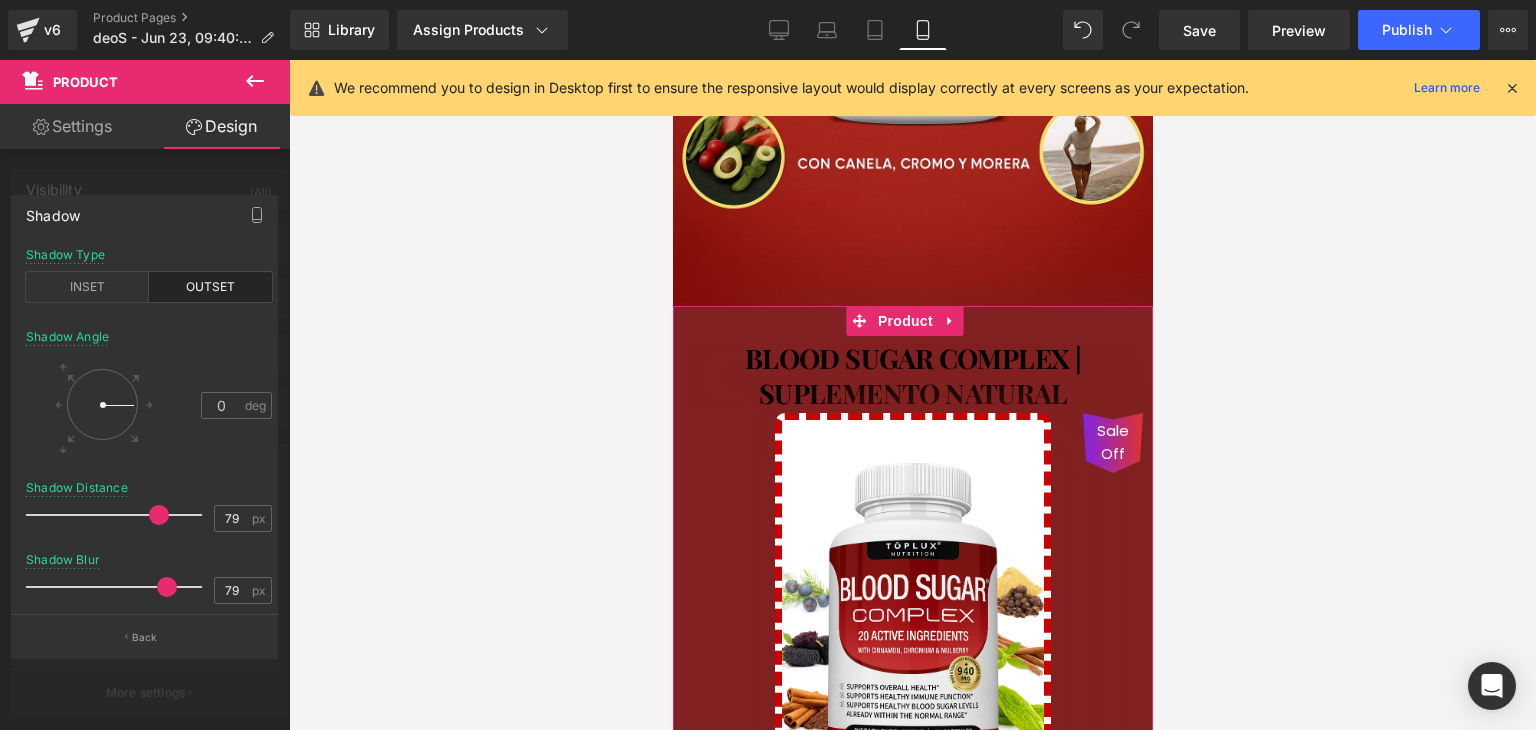 drag, startPoint x: 108, startPoint y: 516, endPoint x: 160, endPoint y: 529, distance: 53.600372 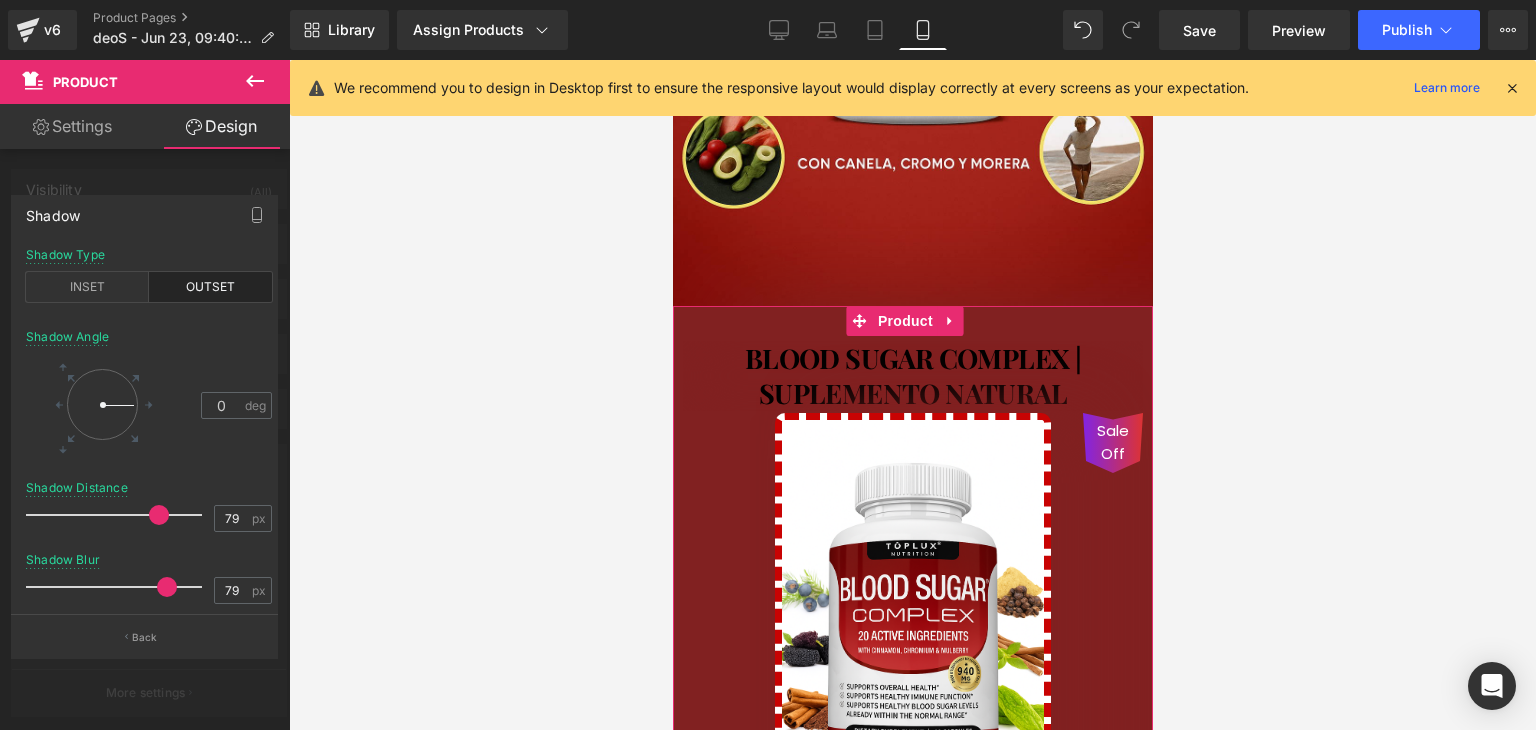 click at bounding box center (159, 515) 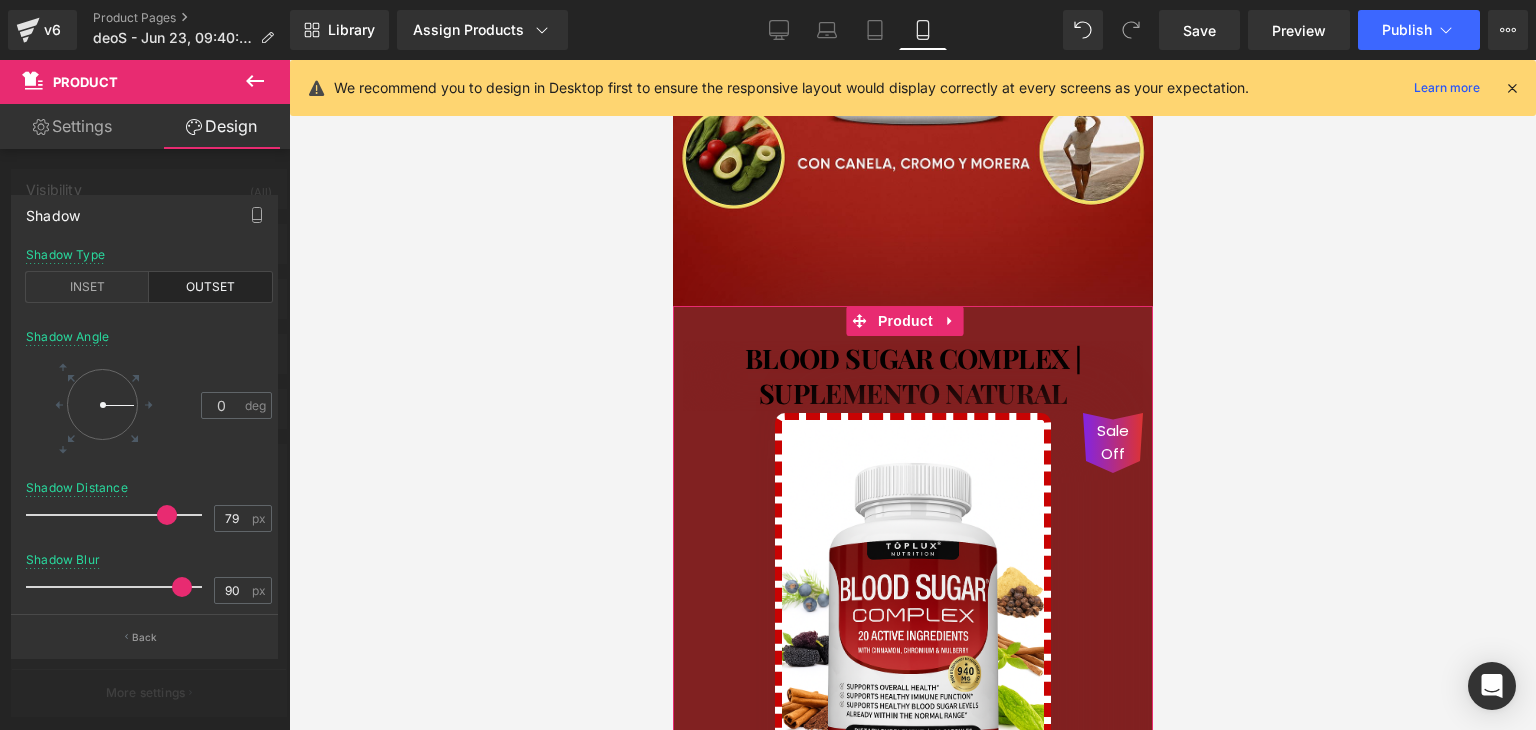 drag, startPoint x: 161, startPoint y: 591, endPoint x: 179, endPoint y: 590, distance: 18.027756 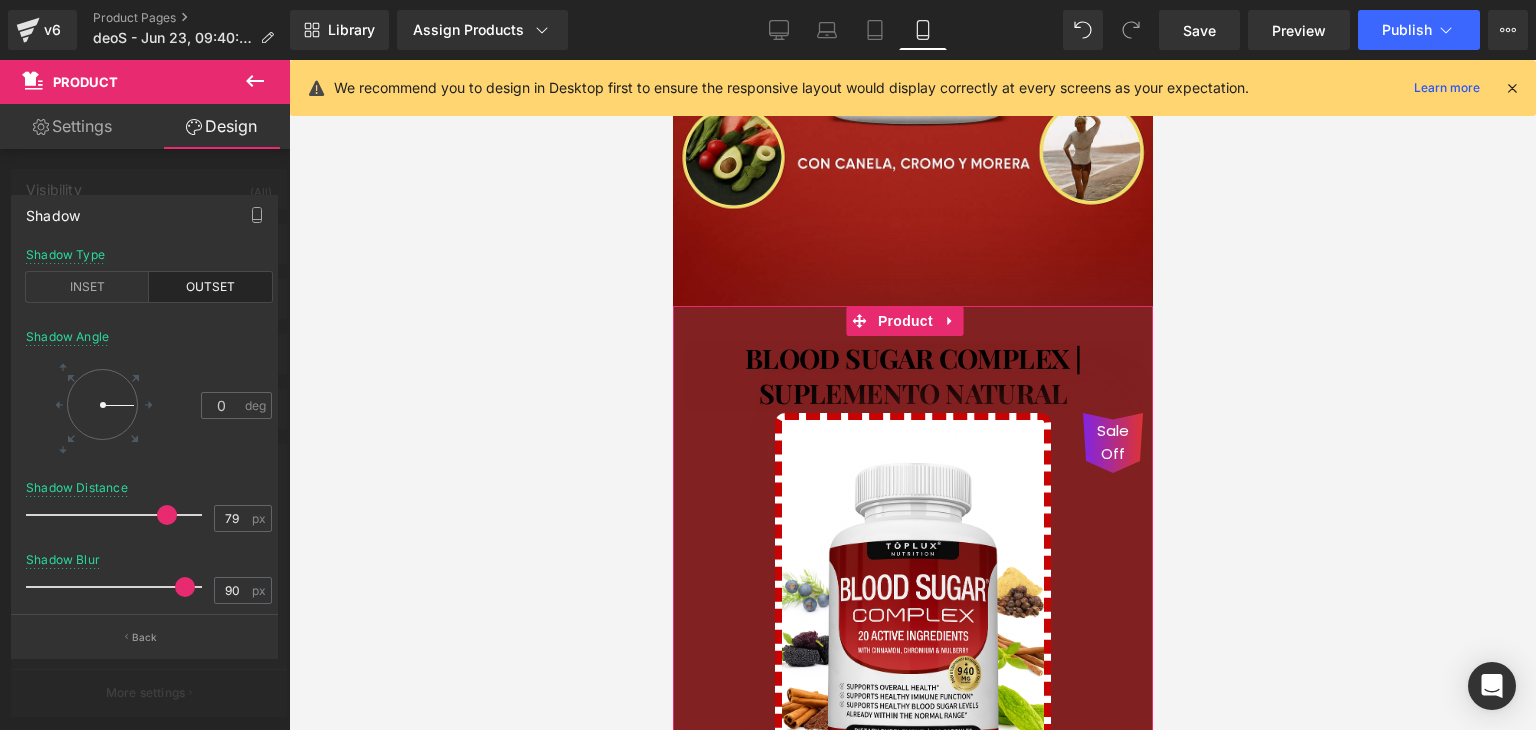 drag, startPoint x: 107, startPoint y: 281, endPoint x: 116, endPoint y: 325, distance: 44.911022 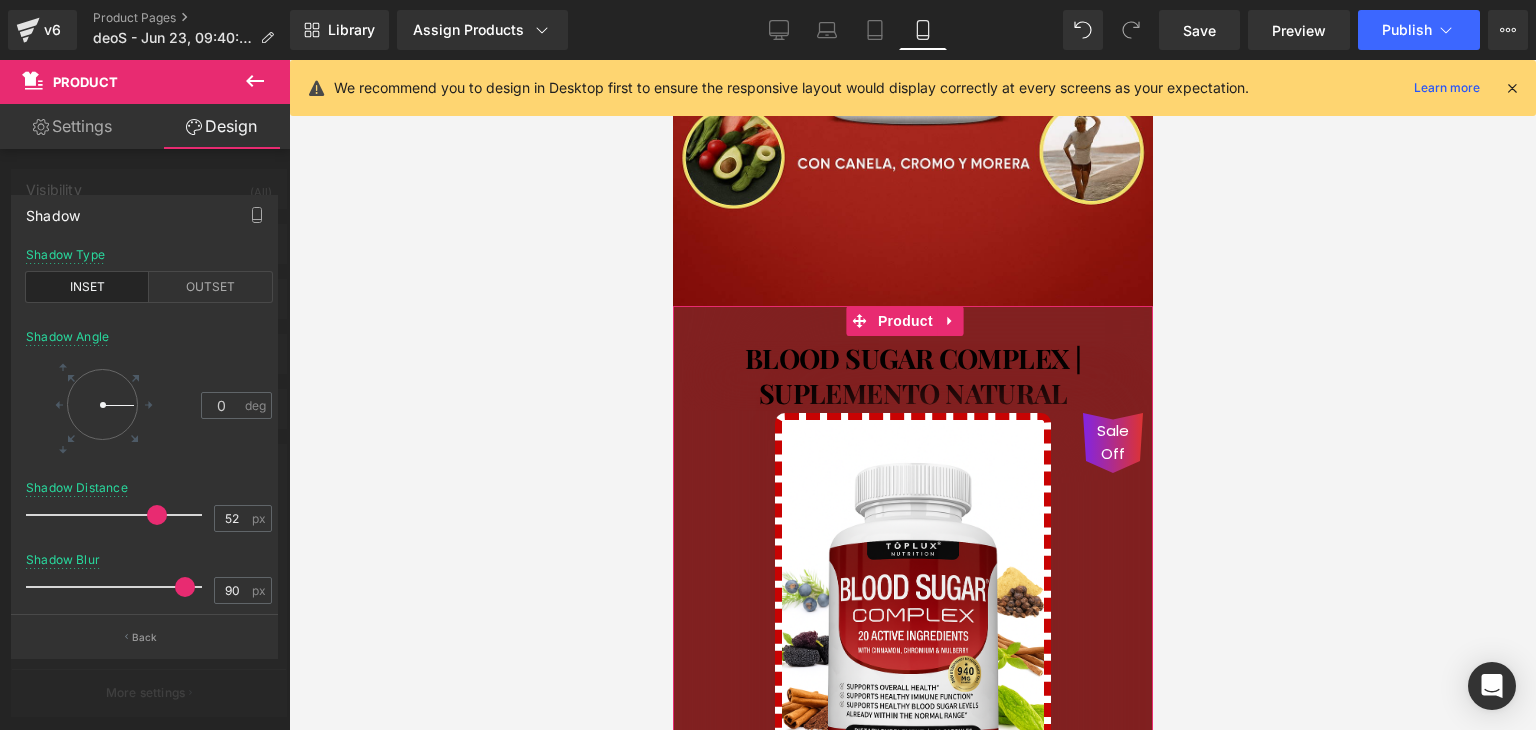 drag, startPoint x: 162, startPoint y: 522, endPoint x: 114, endPoint y: 505, distance: 50.92151 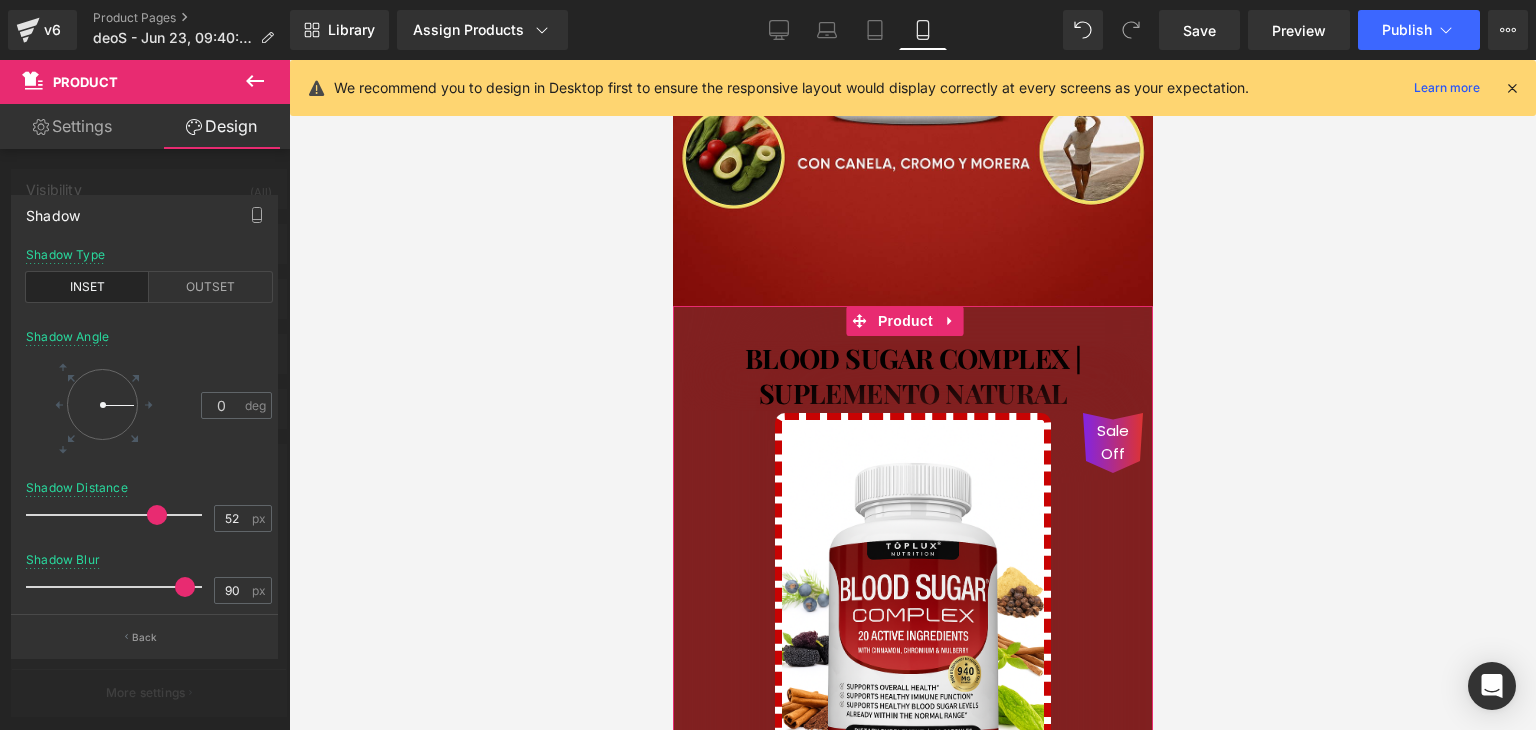click at bounding box center (119, 515) 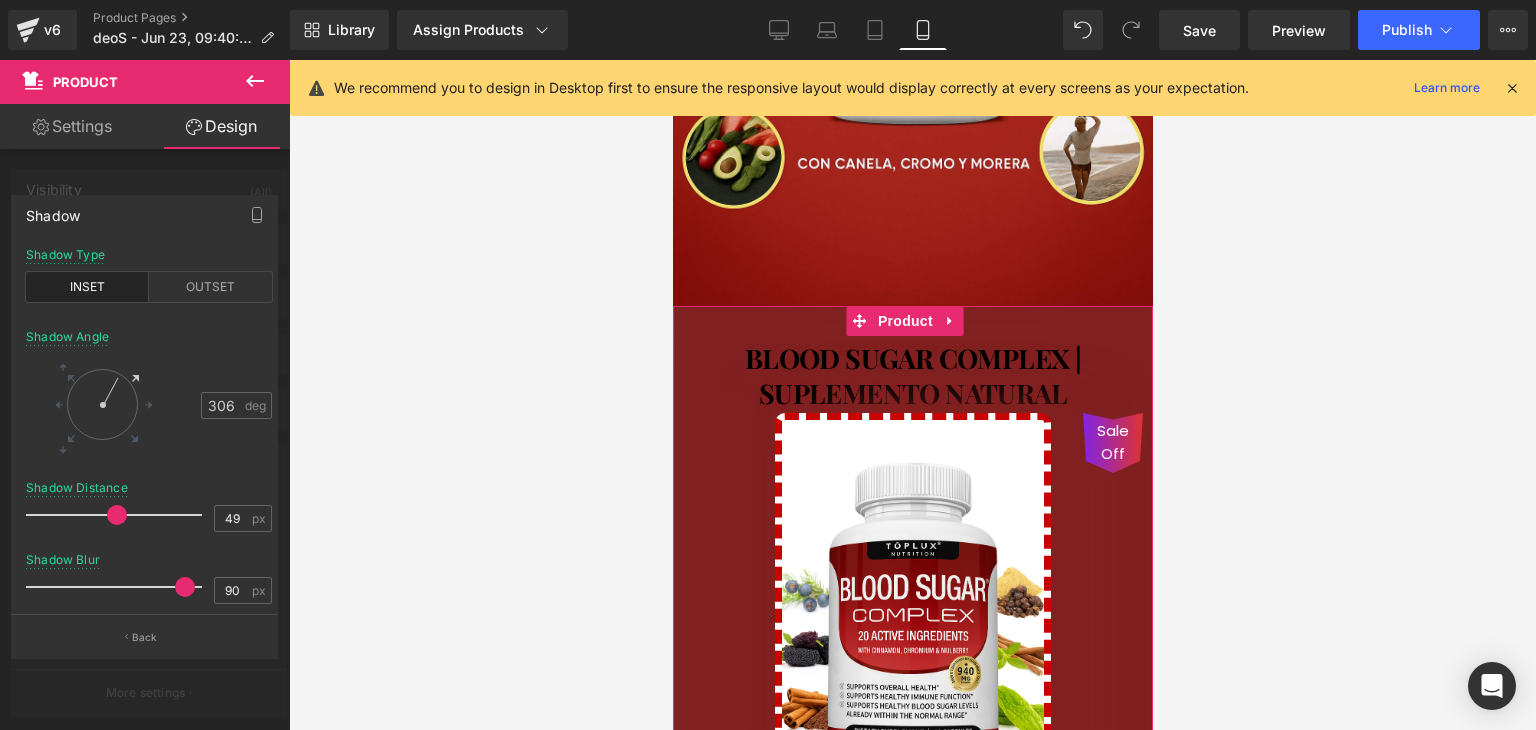 drag, startPoint x: 112, startPoint y: 425, endPoint x: 137, endPoint y: 381, distance: 50.606323 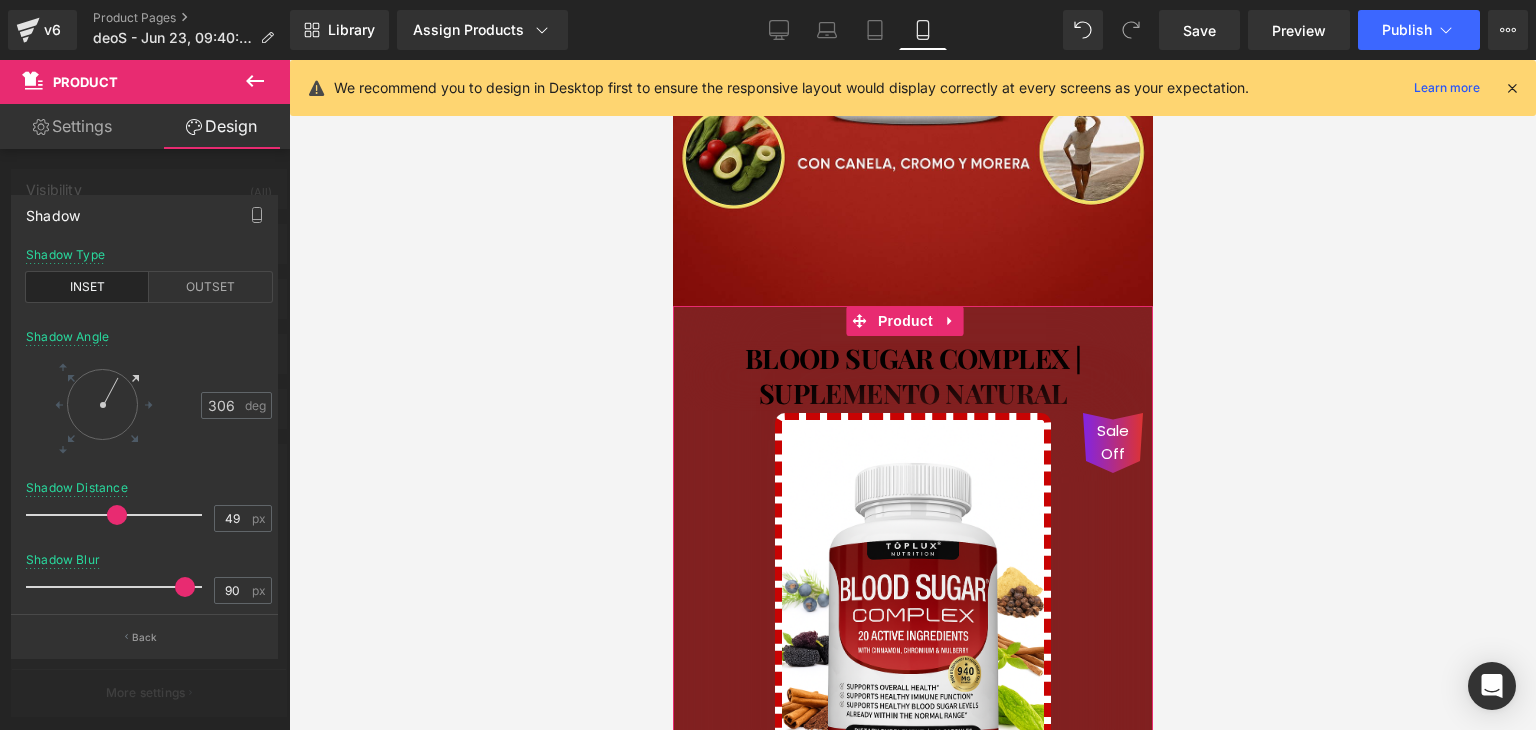 click on "Shadow Angle                                                                                                           306   deg" at bounding box center [149, 405] 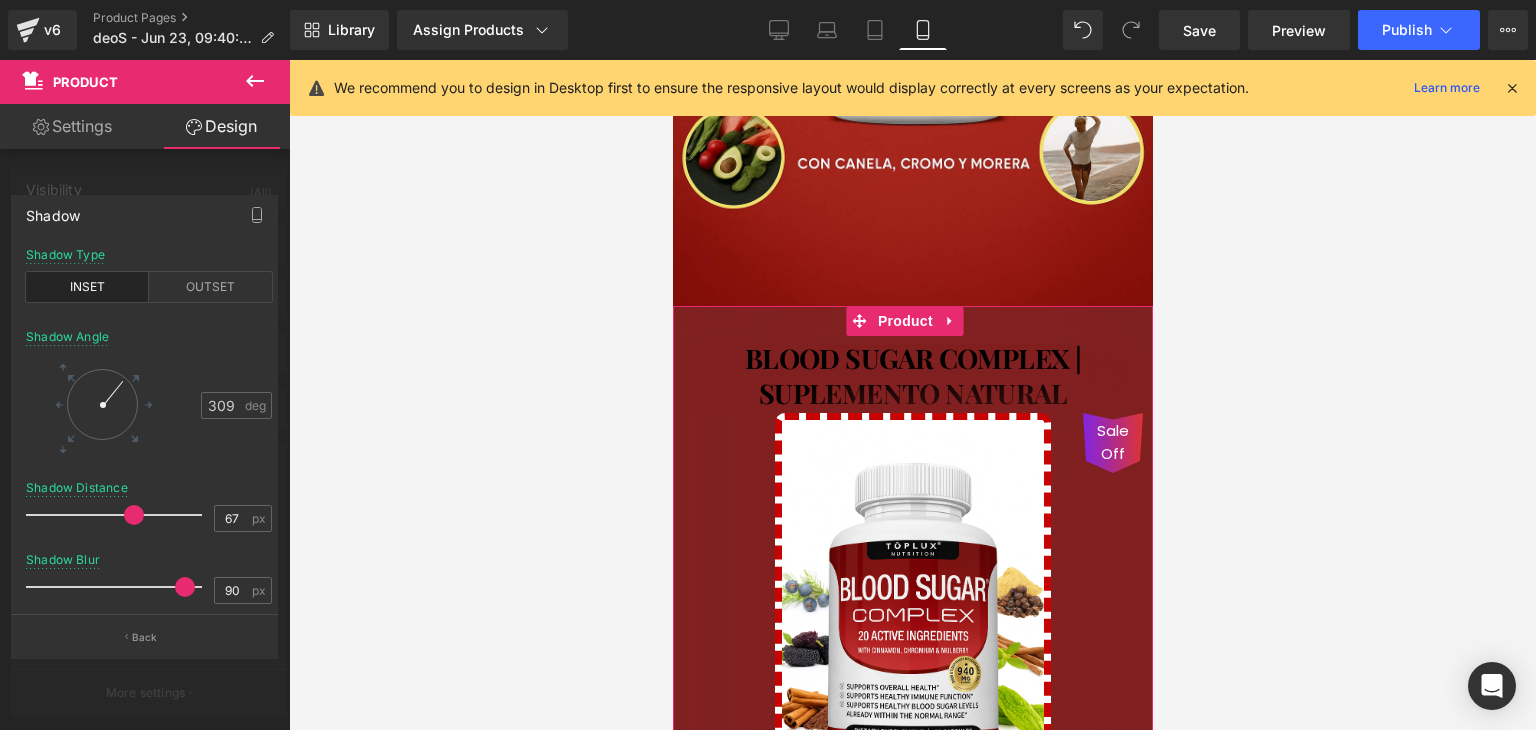 drag, startPoint x: 116, startPoint y: 513, endPoint x: 170, endPoint y: 555, distance: 68.41052 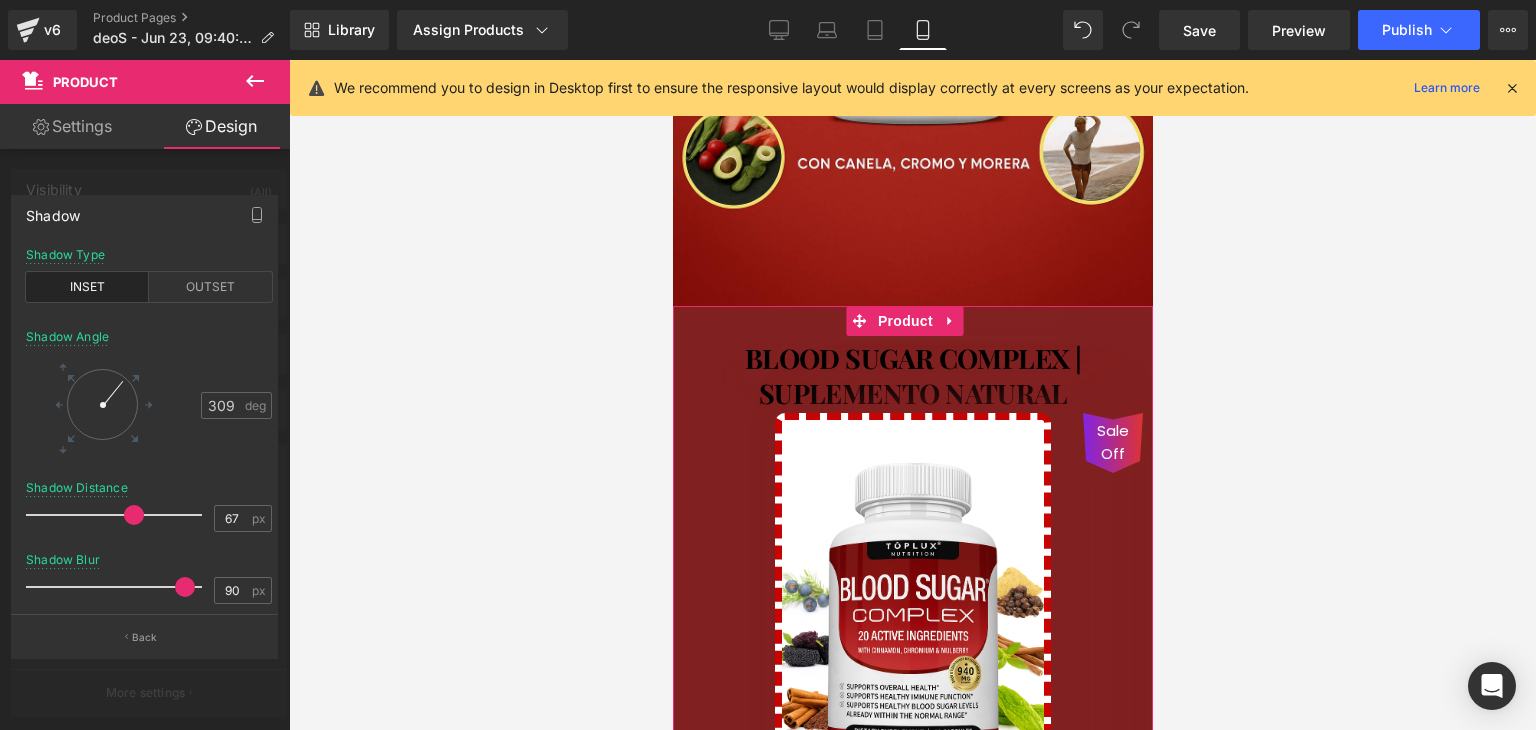 click at bounding box center [134, 515] 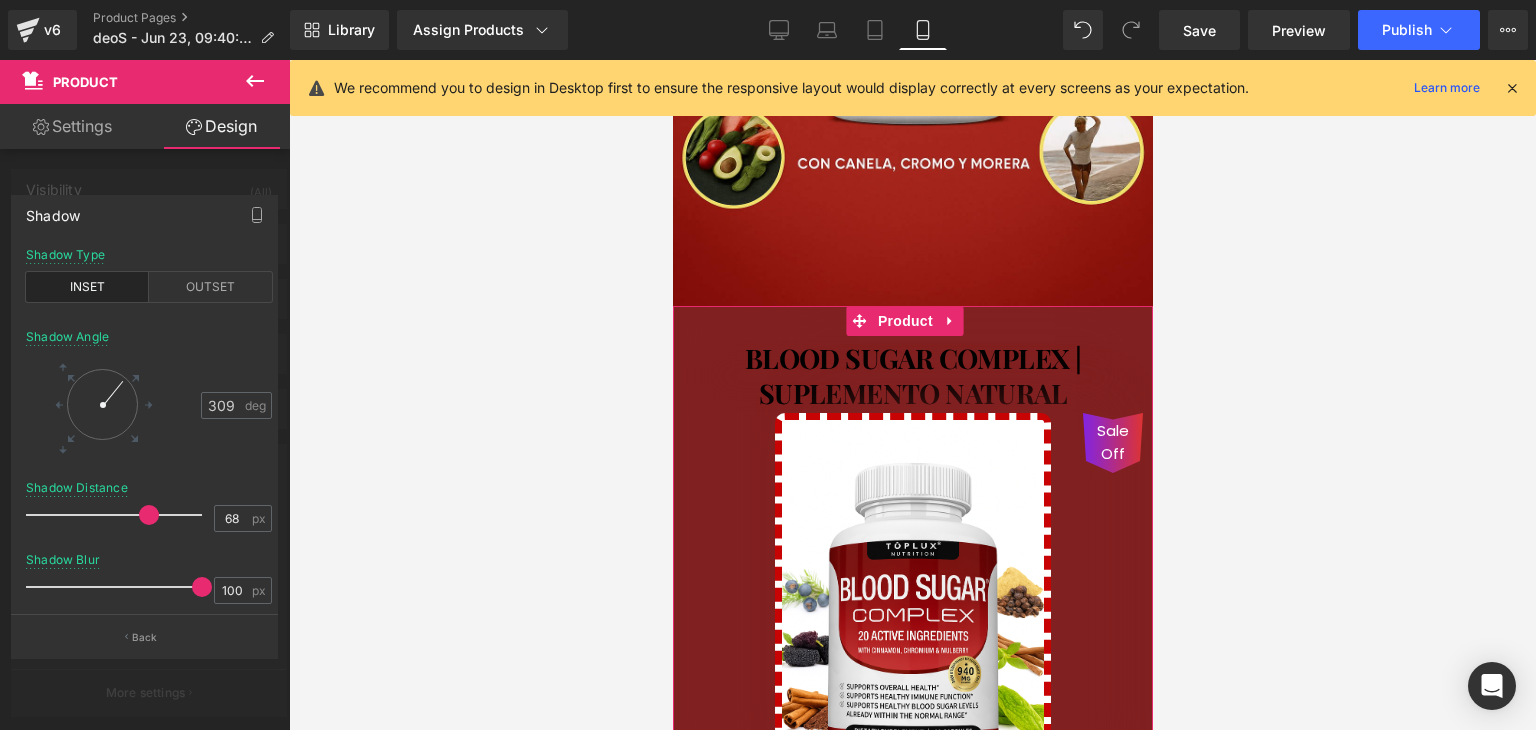 drag, startPoint x: 175, startPoint y: 580, endPoint x: 220, endPoint y: 574, distance: 45.39824 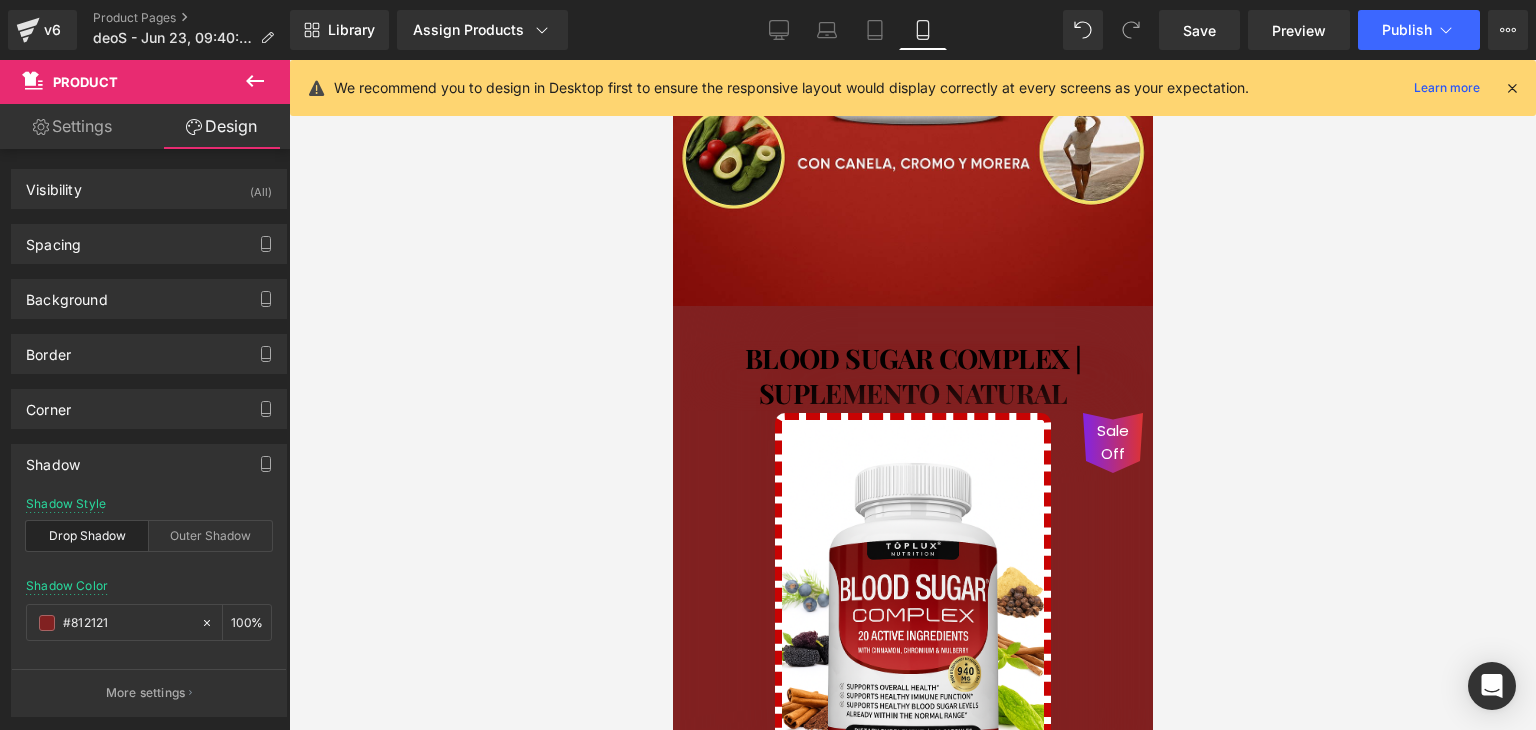 click at bounding box center (912, 395) 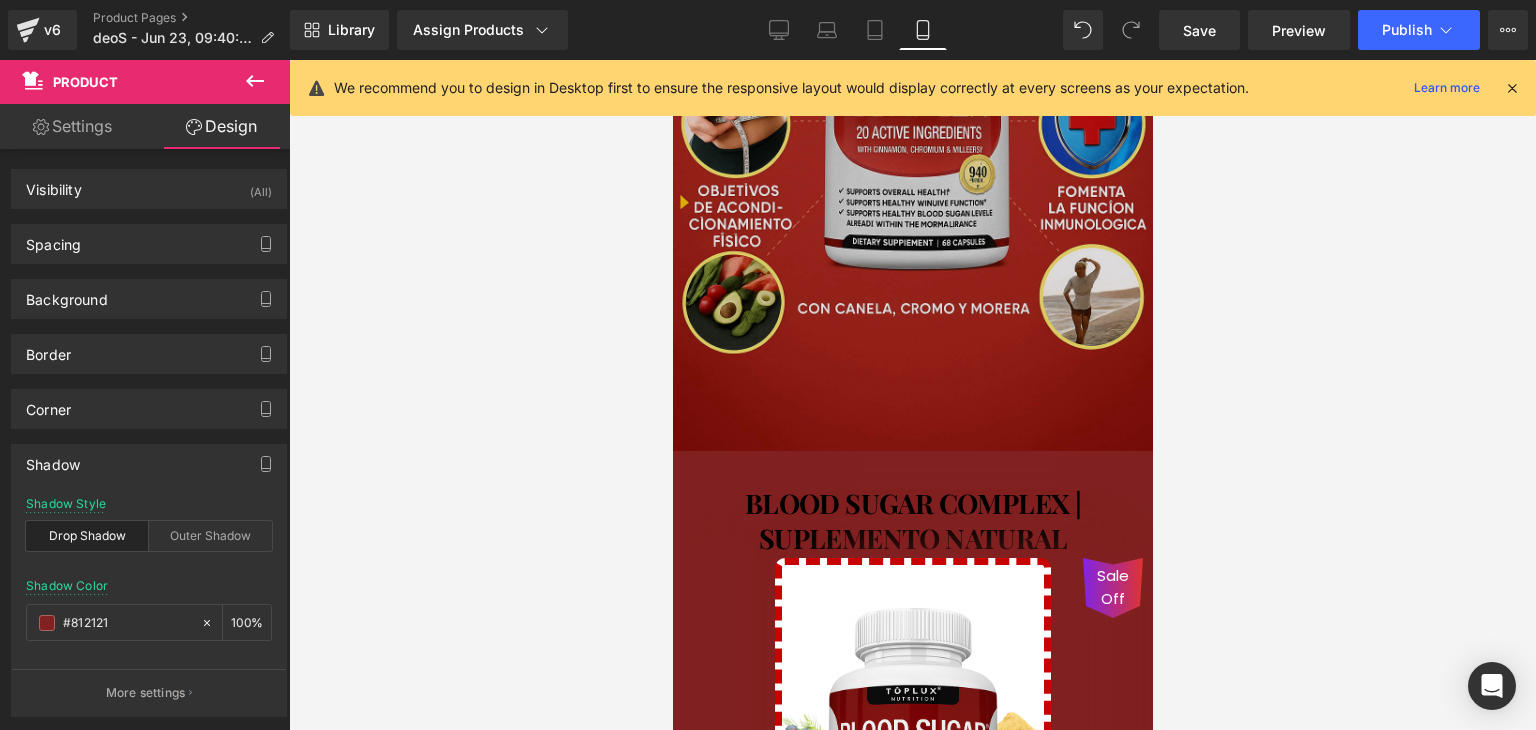 scroll, scrollTop: 564, scrollLeft: 0, axis: vertical 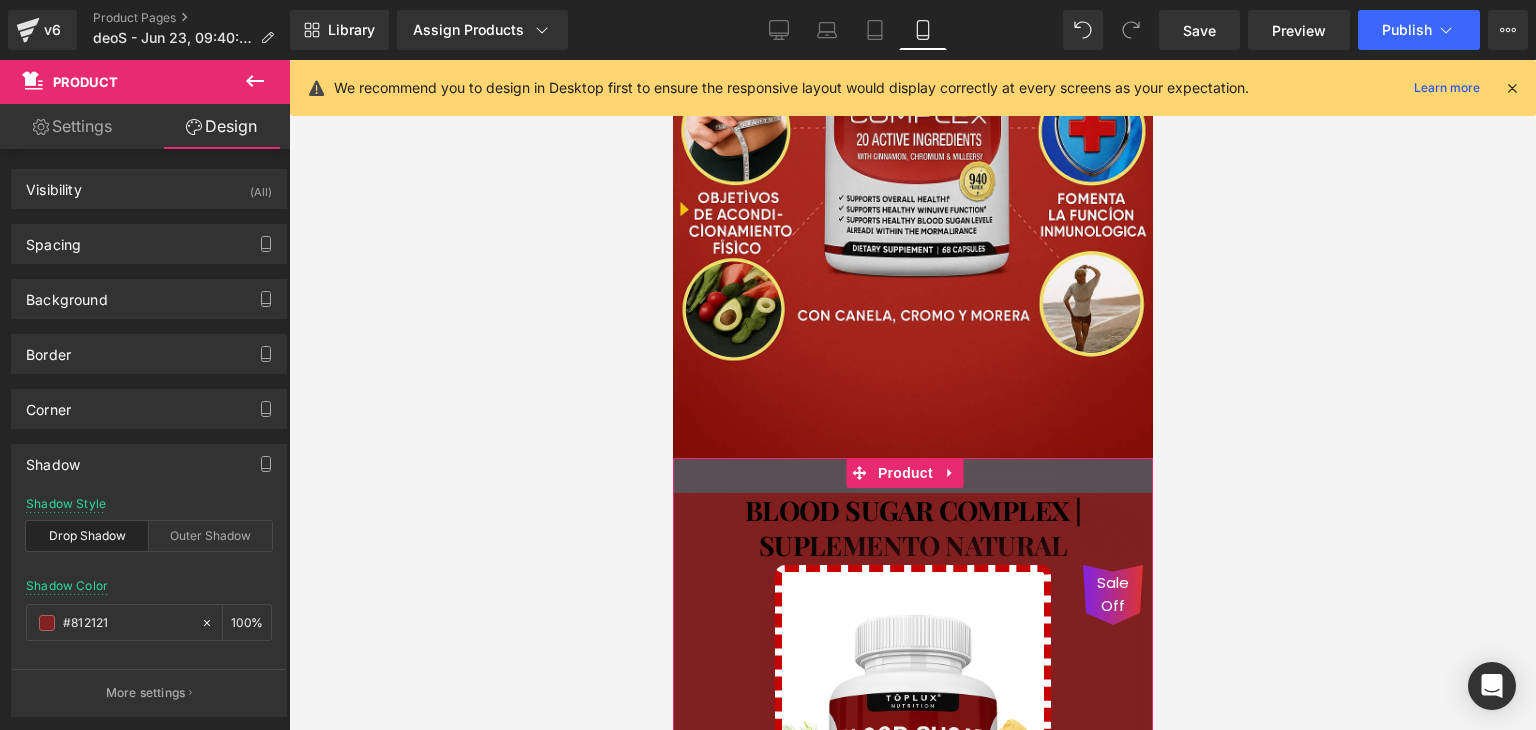 click on "35px" at bounding box center (912, 475) 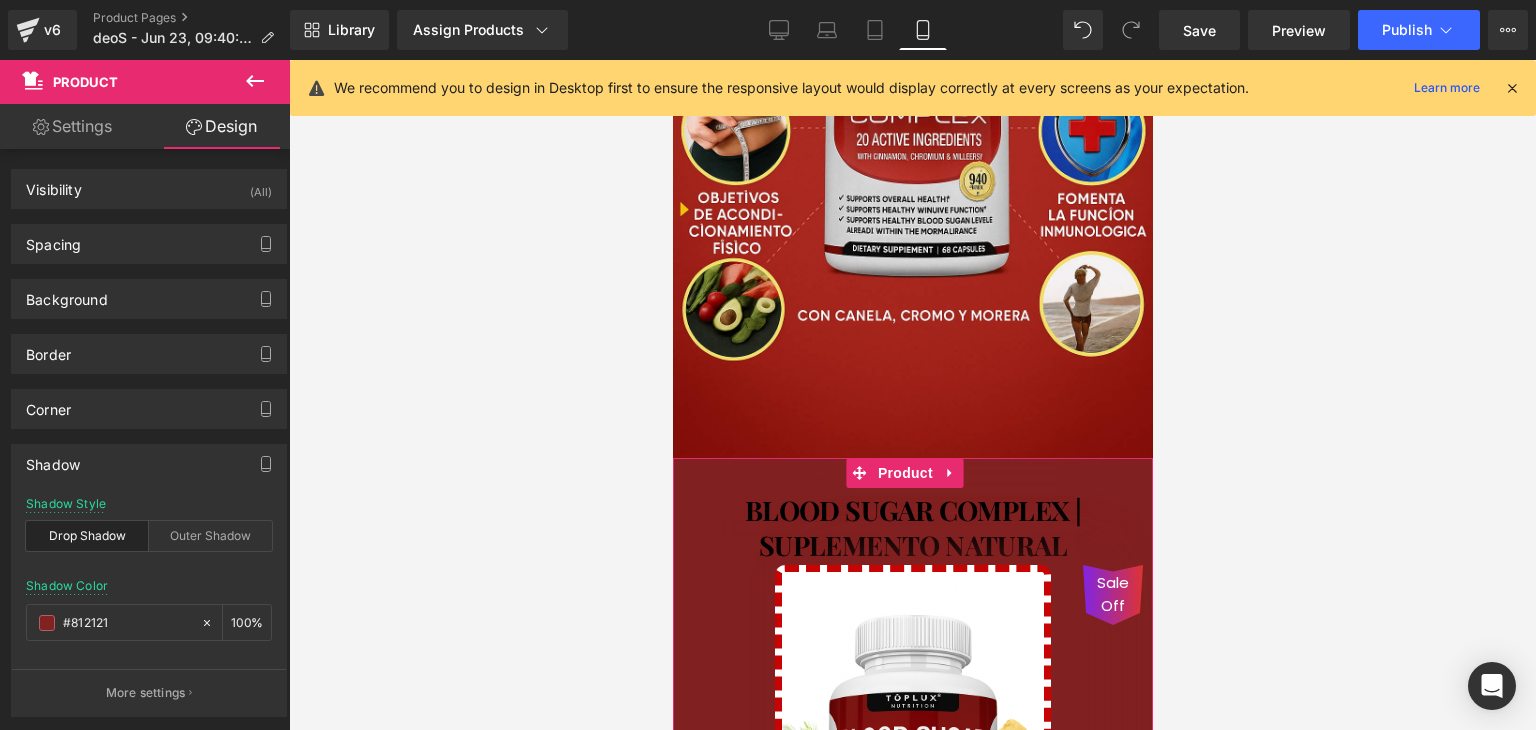 click on "BLOOD SUGAR COMPLEX | SUPLEMENTO NATURAL" at bounding box center [912, 528] 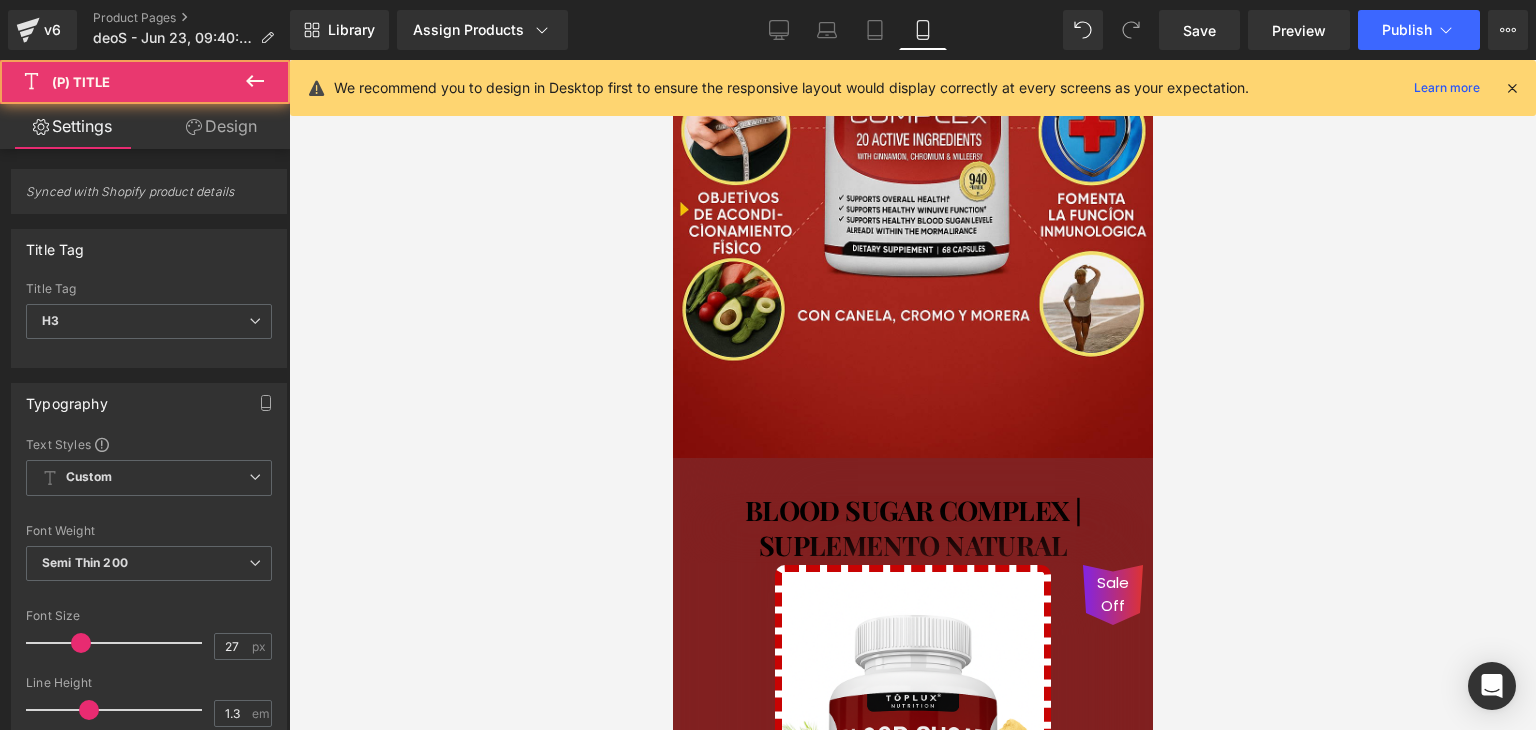 click on "Design" at bounding box center [221, 126] 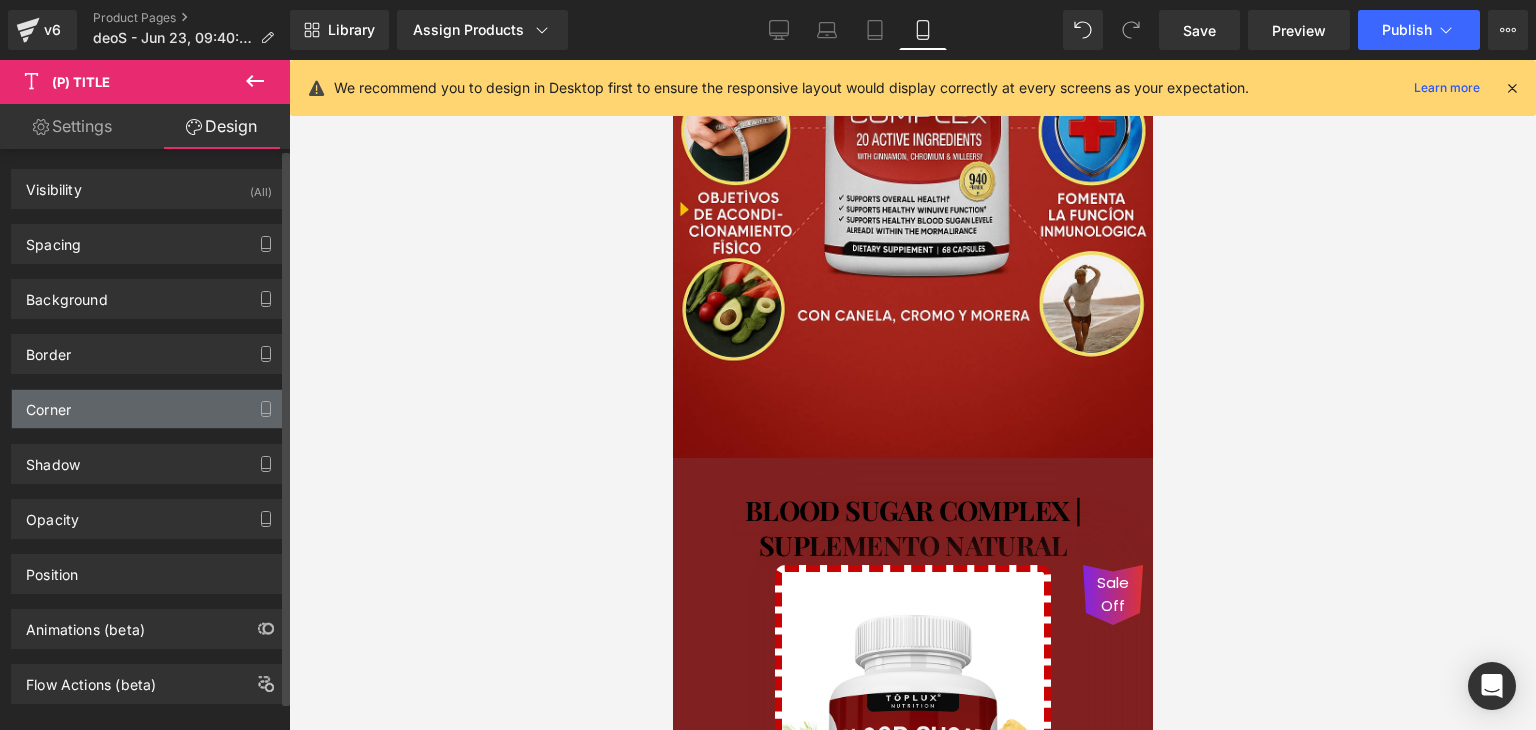 click on "Corner" at bounding box center [149, 409] 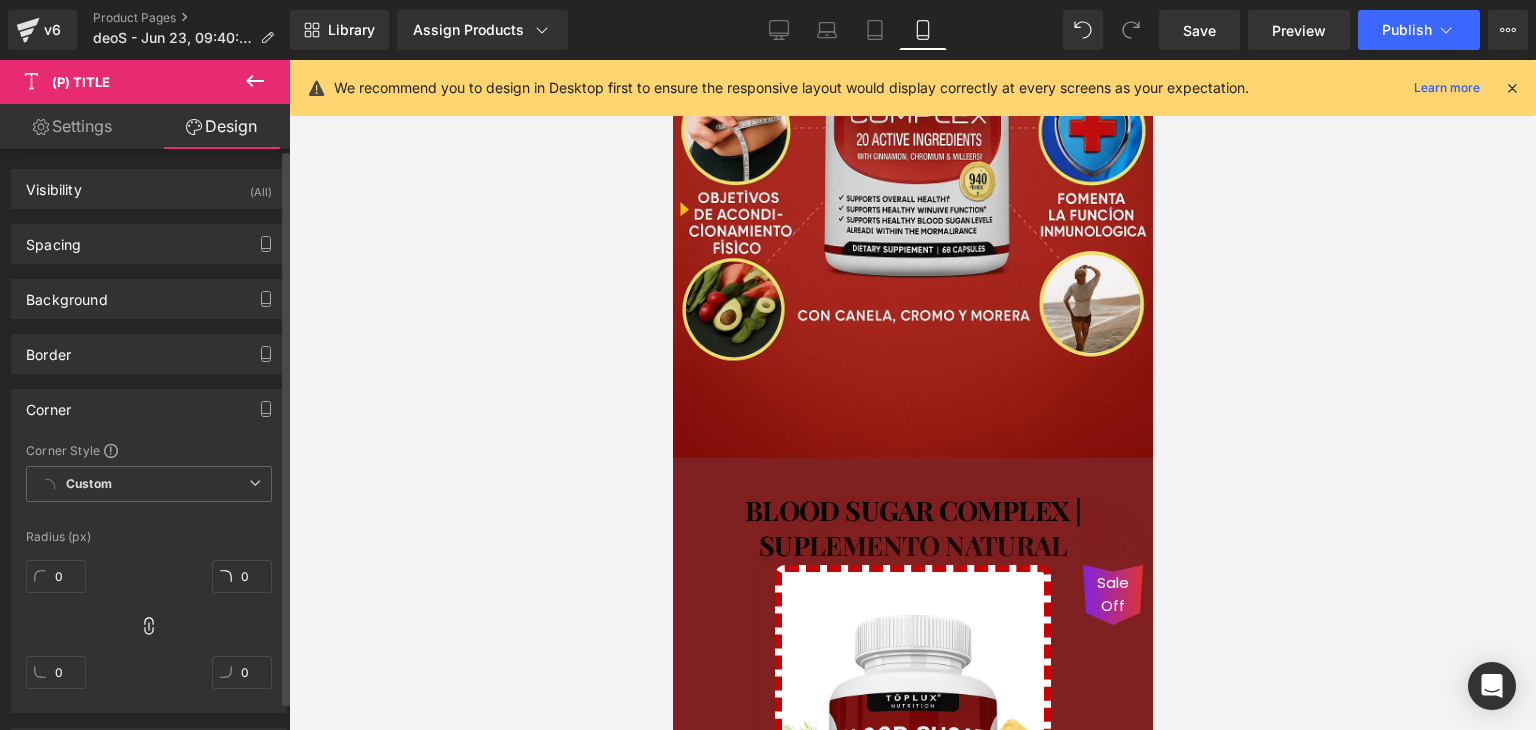 click on "Corner" at bounding box center [149, 409] 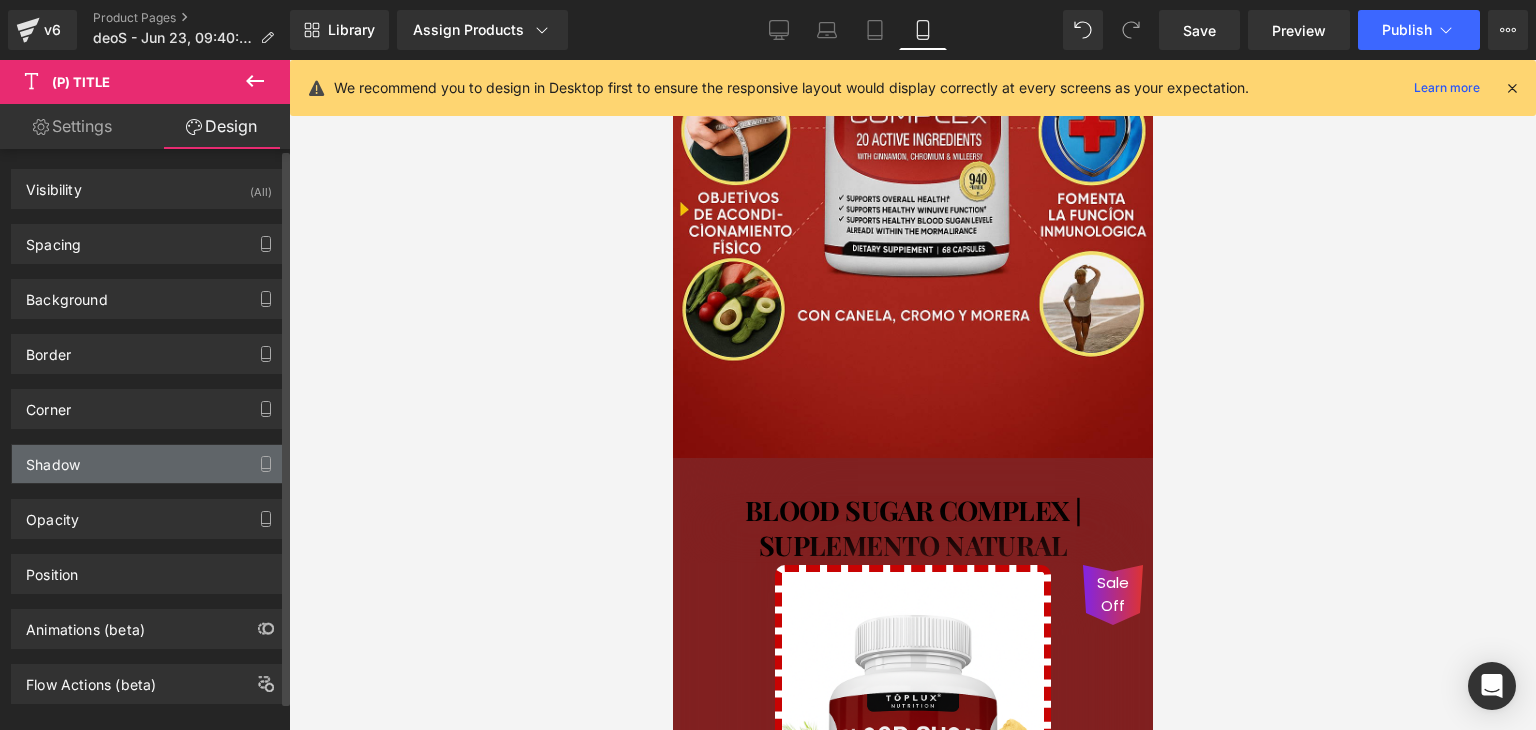 click on "Shadow" at bounding box center [53, 459] 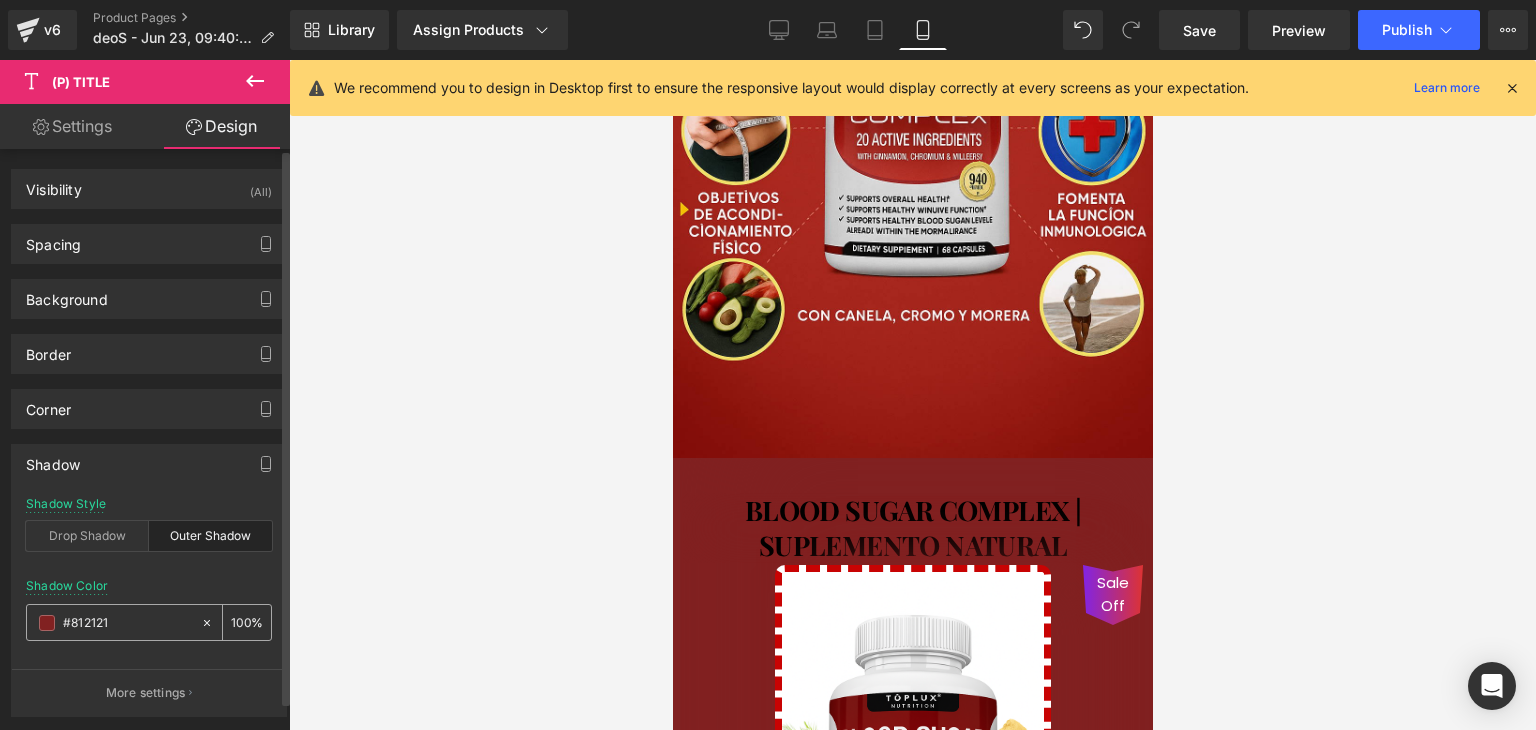 click at bounding box center (47, 623) 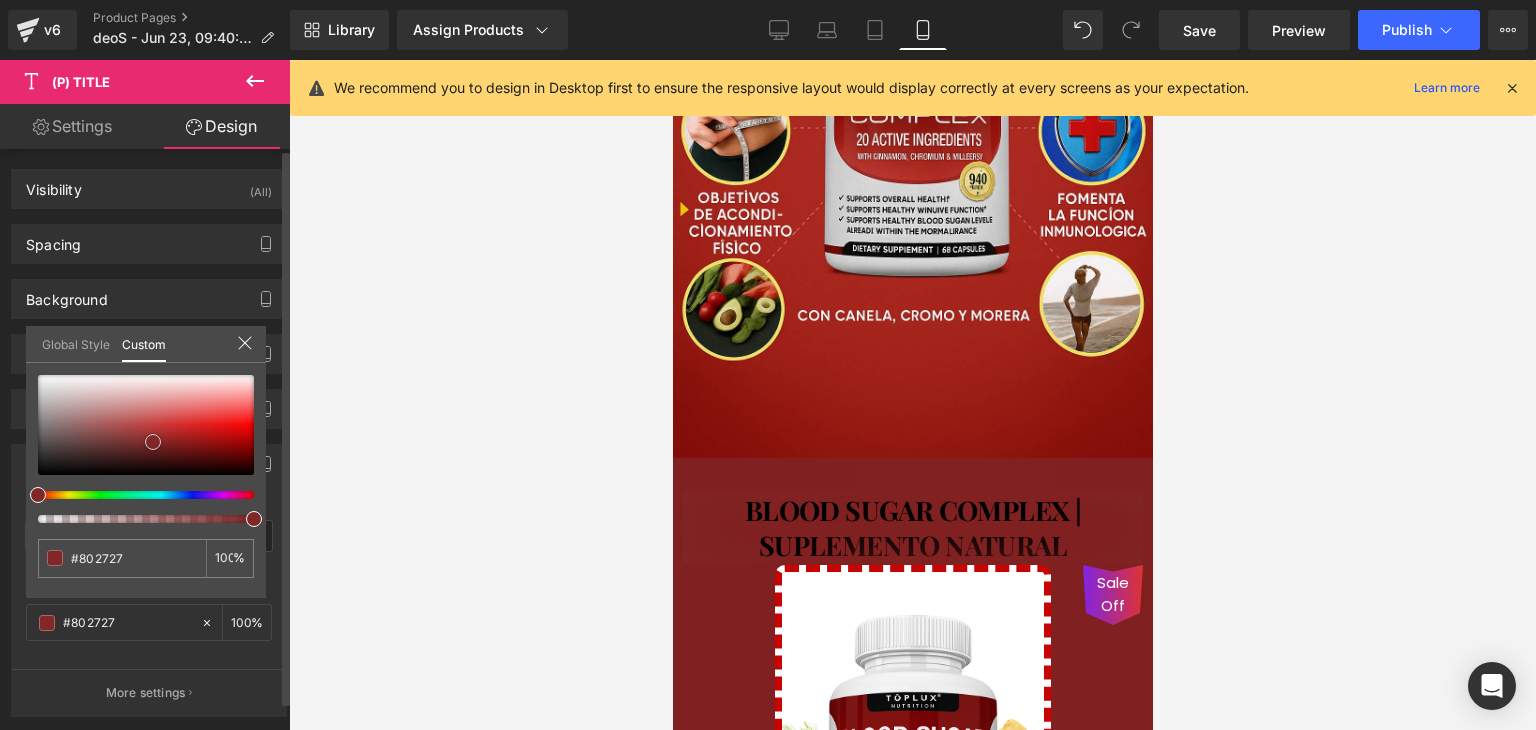 drag, startPoint x: 164, startPoint y: 440, endPoint x: 152, endPoint y: 439, distance: 12.0415945 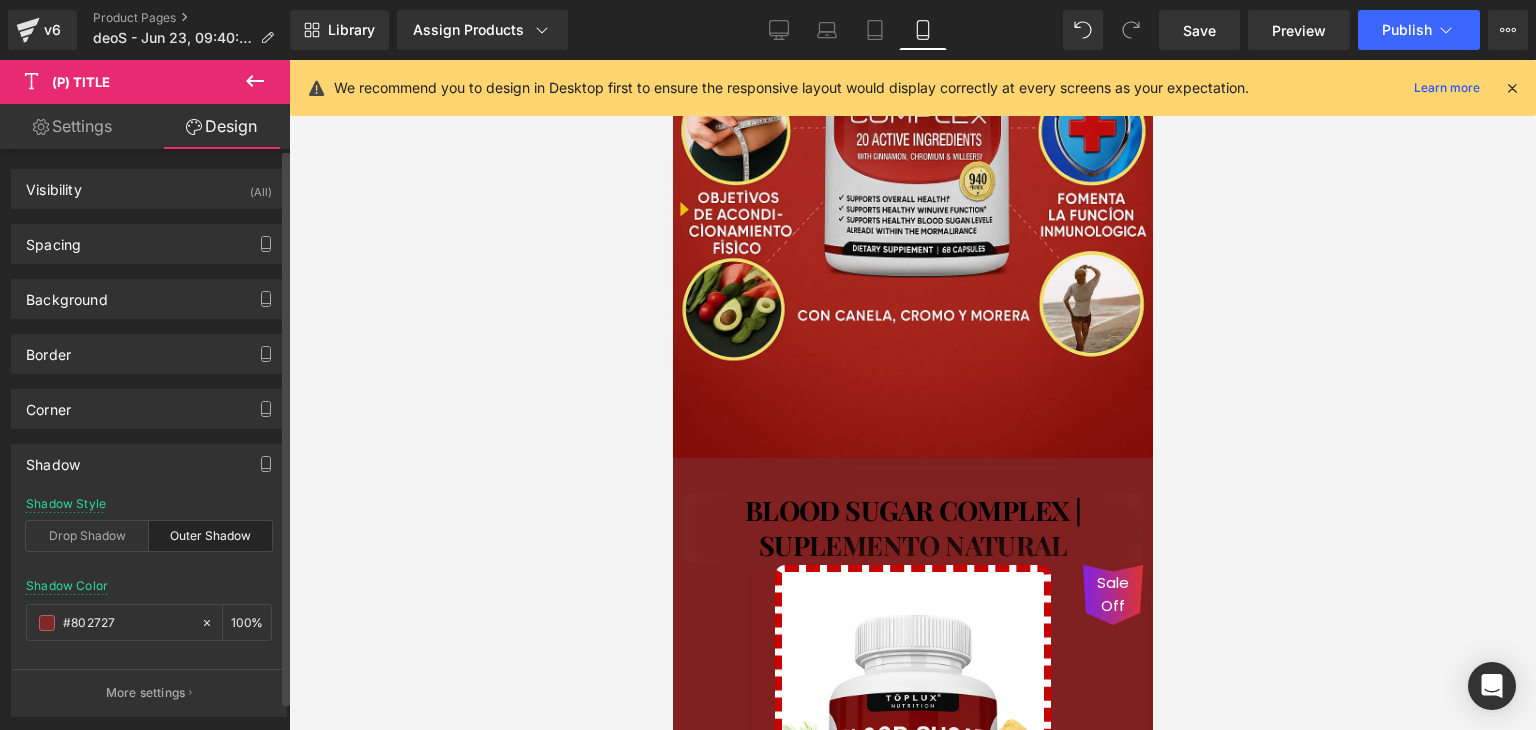 click on "Ir al contenido
🚚 Envío GRATIS 📦 | 💵 Pago Contra Entrega ✅ ¡En todo el país!
Garantía total de satisfacción 💖 | Tu belleza en manos expertas ✨
Mi cuenta
Abrir carrito
S/. 0.00
( 0 )
Abrir menú
Abrir carrito 0
Menú
Cerrar barra lateral
Mi cuenta
Image         Image" at bounding box center (912, 2128) 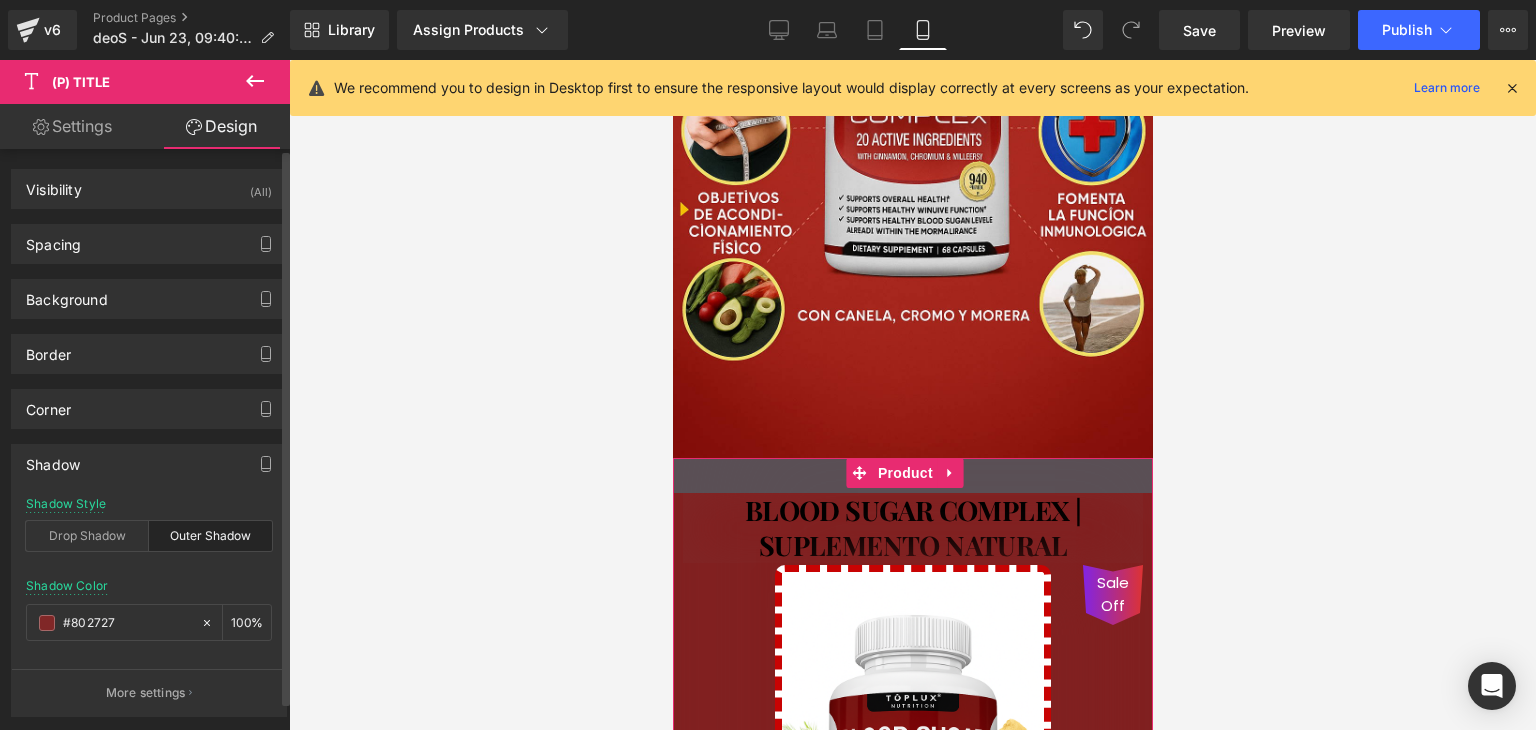 click on "35px" at bounding box center [912, 475] 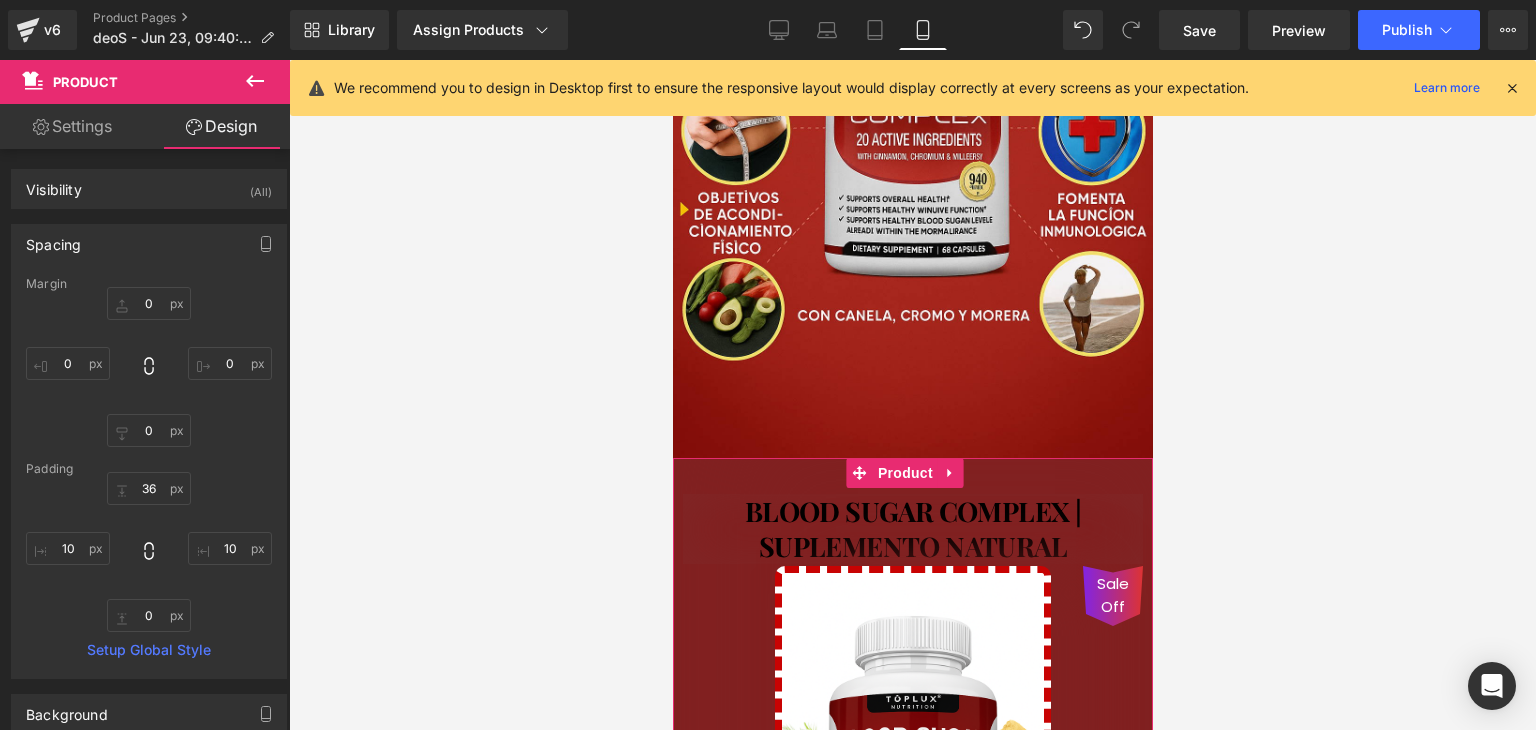 click on "Spacing" at bounding box center [149, 244] 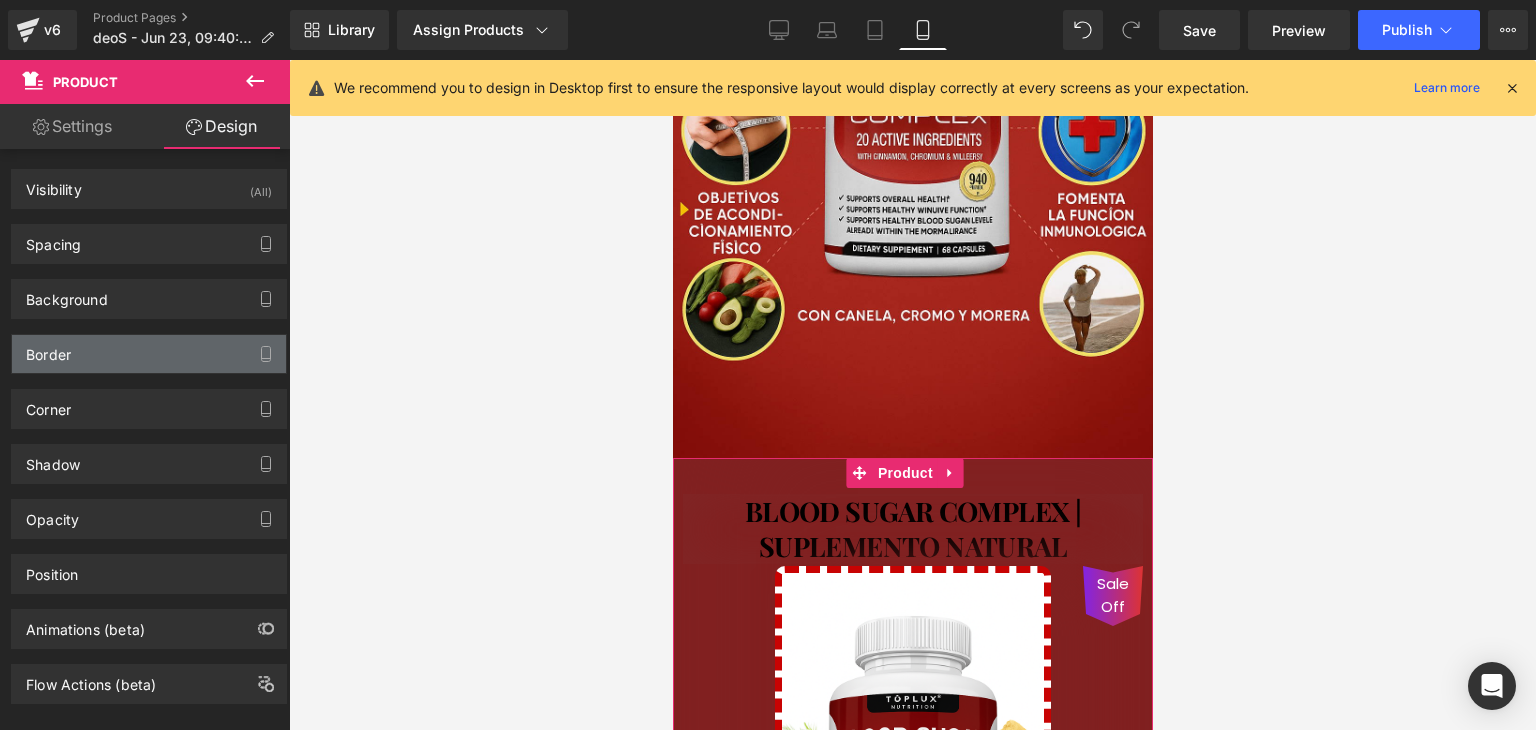 click on "Border" at bounding box center [149, 354] 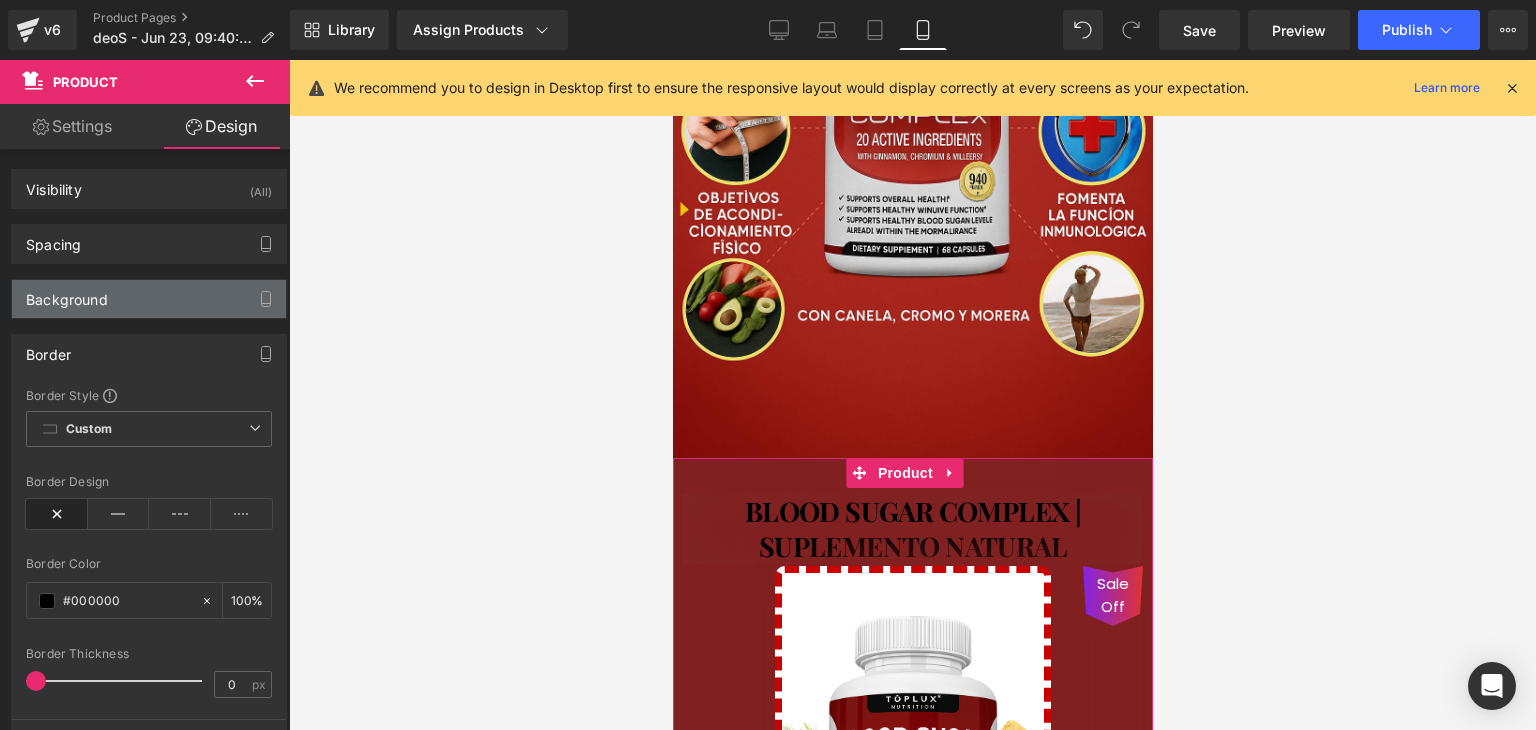 click on "Background" at bounding box center [67, 294] 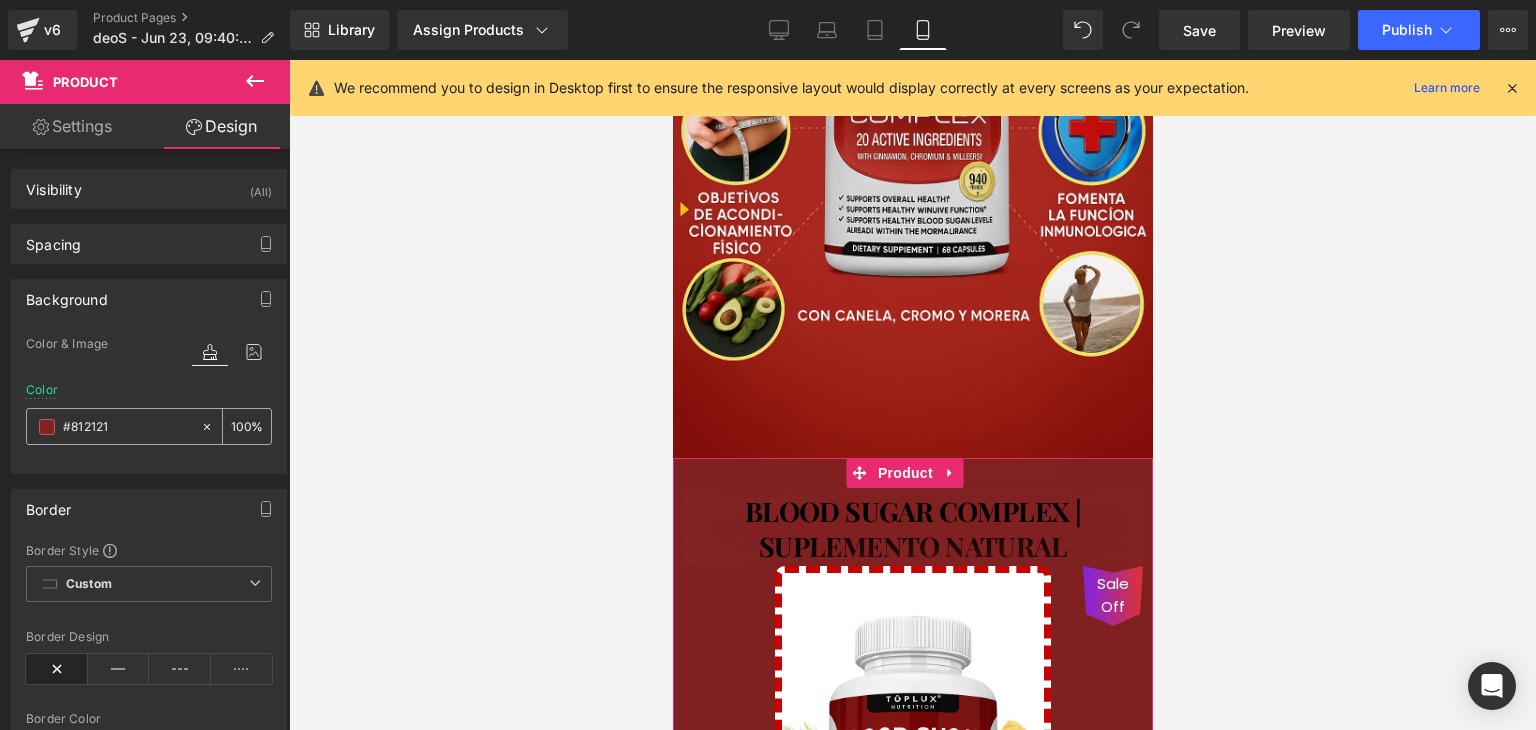 click on "#812121" at bounding box center (113, 426) 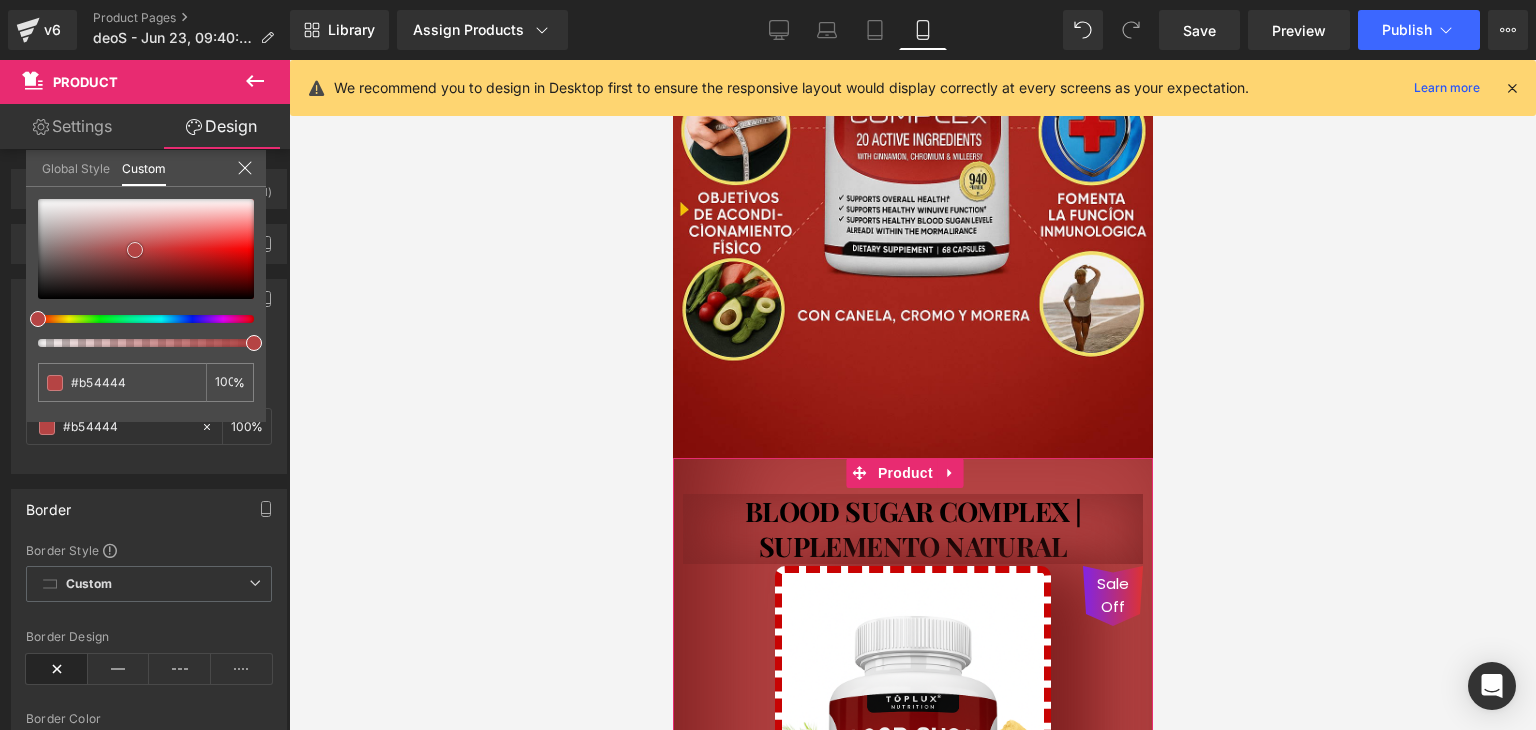 drag, startPoint x: 162, startPoint y: 266, endPoint x: 132, endPoint y: 249, distance: 34.48188 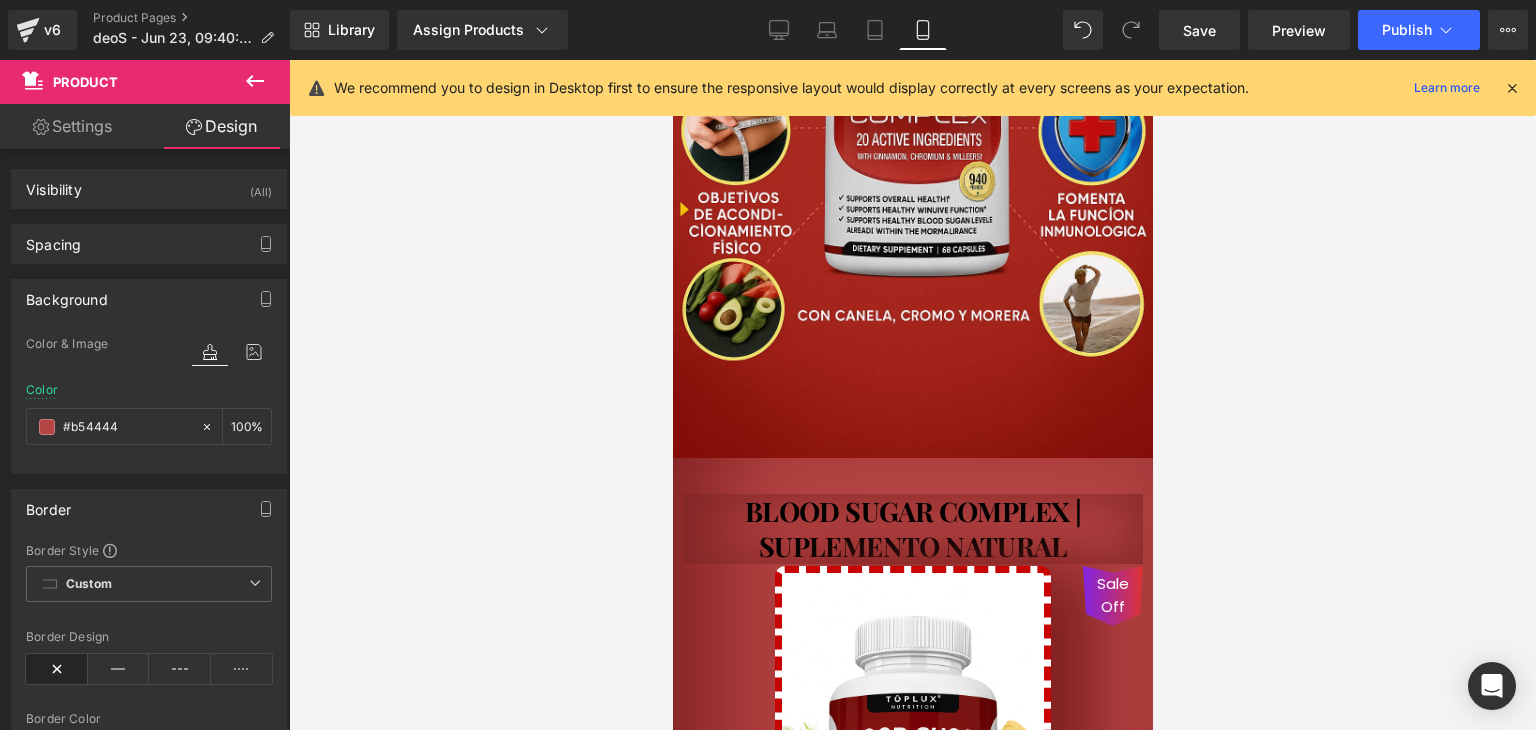 click at bounding box center [912, 395] 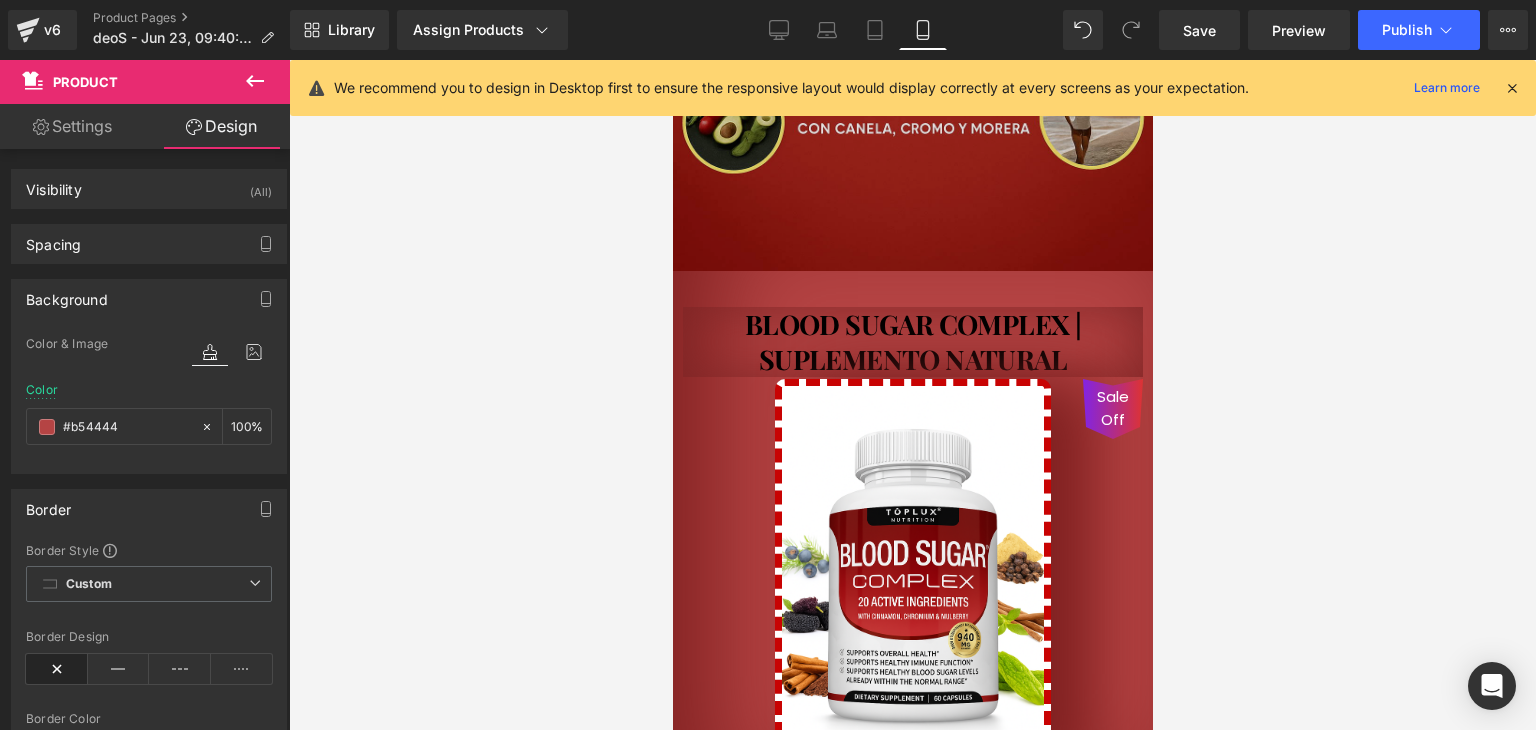 scroll, scrollTop: 738, scrollLeft: 0, axis: vertical 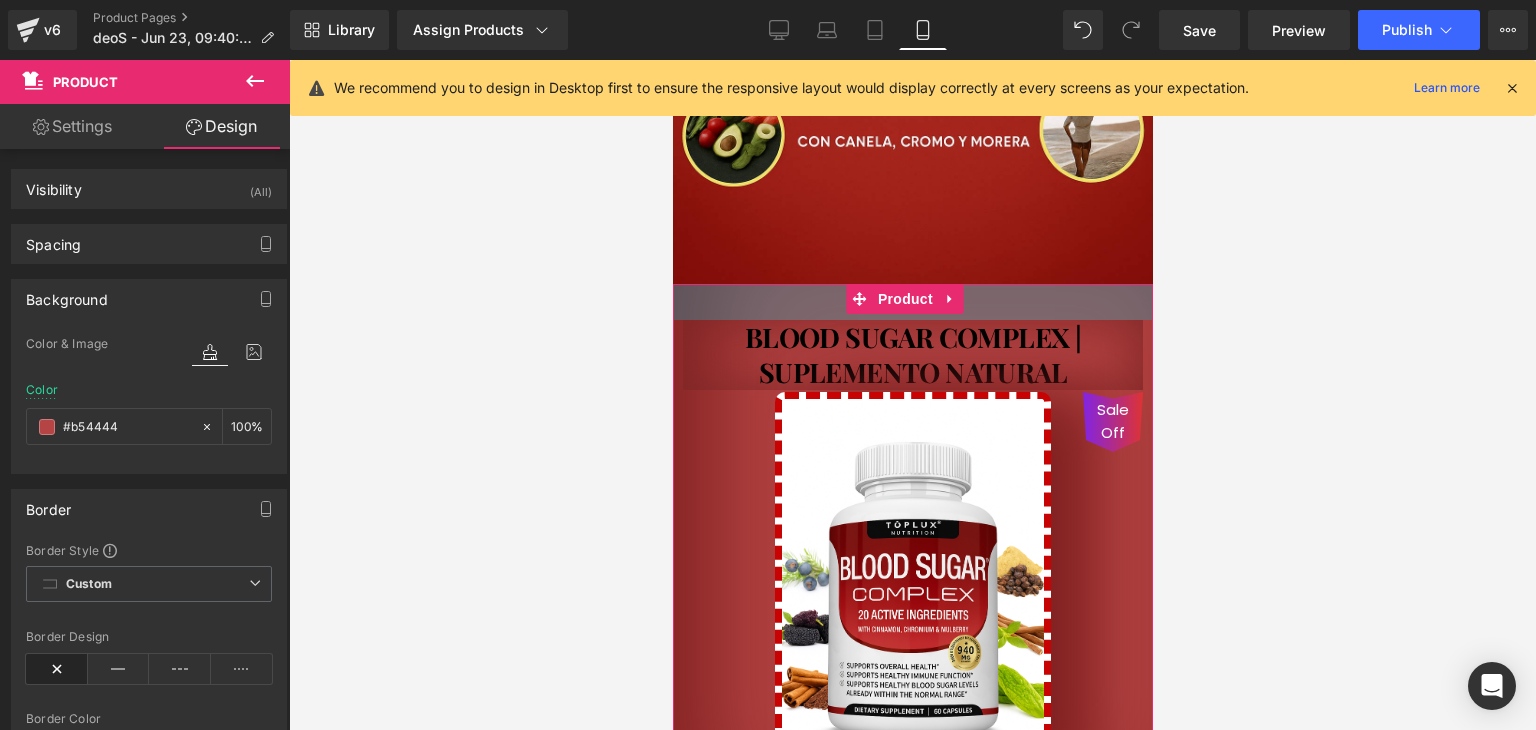 click on "36px" at bounding box center [912, 302] 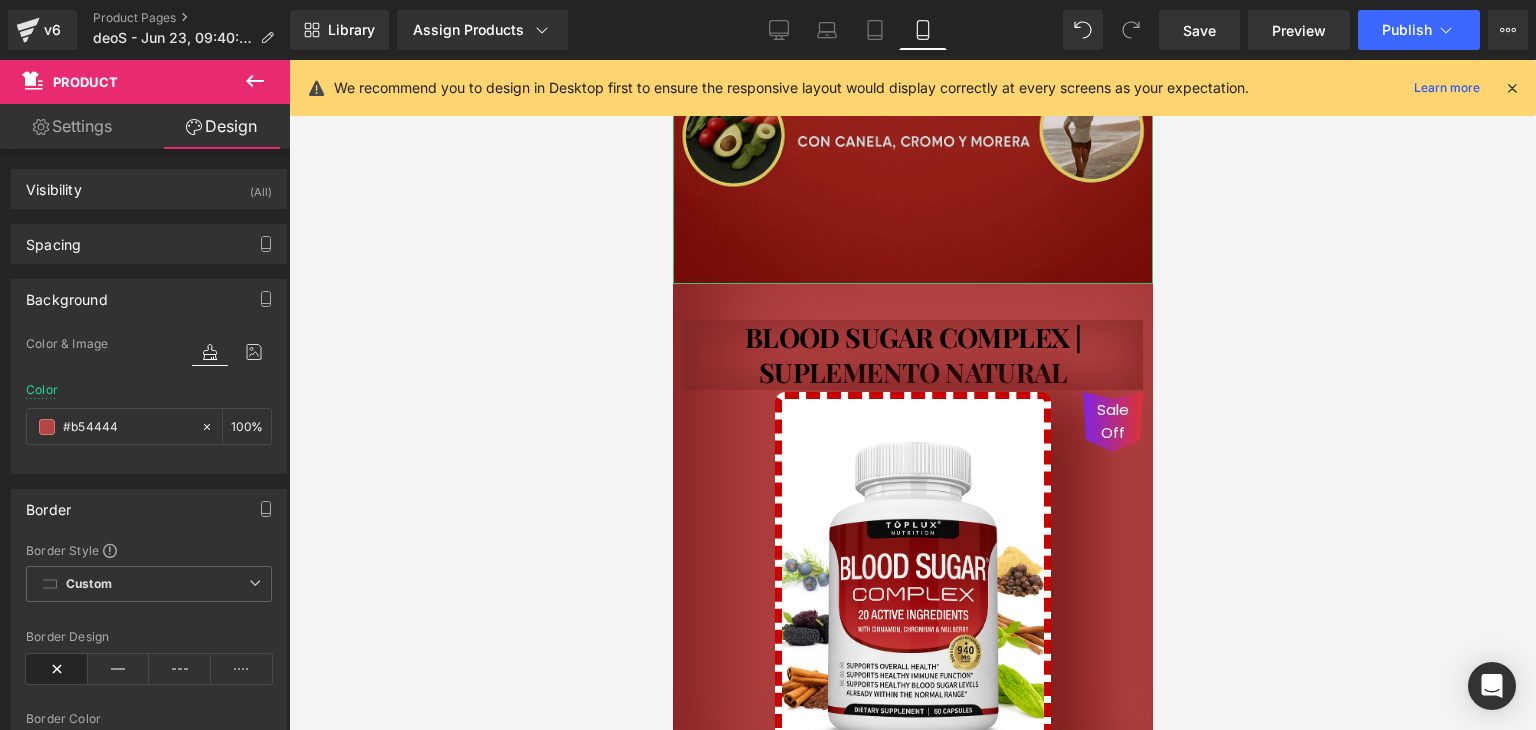 click at bounding box center (912, -76) 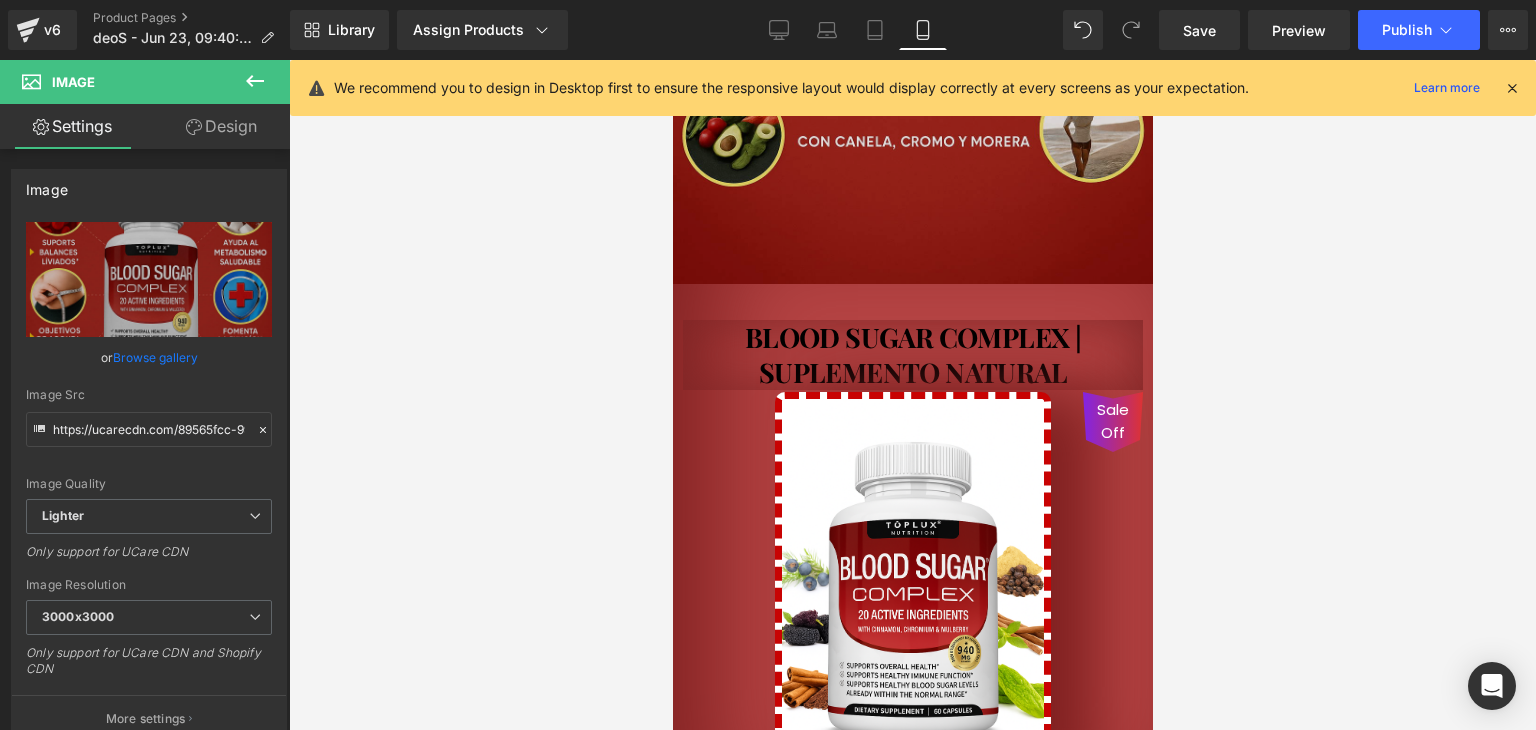 click at bounding box center [912, -76] 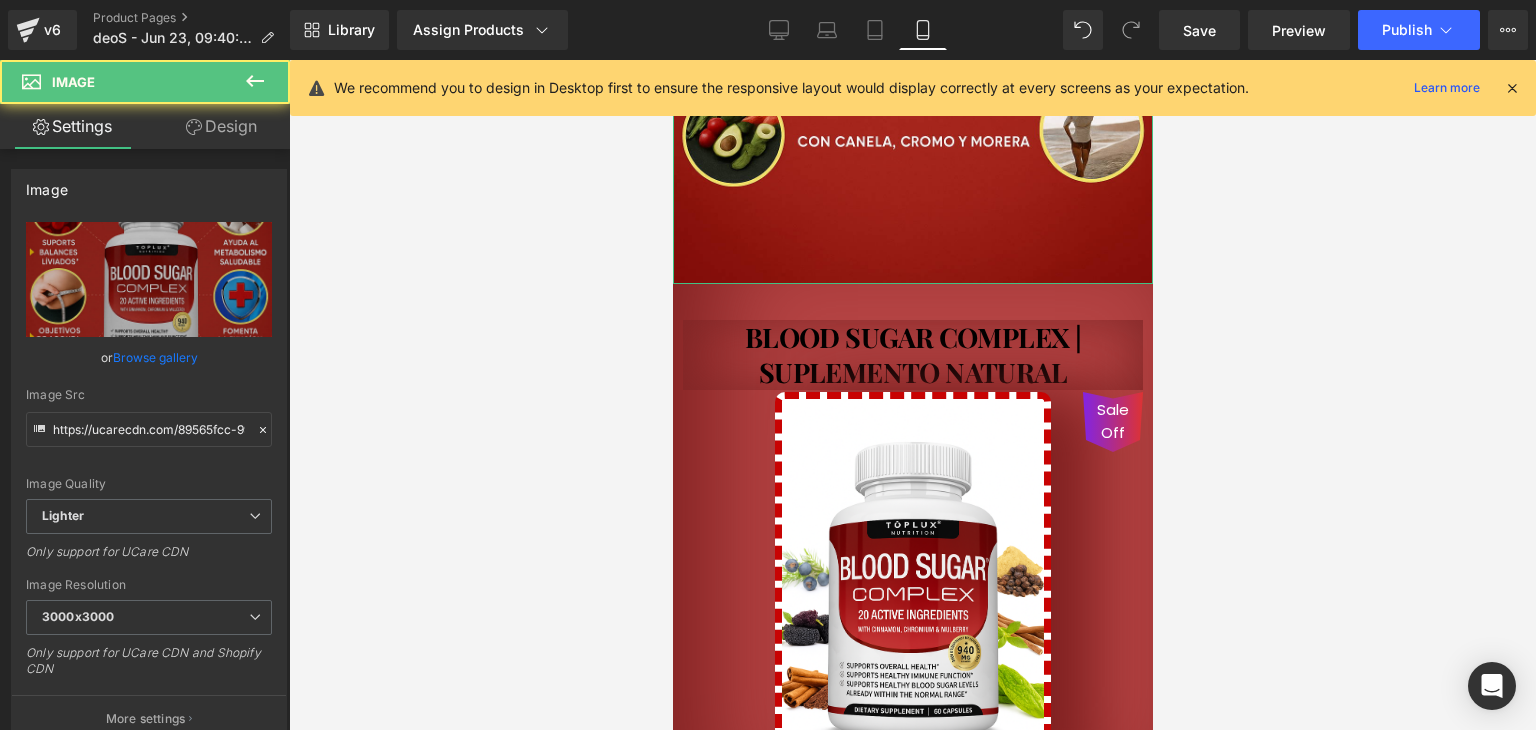click on "Design" at bounding box center (221, 126) 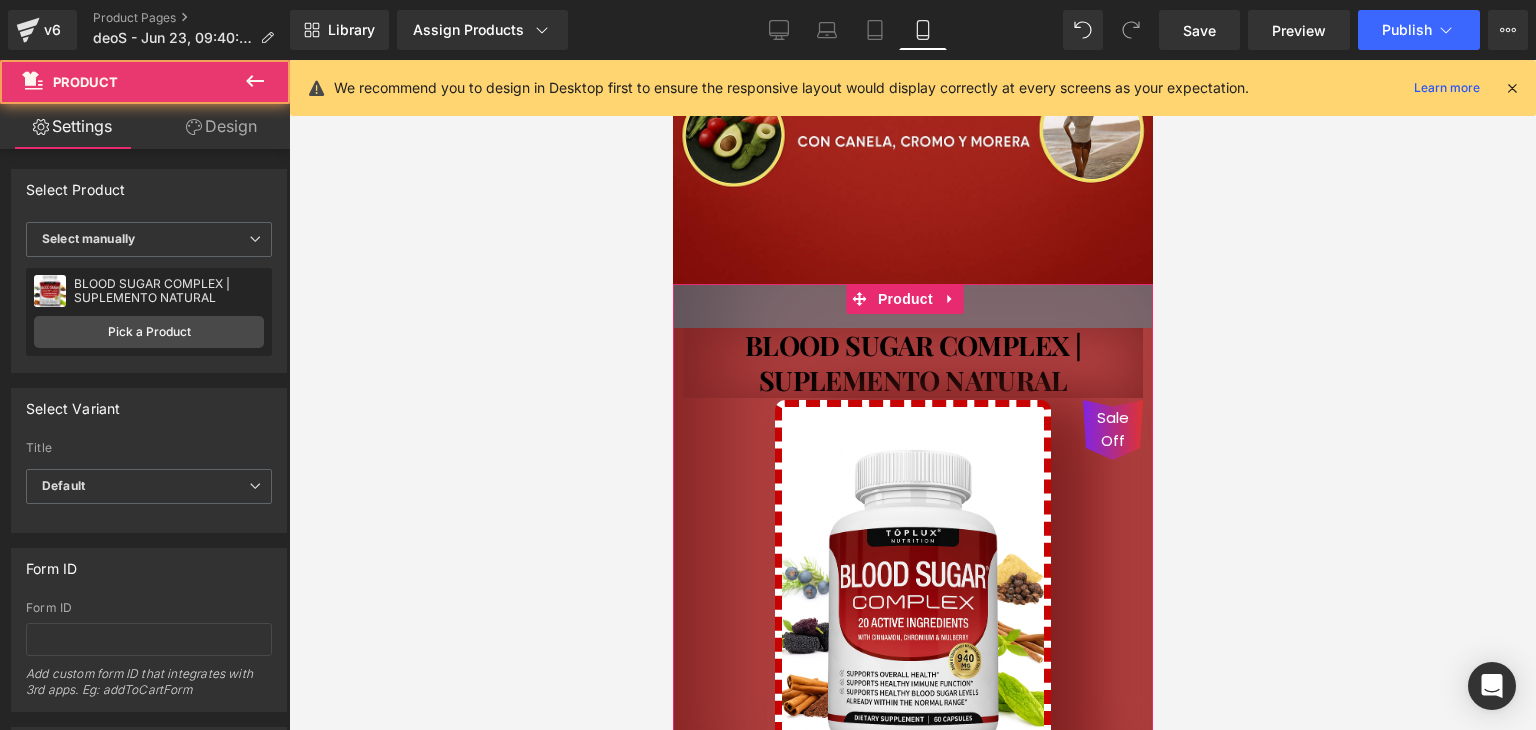 click on "44px" at bounding box center [912, 306] 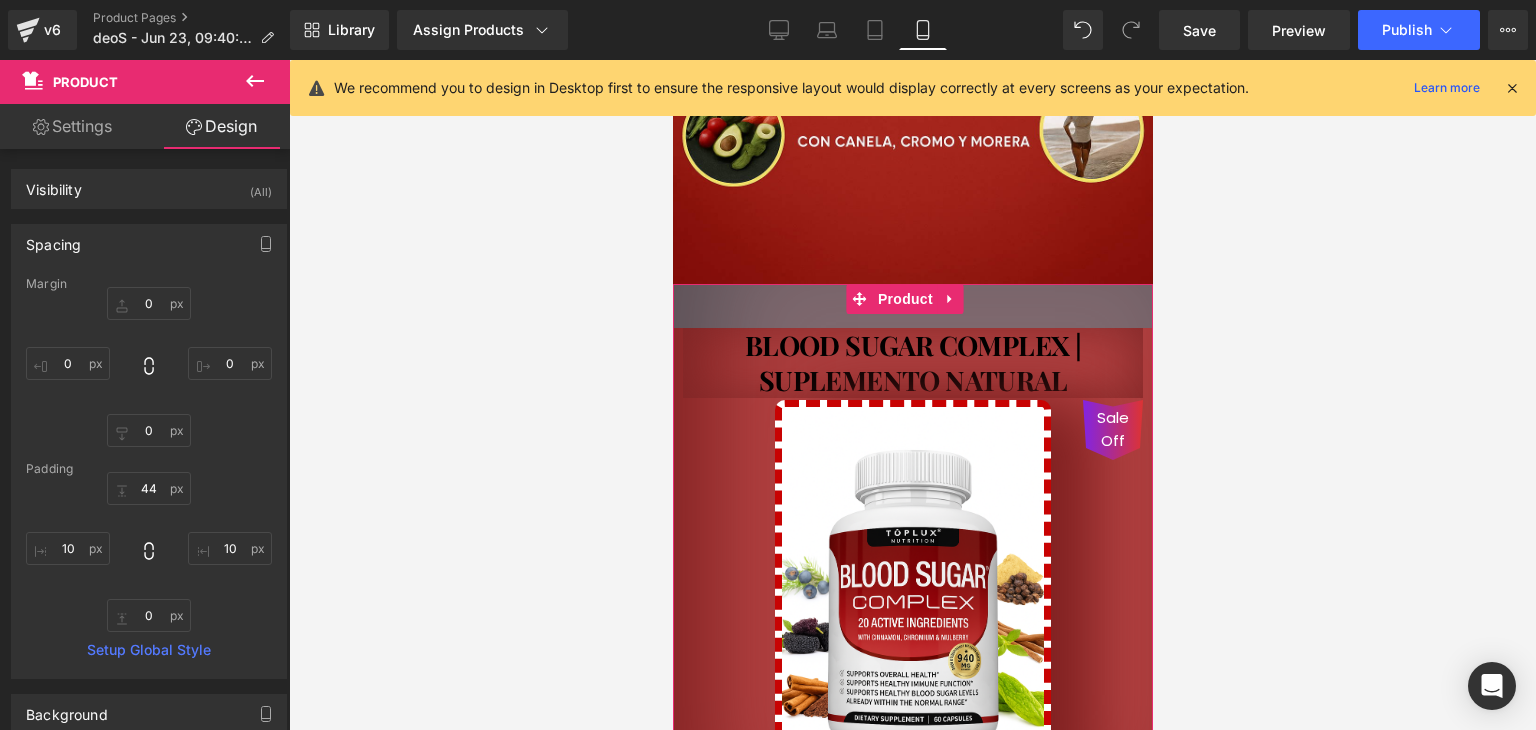 click on "44px" at bounding box center (912, 306) 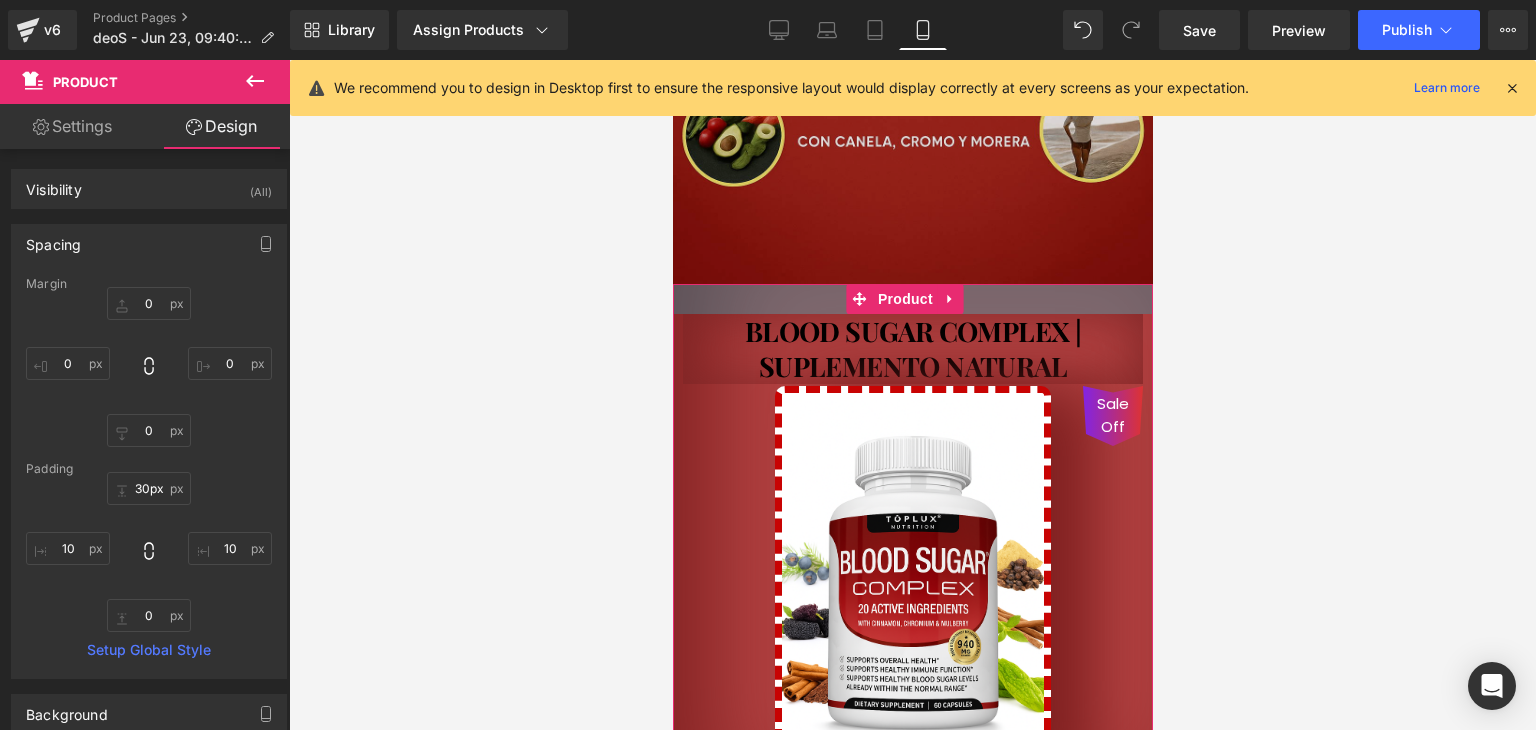 drag, startPoint x: 710, startPoint y: 260, endPoint x: 709, endPoint y: 245, distance: 15.033297 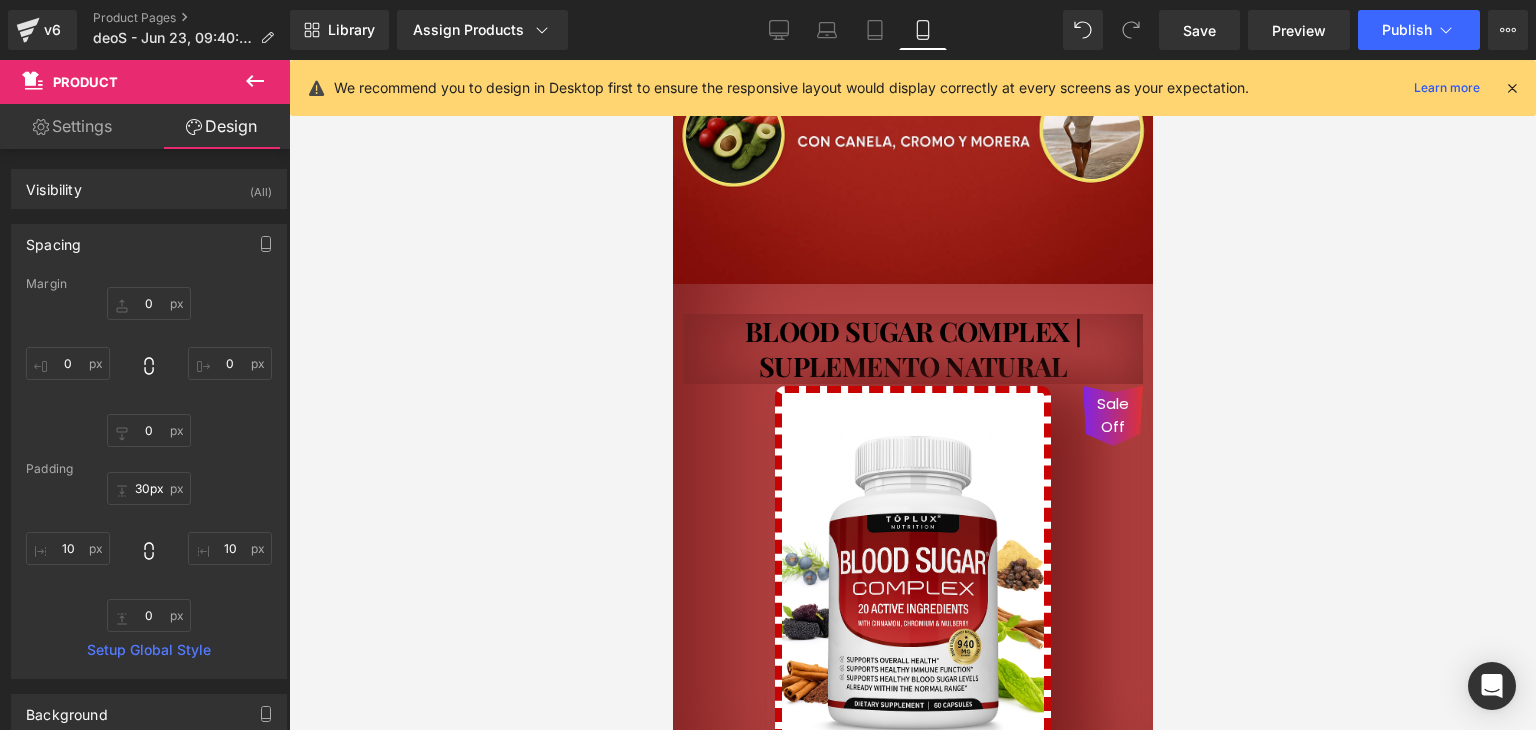 click at bounding box center [912, 395] 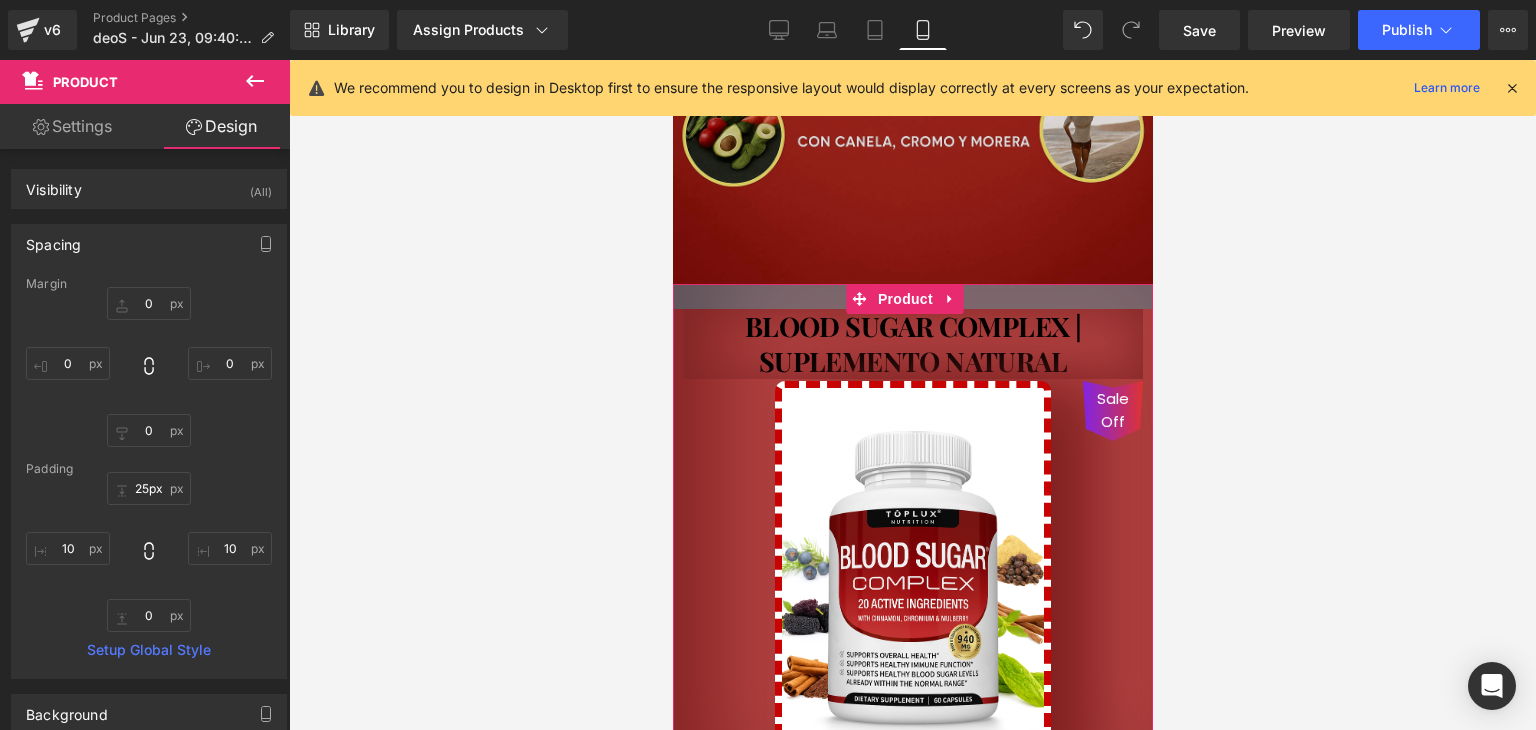 click on "Image         Image
BLOOD SUGAR COMPLEX | SUPLEMENTO NATURAL
(P) Title
Sale Off
(P) Image
S/. 89.90
S/. 209.00
57%
DSCTO
(P) Price
Product
S/. 89.90
(P) Price
Product         Image         Image         Image" at bounding box center [912, 1948] 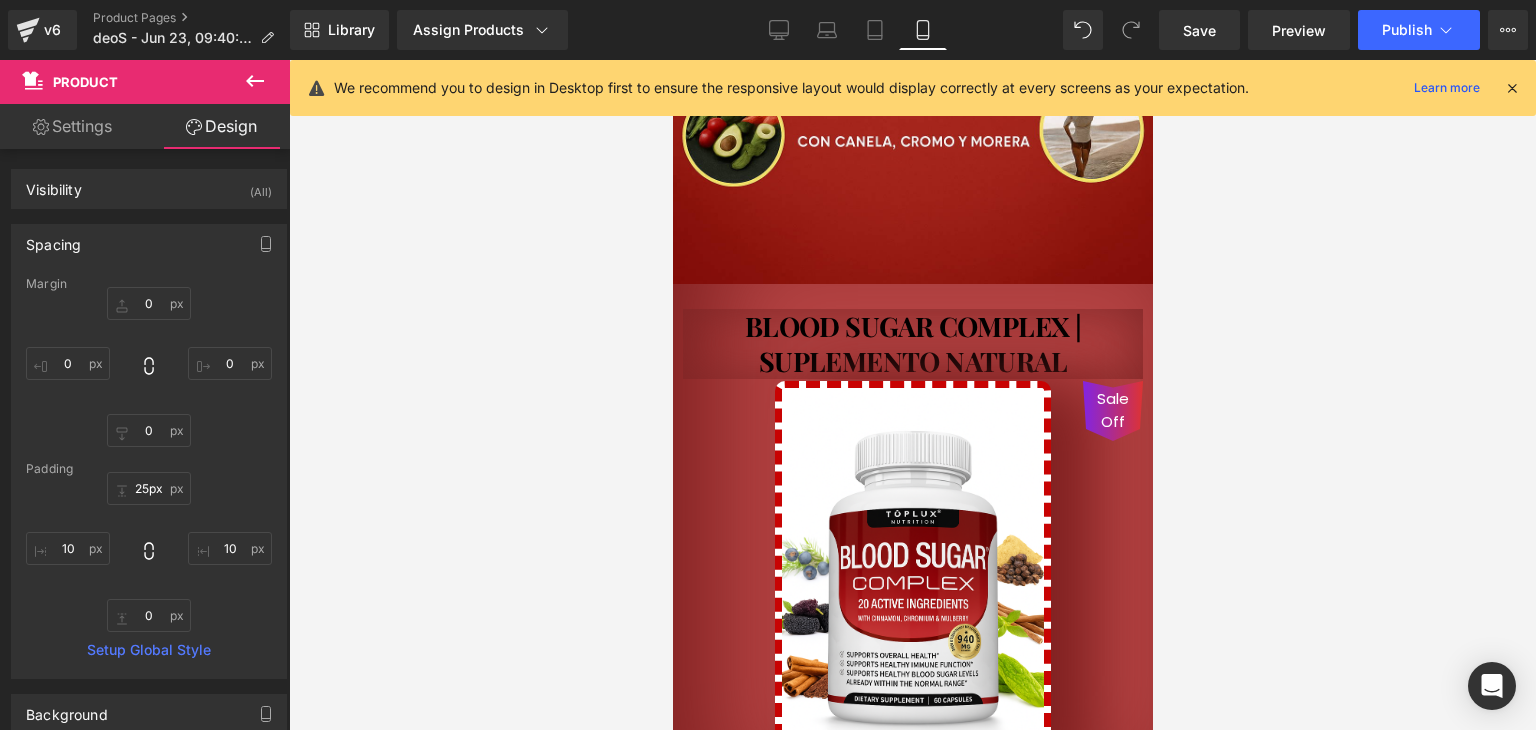 click at bounding box center (912, 395) 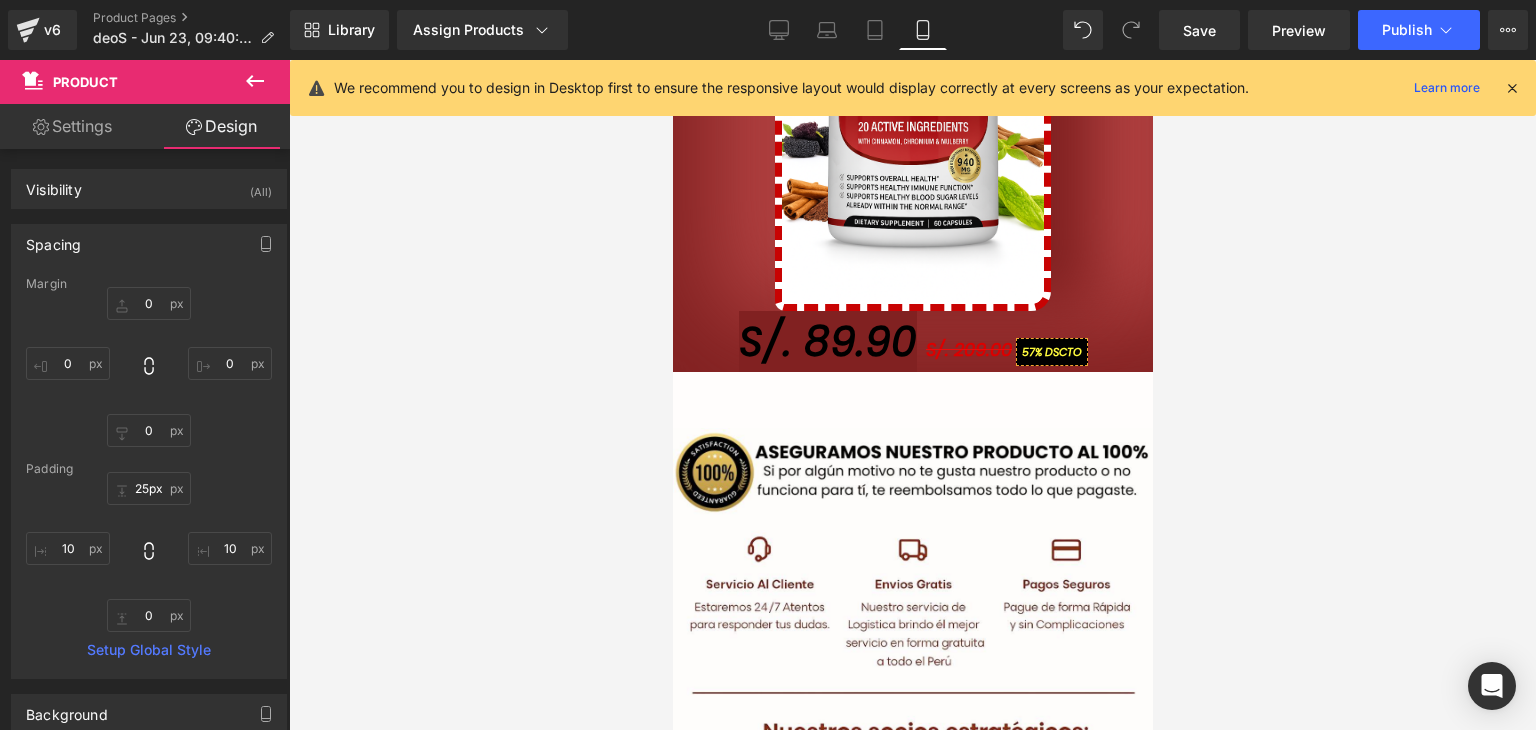 scroll, scrollTop: 1222, scrollLeft: 0, axis: vertical 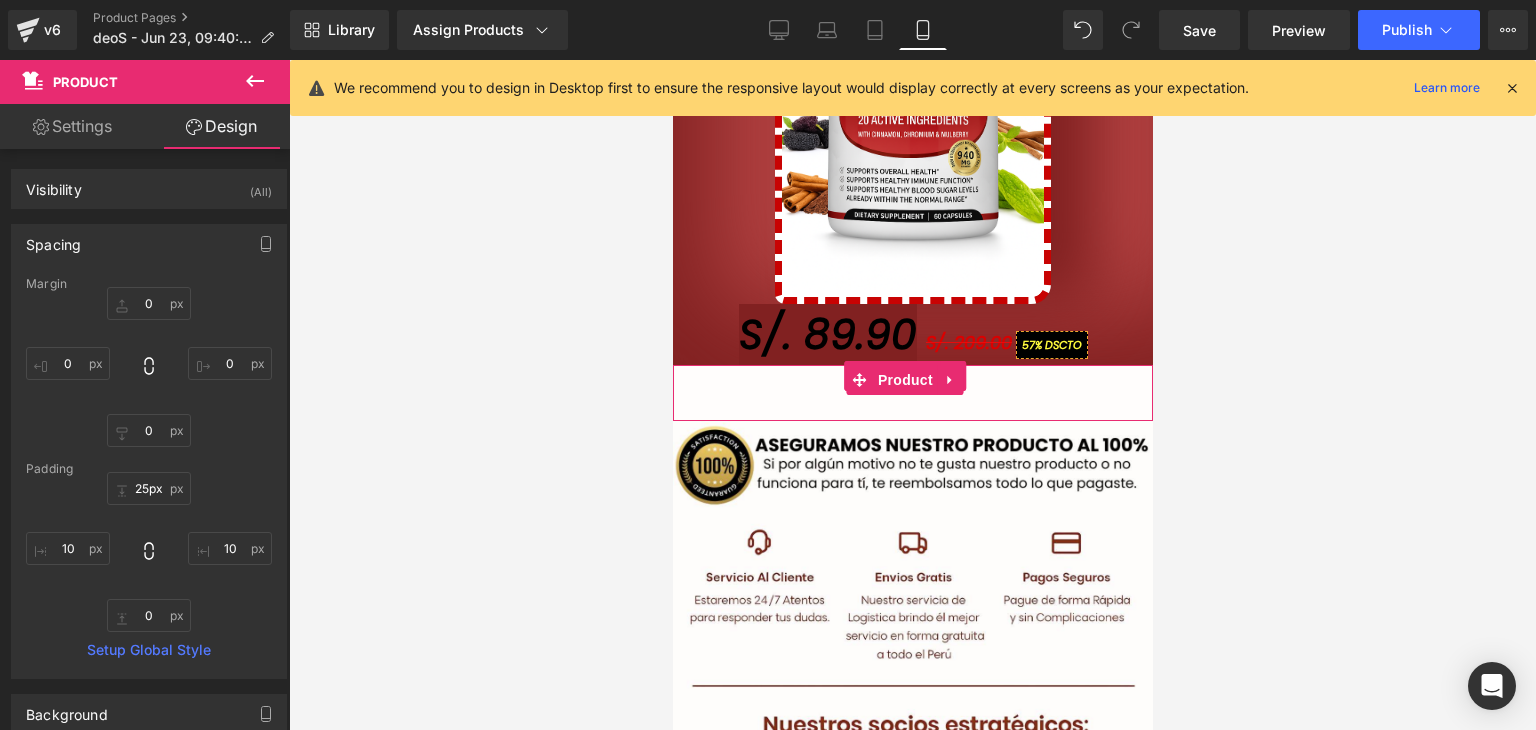 click at bounding box center [912, 367] 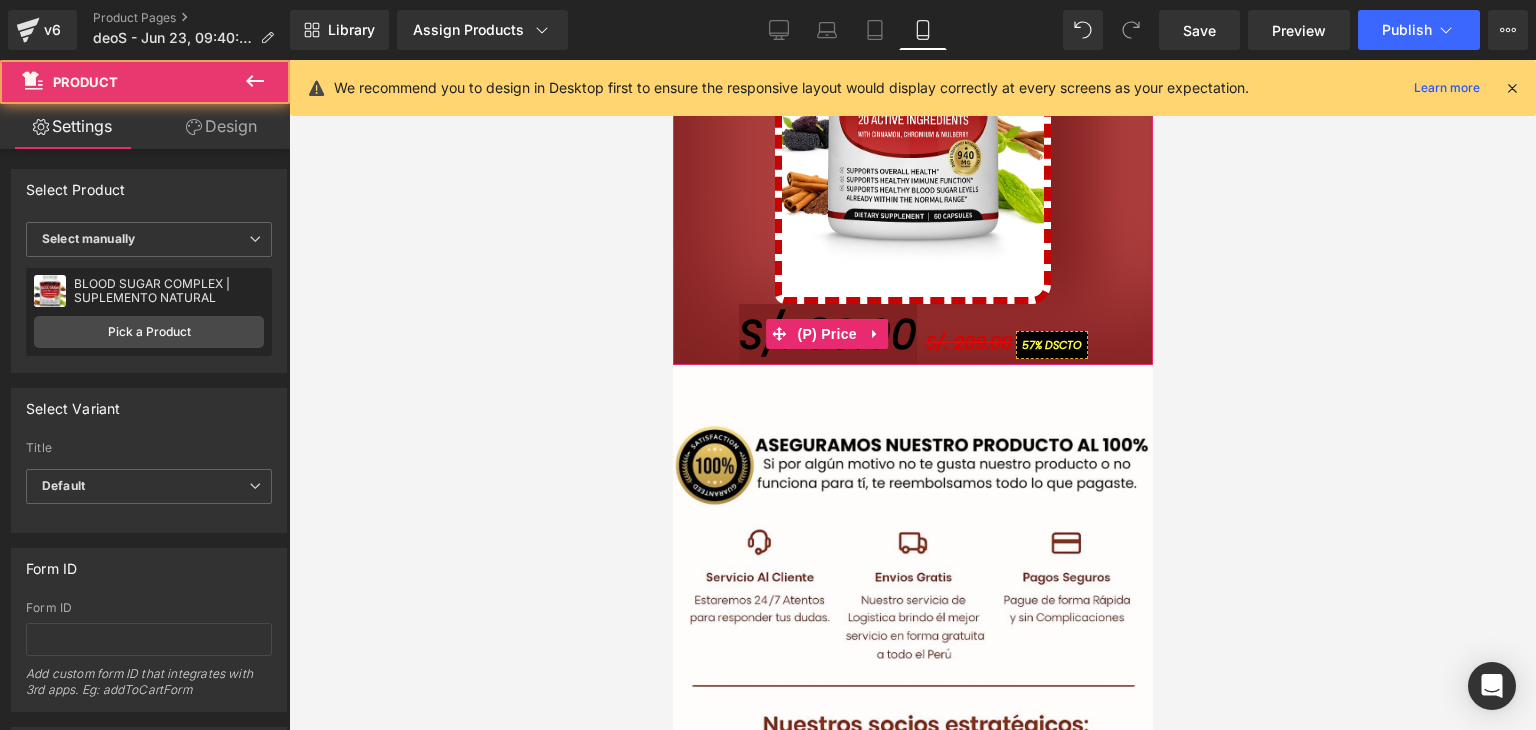 click at bounding box center (912, 362) 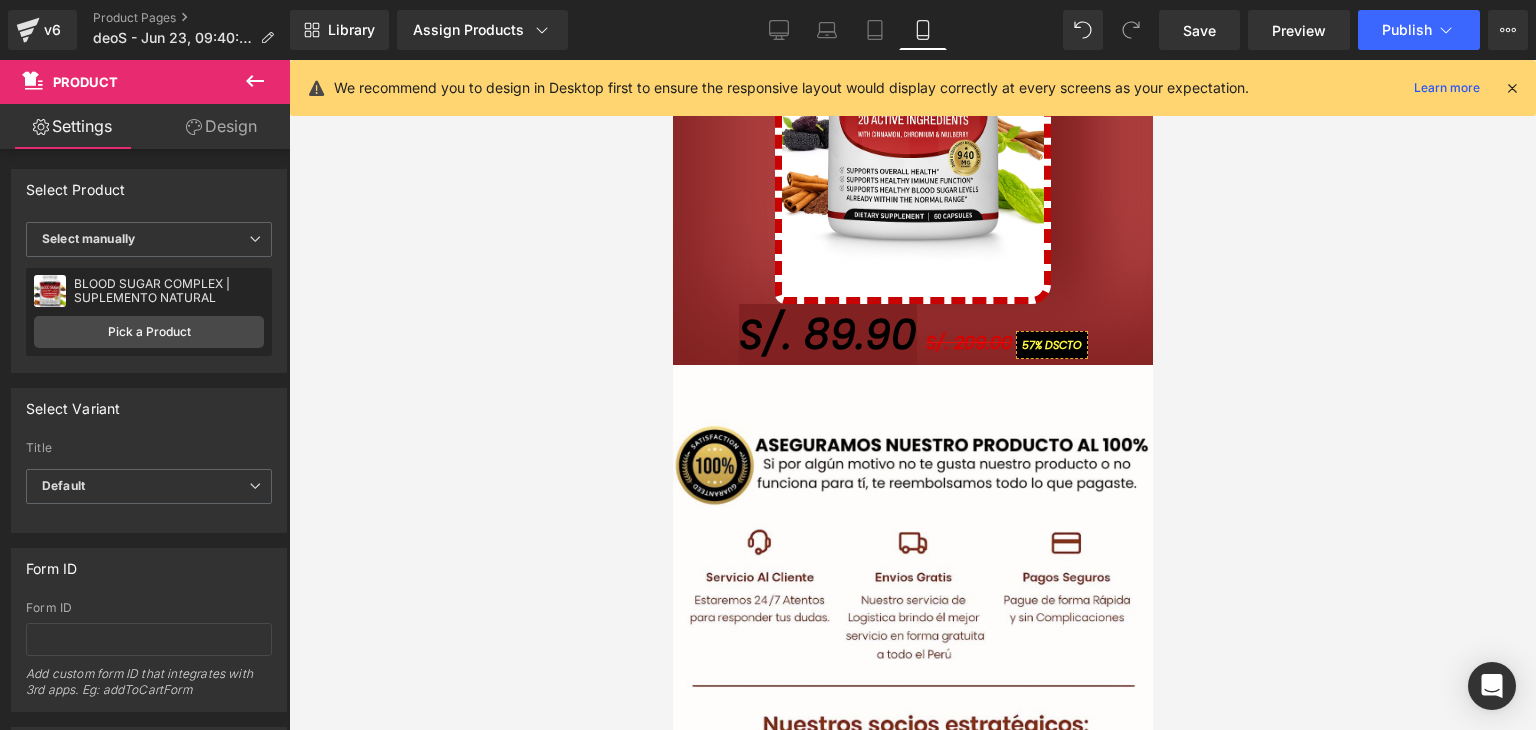 click on "S/. 89.90" at bounding box center (912, 376) 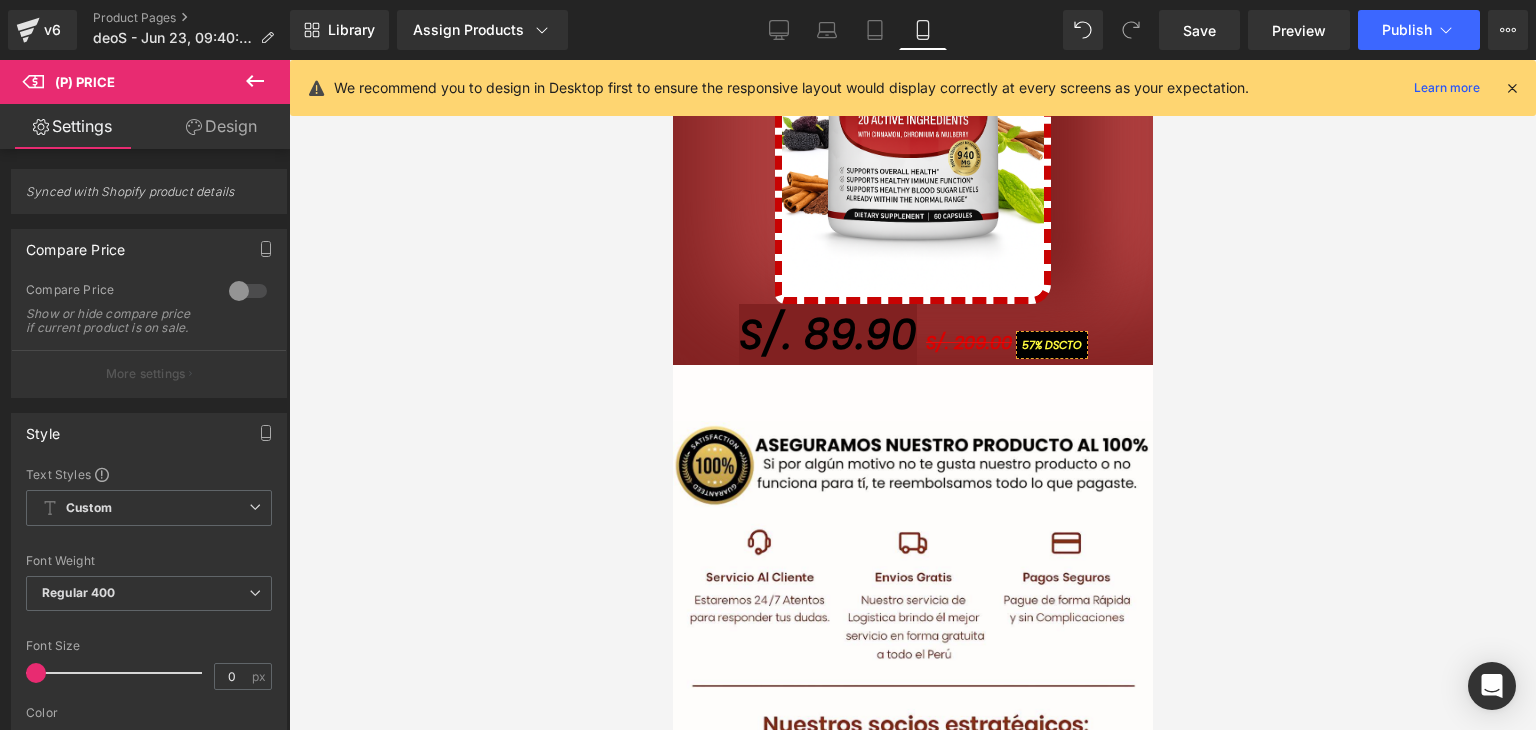 click on "Design" at bounding box center [221, 126] 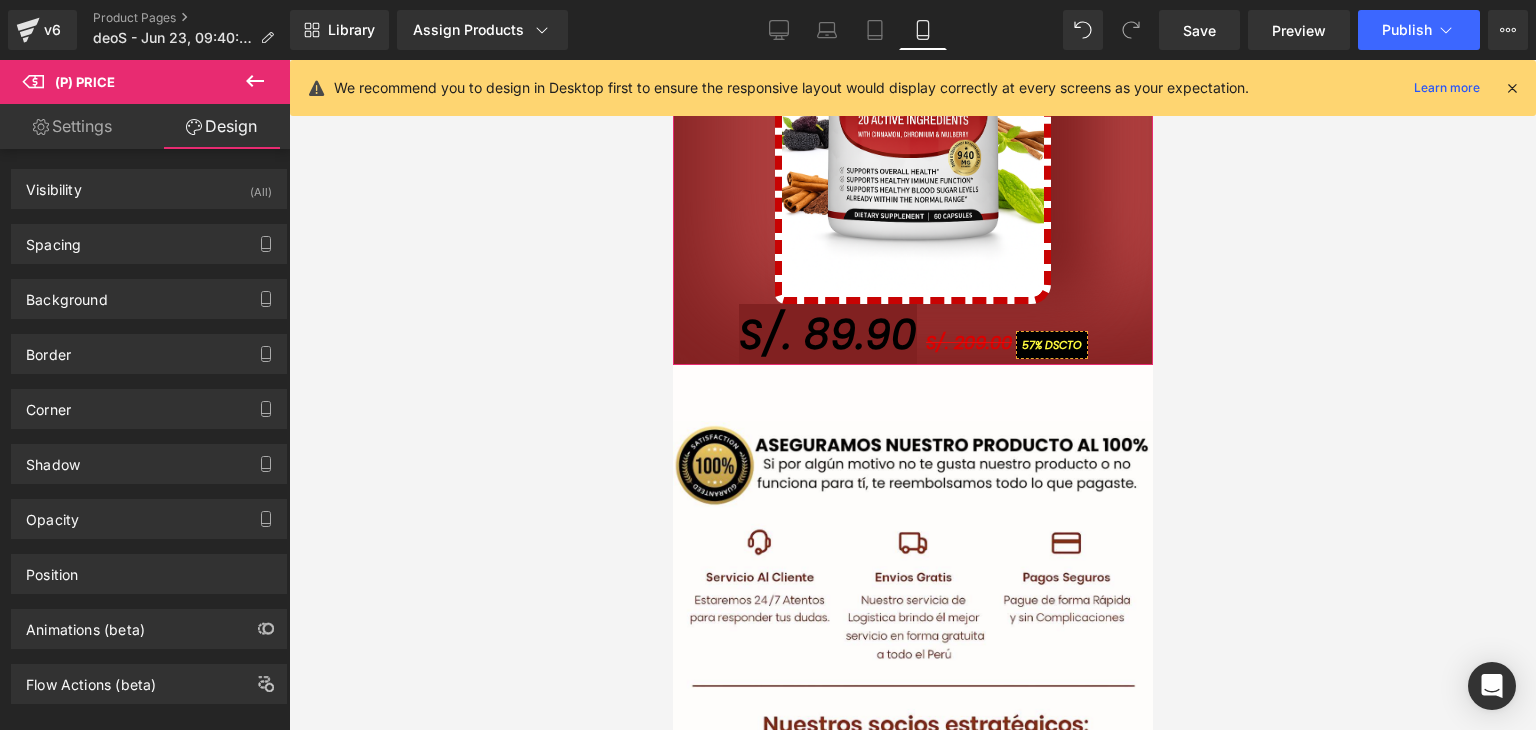 click on "Sale Off" at bounding box center (912, 100) 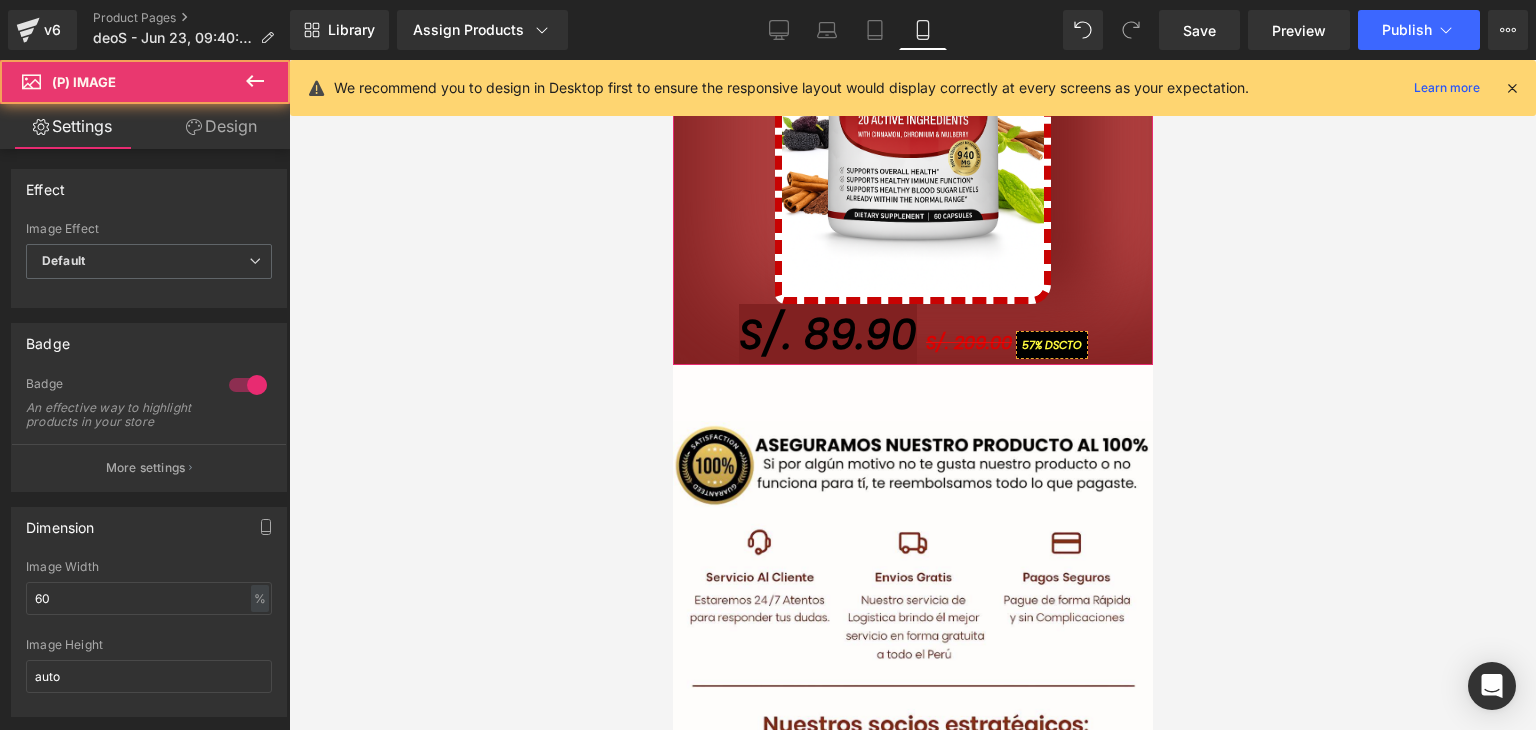 click on "Sale Off" at bounding box center [912, 100] 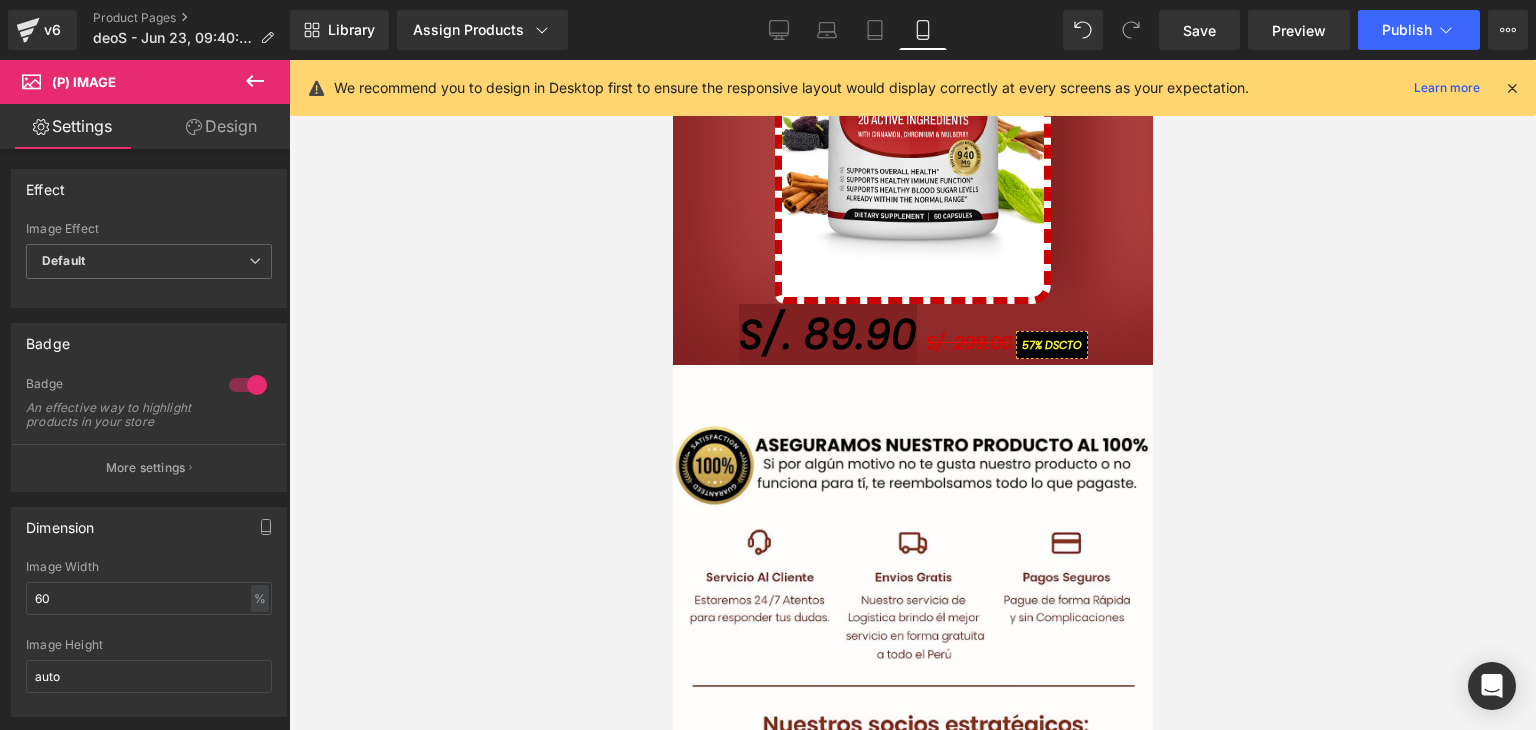 click on "Design" at bounding box center (221, 126) 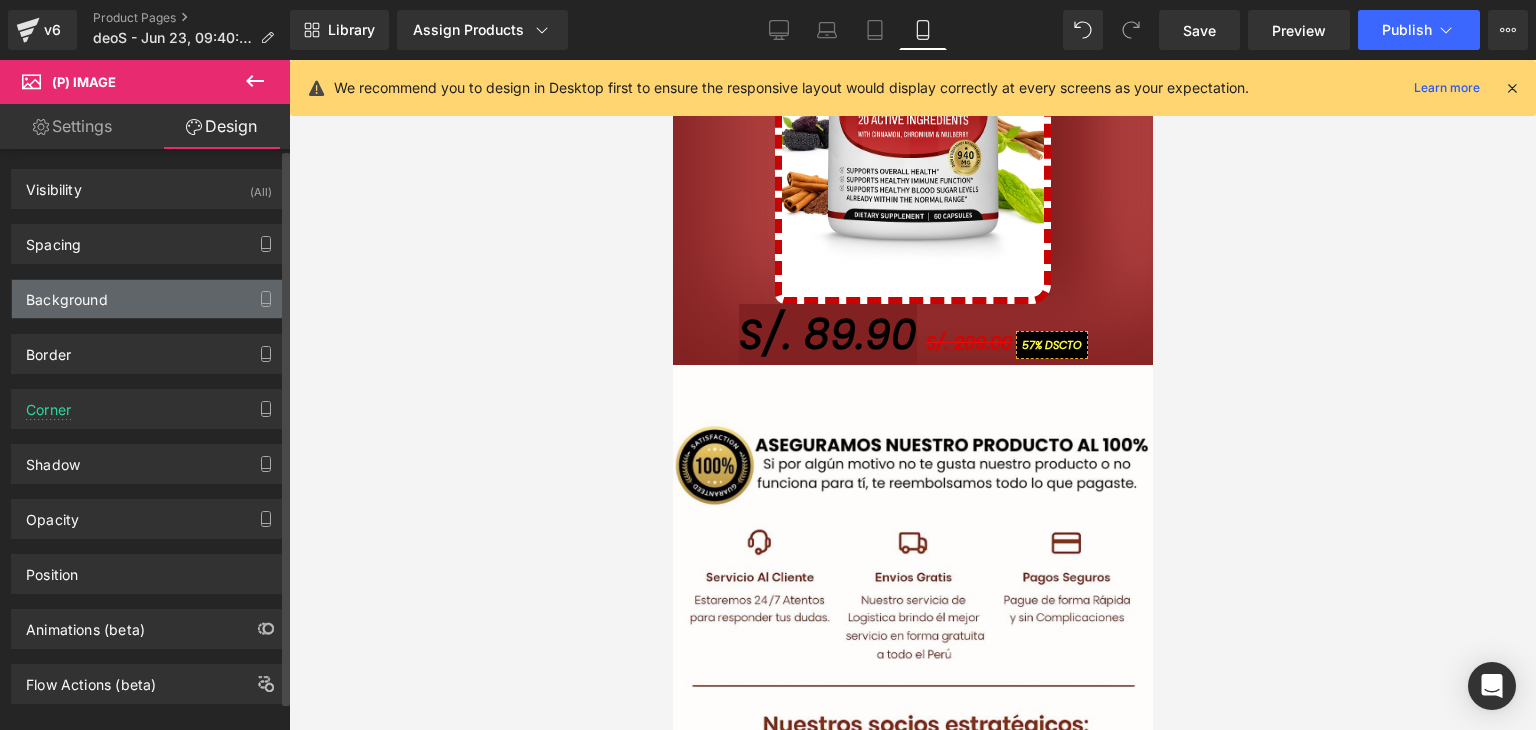 click on "Background" at bounding box center [67, 294] 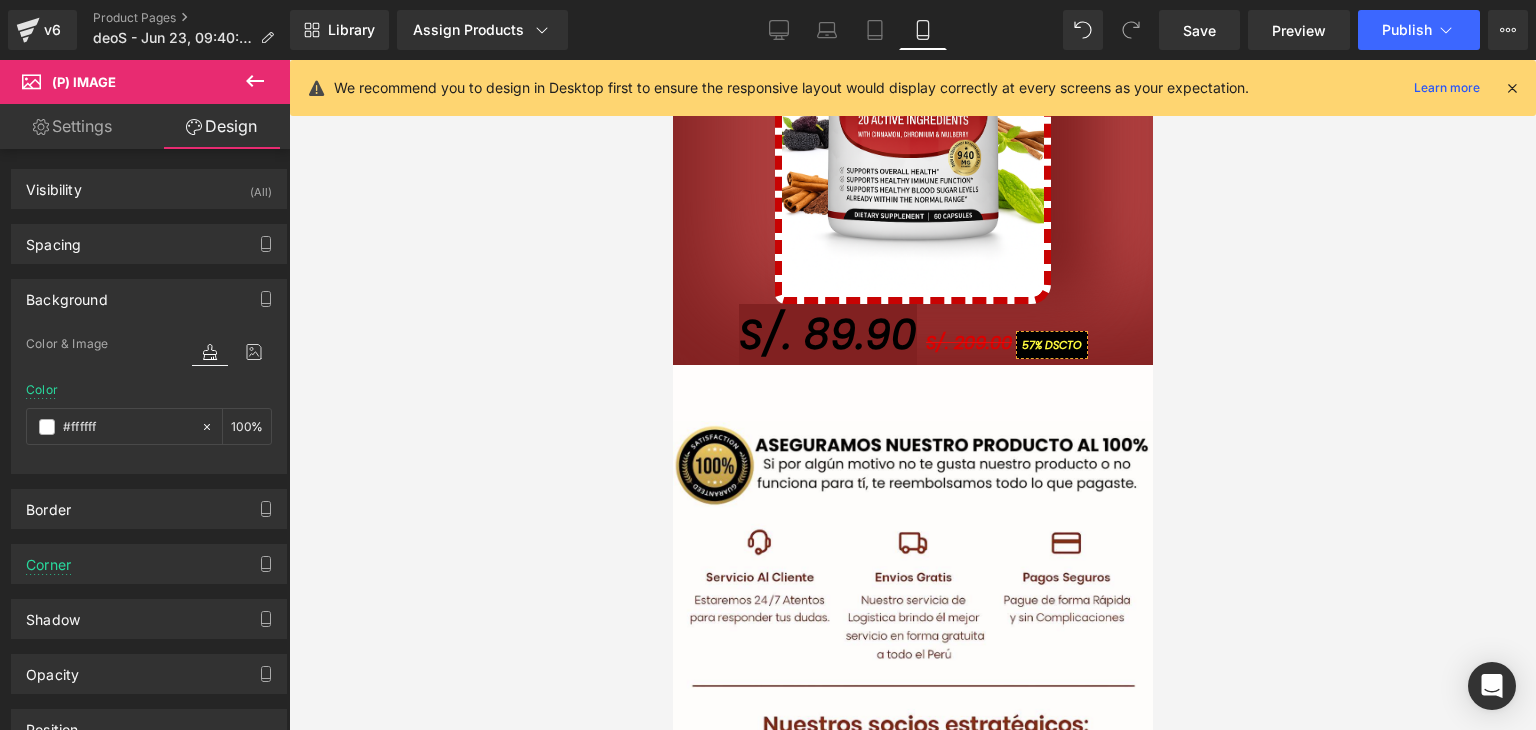 drag, startPoint x: 714, startPoint y: 249, endPoint x: 691, endPoint y: 289, distance: 46.141087 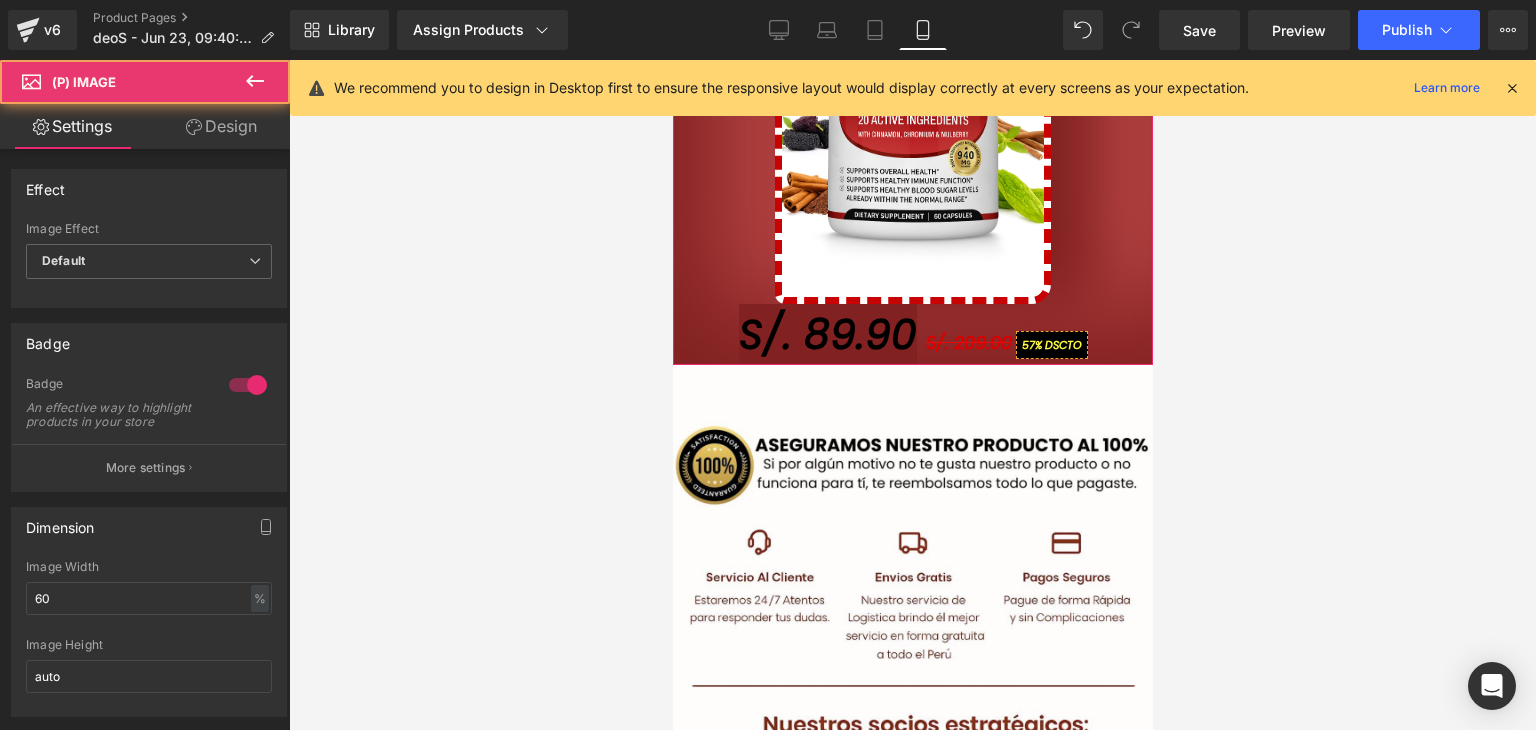 click on "S/. 89.90
S/. 209.00
57%
DSCTO" at bounding box center [912, 335] 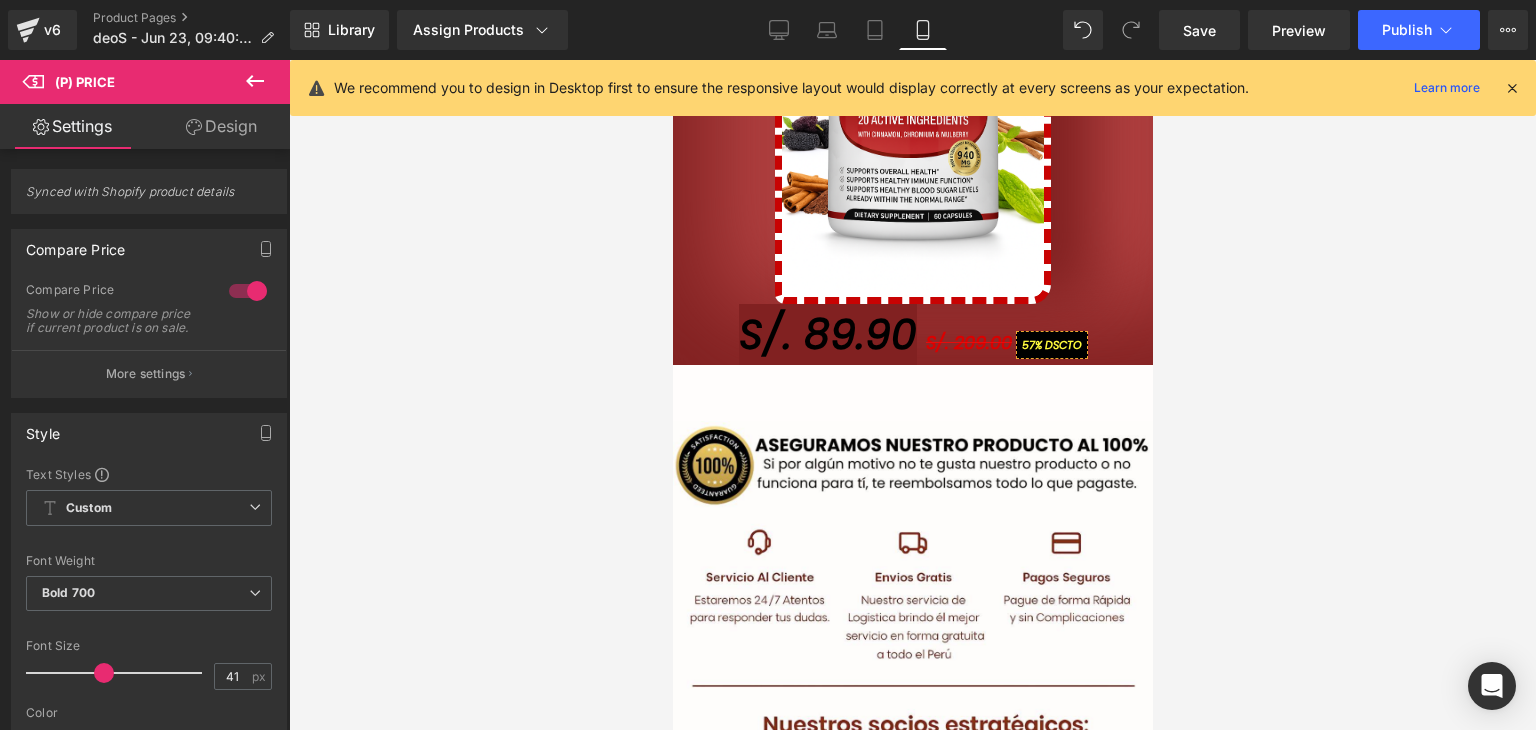 click on "Design" at bounding box center [221, 126] 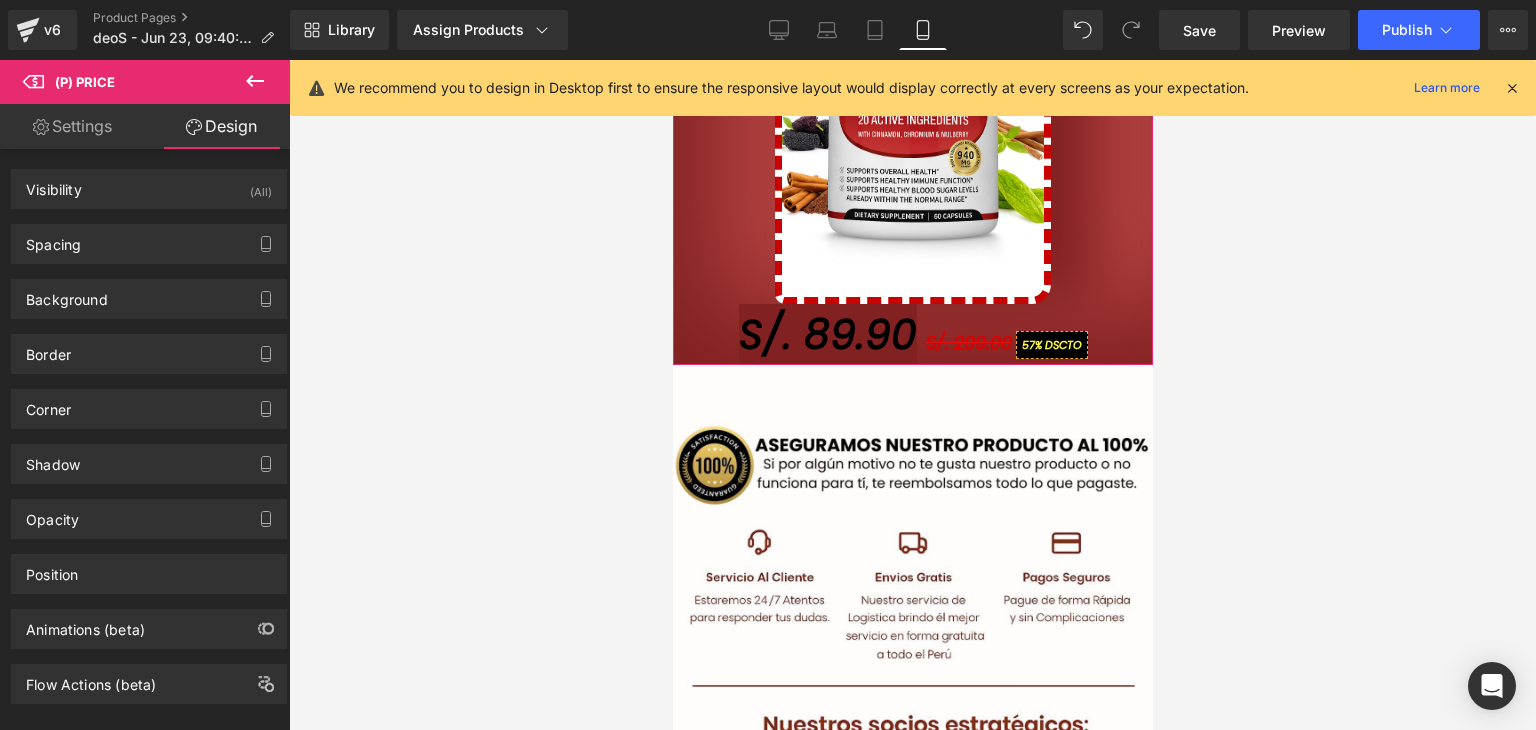 click on "Sale Off" at bounding box center (912, 100) 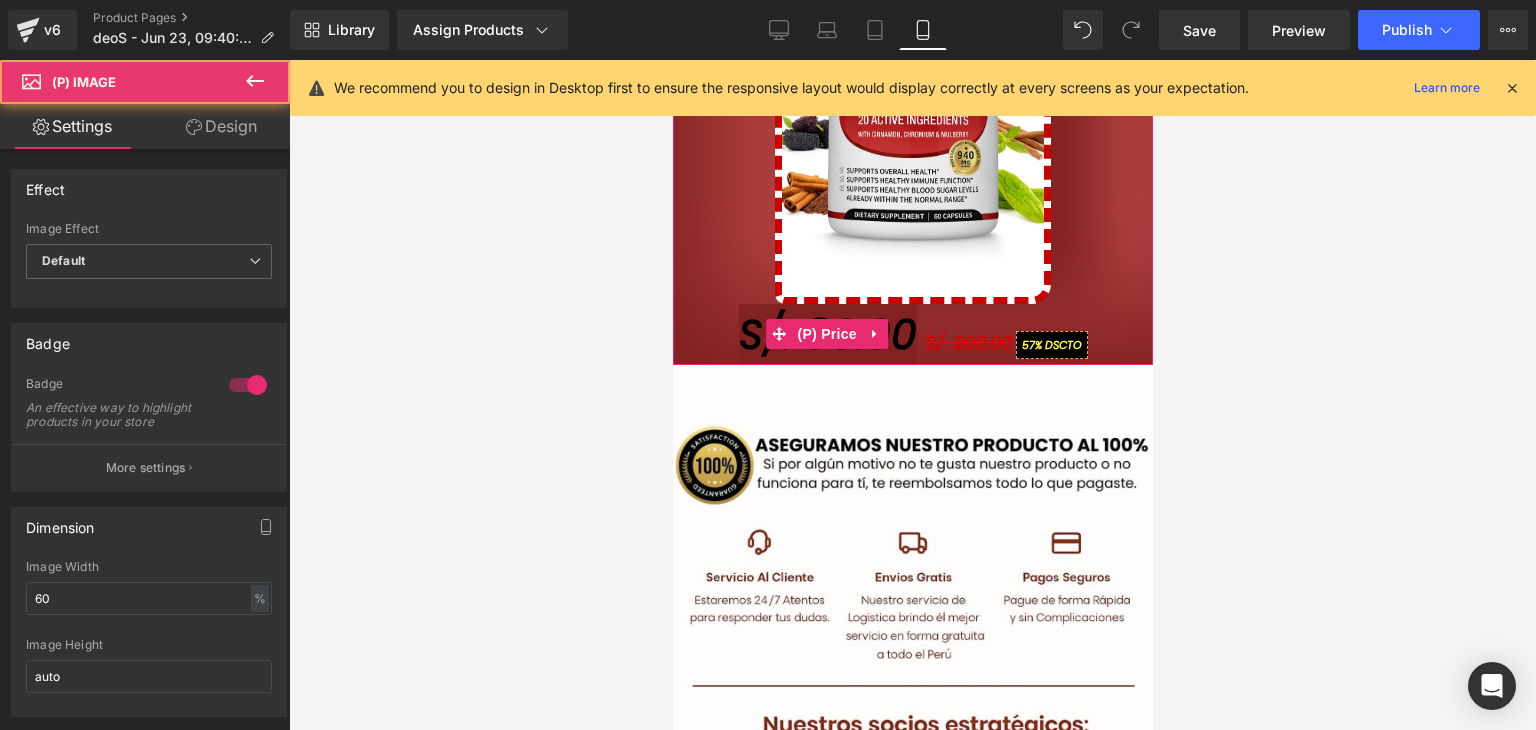 click 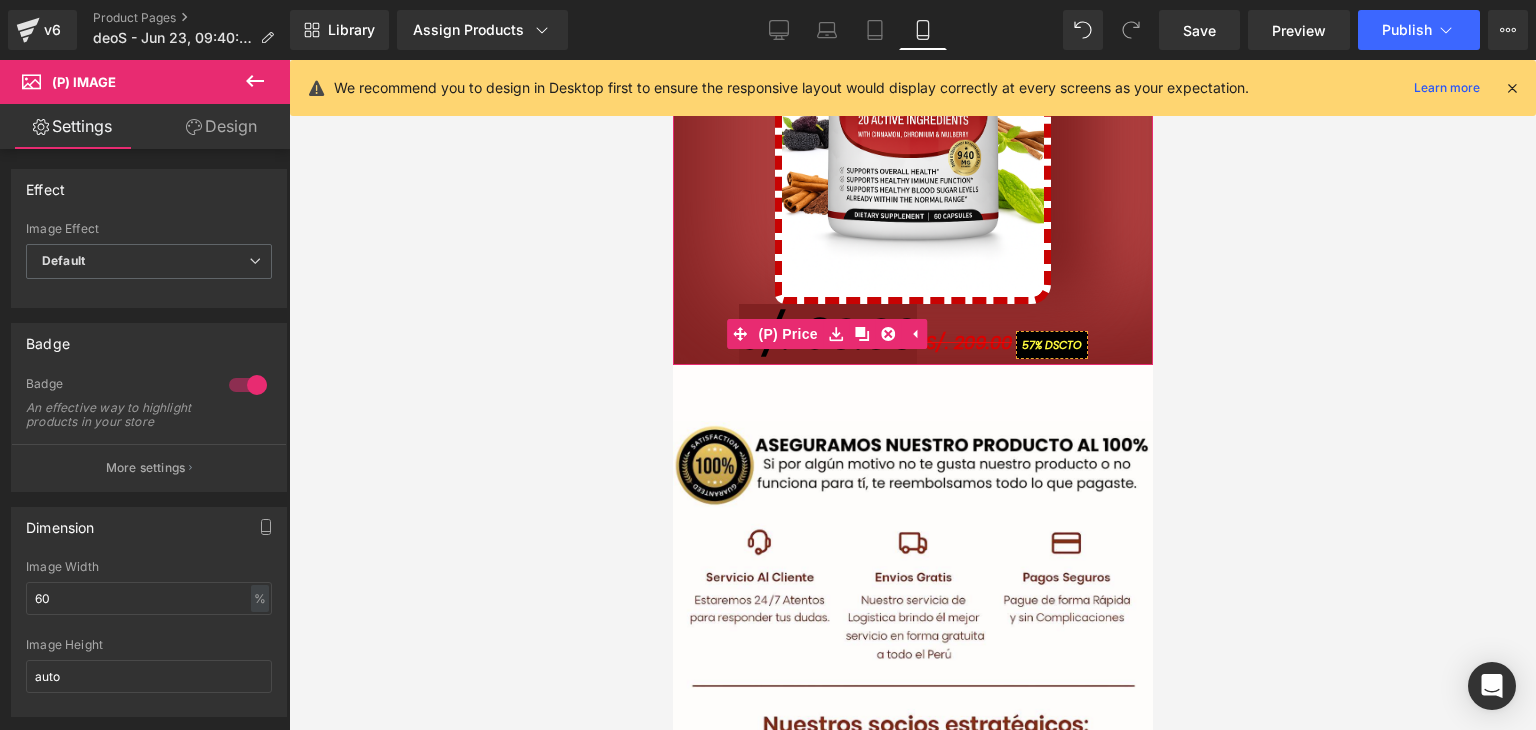 click on "S/. 89.90" at bounding box center [827, 335] 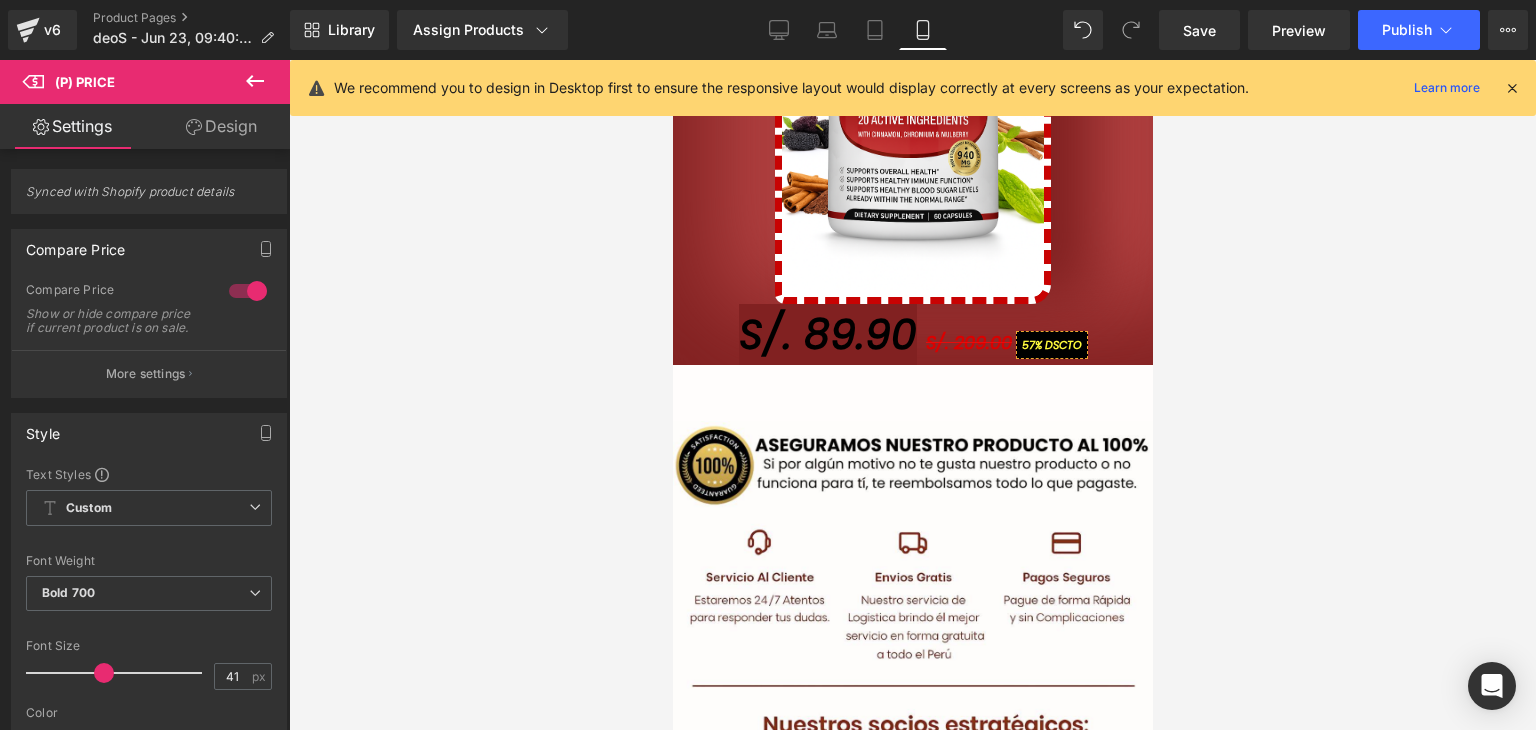 click on "Design" at bounding box center (221, 126) 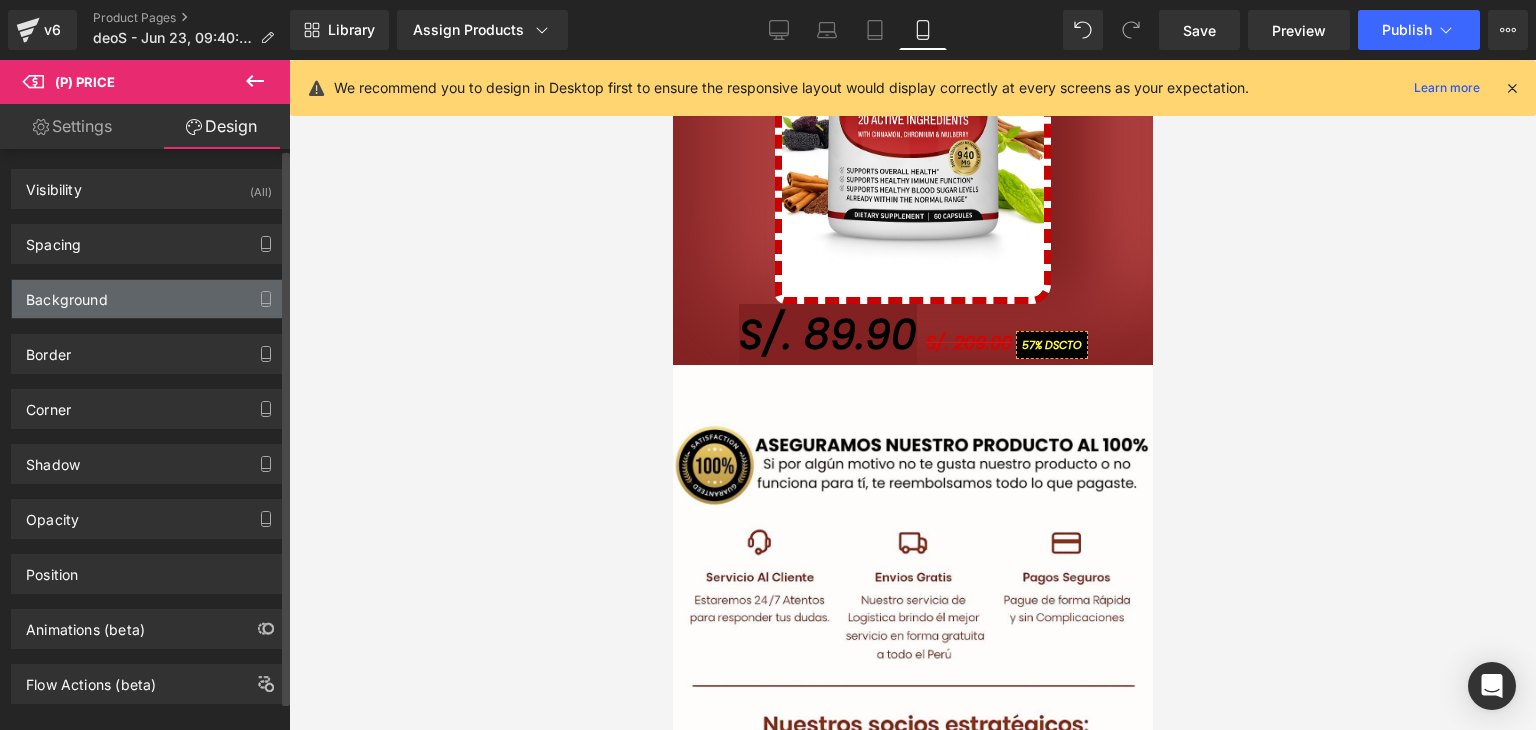 click on "Background" at bounding box center [67, 294] 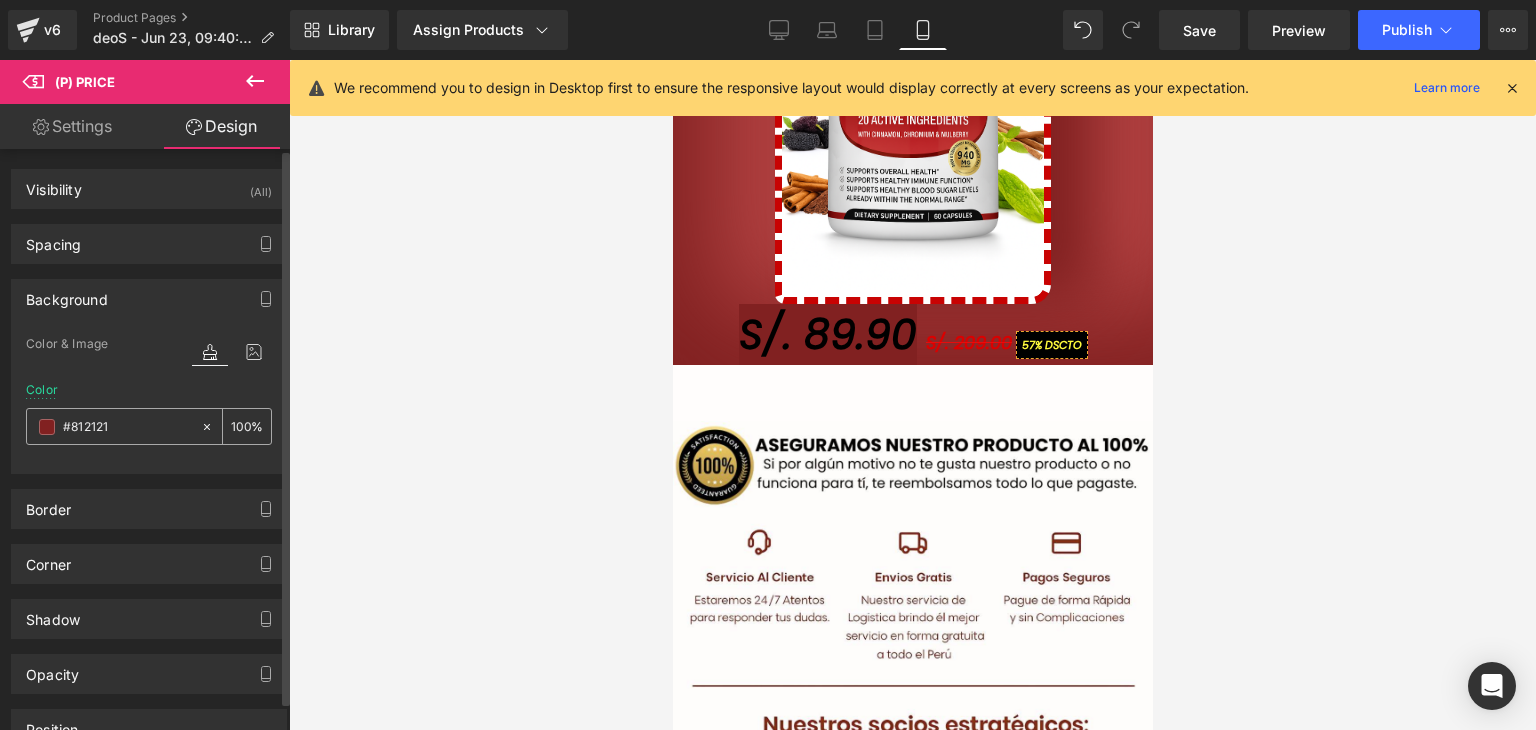 click on "#812121" at bounding box center (113, 426) 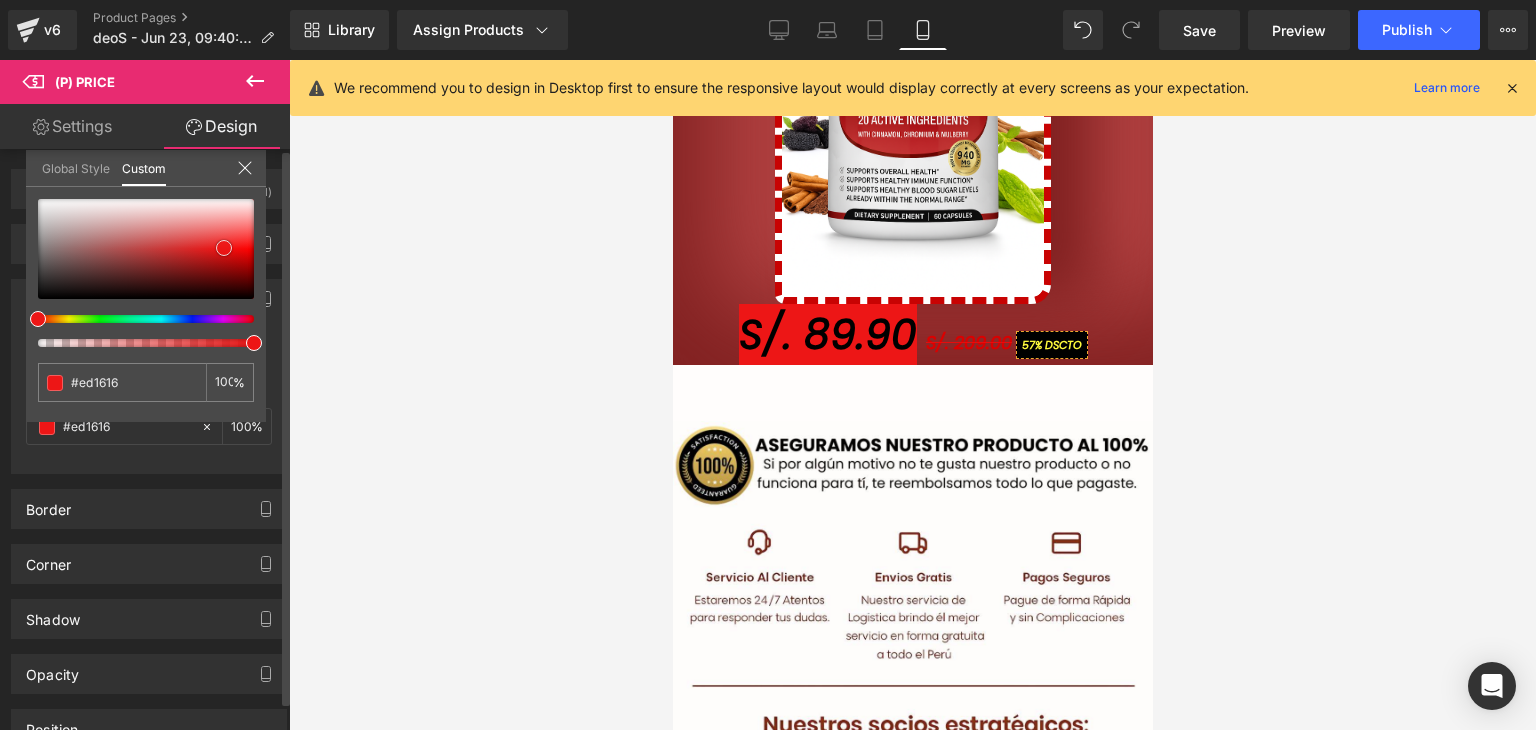 drag, startPoint x: 168, startPoint y: 260, endPoint x: 227, endPoint y: 254, distance: 59.3043 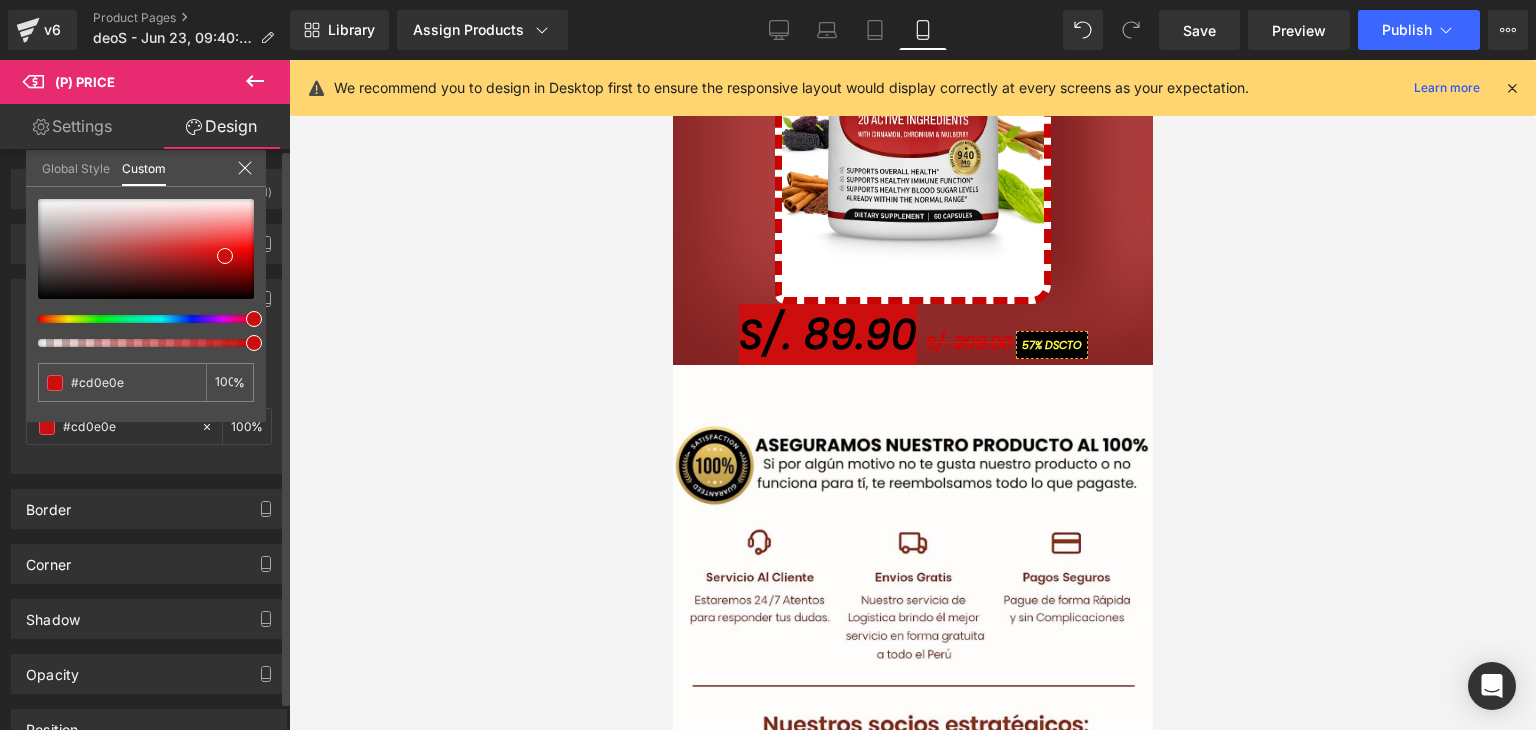 click at bounding box center (138, 319) 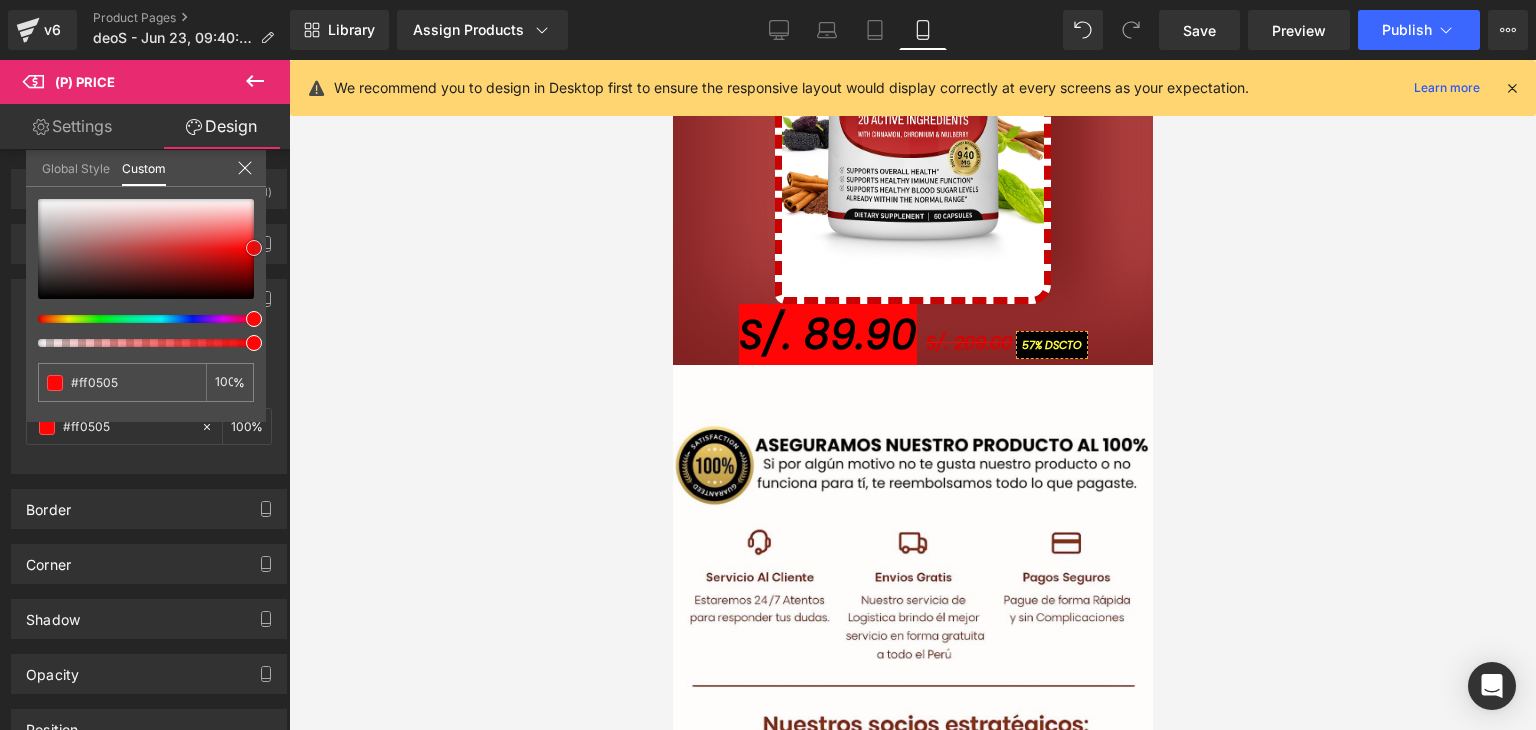 drag, startPoint x: 193, startPoint y: 257, endPoint x: 376, endPoint y: 249, distance: 183.17477 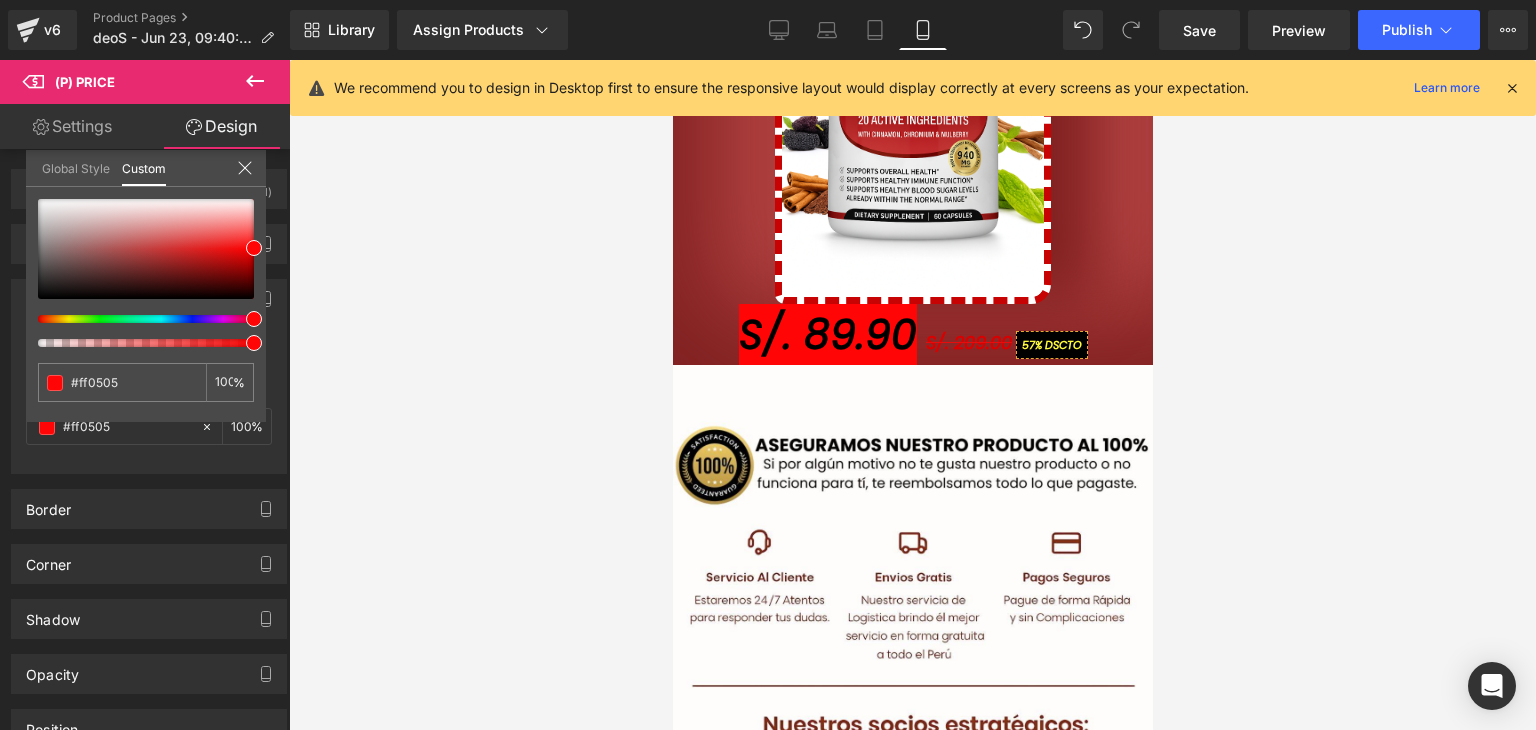 click at bounding box center (912, 395) 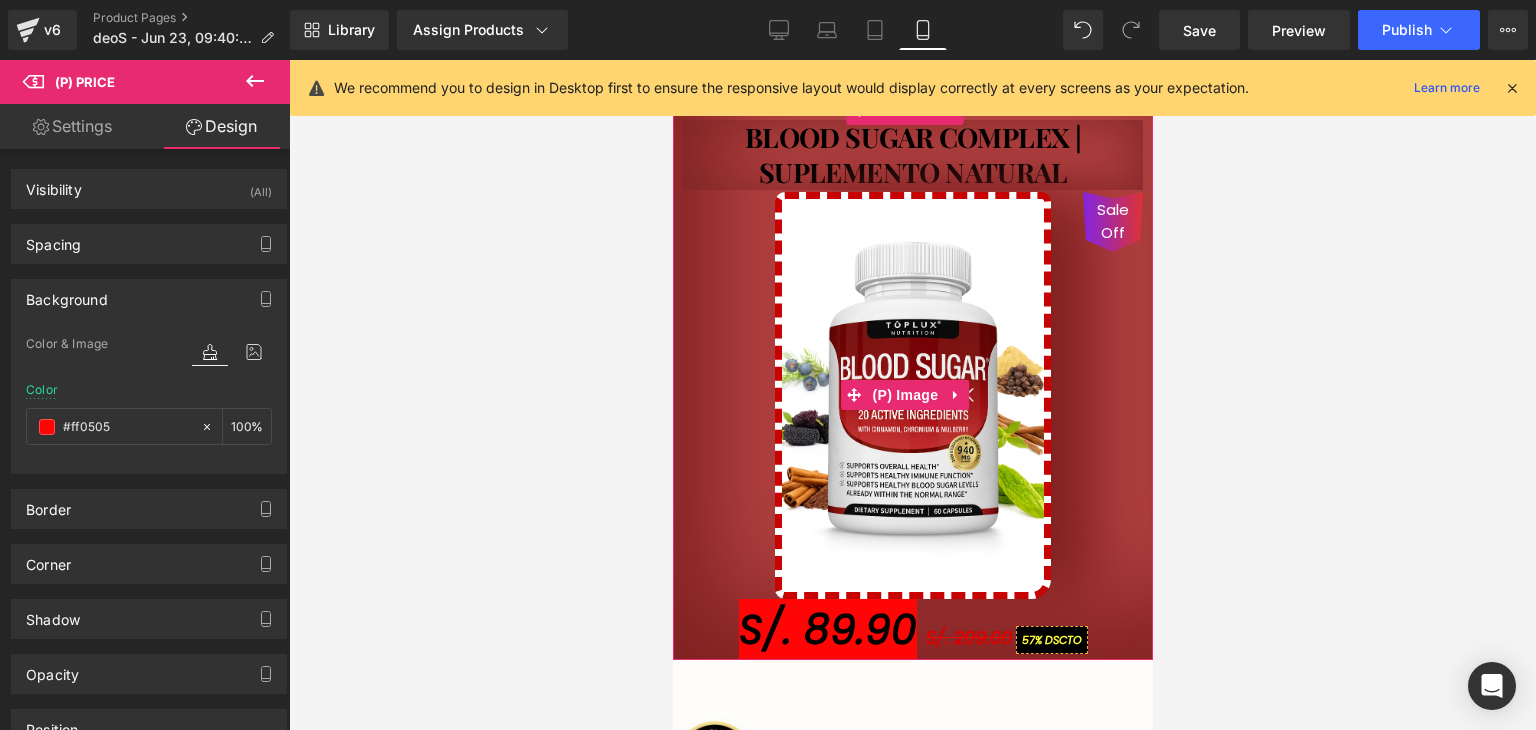 scroll, scrollTop: 922, scrollLeft: 0, axis: vertical 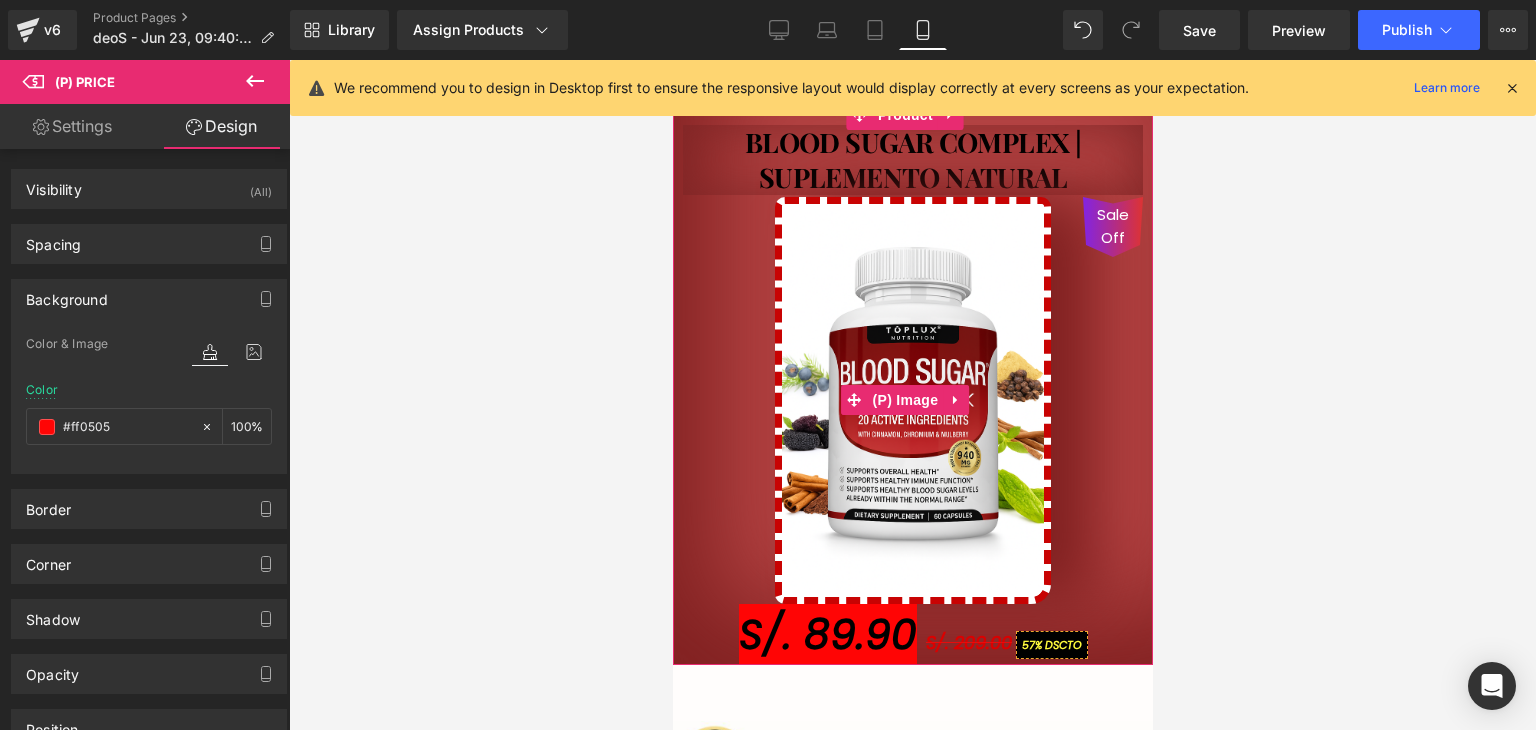 click on "Sale Off" at bounding box center (912, 400) 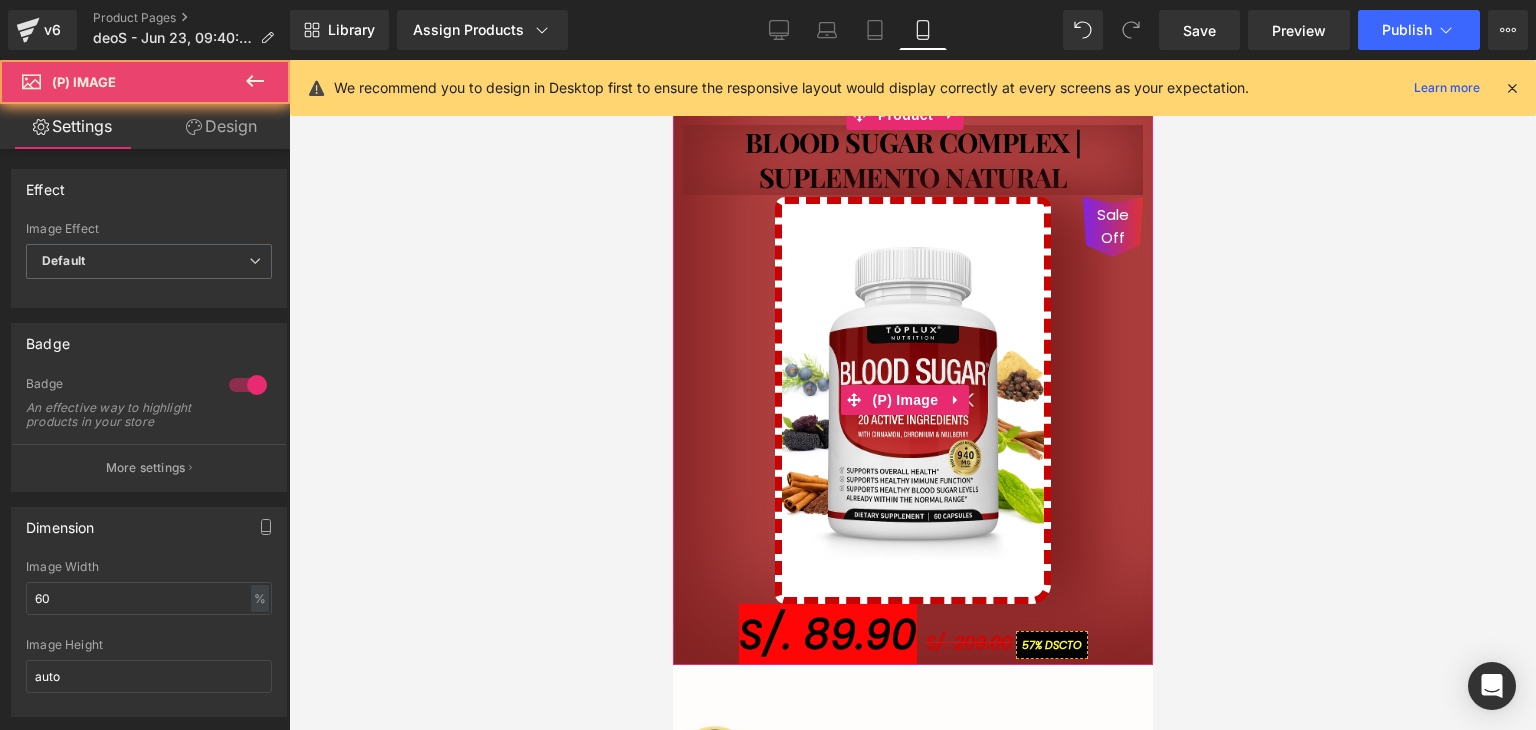 click on "Sale Off" at bounding box center (912, 400) 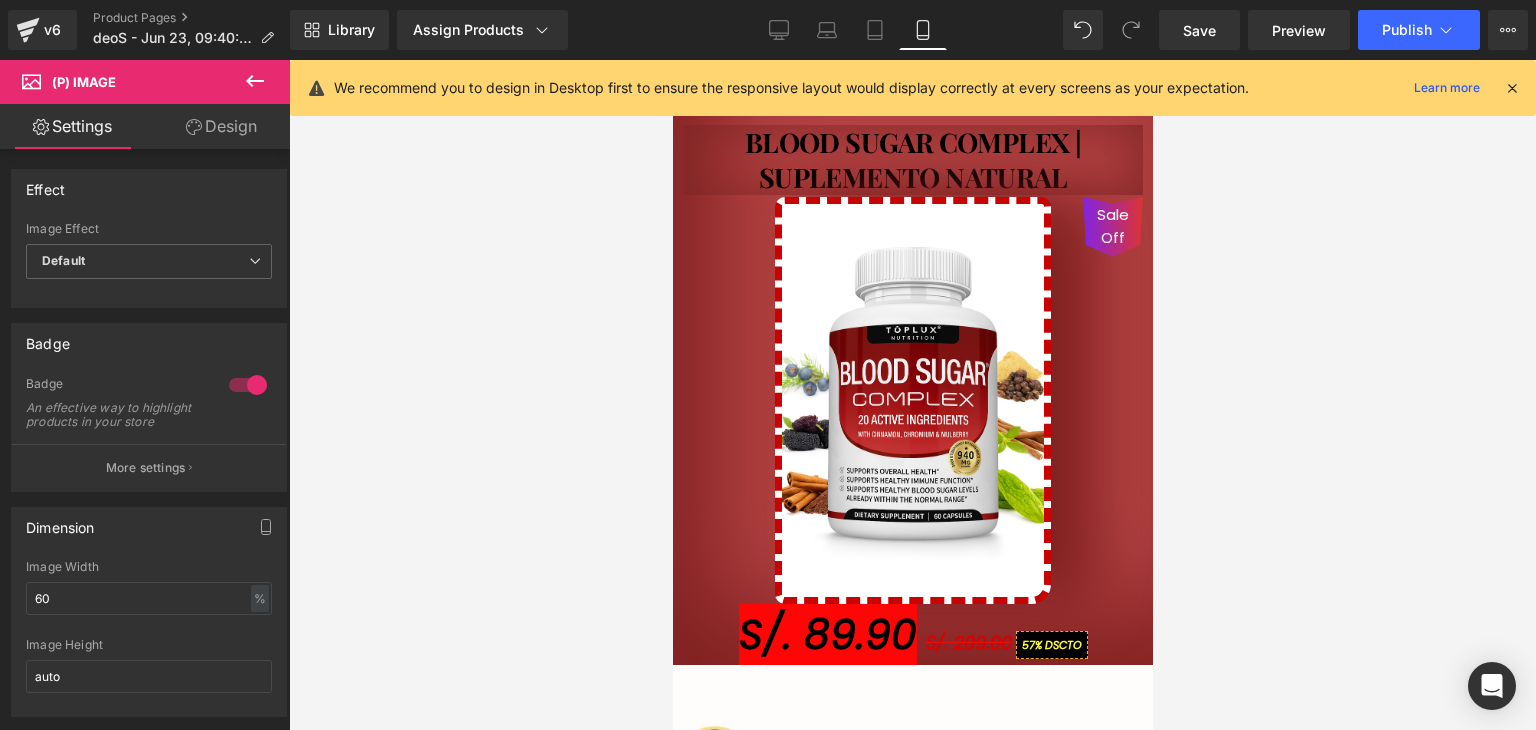 click on "Design" at bounding box center [221, 126] 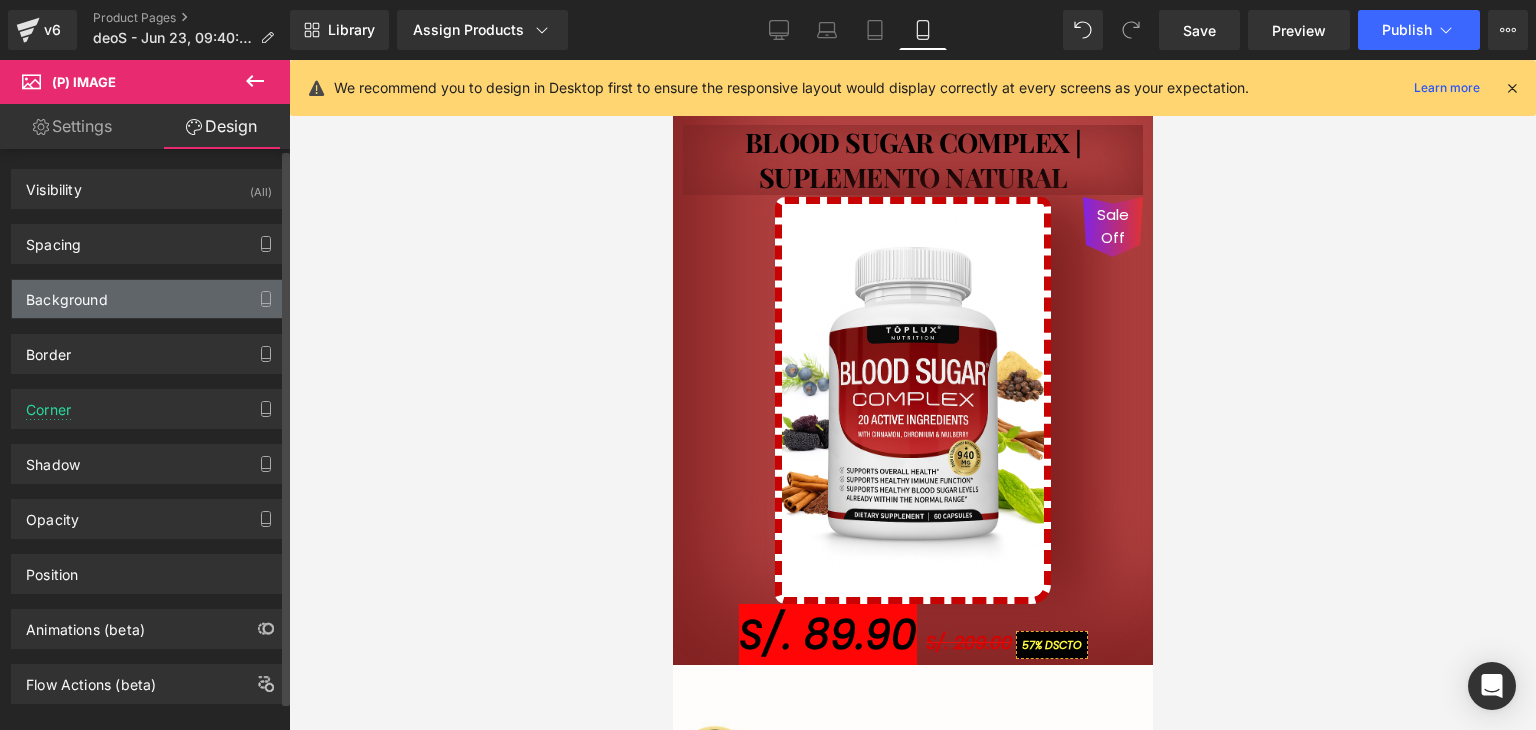click on "Background" at bounding box center (149, 299) 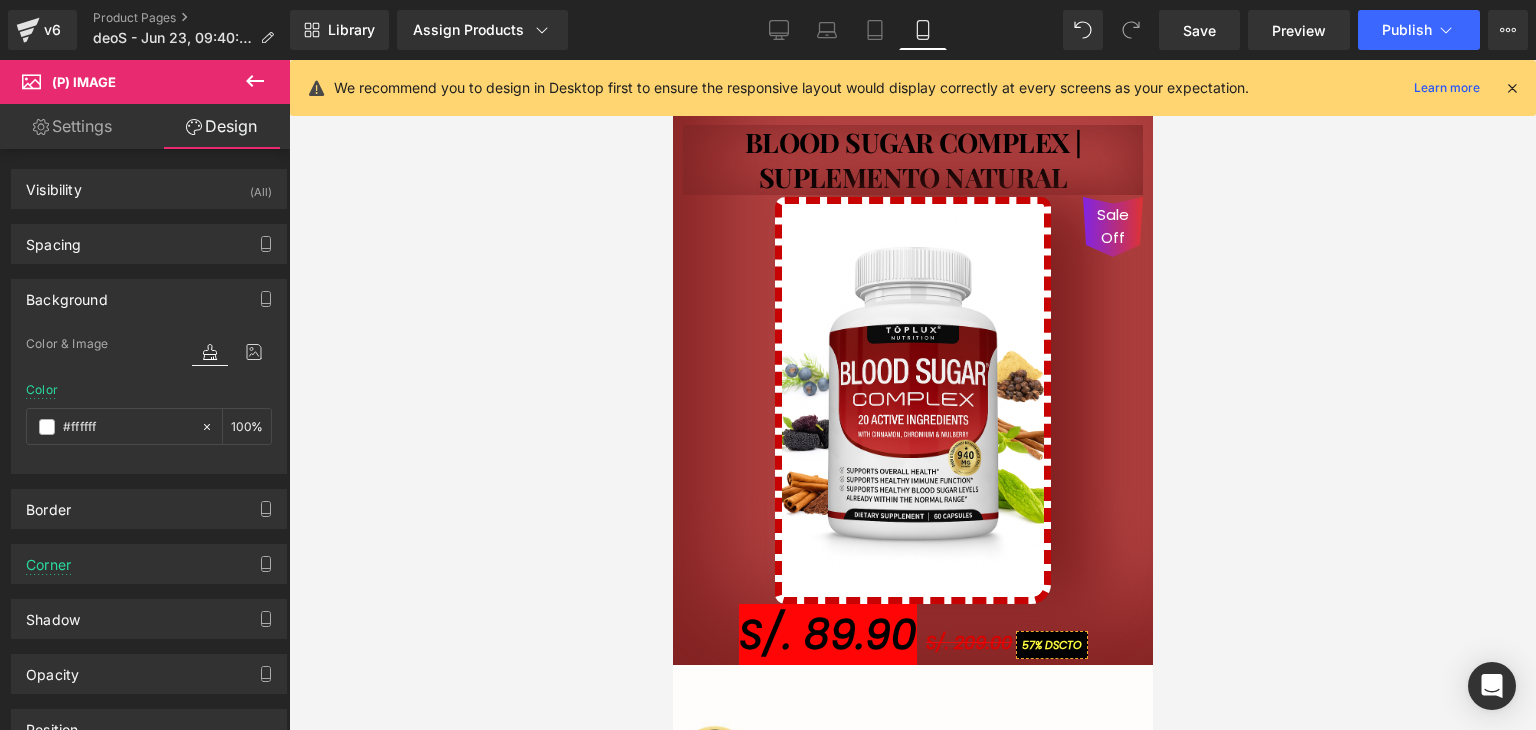 click on "Sale Off" at bounding box center [912, 400] 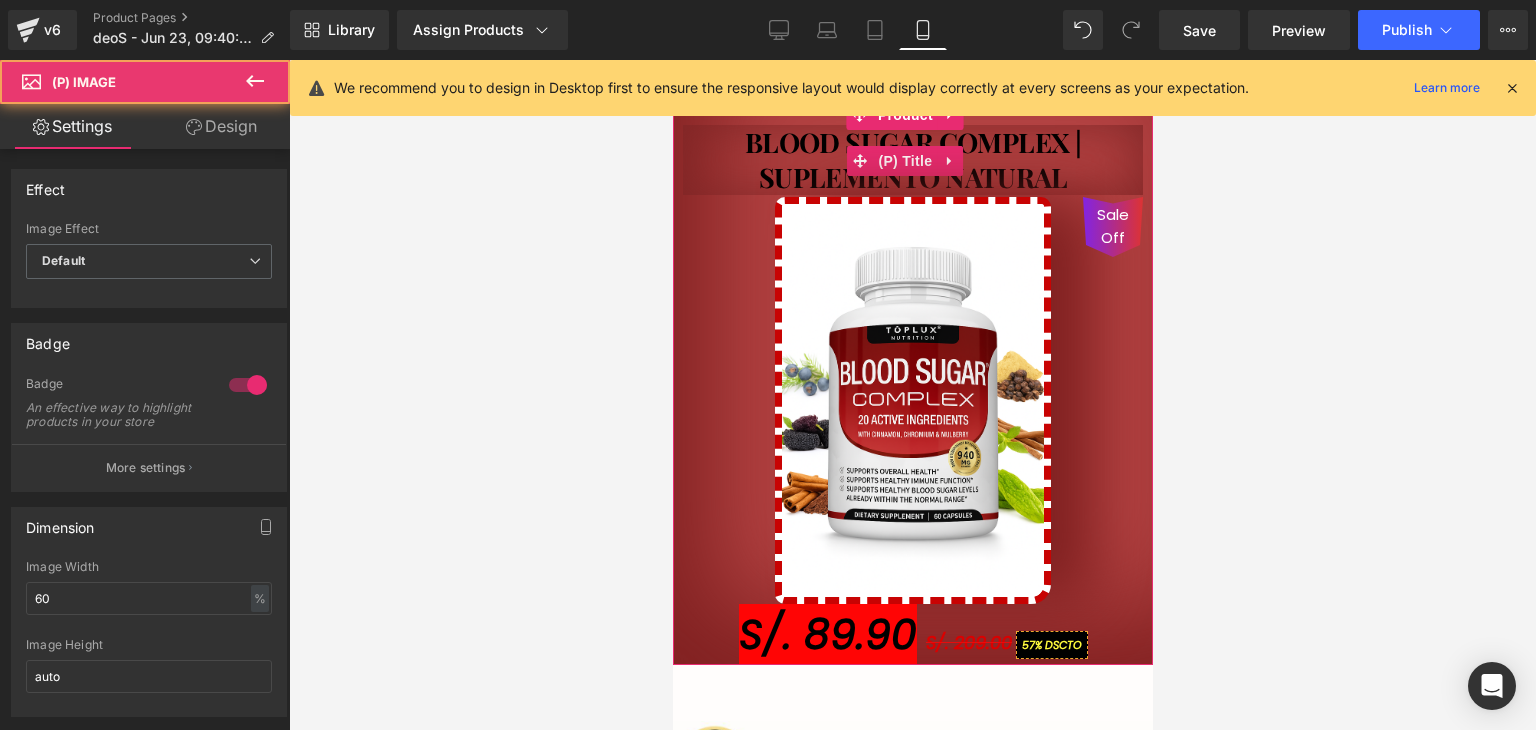 click on "BLOOD SUGAR COMPLEX | SUPLEMENTO NATURAL" at bounding box center (912, 160) 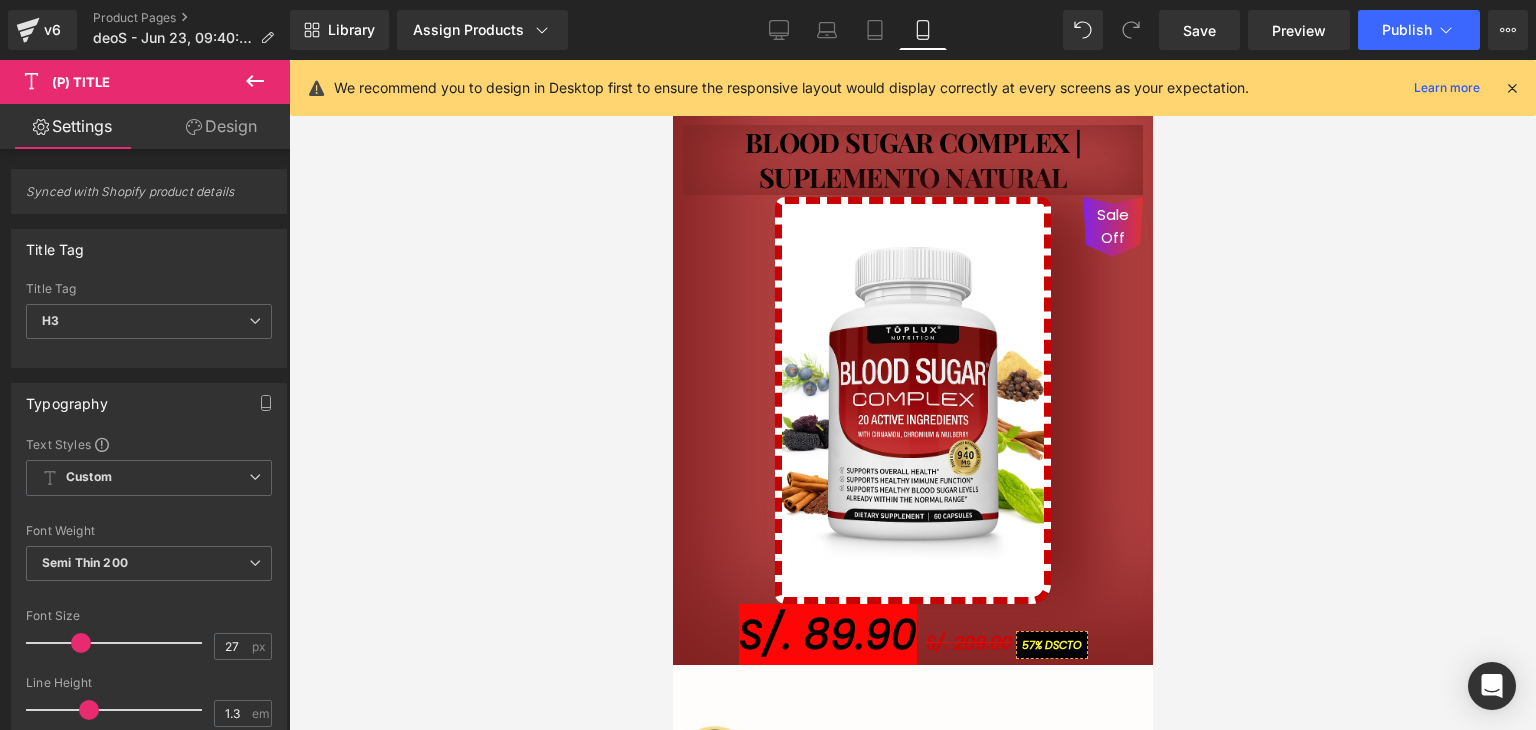 click on "Design" at bounding box center (221, 126) 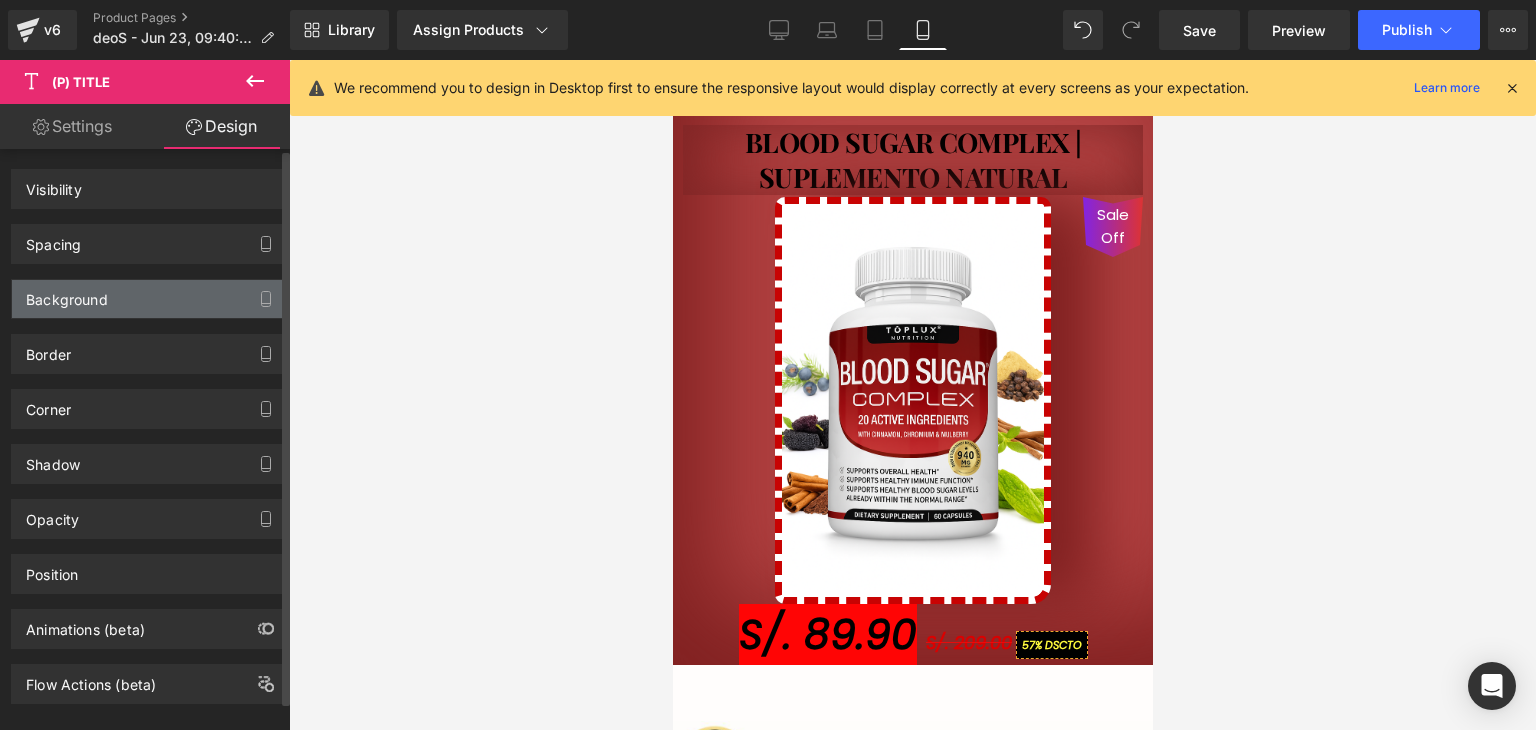 click on "Background" at bounding box center [67, 294] 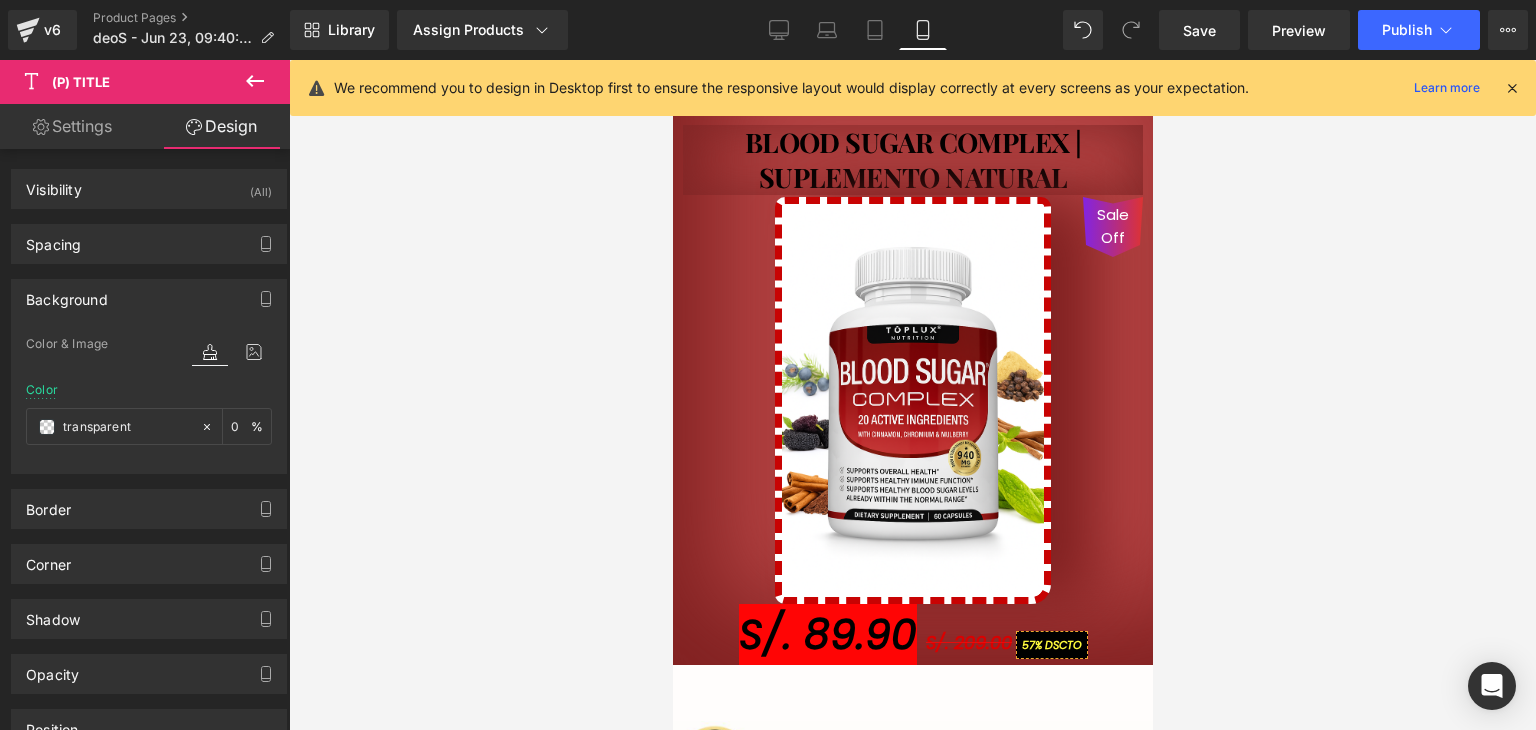 click on "BLOOD SUGAR COMPLEX | SUPLEMENTO NATURAL
(P) Title
Sale Off
(P) Image
S/. 89.90
S/. 209.00
57%
DSCTO
(P) Price
Product" at bounding box center (912, 382) 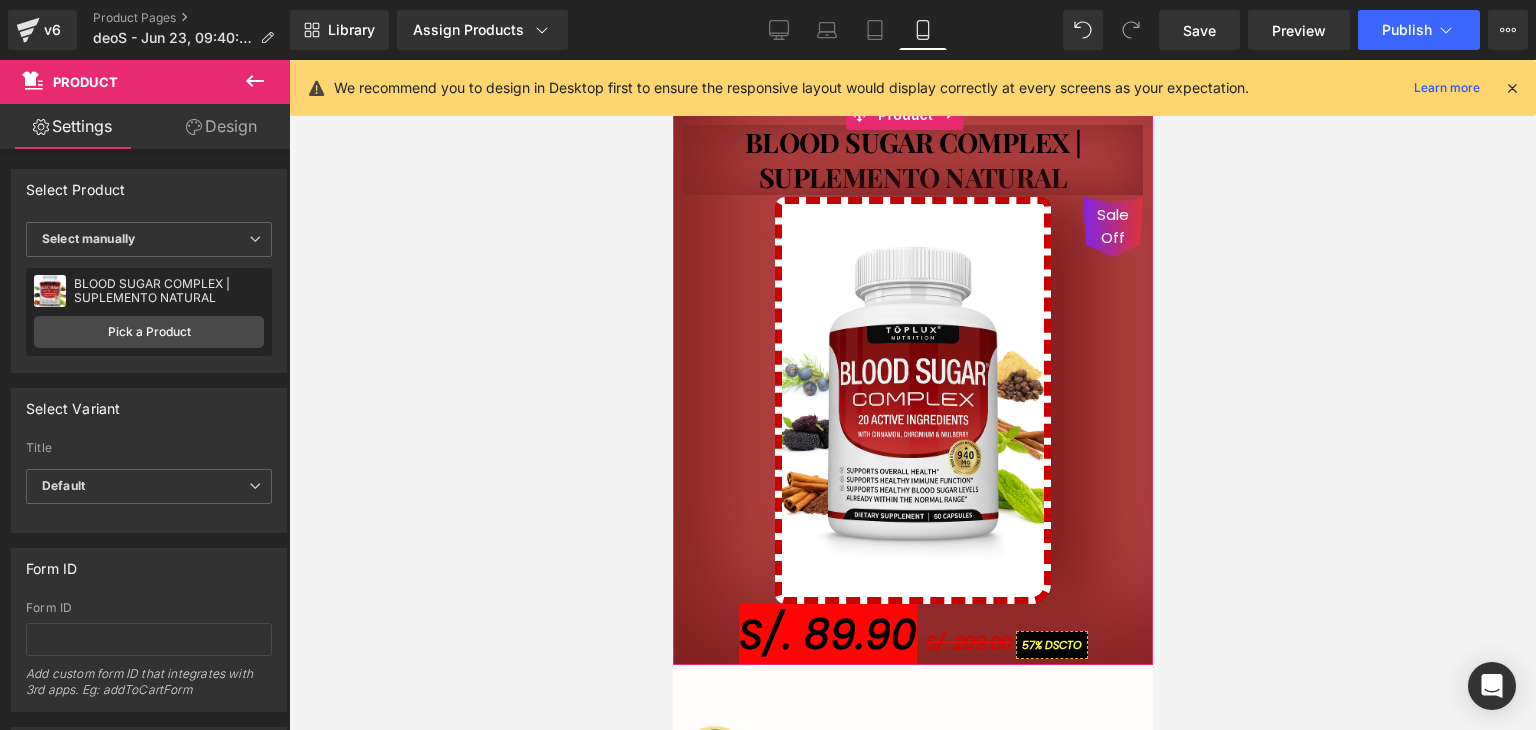 drag, startPoint x: 228, startPoint y: 120, endPoint x: 102, endPoint y: 285, distance: 207.6078 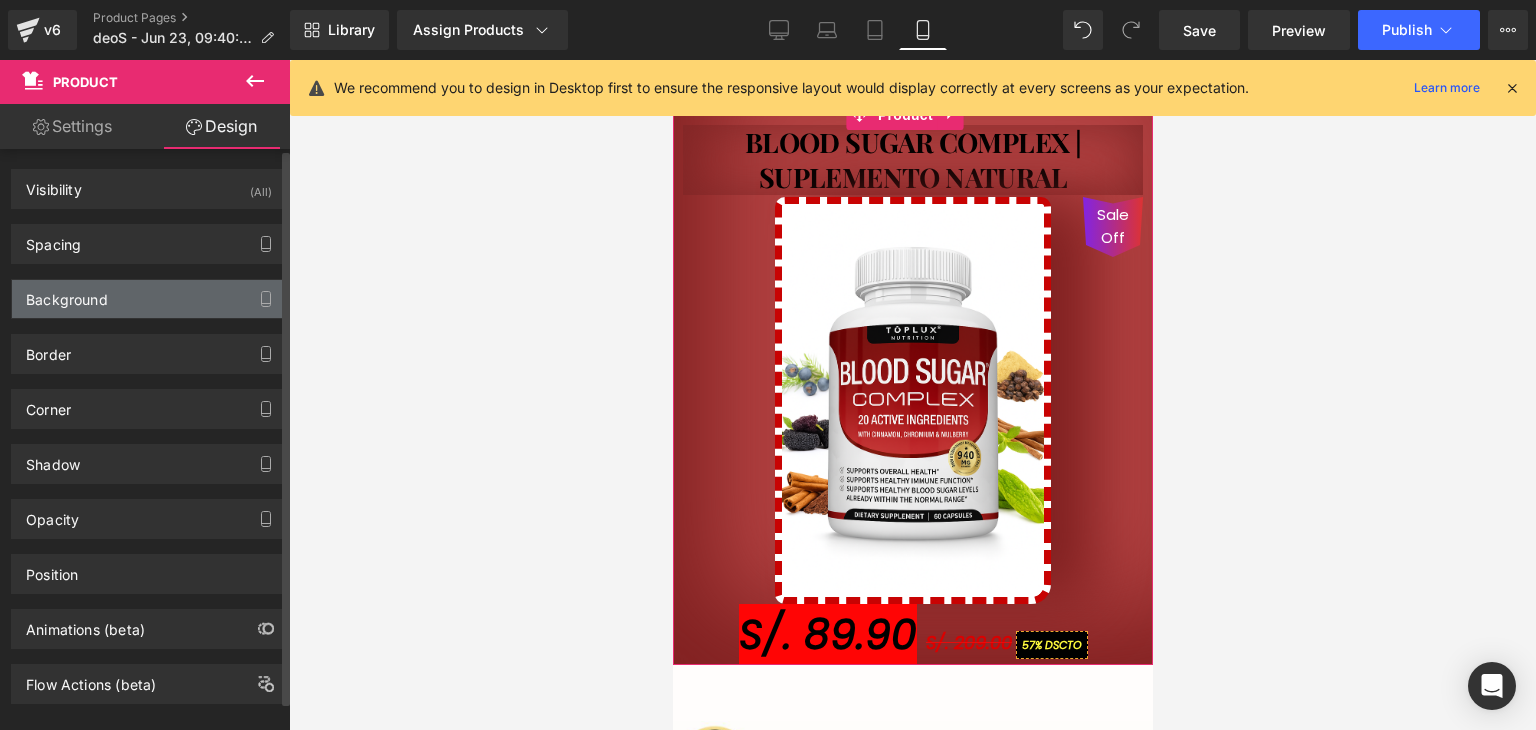 click on "Background" at bounding box center [67, 294] 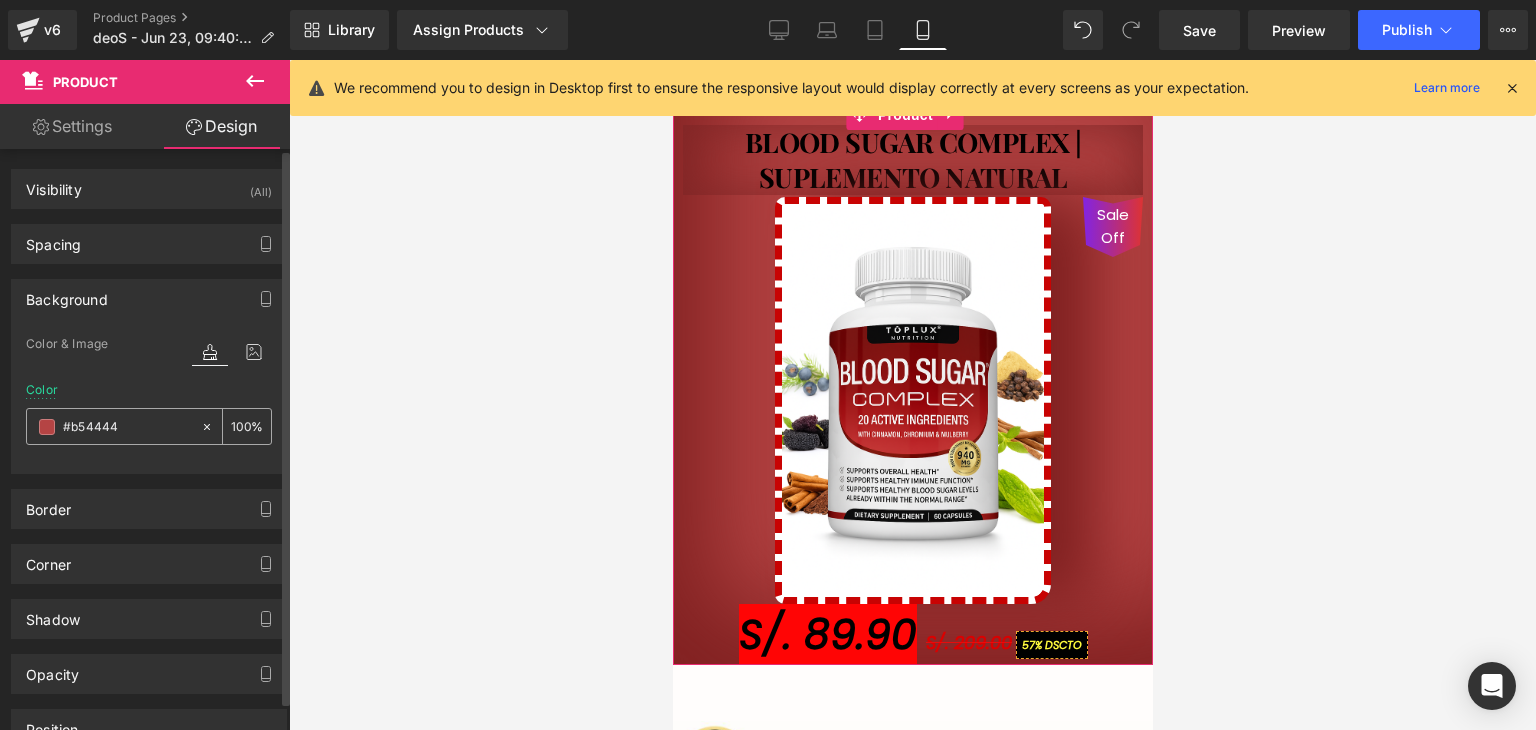 click on "#b54444" at bounding box center [127, 427] 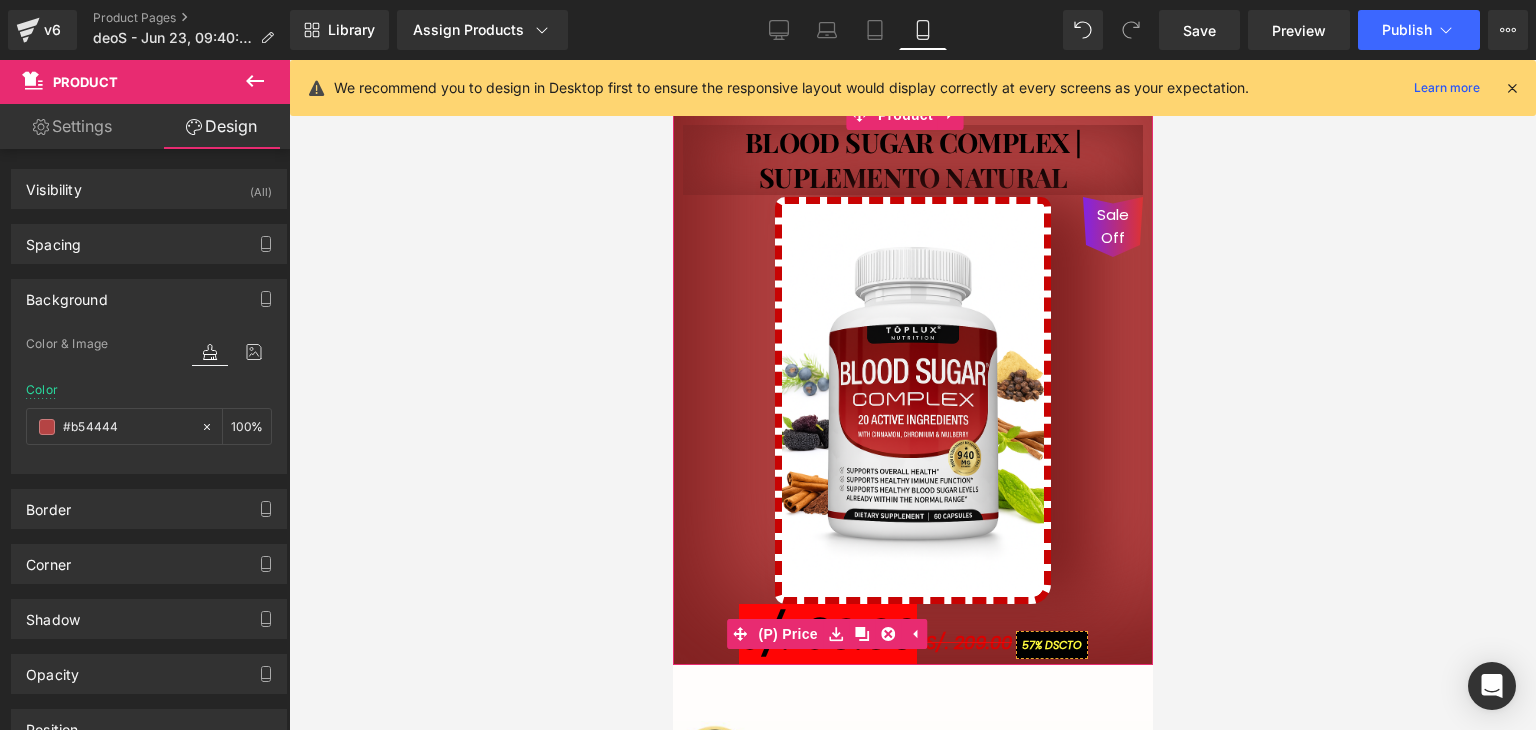 click on "(P) Price" at bounding box center (787, 634) 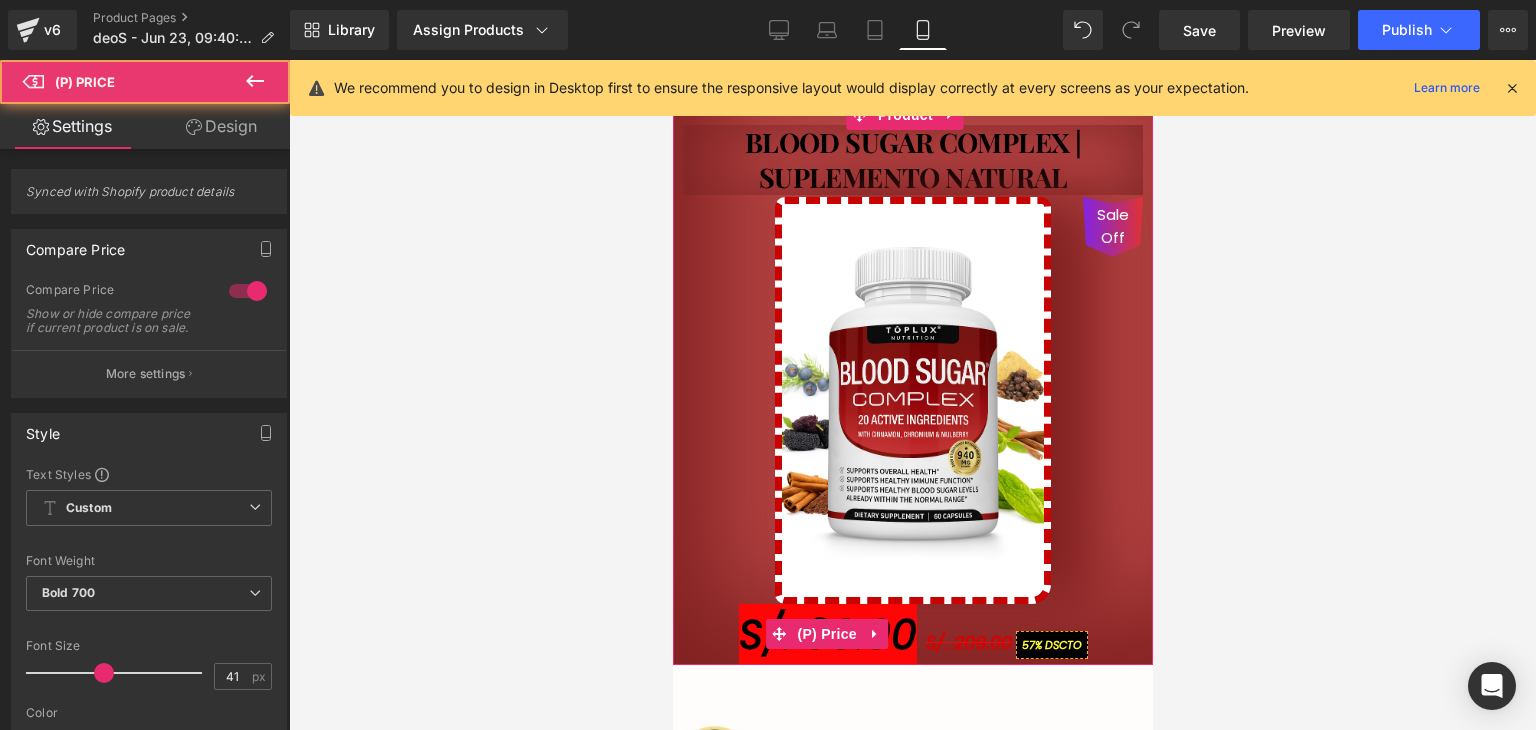 click on "S/. 89.90" at bounding box center (827, 635) 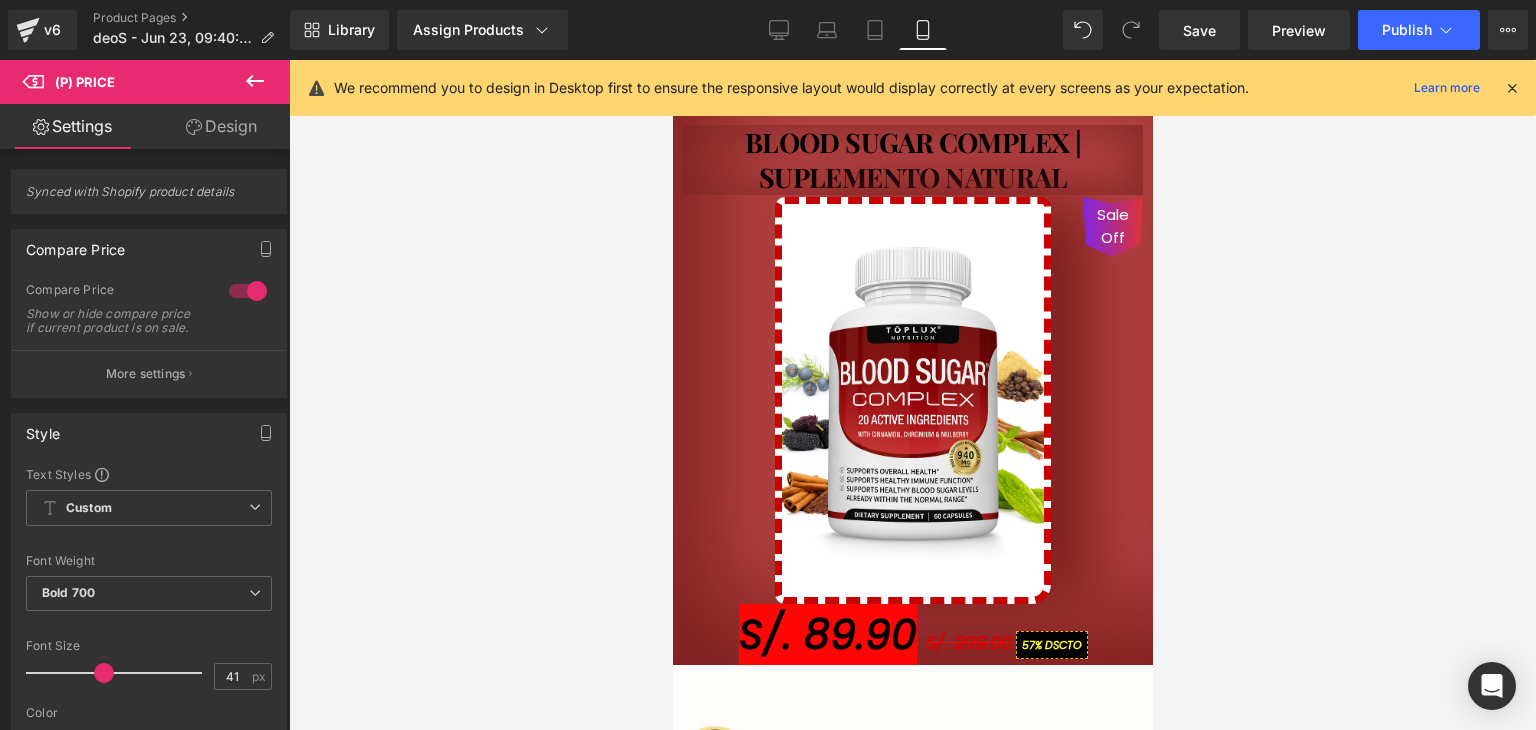 click on "Design" at bounding box center [221, 126] 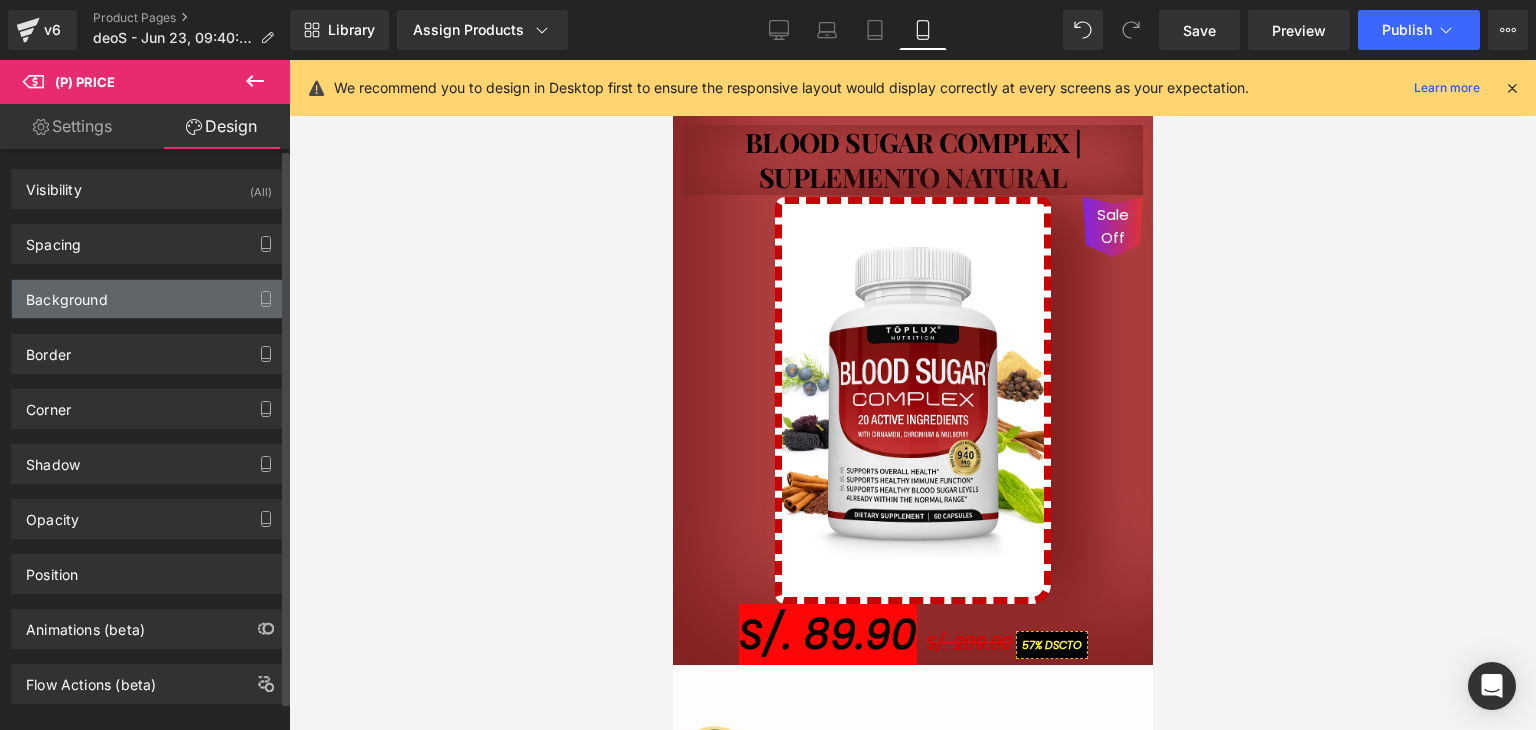drag, startPoint x: 122, startPoint y: 293, endPoint x: 117, endPoint y: 309, distance: 16.763054 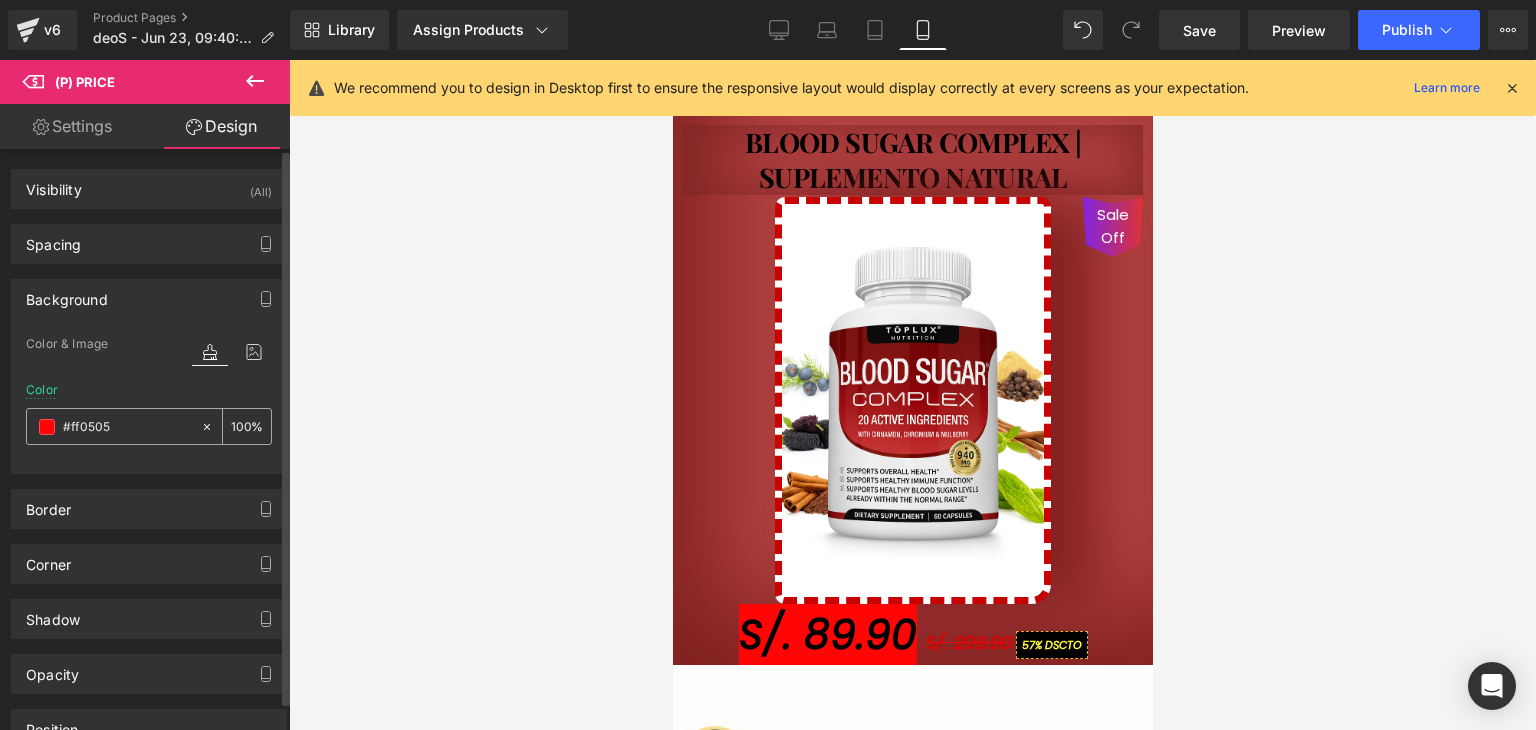 click on "#ff0505" at bounding box center (127, 427) 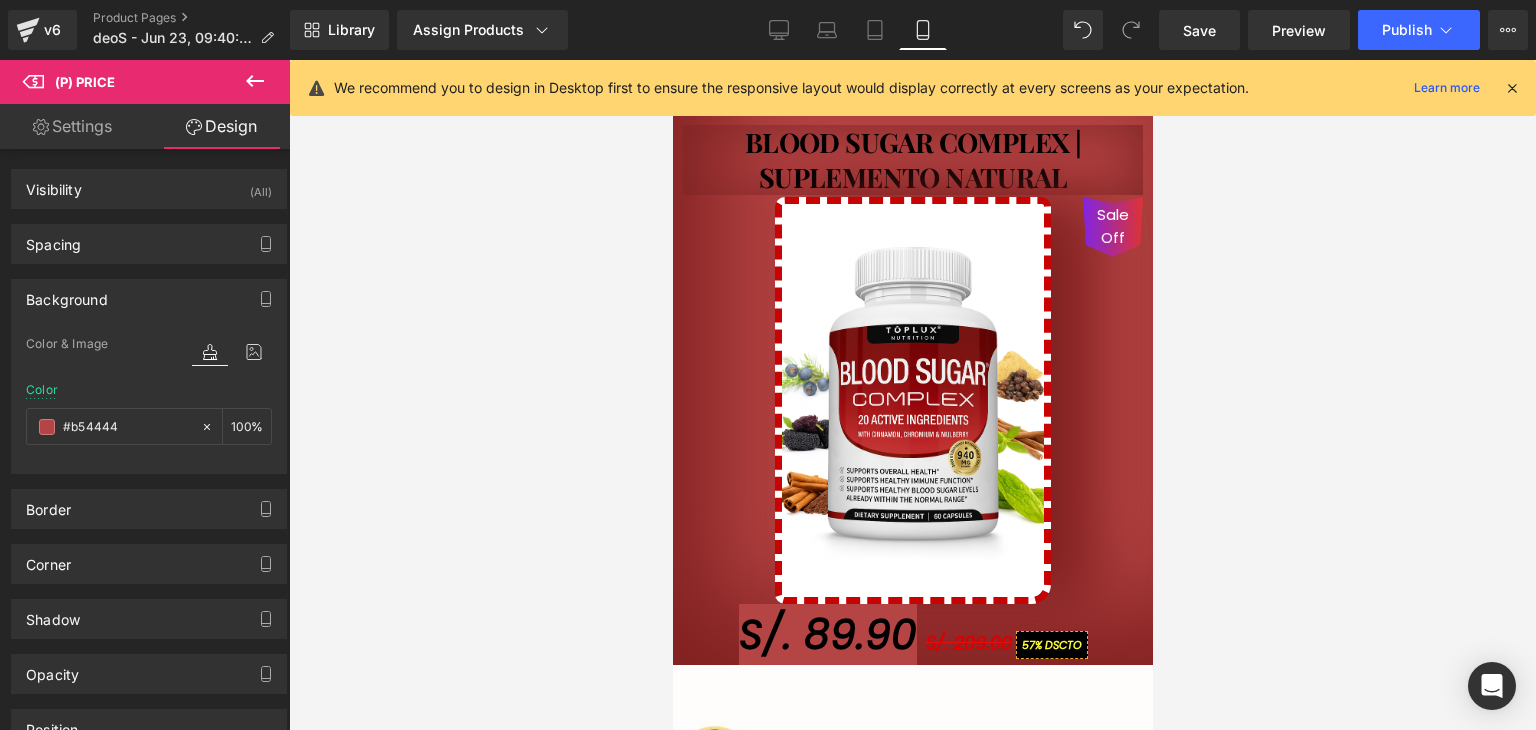 click at bounding box center [912, 395] 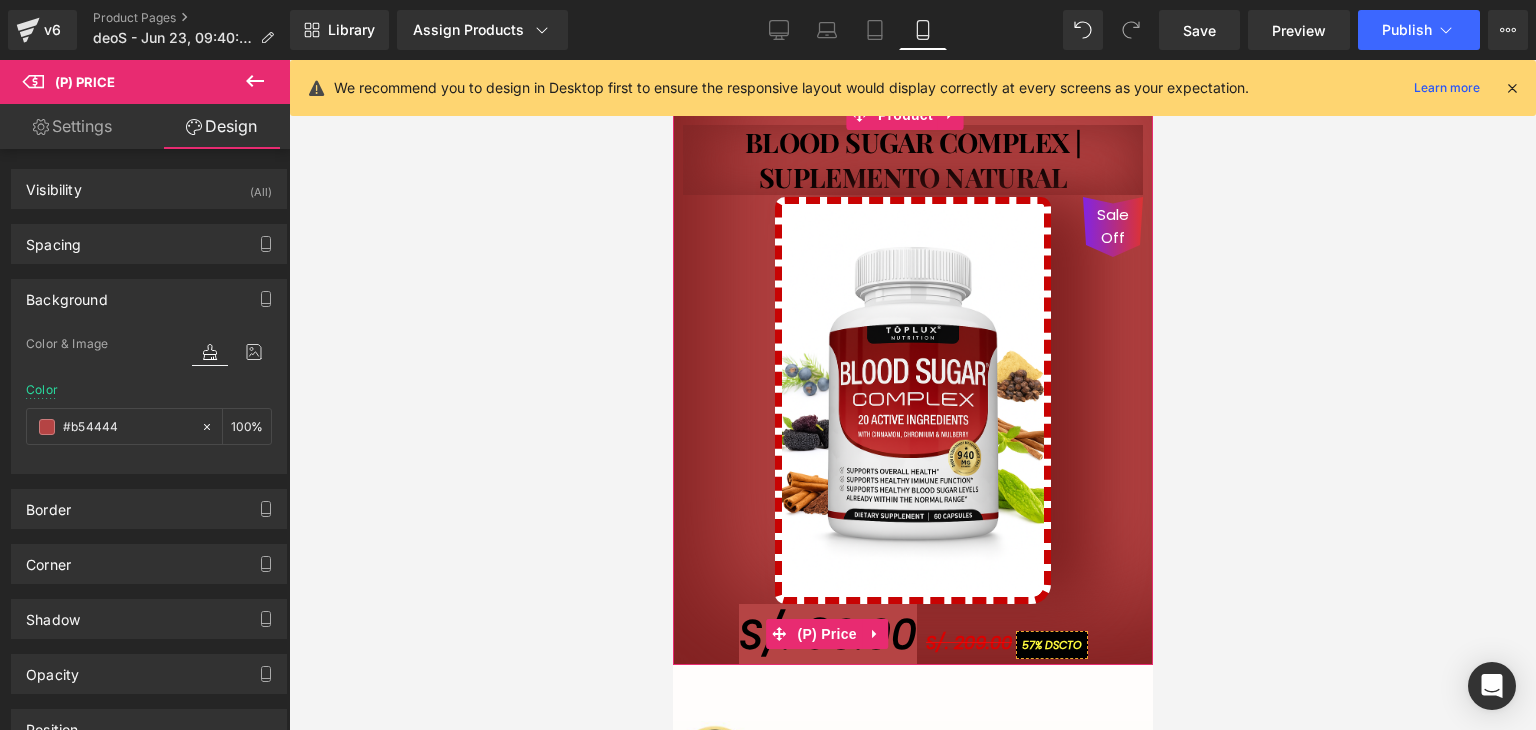 click on "S/. 89.90" at bounding box center [827, 635] 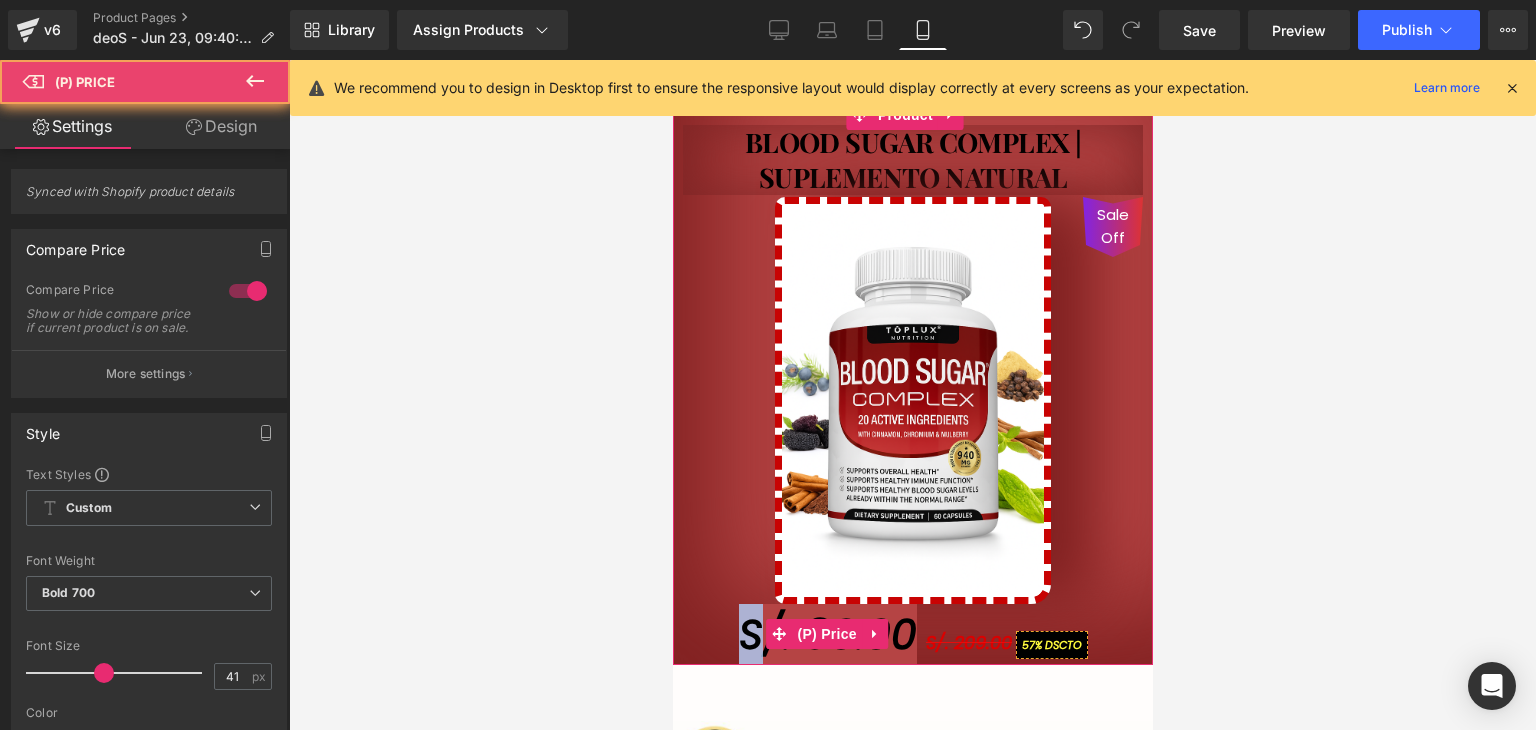 click on "S/. 89.90" at bounding box center (827, 635) 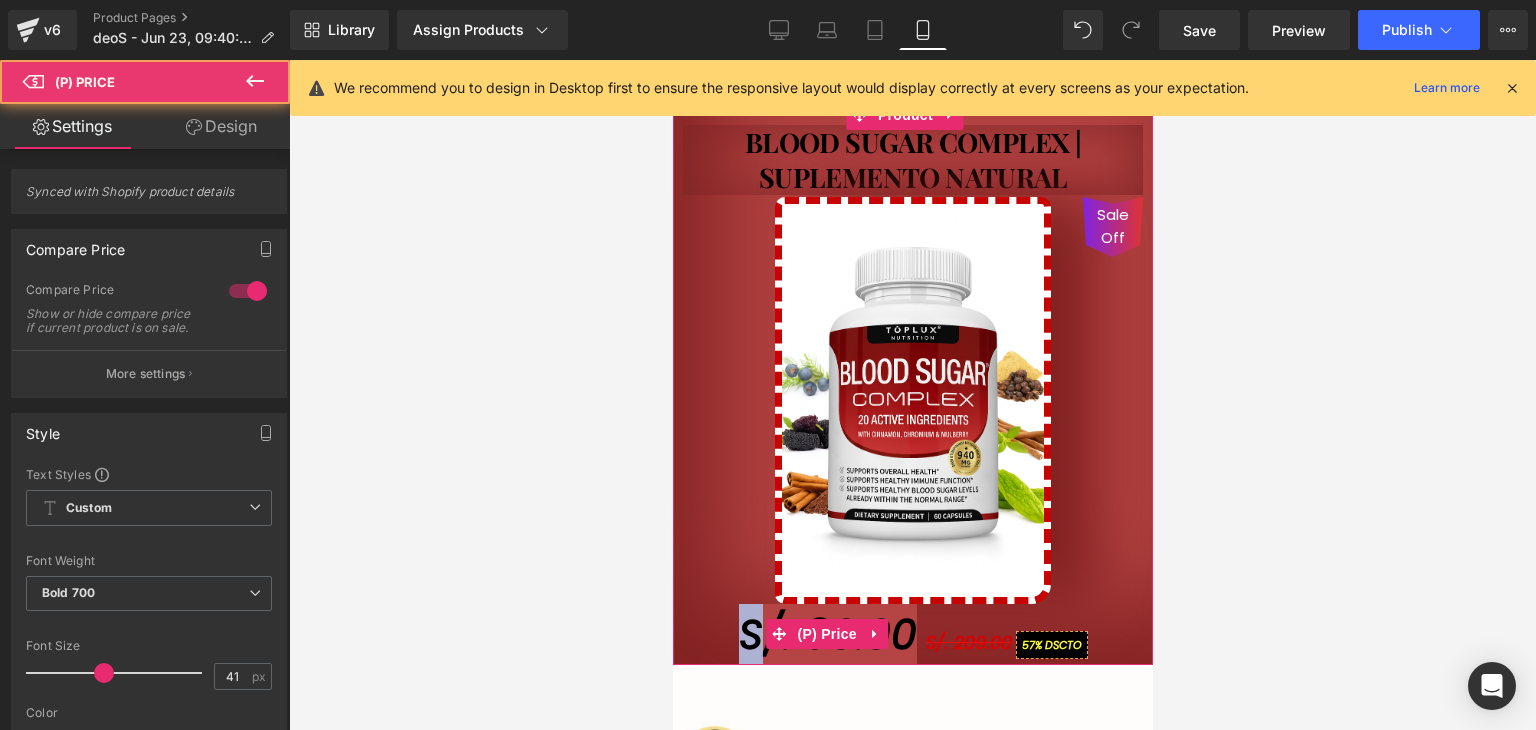 click on "S/. 89.90" at bounding box center (827, 635) 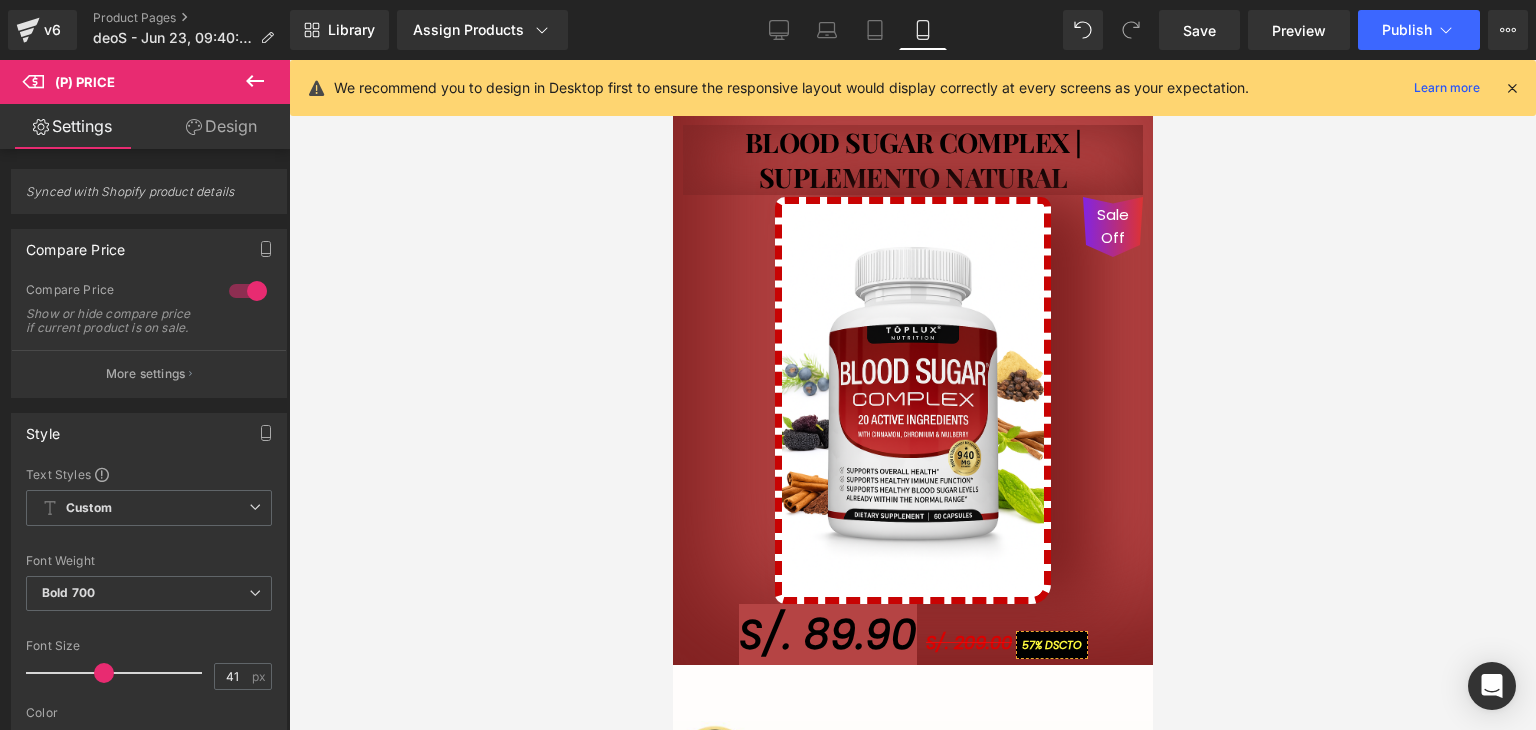 drag, startPoint x: 195, startPoint y: 132, endPoint x: 64, endPoint y: 356, distance: 259.49374 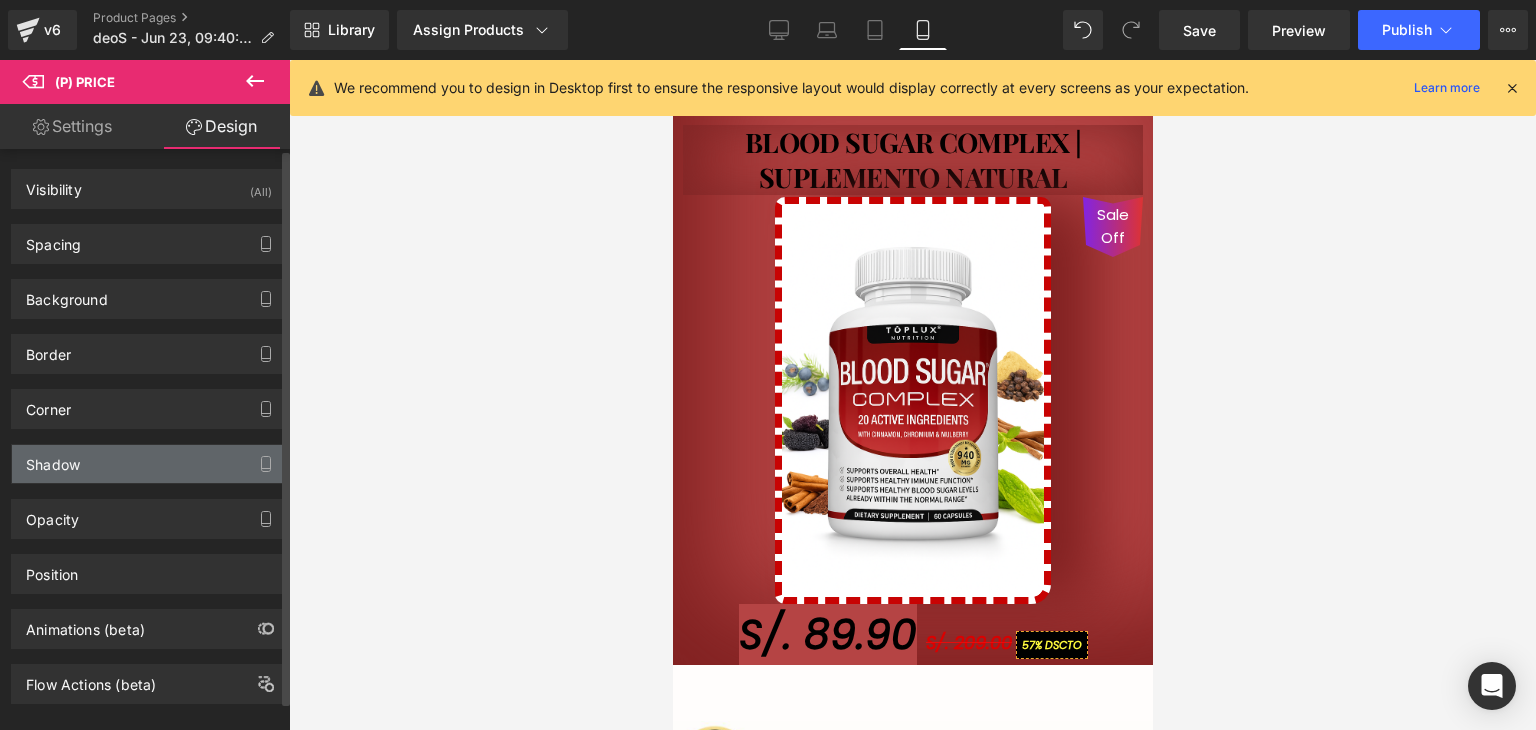 click on "Shadow" at bounding box center [149, 464] 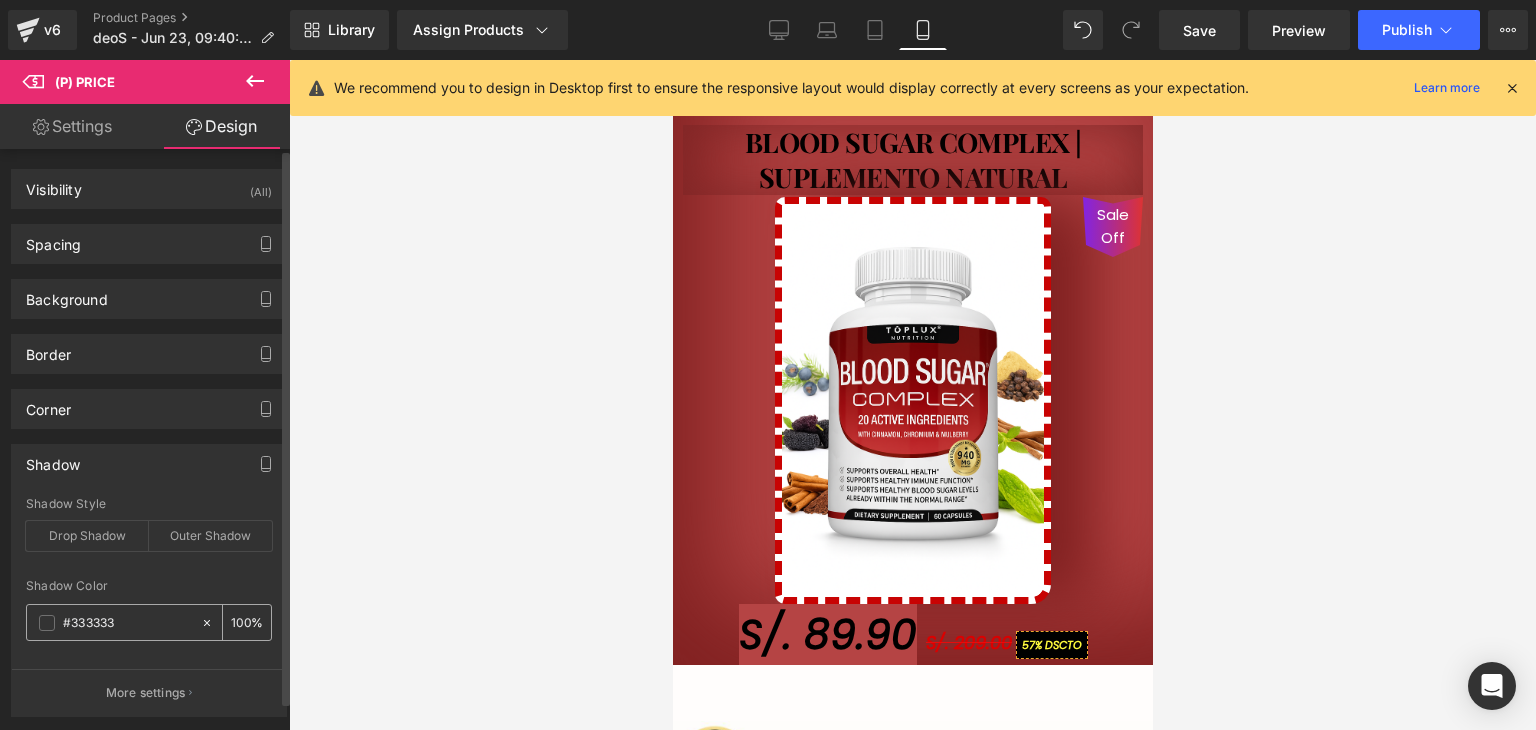 click on "#333333" at bounding box center (127, 623) 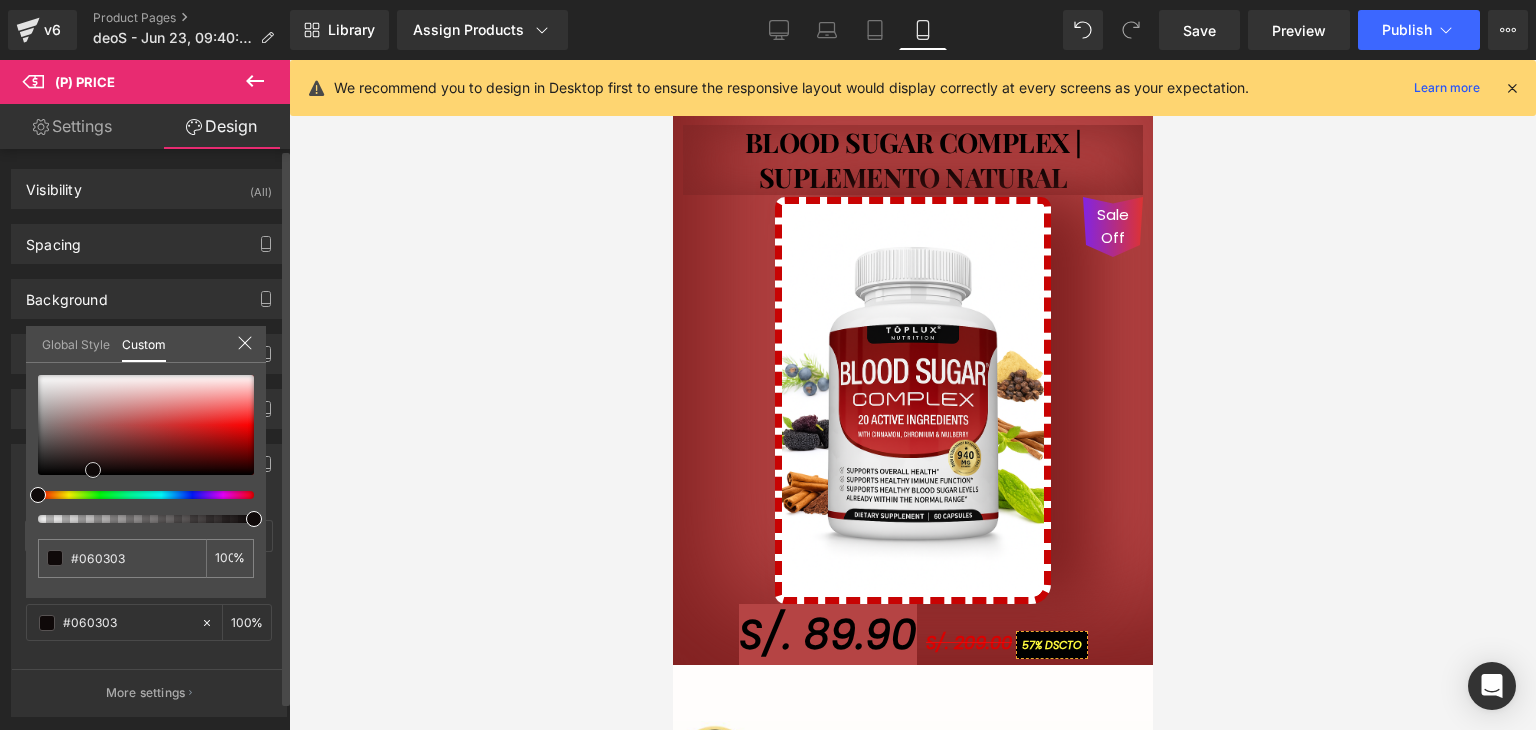 drag, startPoint x: 93, startPoint y: 469, endPoint x: 87, endPoint y: 479, distance: 11.661903 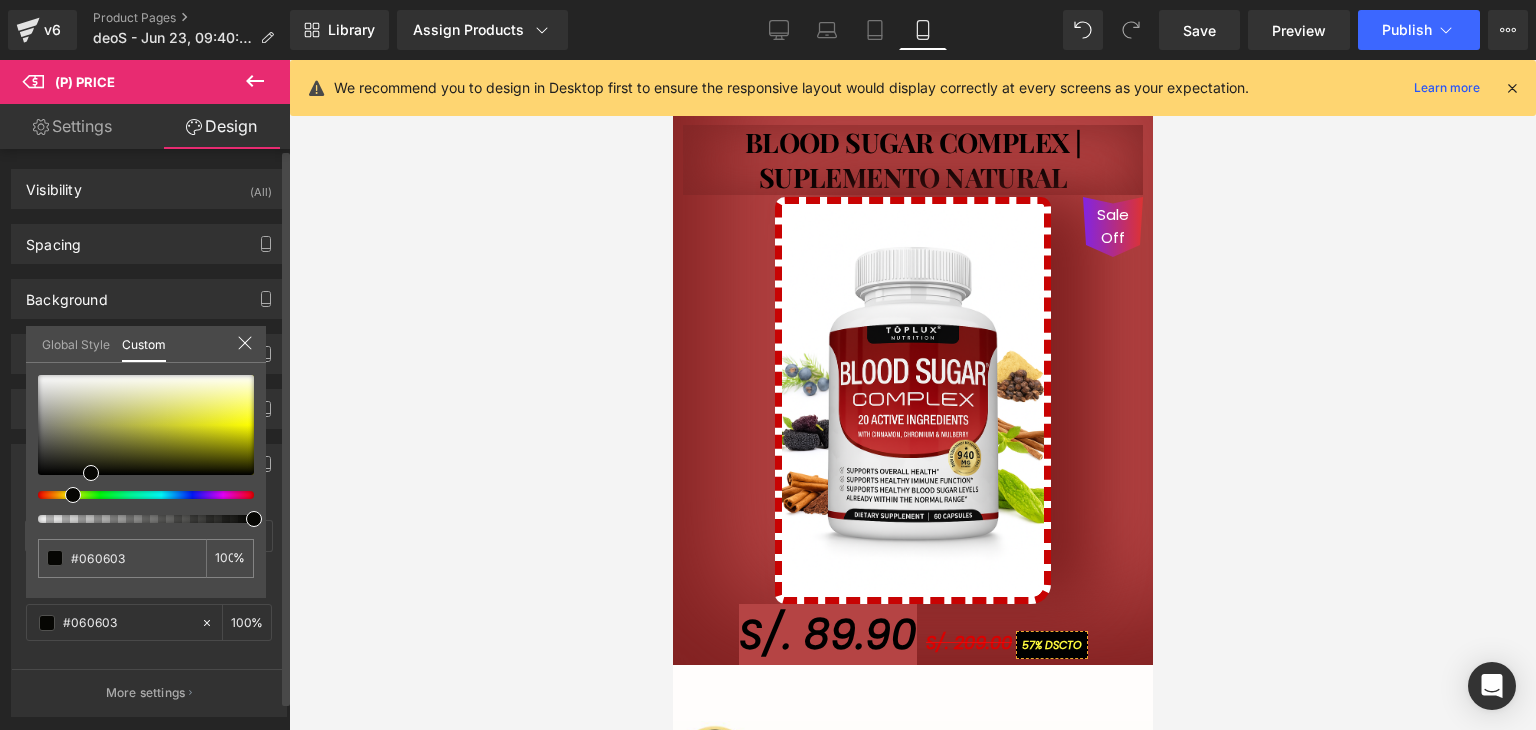 click at bounding box center [138, 495] 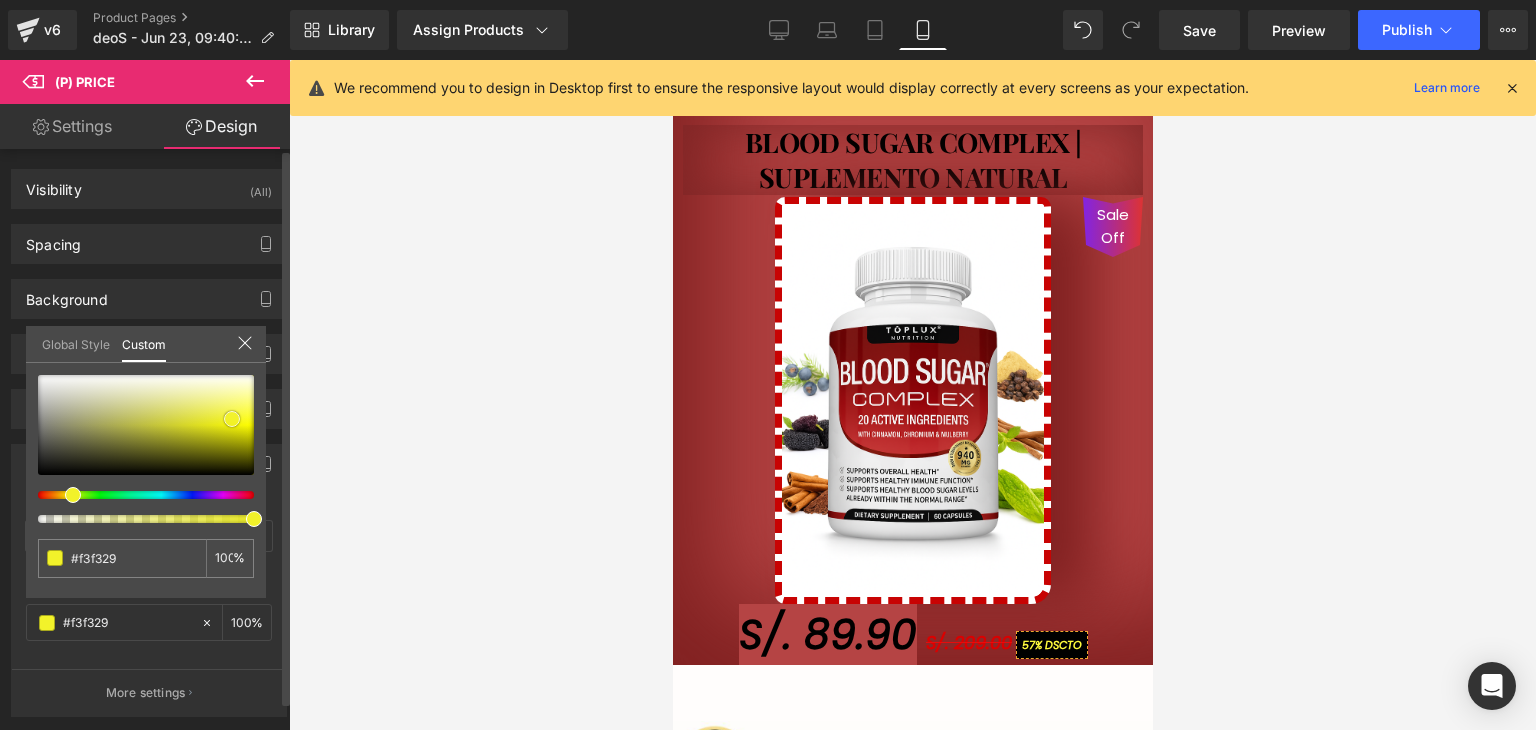 drag, startPoint x: 116, startPoint y: 451, endPoint x: 228, endPoint y: 429, distance: 114.14027 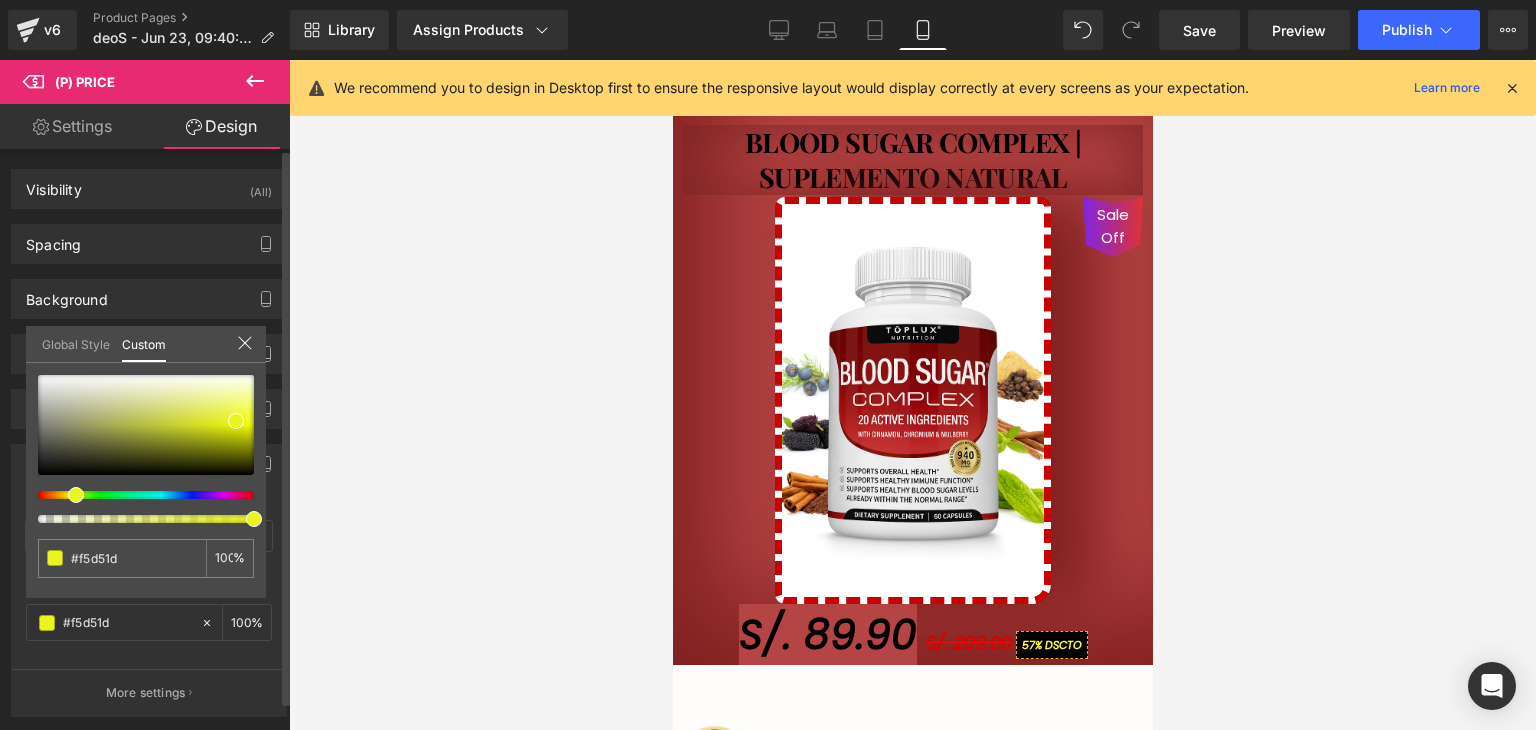 click at bounding box center [76, 495] 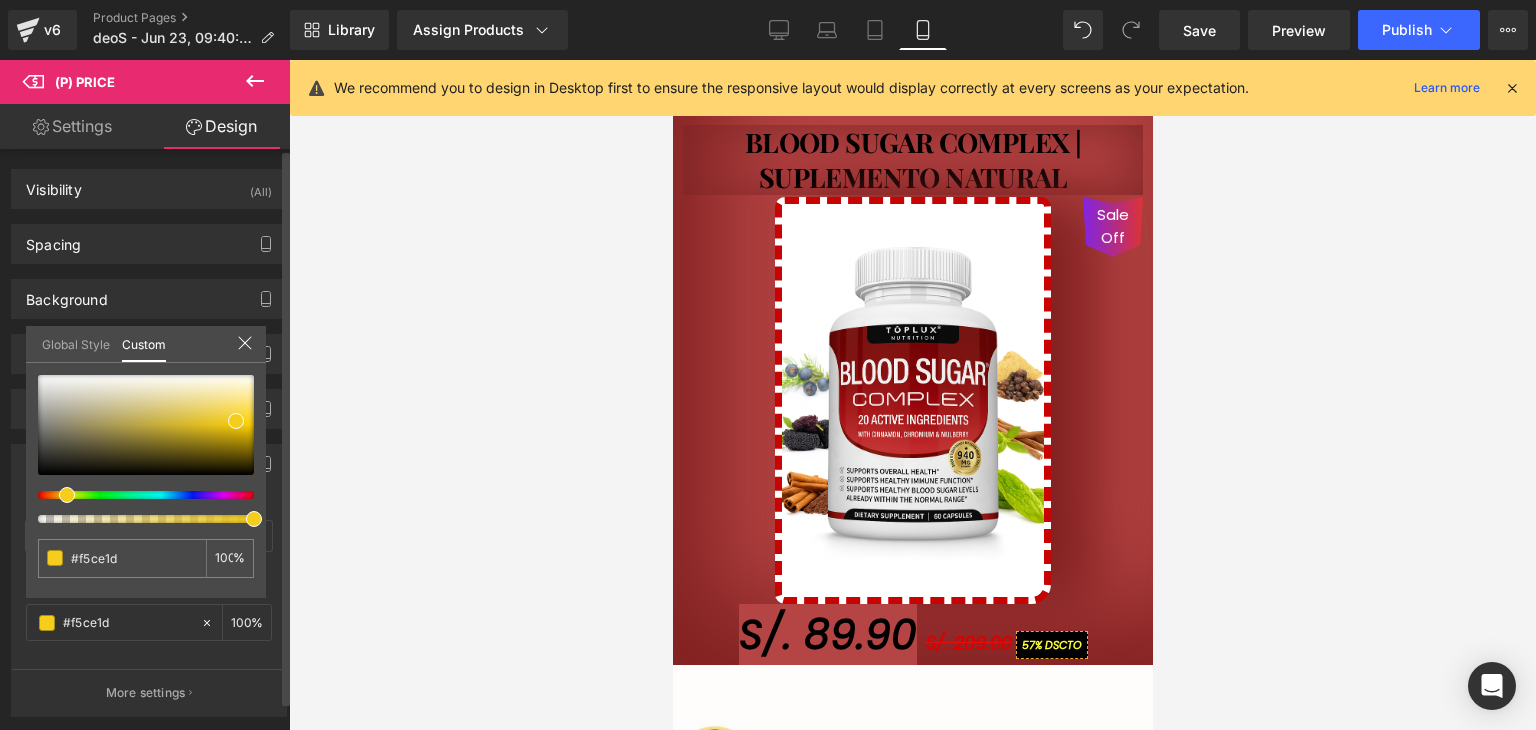 click at bounding box center [138, 495] 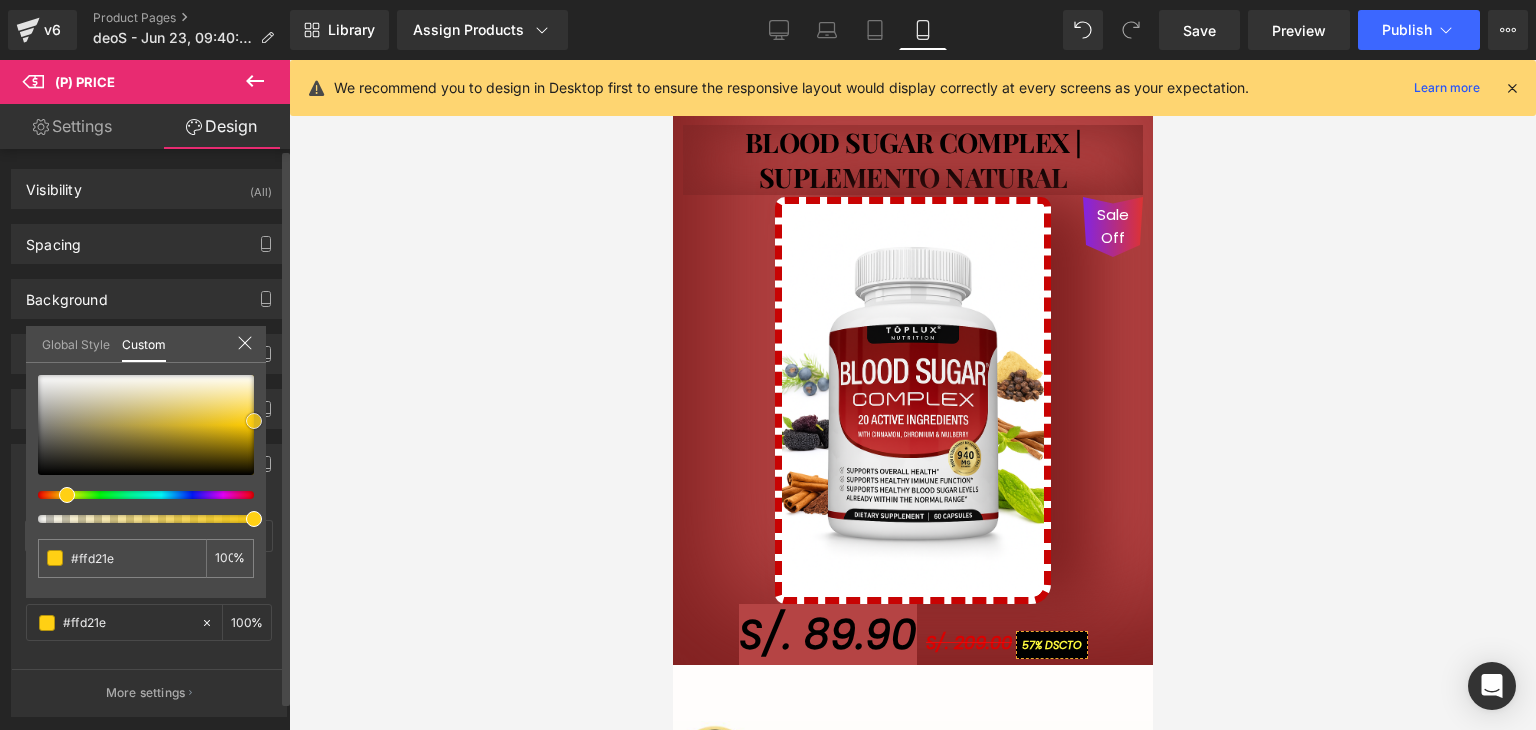 drag, startPoint x: 224, startPoint y: 441, endPoint x: 259, endPoint y: 418, distance: 41.880783 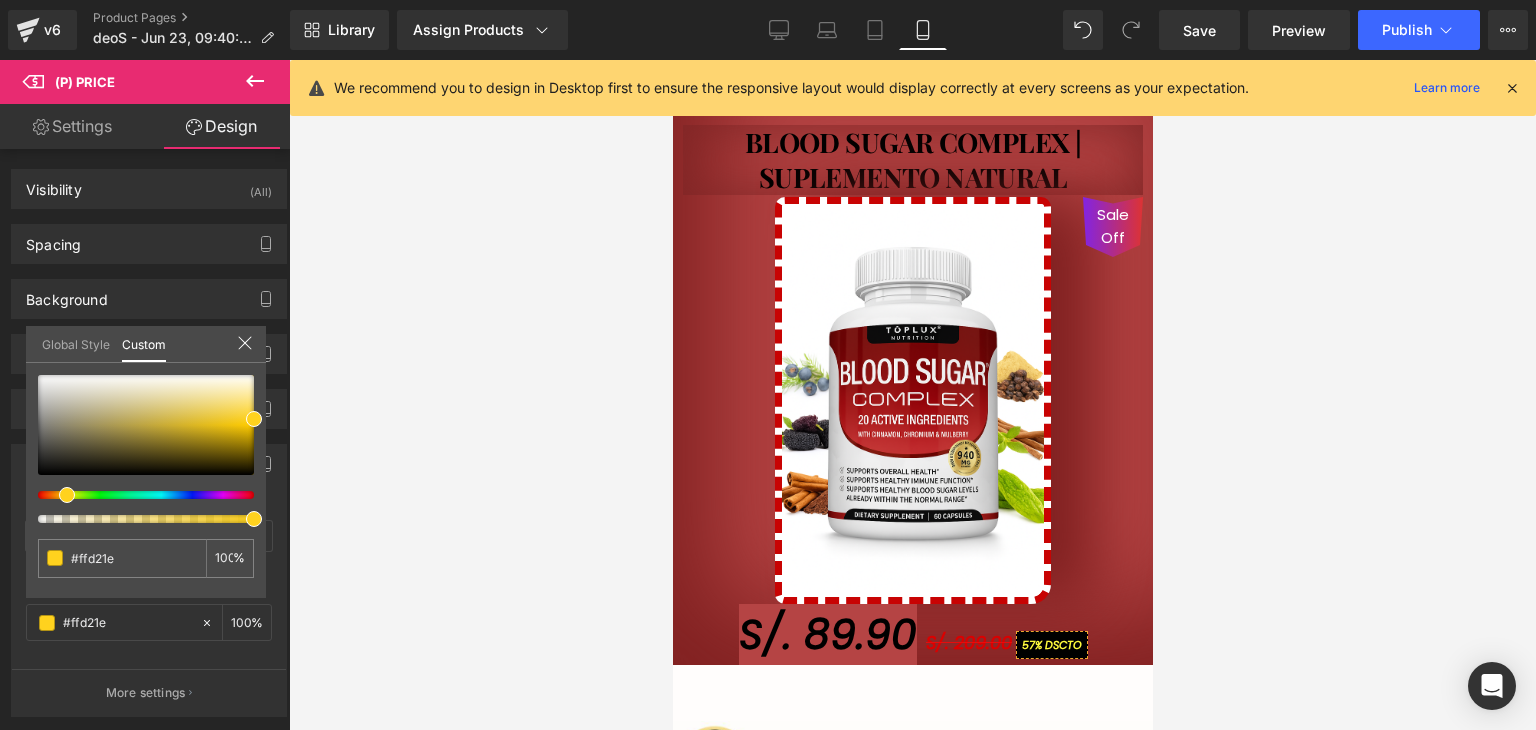drag, startPoint x: 569, startPoint y: 485, endPoint x: 560, endPoint y: 490, distance: 10.29563 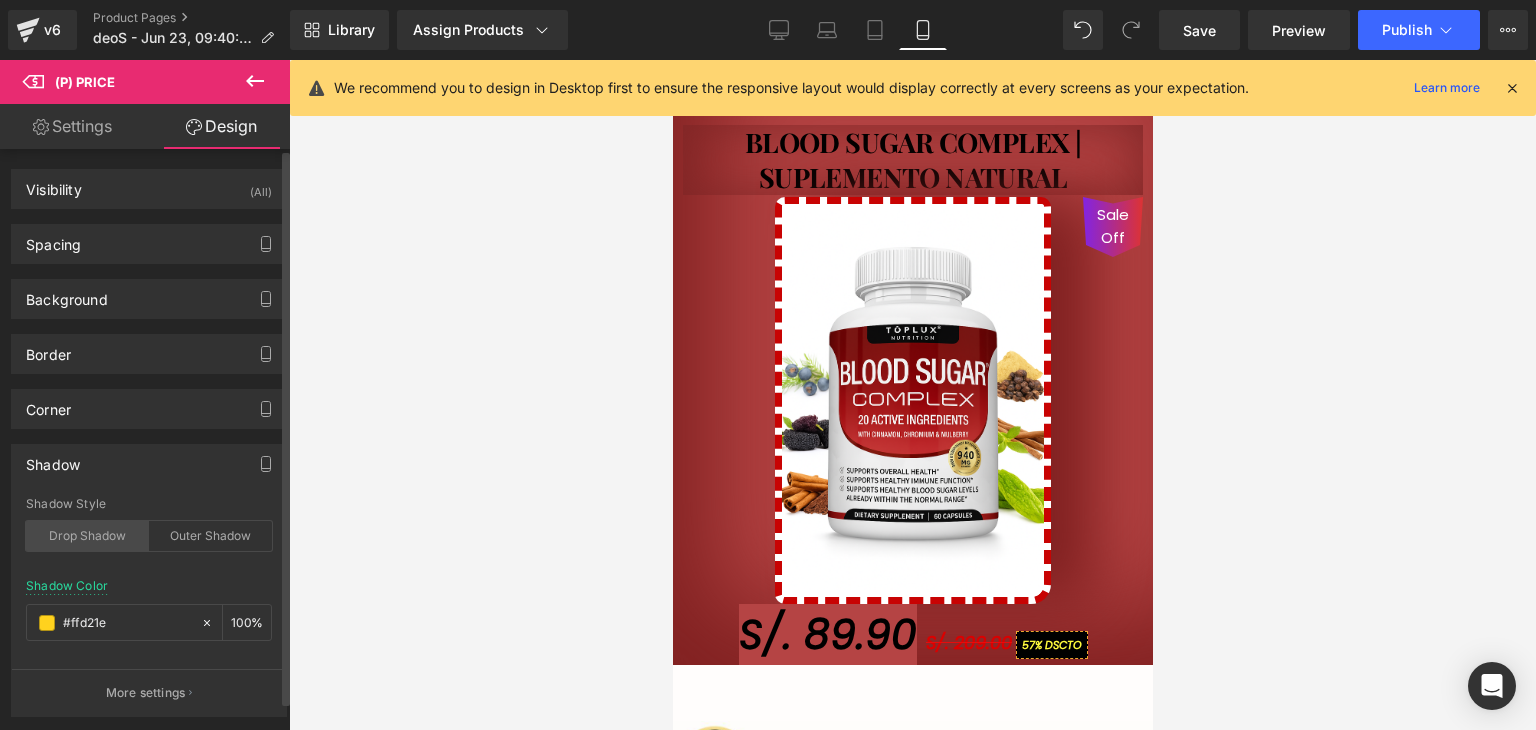 click on "Drop Shadow" at bounding box center [87, 536] 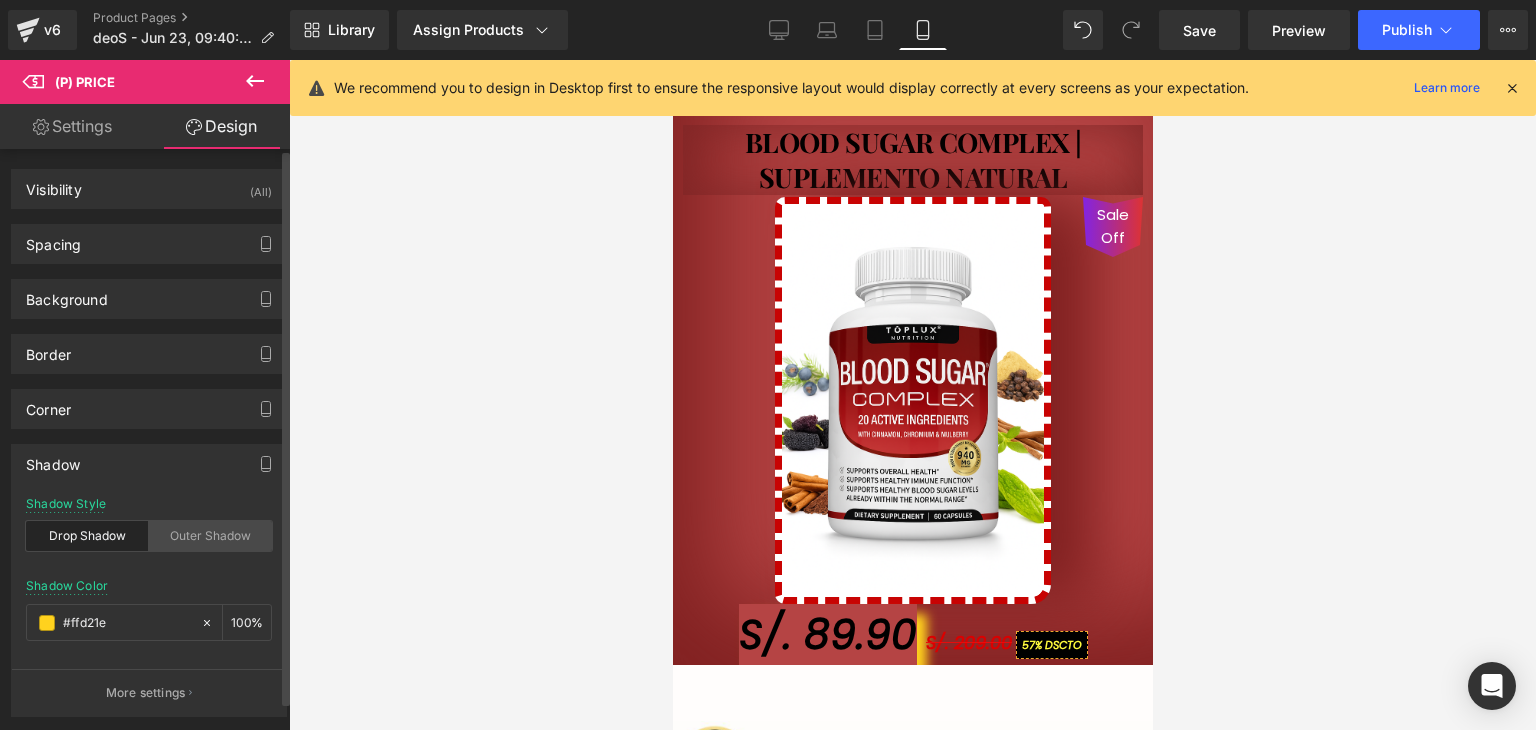 click on "Outer Shadow" at bounding box center (210, 536) 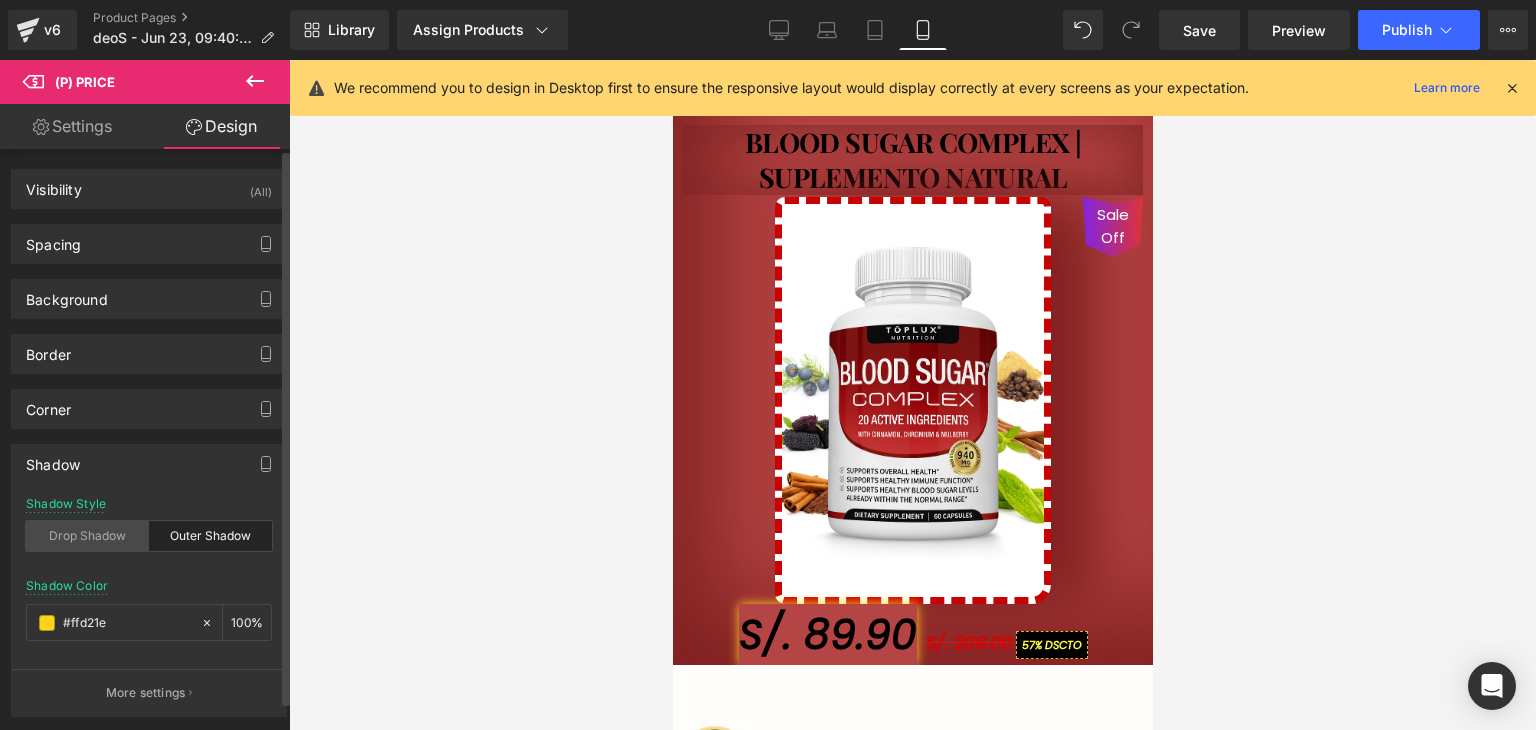 click on "Drop Shadow" at bounding box center [87, 536] 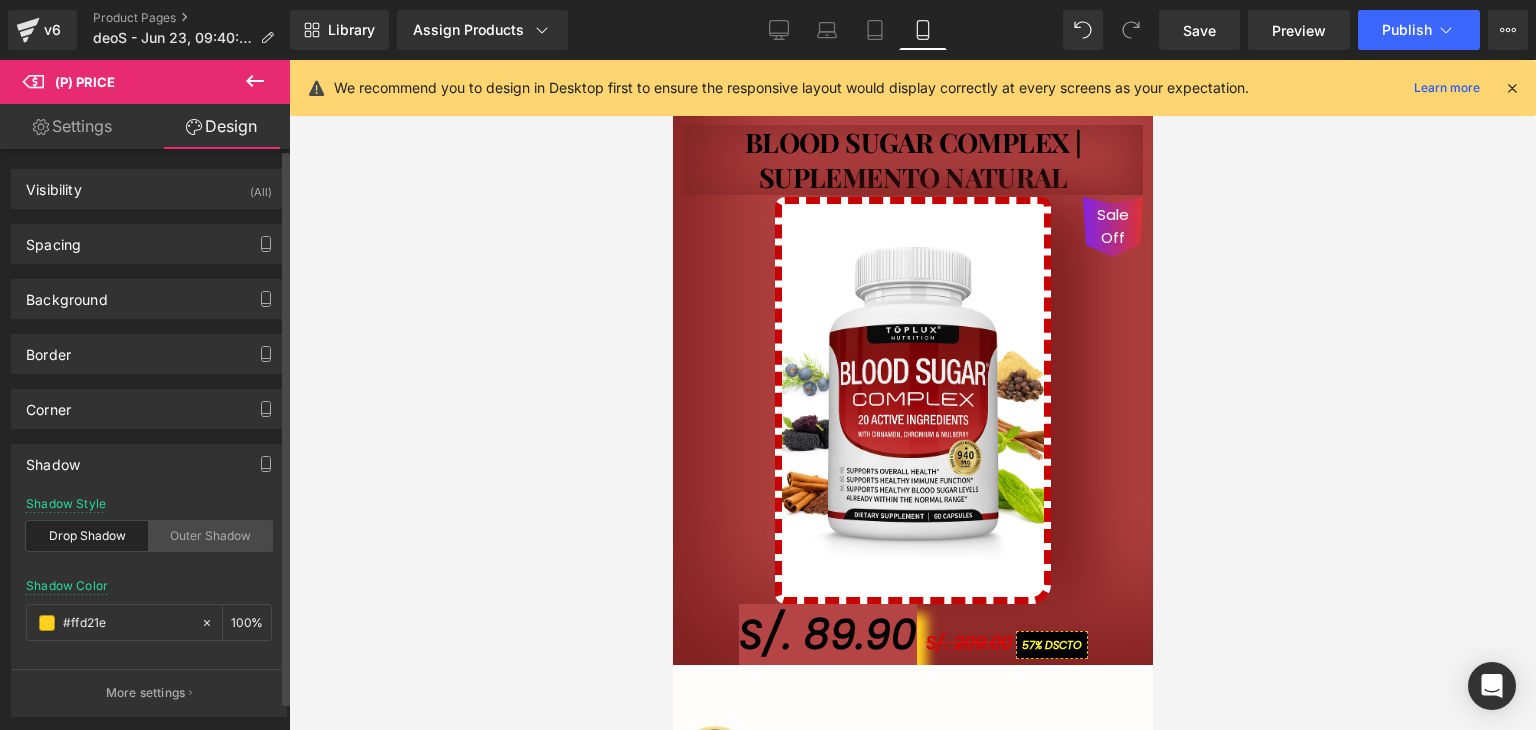 click on "Outer Shadow" at bounding box center [210, 536] 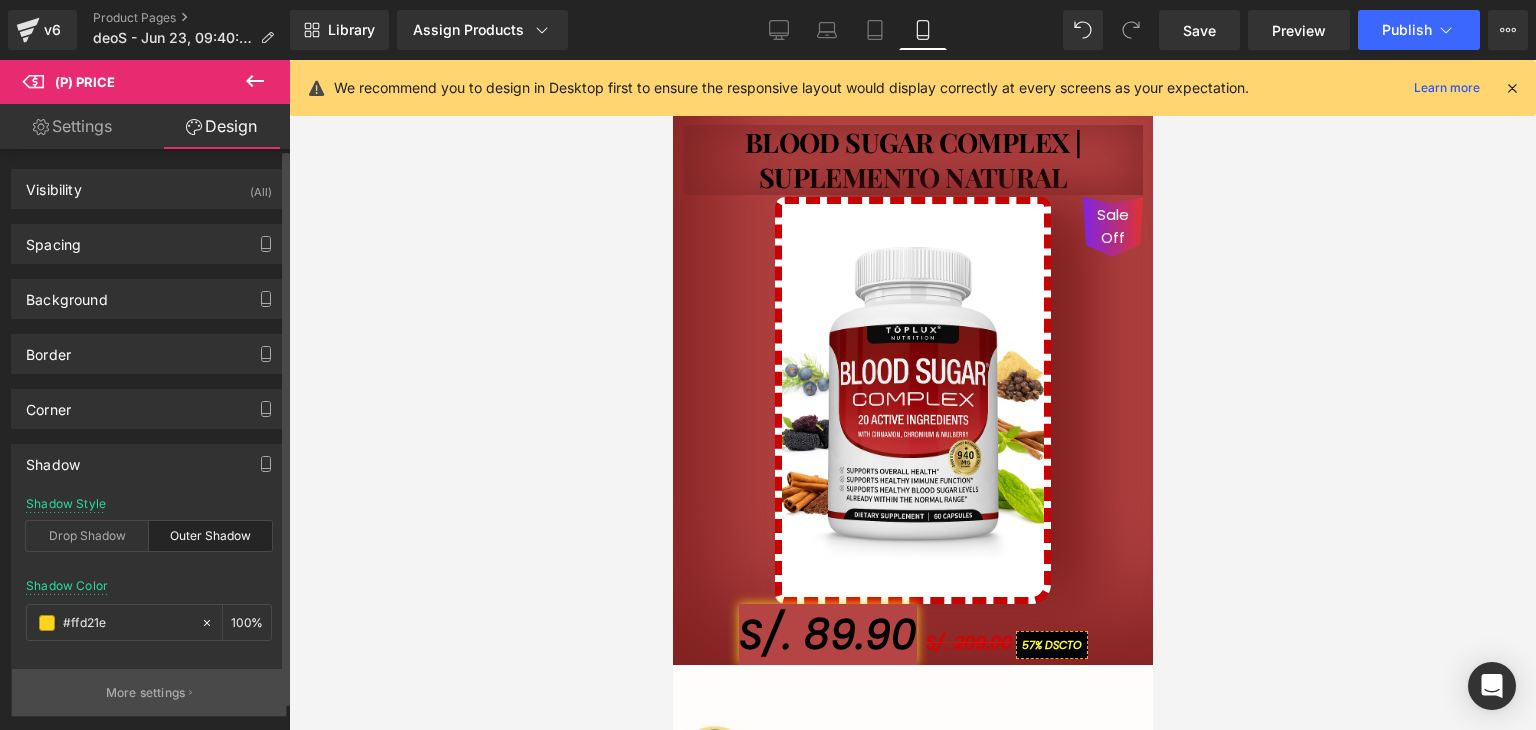 click on "More settings" at bounding box center [146, 693] 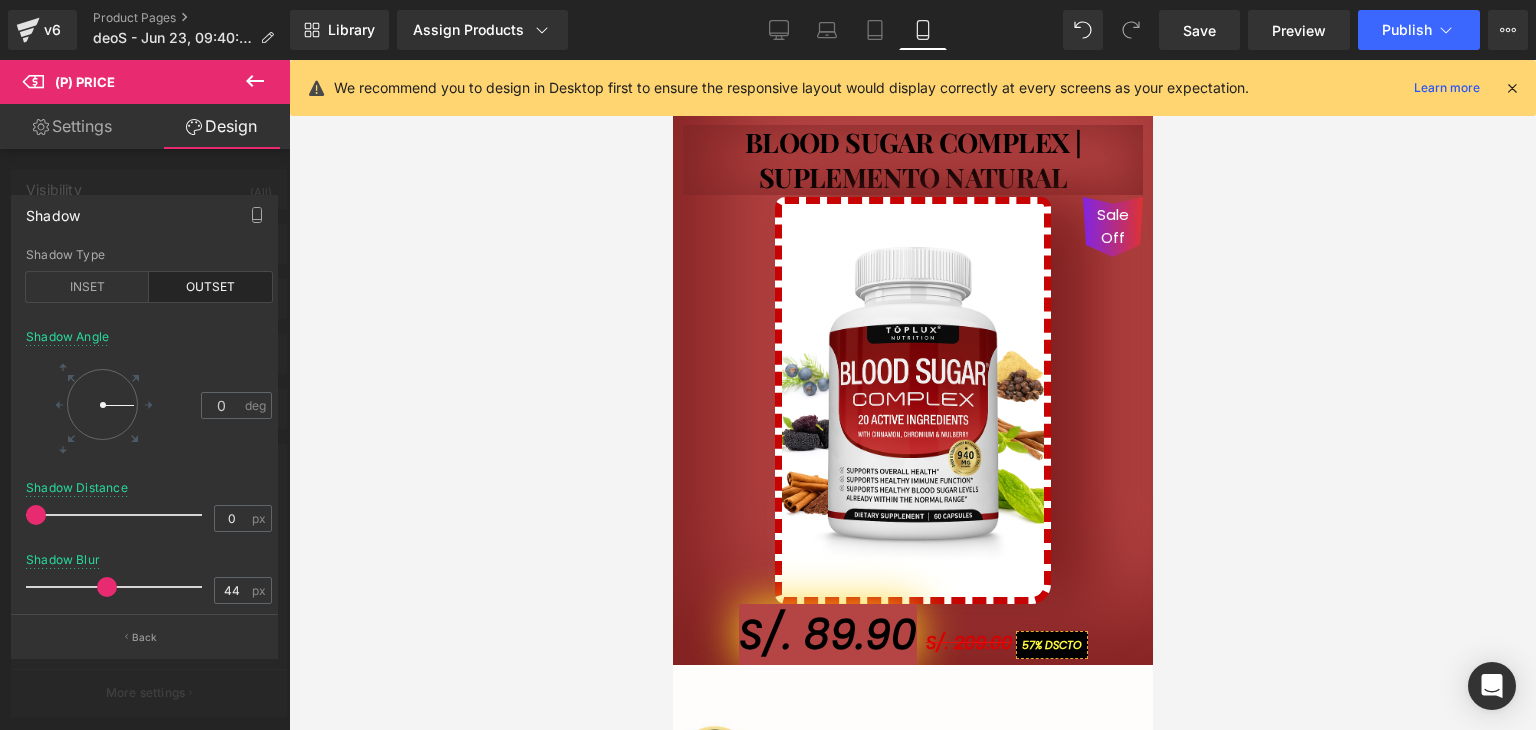 drag, startPoint x: 47, startPoint y: 581, endPoint x: 101, endPoint y: 574, distance: 54.451813 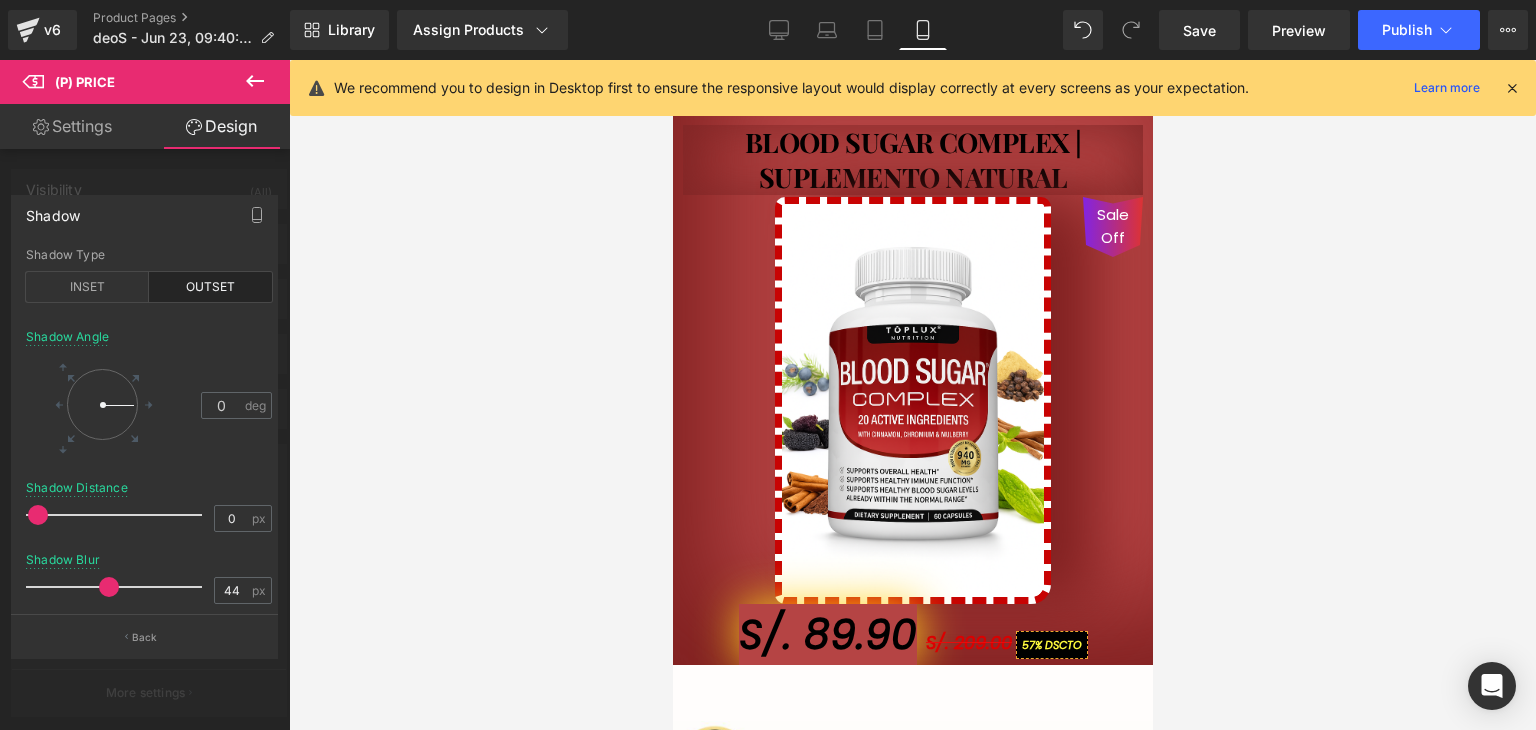 click at bounding box center [38, 515] 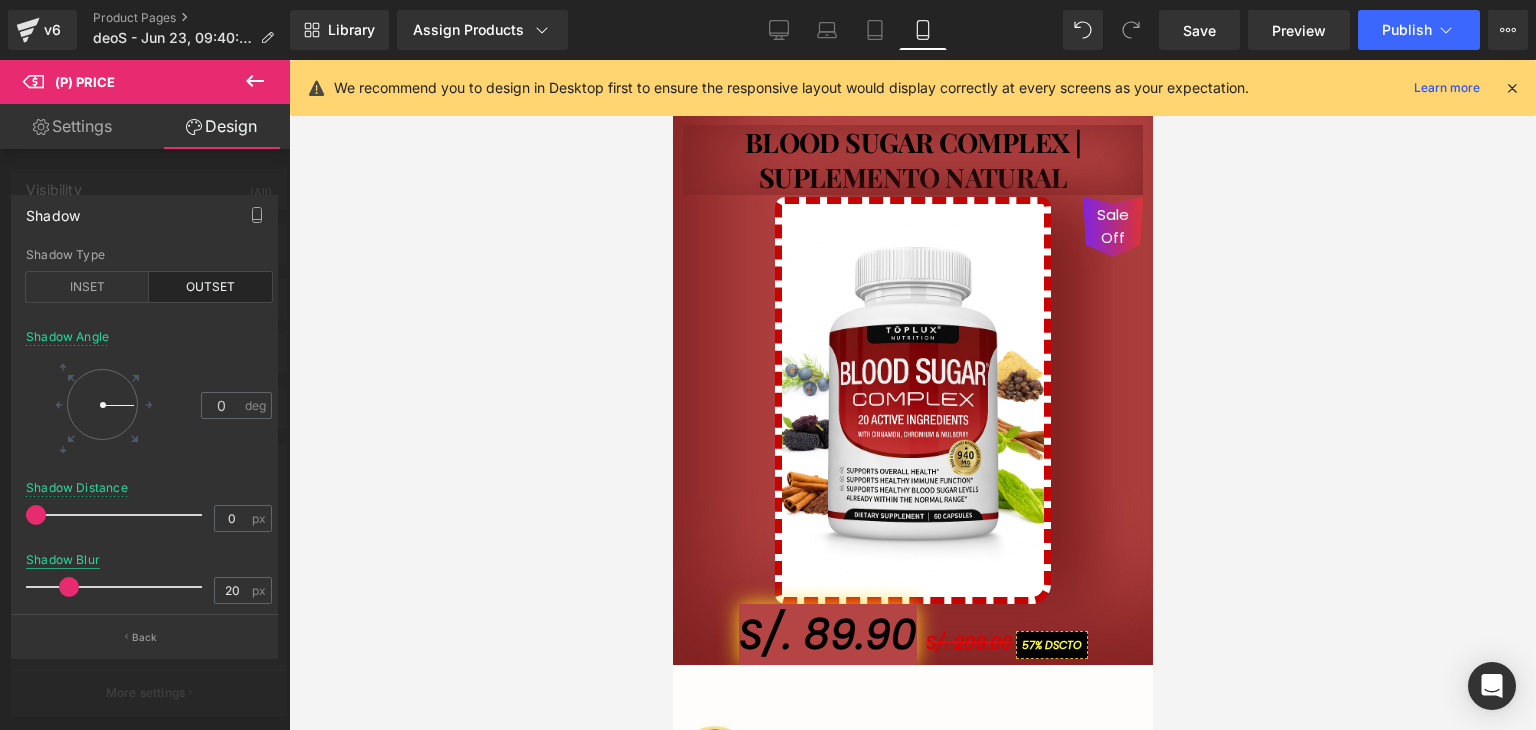 drag, startPoint x: 98, startPoint y: 586, endPoint x: 60, endPoint y: 561, distance: 45.486263 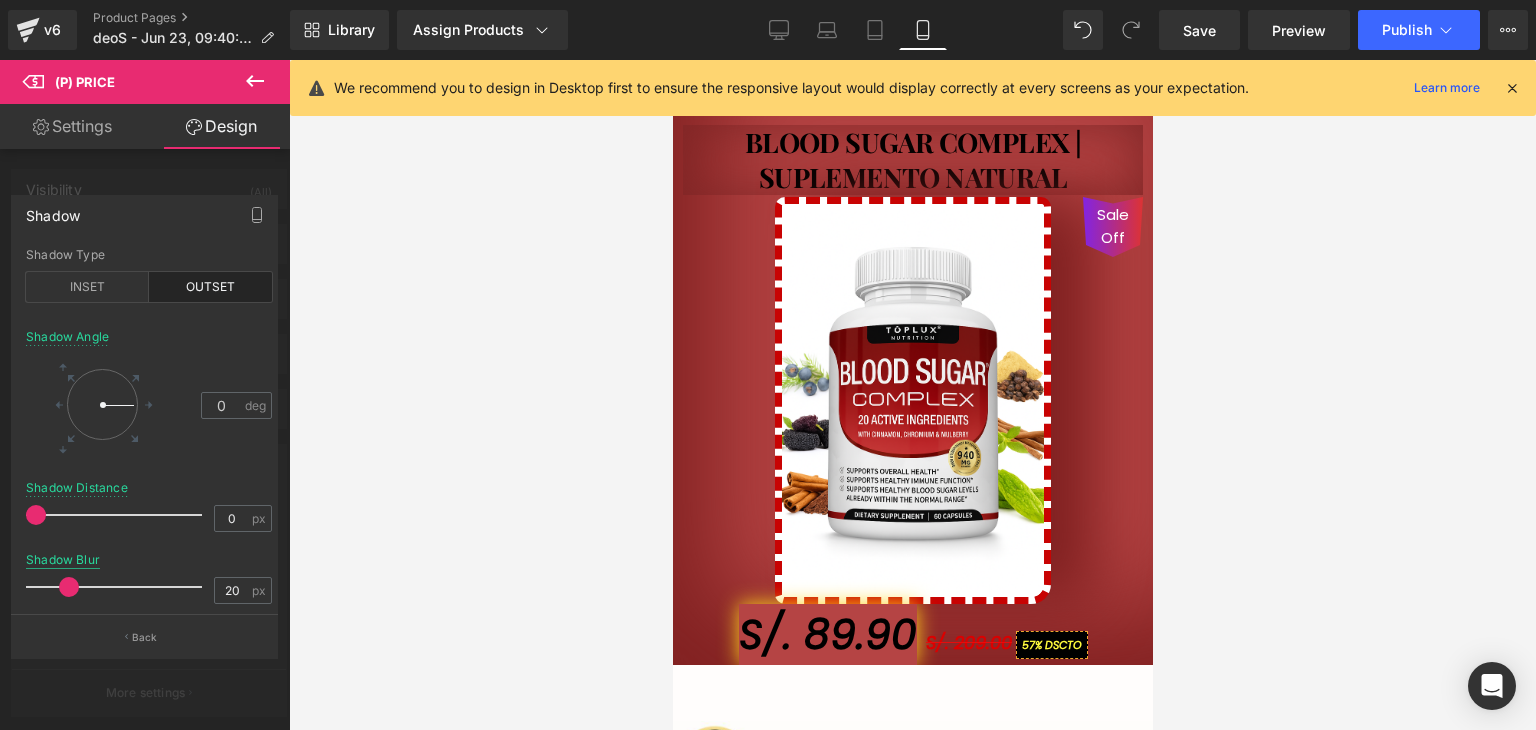 click on "Shadow Blur 20 px" at bounding box center (149, 586) 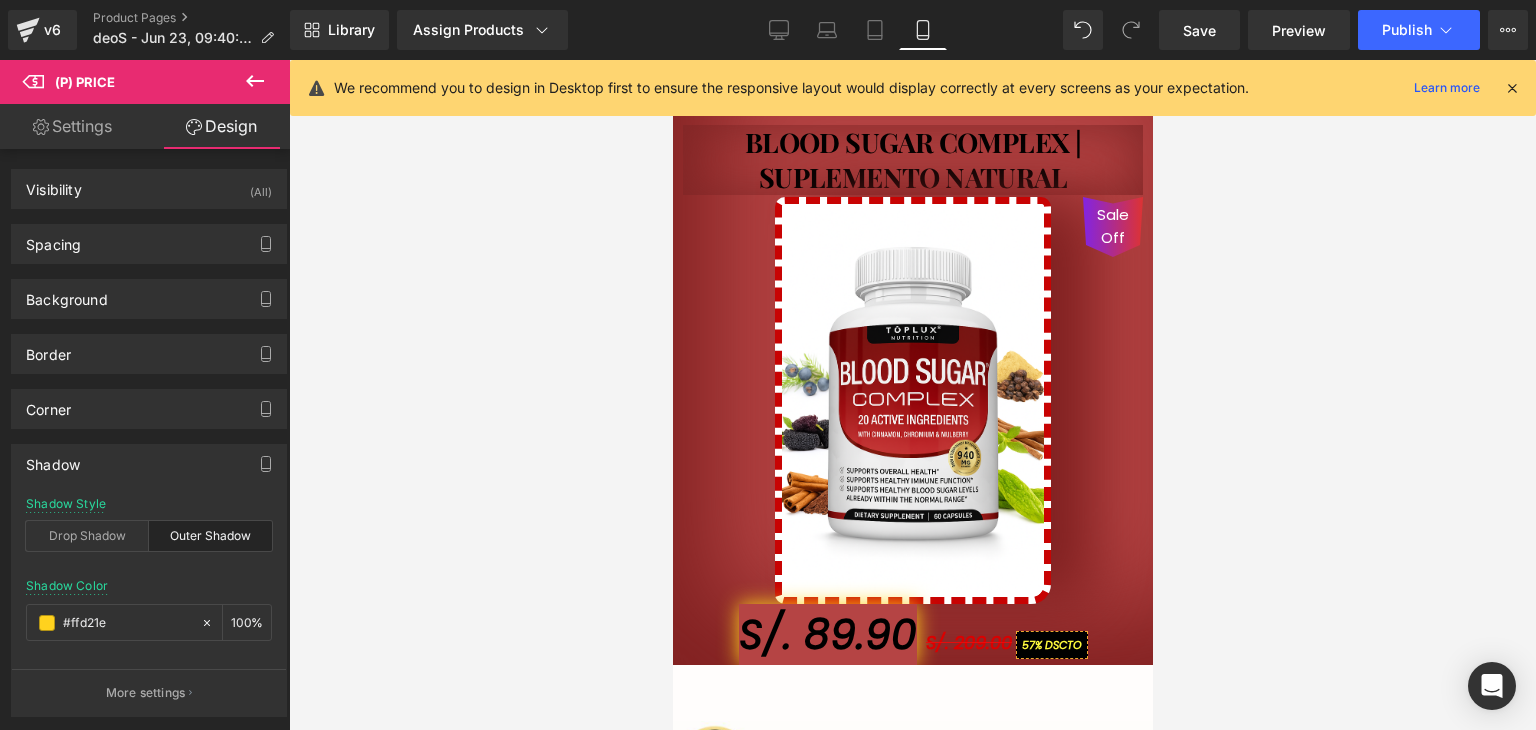click at bounding box center (912, 395) 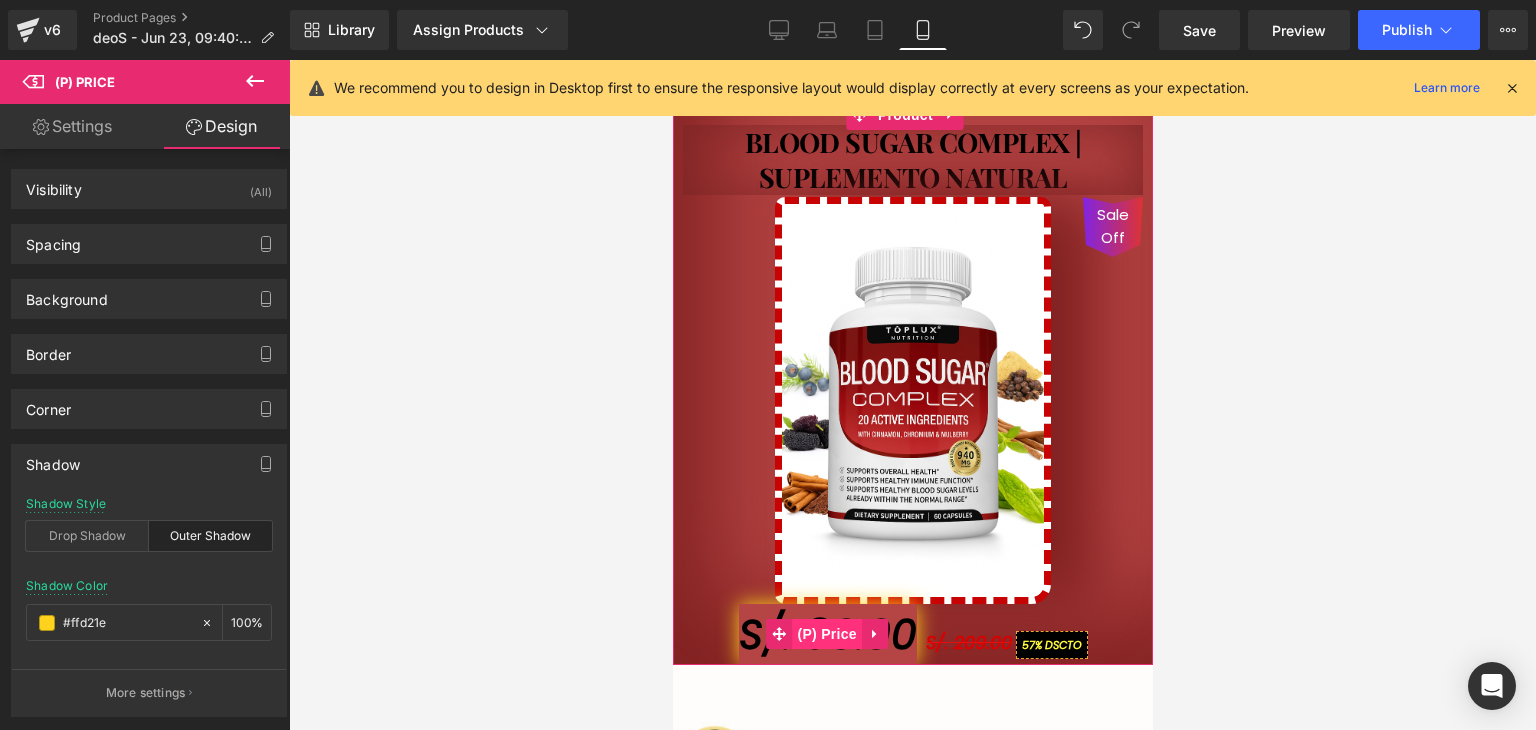 click on "(P) Price" at bounding box center (826, 634) 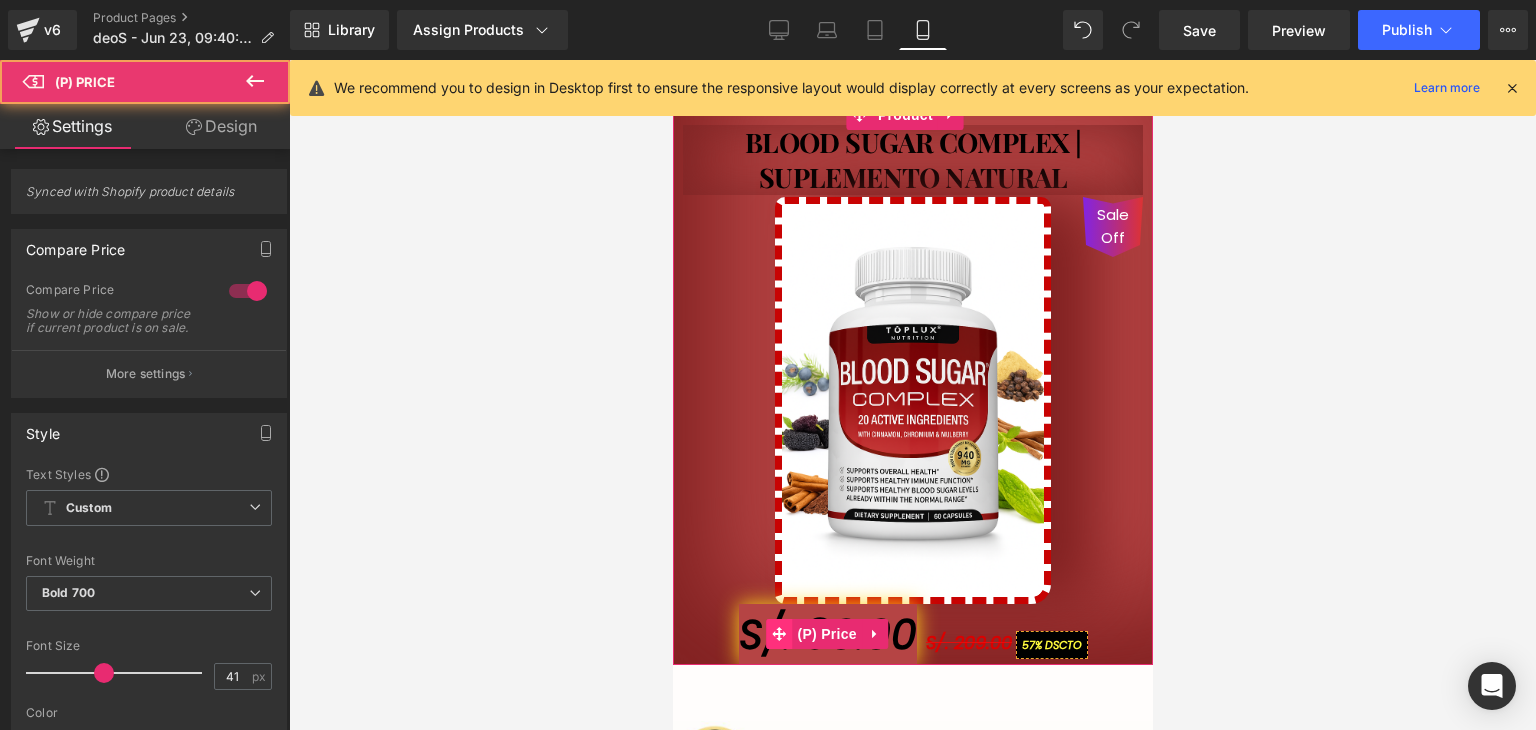 click at bounding box center (778, 634) 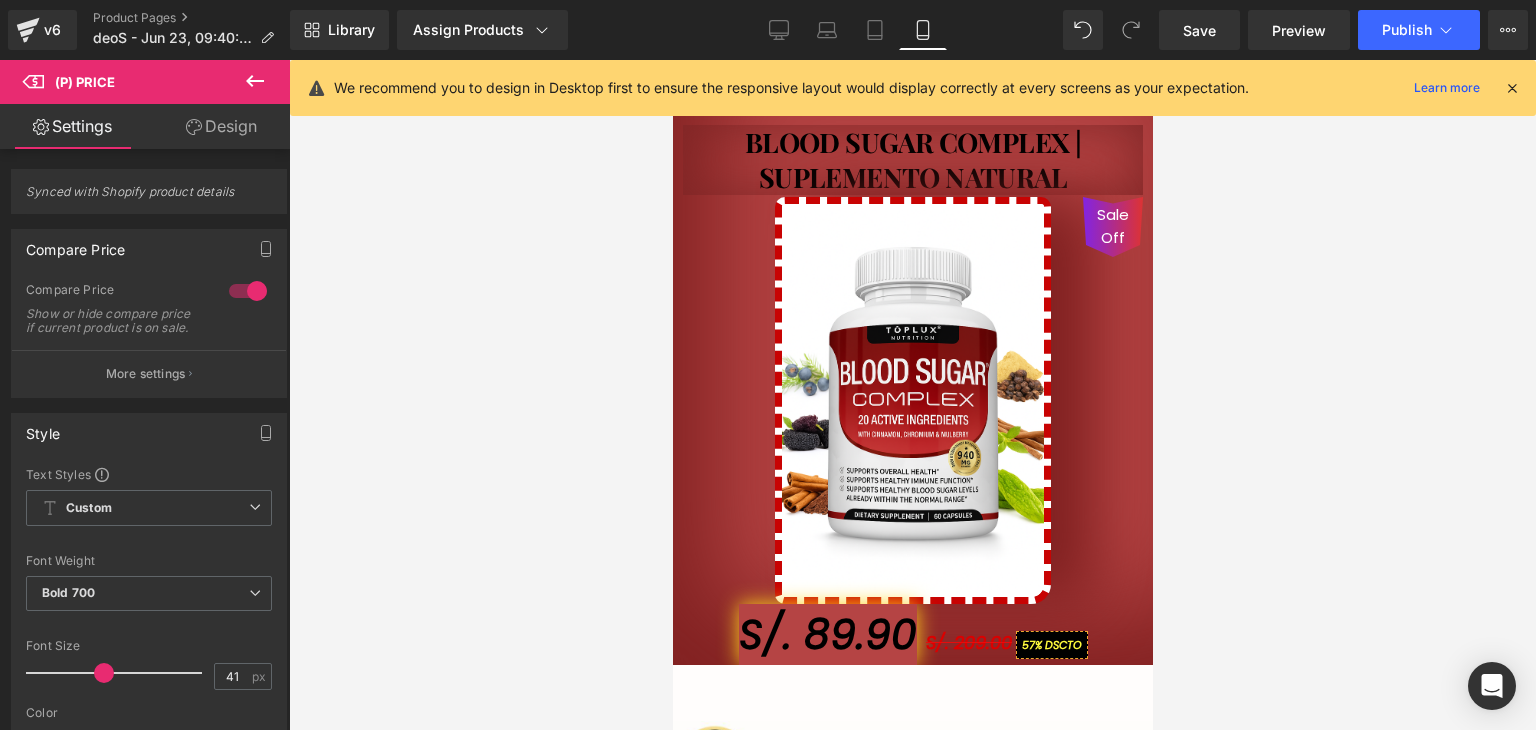 click on "Design" at bounding box center [221, 126] 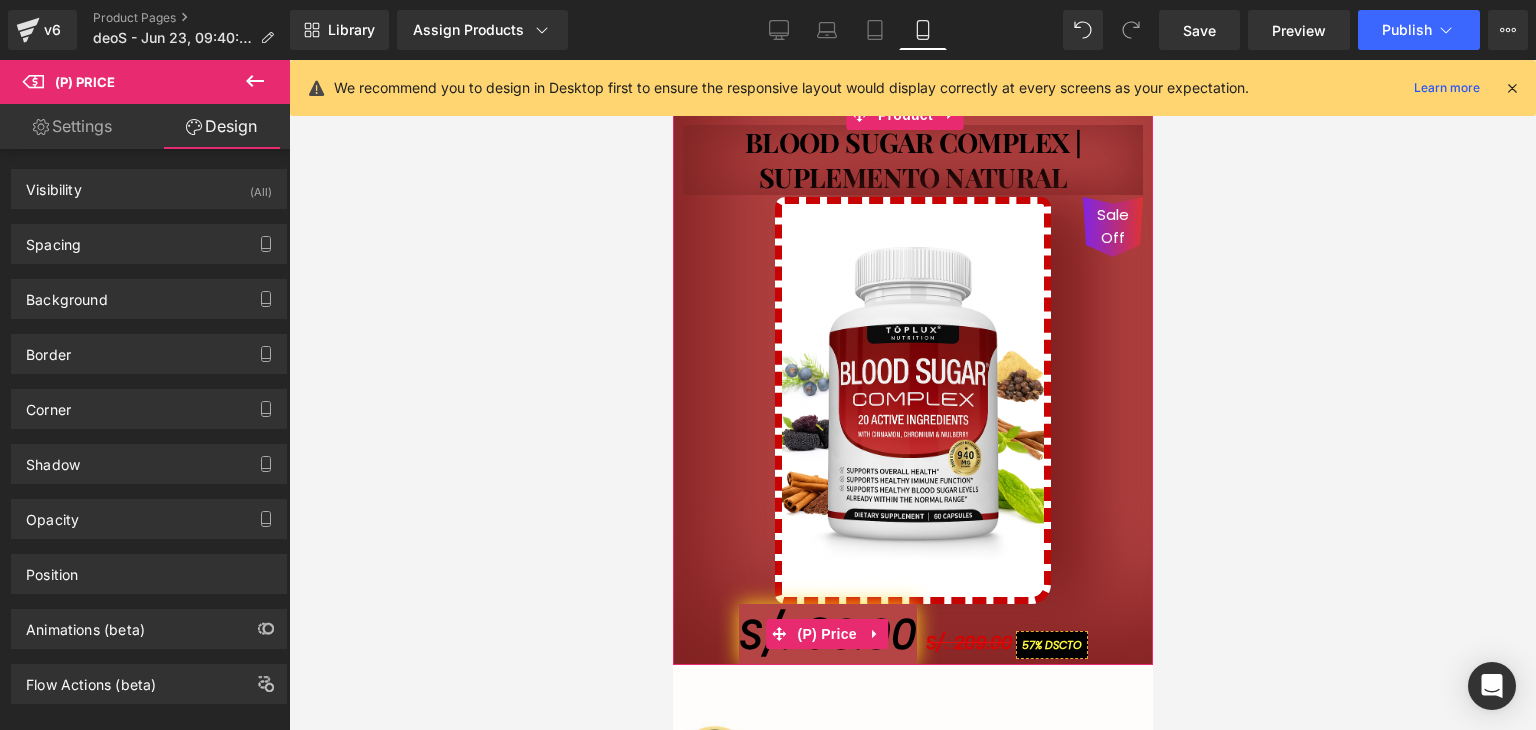 click on "S/. 89.90" at bounding box center [827, 635] 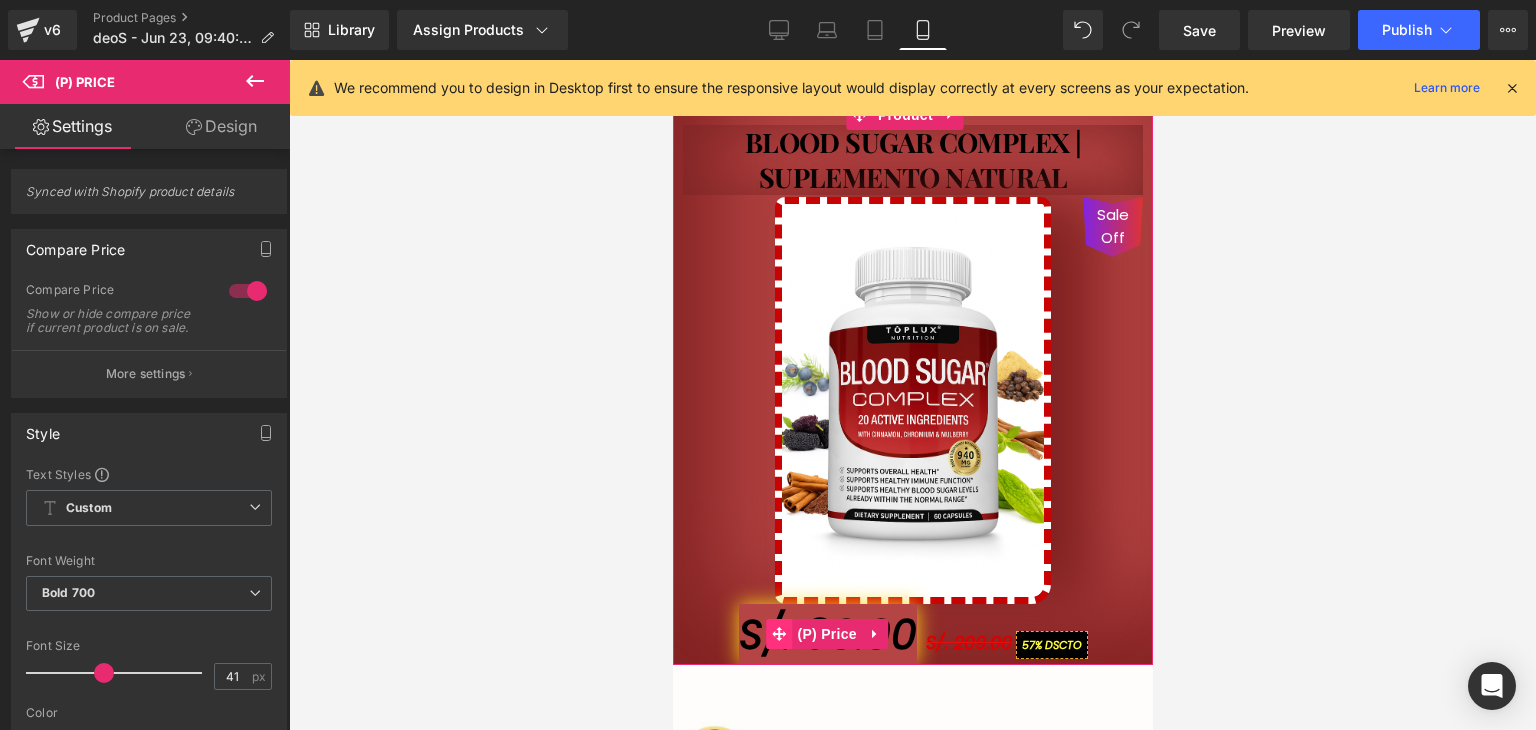 click at bounding box center (778, 634) 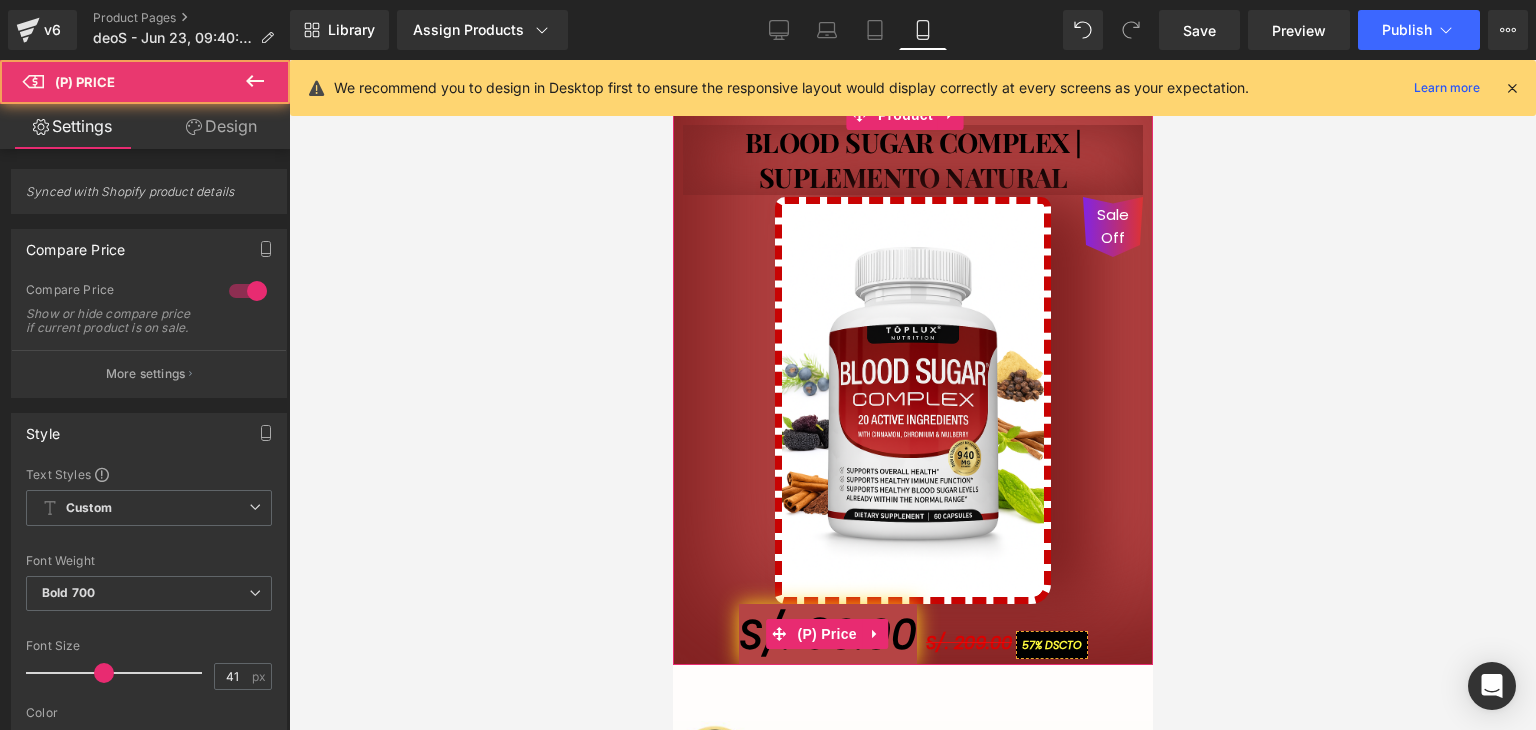 click on "S/. 89.90" at bounding box center (827, 635) 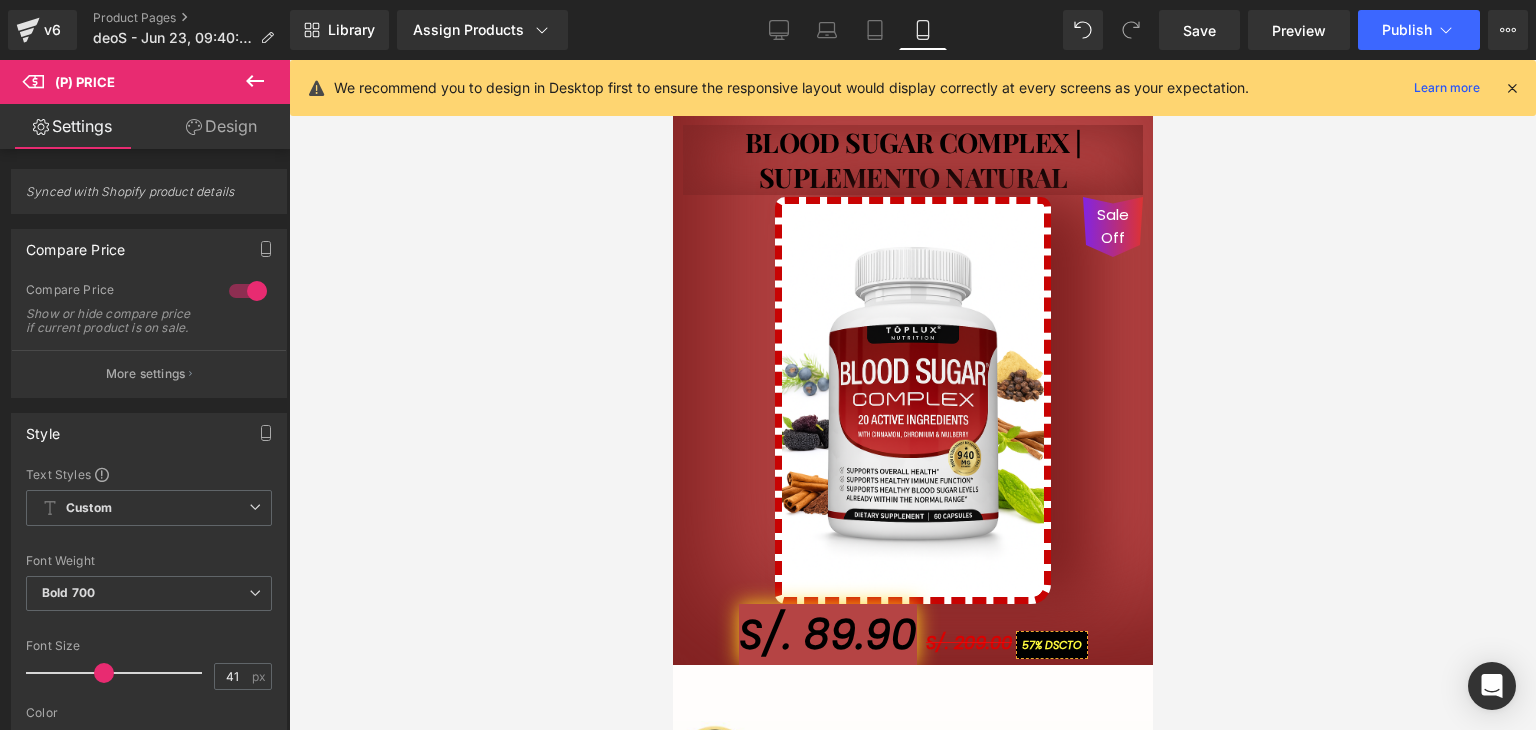 drag, startPoint x: 236, startPoint y: 109, endPoint x: 205, endPoint y: 169, distance: 67.53518 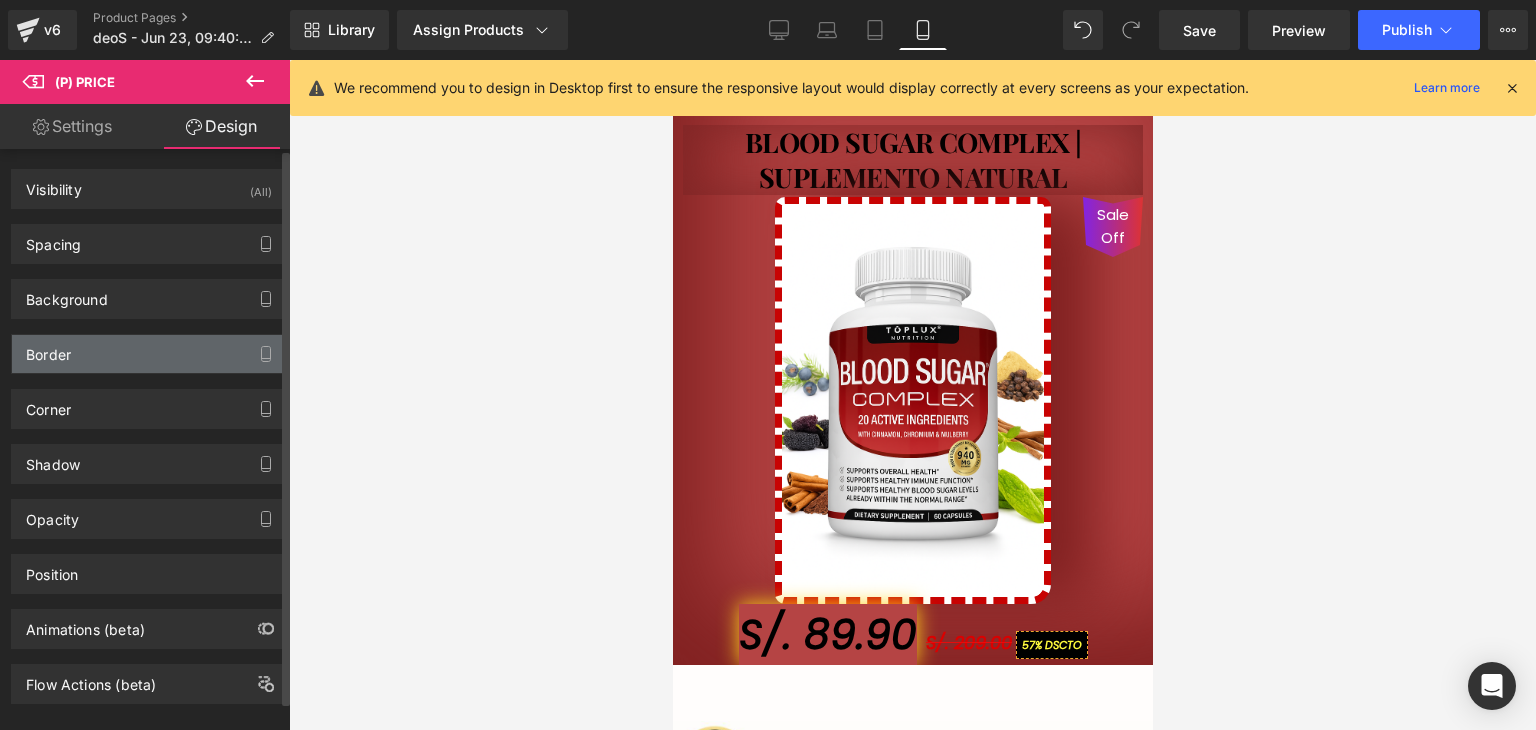 click on "Border" at bounding box center [149, 354] 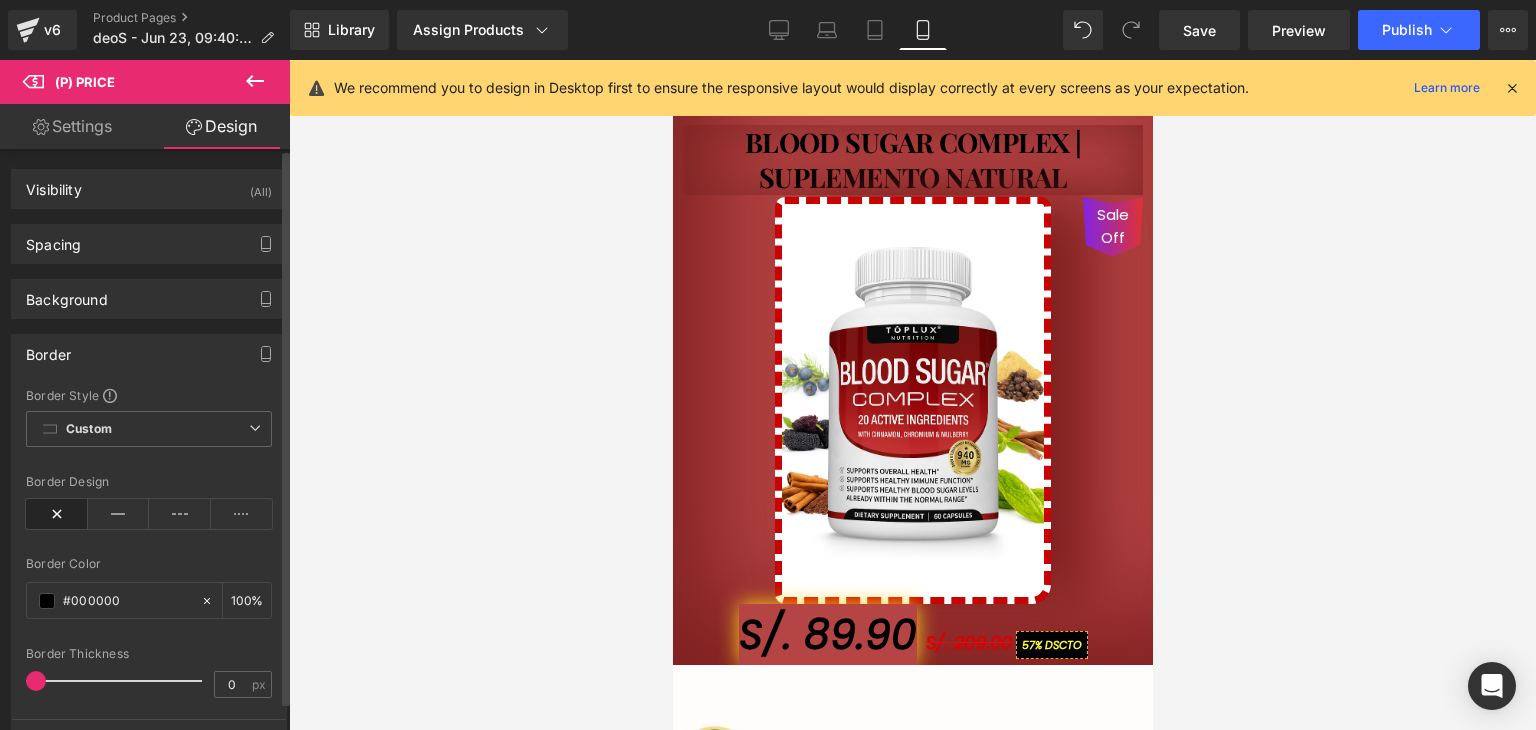 click on "Border" at bounding box center (149, 354) 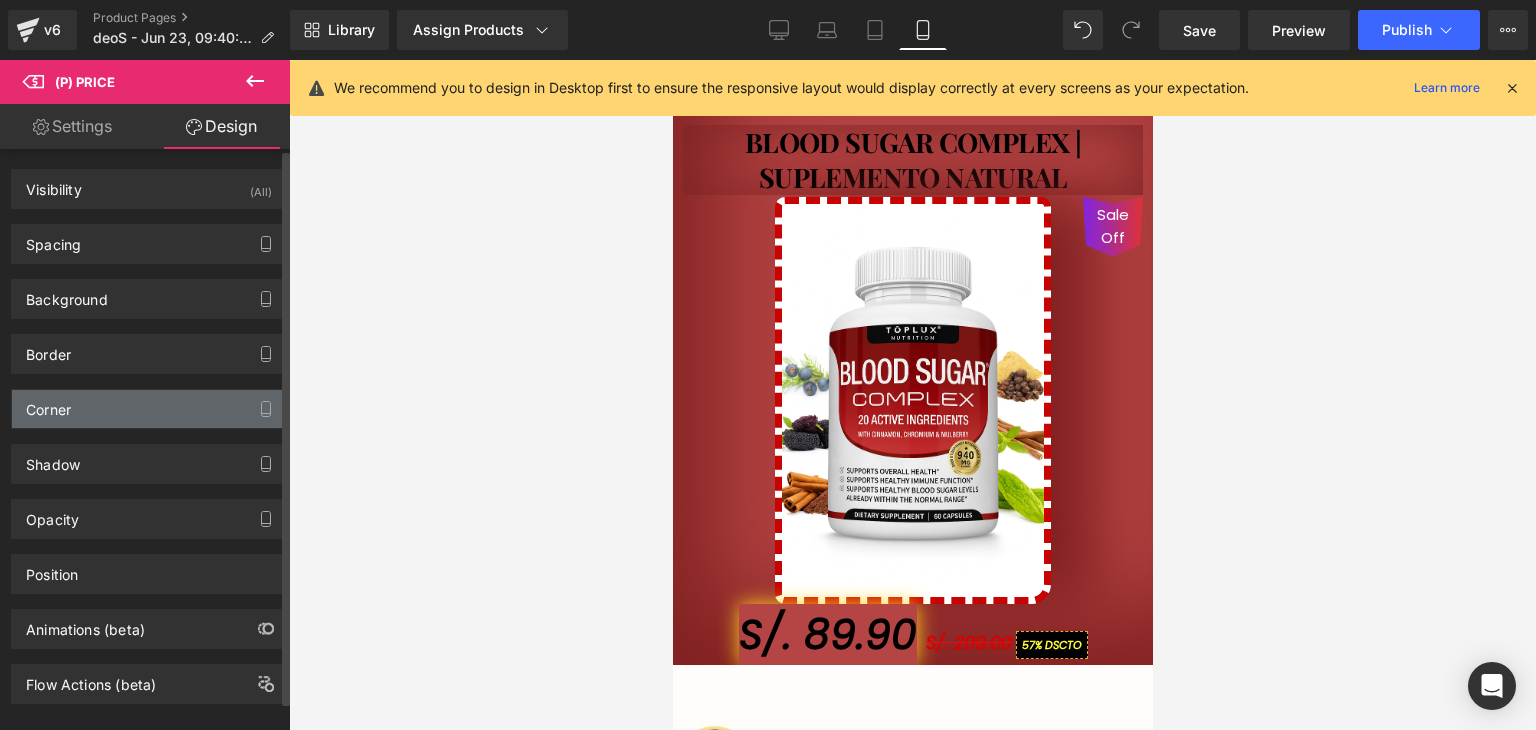 click on "Corner" at bounding box center [149, 409] 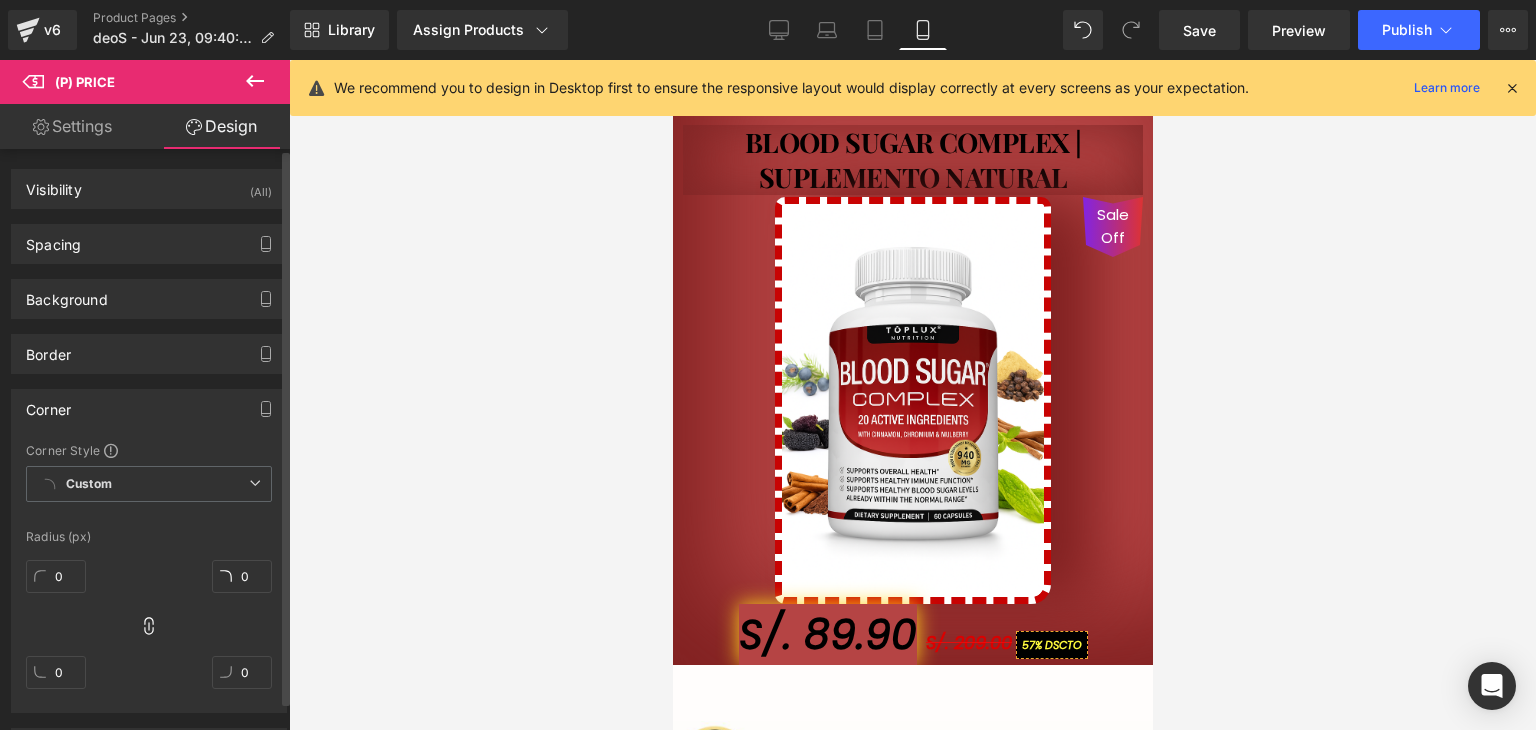 click on "Corner" at bounding box center (149, 409) 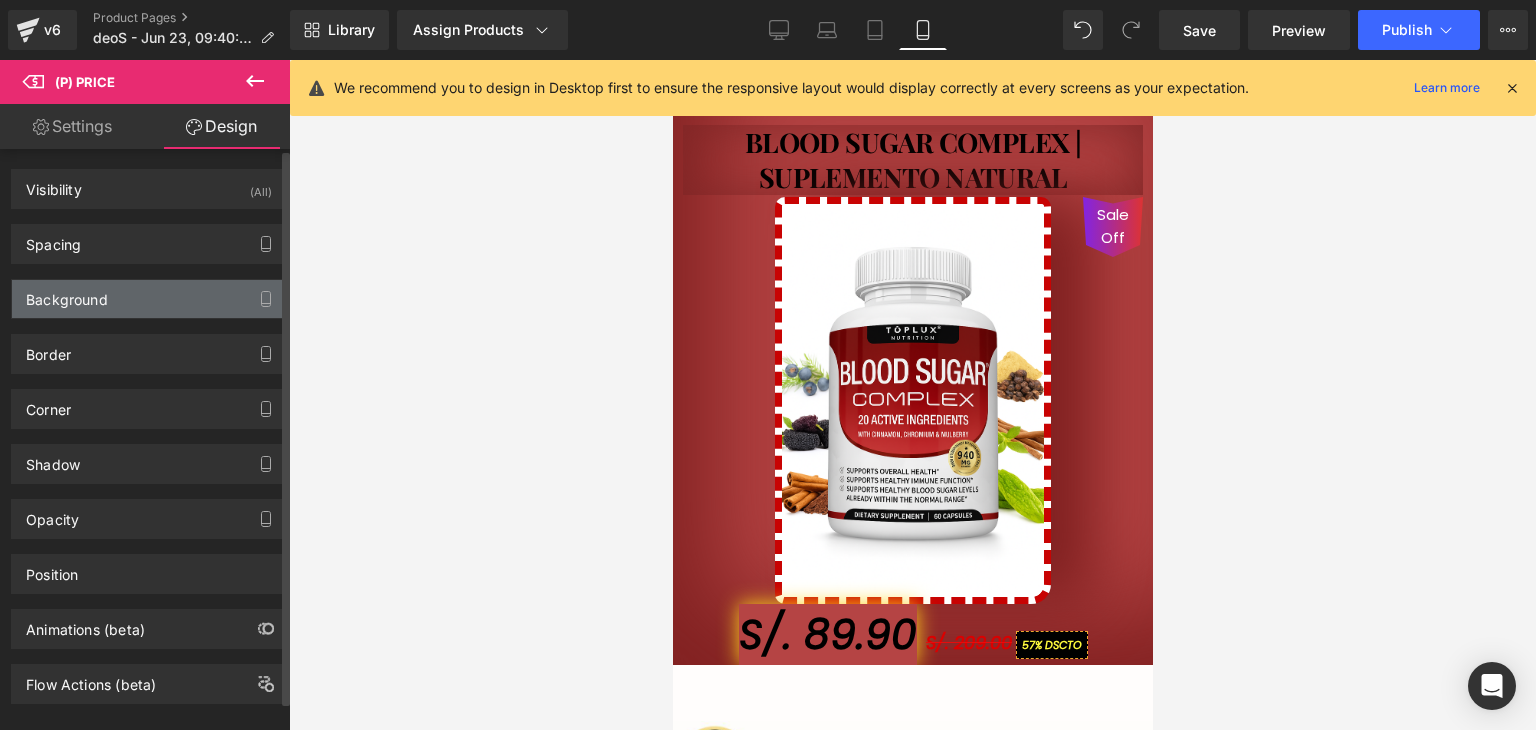click on "Background" at bounding box center (67, 294) 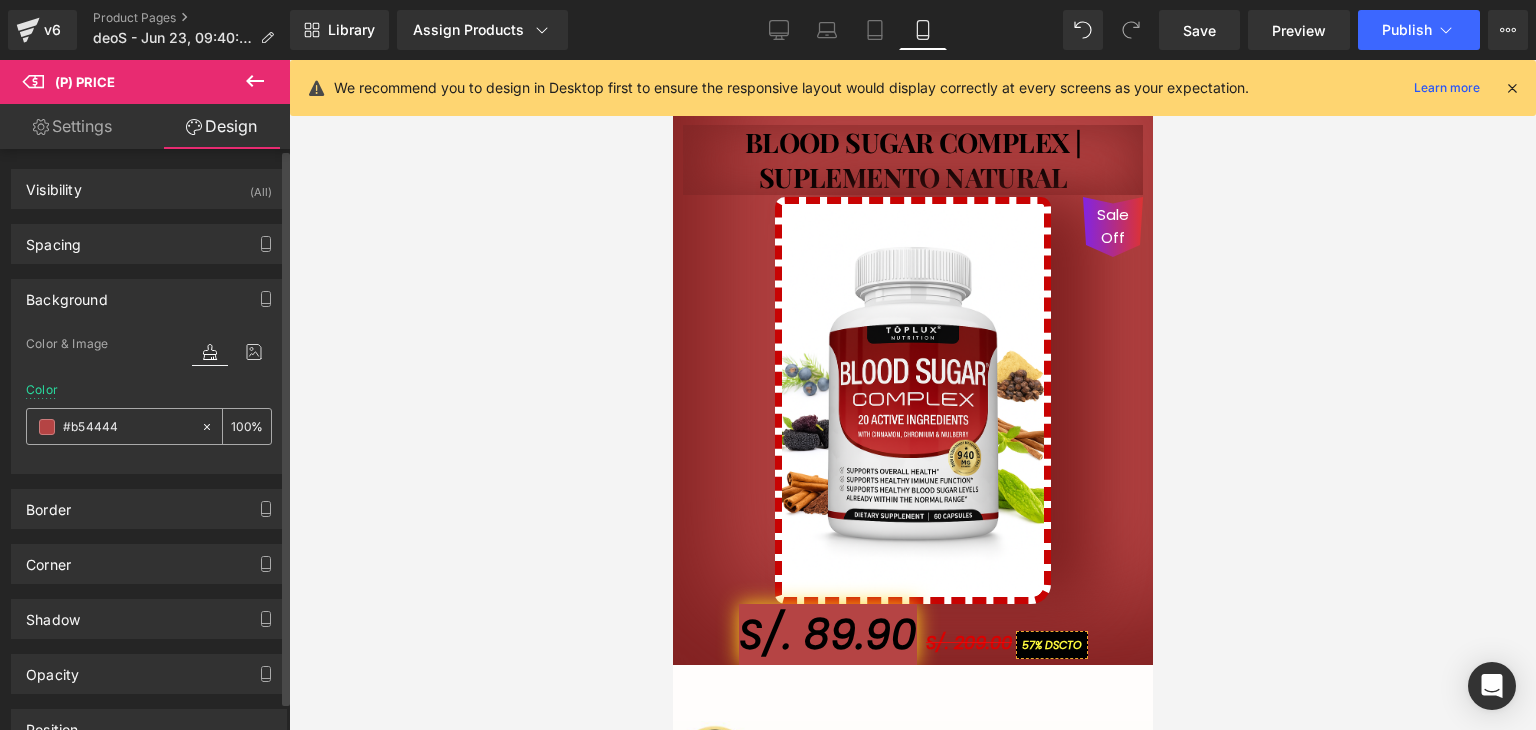 click at bounding box center [47, 427] 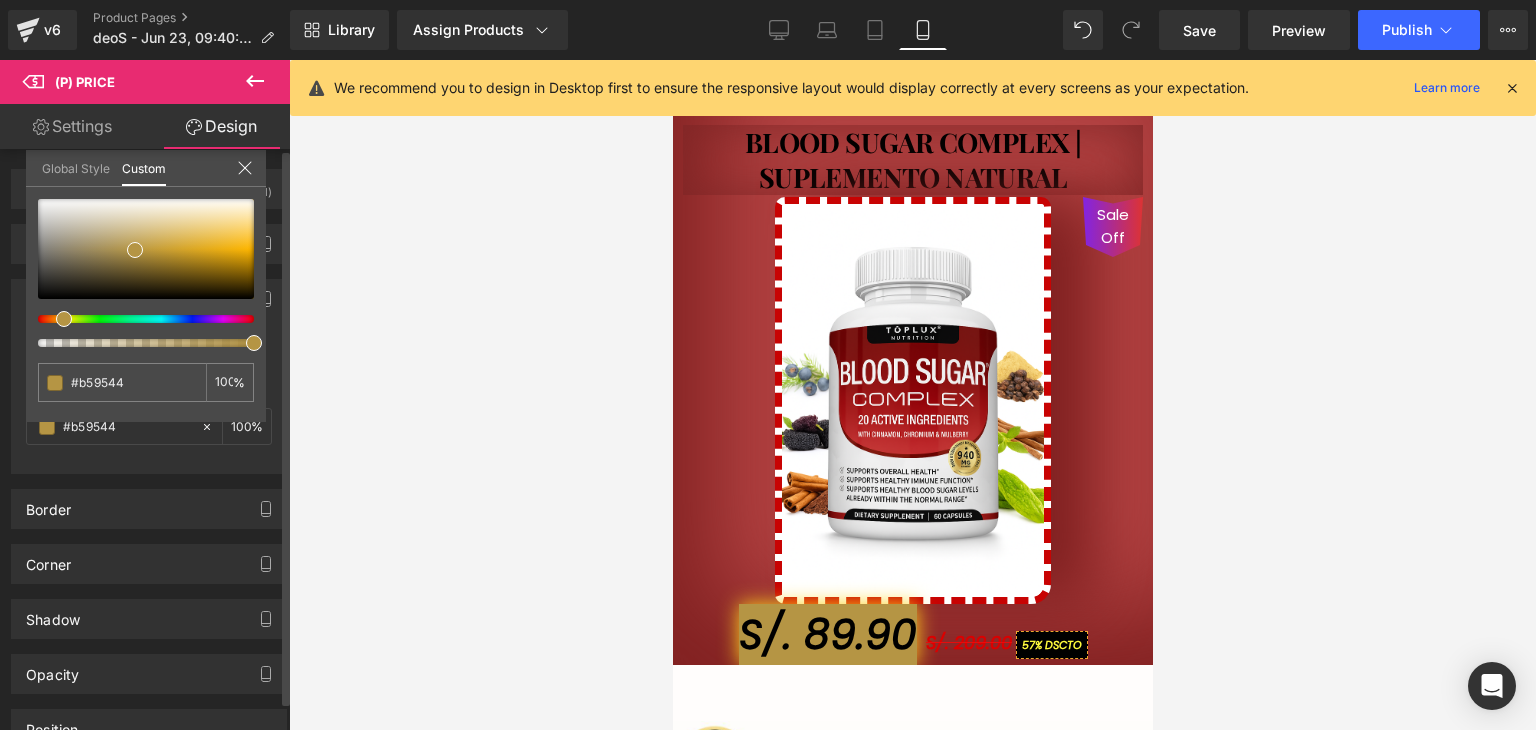 drag, startPoint x: 69, startPoint y: 313, endPoint x: 56, endPoint y: 315, distance: 13.152946 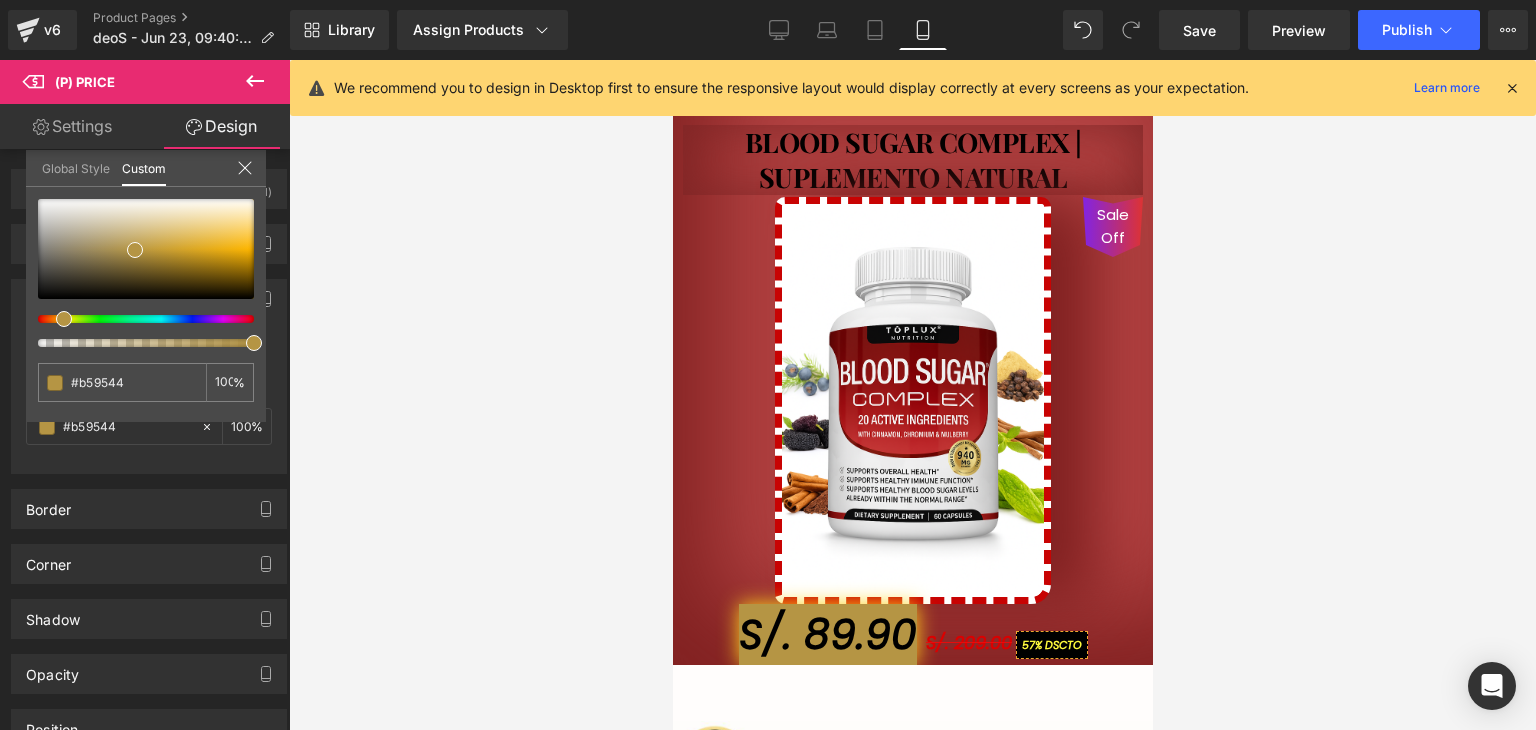 click on "Design" at bounding box center [221, 126] 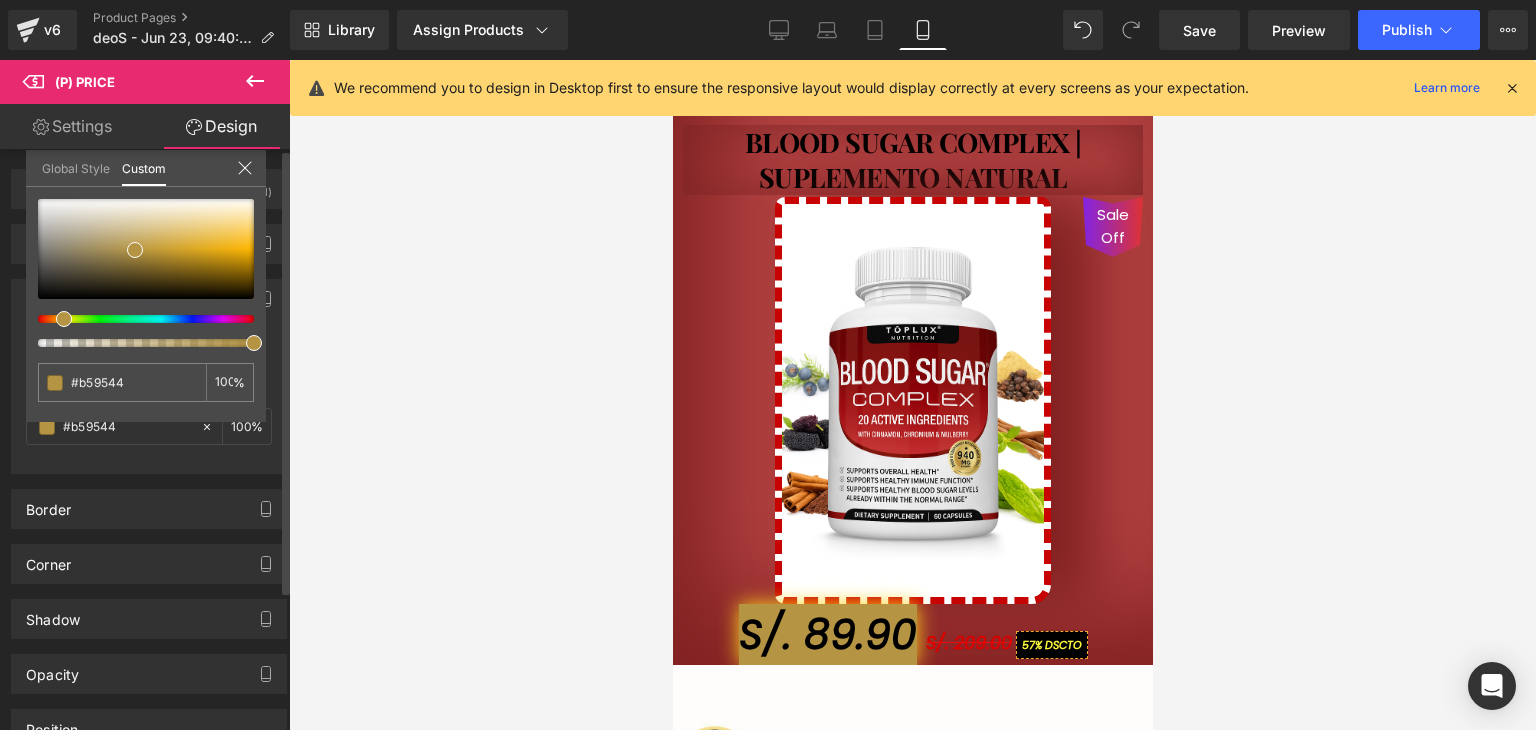 click on "Global Style Custom" at bounding box center (146, 168) 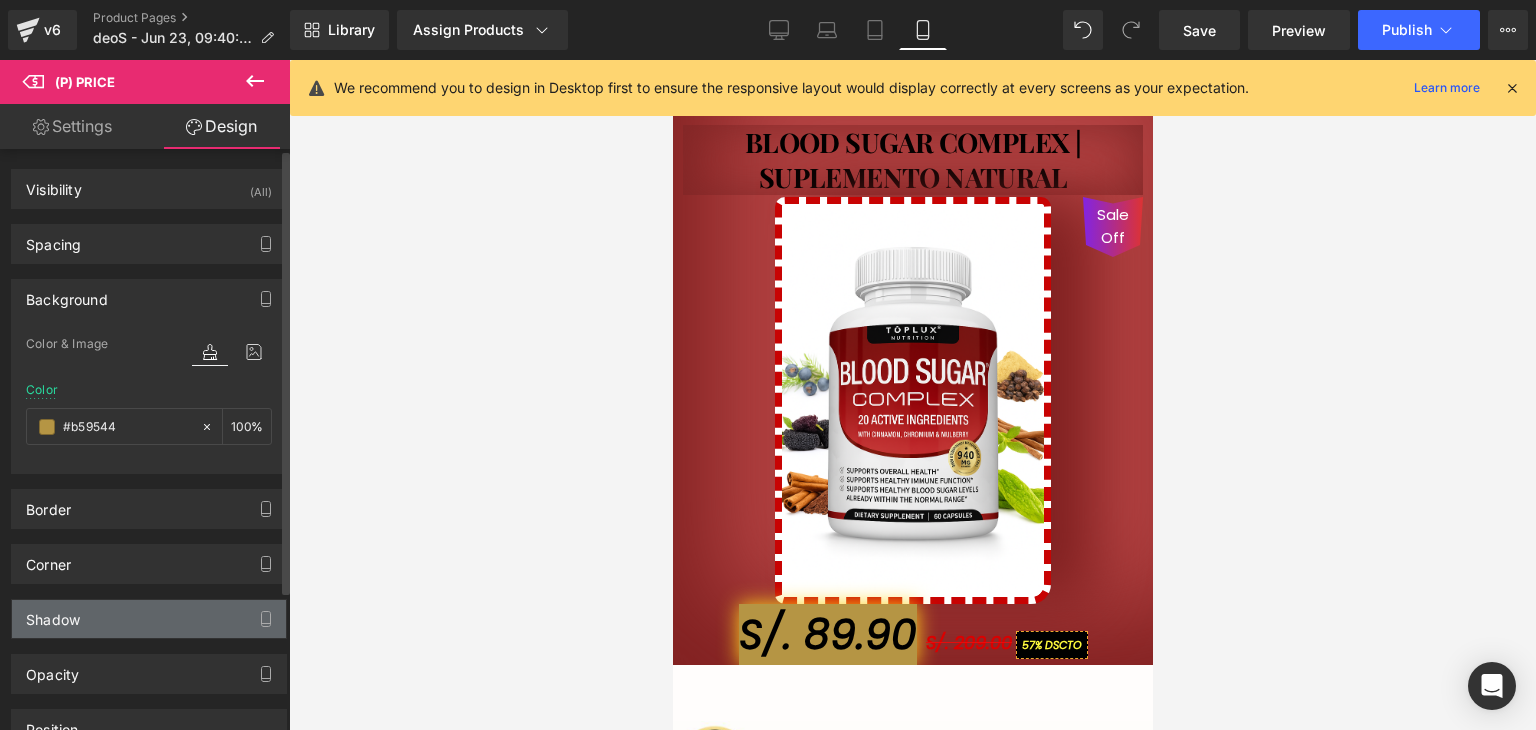 click on "Shadow" at bounding box center (53, 614) 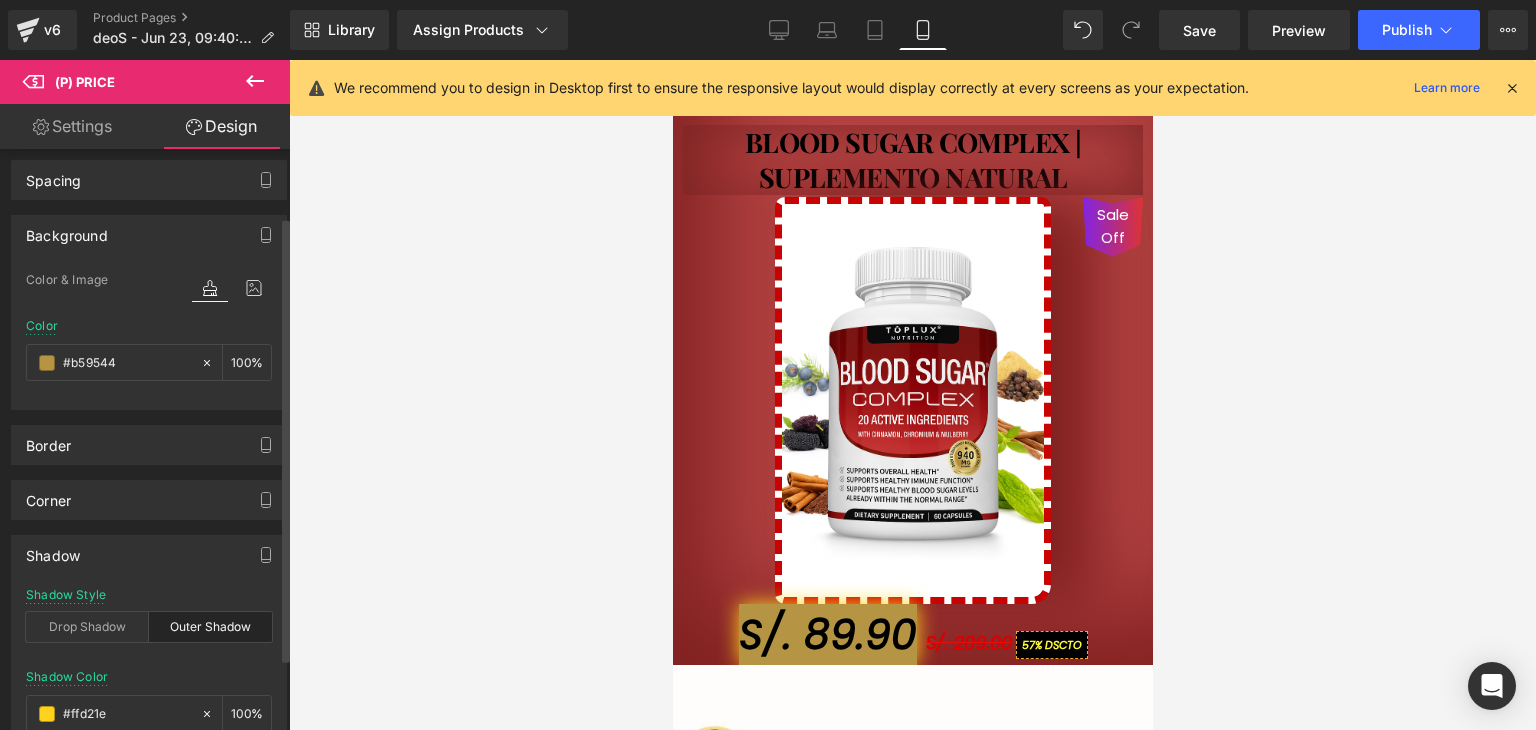 scroll, scrollTop: 100, scrollLeft: 0, axis: vertical 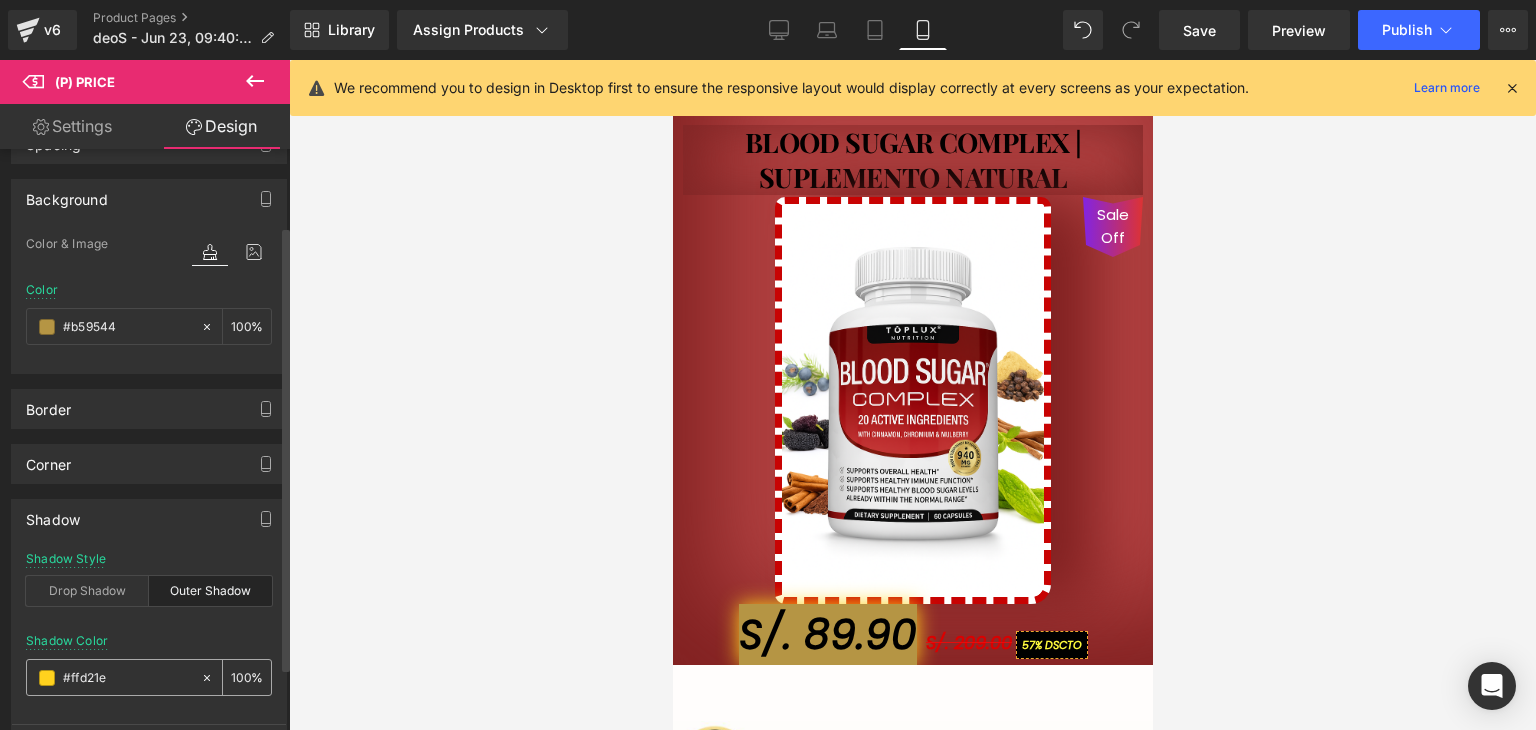 click on "#ffd21e" at bounding box center [127, 678] 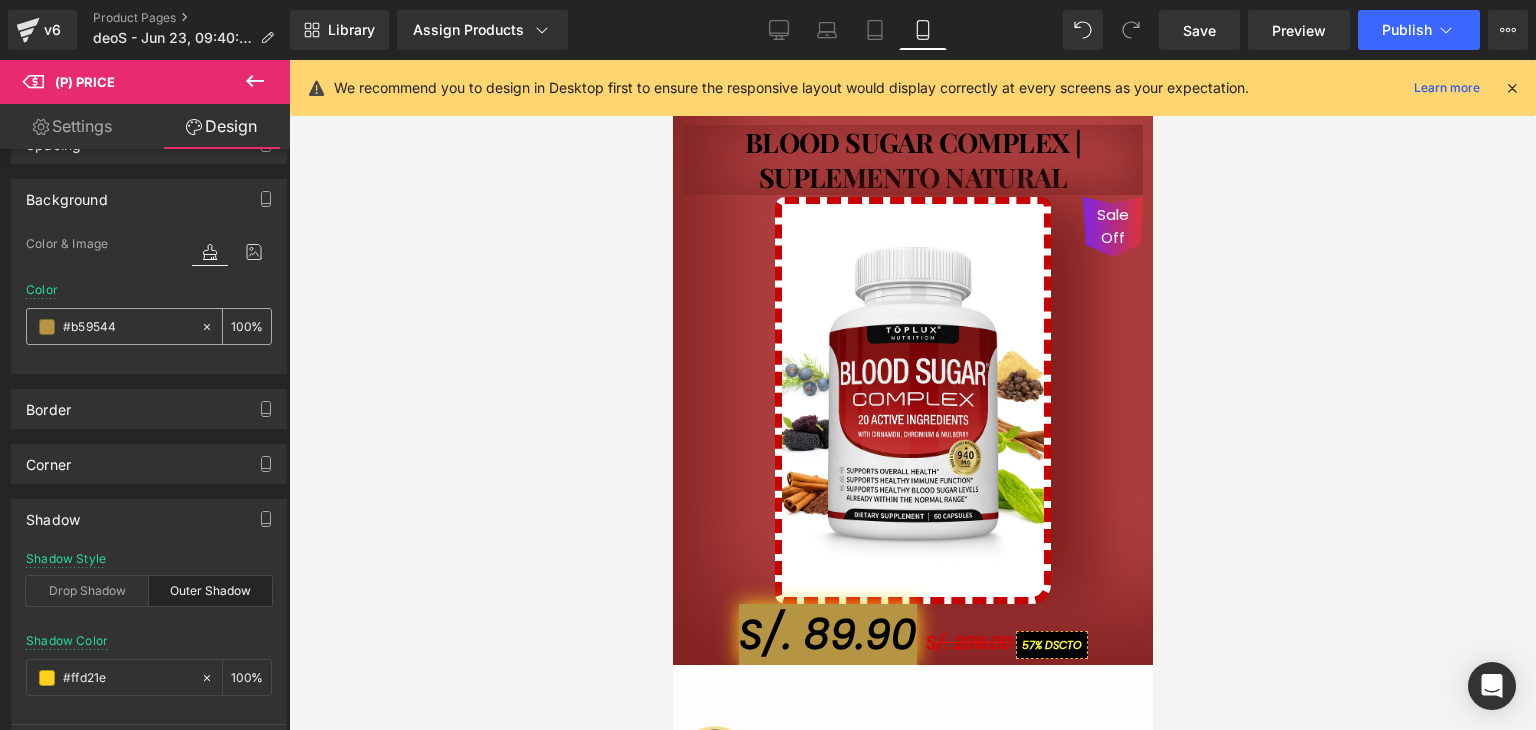 click on "#b59544" at bounding box center [127, 327] 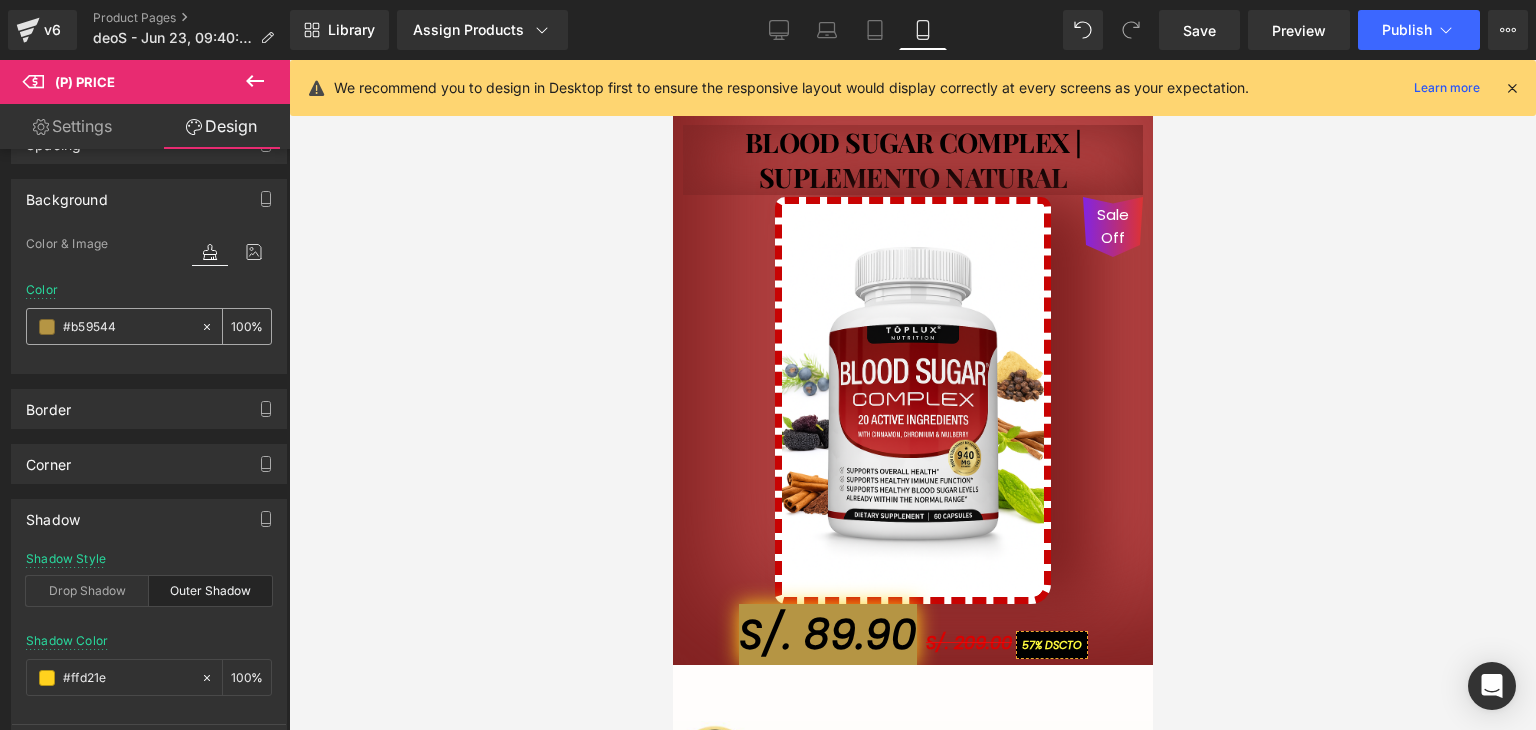 click on "#b59544" at bounding box center (127, 327) 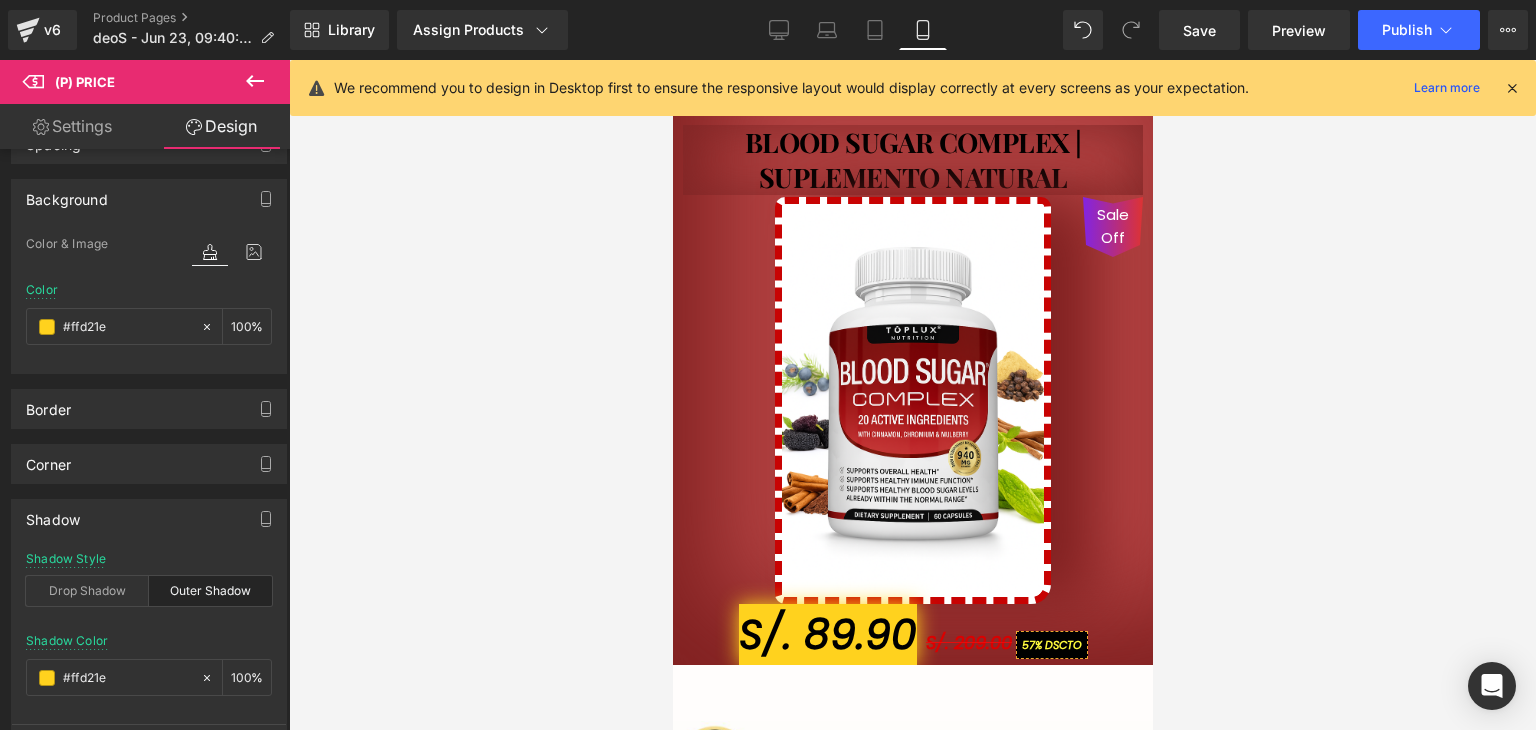 scroll, scrollTop: 200, scrollLeft: 0, axis: vertical 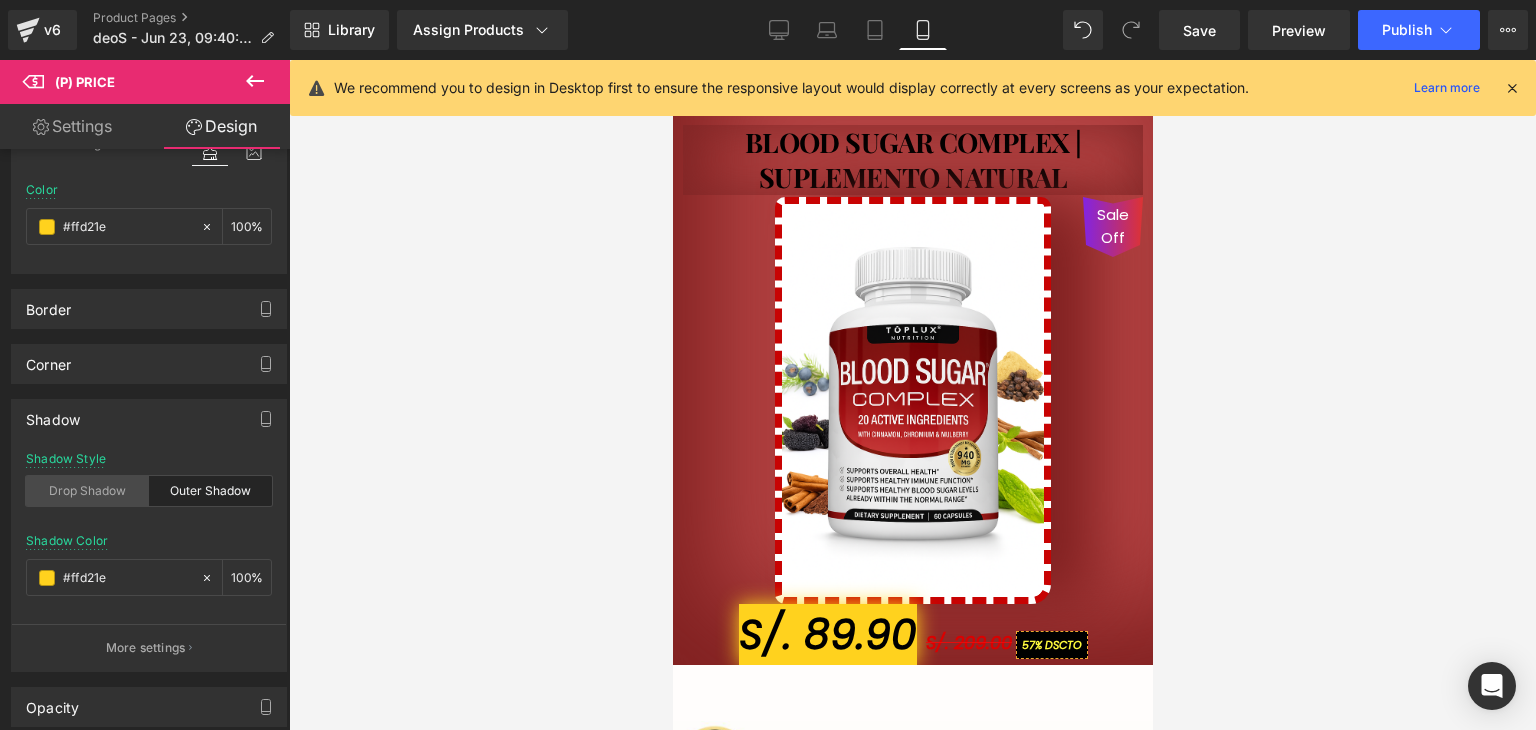 click on "Drop Shadow" at bounding box center (87, 491) 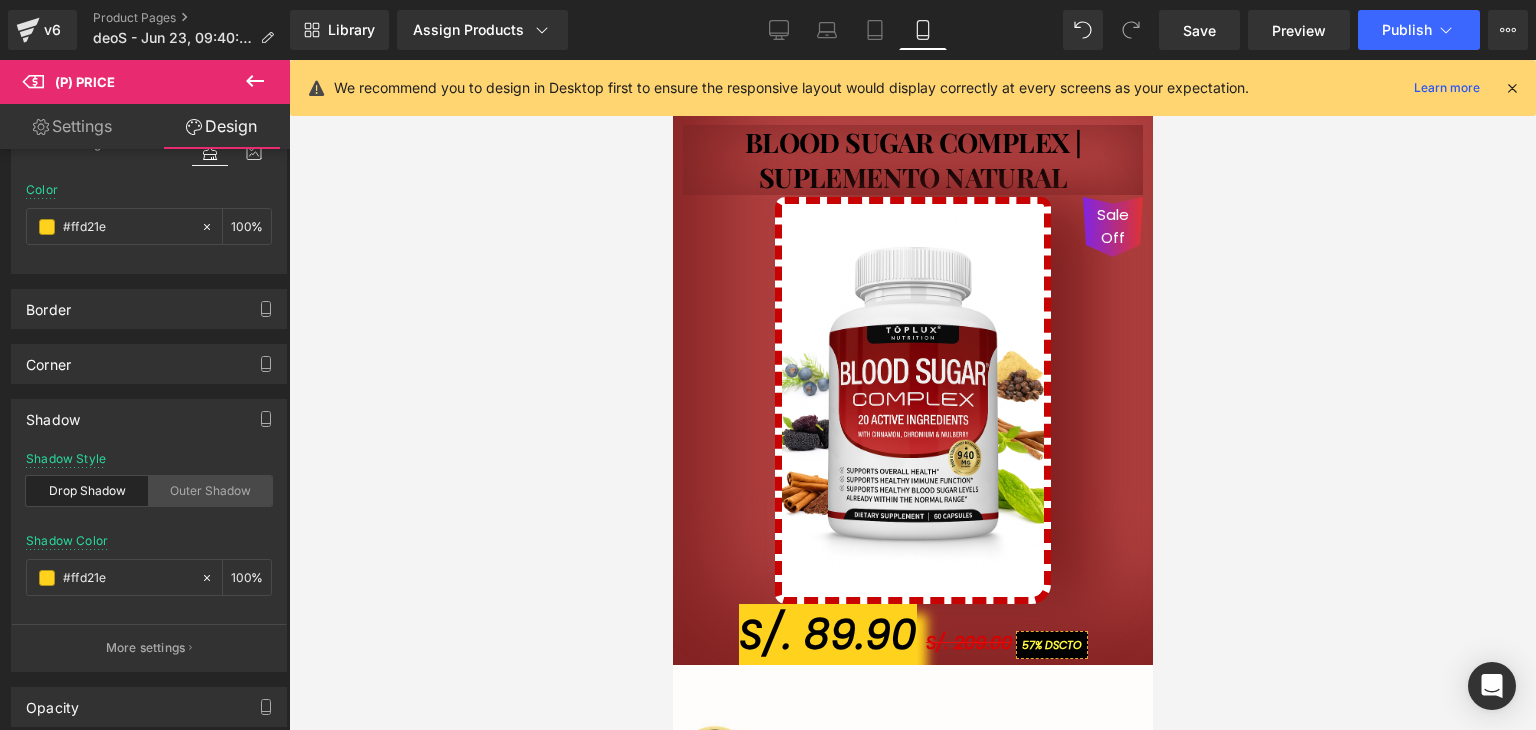 click on "Outer Shadow" at bounding box center (210, 491) 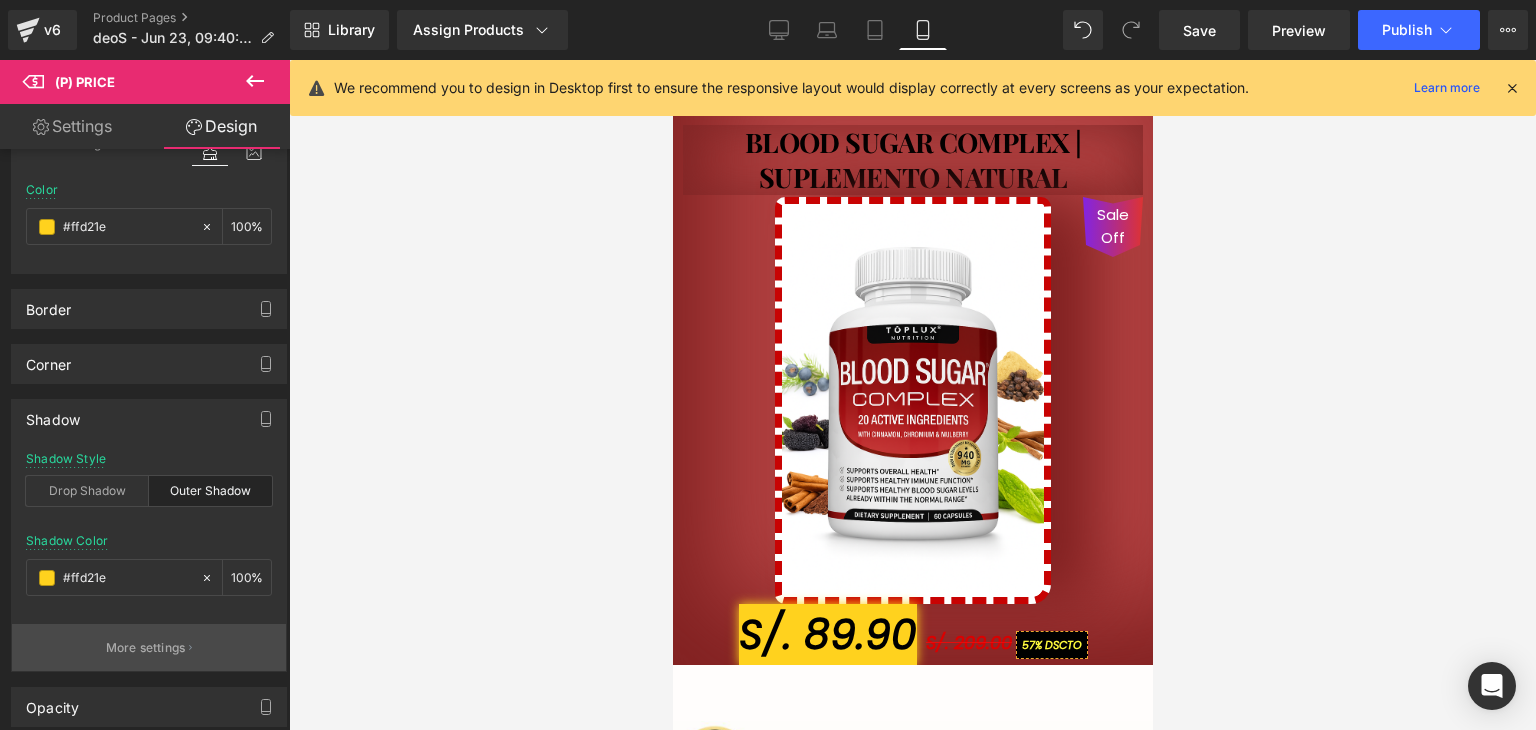 click on "More settings" at bounding box center (149, 647) 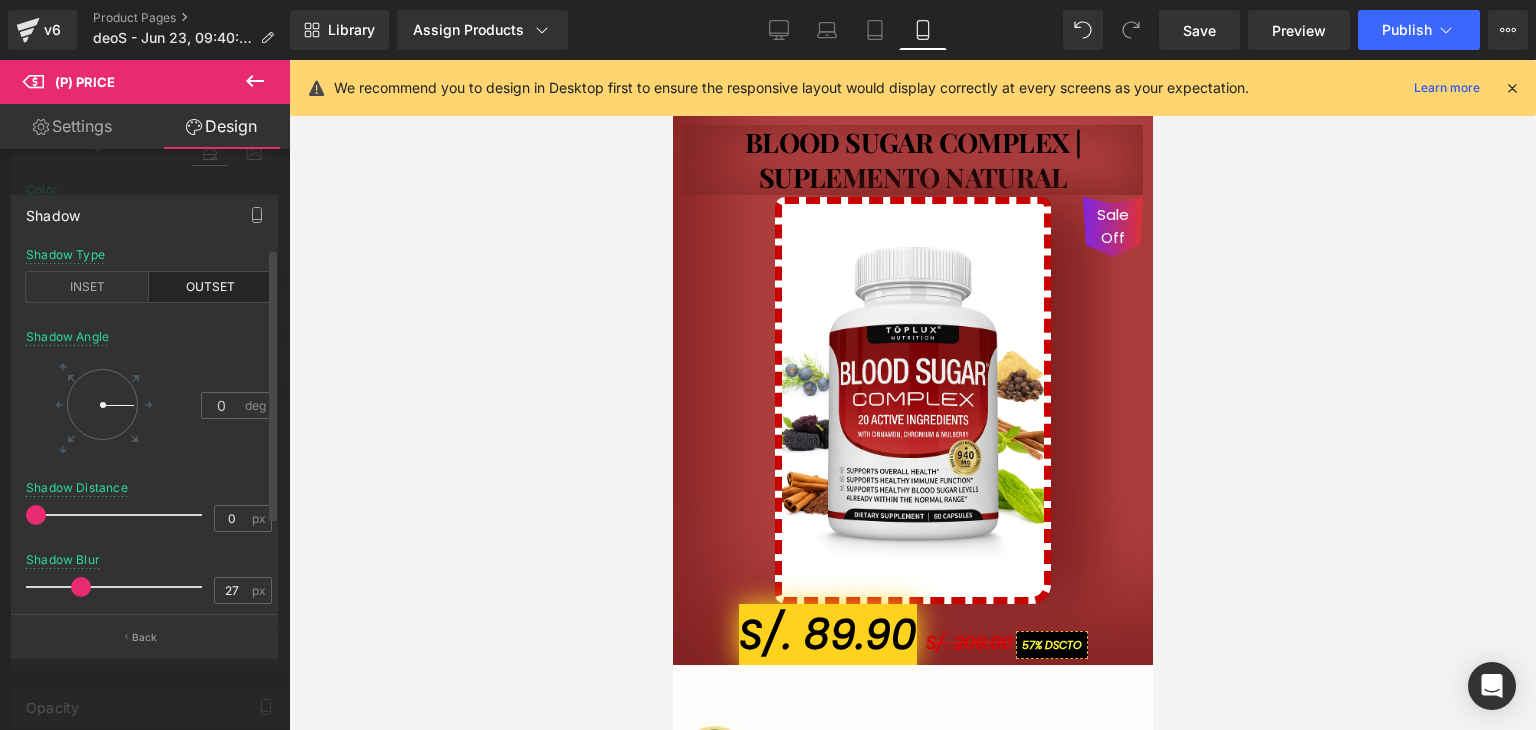 drag, startPoint x: 49, startPoint y: 589, endPoint x: 76, endPoint y: 587, distance: 27.073973 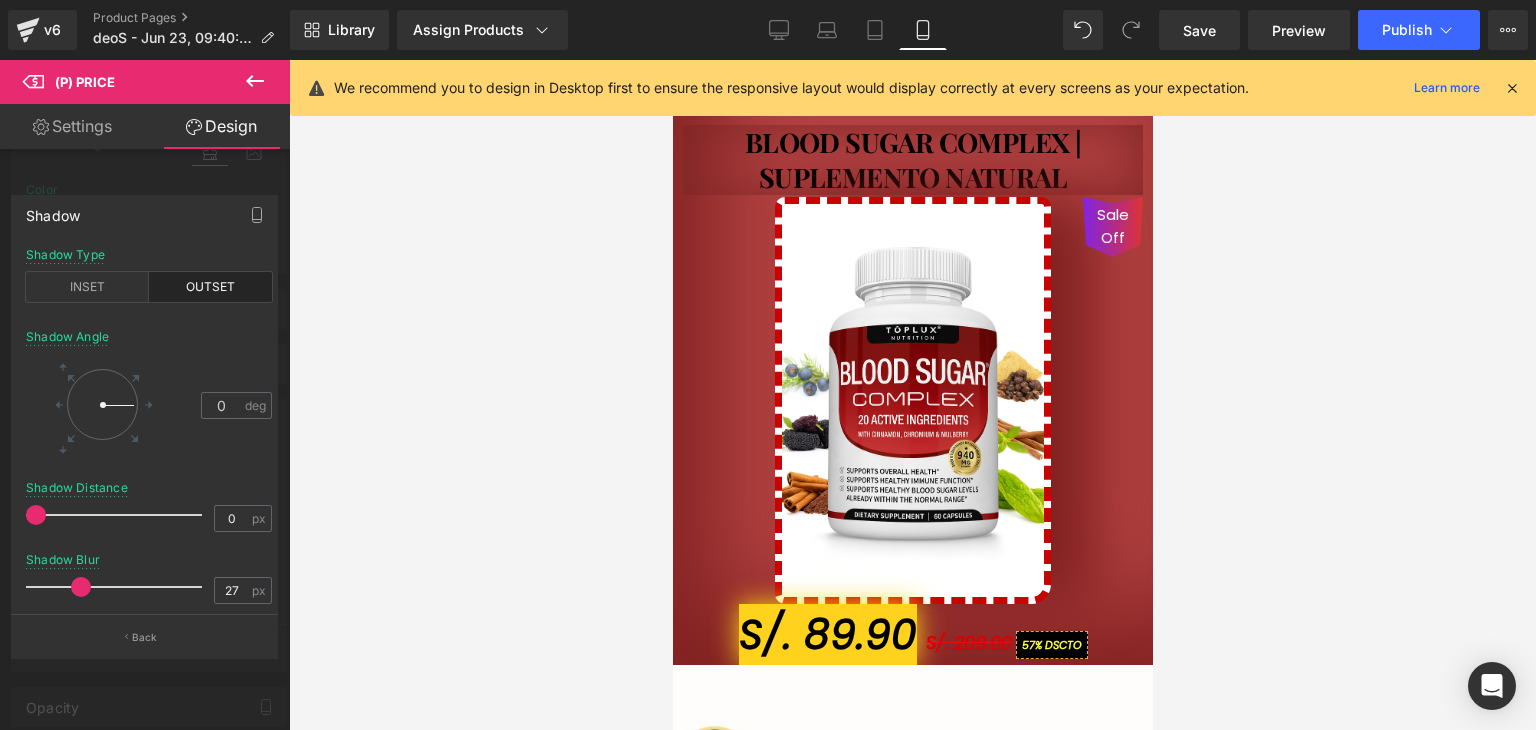 click at bounding box center (145, 400) 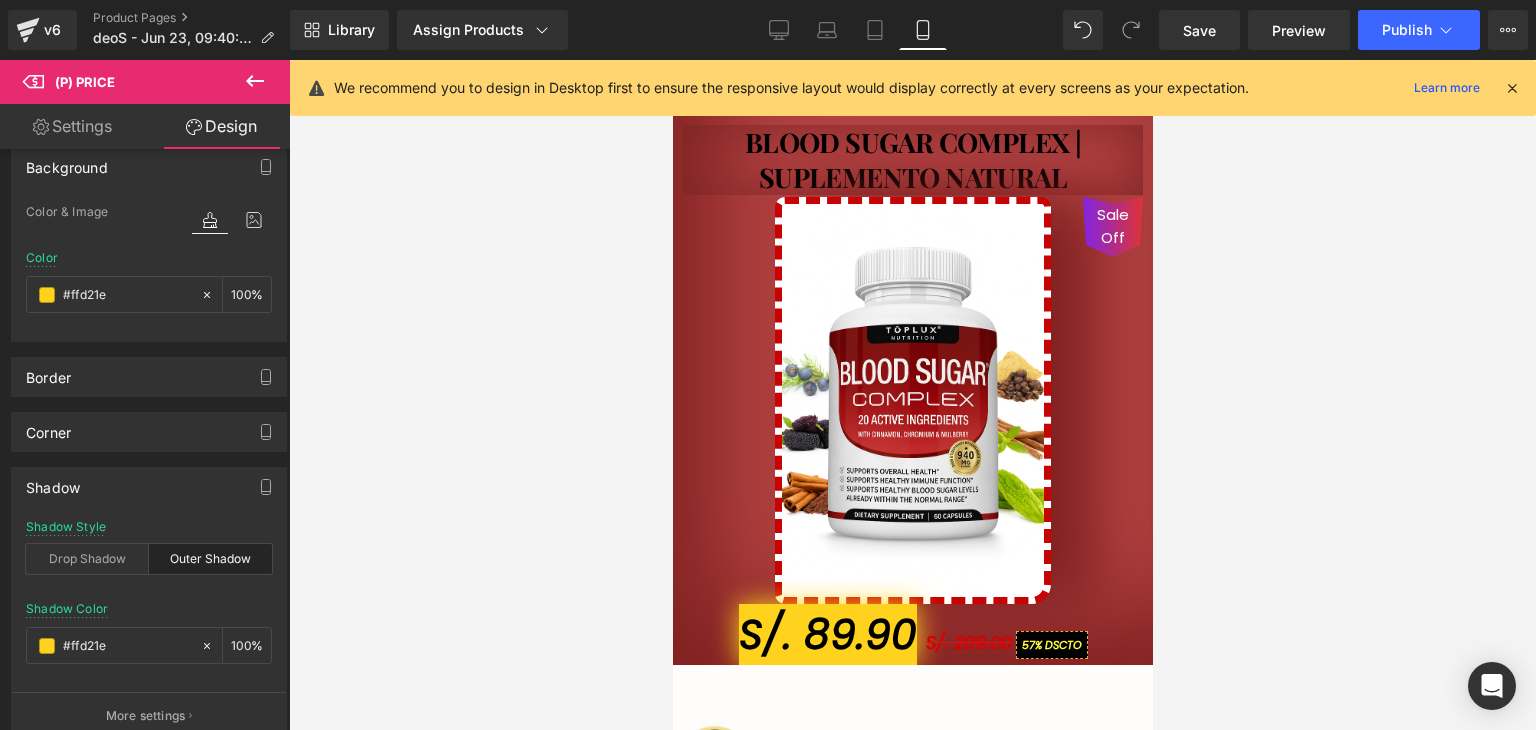 scroll, scrollTop: 0, scrollLeft: 0, axis: both 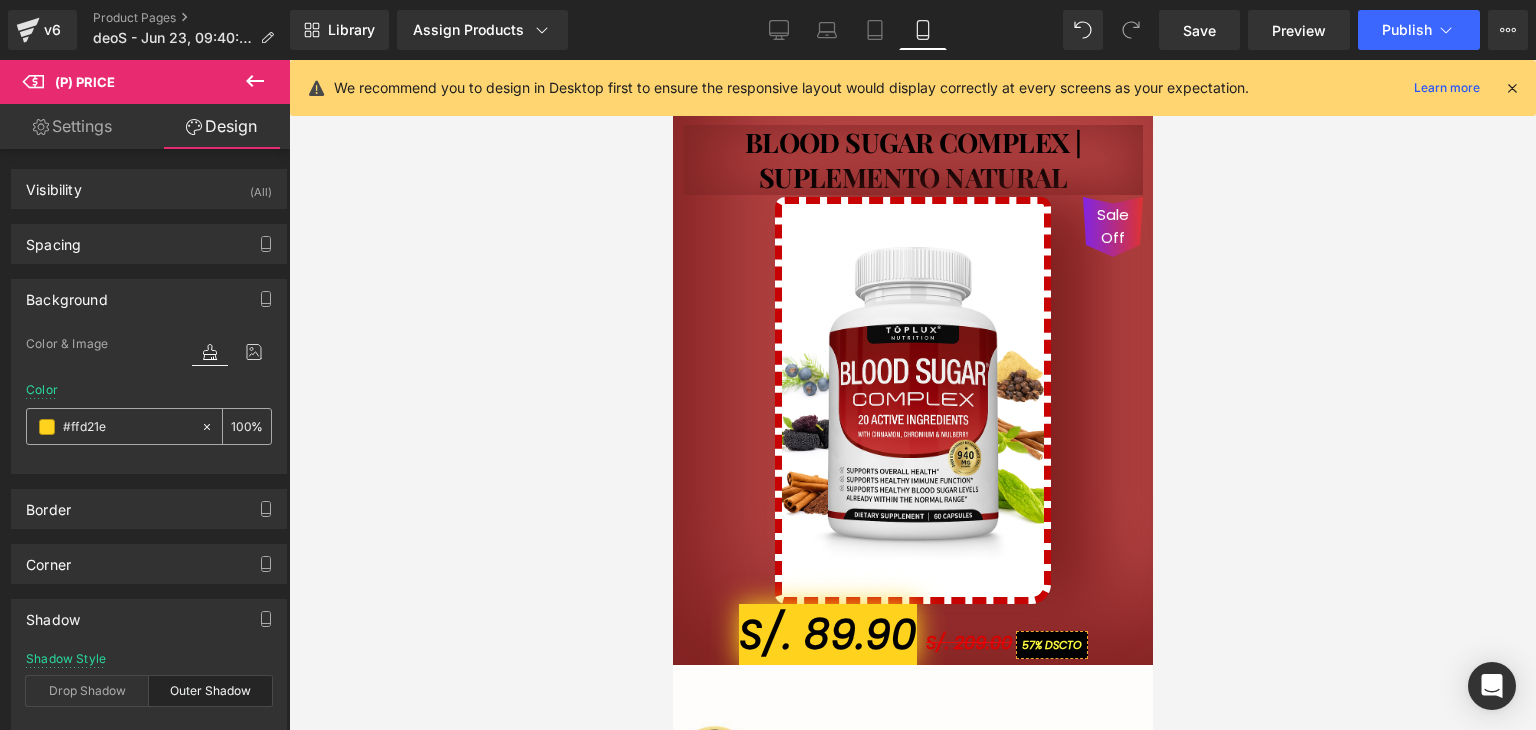click at bounding box center [47, 427] 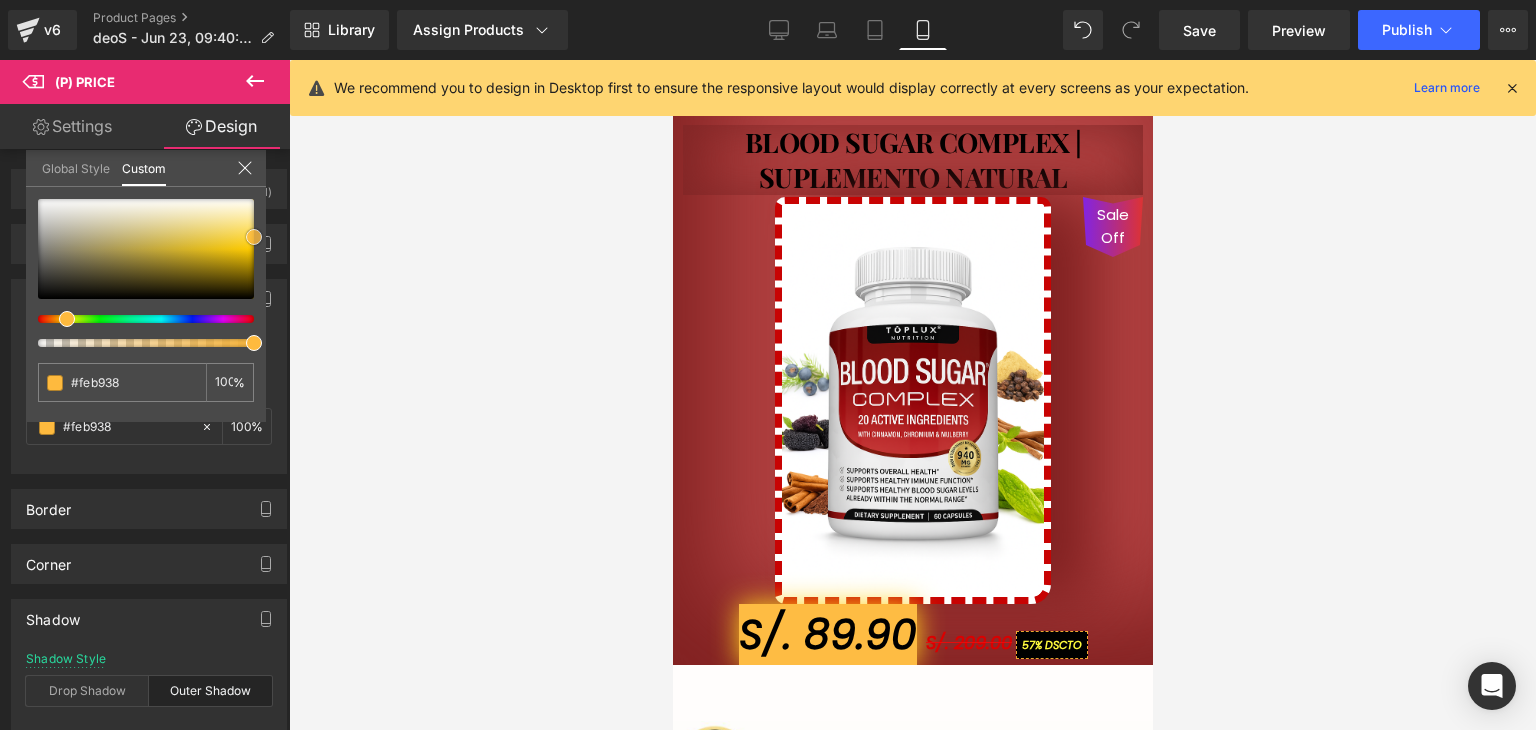 drag, startPoint x: 250, startPoint y: 240, endPoint x: 235, endPoint y: 245, distance: 15.811388 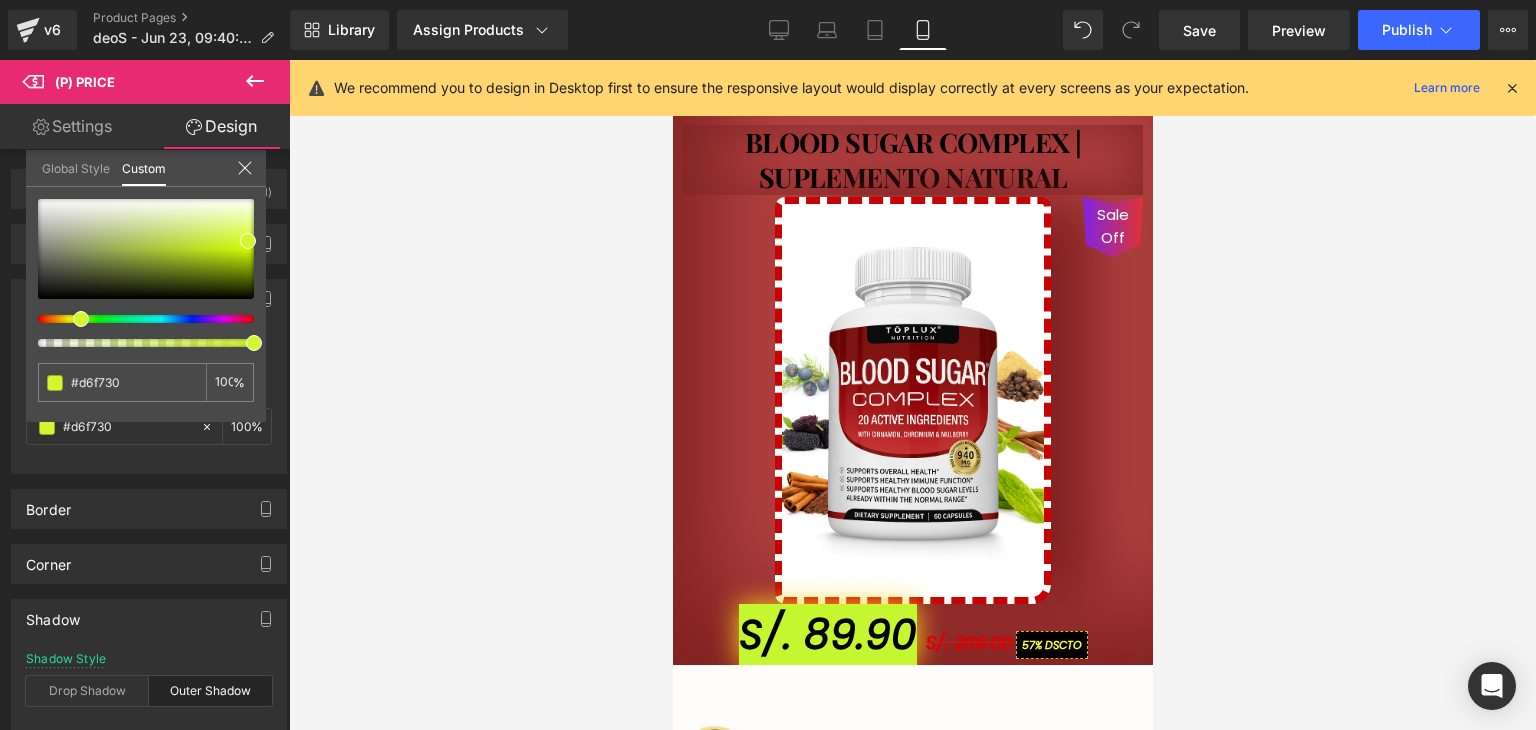 click at bounding box center [138, 319] 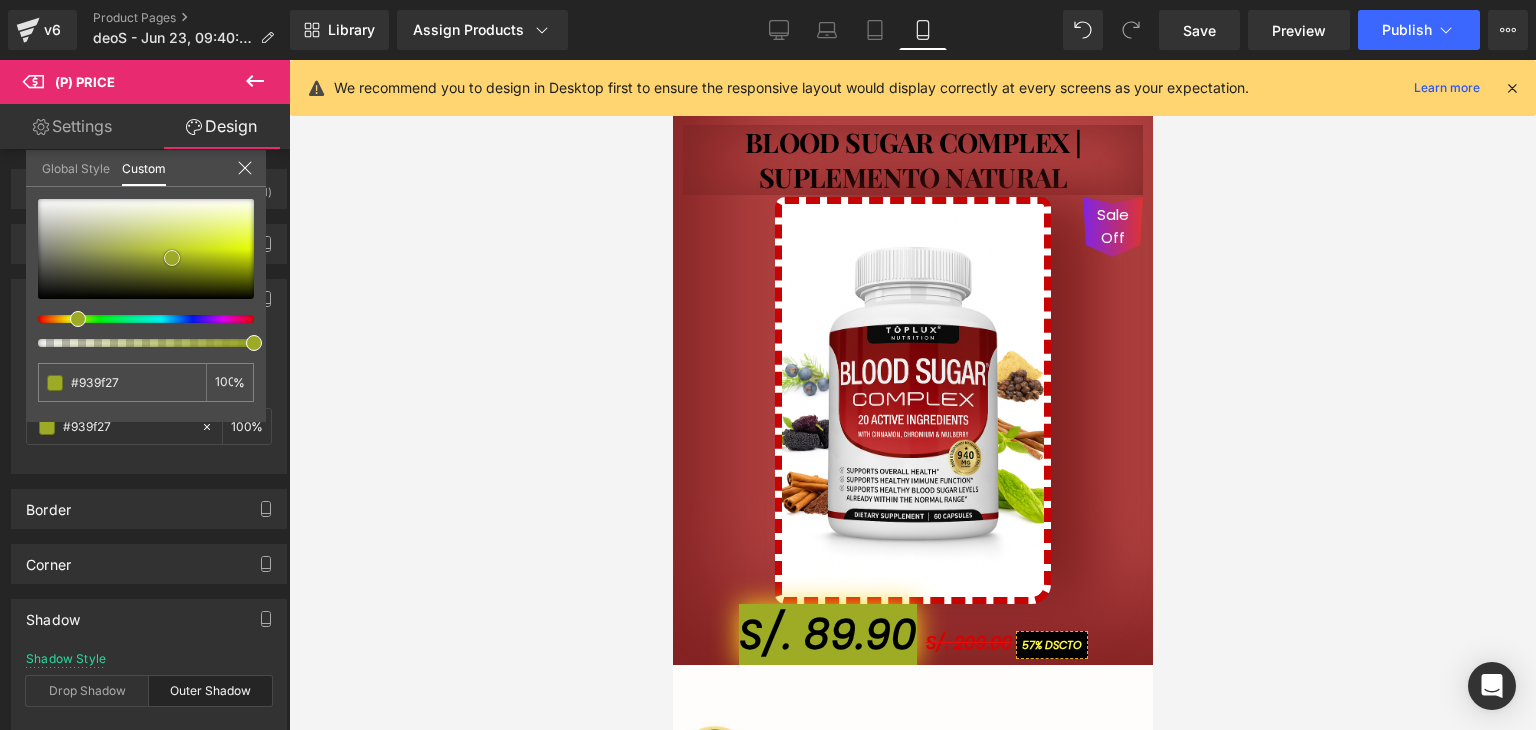 drag, startPoint x: 241, startPoint y: 240, endPoint x: 152, endPoint y: 262, distance: 91.67879 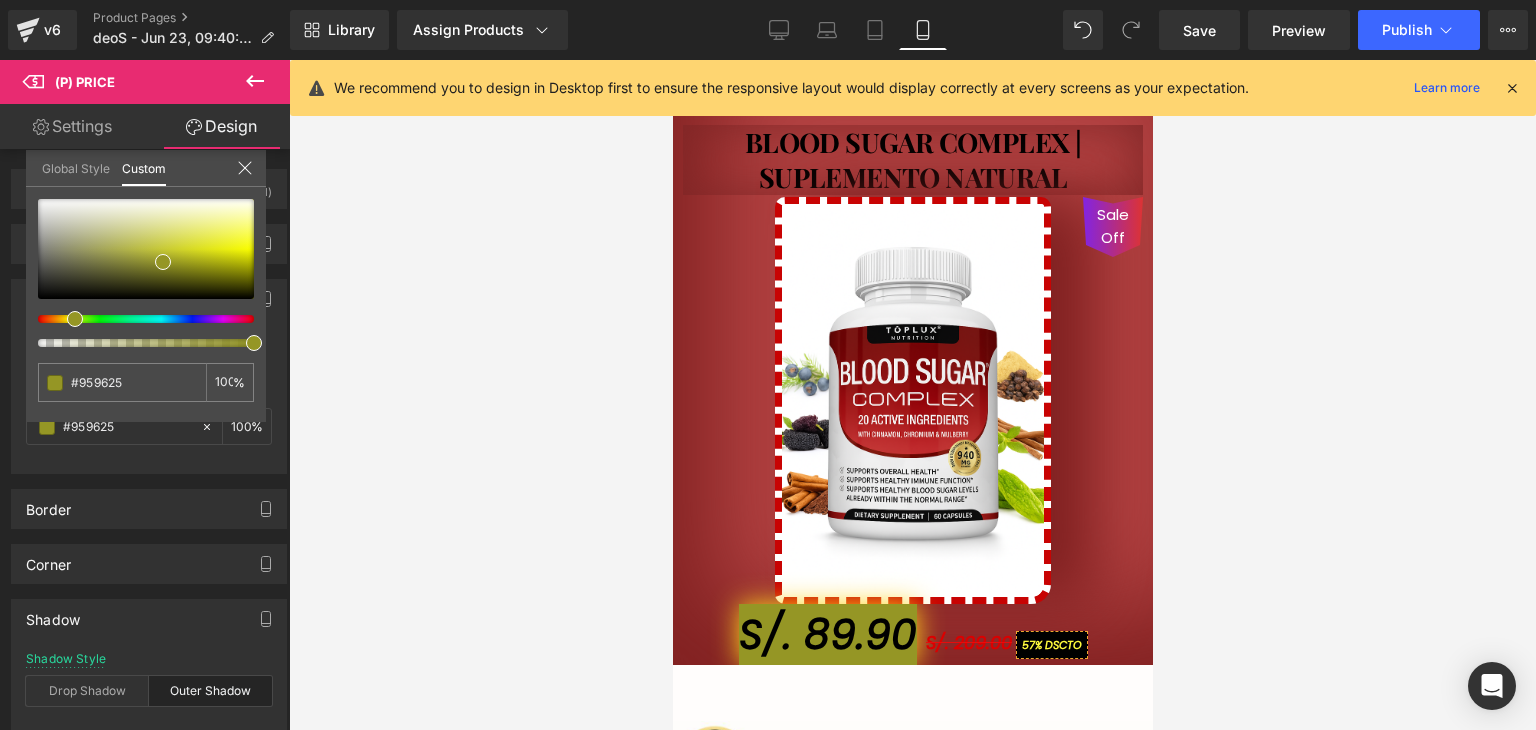 drag, startPoint x: 77, startPoint y: 321, endPoint x: 114, endPoint y: 327, distance: 37.48333 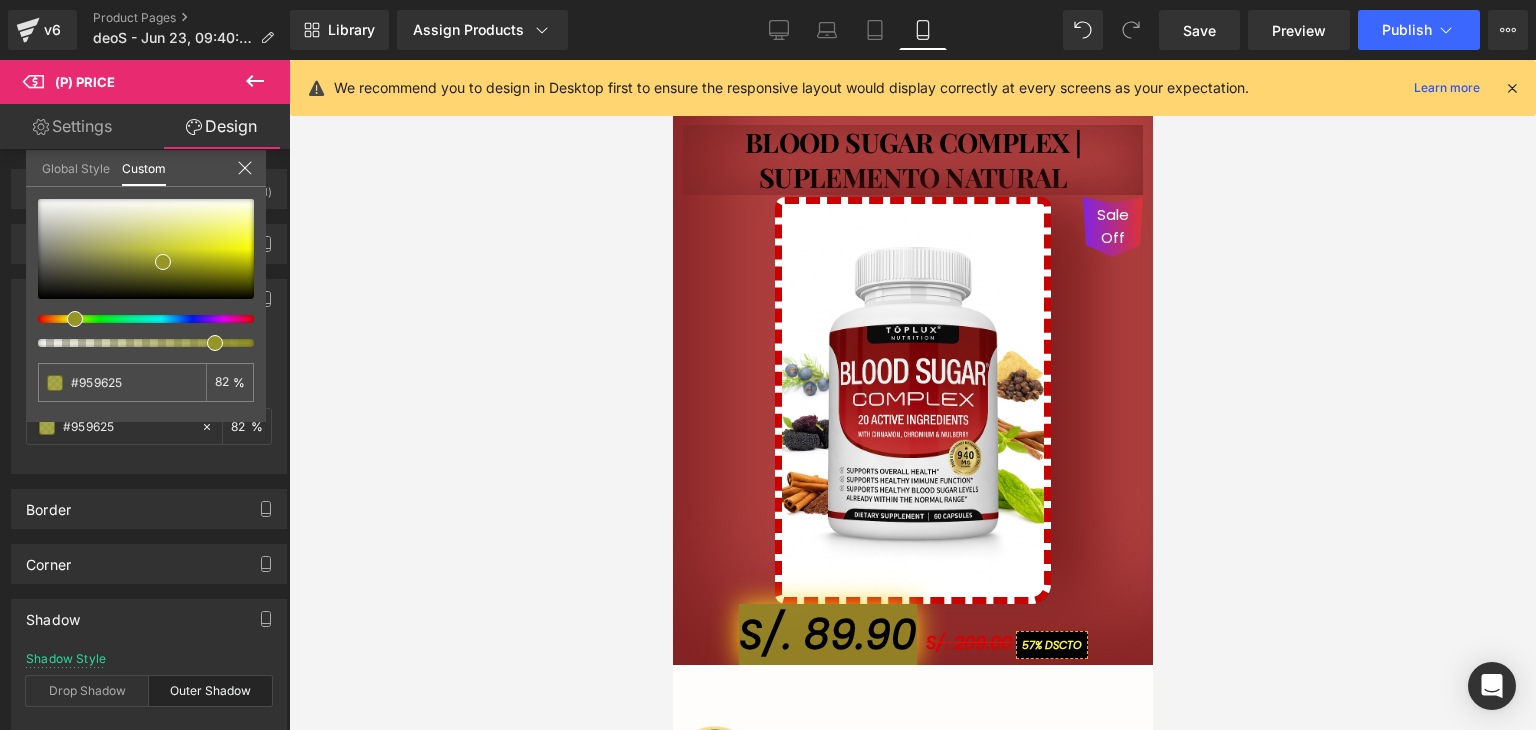 drag, startPoint x: 198, startPoint y: 345, endPoint x: 207, endPoint y: 337, distance: 12.0415945 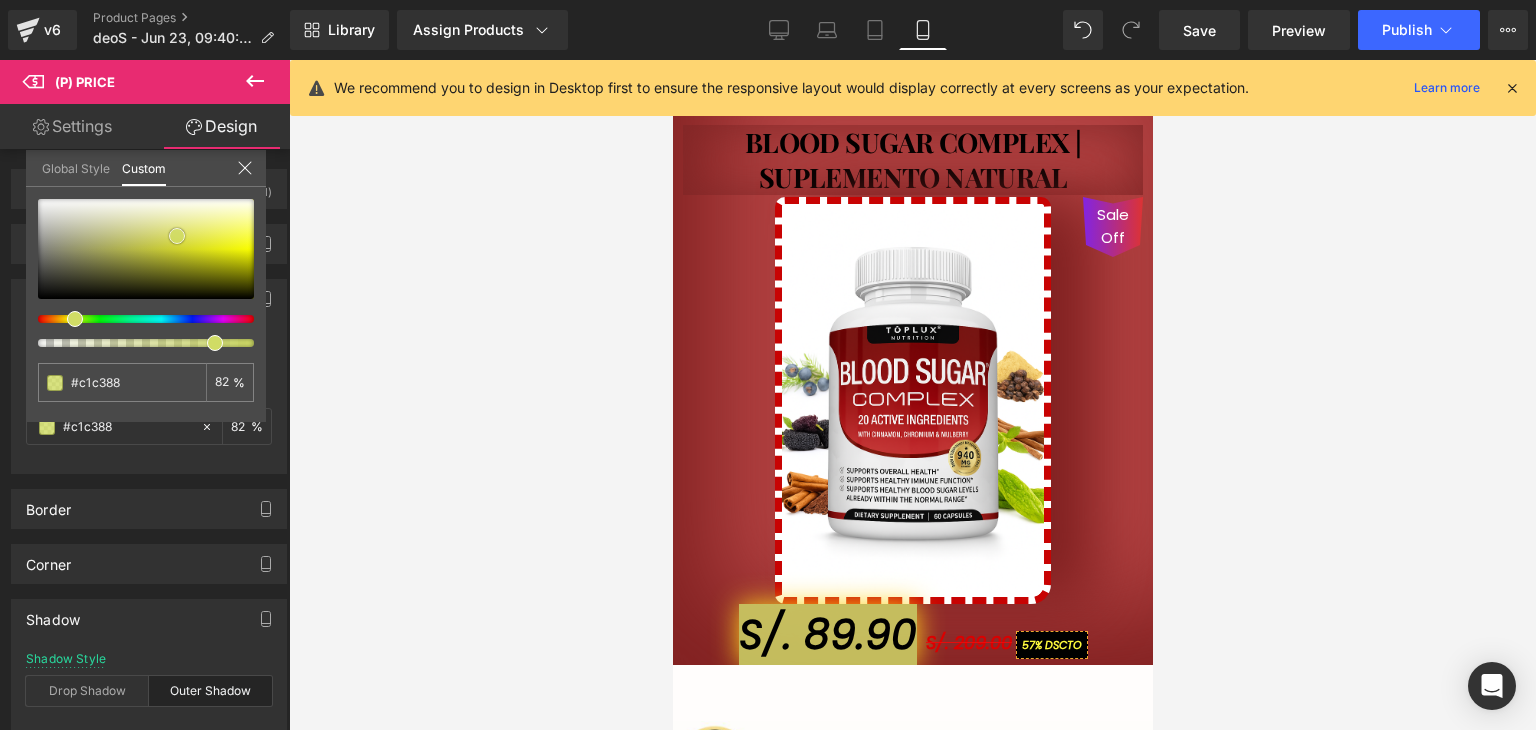 drag, startPoint x: 164, startPoint y: 261, endPoint x: 106, endPoint y: 284, distance: 62.39391 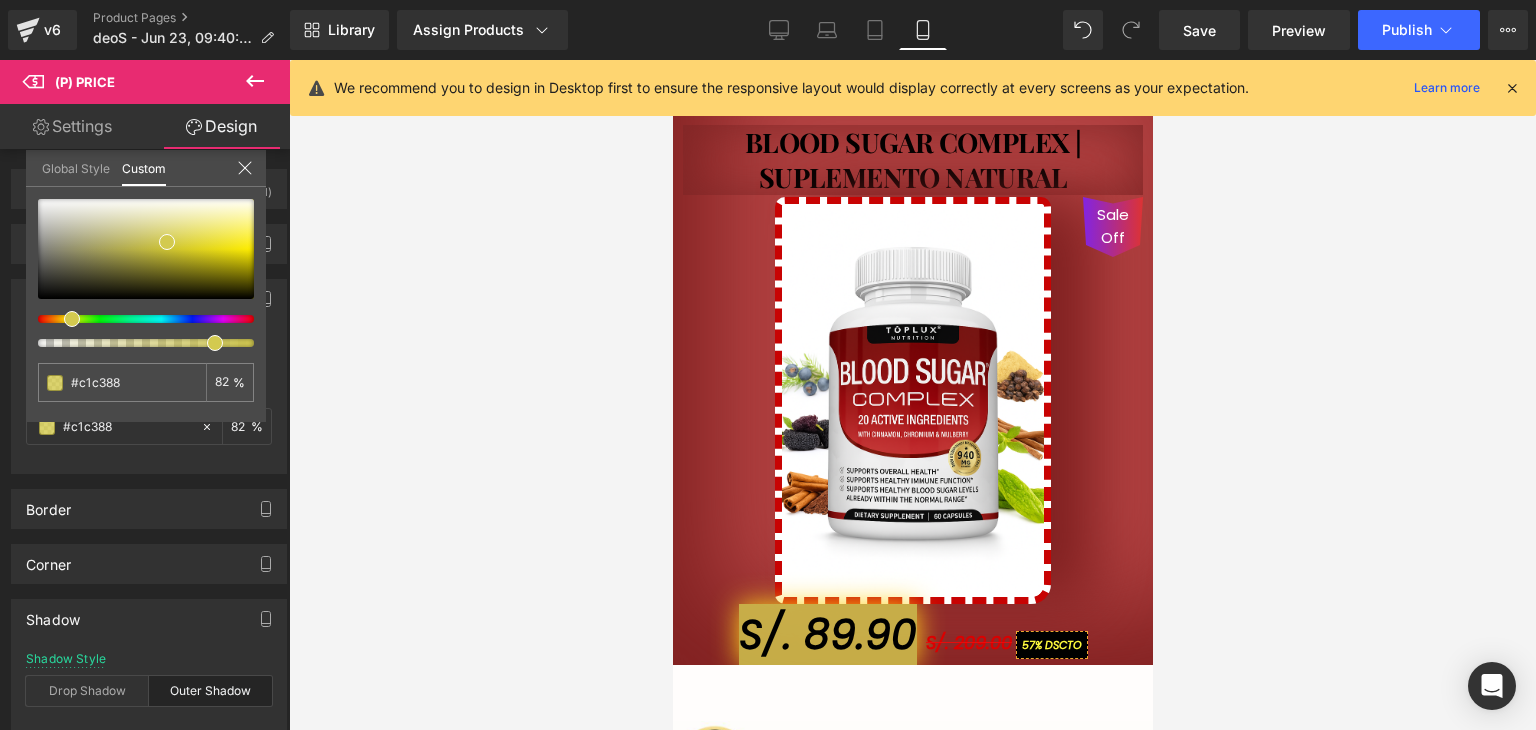 click at bounding box center [138, 319] 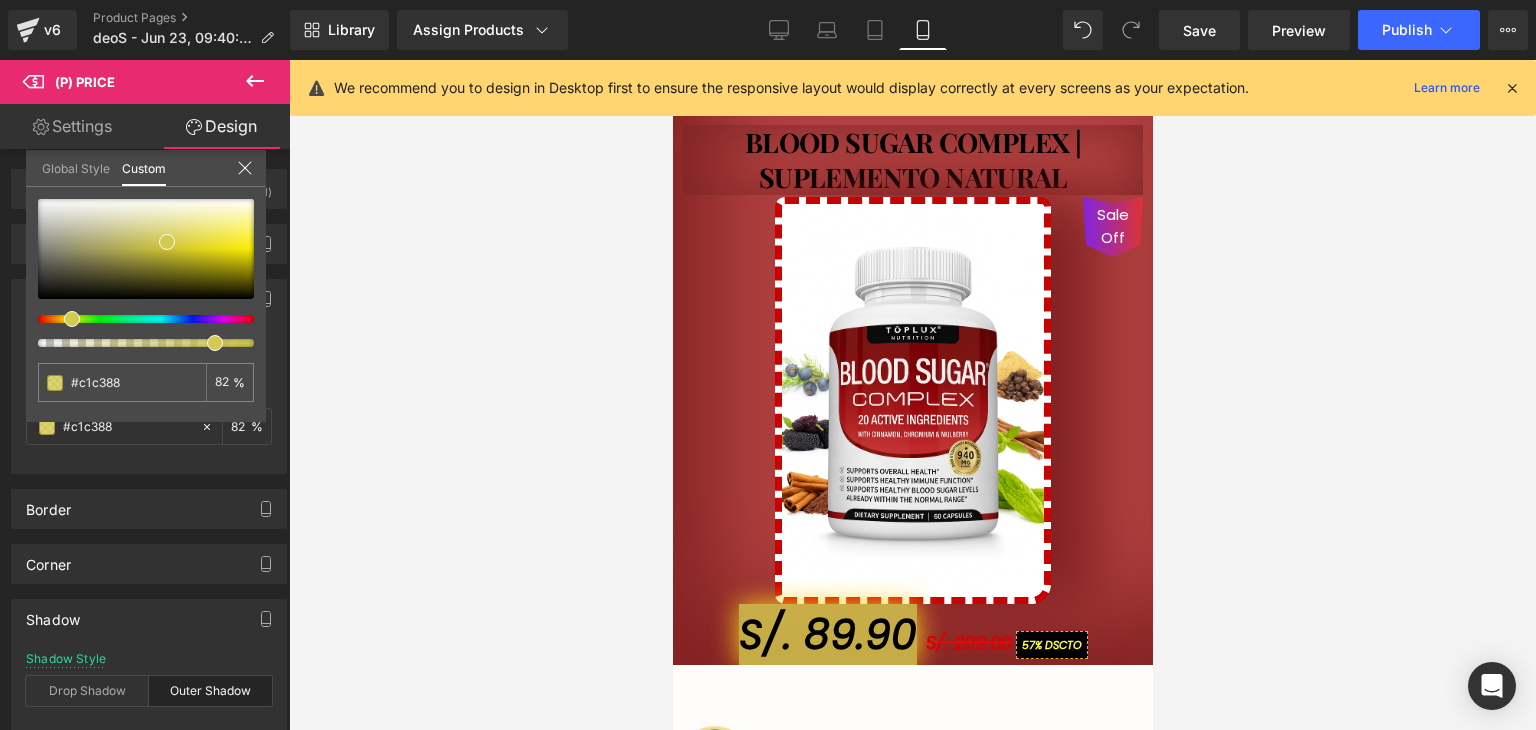 drag, startPoint x: 220, startPoint y: 345, endPoint x: 212, endPoint y: 323, distance: 23.409399 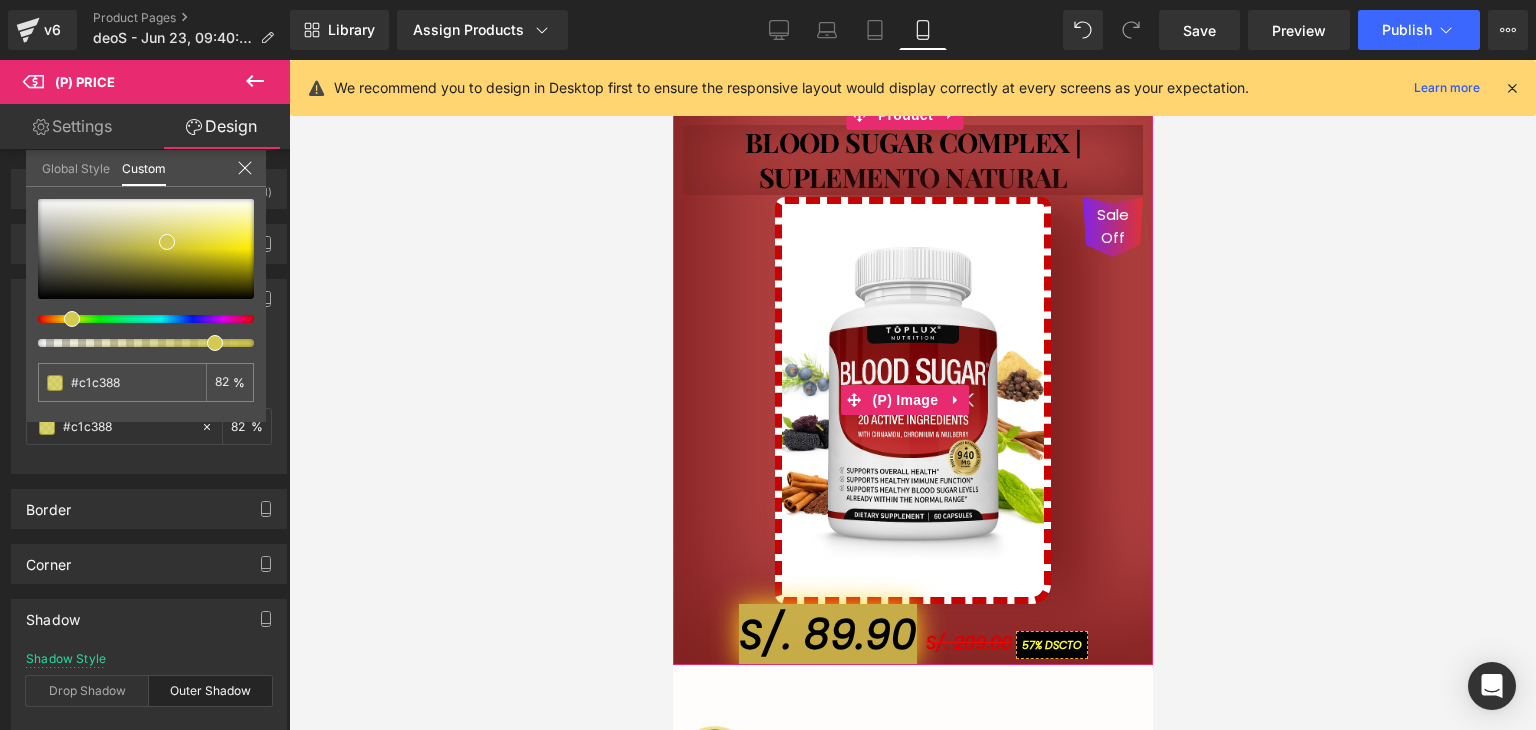 click on "Sale Off" at bounding box center [912, 400] 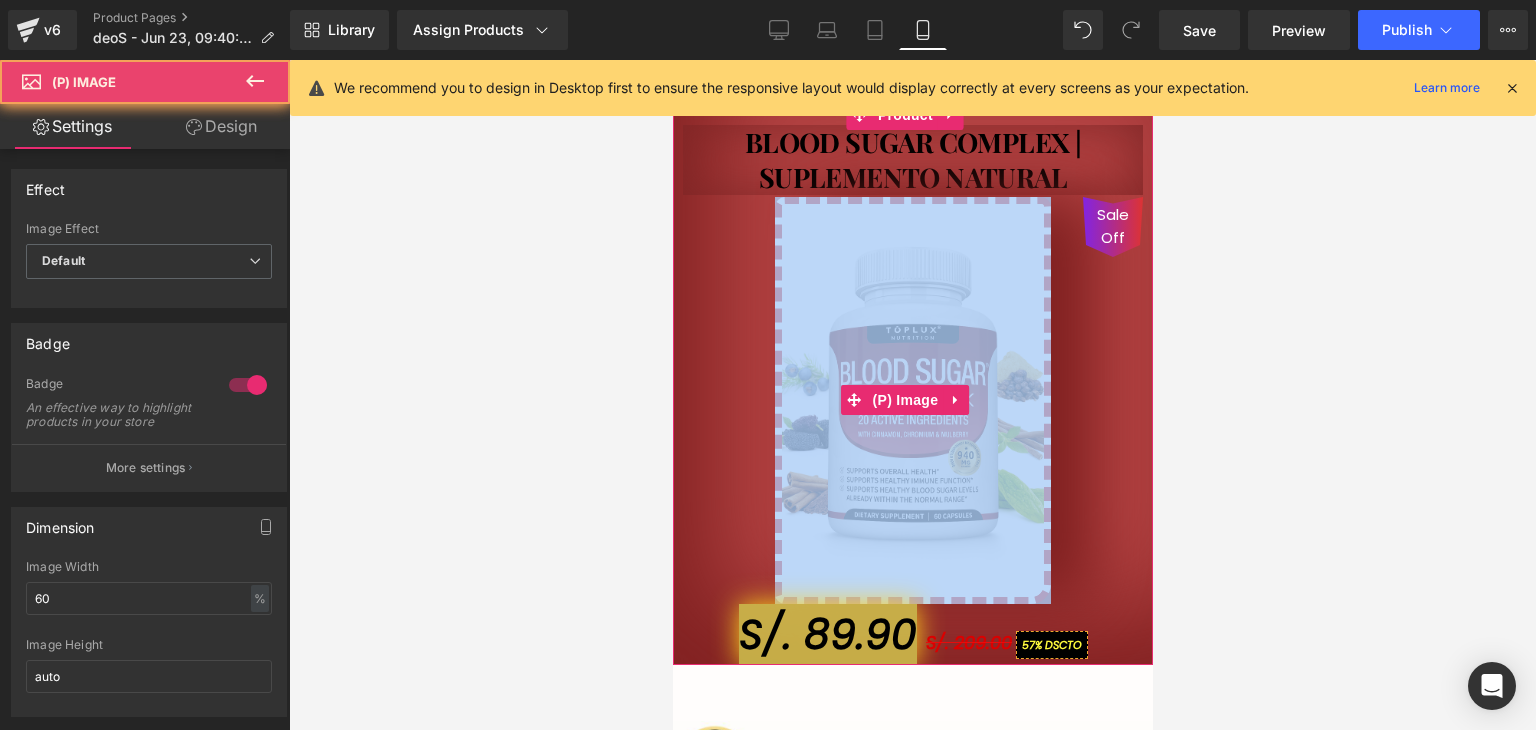 click on "Sale Off" at bounding box center (912, 400) 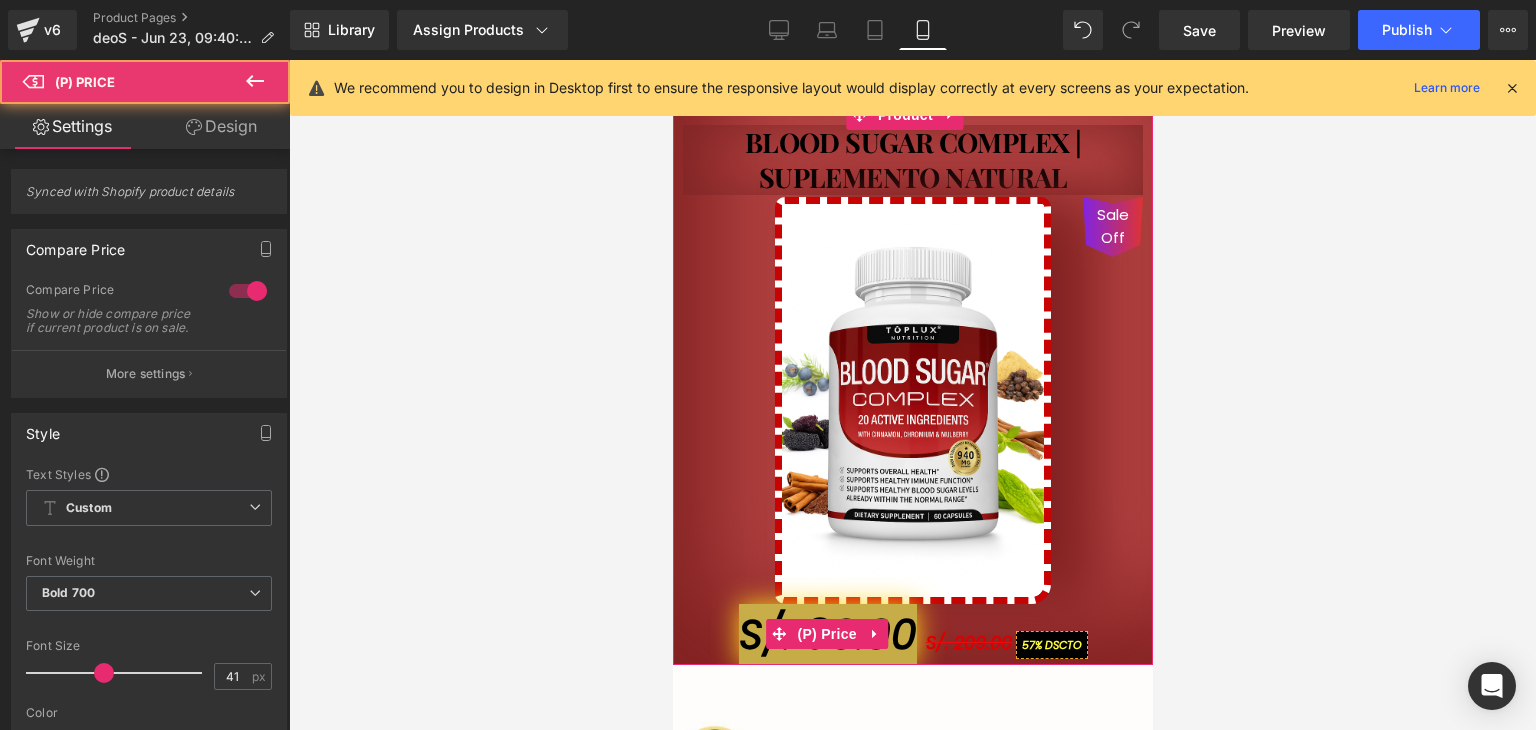 click on "S/. 89.90
S/. 209.00
57%
DSCTO" at bounding box center [912, 635] 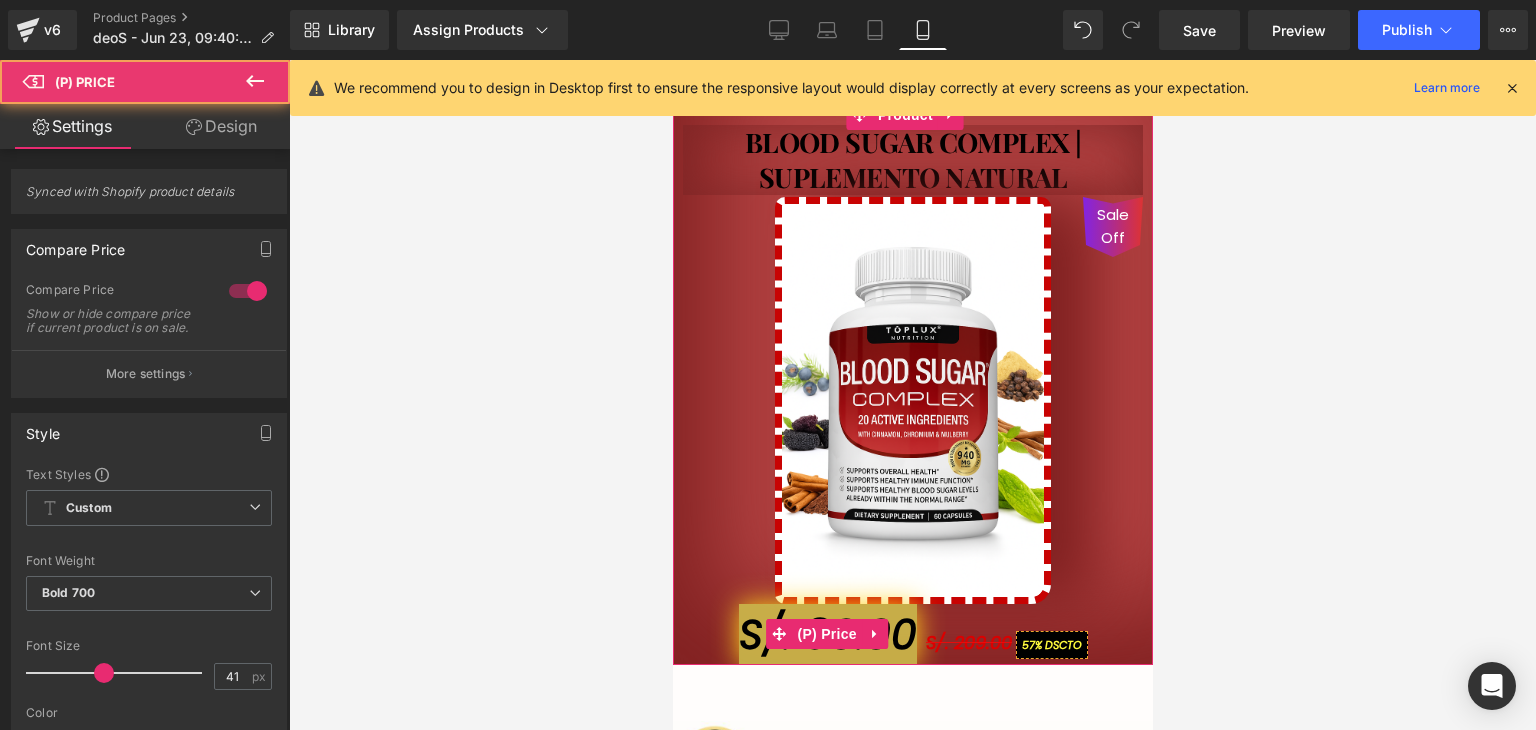click on "S/. 89.90
S/. 209.00
57%
DSCTO" at bounding box center [912, 635] 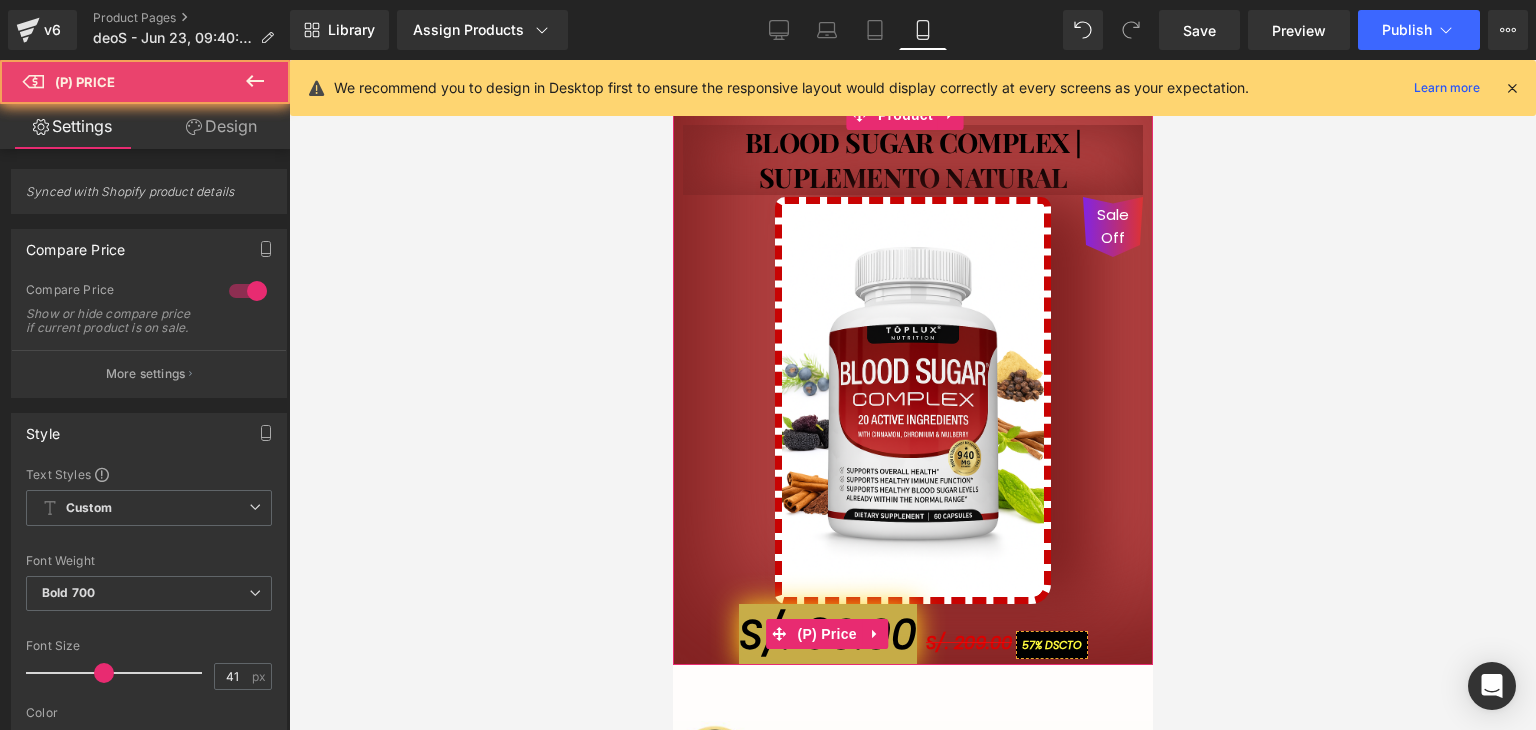 click on "S/. 89.90
S/. 209.00
57%
DSCTO" at bounding box center (912, 635) 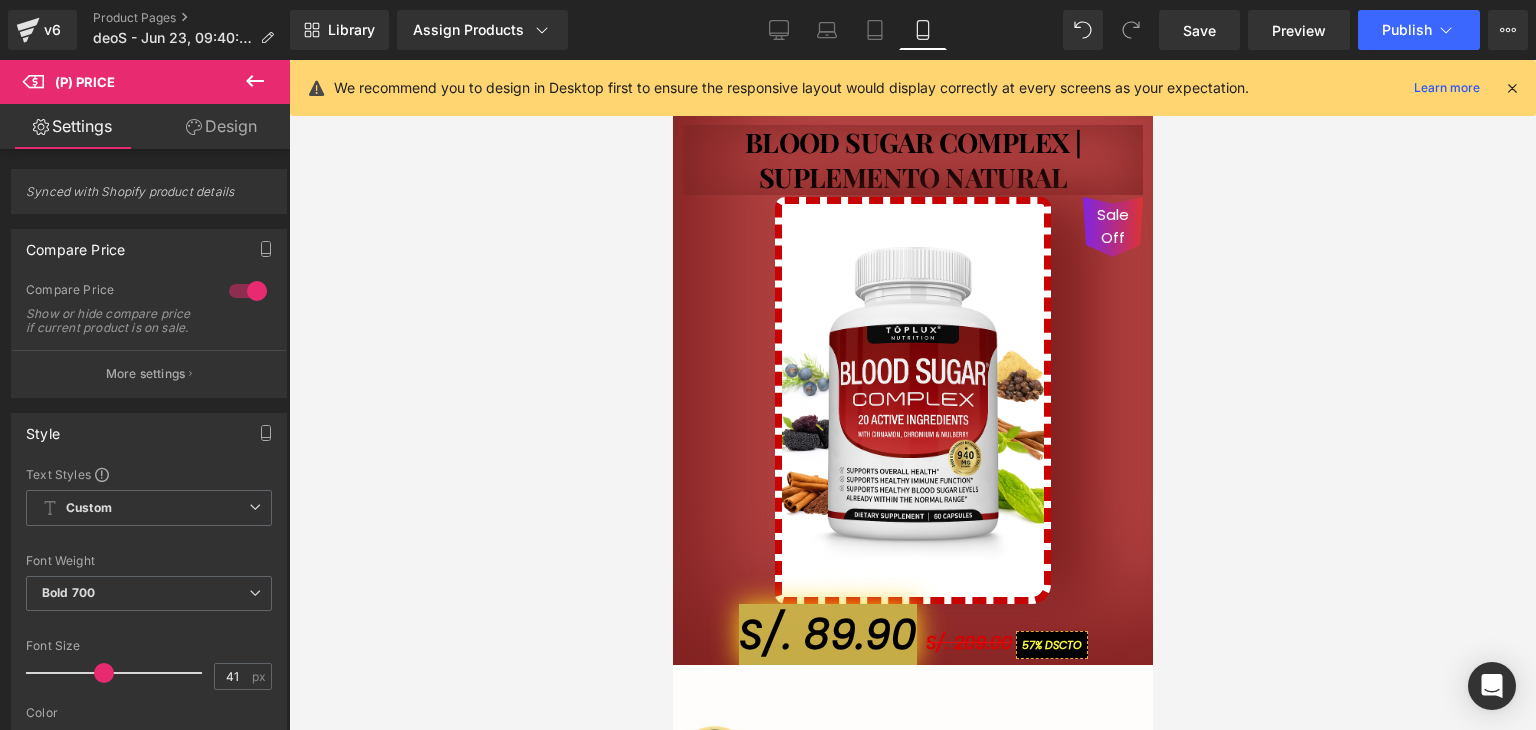 click on "Design" at bounding box center (221, 126) 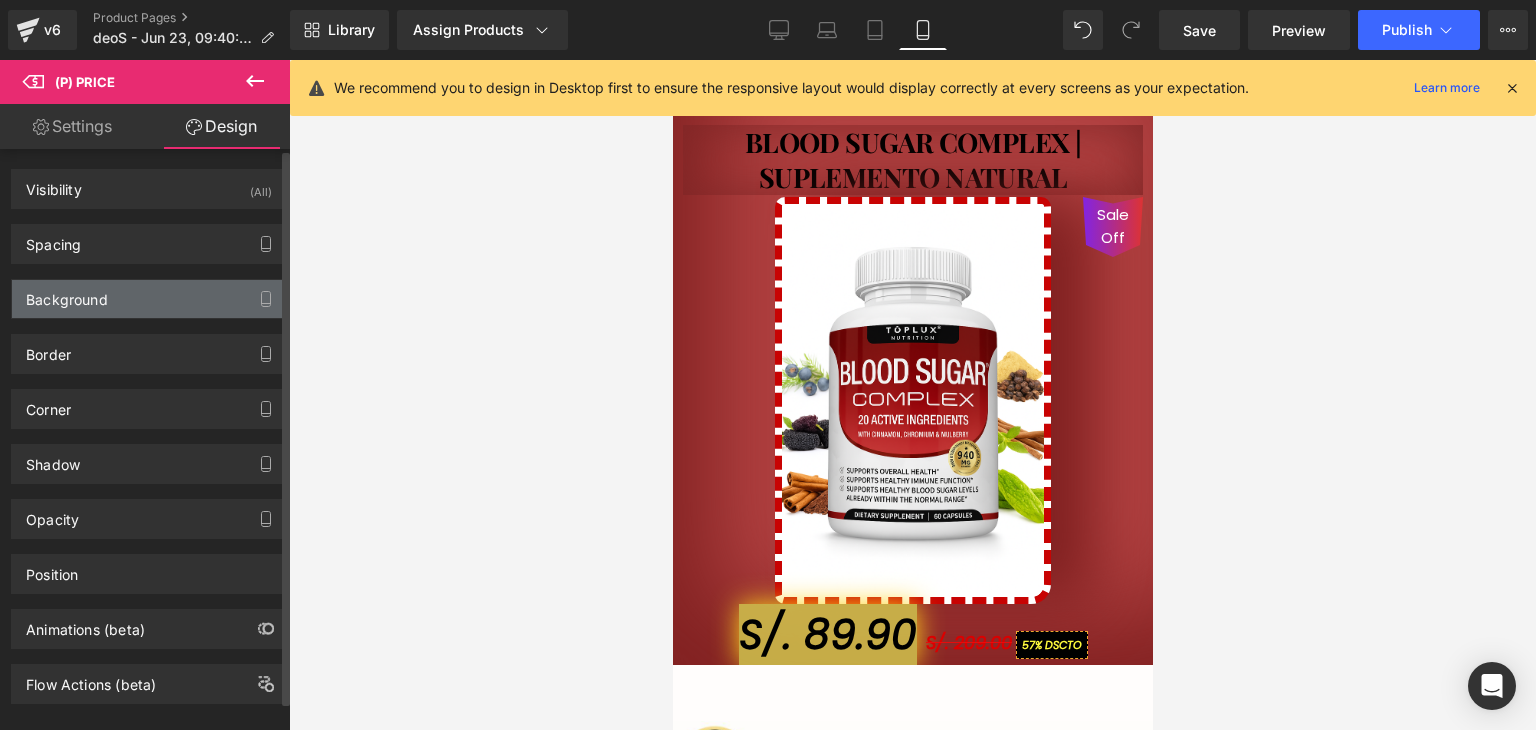 click on "Background" at bounding box center (67, 294) 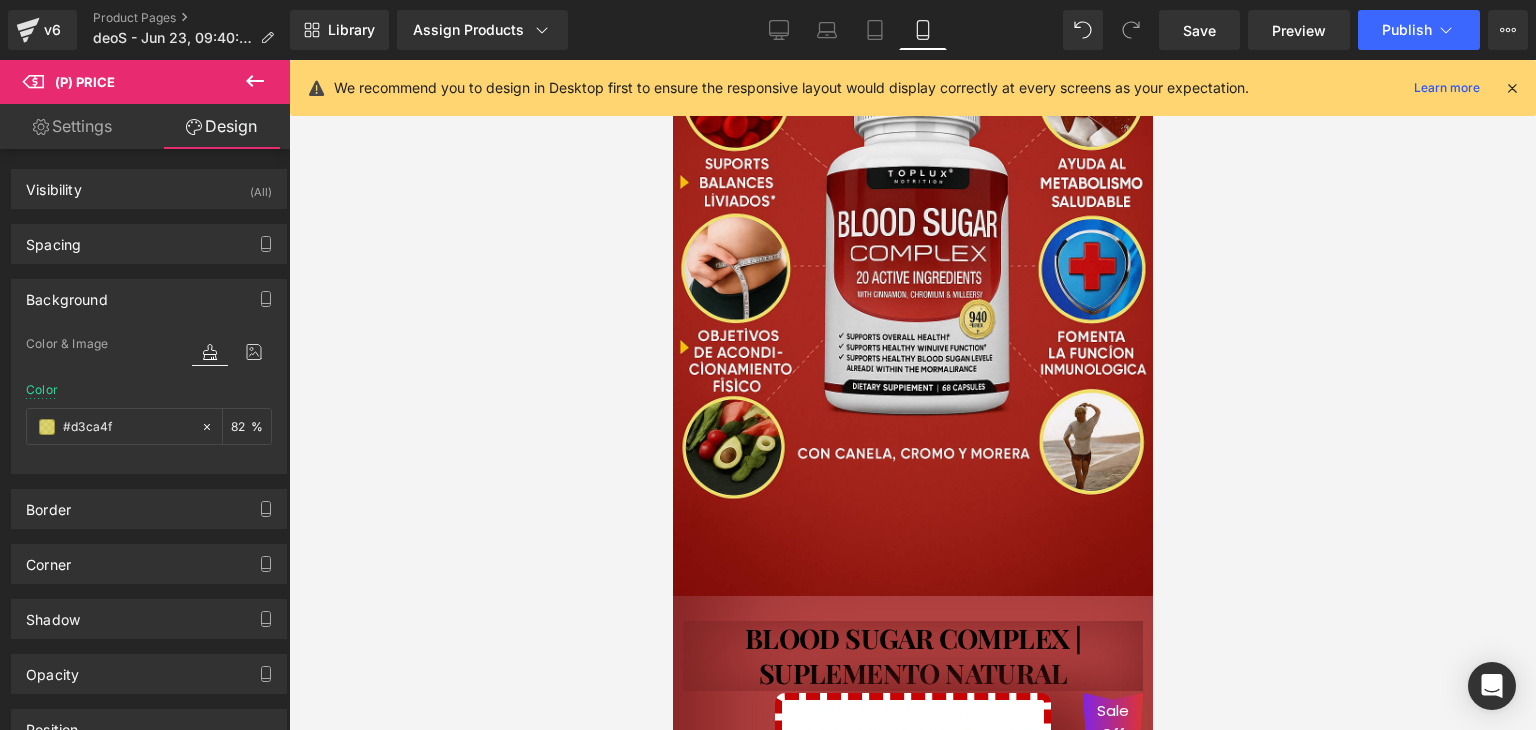 scroll, scrollTop: 0, scrollLeft: 0, axis: both 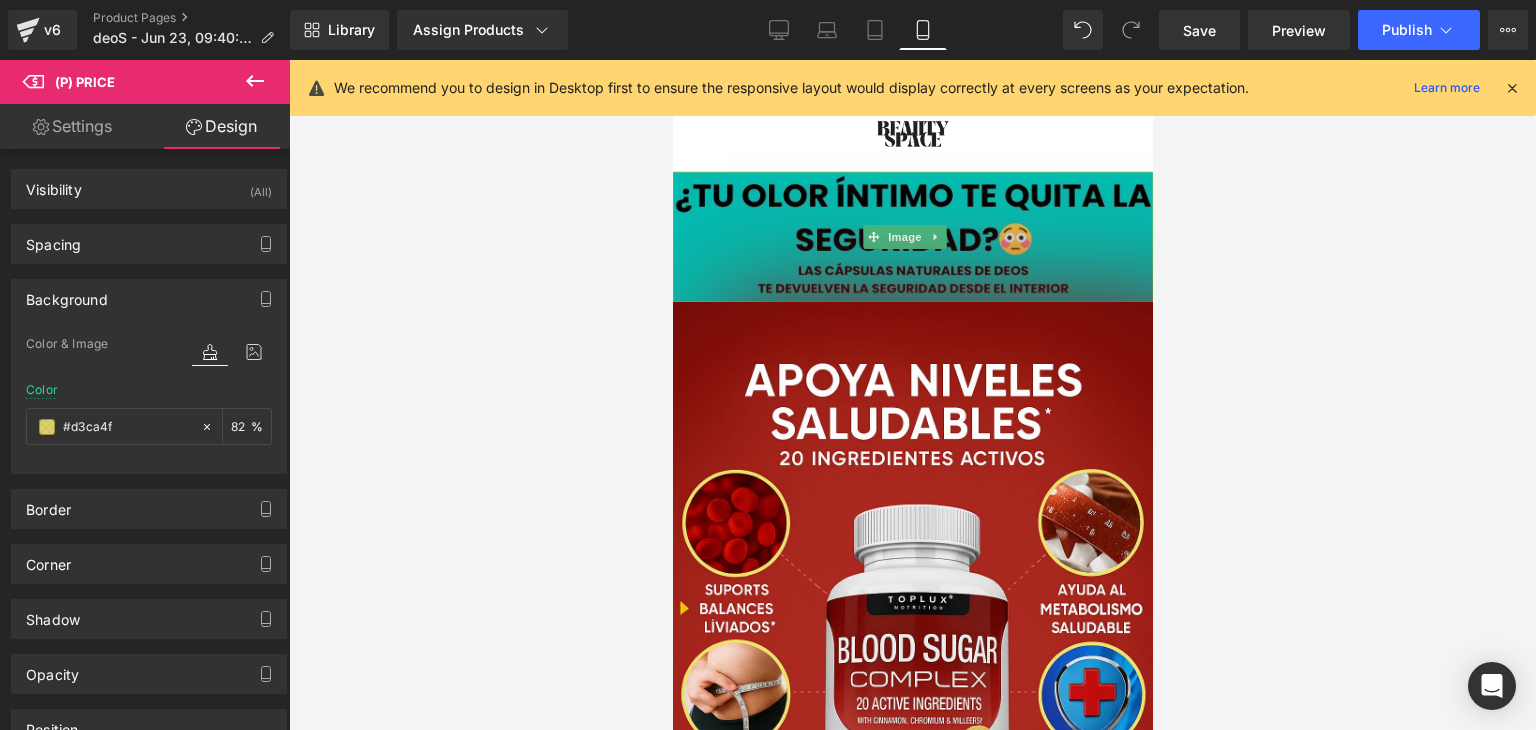 click at bounding box center (912, 237) 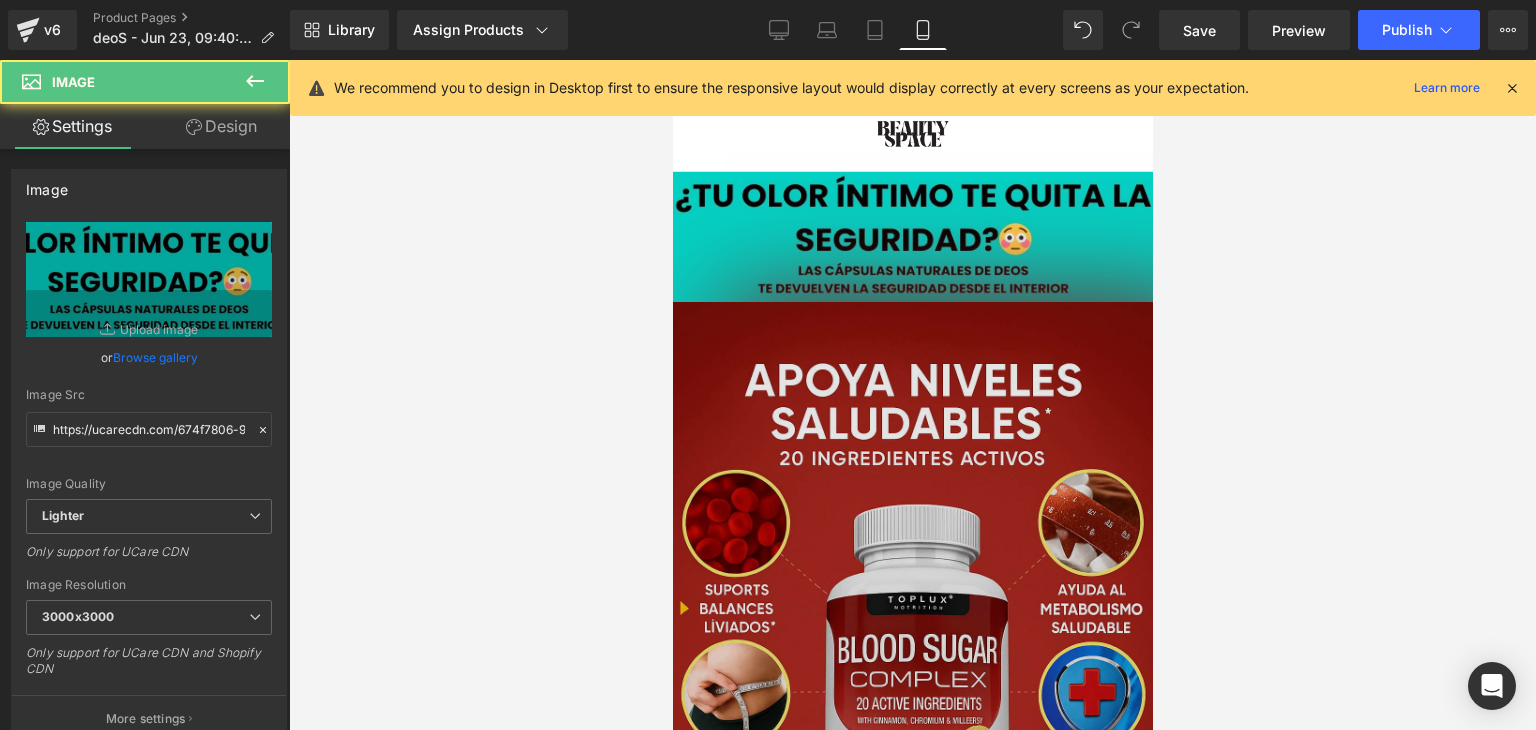 click at bounding box center (912, 662) 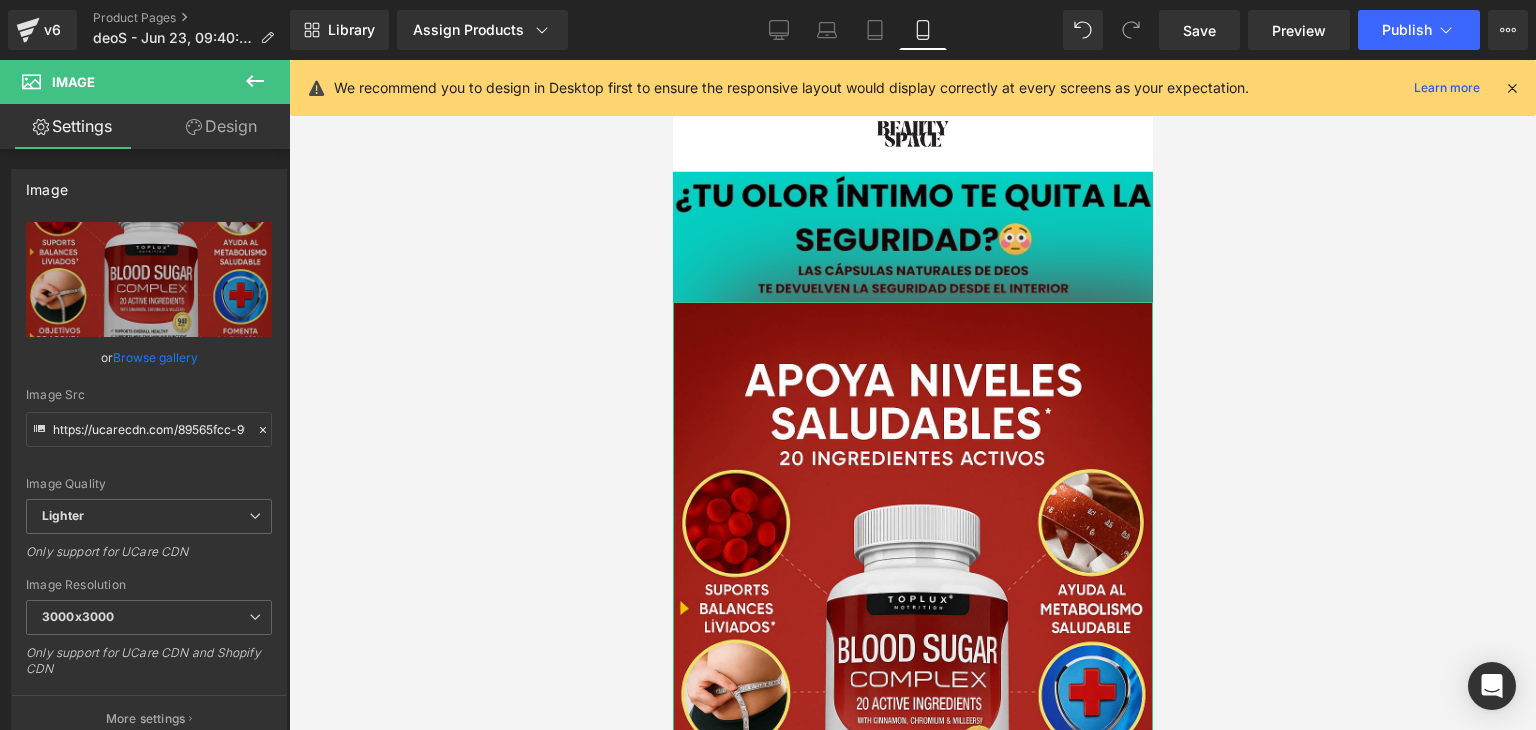 click on "Design" at bounding box center (221, 126) 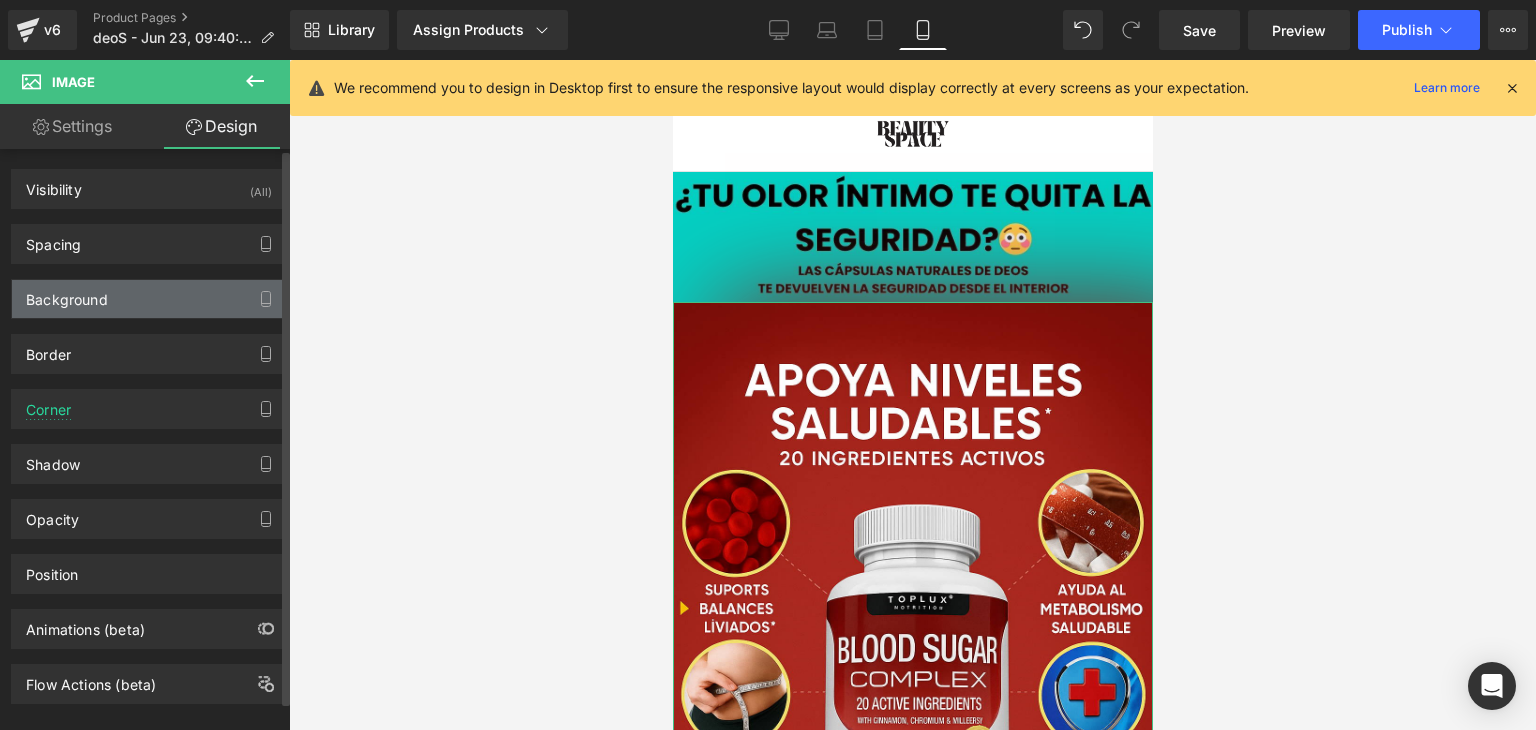 click on "Background" at bounding box center (149, 299) 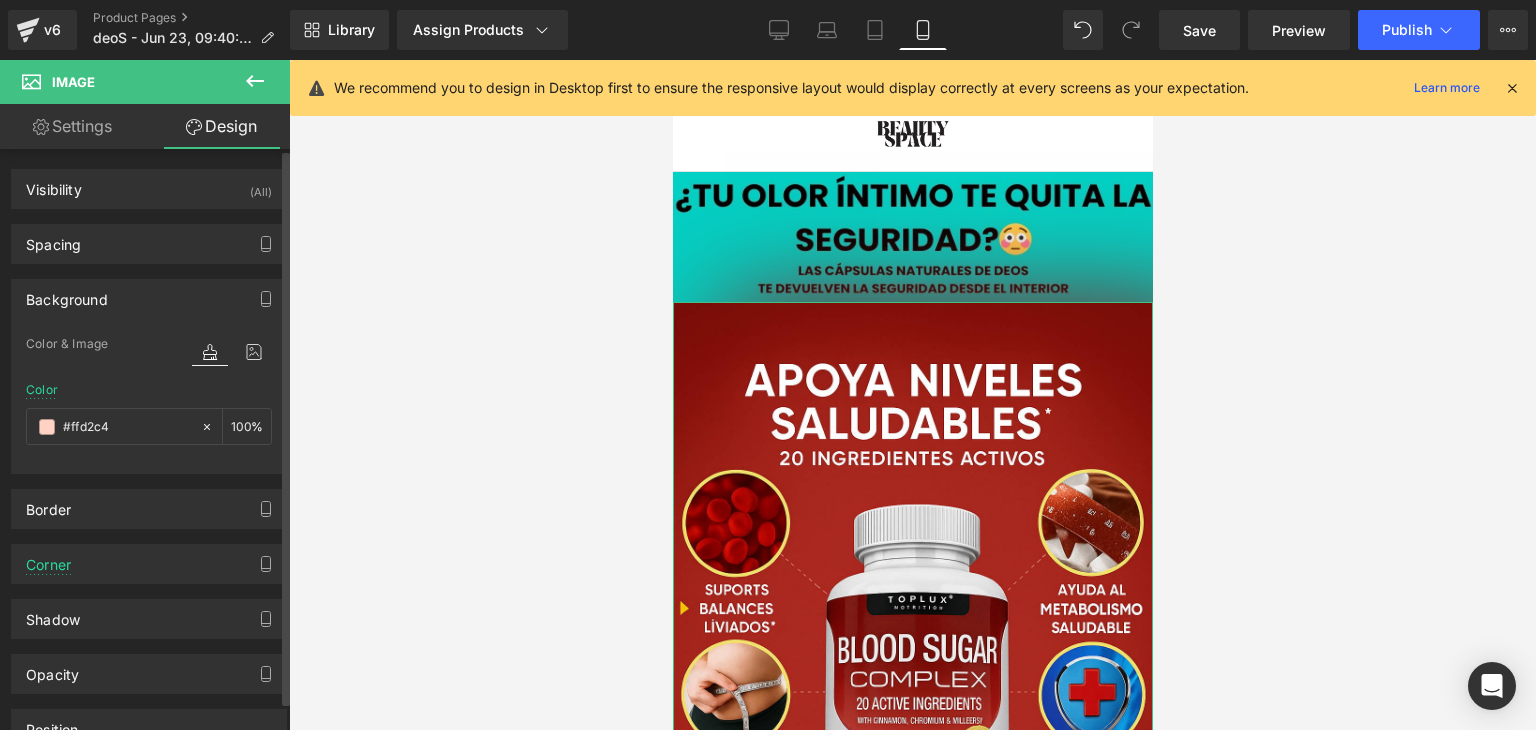 click on "Background" at bounding box center (67, 294) 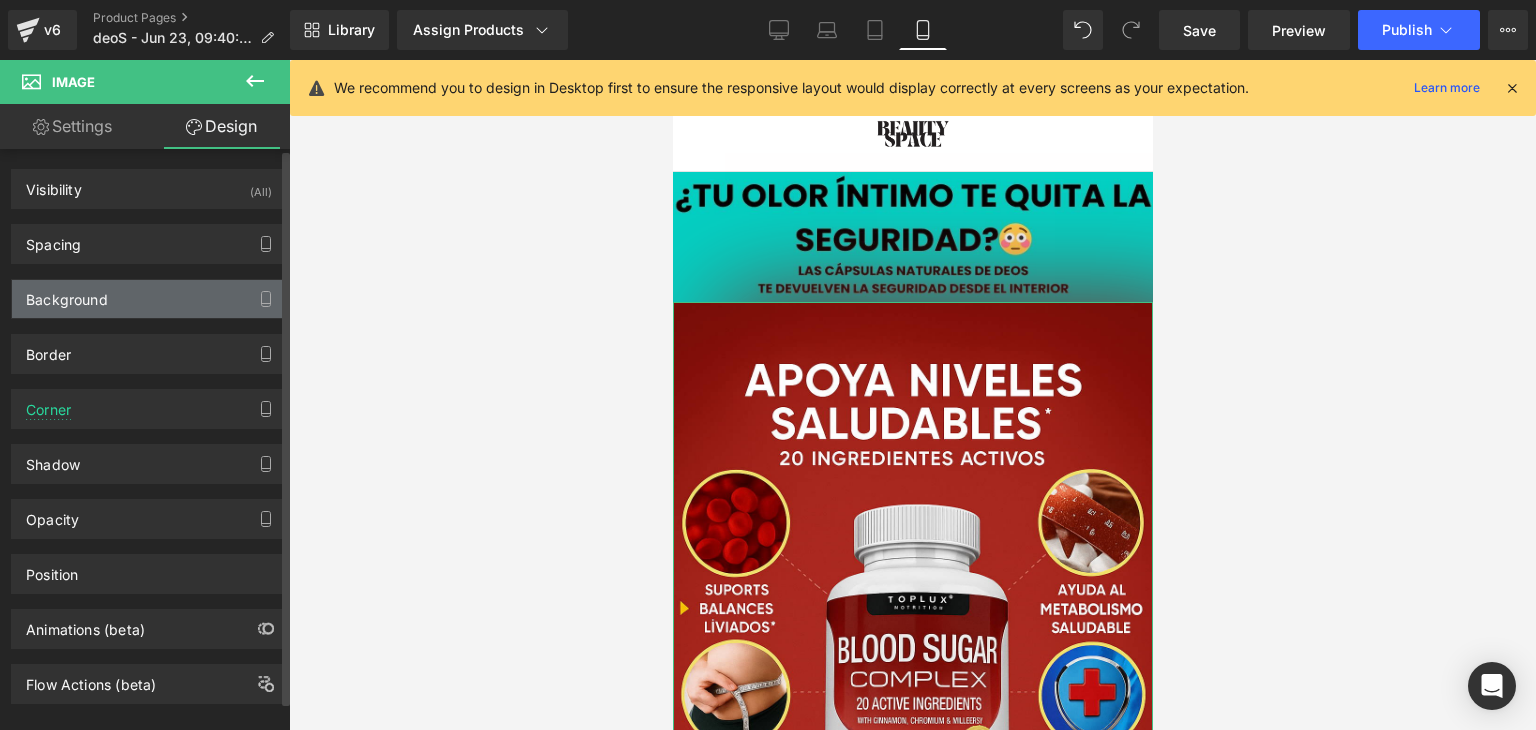 click on "Background" at bounding box center (149, 299) 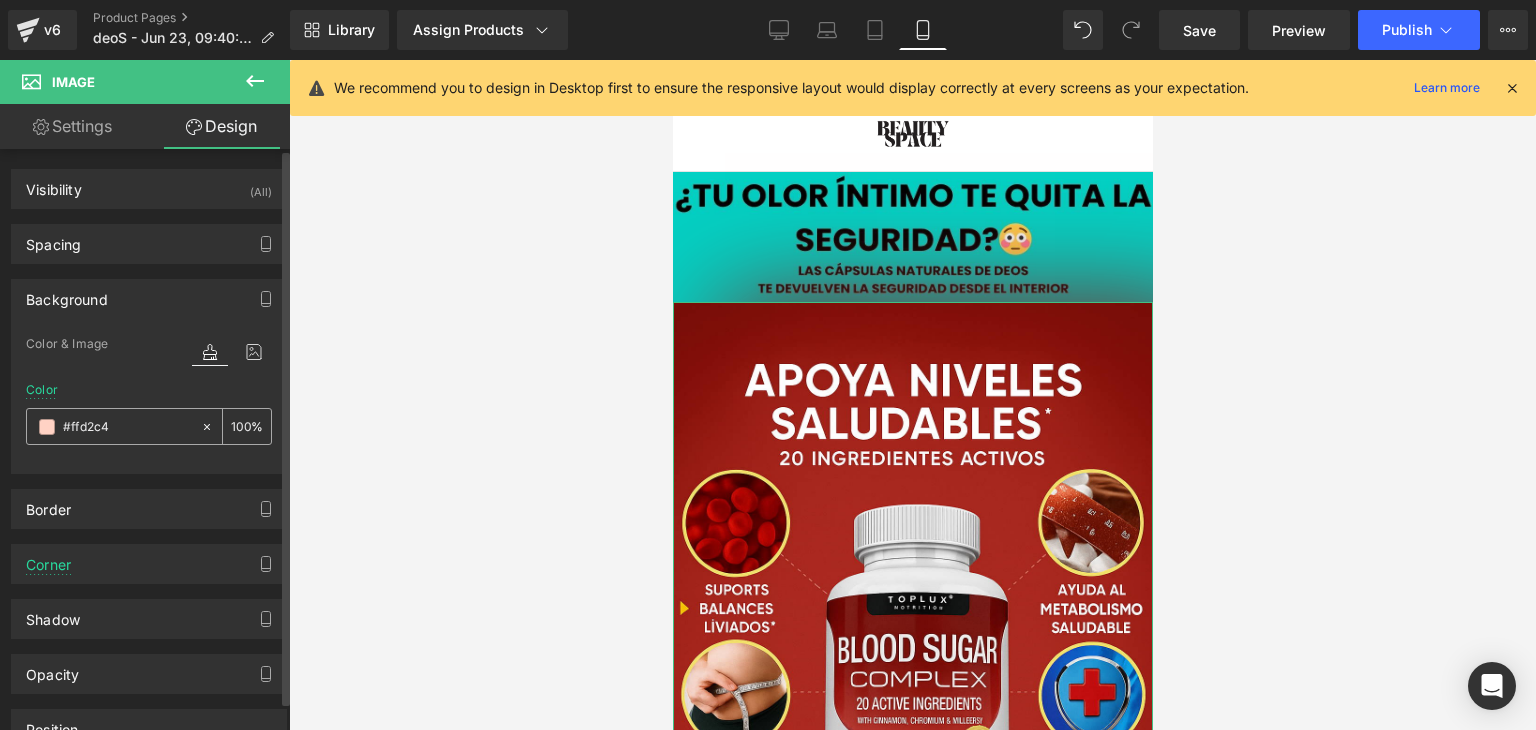 click on "#ffd2c4" at bounding box center [127, 427] 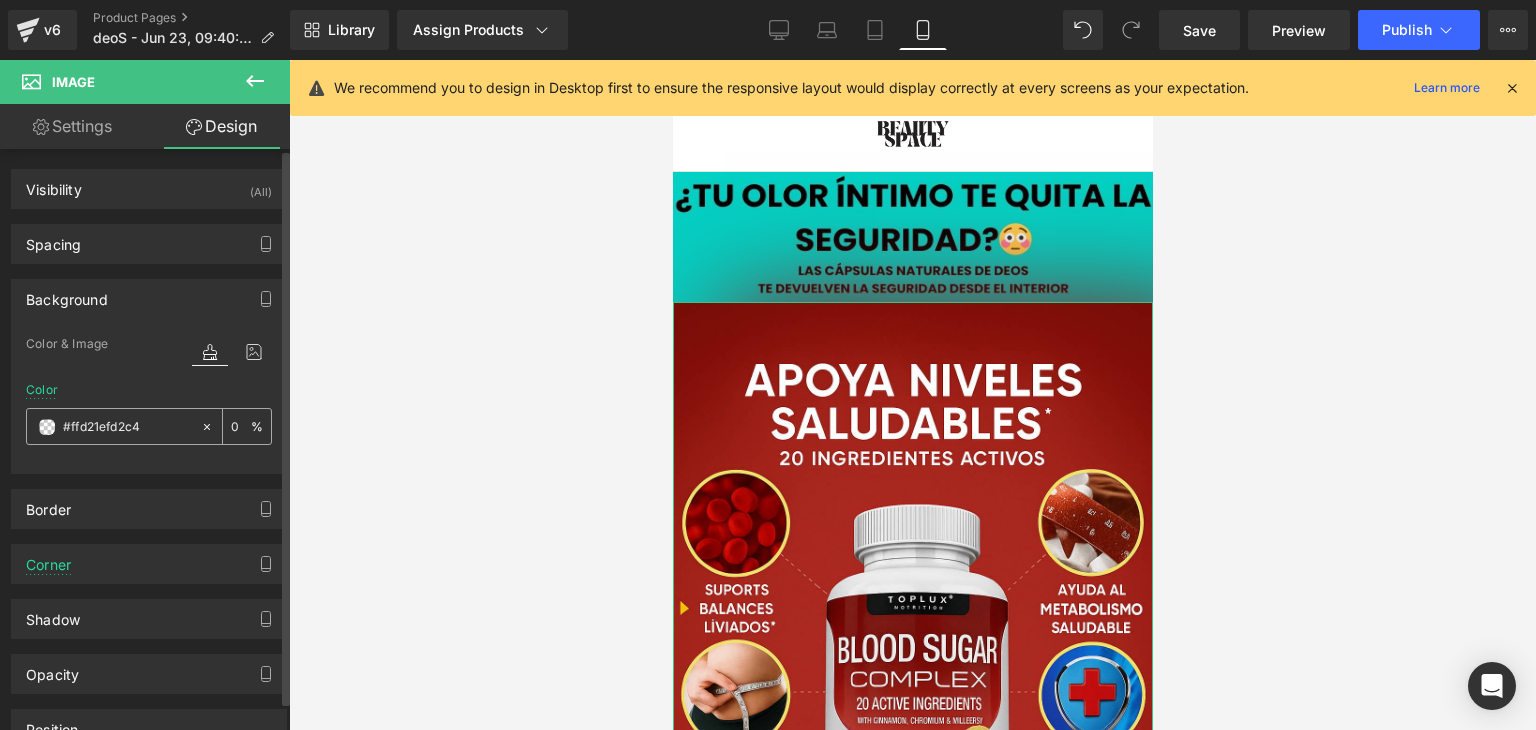 click on "#ffd21efd2c4" at bounding box center (127, 427) 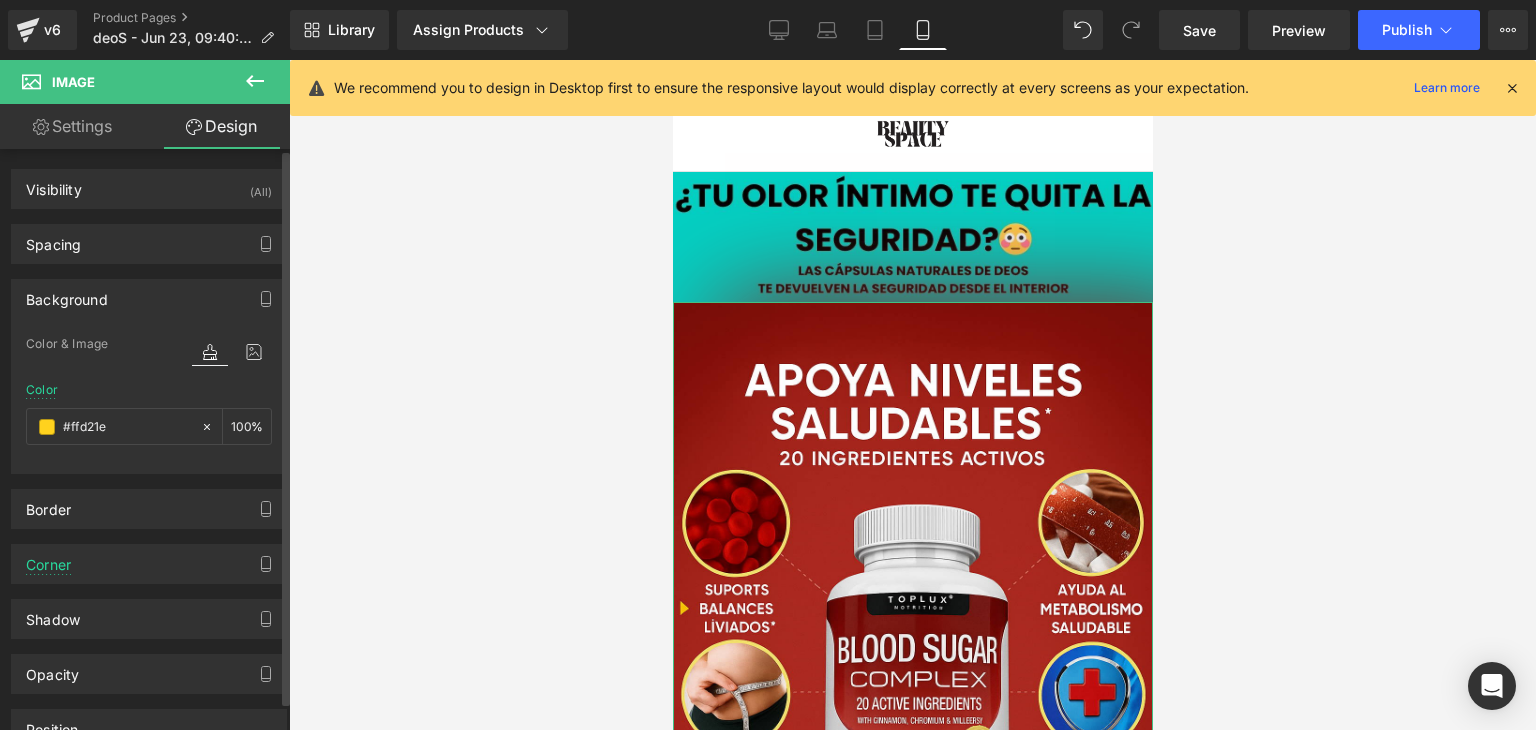 click on "Background" at bounding box center (67, 294) 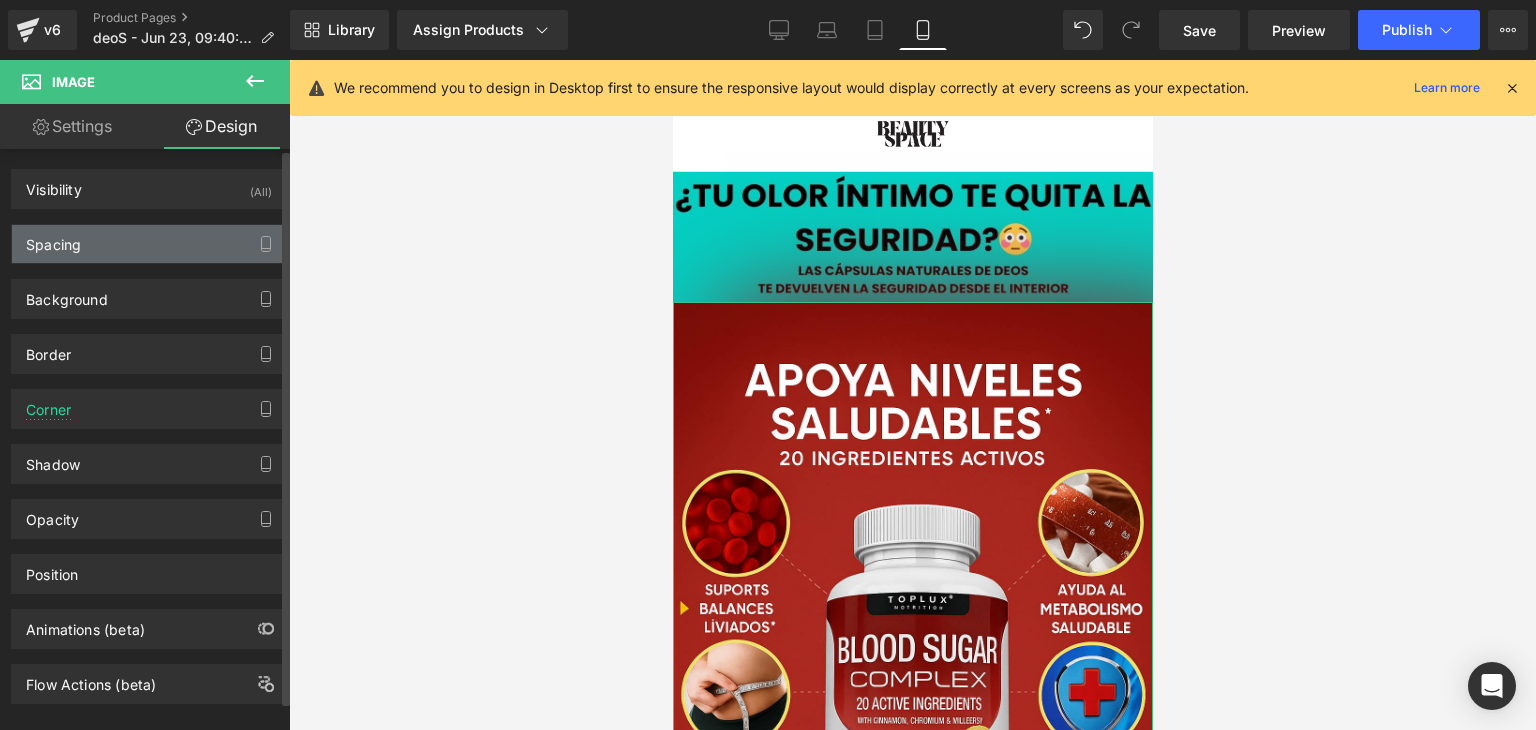 click on "Spacing" at bounding box center [149, 244] 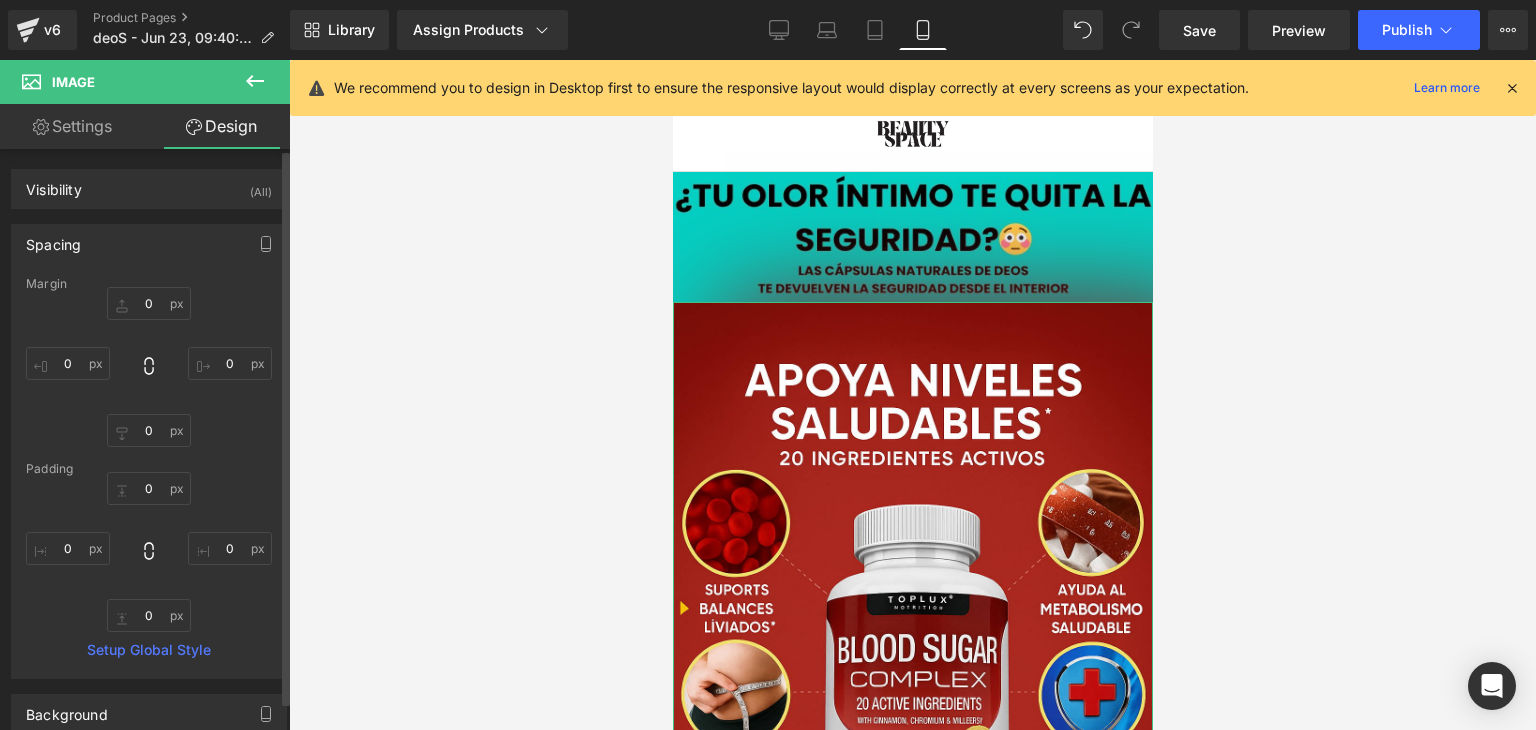 click on "Spacing" at bounding box center (149, 244) 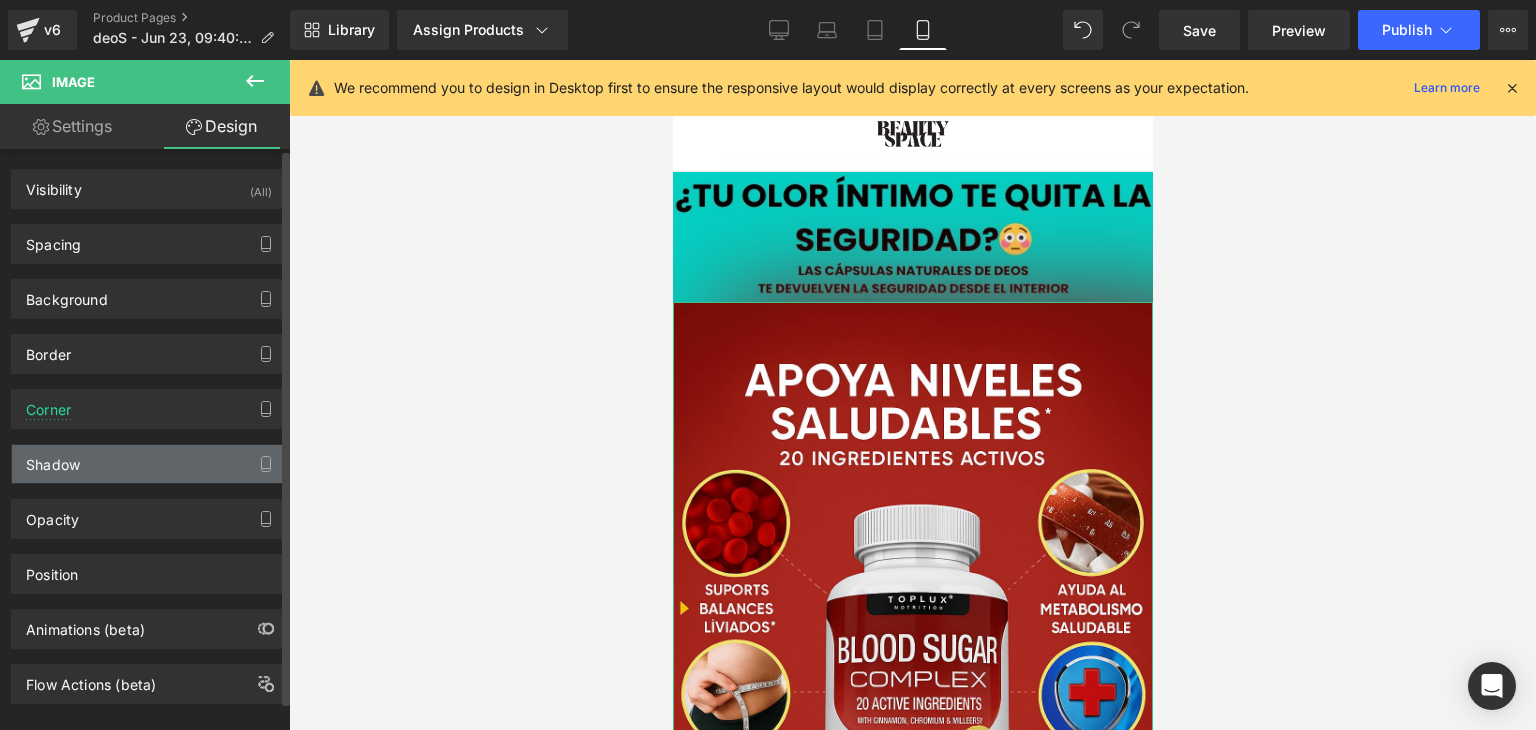 click on "Shadow" at bounding box center [53, 459] 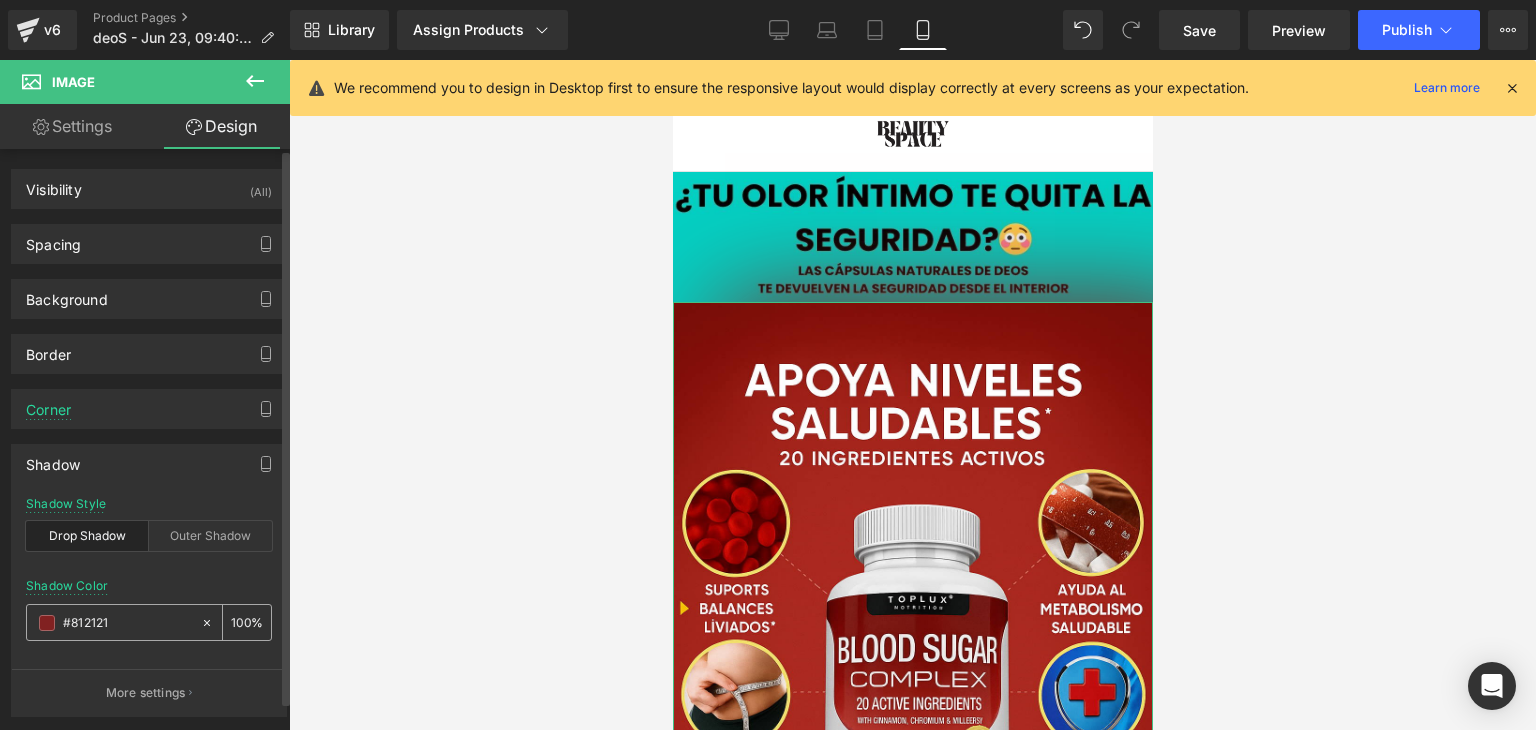 click on "#812121" at bounding box center (127, 623) 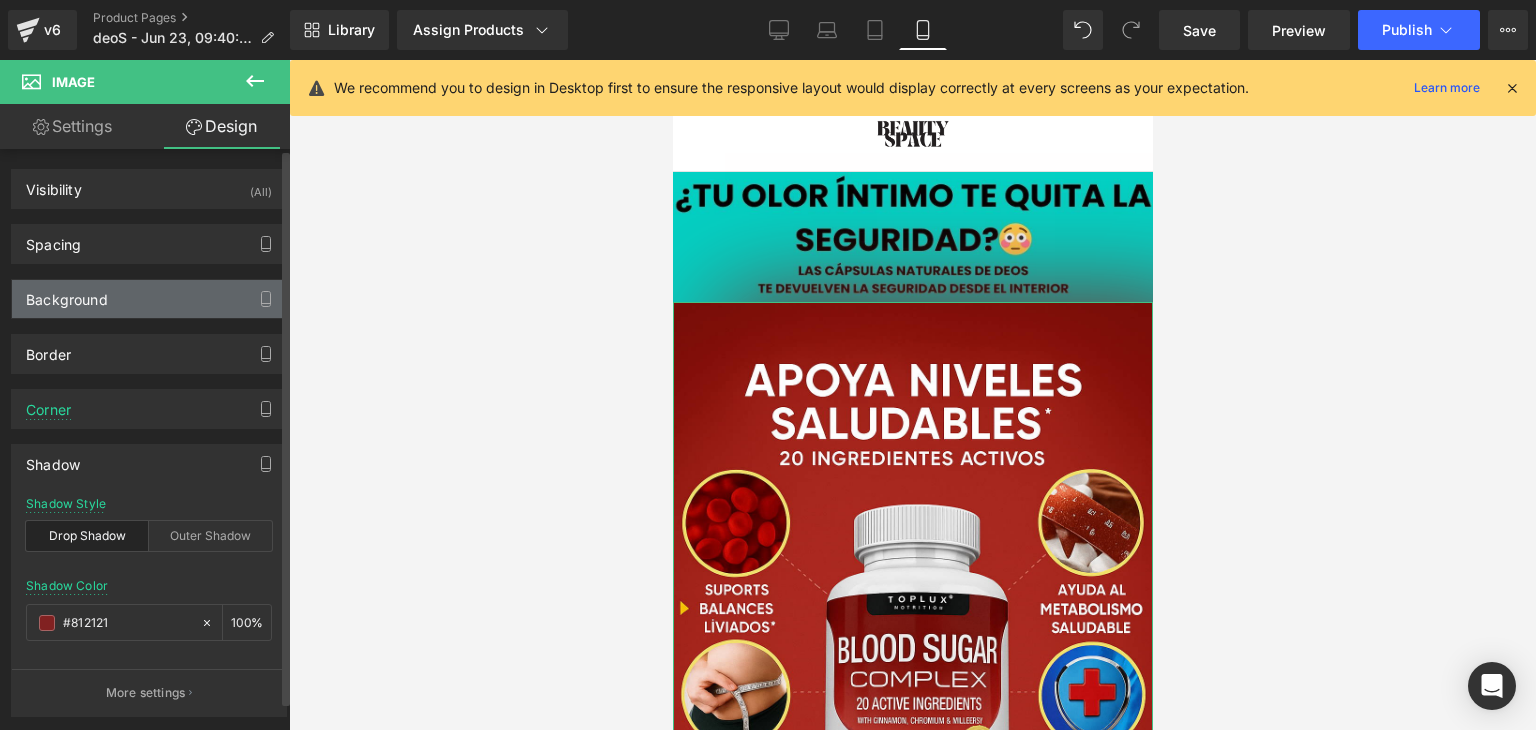 click on "Background" at bounding box center (149, 299) 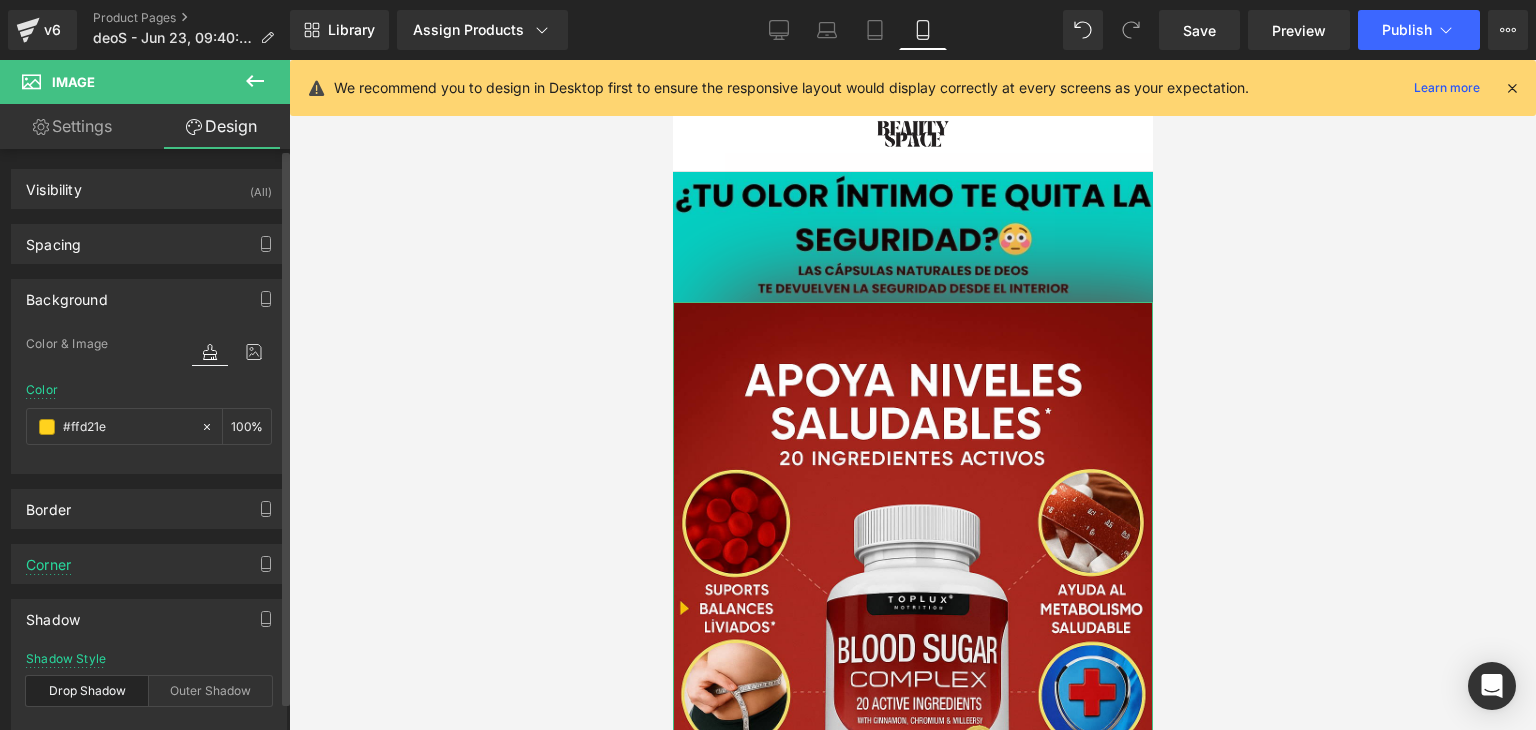 drag, startPoint x: 95, startPoint y: 448, endPoint x: 85, endPoint y: 433, distance: 18.027756 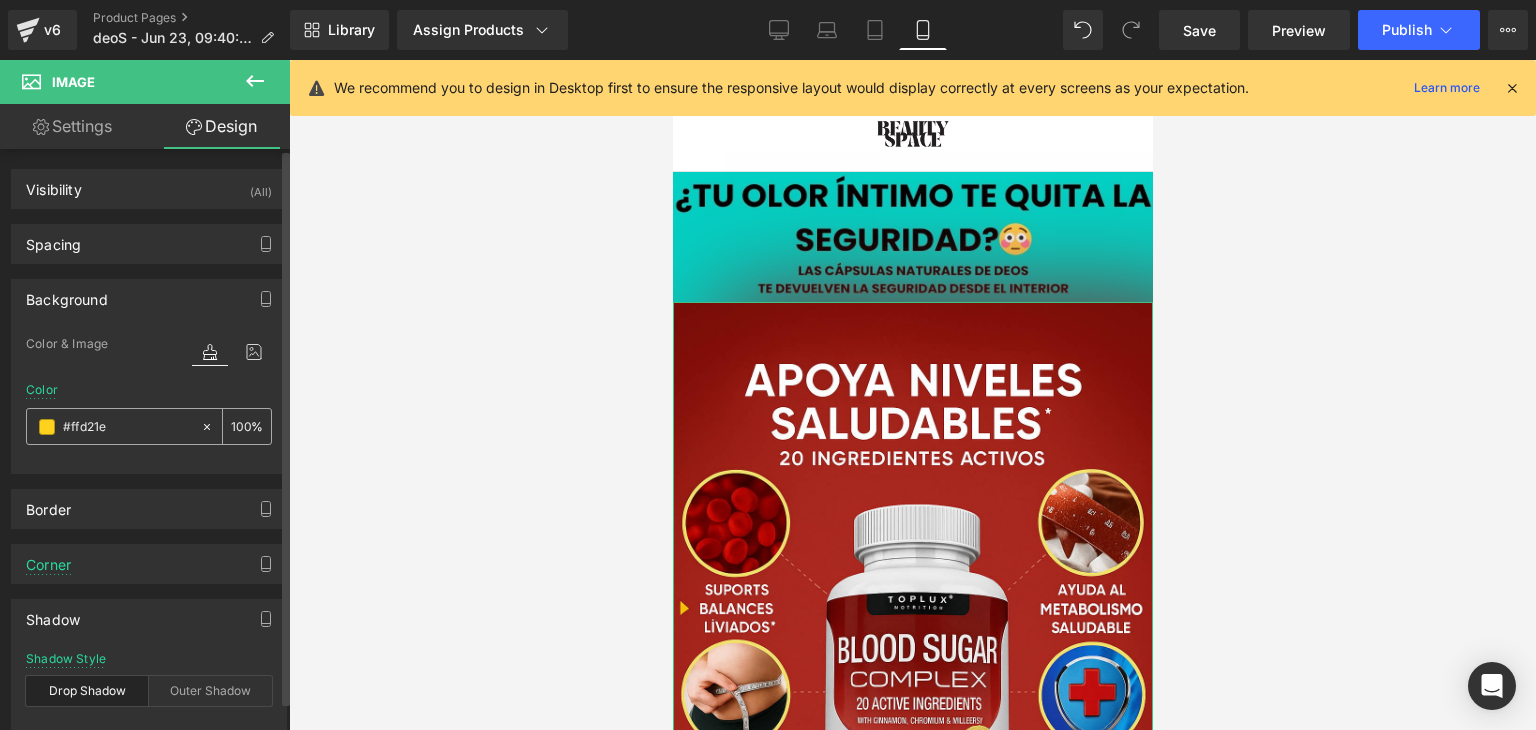 click on "#ffd21e" at bounding box center (127, 427) 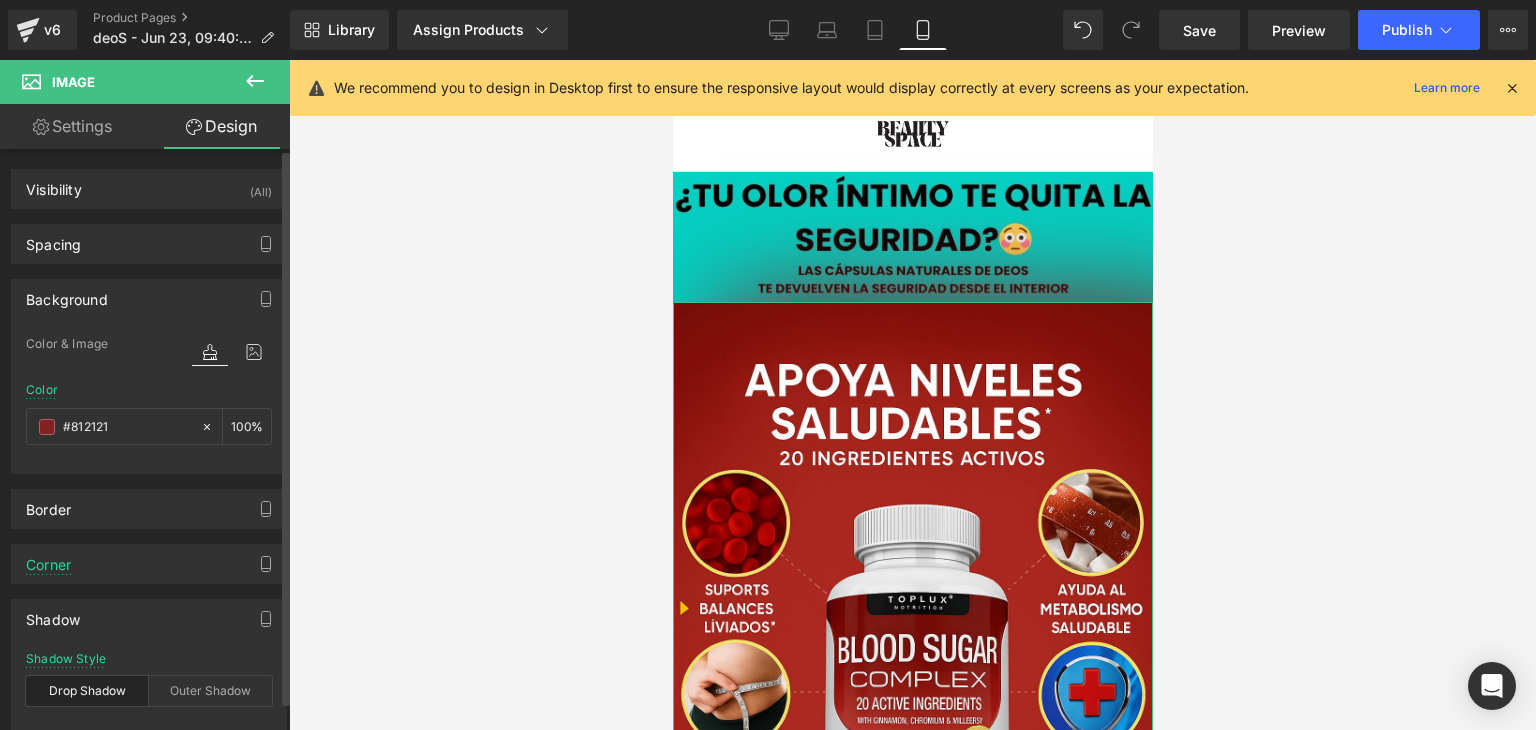 click on "Background" at bounding box center [149, 299] 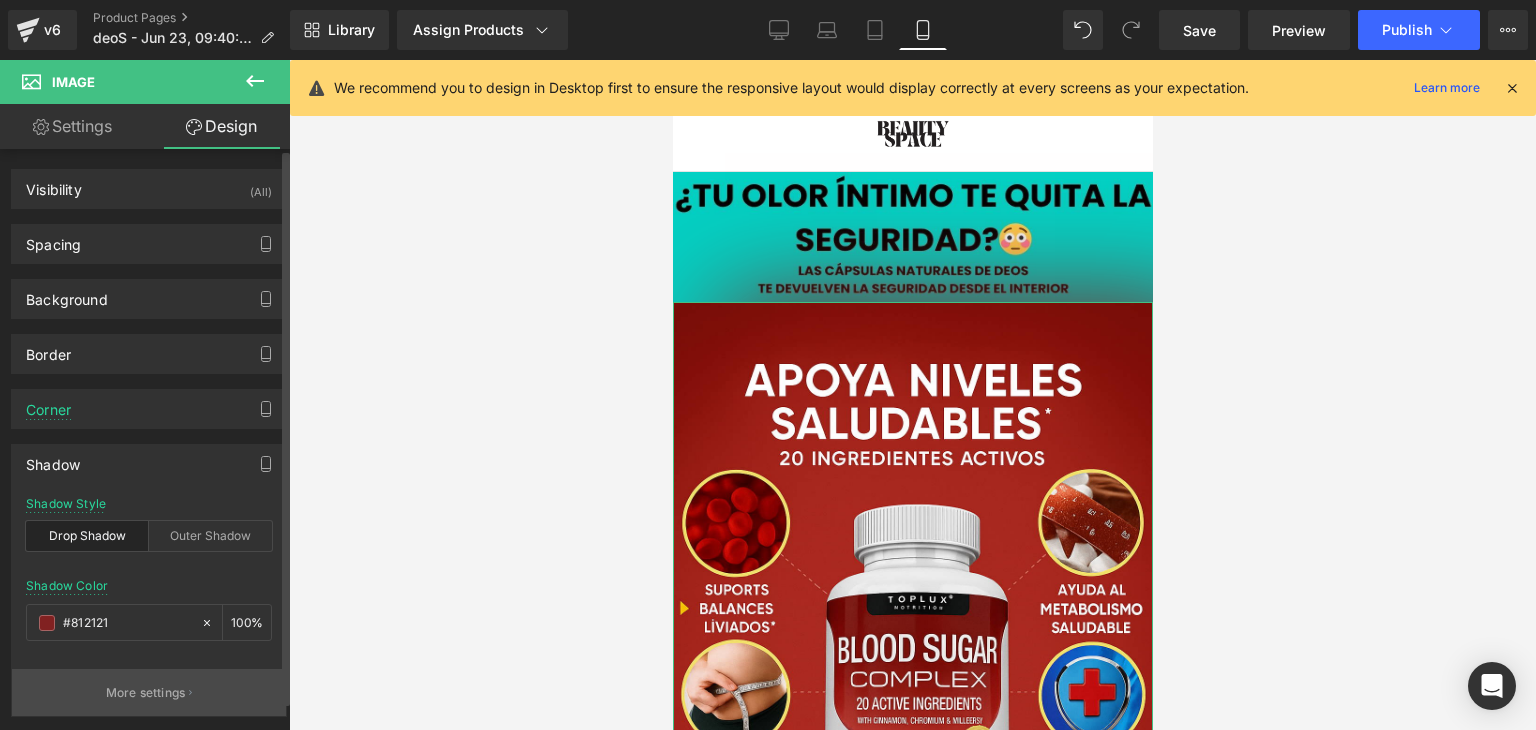click on "More settings" at bounding box center (146, 693) 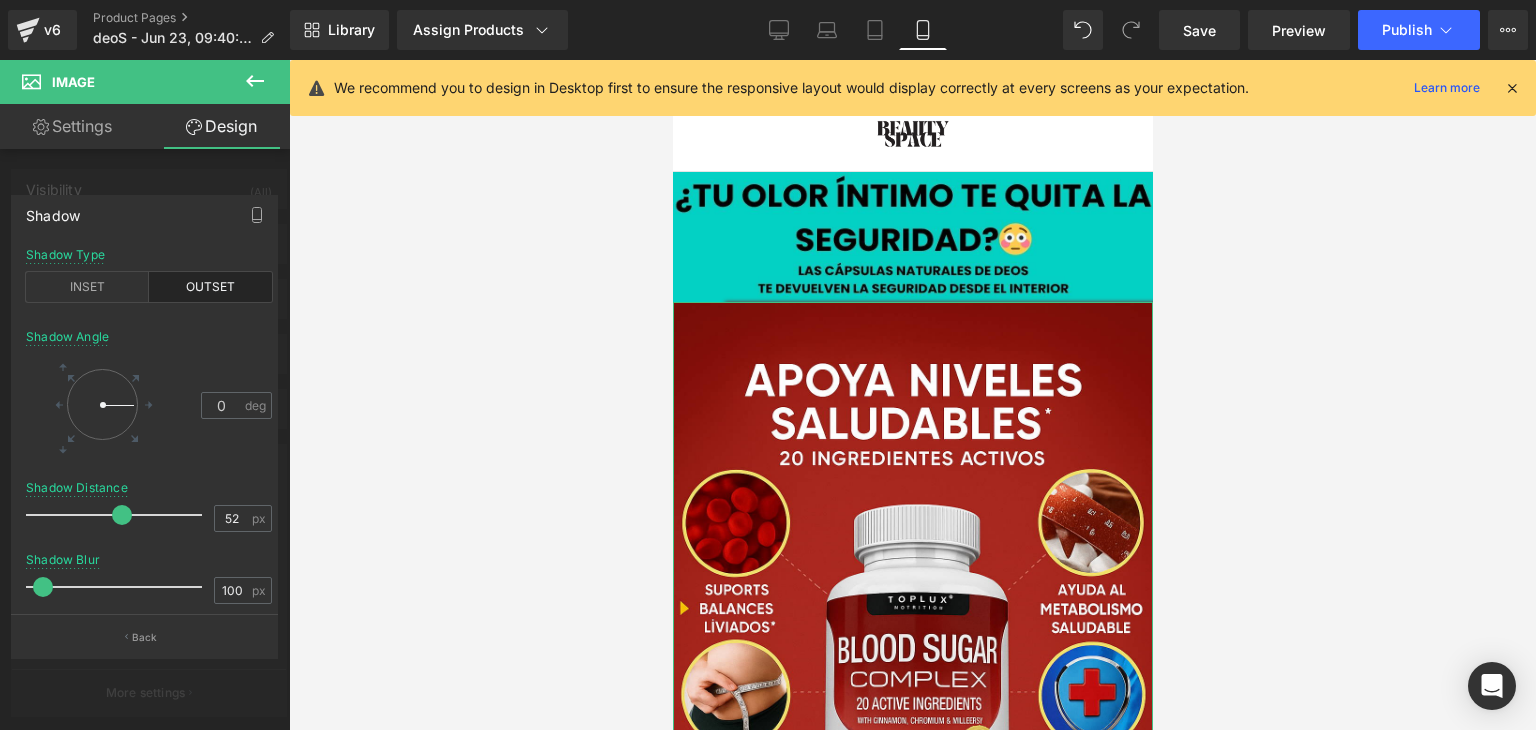 drag, startPoint x: 188, startPoint y: 586, endPoint x: 34, endPoint y: 584, distance: 154.01299 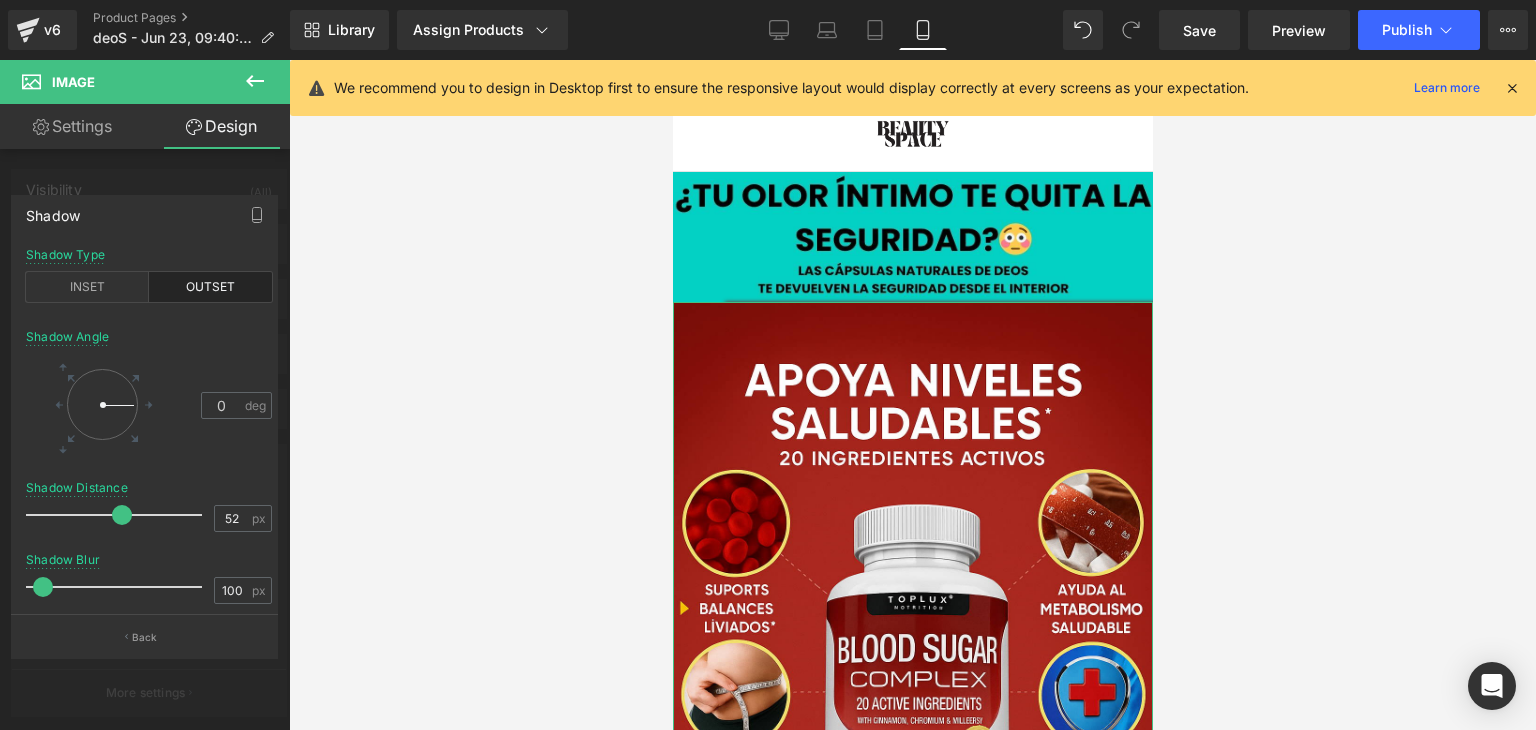 click at bounding box center (43, 587) 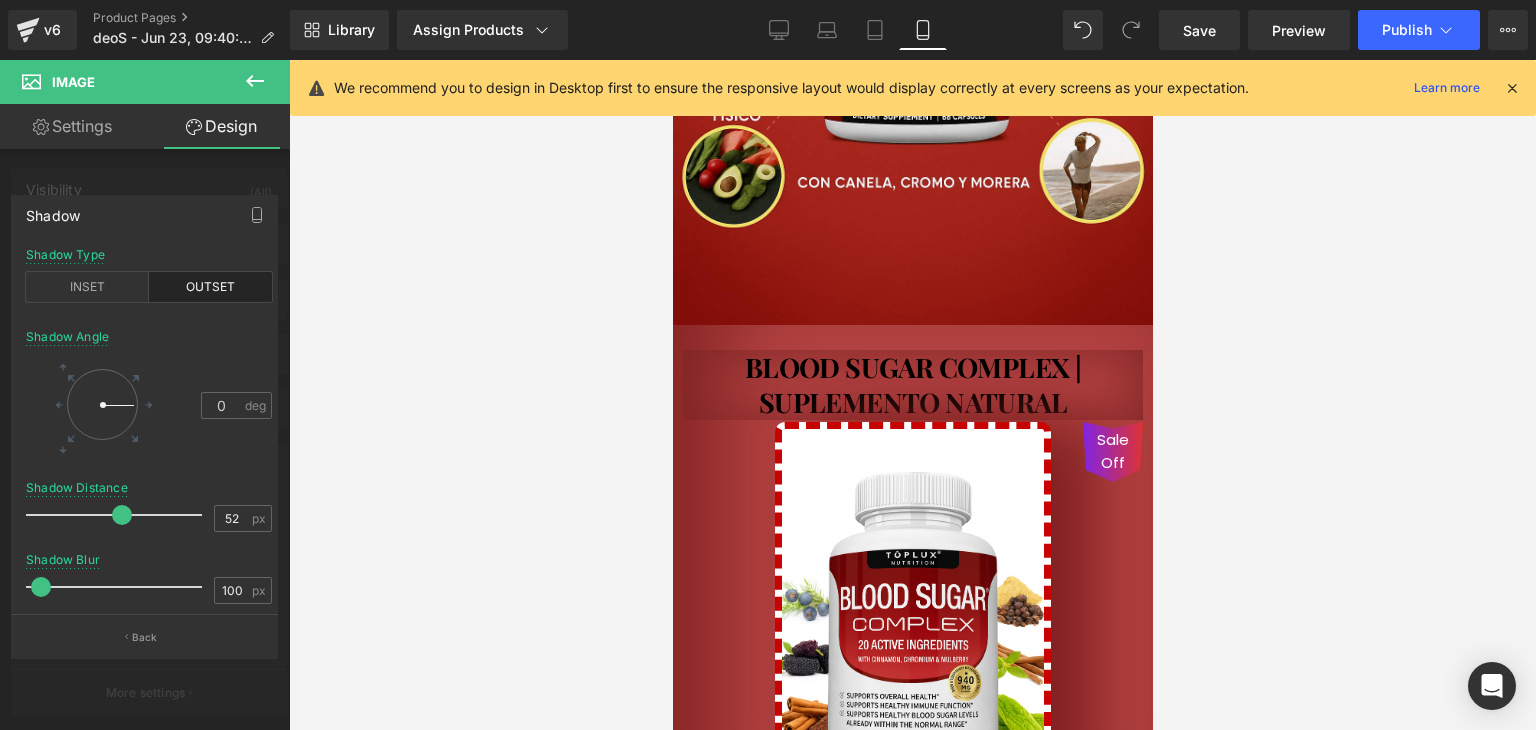 scroll, scrollTop: 755, scrollLeft: 0, axis: vertical 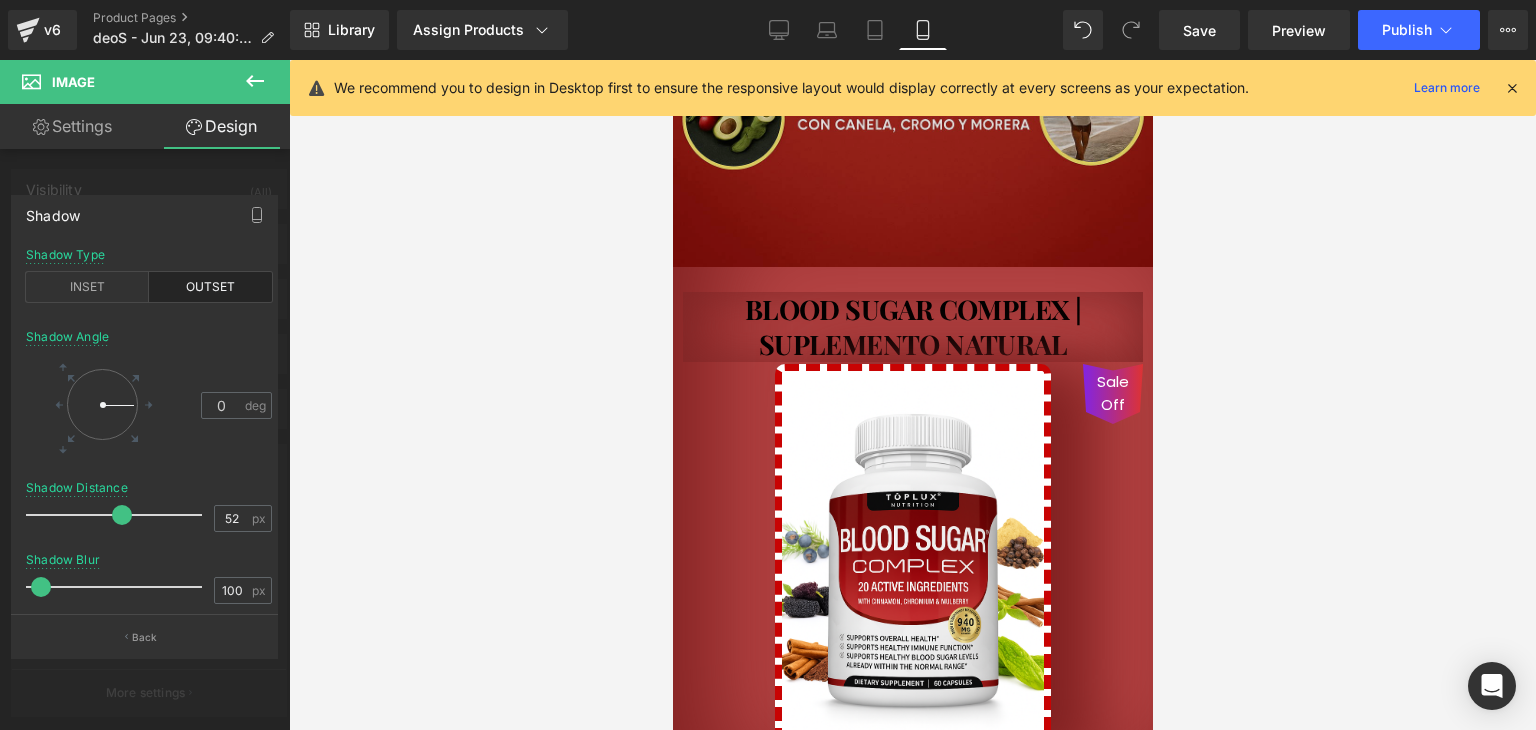 click on "Ir al contenido
🚚 Envío GRATIS 📦 | 💵 Pago Contra Entrega ✅ ¡En todo el país!
Garantía total de satisfacción 💖 | Tu belleza en manos expertas ✨
Mi cuenta
Abrir carrito
S/. 0.00
( 0 )
Abrir menú
Abrir carrito 0
Menú
Cerrar barra lateral
Mi cuenta
Image         Image" at bounding box center (912, 1932) 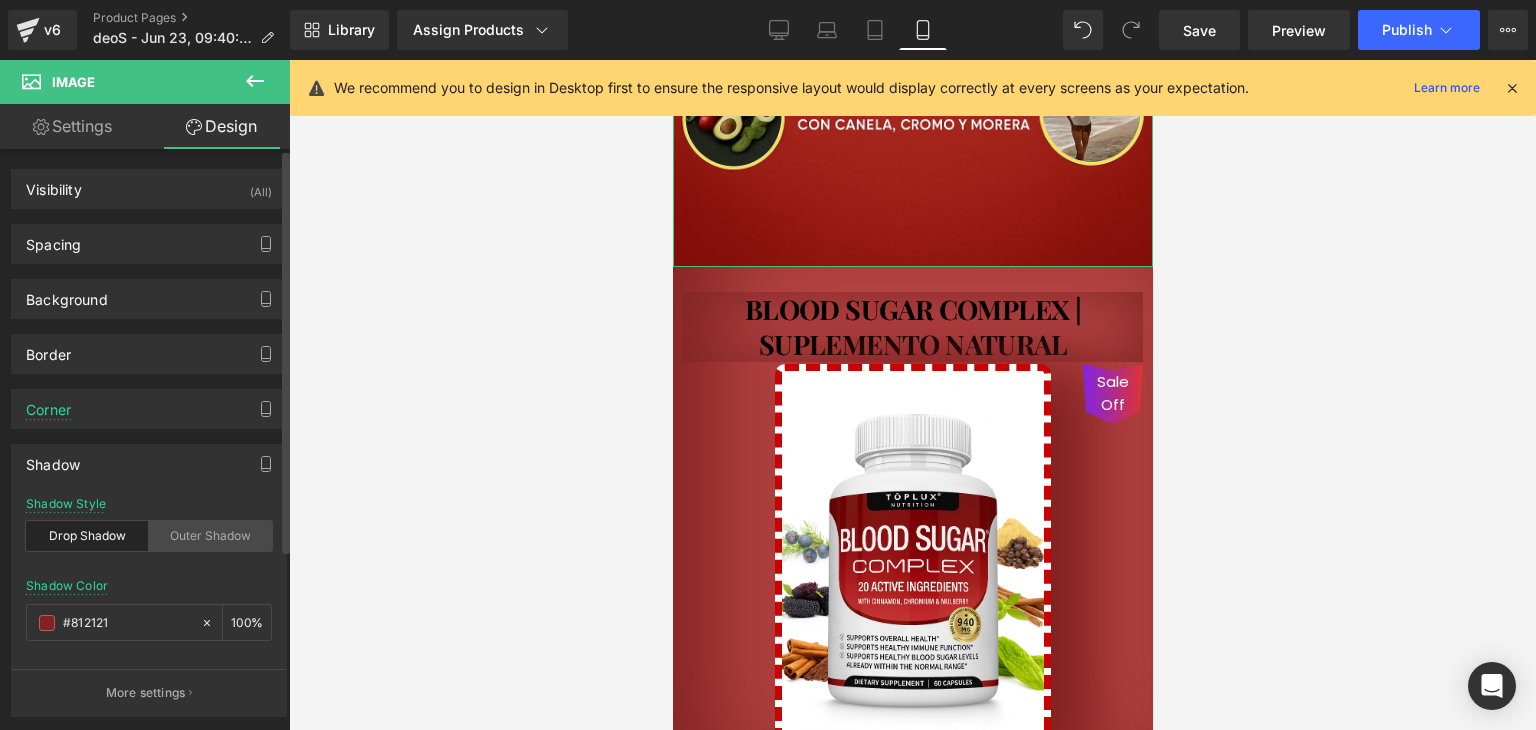 click on "Outer Shadow" at bounding box center [210, 536] 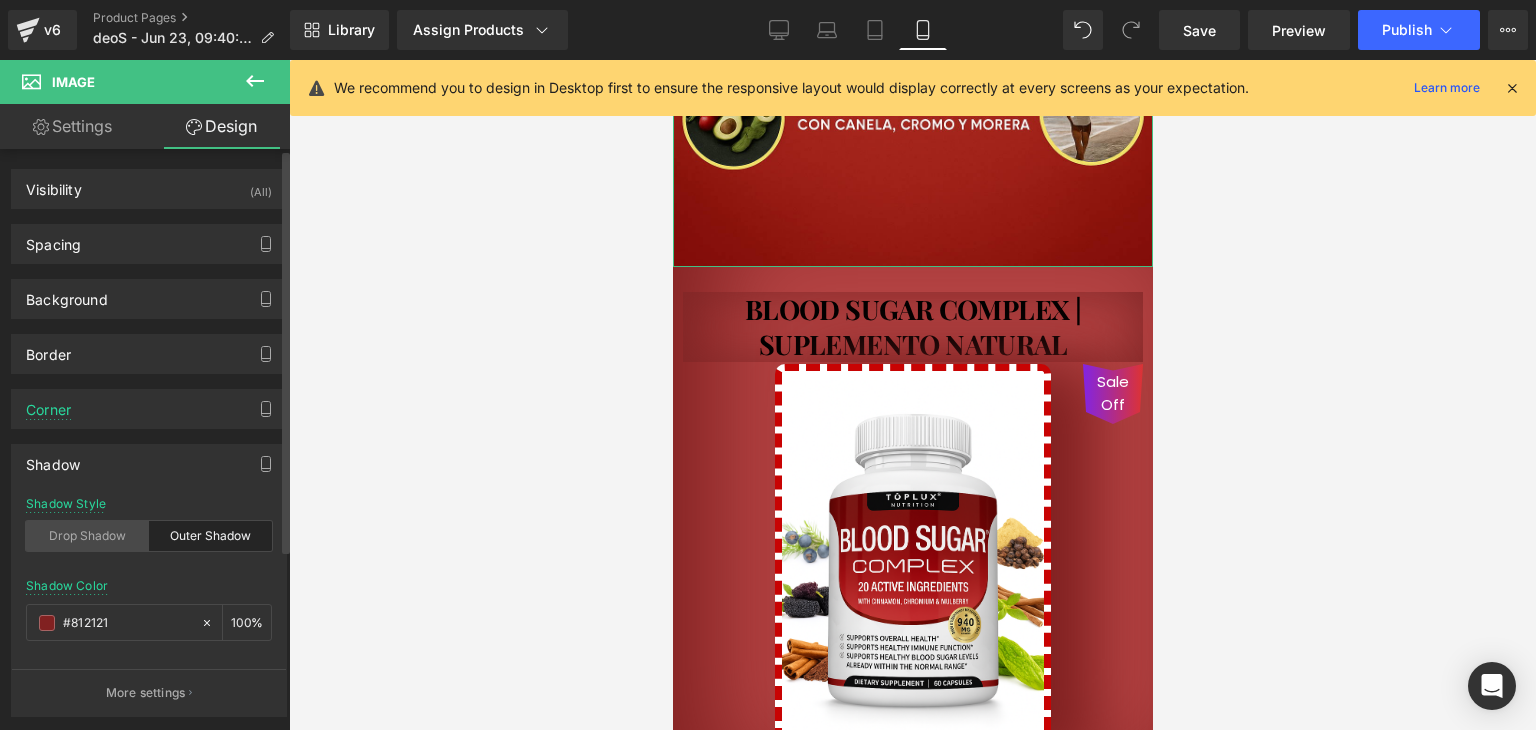 click on "Drop Shadow" at bounding box center [87, 536] 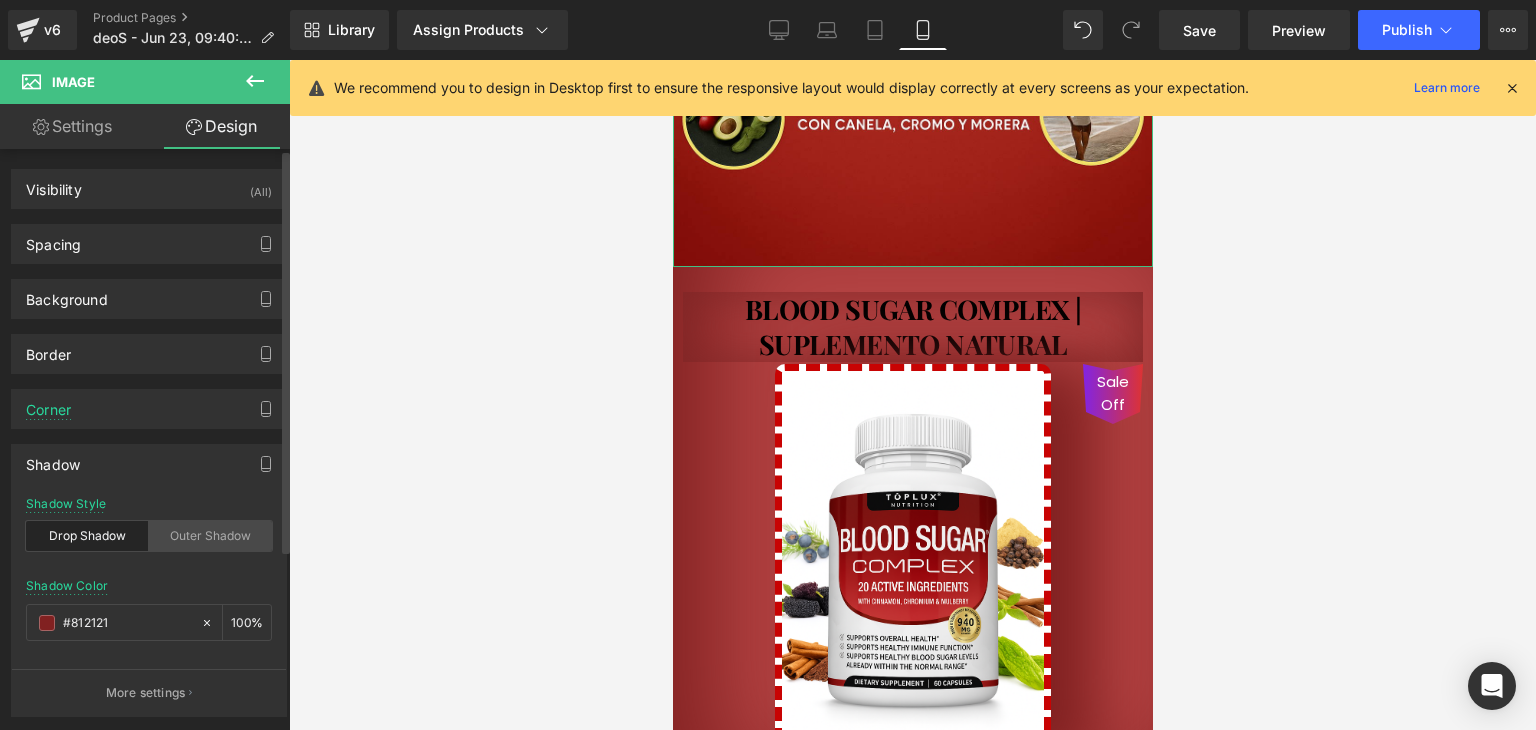 click on "Outer Shadow" at bounding box center (210, 536) 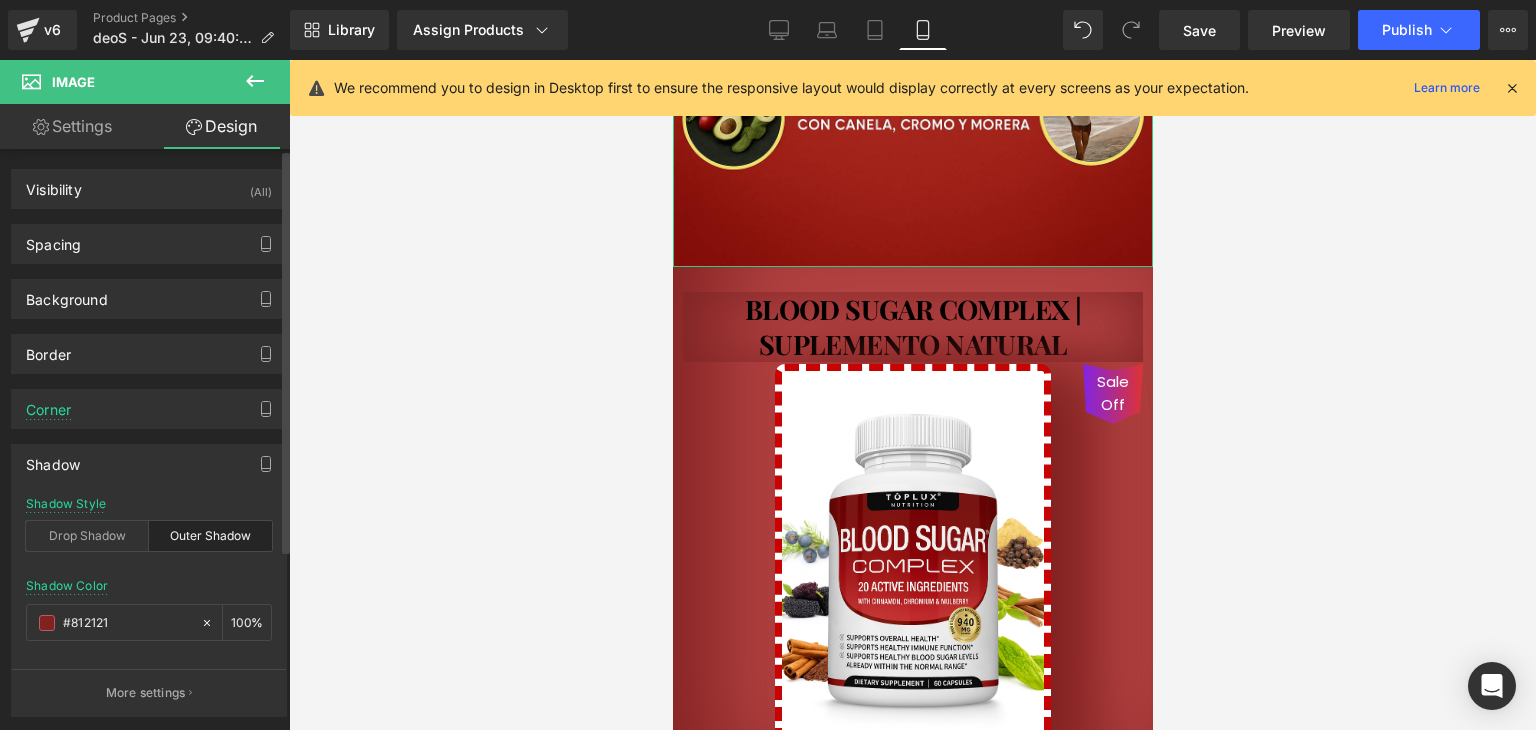 click on "More settings" at bounding box center [146, 693] 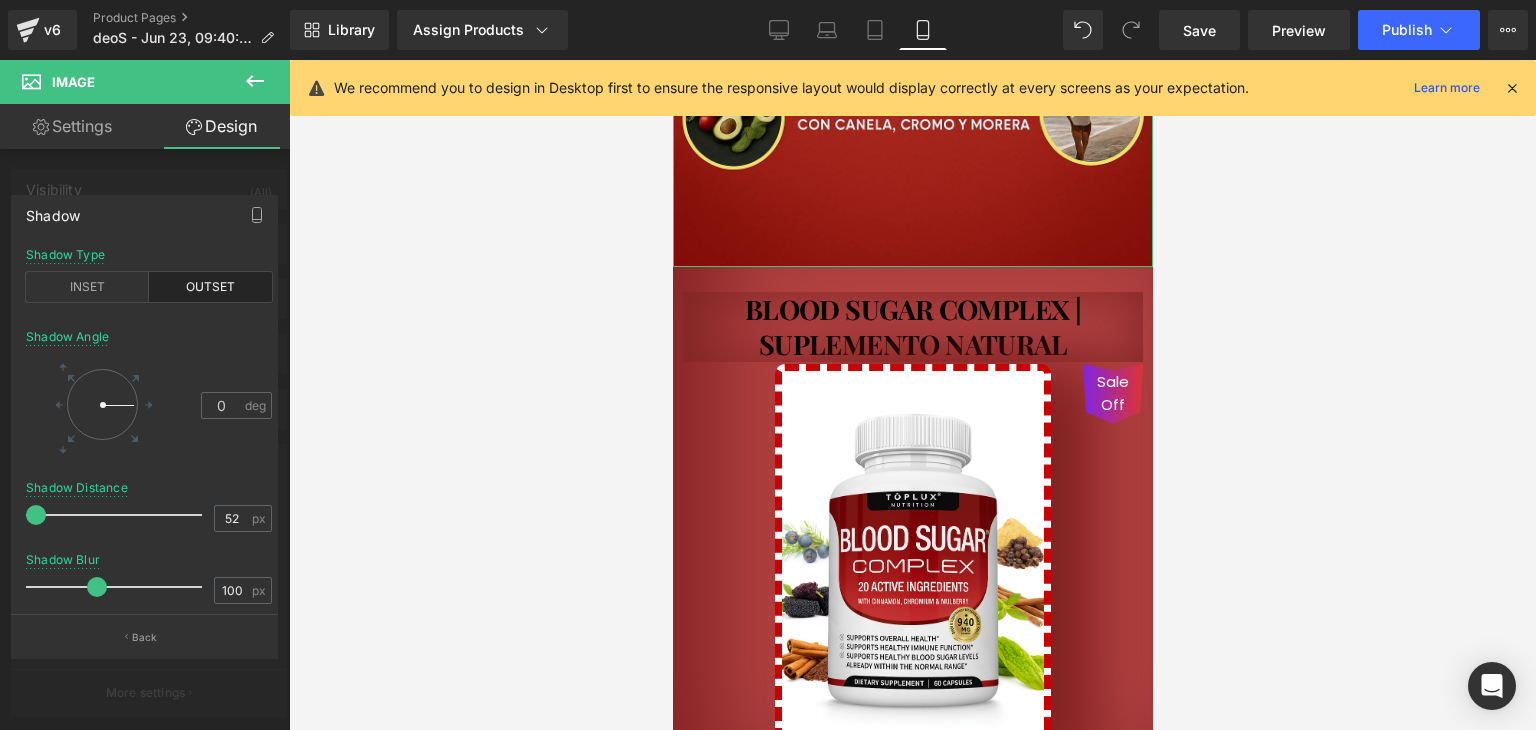 drag, startPoint x: 52, startPoint y: 587, endPoint x: 74, endPoint y: 582, distance: 22.561028 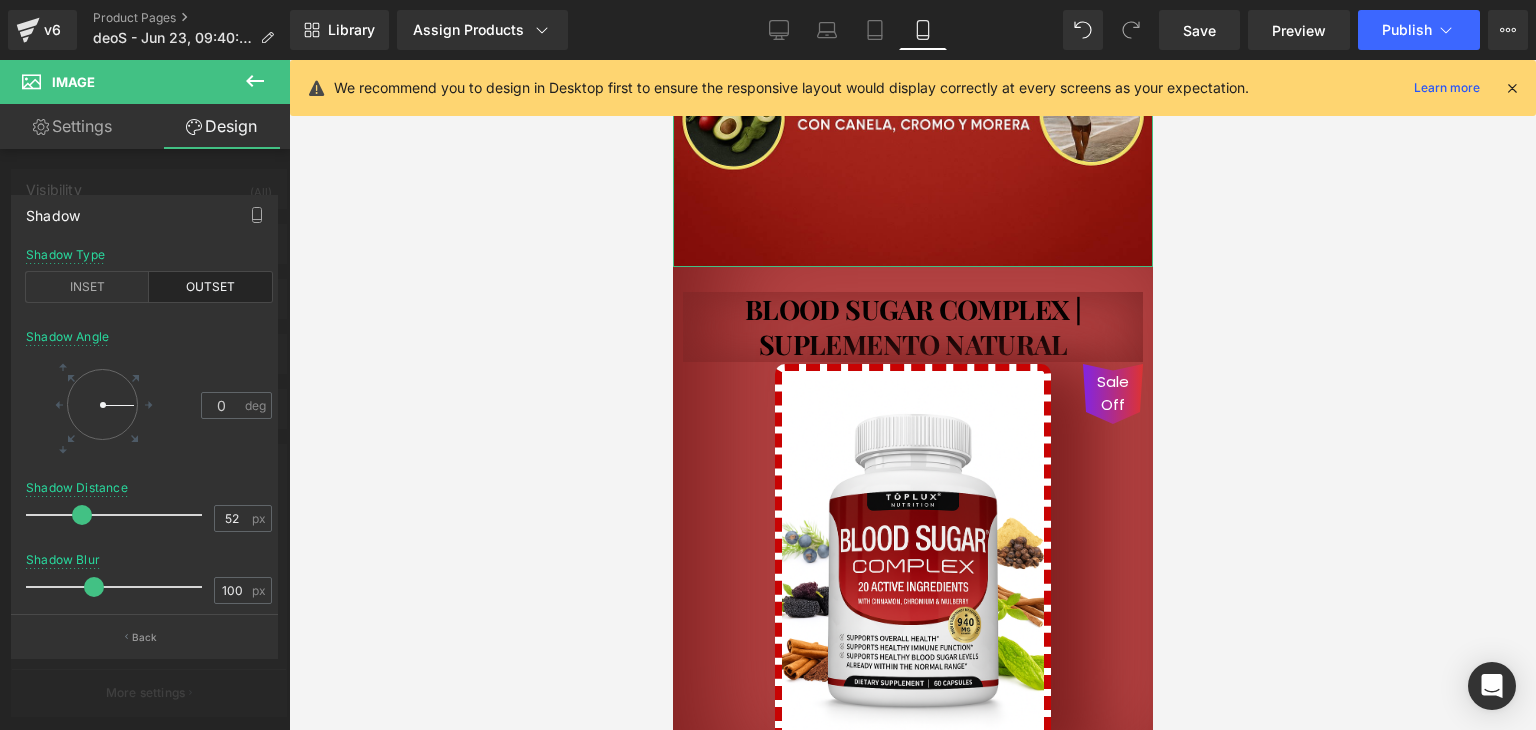 drag, startPoint x: 41, startPoint y: 510, endPoint x: 84, endPoint y: 528, distance: 46.615448 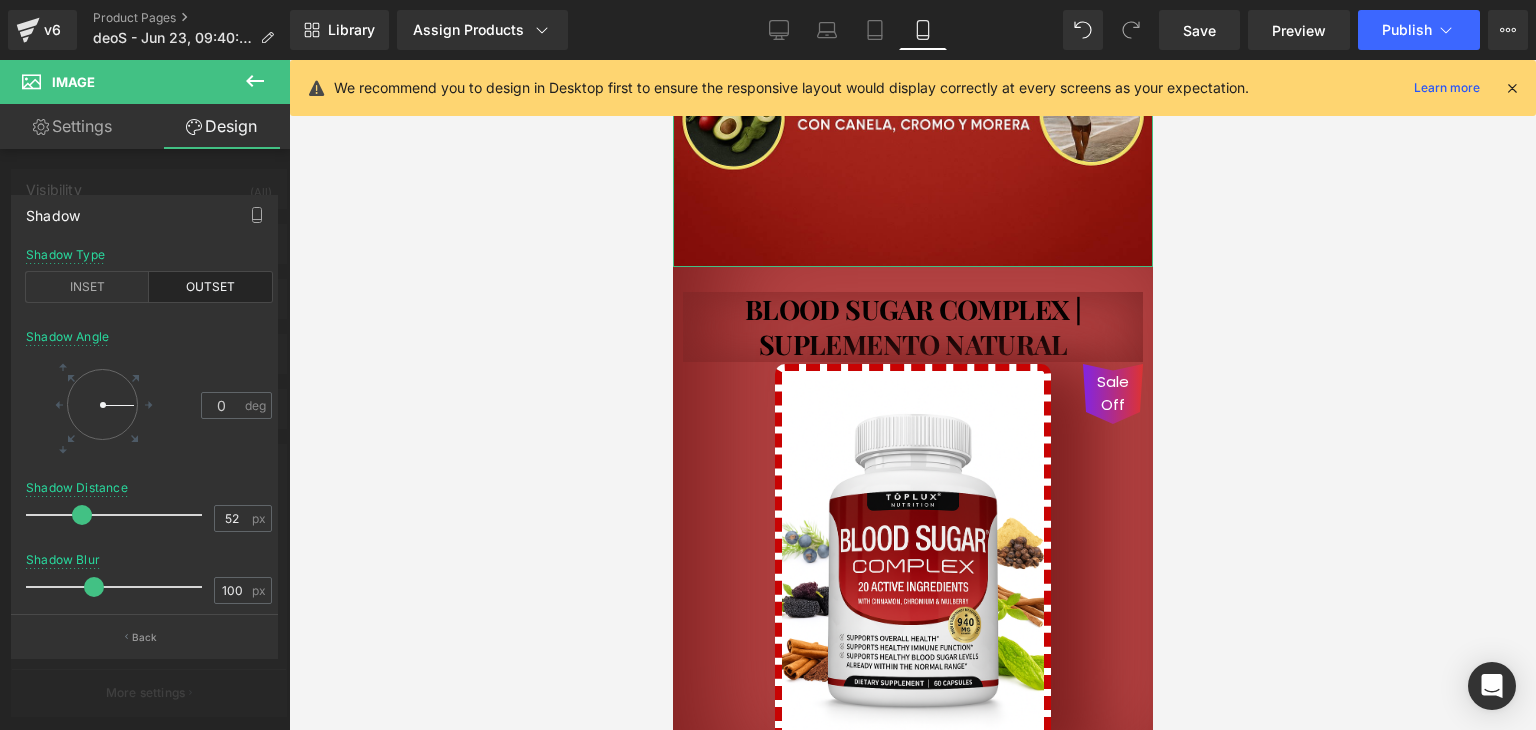click at bounding box center [119, 515] 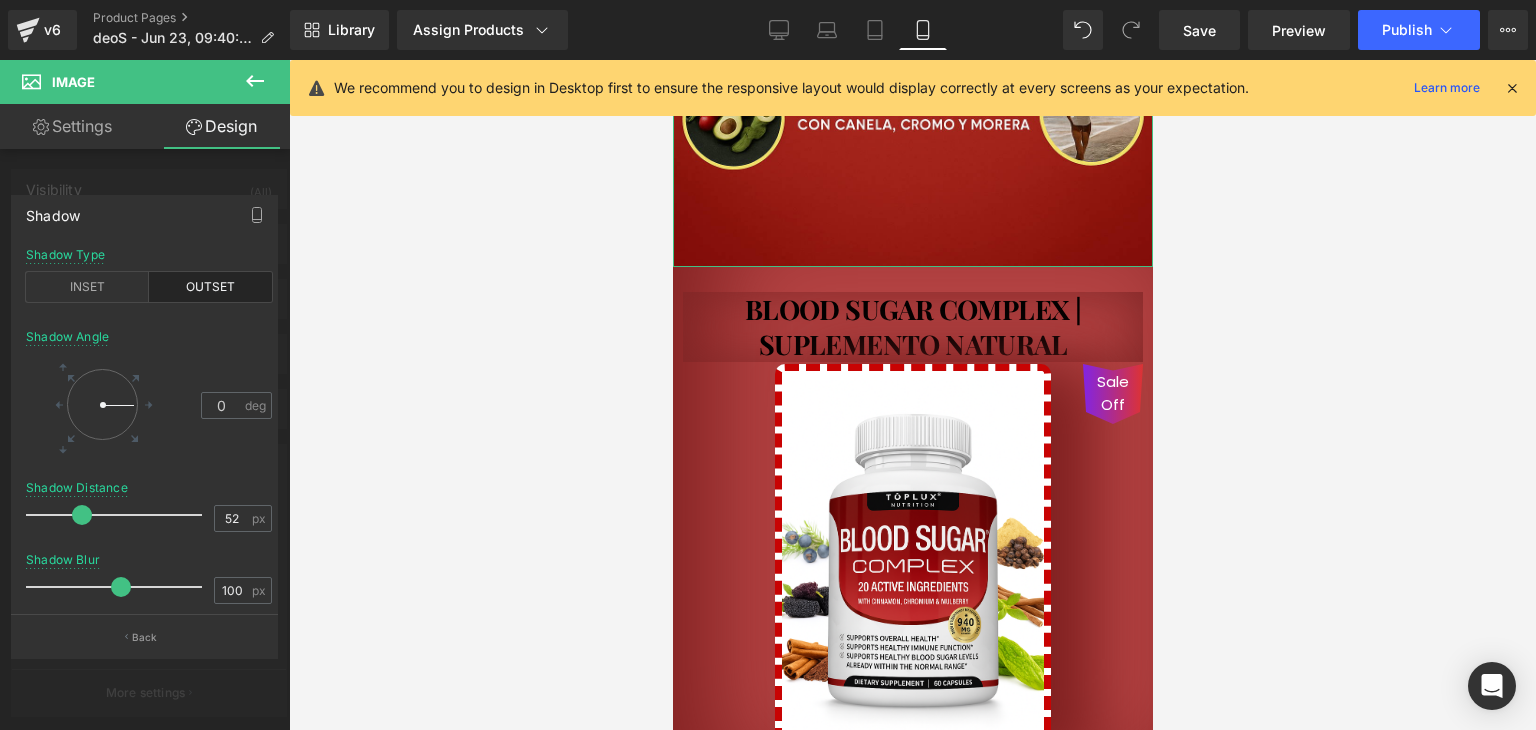 drag, startPoint x: 92, startPoint y: 590, endPoint x: 118, endPoint y: 600, distance: 27.856777 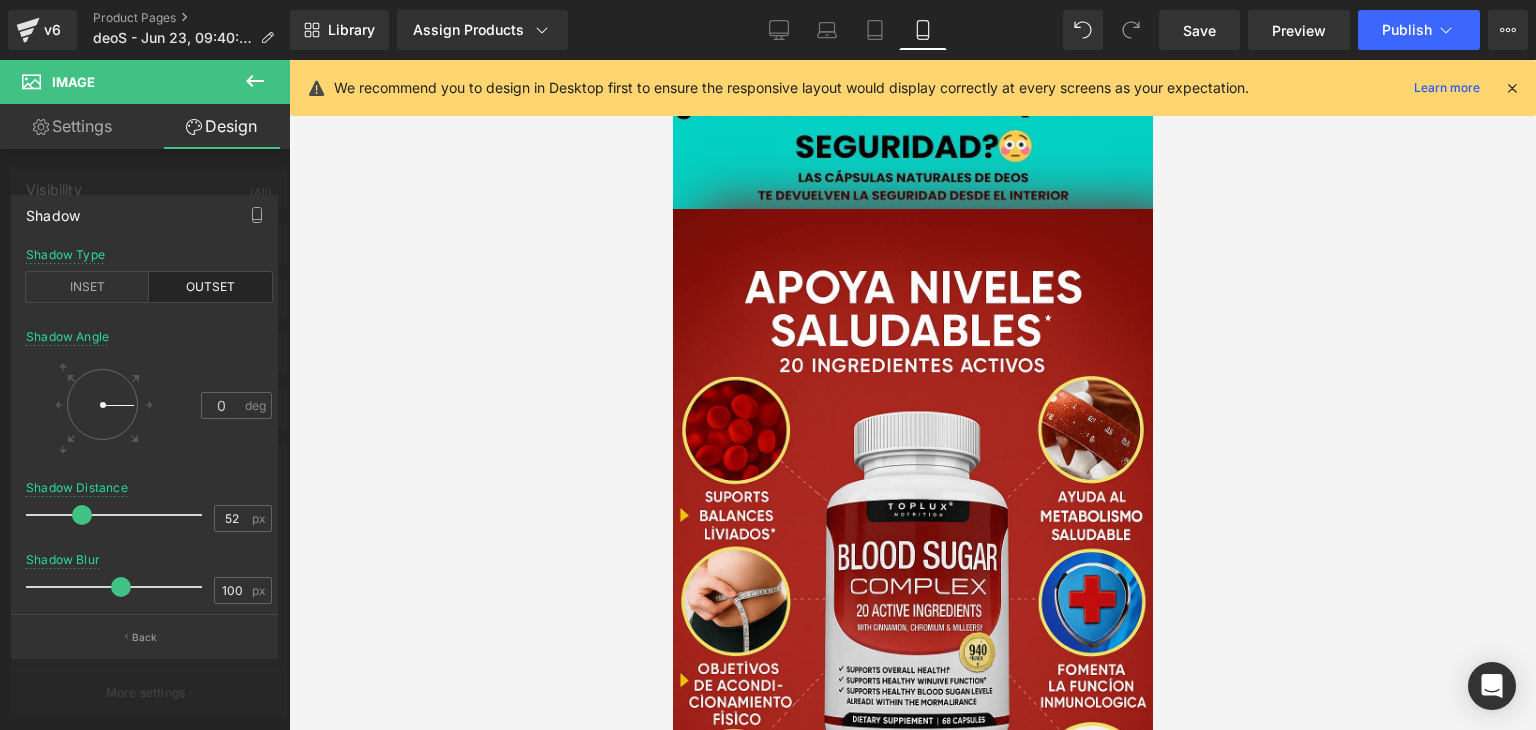 scroll, scrollTop: 74, scrollLeft: 0, axis: vertical 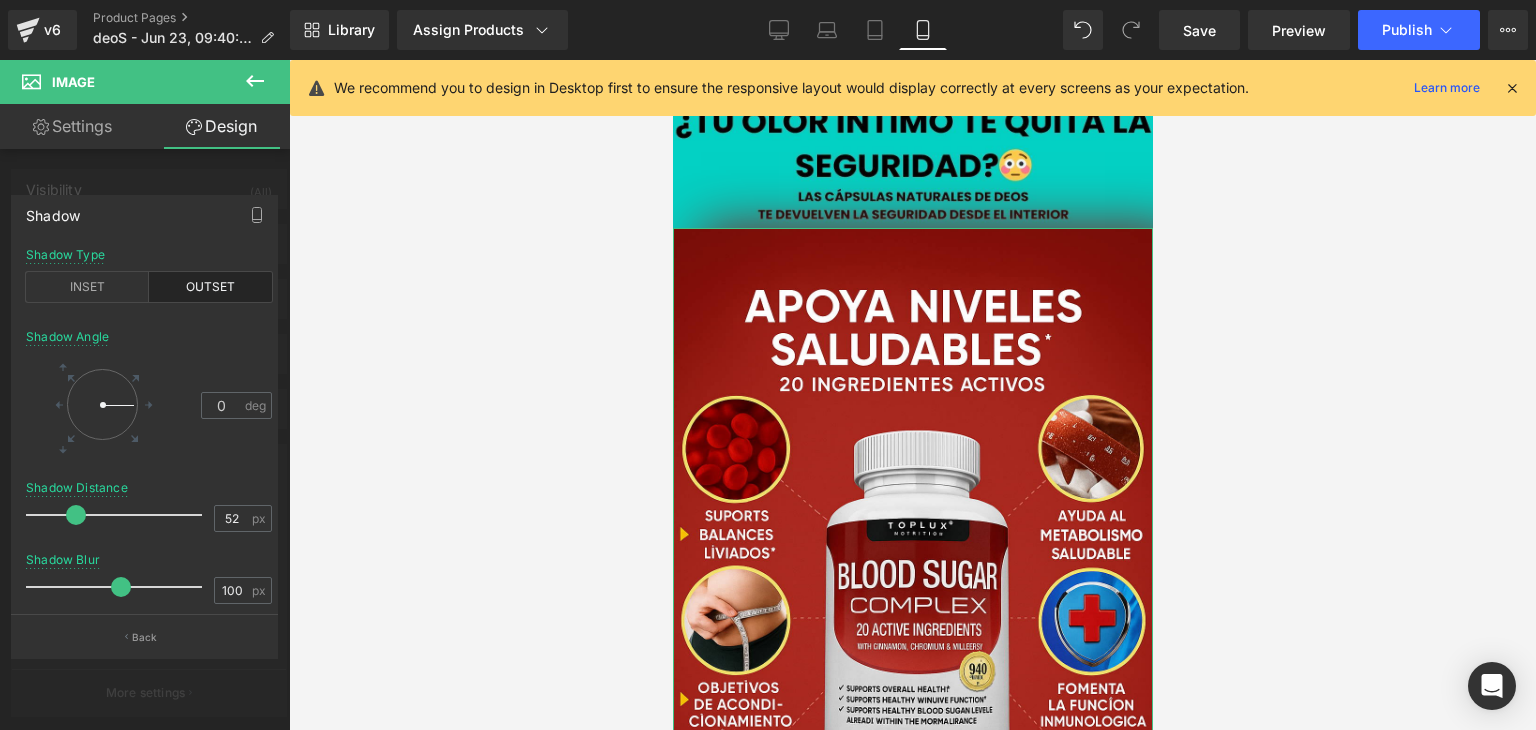 drag, startPoint x: 72, startPoint y: 509, endPoint x: 73, endPoint y: 471, distance: 38.013157 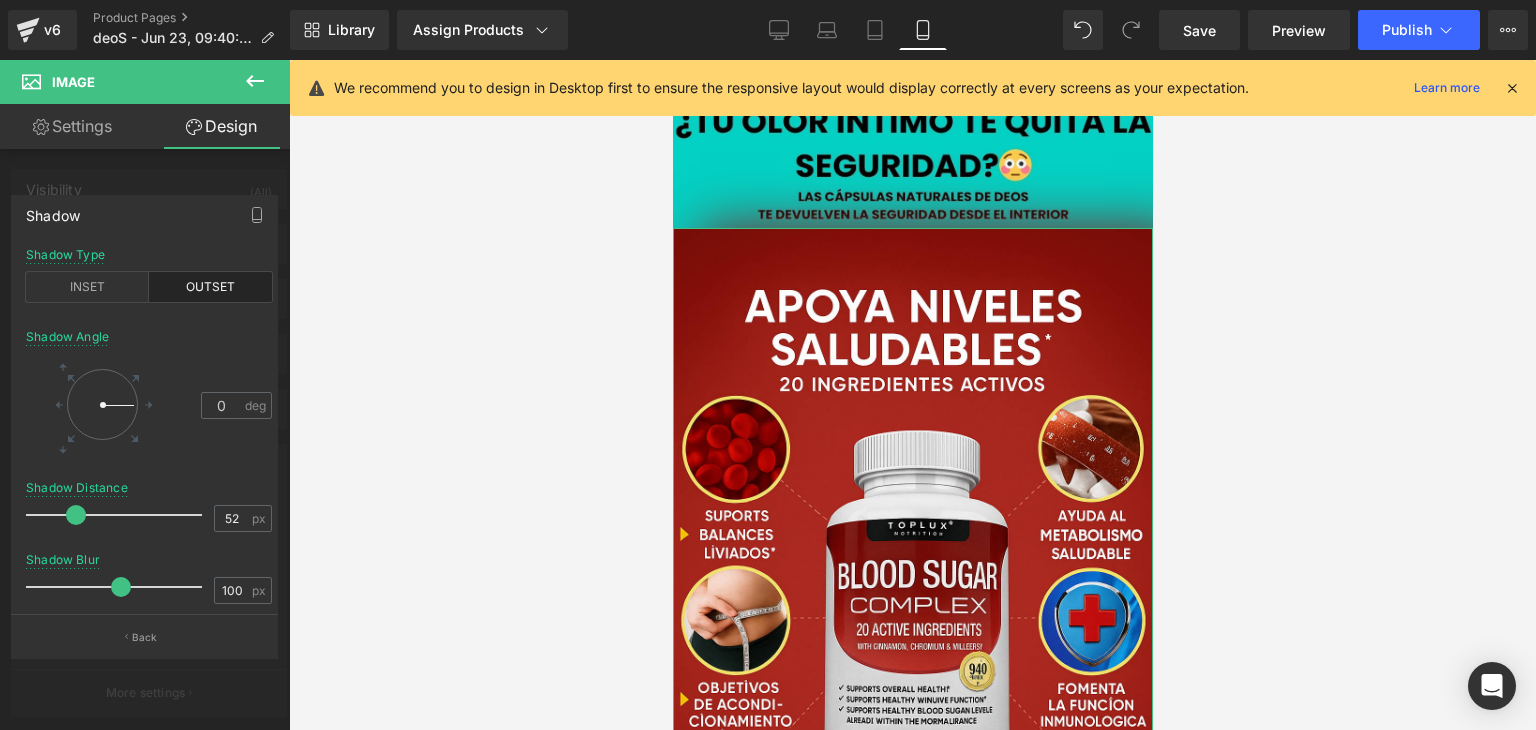 click at bounding box center [76, 515] 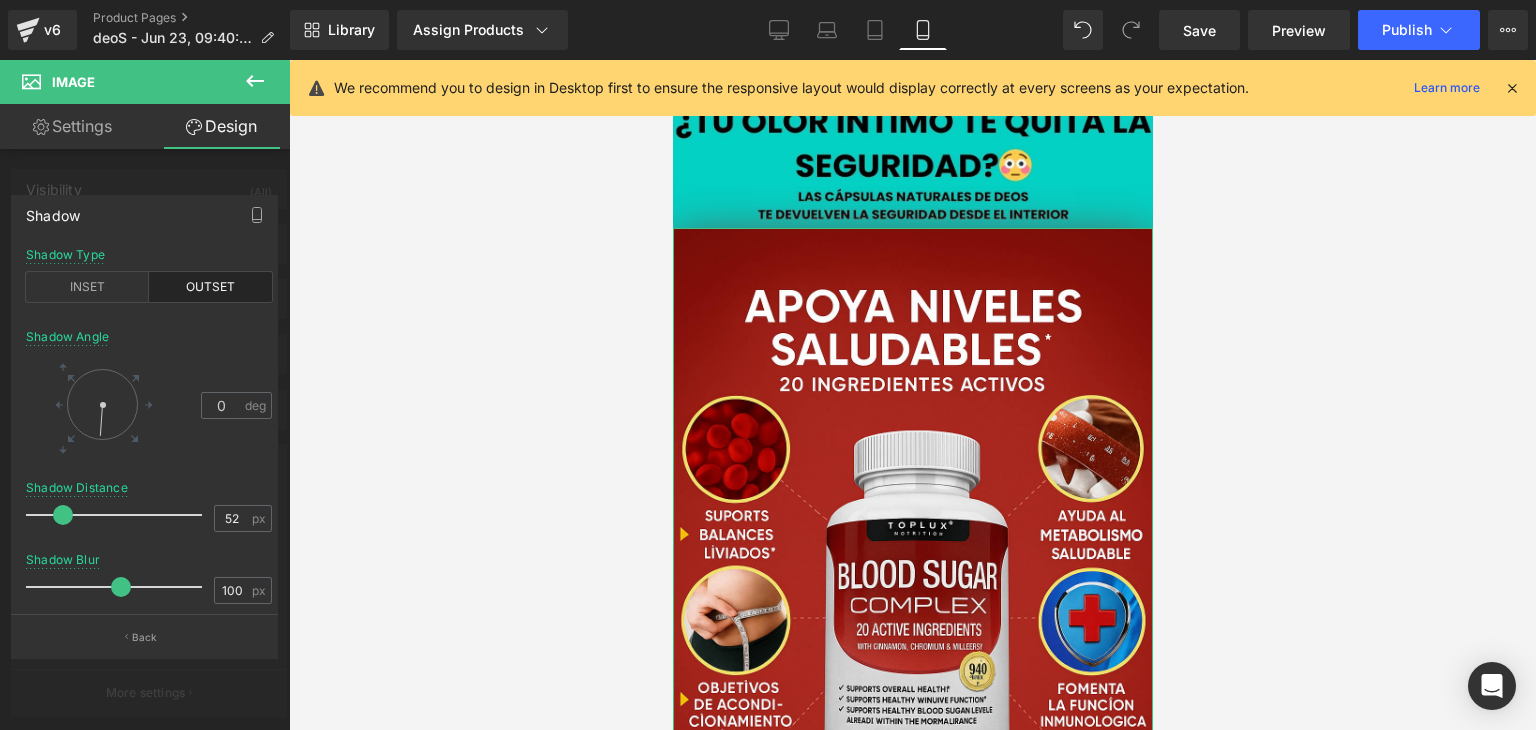 drag, startPoint x: 124, startPoint y: 396, endPoint x: 89, endPoint y: 462, distance: 74.70609 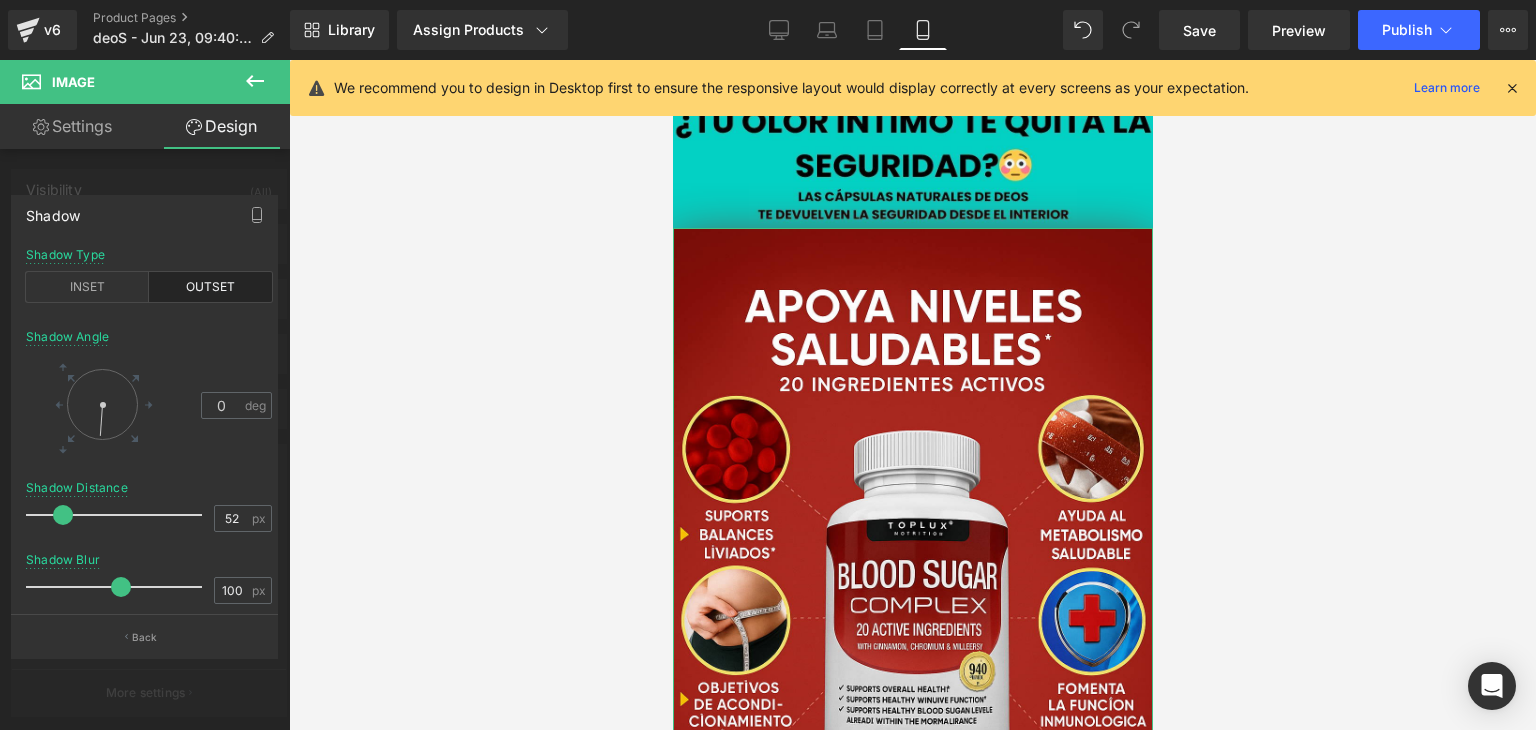 click on "Shadow Angle                                                                                                           0   deg" at bounding box center [149, 405] 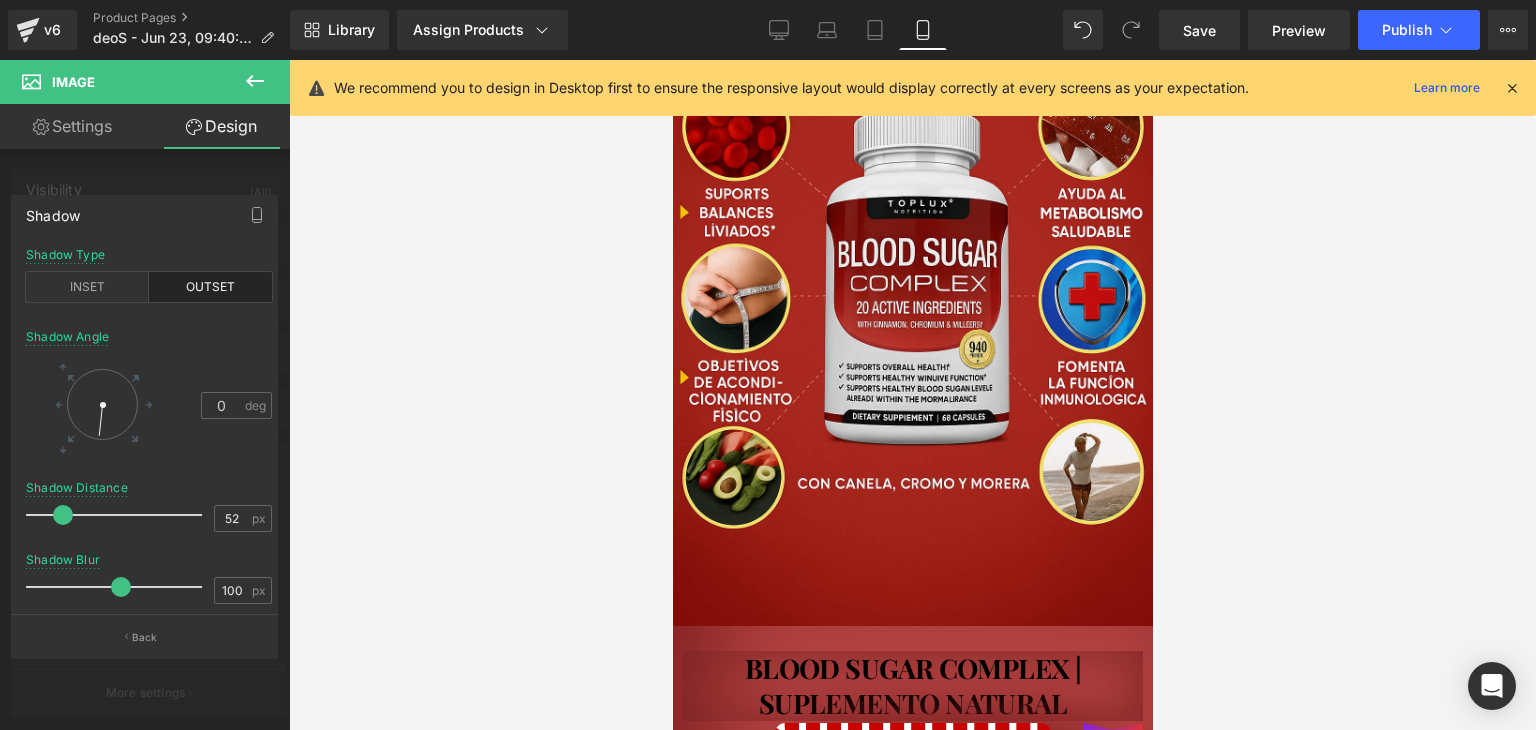 scroll, scrollTop: 416, scrollLeft: 0, axis: vertical 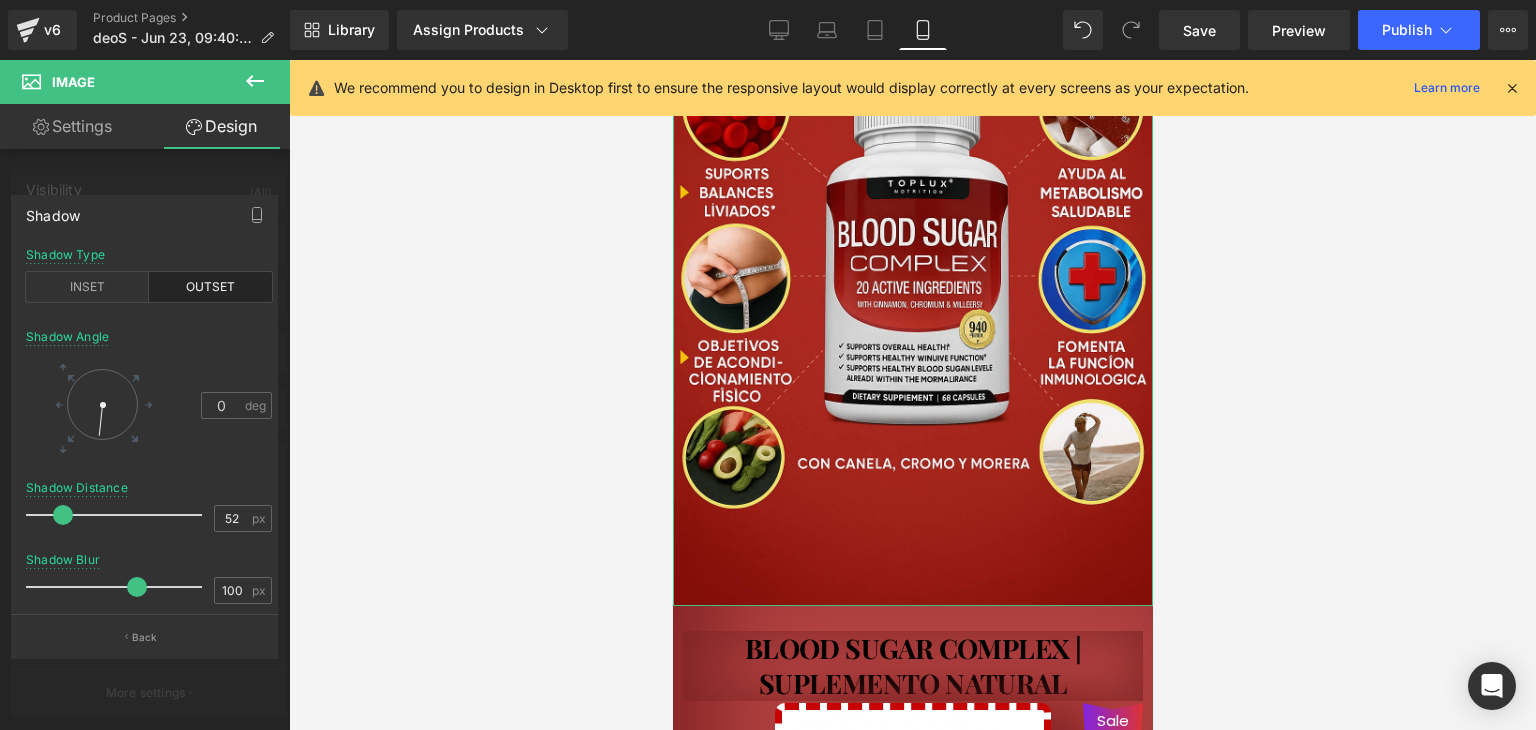 drag, startPoint x: 112, startPoint y: 577, endPoint x: 128, endPoint y: 594, distance: 23.345236 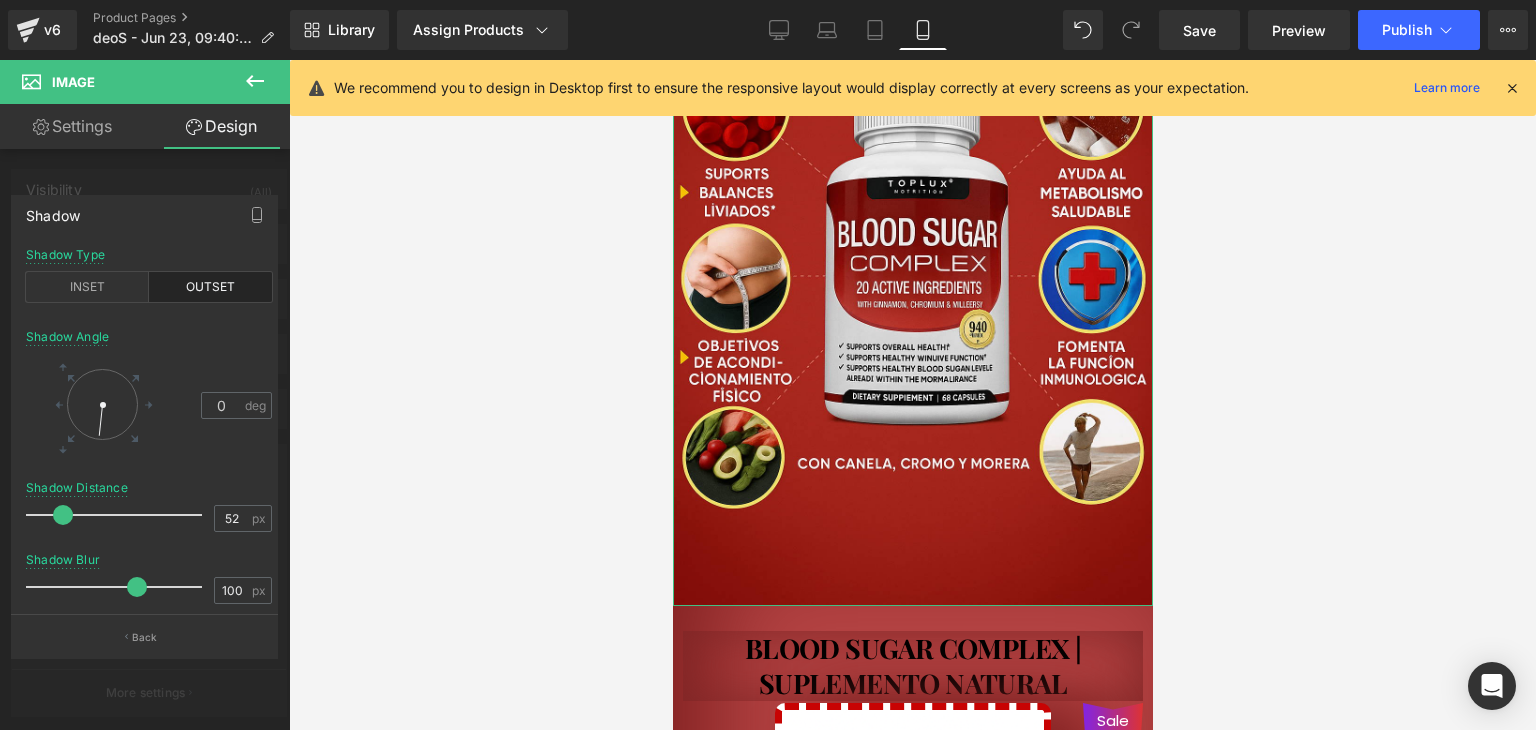 click at bounding box center [119, 587] 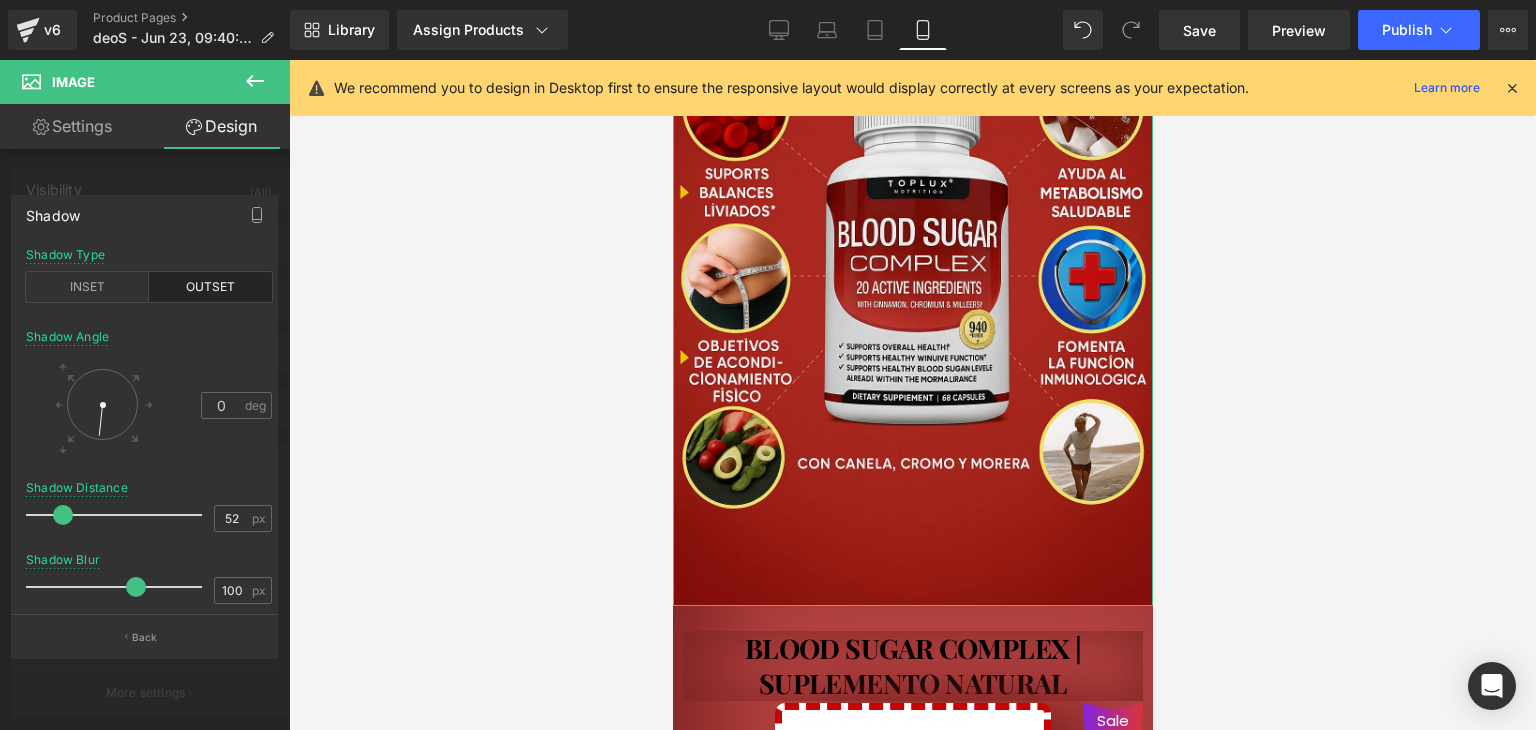 drag, startPoint x: 64, startPoint y: 508, endPoint x: 164, endPoint y: 533, distance: 103.077644 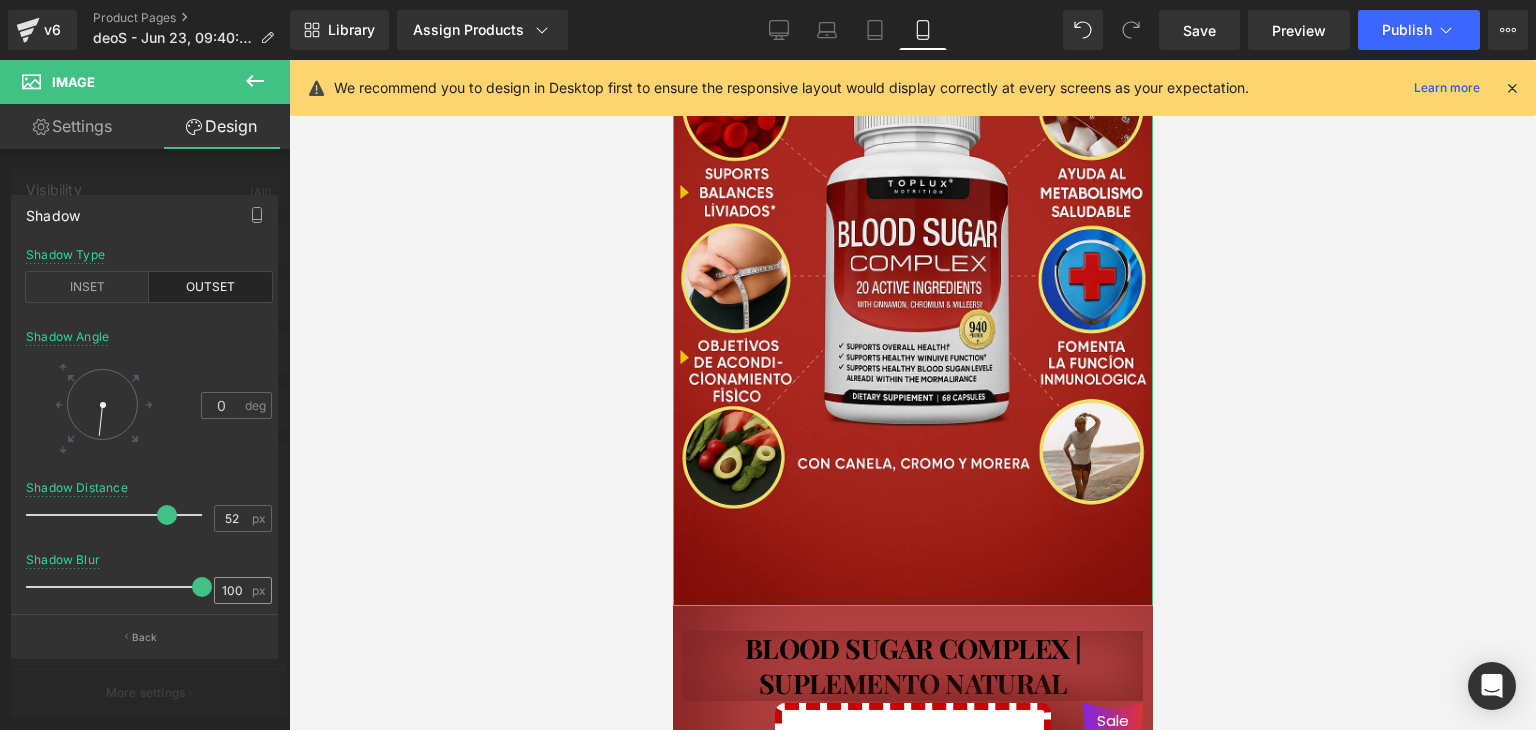 drag, startPoint x: 128, startPoint y: 590, endPoint x: 231, endPoint y: 586, distance: 103.077644 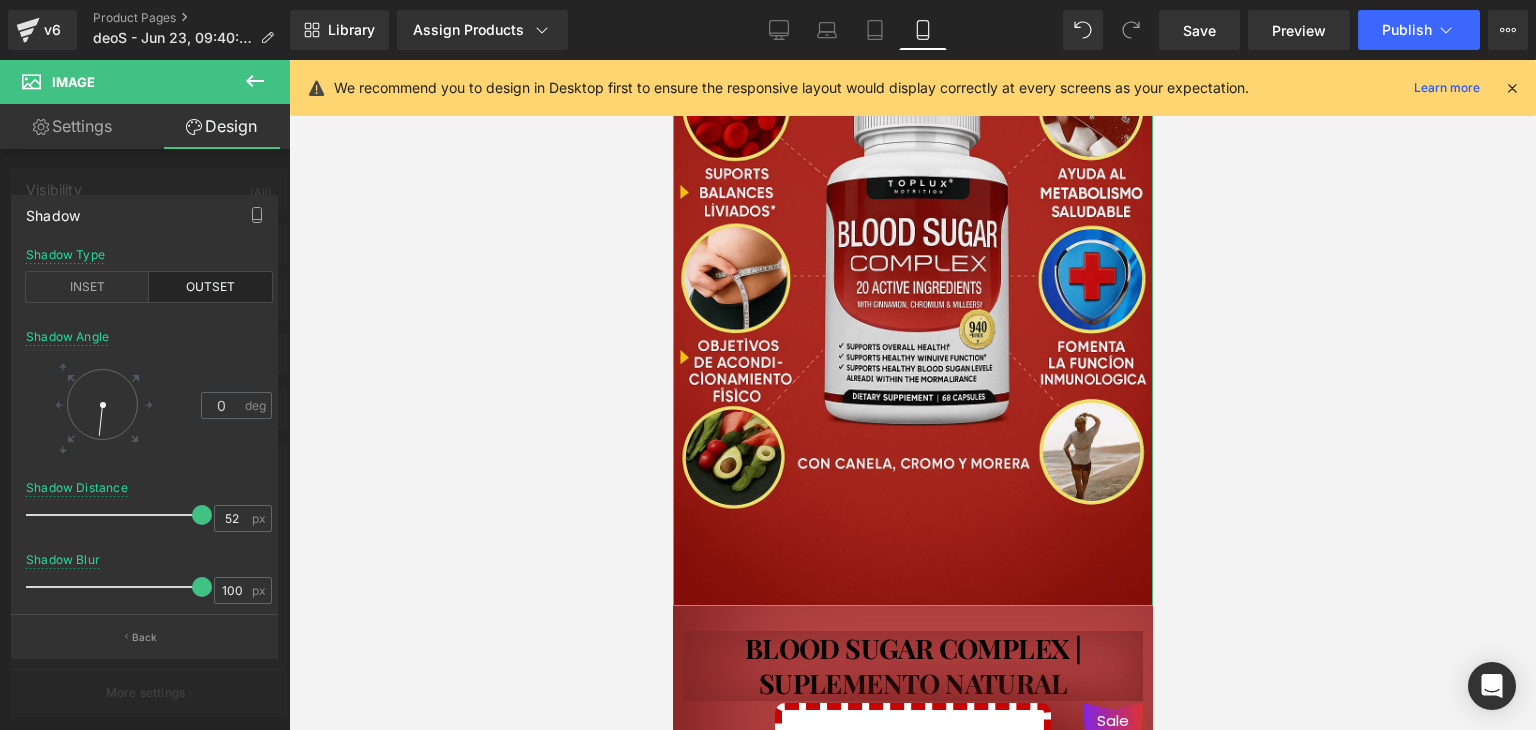drag, startPoint x: 158, startPoint y: 510, endPoint x: 204, endPoint y: 546, distance: 58.412327 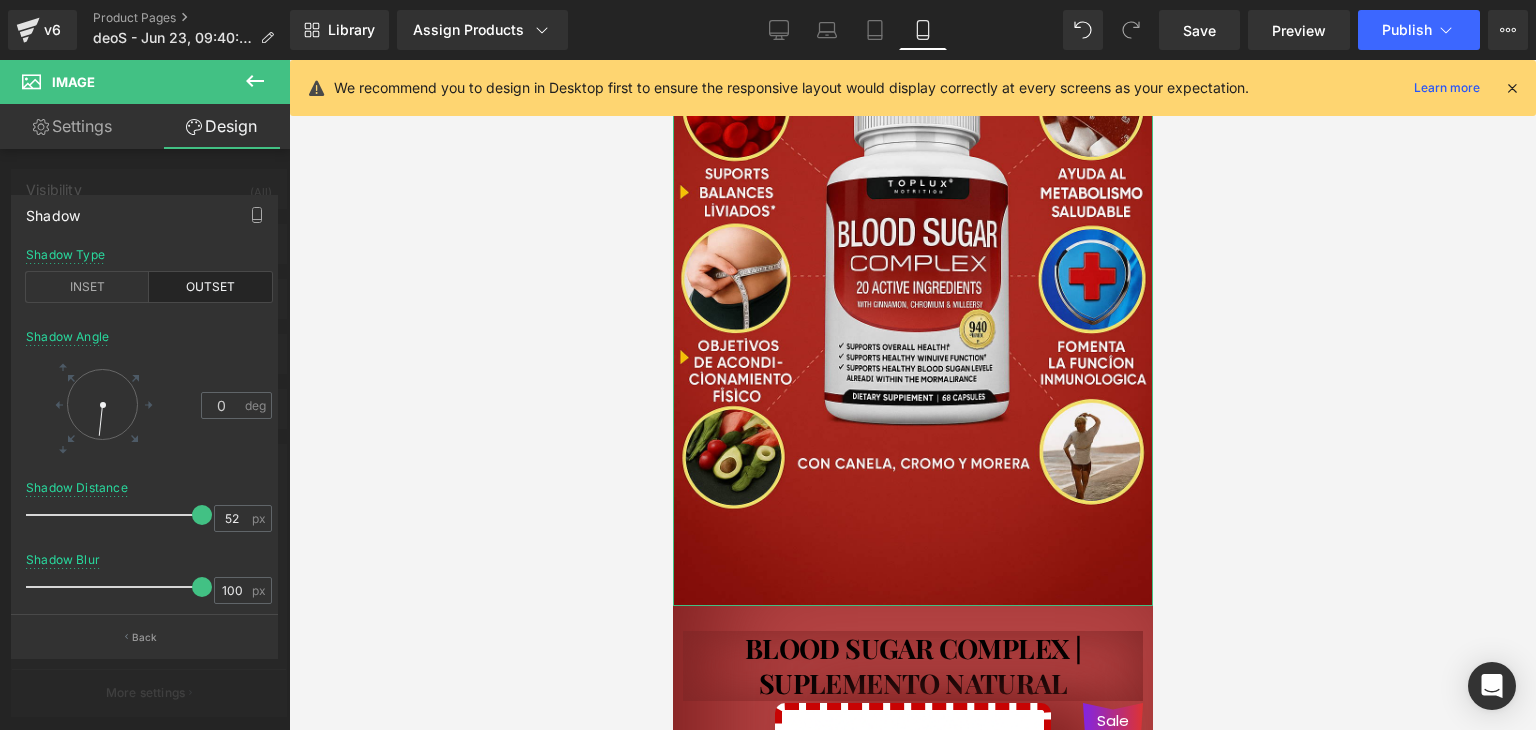 click on "Shadow Distance 52 px" at bounding box center [149, 514] 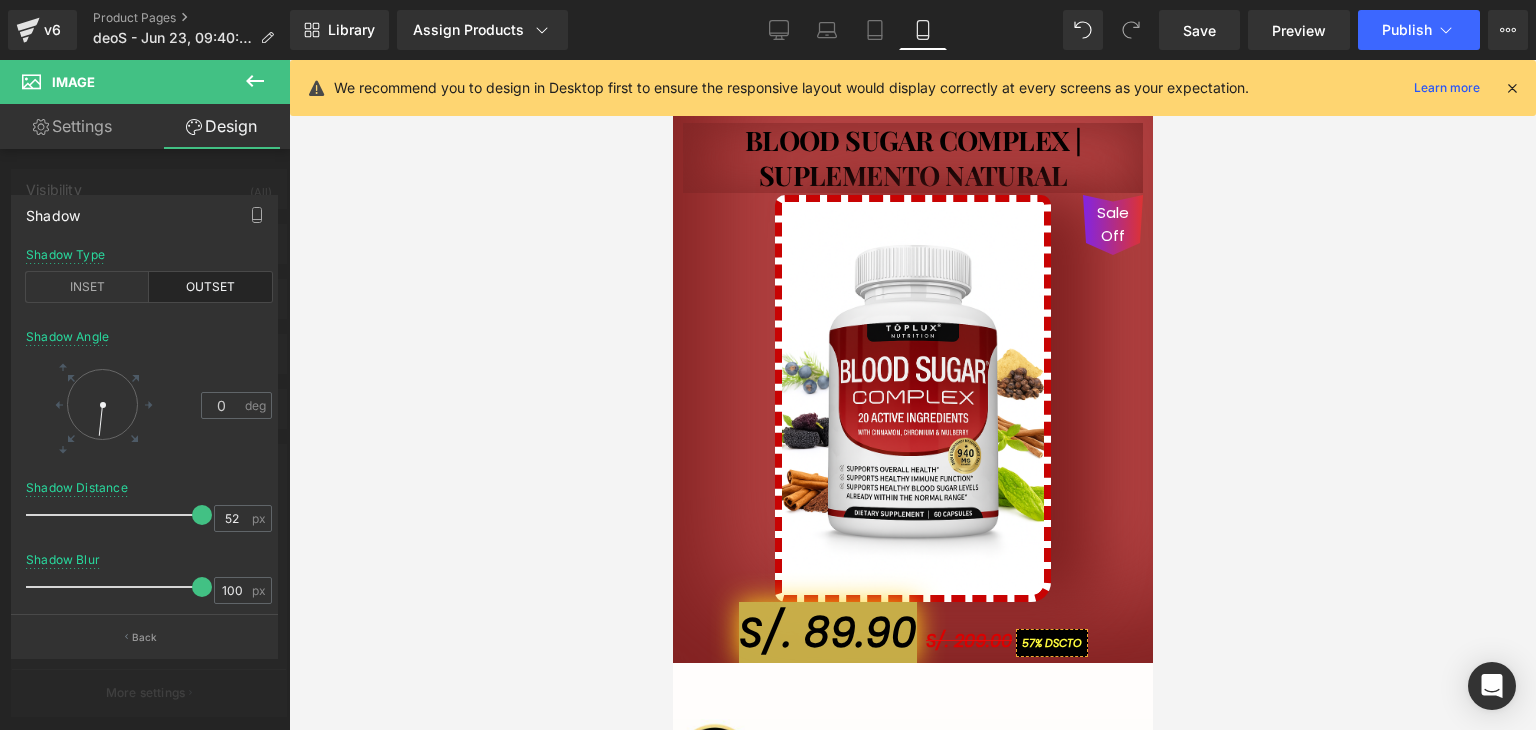 scroll, scrollTop: 949, scrollLeft: 0, axis: vertical 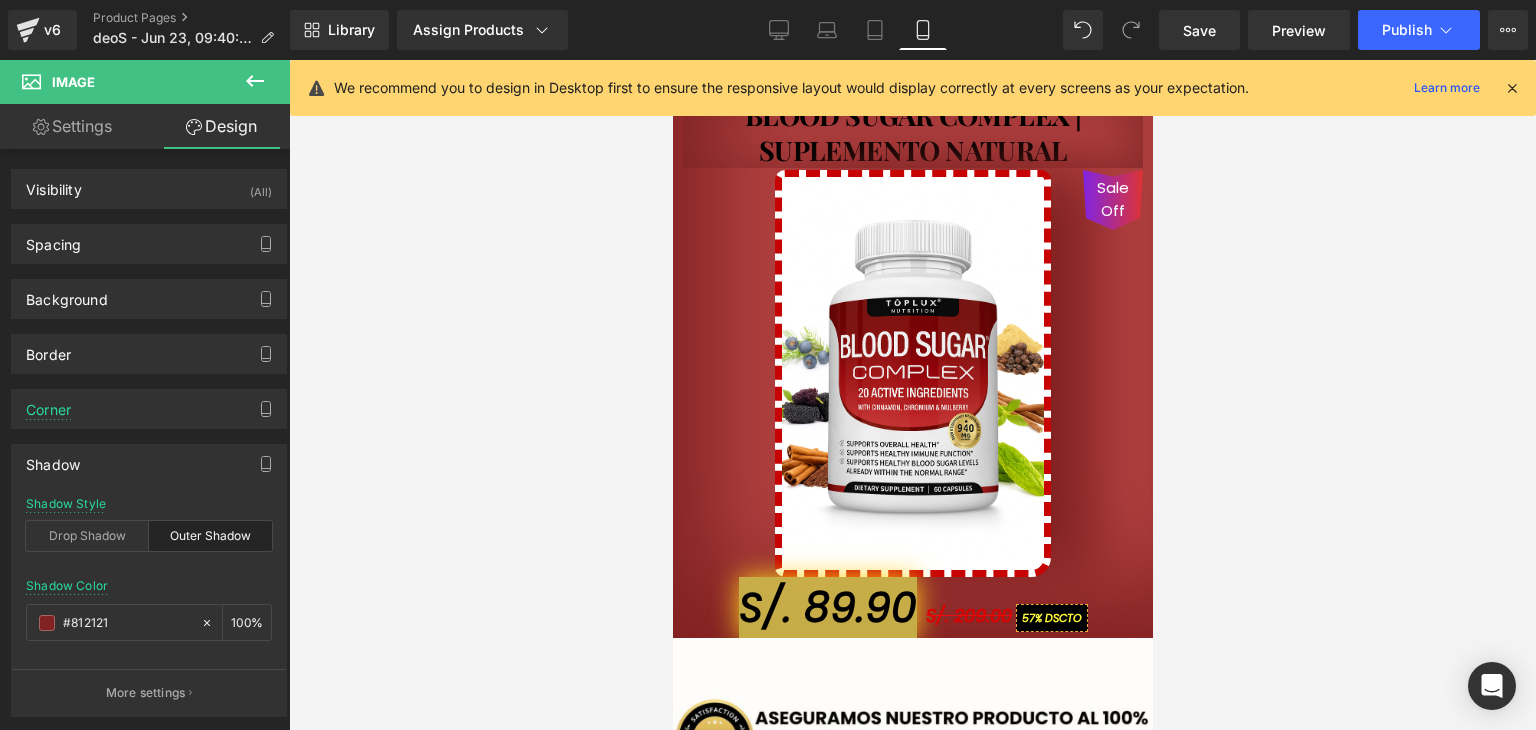 click on "Ir al contenido
🚚 Envío GRATIS 📦 | 💵 Pago Contra Entrega ✅ ¡En todo el país!
Garantía total de satisfacción 💖 | Tu belleza en manos expertas ✨
Mi cuenta
Abrir carrito
S/. 0.00
( 0 )
Abrir menú
Abrir carrito 0
Menú
Cerrar barra lateral
Mi cuenta
Image         Image" at bounding box center (912, 1738) 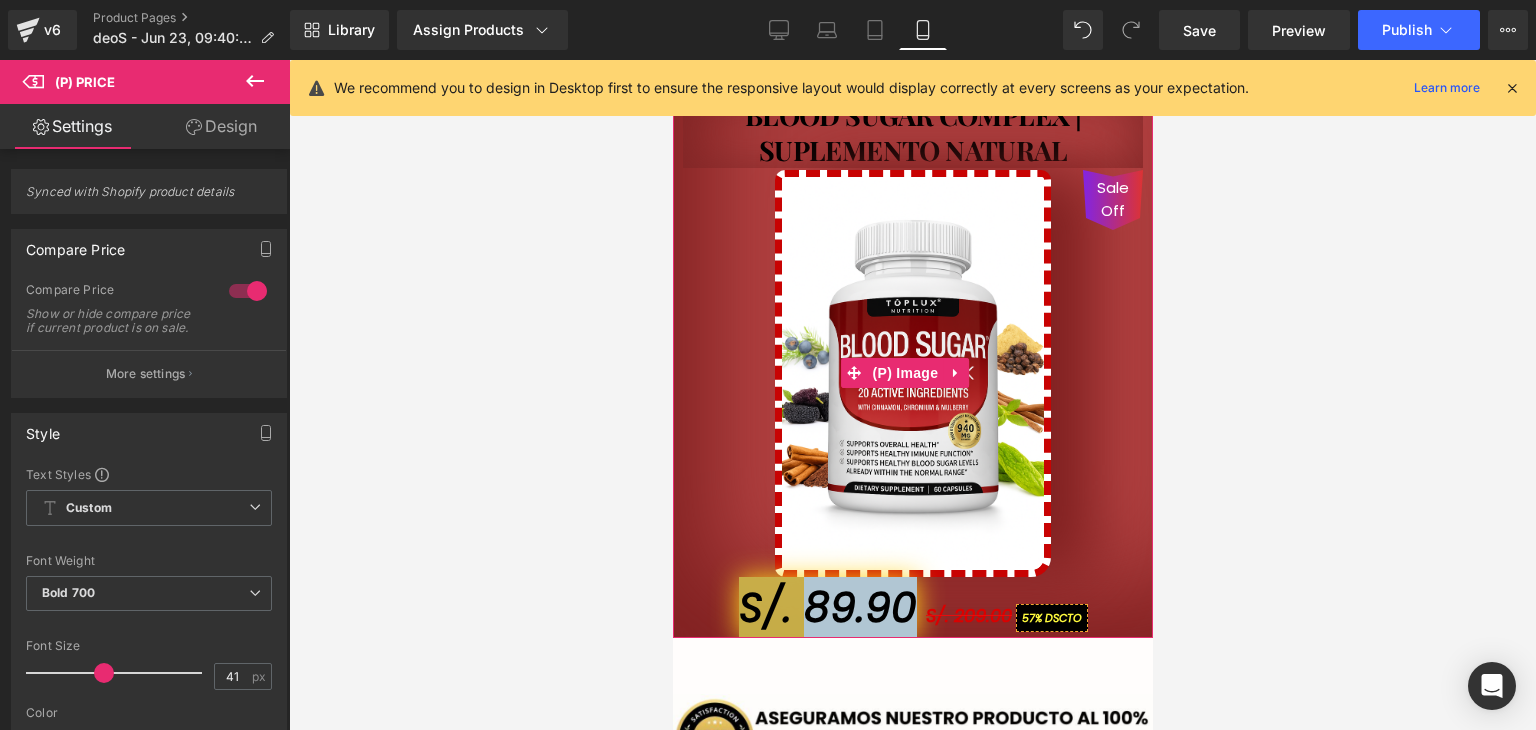 click on "Sale Off" at bounding box center [912, 373] 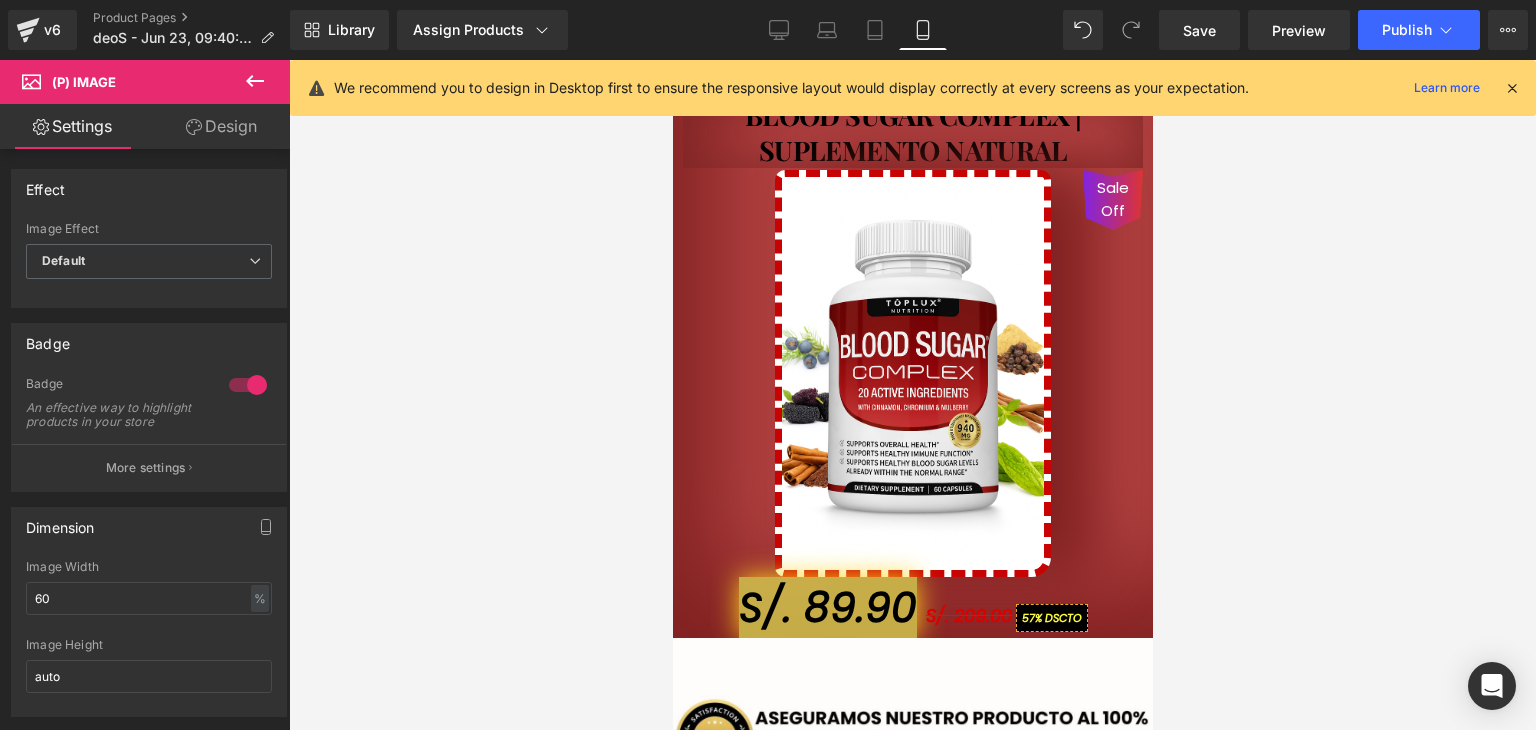 click on "Design" at bounding box center [221, 126] 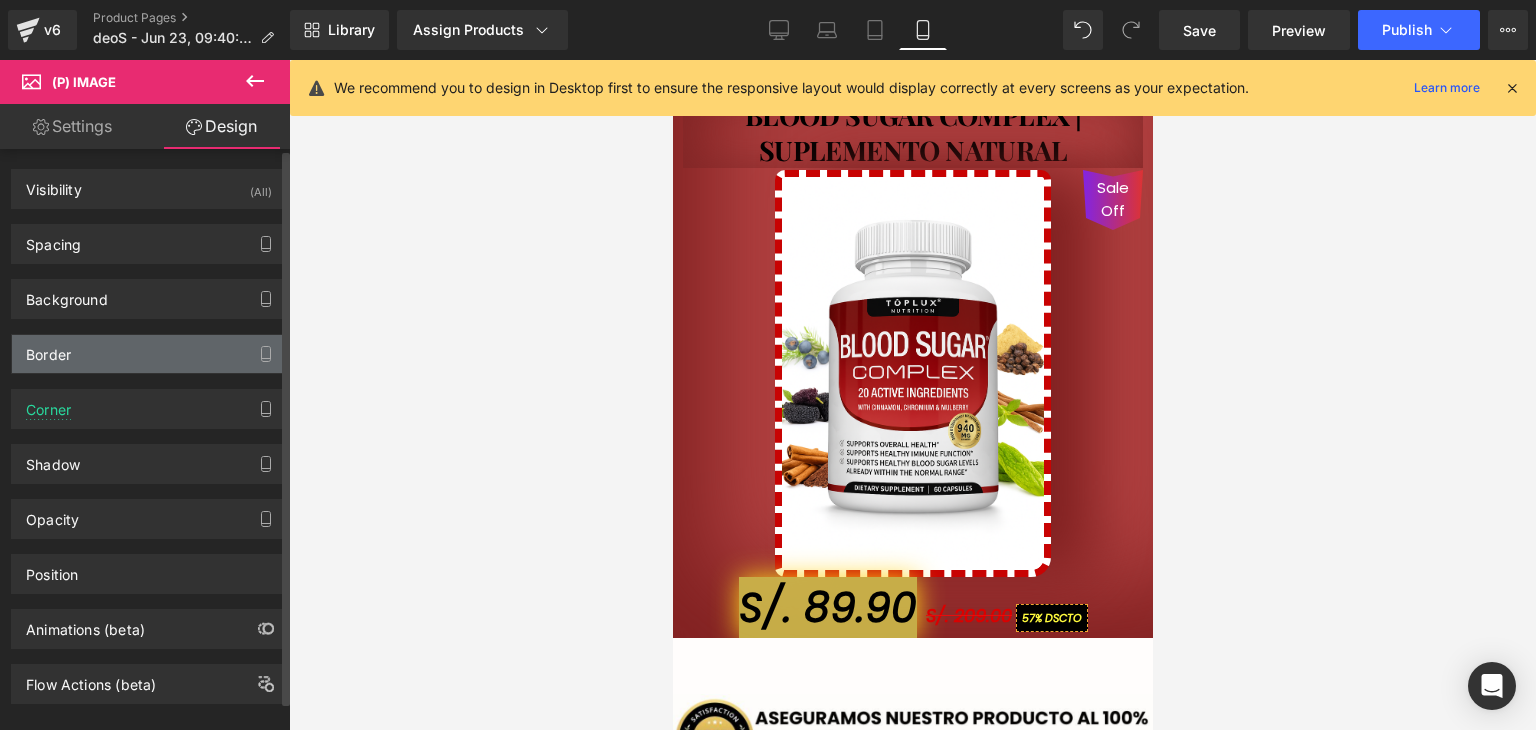 click on "Border" at bounding box center (149, 354) 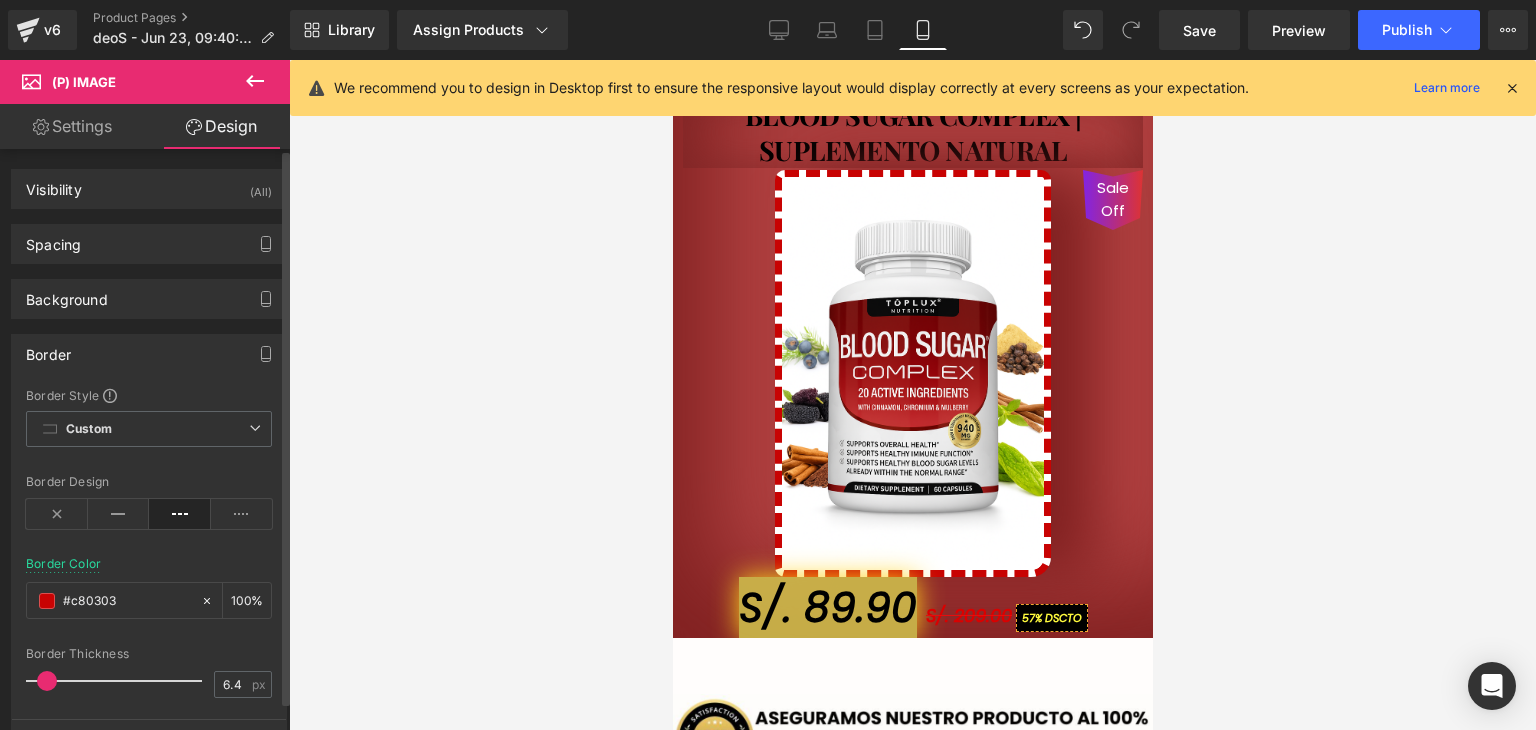 click on "Border" at bounding box center [149, 354] 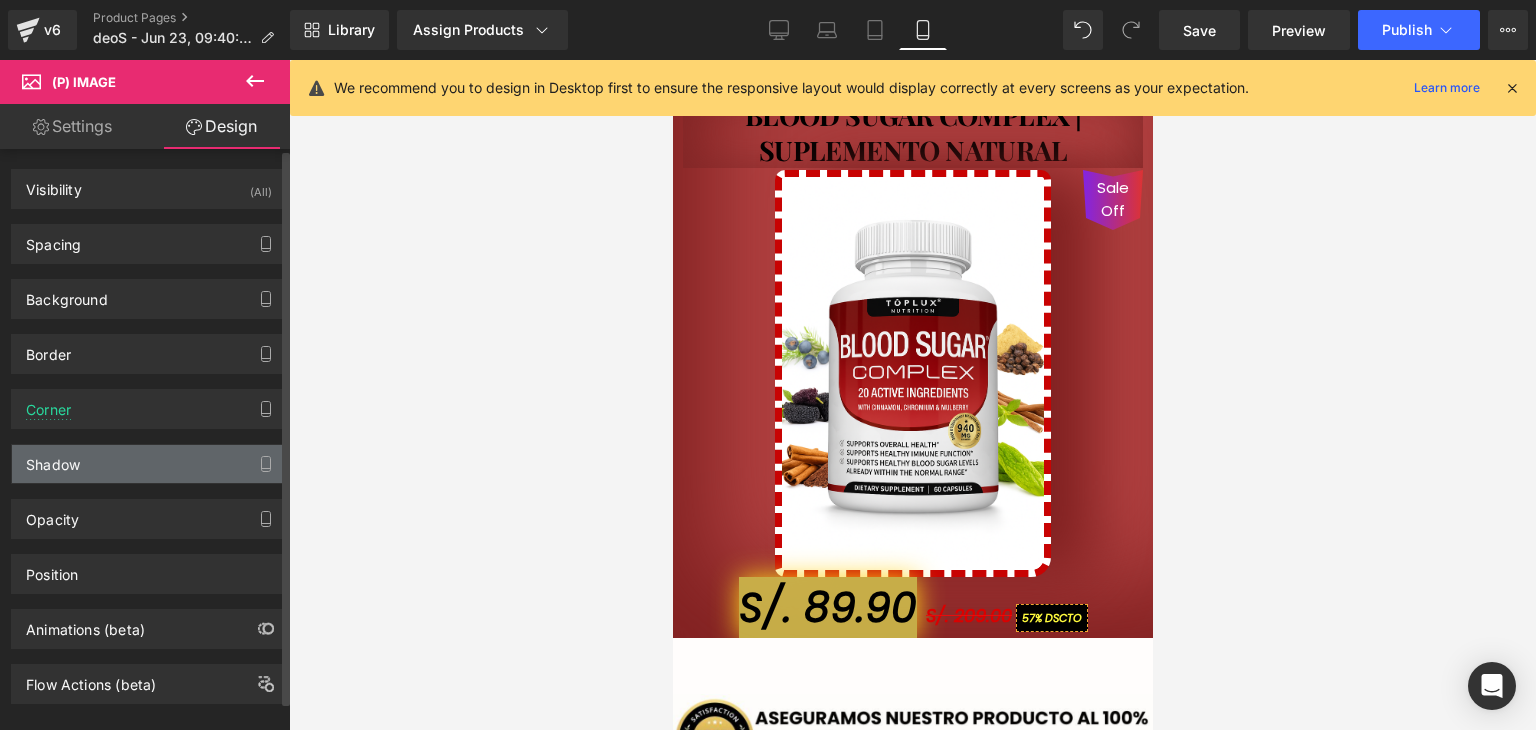 click on "Shadow" at bounding box center (53, 459) 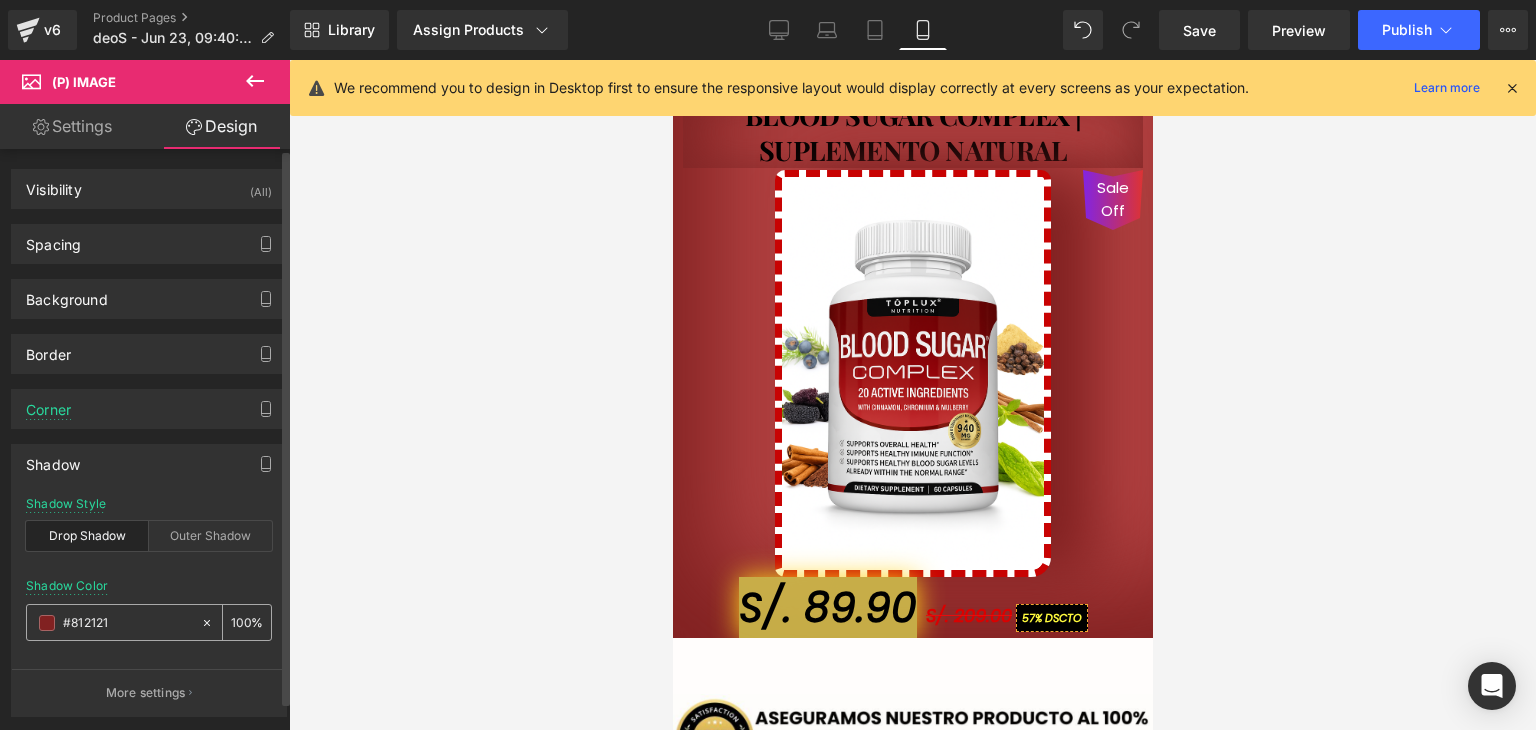 click on "#812121" at bounding box center [127, 623] 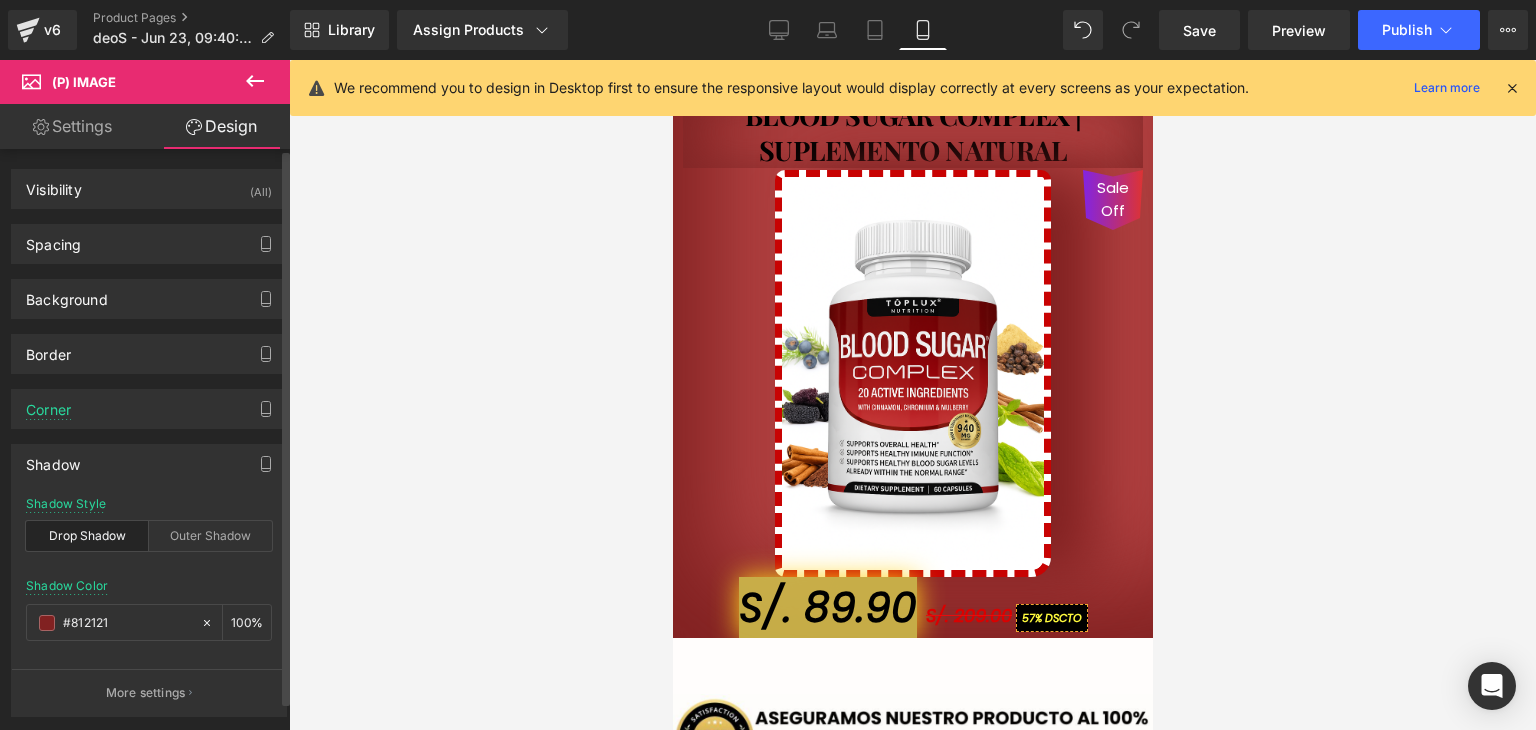 click on "Shadow" at bounding box center [149, 464] 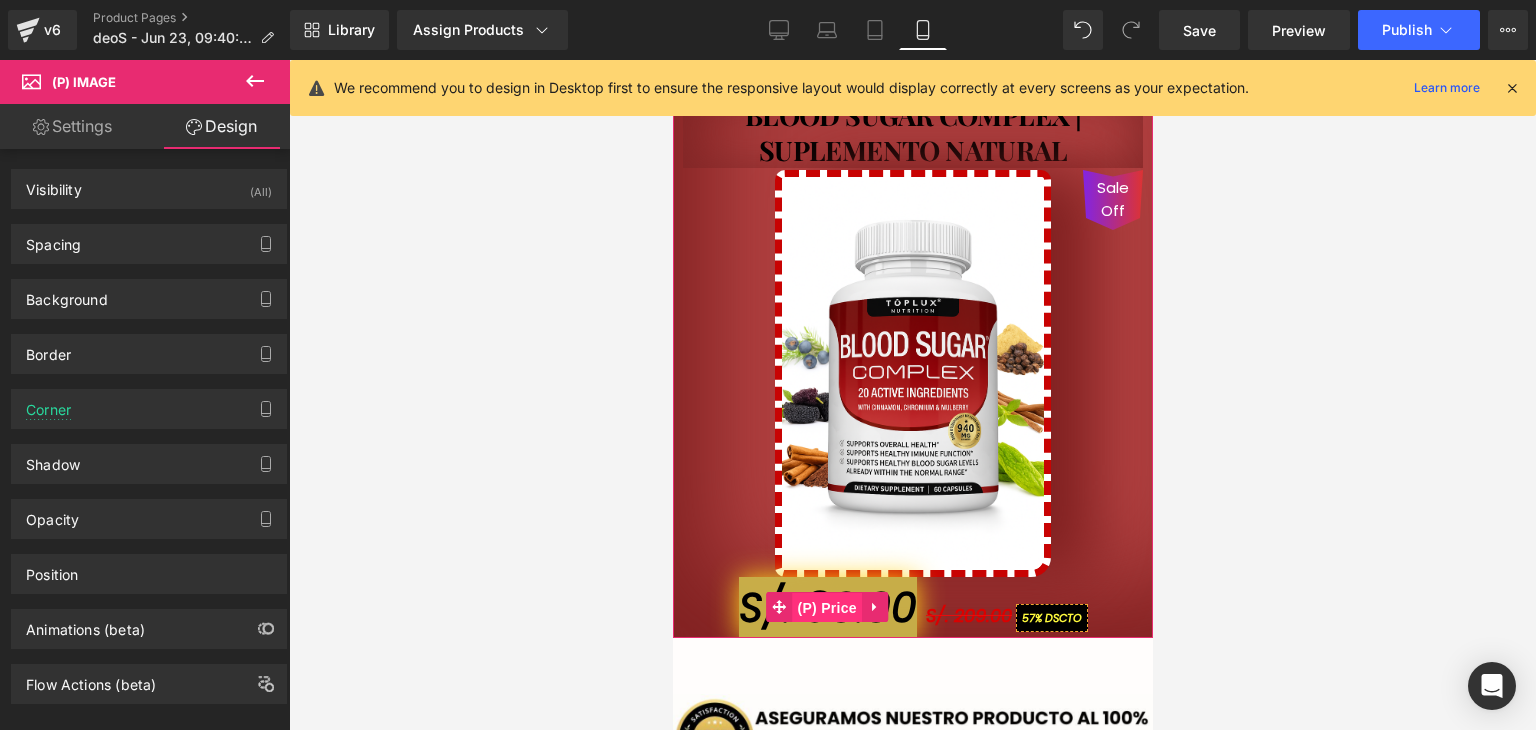 click on "(P) Price" at bounding box center [826, 608] 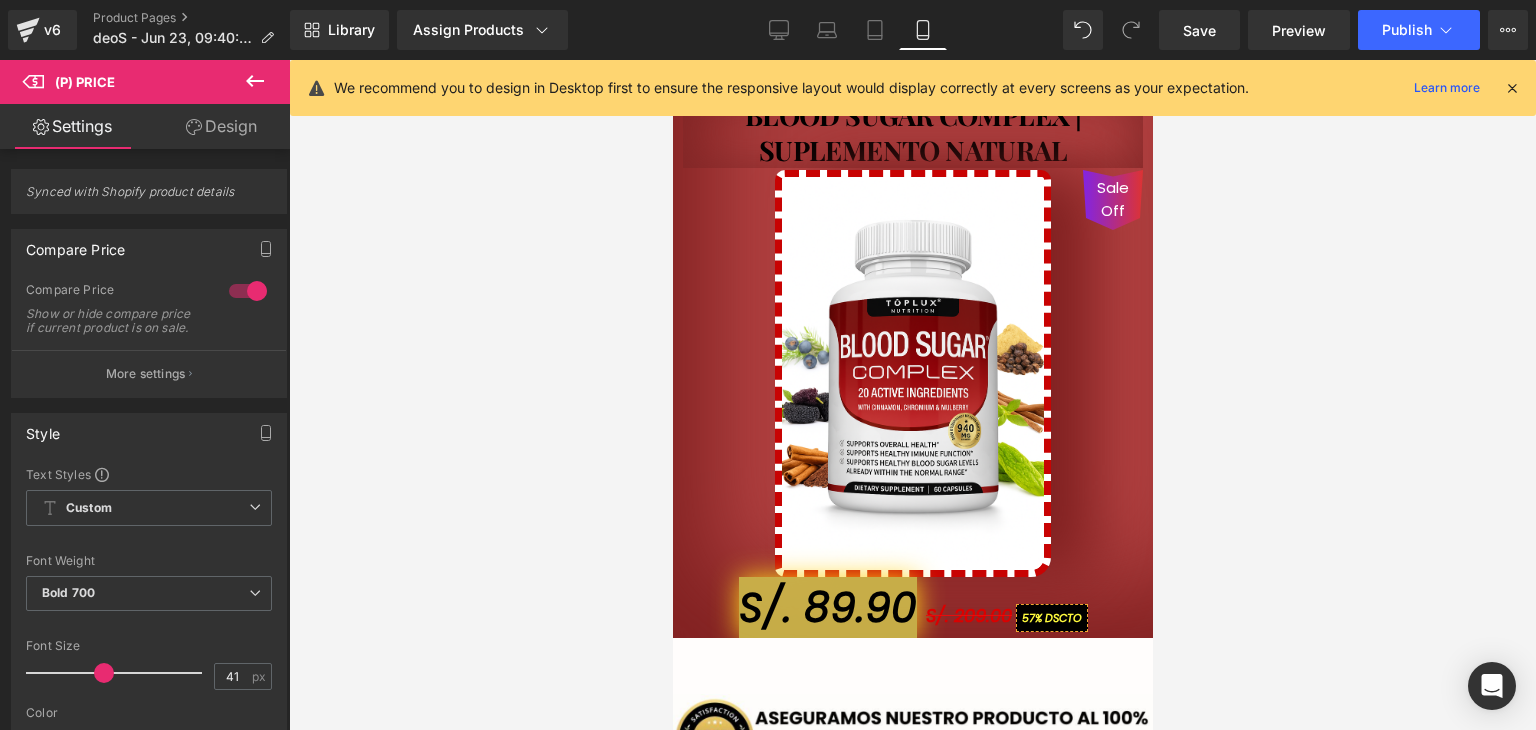click on "Design" at bounding box center [221, 126] 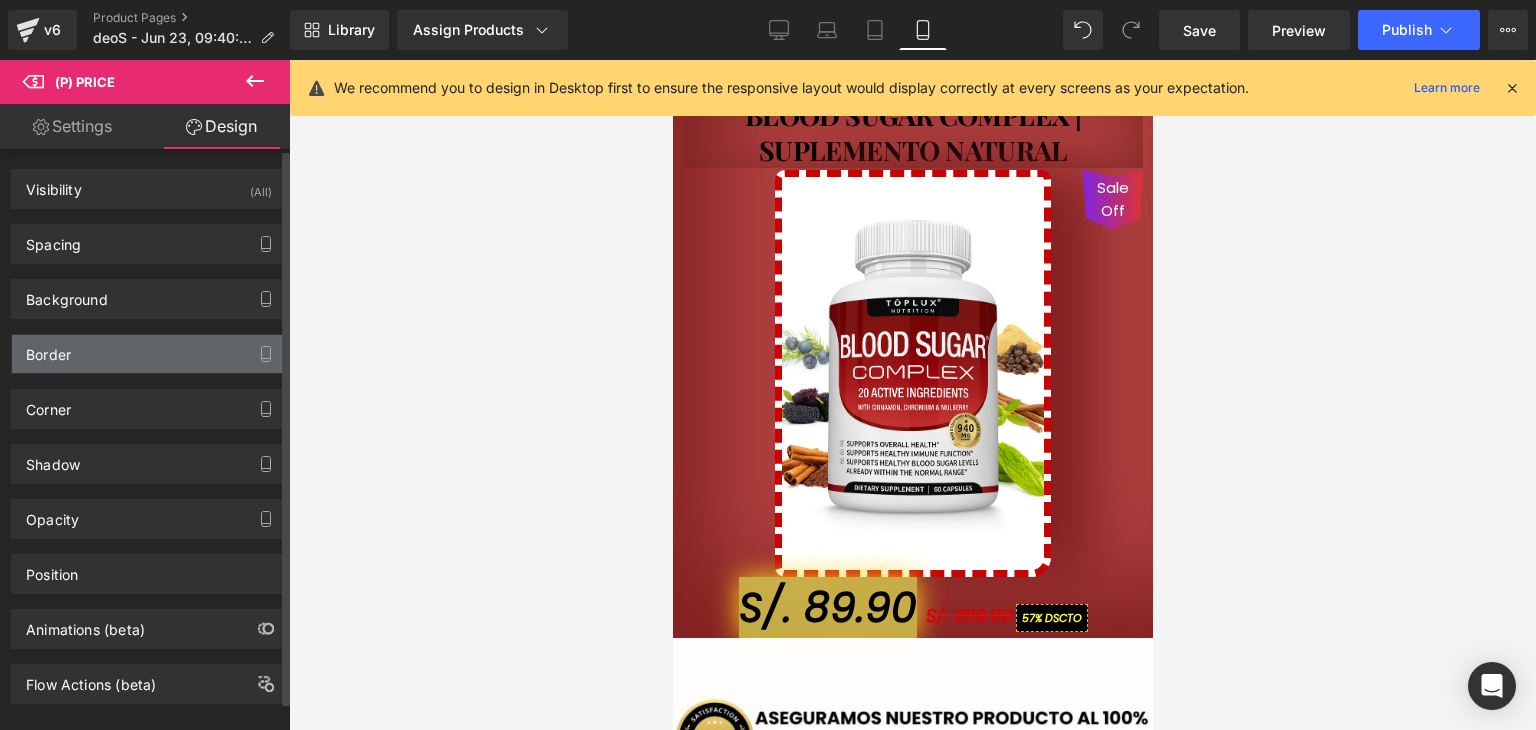 click on "Border" at bounding box center (149, 354) 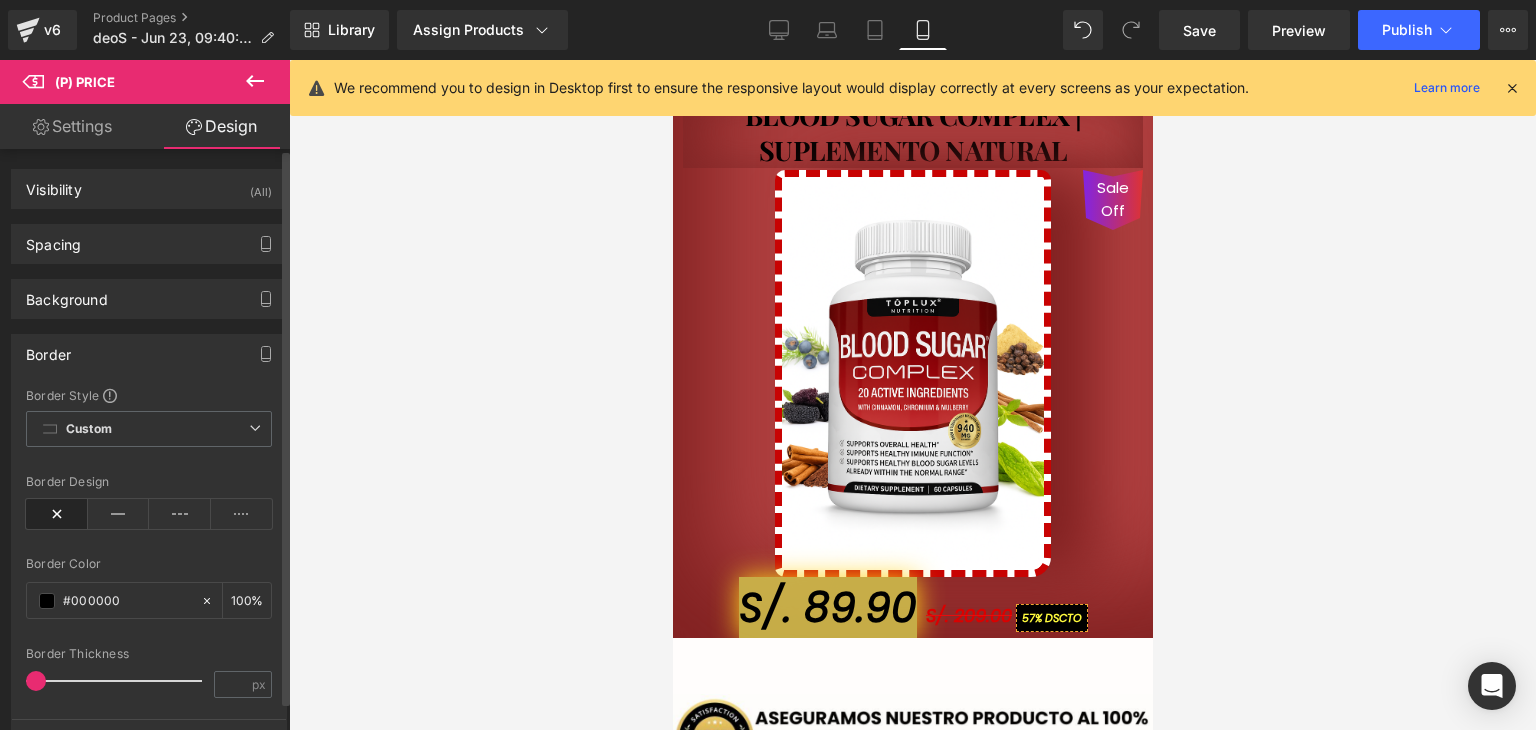 click on "Border" at bounding box center (149, 354) 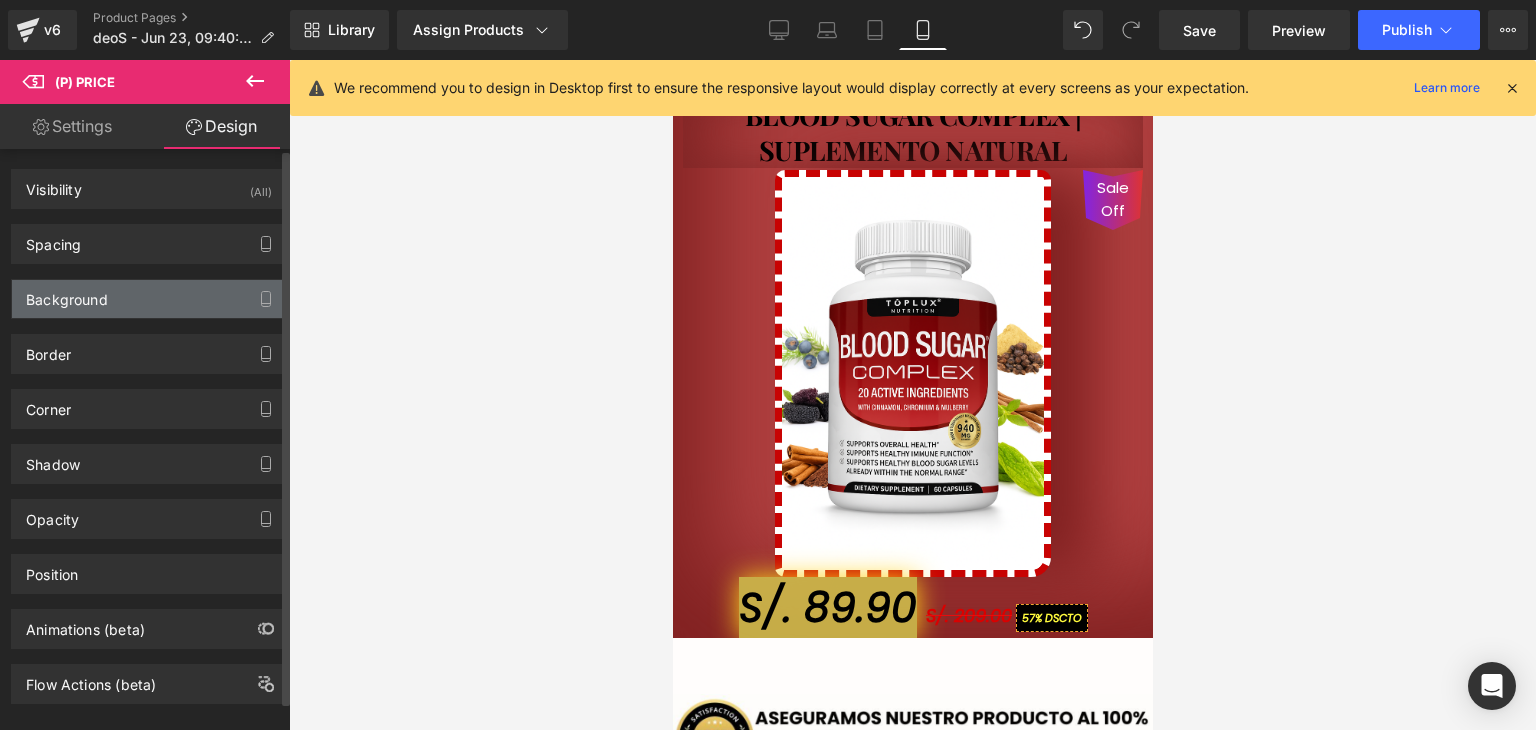 click on "Background" at bounding box center (149, 299) 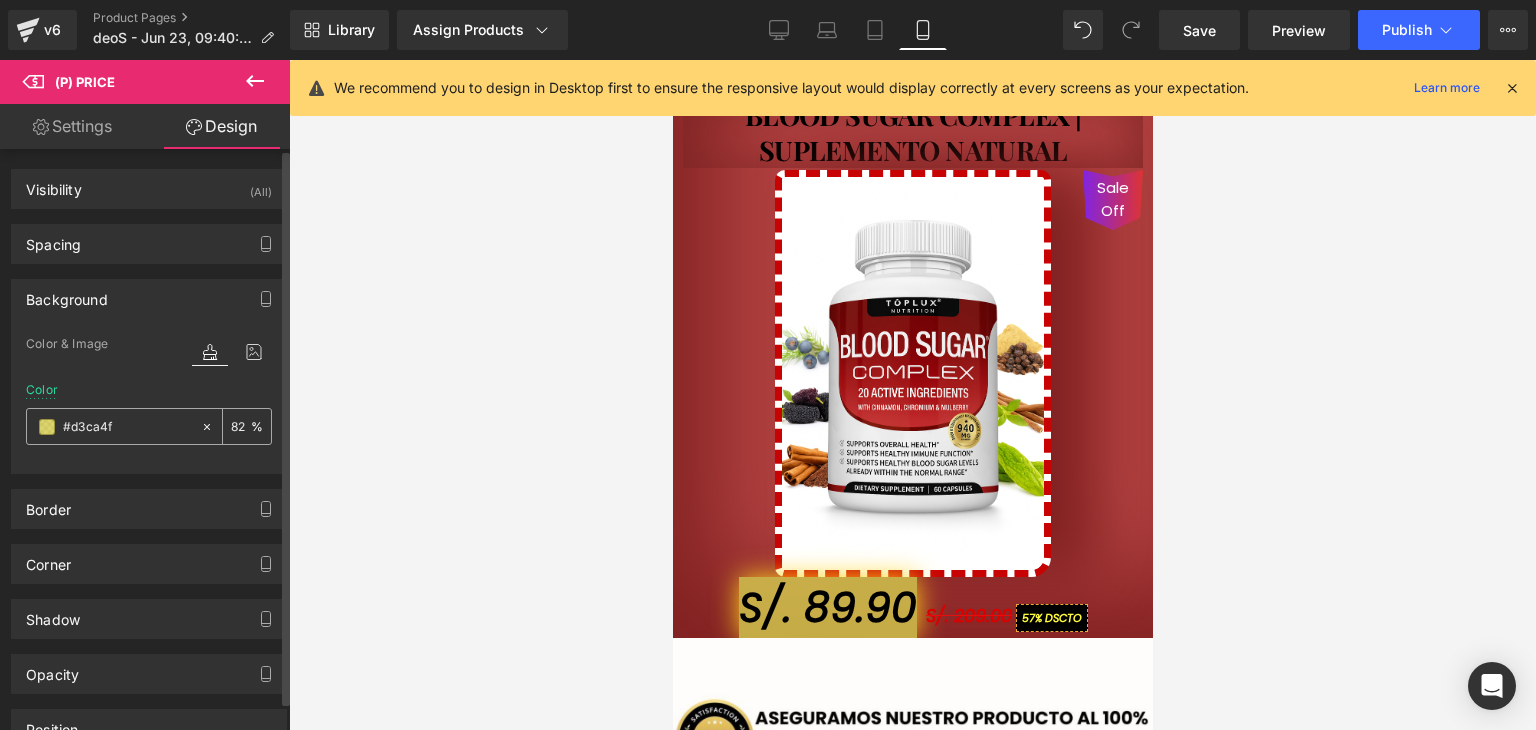 click at bounding box center (127, 427) 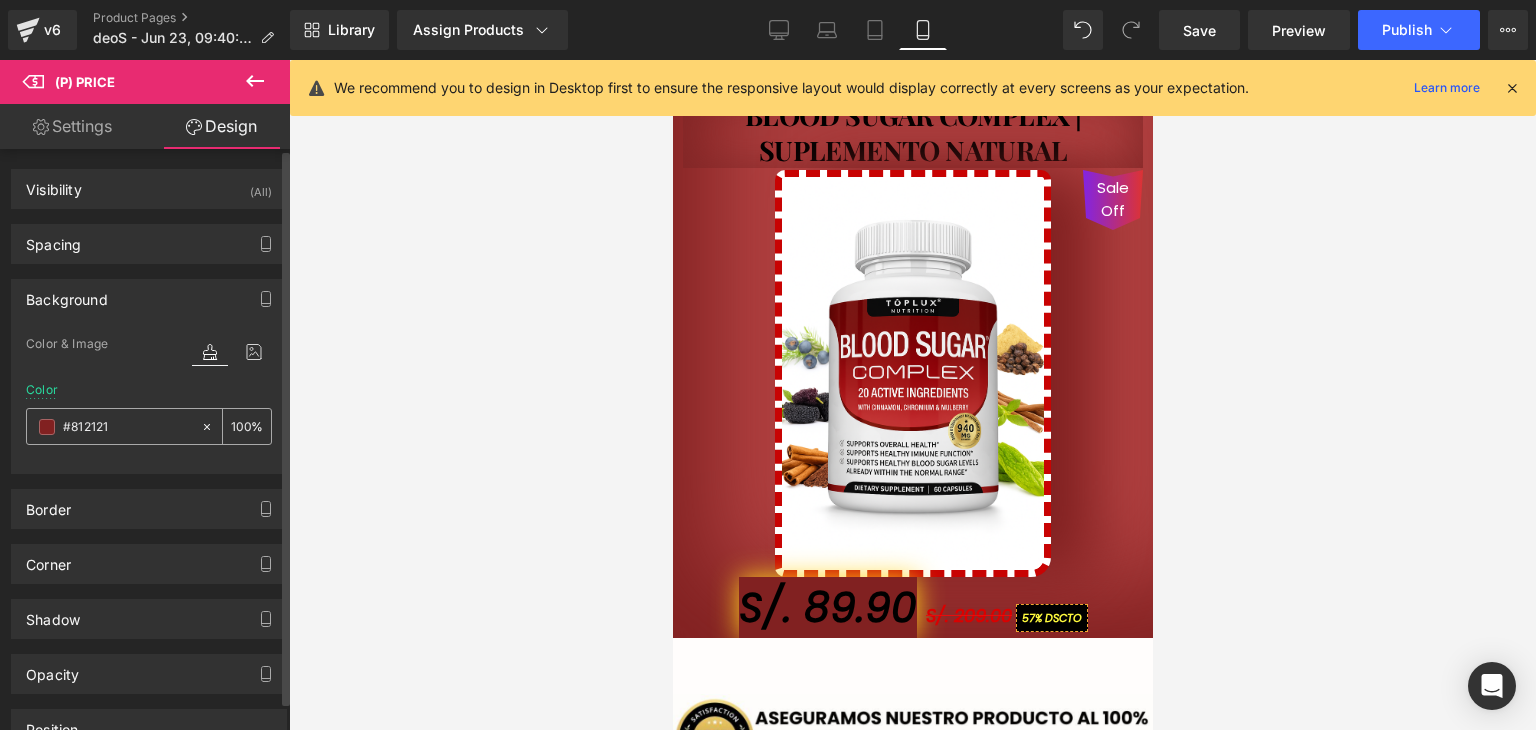 click at bounding box center [47, 427] 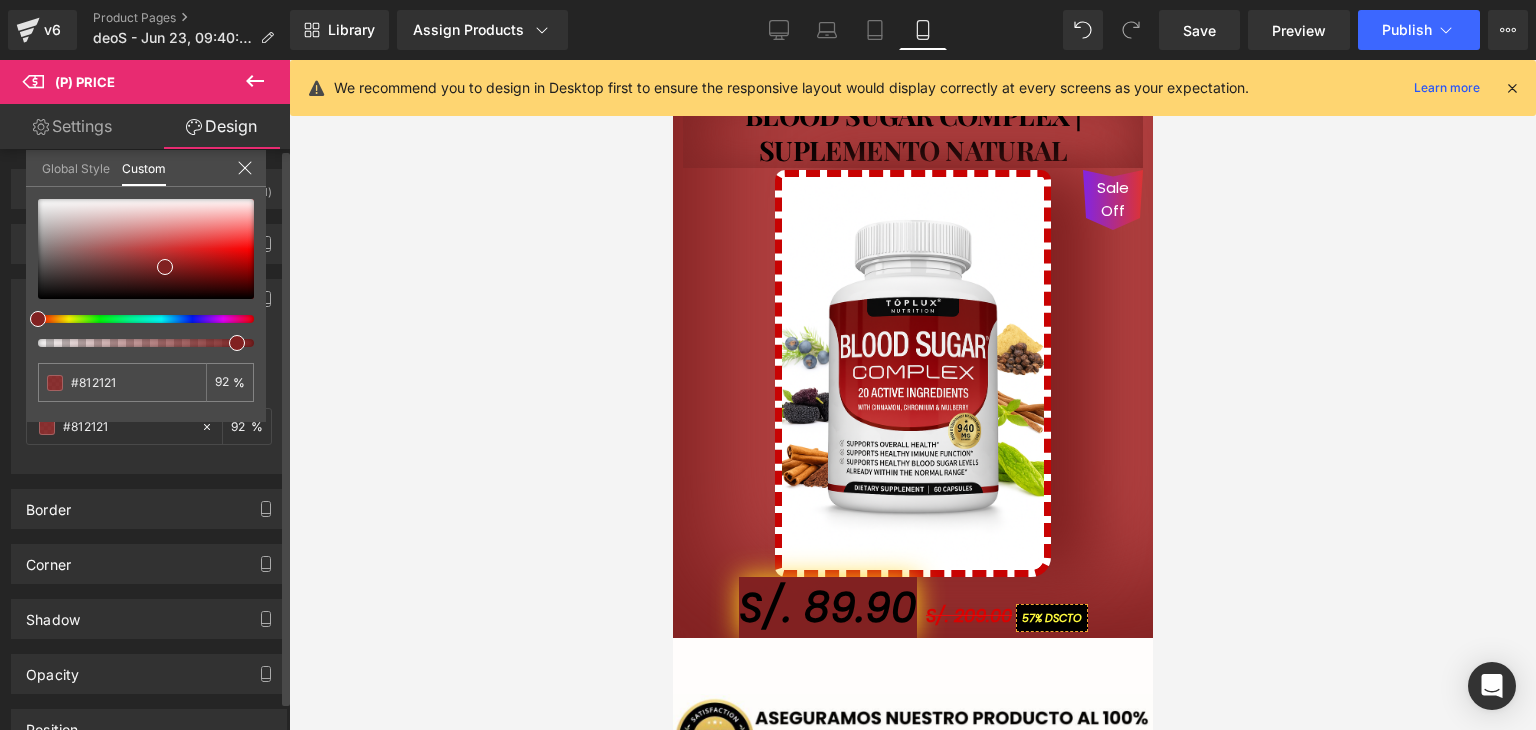 drag, startPoint x: 247, startPoint y: 343, endPoint x: 220, endPoint y: 340, distance: 27.166155 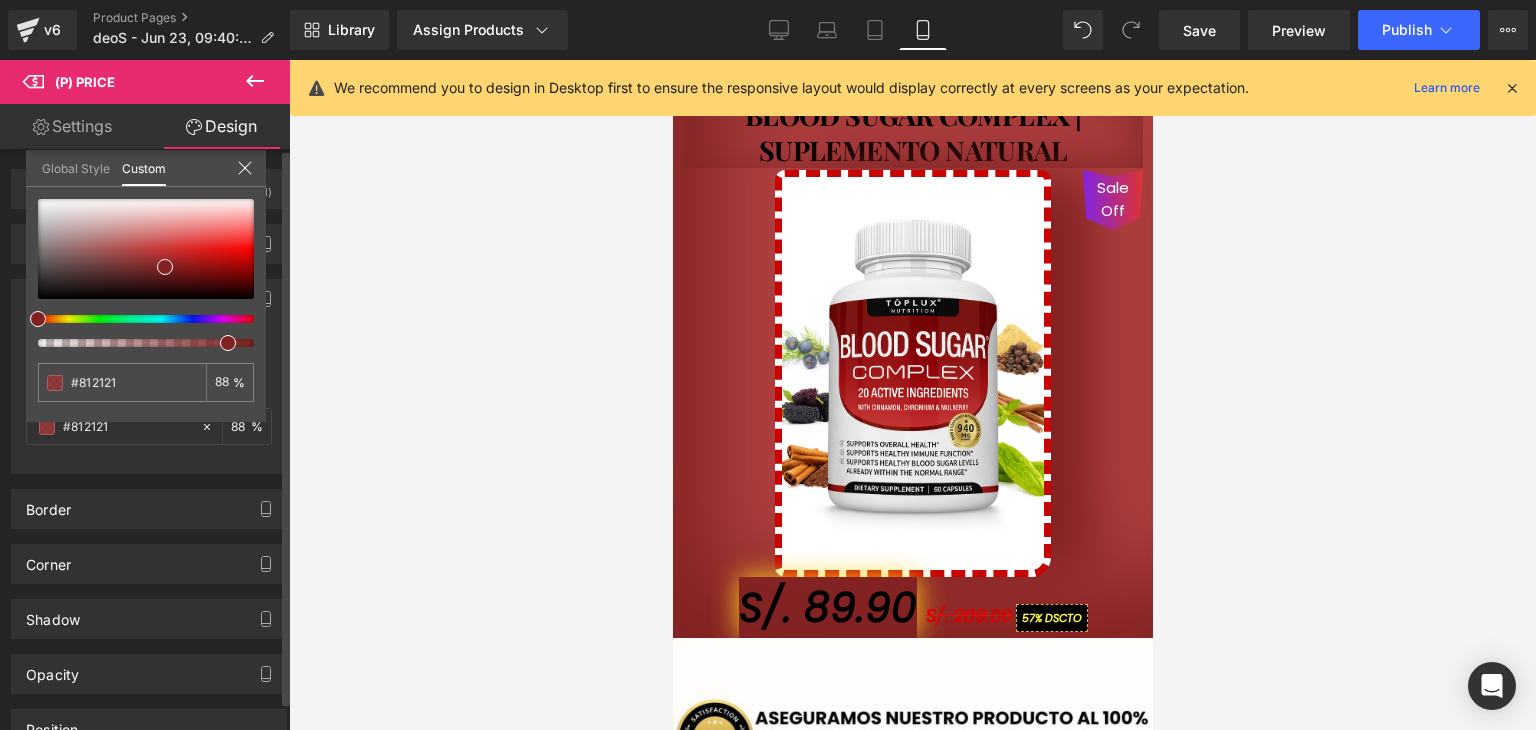 click at bounding box center (138, 343) 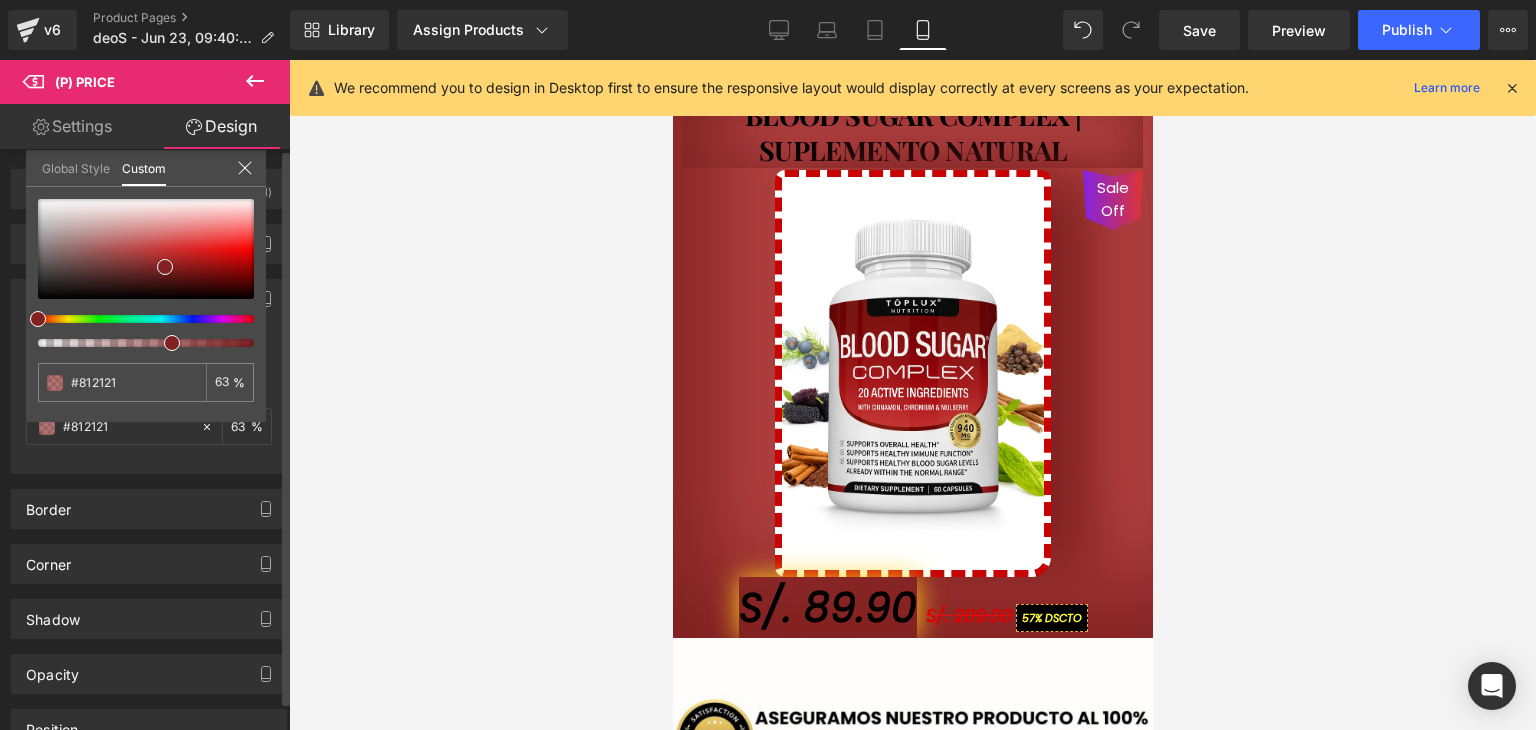 drag, startPoint x: 221, startPoint y: 341, endPoint x: 162, endPoint y: 352, distance: 60.016663 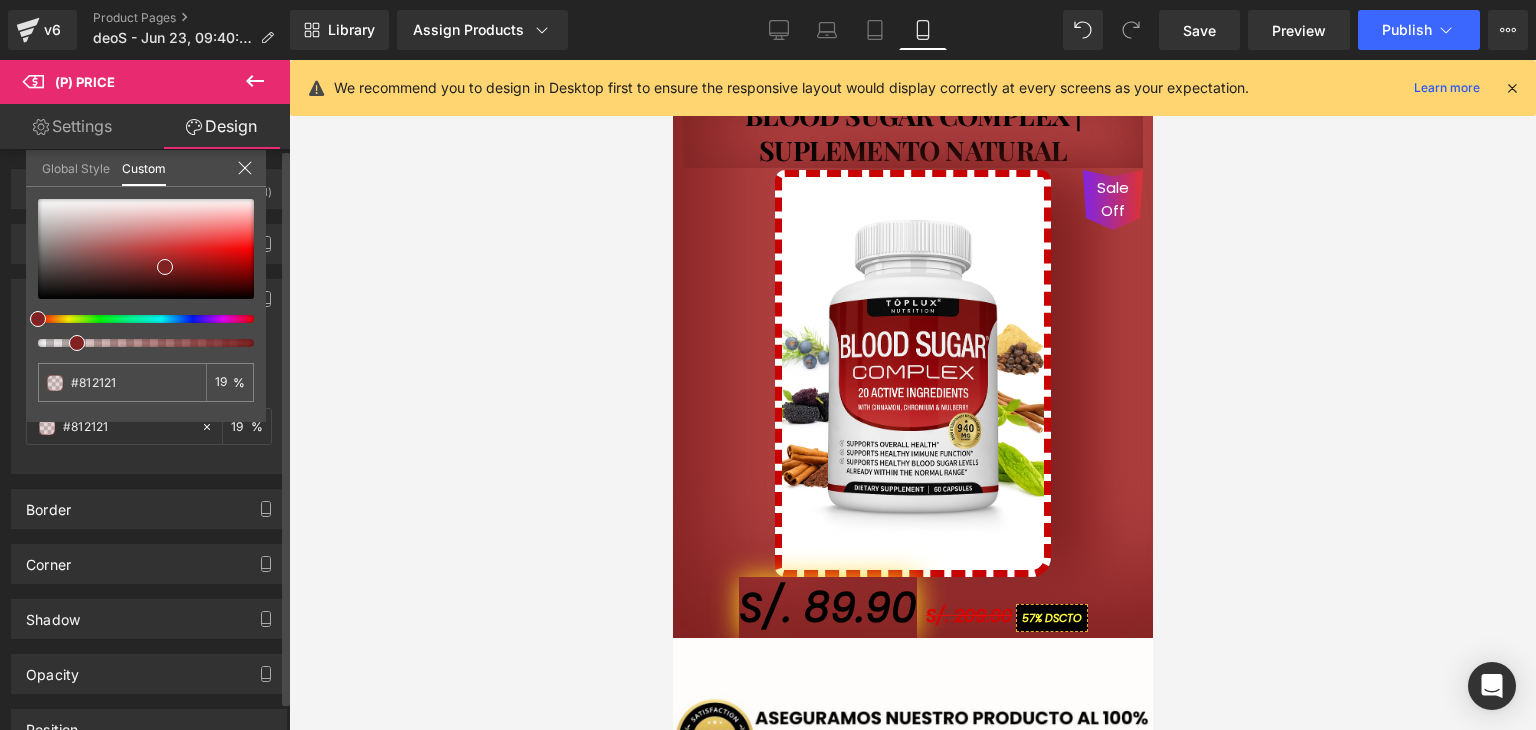 drag, startPoint x: 165, startPoint y: 348, endPoint x: 84, endPoint y: 357, distance: 81.49847 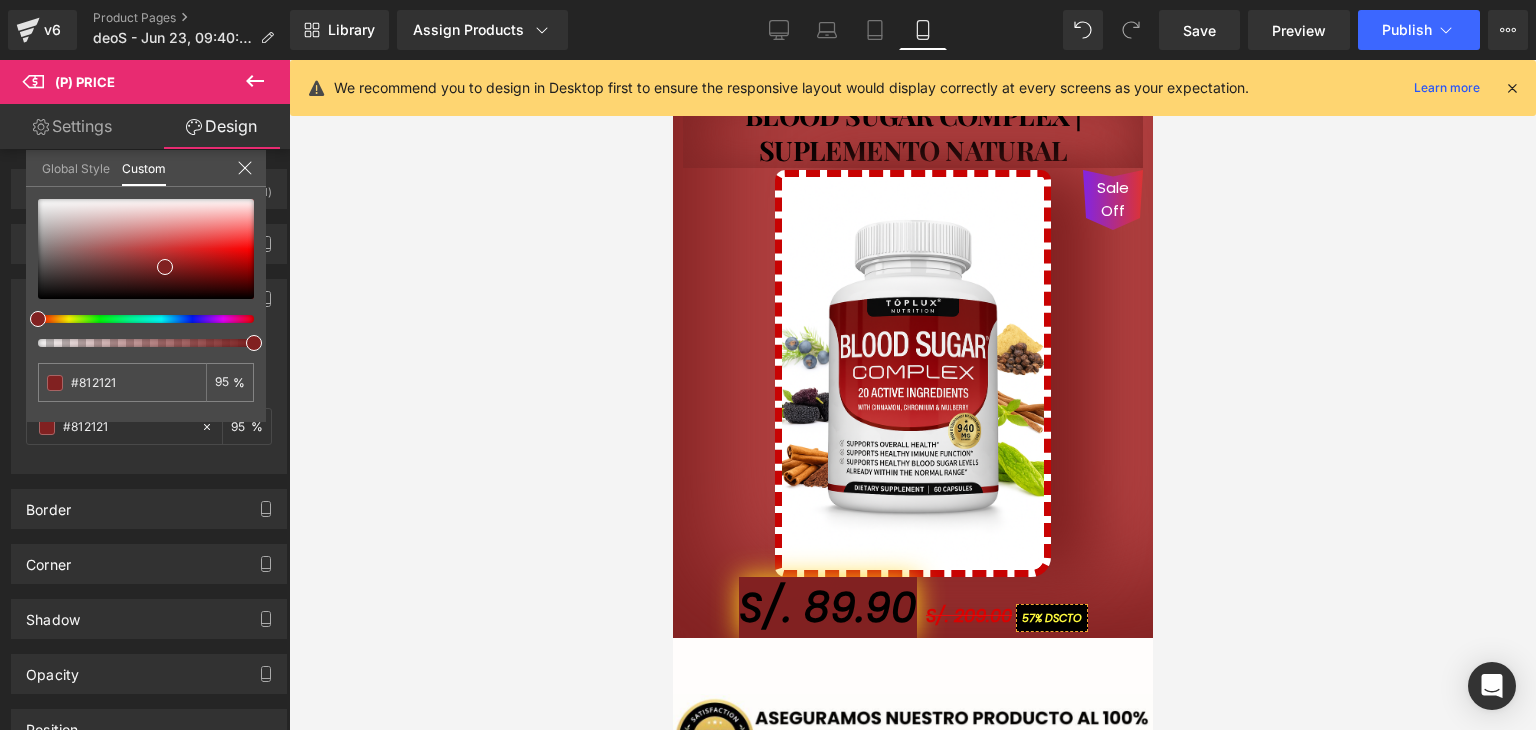 drag, startPoint x: 77, startPoint y: 338, endPoint x: 624, endPoint y: 344, distance: 547.0329 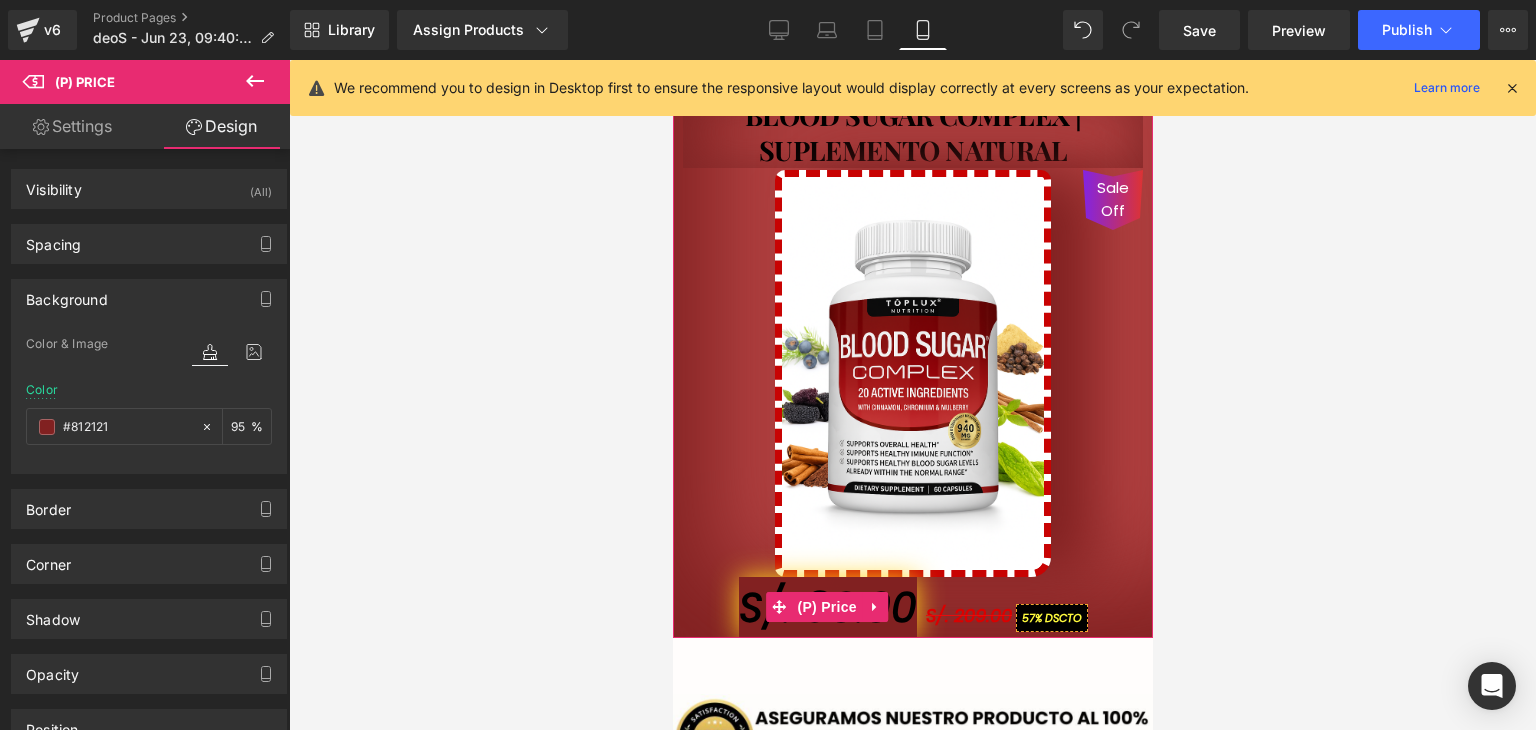 click on "S/. 89.90" at bounding box center (827, 608) 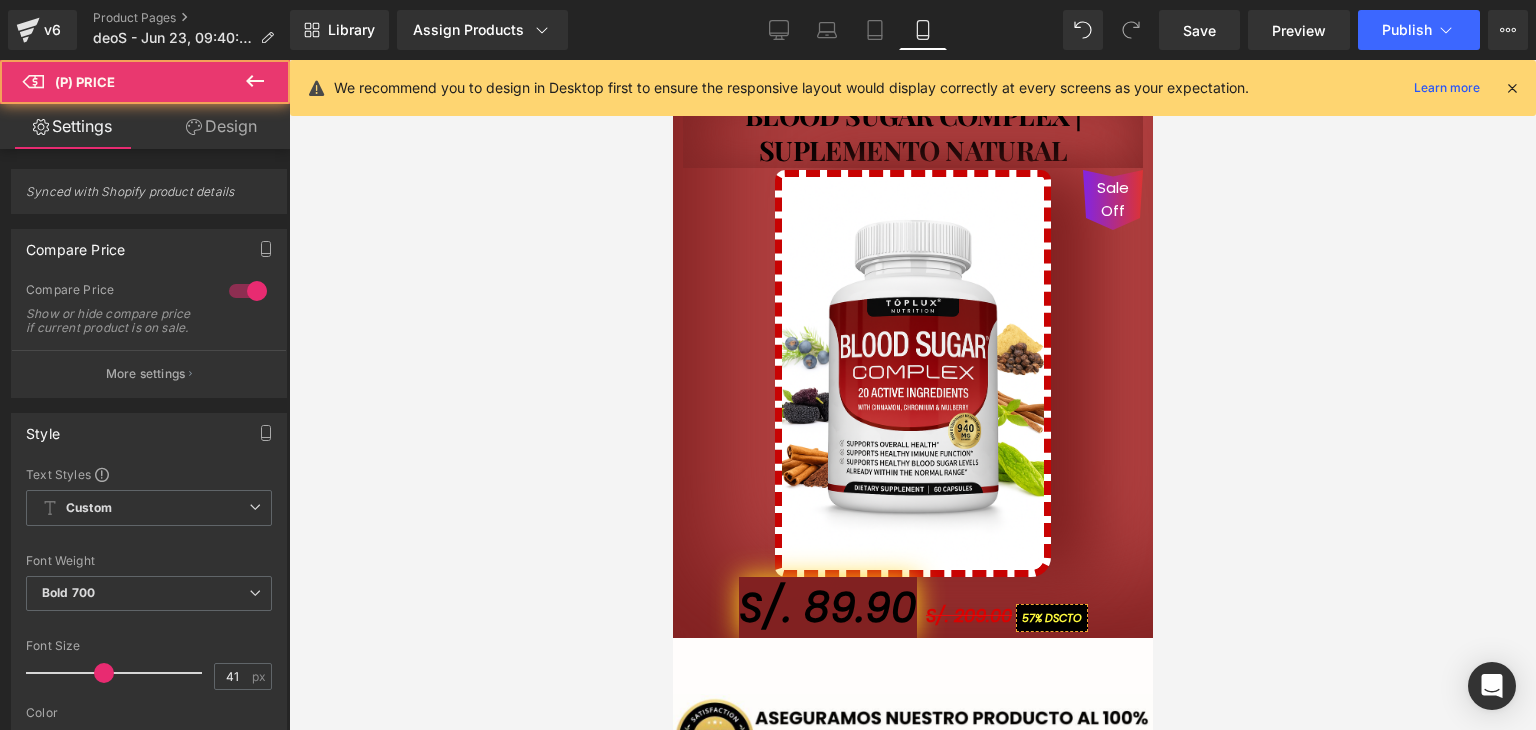 click on "Design" at bounding box center (221, 126) 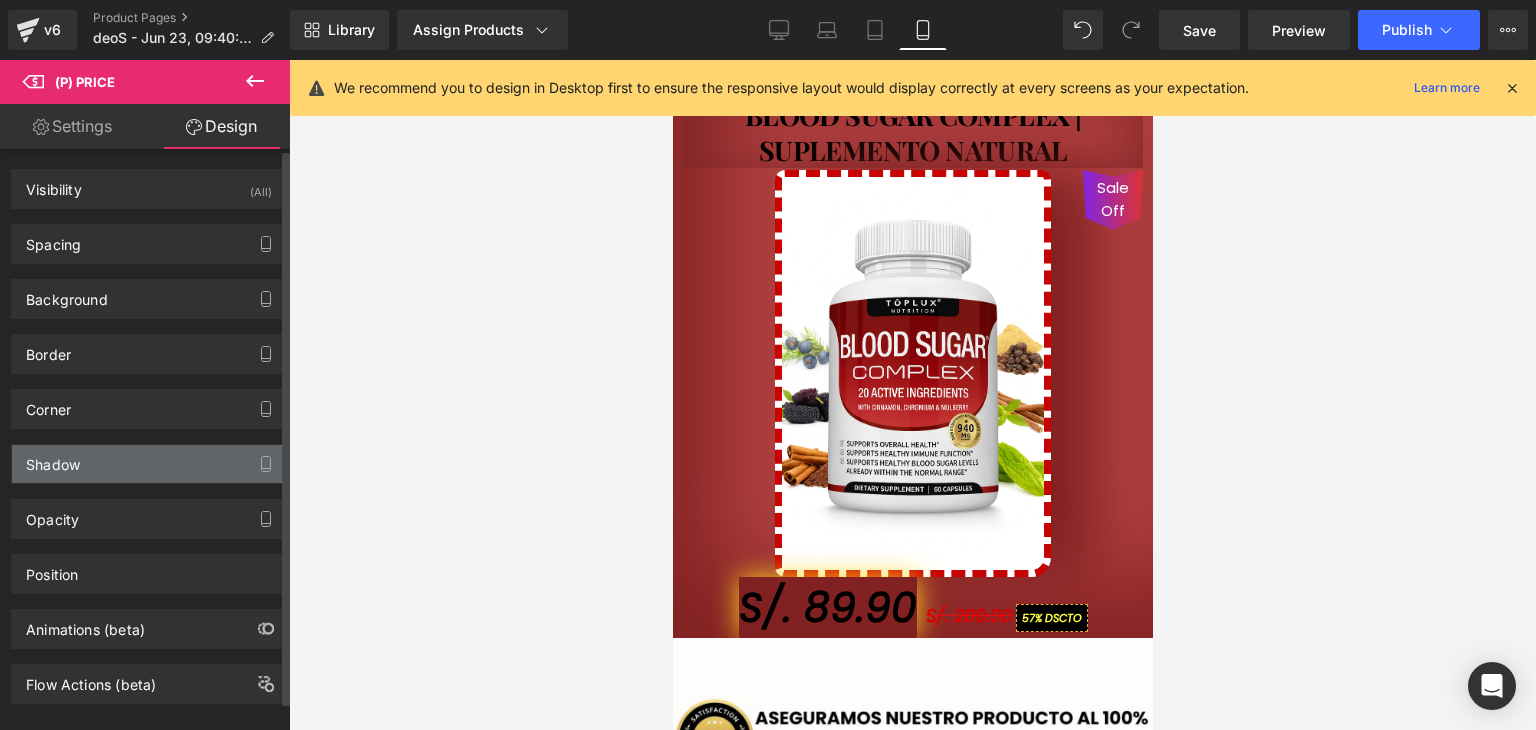 click on "Shadow" at bounding box center [149, 464] 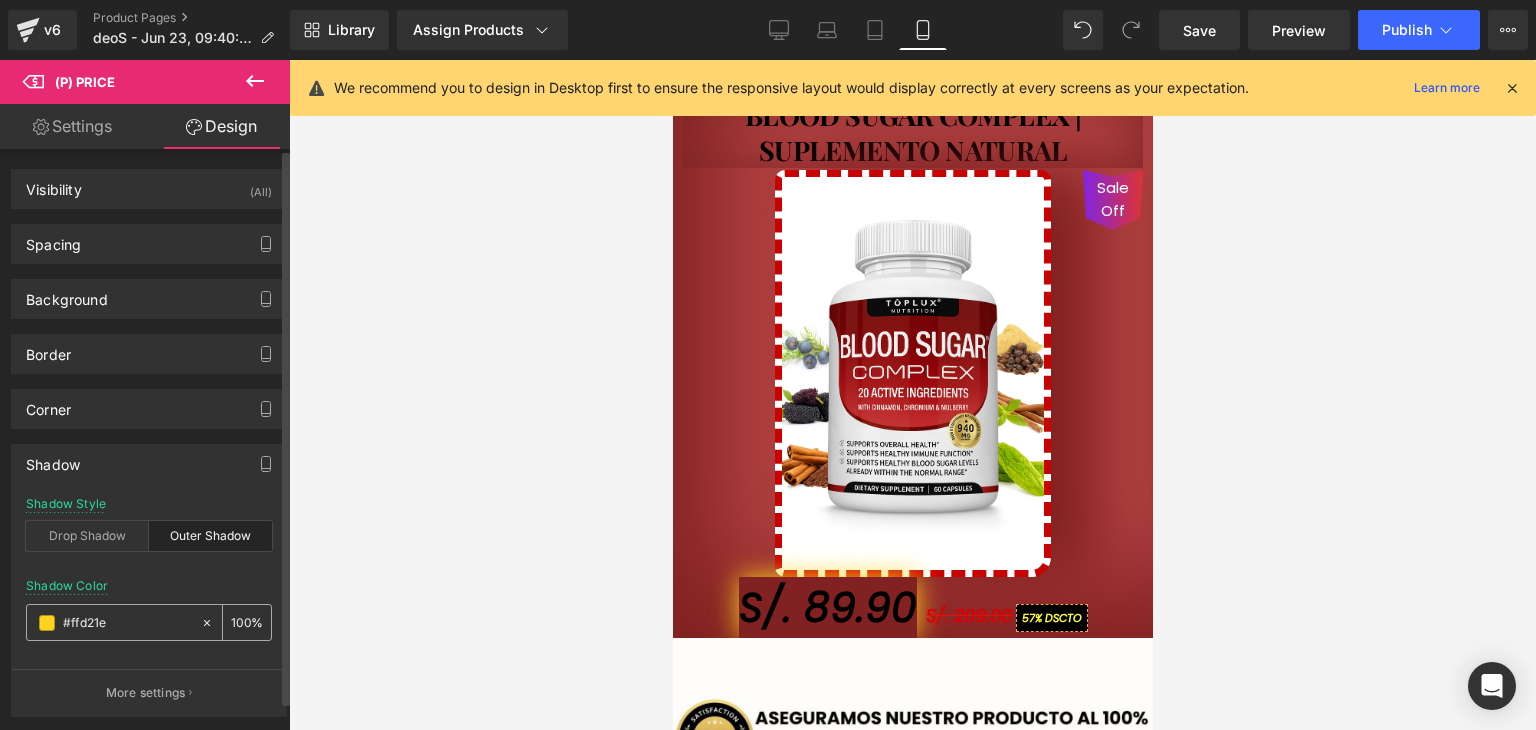 click at bounding box center [113, 622] 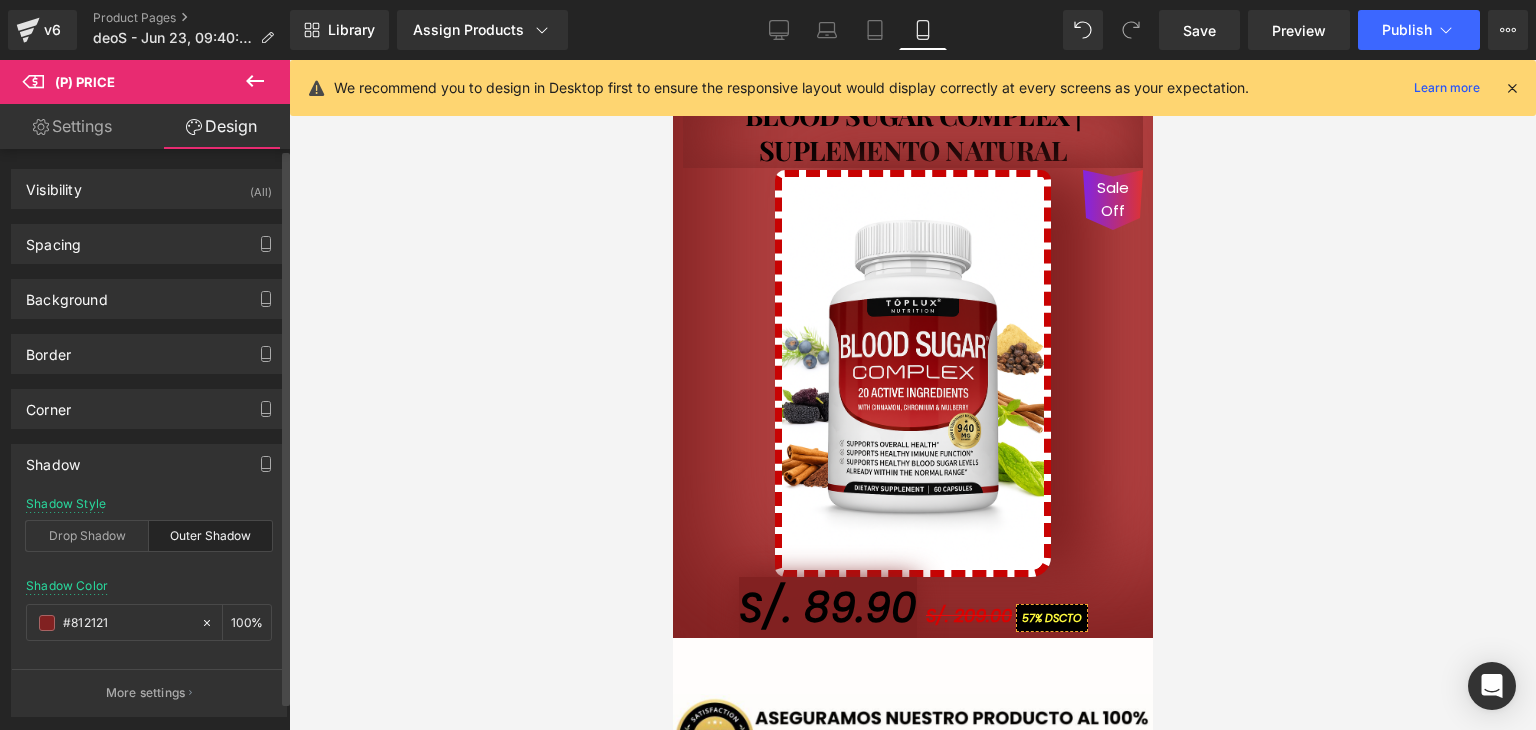 click on "Shadow Color #812121 %" at bounding box center [149, 621] 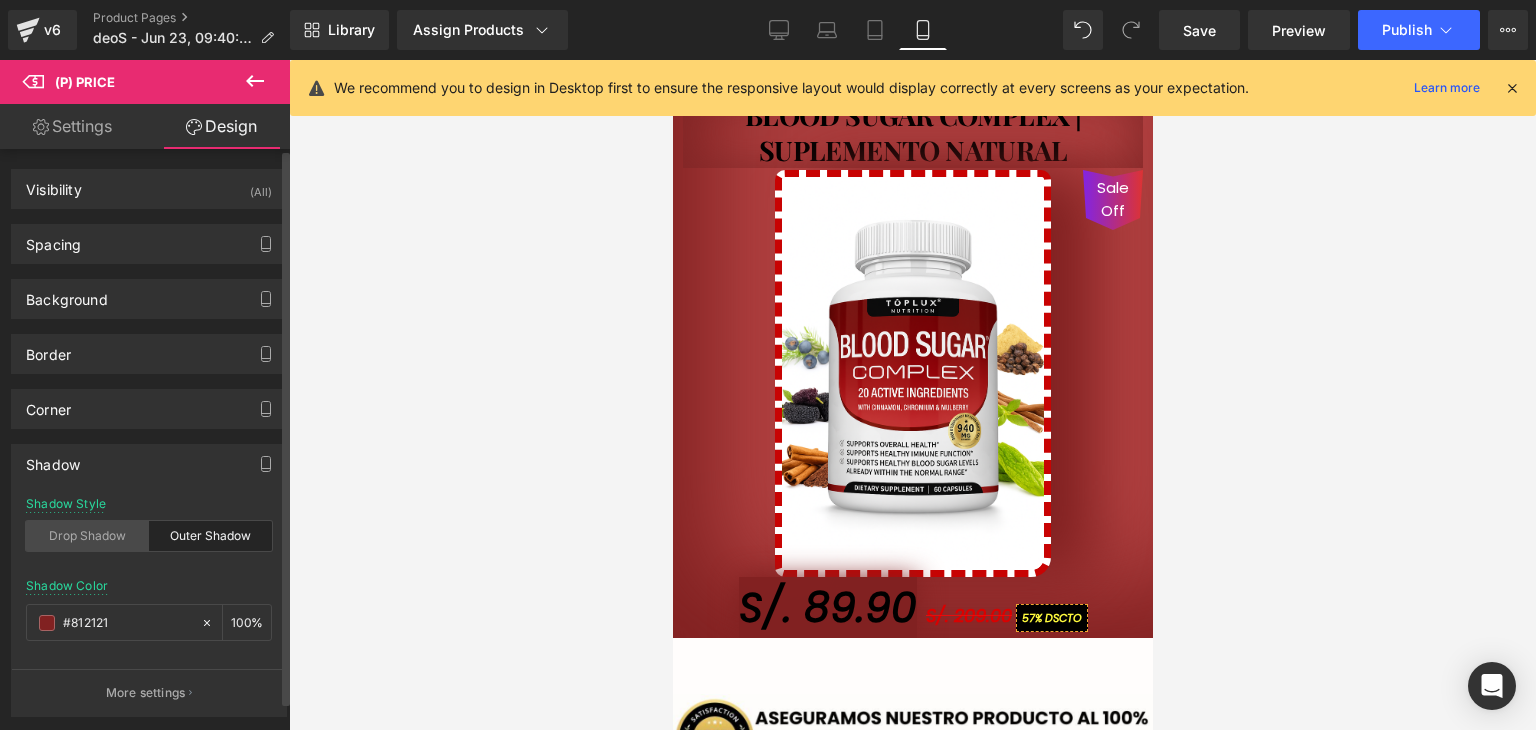 click on "Drop Shadow" at bounding box center [87, 536] 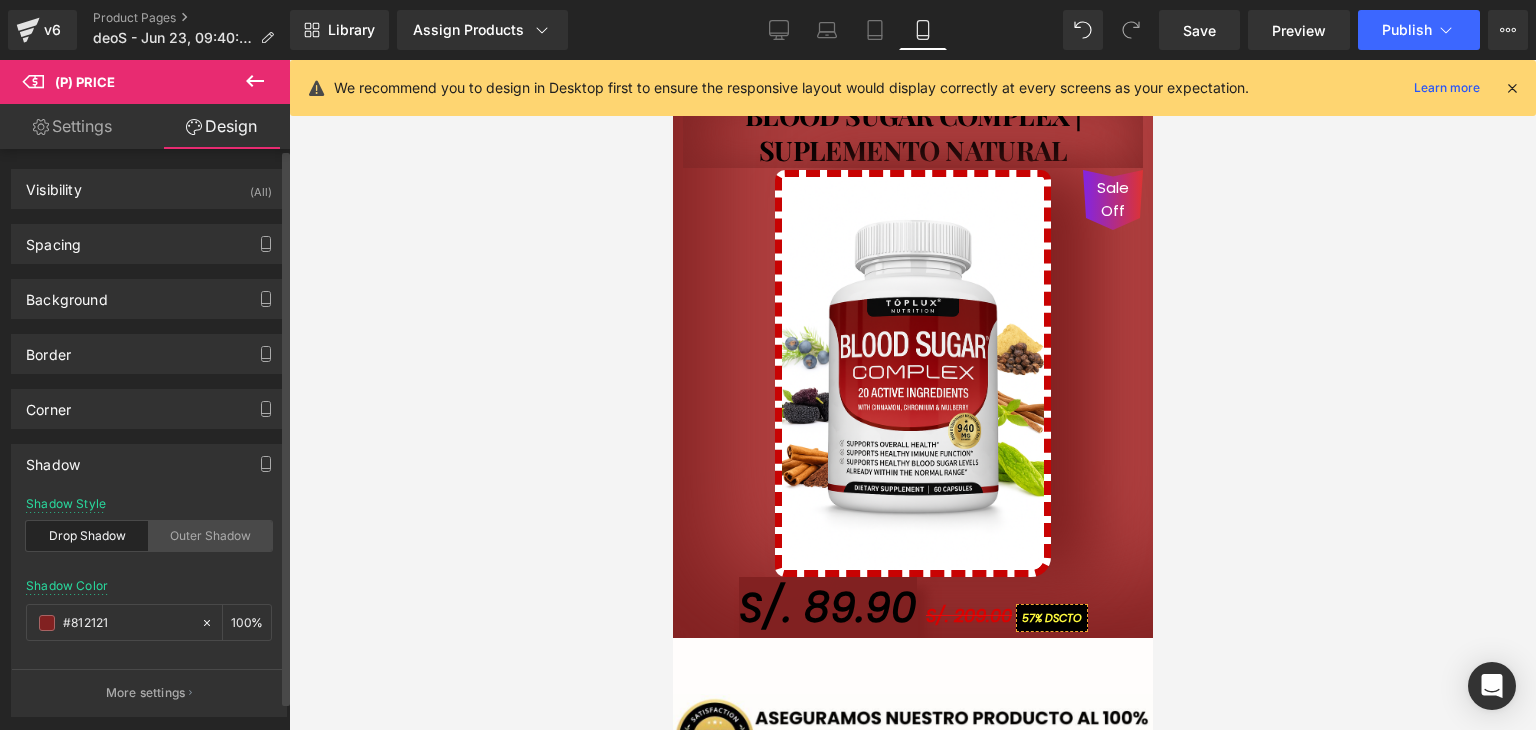 click on "Outer Shadow" at bounding box center (210, 536) 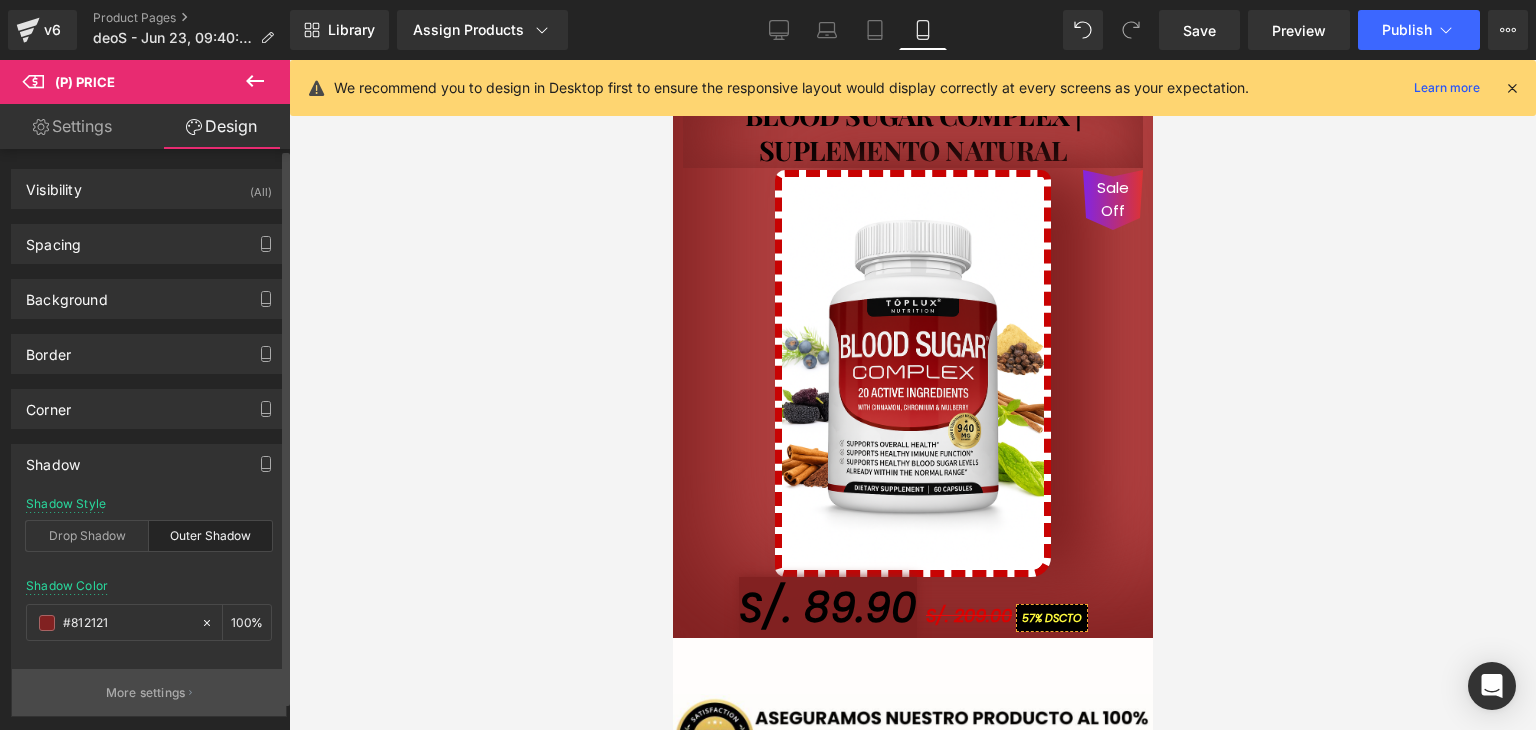 click on "More settings" at bounding box center [146, 693] 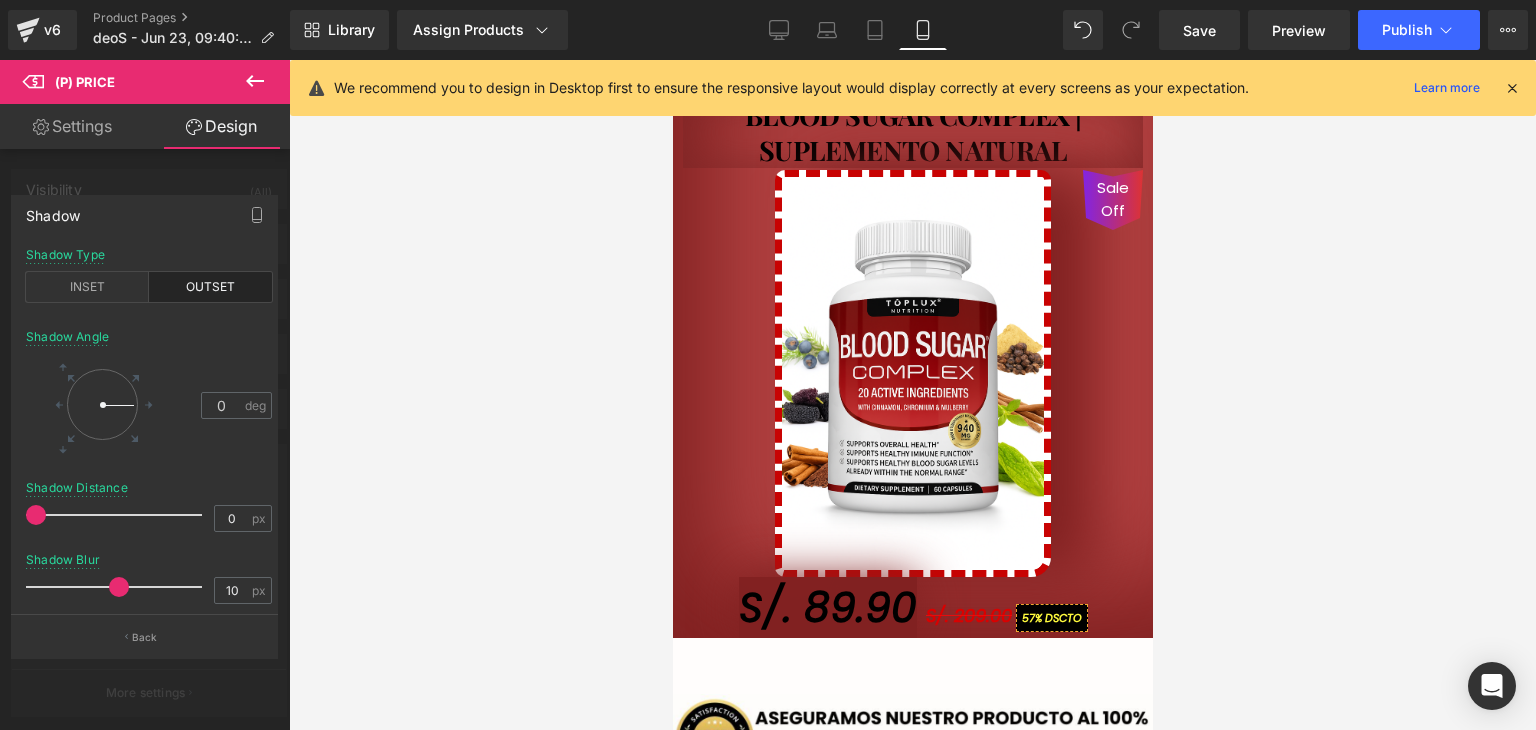 drag, startPoint x: 52, startPoint y: 583, endPoint x: 124, endPoint y: 541, distance: 83.35467 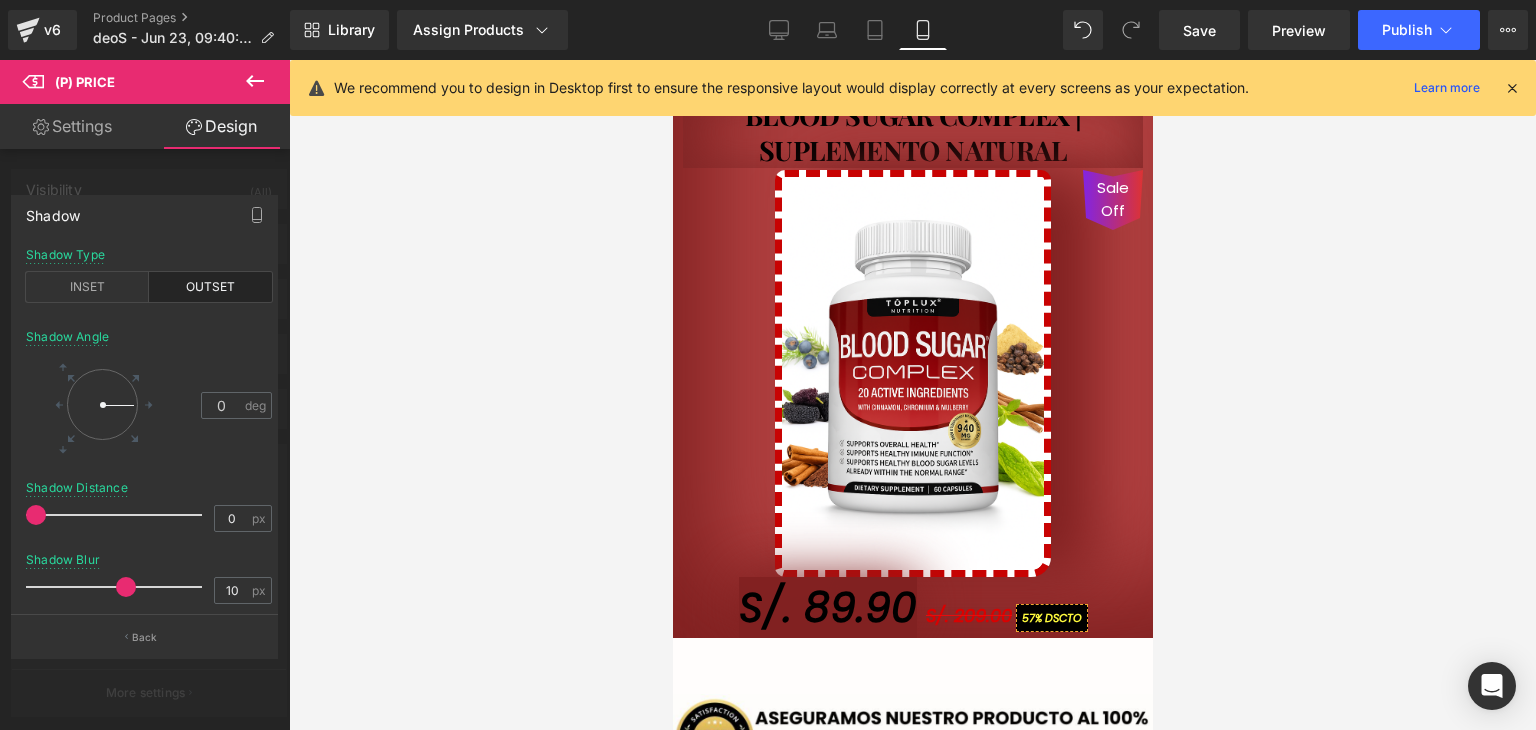 click at bounding box center [145, 400] 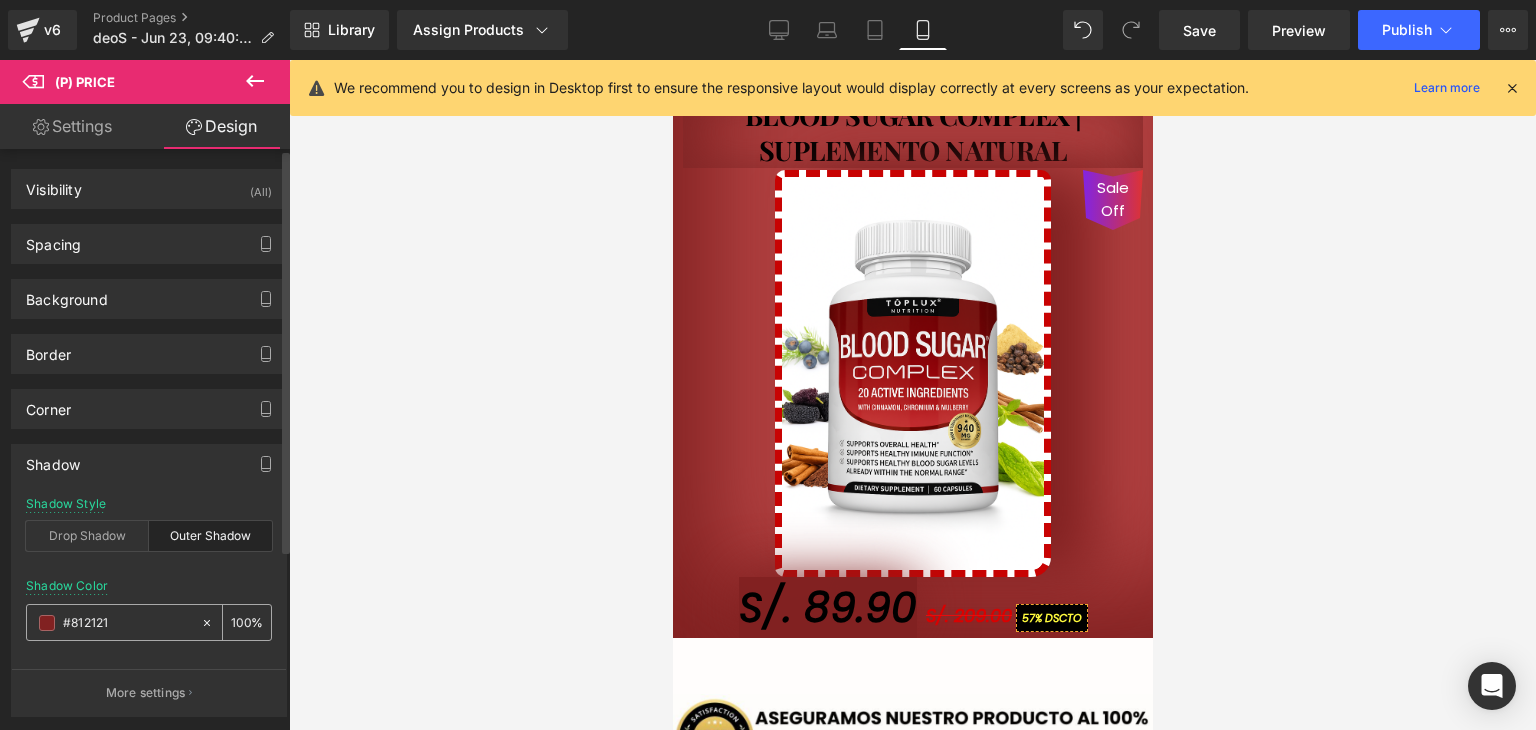 click at bounding box center (47, 623) 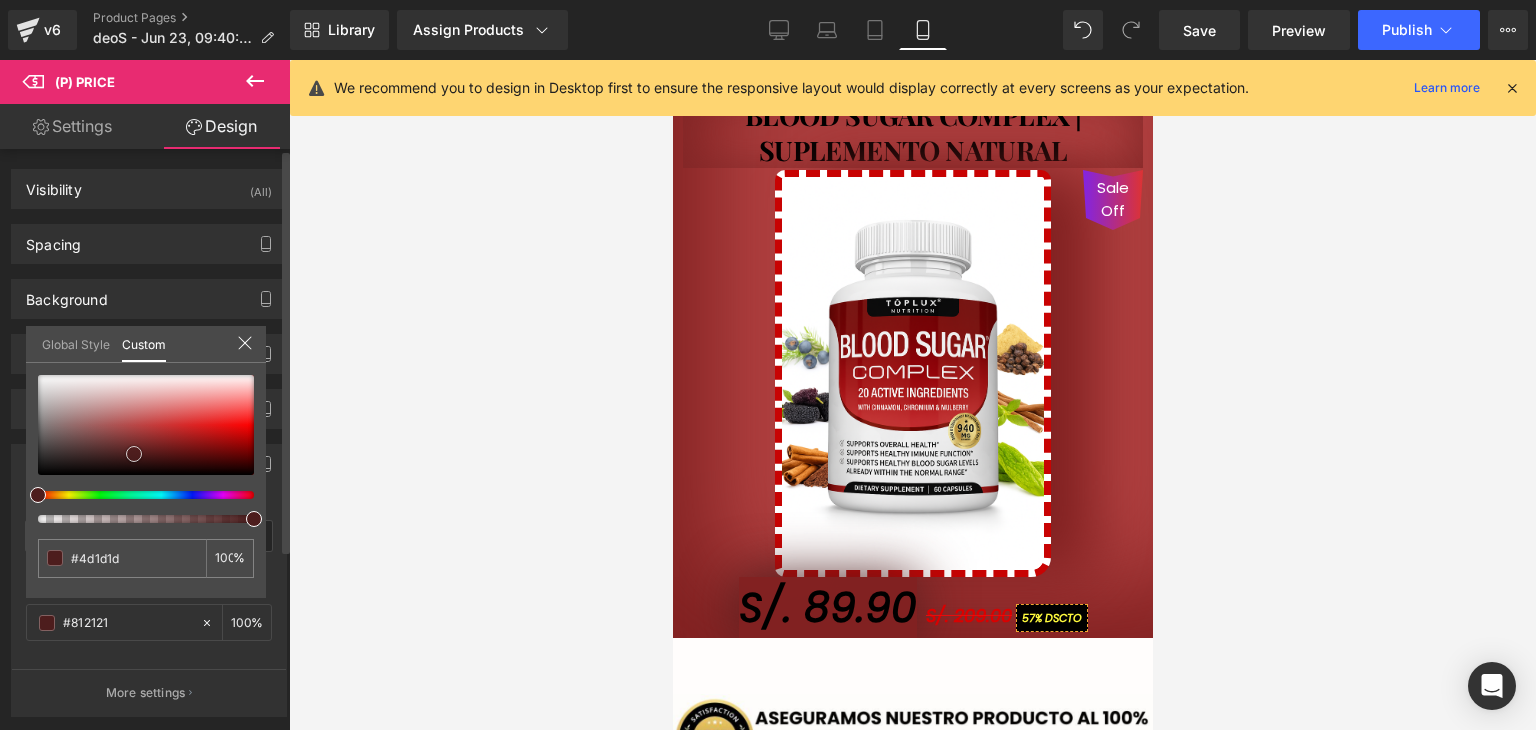 drag, startPoint x: 156, startPoint y: 447, endPoint x: 134, endPoint y: 453, distance: 22.803509 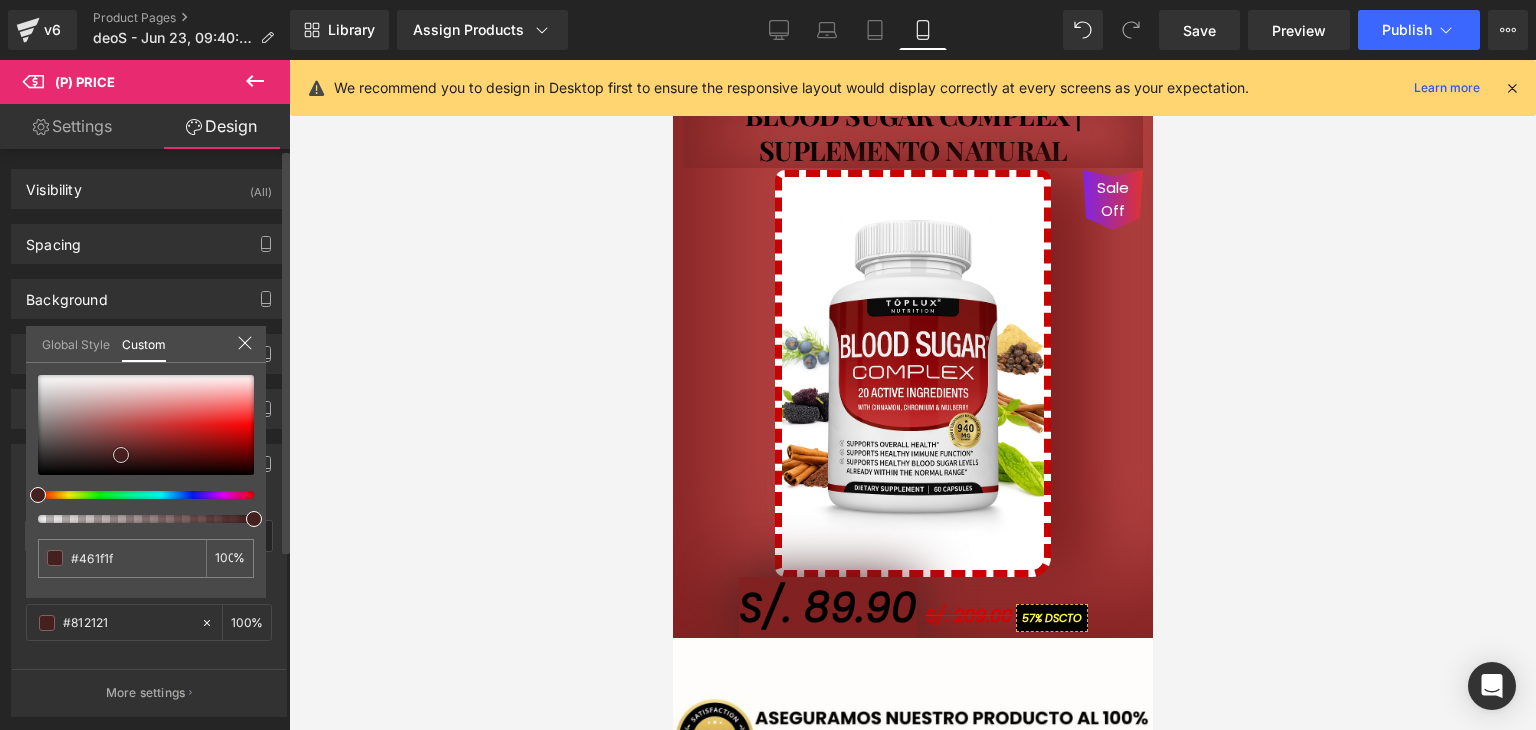 click at bounding box center (121, 455) 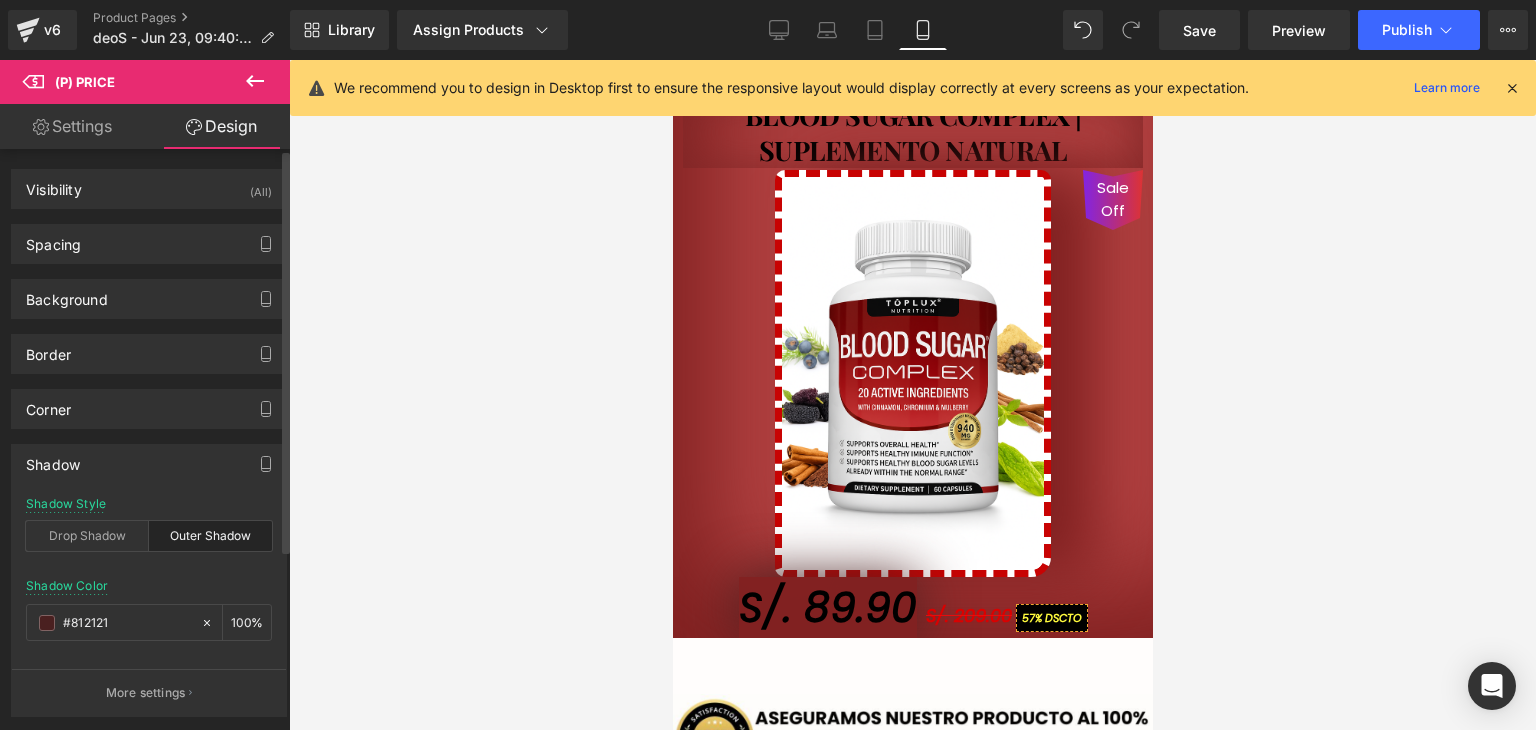 click at bounding box center (912, 395) 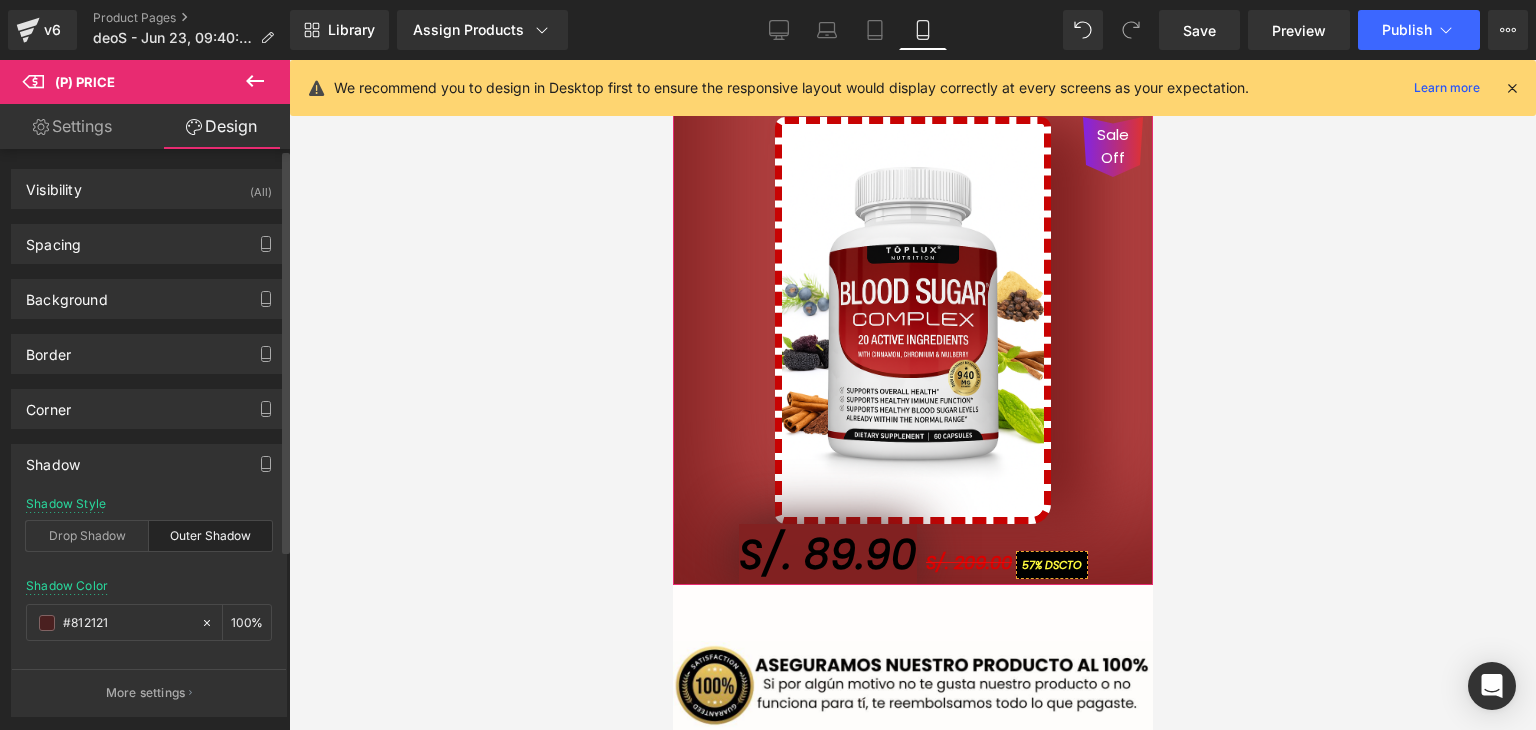scroll, scrollTop: 1049, scrollLeft: 0, axis: vertical 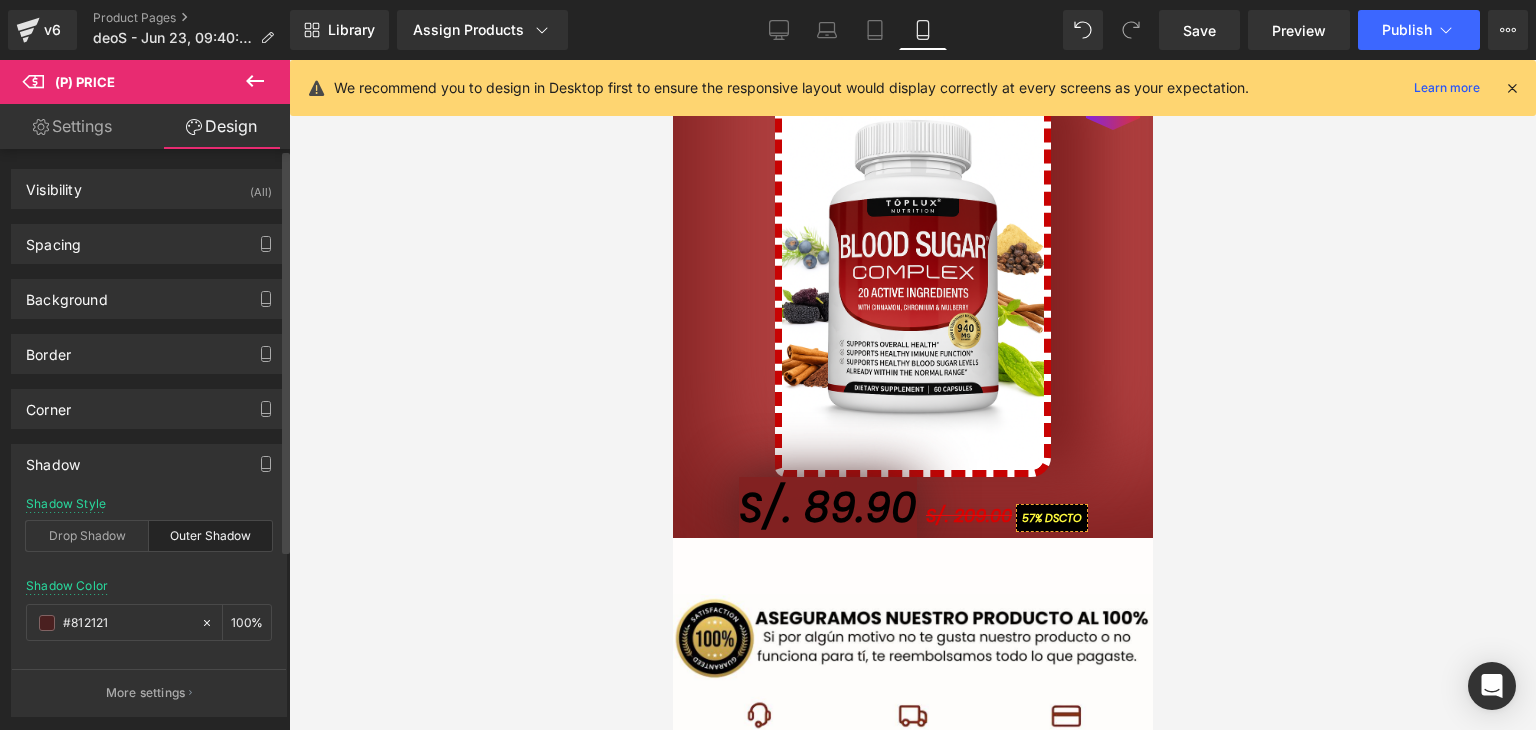 click on "S/. 209.00" at bounding box center [968, 515] 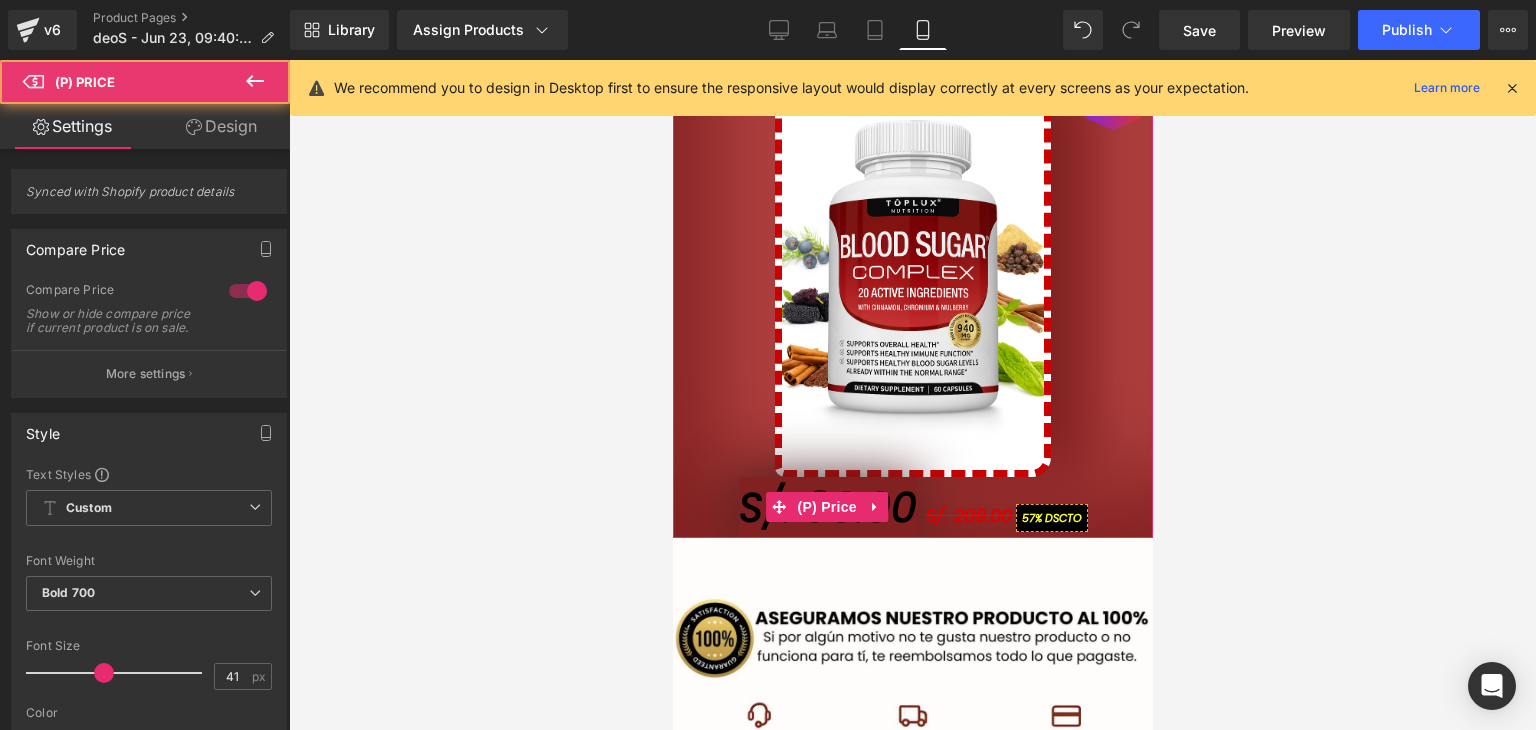 click on "S/. 209.00" at bounding box center [968, 515] 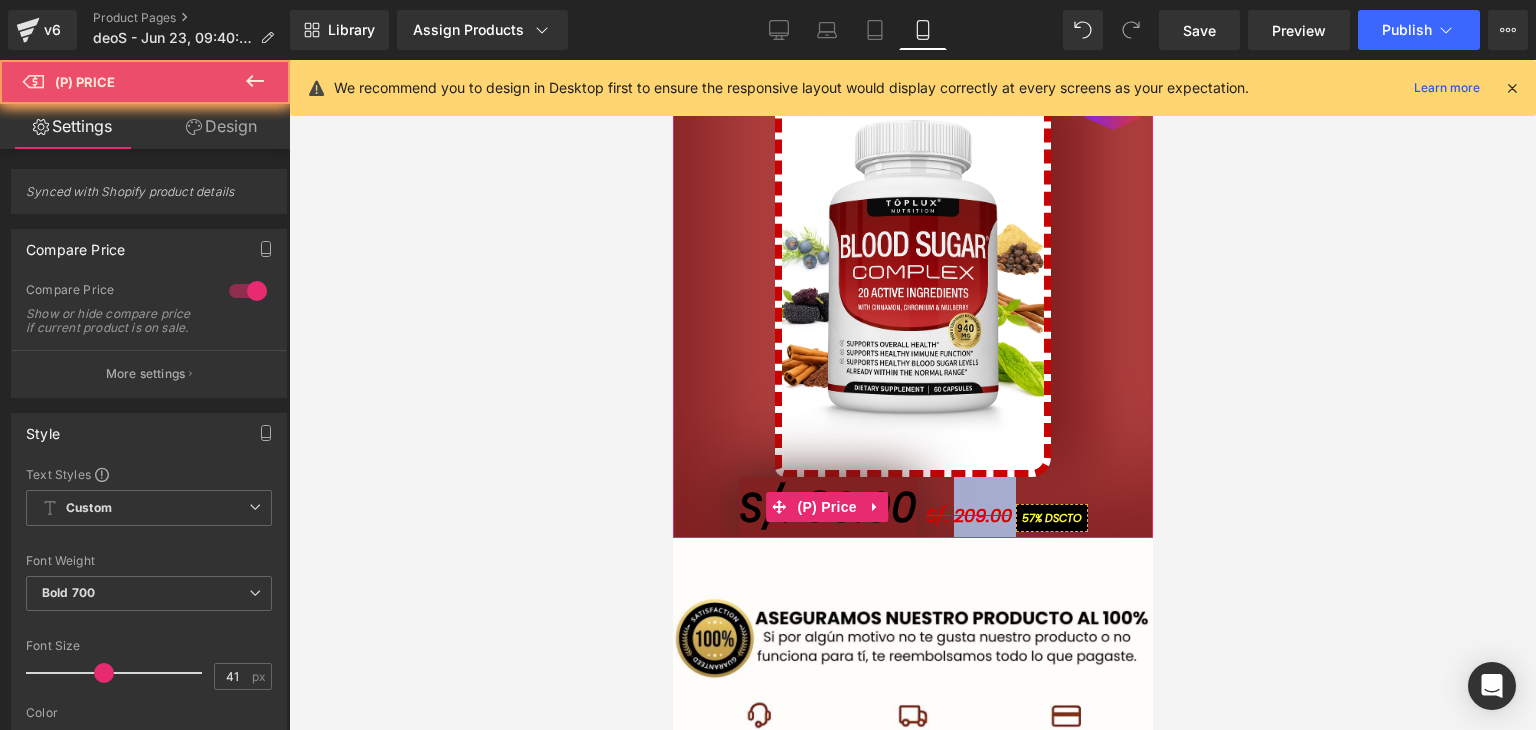 click on "S/. 209.00" at bounding box center (968, 515) 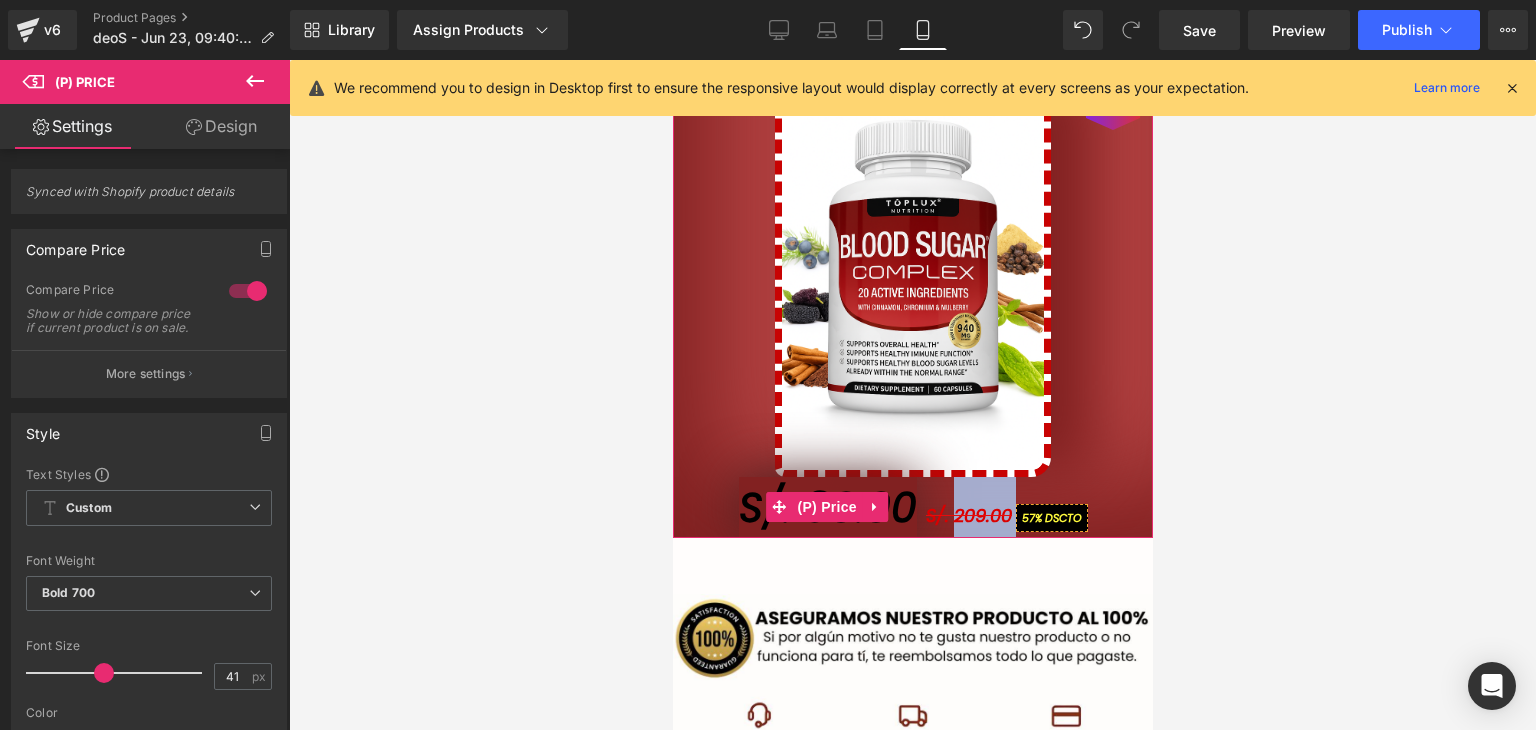click on "S/. 209.00" at bounding box center [968, 515] 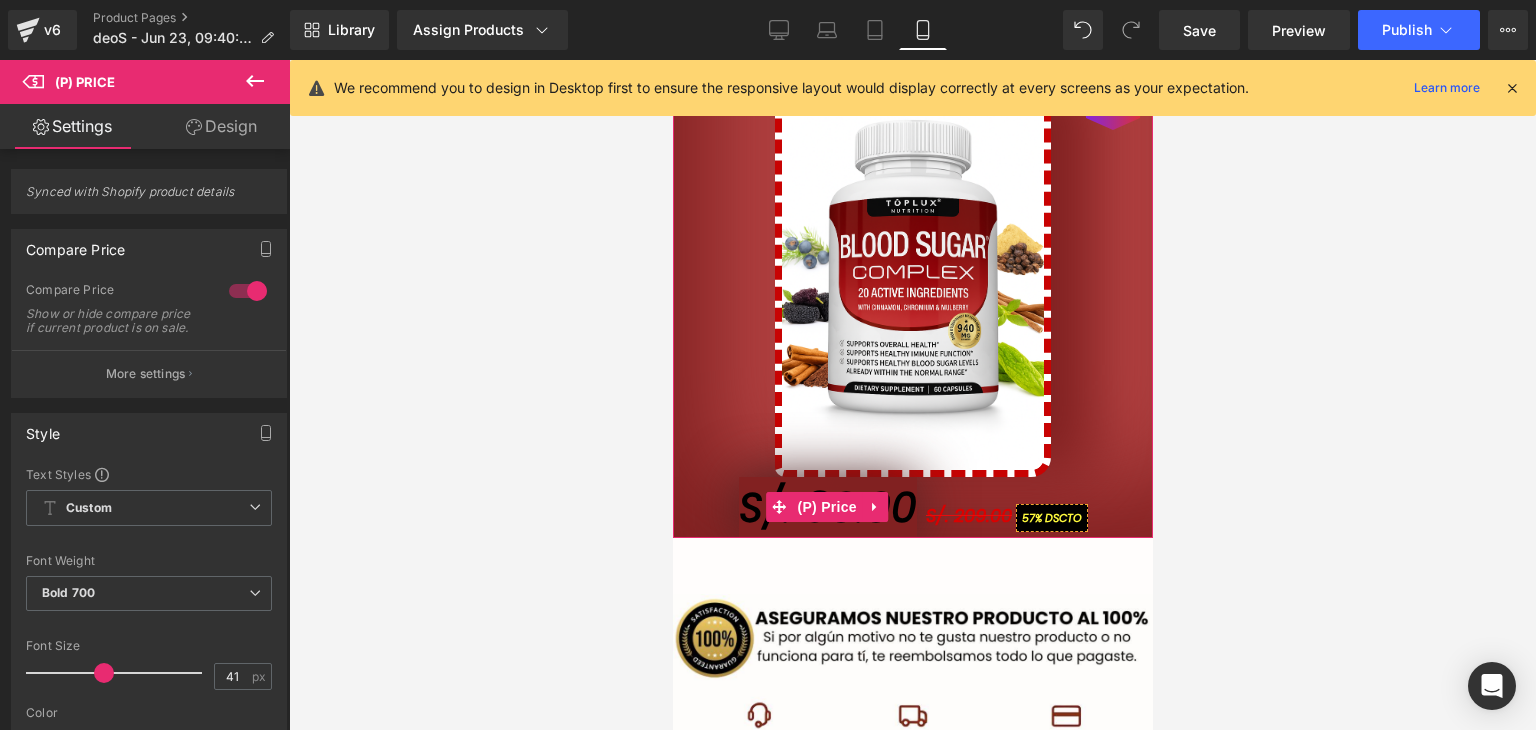 click on "S/. 209.00" at bounding box center [968, 515] 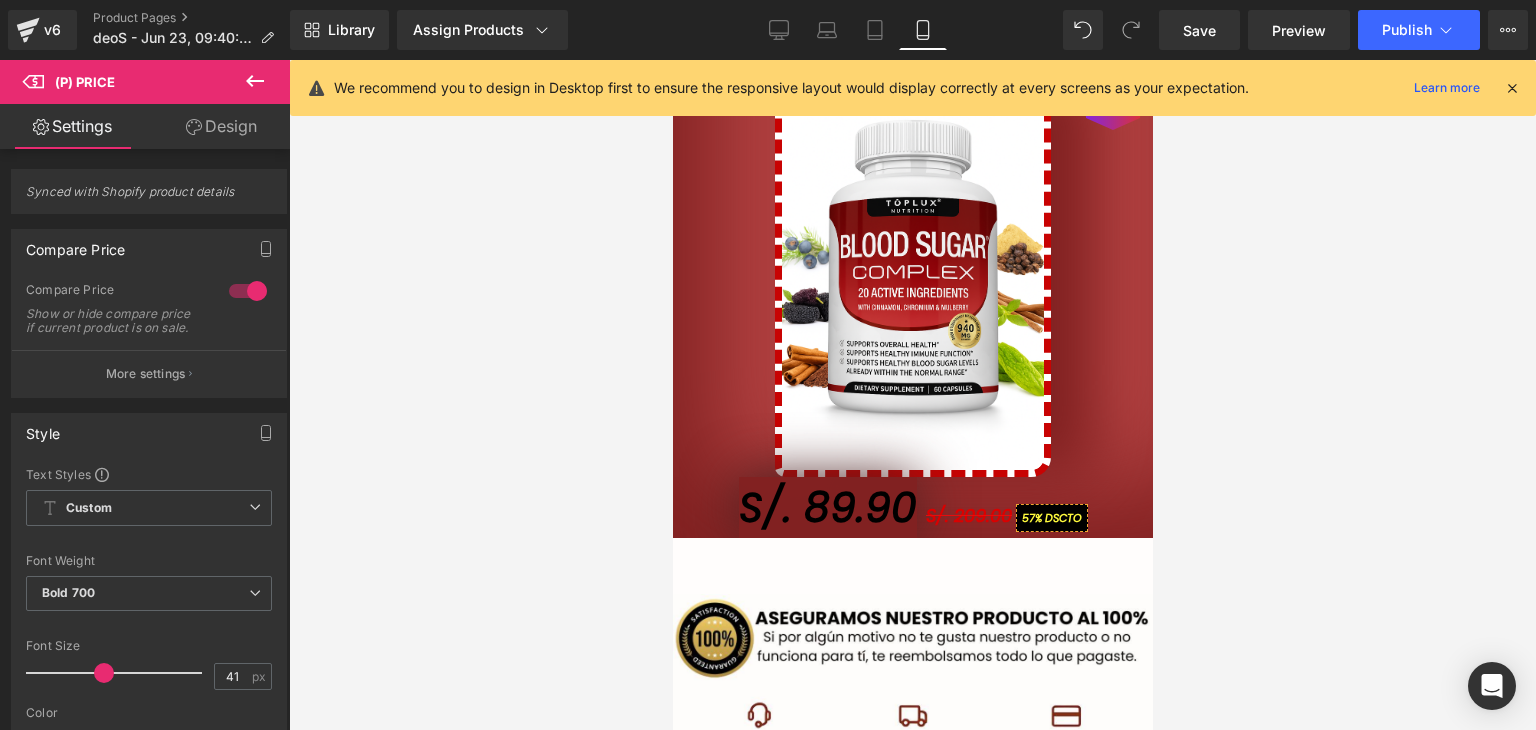 click on "S/. 209.00" at bounding box center [968, 515] 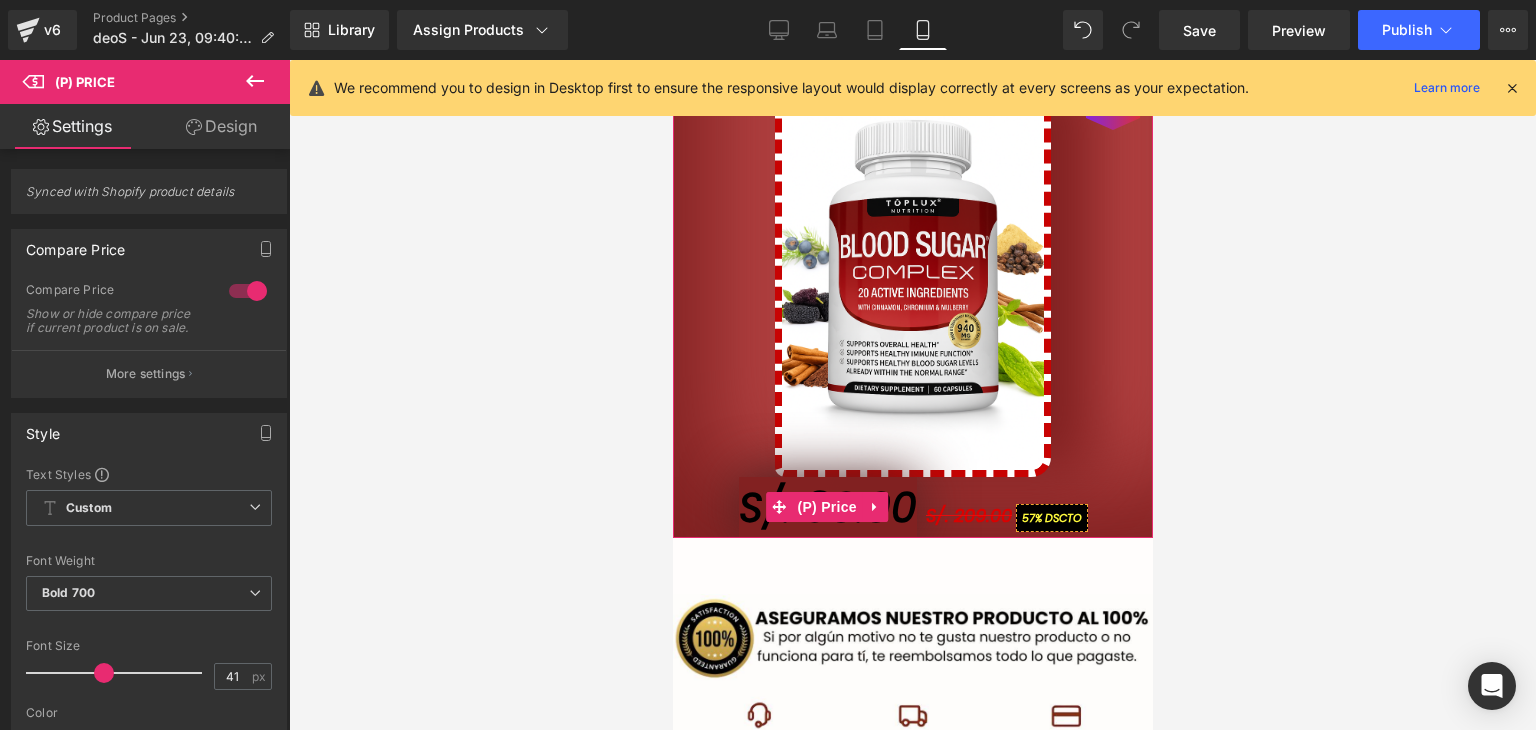 click on "S/. 209.00" at bounding box center (968, 515) 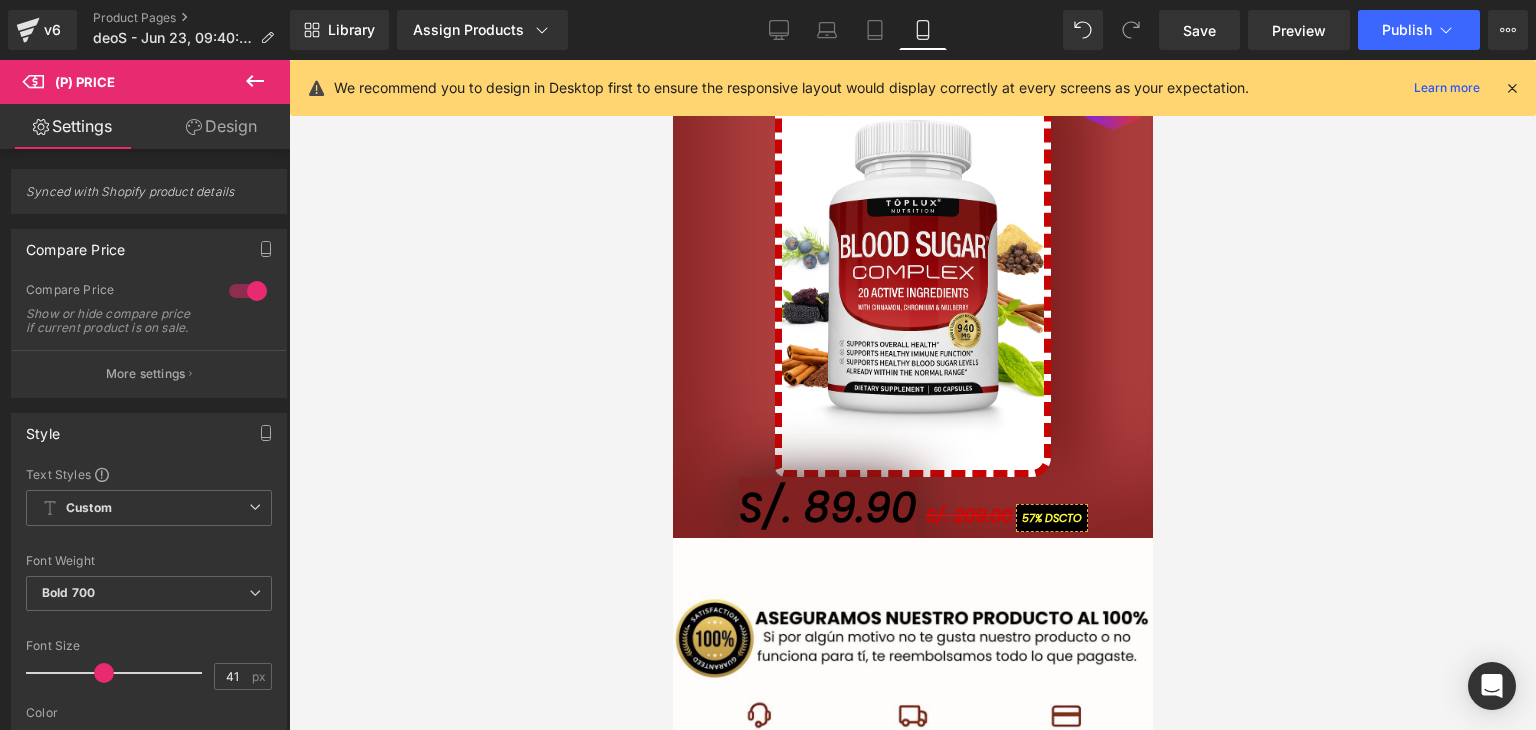 click on "Design" at bounding box center (221, 126) 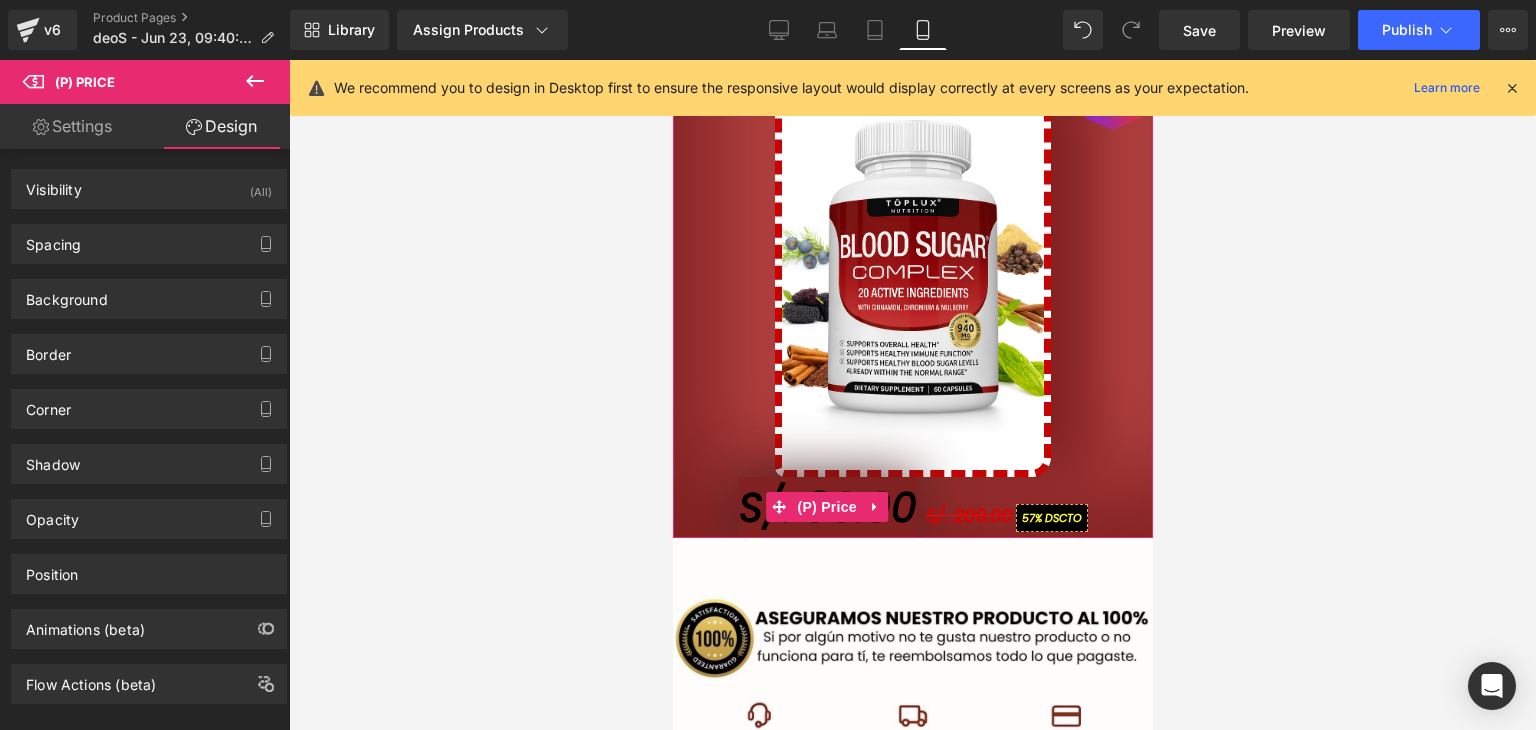 click on "S/. 209.00" at bounding box center (968, 515) 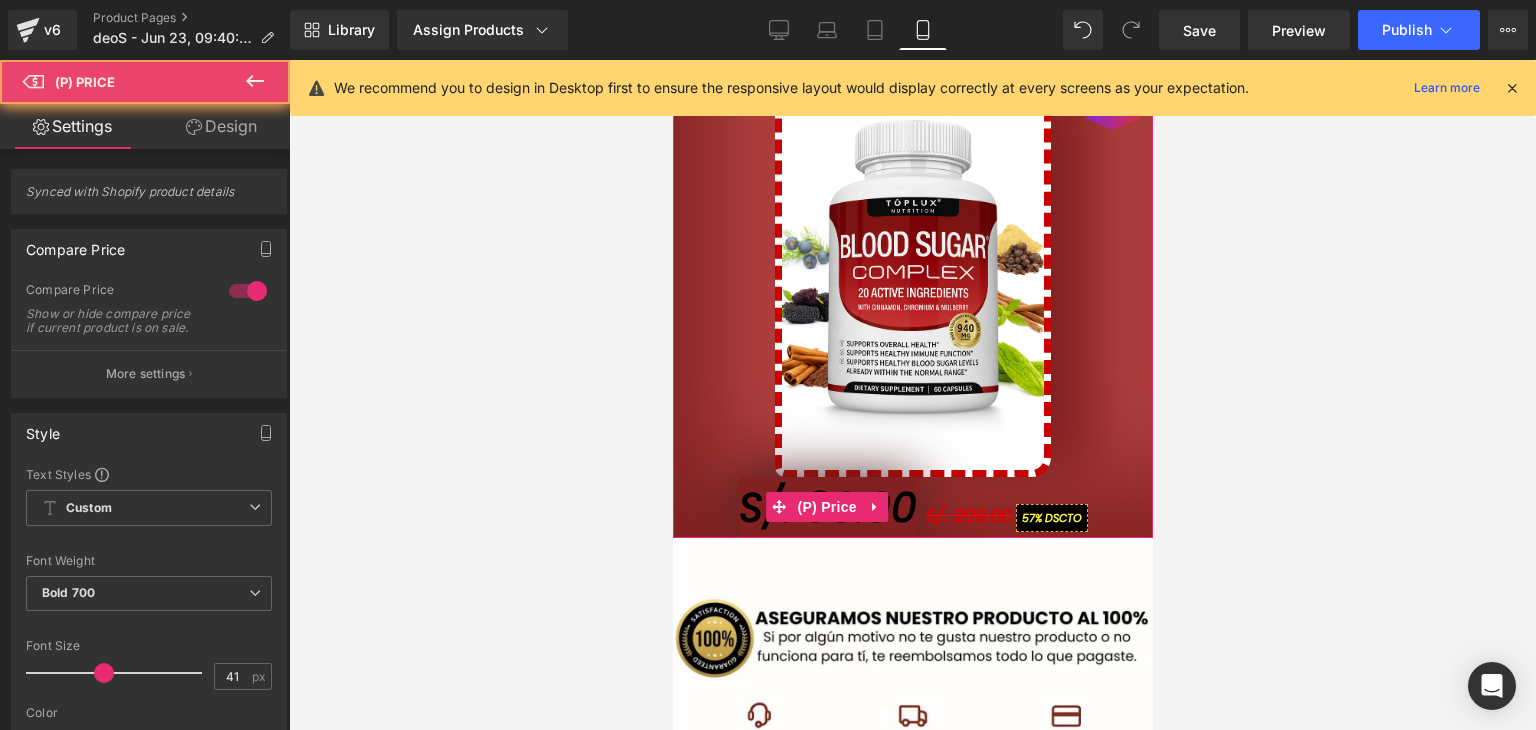 click on "S/. 209.00" at bounding box center (968, 515) 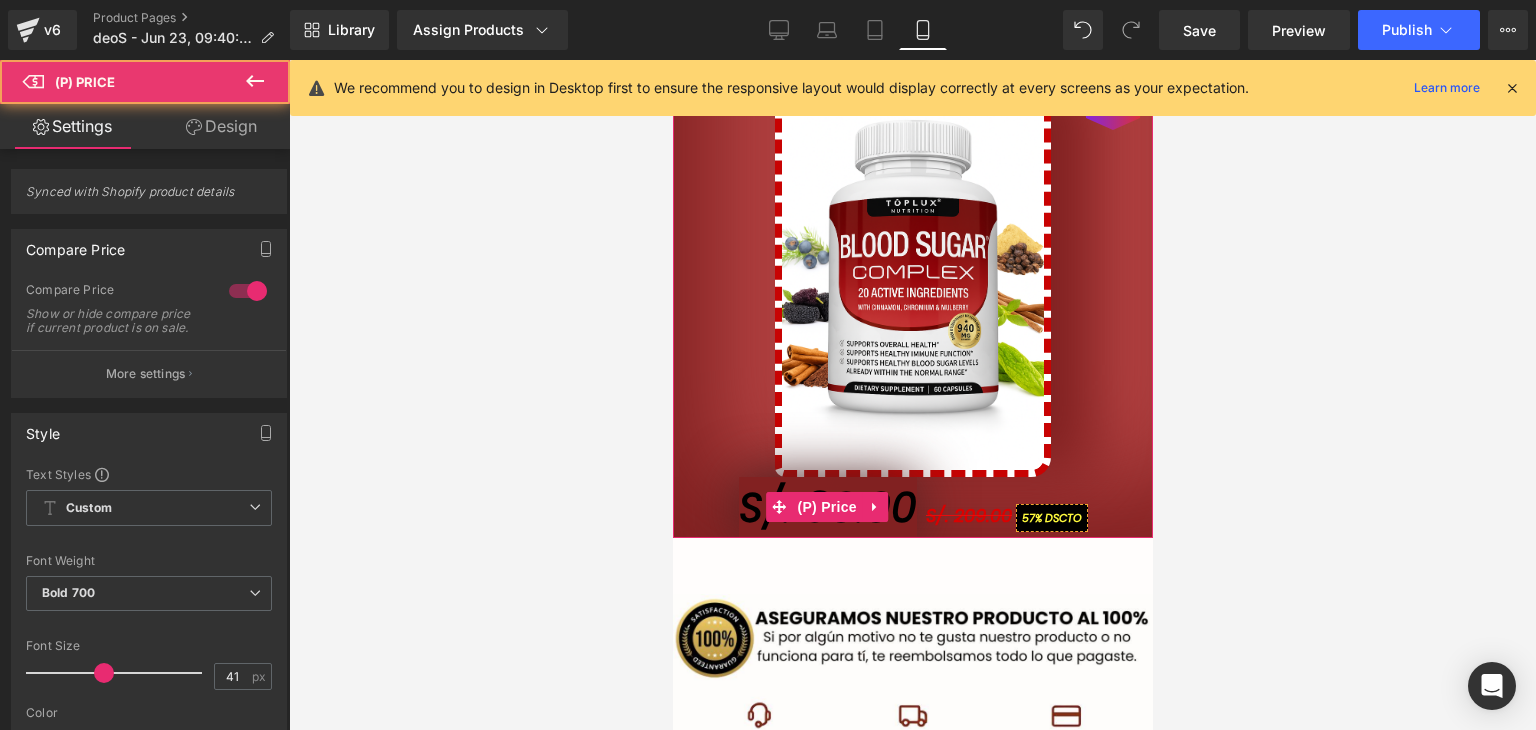 click on "S/. 209.00" at bounding box center [968, 515] 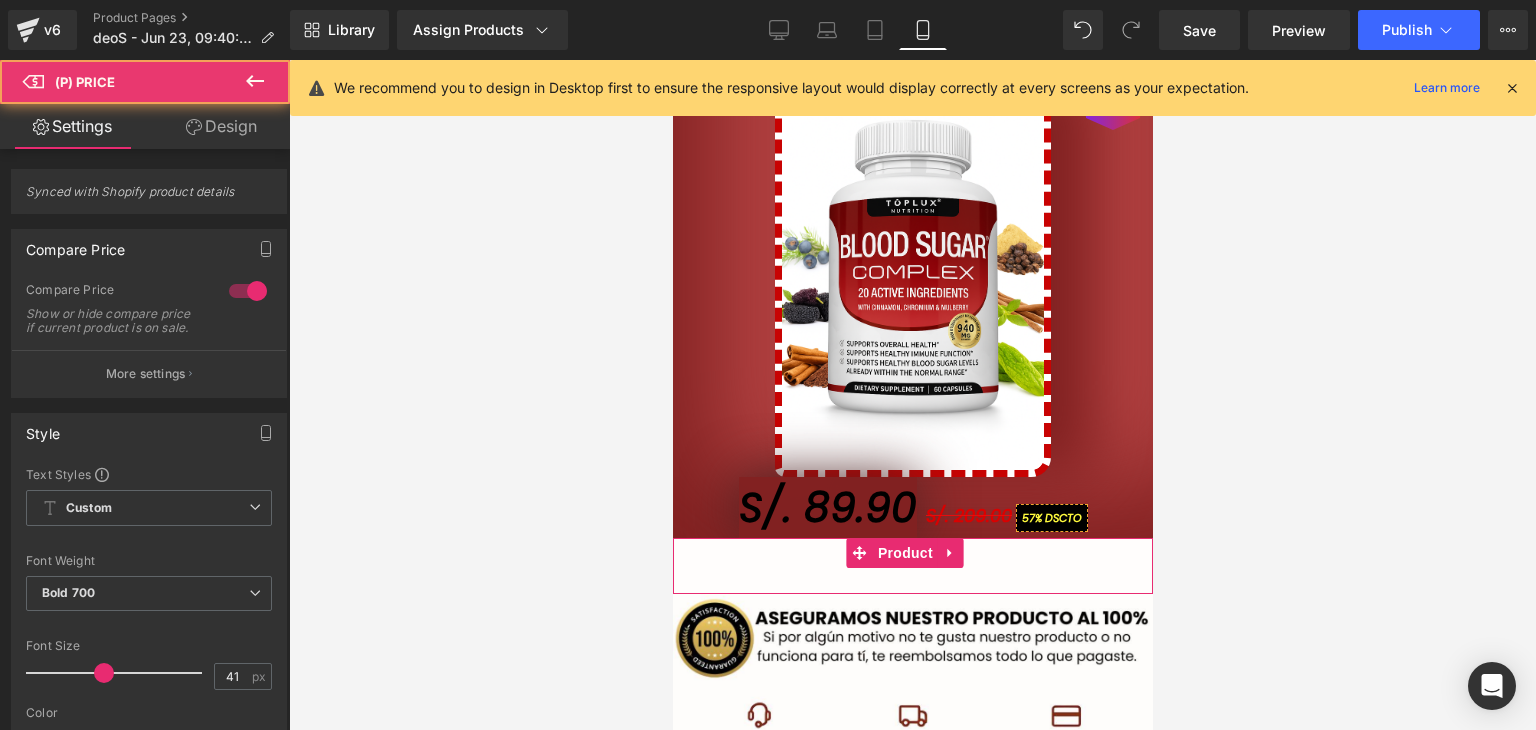 click on "S/. 89.90
(P) Price" at bounding box center (912, 563) 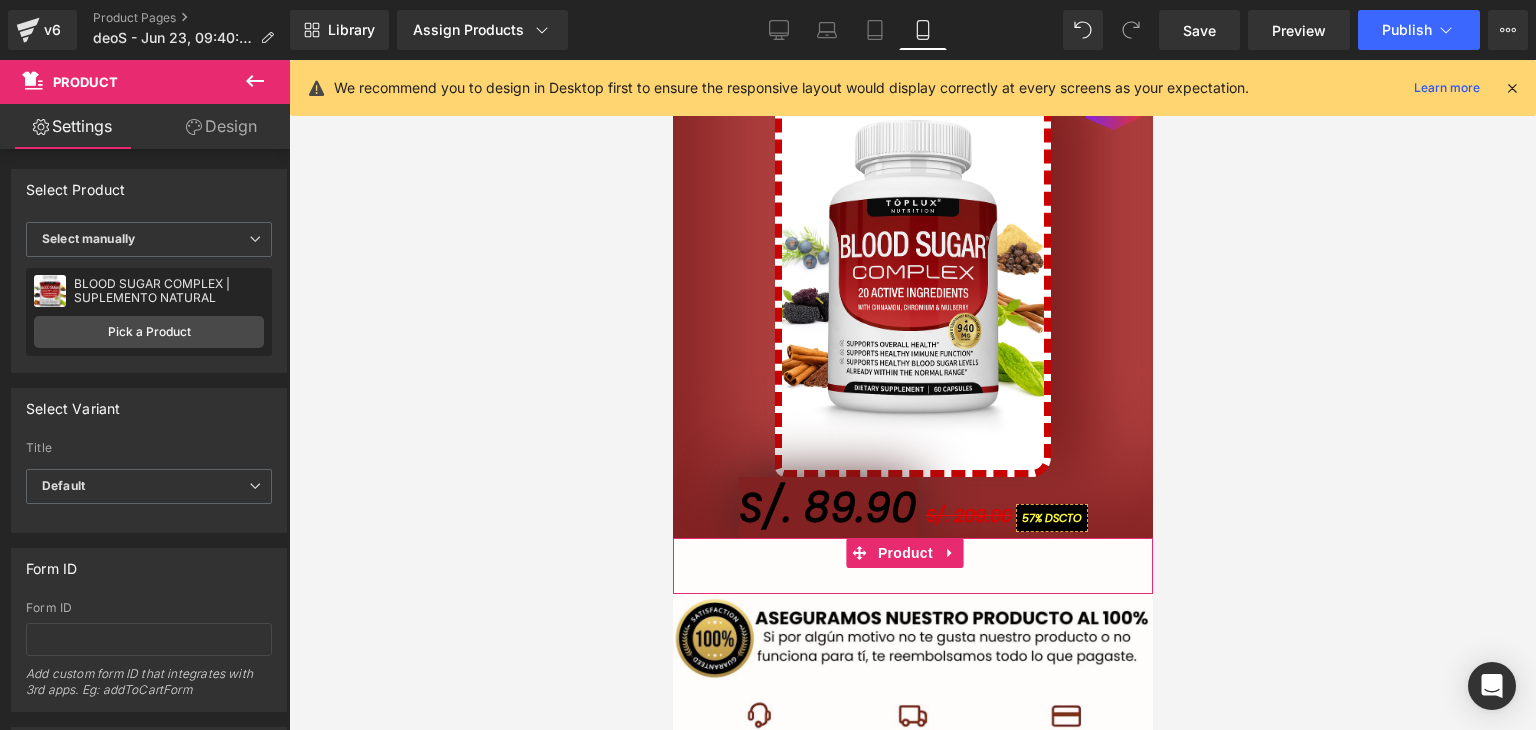 click on "Design" at bounding box center [221, 126] 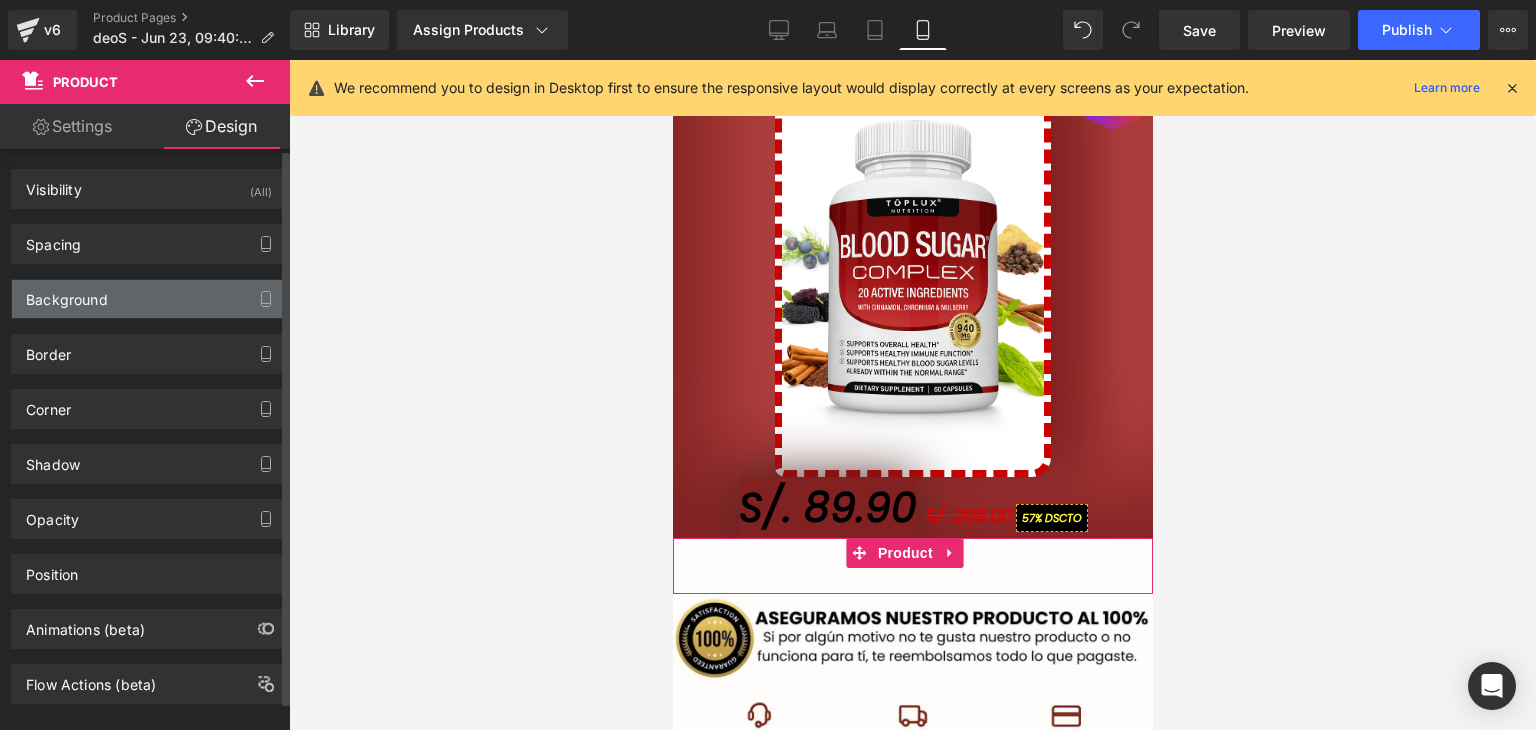 click on "Background" at bounding box center [67, 294] 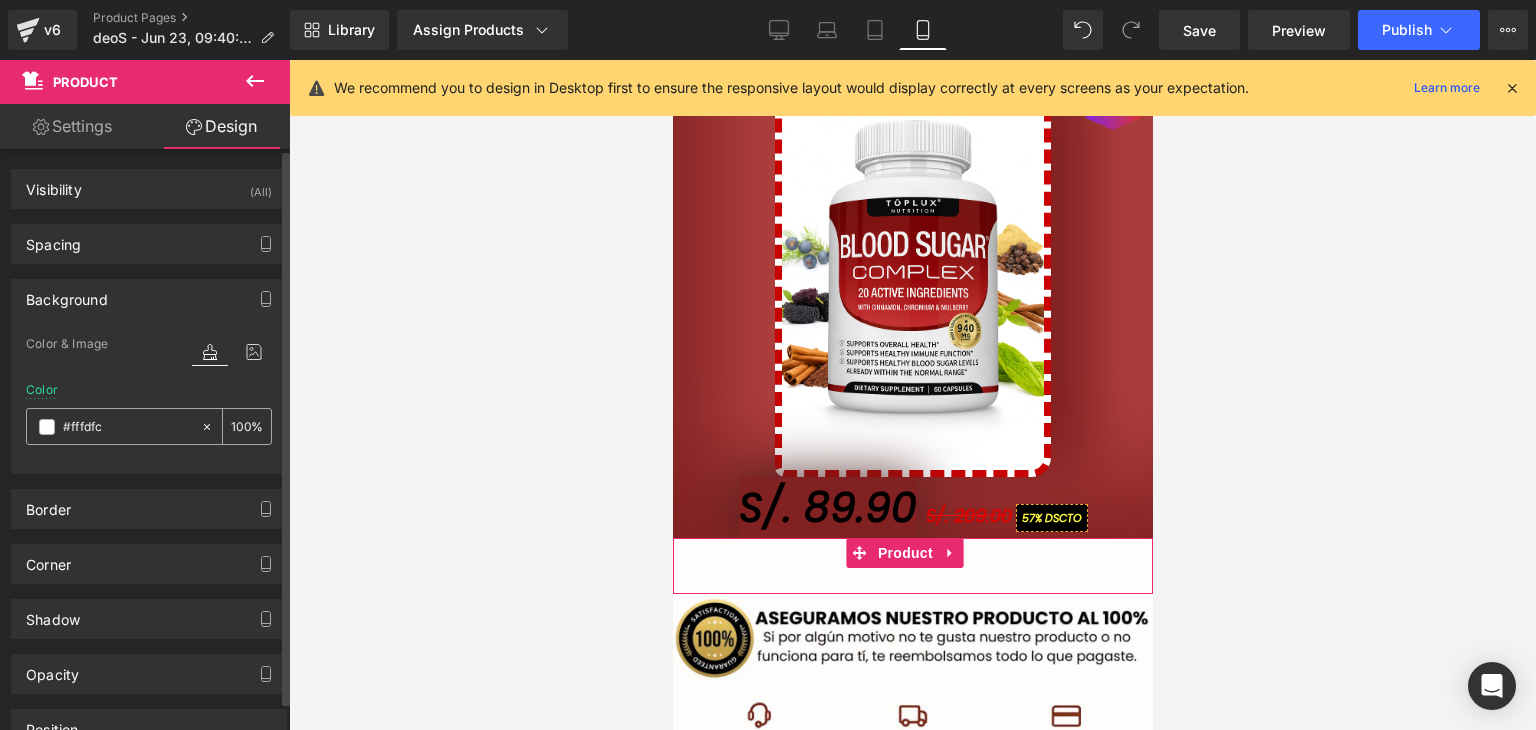 click on "#fffdfc" at bounding box center (127, 427) 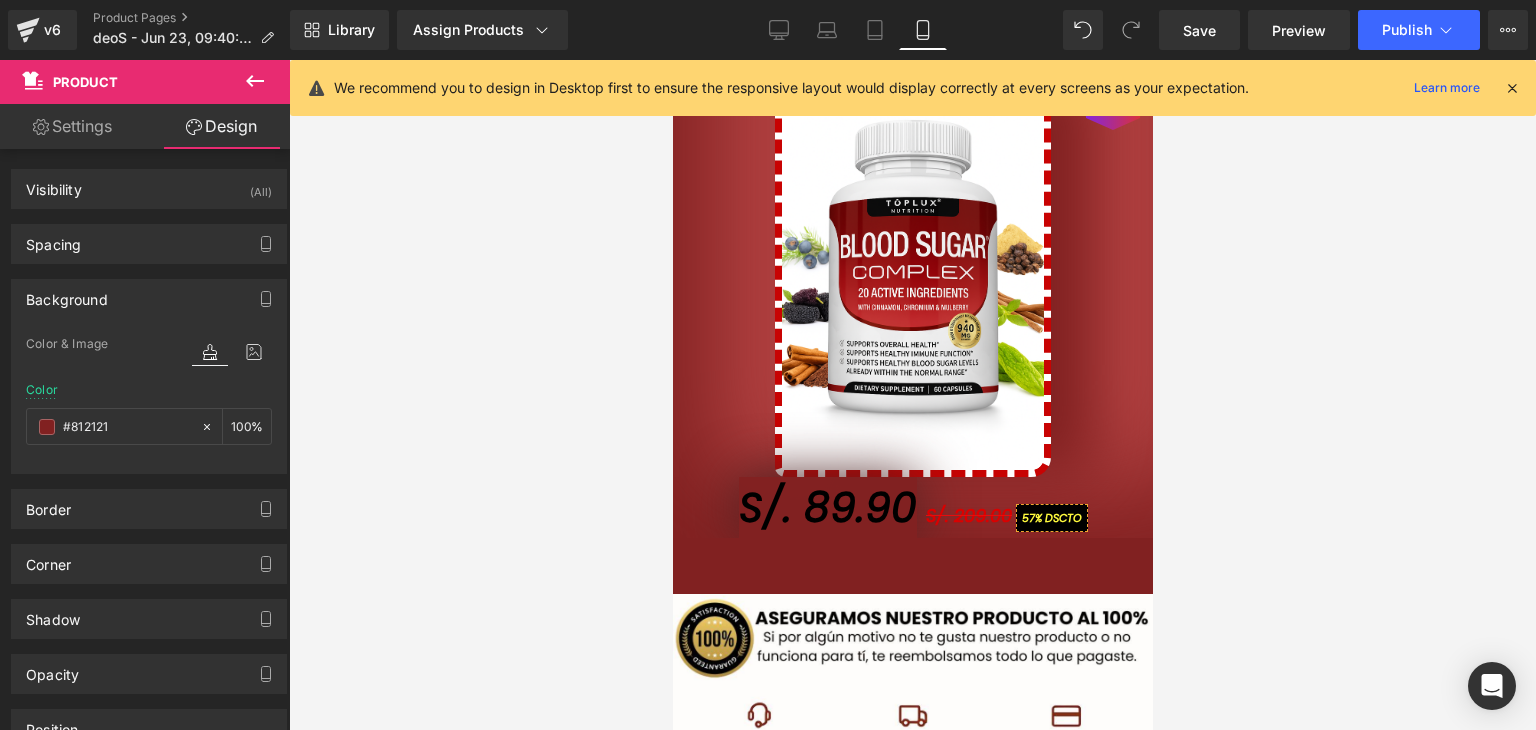 click at bounding box center [912, 395] 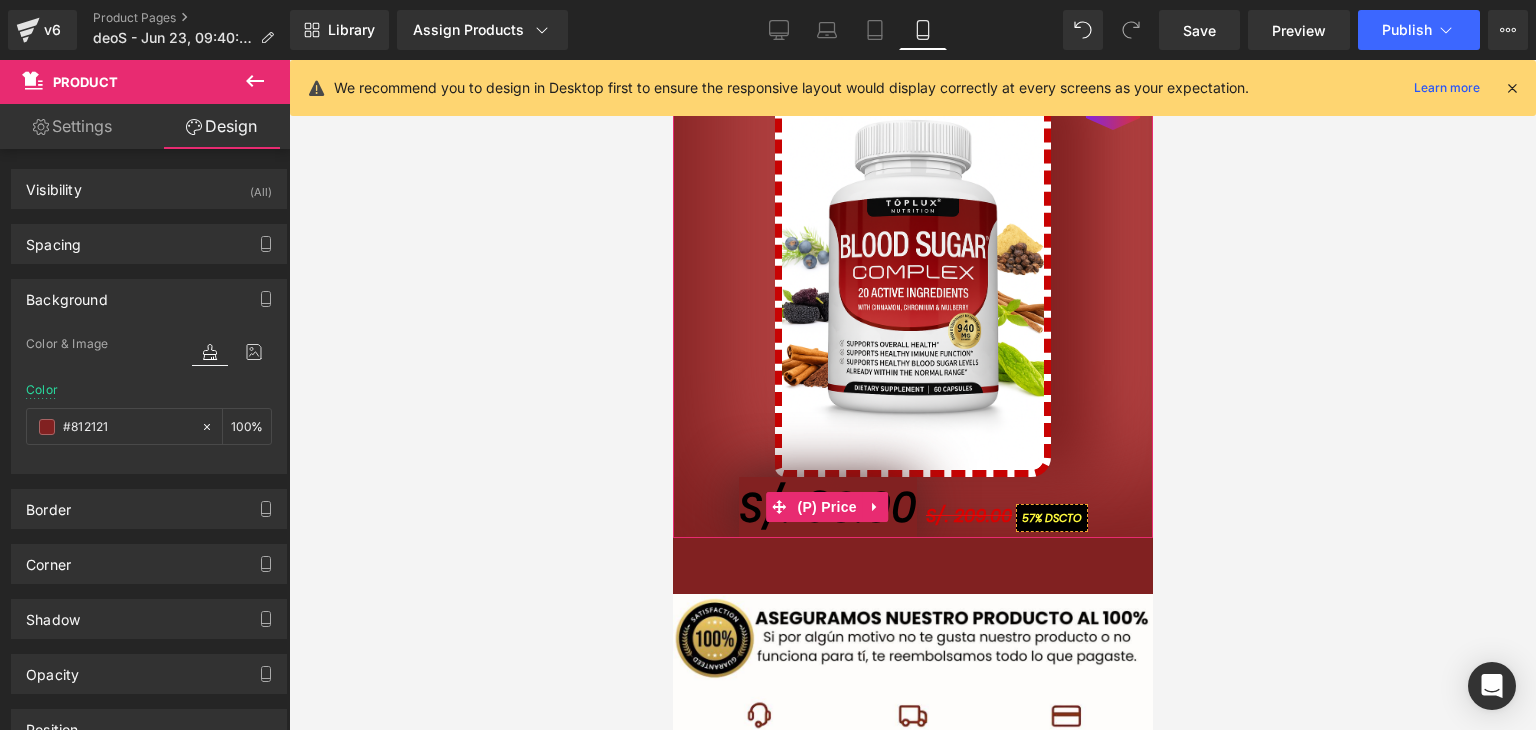 click on "S/. 209.00" at bounding box center (968, 515) 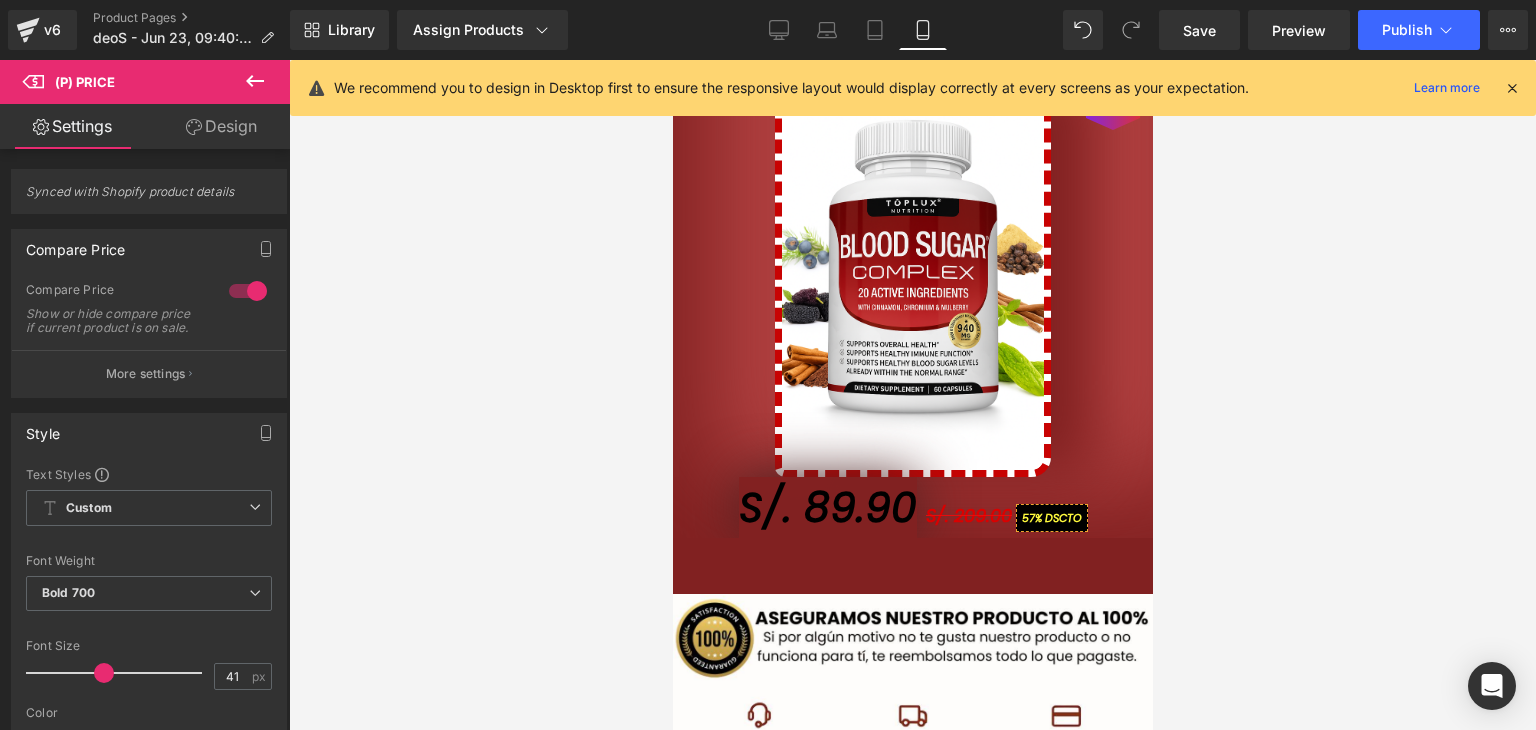 click on "Design" at bounding box center [221, 126] 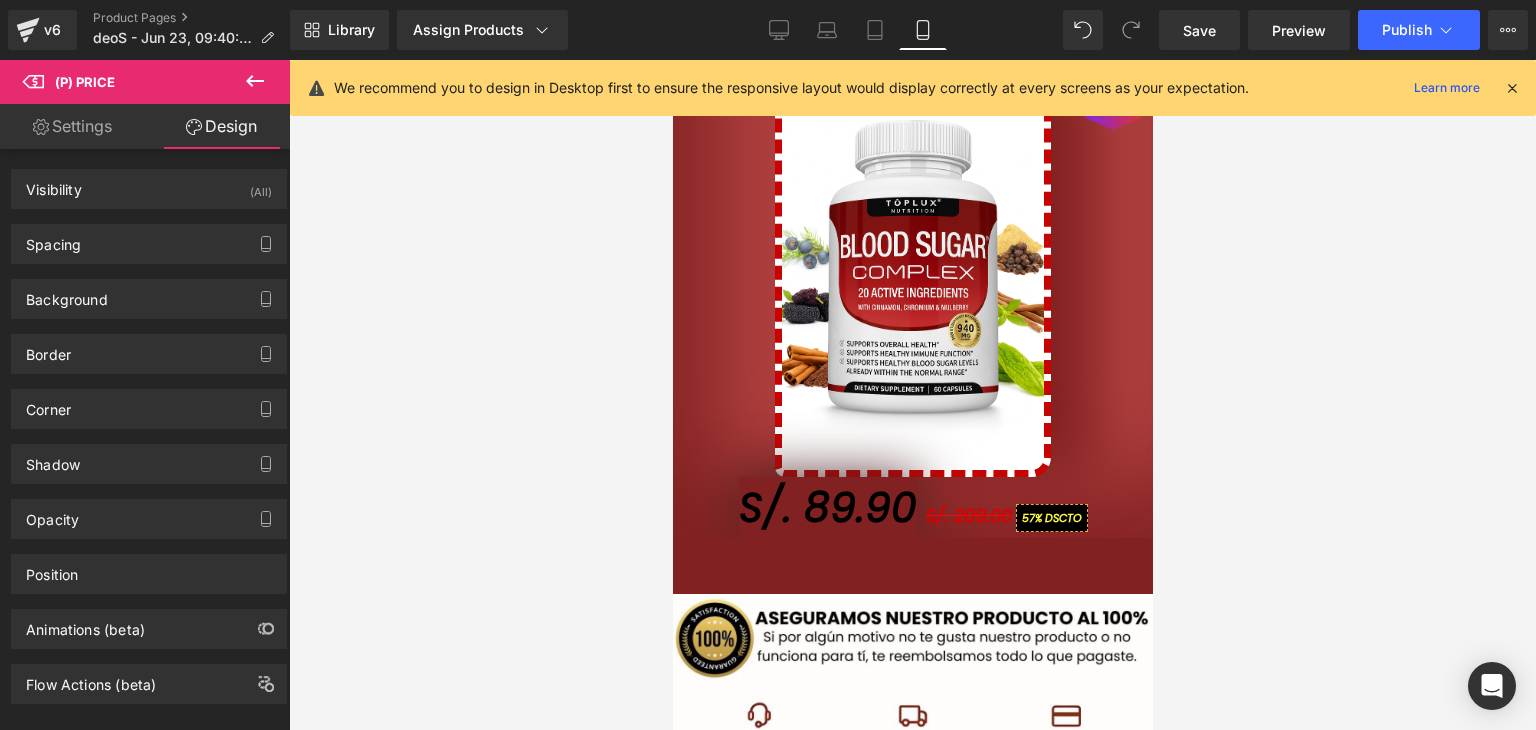 click on "Settings" at bounding box center (72, 126) 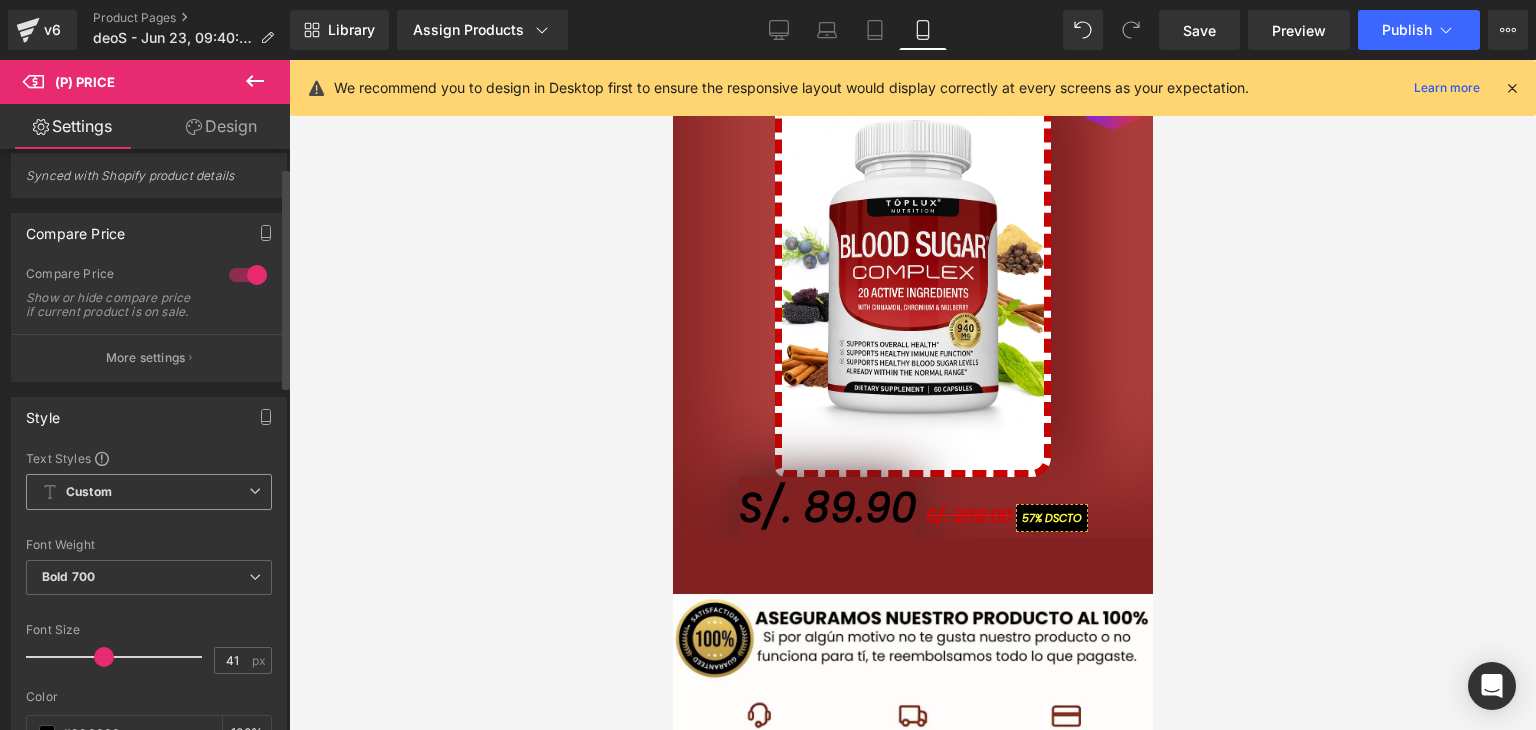 scroll, scrollTop: 0, scrollLeft: 0, axis: both 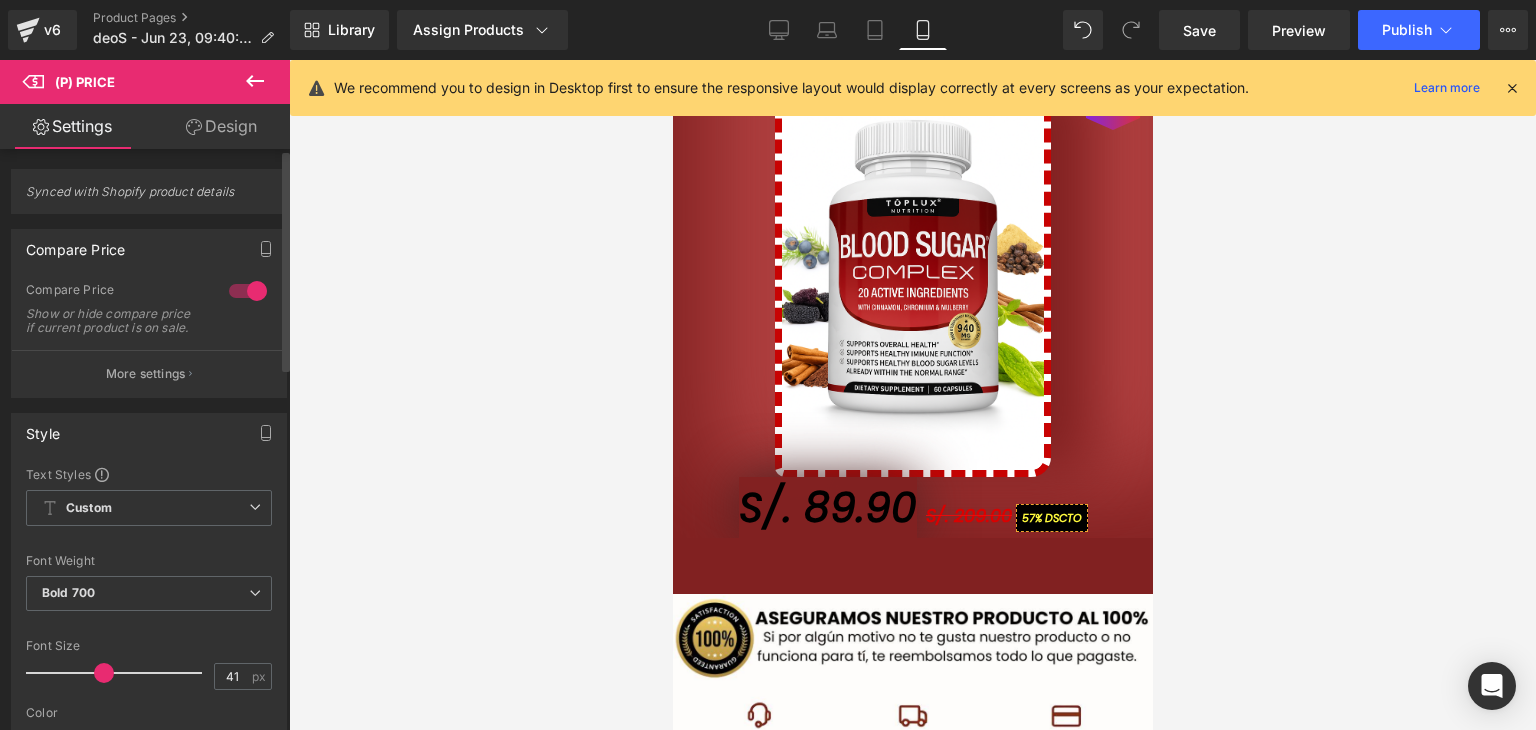 click on "More settings" at bounding box center (149, 373) 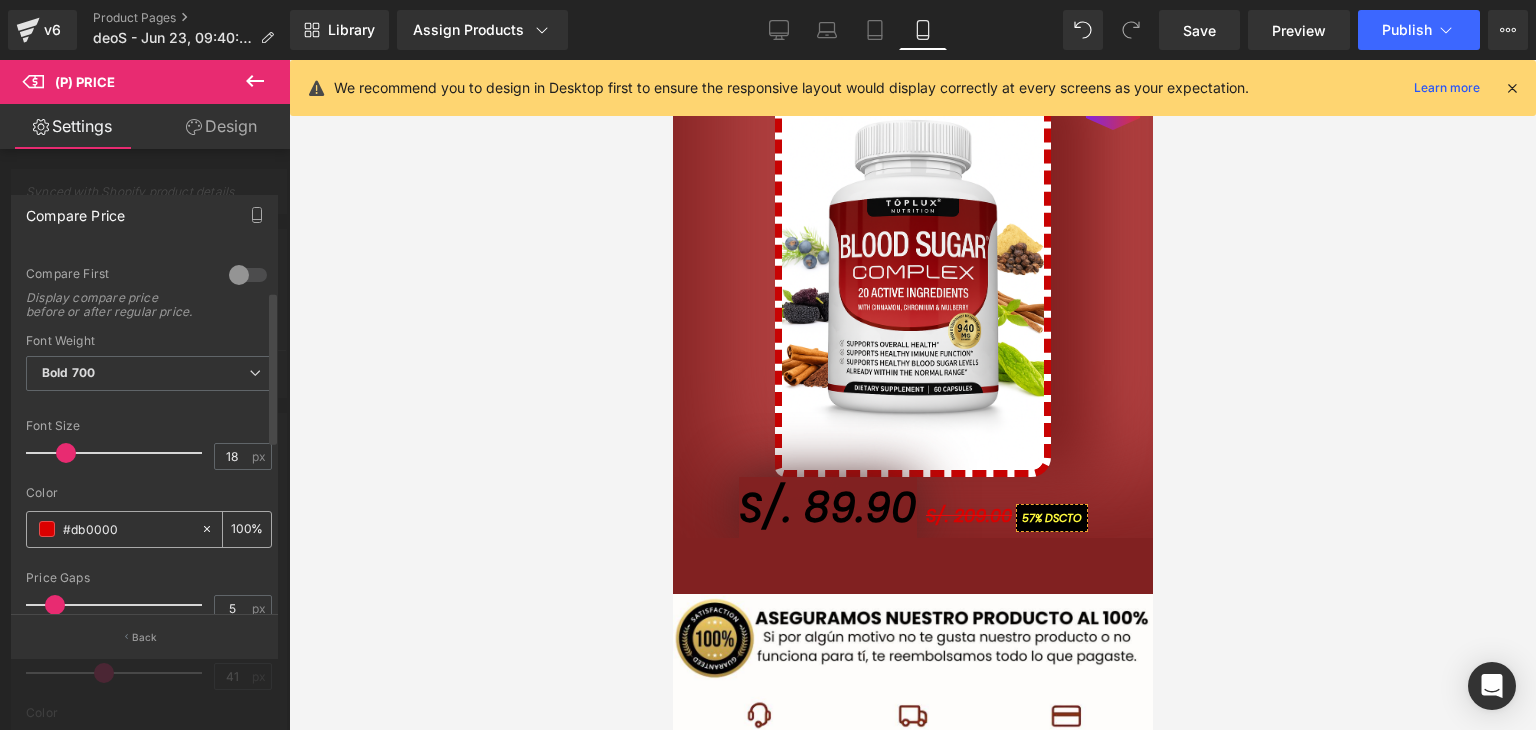 scroll, scrollTop: 100, scrollLeft: 0, axis: vertical 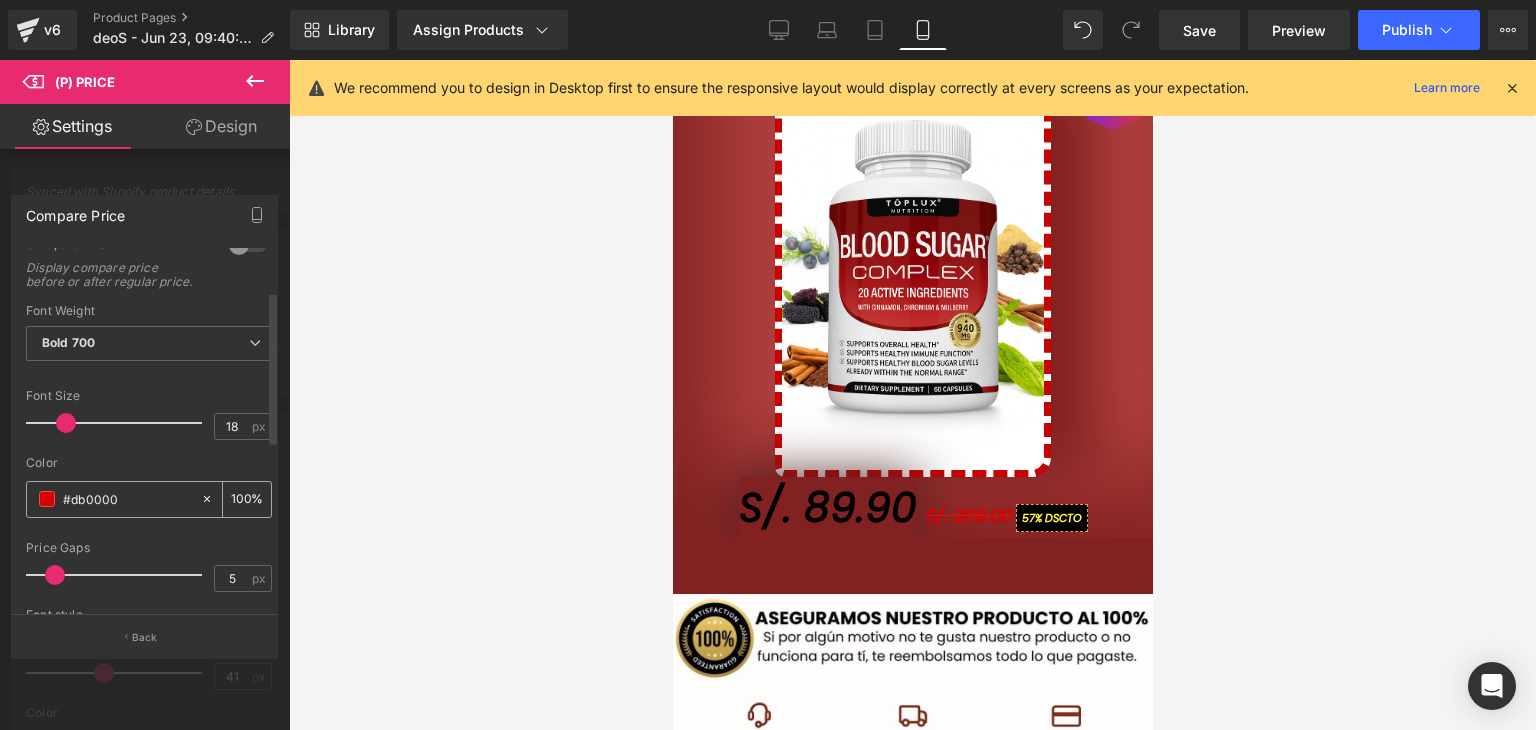 click at bounding box center [47, 499] 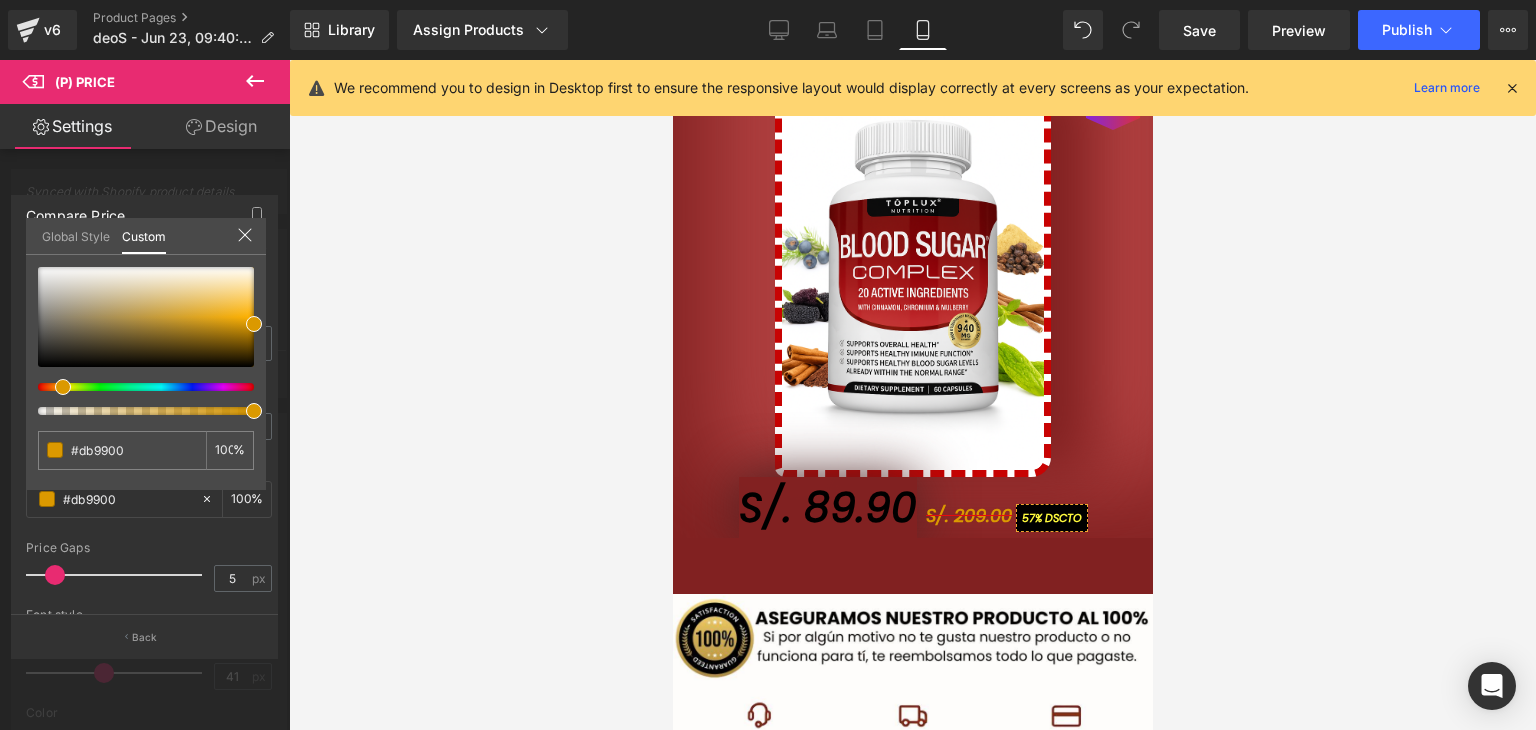 drag, startPoint x: 68, startPoint y: 388, endPoint x: 131, endPoint y: 358, distance: 69.77822 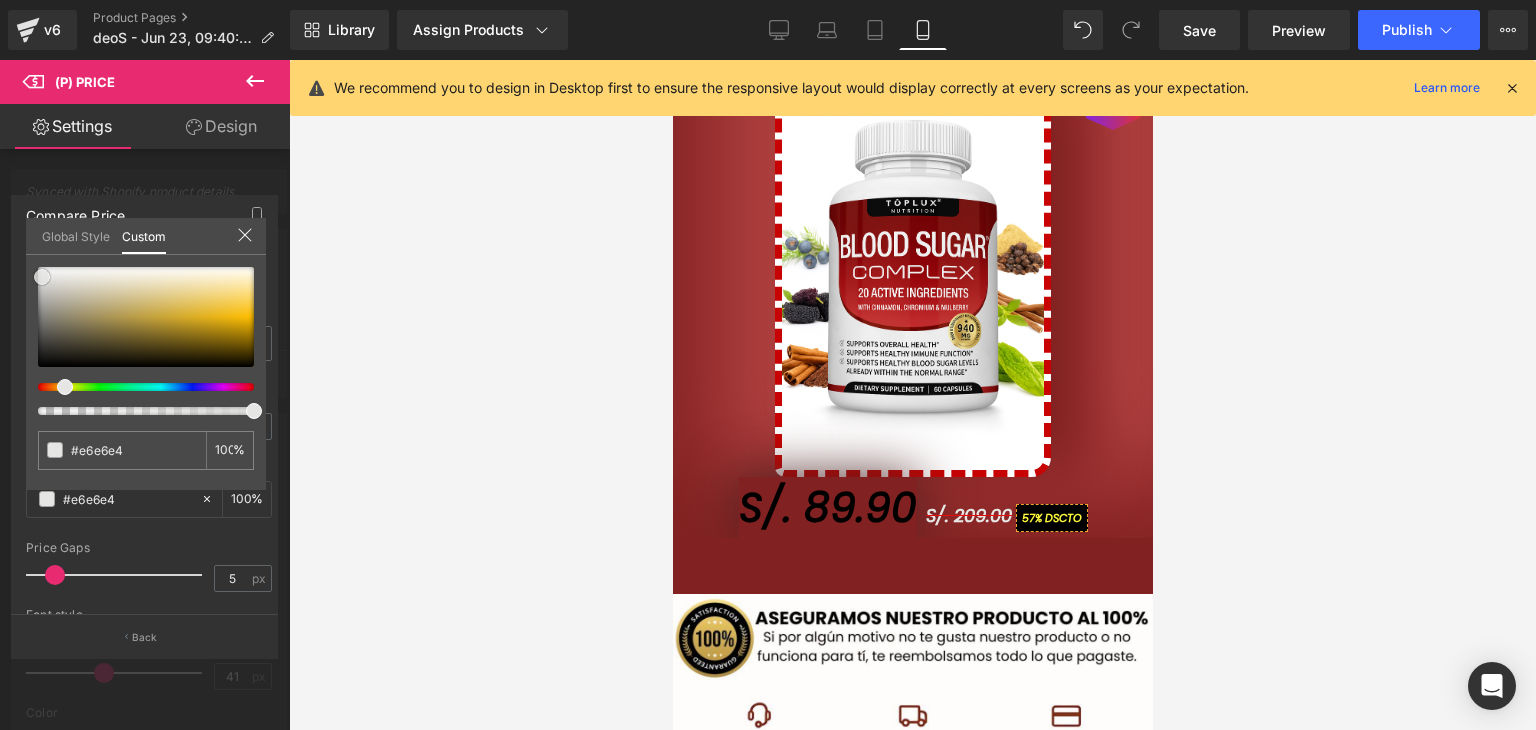 drag, startPoint x: 7, startPoint y: 379, endPoint x: 42, endPoint y: 276, distance: 108.78419 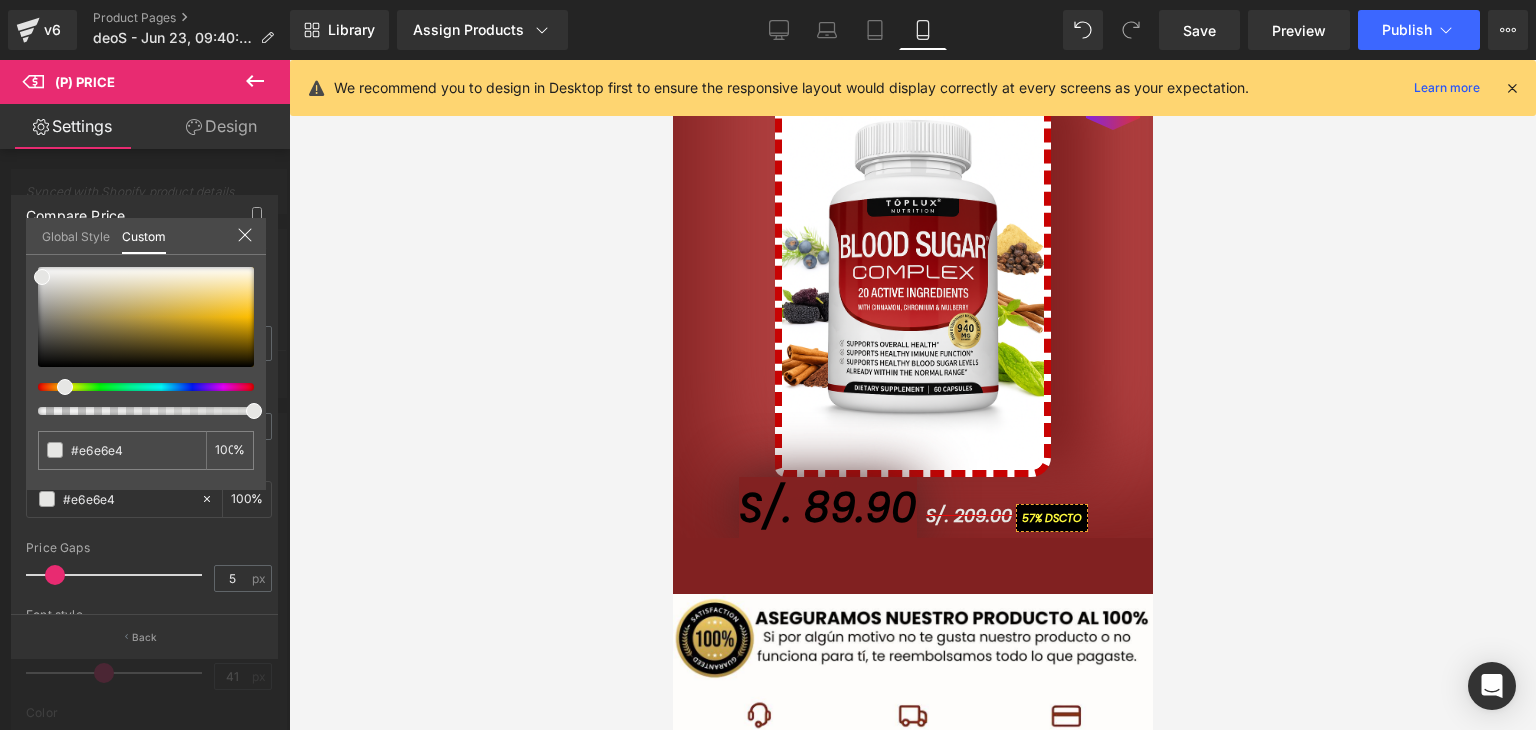 click at bounding box center [146, 341] 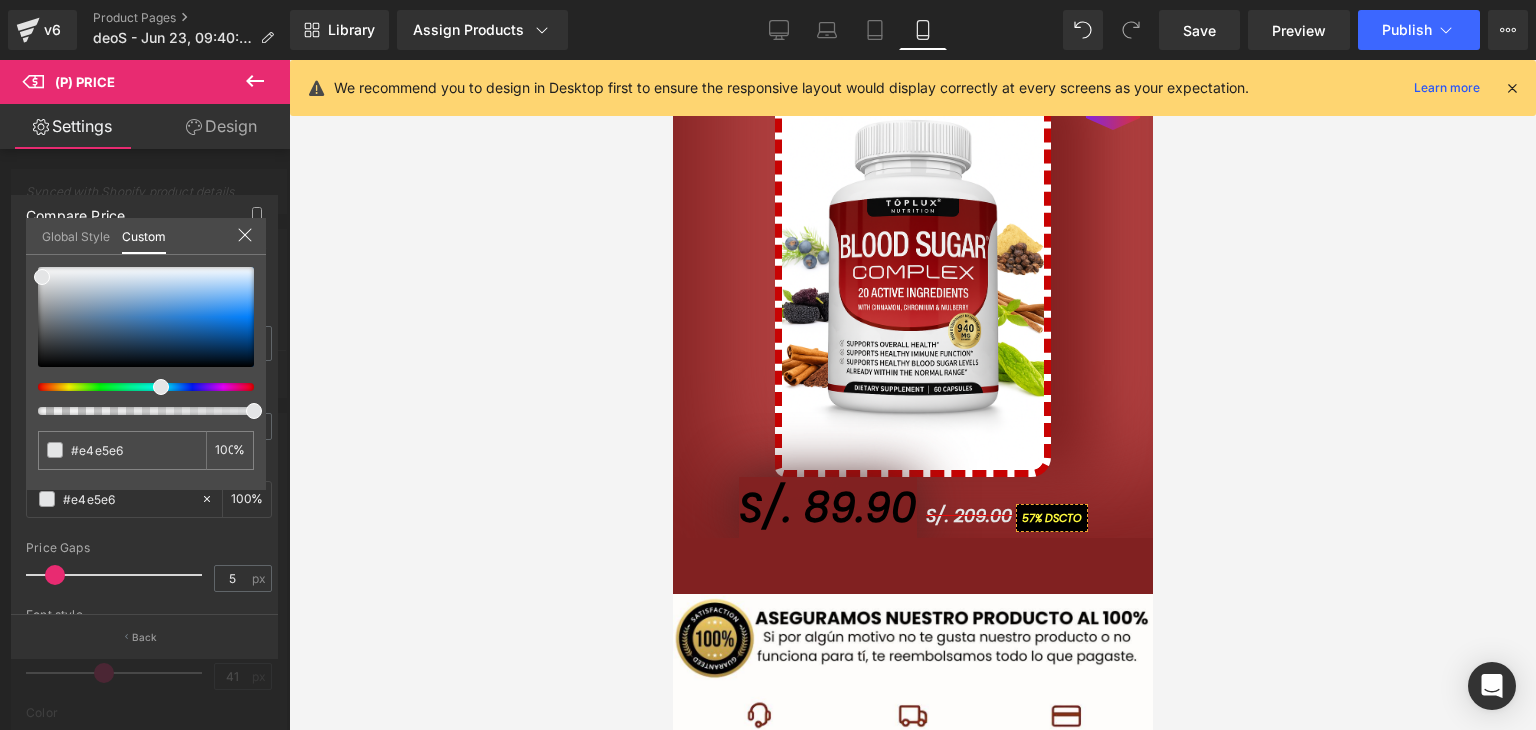 click at bounding box center [138, 387] 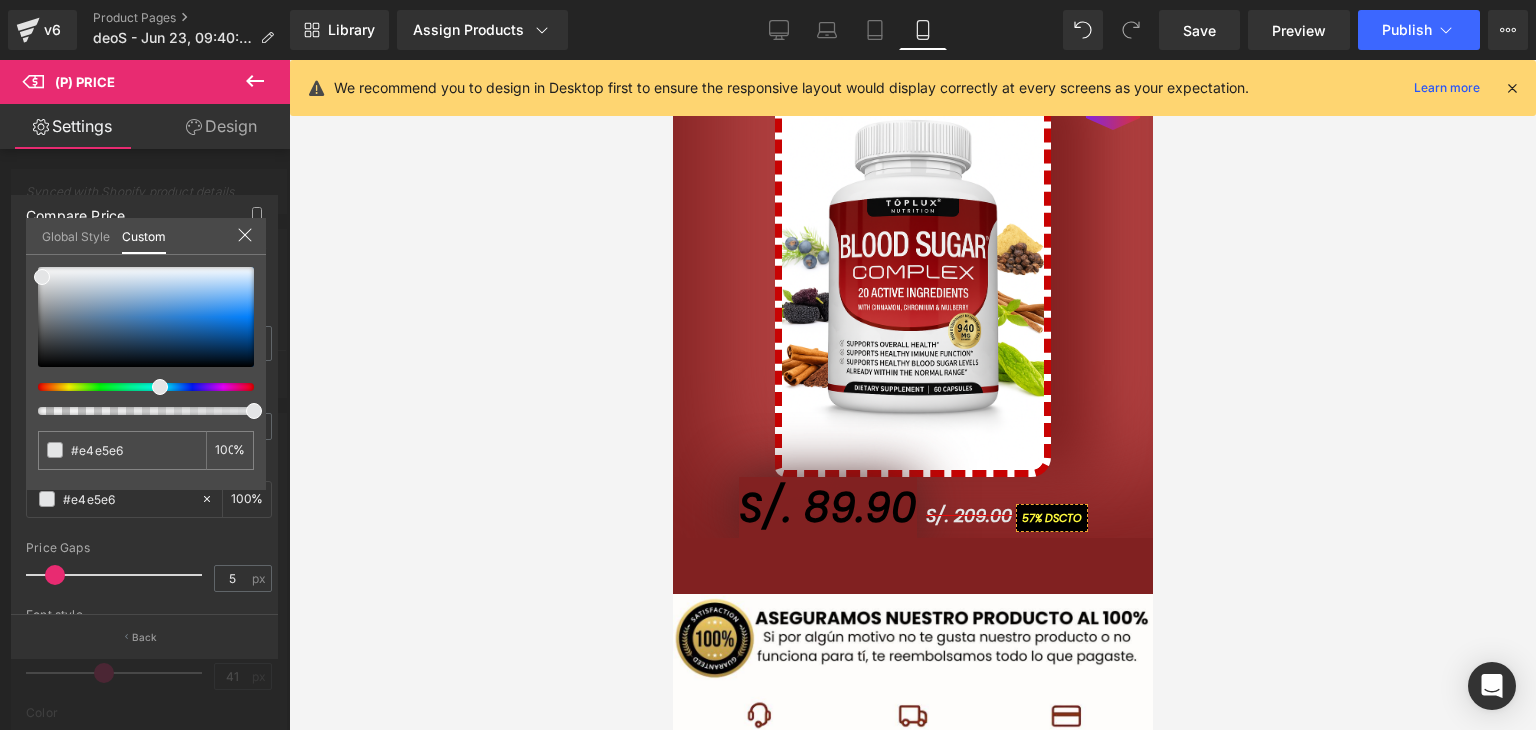click at bounding box center (138, 387) 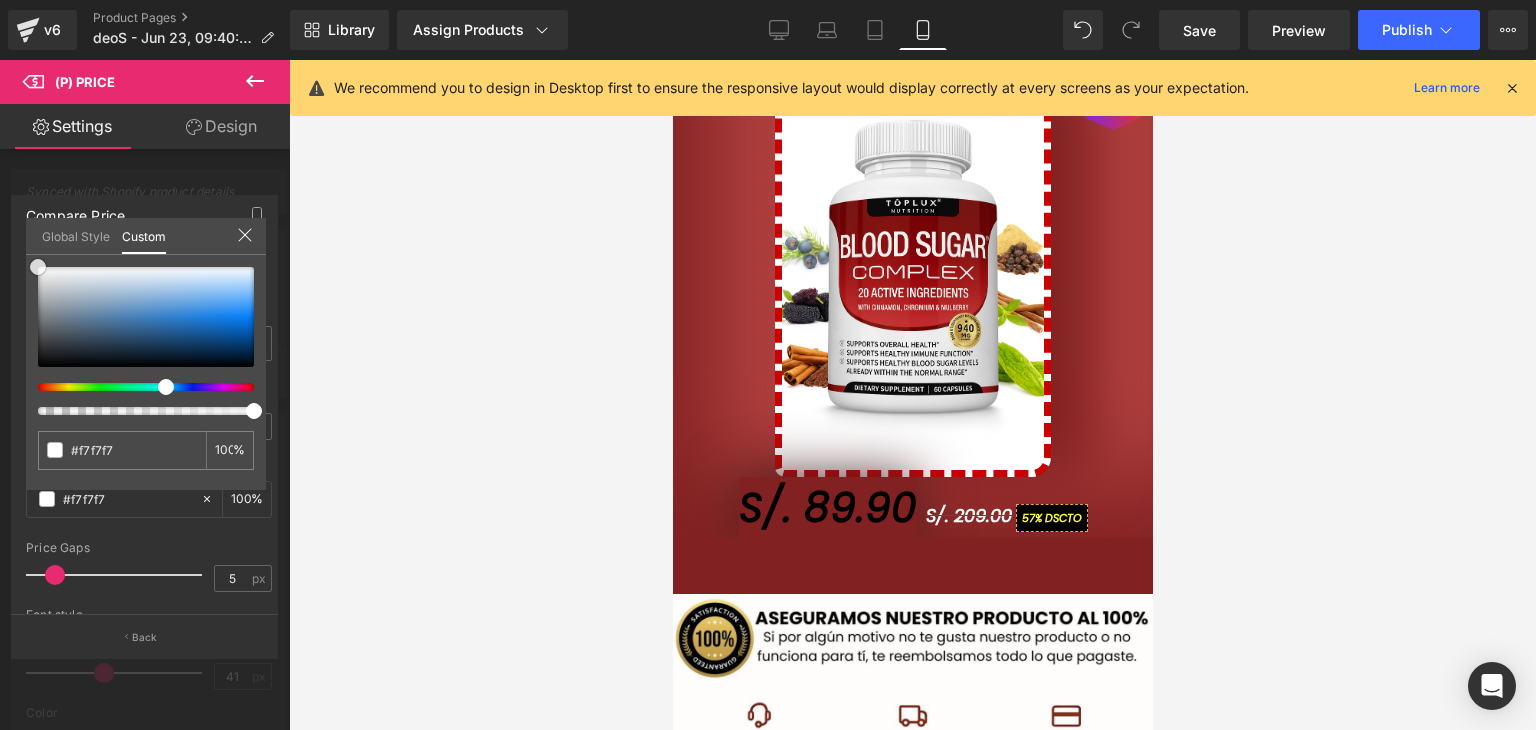 drag, startPoint x: 126, startPoint y: 297, endPoint x: 0, endPoint y: 233, distance: 141.32233 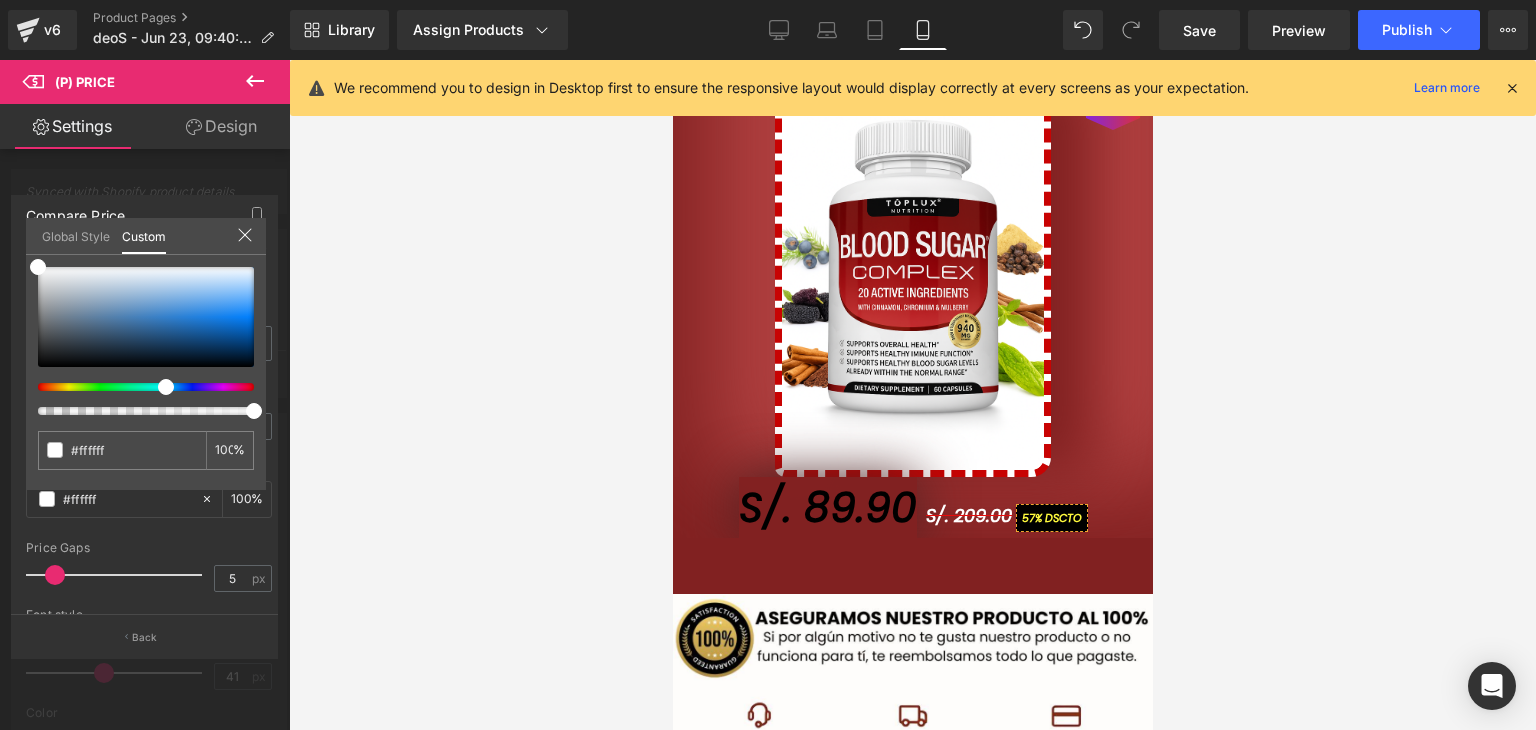 click at bounding box center (912, 395) 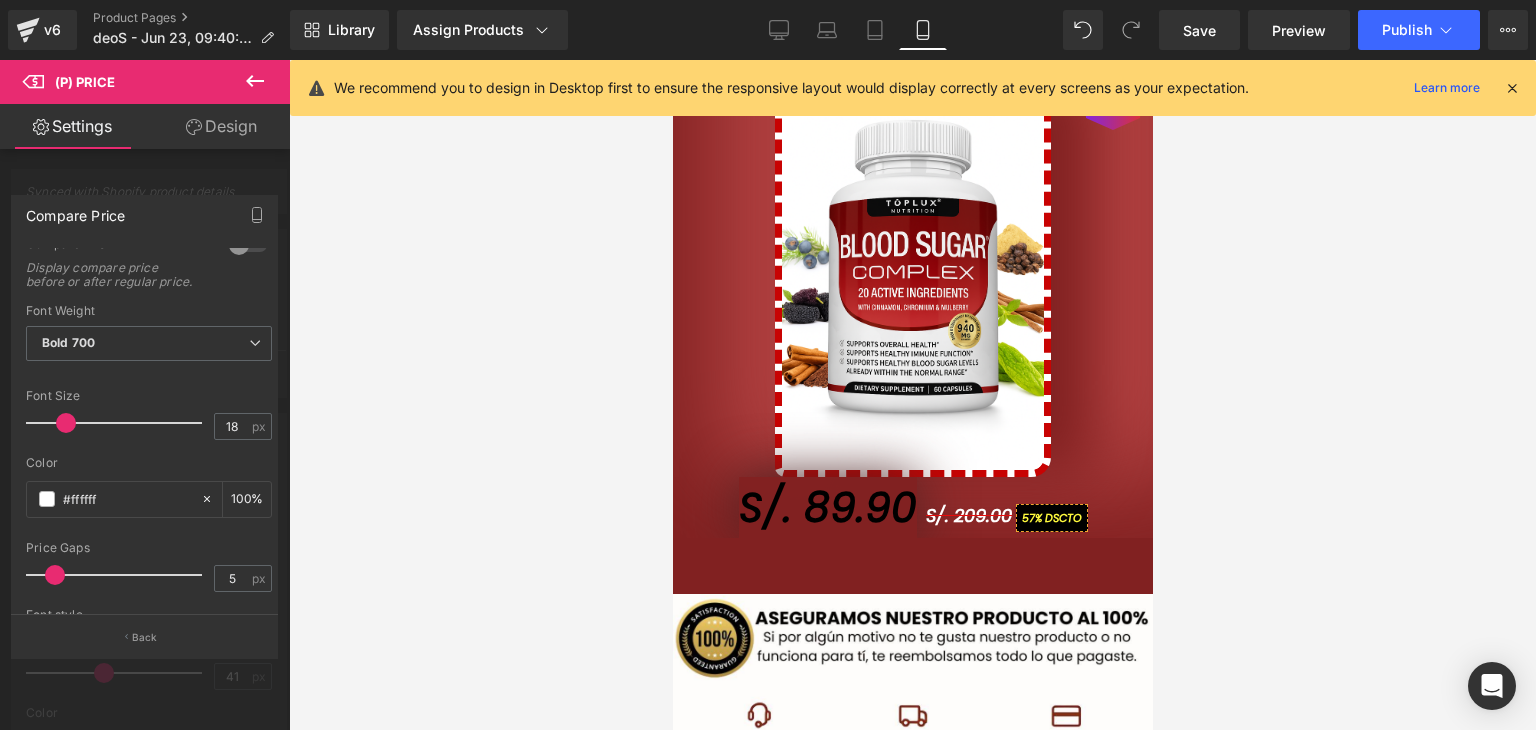 click on "Ir al contenido
🚚 Envío GRATIS 📦 | 💵 Pago Contra Entrega ✅ ¡En todo el país!
Garantía total de satisfacción 💖 | Tu belleza en manos expertas ✨
Mi cuenta
Abrir carrito
S/. 0.00
( 0 )
Abrir menú
Abrir carrito 0
Menú
Cerrar barra lateral
Mi cuenta
Image         Image" at bounding box center (912, 1638) 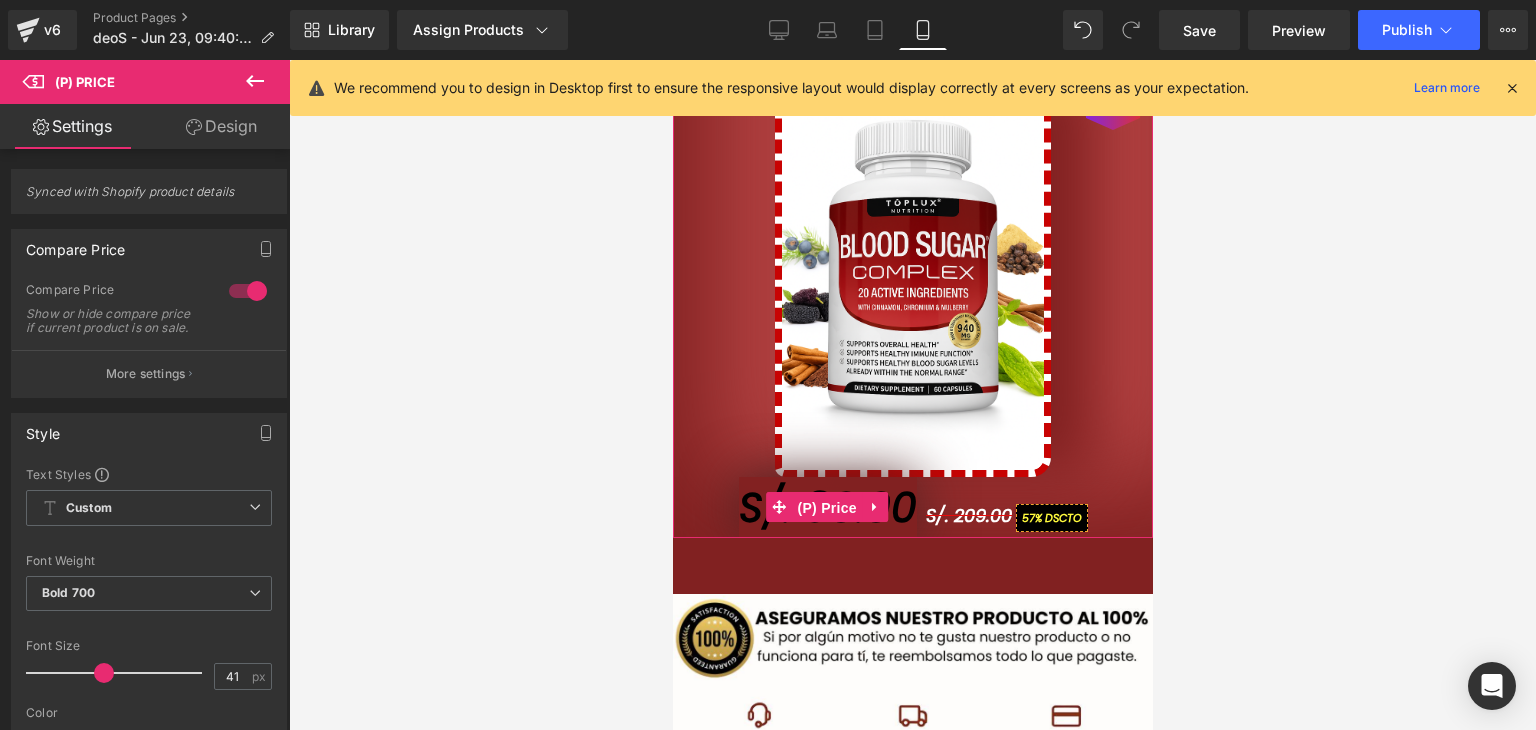 click on "(P) Price" at bounding box center [826, 508] 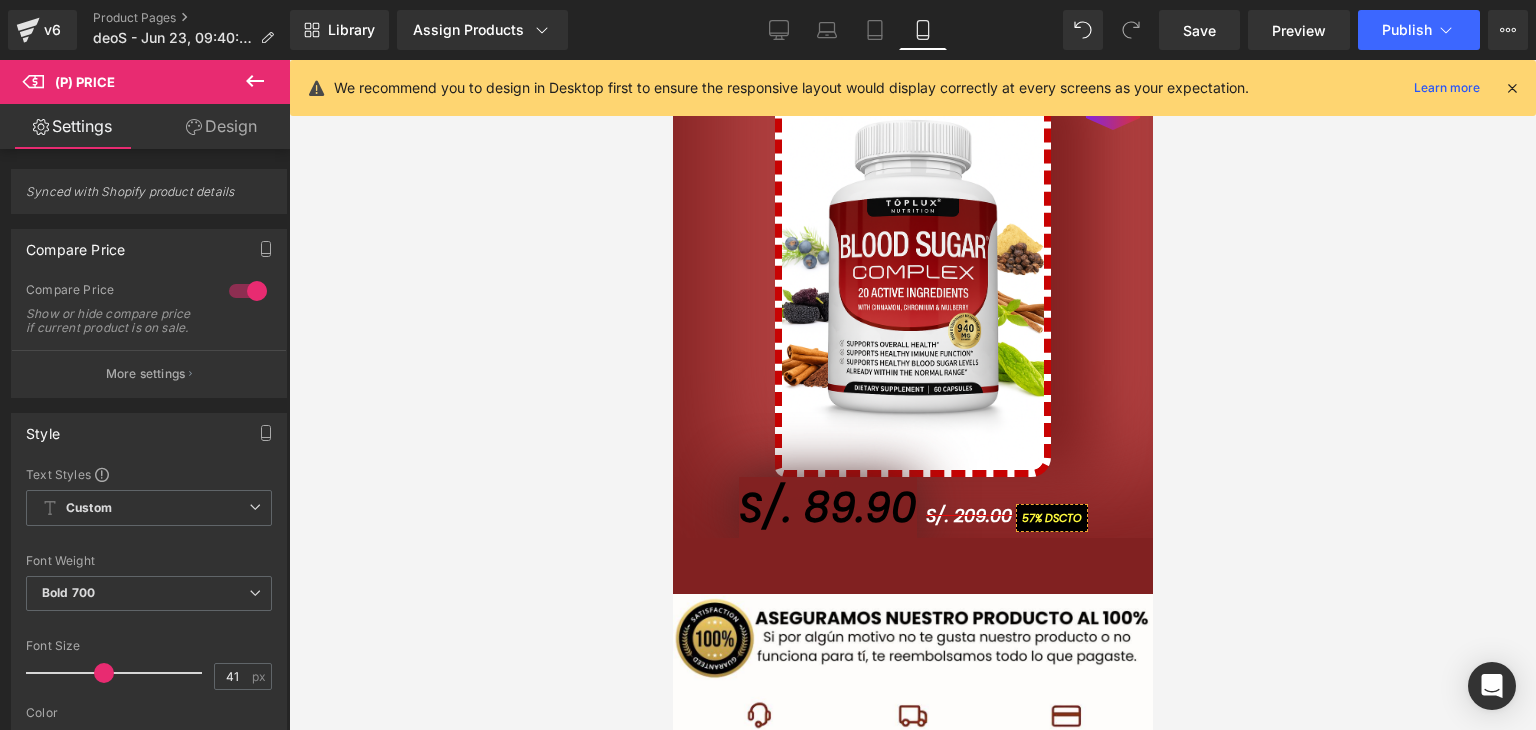 click on "Design" at bounding box center [221, 126] 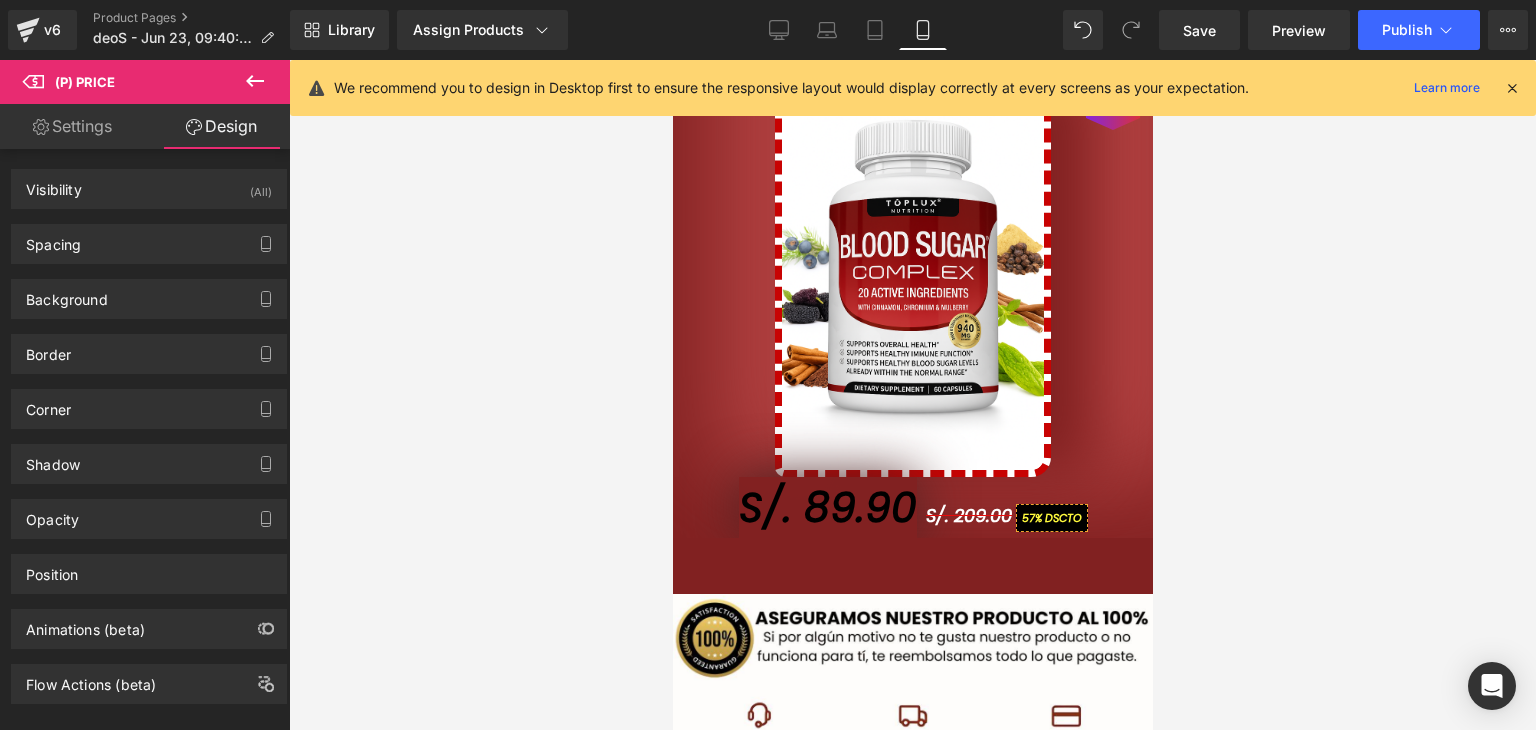 click on "Settings" at bounding box center [72, 126] 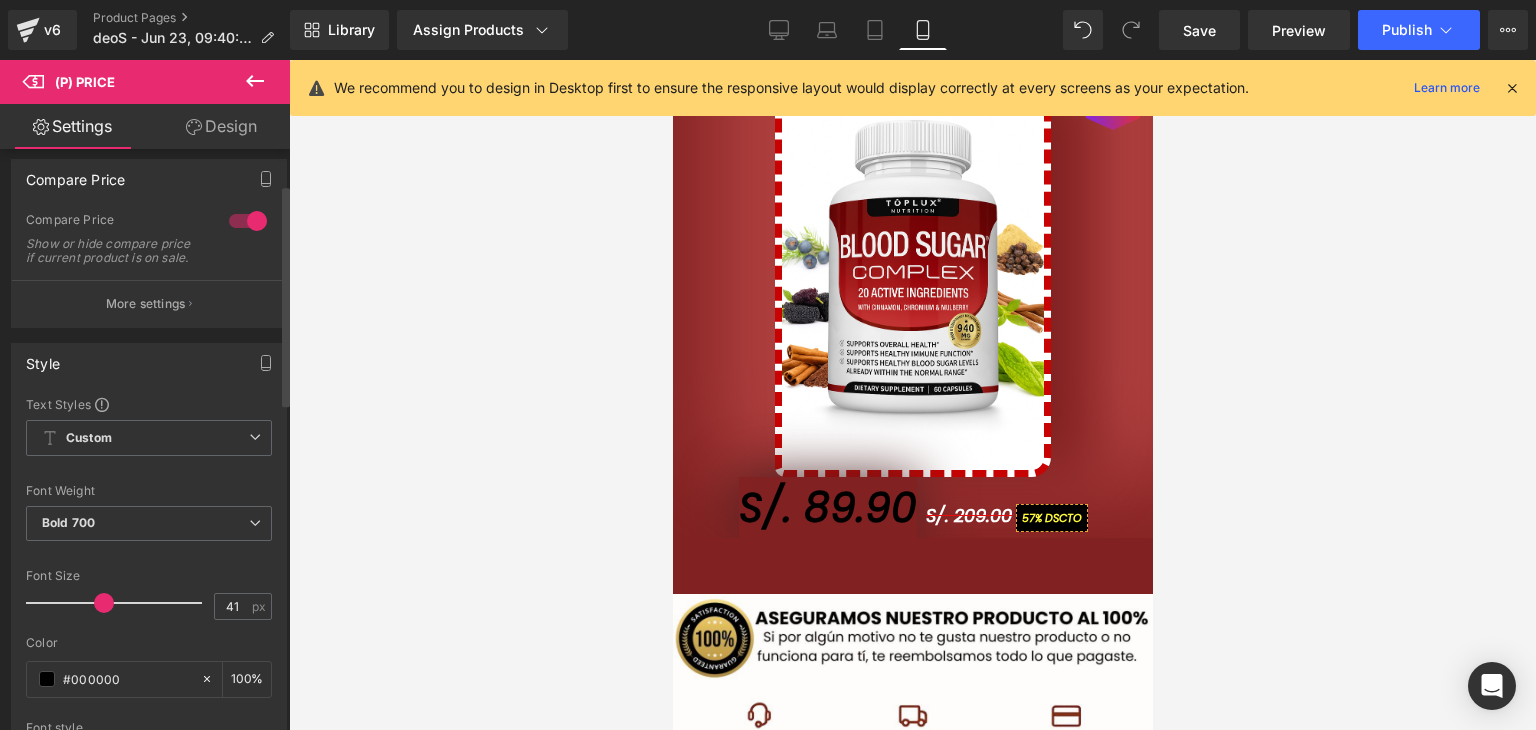 scroll, scrollTop: 100, scrollLeft: 0, axis: vertical 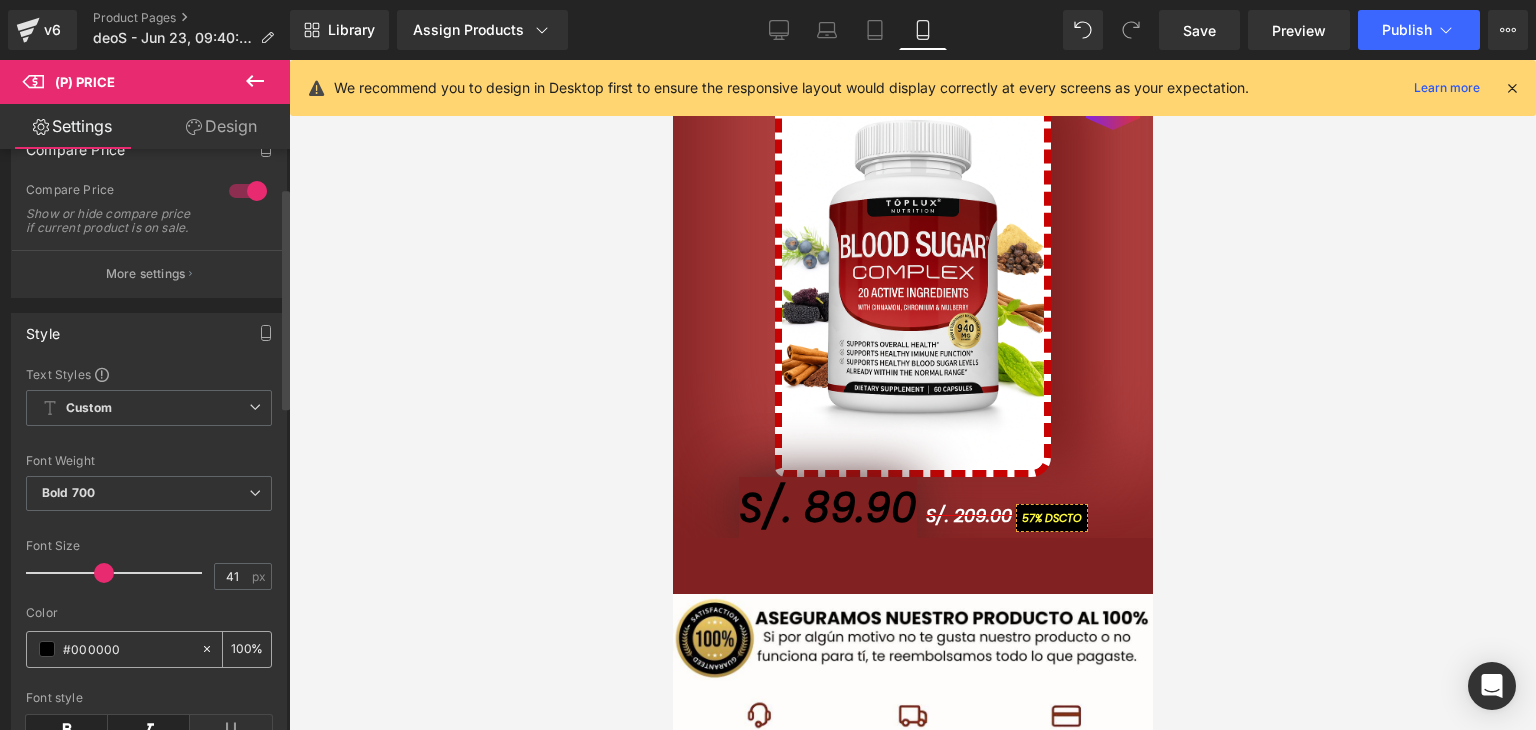 click at bounding box center (47, 649) 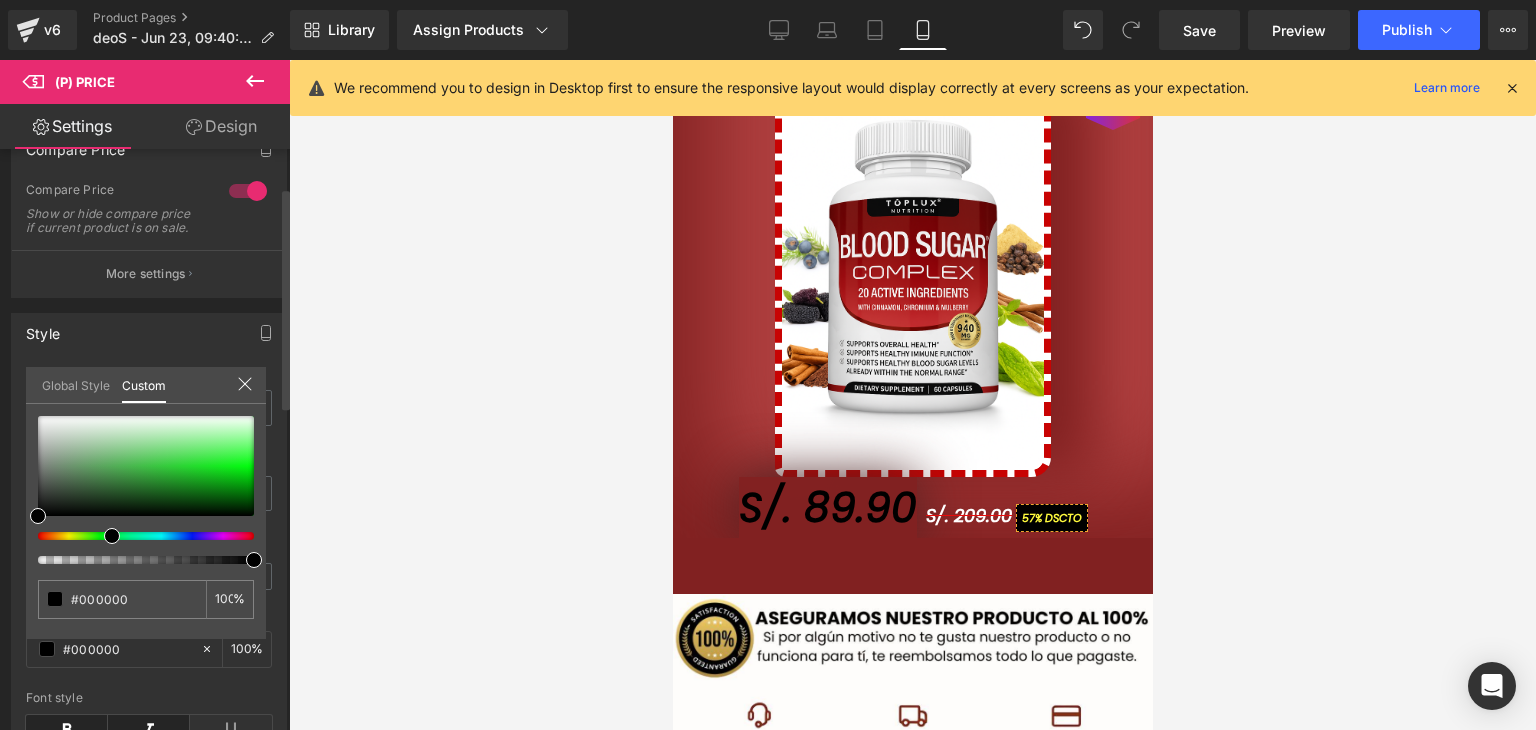 click at bounding box center (138, 536) 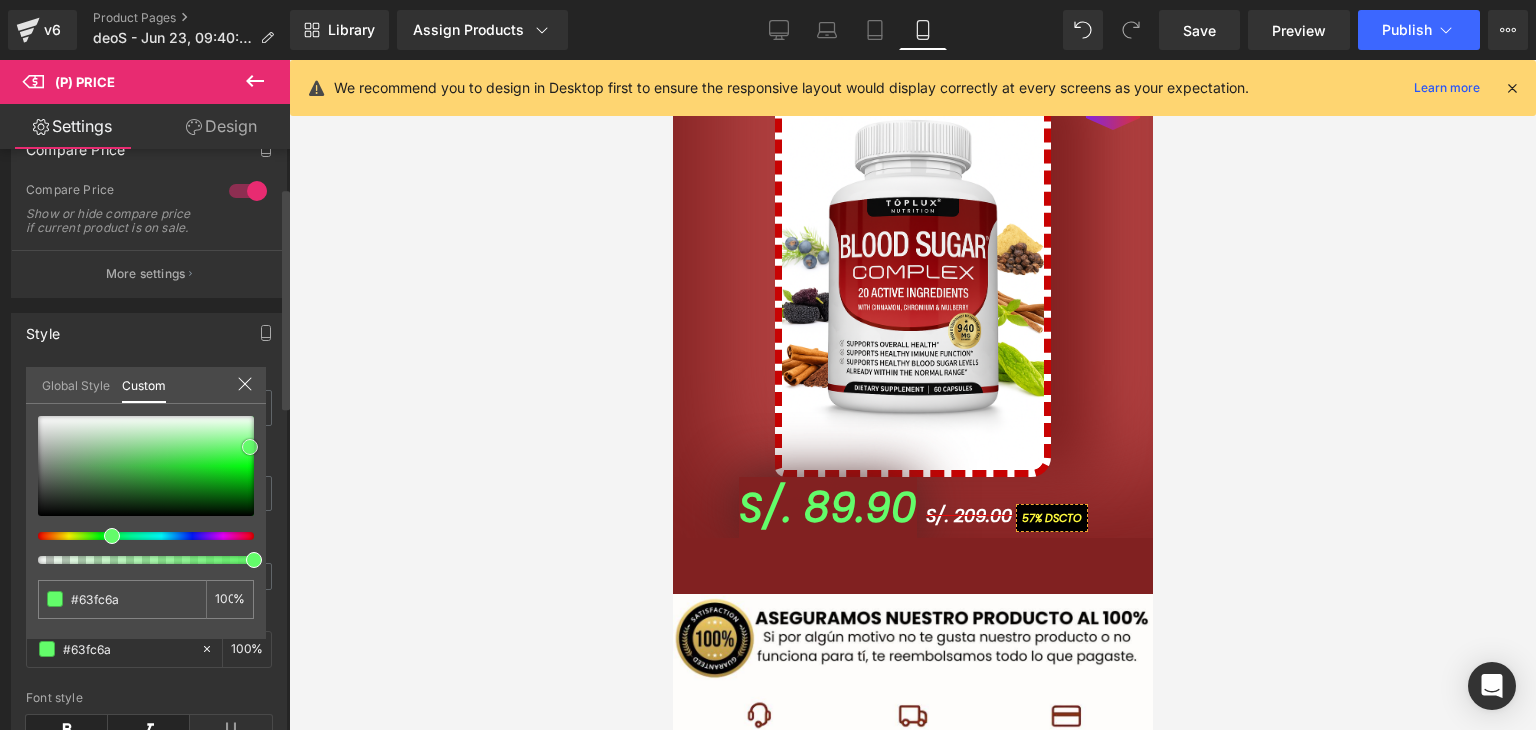 drag, startPoint x: 216, startPoint y: 465, endPoint x: 250, endPoint y: 446, distance: 38.948685 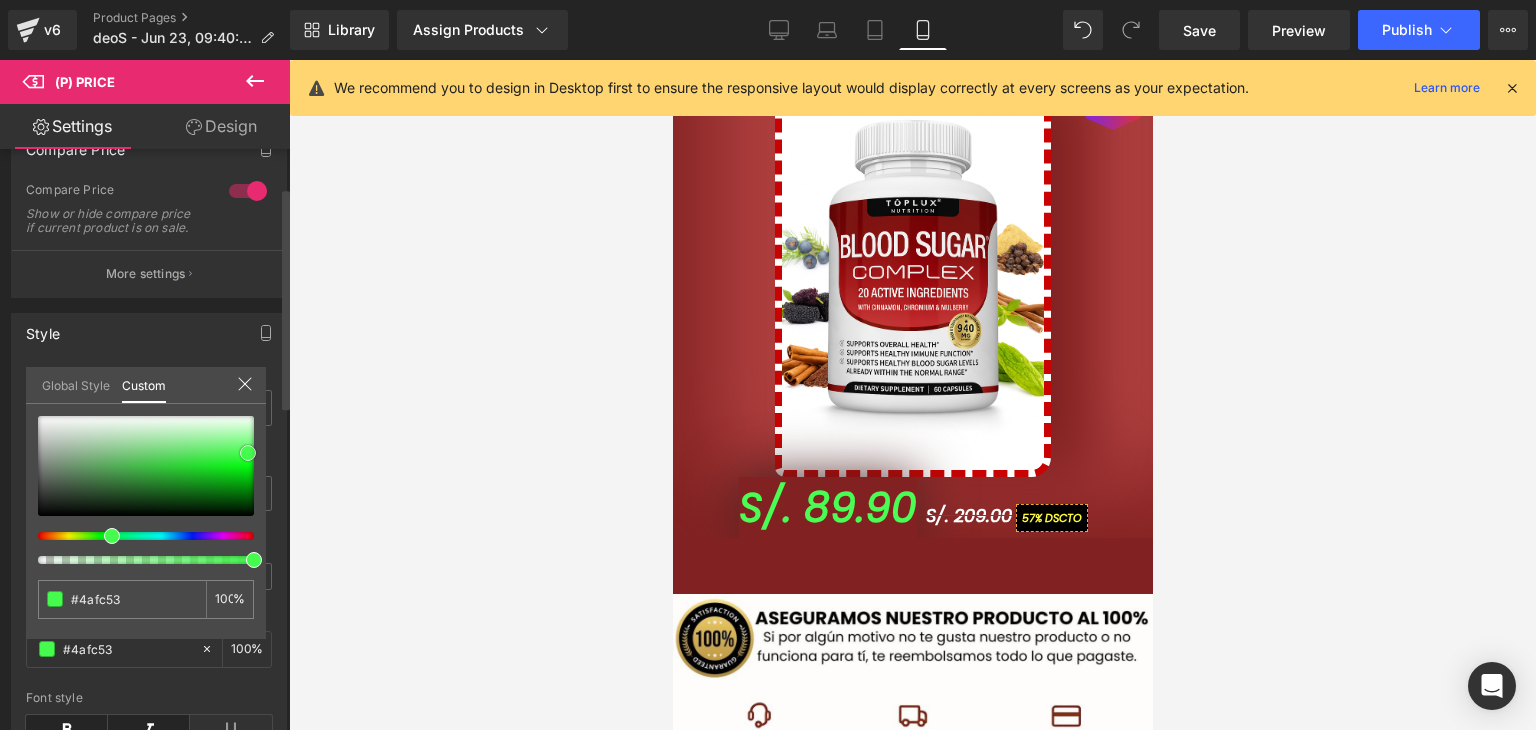click at bounding box center [248, 453] 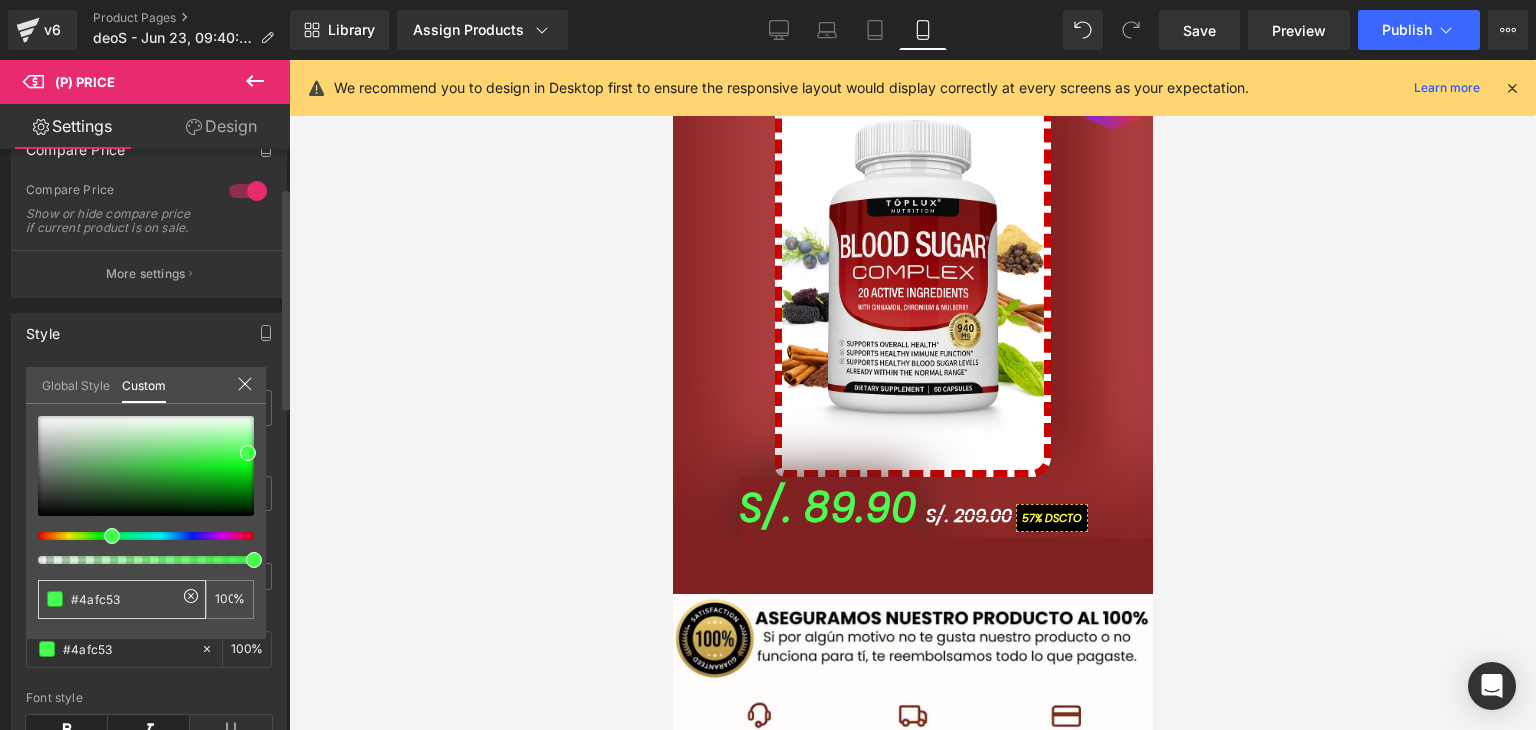 click on "#000000" at bounding box center (124, 599) 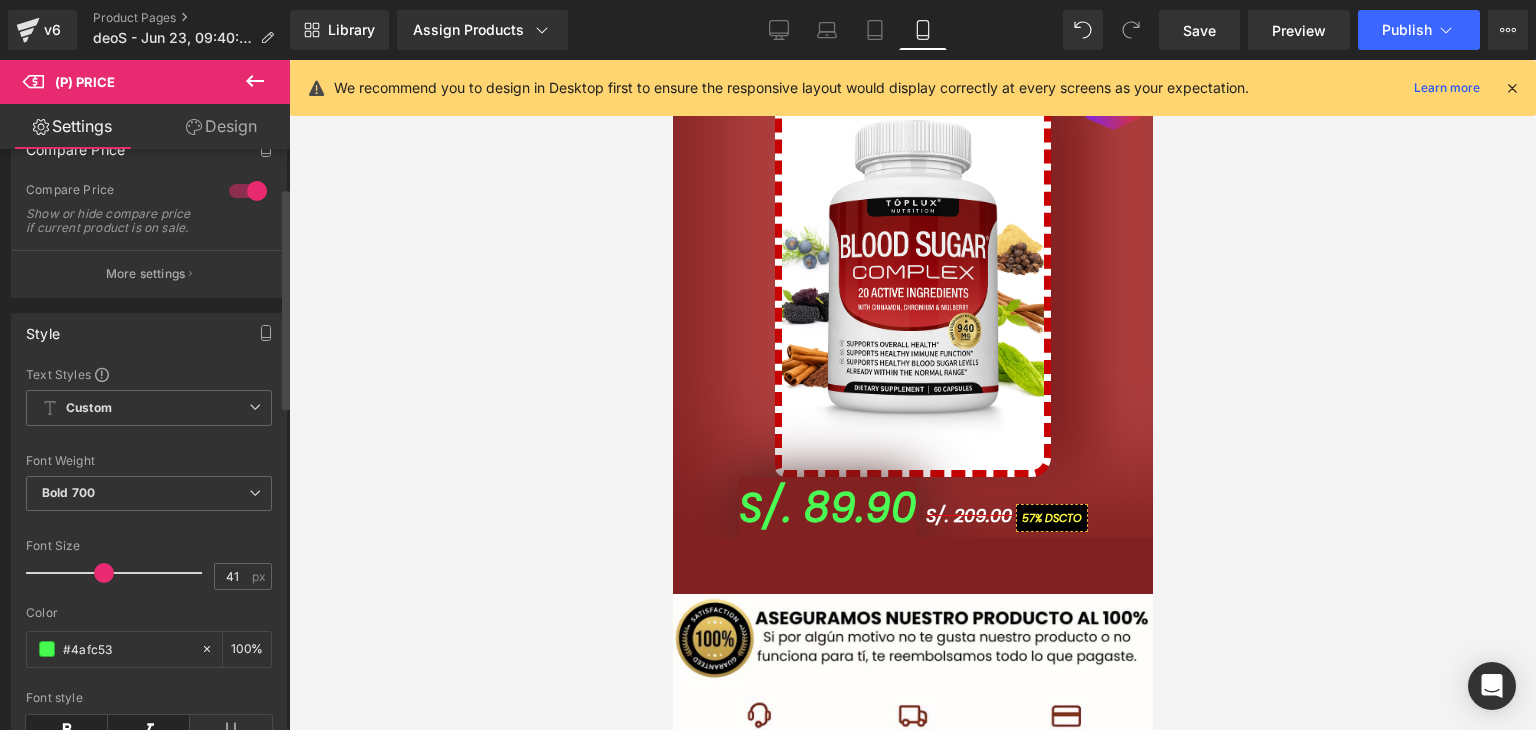 click at bounding box center (912, 395) 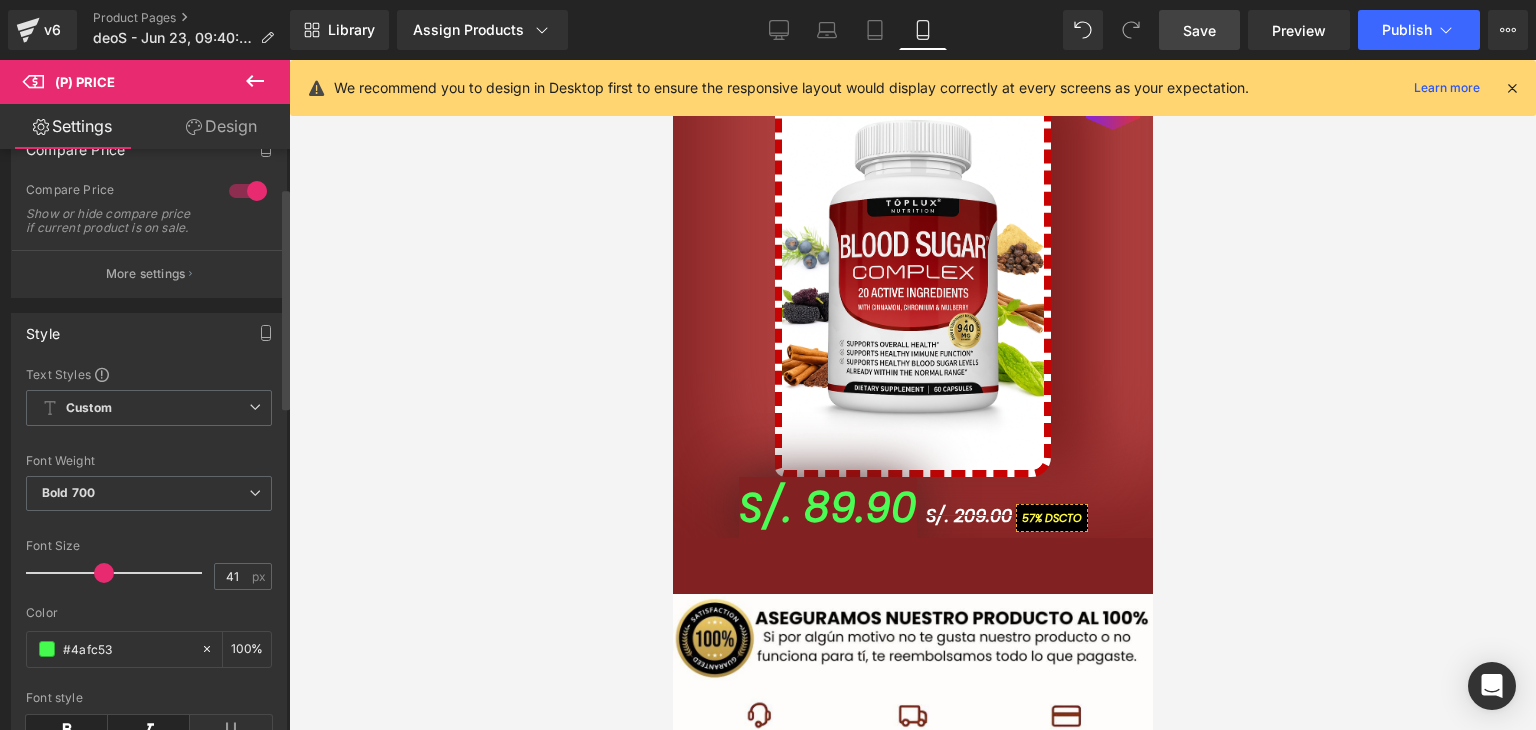 click on "Save" at bounding box center (1199, 30) 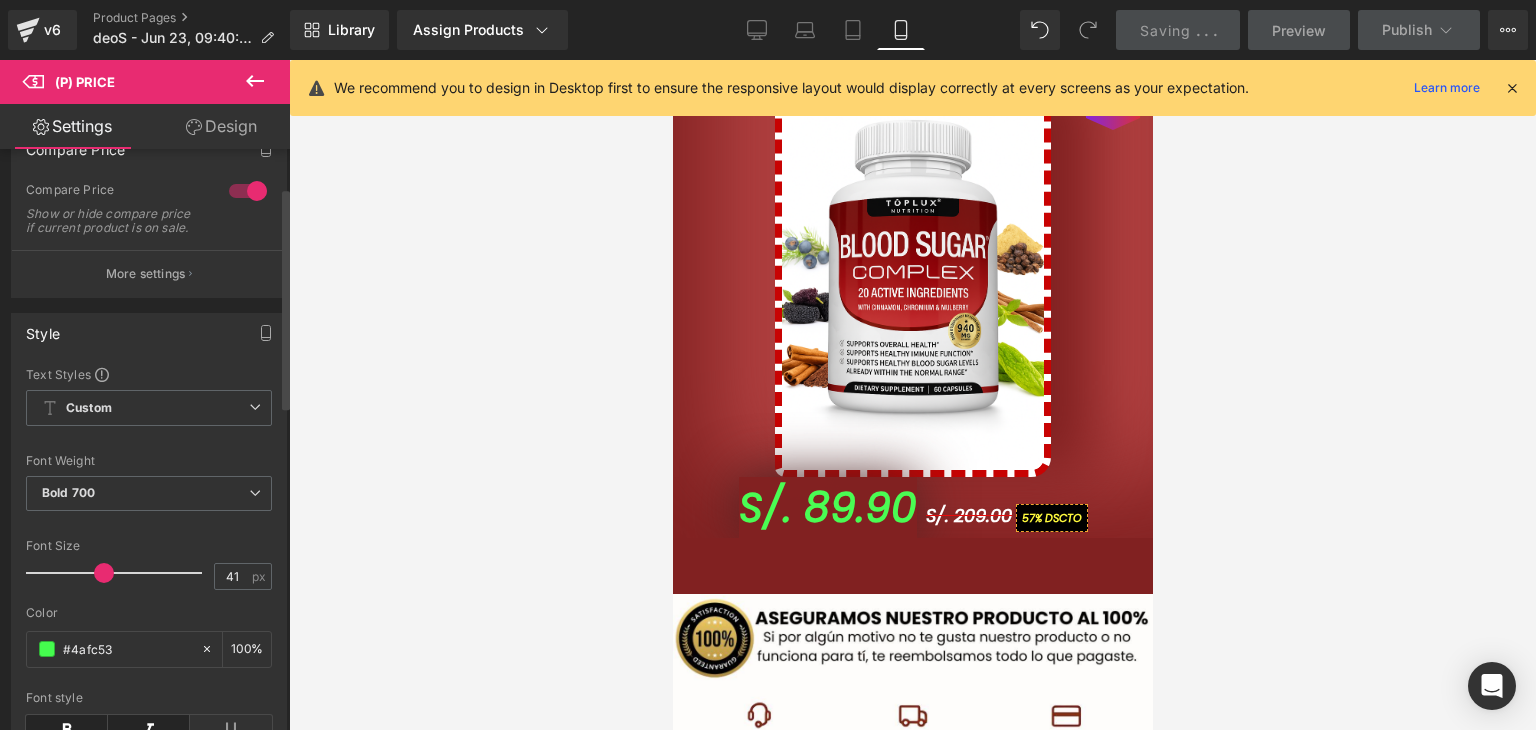 drag, startPoint x: 1156, startPoint y: 238, endPoint x: 1159, endPoint y: 226, distance: 12.369317 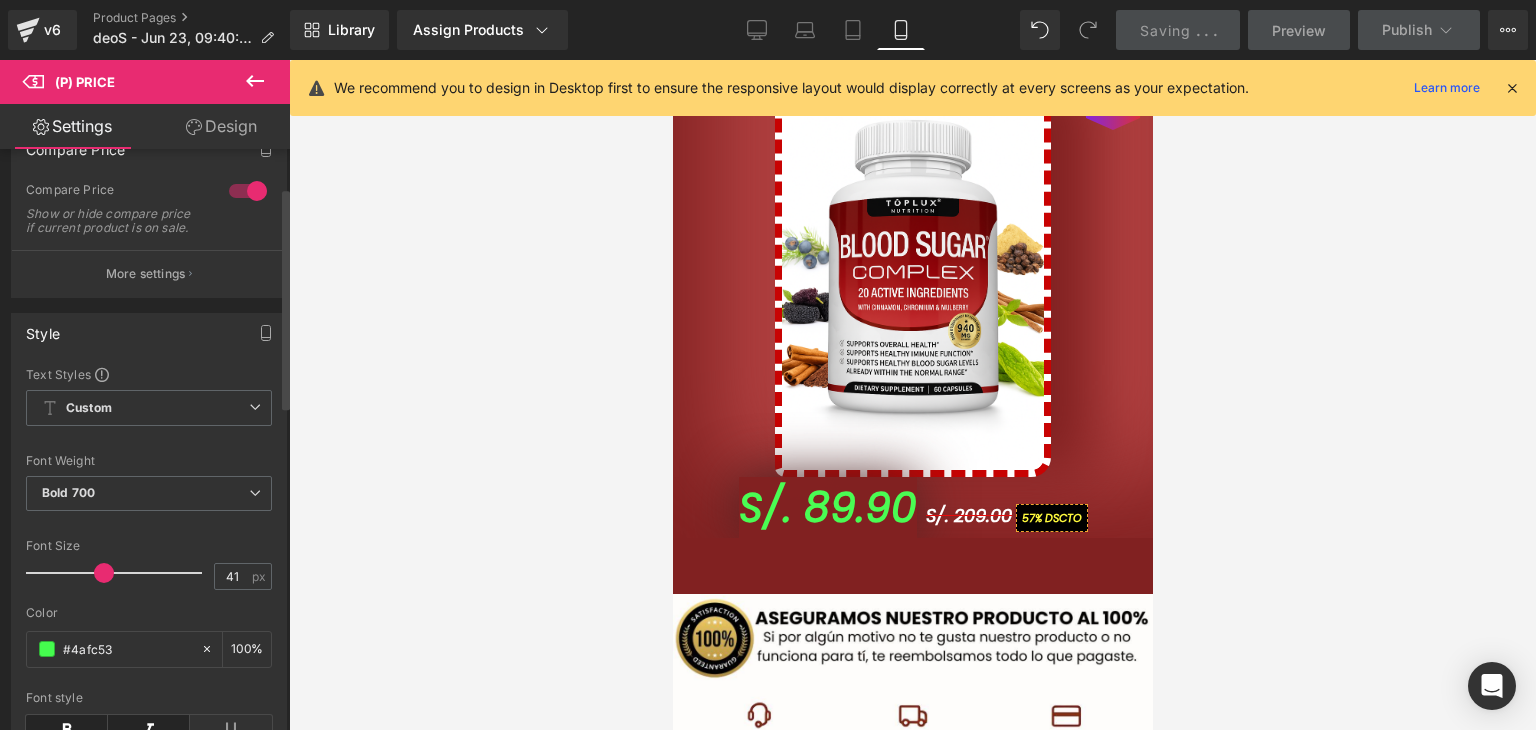 click at bounding box center (912, 395) 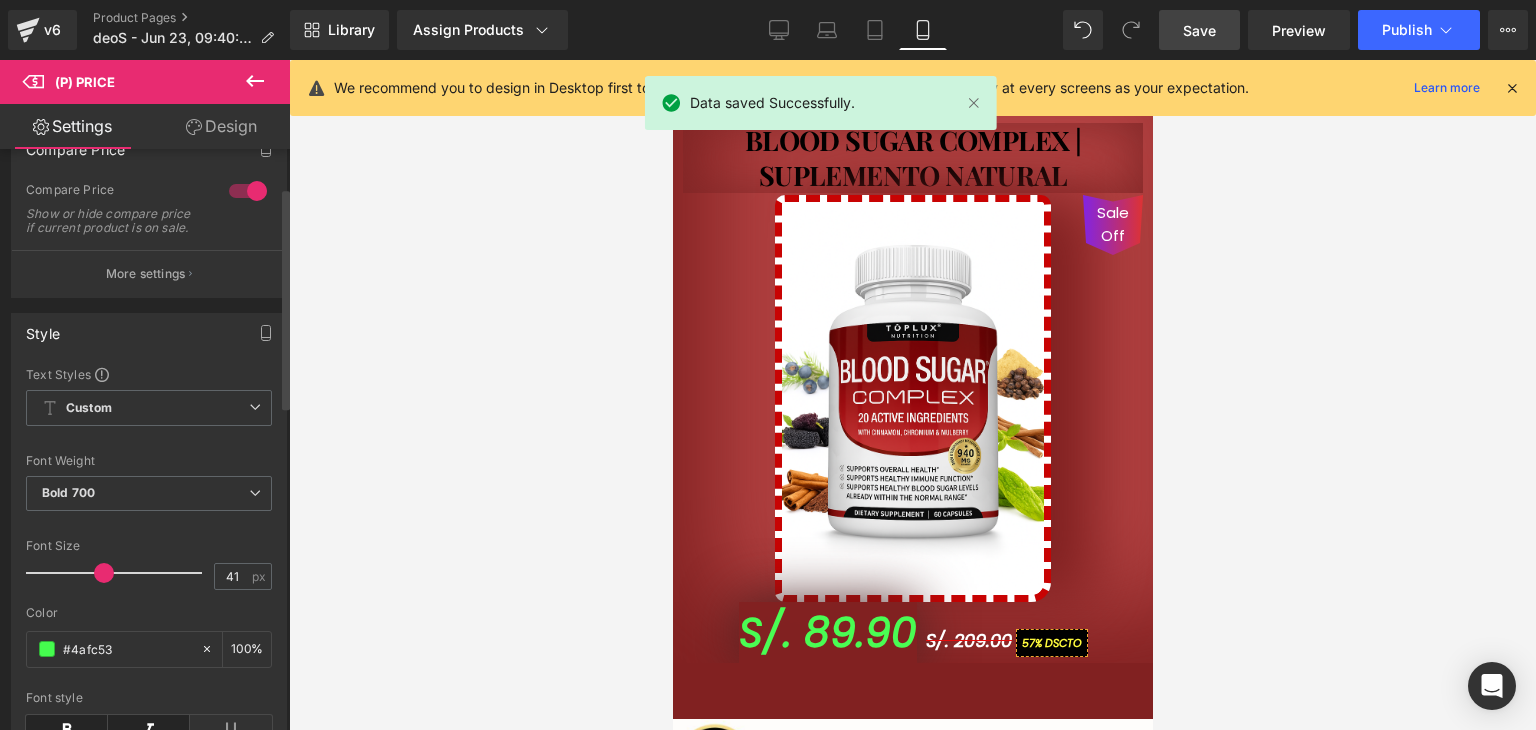 scroll, scrollTop: 918, scrollLeft: 0, axis: vertical 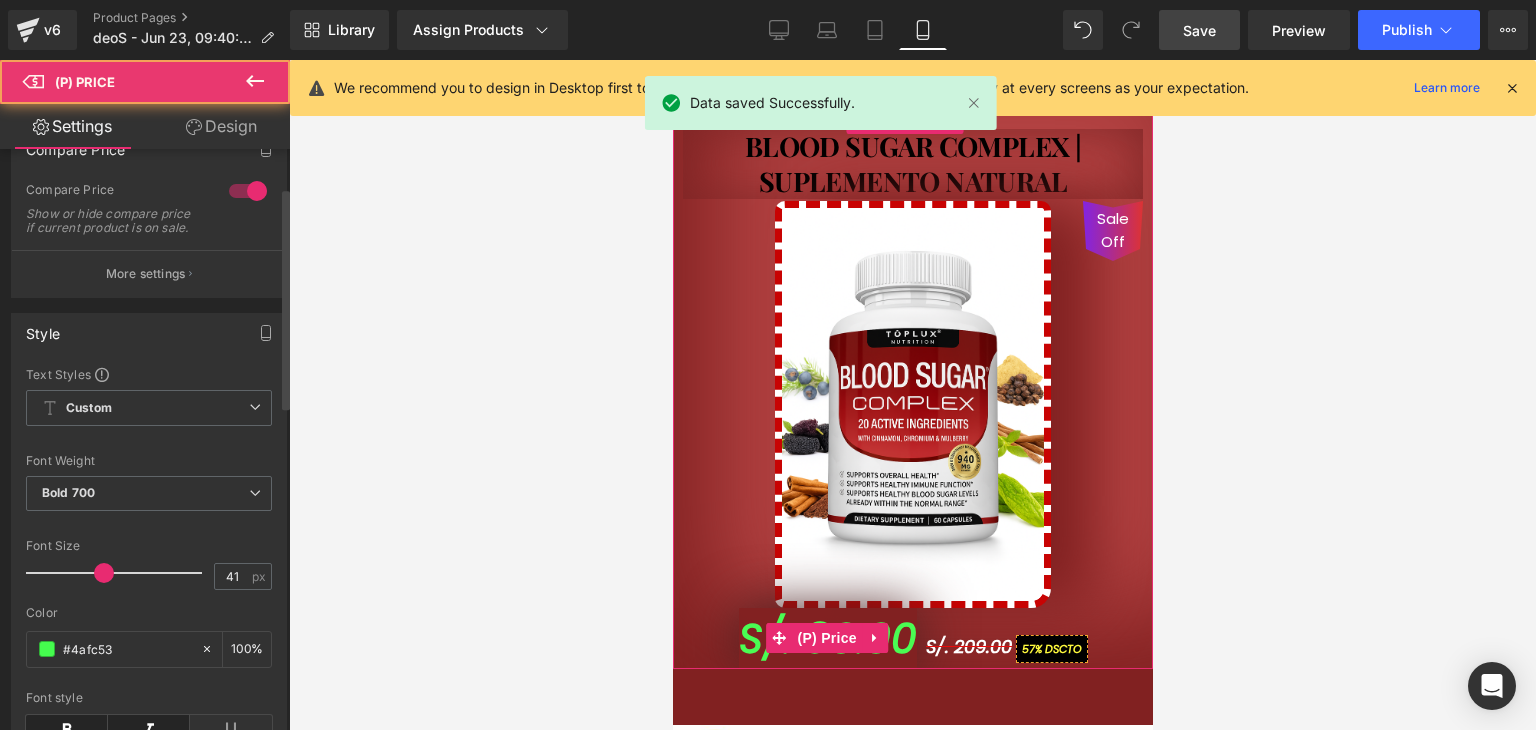 click on "S/. 209.00" at bounding box center (968, 646) 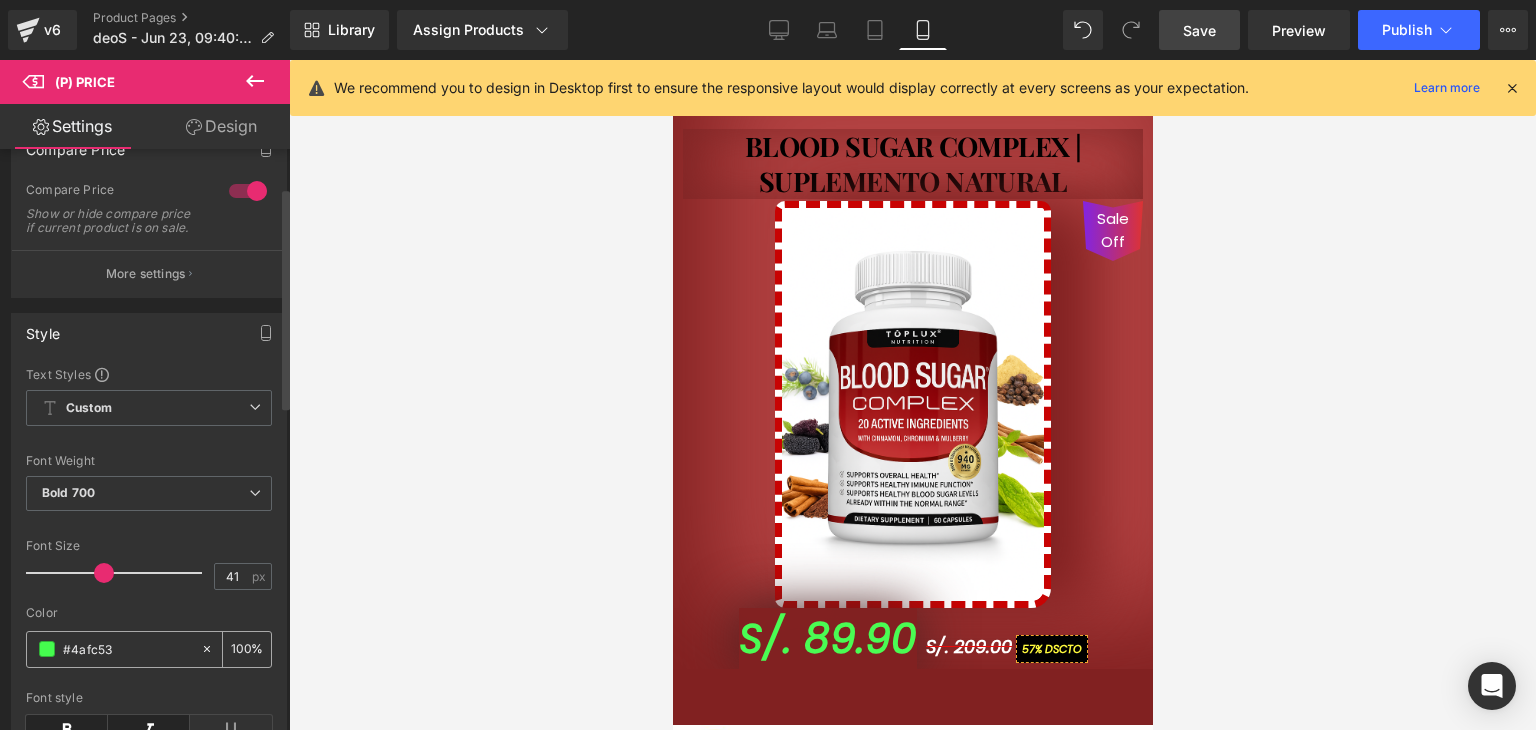 click on "#000000" at bounding box center [113, 649] 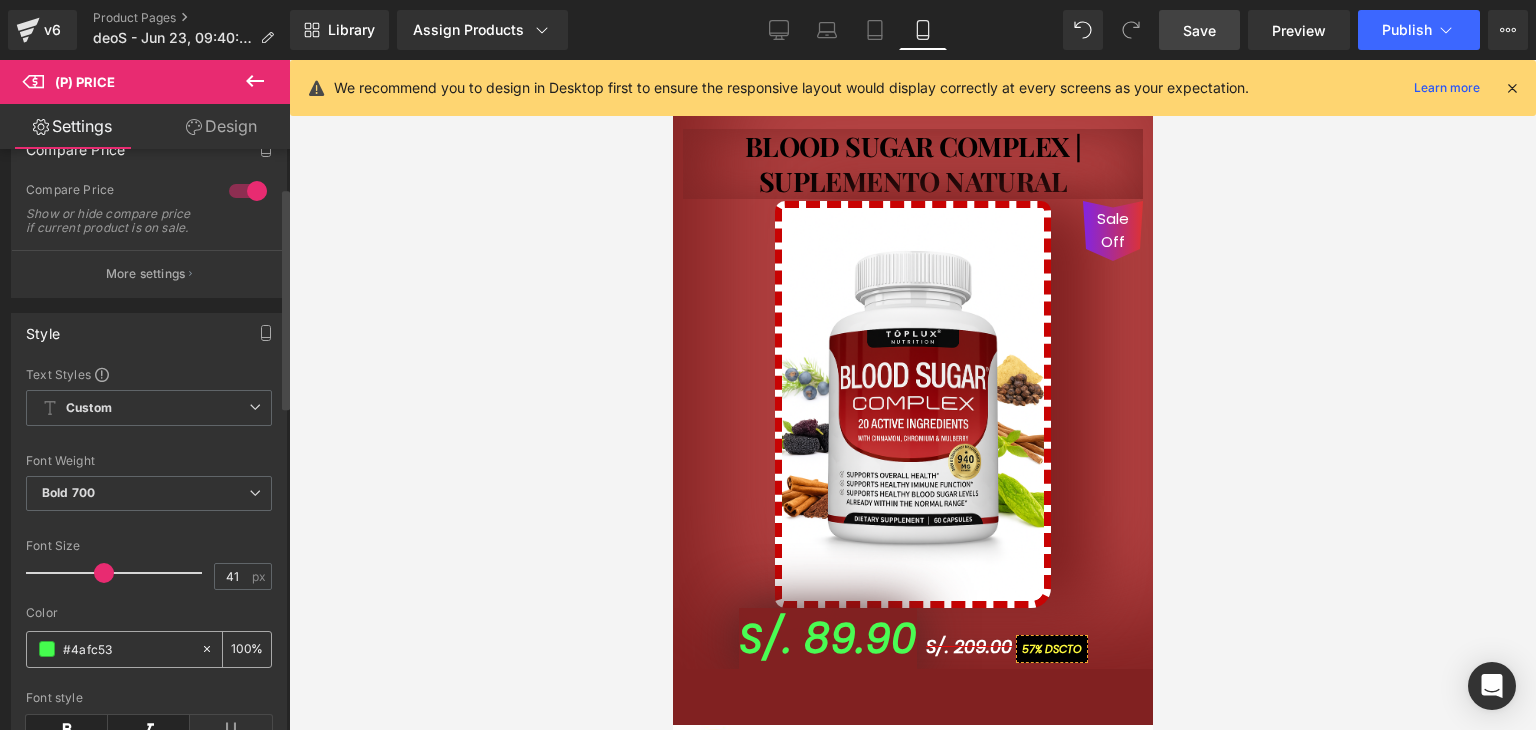 click at bounding box center (47, 649) 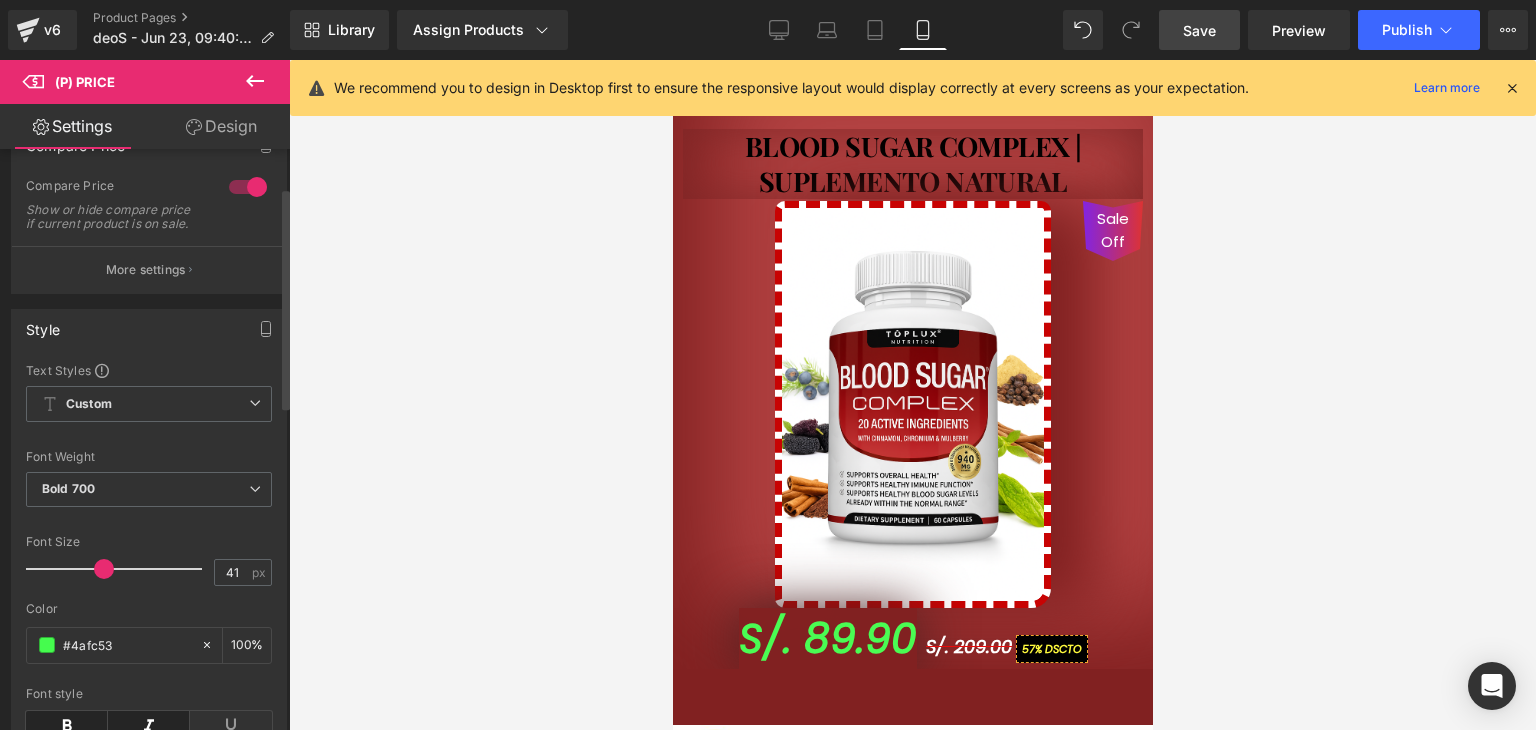 scroll, scrollTop: 100, scrollLeft: 0, axis: vertical 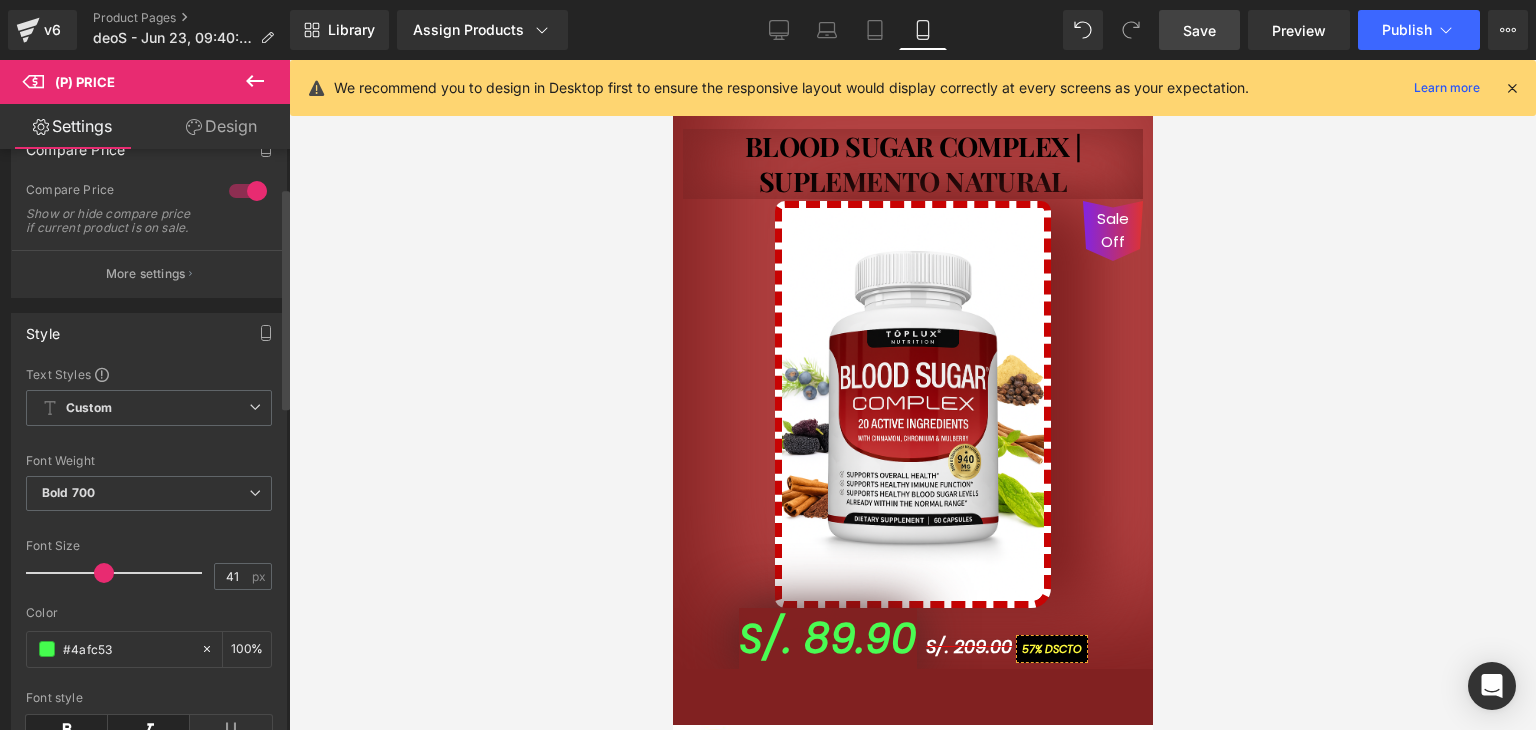 click on "More settings" at bounding box center (146, 274) 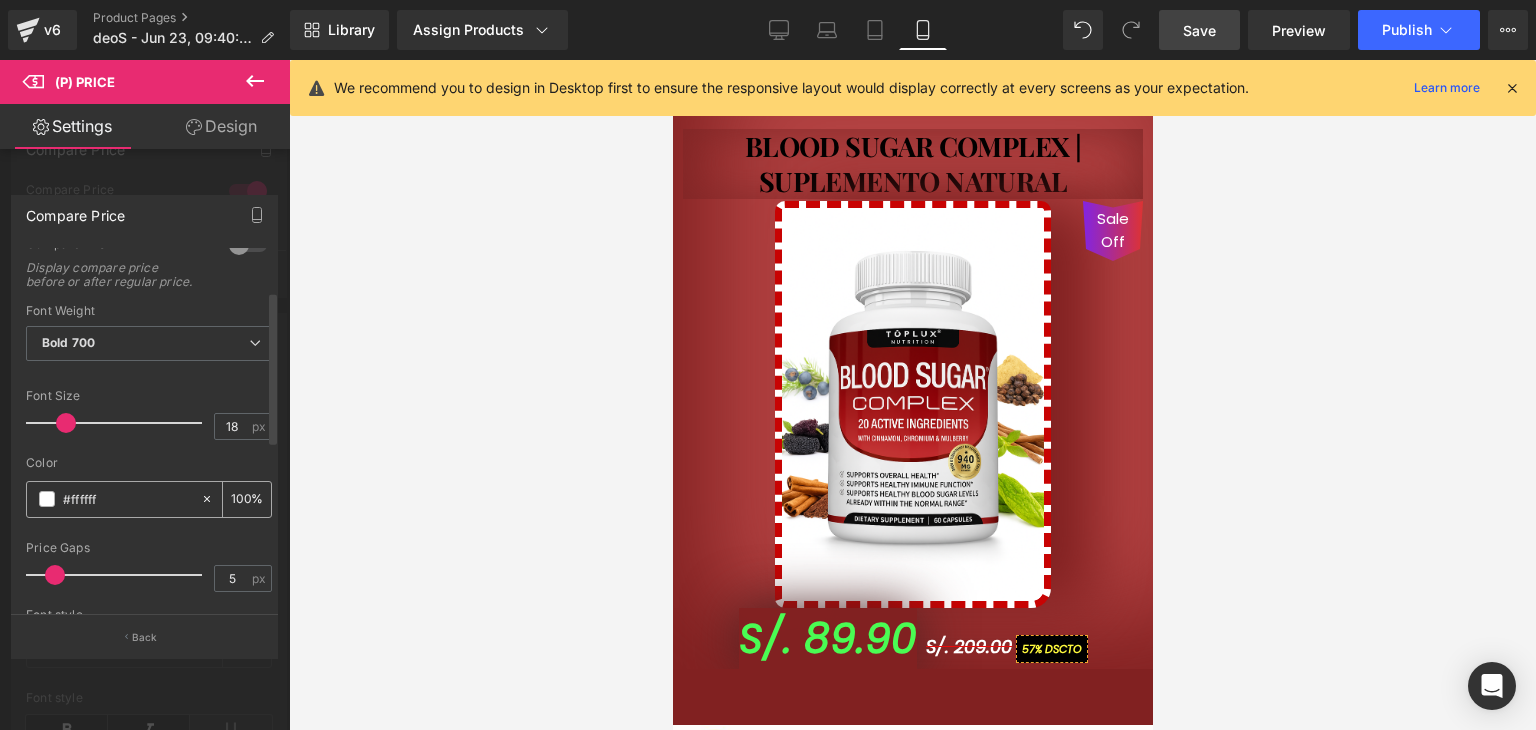click at bounding box center [47, 499] 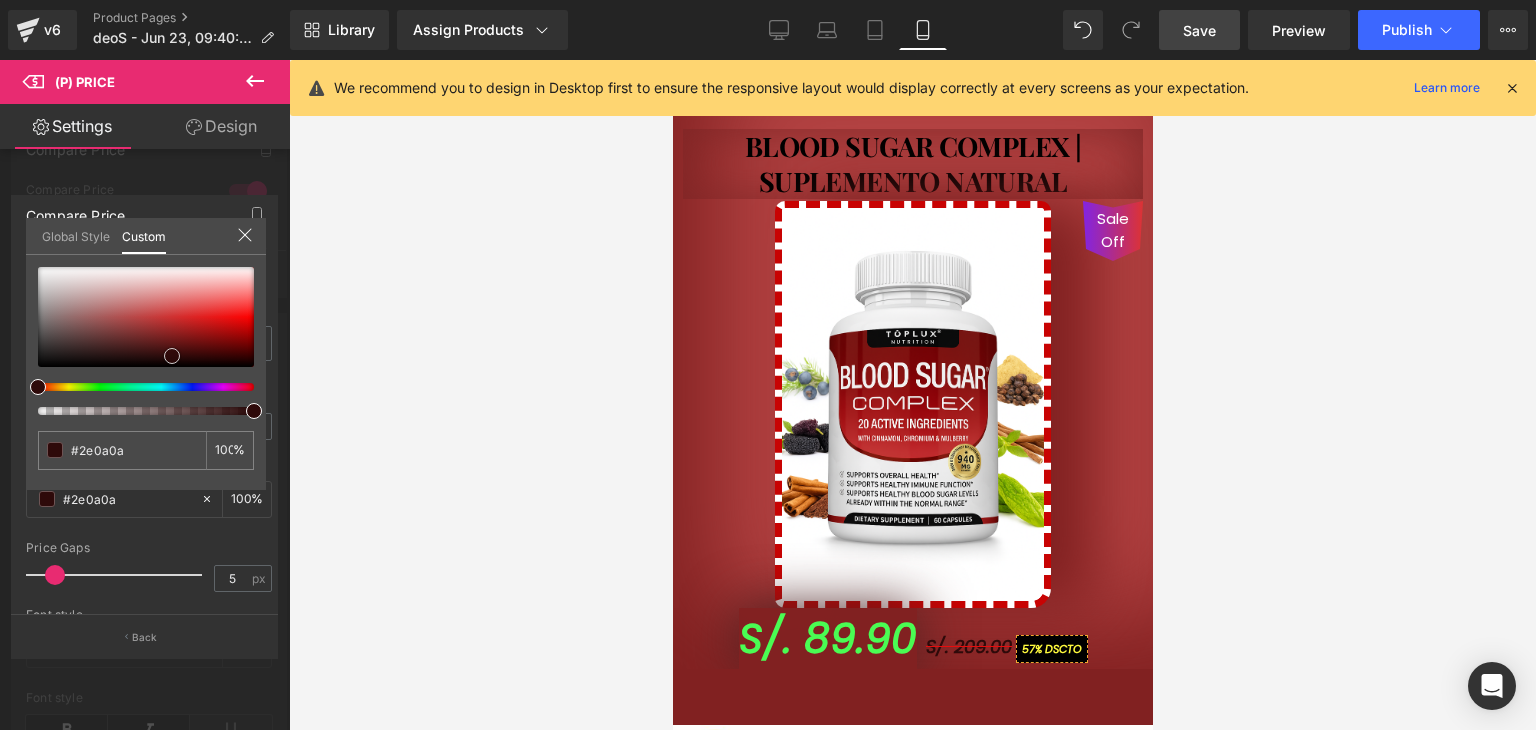 drag, startPoint x: 209, startPoint y: 338, endPoint x: 172, endPoint y: 355, distance: 40.718548 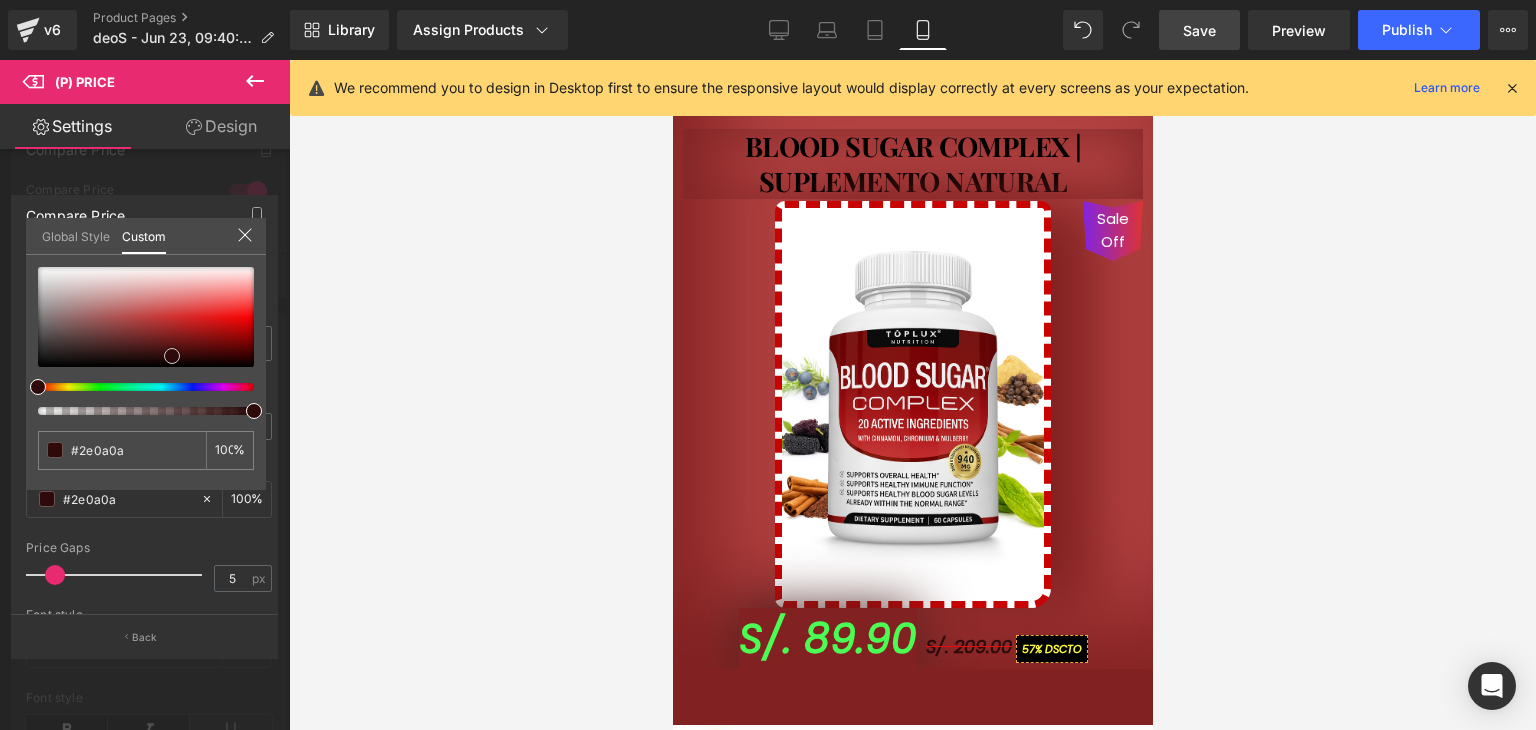 click at bounding box center (146, 317) 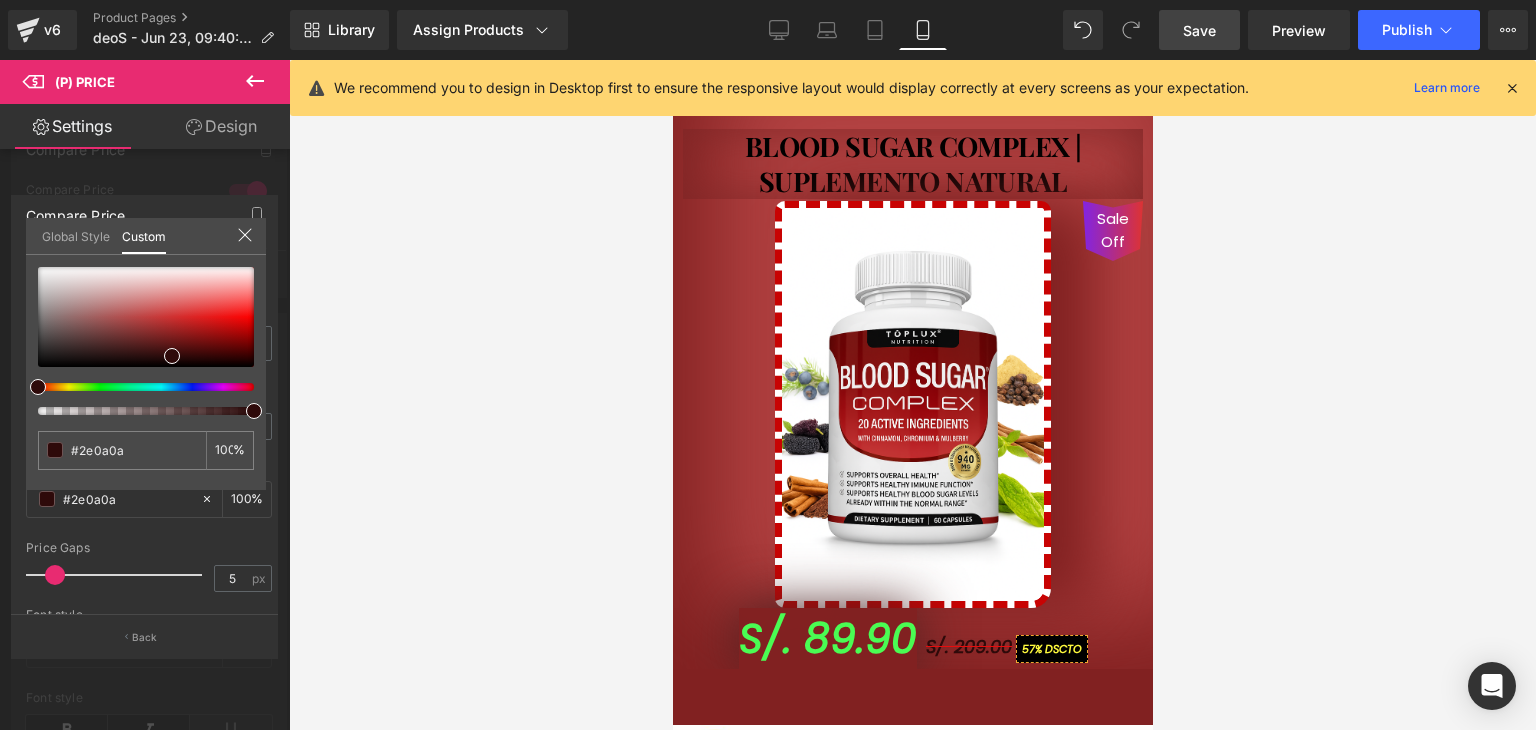 click at bounding box center [912, 395] 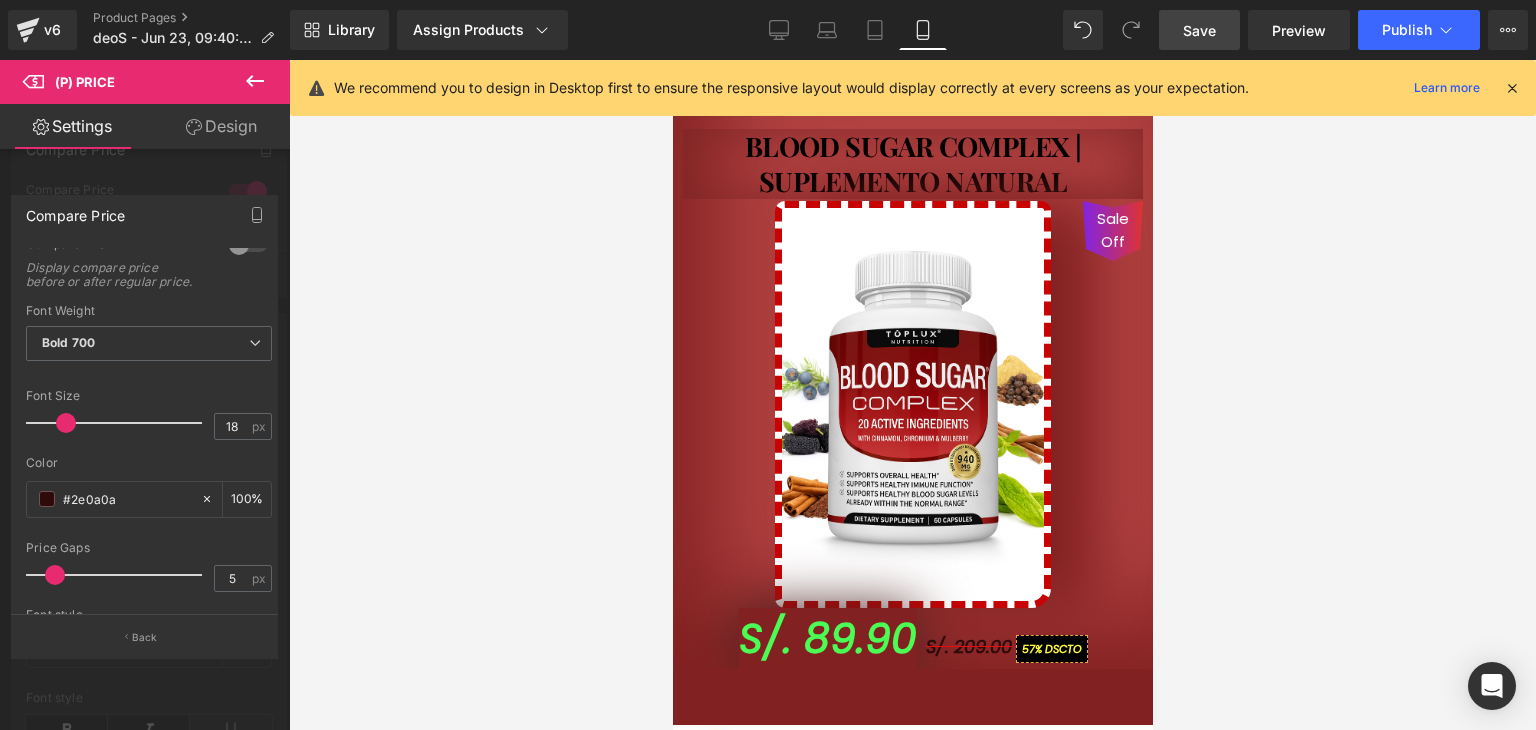 click on "Save" at bounding box center (1199, 30) 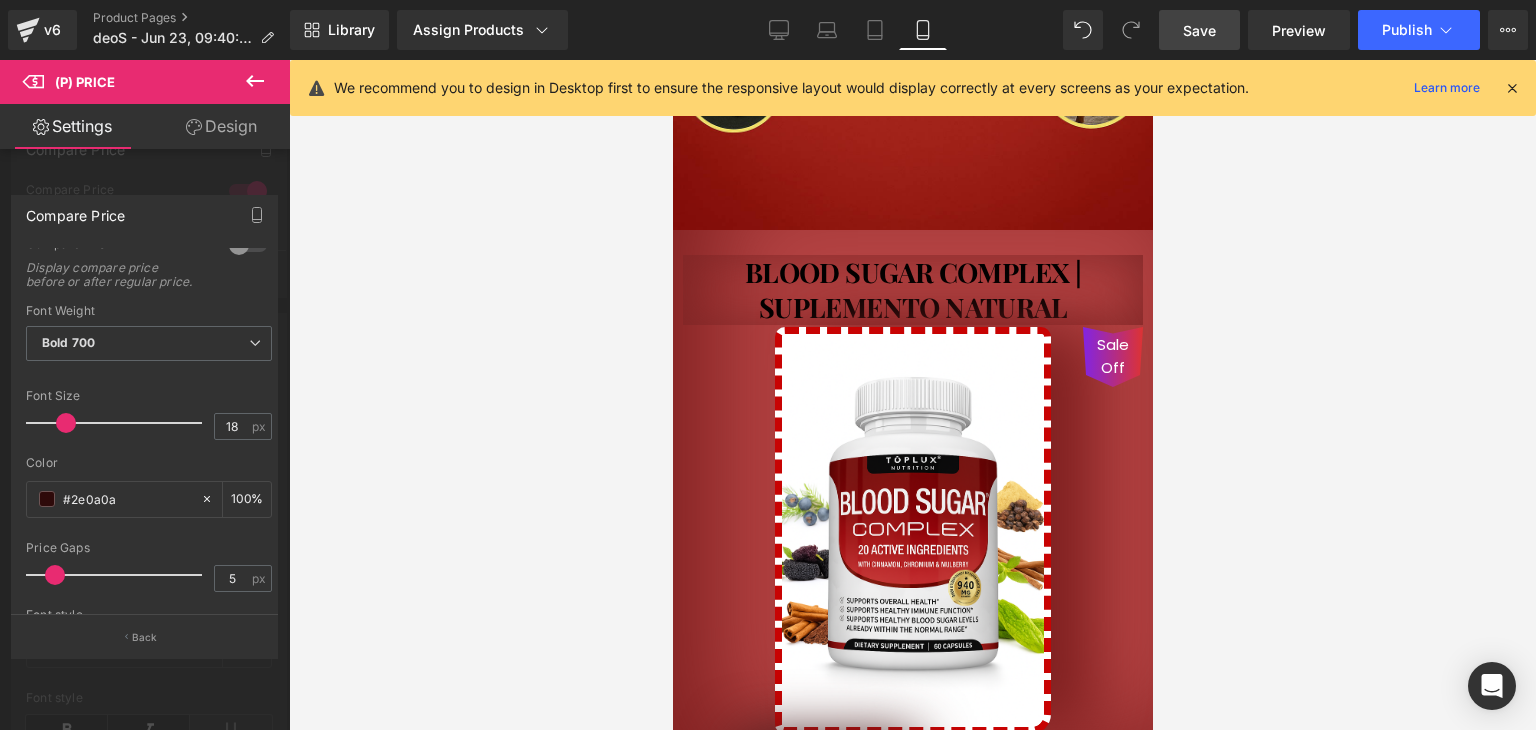 scroll, scrollTop: 779, scrollLeft: 0, axis: vertical 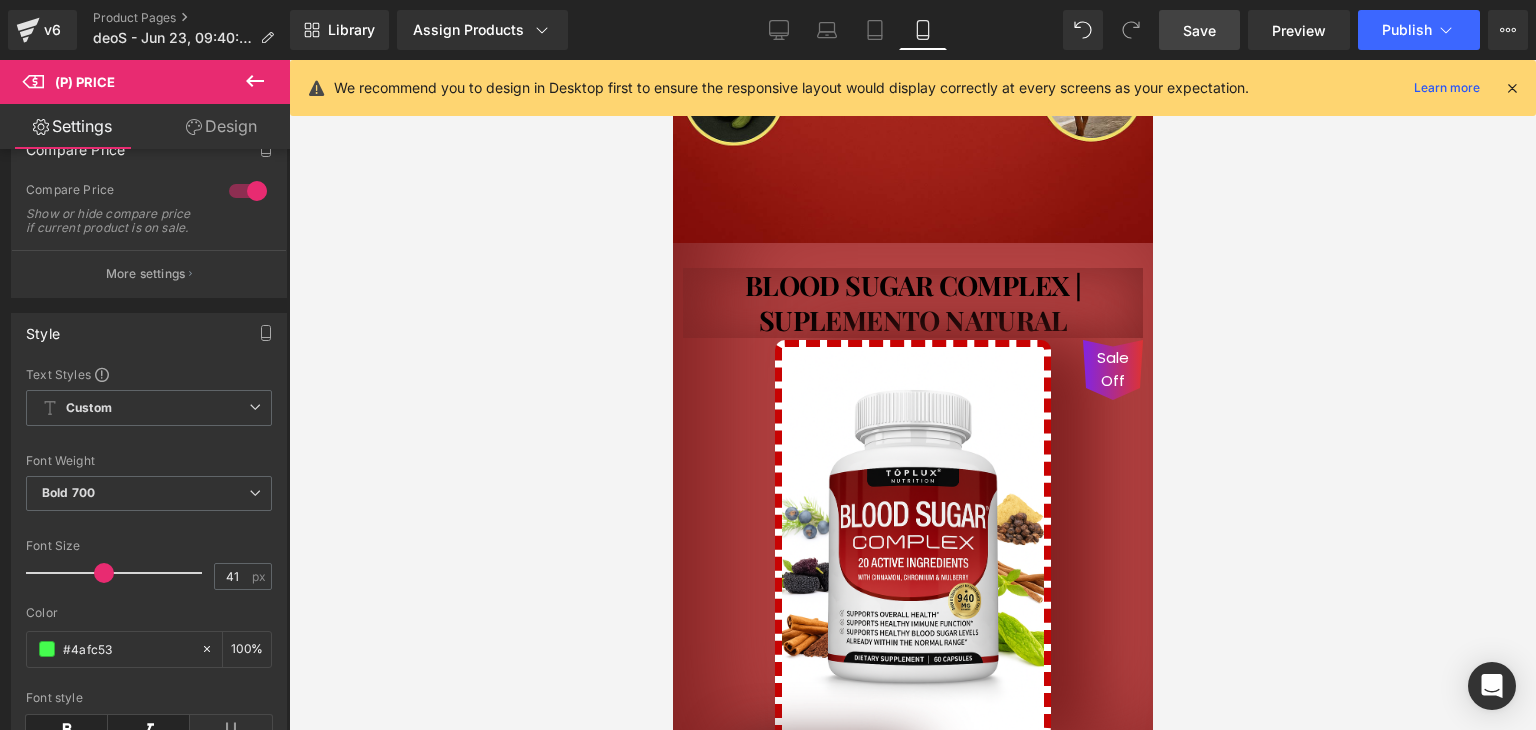 click on "Ir al contenido
🚚 Envío GRATIS 📦 | 💵 Pago Contra Entrega ✅ ¡En todo el país!
Garantía total de satisfacción 💖 | Tu belleza en manos expertas ✨
Mi cuenta
Abrir carrito
S/. 0.00
( 0 )
Abrir menú
Abrir carrito 0
Menú
Cerrar barra lateral
Mi cuenta
Image         Image" at bounding box center (912, 1908) 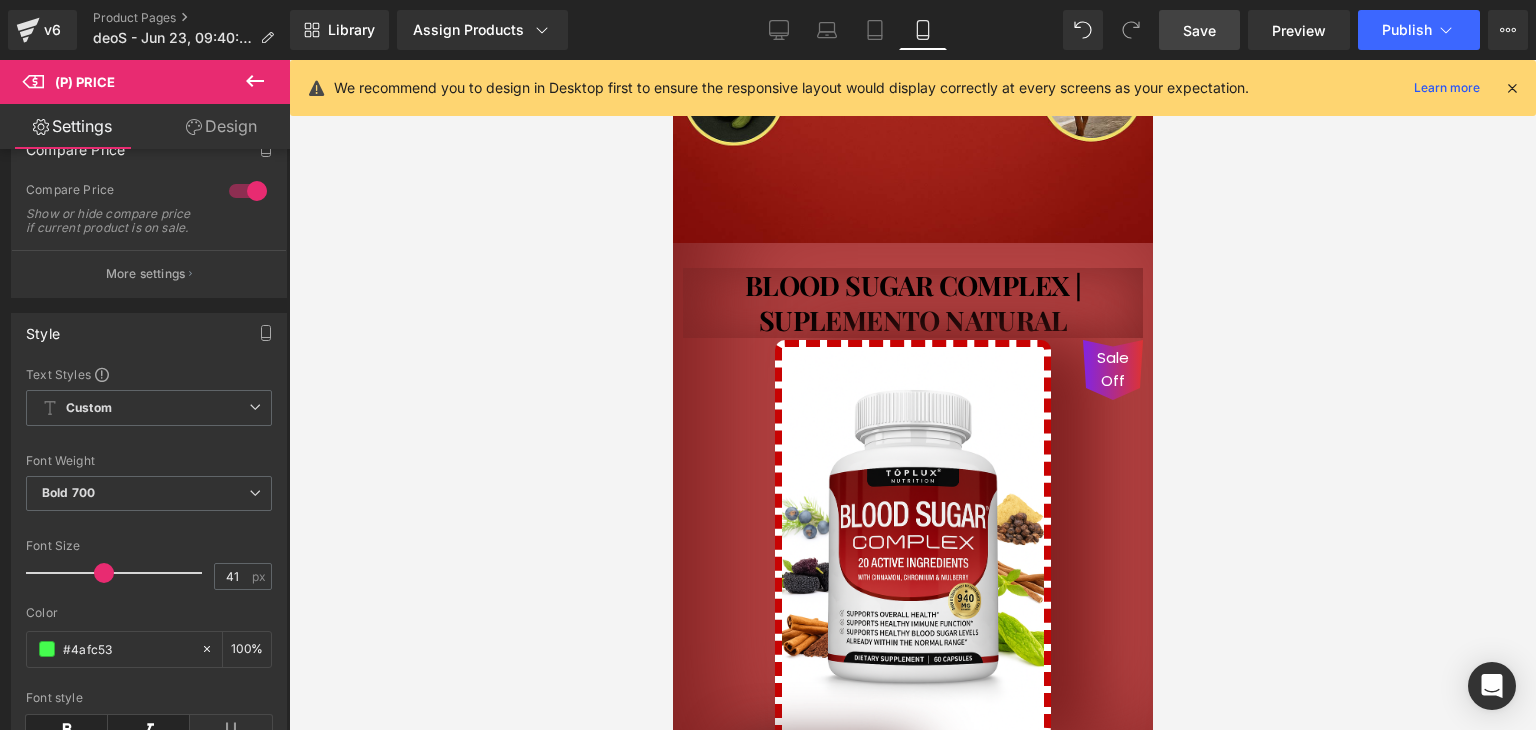 click at bounding box center [672, 60] 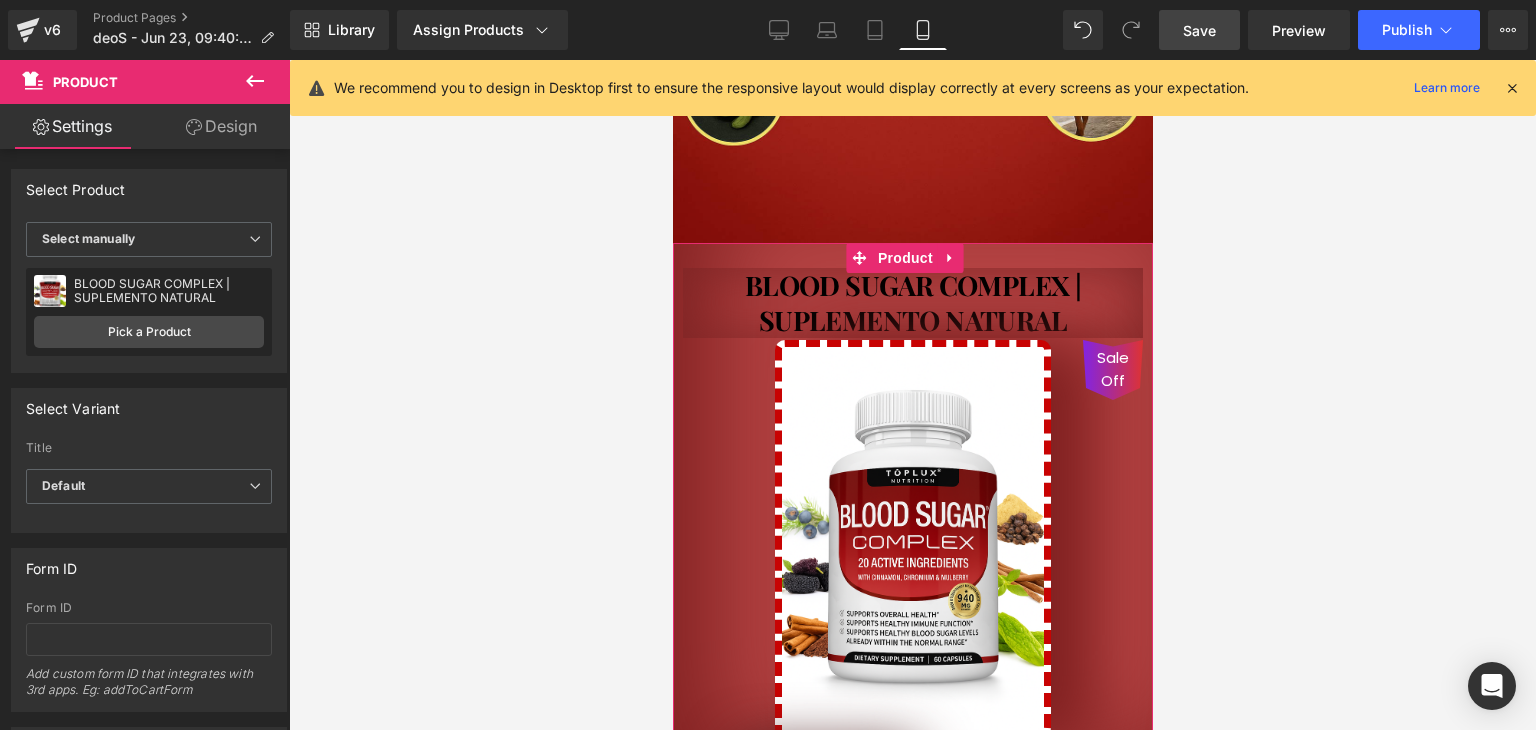 click on "Design" at bounding box center (221, 126) 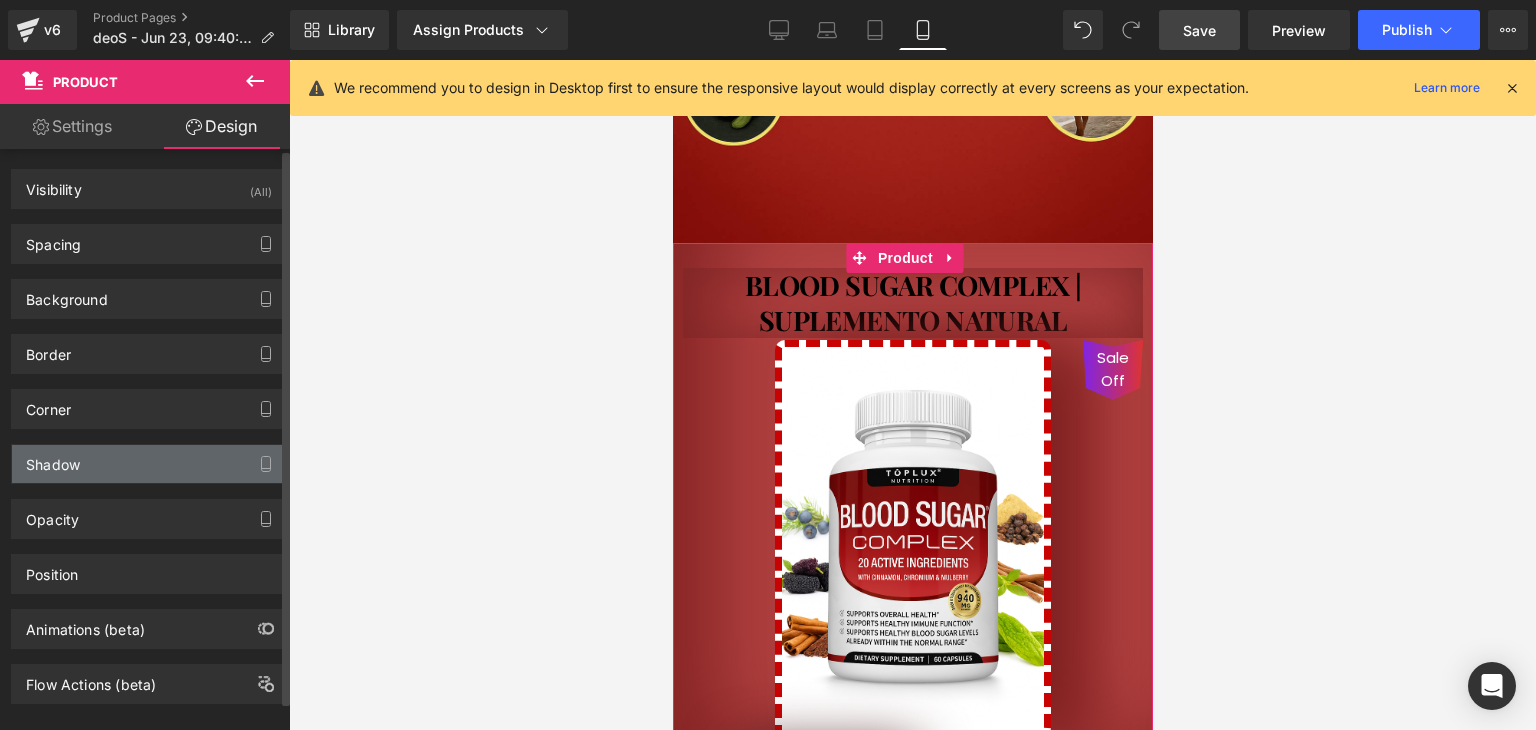 click on "Shadow" at bounding box center [149, 464] 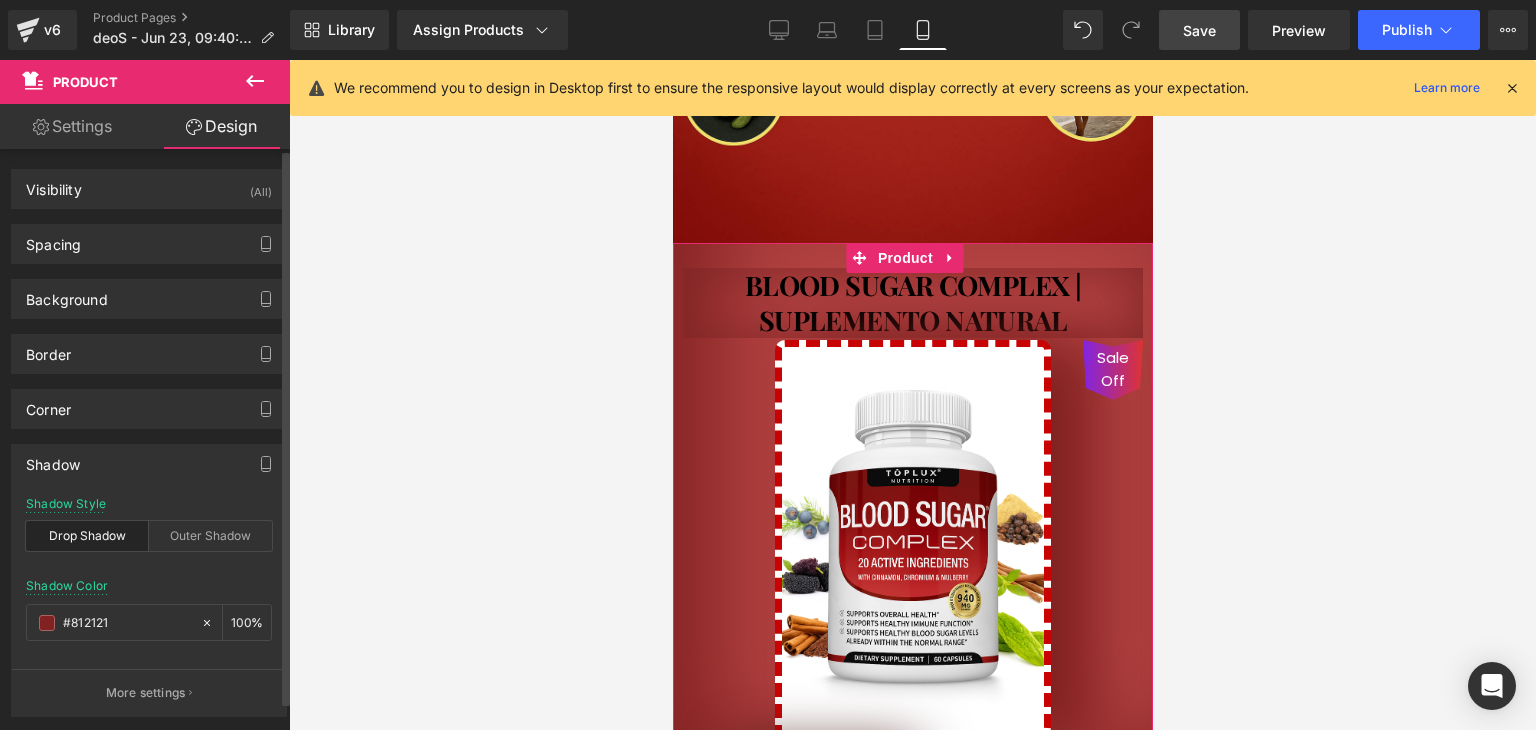 click on "More settings" at bounding box center (149, 692) 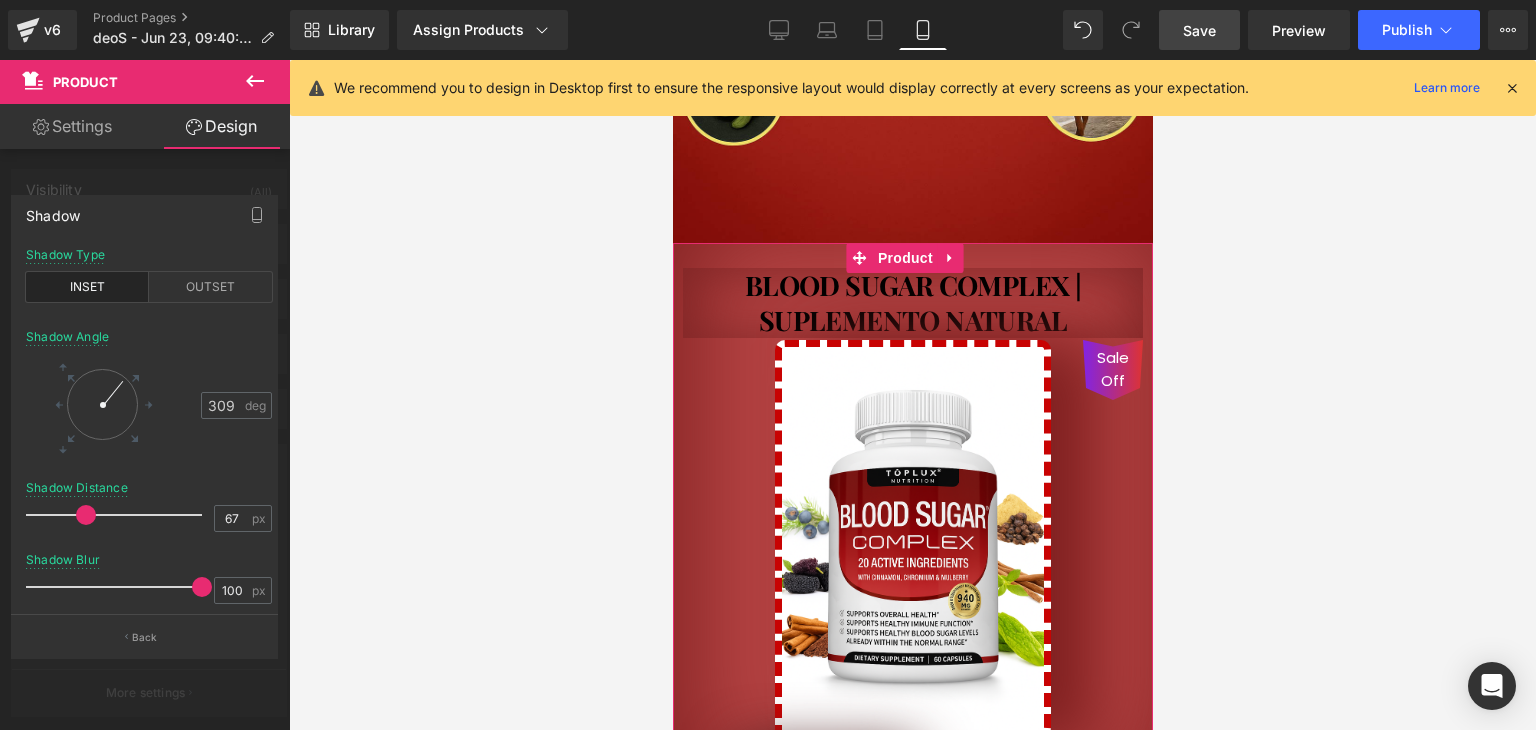 drag, startPoint x: 138, startPoint y: 519, endPoint x: 76, endPoint y: 511, distance: 62.514 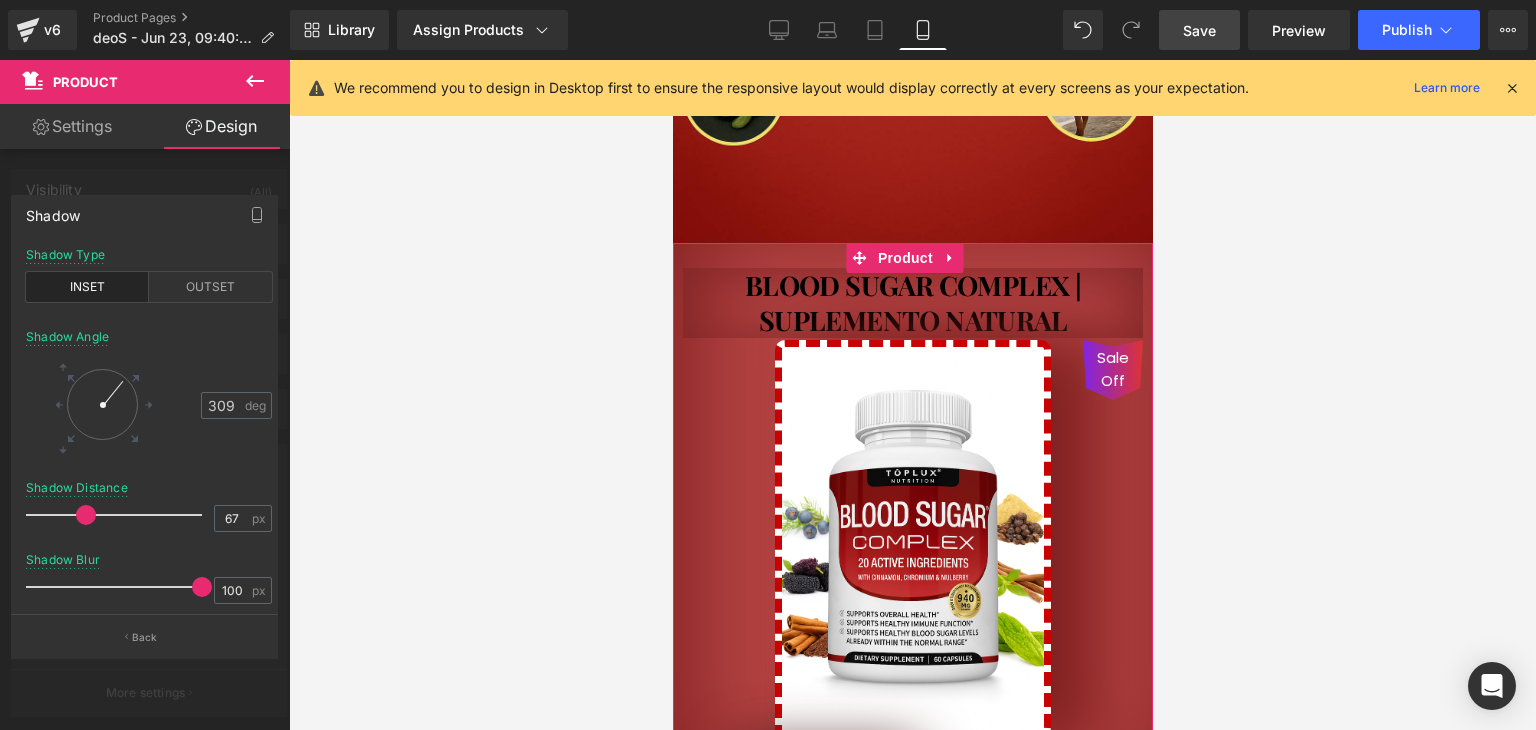 click at bounding box center (86, 515) 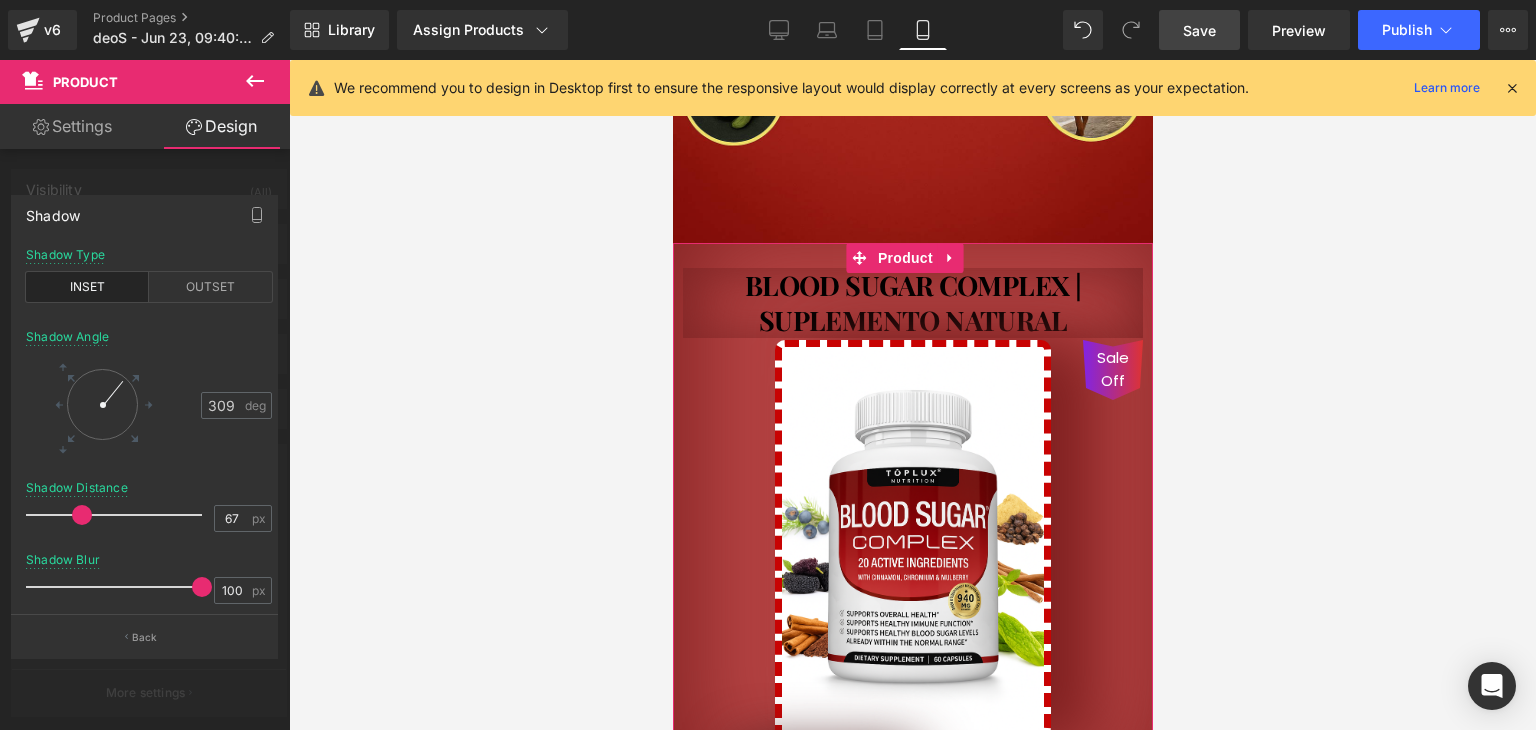 click on "Shadow Type INSET OUTSET" at bounding box center [149, 286] 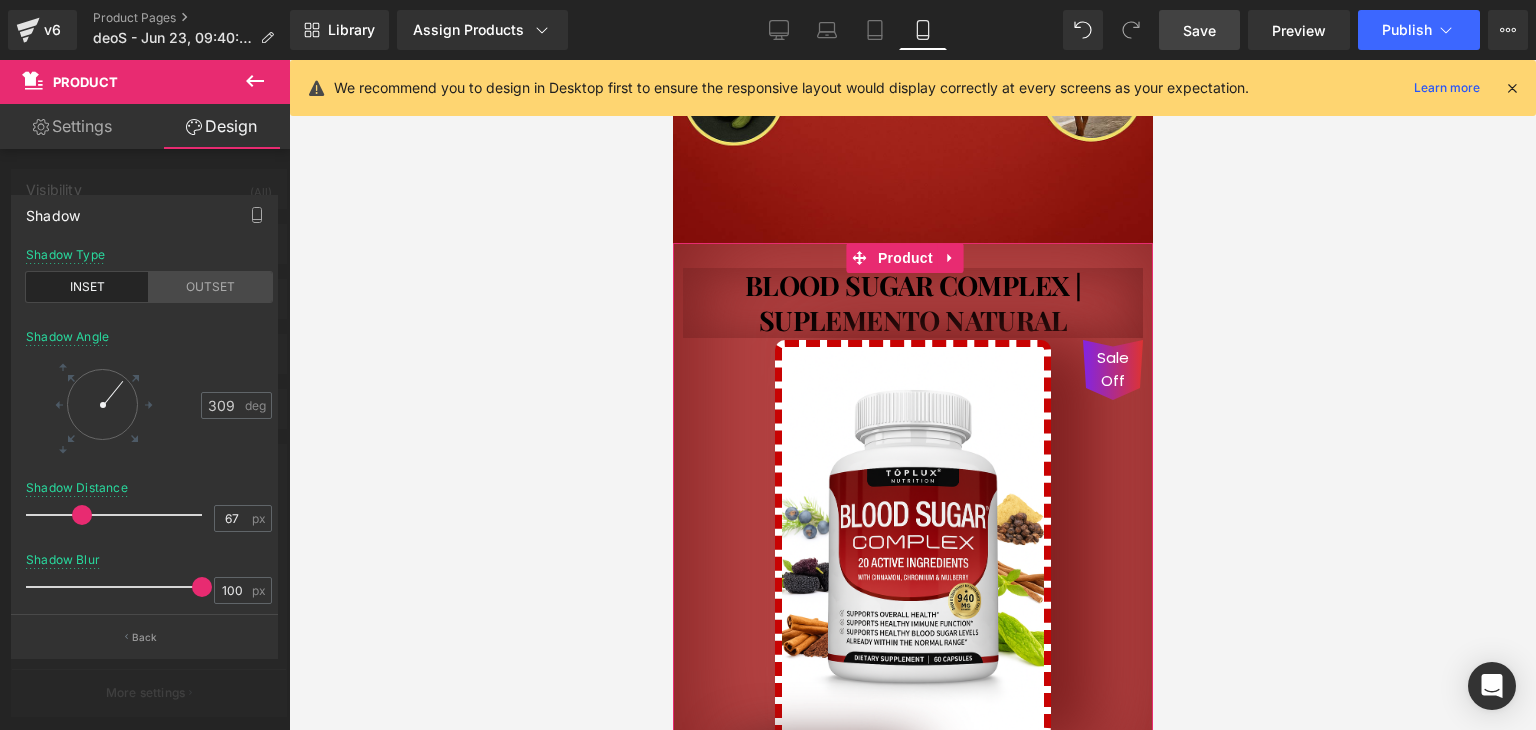 click on "OUTSET" at bounding box center (210, 287) 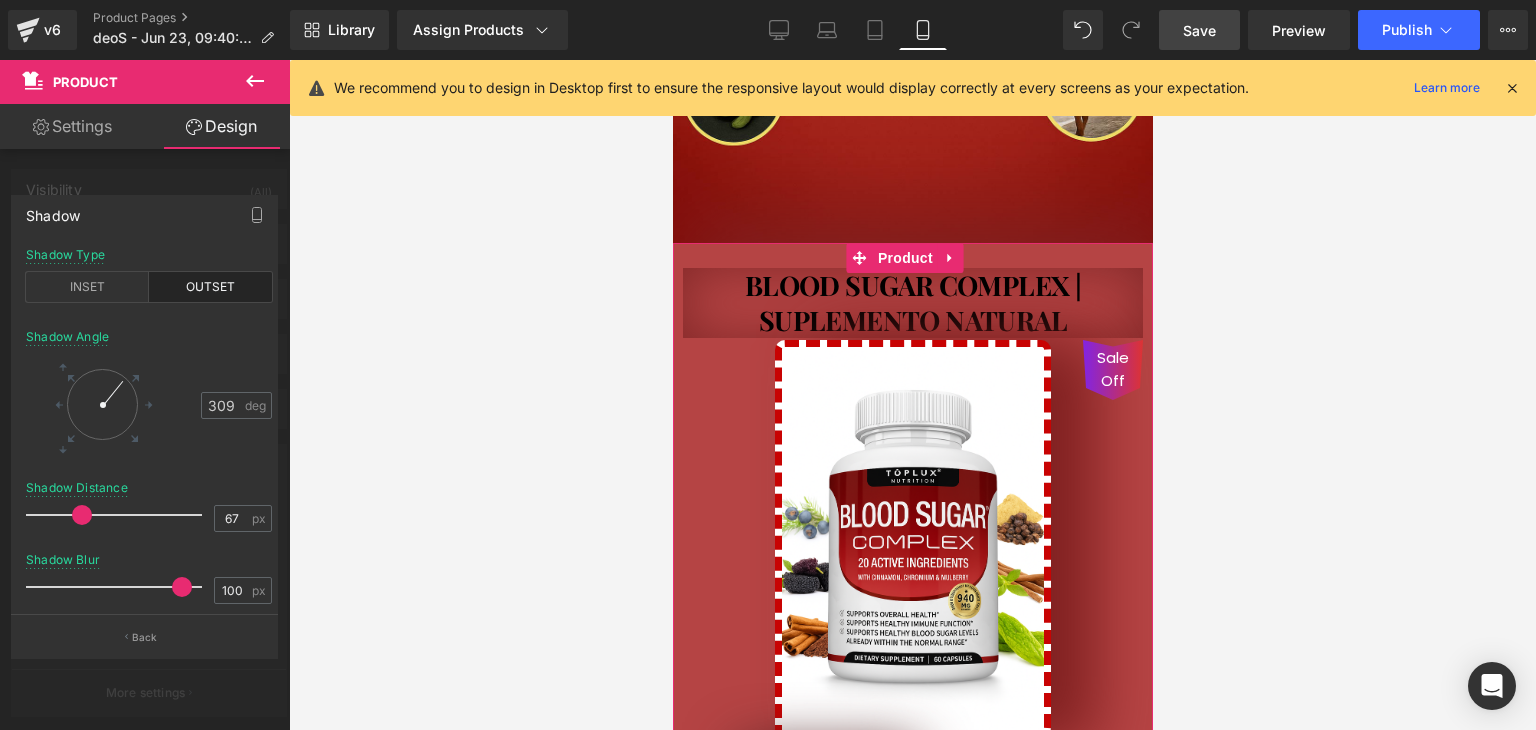 click at bounding box center [119, 587] 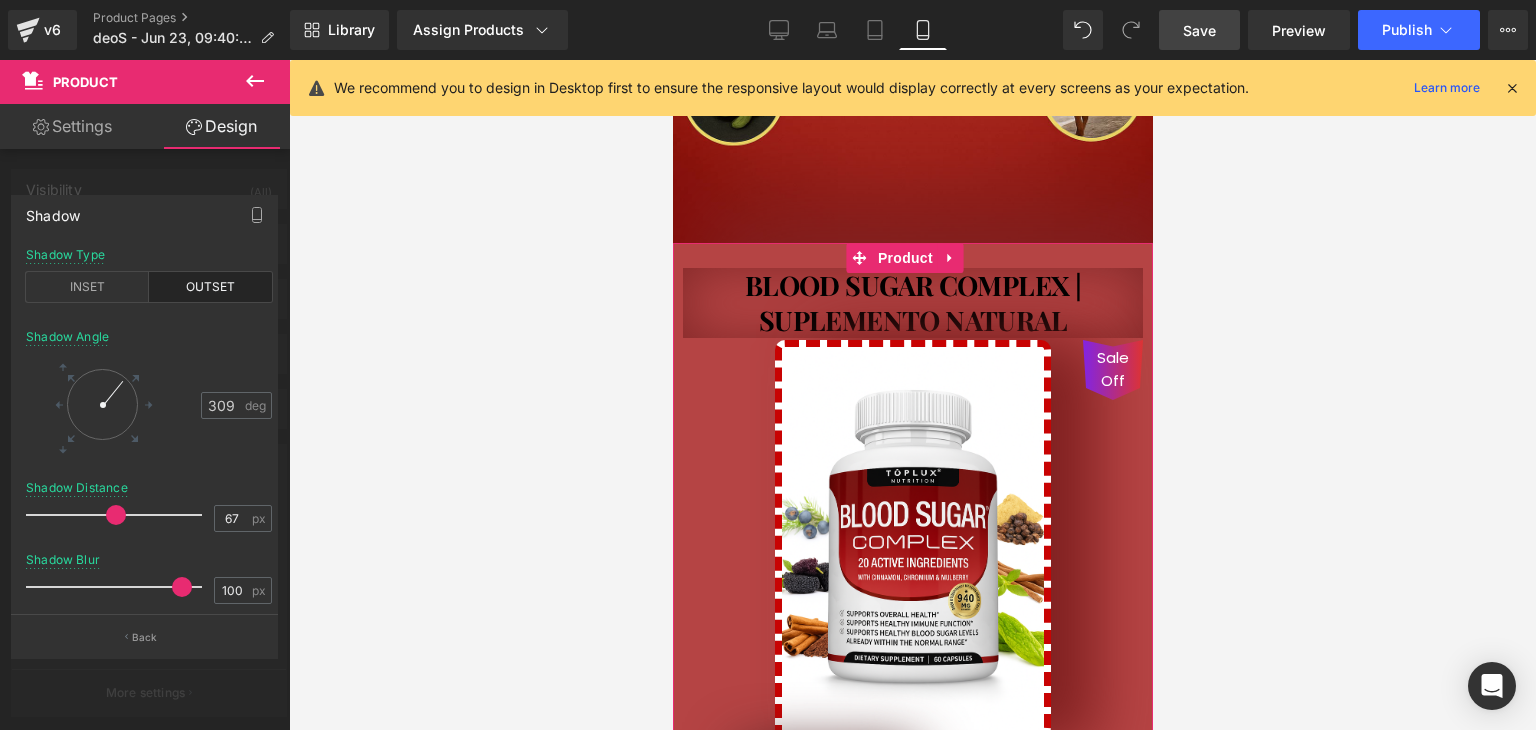 drag, startPoint x: 79, startPoint y: 511, endPoint x: 108, endPoint y: 506, distance: 29.427877 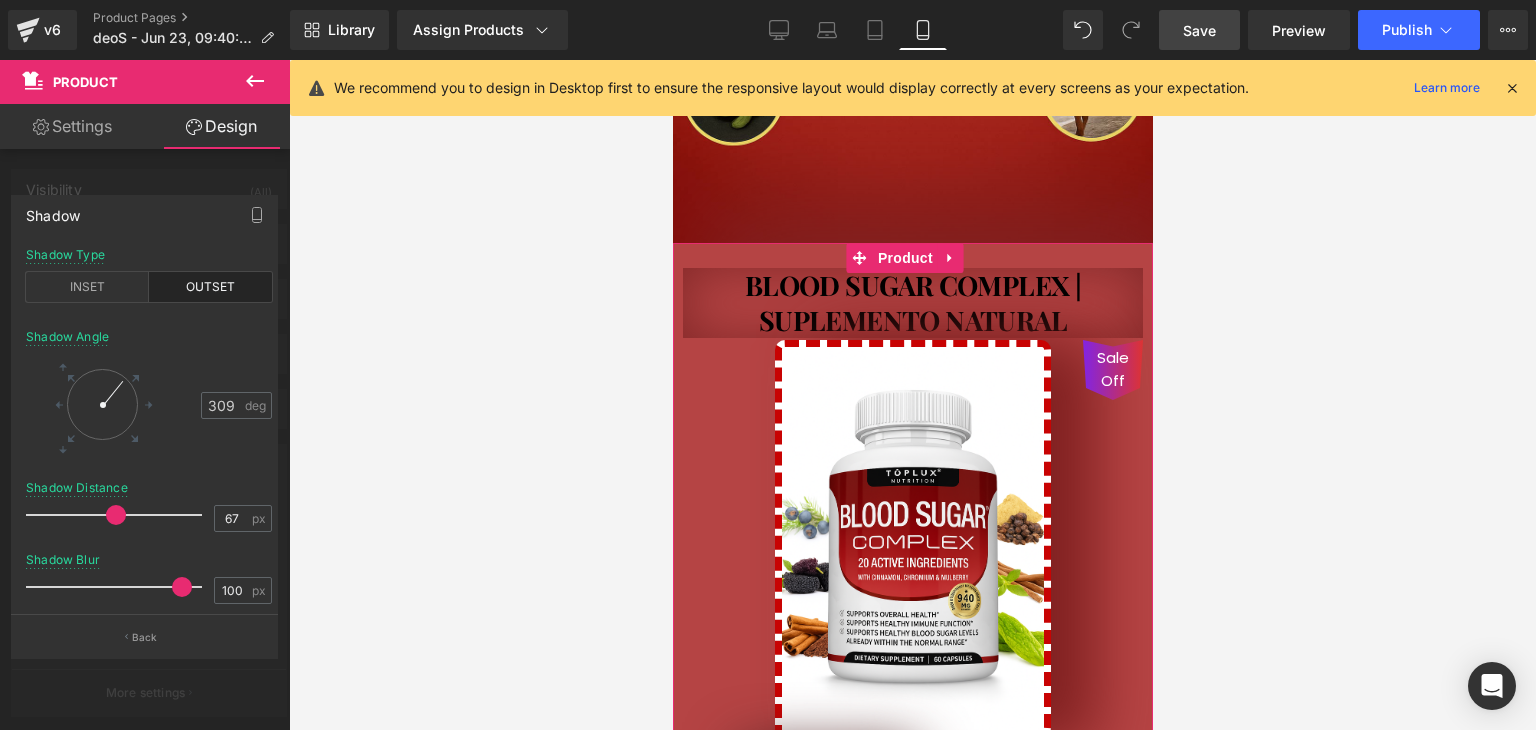 click at bounding box center [116, 515] 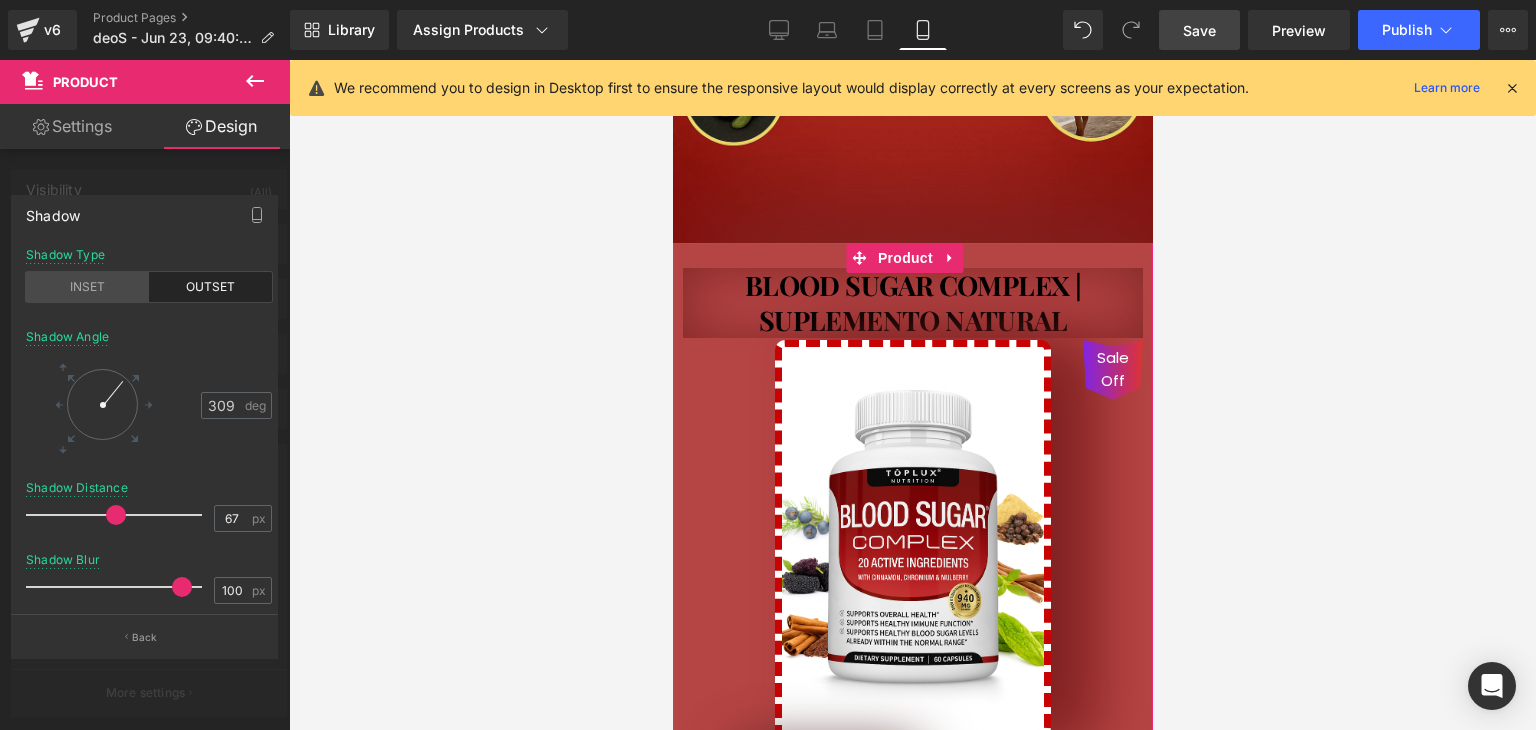 click on "INSET" at bounding box center [87, 287] 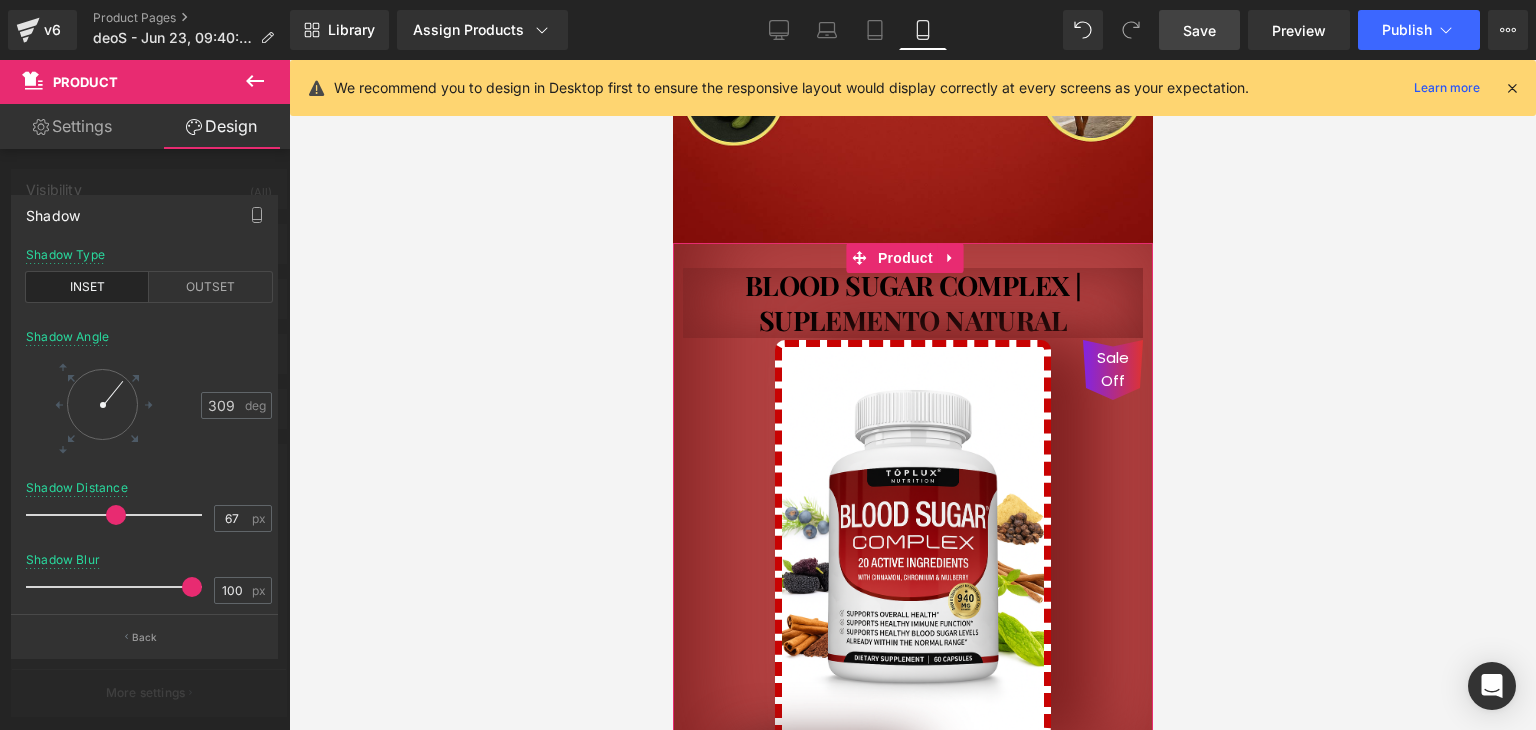 drag, startPoint x: 174, startPoint y: 585, endPoint x: 187, endPoint y: 584, distance: 13.038404 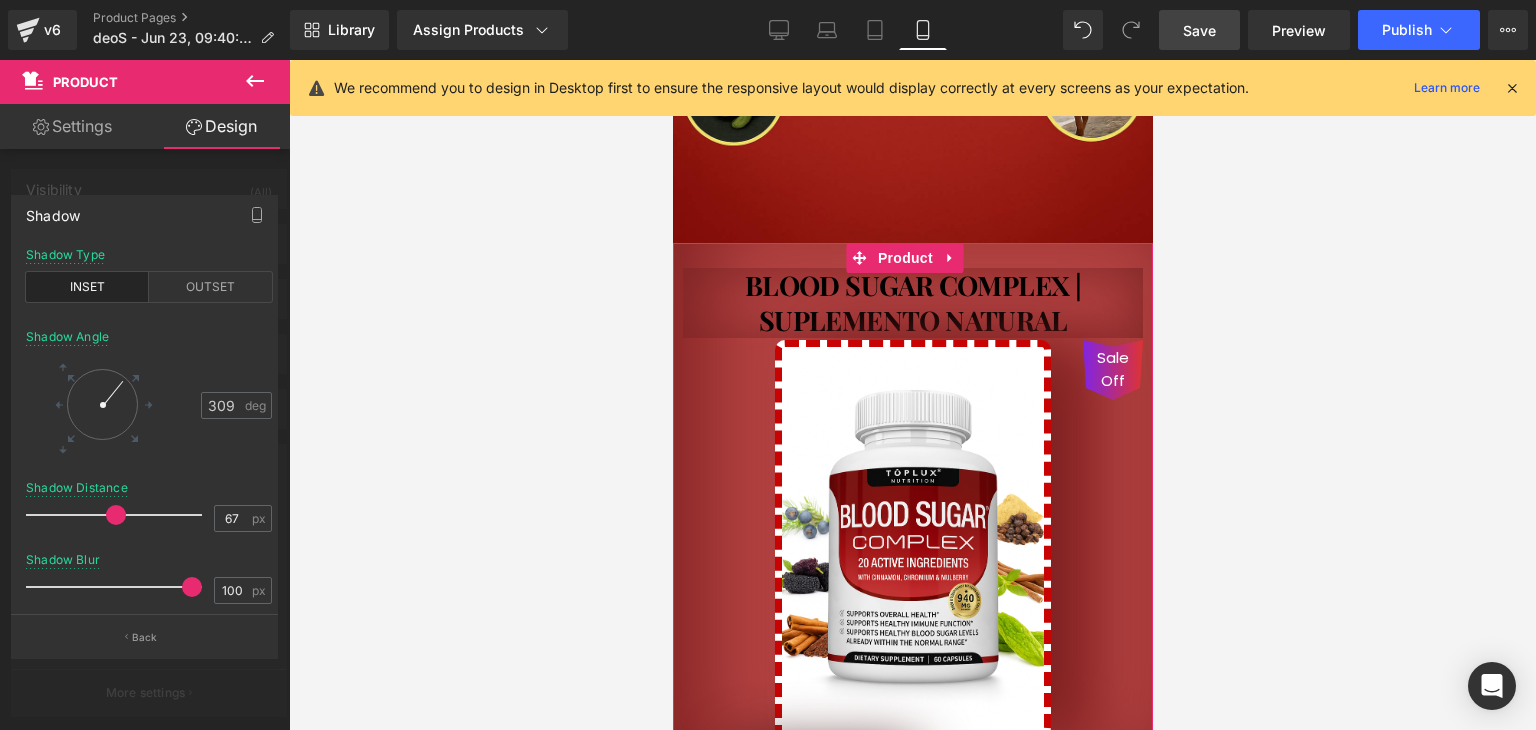 click at bounding box center (192, 587) 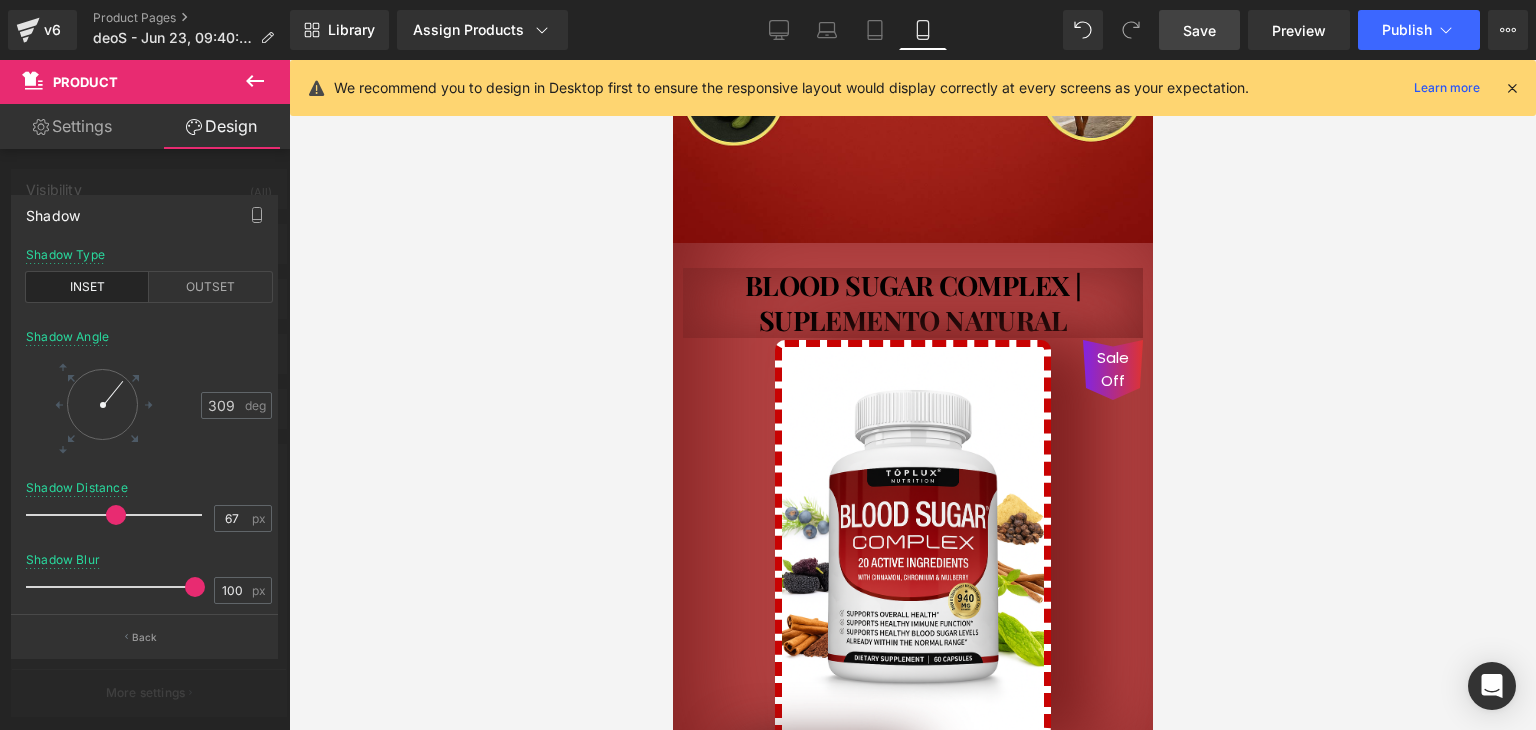 click at bounding box center (912, 395) 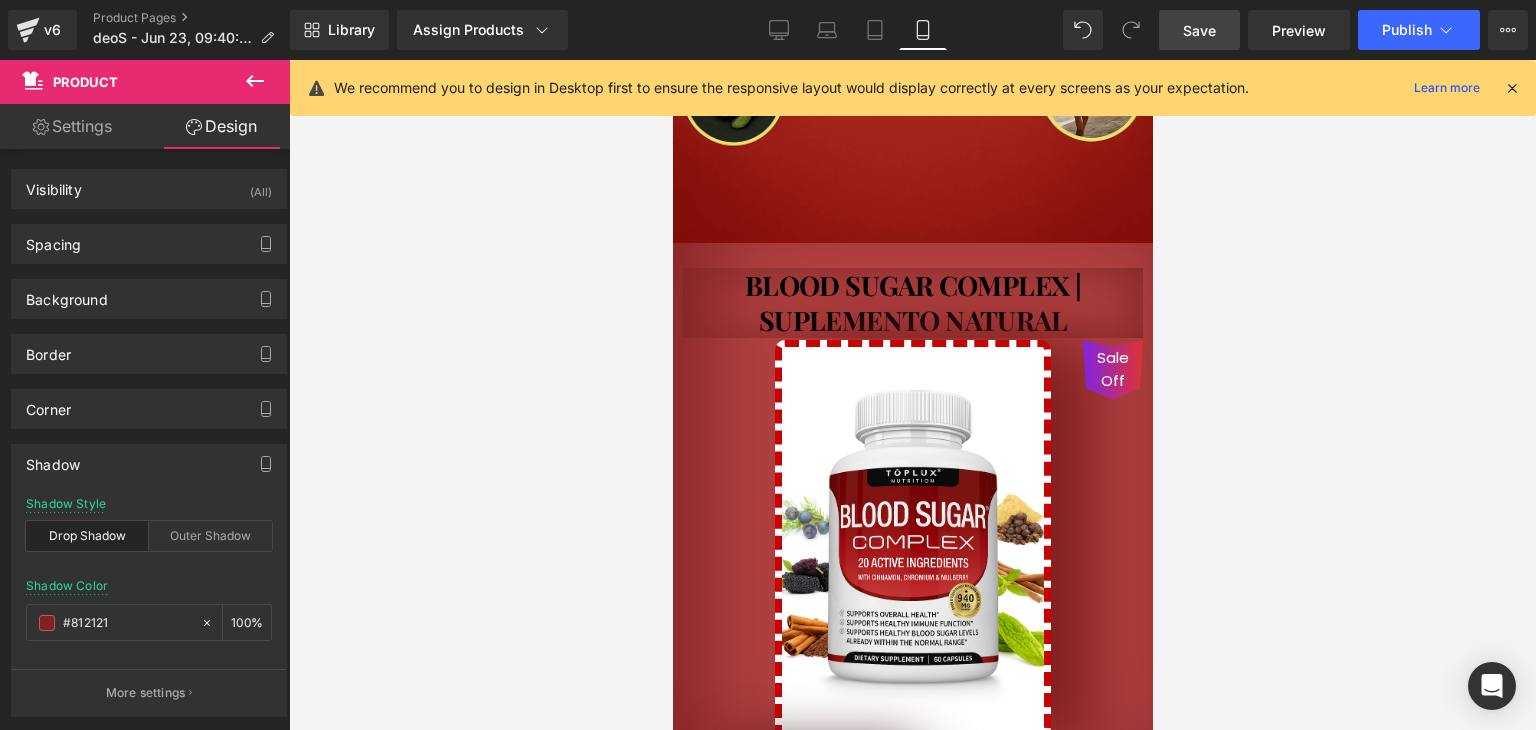 click on "BLOOD SUGAR COMPLEX | SUPLEMENTO NATURAL" at bounding box center [912, 303] 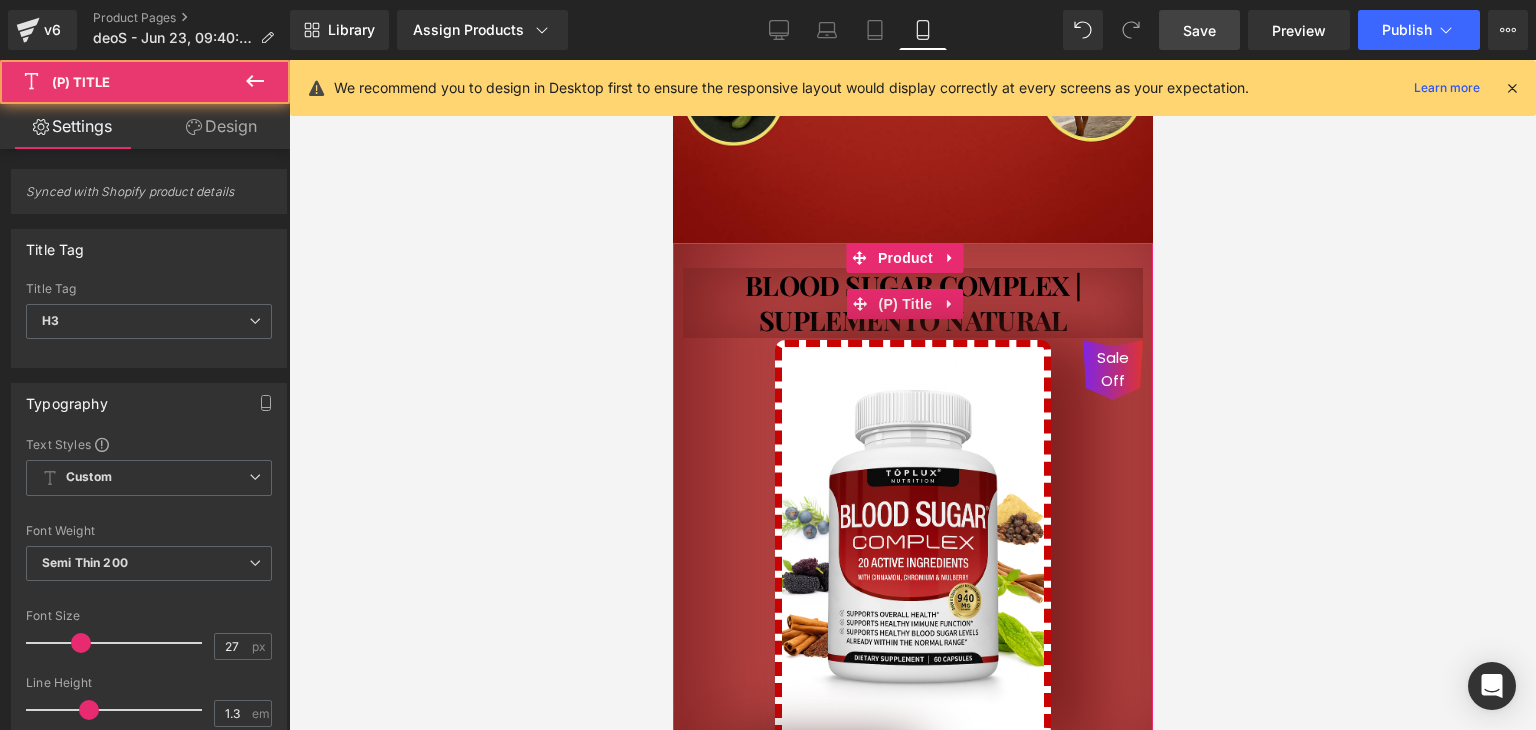 click at bounding box center (912, 255) 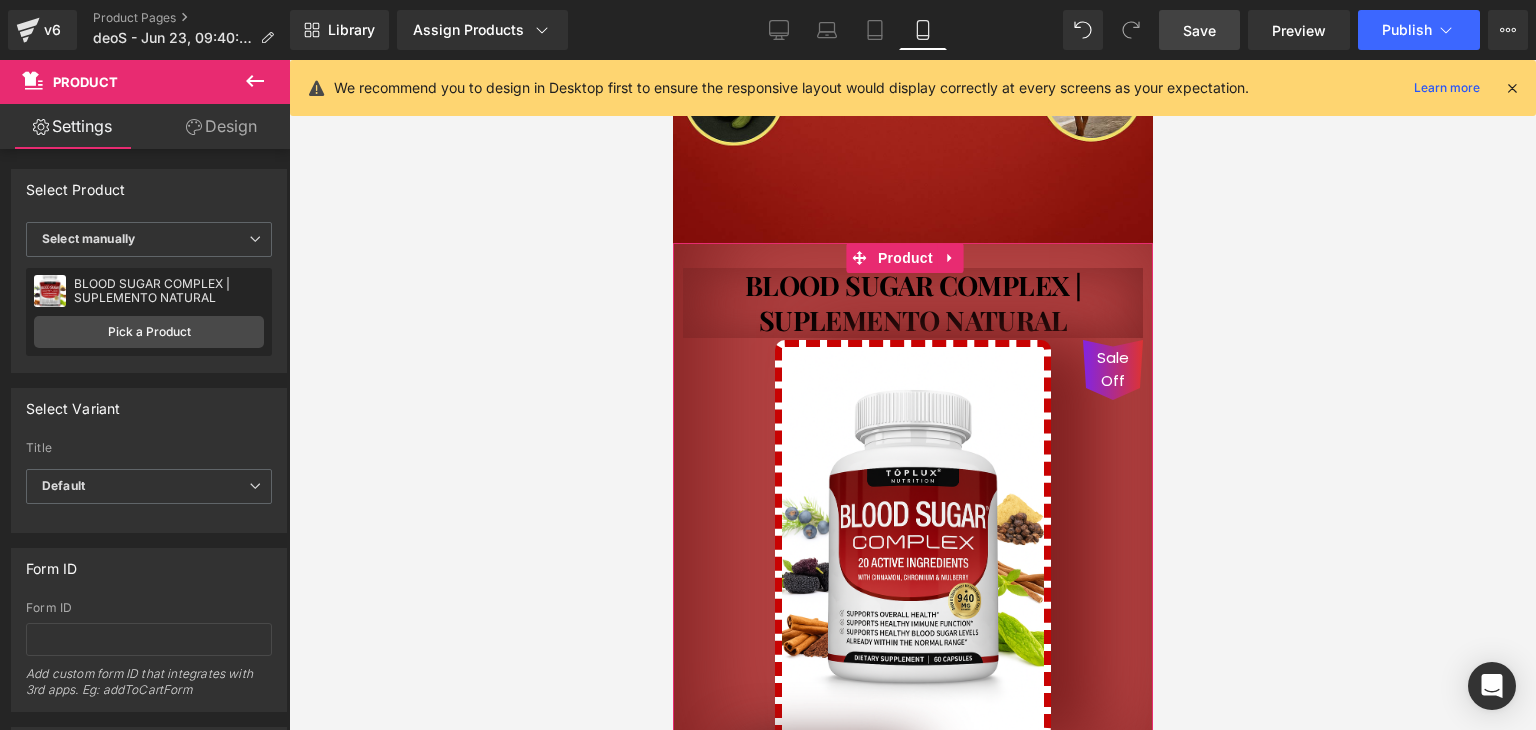 drag, startPoint x: 210, startPoint y: 103, endPoint x: 200, endPoint y: 142, distance: 40.261642 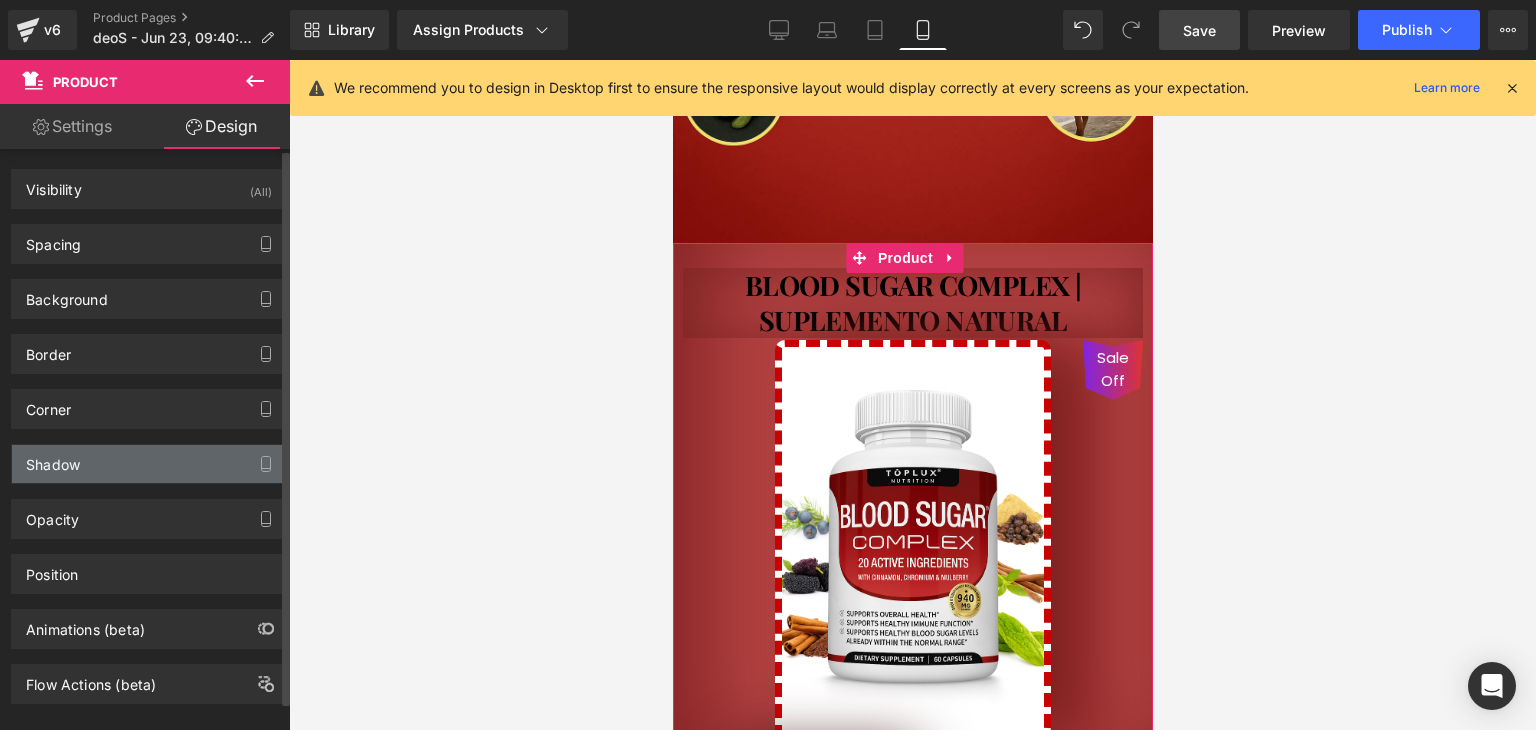 click on "Shadow" at bounding box center (53, 459) 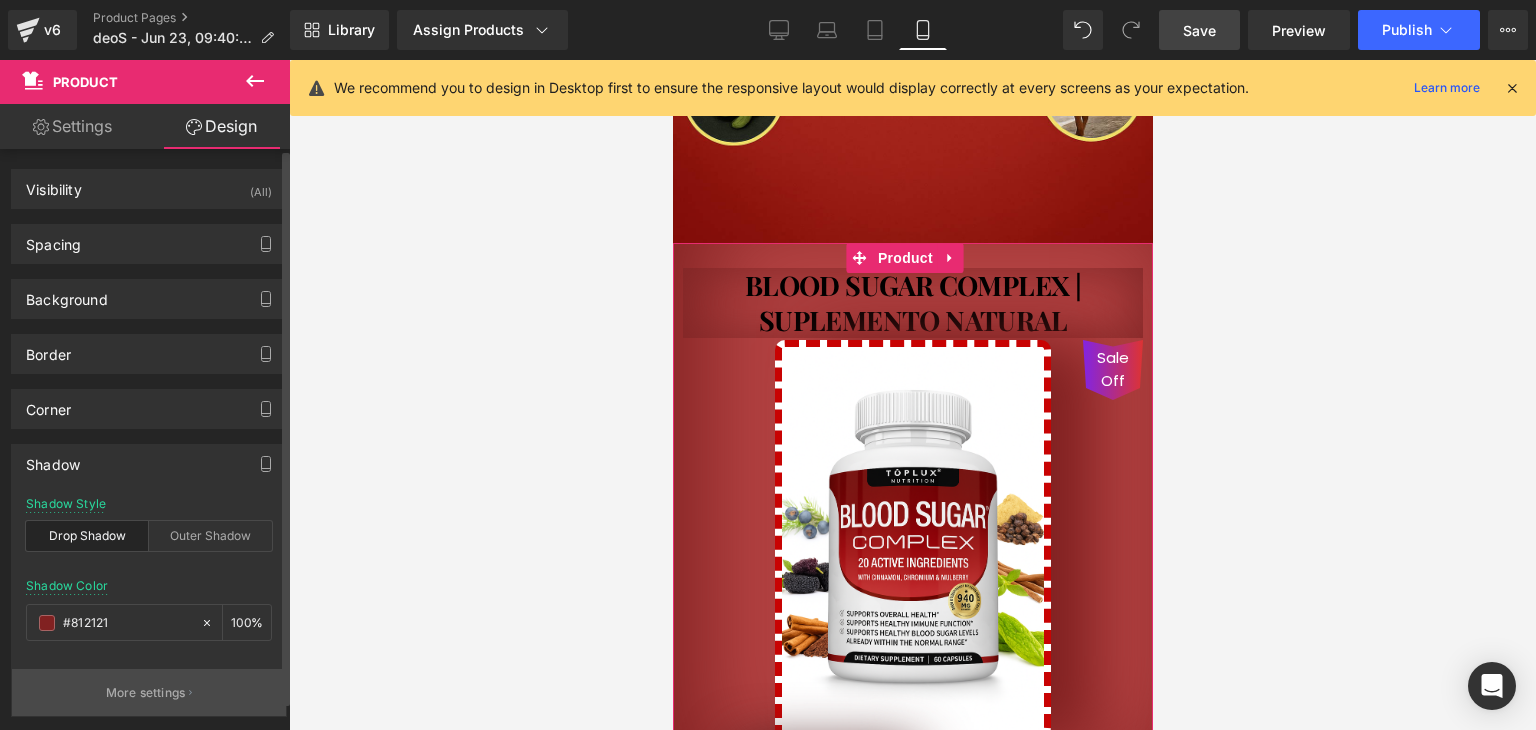 click on "More settings" at bounding box center (146, 693) 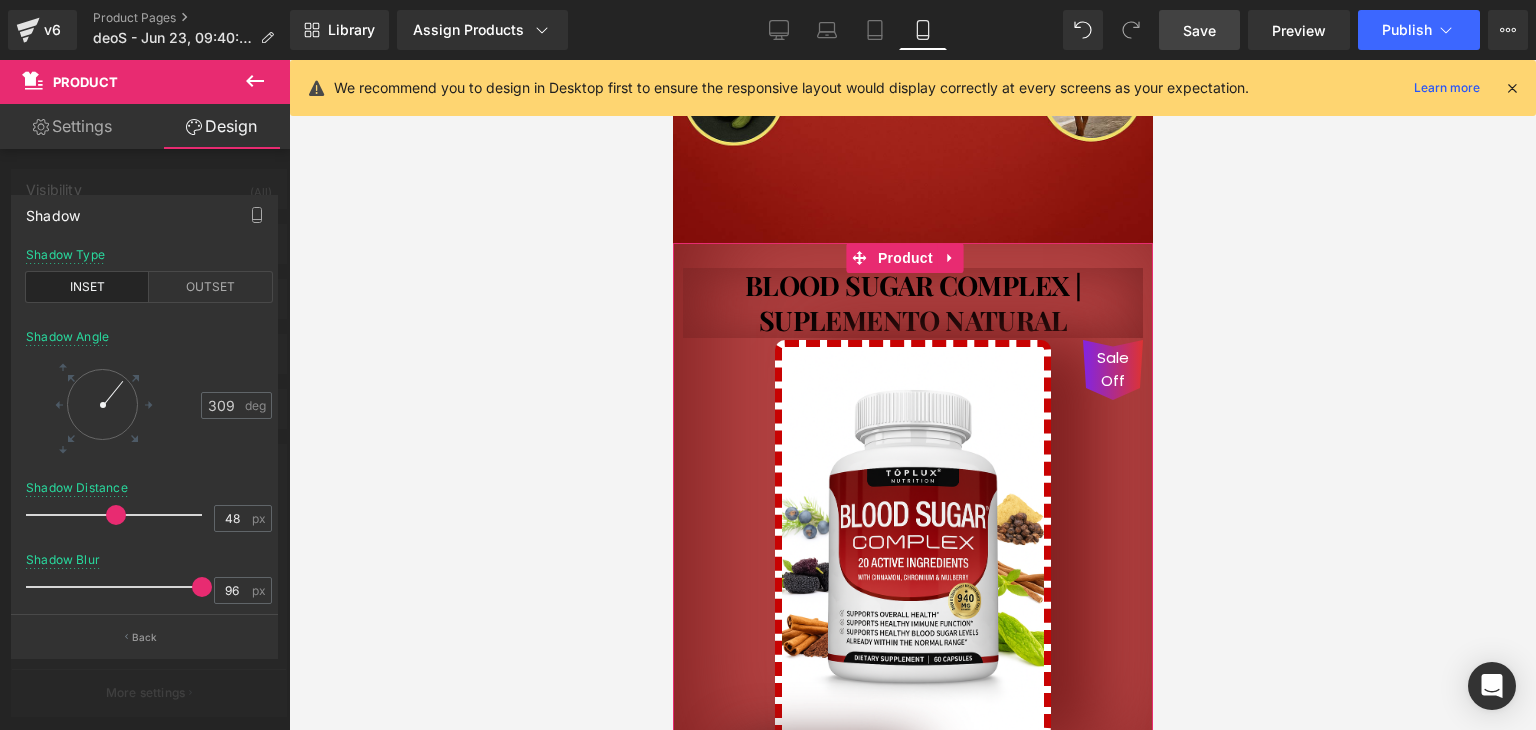 drag, startPoint x: 184, startPoint y: 589, endPoint x: 257, endPoint y: 551, distance: 82.29824 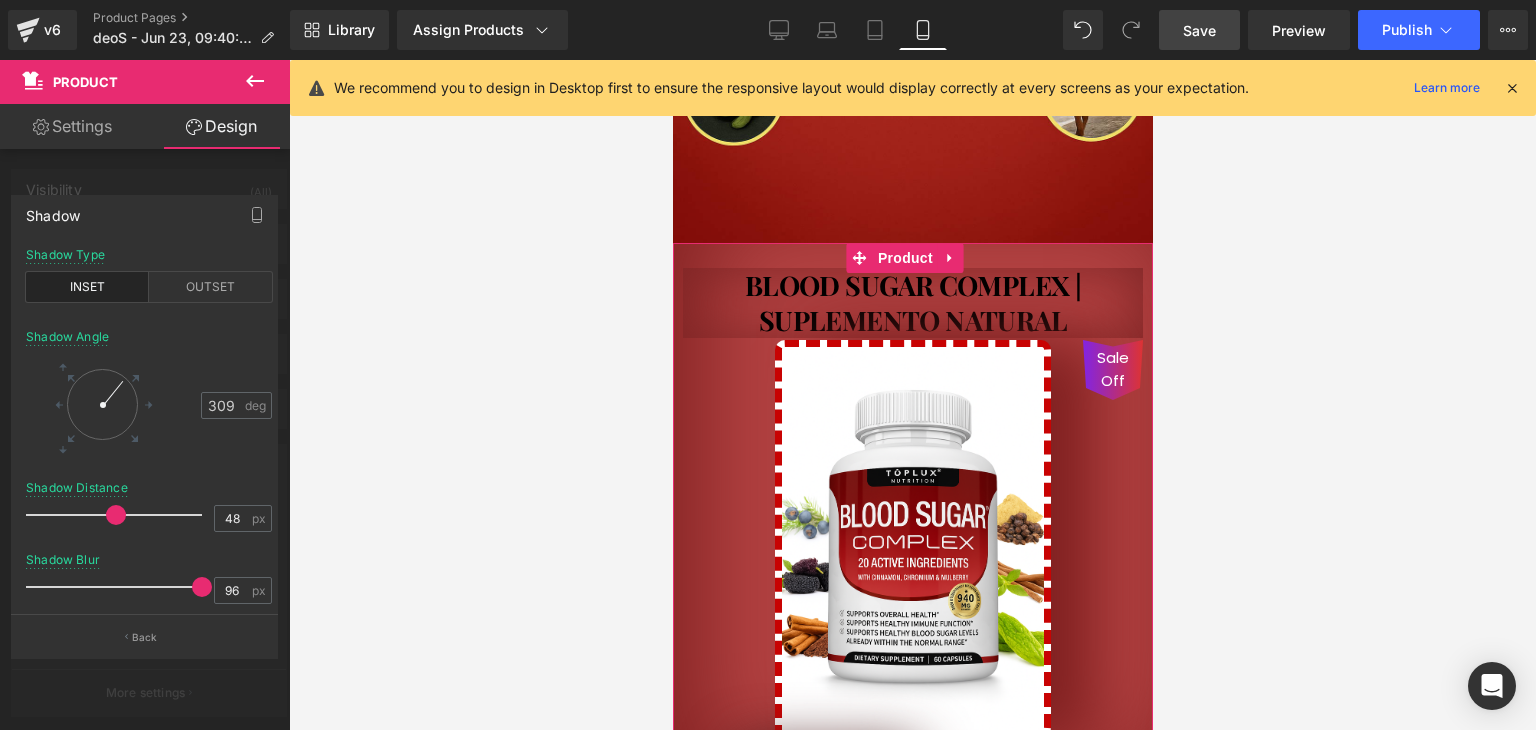 click on "(P) Price  You are previewing how the   will restyle your page. You can not edit Elements in Preset Preview Mode.  v6 Product Pages deoS - Jun 23, 09:40:49 Library Assign Products  Product Preview
BLOOD SUGAR COMPLEX | SUPLEMENTO NATURAL Manage assigned products Mobile Desktop Laptop Tablet Mobile Save Preview Publish Scheduled View Live Page View with current Template Save Template to Library Schedule Publish  Optimize  Publish Settings Shortcuts We recommend you to design in Desktop first to ensure the responsive layout would display correctly at every screens as your expectation. Learn more  Your page can’t be published   You've reached the maximum number of published pages on your plan  (2/999999).  Unpublish pages   Upgrade plan  Elements Global Style Base Row  rows, columns, layouts, div Heading  headings, titles, h1,h2,h3,h4,h5,h6 Text Block  texts, paragraphs, contents, blocks Image  images, photos, alts, uploads Icon  icons, symbols Button  button, call to action, cta Separator  Liquid" at bounding box center (768, 370) 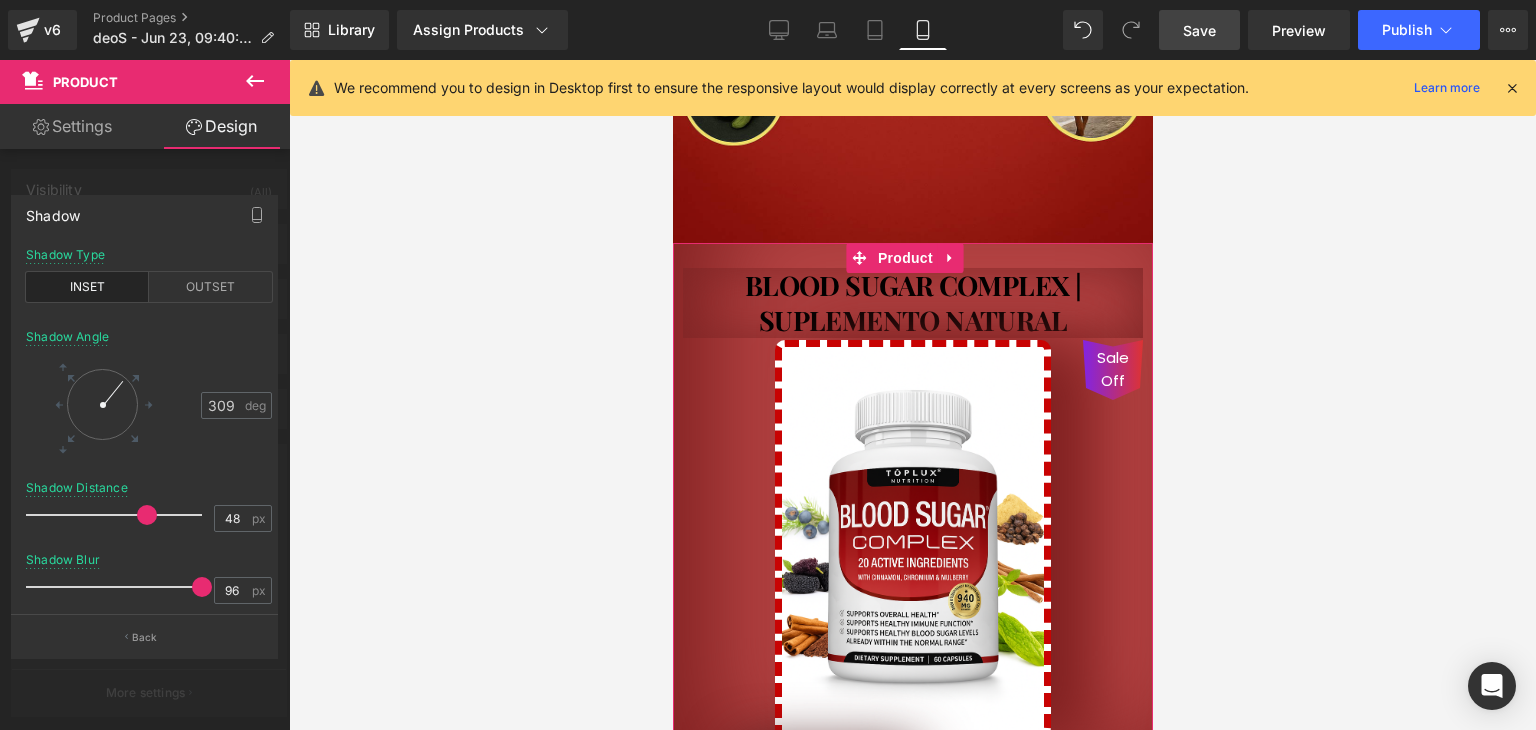 drag, startPoint x: 120, startPoint y: 517, endPoint x: 149, endPoint y: 524, distance: 29.832869 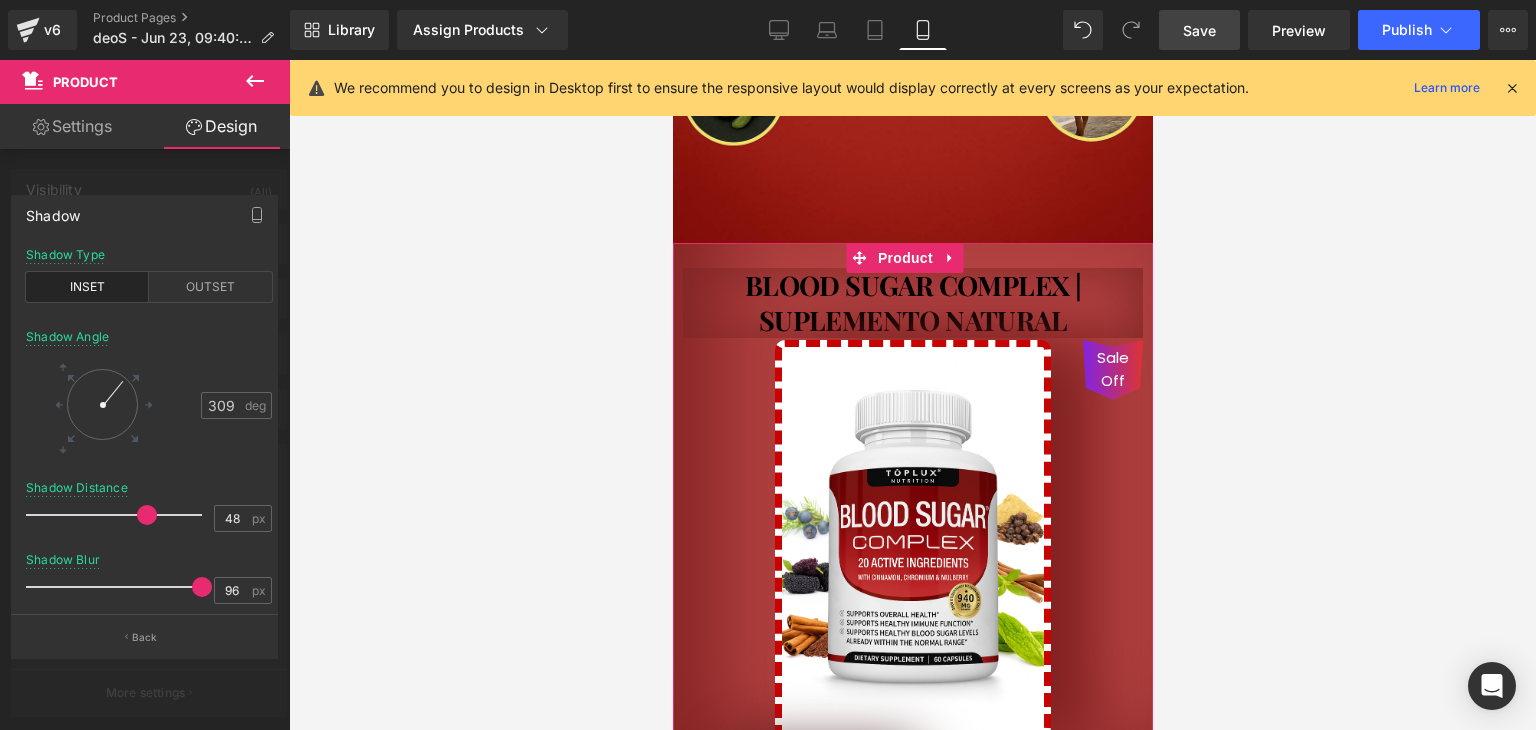 click at bounding box center [119, 515] 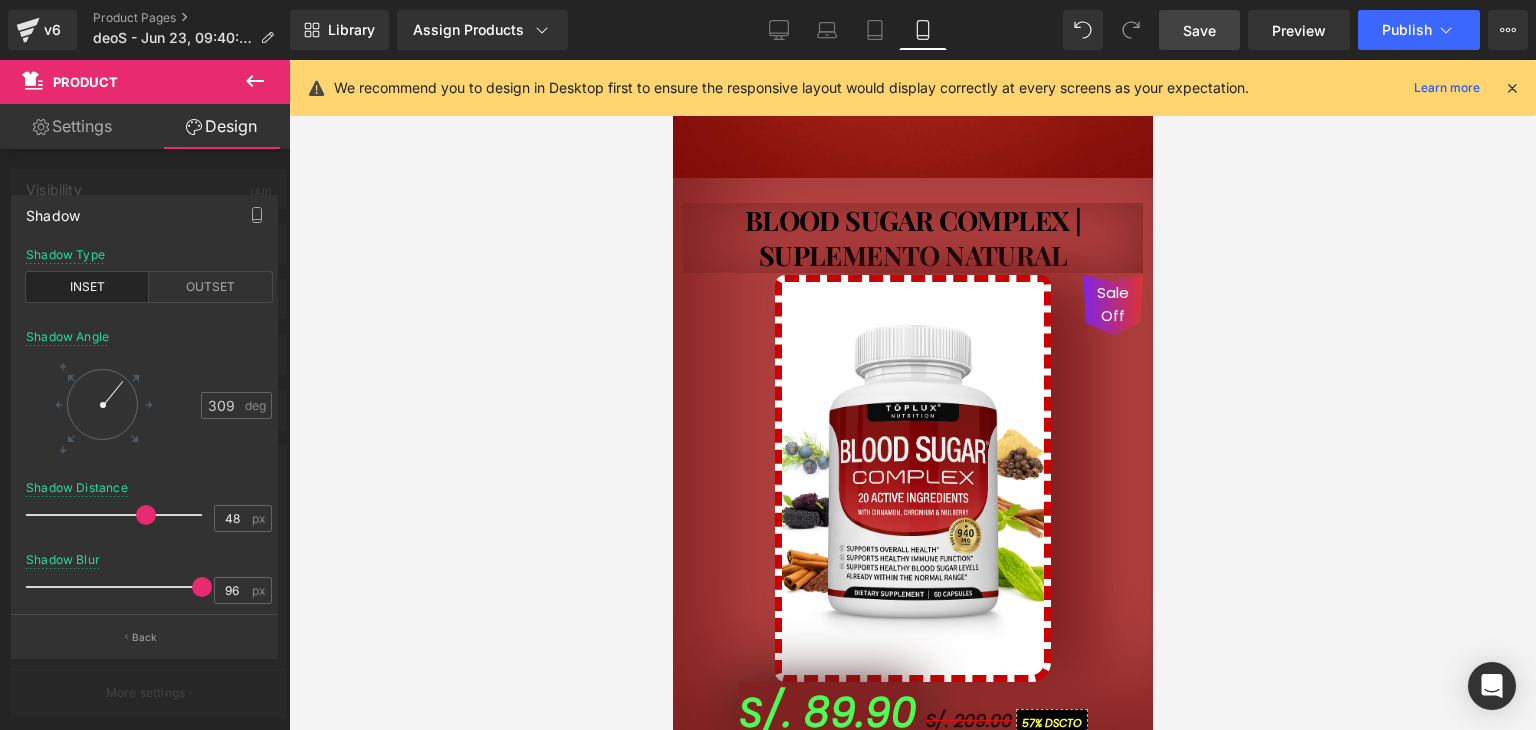 scroll, scrollTop: 879, scrollLeft: 0, axis: vertical 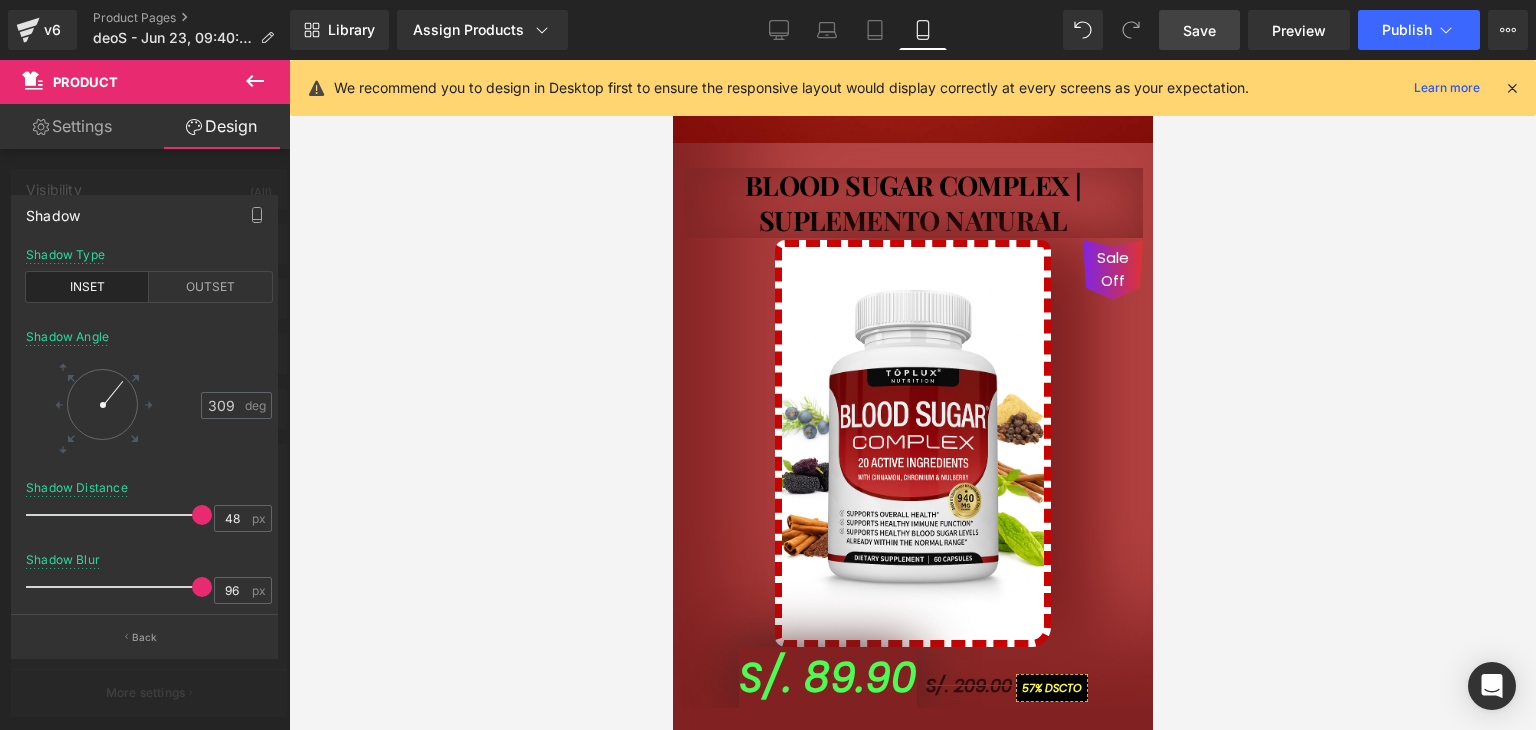 drag, startPoint x: 139, startPoint y: 517, endPoint x: 304, endPoint y: 474, distance: 170.511 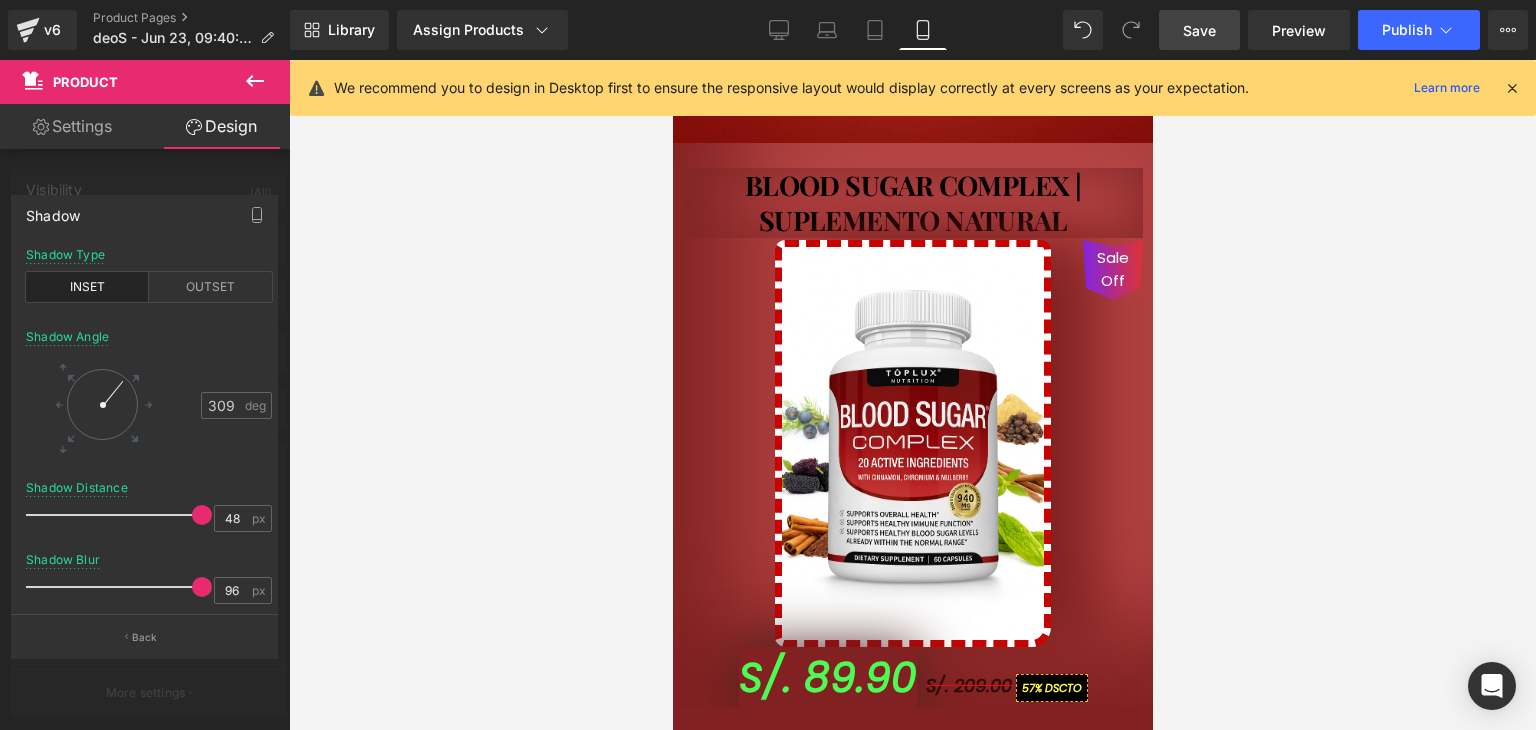 click on "(P) Price  You are previewing how the   will restyle your page. You can not edit Elements in Preset Preview Mode.  v6 Product Pages deoS - Jun 23, 09:40:49 Library Assign Products  Product Preview
BLOOD SUGAR COMPLEX | SUPLEMENTO NATURAL Manage assigned products Mobile Desktop Laptop Tablet Mobile Save Preview Publish Scheduled View Live Page View with current Template Save Template to Library Schedule Publish  Optimize  Publish Settings Shortcuts We recommend you to design in Desktop first to ensure the responsive layout would display correctly at every screens as your expectation. Learn more  Your page can’t be published   You've reached the maximum number of published pages on your plan  (2/999999).  Unpublish pages   Upgrade plan  Elements Global Style Base Row  rows, columns, layouts, div Heading  headings, titles, h1,h2,h3,h4,h5,h6 Text Block  texts, paragraphs, contents, blocks Image  images, photos, alts, uploads Icon  icons, symbols Button  button, call to action, cta Separator  Liquid" at bounding box center (768, 370) 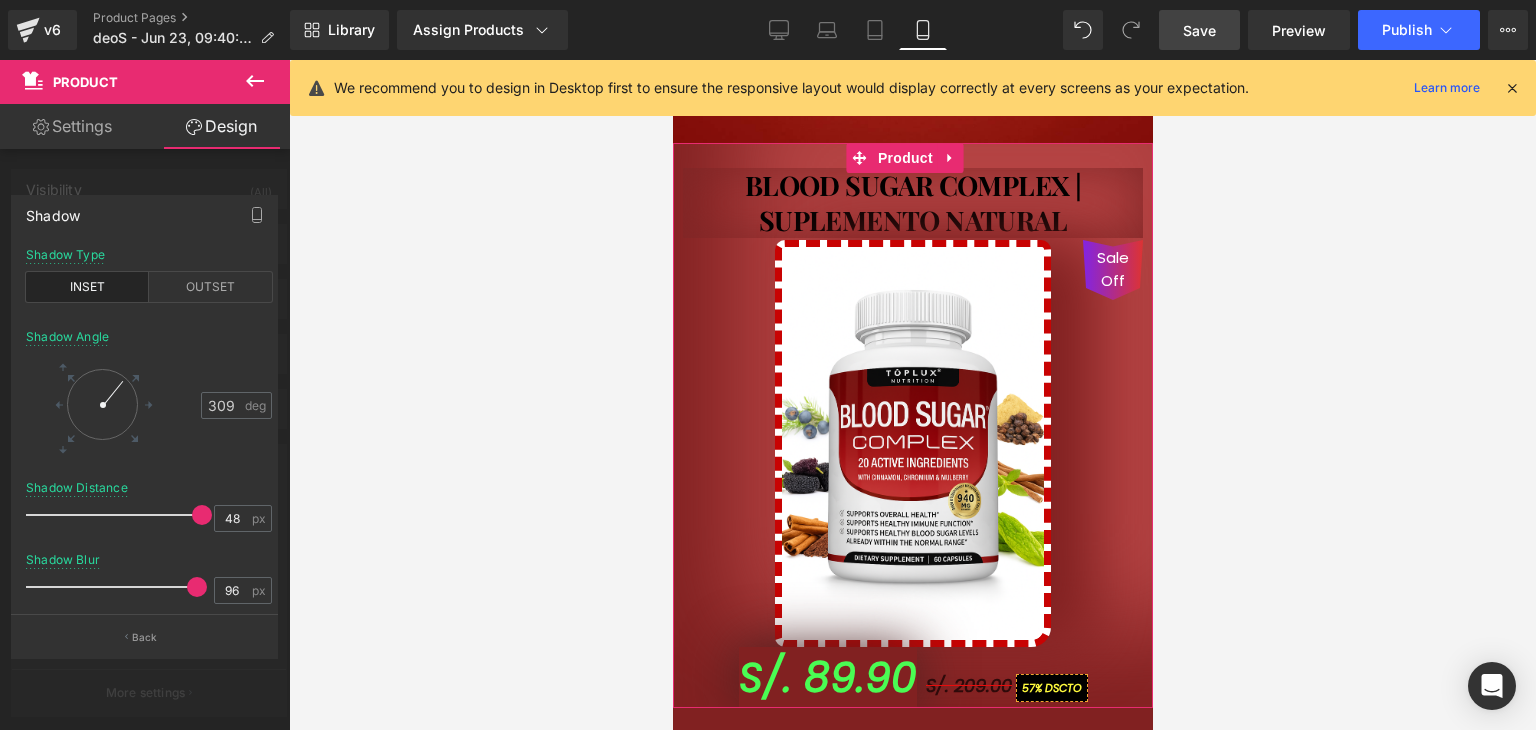 drag, startPoint x: 190, startPoint y: 591, endPoint x: 185, endPoint y: 557, distance: 34.36568 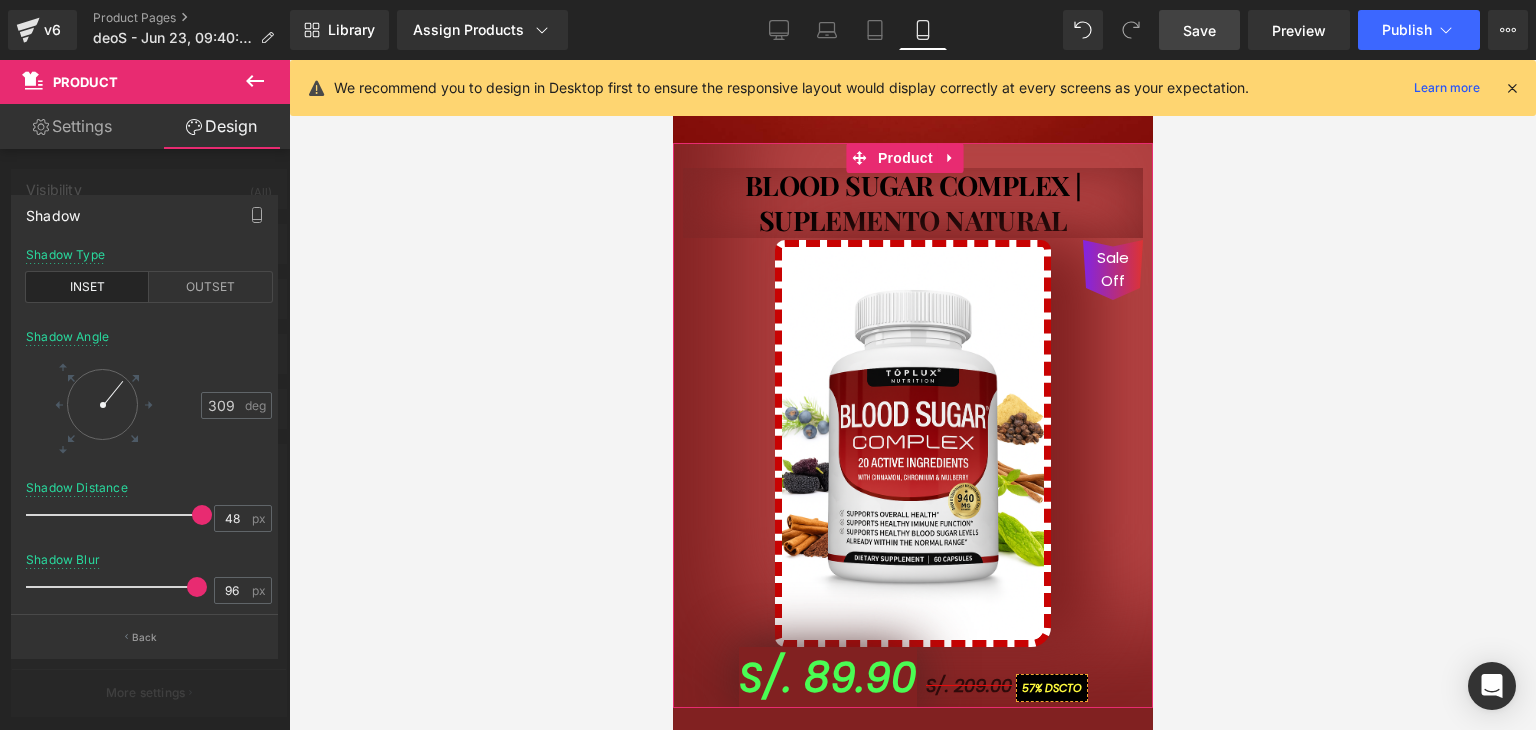 click on "Shadow Blur 96 px" at bounding box center [149, 586] 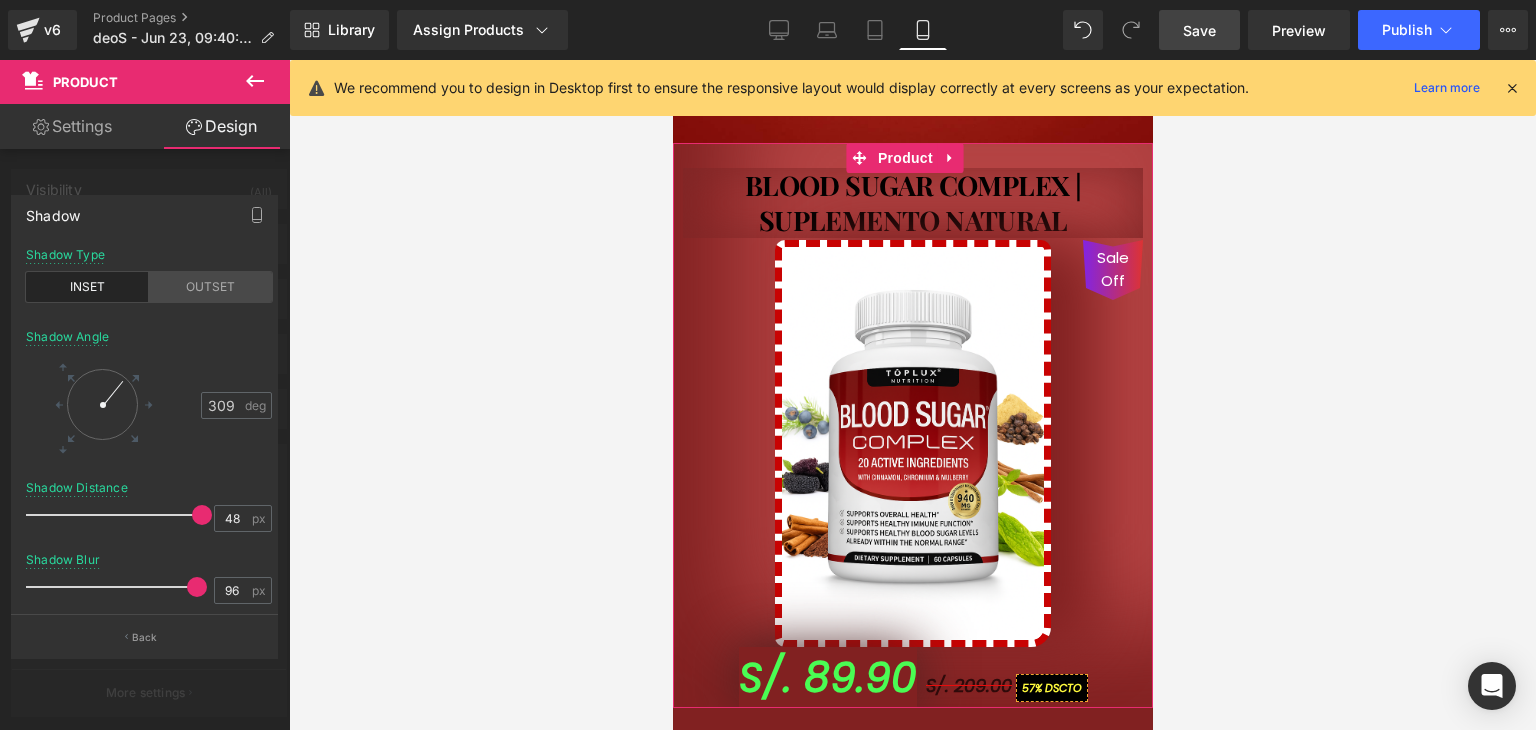 click on "OUTSET" at bounding box center [210, 287] 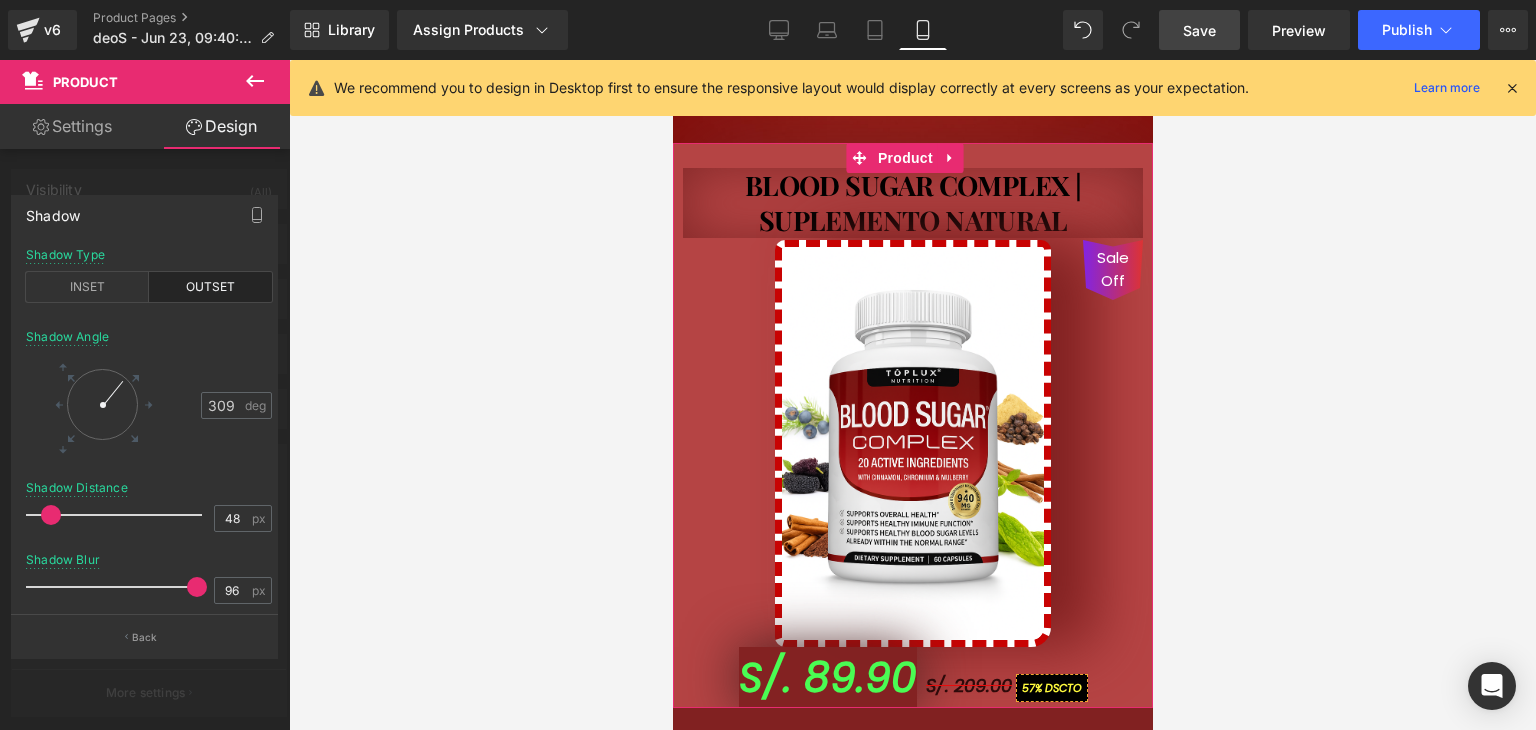 drag, startPoint x: 188, startPoint y: 520, endPoint x: 133, endPoint y: 576, distance: 78.492035 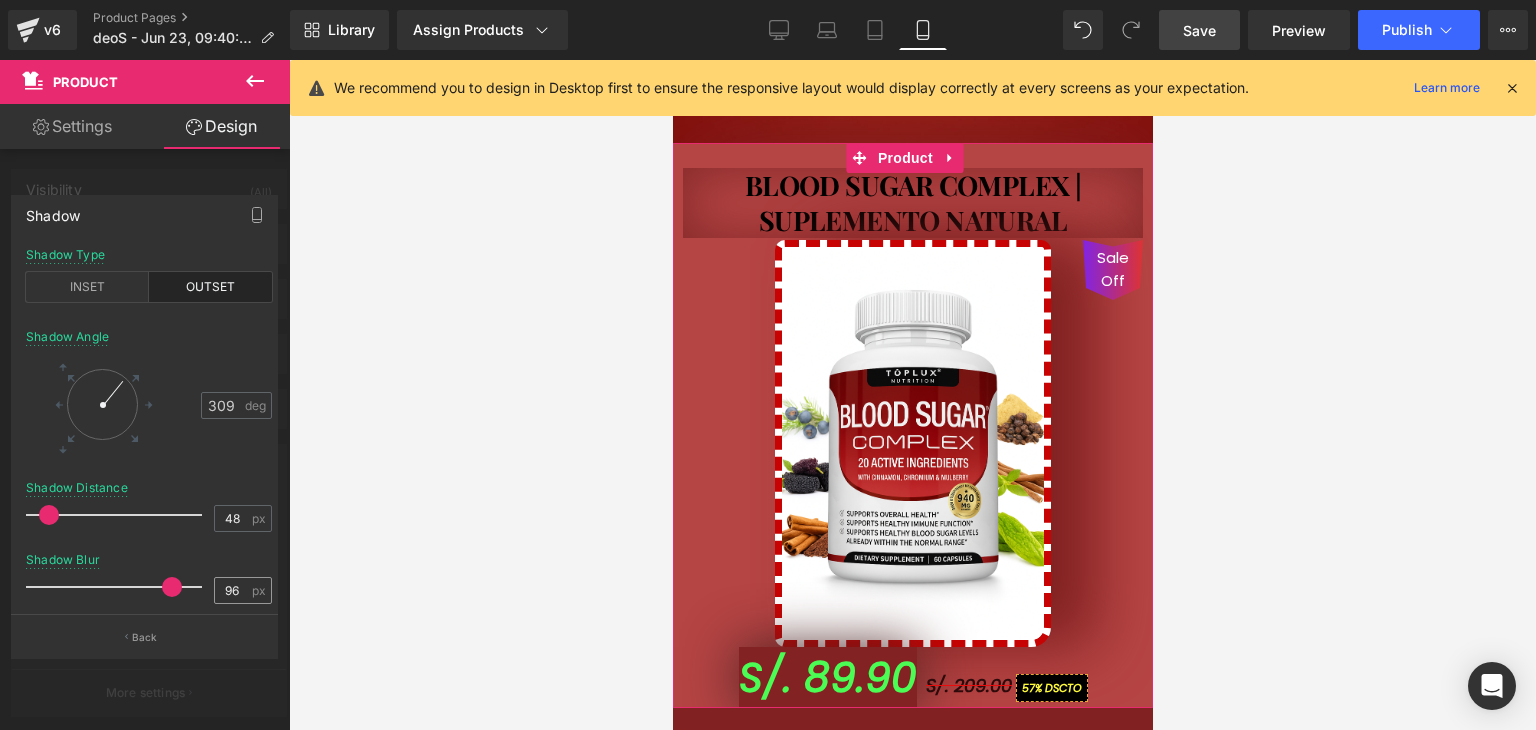 drag, startPoint x: 185, startPoint y: 585, endPoint x: 262, endPoint y: 576, distance: 77.52419 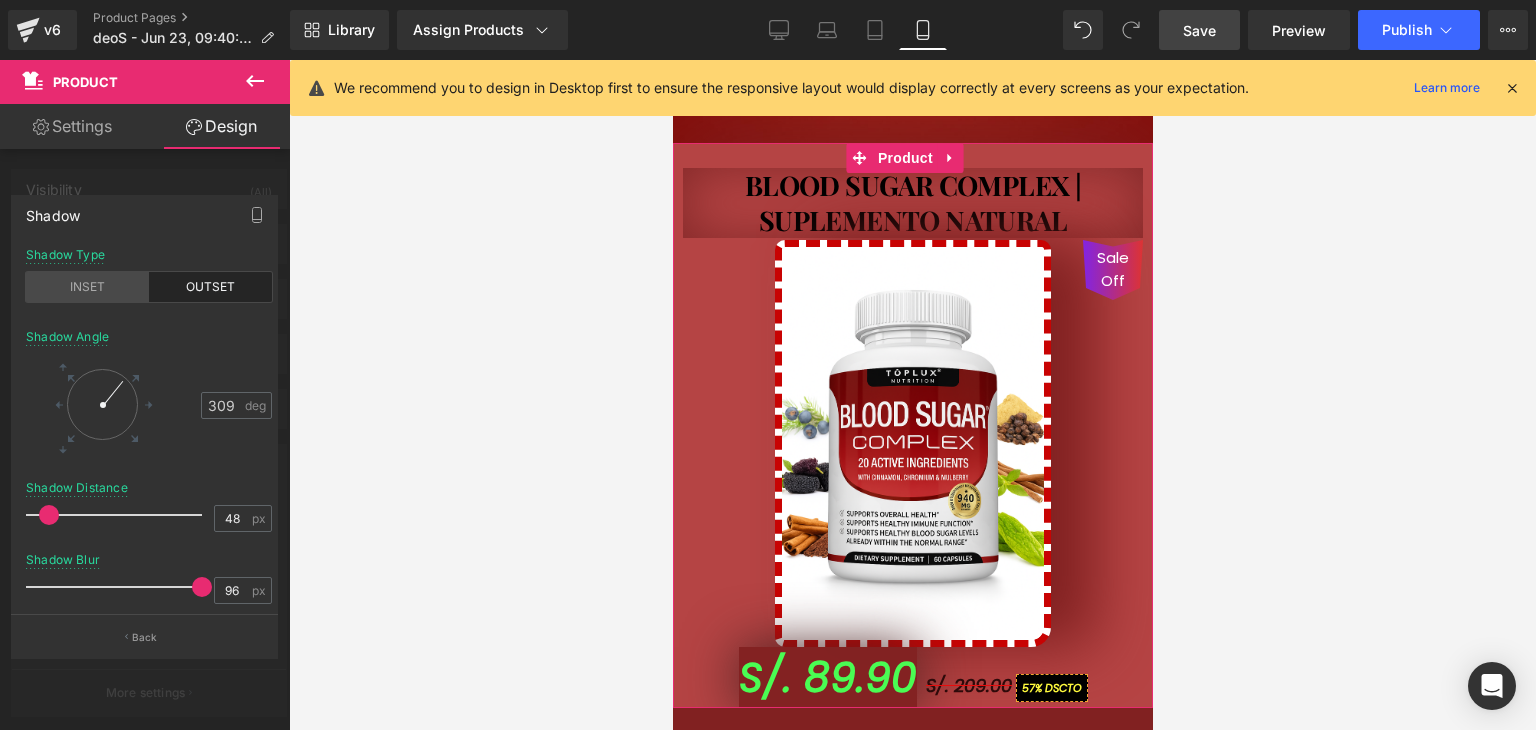 click on "INSET" at bounding box center [87, 287] 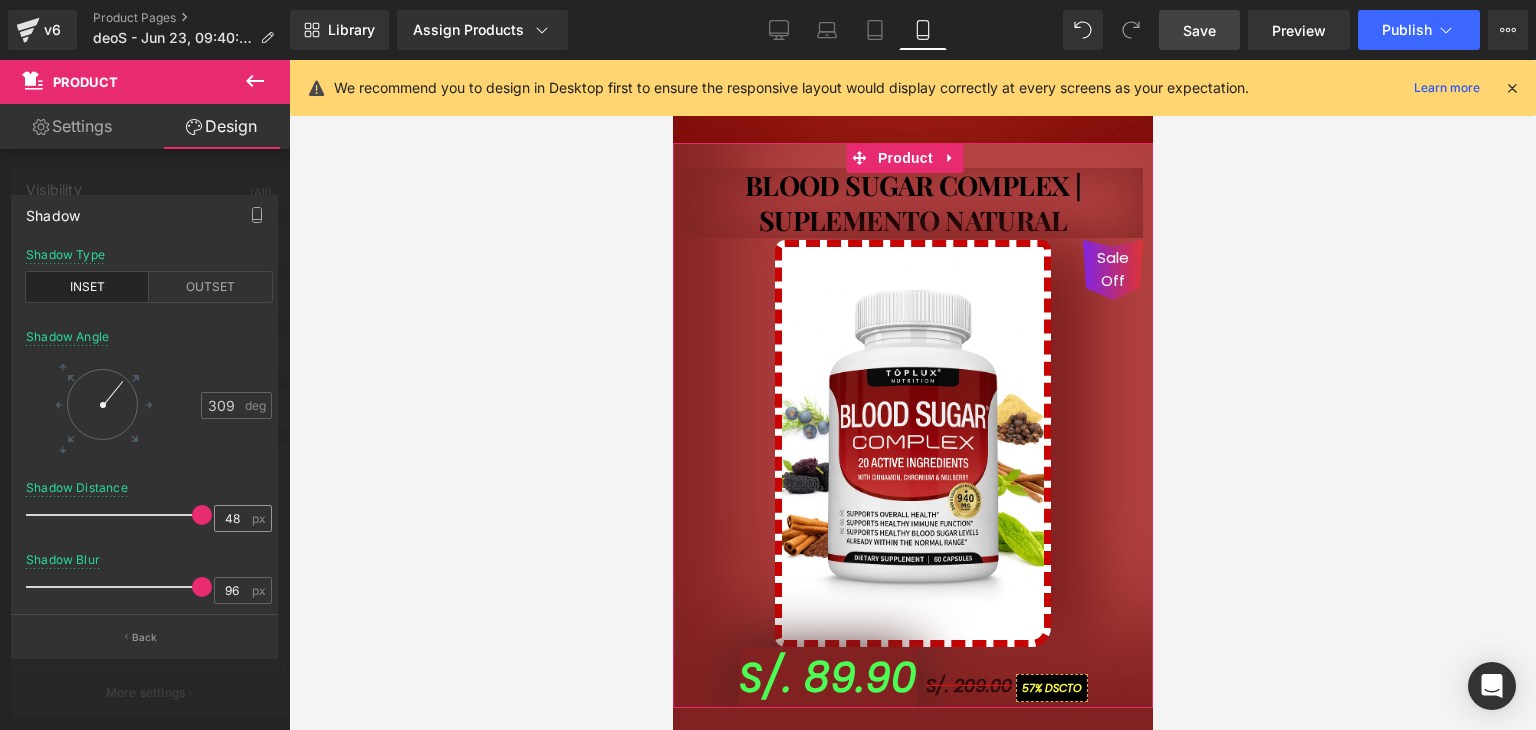 drag, startPoint x: 47, startPoint y: 509, endPoint x: 240, endPoint y: 504, distance: 193.06476 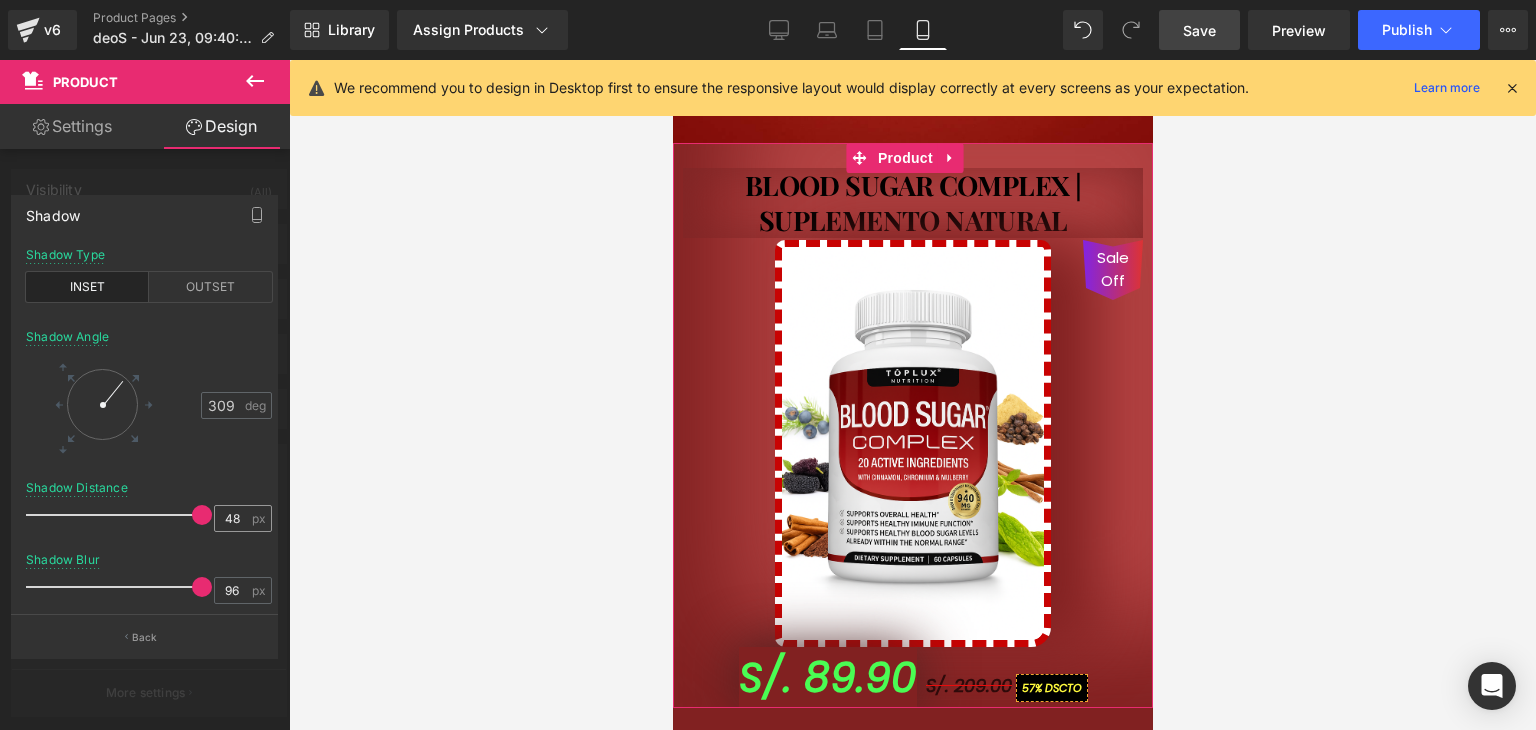 click on "Shadow Distance 48 px" at bounding box center [149, 514] 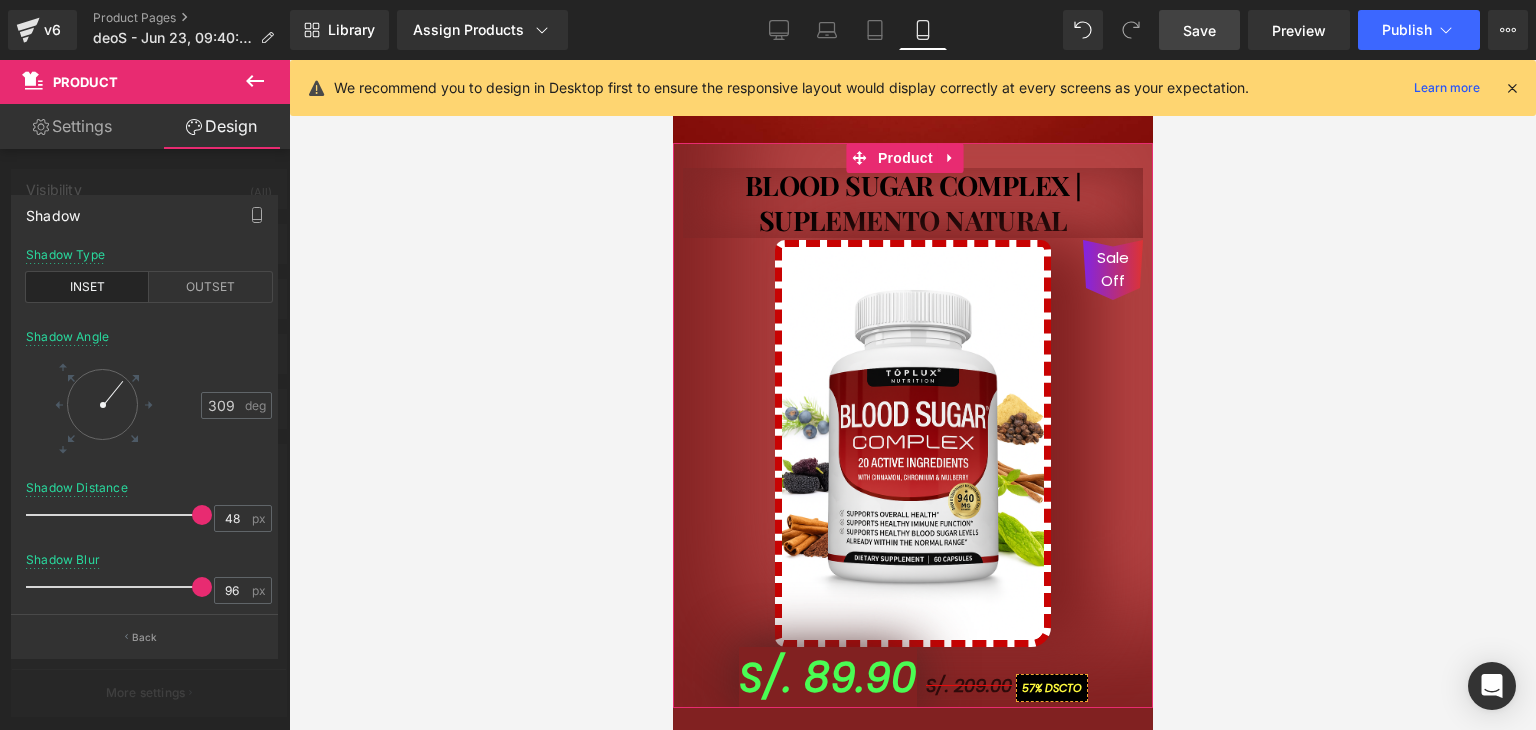 click at bounding box center (912, 395) 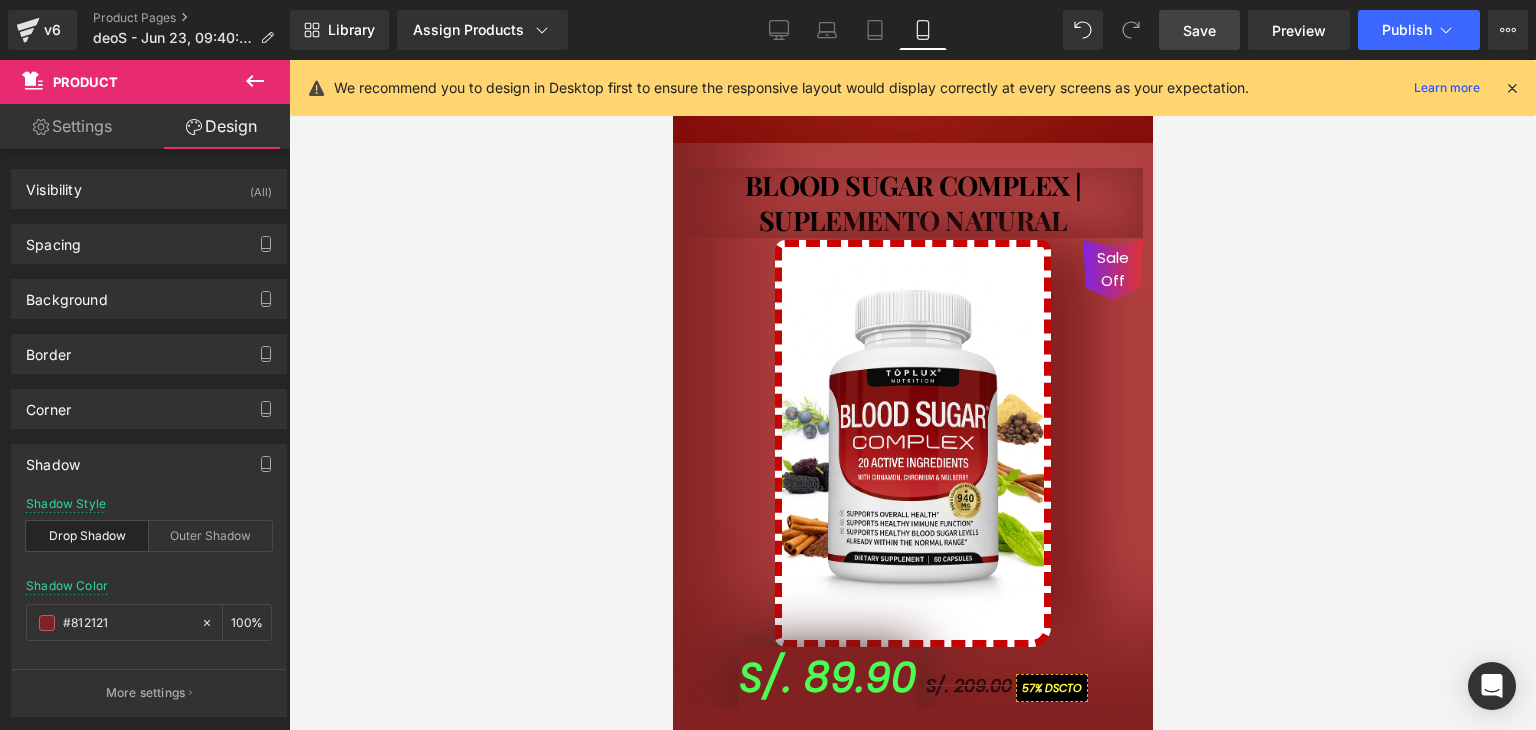 click on "S/. 89.90" at bounding box center [827, 678] 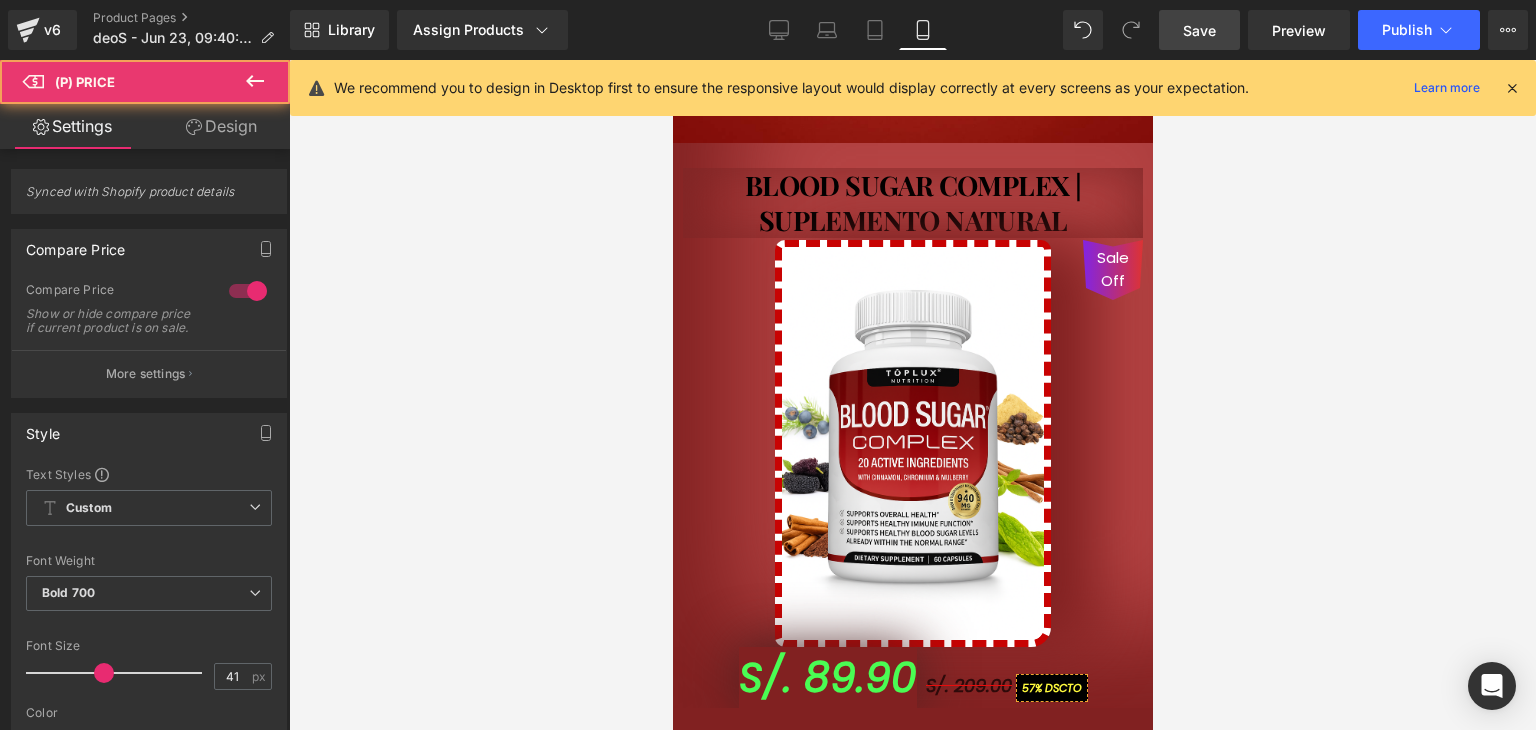 click on "Rendering Content" at bounding box center [768, 651] 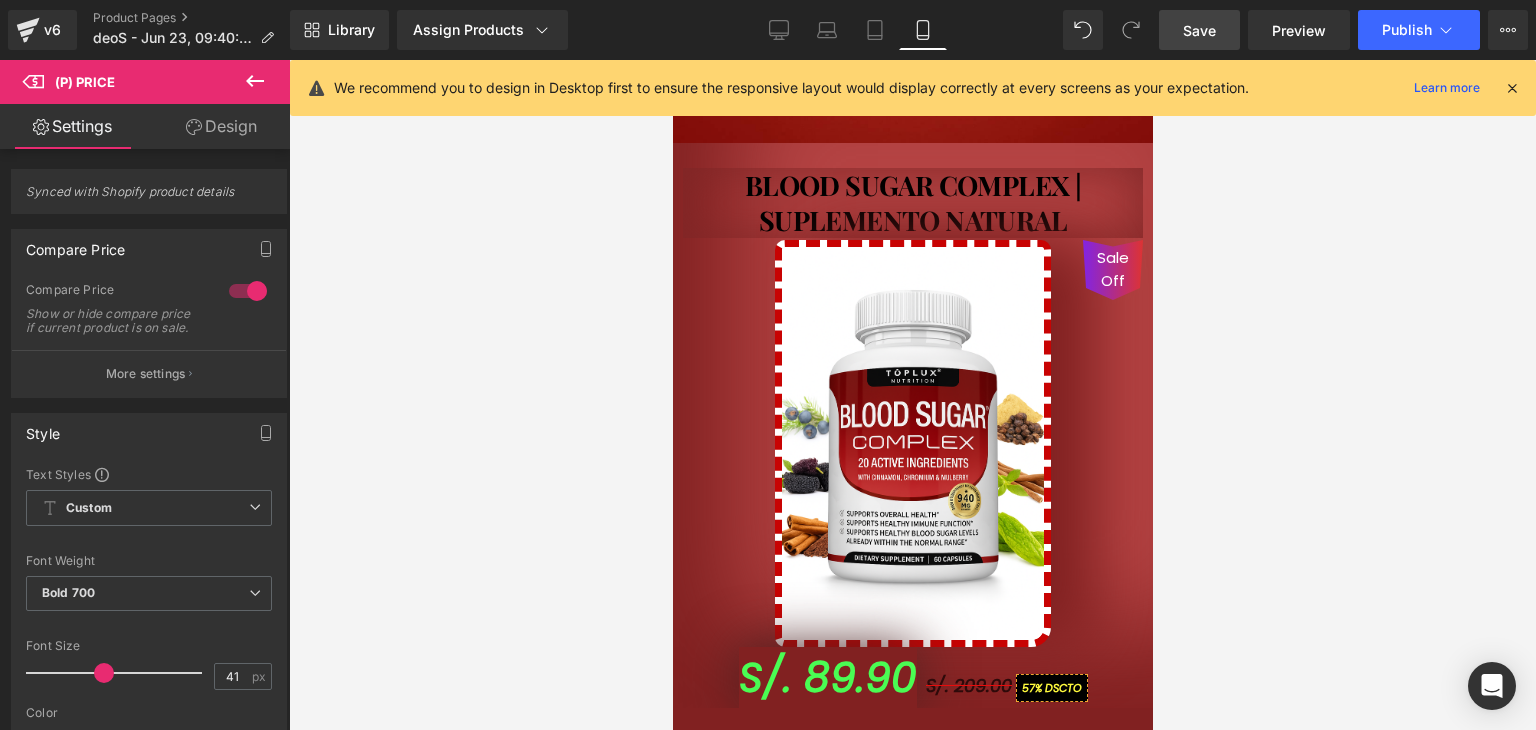 click on "Design" at bounding box center [221, 126] 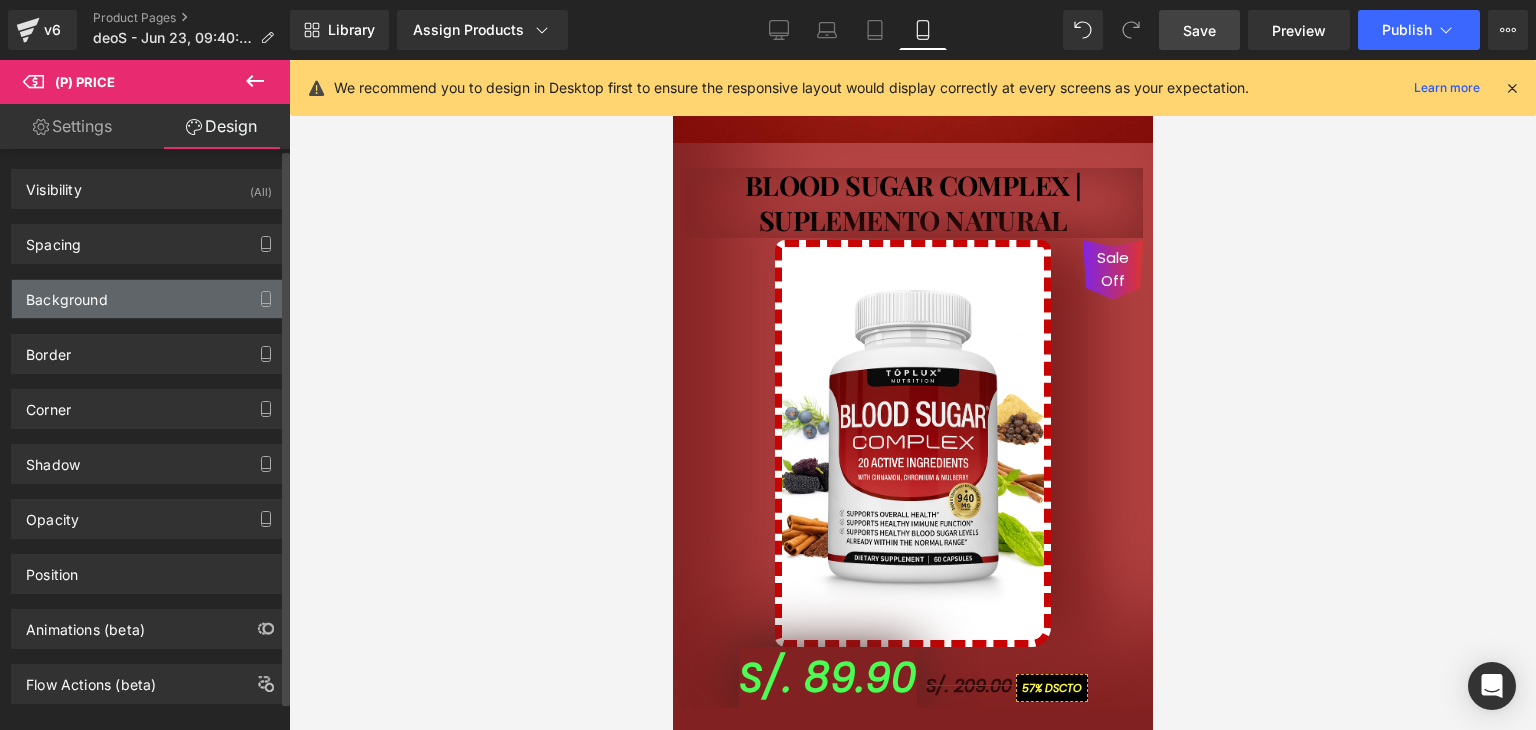 click on "Background" at bounding box center [149, 299] 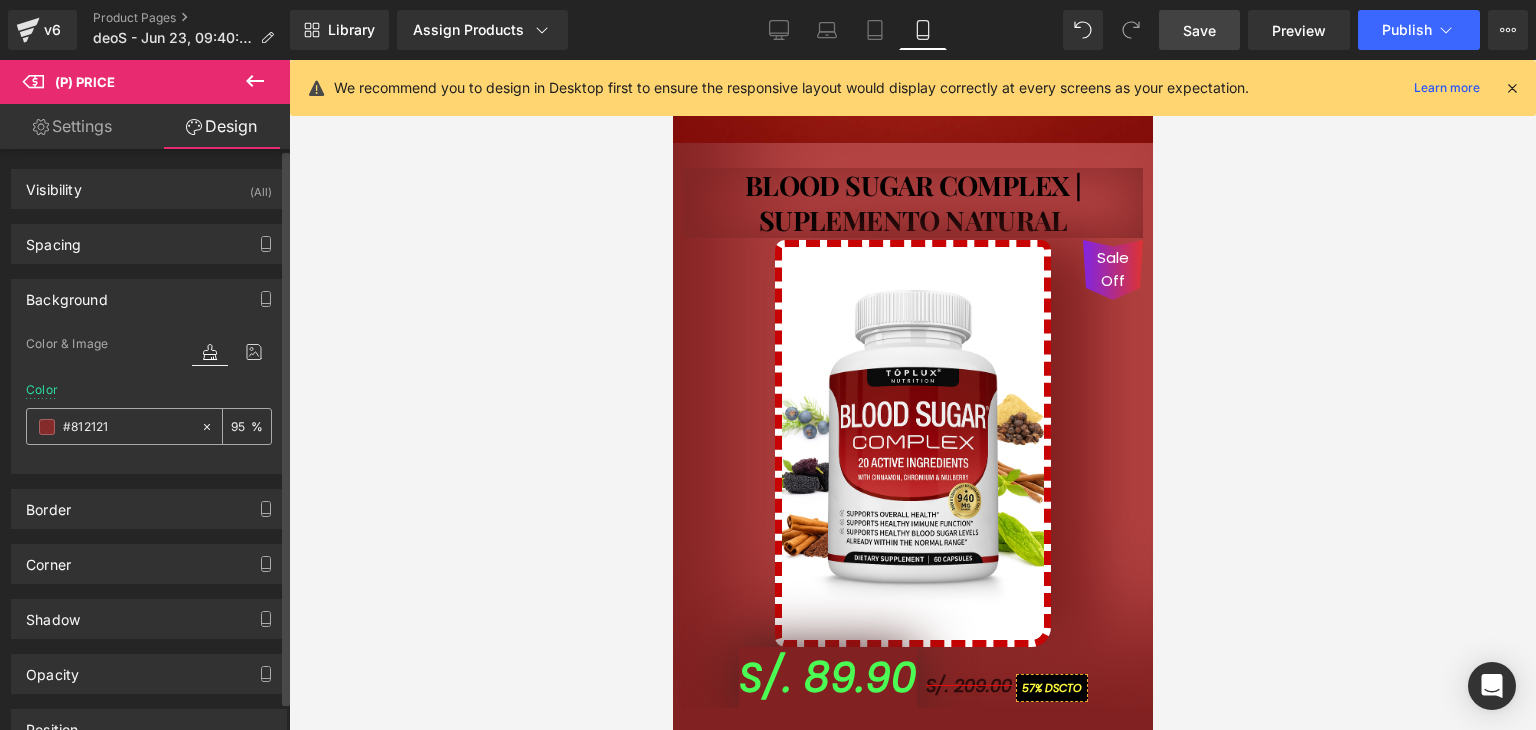 click on "#812121" at bounding box center (127, 427) 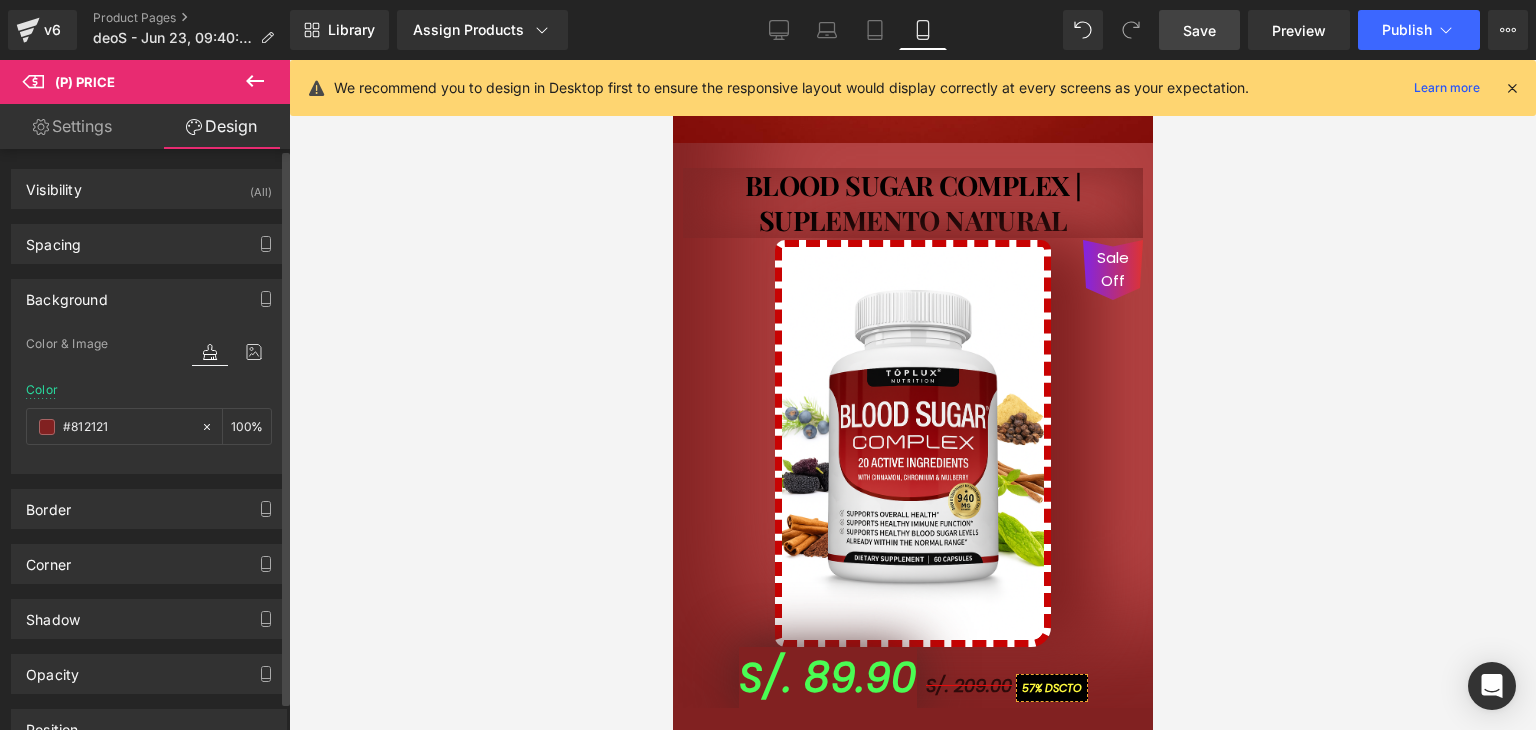 click on "Color #812121 95 %" at bounding box center (149, 425) 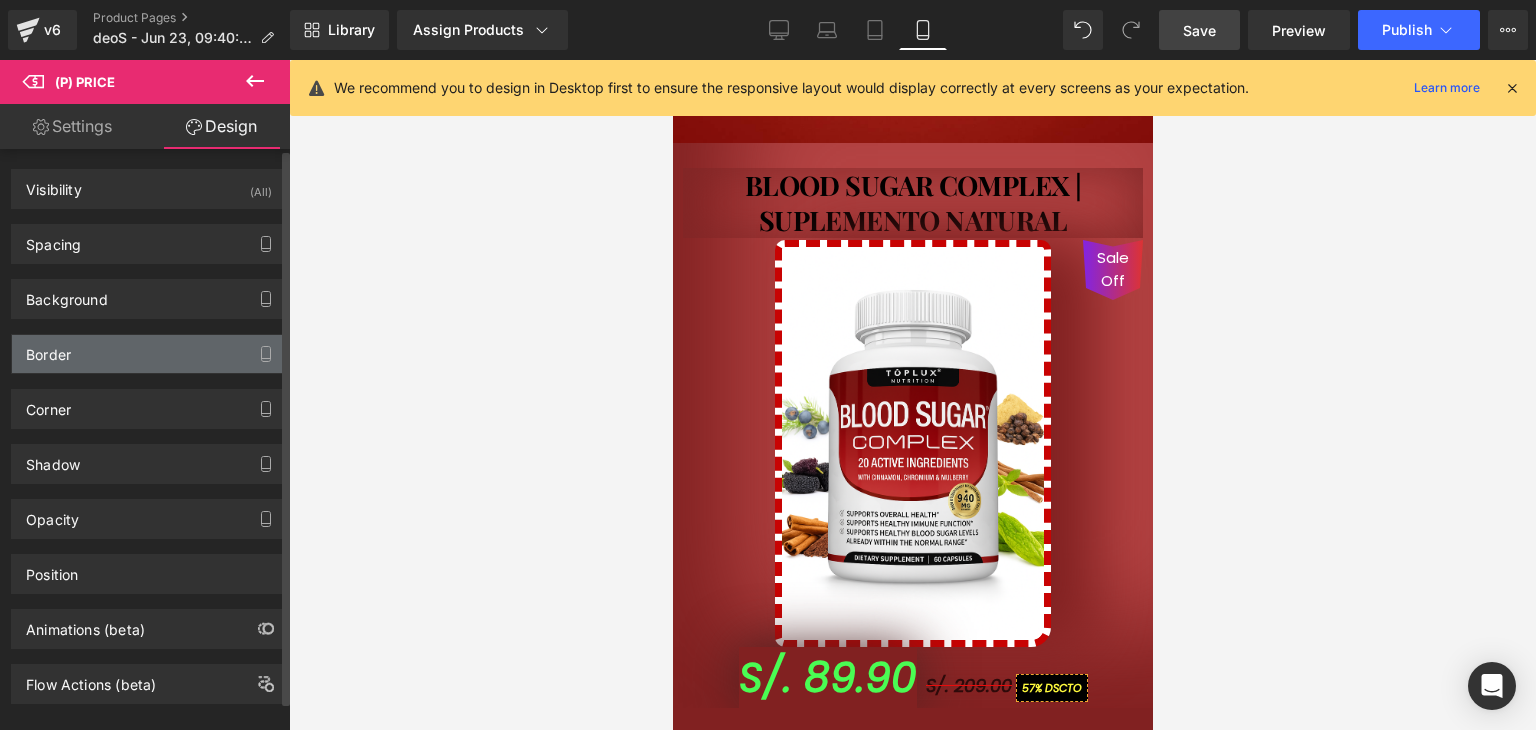 click on "Border" at bounding box center [149, 354] 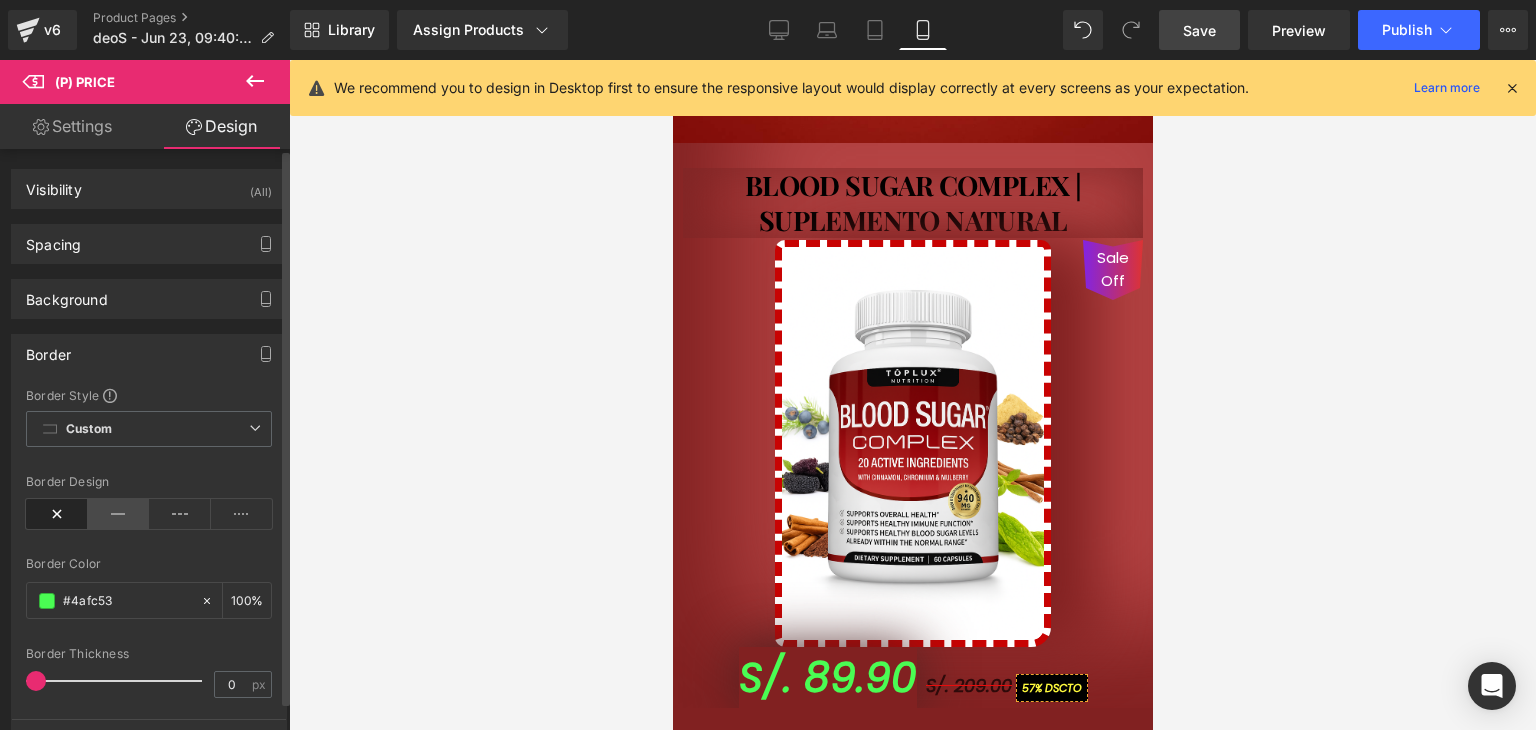 click at bounding box center (119, 514) 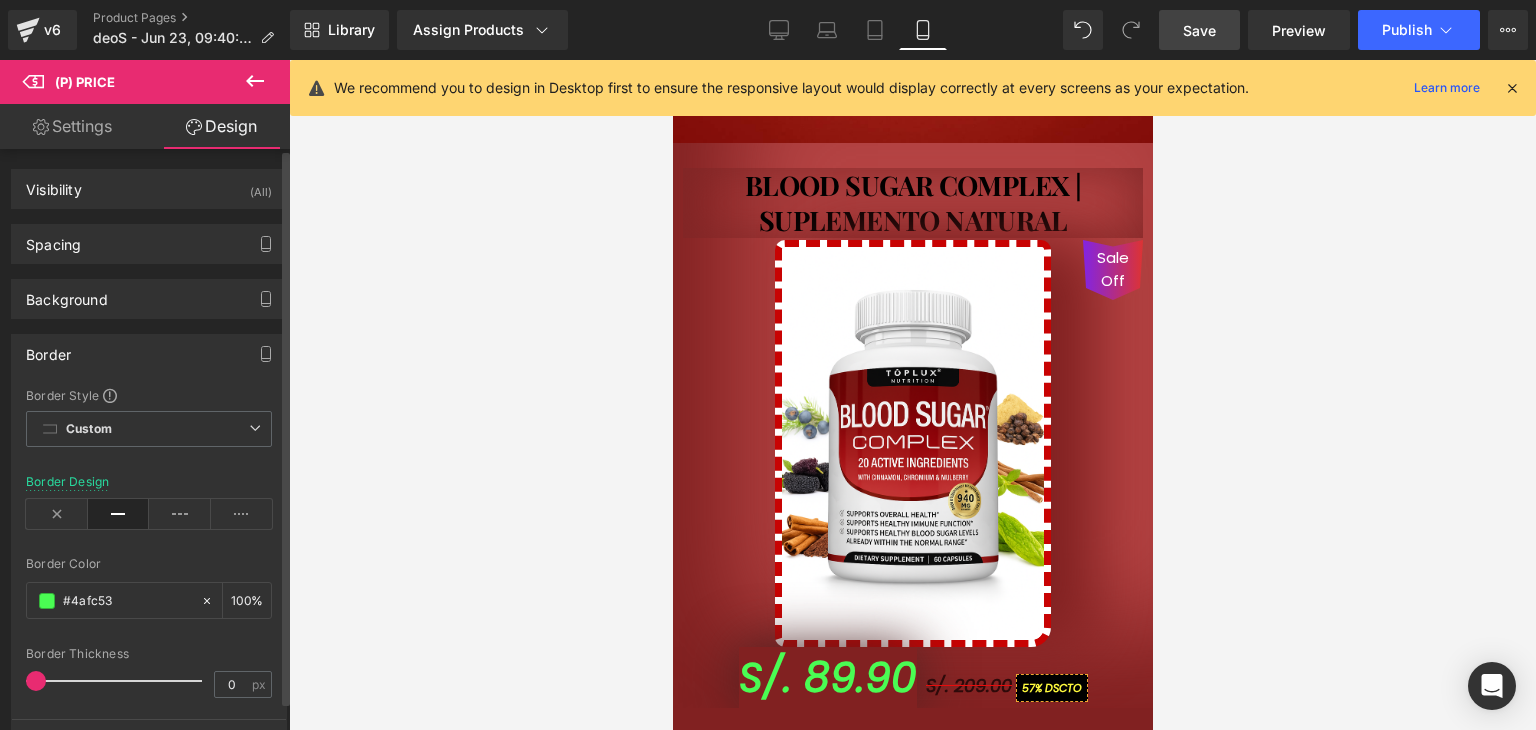 click at bounding box center (36, 681) 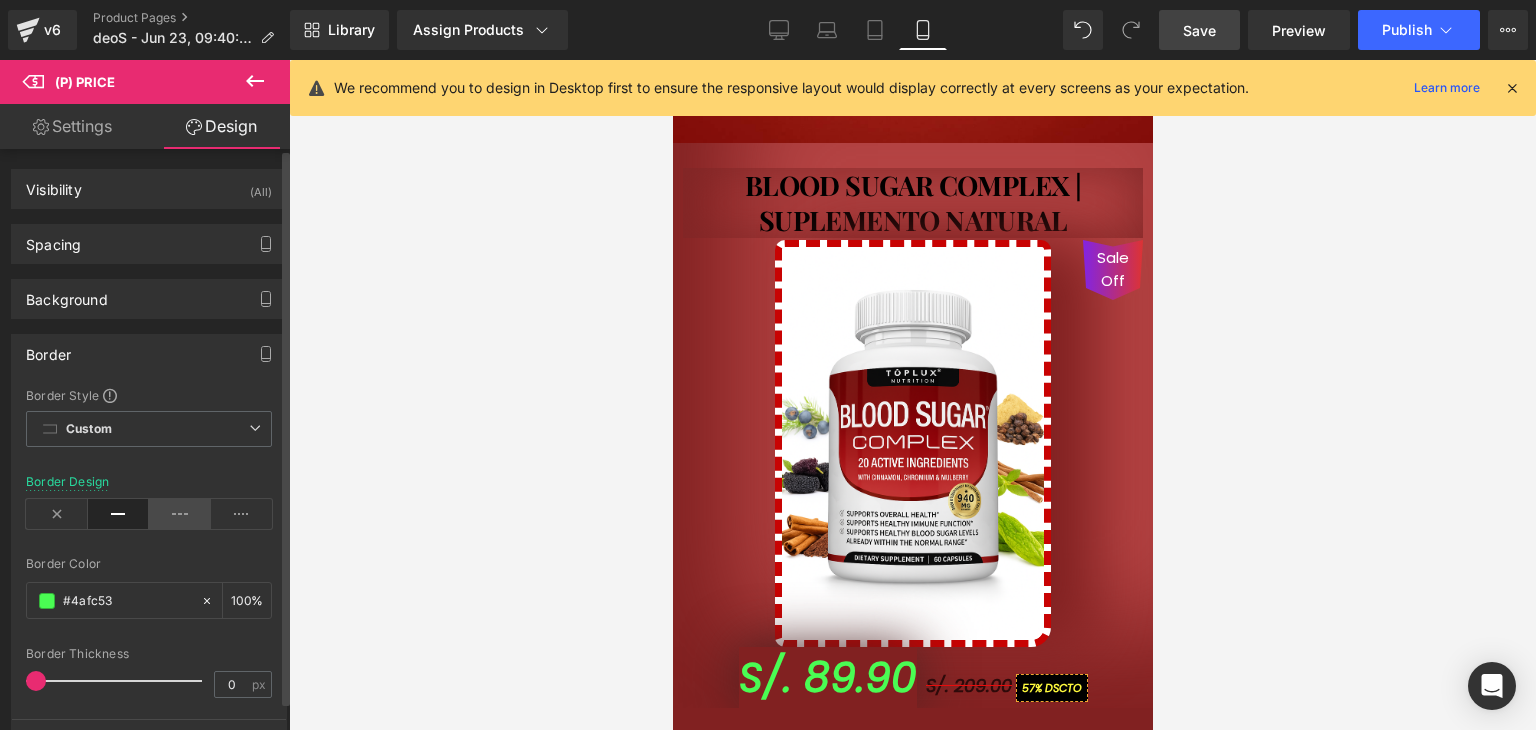 click at bounding box center [180, 514] 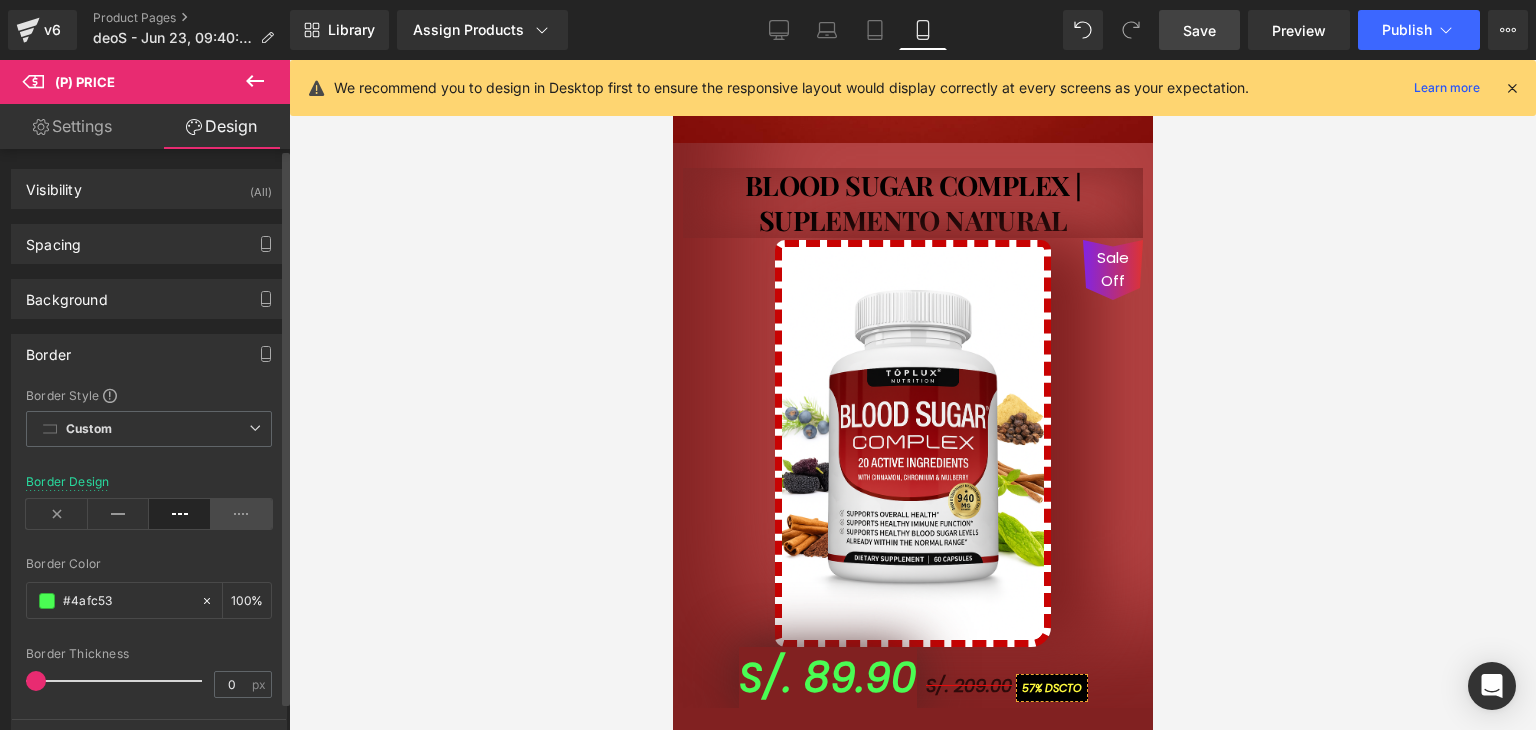 click at bounding box center (242, 514) 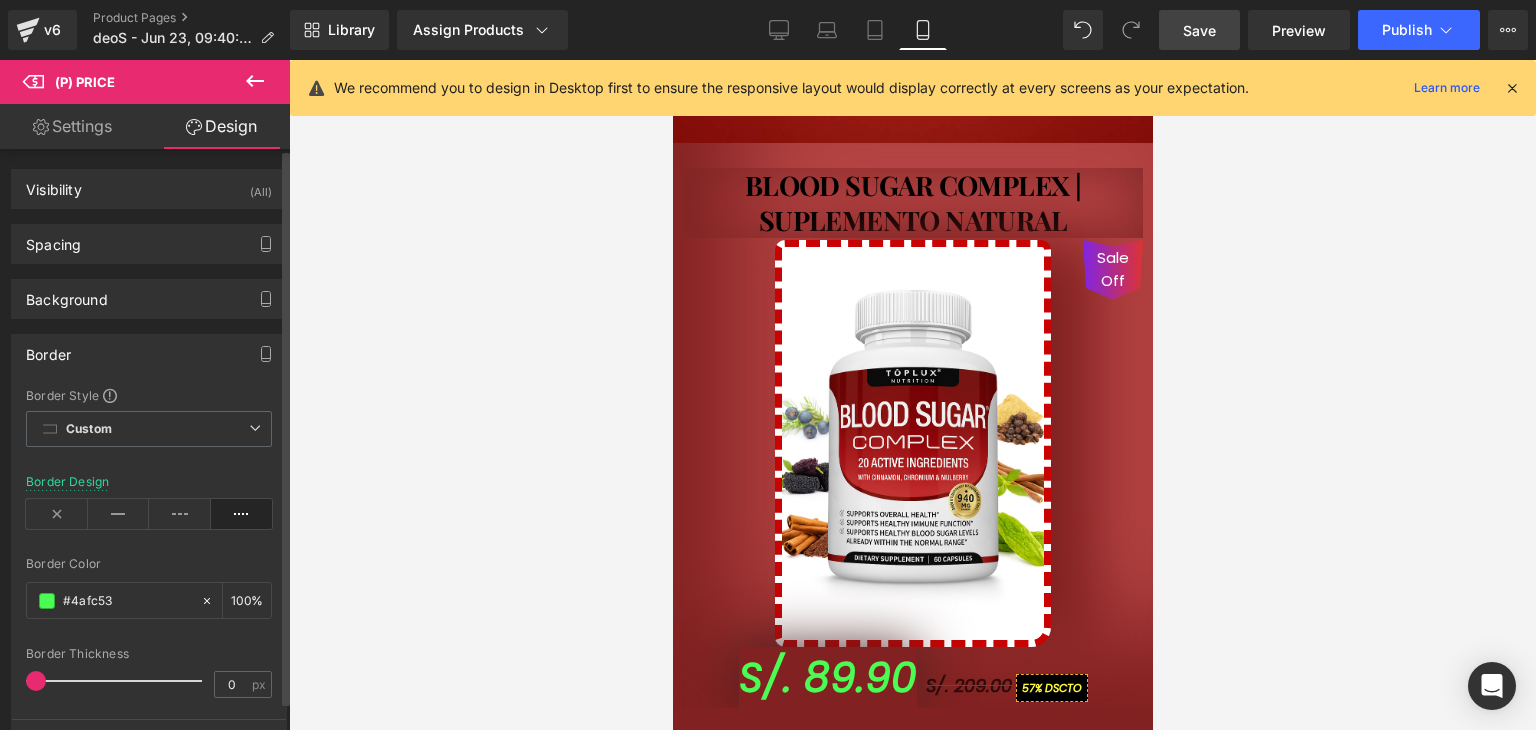 drag, startPoint x: 35, startPoint y: 673, endPoint x: 32, endPoint y: 617, distance: 56.0803 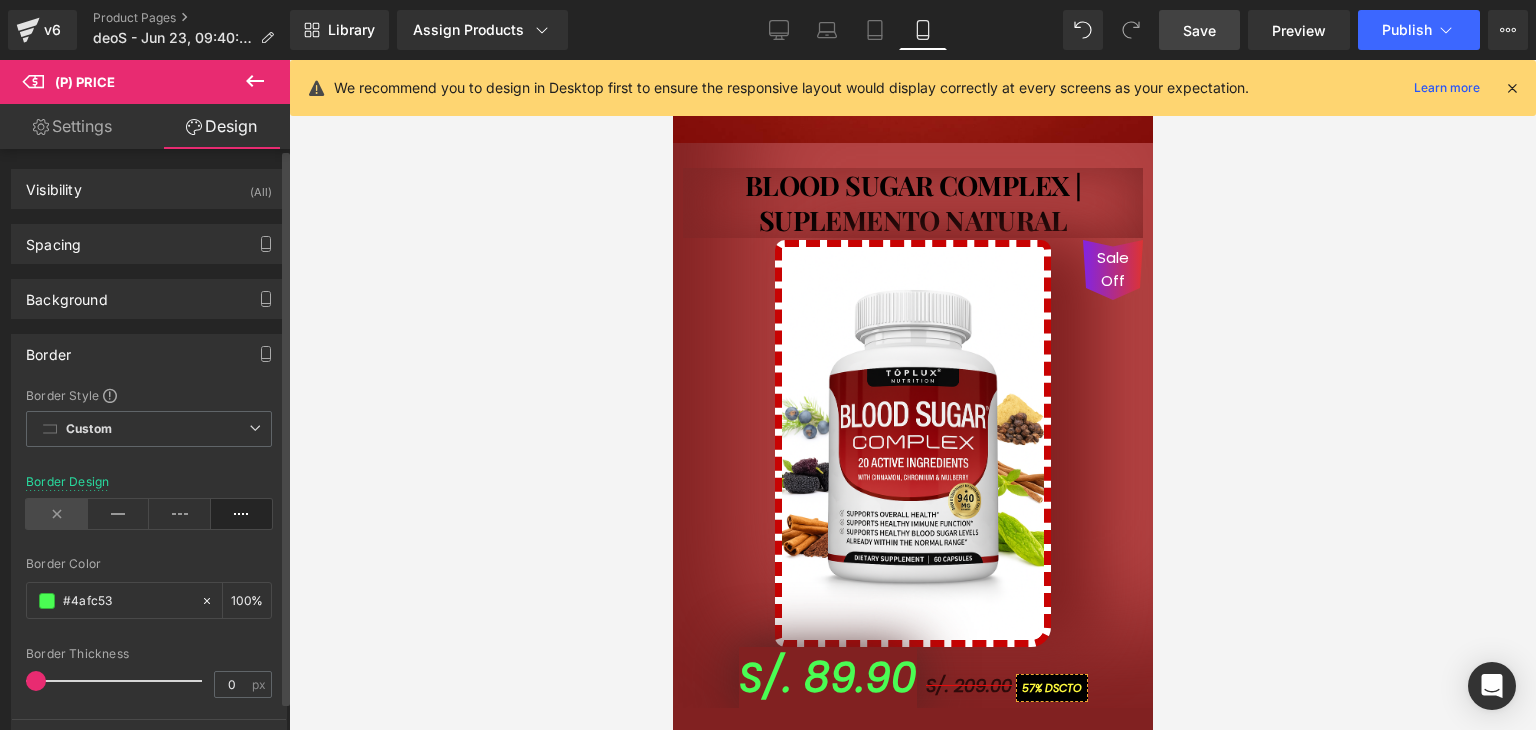 click at bounding box center (57, 514) 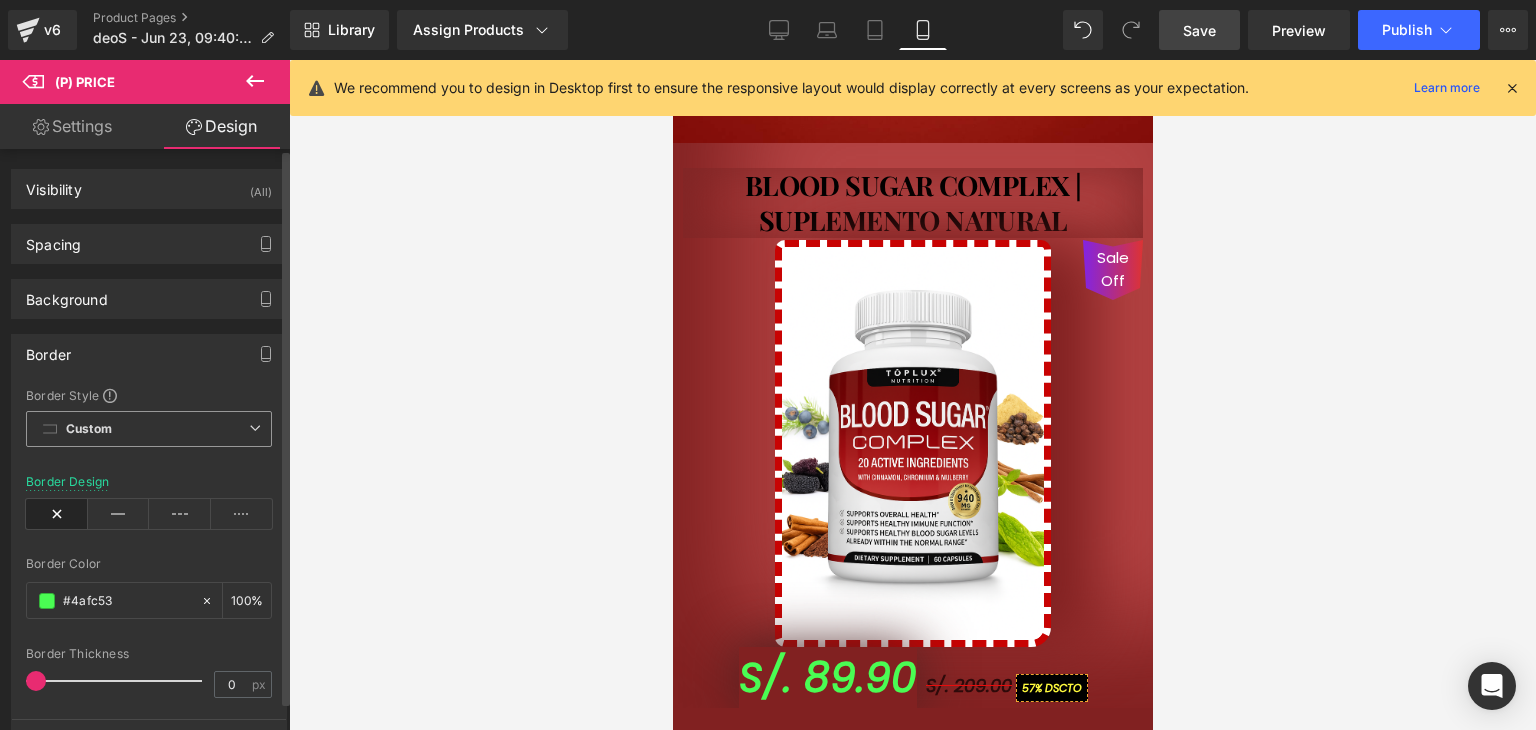 click on "Custom" at bounding box center (89, 429) 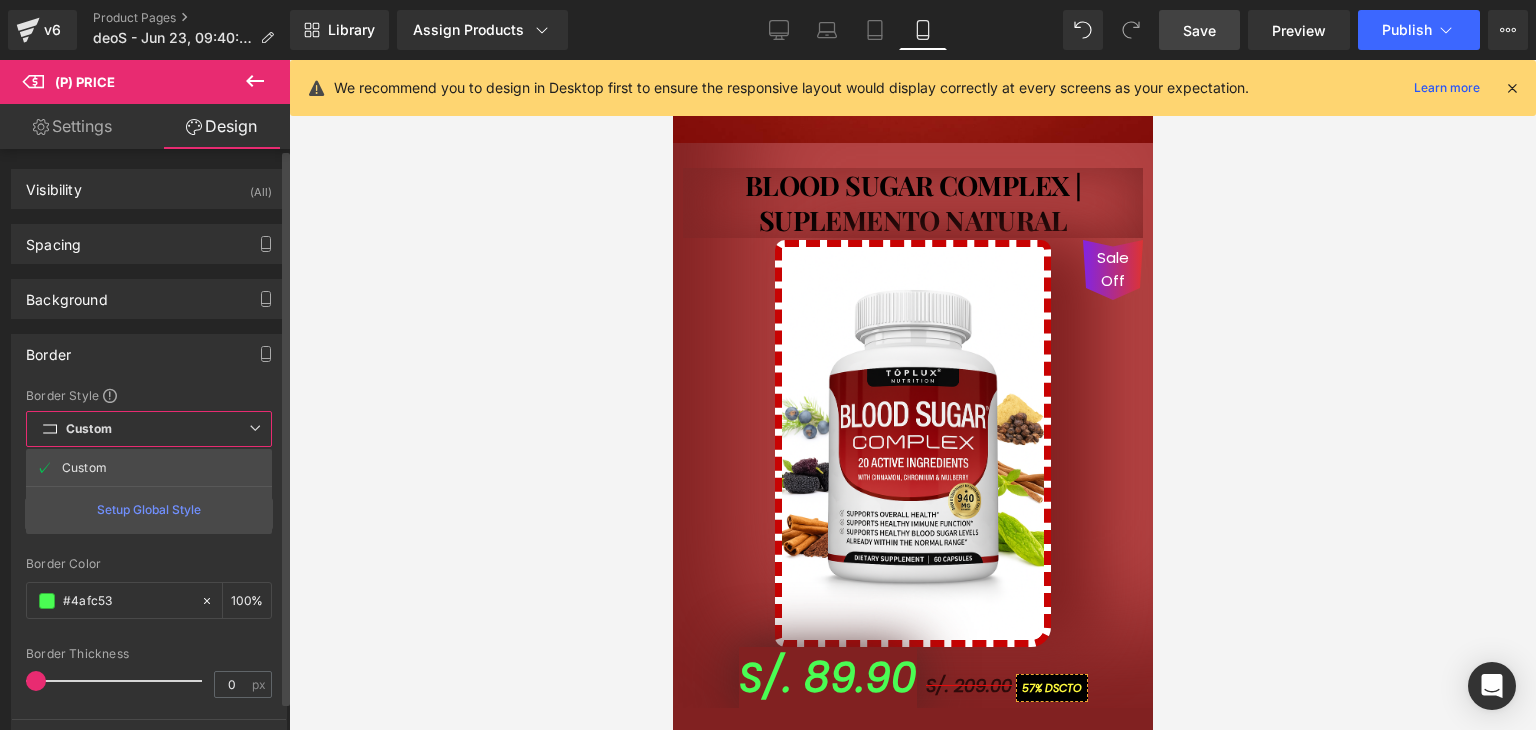 click on "Border" at bounding box center [149, 354] 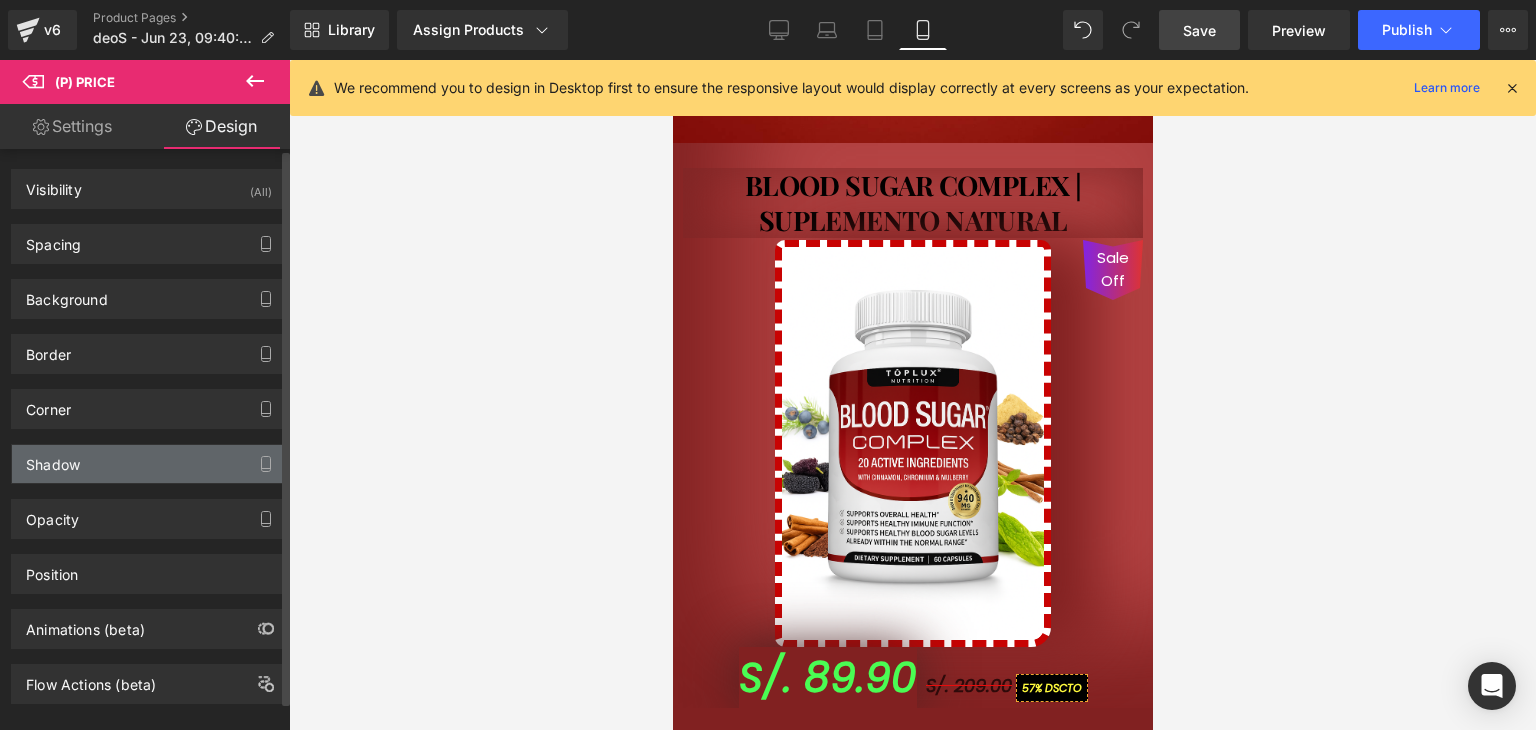 click on "Shadow" at bounding box center (53, 459) 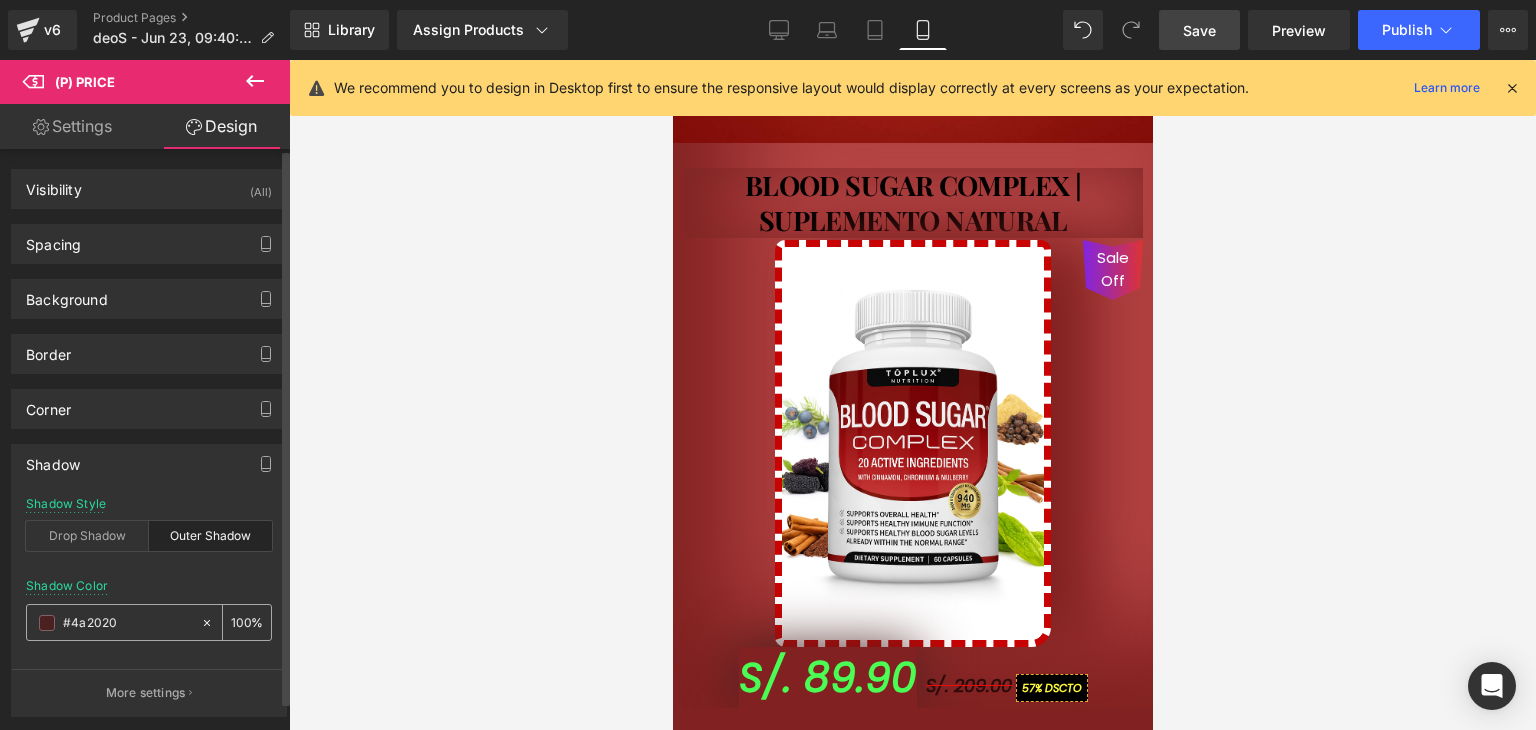 click at bounding box center [47, 623] 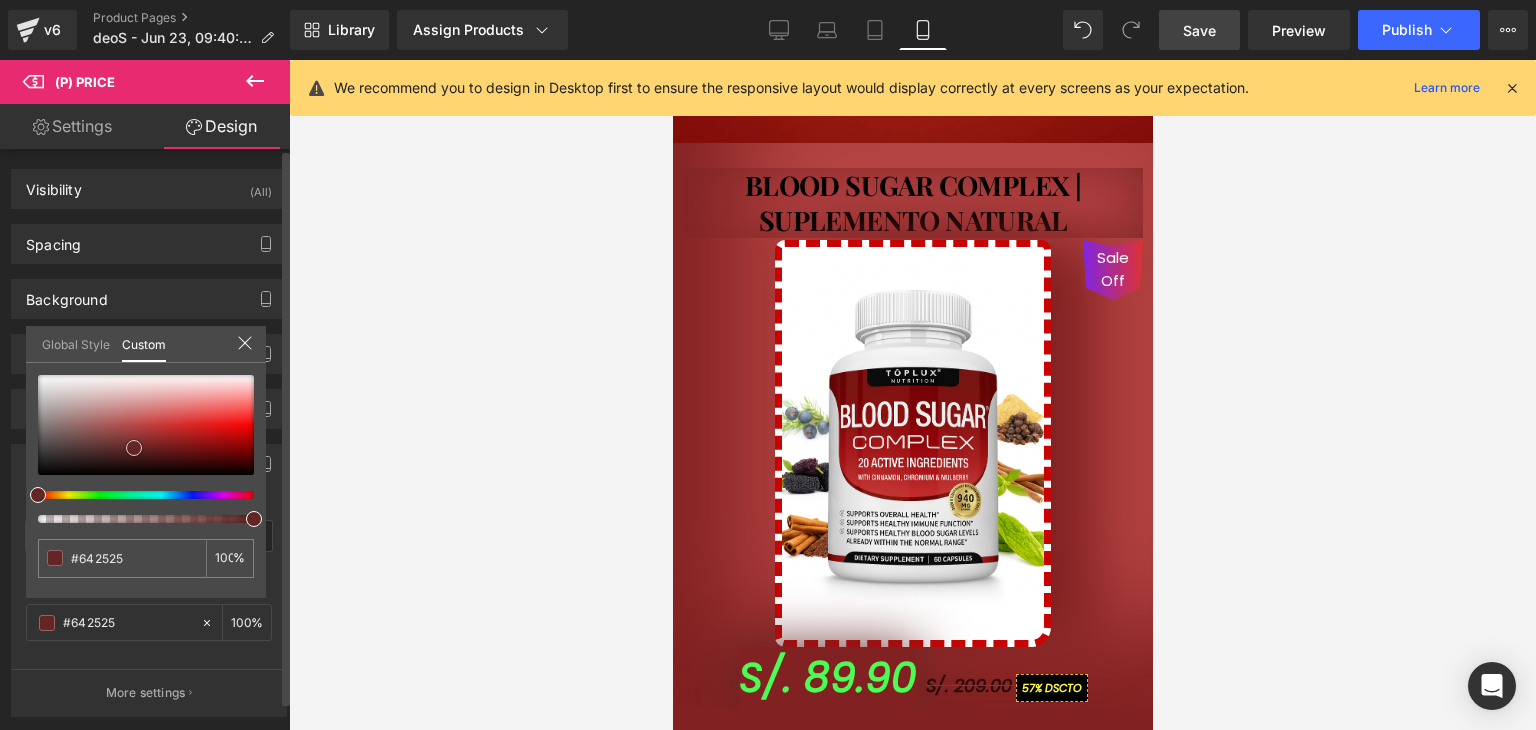 drag, startPoint x: 120, startPoint y: 445, endPoint x: 130, endPoint y: 439, distance: 11.661903 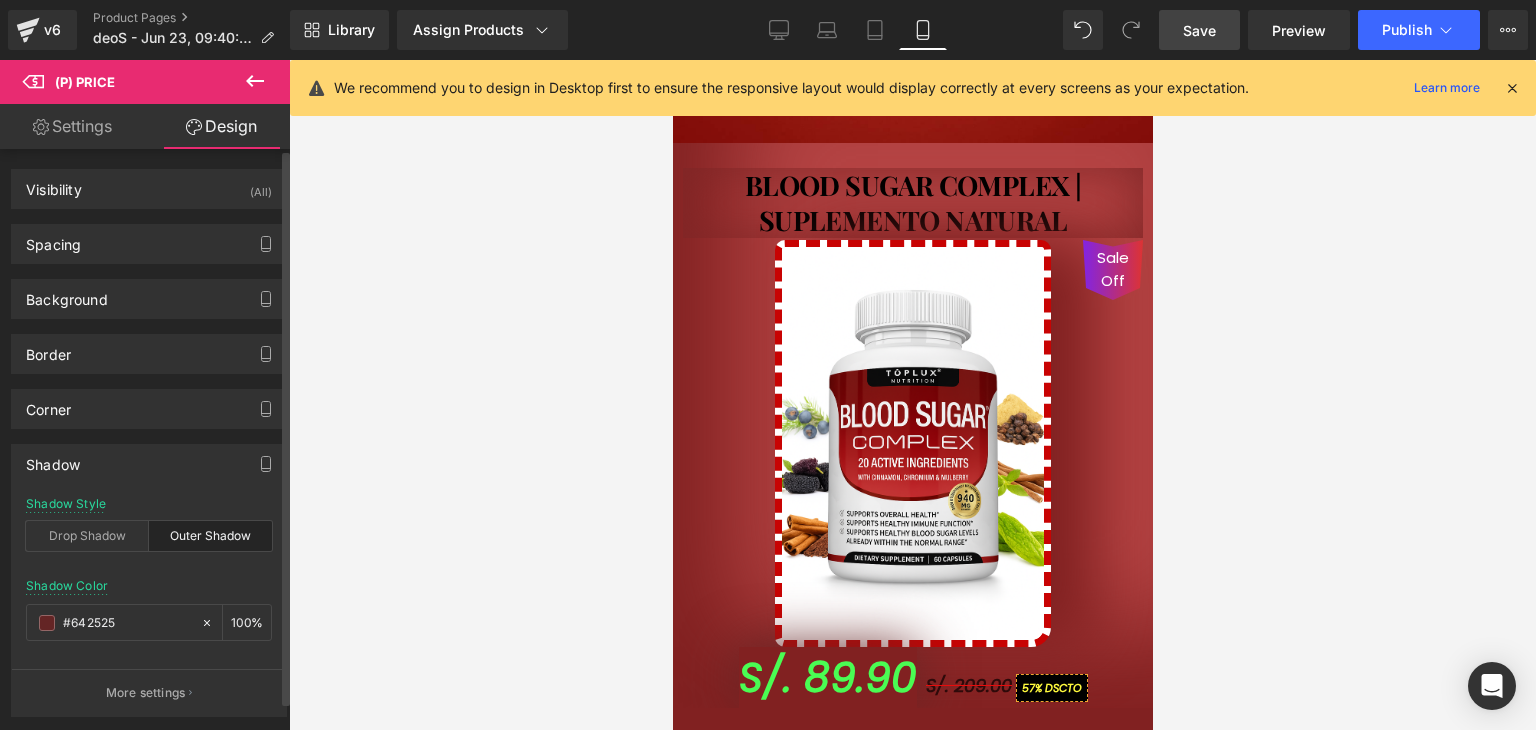 click at bounding box center (912, 395) 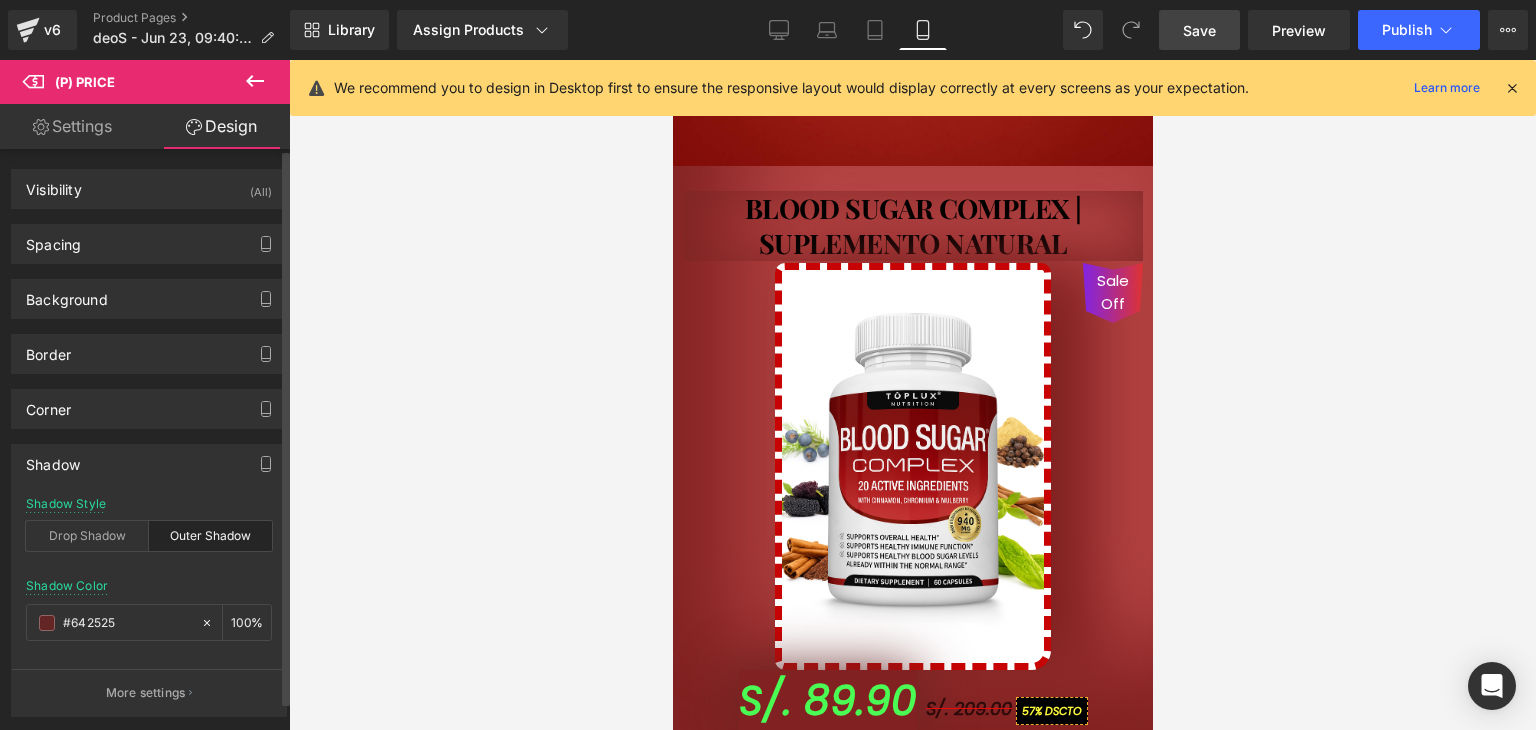 scroll, scrollTop: 869, scrollLeft: 0, axis: vertical 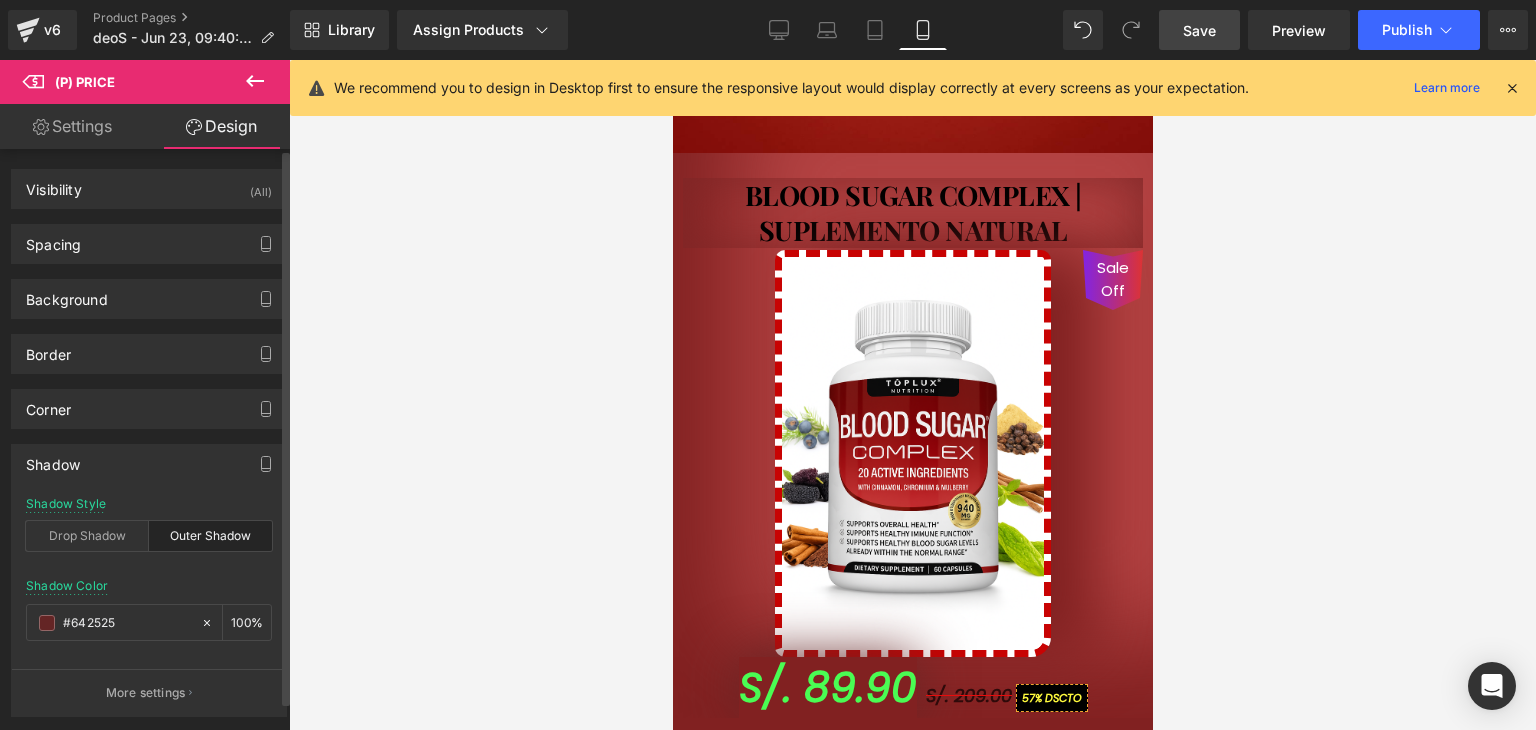 click on "Save" at bounding box center [1199, 30] 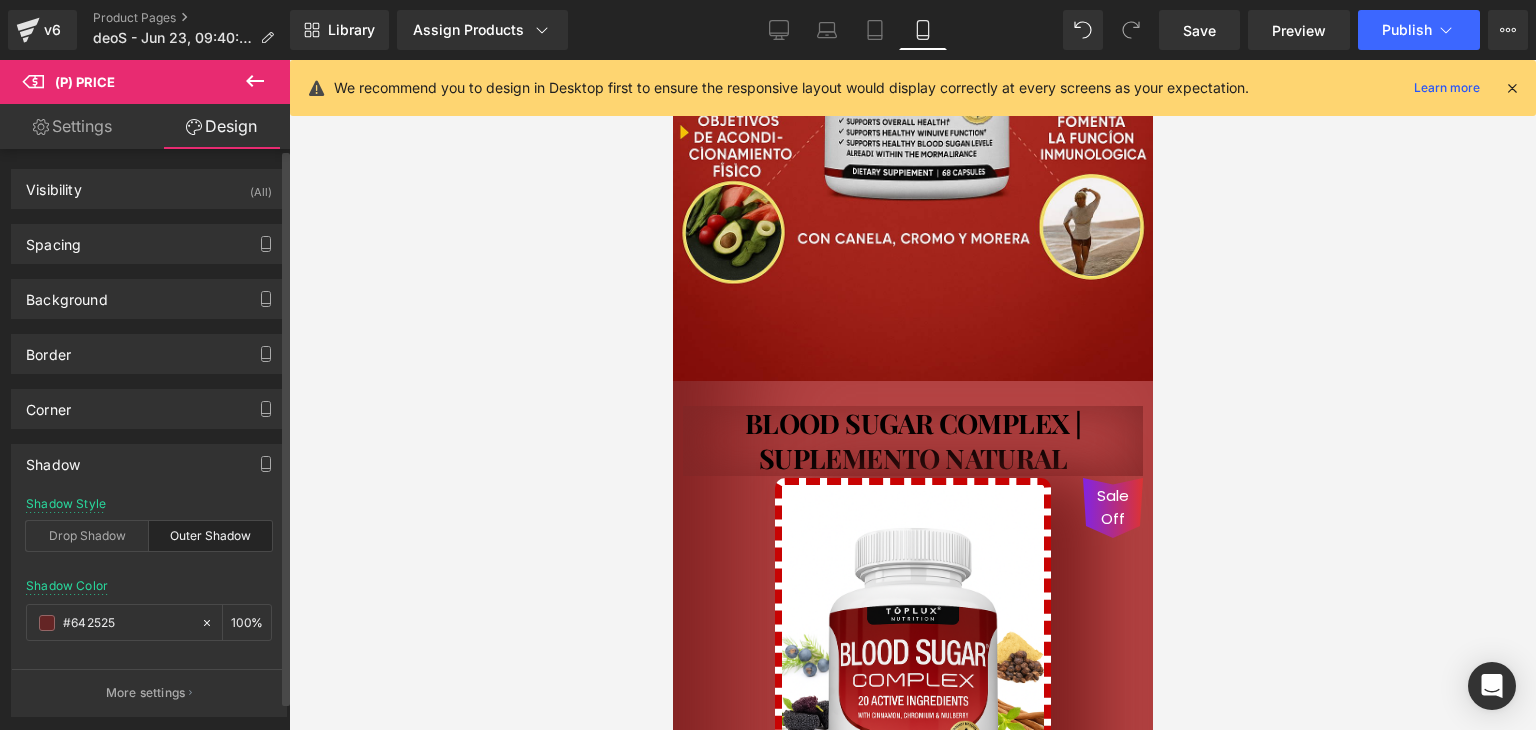 scroll, scrollTop: 667, scrollLeft: 0, axis: vertical 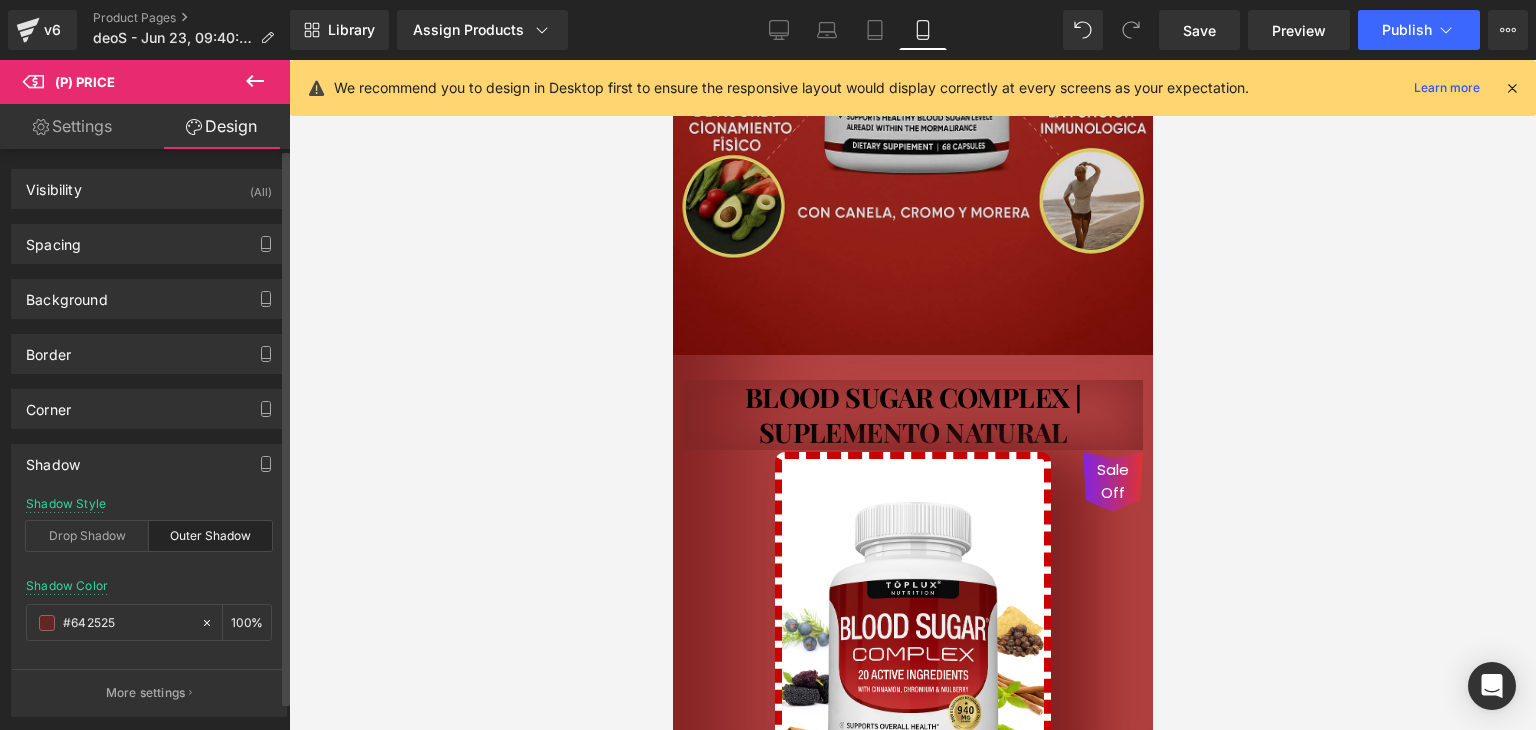 click at bounding box center (912, -5) 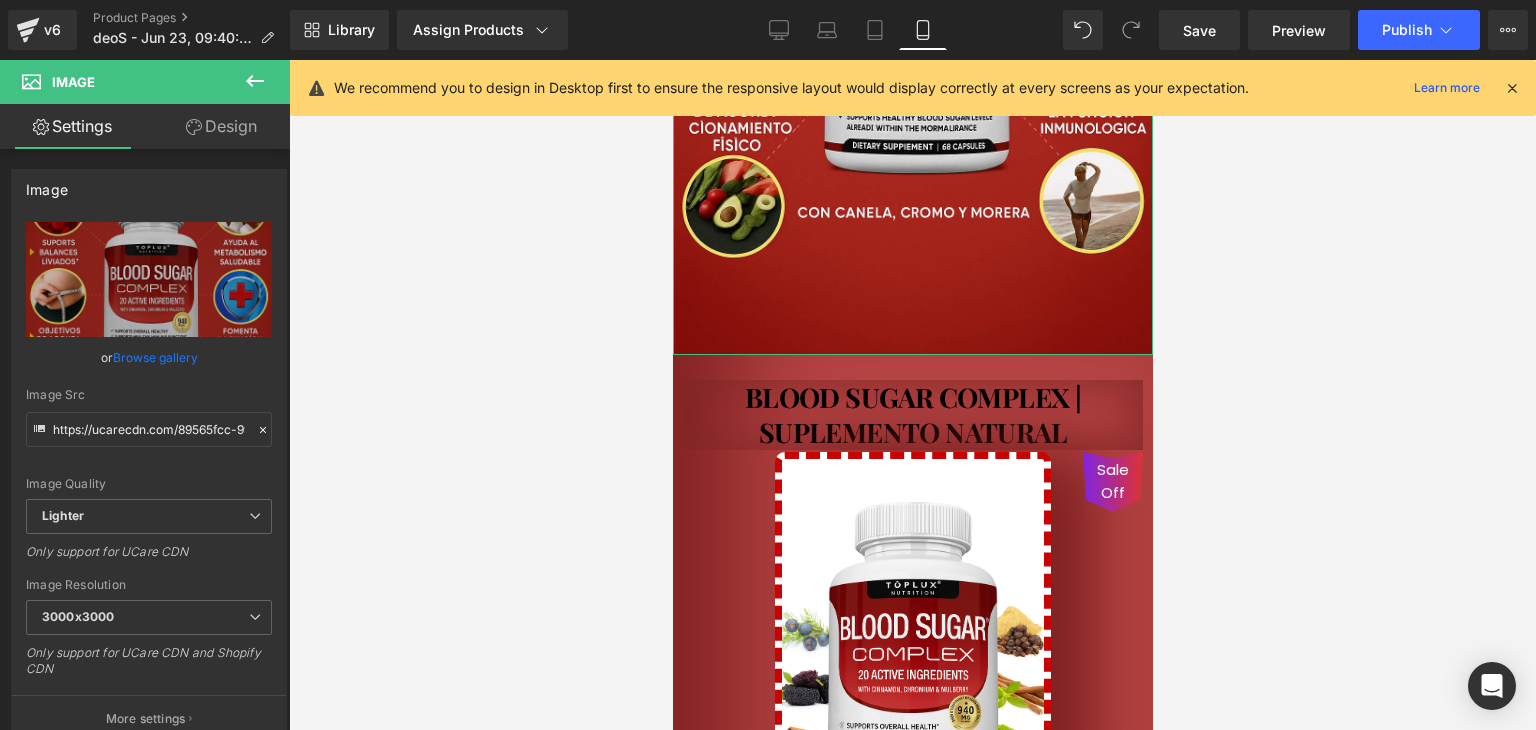 click on "Design" at bounding box center [221, 126] 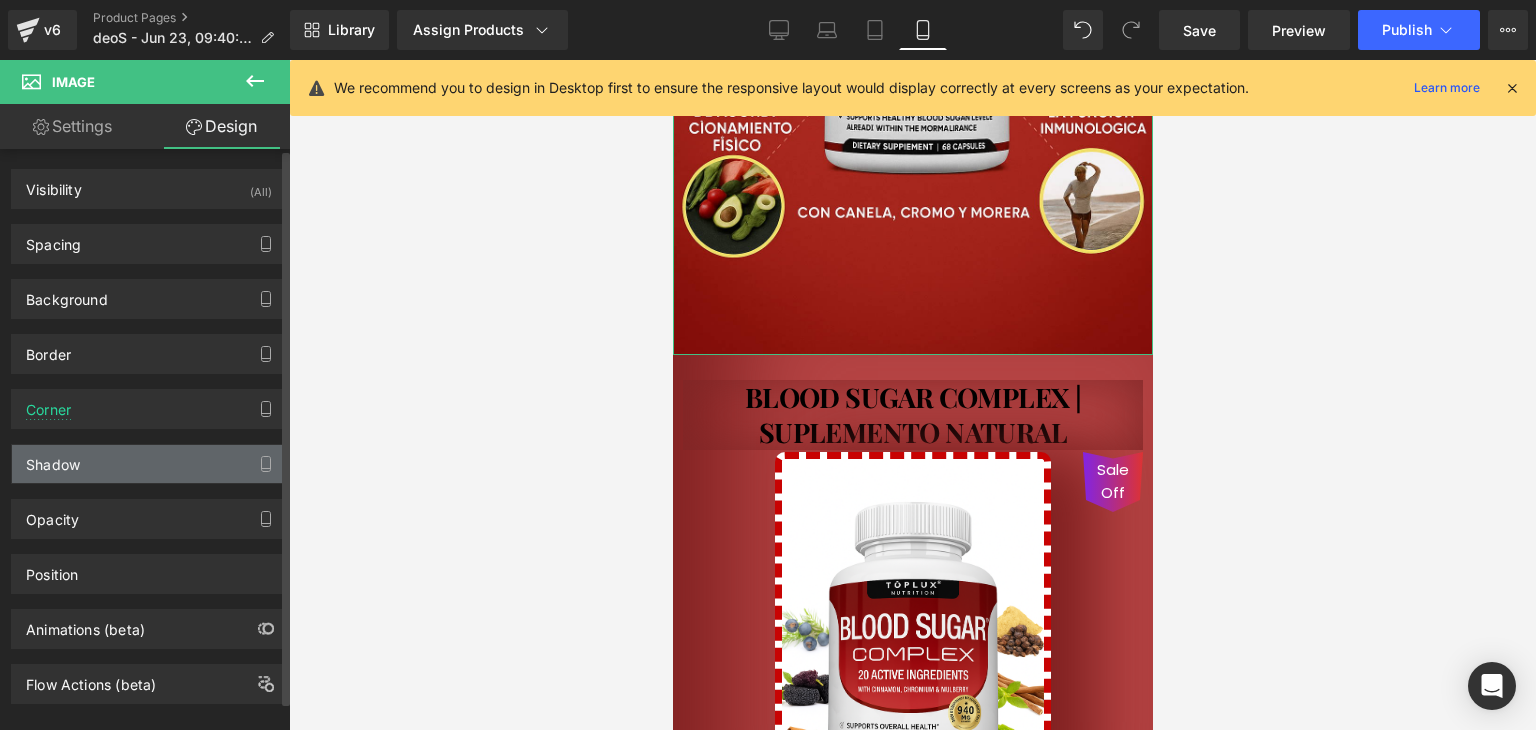 click on "Shadow" at bounding box center [53, 459] 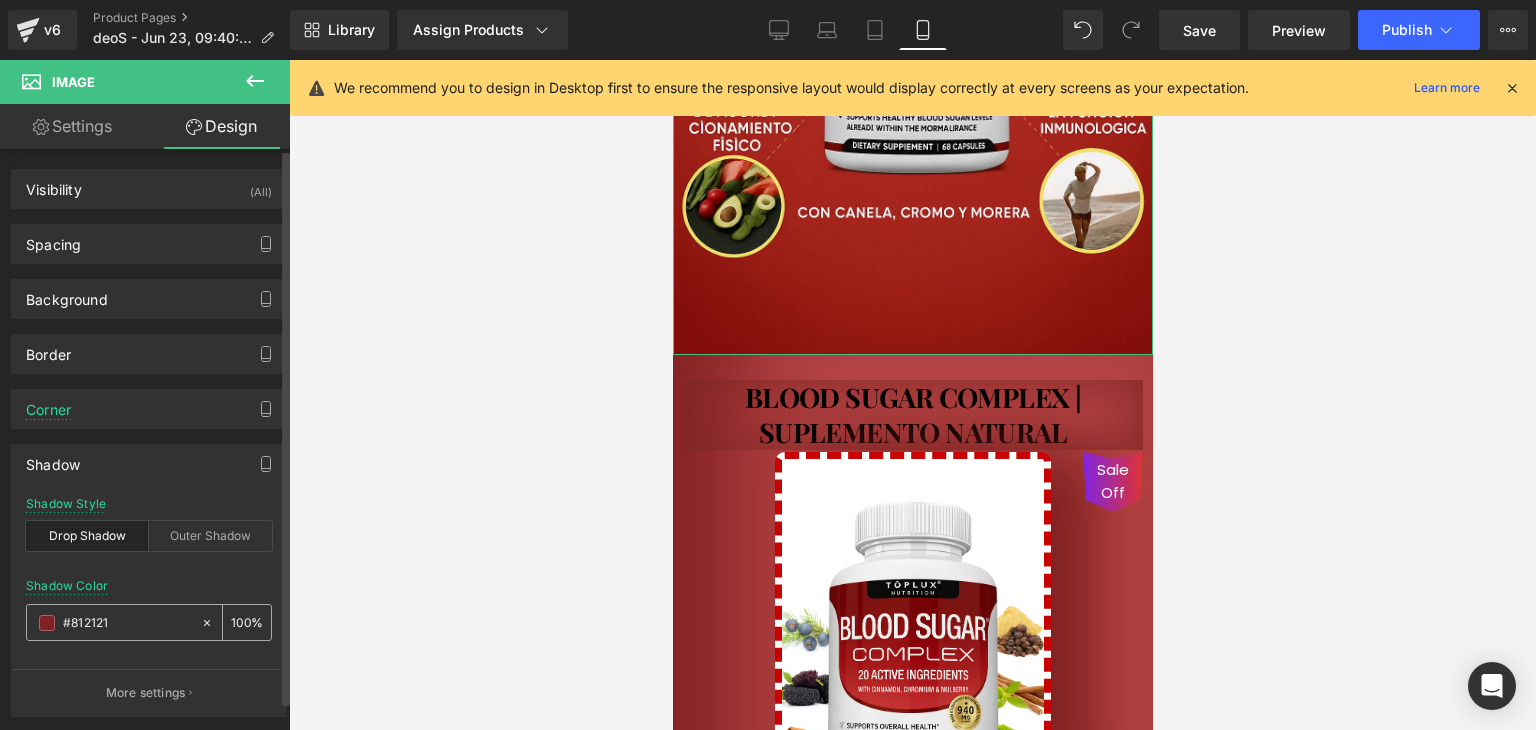 click on "#812121" at bounding box center (113, 622) 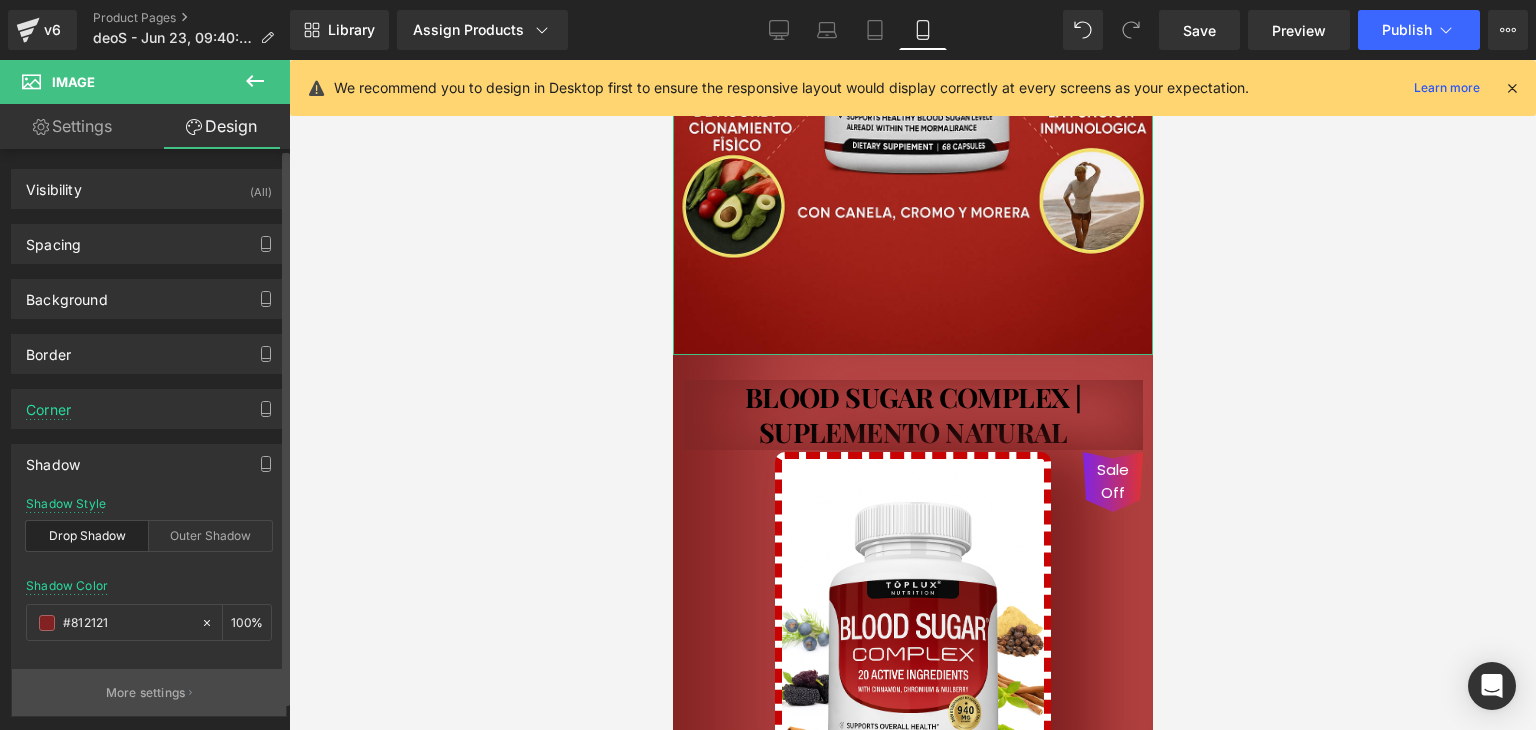 click on "More settings" at bounding box center [146, 693] 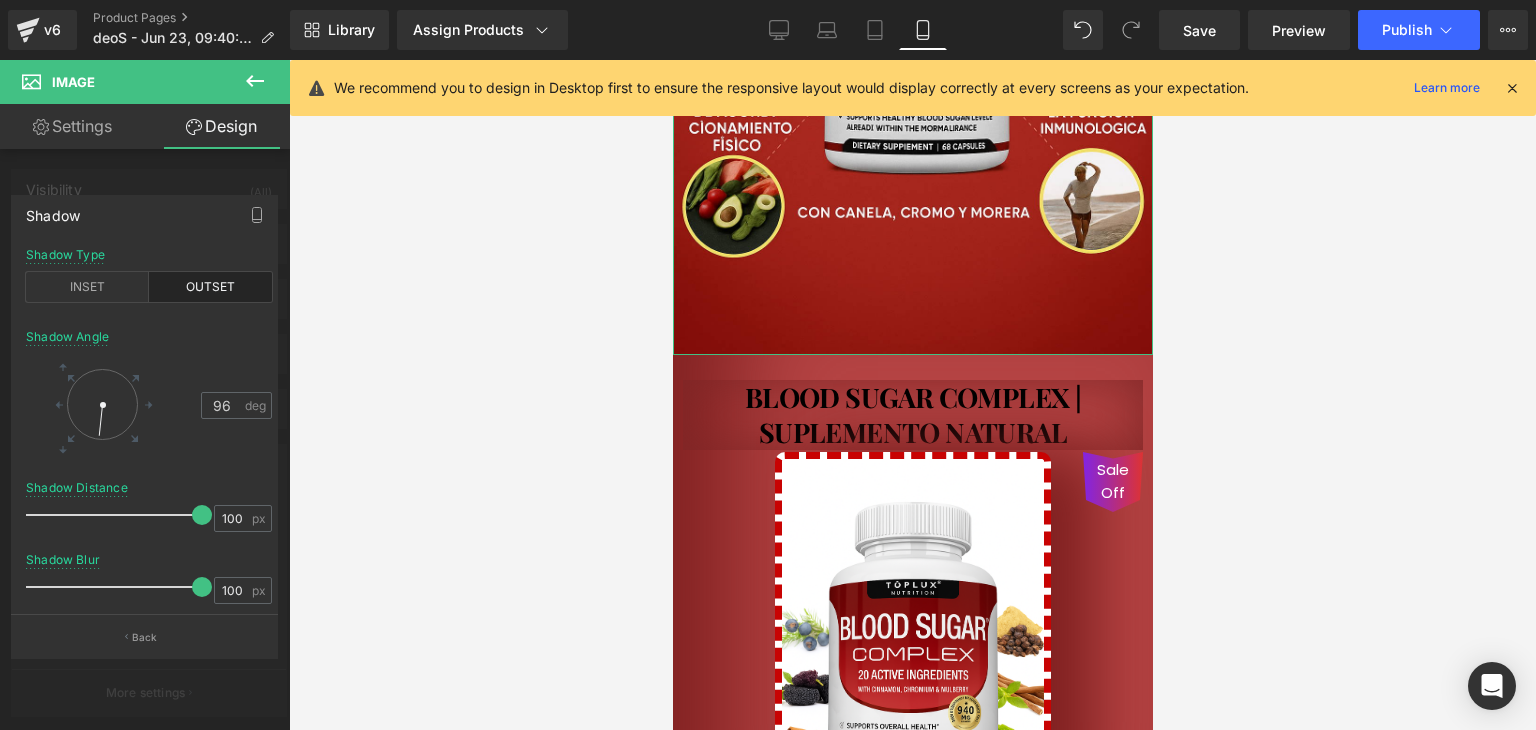 drag, startPoint x: 192, startPoint y: 503, endPoint x: 121, endPoint y: 516, distance: 72.18033 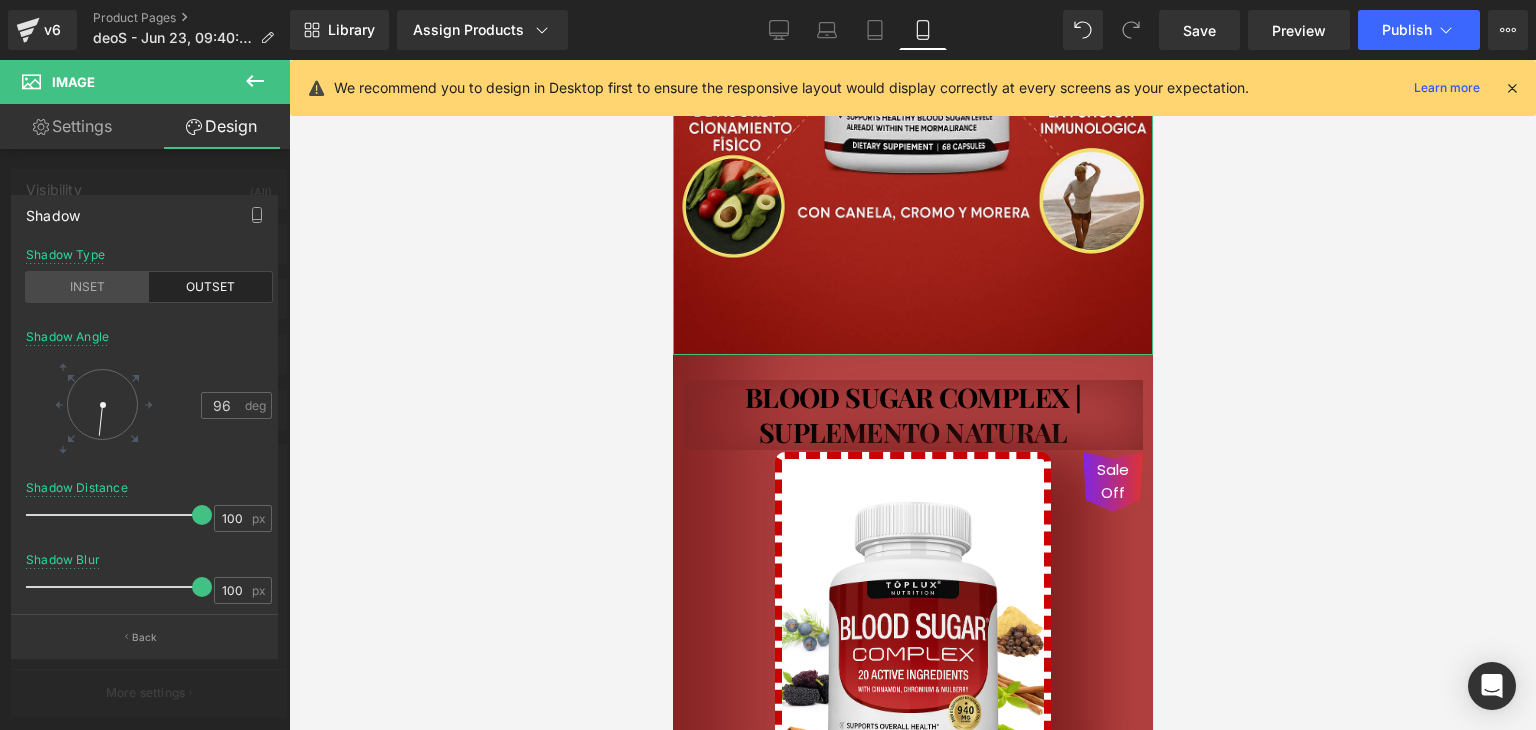 click on "INSET" at bounding box center [87, 287] 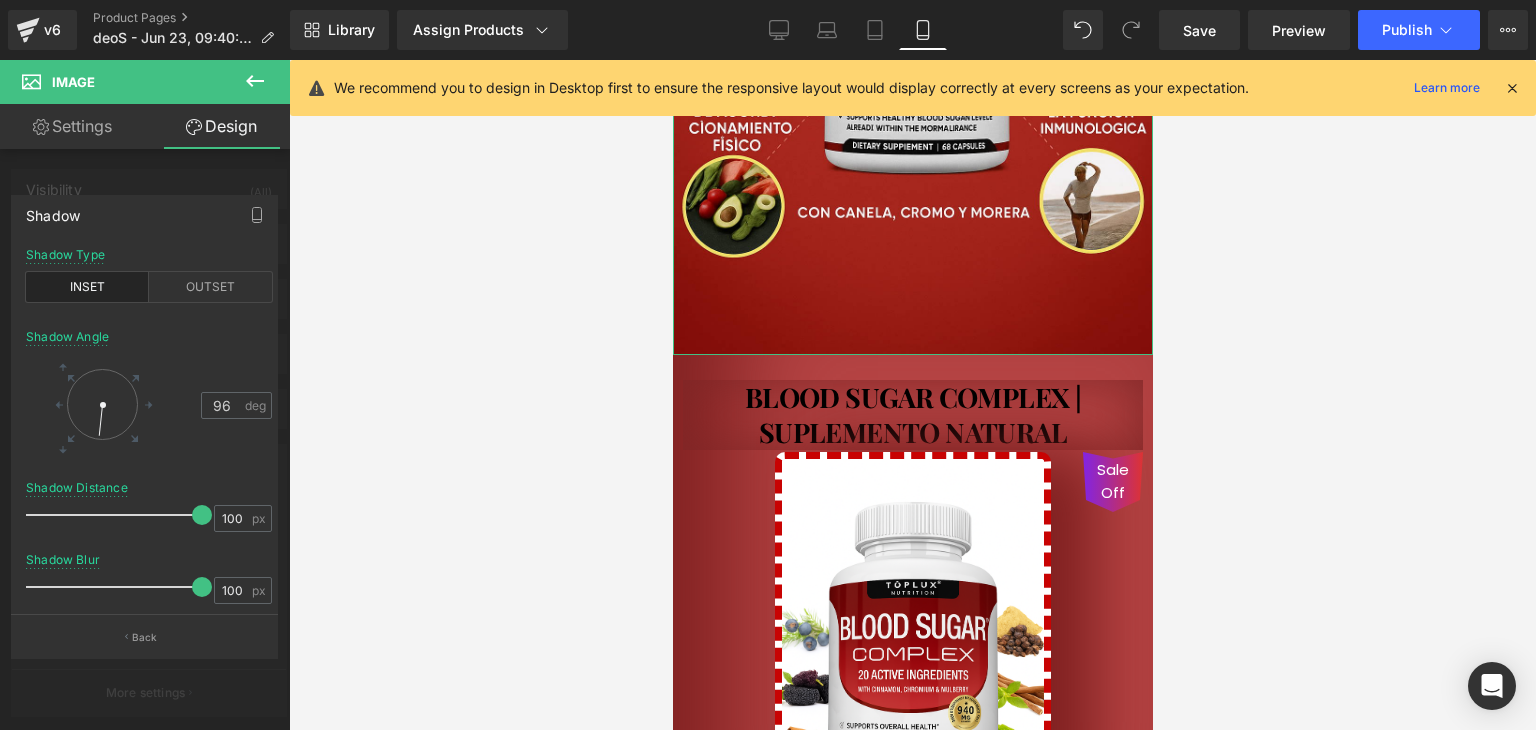drag, startPoint x: 183, startPoint y: 501, endPoint x: 90, endPoint y: 496, distance: 93.13431 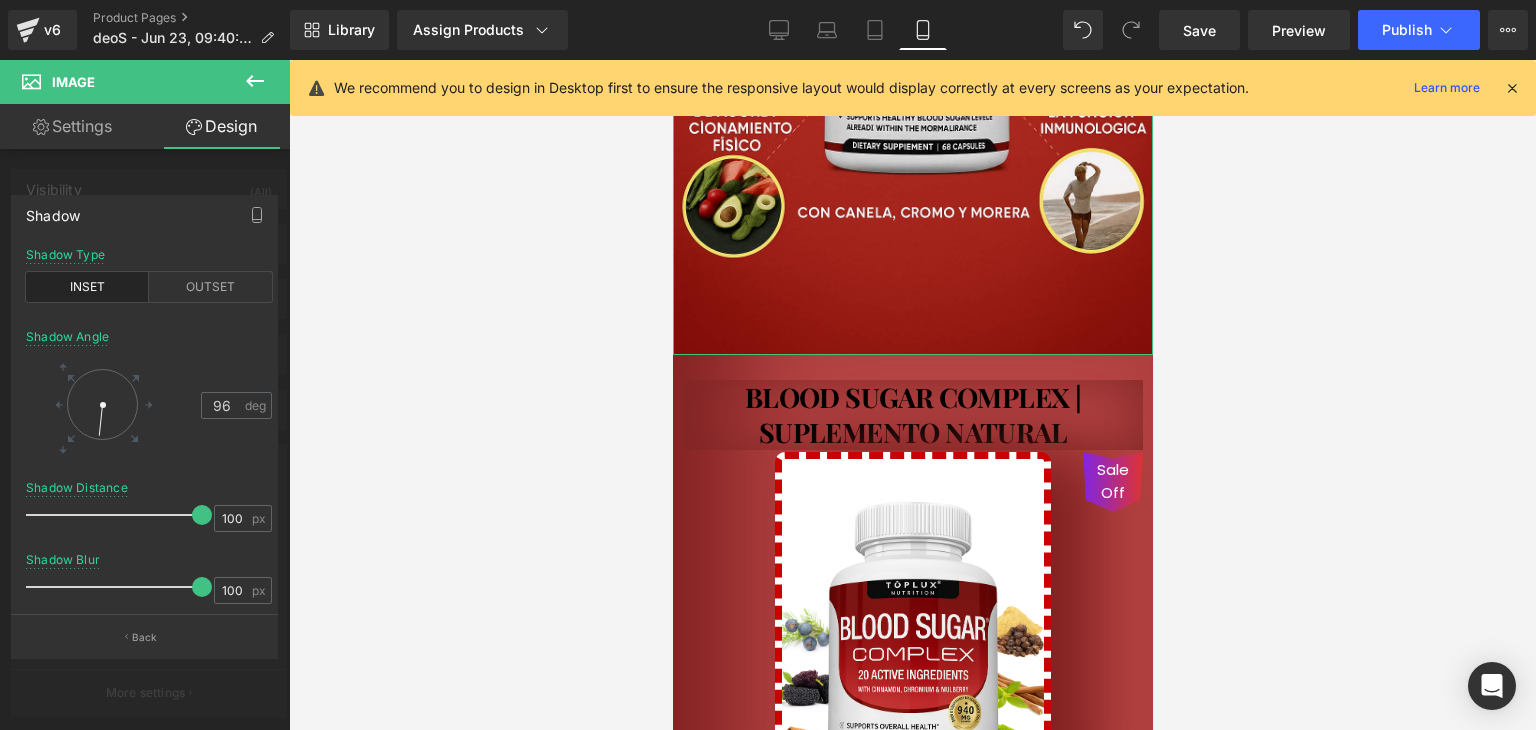 click on "Shadow Distance 100 px" at bounding box center [149, 514] 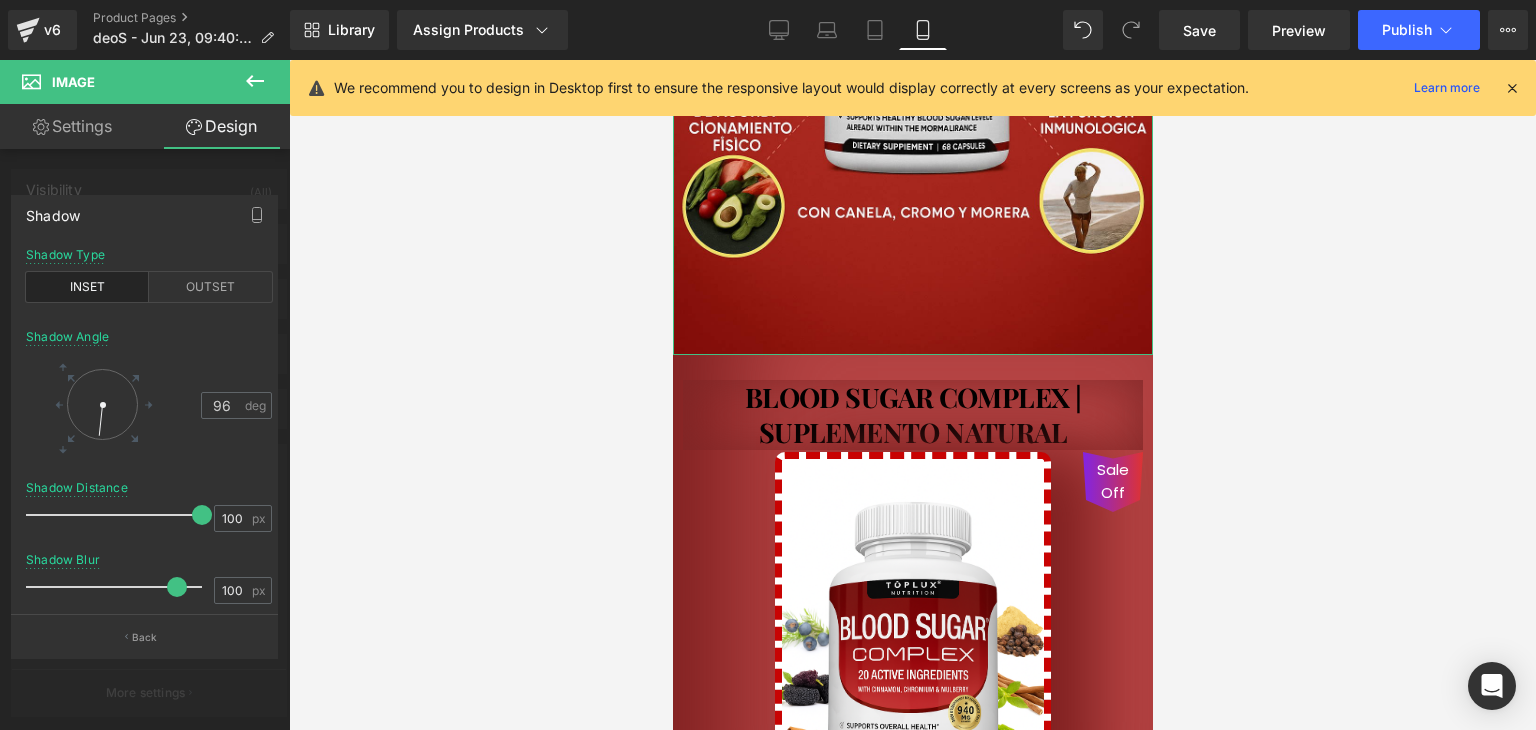 drag, startPoint x: 170, startPoint y: 577, endPoint x: 157, endPoint y: 588, distance: 17.029387 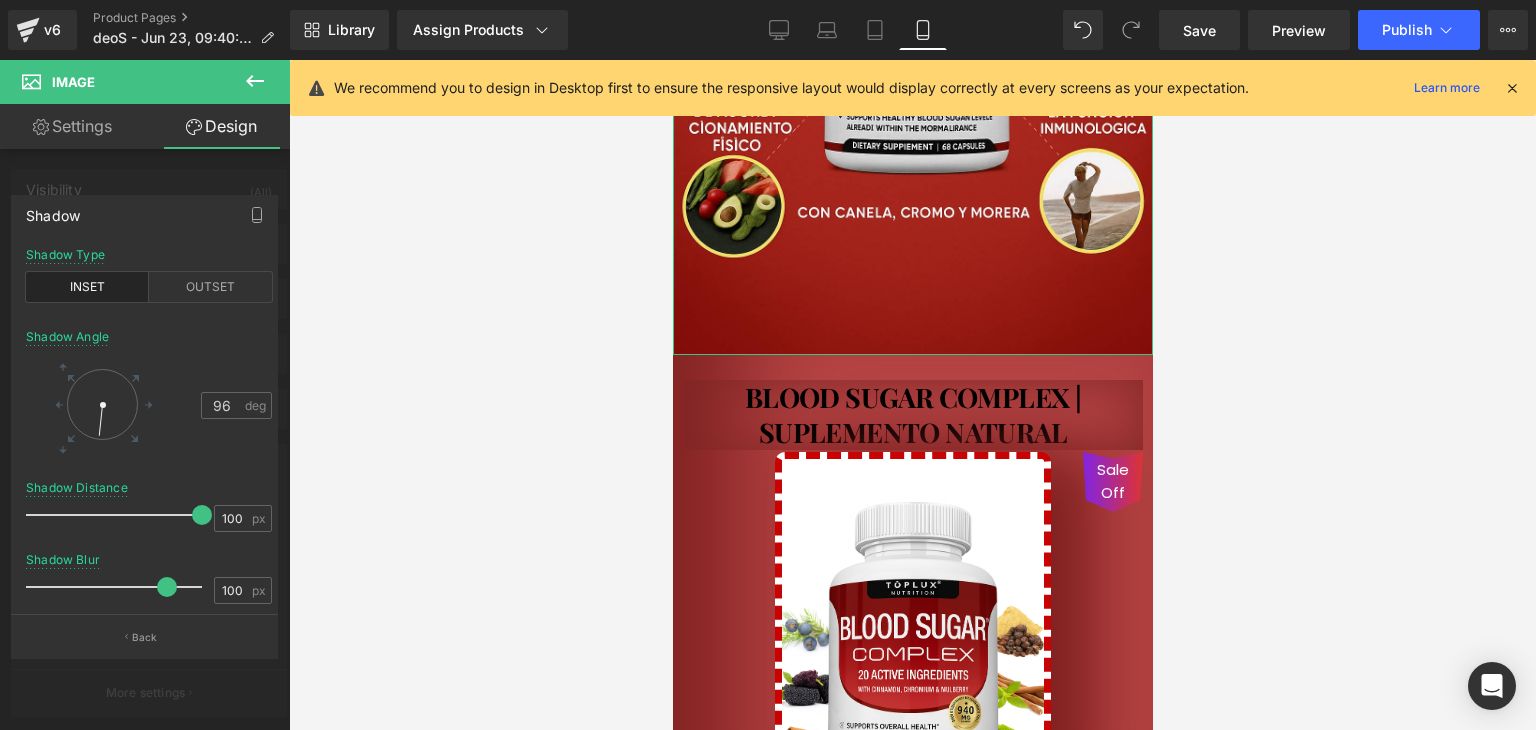 drag, startPoint x: 157, startPoint y: 593, endPoint x: 188, endPoint y: 589, distance: 31.257 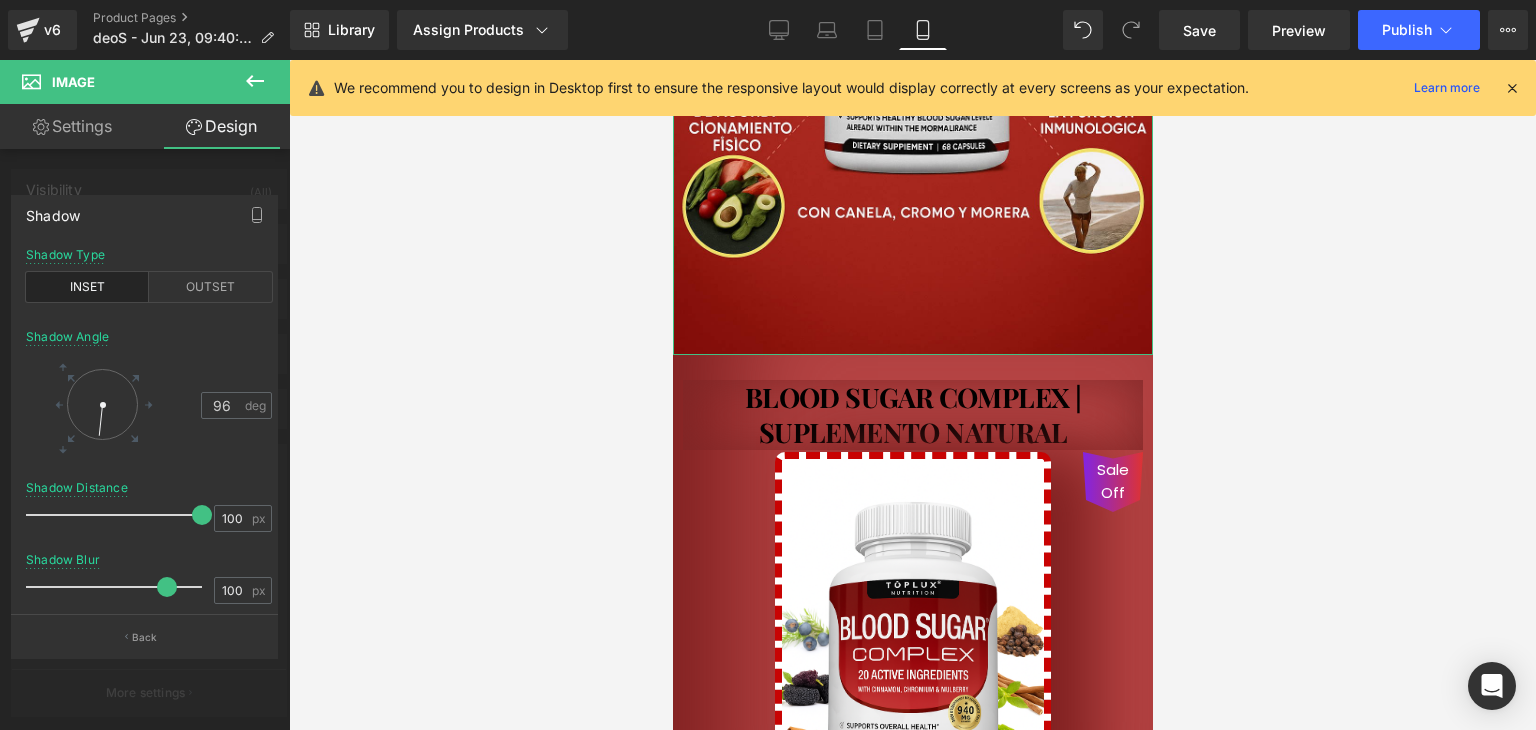 click at bounding box center [167, 587] 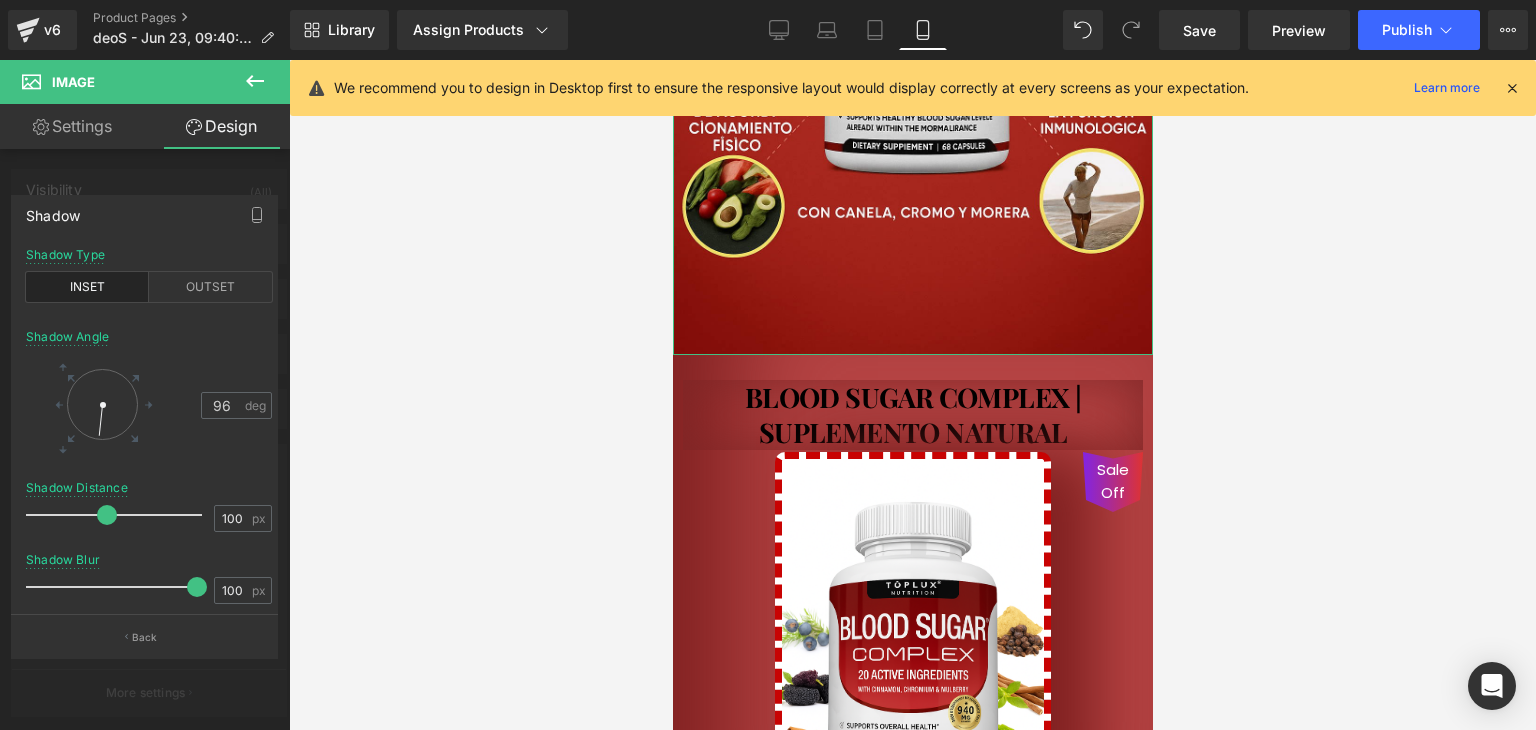 drag, startPoint x: 189, startPoint y: 511, endPoint x: 96, endPoint y: 507, distance: 93.08598 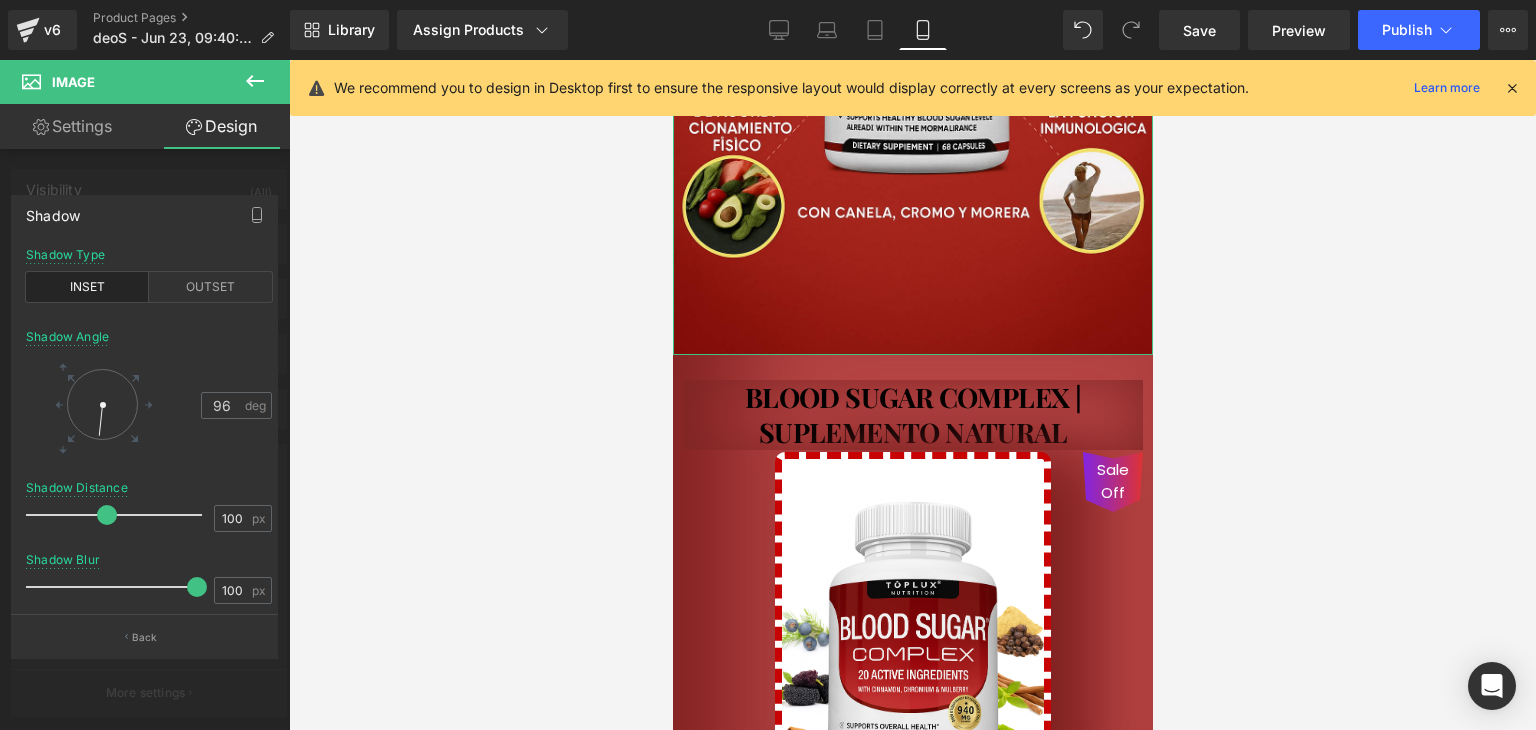 click at bounding box center (107, 515) 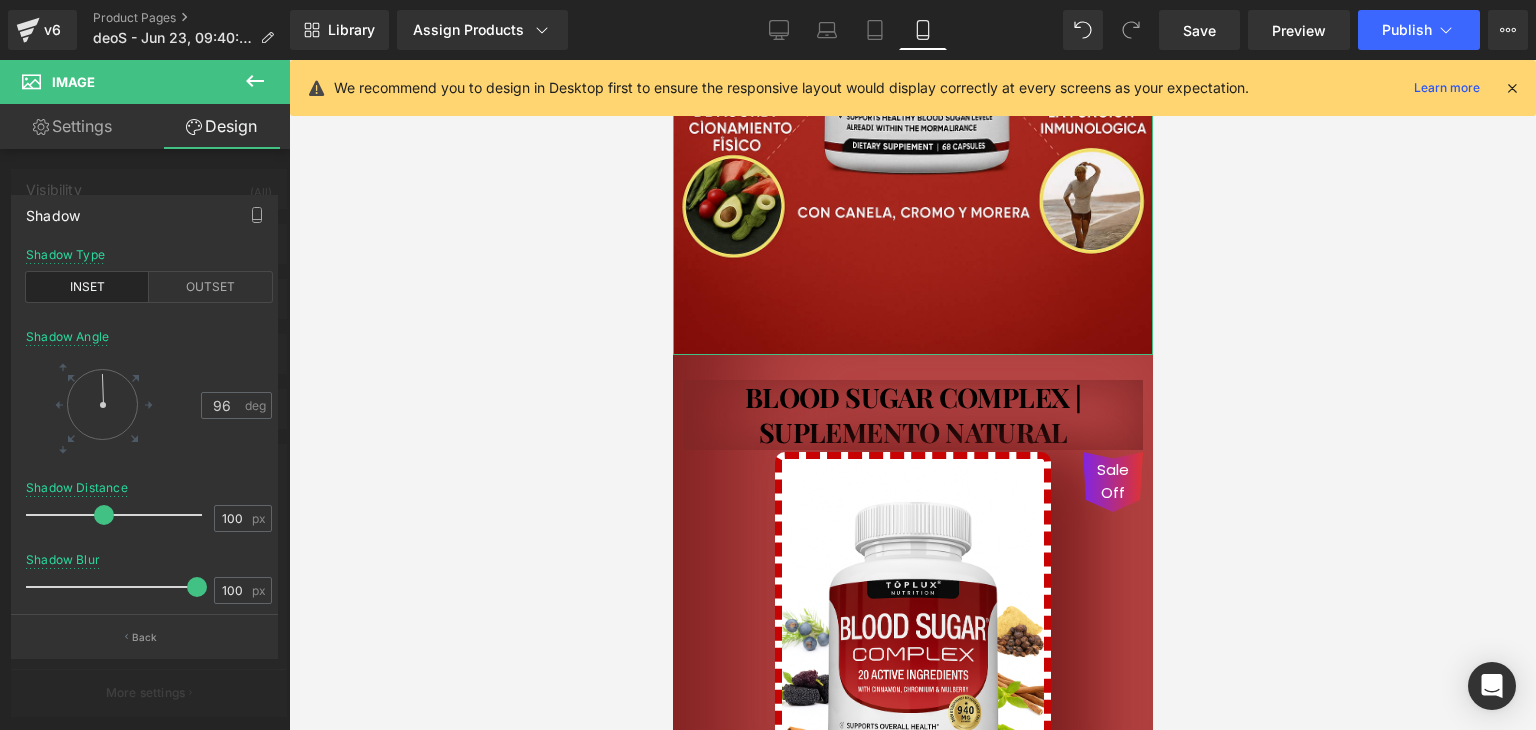 drag, startPoint x: 107, startPoint y: 411, endPoint x: 44, endPoint y: 375, distance: 72.56032 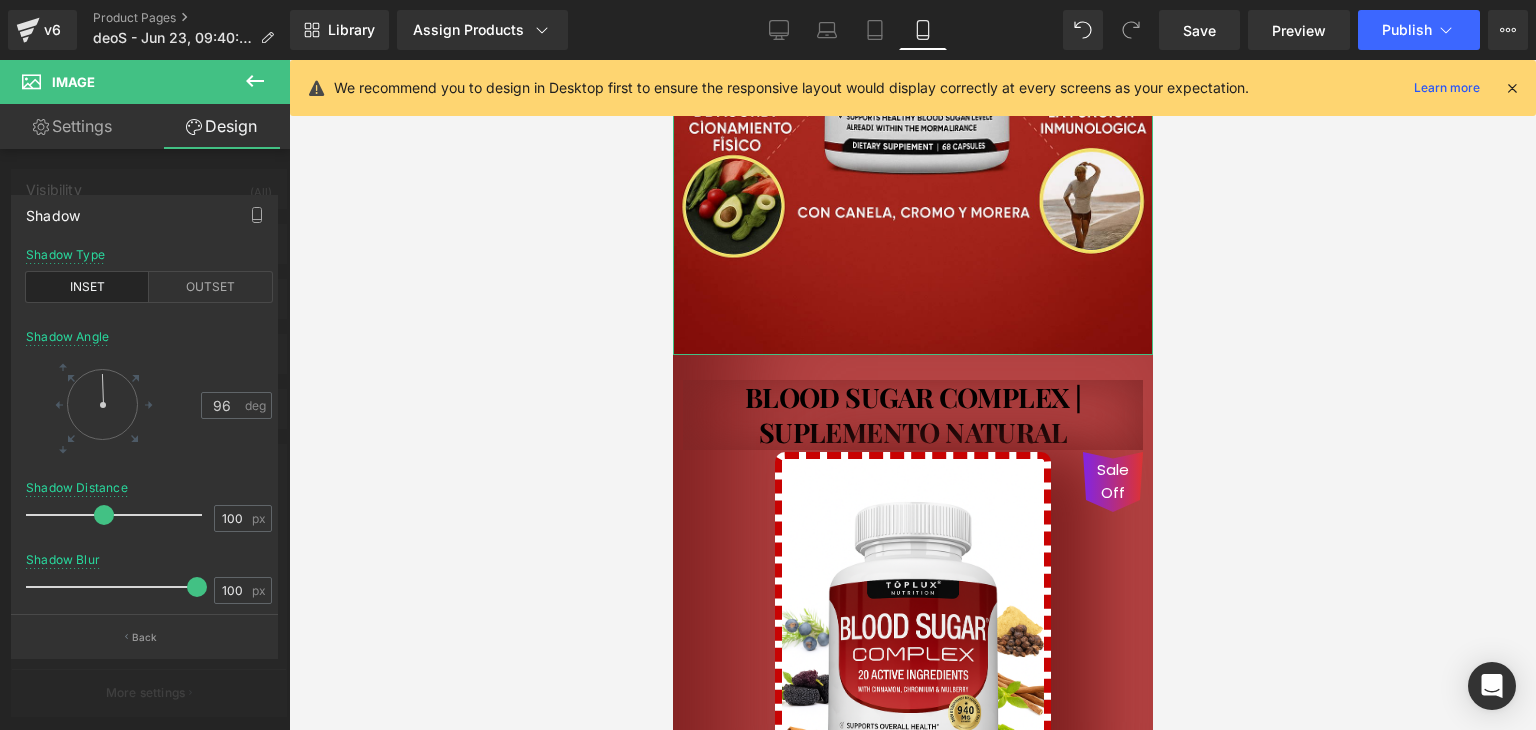 click at bounding box center [87, 404] 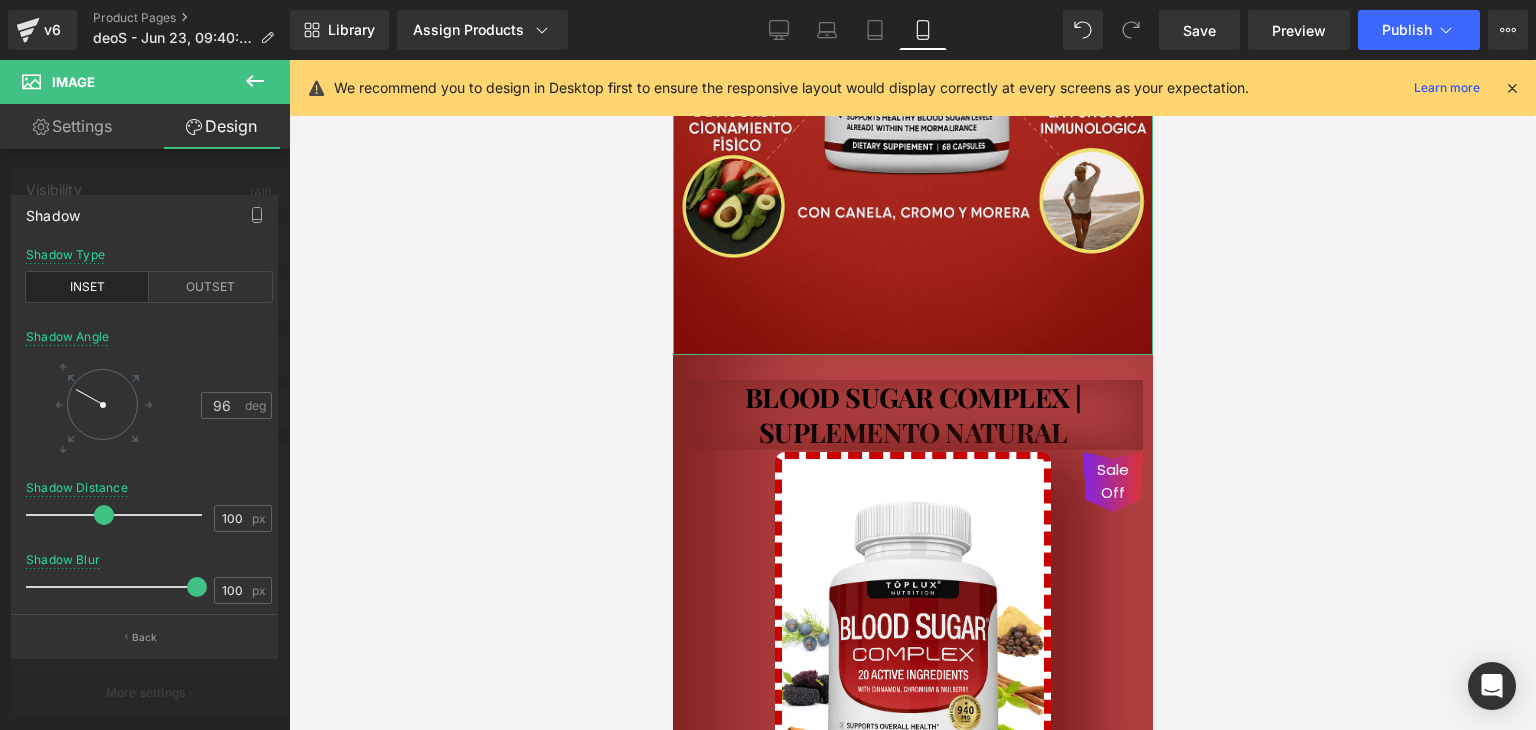 drag, startPoint x: 439, startPoint y: 422, endPoint x: 453, endPoint y: 416, distance: 15.231546 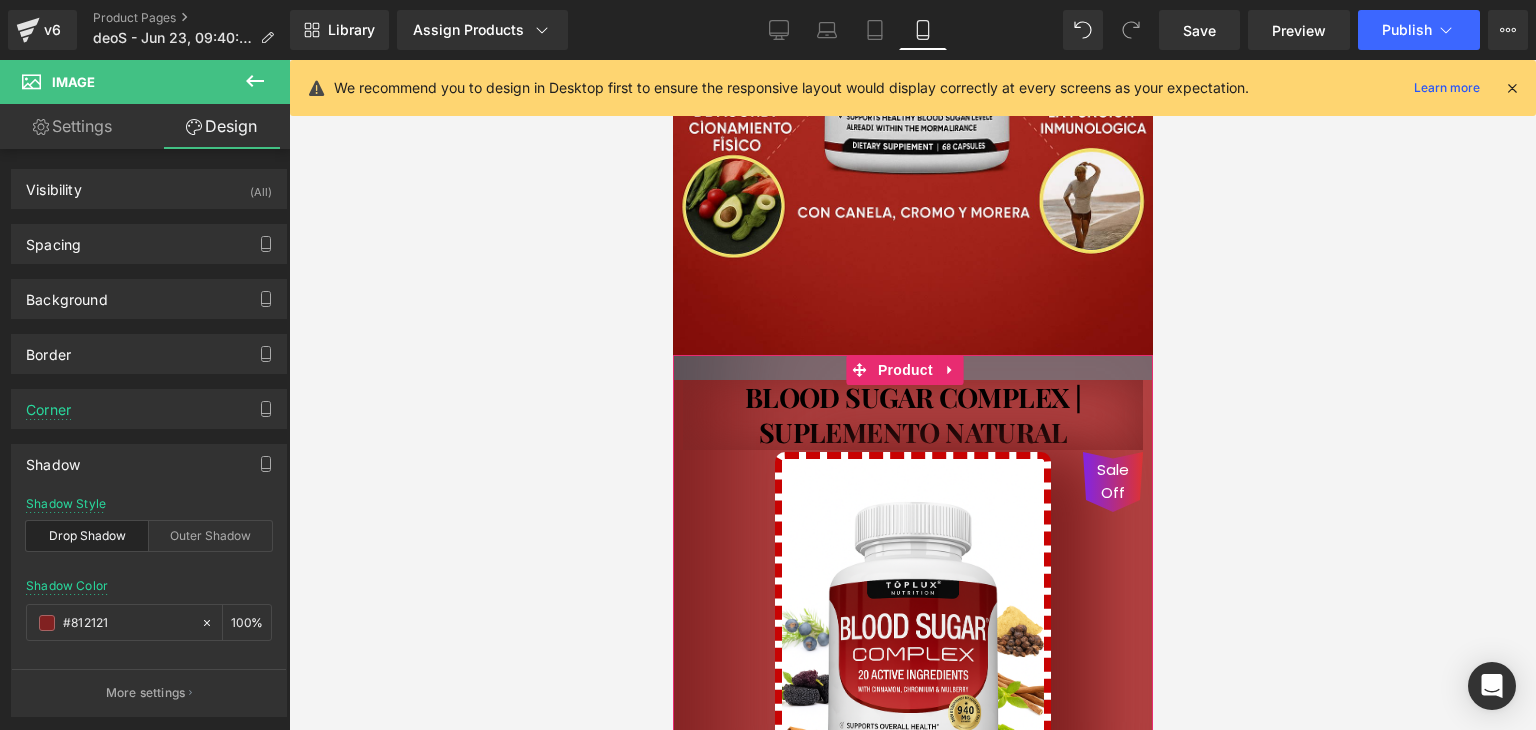 click at bounding box center (912, 367) 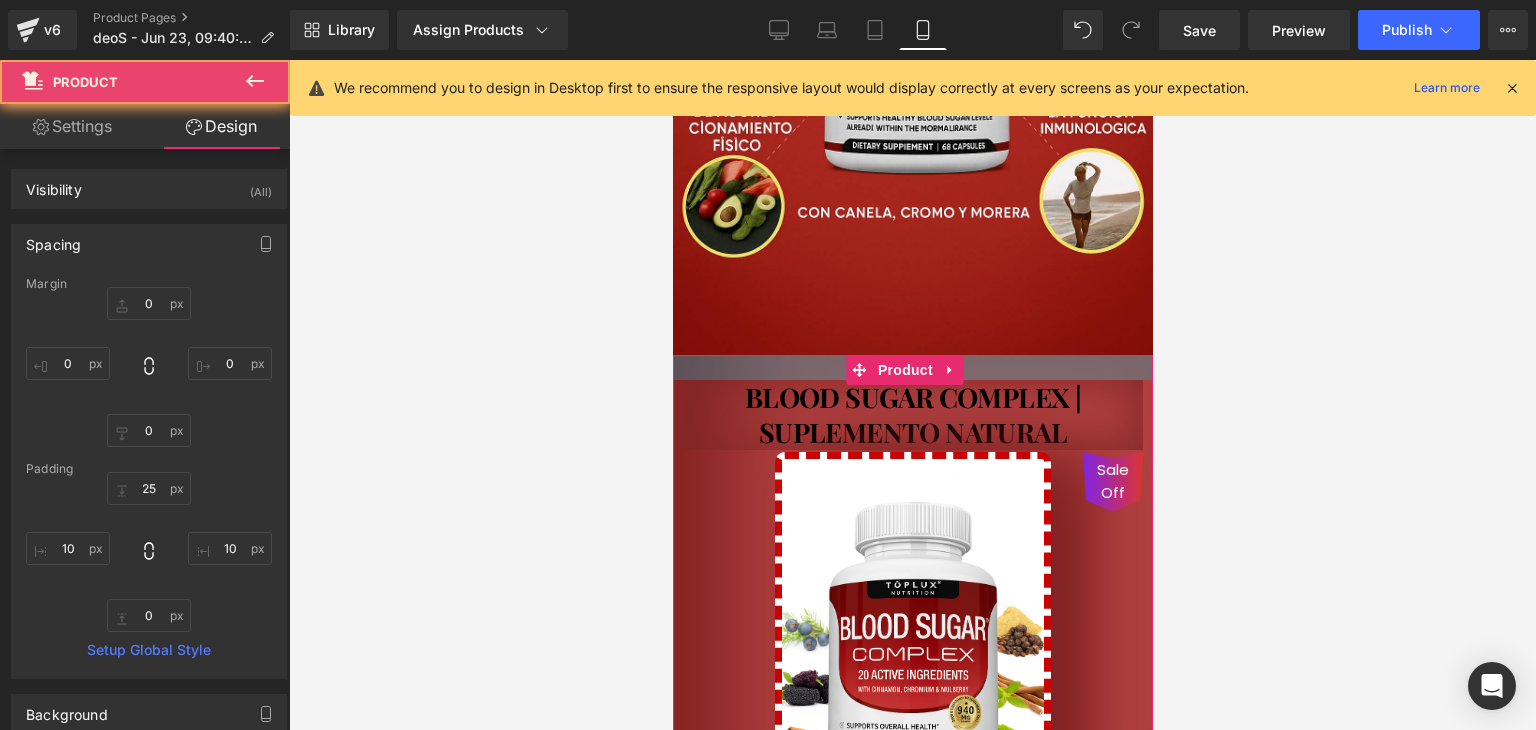 click at bounding box center [912, 367] 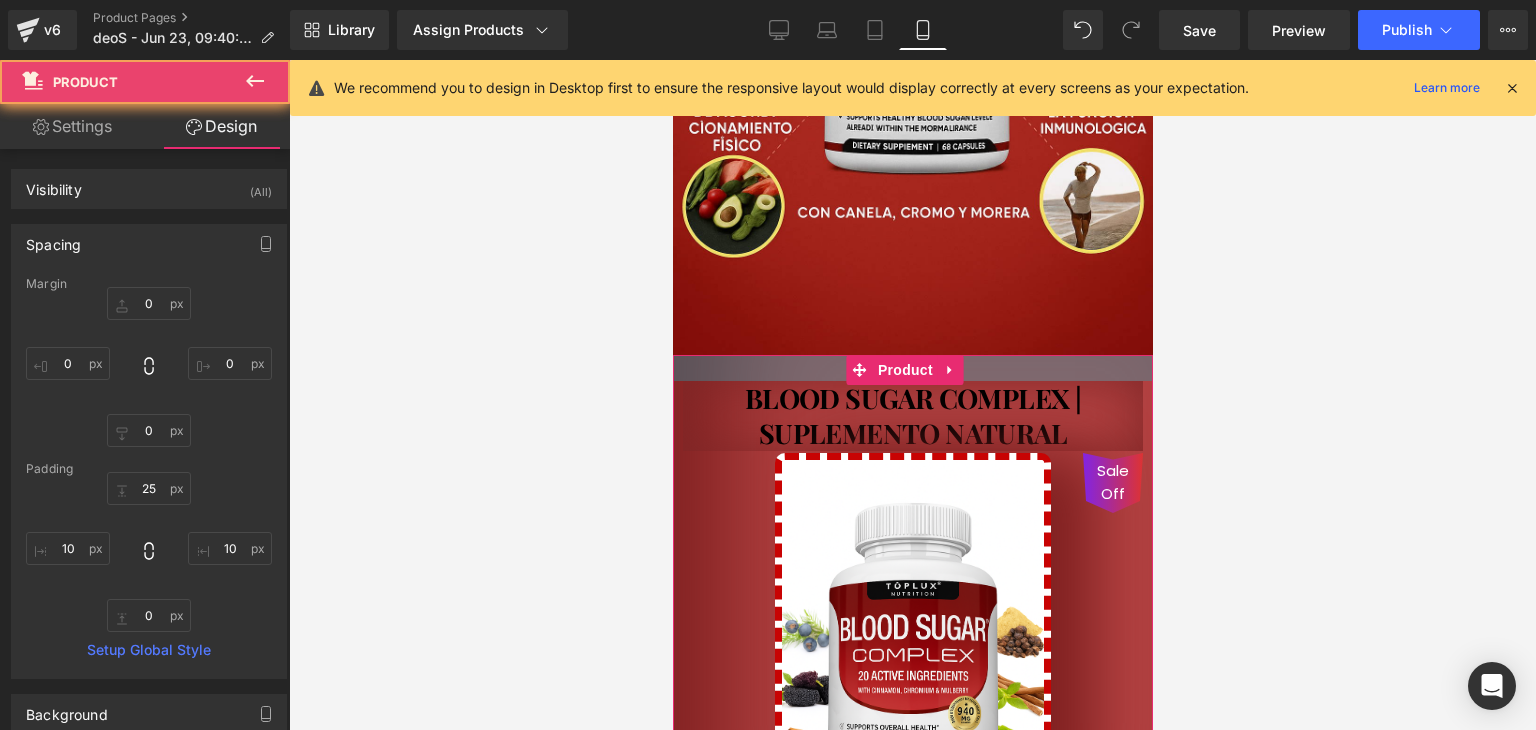 click at bounding box center (912, 368) 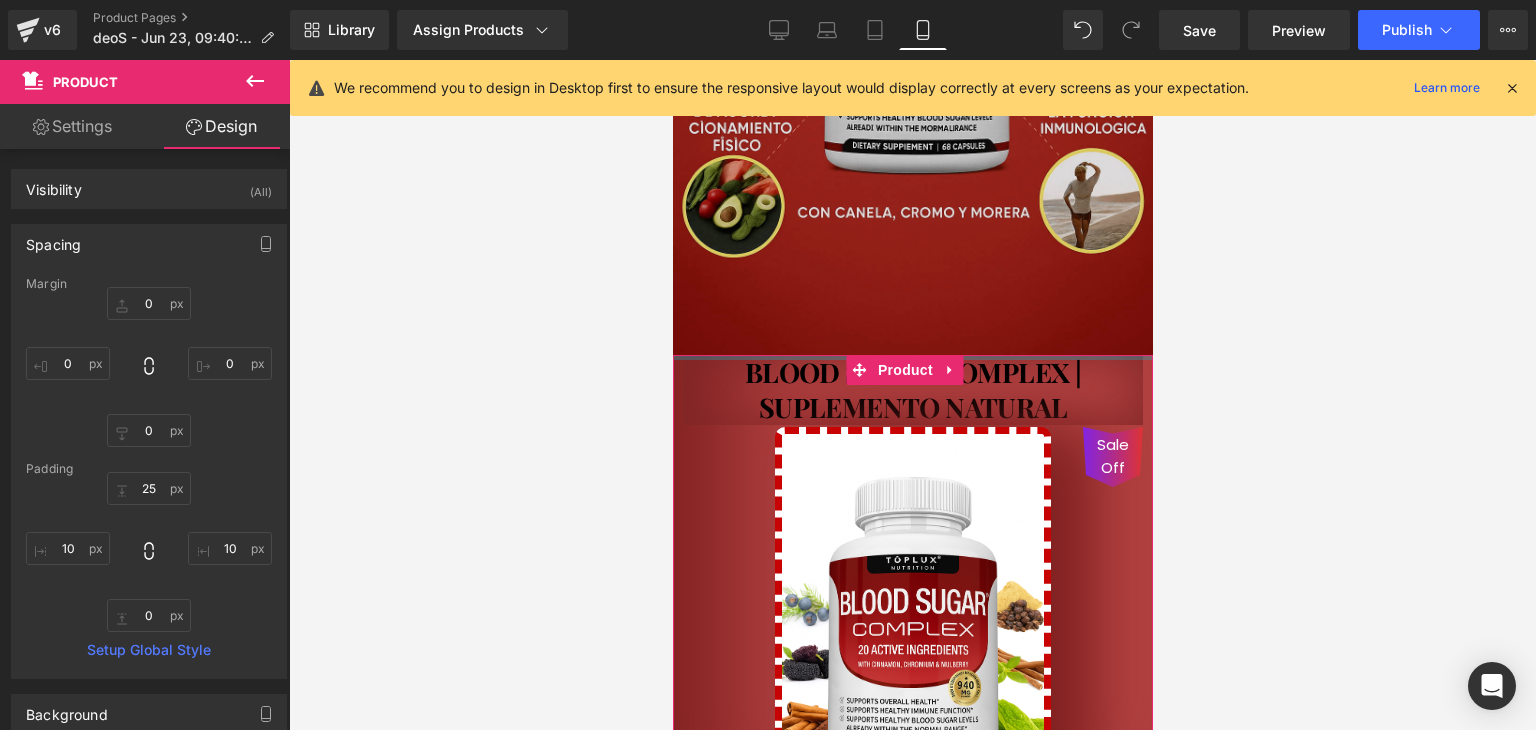 drag, startPoint x: 994, startPoint y: 341, endPoint x: 999, endPoint y: 312, distance: 29.427877 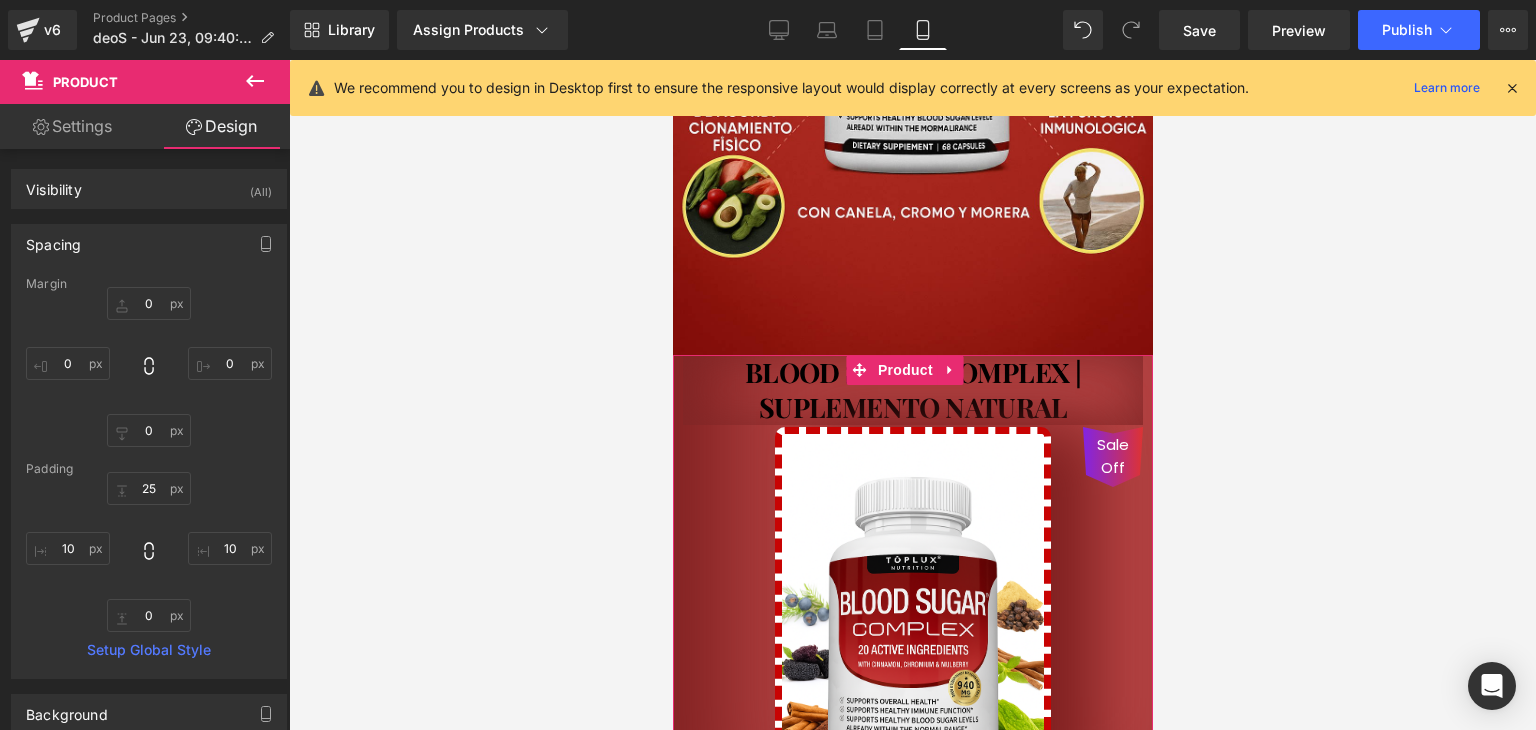 click at bounding box center (912, 395) 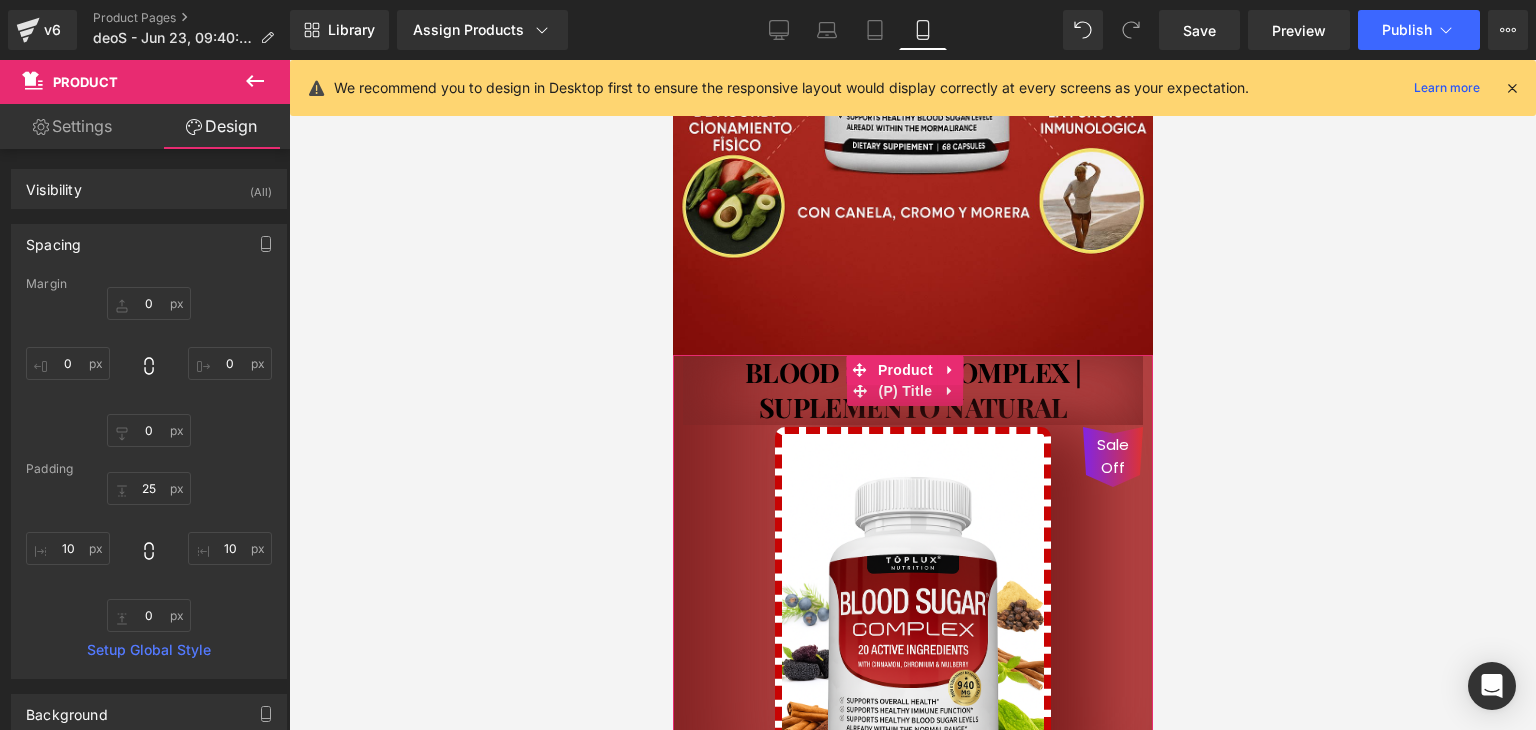 click on "BLOOD SUGAR COMPLEX | SUPLEMENTO NATURAL" at bounding box center (912, 390) 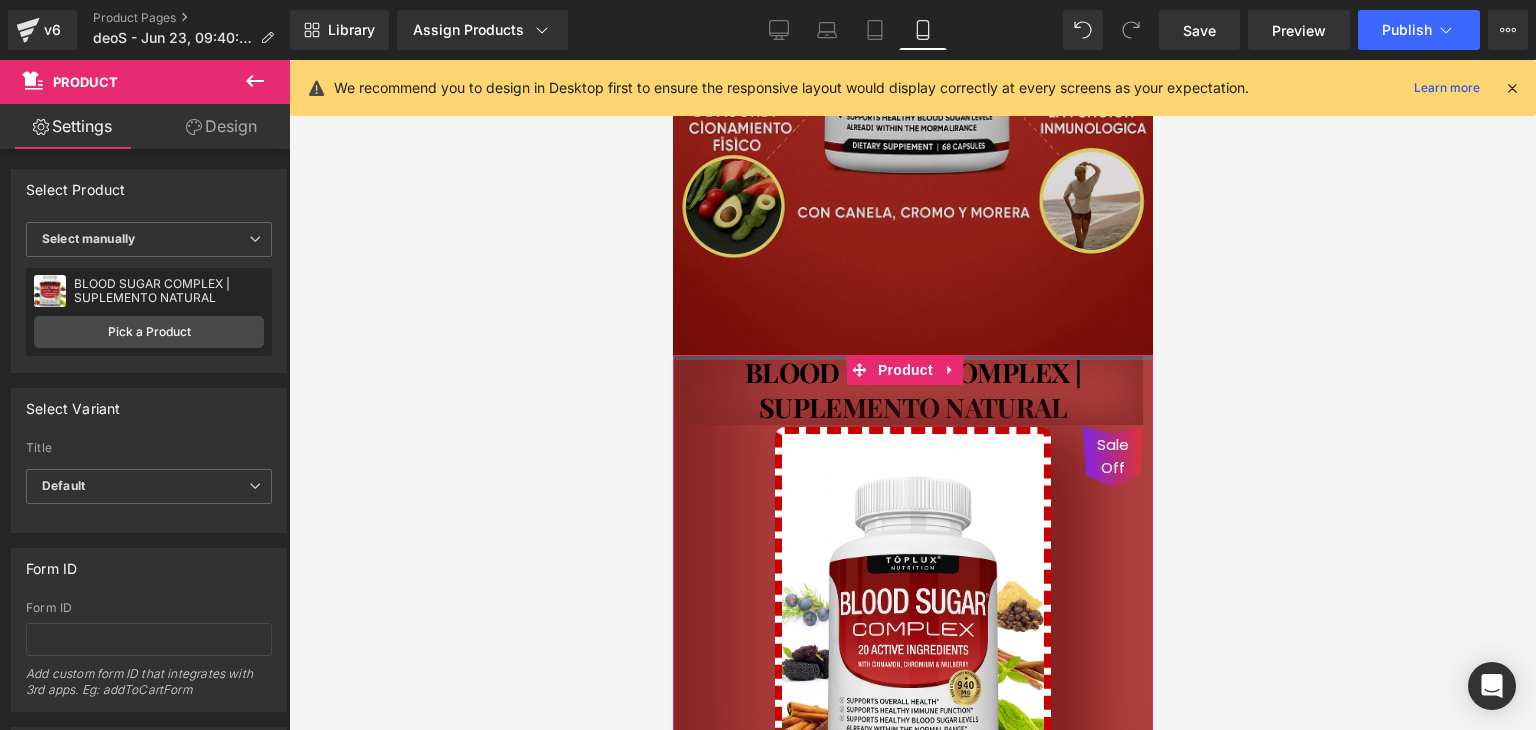 drag, startPoint x: 1089, startPoint y: 331, endPoint x: 1837, endPoint y: 399, distance: 751.08453 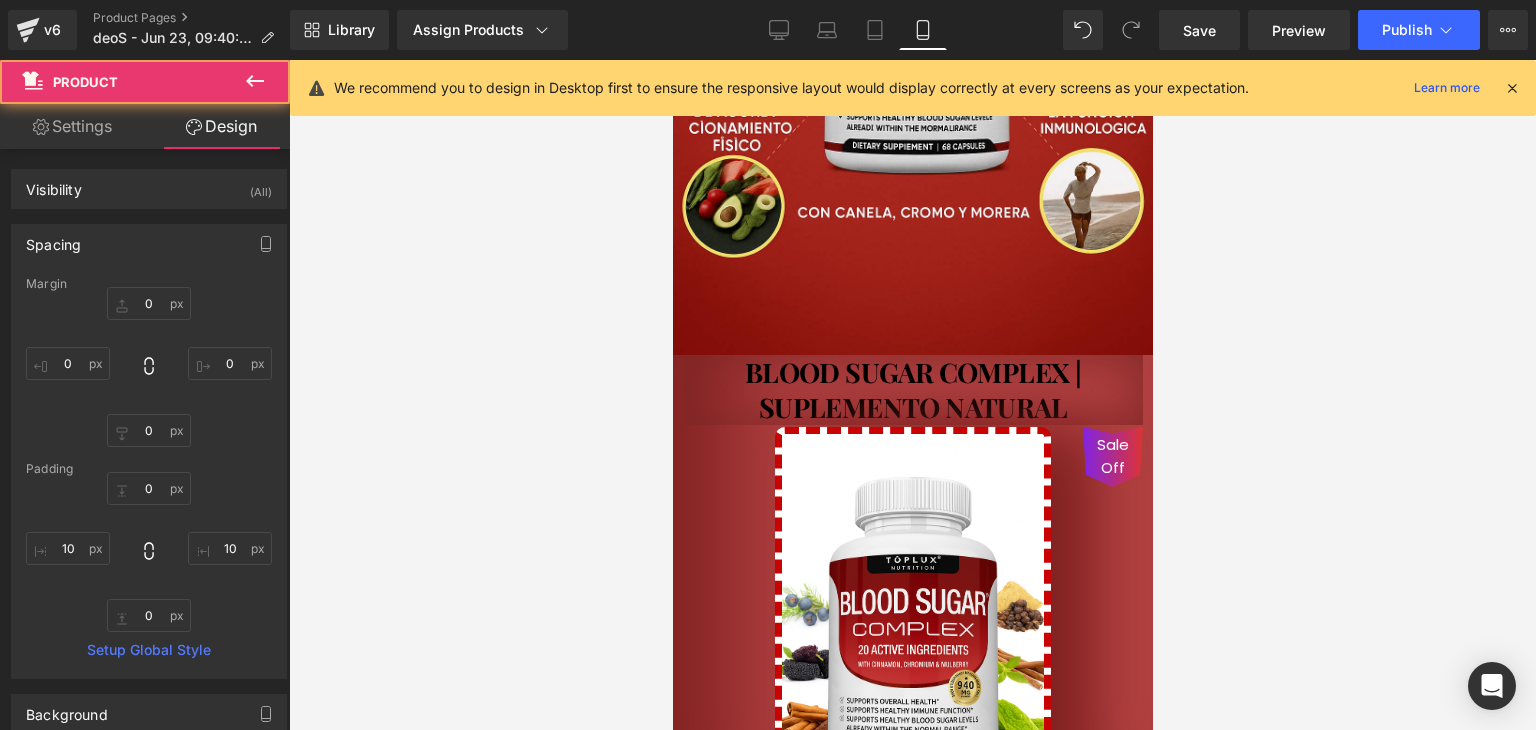 click at bounding box center [912, 395] 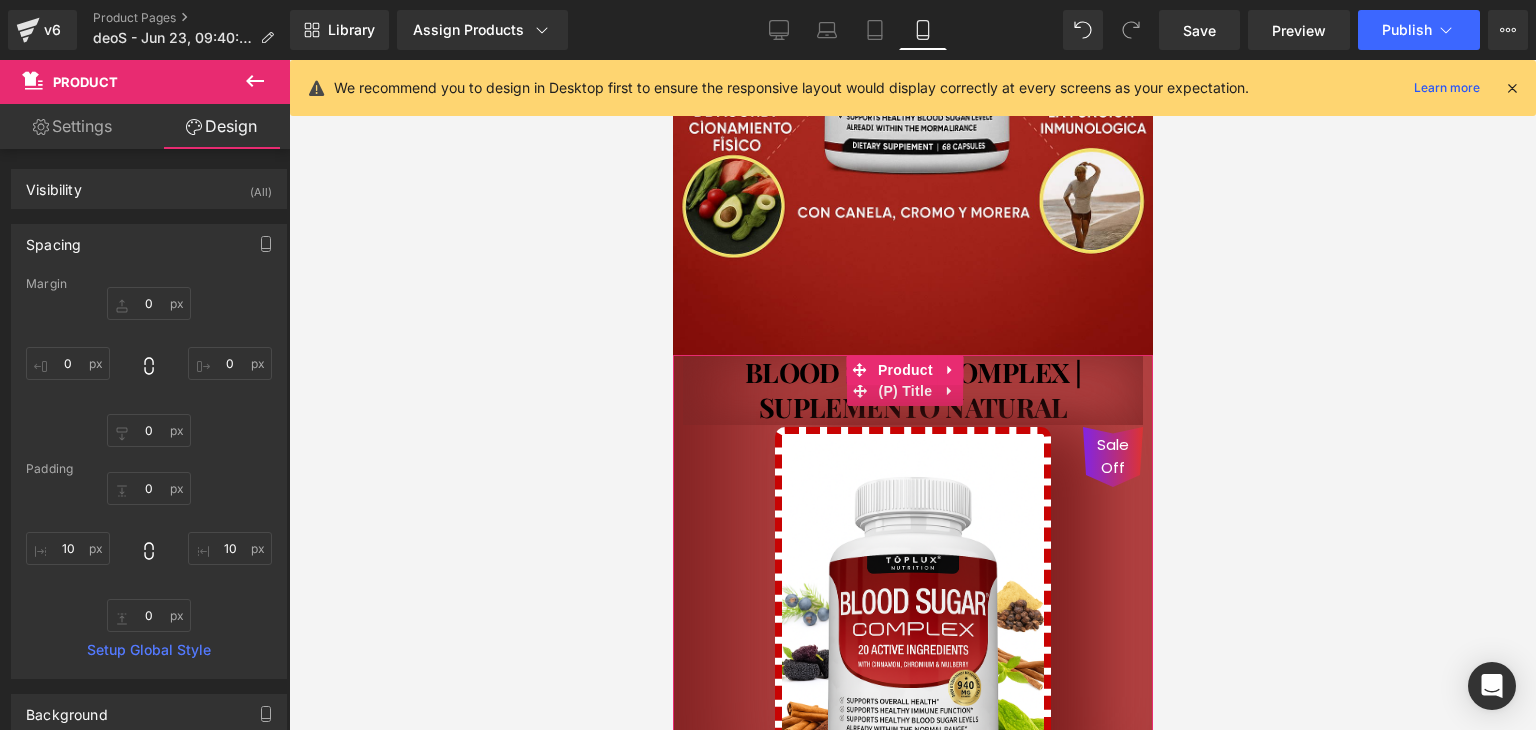 click on "BLOOD SUGAR COMPLEX | SUPLEMENTO NATURAL" at bounding box center (912, 390) 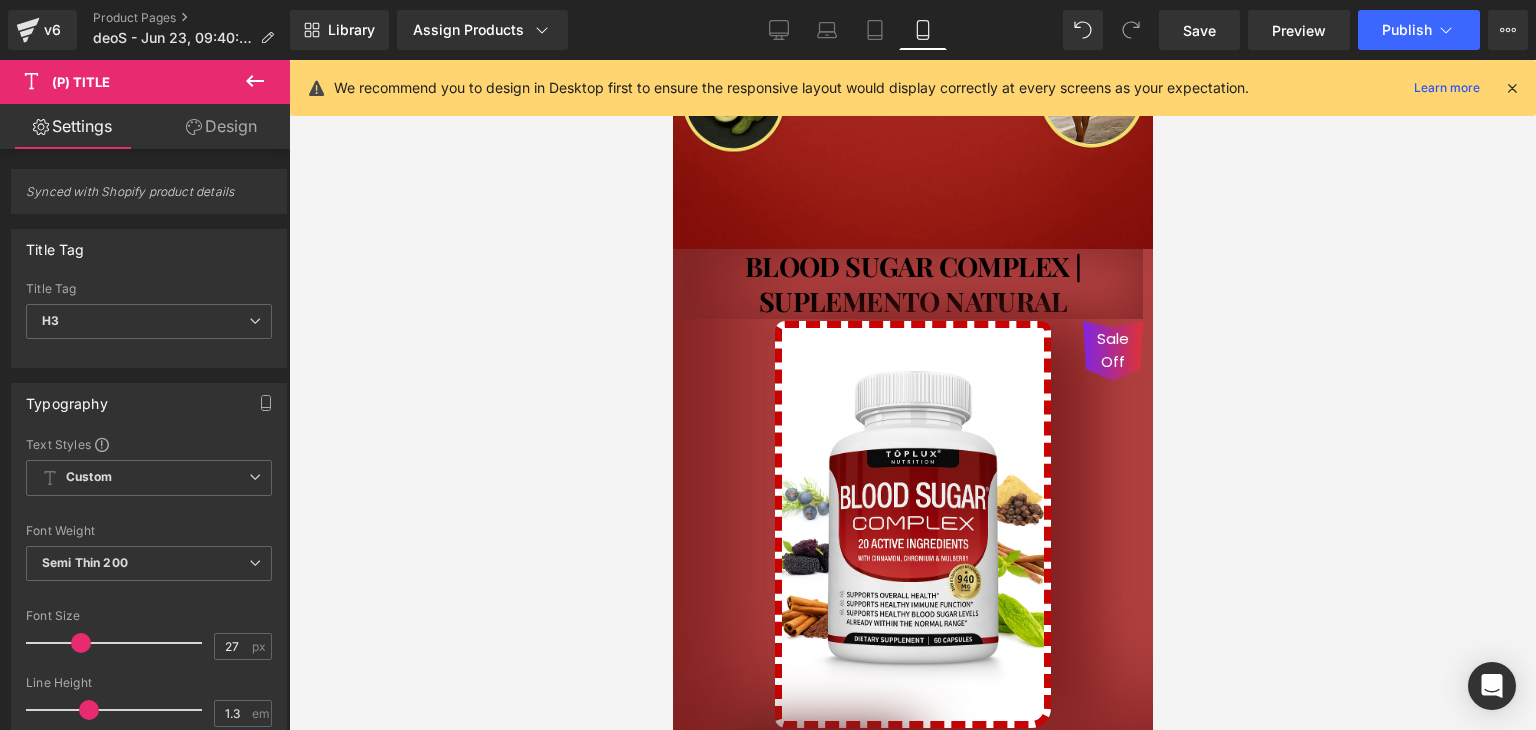 scroll, scrollTop: 735, scrollLeft: 0, axis: vertical 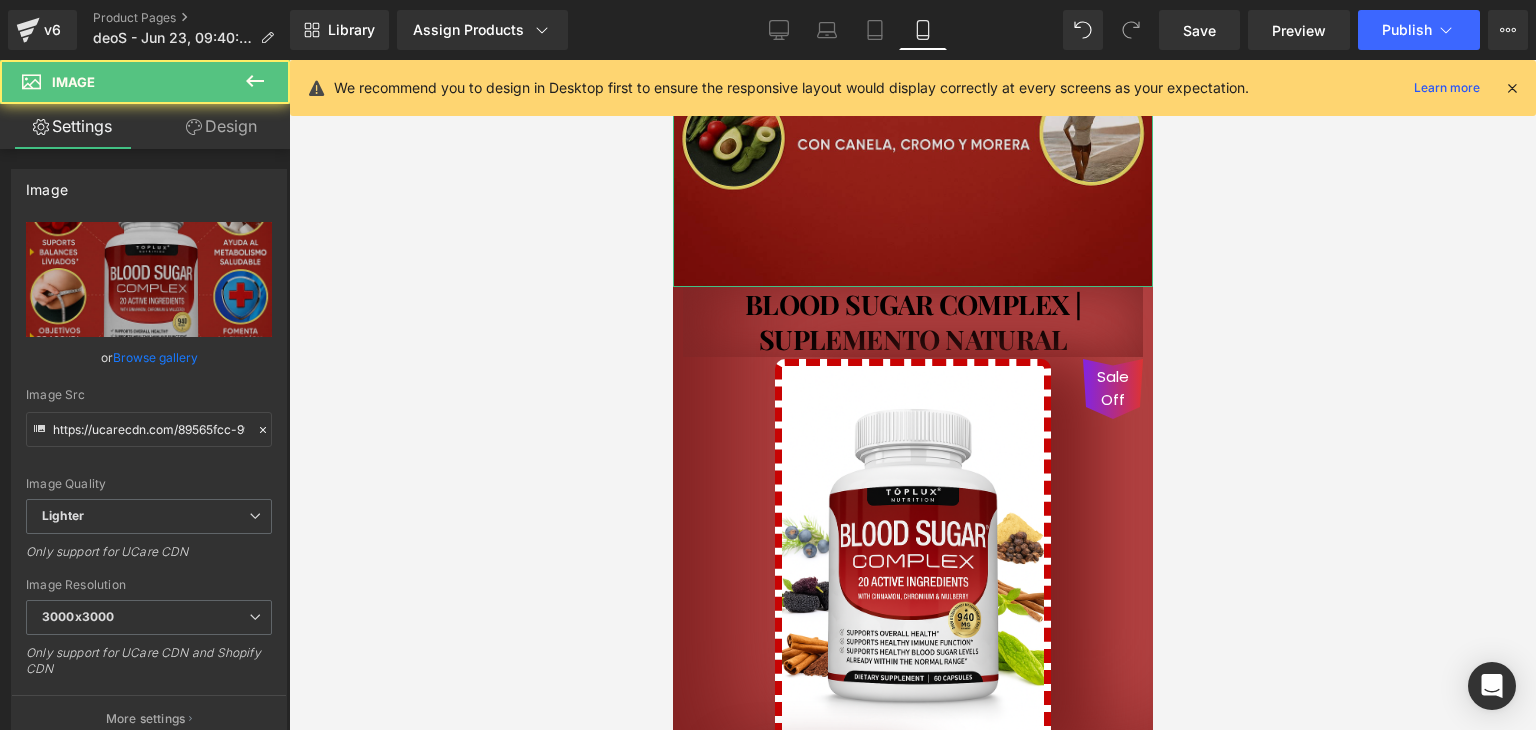 drag, startPoint x: 1100, startPoint y: 262, endPoint x: 1106, endPoint y: 247, distance: 16.155495 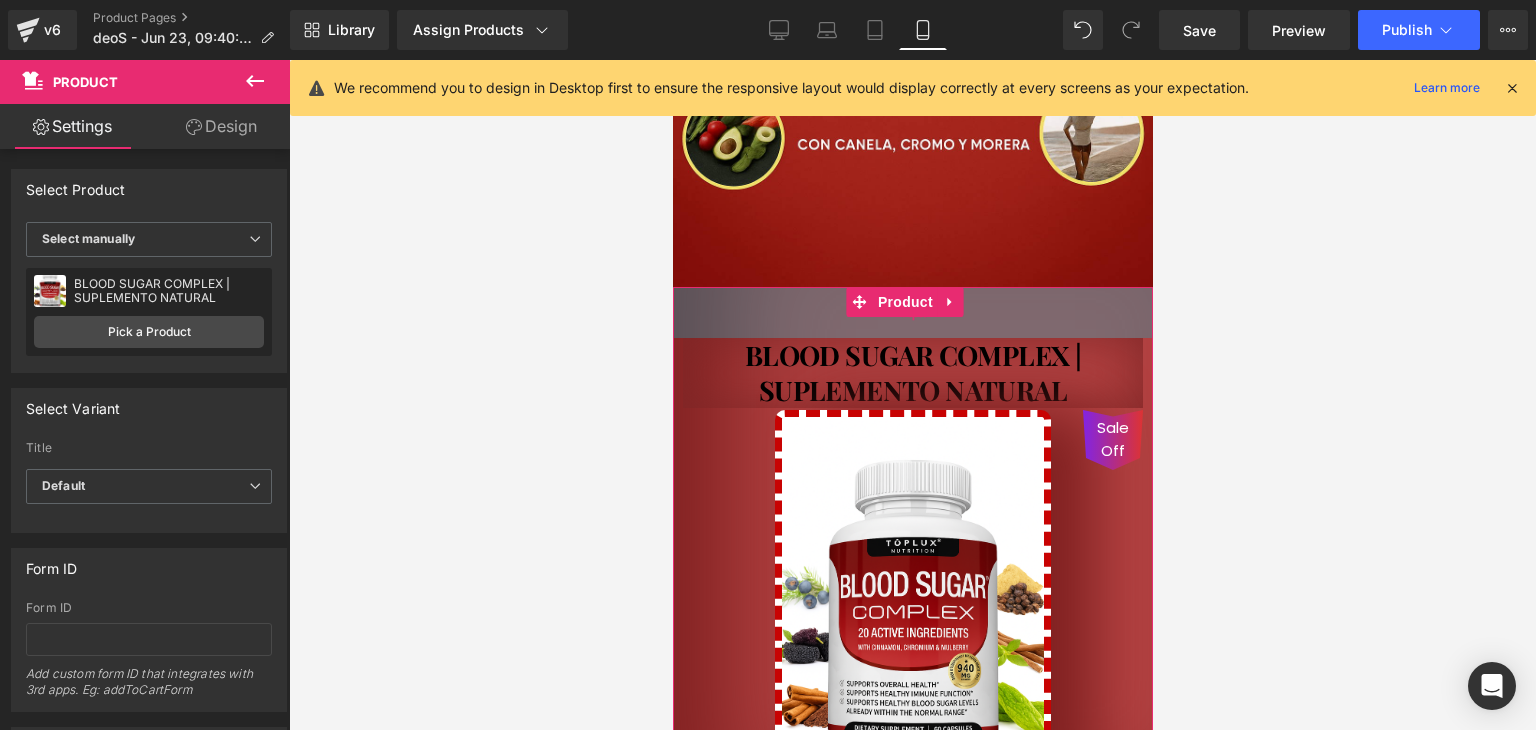 drag, startPoint x: 1098, startPoint y: 263, endPoint x: 1093, endPoint y: 315, distance: 52.23983 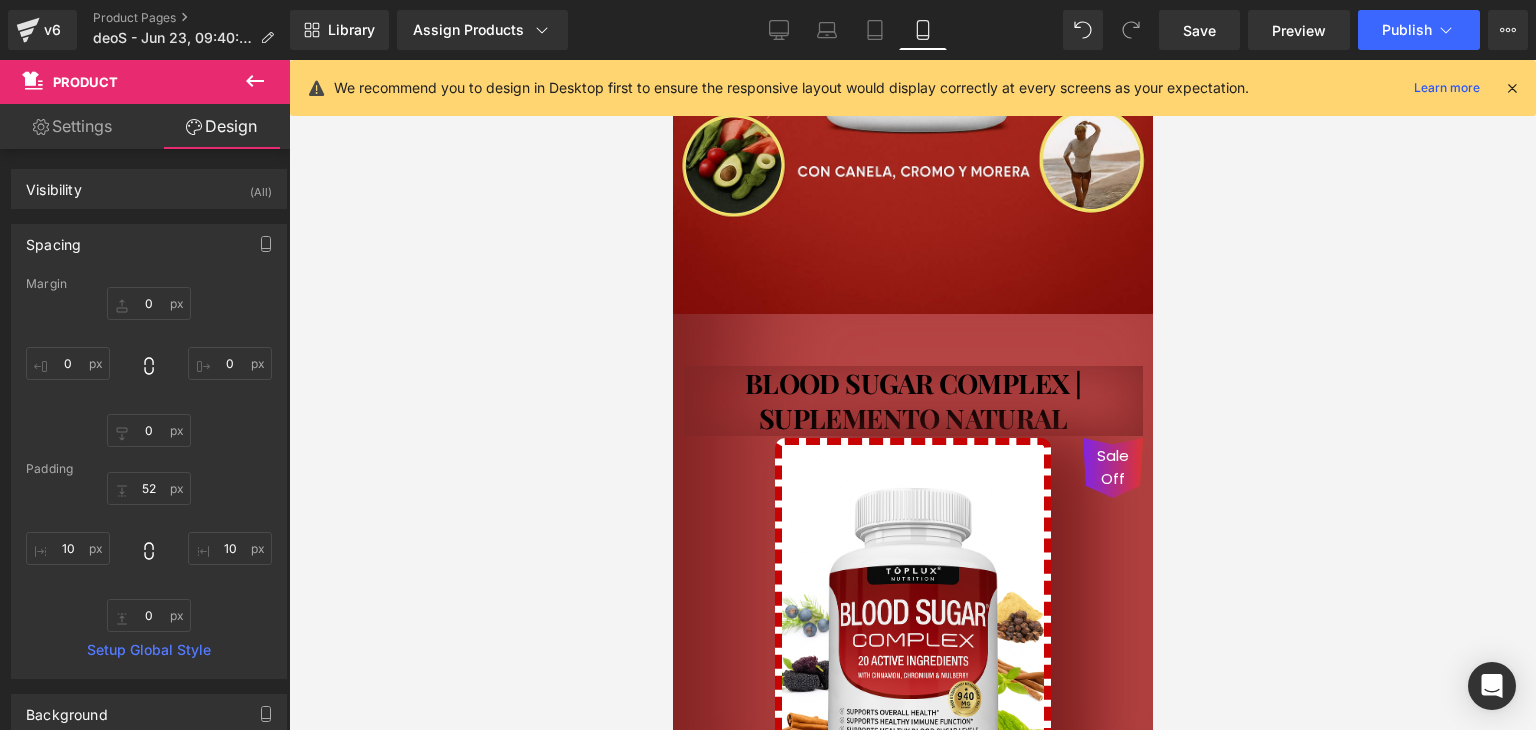 scroll, scrollTop: 688, scrollLeft: 0, axis: vertical 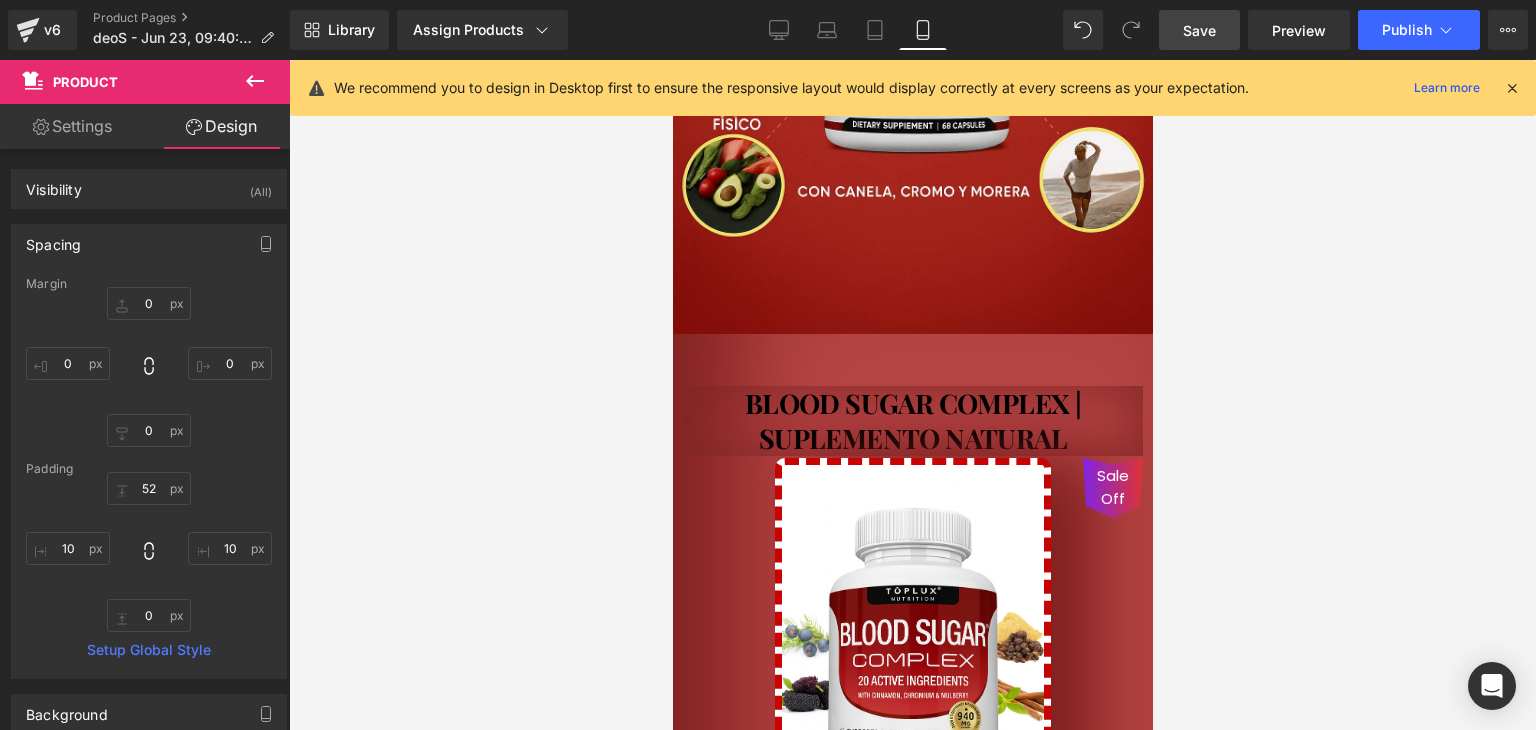 click on "Save" at bounding box center (1199, 30) 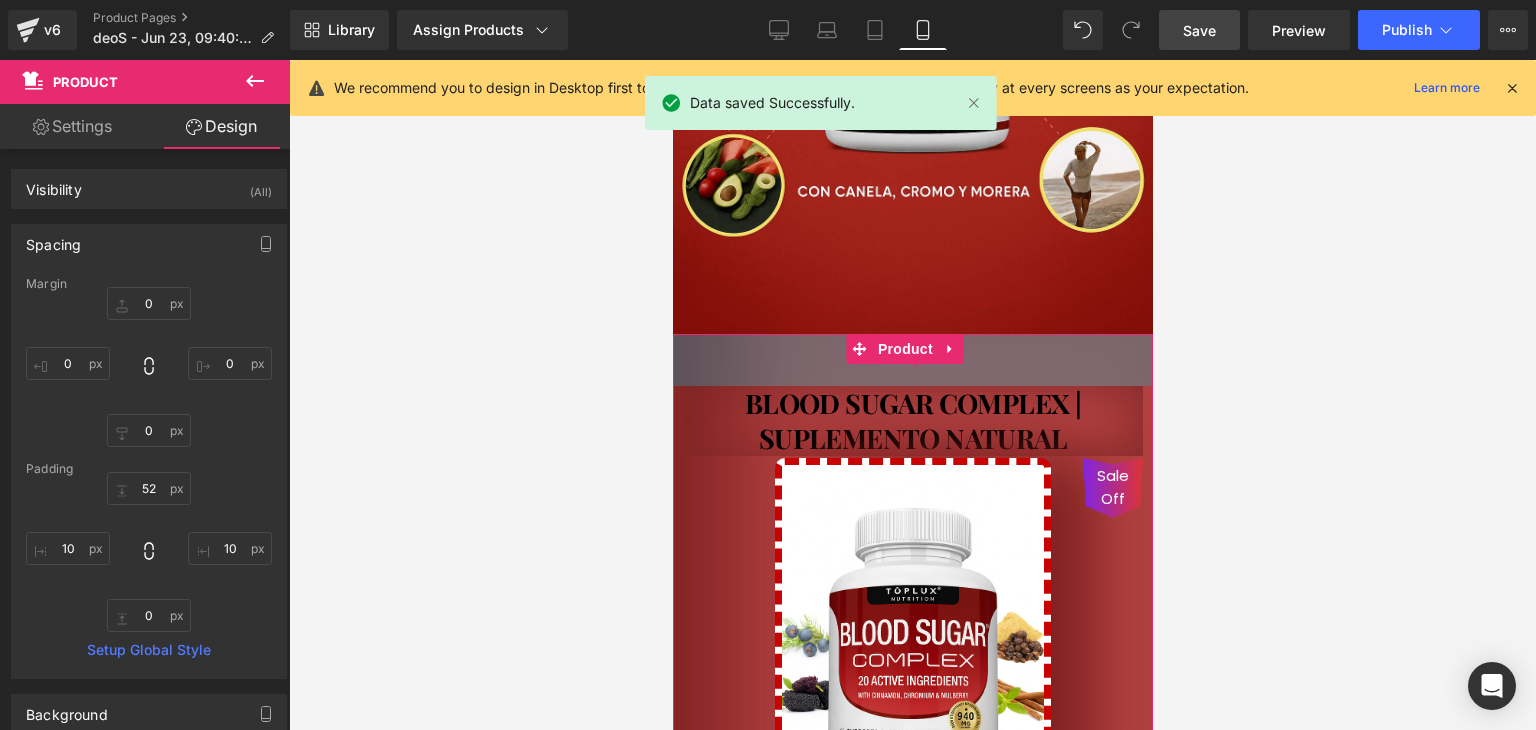click on "52px" at bounding box center (912, 360) 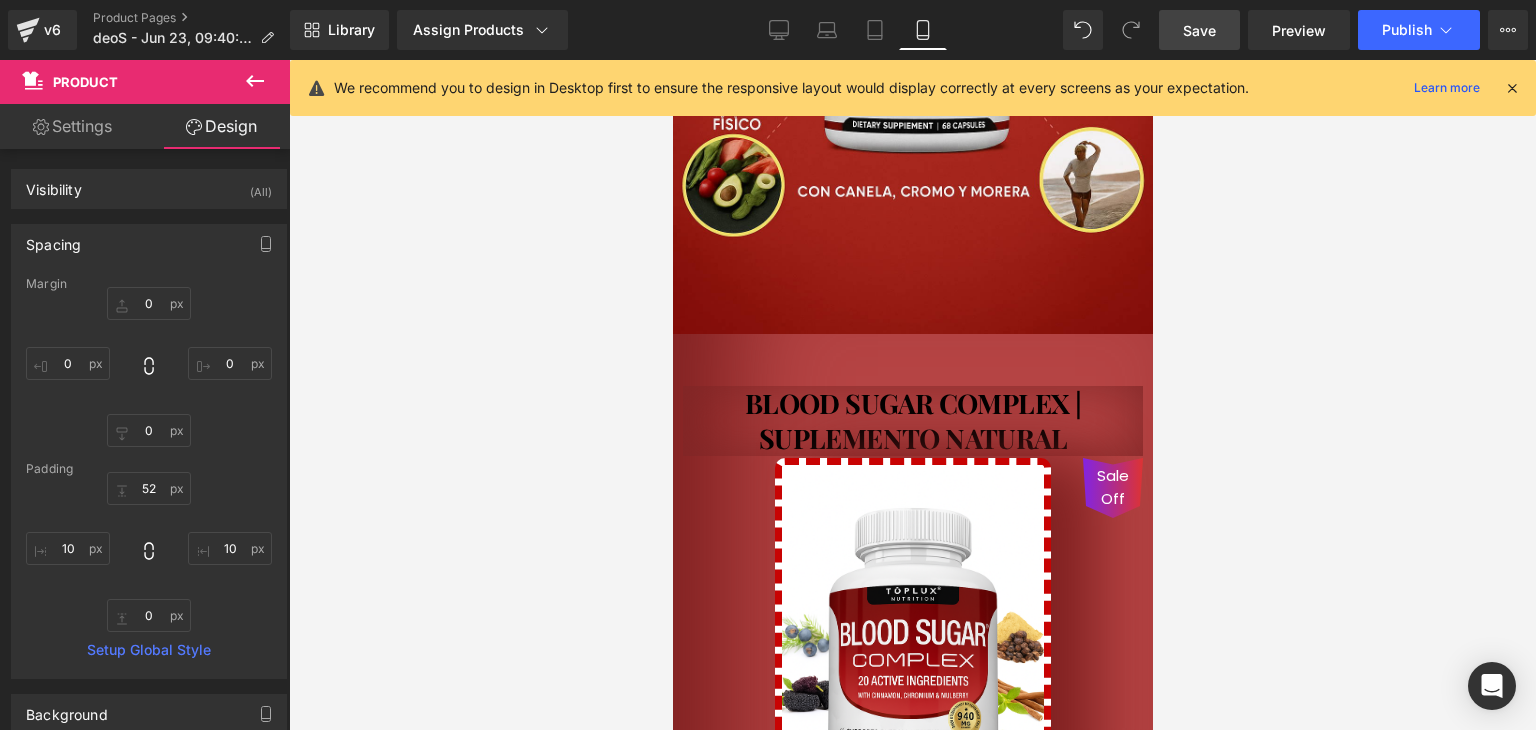 click on "BLOOD SUGAR COMPLEX | SUPLEMENTO NATURAL
(P) Title
Sale Off
(P) Image
S/. 89.90
S/. 209.00
57%
DSCTO
(P) Price
Product   52px" at bounding box center (912, 630) 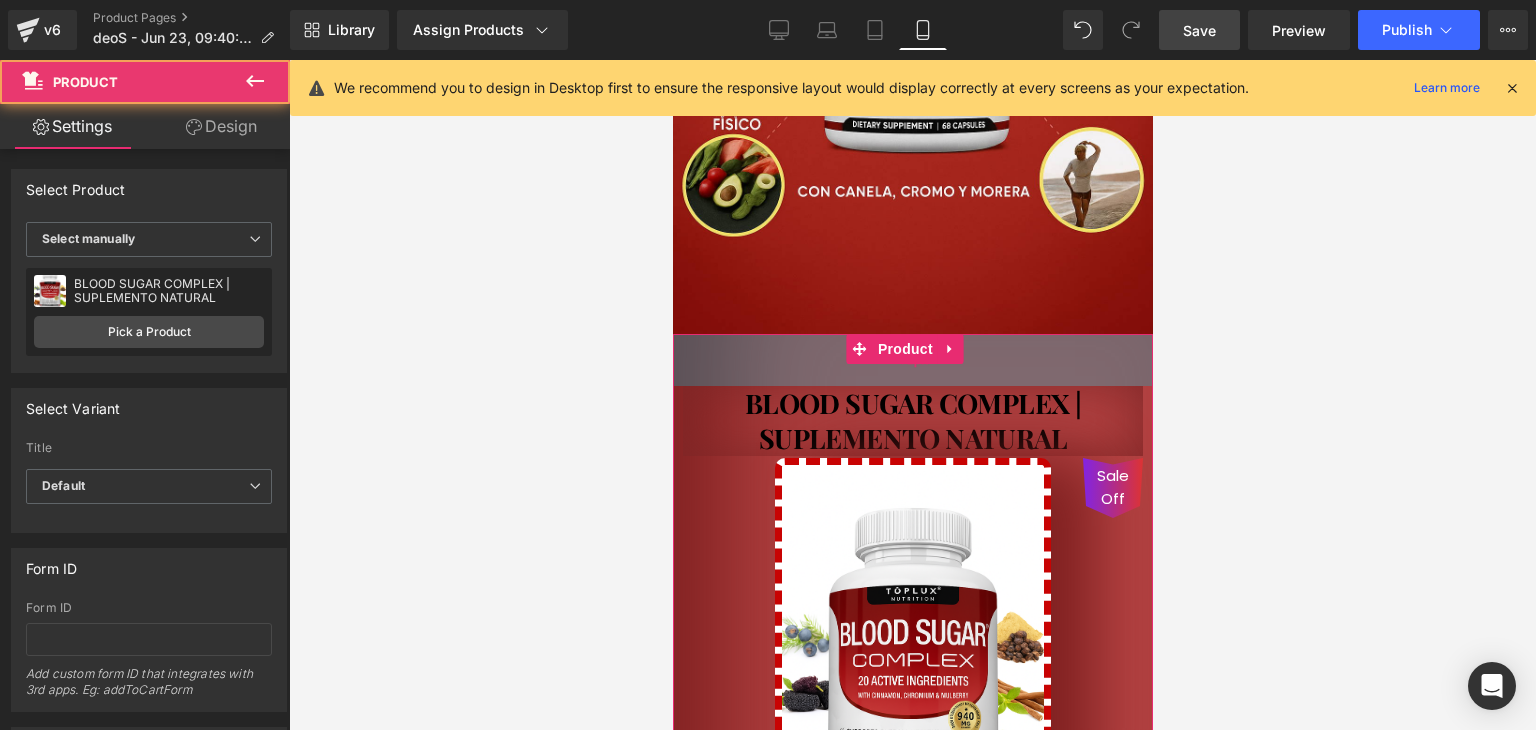 click on "BLOOD SUGAR COMPLEX | SUPLEMENTO NATURAL
(P) Title
Sale Off
(P) Image
S/. 89.90
S/. 209.00
57%
DSCTO
(P) Price
Product   52px" at bounding box center (912, 630) 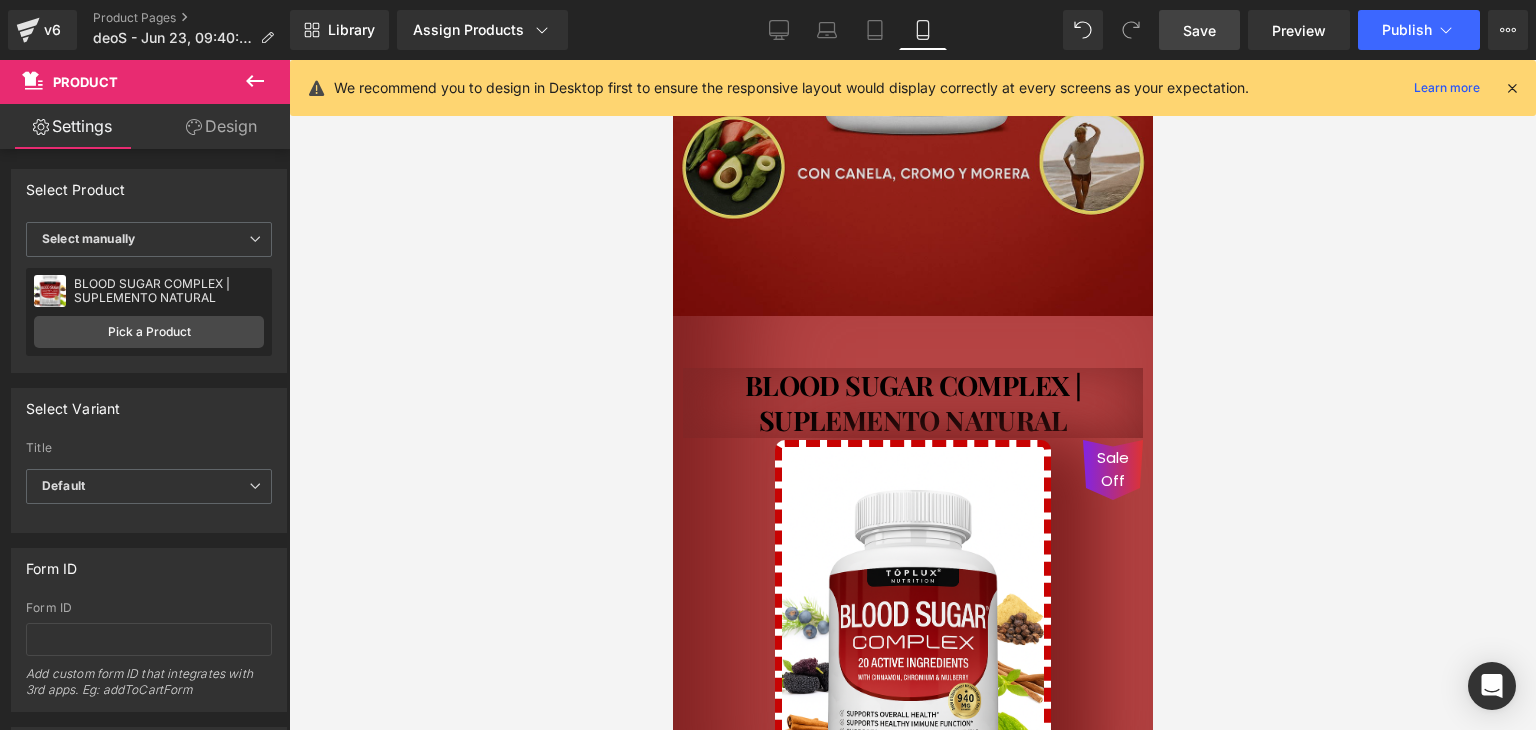 scroll, scrollTop: 732, scrollLeft: 0, axis: vertical 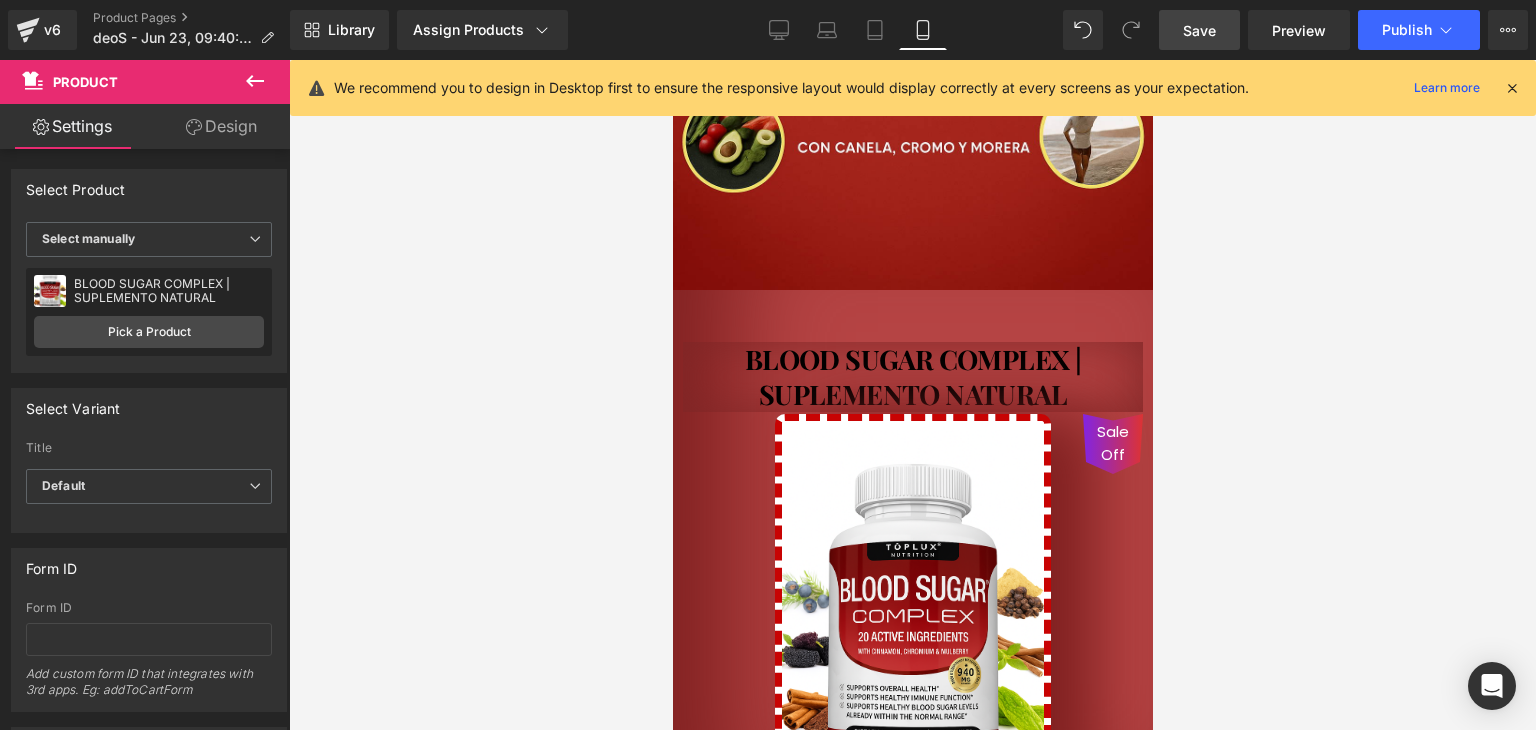 click on "BLOOD SUGAR COMPLEX | SUPLEMENTO NATURAL
(P) Title
Sale Off
(P) Image
S/. 89.90
S/. 209.00
57%
DSCTO
(P) Price
Product   52px" at bounding box center [912, 586] 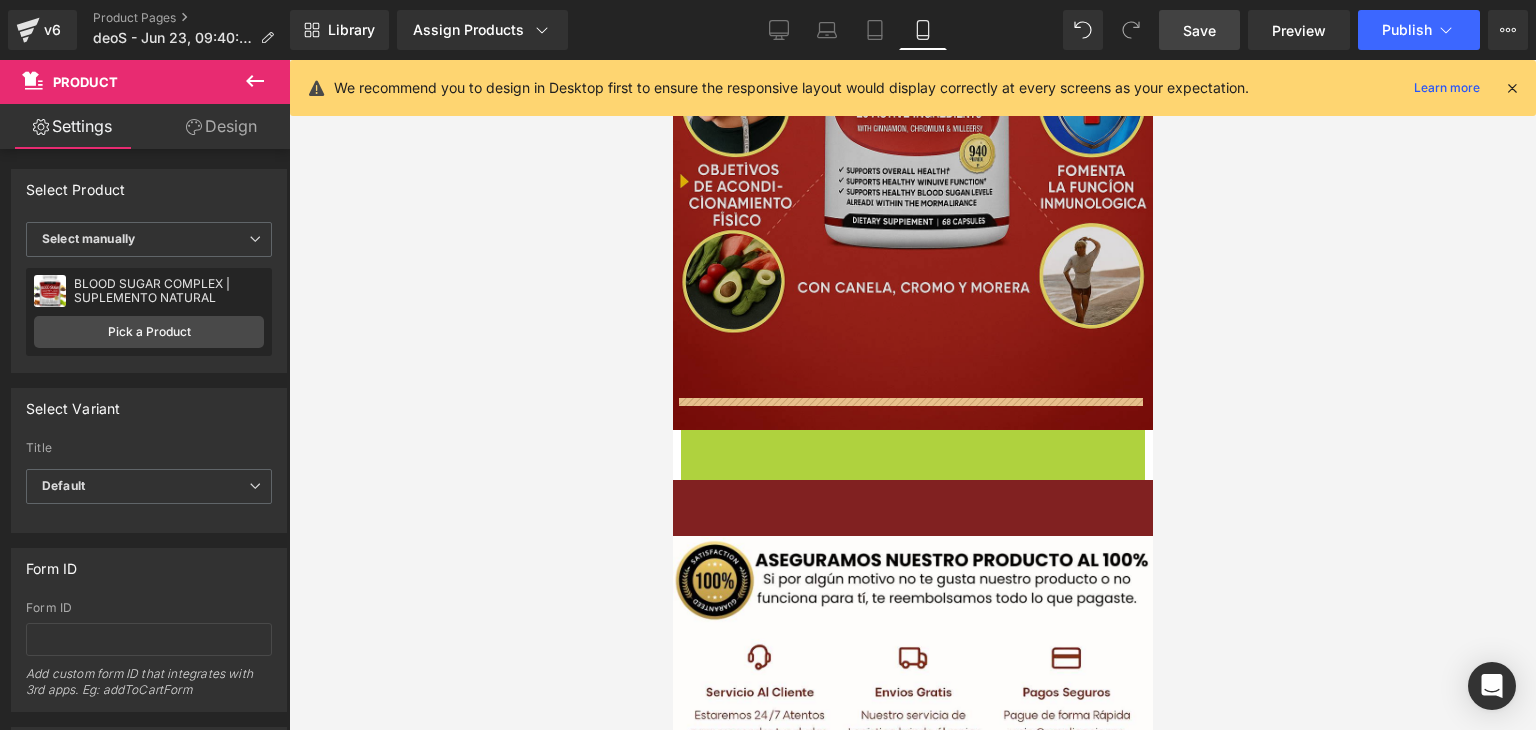 scroll, scrollTop: 600, scrollLeft: 0, axis: vertical 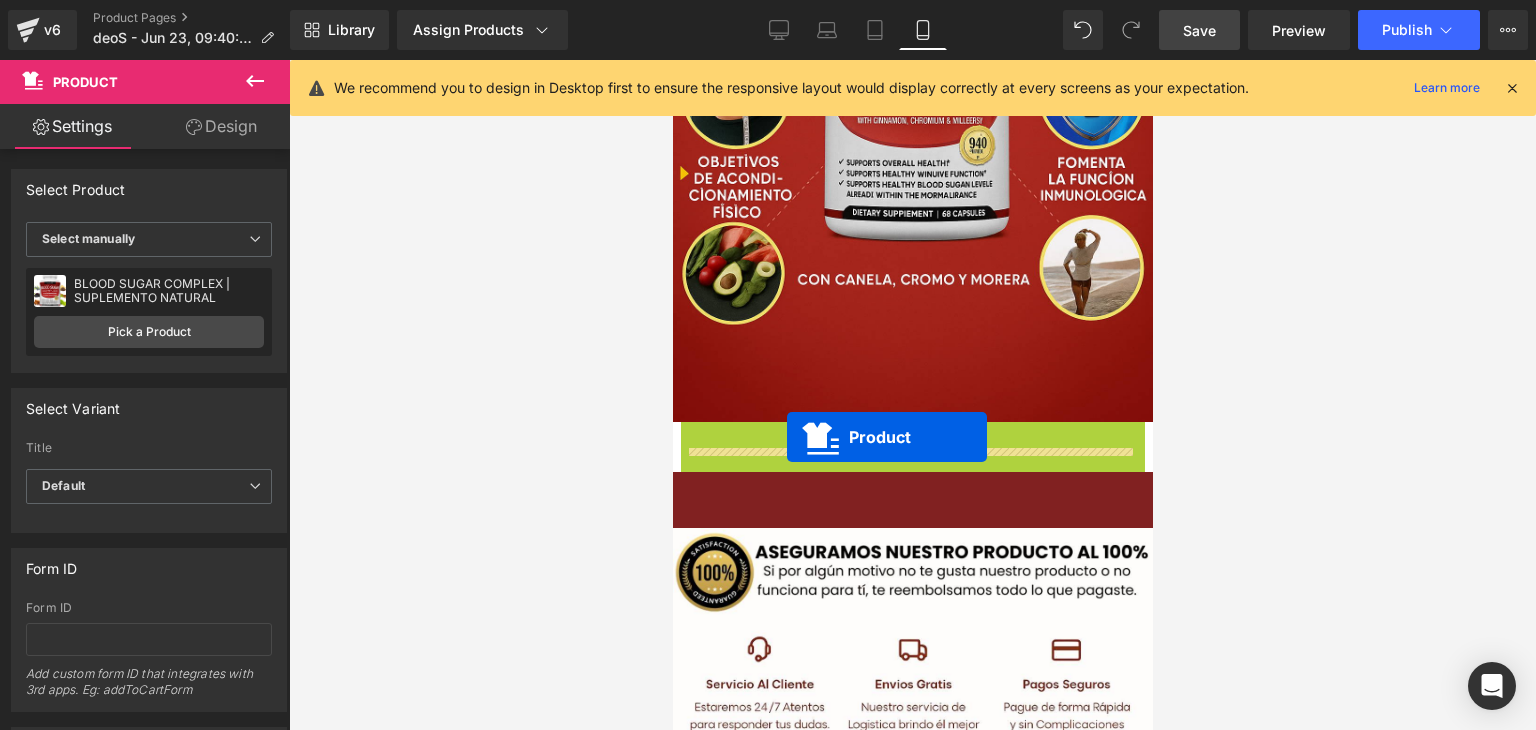 drag, startPoint x: 857, startPoint y: 283, endPoint x: 786, endPoint y: 437, distance: 169.57889 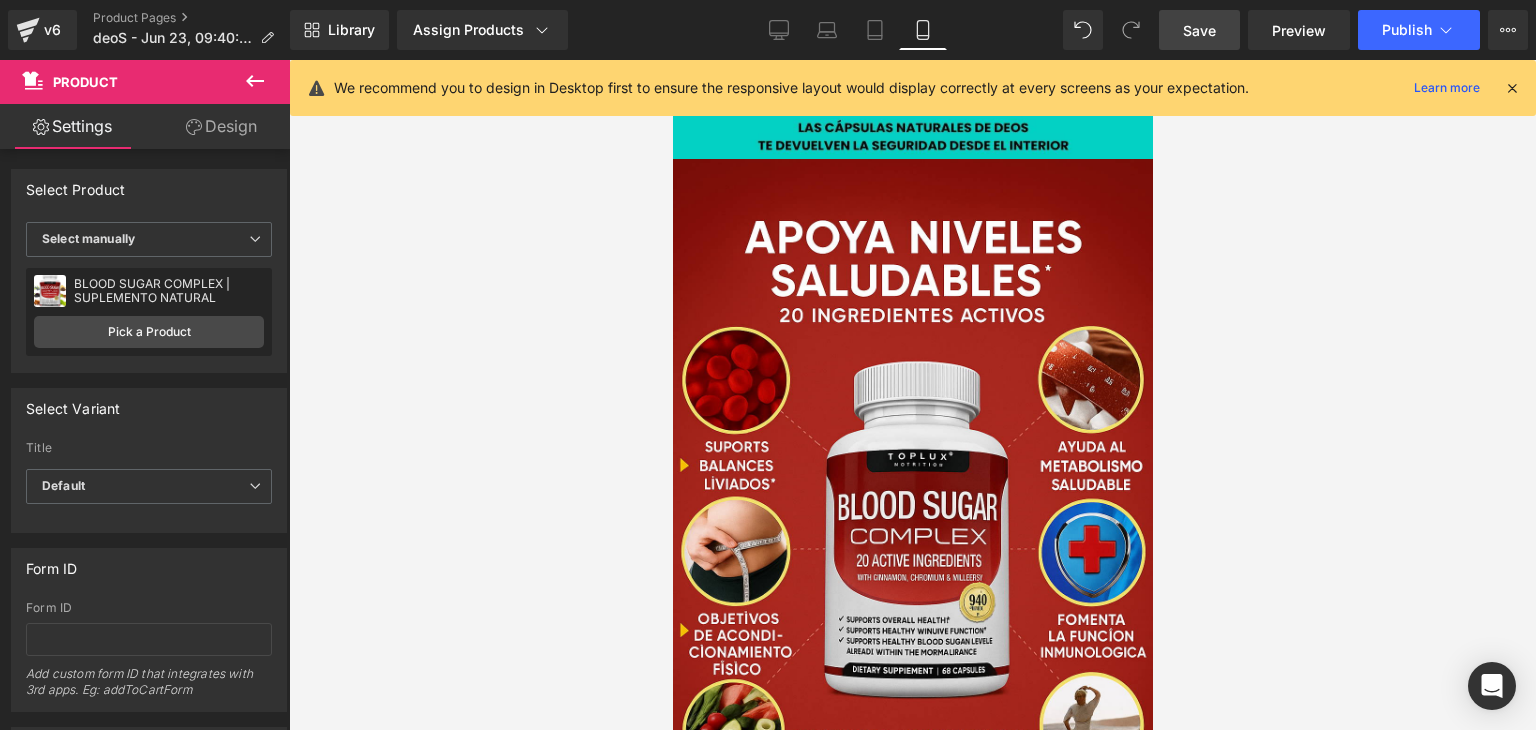 scroll, scrollTop: 20, scrollLeft: 0, axis: vertical 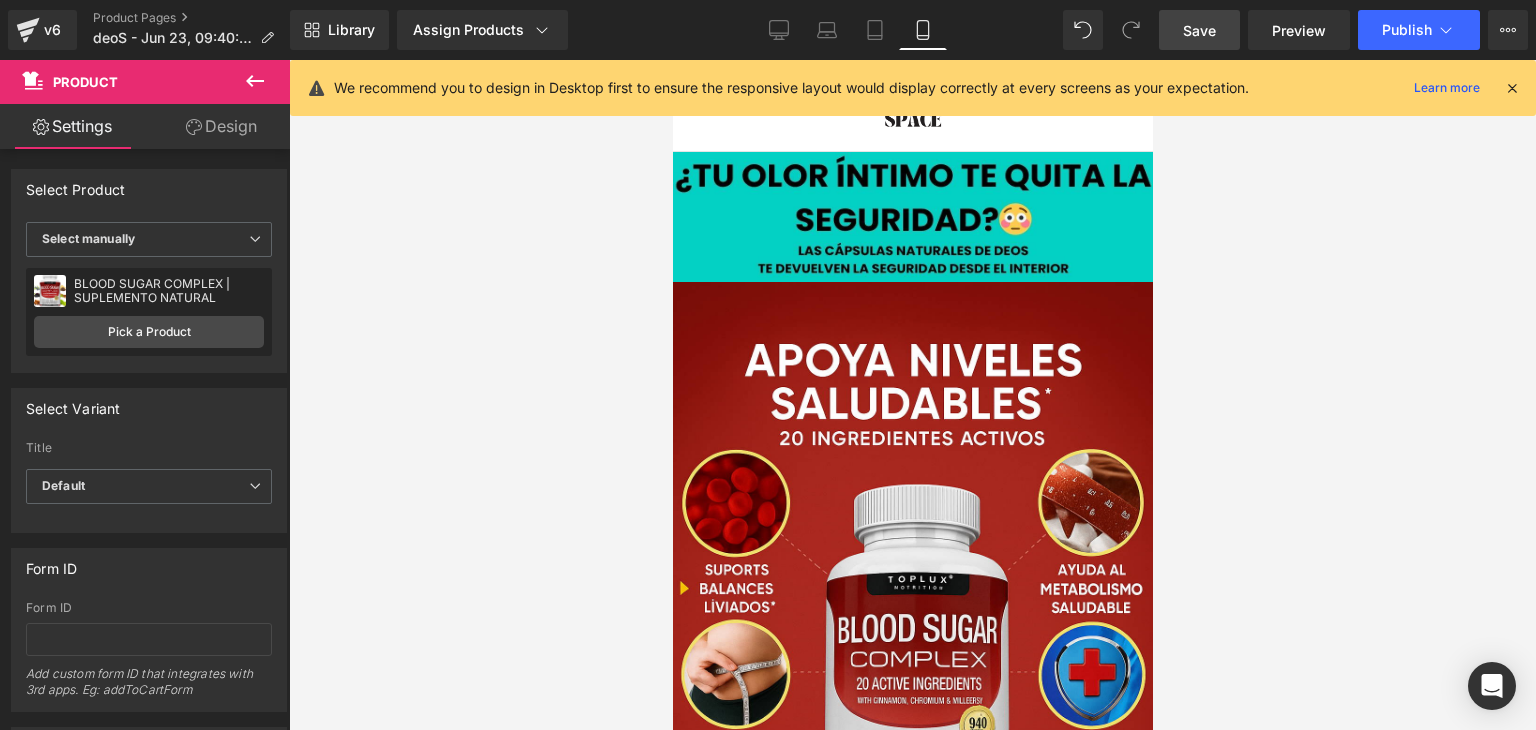 drag, startPoint x: 1142, startPoint y: 195, endPoint x: 1868, endPoint y: 205, distance: 726.06885 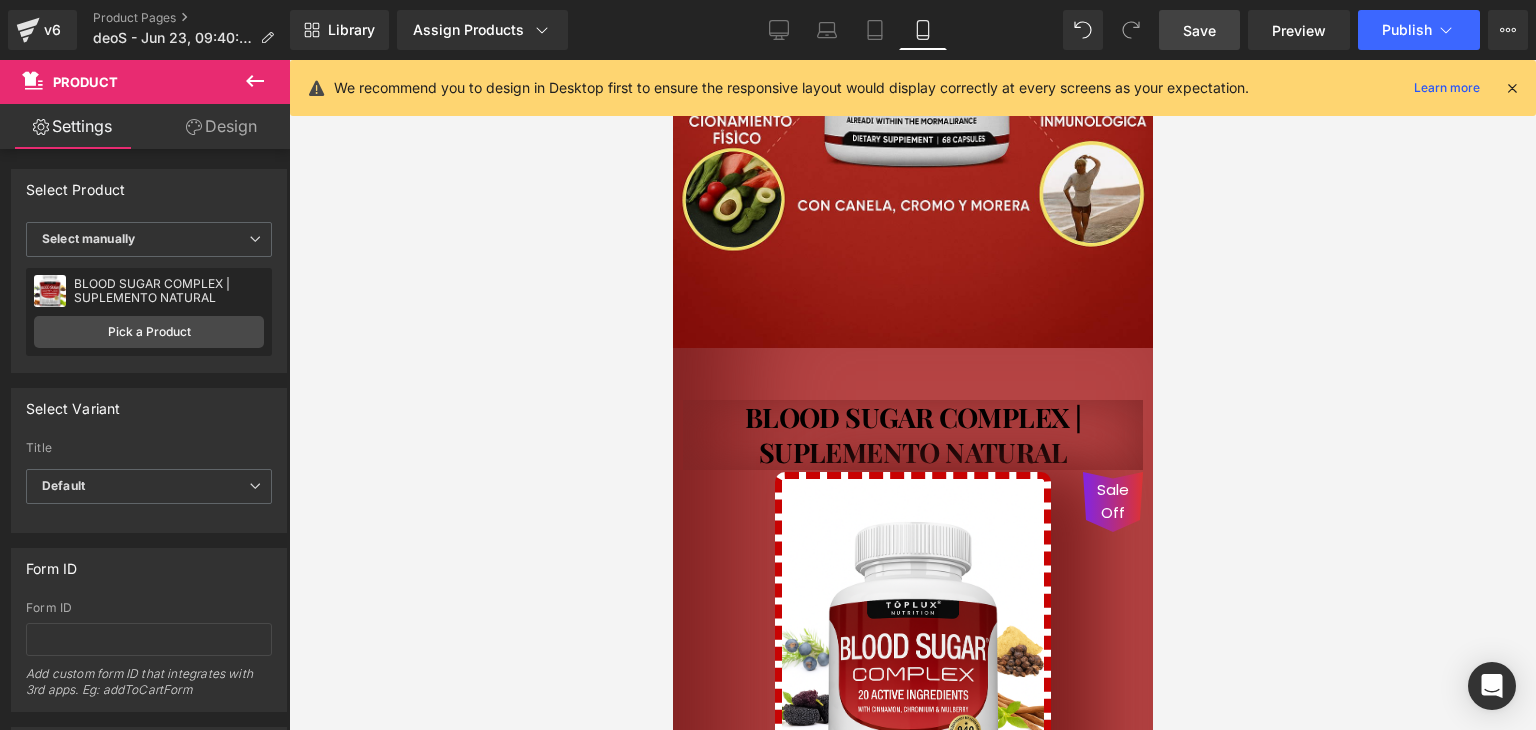 scroll, scrollTop: 694, scrollLeft: 0, axis: vertical 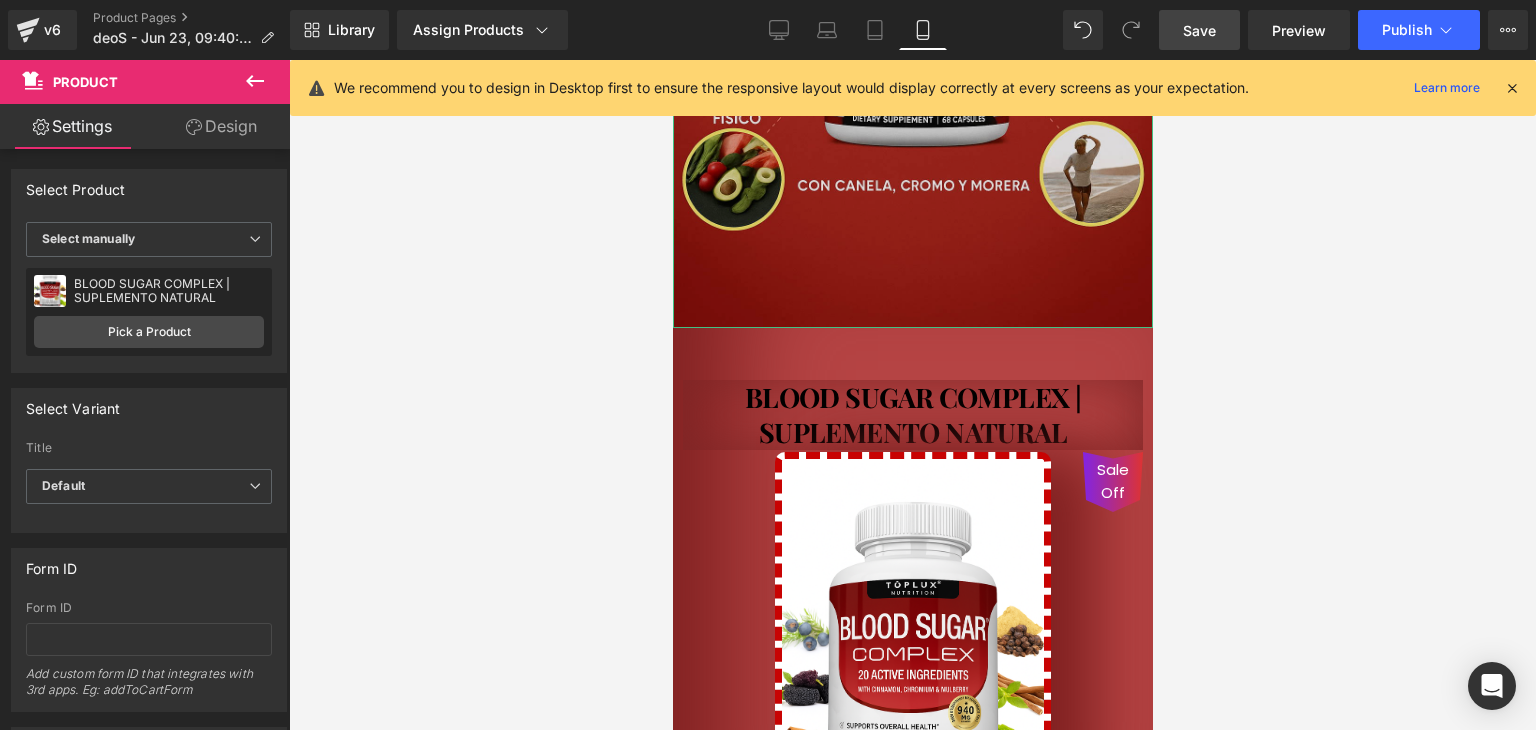 click at bounding box center (912, -32) 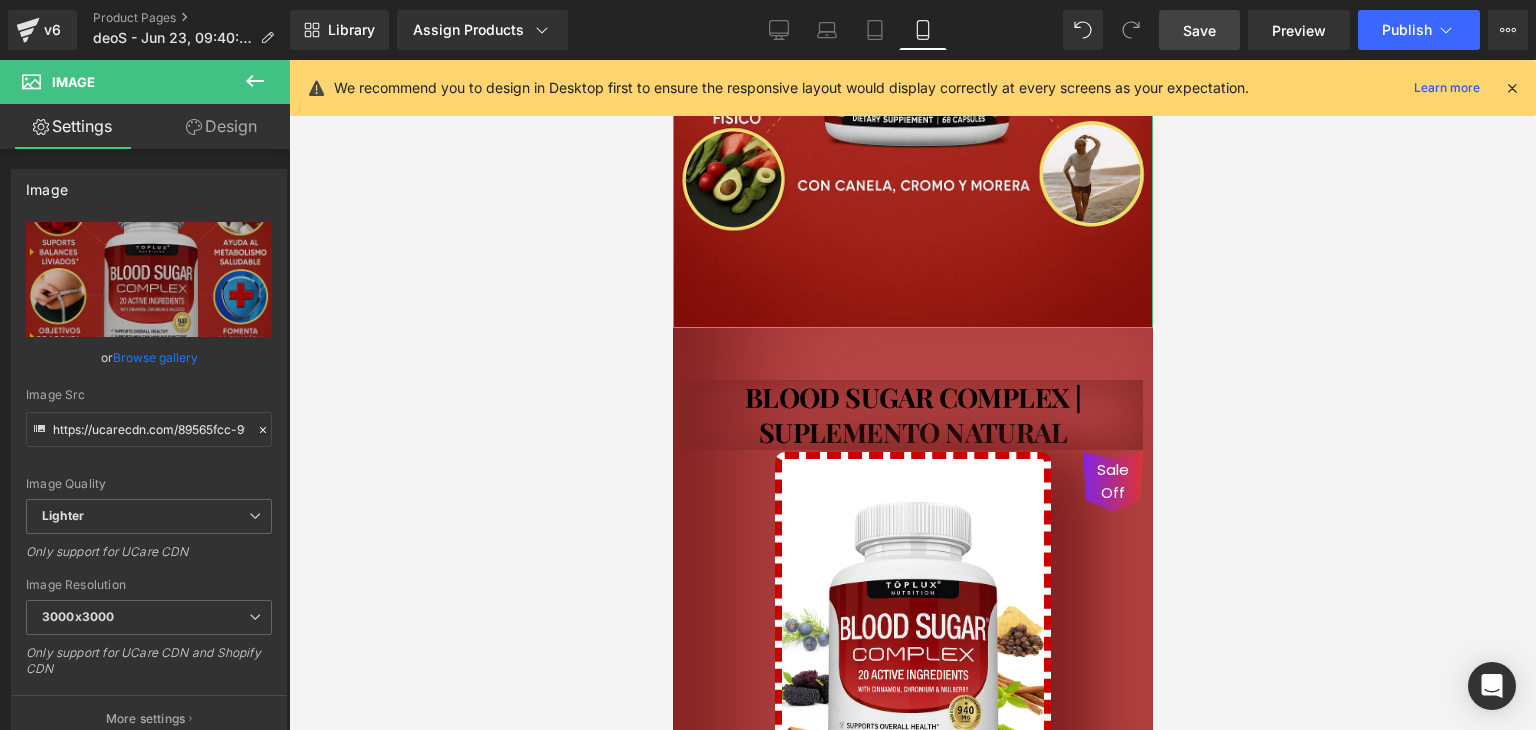 click on "Design" at bounding box center [221, 126] 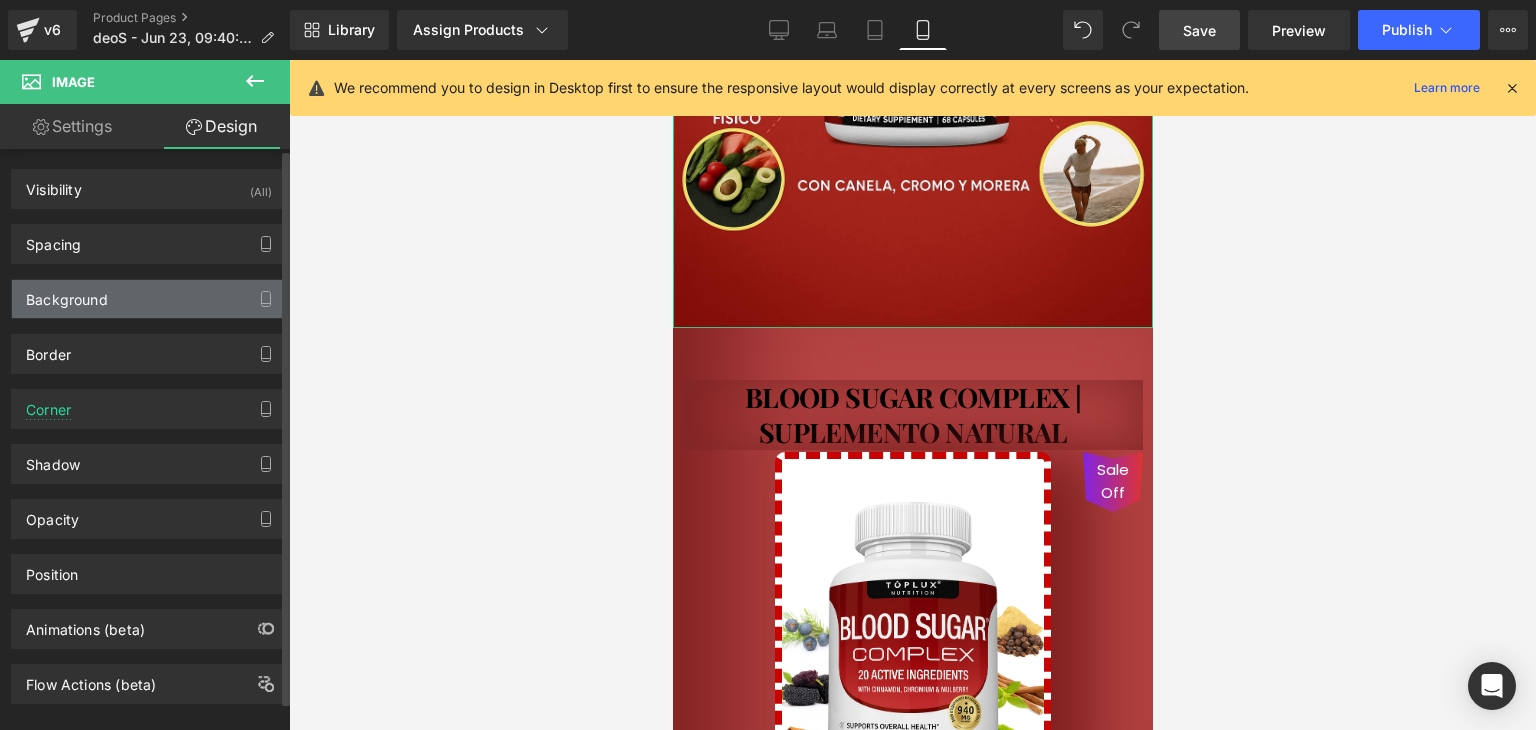 click on "Background" at bounding box center [67, 294] 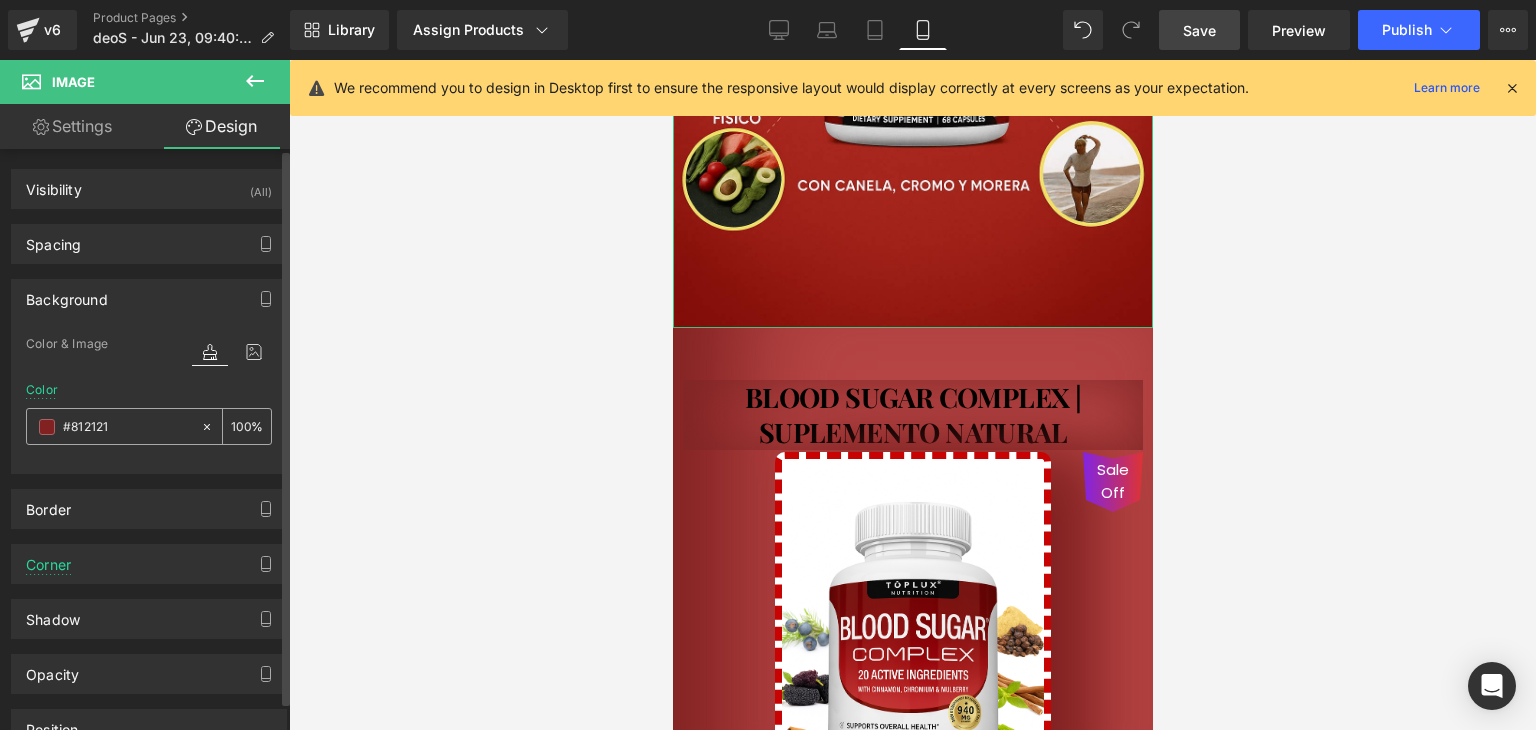 click on "#812121" at bounding box center (127, 427) 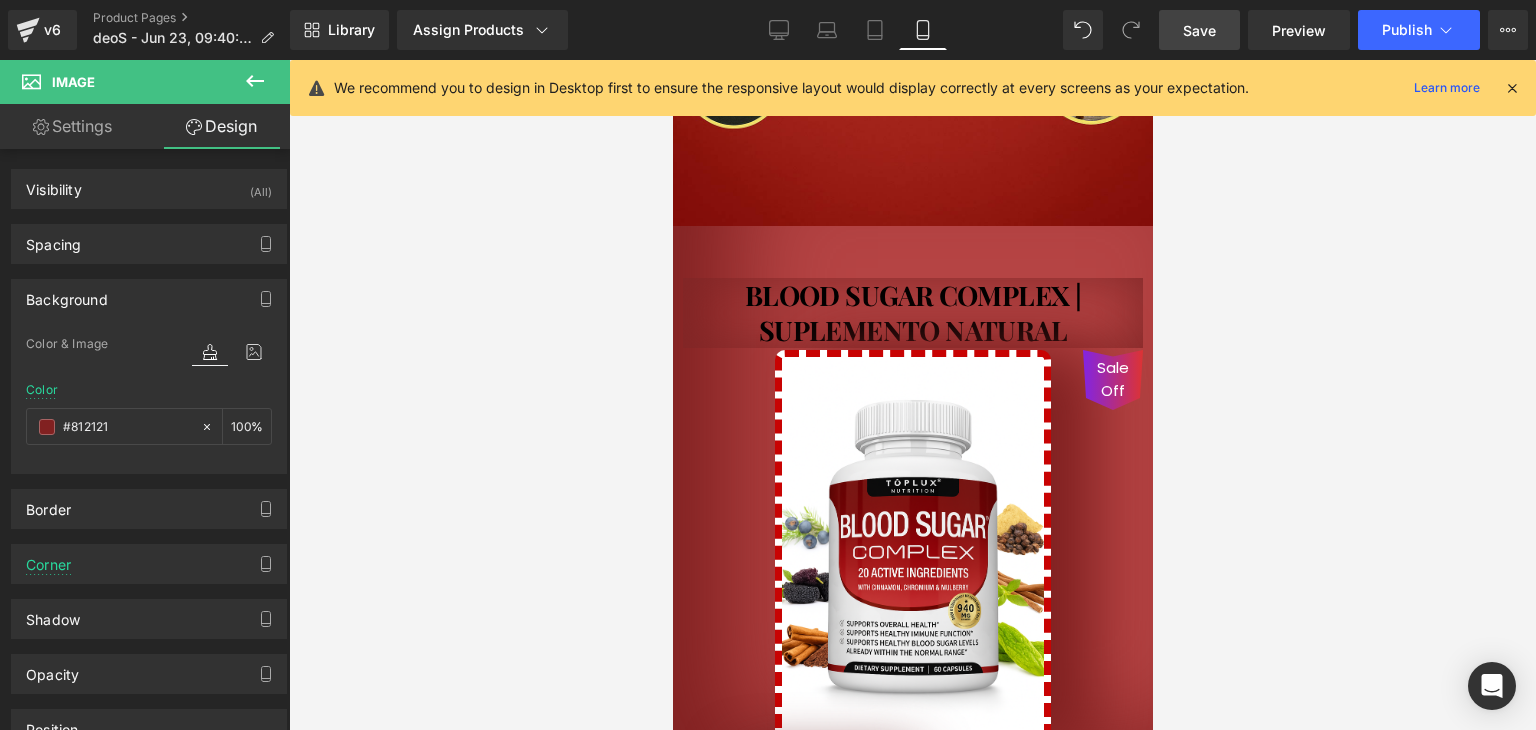 scroll, scrollTop: 732, scrollLeft: 0, axis: vertical 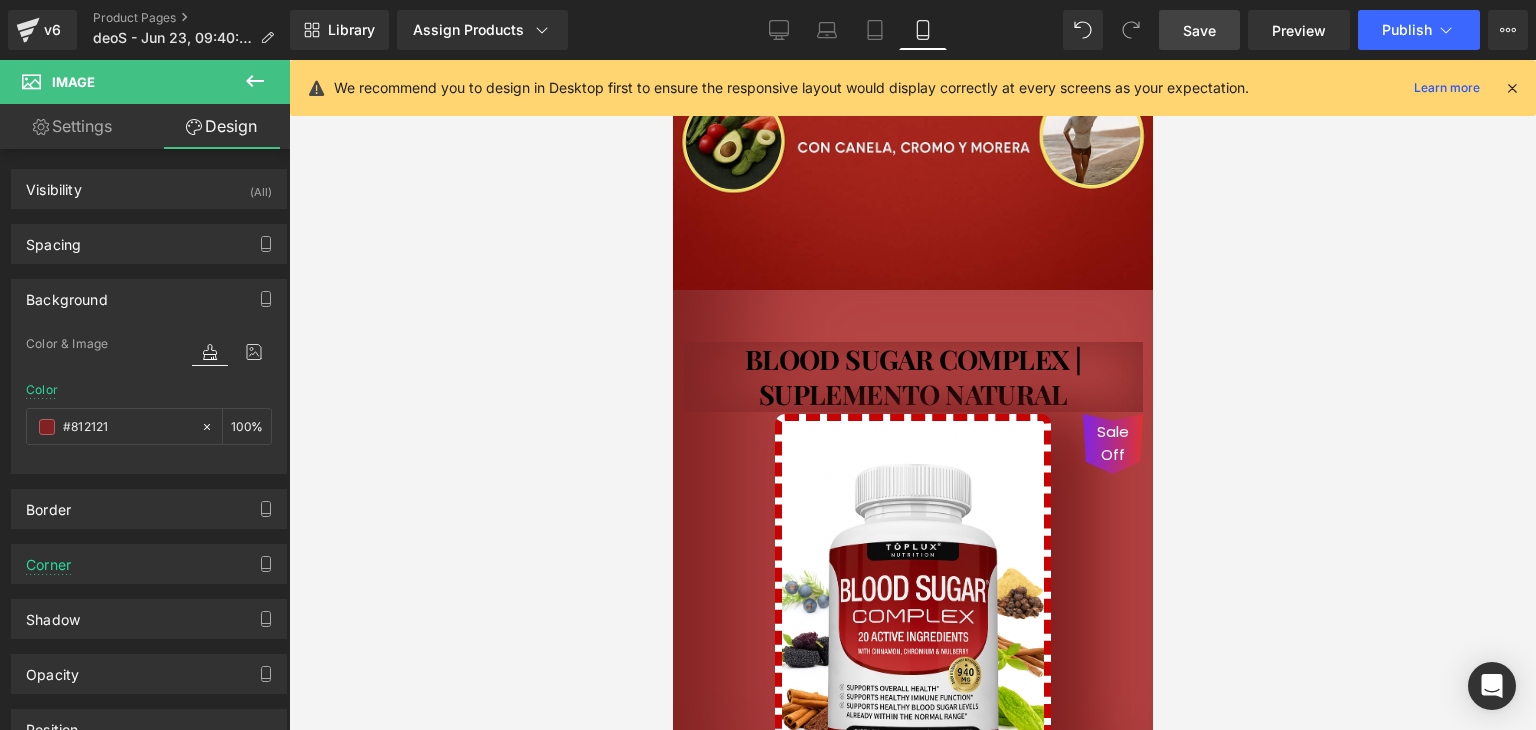 click on "Save" at bounding box center (1199, 30) 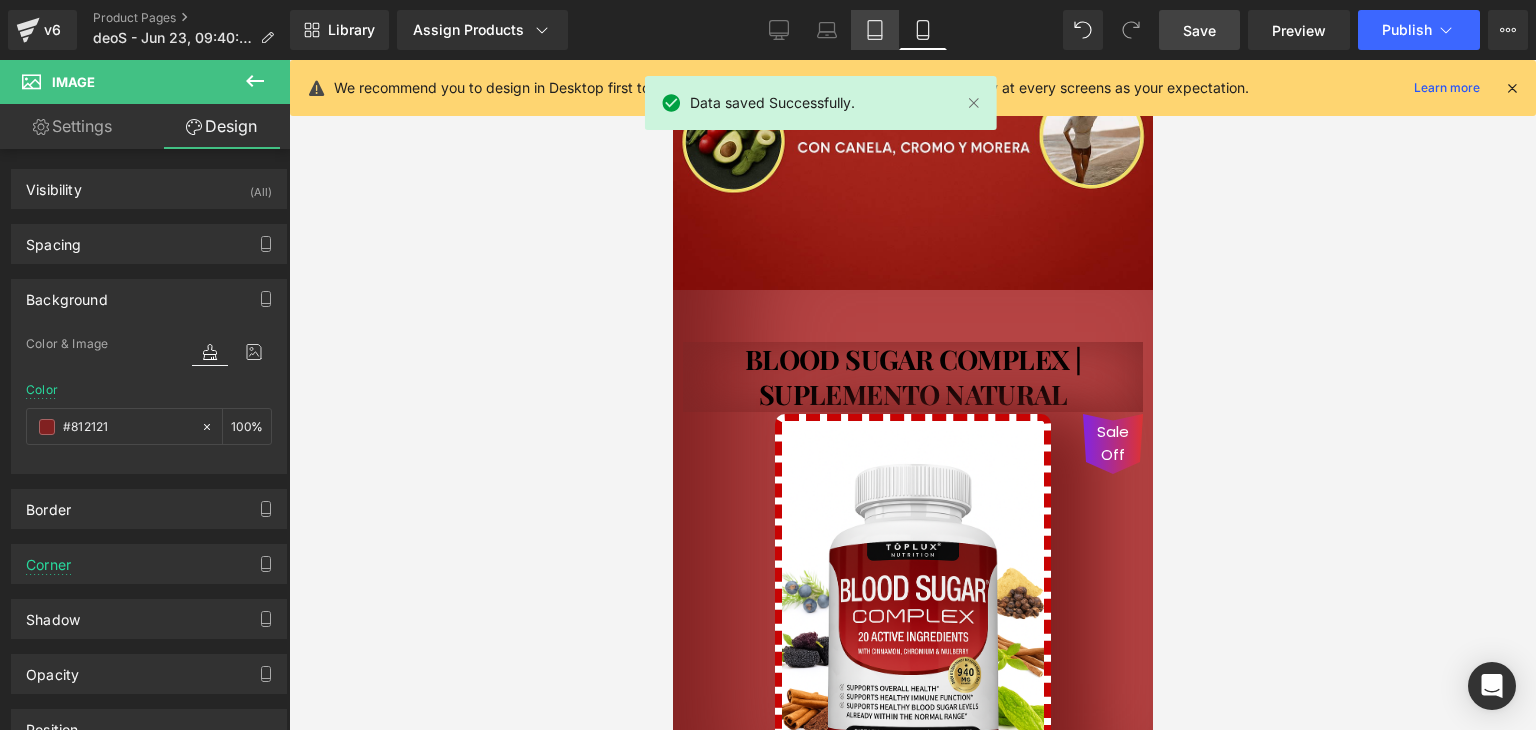 click on "Tablet" at bounding box center [875, 30] 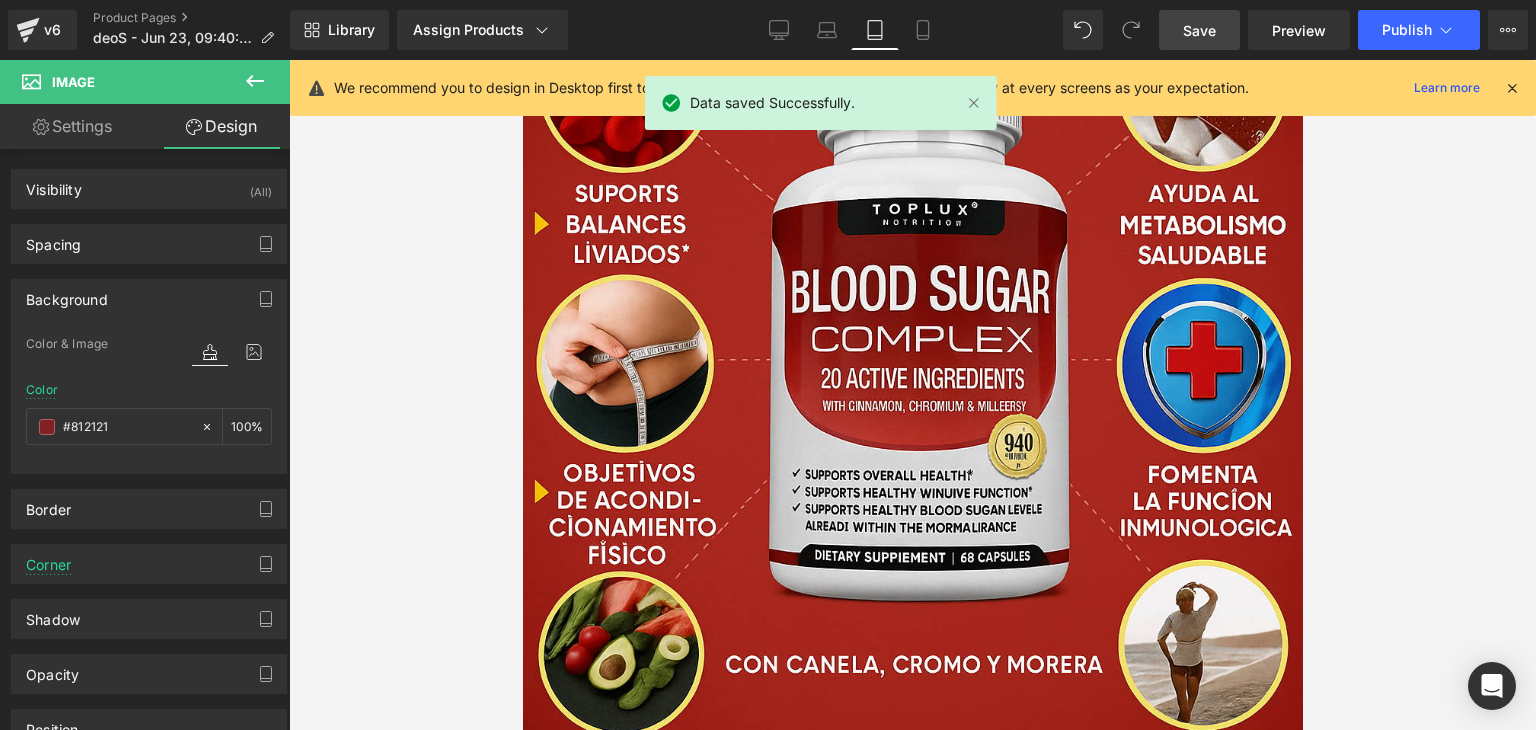 scroll, scrollTop: 167, scrollLeft: 0, axis: vertical 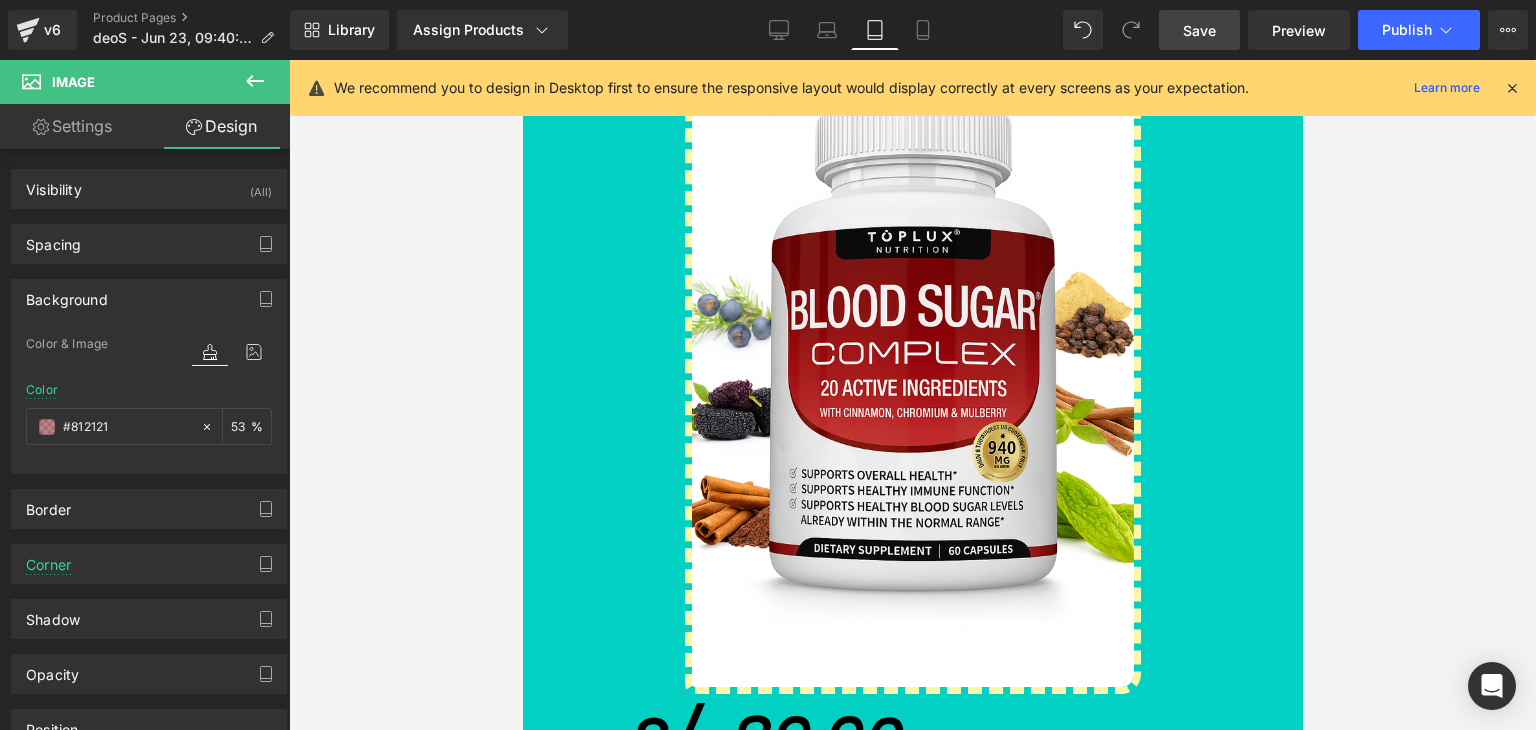 click on "Sale Off" at bounding box center [912, 355] 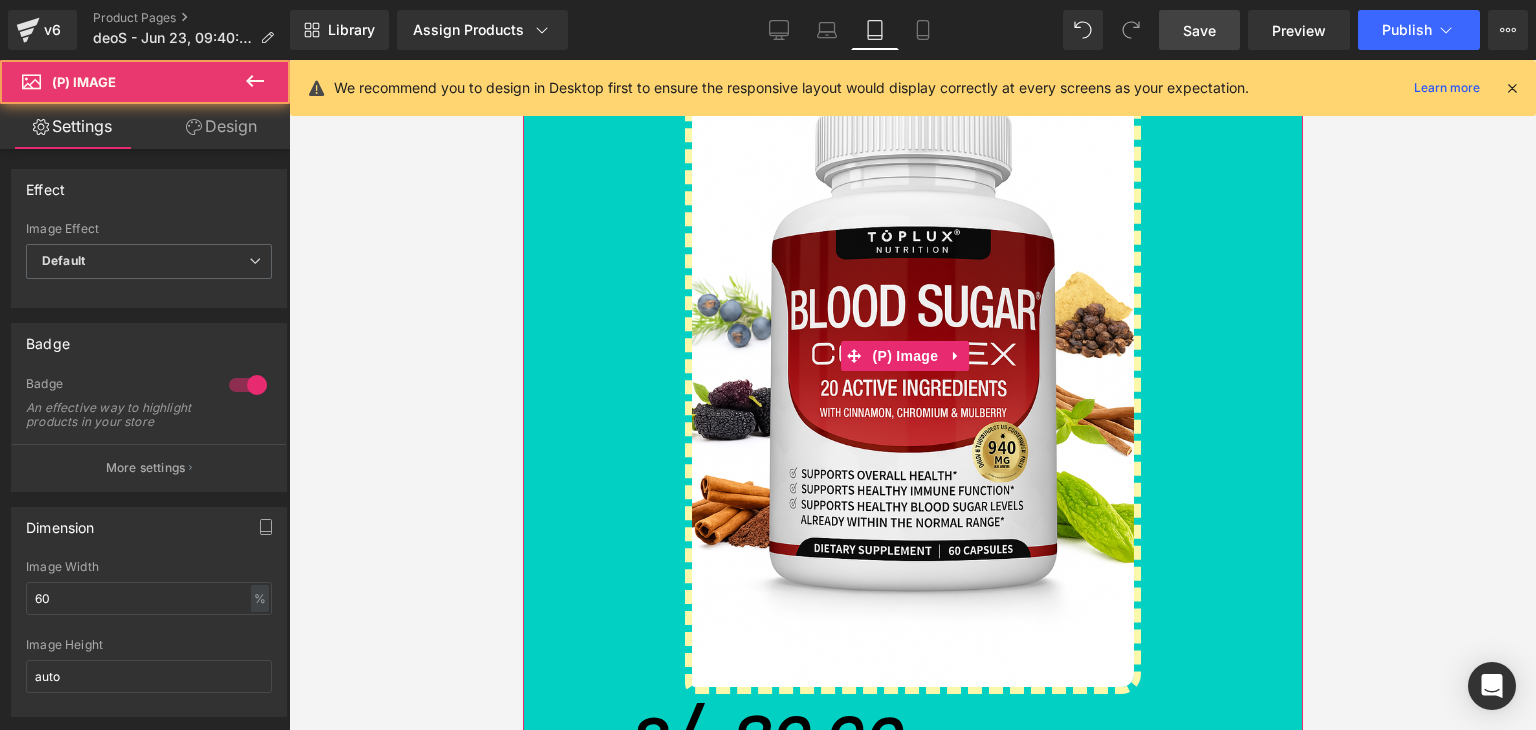 click on "Sale Off" at bounding box center [912, 355] 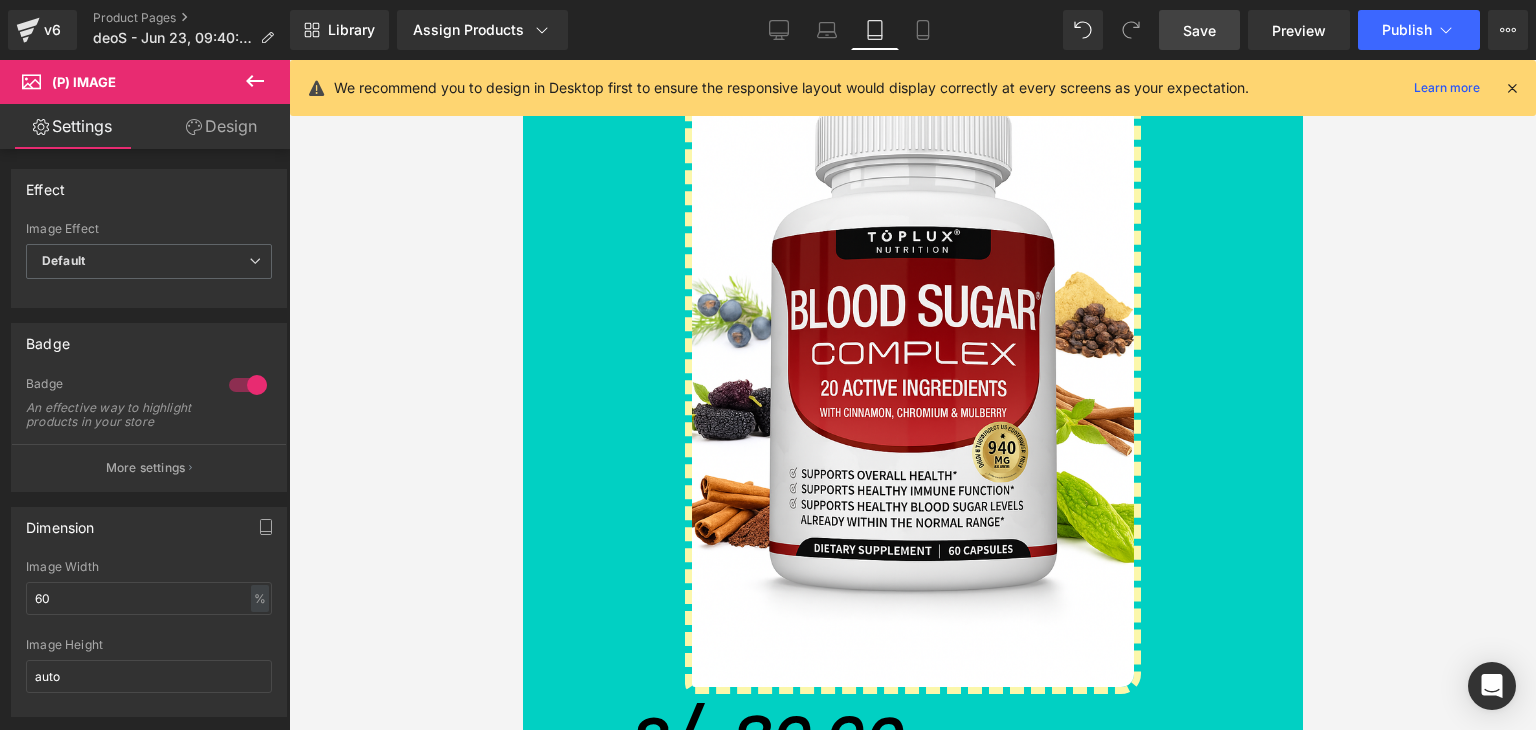 click on "Design" at bounding box center (221, 126) 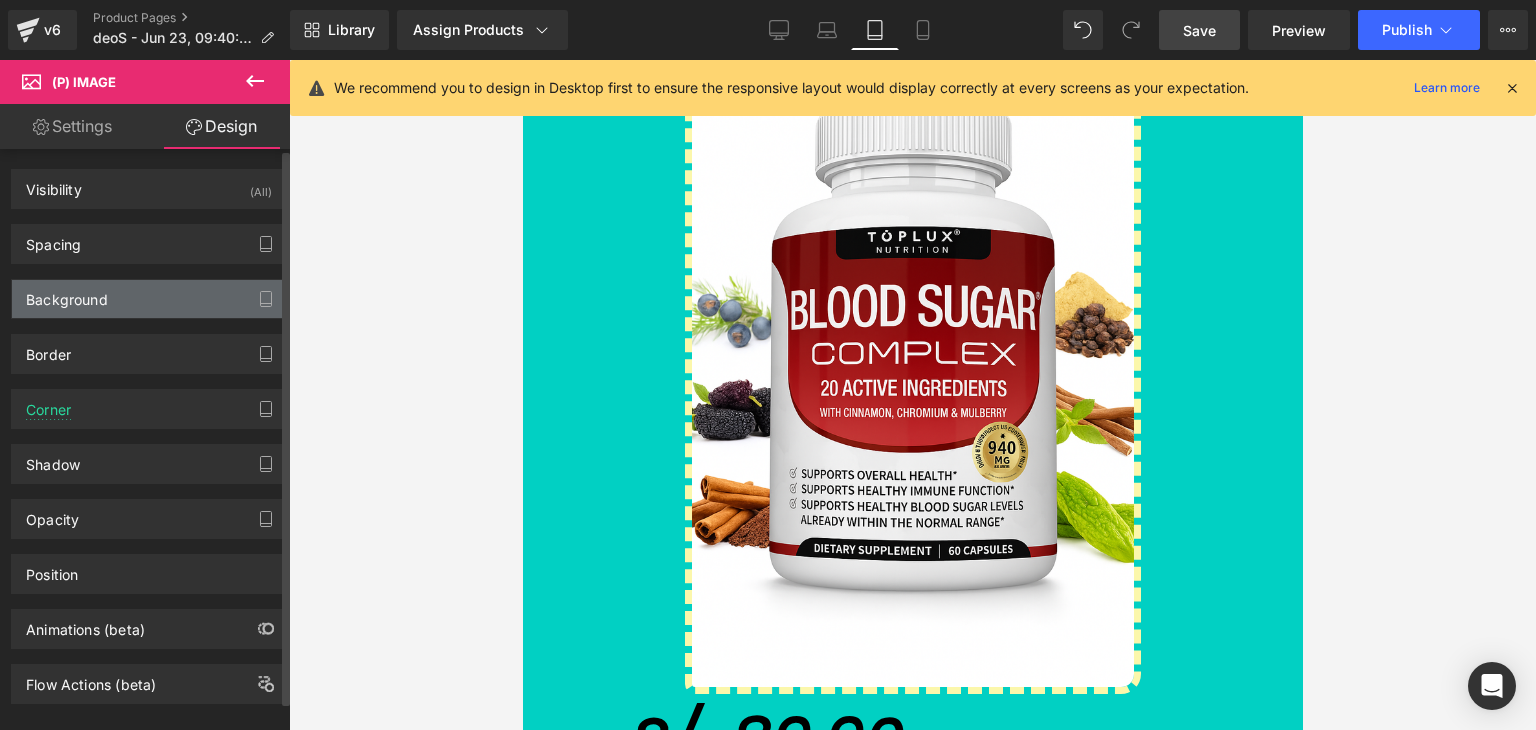 click on "Background" at bounding box center (67, 294) 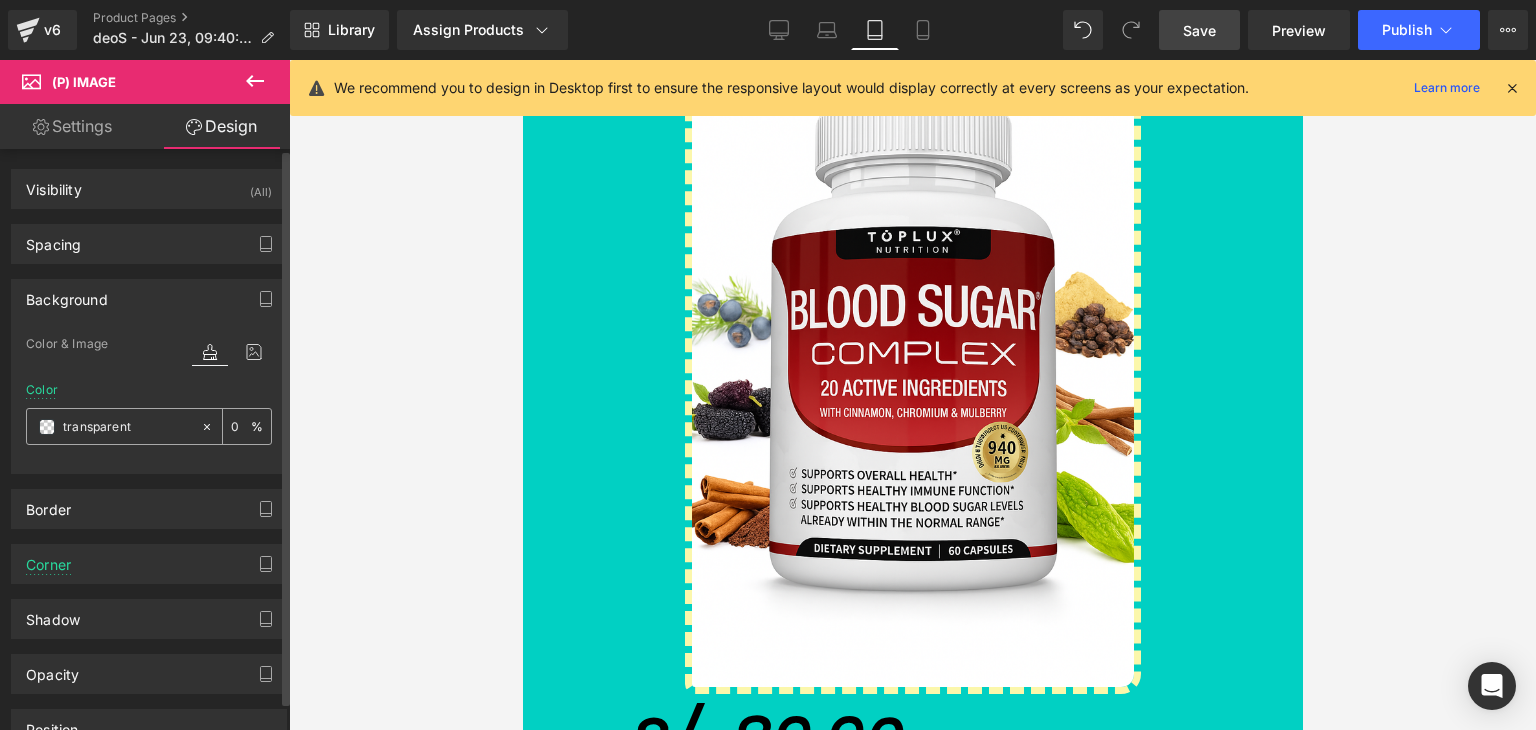 click at bounding box center [127, 427] 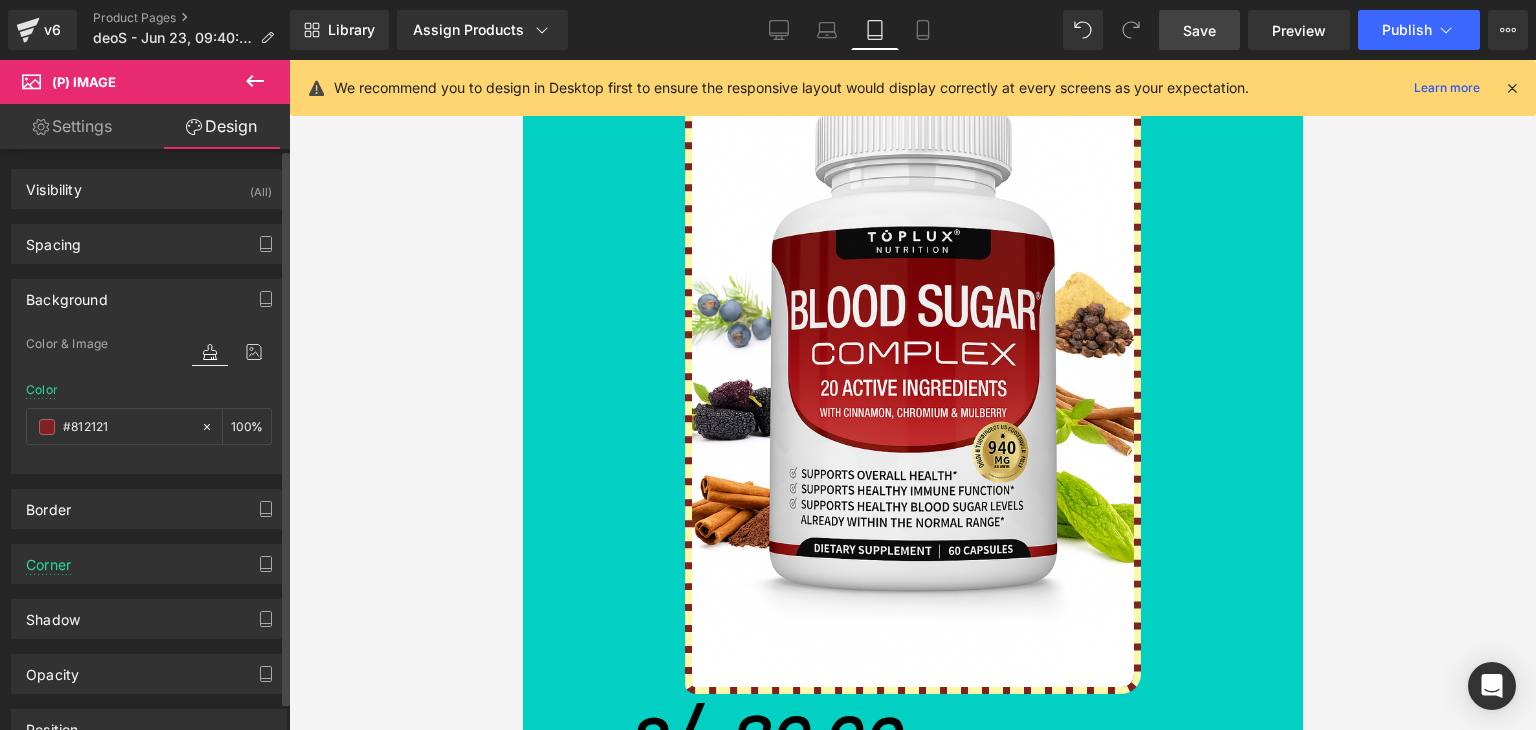 click on "Color #812121 %" at bounding box center [149, 425] 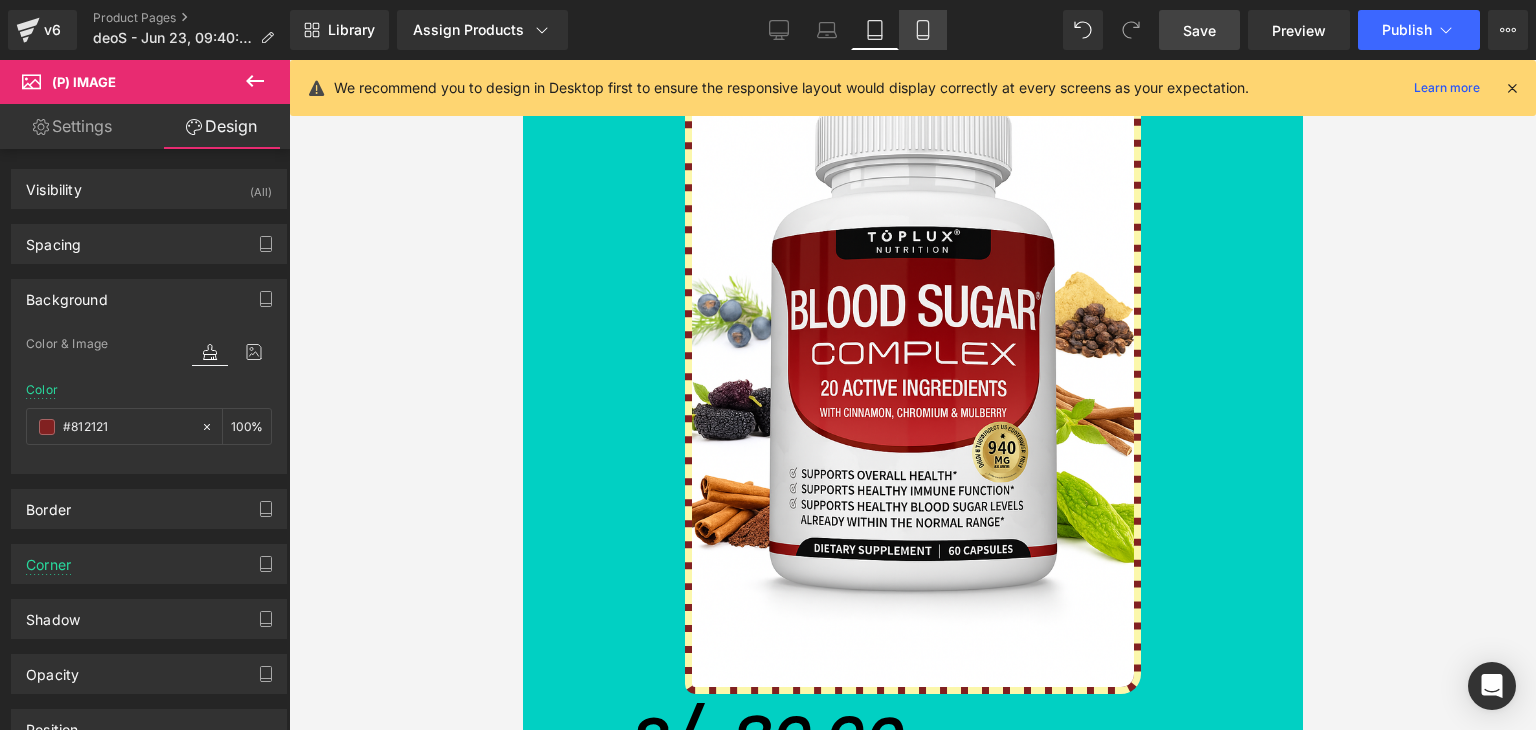 click 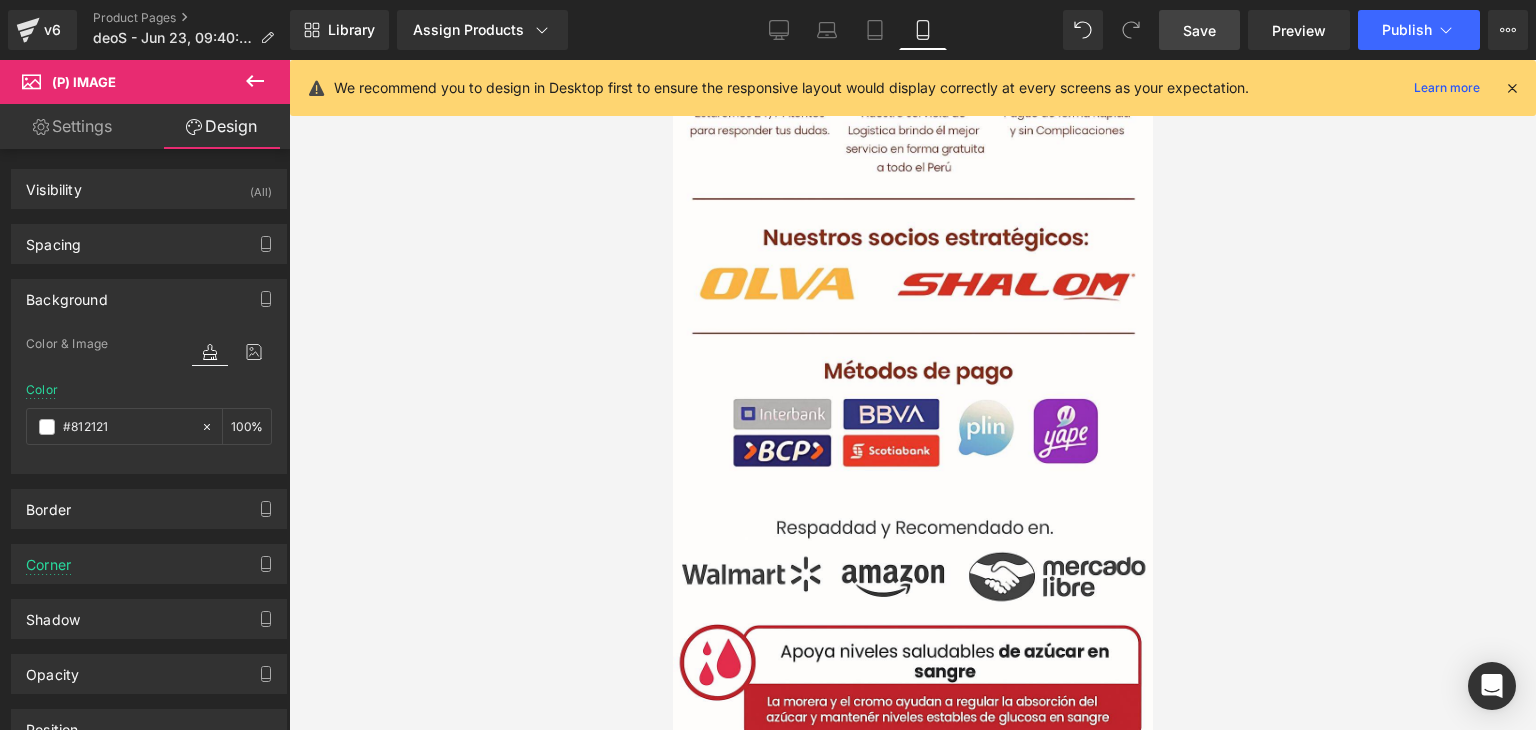 scroll, scrollTop: 836, scrollLeft: 0, axis: vertical 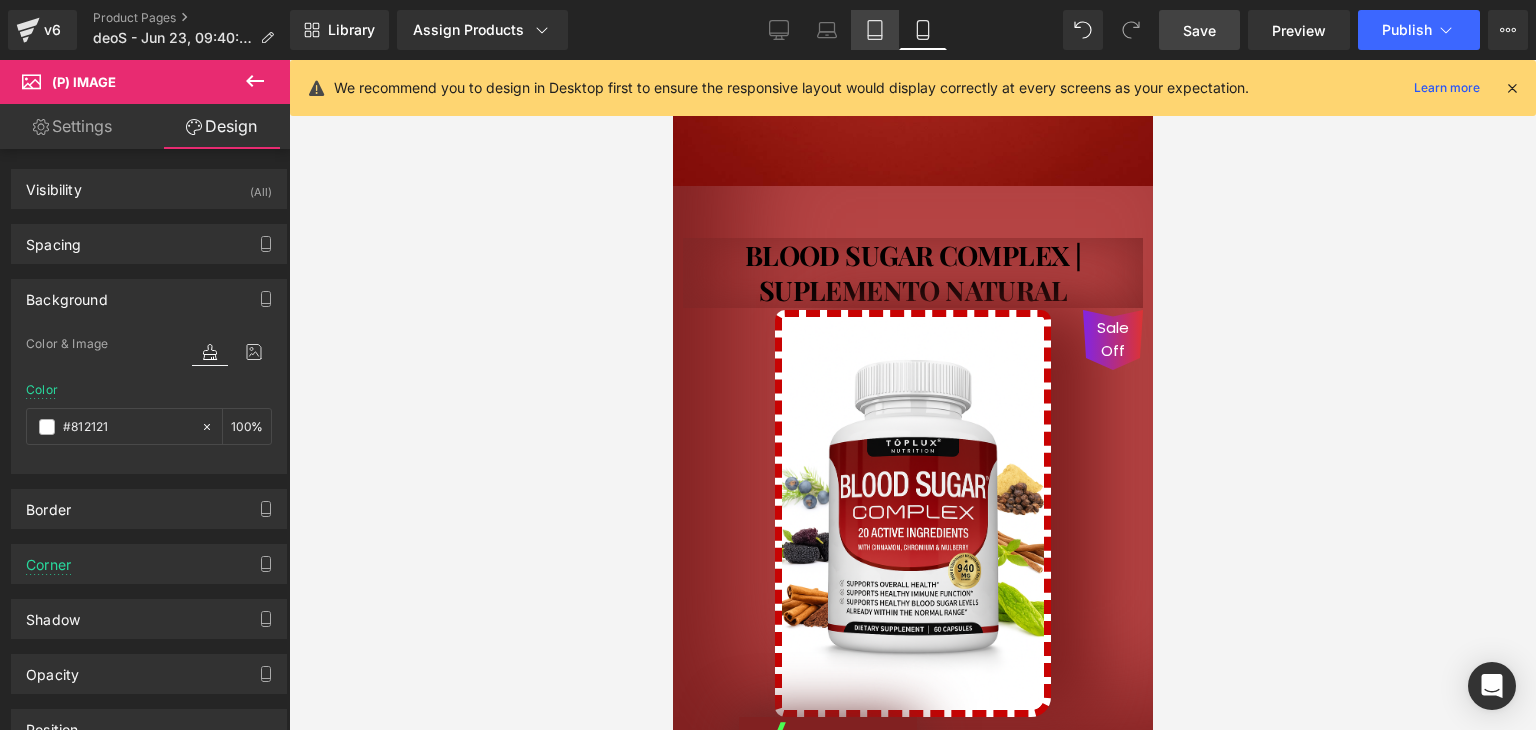click 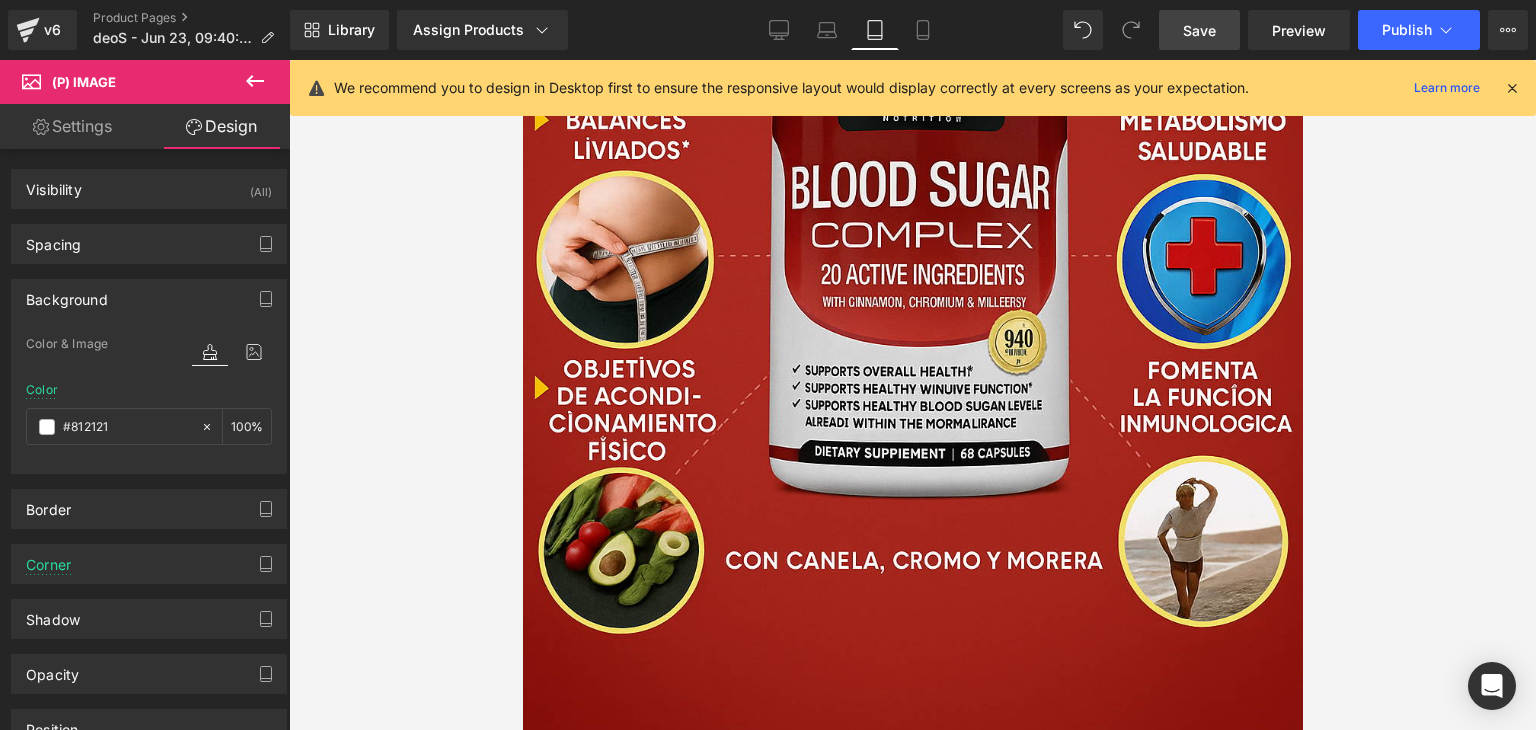 scroll, scrollTop: 1438, scrollLeft: 0, axis: vertical 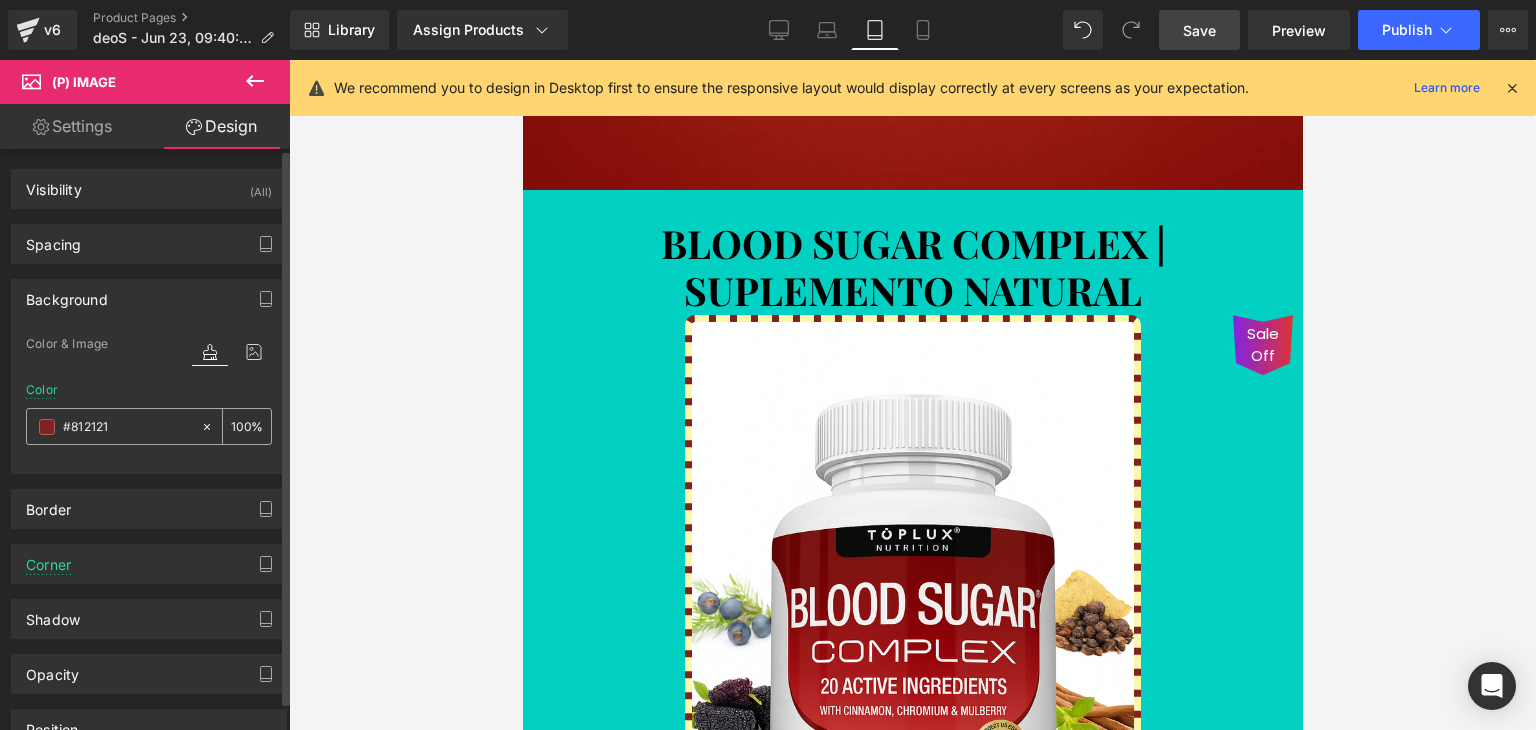 click at bounding box center (47, 427) 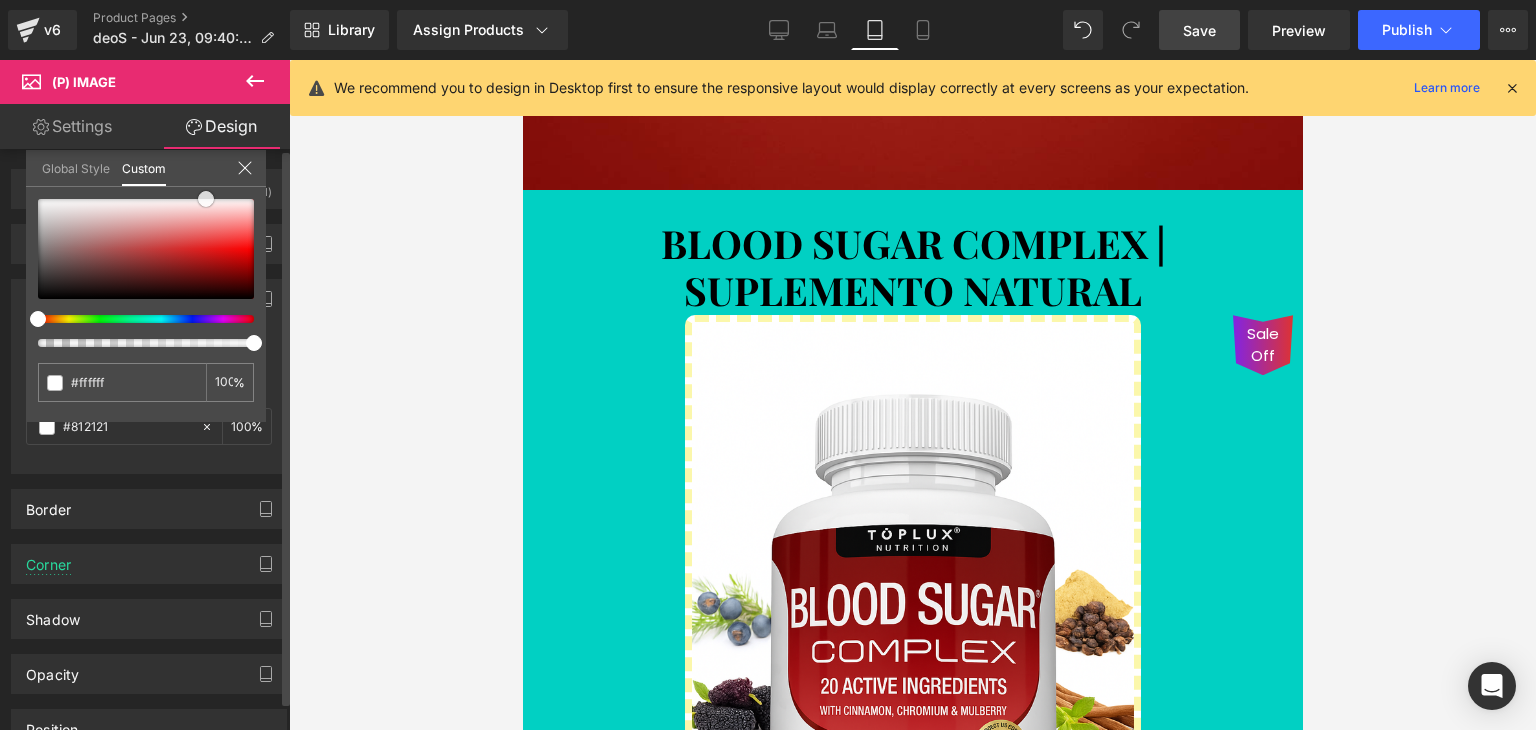 drag, startPoint x: 188, startPoint y: 221, endPoint x: 206, endPoint y: 196, distance: 30.805843 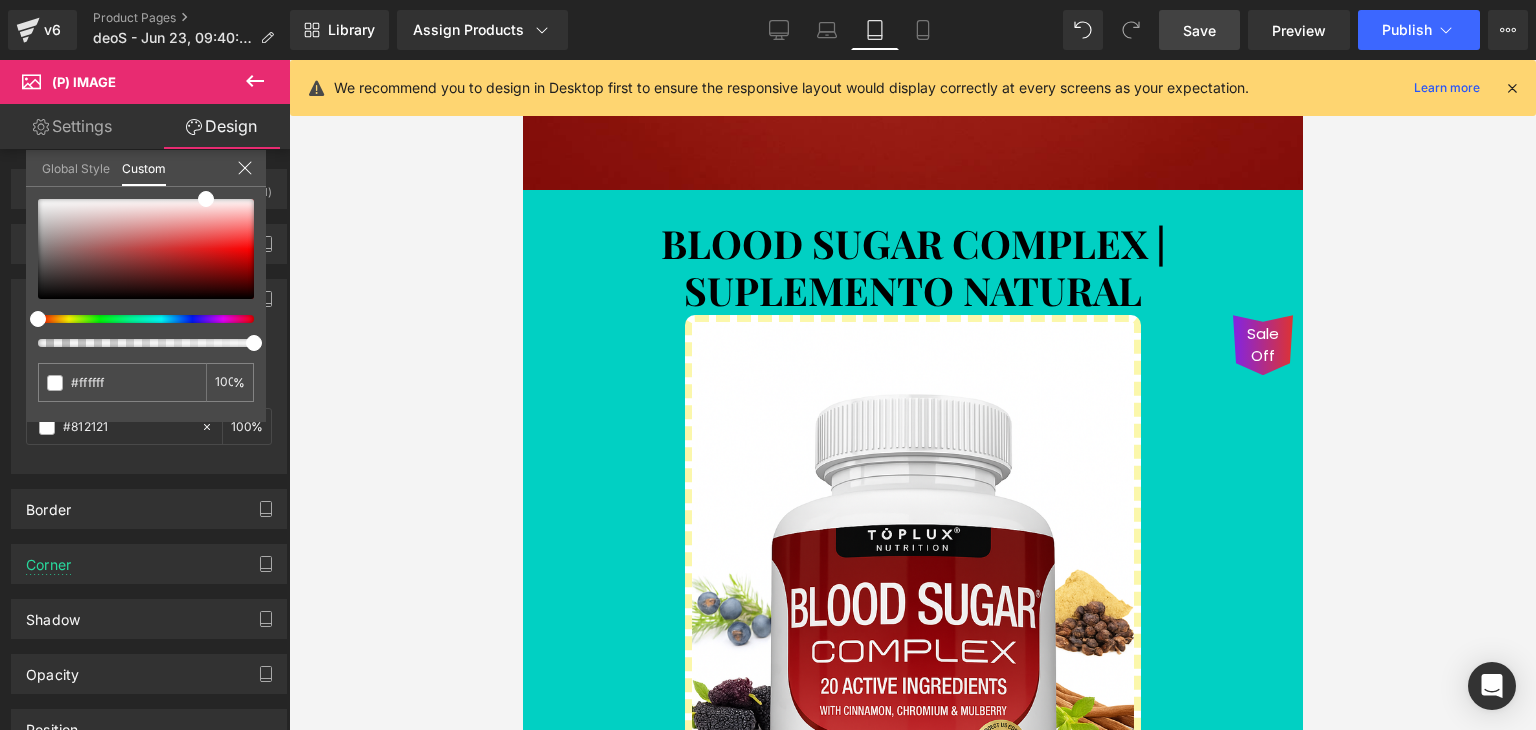 click on "Ir al contenido
🚚 Envío GRATIS 📦 | 💵 Pago Contra Entrega ✅ ¡En todo el país!
Garantía total de satisfacción 💖 | Tu belleza en manos expertas ✨
Mi cuenta
Abrir carrito
S/. 0.00
( 0 )
Abrir menú
Abrir carrito 0
Menú
Cerrar barra lateral
Mi cuenta
Image         Image" at bounding box center (912, 2728) 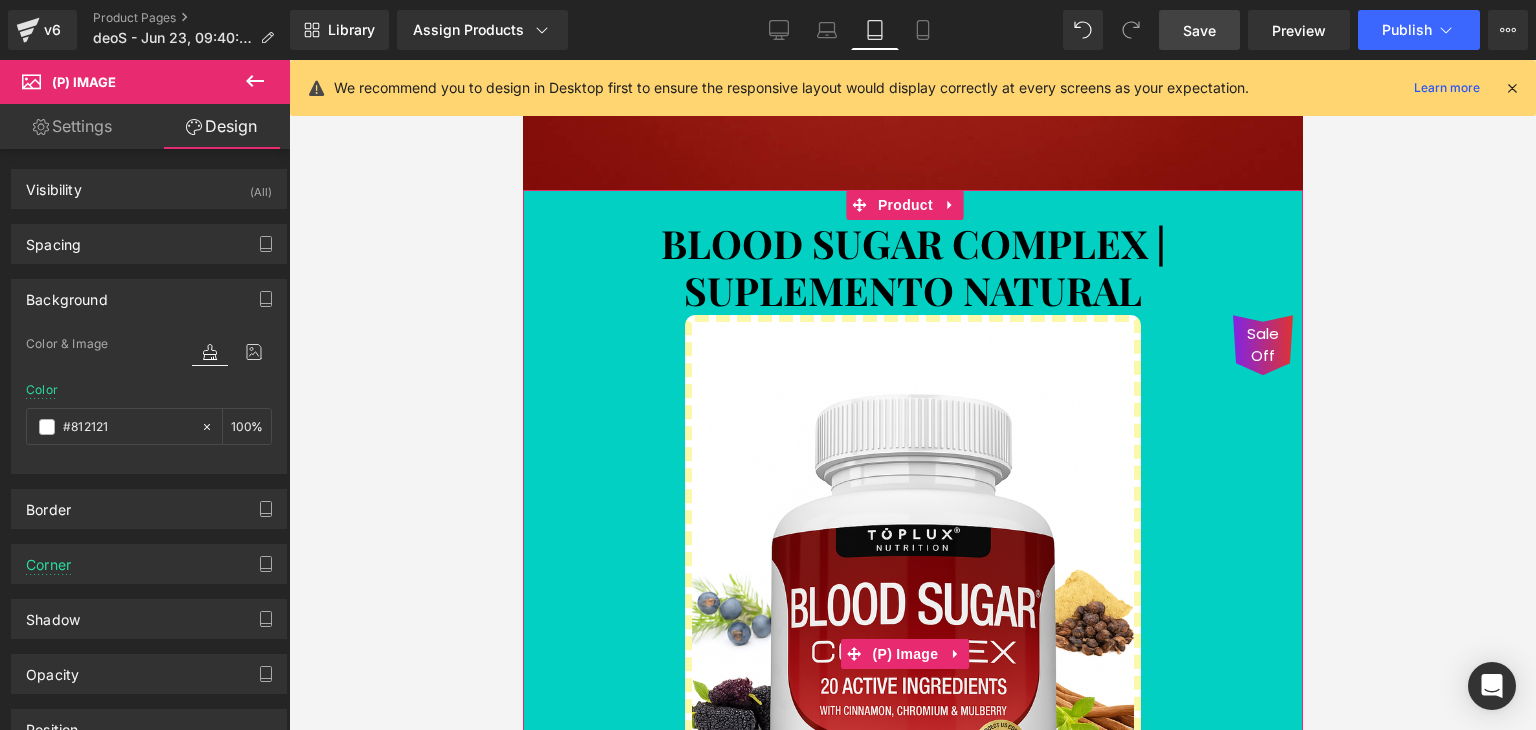 click at bounding box center [912, 653] 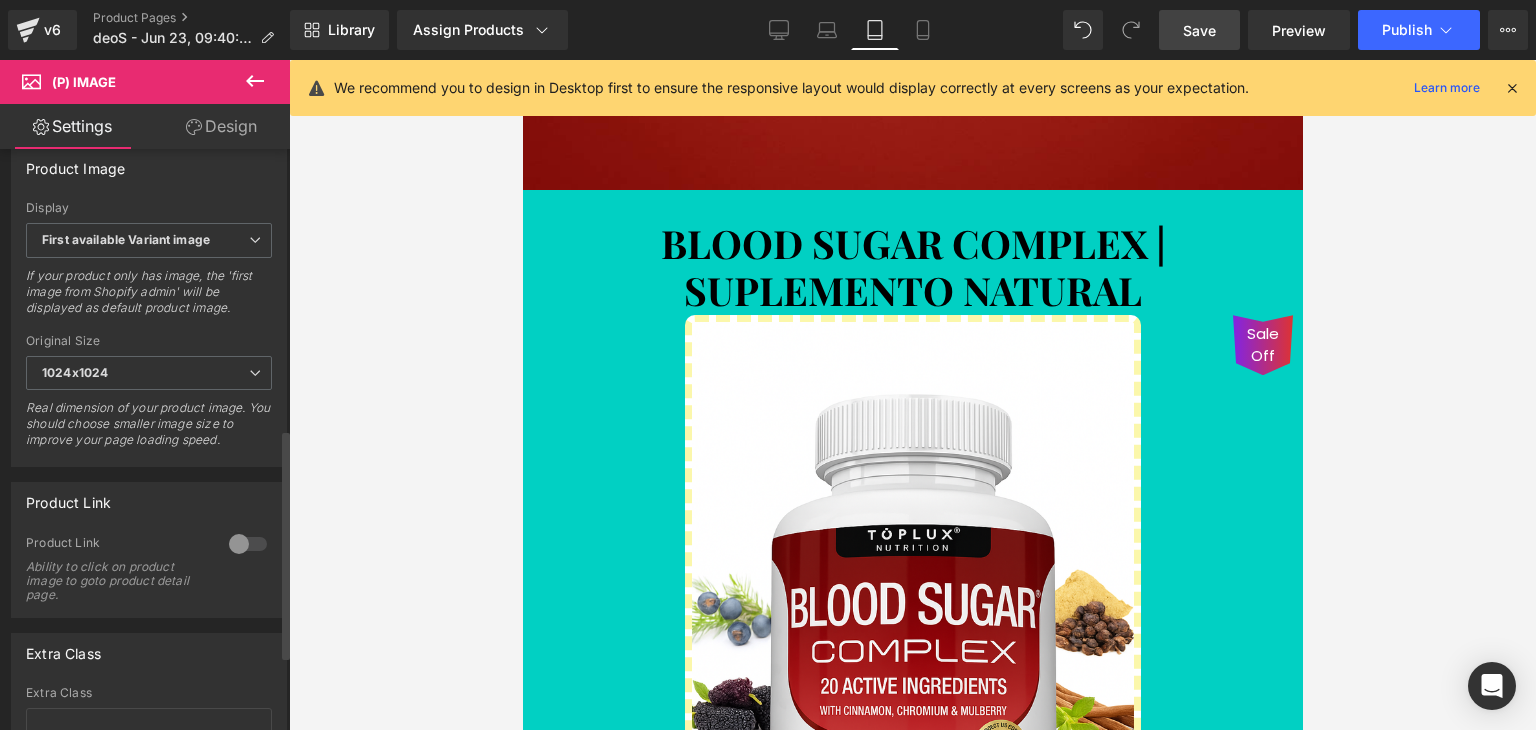 scroll, scrollTop: 695, scrollLeft: 0, axis: vertical 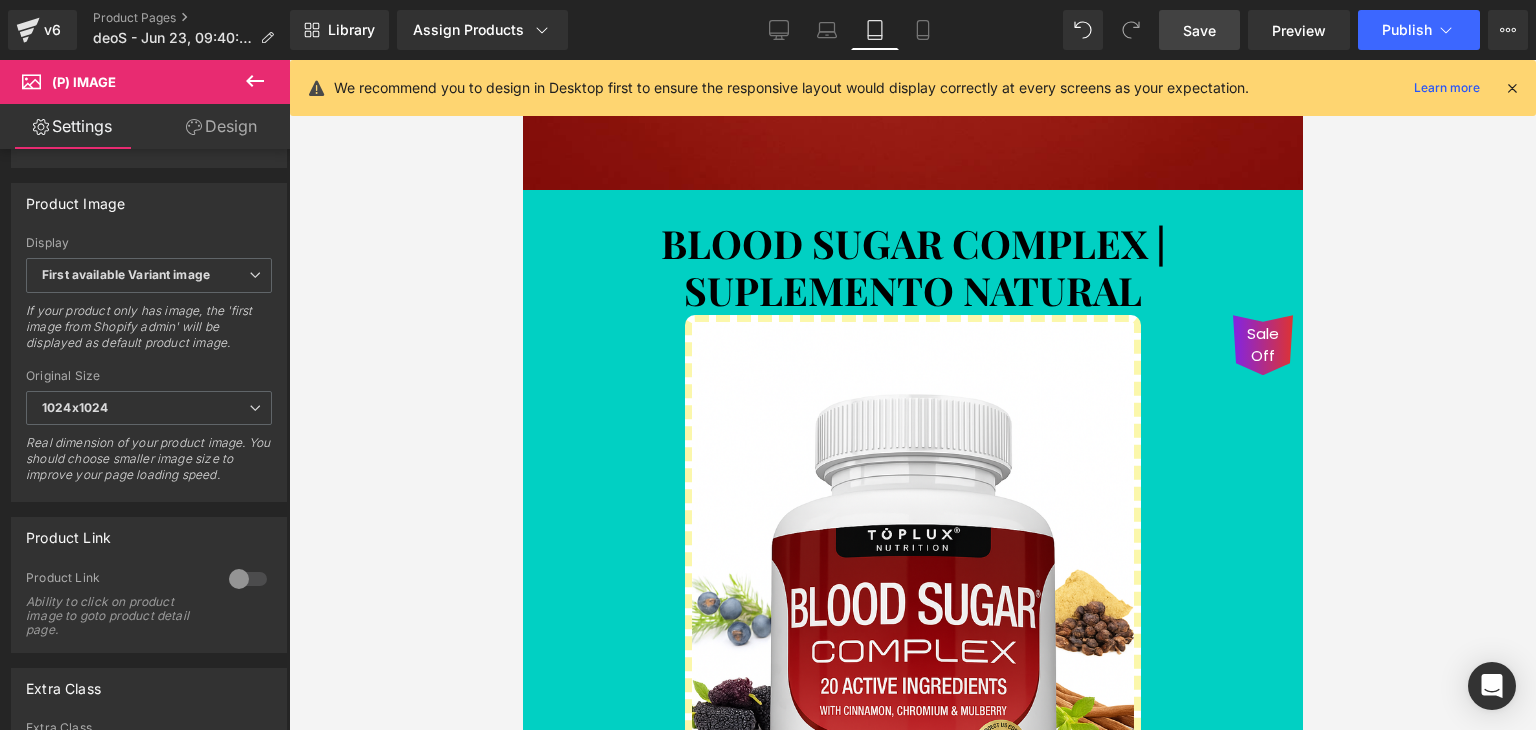 click on "Design" at bounding box center [221, 126] 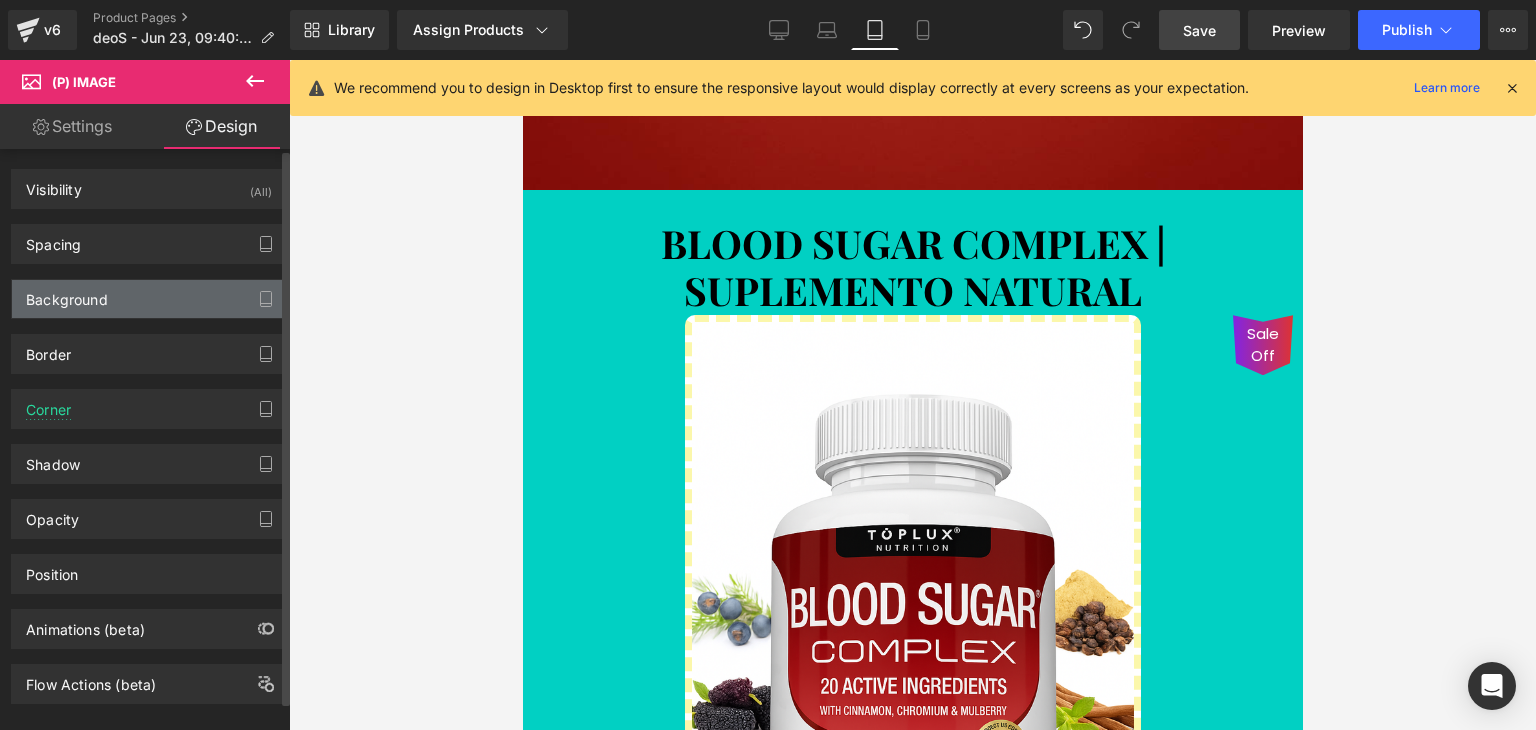 click on "Background" at bounding box center (149, 299) 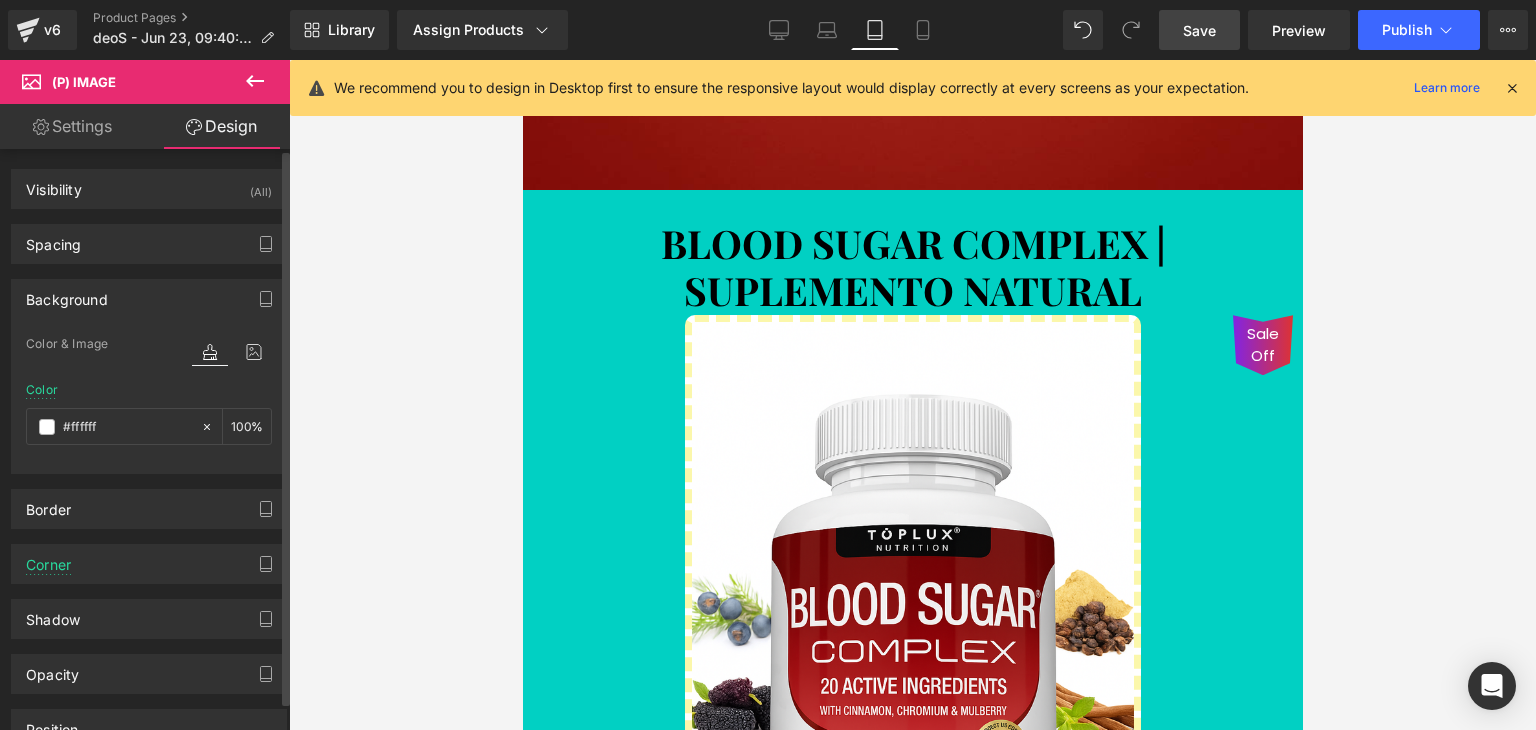 click on "Background" at bounding box center [67, 294] 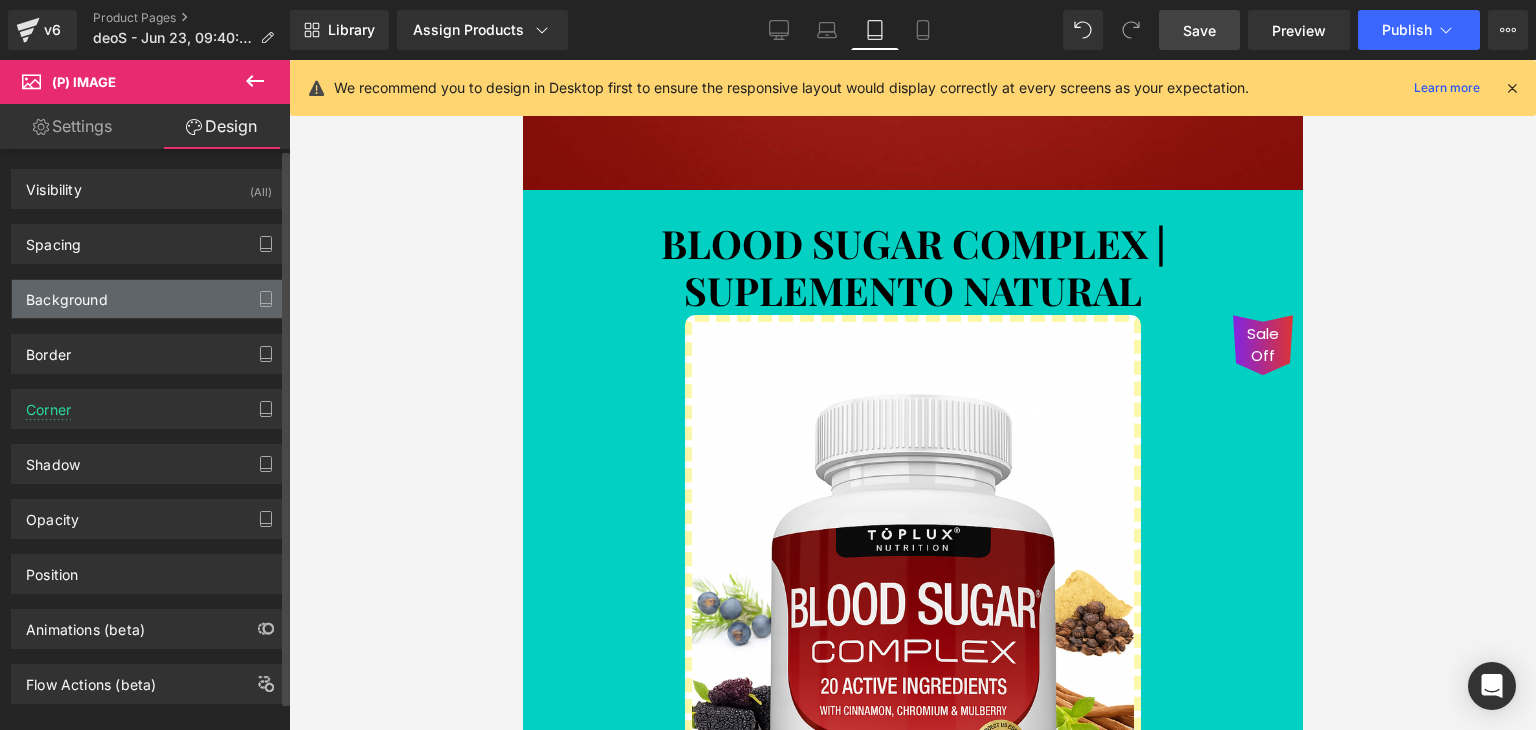 click on "Background" at bounding box center [67, 294] 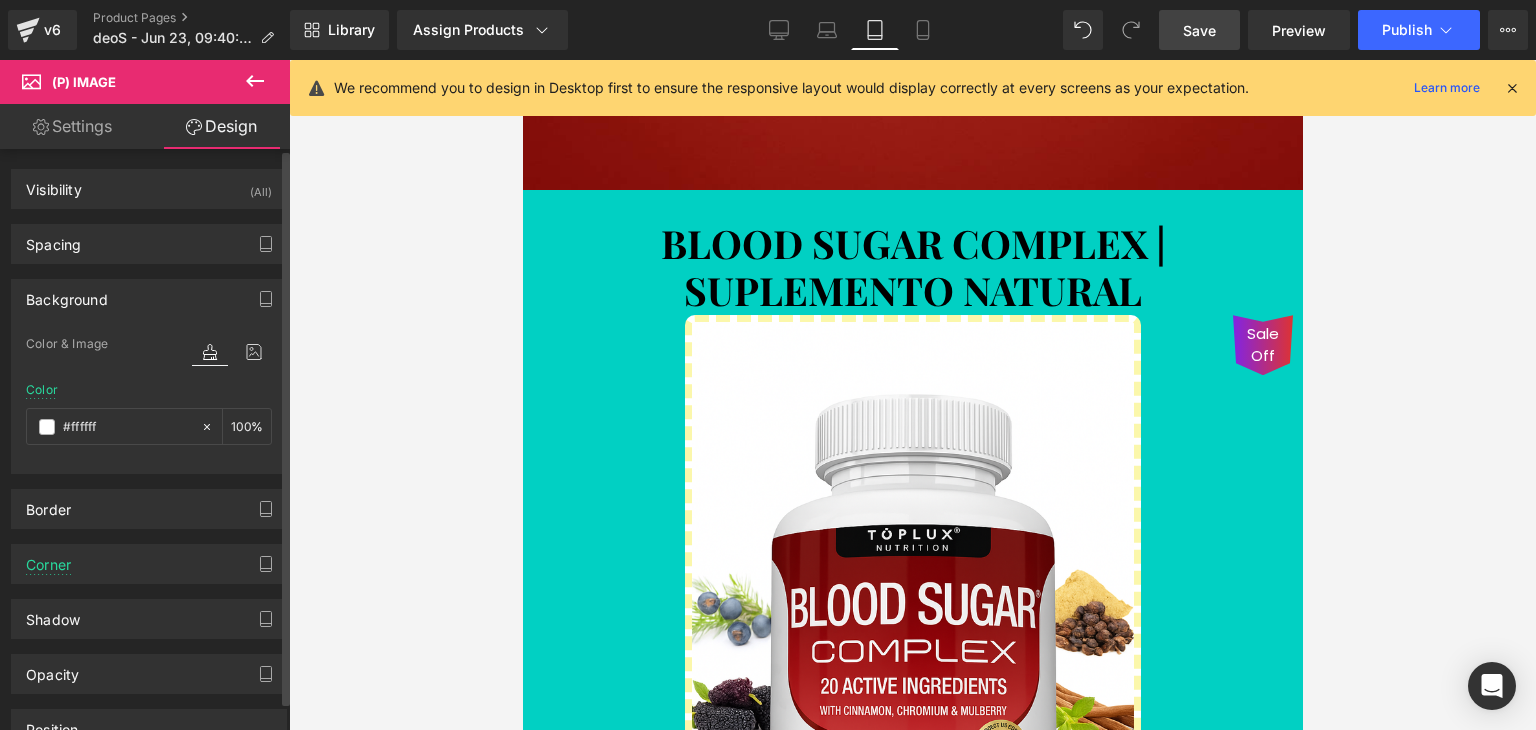 click on "Background" at bounding box center (67, 294) 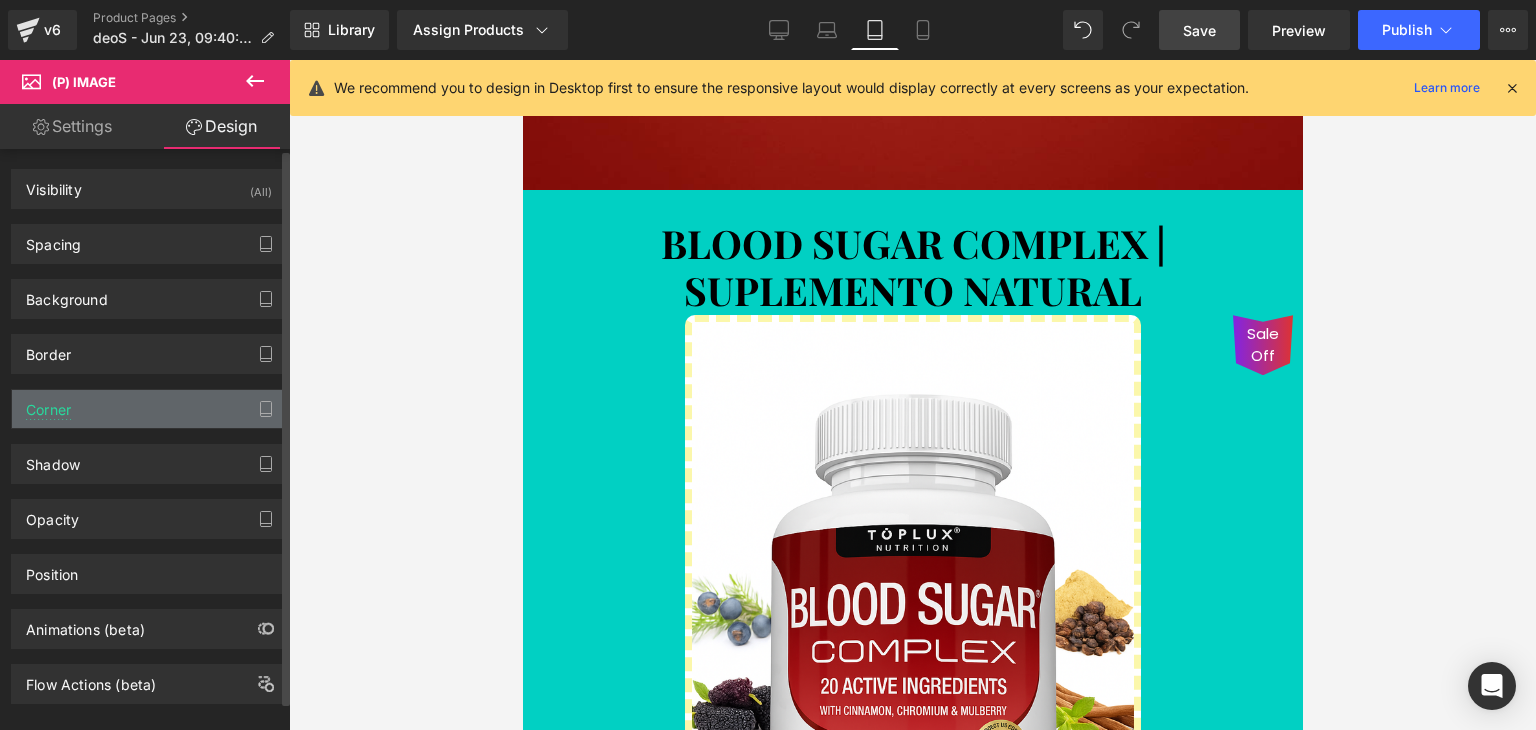 click on "Corner" at bounding box center (149, 409) 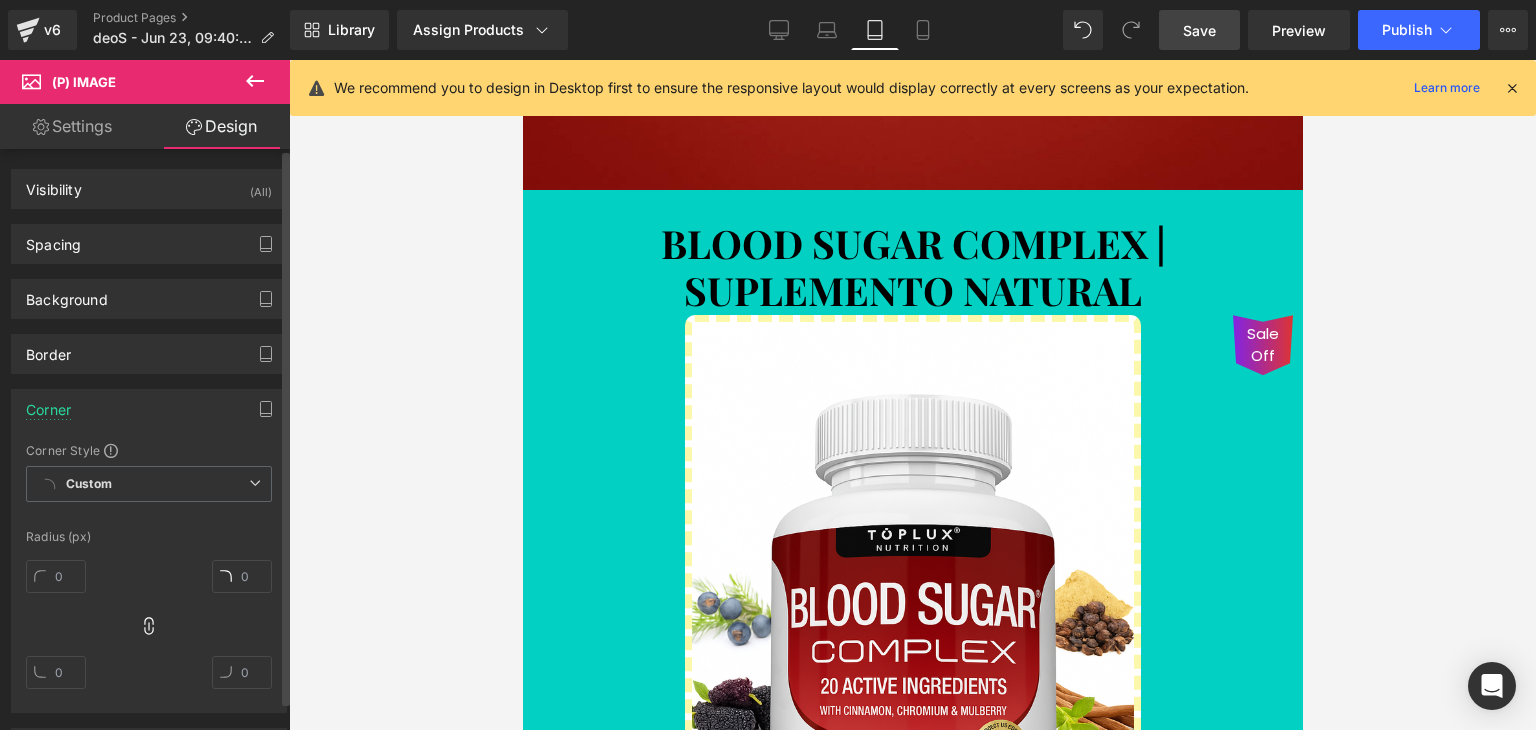 click on "Corner" at bounding box center [149, 409] 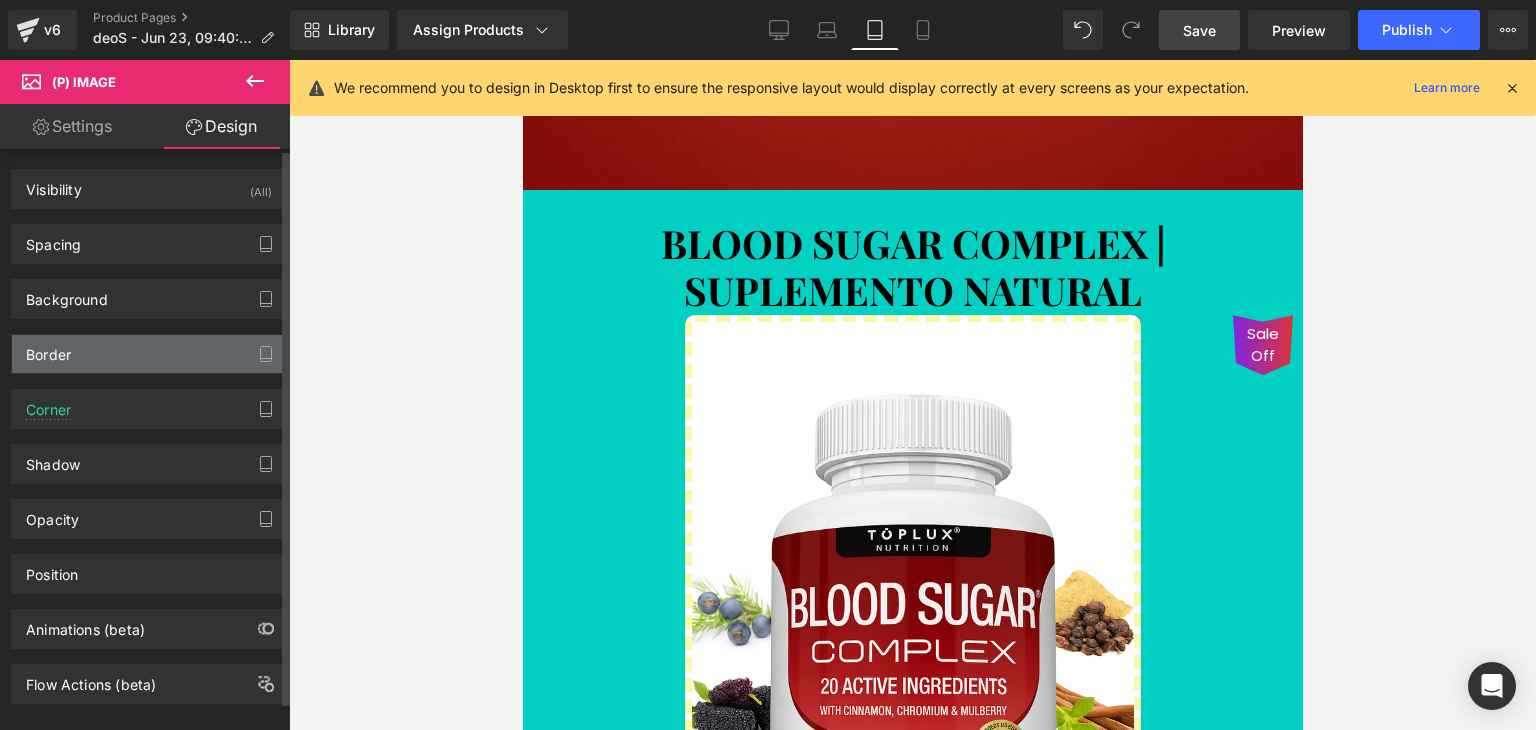 click on "Border" at bounding box center (149, 354) 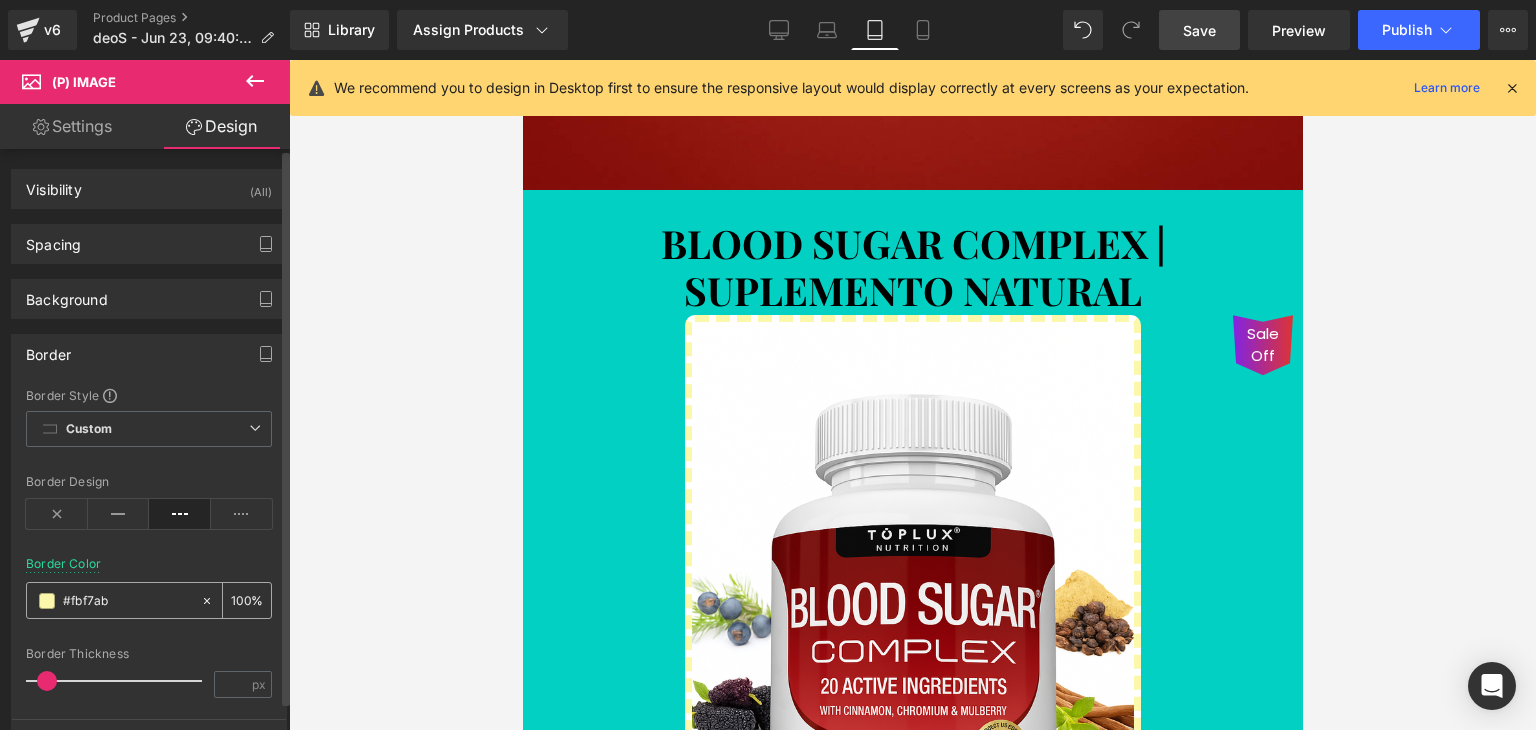 click at bounding box center [47, 601] 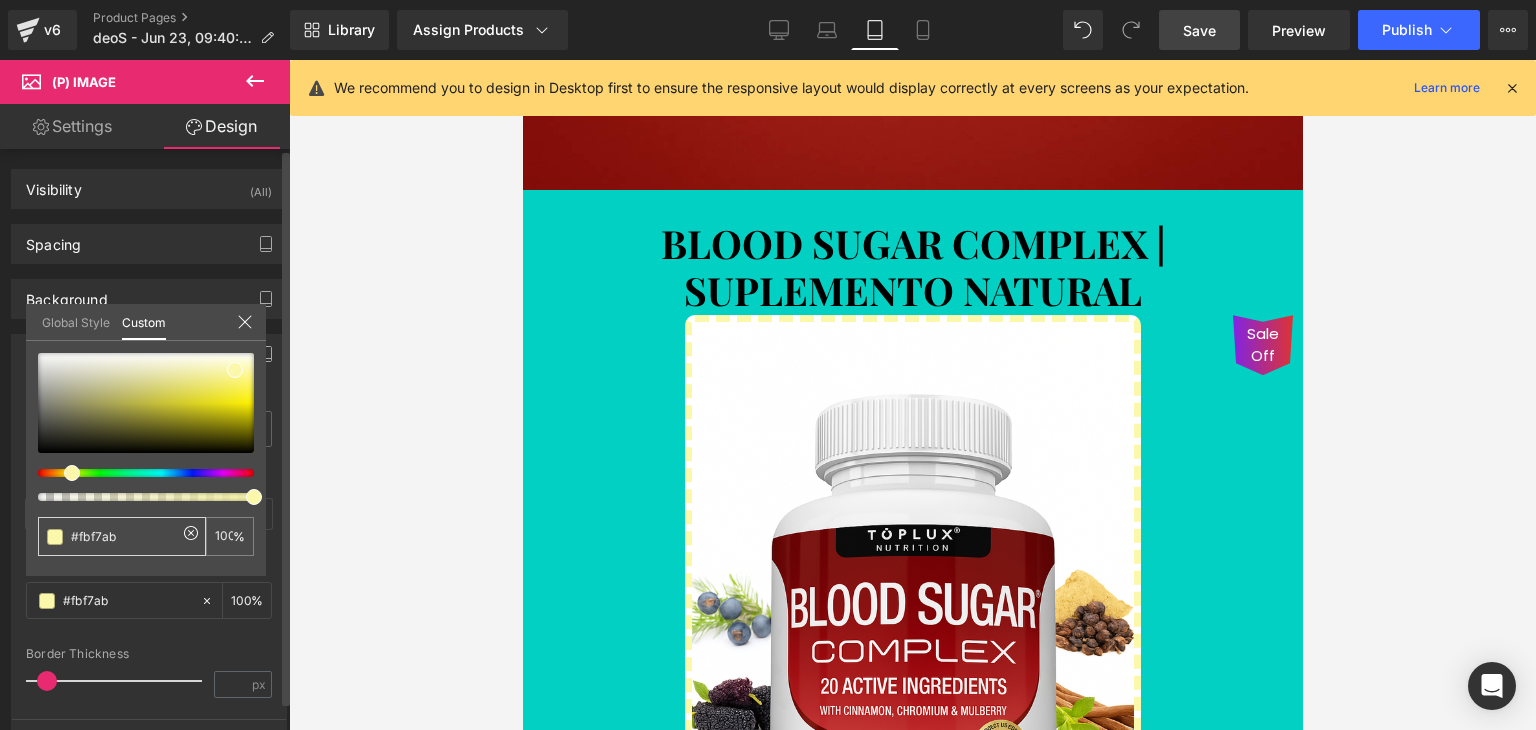 click on "#fbf7ab" at bounding box center [124, 536] 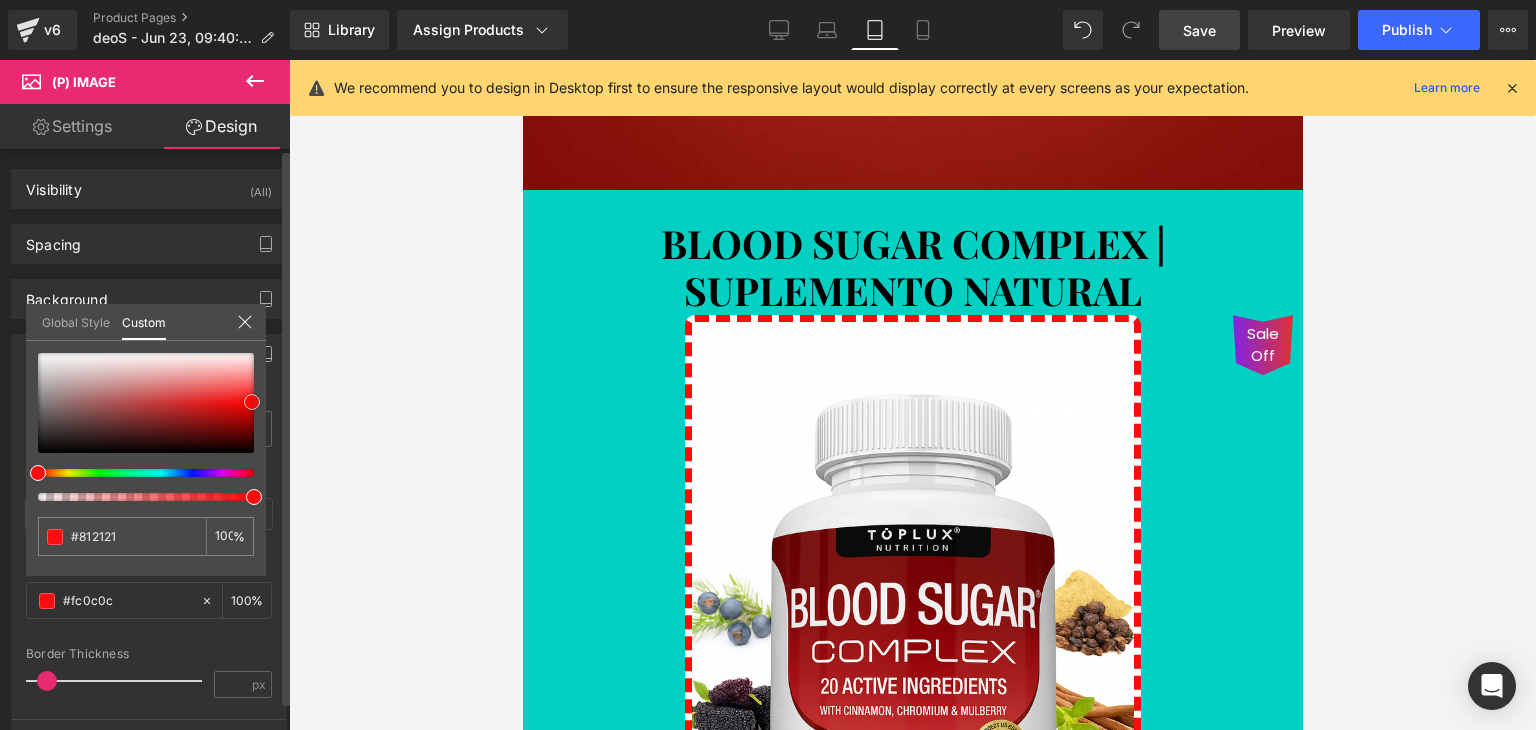 drag, startPoint x: 213, startPoint y: 411, endPoint x: 251, endPoint y: 402, distance: 39.051247 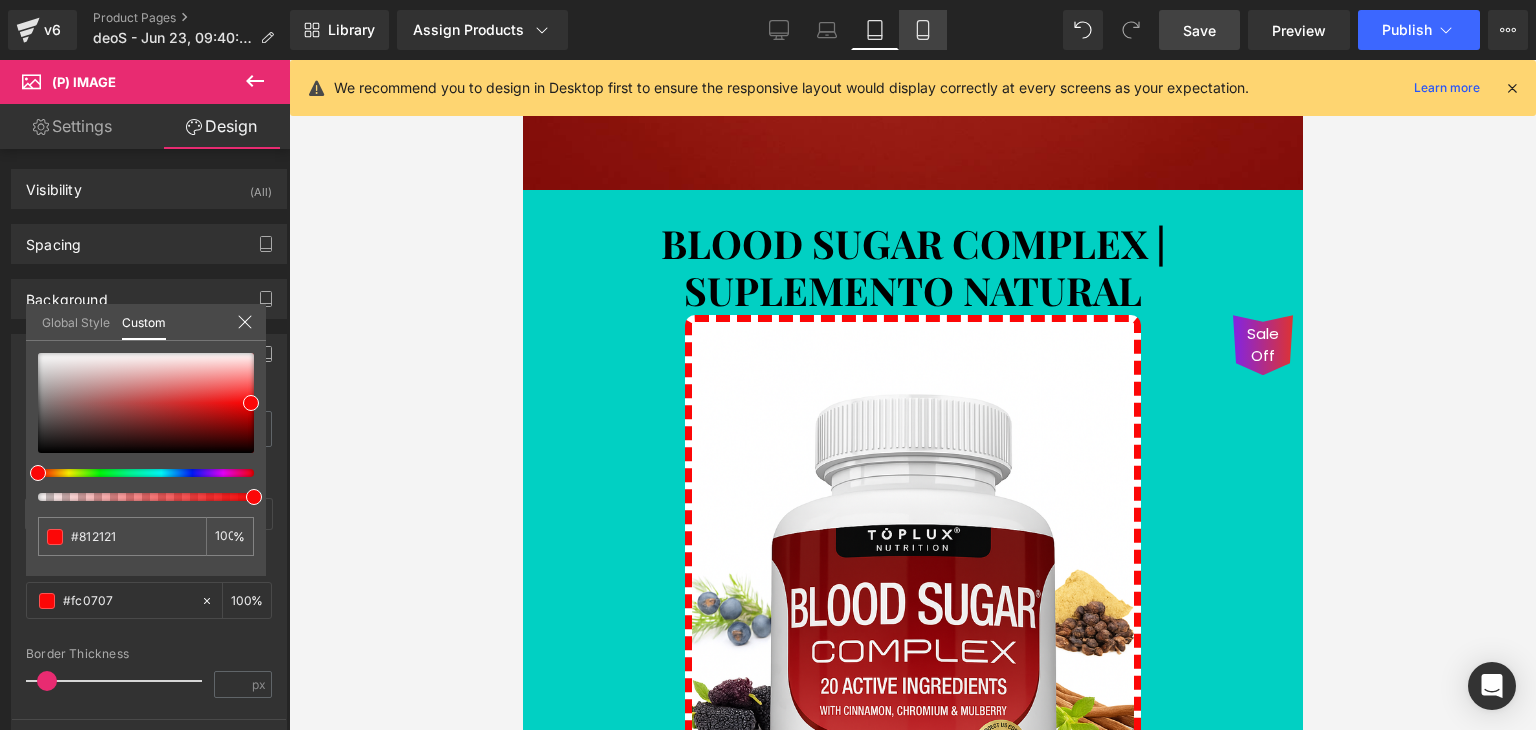 click 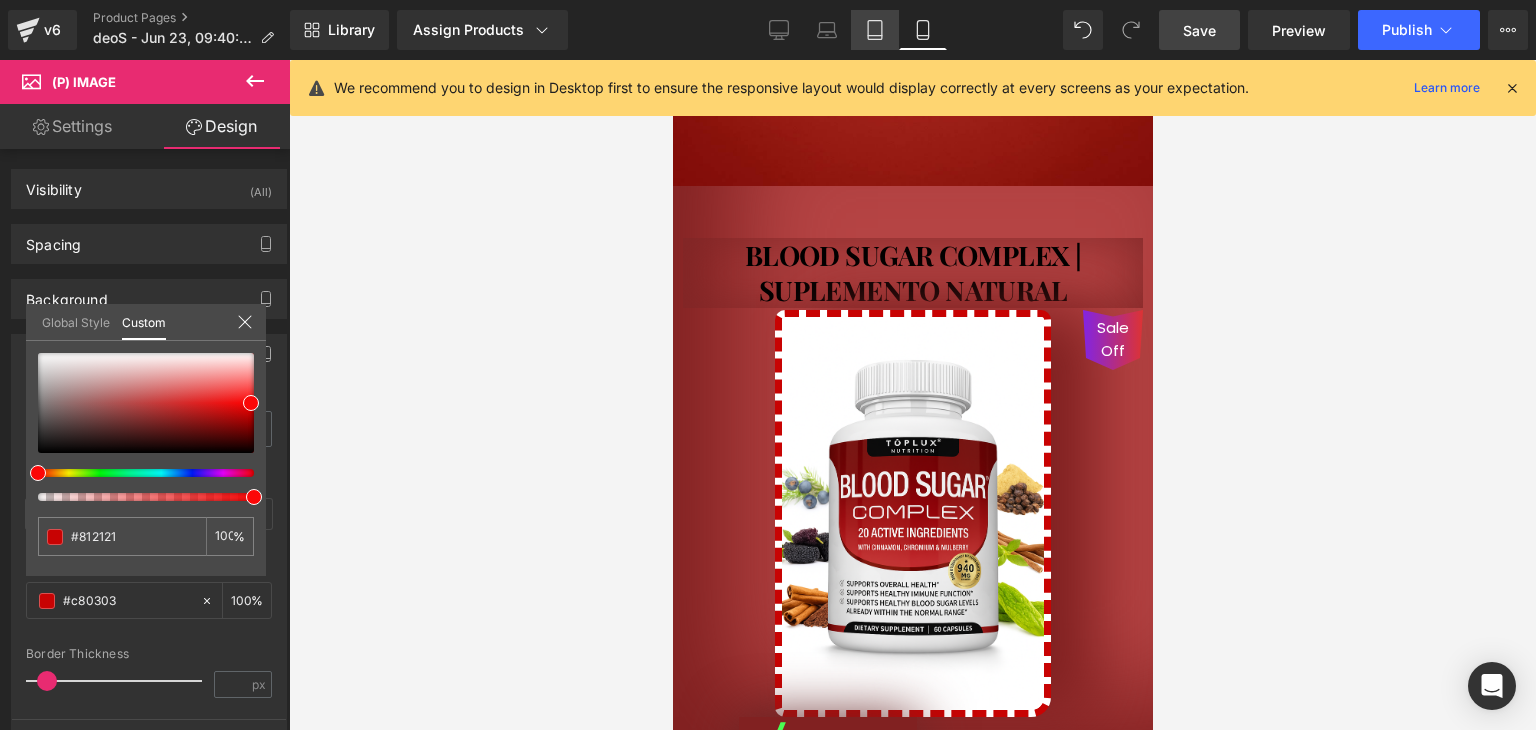 click 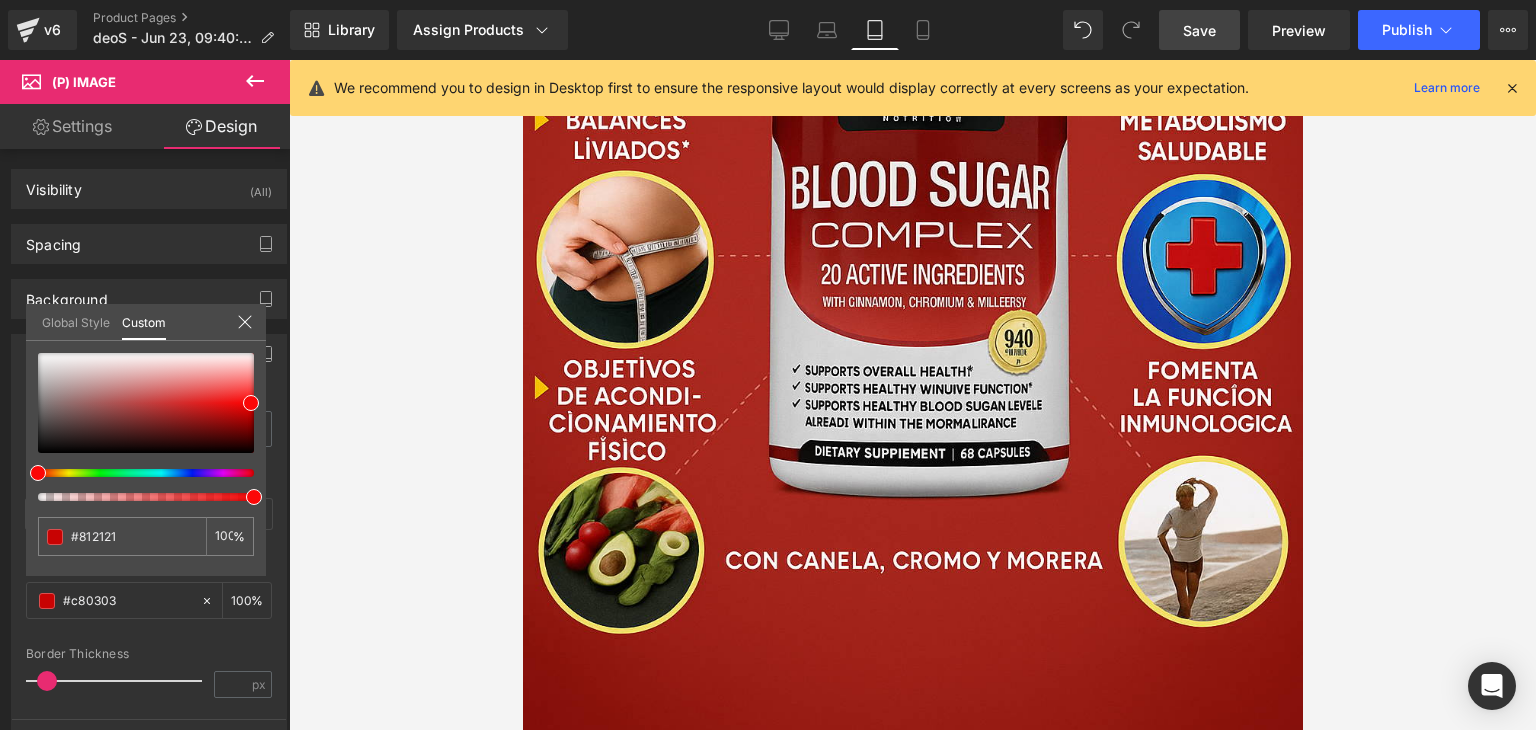 scroll, scrollTop: 1438, scrollLeft: 0, axis: vertical 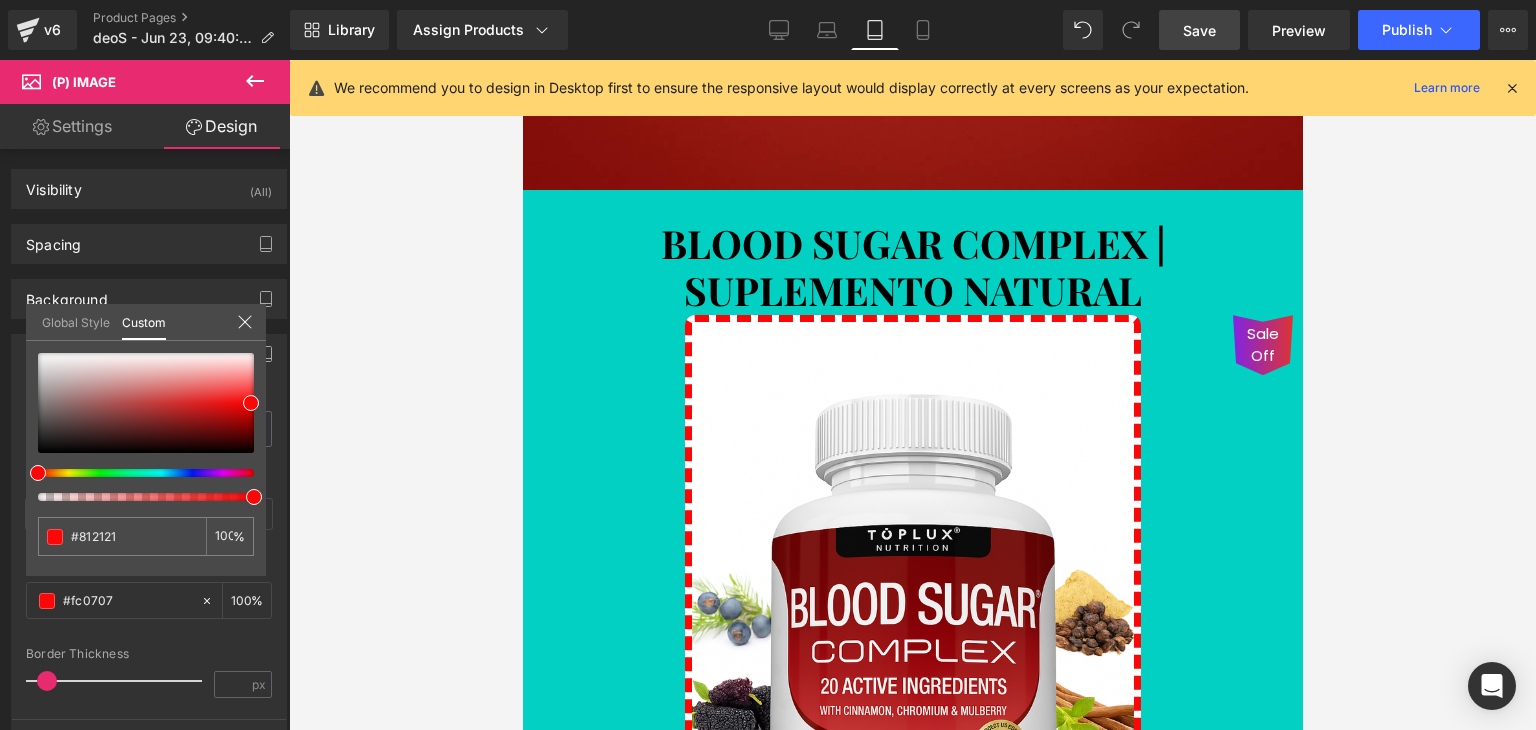 click on "Ir al contenido
🚚 Envío GRATIS 📦 | 💵 Pago Contra Entrega ✅ ¡En todo el país!
Garantía total de satisfacción 💖 | Tu belleza en manos expertas ✨
Mi cuenta
Abrir carrito
S/. 0.00
( 0 )
Abrir menú
Abrir carrito 0
Menú
Cerrar barra lateral
Mi cuenta
Image         Image" at bounding box center (912, 2728) 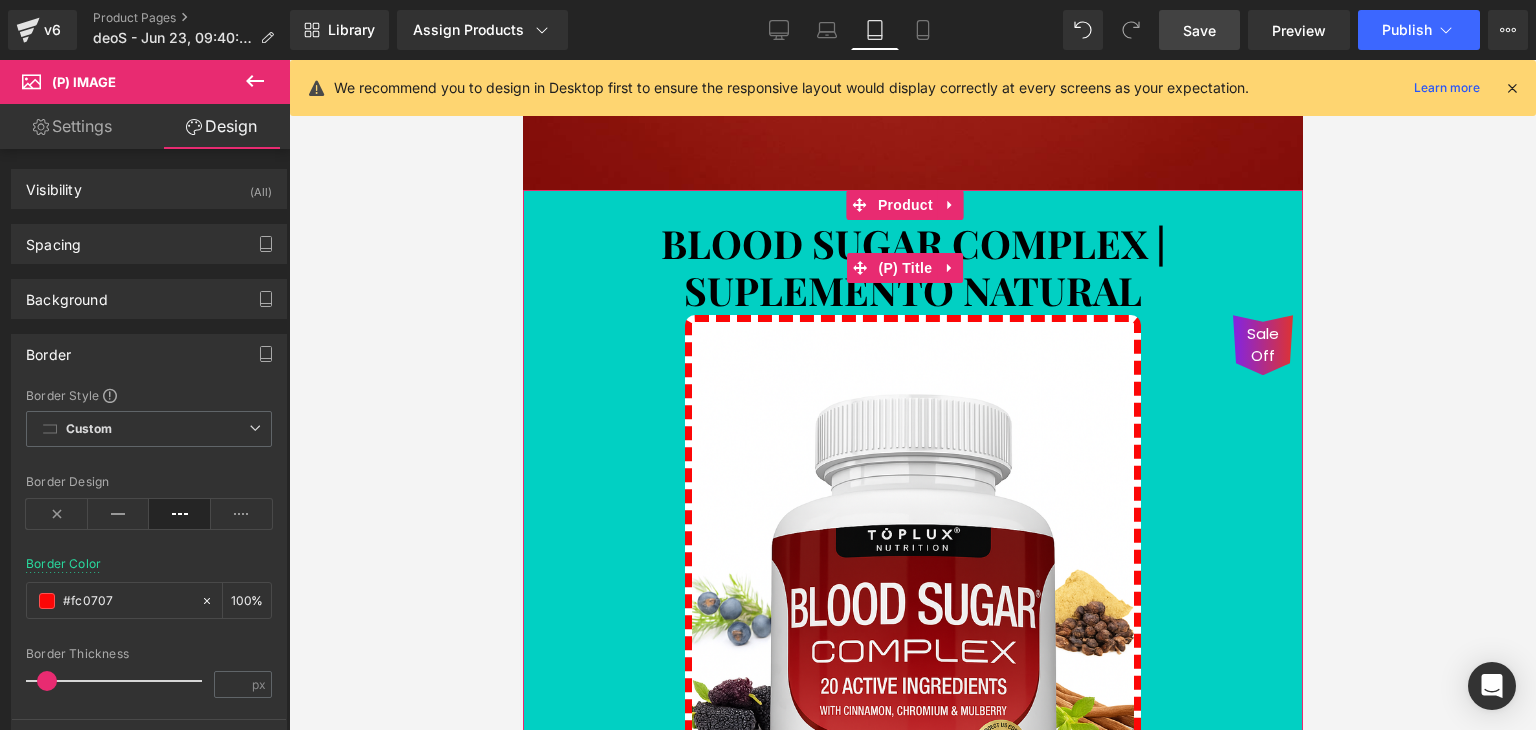 click on "BLOOD SUGAR COMPLEX | SUPLEMENTO NATURAL" at bounding box center (912, 267) 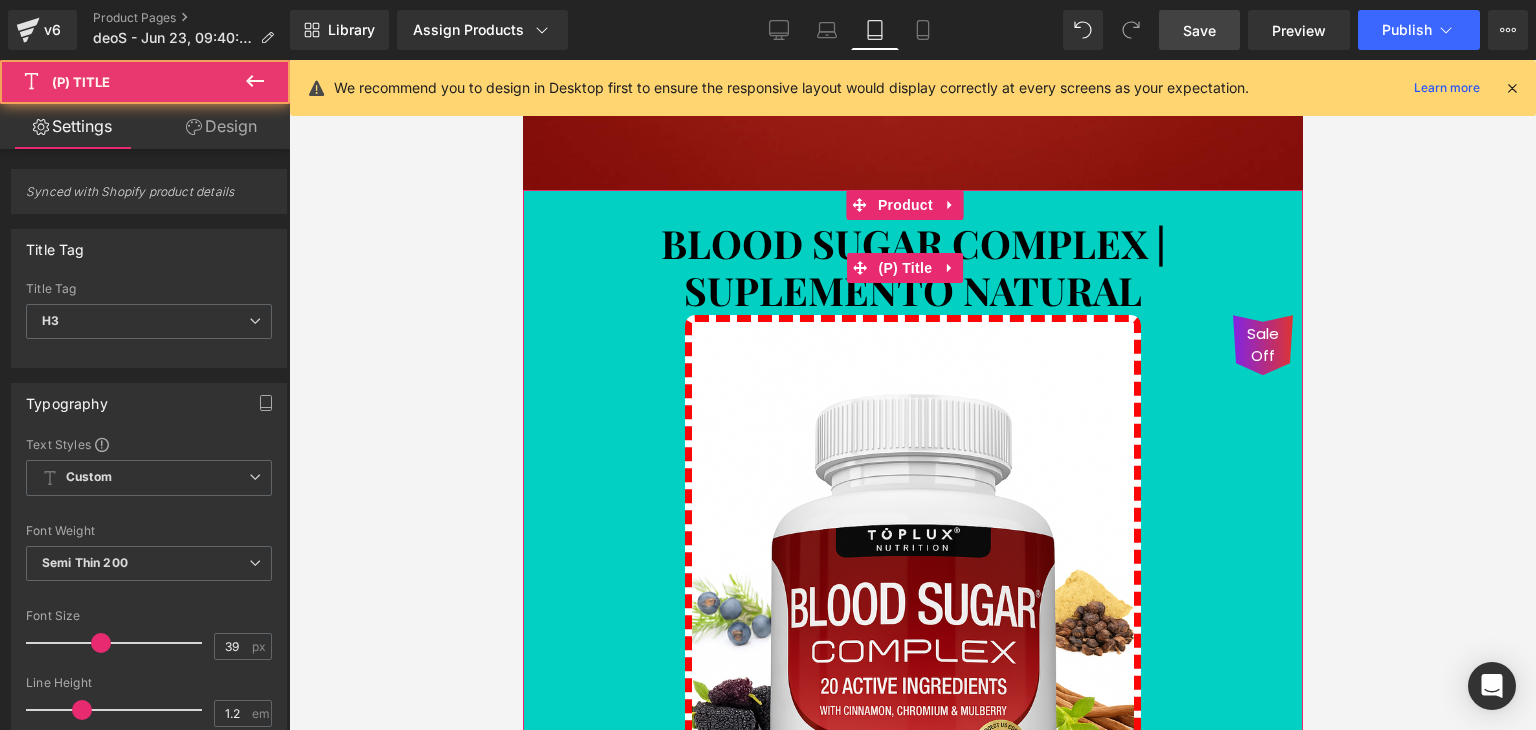 click on "BLOOD SUGAR COMPLEX | SUPLEMENTO NATURAL" at bounding box center (912, 267) 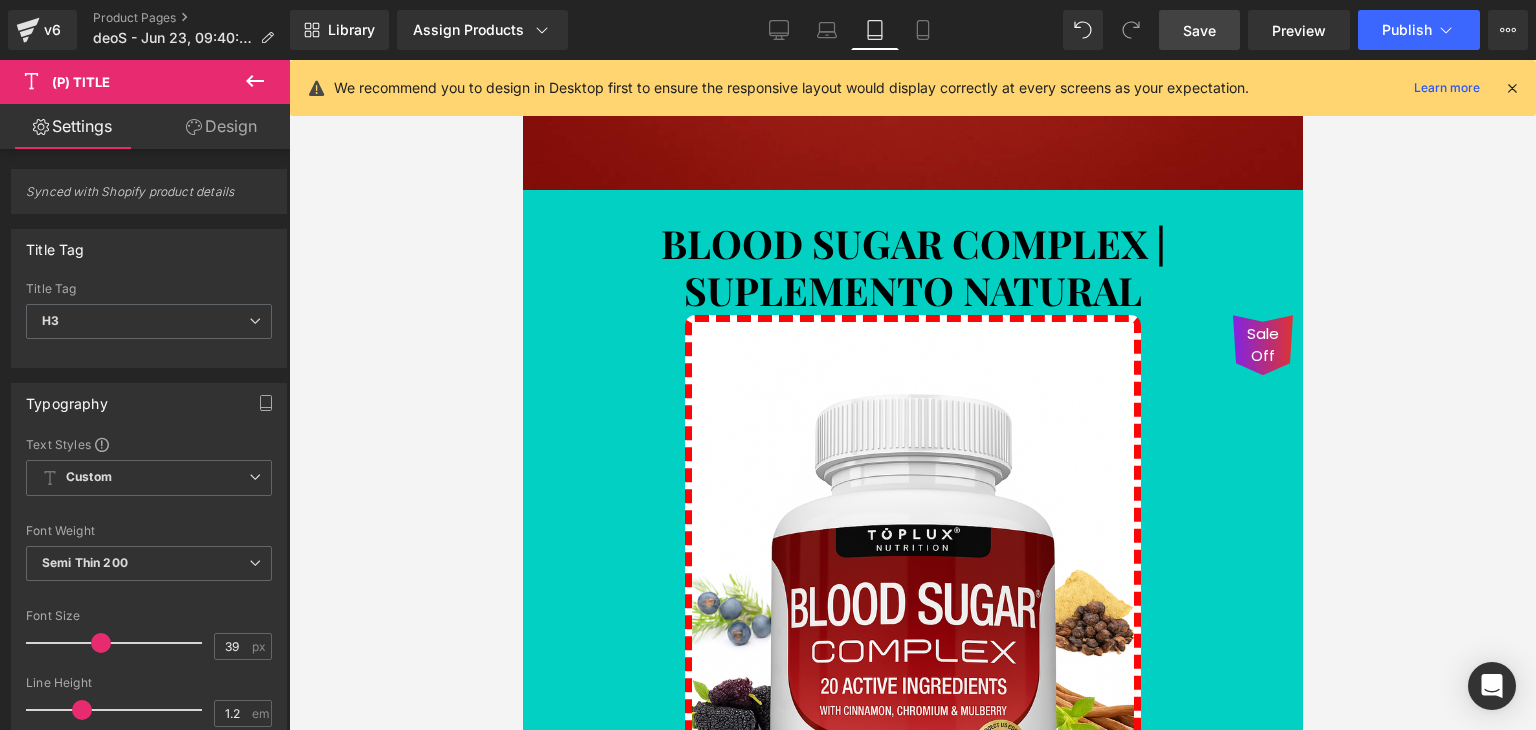 click on "Design" at bounding box center [221, 126] 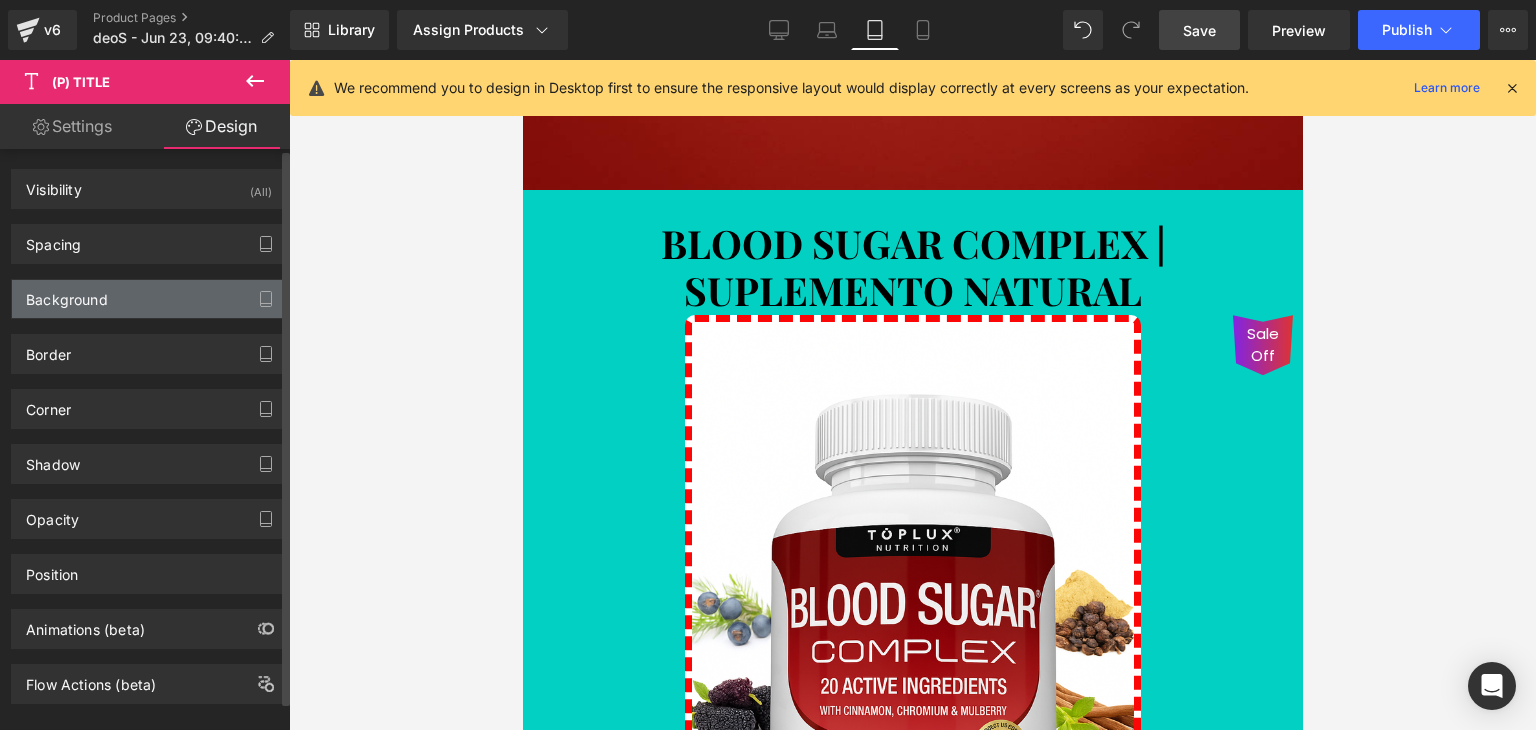 click on "Background" at bounding box center (149, 299) 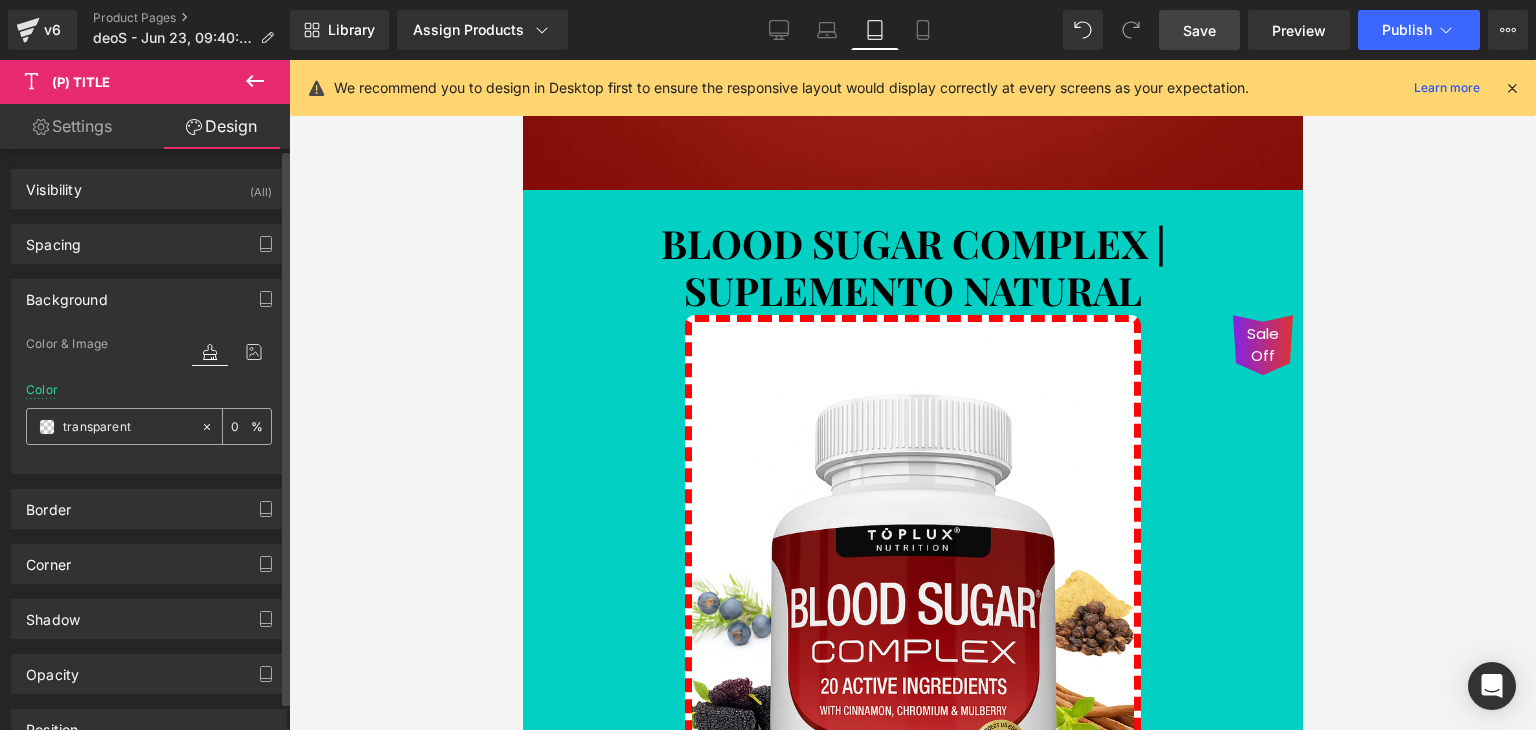 click on "transparent" at bounding box center (127, 427) 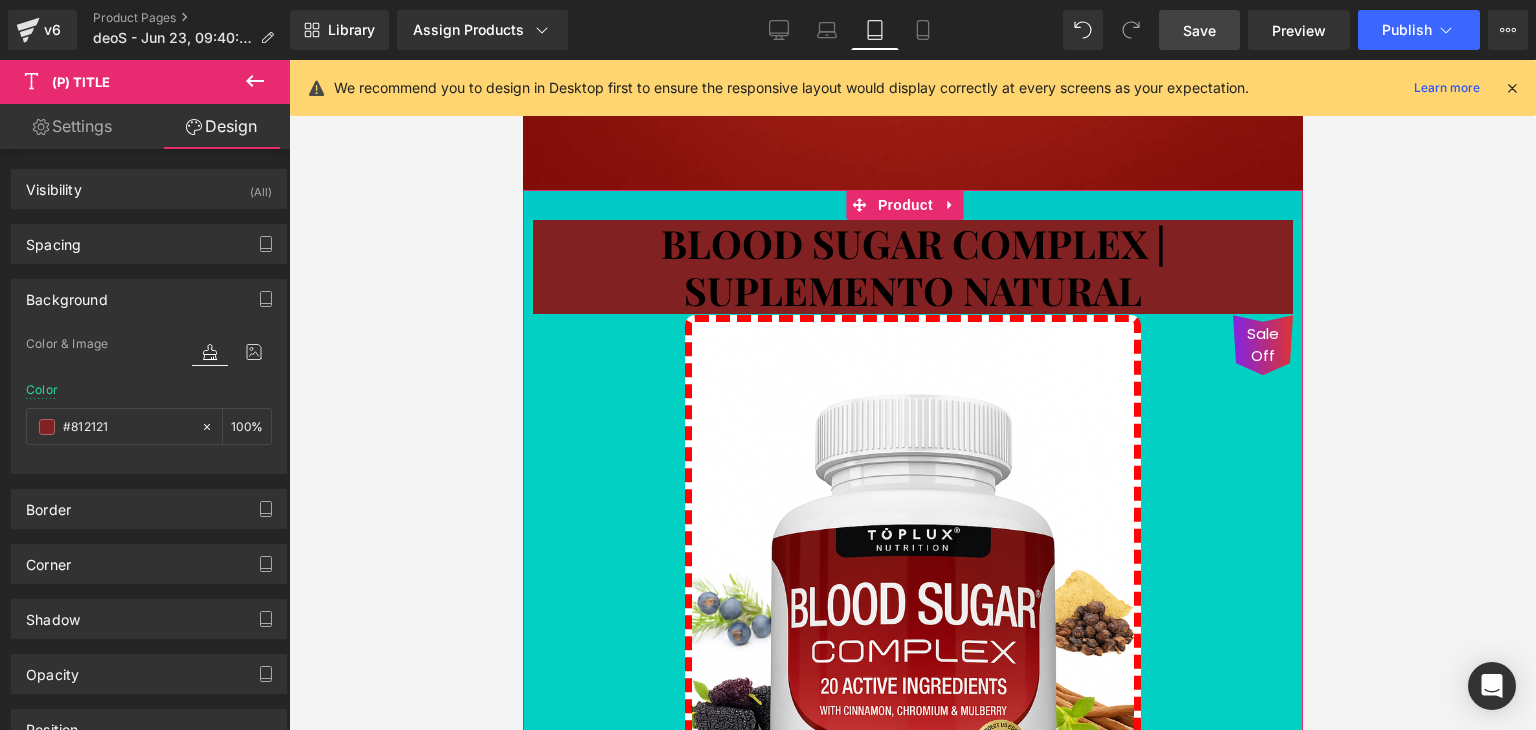 click at bounding box center (912, 205) 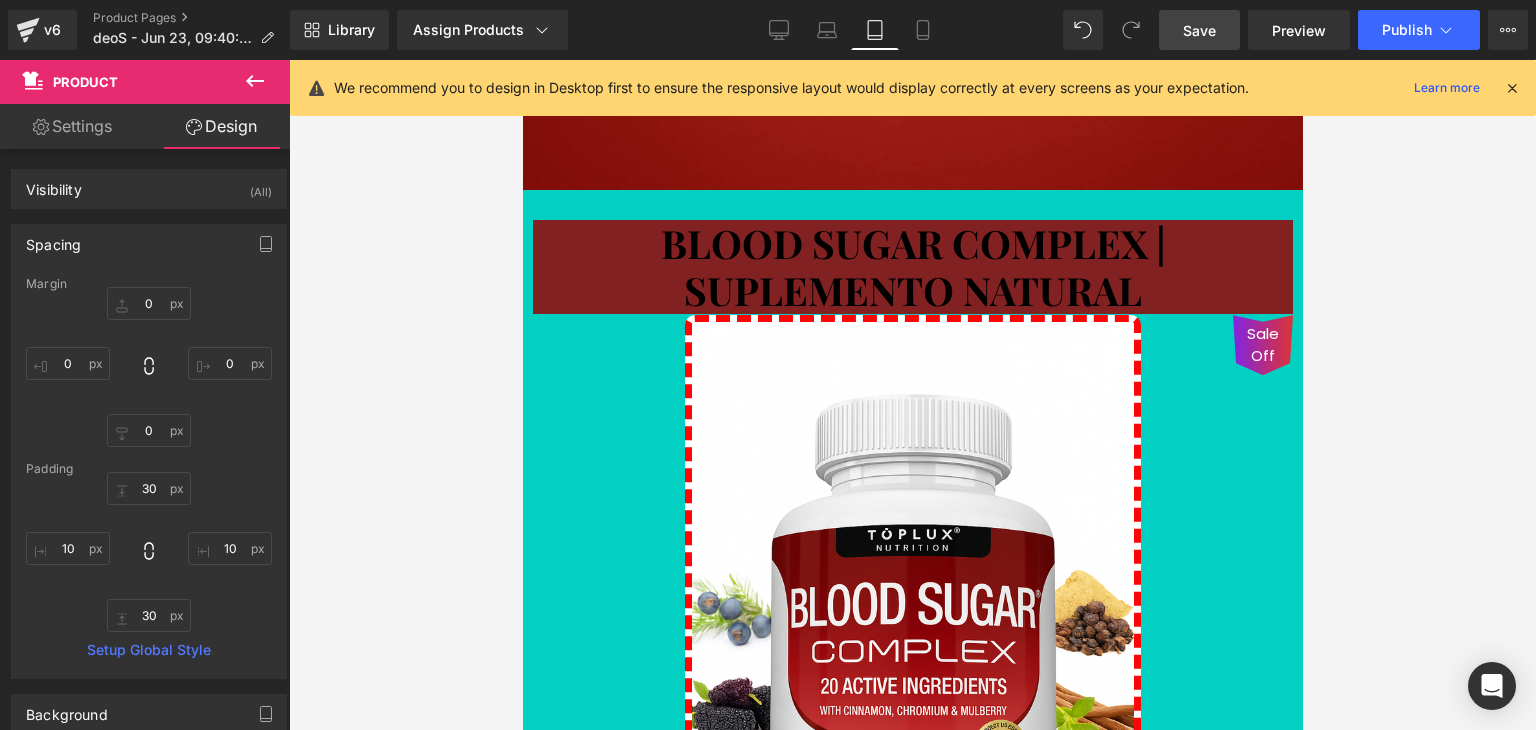 click on "Sale Off" at bounding box center [912, 653] 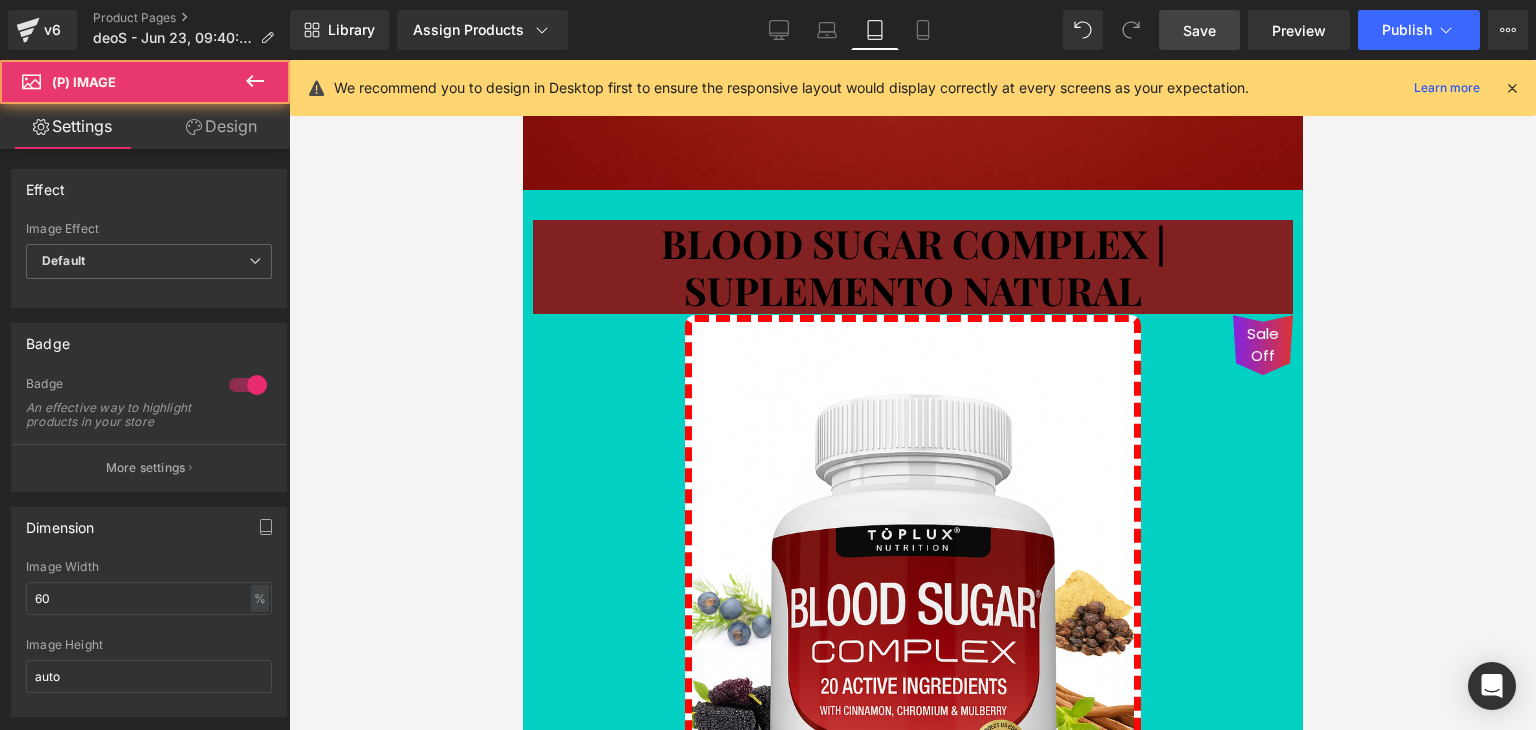 click on "Design" at bounding box center [221, 126] 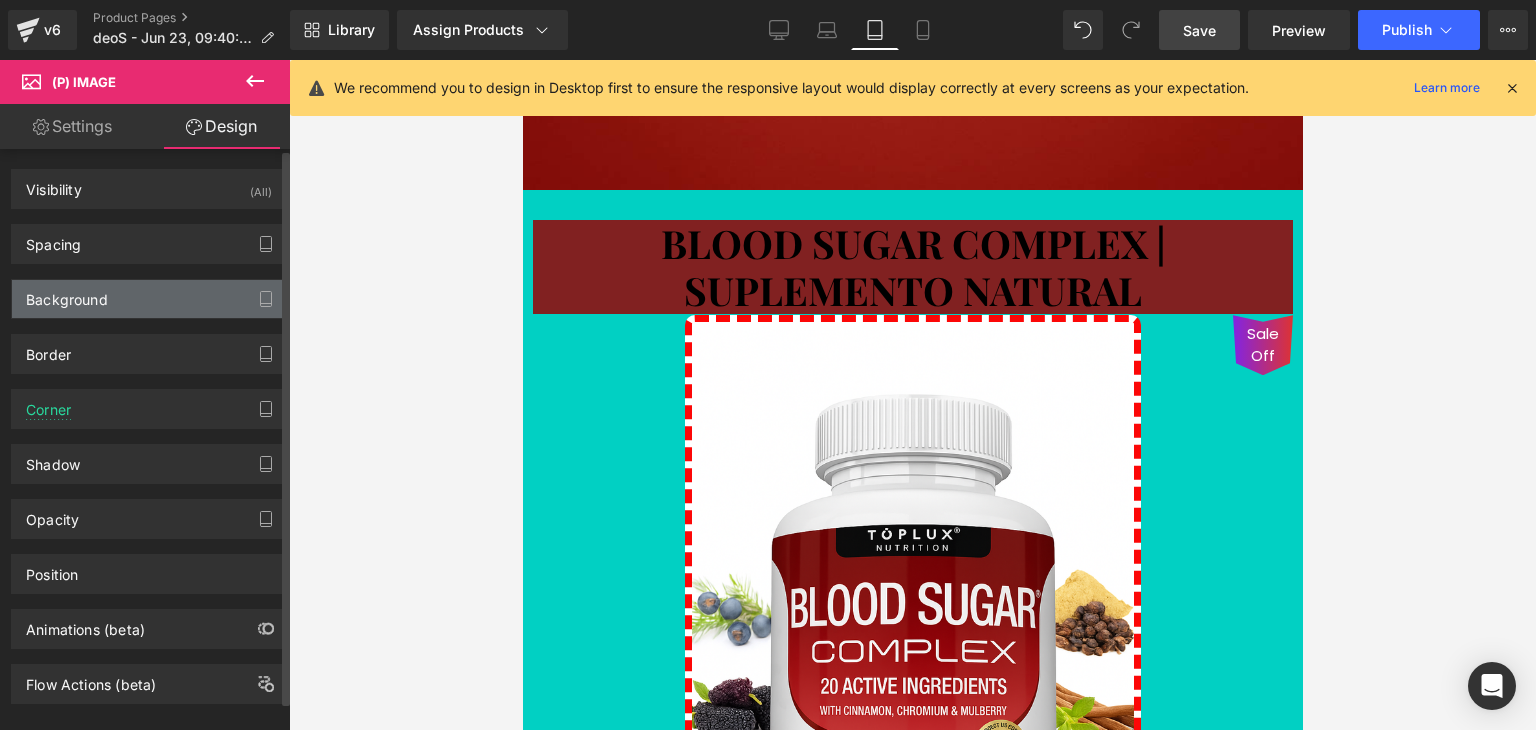 click on "Background" at bounding box center [67, 294] 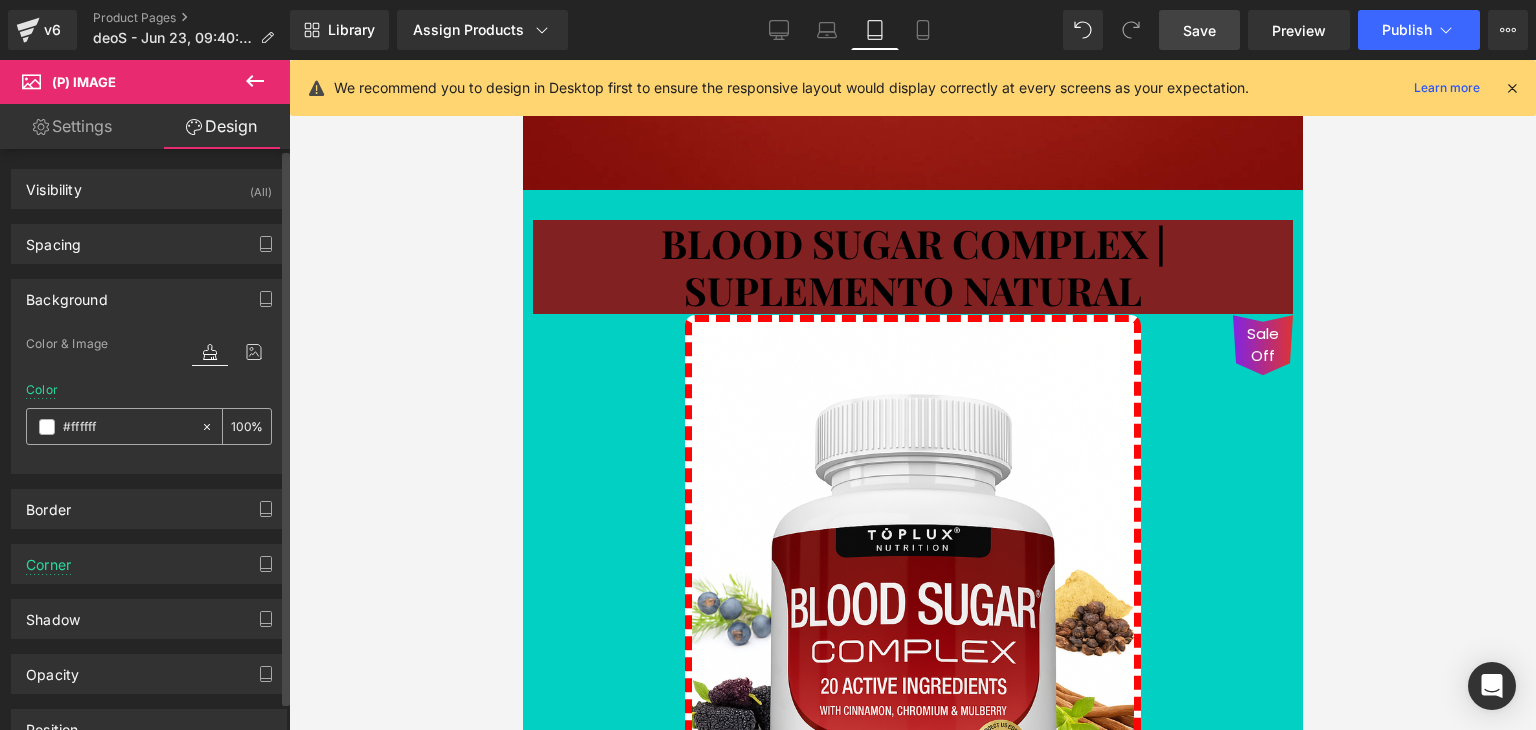 click at bounding box center (127, 427) 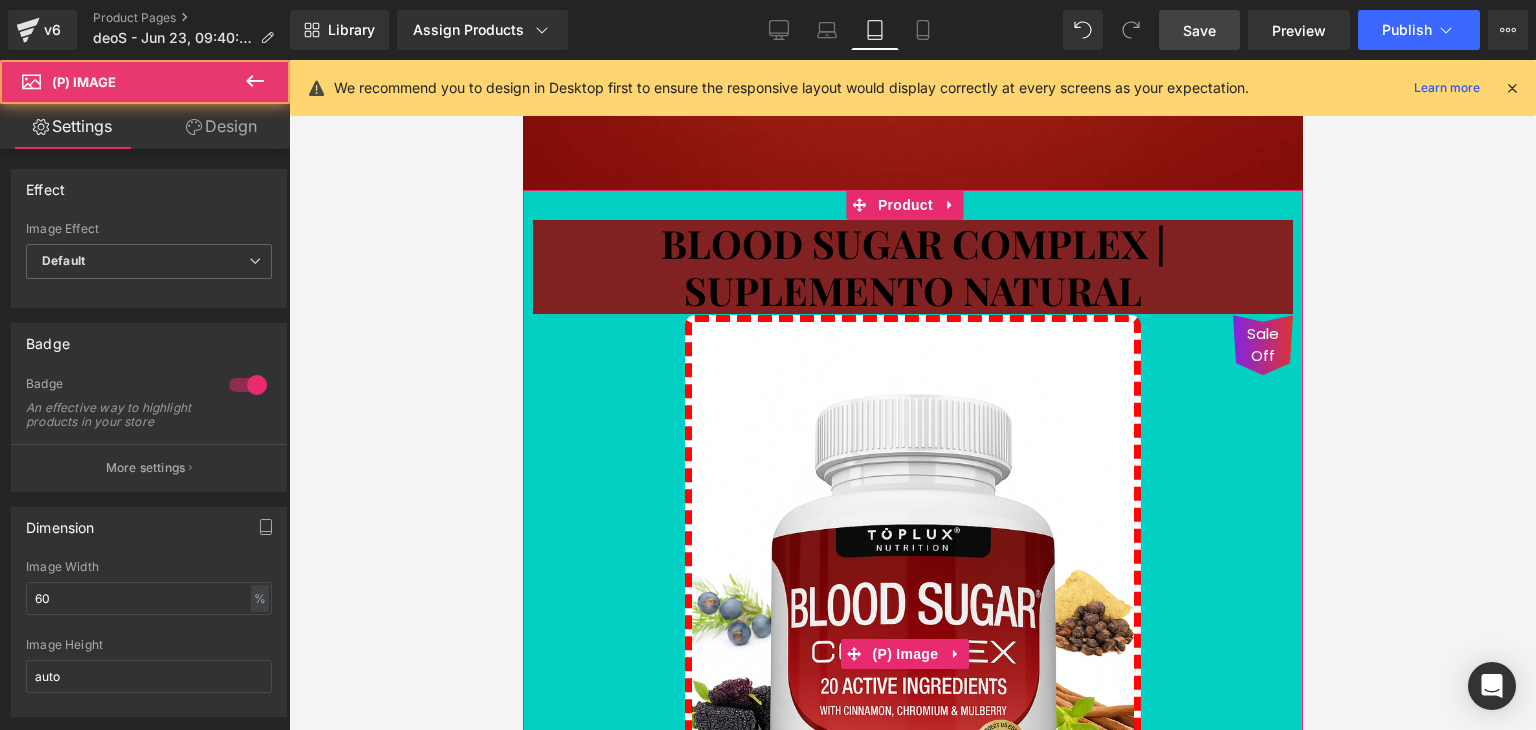 click on "Sale Off" at bounding box center [912, 653] 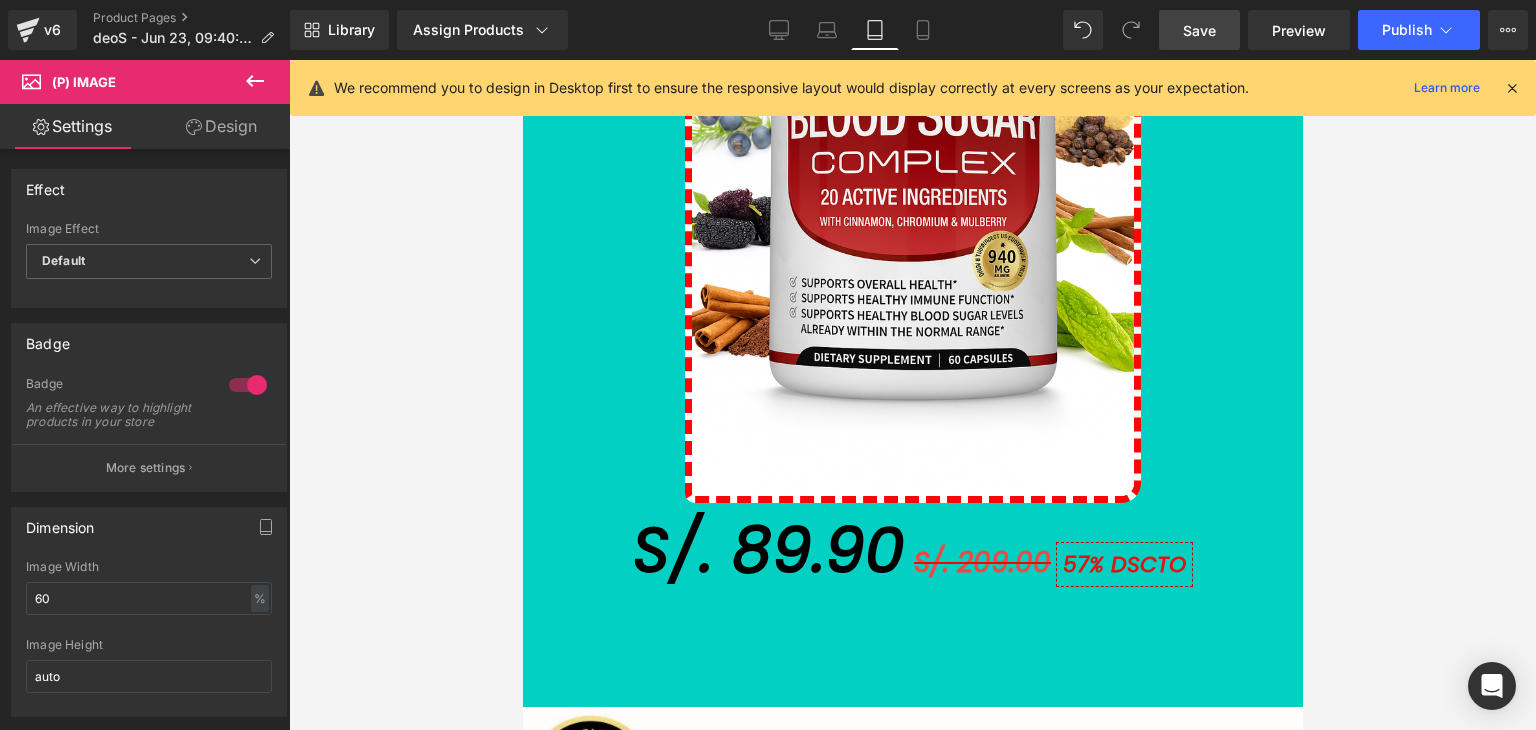 scroll, scrollTop: 1907, scrollLeft: 0, axis: vertical 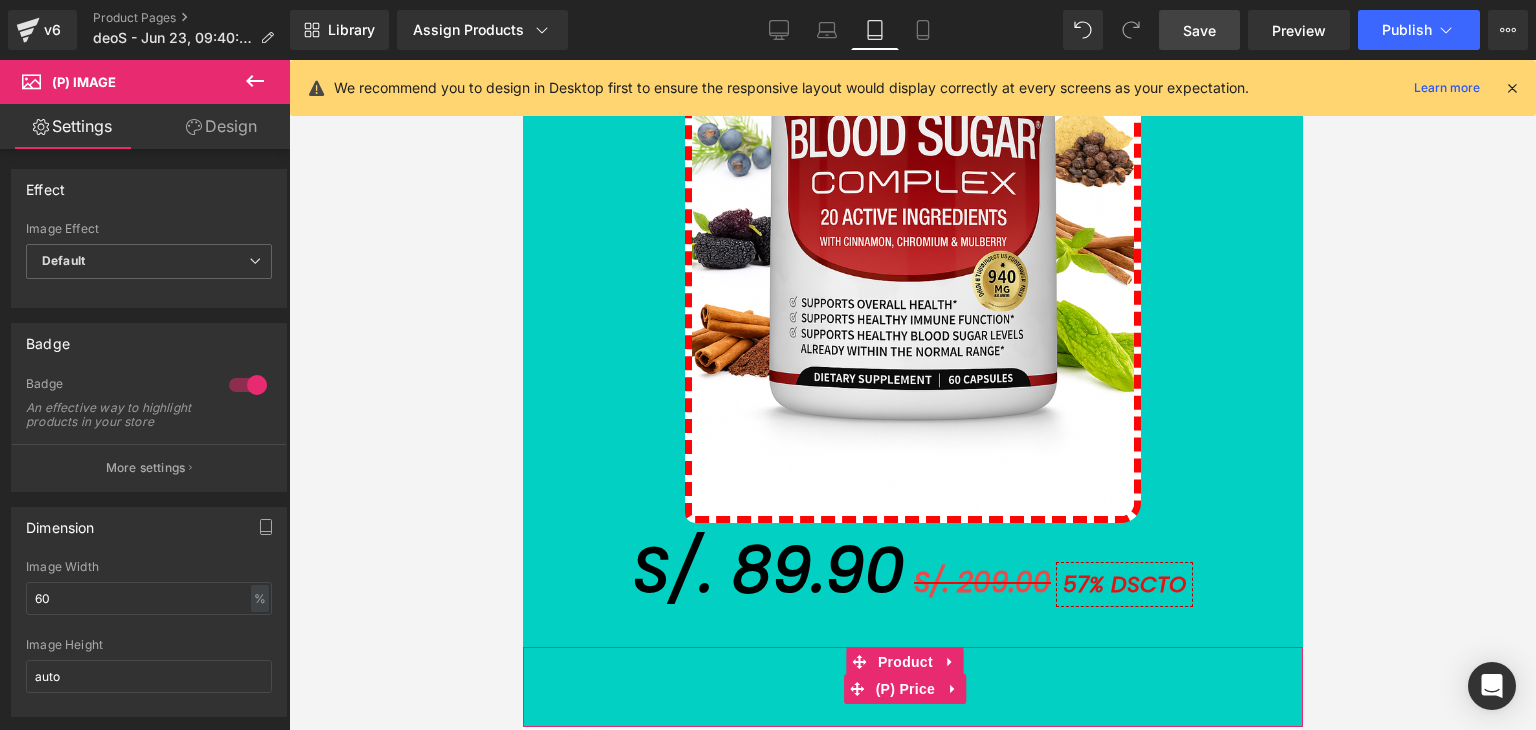 click on "S/. 89.90" at bounding box center [912, 688] 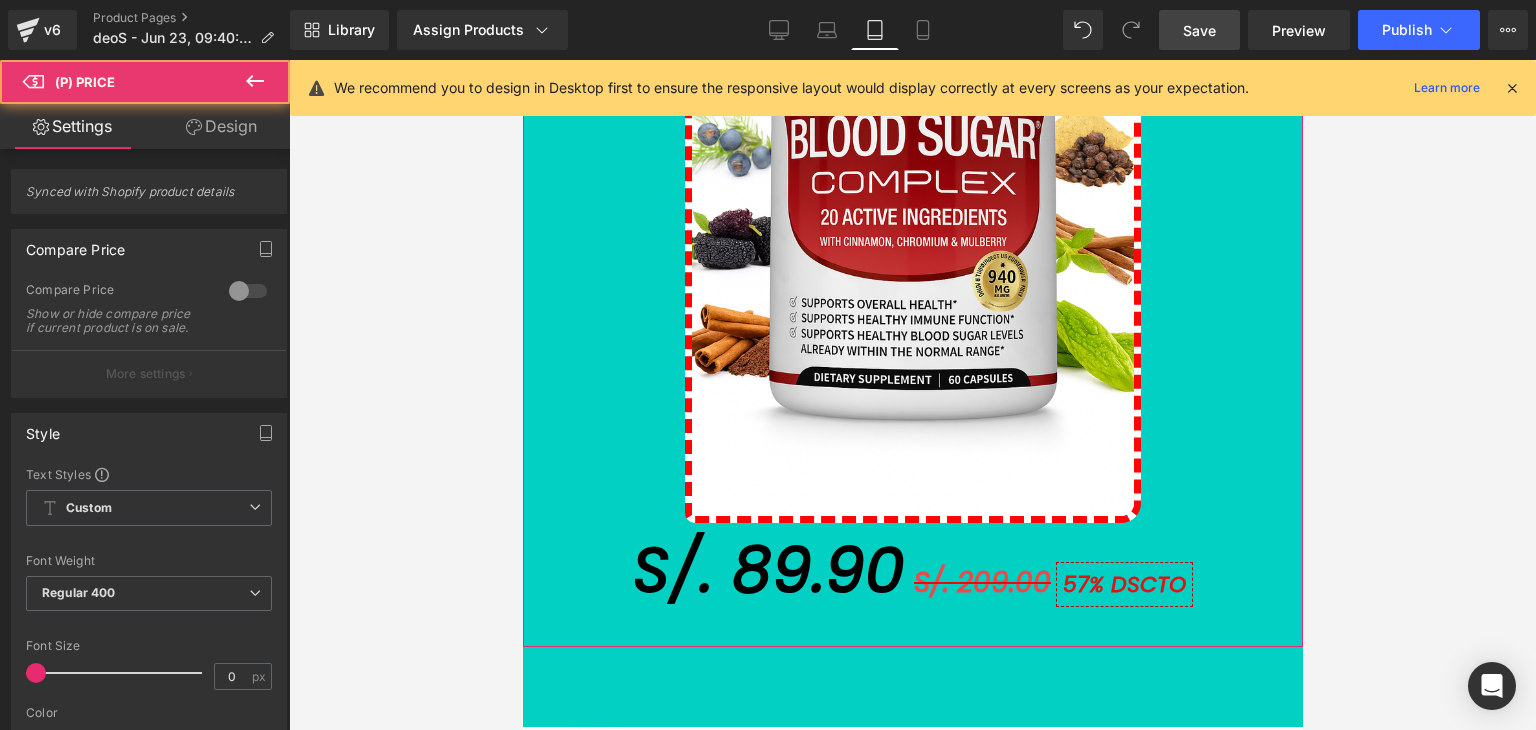 click on "BLOOD SUGAR COMPLEX | SUPLEMENTO NATURAL
(P) Title
Sale Off
(P) Image
S/. 89.90
S/. 209.00
57%
DSCTO
(P) Price
Product" at bounding box center (912, 184) 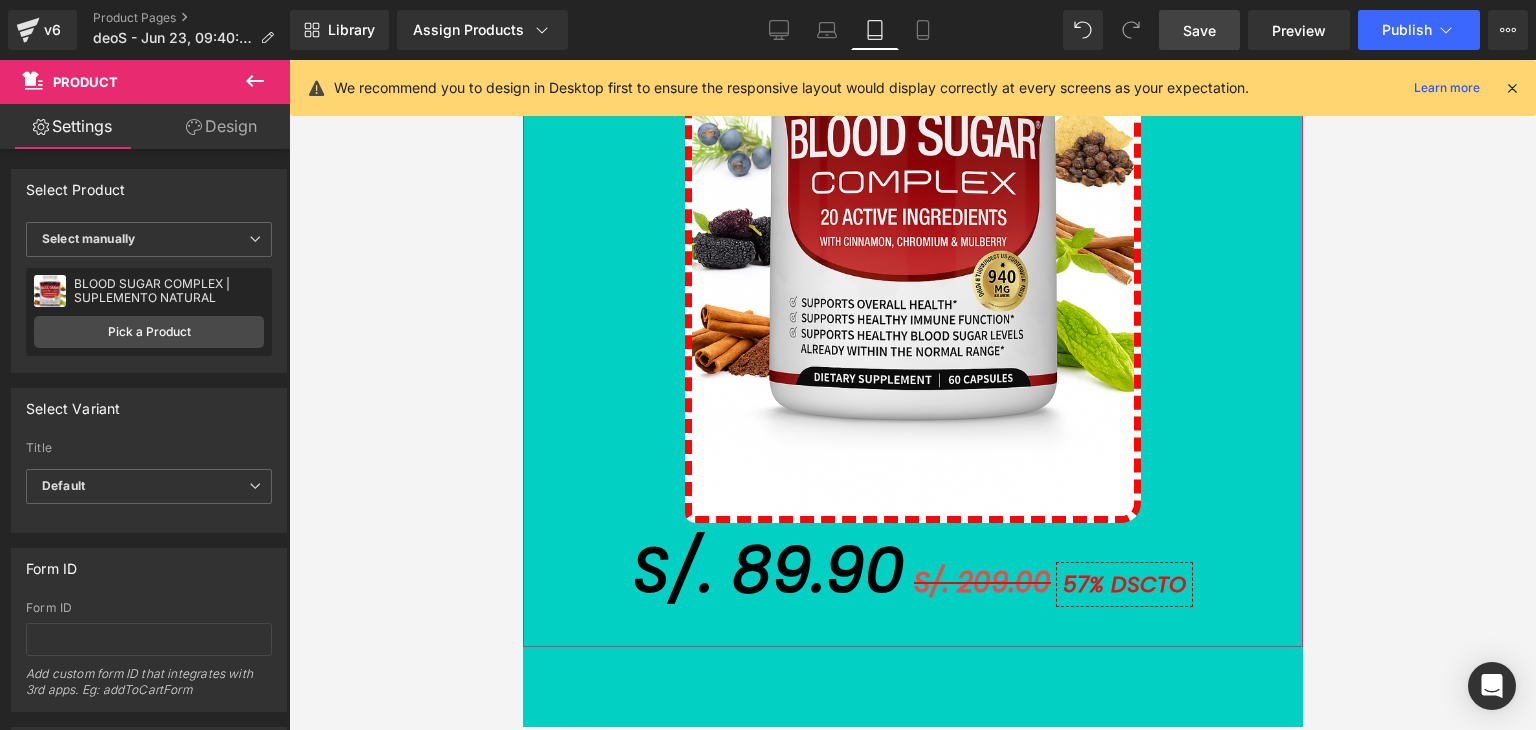 click on "Design" at bounding box center [221, 126] 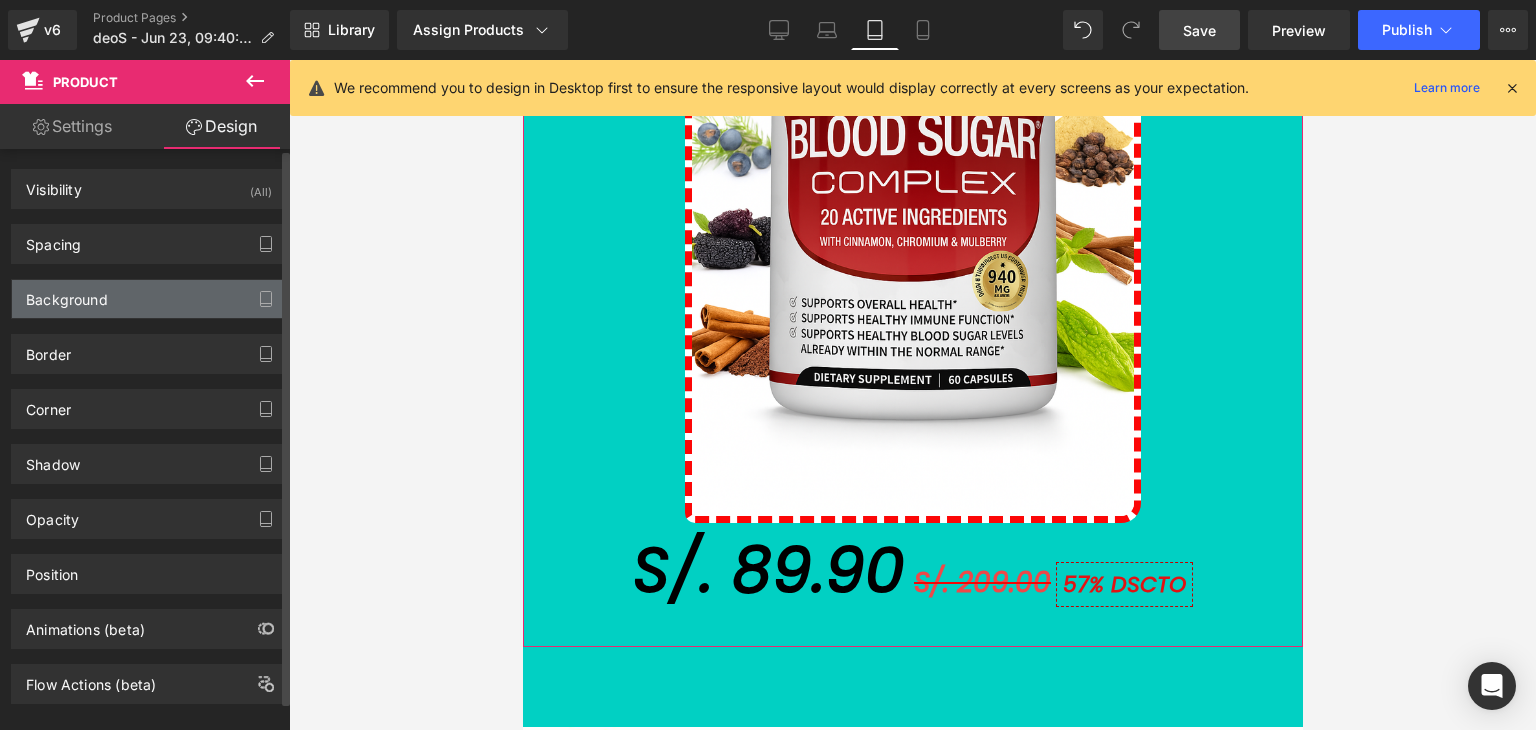 click on "Background" at bounding box center (67, 294) 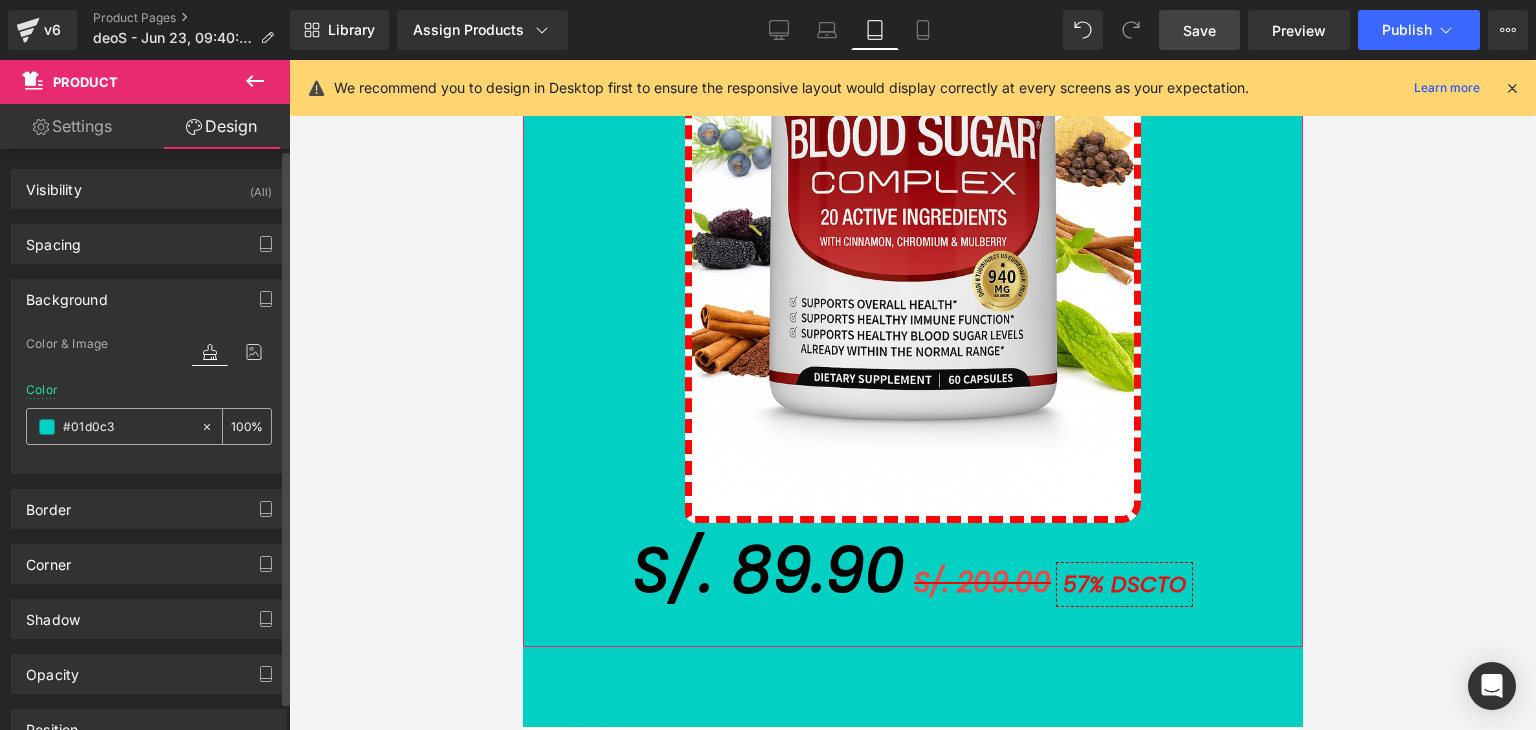 click on "#01d0c3" at bounding box center (113, 426) 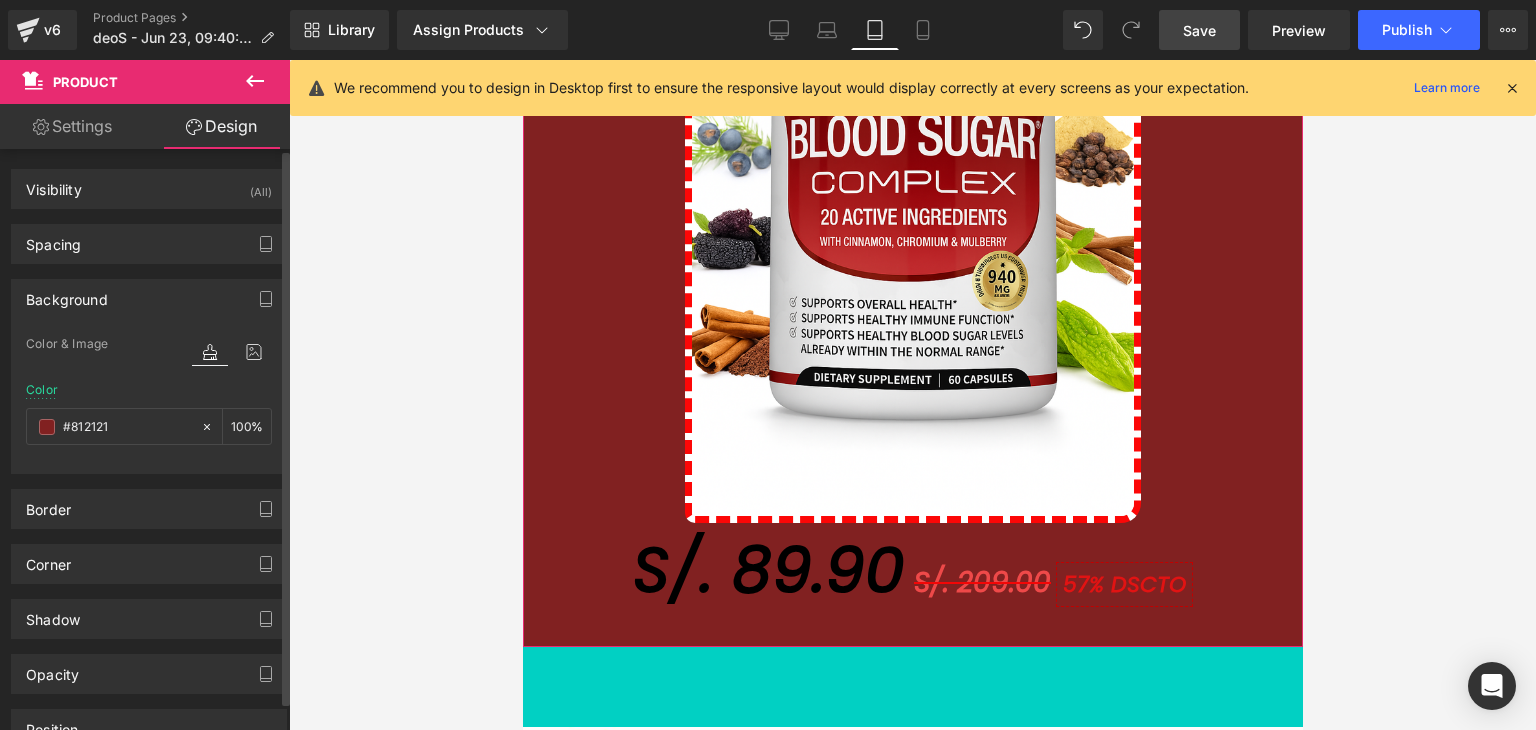 drag, startPoint x: 241, startPoint y: 469, endPoint x: 68, endPoint y: 521, distance: 180.64606 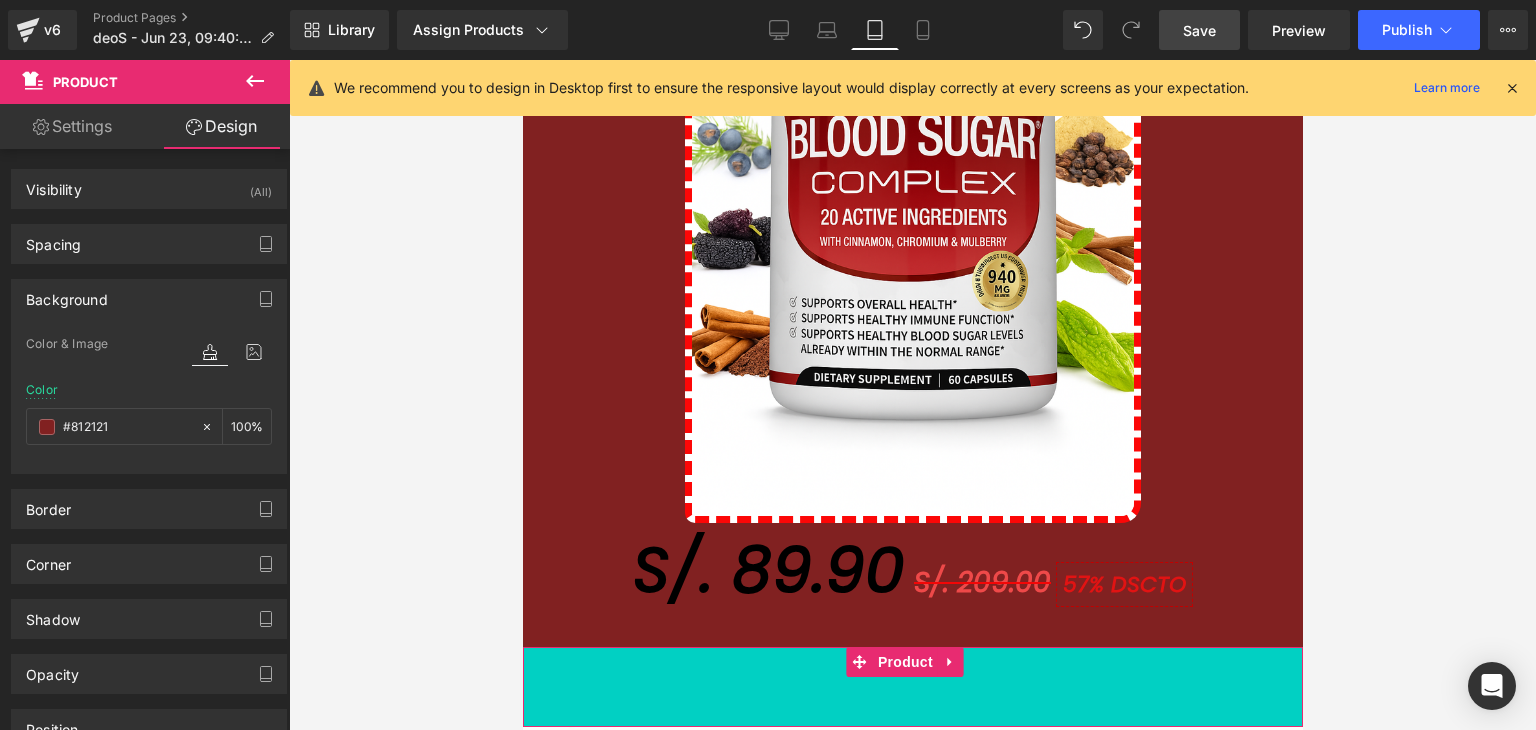 click on "S/. 89.90" at bounding box center [912, 688] 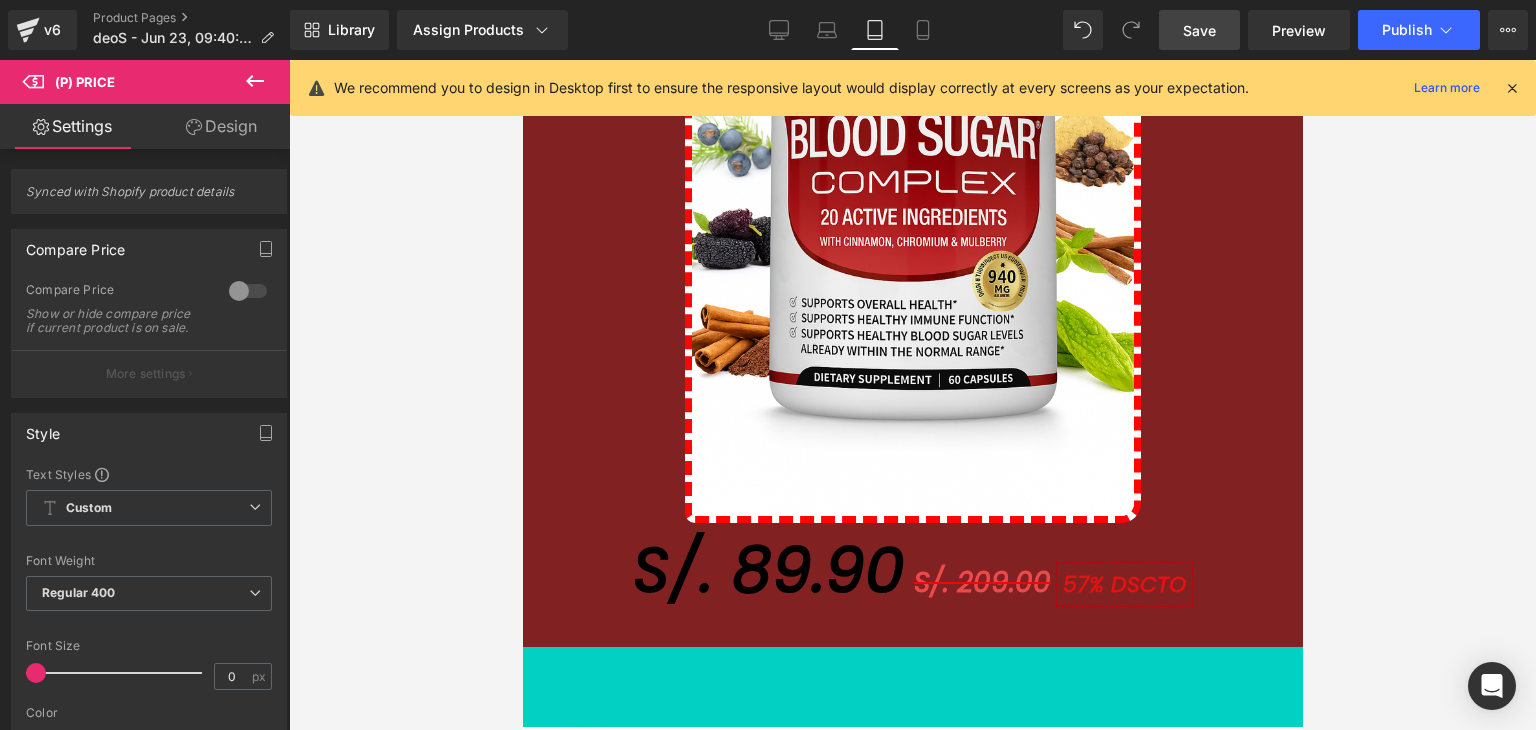 click on "Design" at bounding box center [221, 126] 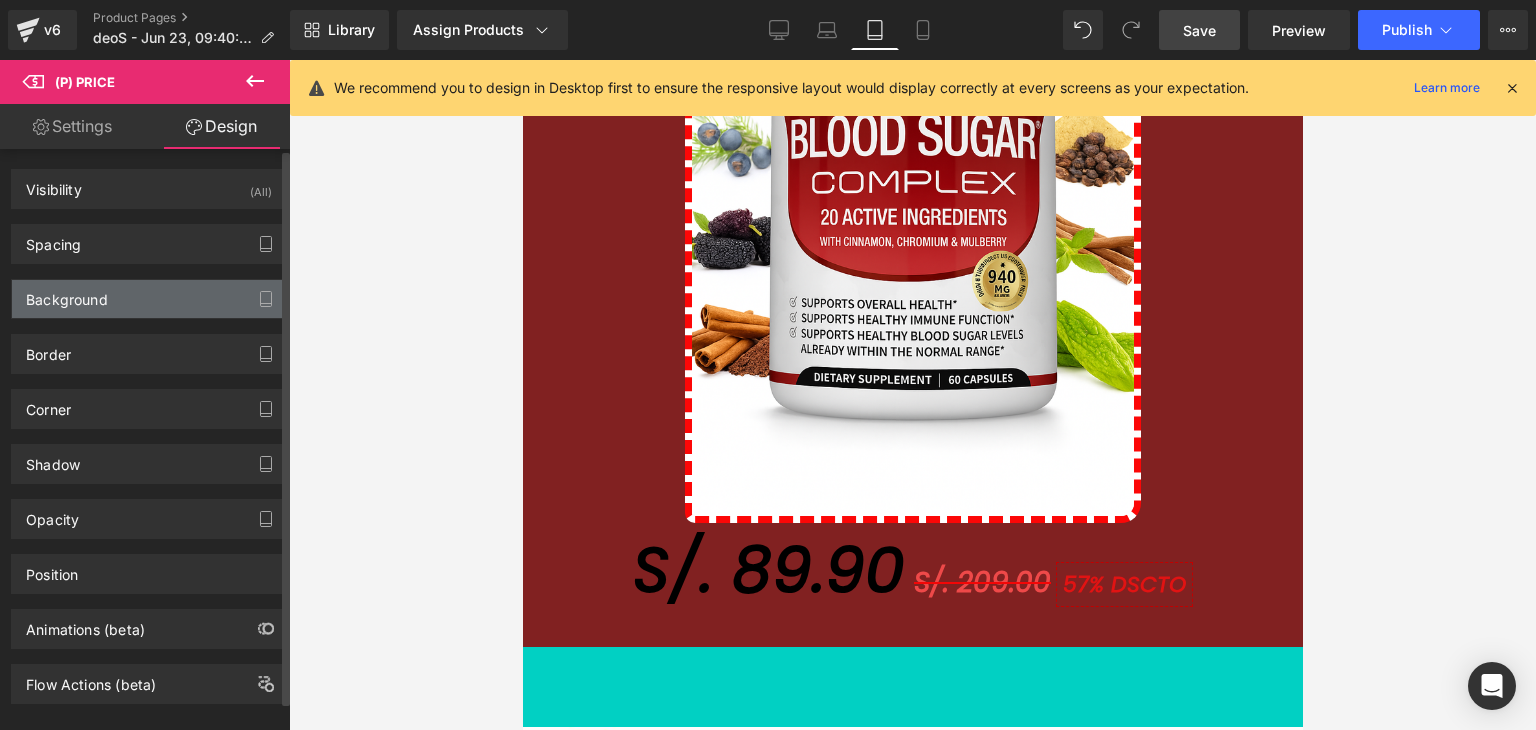 click on "Background" at bounding box center (67, 294) 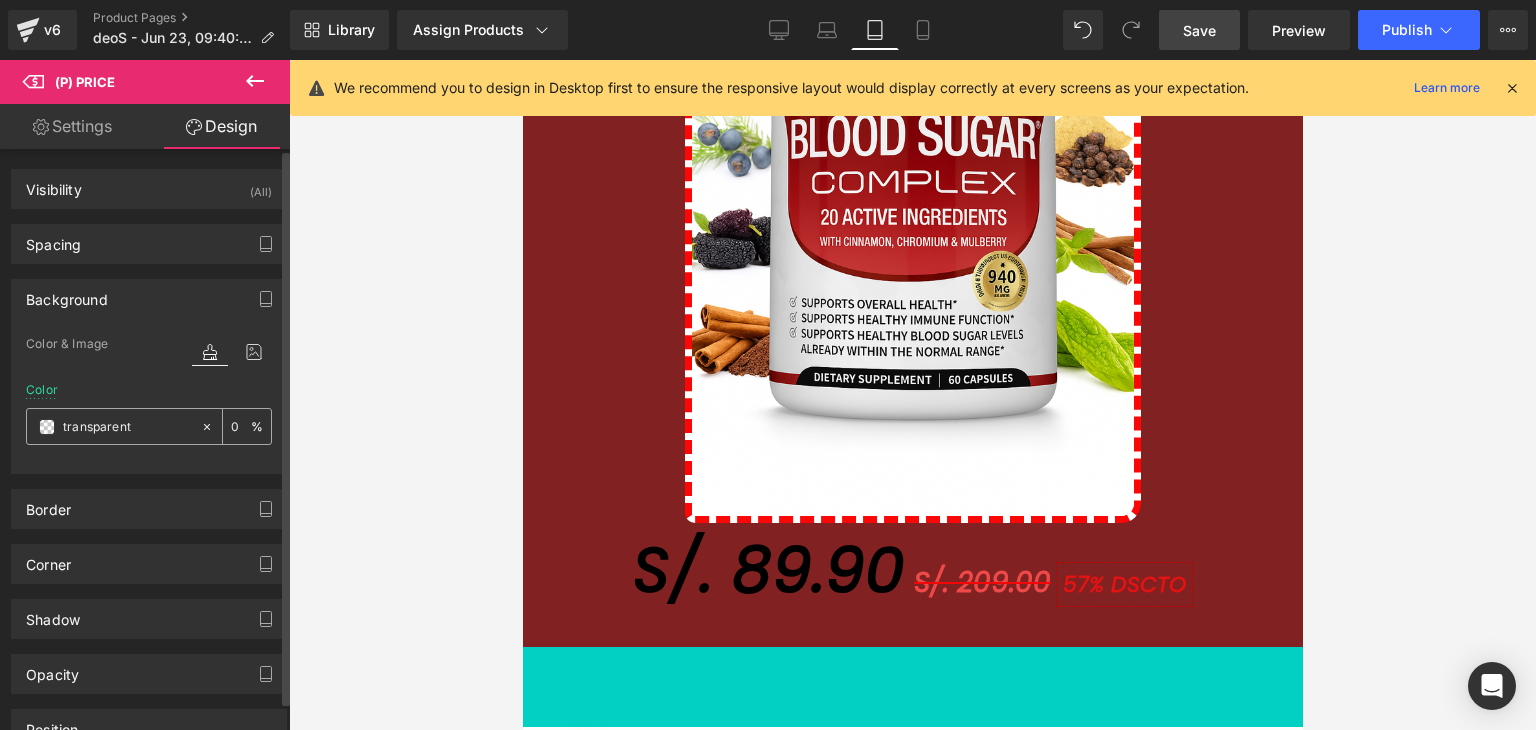click on "transparent" at bounding box center [127, 427] 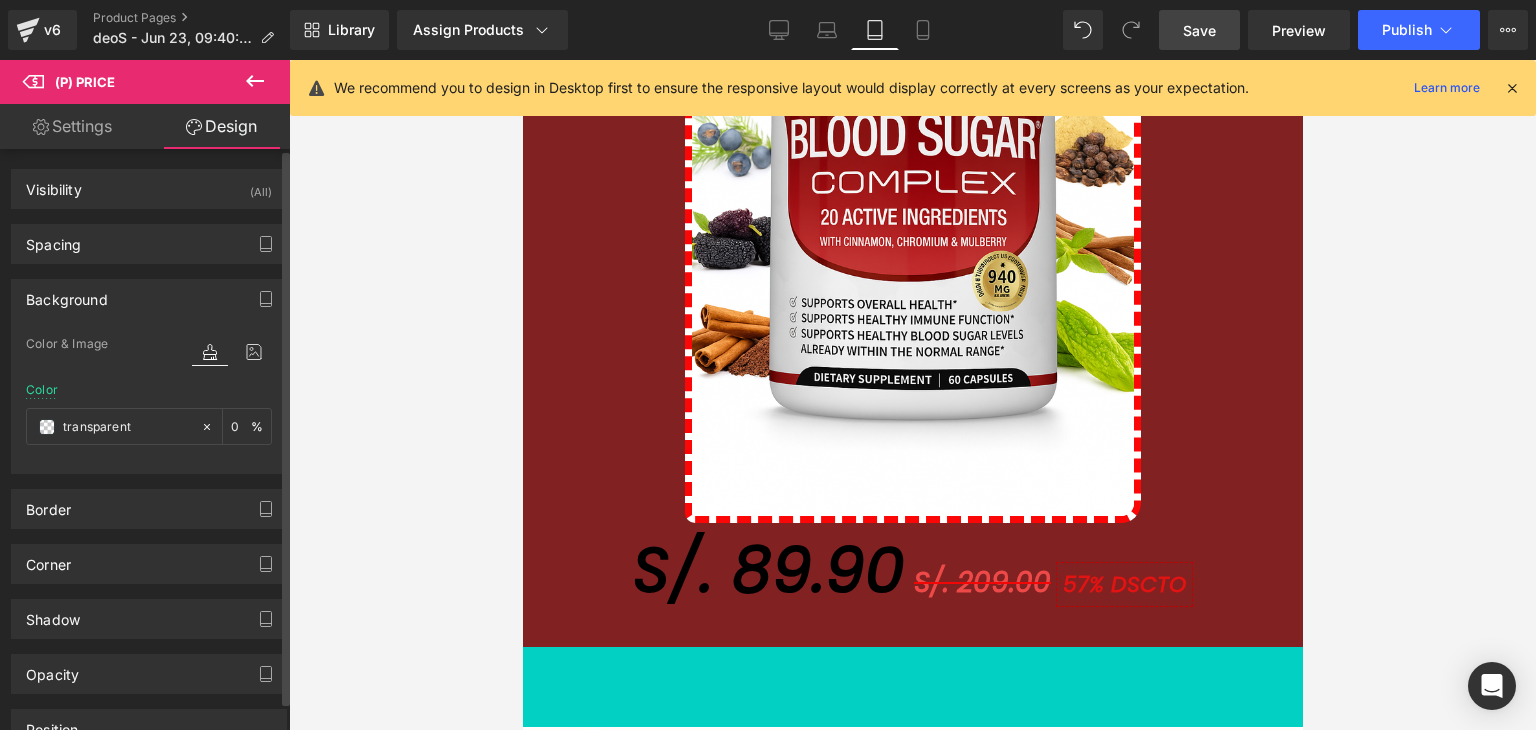 paste on "#812121" 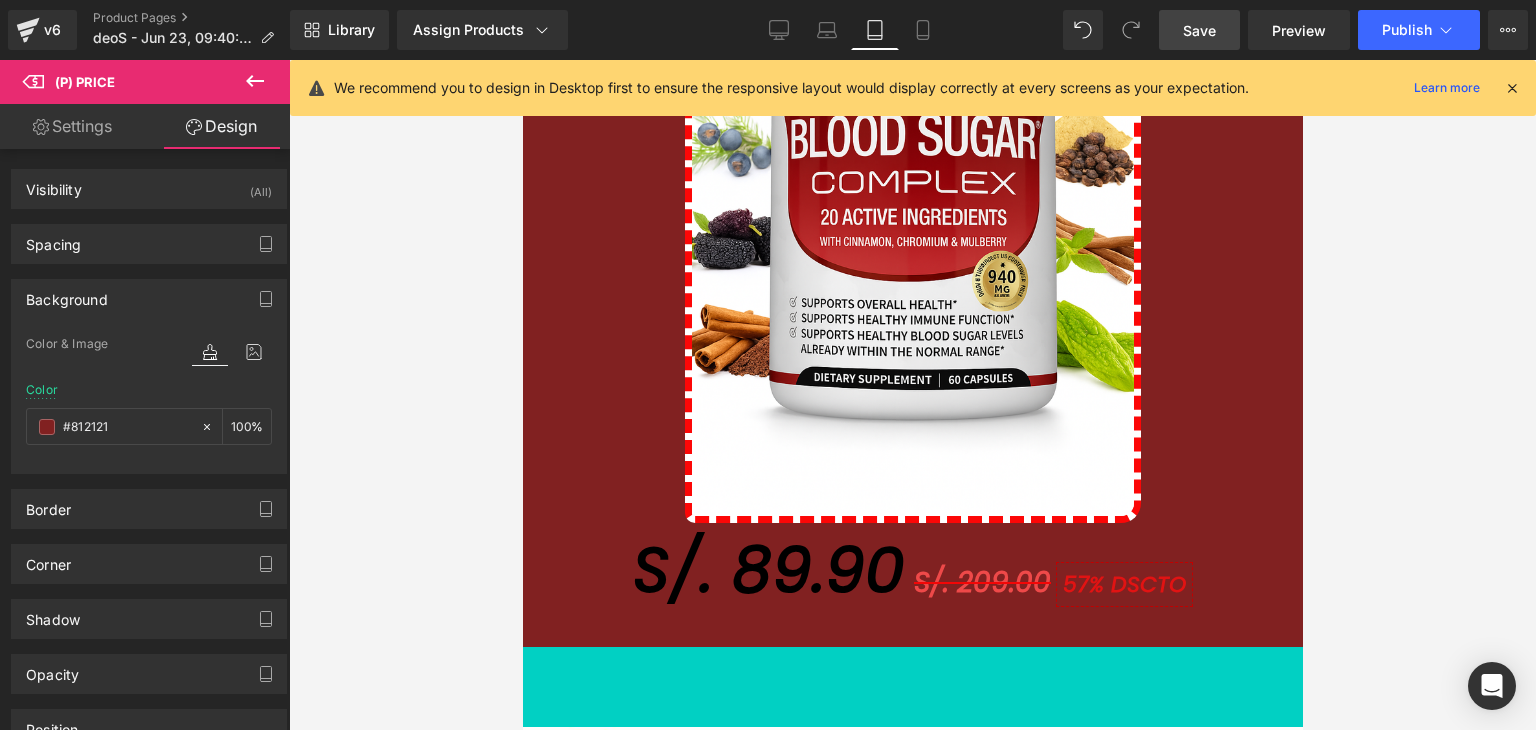 click at bounding box center [912, 395] 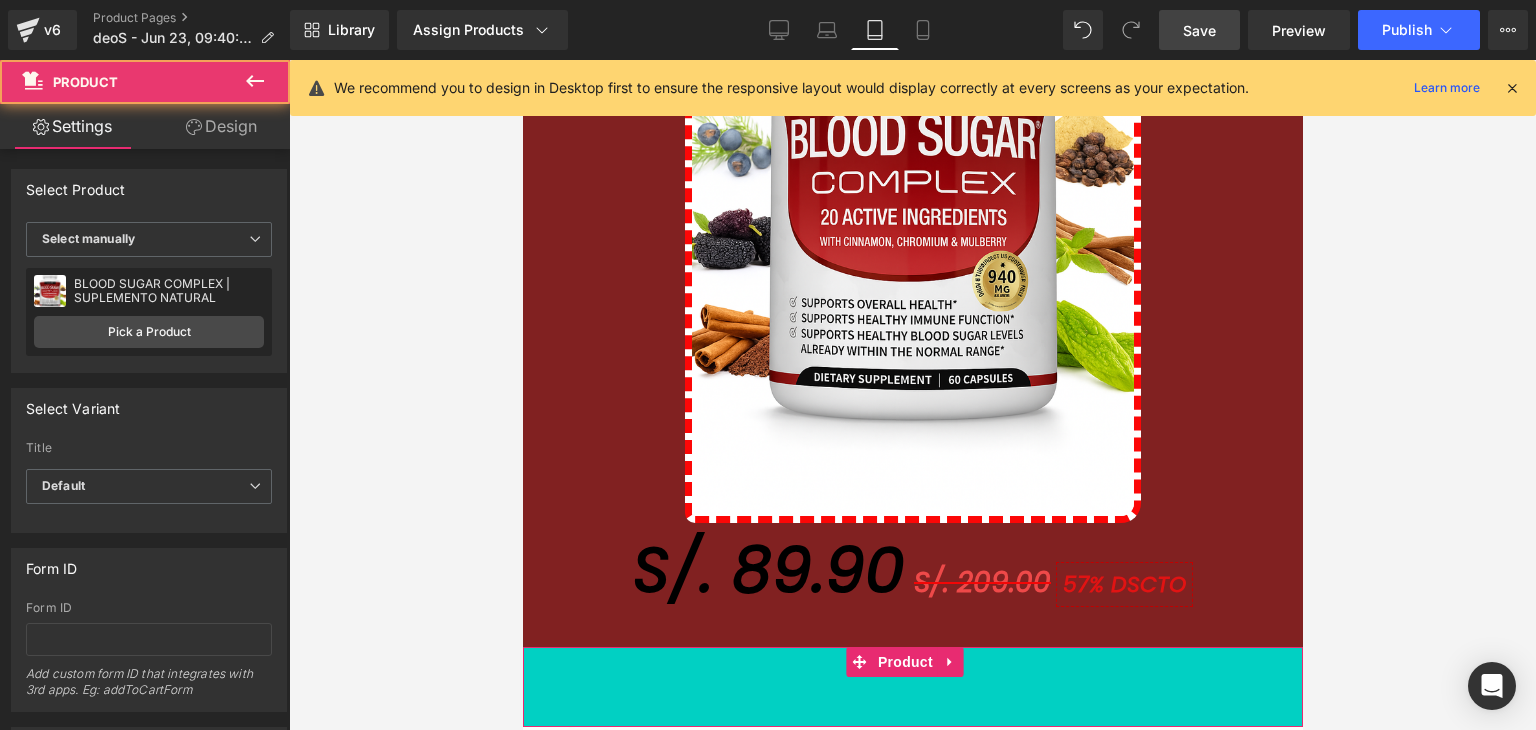 click on "S/. 89.90
(P) Price" at bounding box center (912, 702) 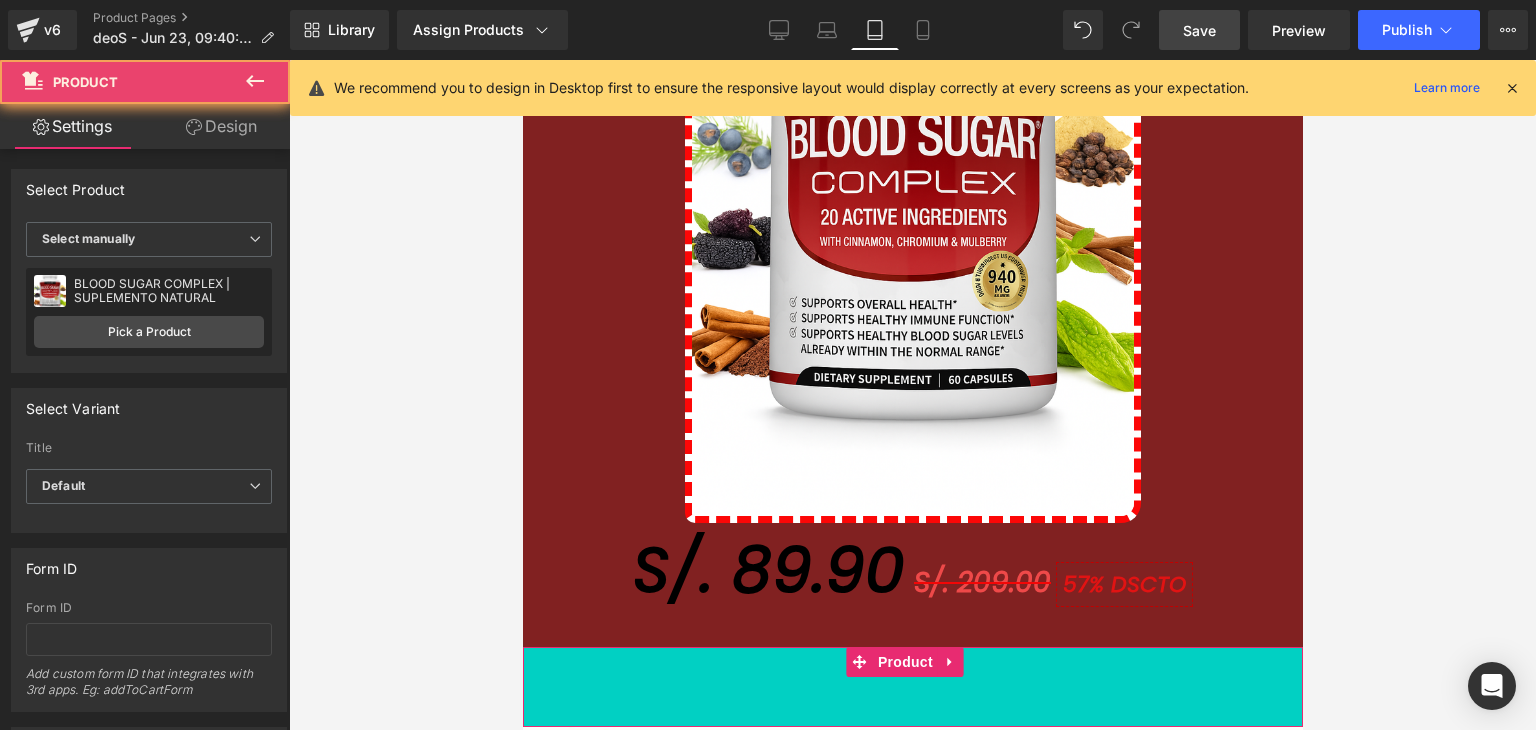 click on "S/. 89.90
(P) Price" at bounding box center (912, 702) 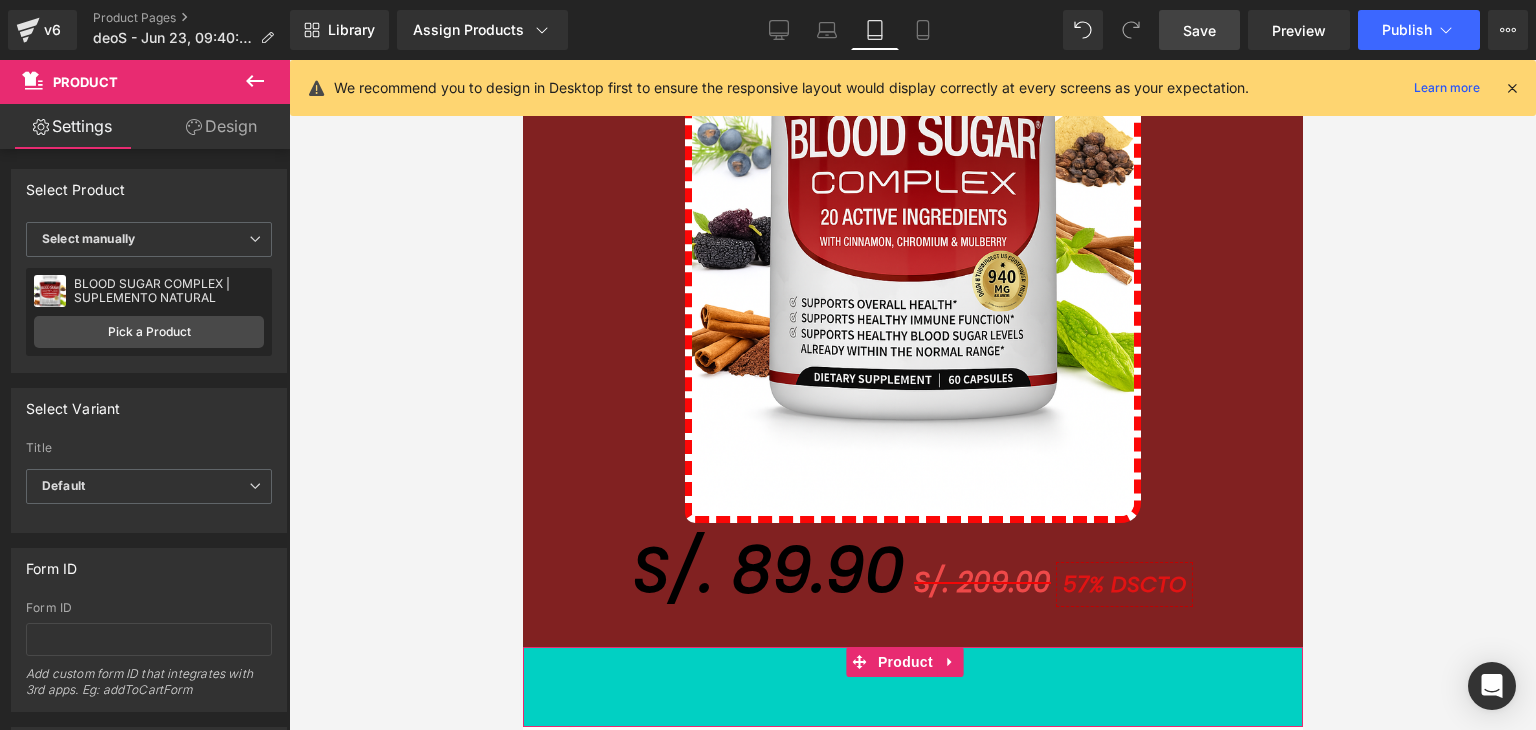 click on "Design" at bounding box center (221, 126) 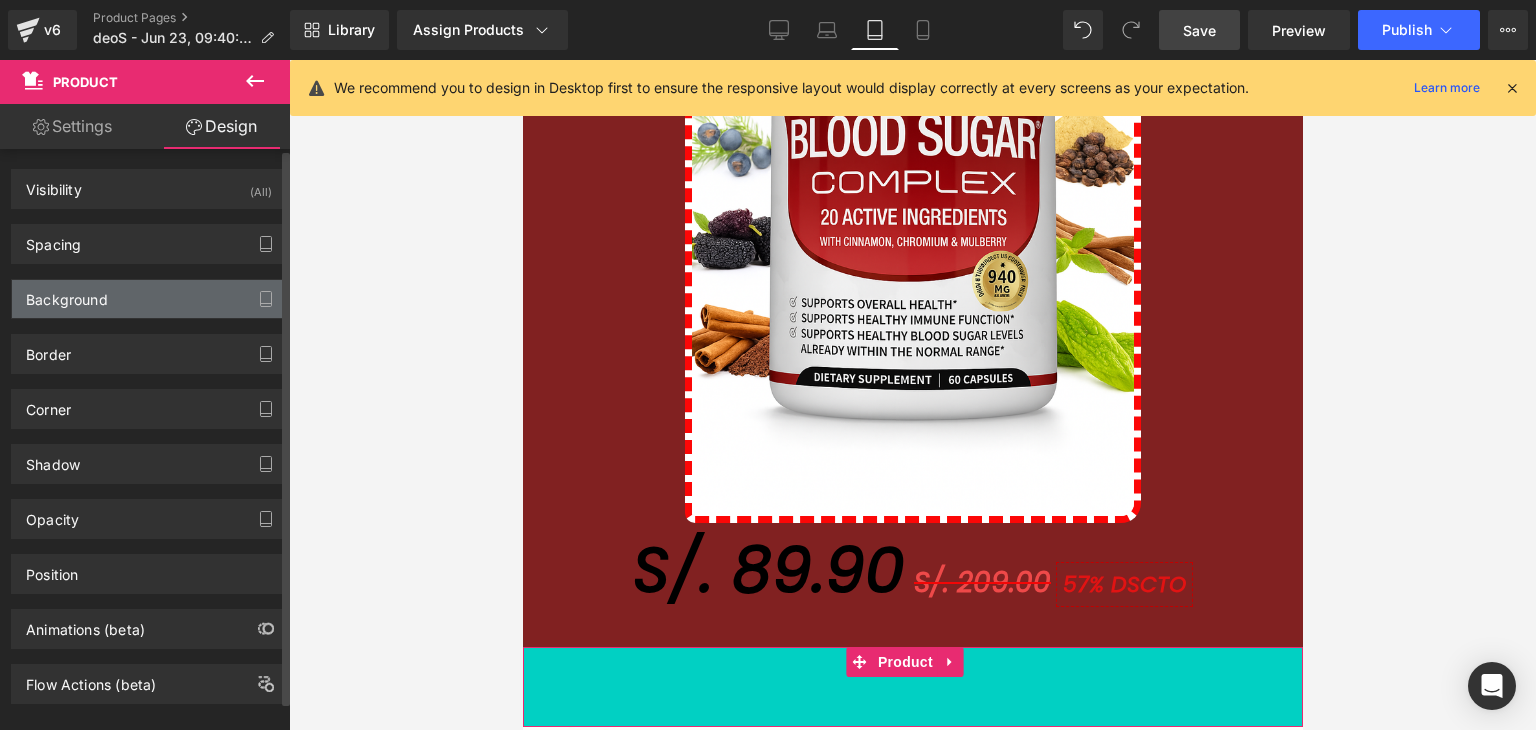 click on "Background" at bounding box center [67, 294] 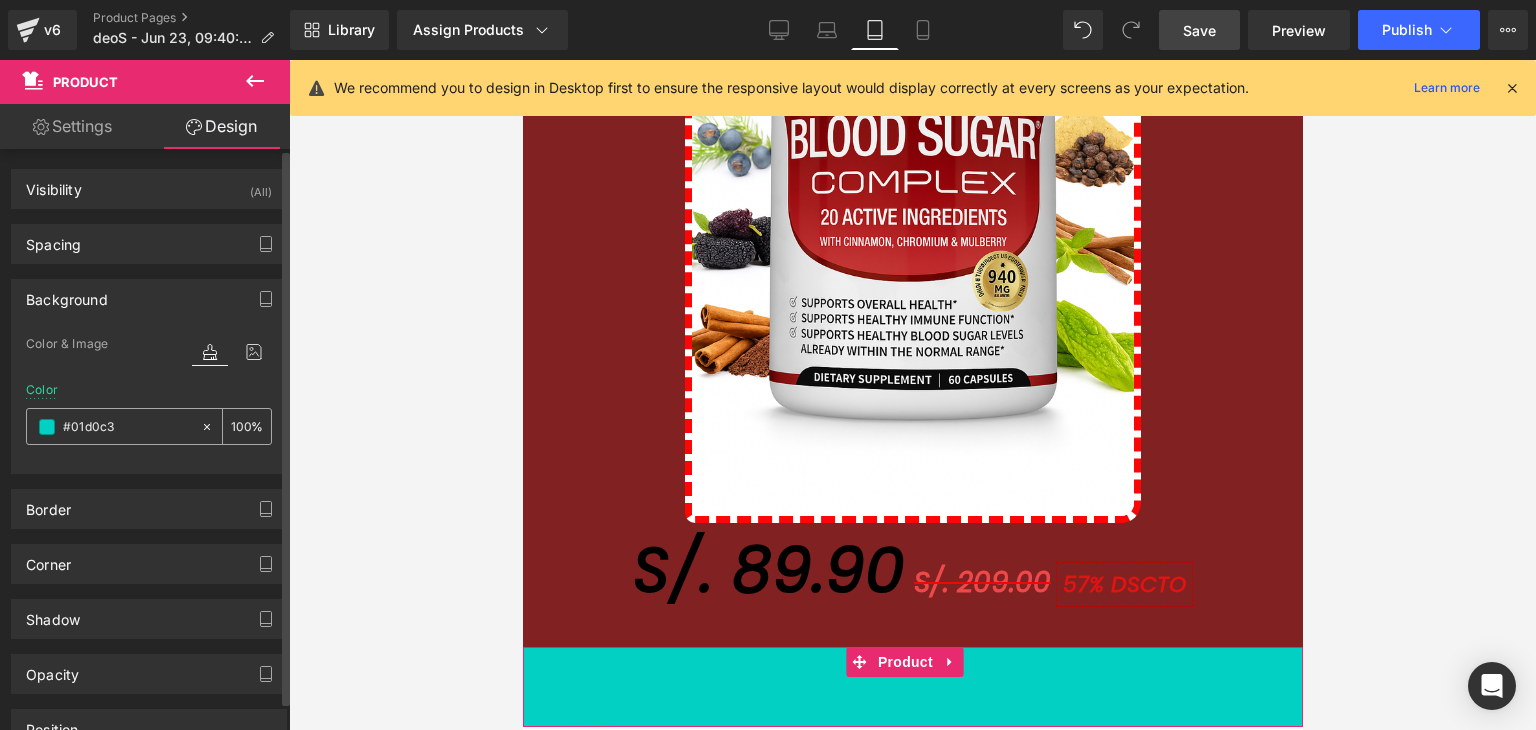 click on "#01d0c3" at bounding box center (127, 427) 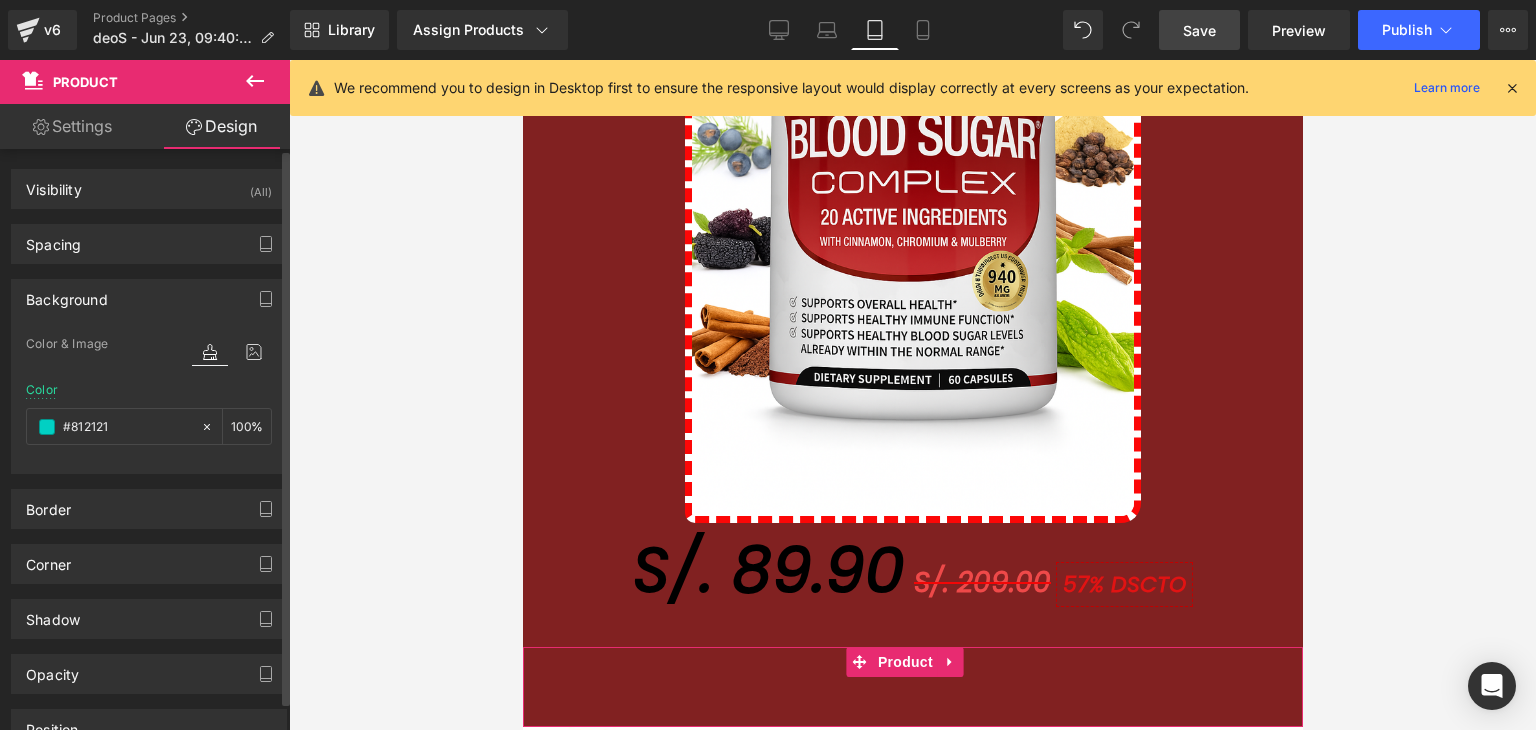 click on "Color #812121 100 %" at bounding box center (149, 425) 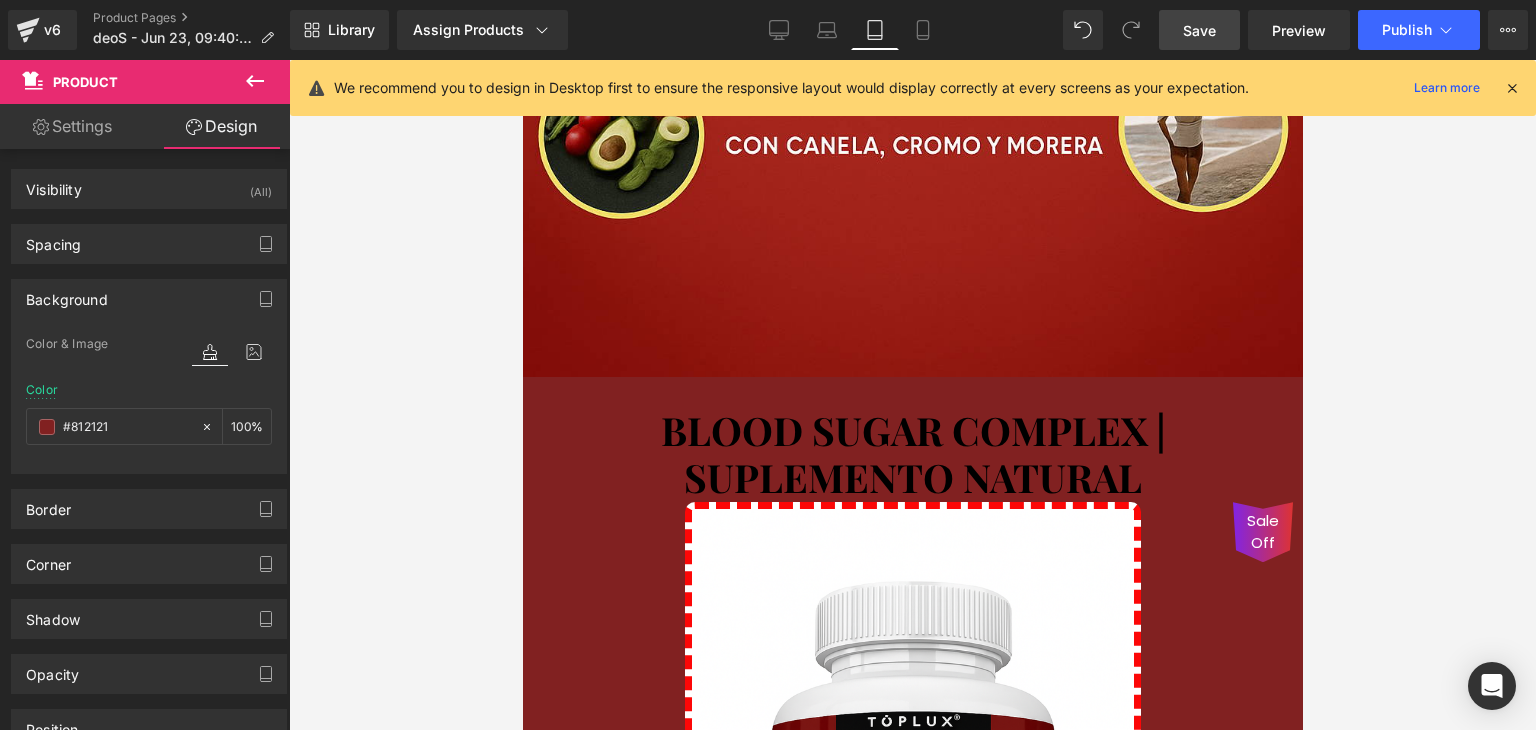 scroll, scrollTop: 1272, scrollLeft: 0, axis: vertical 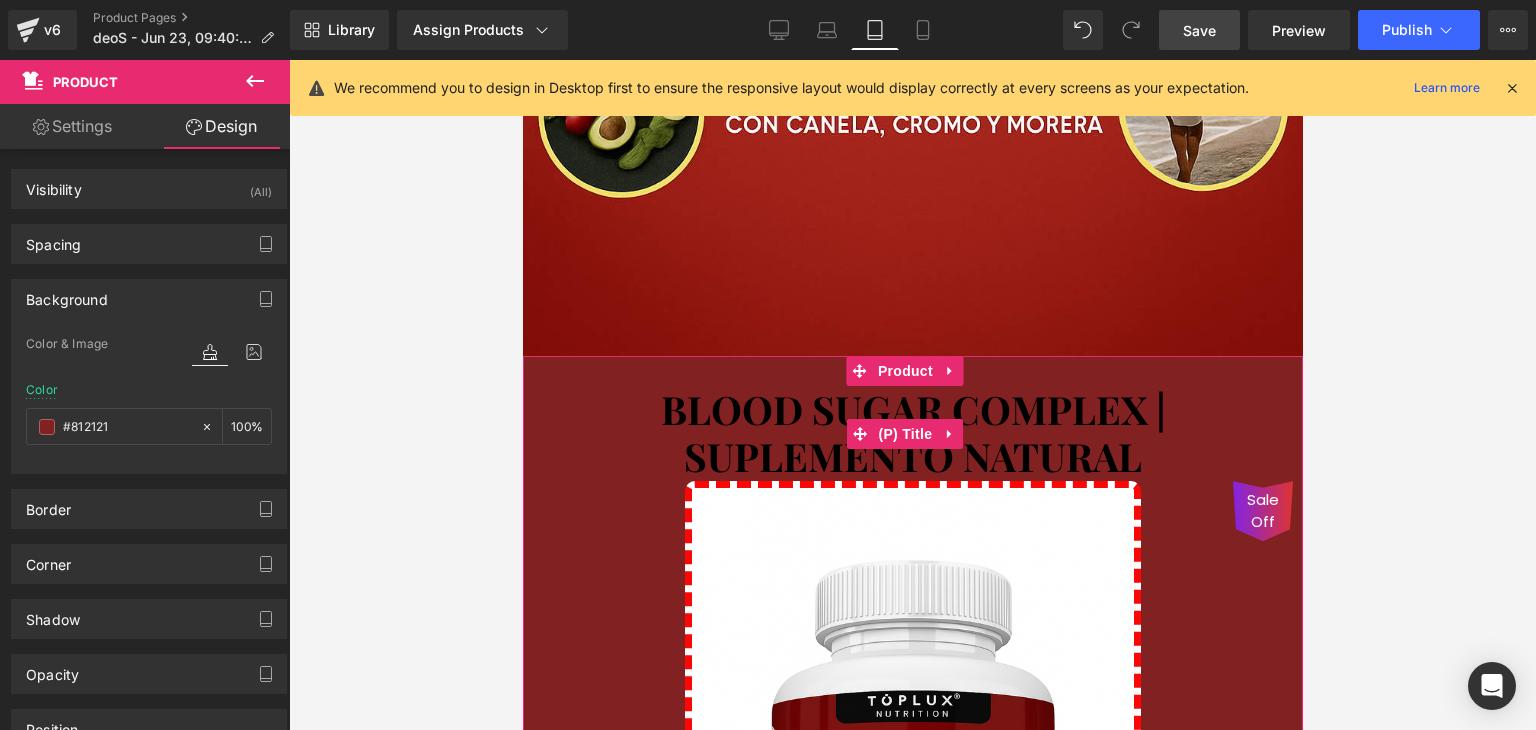 click on "BLOOD SUGAR COMPLEX | SUPLEMENTO NATURAL" at bounding box center (912, 433) 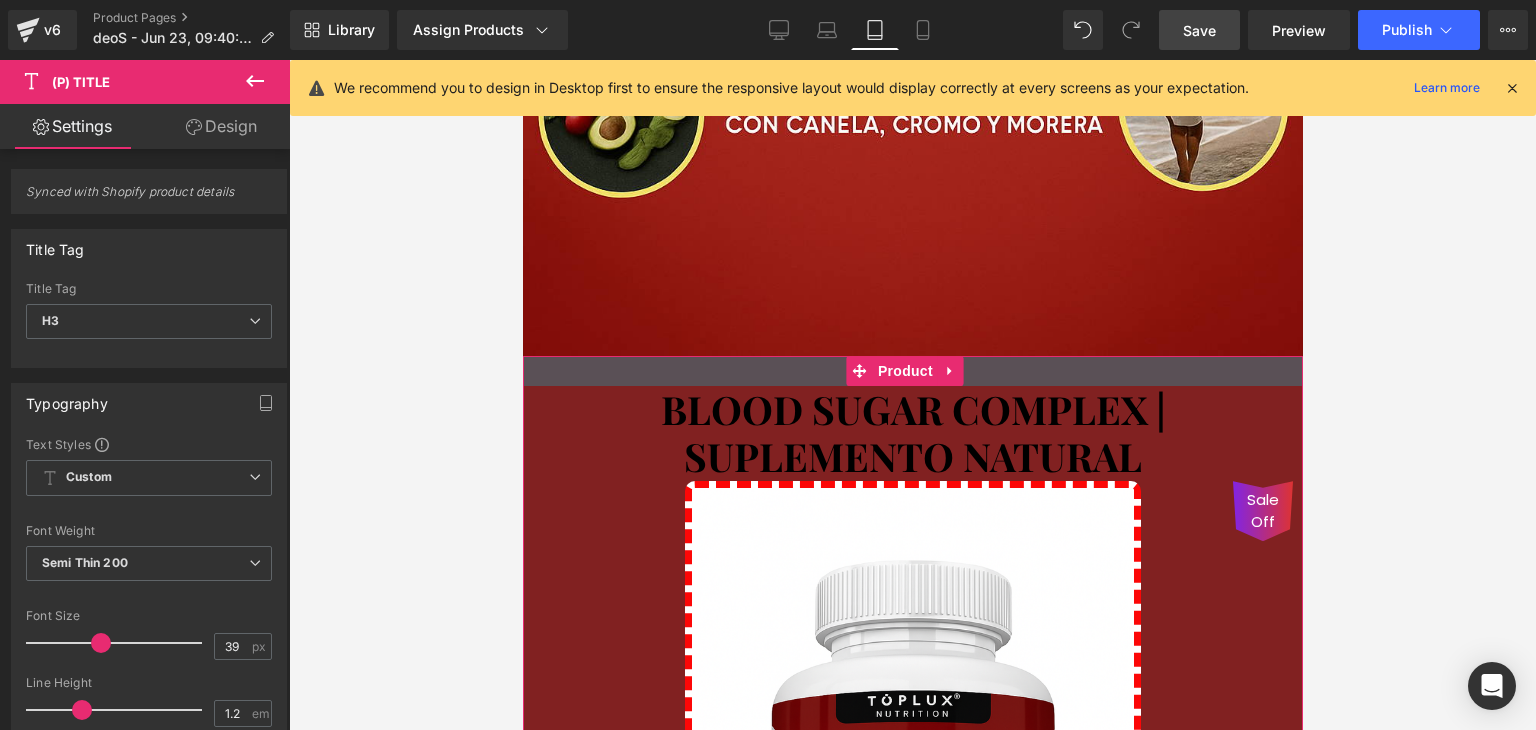 click at bounding box center [912, 371] 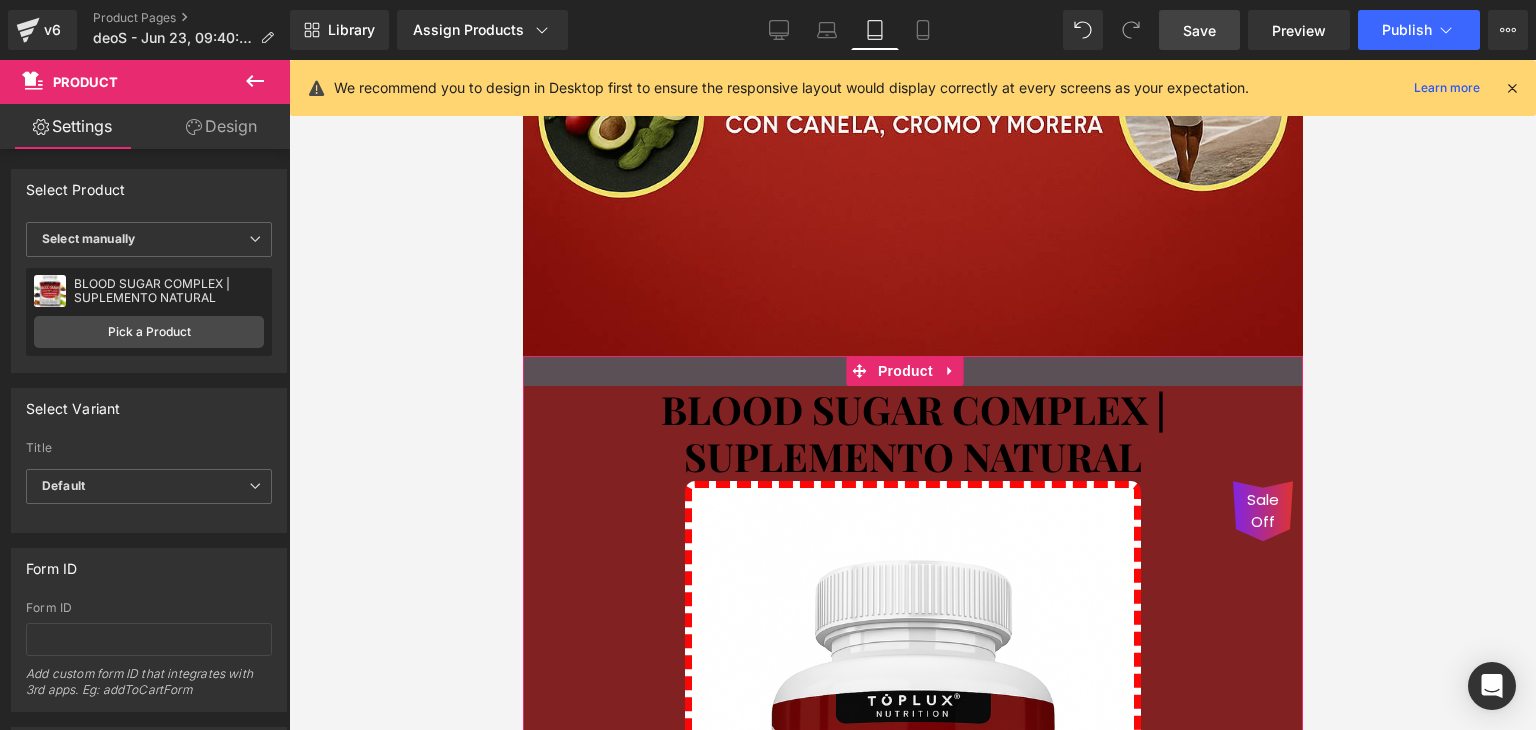 click at bounding box center (912, 371) 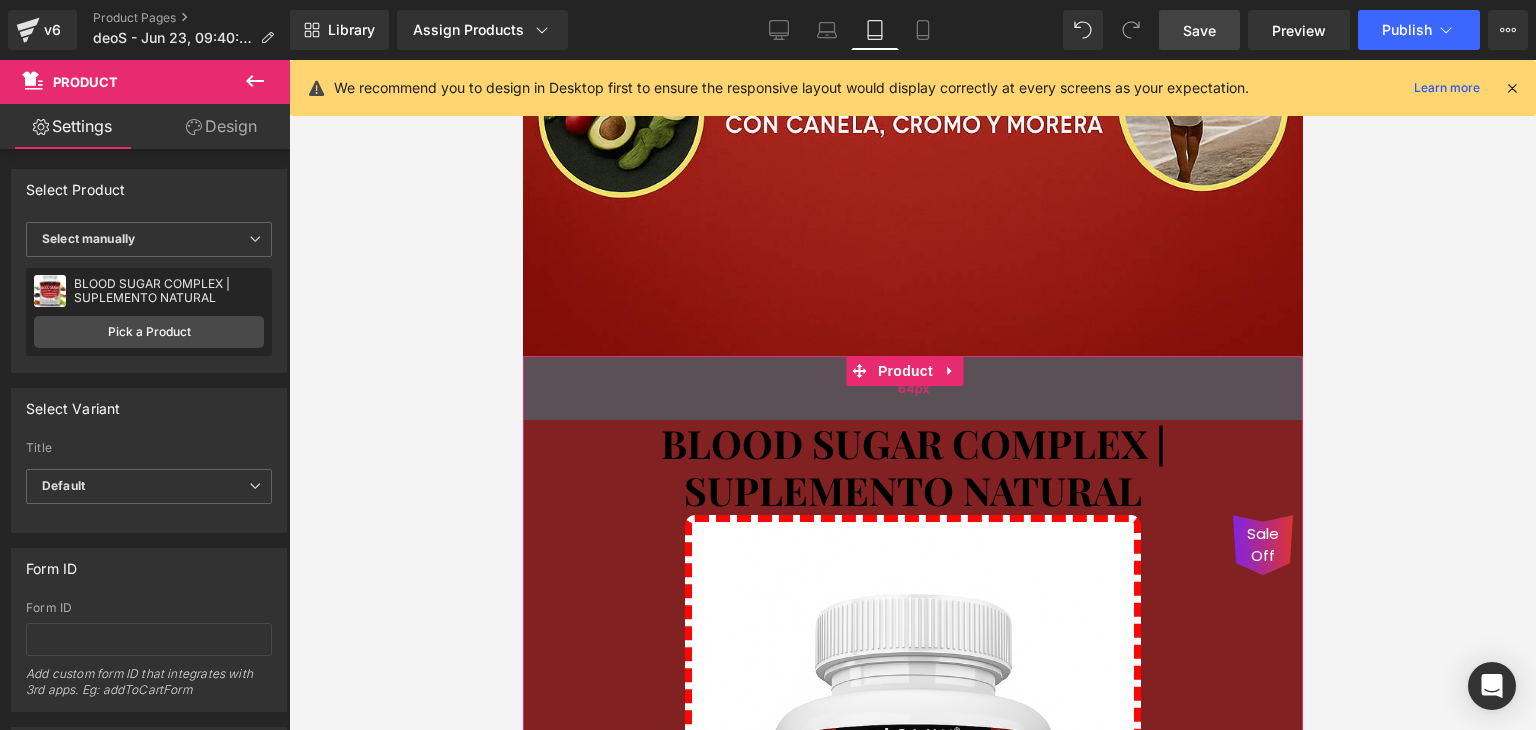 drag, startPoint x: 984, startPoint y: 333, endPoint x: 975, endPoint y: 367, distance: 35.17101 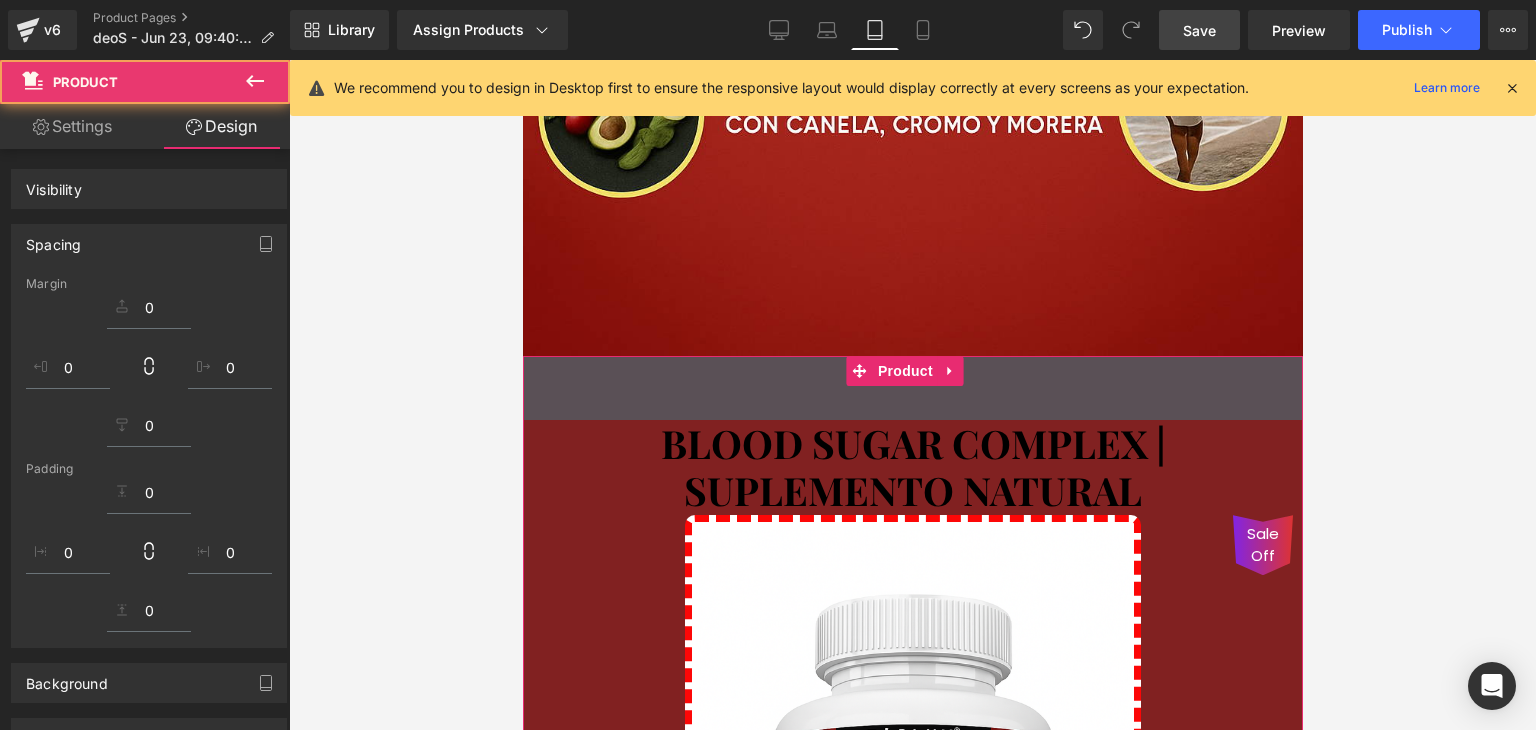 click at bounding box center [912, -229] 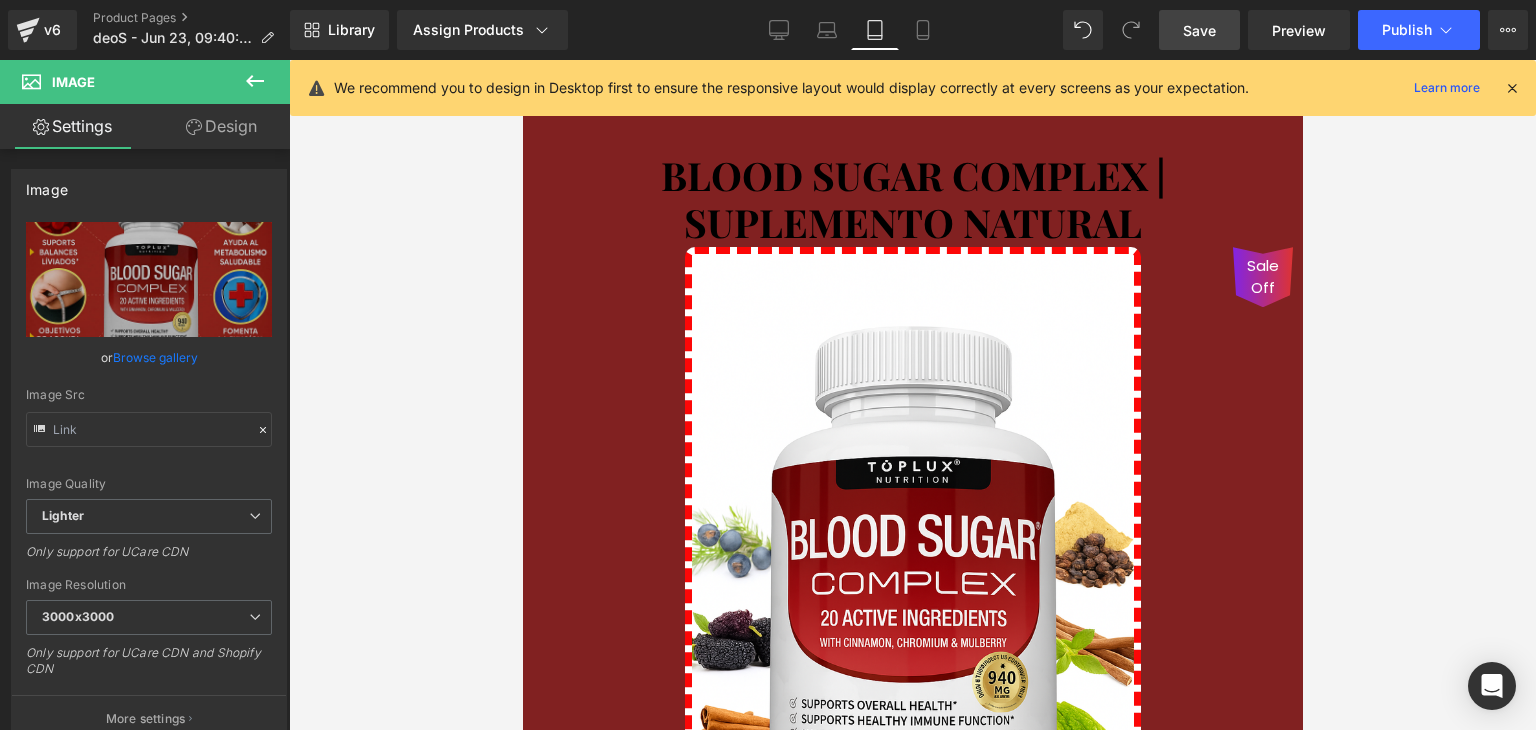 scroll, scrollTop: 1438, scrollLeft: 0, axis: vertical 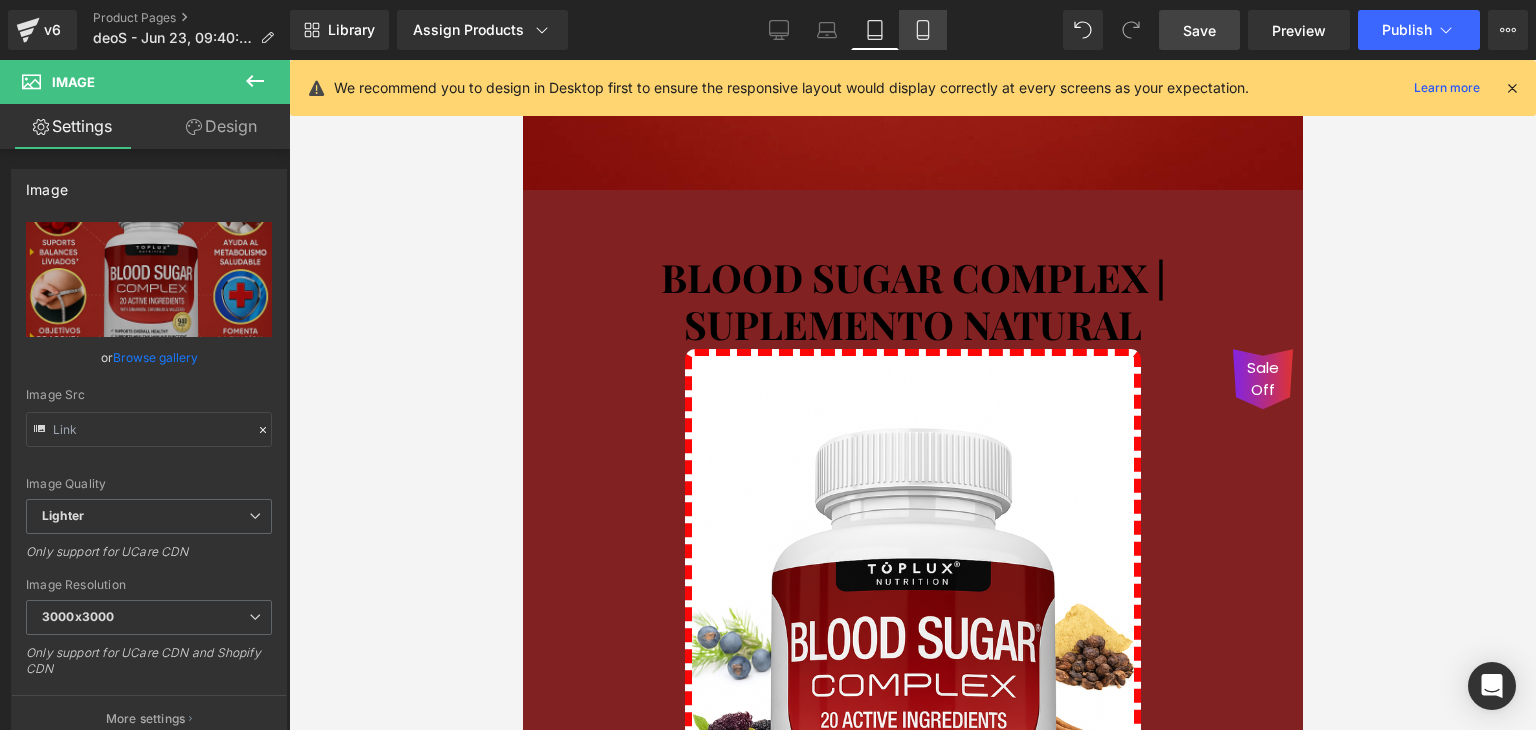 click 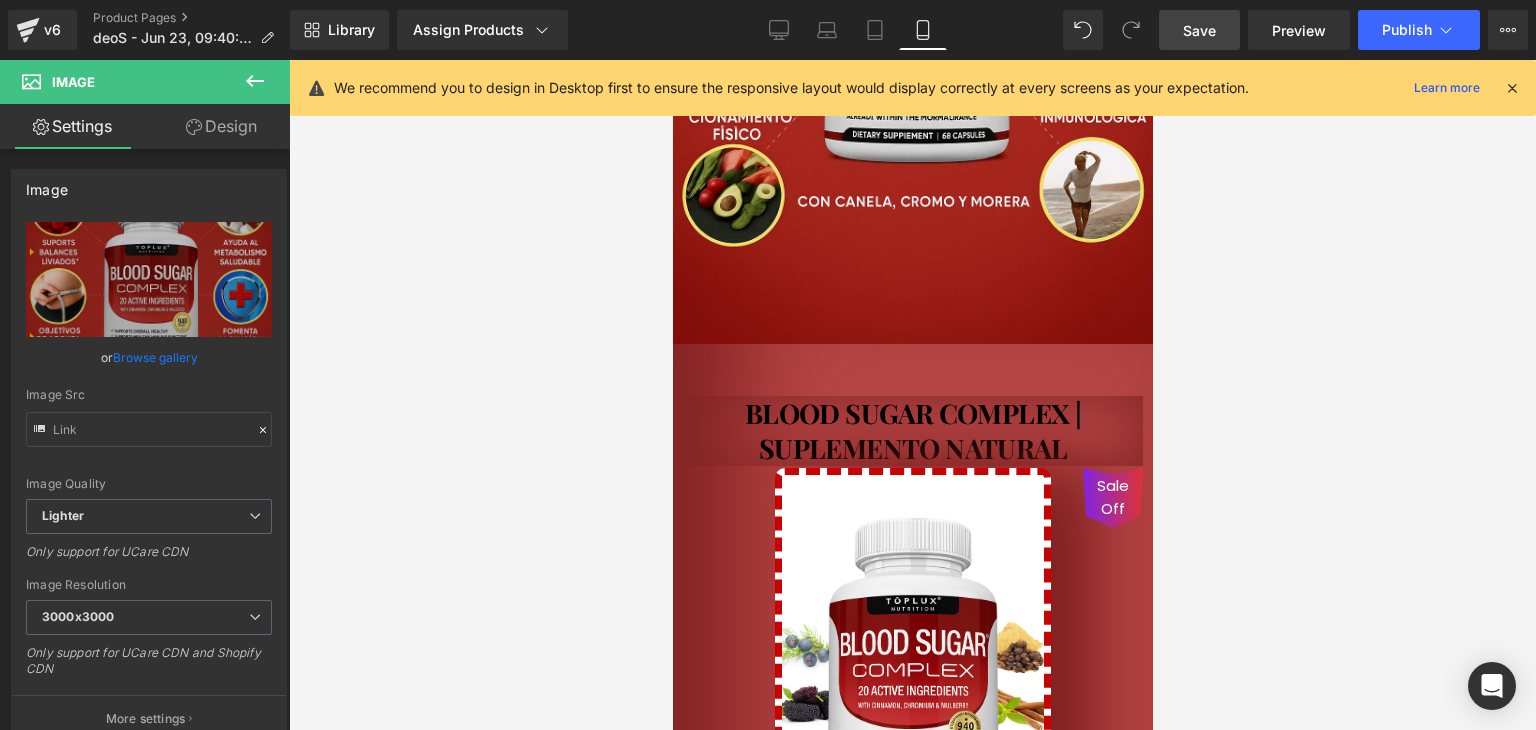 scroll, scrollTop: 646, scrollLeft: 0, axis: vertical 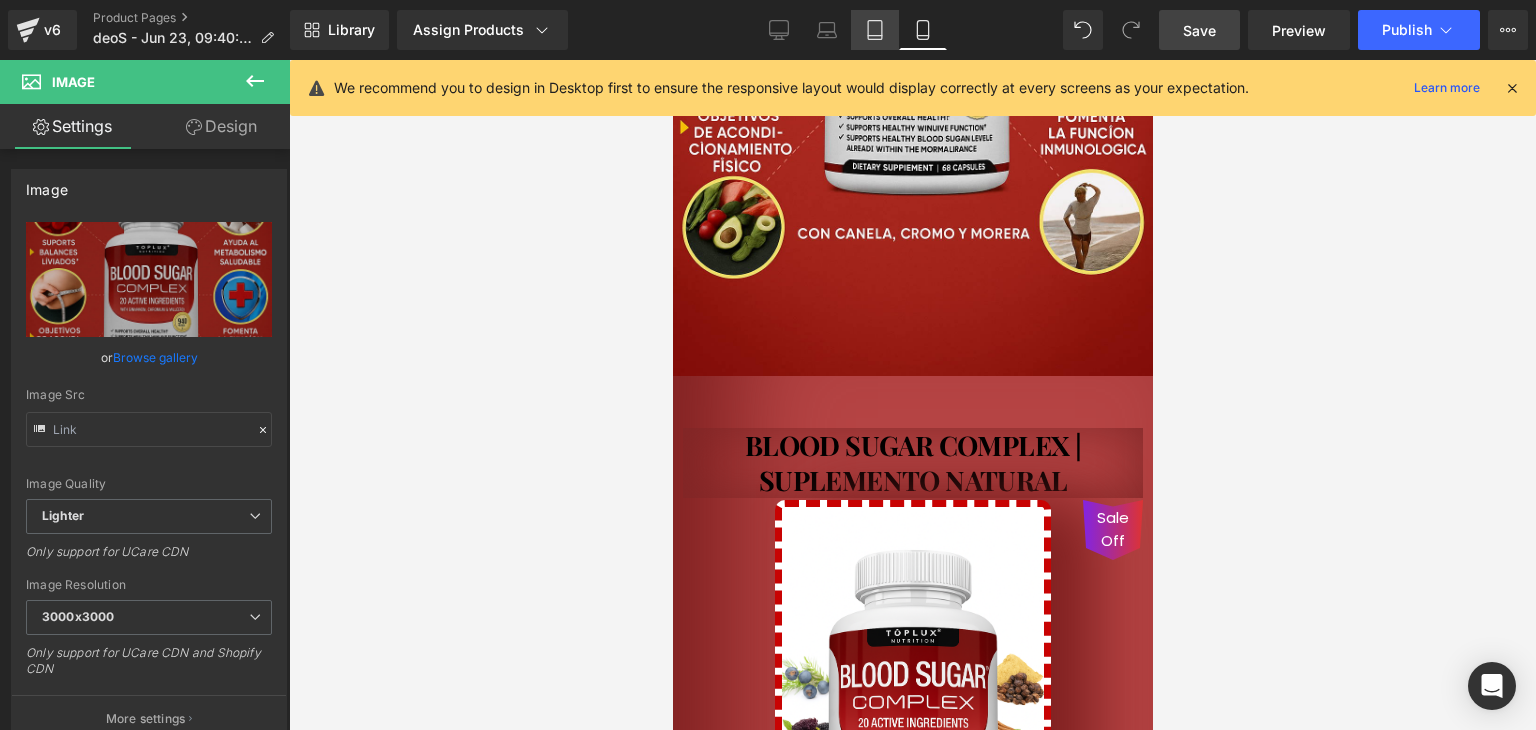click 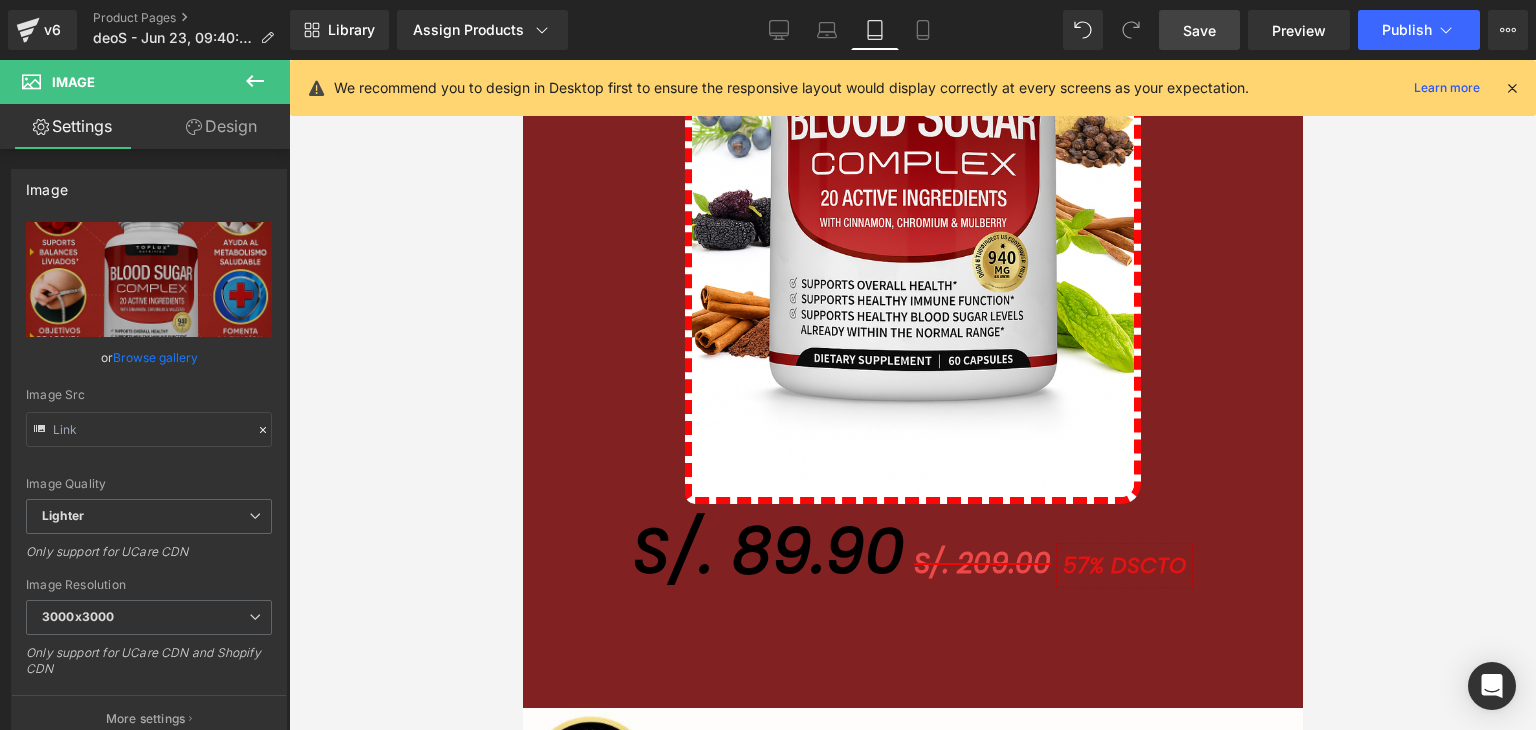 scroll, scrollTop: 1949, scrollLeft: 0, axis: vertical 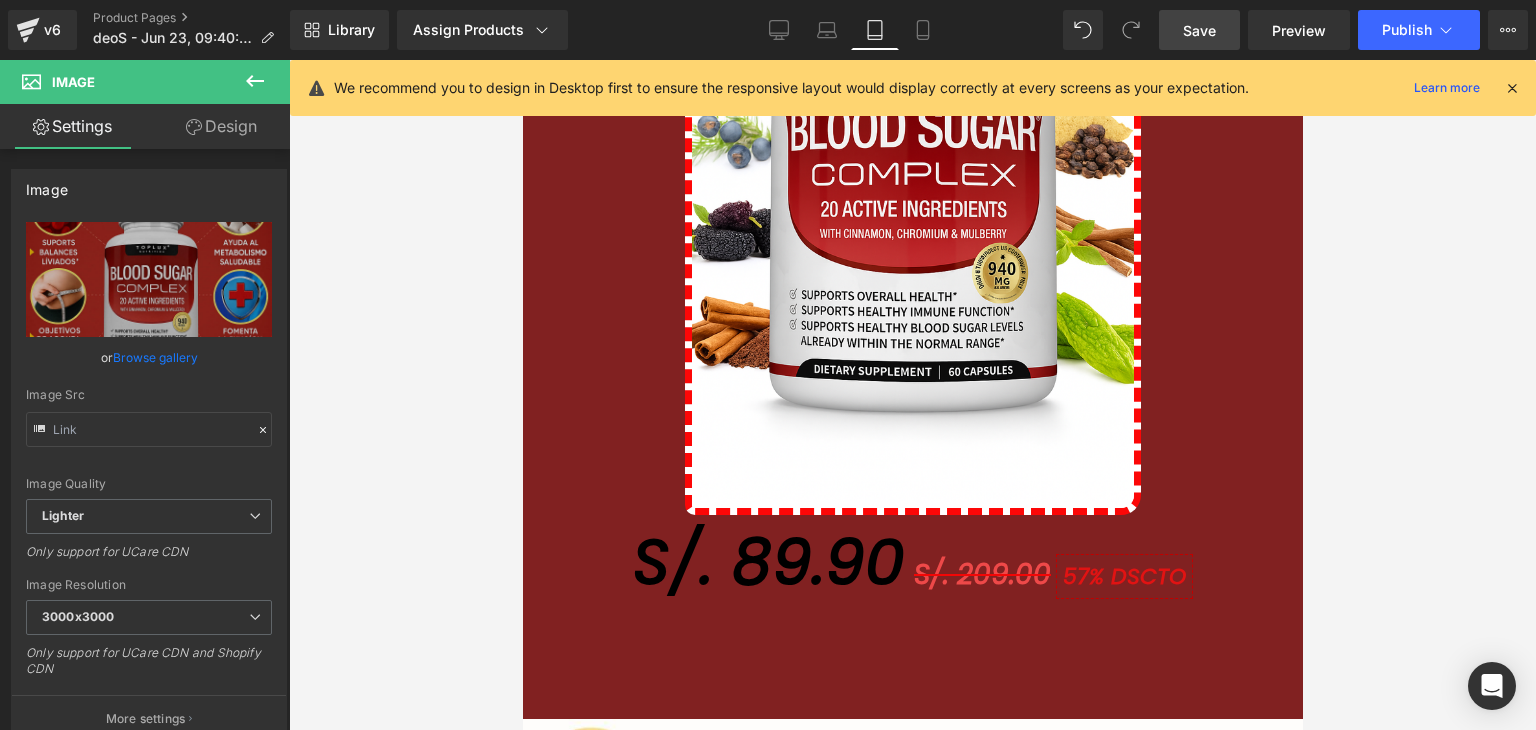 click on "S/. 89.90
S/. 209.00
57%
DSCTO
(P) Price" at bounding box center [912, 562] 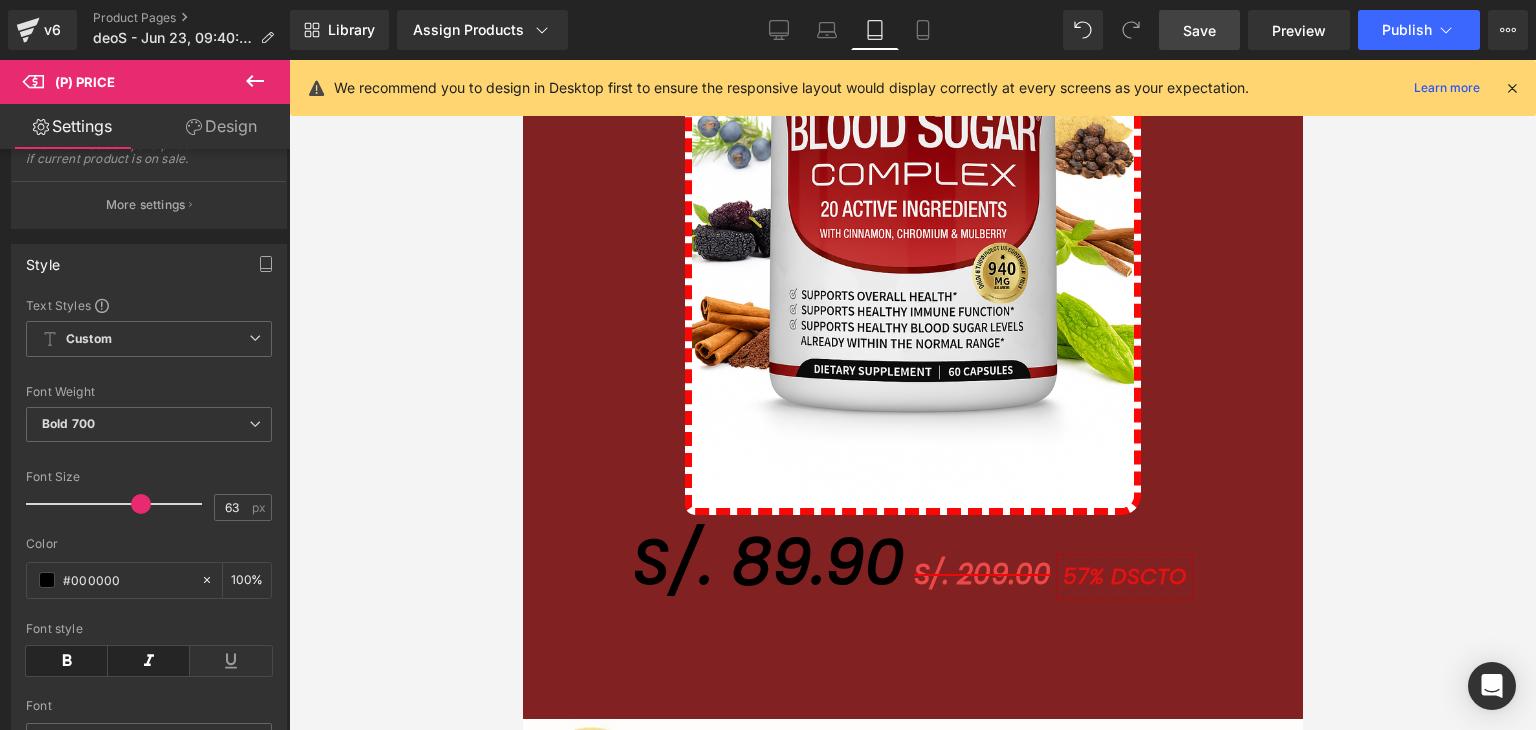scroll, scrollTop: 200, scrollLeft: 0, axis: vertical 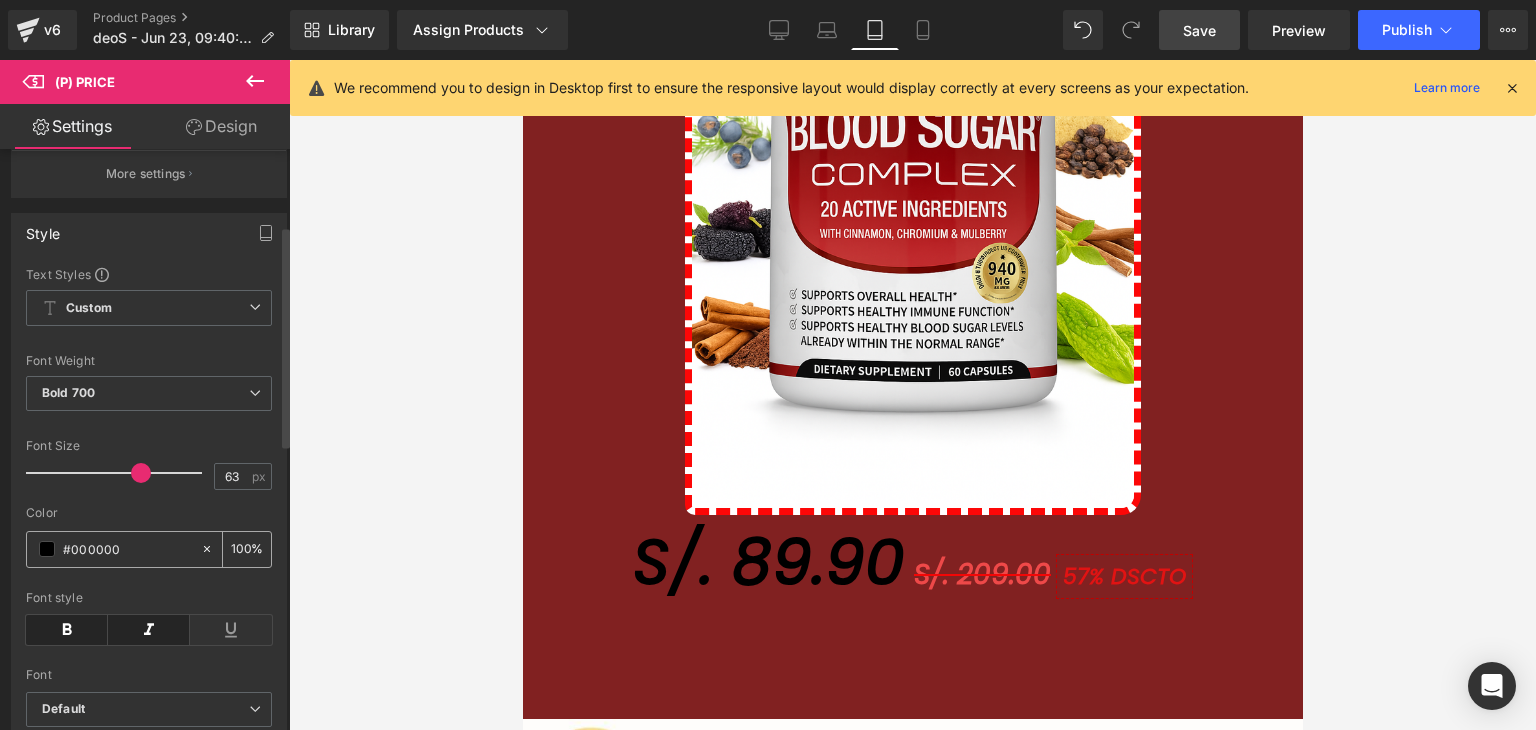 click at bounding box center (47, 549) 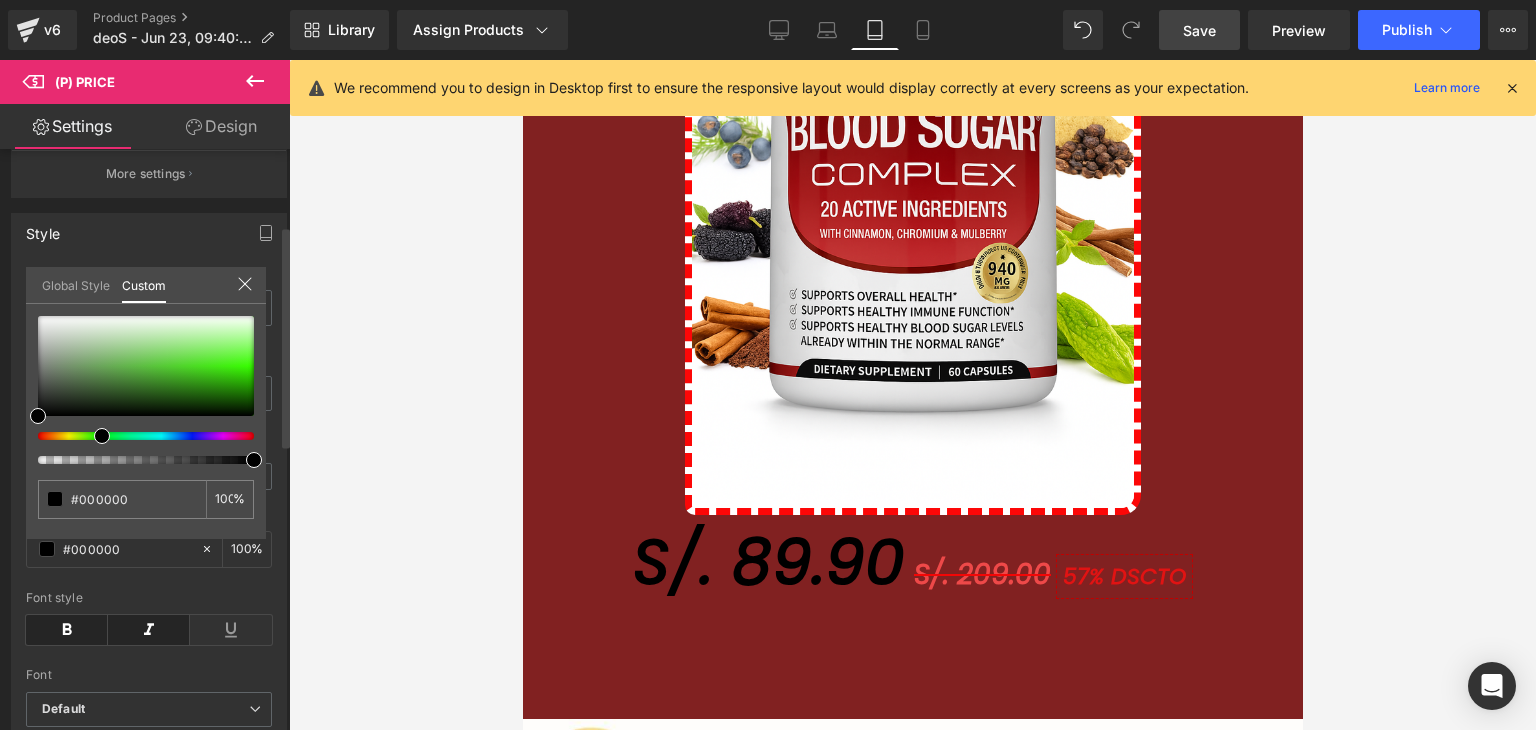 click at bounding box center [138, 436] 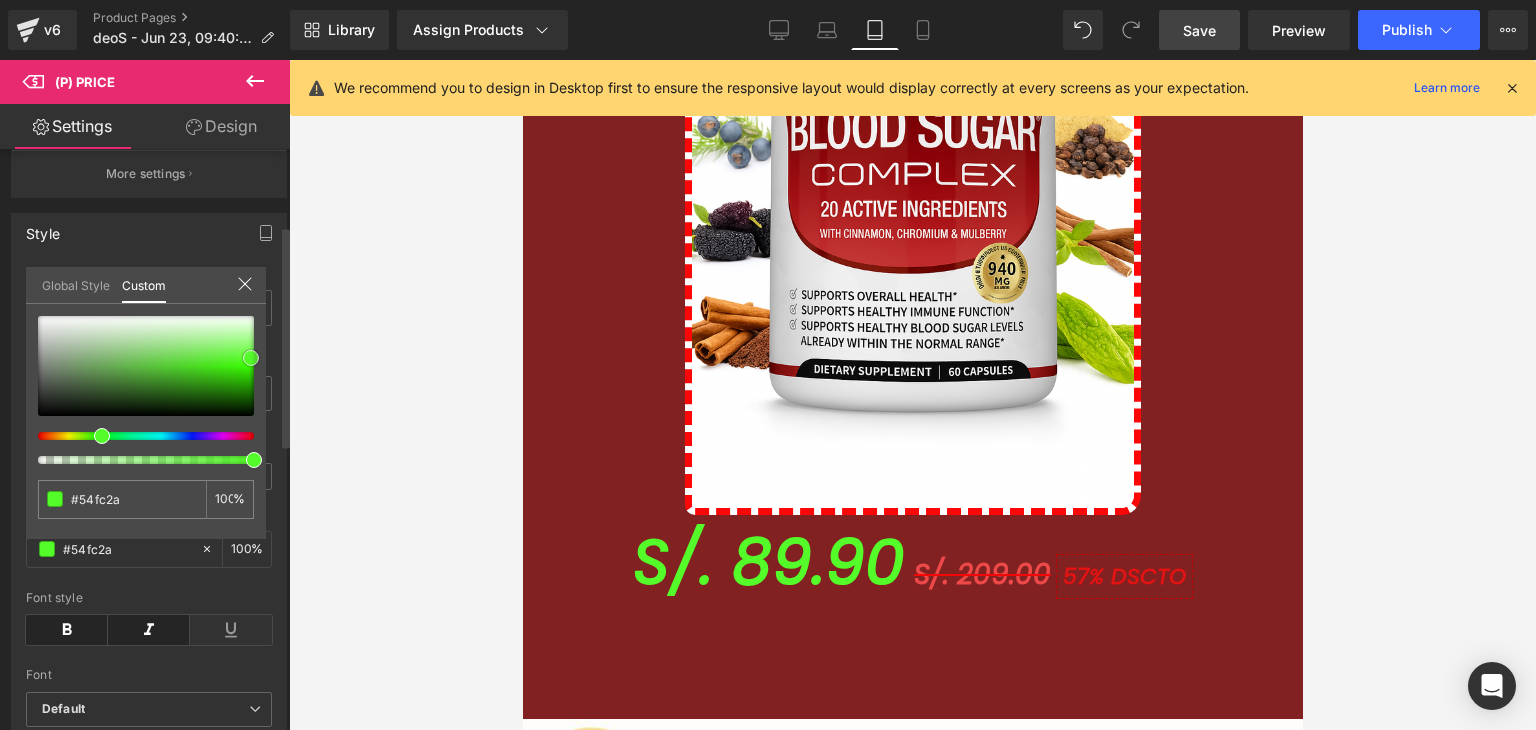 drag, startPoint x: 220, startPoint y: 359, endPoint x: 251, endPoint y: 360, distance: 31.016125 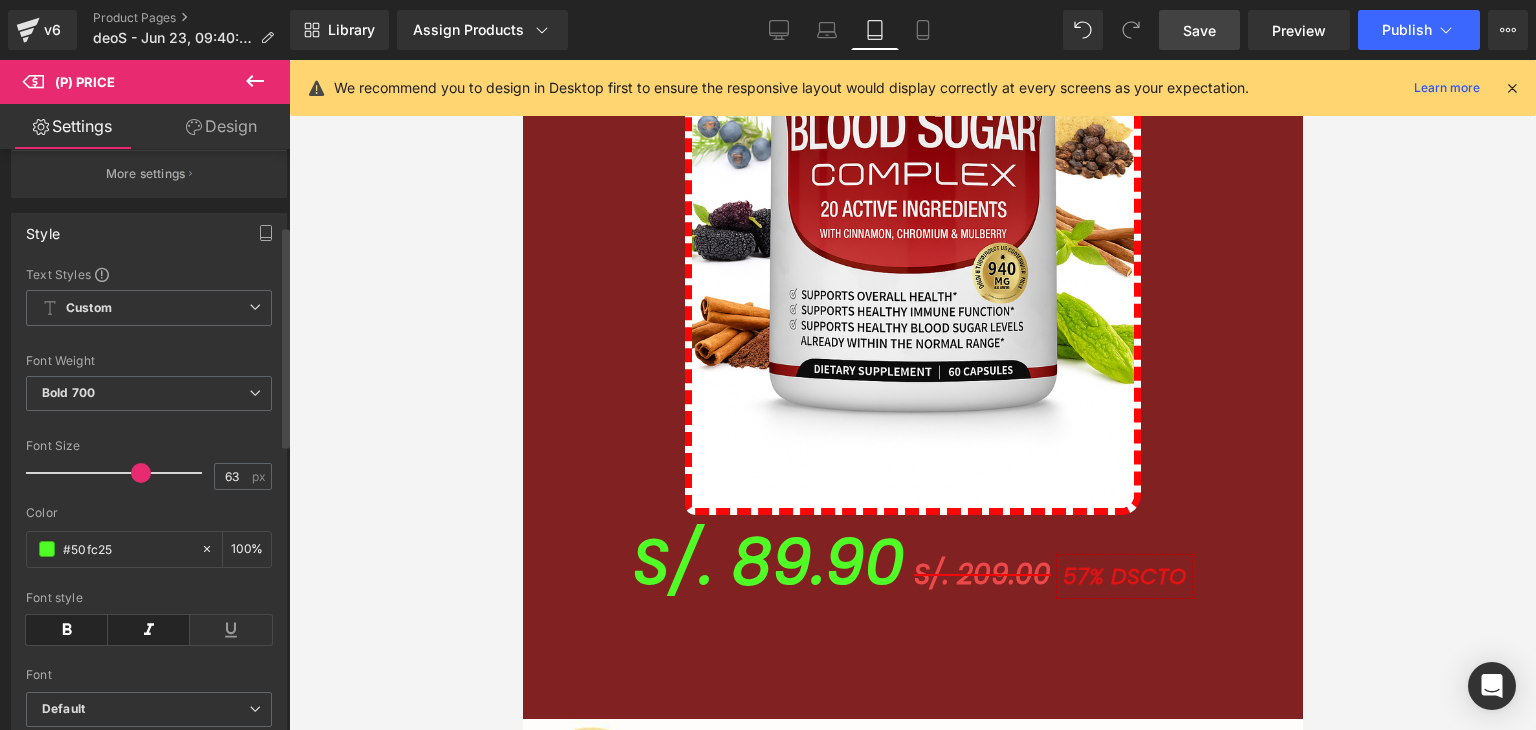 click at bounding box center [912, 395] 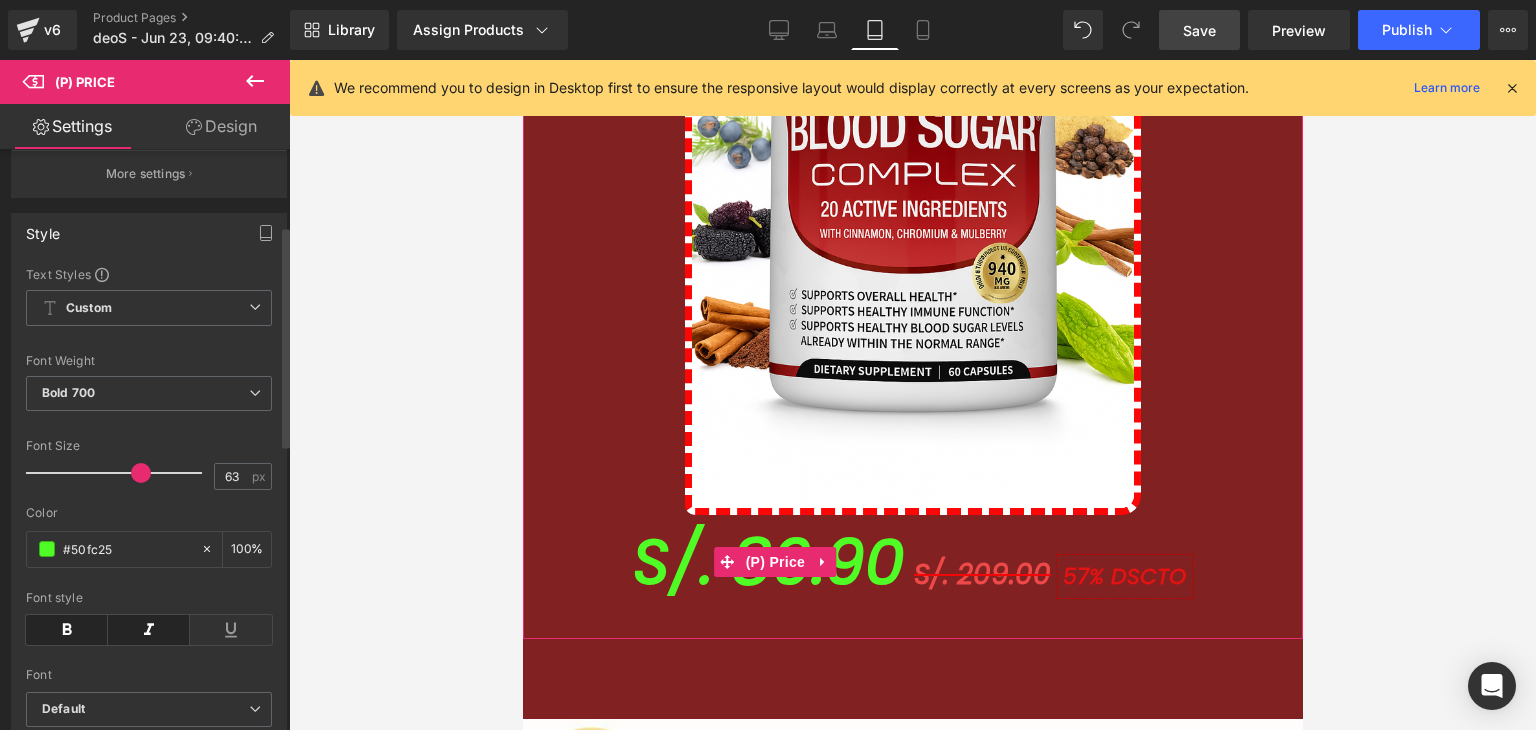 click on "S/. 209.00" at bounding box center (981, 574) 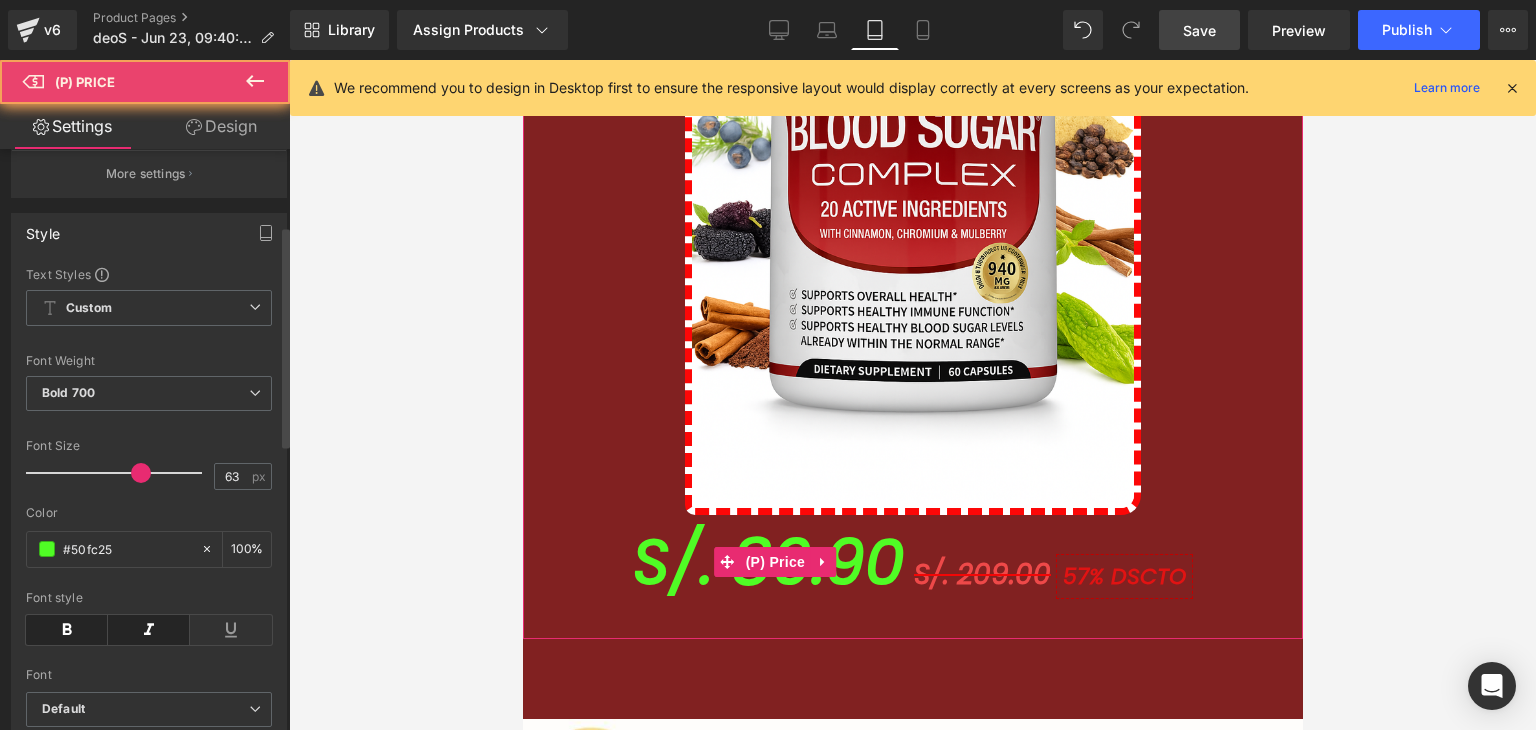 click on "S/. 209.00" at bounding box center (981, 574) 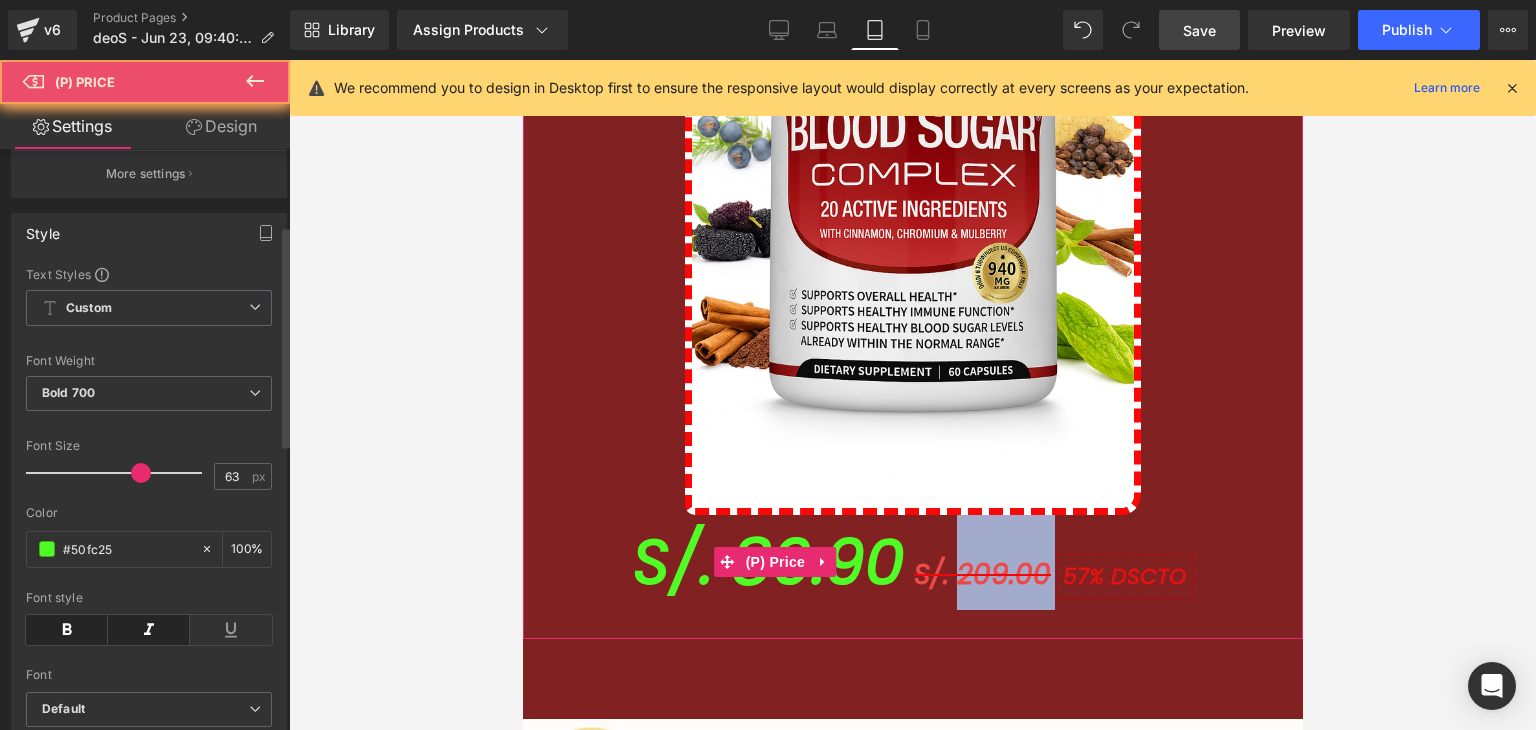 click on "S/. 209.00" at bounding box center [981, 574] 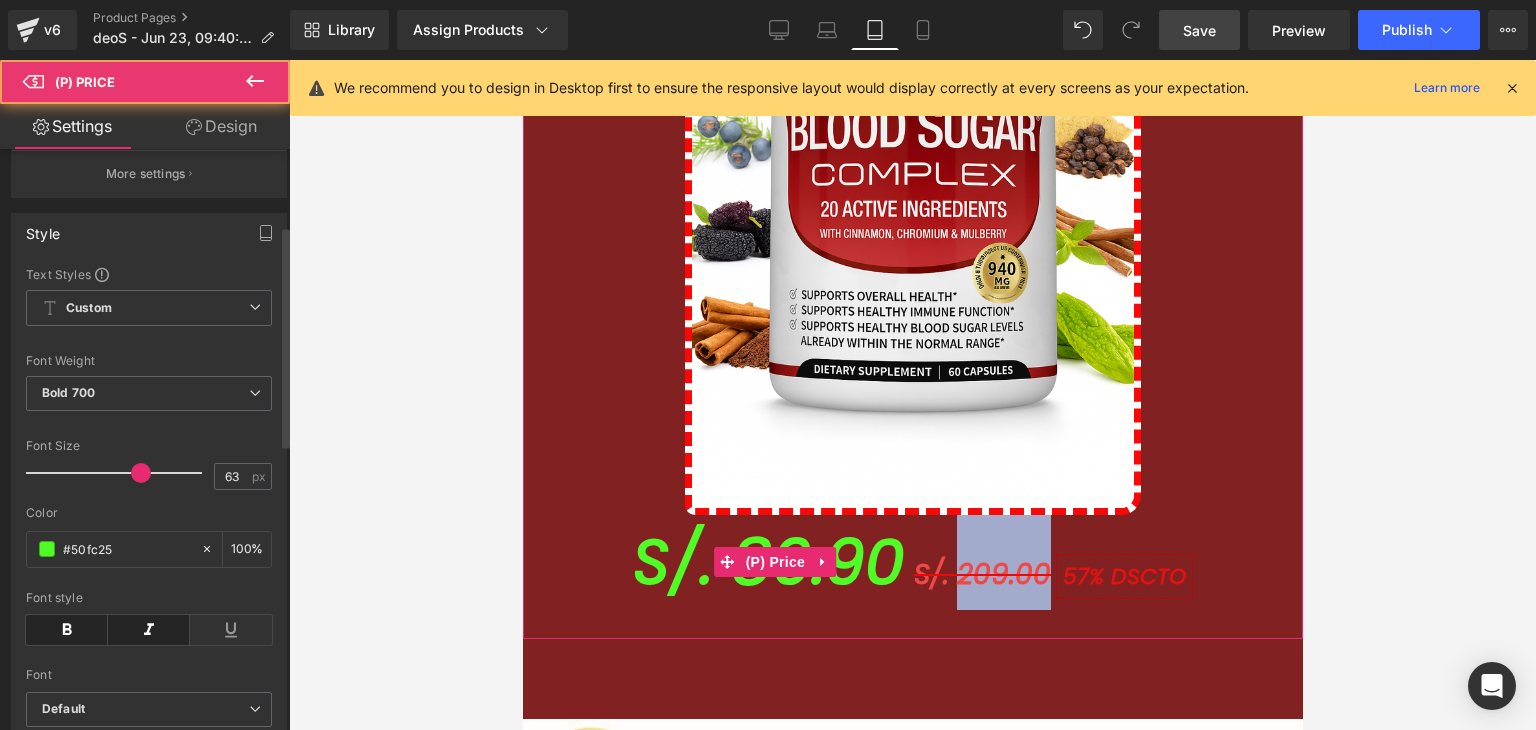 click on "S/. 209.00" at bounding box center [981, 574] 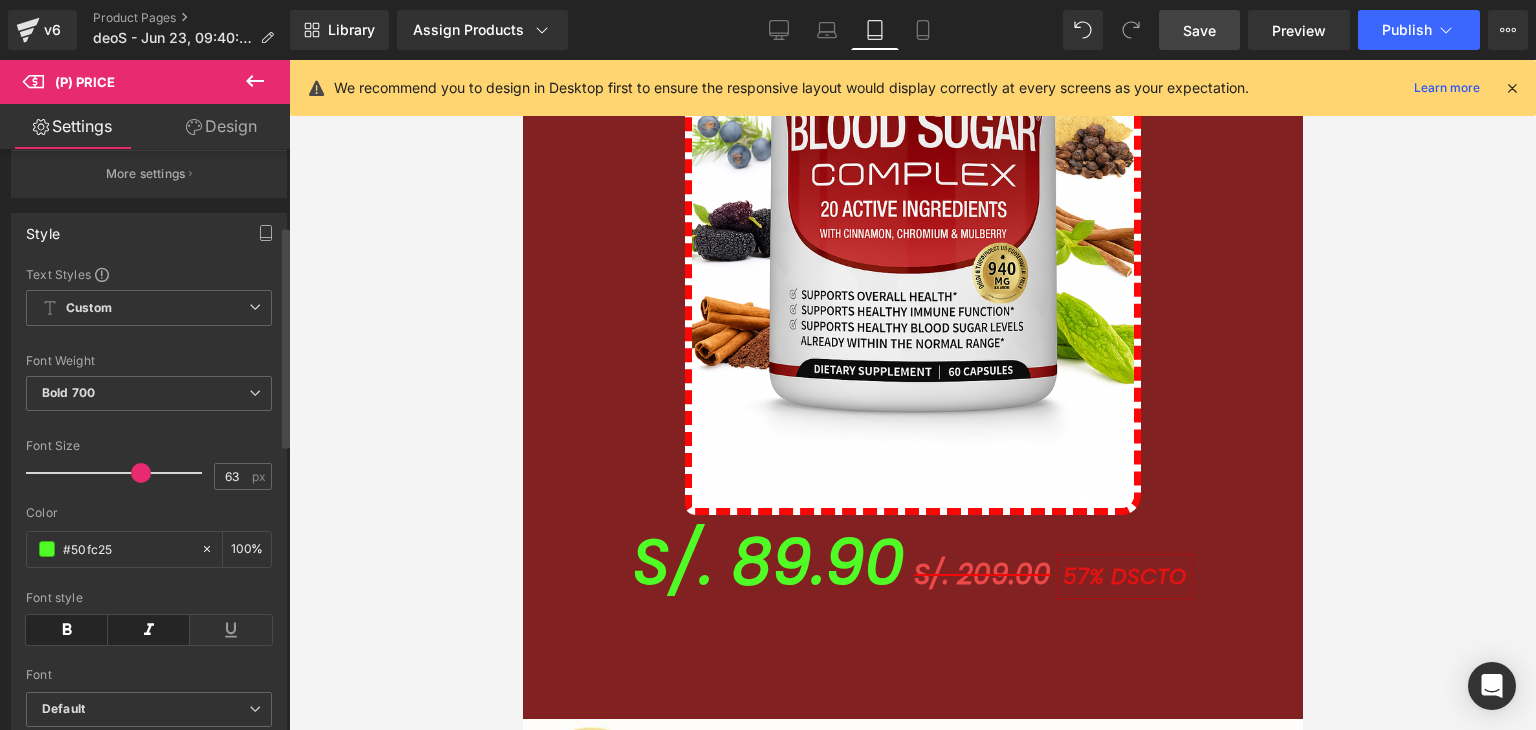 click on "More settings" at bounding box center [149, 173] 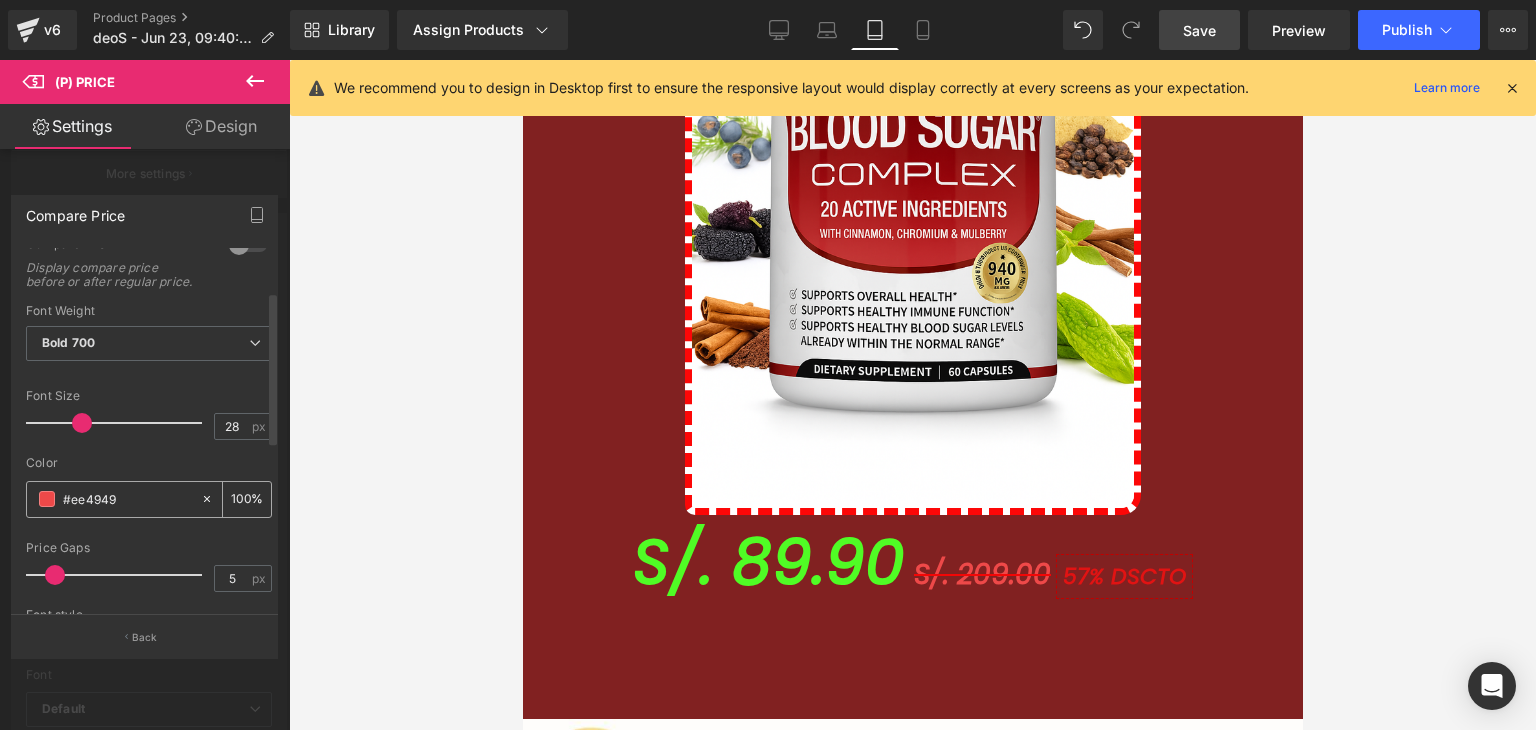 scroll, scrollTop: 200, scrollLeft: 0, axis: vertical 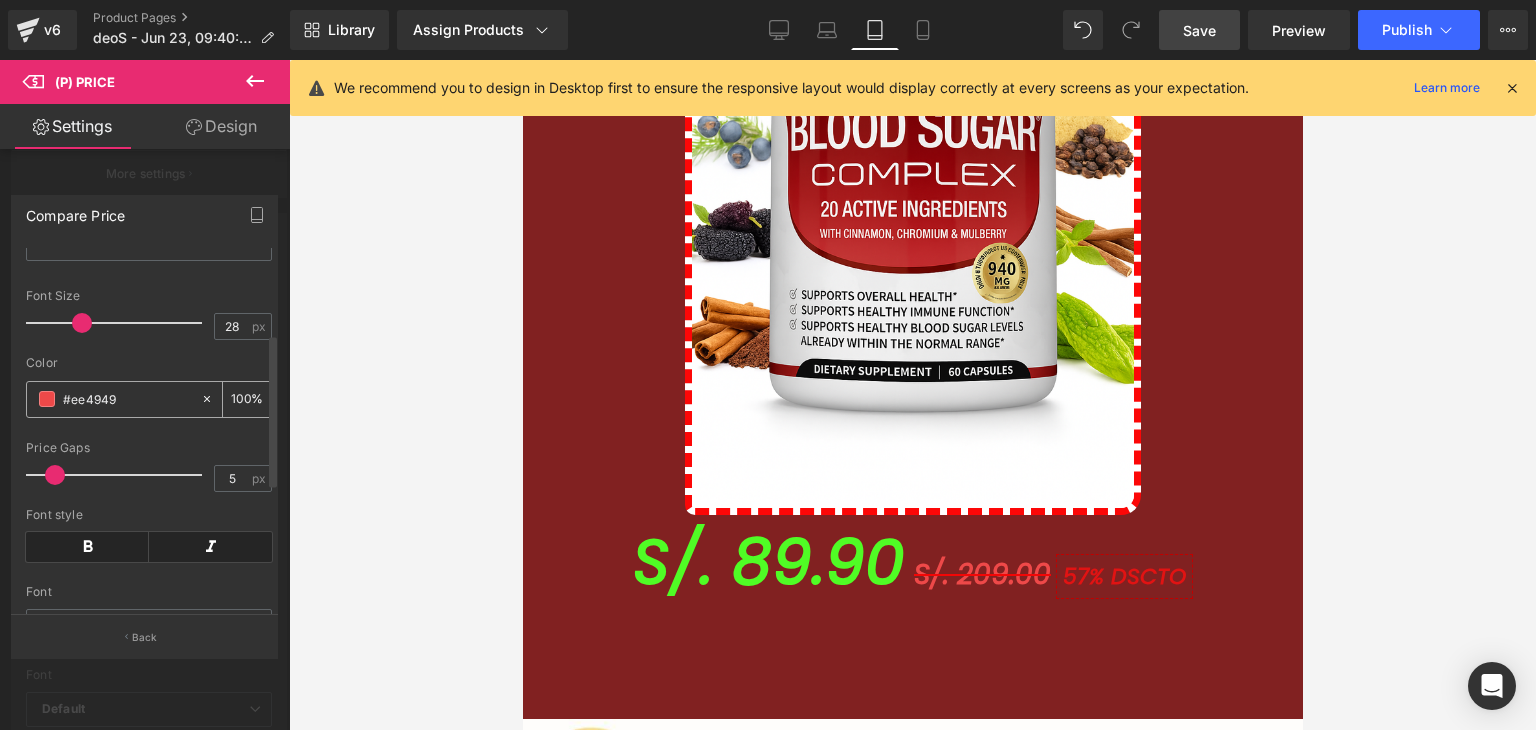 drag, startPoint x: 40, startPoint y: 420, endPoint x: 48, endPoint y: 413, distance: 10.630146 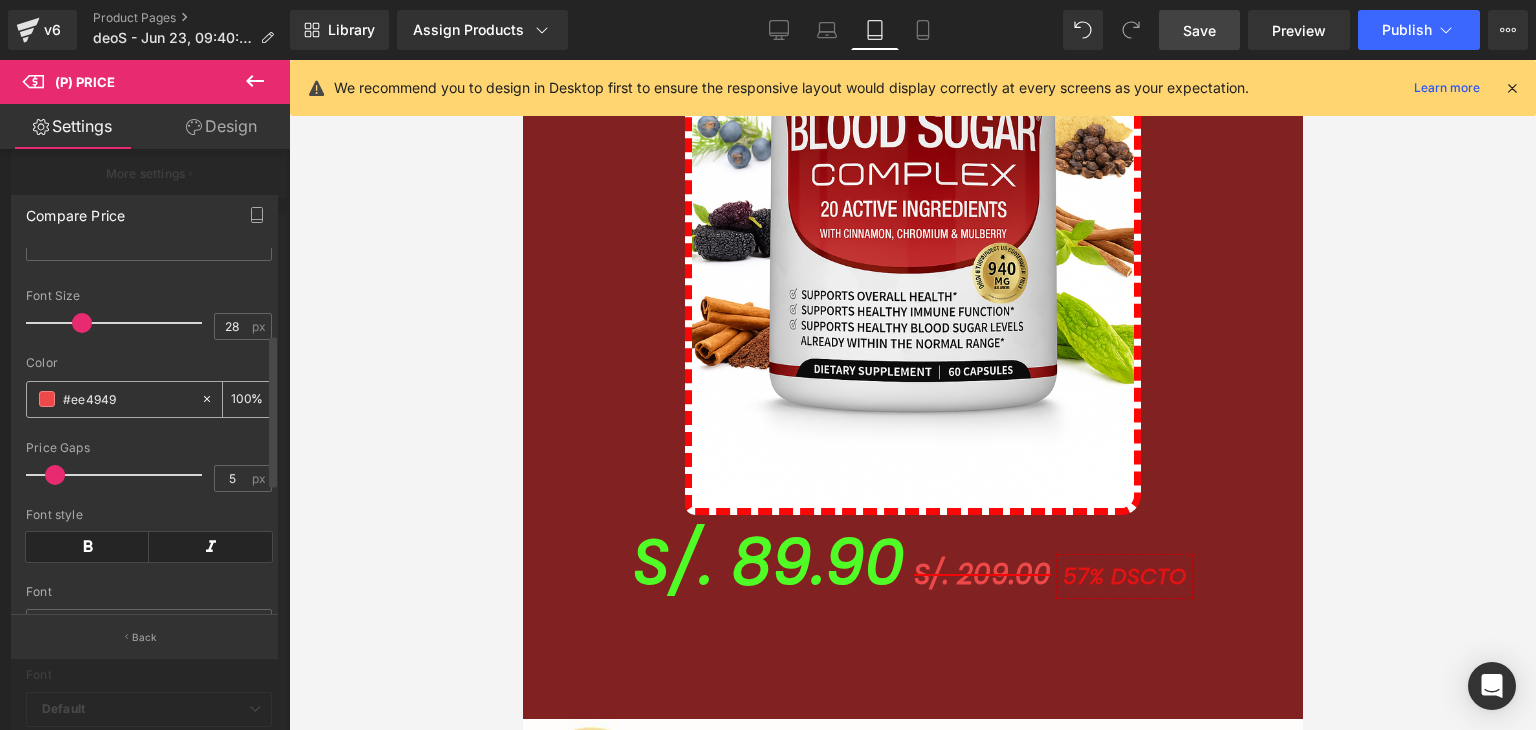 click on "#ee4949" at bounding box center (113, 399) 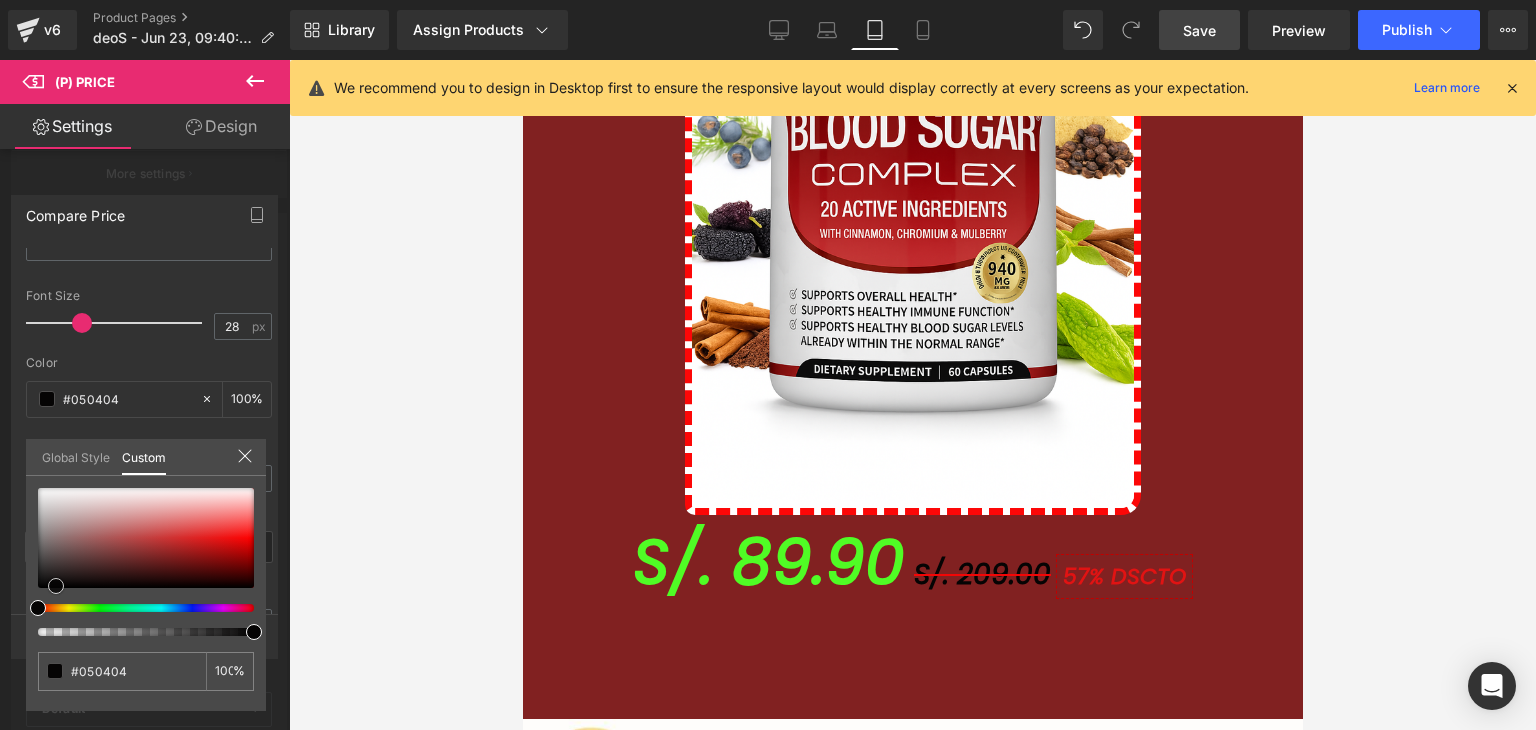 drag, startPoint x: 129, startPoint y: 506, endPoint x: 56, endPoint y: 585, distance: 107.563934 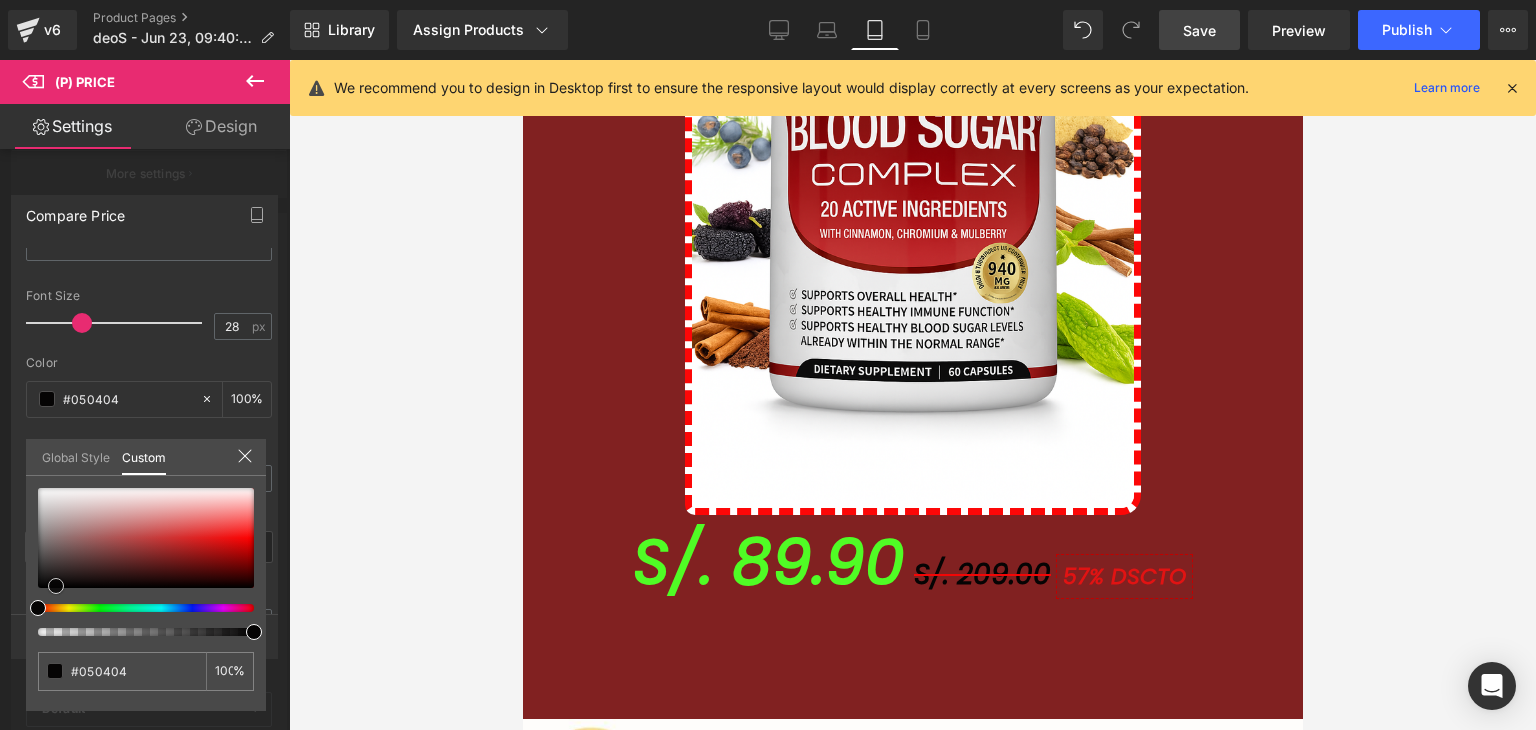 click at bounding box center [146, 538] 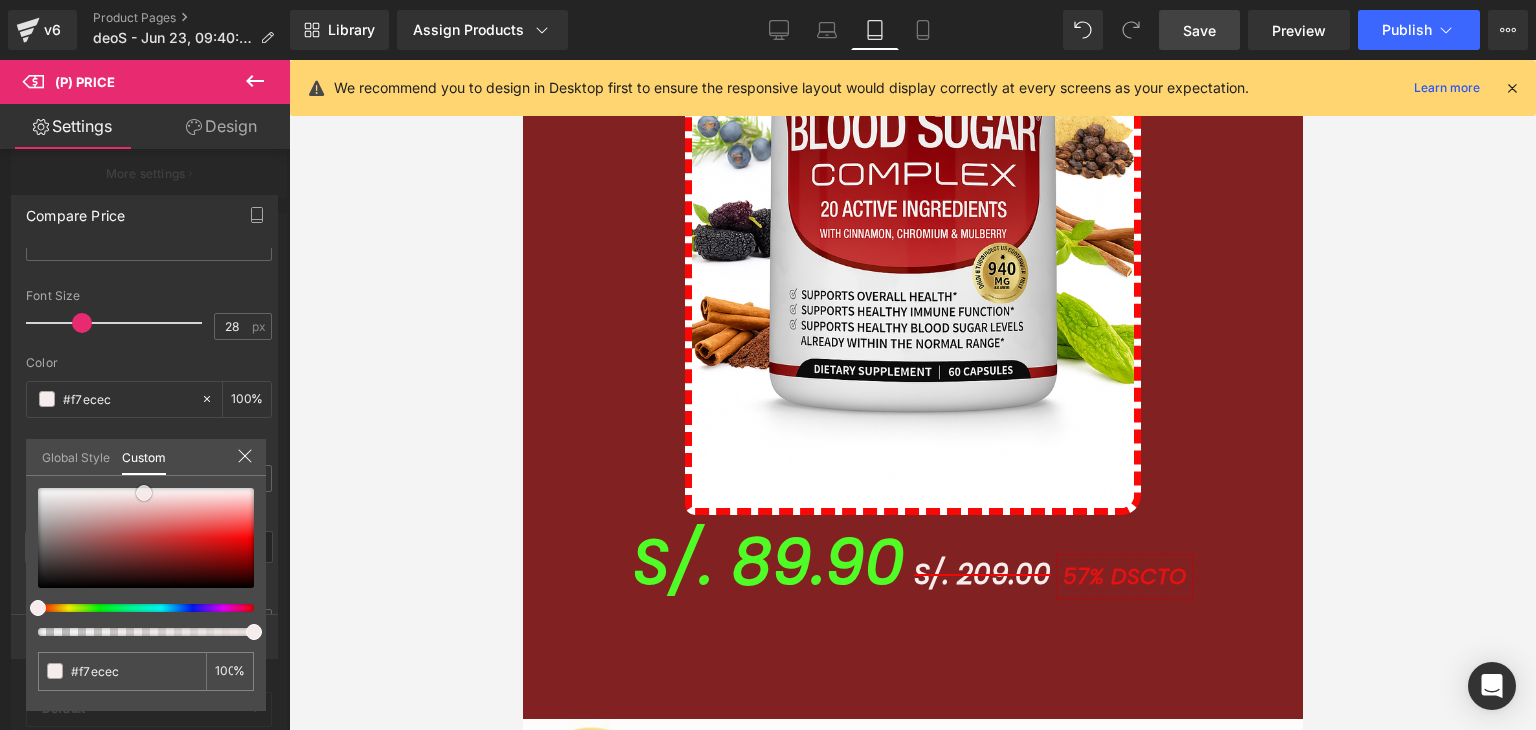 drag, startPoint x: 131, startPoint y: 543, endPoint x: 144, endPoint y: 492, distance: 52.63079 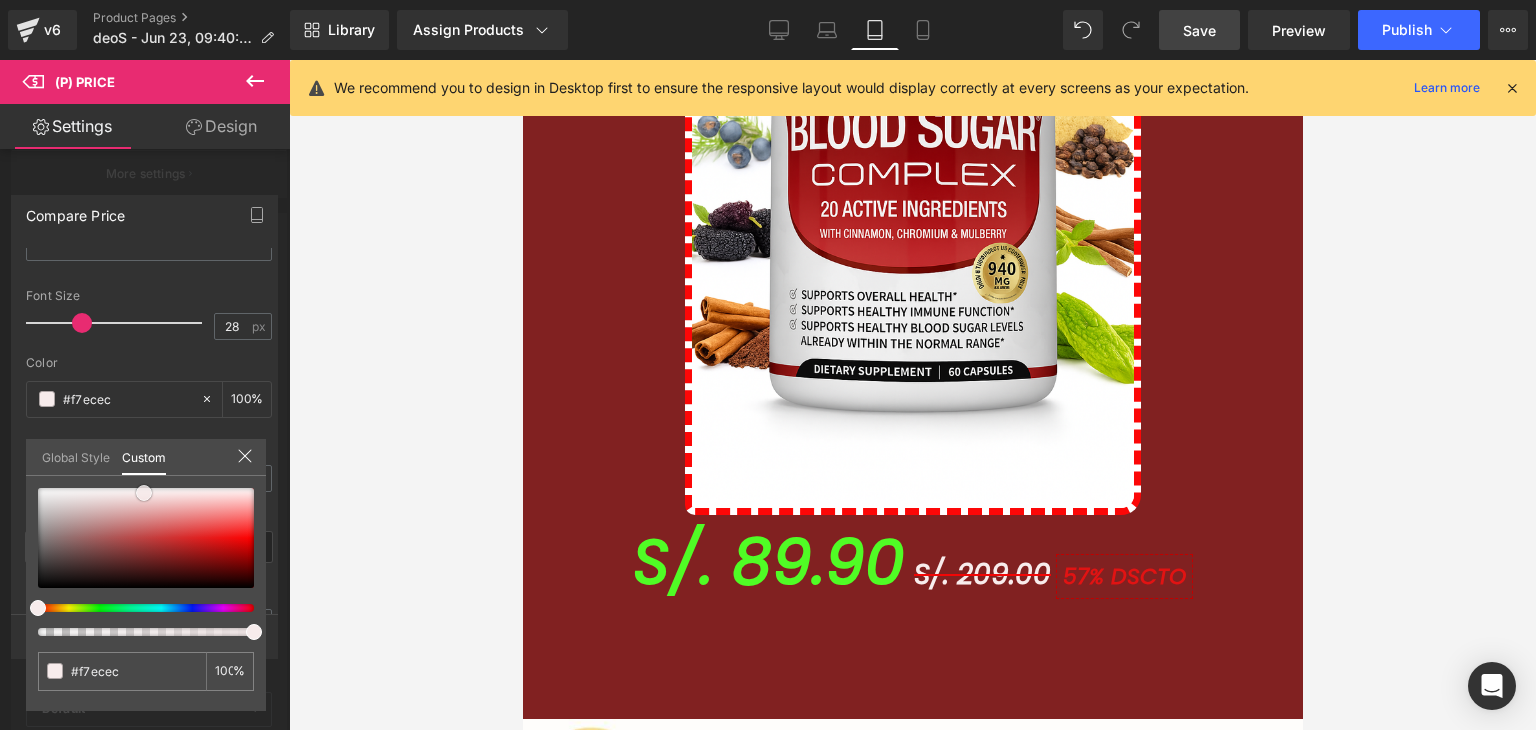 click at bounding box center [146, 538] 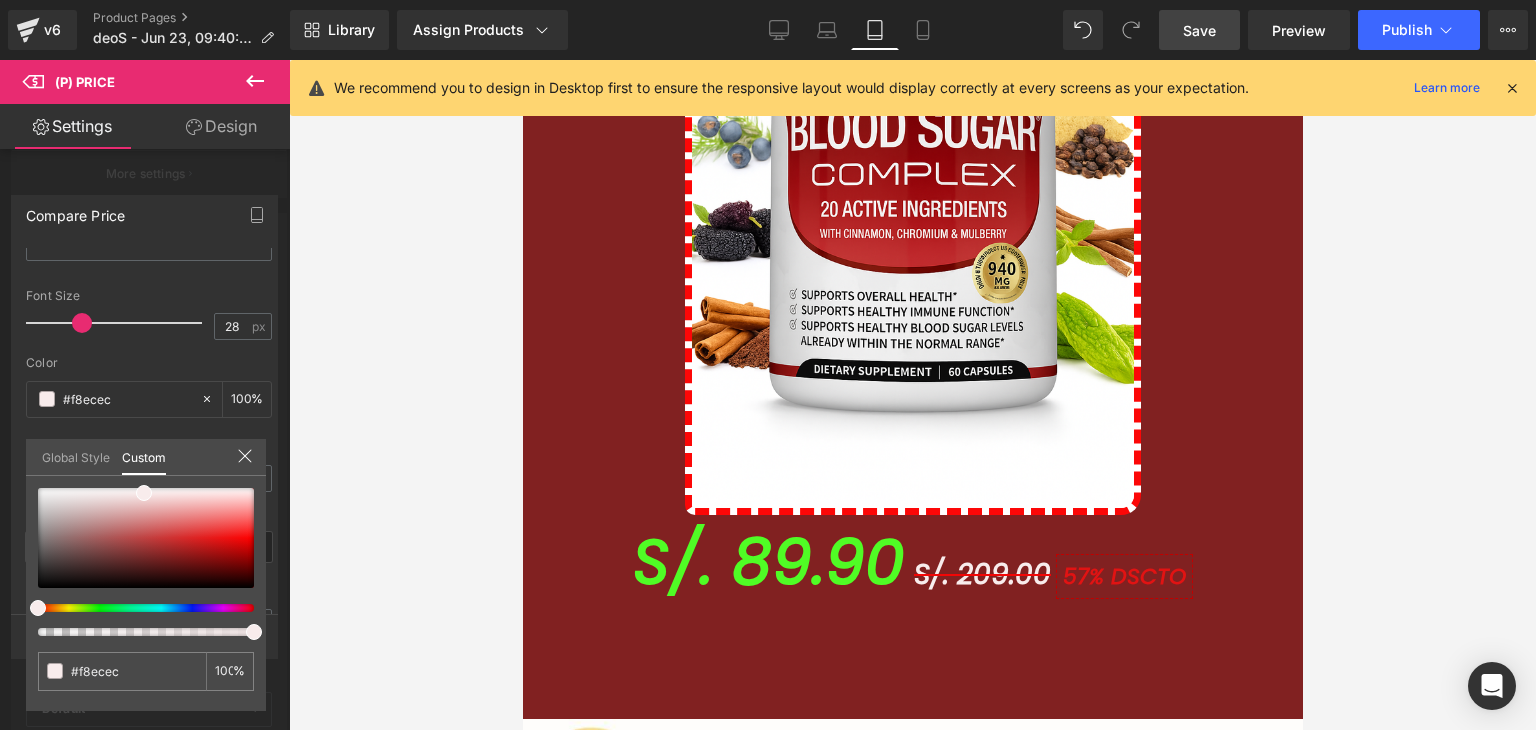click at bounding box center [912, 395] 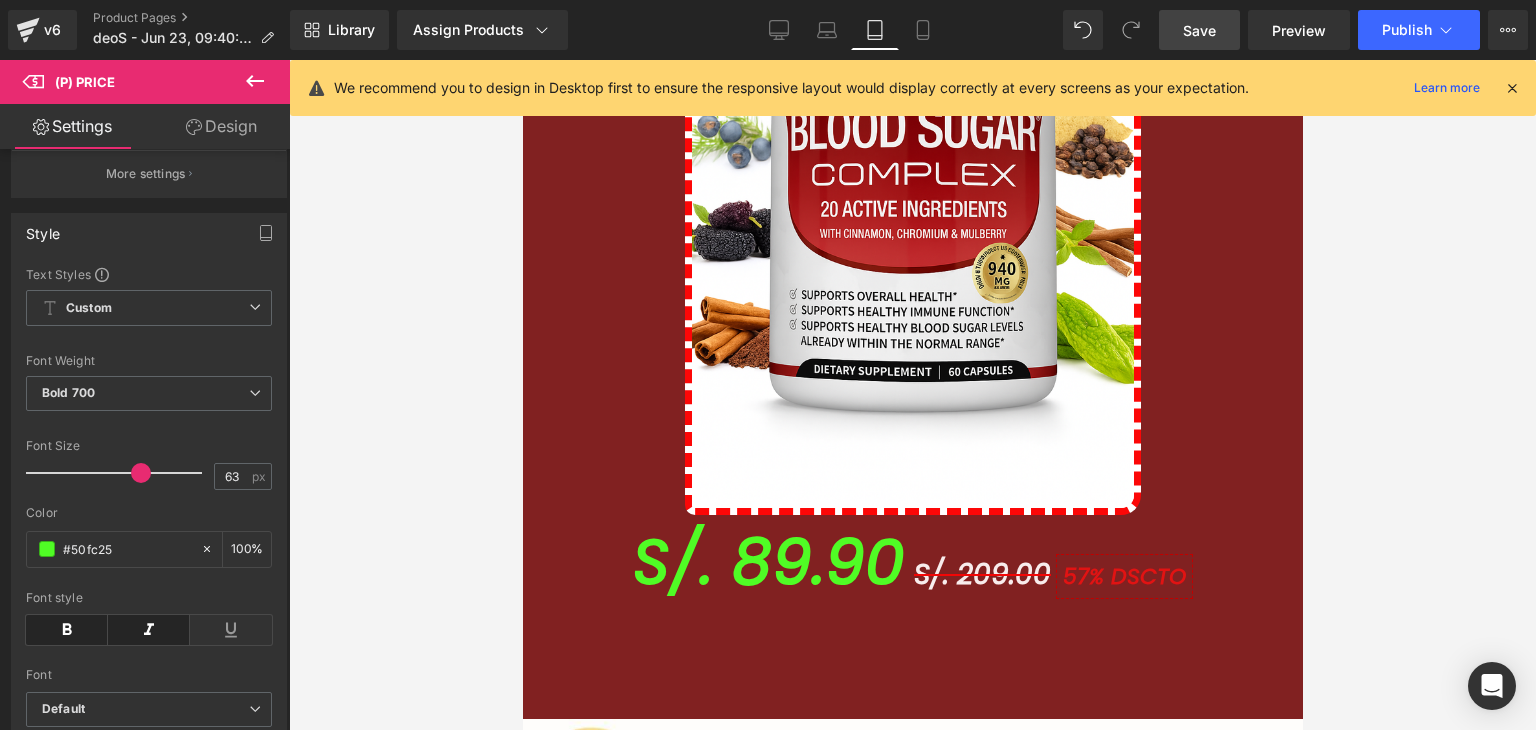 click on "Ir al contenido
🚚 Envío GRATIS 📦 | 💵 Pago Contra Entrega ✅ ¡En todo el país!
Garantía total de satisfacción 💖 | Tu belleza en manos expertas ✨
Mi cuenta
Abrir carrito
S/. 0.00
( 0 )
Abrir menú
Abrir carrito 0
Menú
Cerrar barra lateral
Mi cuenta
Image         Image" at bounding box center [912, 2234] 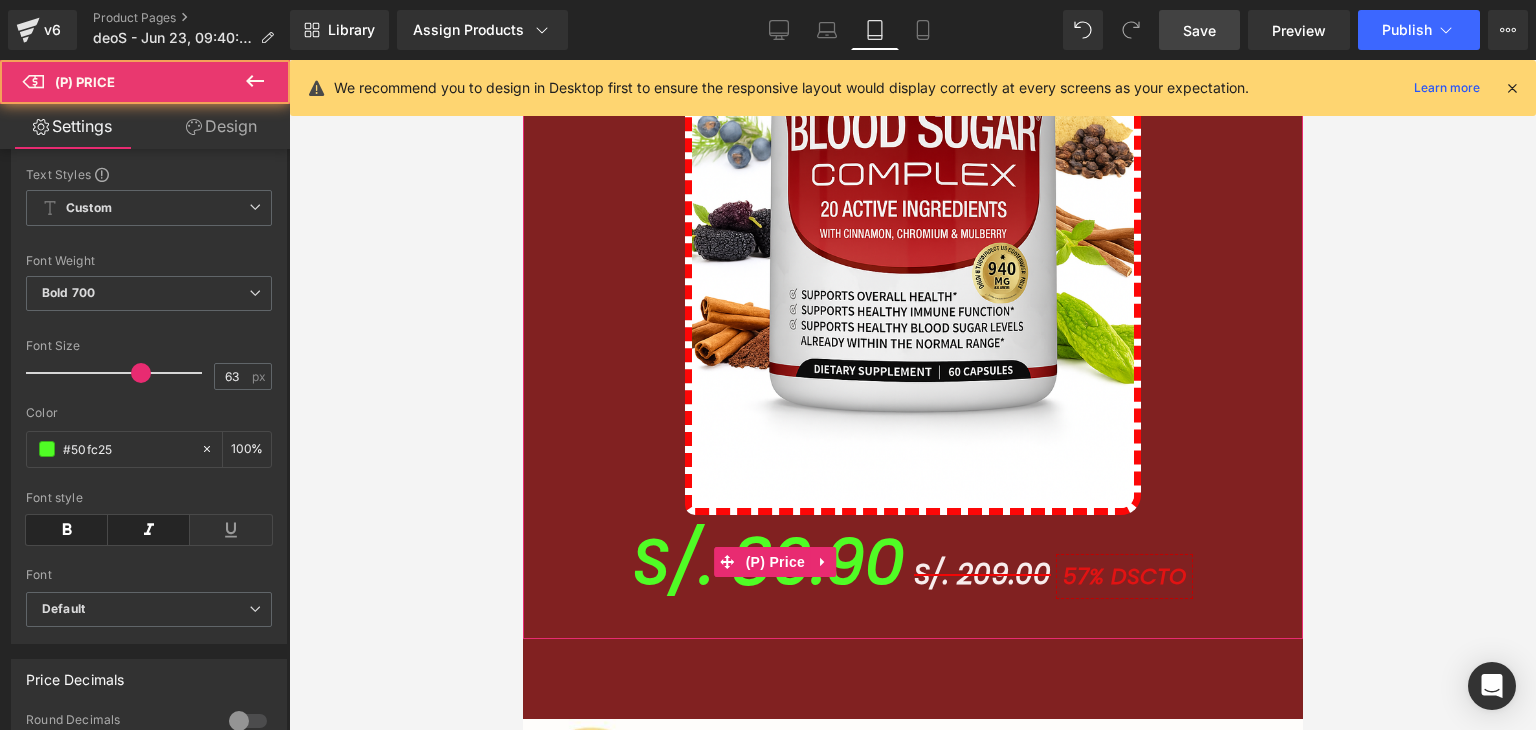 click on "DSCTO" at bounding box center [1147, 576] 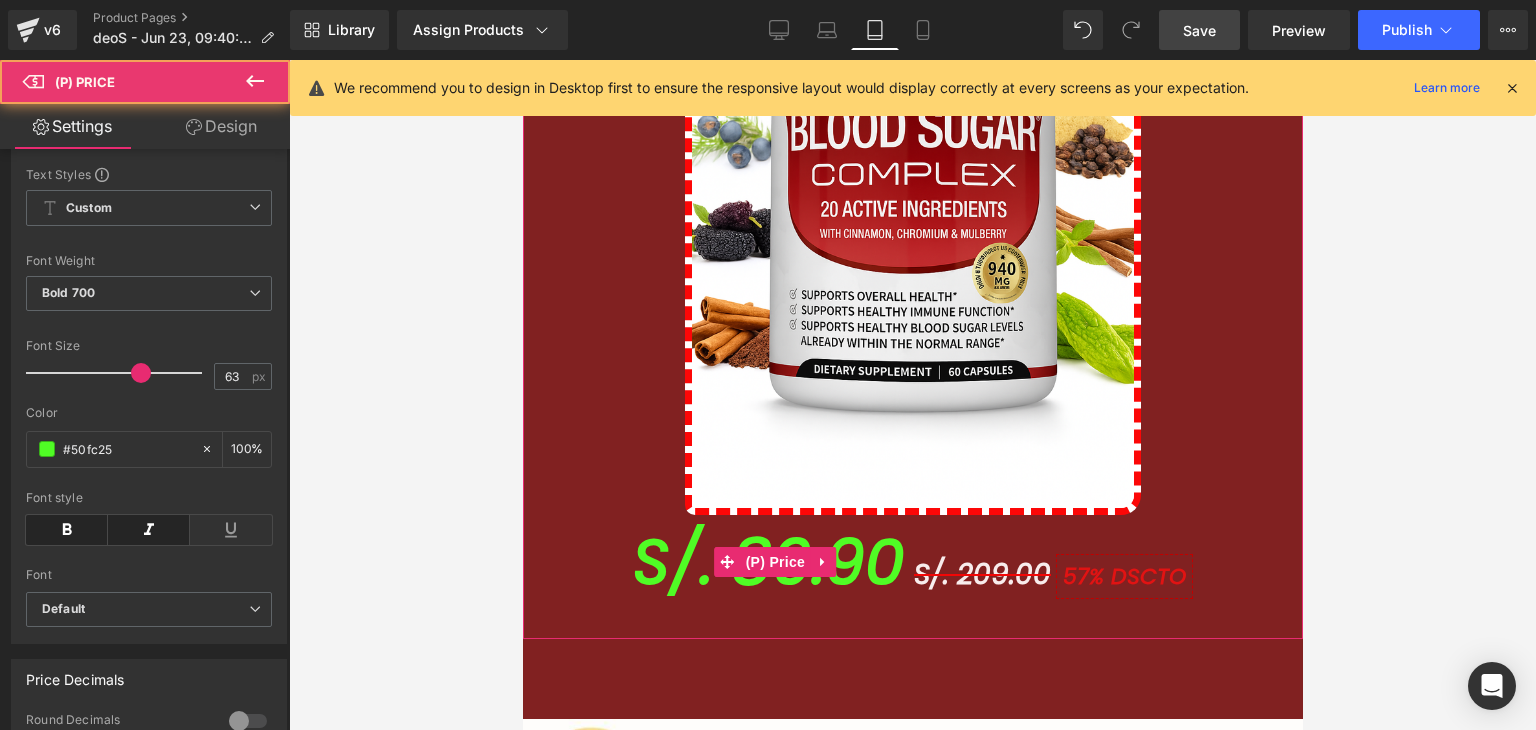 click on "DSCTO" at bounding box center (1147, 576) 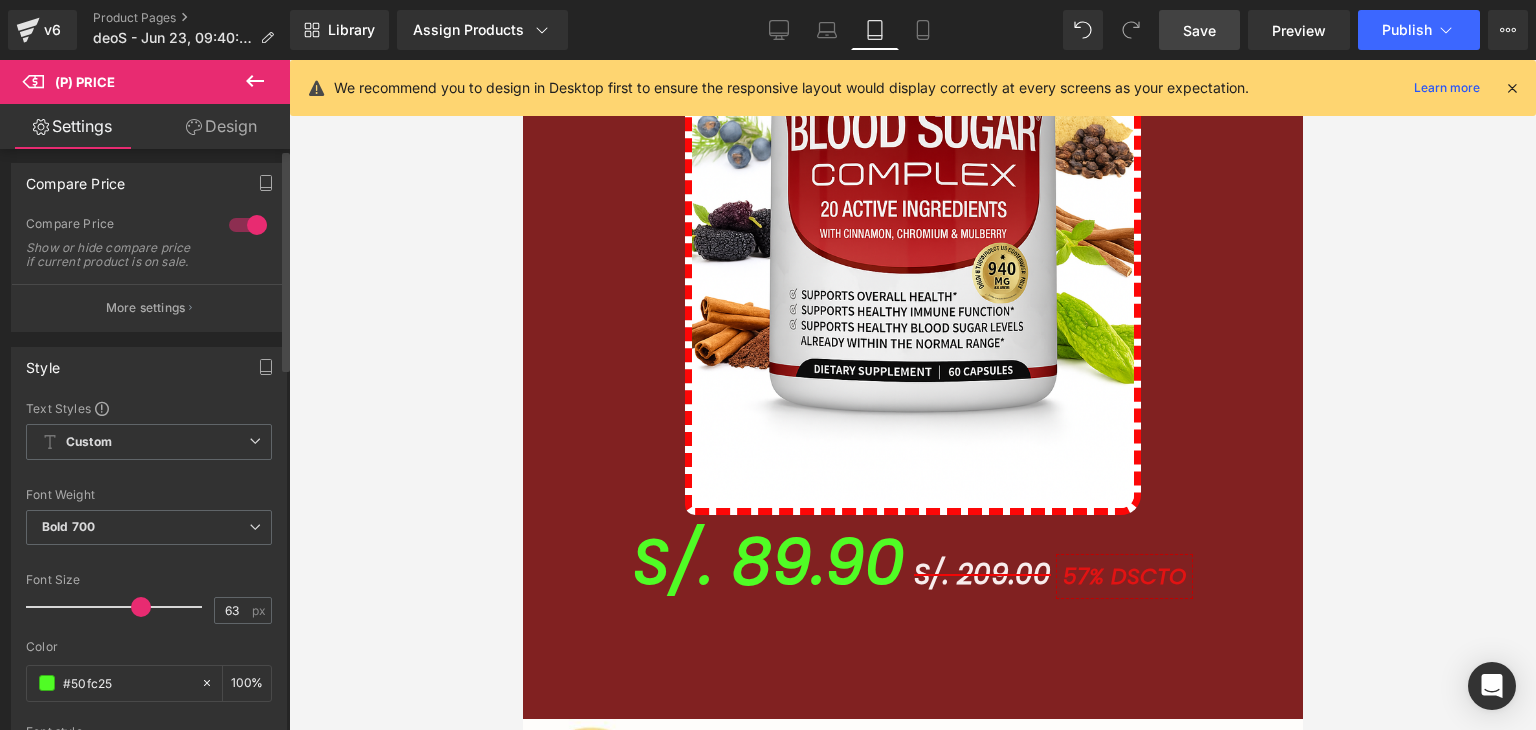 scroll, scrollTop: 0, scrollLeft: 0, axis: both 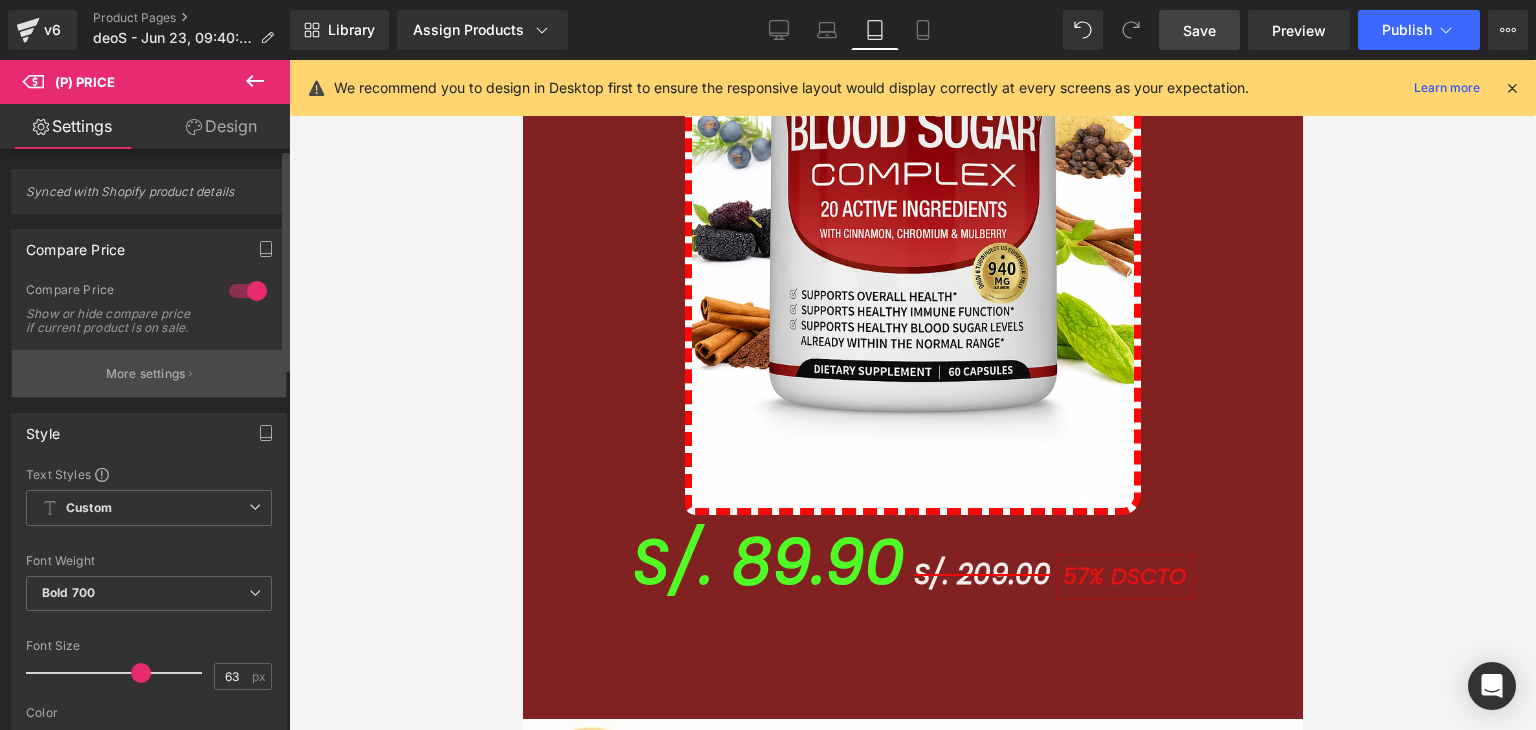 click on "More settings" at bounding box center [146, 374] 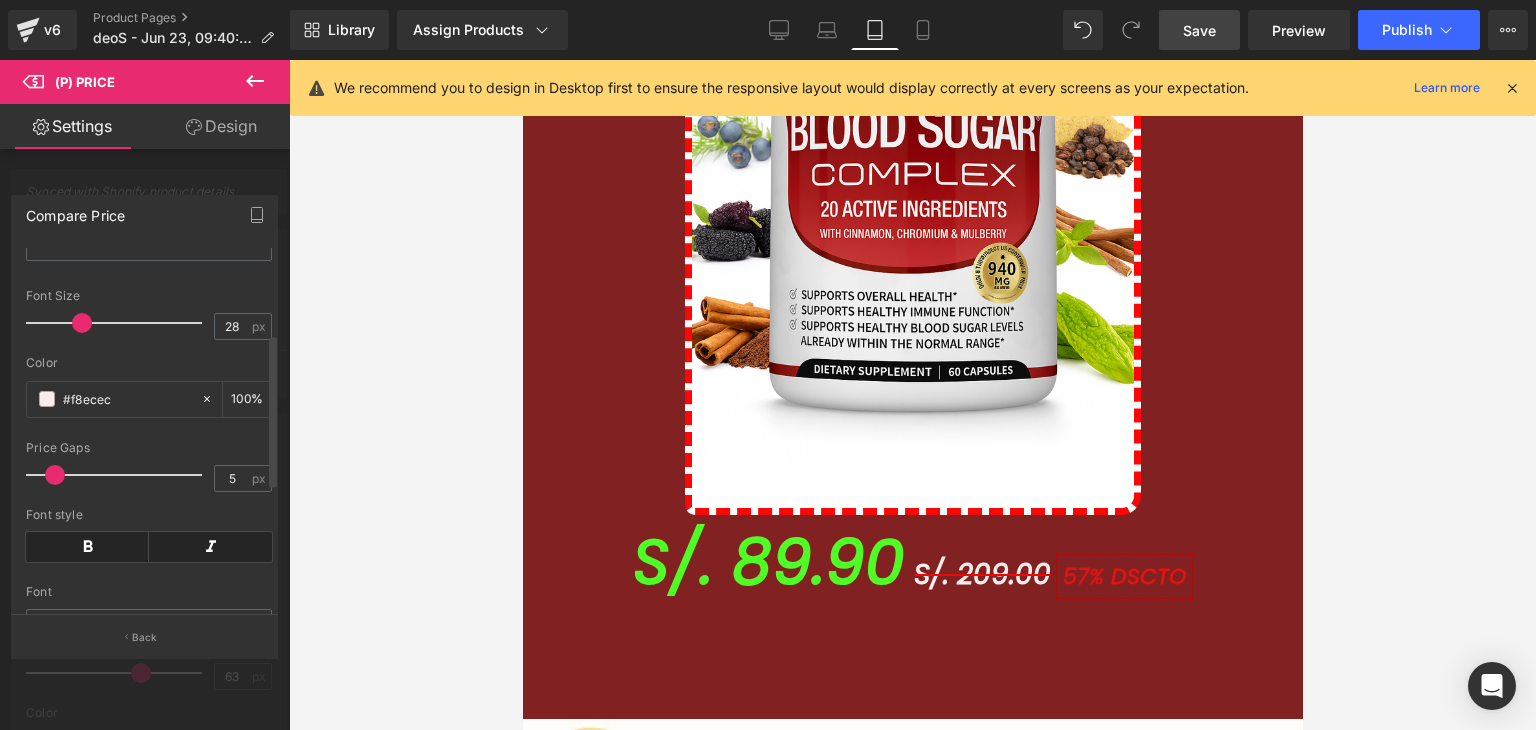 scroll, scrollTop: 487, scrollLeft: 0, axis: vertical 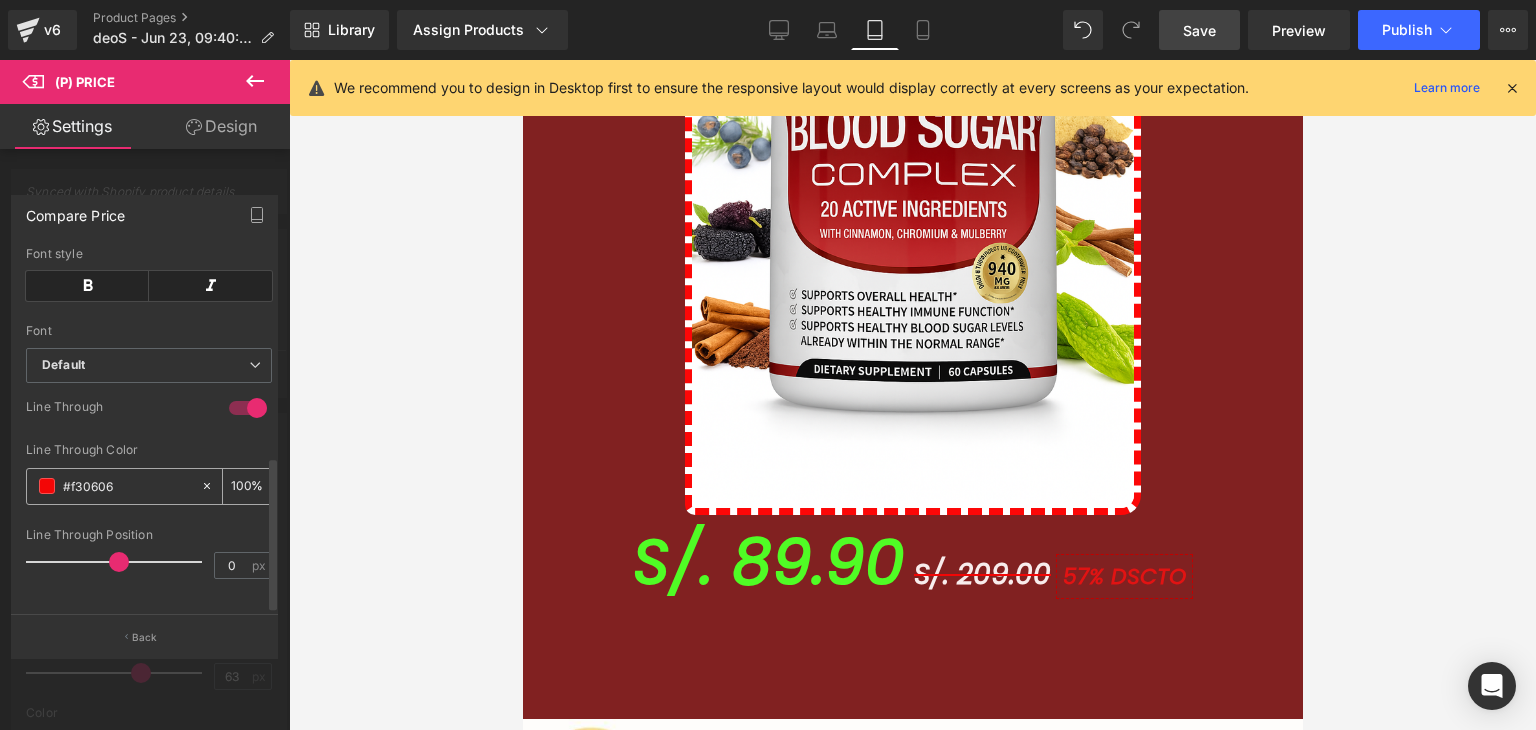 click on "#f30606" at bounding box center (113, 486) 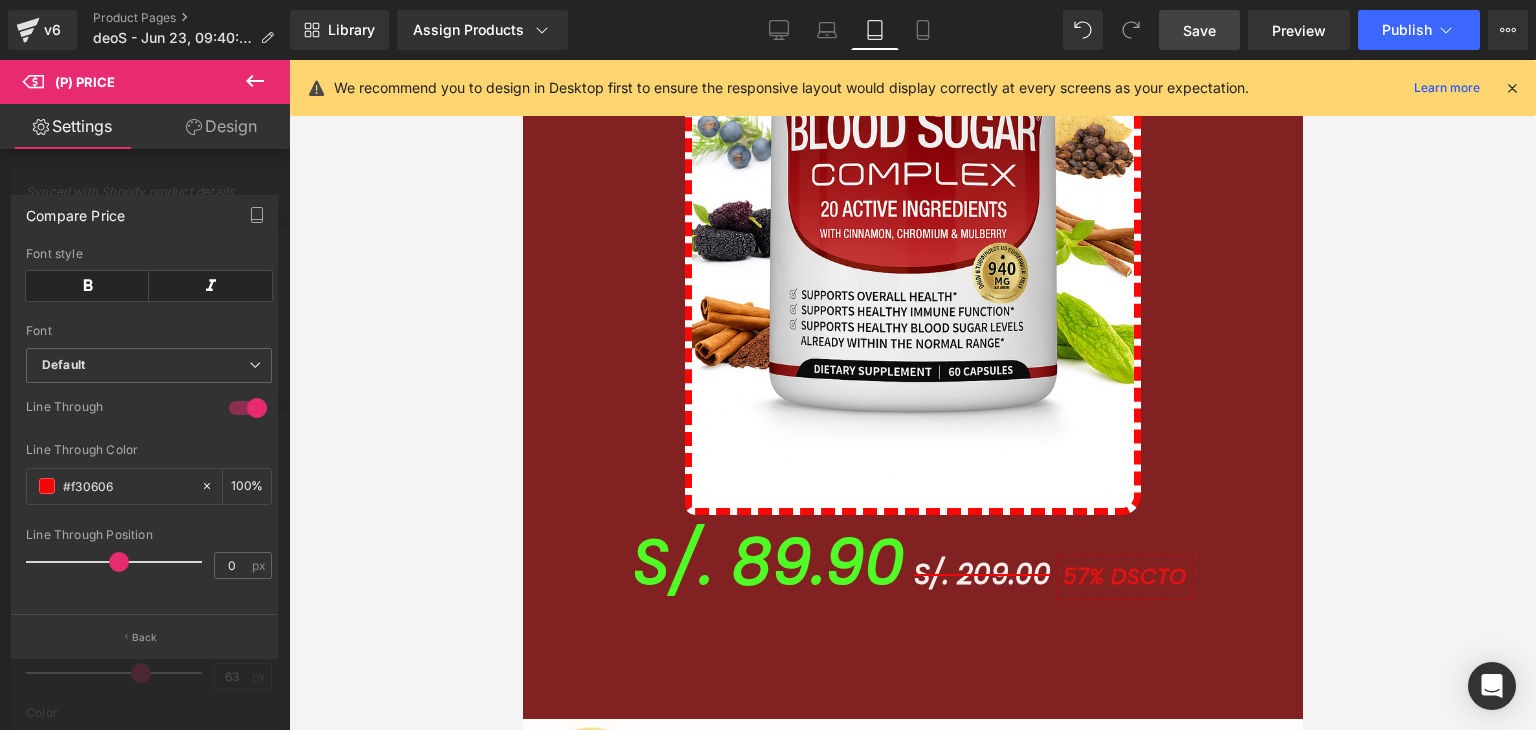click at bounding box center (47, 486) 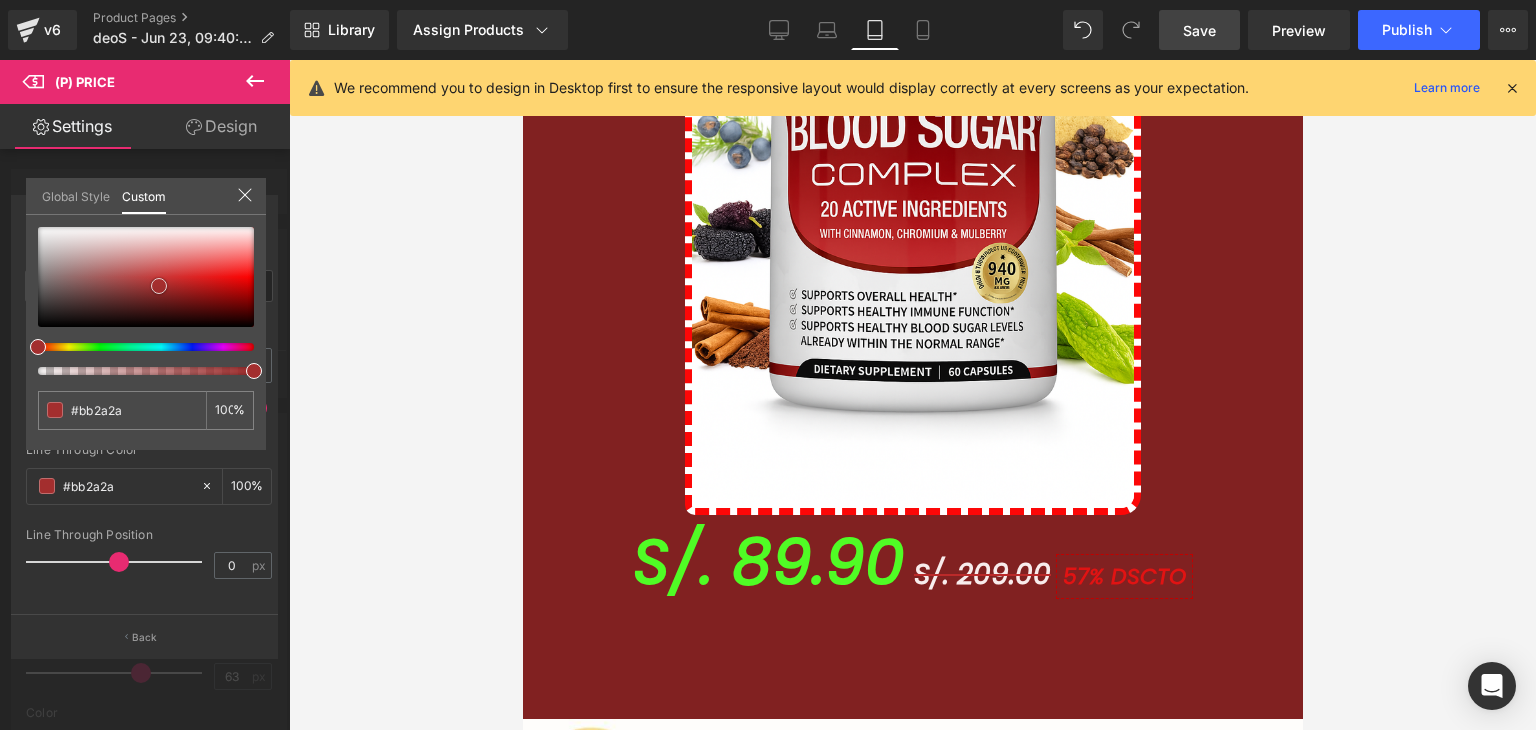 drag, startPoint x: 136, startPoint y: 293, endPoint x: 93, endPoint y: 325, distance: 53.600372 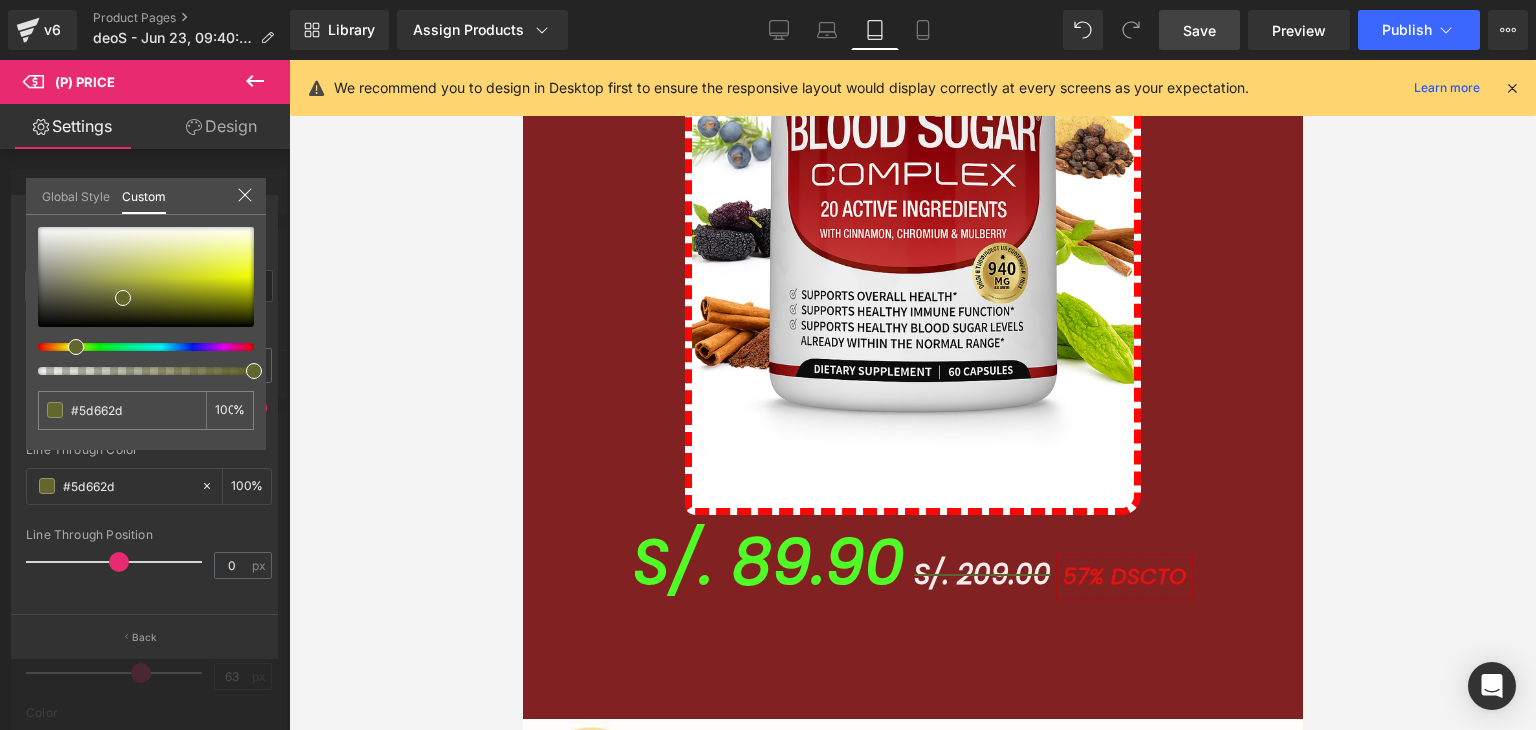 drag, startPoint x: 68, startPoint y: 347, endPoint x: 74, endPoint y: 335, distance: 13.416408 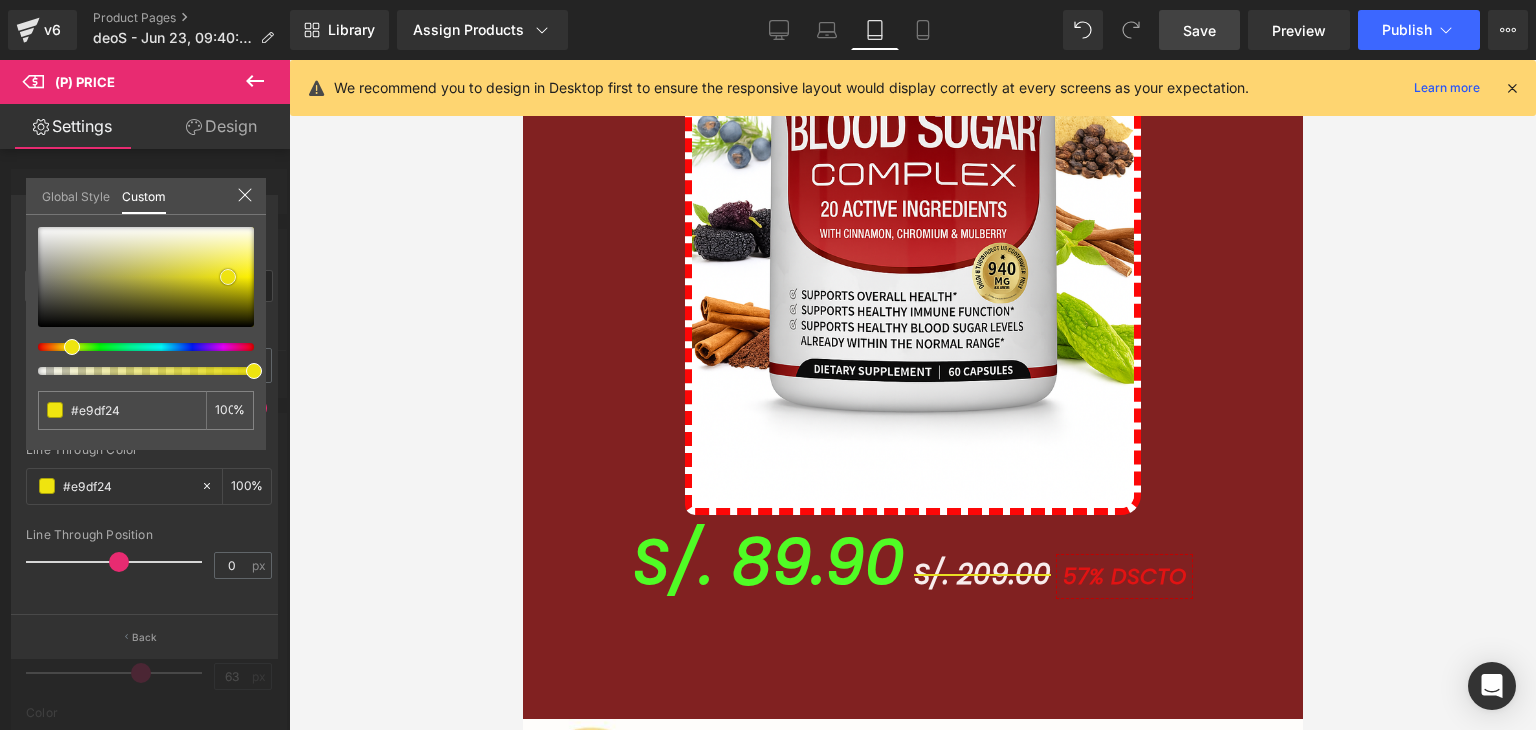 drag, startPoint x: 176, startPoint y: 265, endPoint x: 231, endPoint y: 276, distance: 56.089214 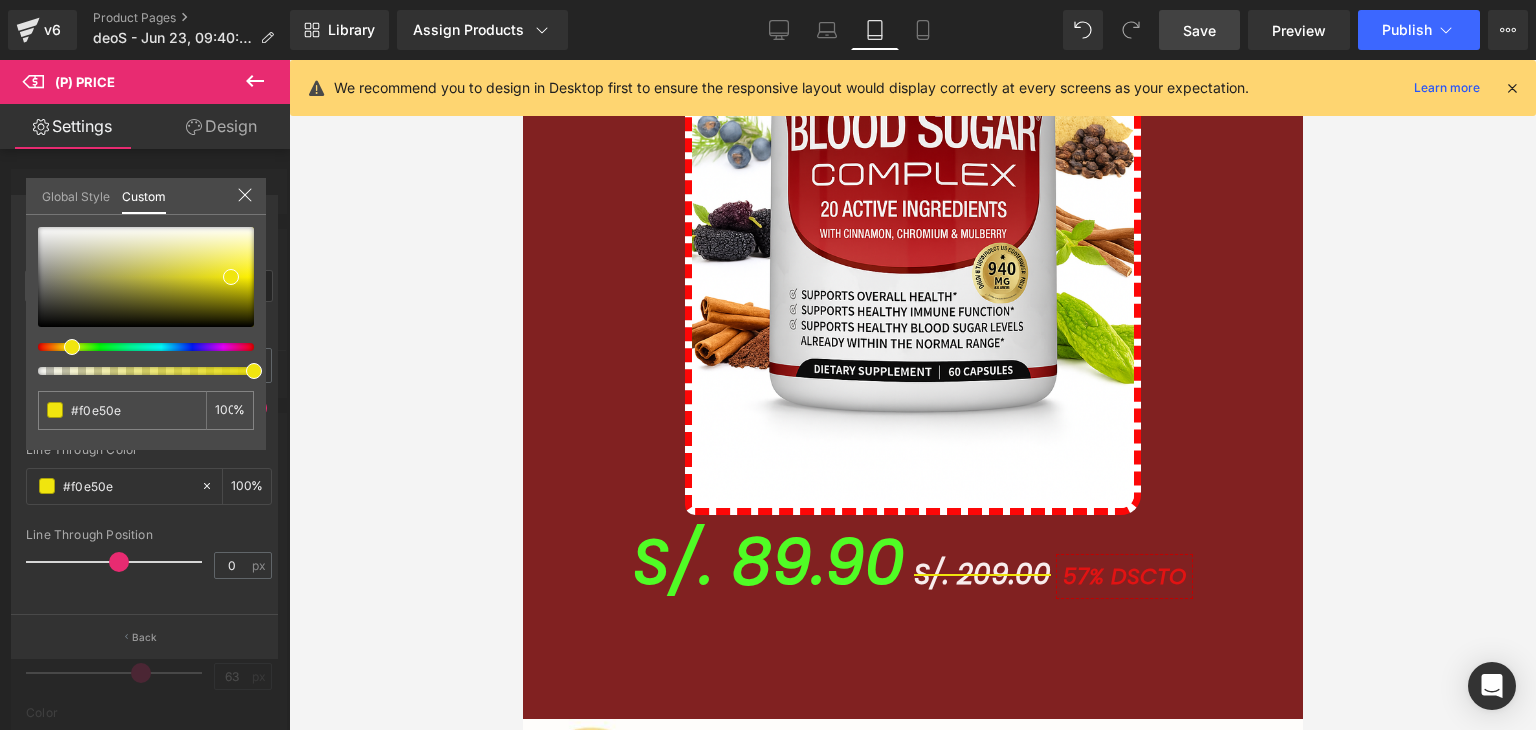 click at bounding box center [912, 395] 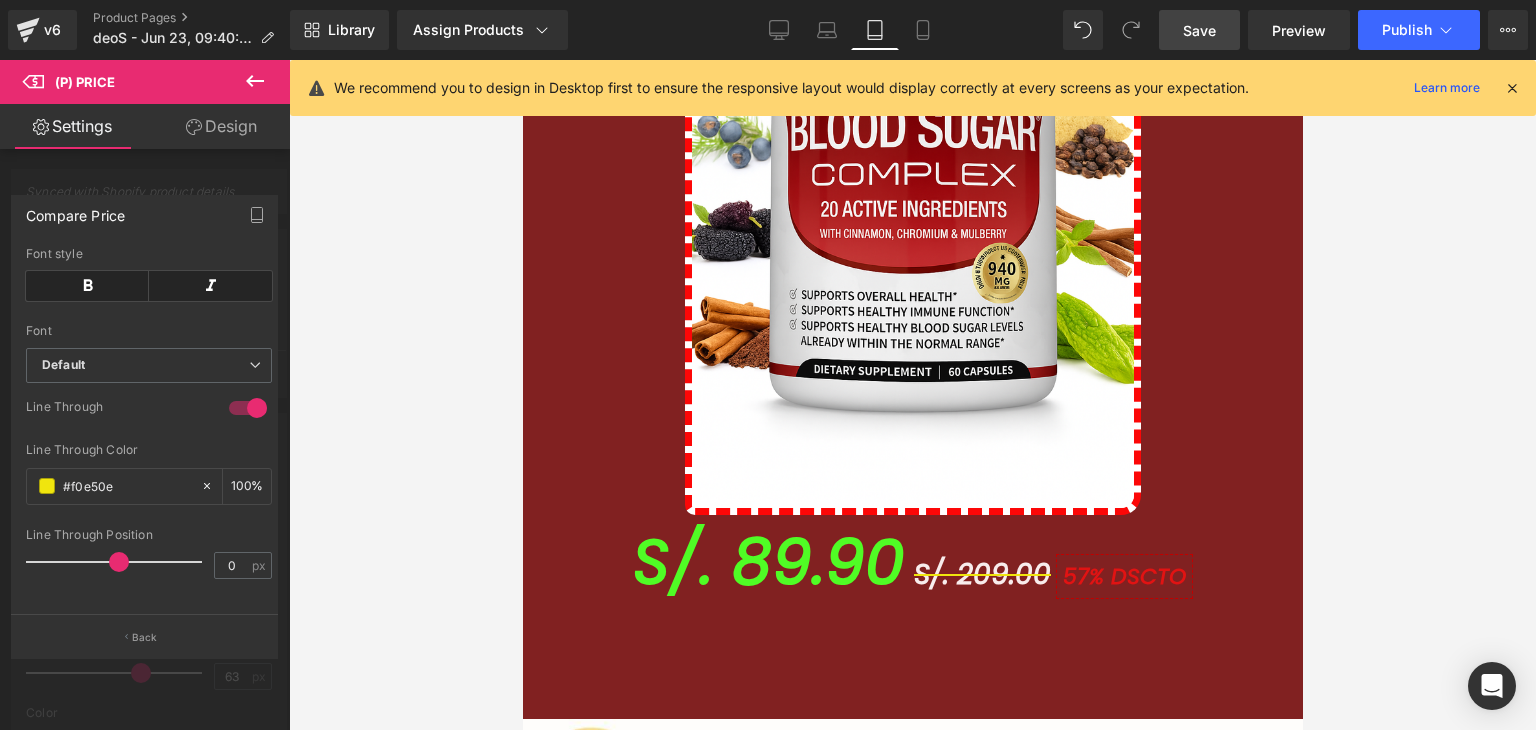 click on "Ir al contenido
🚚 Envío GRATIS 📦 | 💵 Pago Contra Entrega ✅ ¡En todo el país!
Garantía total de satisfacción 💖 | Tu belleza en manos expertas ✨
Mi cuenta
Abrir carrito
S/. 0.00
( 0 )
Abrir menú
Abrir carrito 0
Menú
Cerrar barra lateral
Mi cuenta
Image         Image" at bounding box center [912, 2234] 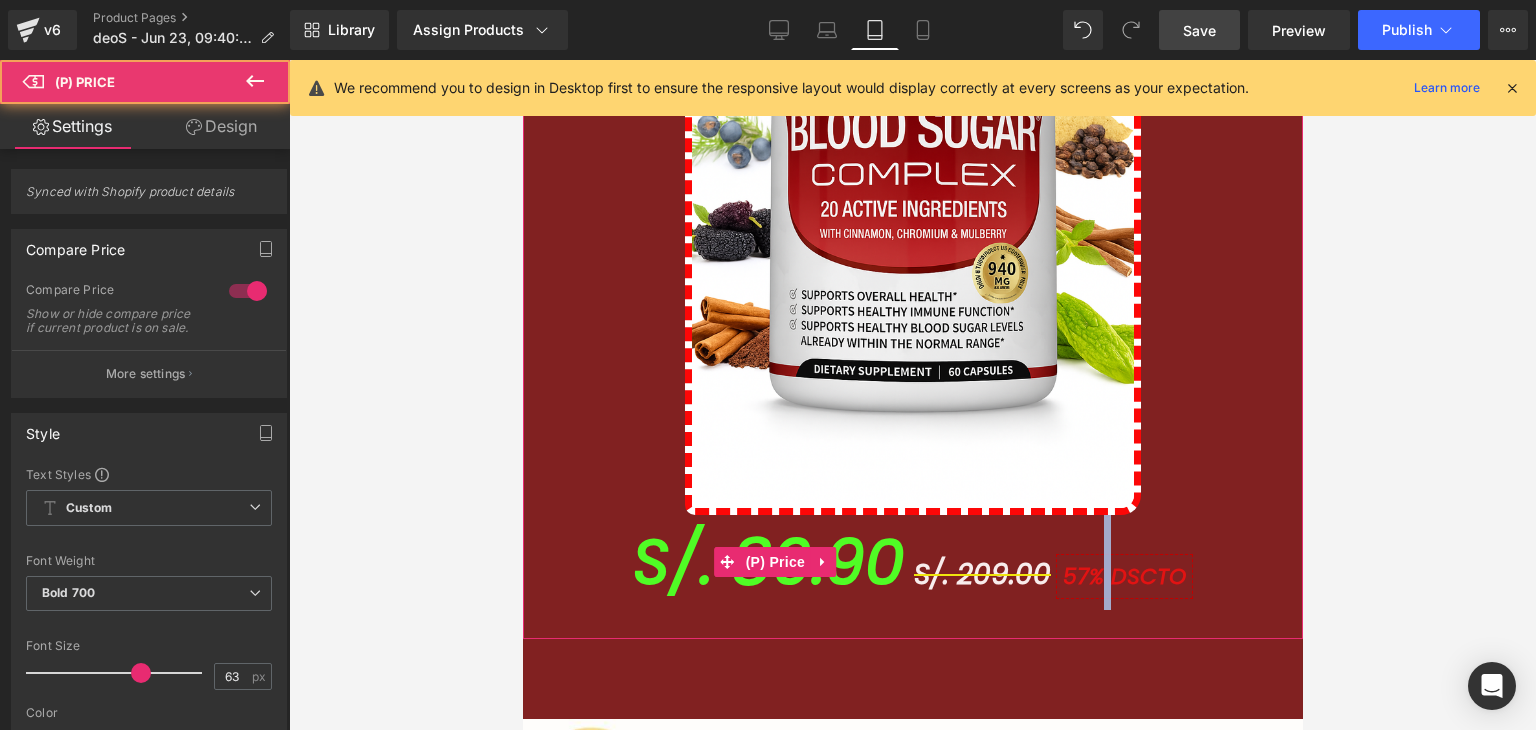 click on "57%" at bounding box center (1082, 576) 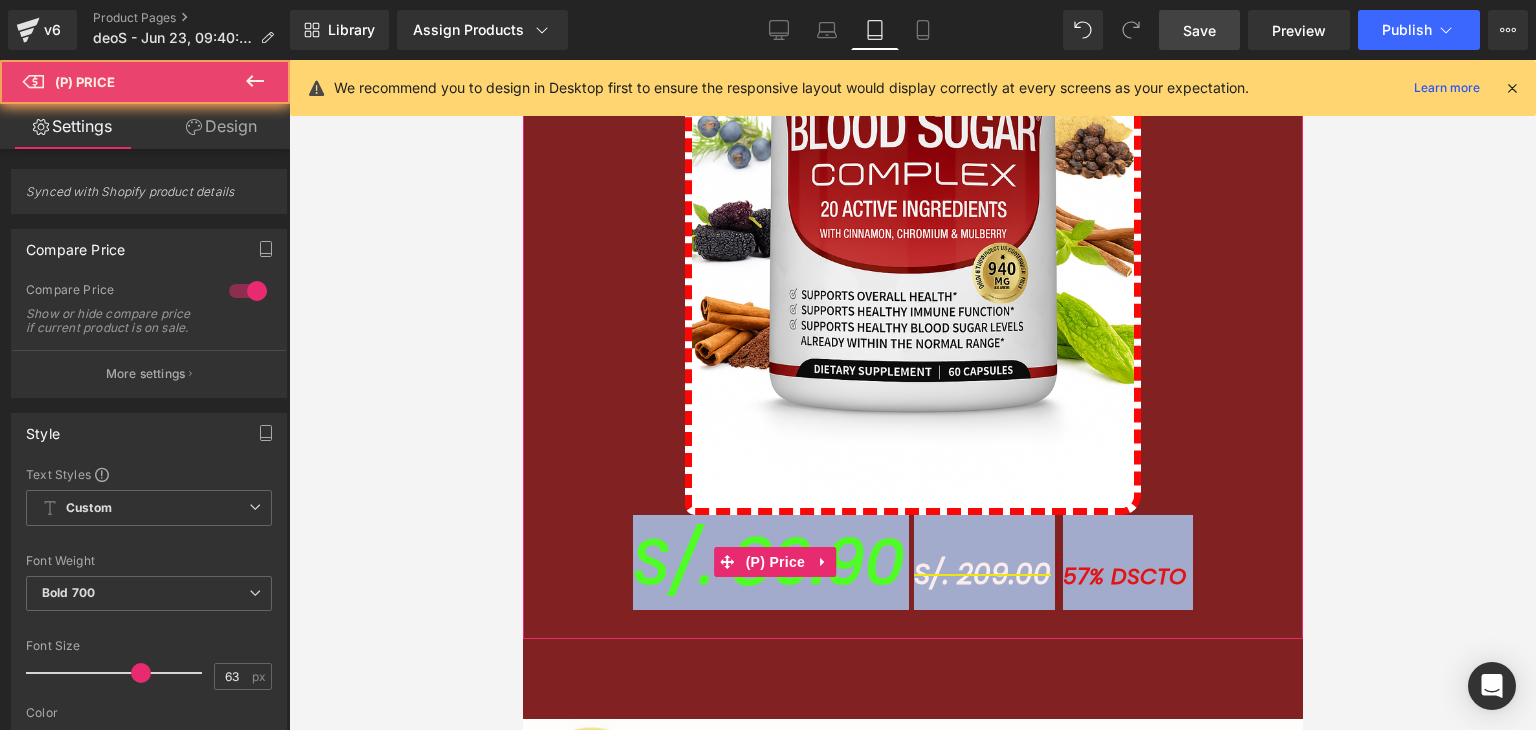 click on "57%" at bounding box center [1082, 576] 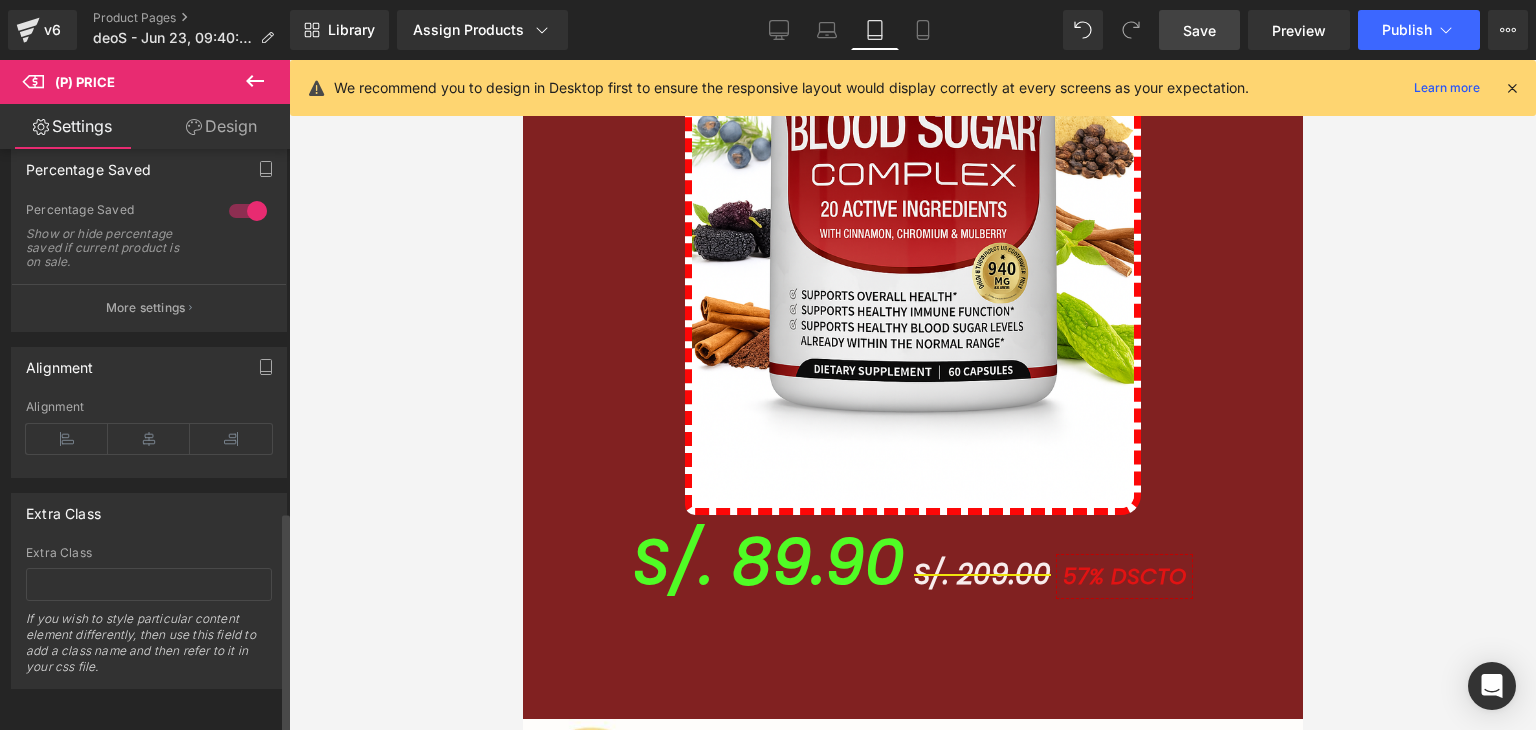 scroll, scrollTop: 0, scrollLeft: 0, axis: both 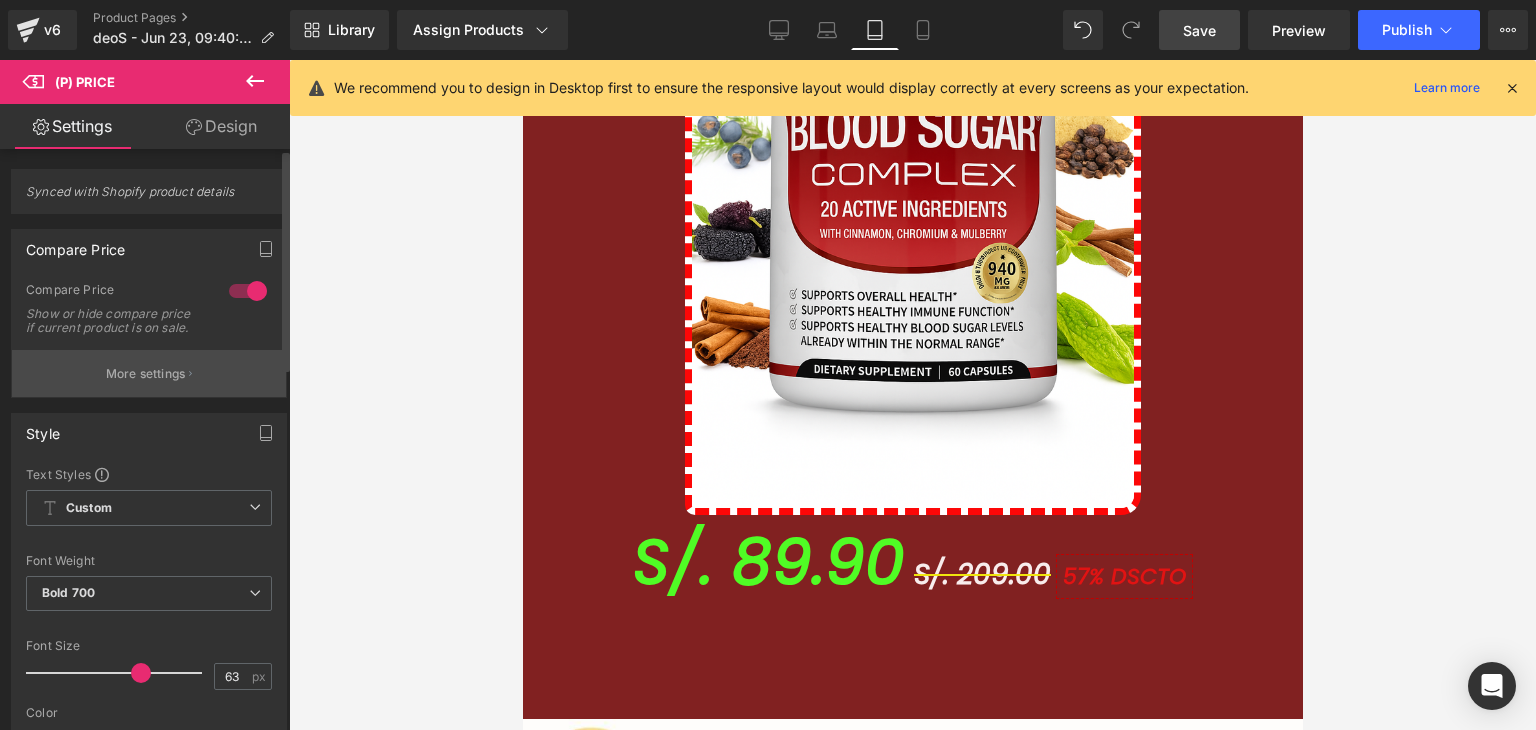 click on "More settings" at bounding box center [146, 374] 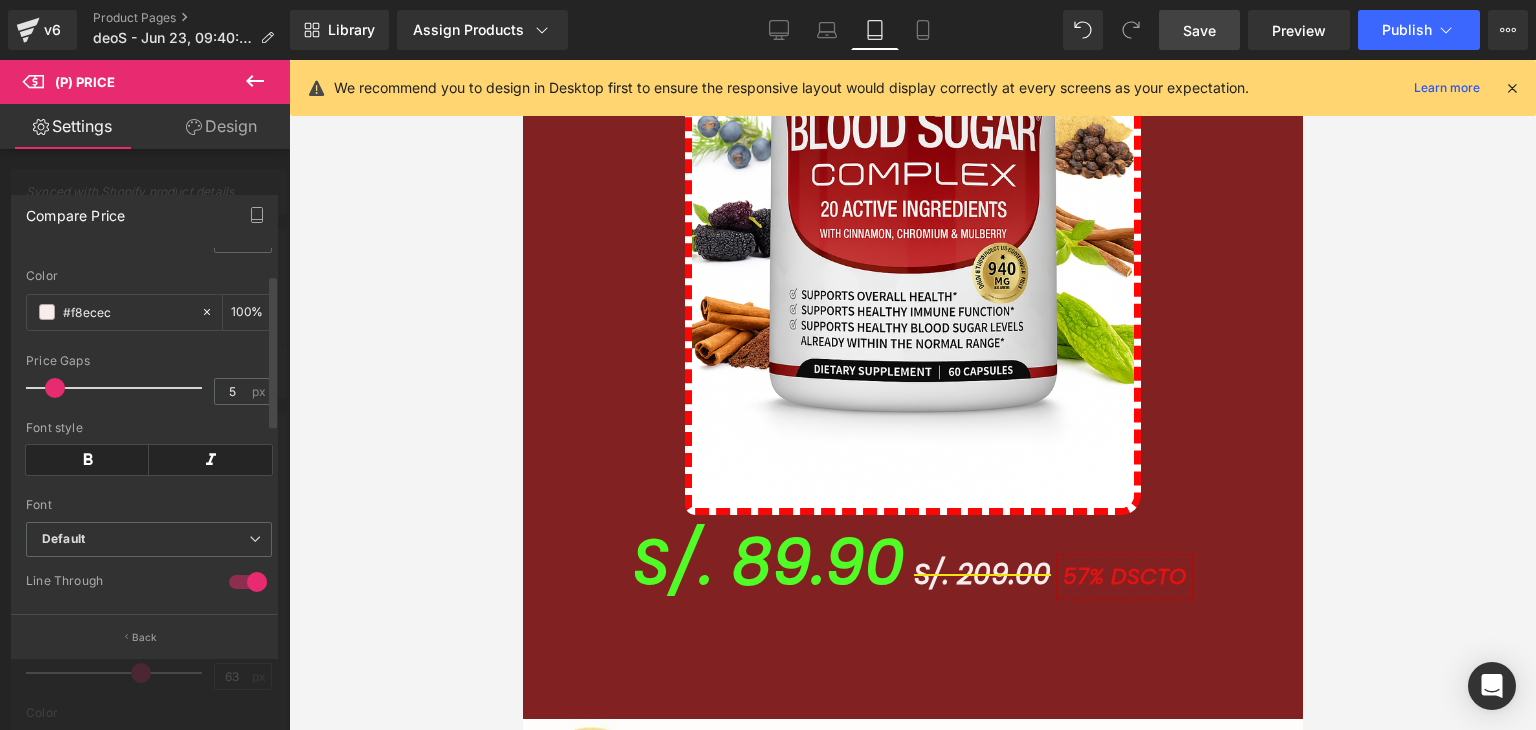 scroll, scrollTop: 0, scrollLeft: 0, axis: both 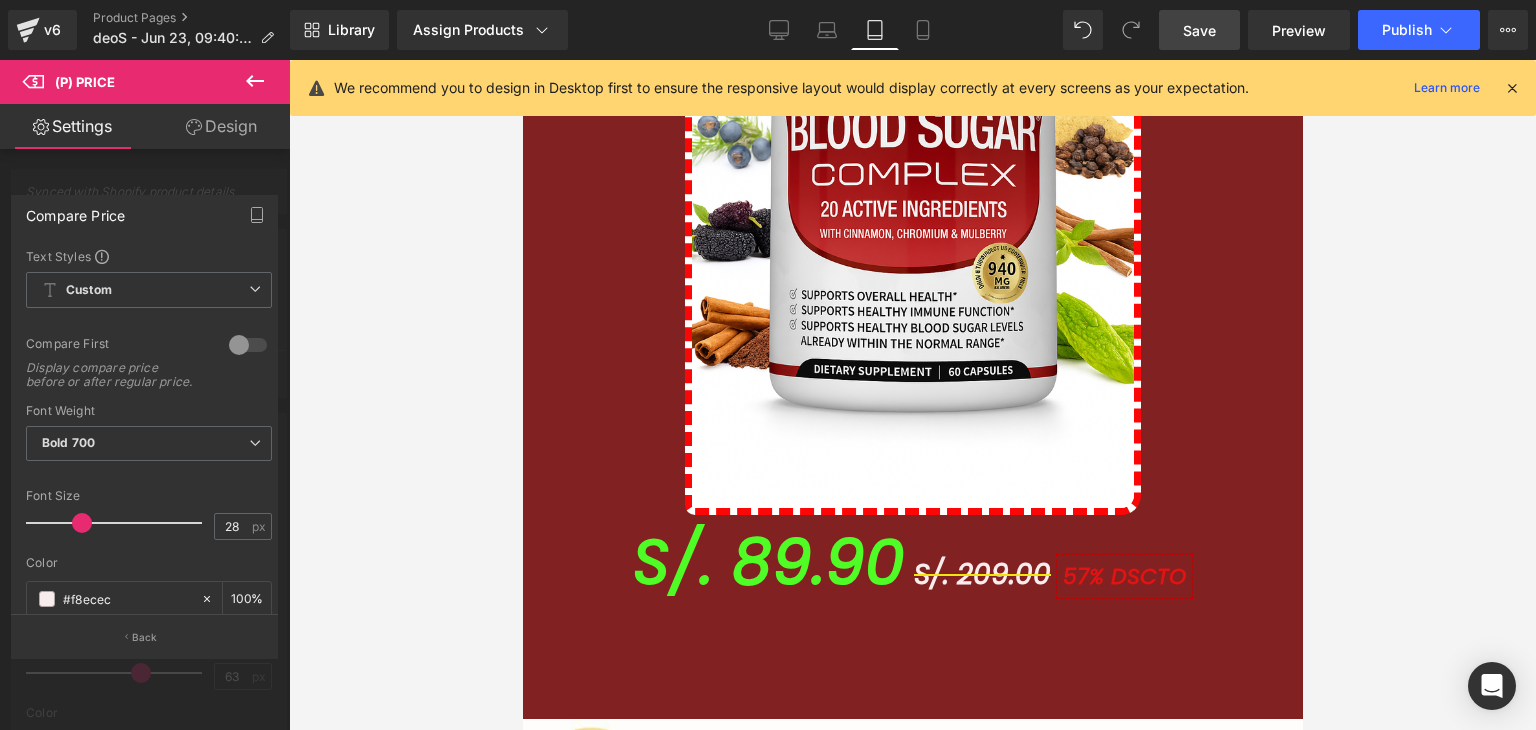 click on "Back" at bounding box center (145, 637) 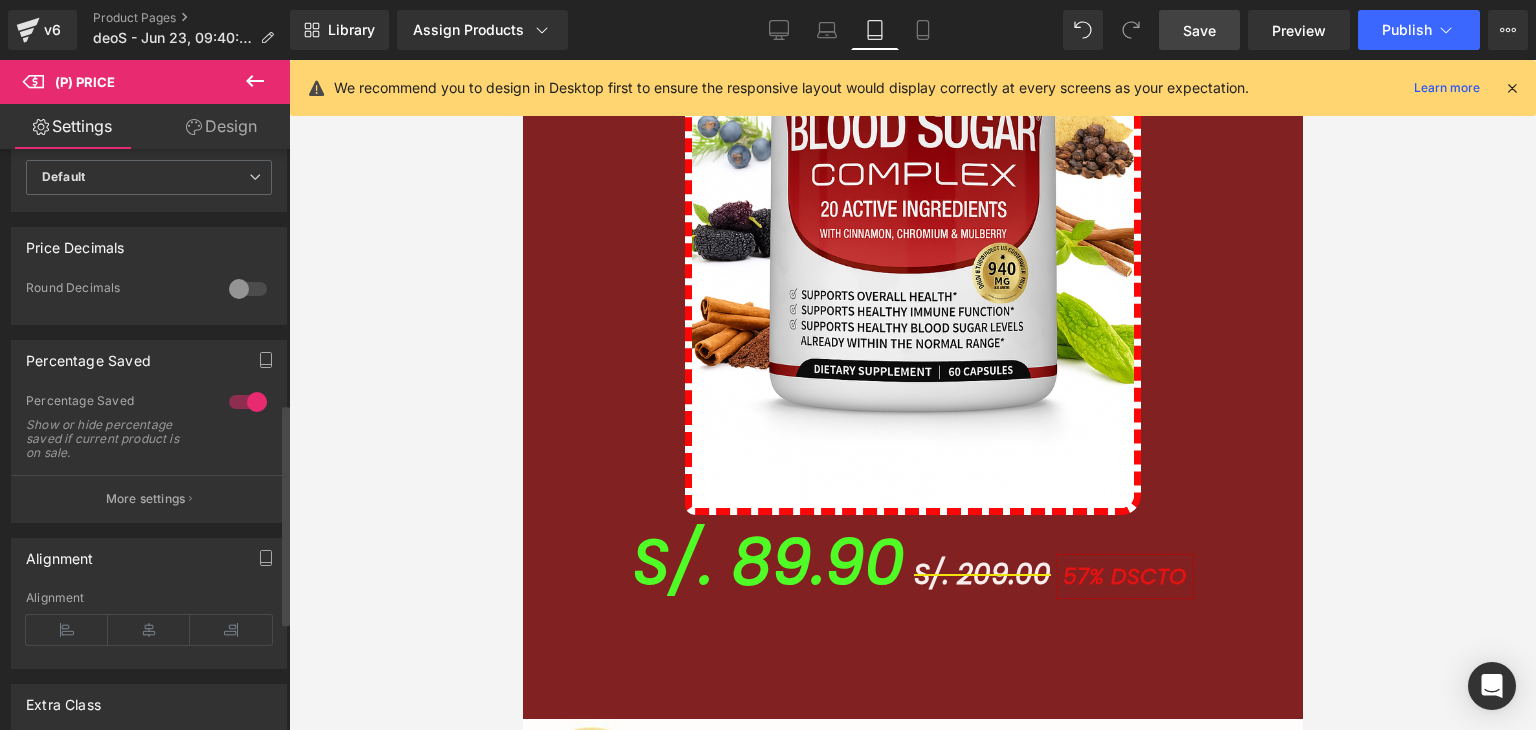 scroll, scrollTop: 647, scrollLeft: 0, axis: vertical 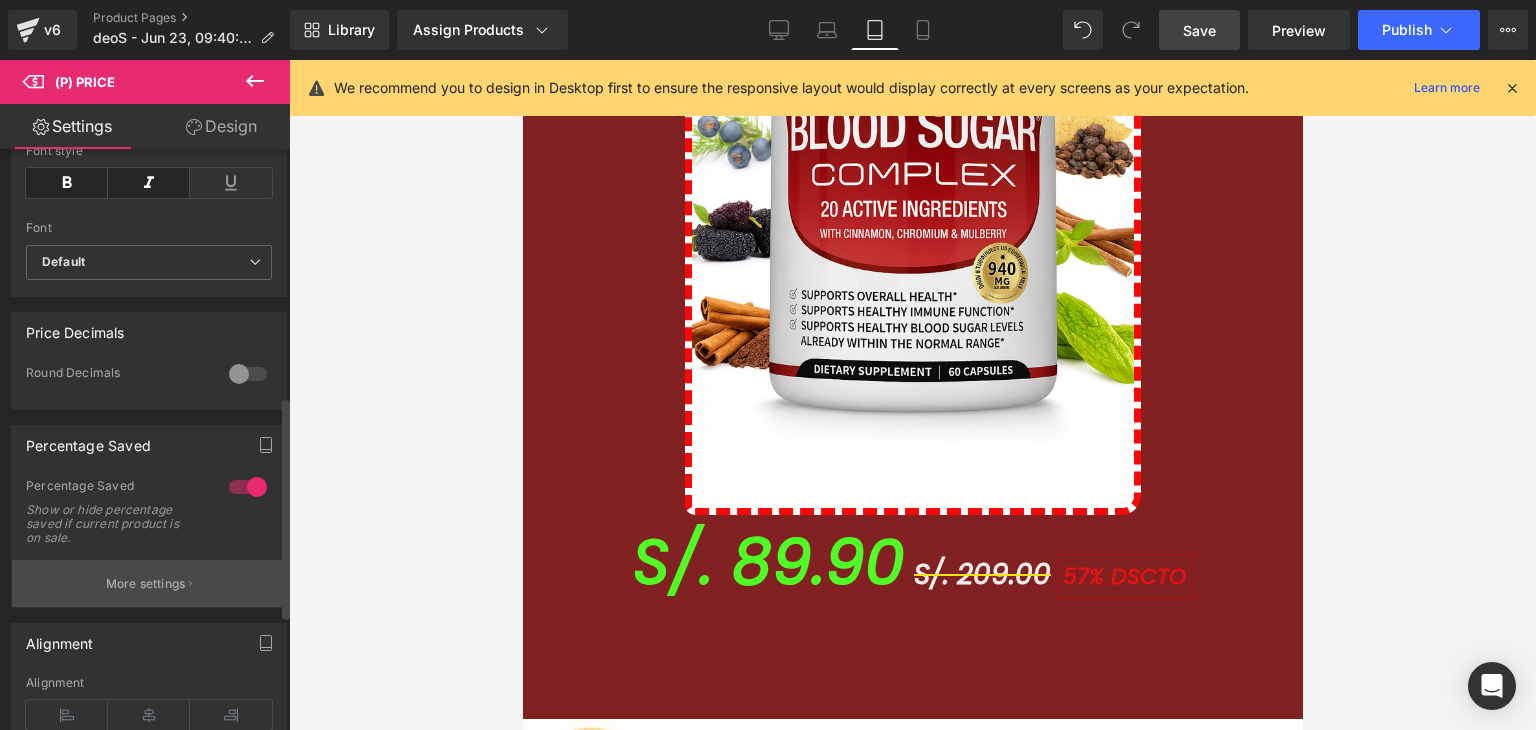 click on "More settings" at bounding box center (146, 584) 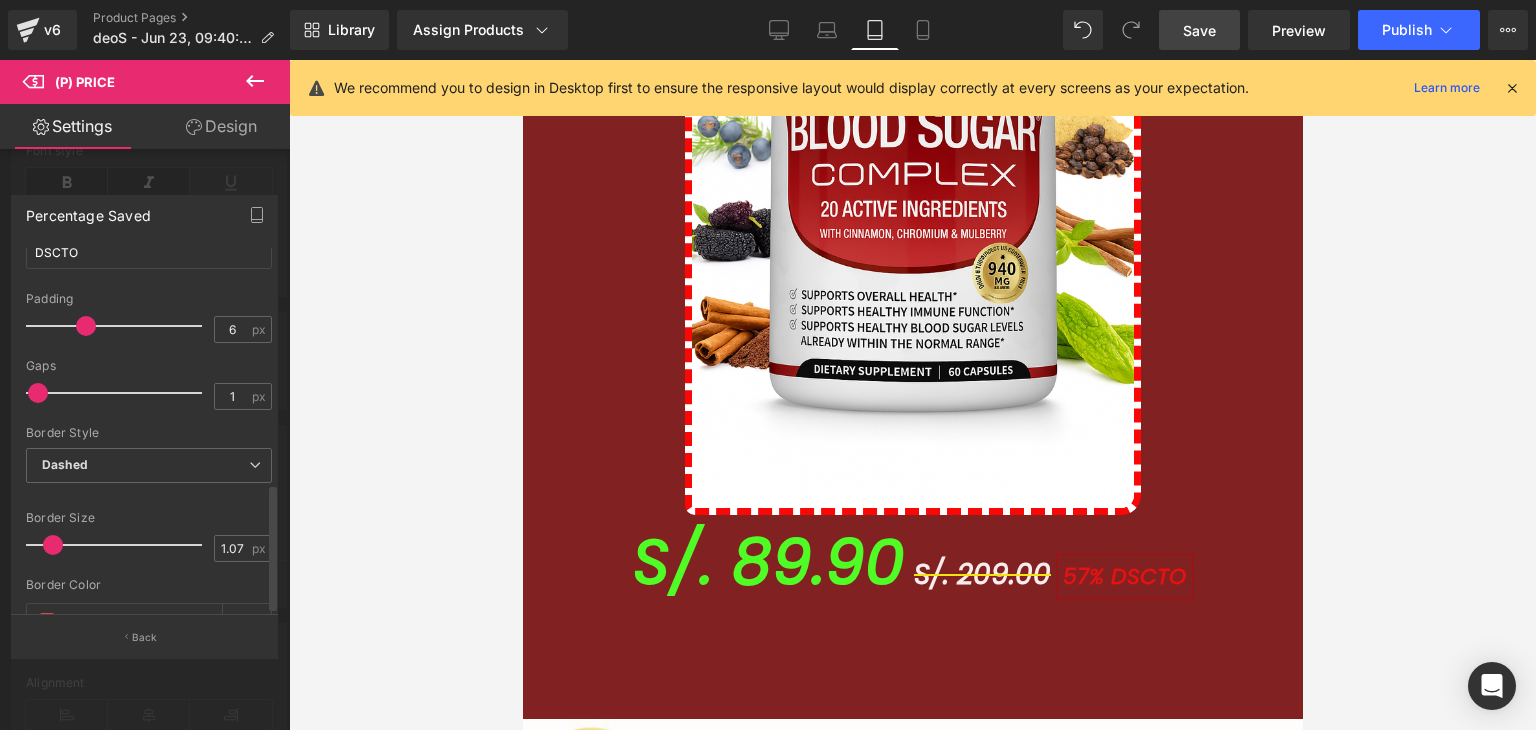 scroll, scrollTop: 668, scrollLeft: 0, axis: vertical 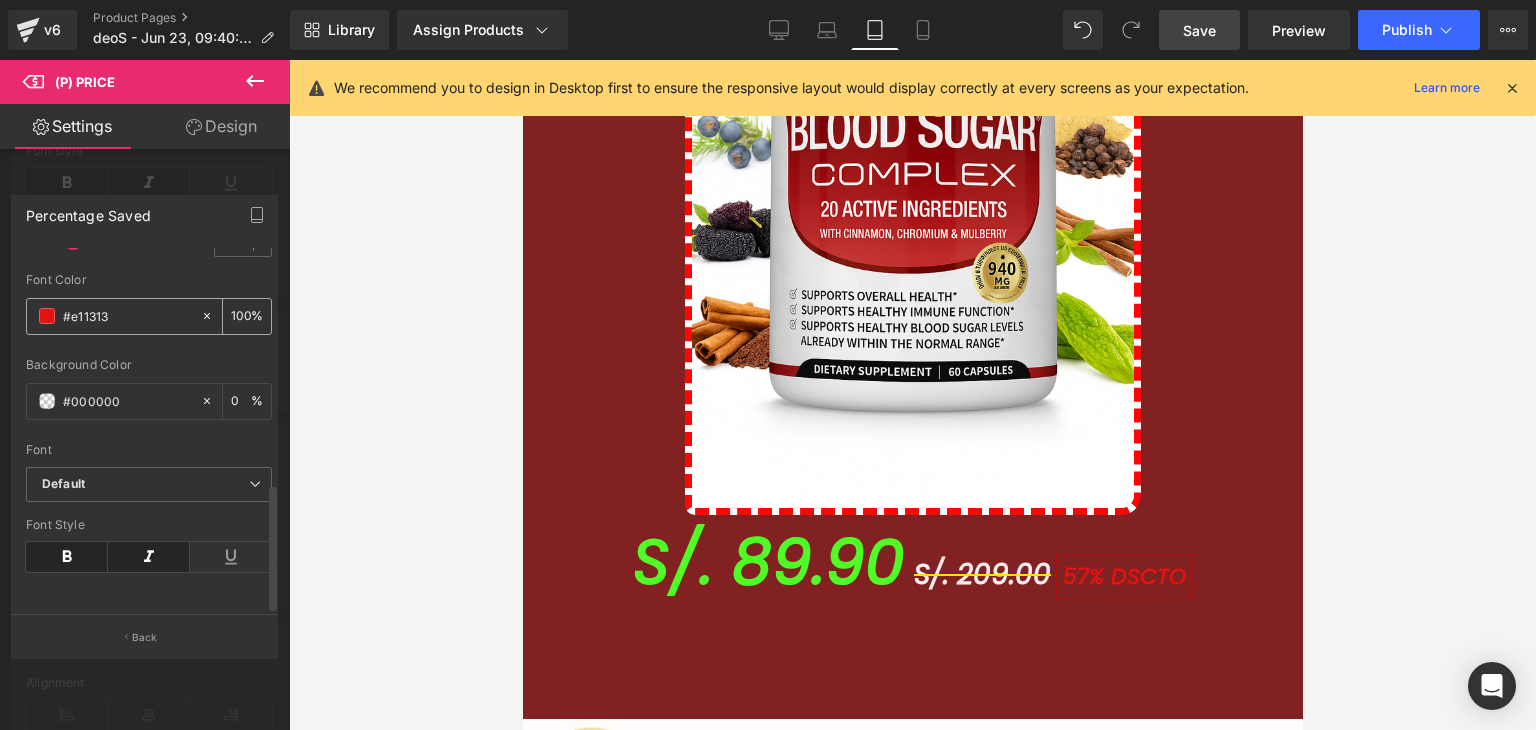 click at bounding box center [47, 316] 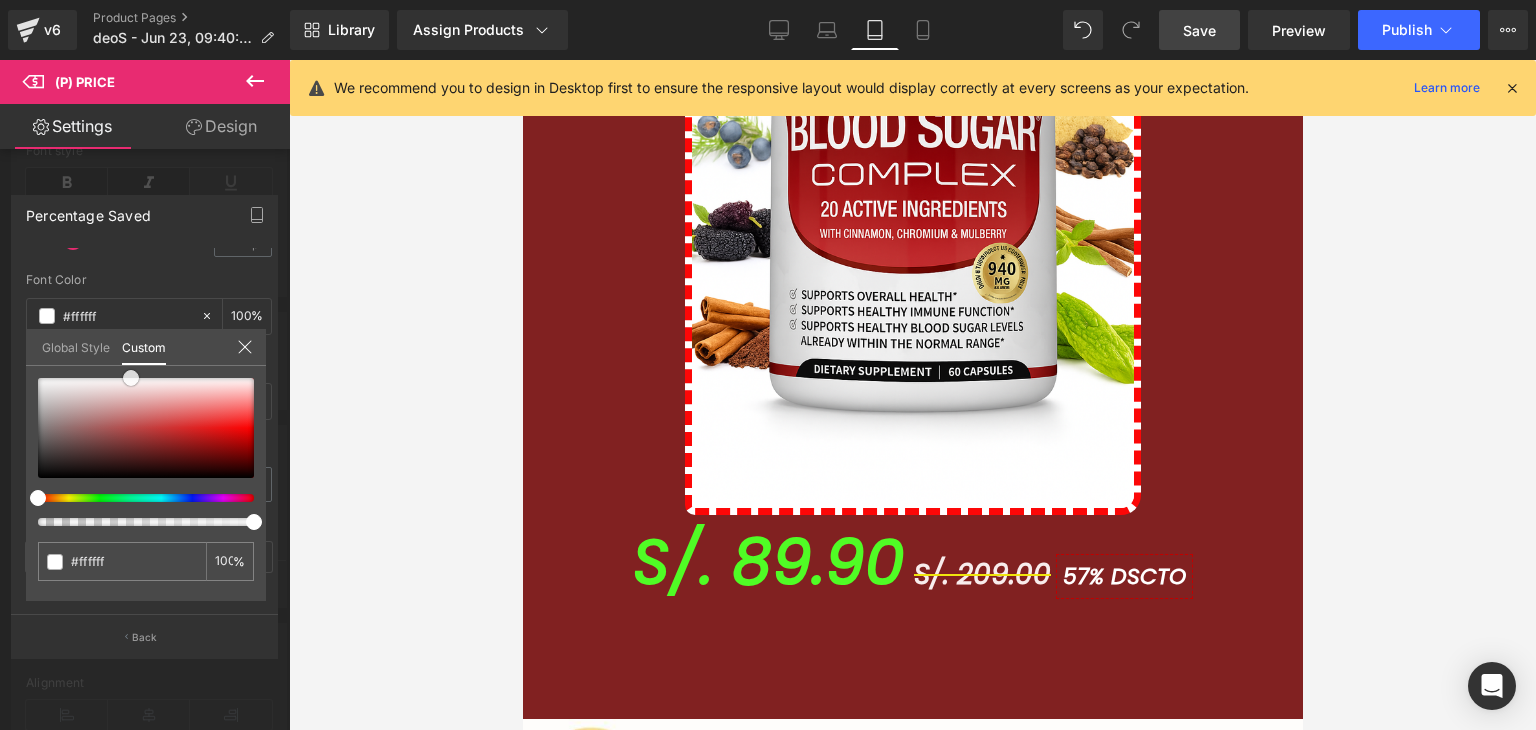 drag, startPoint x: 113, startPoint y: 407, endPoint x: 131, endPoint y: 367, distance: 43.863426 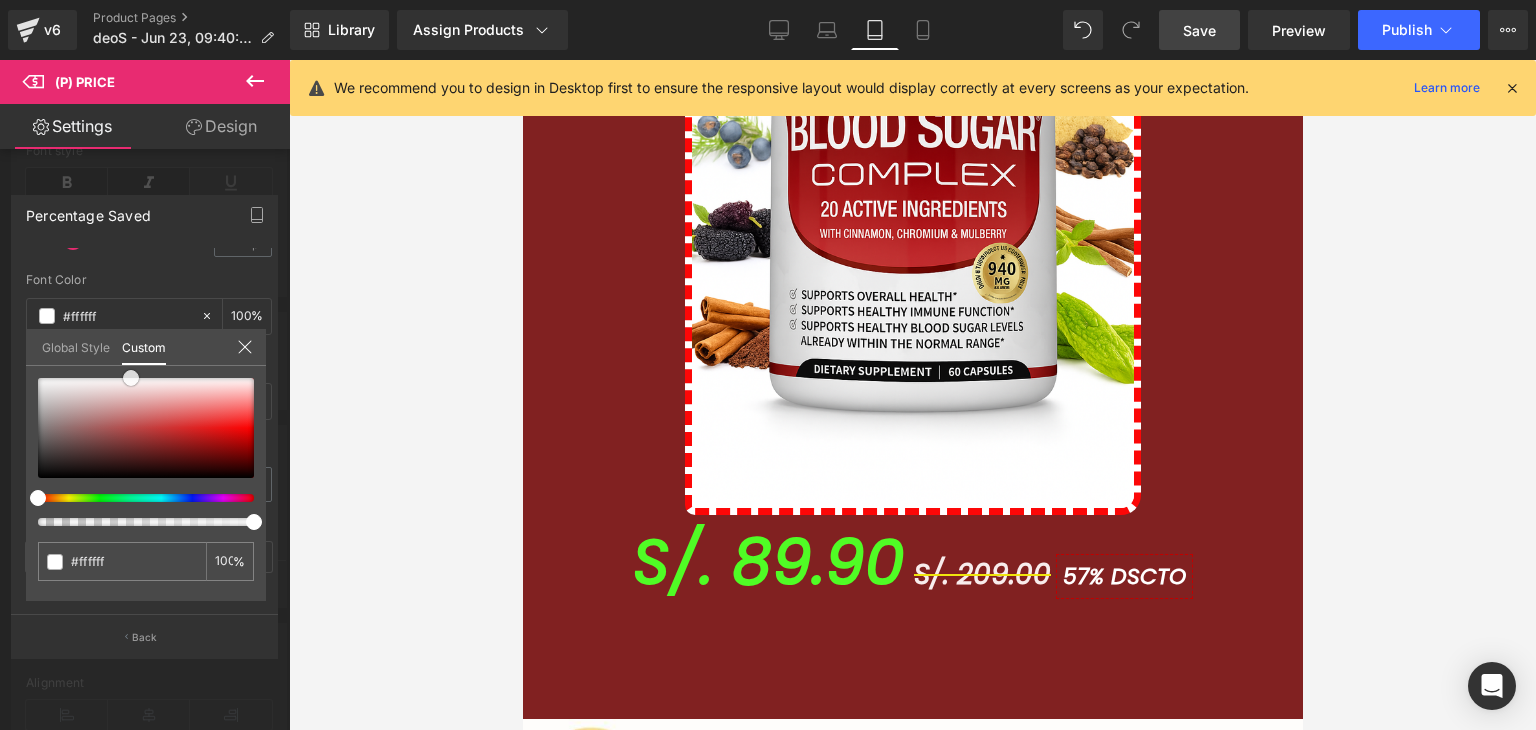 click on "#e11313 100 %" at bounding box center (146, 378) 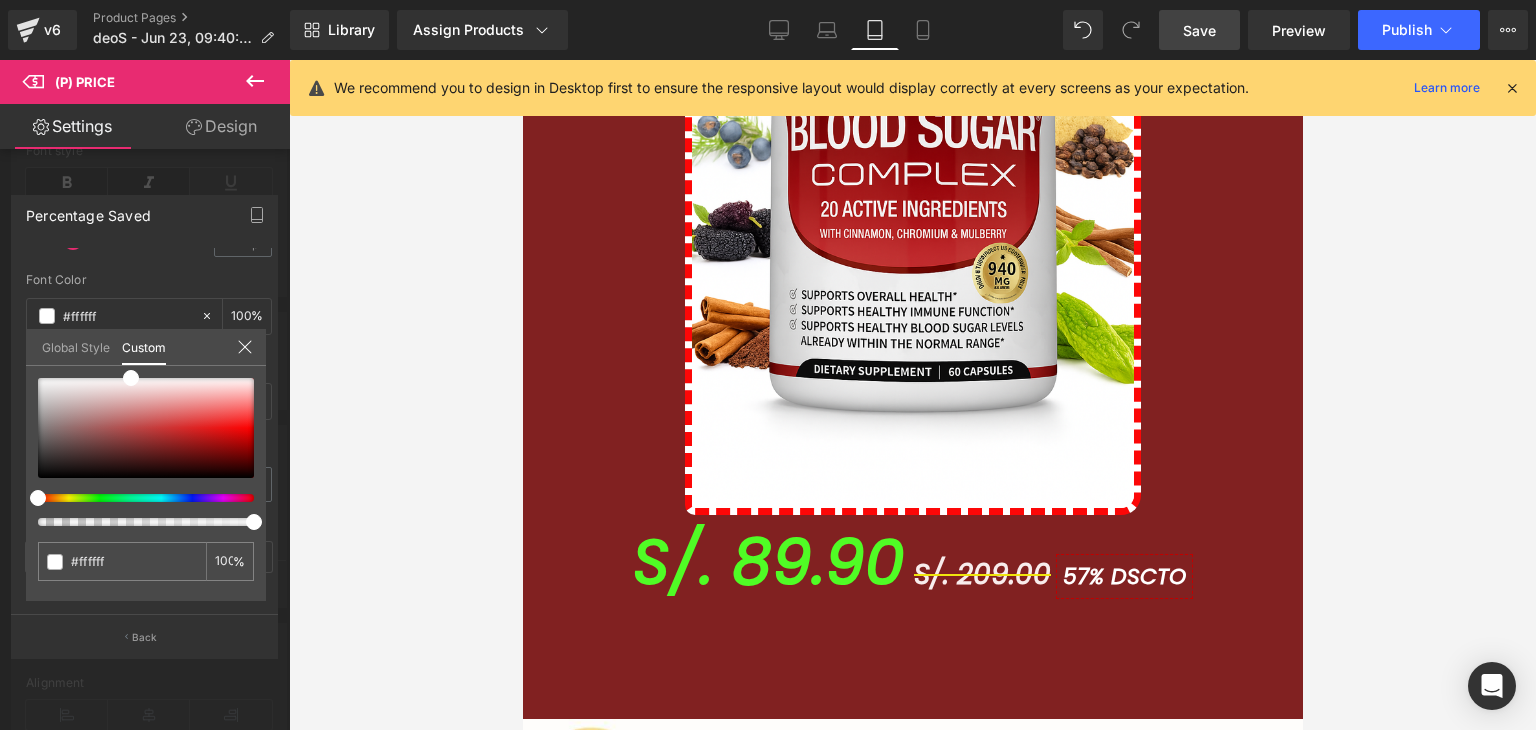 click at bounding box center (912, 395) 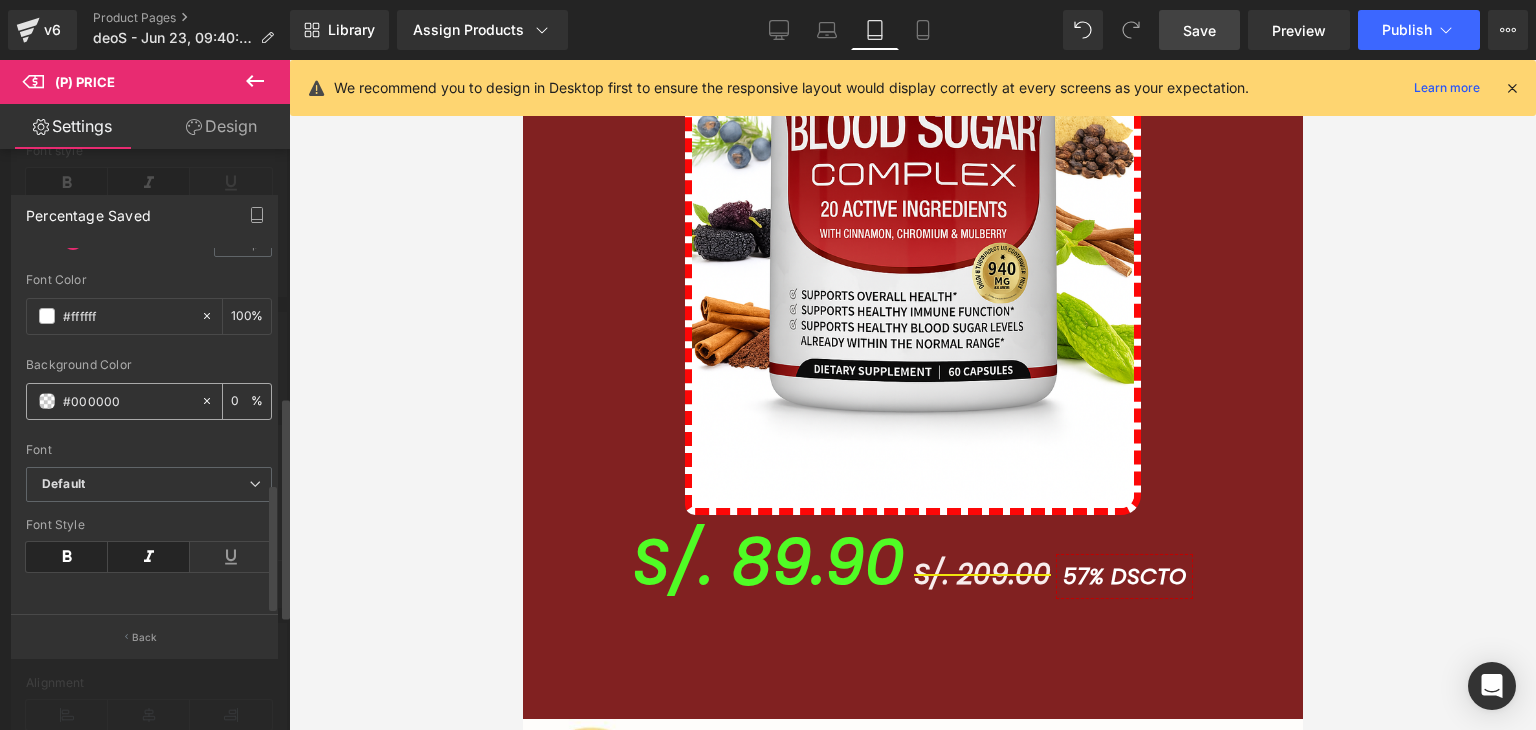 click on "#000000" at bounding box center [113, 401] 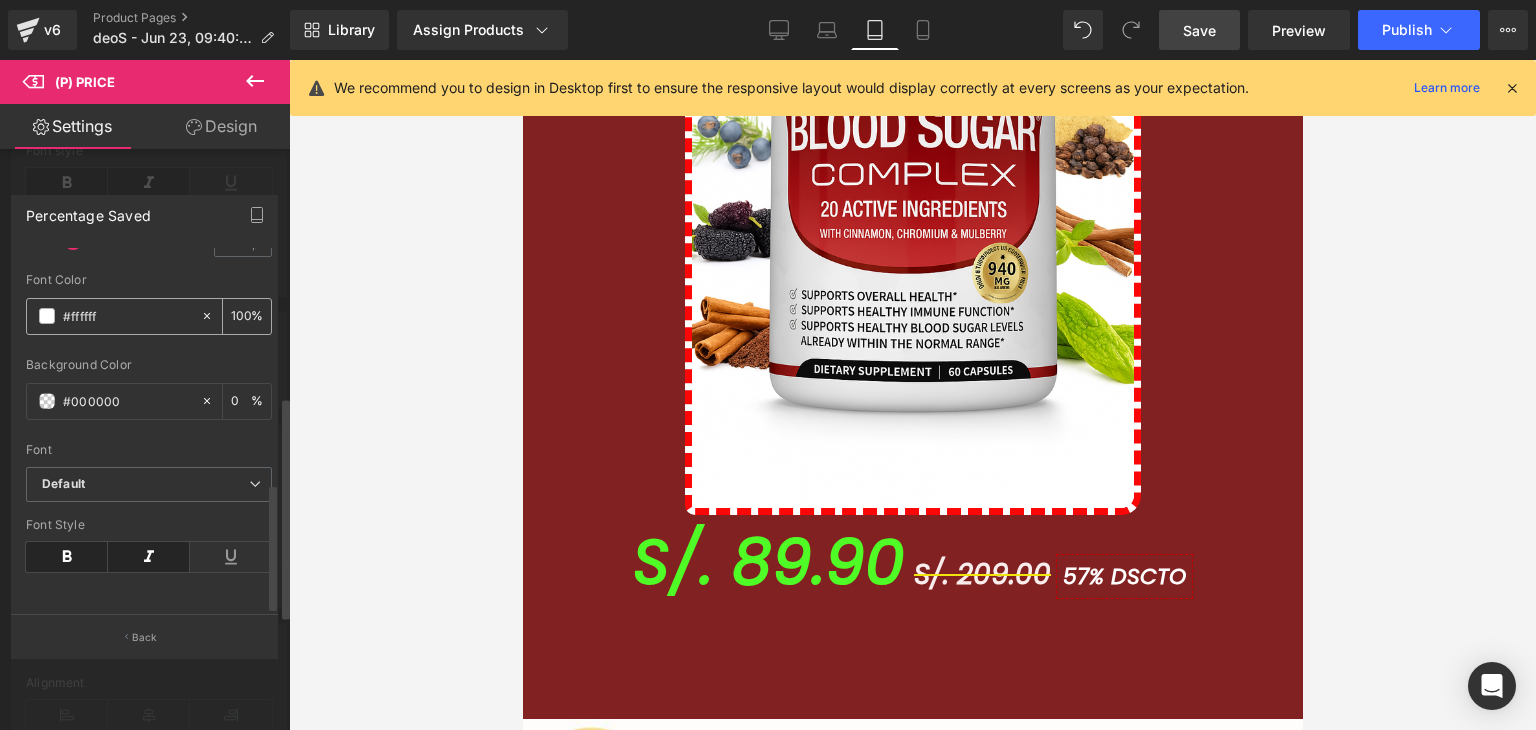 click at bounding box center (47, 316) 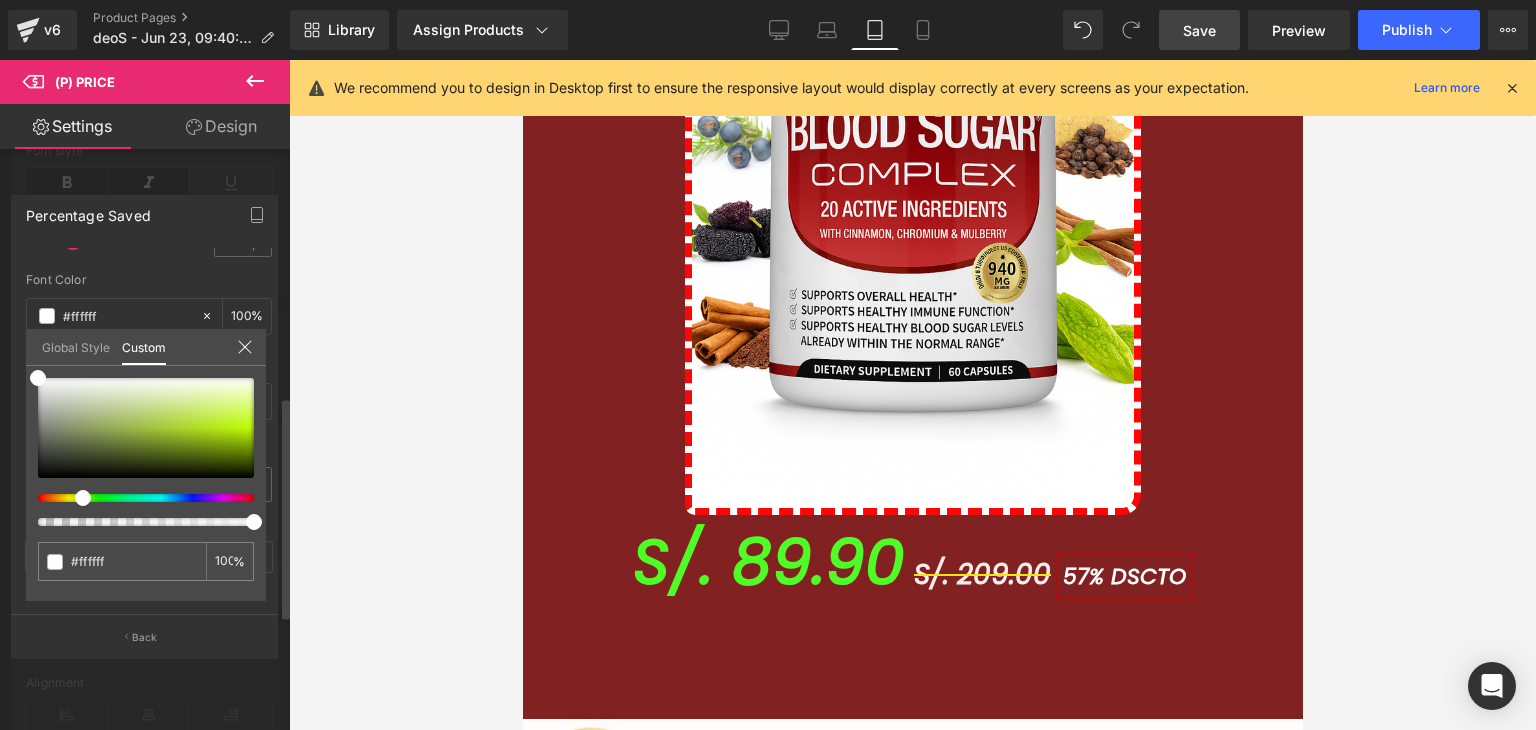 drag, startPoint x: 75, startPoint y: 497, endPoint x: 80, endPoint y: 484, distance: 13.928389 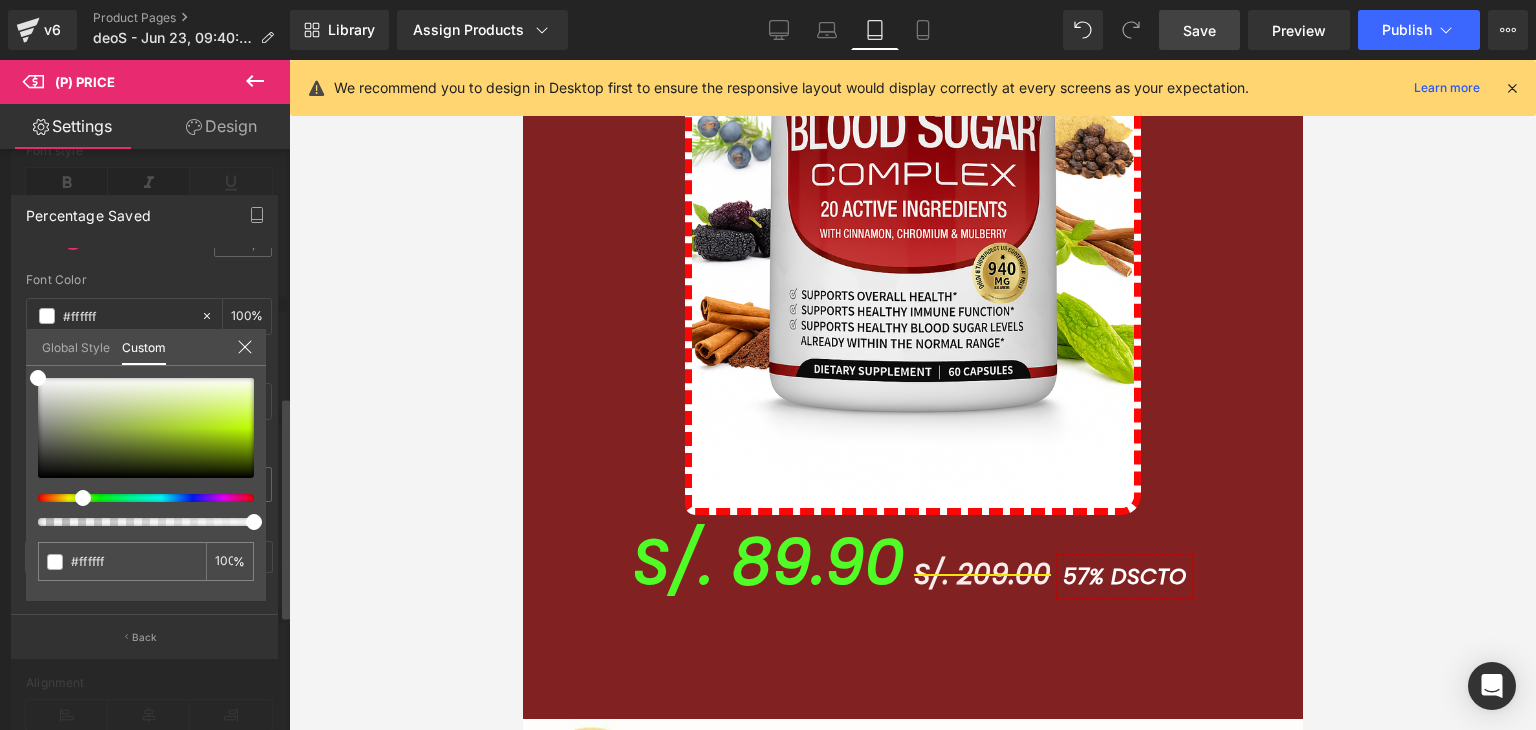 click at bounding box center [138, 498] 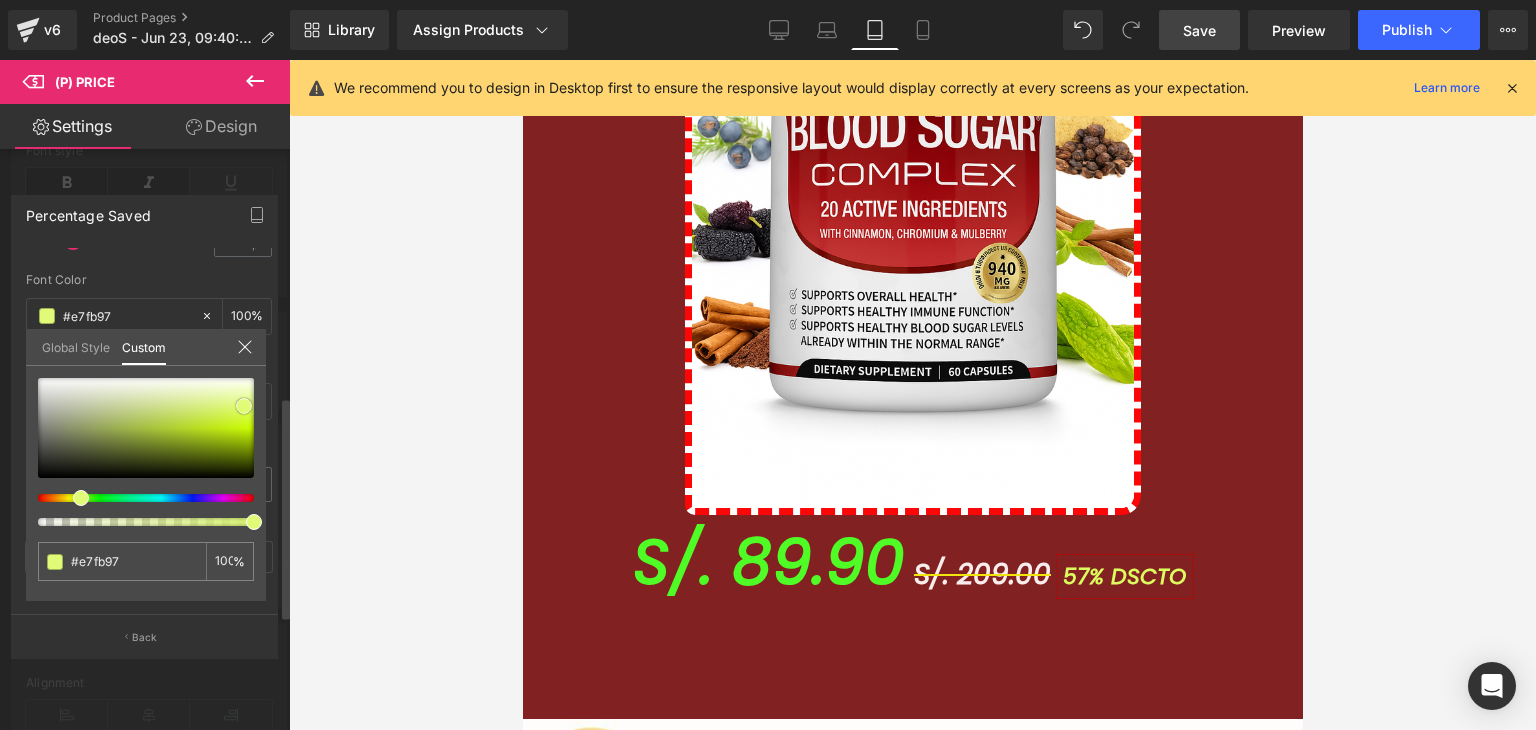 drag, startPoint x: 162, startPoint y: 438, endPoint x: 248, endPoint y: 410, distance: 90.44335 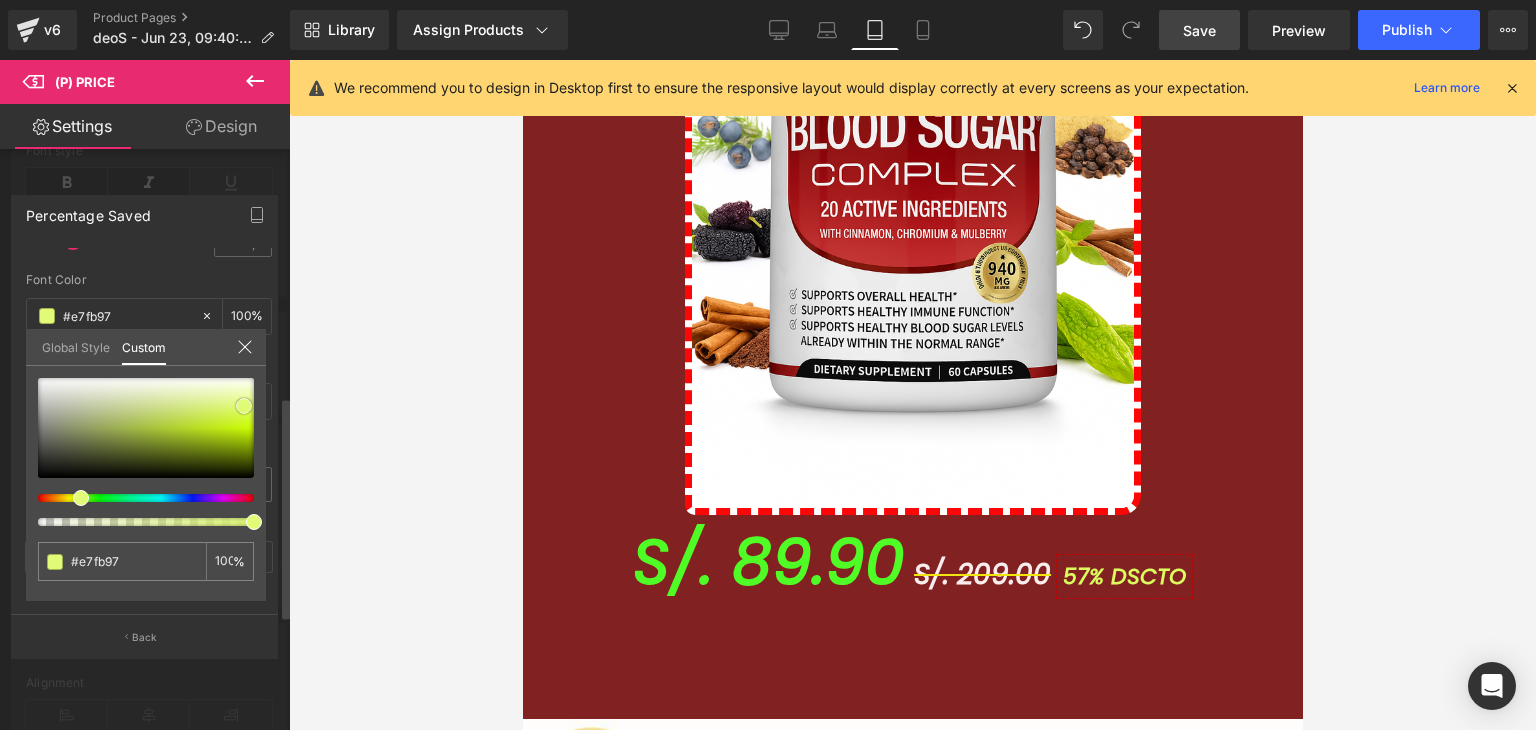 click at bounding box center [146, 428] 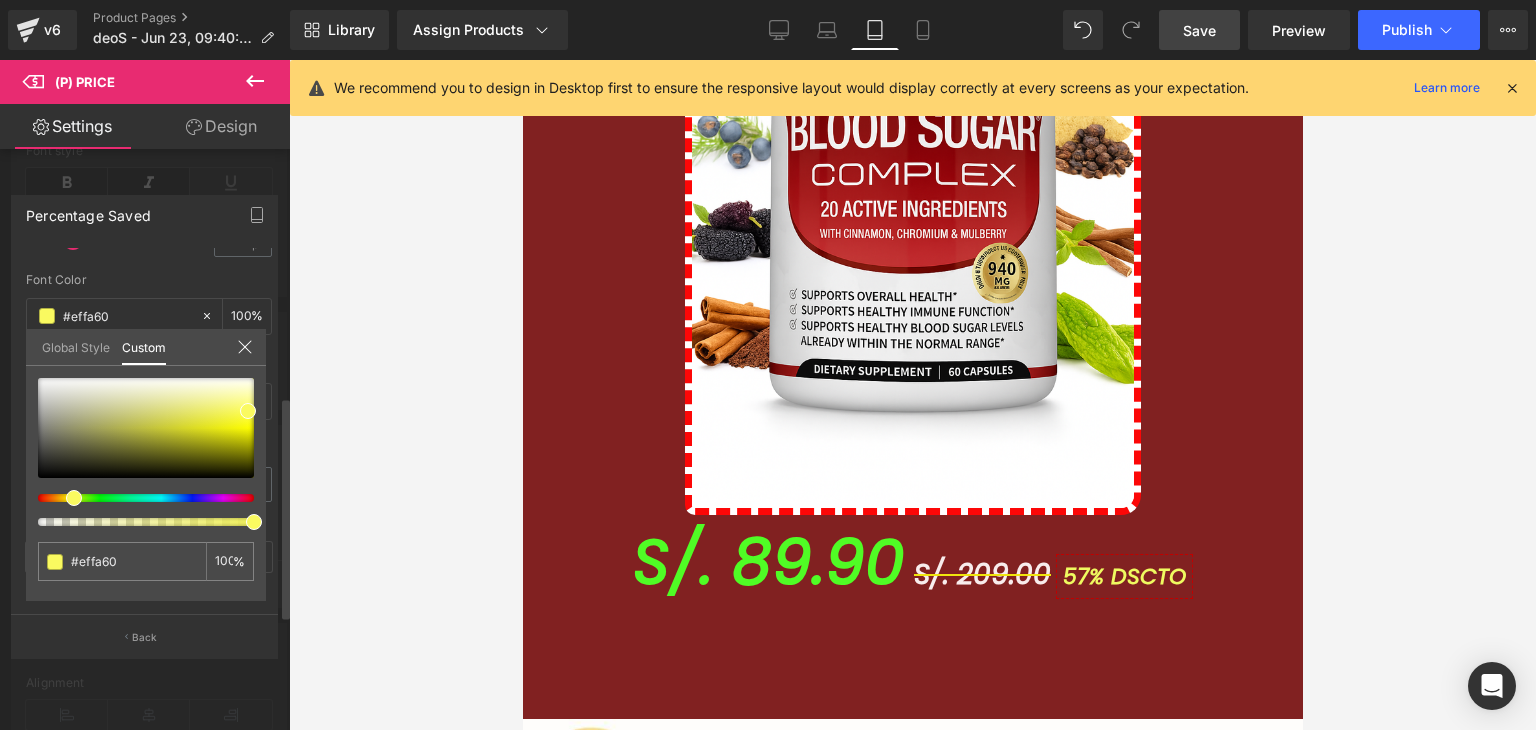 drag, startPoint x: 73, startPoint y: 499, endPoint x: 91, endPoint y: 469, distance: 34.98571 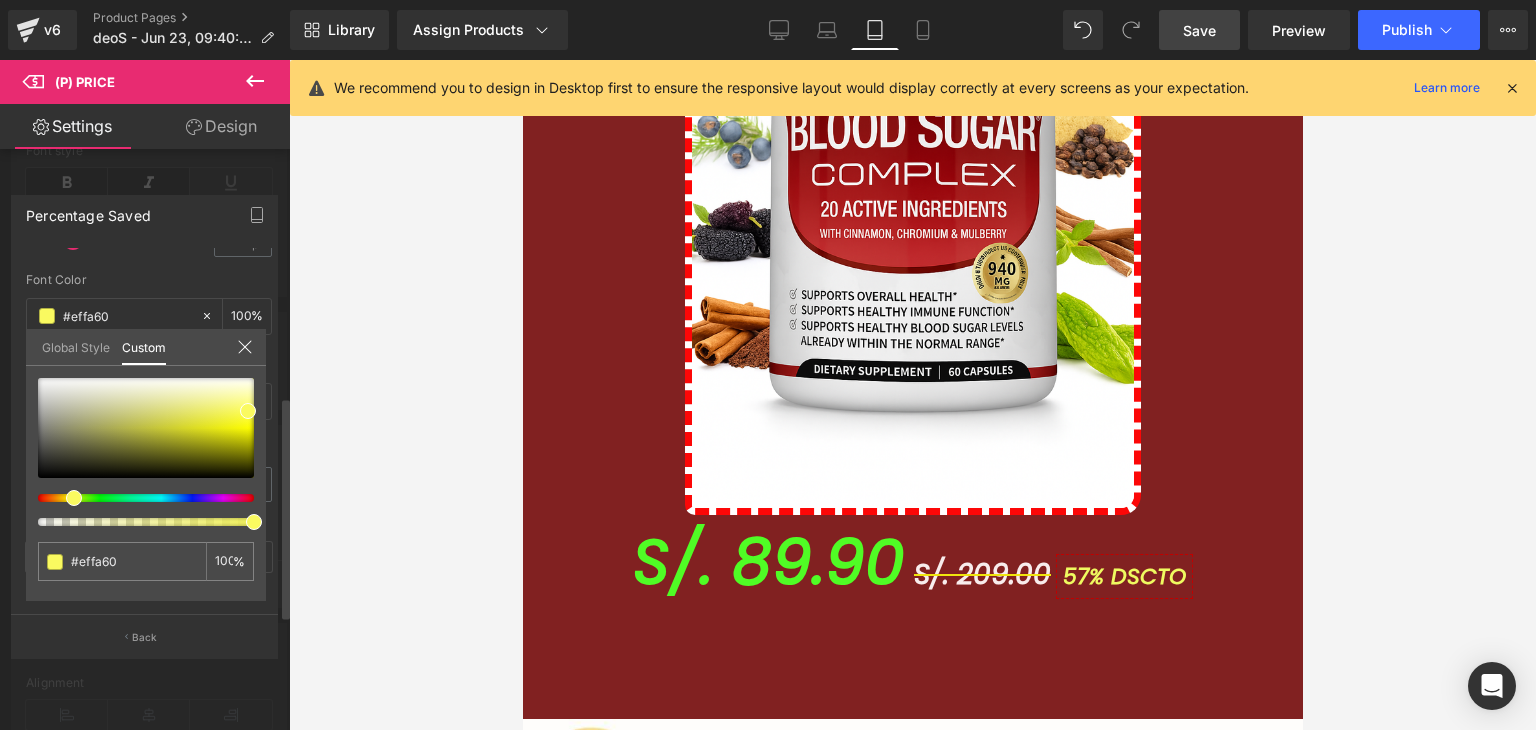 click at bounding box center (138, 498) 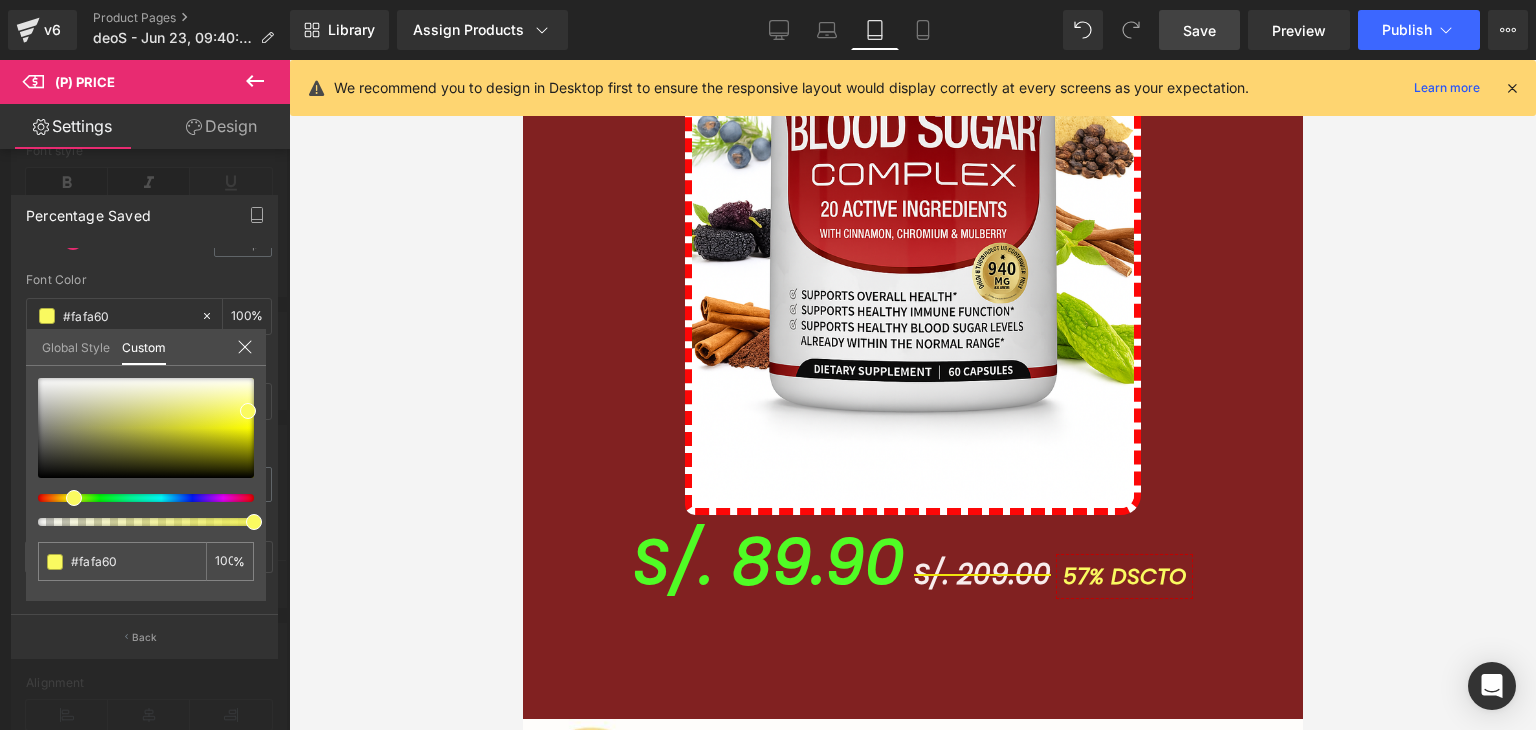 click on "Library Assign Products  Product Preview
BLOOD SUGAR COMPLEX | SUPLEMENTO NATURAL Manage assigned products Tablet Desktop Laptop Tablet Mobile Save Preview Publish Scheduled View Live Page View with current Template Save Template to Library Schedule Publish  Optimize  Publish Settings Shortcuts We recommend you to design in Desktop first to ensure the responsive layout would display correctly at every screens as your expectation. Learn more  Your page can’t be published   You've reached the maximum number of published pages on your plan  (2/999999).  Unpublish pages   Upgrade plan" at bounding box center [913, 30] 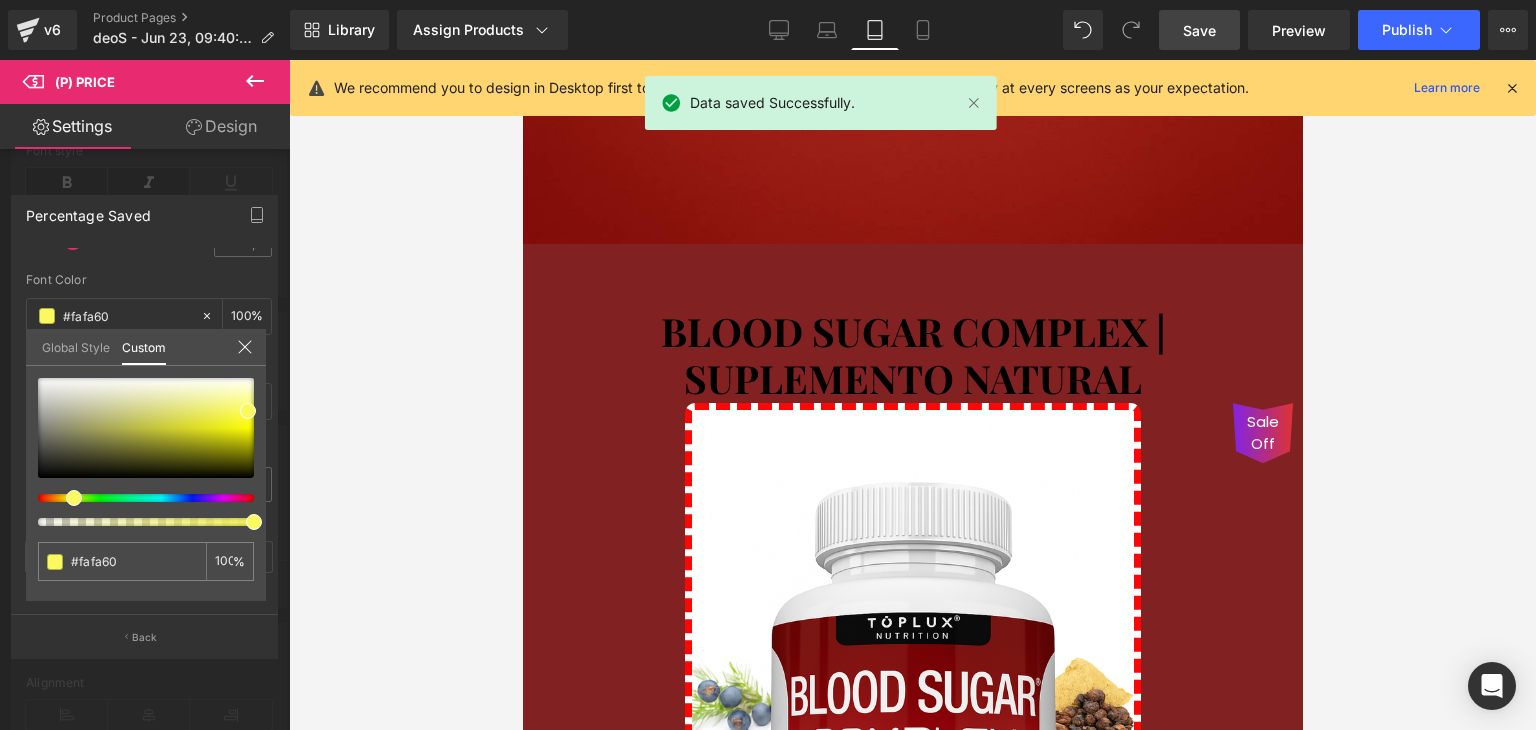 scroll, scrollTop: 1465, scrollLeft: 0, axis: vertical 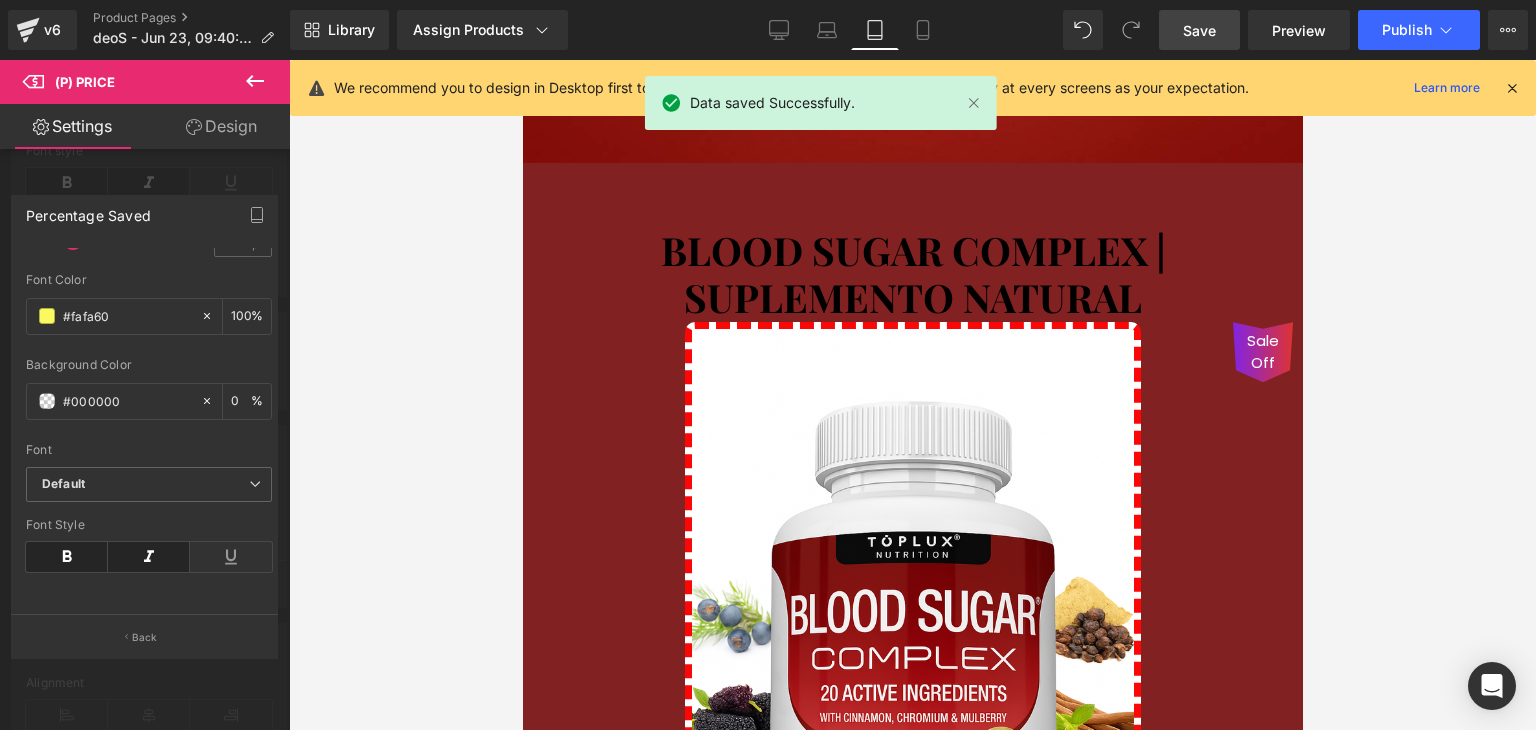 click at bounding box center (912, 395) 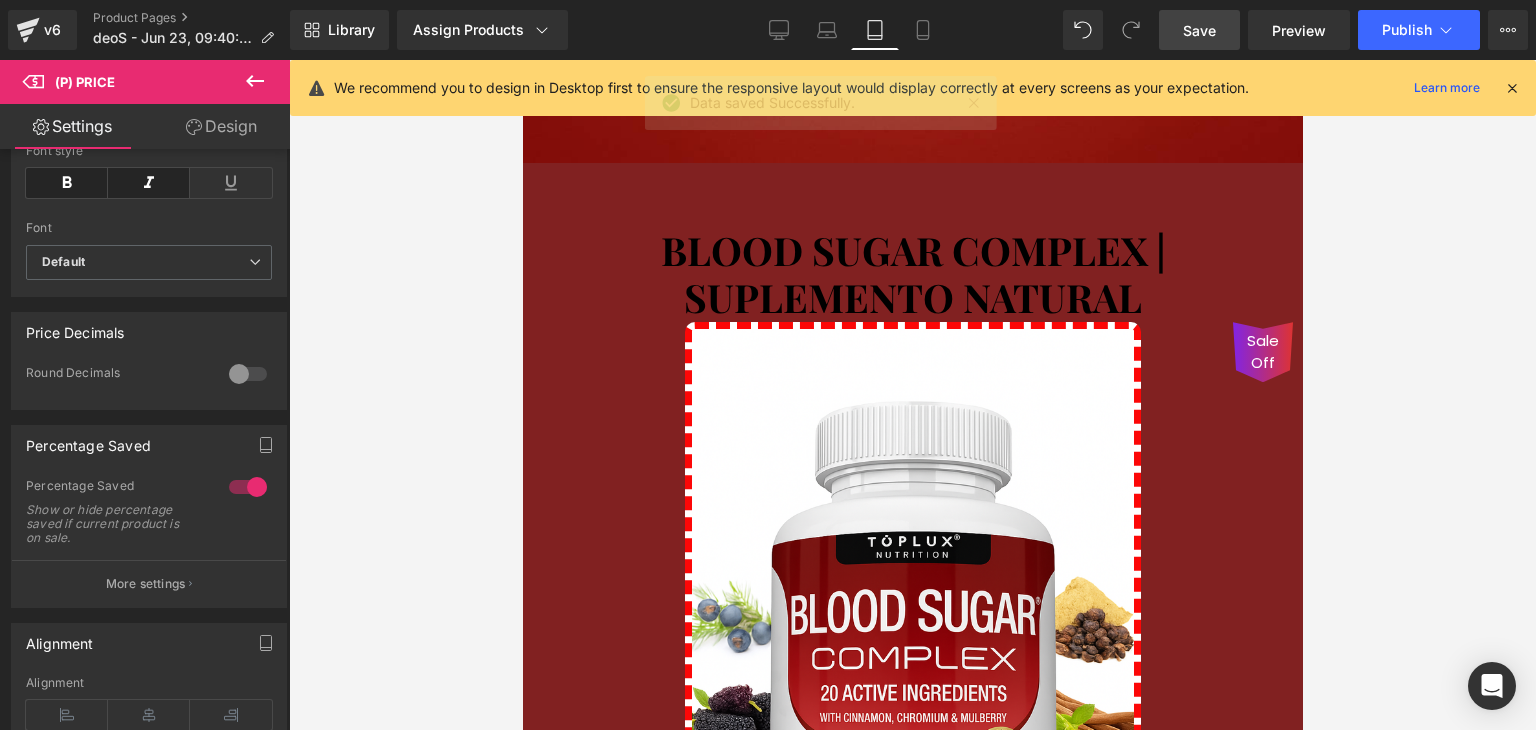 click on "Ir al contenido
🚚 Envío GRATIS 📦 | 💵 Pago Contra Entrega ✅ ¡En todo el país!
Garantía total de satisfacción 💖 | Tu belleza en manos expertas ✨
Mi cuenta
Abrir carrito
S/. 0.00
( 0 )
Abrir menú
Abrir carrito 0
Menú
Cerrar barra lateral
Mi cuenta
Image         Image" at bounding box center (912, 2718) 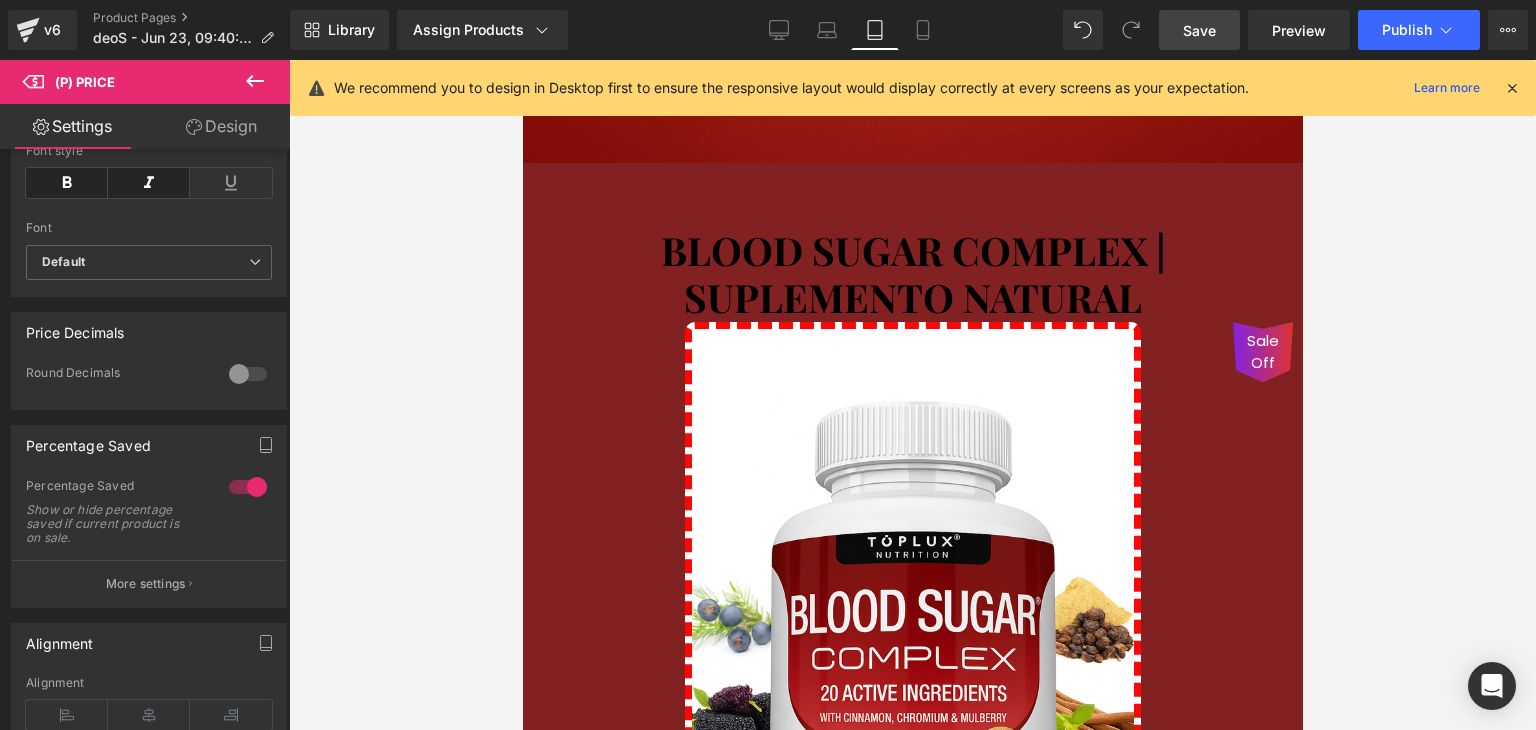 click on "Design" at bounding box center [221, 126] 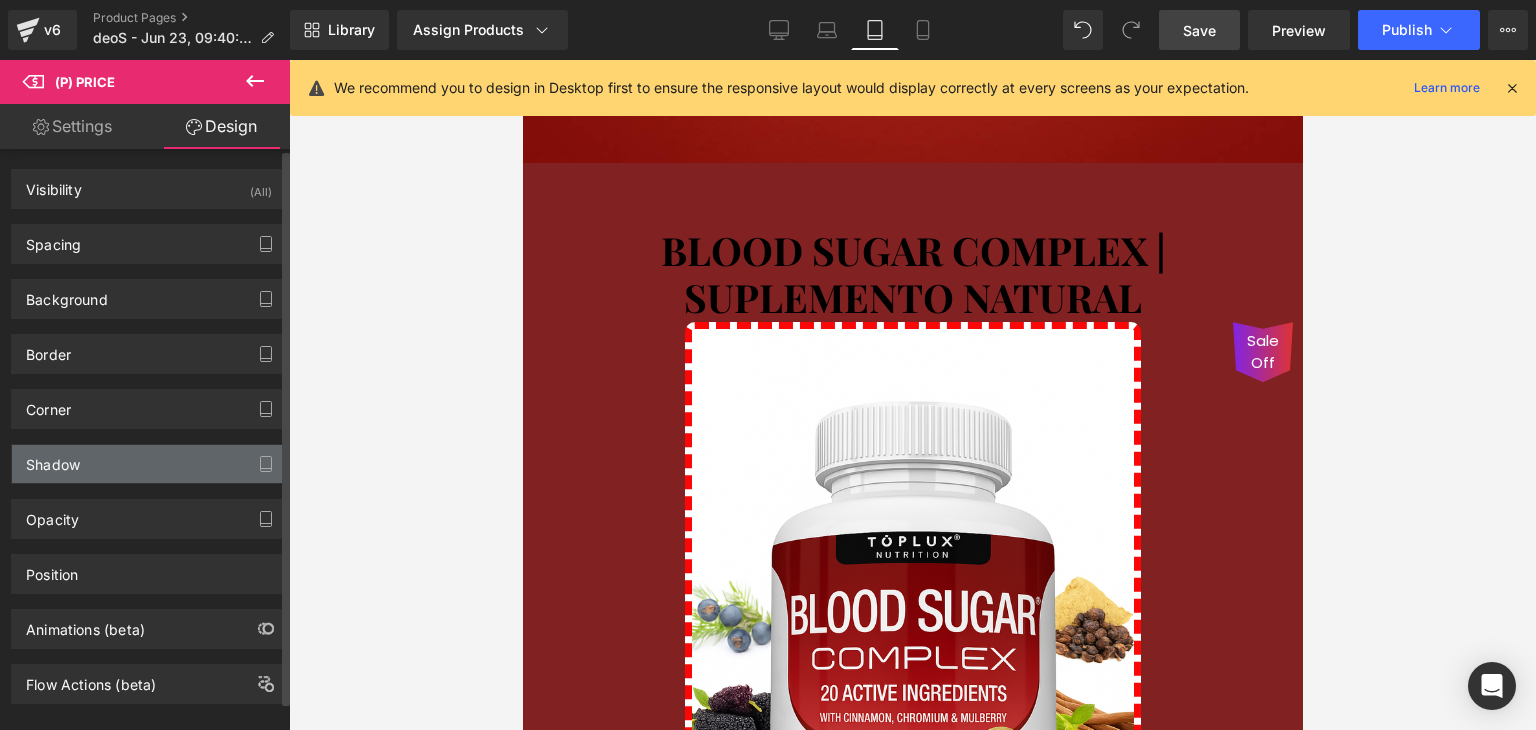 click 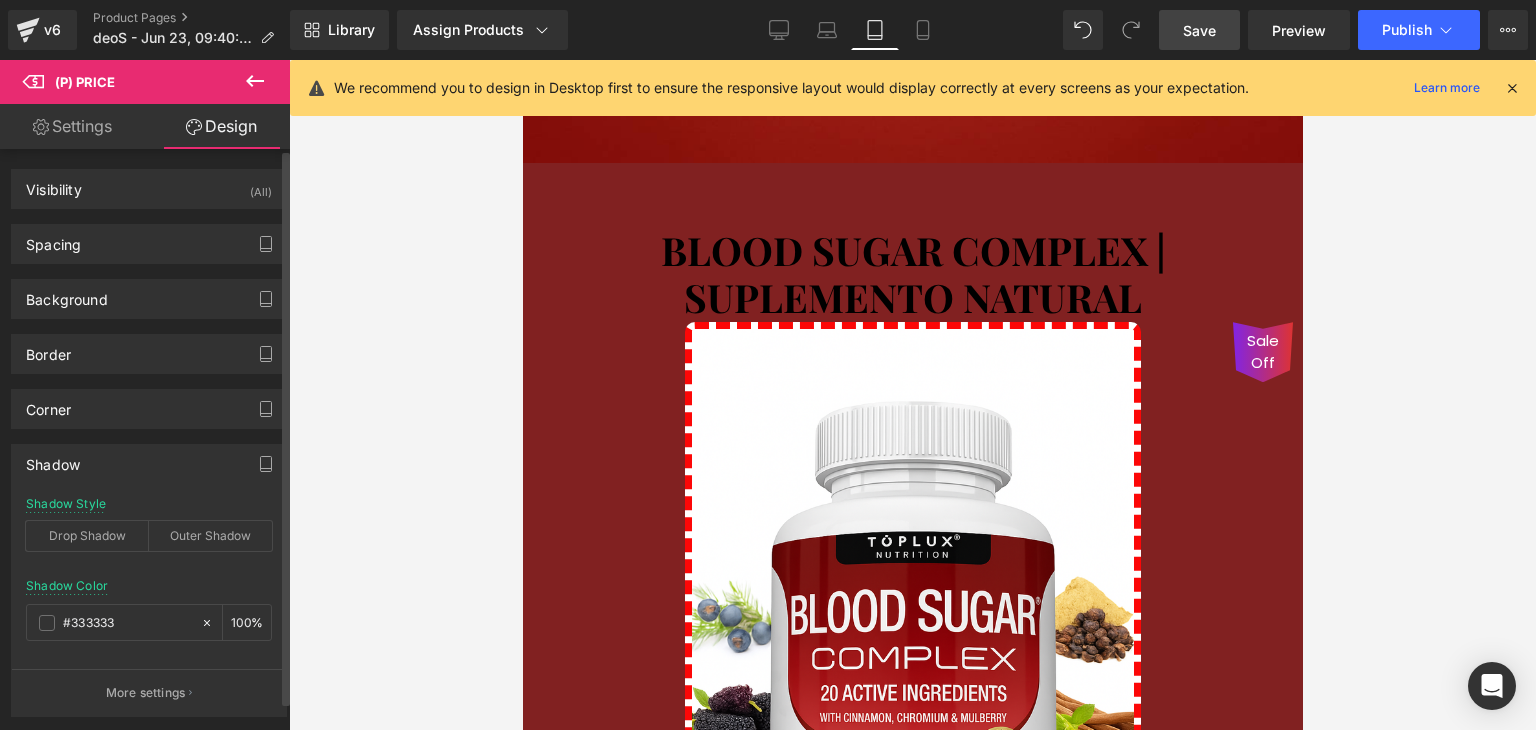 paste on "812121" 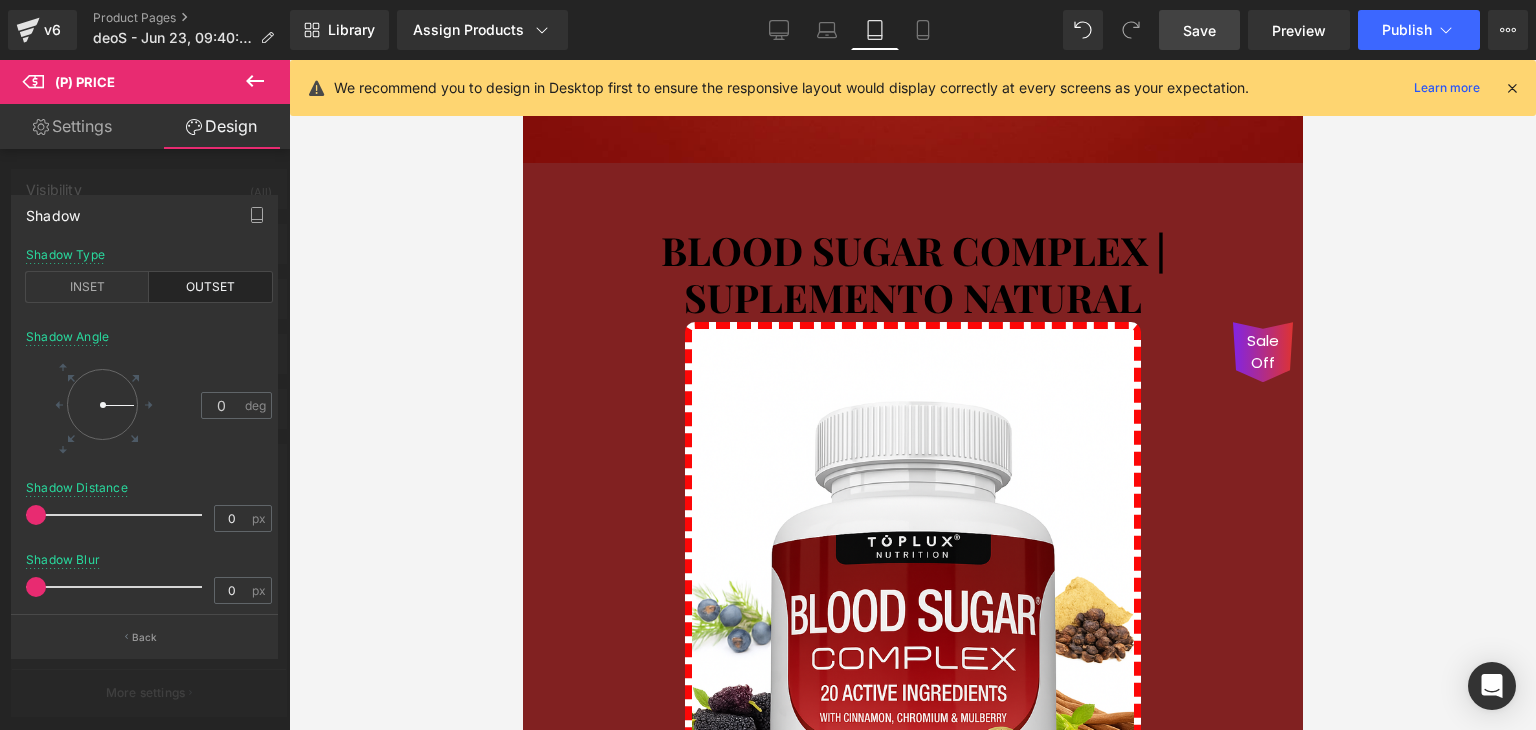 drag, startPoint x: 45, startPoint y: 587, endPoint x: 75, endPoint y: 590, distance: 30.149628 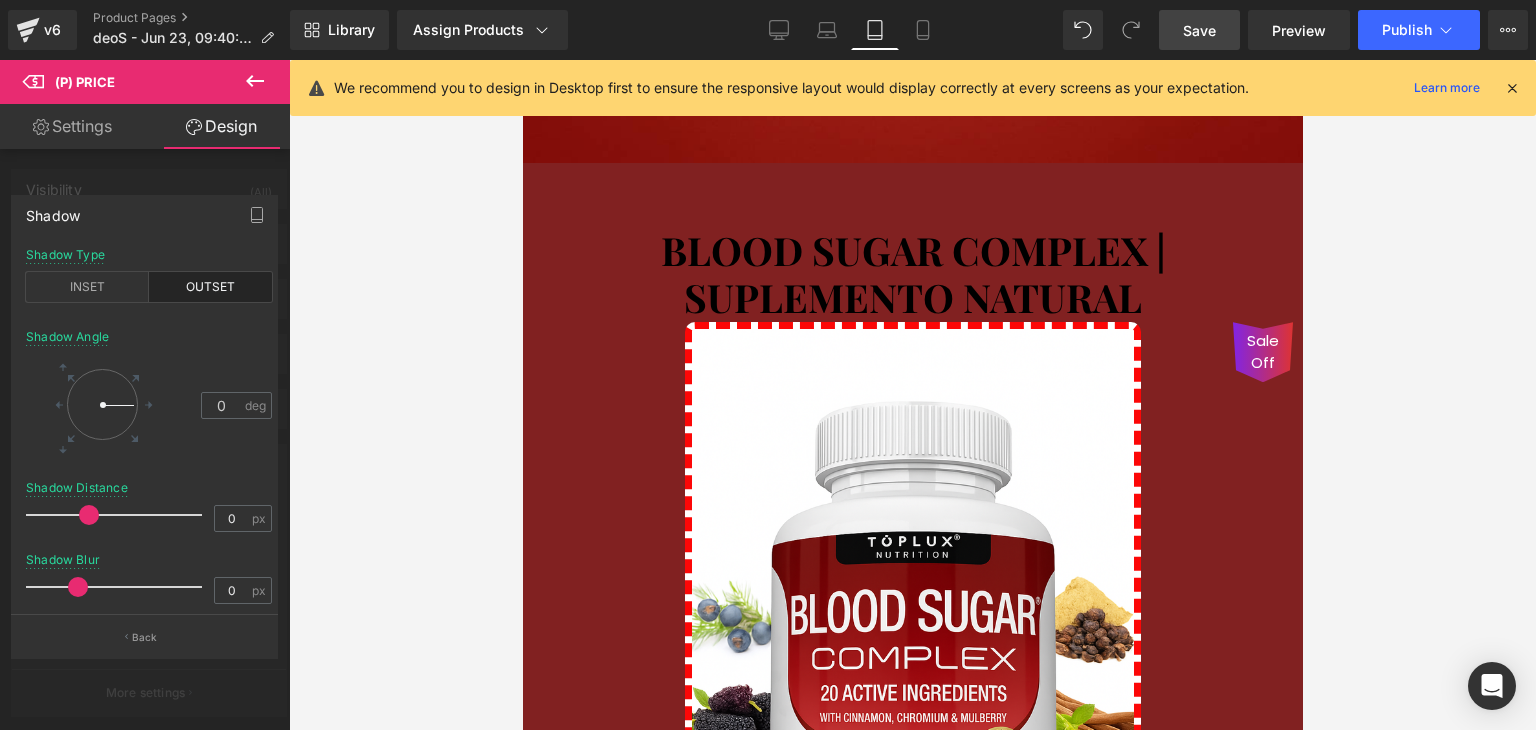 drag, startPoint x: 43, startPoint y: 504, endPoint x: 93, endPoint y: 509, distance: 50.24938 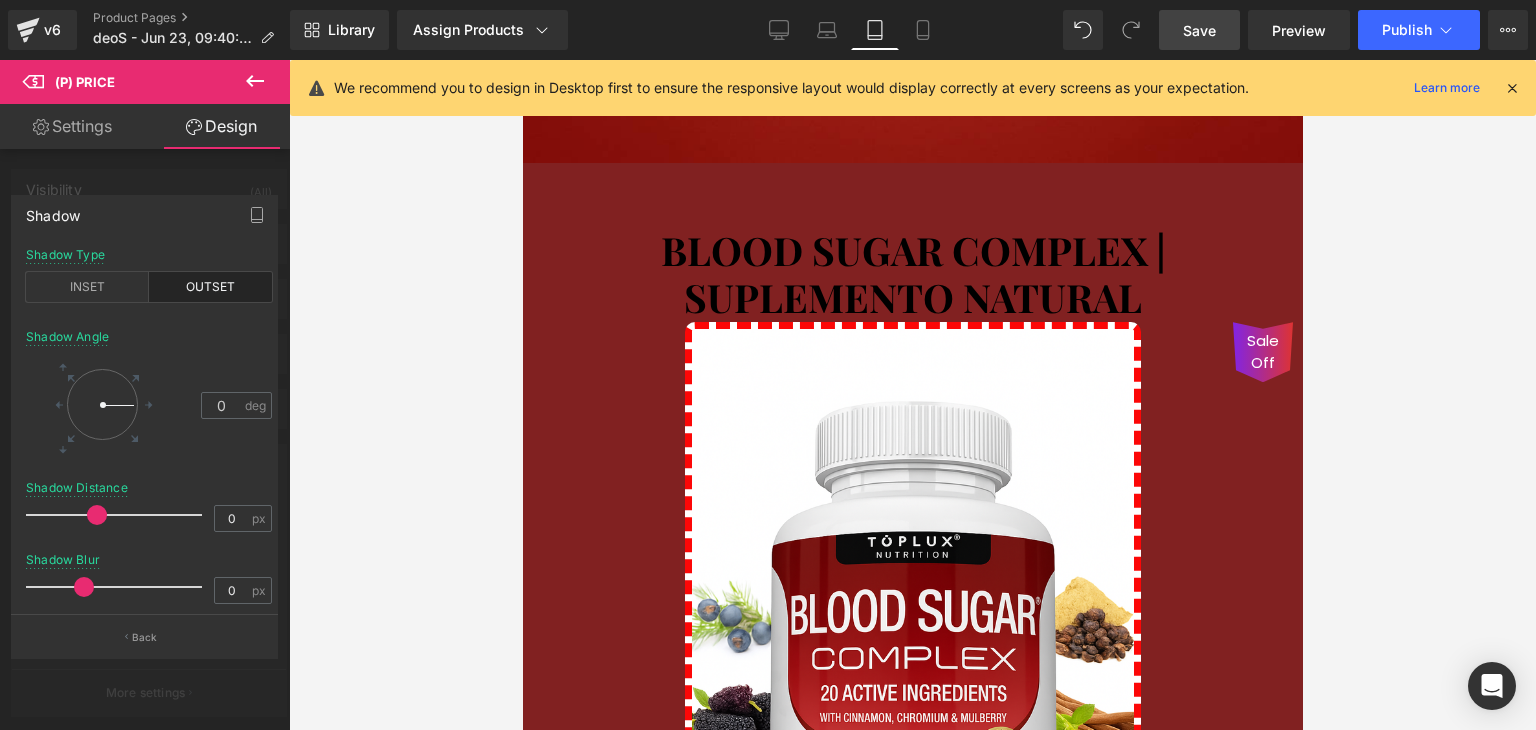 drag, startPoint x: 76, startPoint y: 571, endPoint x: 81, endPoint y: 592, distance: 21.587032 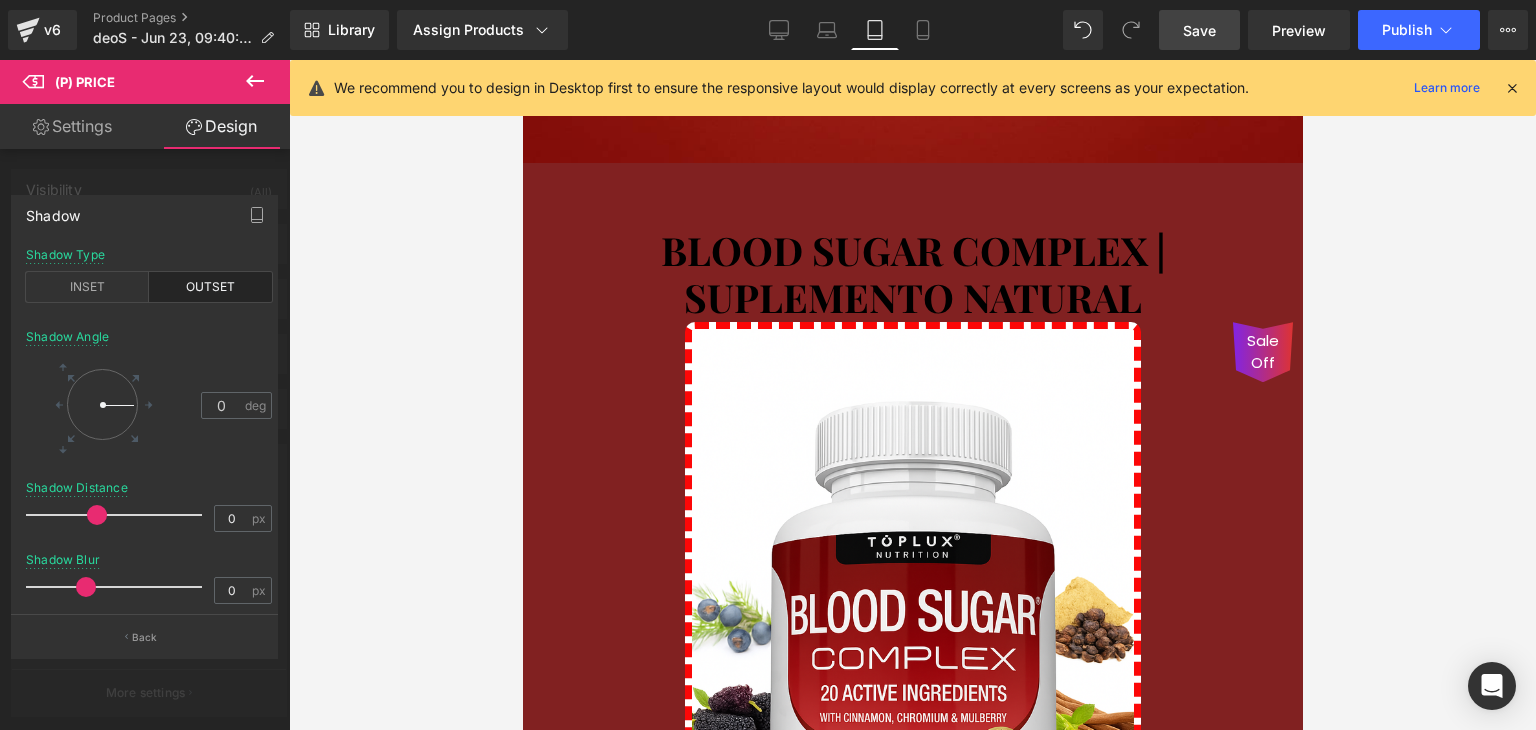 drag, startPoint x: 81, startPoint y: 593, endPoint x: 158, endPoint y: 546, distance: 90.21086 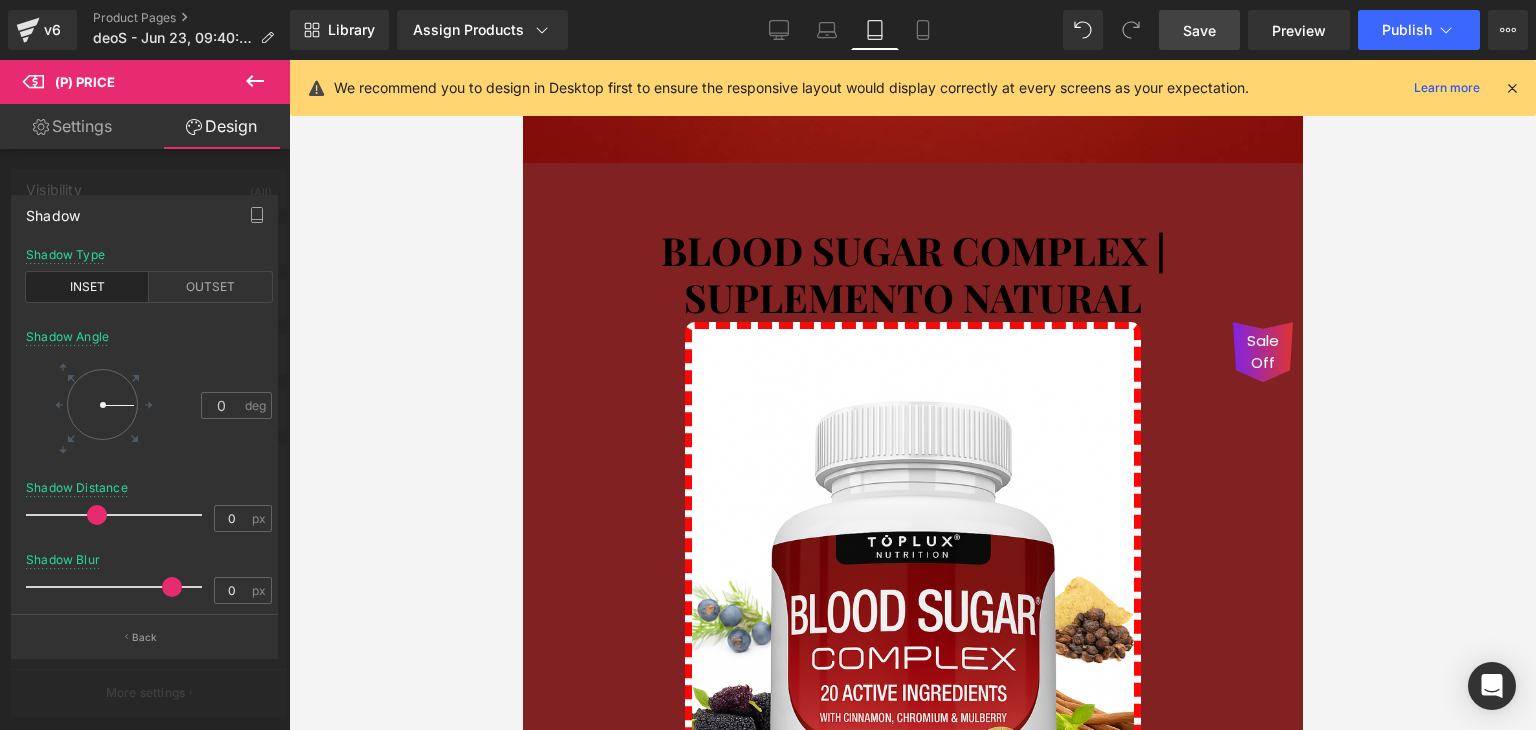 drag, startPoint x: 170, startPoint y: 586, endPoint x: 433, endPoint y: 412, distance: 315.349 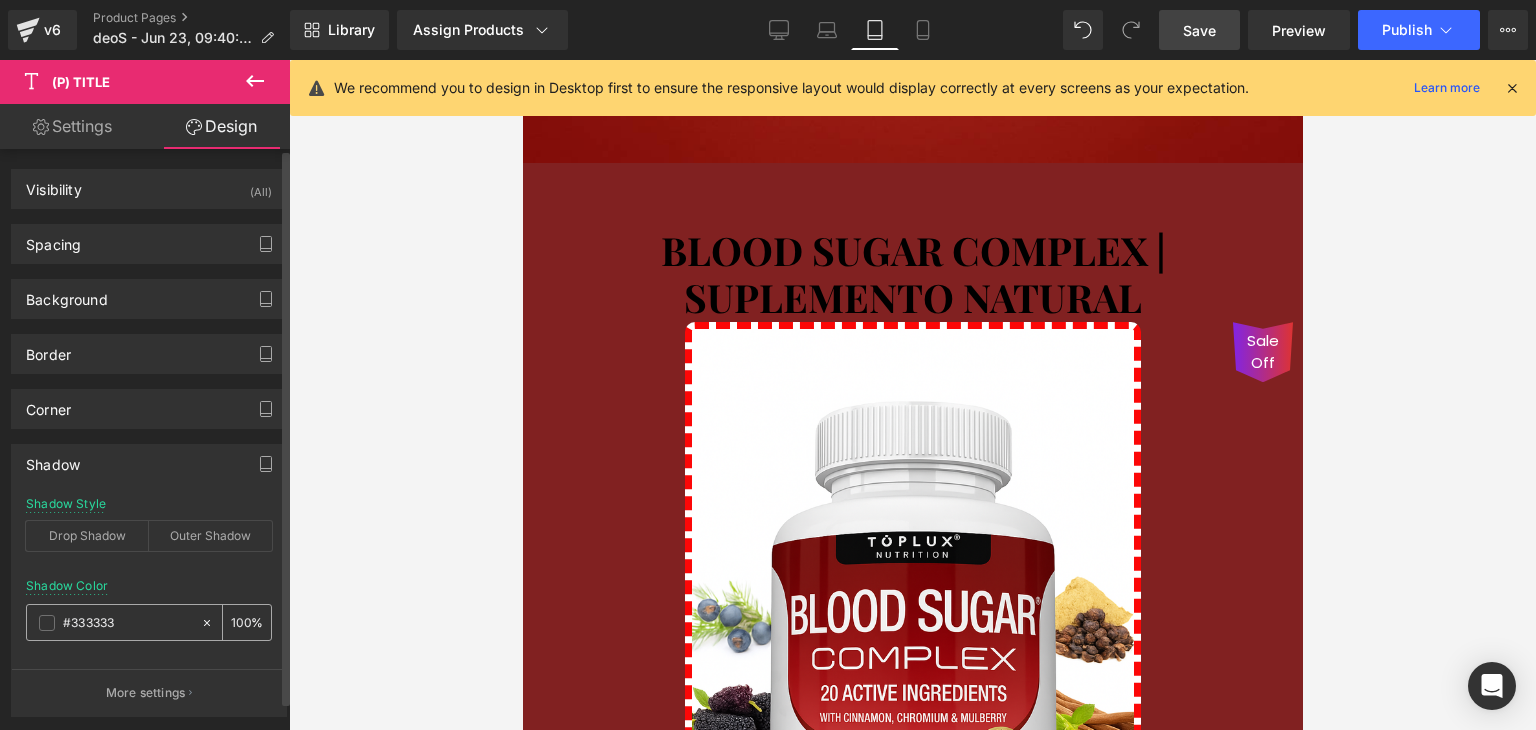 paste on "812121" 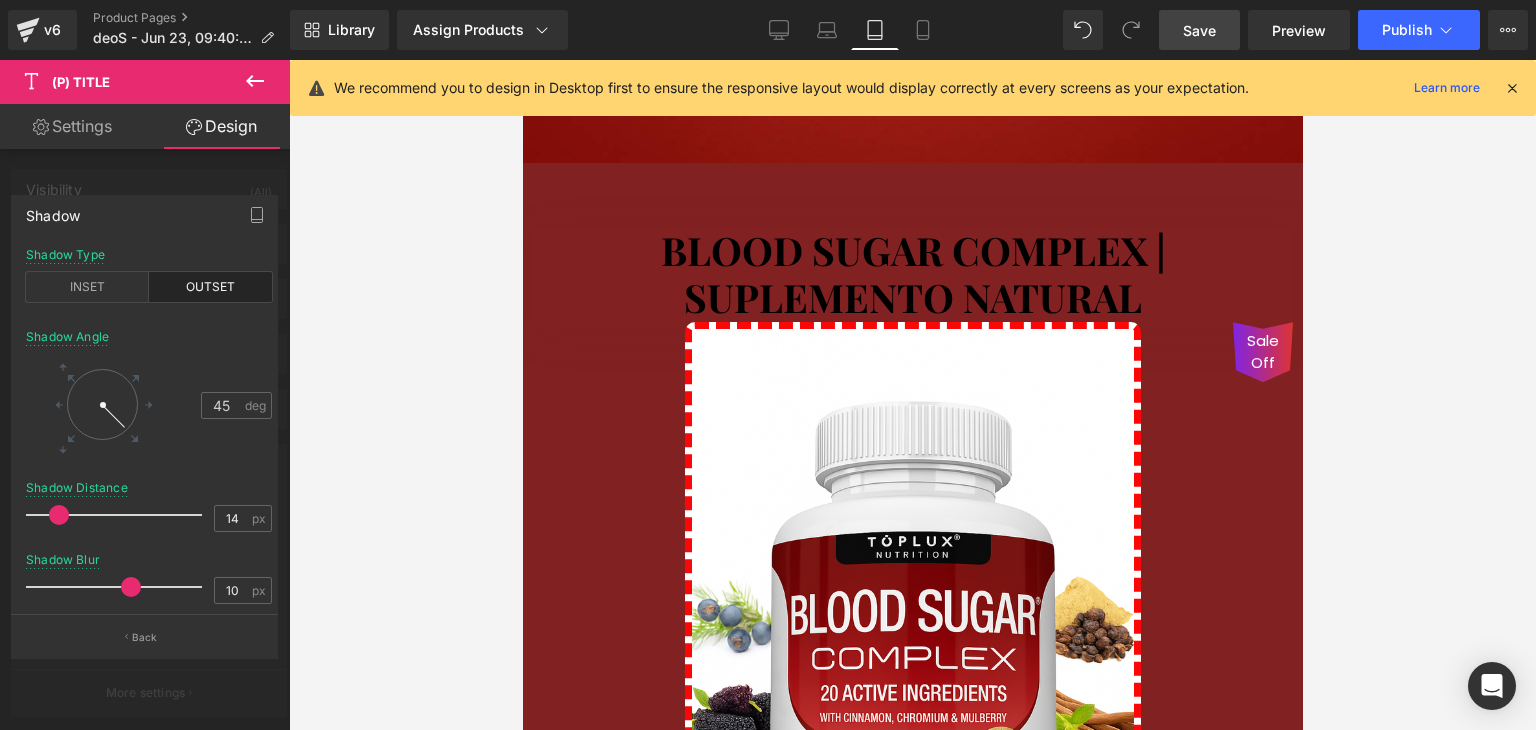 drag, startPoint x: 50, startPoint y: 585, endPoint x: 116, endPoint y: 558, distance: 71.30919 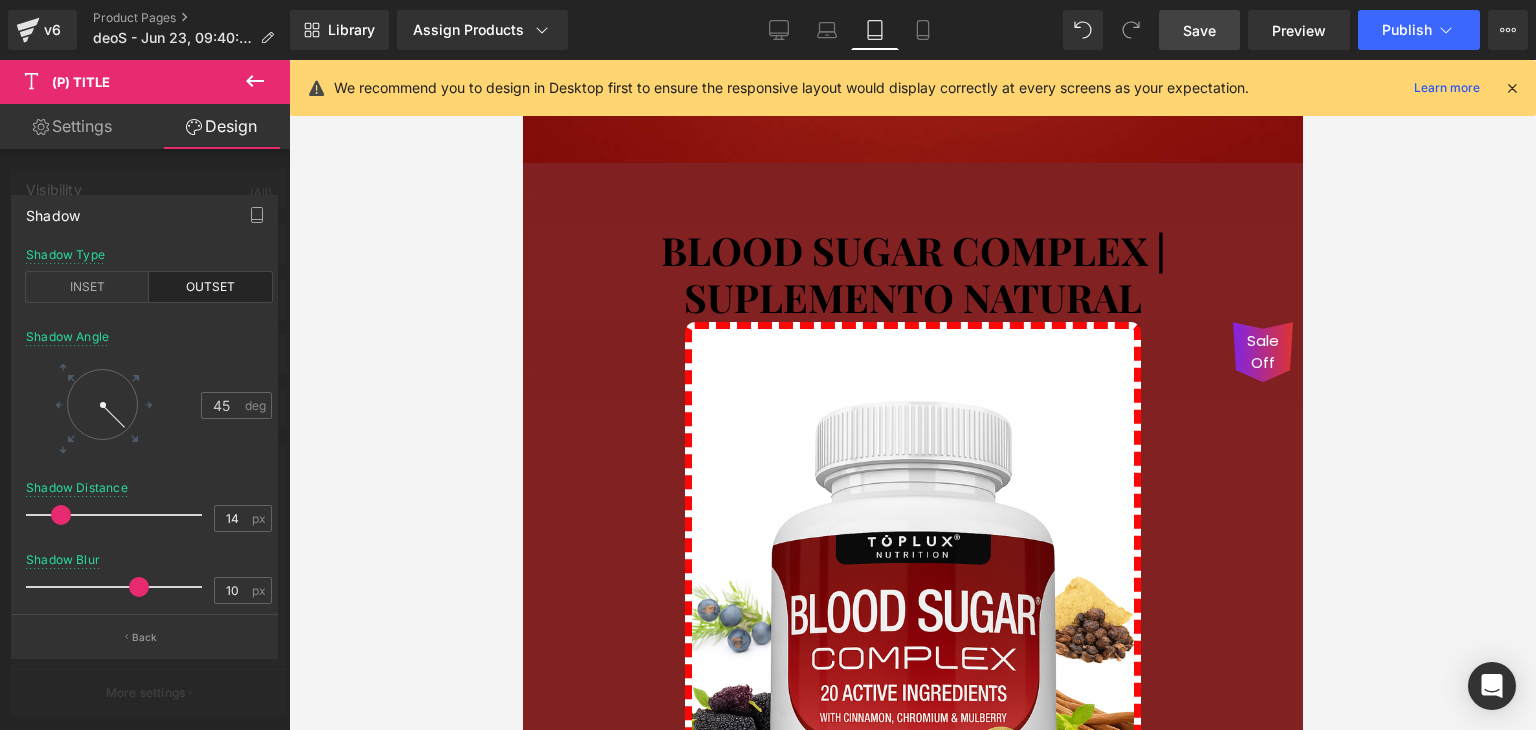 drag, startPoint x: 56, startPoint y: 519, endPoint x: 76, endPoint y: 525, distance: 20.880613 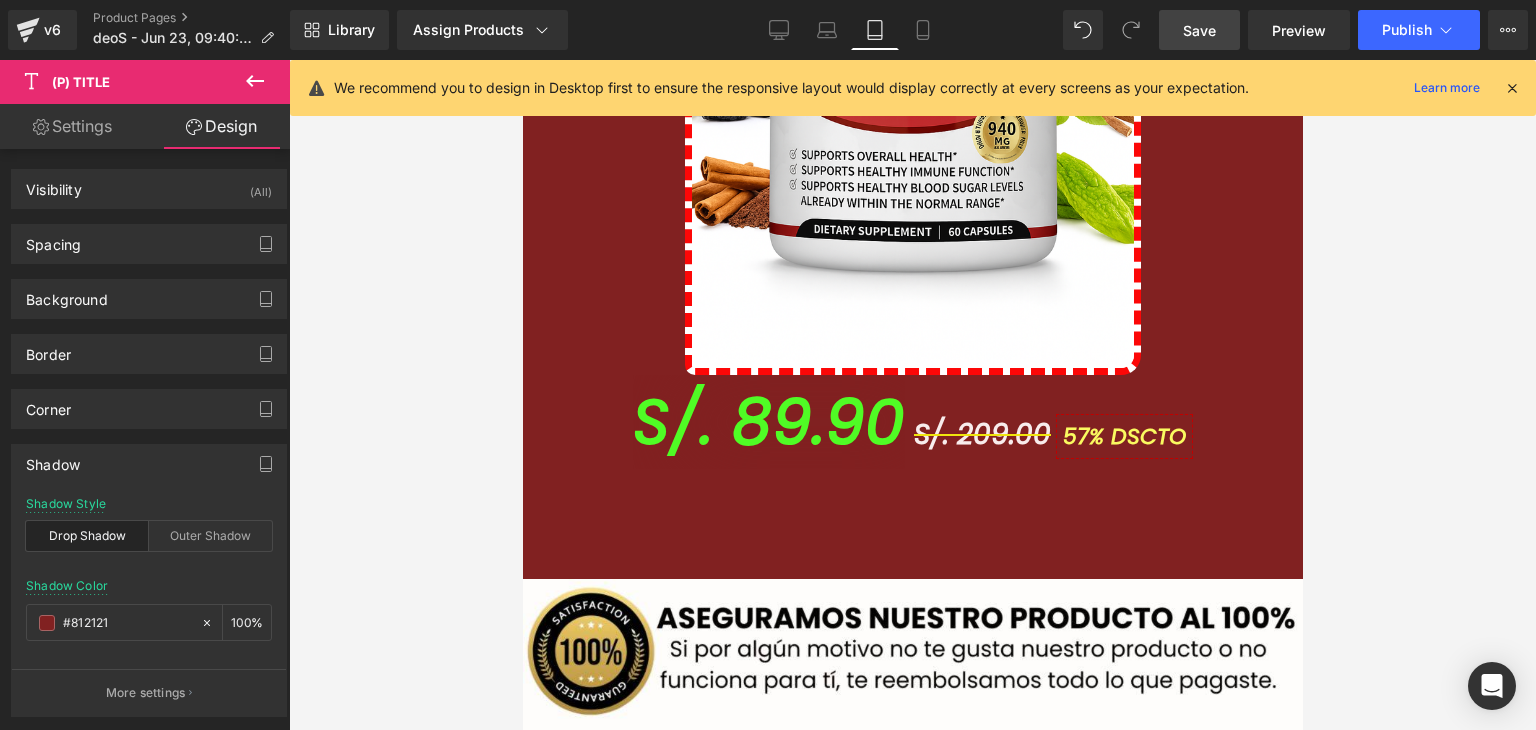 scroll, scrollTop: 2165, scrollLeft: 0, axis: vertical 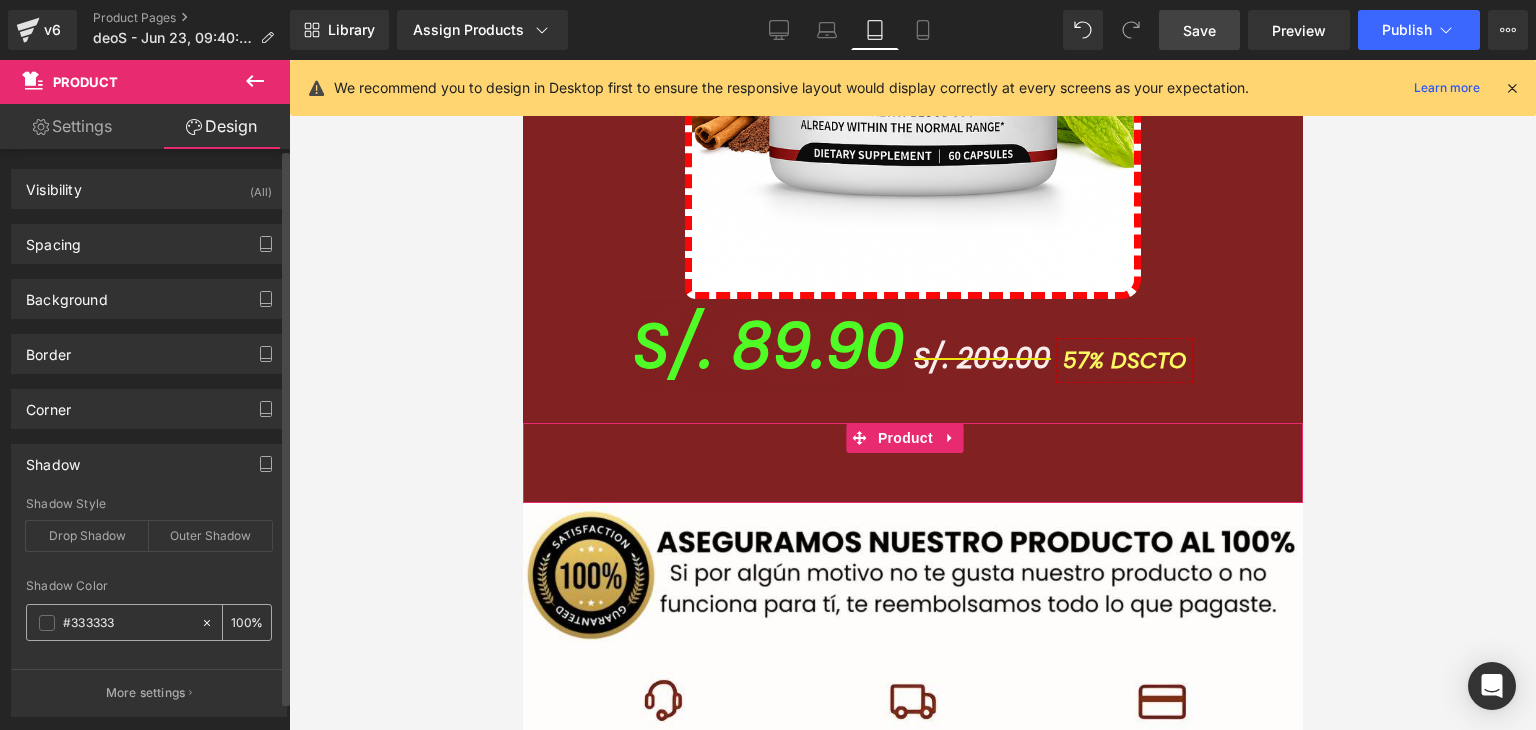 paste on "812121" 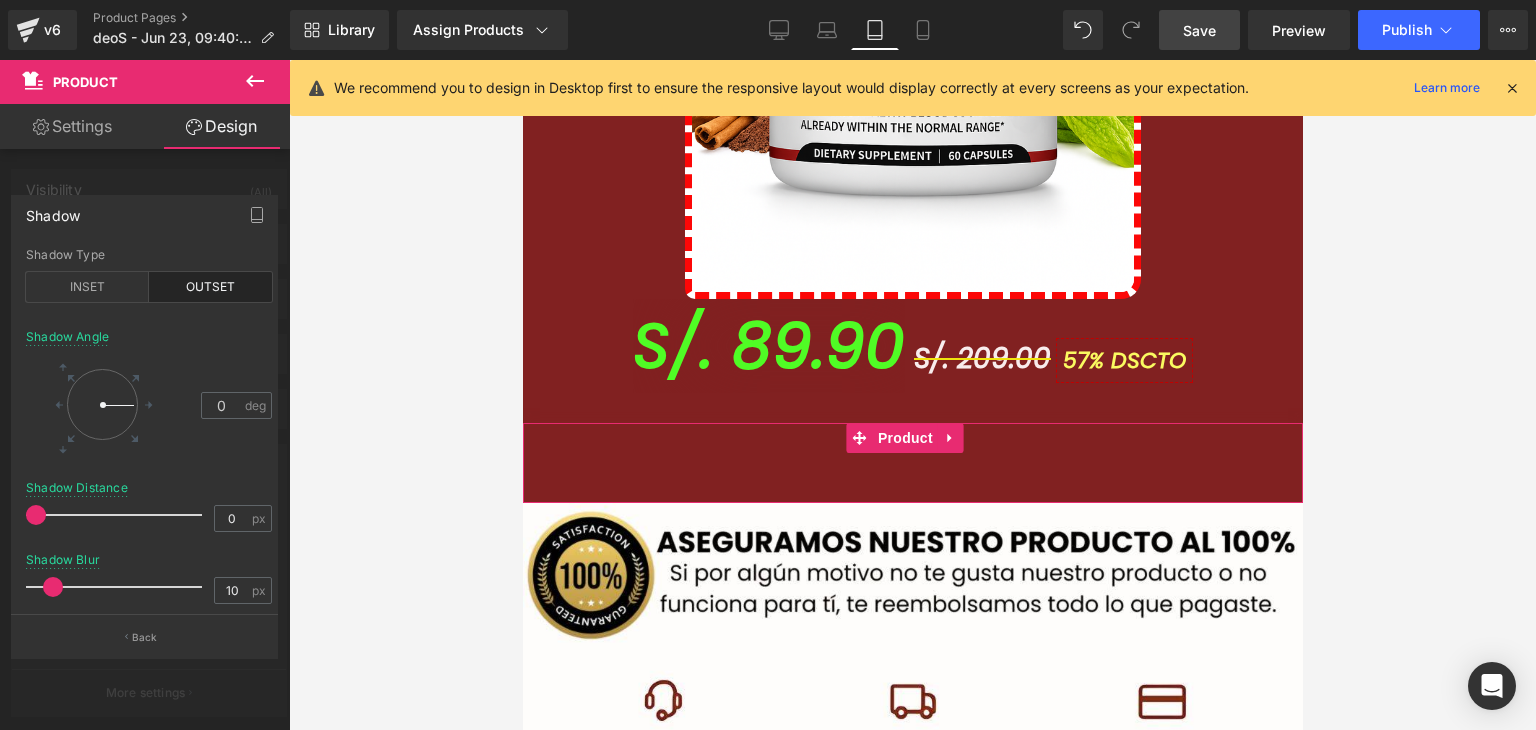 drag, startPoint x: 48, startPoint y: 586, endPoint x: 61, endPoint y: 583, distance: 13.341664 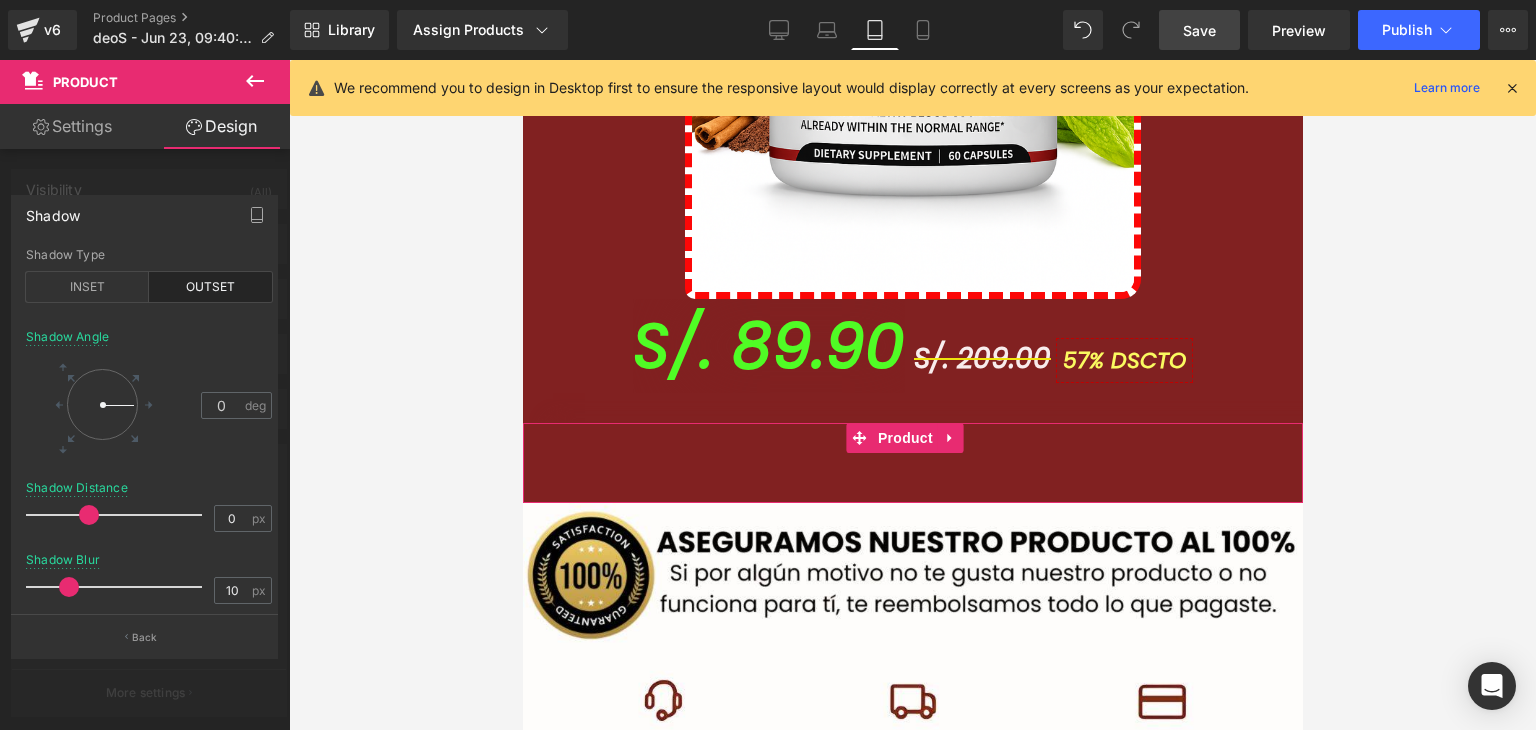 drag, startPoint x: 46, startPoint y: 514, endPoint x: 100, endPoint y: 509, distance: 54.230988 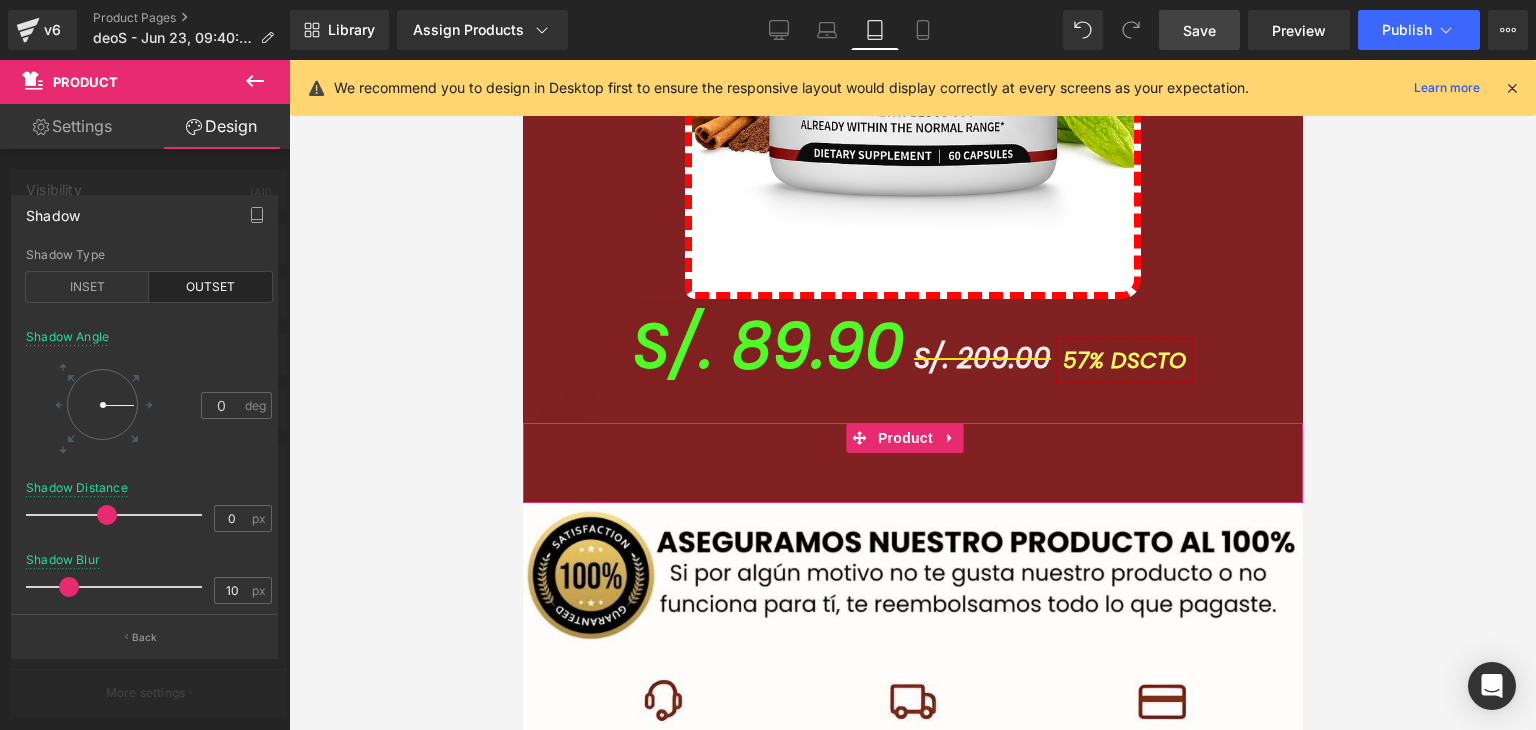 drag, startPoint x: 96, startPoint y: 516, endPoint x: 108, endPoint y: 520, distance: 12.649111 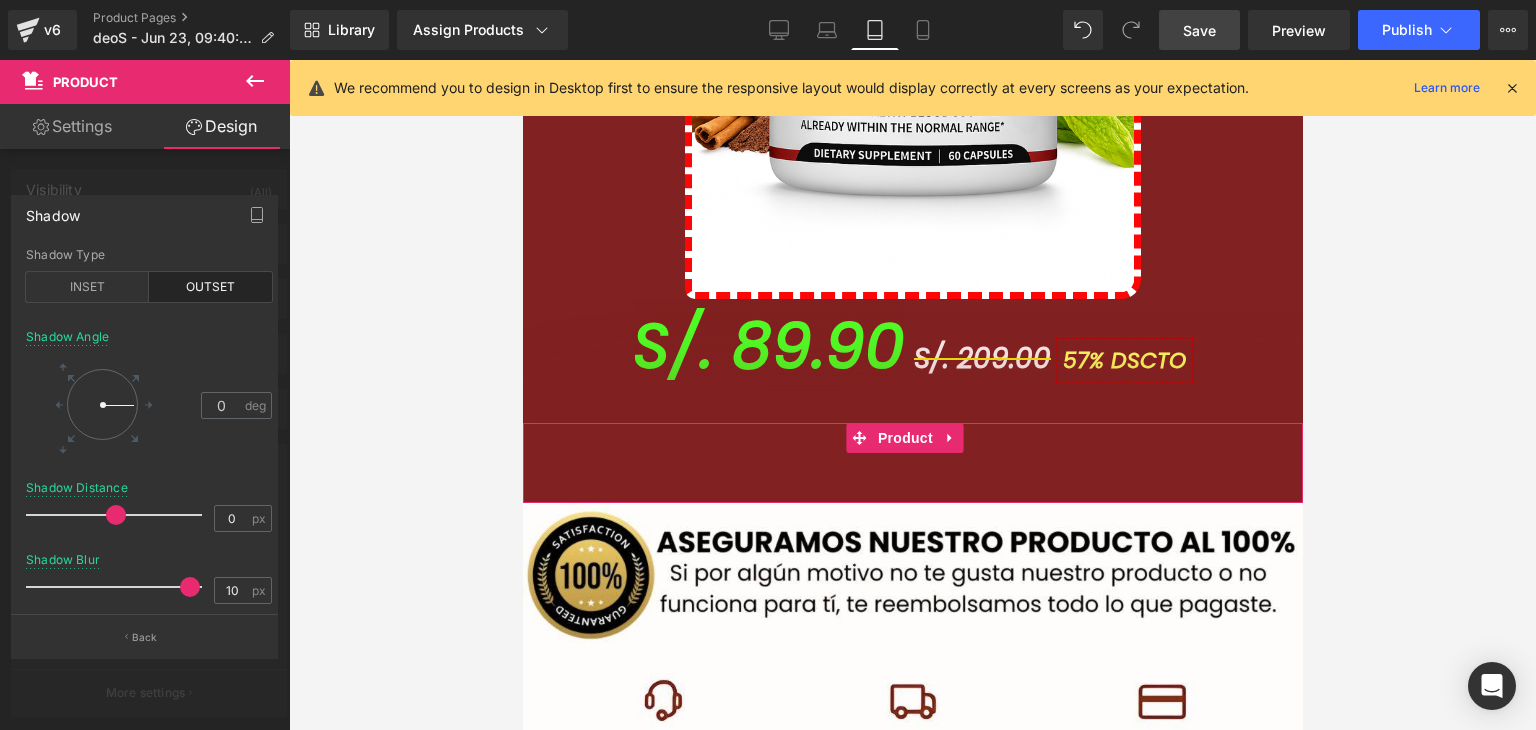 drag, startPoint x: 63, startPoint y: 585, endPoint x: 145, endPoint y: 581, distance: 82.0975 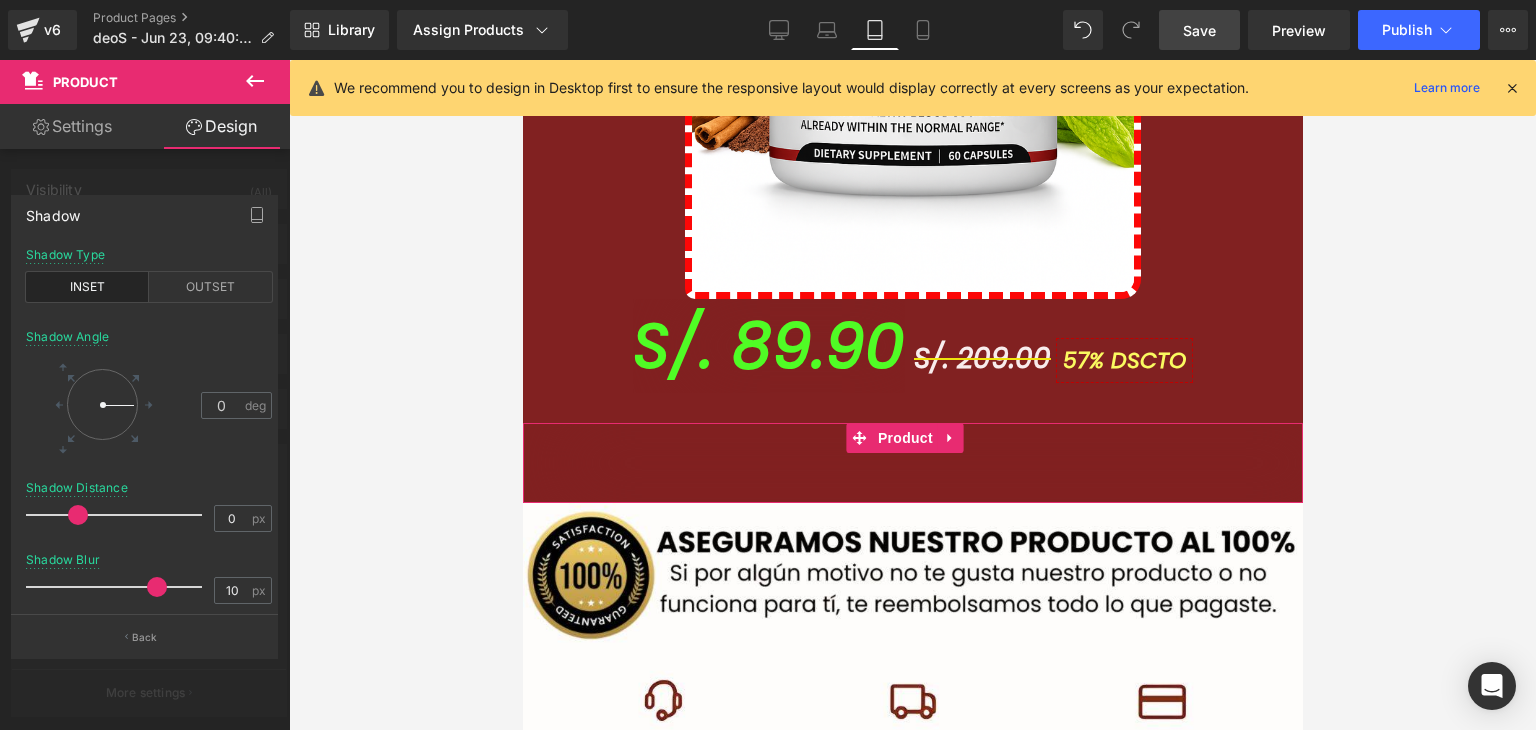 drag, startPoint x: 109, startPoint y: 513, endPoint x: 72, endPoint y: 509, distance: 37.215588 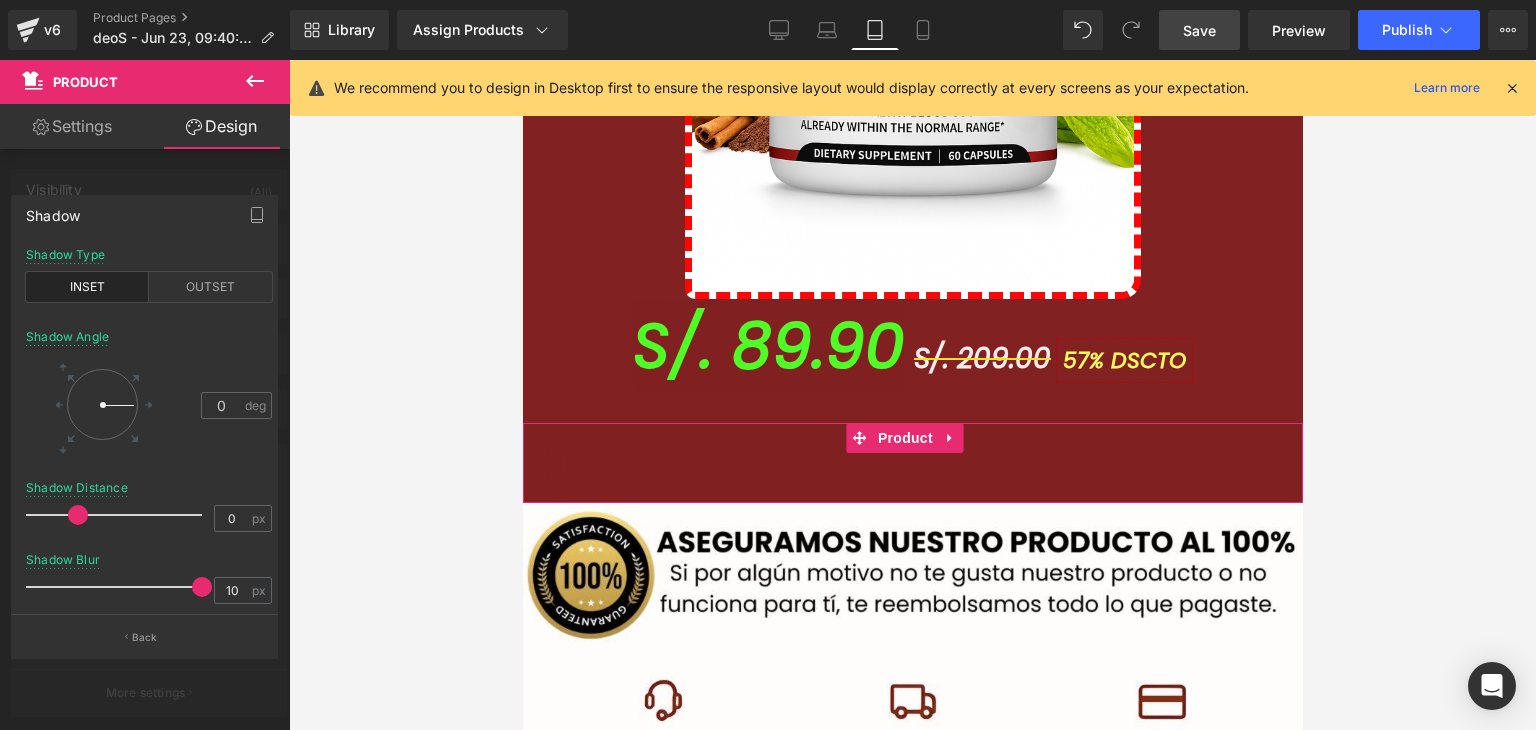 drag, startPoint x: 152, startPoint y: 593, endPoint x: 195, endPoint y: 586, distance: 43.56604 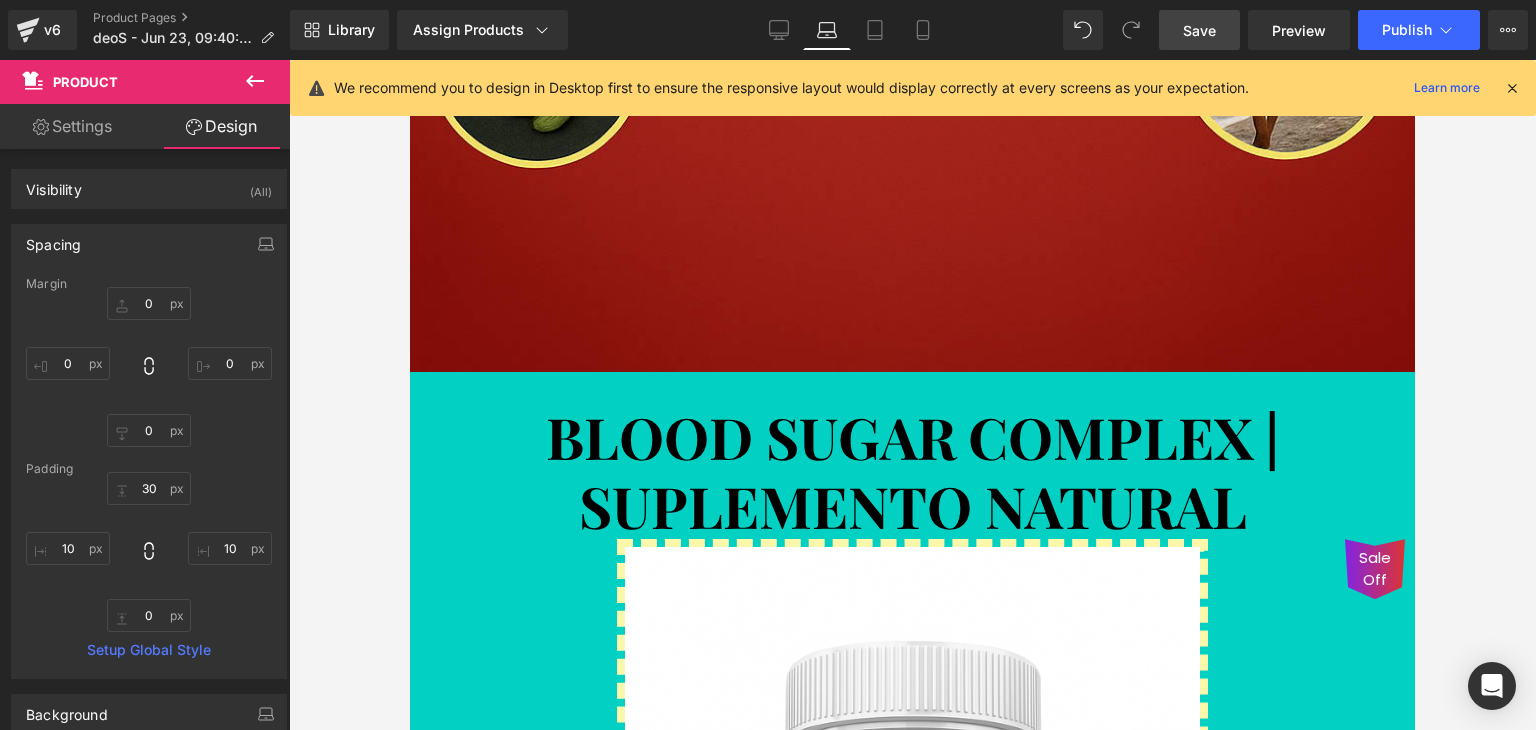 scroll, scrollTop: 1691, scrollLeft: 0, axis: vertical 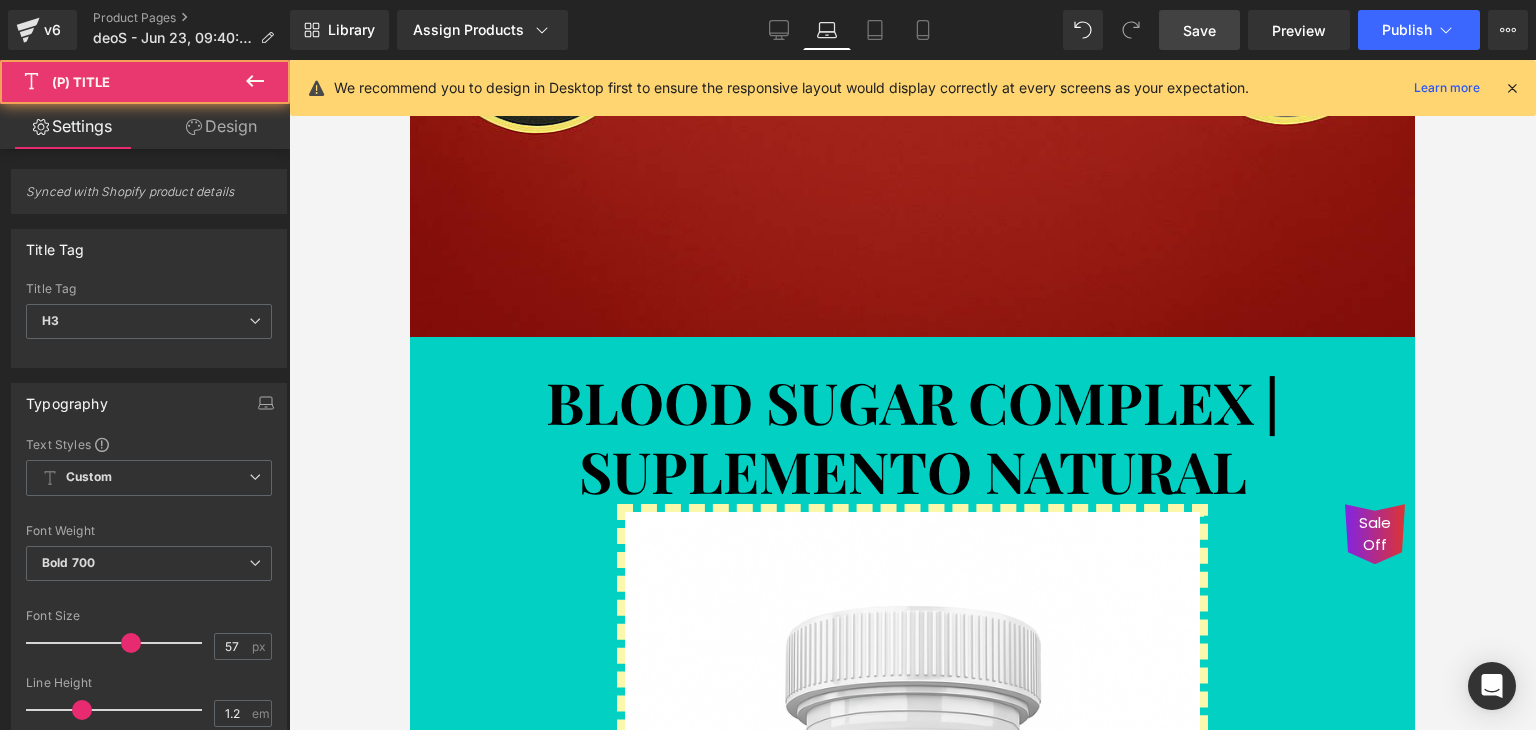 drag, startPoint x: 234, startPoint y: 129, endPoint x: 124, endPoint y: 321, distance: 221.2781 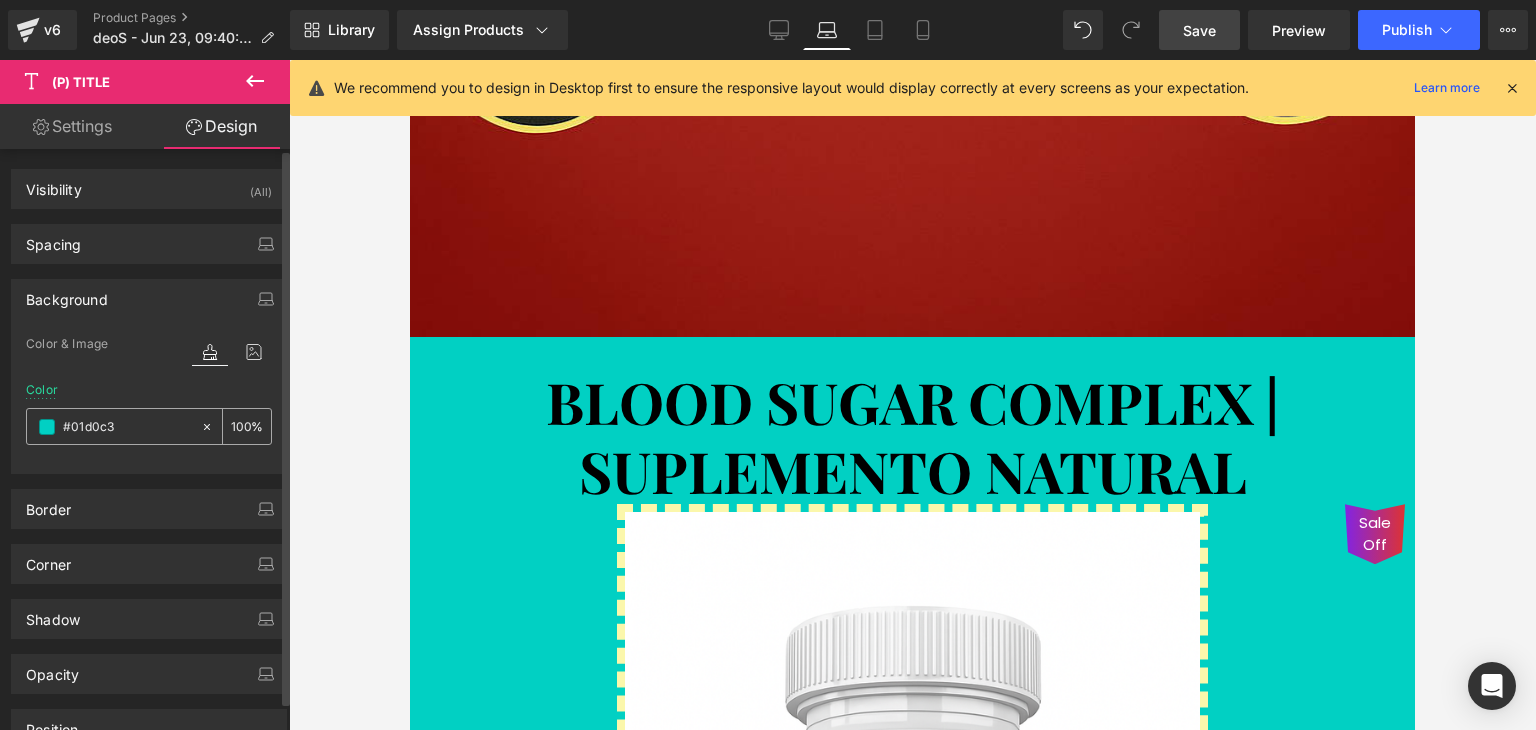 paste on "812121" 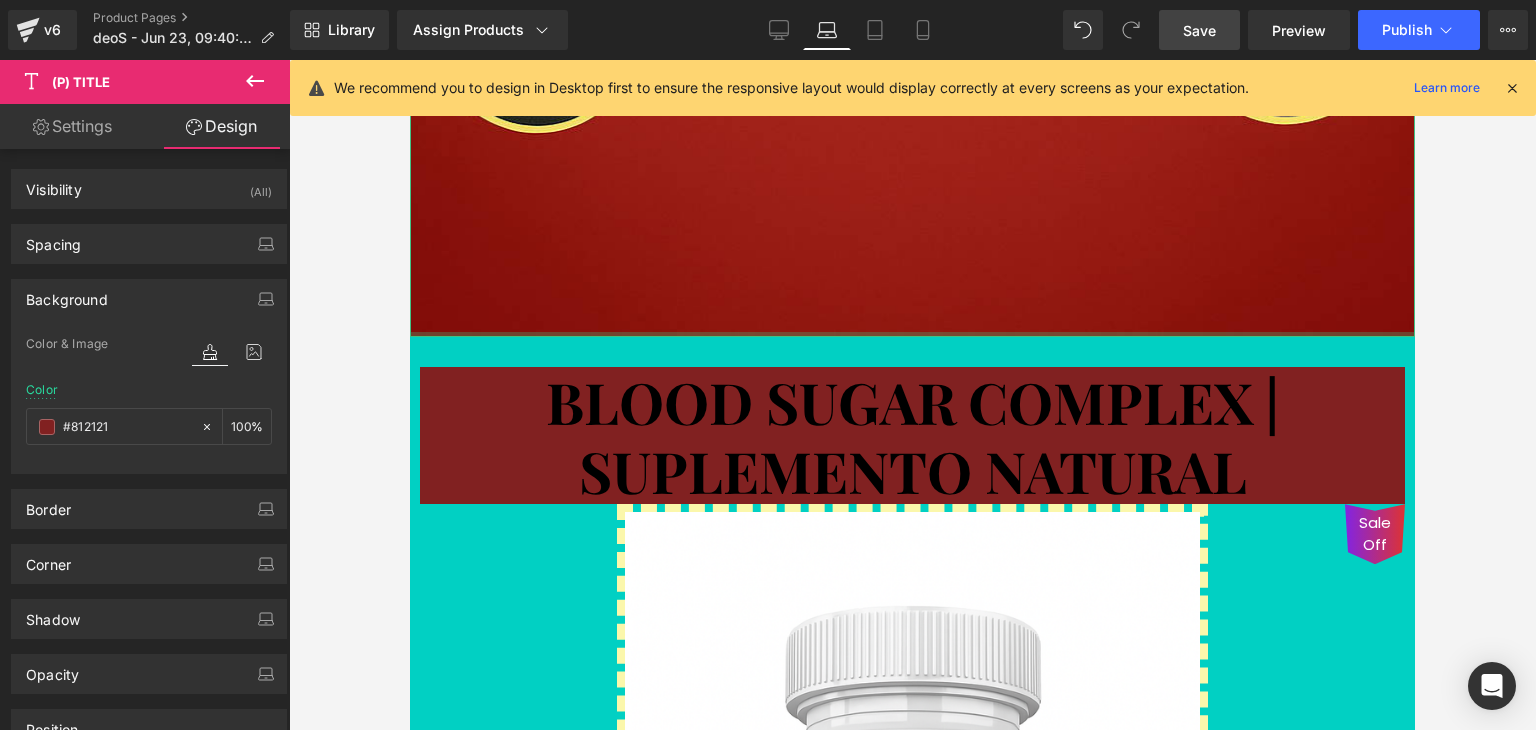 drag, startPoint x: 432, startPoint y: 308, endPoint x: 423, endPoint y: 324, distance: 18.35756 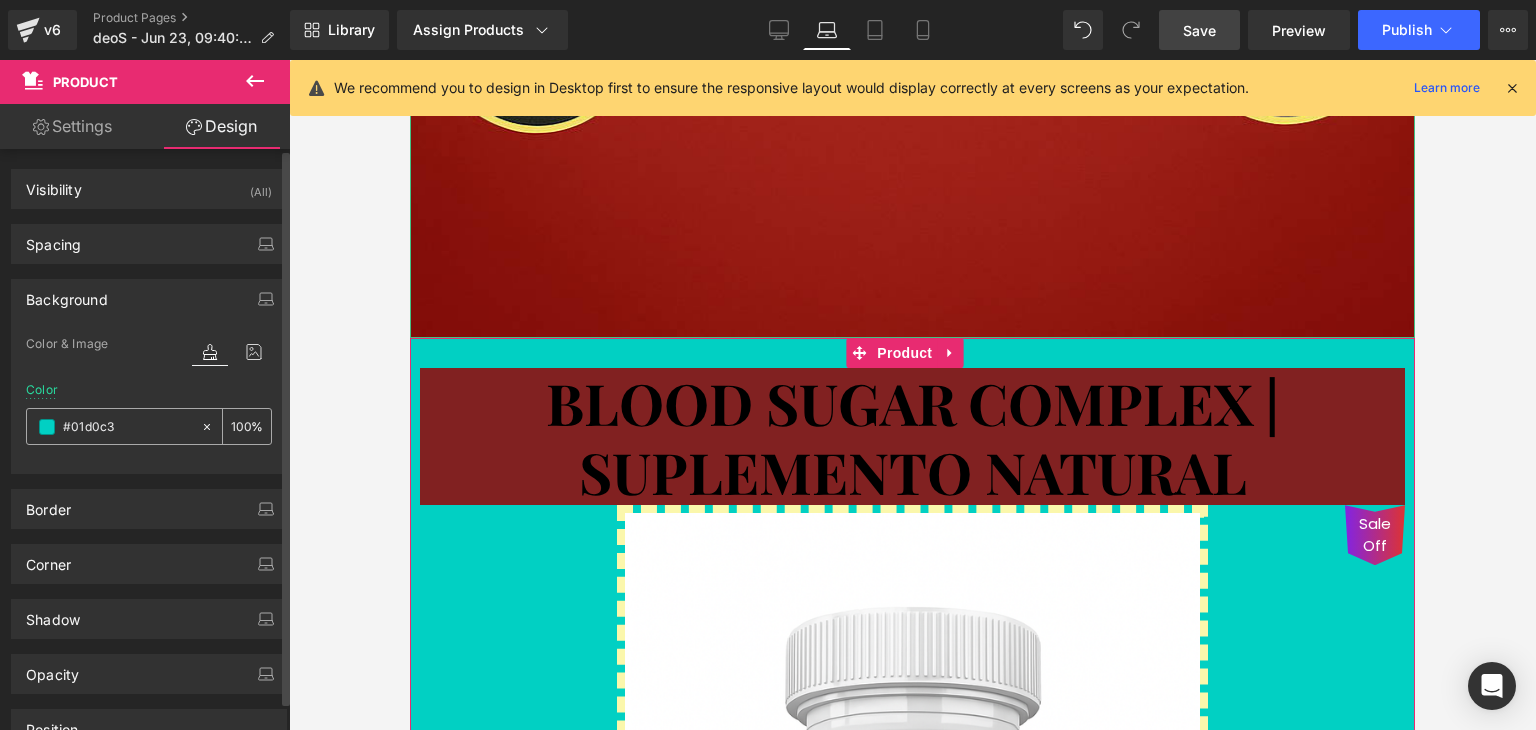 paste on "812121" 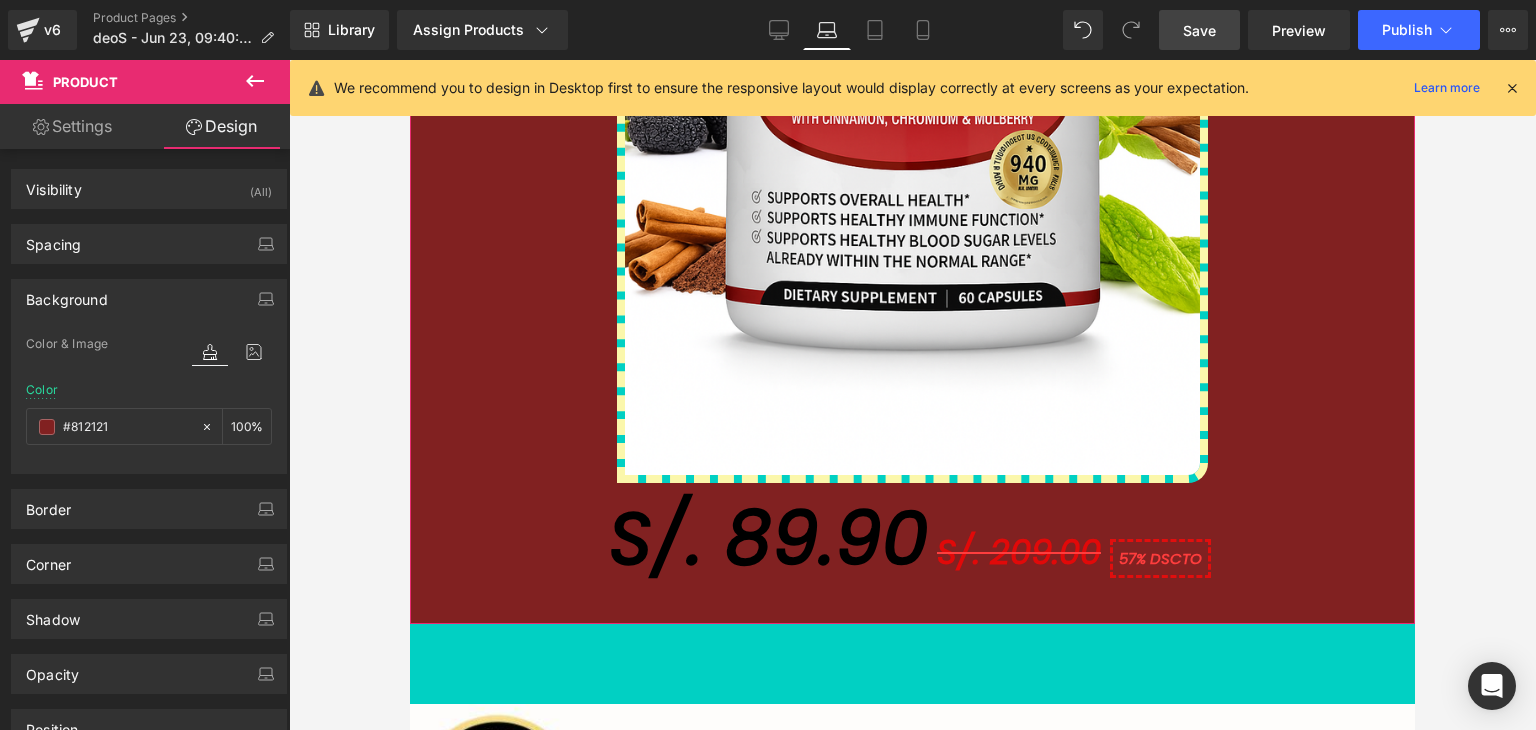 scroll, scrollTop: 2991, scrollLeft: 0, axis: vertical 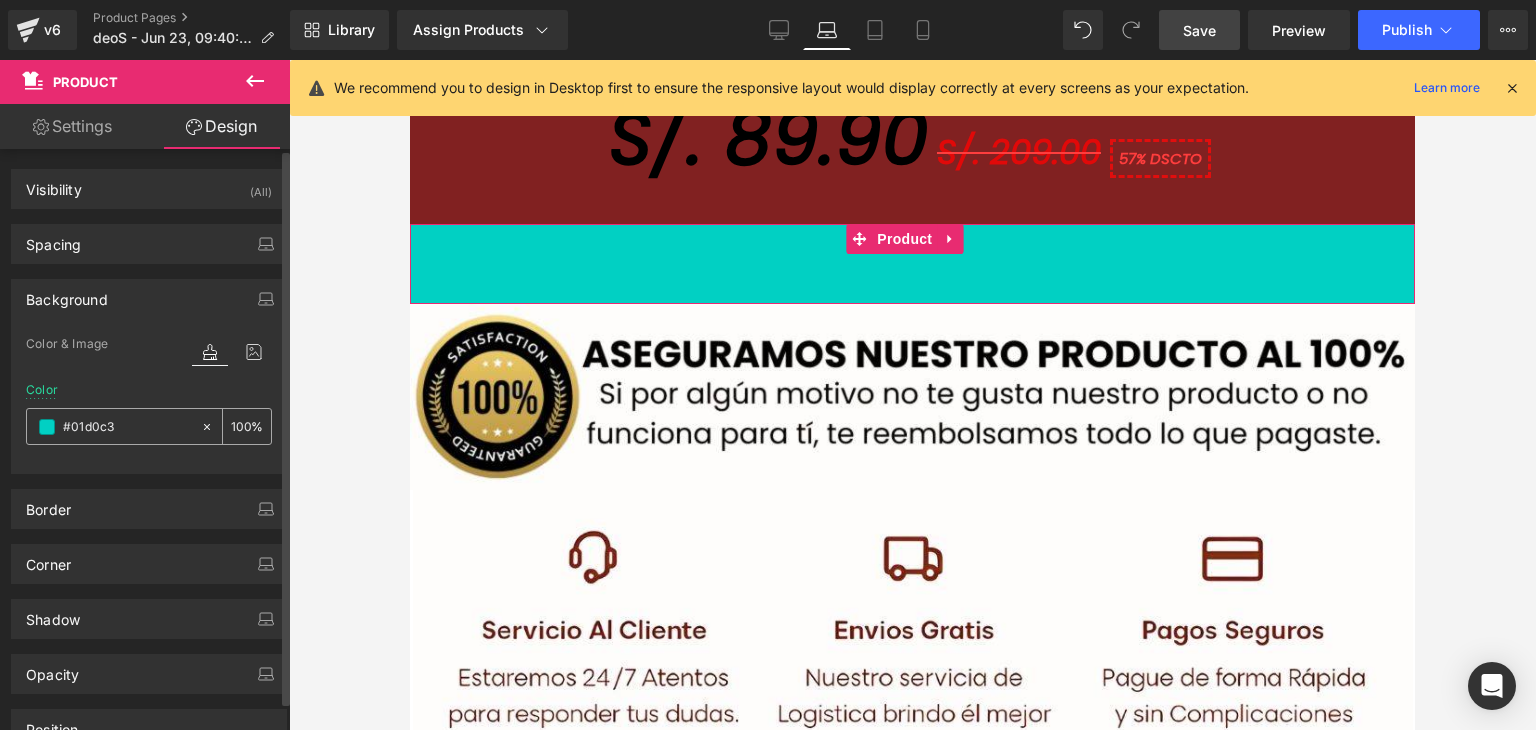 paste on "812121" 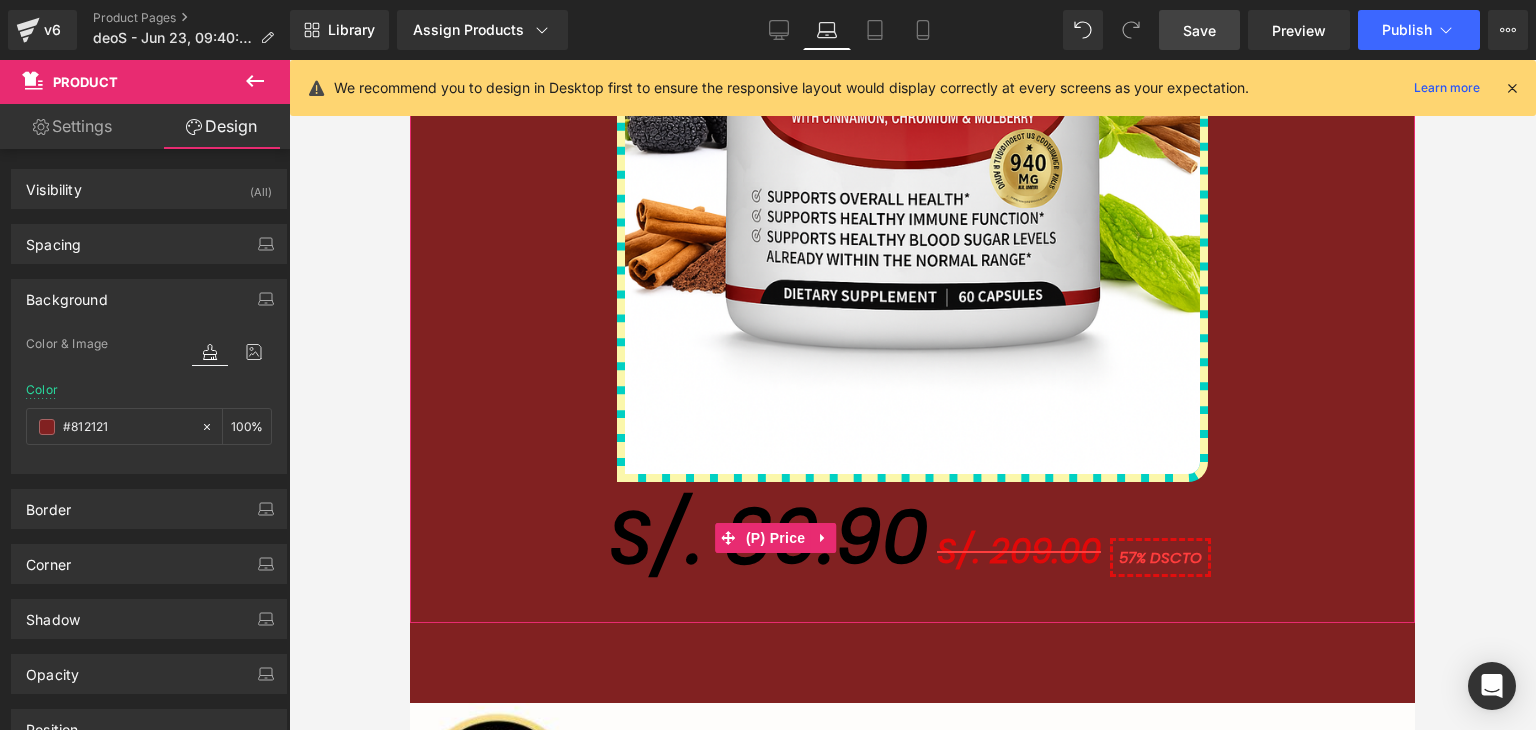 scroll, scrollTop: 2591, scrollLeft: 0, axis: vertical 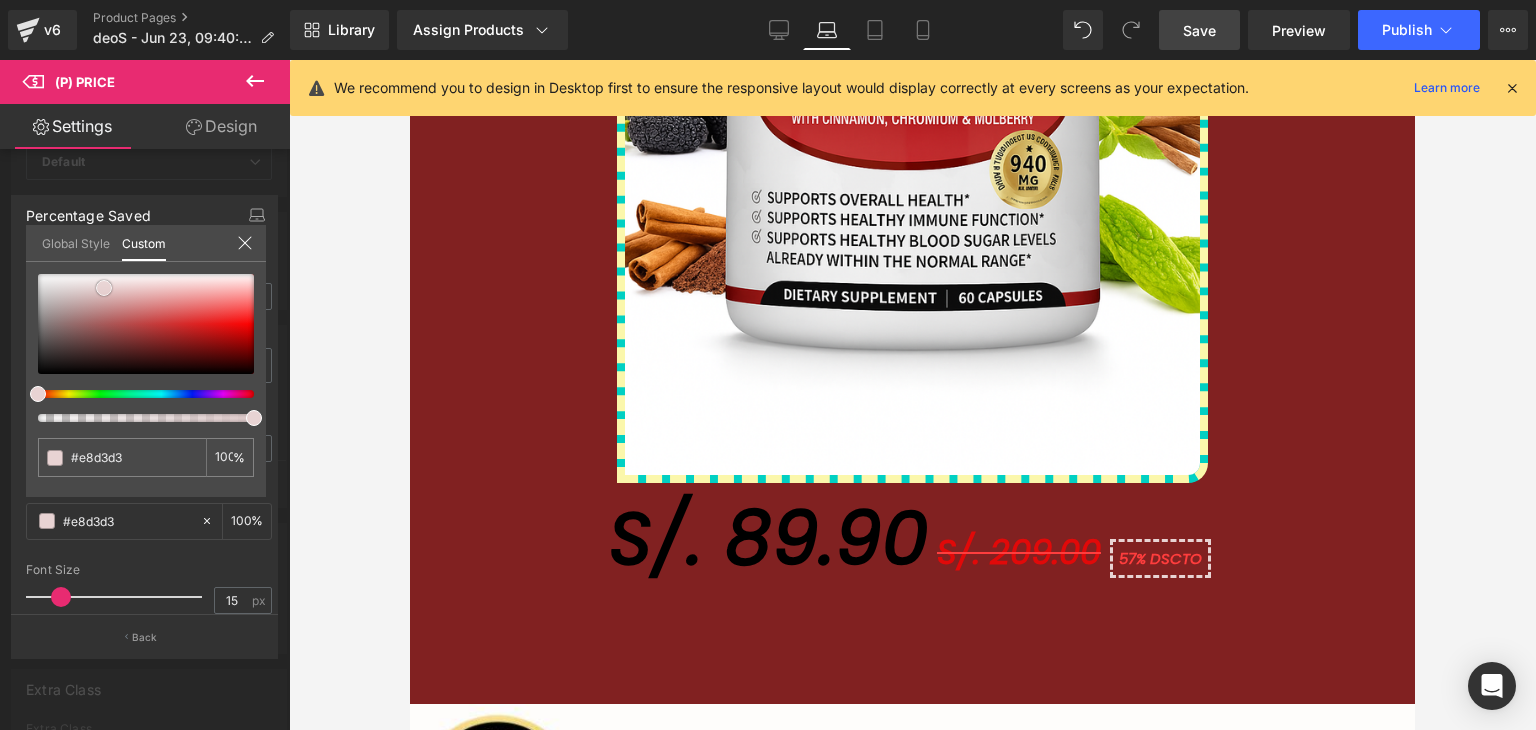 drag, startPoint x: 100, startPoint y: 319, endPoint x: 104, endPoint y: 287, distance: 32.24903 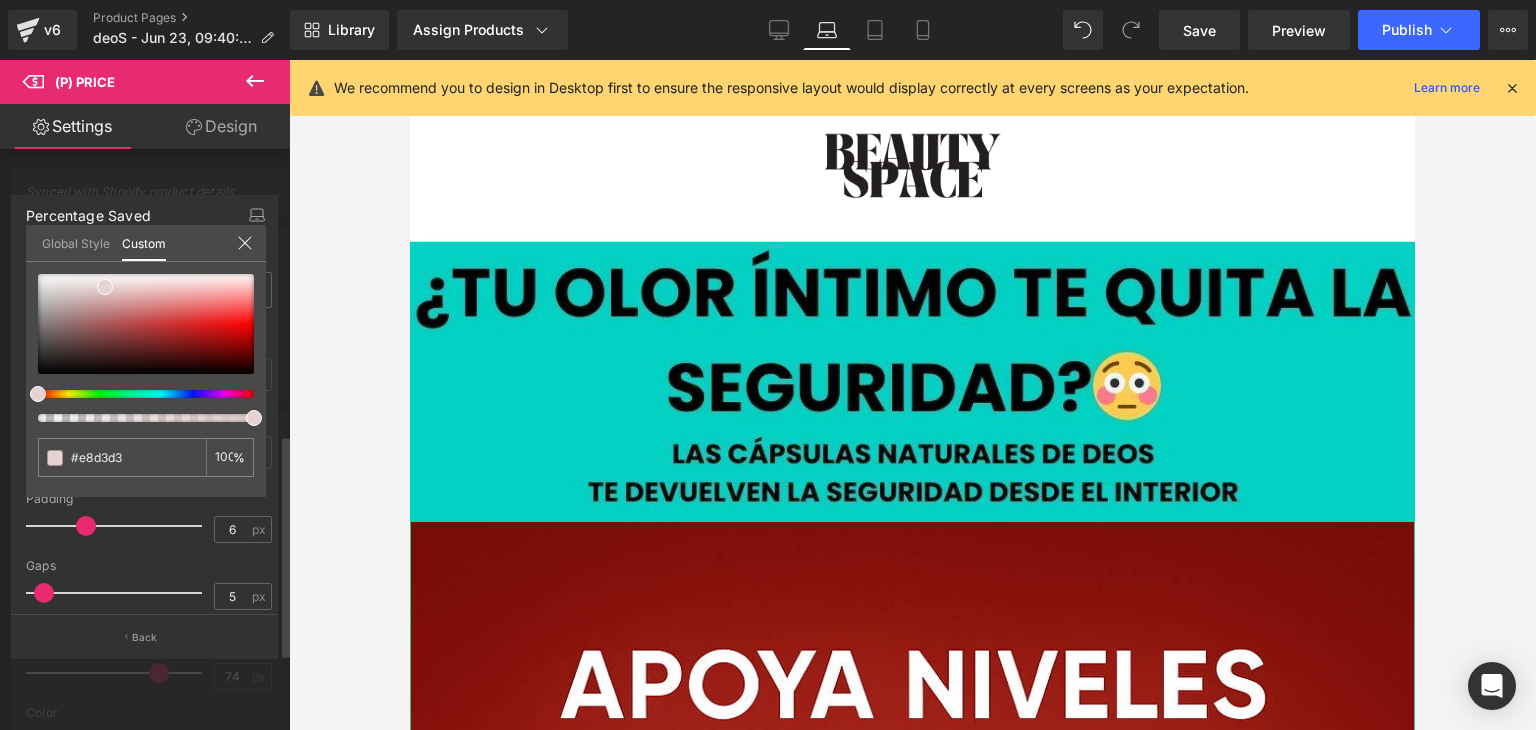 scroll, scrollTop: 2591, scrollLeft: 0, axis: vertical 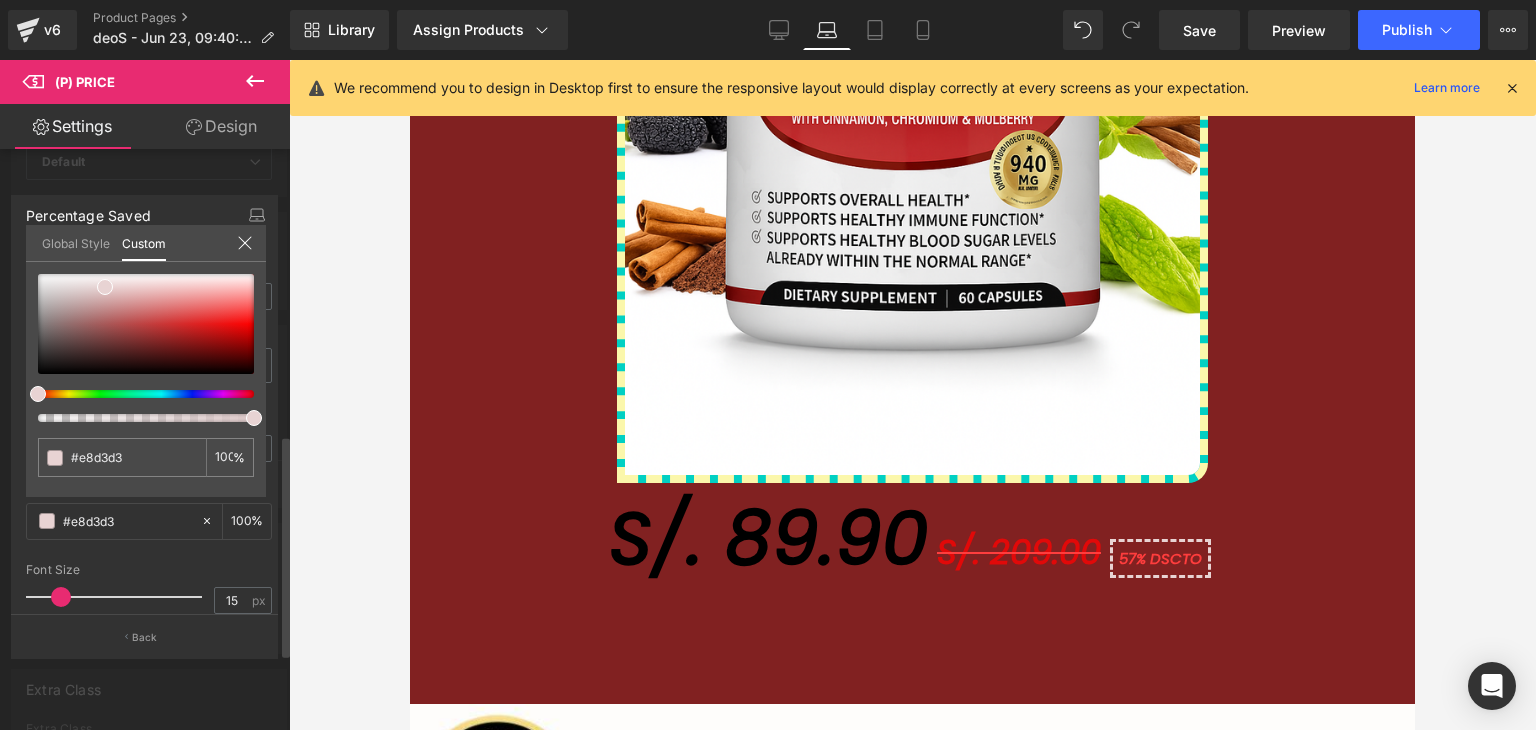 drag, startPoint x: 52, startPoint y: 401, endPoint x: 69, endPoint y: 394, distance: 18.384777 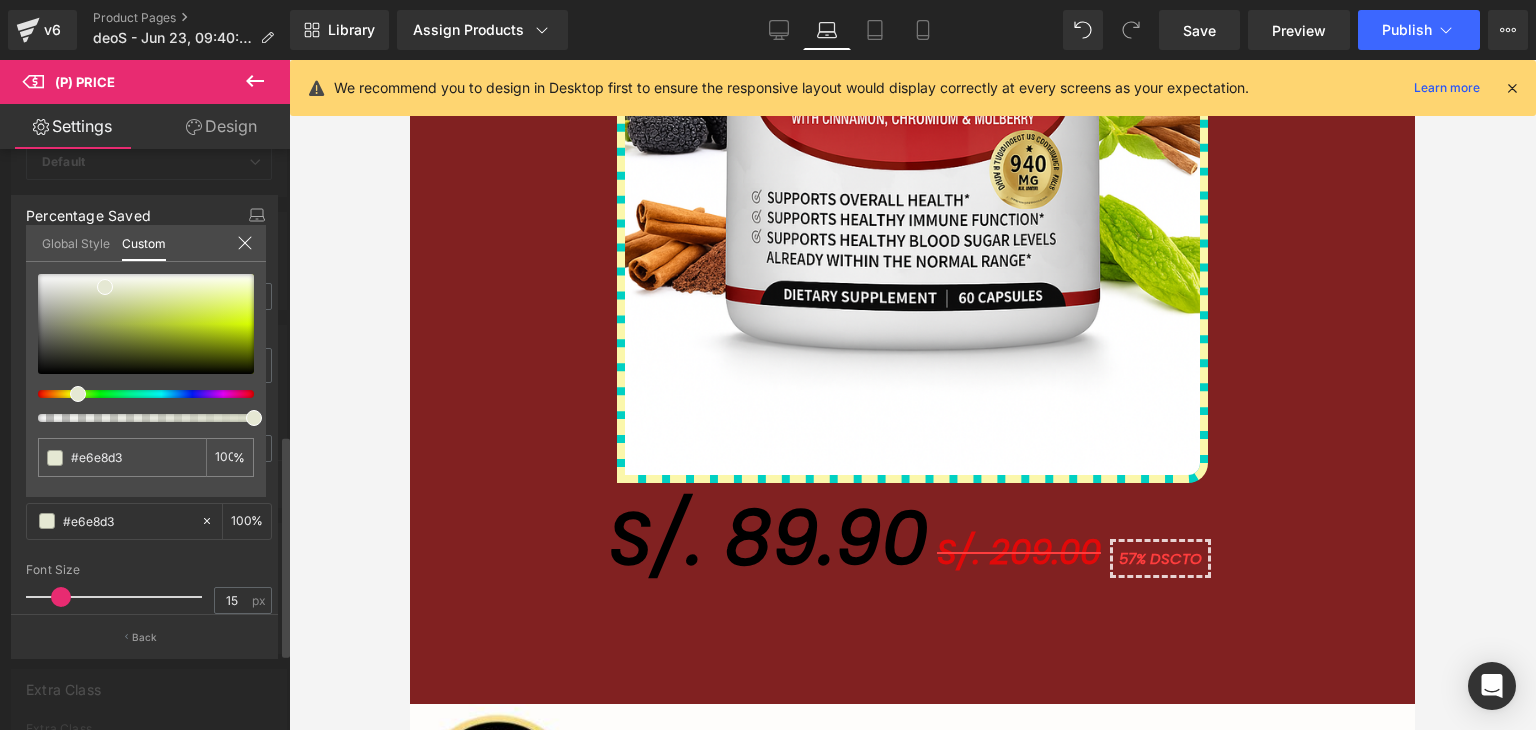 click at bounding box center (138, 394) 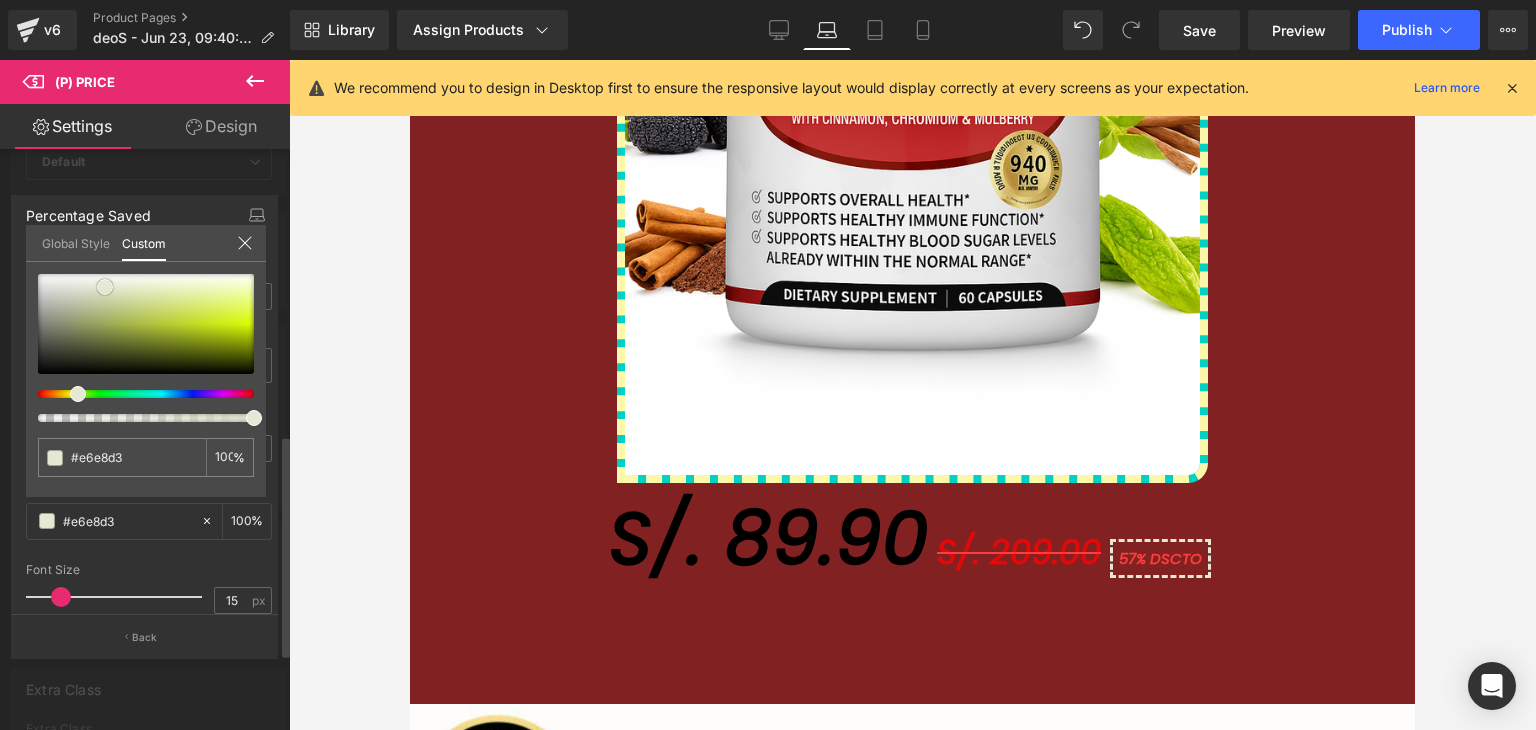 type on "#596321" 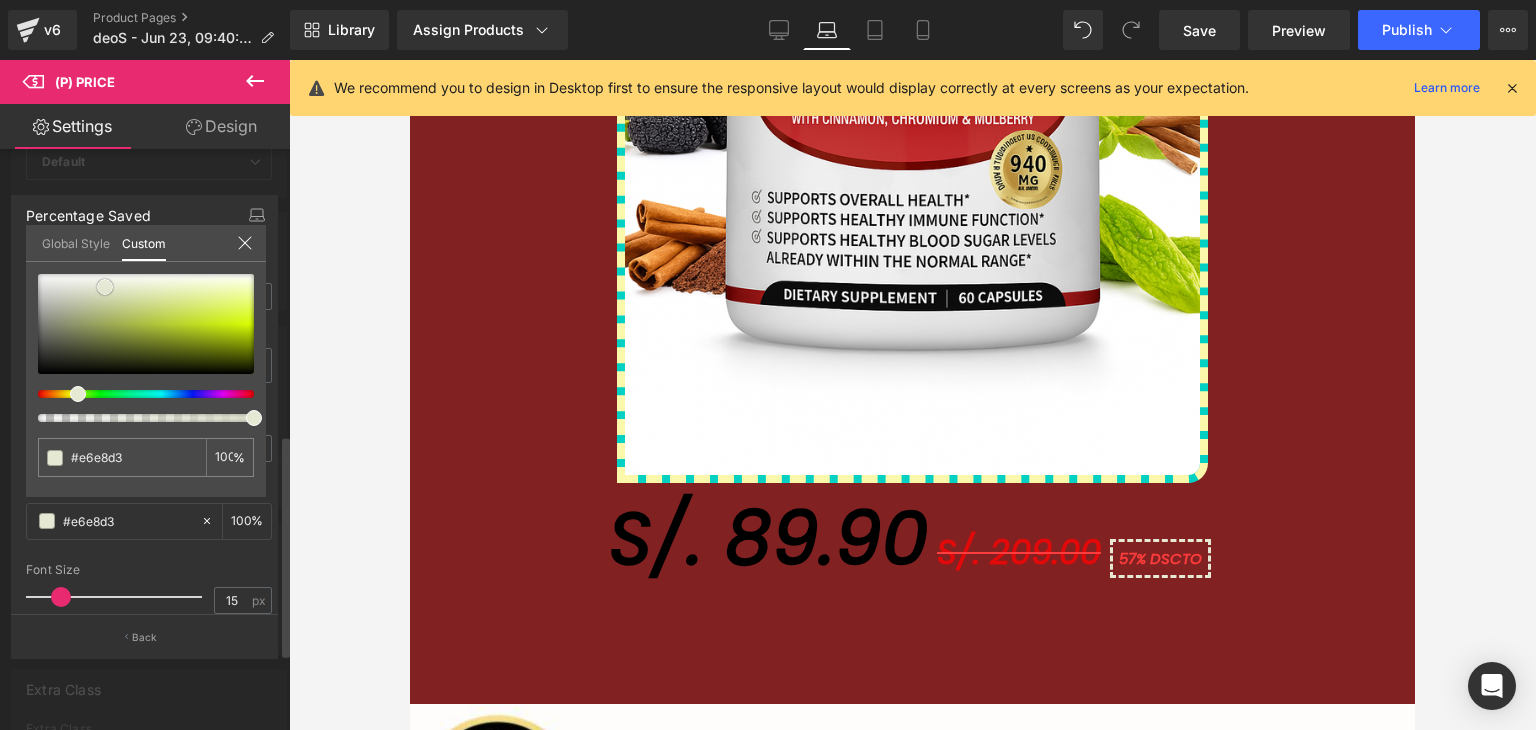 type on "#596321" 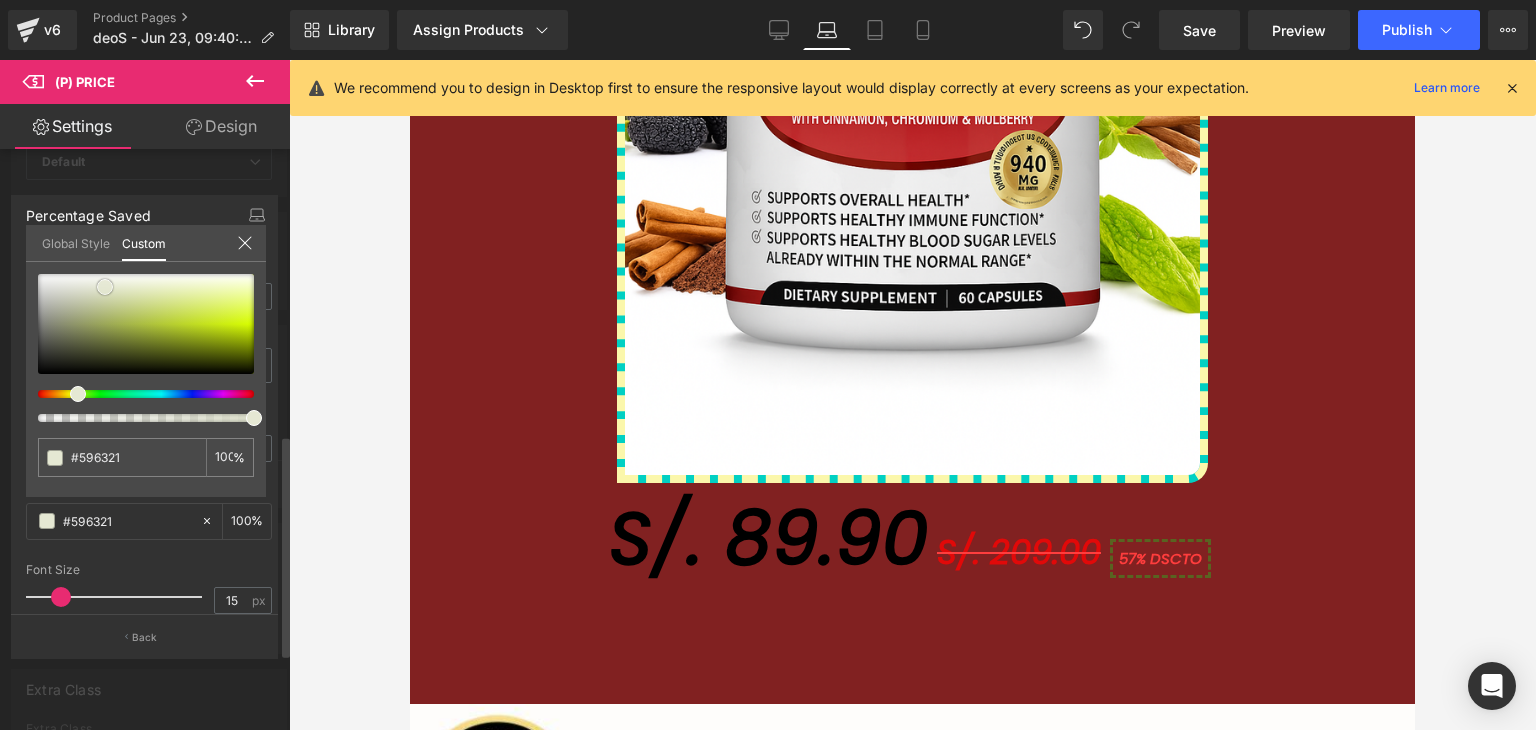 type on "#657122" 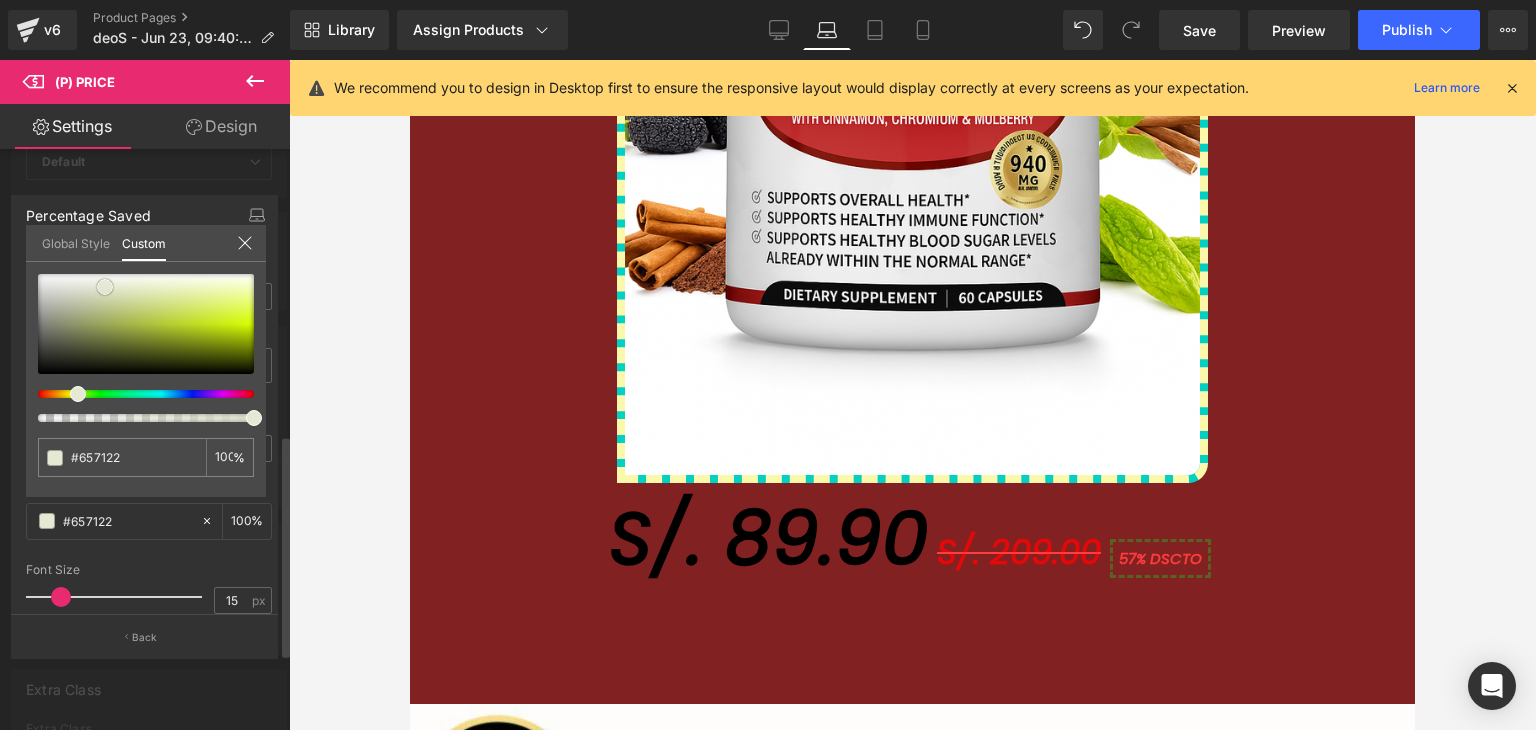 type on "#9cb124" 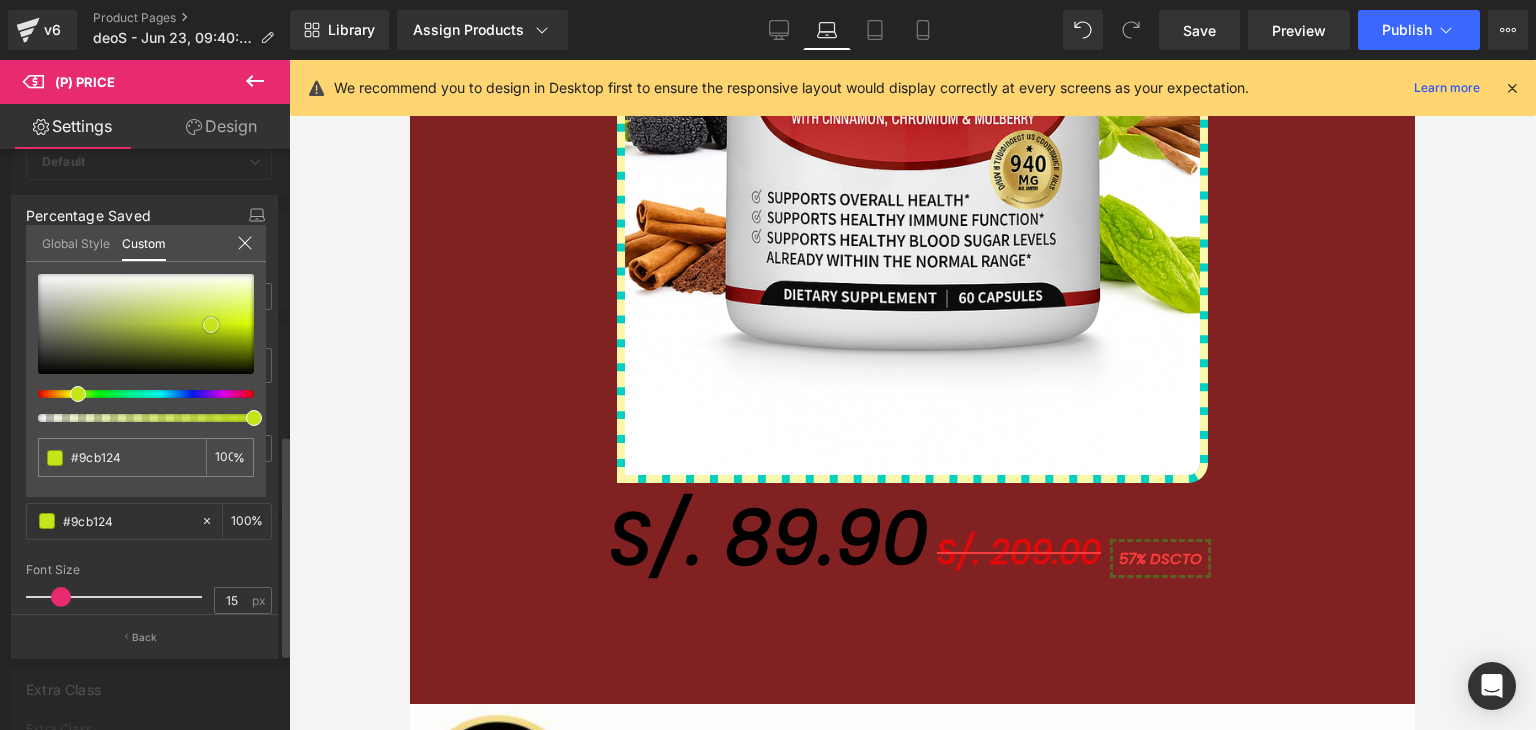 type on "#c6e41a" 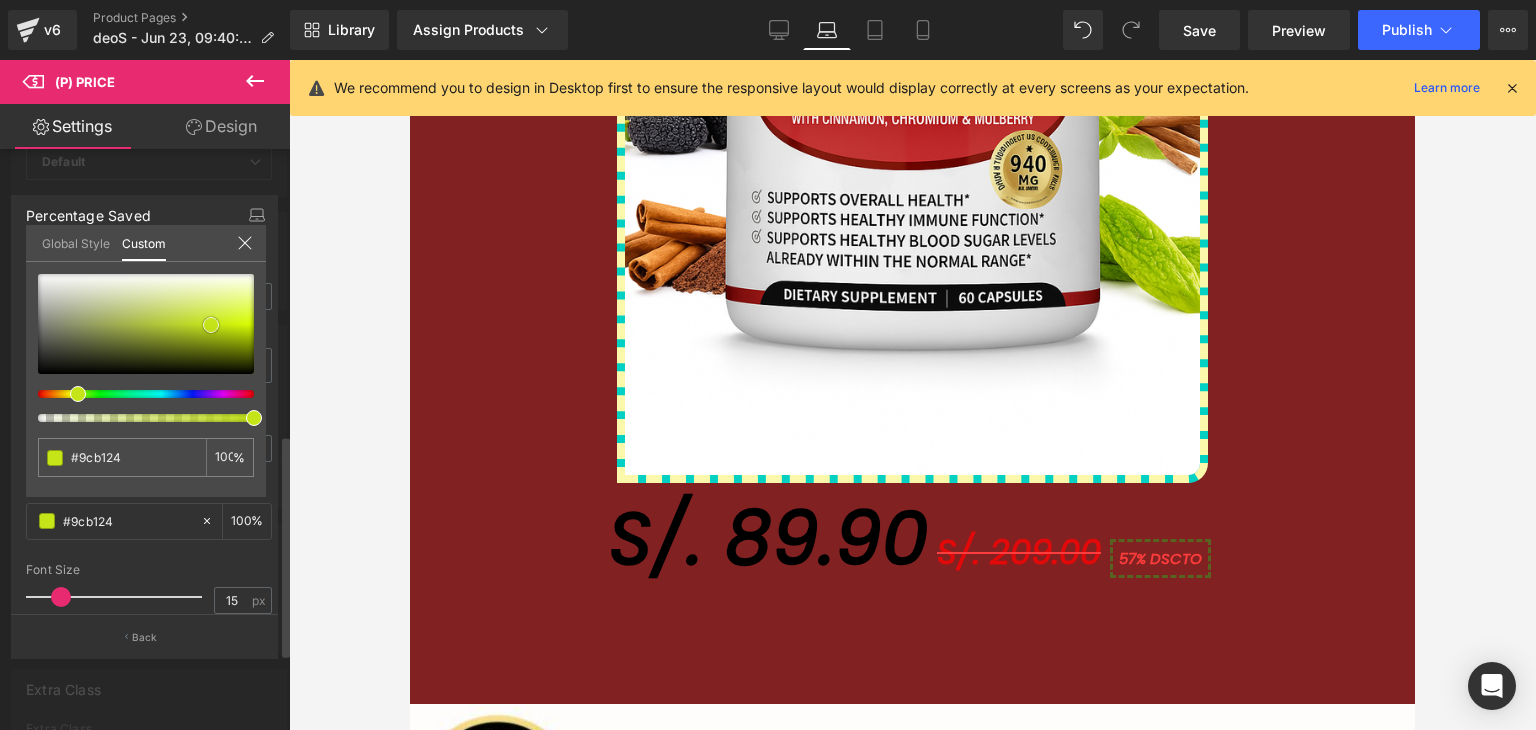 type on "#c6e41a" 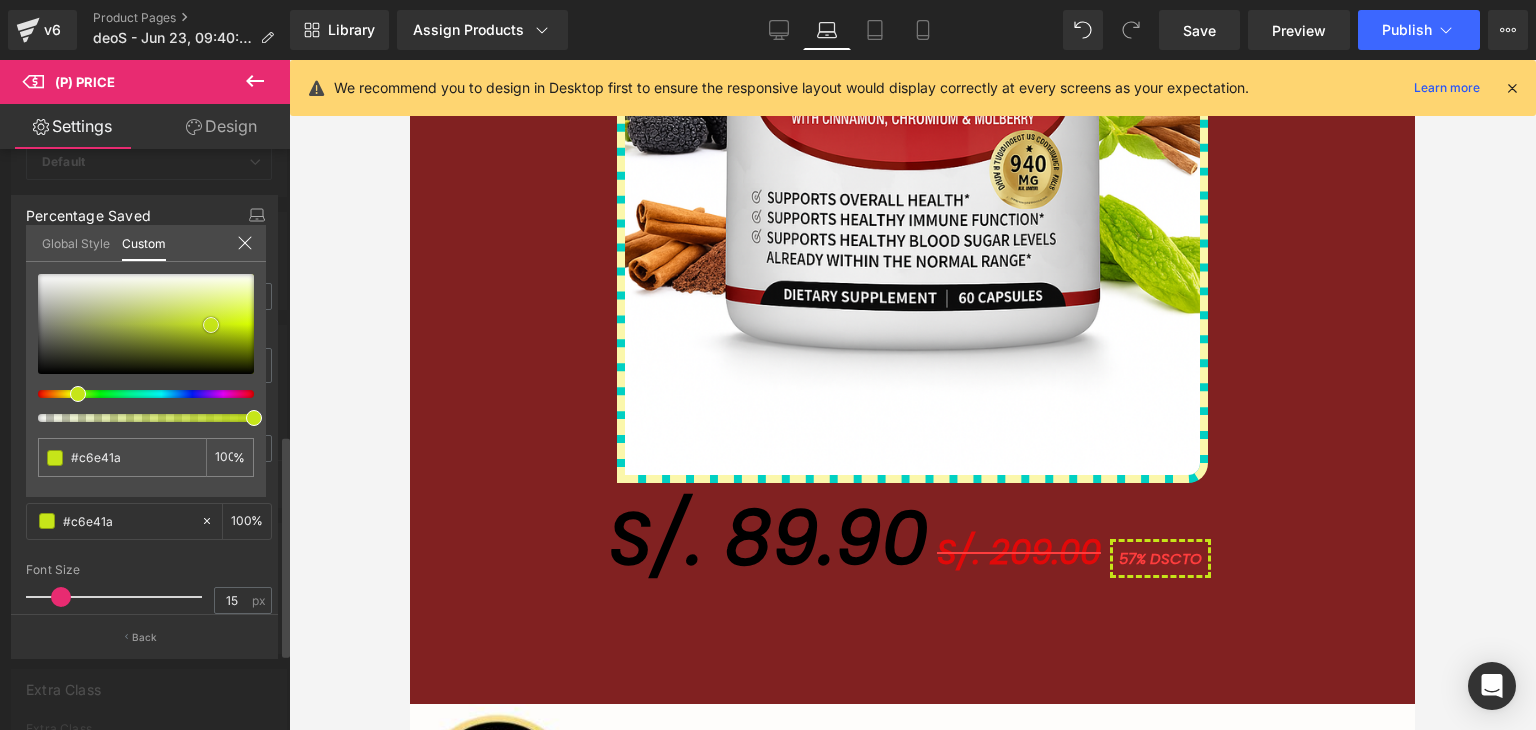 type on "#ceeb2d" 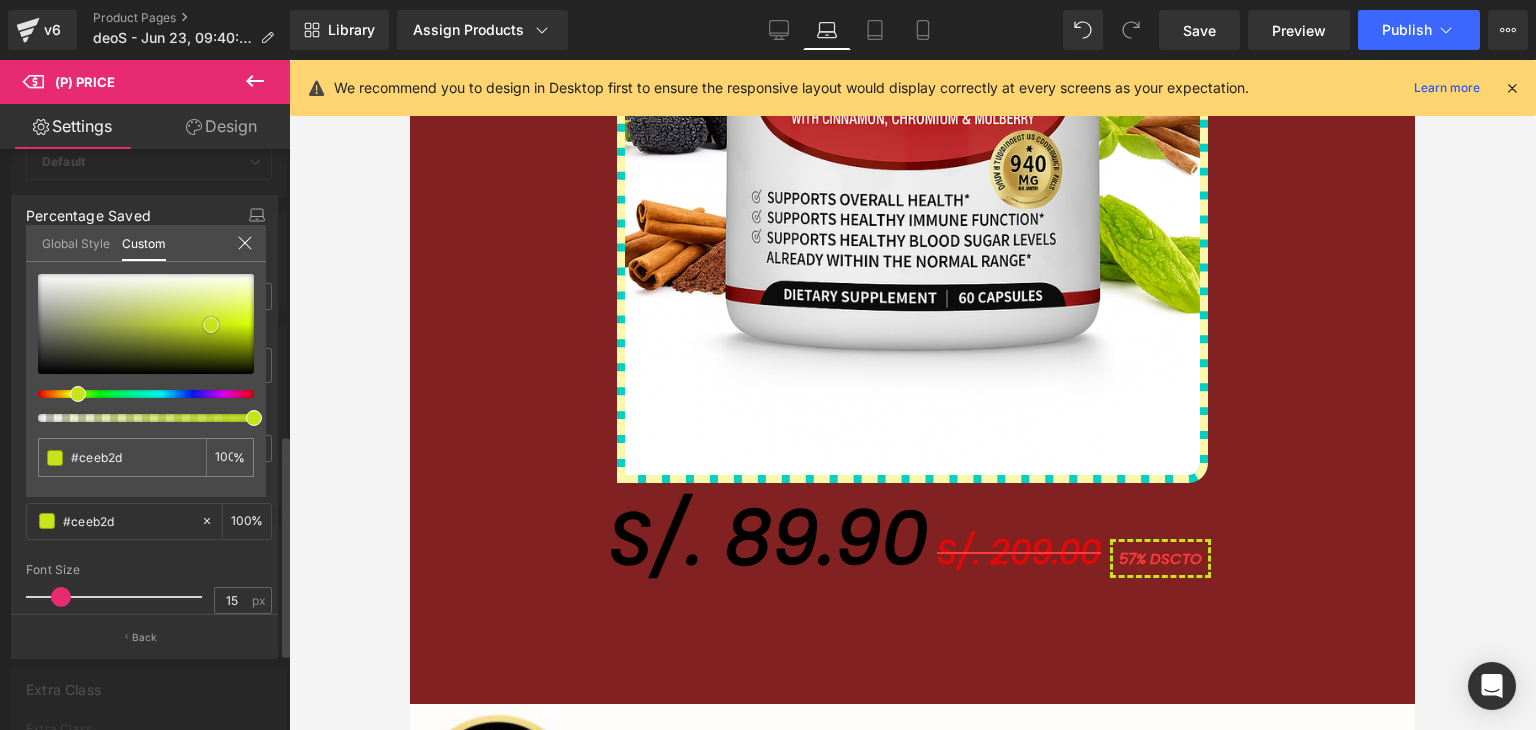 type on "#d9f348" 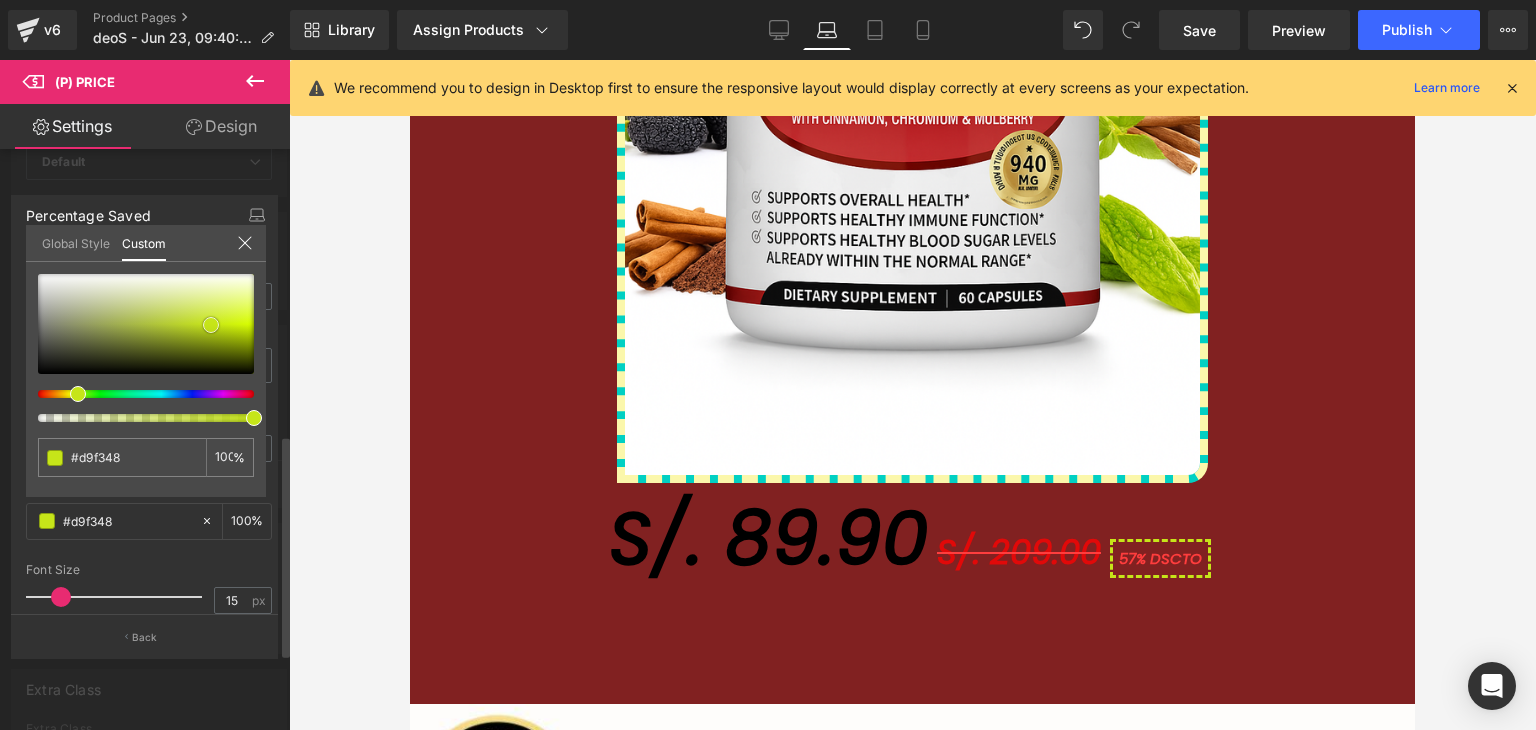 type on "#e3f966" 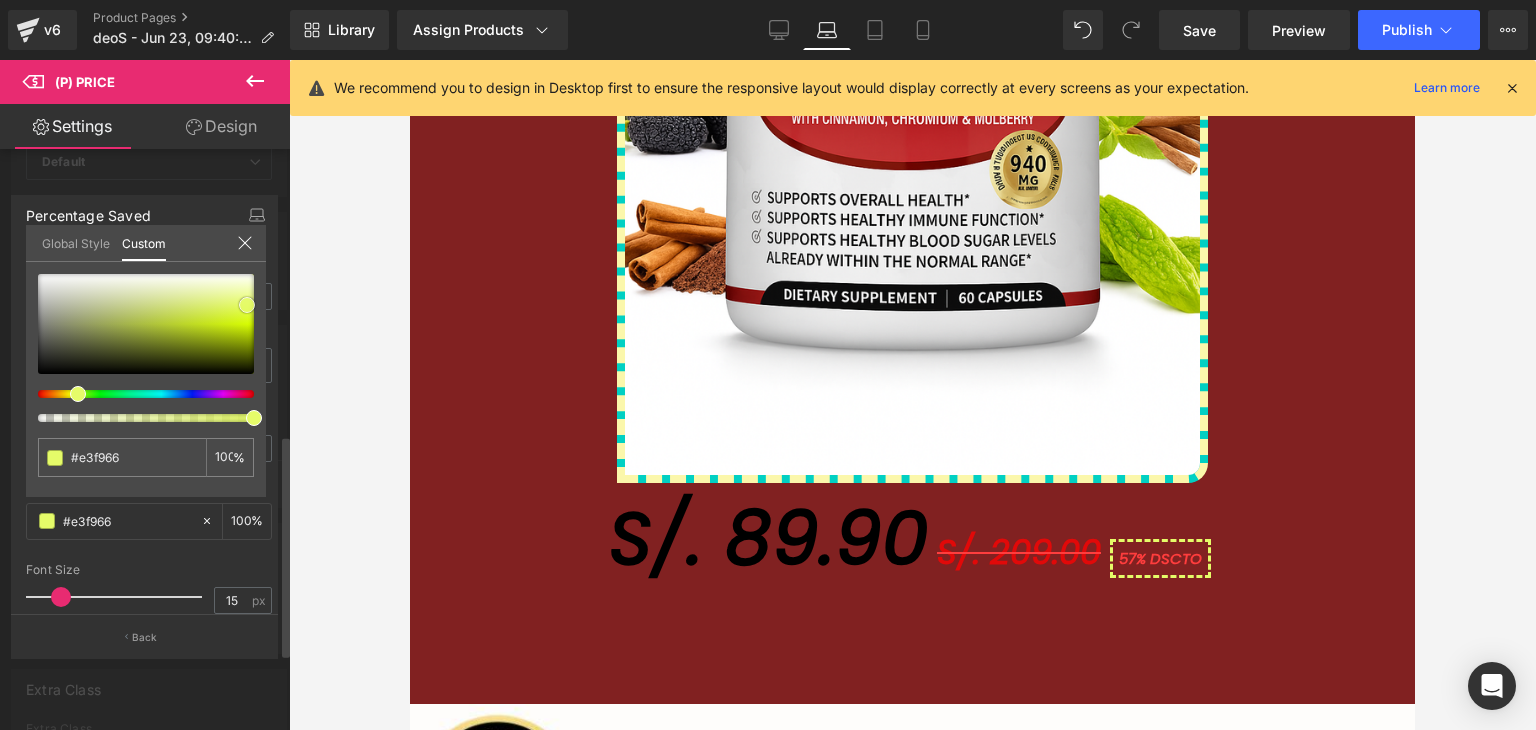 type on "#e5fb69" 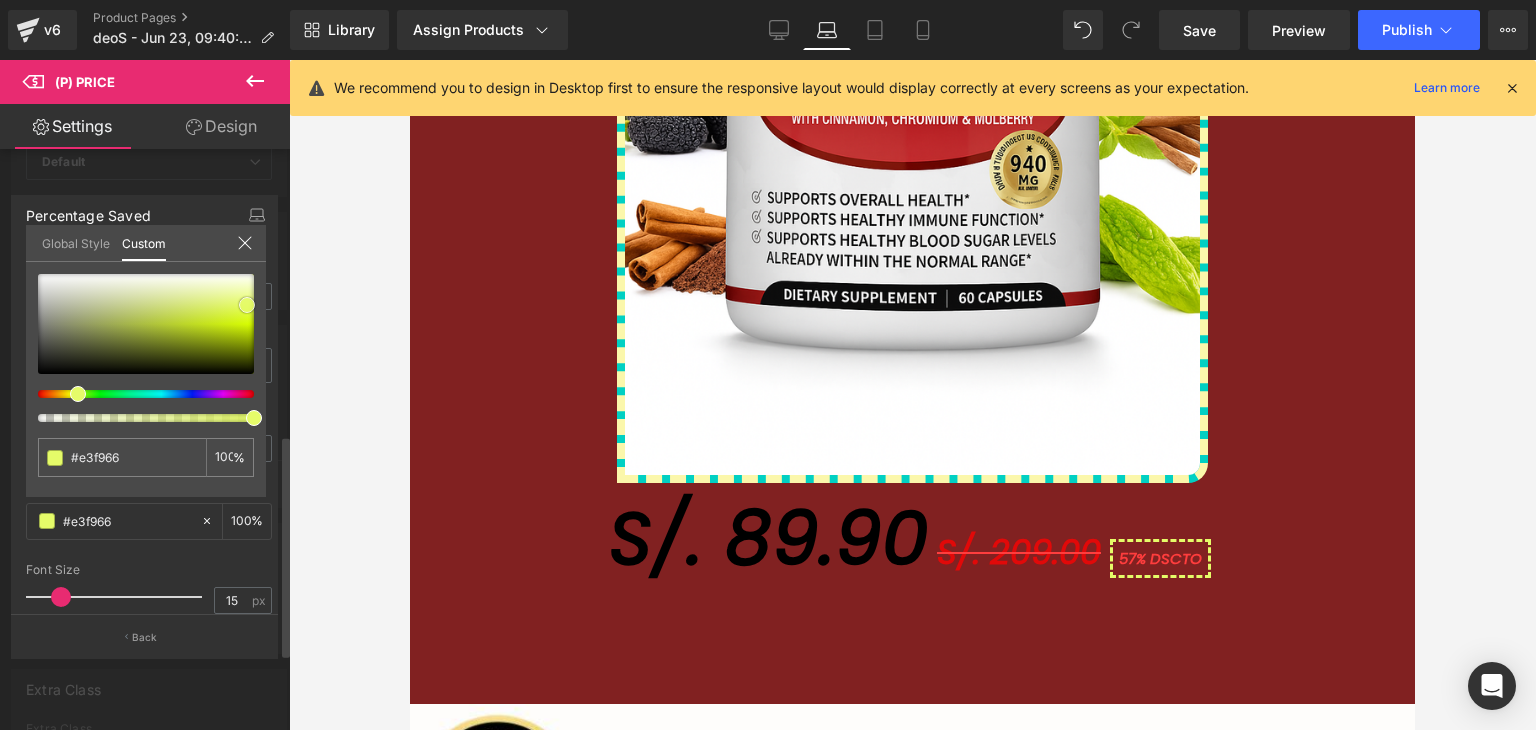 type on "#e5fb69" 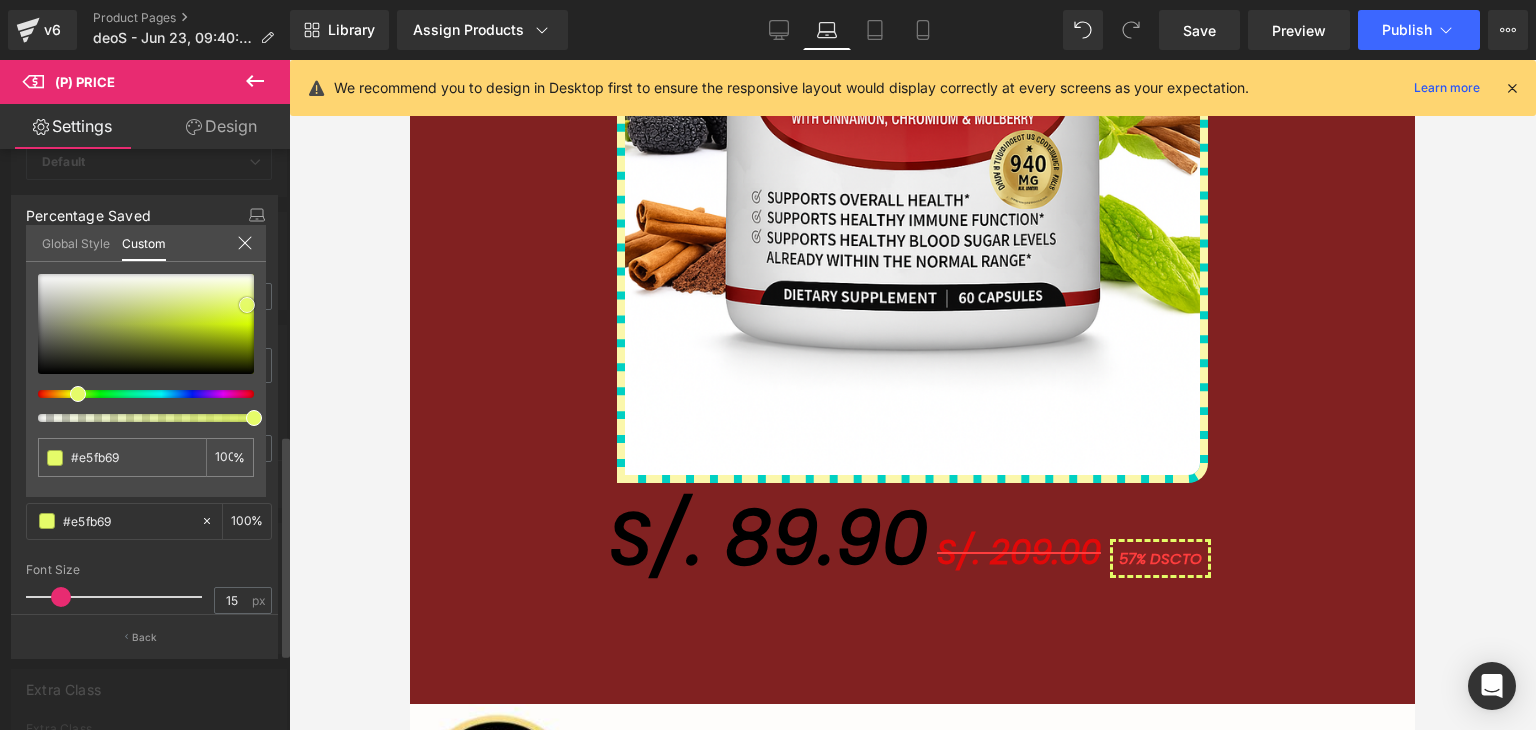 type on "#e7fe66" 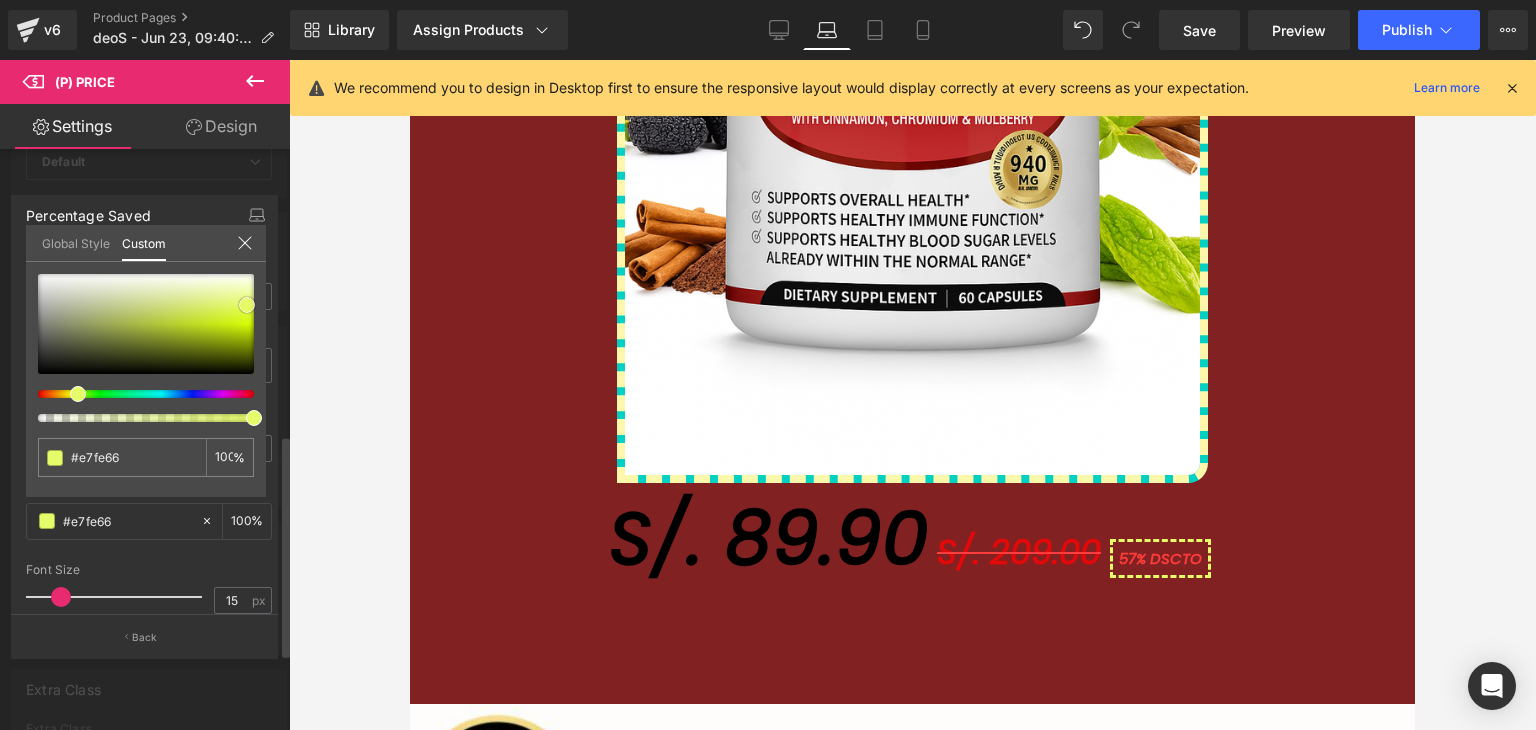 type on "#e9fe70" 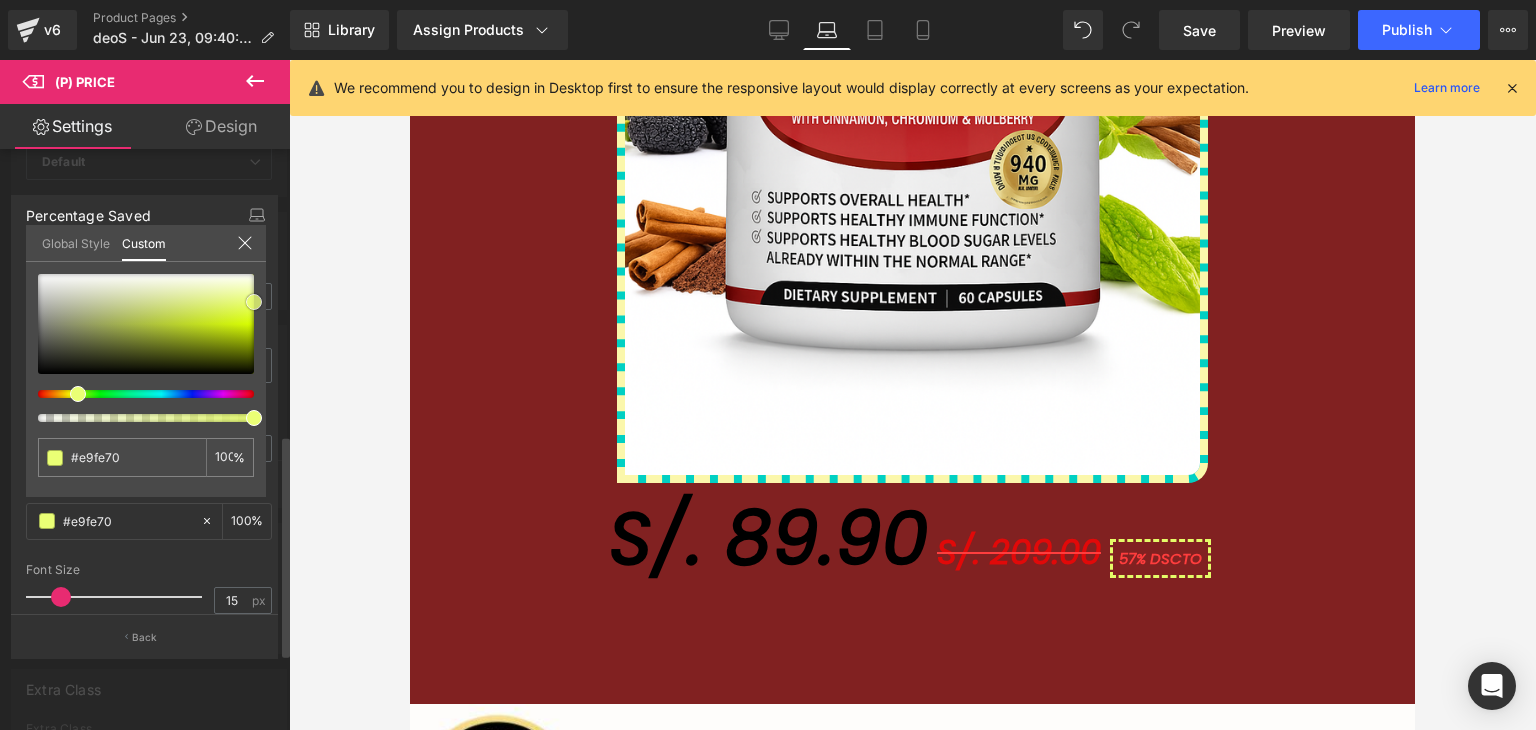 type on "#eaff75" 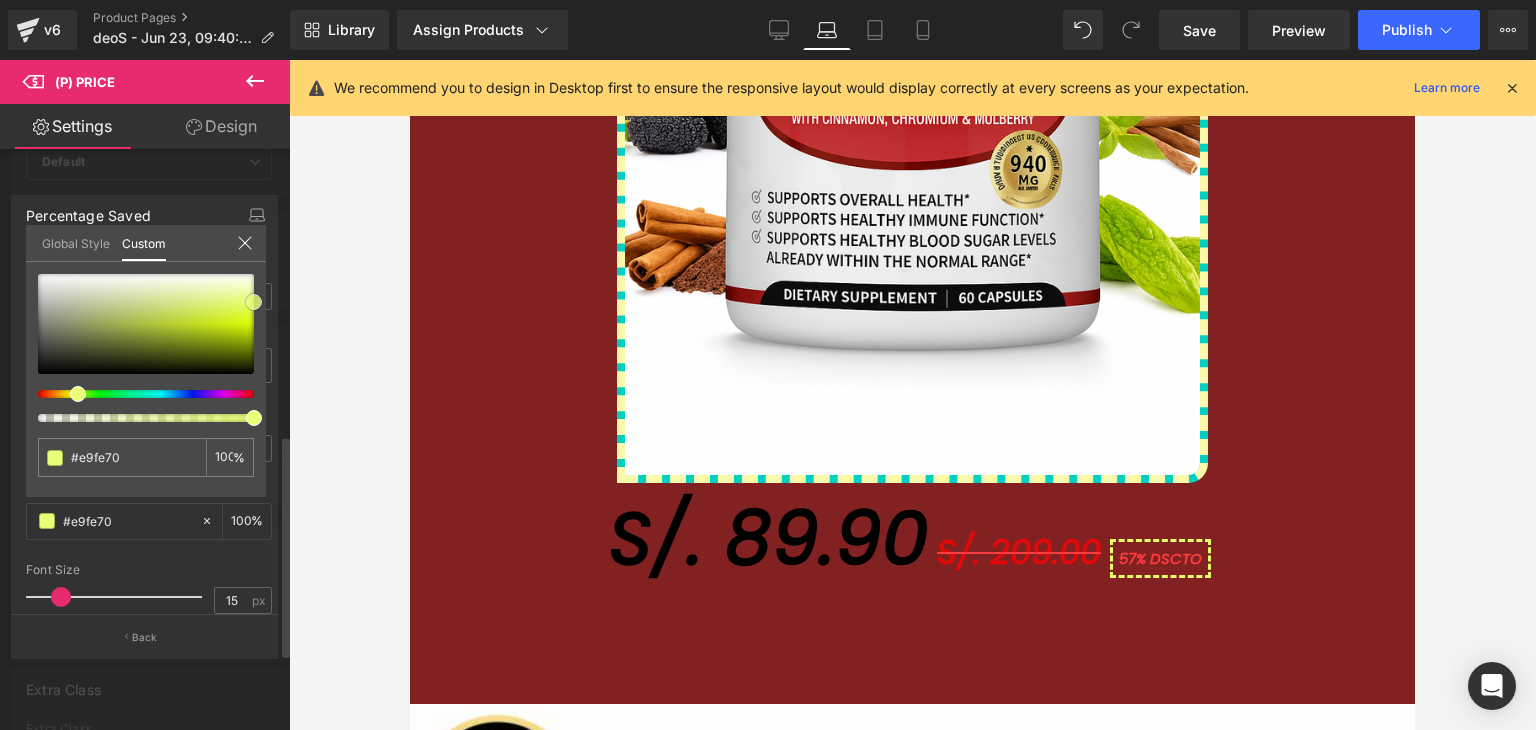 type on "#eaff75" 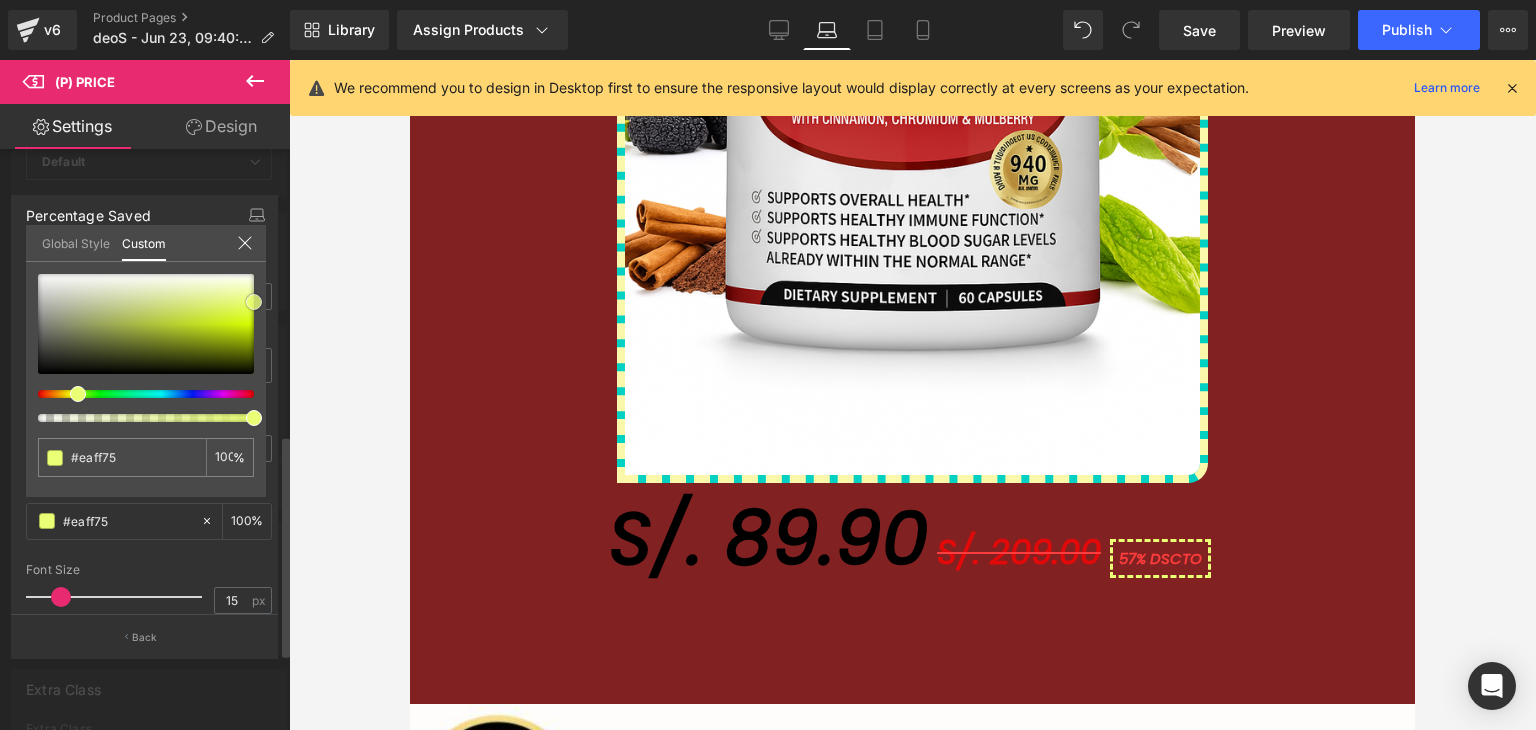 type on "#e8fc78" 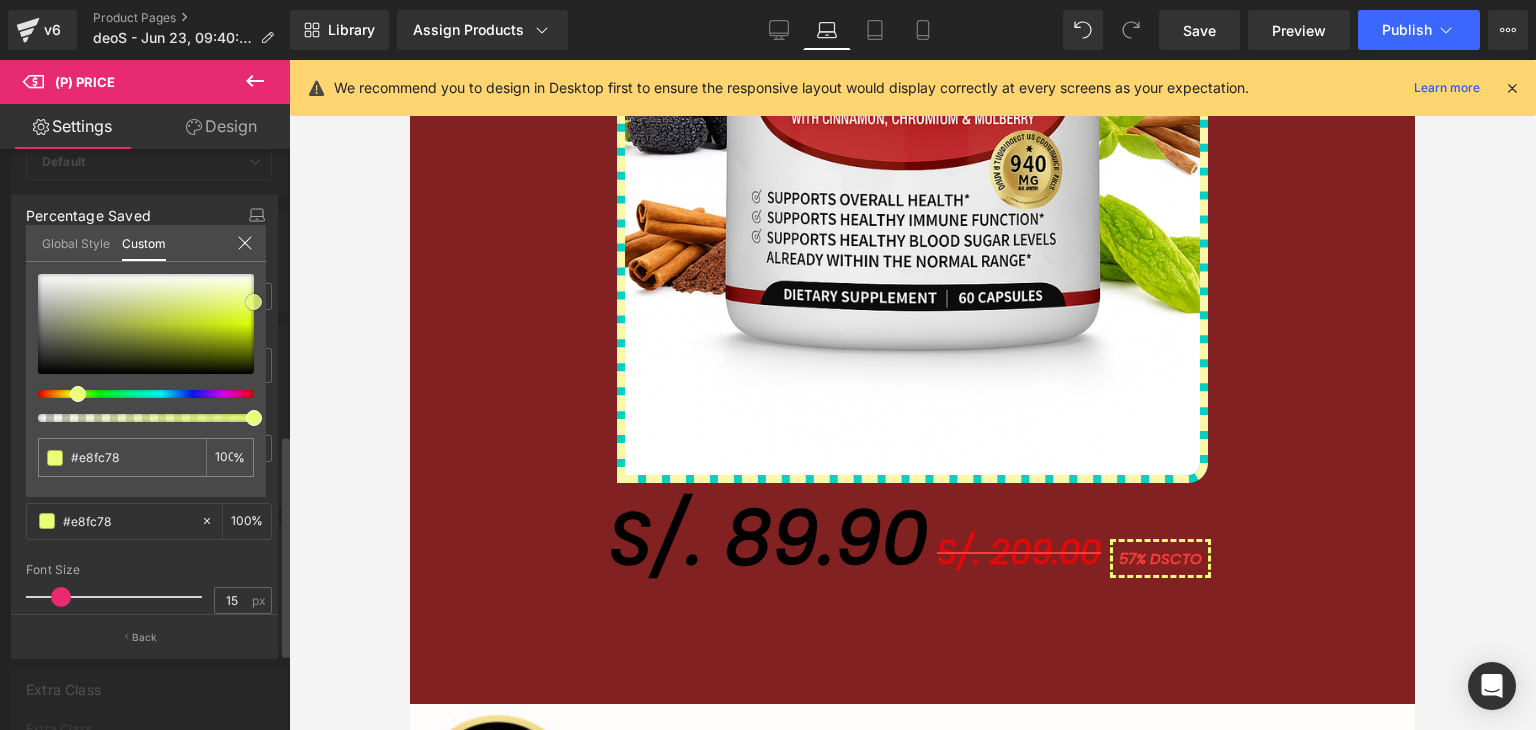 type on "#e2f76d" 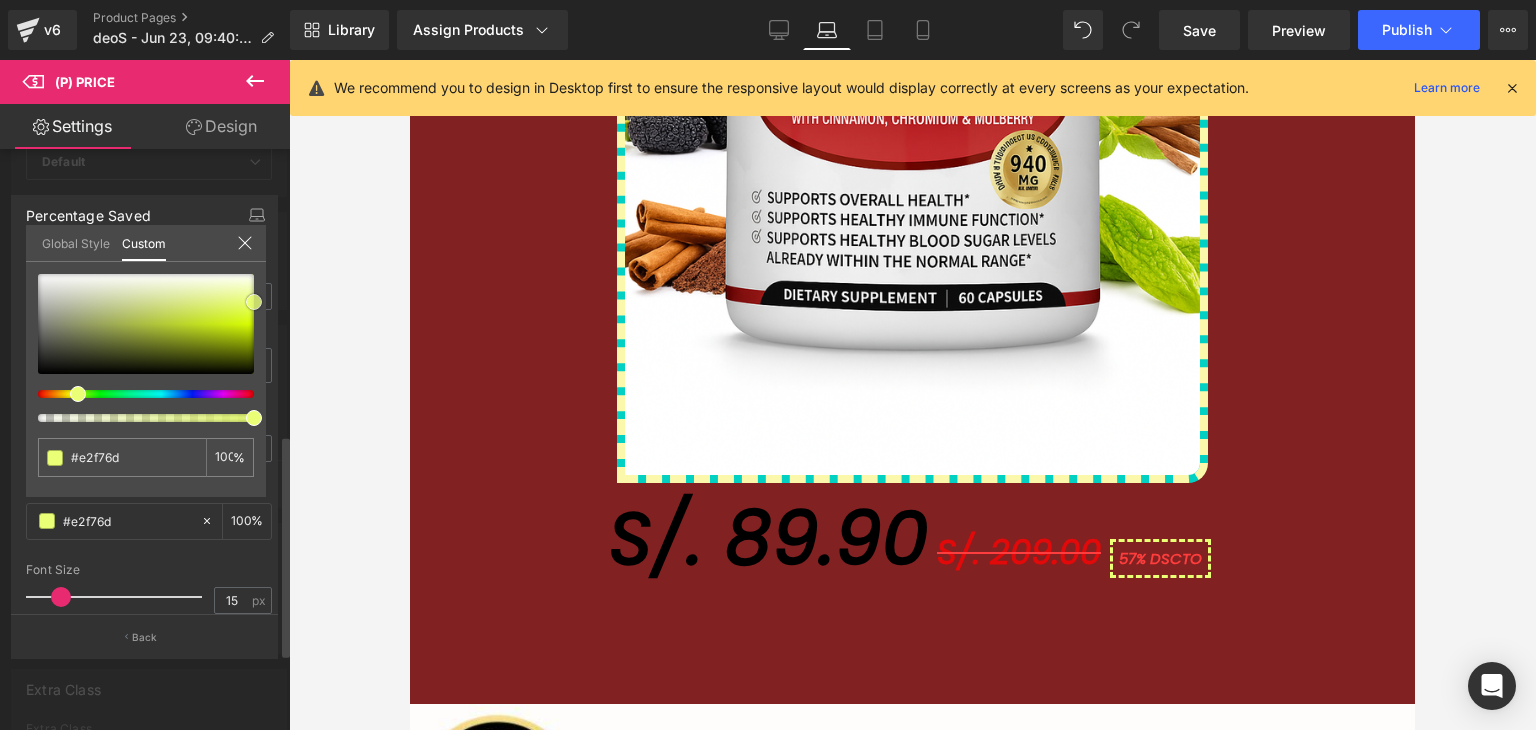 type on "#e1f56f" 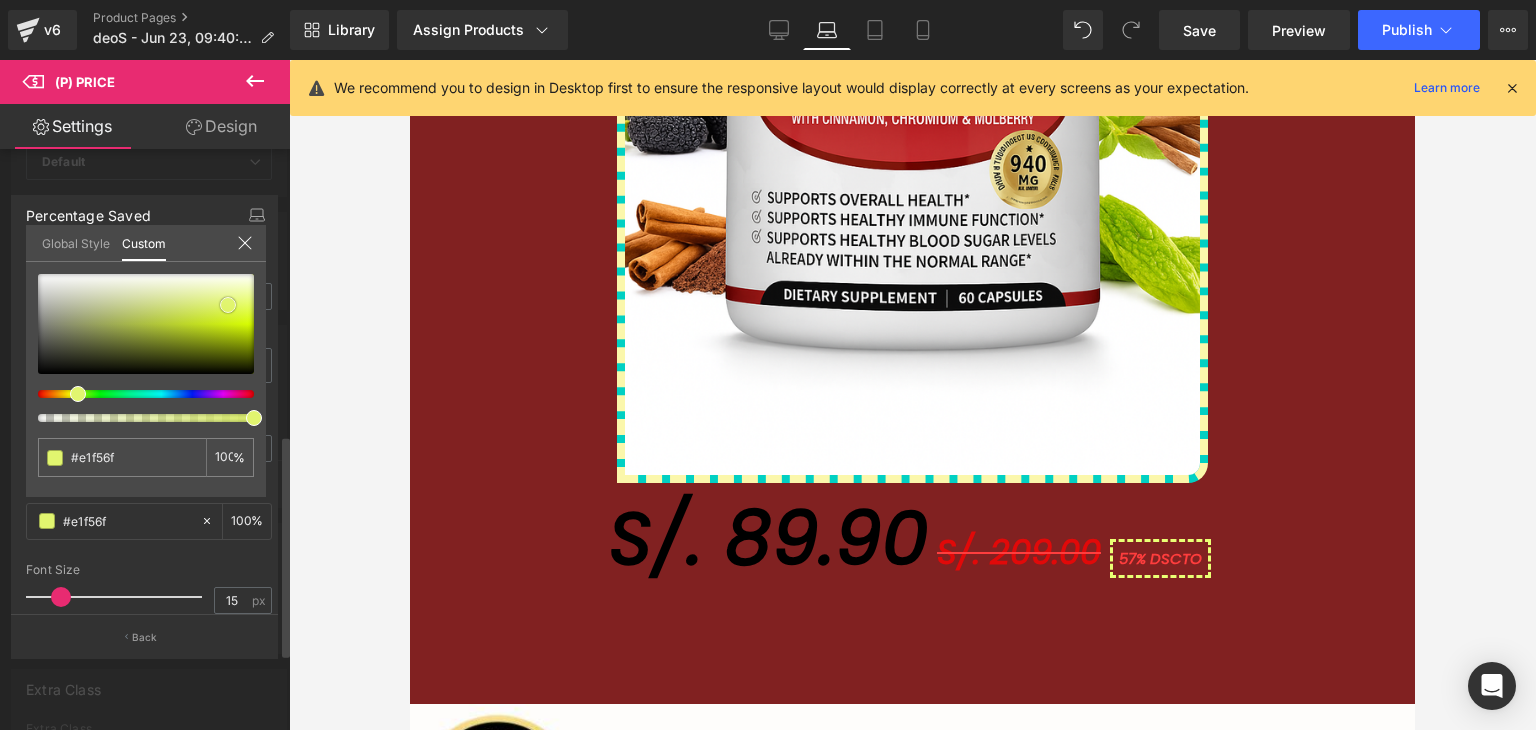drag, startPoint x: 164, startPoint y: 337, endPoint x: 228, endPoint y: 304, distance: 72.00694 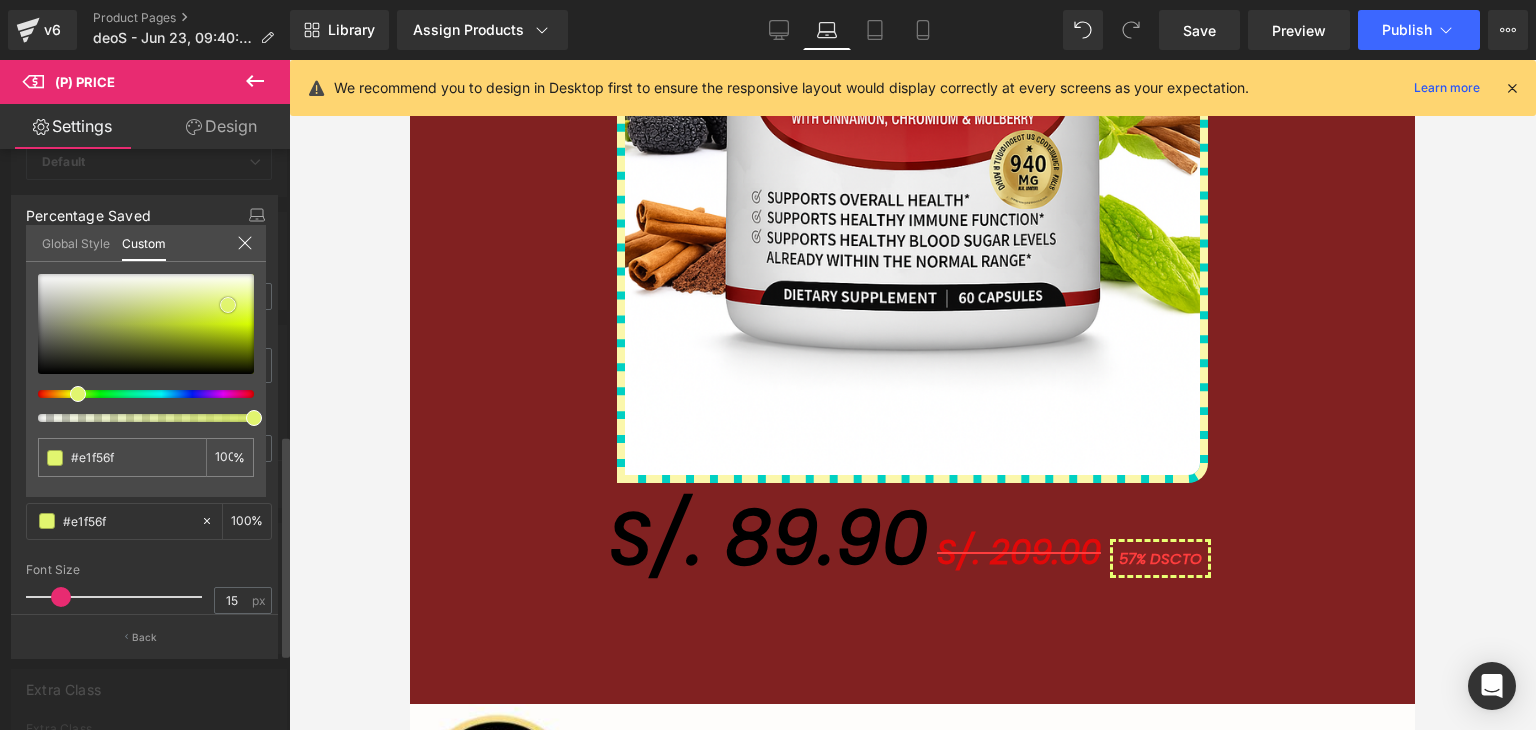 click at bounding box center (146, 324) 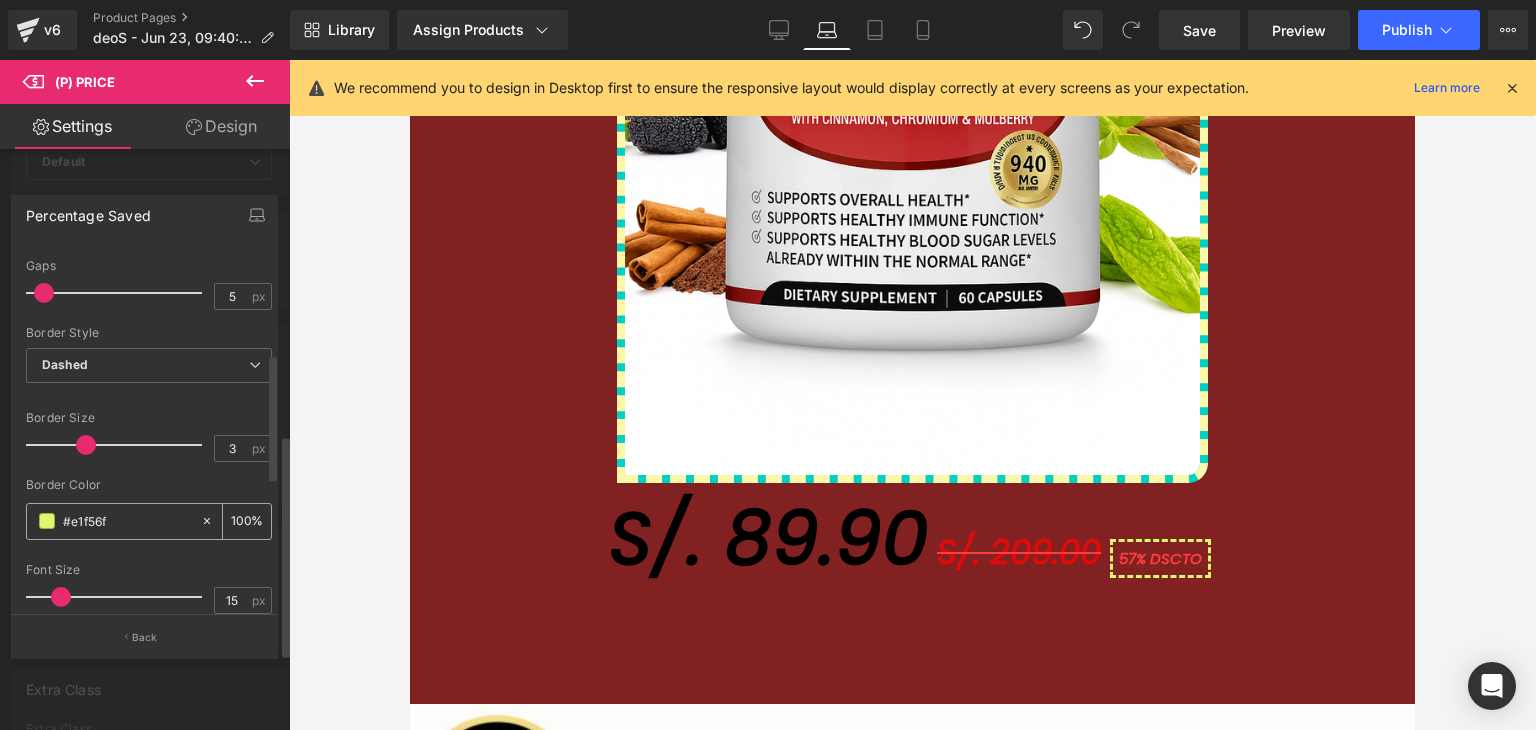 drag, startPoint x: 313, startPoint y: 439, endPoint x: 108, endPoint y: 533, distance: 225.52383 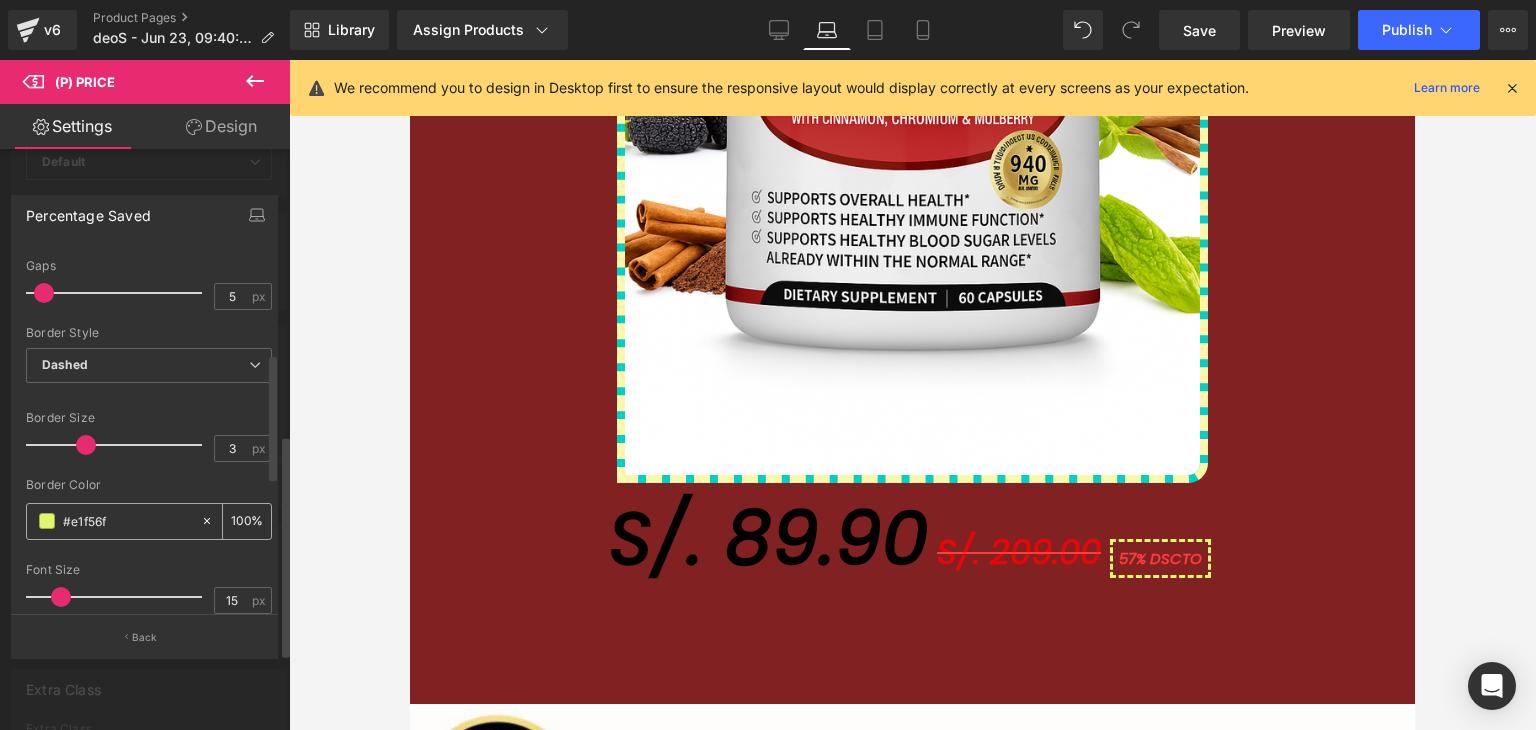 click at bounding box center (912, 395) 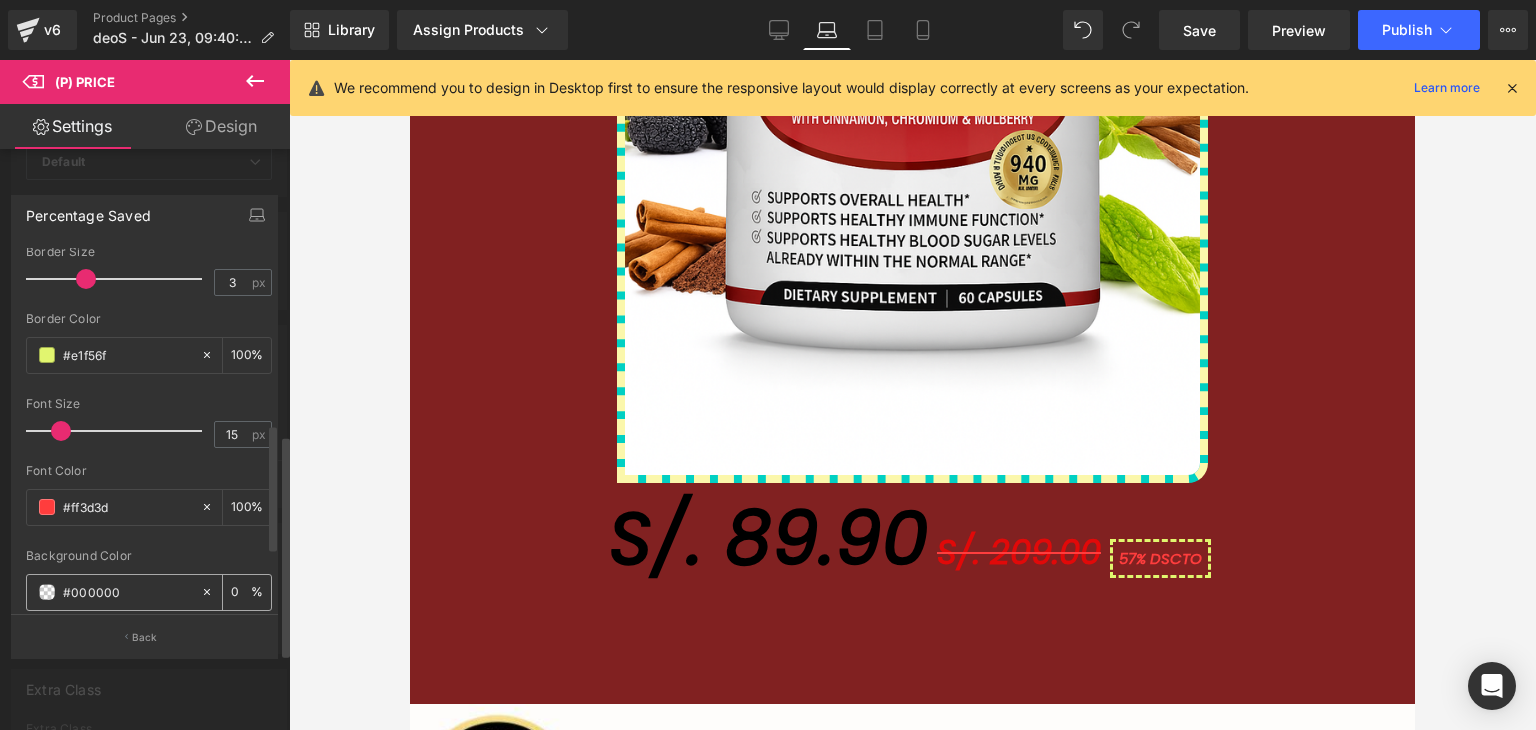 scroll, scrollTop: 500, scrollLeft: 0, axis: vertical 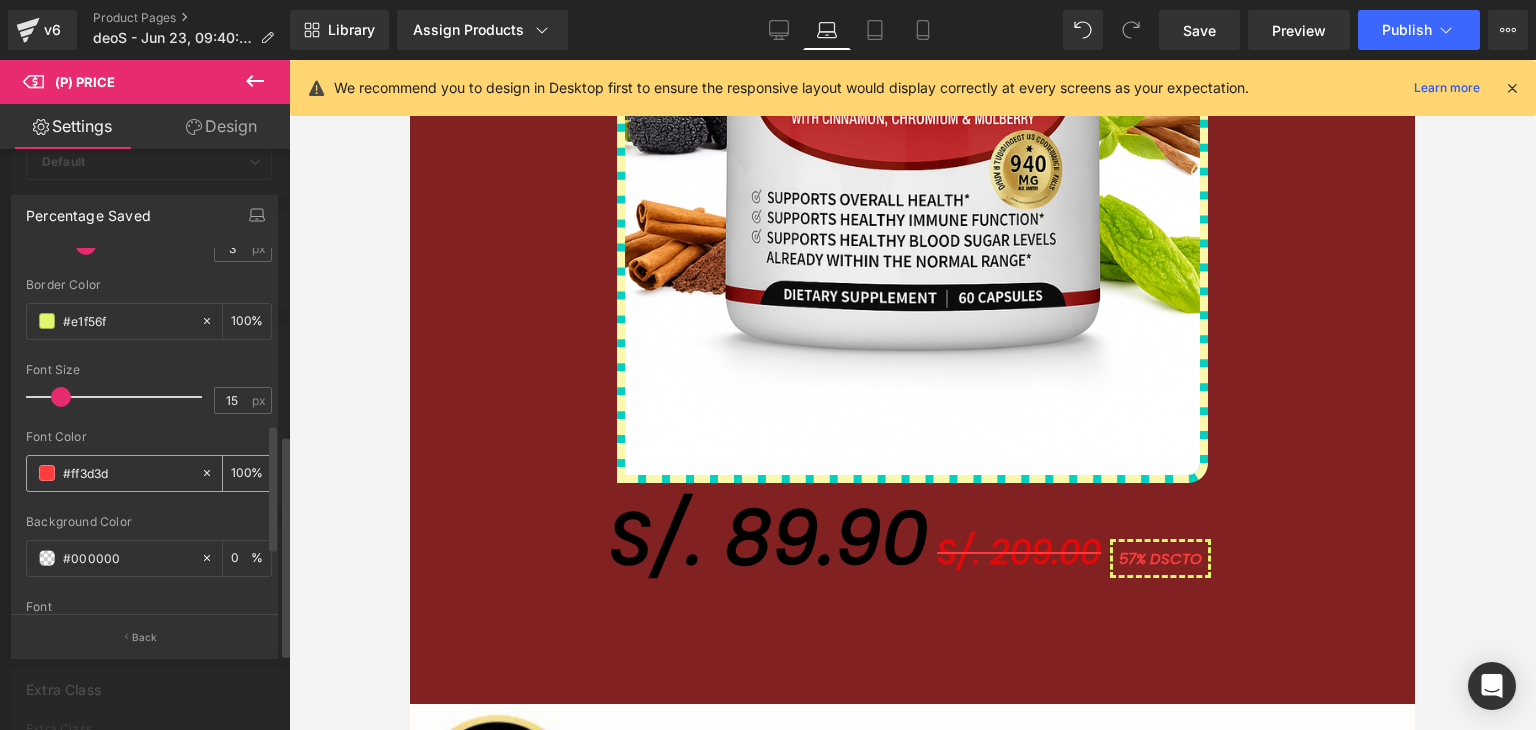 click at bounding box center [47, 473] 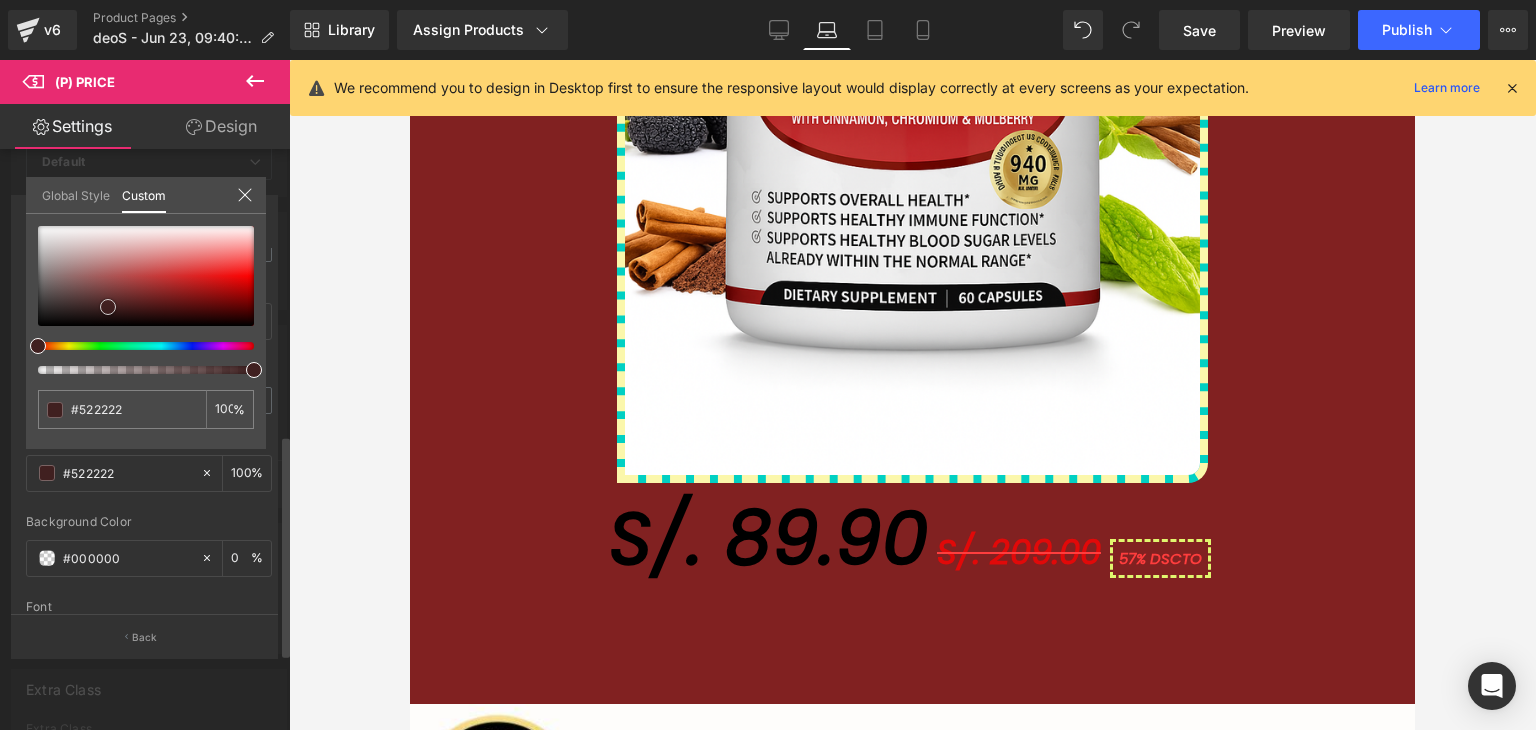 type on "#522222" 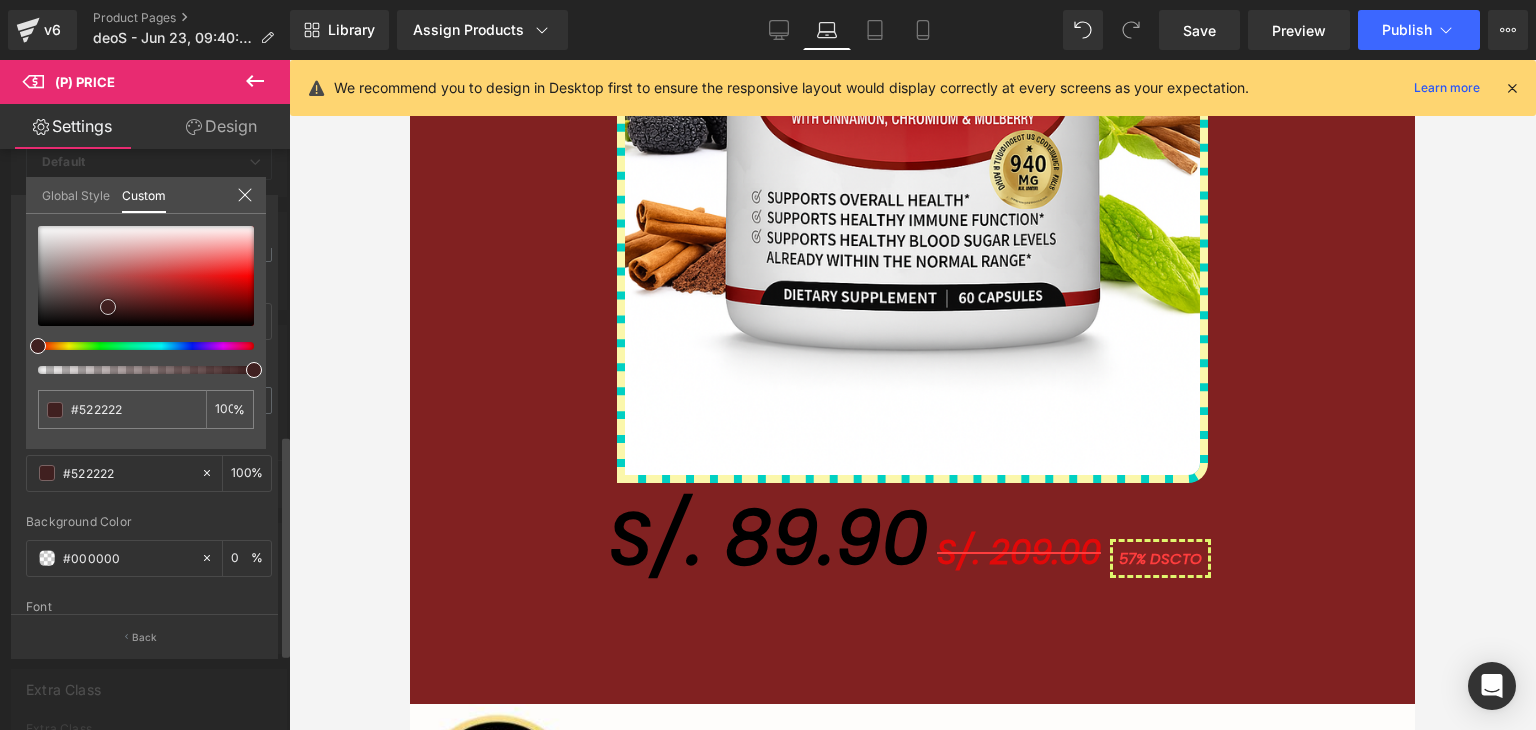 type on "#522222" 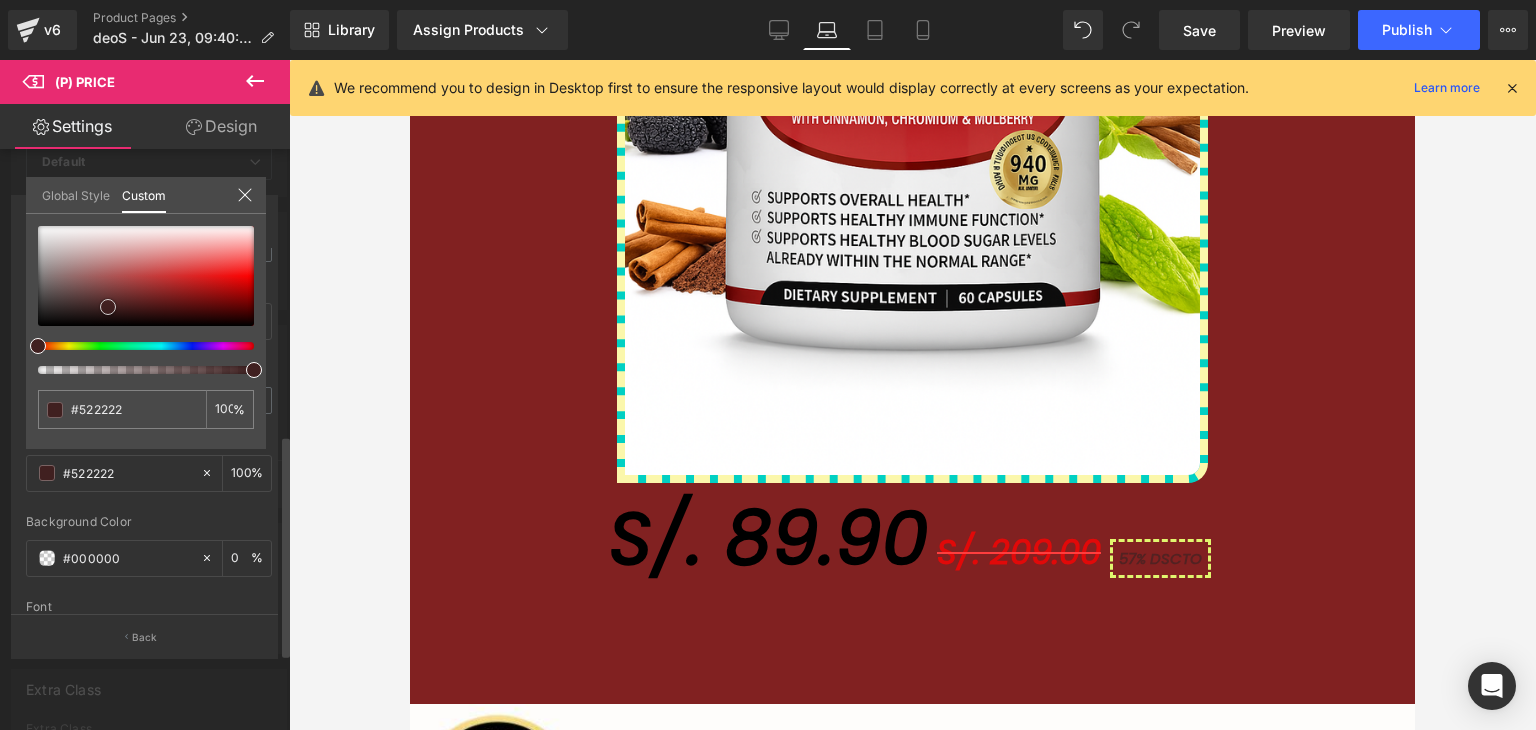 drag, startPoint x: 108, startPoint y: 306, endPoint x: 76, endPoint y: 333, distance: 41.868843 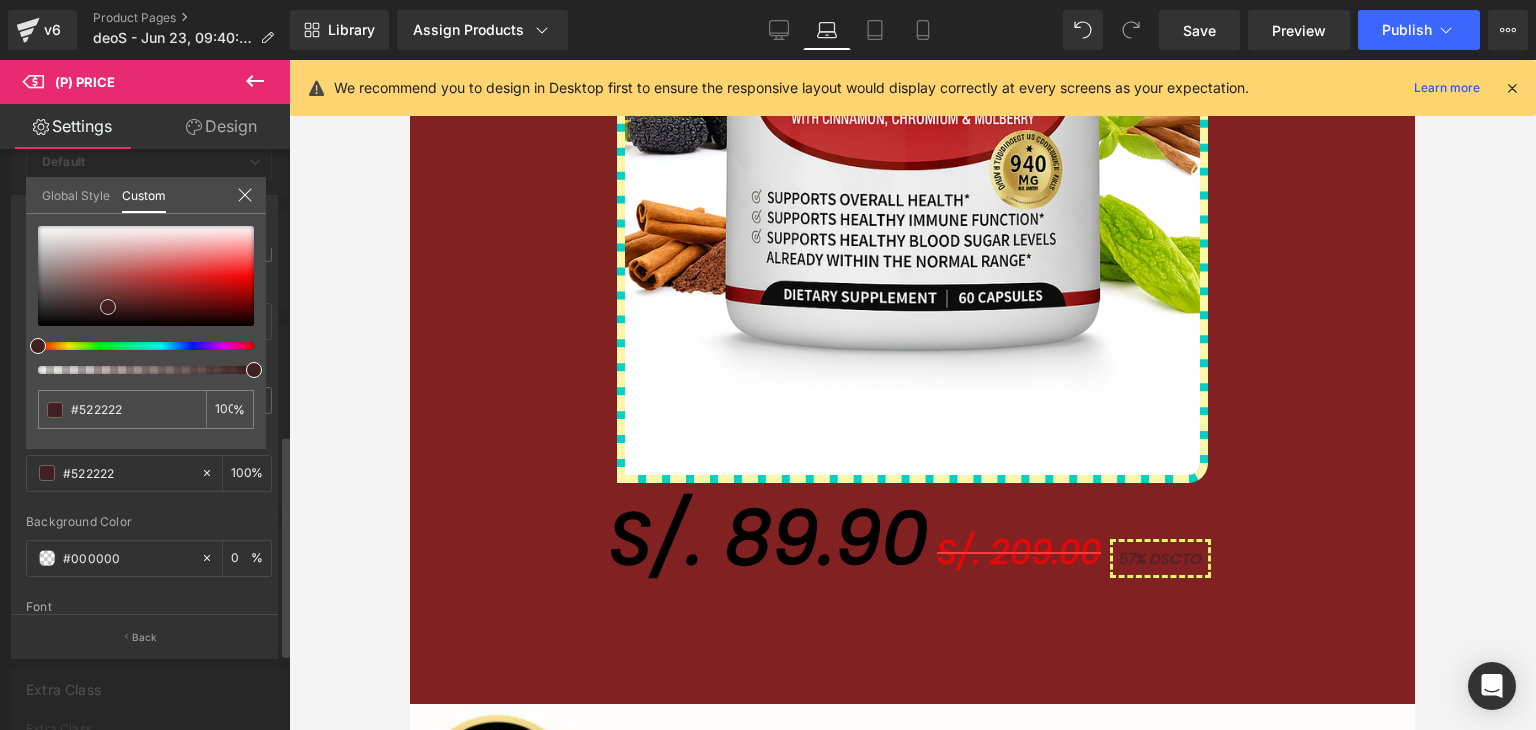 click at bounding box center (146, 276) 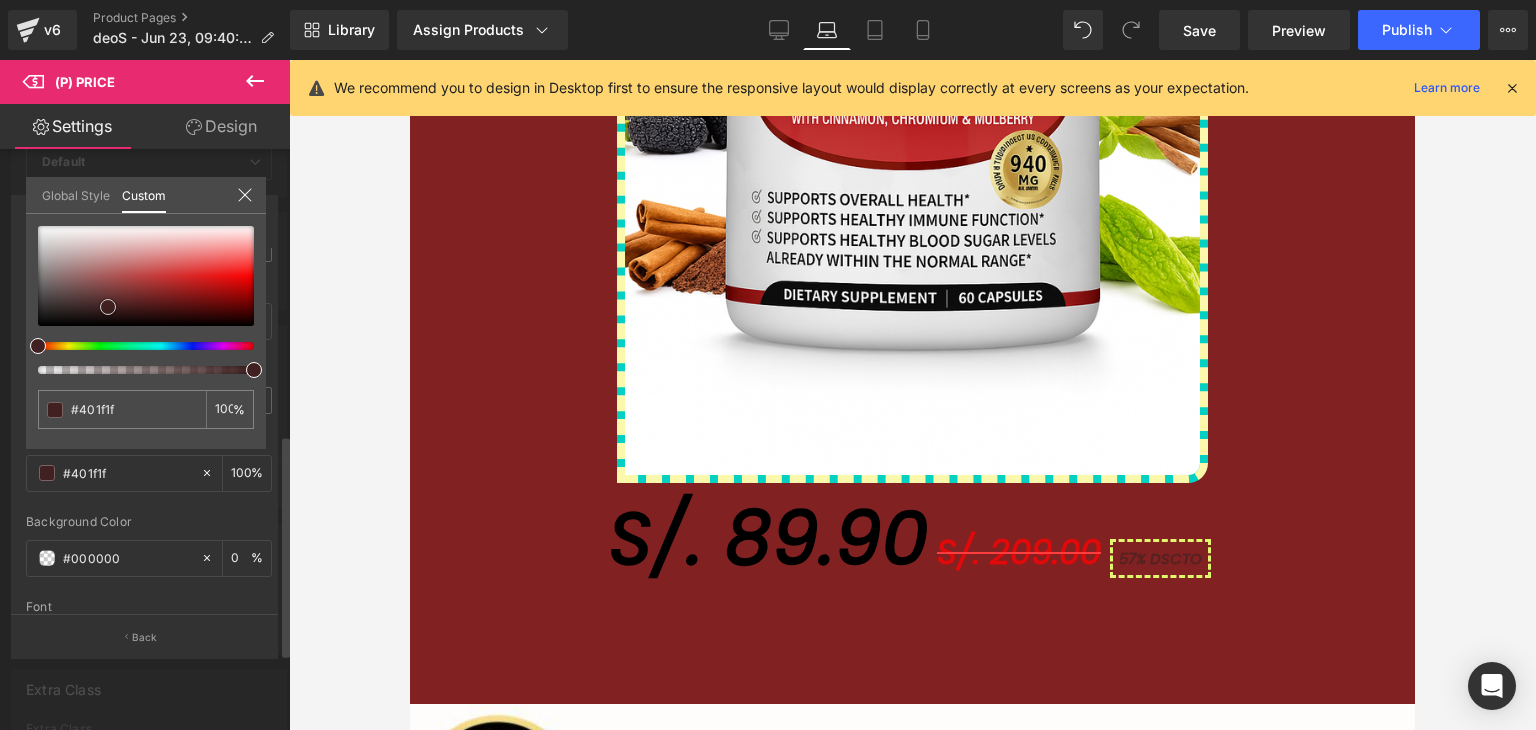 type on "#271616" 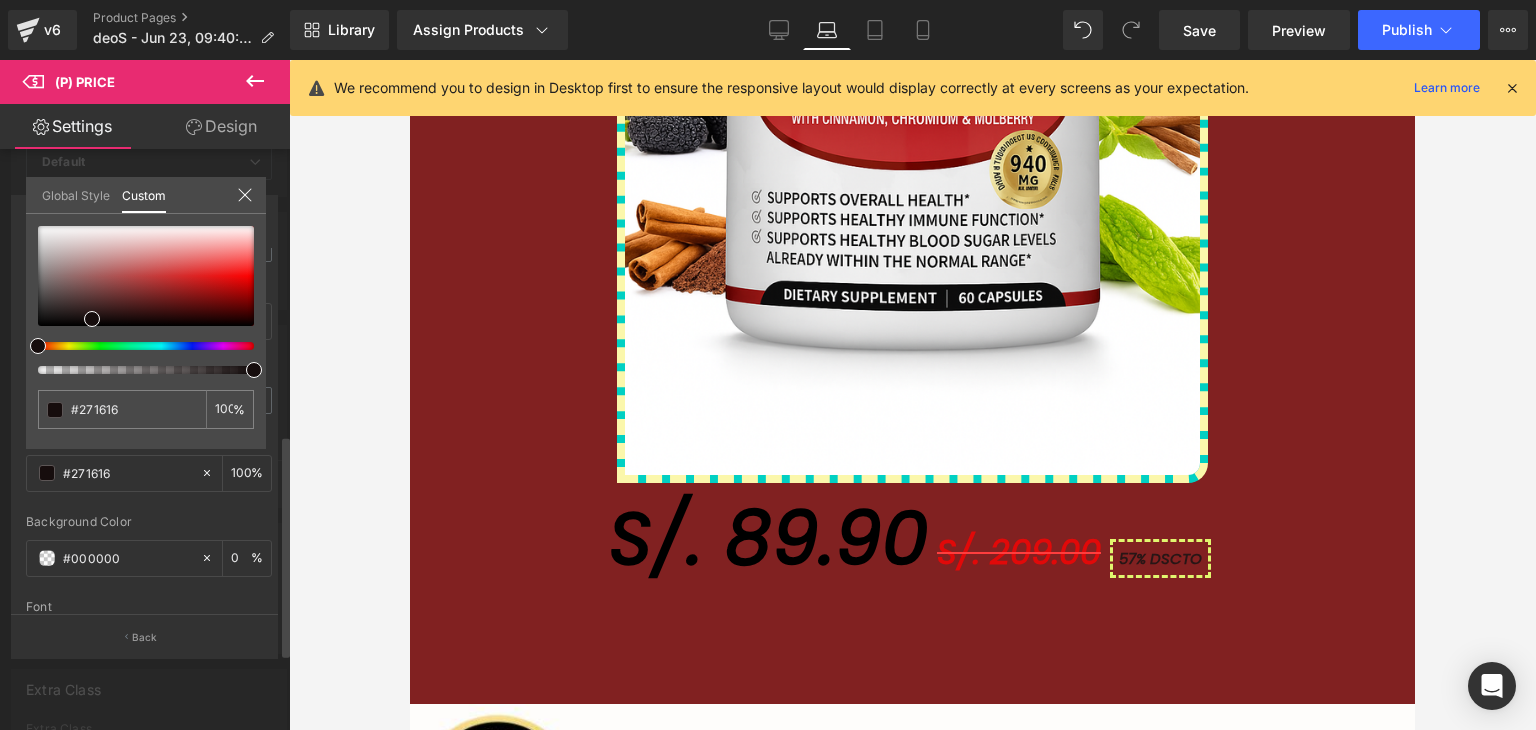 drag, startPoint x: 76, startPoint y: 334, endPoint x: 61, endPoint y: 353, distance: 24.207438 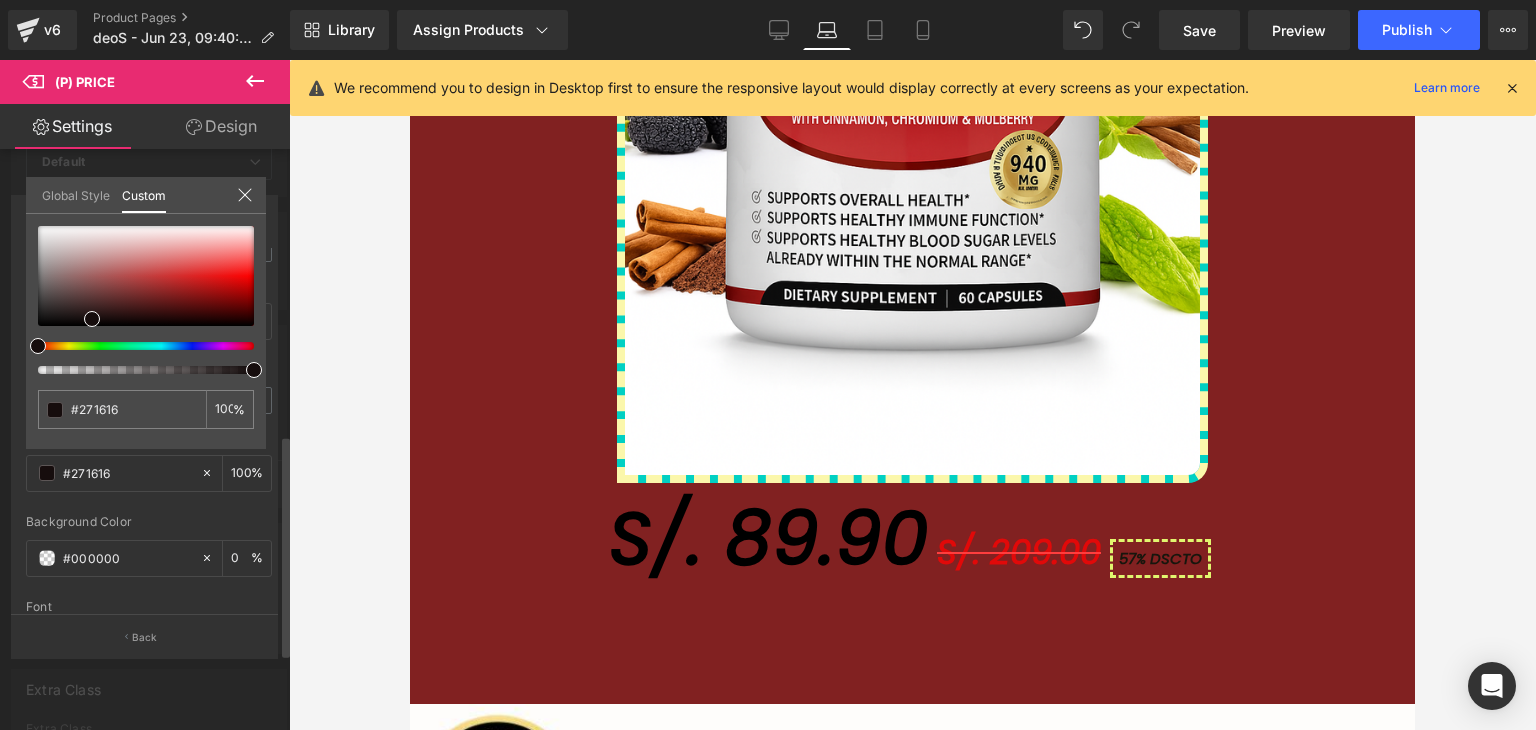 type on "#16160d" 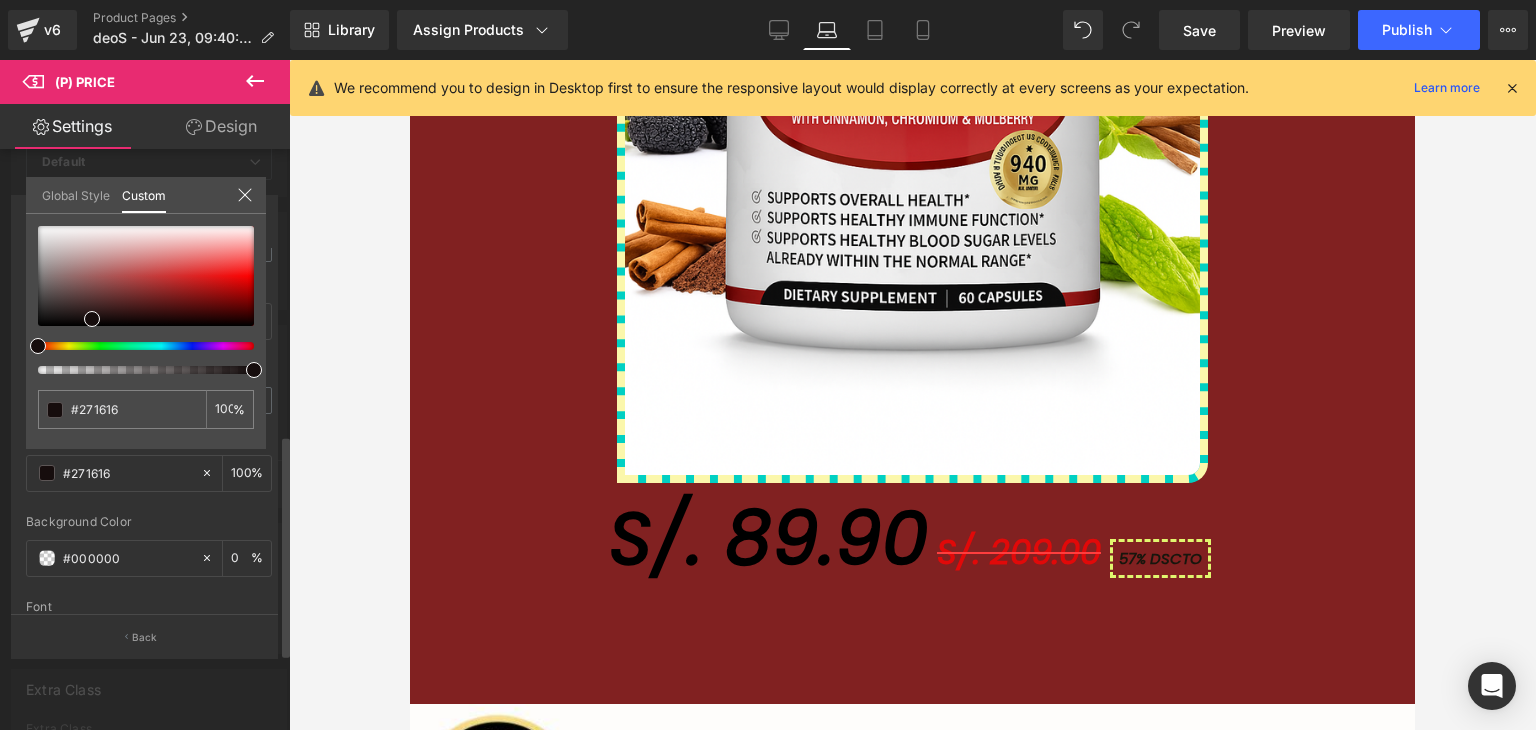 type on "#16160d" 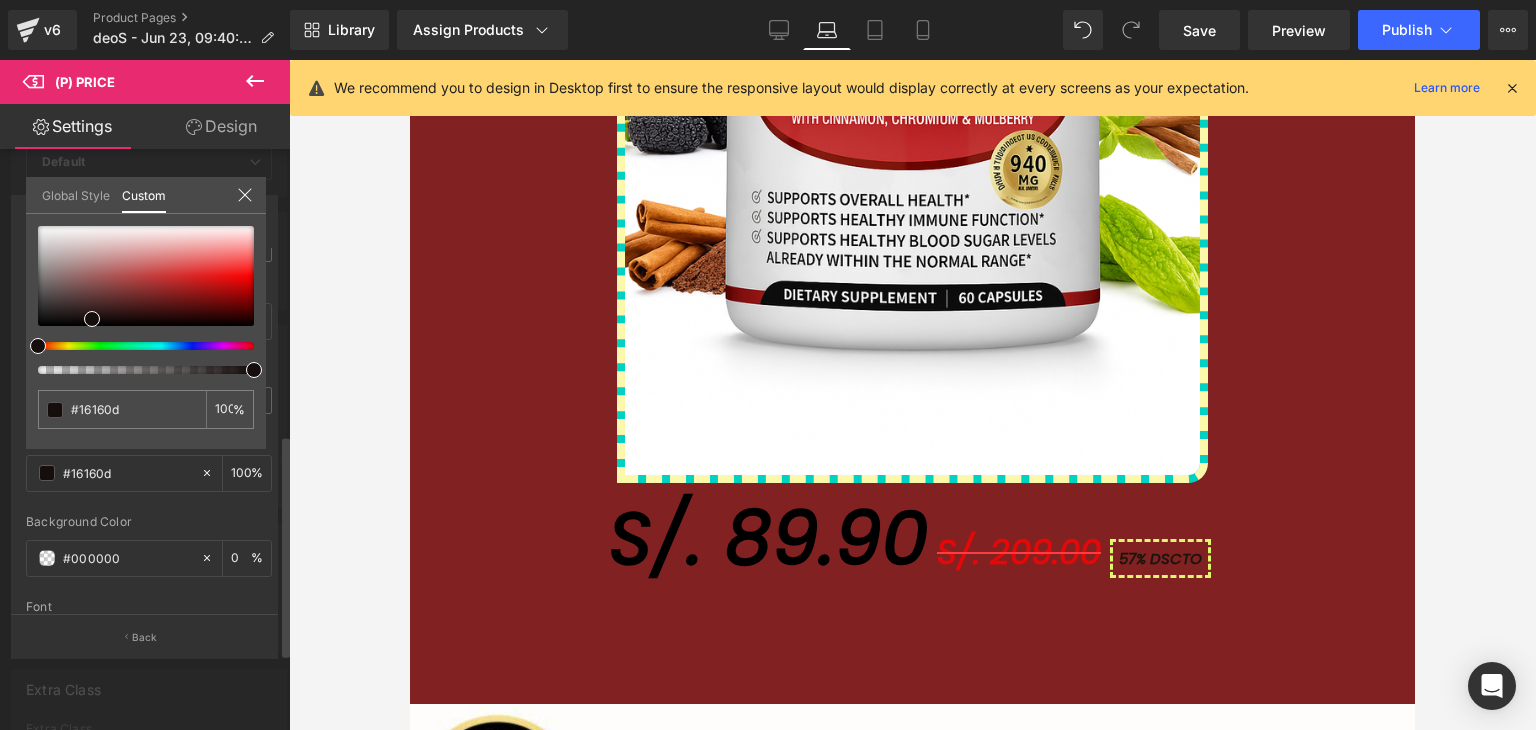 click at bounding box center [138, 346] 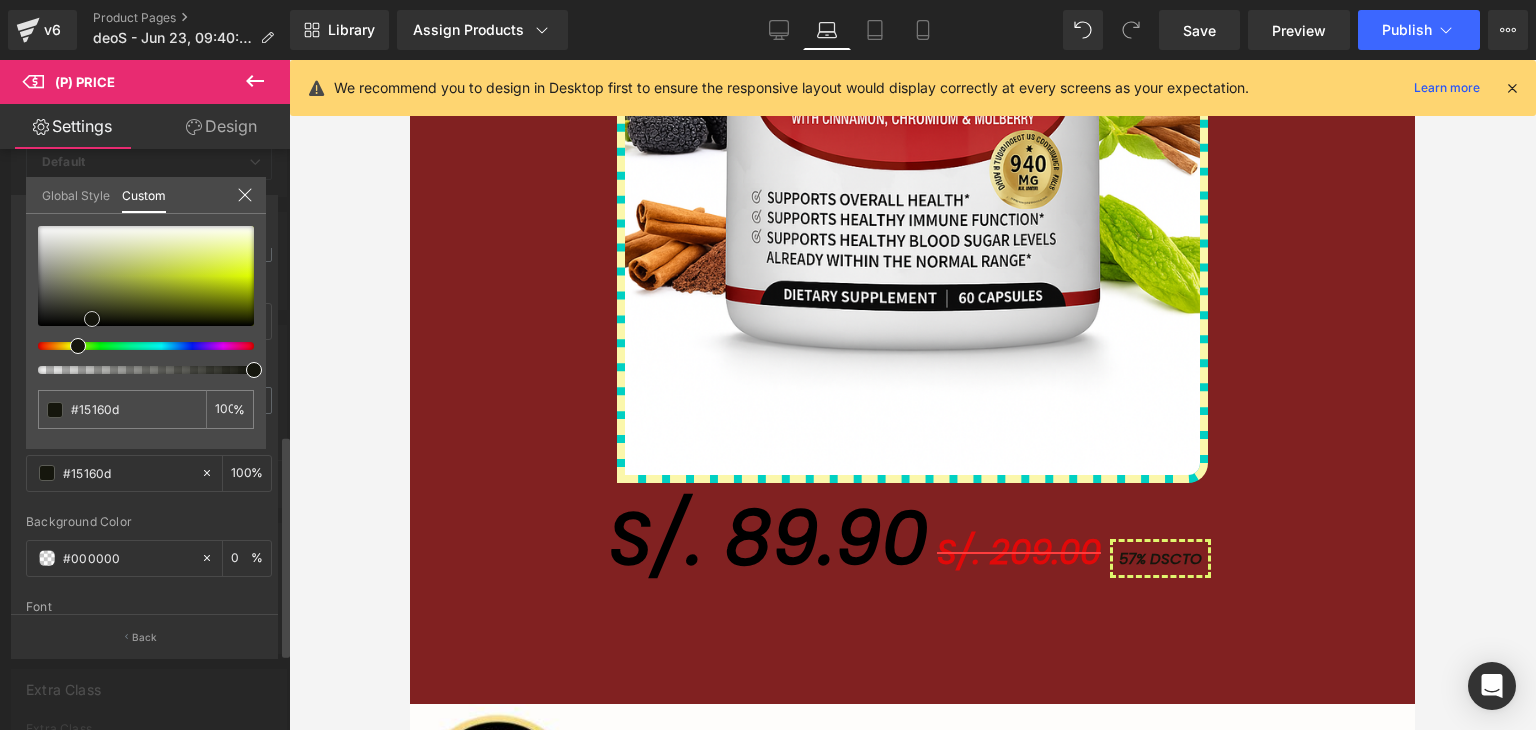 type on "#555a2f" 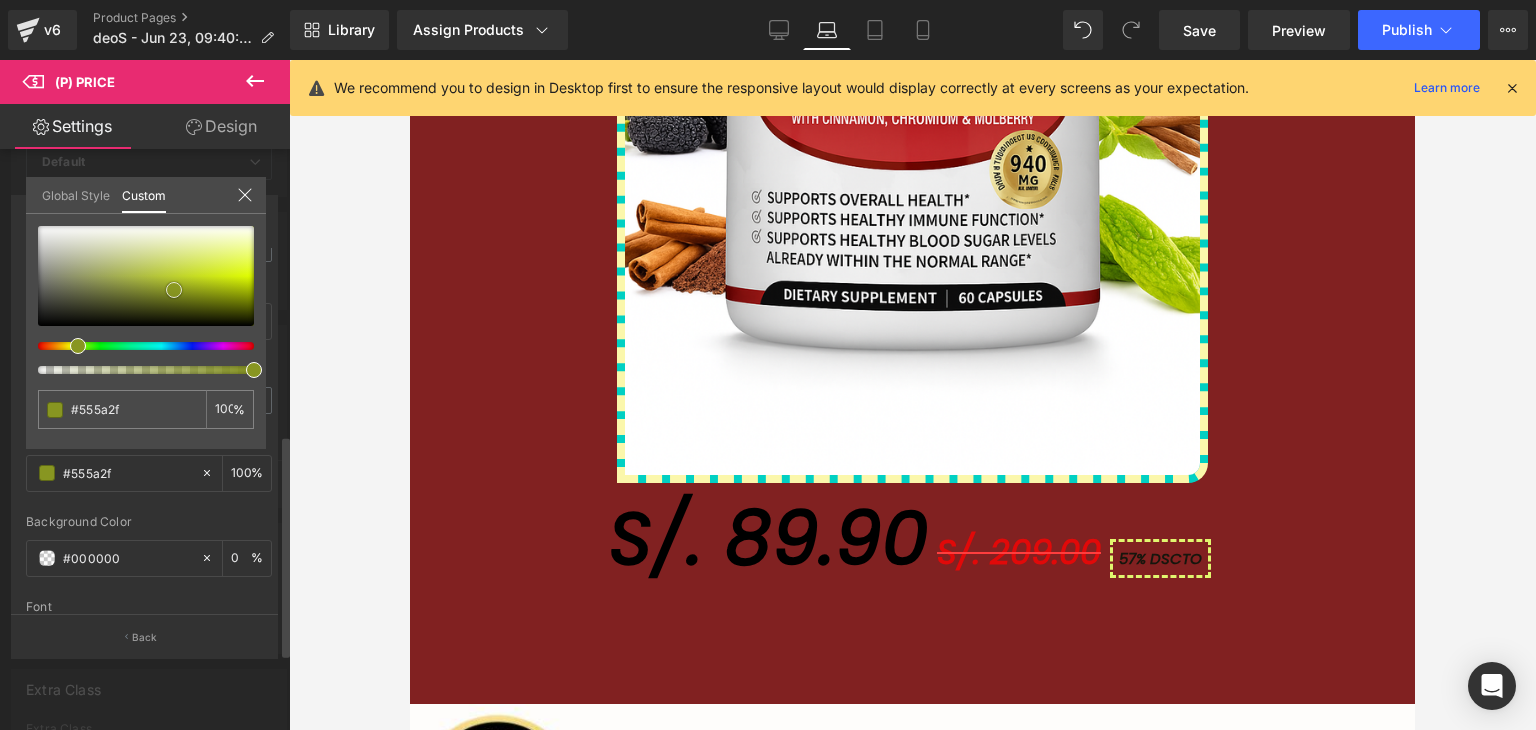 type on "#757e33" 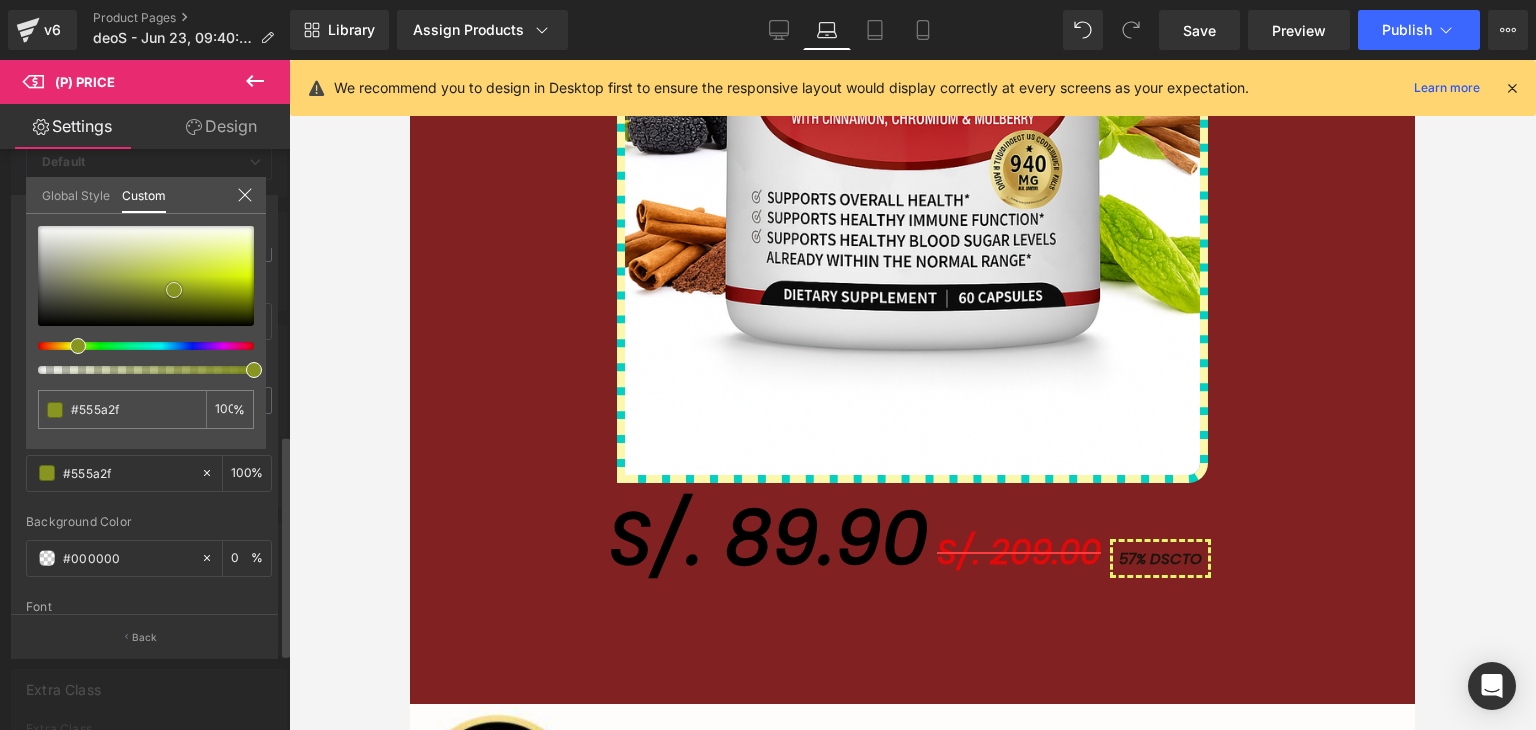 type on "#757e33" 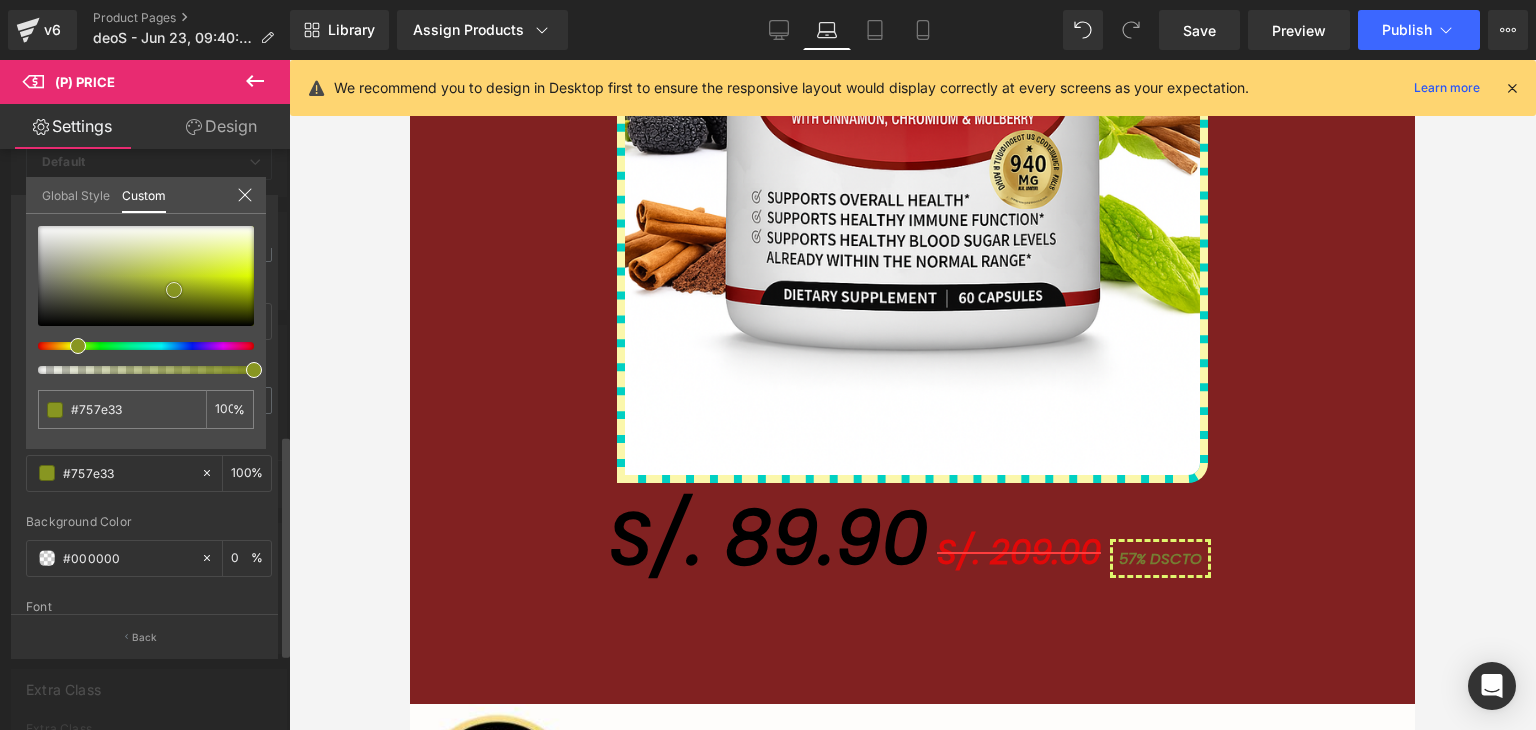 type on "#889621" 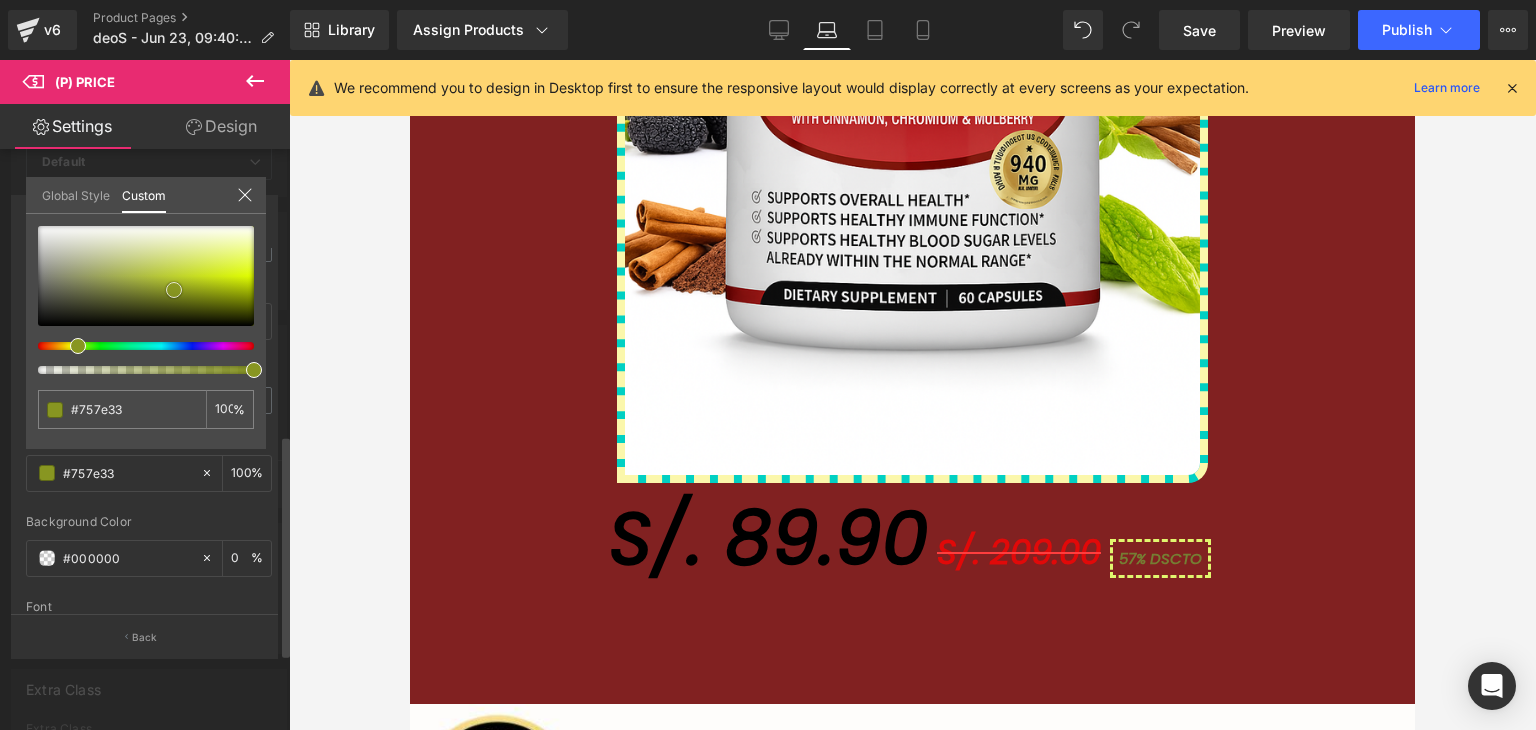 type on "#889621" 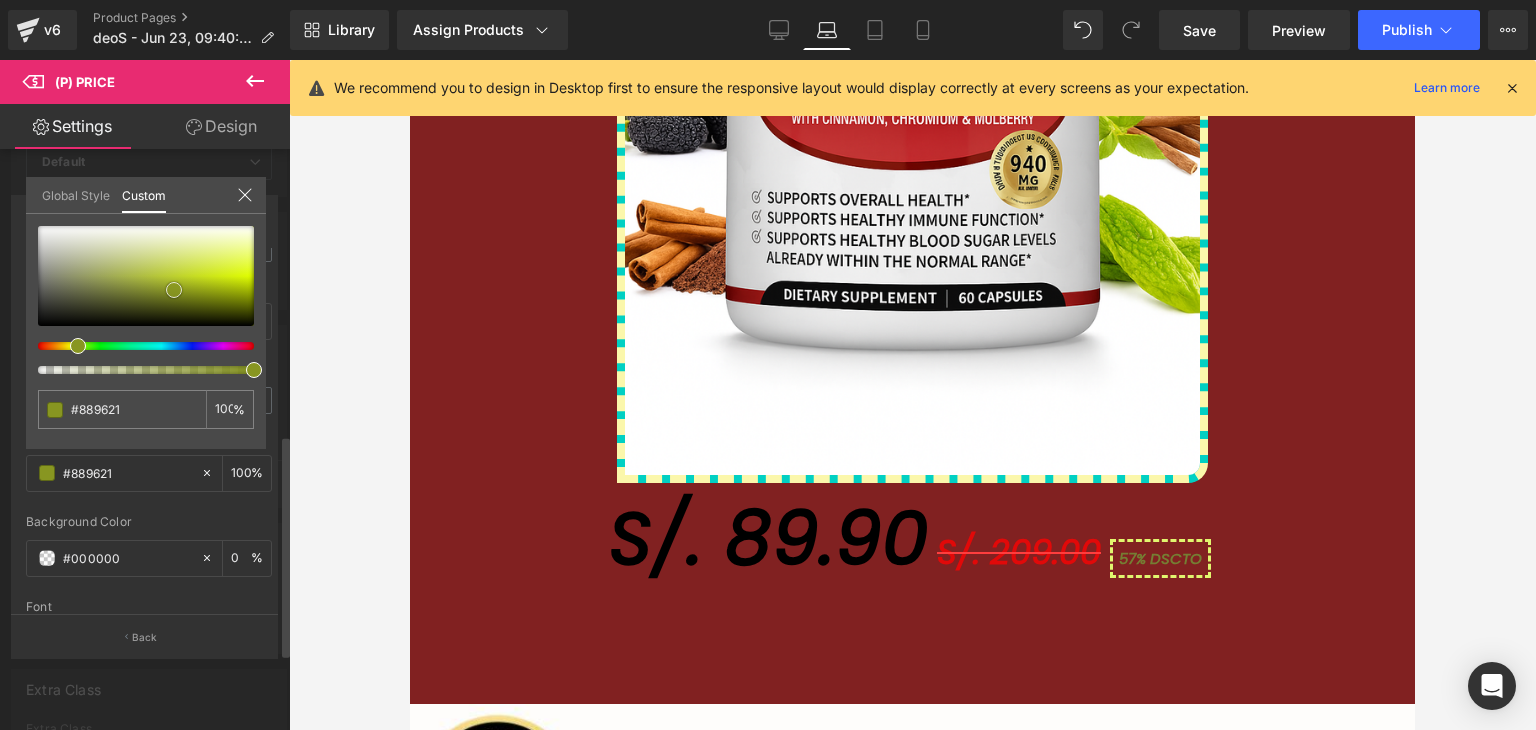 type on "#cde70d" 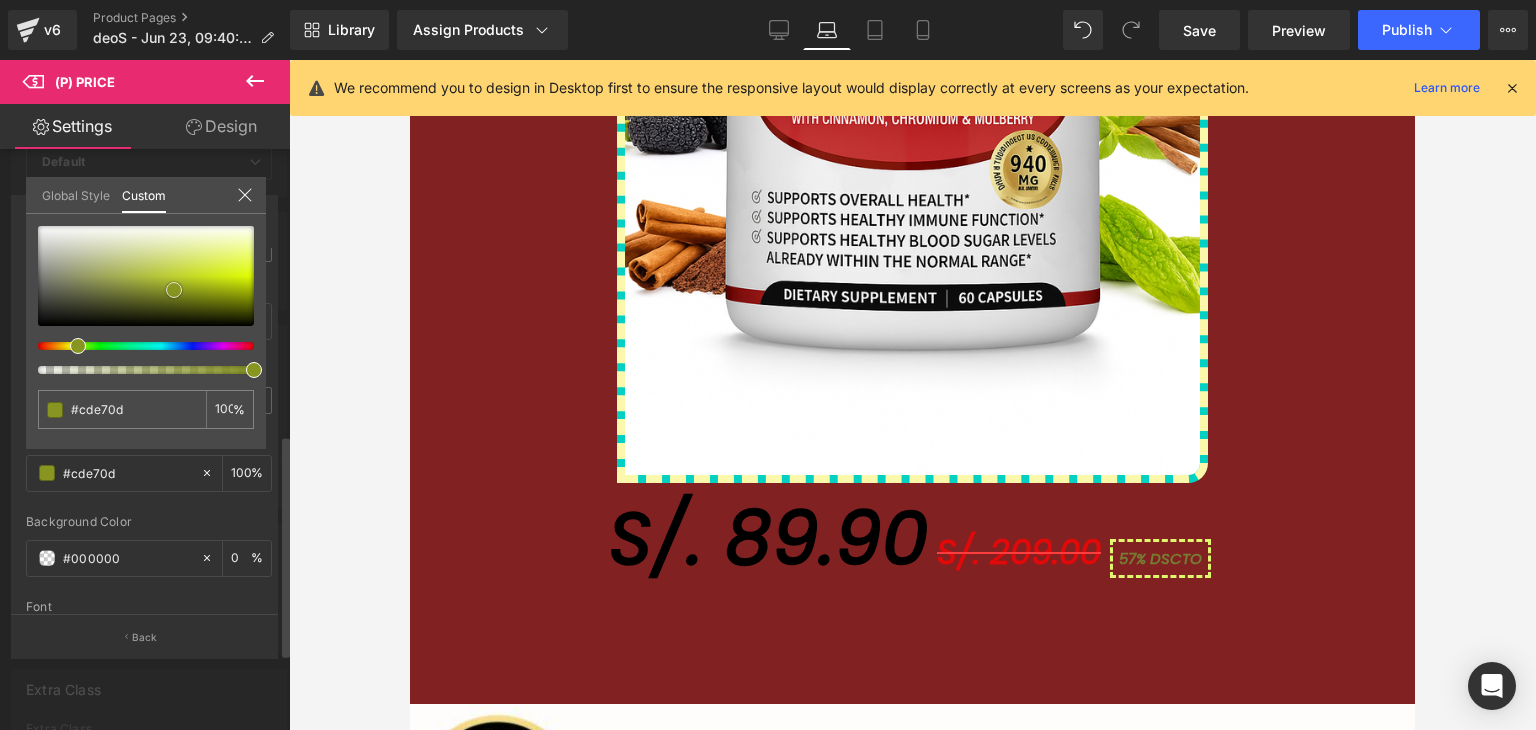 type on "#dbf612" 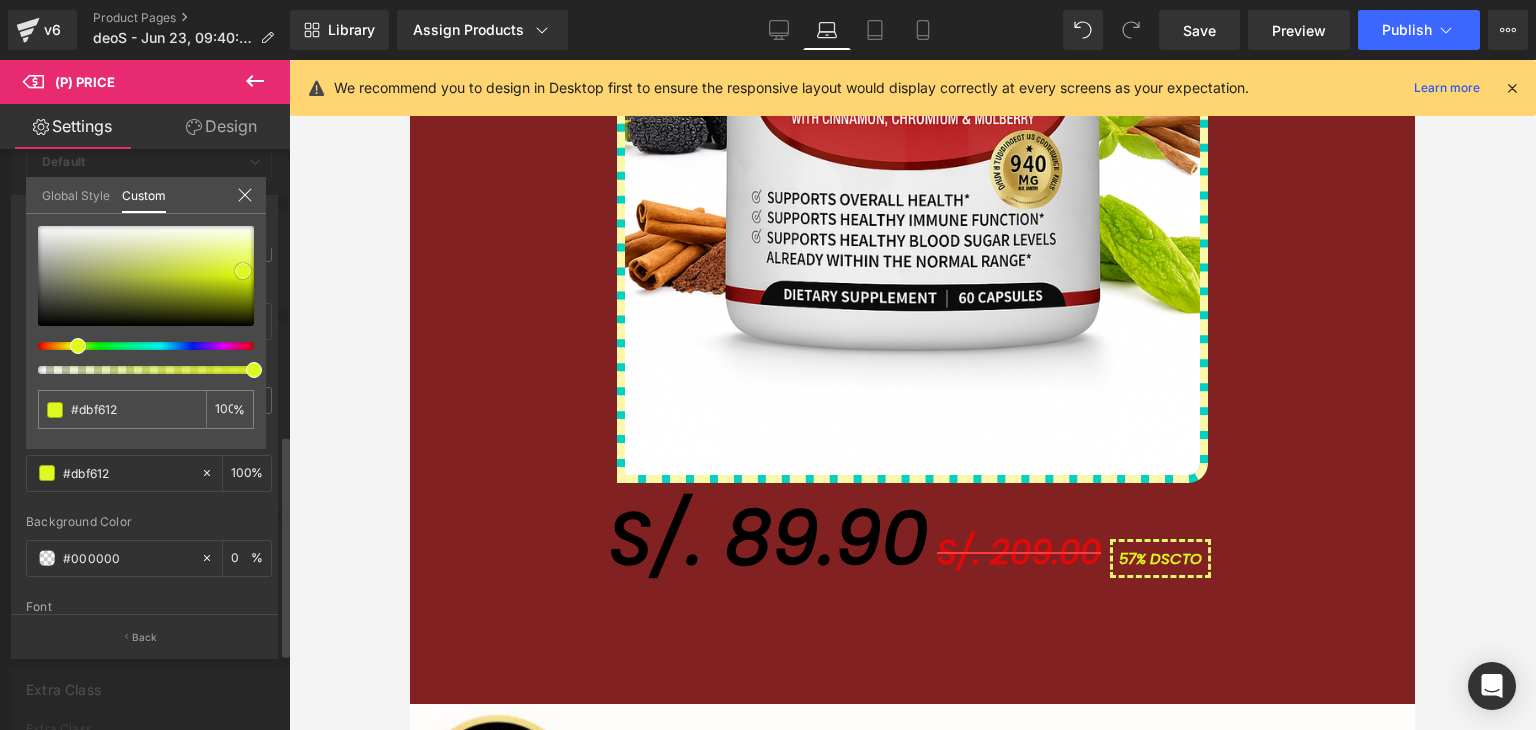 type on "#dff91f" 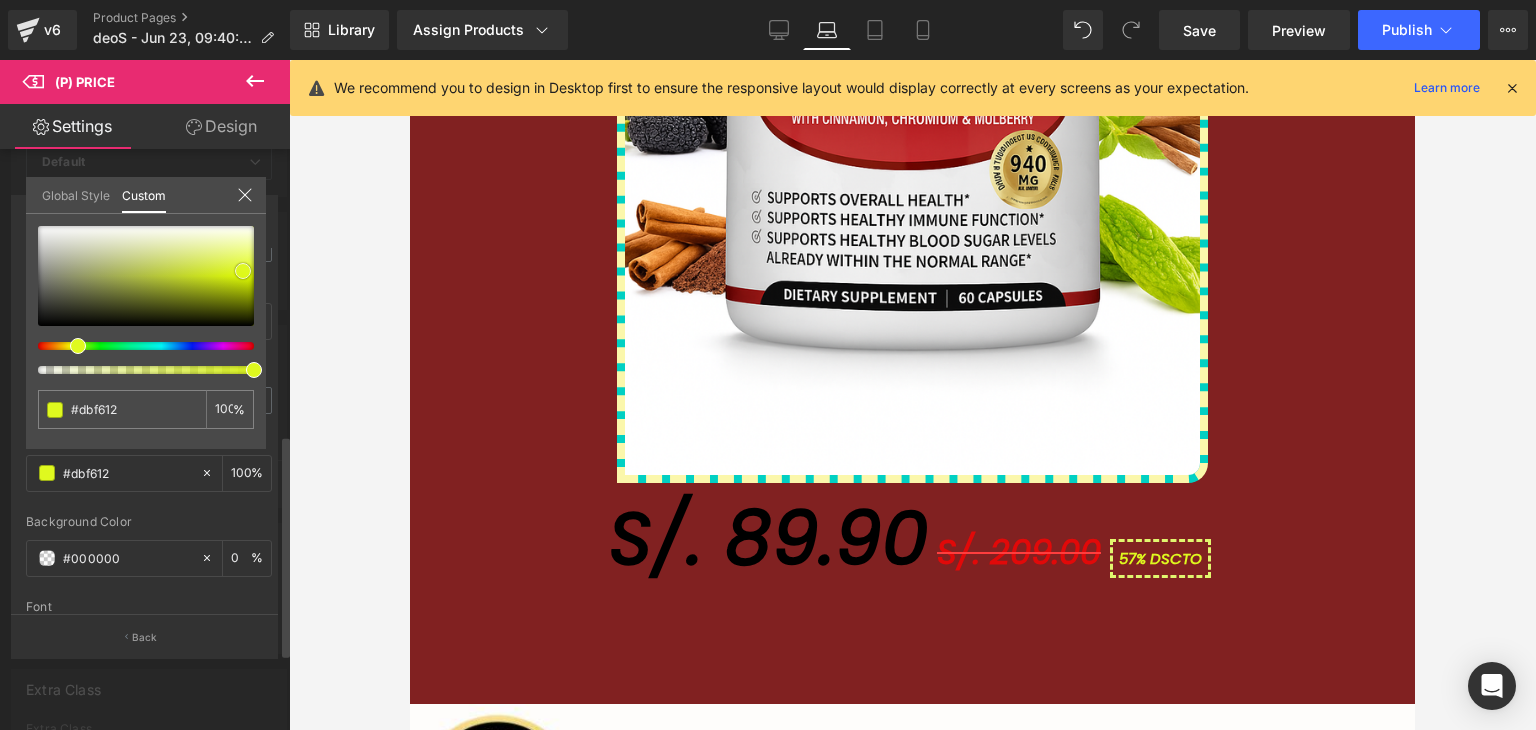 type on "#dff91f" 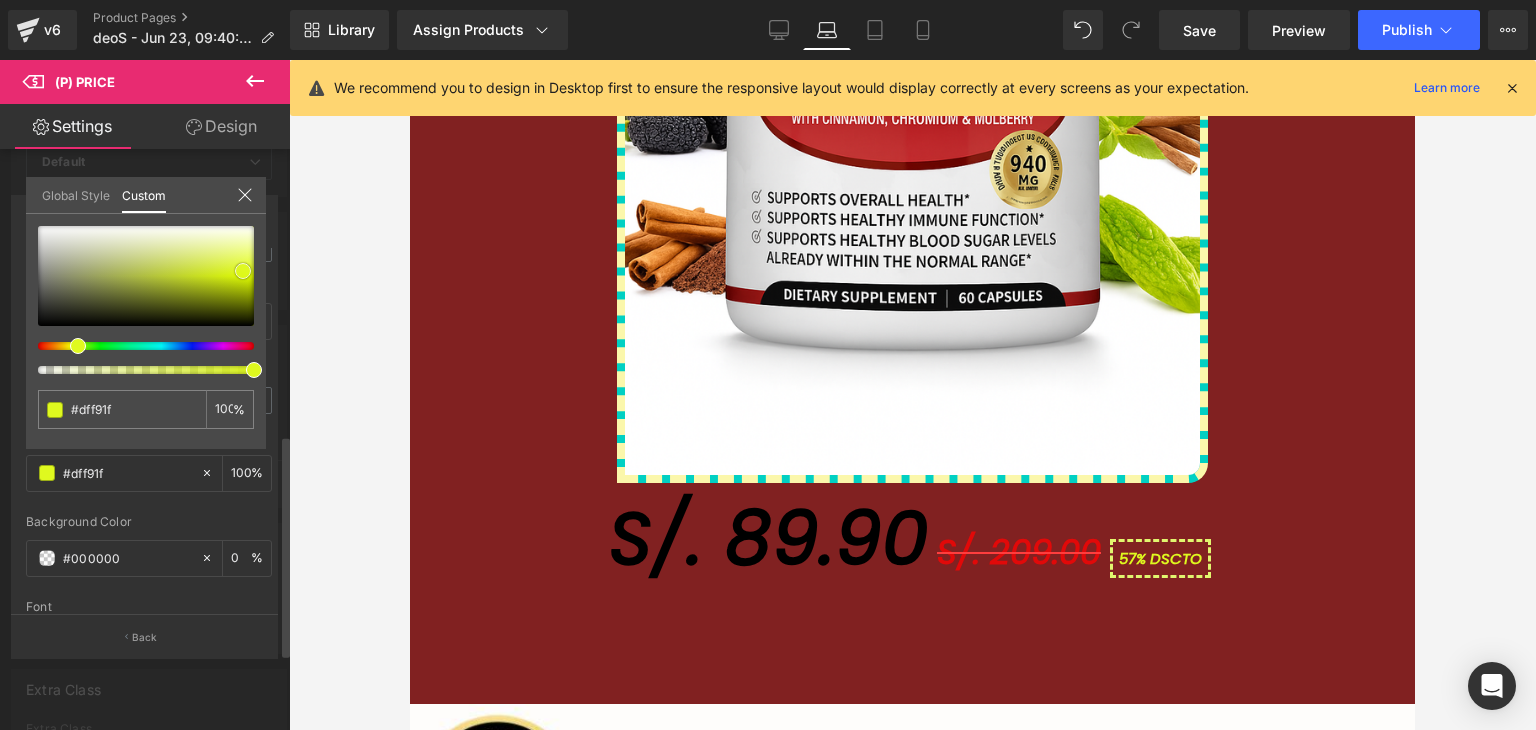 type on "#e1fa23" 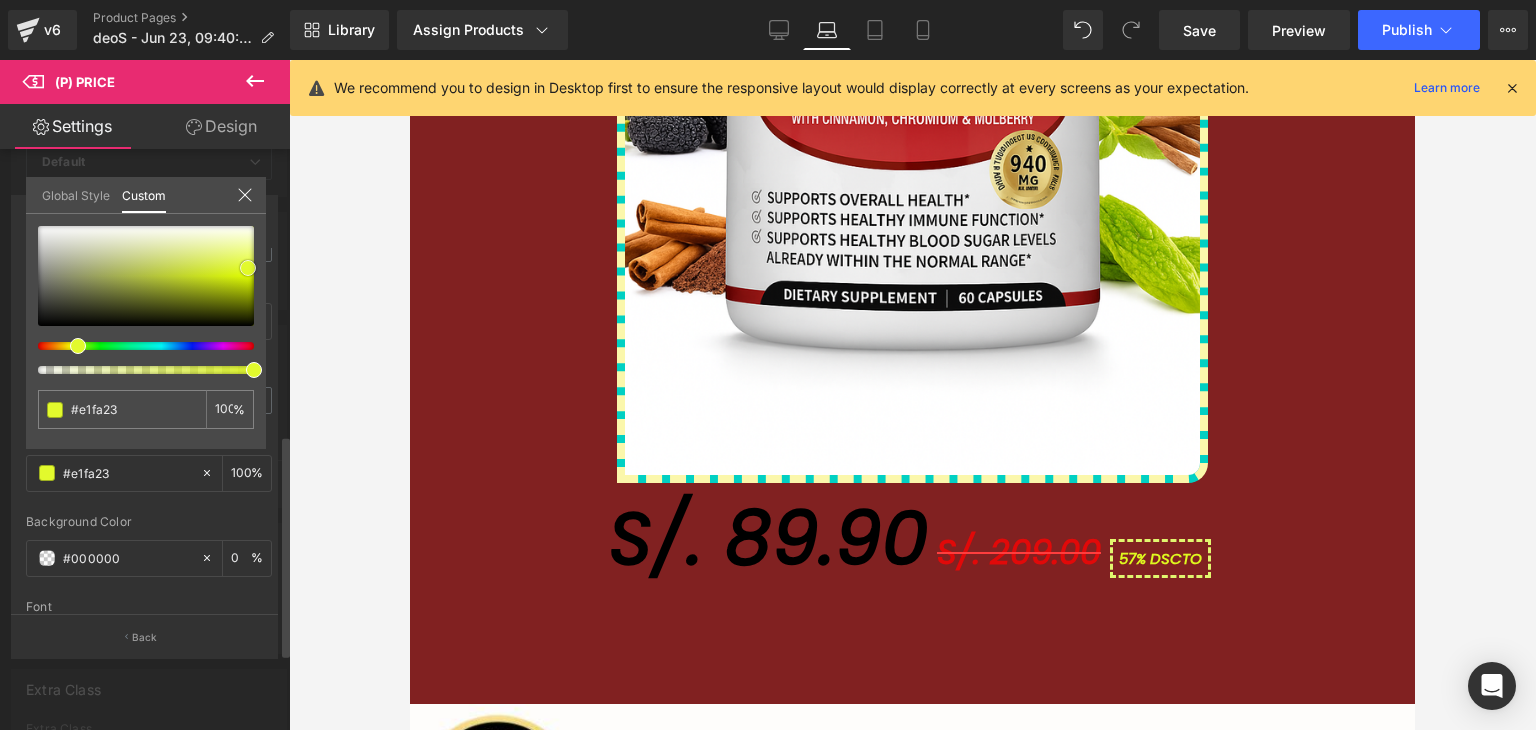 drag, startPoint x: 141, startPoint y: 289, endPoint x: 248, endPoint y: 267, distance: 109.23827 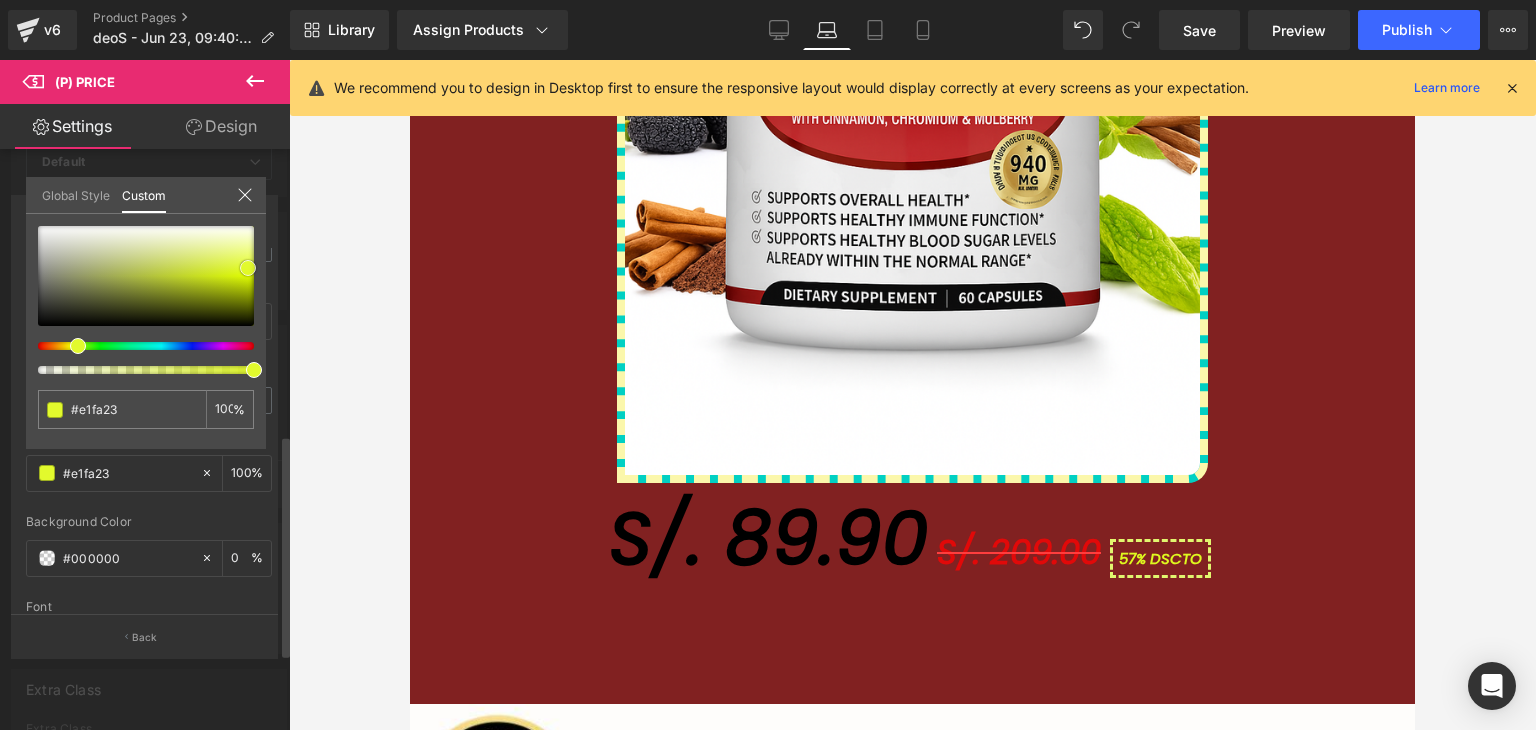 click at bounding box center [146, 276] 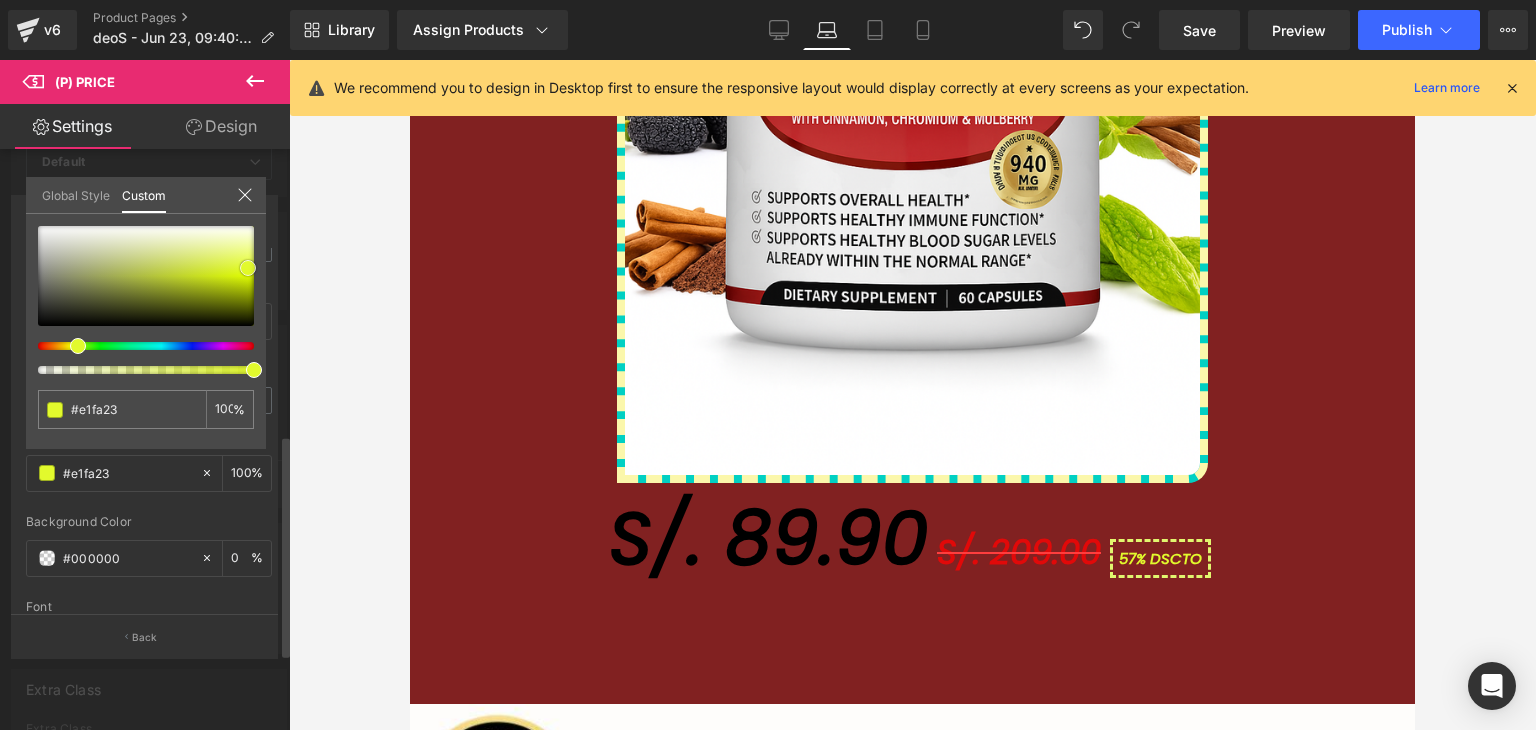 type on "#e2fa2d" 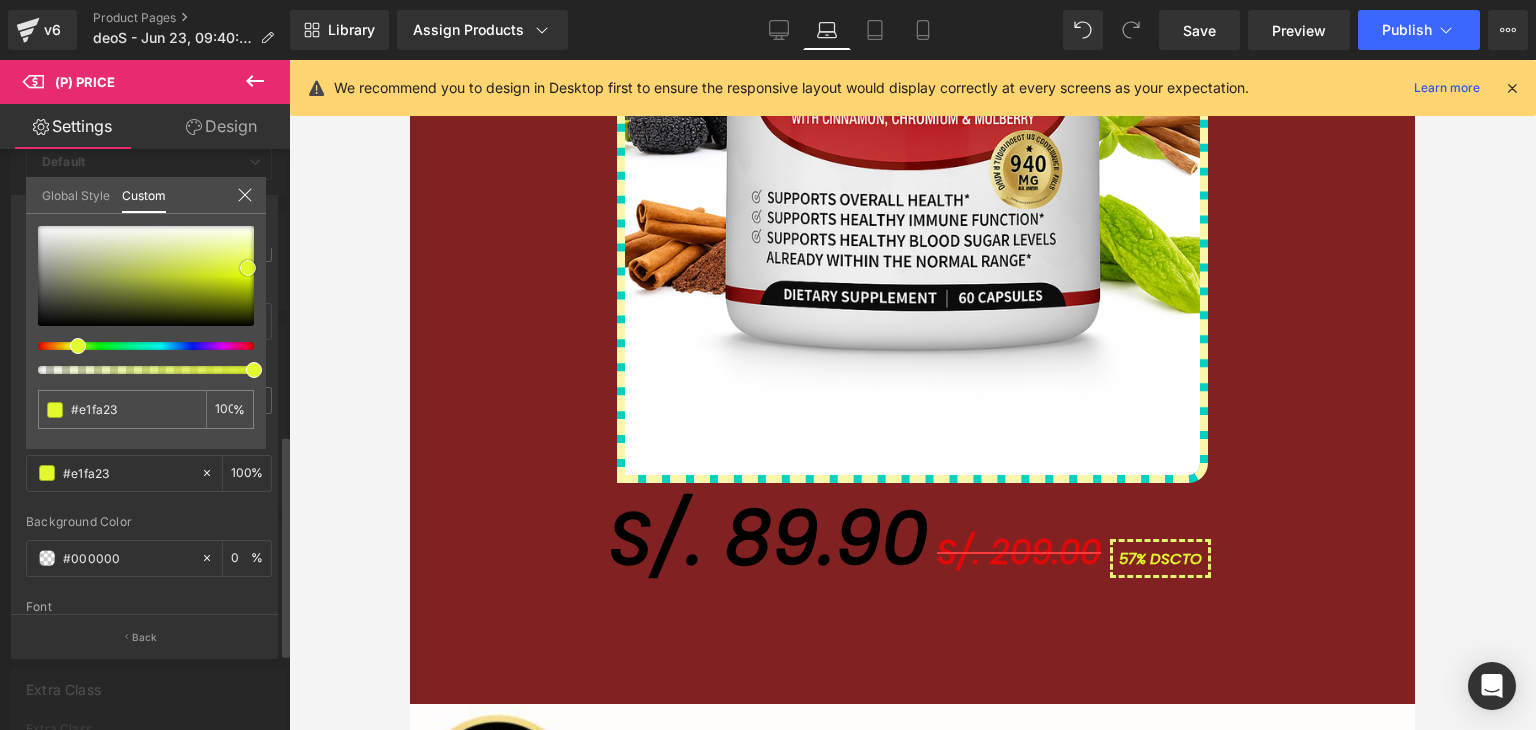 type on "#e2fa2d" 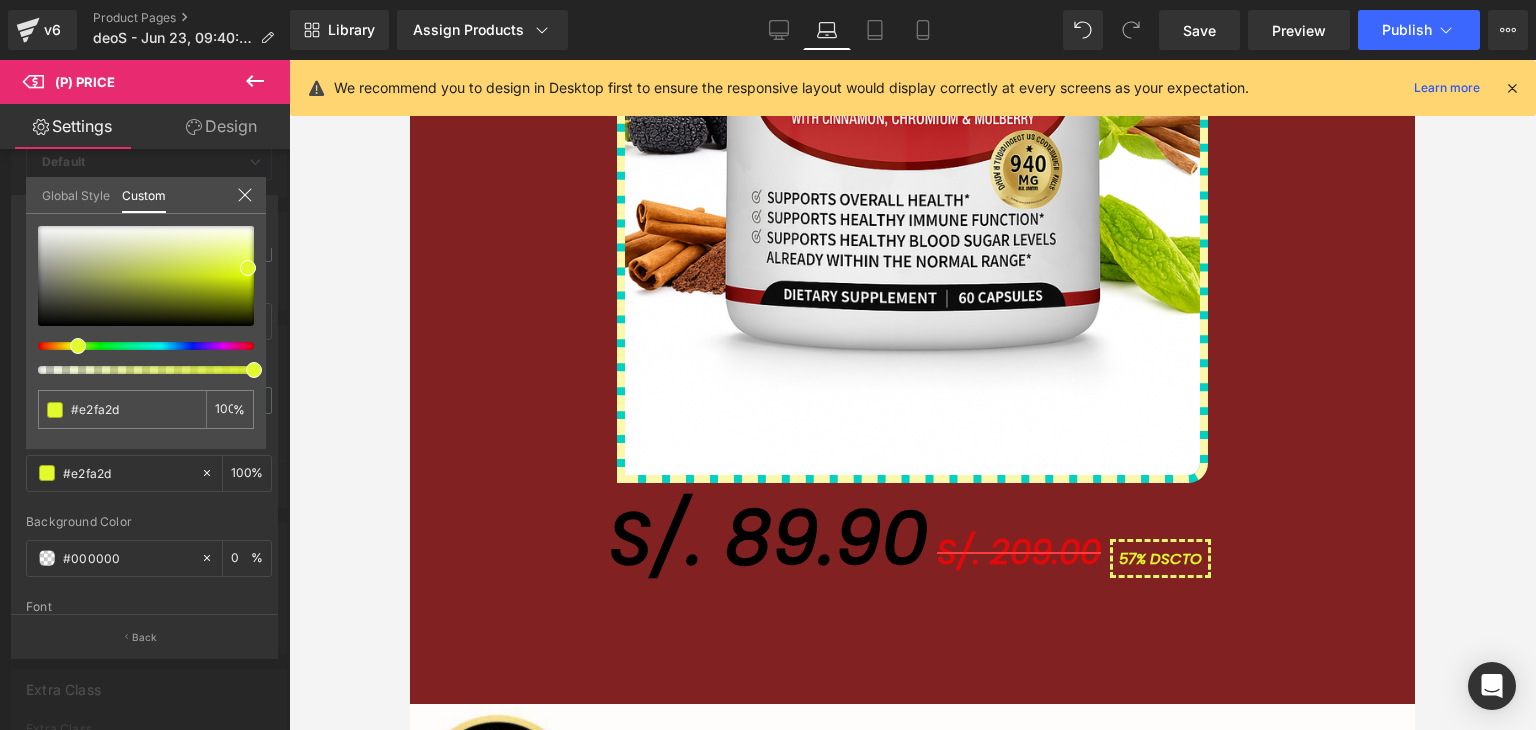click at bounding box center [912, 395] 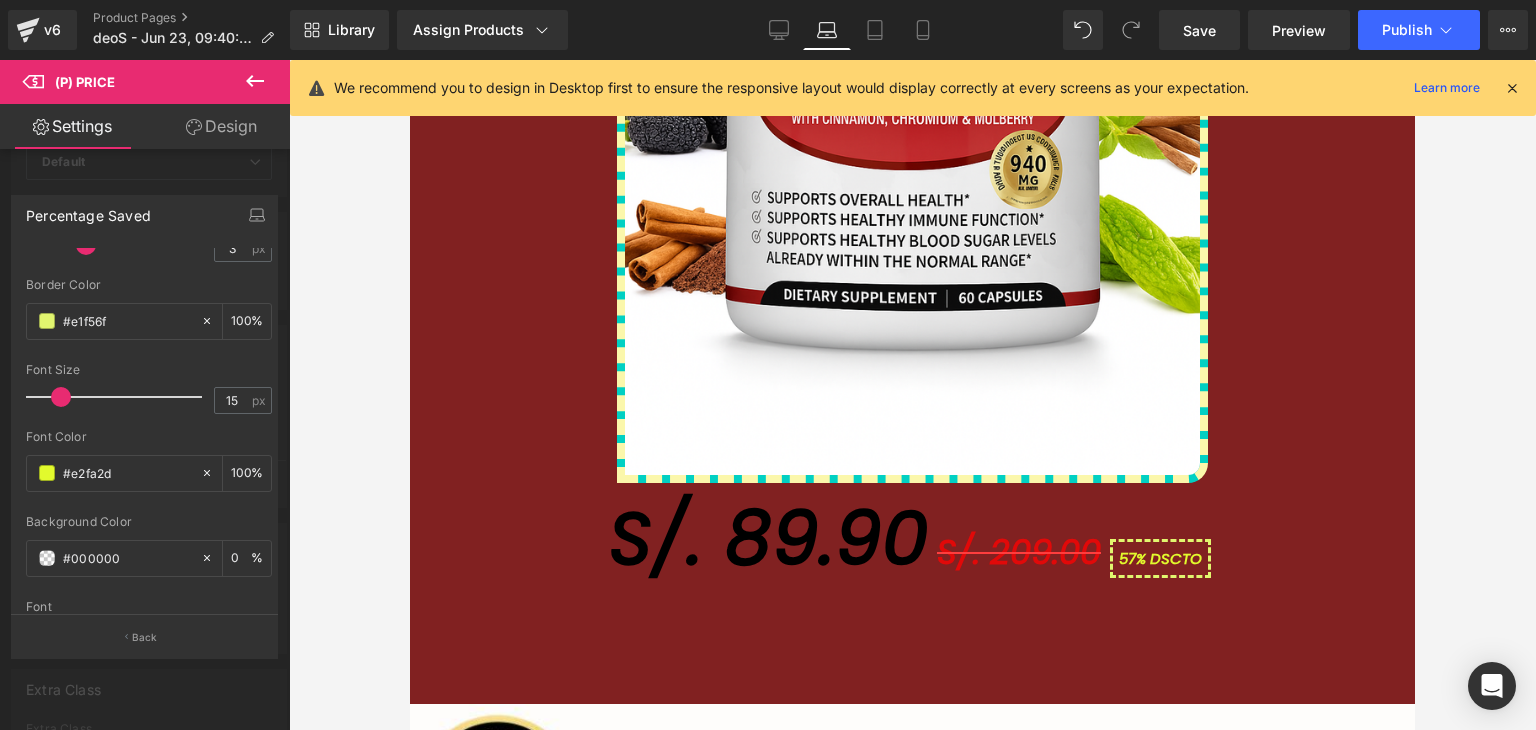 click on "Ir al contenido
🚚 Envío GRATIS 📦 | 💵 Pago Contra Entrega ✅ ¡En todo el país!
Garantía total de satisfacción 💖 | Tu belleza en manos expertas ✨
Mi cuenta
Abrir carrito
S/. 0.00
( 0 )
Abrir menú
Abrir carrito 0
Menú
Cerrar barra lateral
Mi cuenta
Image         Image" at bounding box center [912, 2662] 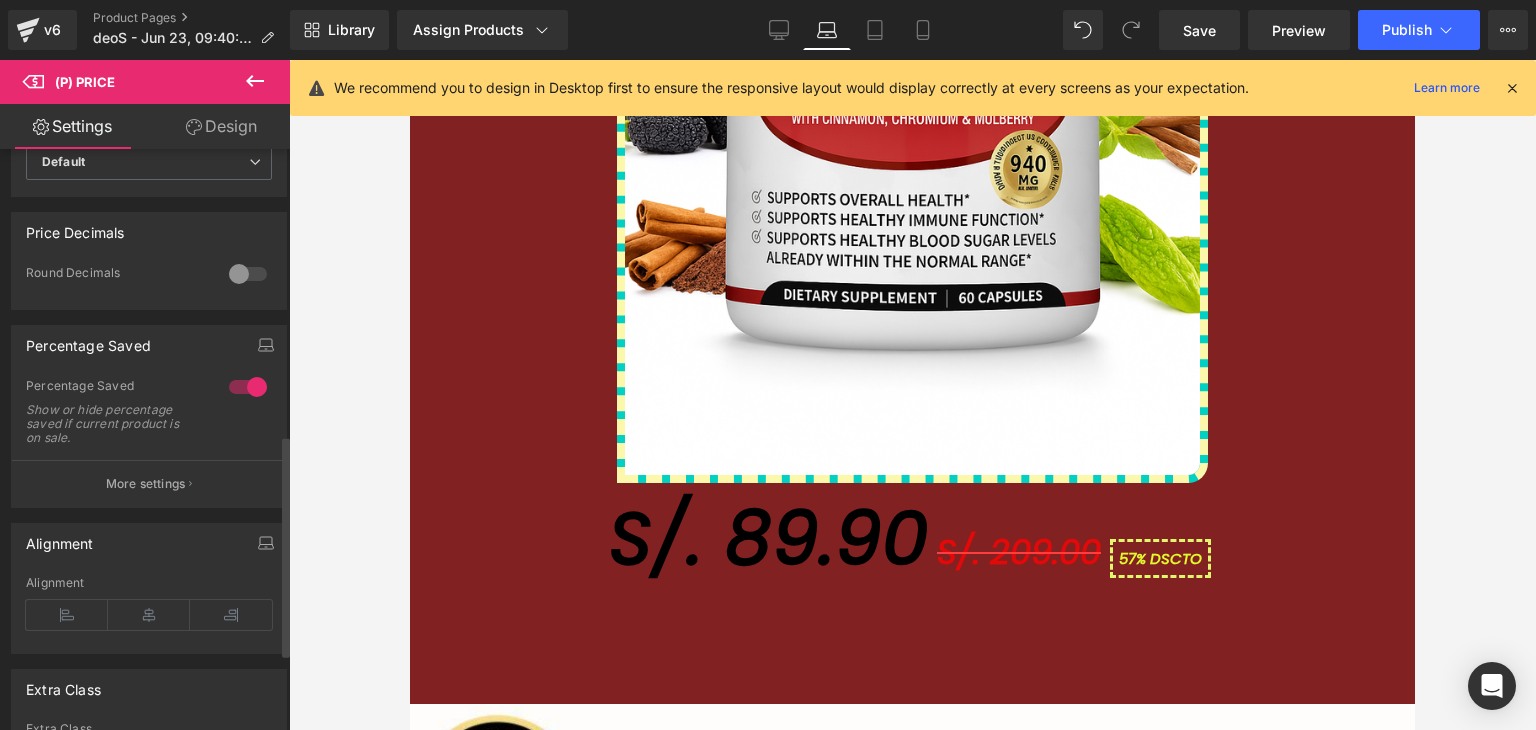 click on "More settings" at bounding box center [146, 484] 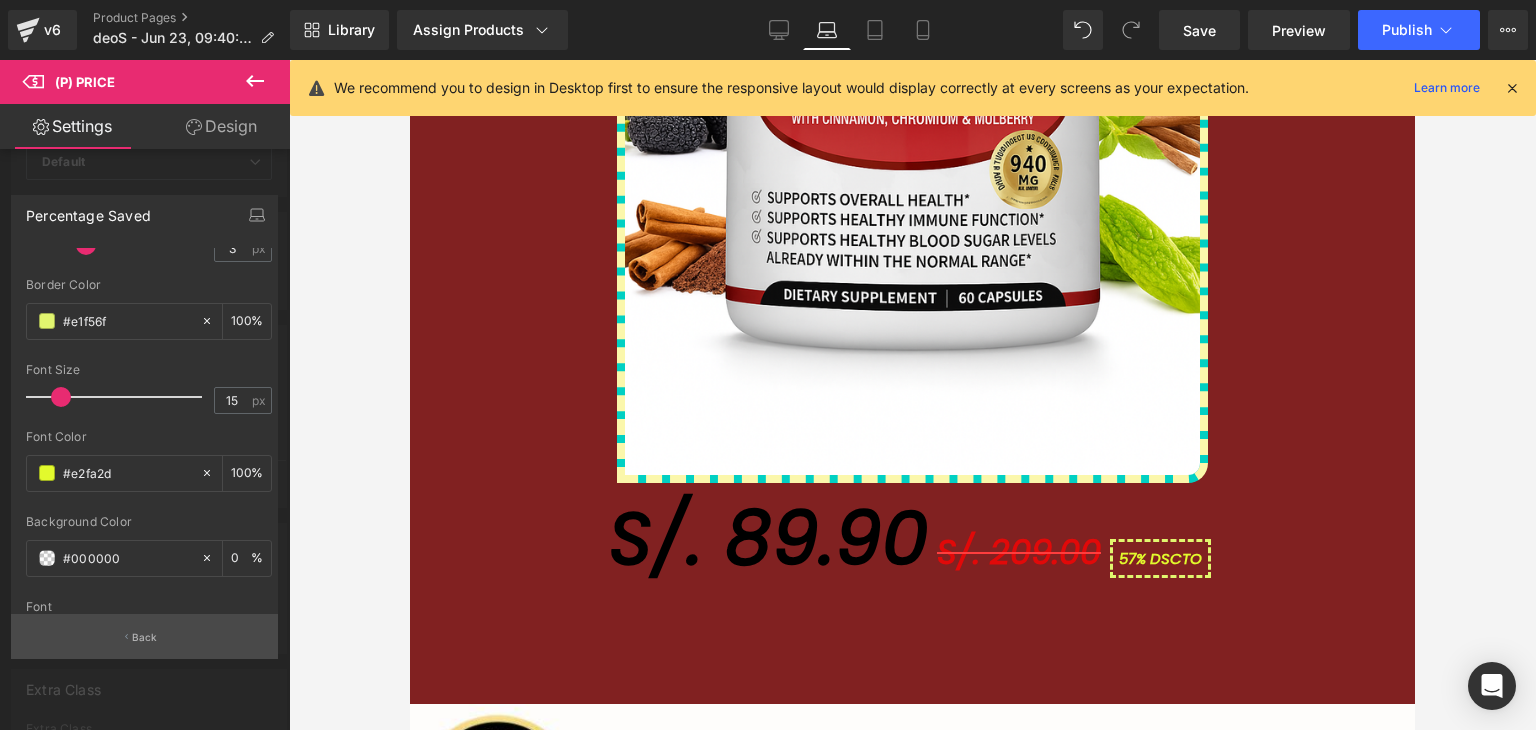 click on "Back" at bounding box center (144, 636) 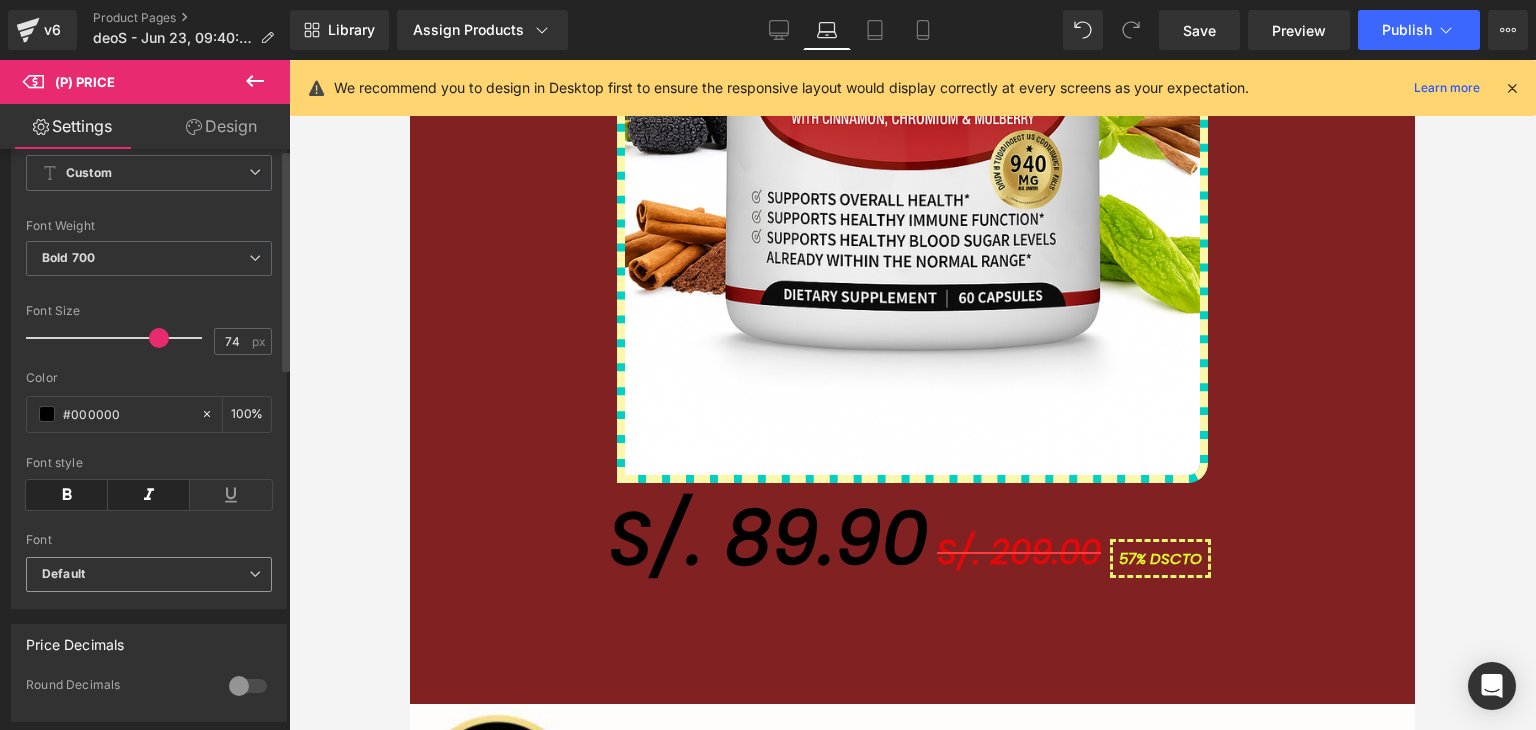 scroll, scrollTop: 0, scrollLeft: 0, axis: both 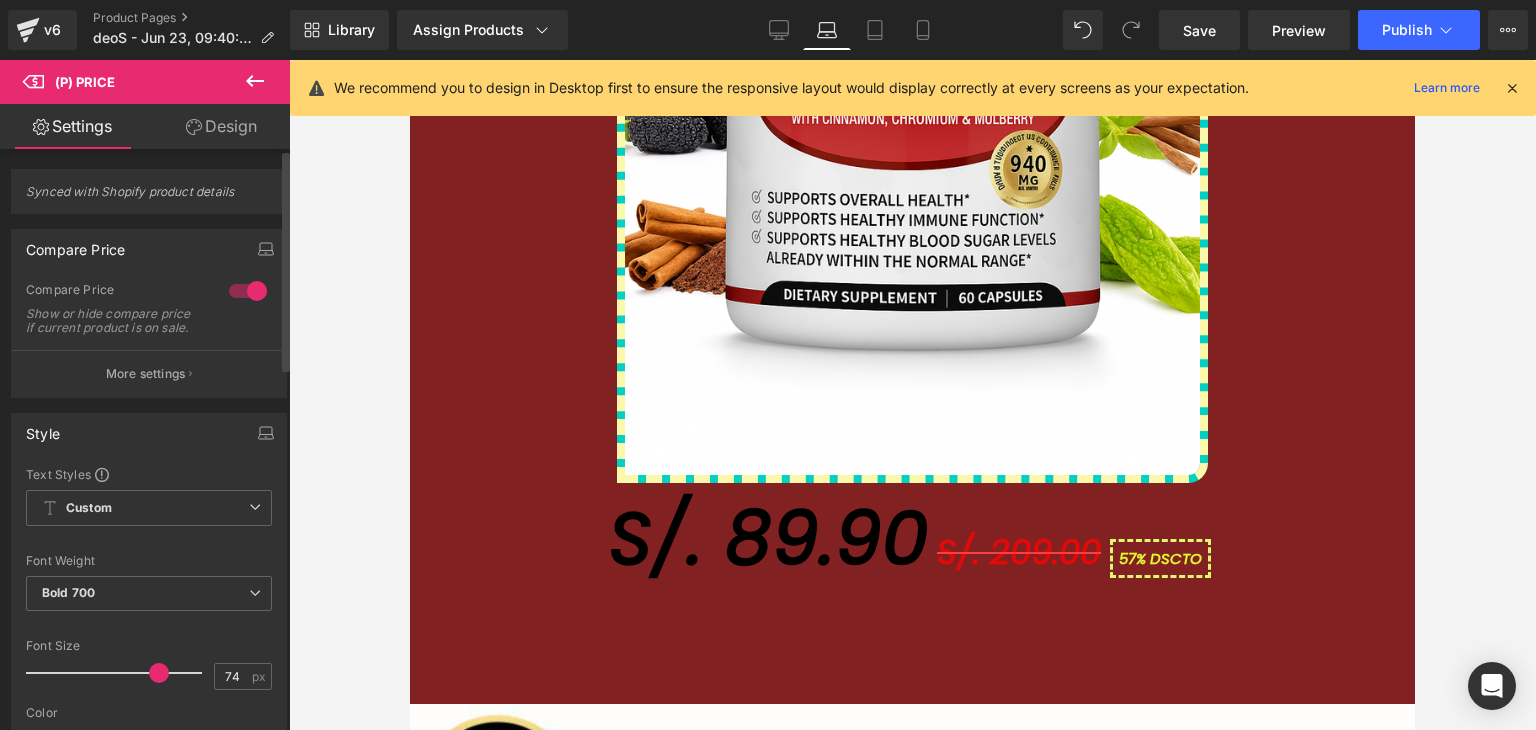 drag, startPoint x: 126, startPoint y: 420, endPoint x: 128, endPoint y: 393, distance: 27.073973 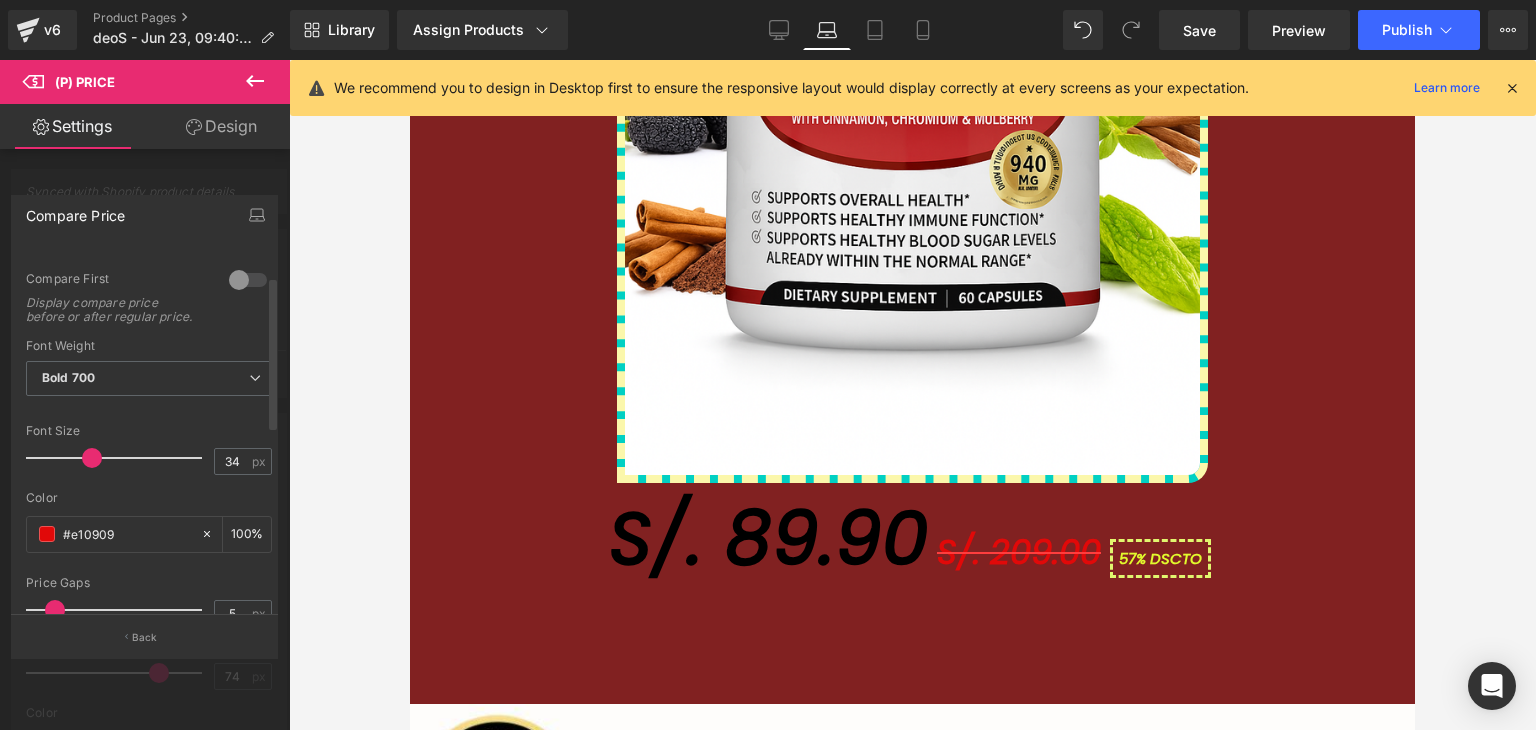 scroll, scrollTop: 100, scrollLeft: 0, axis: vertical 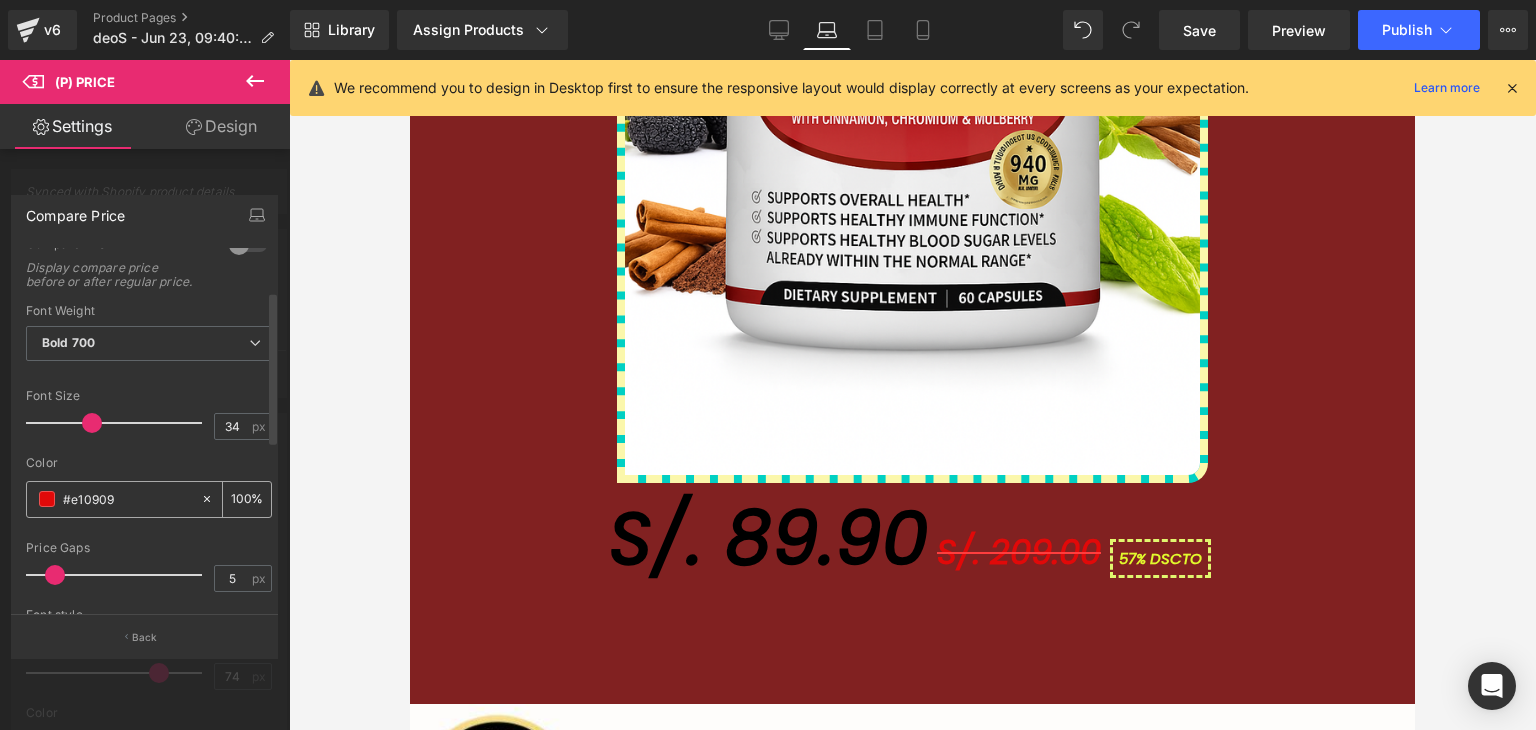 click at bounding box center (47, 499) 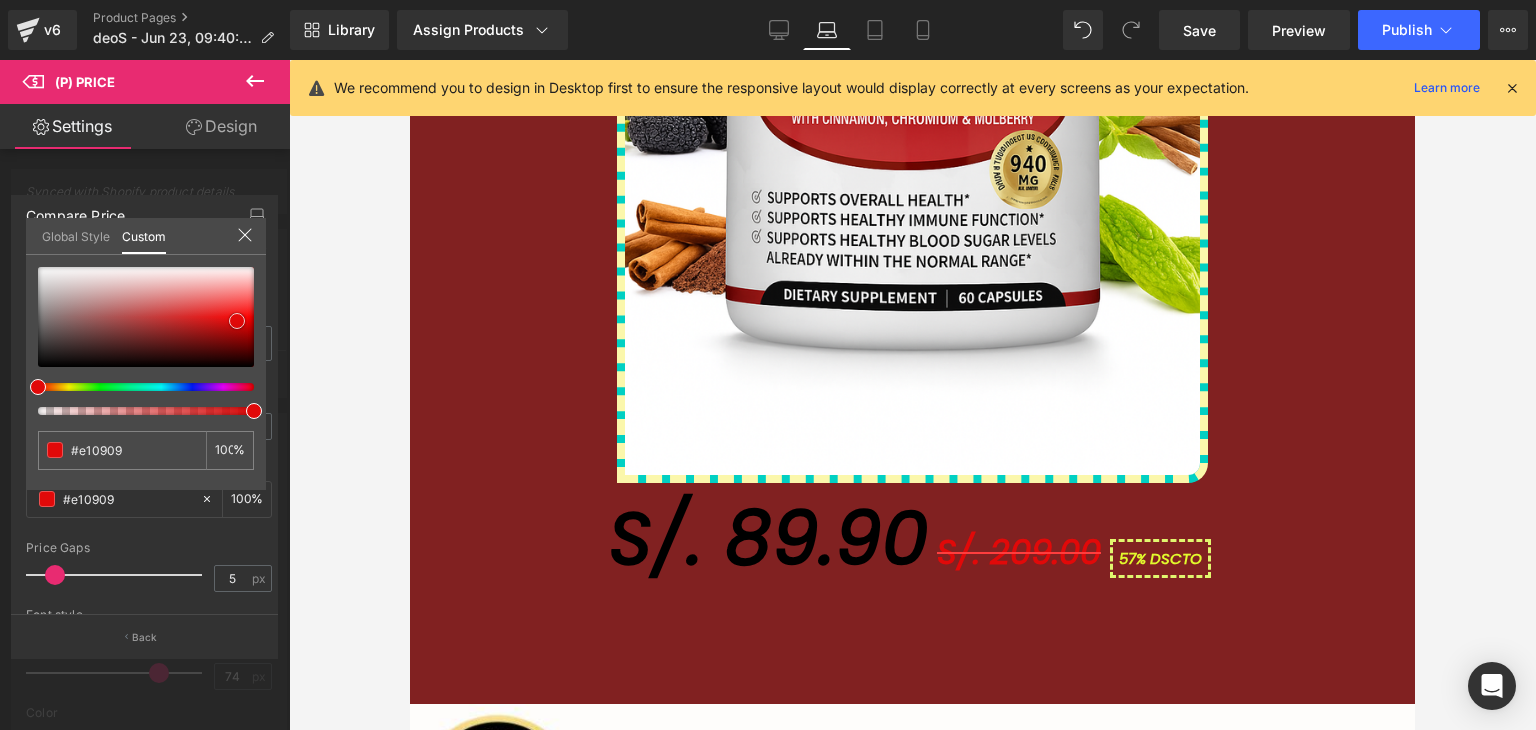 type on "#c91111" 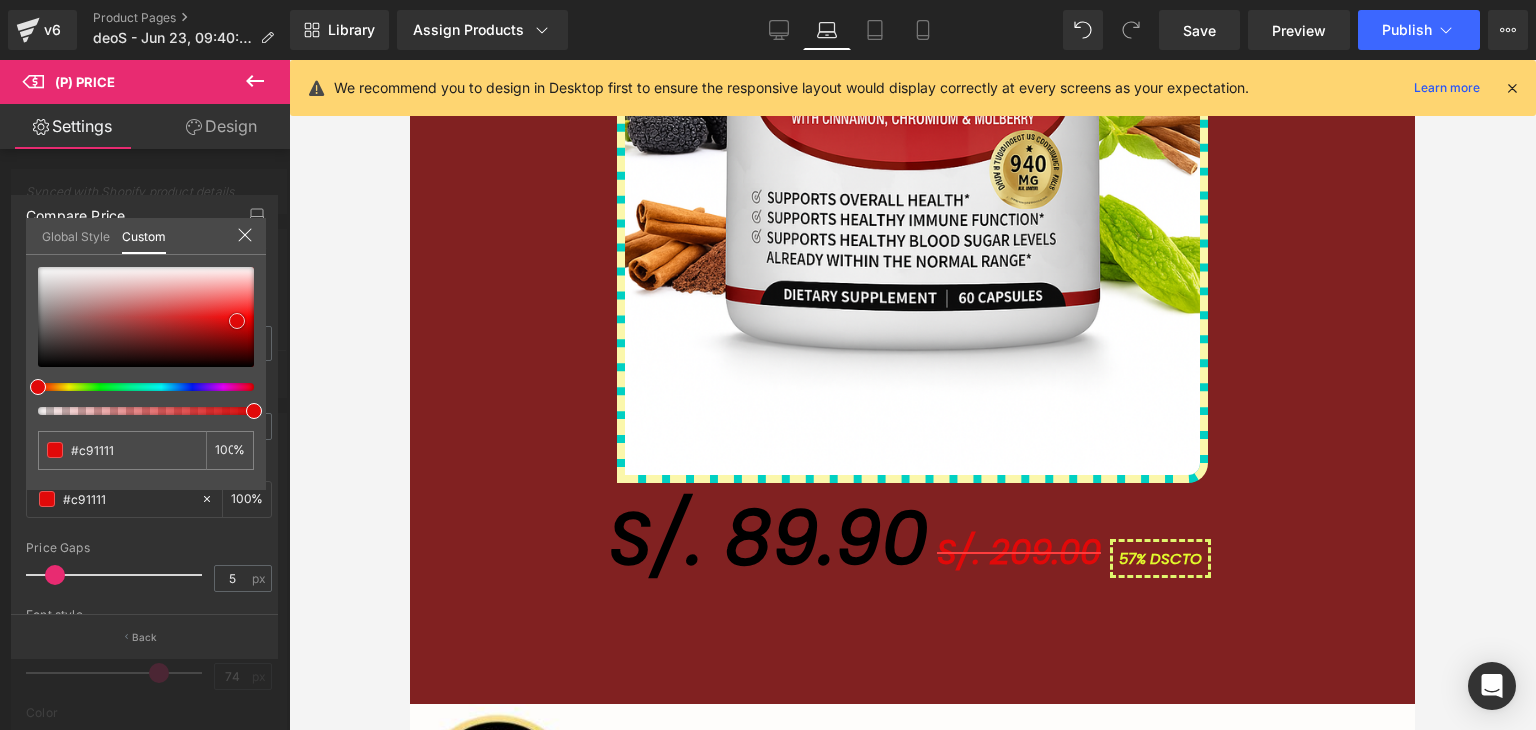 type on "#d11313" 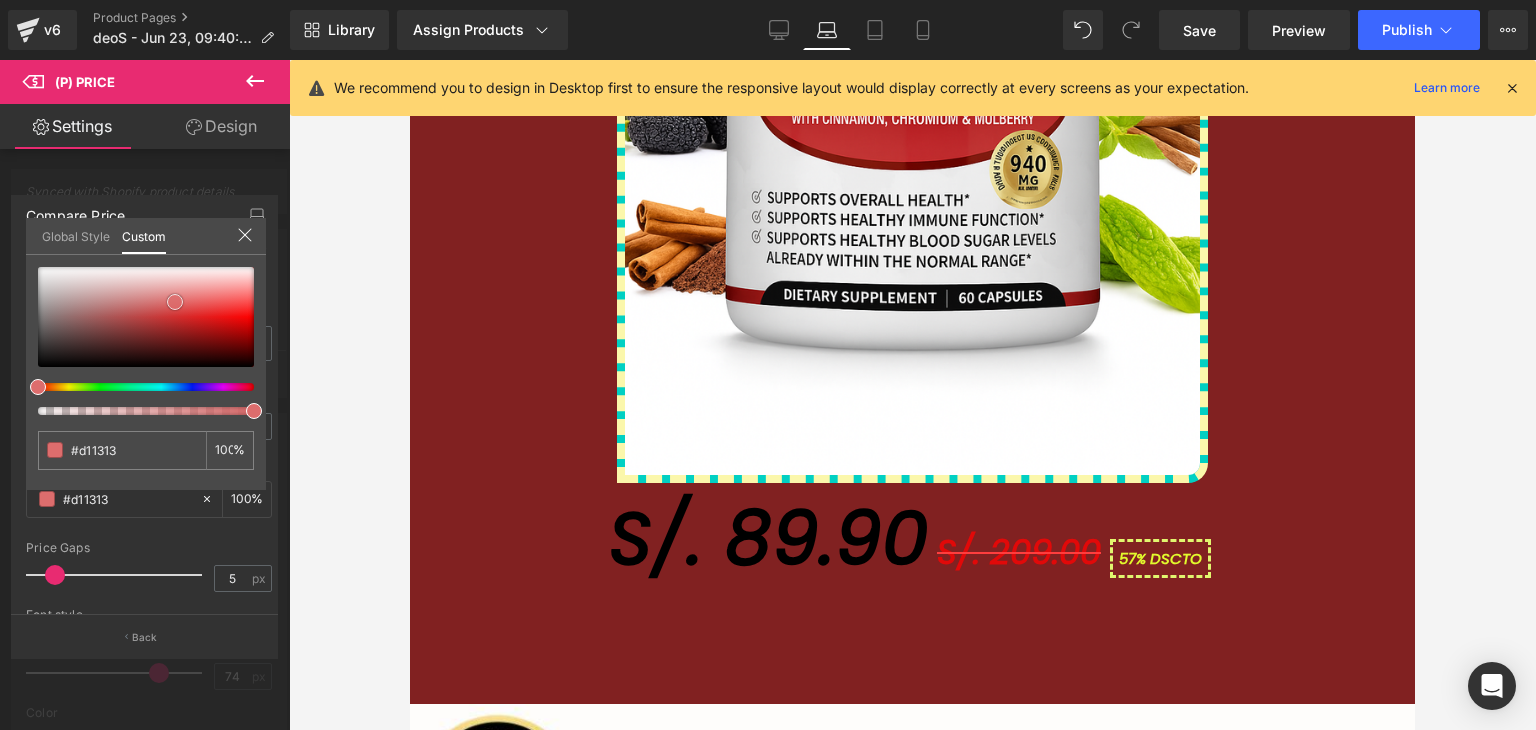 type on "#e03838" 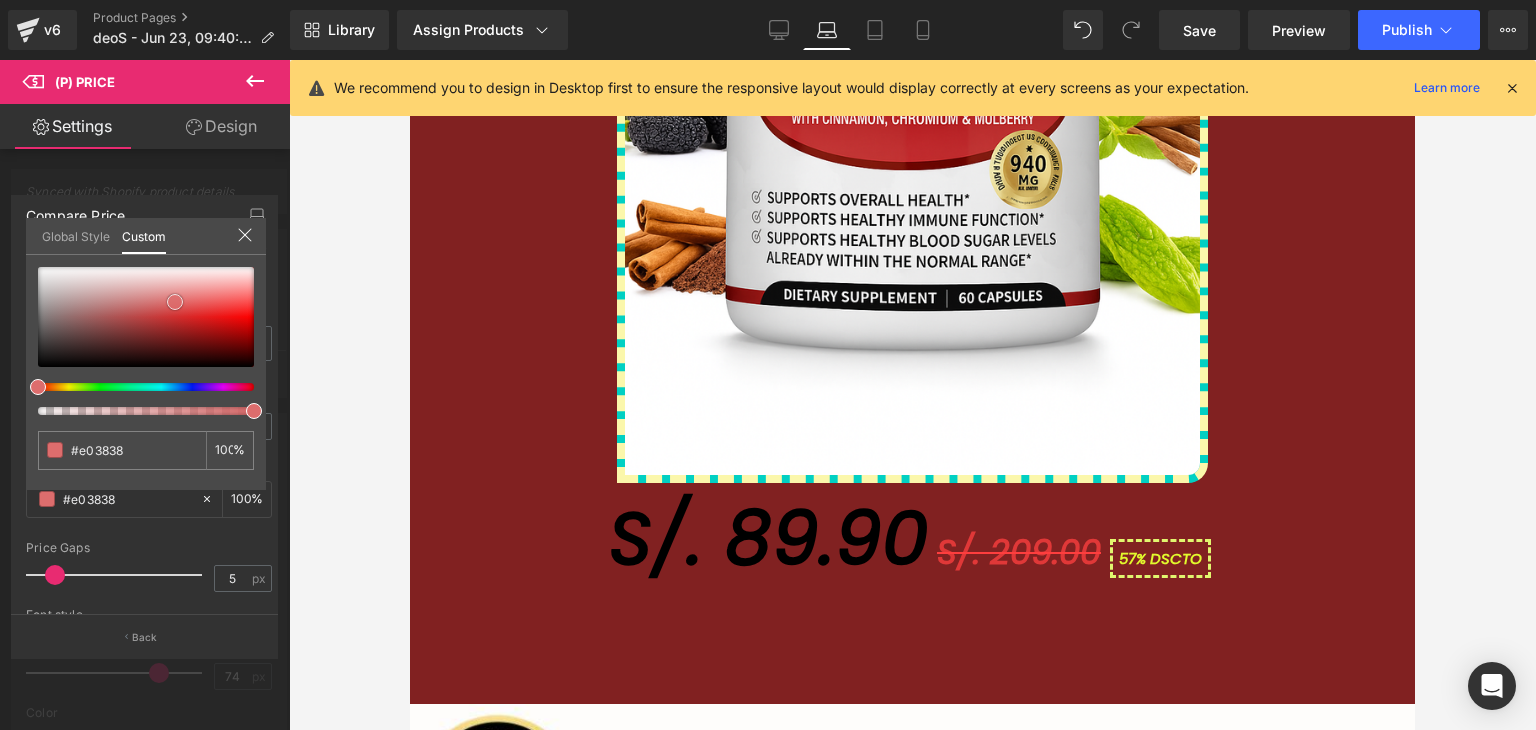 type on "#dc9393" 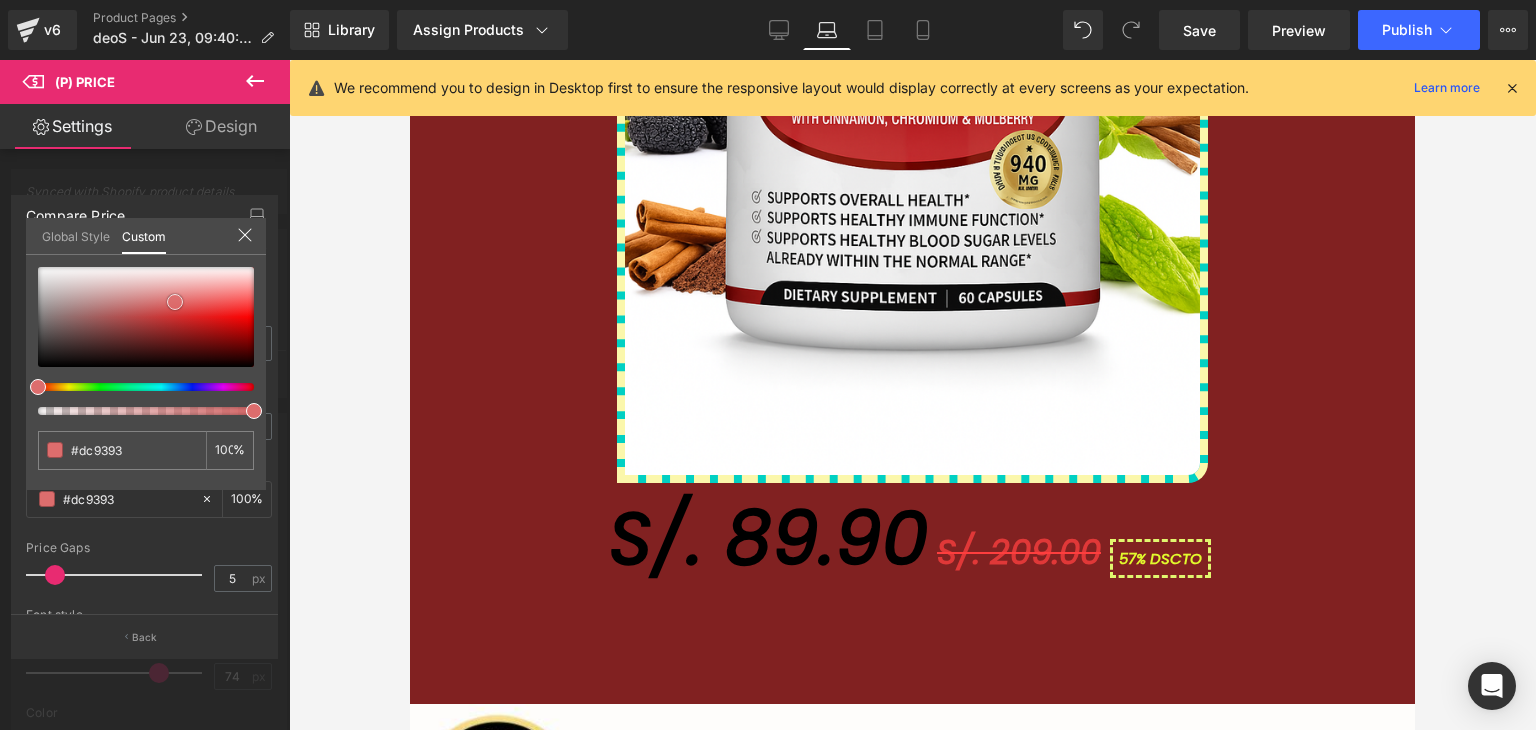 type on "#d9a0a0" 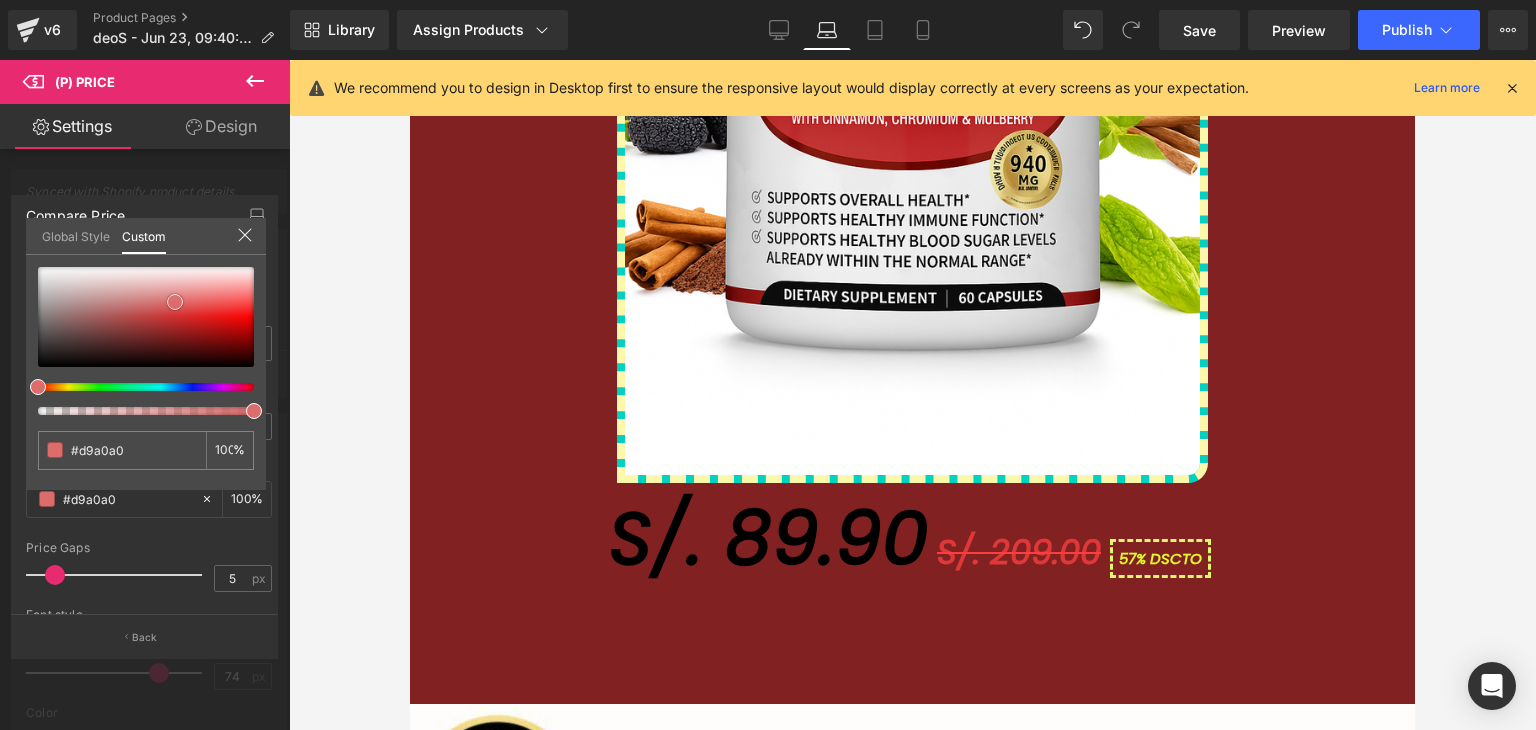 type on "#d8a0a0" 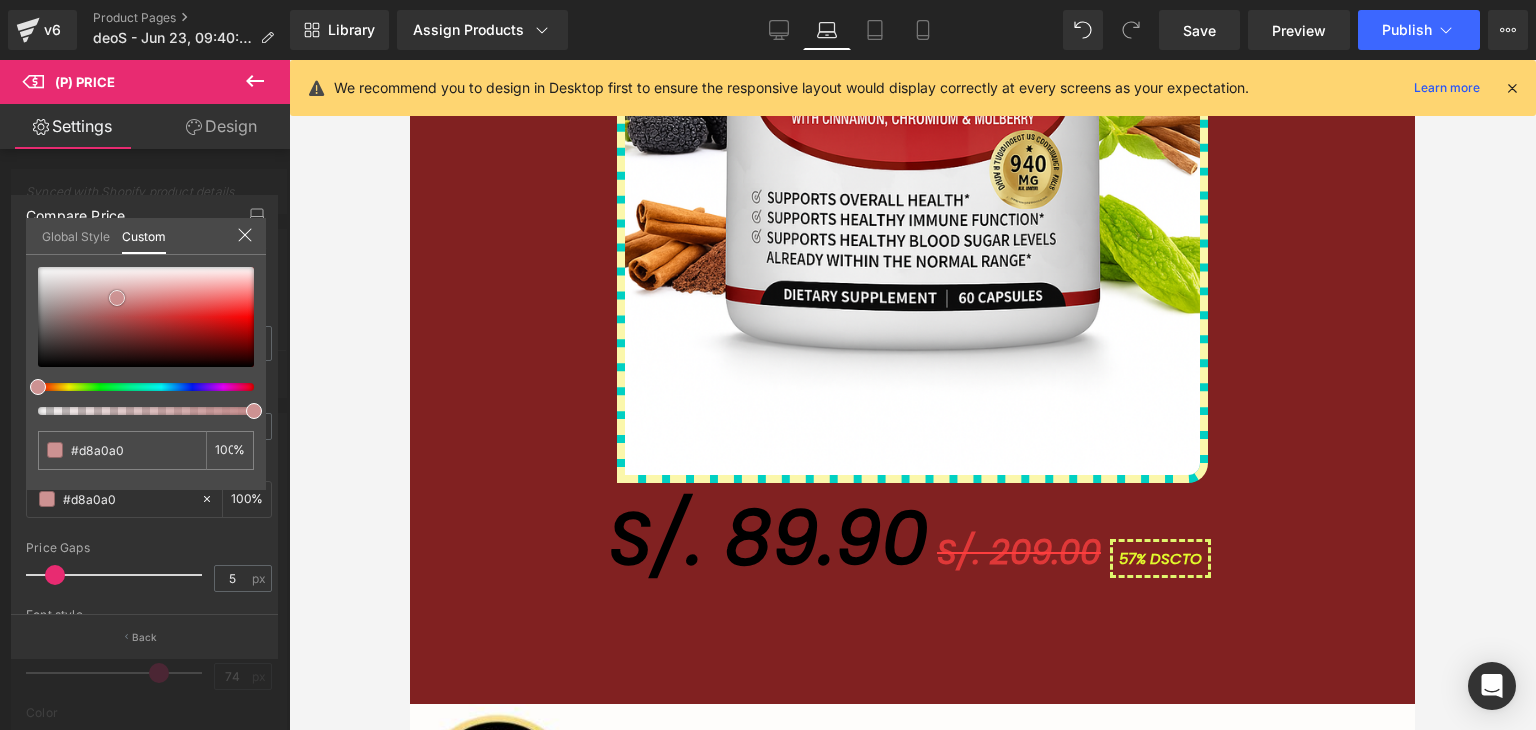 type on "#d49b9b" 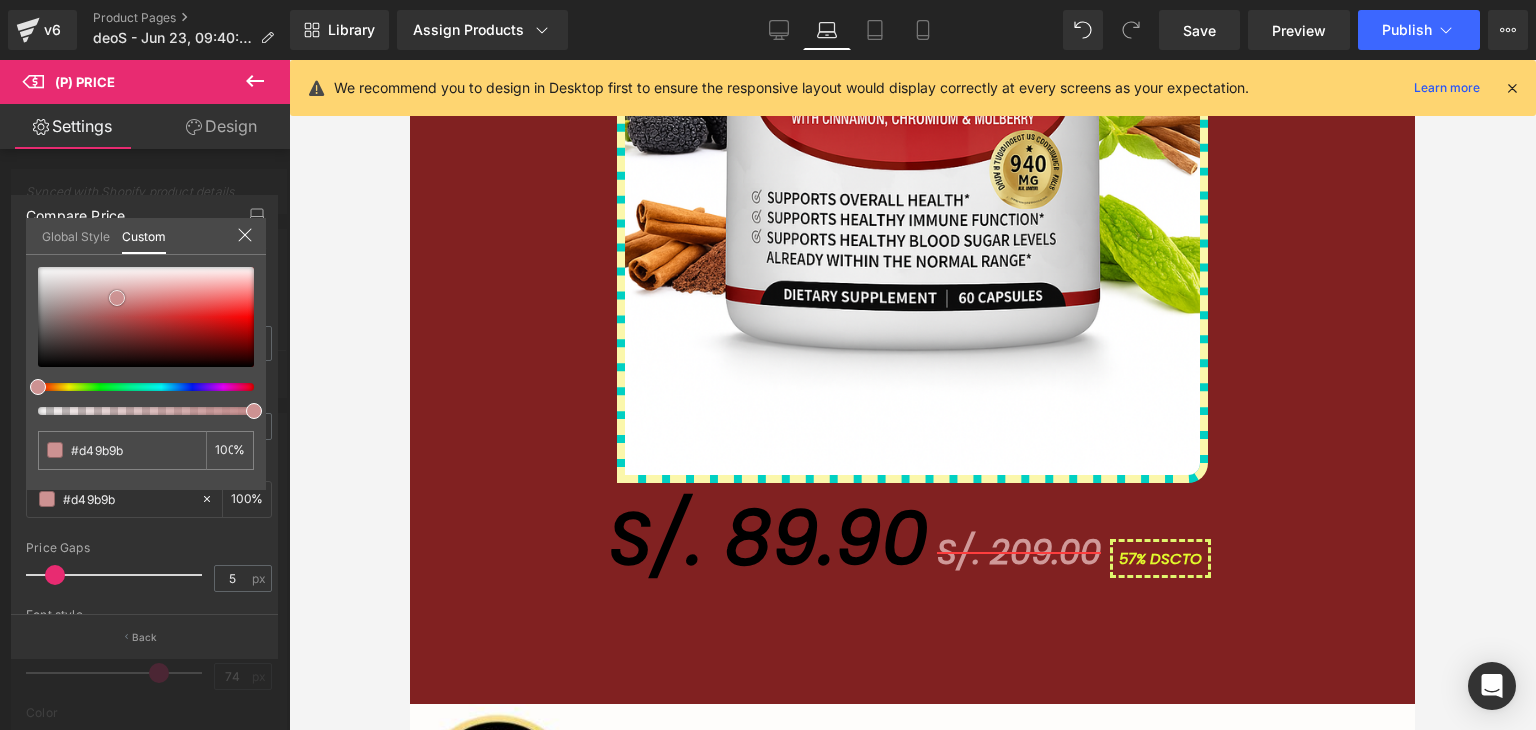 type on "#d09999" 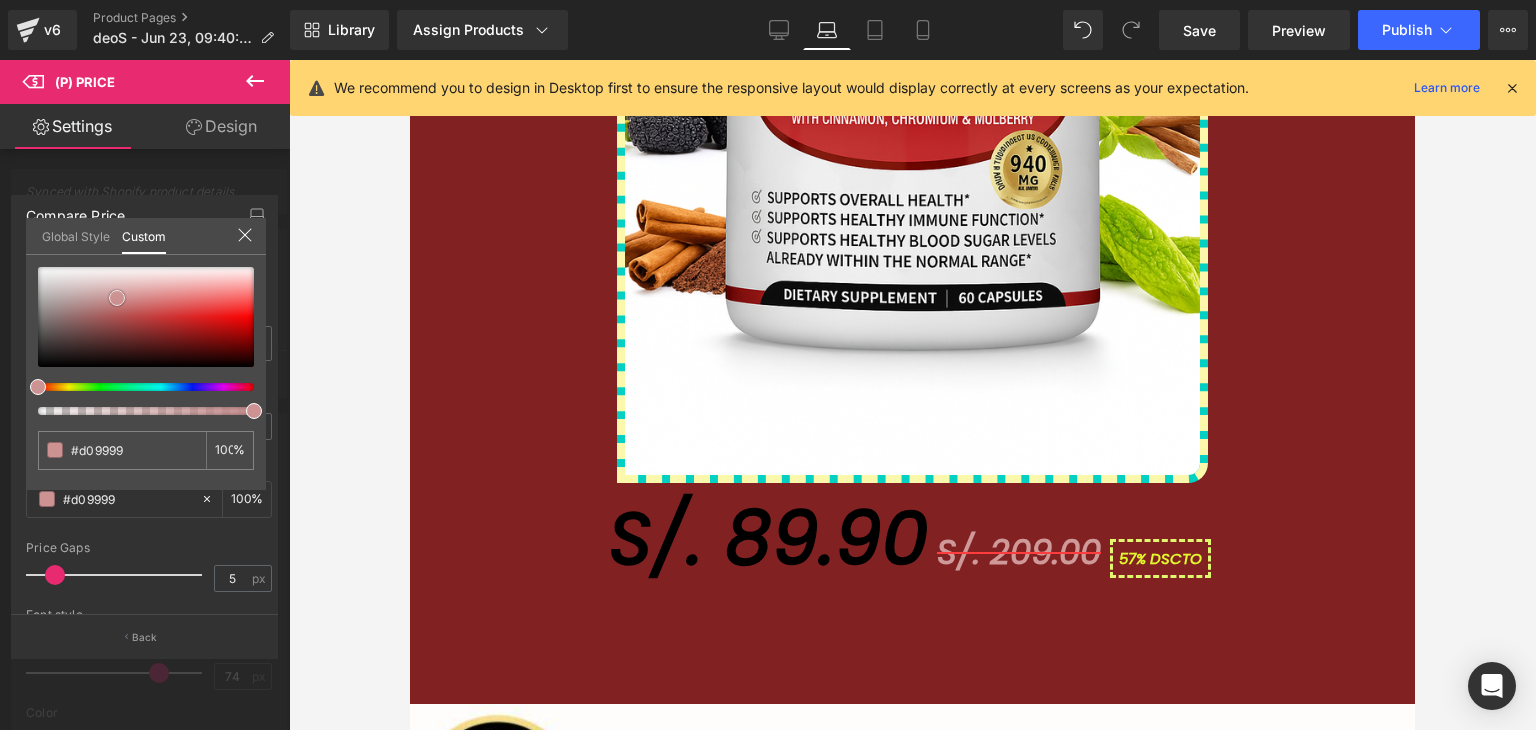 type on "#c89292" 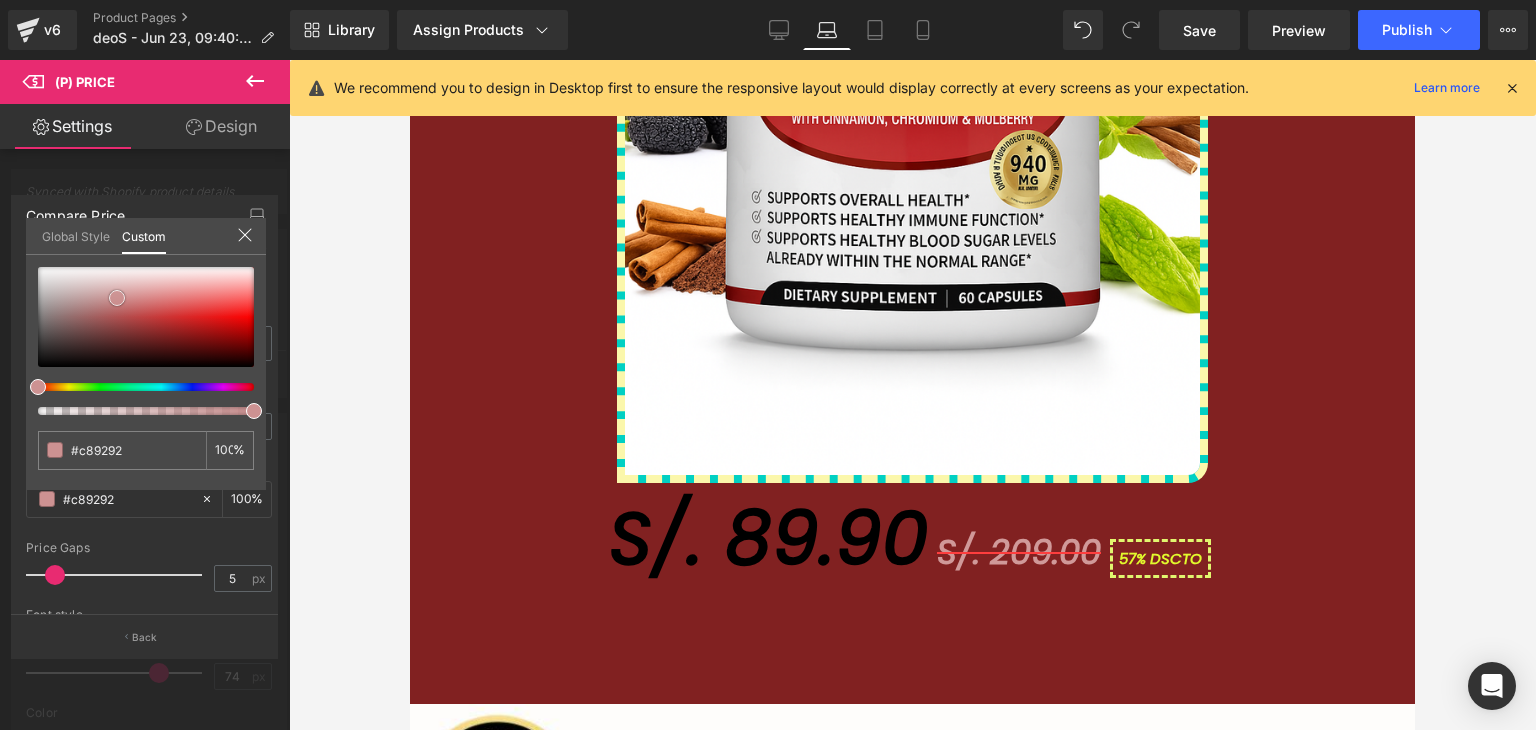 type on "#c18a8a" 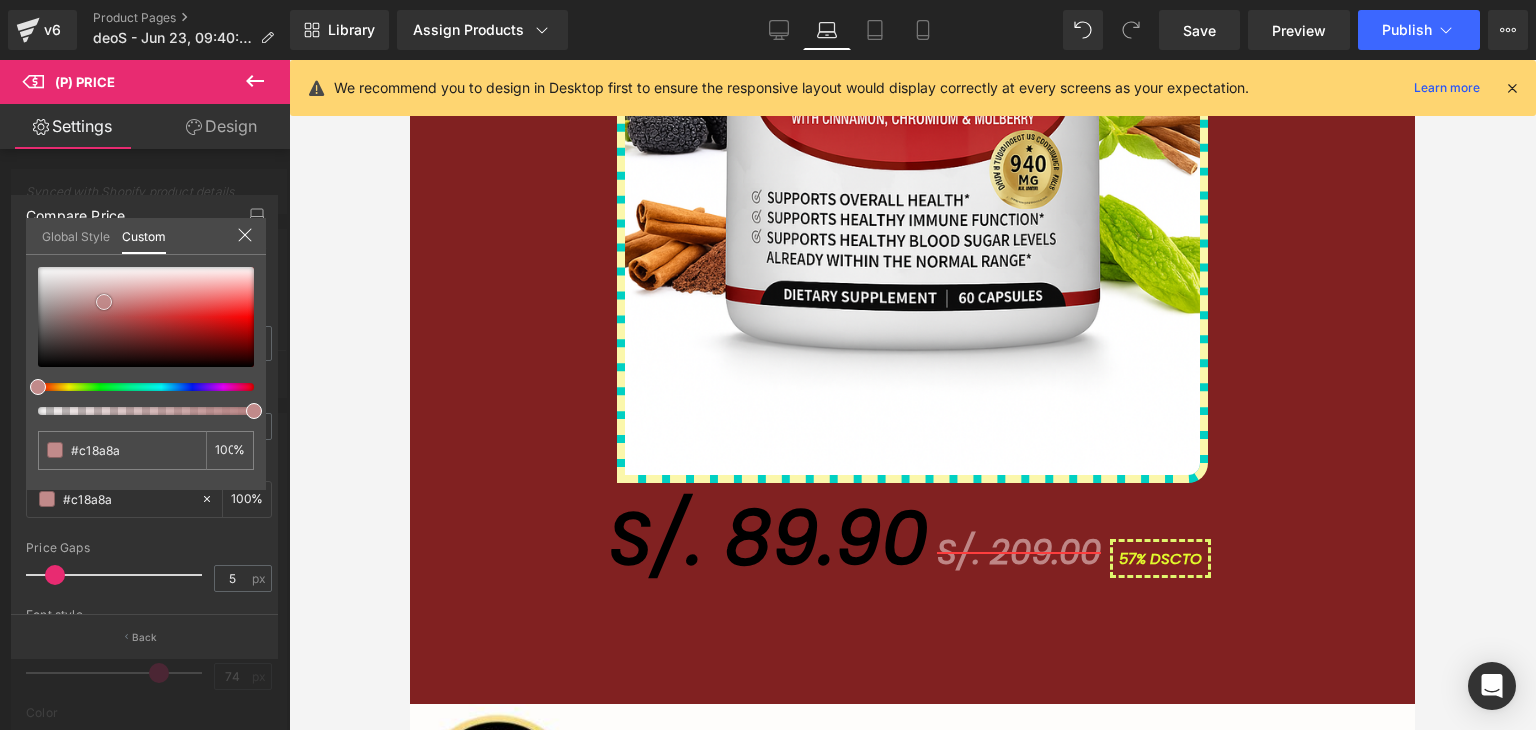 type on "#bf8686" 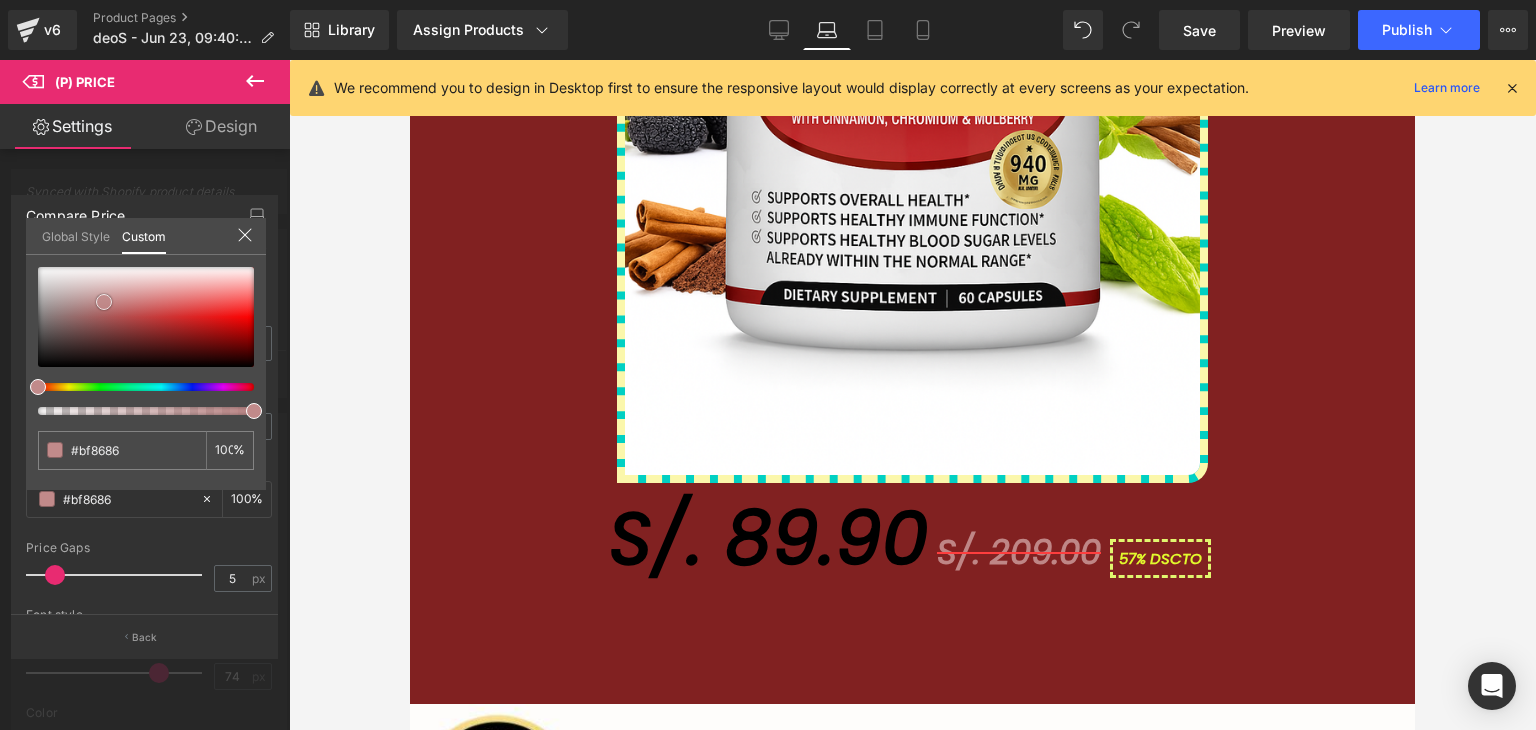 type on "#b47373" 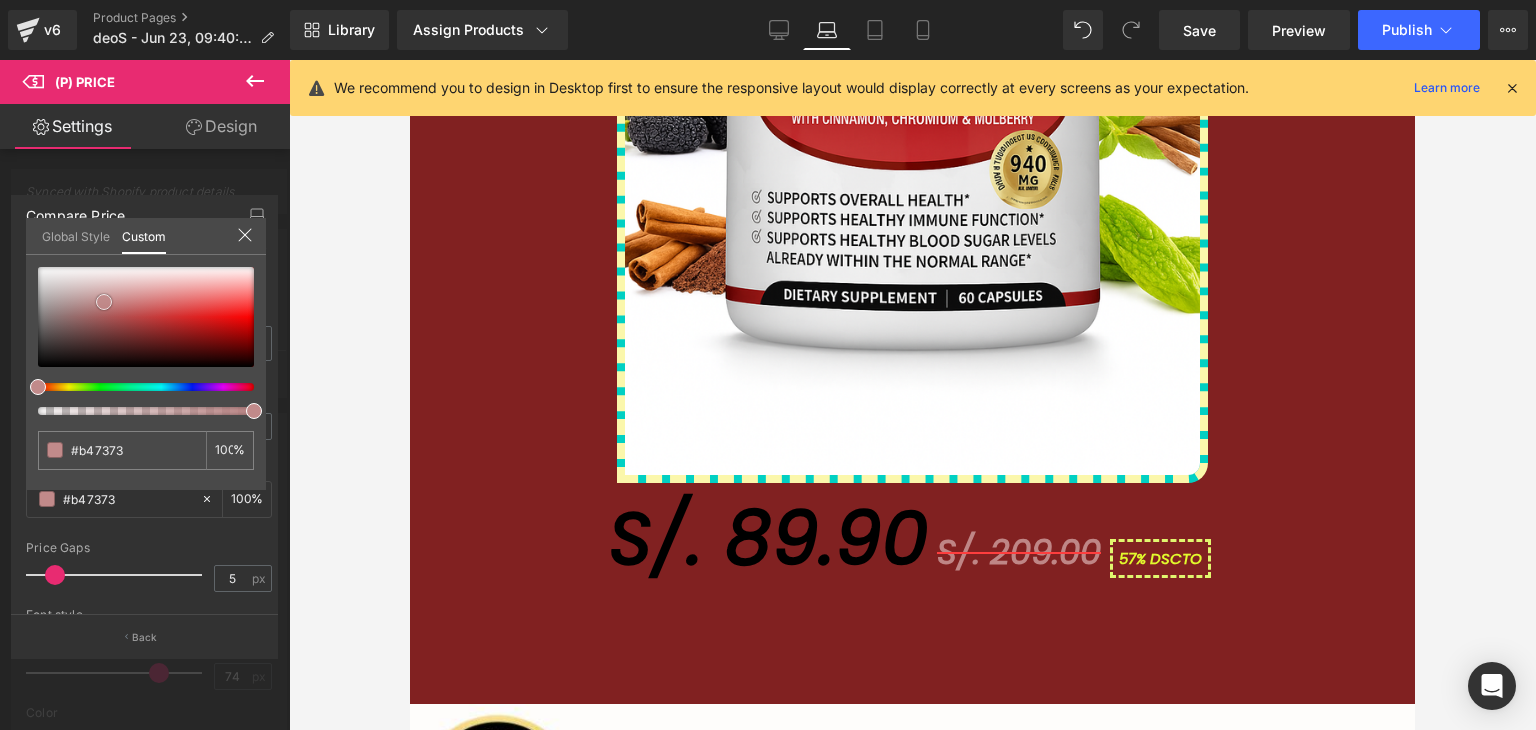 type on "#985757" 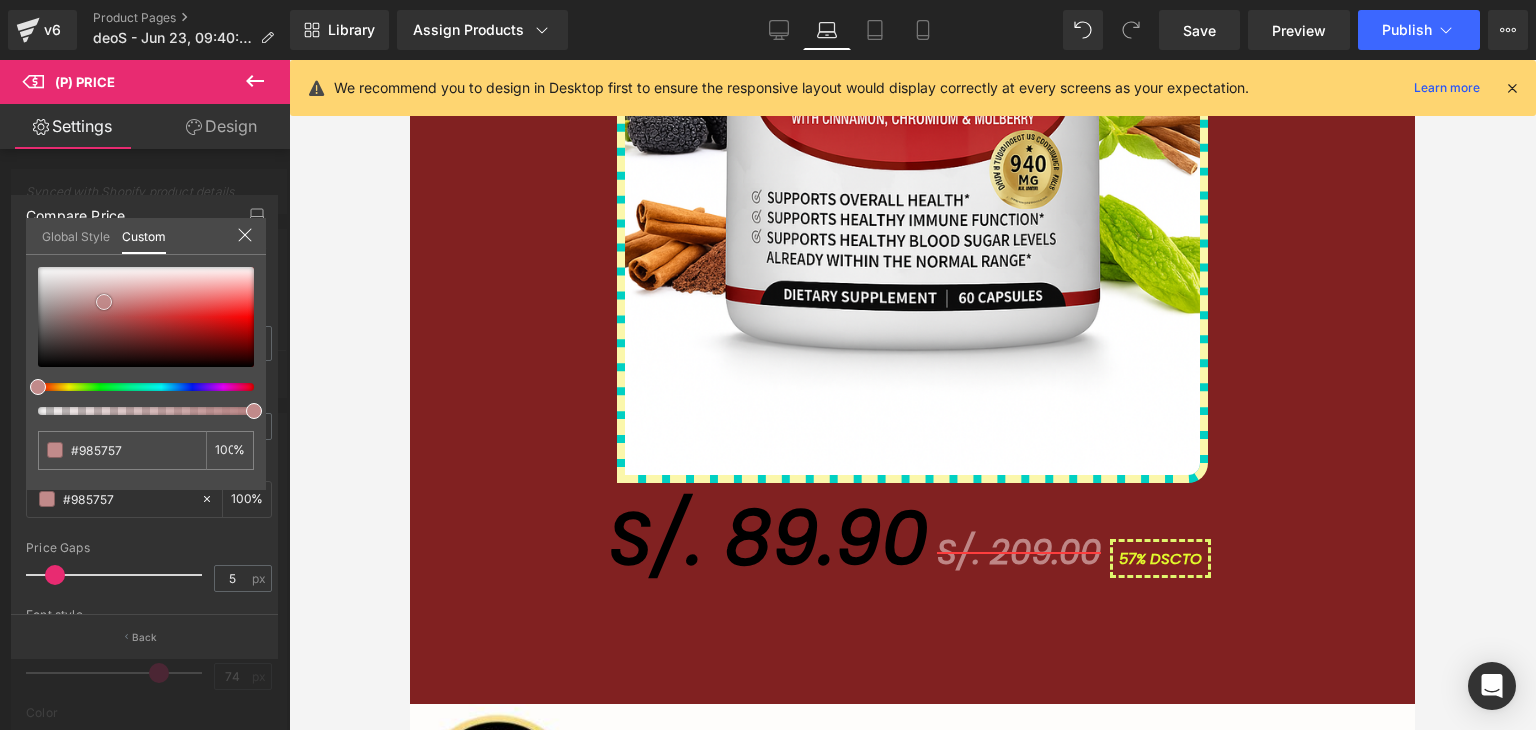 type on "#7d4949" 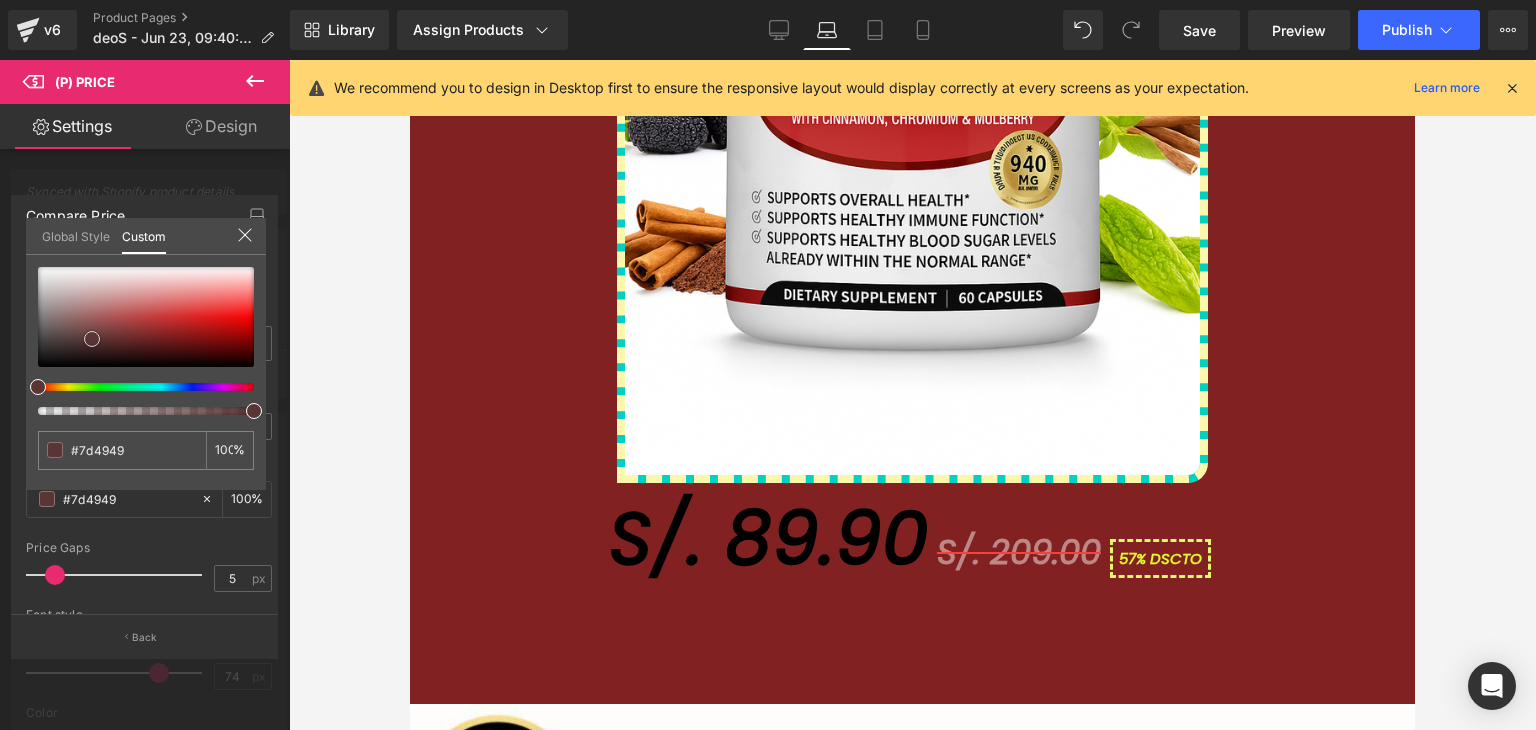 type on "#5f3939" 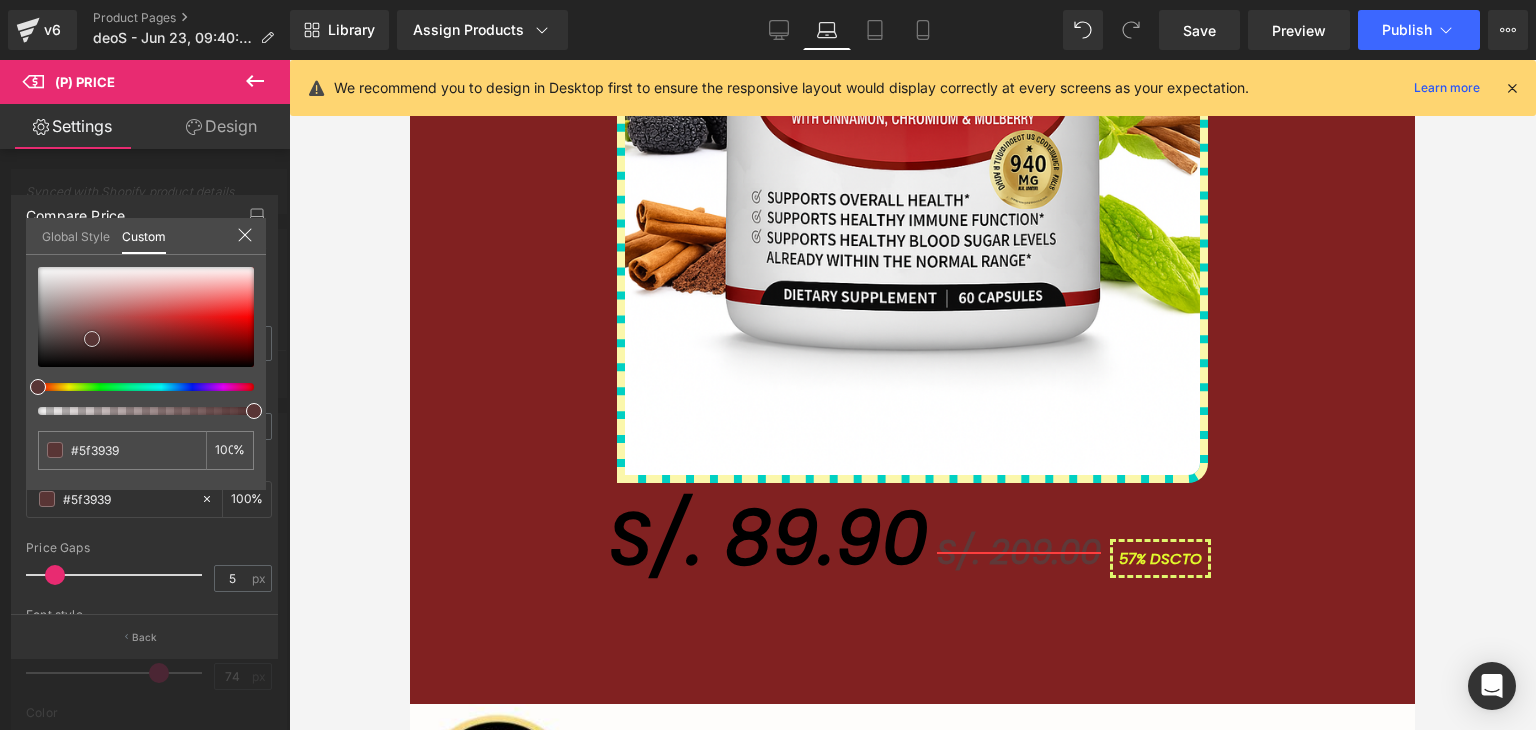 type on "#523131" 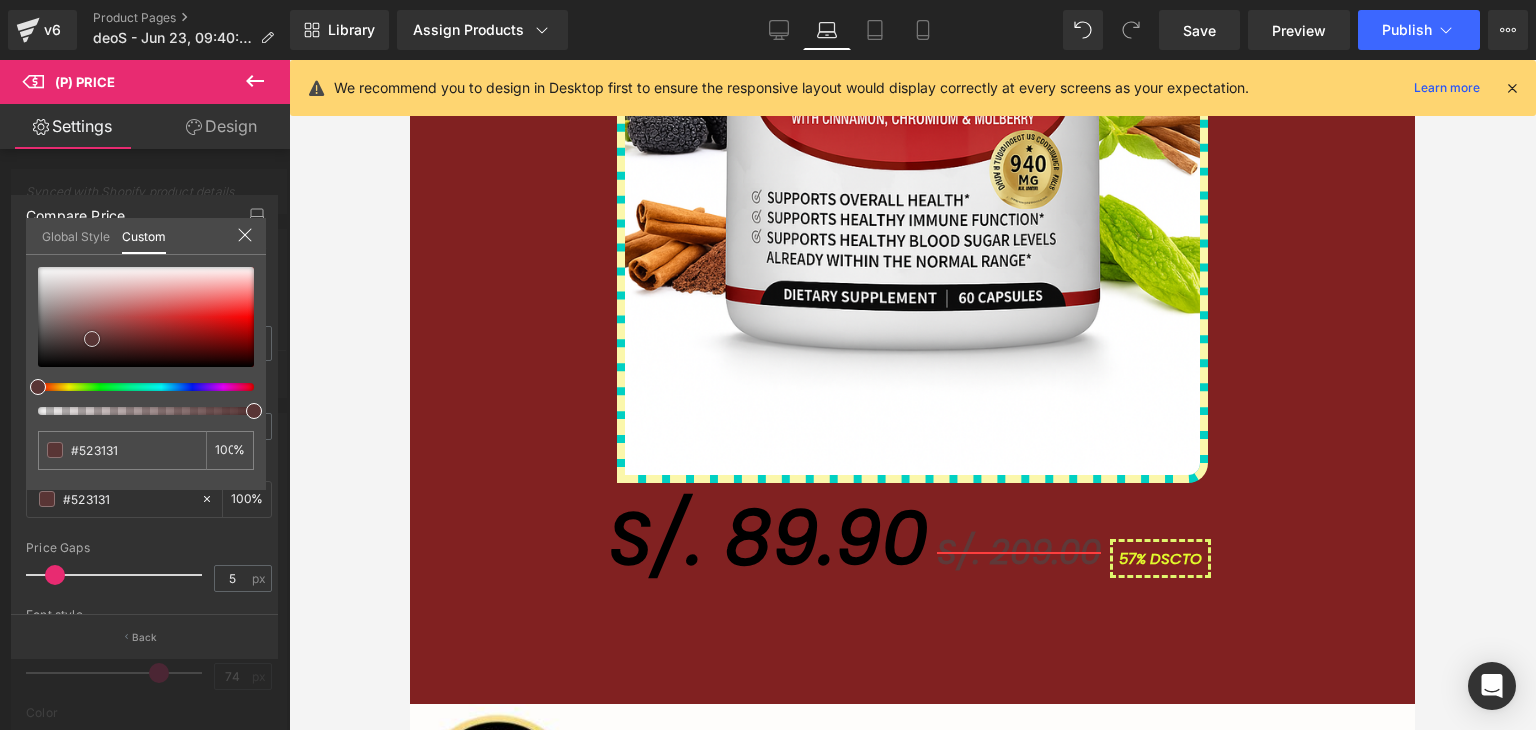 type on "#4f2f2f" 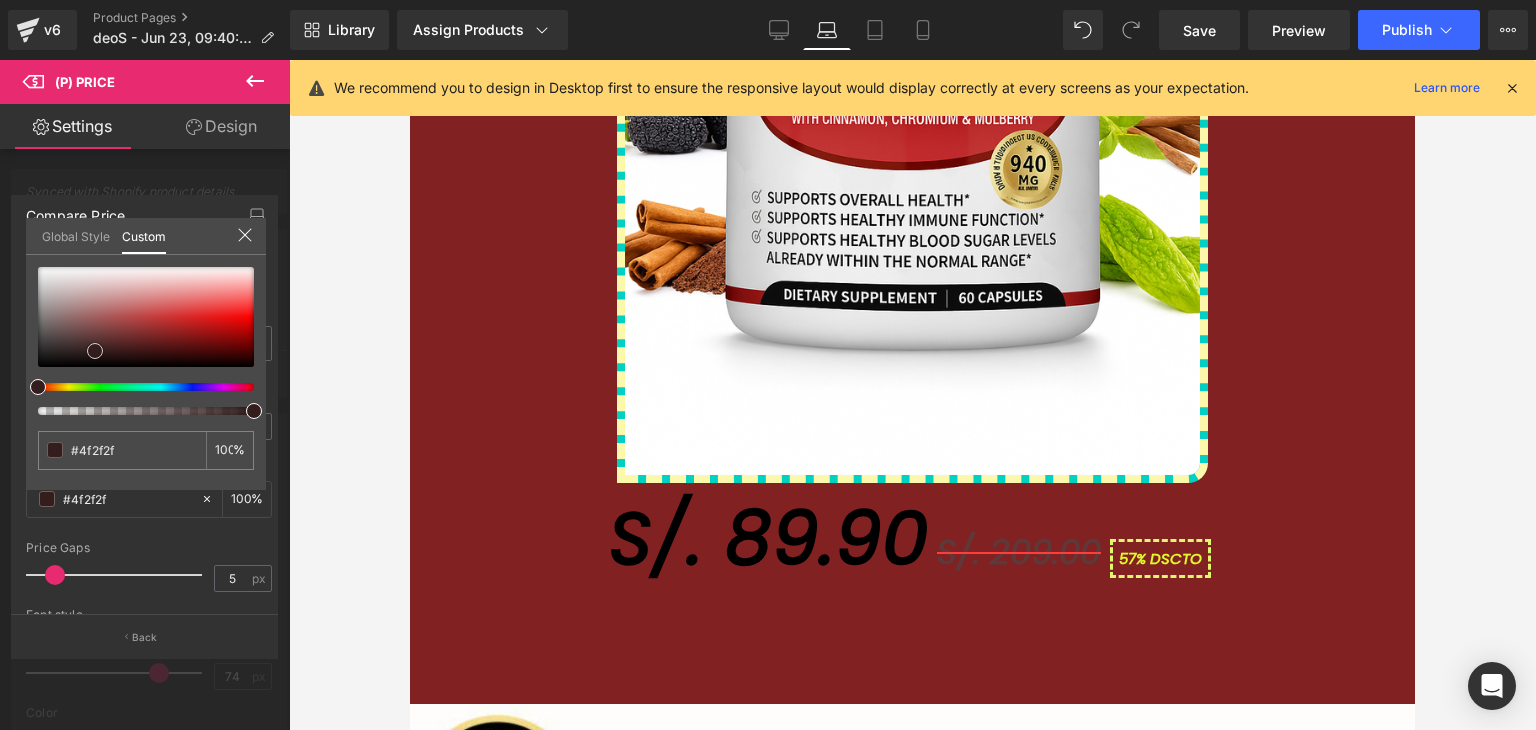type on "#402525" 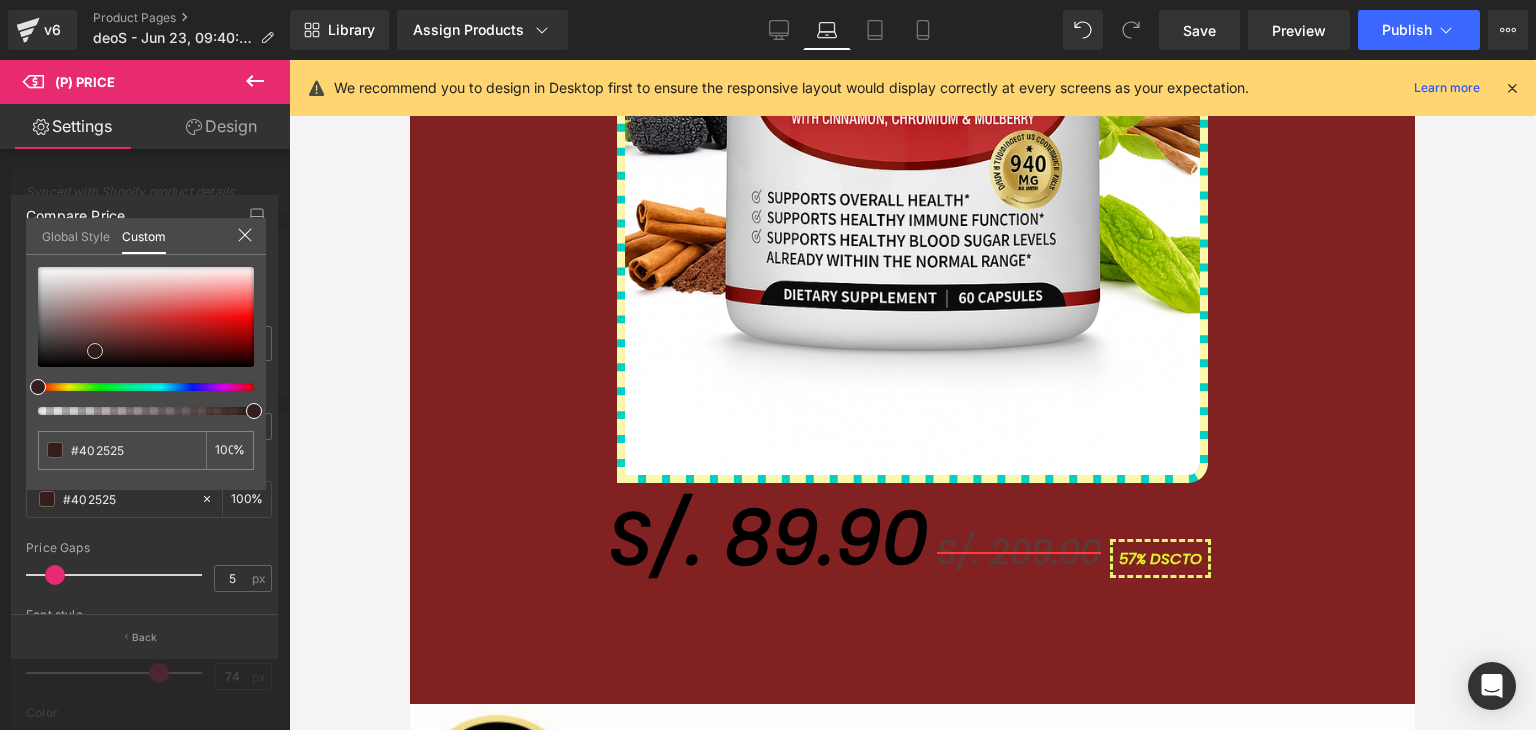drag, startPoint x: 218, startPoint y: 323, endPoint x: 93, endPoint y: 374, distance: 135.00371 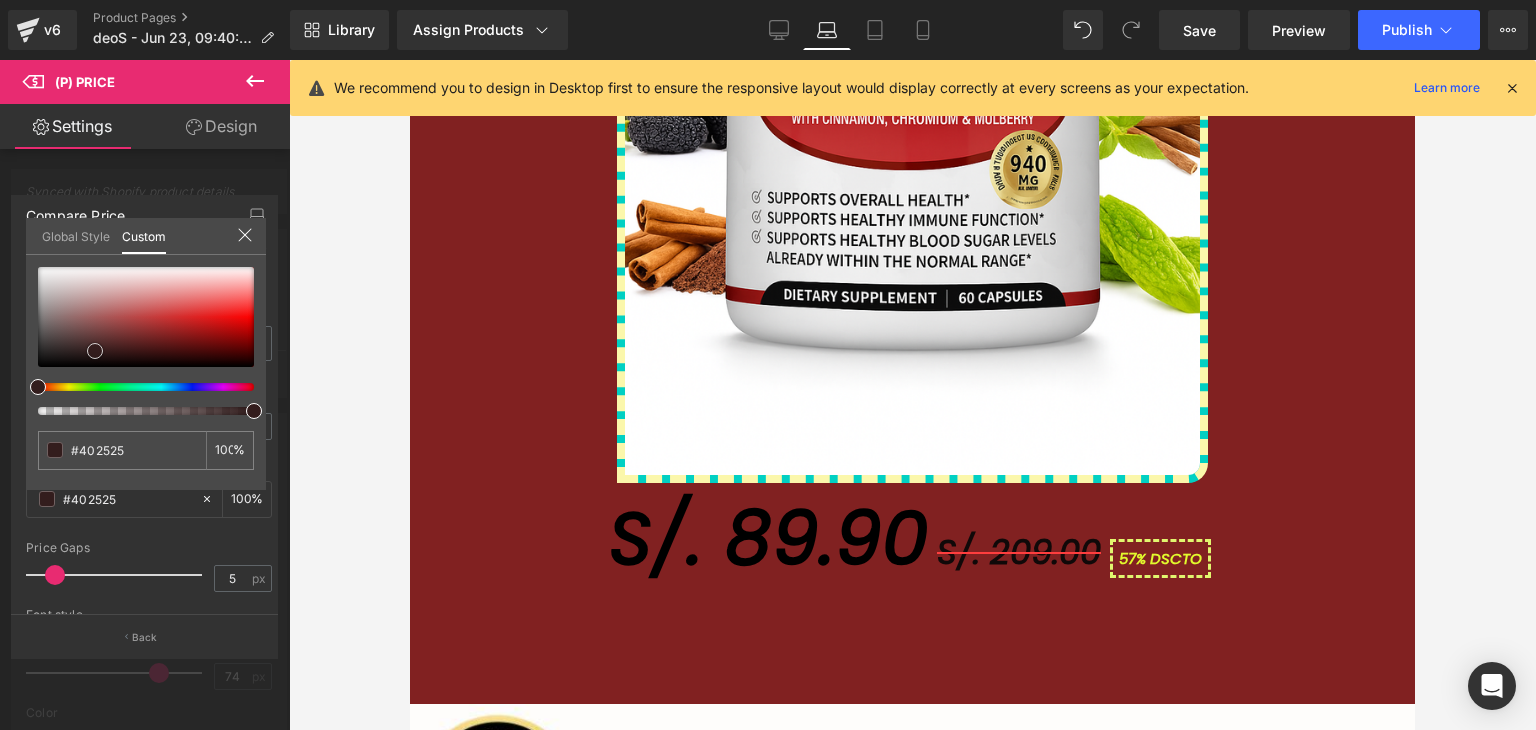 type on "#100909" 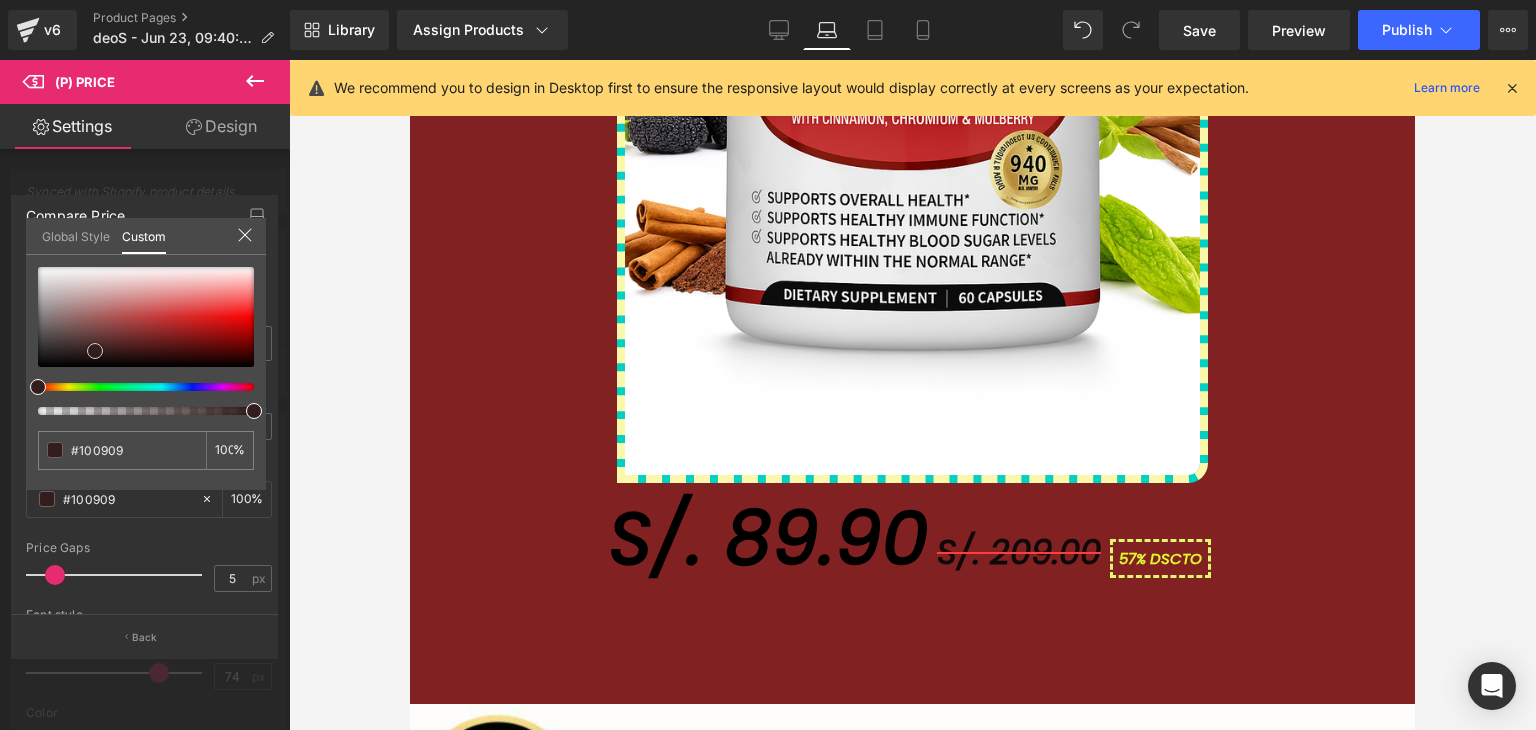 type on "#030101" 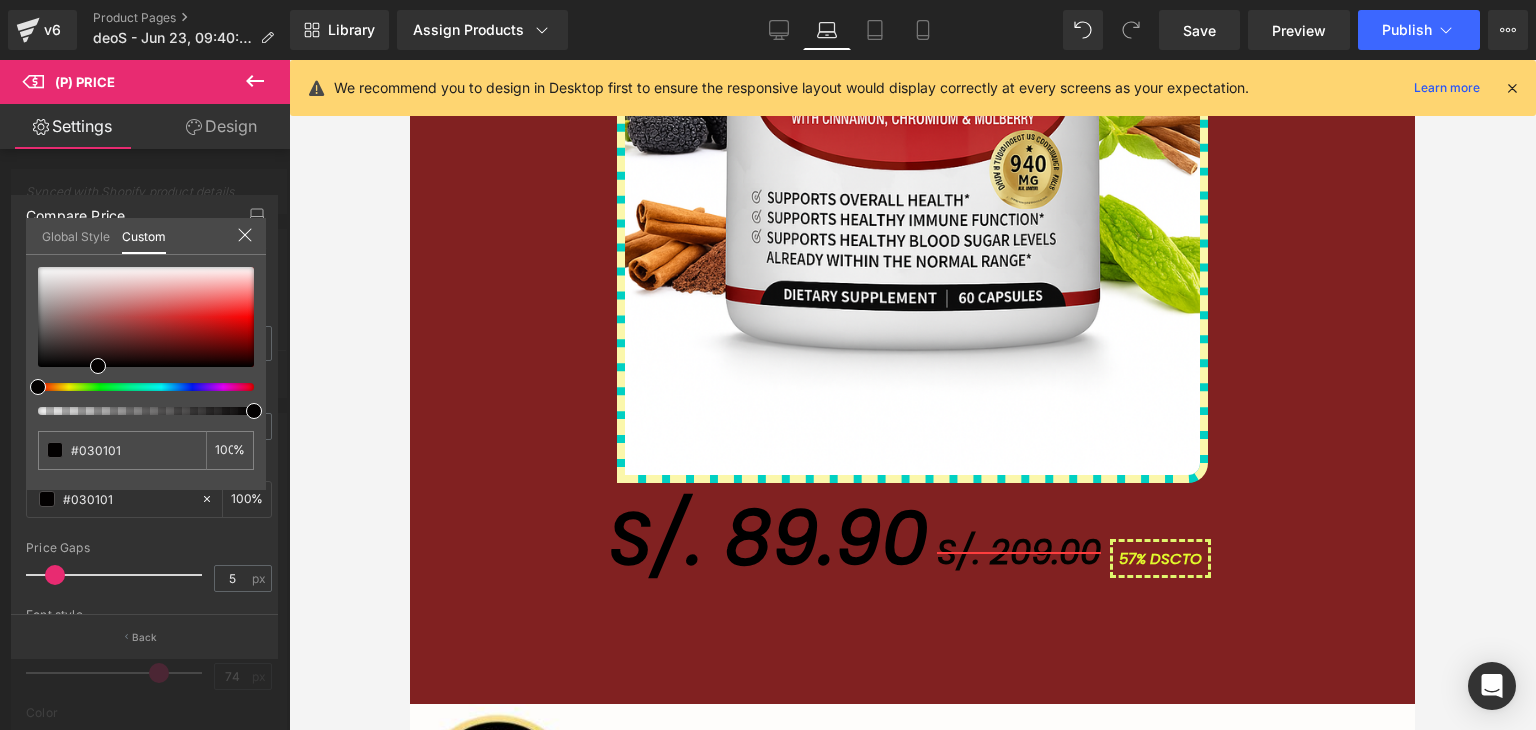 type on "#030301" 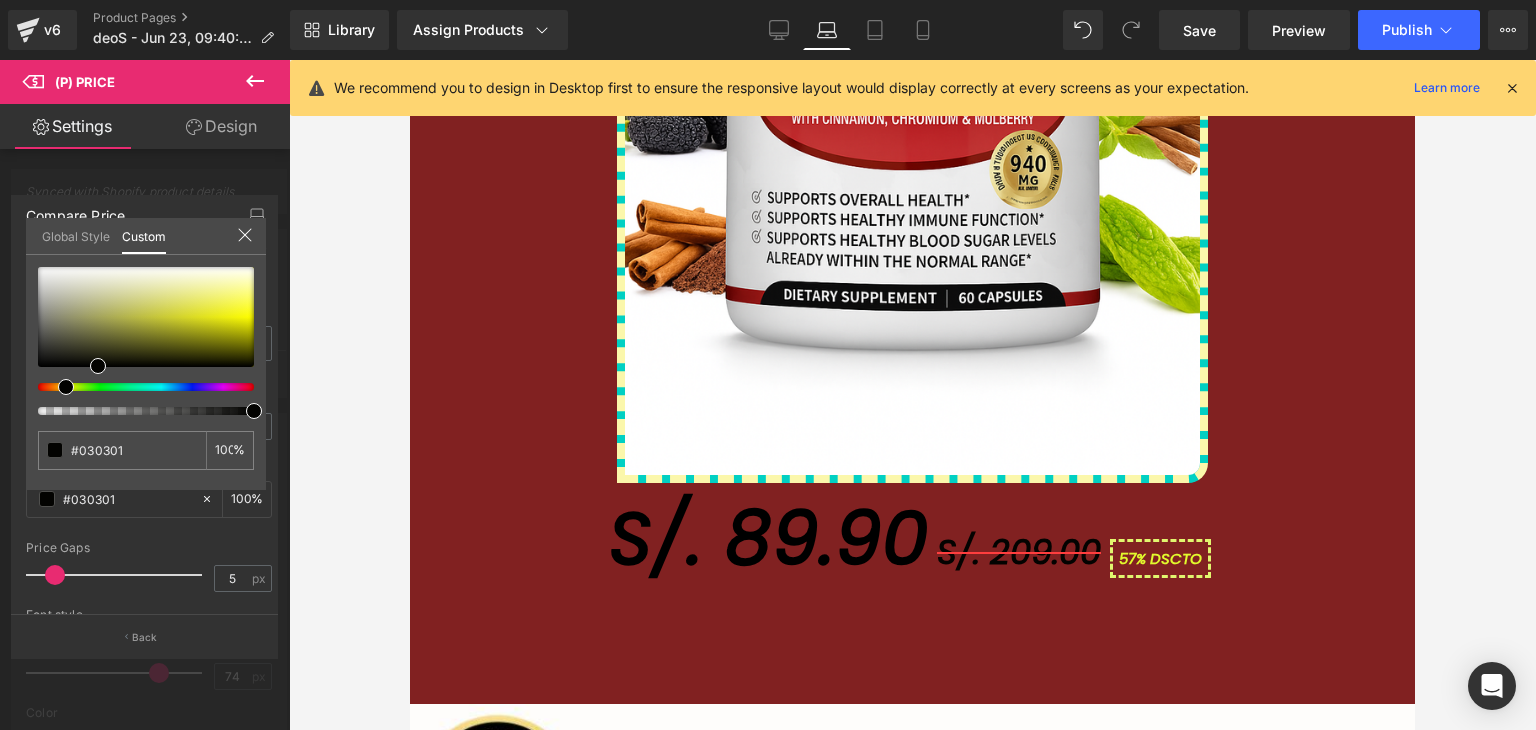 click at bounding box center (146, 341) 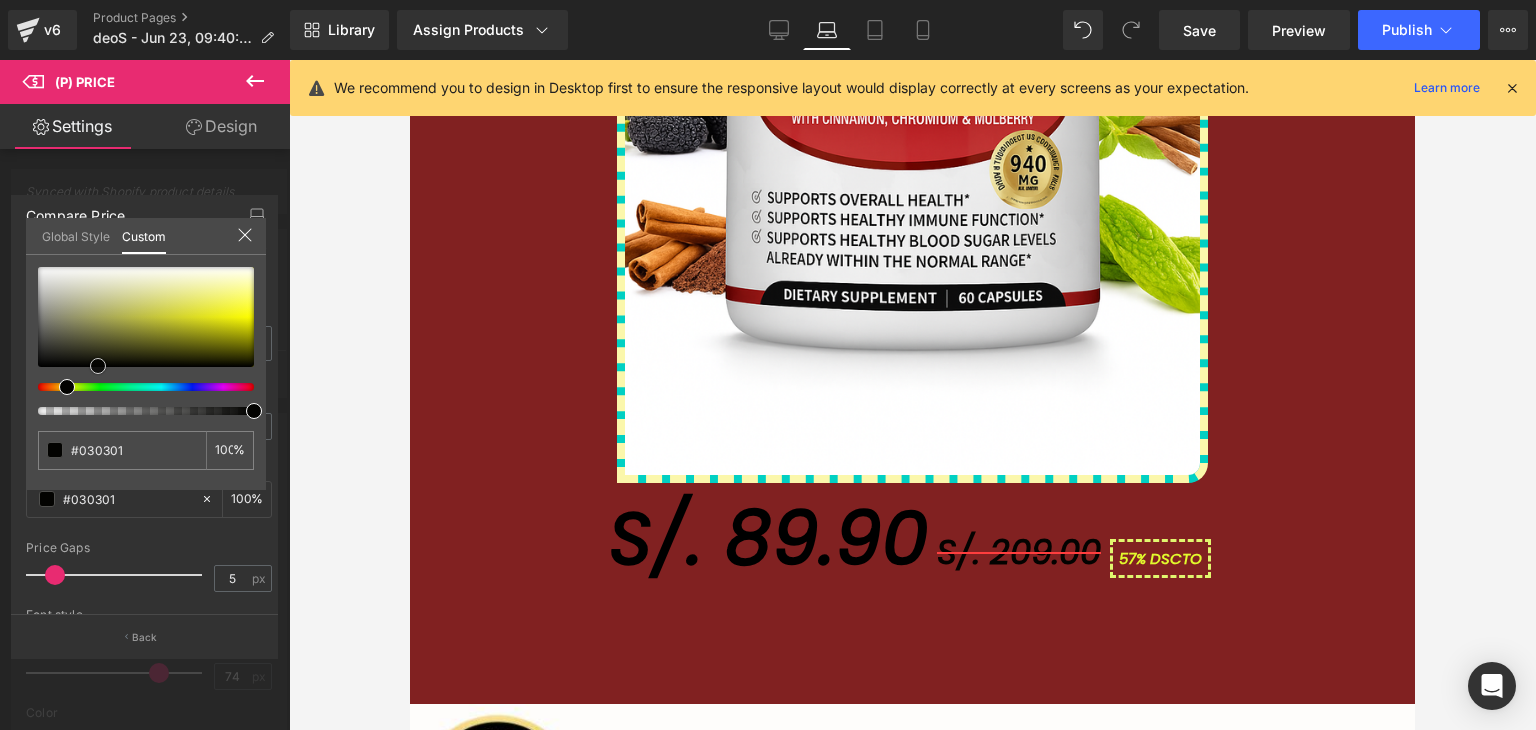 type on "#22220b" 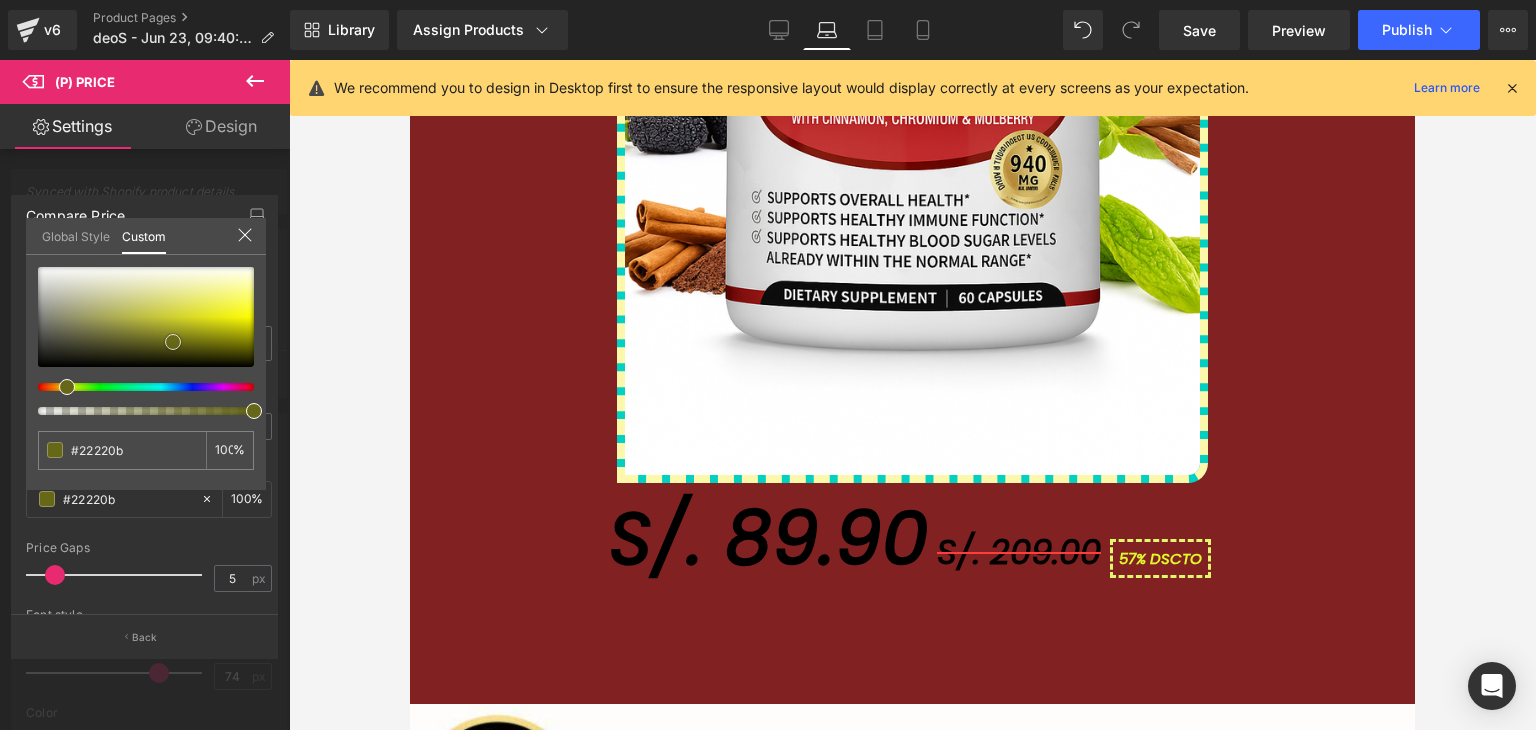 type on "#383814" 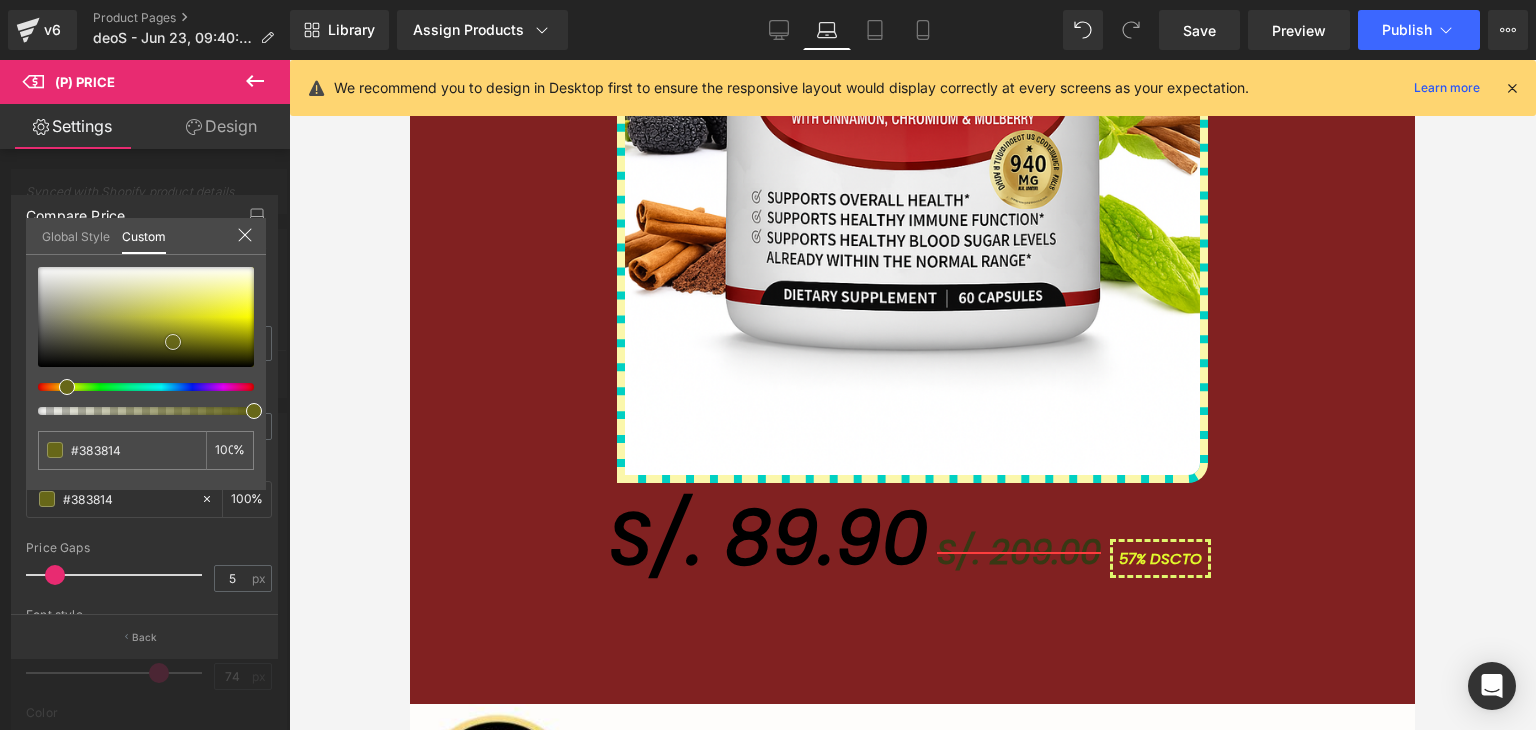 type on "#676717" 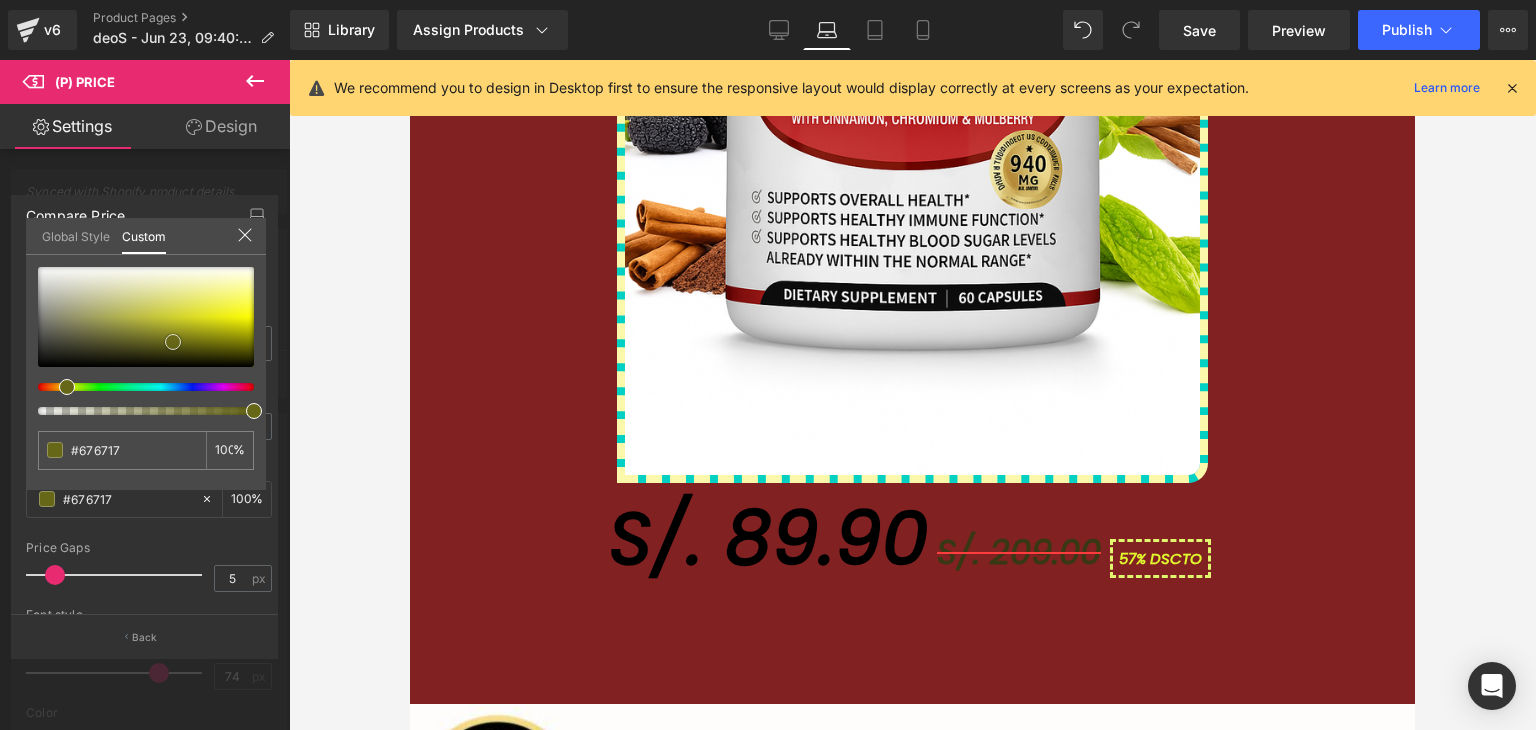 type on "#7c7c16" 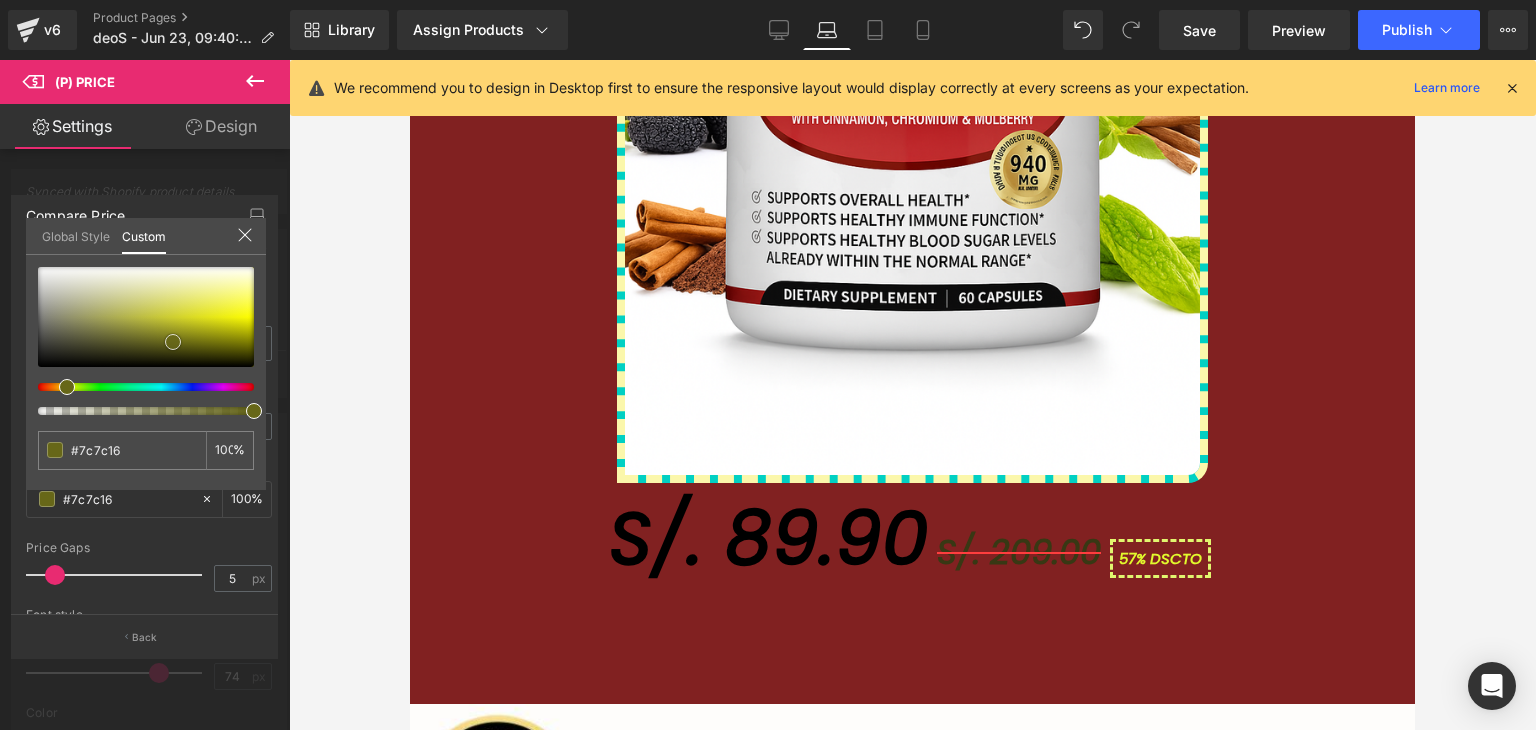 type on "#898914" 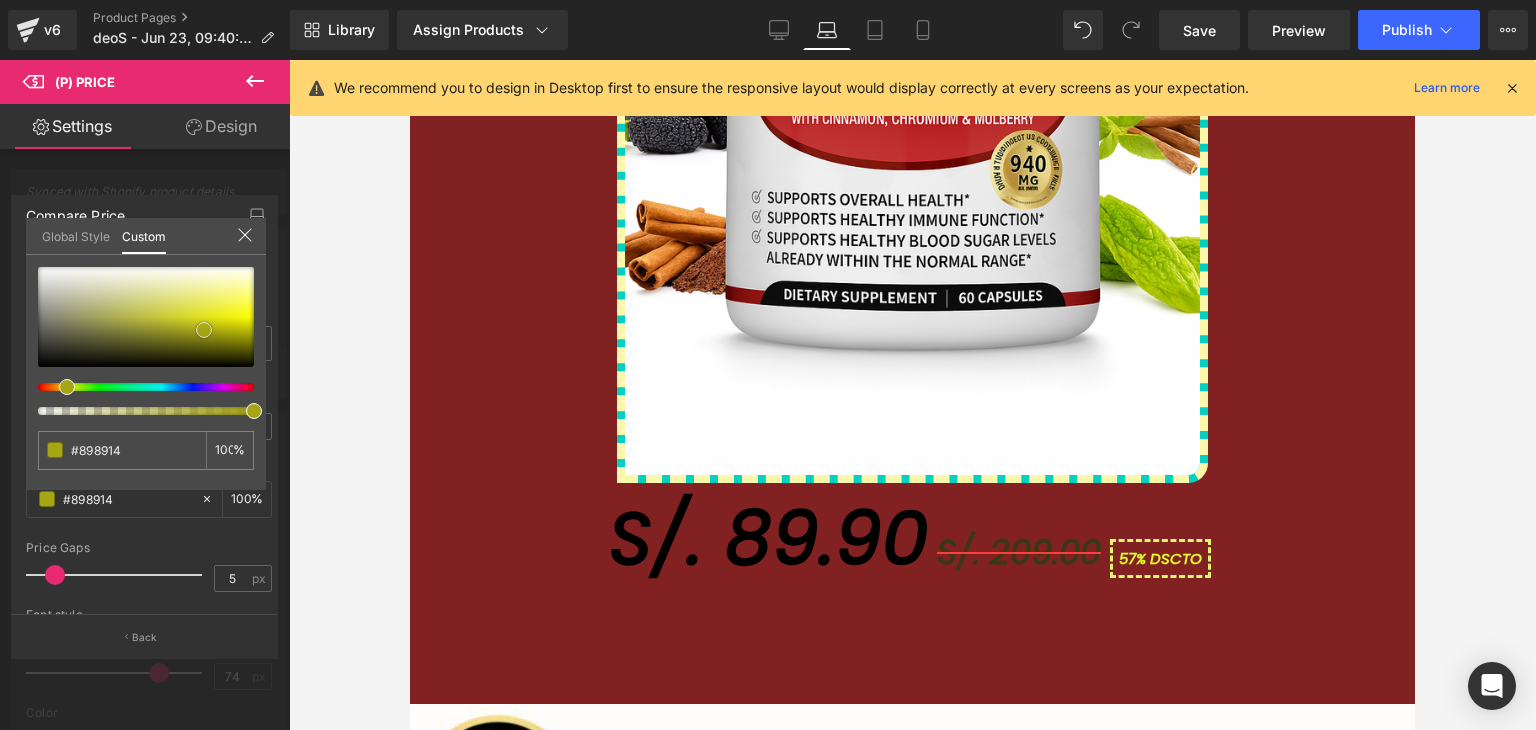 type on "#a6a615" 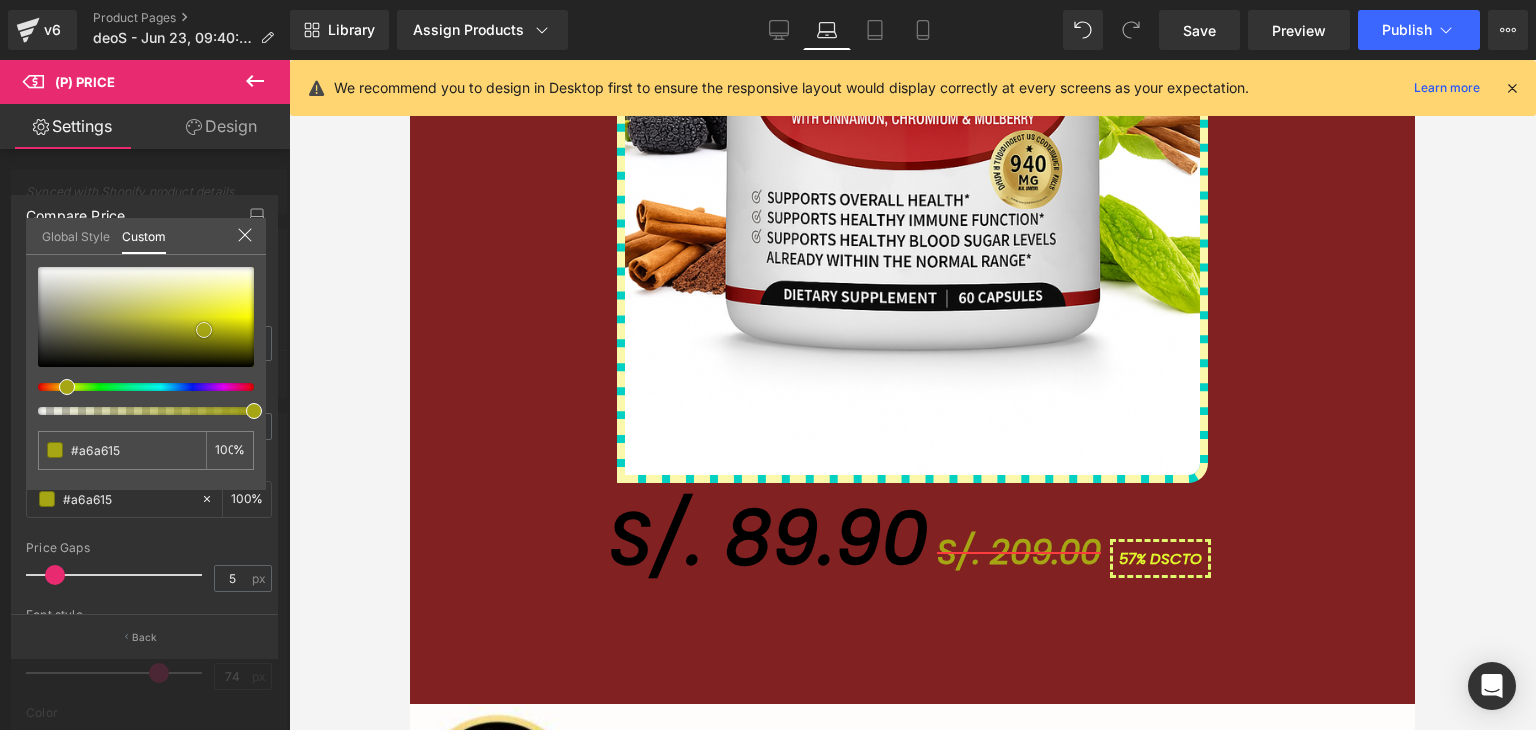 type on "#c0c015" 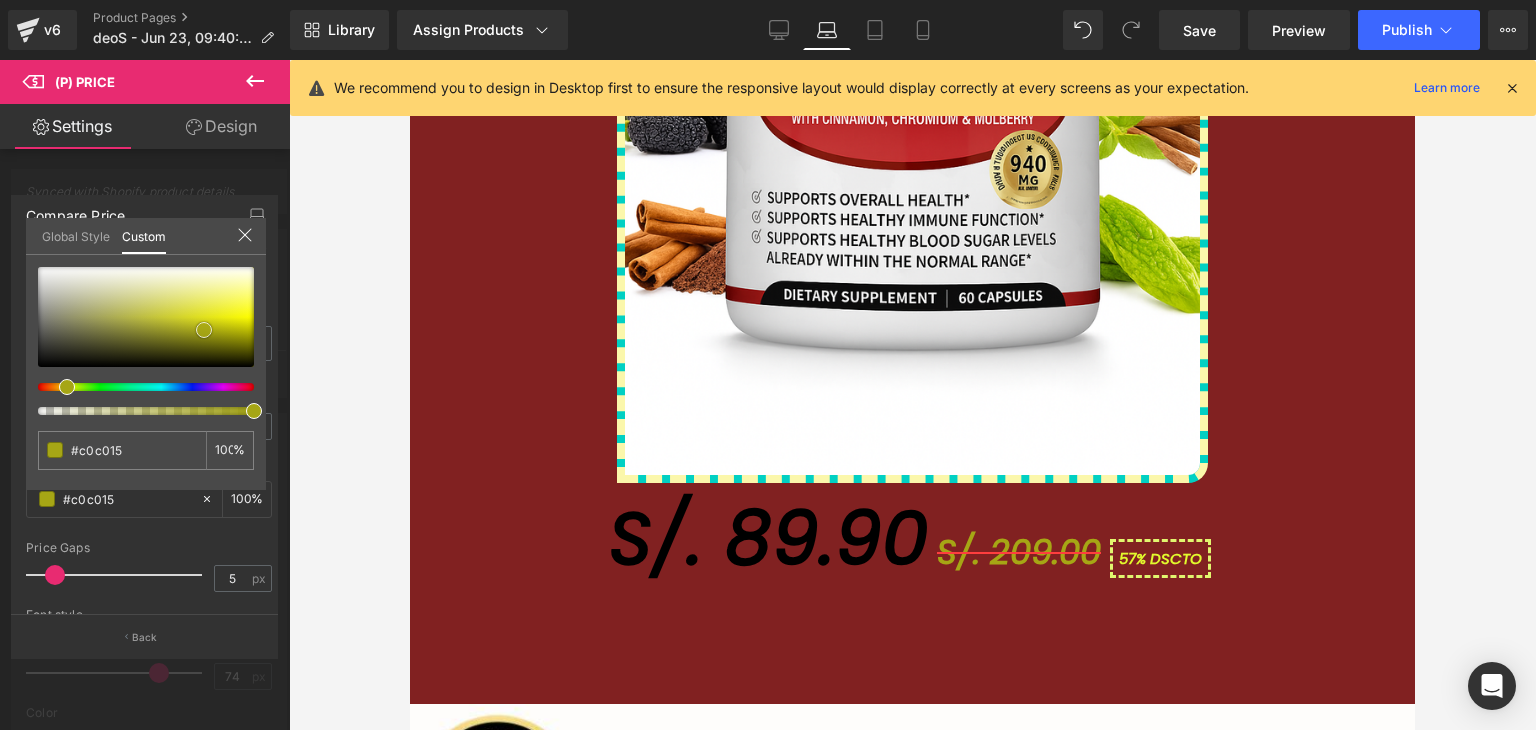 type on "#d4d416" 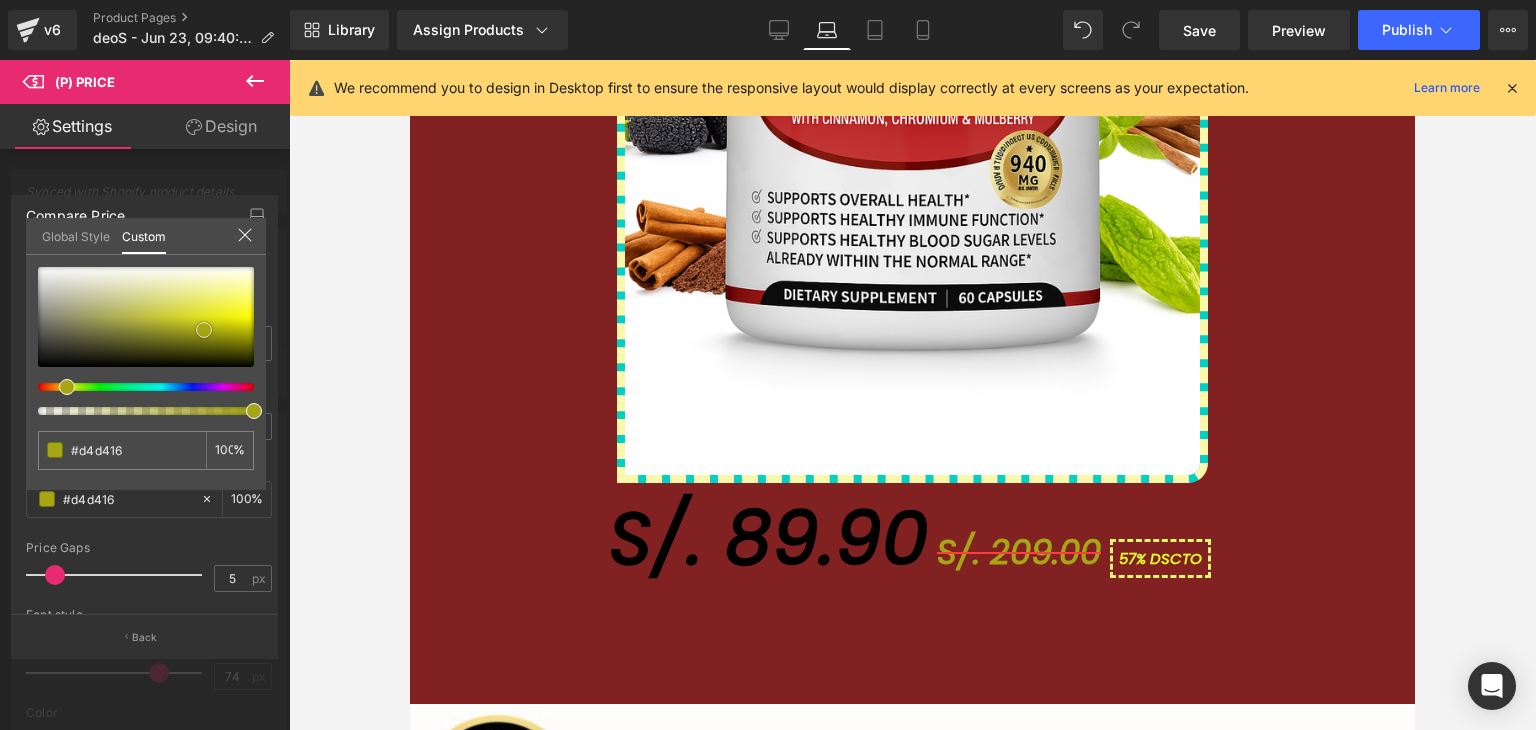 type on "#d8d816" 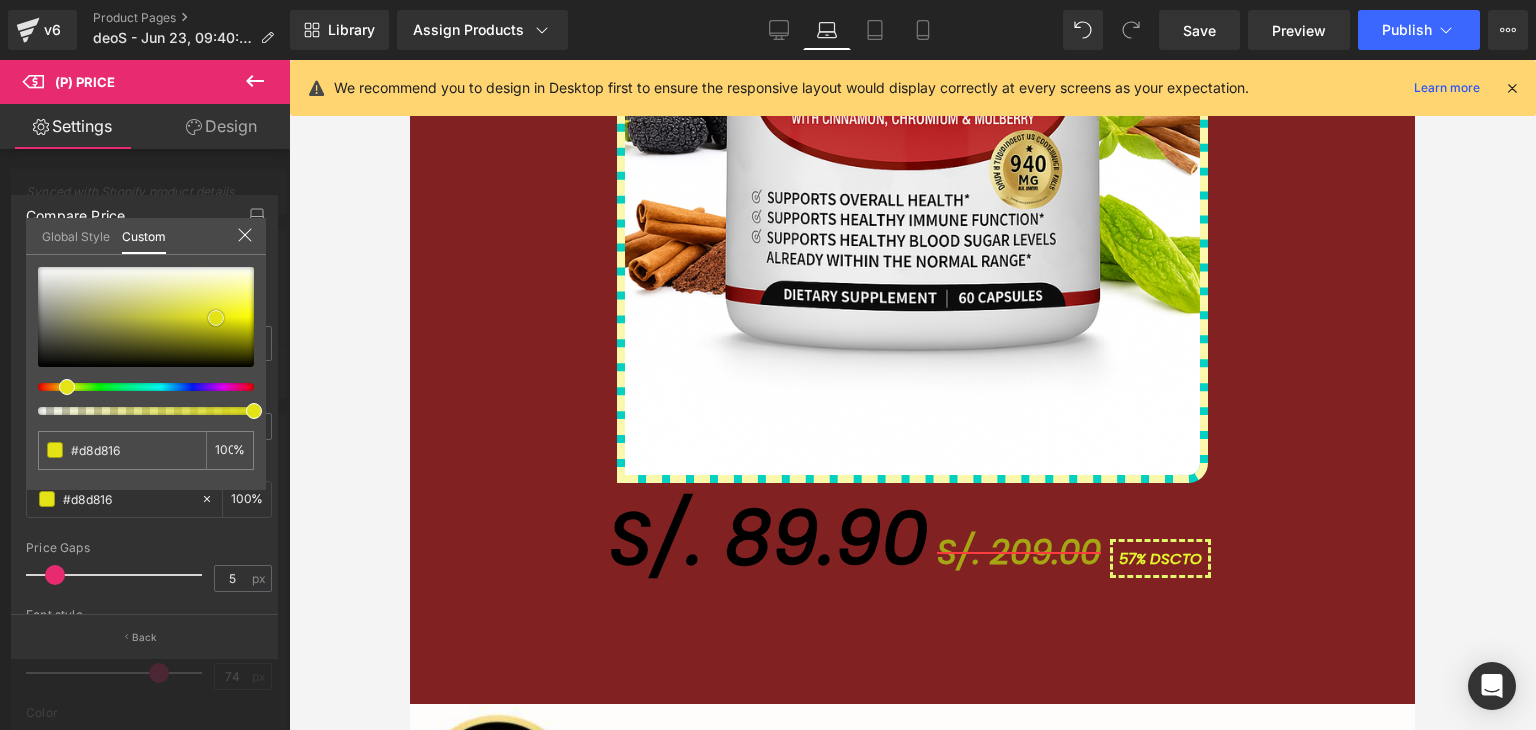 type on "#e3e316" 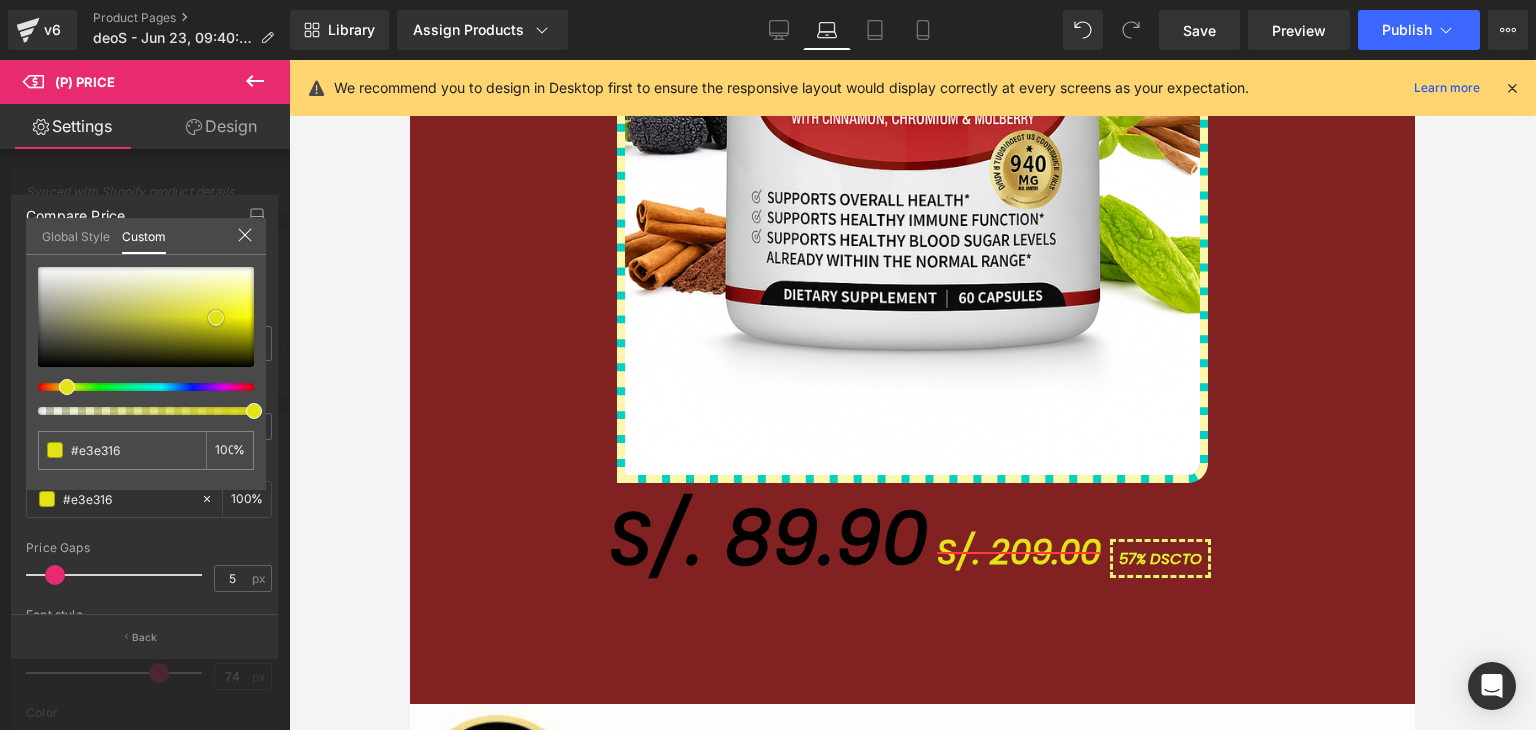 type on "#ebeb22" 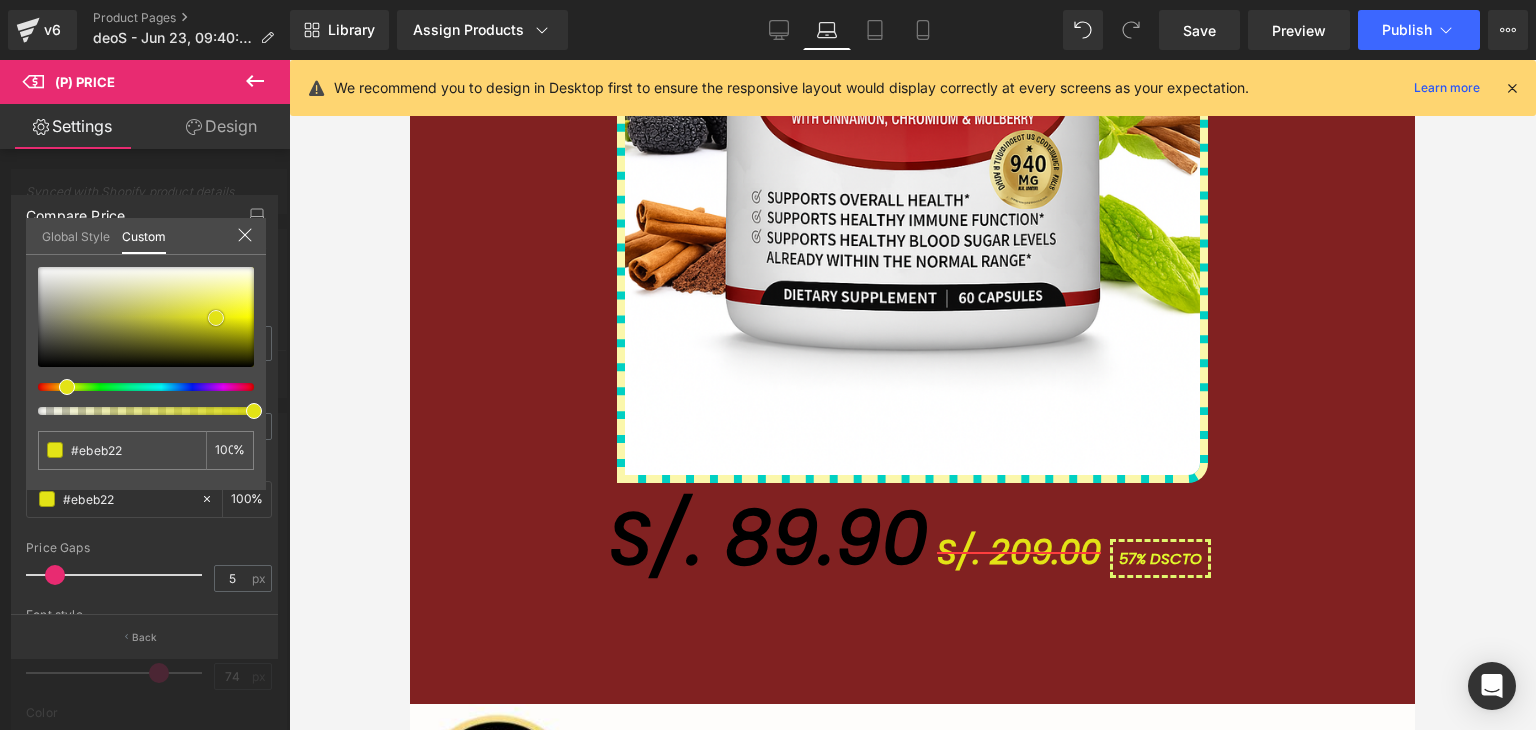 type on "#eded25" 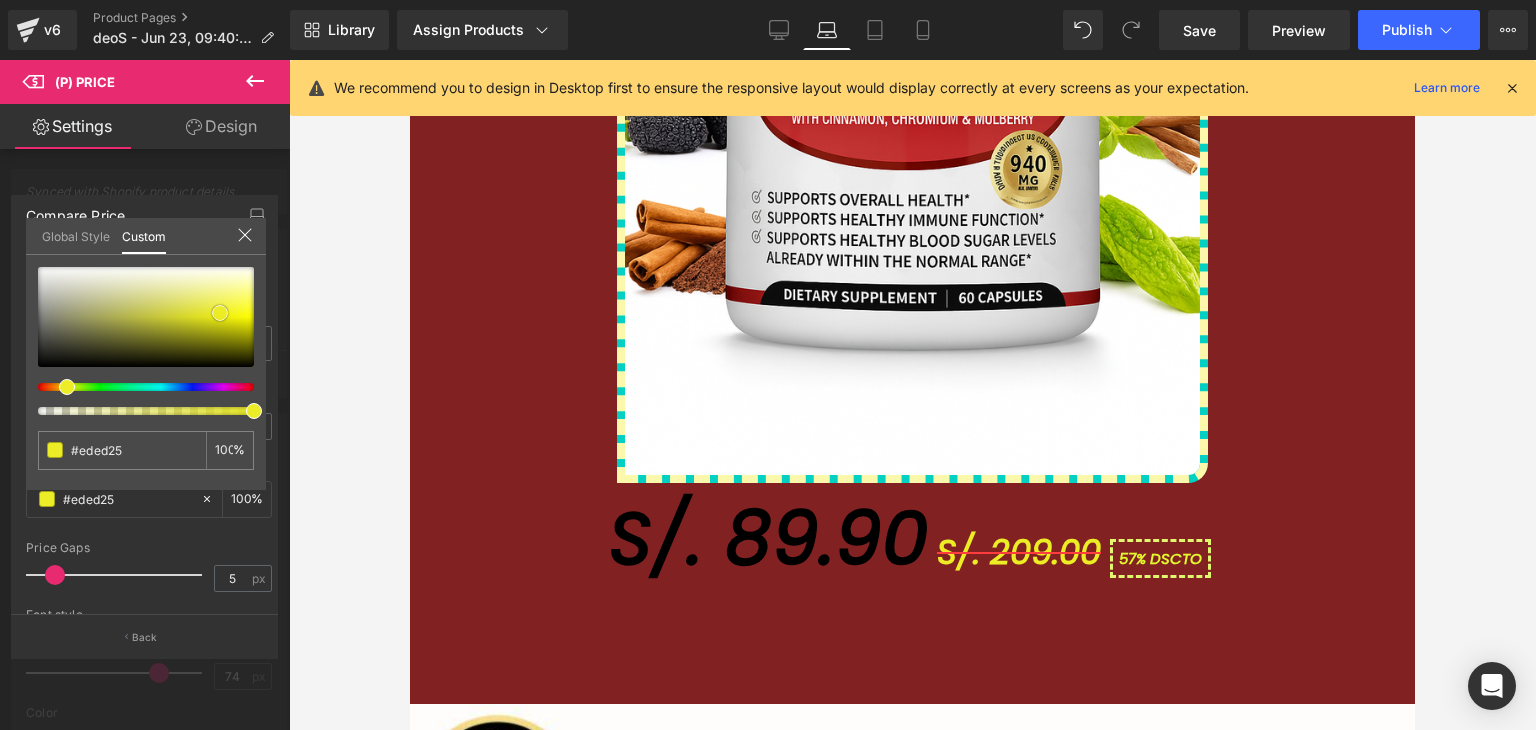 type on "#ecec27" 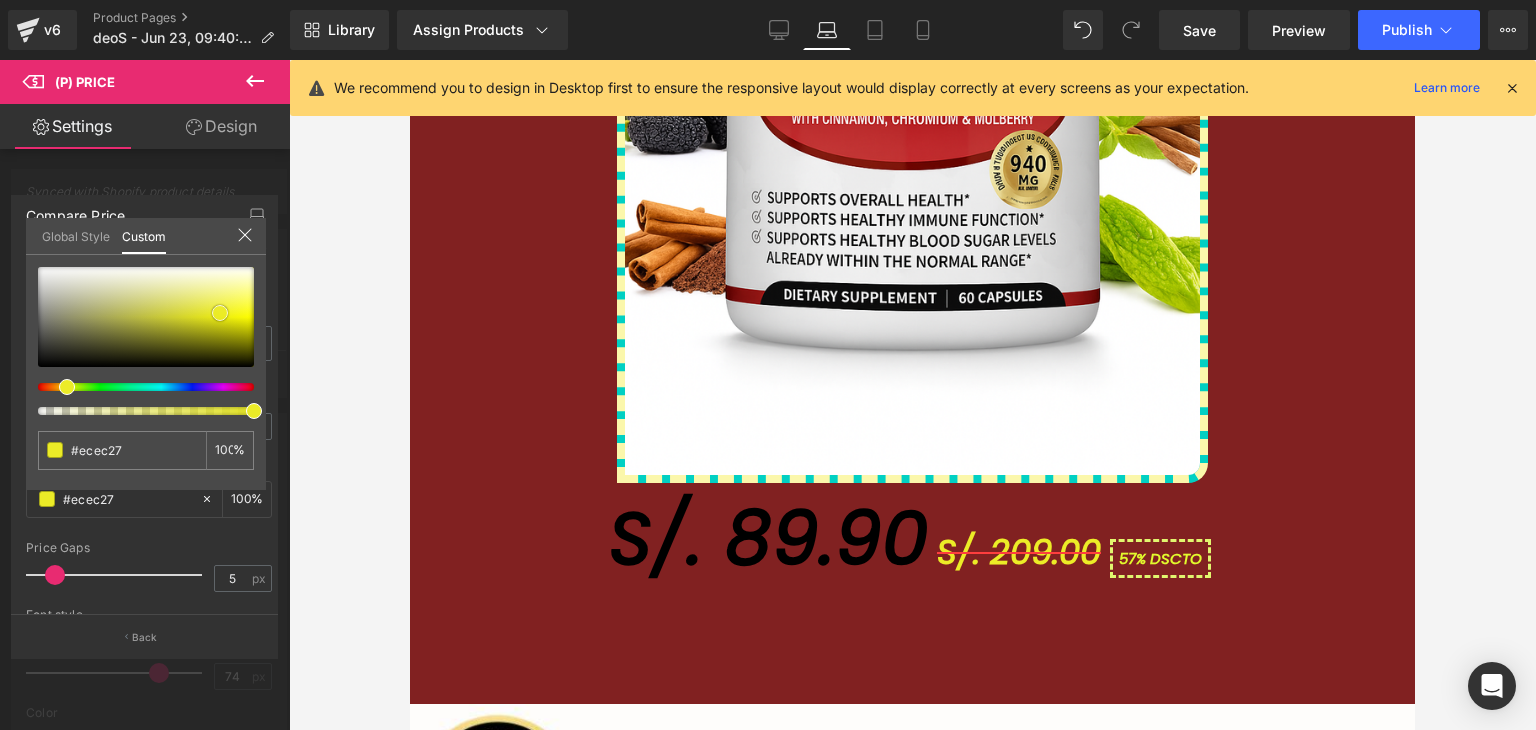 type on "#ebeb28" 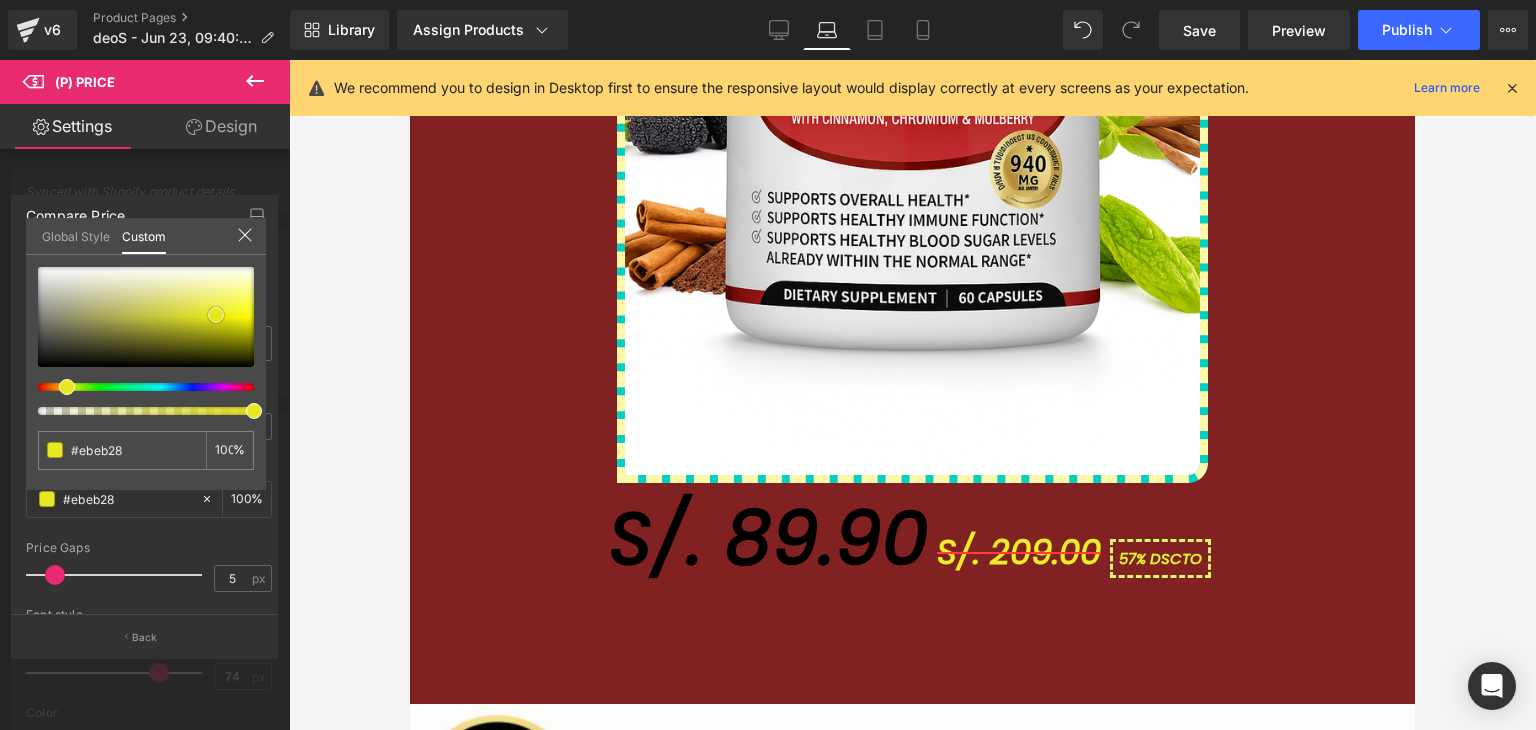 type on "#e8e82a" 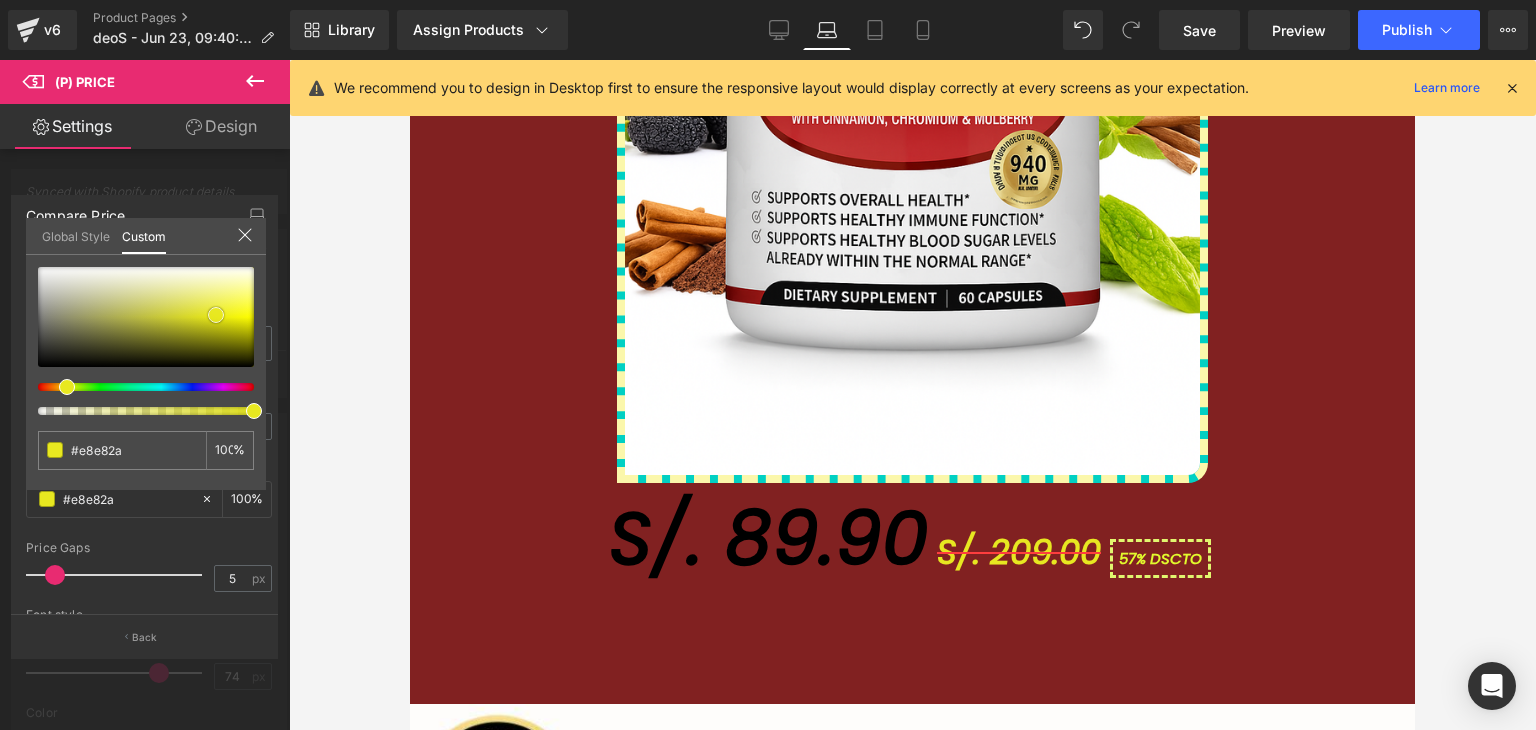 type on "#e7e721" 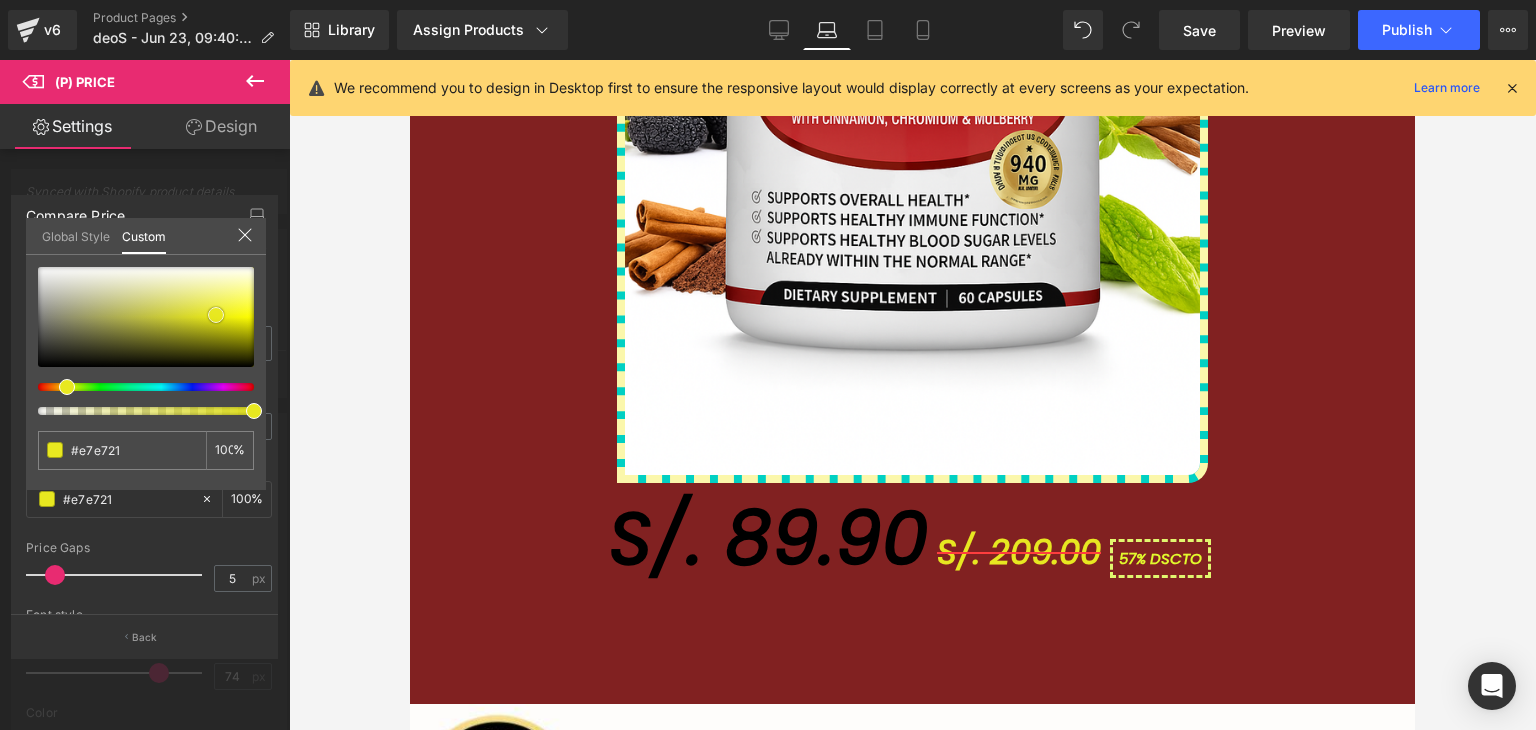 type on "#e3e316" 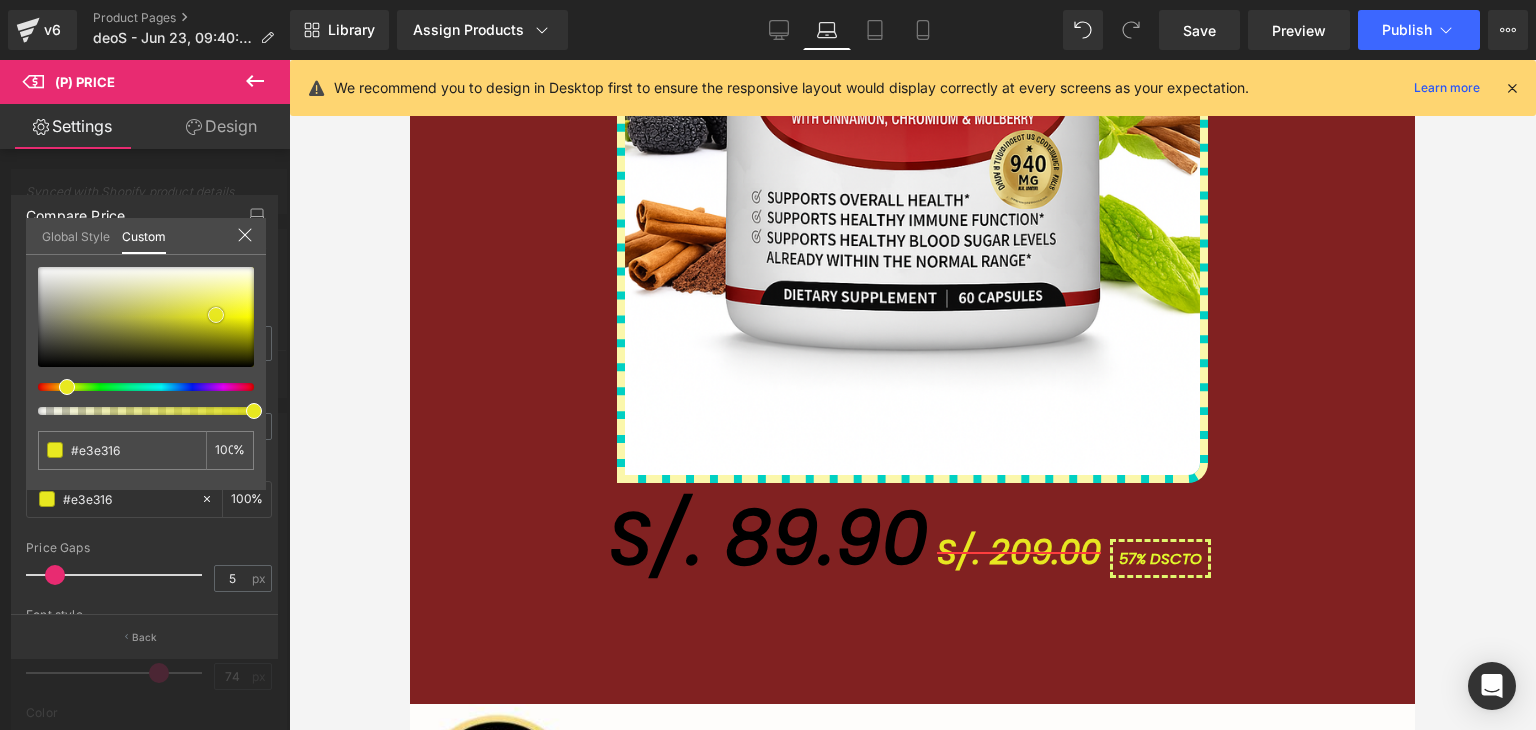 type on "#cdcd18" 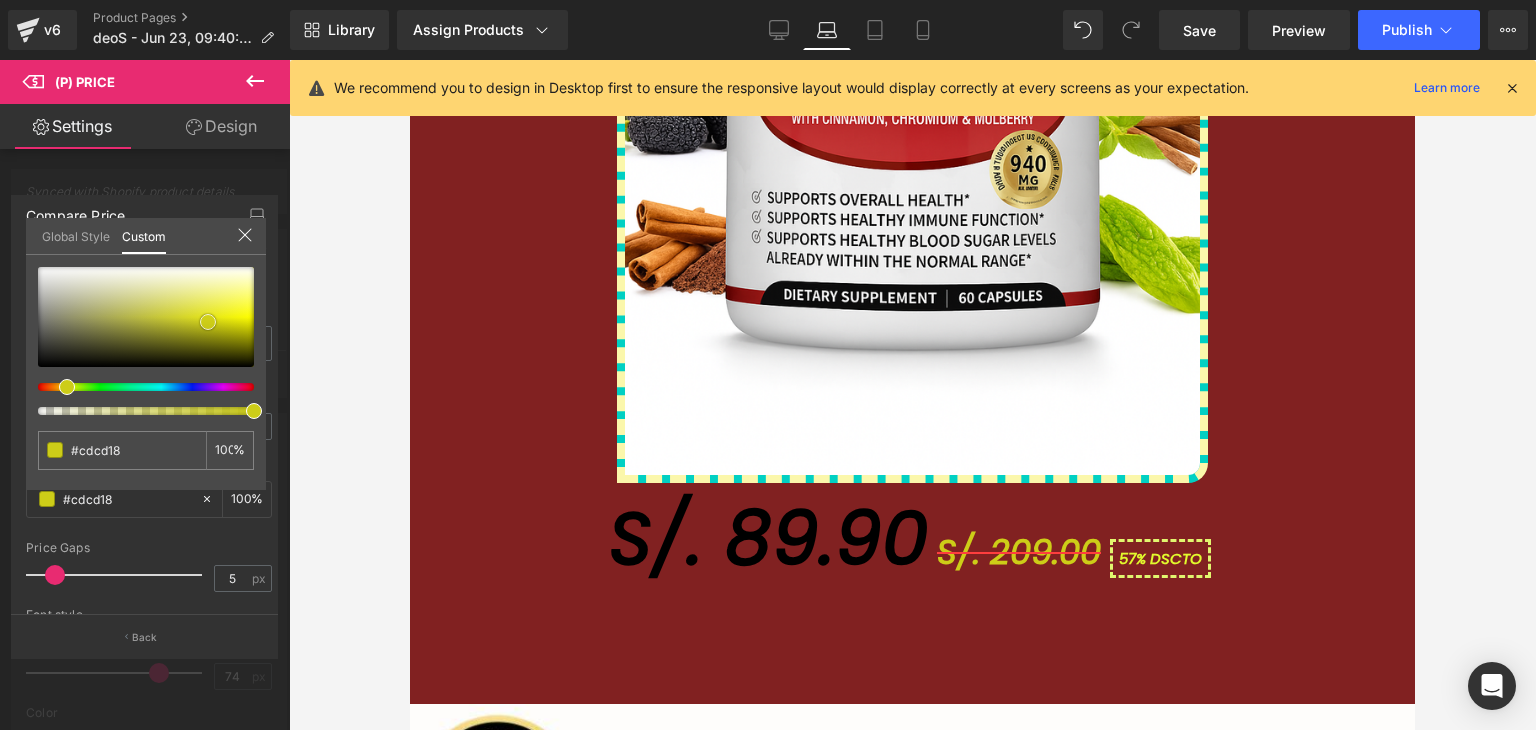 type on "#d0d014" 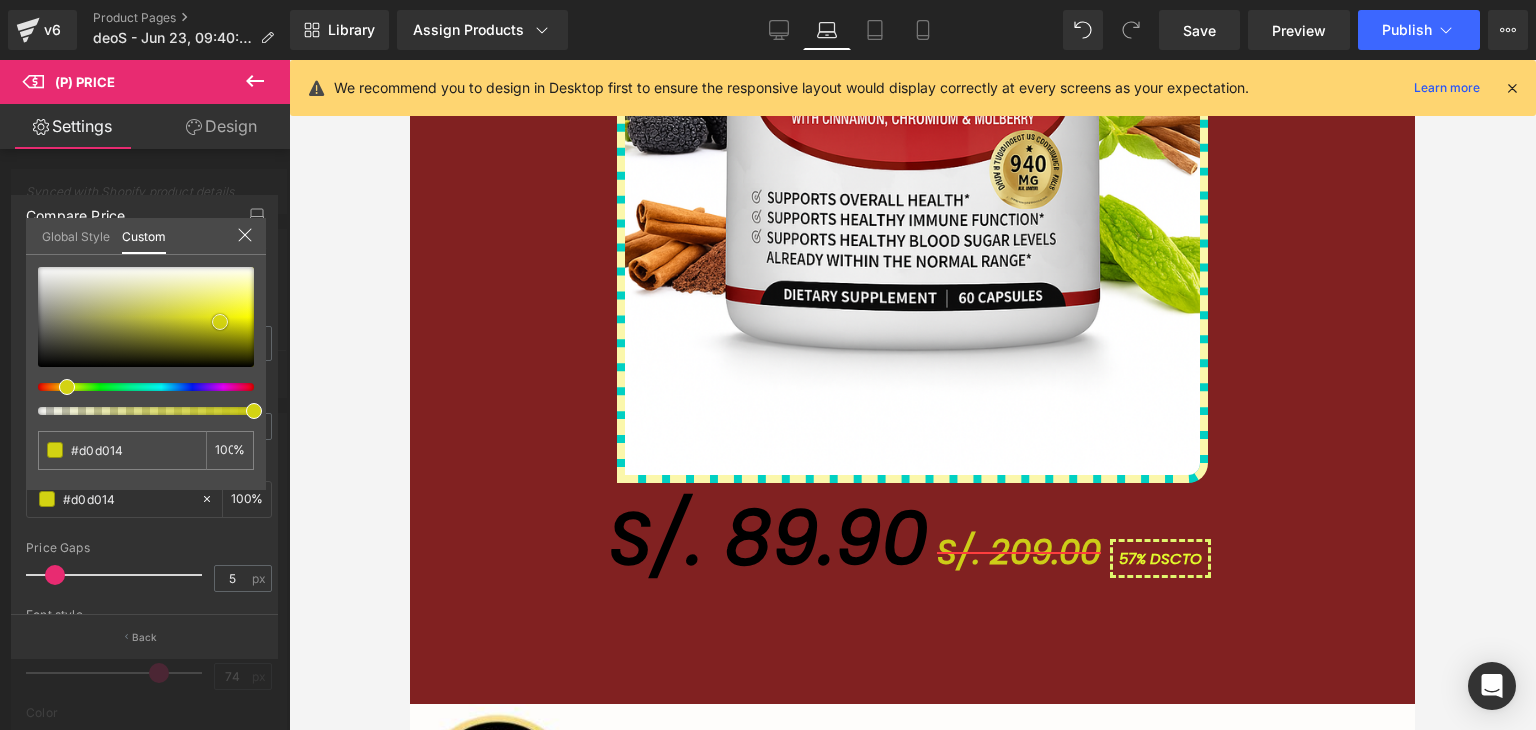 type on "#d3d312" 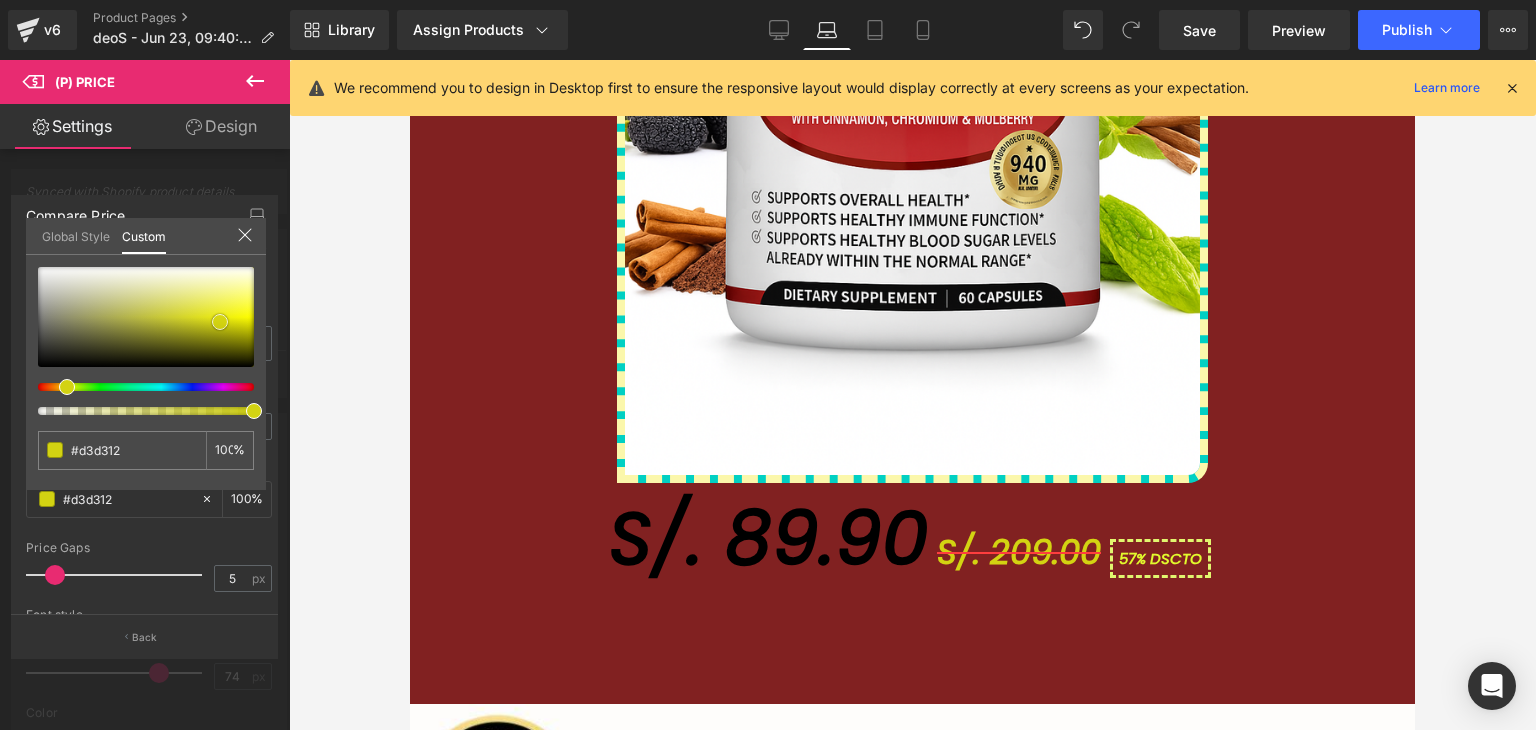 type on "#dada10" 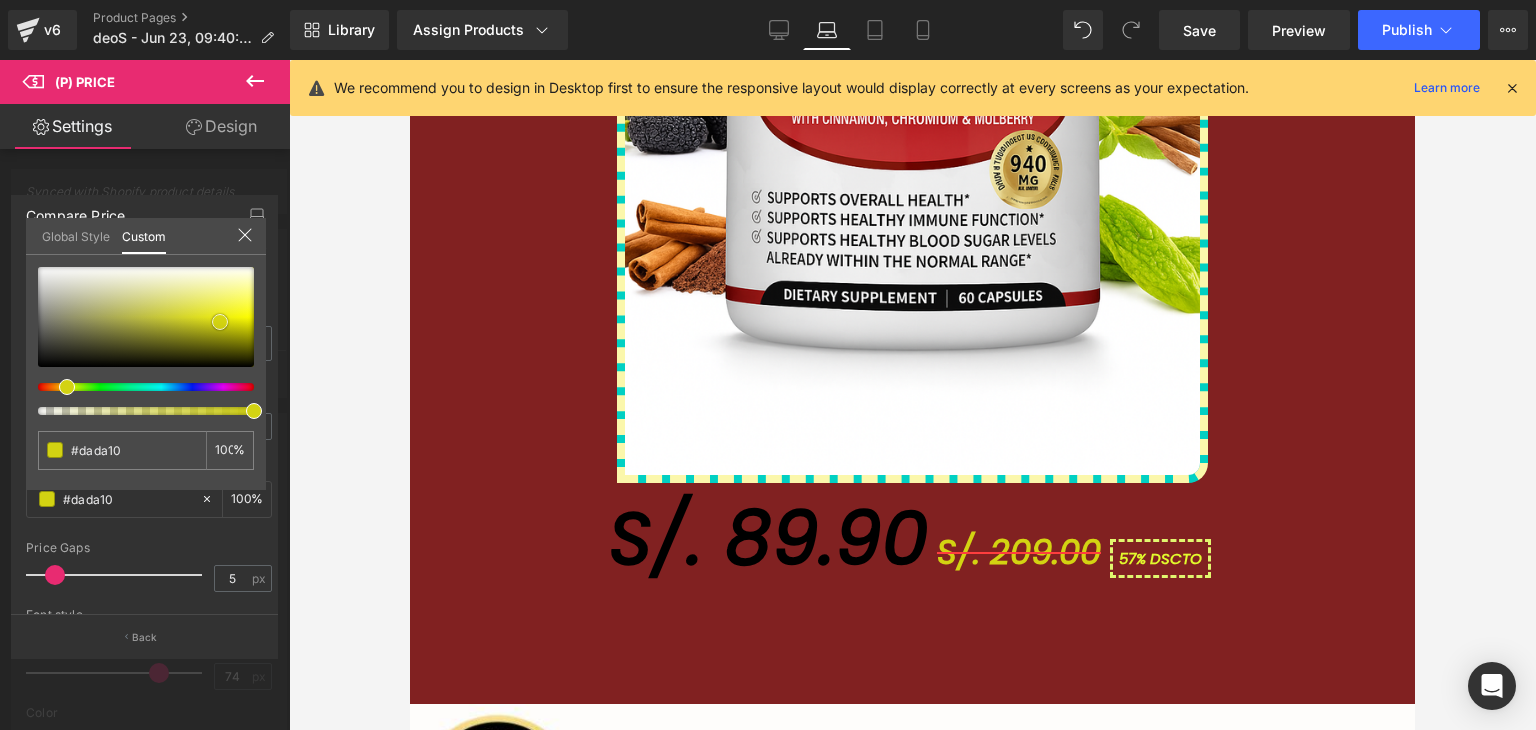 type on "#e1e10e" 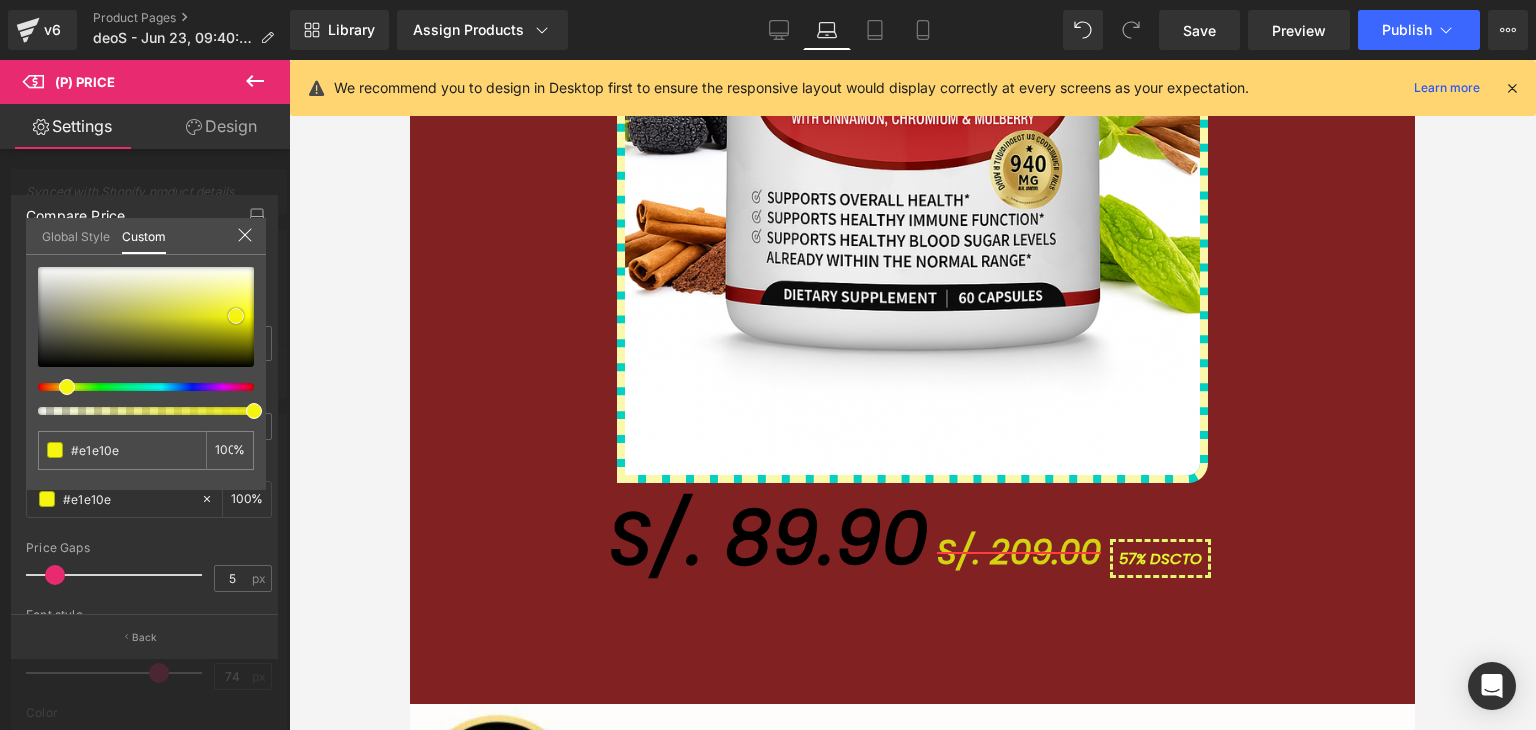 type on "#ecec0d" 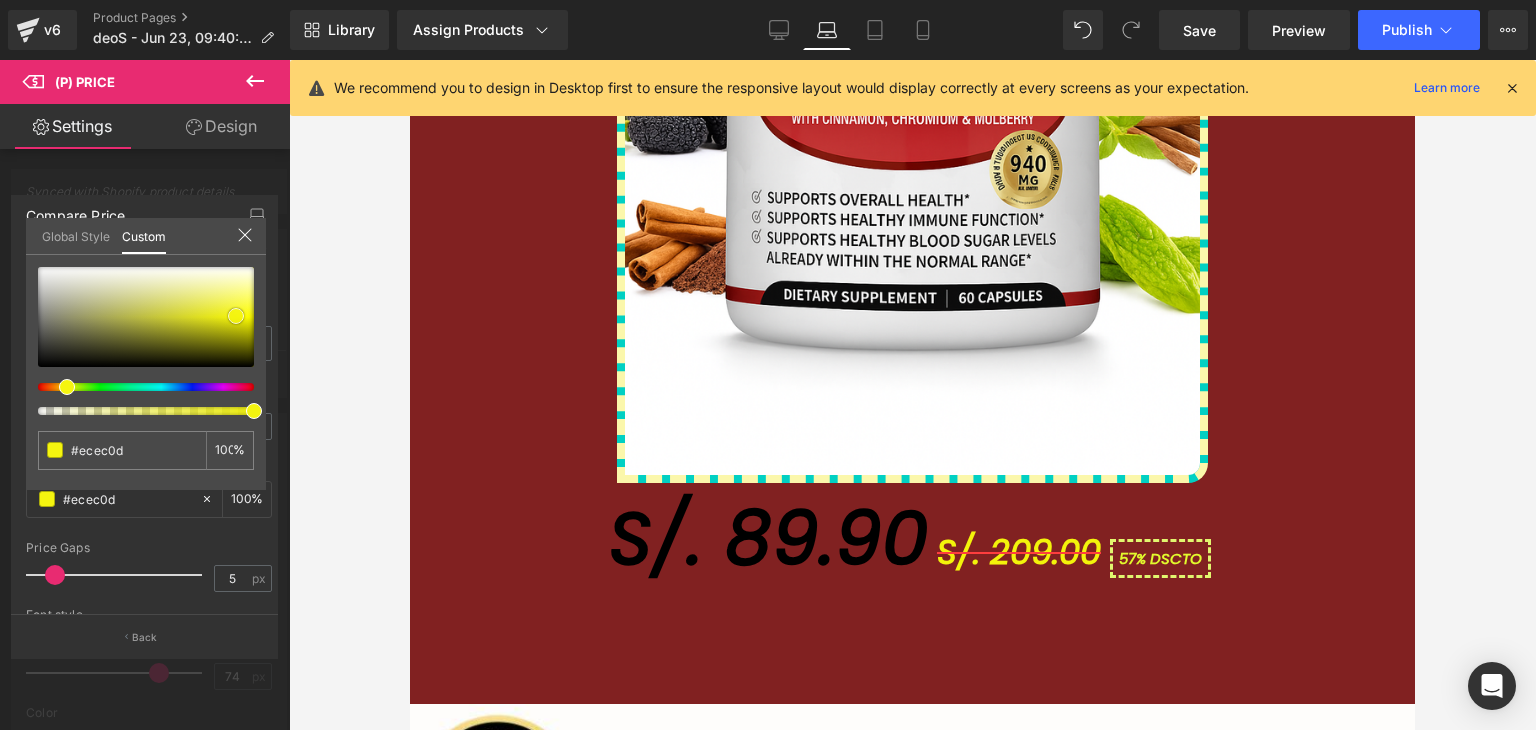 type on "#f3f30b" 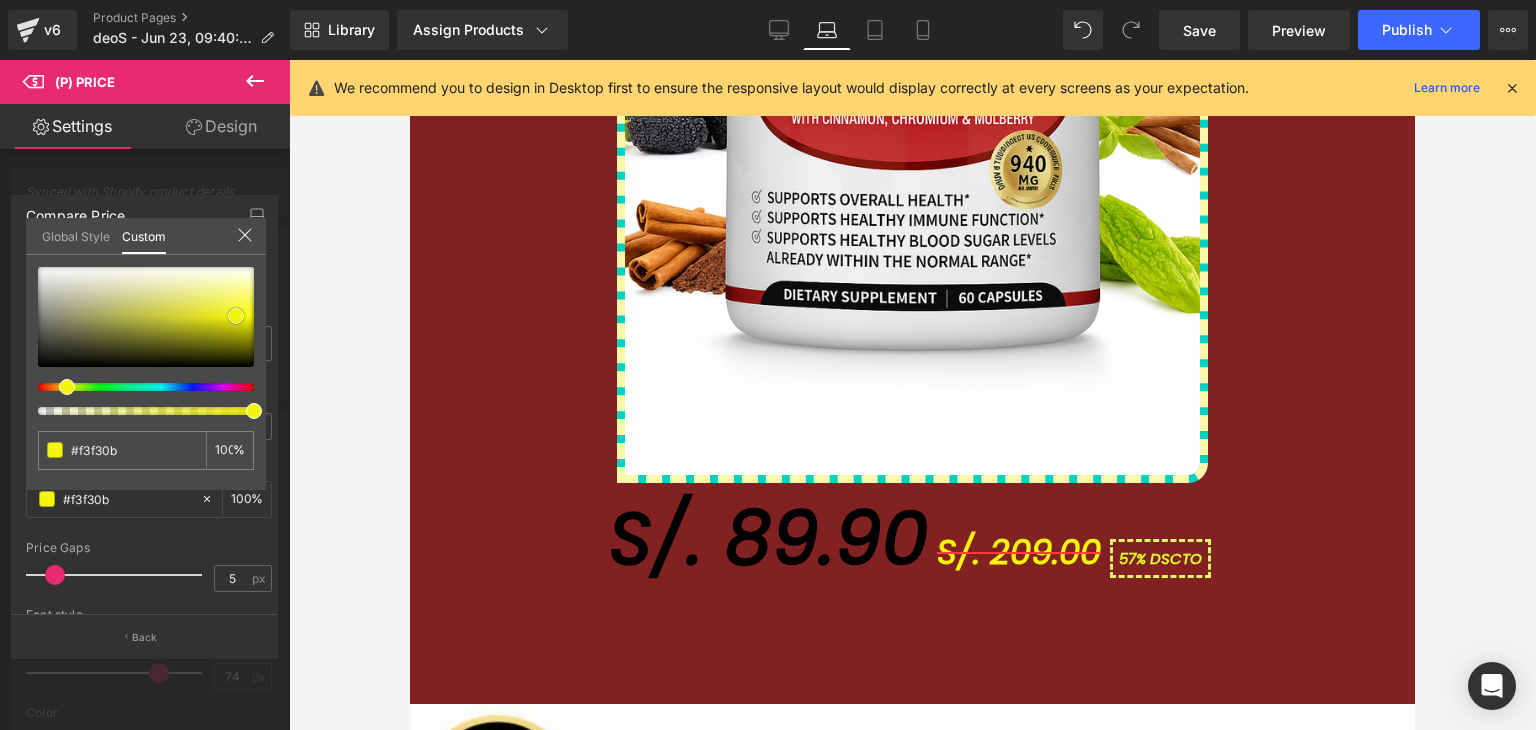type on "#f6f617" 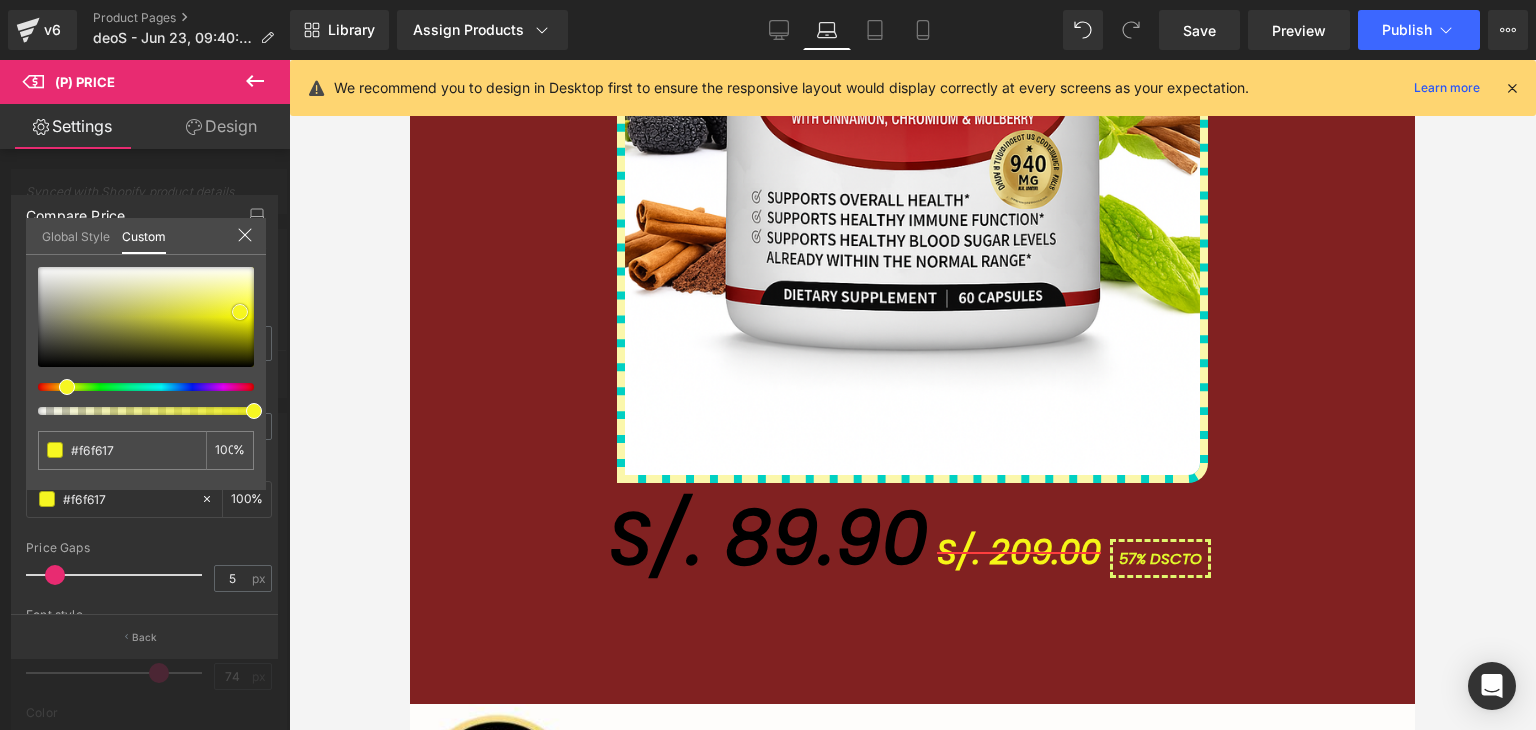 type on "#f8f820" 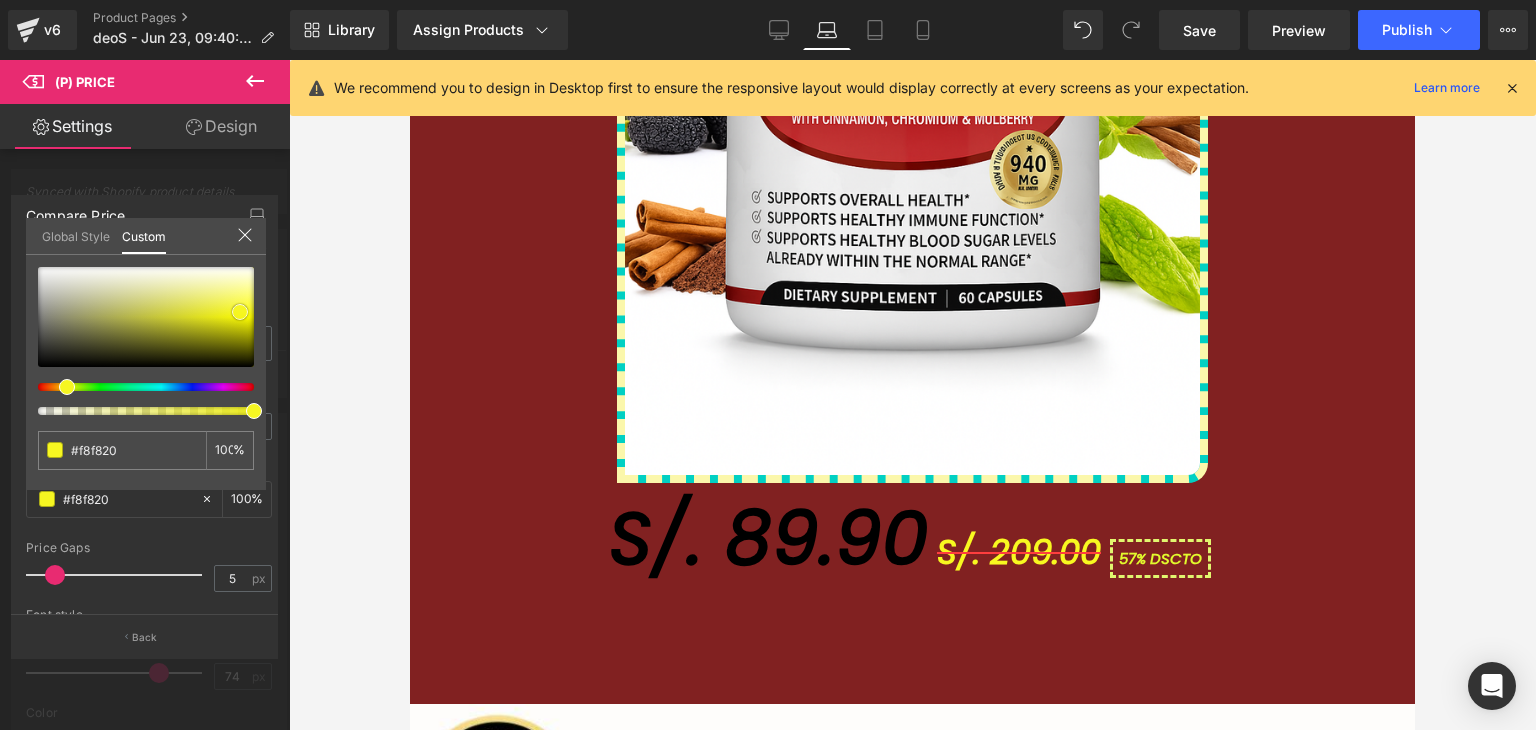 type on "#f5f518" 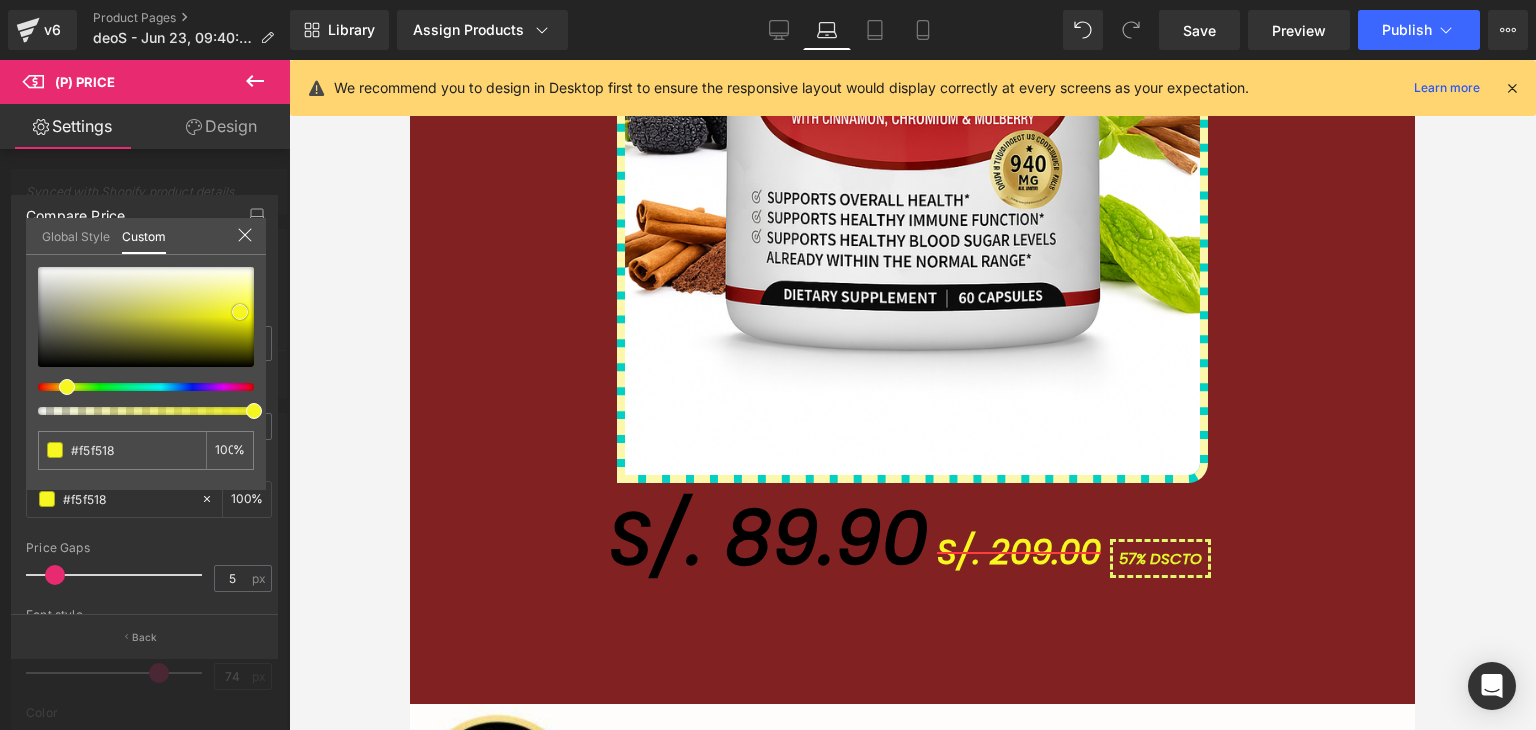 type on "#f5f513" 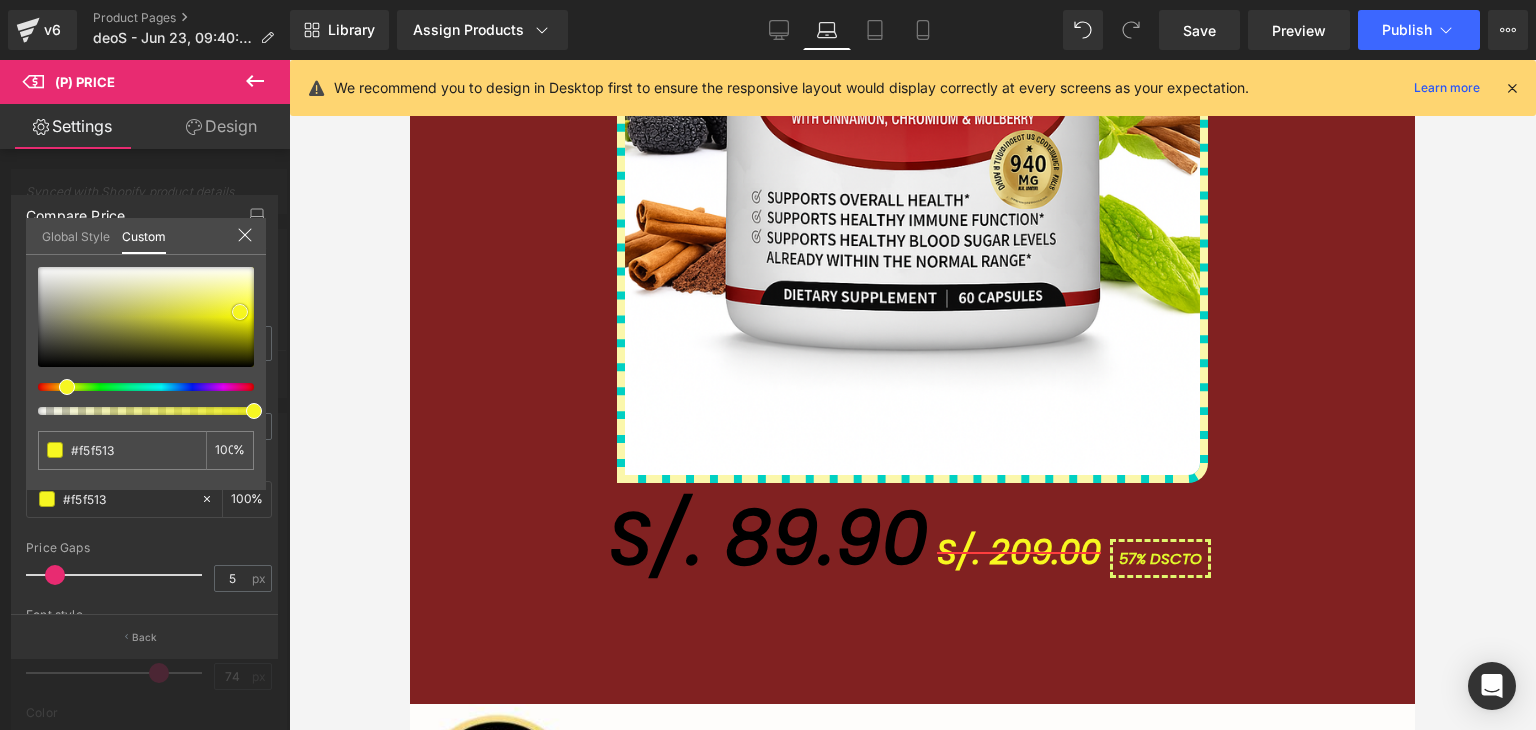 type on "#f4f40a" 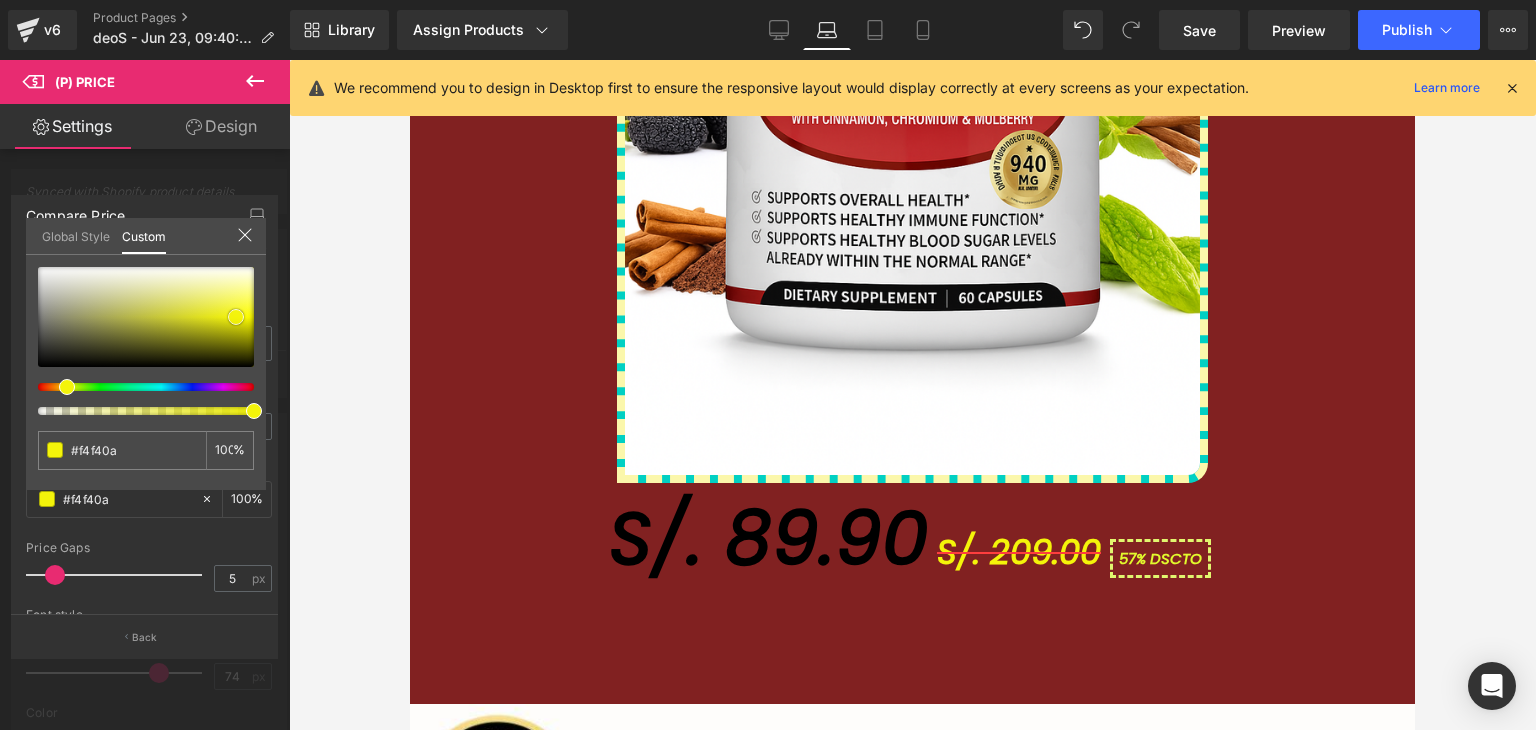 drag, startPoint x: 173, startPoint y: 341, endPoint x: 189, endPoint y: 353, distance: 20 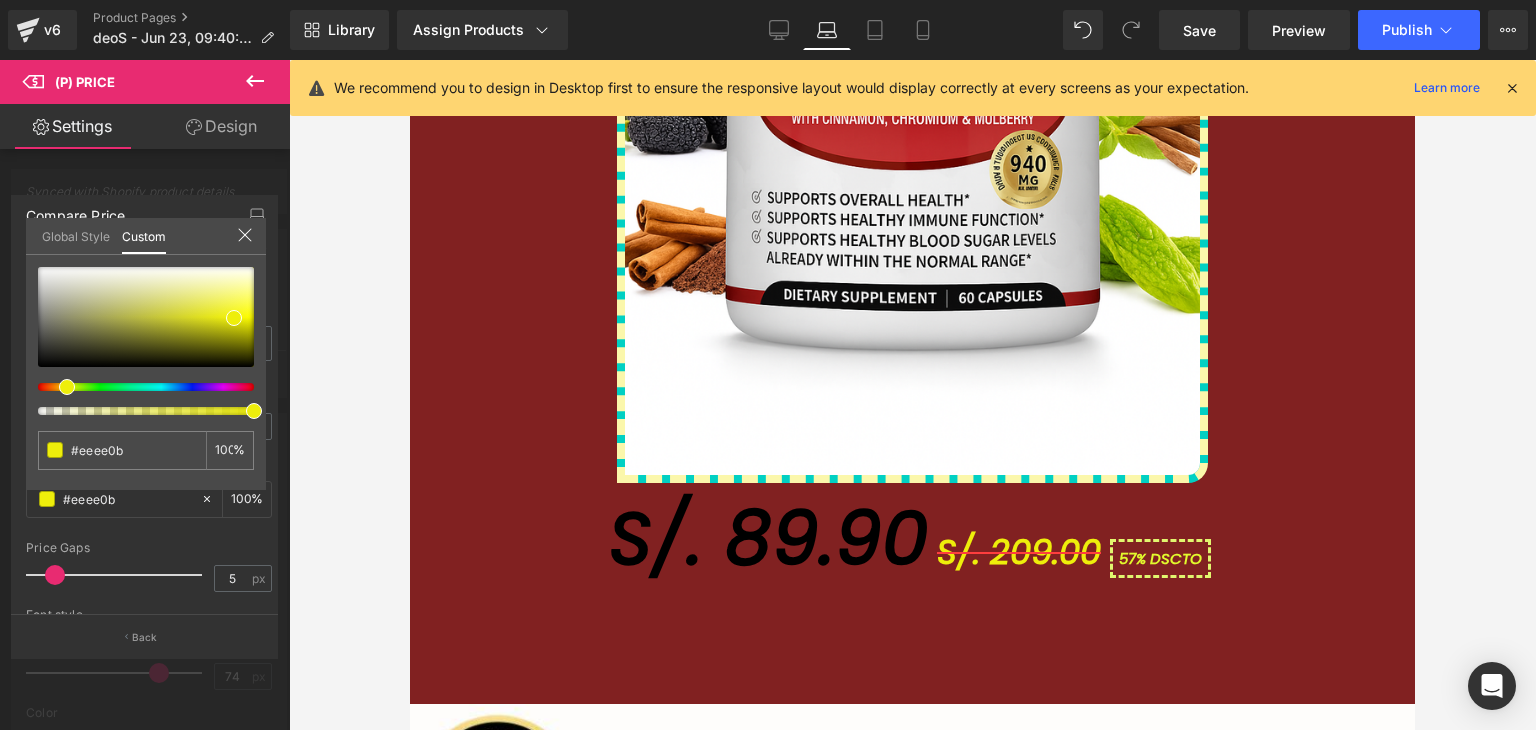 drag, startPoint x: 108, startPoint y: 392, endPoint x: 111, endPoint y: 380, distance: 12.369317 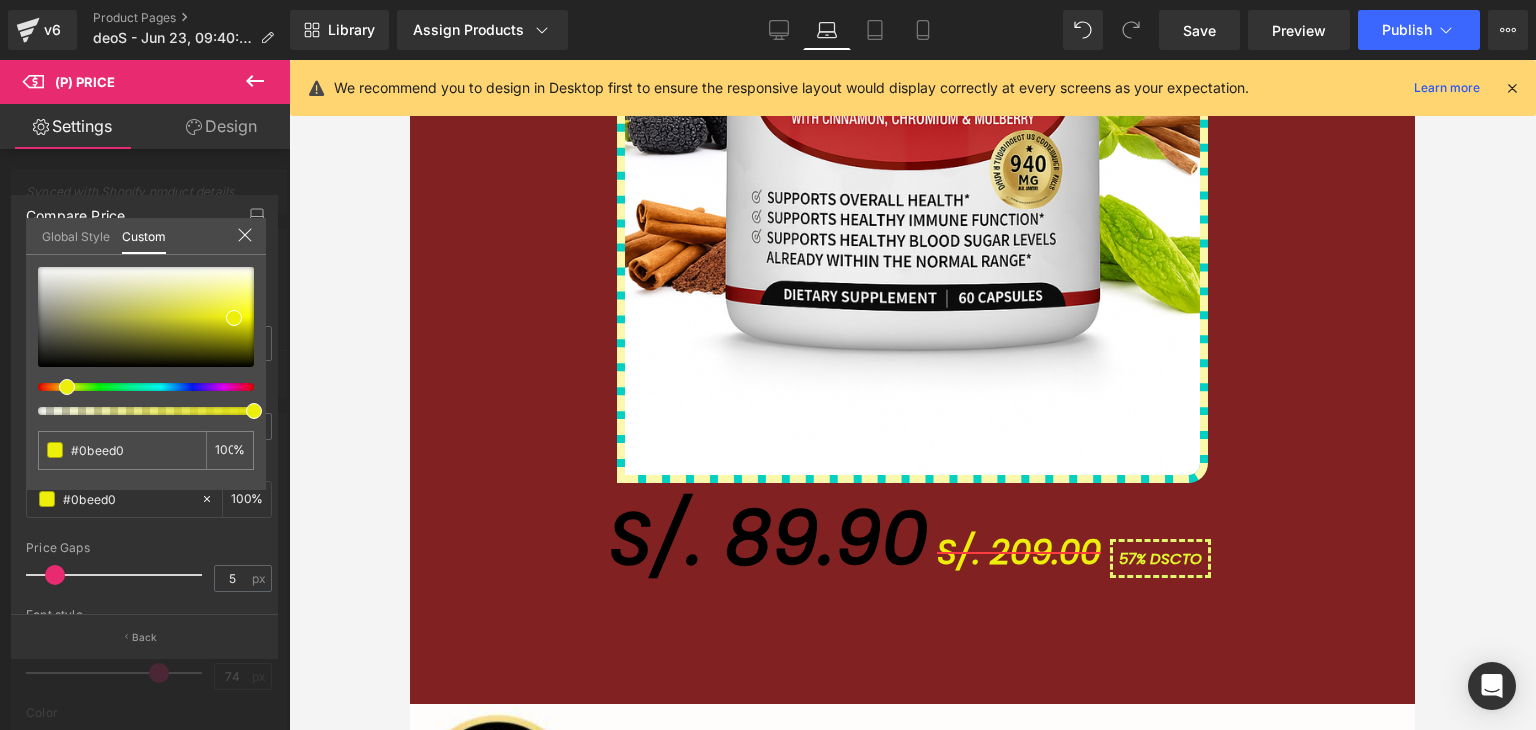 type on "#0be3ee" 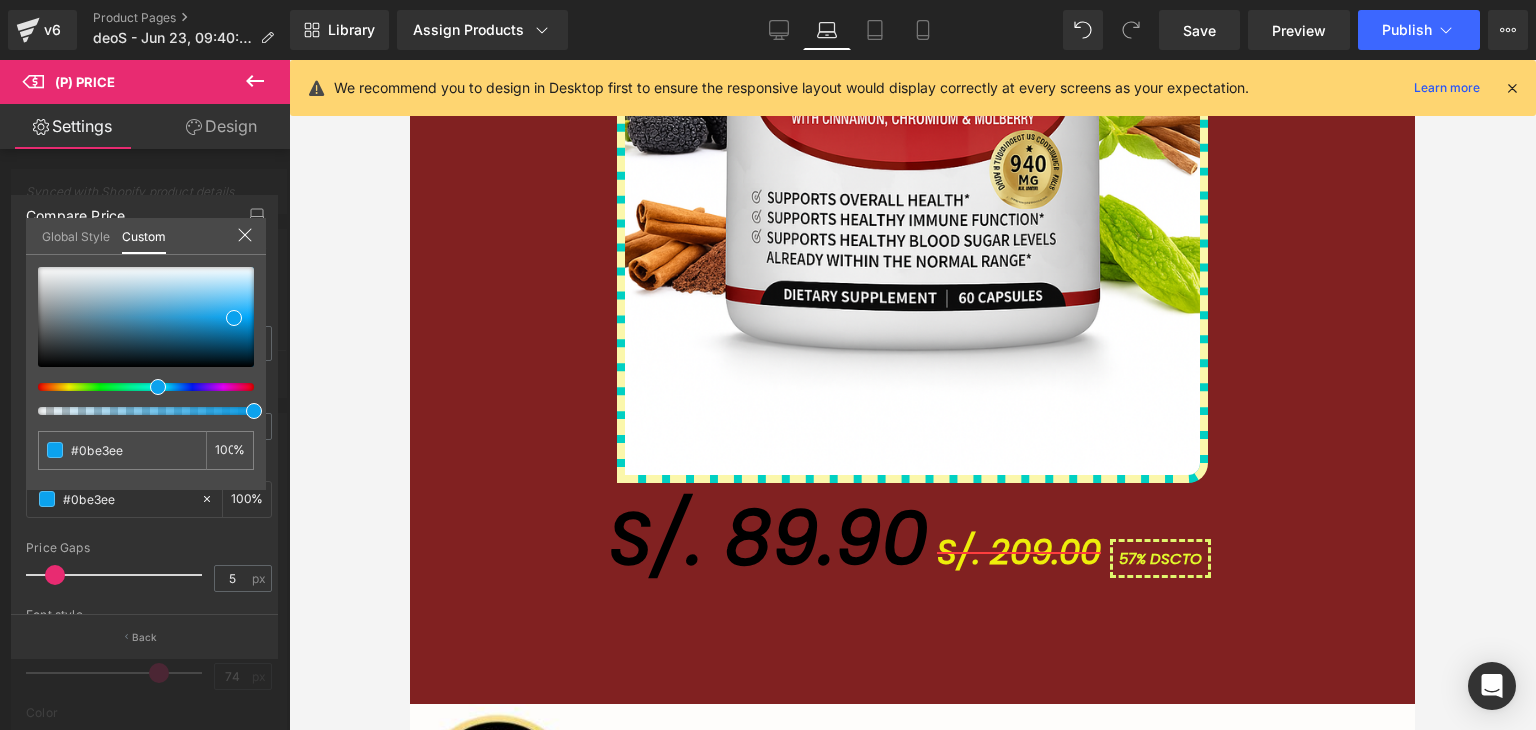 type on "#0bbdee" 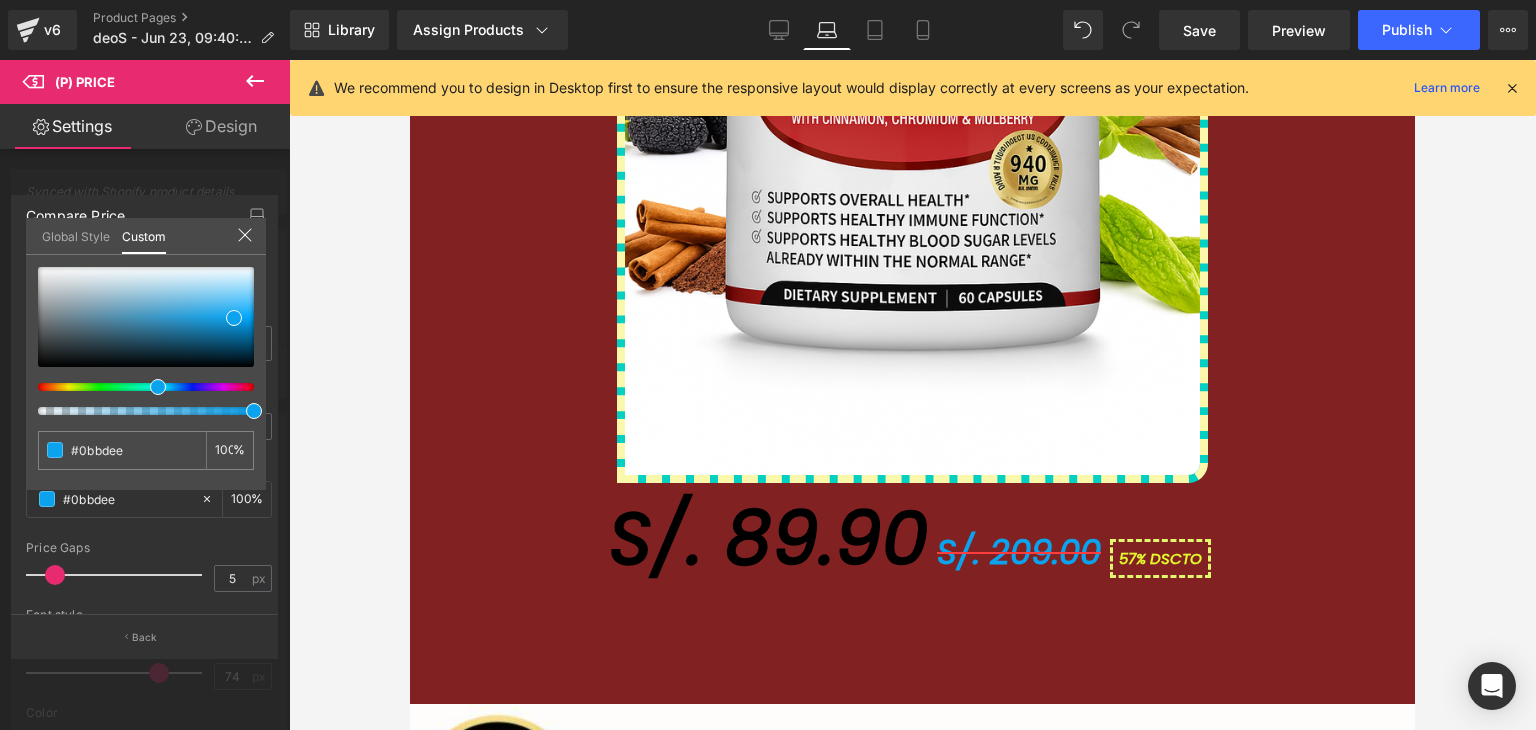 type on "#0ba2ee" 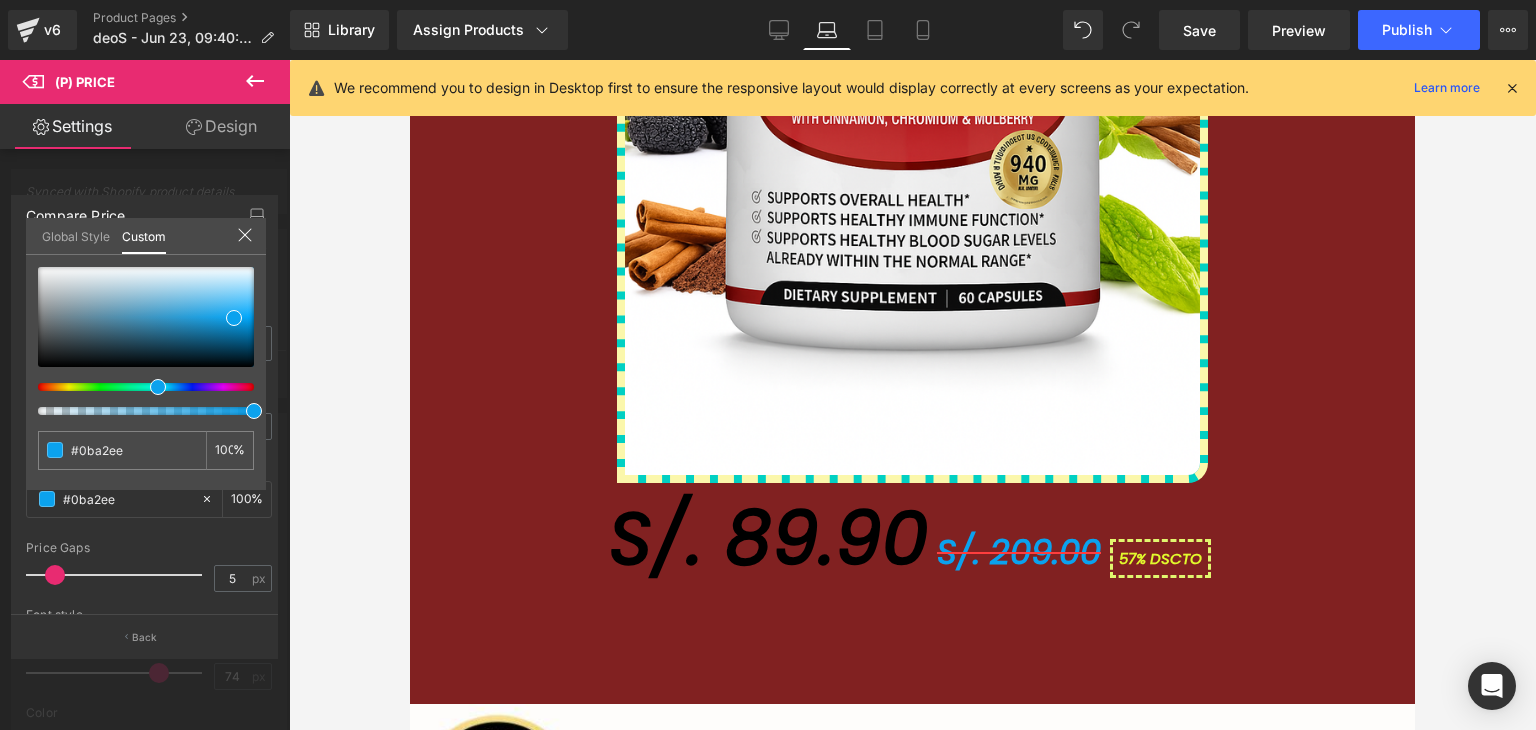 type on "#0b9bee" 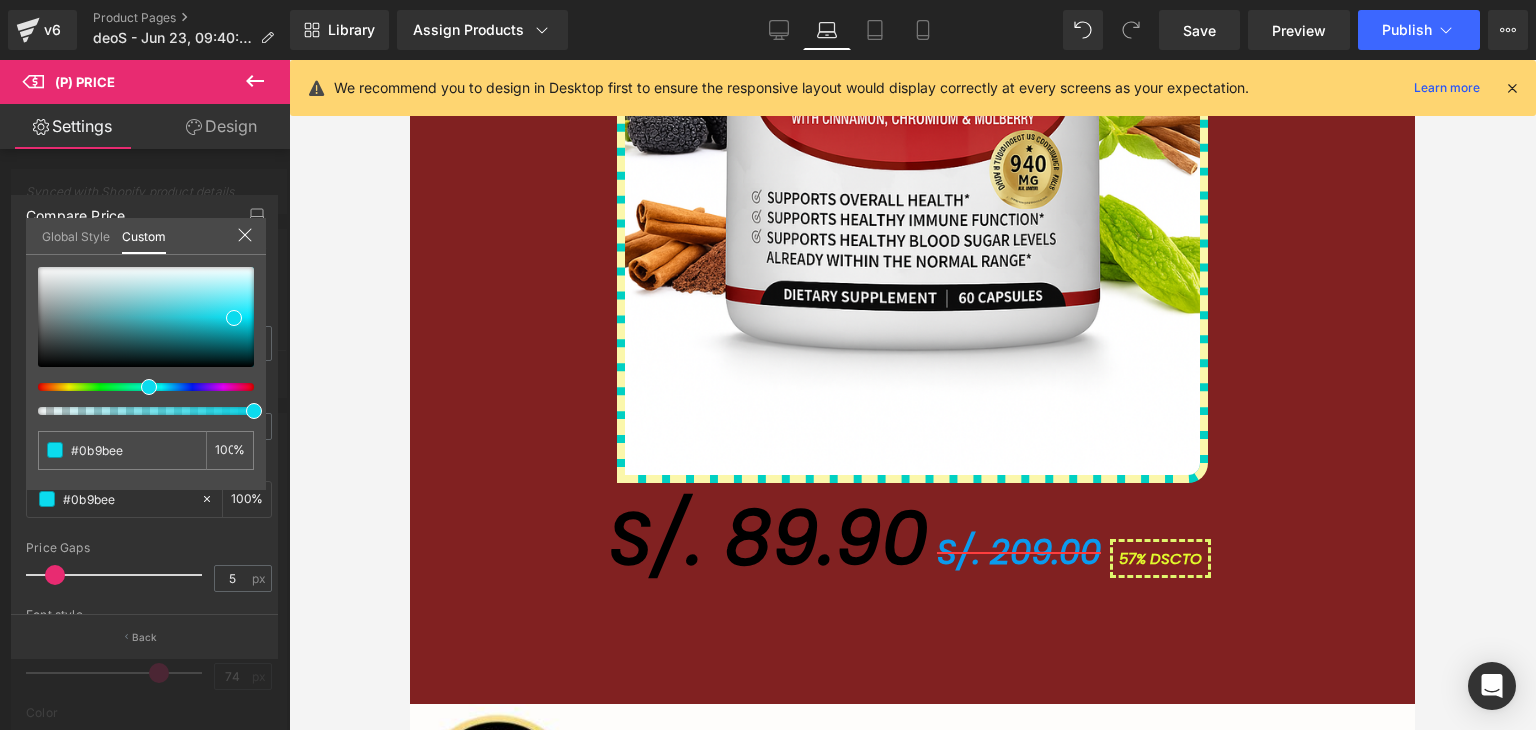 type on "#0baaee" 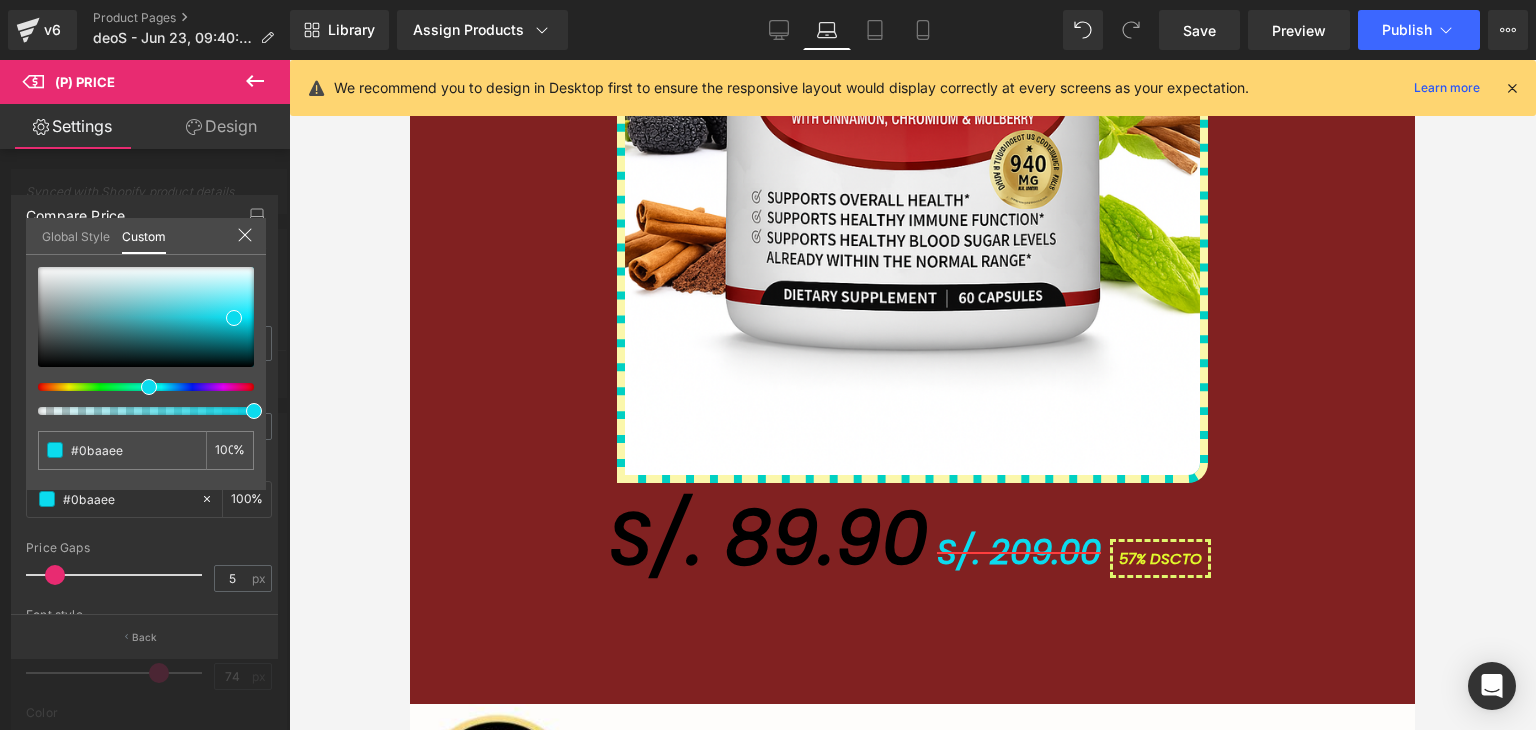 type on "#0bdbee" 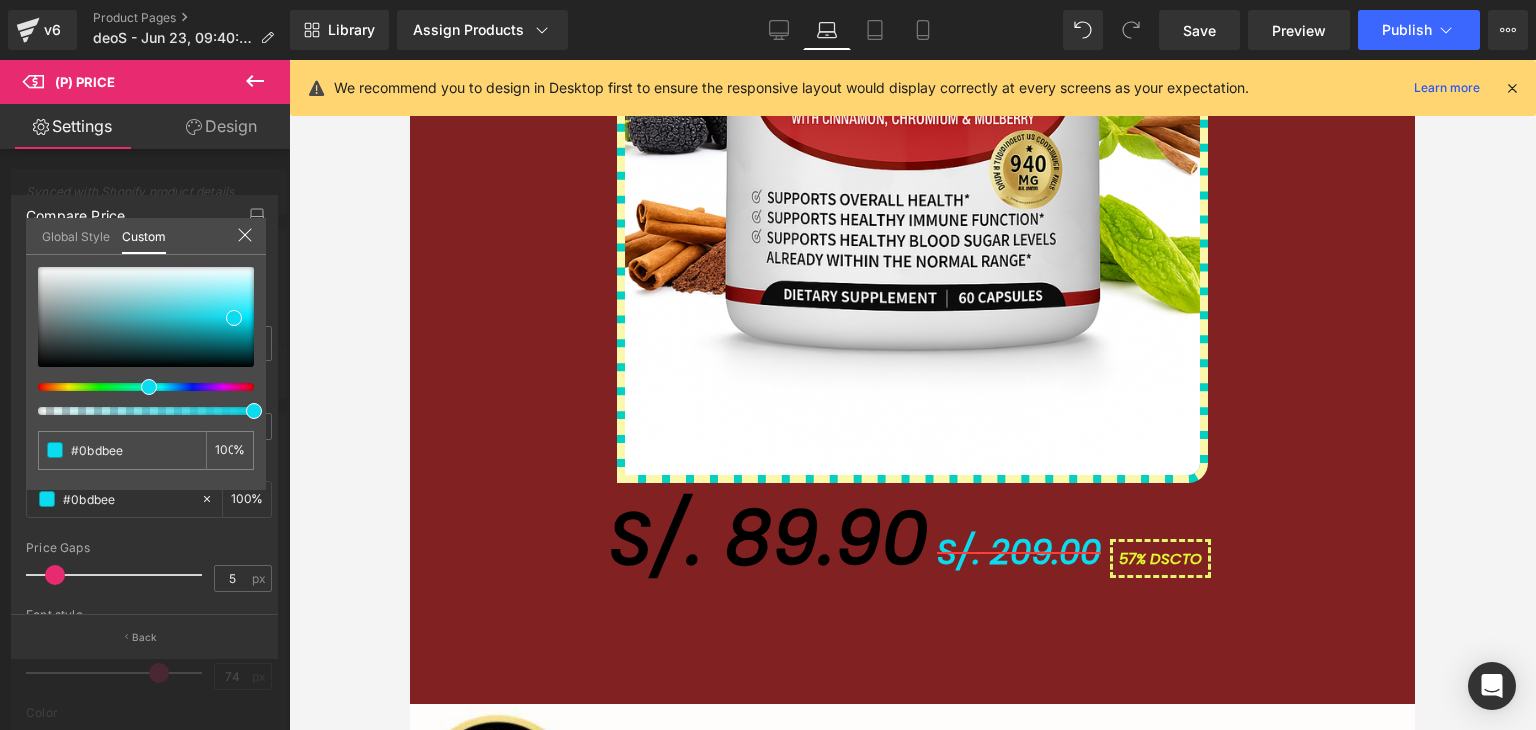 type on "#0beec1" 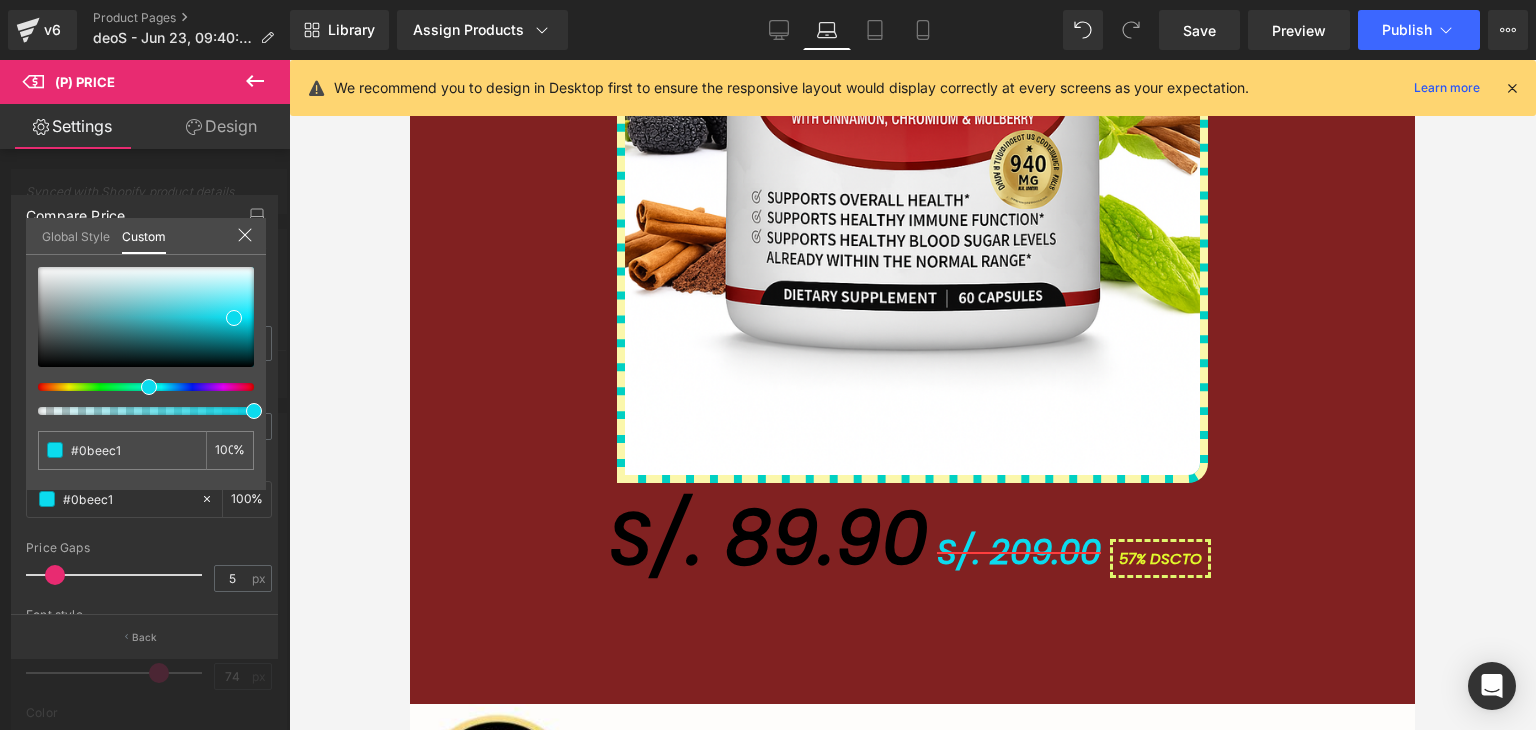 type on "#0bee71" 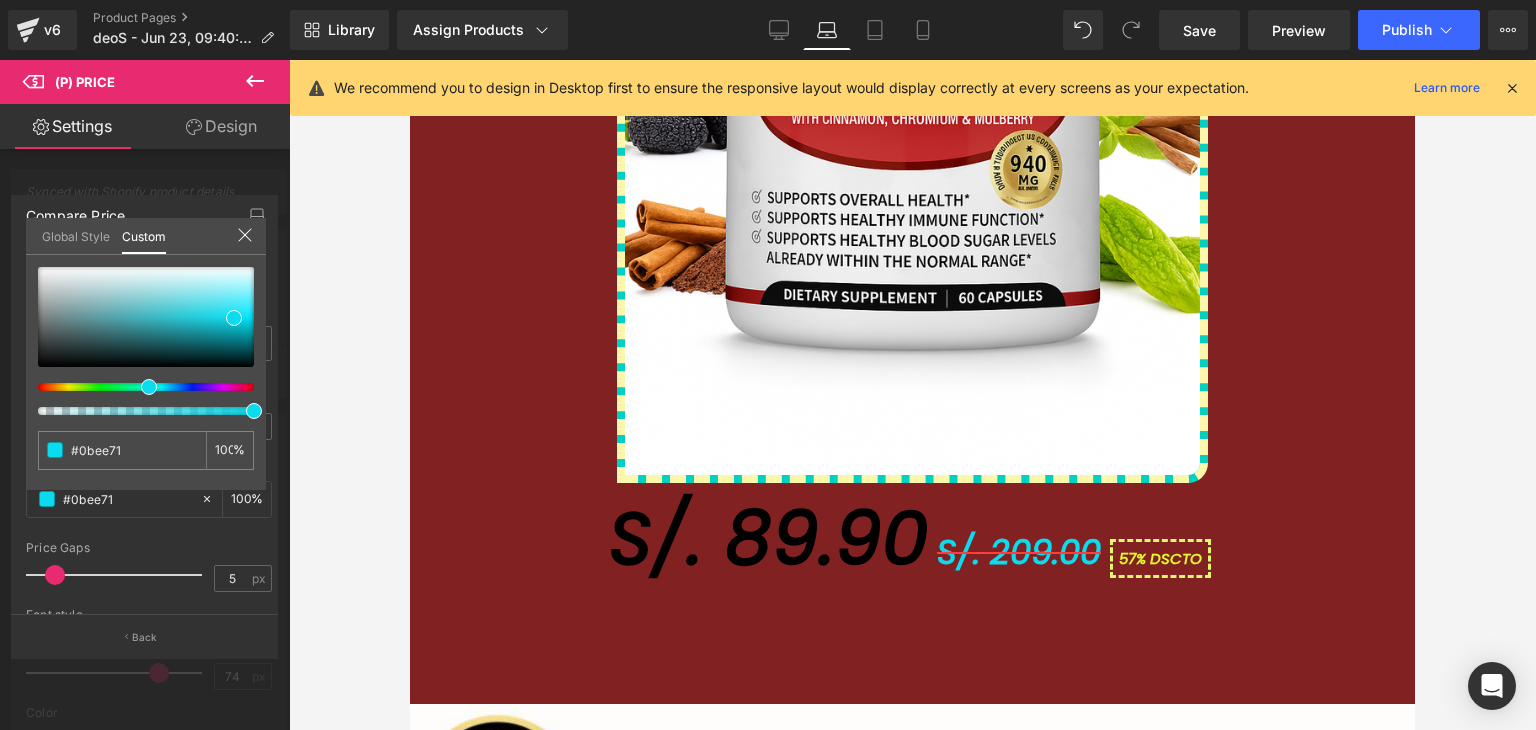 type on "#75ee0b" 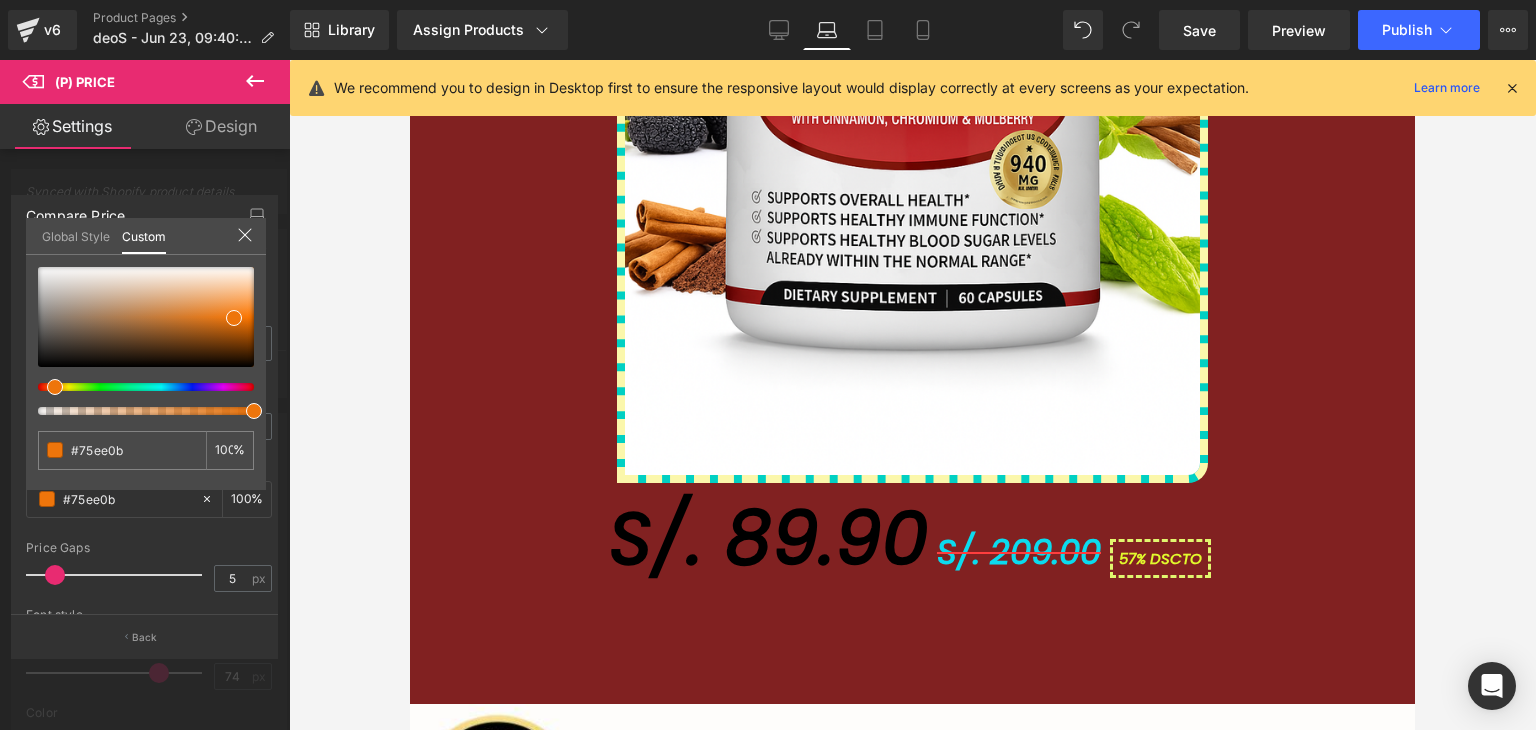 type on "#eed40b" 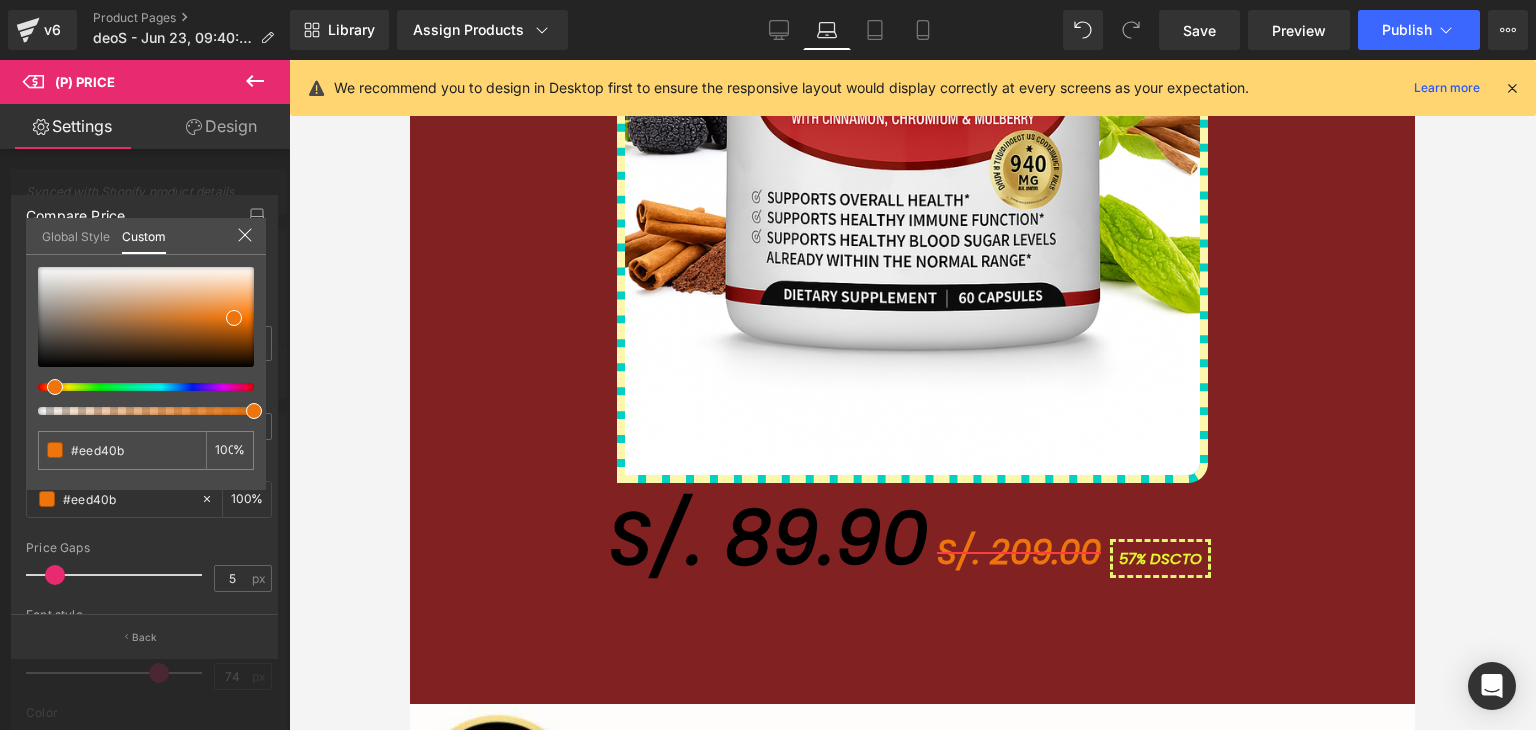 type on "#ee750b" 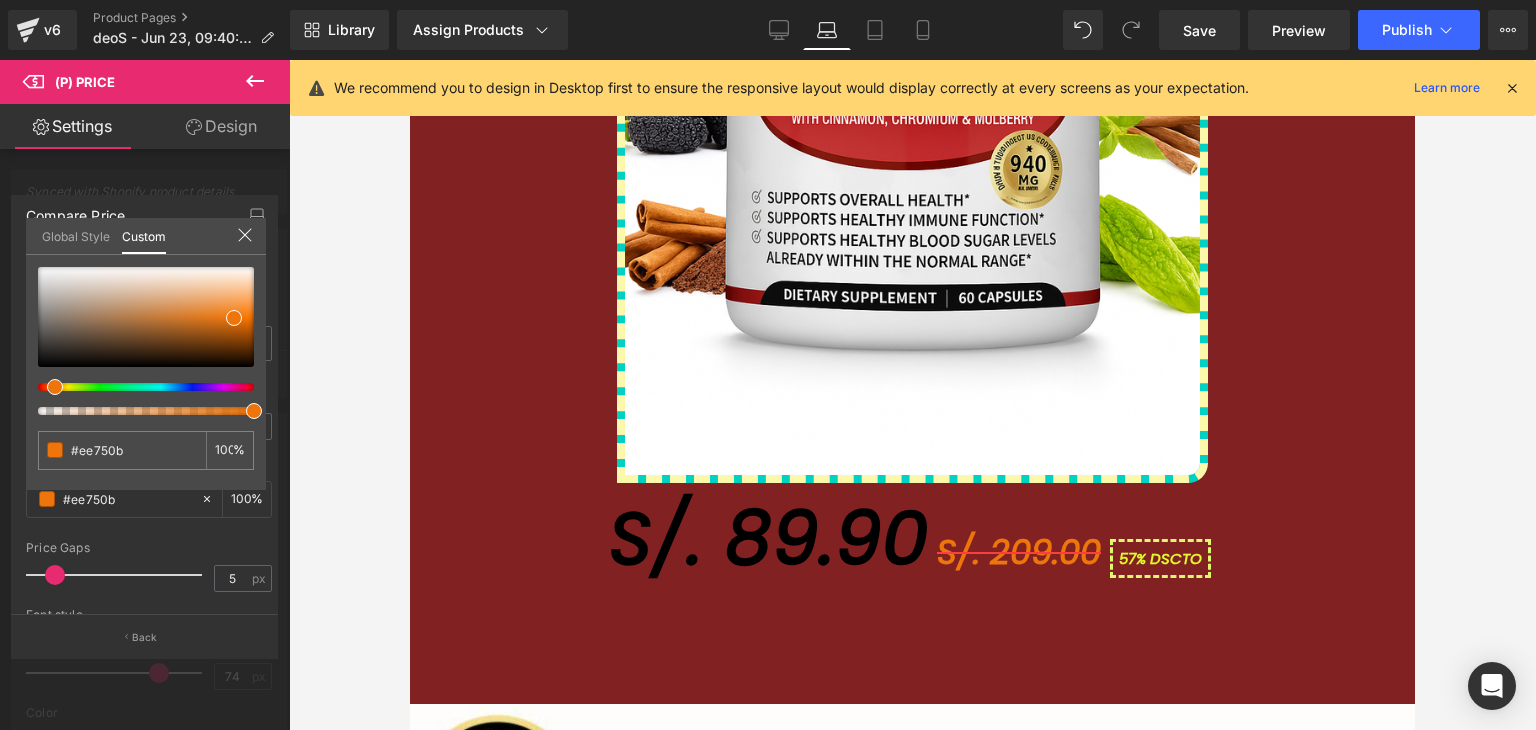 type on "#ee570b" 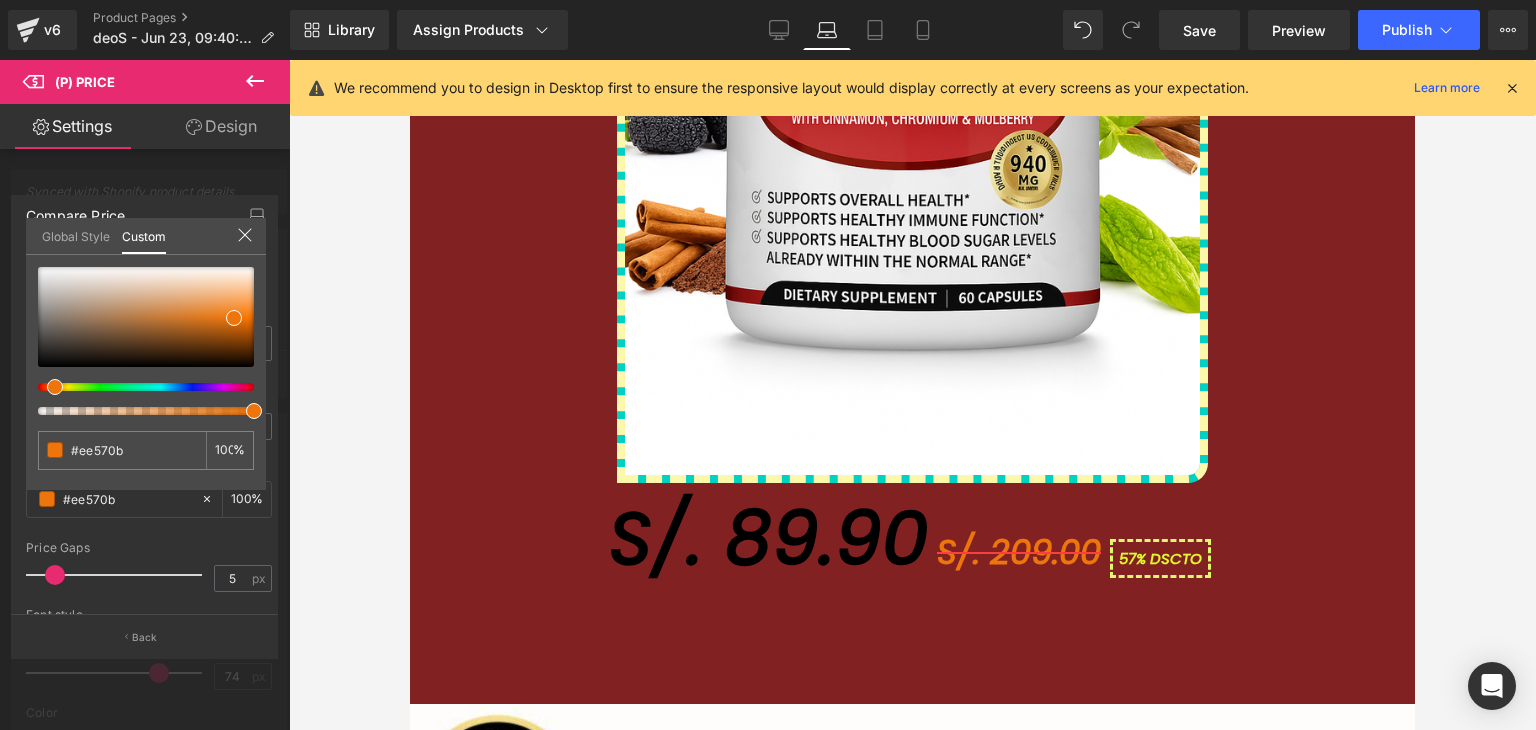 type on "#ee310b" 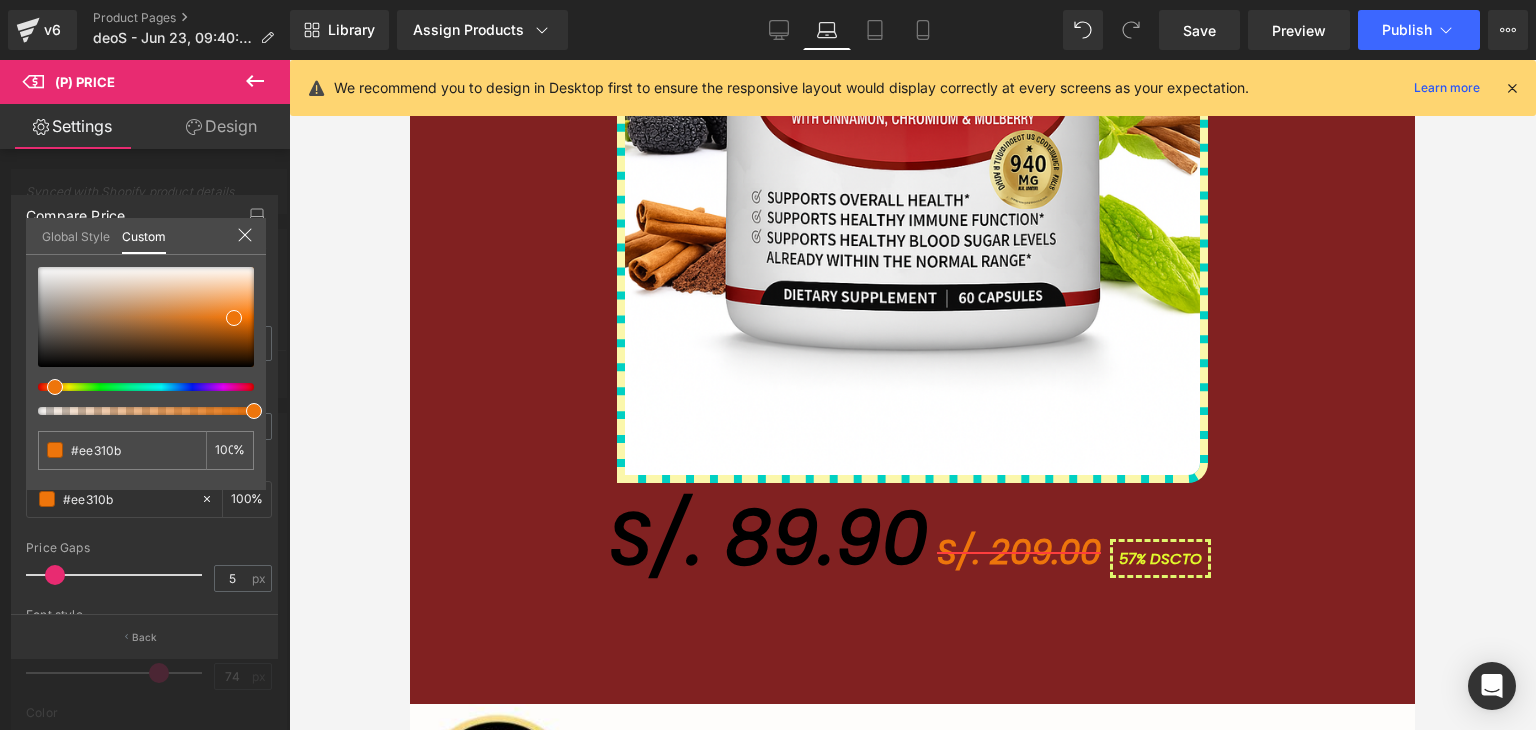 type on "#ee250b" 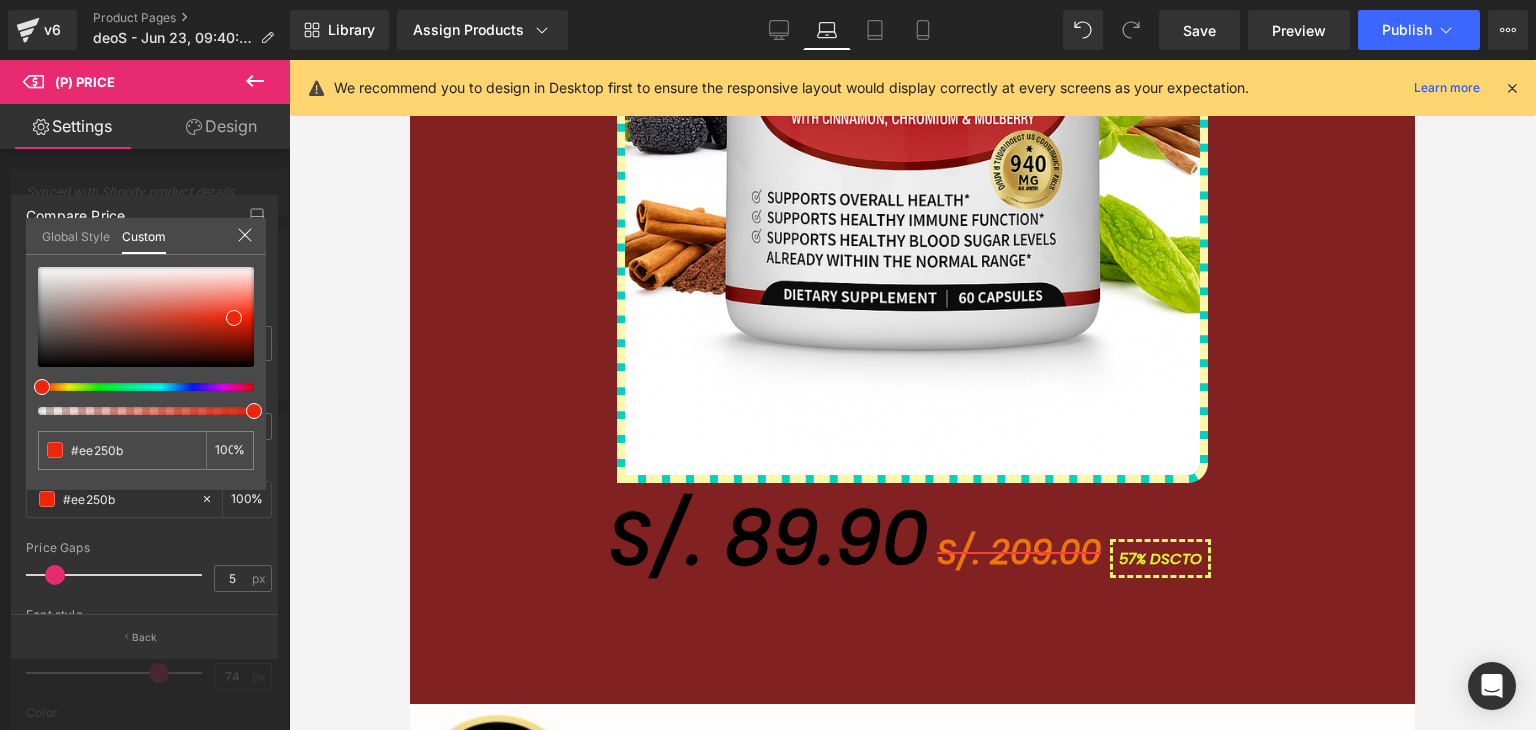 type on "#ee1e0b" 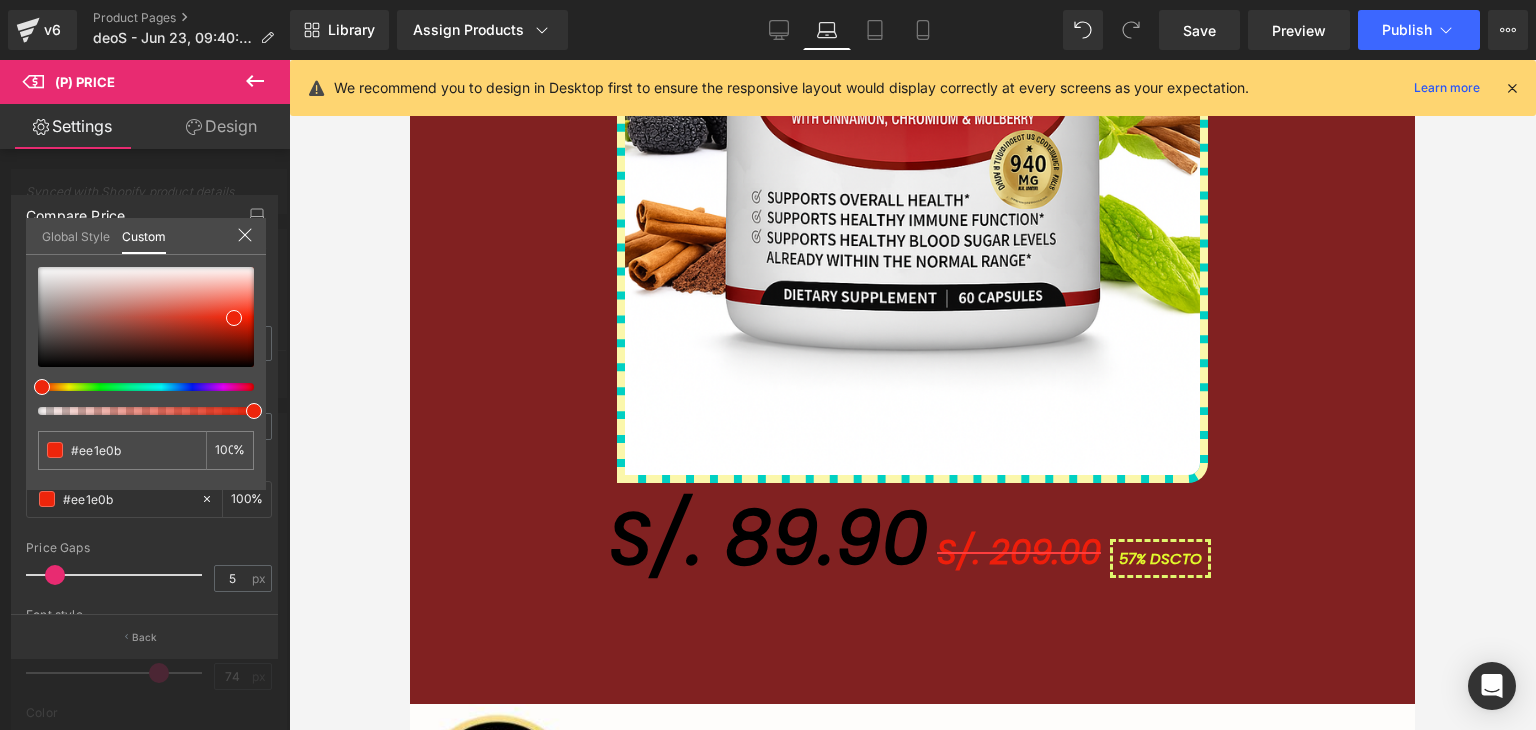 type on "#ee160b" 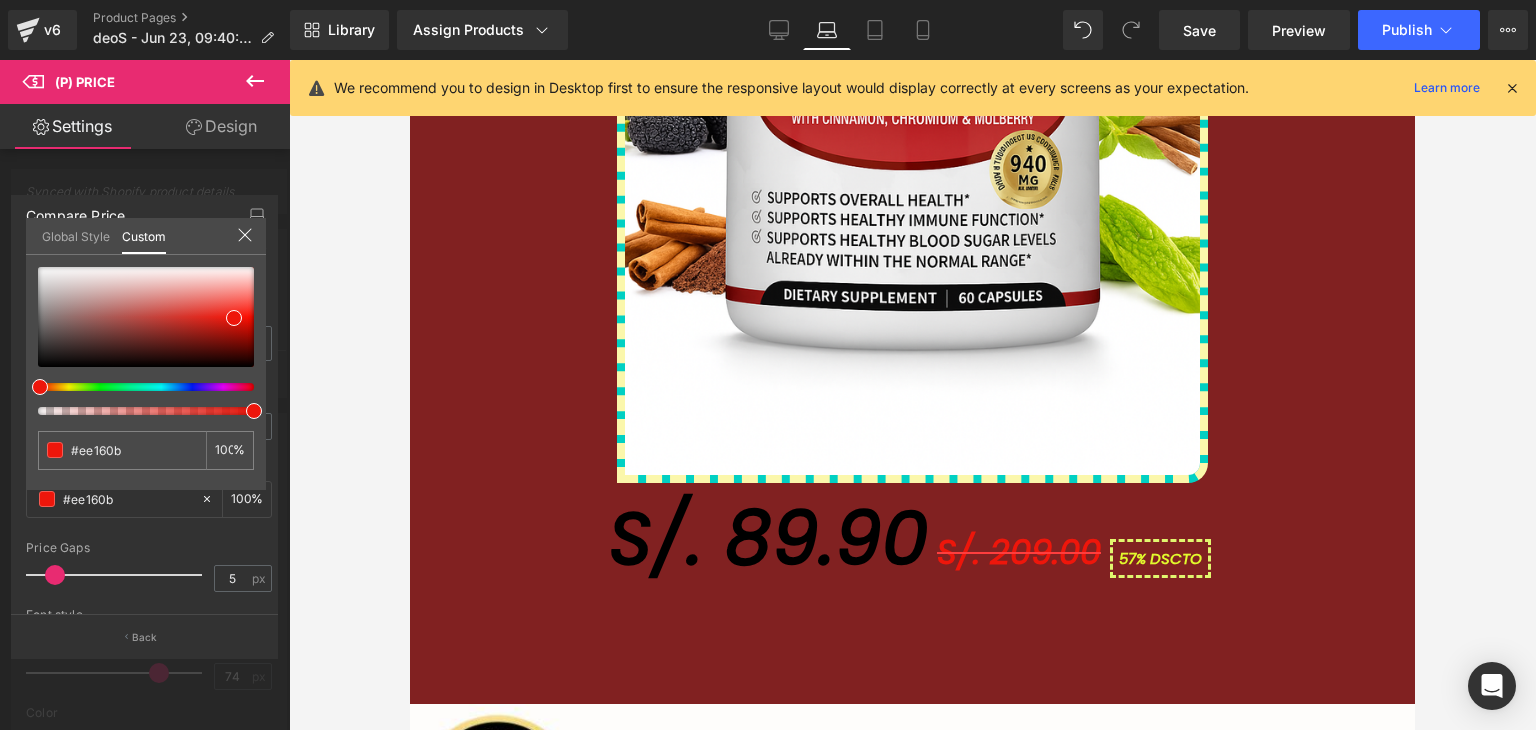 type on "#ee1e0b" 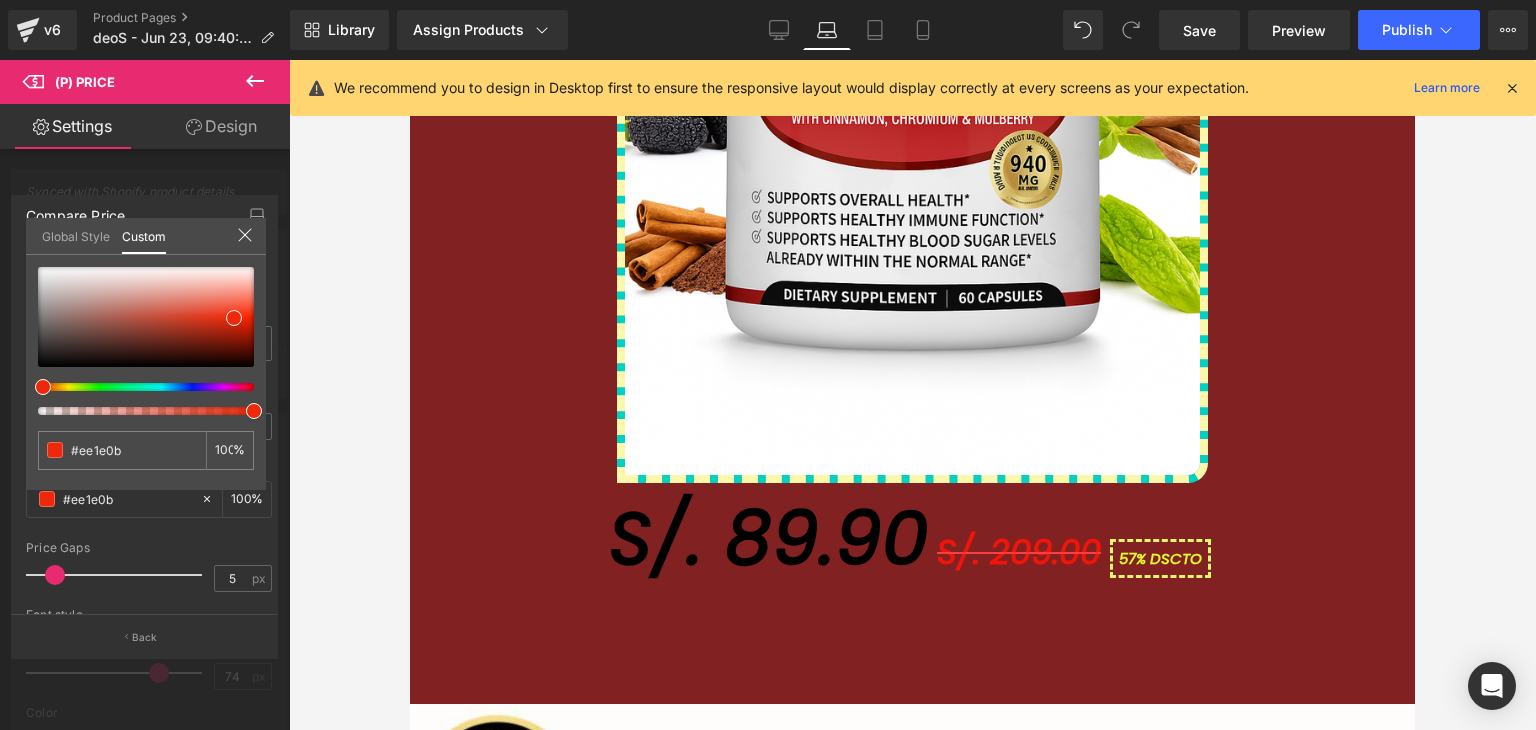 type on "#ee290b" 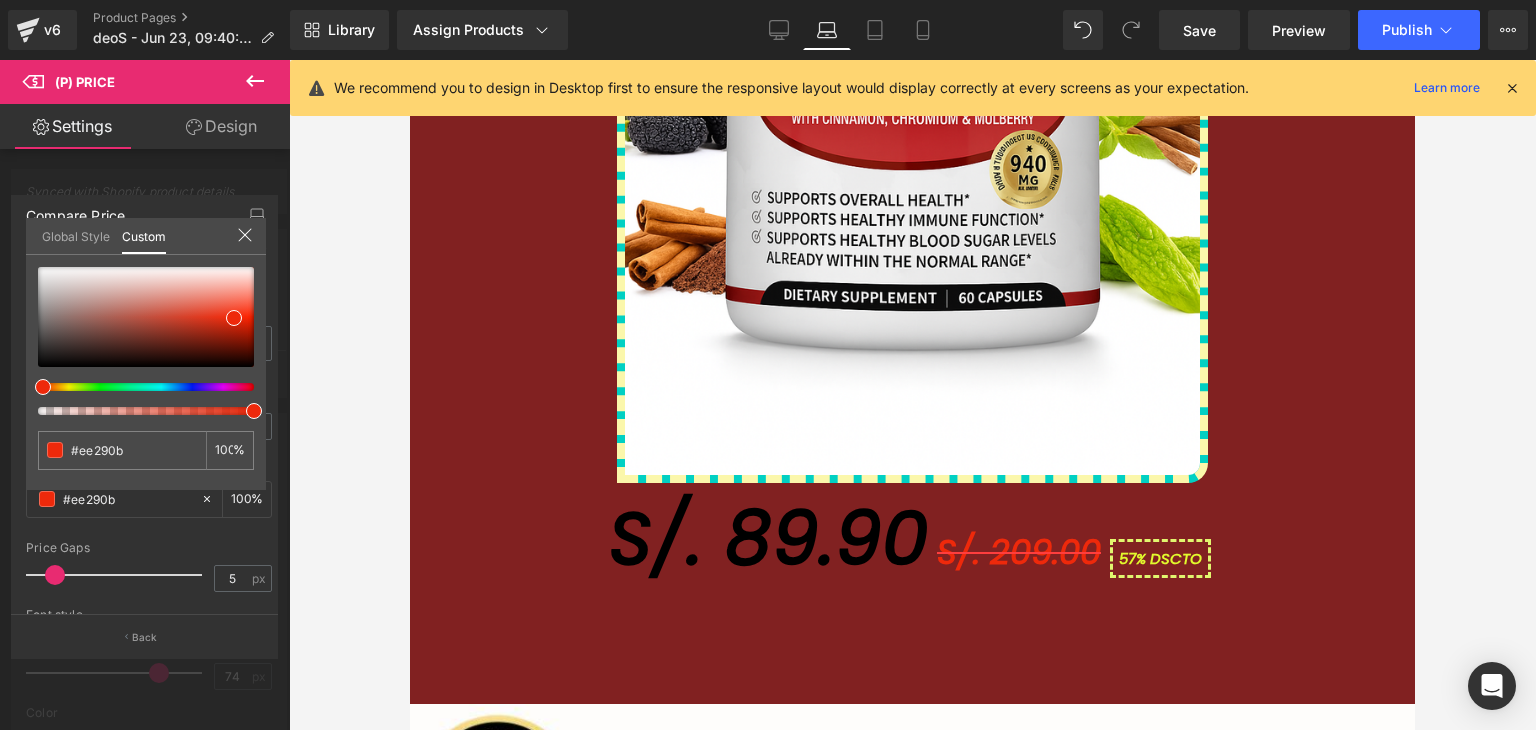 type on "#ee310b" 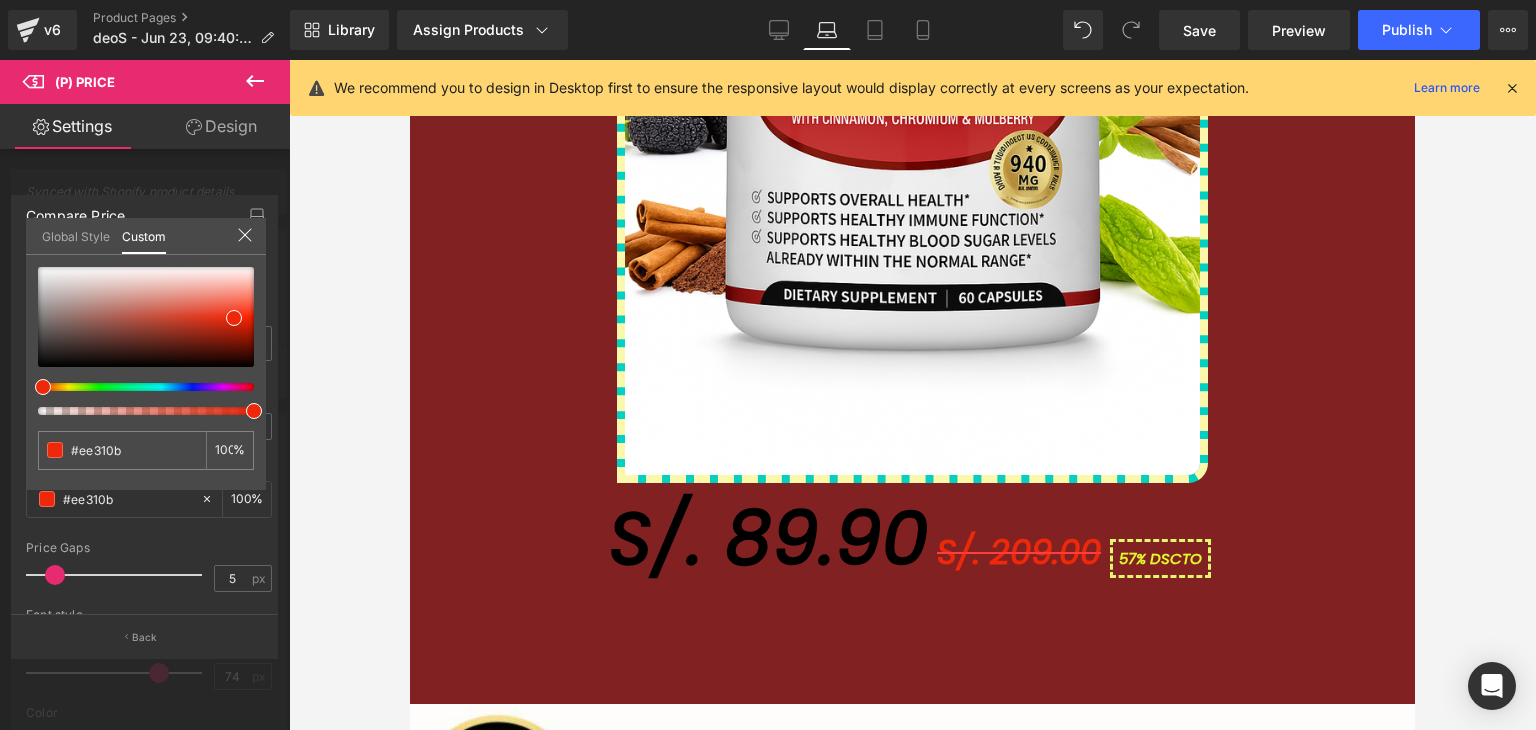 type on "#ee4b0b" 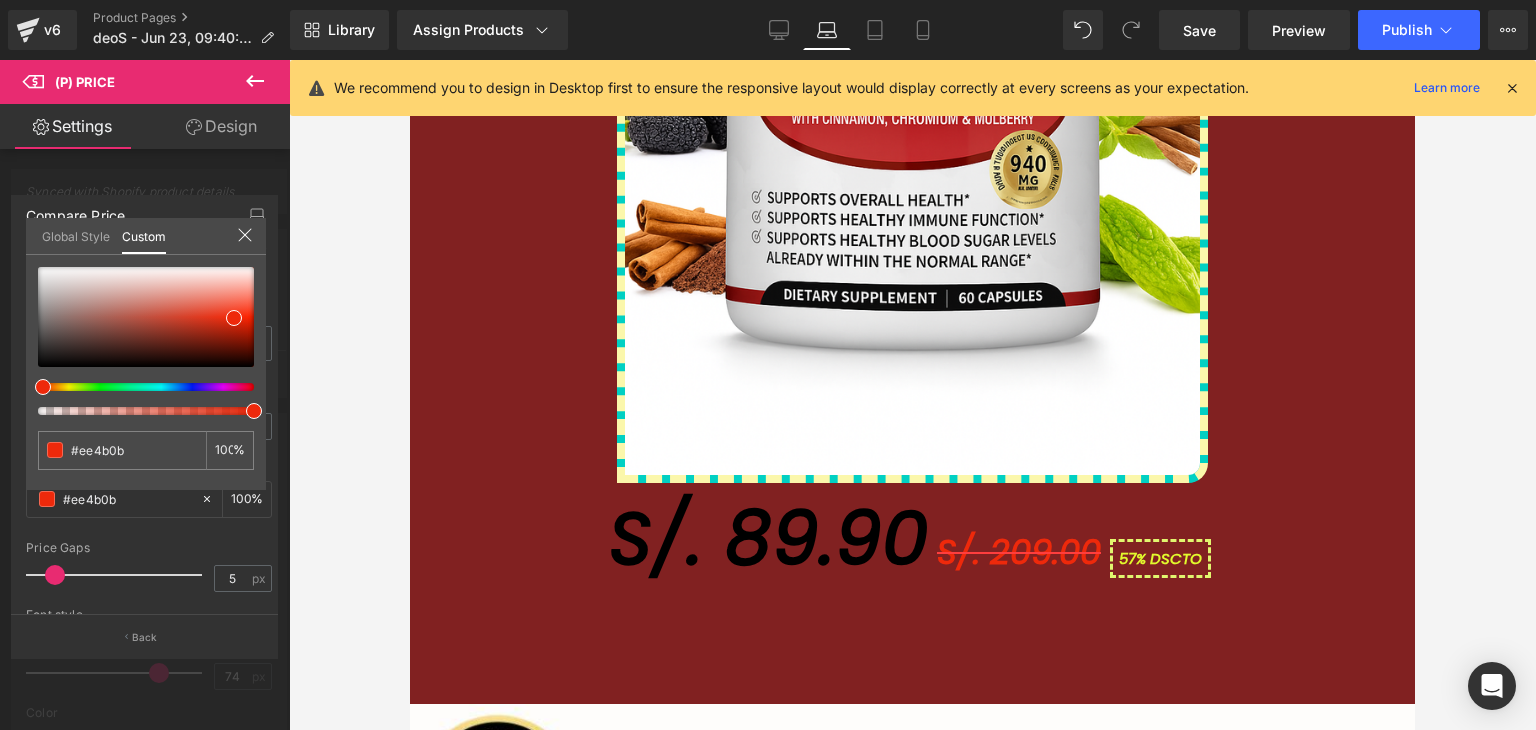 type 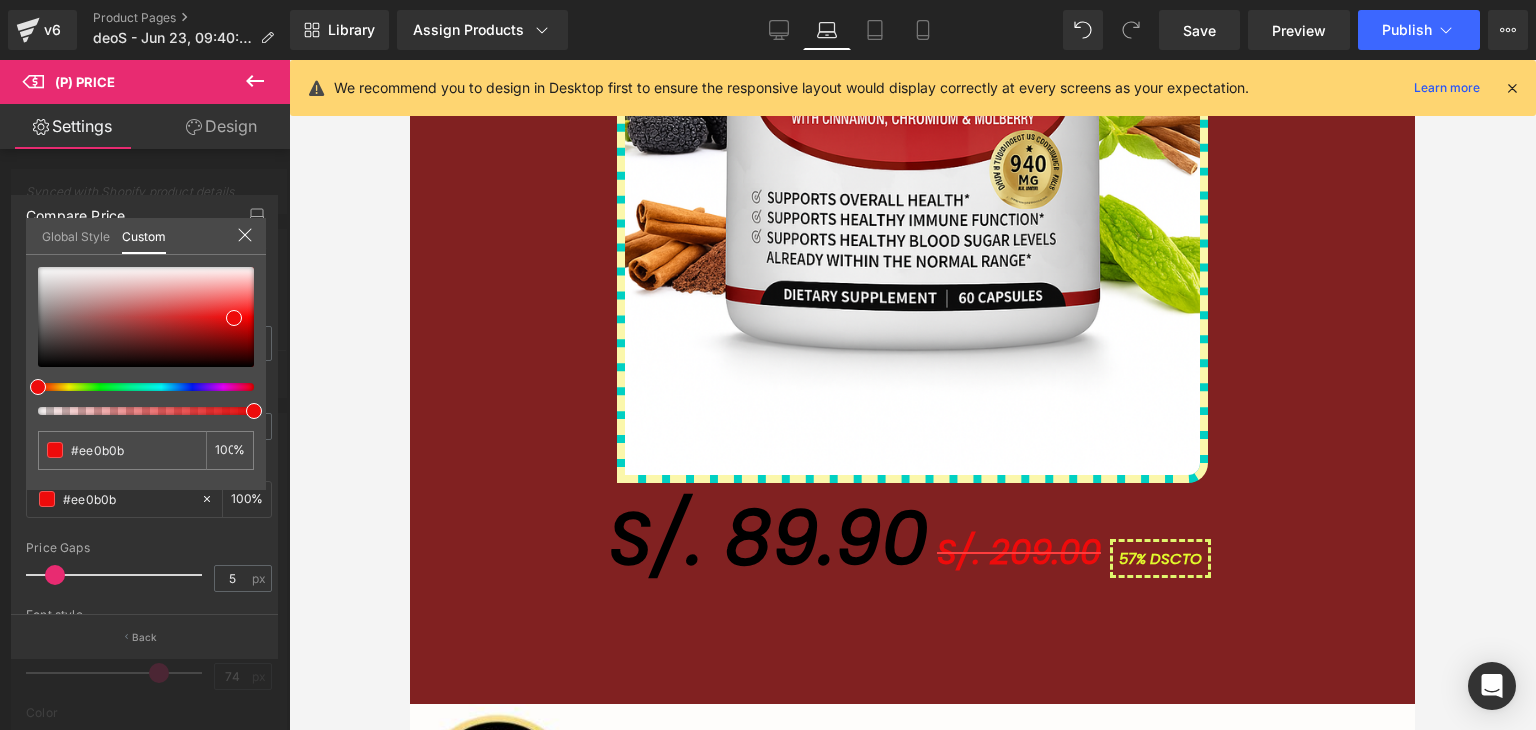 drag, startPoint x: 142, startPoint y: 385, endPoint x: 23, endPoint y: 382, distance: 119.03781 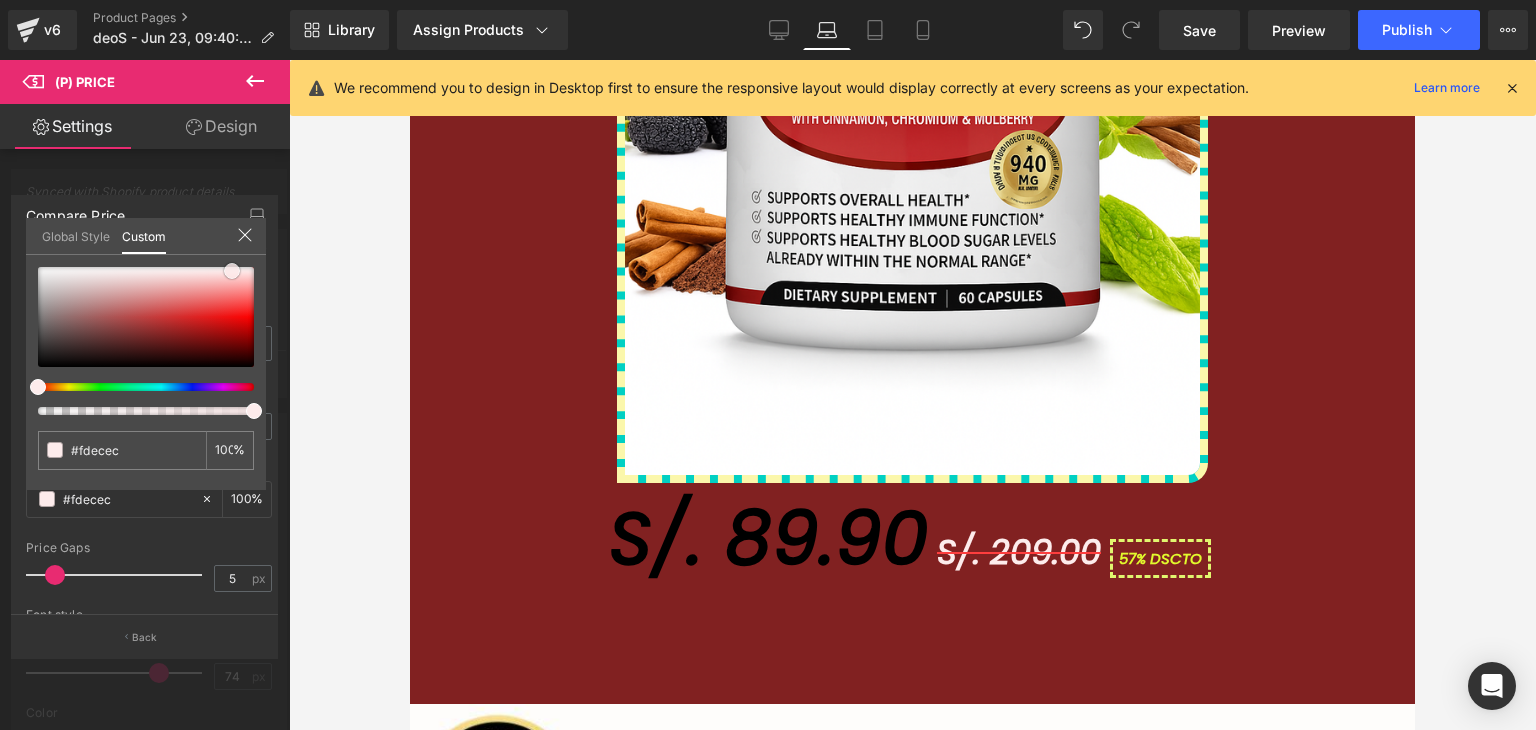 drag, startPoint x: 174, startPoint y: 313, endPoint x: 232, endPoint y: 270, distance: 72.20111 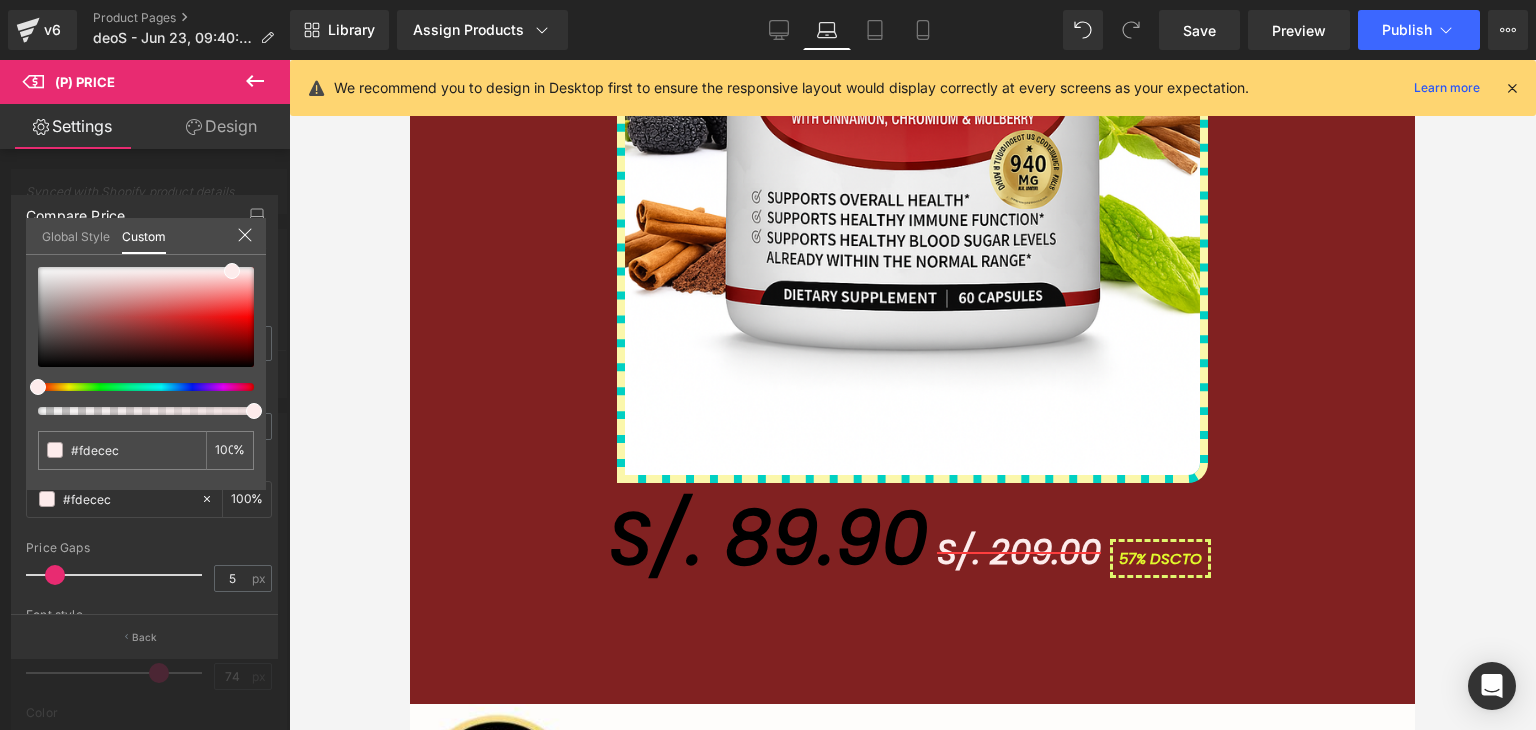 click at bounding box center (912, 395) 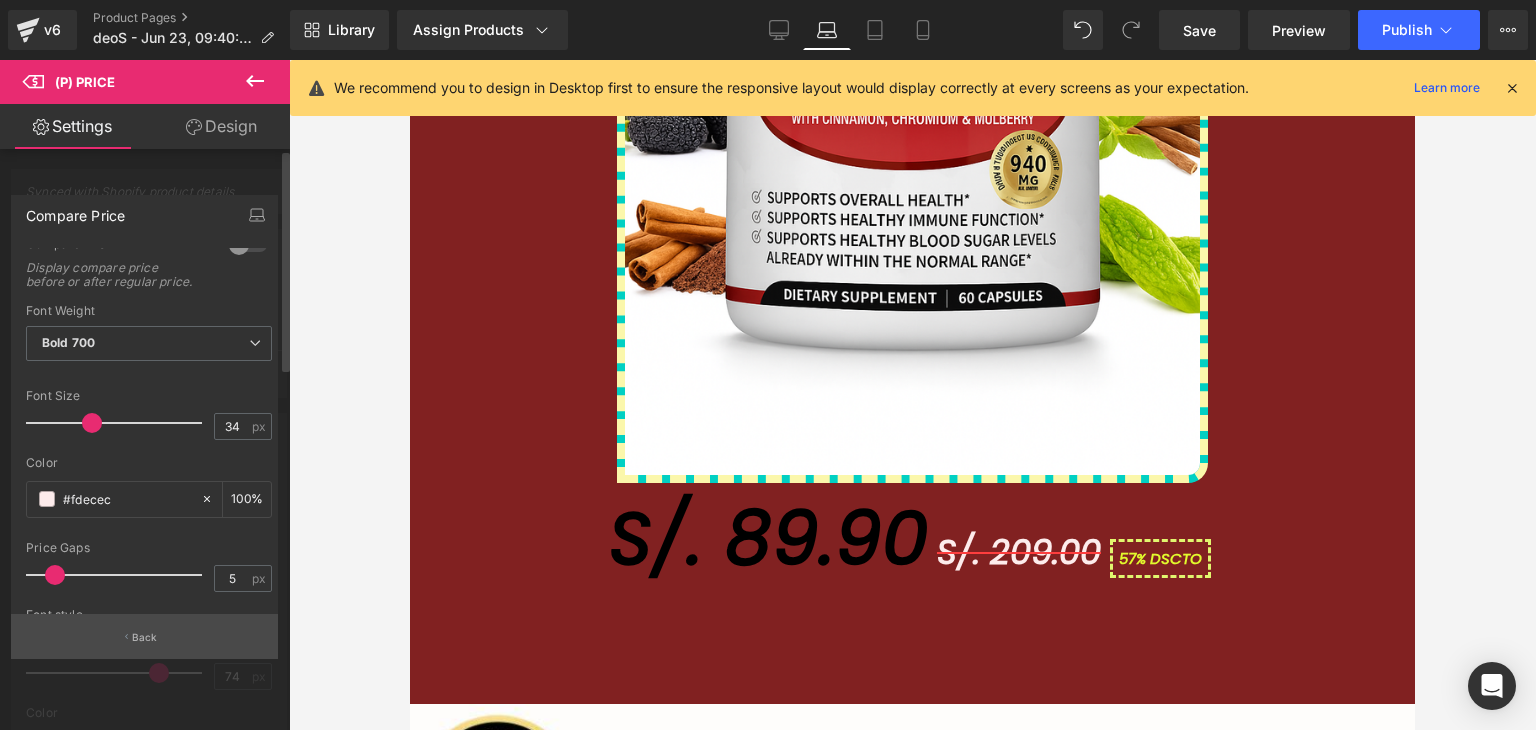 click on "Back" at bounding box center [144, 636] 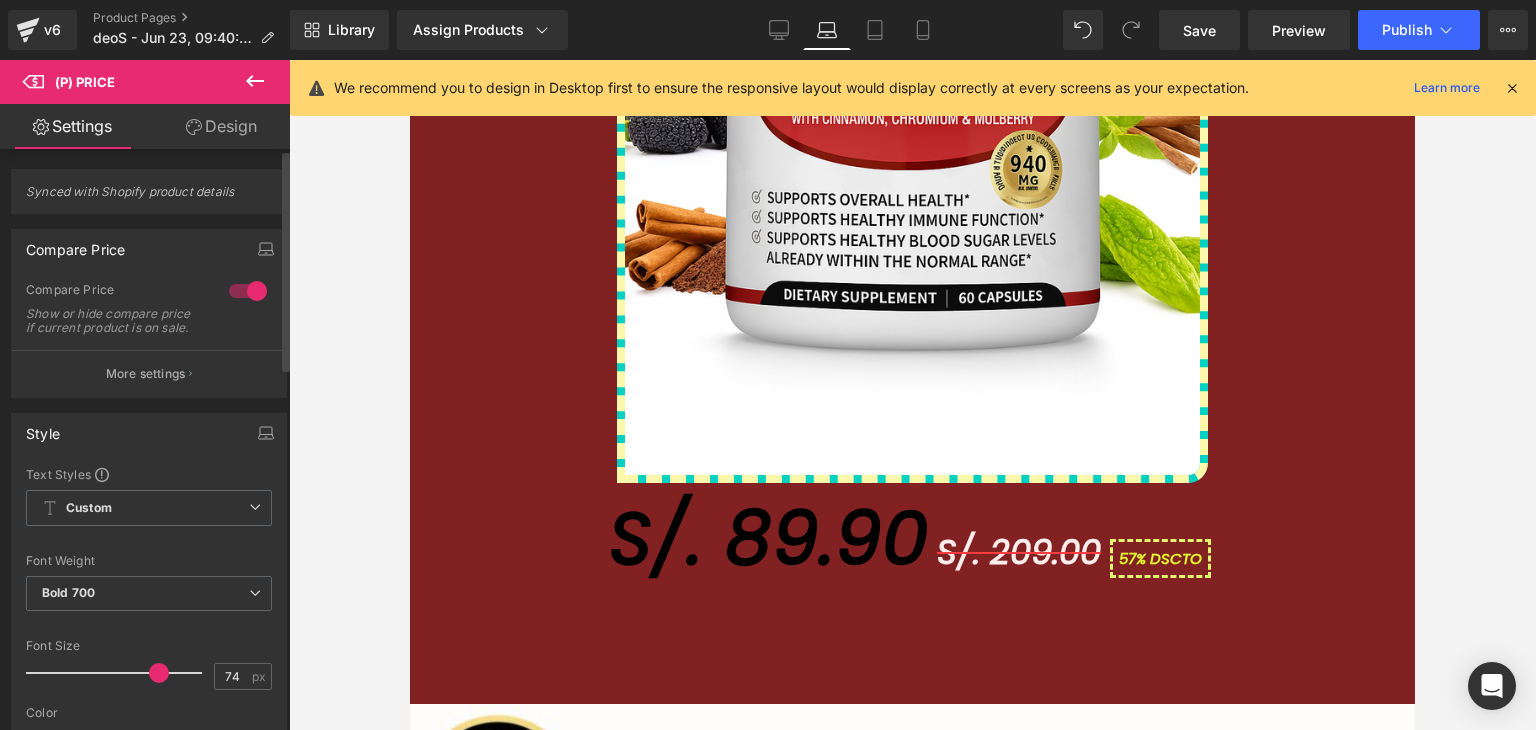 click on "More settings" at bounding box center [149, 373] 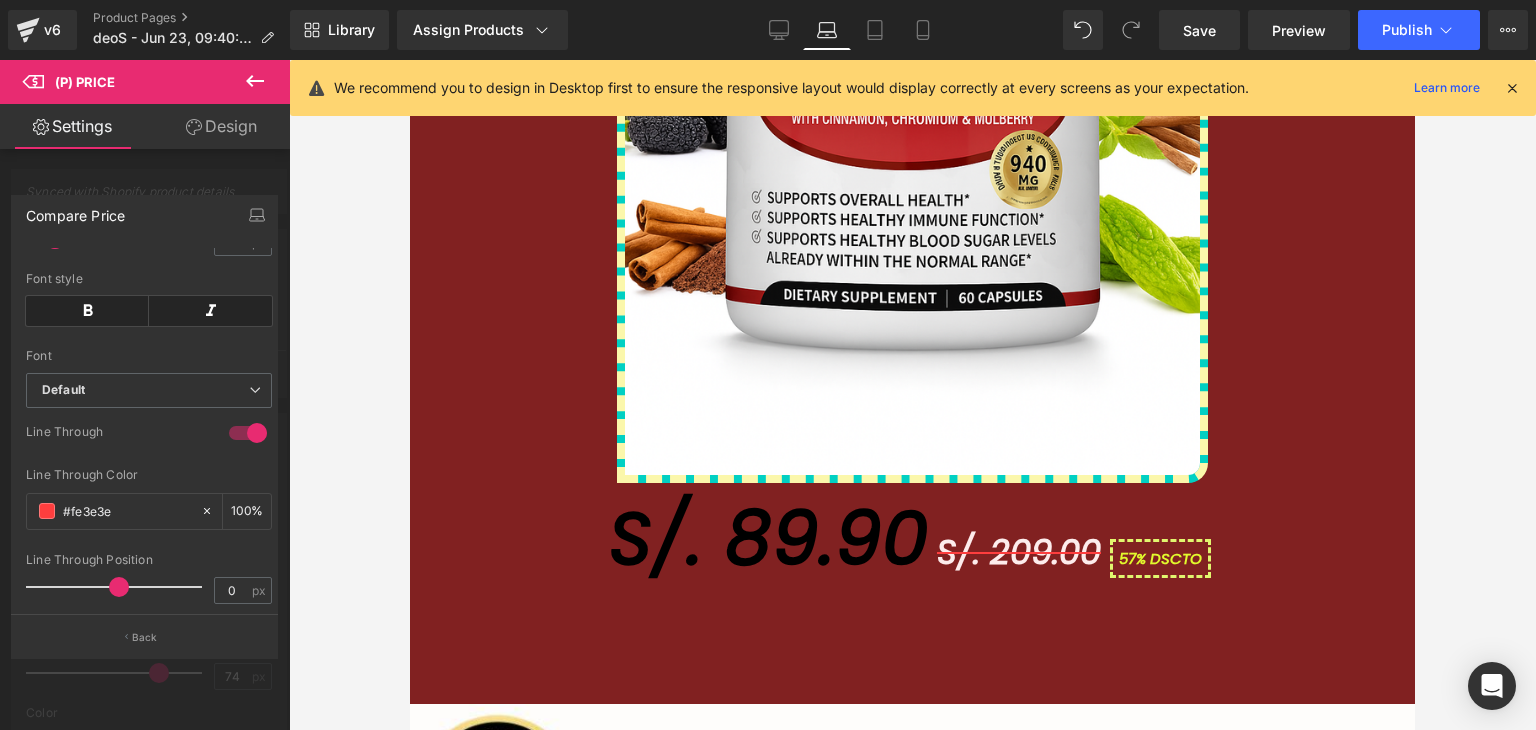 scroll, scrollTop: 487, scrollLeft: 0, axis: vertical 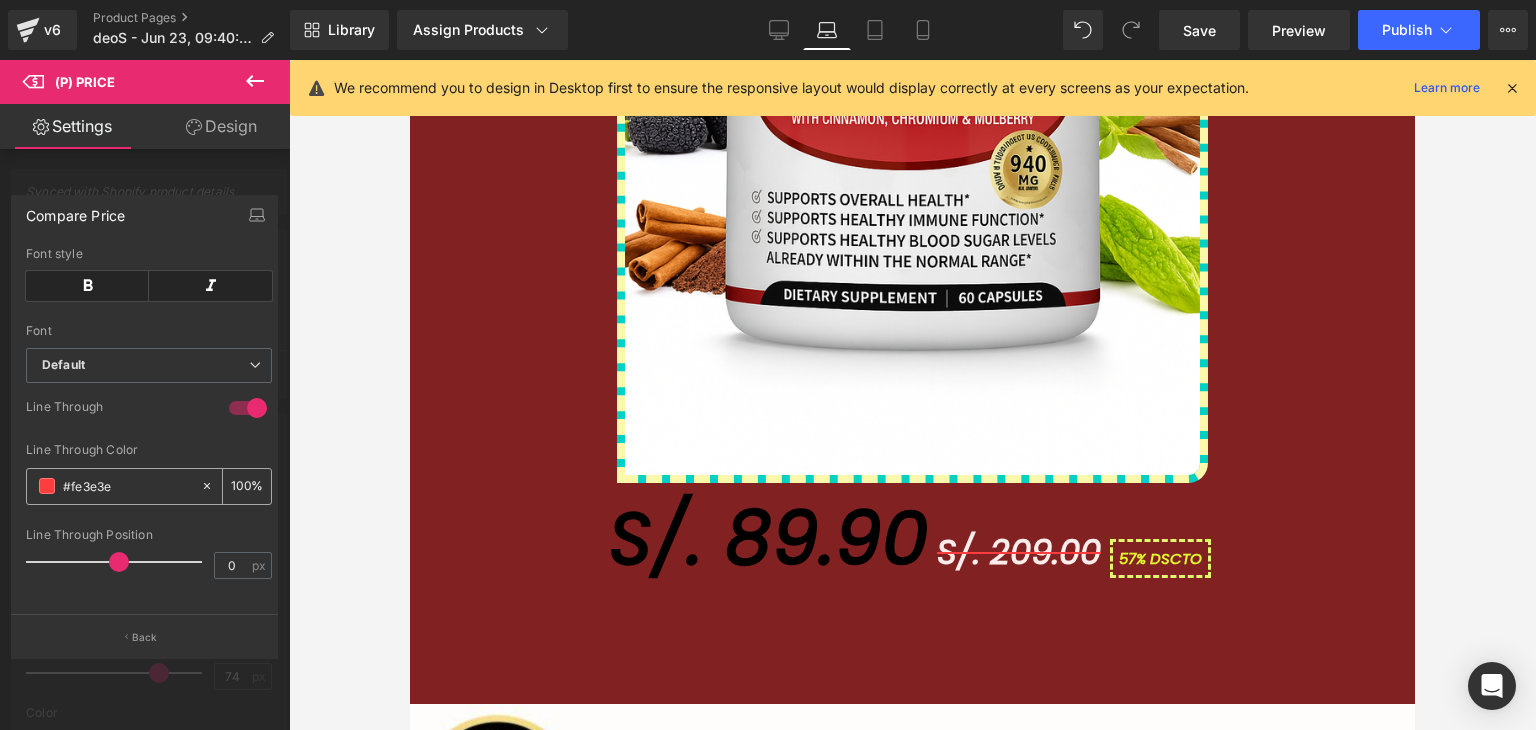 click on "#fe3e3e" at bounding box center (113, 486) 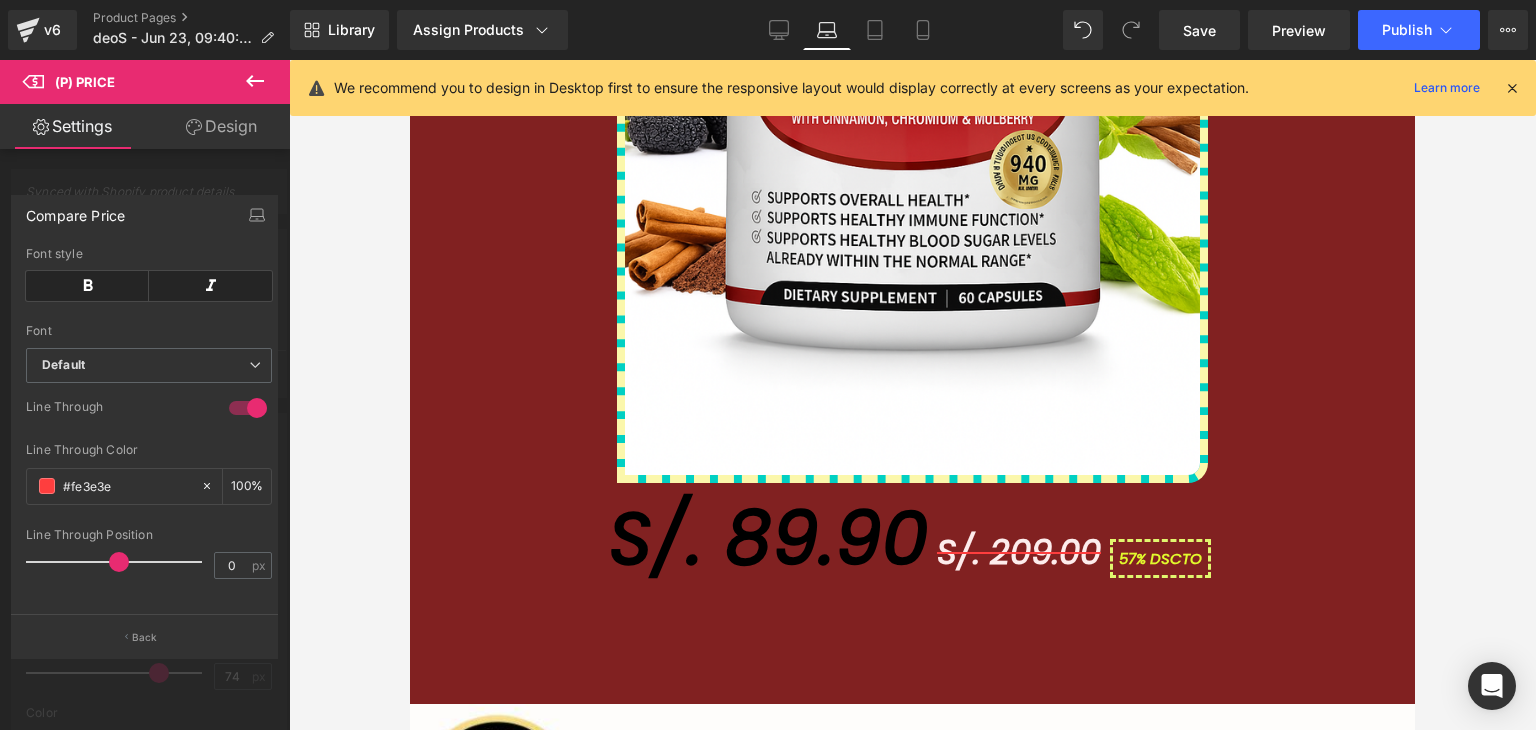 click at bounding box center (47, 486) 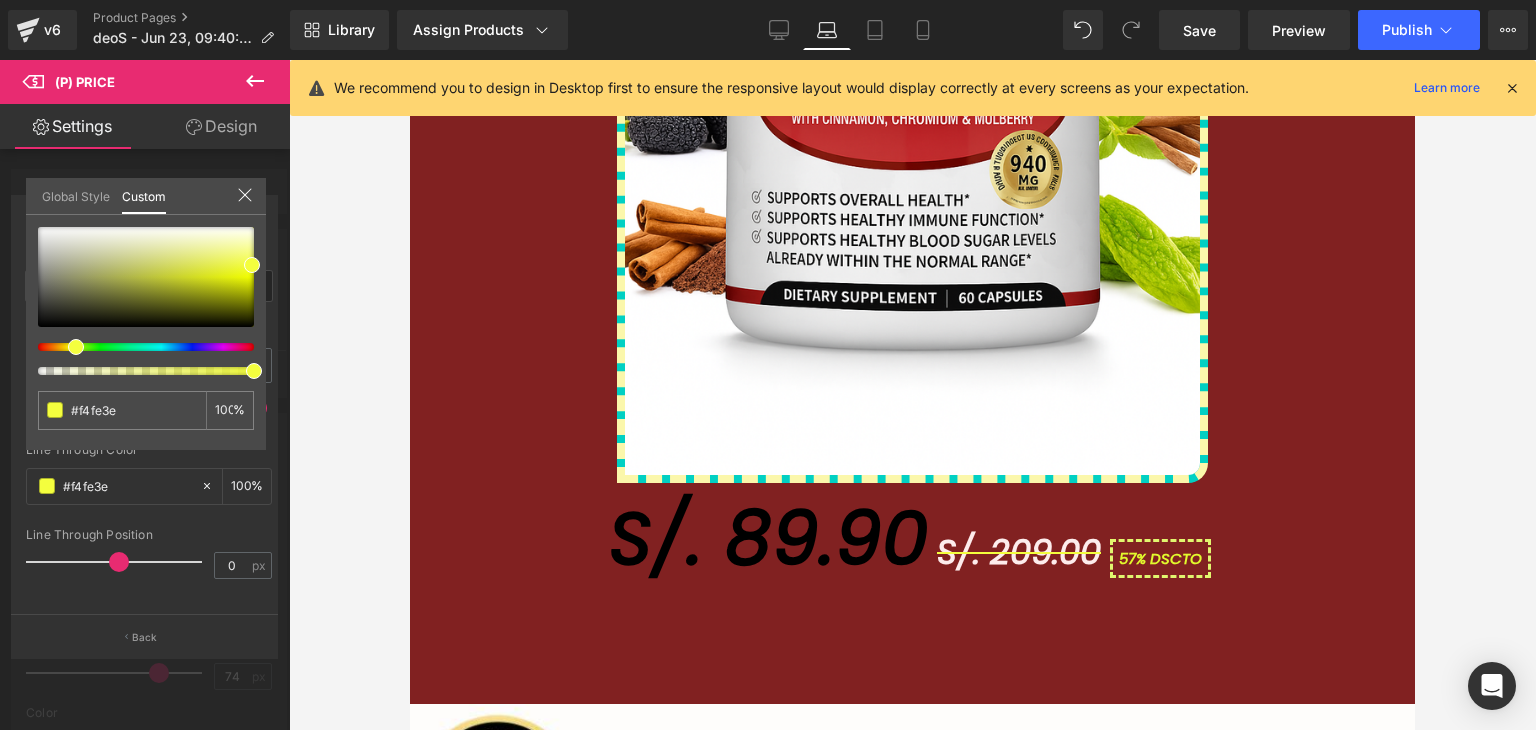 click at bounding box center (138, 347) 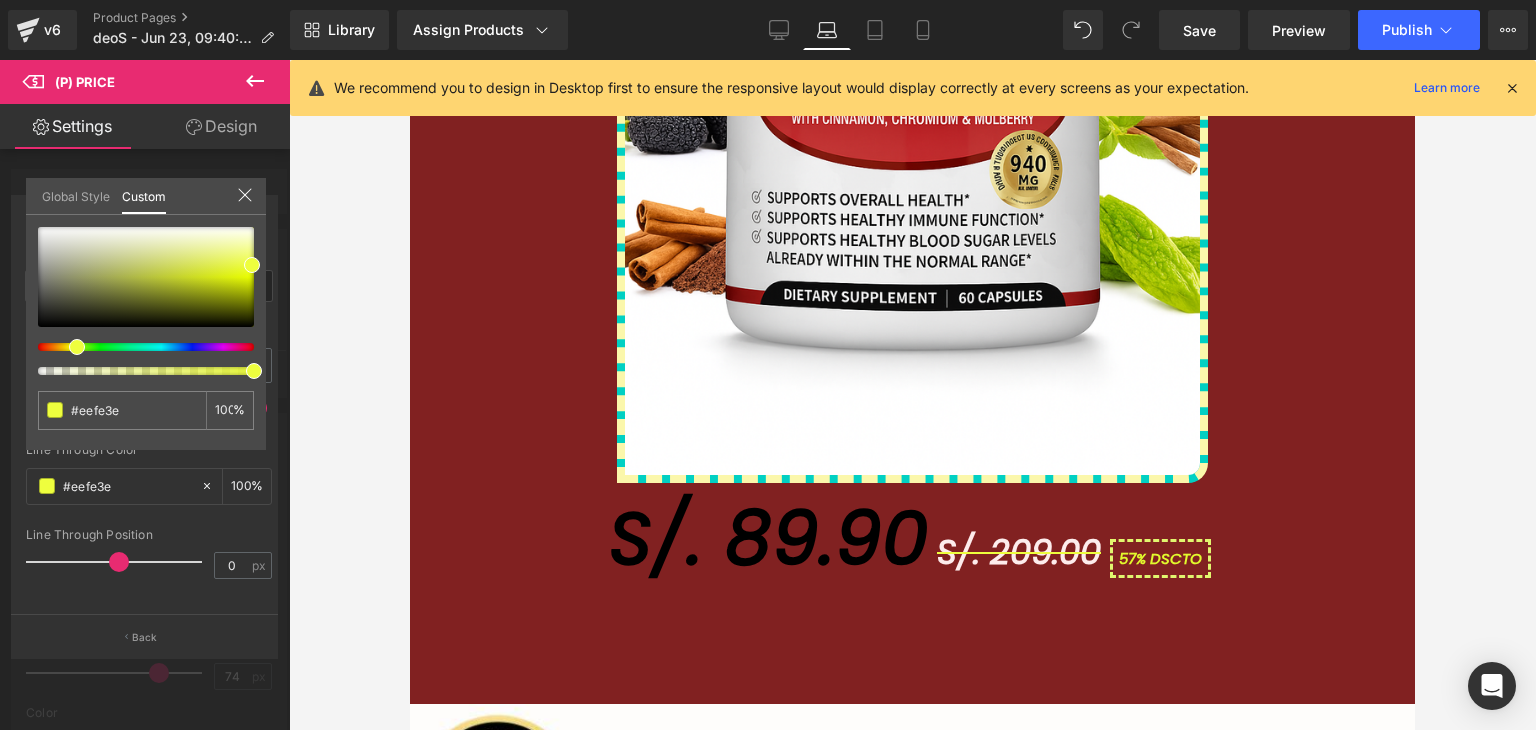 drag, startPoint x: 118, startPoint y: 332, endPoint x: 96, endPoint y: 353, distance: 30.413813 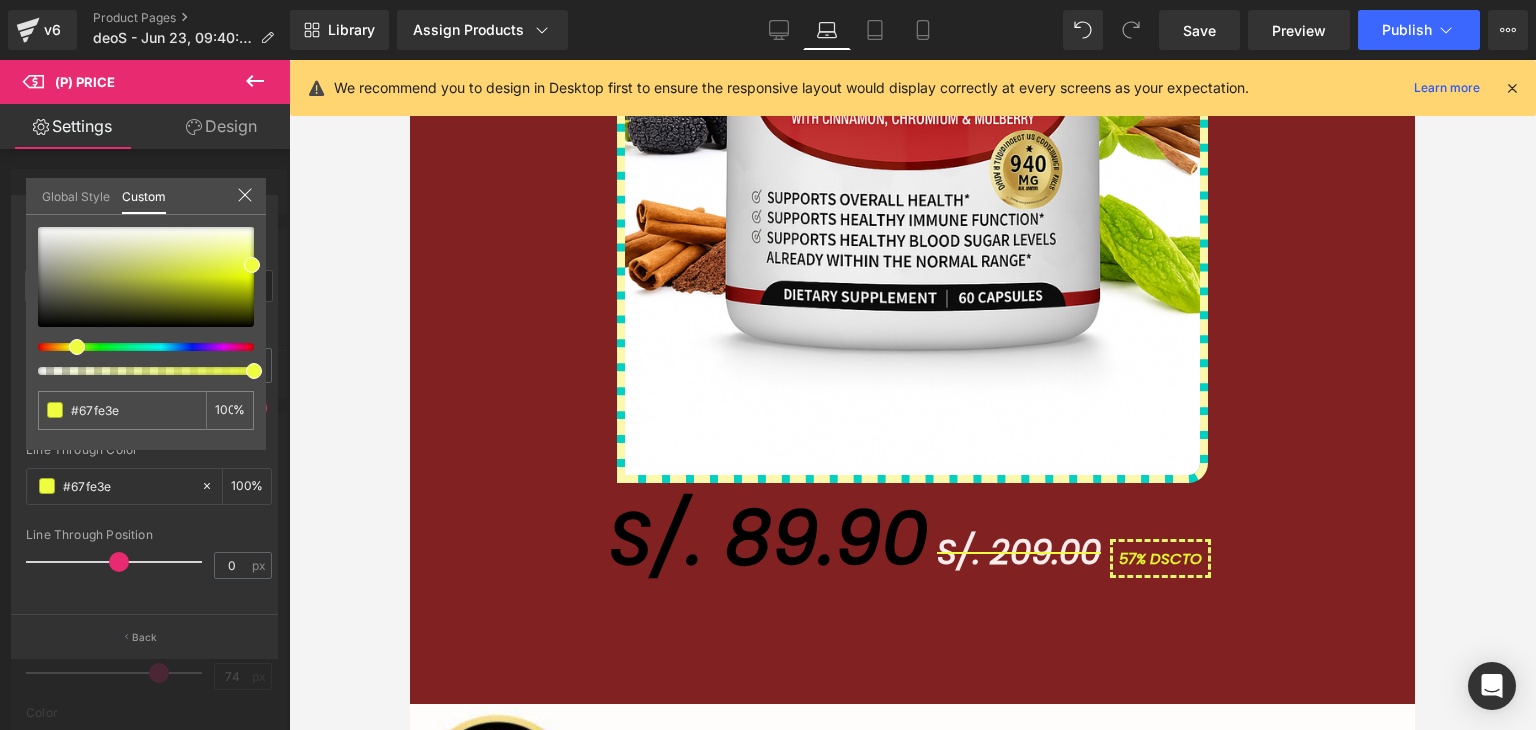 click at bounding box center [138, 347] 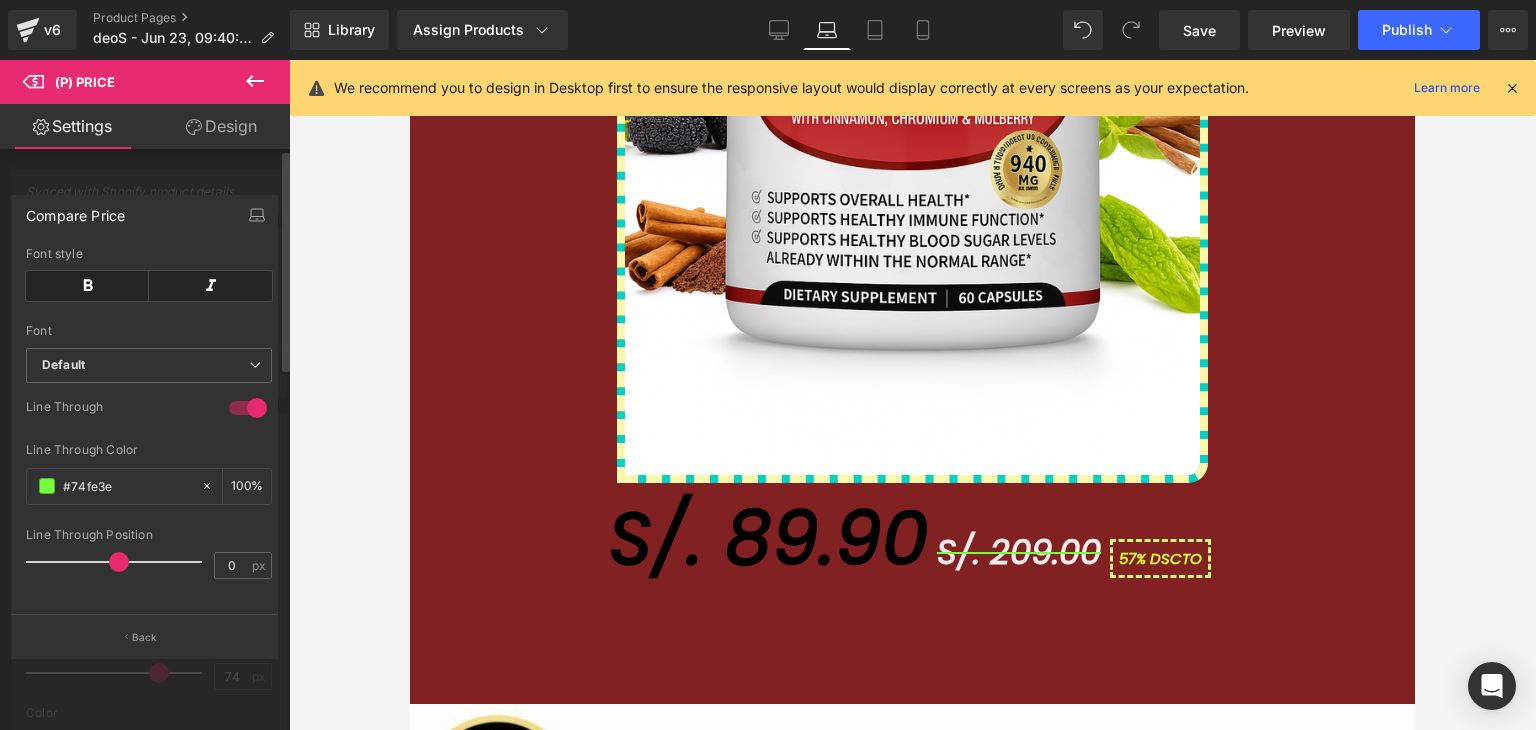 click at bounding box center (912, 395) 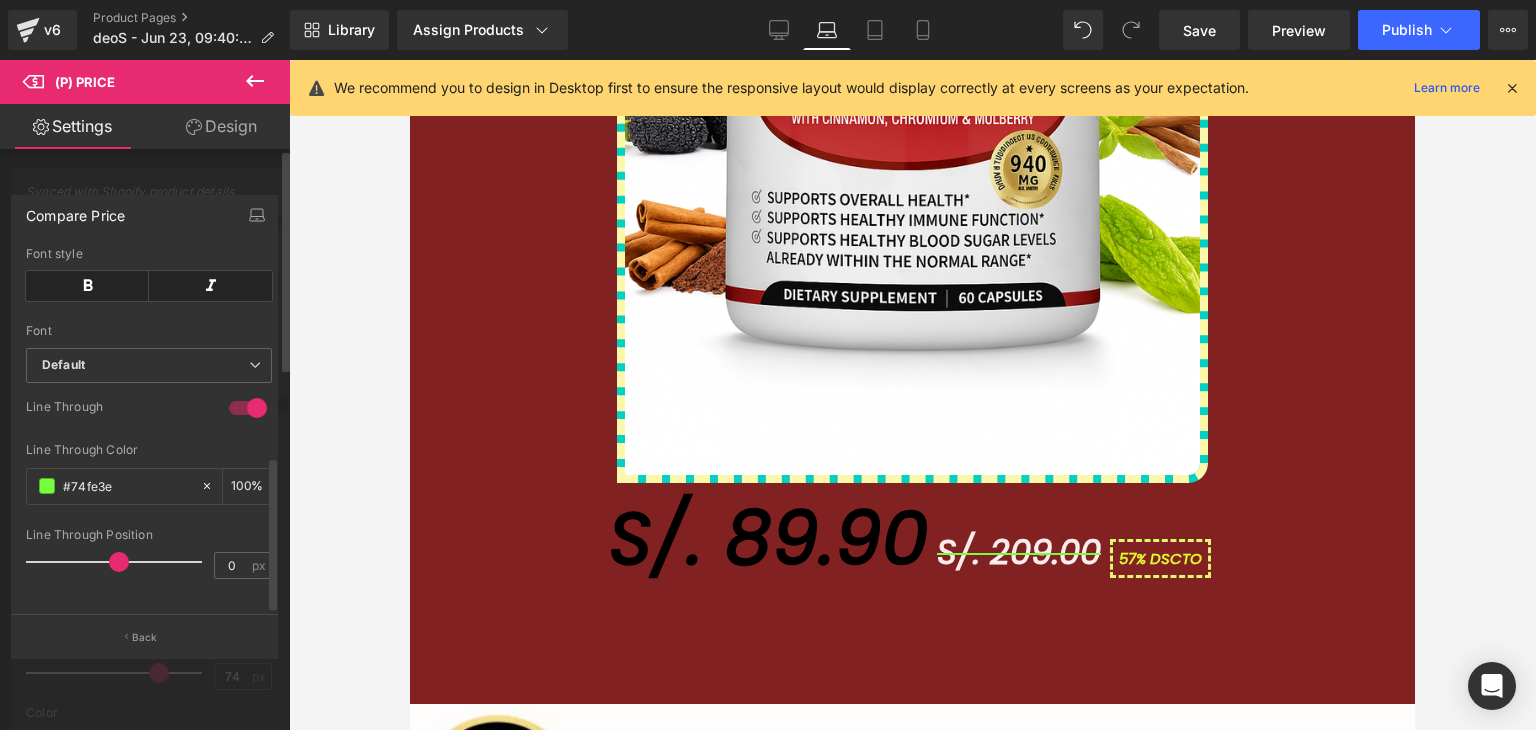 click at bounding box center [119, 562] 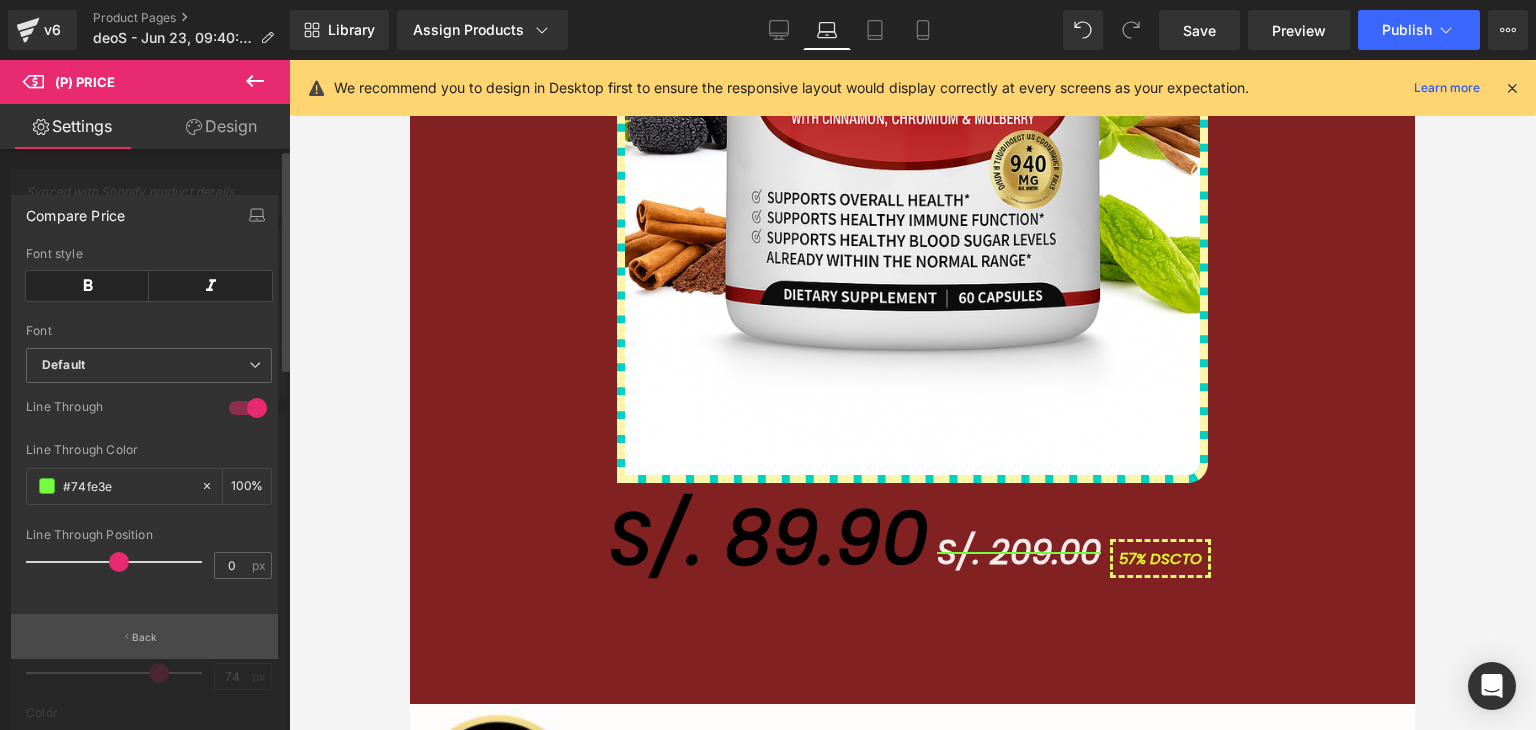 click on "Back" at bounding box center [145, 637] 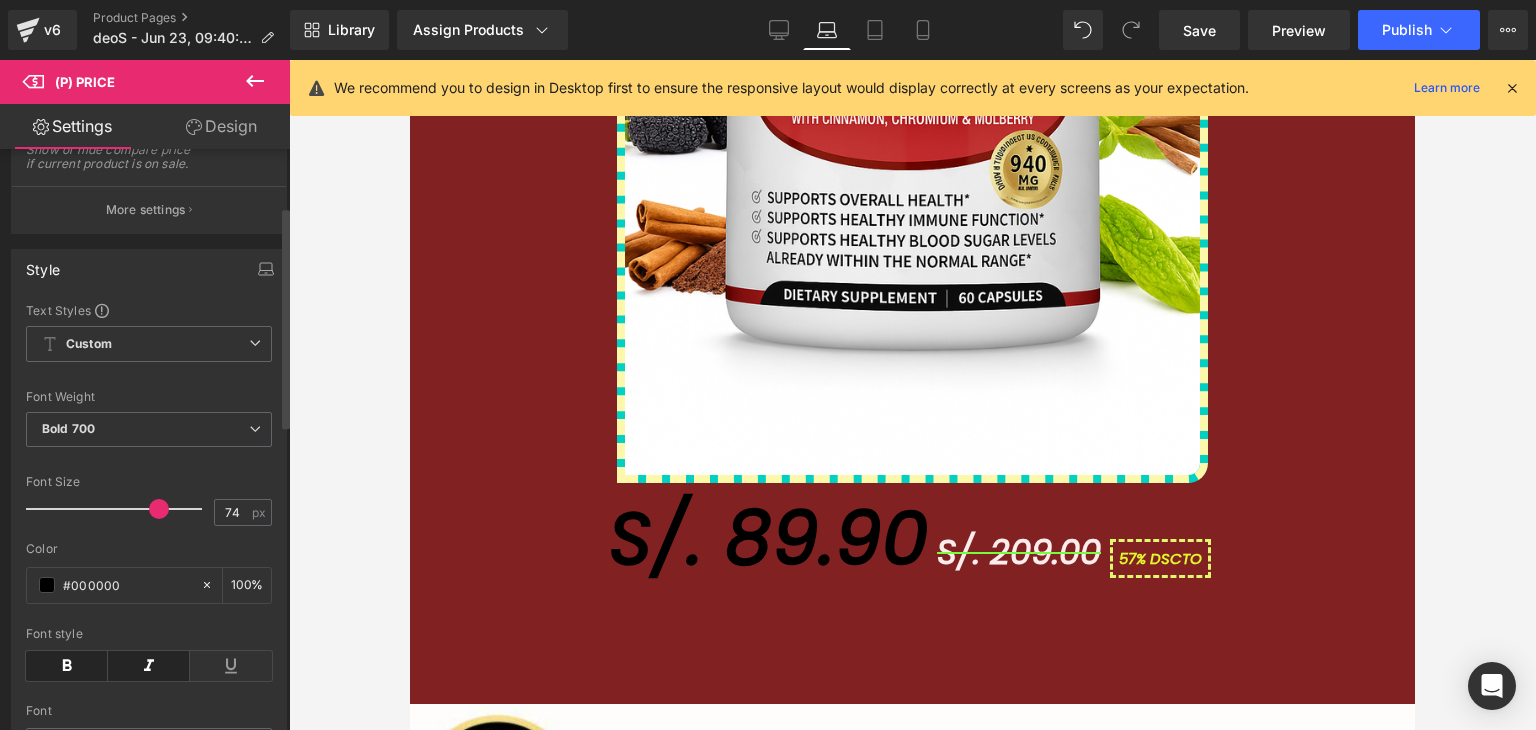 scroll, scrollTop: 200, scrollLeft: 0, axis: vertical 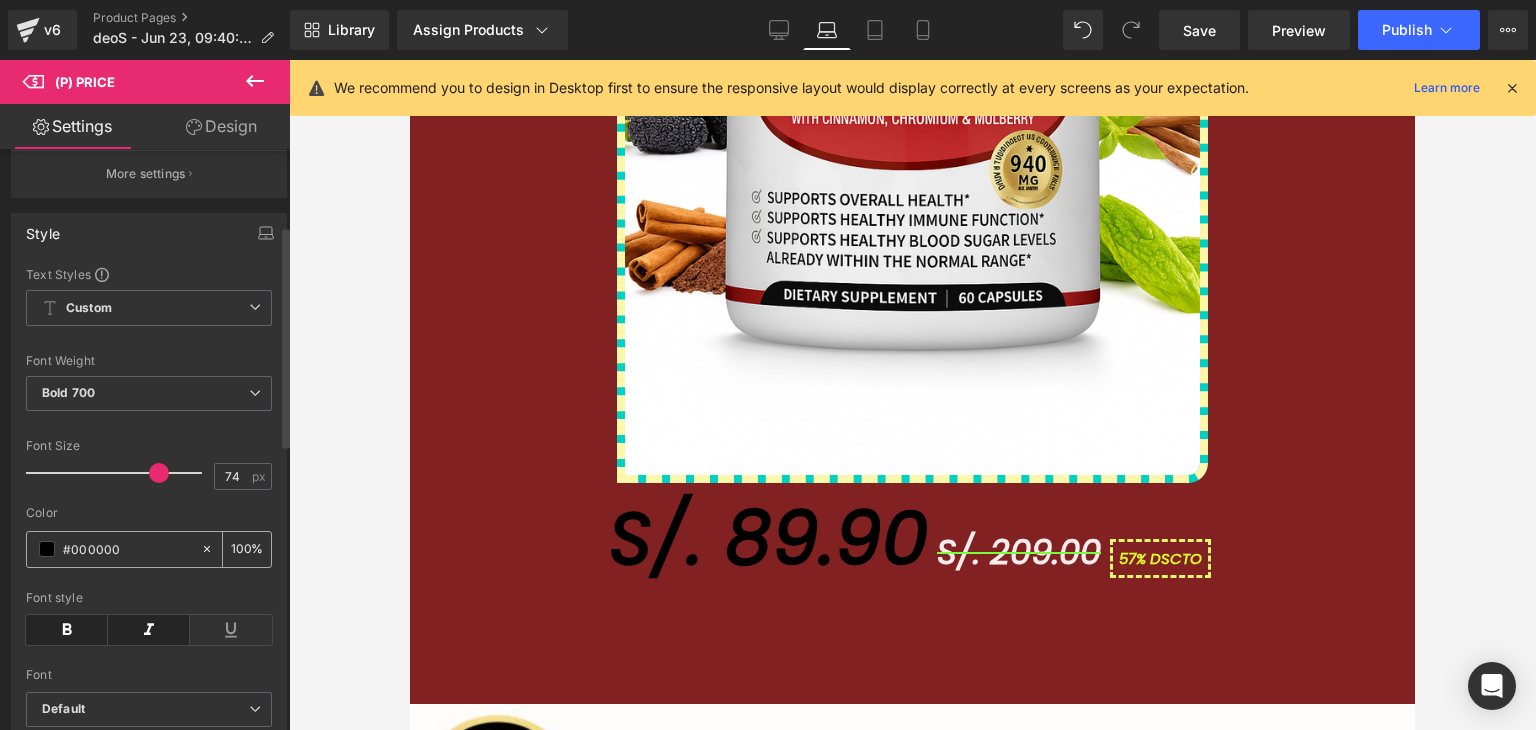 click on "#000000" at bounding box center (113, 549) 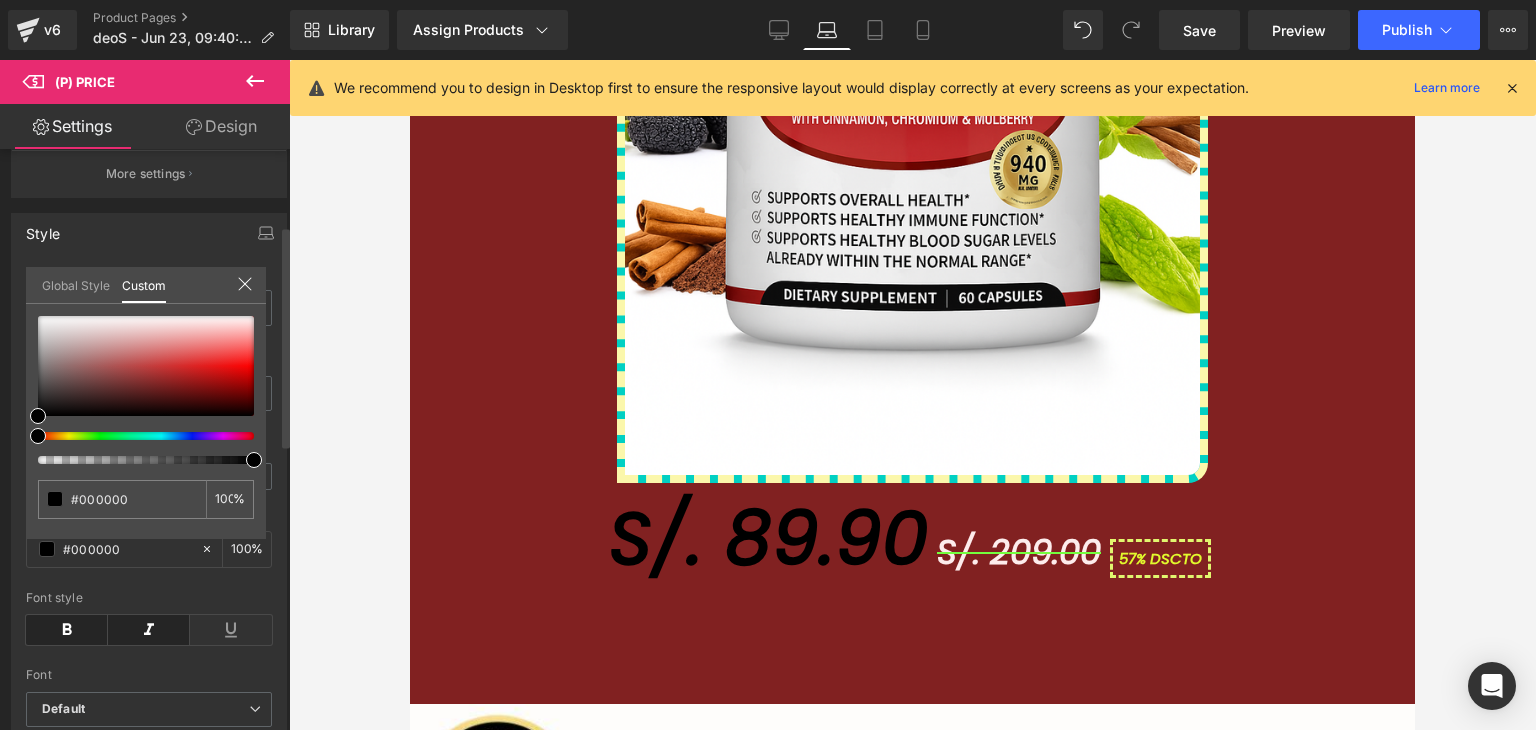 drag, startPoint x: 82, startPoint y: 429, endPoint x: 99, endPoint y: 433, distance: 17.464249 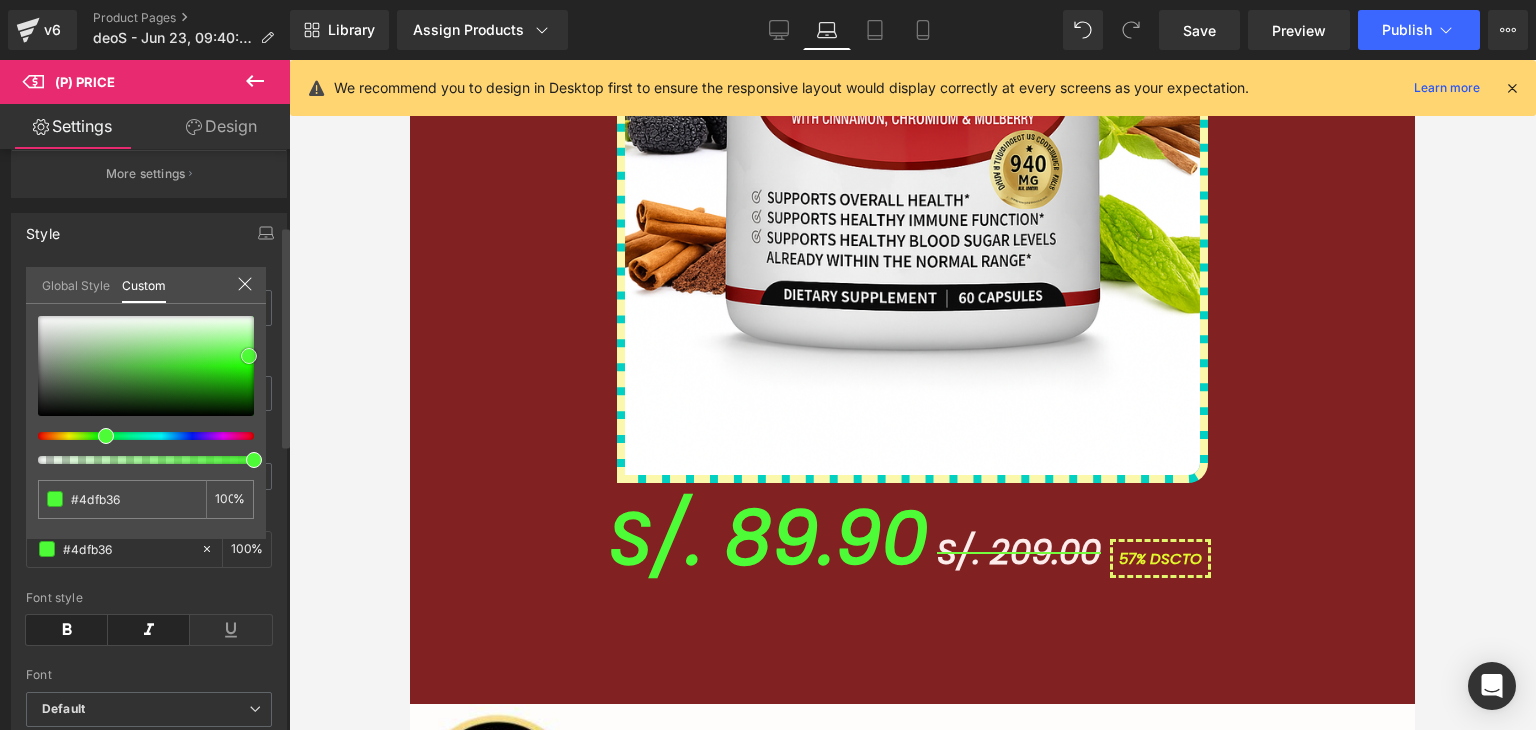 drag, startPoint x: 211, startPoint y: 369, endPoint x: 249, endPoint y: 355, distance: 40.496914 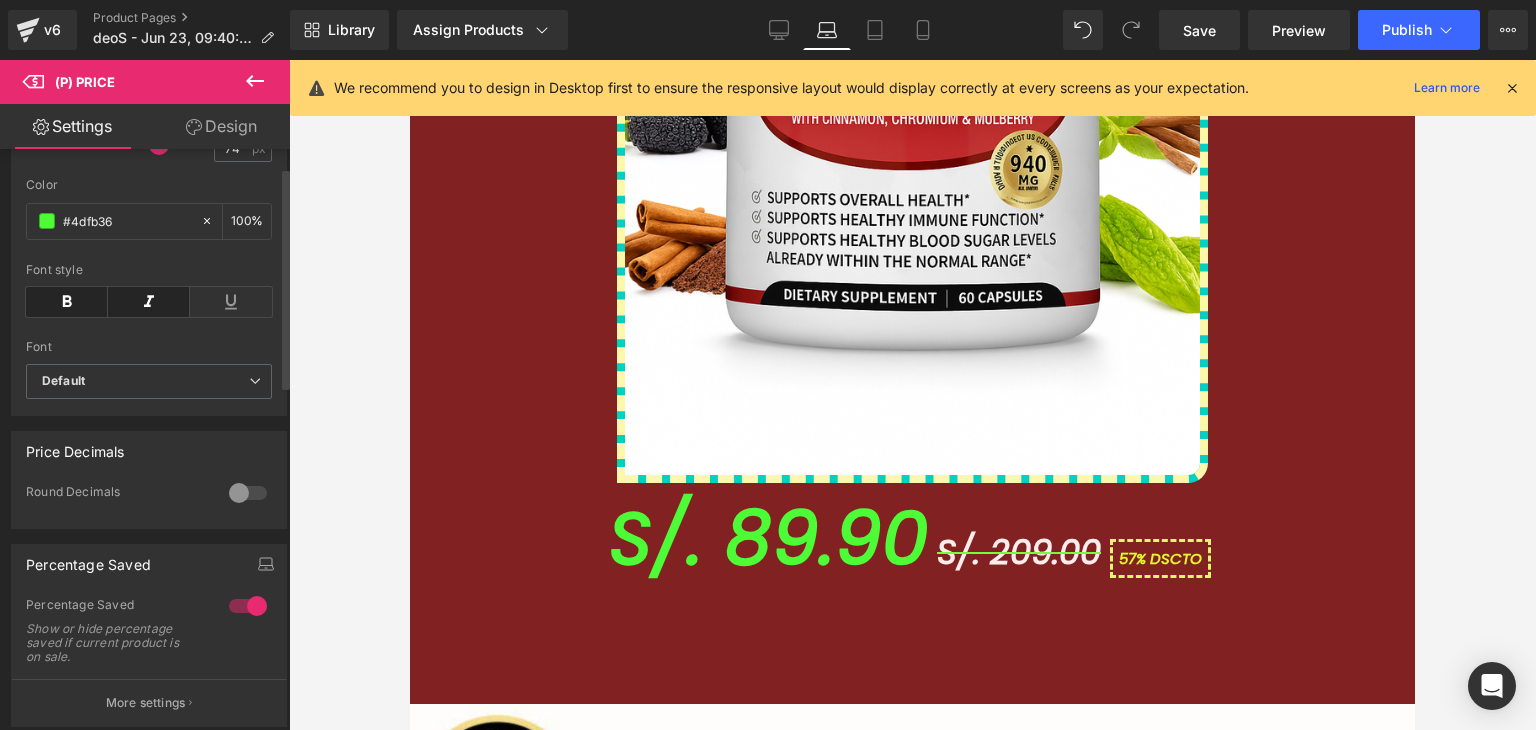 scroll, scrollTop: 47, scrollLeft: 0, axis: vertical 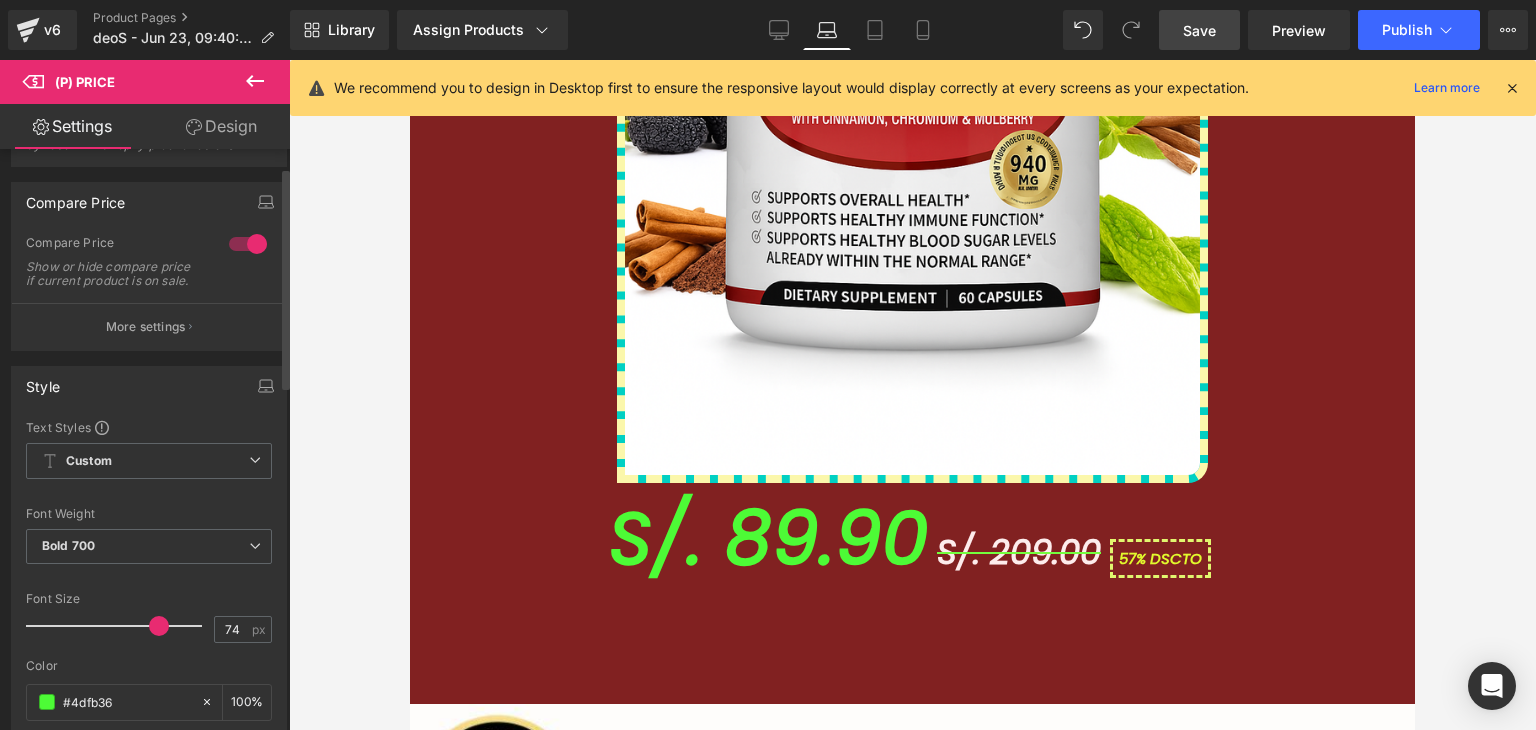 click on "Save" at bounding box center (1199, 30) 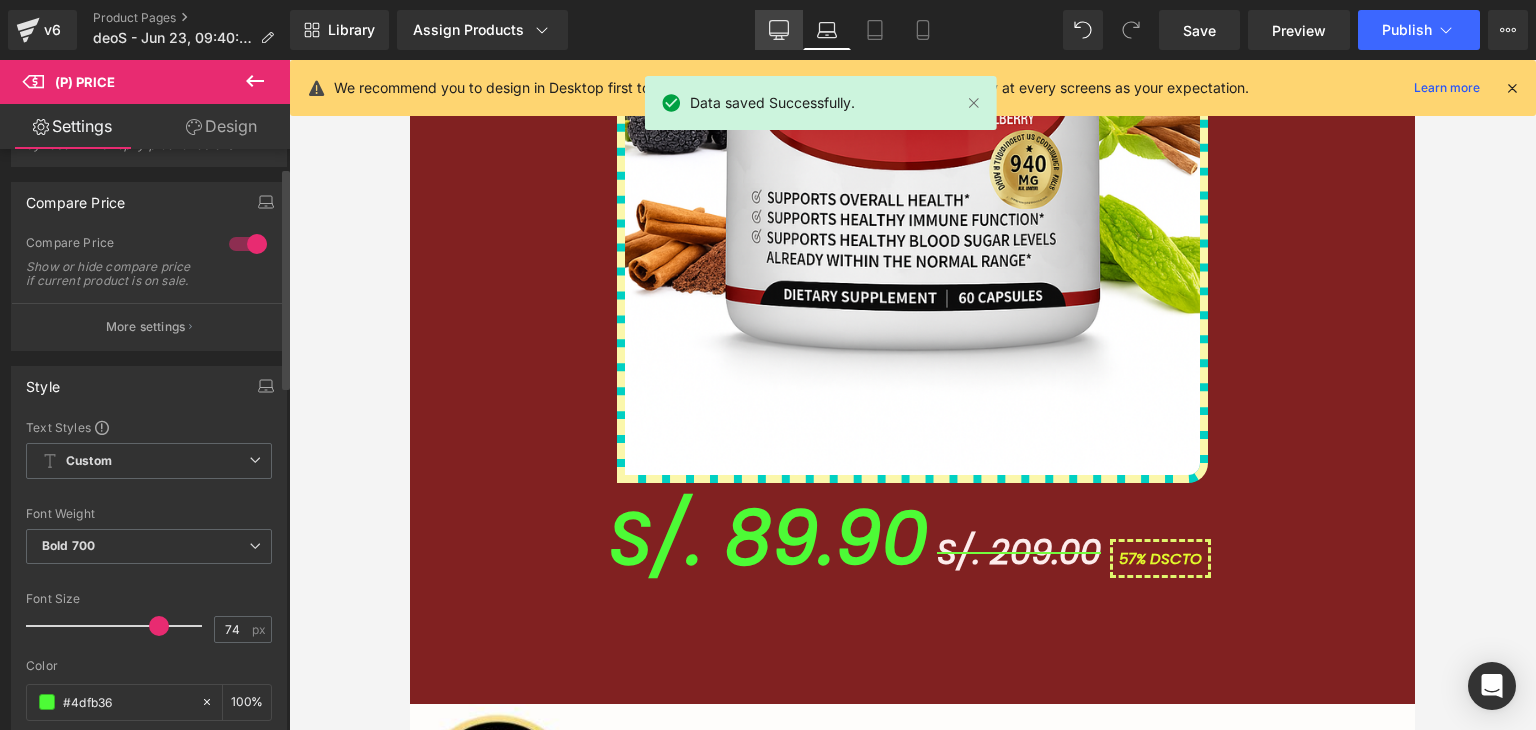 click on "Desktop" at bounding box center [779, 30] 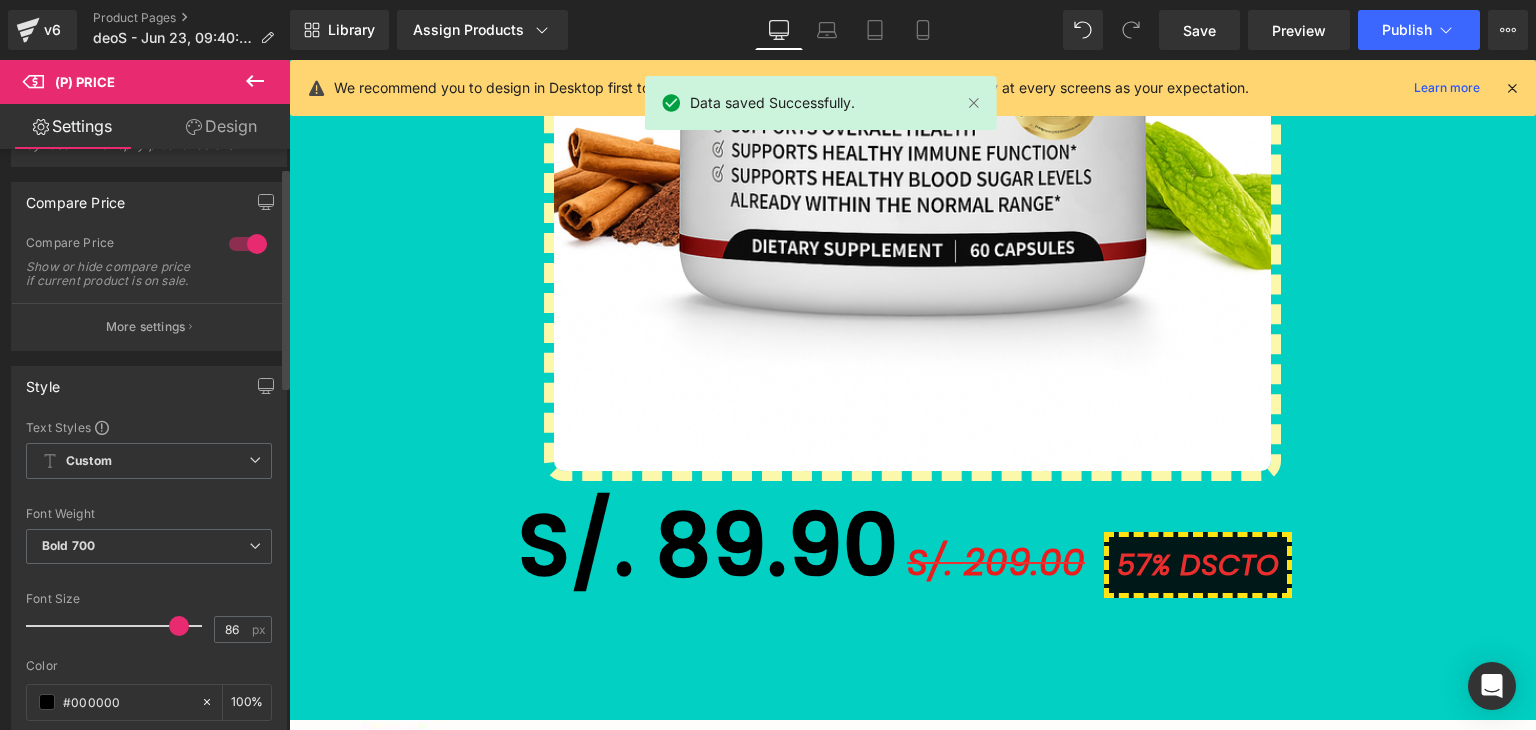 scroll, scrollTop: 3403, scrollLeft: 0, axis: vertical 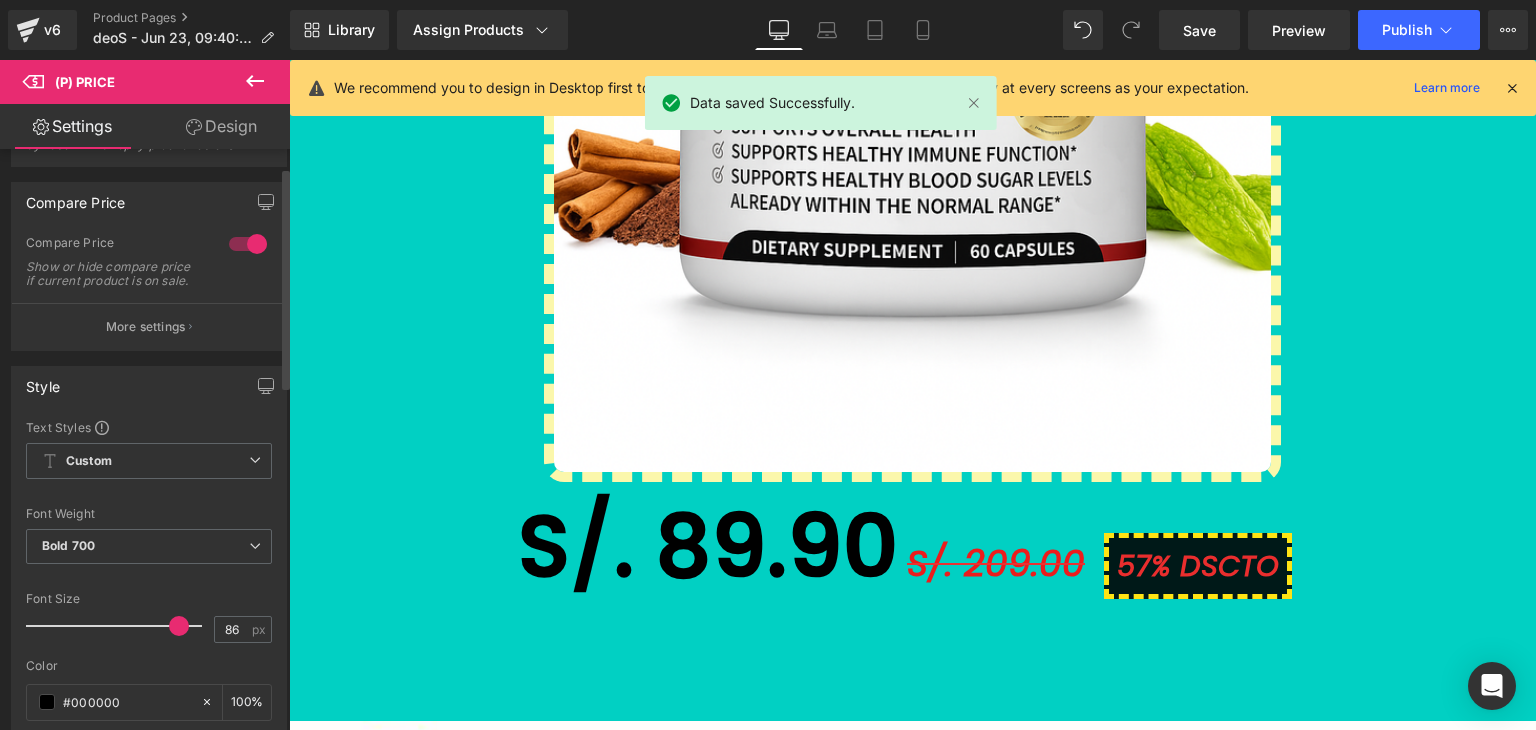 click on "Ir al contenido
🚚 Envío GRATIS 📦 | 💵 Pago Contra Entrega ✅ ¡En todo el país!
Garantía total de satisfacción 💖 | Tu belleza en manos expertas ✨
Mi cuenta
Abrir carrito
S/. 0.00
( 0 )
Abrir menú
Abrir carrito 0
Menú
Cerrar barra lateral
Mi cuenta
Image         Image" at bounding box center (912, 3098) 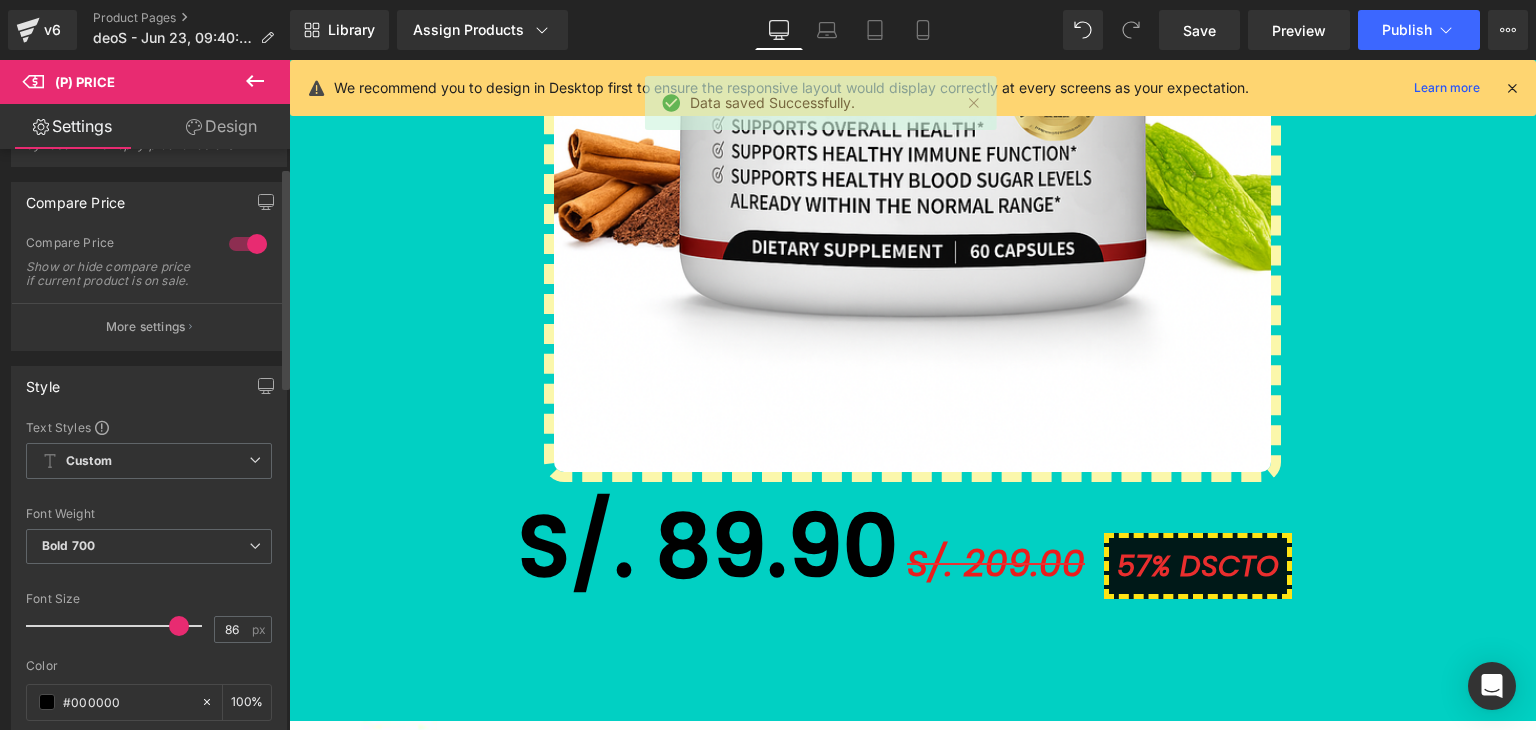 click on "Sale Off" at bounding box center [912, -65] 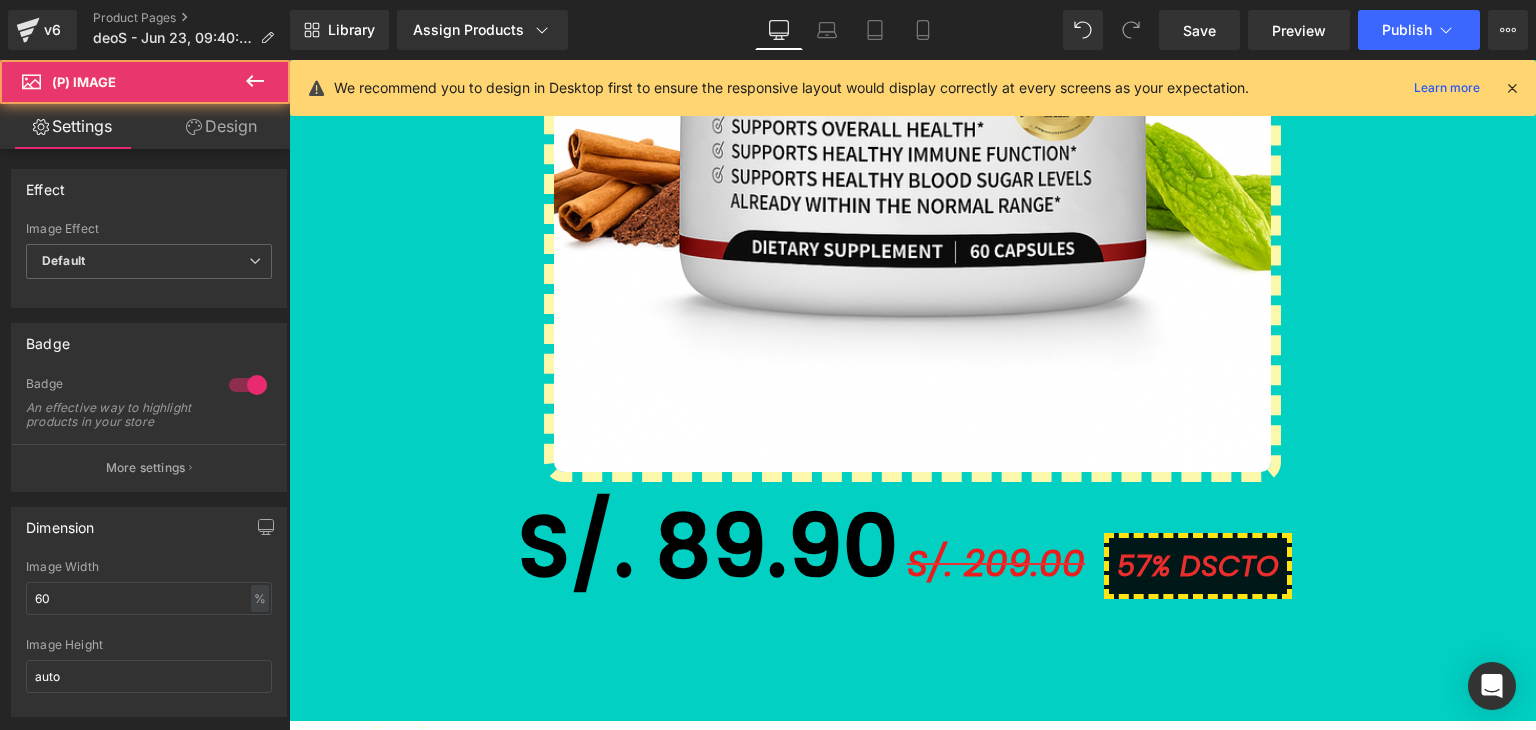 drag, startPoint x: 237, startPoint y: 125, endPoint x: 74, endPoint y: 361, distance: 286.81876 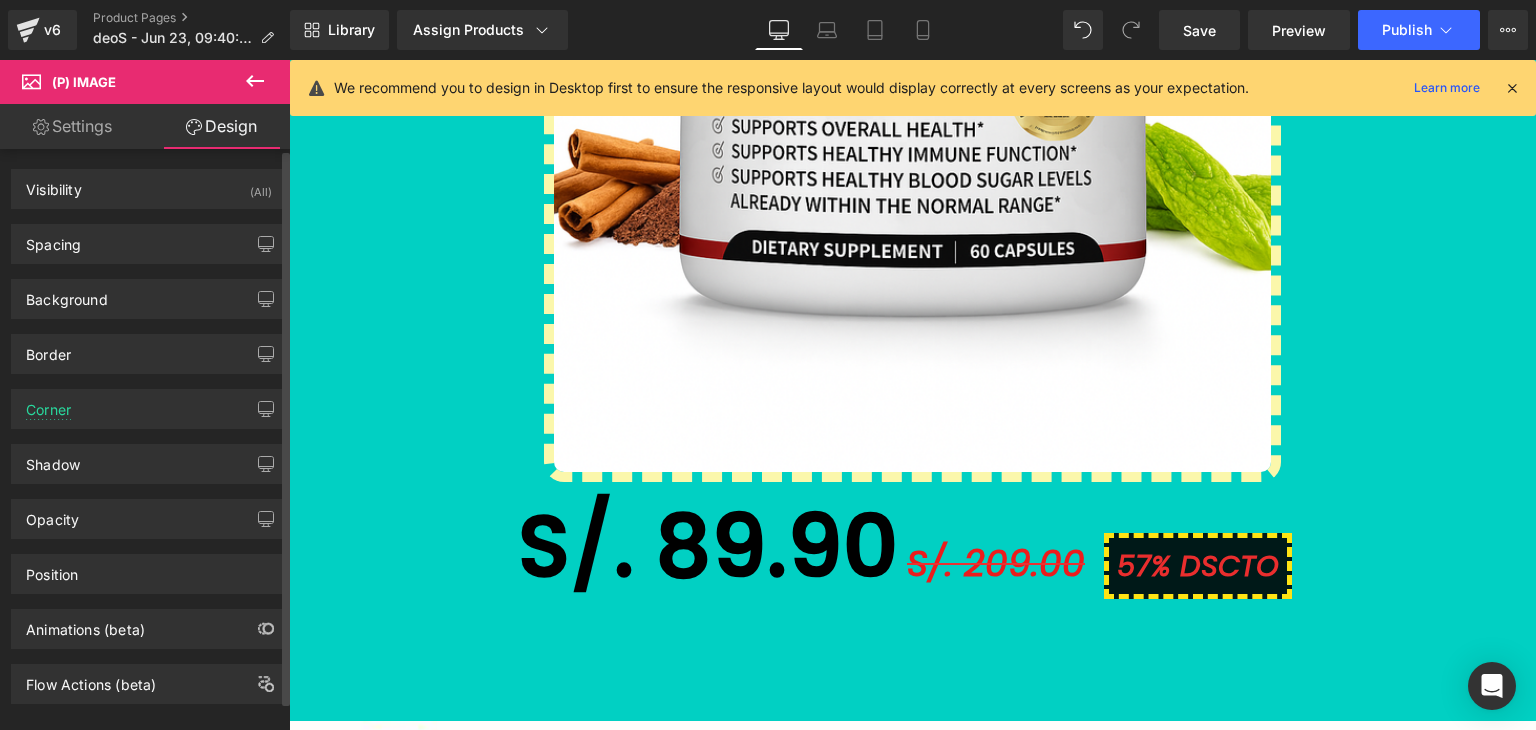 click on "Background
Color & Image color
#01d0c3 Color #01d0c3 100 %
Image  Replace Image  Upload image or  Browse gallery Image Src Image Quality Lighter Lightest
Lighter
Lighter Lightest Only support for UCare CDN
More settings" at bounding box center (149, 291) 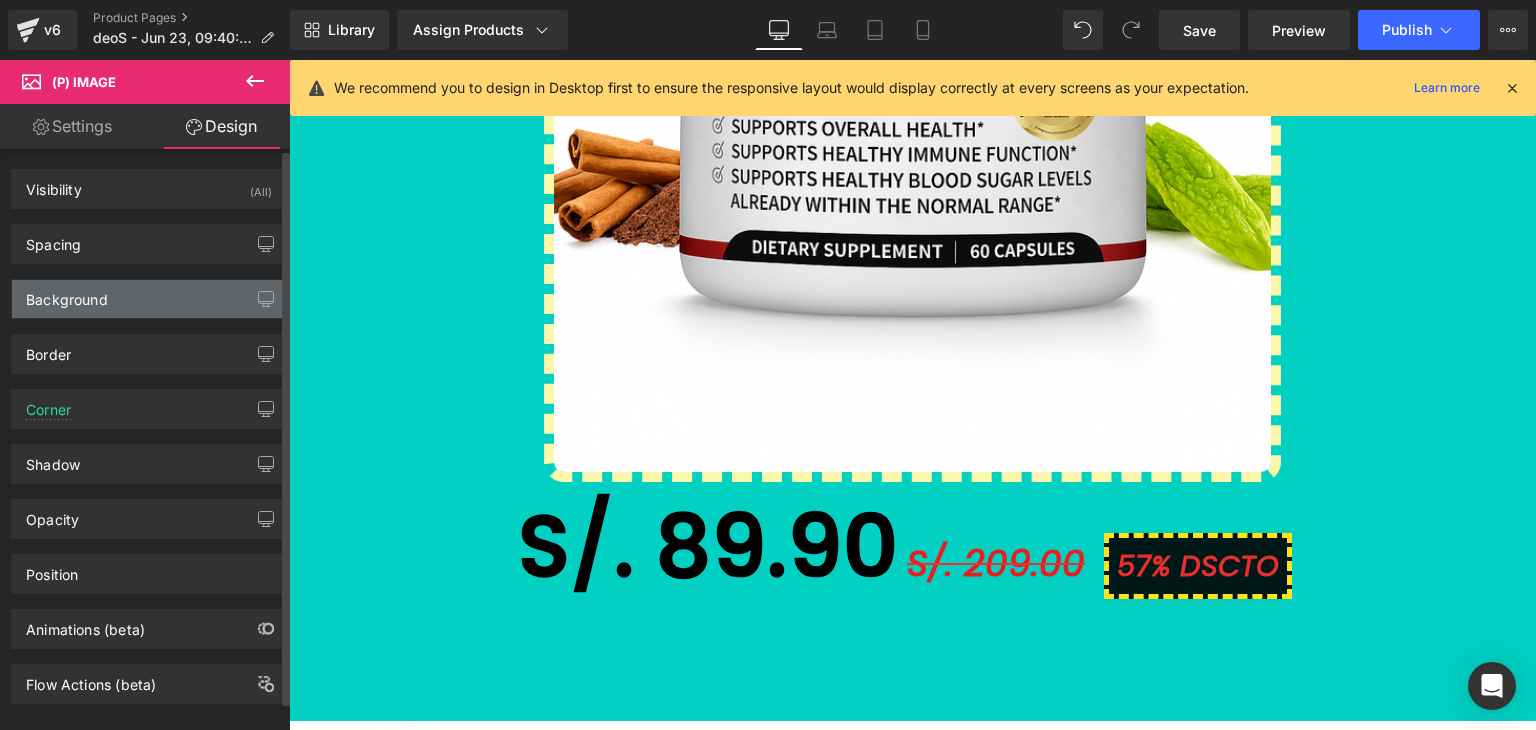 click on "Background" at bounding box center [67, 294] 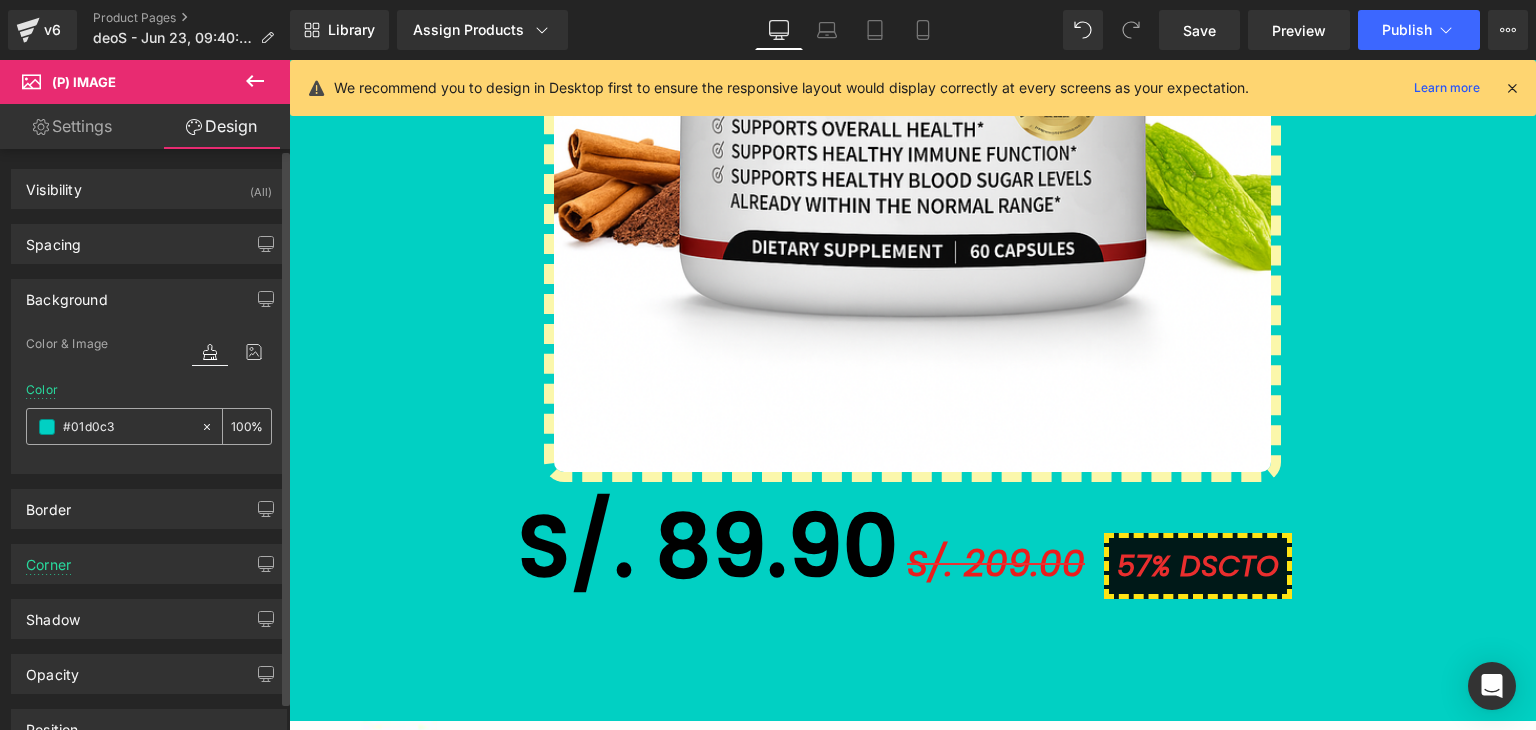 click on "#01d0c3" at bounding box center [127, 427] 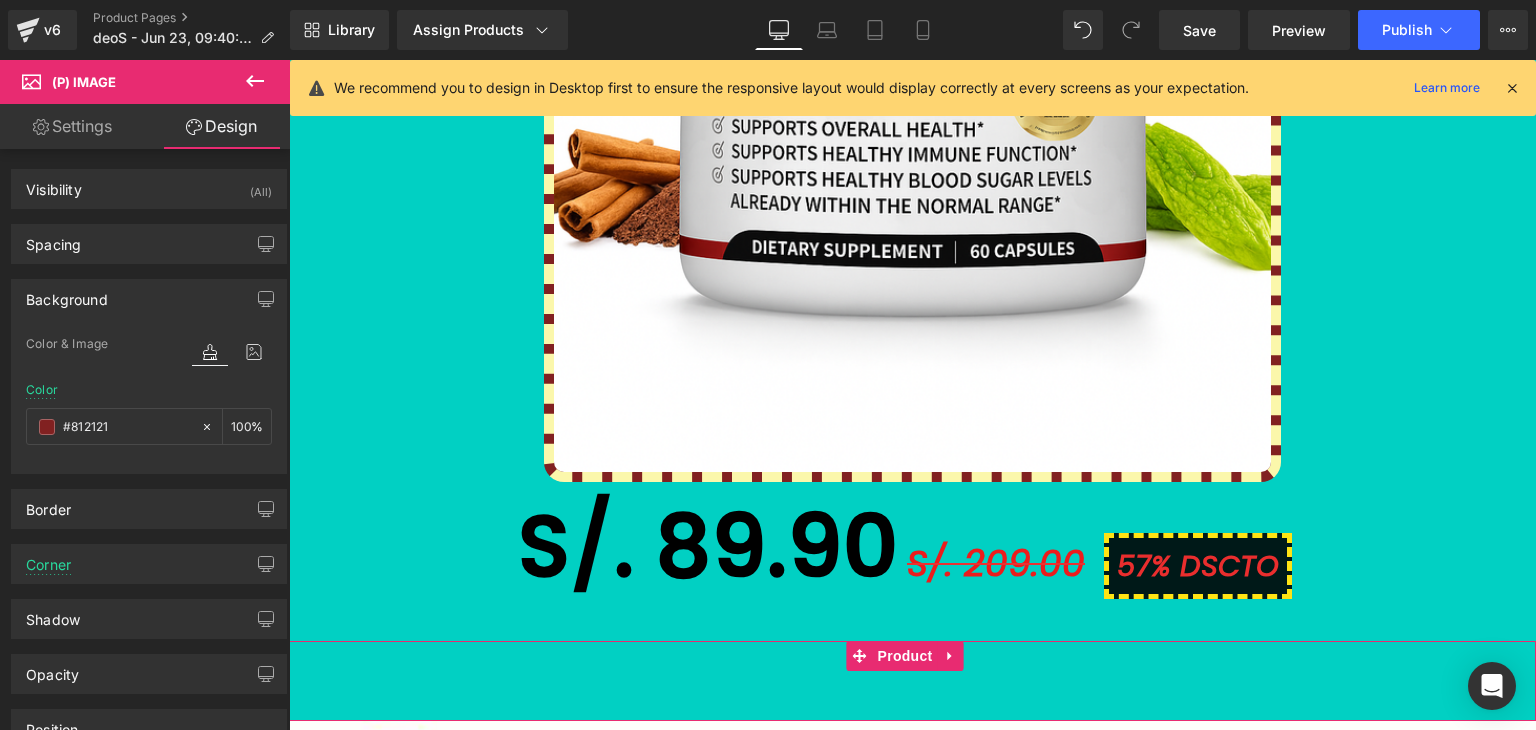 click on "S/. 89.90
(P) Price
Product" at bounding box center [912, 681] 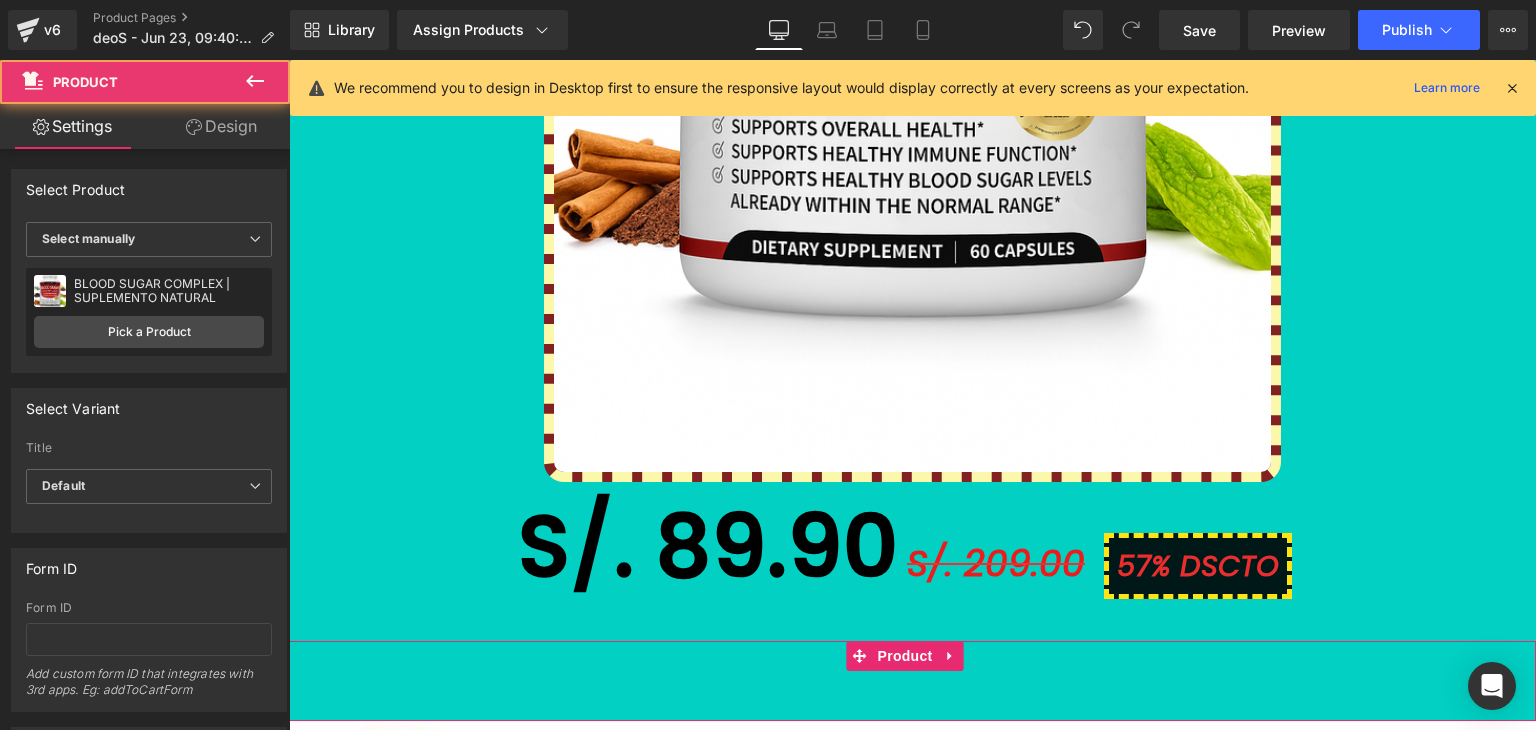 click on "Sale Off" at bounding box center (912, -65) 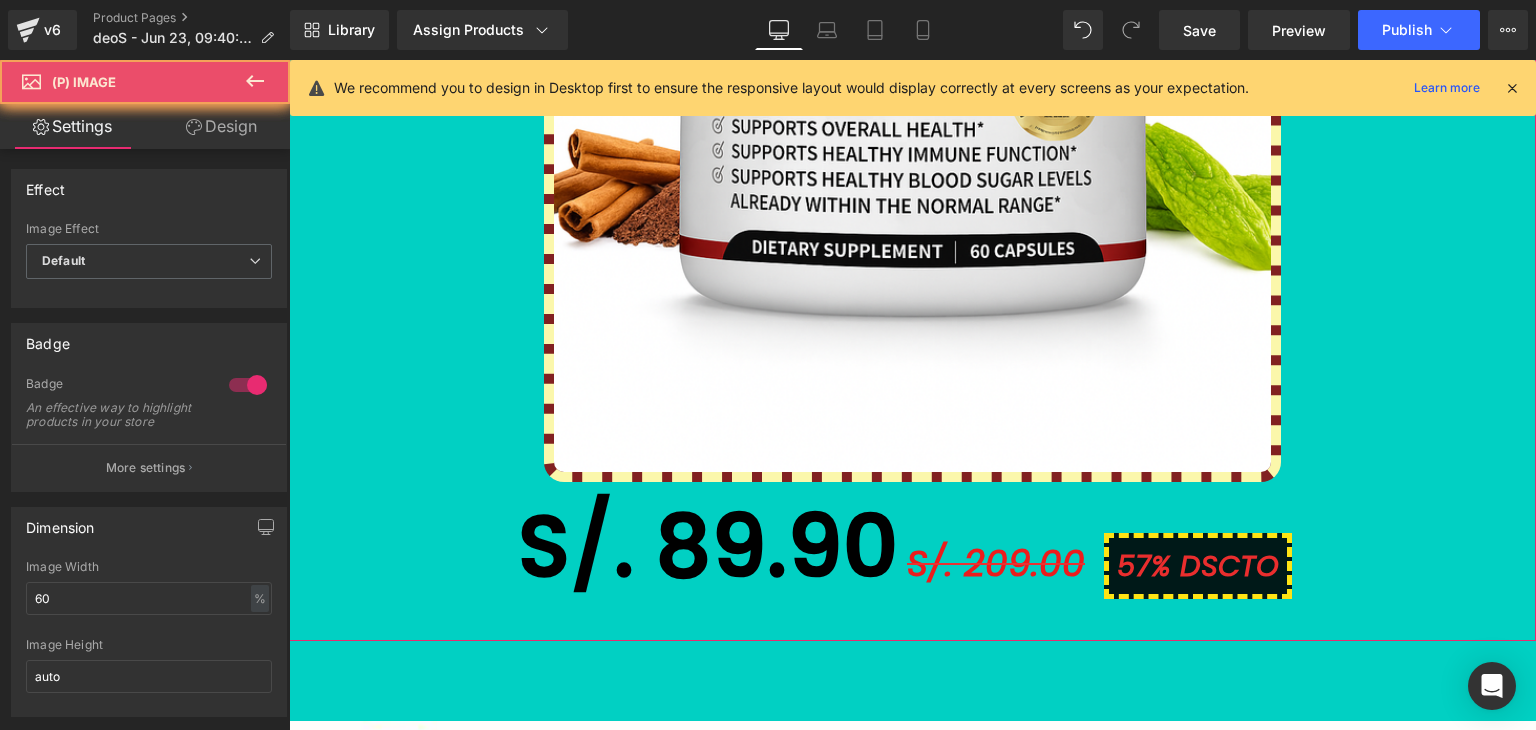 click on "Sale Off" at bounding box center (912, -65) 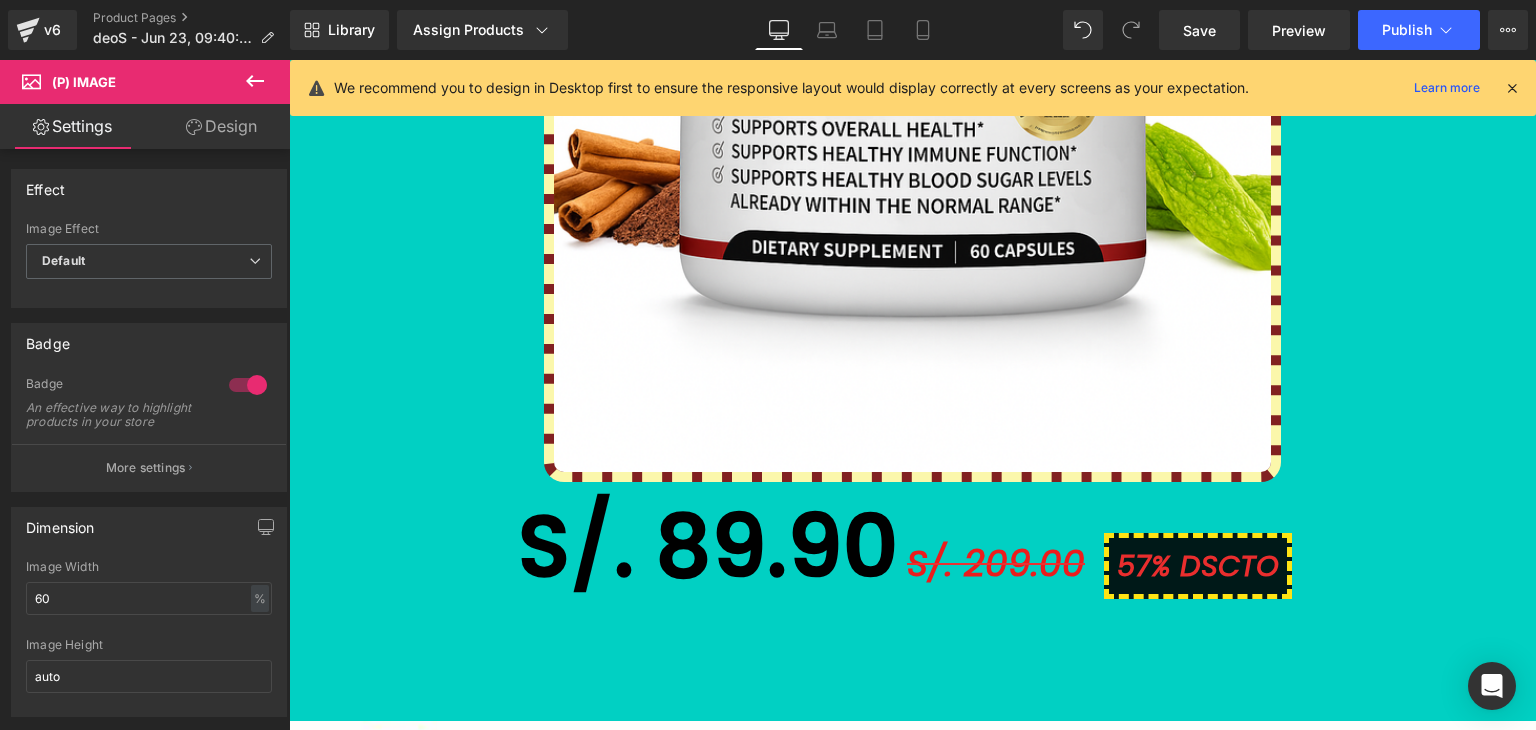 click 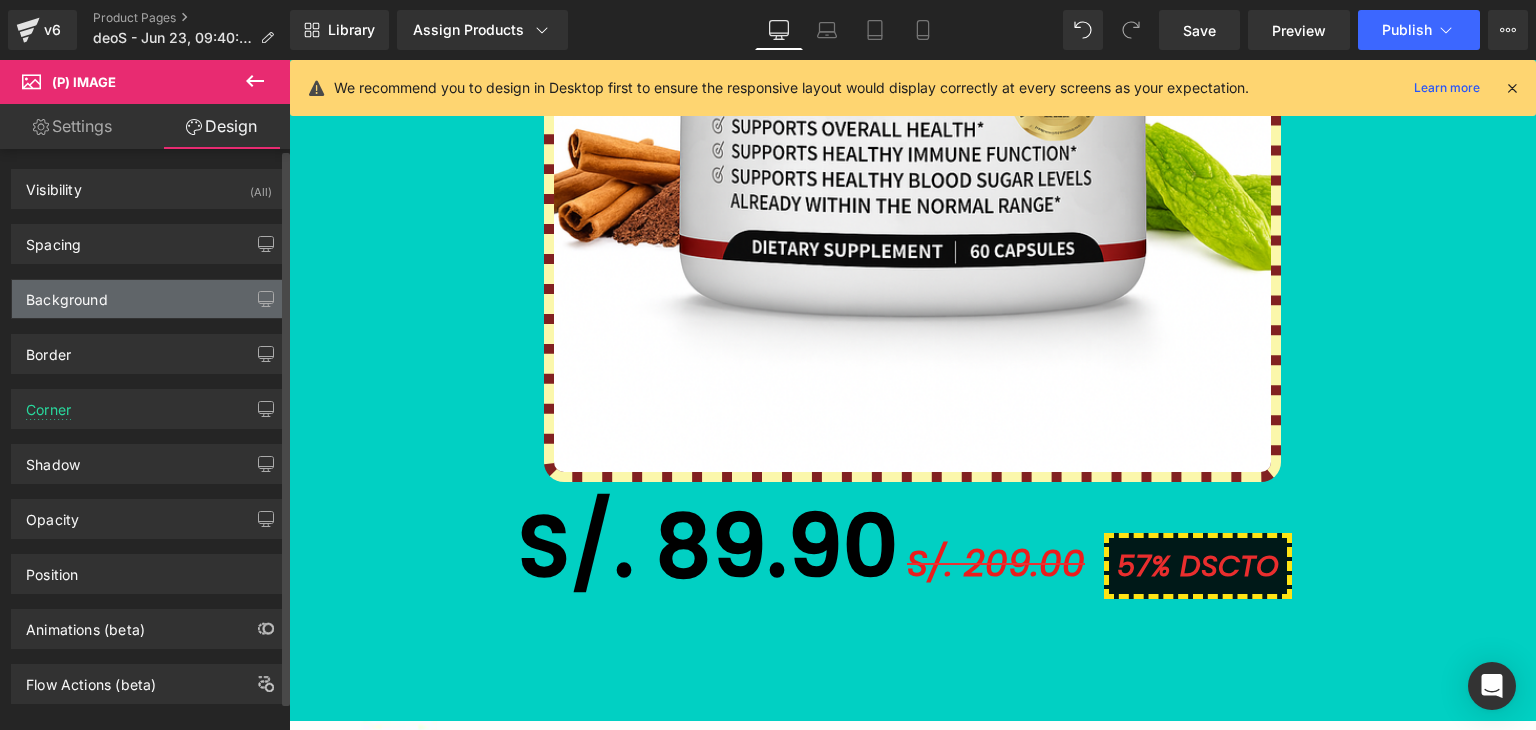 click on "Background" at bounding box center (67, 294) 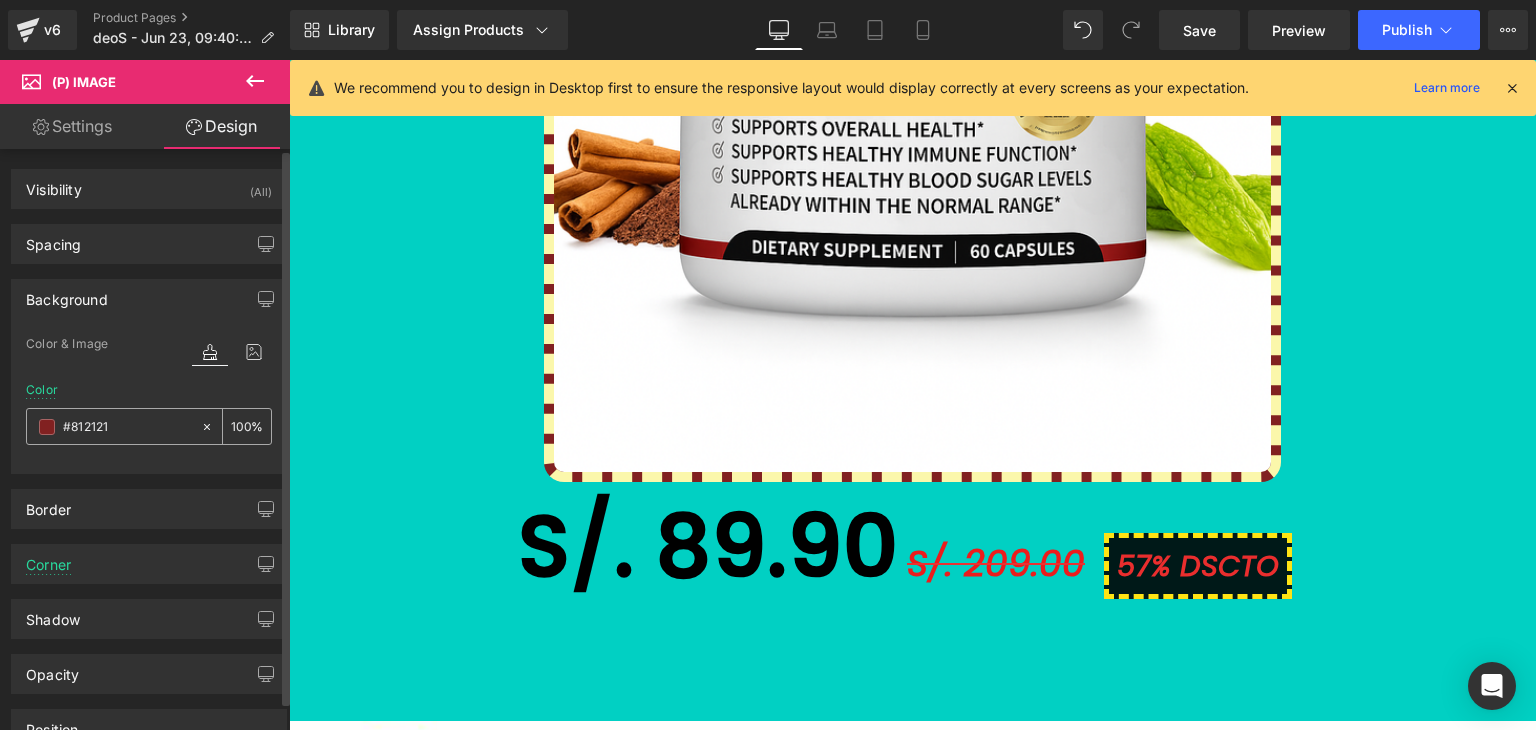 click on "#812121" at bounding box center (127, 427) 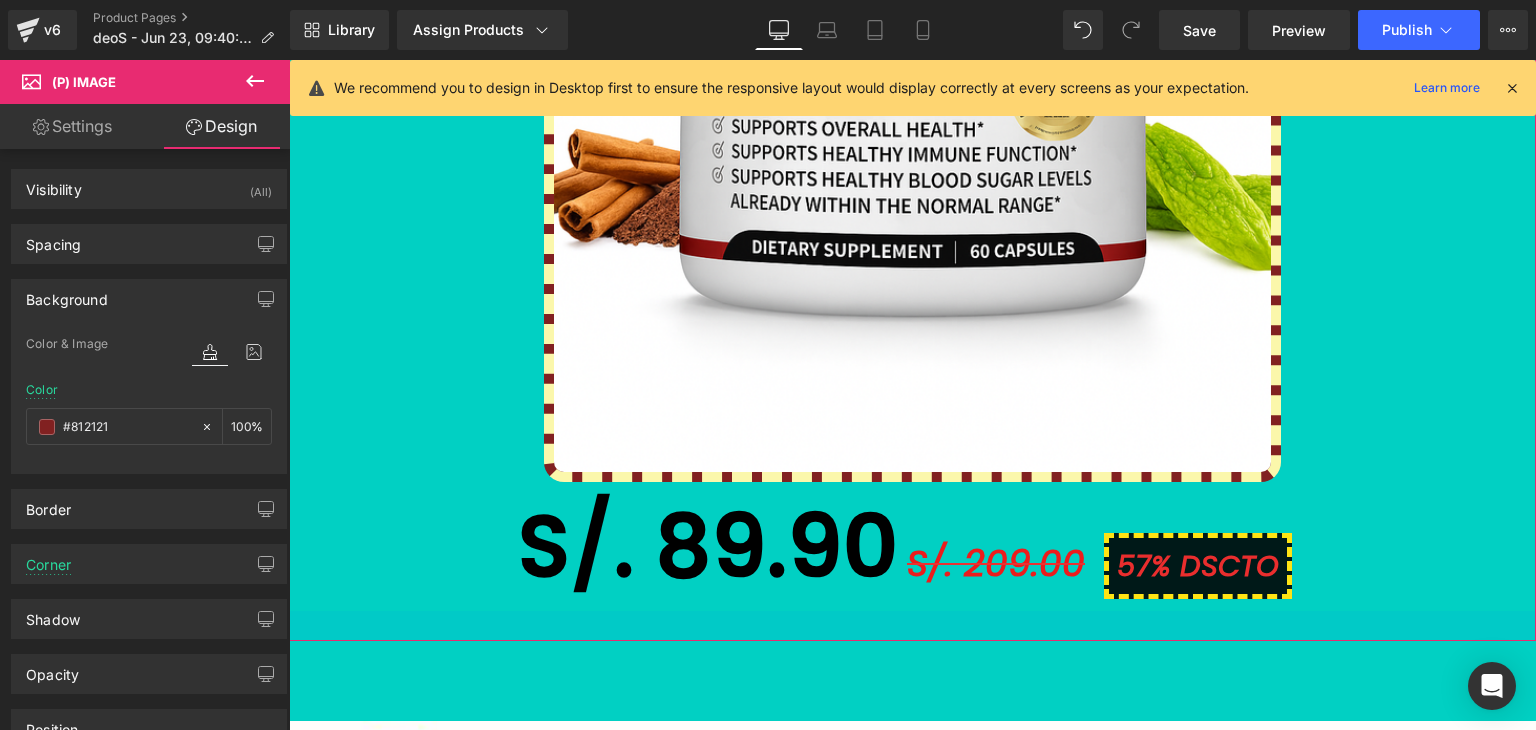 click on "S/. 89.90
(P) Price
Product" at bounding box center (912, 681) 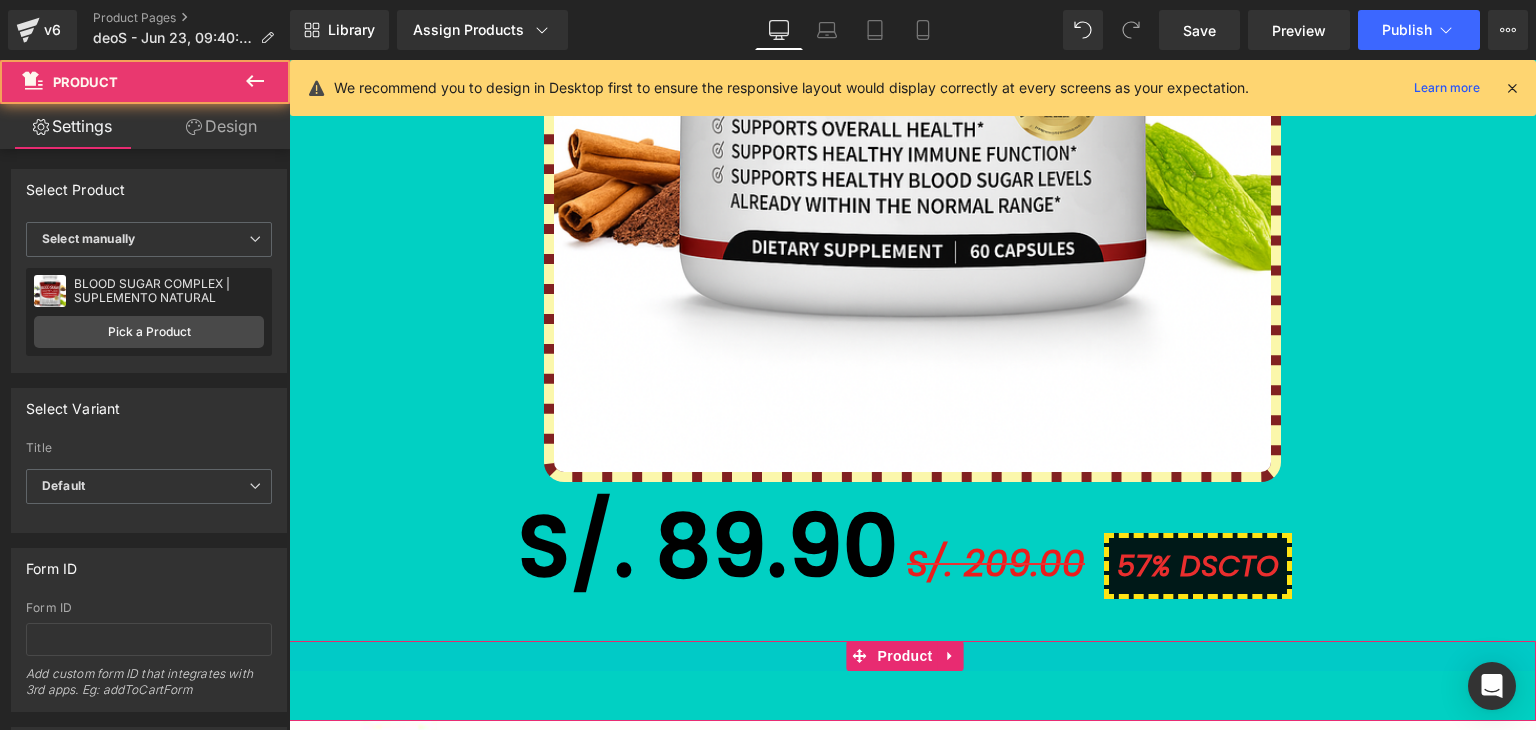 click at bounding box center [912, 656] 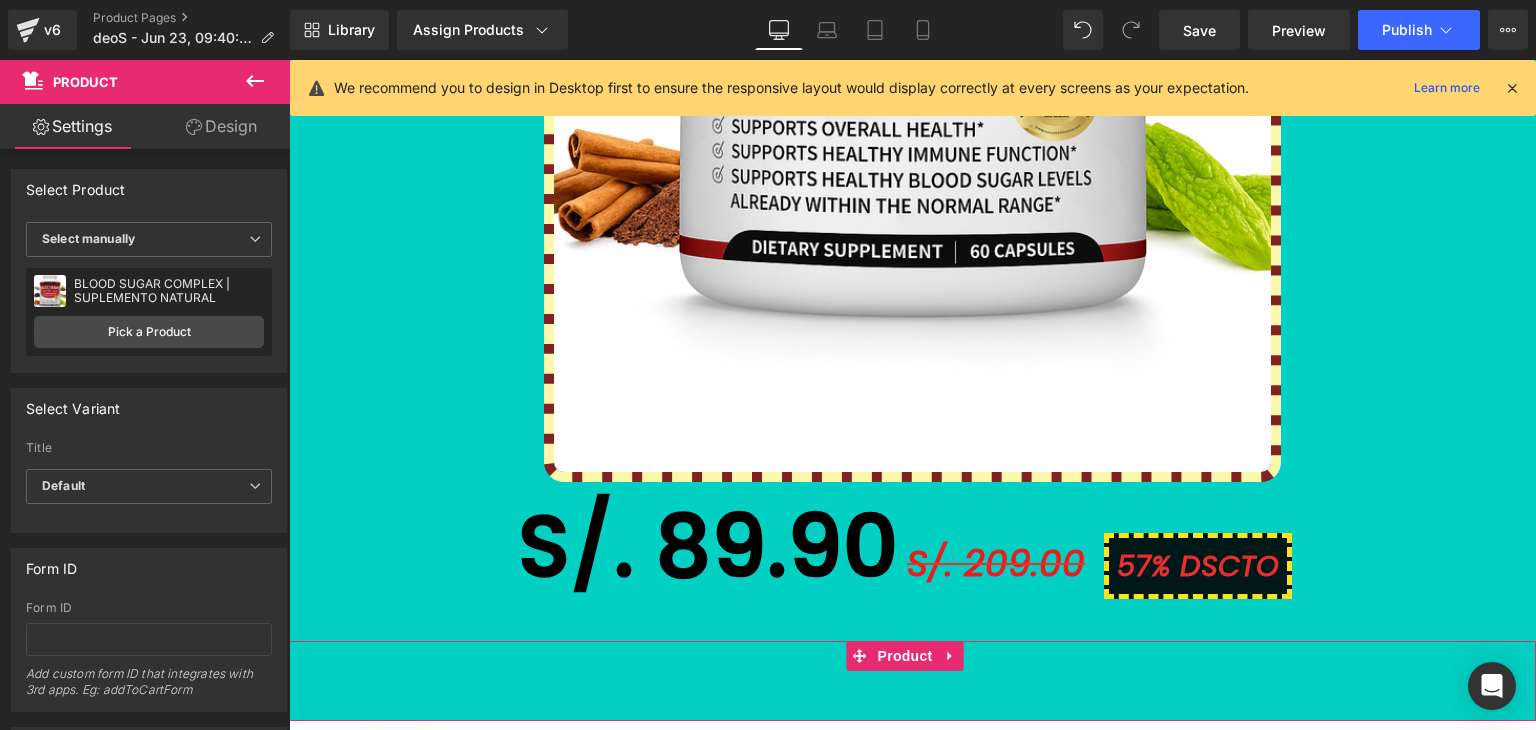 click on "Design" at bounding box center (221, 126) 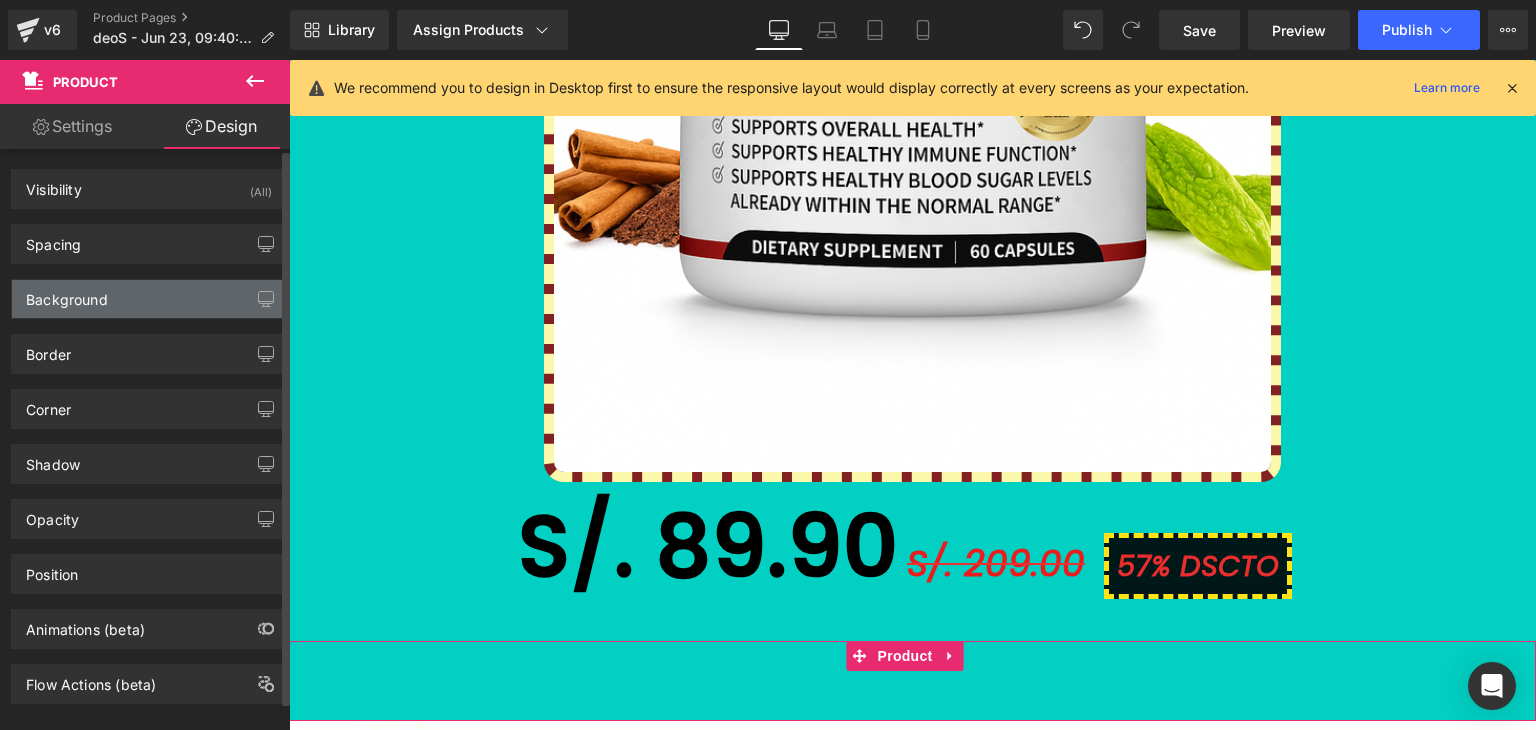 click on "Background" at bounding box center [149, 299] 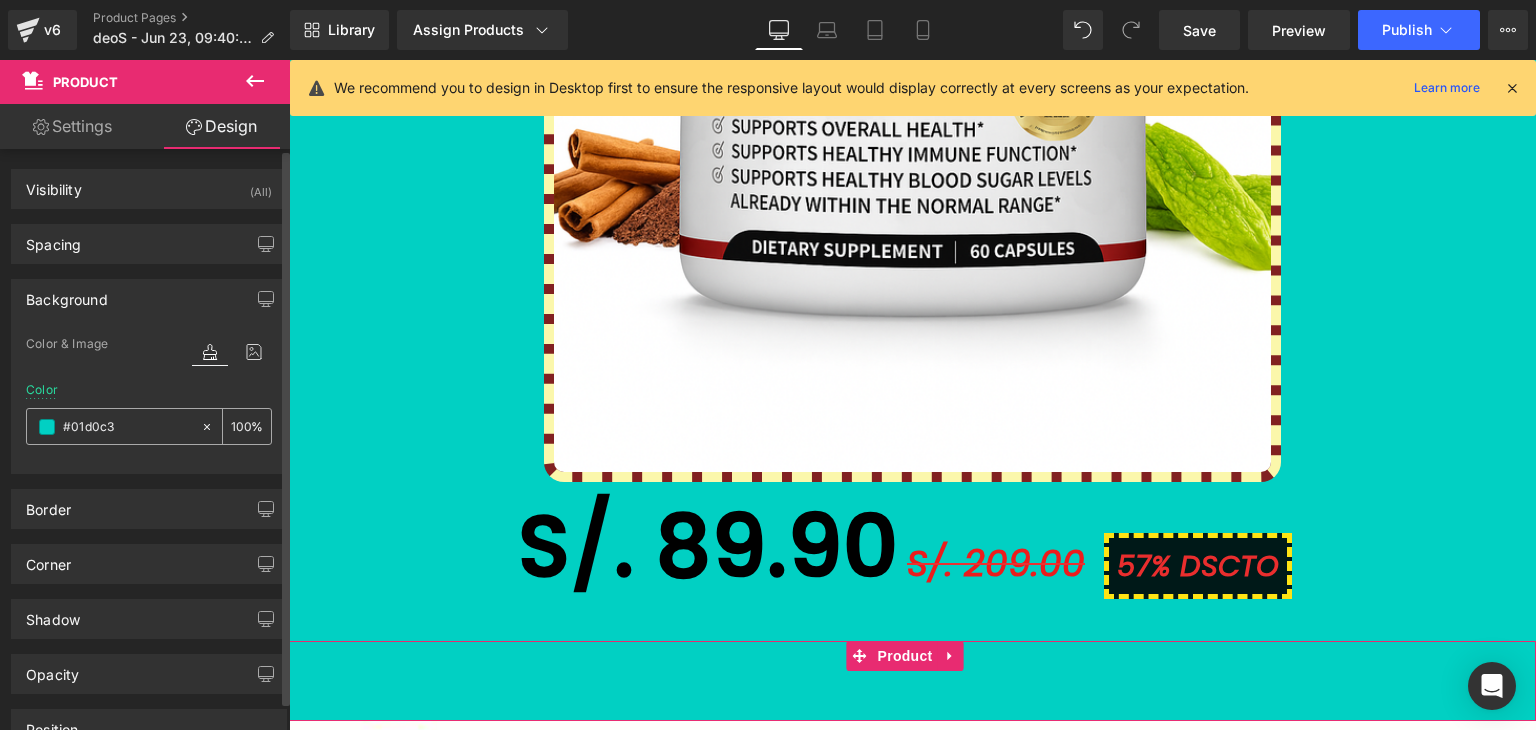 click on "#01d0c3" at bounding box center [127, 427] 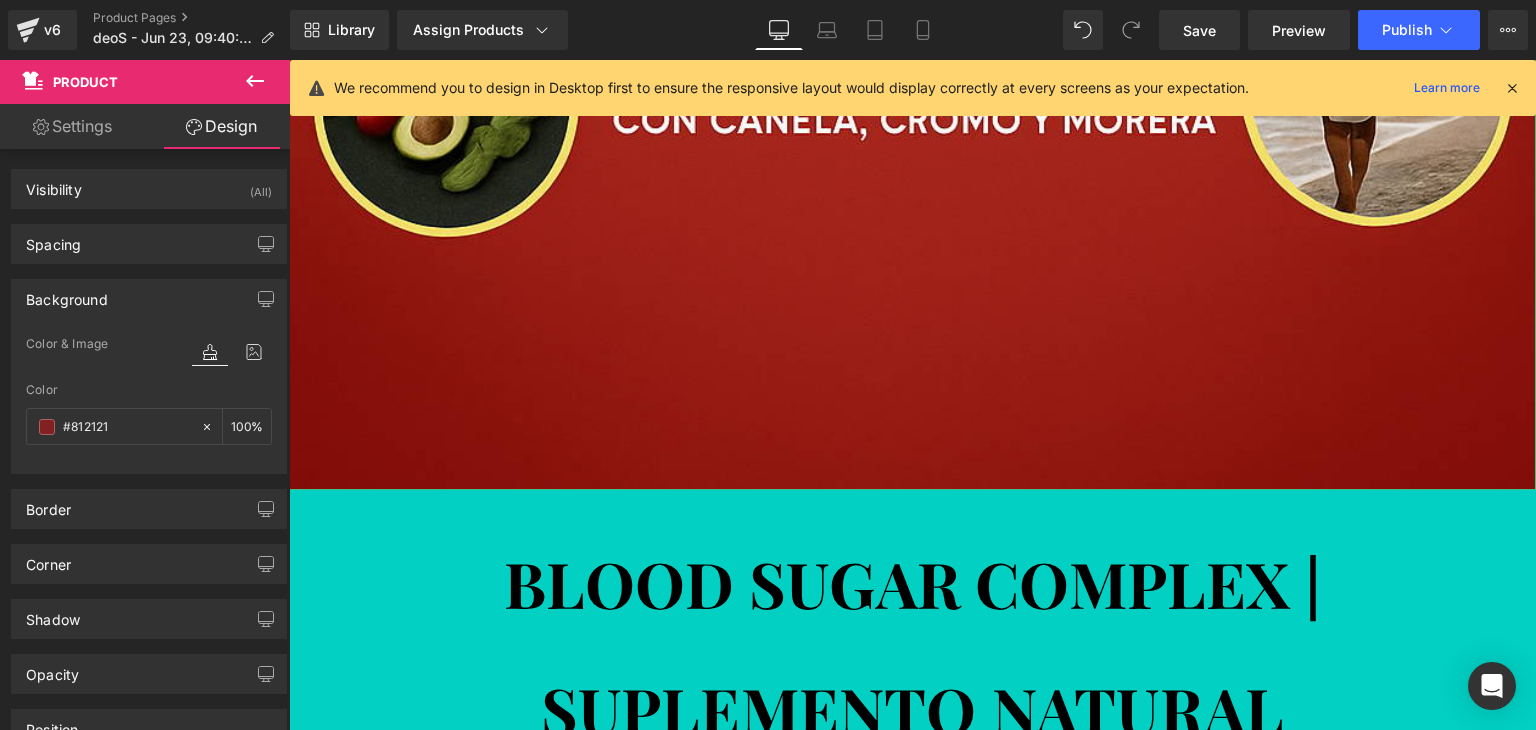 scroll, scrollTop: 2103, scrollLeft: 0, axis: vertical 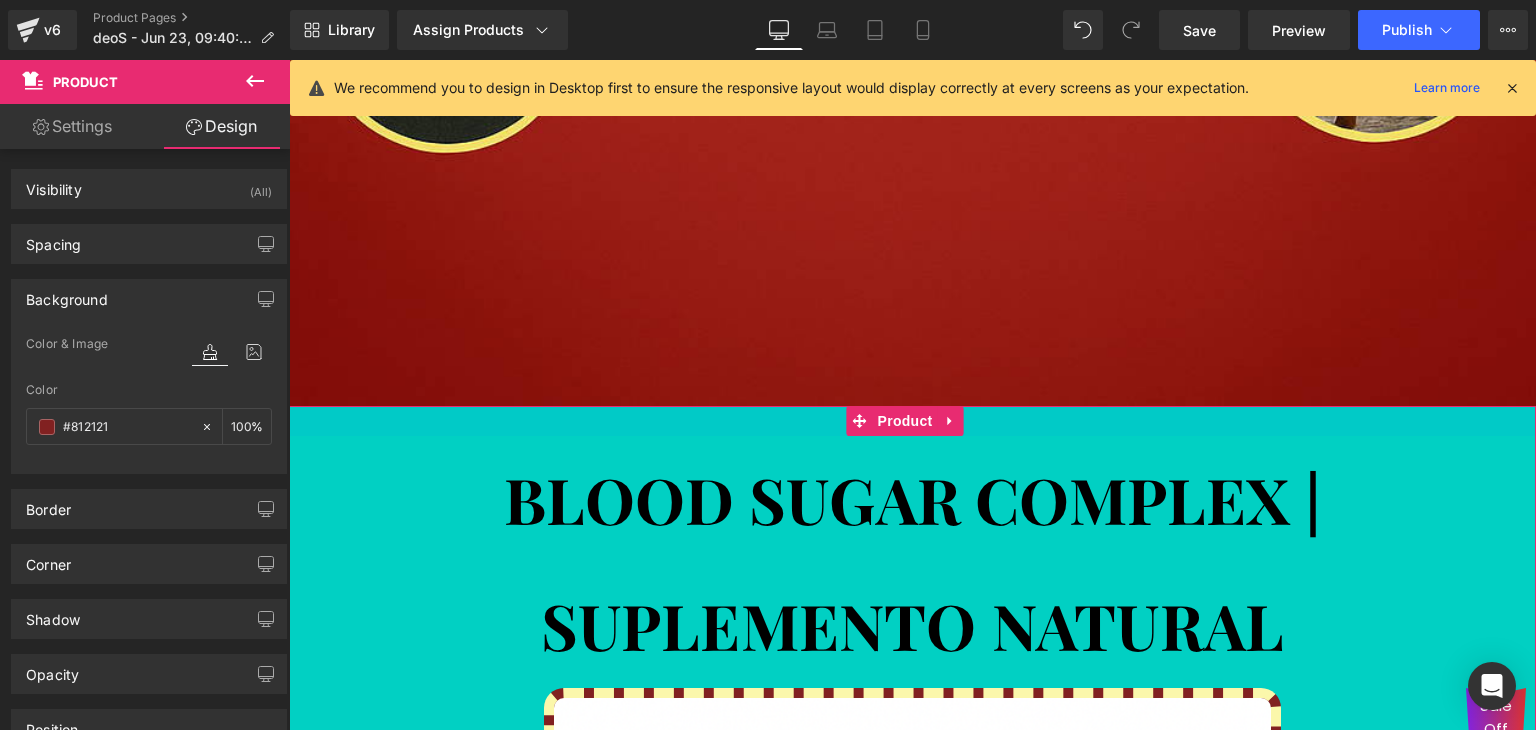 click on "BLOOD SUGAR COMPLEX | SUPLEMENTO NATURAL
(P) Title
Sale Off
(P) Image
S/. 89.90
S/. 209.00
57%
DSCTO
(P) Price
Product" at bounding box center (912, 1173) 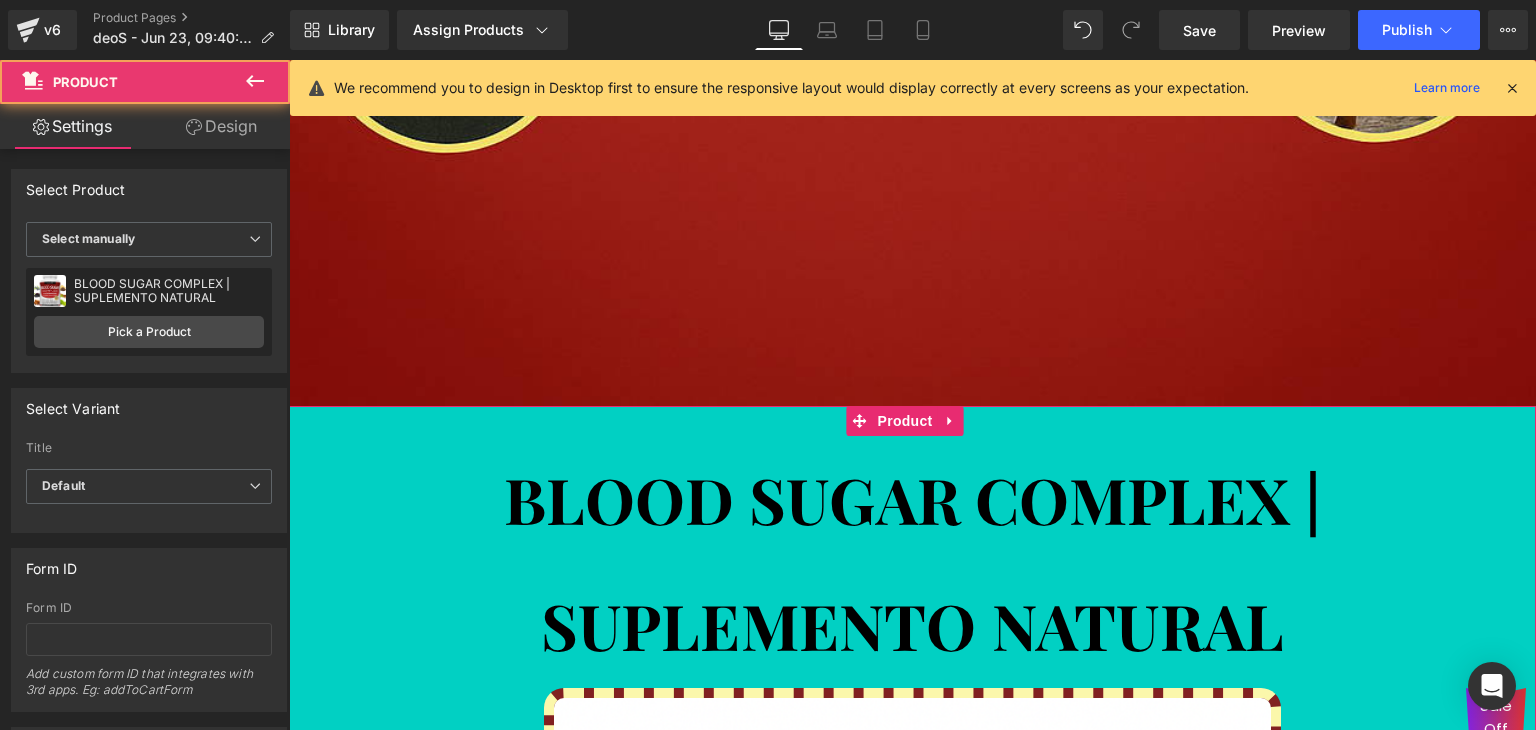 click 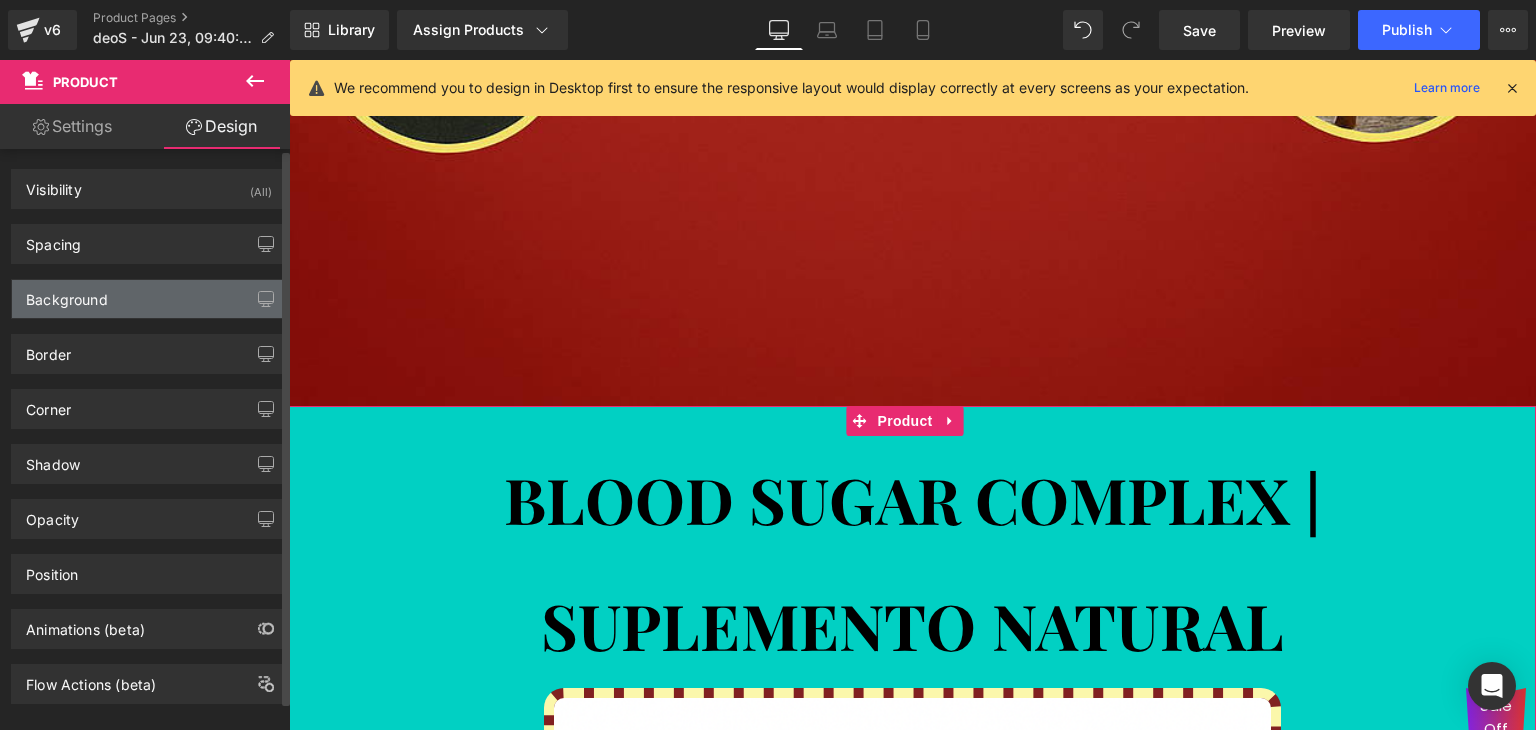 click on "Background" at bounding box center (149, 299) 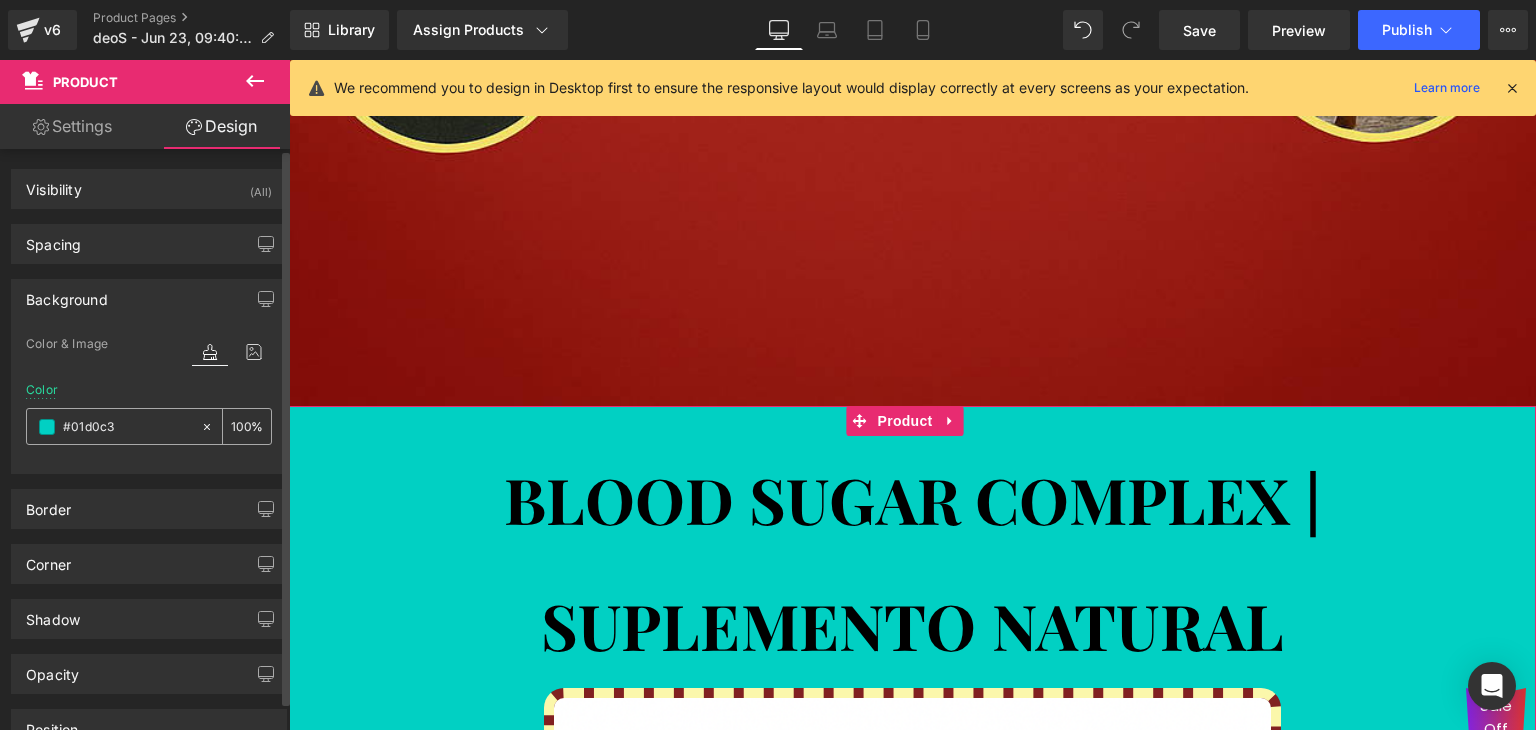 click on "#01d0c3" at bounding box center (127, 427) 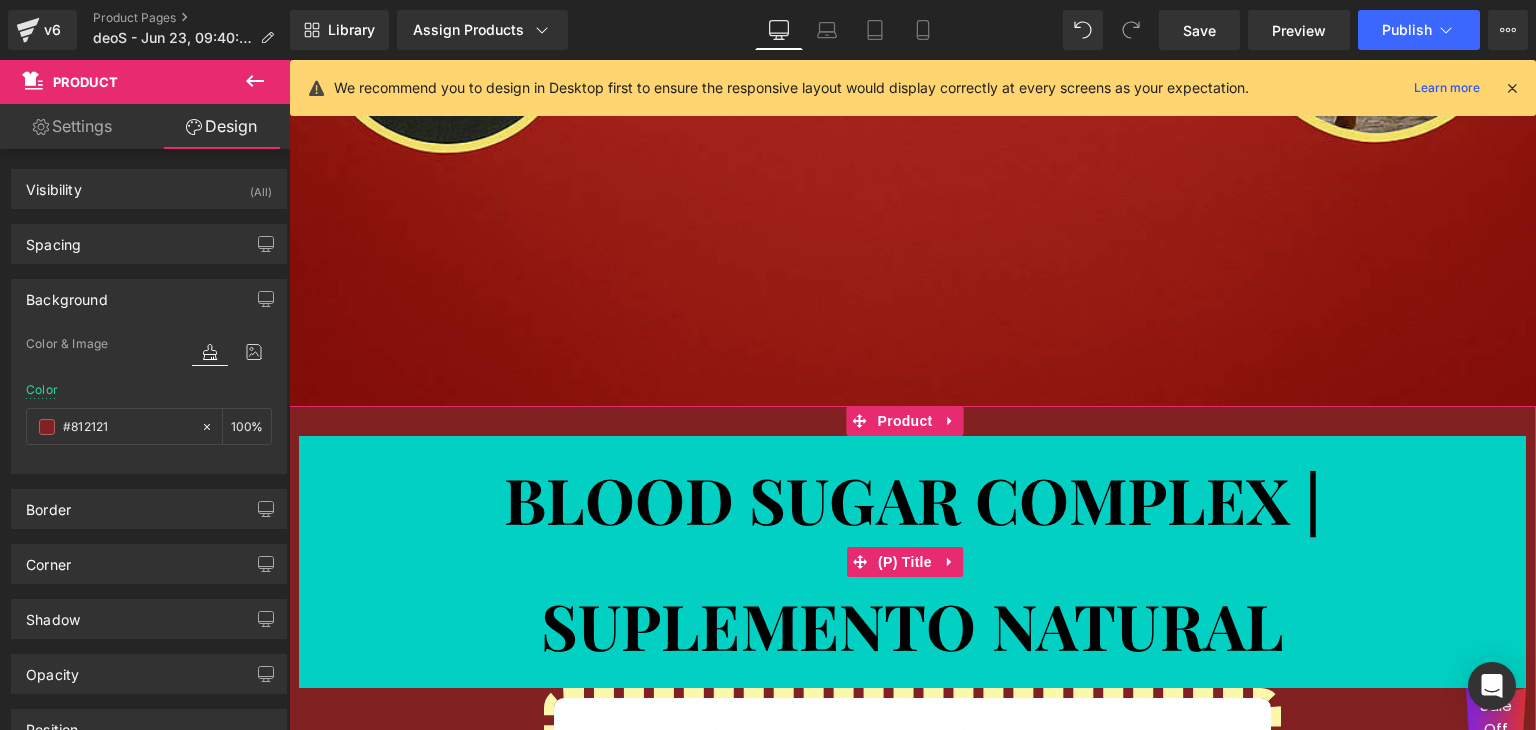 click on "BLOOD SUGAR COMPLEX | SUPLEMENTO NATURAL" at bounding box center [912, 562] 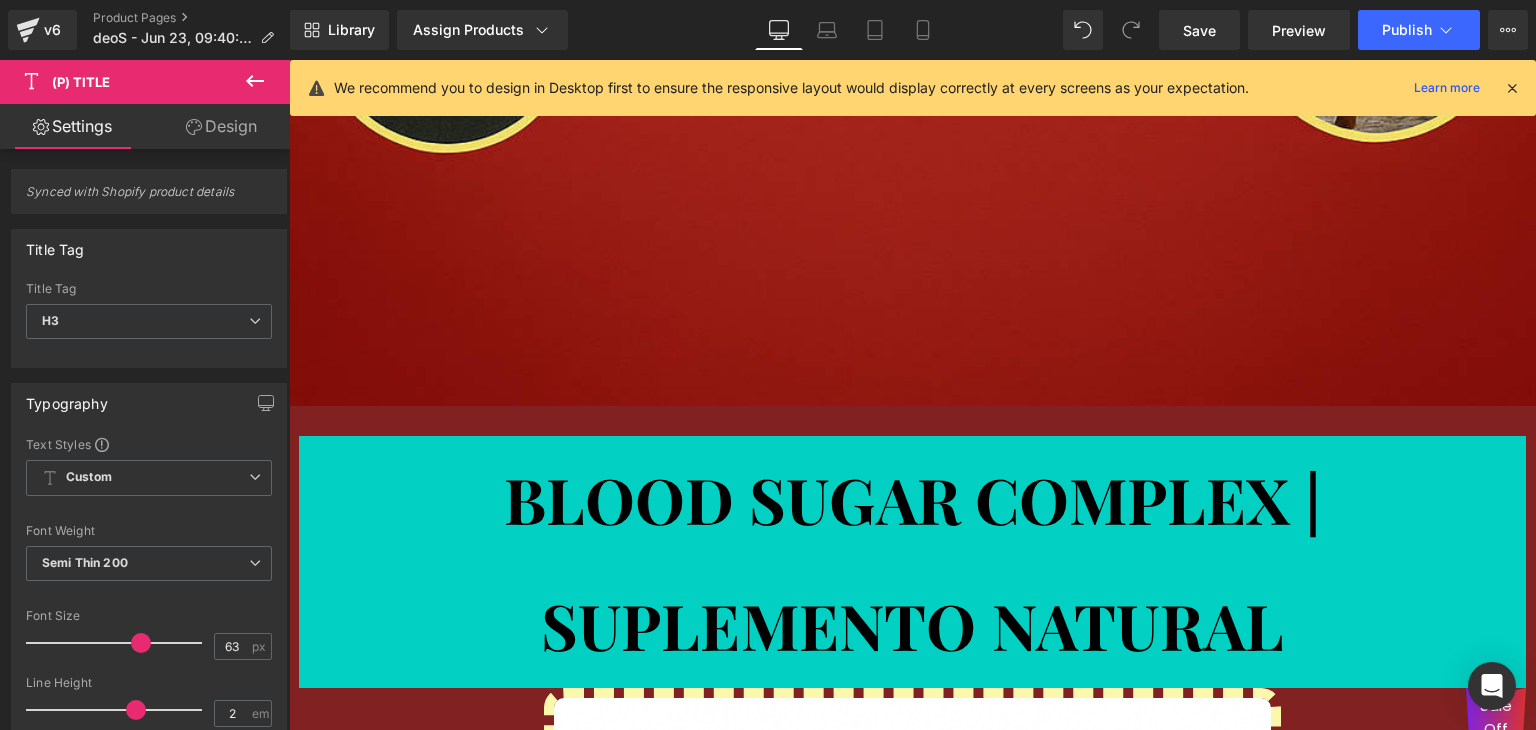 click on "Design" at bounding box center [221, 126] 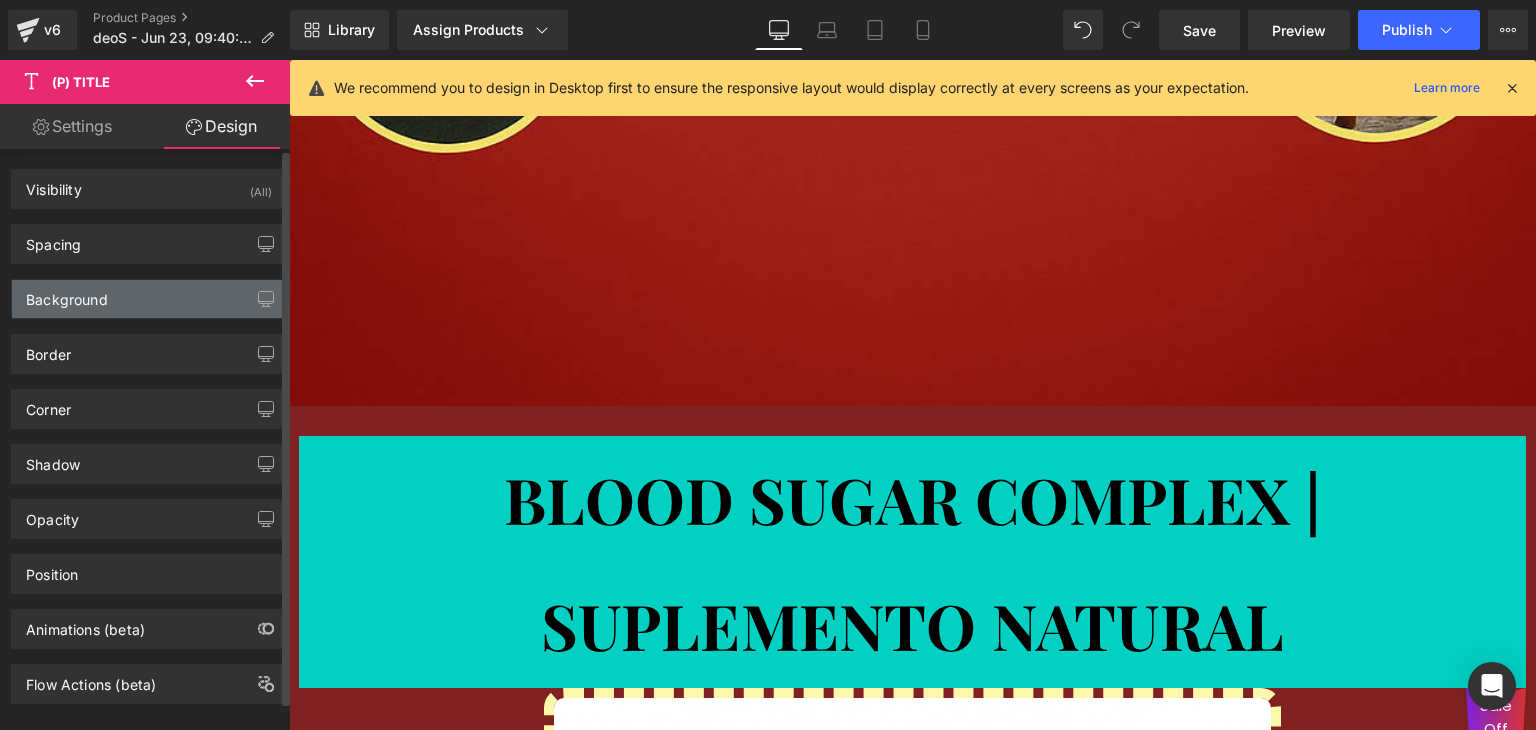 click on "Background" at bounding box center [149, 299] 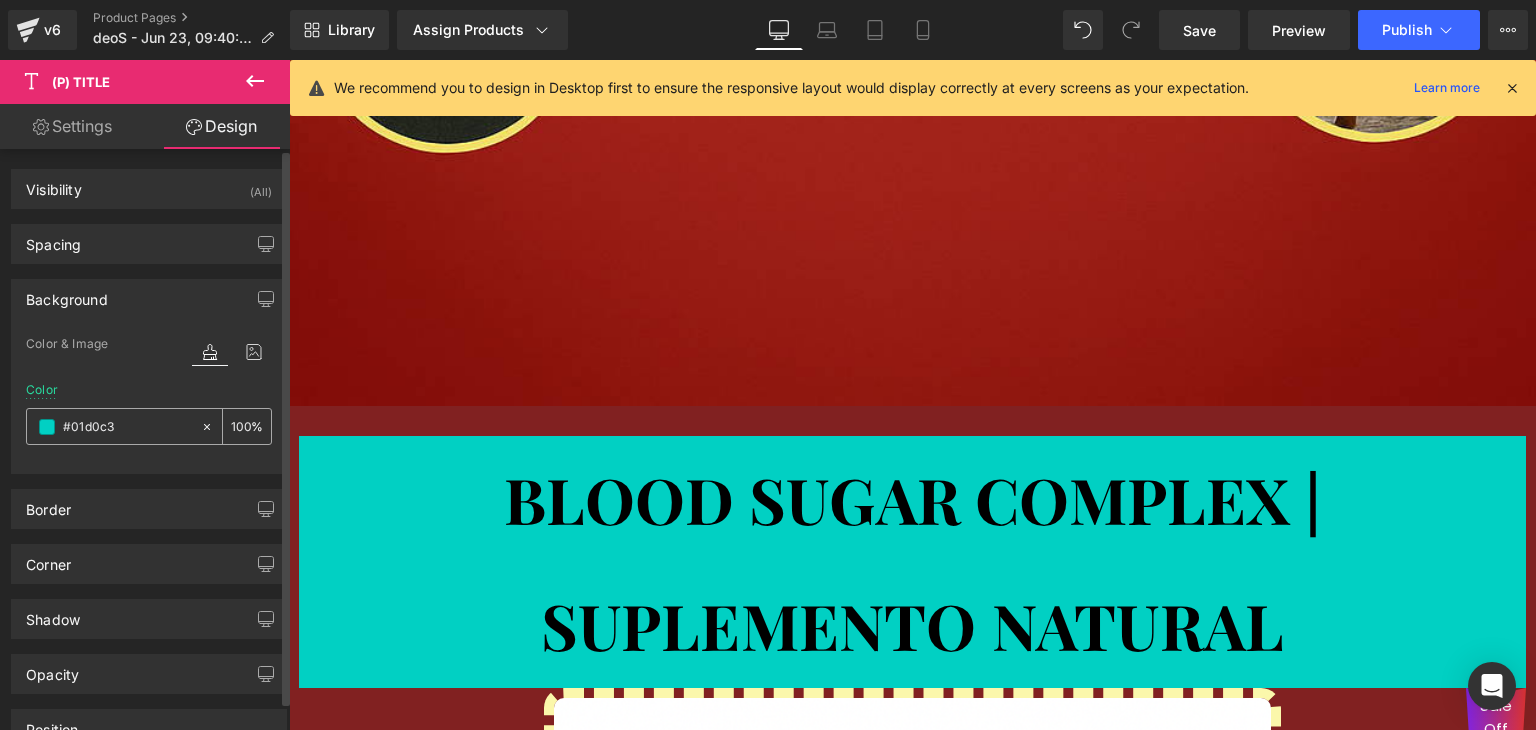 click on "#01d0c3" at bounding box center (127, 427) 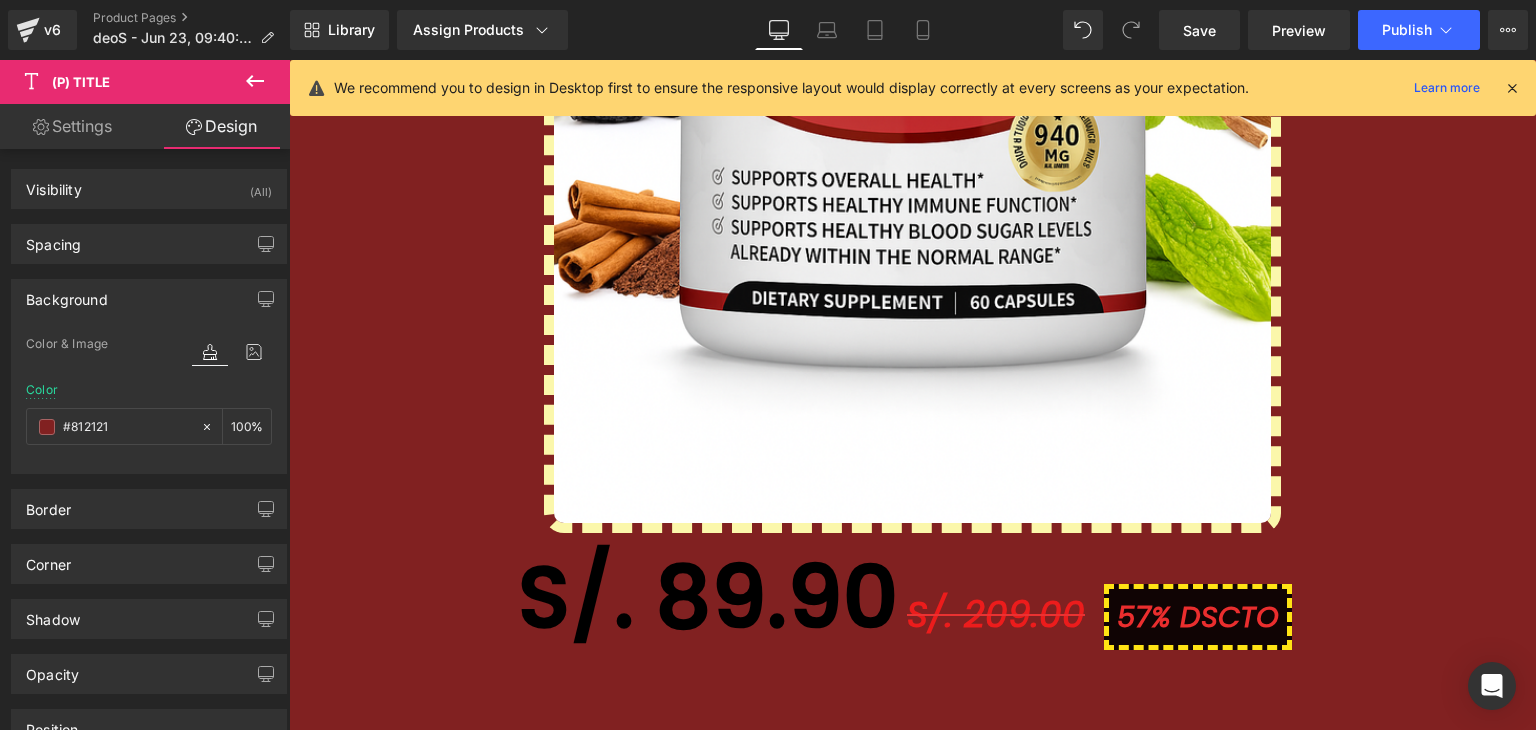 scroll, scrollTop: 3304, scrollLeft: 0, axis: vertical 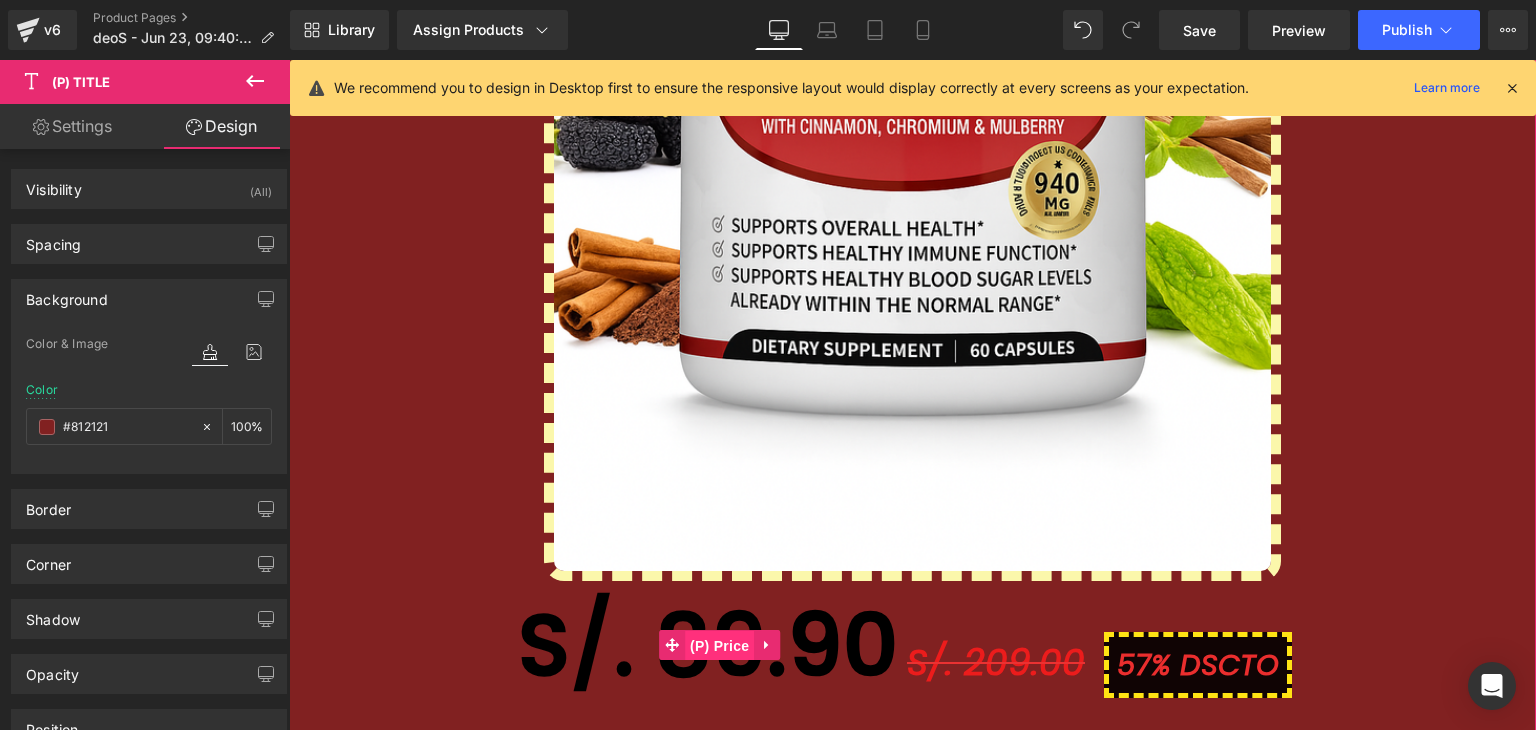 click on "(P) Price" at bounding box center [720, 646] 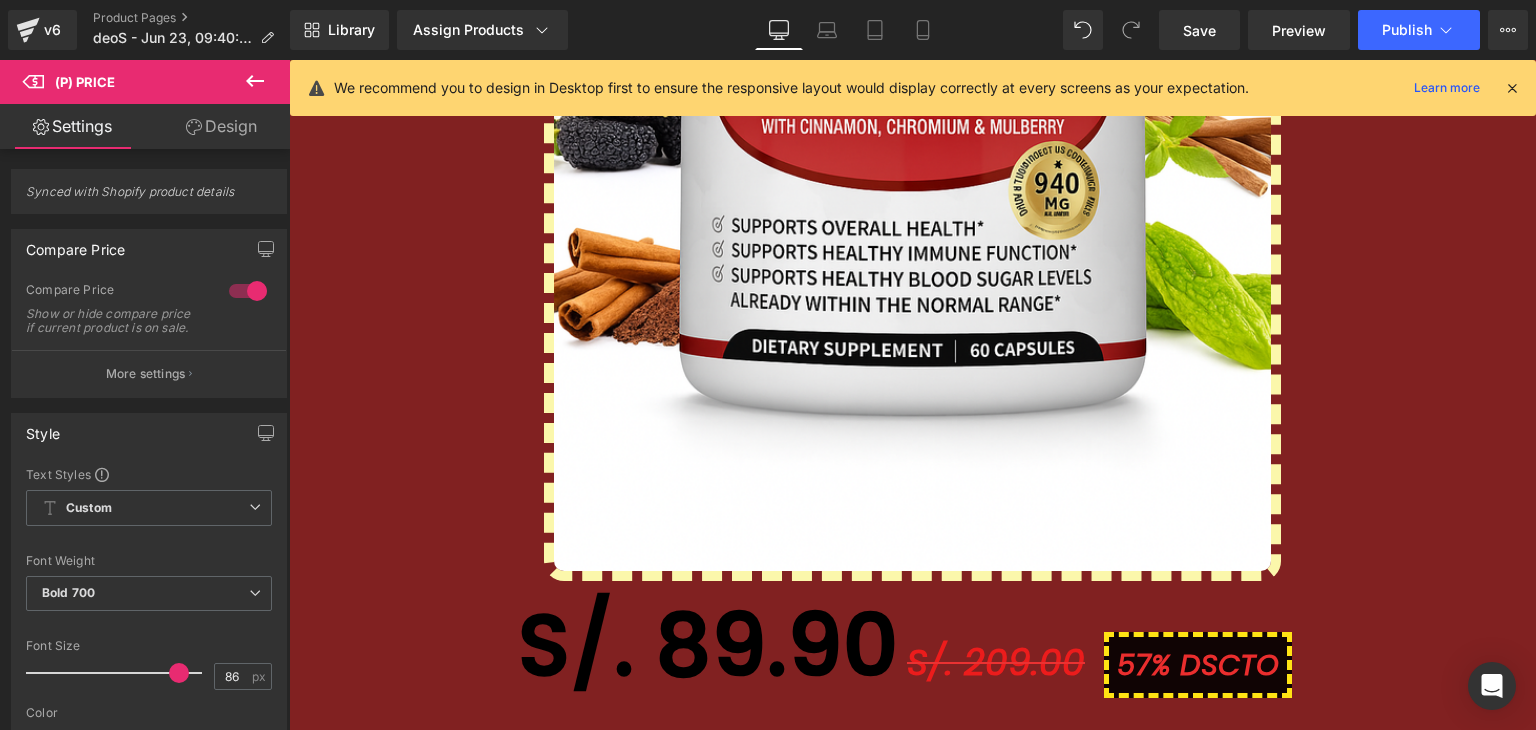 click on "Design" at bounding box center [221, 126] 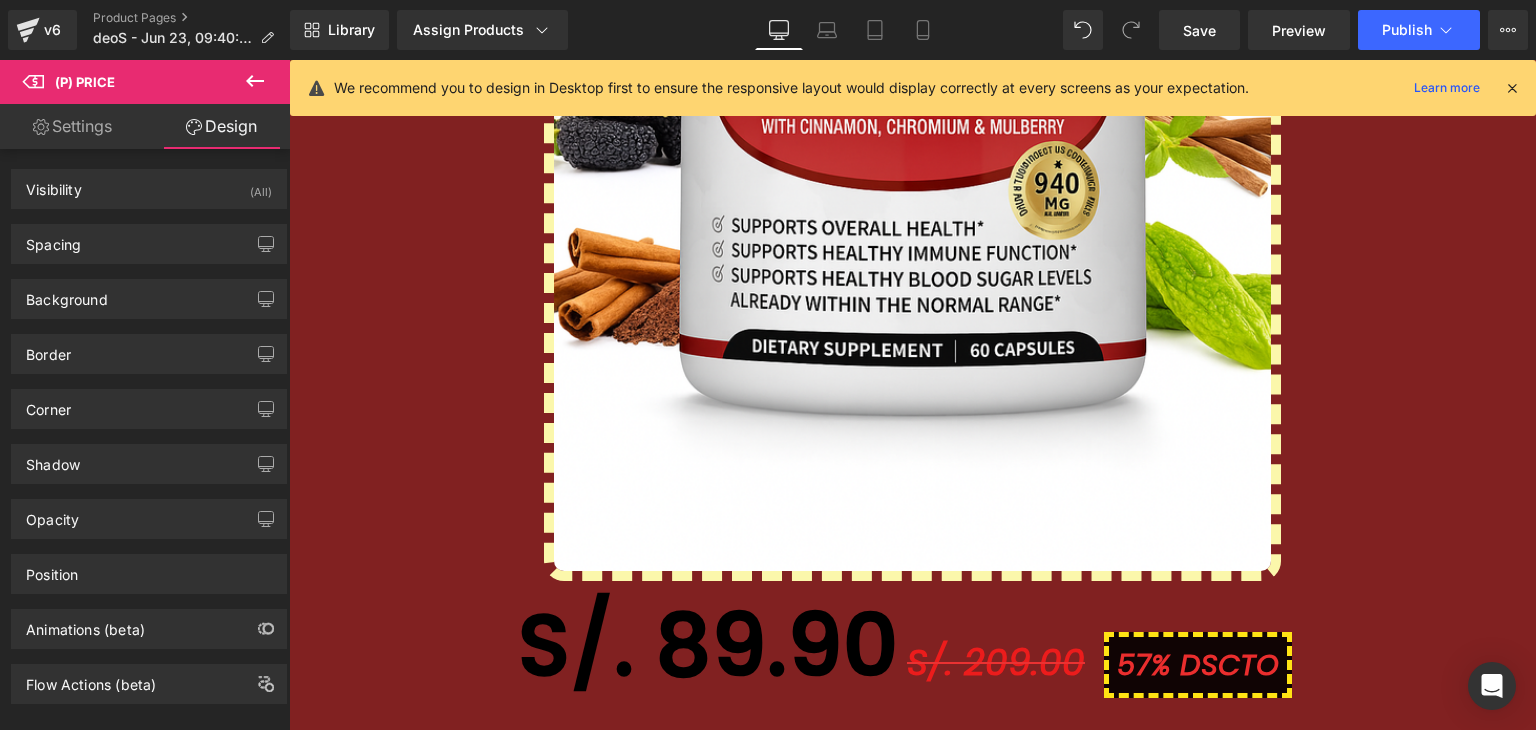 click on "Settings" at bounding box center [72, 126] 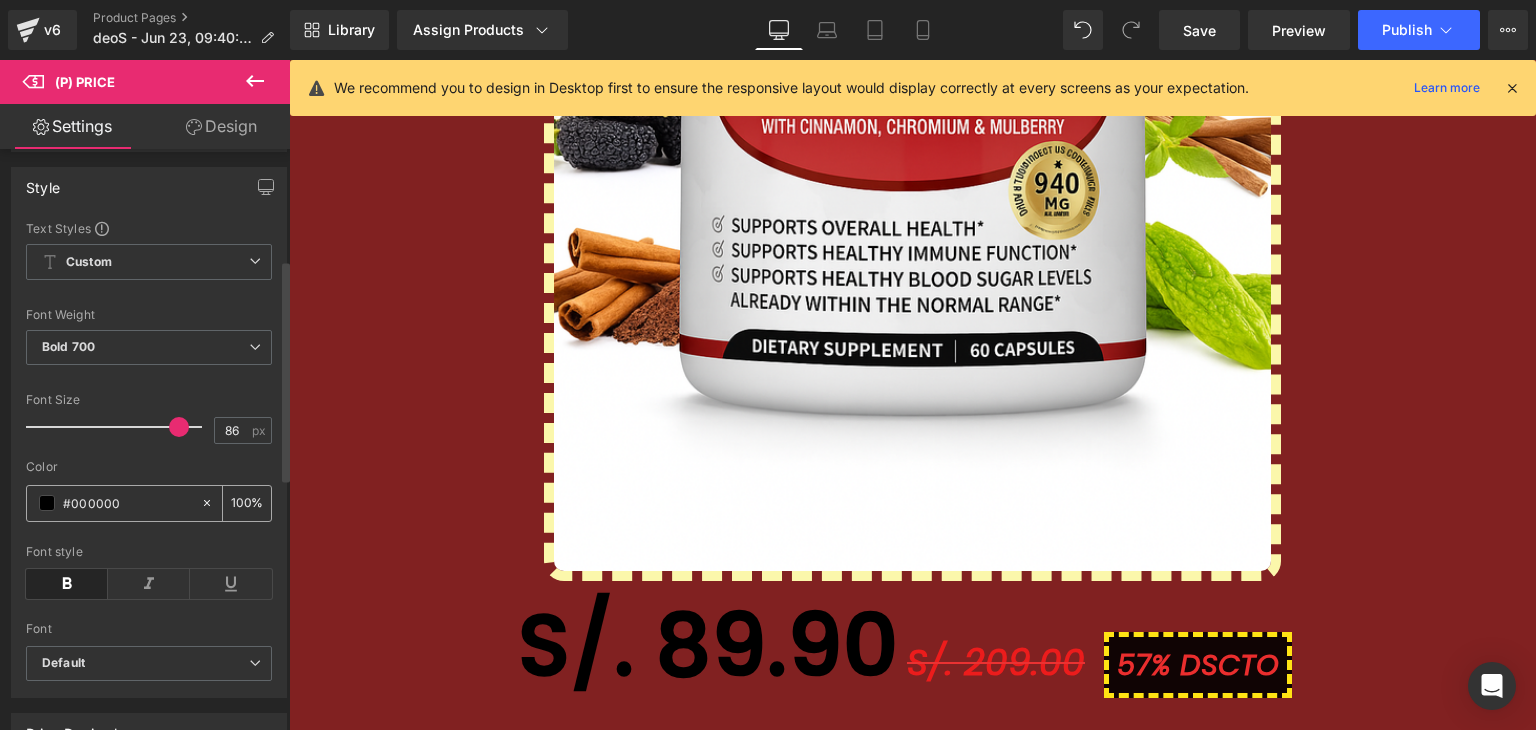 scroll, scrollTop: 300, scrollLeft: 0, axis: vertical 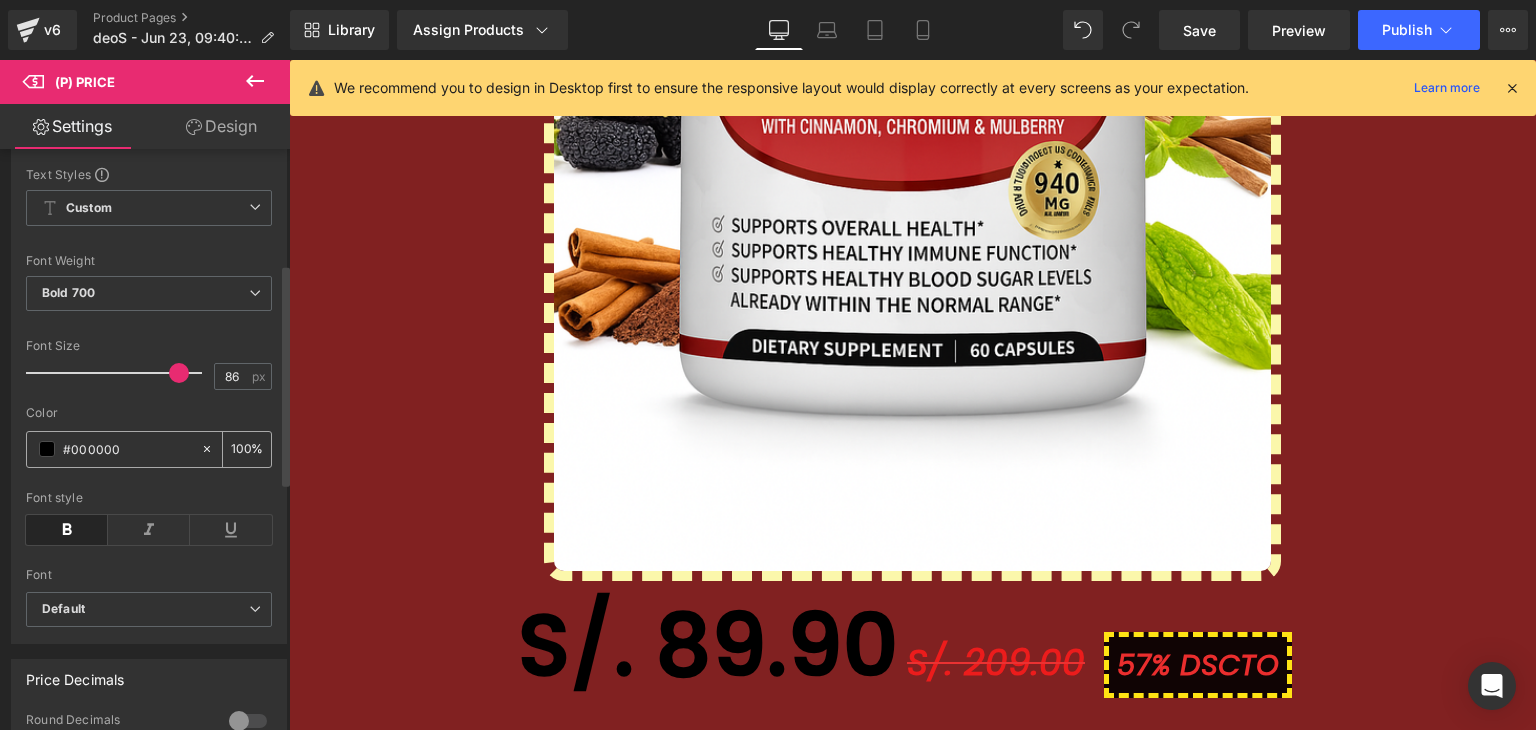 click at bounding box center [47, 449] 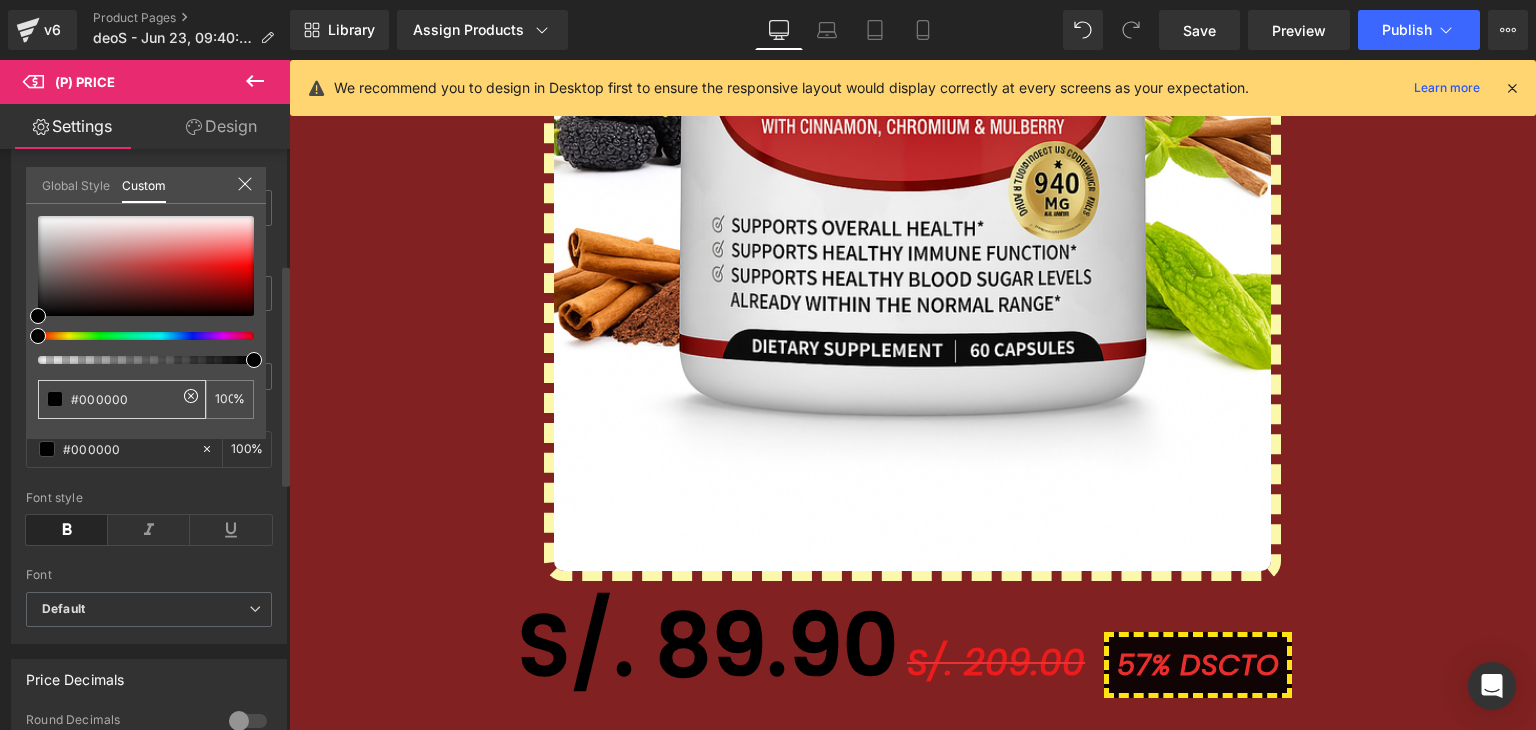 click on "#000000" at bounding box center [122, 399] 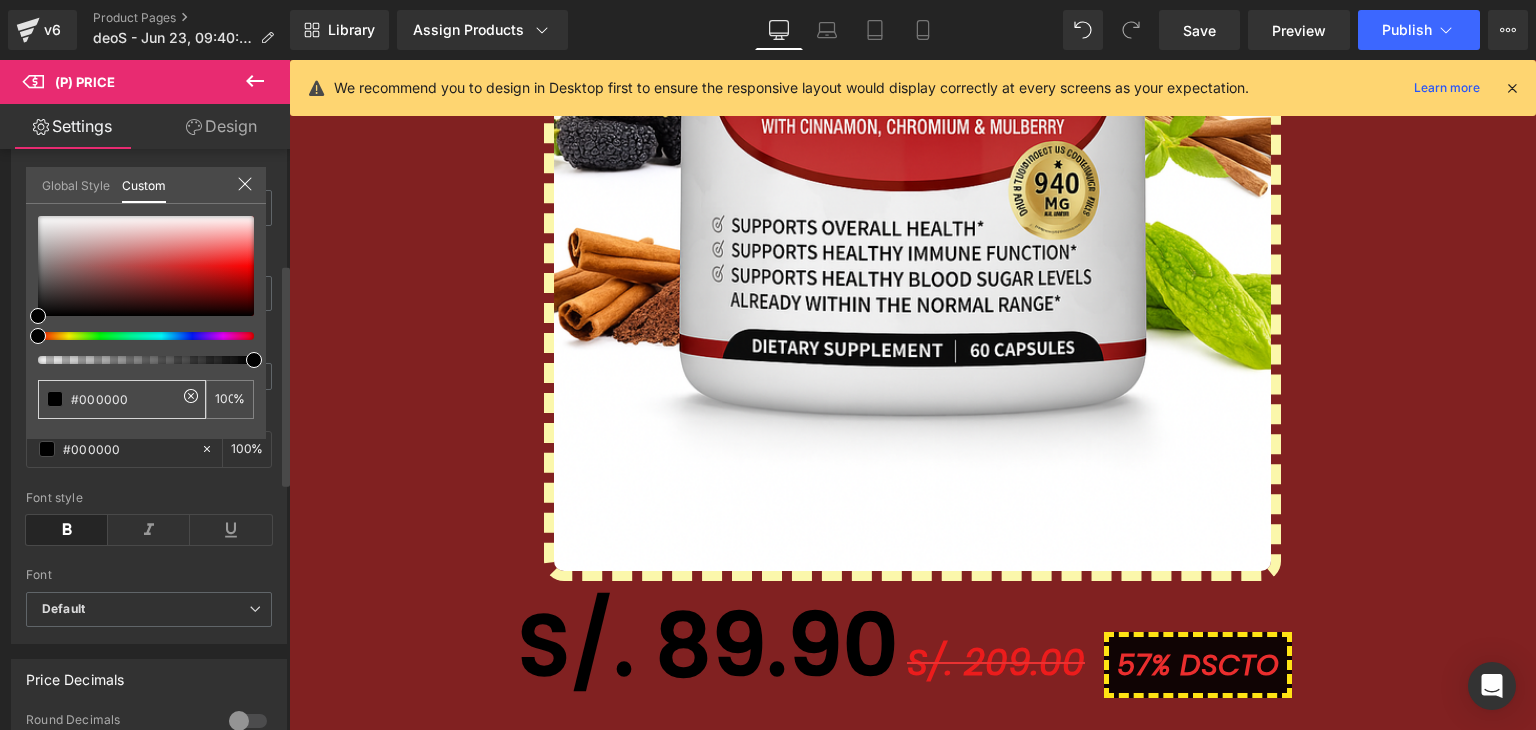 click on "#000000" at bounding box center [124, 399] 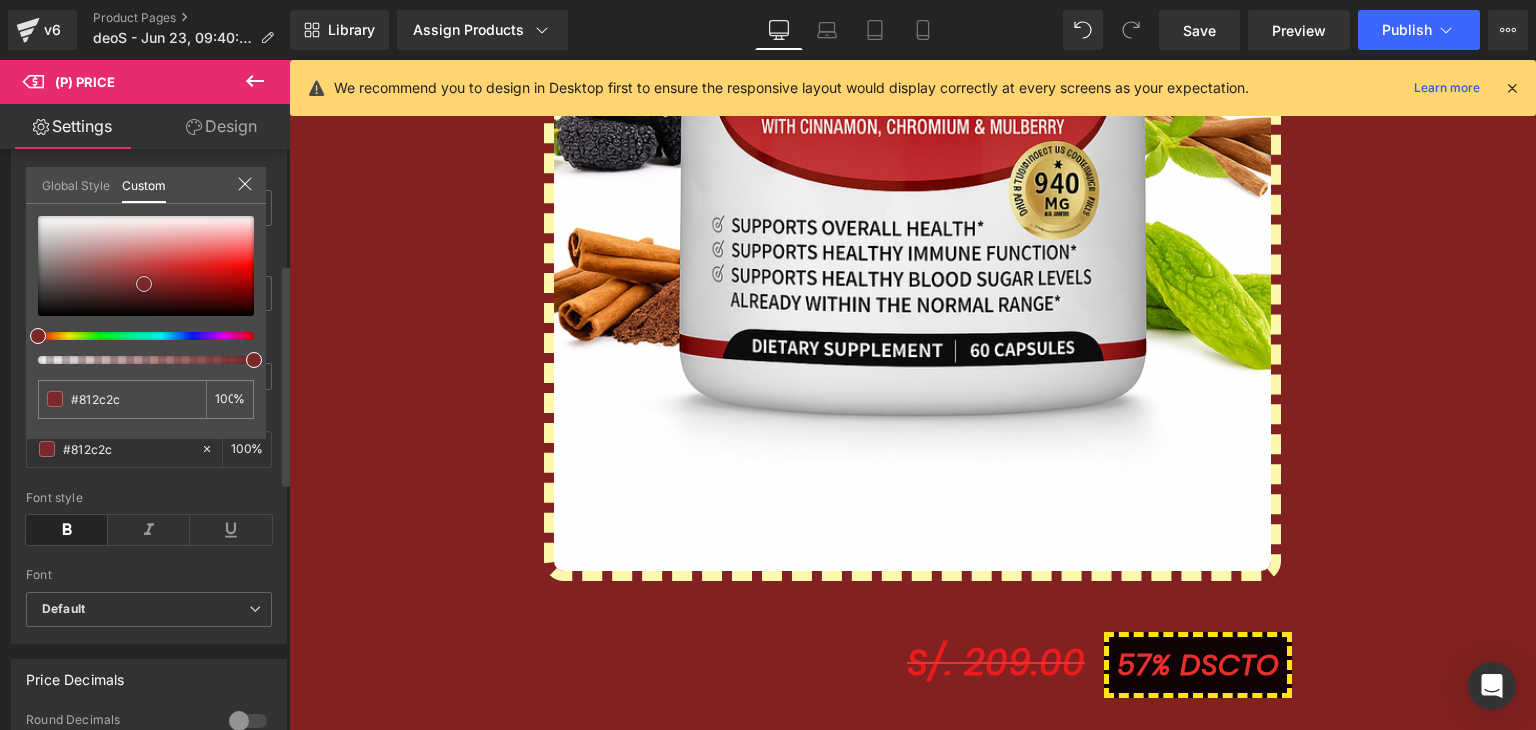 drag, startPoint x: 144, startPoint y: 283, endPoint x: 141, endPoint y: 293, distance: 10.440307 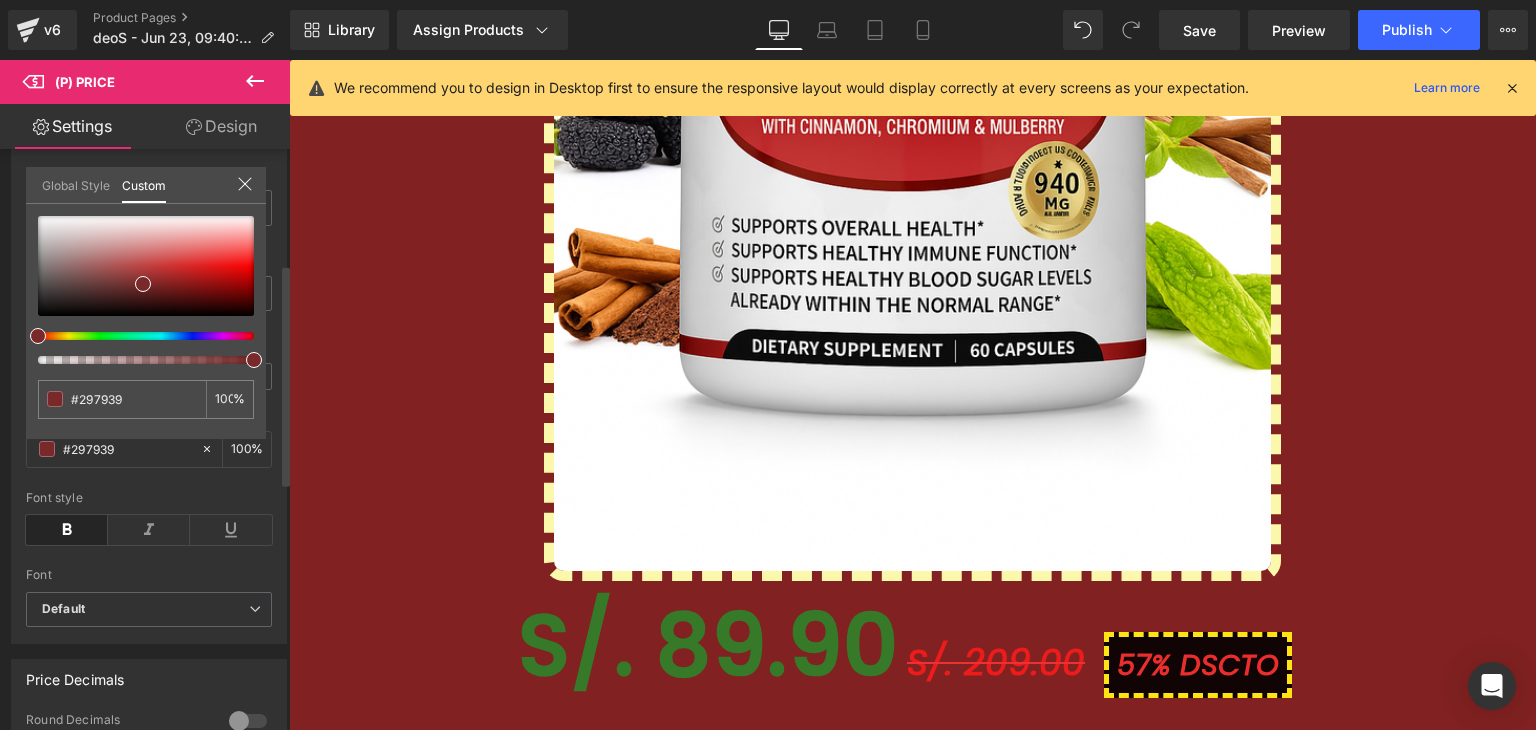 click at bounding box center [138, 336] 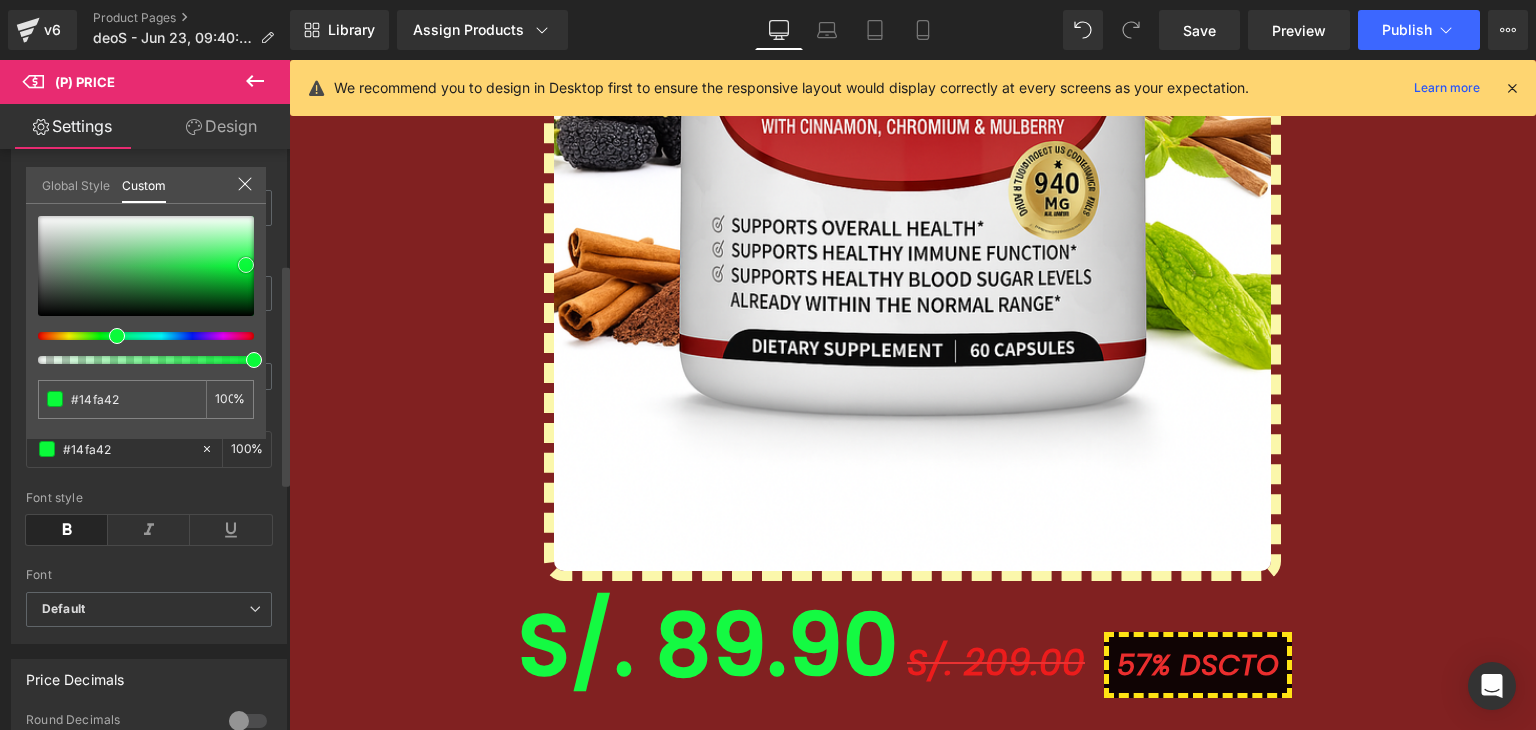 drag, startPoint x: 163, startPoint y: 282, endPoint x: 246, endPoint y: 264, distance: 84.92938 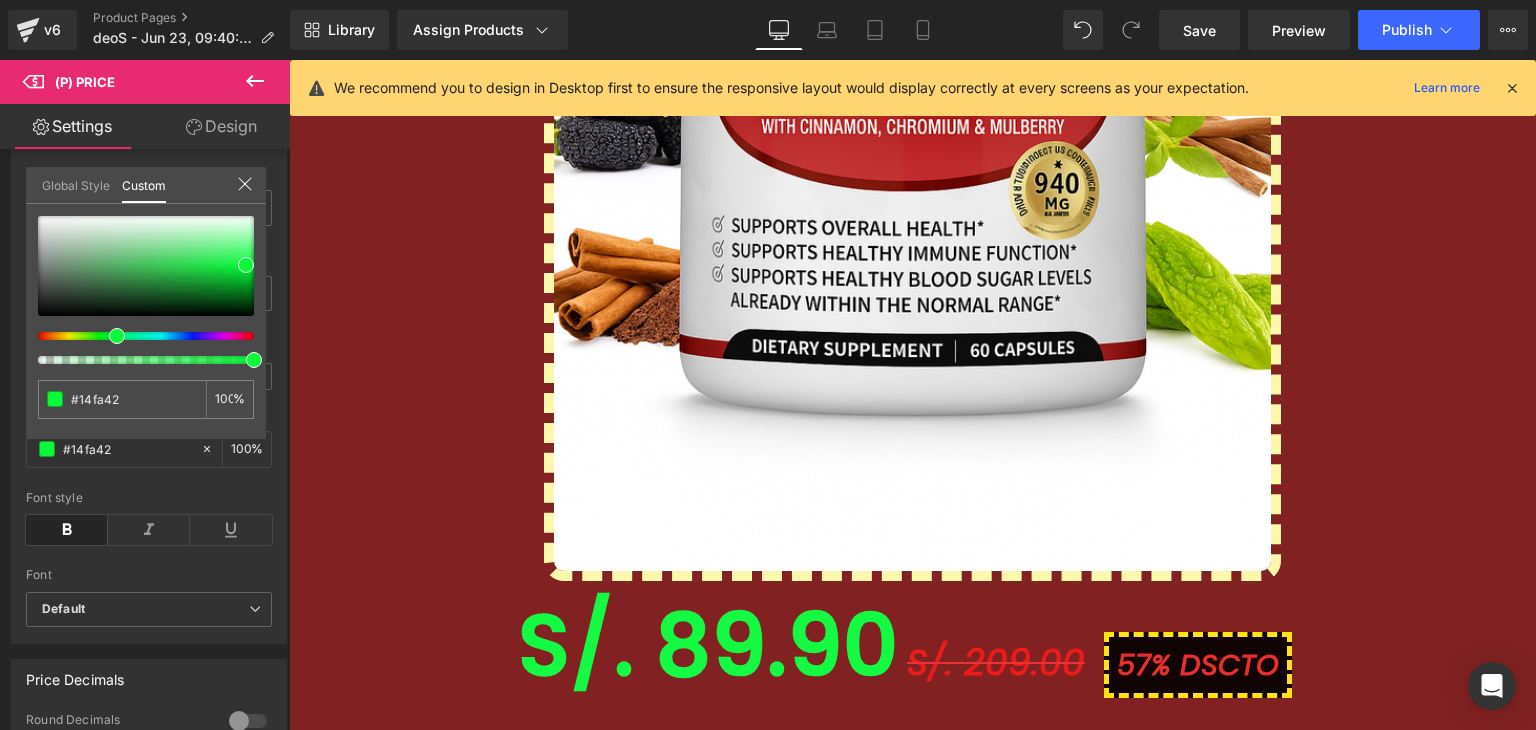 click on "Ir al contenido
🚚 Envío GRATIS 📦 | 💵 Pago Contra Entrega ✅ ¡En todo el país!
Garantía total de satisfacción 💖 | Tu belleza en manos expertas ✨
Mi cuenta
Abrir carrito
S/. 0.00
( 0 )
Abrir menú
Abrir carrito 0
Menú
Cerrar barra lateral
Mi cuenta
Image         Image" at bounding box center [912, 3197] 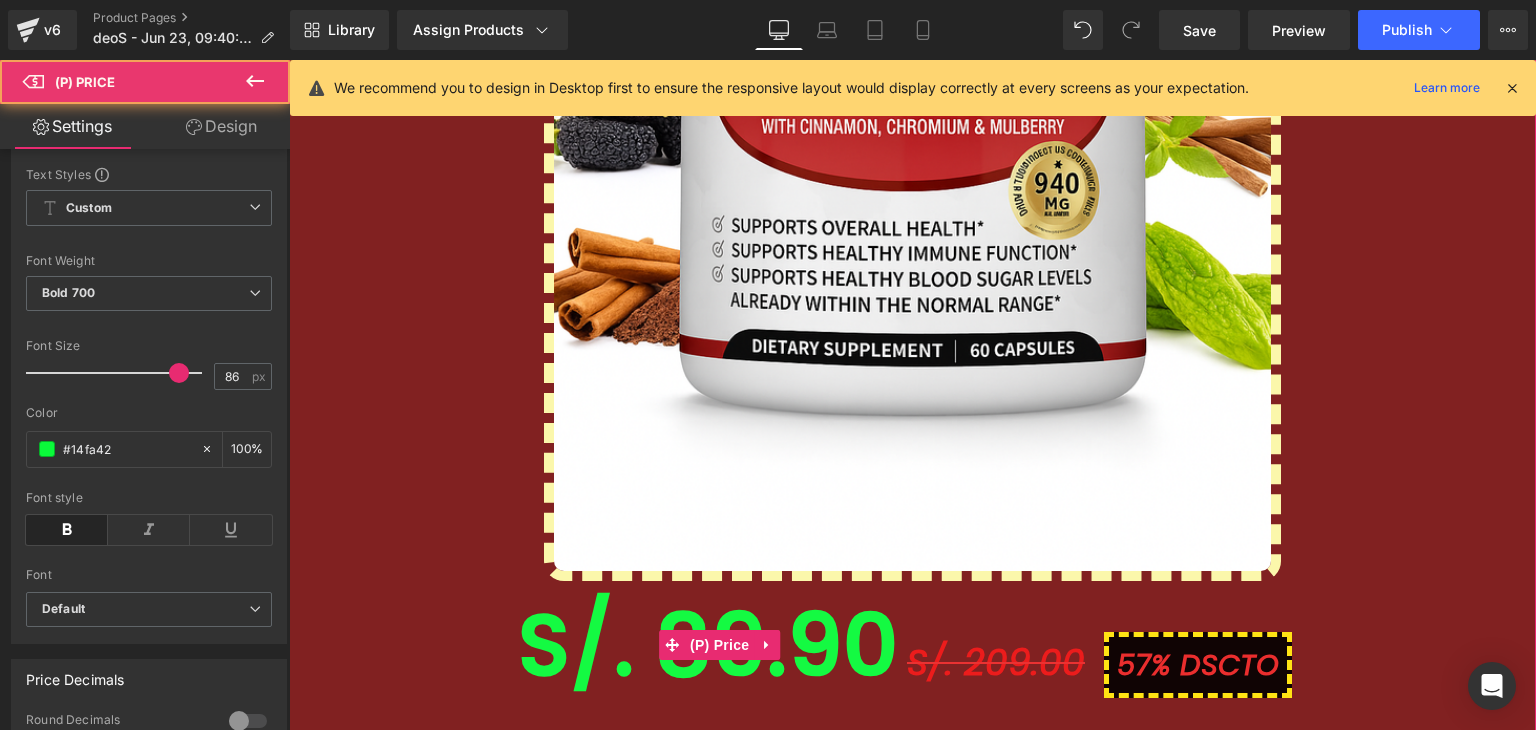 click on "S/. 209.00" at bounding box center [996, 662] 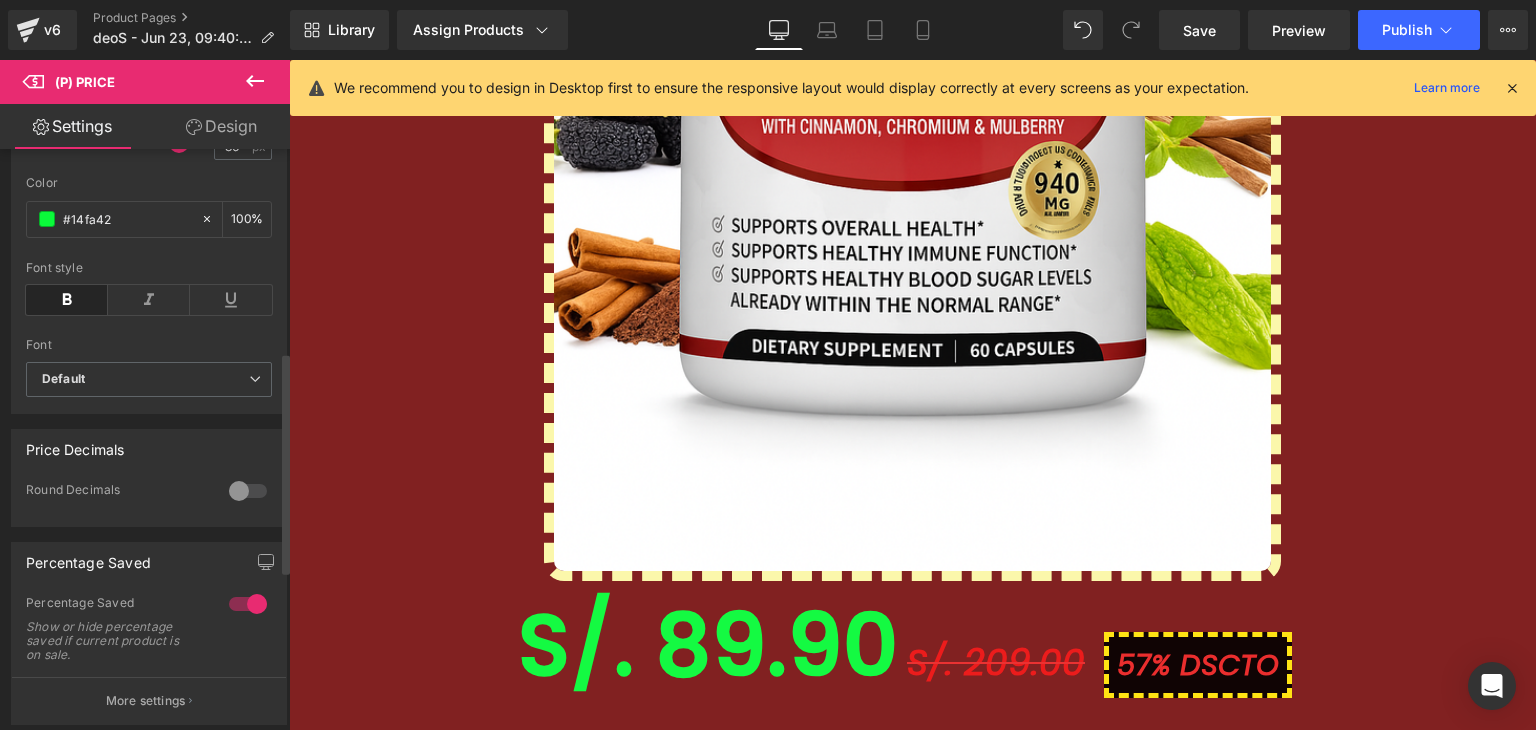 scroll, scrollTop: 547, scrollLeft: 0, axis: vertical 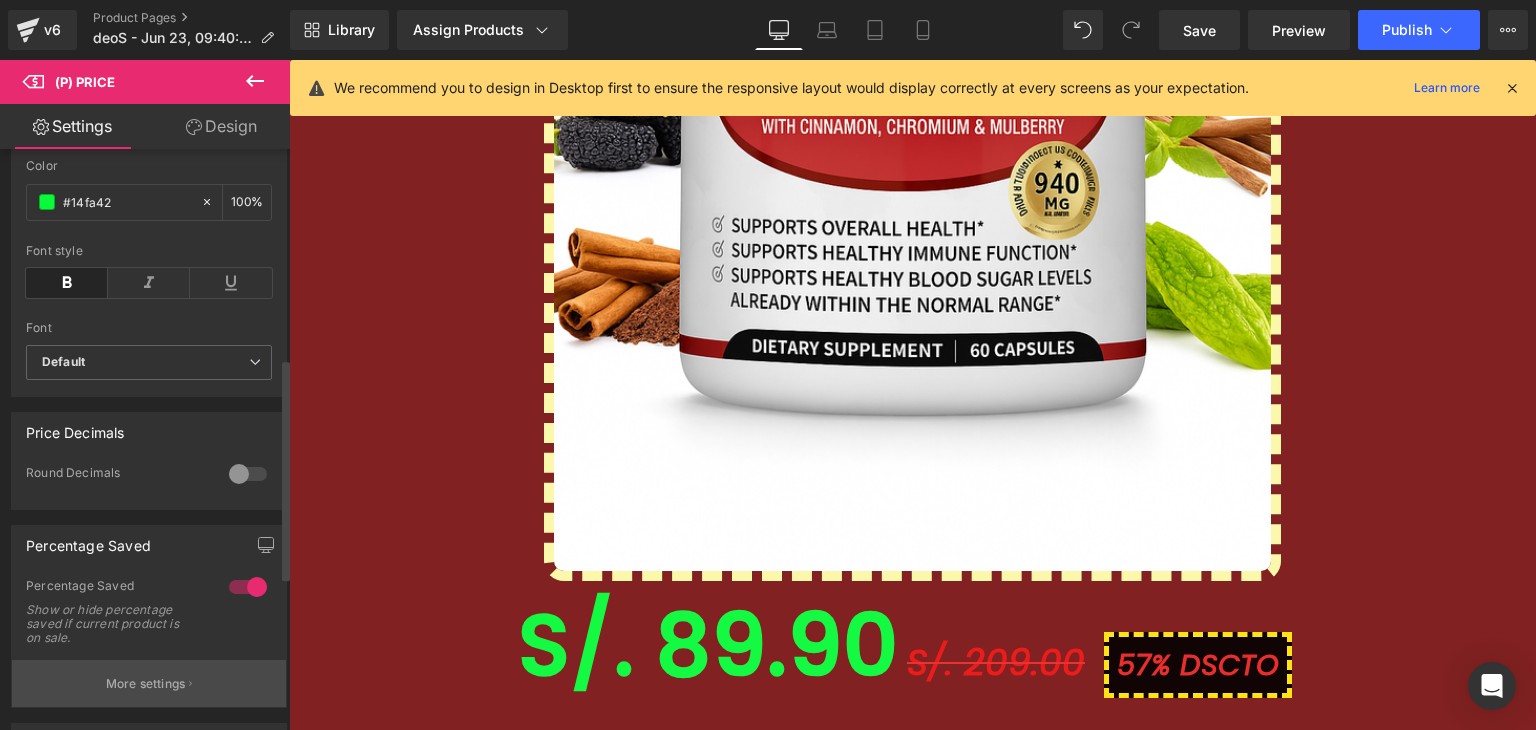 click on "More settings" at bounding box center (149, 683) 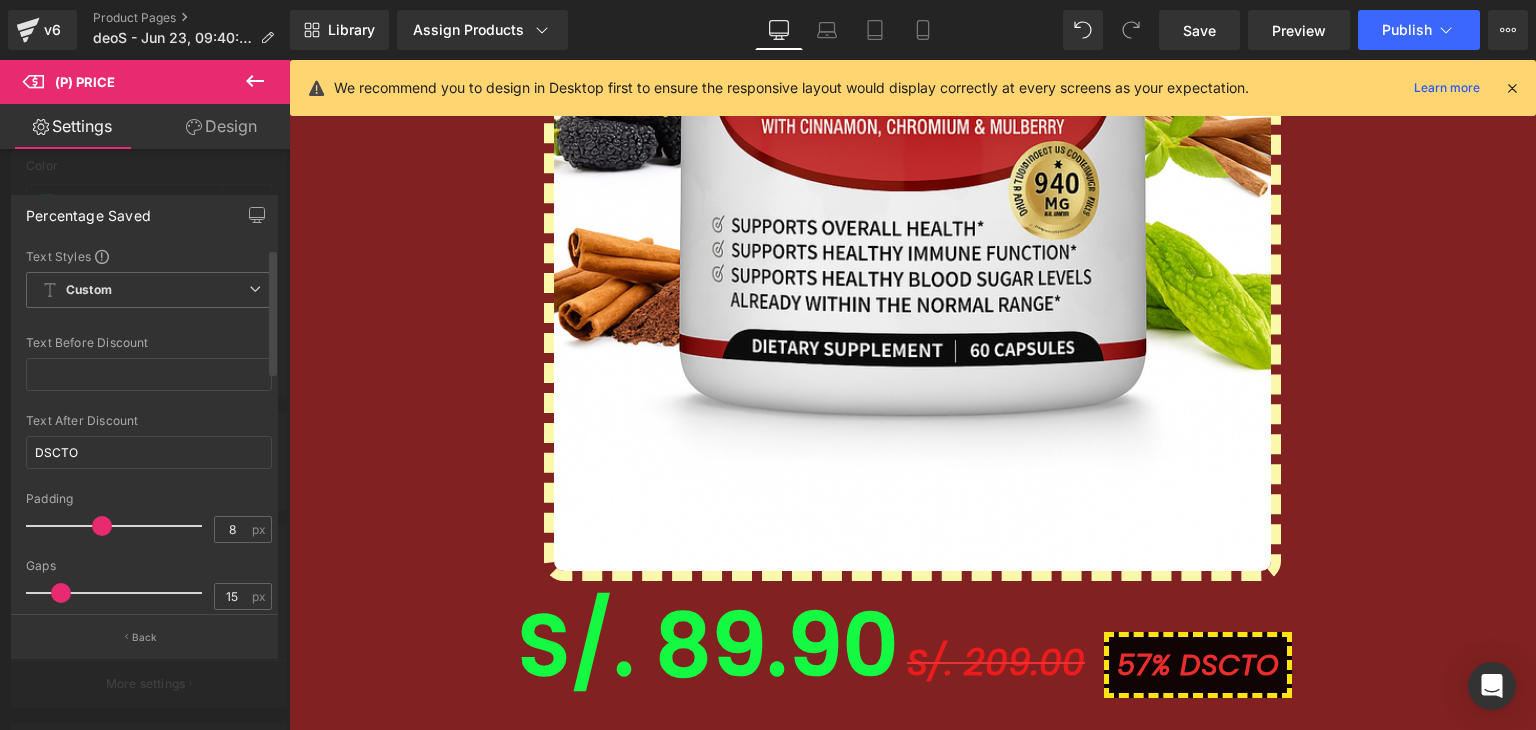 scroll, scrollTop: 668, scrollLeft: 0, axis: vertical 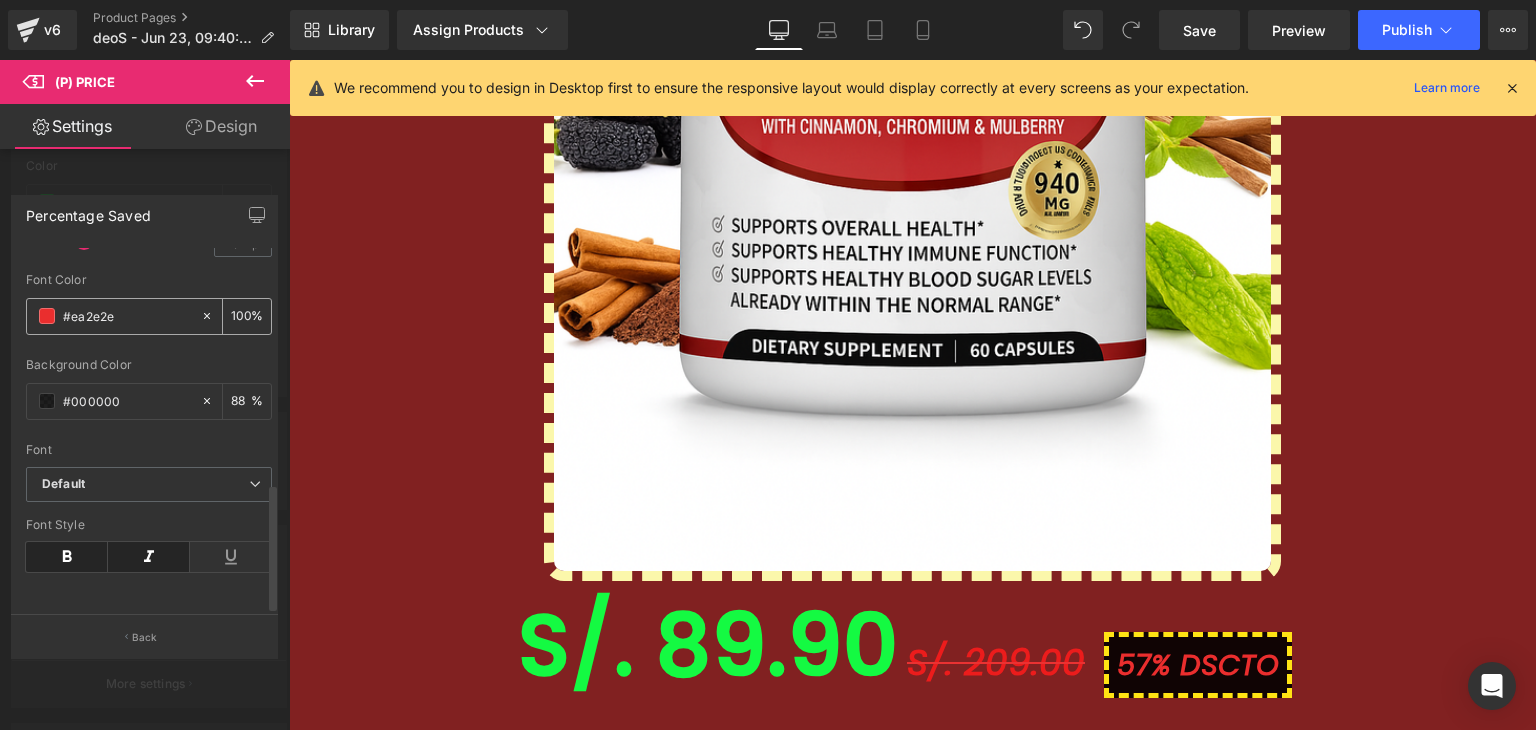 click on "#ea2e2e" at bounding box center (113, 316) 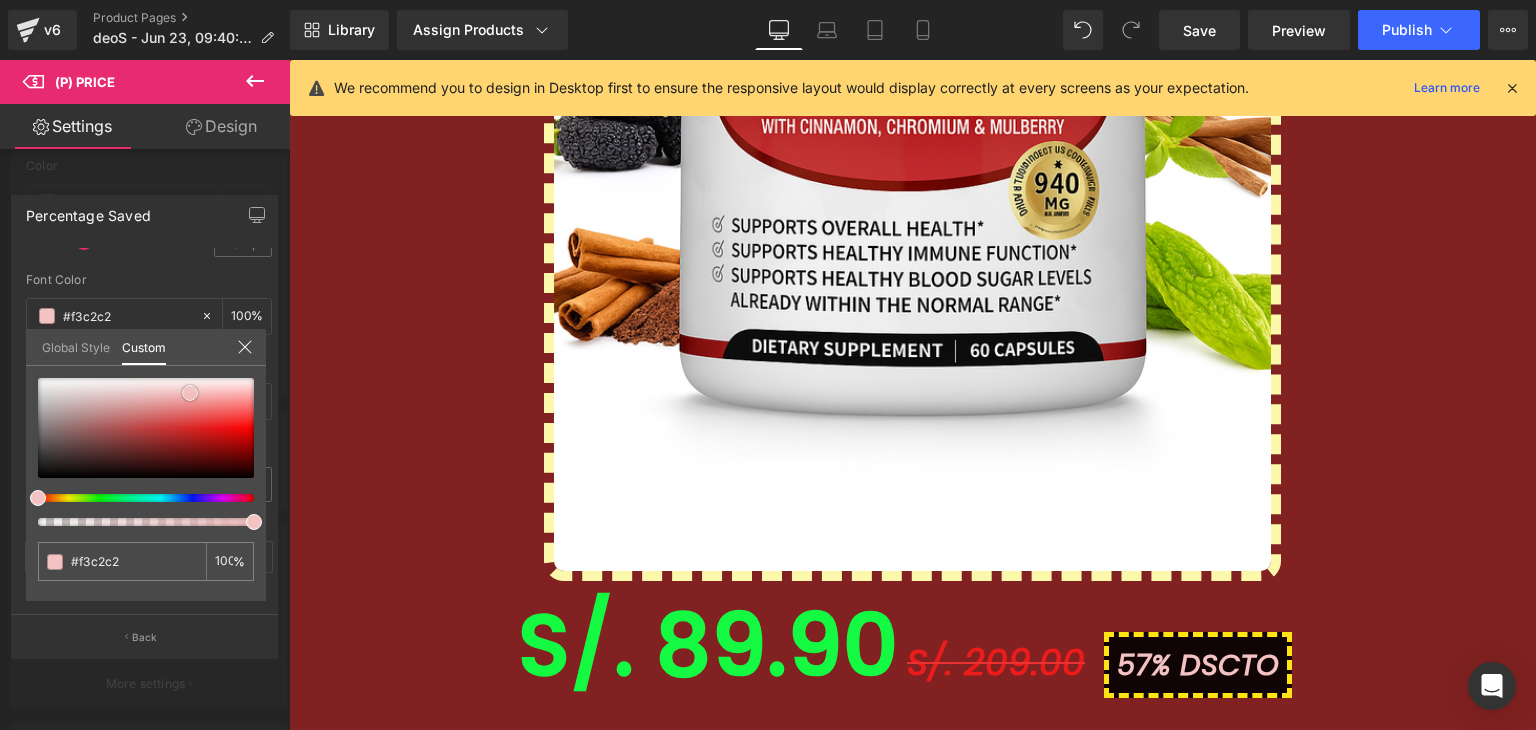 drag, startPoint x: 180, startPoint y: 415, endPoint x: 190, endPoint y: 392, distance: 25.079872 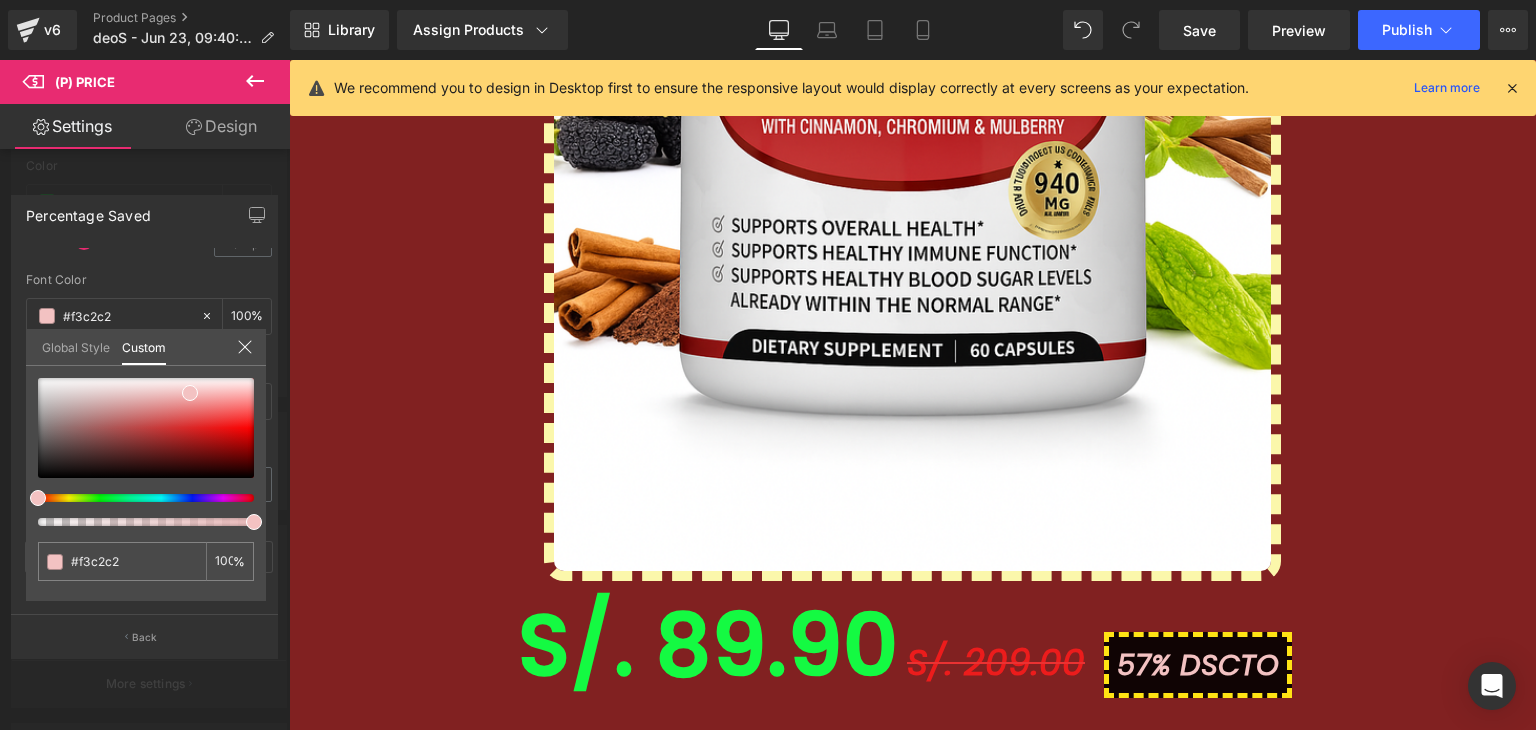 click at bounding box center [912, 395] 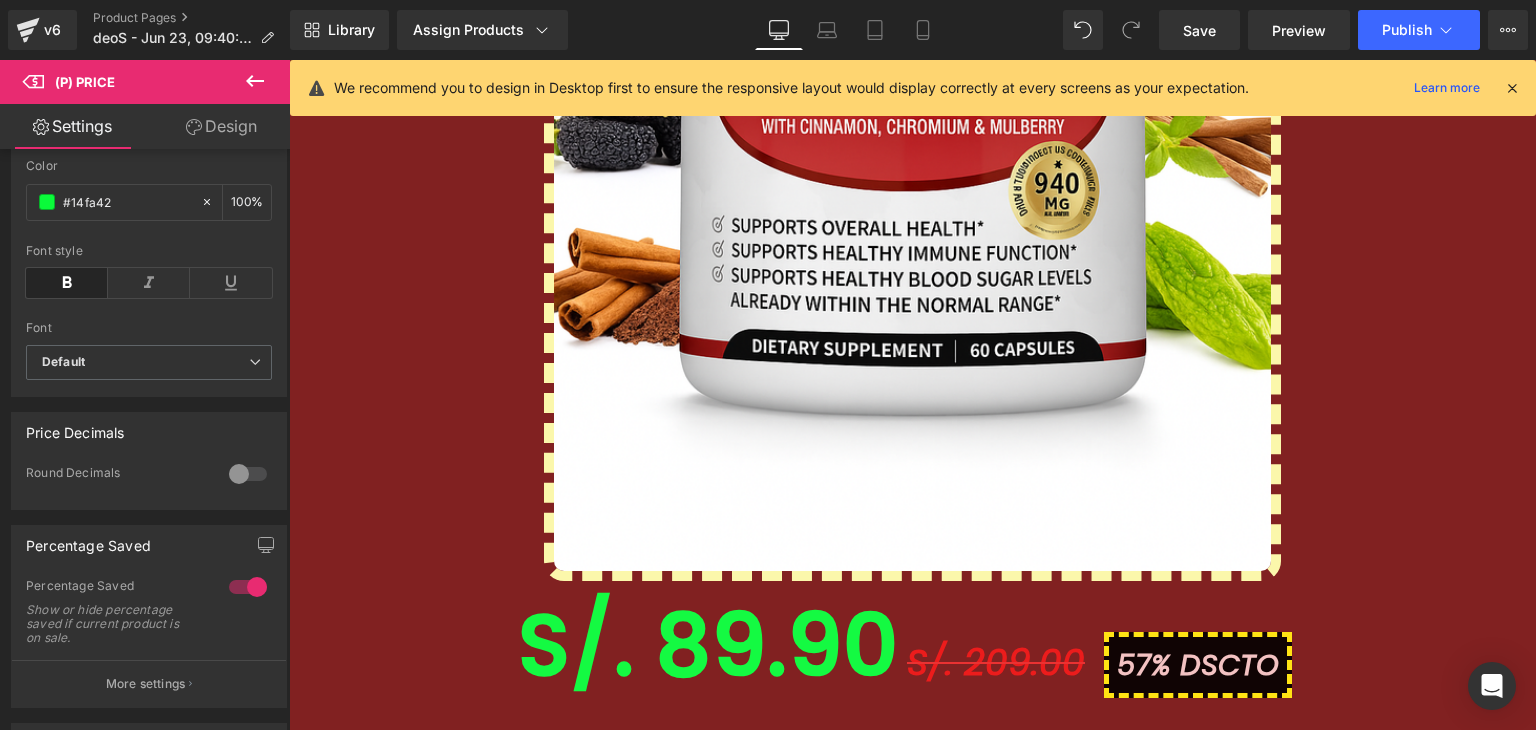 click on "Ir al contenido
🚚 Envío GRATIS 📦 | 💵 Pago Contra Entrega ✅ ¡En todo el país!
Garantía total de satisfacción 💖 | Tu belleza en manos expertas ✨
Mi cuenta
Abrir carrito
S/. 0.00
( 0 )
Abrir menú
Abrir carrito 0
Menú
Cerrar barra lateral
Mi cuenta
Image         Image" at bounding box center (912, 3197) 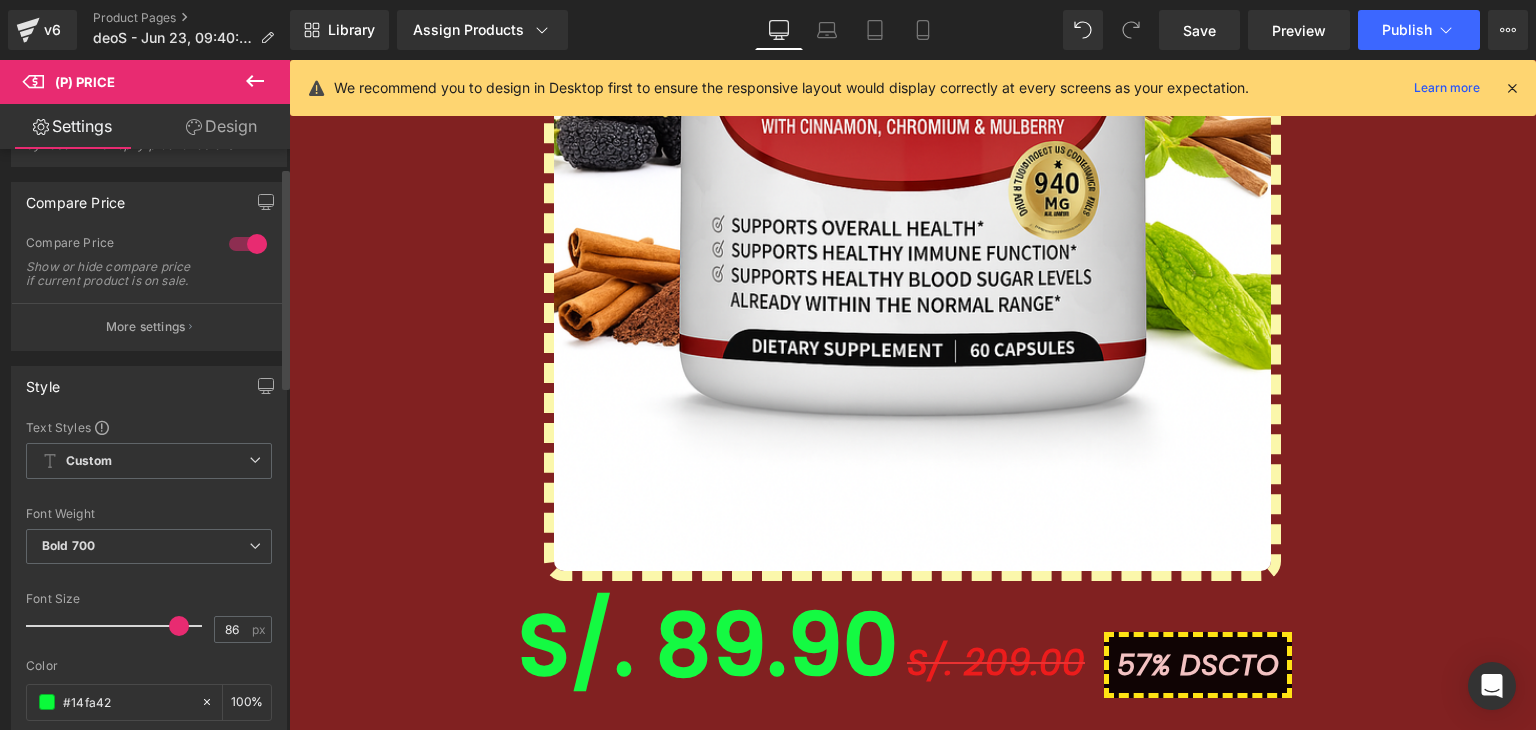 scroll, scrollTop: 0, scrollLeft: 0, axis: both 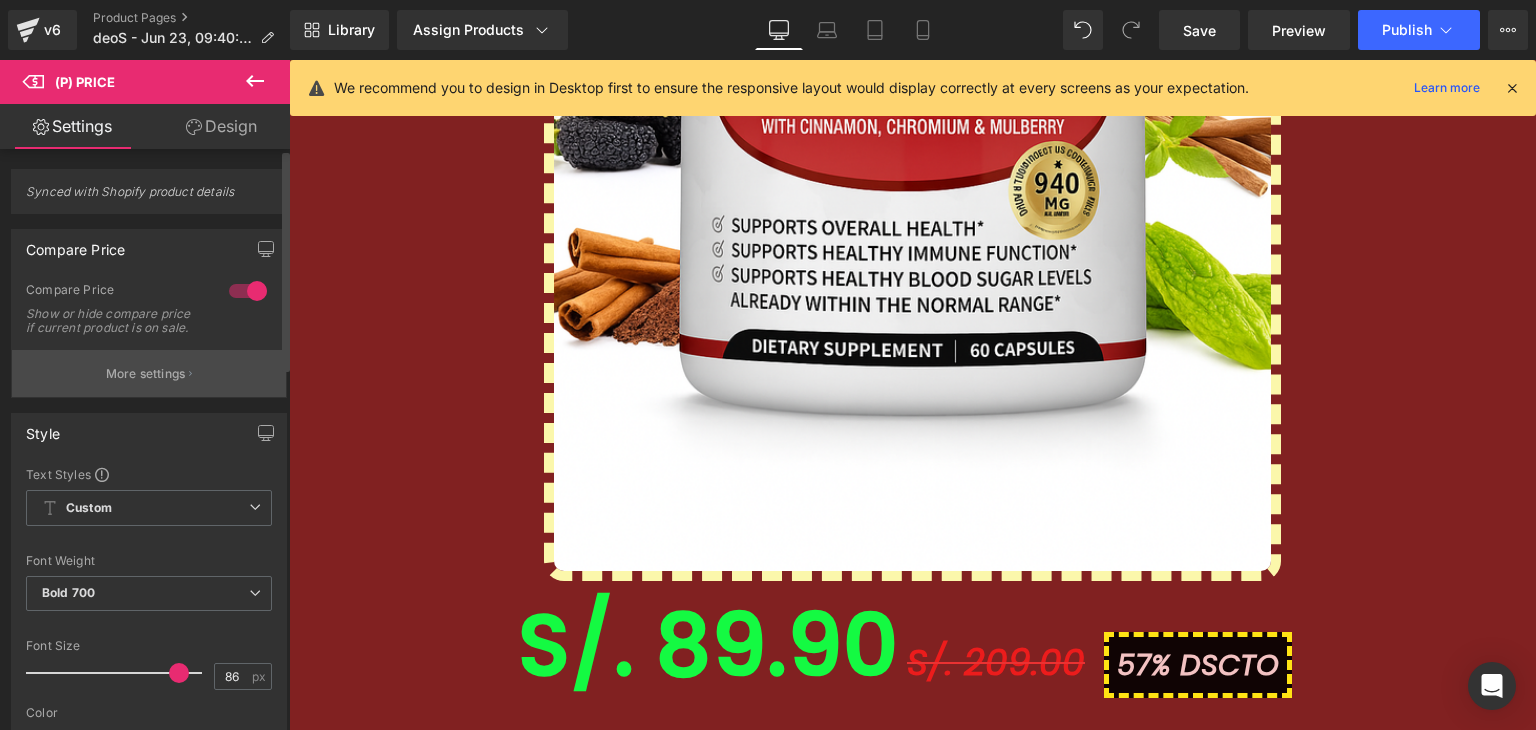 click on "More settings" at bounding box center [149, 373] 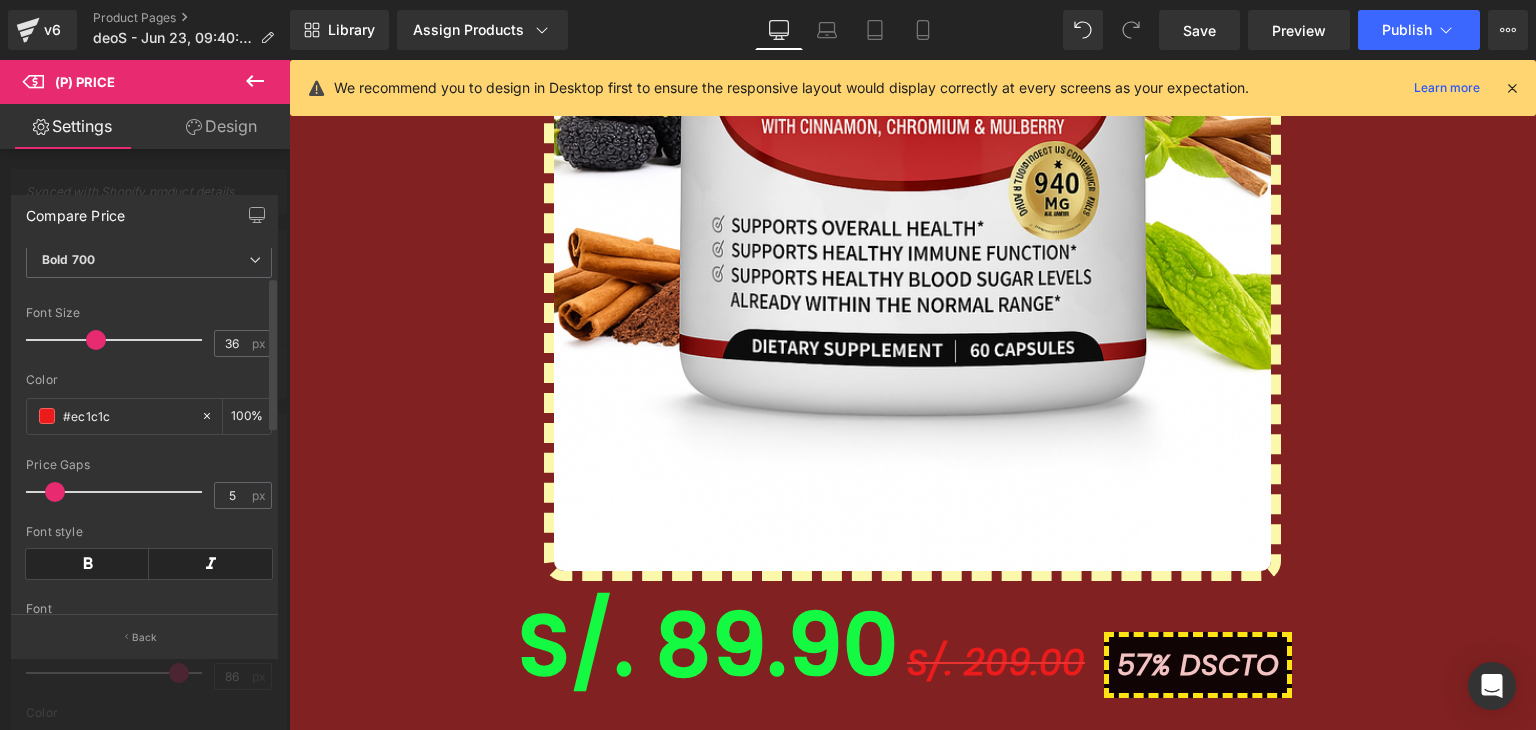 scroll, scrollTop: 200, scrollLeft: 0, axis: vertical 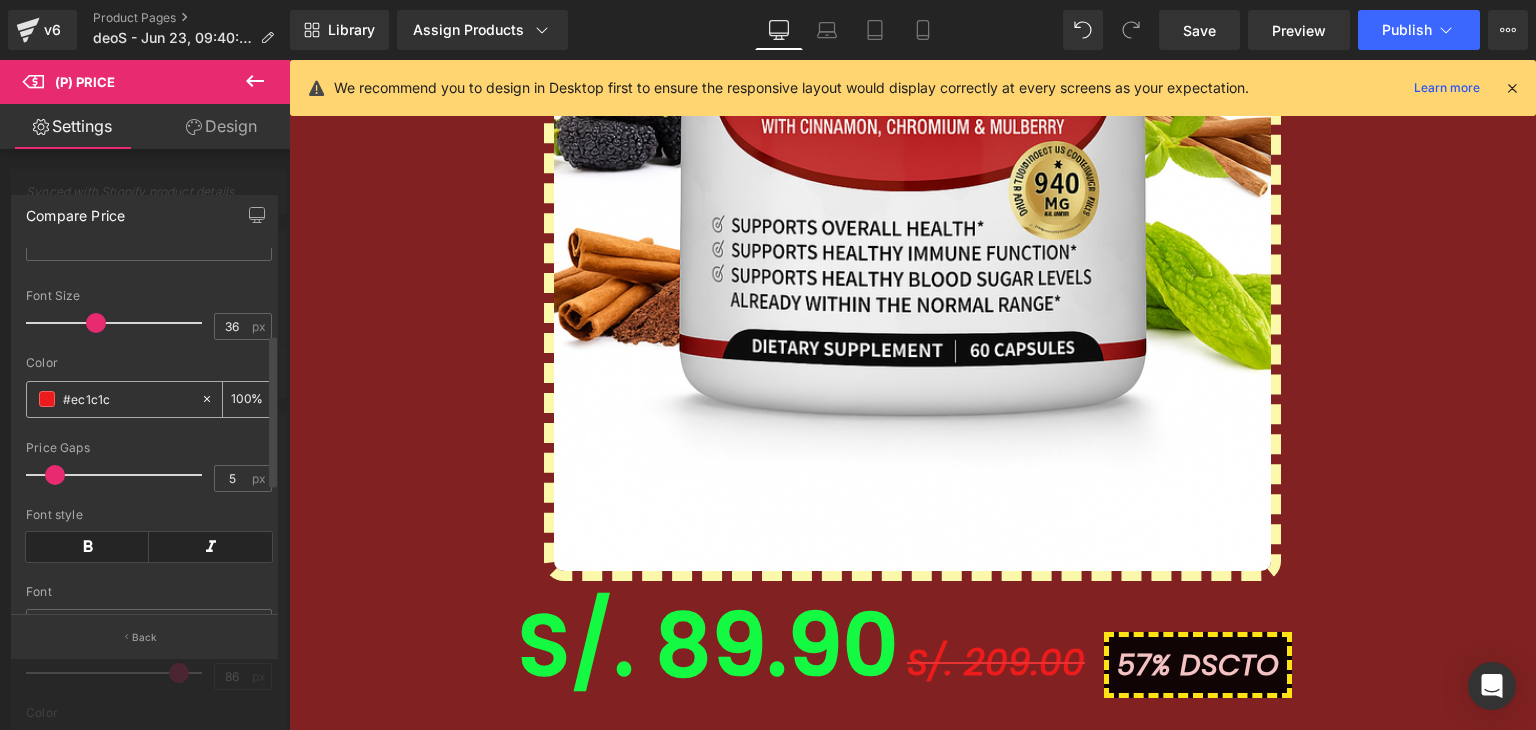 click at bounding box center (47, 399) 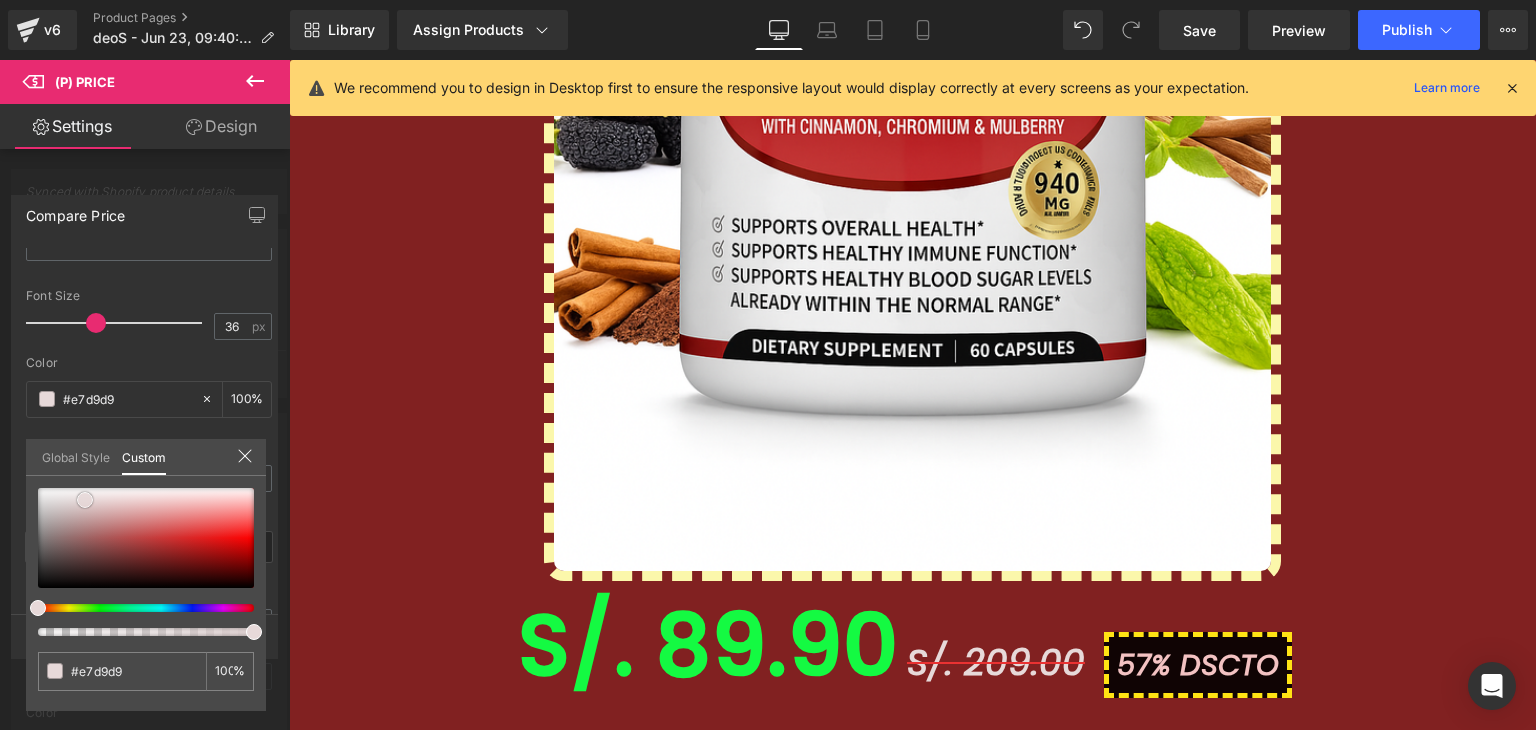 drag, startPoint x: 118, startPoint y: 534, endPoint x: 85, endPoint y: 499, distance: 48.104053 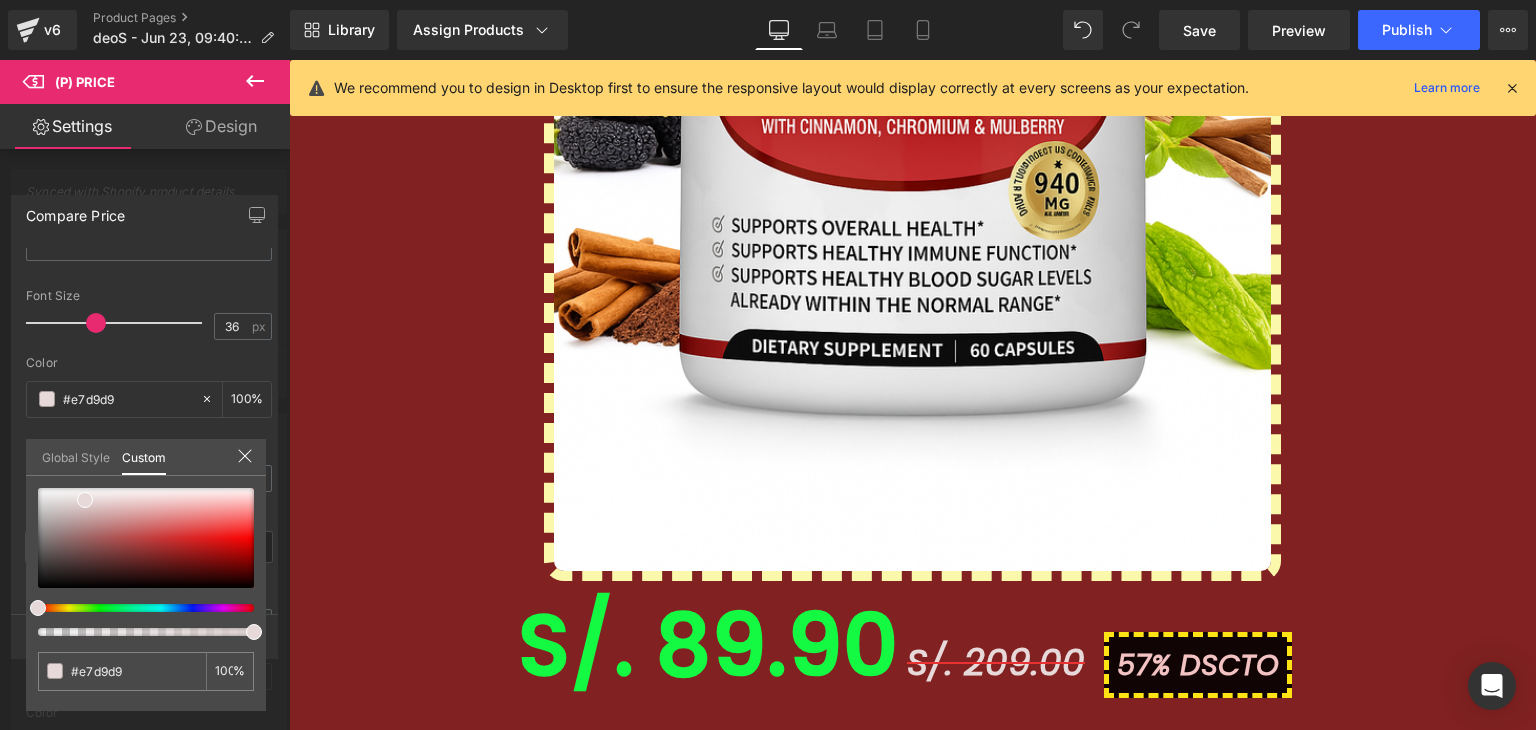 click on "Library Assign Products  Product Preview
BLOOD SUGAR COMPLEX | SUPLEMENTO NATURAL Manage assigned products Desktop Desktop Laptop Tablet Mobile Save Preview Publish Scheduled View Live Page View with current Template Save Template to Library Schedule Publish  Optimize  Publish Settings Shortcuts We recommend you to design in Desktop first to ensure the responsive layout would display correctly at every screens as your expectation. Learn more  Your page can’t be published   You've reached the maximum number of published pages on your plan  (2/999999).  Unpublish pages   Upgrade plan" at bounding box center (913, 30) 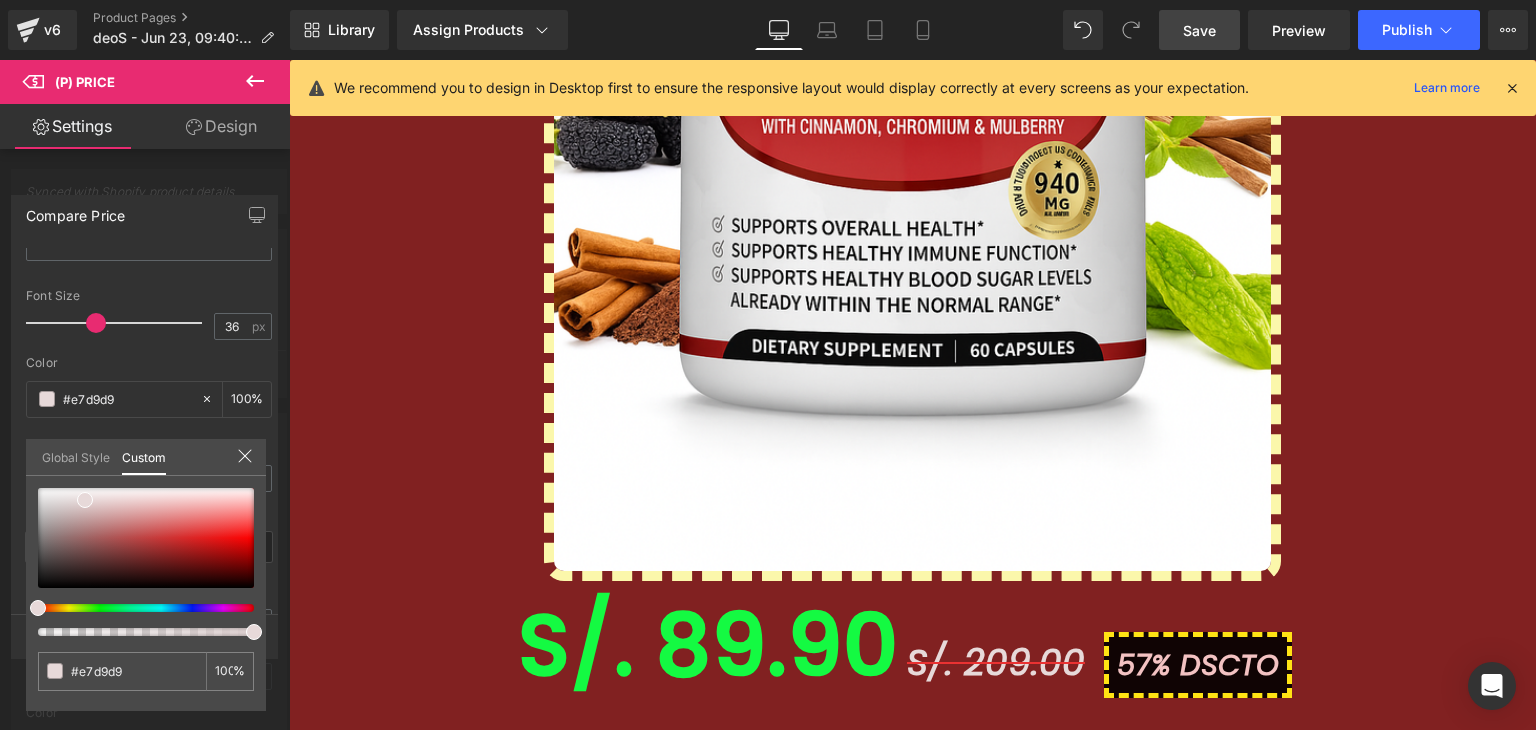 click on "Save" at bounding box center [1199, 30] 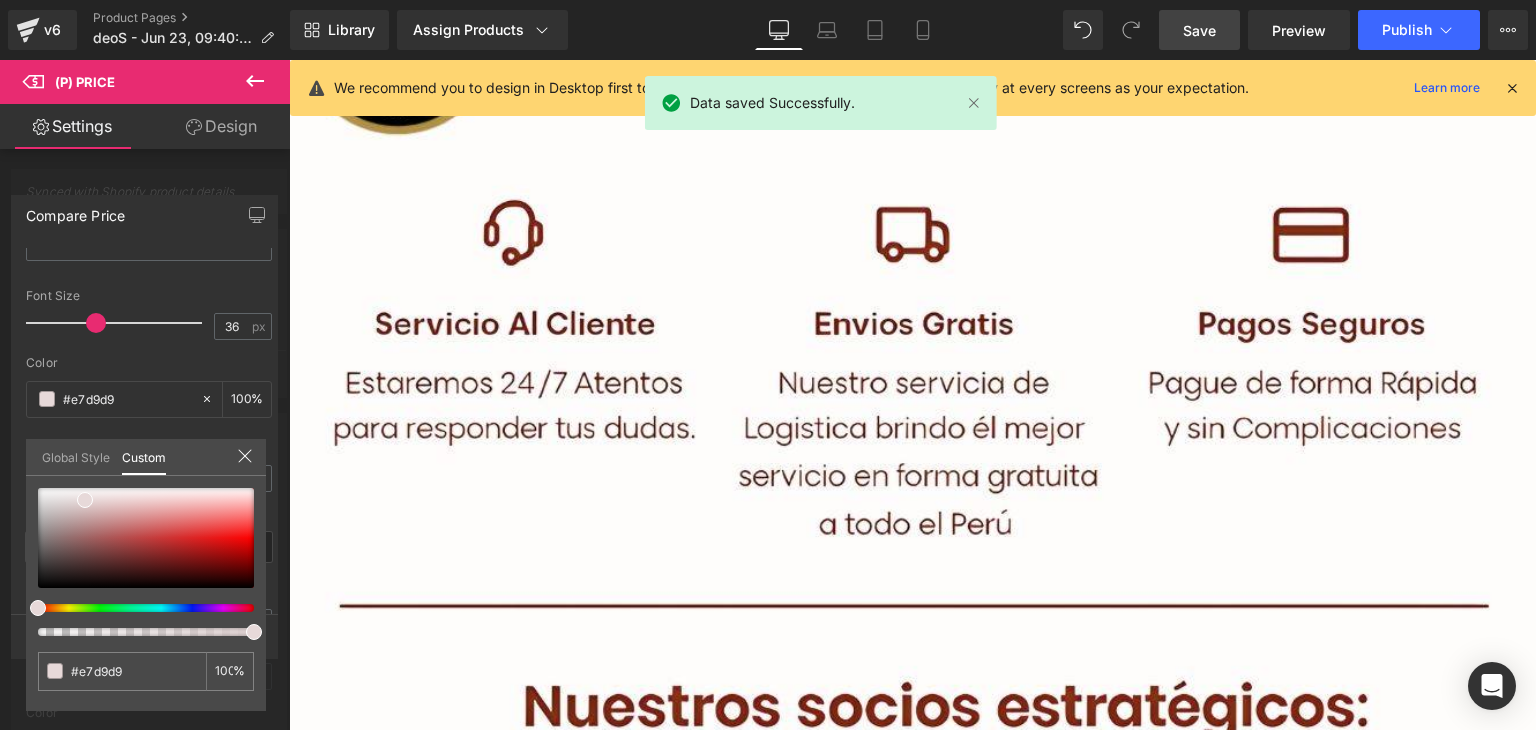 scroll, scrollTop: 4004, scrollLeft: 0, axis: vertical 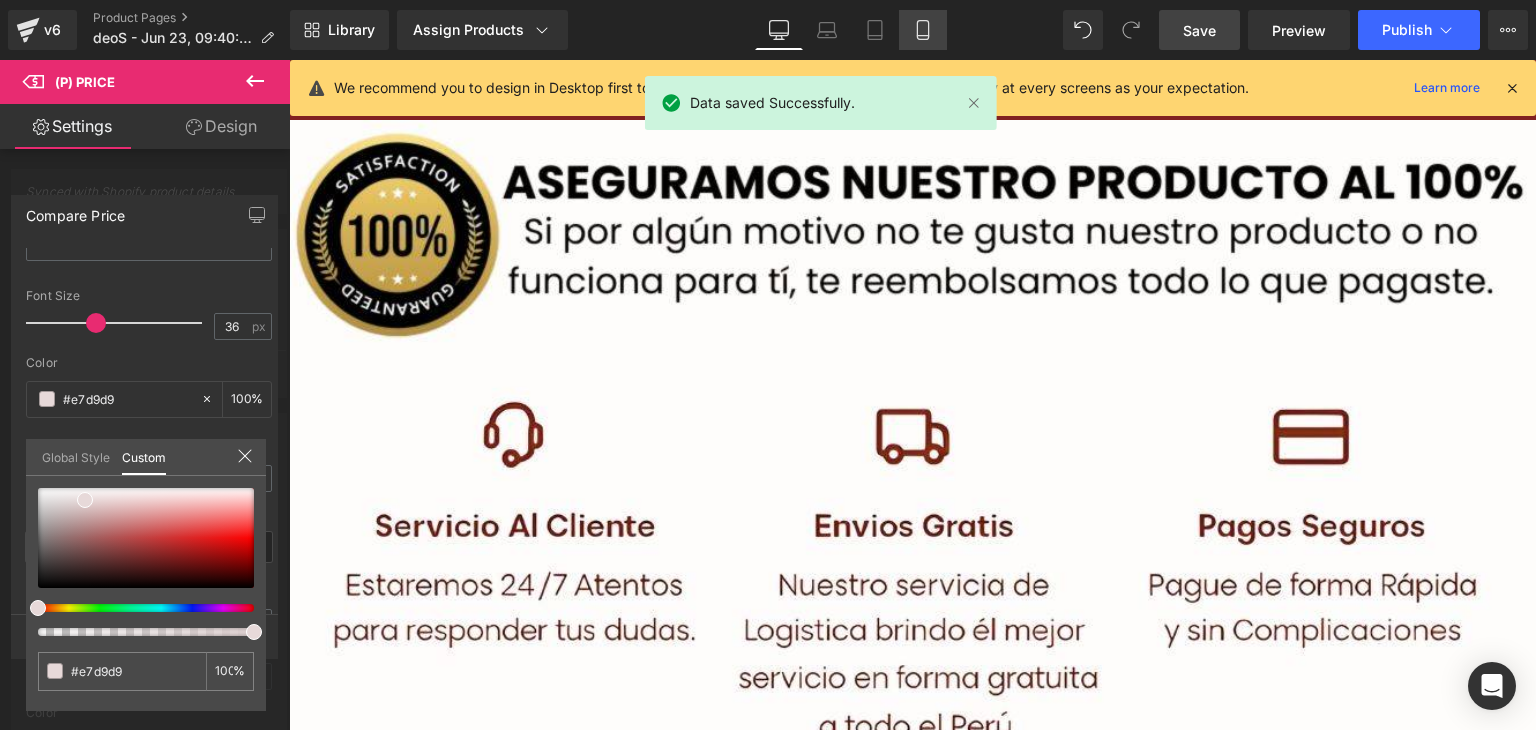 click 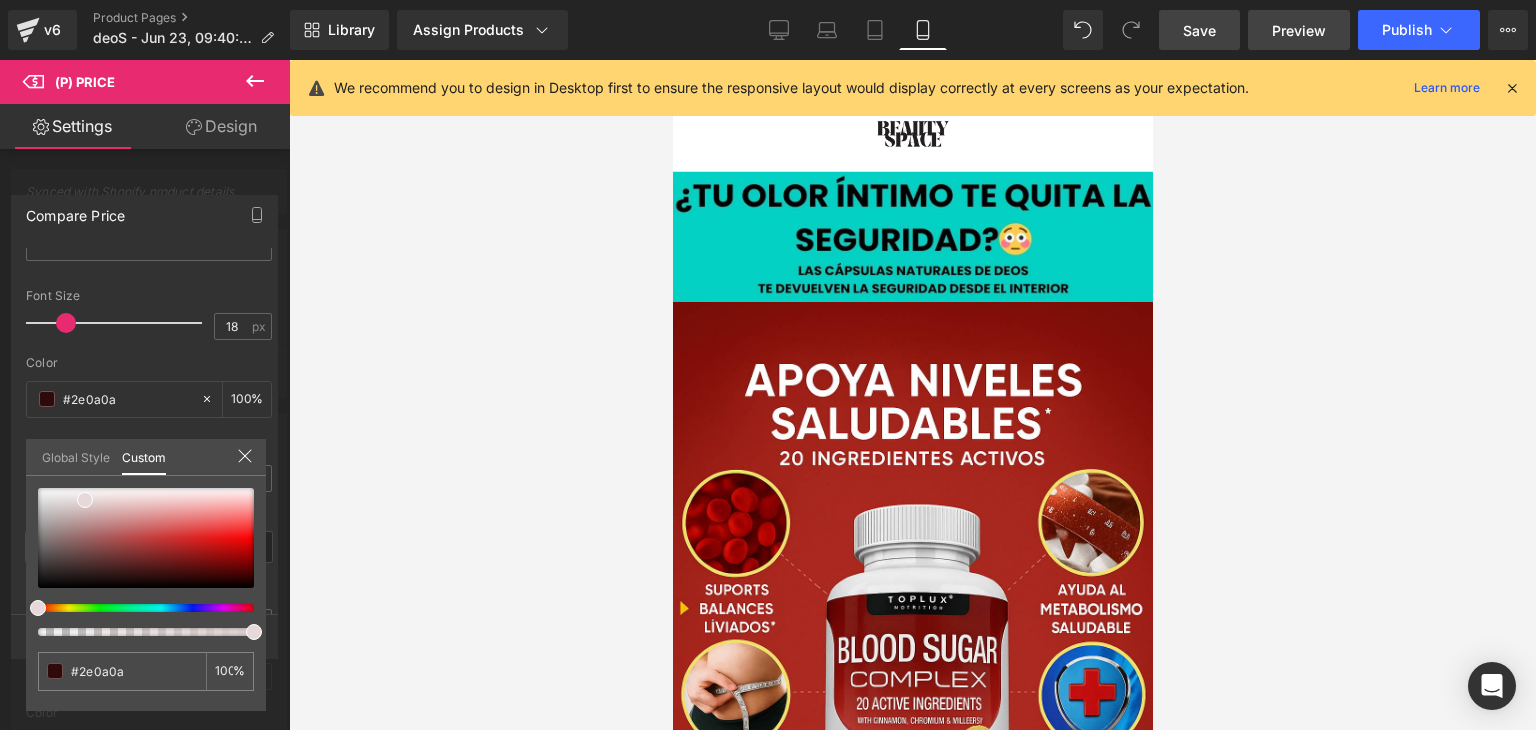 scroll, scrollTop: 1, scrollLeft: 0, axis: vertical 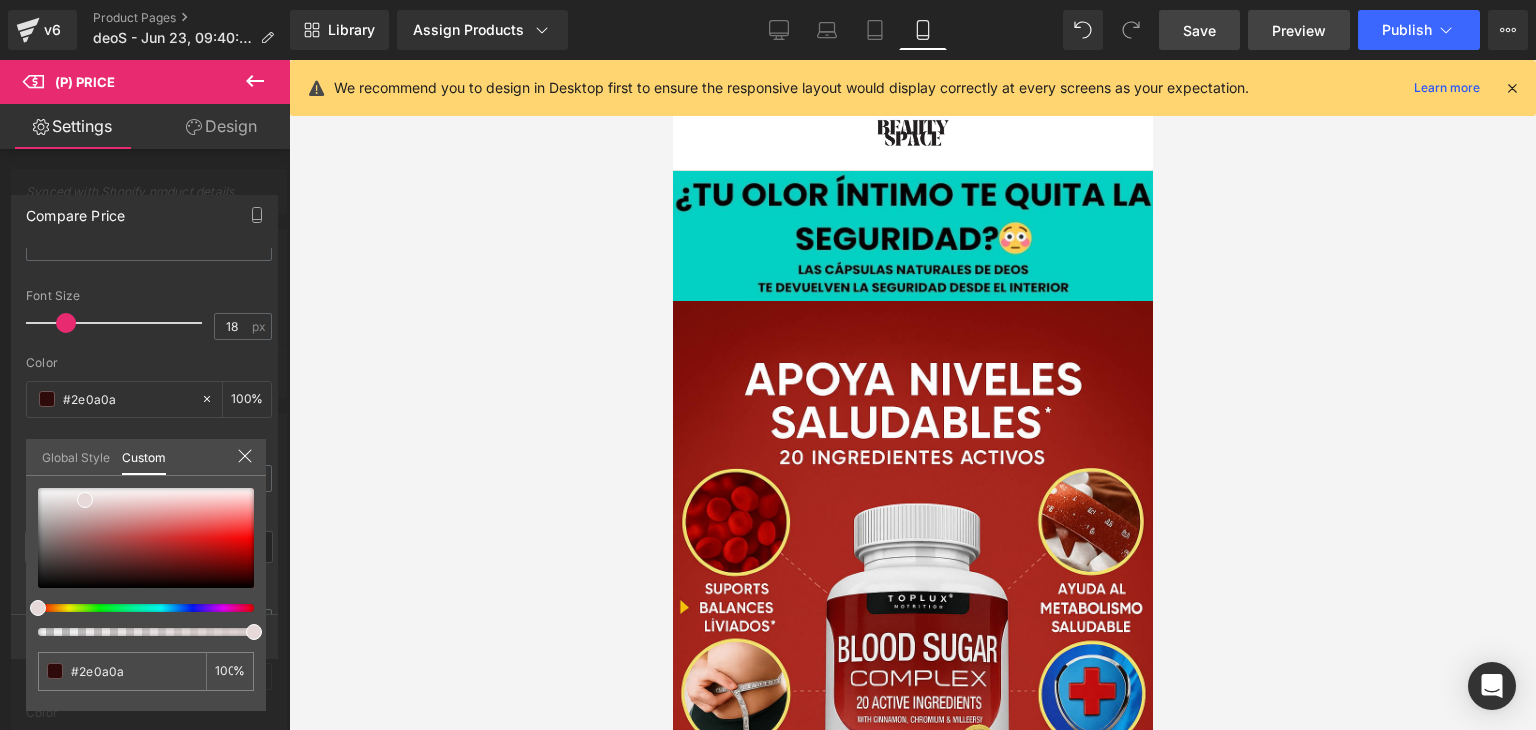 click on "Preview" at bounding box center (1299, 30) 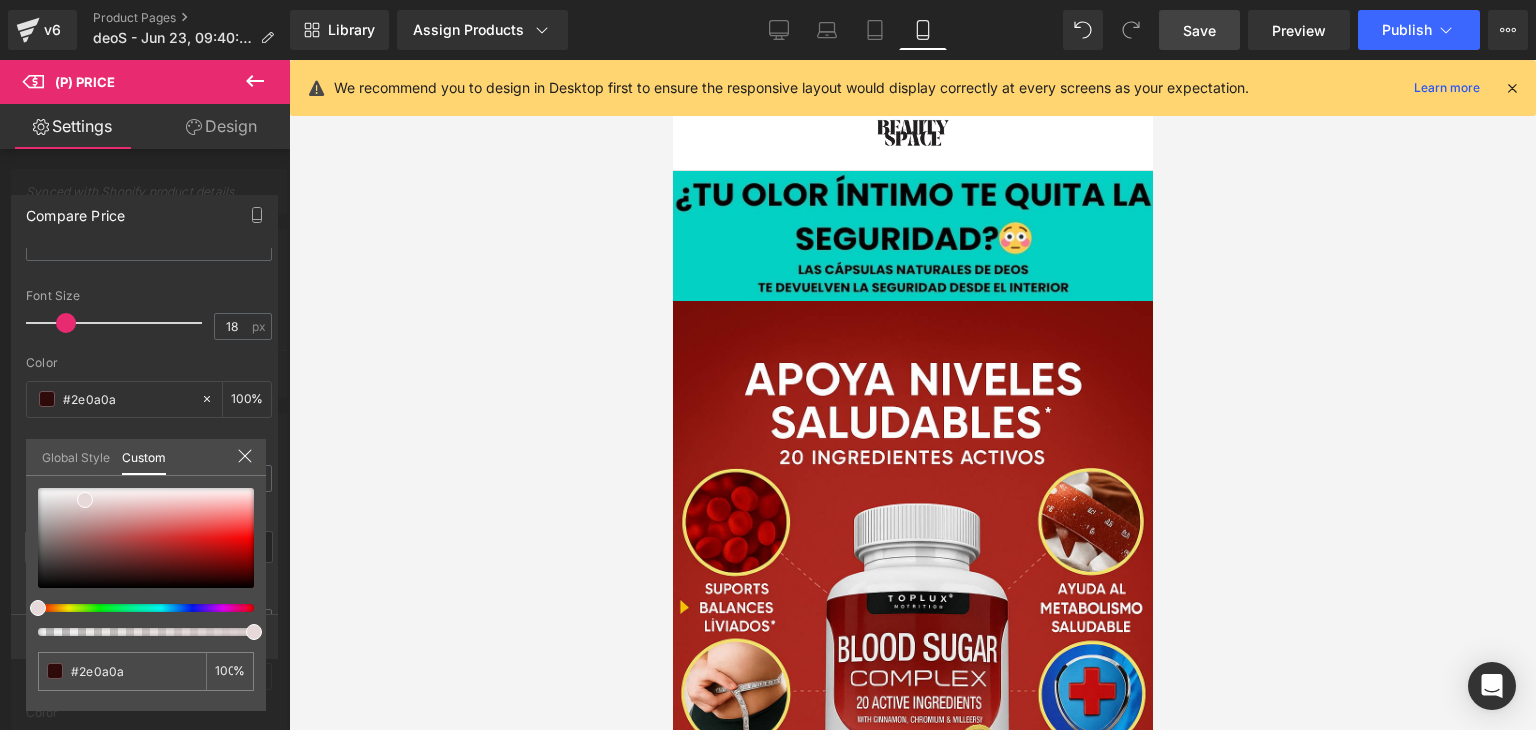 click on "Save" at bounding box center (1199, 30) 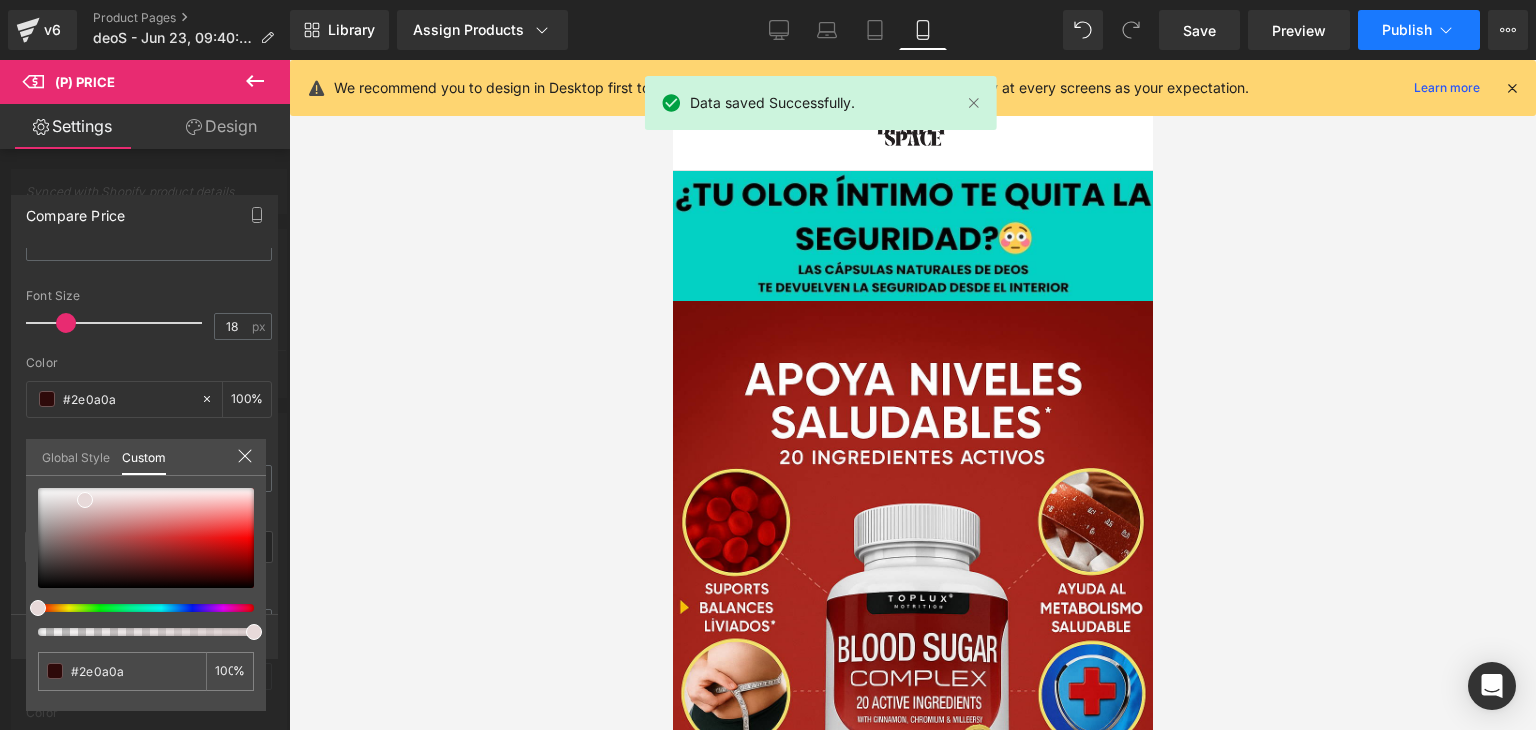 click on "Publish" at bounding box center [1419, 30] 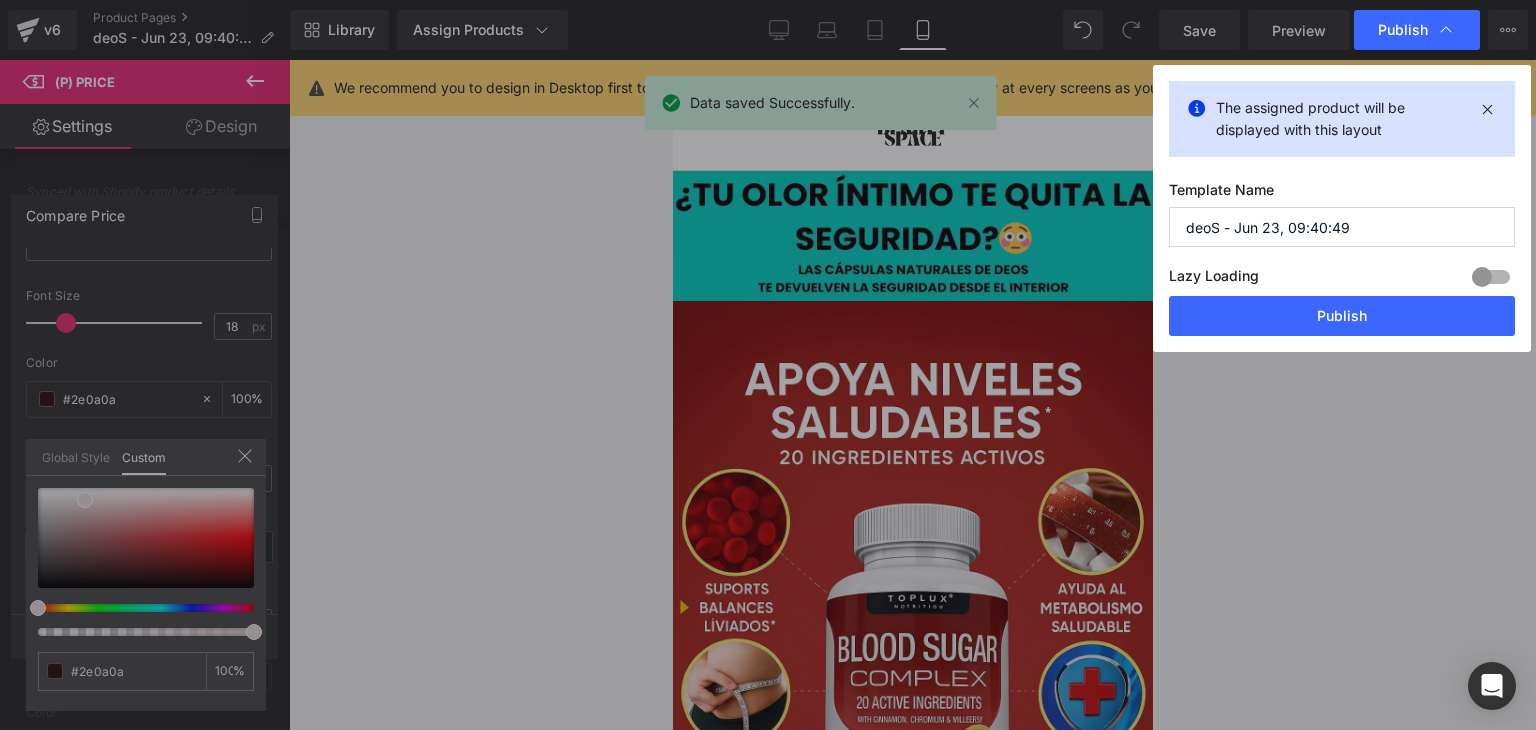 click on "Publish" at bounding box center (1342, 316) 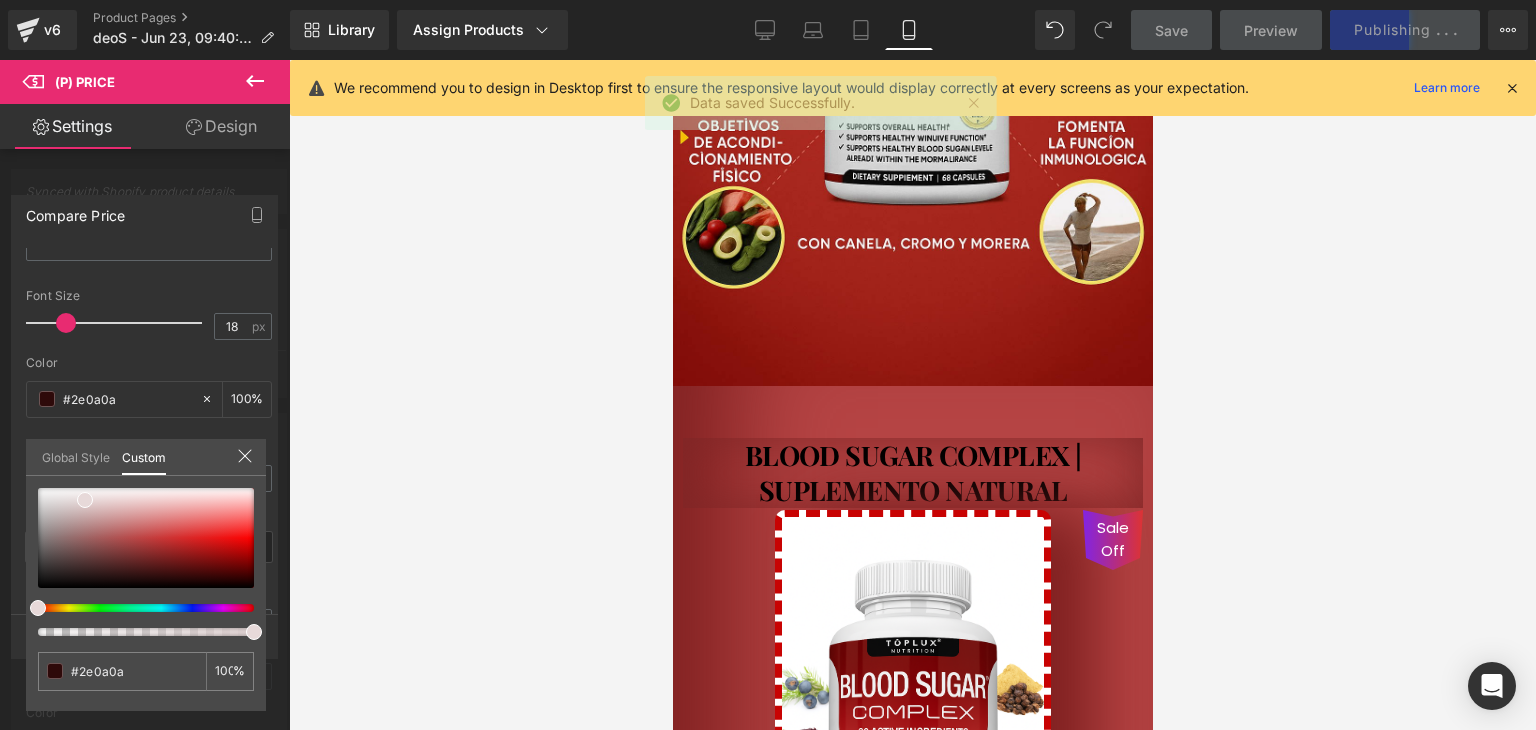 scroll, scrollTop: 601, scrollLeft: 0, axis: vertical 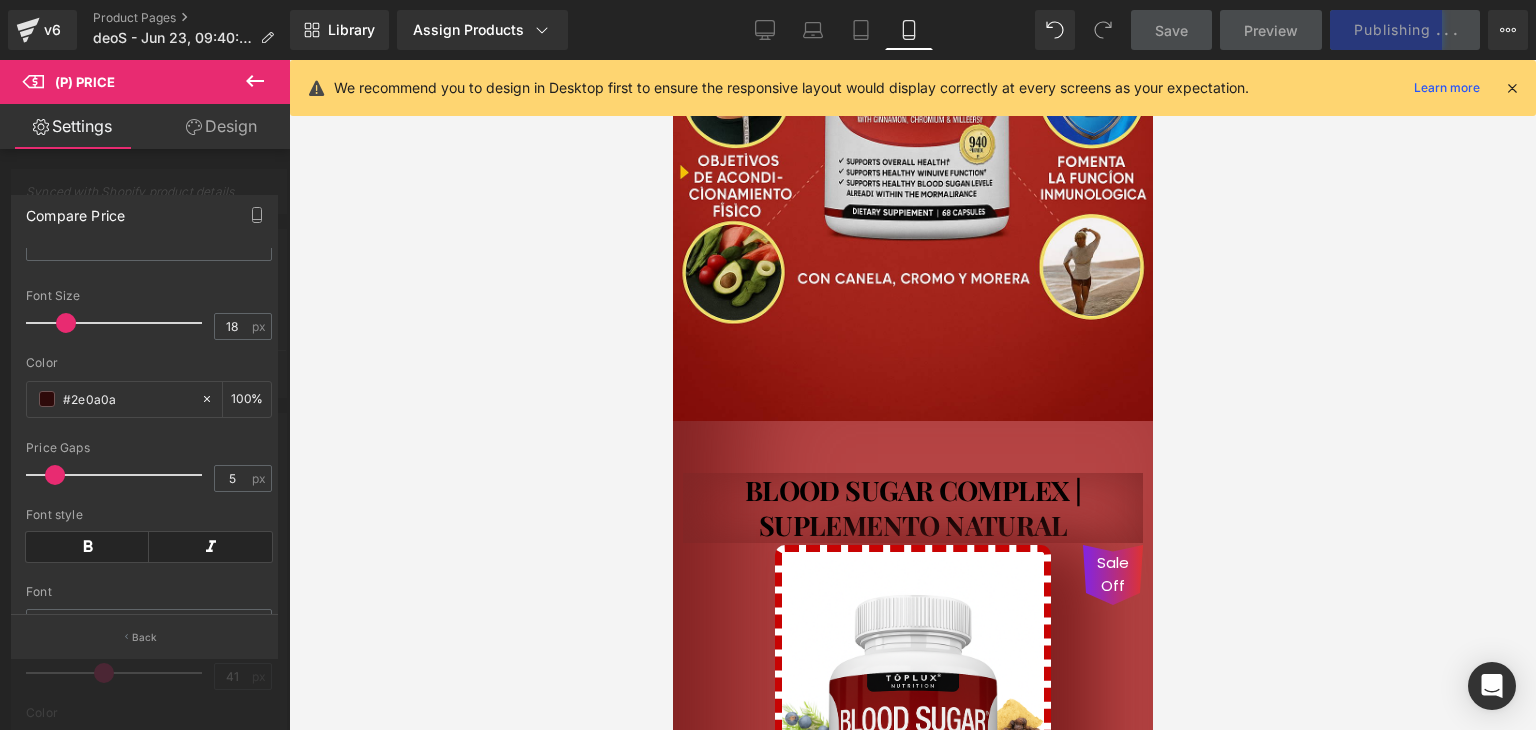 click at bounding box center (912, 395) 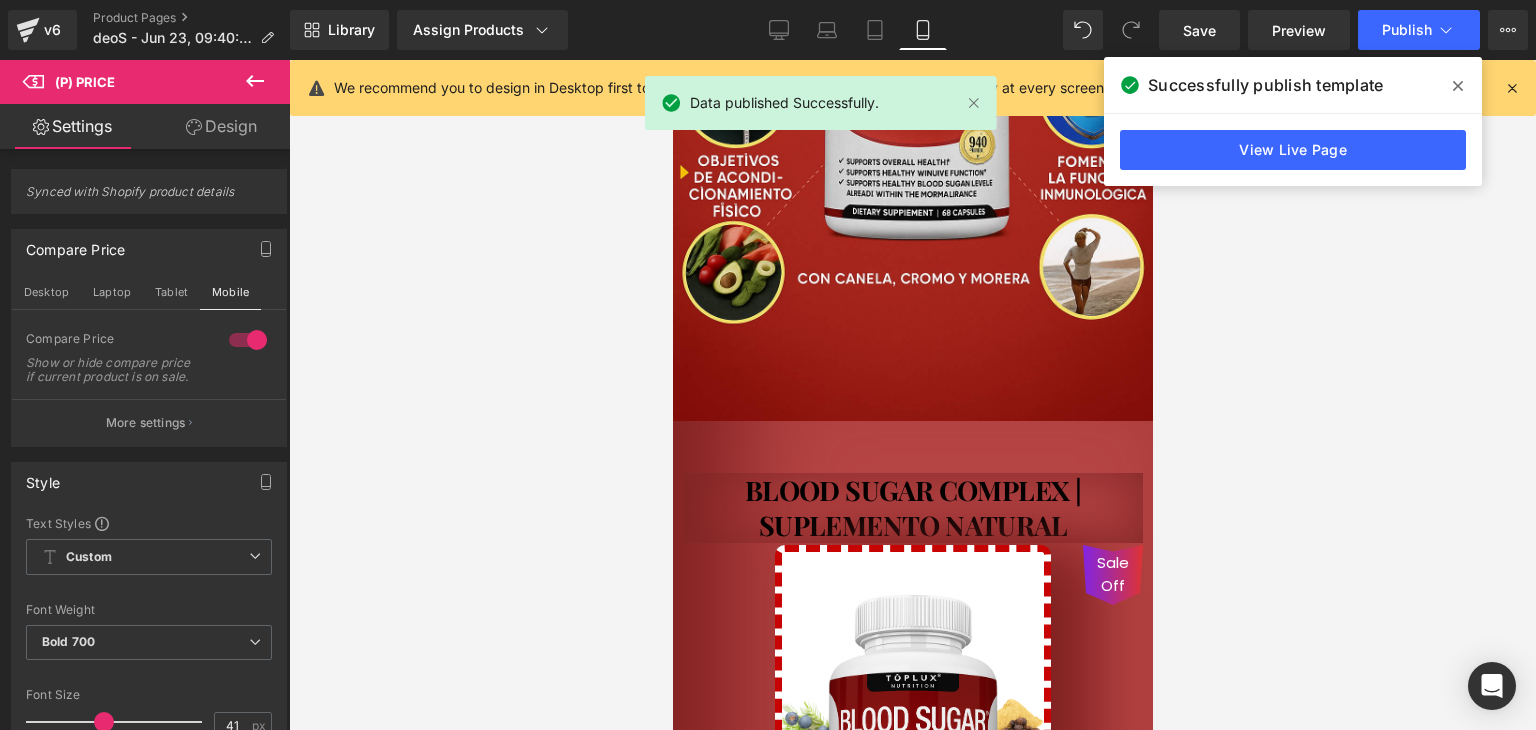 click on "Ir al contenido
🚚 Envío GRATIS 📦 | 💵 Pago Contra Entrega ✅ ¡En todo el país!
Garantía total de satisfacción 💖 | Tu belleza en manos expertas ✨
Mi cuenta
Abrir carrito
S/. 0.00
( 0 )
Abrir menú
Abrir carrito 0
Menú
Cerrar barra lateral
Mi cuenta
Image         Image" at bounding box center (912, 2099) 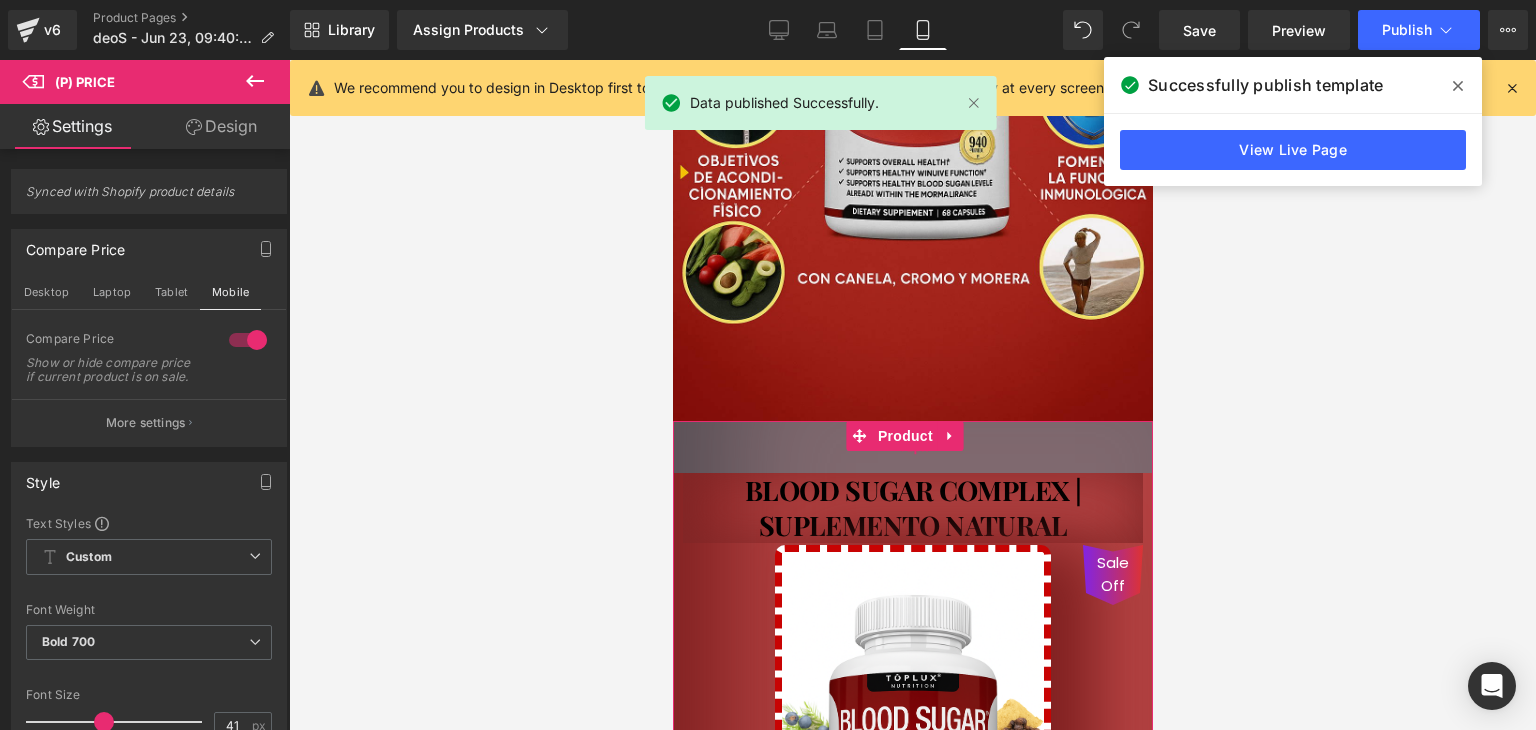 click on "52px" at bounding box center (912, 447) 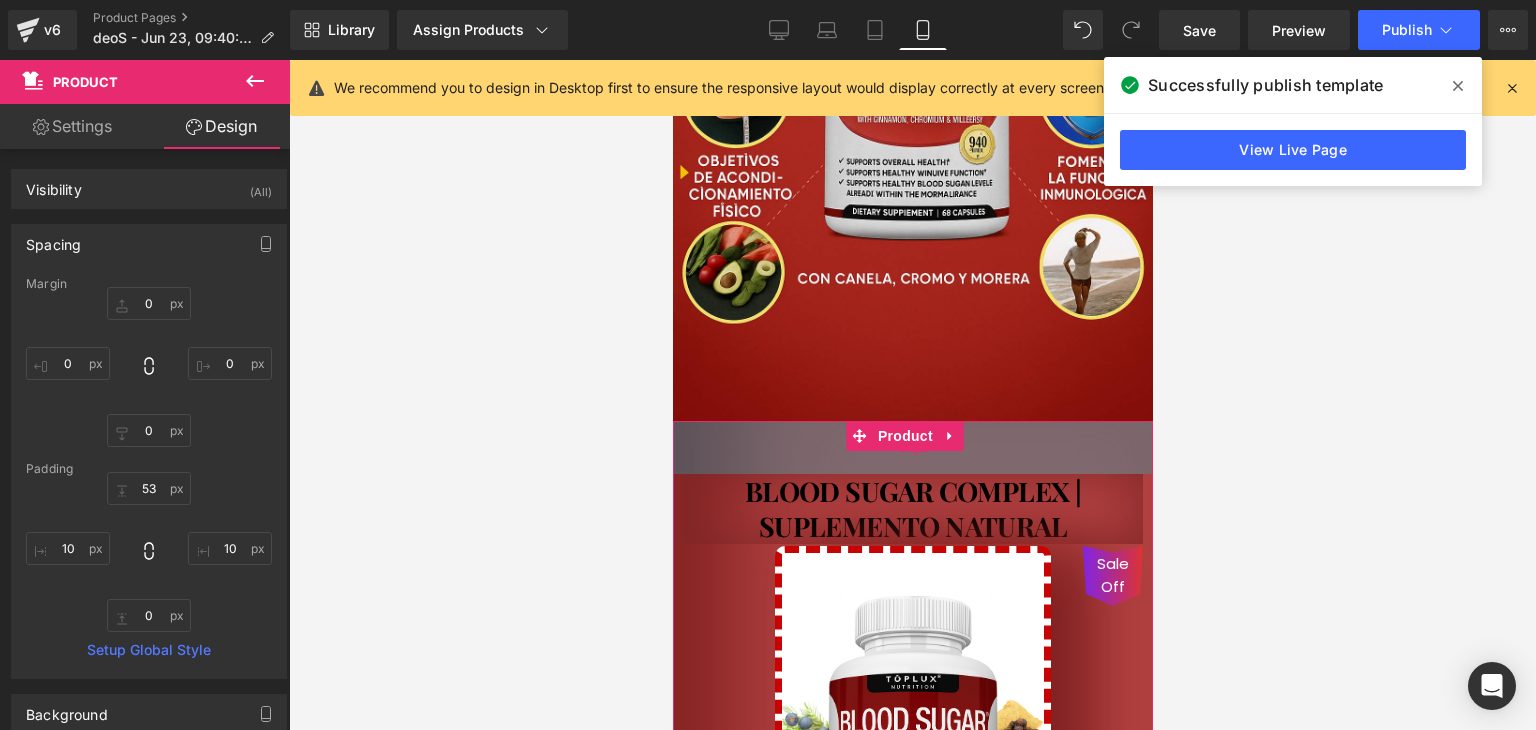 click on "53px" at bounding box center [912, 447] 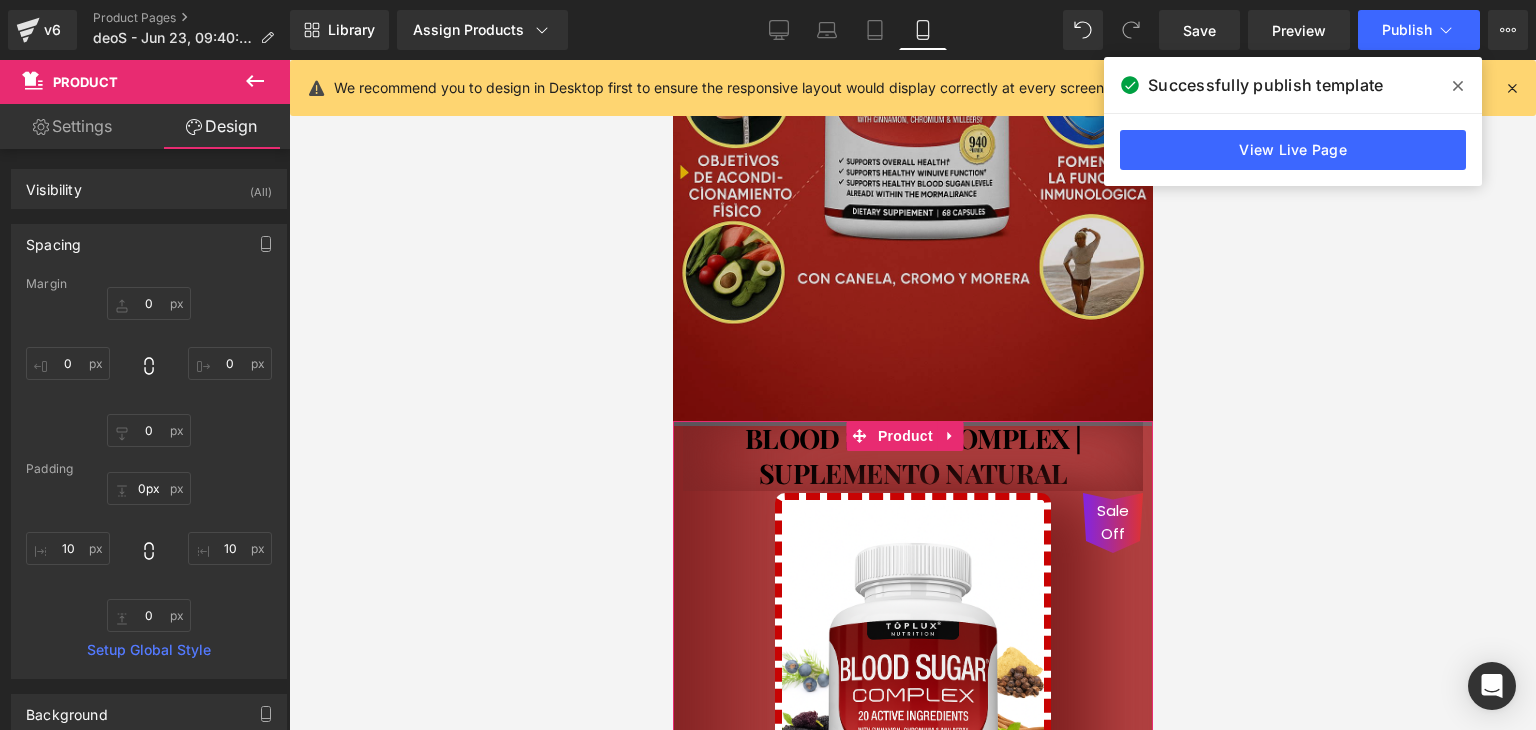 drag, startPoint x: 976, startPoint y: 446, endPoint x: 973, endPoint y: 381, distance: 65.06919 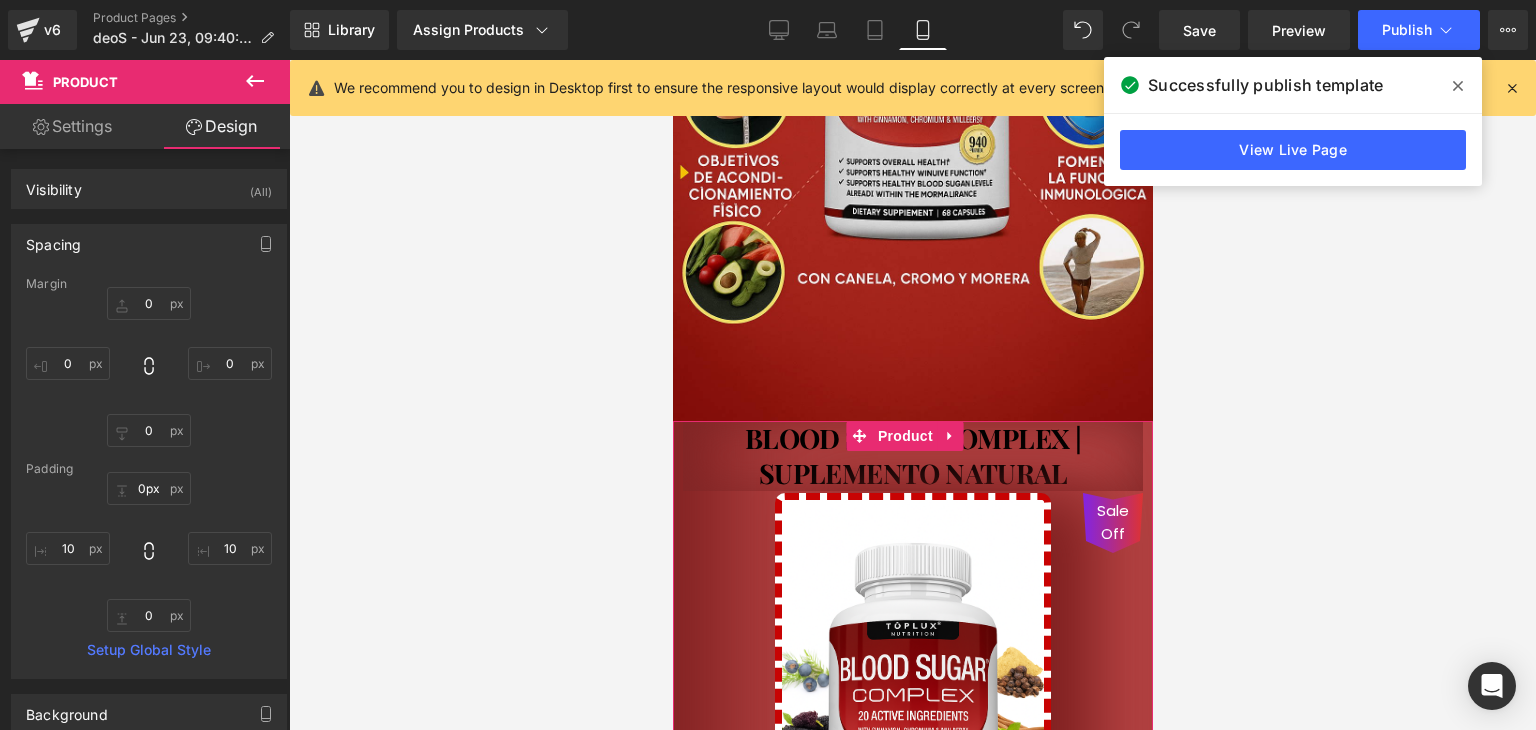 click at bounding box center (912, 395) 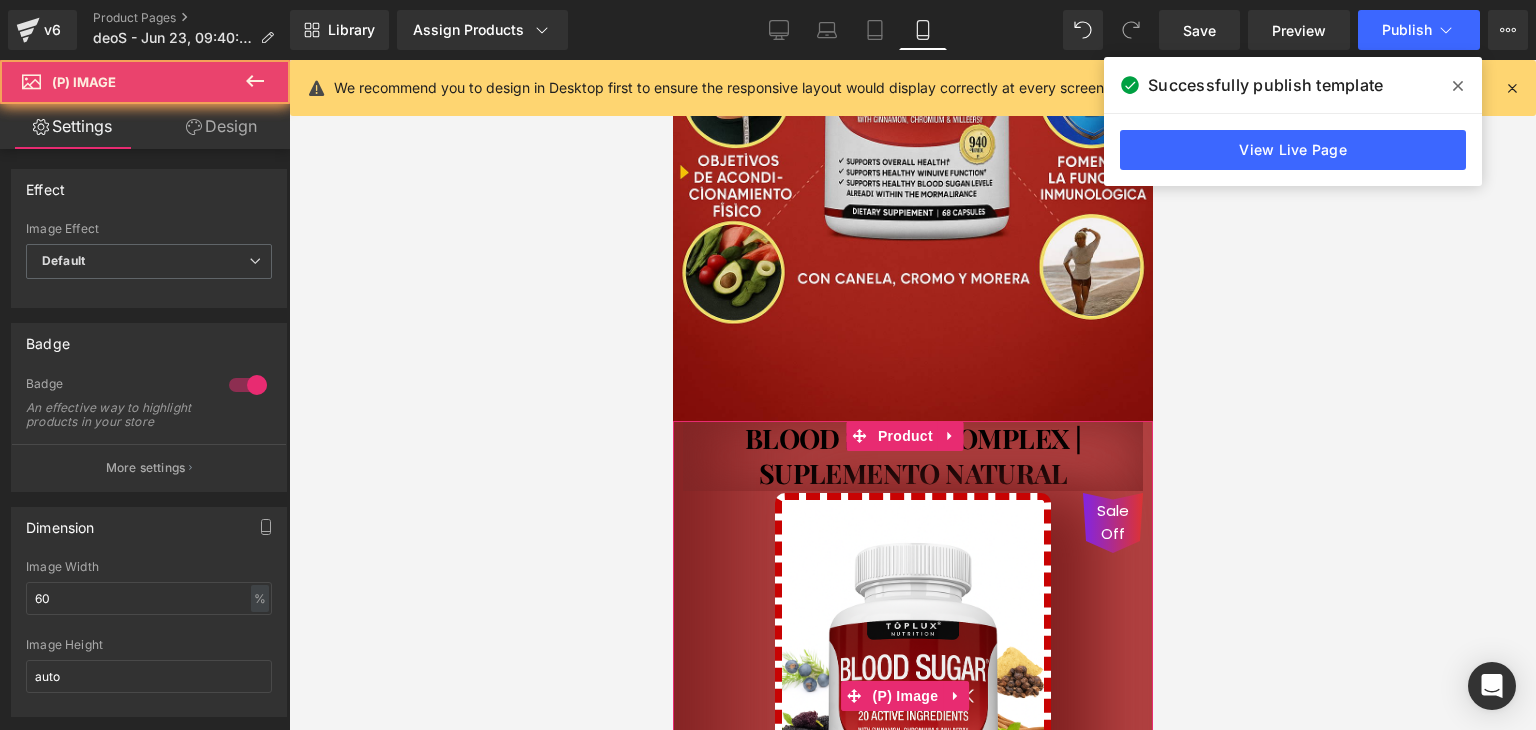 click on "Sale Off" at bounding box center [912, 696] 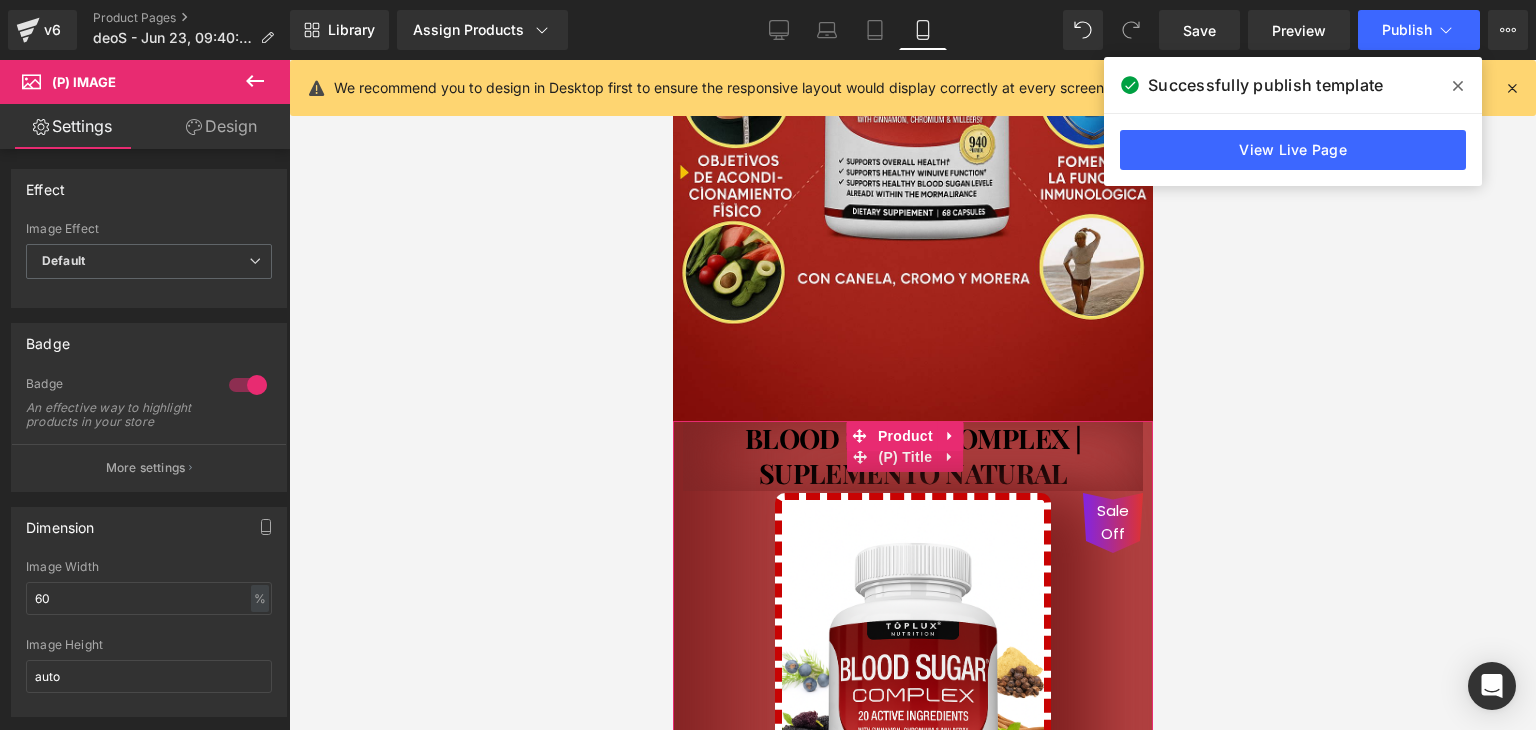 click on "BLOOD SUGAR COMPLEX | SUPLEMENTO NATURAL" at bounding box center [912, 456] 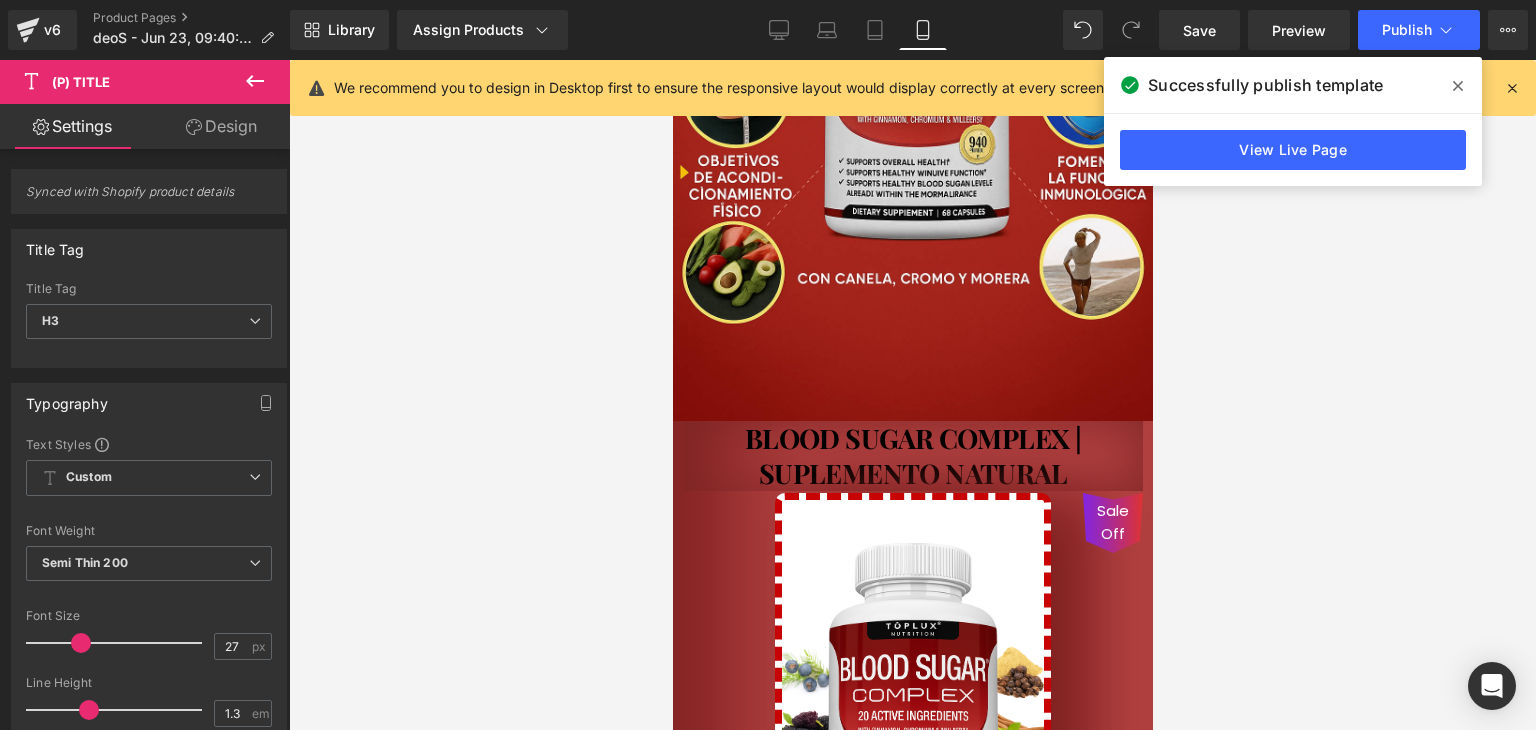 click at bounding box center [912, 395] 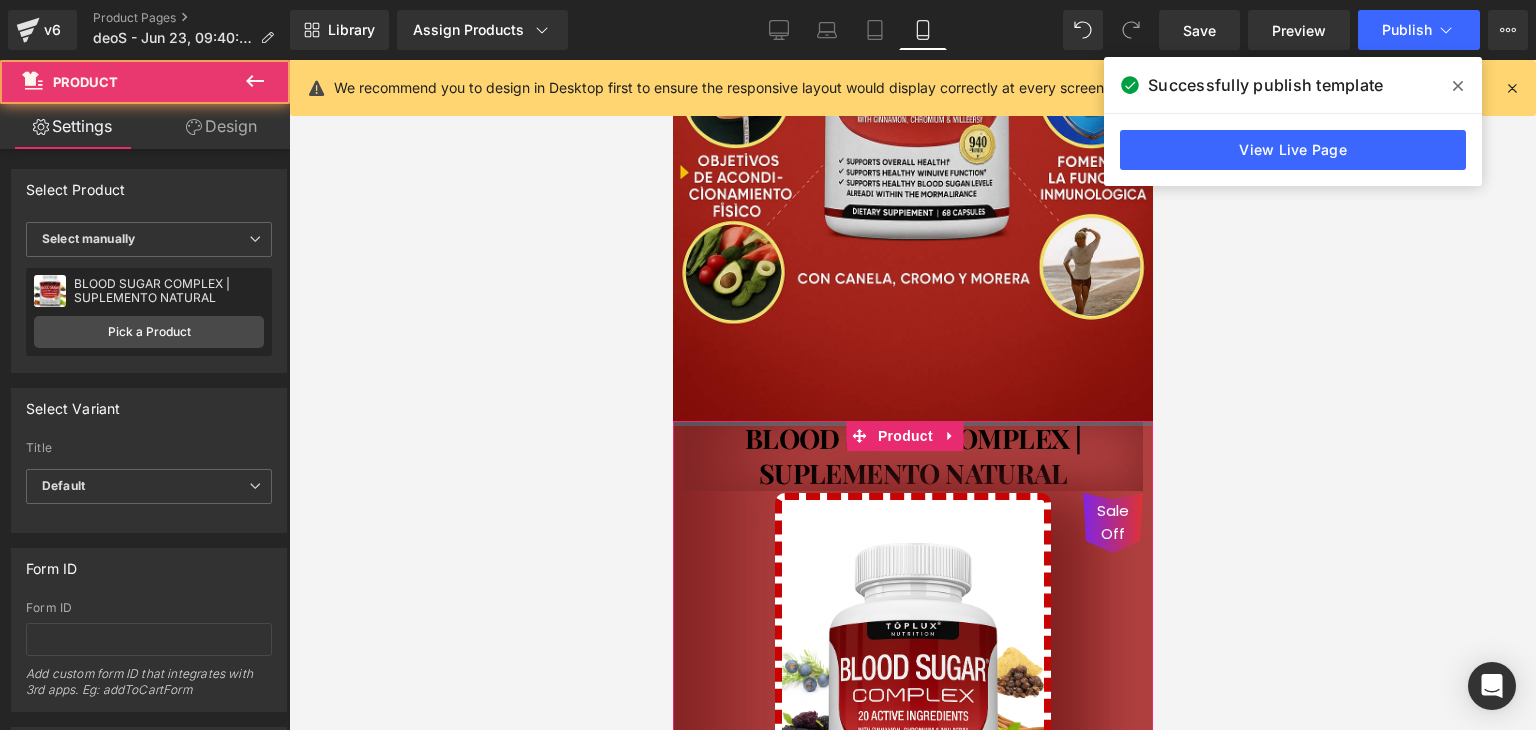 click at bounding box center (912, 423) 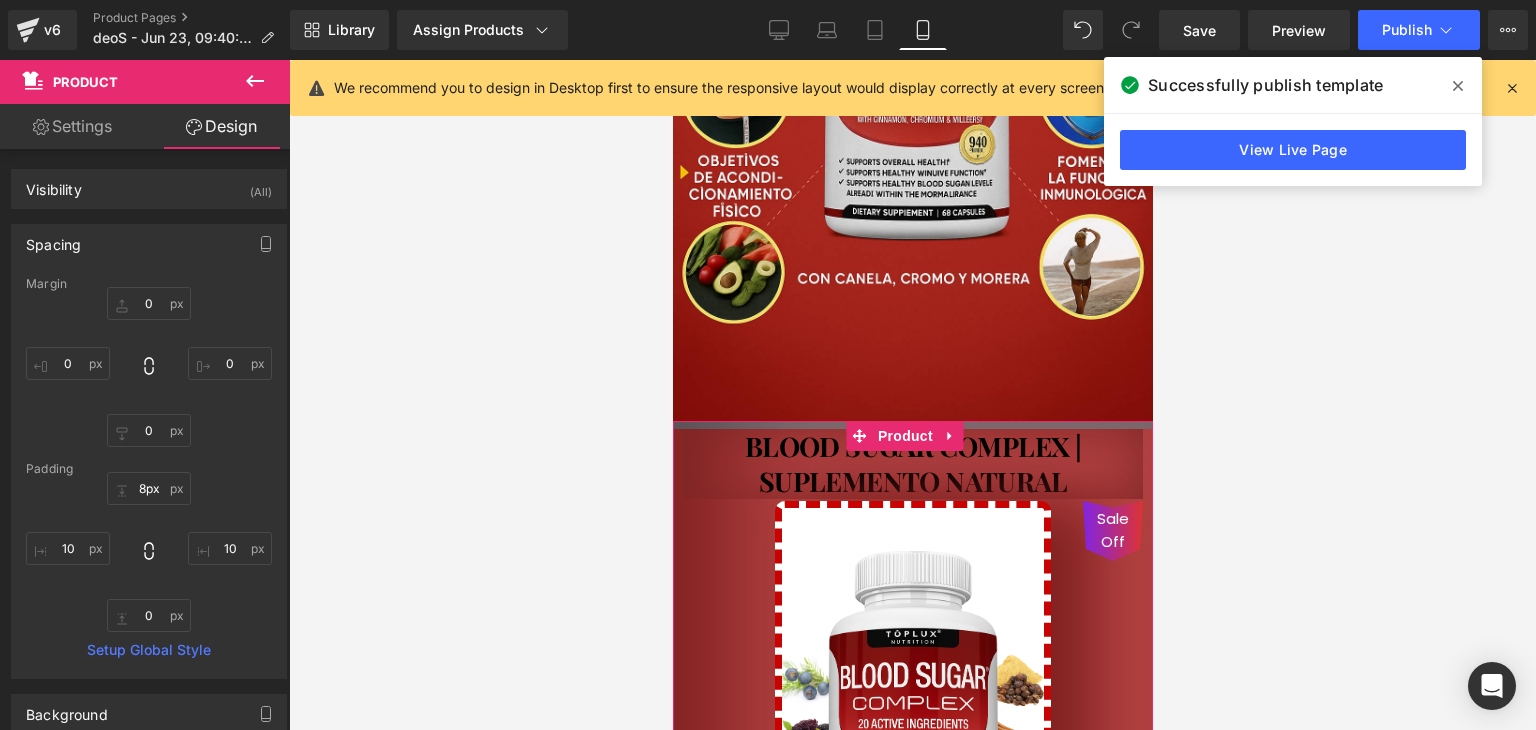 click on "BLOOD SUGAR COMPLEX | SUPLEMENTO NATURAL
(P) Title
Sale Off
(P) Image
S/. 89.90
S/. 209.00
57%
DSCTO
(P) Price
Product" at bounding box center [912, 695] 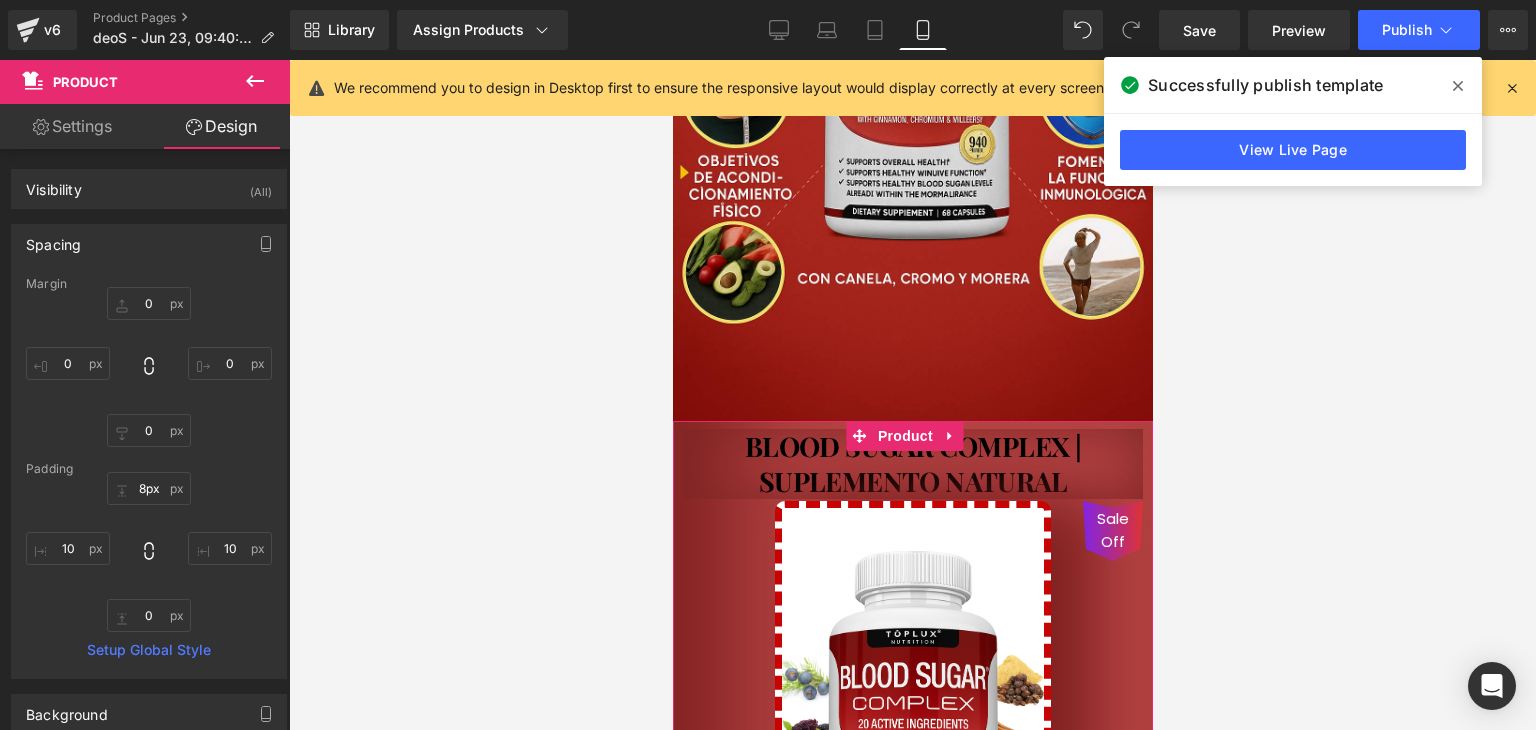 click on "BLOOD SUGAR COMPLEX | SUPLEMENTO NATURAL" at bounding box center [912, 464] 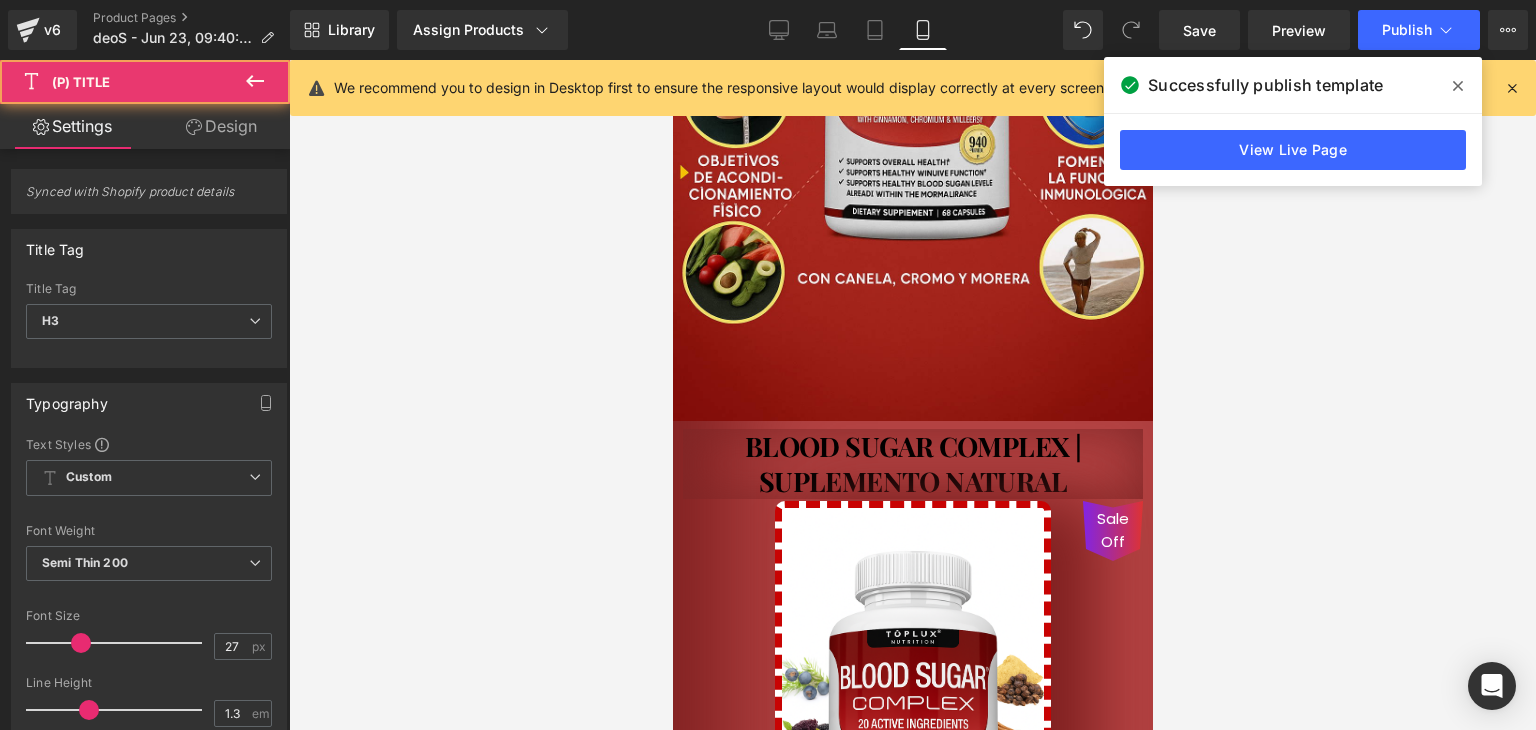 click at bounding box center [912, 395] 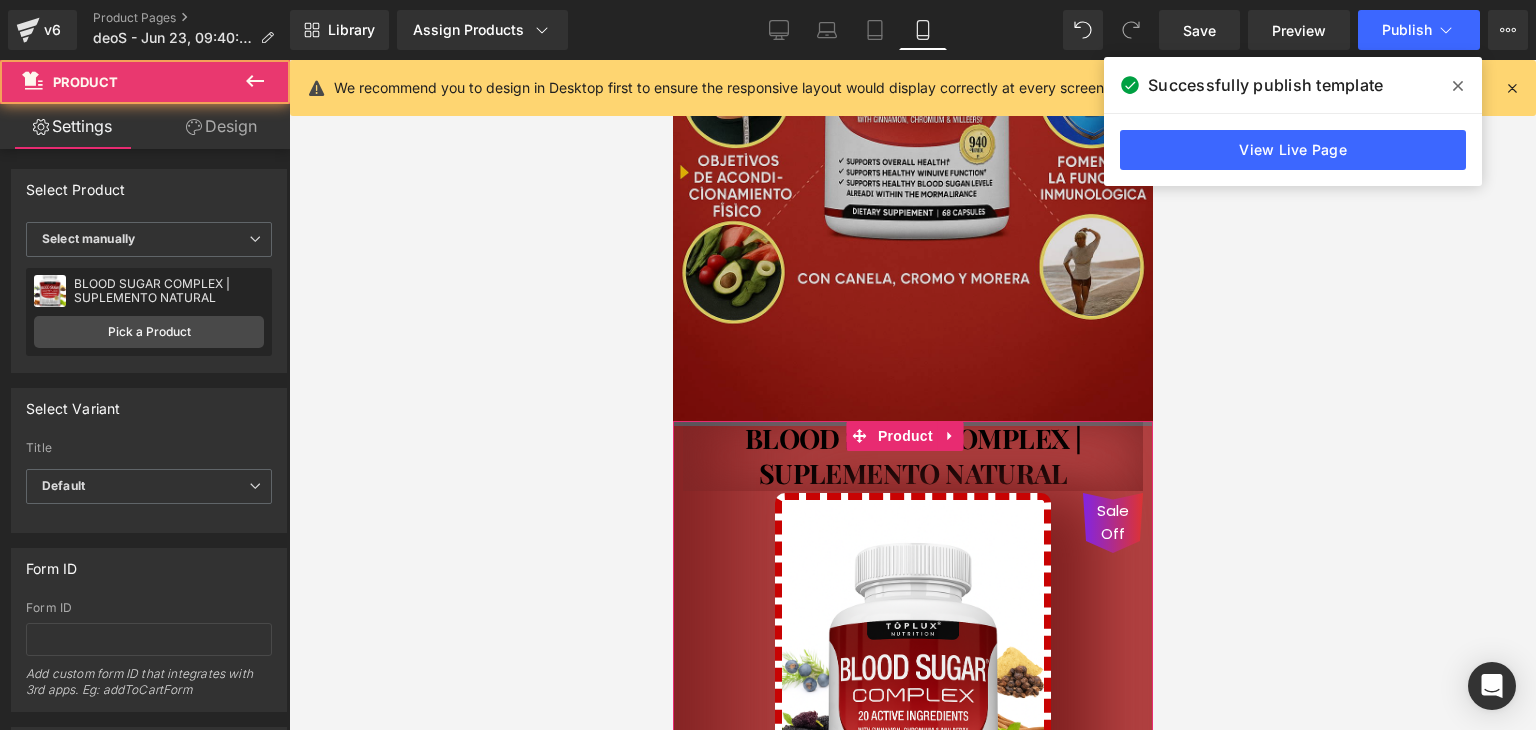 drag, startPoint x: 701, startPoint y: 398, endPoint x: 701, endPoint y: 358, distance: 40 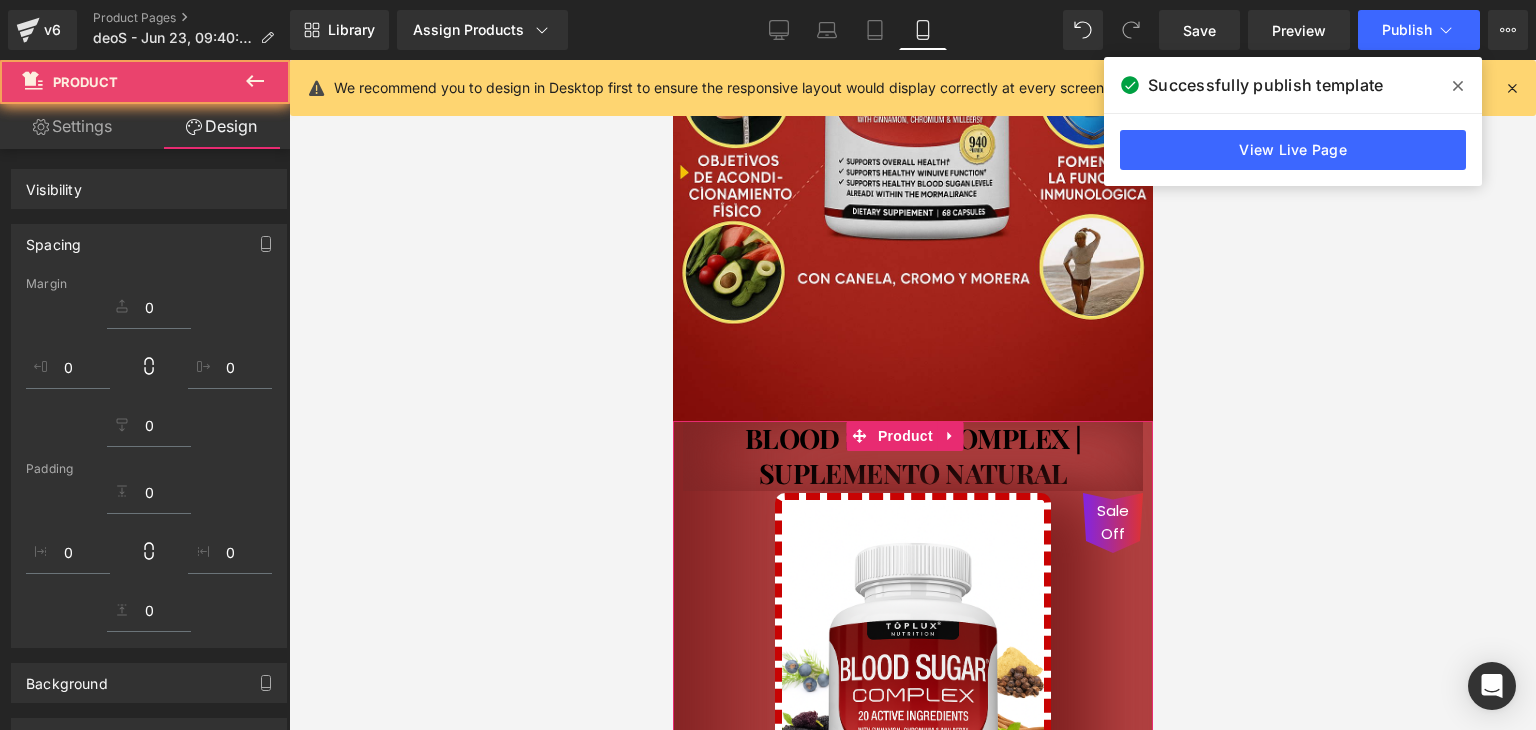 click at bounding box center [912, 395] 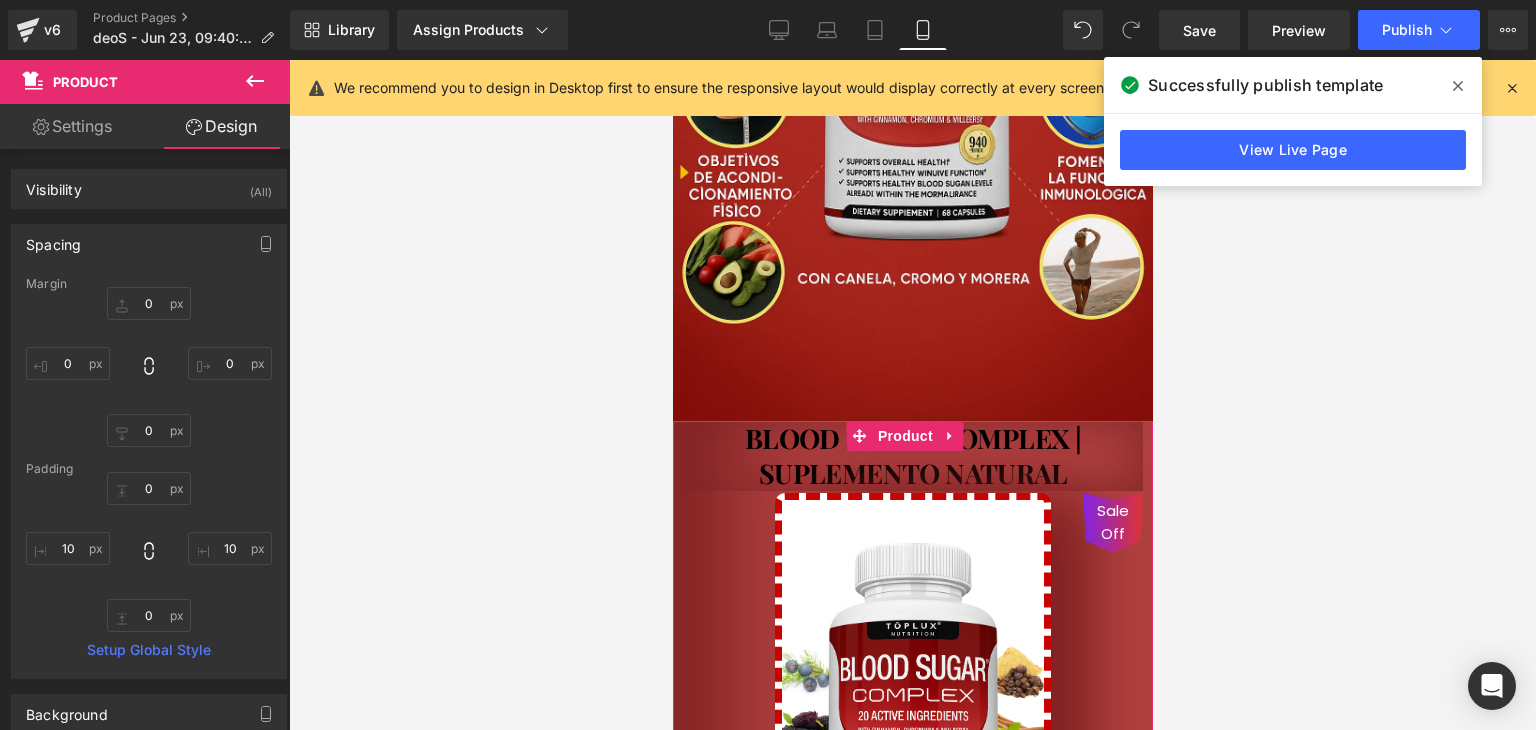 click at bounding box center (912, 395) 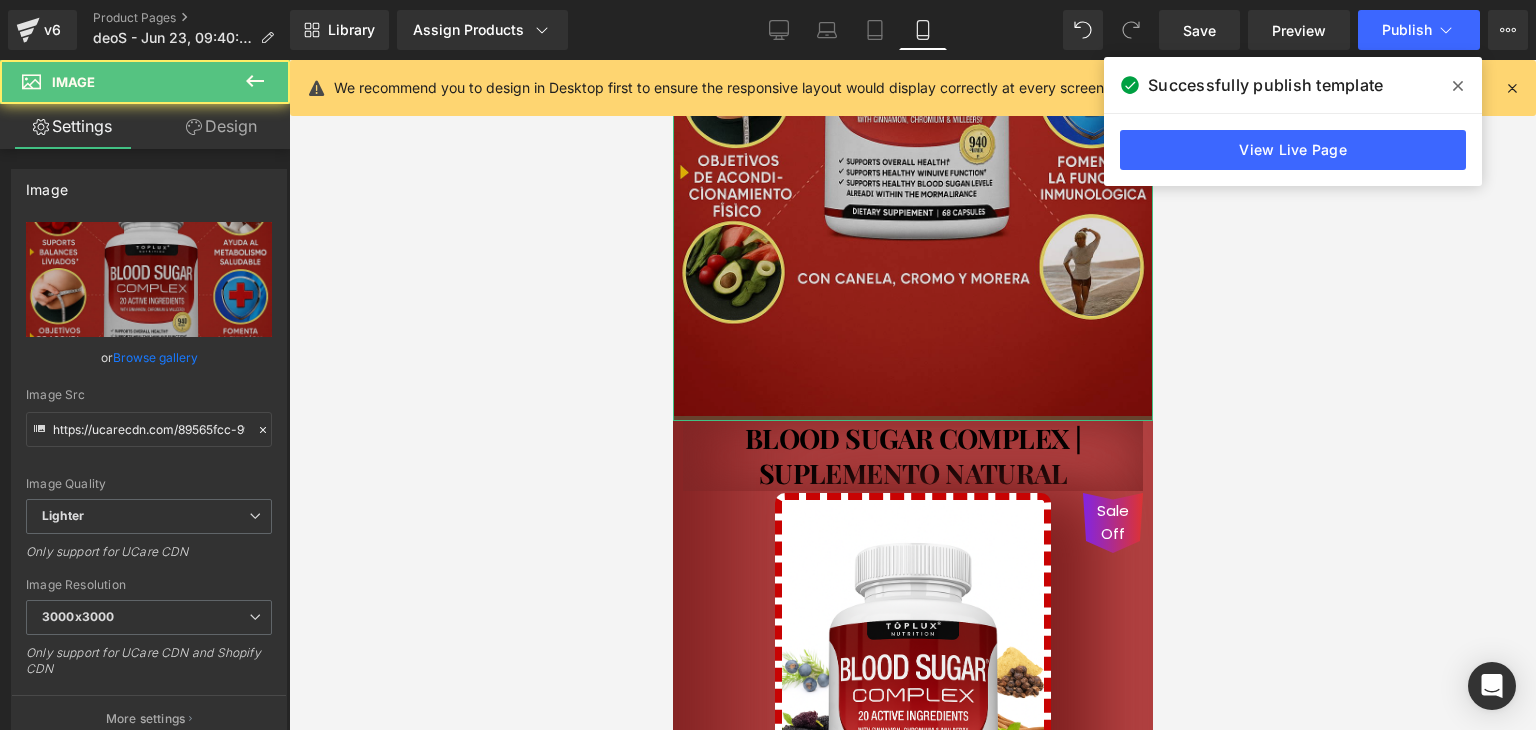 click at bounding box center (912, 418) 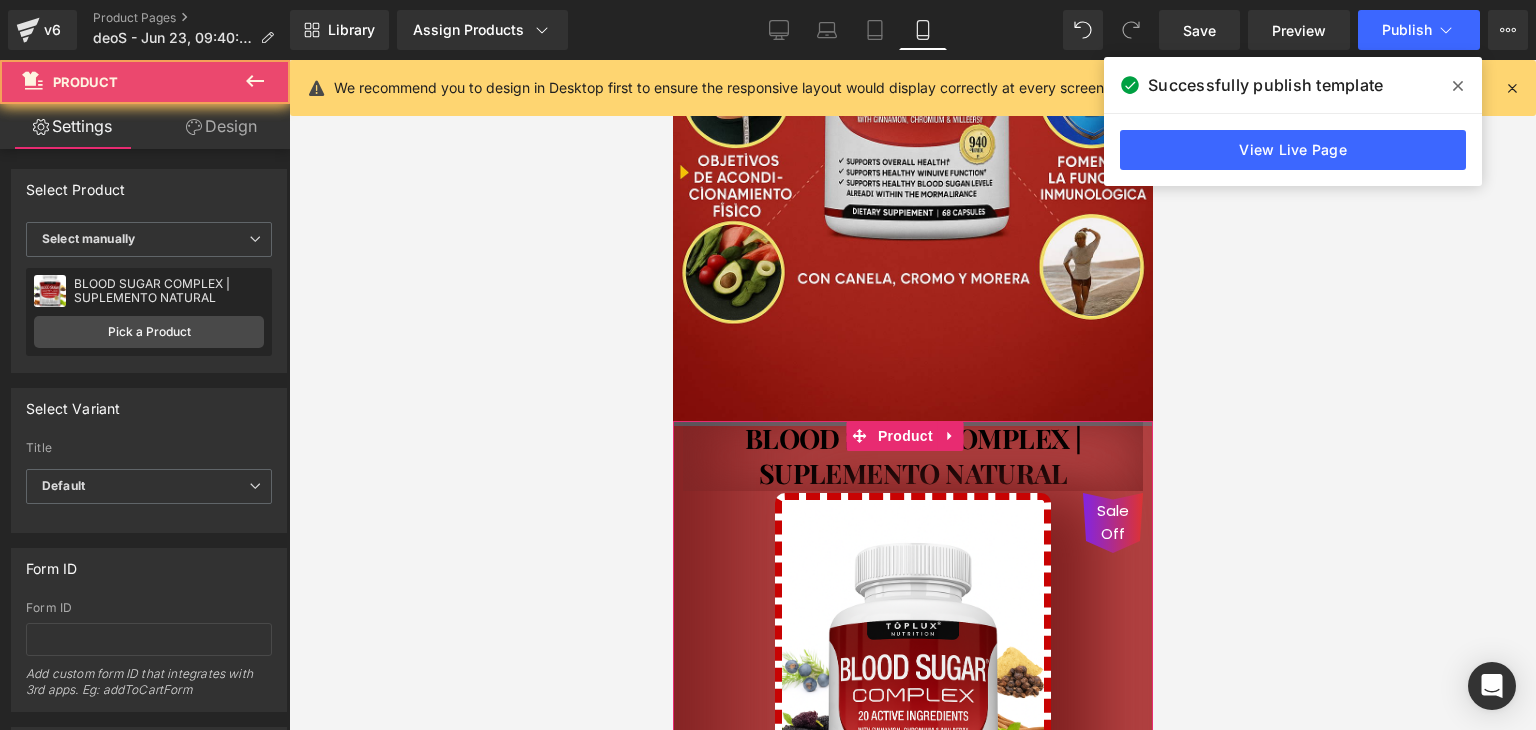 drag, startPoint x: 704, startPoint y: 399, endPoint x: 673, endPoint y: 399, distance: 31 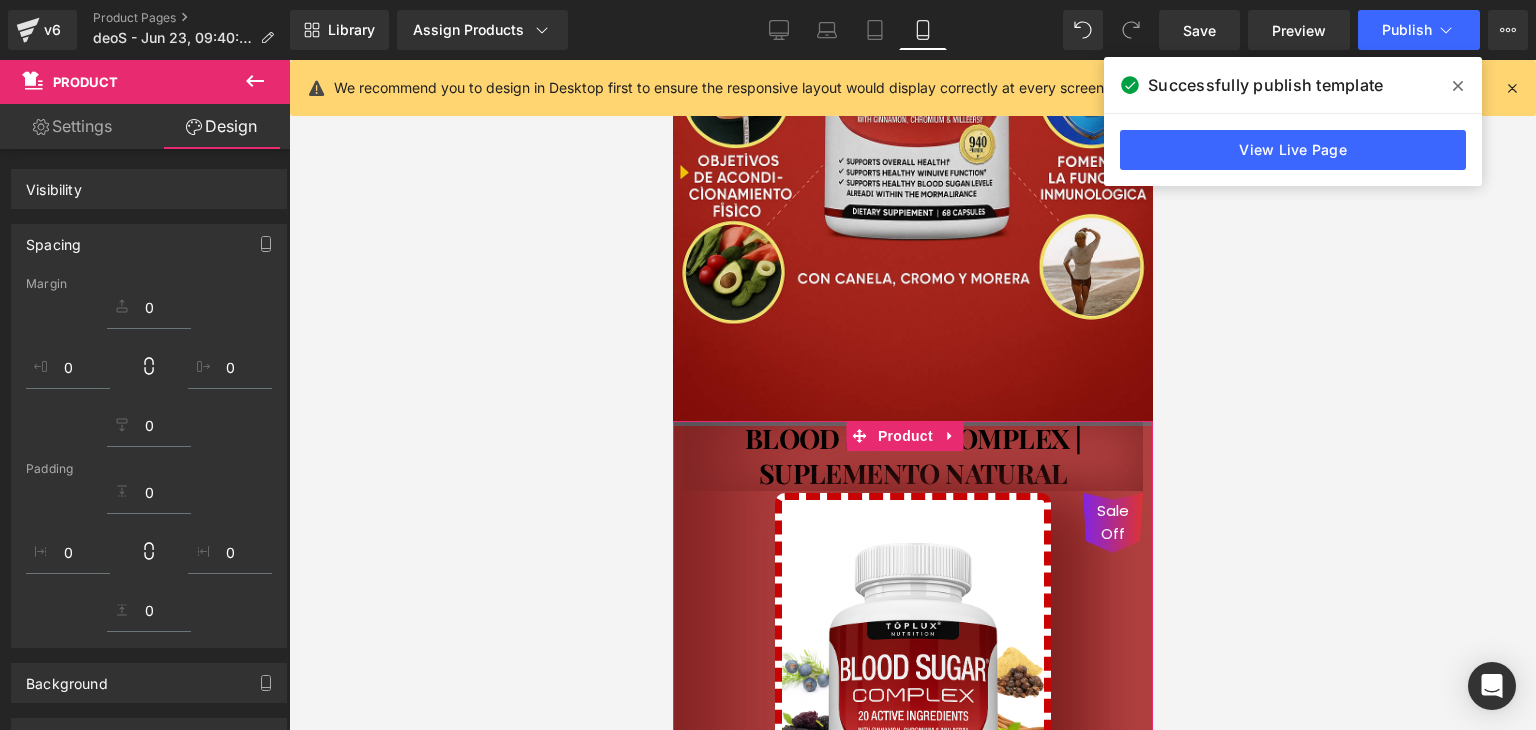 click at bounding box center [912, 395] 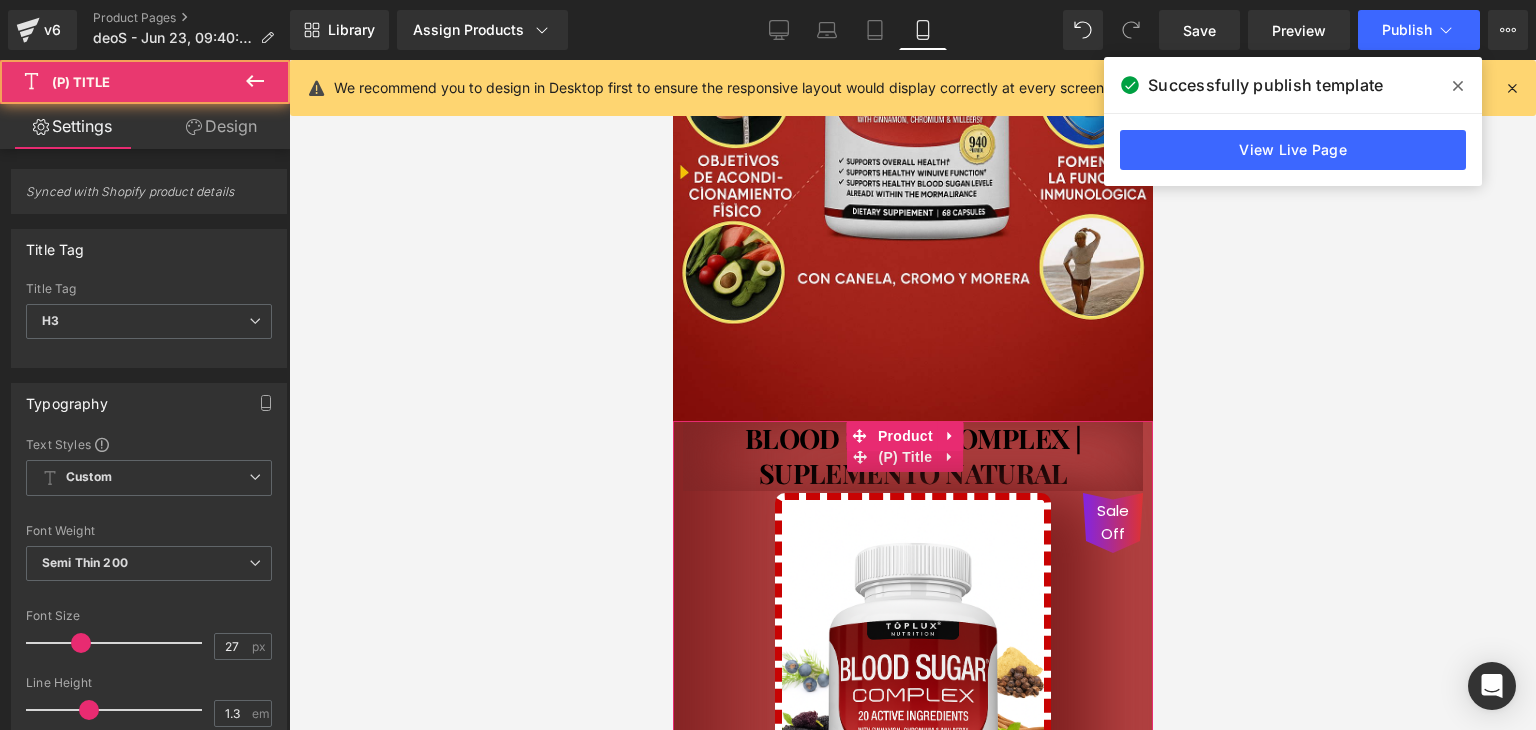 click on "BLOOD SUGAR COMPLEX | SUPLEMENTO NATURAL" at bounding box center [912, 456] 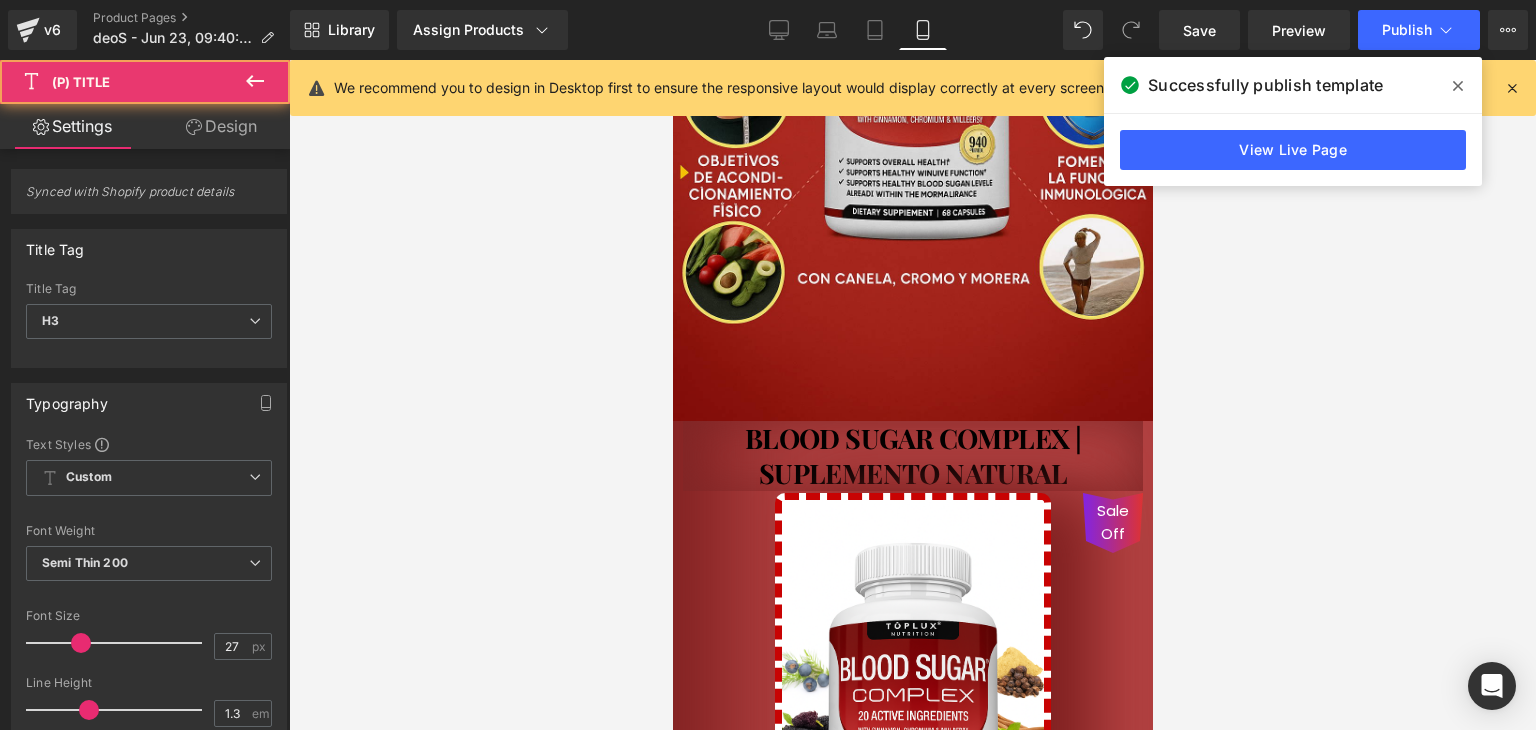 click on "BLOOD SUGAR COMPLEX | SUPLEMENTO NATURAL" at bounding box center (912, 456) 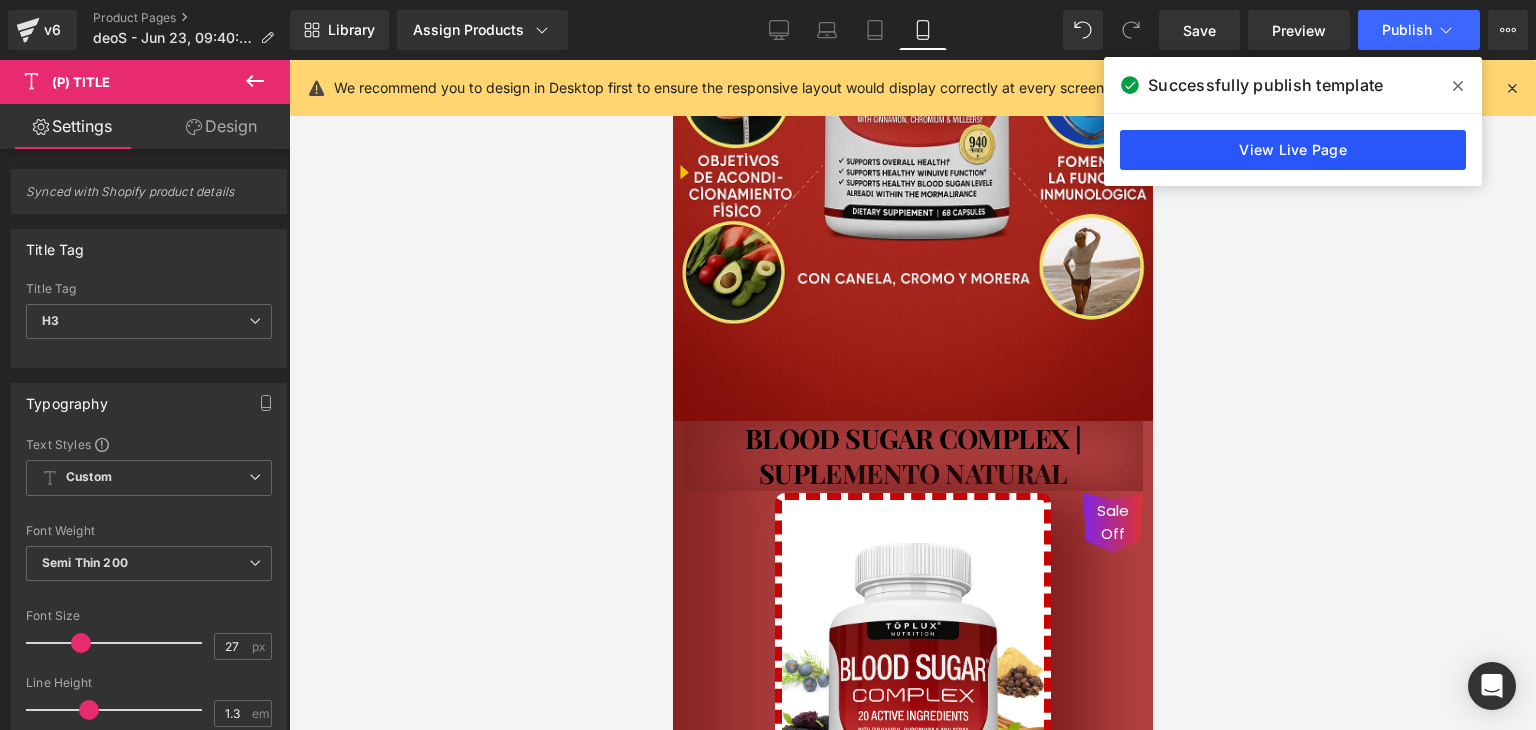 click on "View Live Page" at bounding box center [1293, 150] 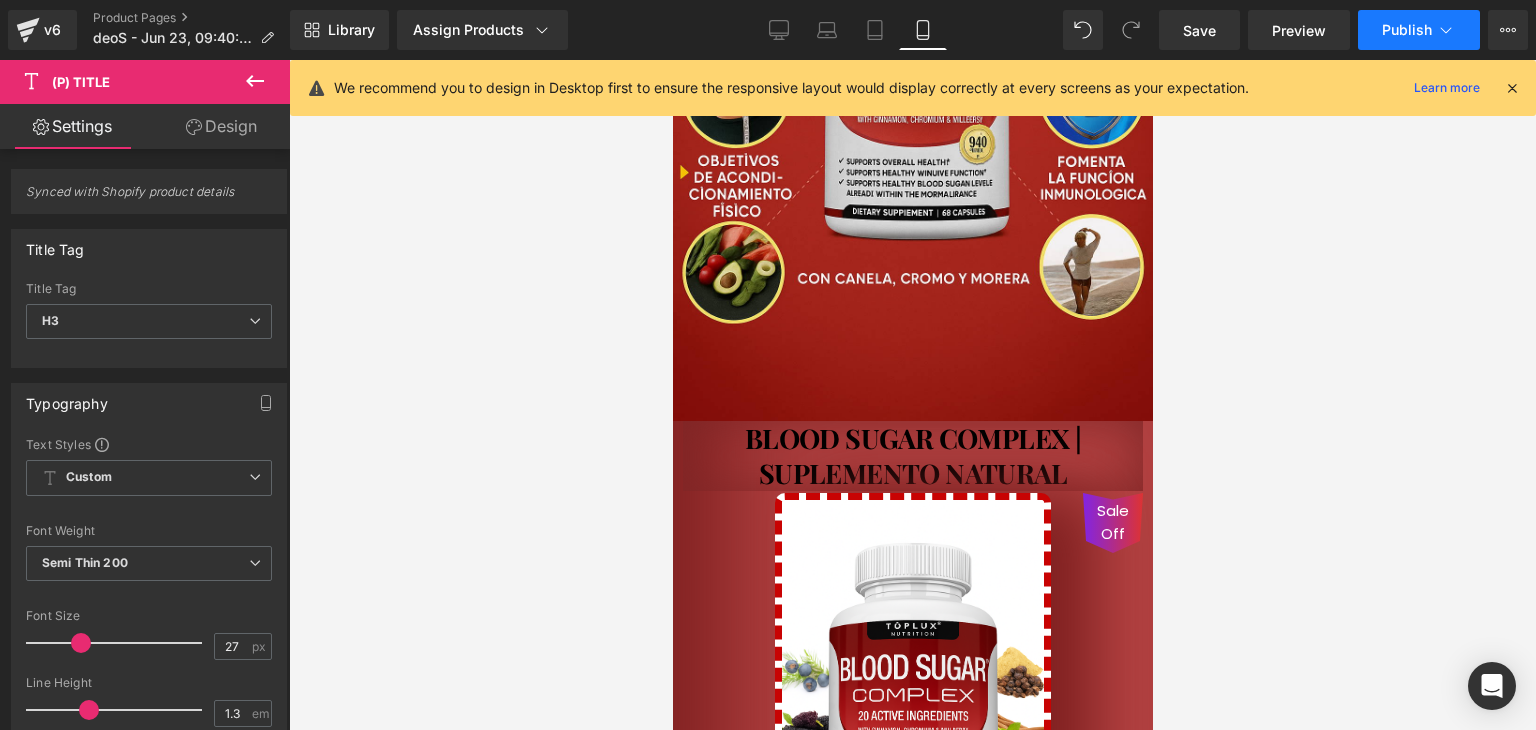 click on "Publish" at bounding box center (1407, 30) 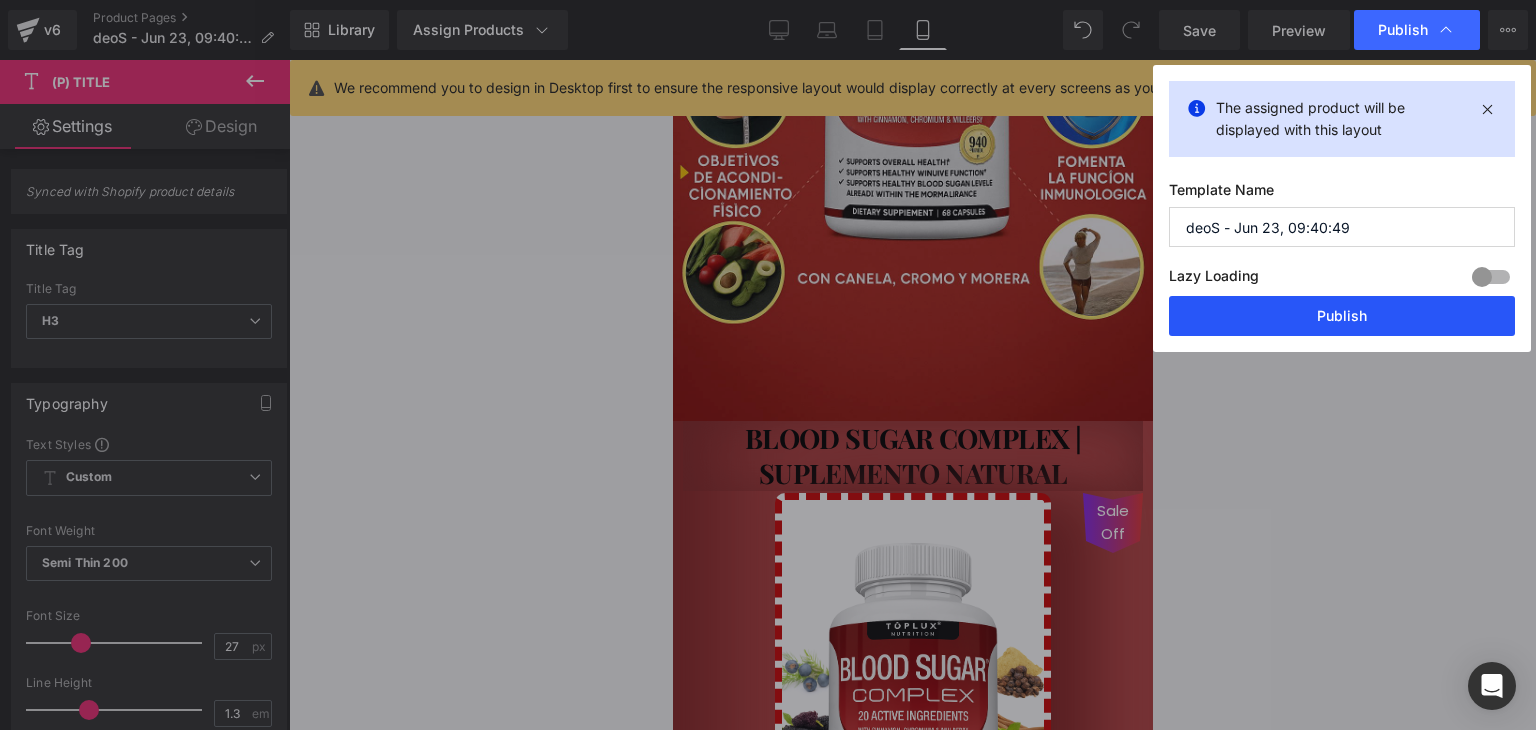 click on "The assigned product will be displayed with this layout Template Name deoS - Jun 23, 09:40:49
Lazy Loading
Build
Upgrade plan to unlock
Lazy loading helps you improve page loading time, enhance user experience & increase your SEO results.
Lazy loading is available on  Build, Optimize & Enterprise.
You’ve reached the maximum published page number of your plan  (2/999999) .
Upgrade plan to unlock more pages
Publish" at bounding box center [1342, 208] 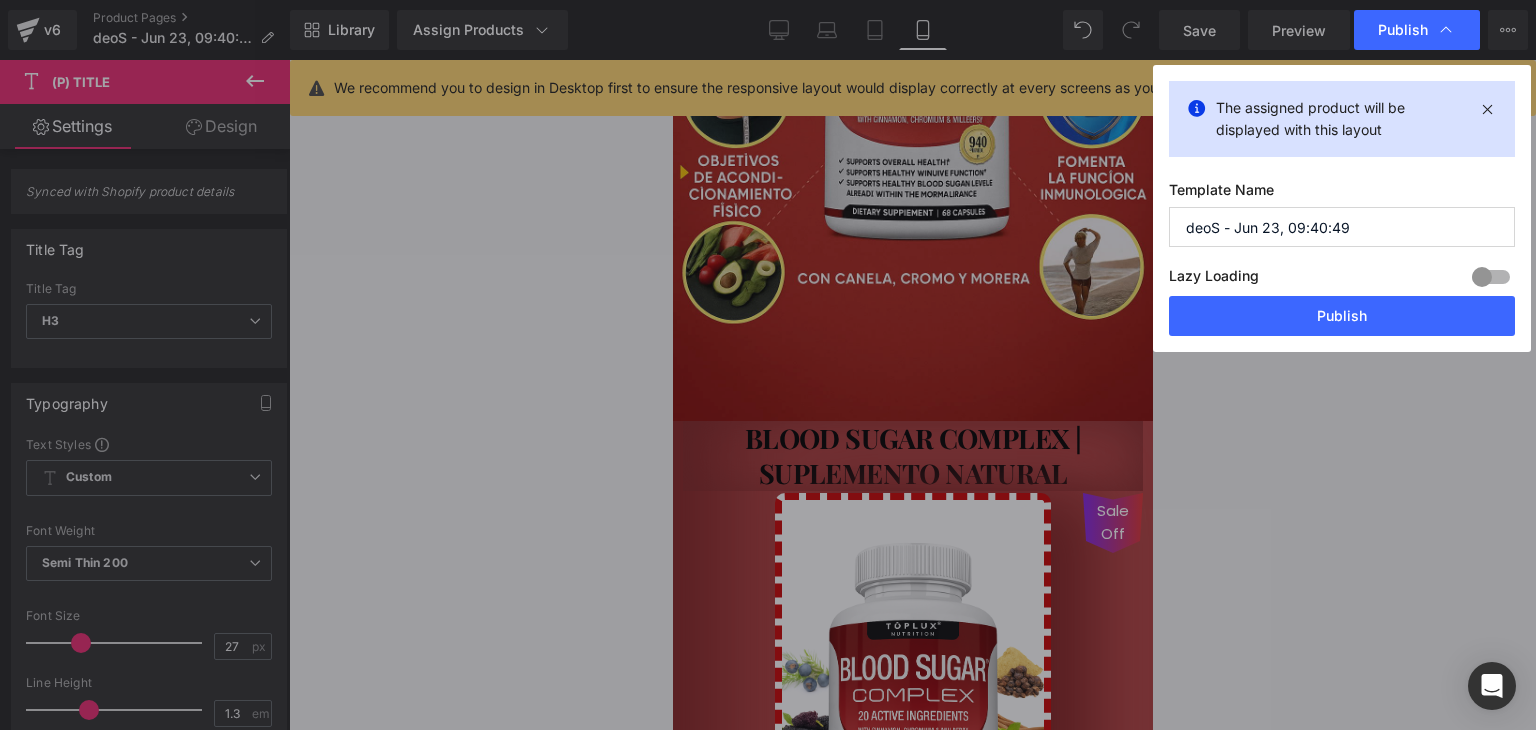 click on "Publish" at bounding box center [1342, 316] 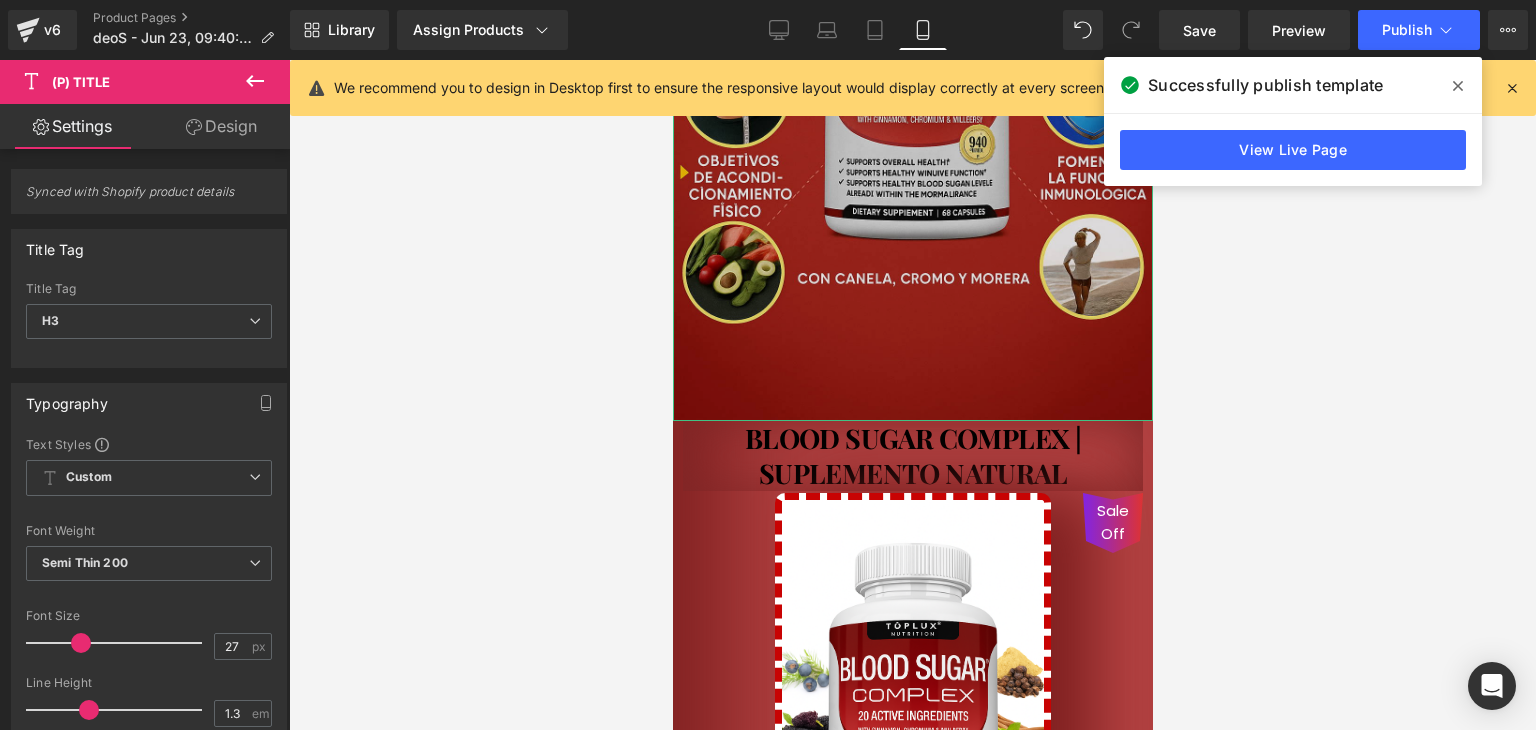 click at bounding box center (912, 61) 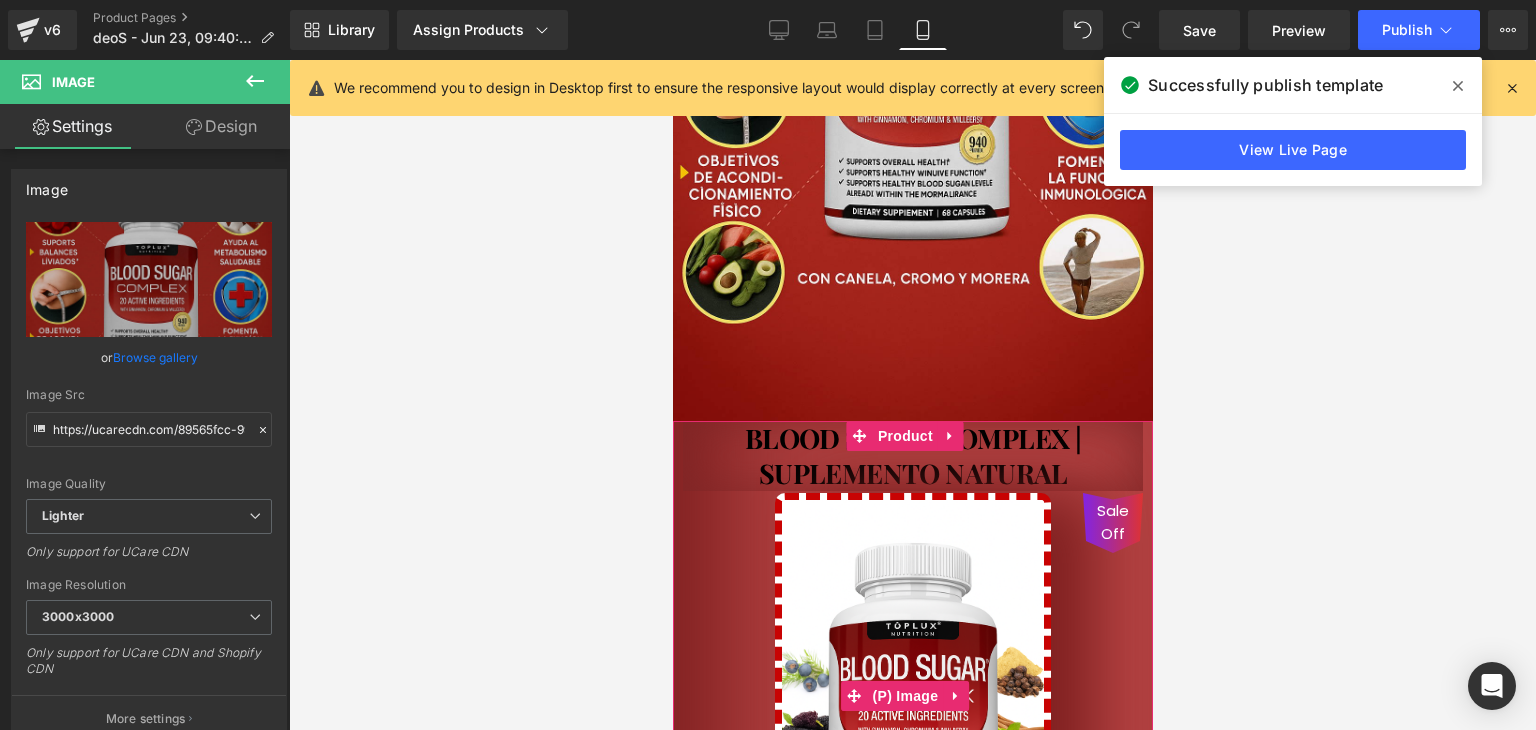 click on "Sale Off" at bounding box center [912, 696] 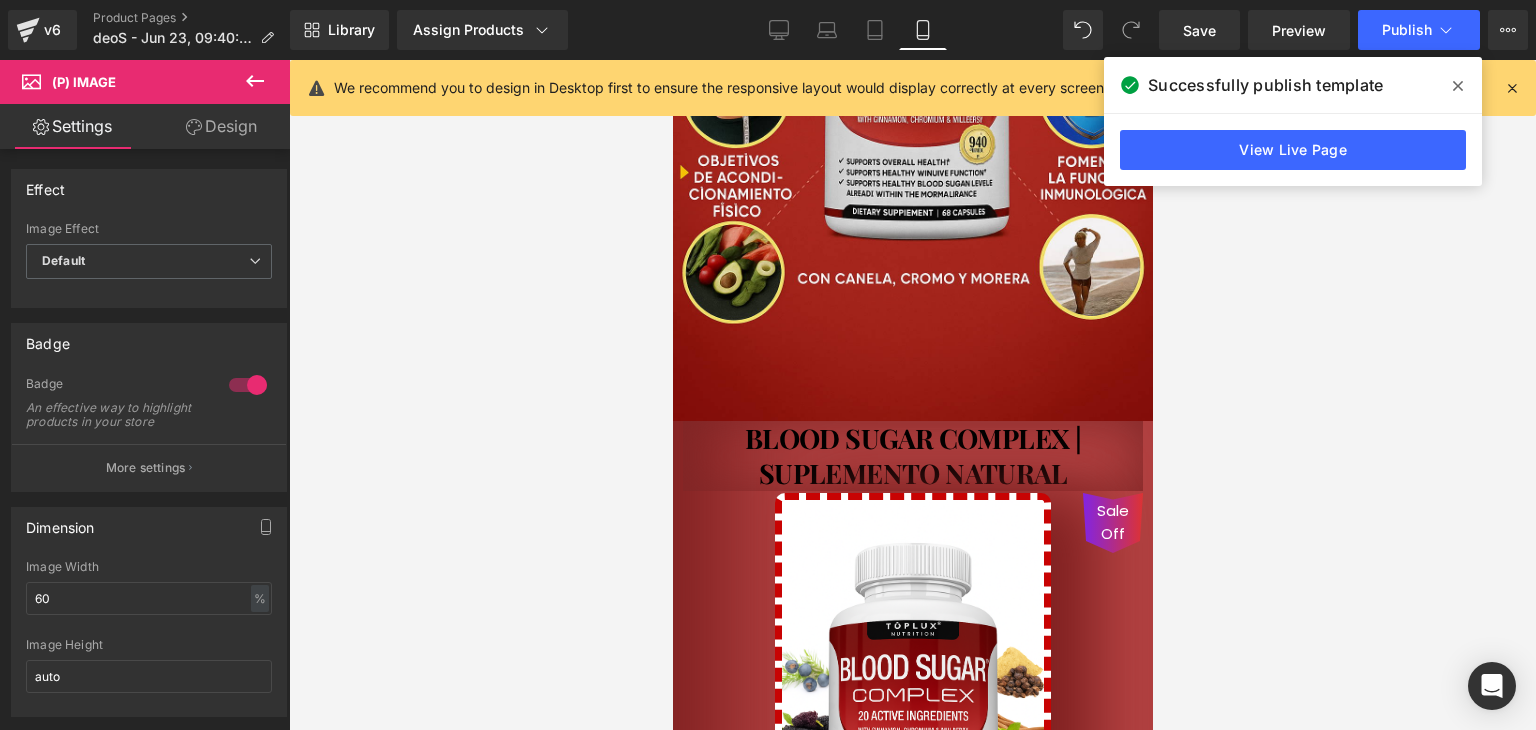 click on "Design" at bounding box center (221, 126) 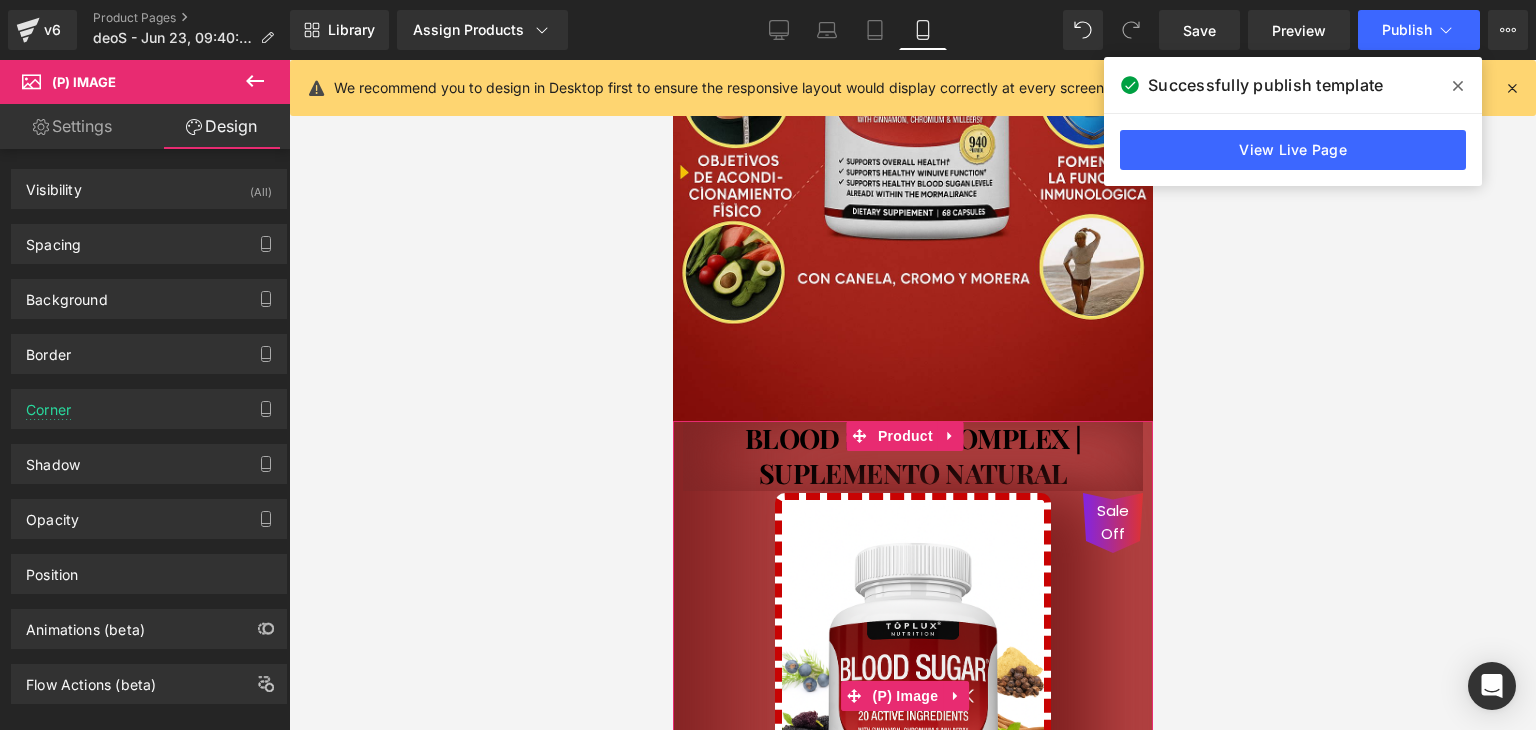 click on "Sale Off" at bounding box center [912, 696] 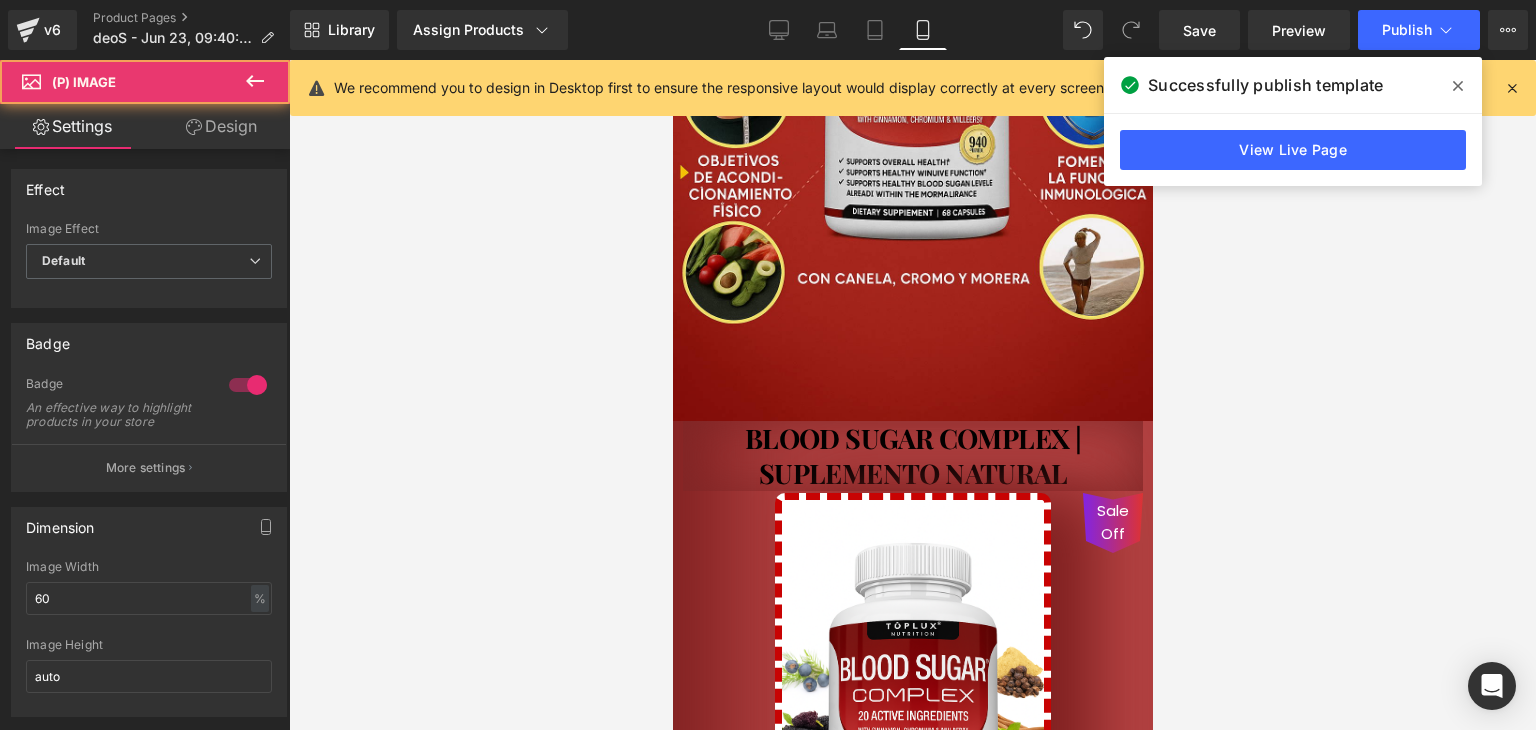 click 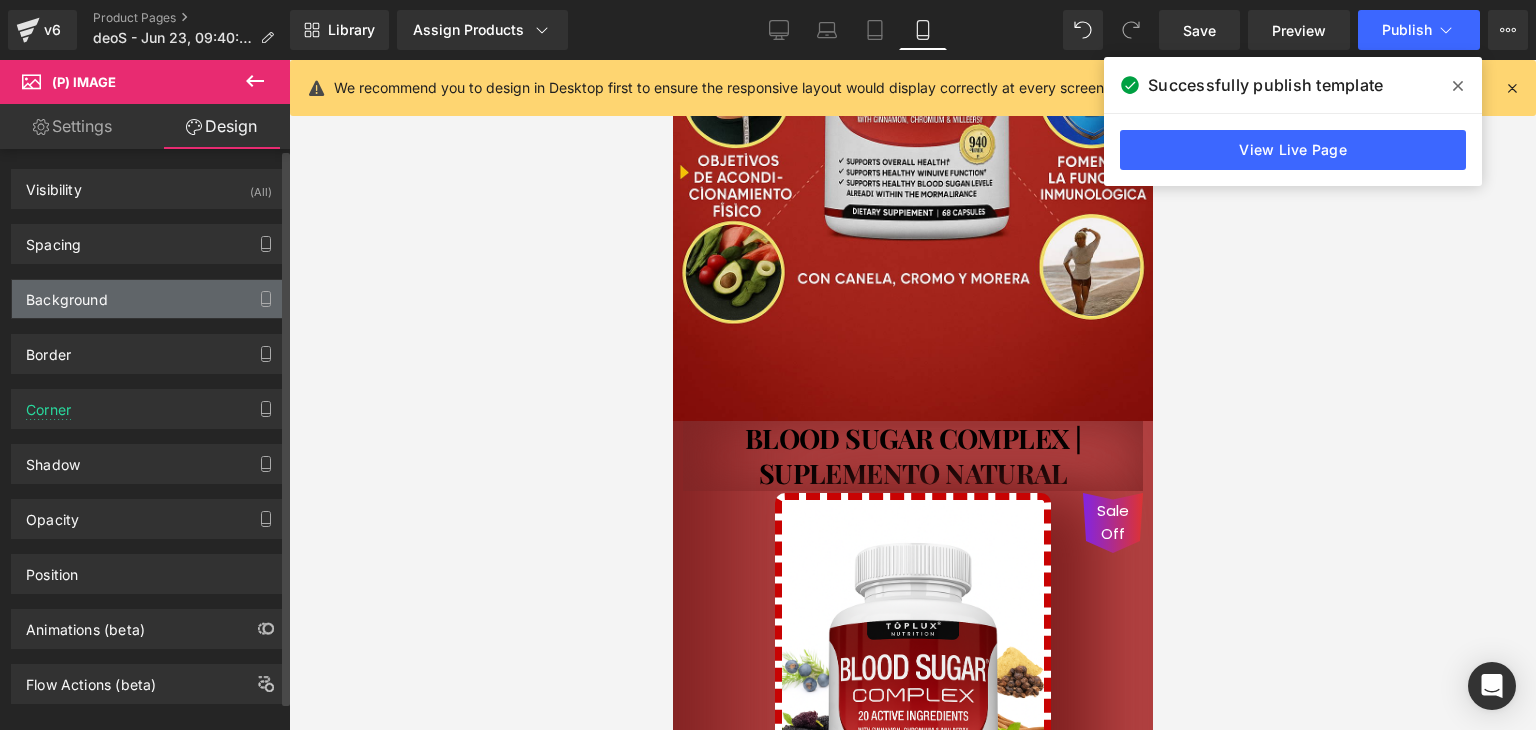 click on "Background" at bounding box center [67, 294] 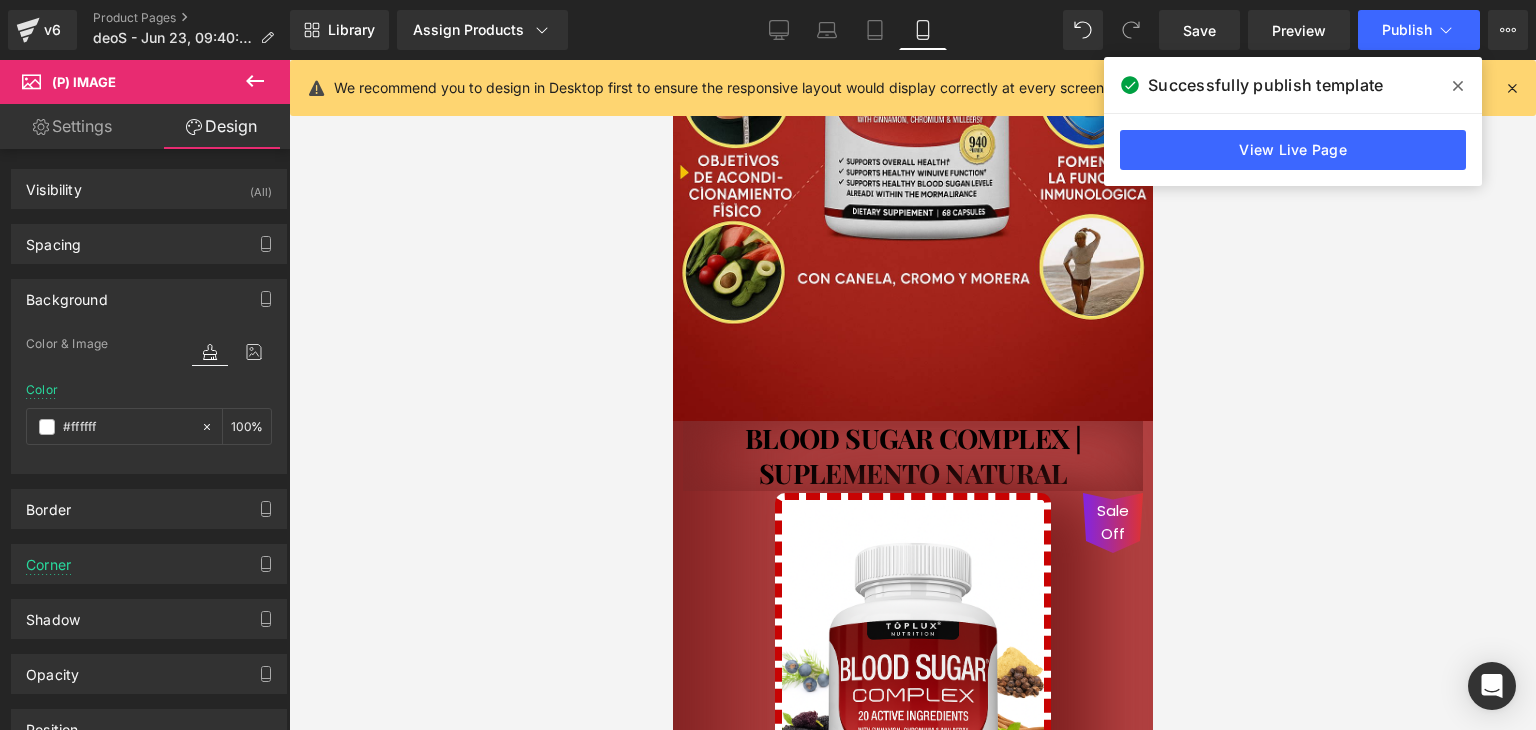 click on "Sale Off" at bounding box center [912, 696] 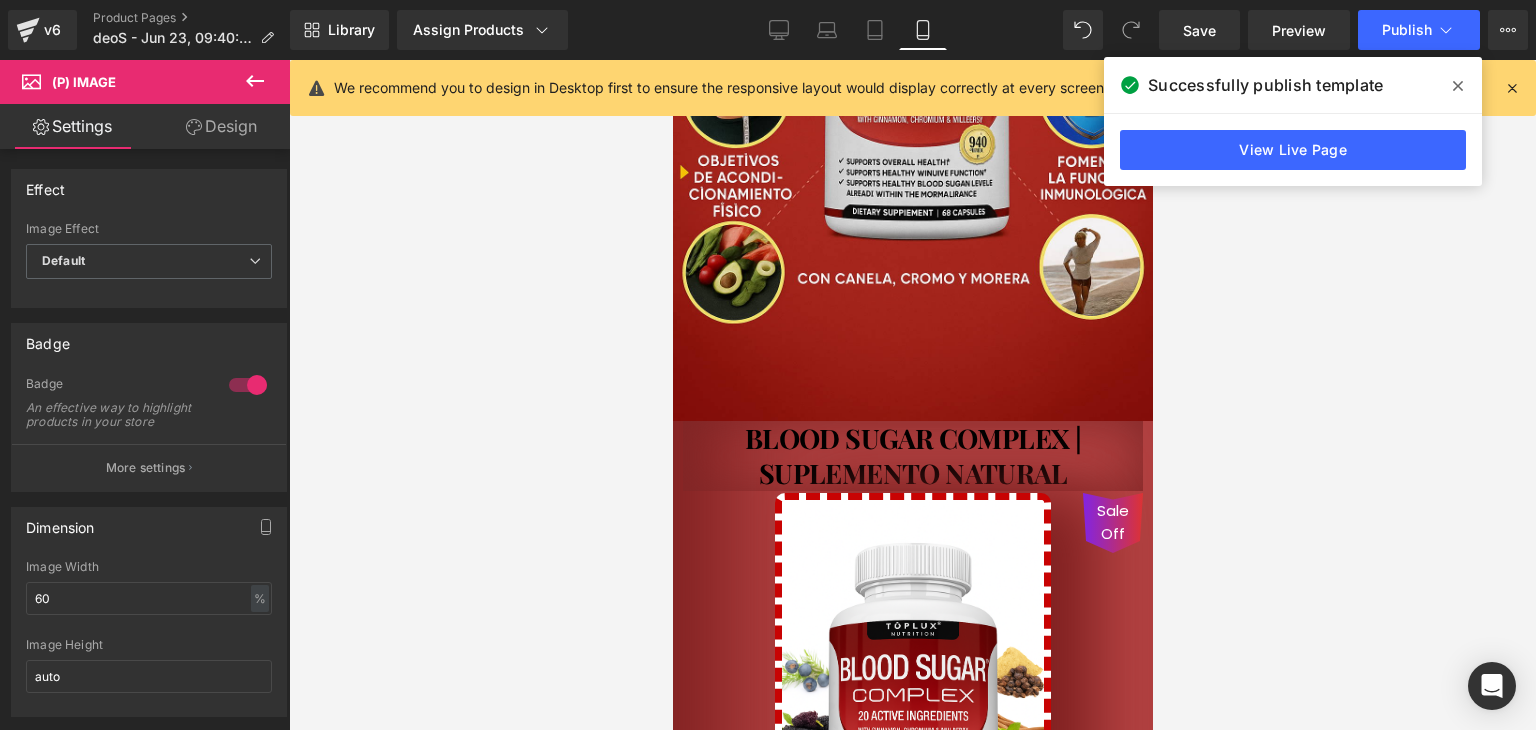 drag, startPoint x: 184, startPoint y: 120, endPoint x: 112, endPoint y: 242, distance: 141.66158 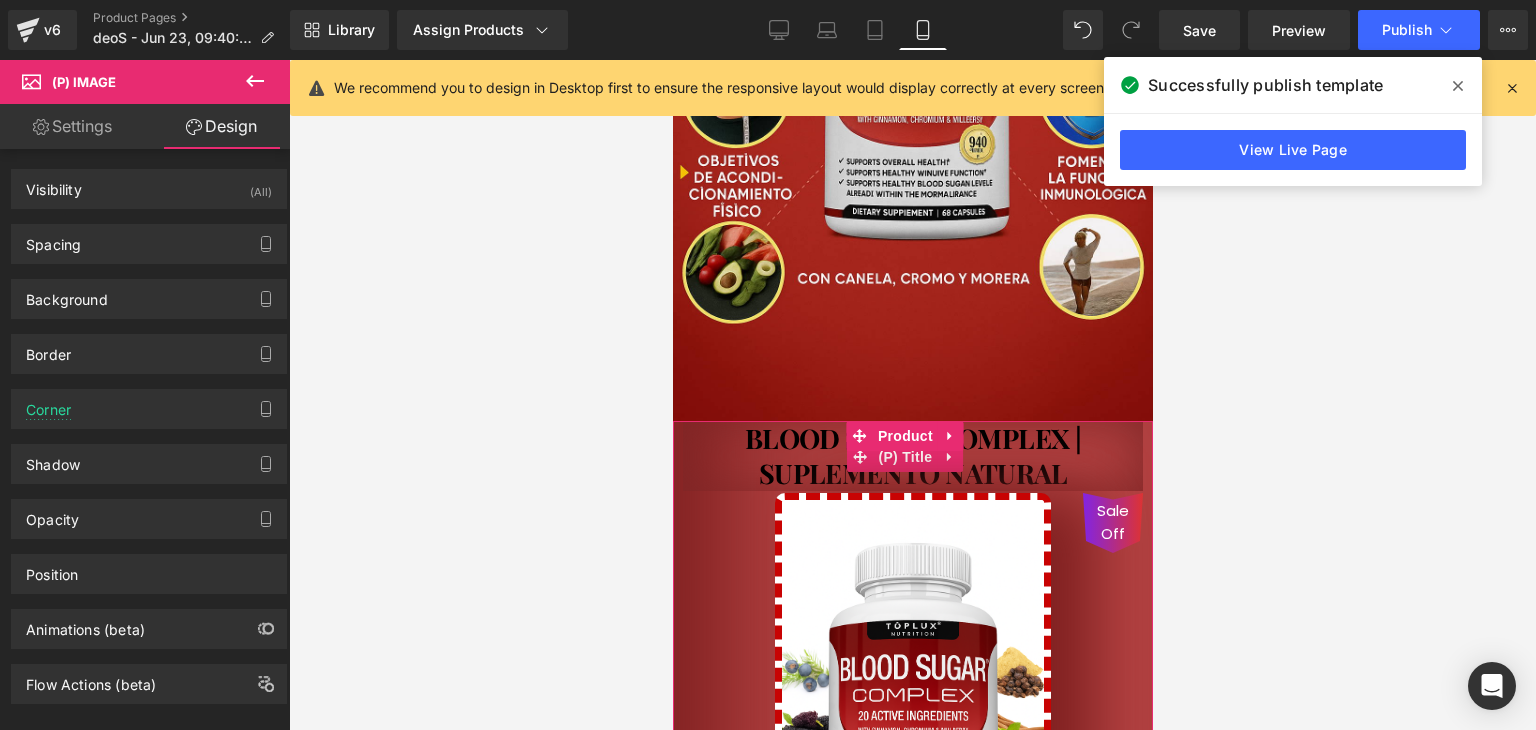 click on "BLOOD SUGAR COMPLEX | SUPLEMENTO NATURAL" at bounding box center [912, 456] 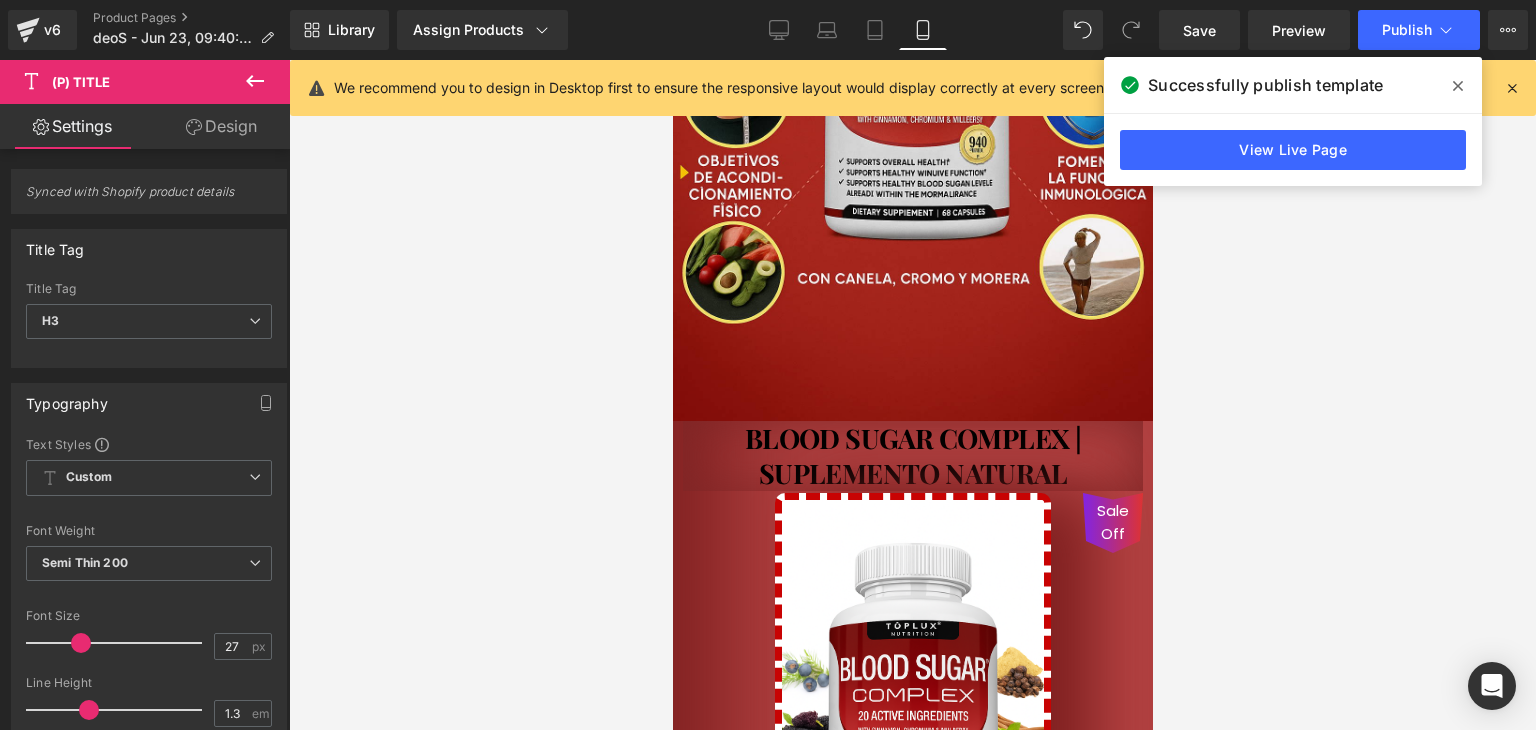 drag, startPoint x: 245, startPoint y: 133, endPoint x: 135, endPoint y: 249, distance: 159.86244 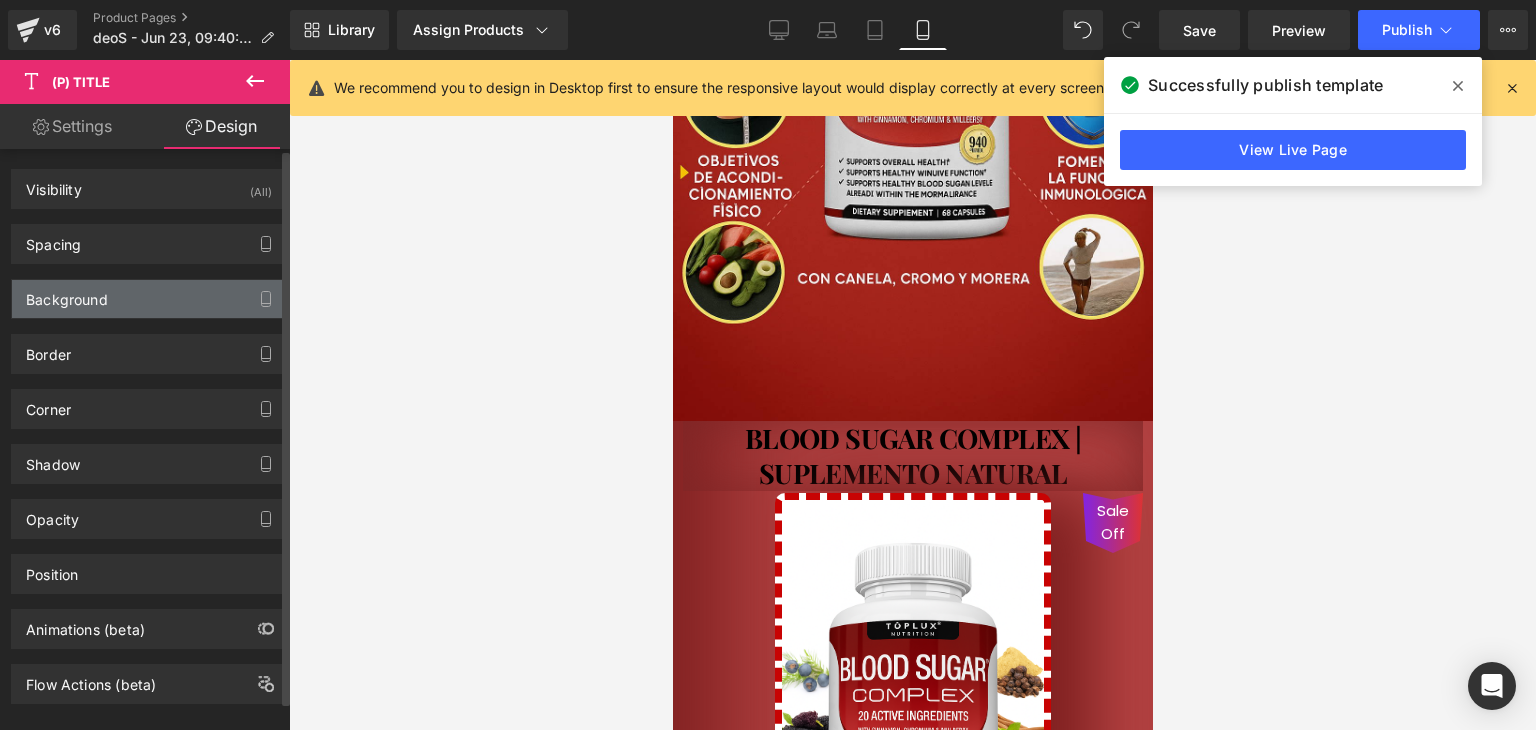 click on "Background" at bounding box center [149, 299] 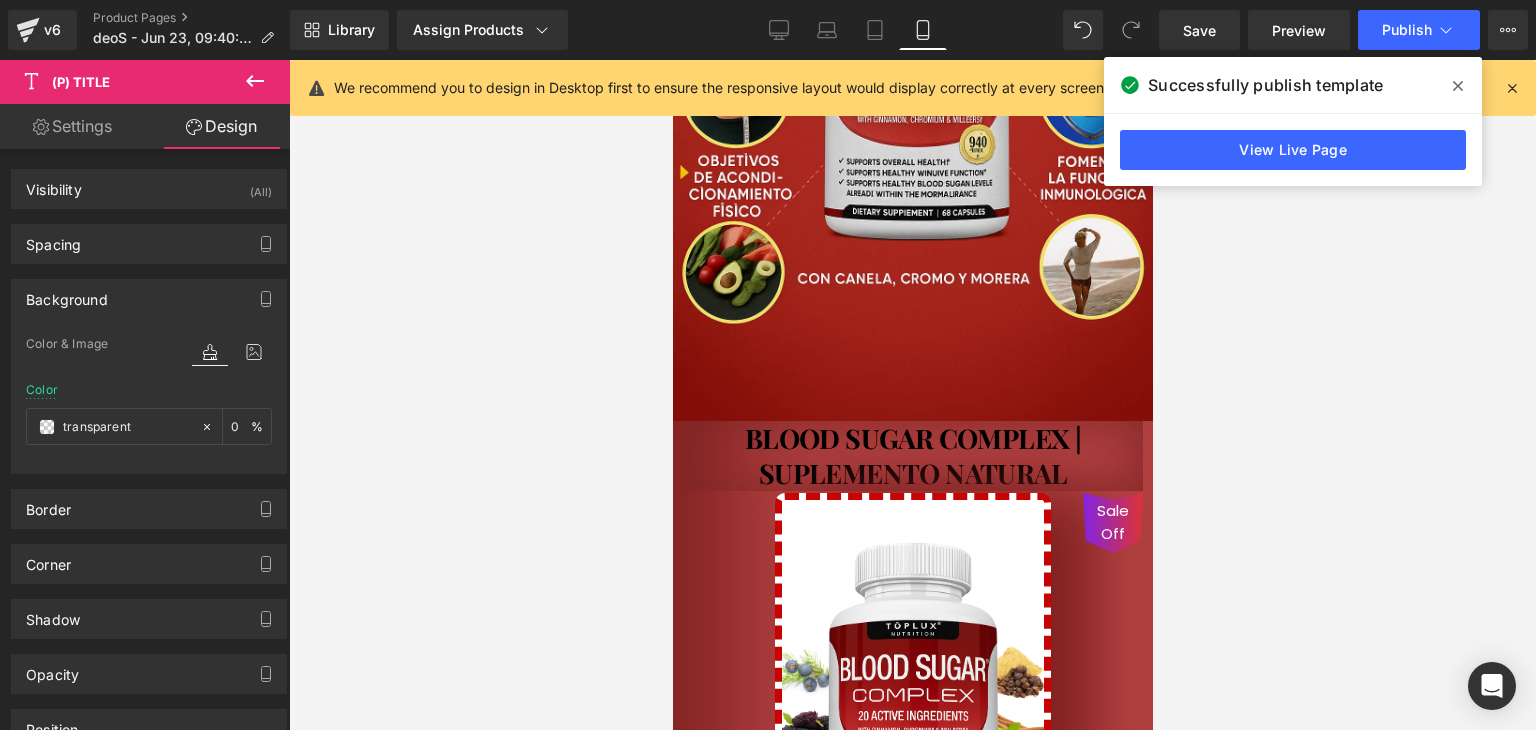 click on "BLOOD SUGAR COMPLEX | SUPLEMENTO NATURAL" at bounding box center (912, 456) 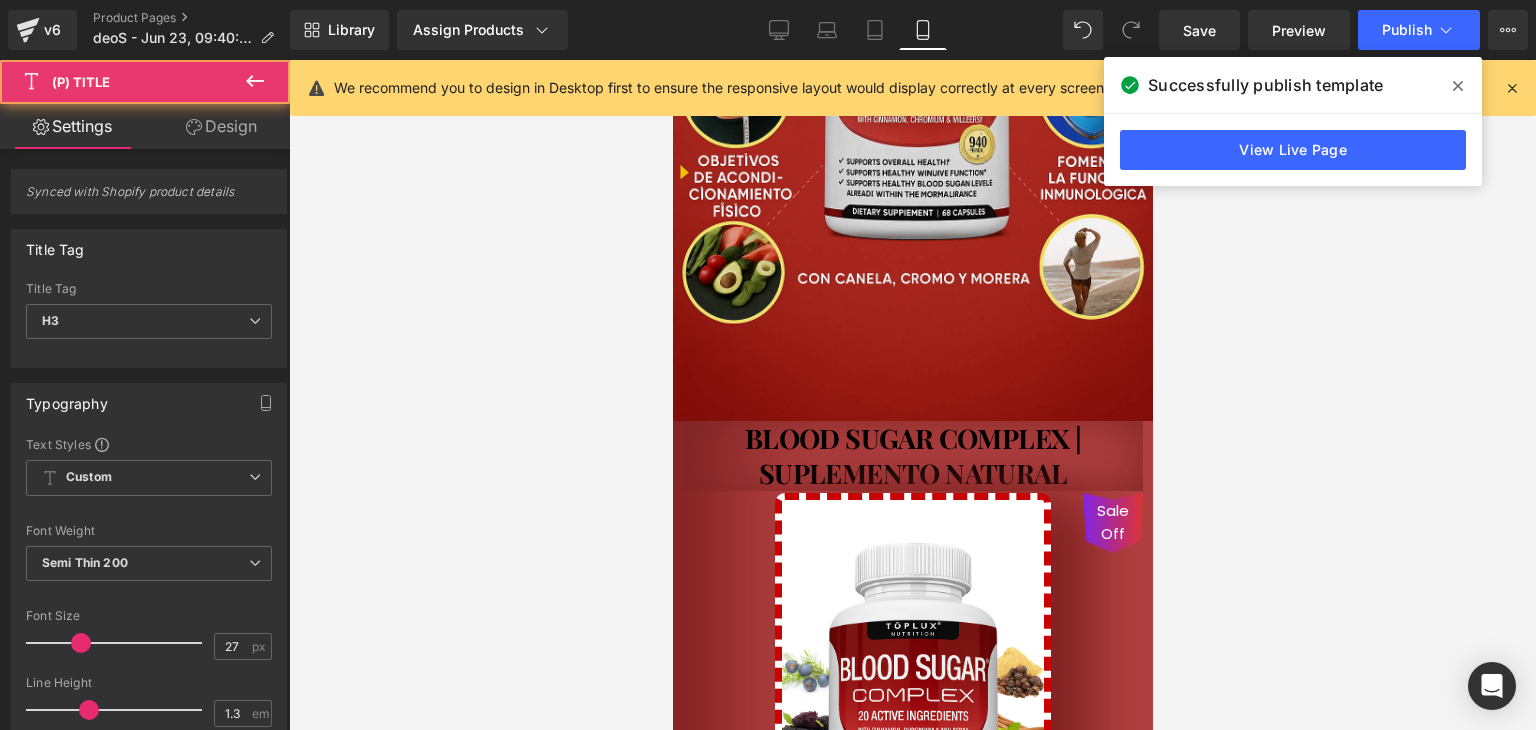 click on "Design" at bounding box center (221, 126) 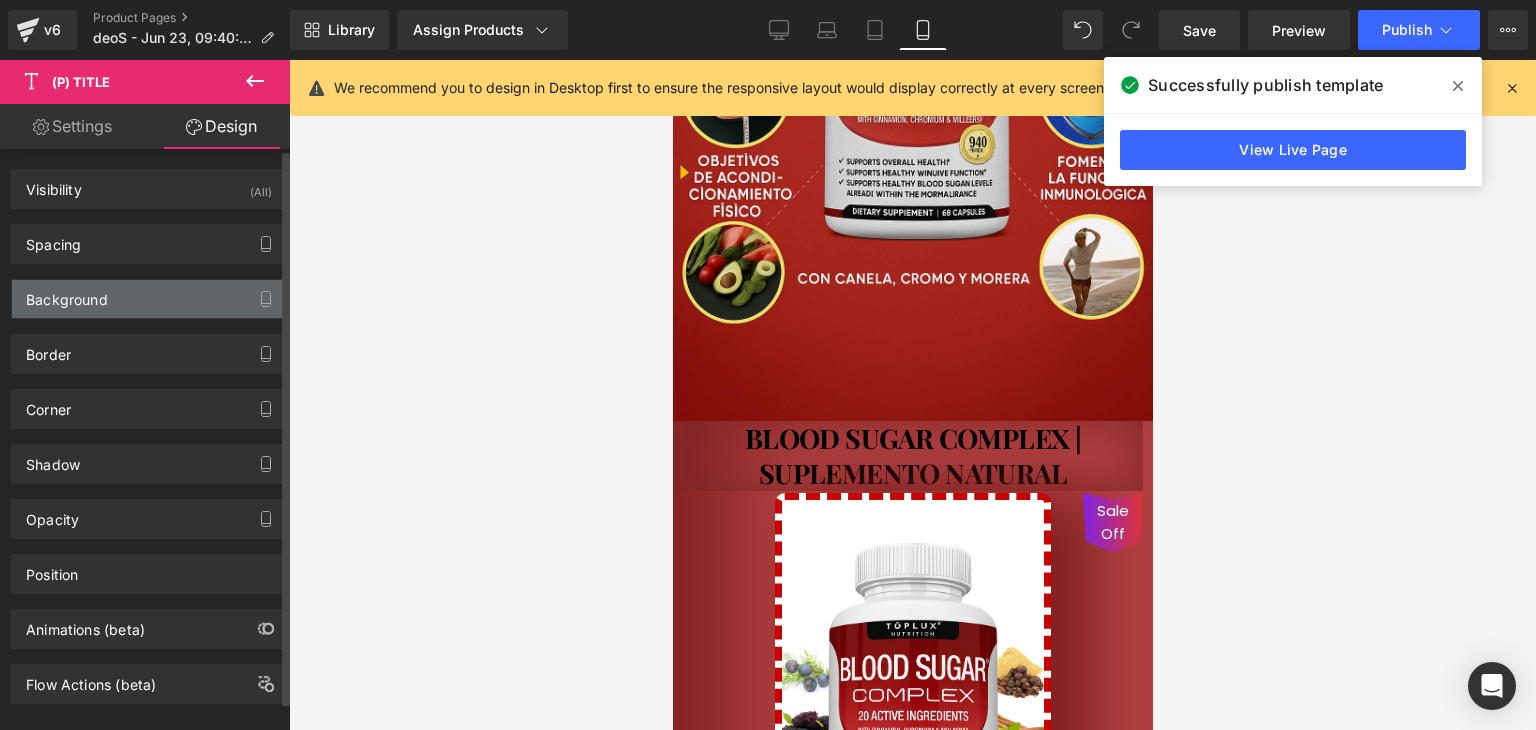 click on "Background" at bounding box center [67, 294] 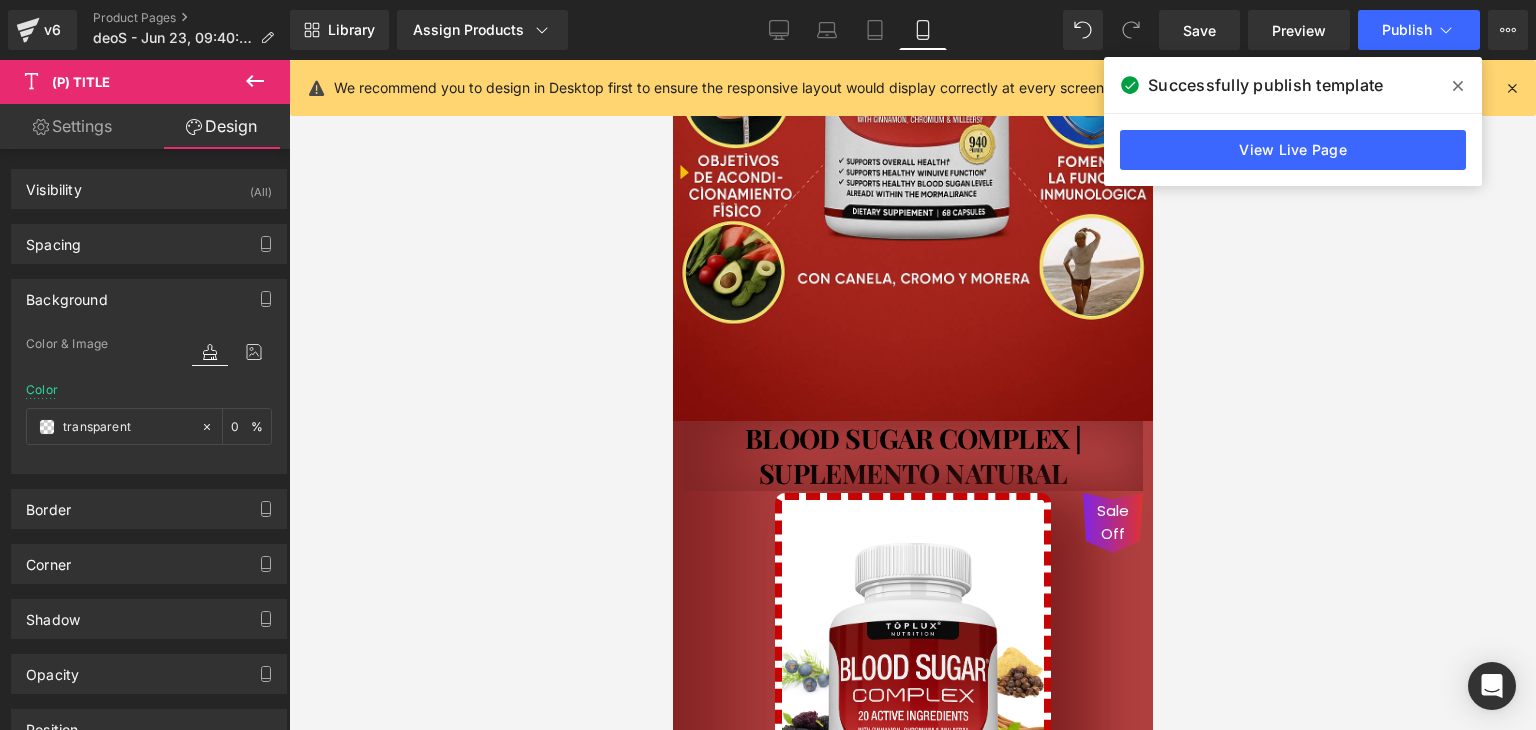 click on "BLOOD SUGAR COMPLEX | SUPLEMENTO NATURAL" at bounding box center [912, 456] 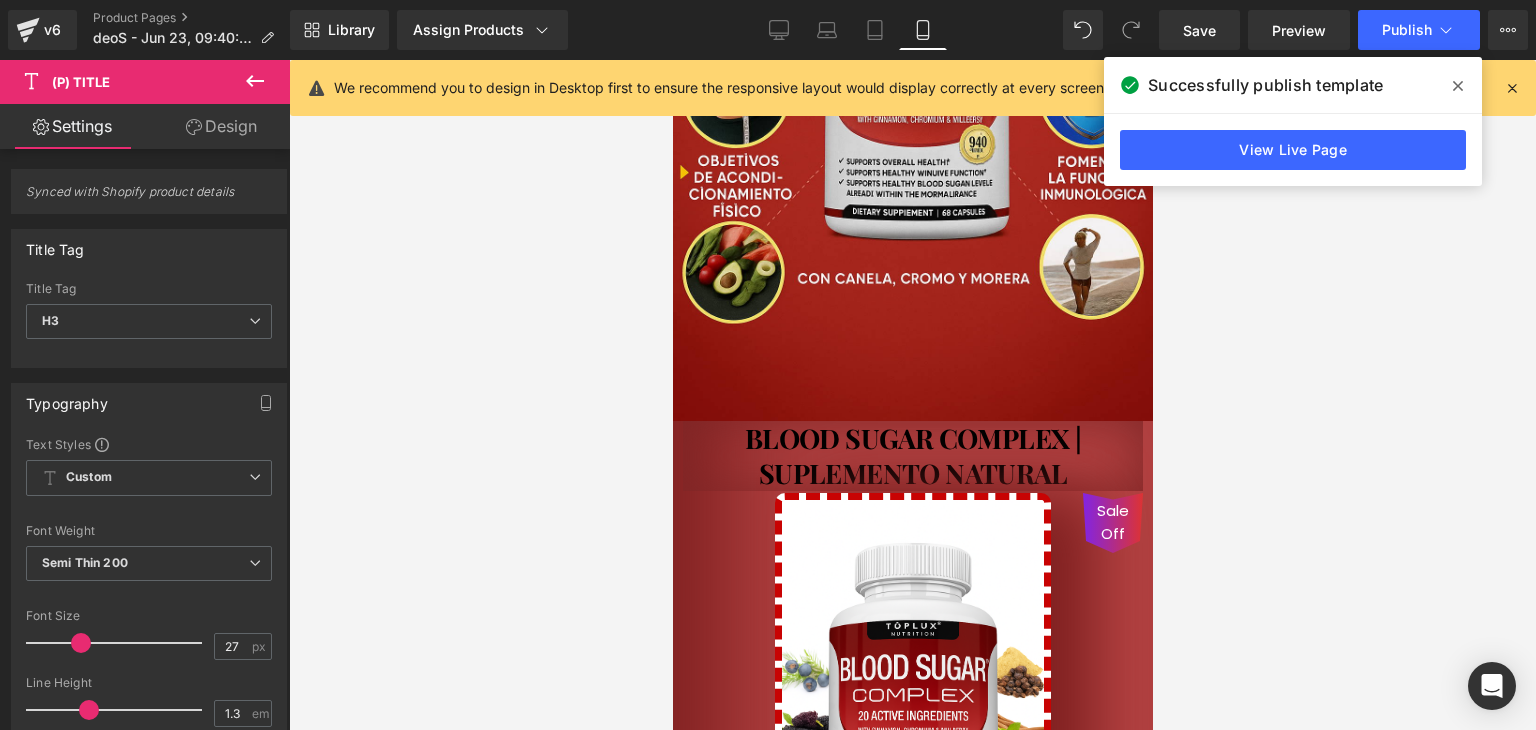 click on "Design" at bounding box center [221, 126] 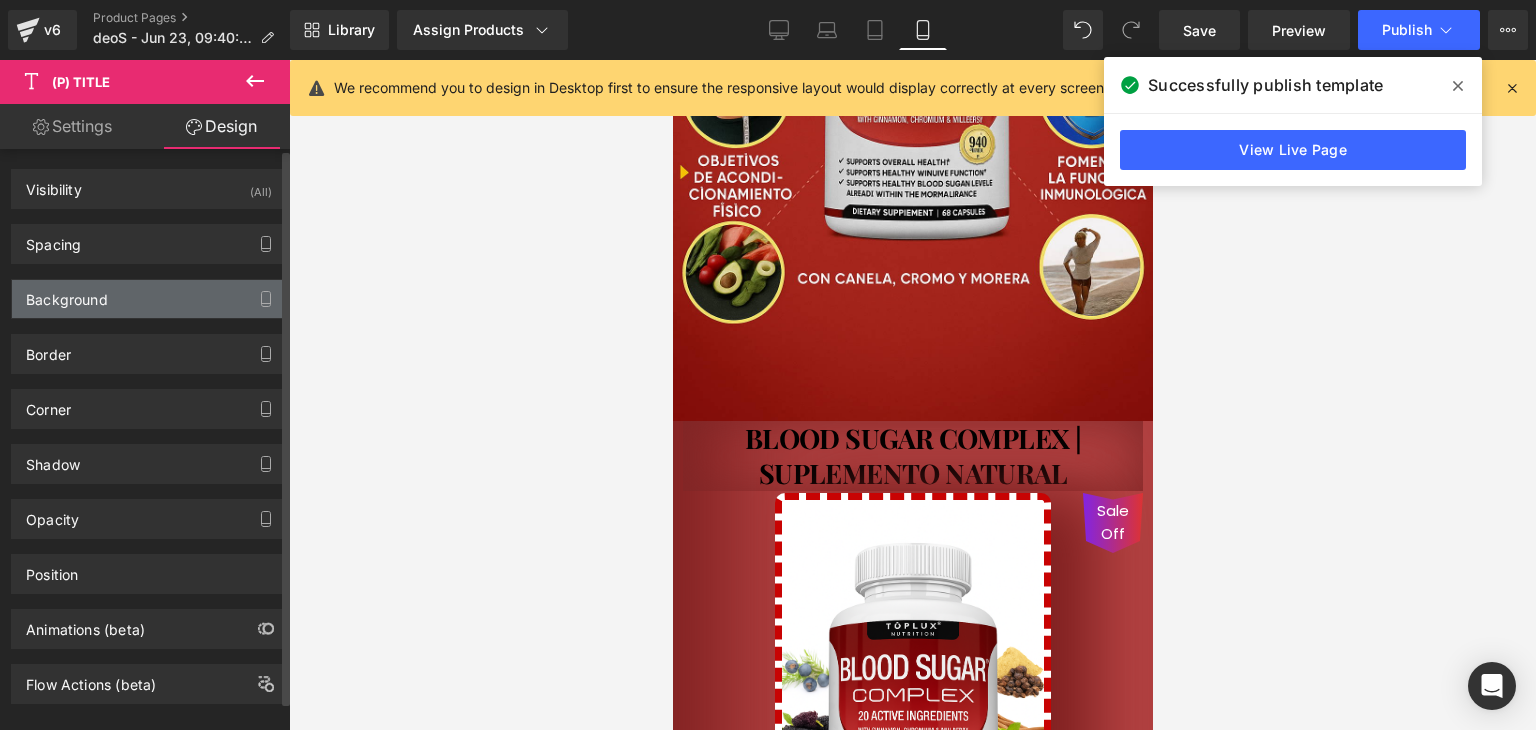 click on "Background" at bounding box center (67, 294) 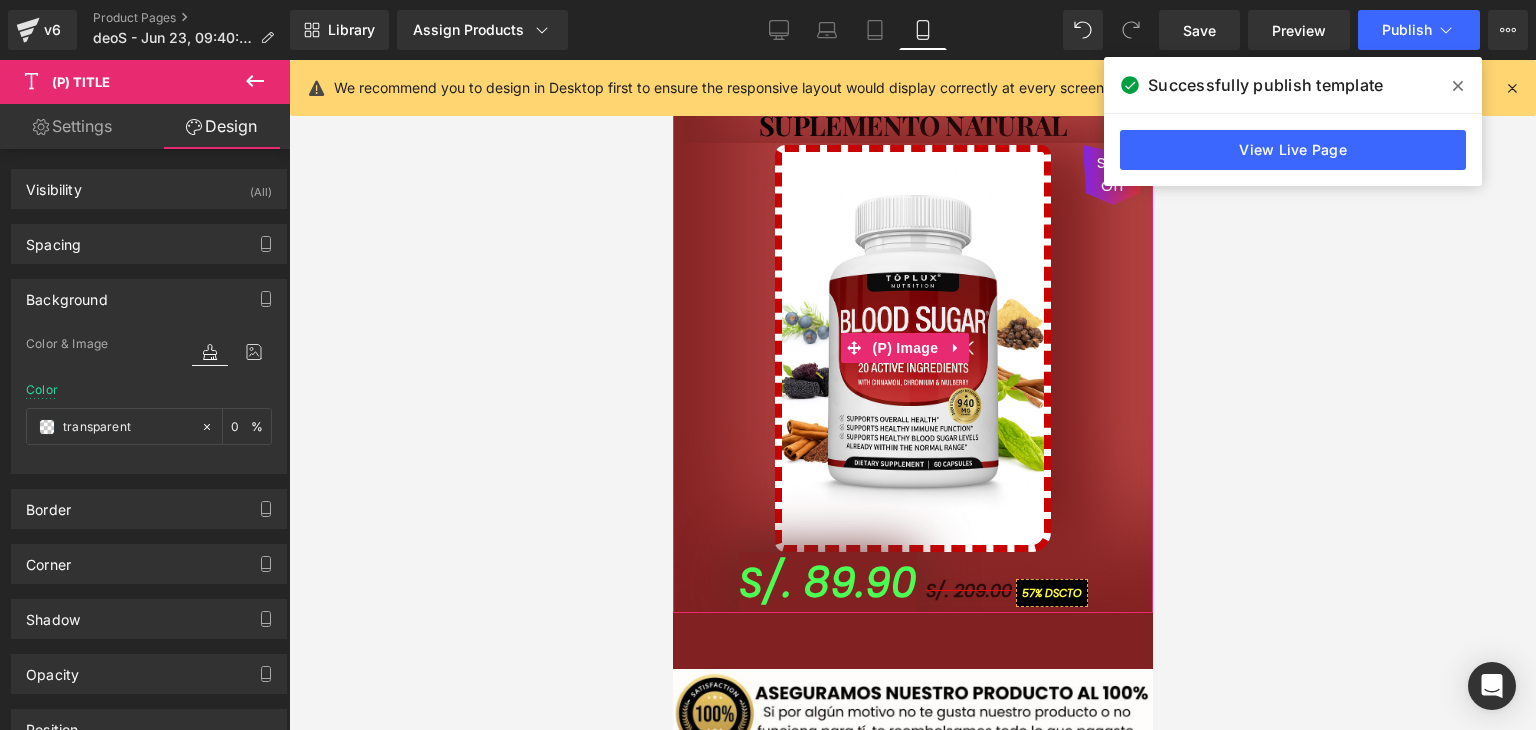 scroll, scrollTop: 1001, scrollLeft: 0, axis: vertical 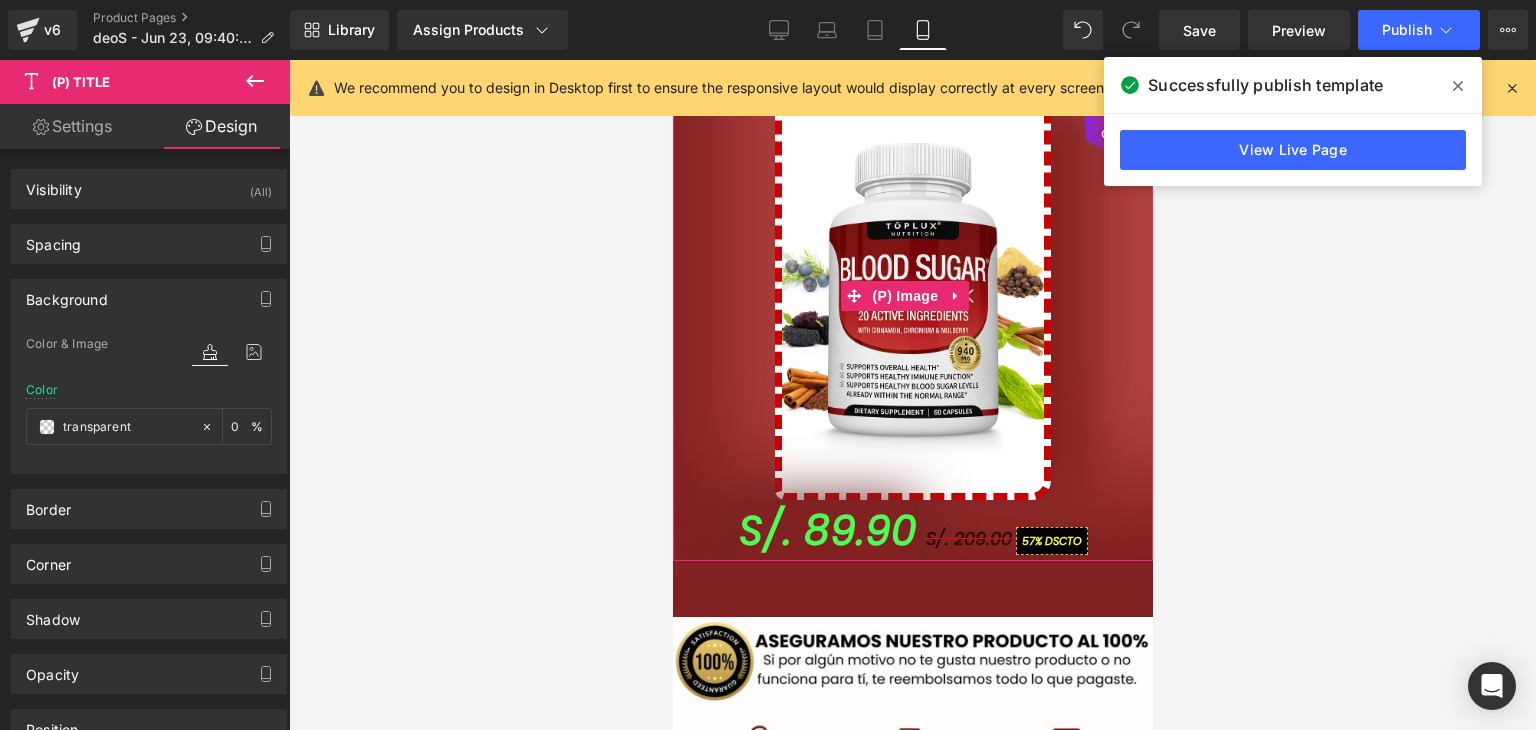 click on "Sale Off" at bounding box center [912, 296] 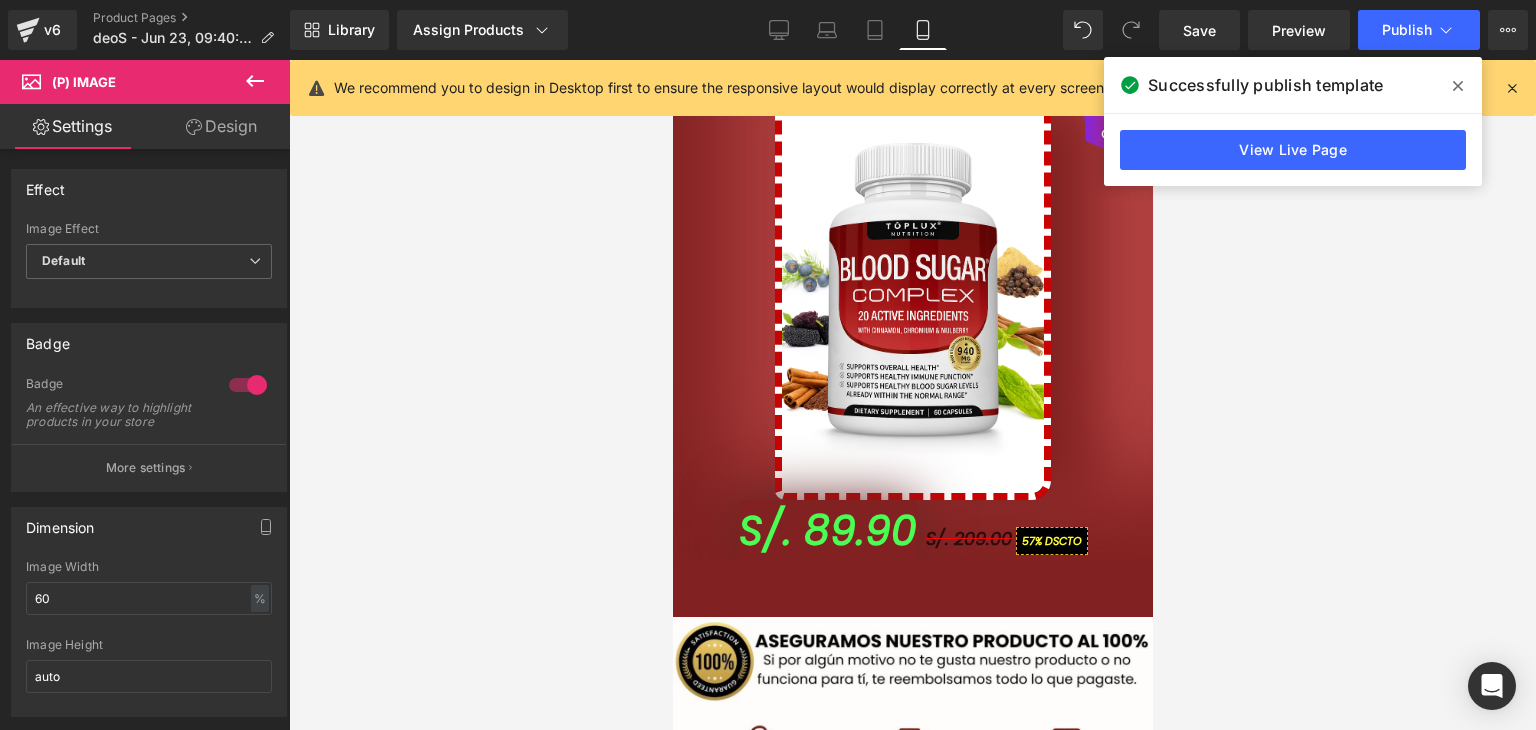 click on "Design" at bounding box center (221, 126) 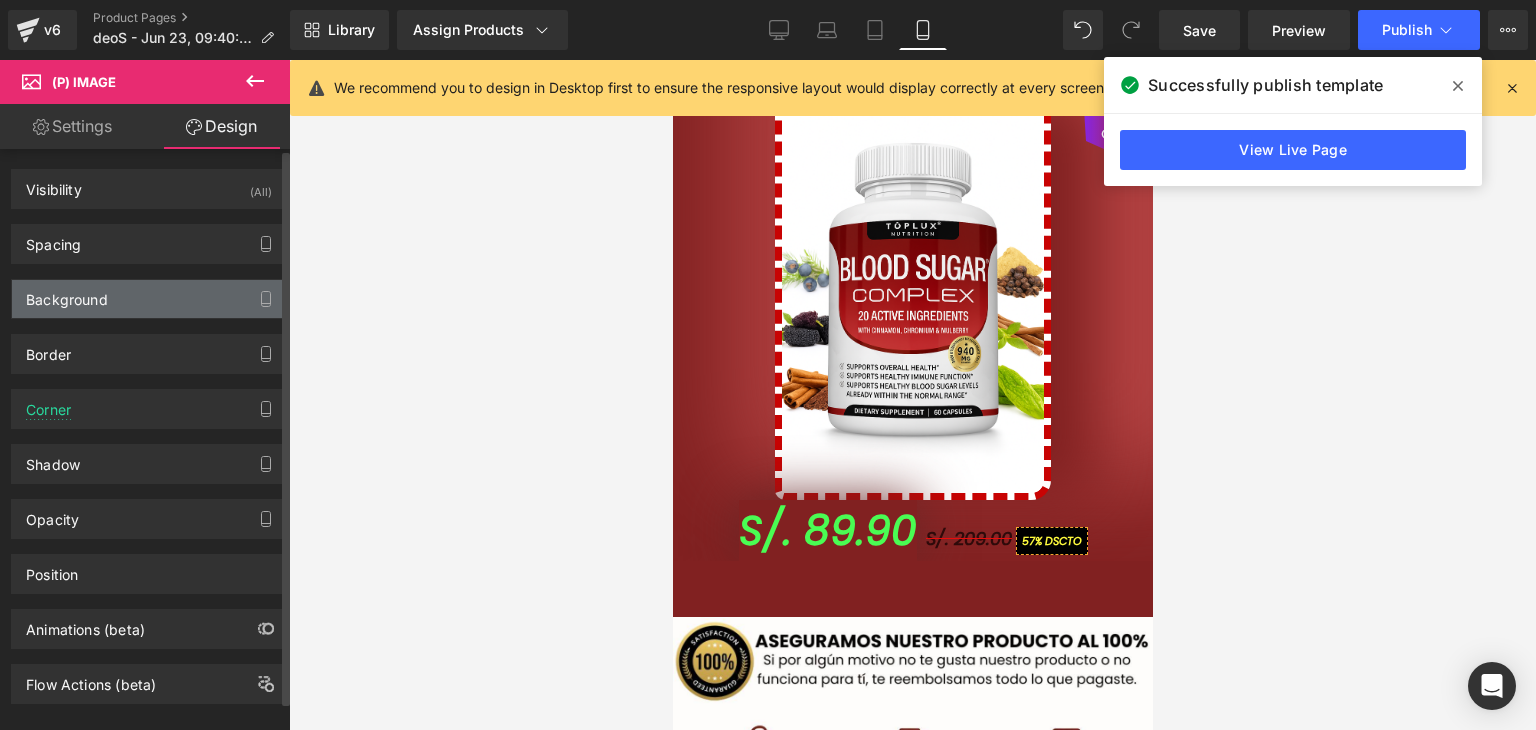 click on "Background" at bounding box center (149, 299) 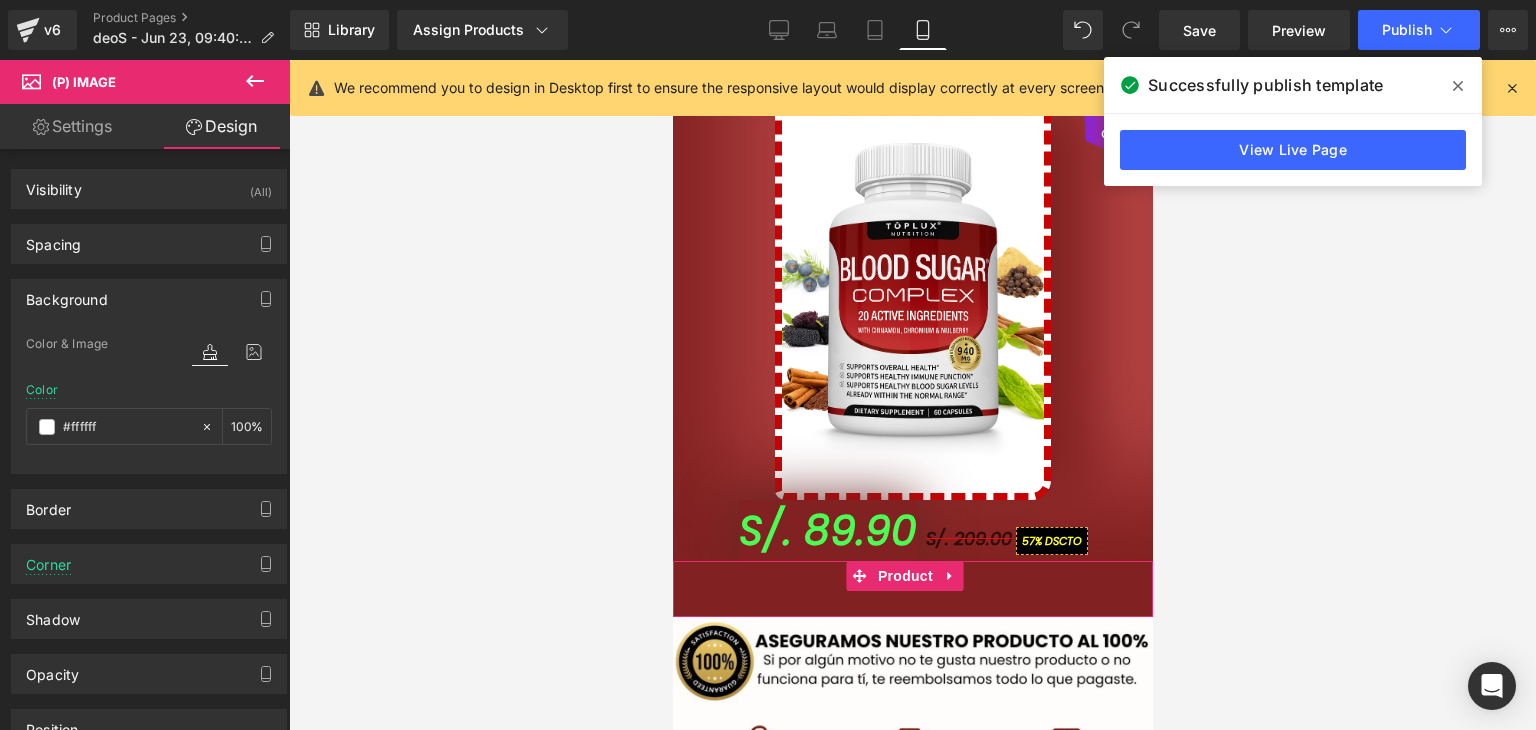 click on "S/. 89.90
(P) Price" at bounding box center (912, 586) 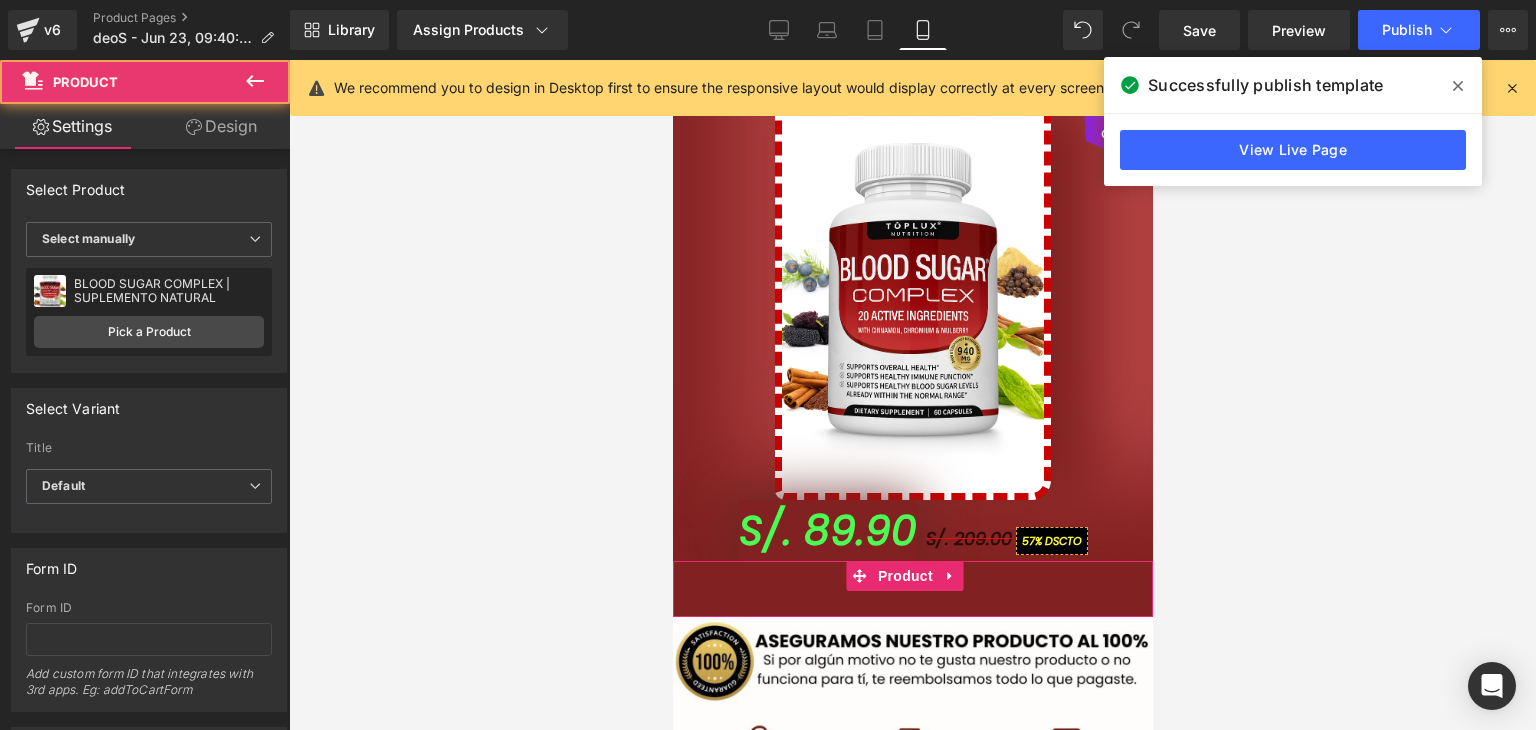 click on "Design" at bounding box center (221, 126) 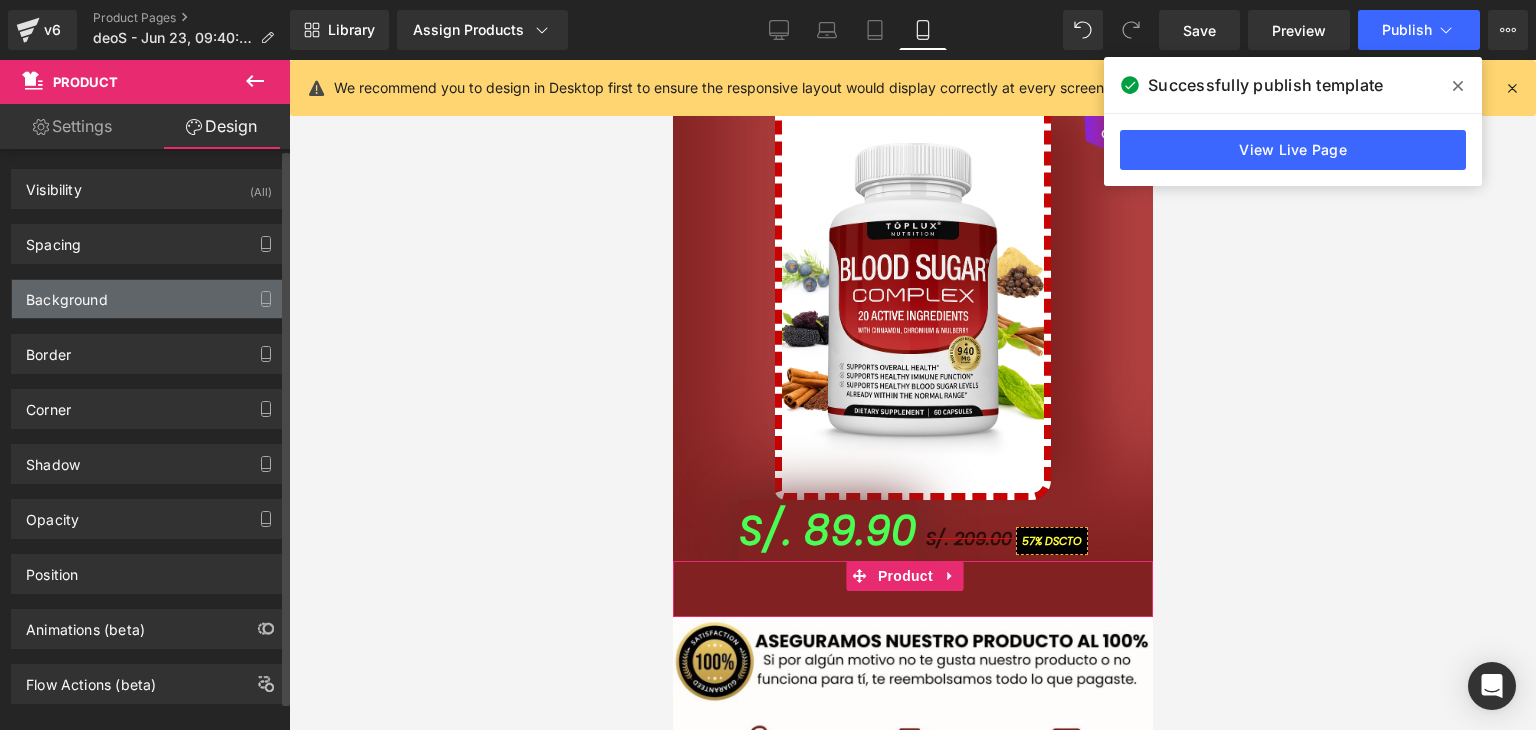 click on "Background" at bounding box center [149, 299] 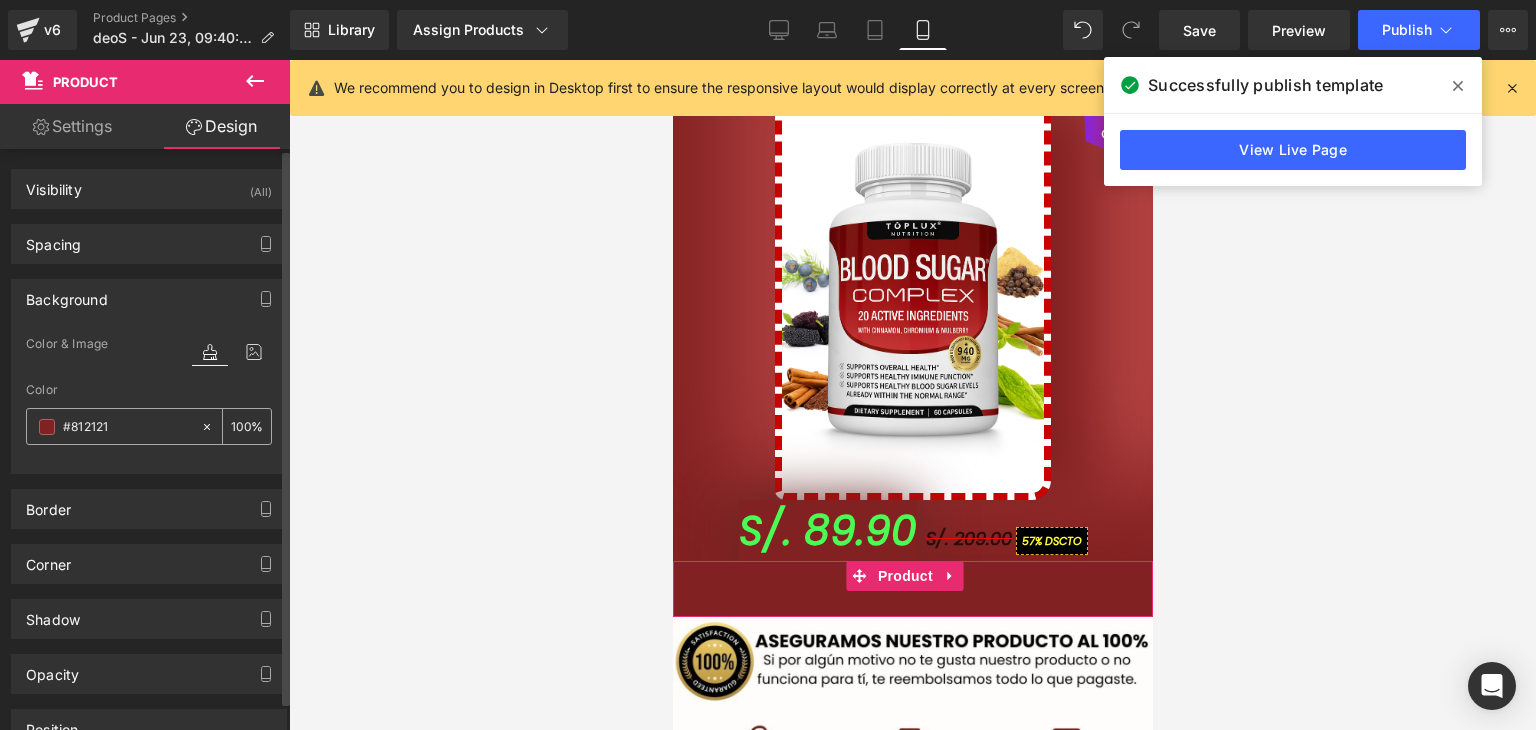 click on "#812121" at bounding box center (113, 426) 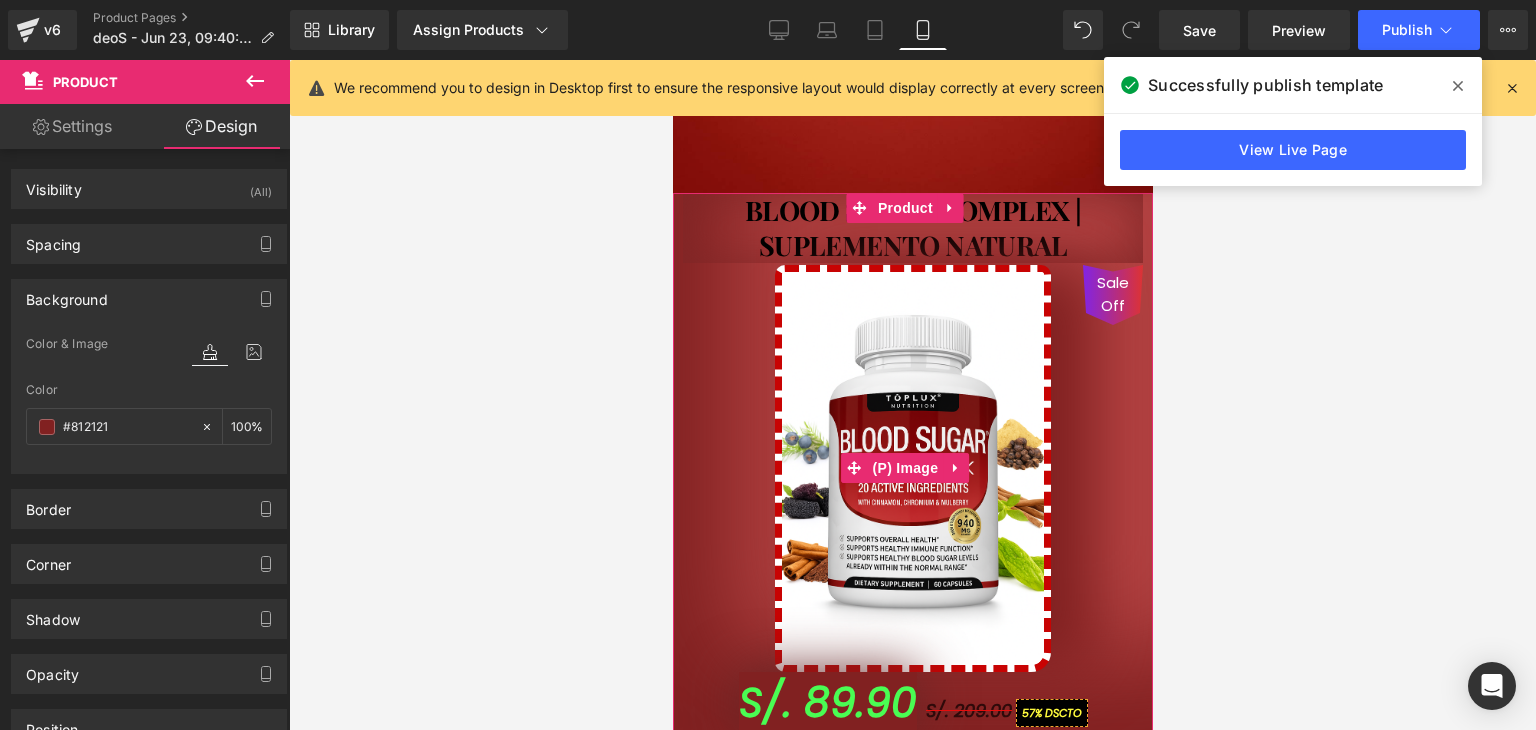 scroll, scrollTop: 800, scrollLeft: 0, axis: vertical 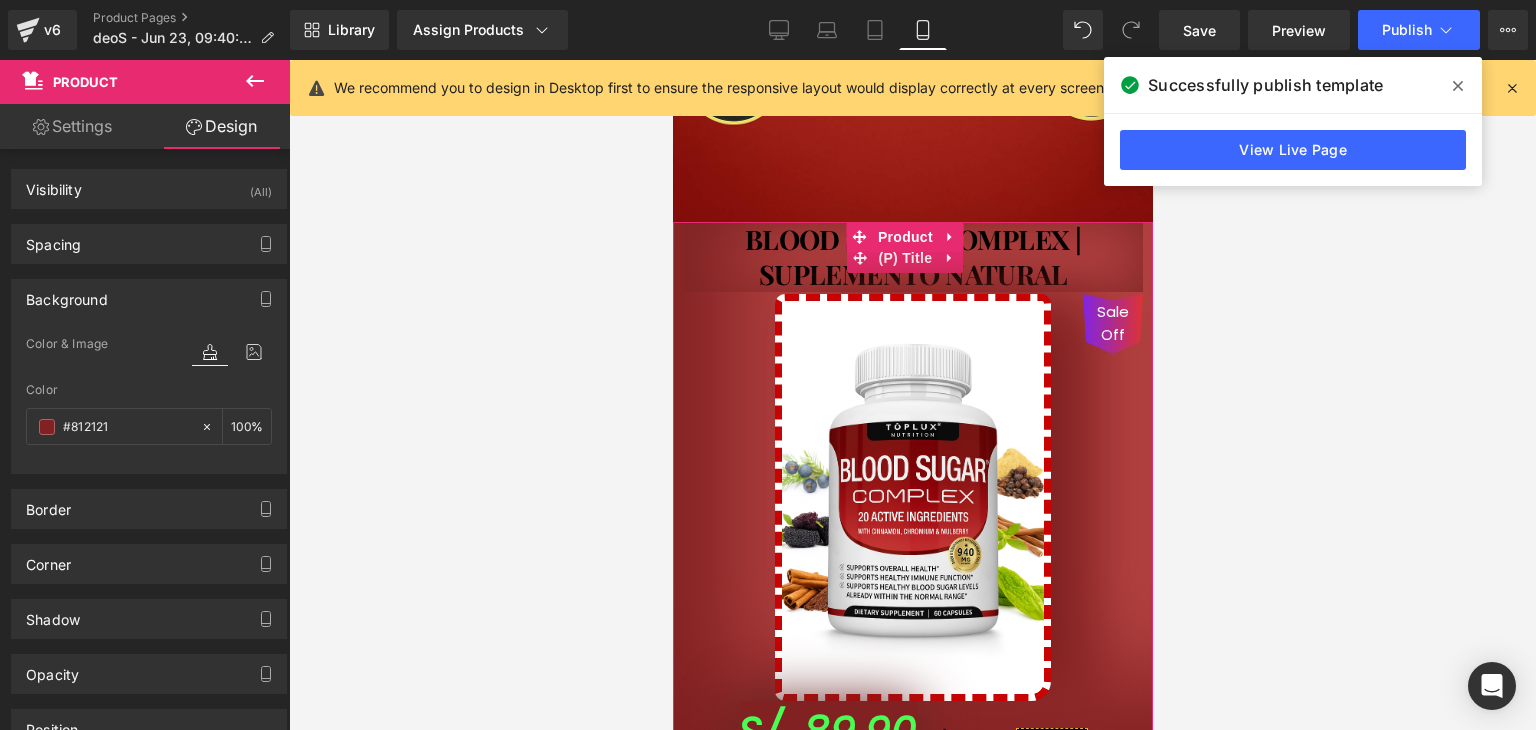 click on "BLOOD SUGAR COMPLEX | SUPLEMENTO NATURAL" at bounding box center (912, 257) 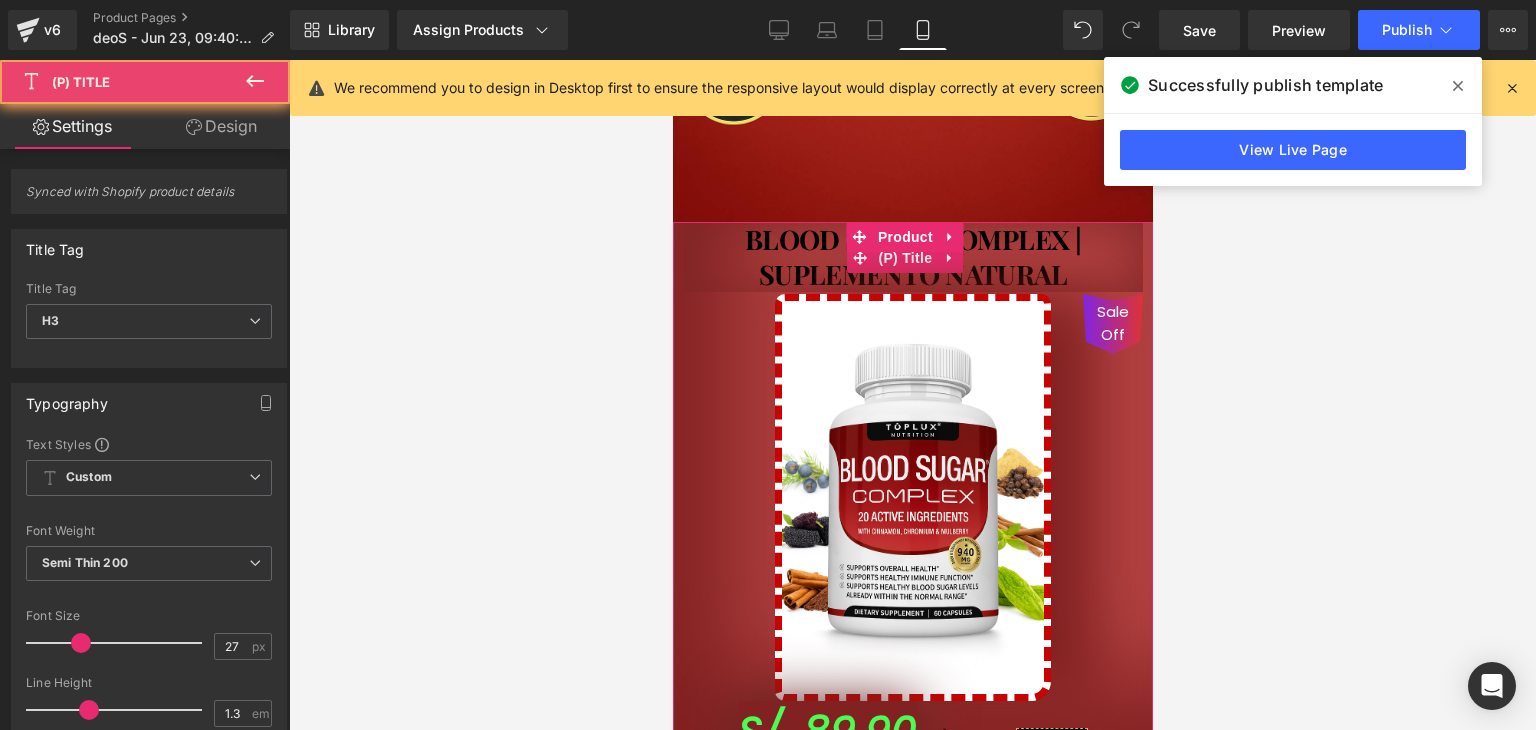 click on "BLOOD SUGAR COMPLEX | SUPLEMENTO NATURAL" at bounding box center (912, 257) 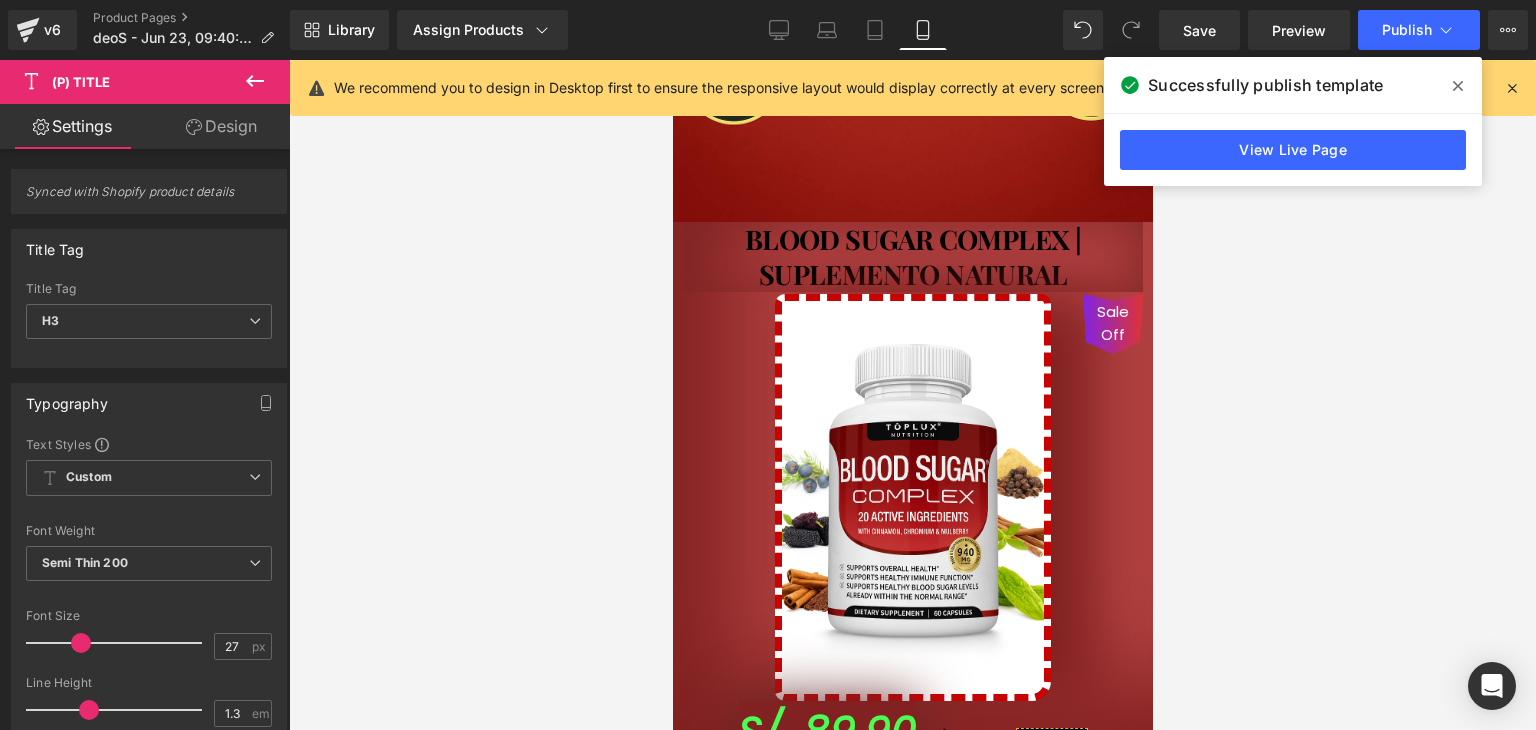 click on "Design" at bounding box center (221, 126) 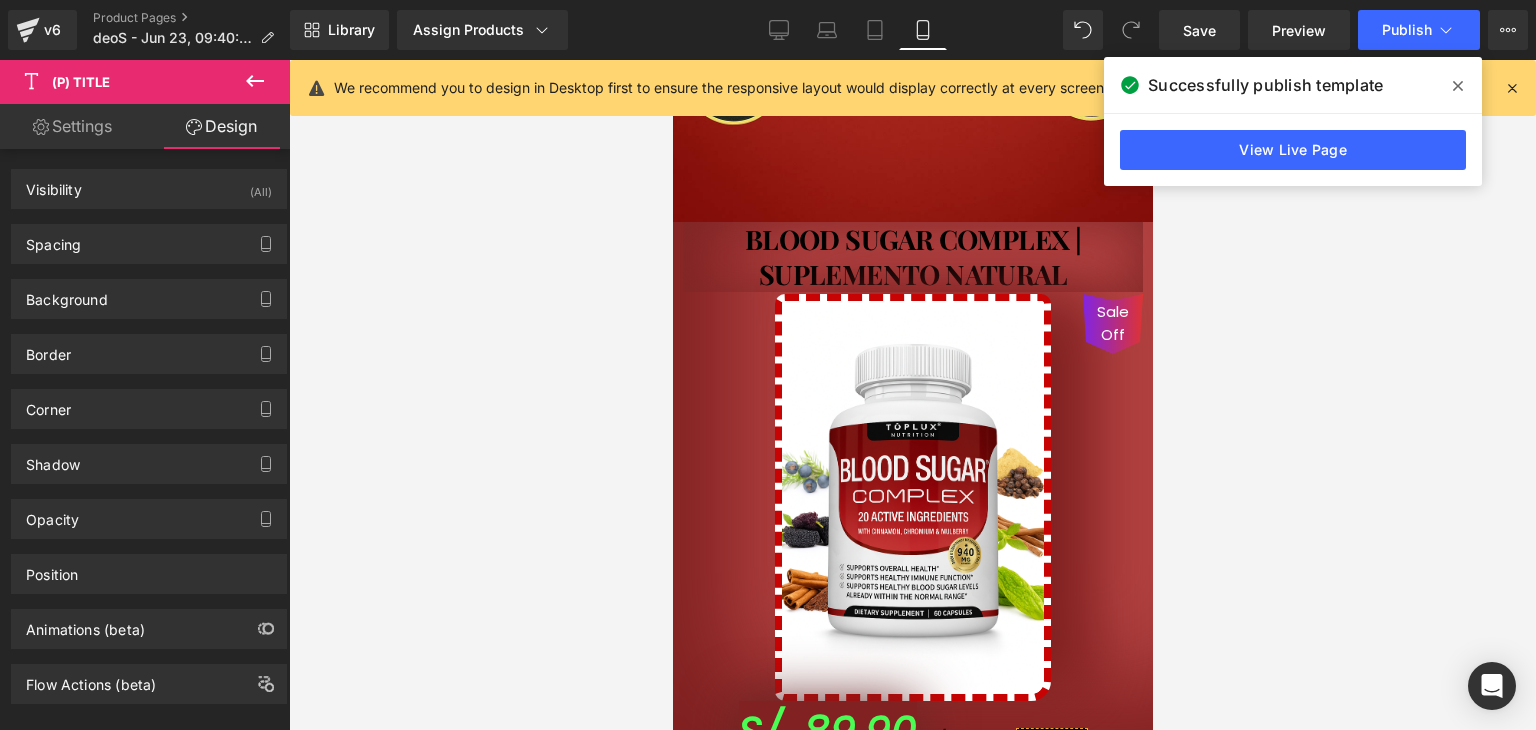 click on "Sale Off" at bounding box center [912, 497] 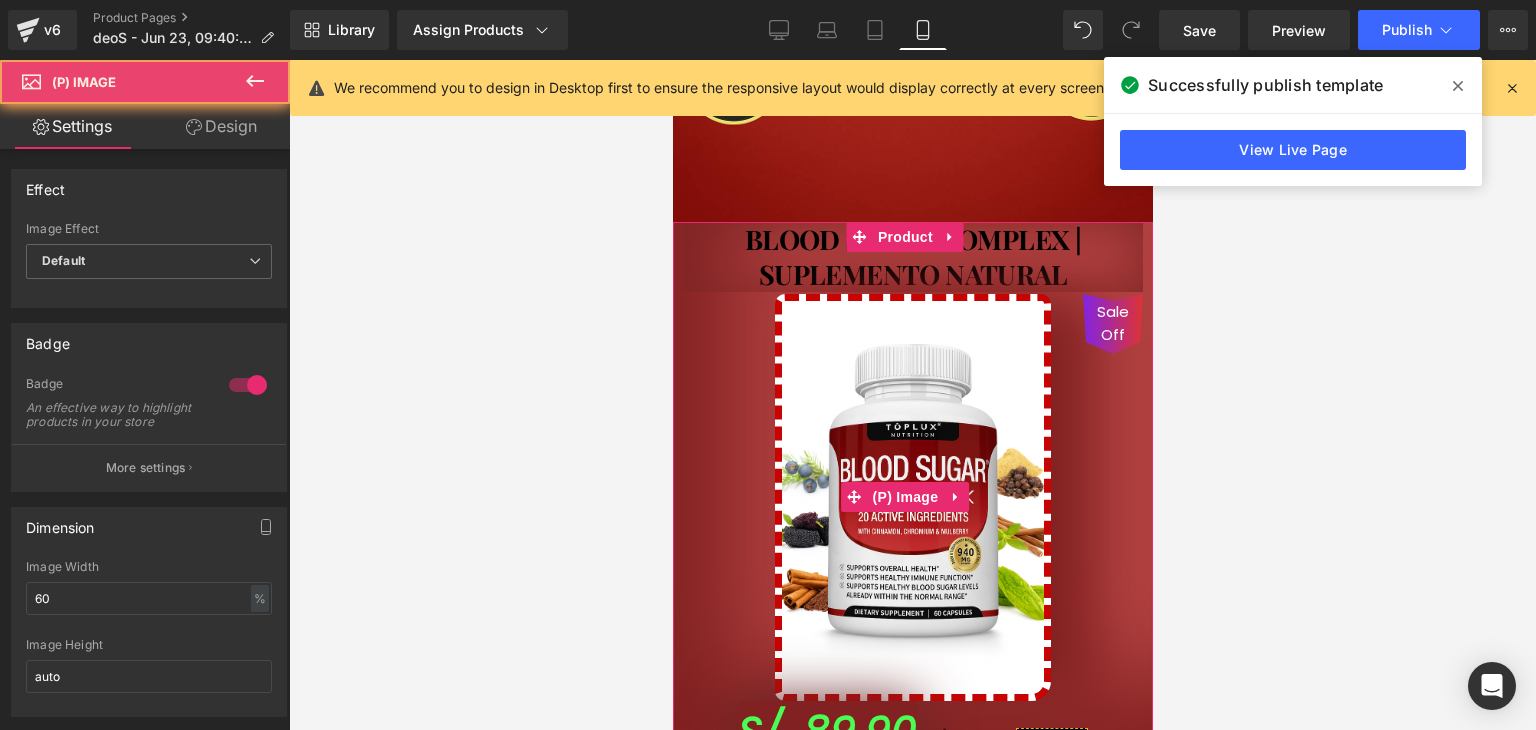 click on "Sale Off" at bounding box center (912, 497) 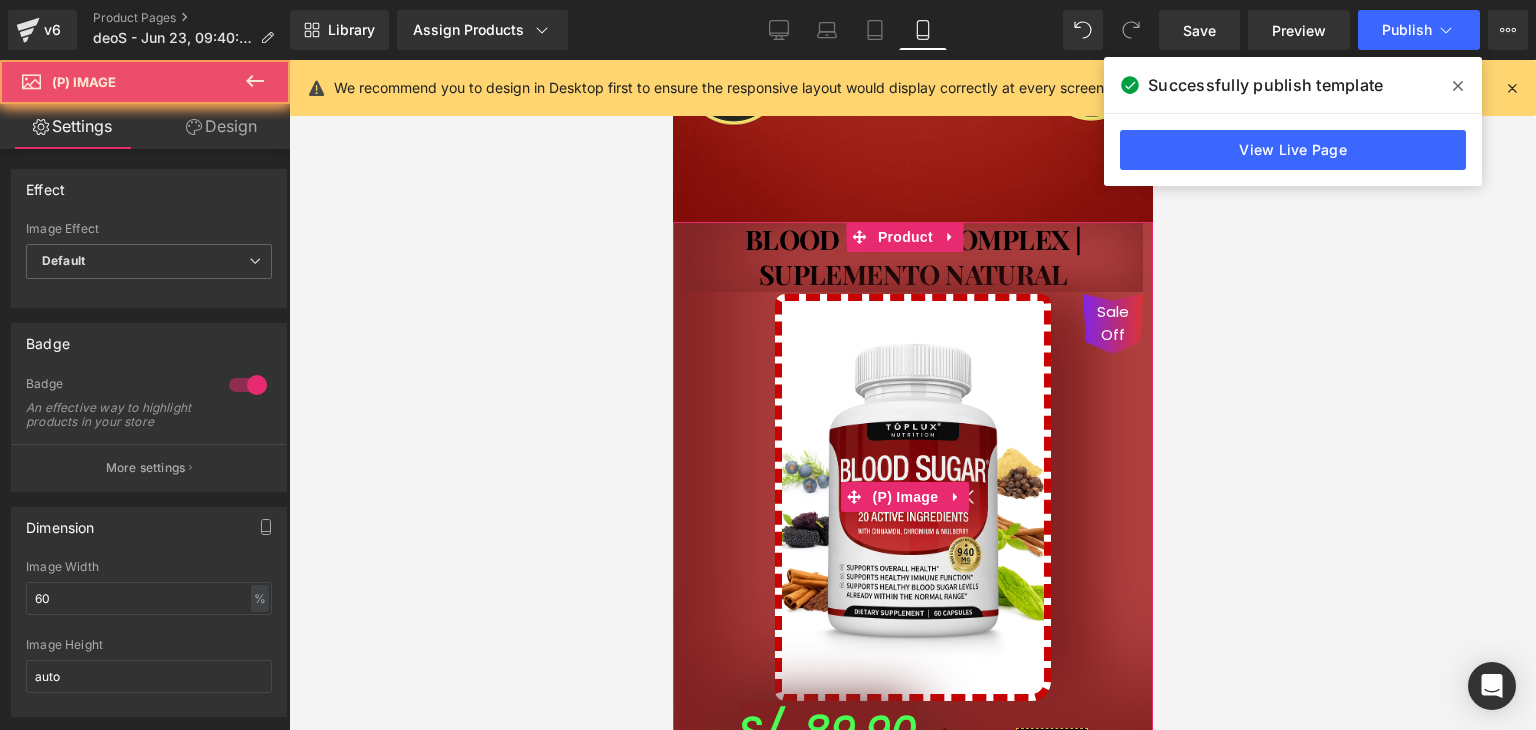 click on "Sale Off" at bounding box center [912, 497] 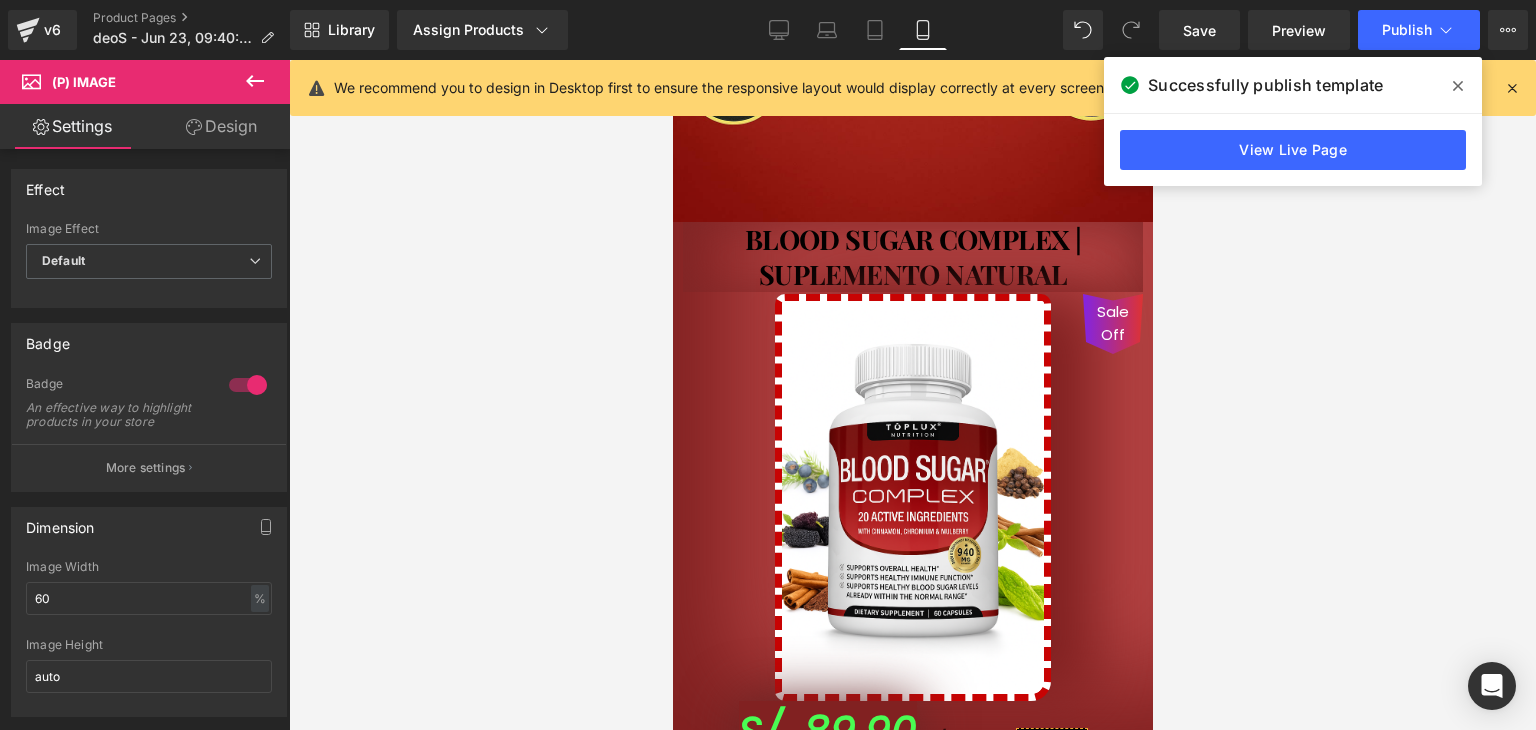 drag, startPoint x: 228, startPoint y: 125, endPoint x: 129, endPoint y: 283, distance: 186.45375 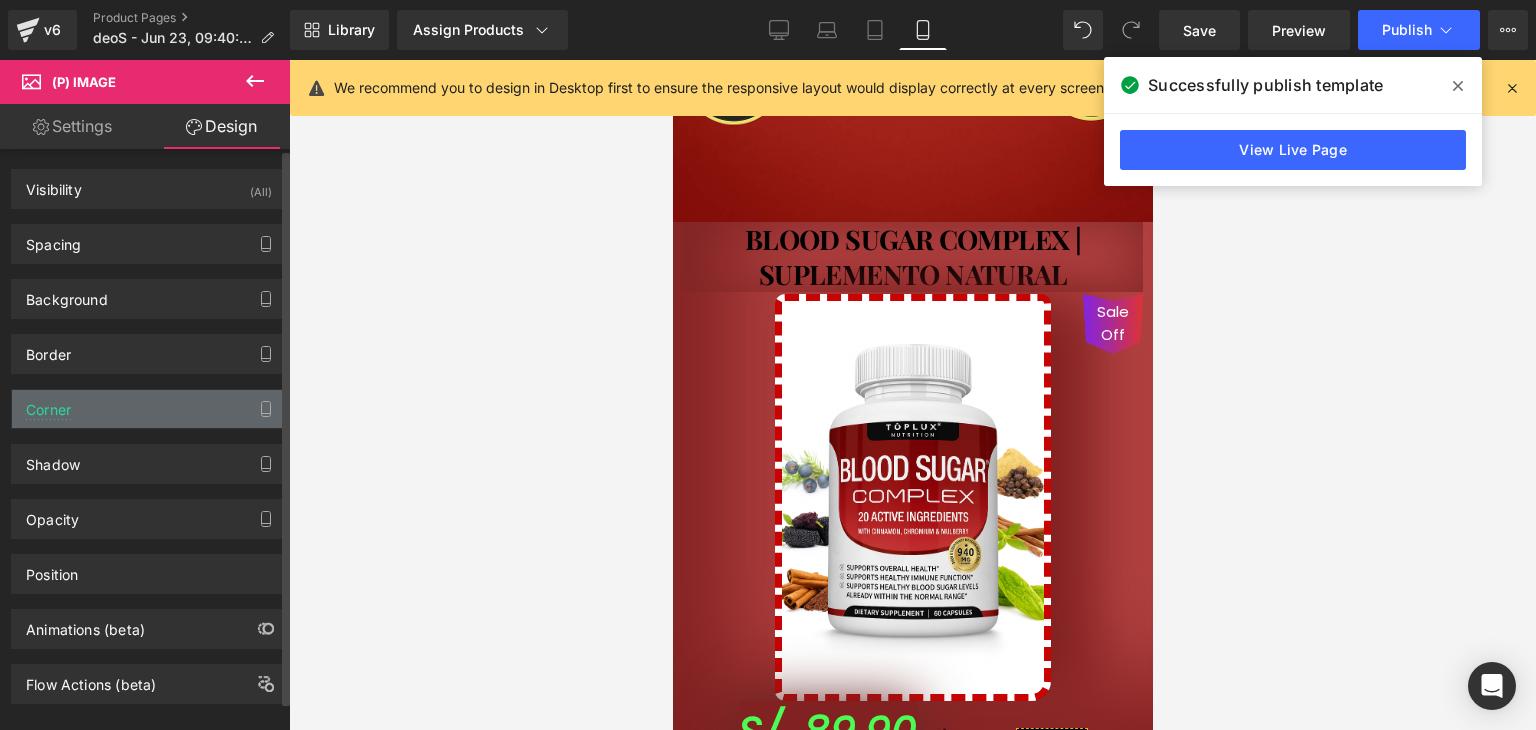 click on "Corner" at bounding box center (149, 409) 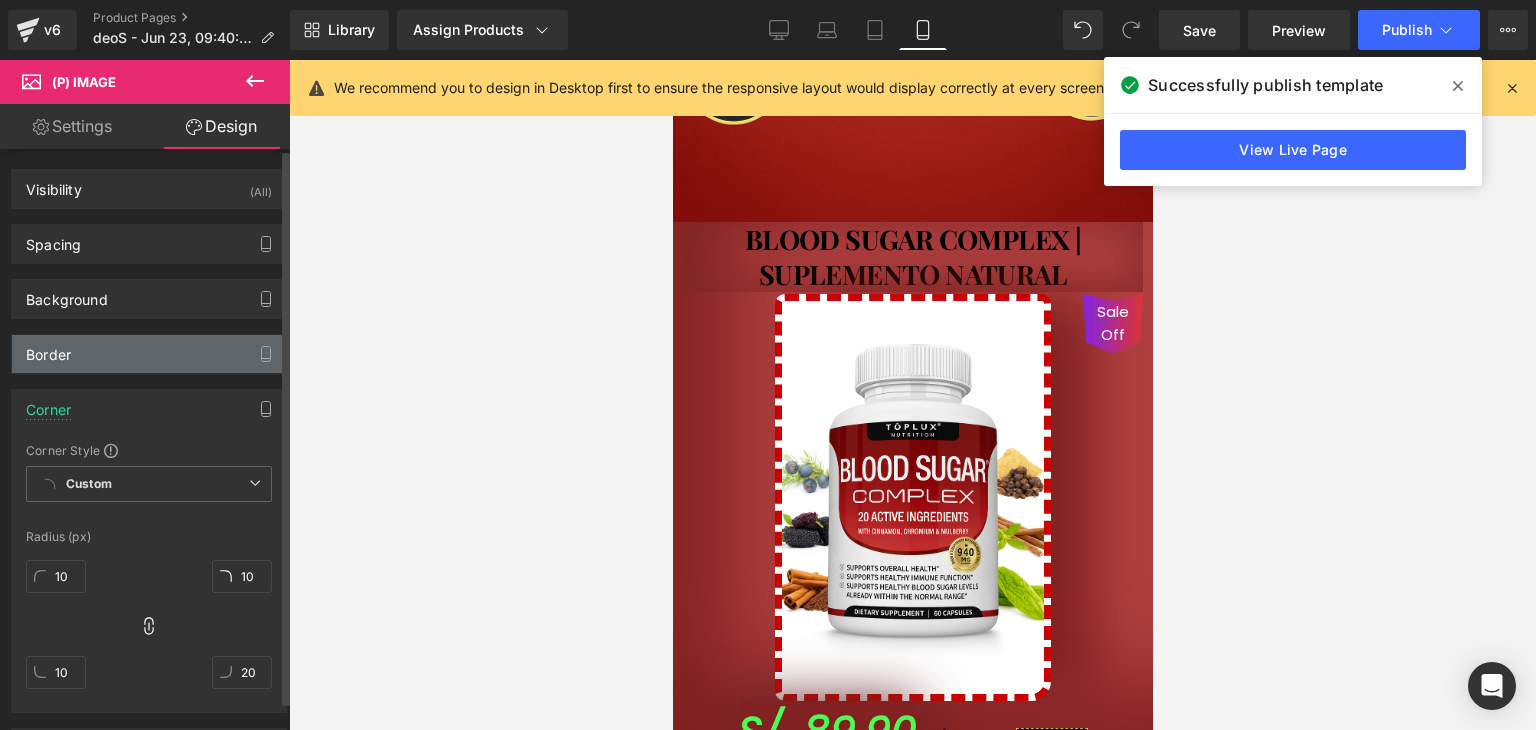 click on "Border" at bounding box center [149, 354] 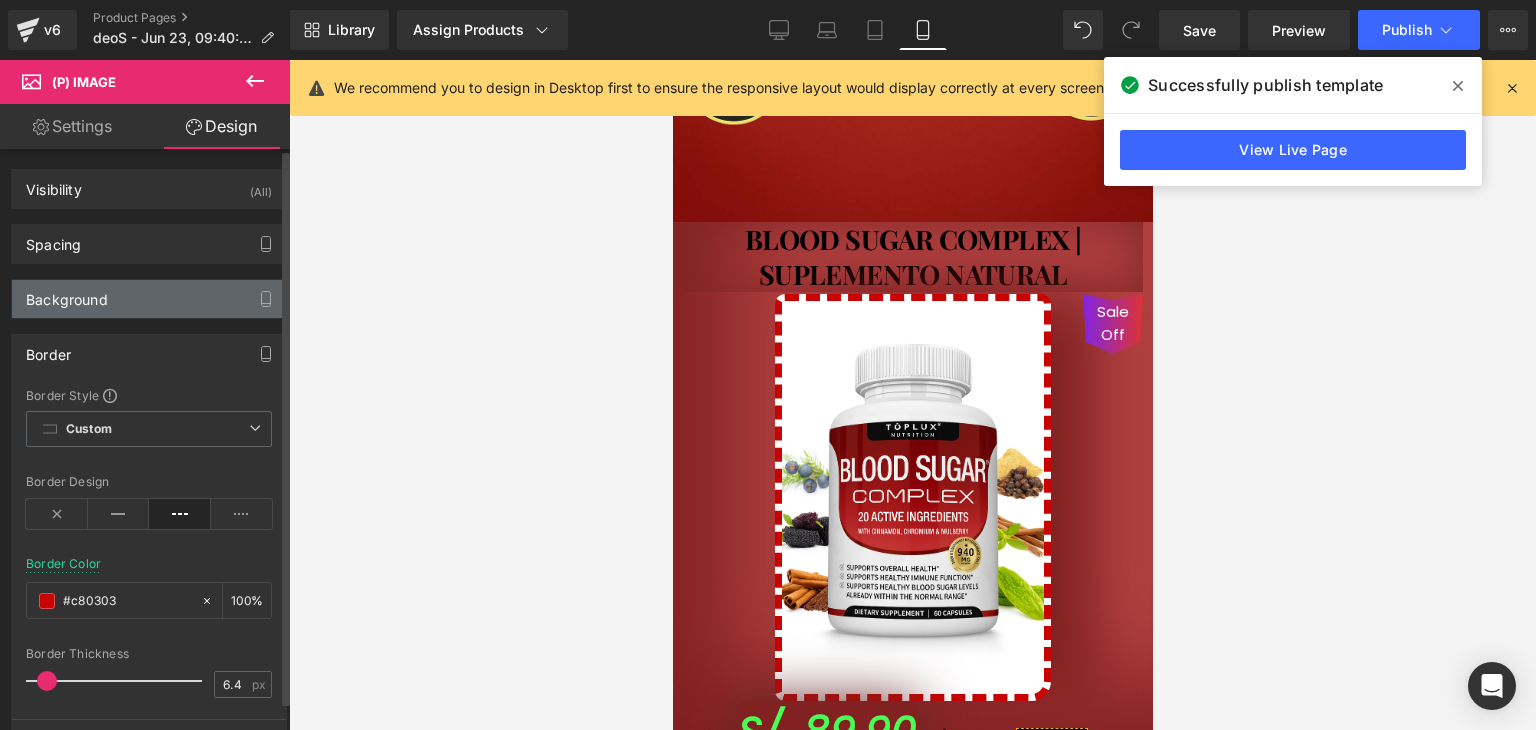 click on "Background
Color & Image color
rgba(255, 255, 255, 1) Color #ffffff 100 %
Image  Replace Image  Upload image or  Browse gallery Image Src Image Quality Lighter Lightest
Lighter
Lighter Lightest Only support for UCare CDN
More settings" at bounding box center [149, 299] 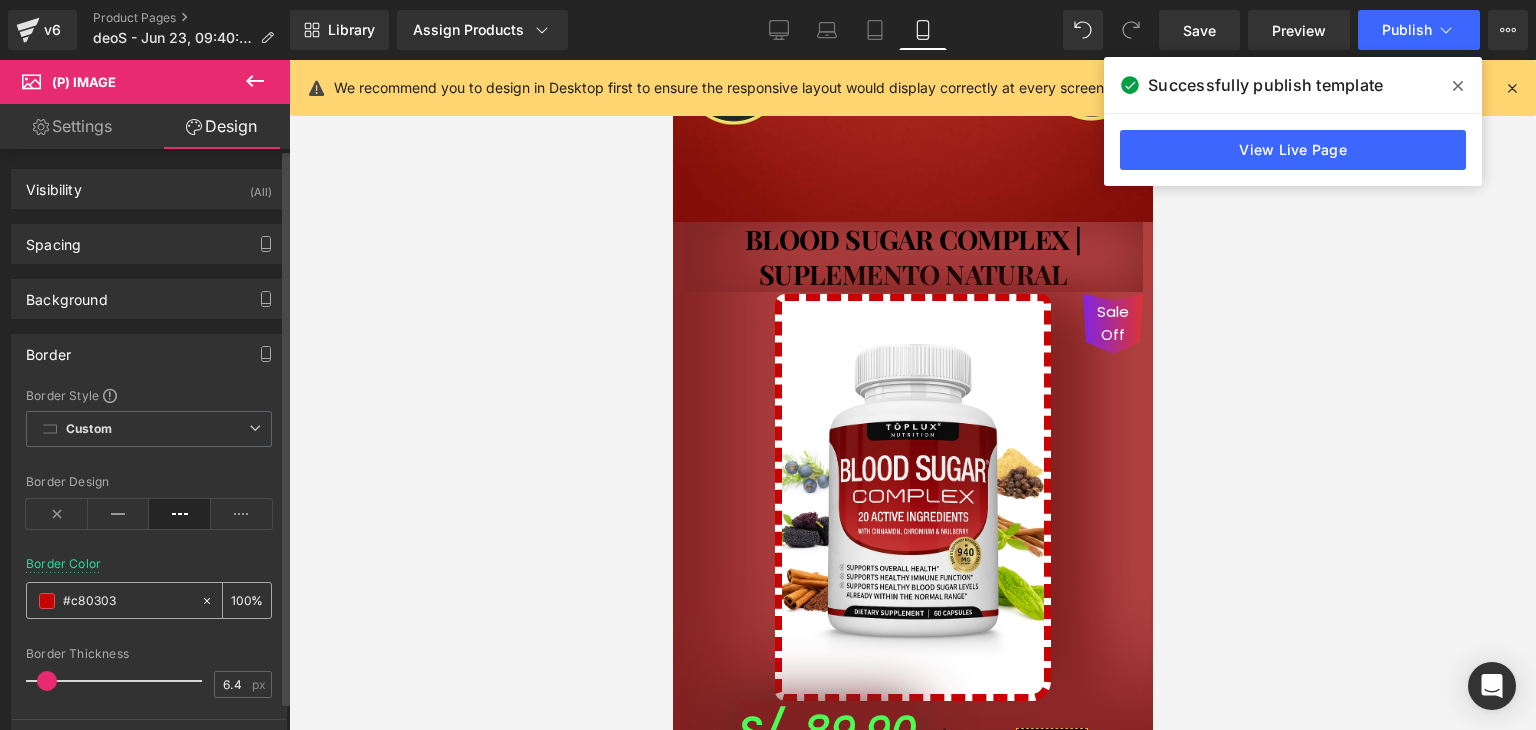 click on "#c80303" at bounding box center [127, 601] 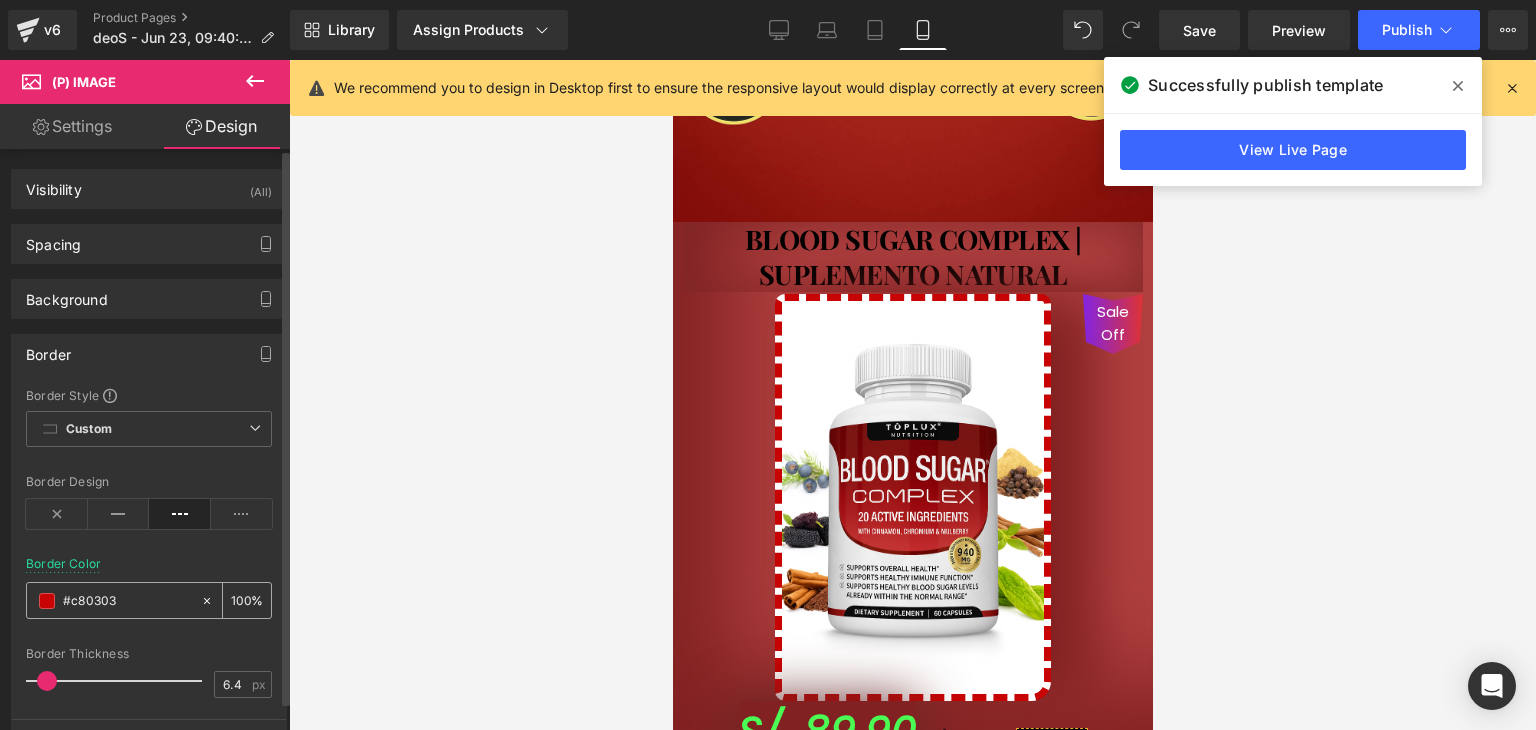 paste on "812121" 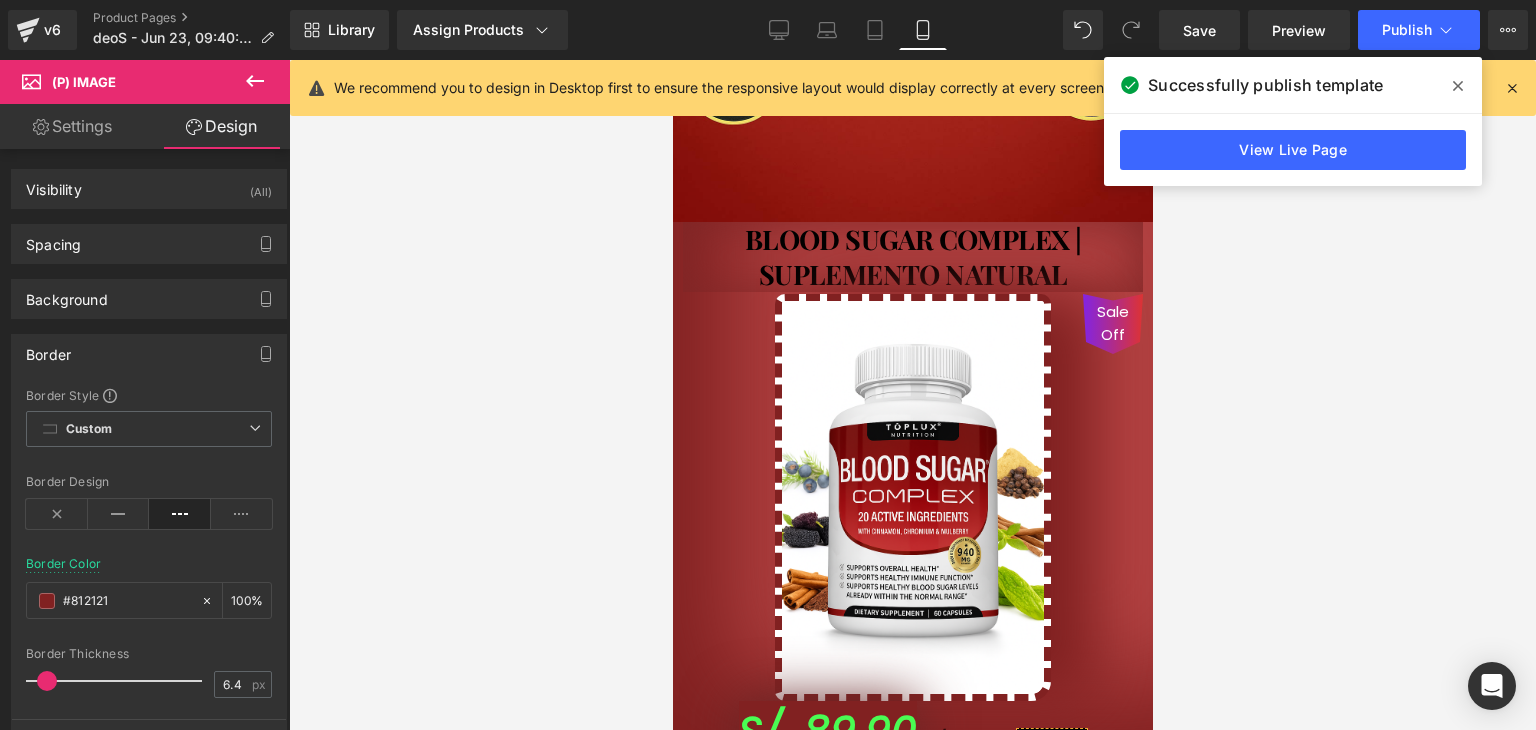 click at bounding box center (912, 395) 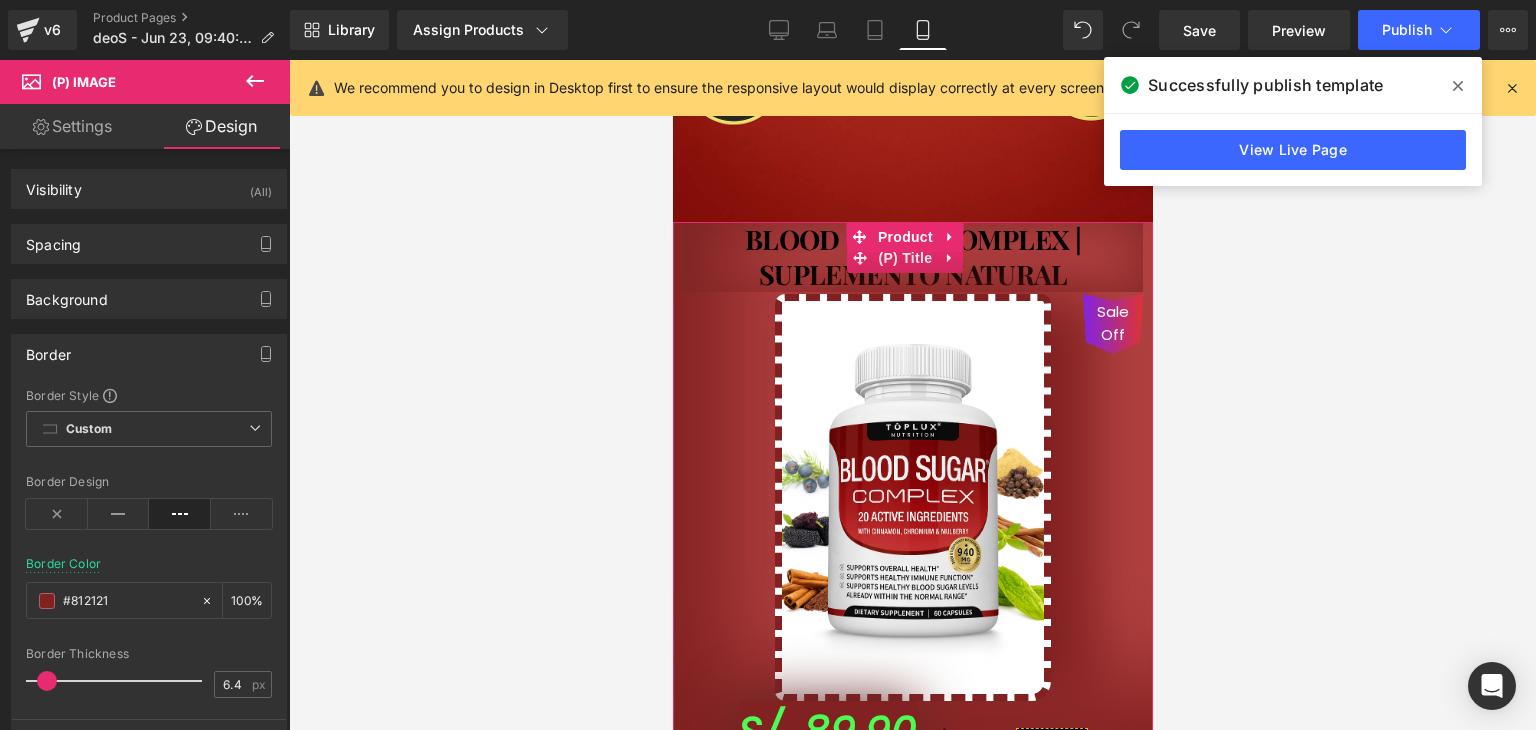 click on "BLOOD SUGAR COMPLEX | SUPLEMENTO NATURAL" at bounding box center (912, 257) 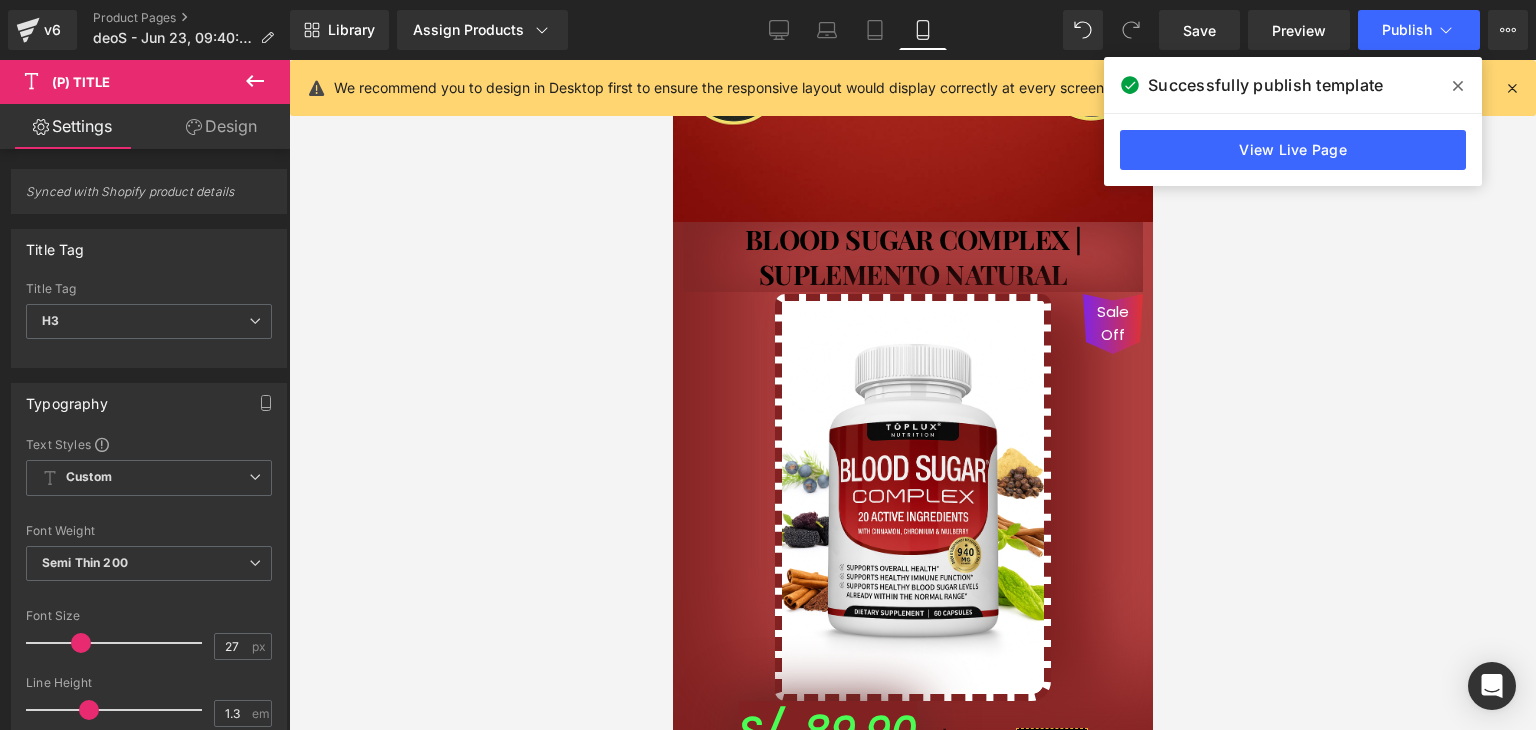 click 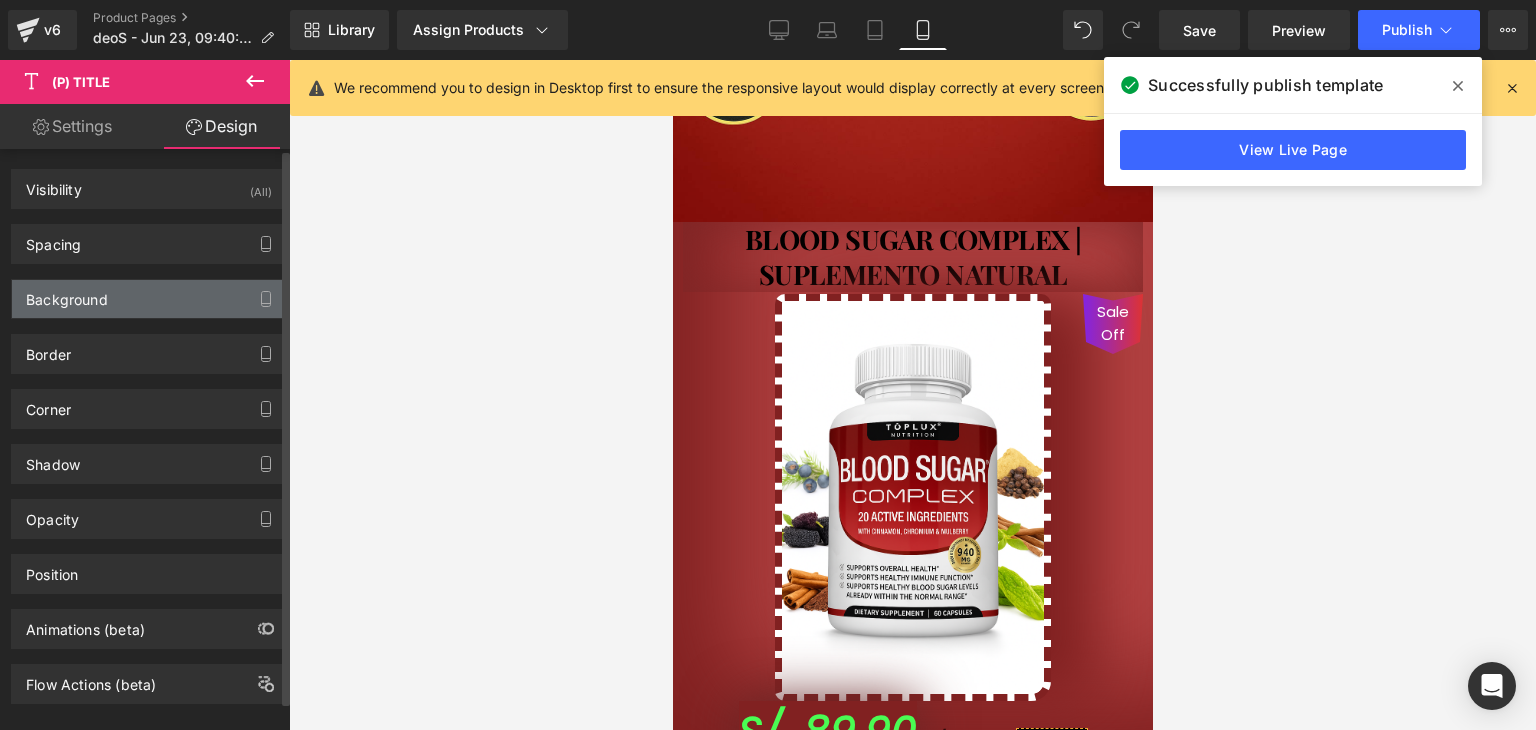 click on "Background" at bounding box center [67, 294] 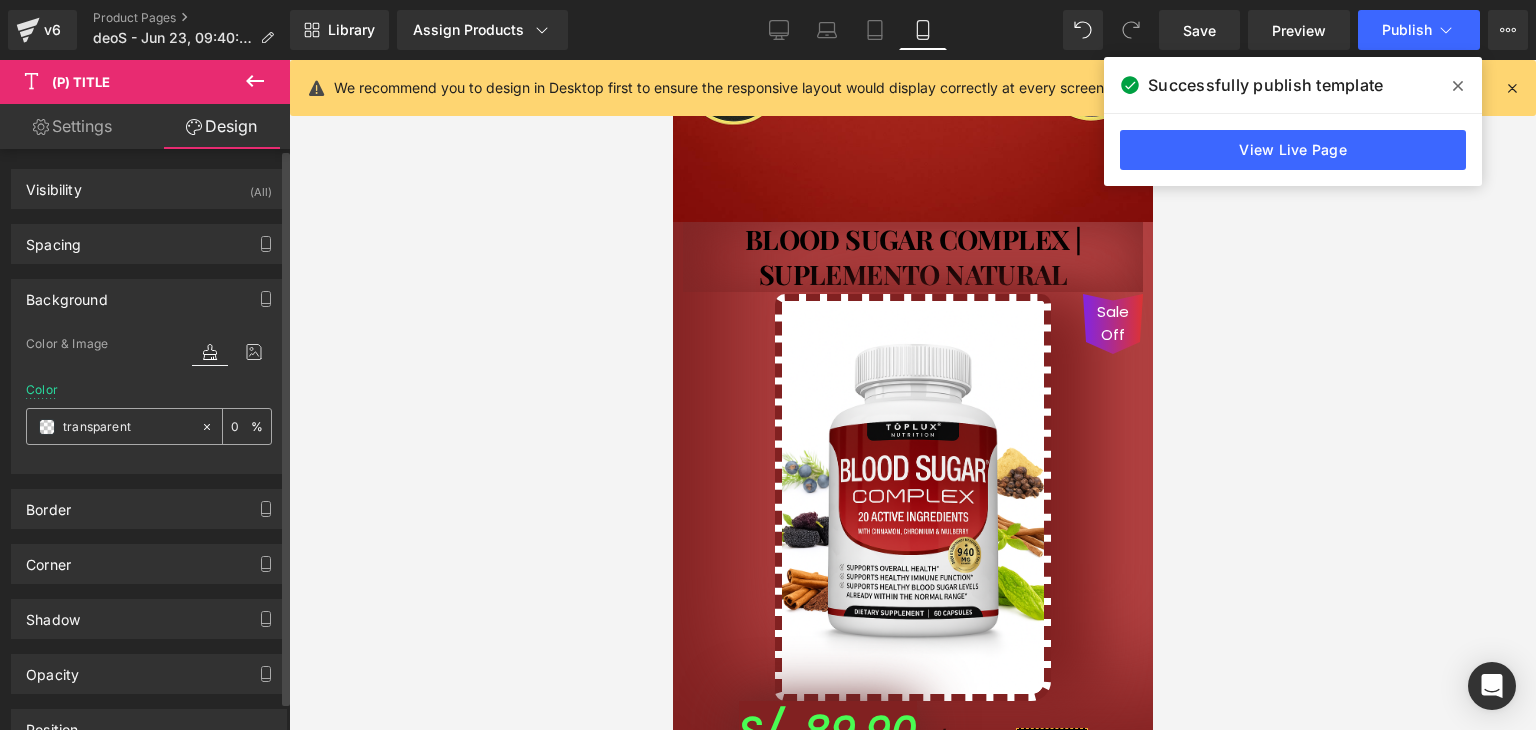 click on "transparent" at bounding box center [127, 427] 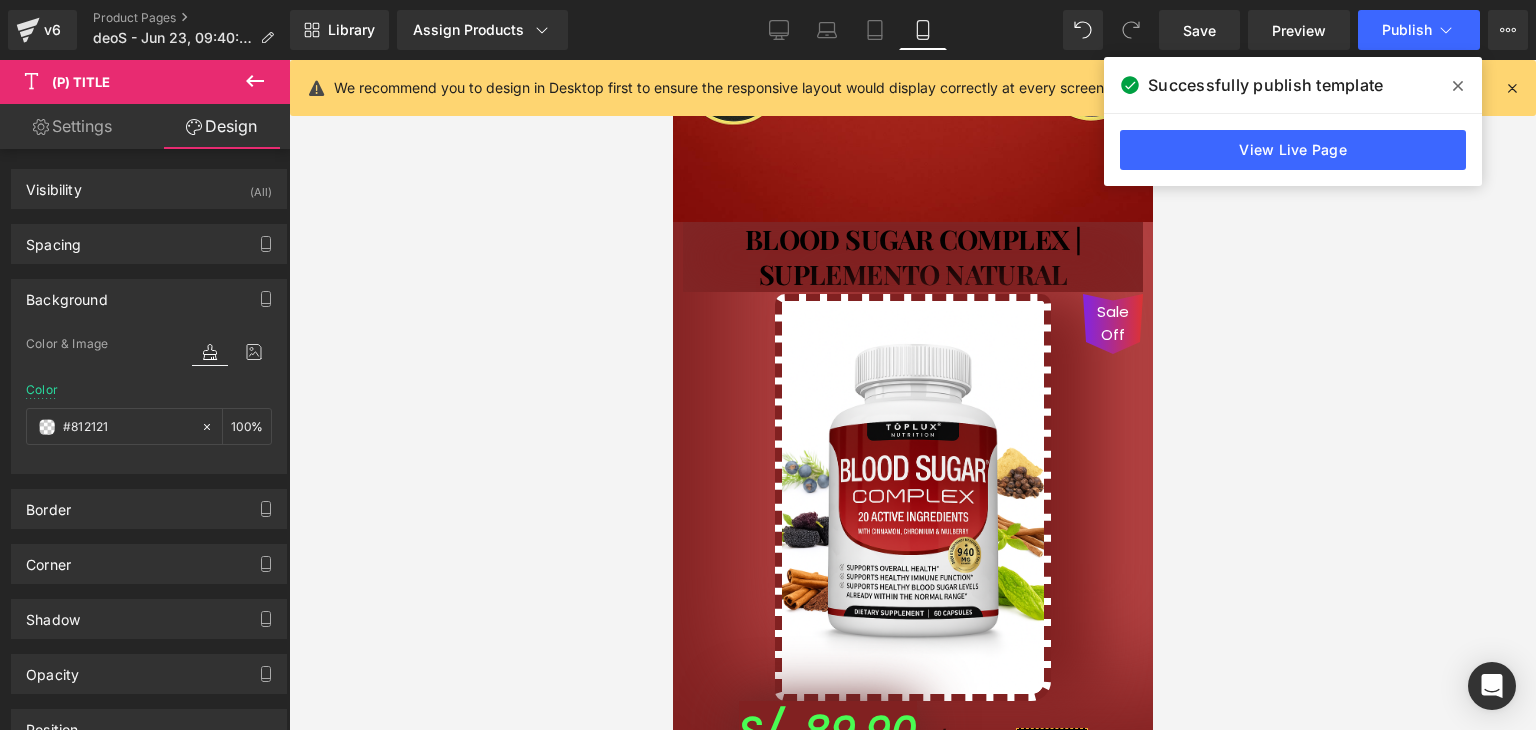 click at bounding box center [912, 395] 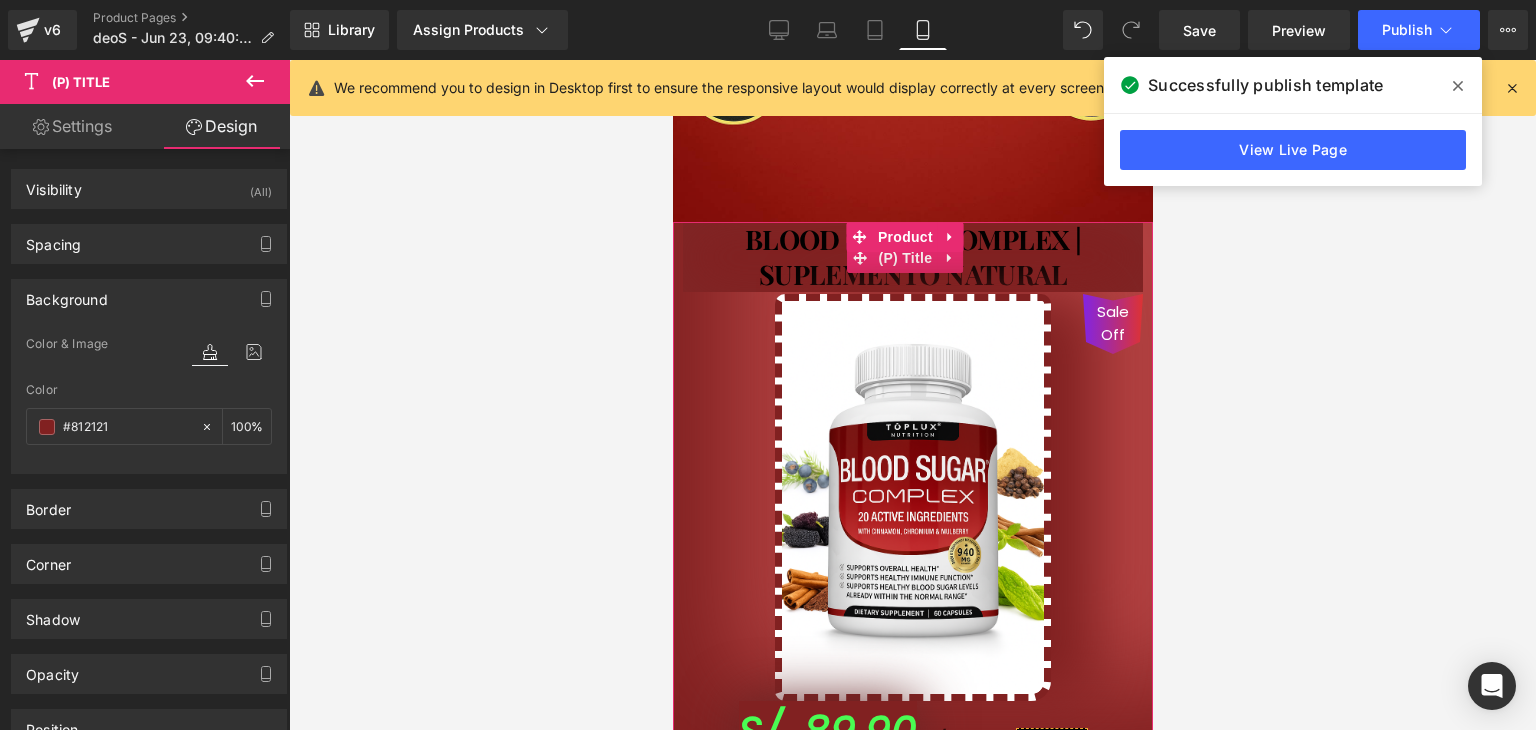 click on "BLOOD SUGAR COMPLEX | SUPLEMENTO NATURAL" at bounding box center [912, 257] 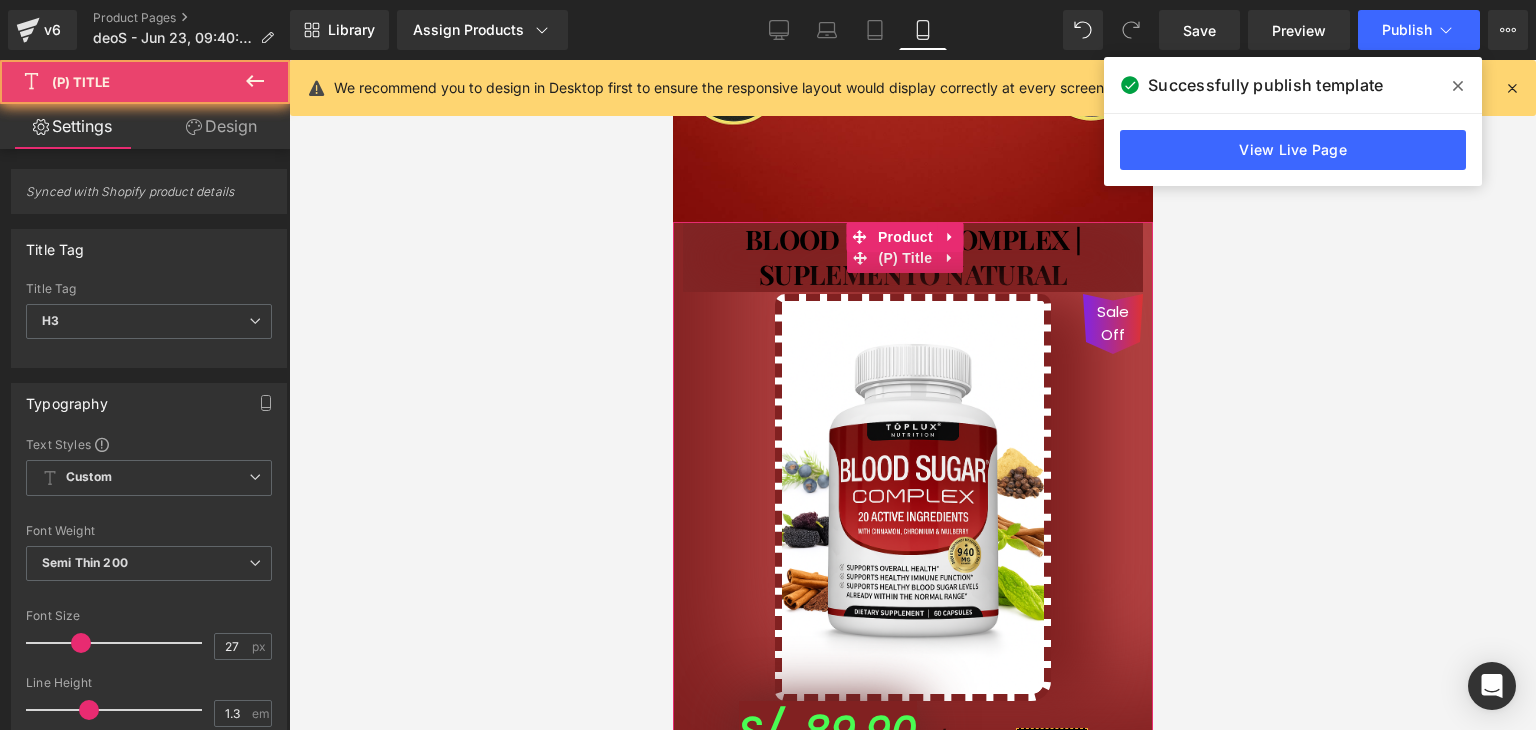 click on "BLOOD SUGAR COMPLEX | SUPLEMENTO NATURAL" at bounding box center [912, 257] 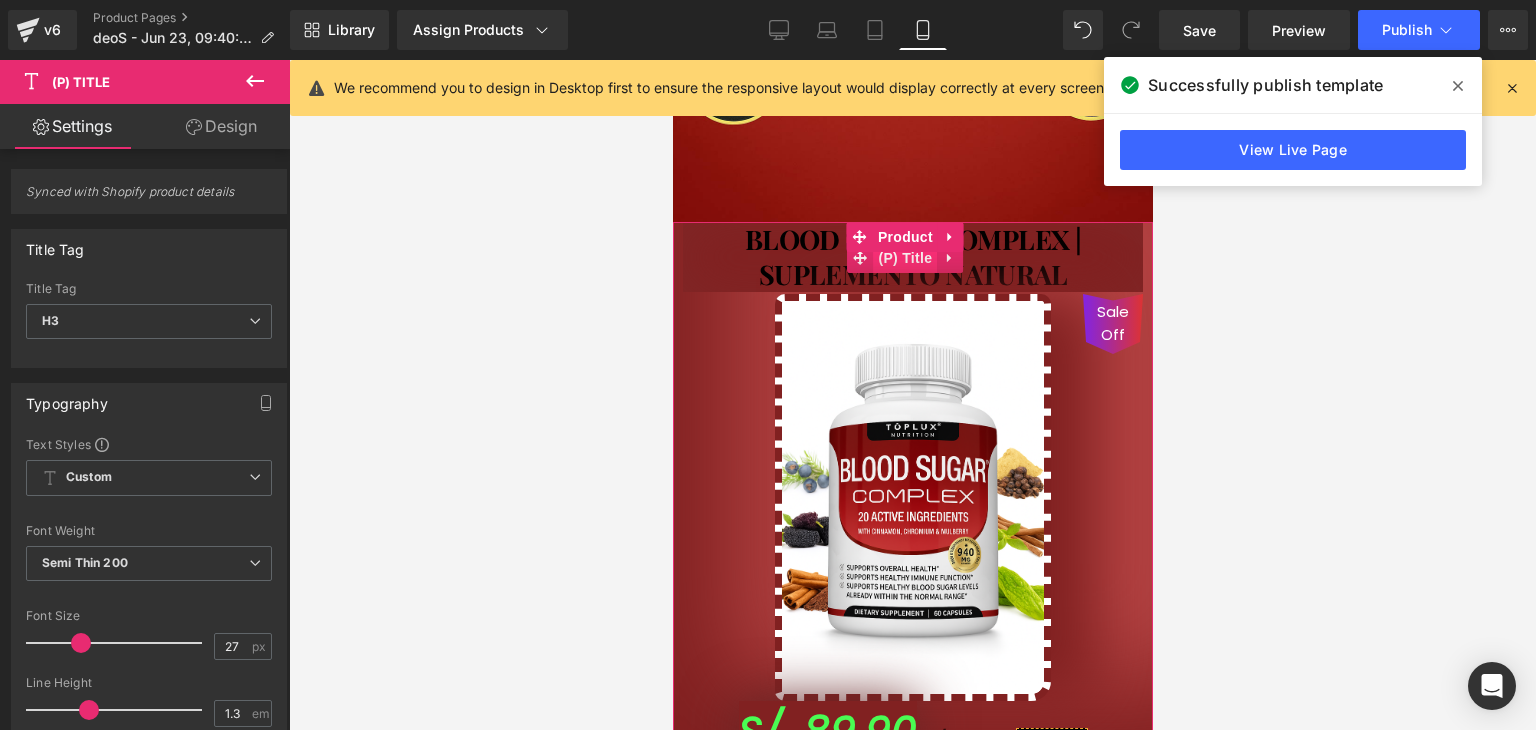 click on "(P) Title" at bounding box center (905, 258) 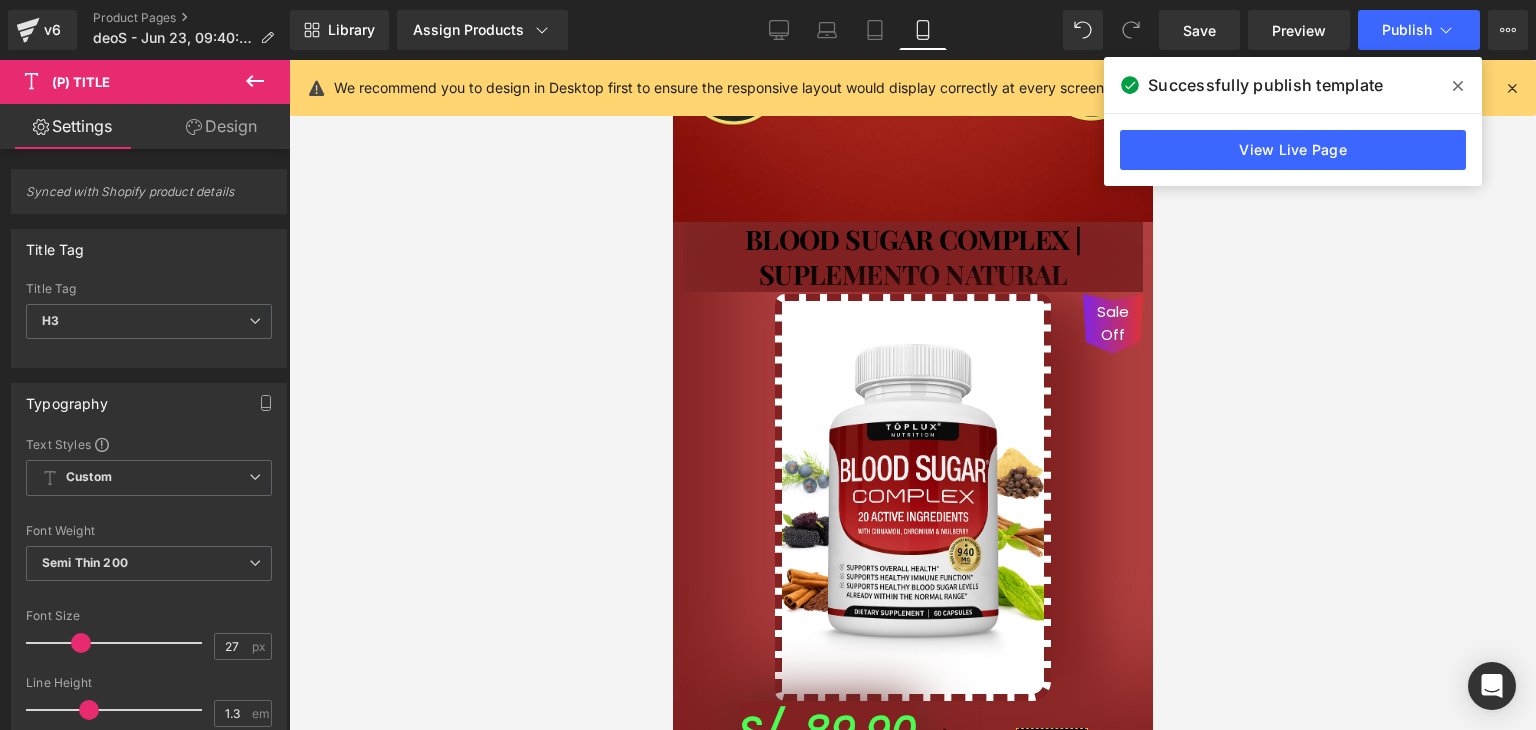 click on "Settings         Design        Synced with Shopify product details Title Tag H1 H2 H3 H4 H5 H6 Paragraph Title Tag
H3
H1 H2 H3 H4 H5 H6 Paragraph Typography Text Styles Custom
Custom
Setup Global Style
Custom
Setup Global Style
Thin 100 Semi Thin 200 Light 300 Regular 400 Medium 500 Semi Bold 600 Super Bold 800 Boldest 900 Bold 700 Lighter Bolder Font Weight
Semi Thin 200
Thin 100 Semi Thin 200 Light 300 Regular 400 Medium 500 Semi Bold 600 Super Bold 800 Boldest 900 Bold 700 Lighter Bolder 27px Font Size 27 px 1.3em Line Height 1.3 em -0.6px Letter Spacing -0.6 px #000000 Color #000000 100 %
Font
1" at bounding box center [145, 444] 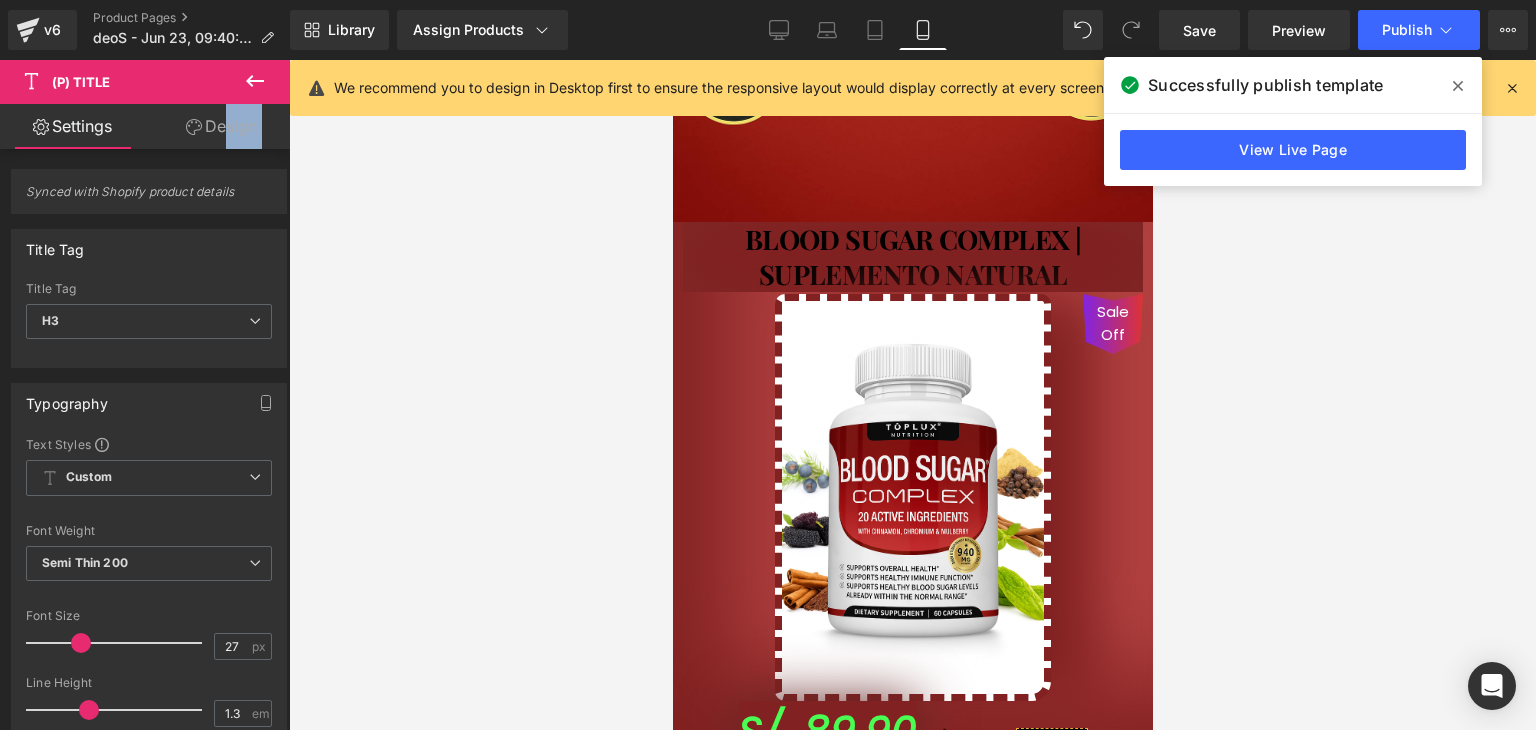 click on "Design" at bounding box center (221, 126) 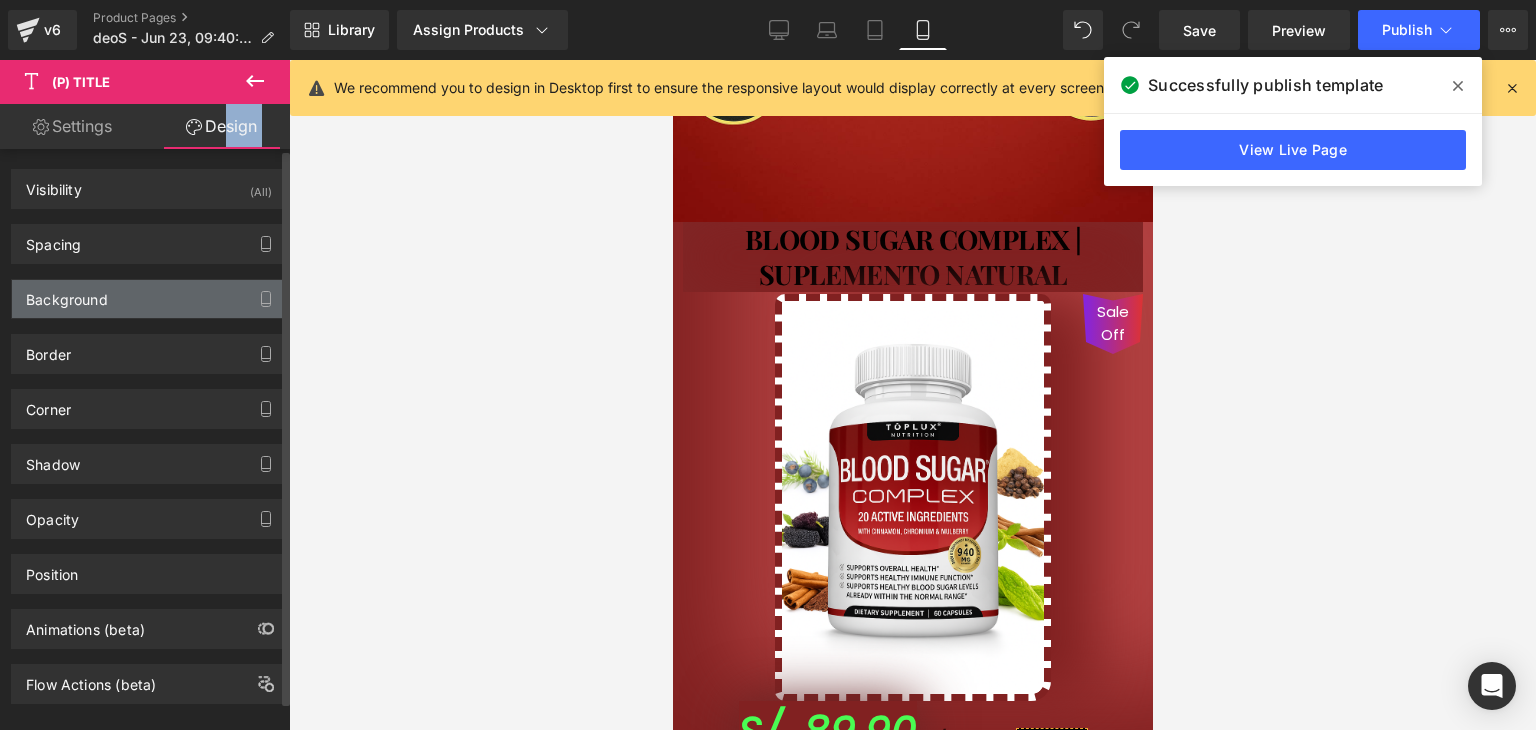 drag, startPoint x: 88, startPoint y: 293, endPoint x: 92, endPoint y: 305, distance: 12.649111 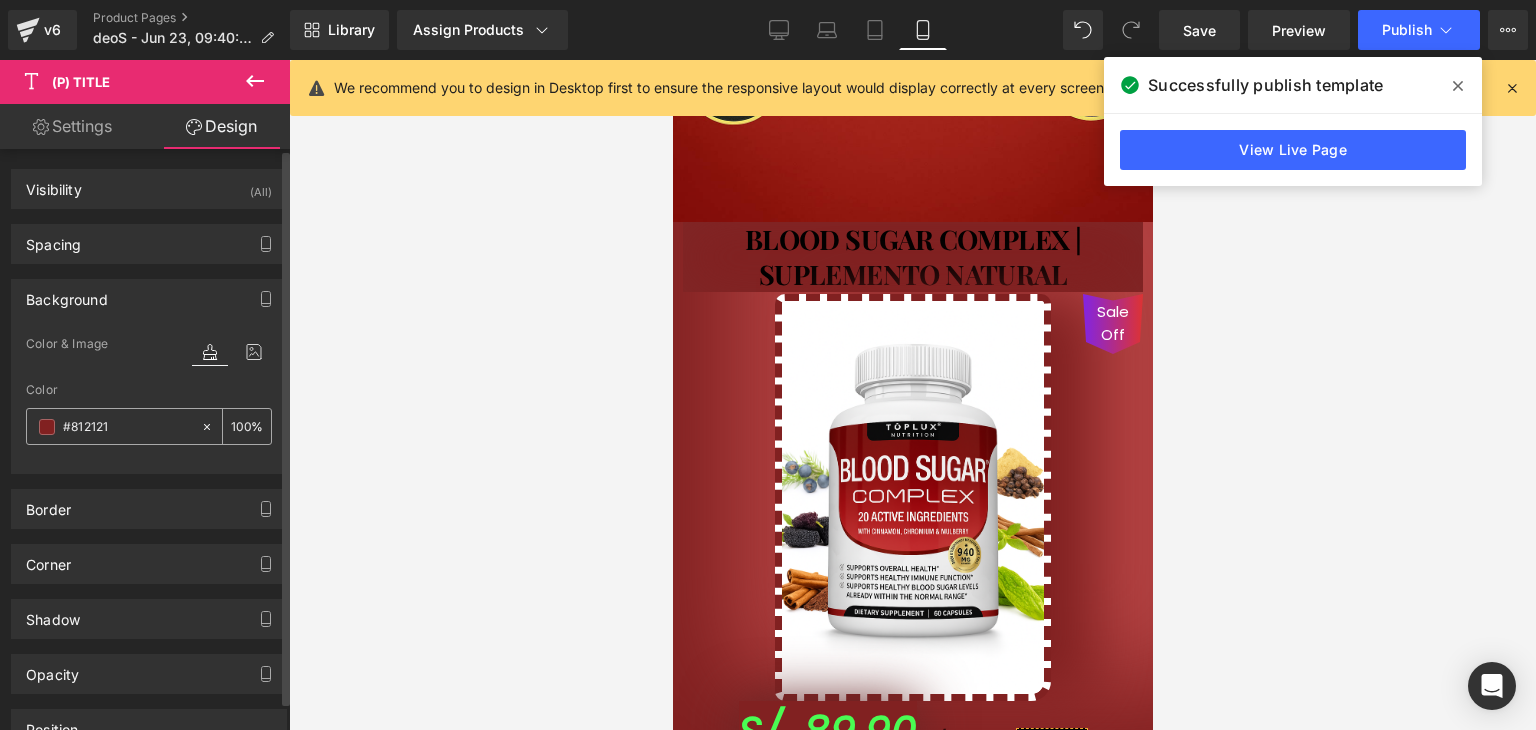 click on "#812121" at bounding box center (127, 427) 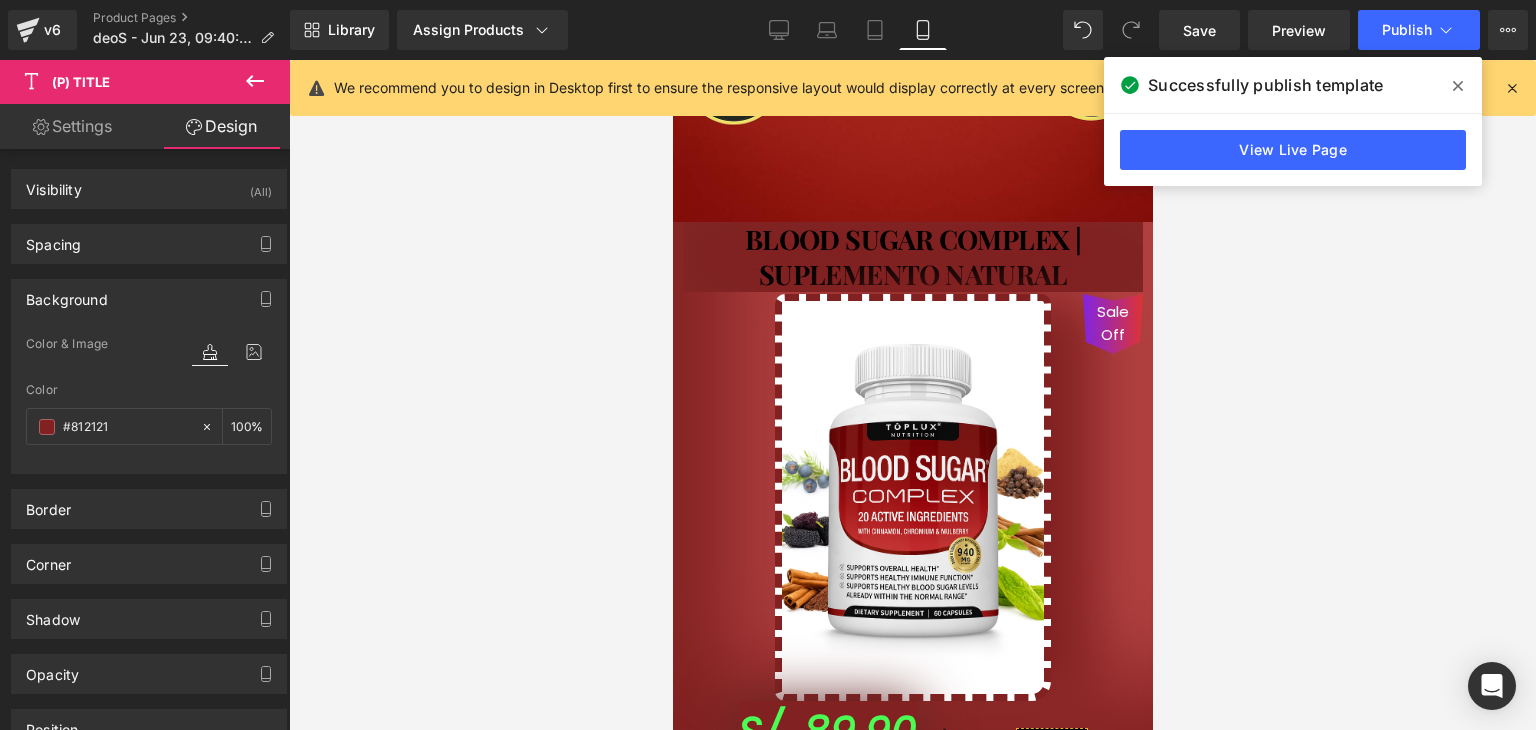 click at bounding box center (912, 395) 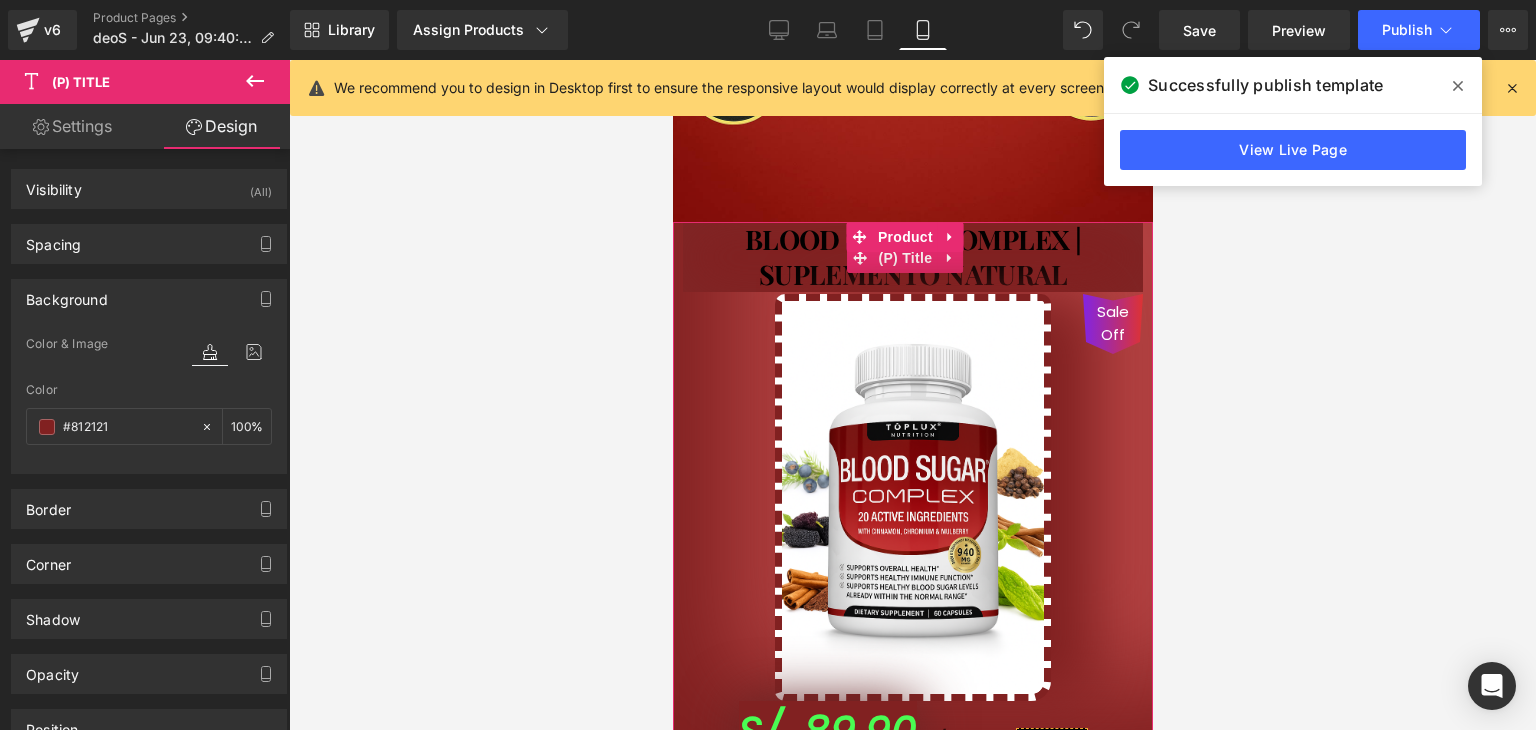 click on "BLOOD SUGAR COMPLEX | SUPLEMENTO NATURAL" at bounding box center (912, 257) 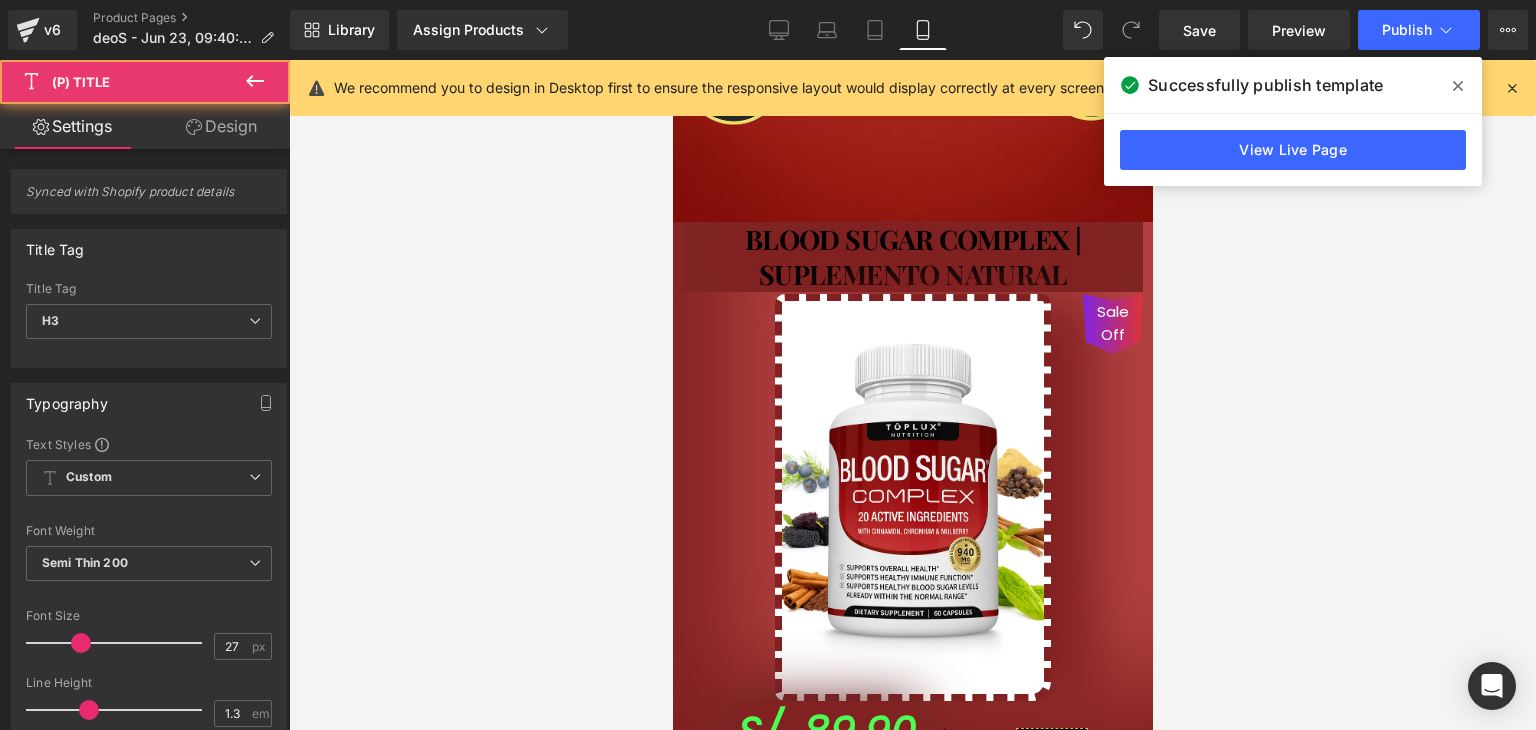click on "Design" at bounding box center [221, 126] 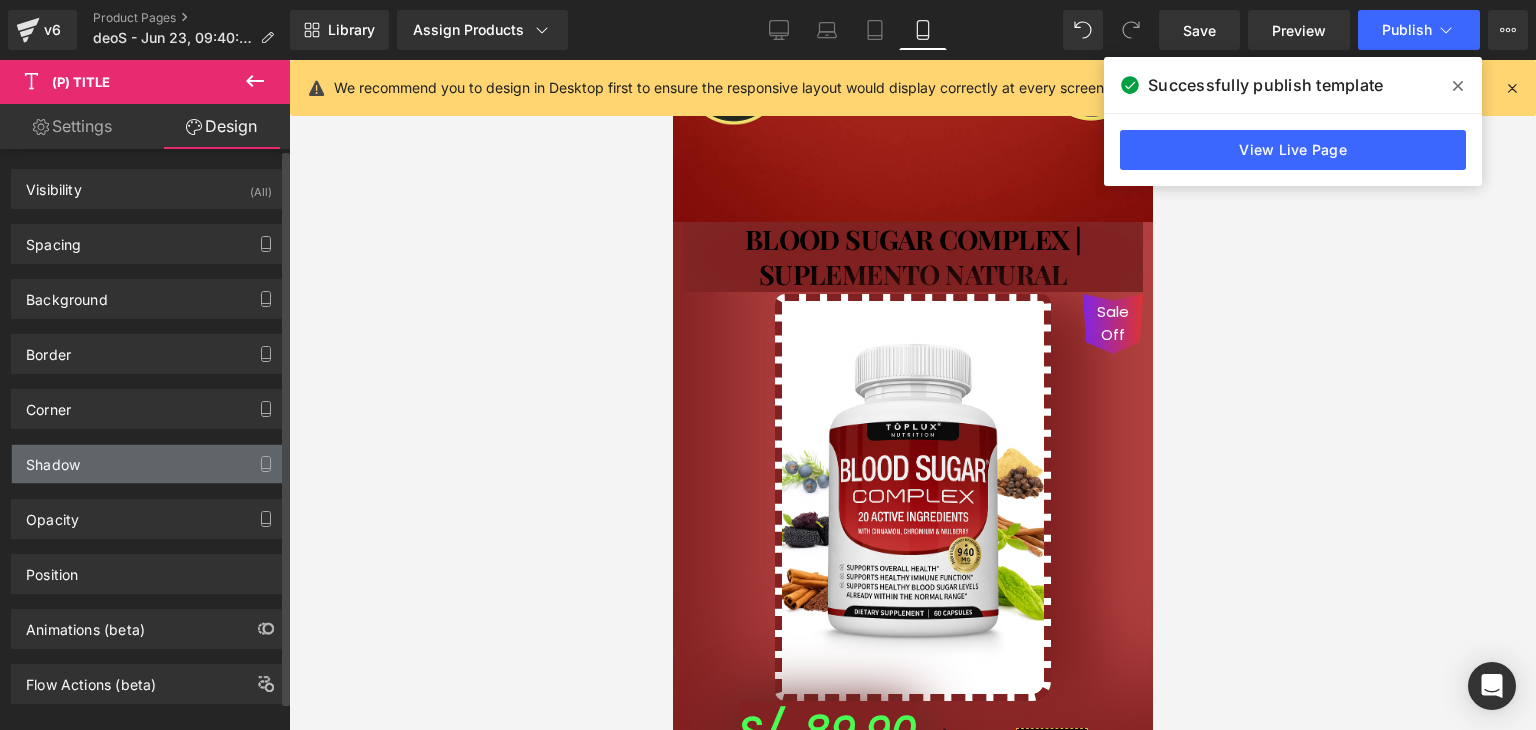 click on "Shadow" at bounding box center [149, 464] 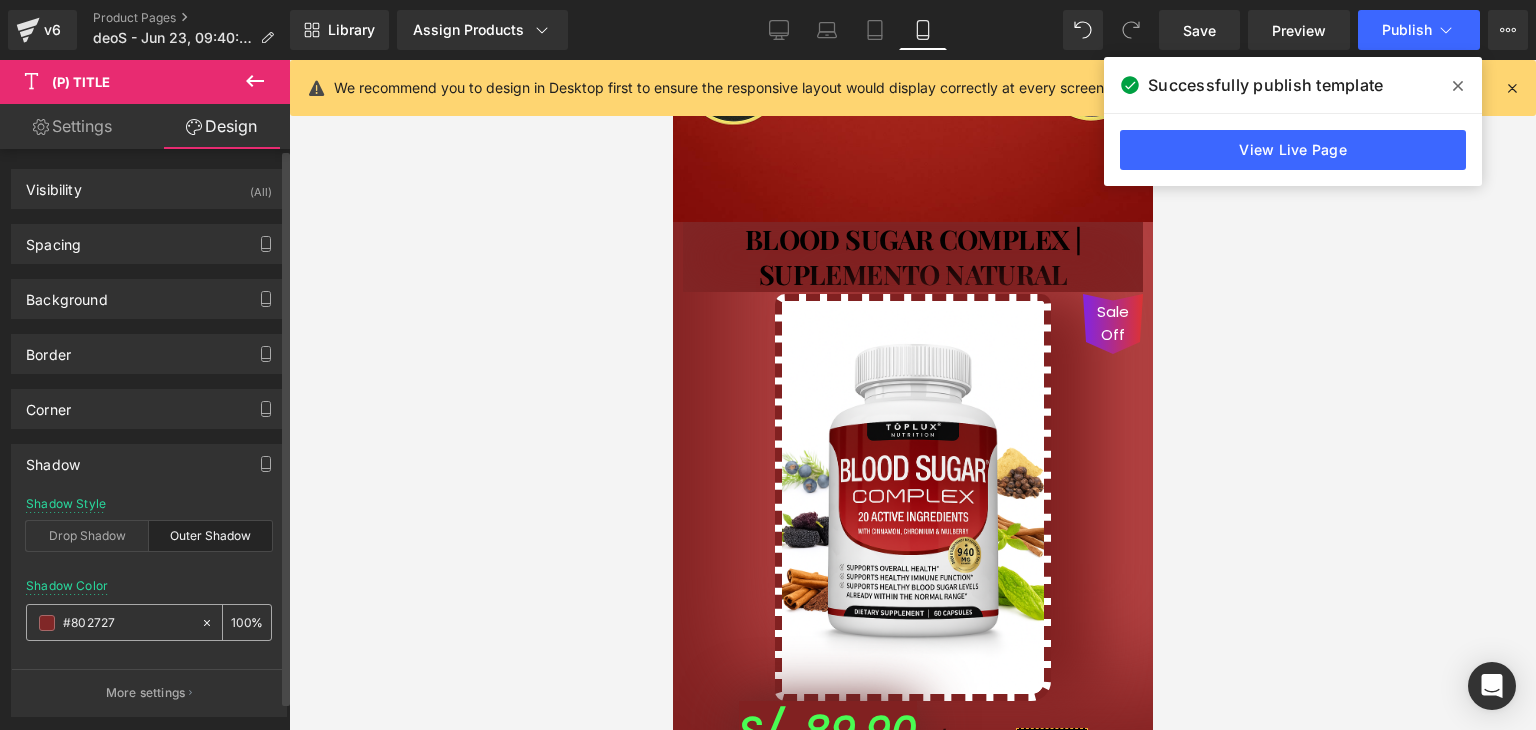 click 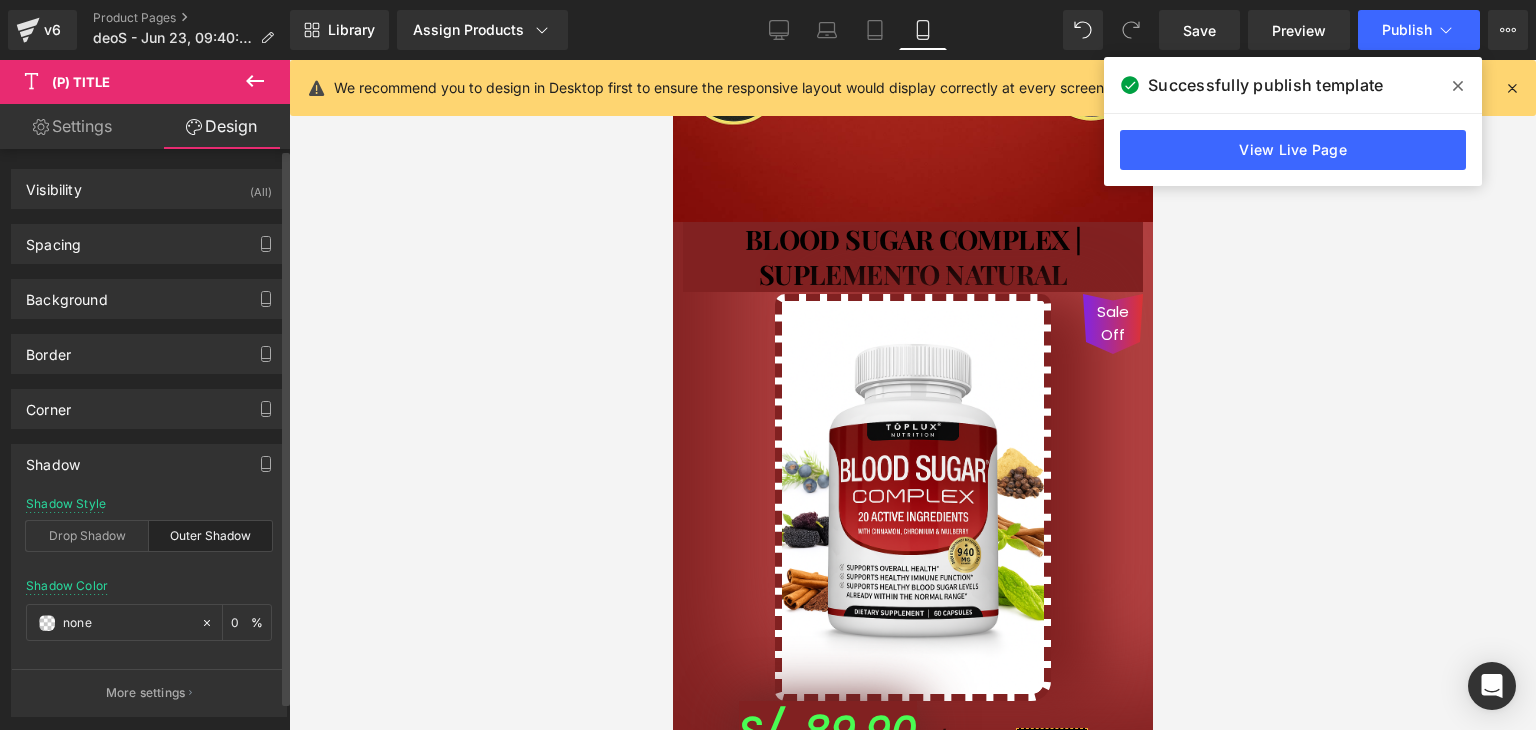 click on "Shadow Style Drop Shadow Outer Shadow" at bounding box center (149, 535) 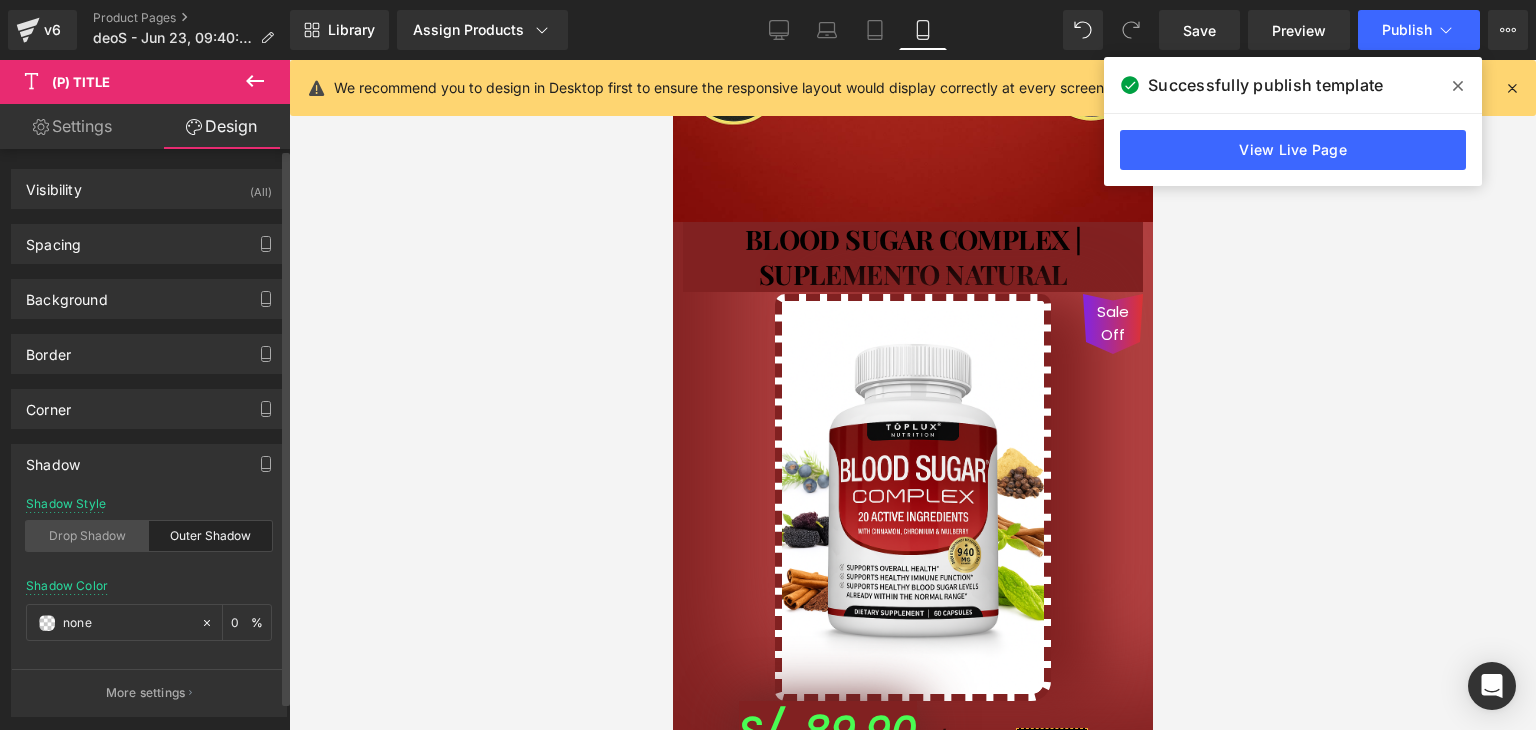 click on "Drop Shadow" at bounding box center [87, 536] 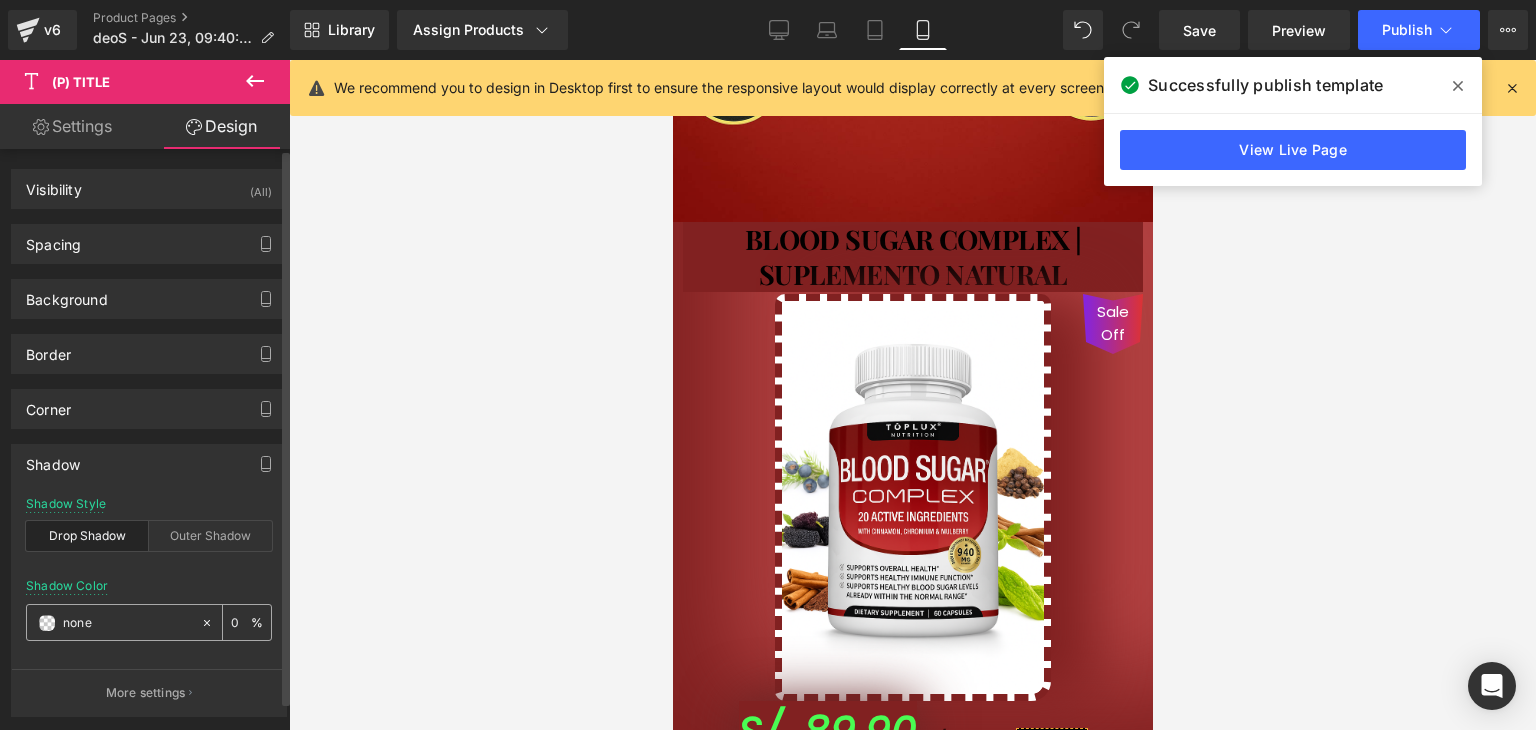 click 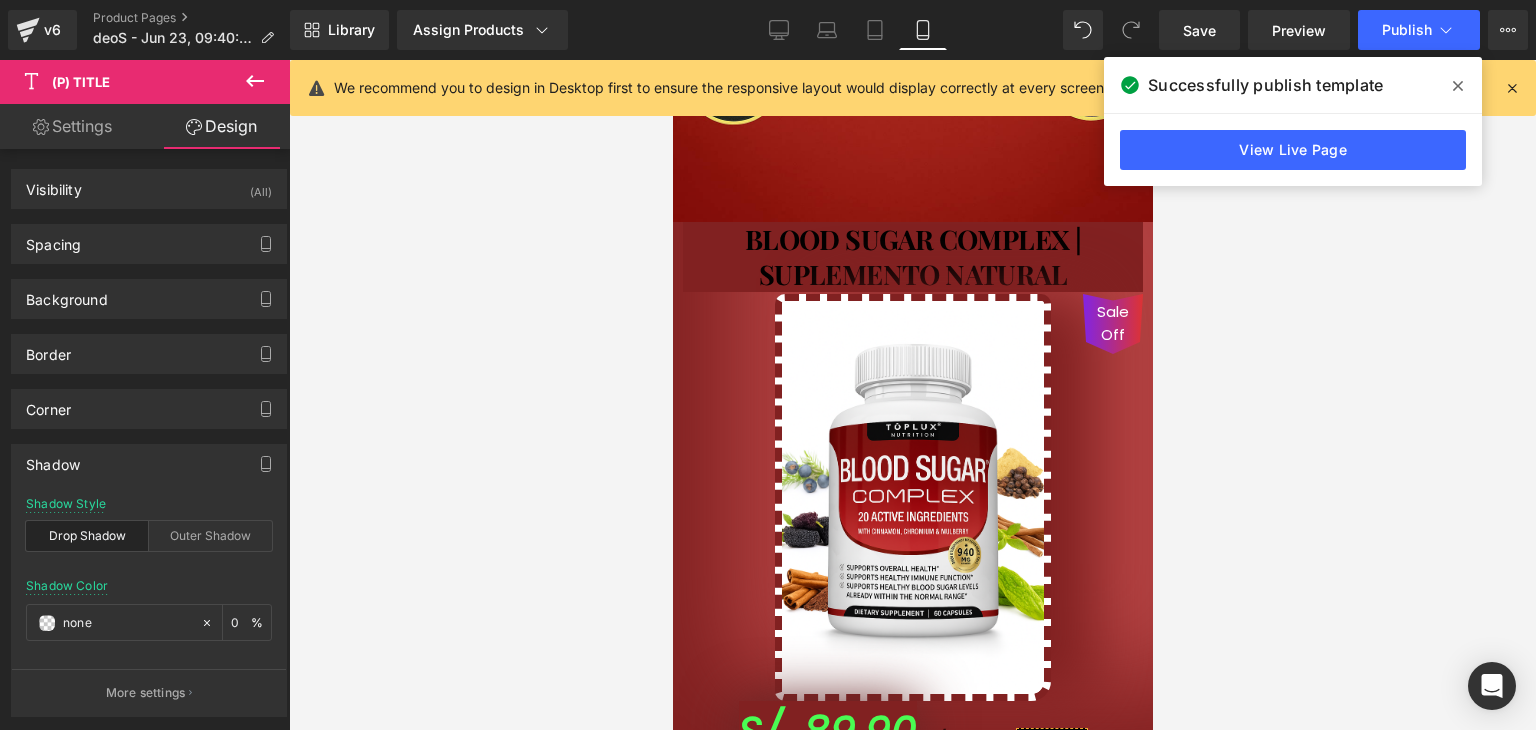 click at bounding box center [912, 395] 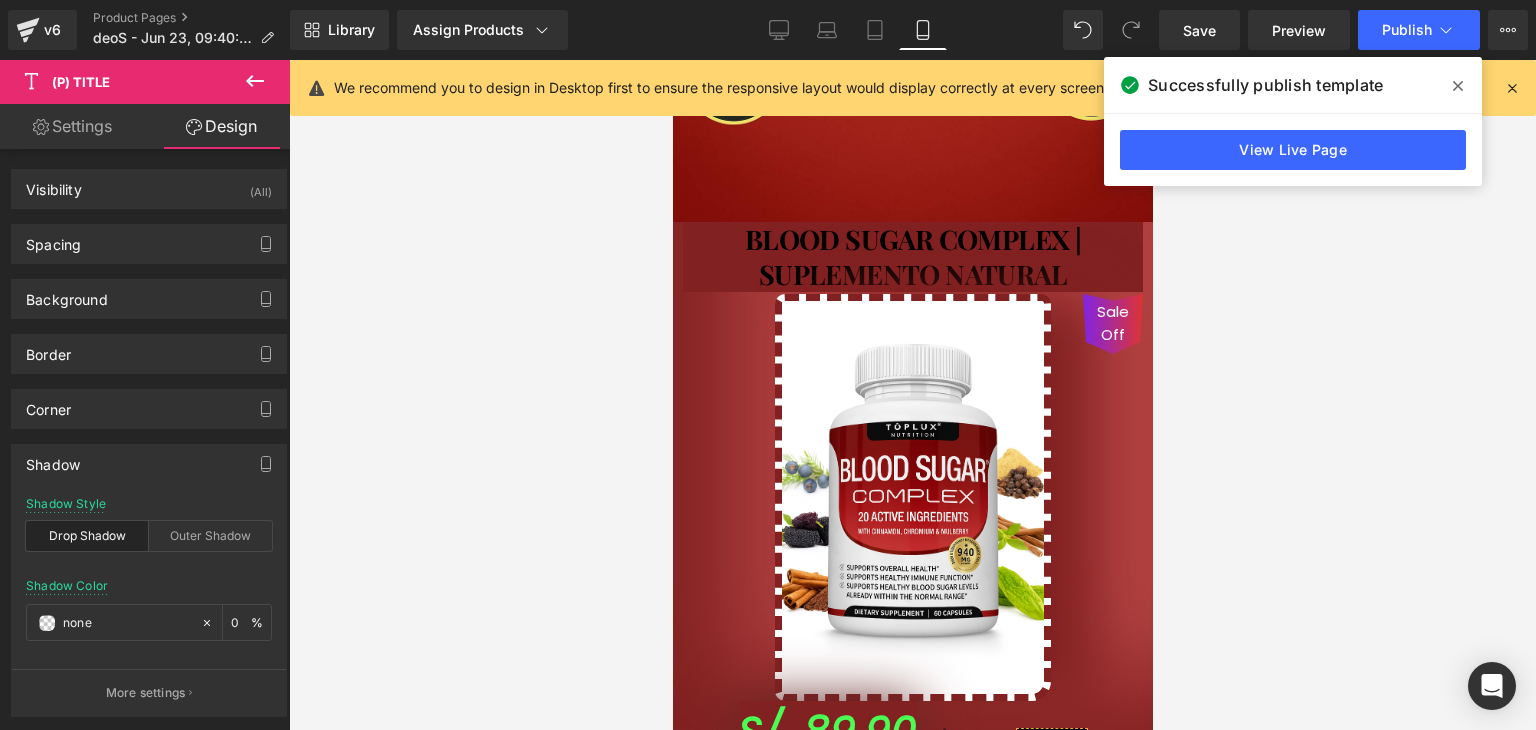 click on "Sale Off" at bounding box center [912, 497] 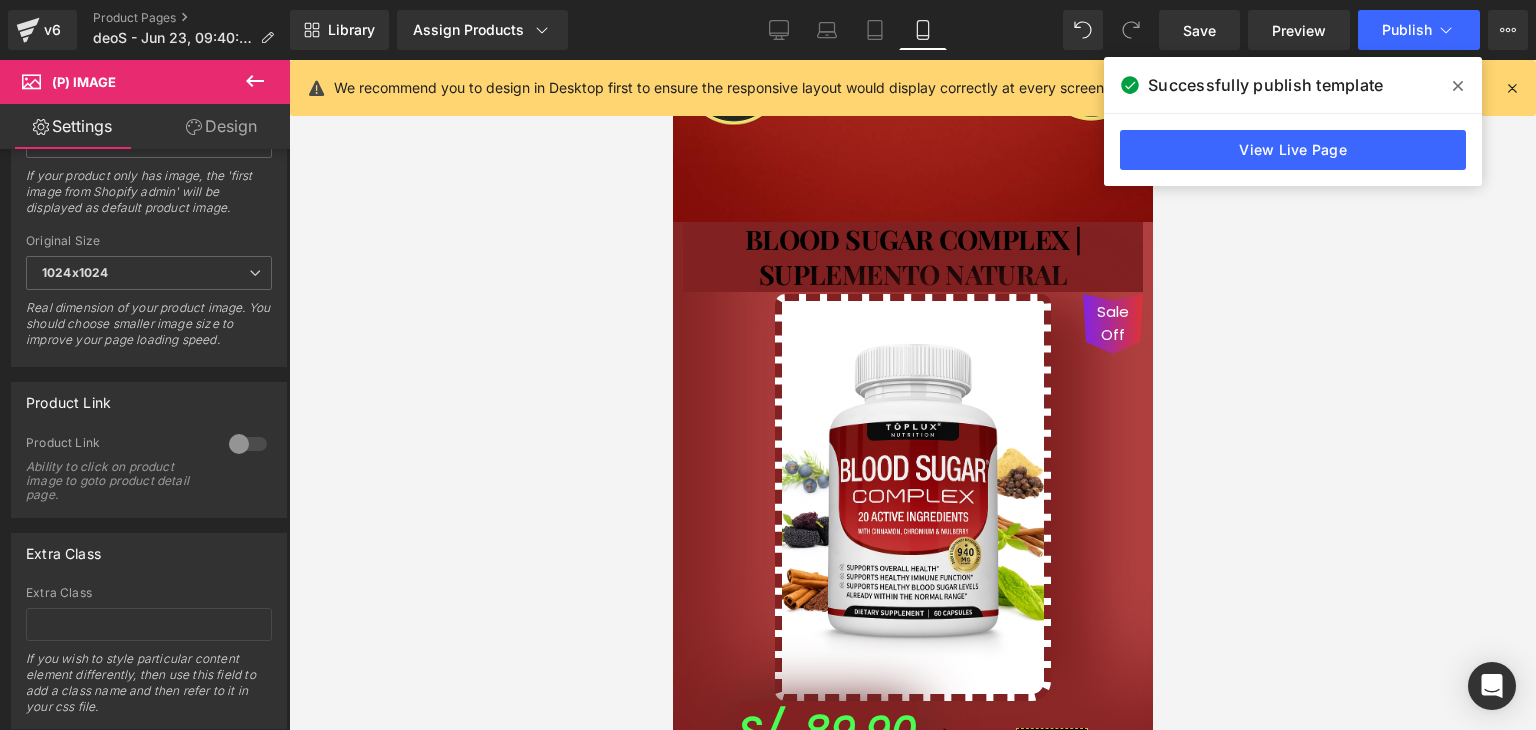scroll, scrollTop: 795, scrollLeft: 0, axis: vertical 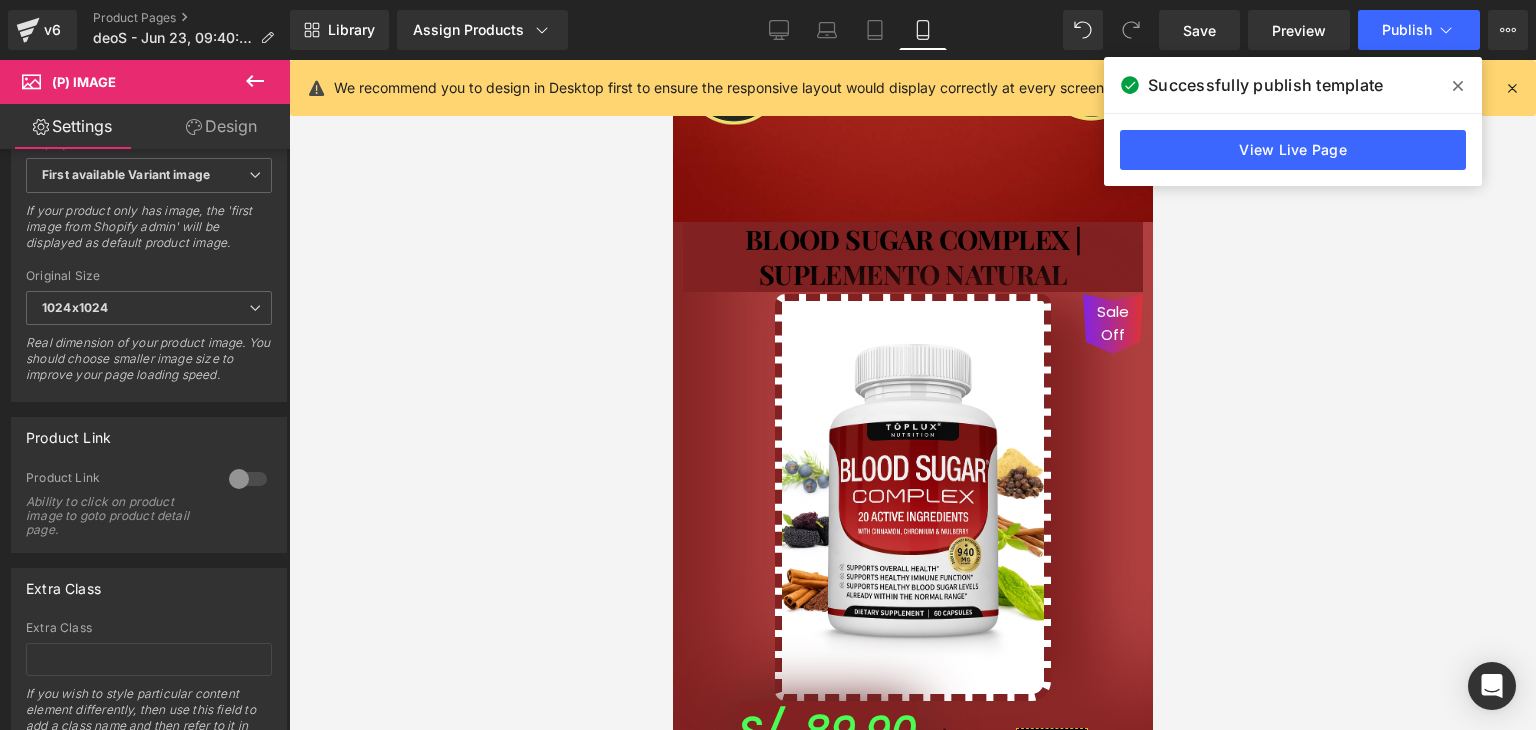 click on "Design" at bounding box center (221, 126) 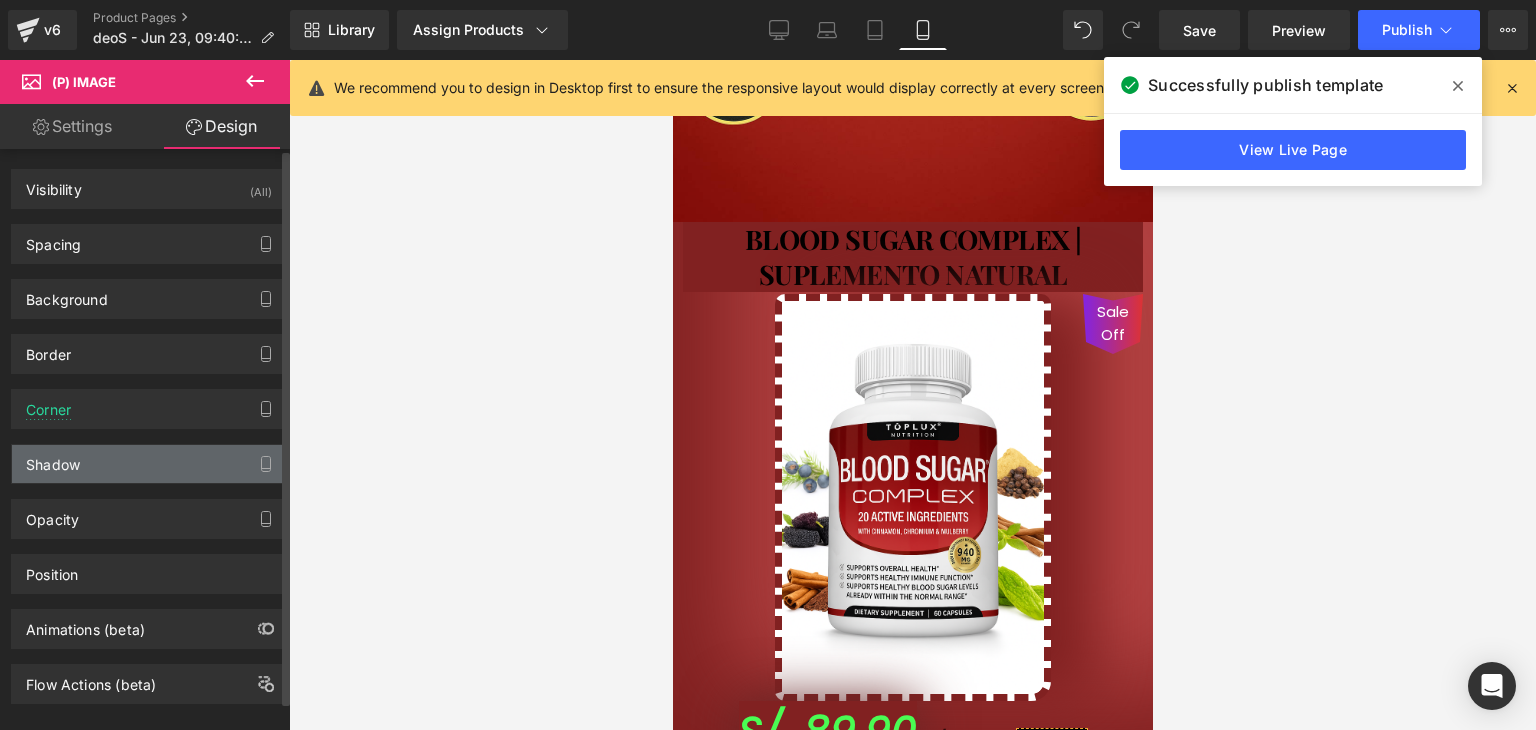 click on "Shadow" at bounding box center (149, 464) 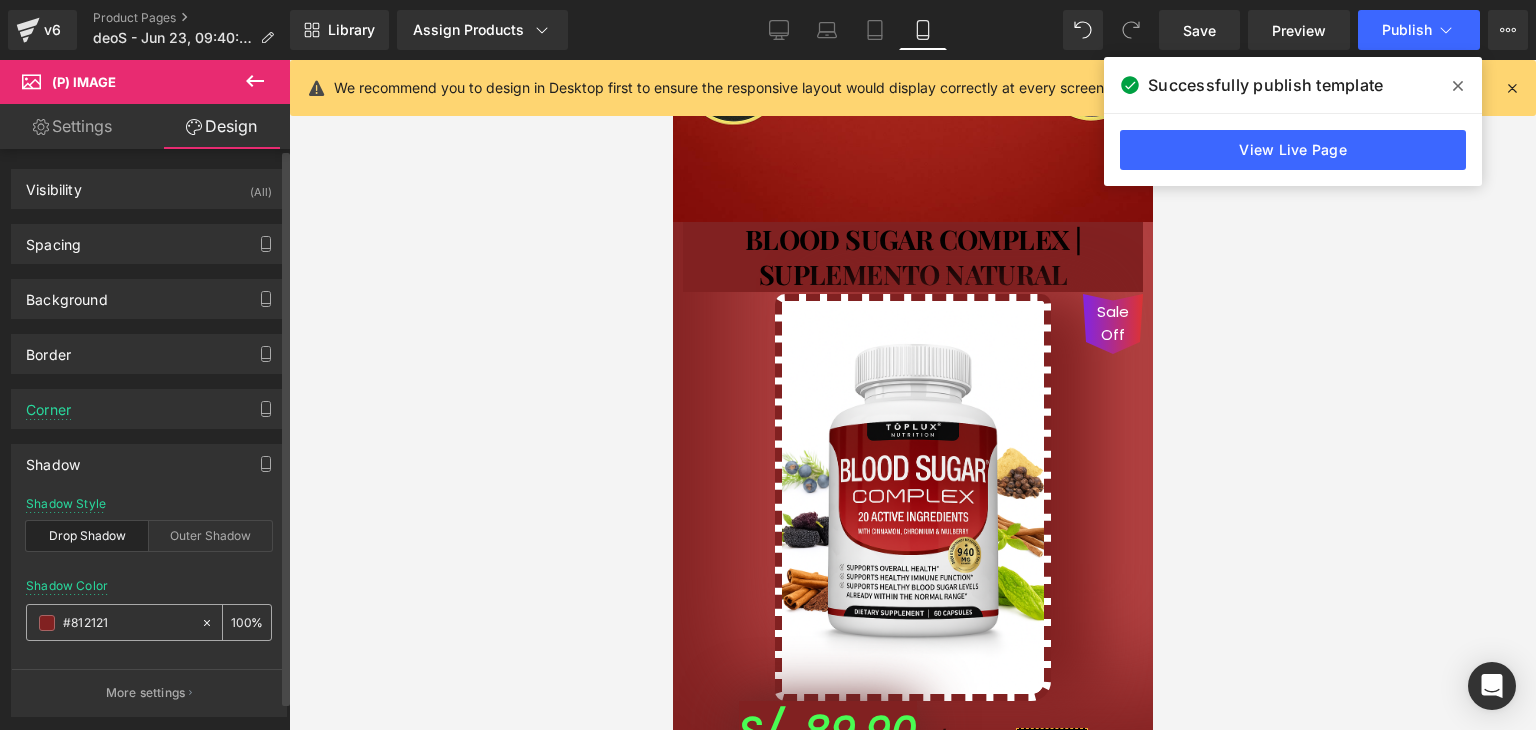 drag, startPoint x: 204, startPoint y: 615, endPoint x: 197, endPoint y: 571, distance: 44.553337 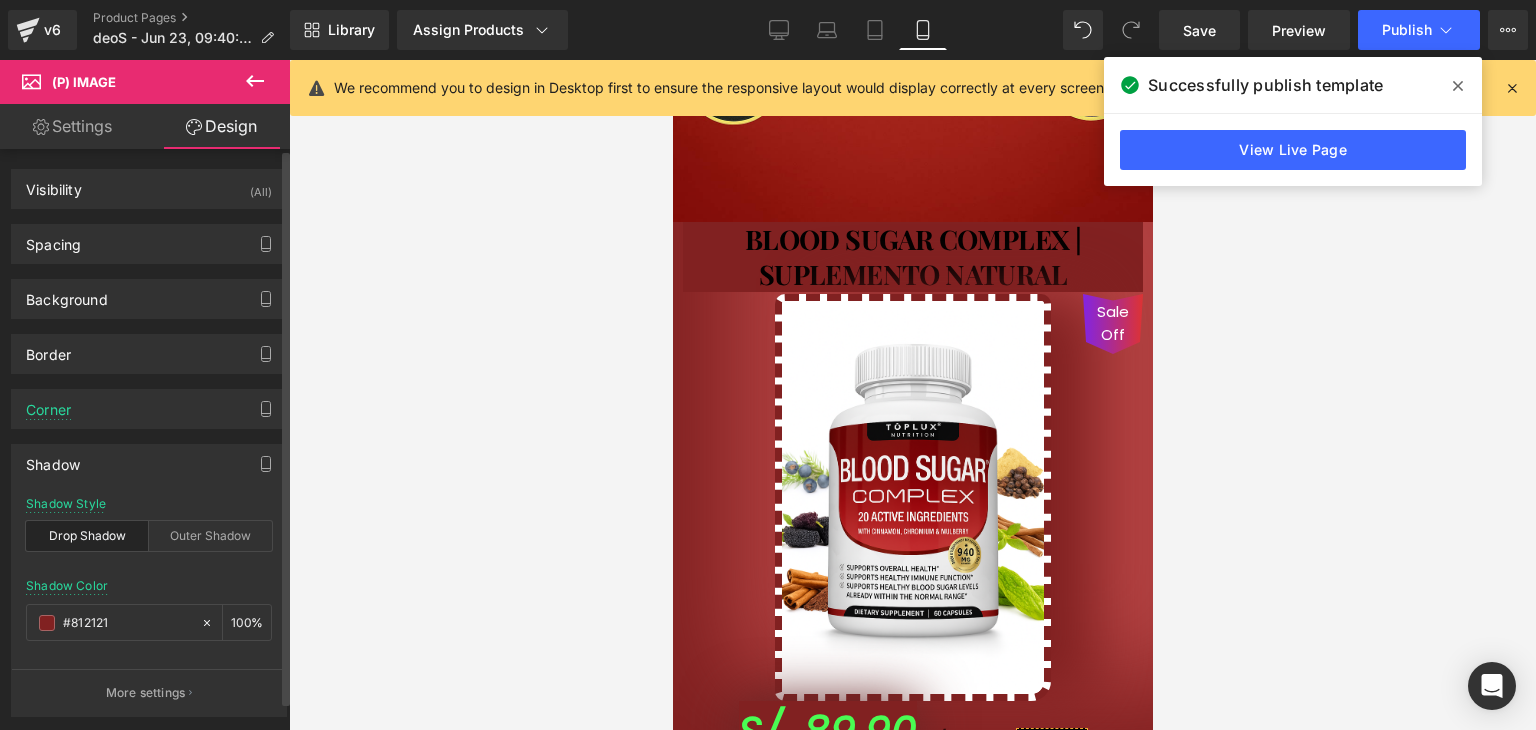 click 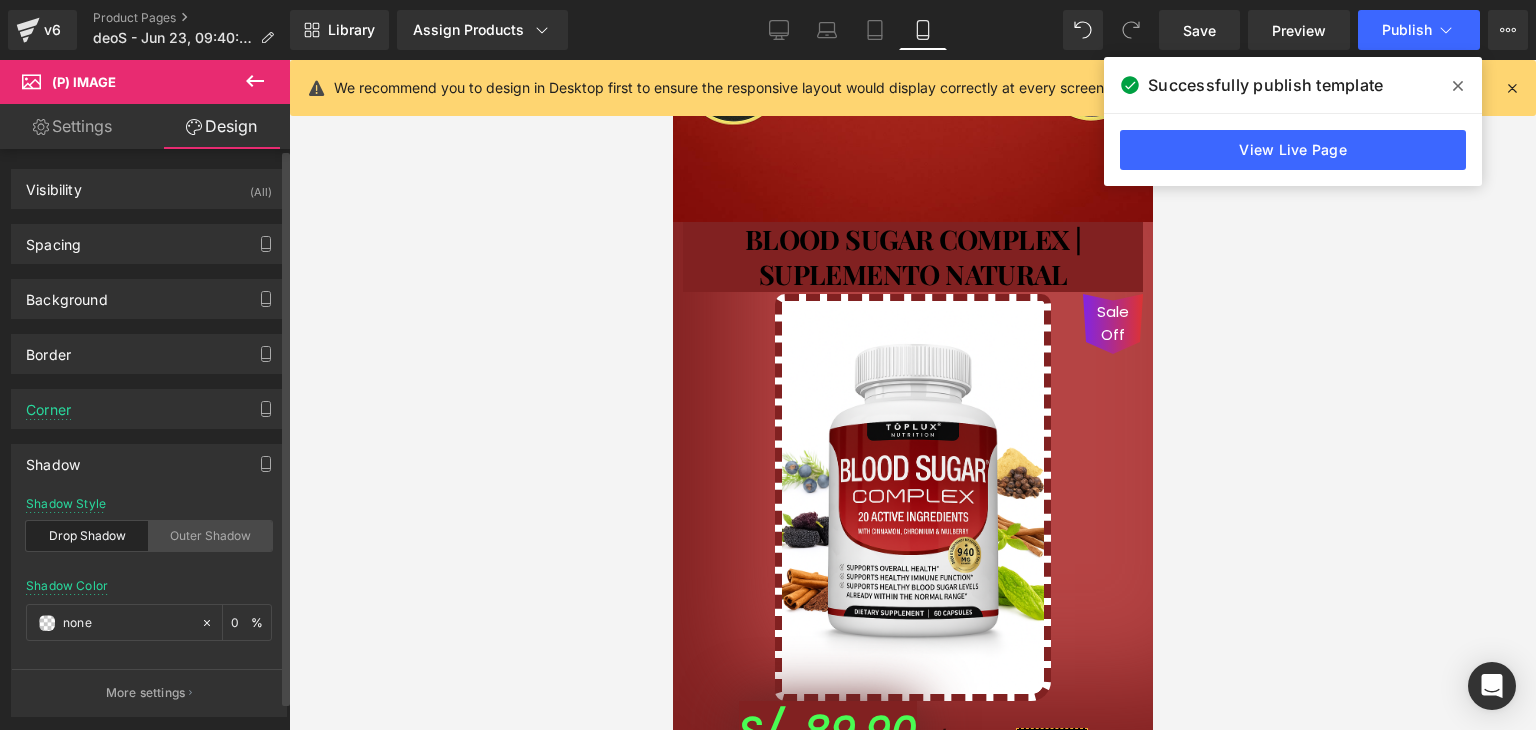 click on "Outer Shadow" at bounding box center (210, 536) 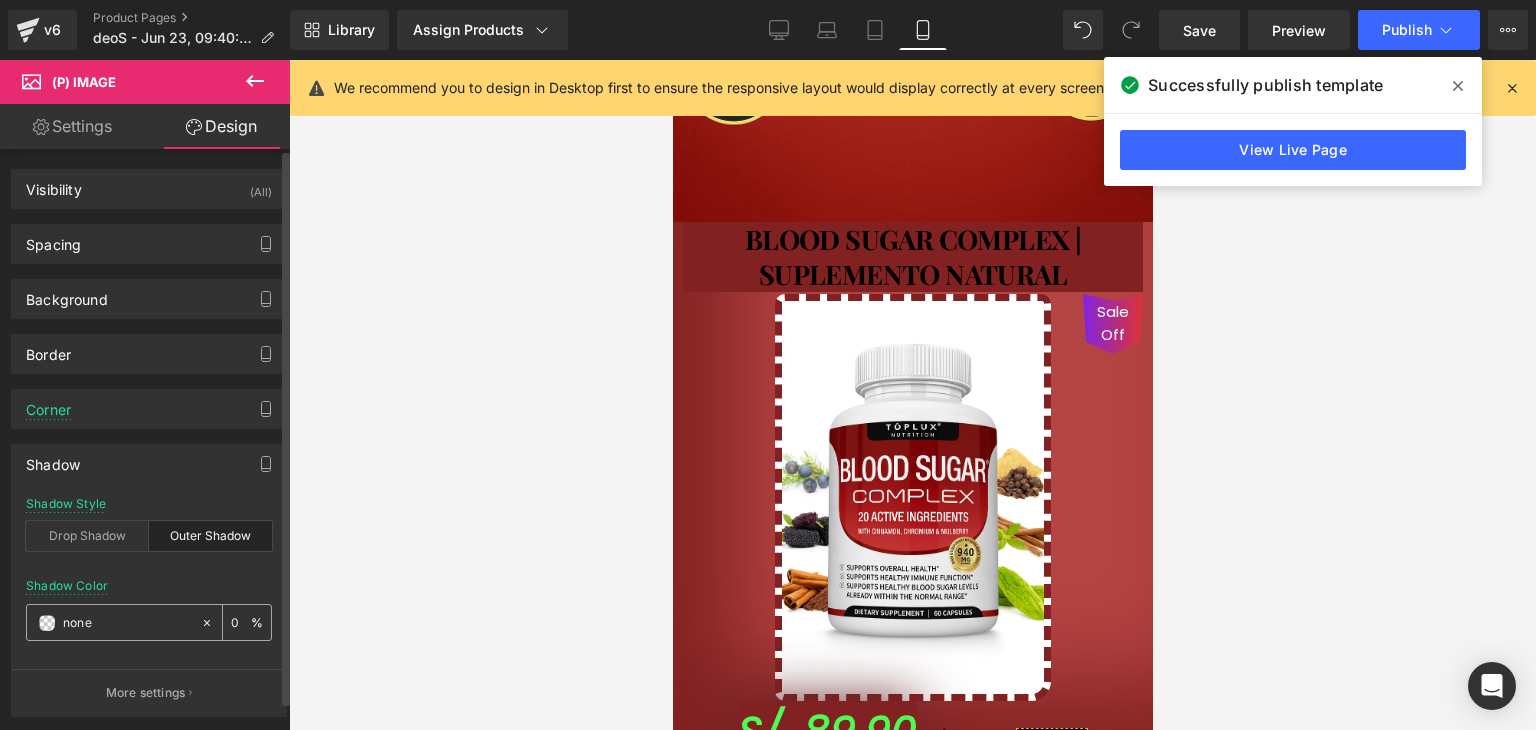 click 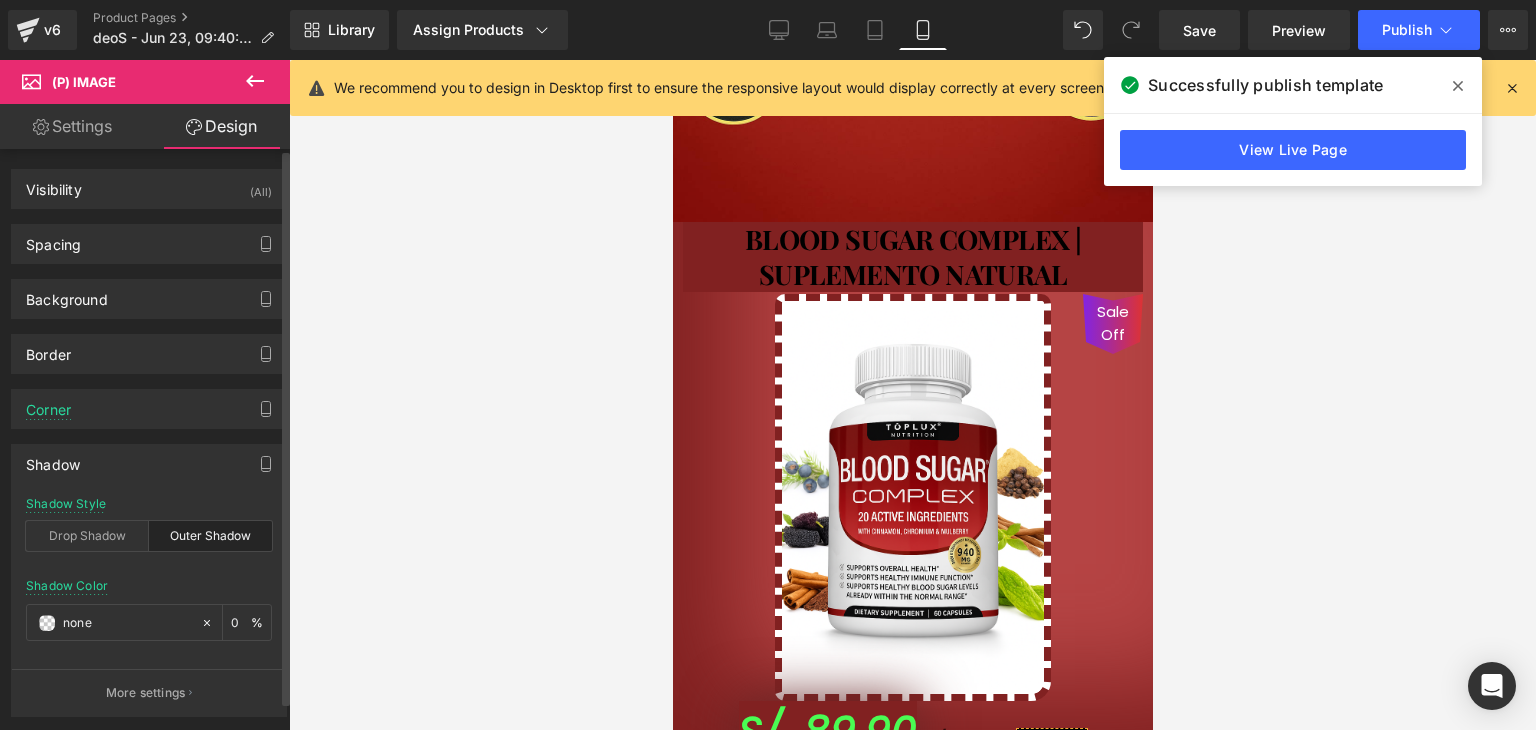 drag, startPoint x: 107, startPoint y: 530, endPoint x: 114, endPoint y: 554, distance: 25 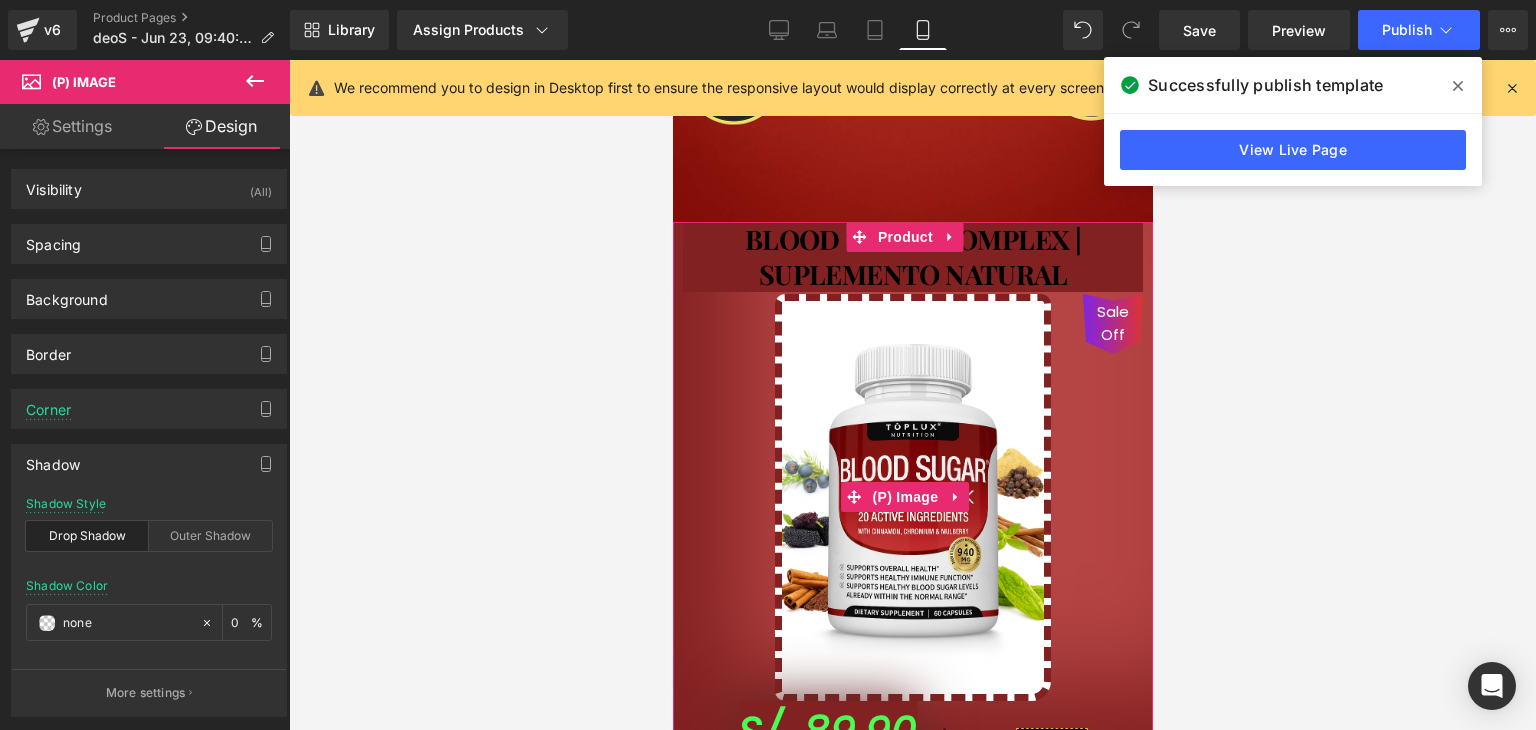 click on "Sale Off" at bounding box center [912, 497] 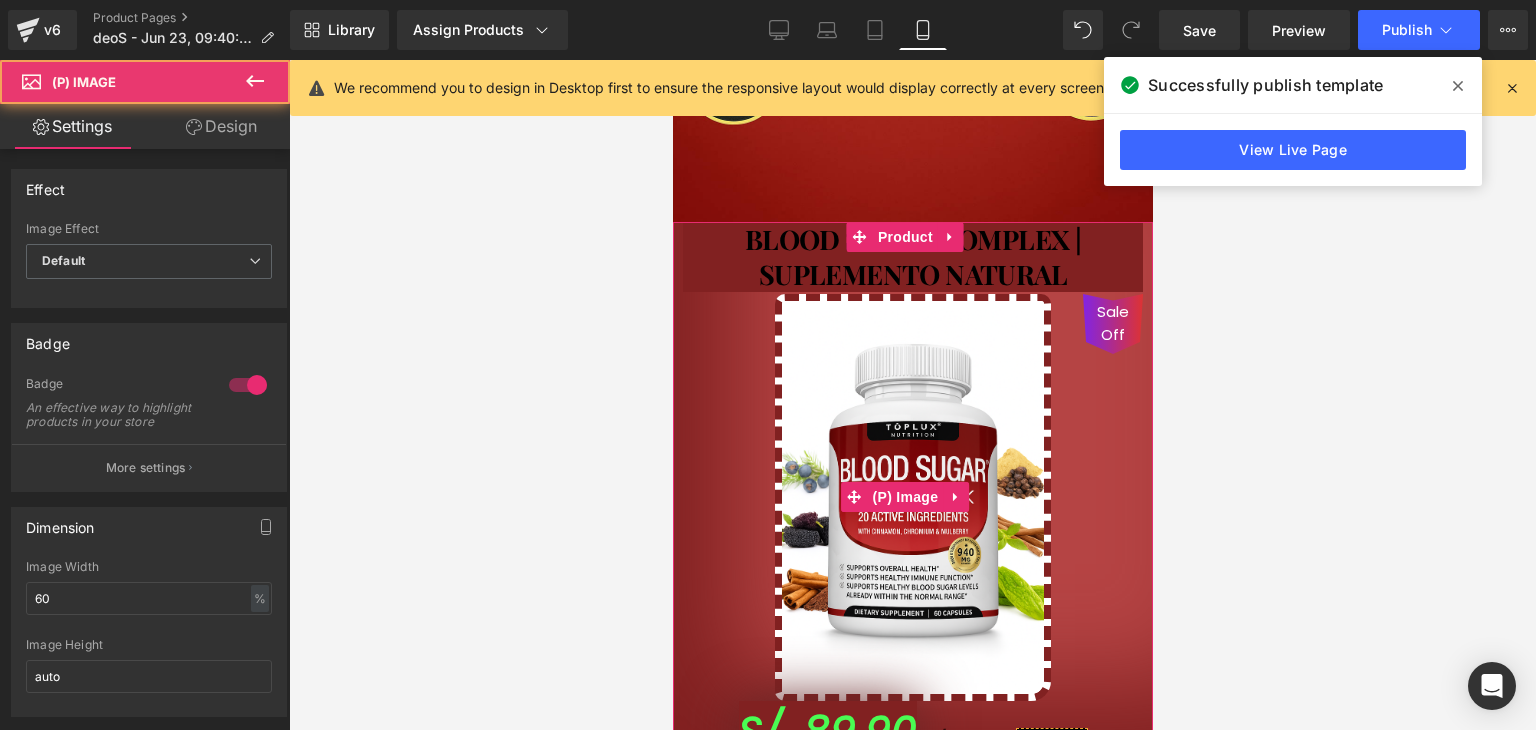 click on "Sale Off" at bounding box center (912, 497) 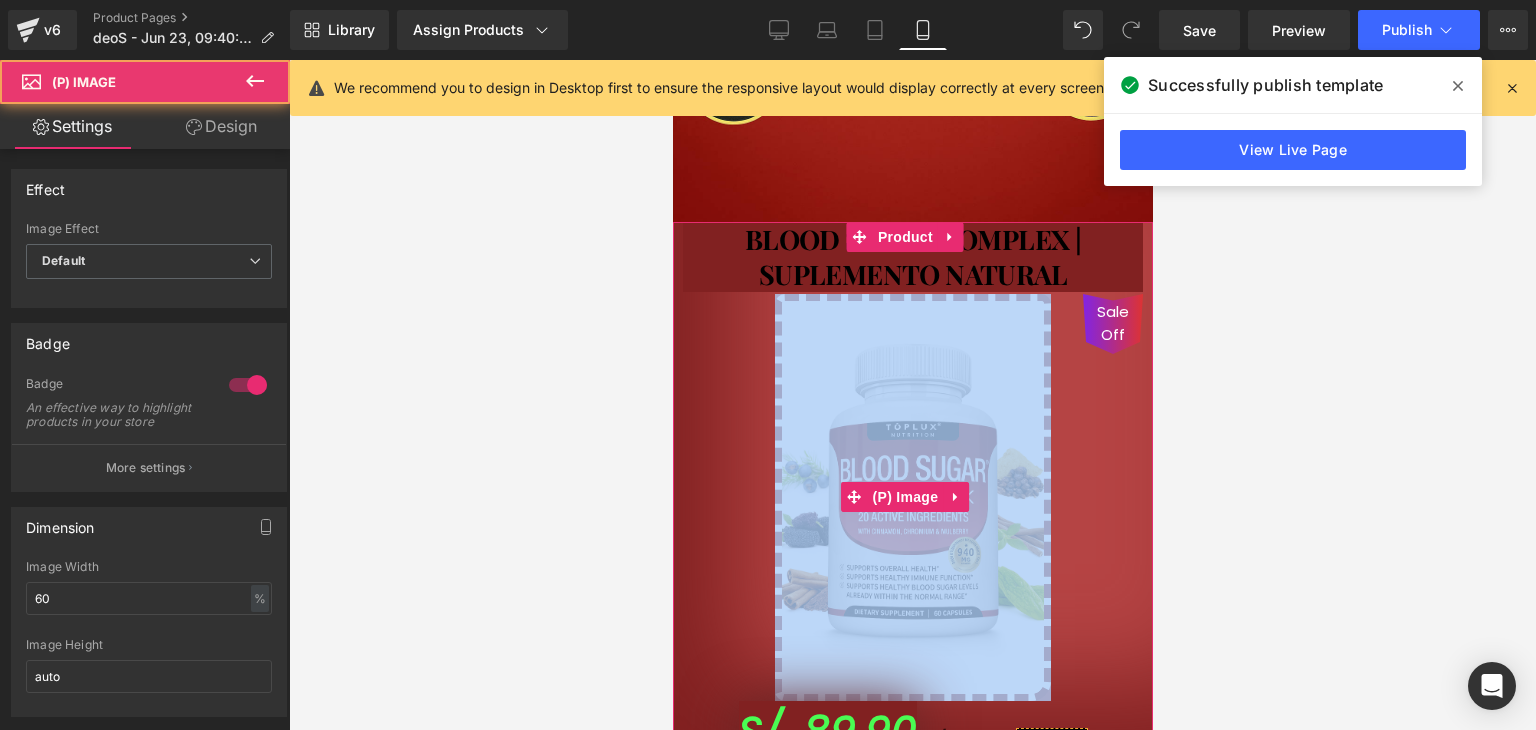 click on "Sale Off" at bounding box center (912, 497) 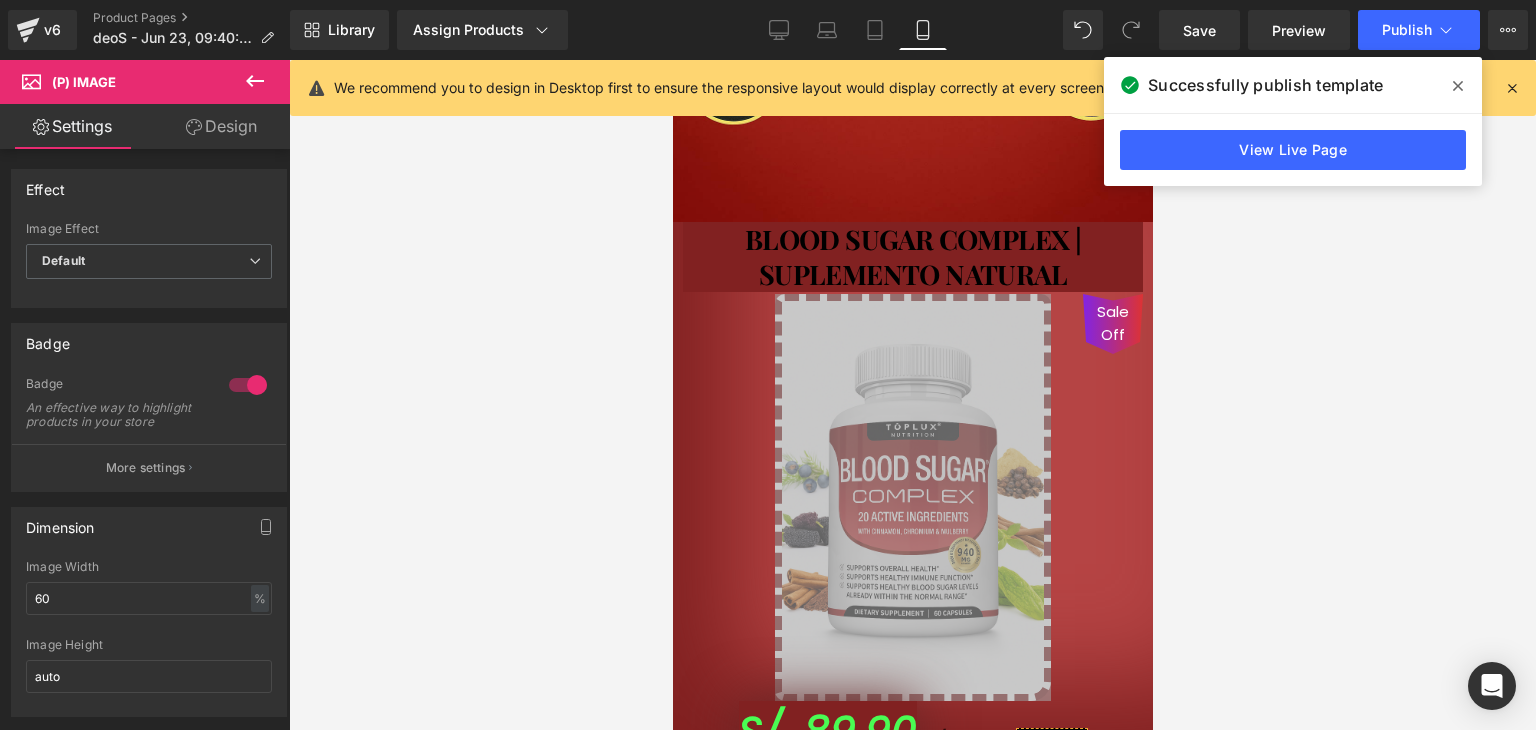 click on "Design" at bounding box center (221, 126) 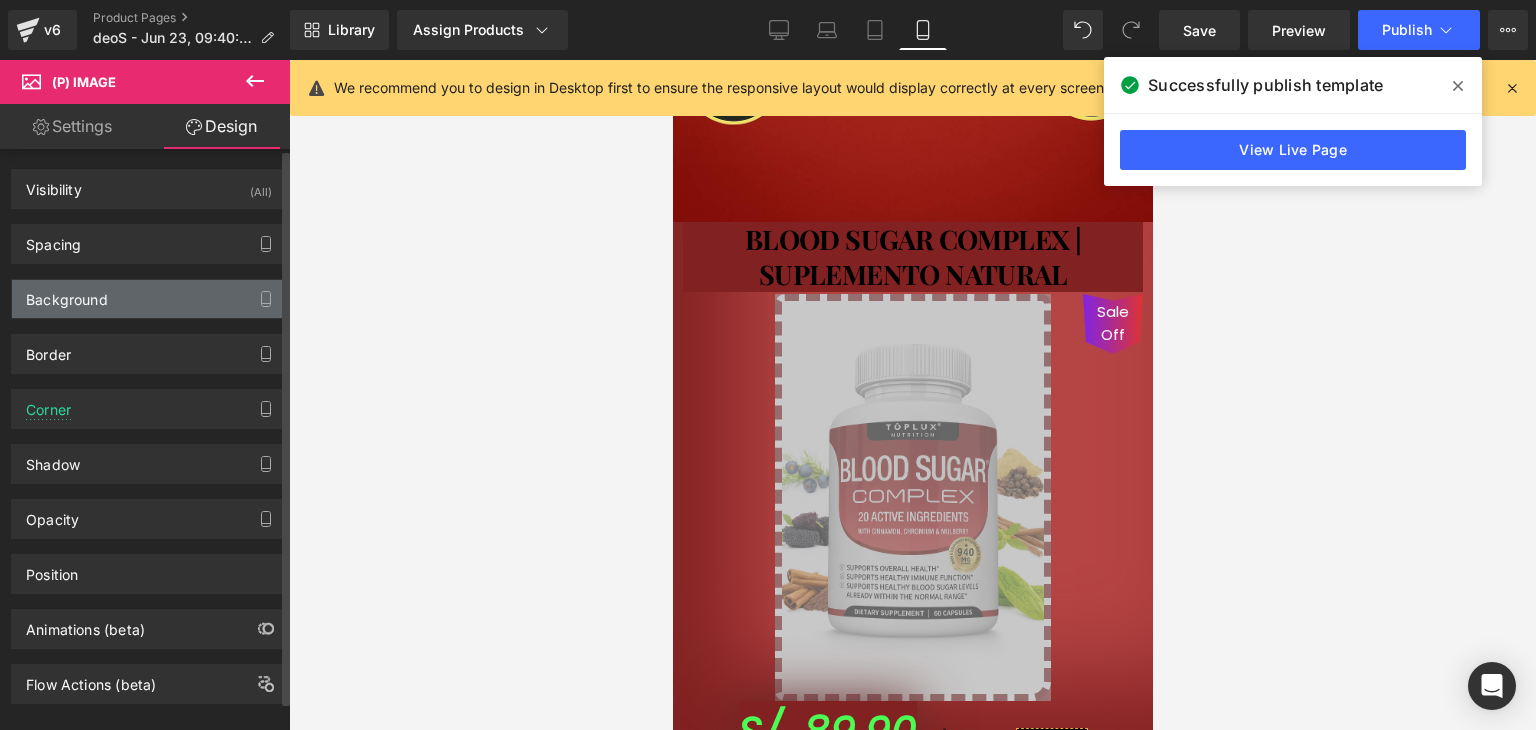 click on "Background" at bounding box center [67, 294] 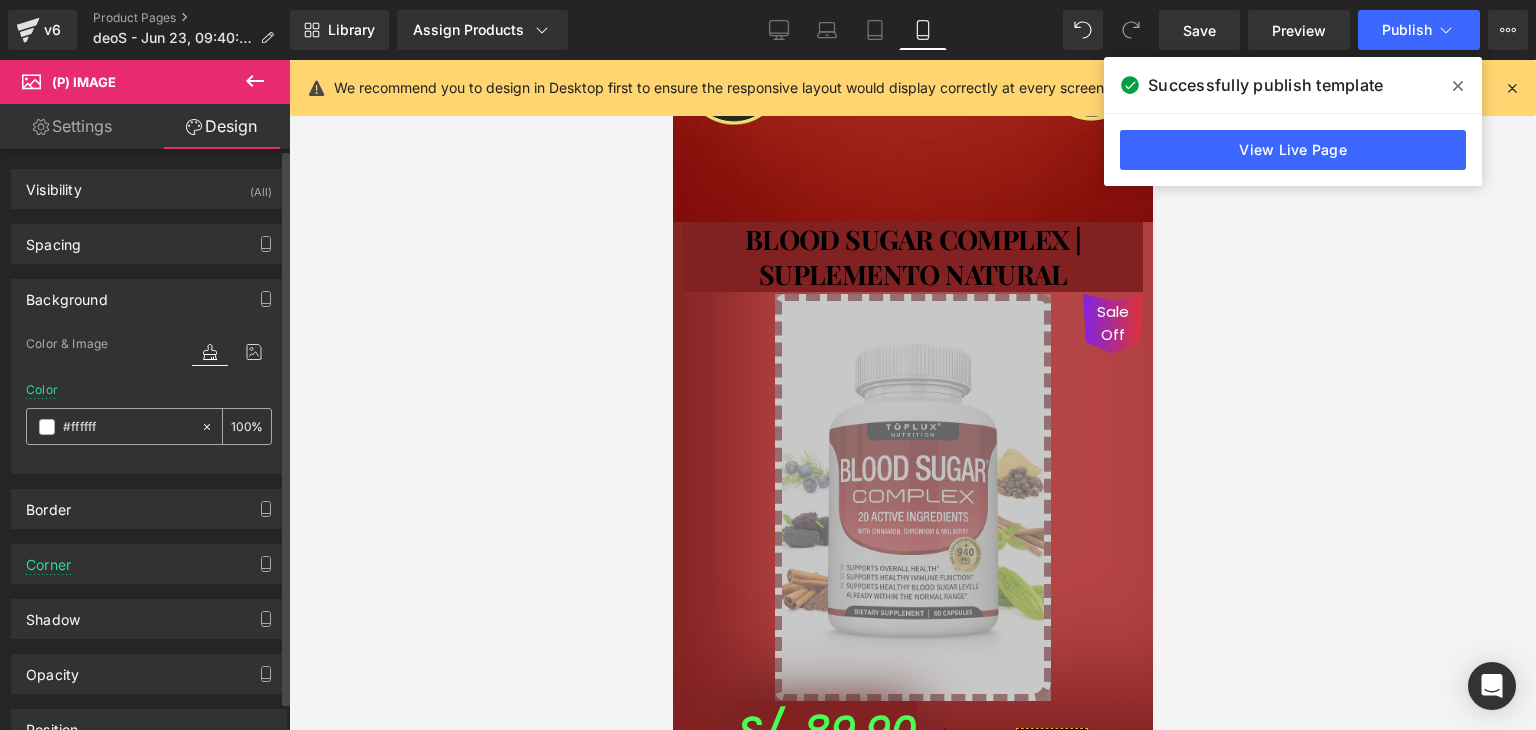 click on "#ffffff" at bounding box center (127, 427) 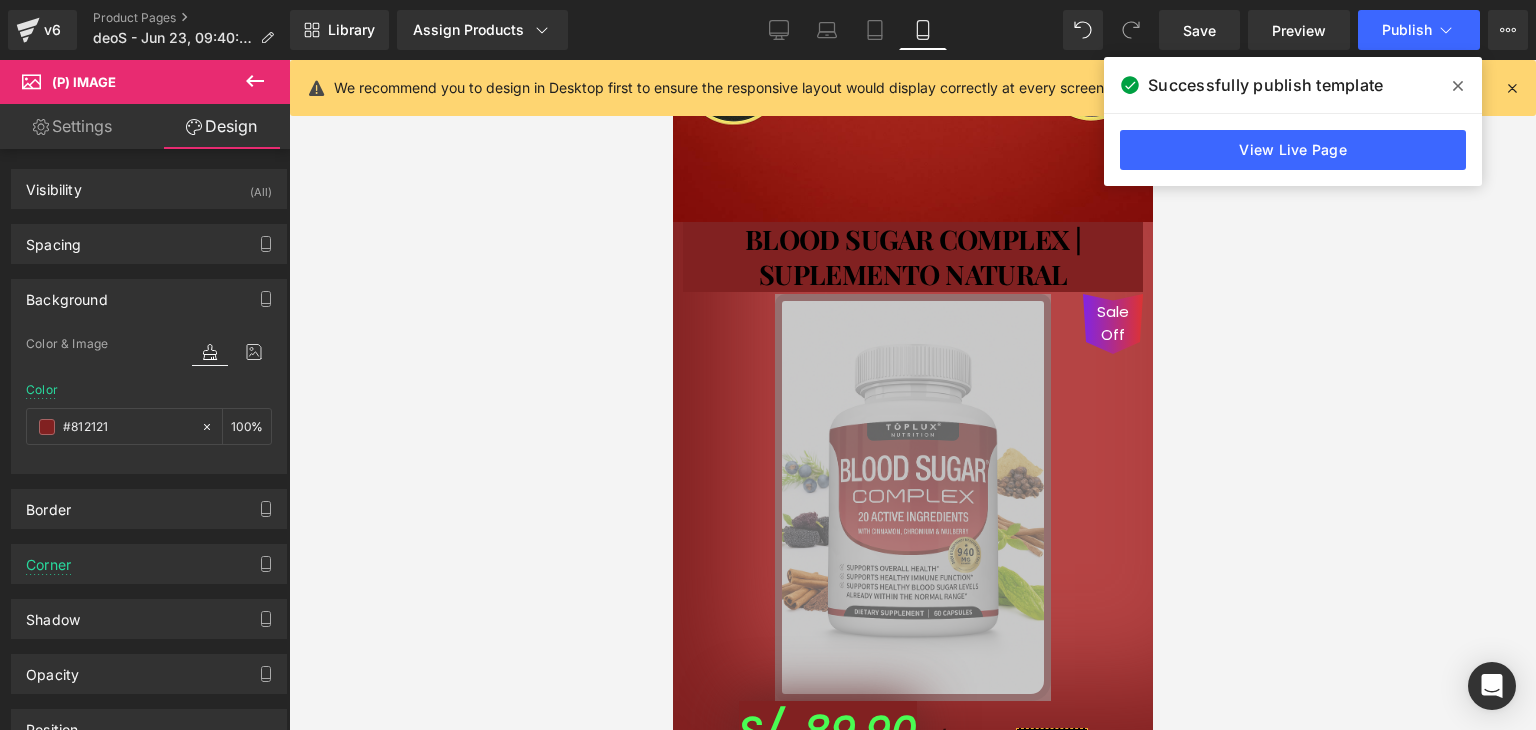 click at bounding box center [912, 395] 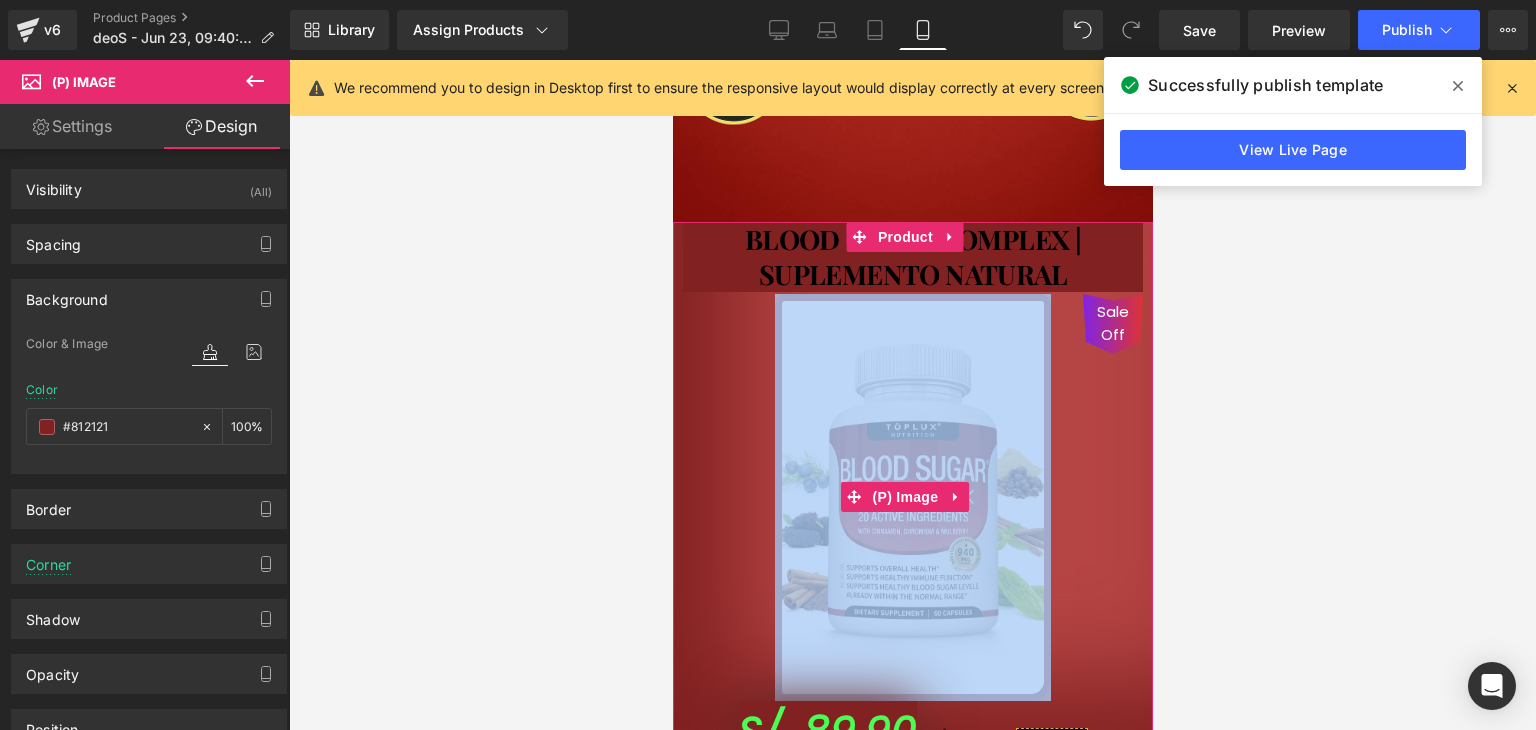 click on "Sale Off" at bounding box center (912, 497) 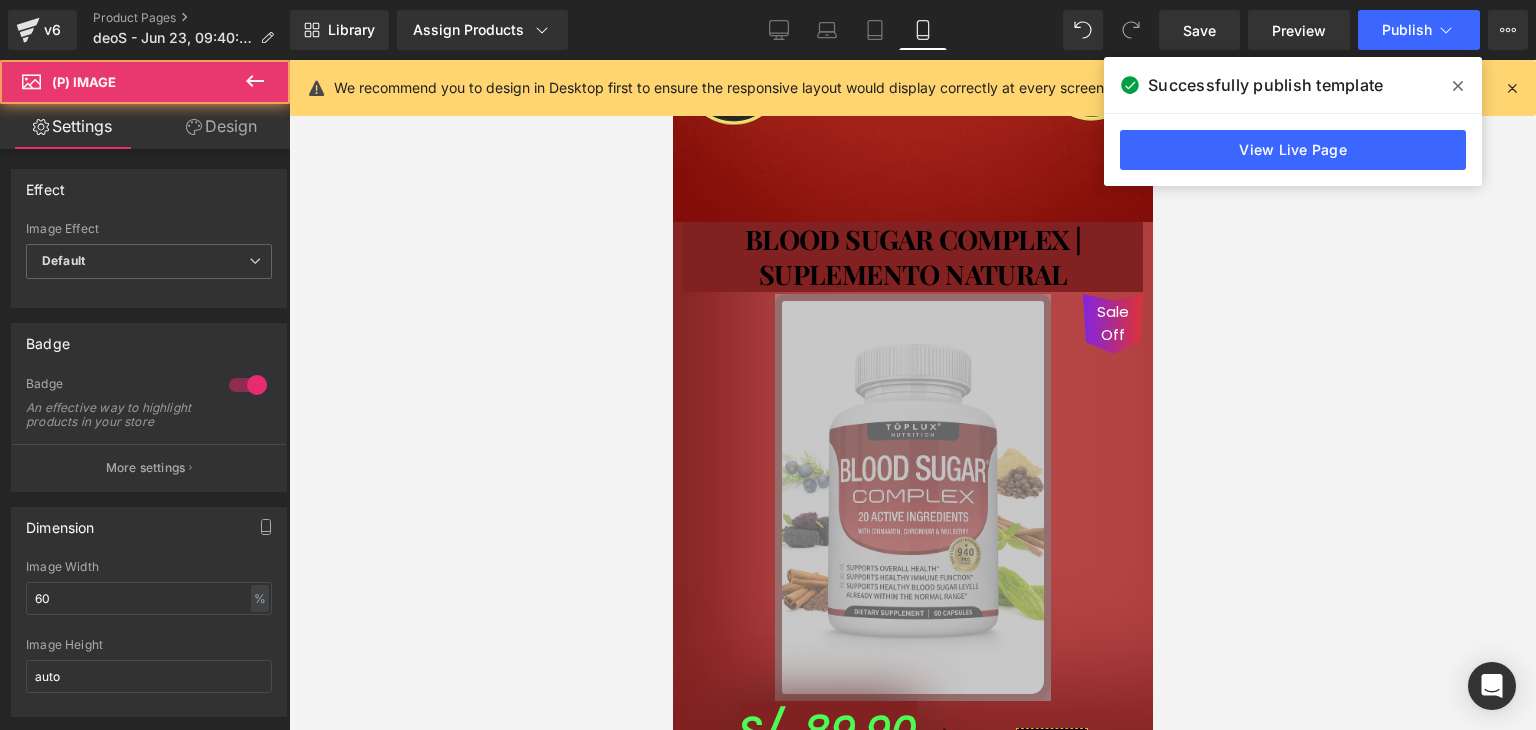 click at bounding box center [912, 395] 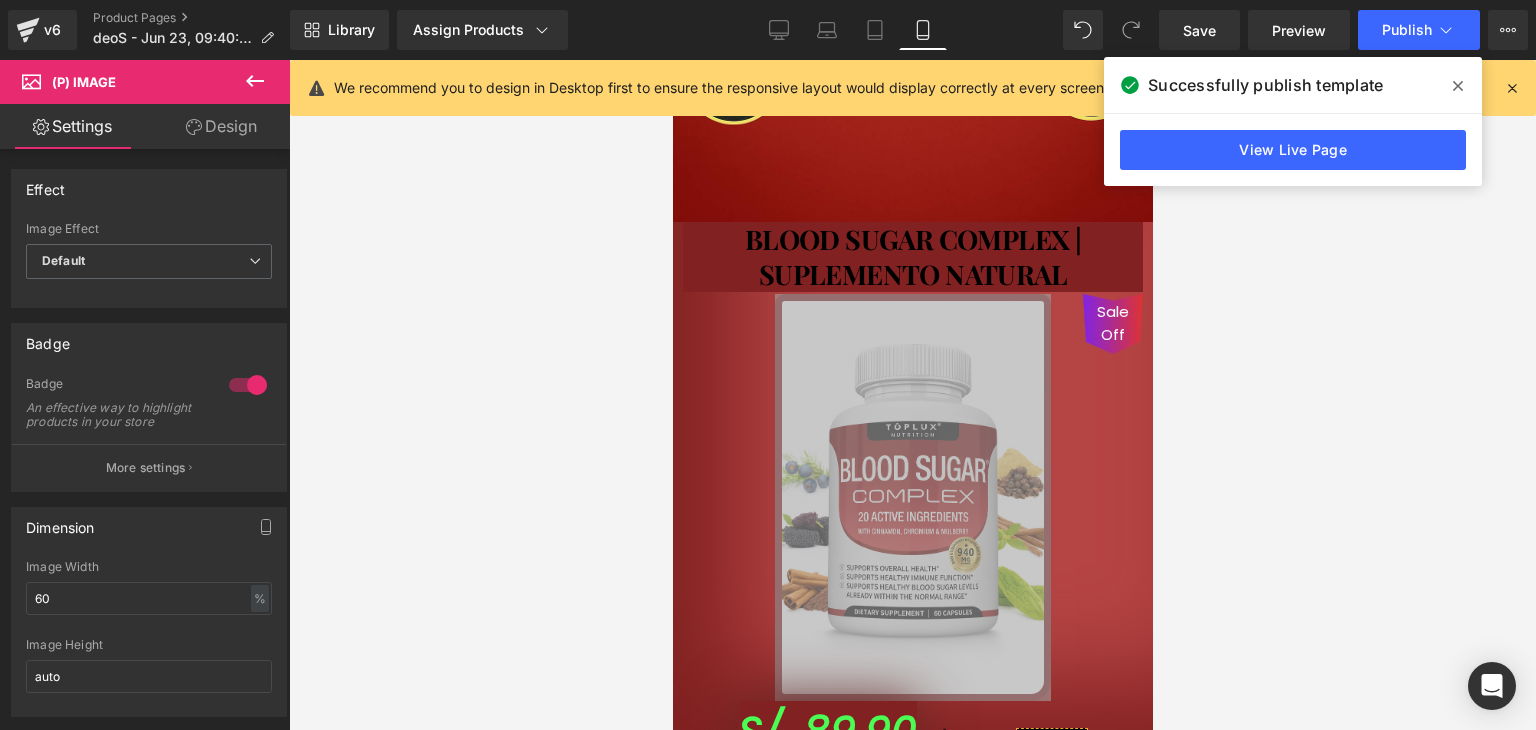 click at bounding box center [912, 395] 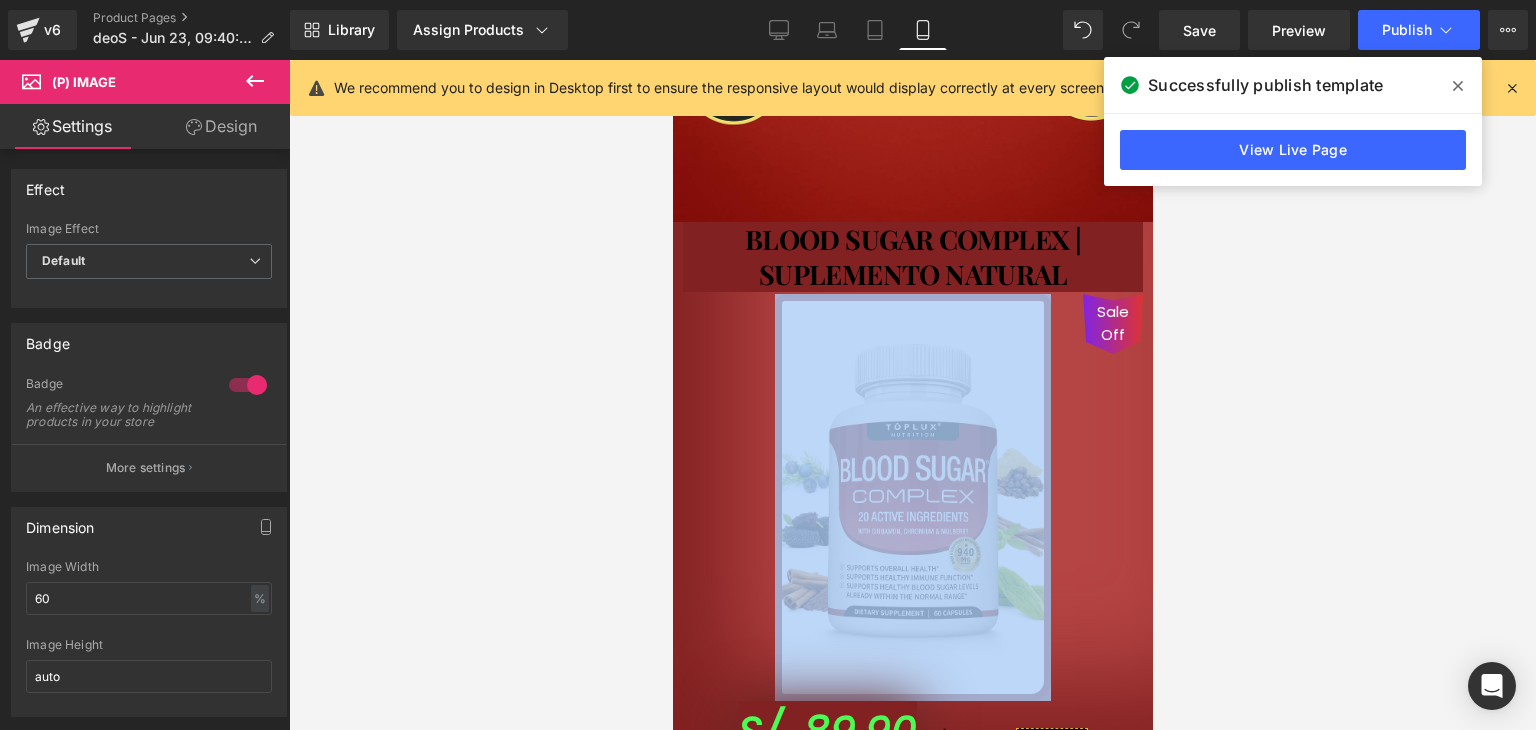 drag, startPoint x: 1344, startPoint y: 532, endPoint x: 677, endPoint y: 470, distance: 669.87537 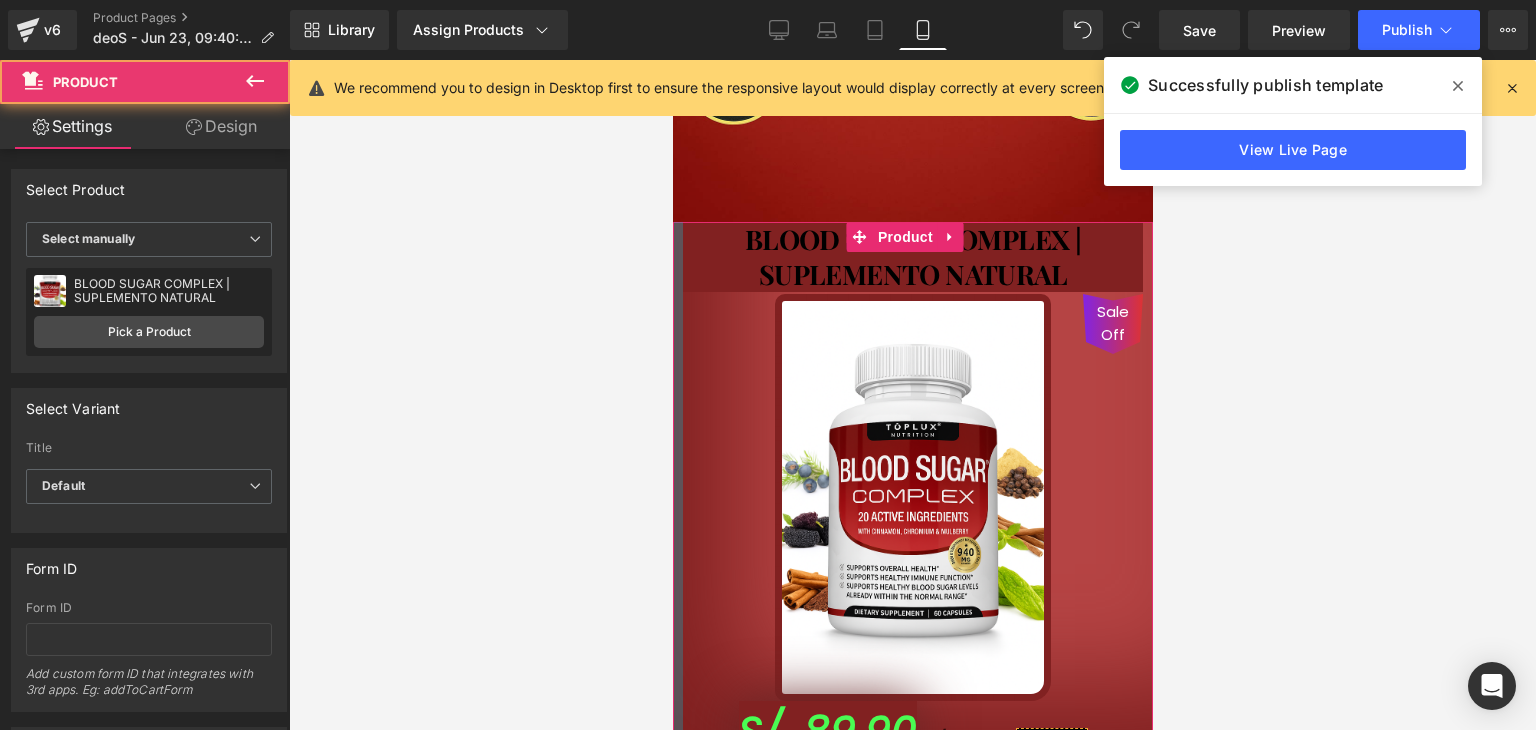 click on "Sale Off" at bounding box center [912, 497] 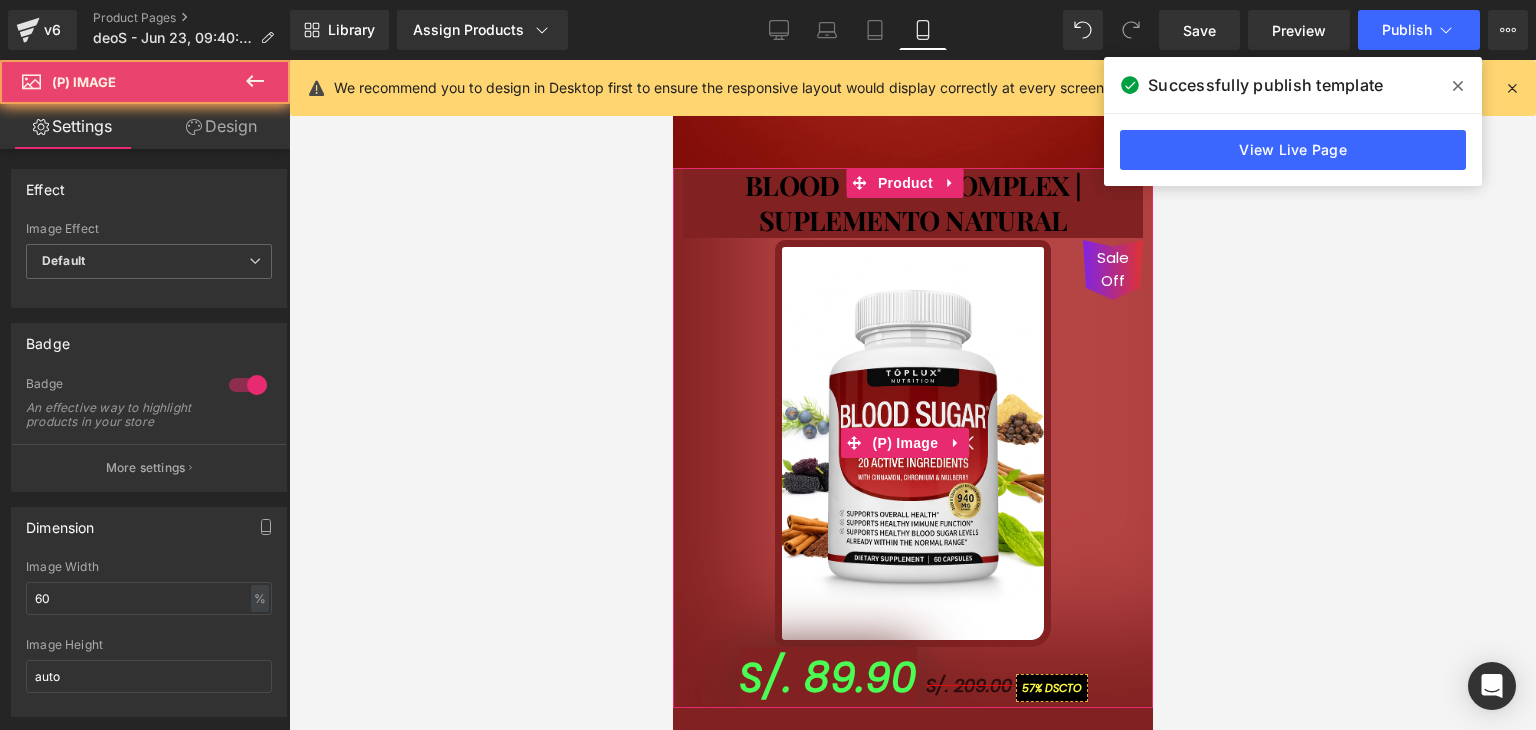 scroll, scrollTop: 900, scrollLeft: 0, axis: vertical 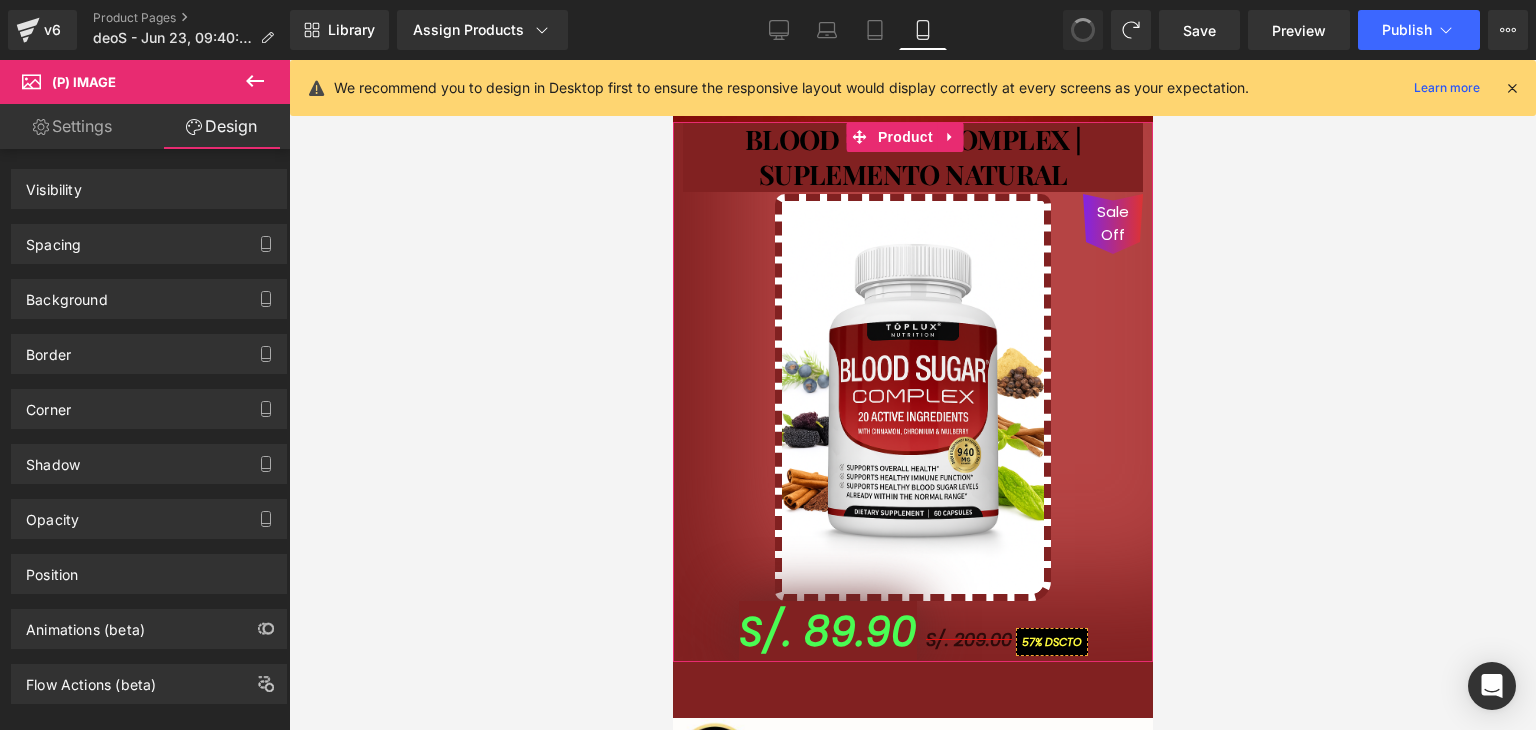 click on "Sale Off" at bounding box center (912, 397) 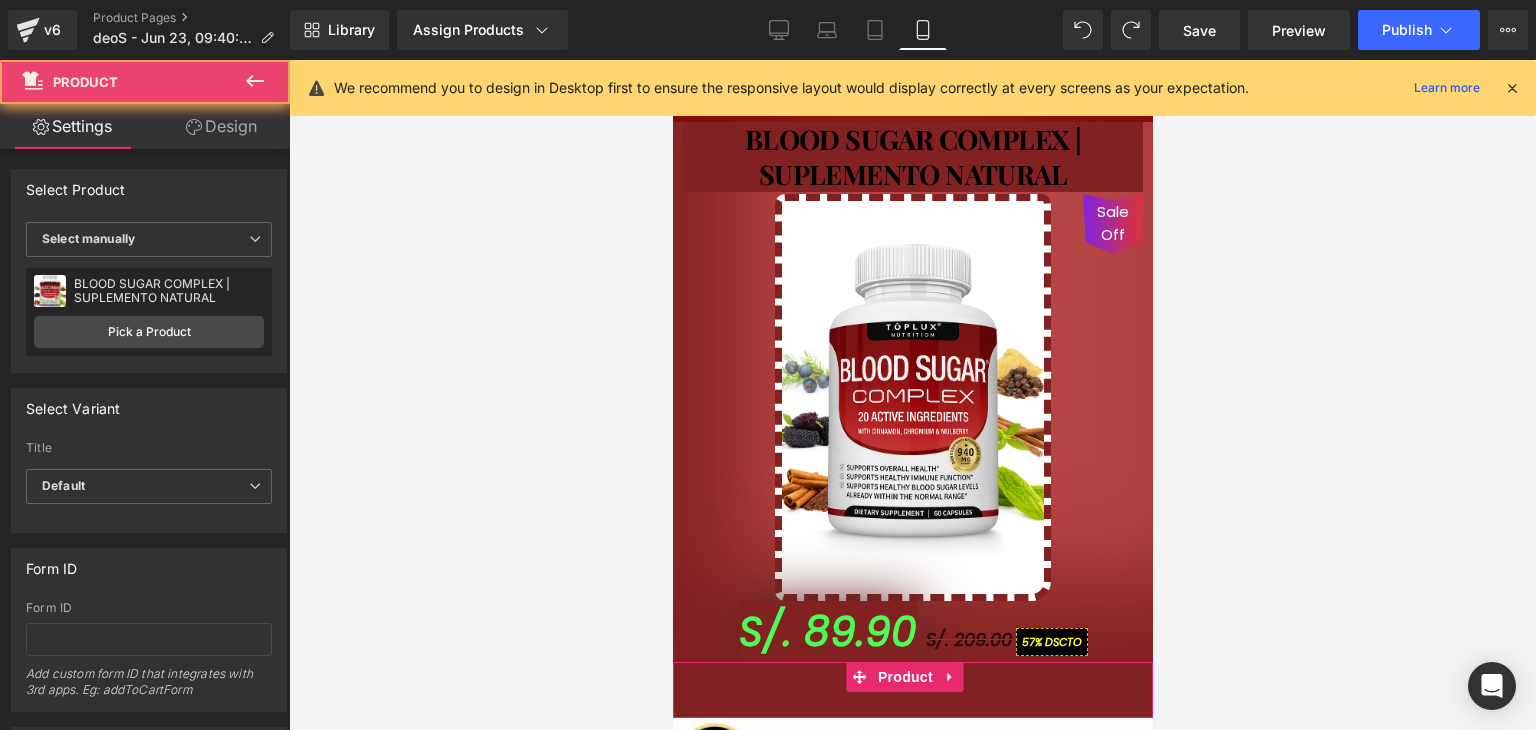 click on "S/. 89.90
(P) Price" at bounding box center (912, 687) 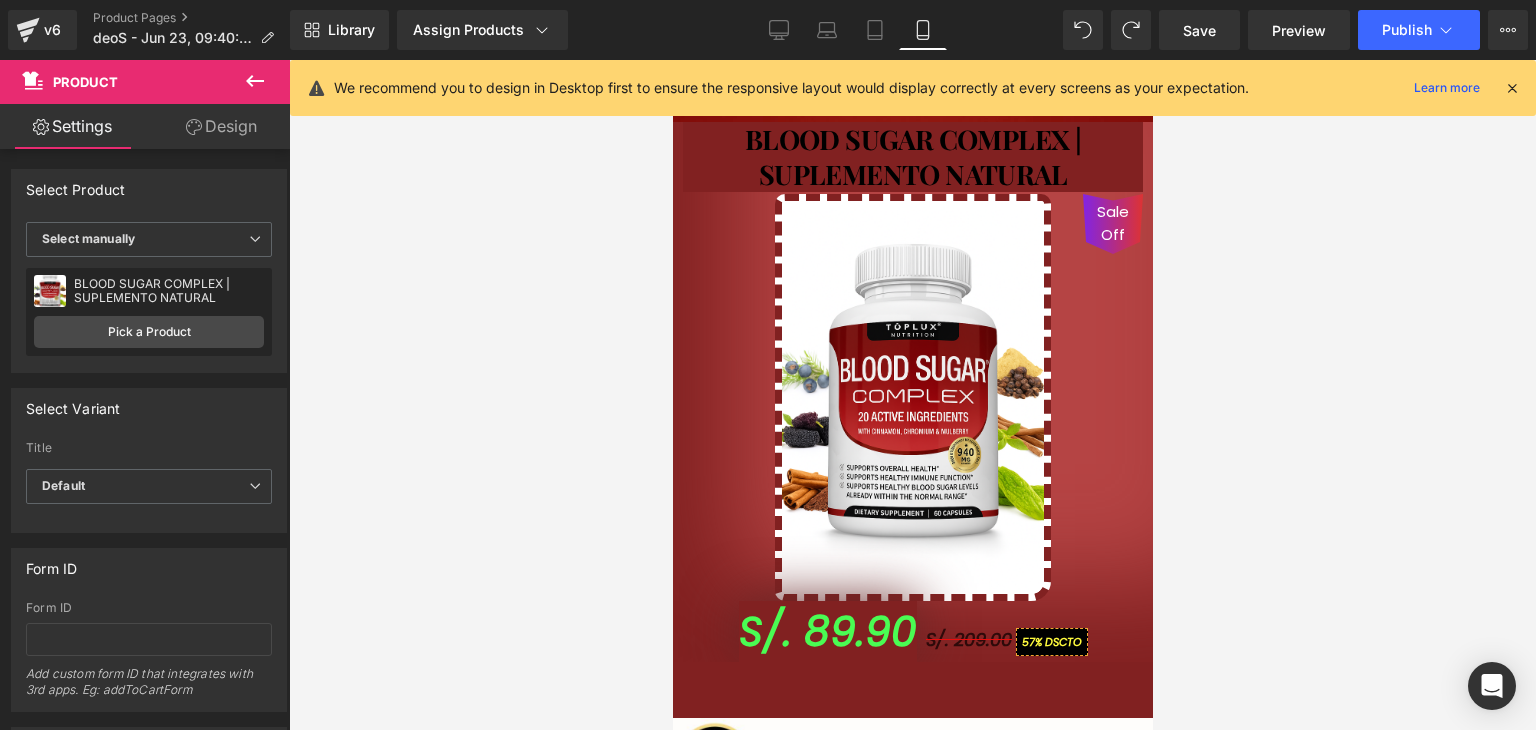 click at bounding box center [912, 395] 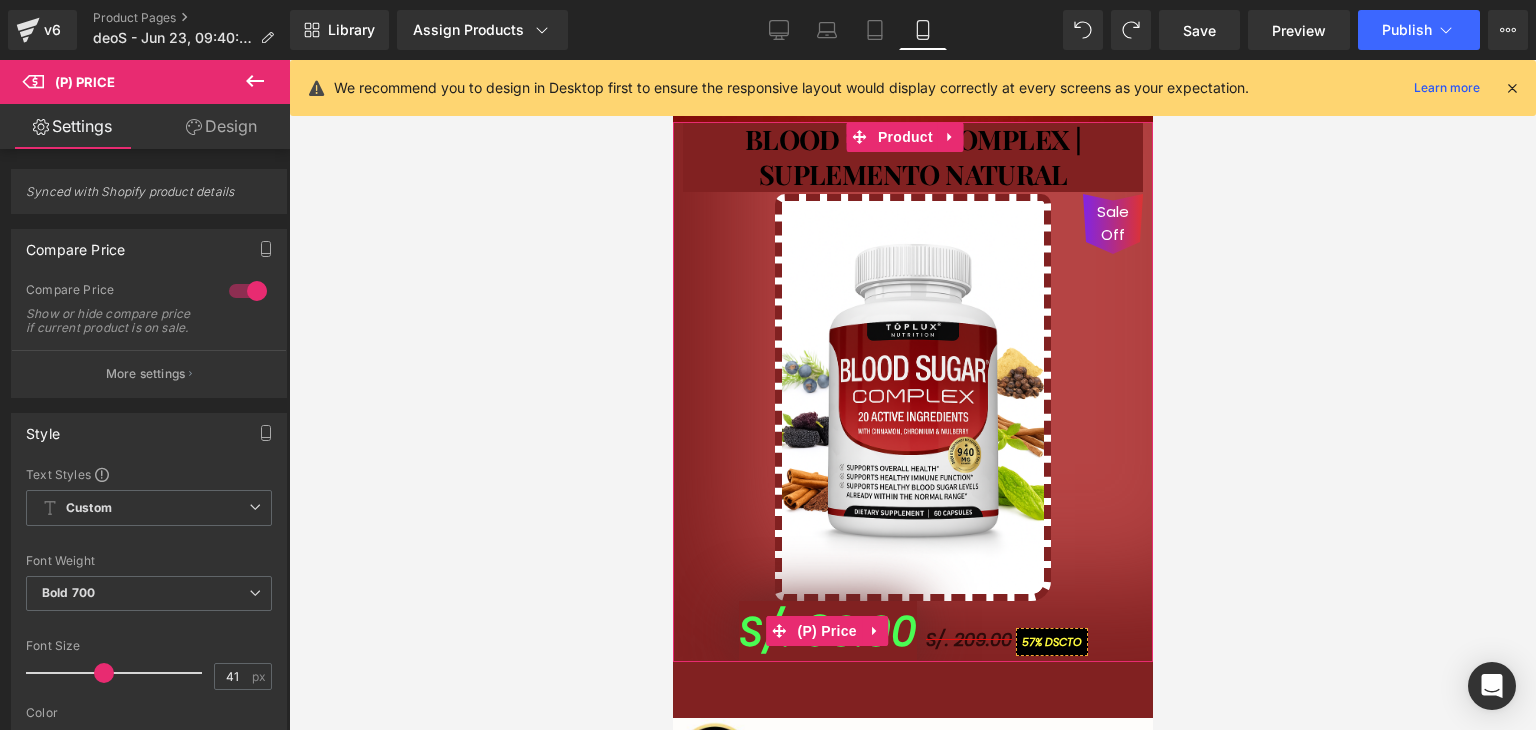 click on "S/. 89.90
S/. 209.00
57%
DSCTO" at bounding box center [912, 632] 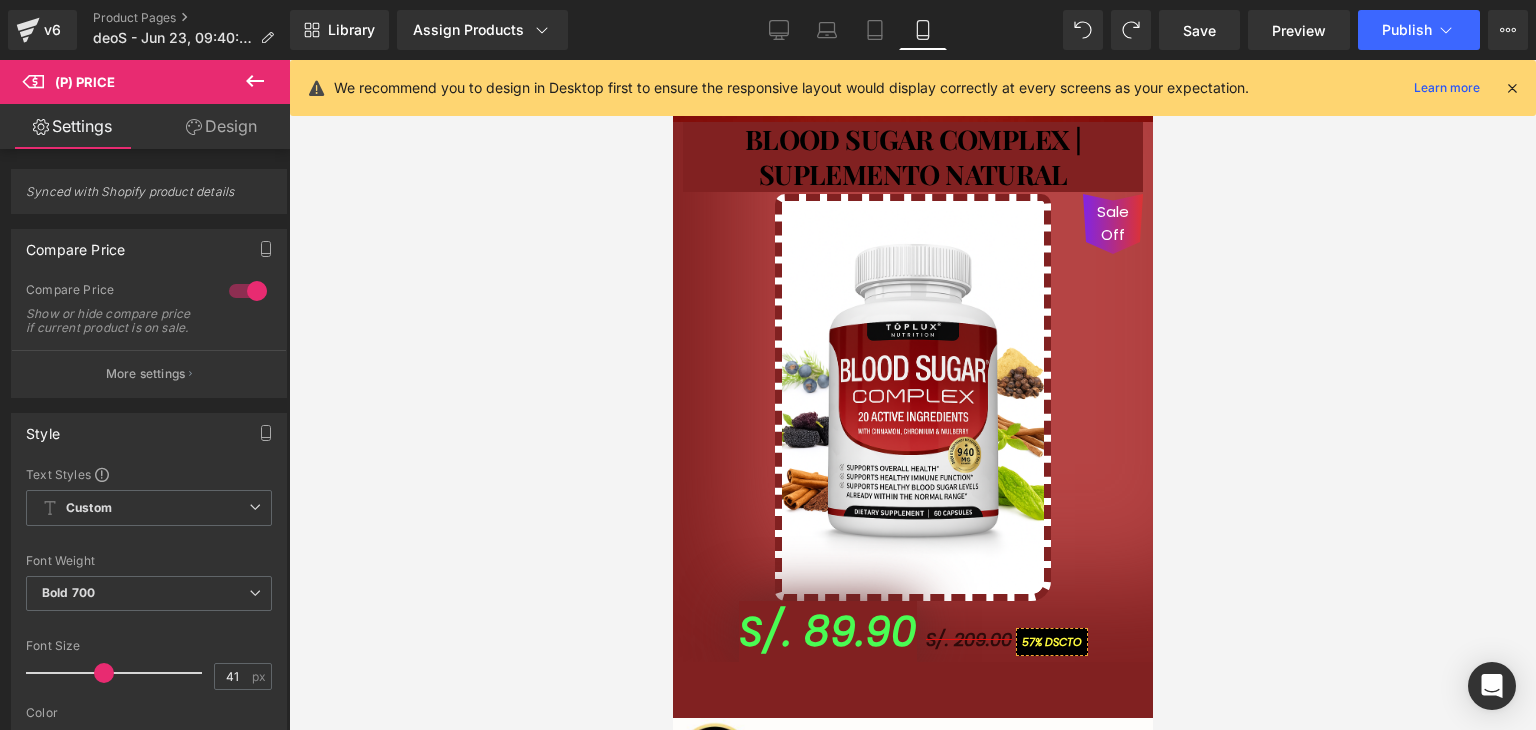 click on "Design" at bounding box center [221, 126] 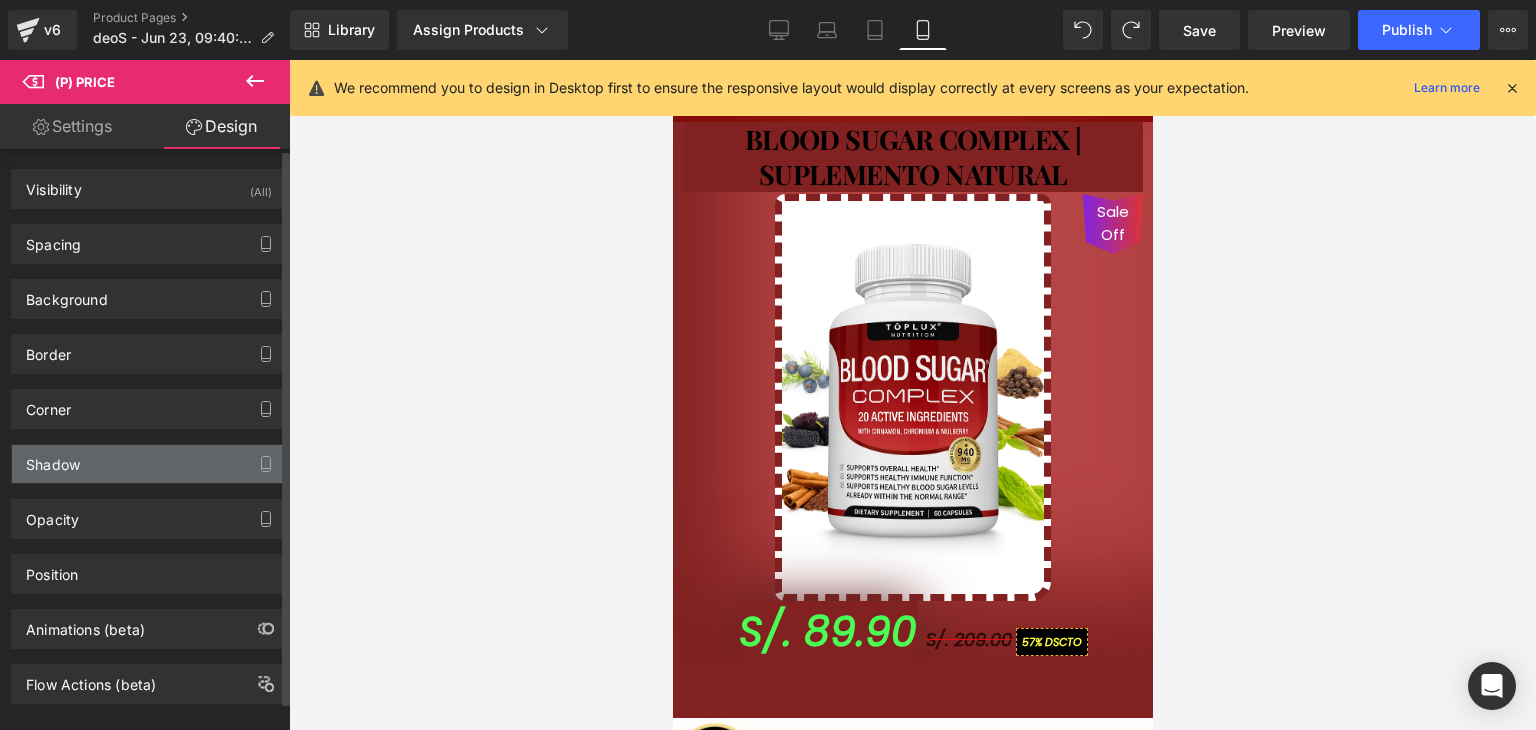 click on "Shadow" at bounding box center [149, 464] 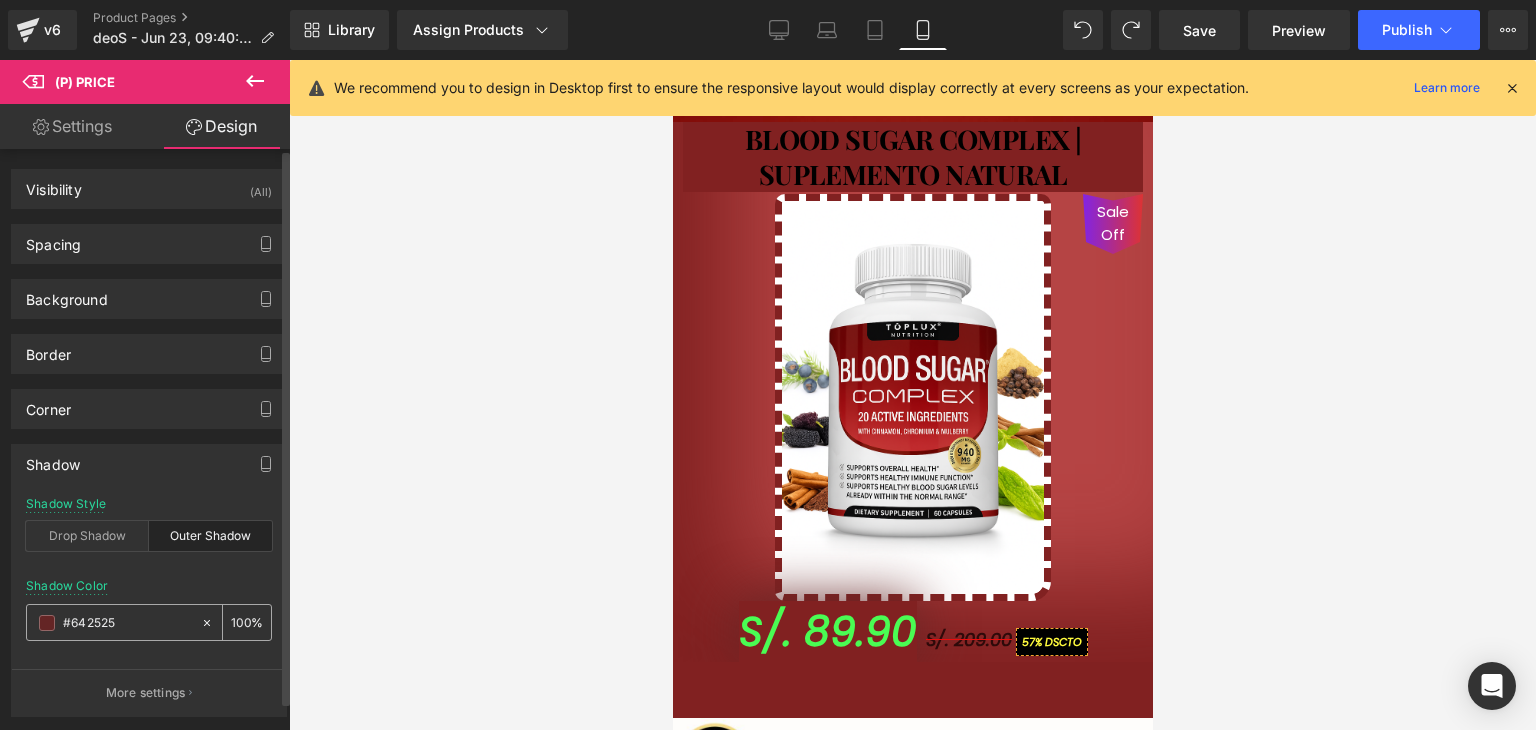 click 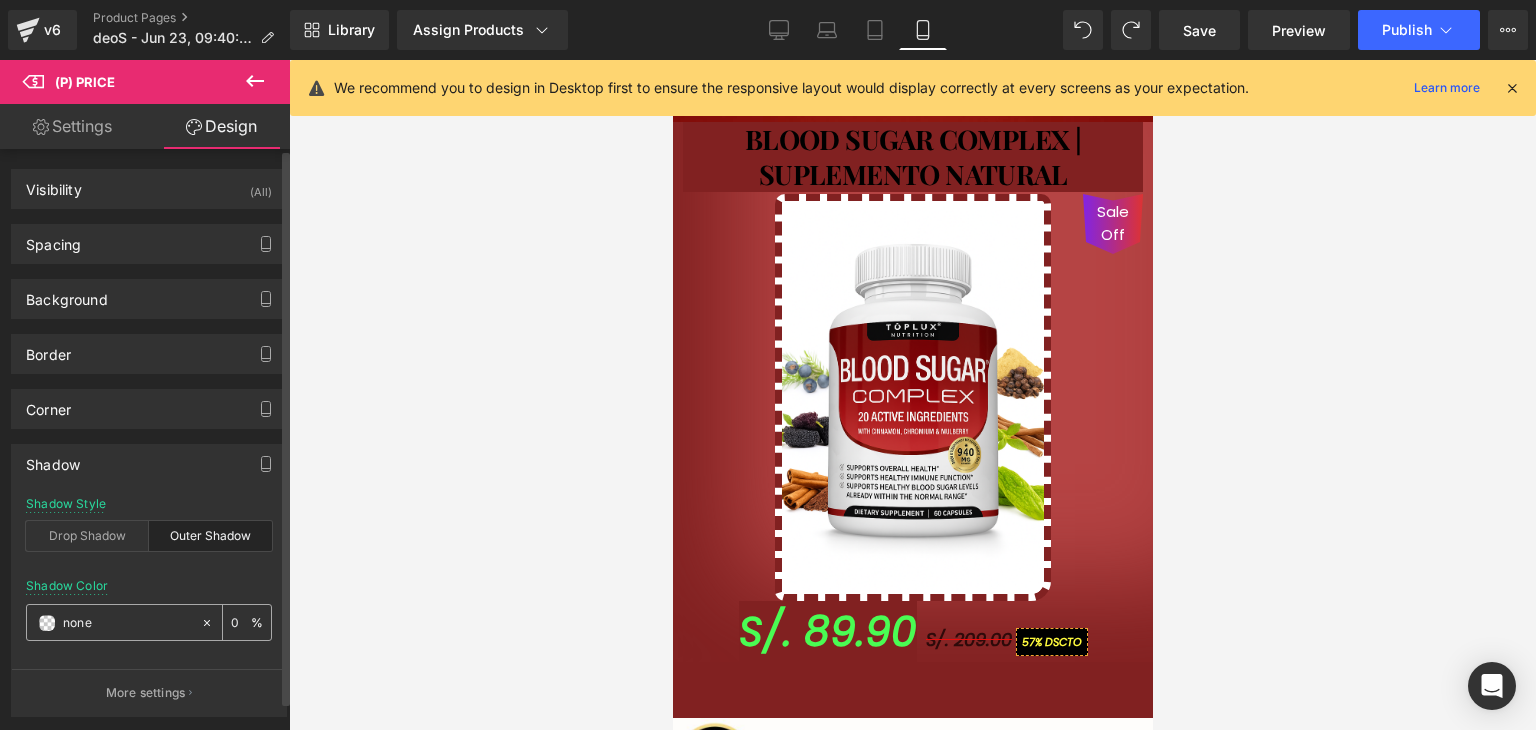 click 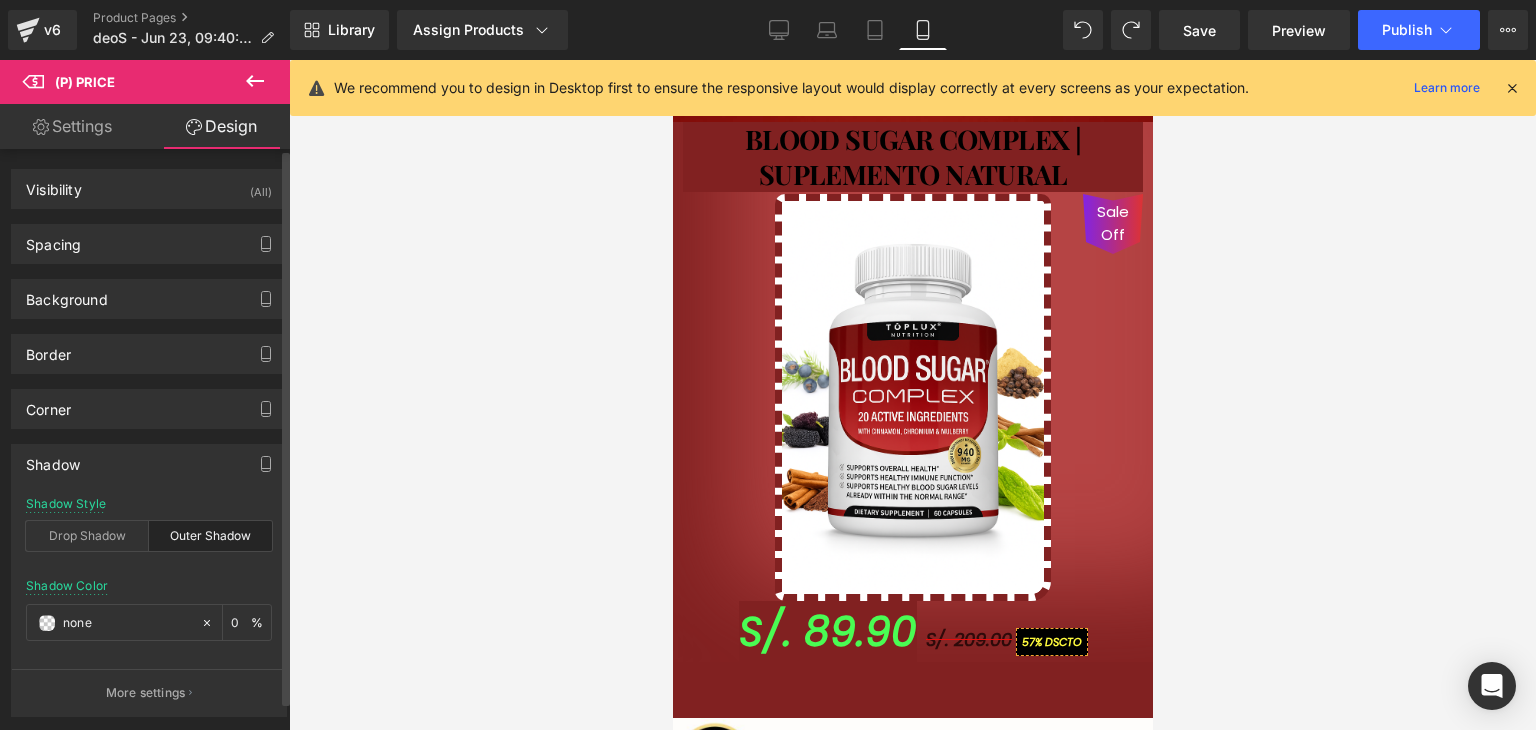 click on "Shadow Style Drop Shadow Outer Shadow" at bounding box center [149, 535] 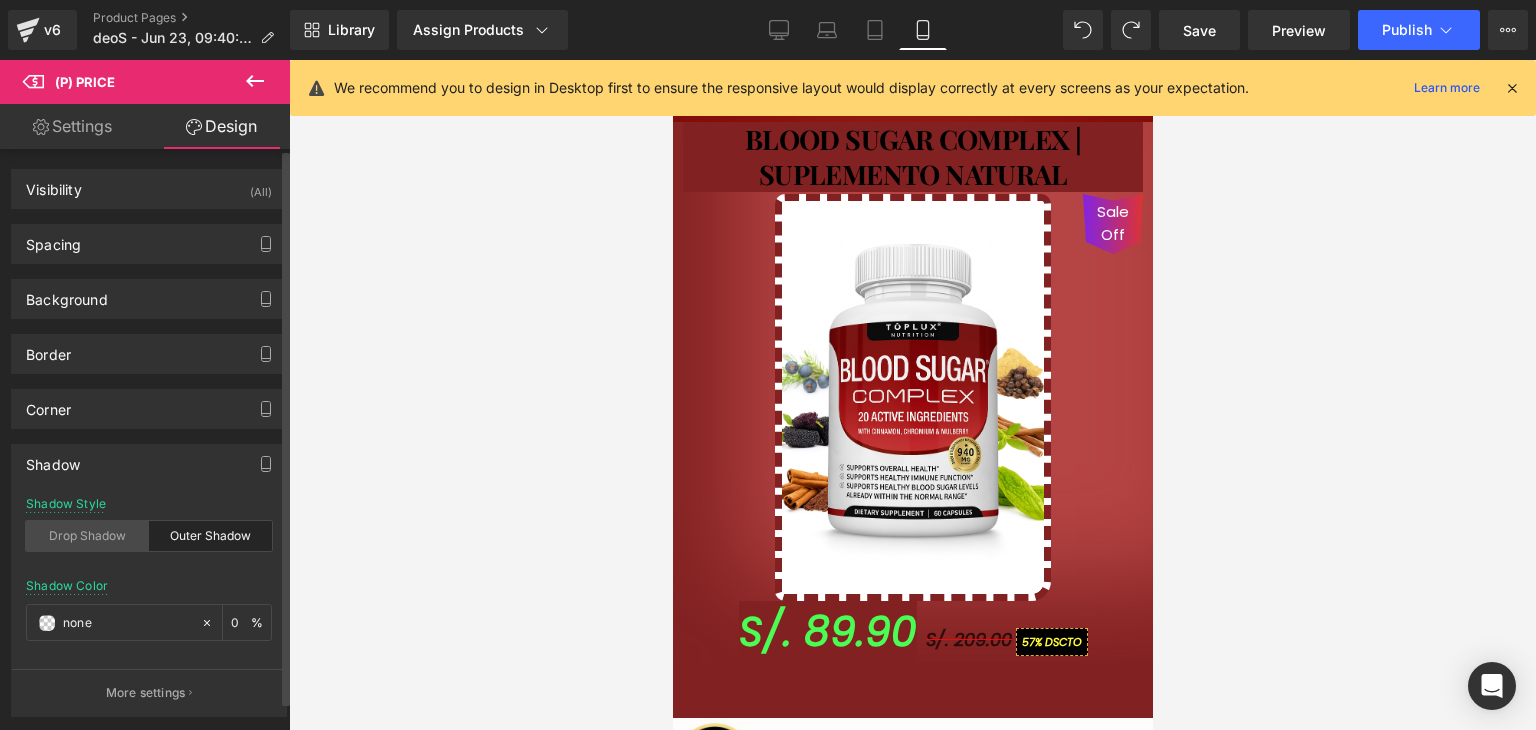 click on "Drop Shadow" at bounding box center (87, 536) 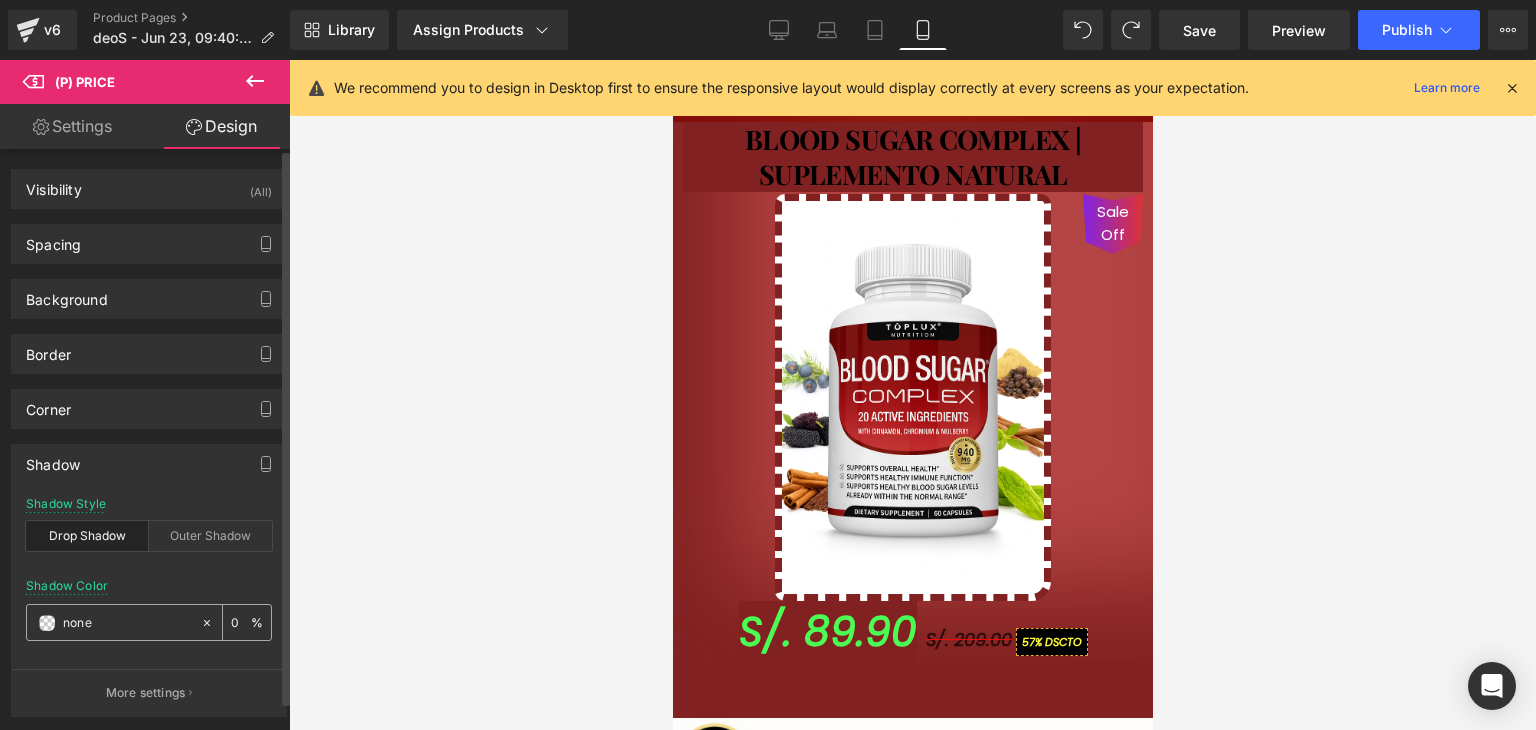 drag, startPoint x: 198, startPoint y: 623, endPoint x: 203, endPoint y: 542, distance: 81.154175 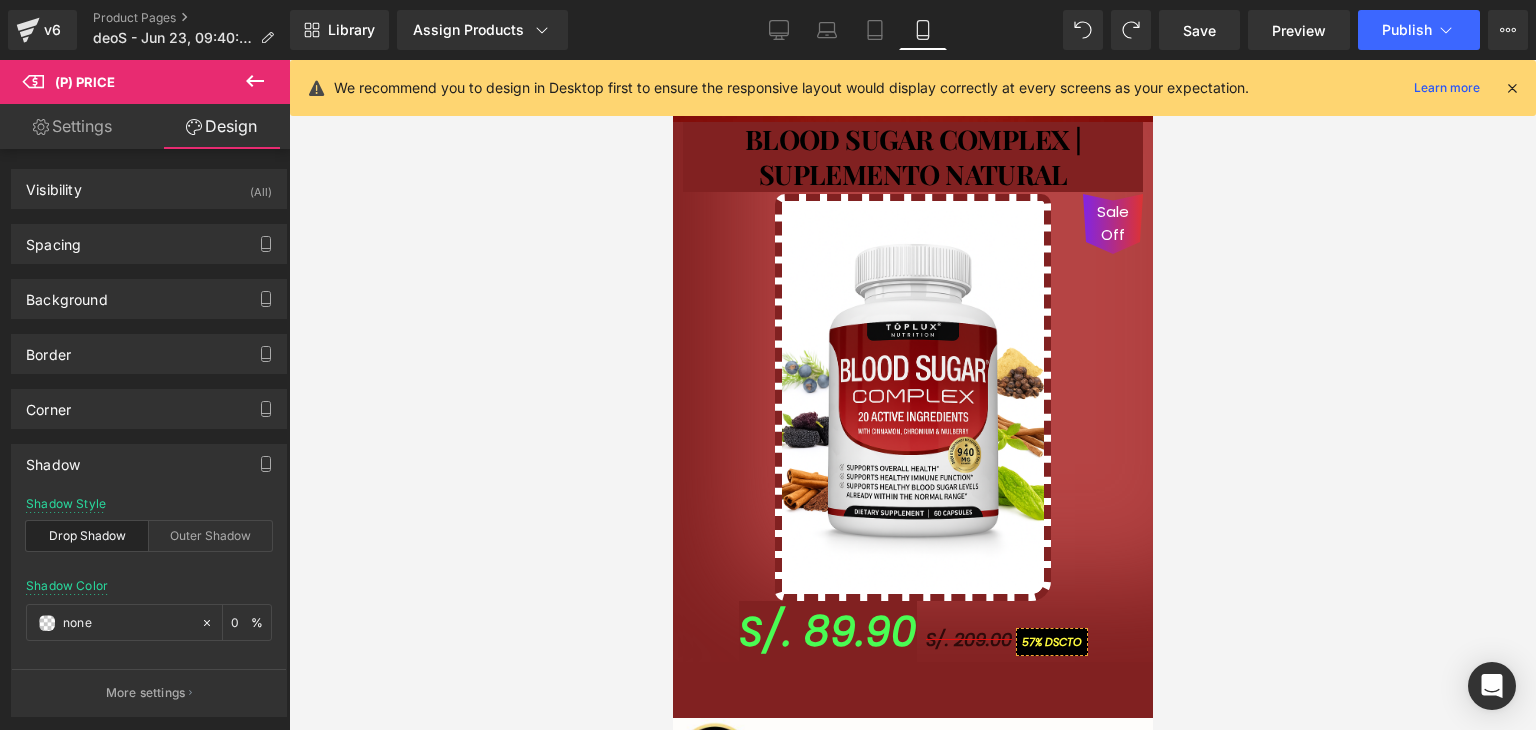 drag, startPoint x: 341, startPoint y: 519, endPoint x: 403, endPoint y: 520, distance: 62.008064 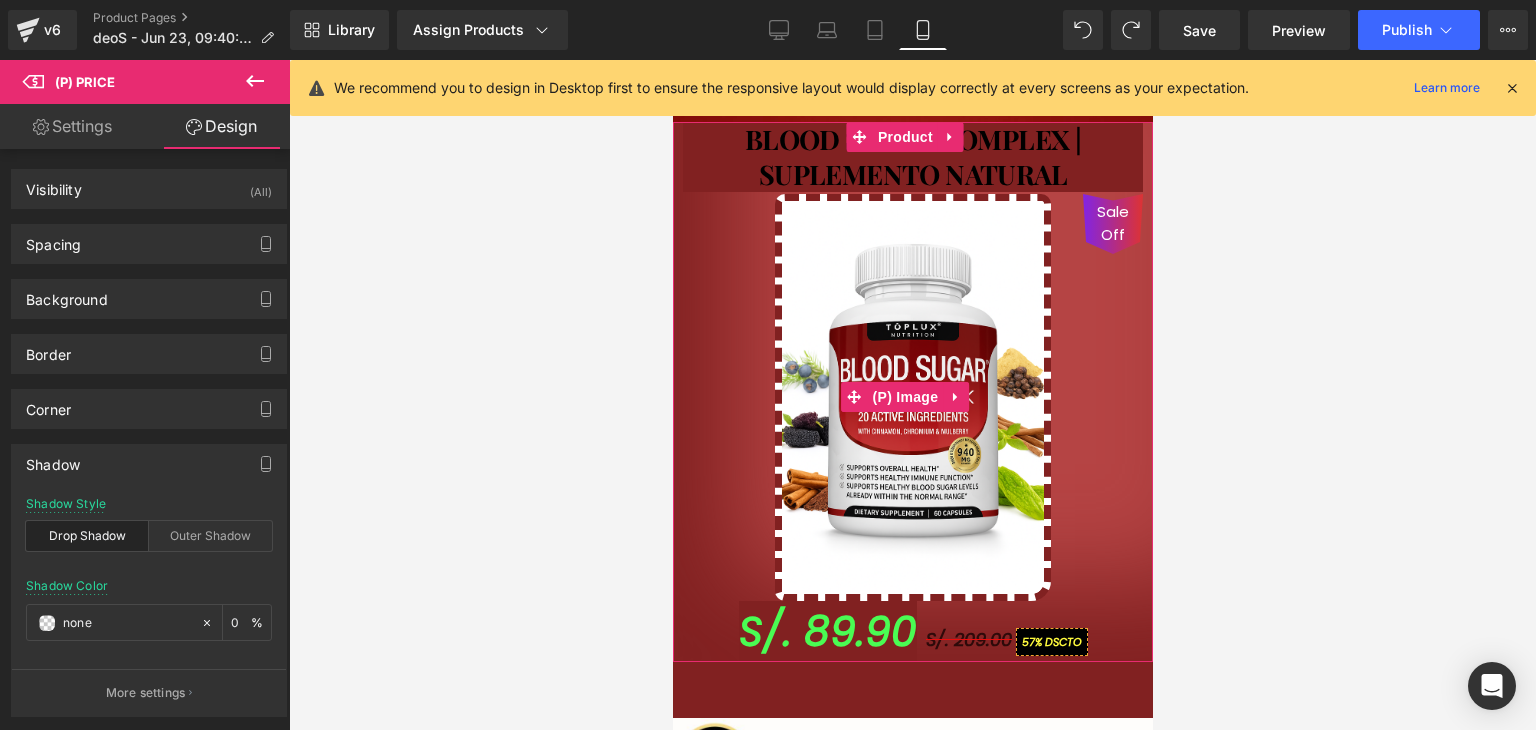 click on "Sale Off" at bounding box center (912, 397) 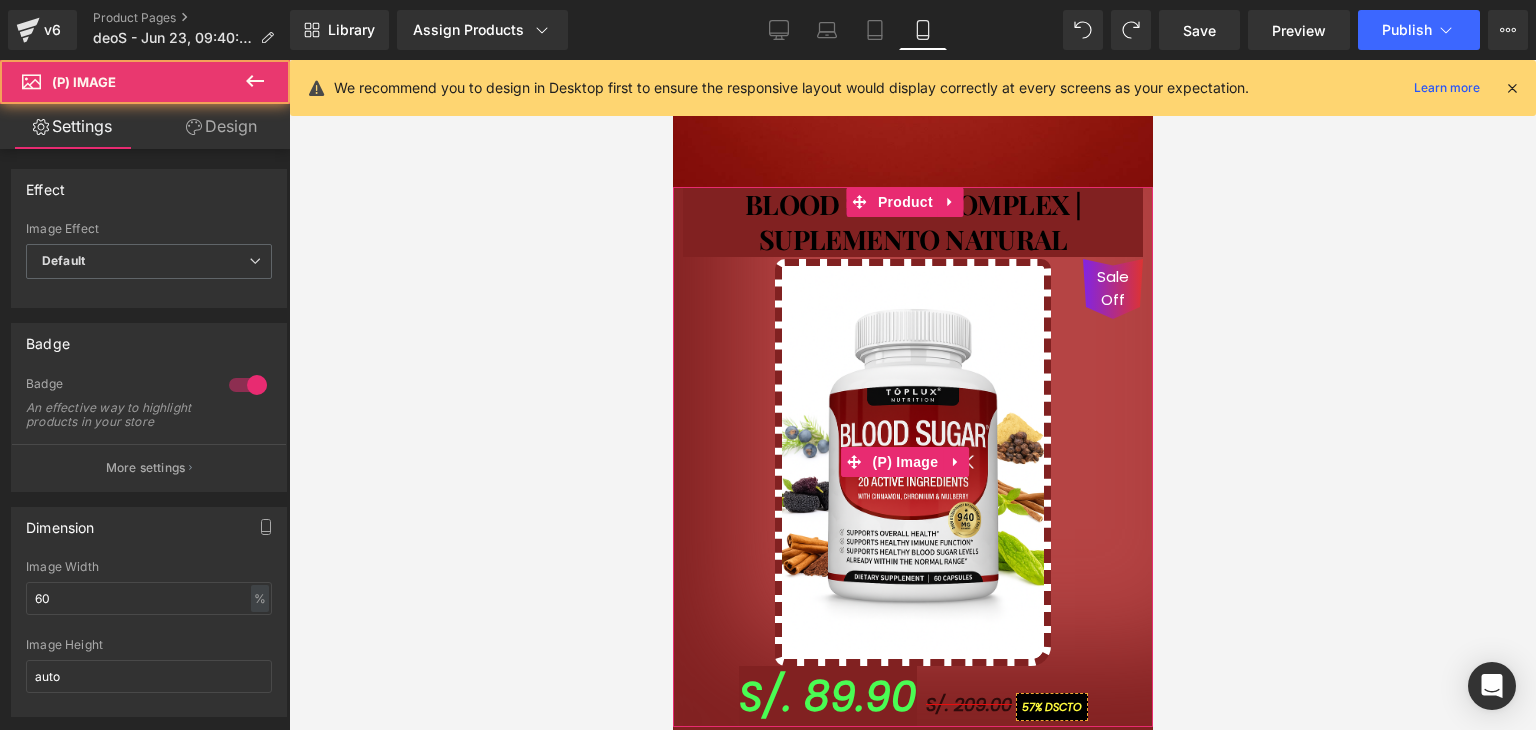 scroll, scrollTop: 800, scrollLeft: 0, axis: vertical 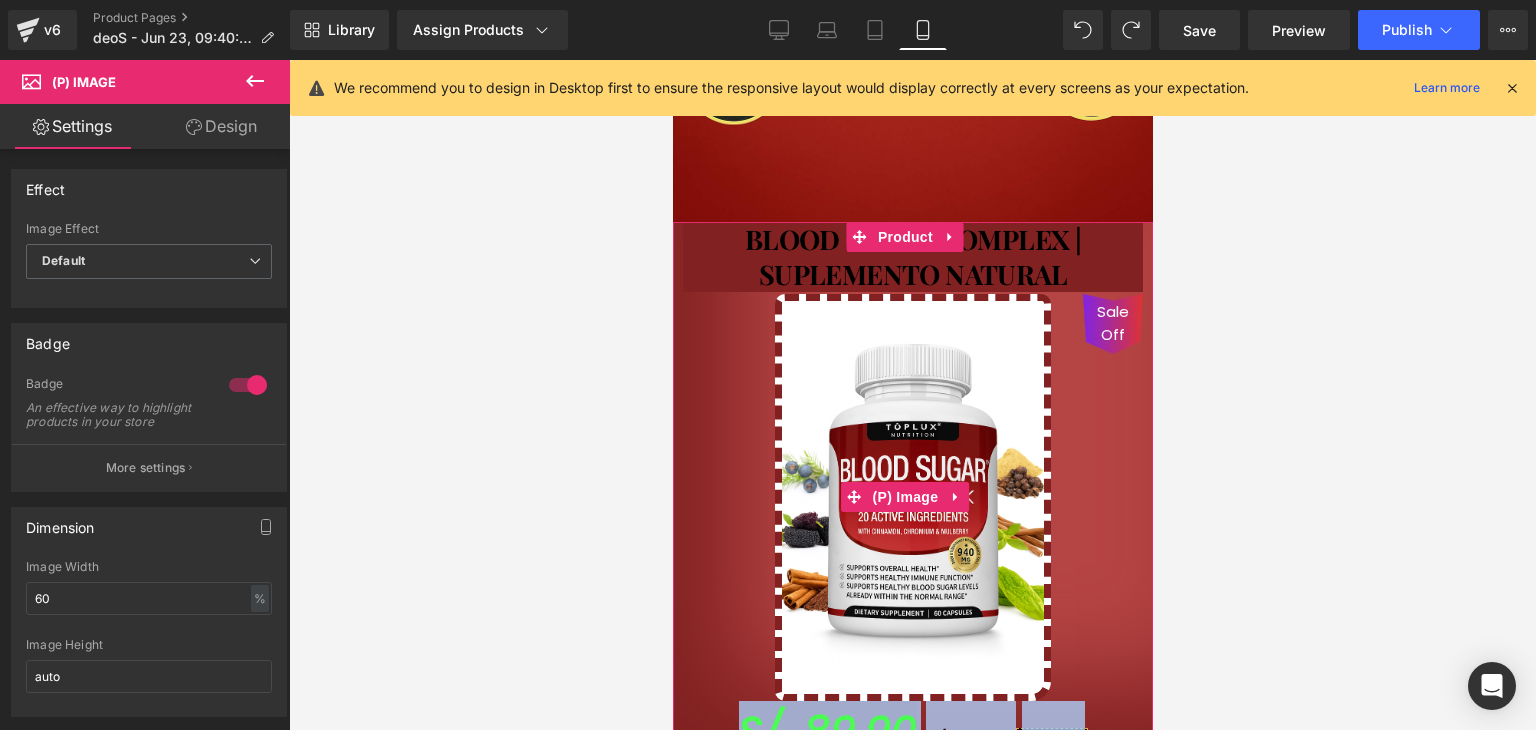 click on "BLOOD SUGAR COMPLEX | SUPLEMENTO NATURAL
(P) Title
Sale Off
(P) Image
S/. 89.90
S/. 209.00
57%
DSCTO
(P) Price
Product" at bounding box center [912, 492] 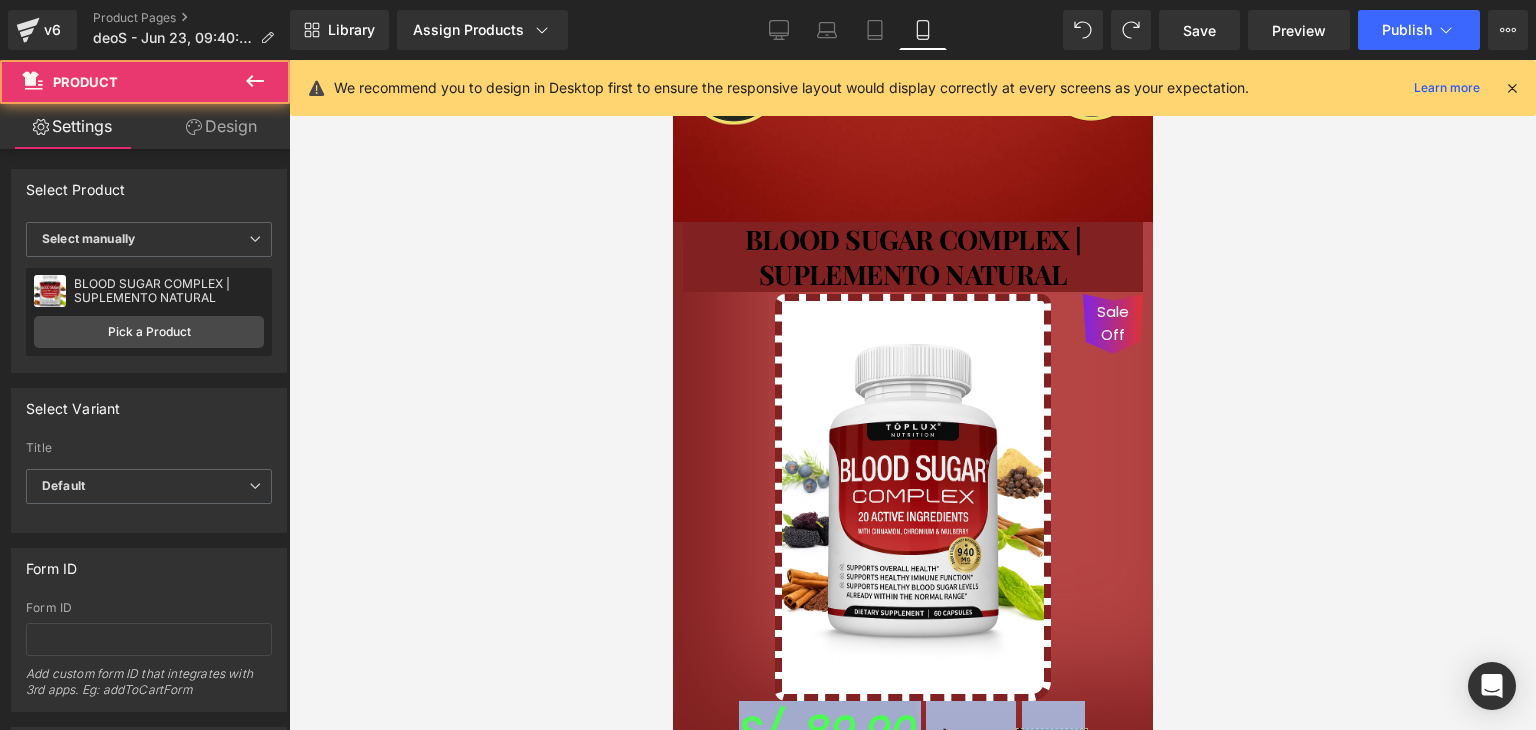 click at bounding box center (672, 60) 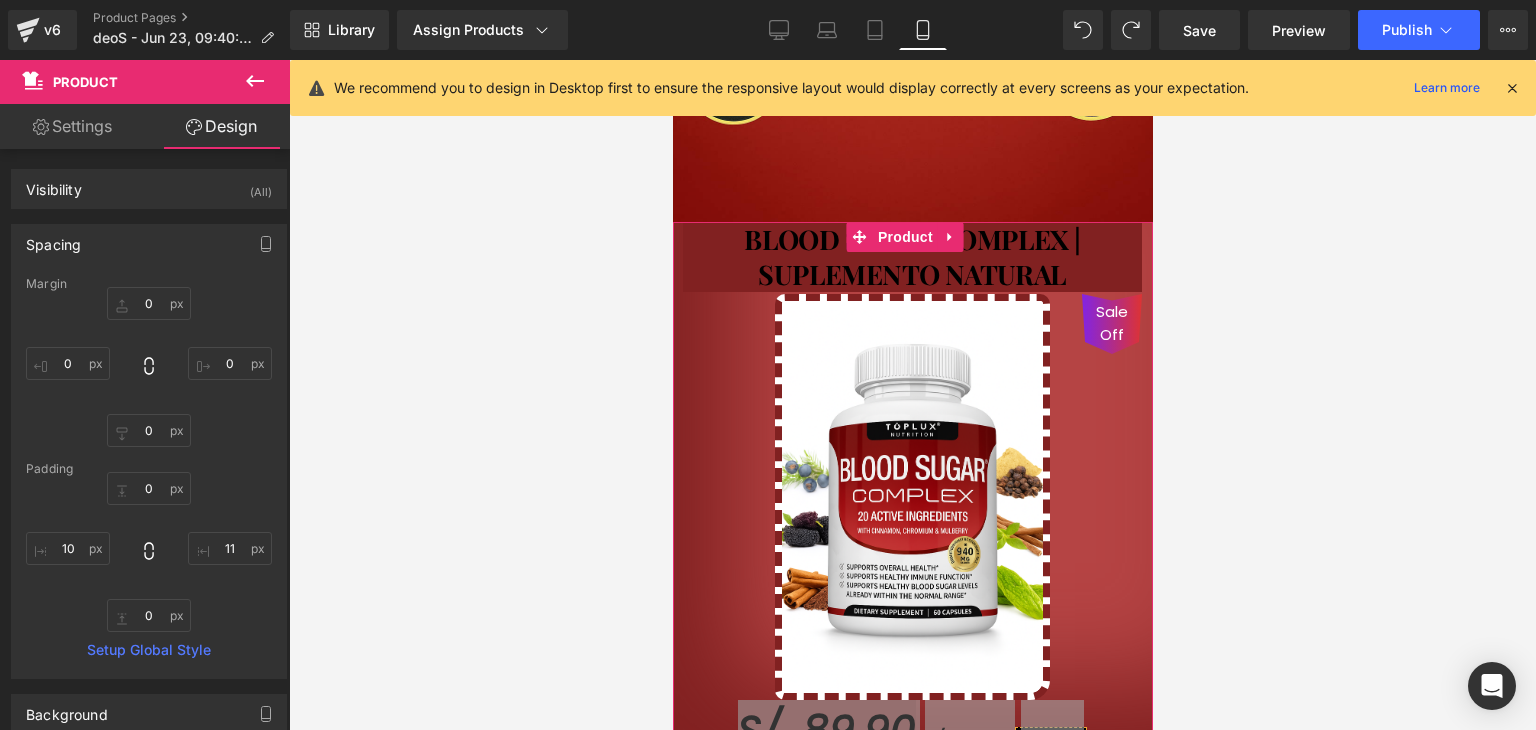 click on "Design" at bounding box center [221, 126] 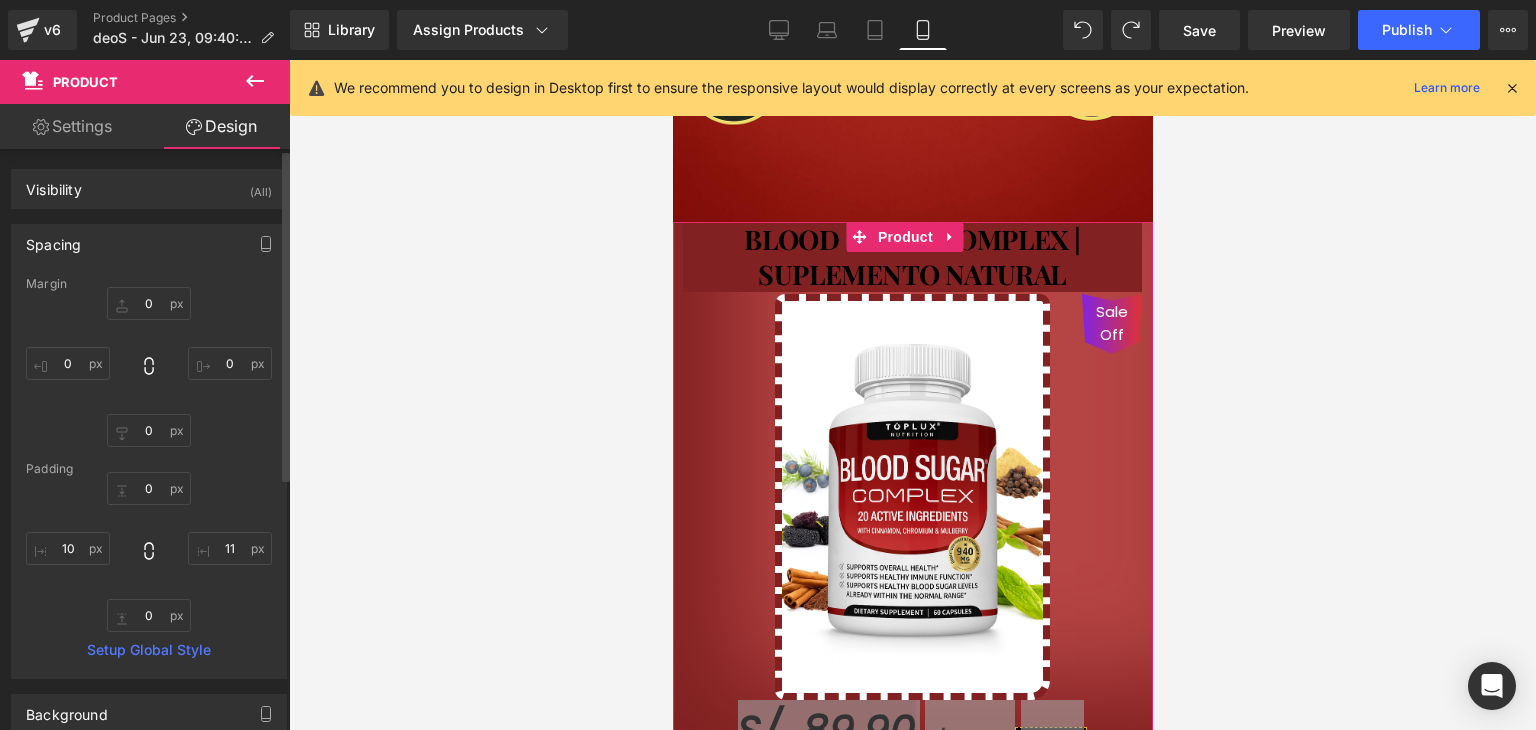 click on "Spacing" at bounding box center (149, 244) 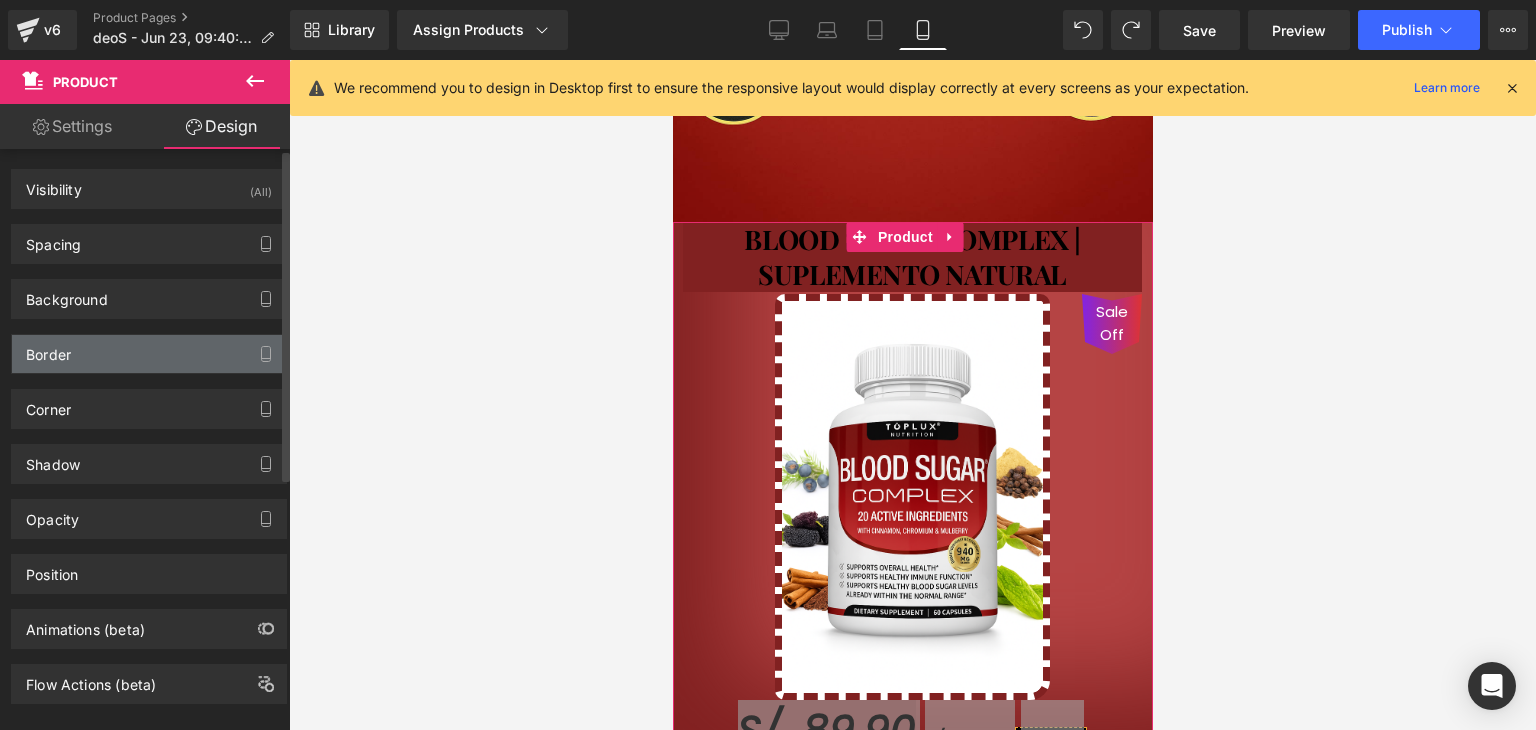 click on "Border" at bounding box center (149, 354) 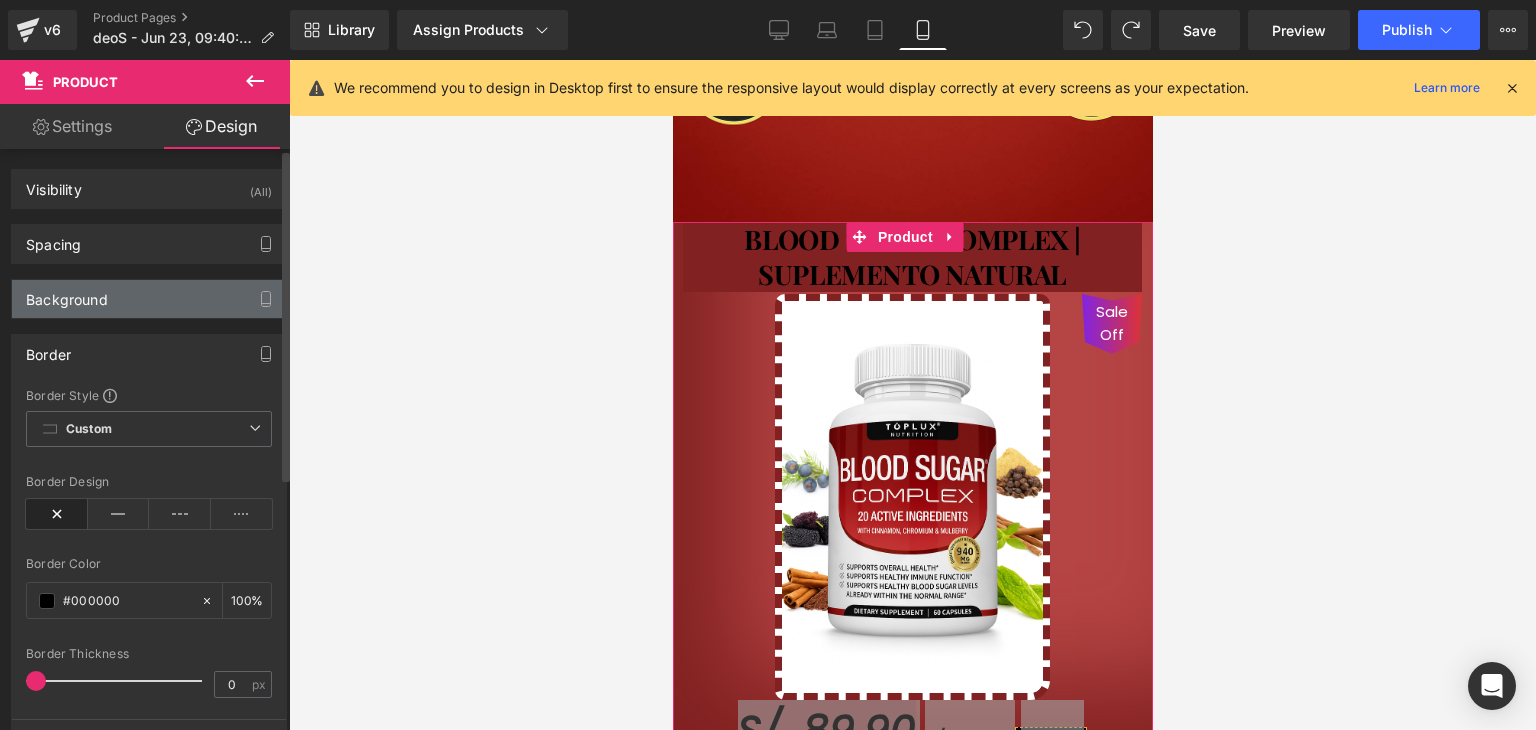 click on "Background" at bounding box center (149, 299) 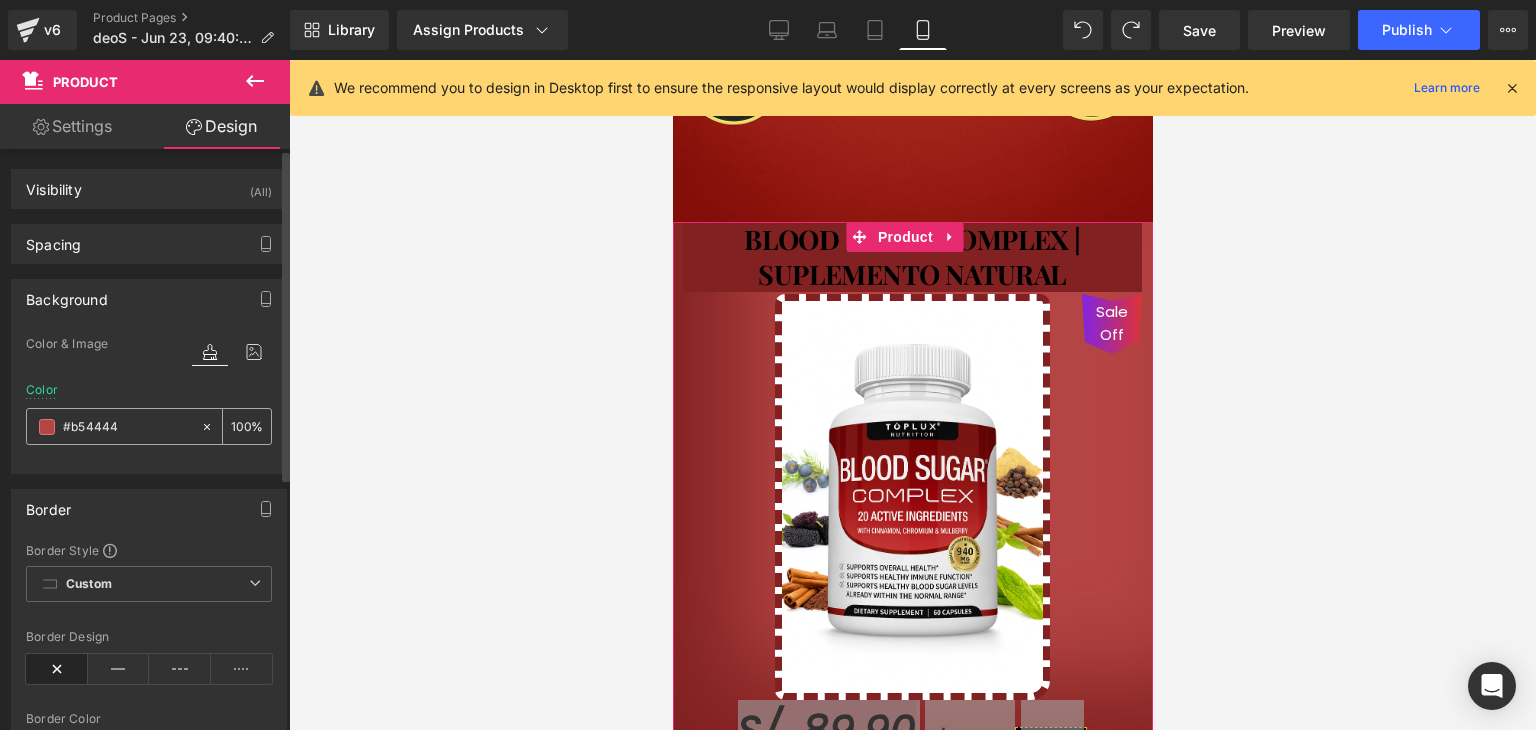 click on "#b54444" at bounding box center [127, 427] 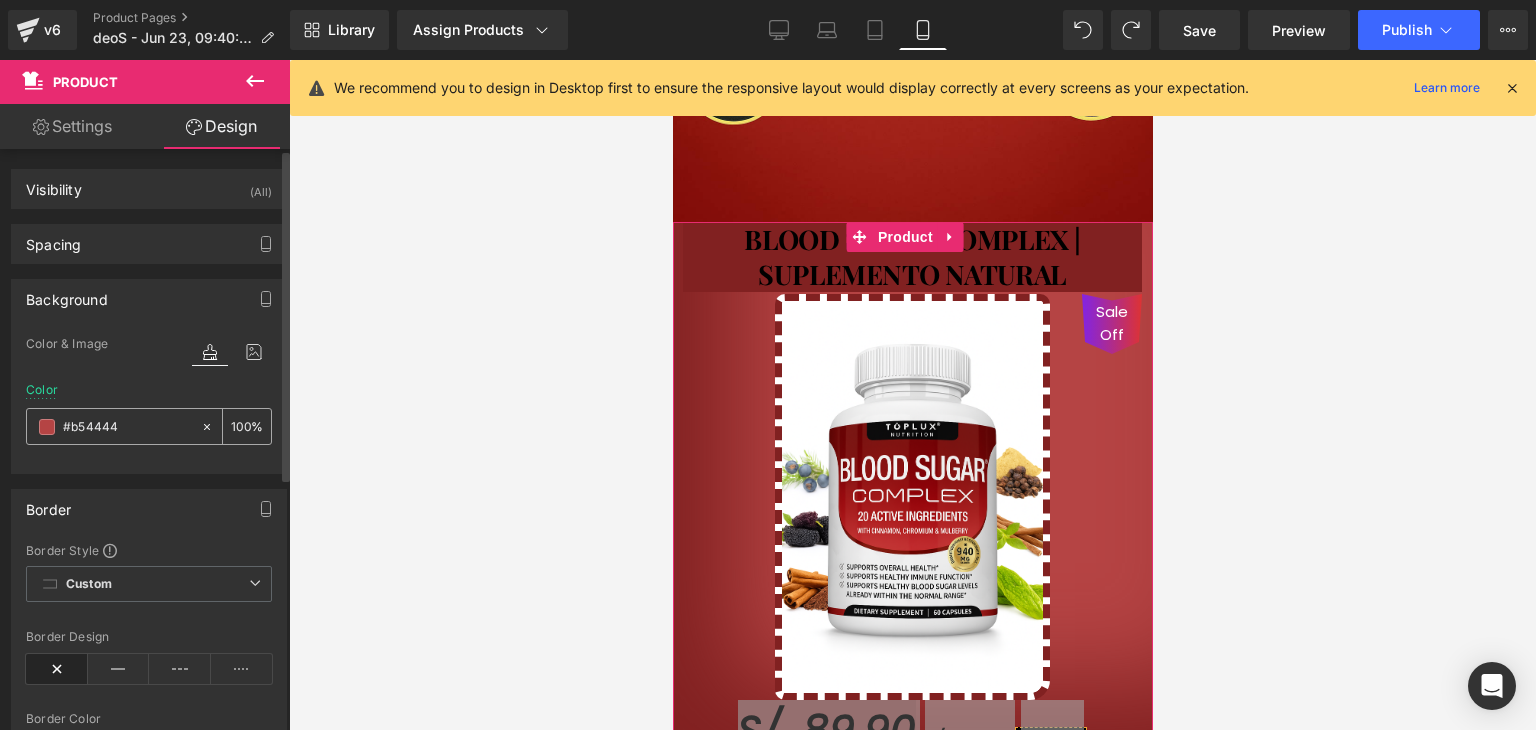 paste on "812121" 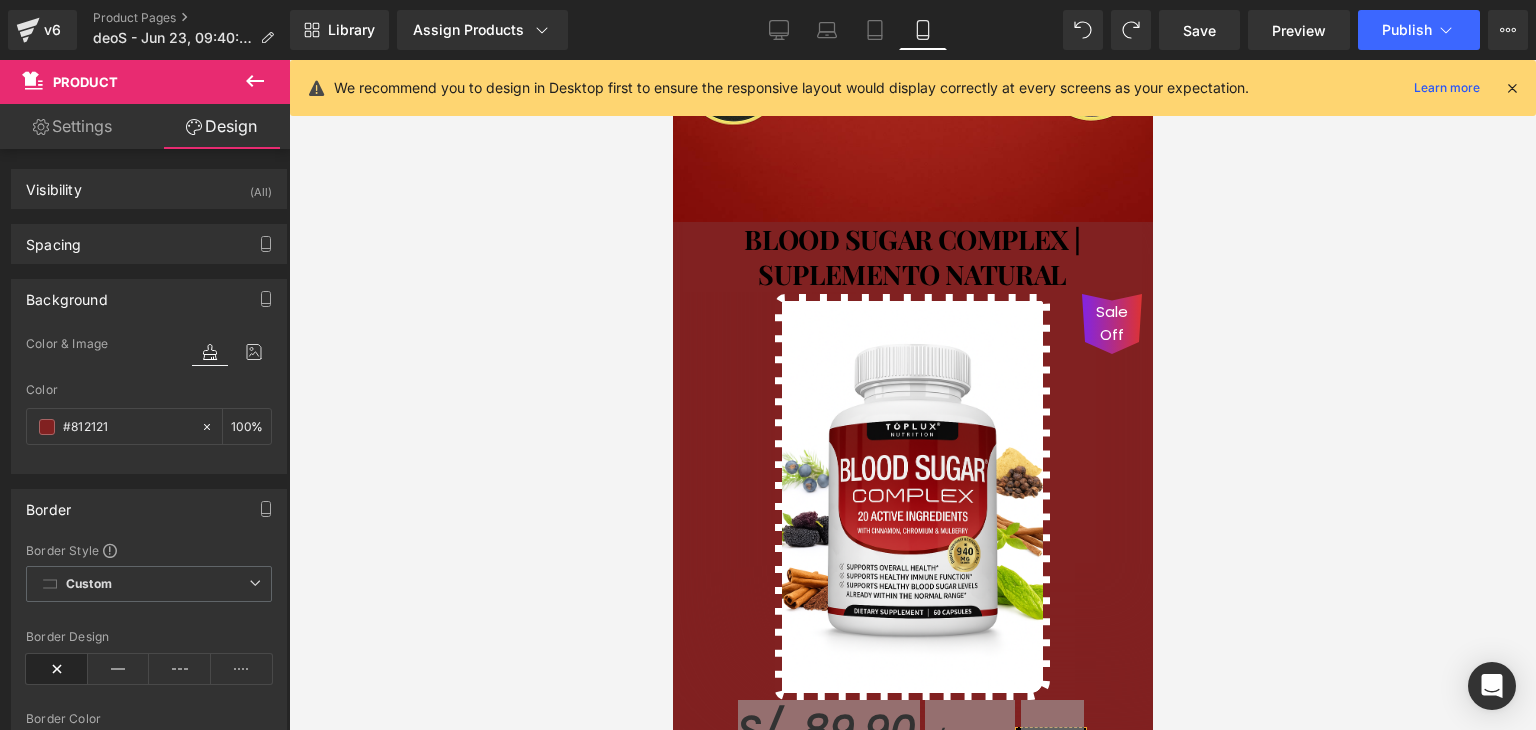 click at bounding box center (912, 395) 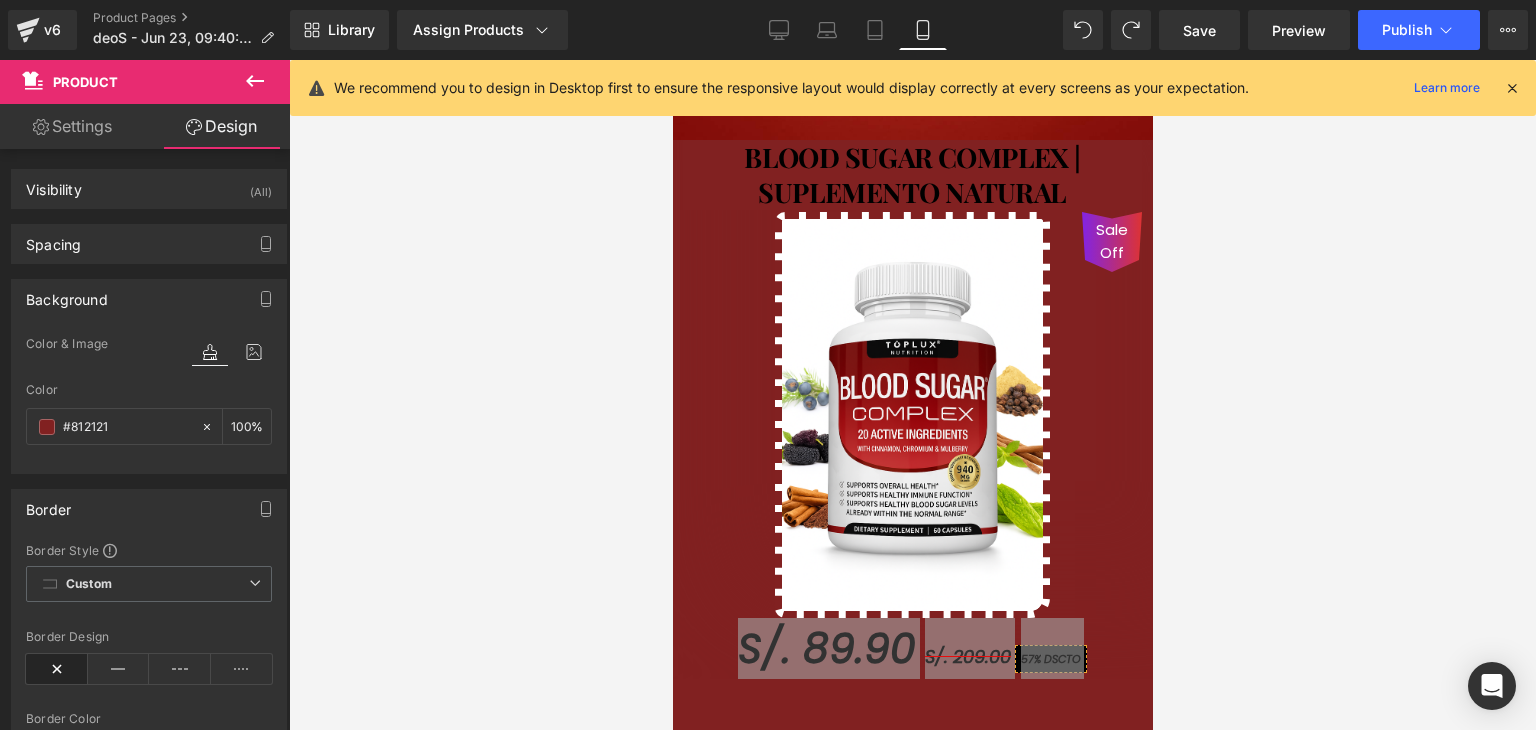 scroll, scrollTop: 952, scrollLeft: 0, axis: vertical 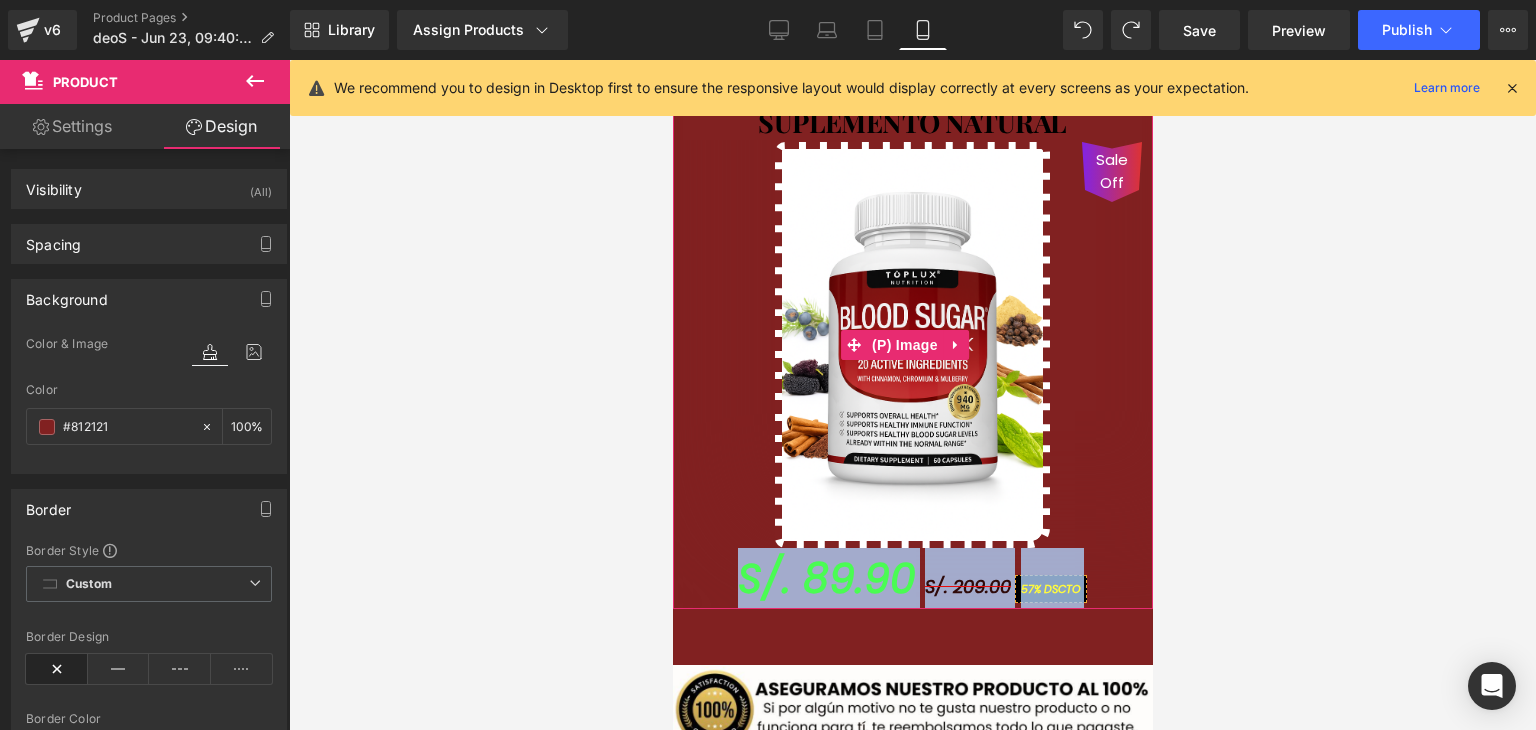 click on "Sale Off" at bounding box center [911, 345] 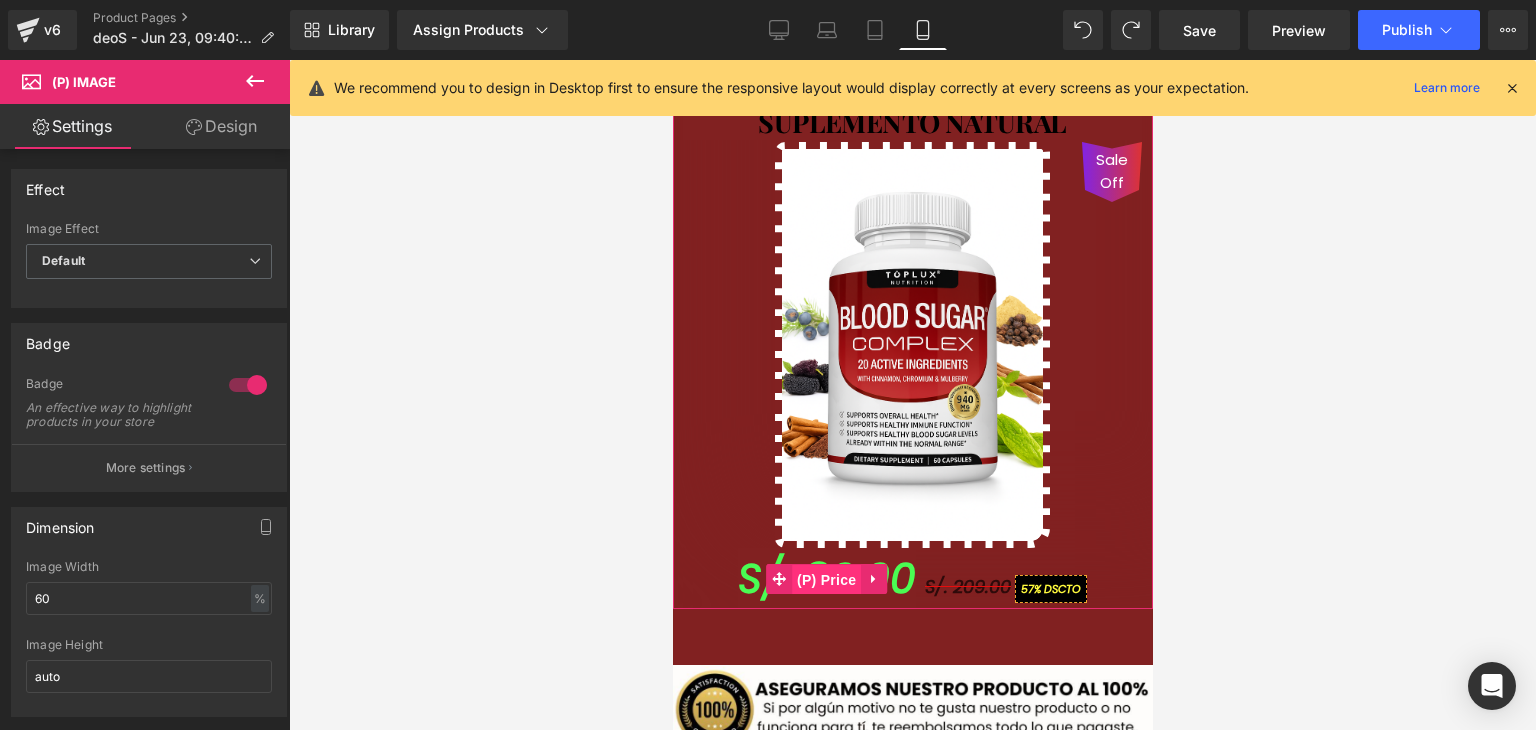 click on "(P) Price" at bounding box center (826, 580) 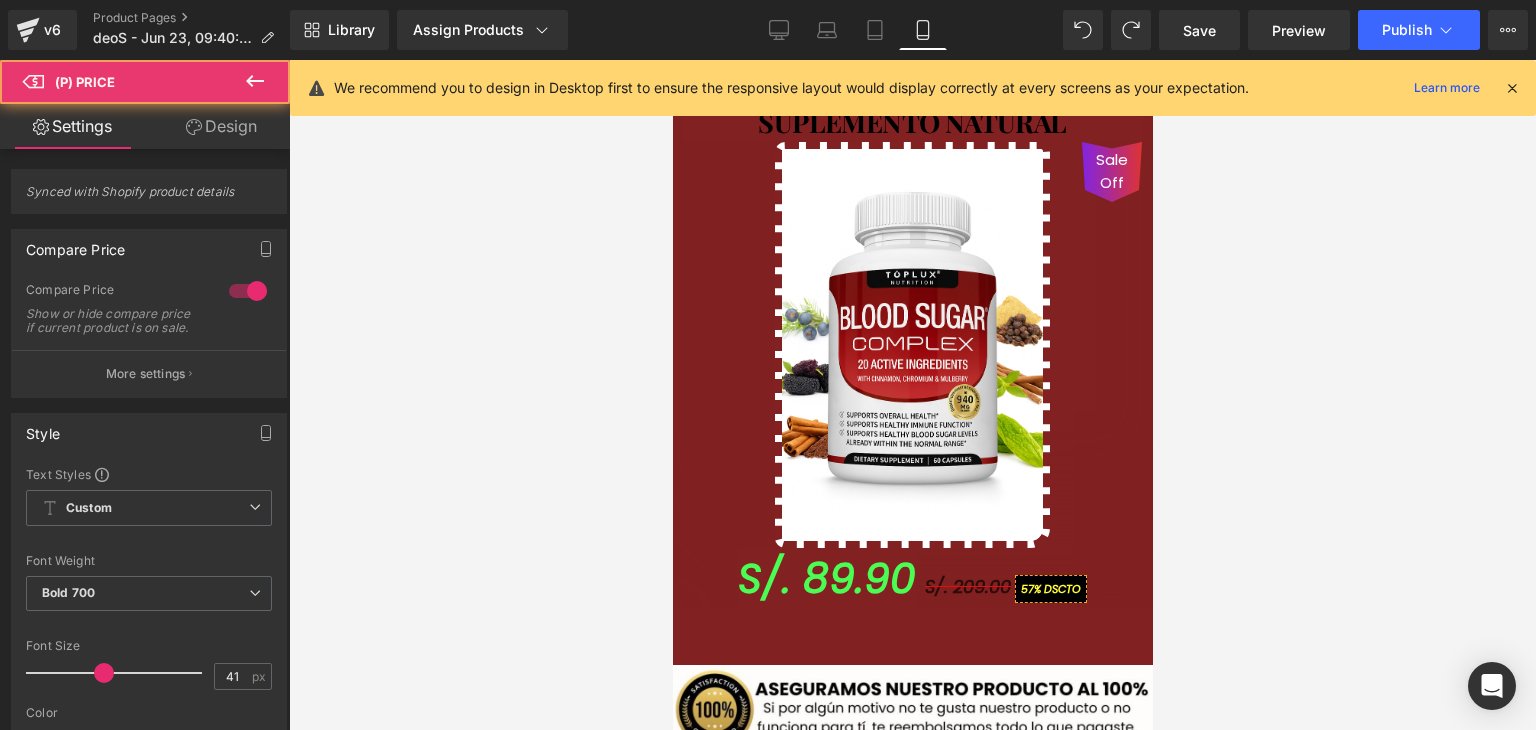 click on "Design" at bounding box center (221, 126) 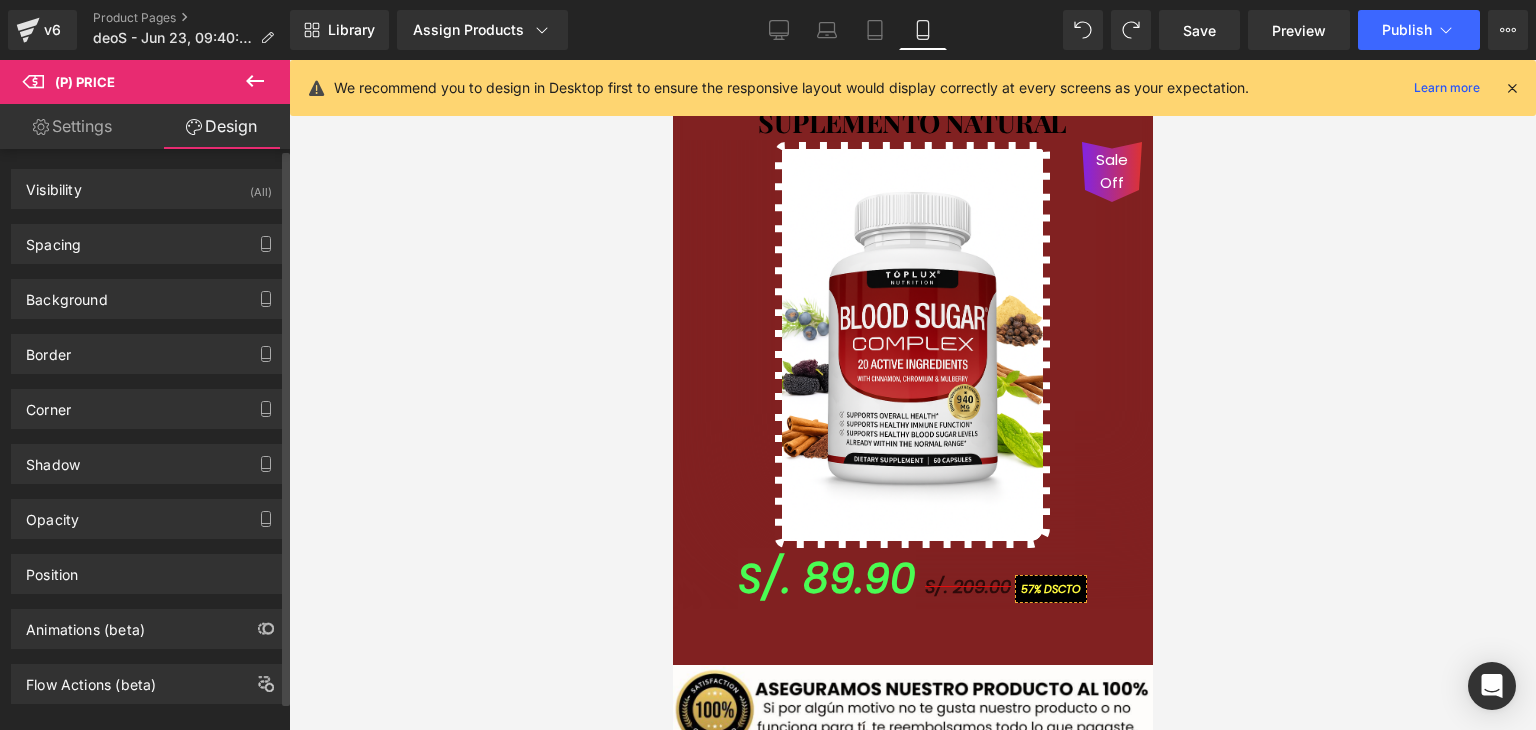 click on "Visibility
(All)
0|0|0|0   1 Show on Desktop 1 Show on Laptop 1 Show on Tablet 1 Show on Mobile
Spacing
Margin
0px 0
0px 0
0px 0
0px 0
Padding
0px 0
0px 0
0px 0
0px 0
Setup Global Style
Background
Color & Image color
#812121 Color #812121 100 %
Image or" at bounding box center (149, 426) 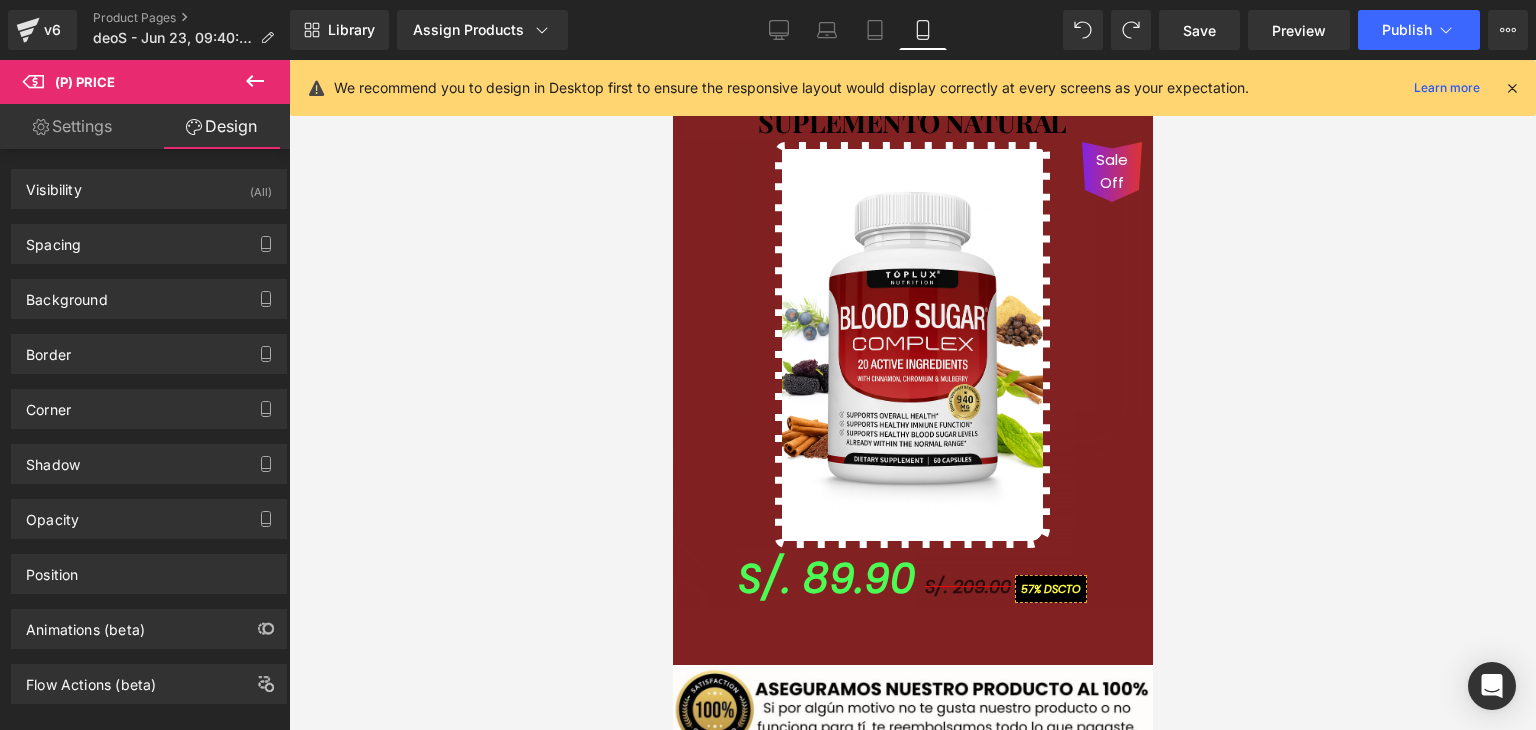 click on "Settings" at bounding box center [72, 126] 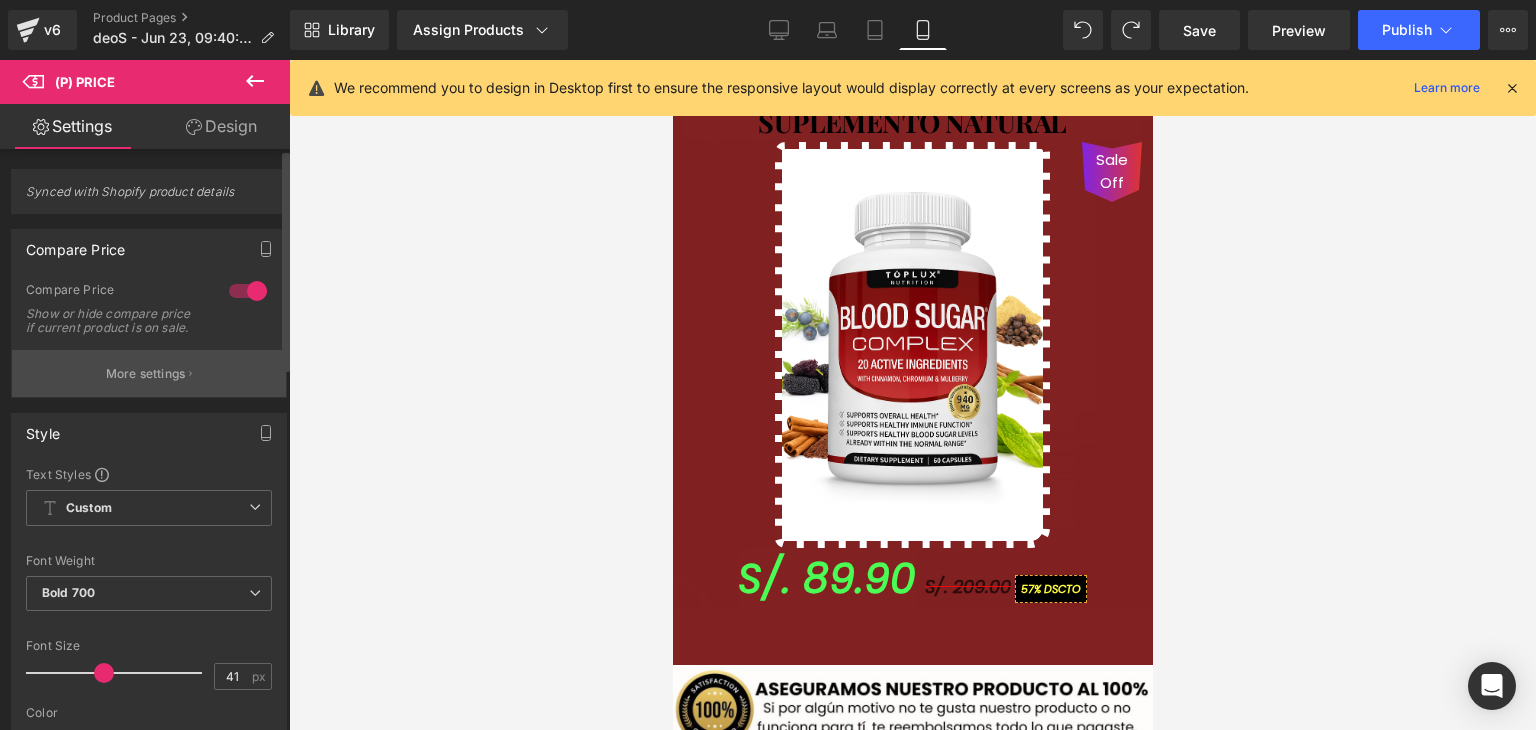click on "More settings" at bounding box center [146, 374] 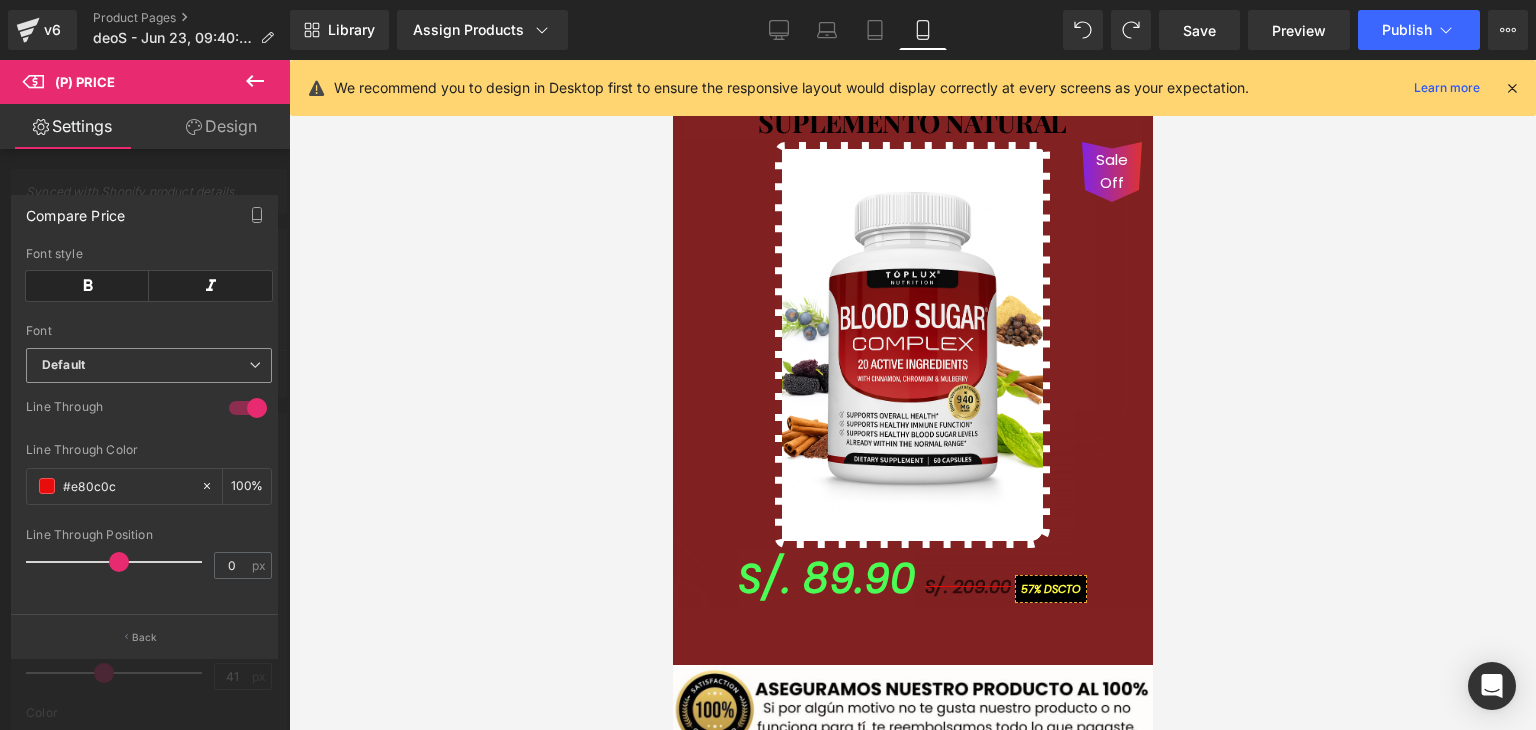 scroll, scrollTop: 487, scrollLeft: 0, axis: vertical 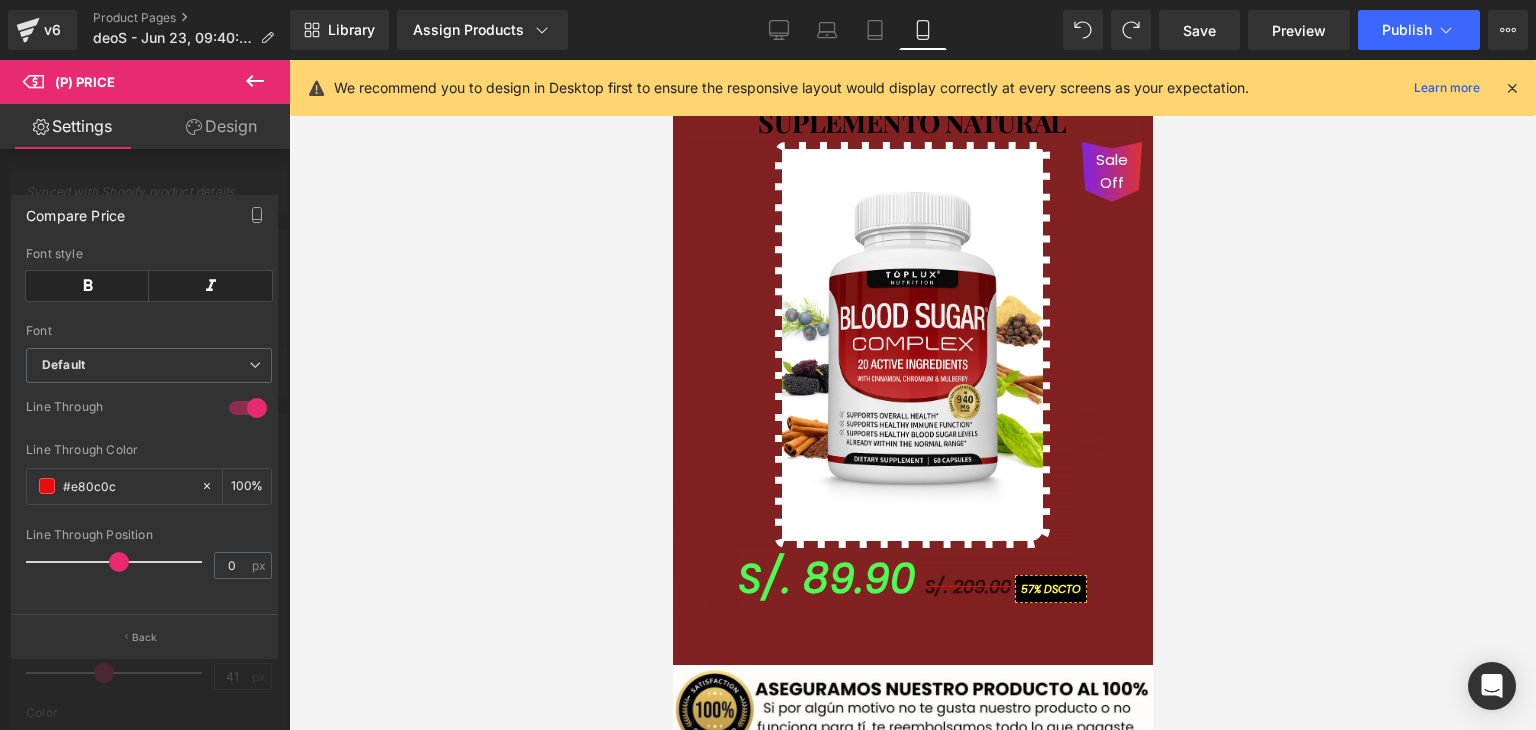 drag, startPoint x: 162, startPoint y: 623, endPoint x: 151, endPoint y: 604, distance: 21.954498 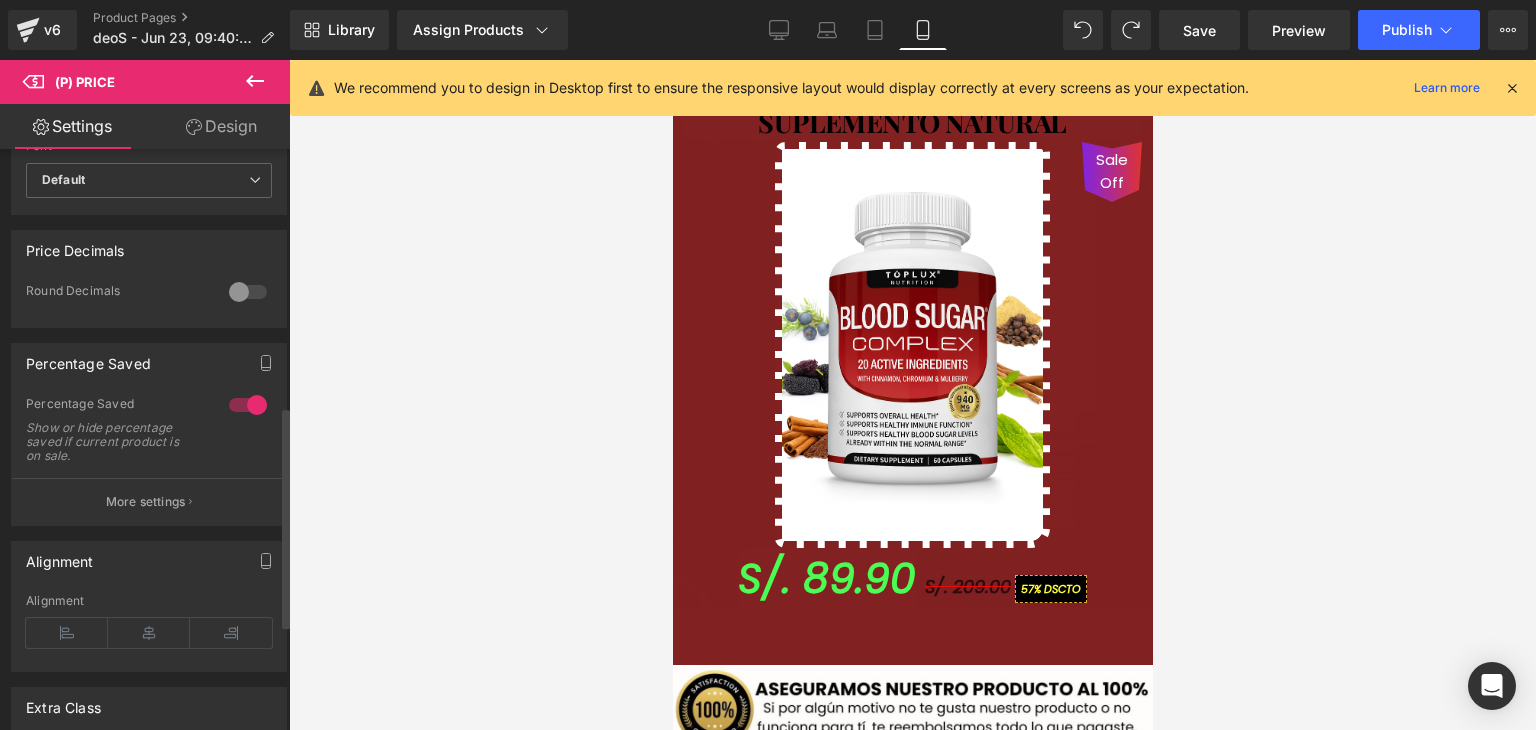 scroll, scrollTop: 600, scrollLeft: 0, axis: vertical 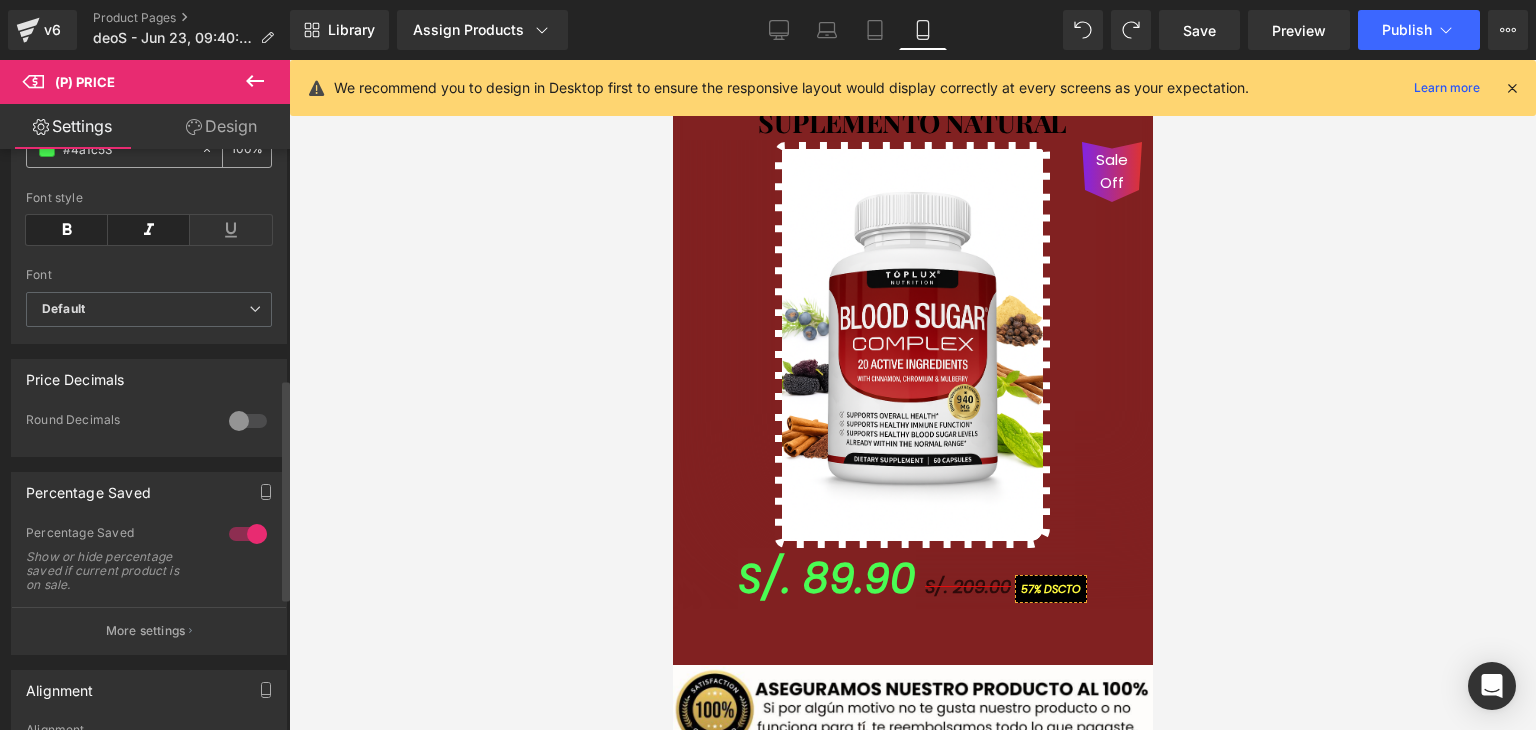 click at bounding box center (47, 149) 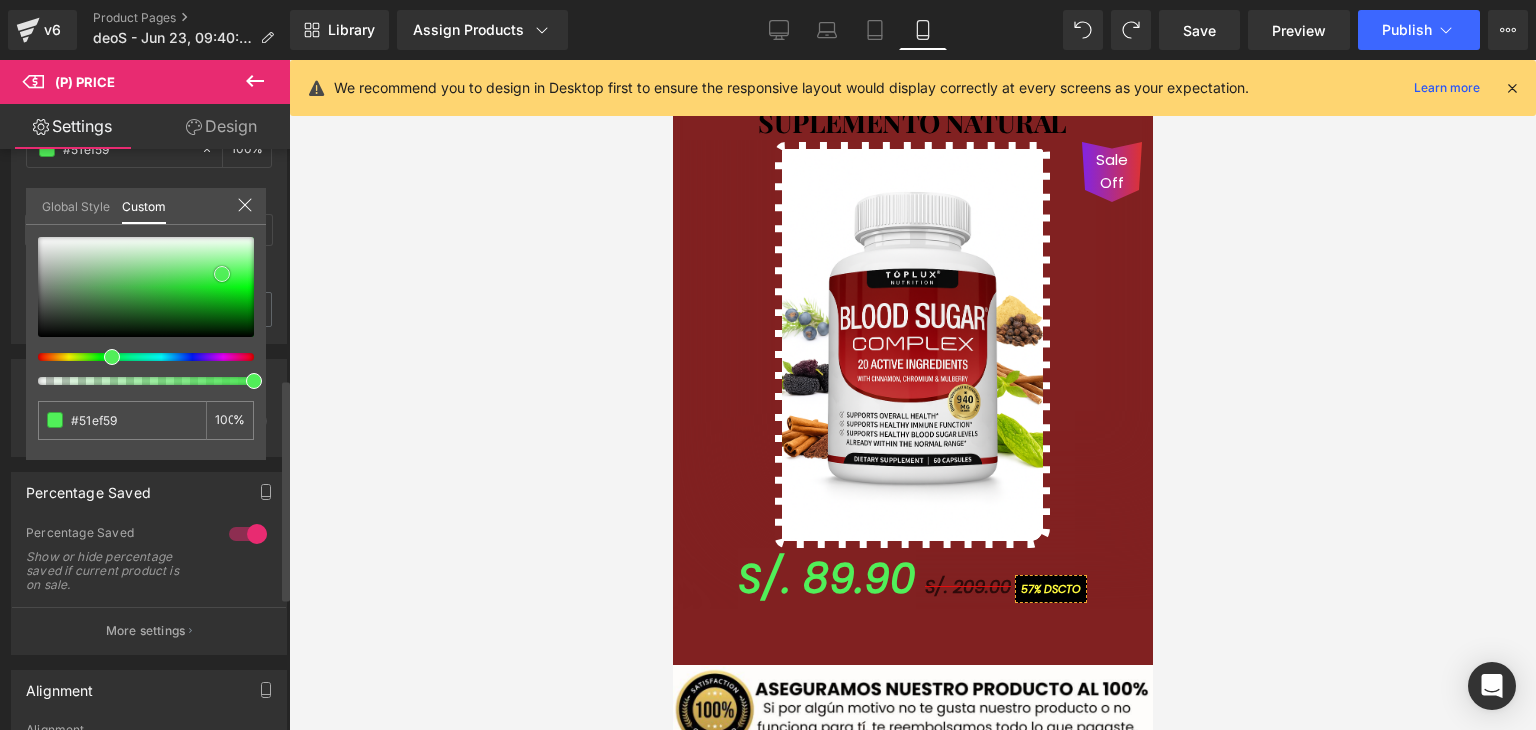 drag, startPoint x: 232, startPoint y: 288, endPoint x: 228, endPoint y: 277, distance: 11.7046995 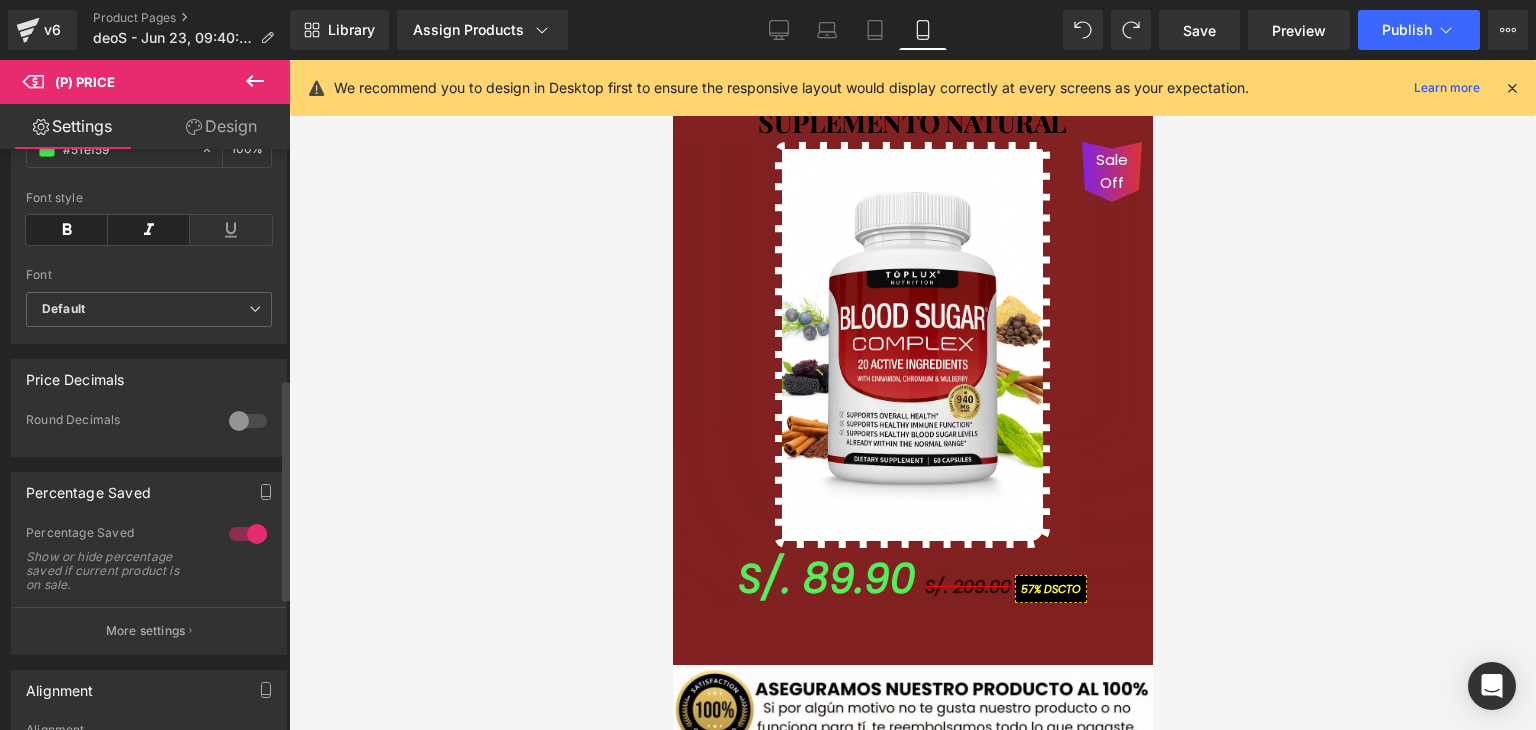 drag, startPoint x: 411, startPoint y: 328, endPoint x: 471, endPoint y: 317, distance: 61 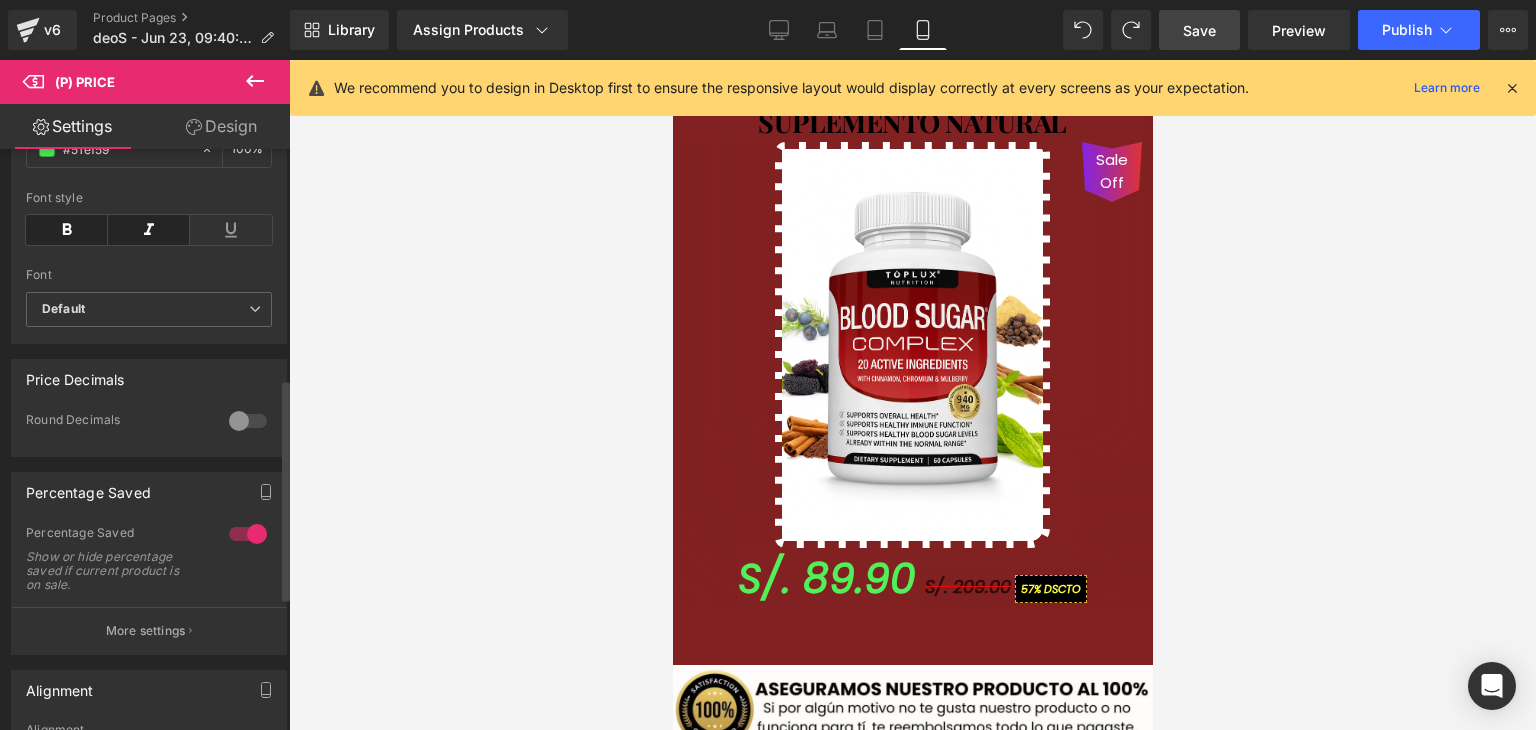 click on "Save" at bounding box center [1199, 30] 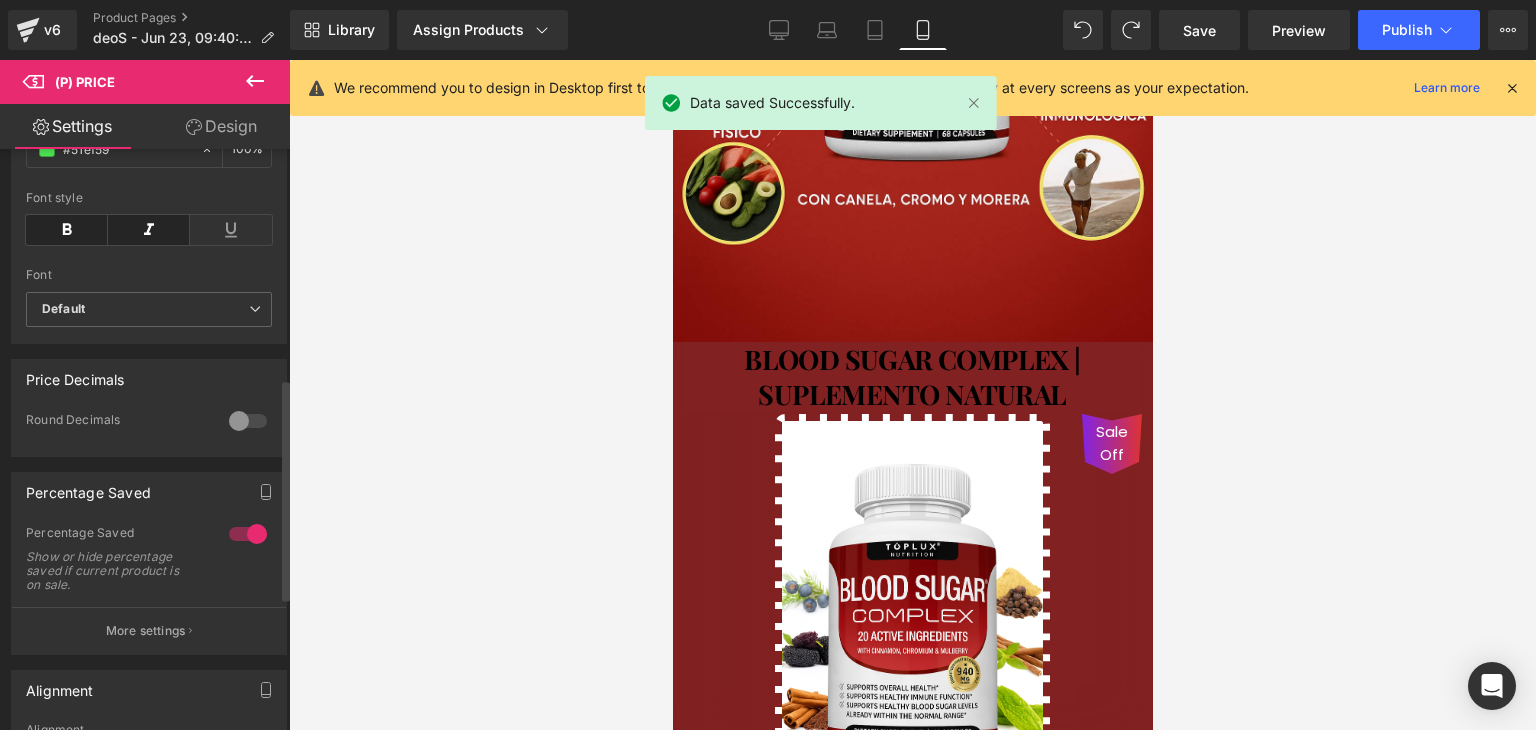 scroll, scrollTop: 668, scrollLeft: 0, axis: vertical 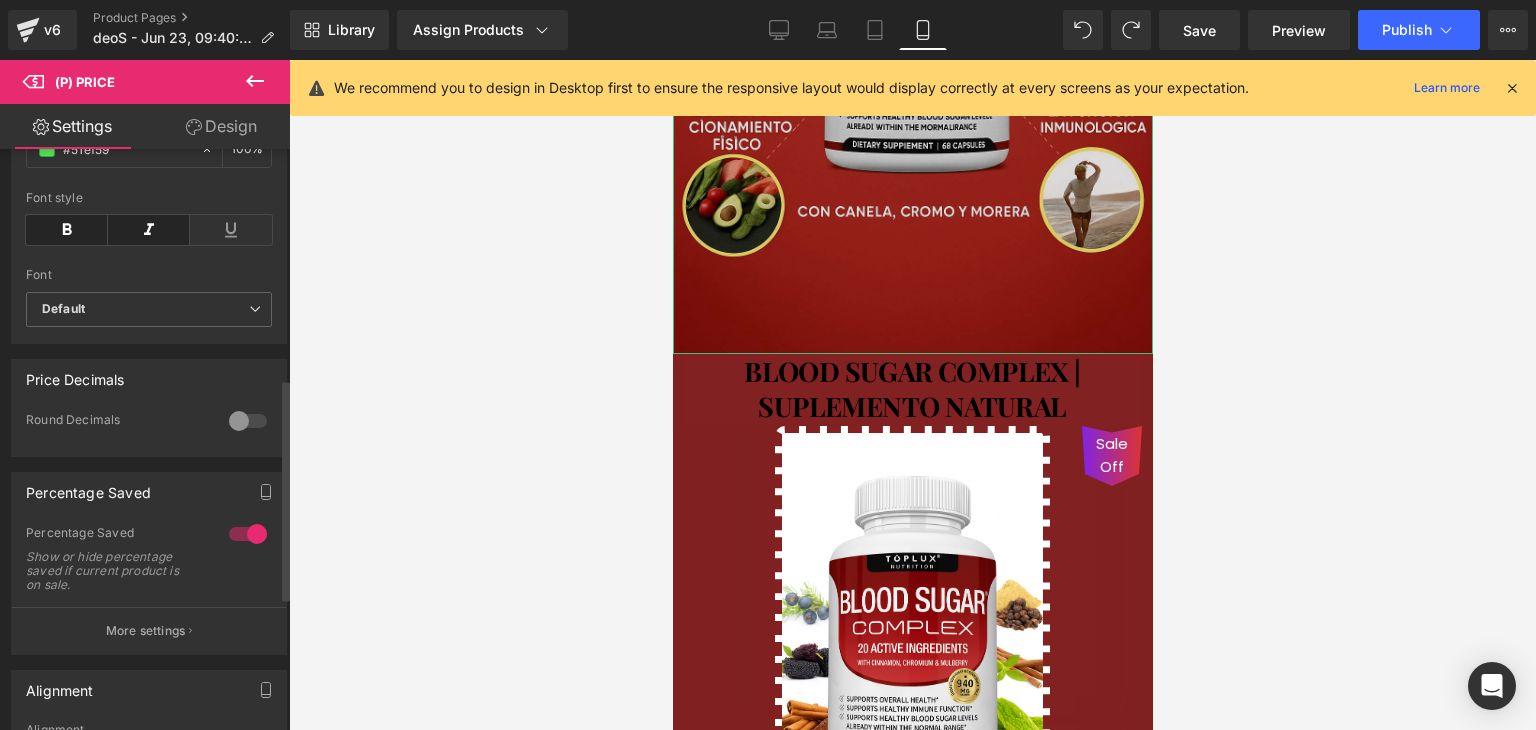 click at bounding box center [912, -6] 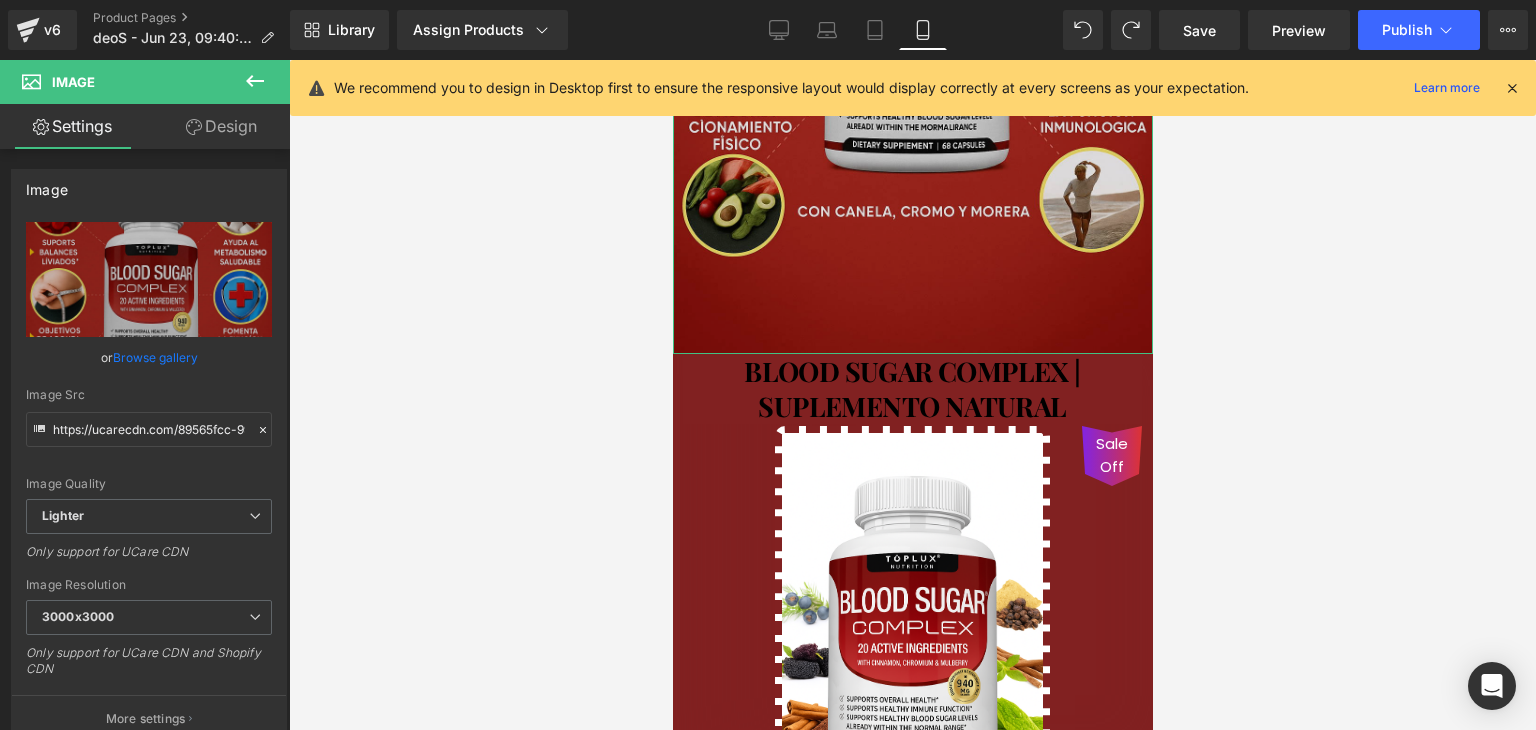 click at bounding box center [912, -6] 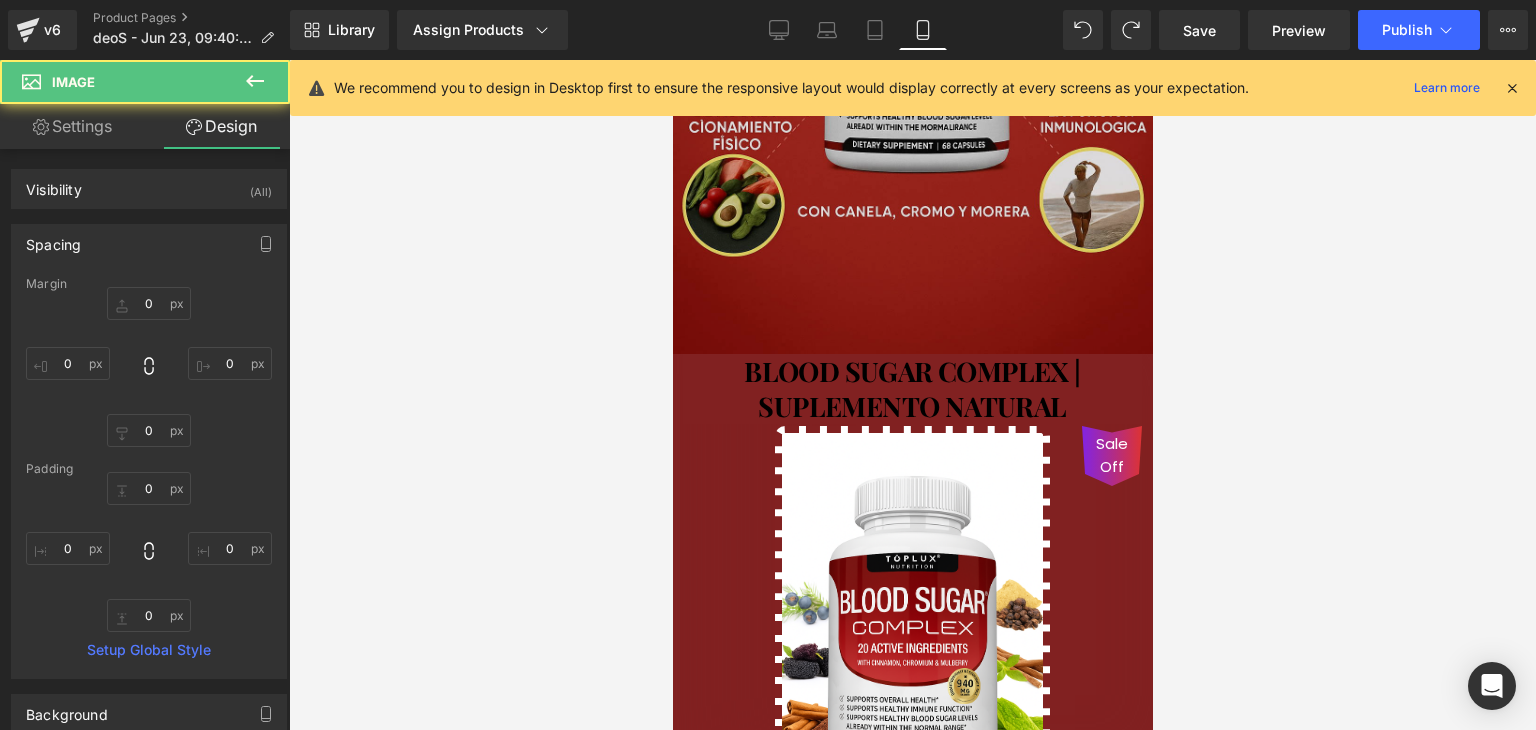 click at bounding box center [912, -6] 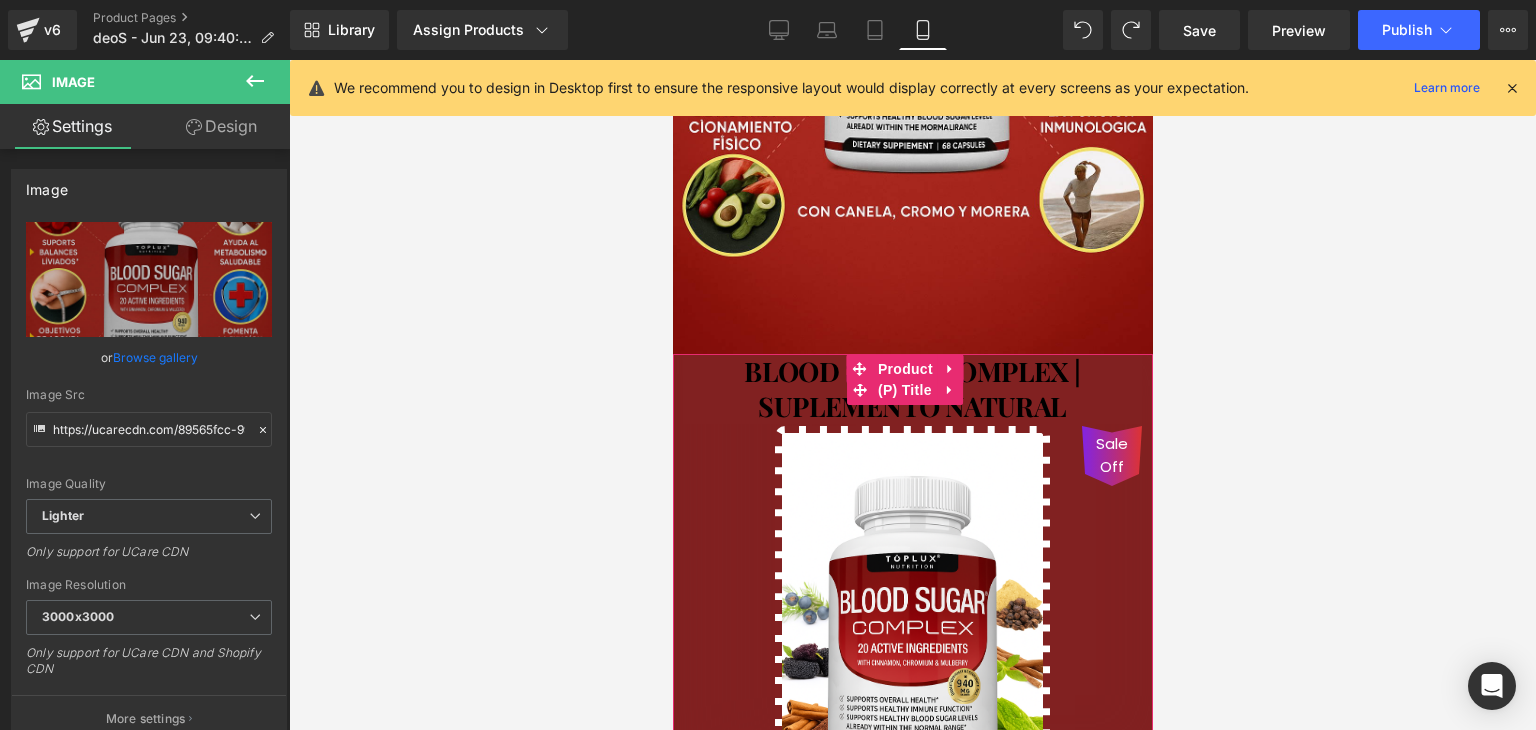 click on "BLOOD SUGAR COMPLEX | SUPLEMENTO NATURAL" at bounding box center [911, 389] 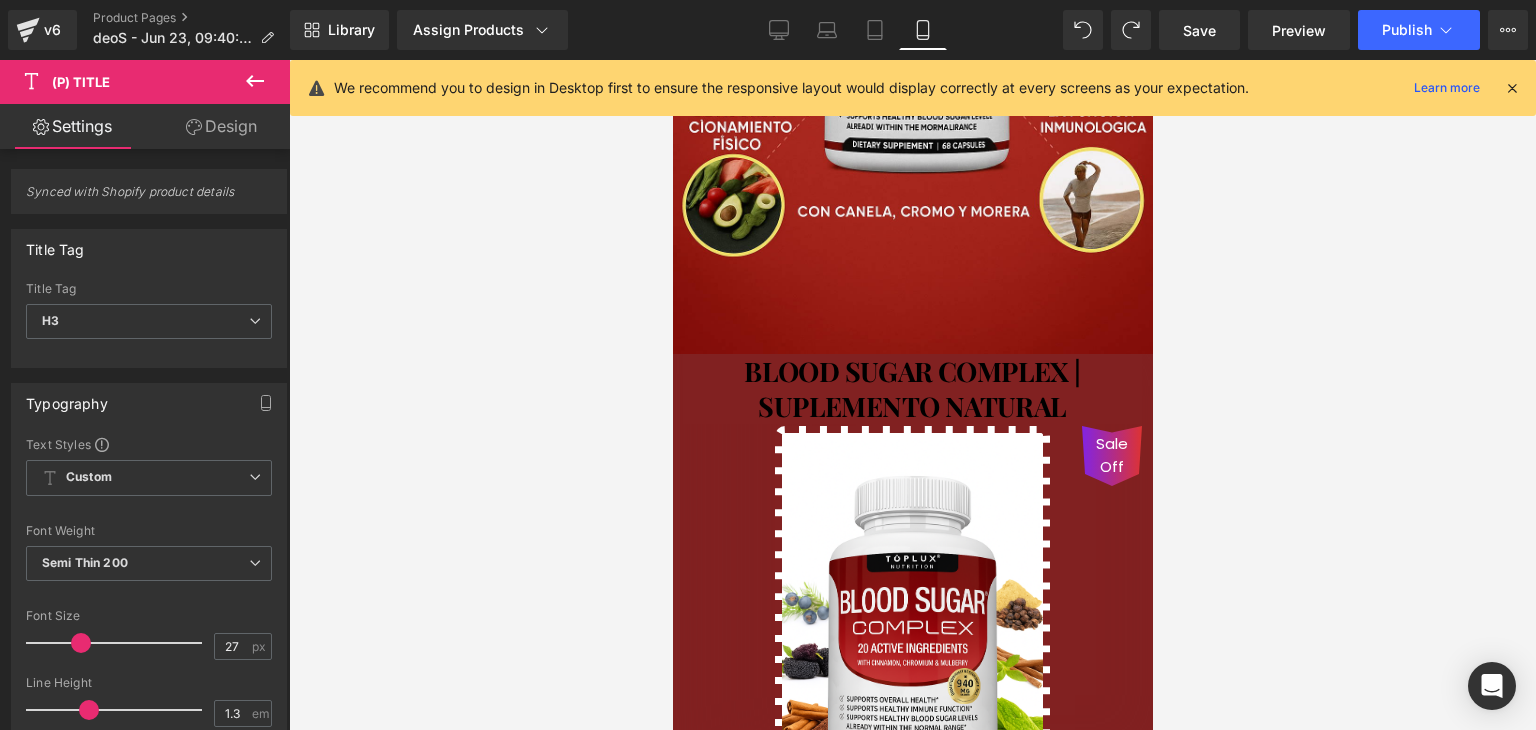 click on "Design" at bounding box center [221, 126] 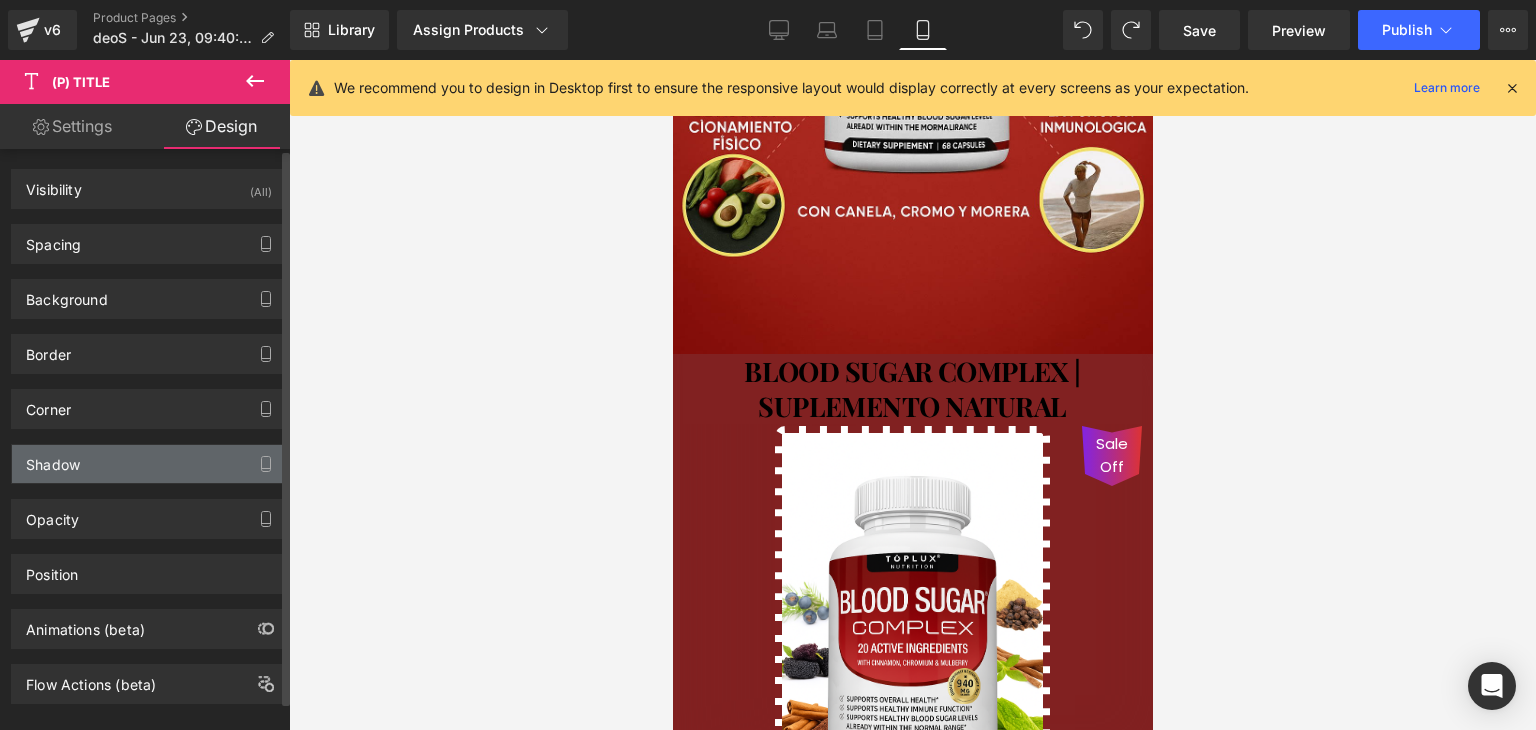 click on "Shadow" at bounding box center (149, 464) 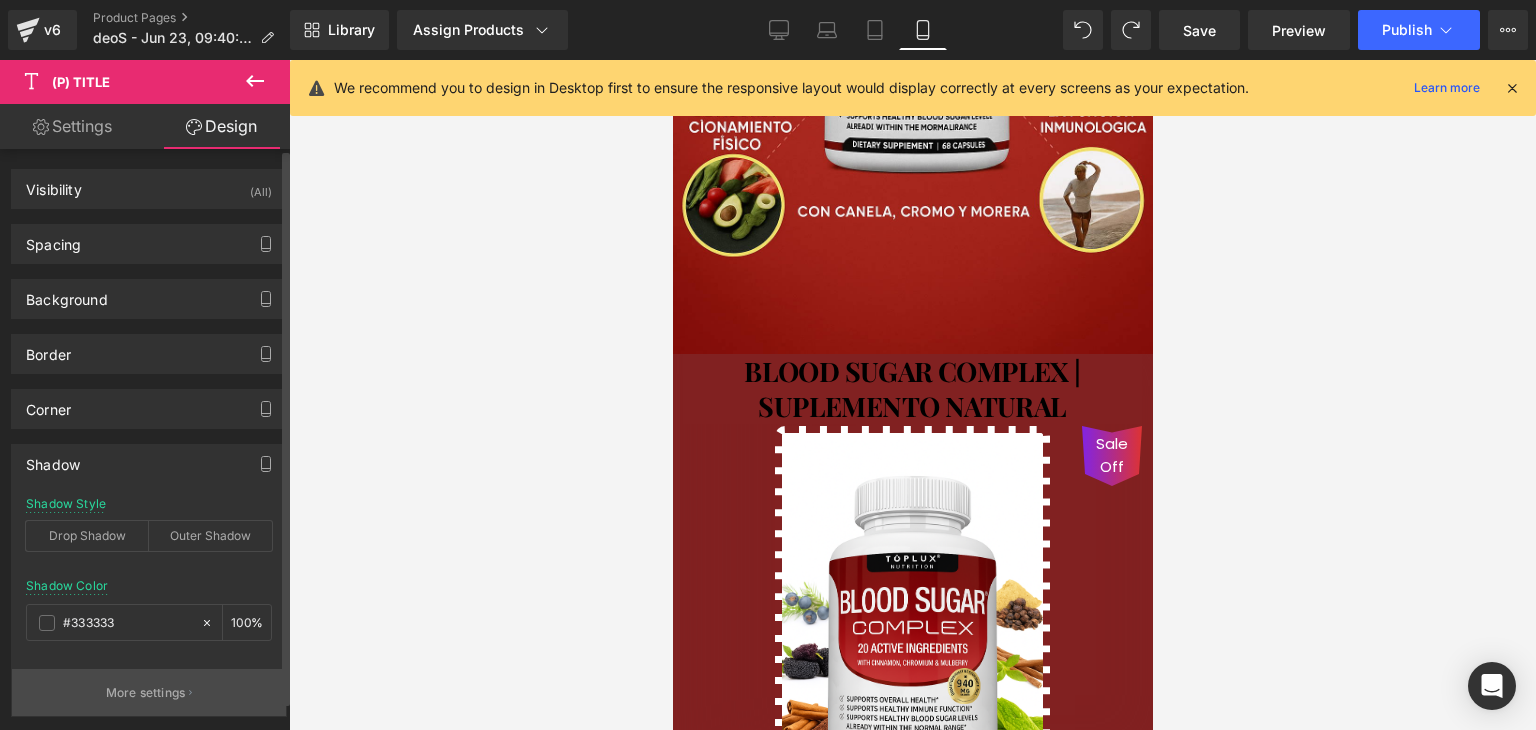 click on "More settings" at bounding box center (146, 693) 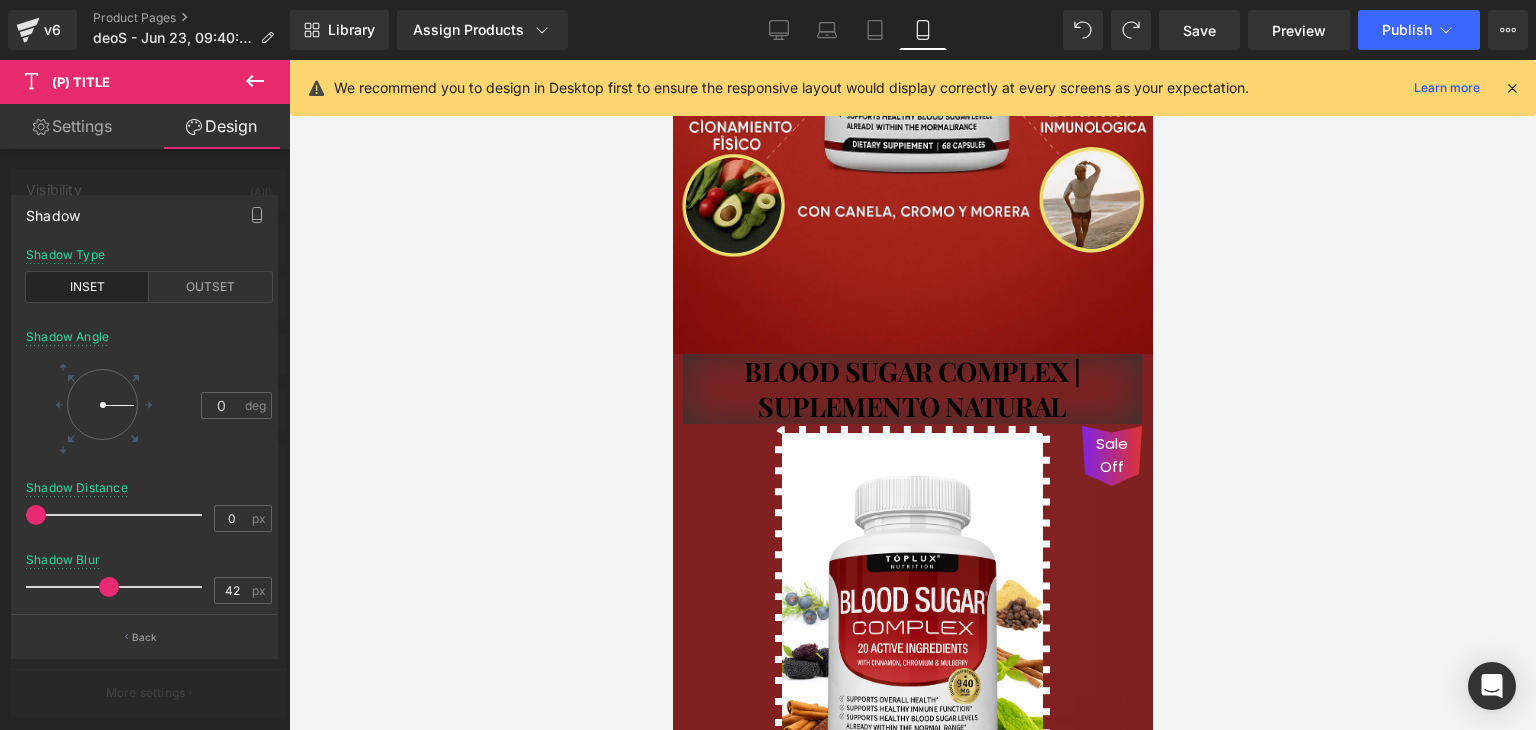 drag, startPoint x: 36, startPoint y: 585, endPoint x: 101, endPoint y: 595, distance: 65.76473 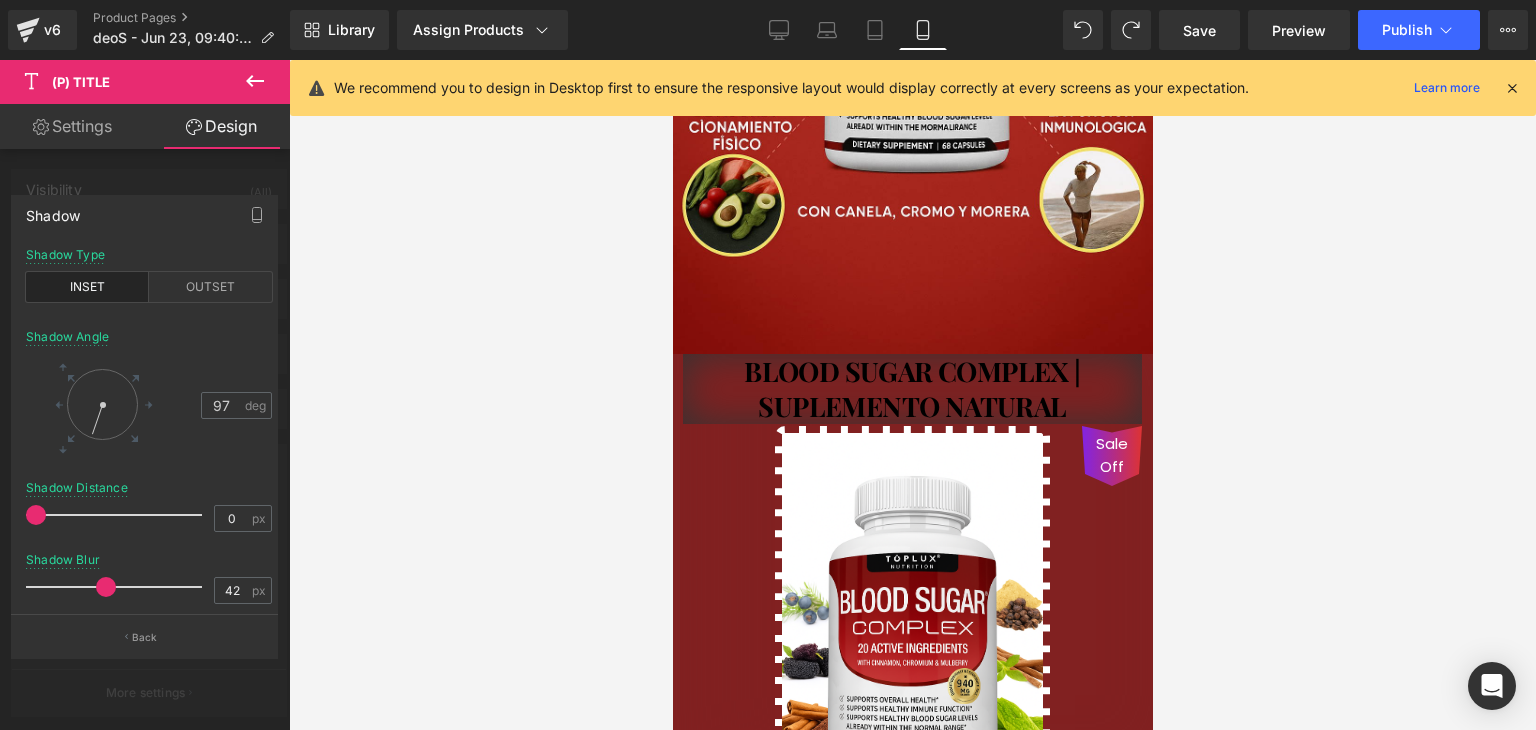 drag, startPoint x: 120, startPoint y: 406, endPoint x: 92, endPoint y: 429, distance: 36.23534 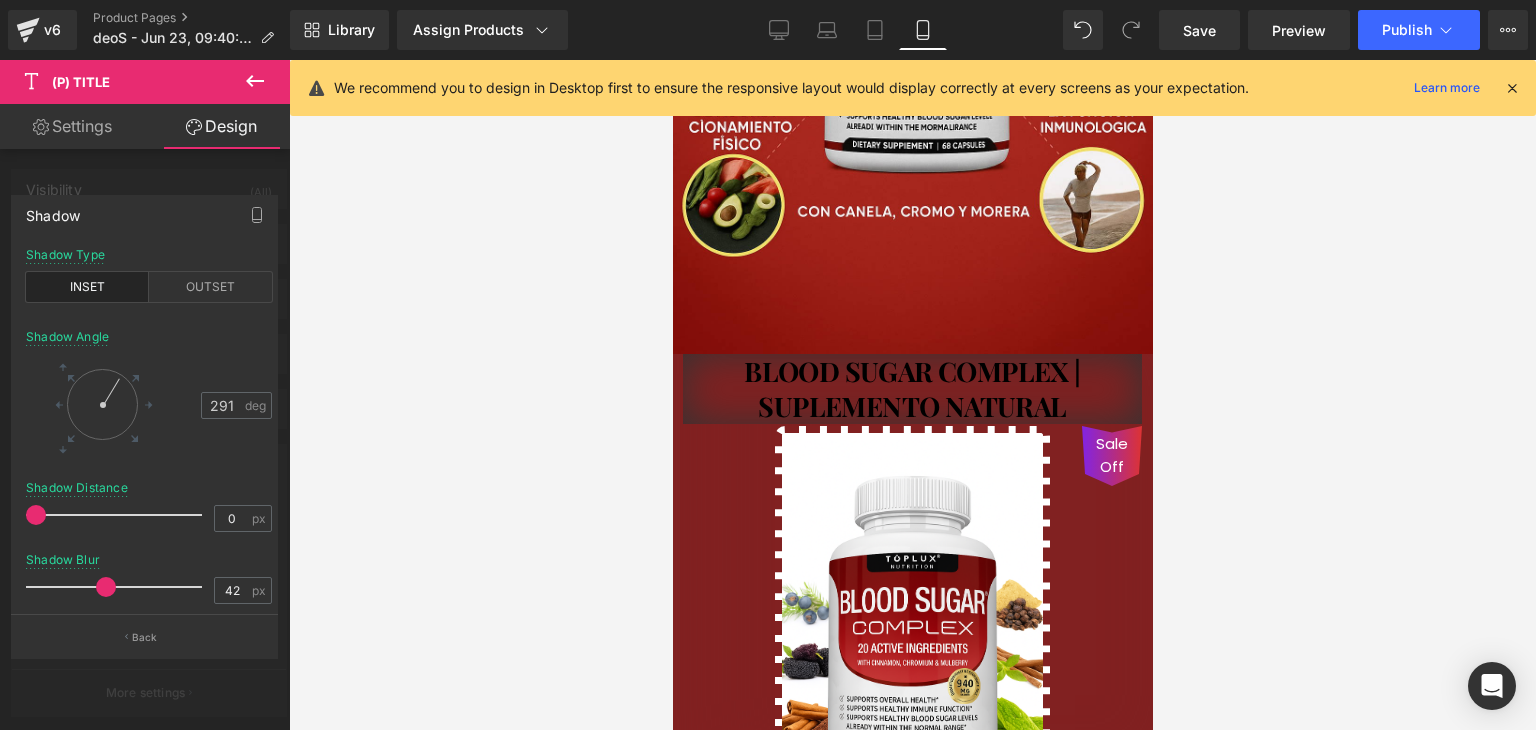 drag, startPoint x: 94, startPoint y: 420, endPoint x: 116, endPoint y: 348, distance: 75.28612 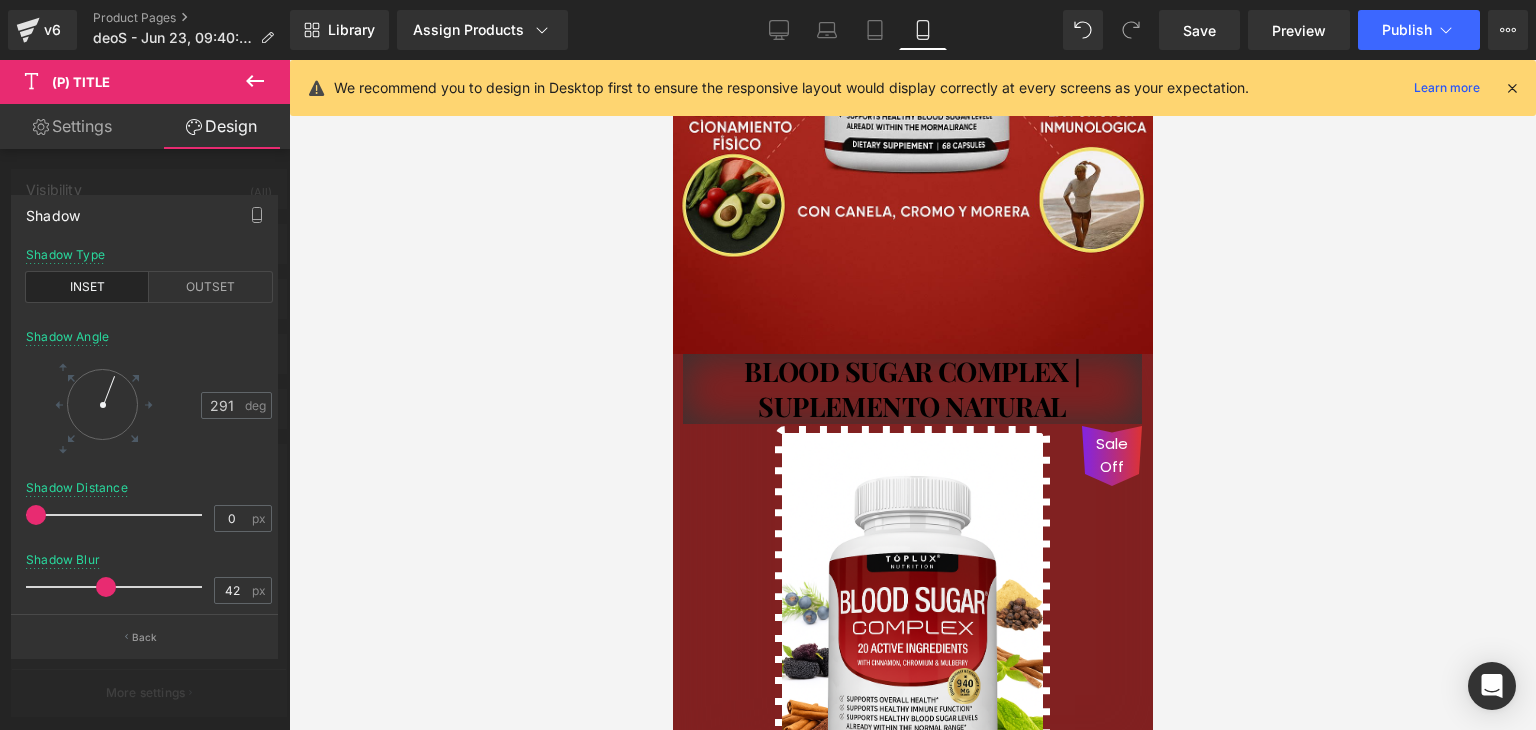 drag, startPoint x: 41, startPoint y: 509, endPoint x: 16, endPoint y: 524, distance: 29.15476 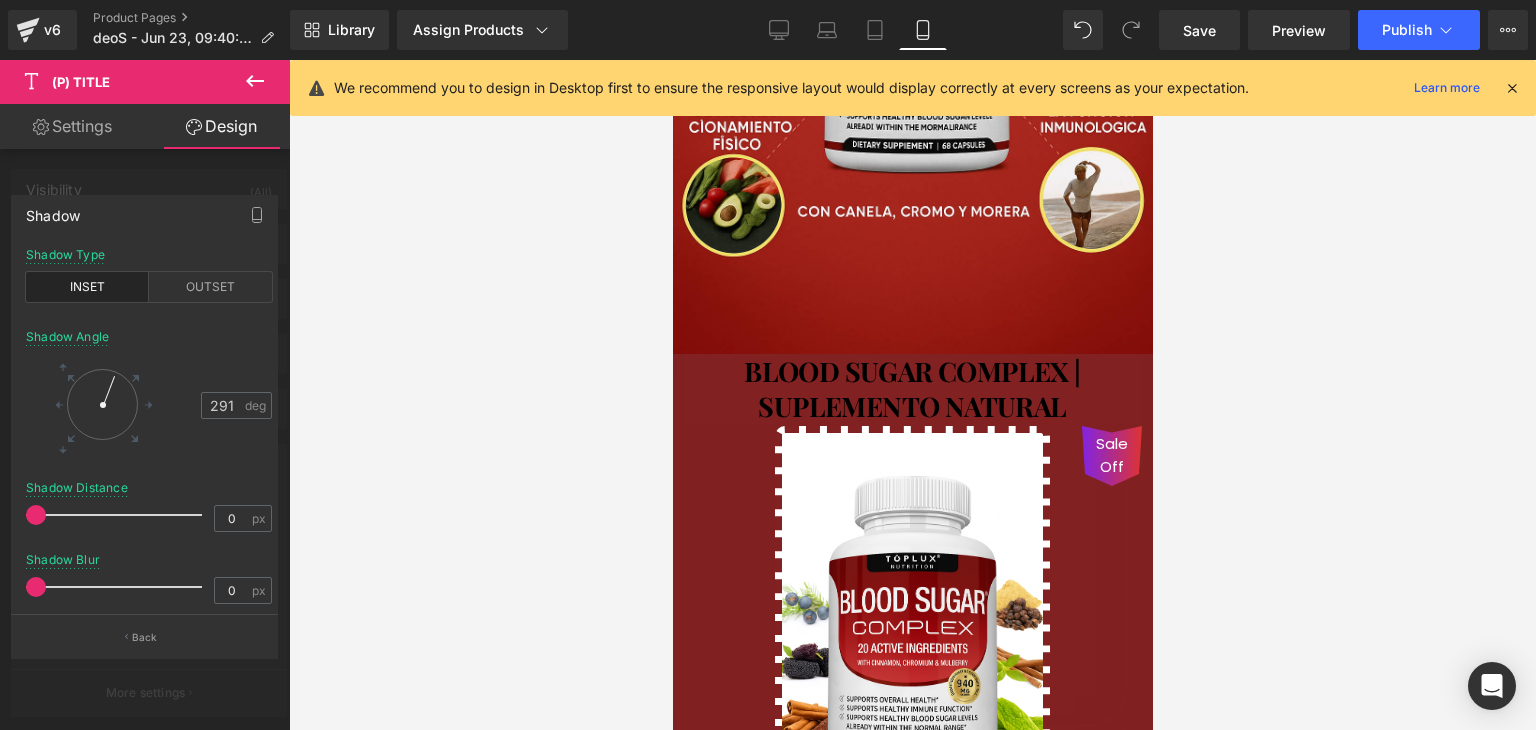 drag, startPoint x: 100, startPoint y: 589, endPoint x: 0, endPoint y: 577, distance: 100.71743 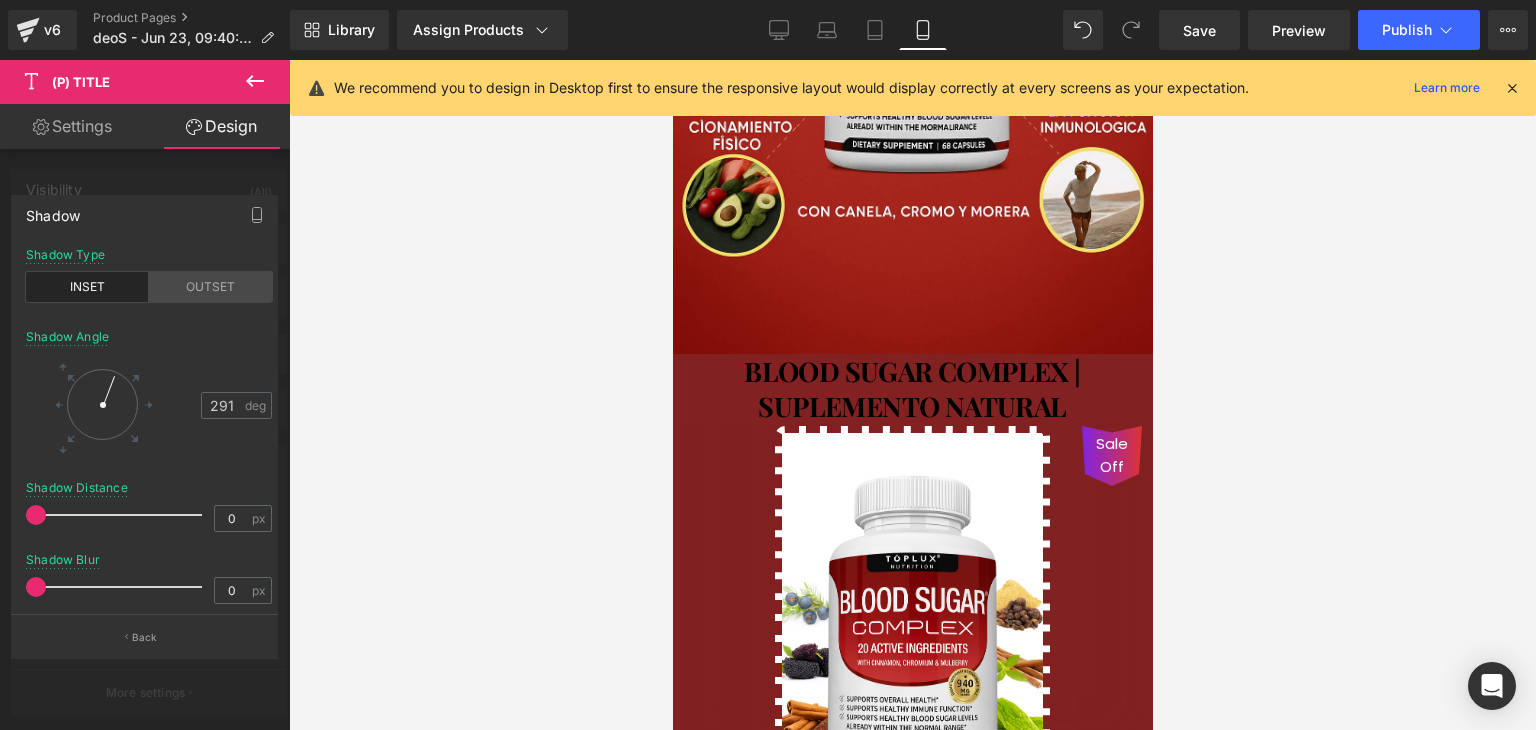 click on "OUTSET" at bounding box center (210, 287) 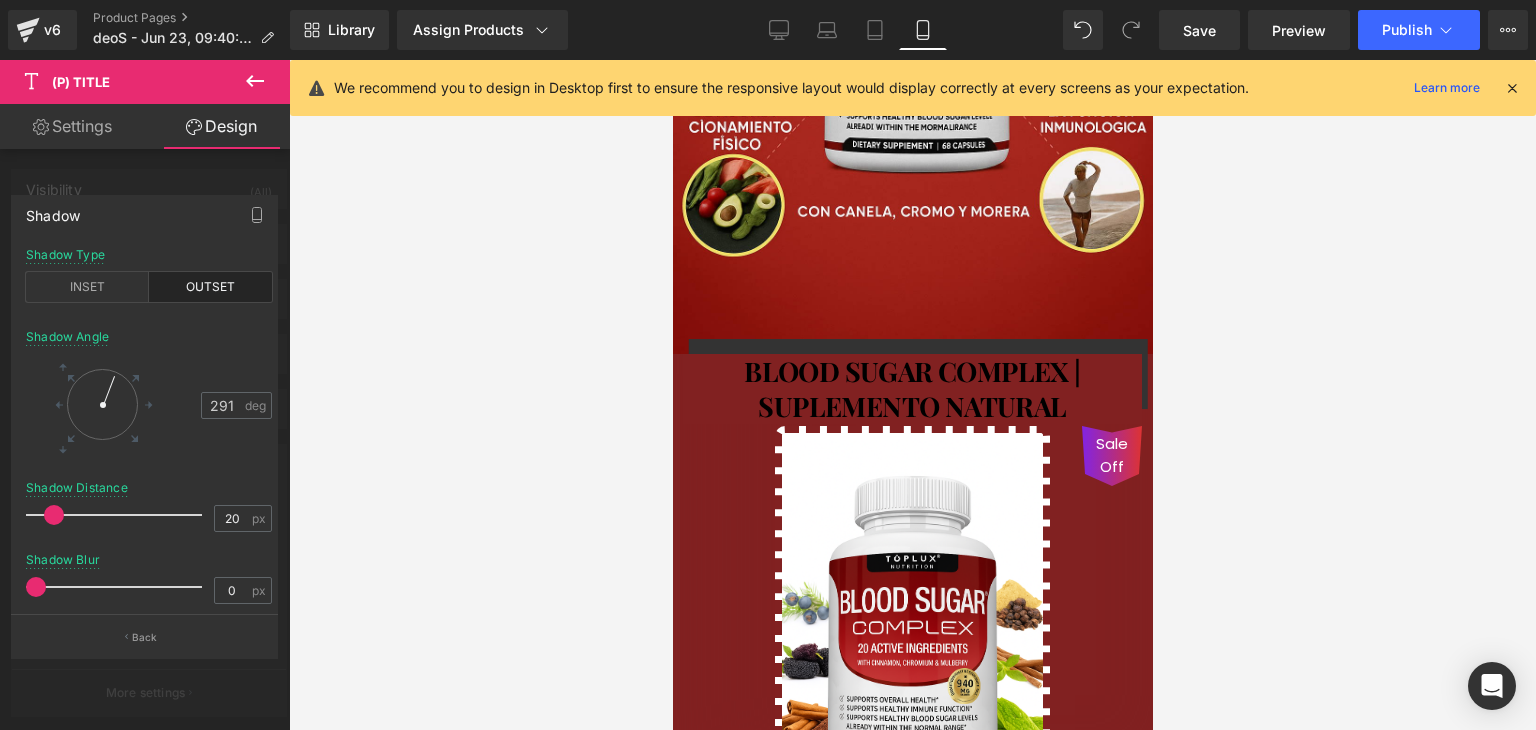drag, startPoint x: 53, startPoint y: 519, endPoint x: 61, endPoint y: 535, distance: 17.888544 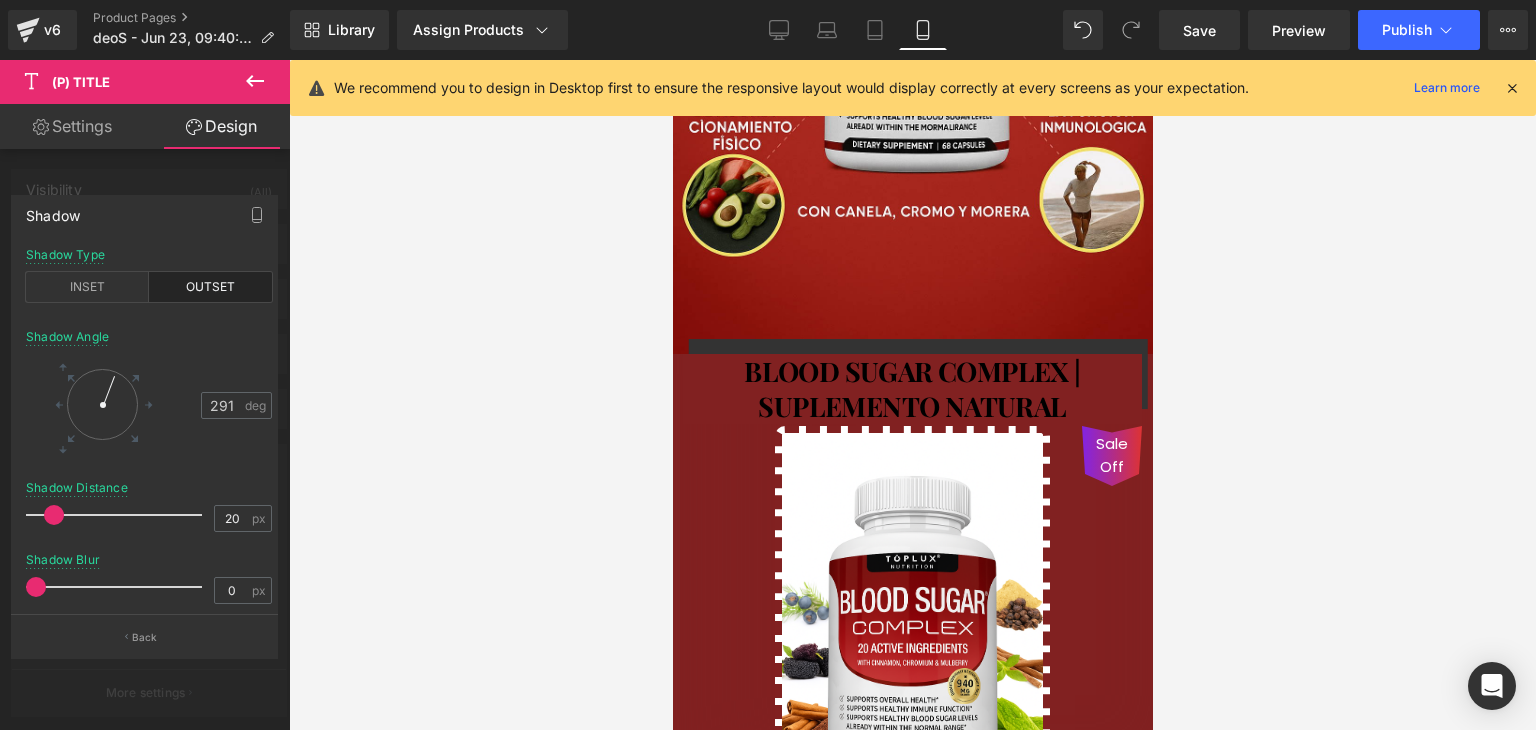 click at bounding box center [54, 515] 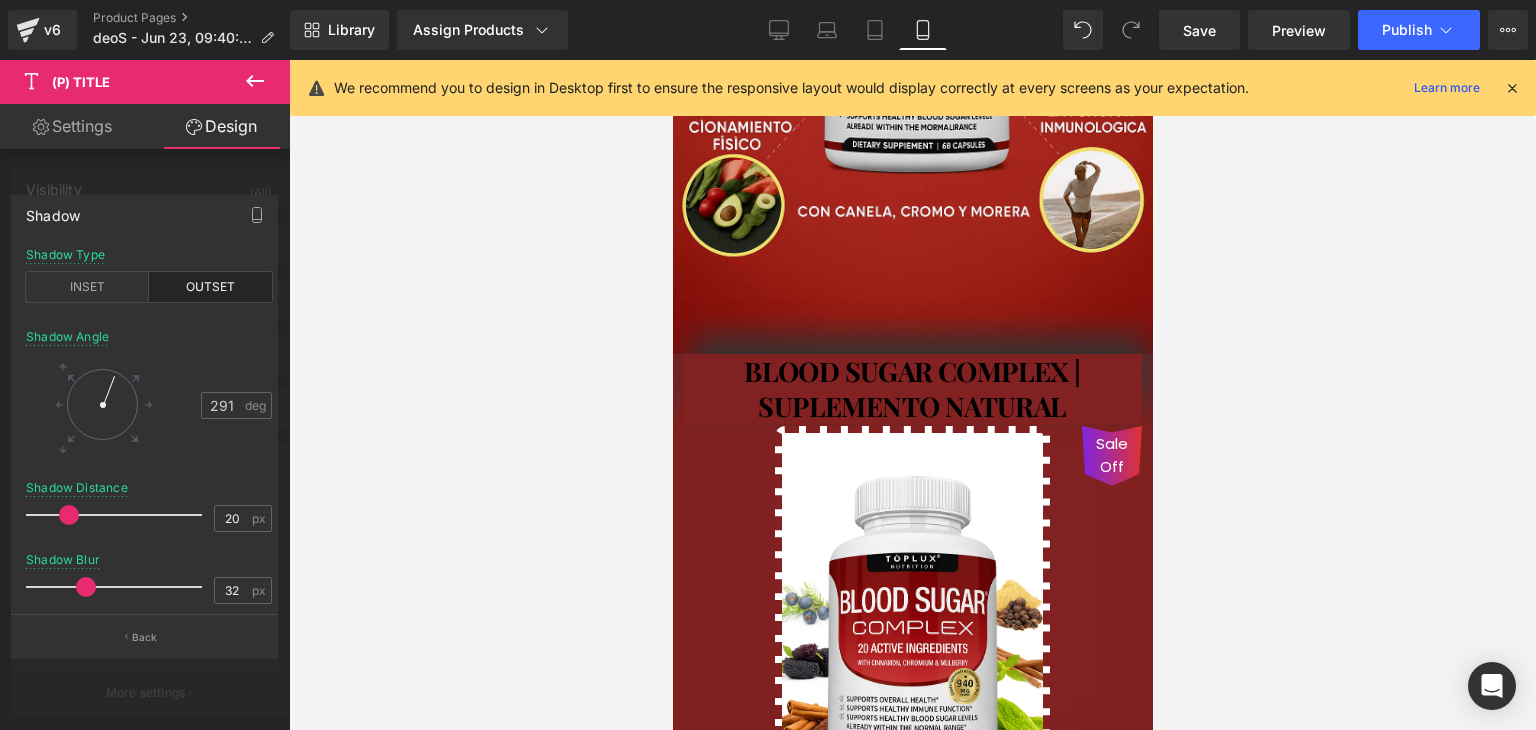drag, startPoint x: 39, startPoint y: 588, endPoint x: 84, endPoint y: 546, distance: 61.554855 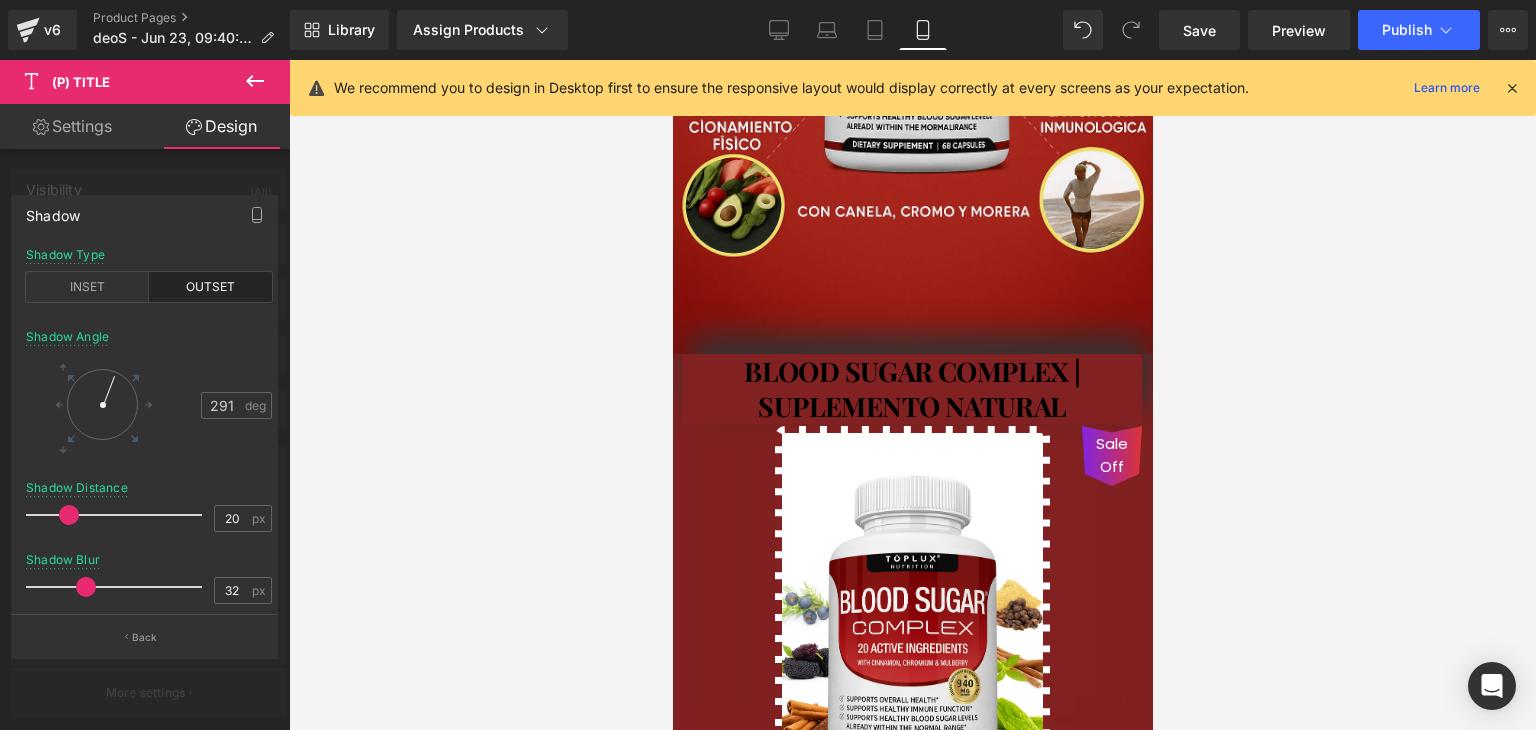 click on "Shadow Blur 32 px" at bounding box center (149, 586) 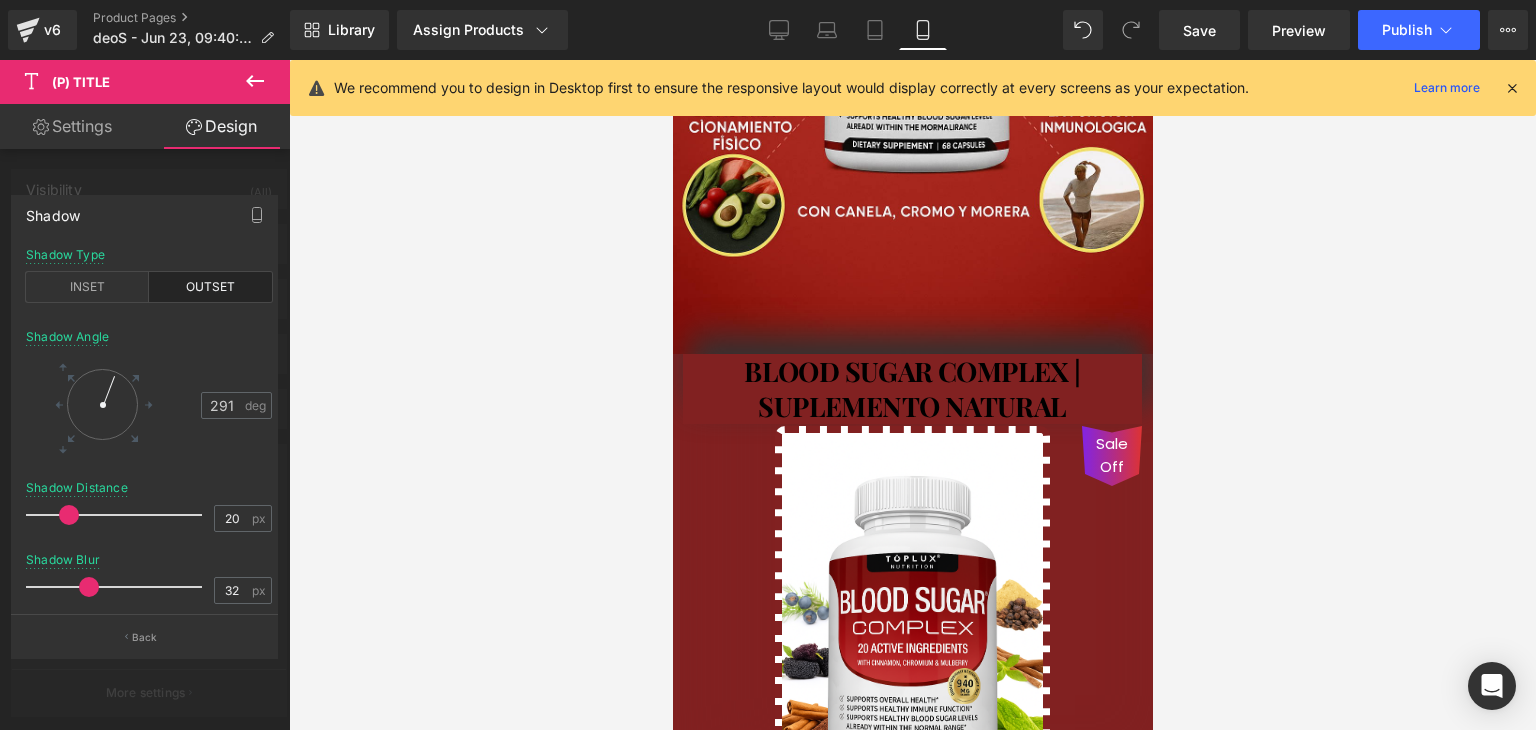 drag, startPoint x: 59, startPoint y: 516, endPoint x: 60, endPoint y: 540, distance: 24.020824 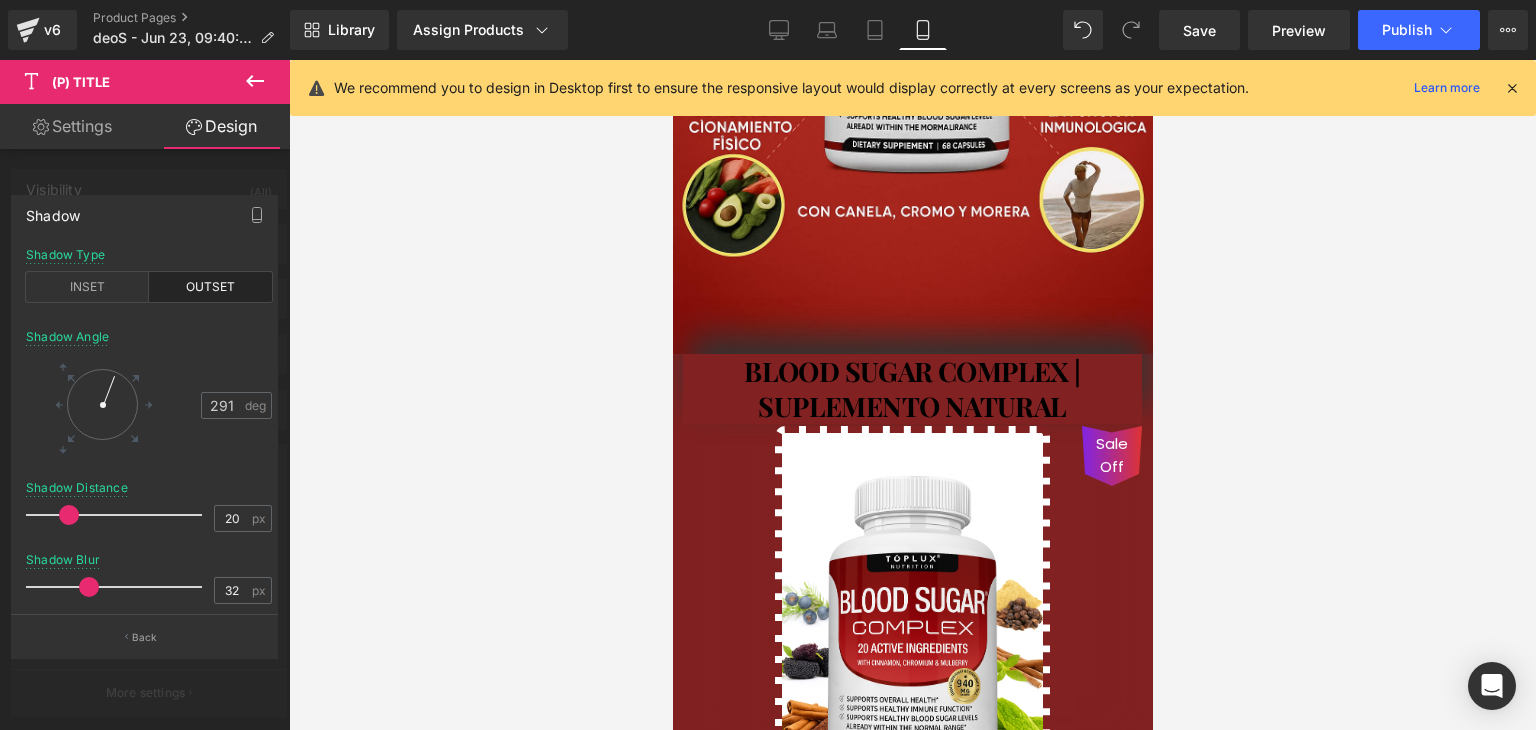 click on "Shadow Distance 20 px" at bounding box center (149, 514) 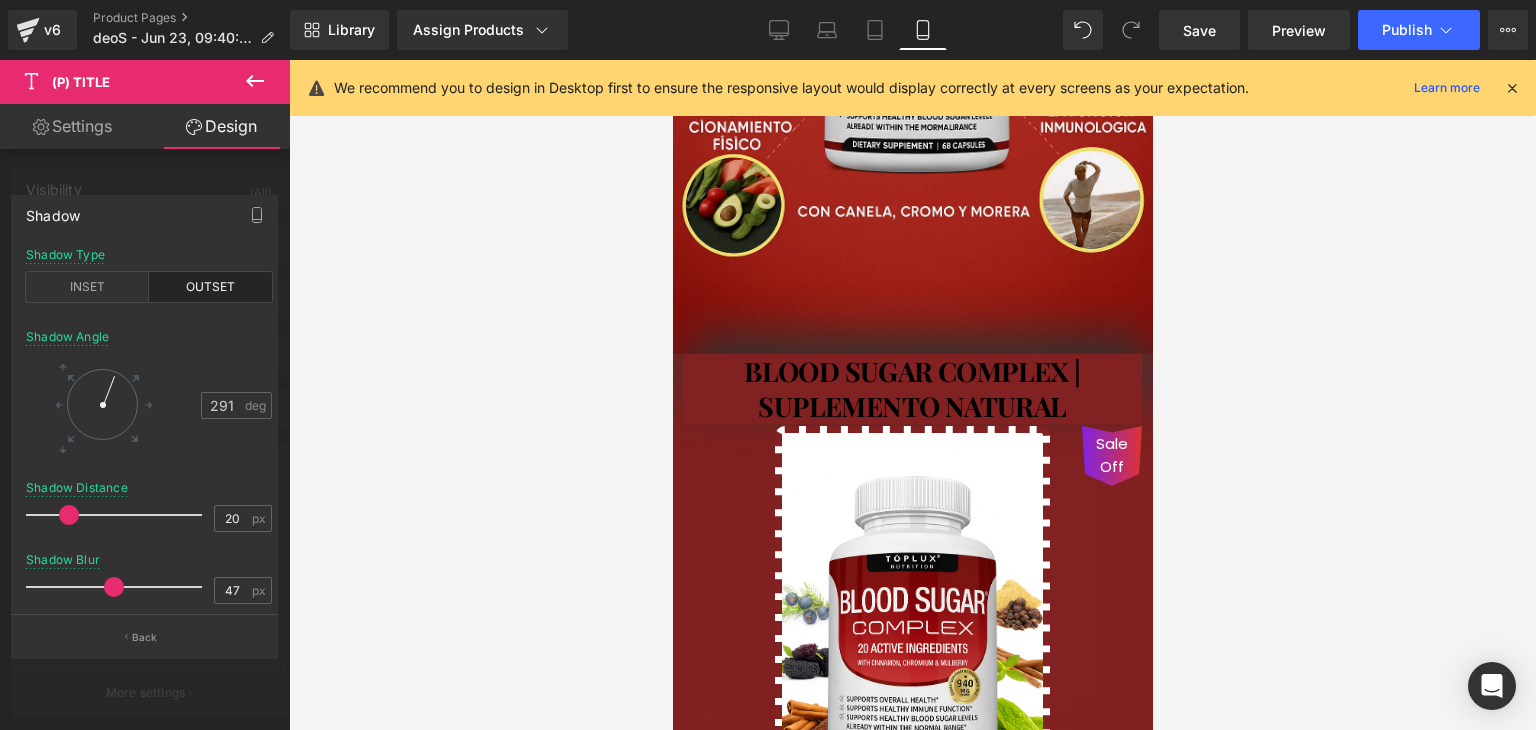 drag, startPoint x: 87, startPoint y: 581, endPoint x: 104, endPoint y: 578, distance: 17.262676 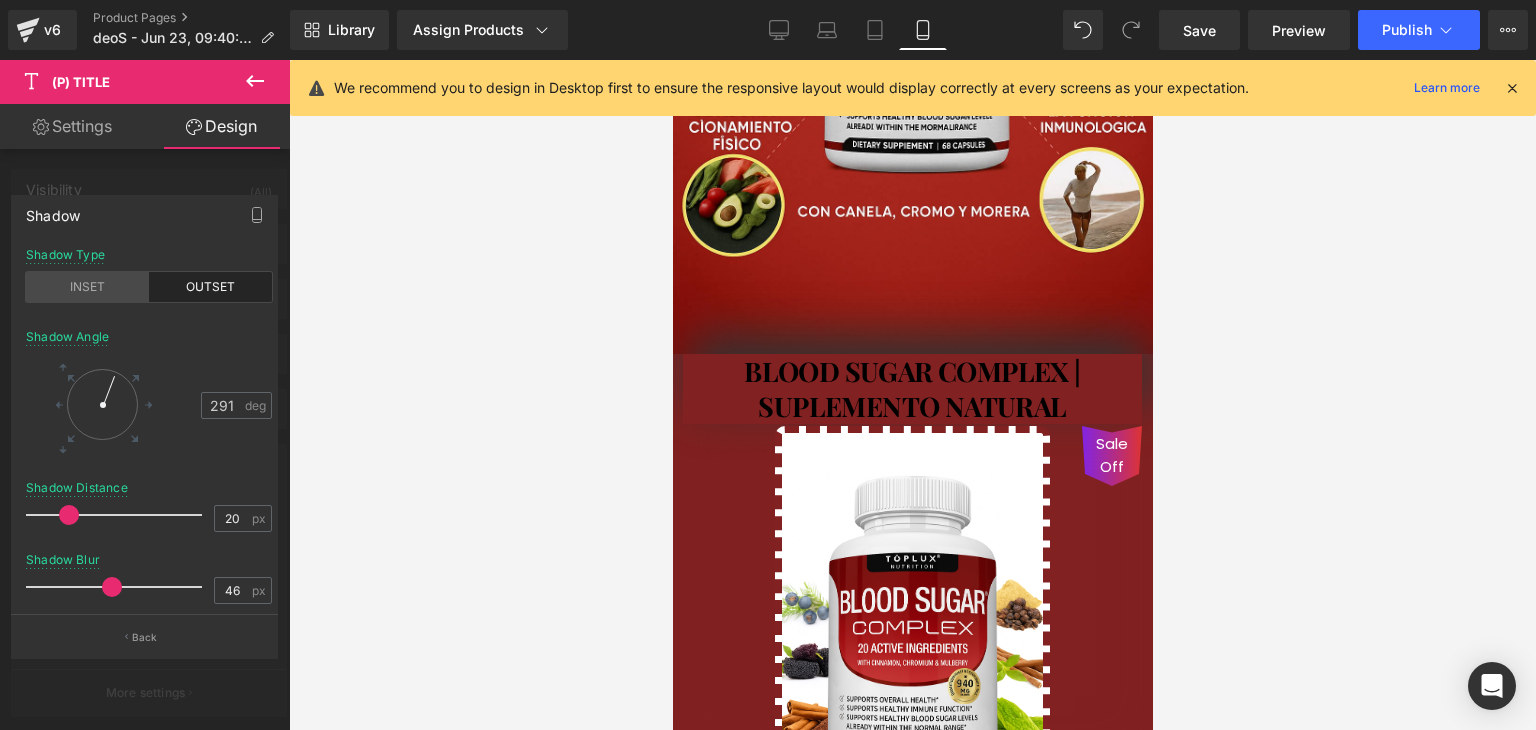 click on "INSET" at bounding box center [87, 287] 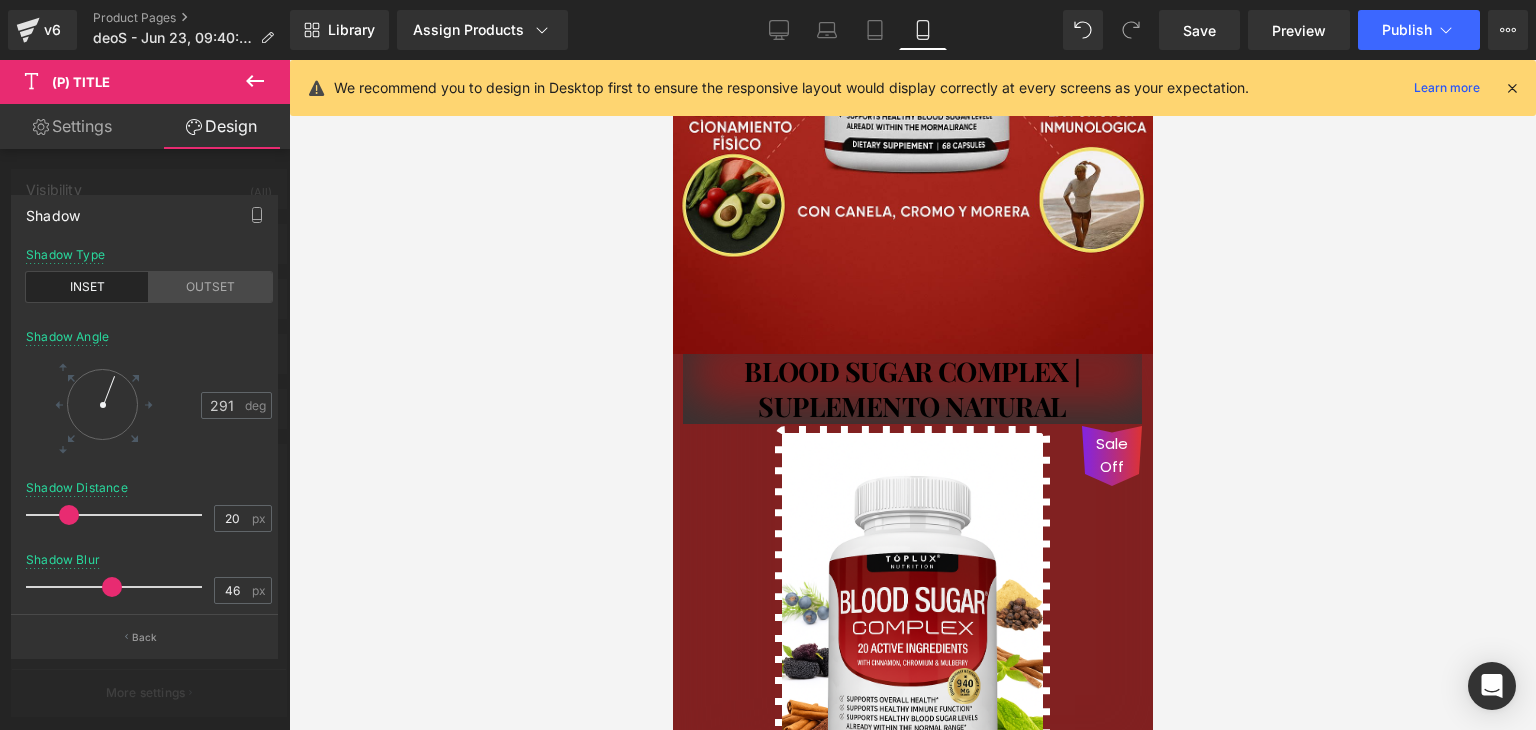 drag, startPoint x: 180, startPoint y: 289, endPoint x: 192, endPoint y: 191, distance: 98.731964 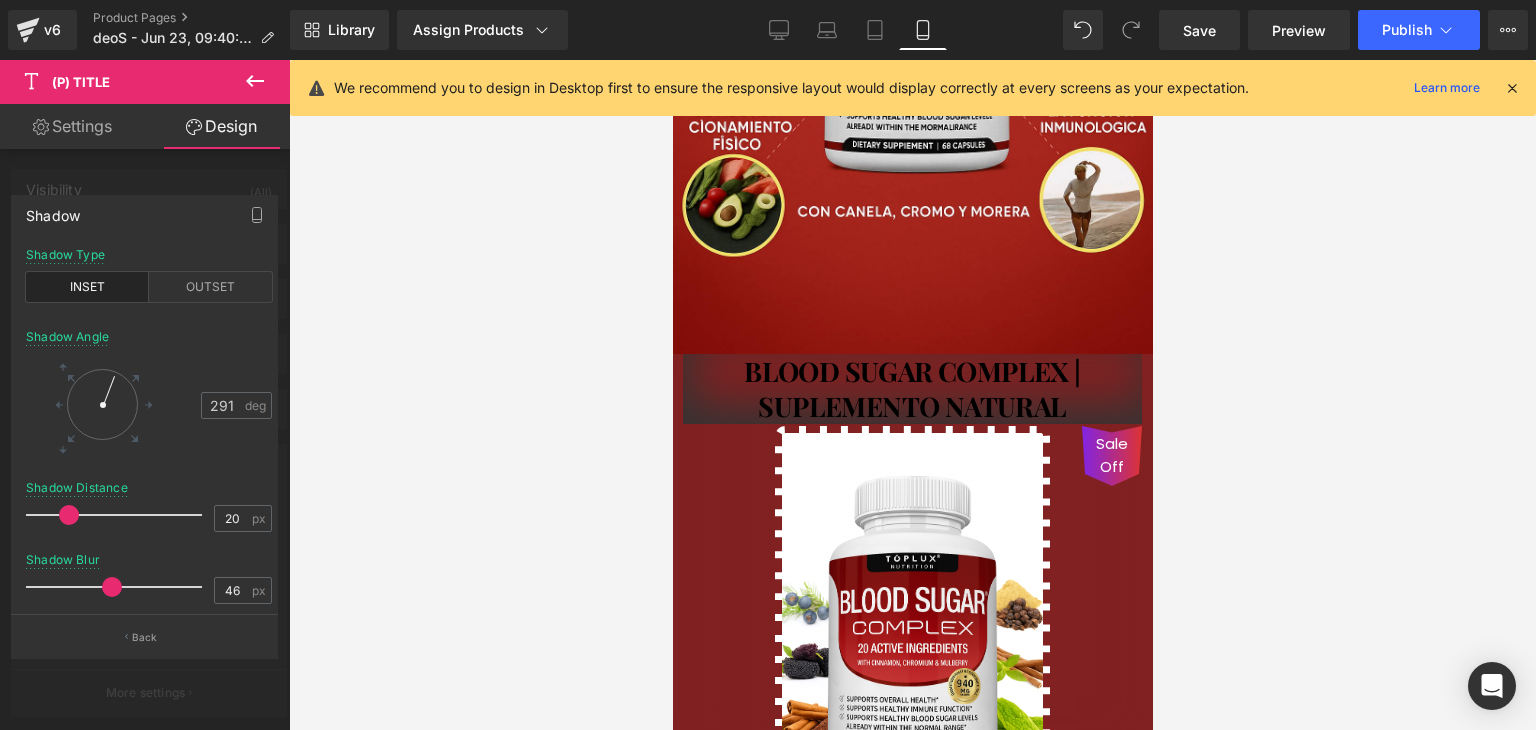 click on "OUTSET" at bounding box center [210, 287] 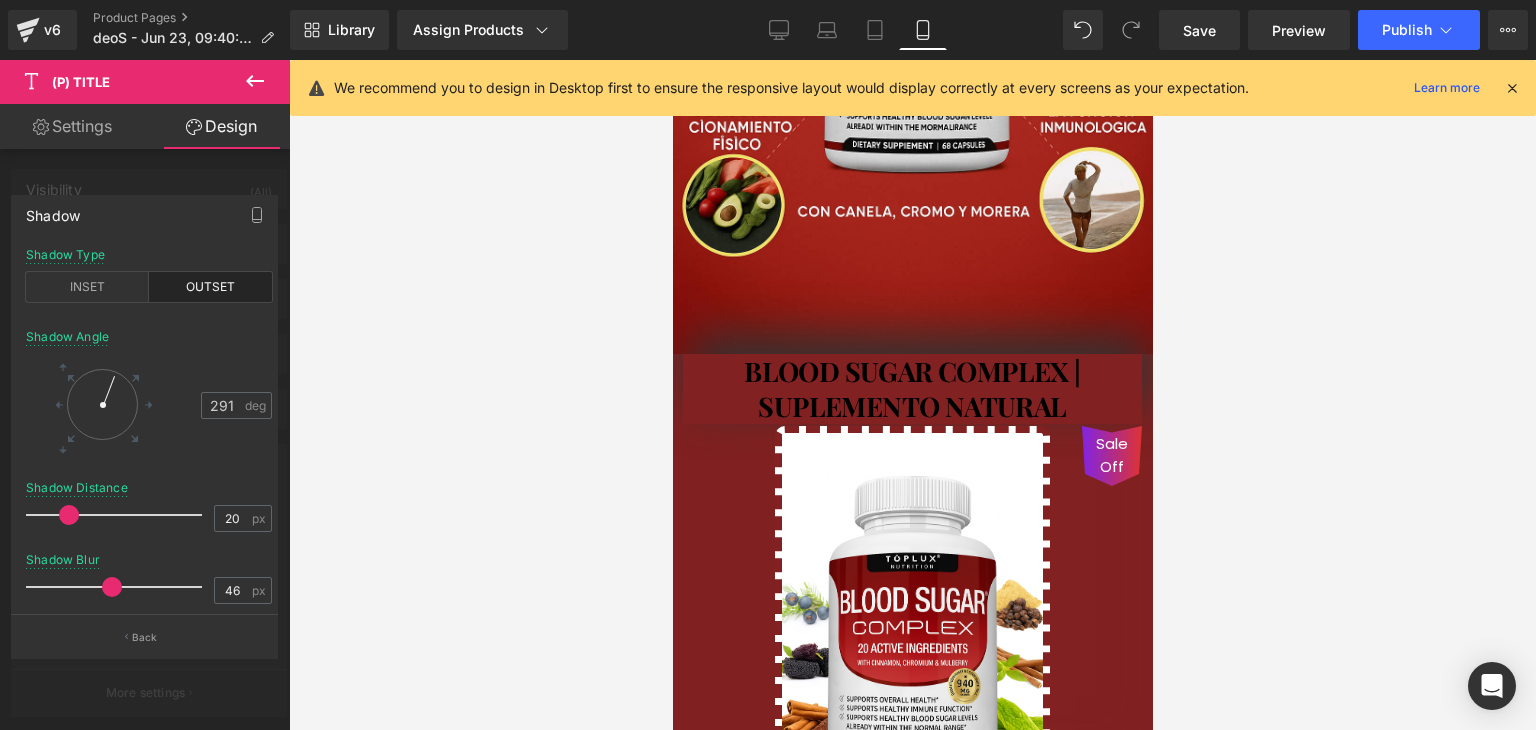 click at bounding box center (145, 400) 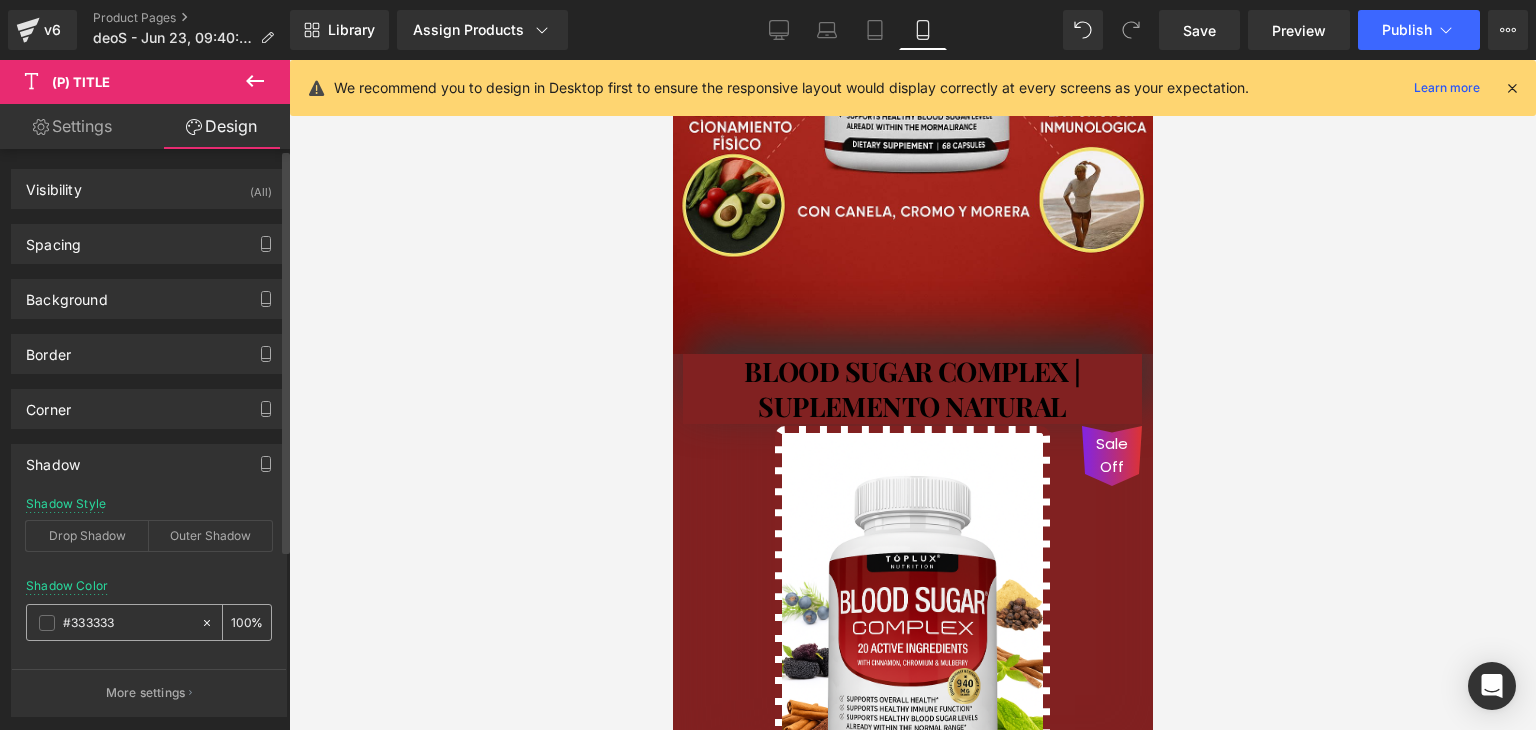 click on "#333333" at bounding box center (127, 623) 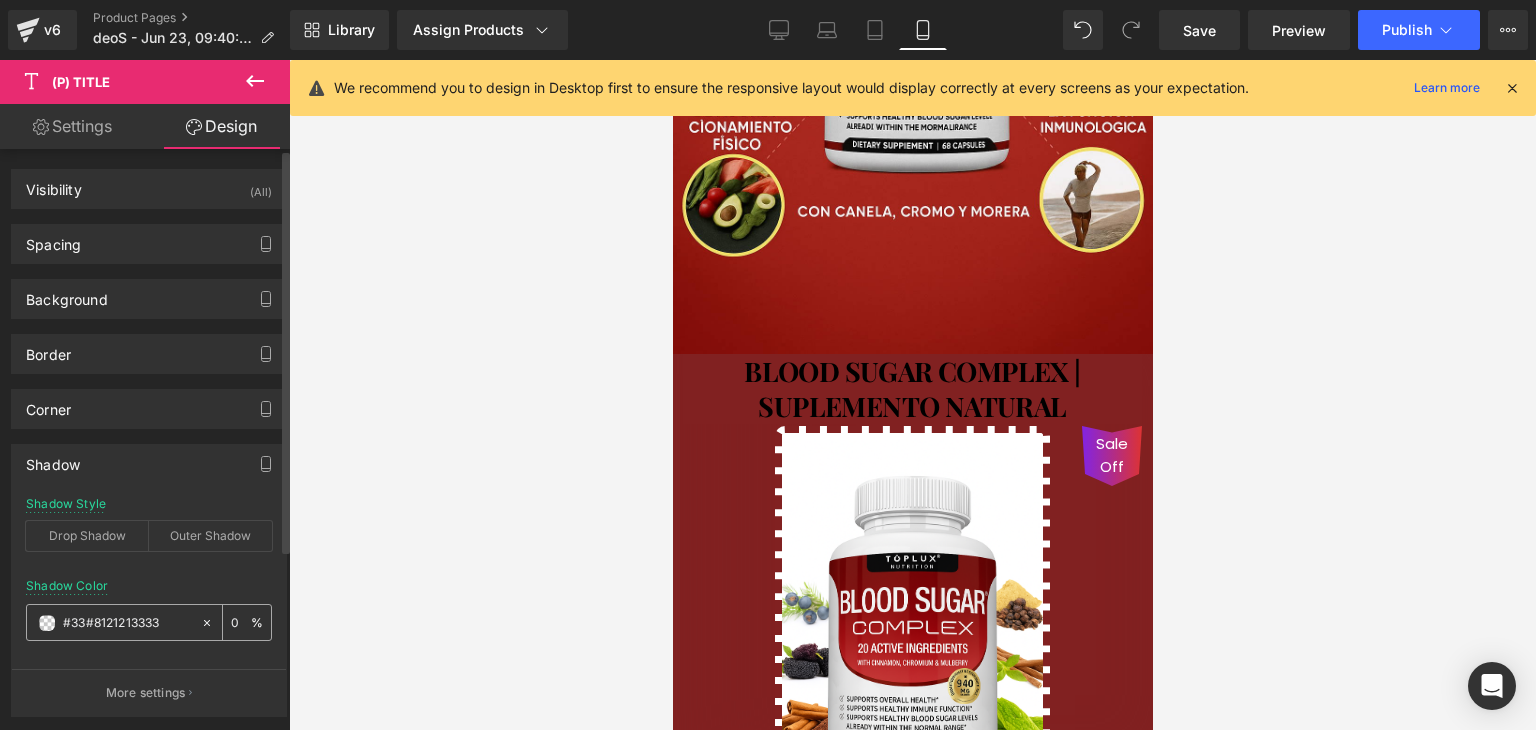 click on "#33#8121213333" at bounding box center [127, 623] 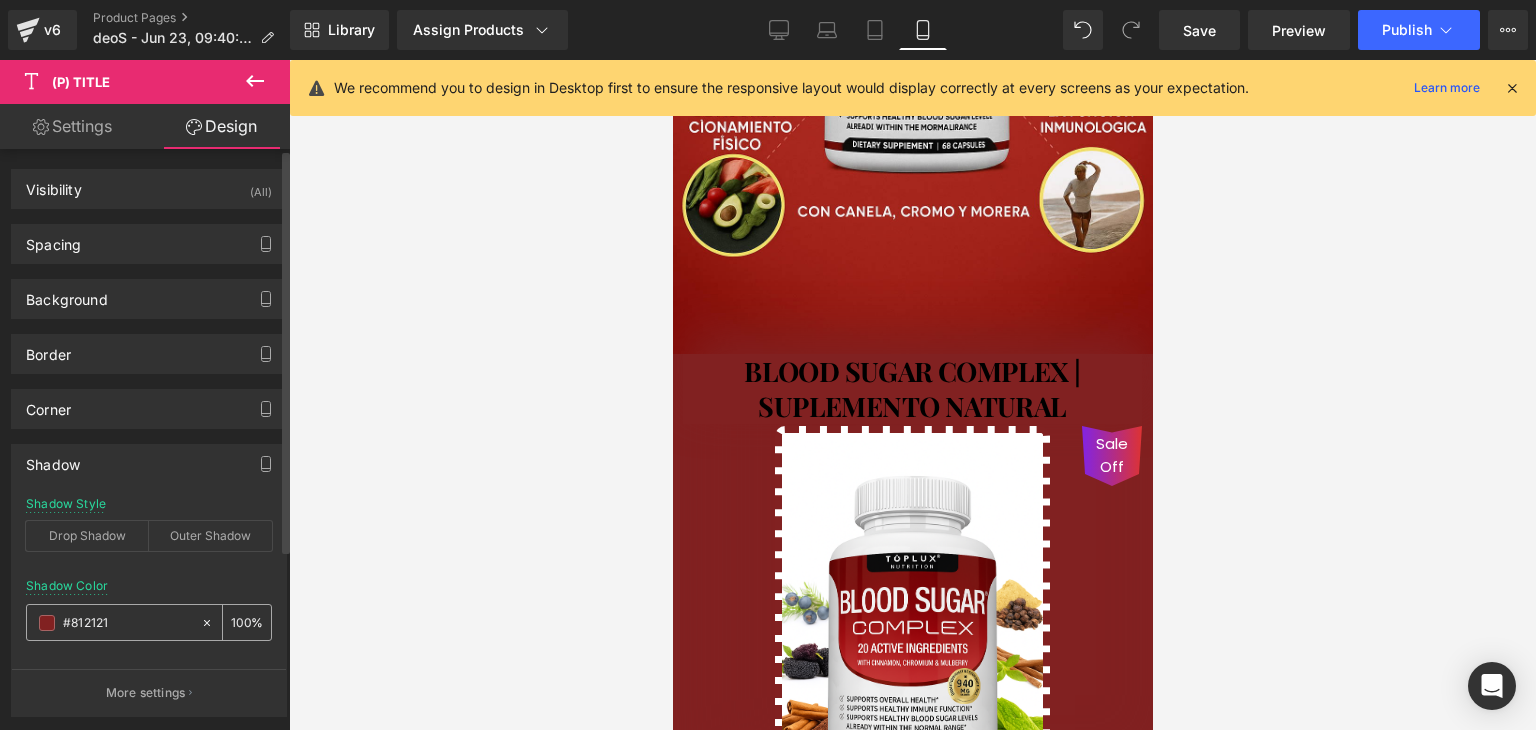 click on "#812121" at bounding box center (113, 622) 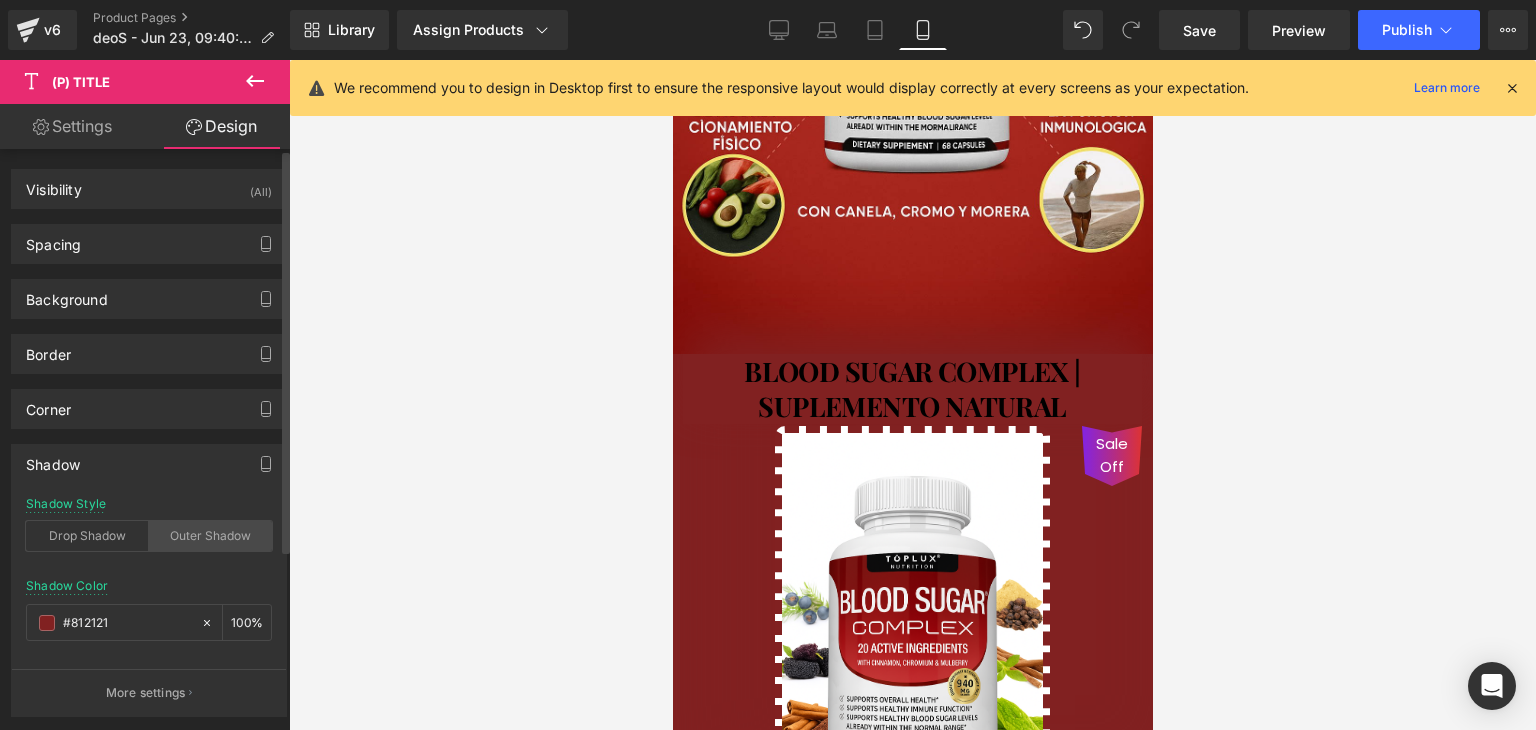 click on "Shadow Style Drop Shadow Outer Shadow" at bounding box center [149, 535] 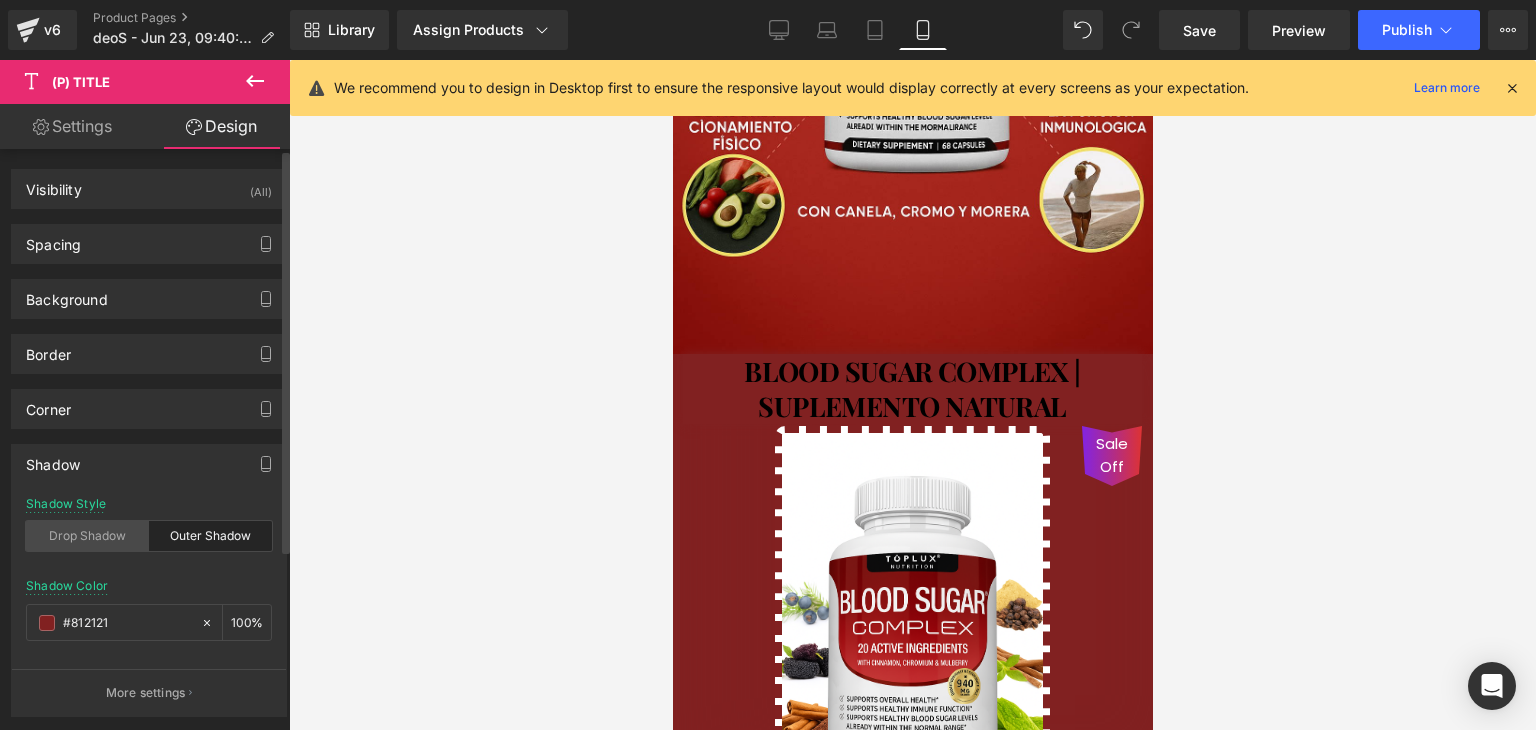click on "Drop Shadow" at bounding box center [87, 536] 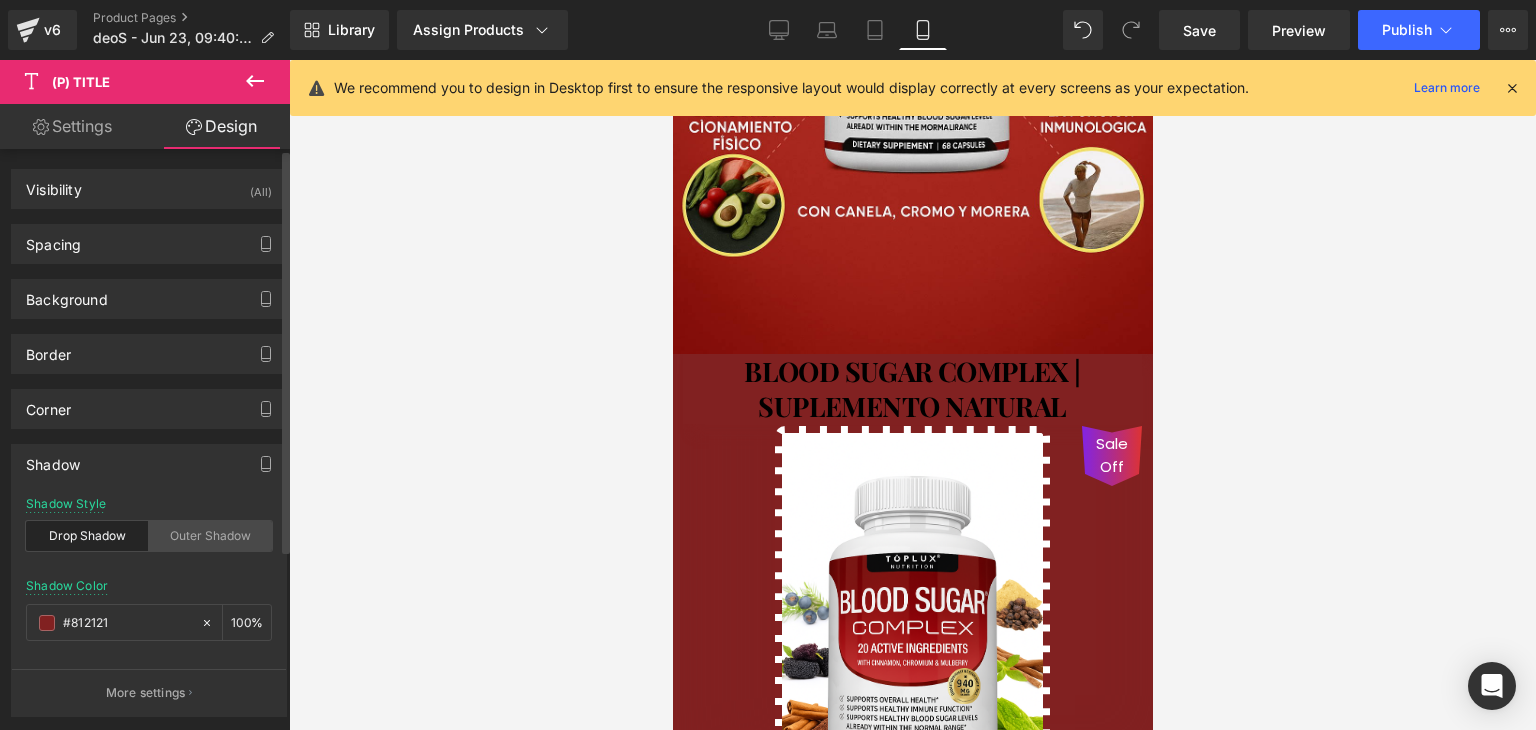 click on "Outer Shadow" at bounding box center (210, 536) 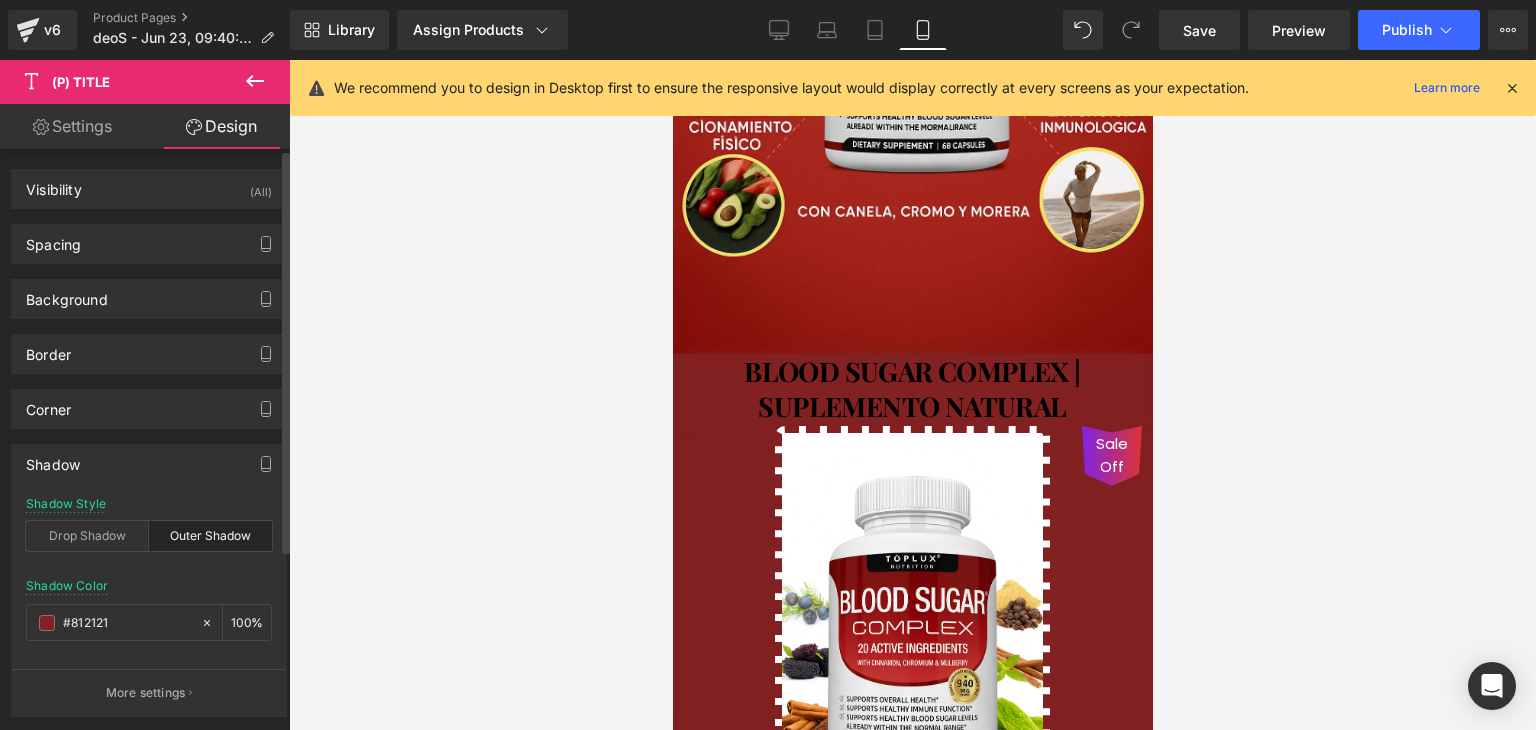 click on "More settings" at bounding box center (146, 693) 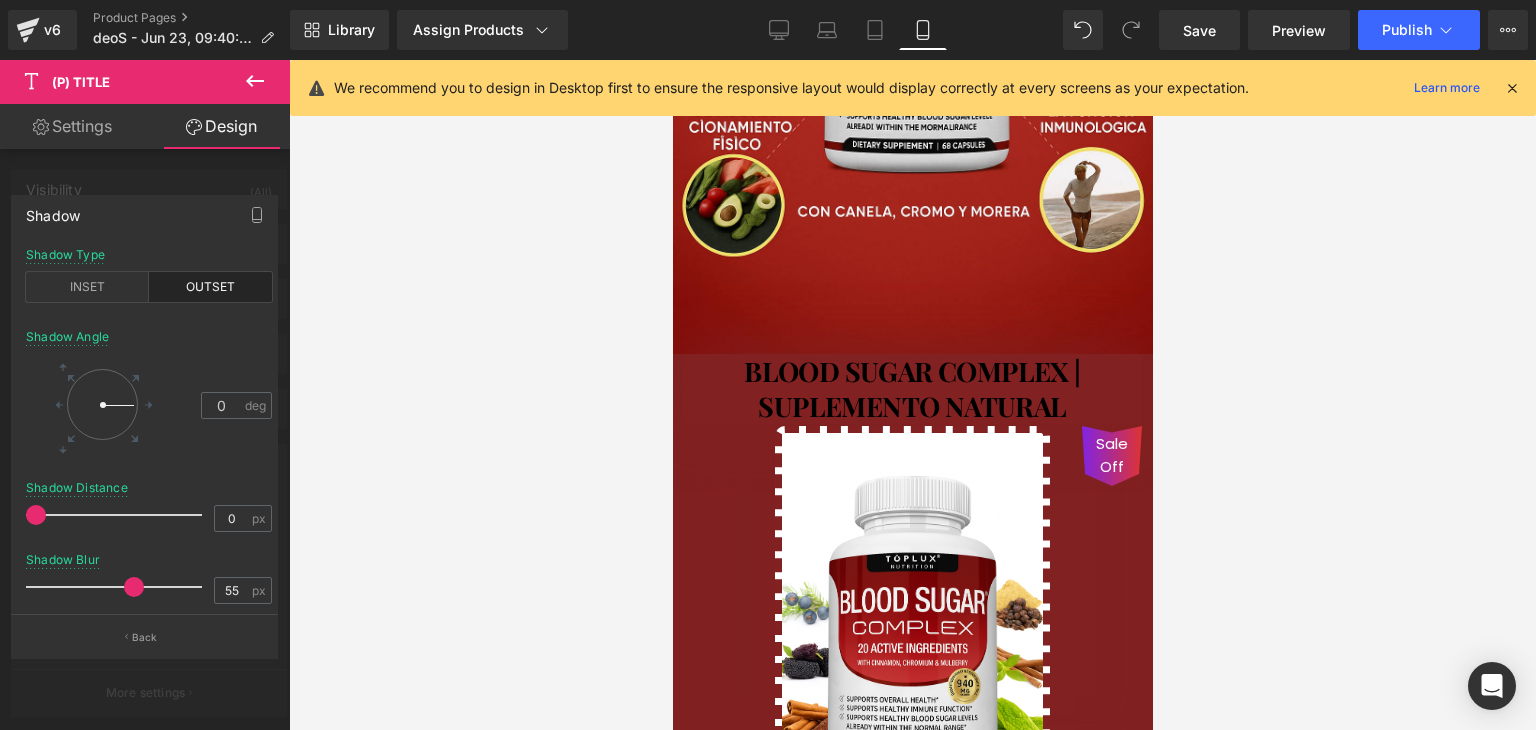 drag, startPoint x: 52, startPoint y: 587, endPoint x: 117, endPoint y: 589, distance: 65.03076 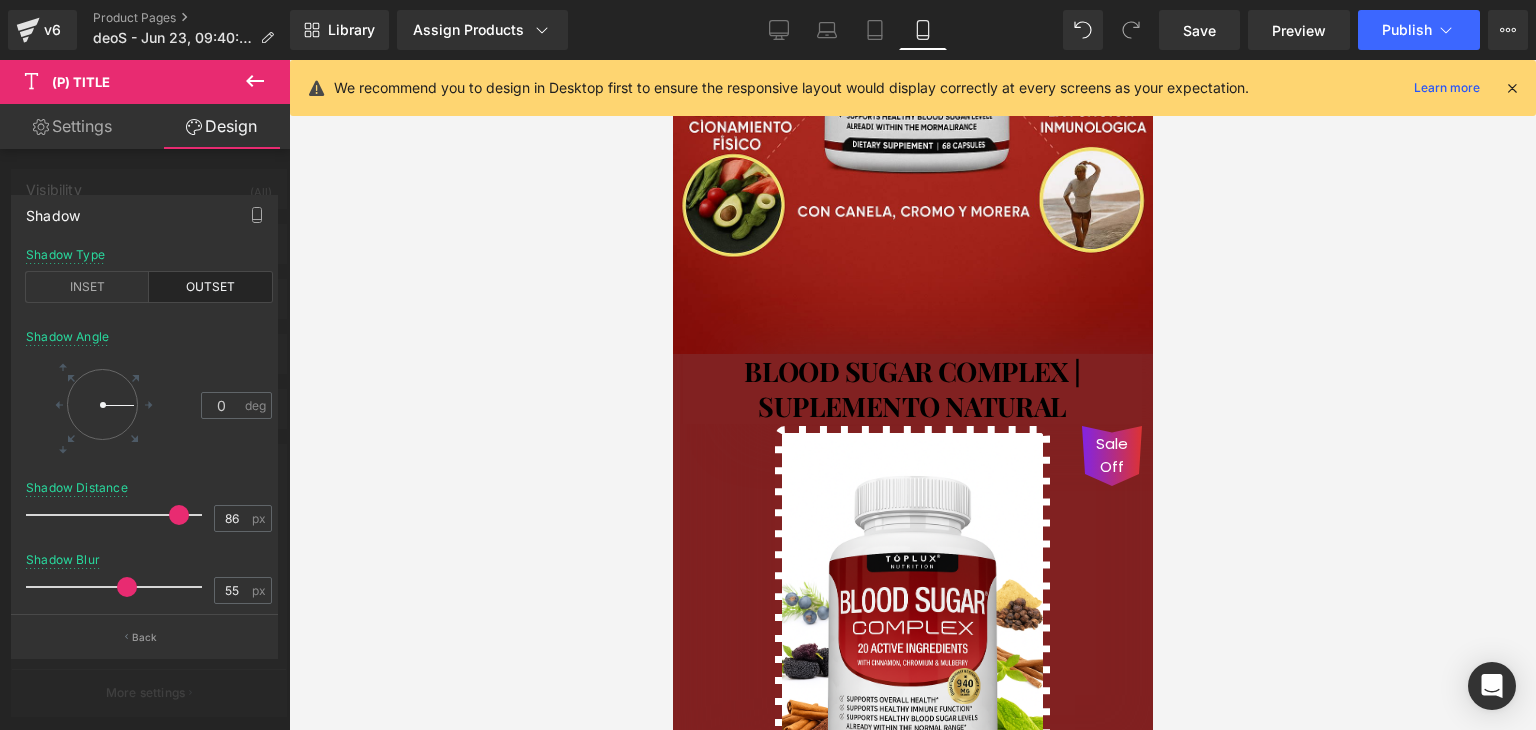 drag, startPoint x: 30, startPoint y: 517, endPoint x: 150, endPoint y: 557, distance: 126.491104 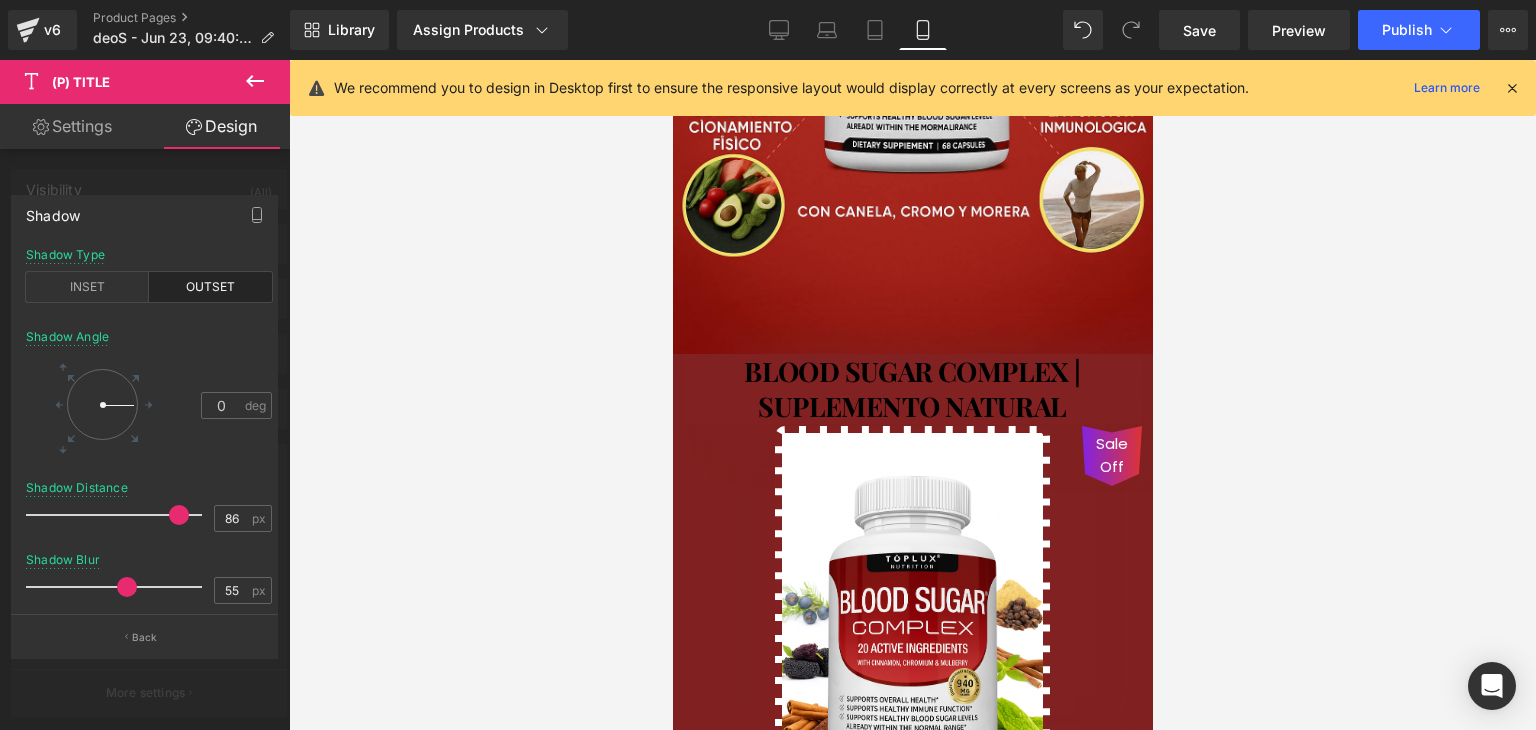 click at bounding box center (179, 515) 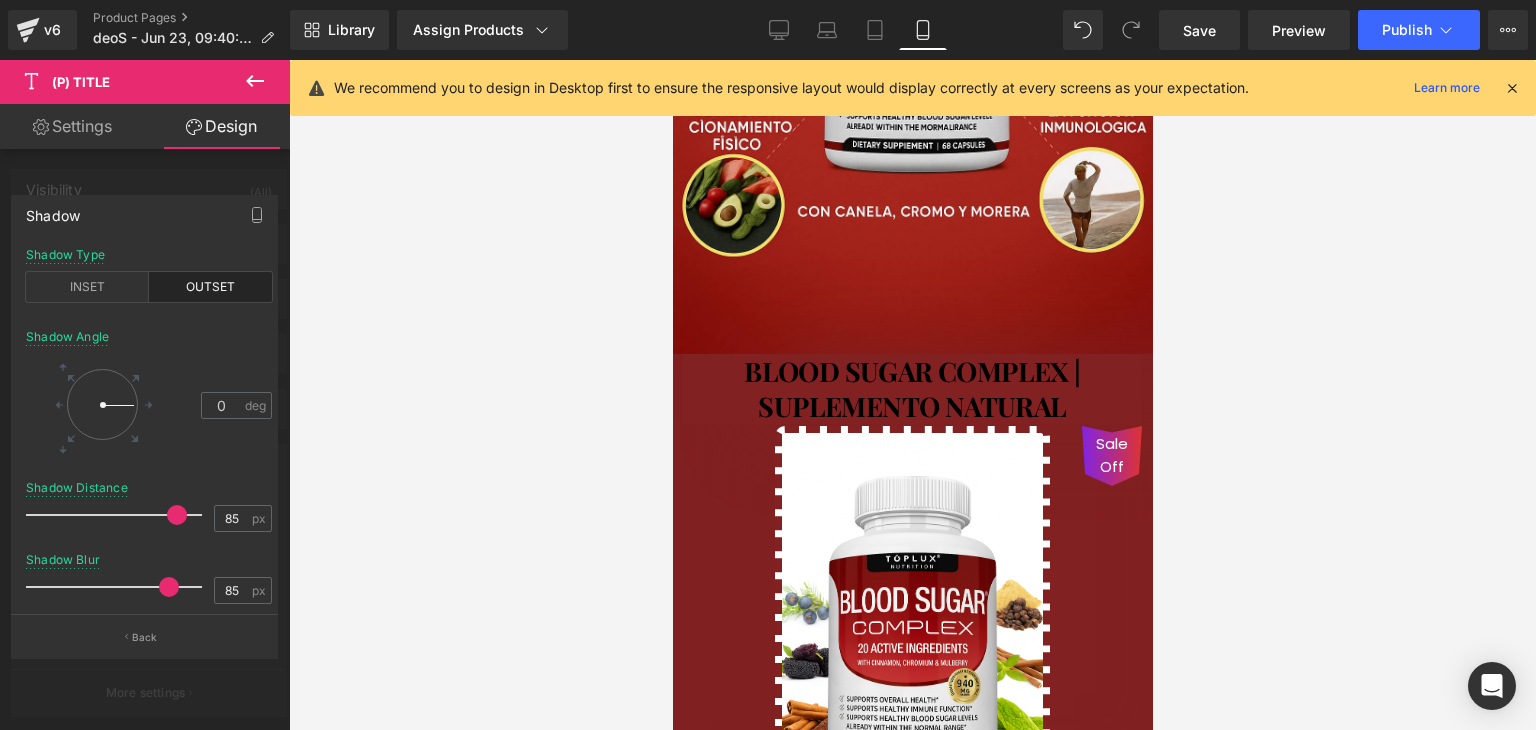 drag, startPoint x: 120, startPoint y: 594, endPoint x: 160, endPoint y: 575, distance: 44.28318 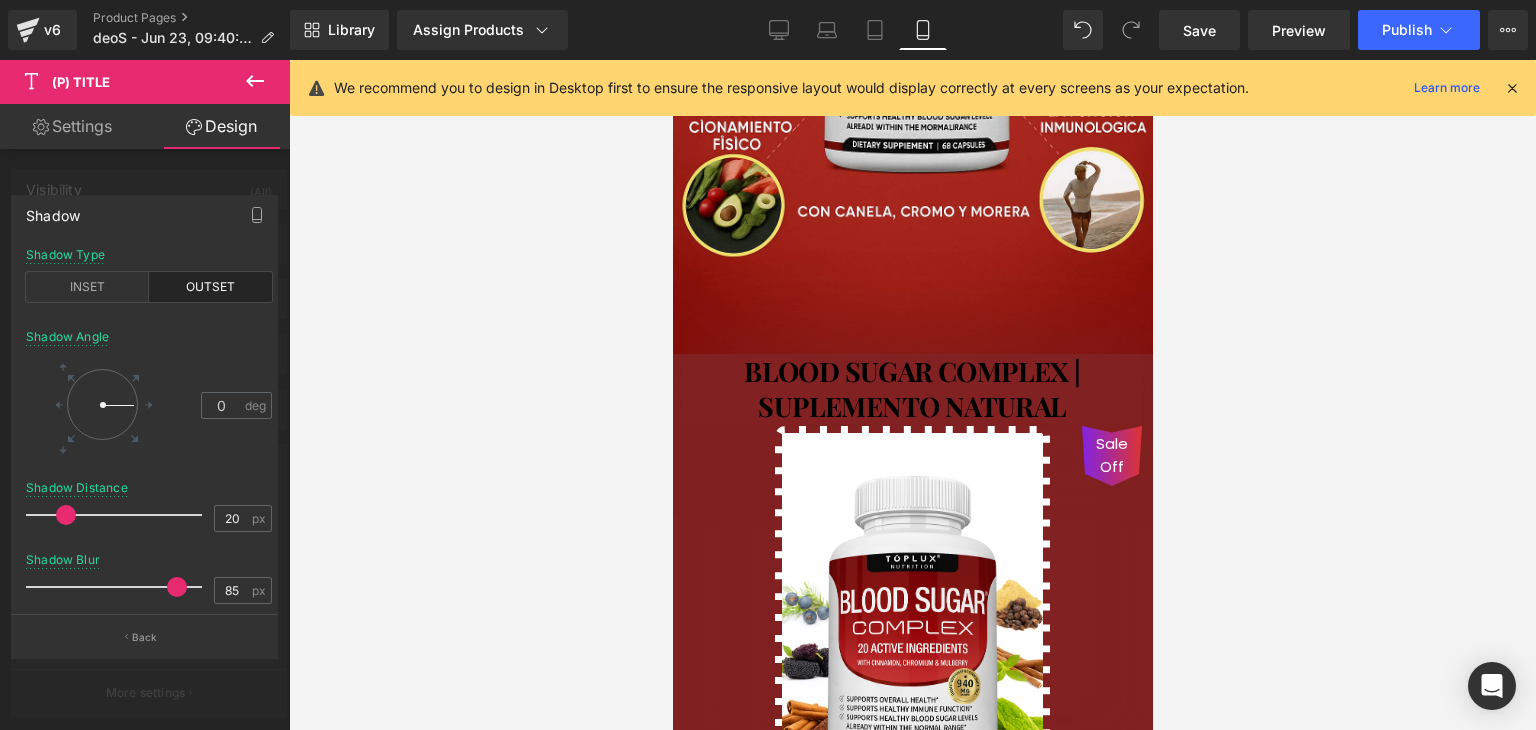 drag, startPoint x: 175, startPoint y: 509, endPoint x: 75, endPoint y: 455, distance: 113.64858 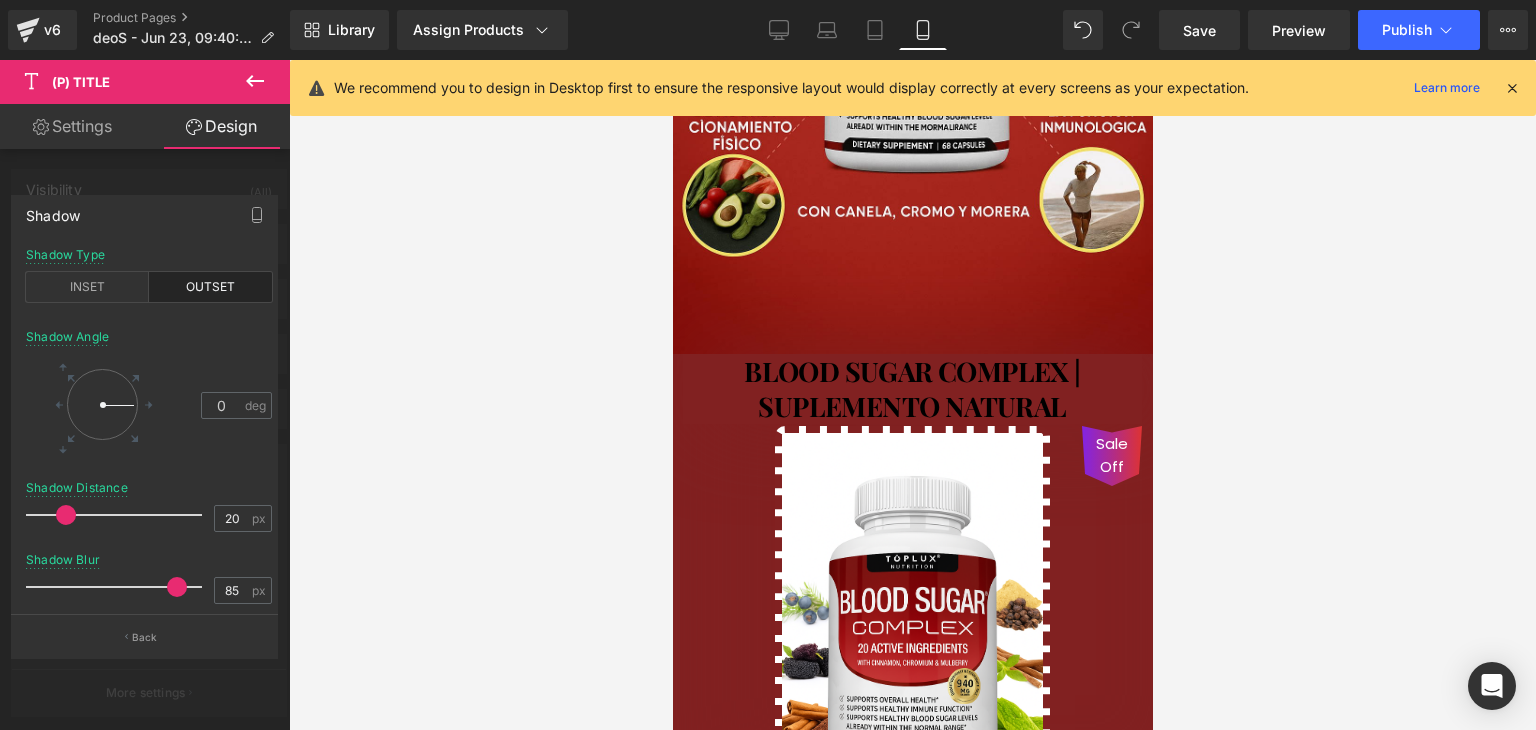 click at bounding box center [66, 515] 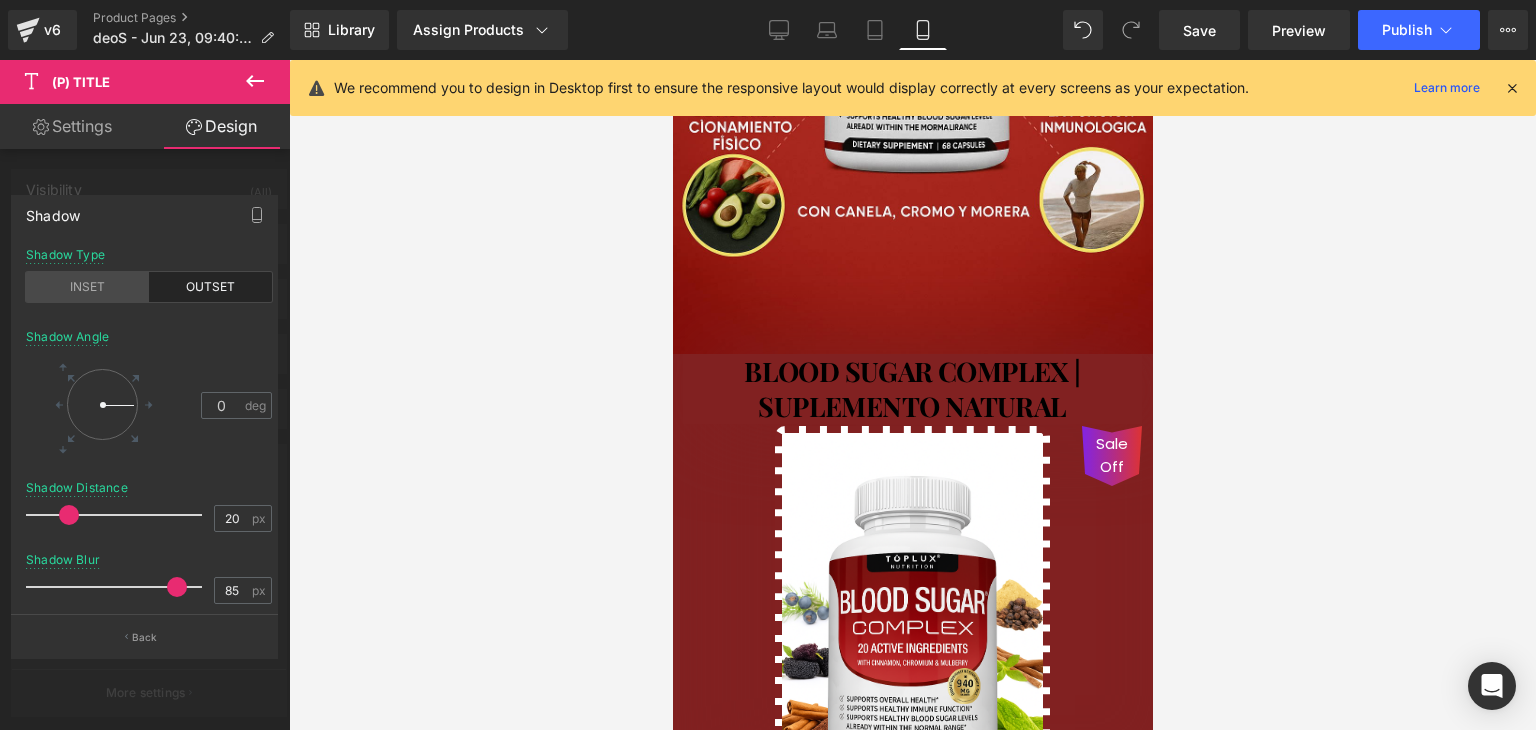click on "INSET" at bounding box center [87, 287] 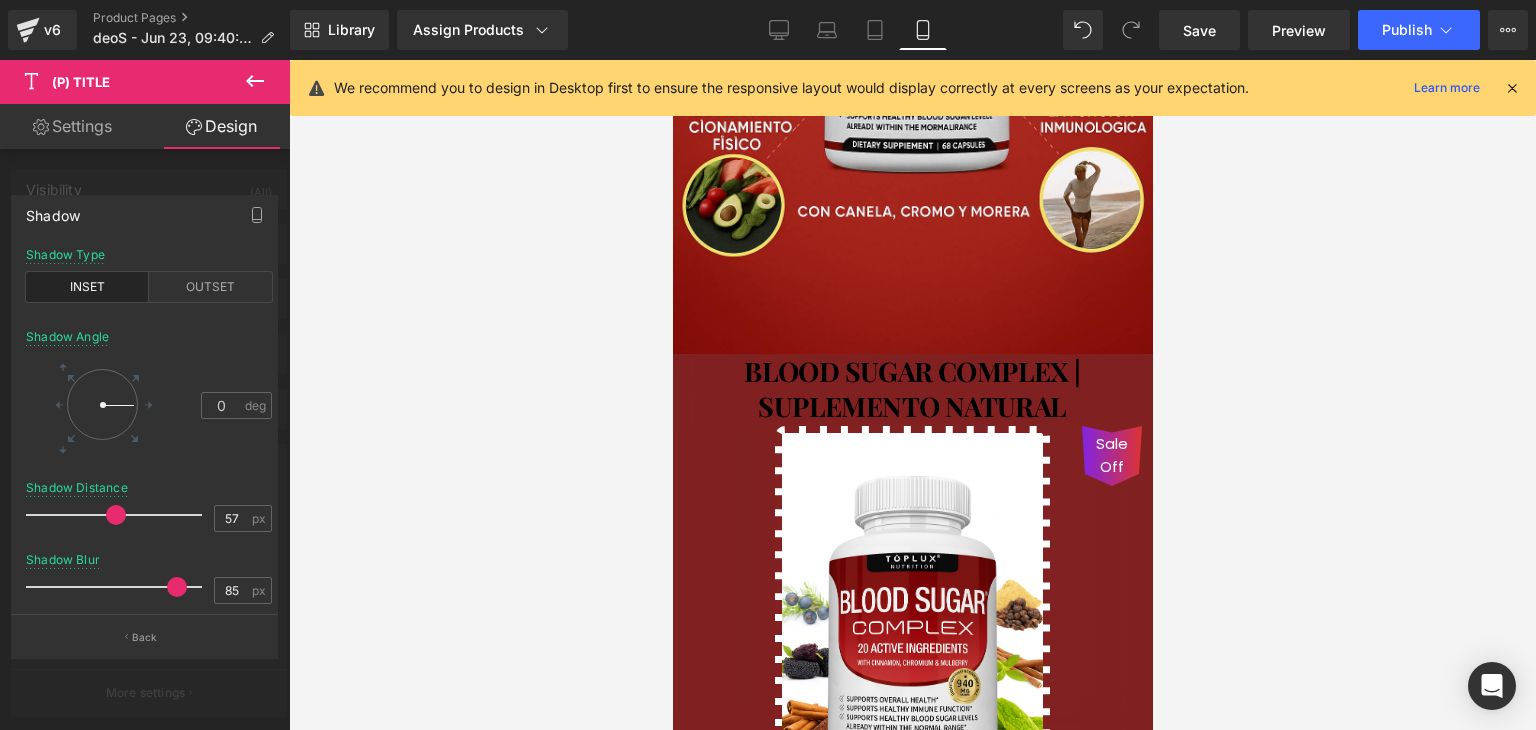 drag, startPoint x: 76, startPoint y: 513, endPoint x: 132, endPoint y: 509, distance: 56.142673 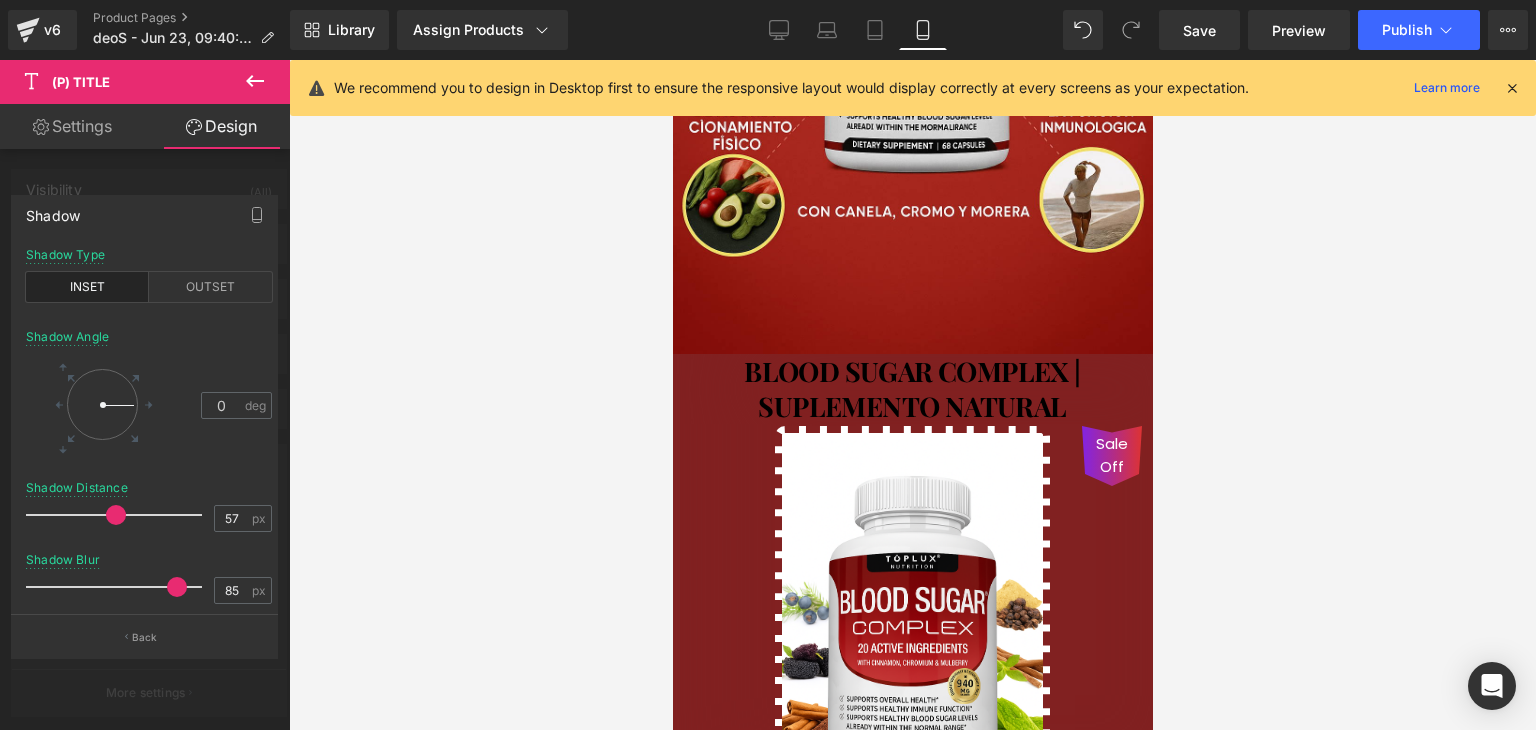 click at bounding box center [116, 515] 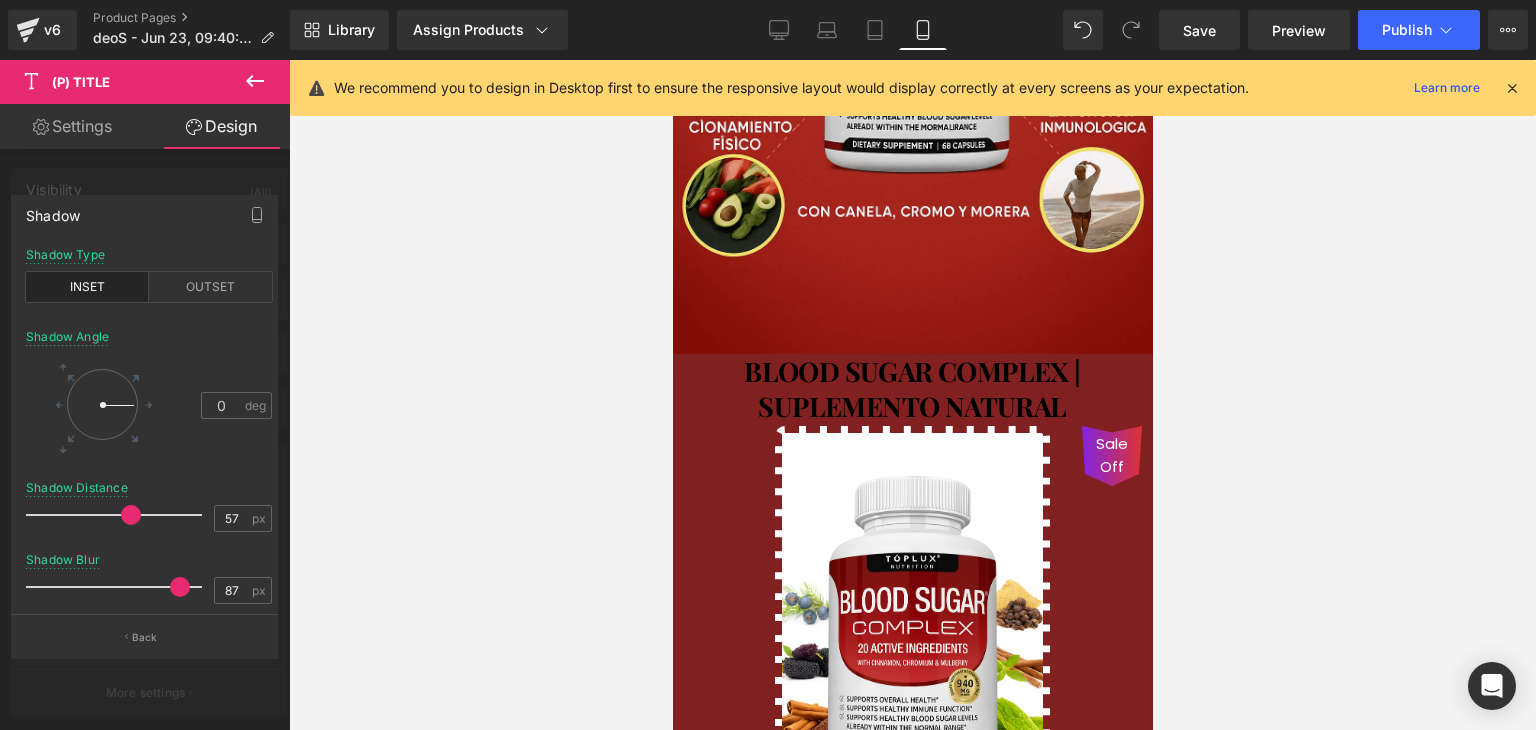 drag, startPoint x: 176, startPoint y: 590, endPoint x: 176, endPoint y: 579, distance: 11 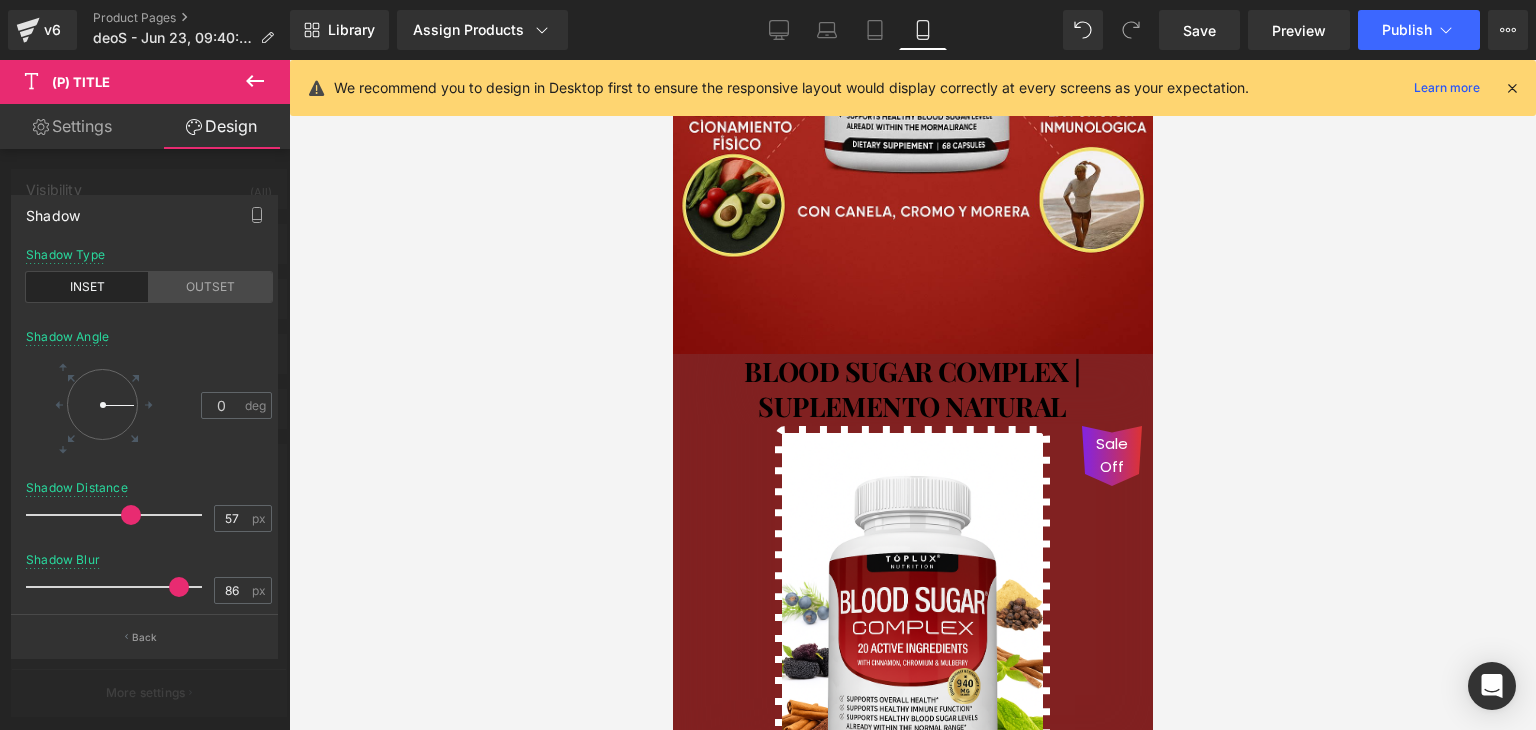 click on "OUTSET" at bounding box center [210, 287] 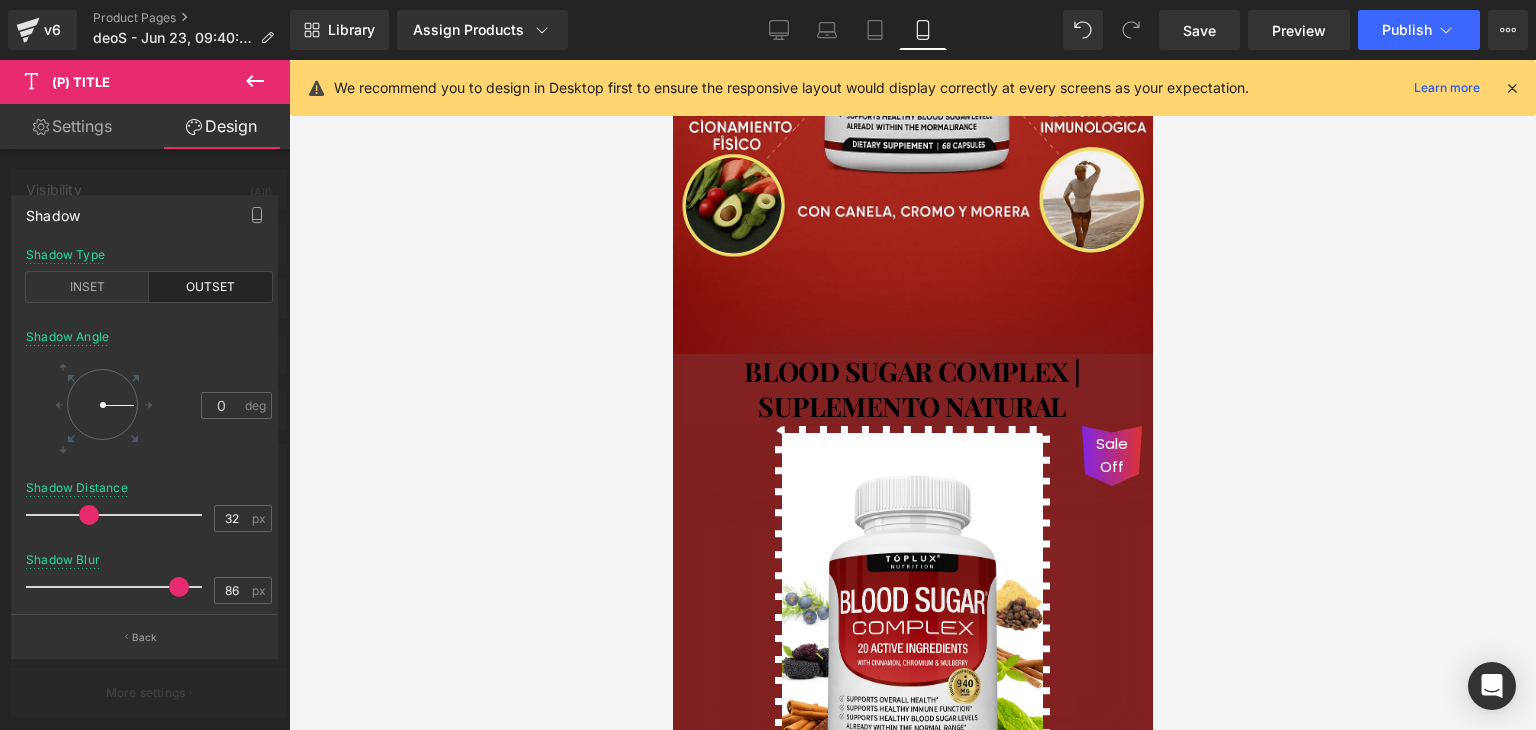 drag, startPoint x: 123, startPoint y: 519, endPoint x: 85, endPoint y: 521, distance: 38.052597 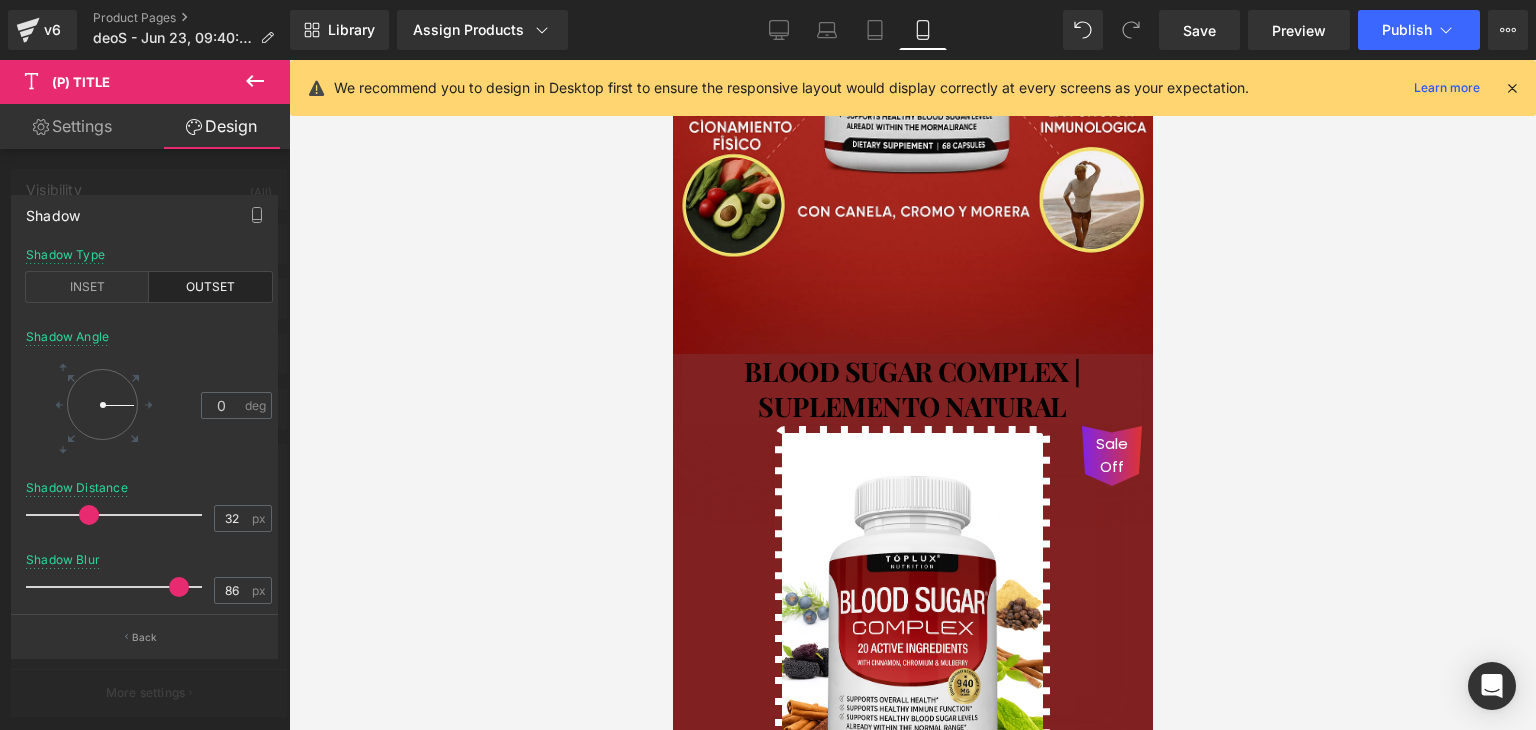 click at bounding box center [89, 515] 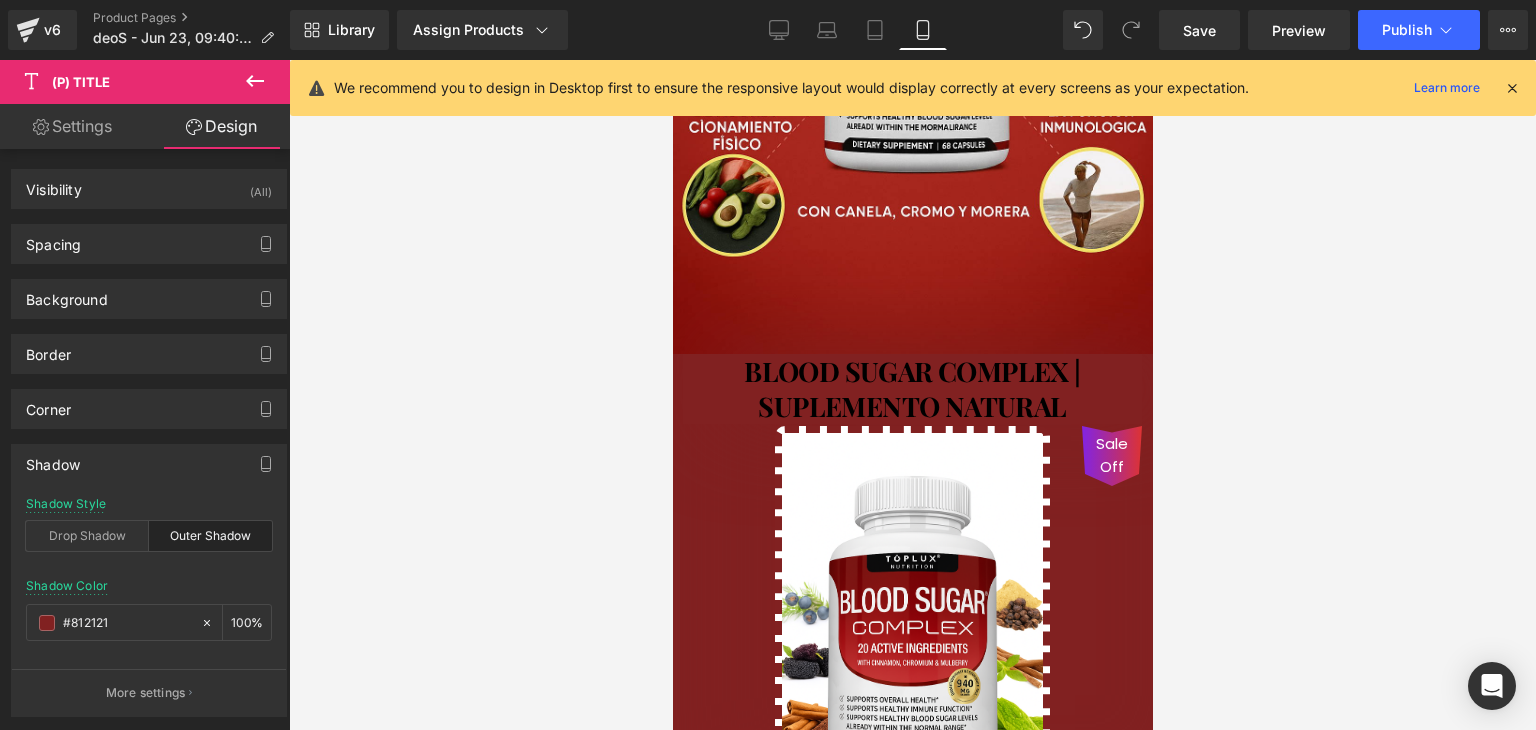 click at bounding box center (912, 395) 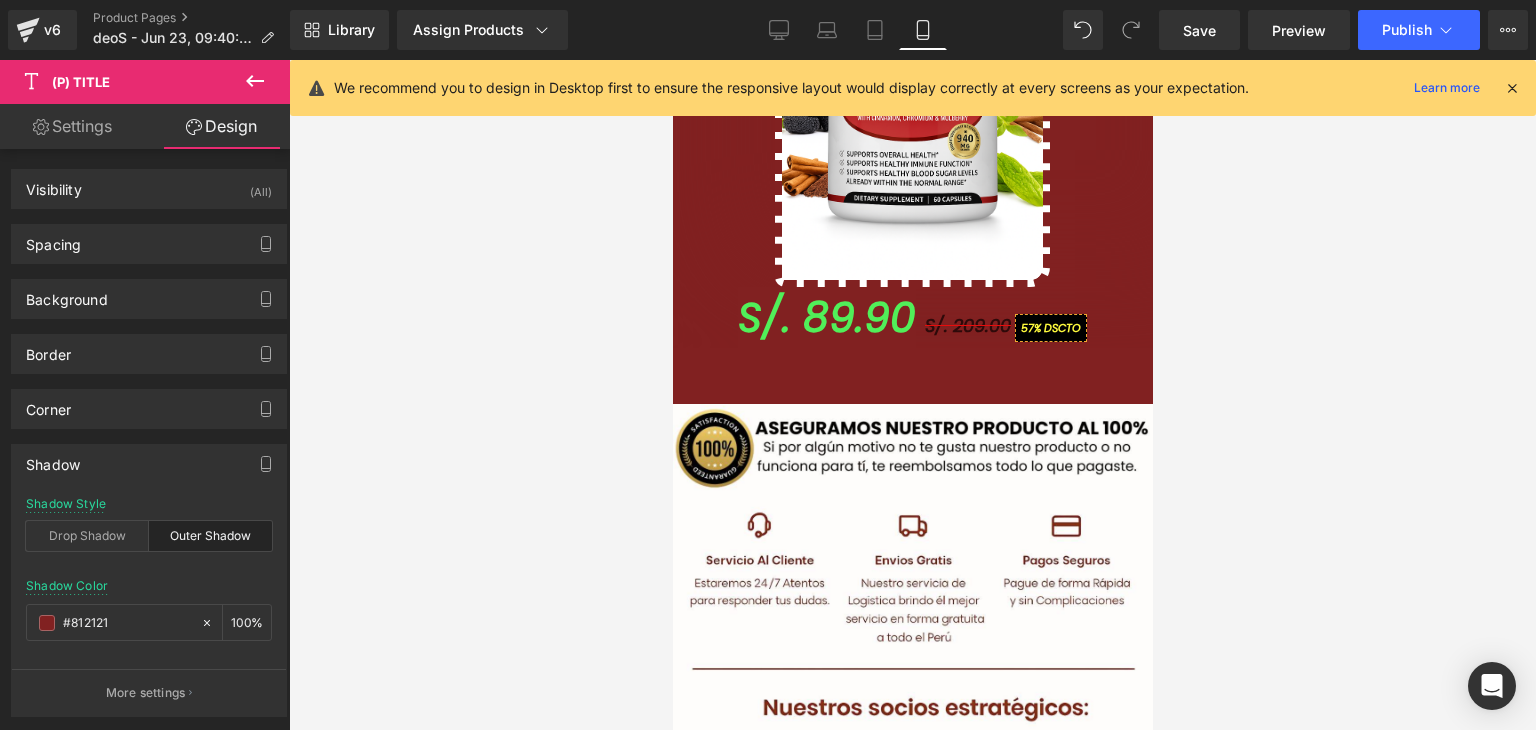 scroll, scrollTop: 1200, scrollLeft: 0, axis: vertical 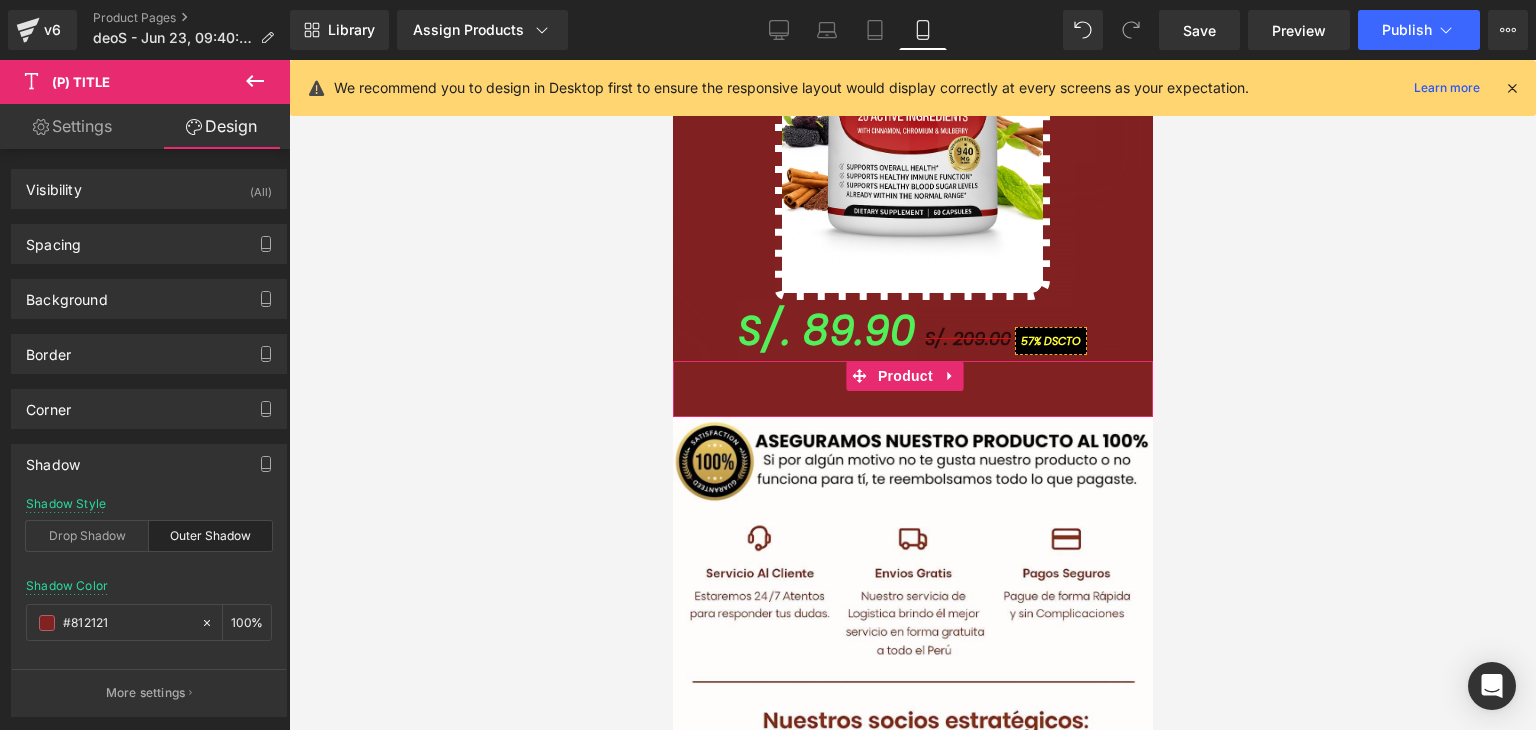 click on "S/. 89.90
(P) Price" at bounding box center [912, 386] 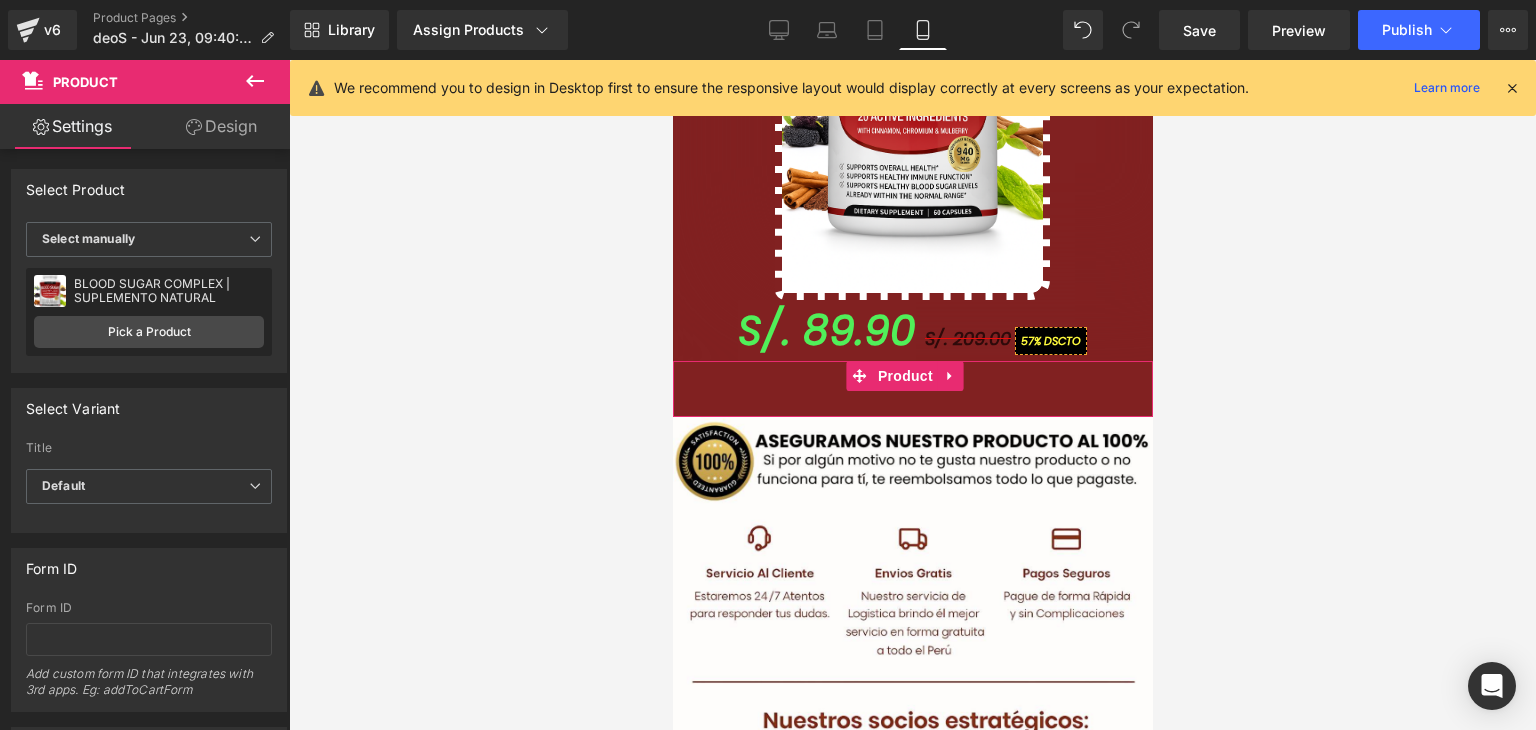 drag, startPoint x: 215, startPoint y: 129, endPoint x: 89, endPoint y: 406, distance: 304.3107 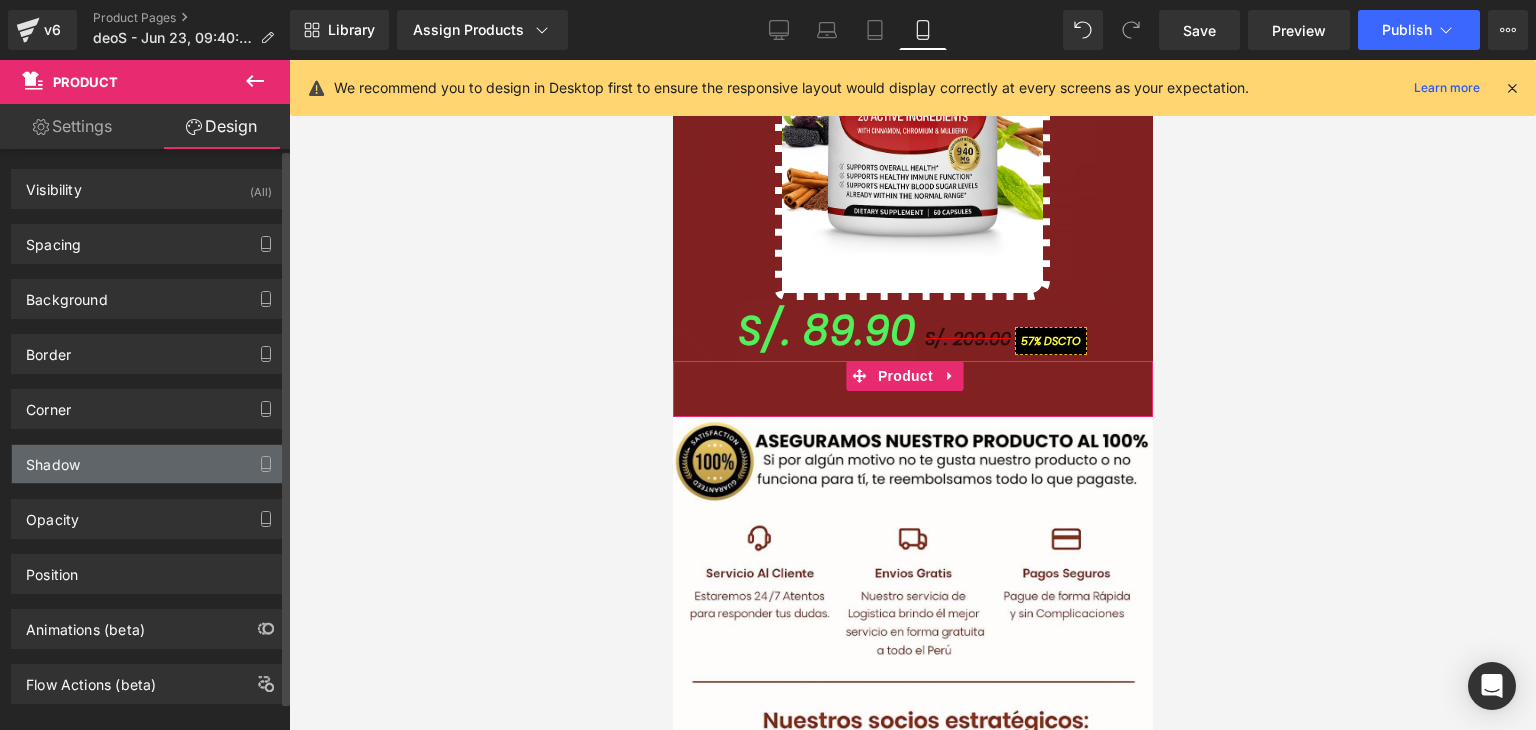 click on "Shadow" at bounding box center (149, 464) 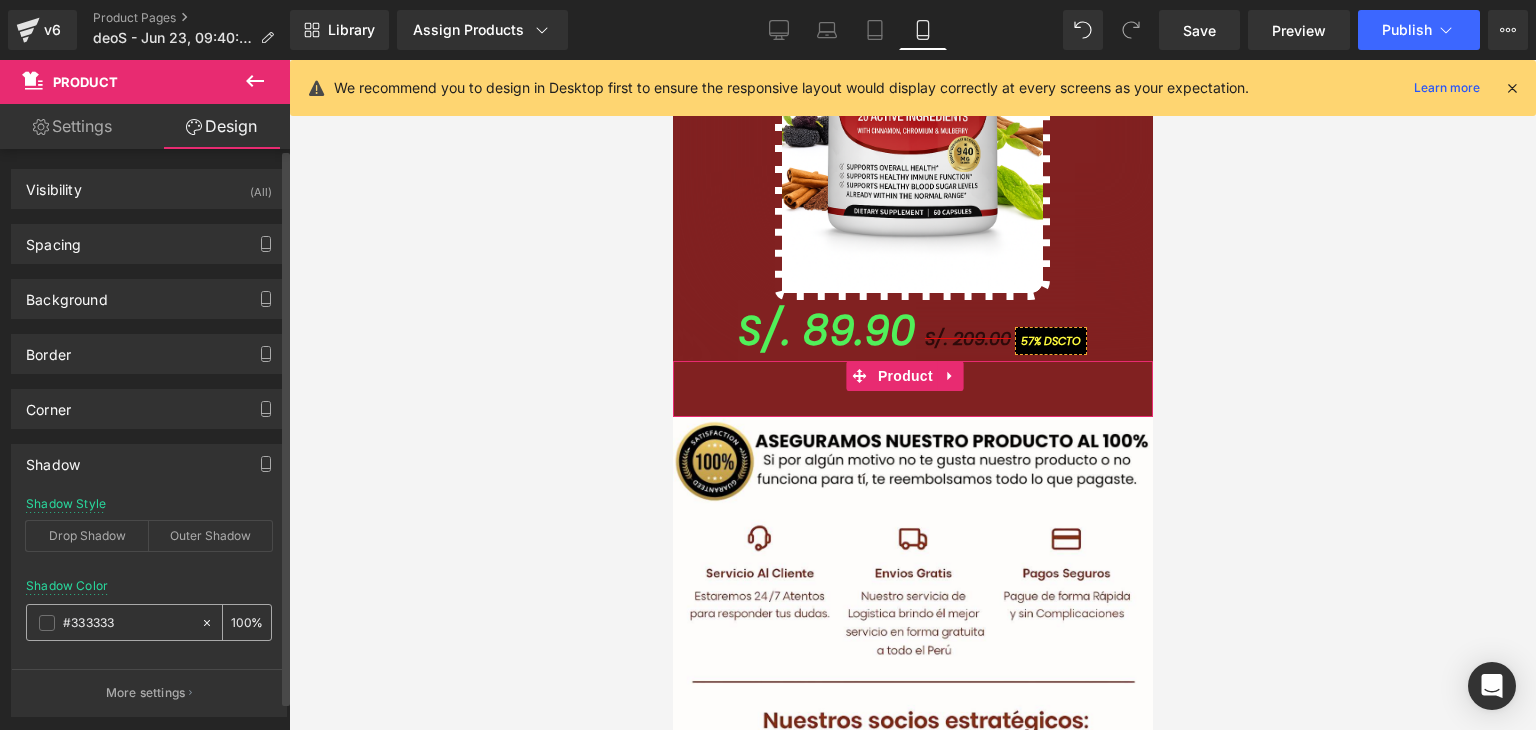 click on "#333333" at bounding box center [127, 623] 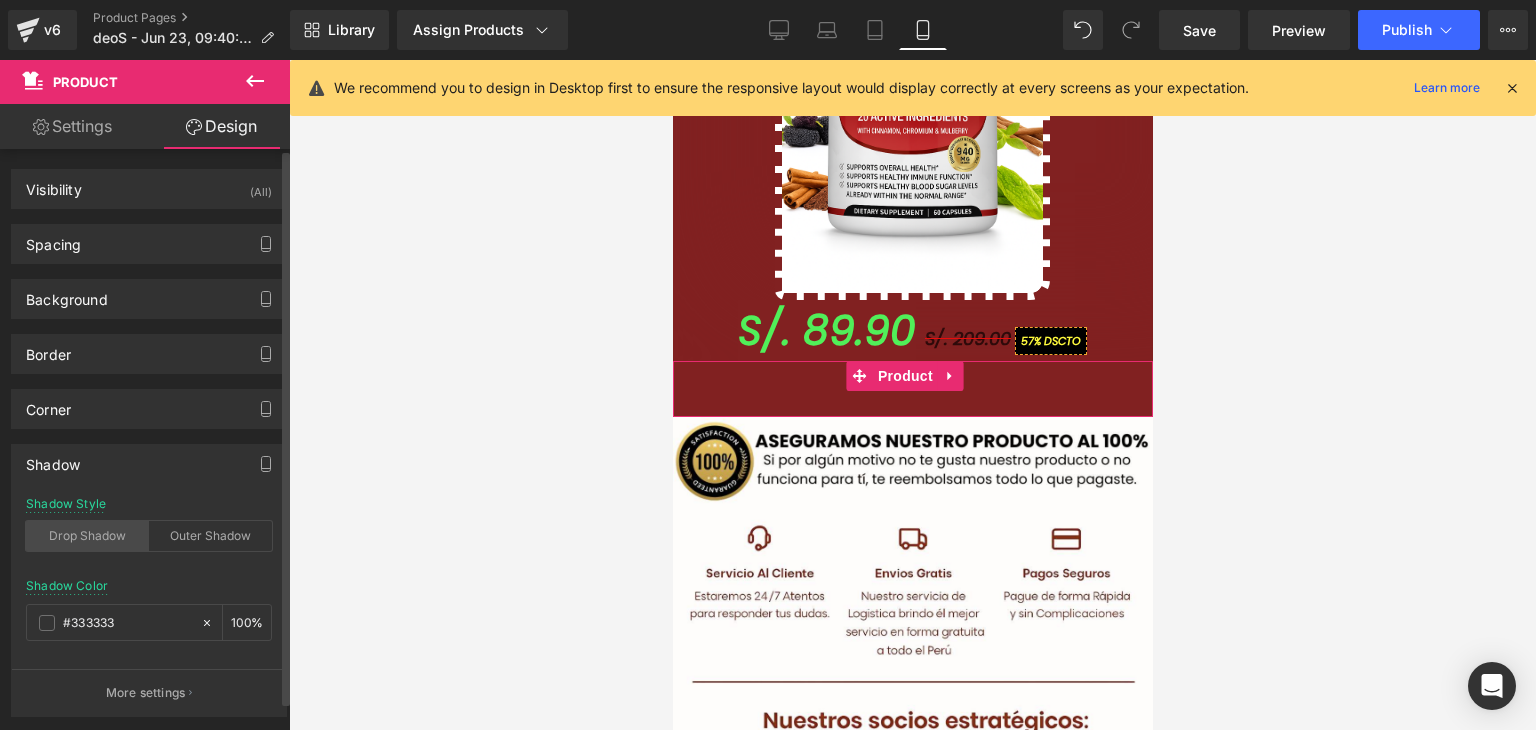 click on "Drop Shadow" at bounding box center [87, 536] 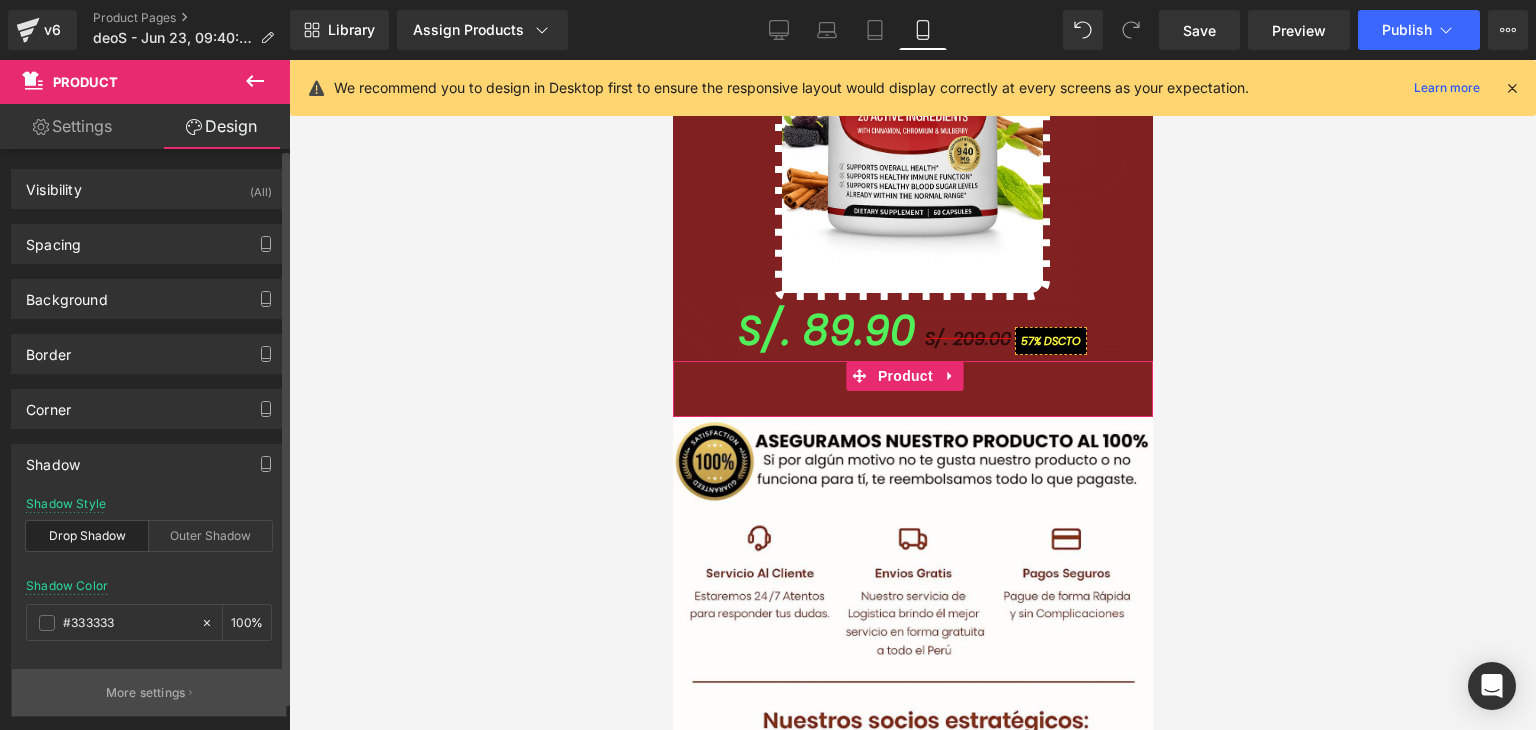 click on "More settings" at bounding box center (146, 693) 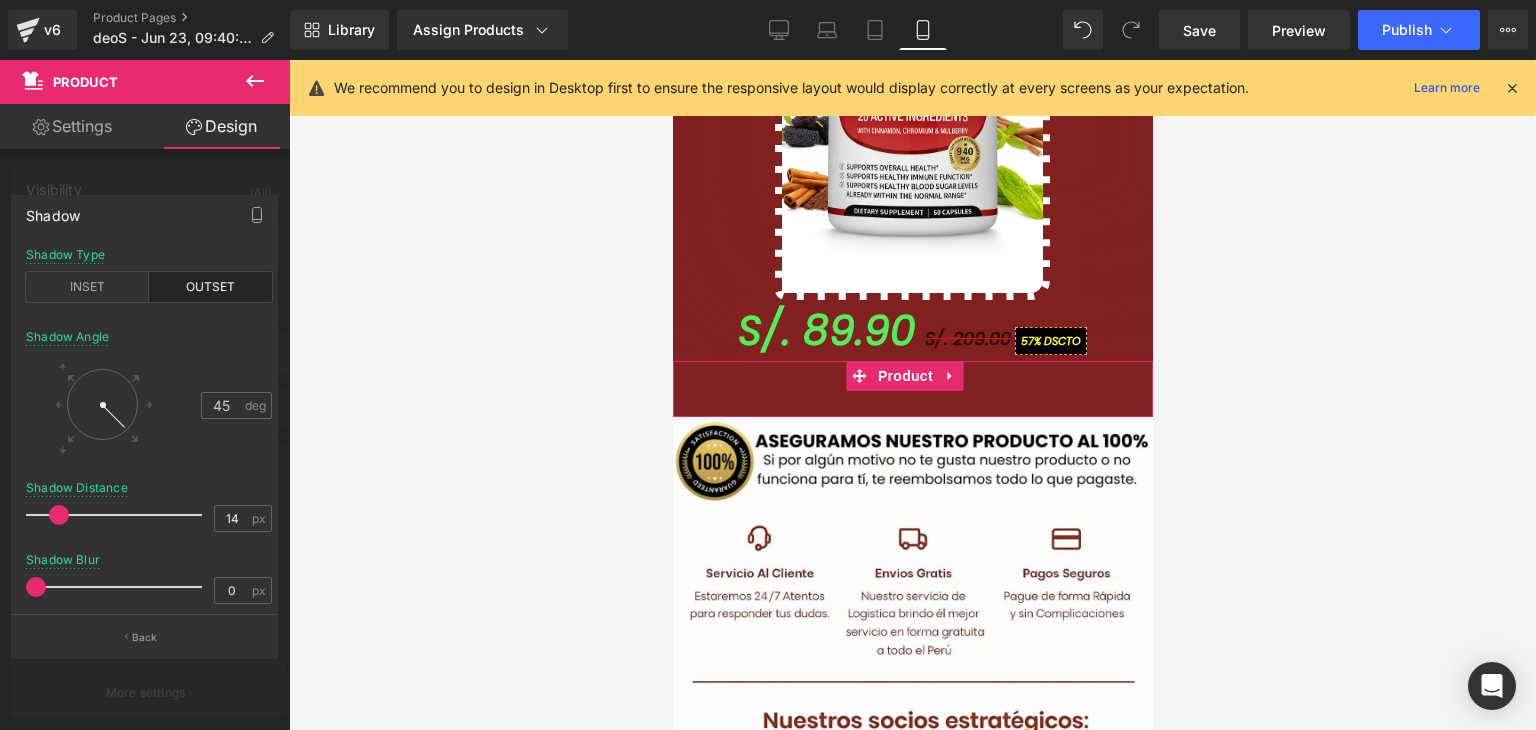 drag, startPoint x: 50, startPoint y: 586, endPoint x: 22, endPoint y: 575, distance: 30.083218 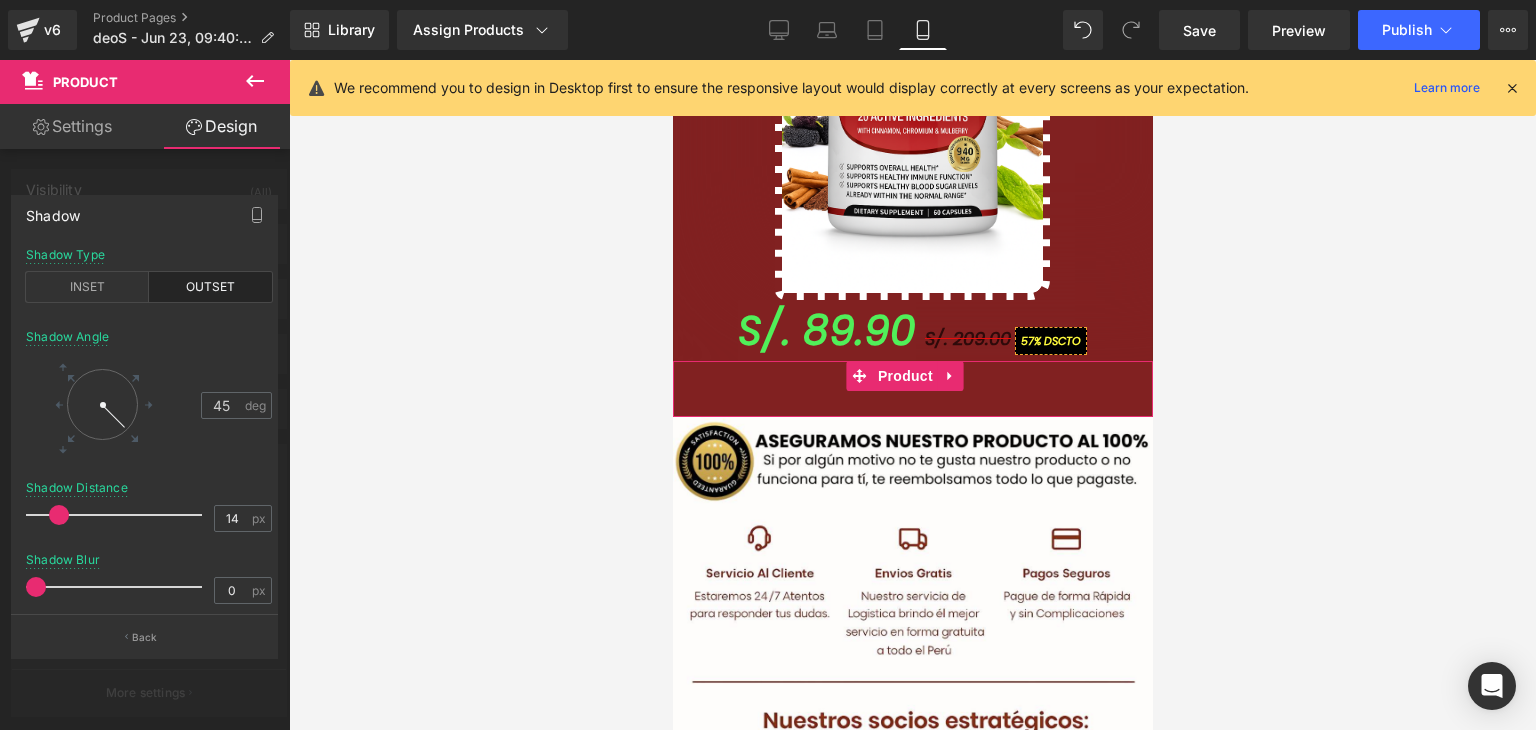 click on "Shadow
outset Shadow Type INSET OUTSET
45     Shadow Angle                                                                                                           45   deg
14px Shadow Distance 14 px
0px Shadow Blur 0 px
0px Shadow Size 0 px
Back" at bounding box center [145, 418] 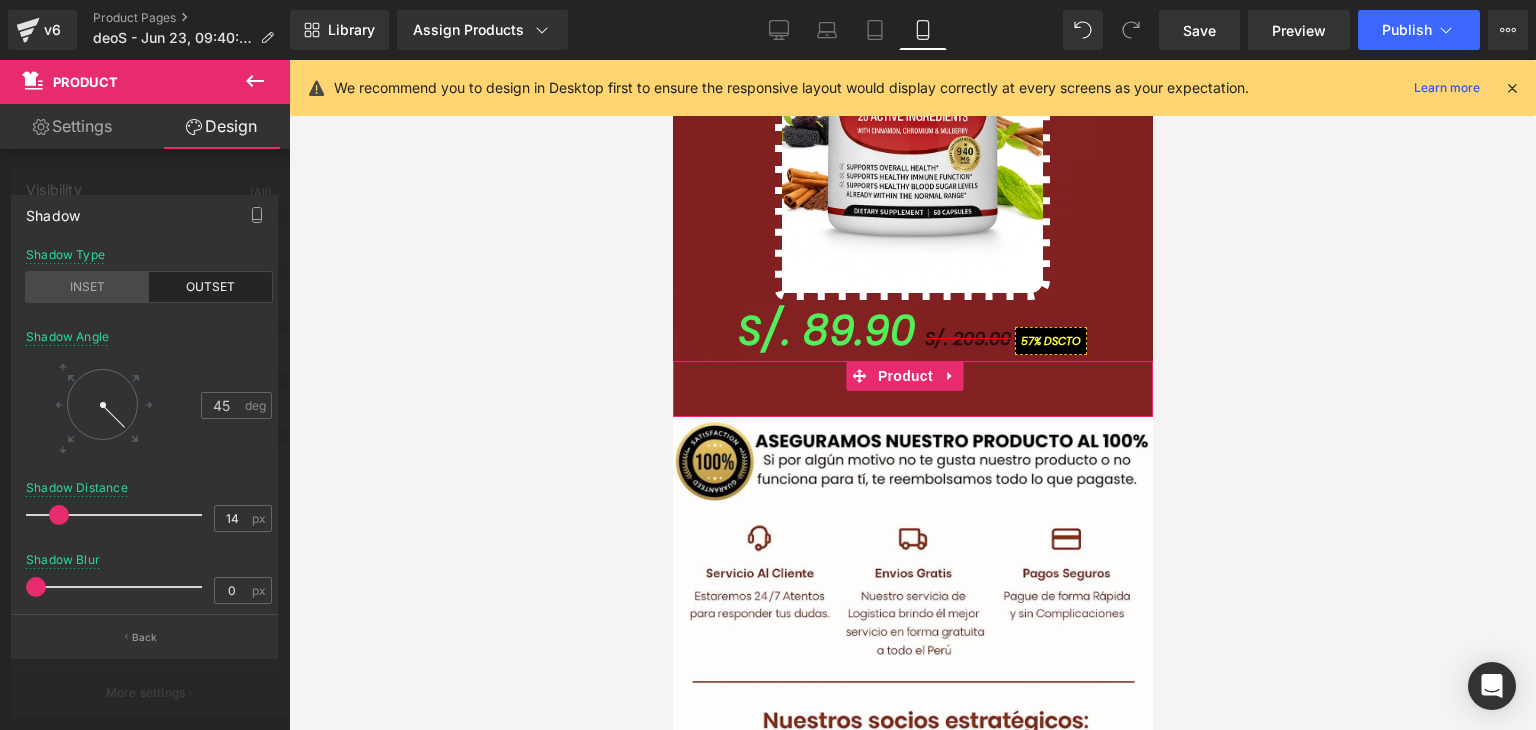 click on "INSET" at bounding box center [87, 287] 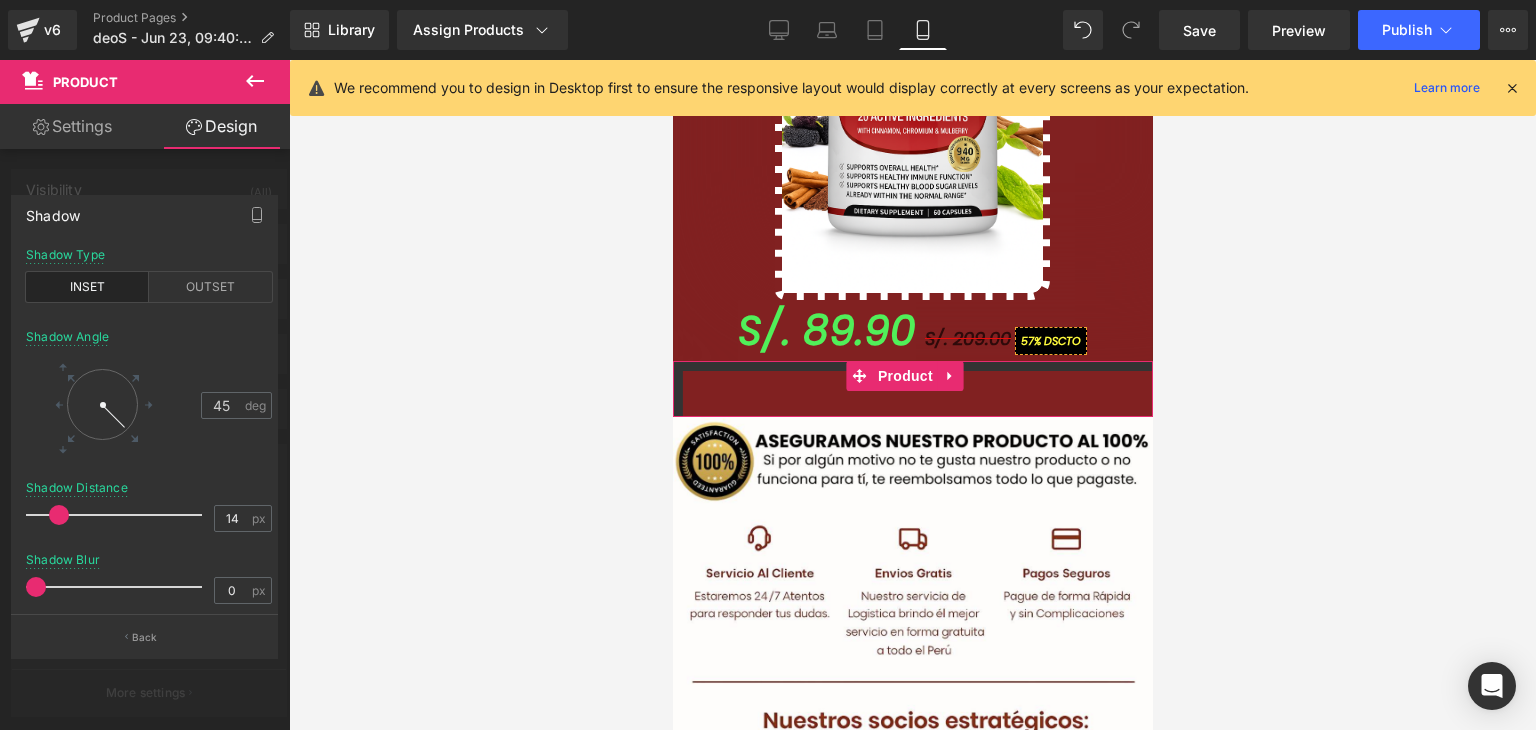 drag, startPoint x: 32, startPoint y: 592, endPoint x: 0, endPoint y: 577, distance: 35.341194 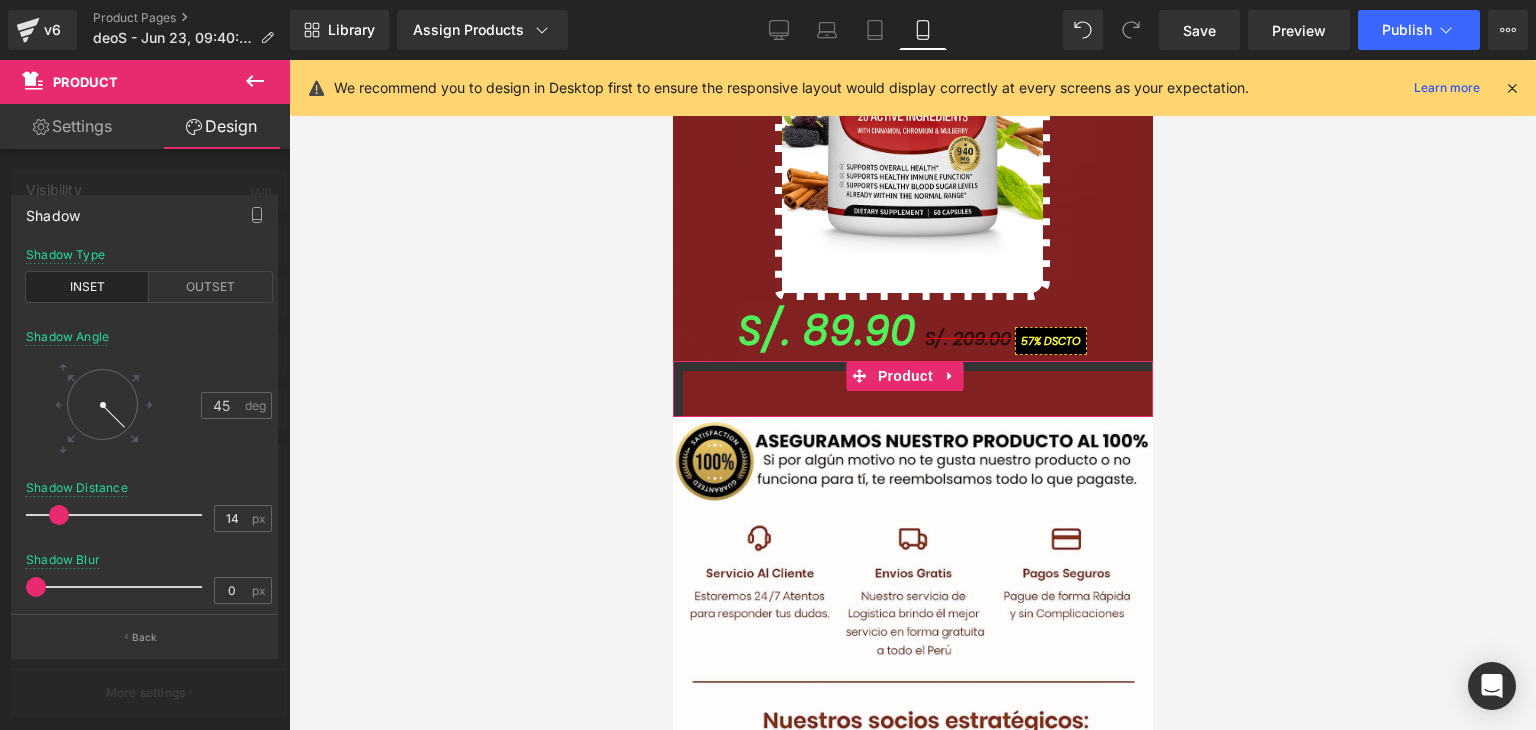 click on "Shadow
inset Shadow Type INSET OUTSET
45     Shadow Angle                                                                                                           45   deg
14px Shadow Distance 14 px
0px Shadow Blur 0 px
0px Shadow Size 0 px
Back" at bounding box center (145, 418) 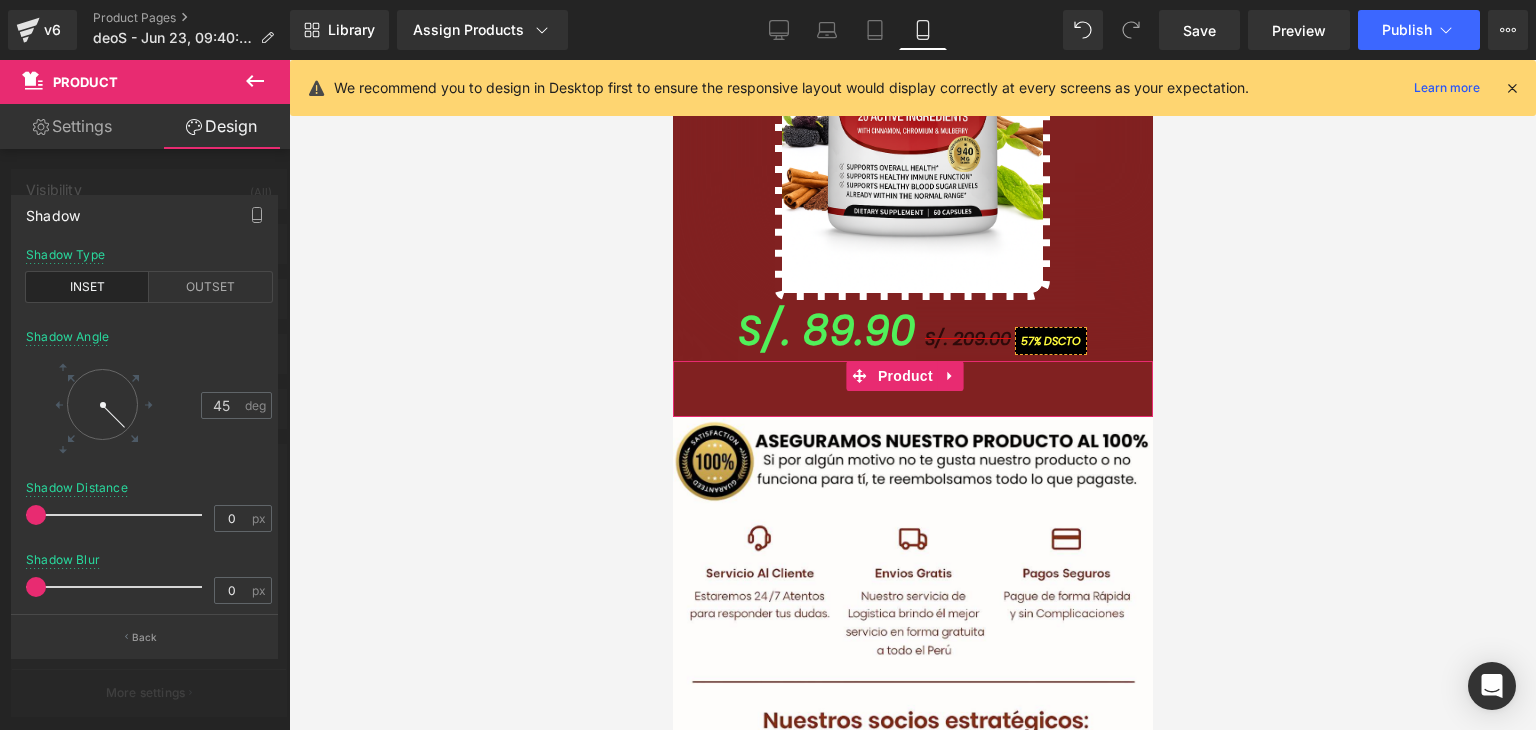 drag, startPoint x: 59, startPoint y: 517, endPoint x: 28, endPoint y: 518, distance: 31.016125 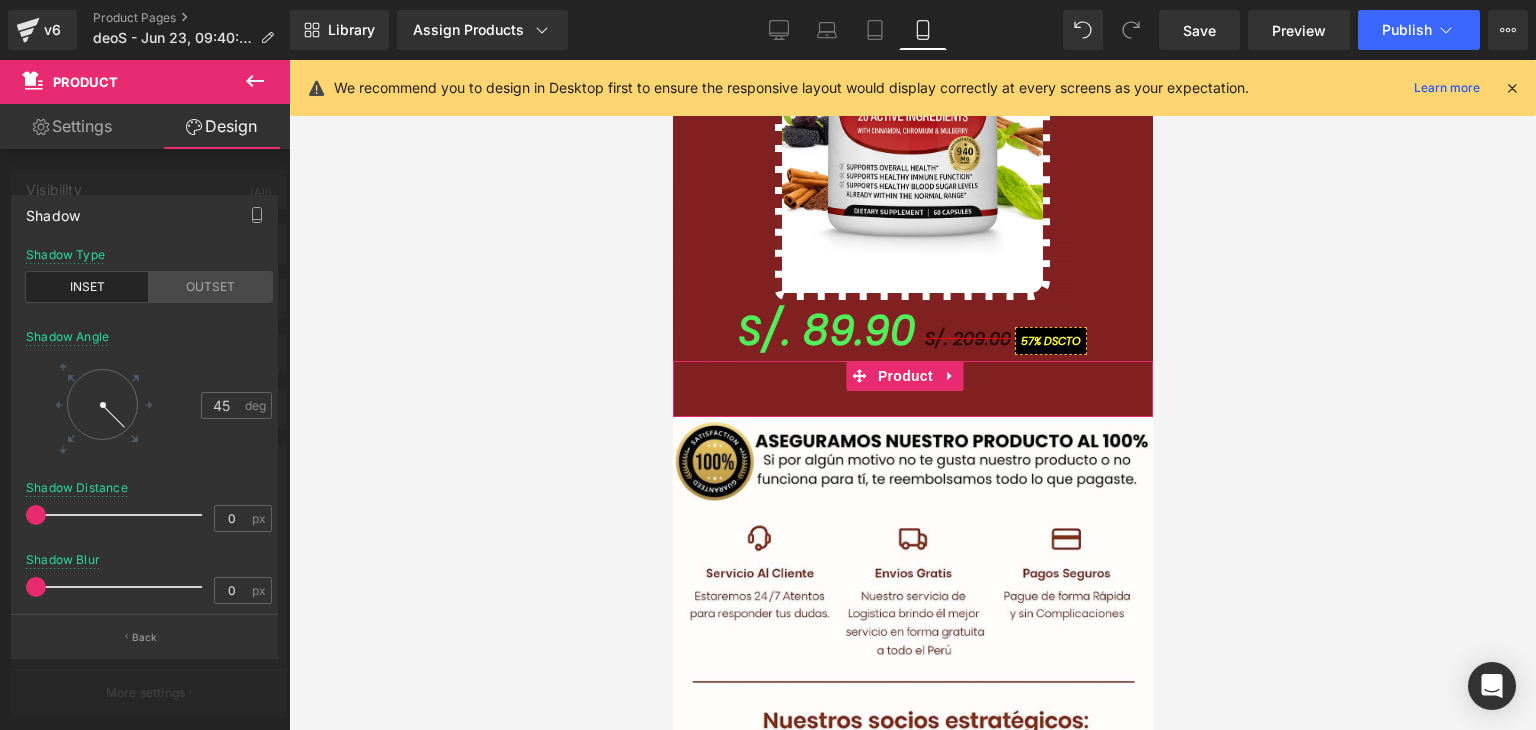 click on "OUTSET" at bounding box center (210, 287) 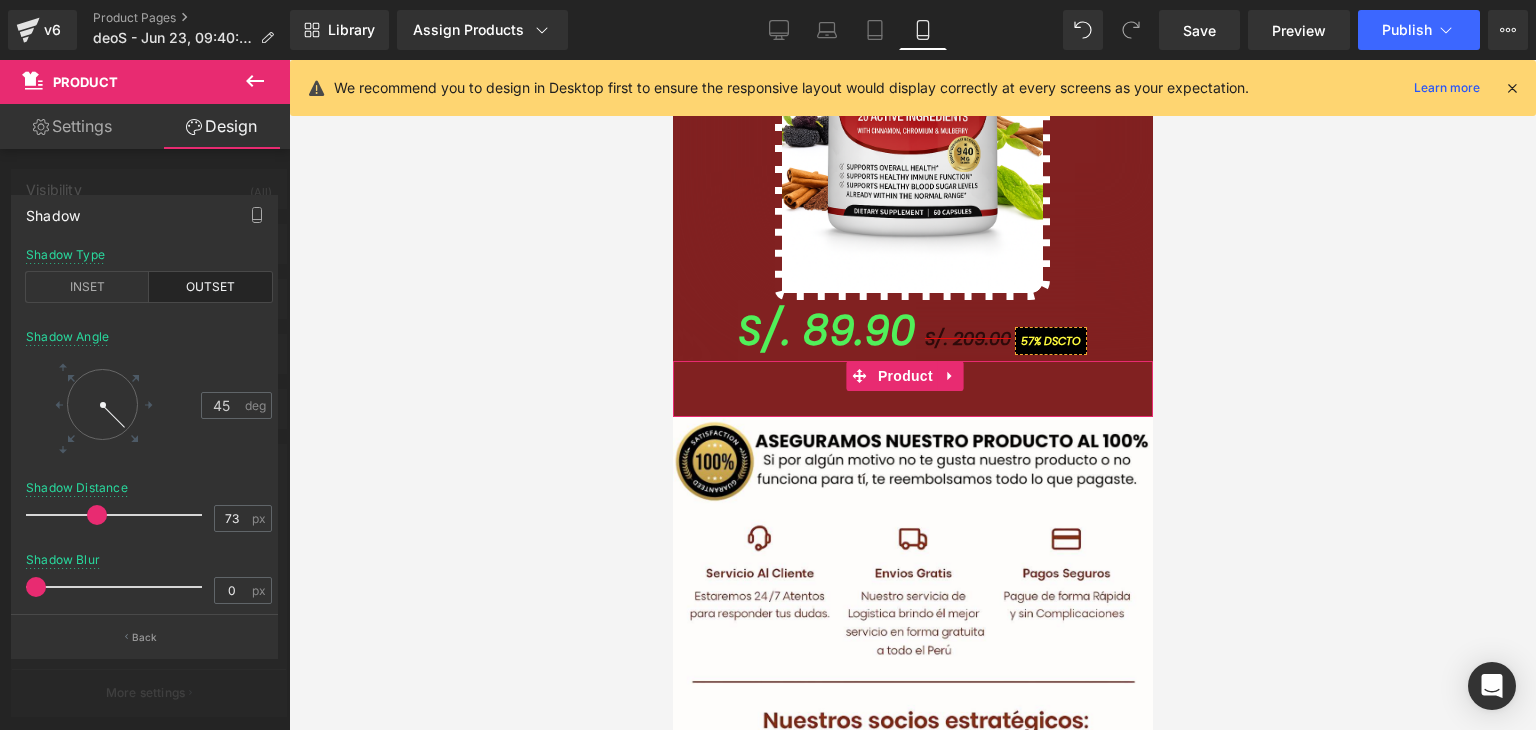 drag, startPoint x: 32, startPoint y: 518, endPoint x: 148, endPoint y: 518, distance: 116 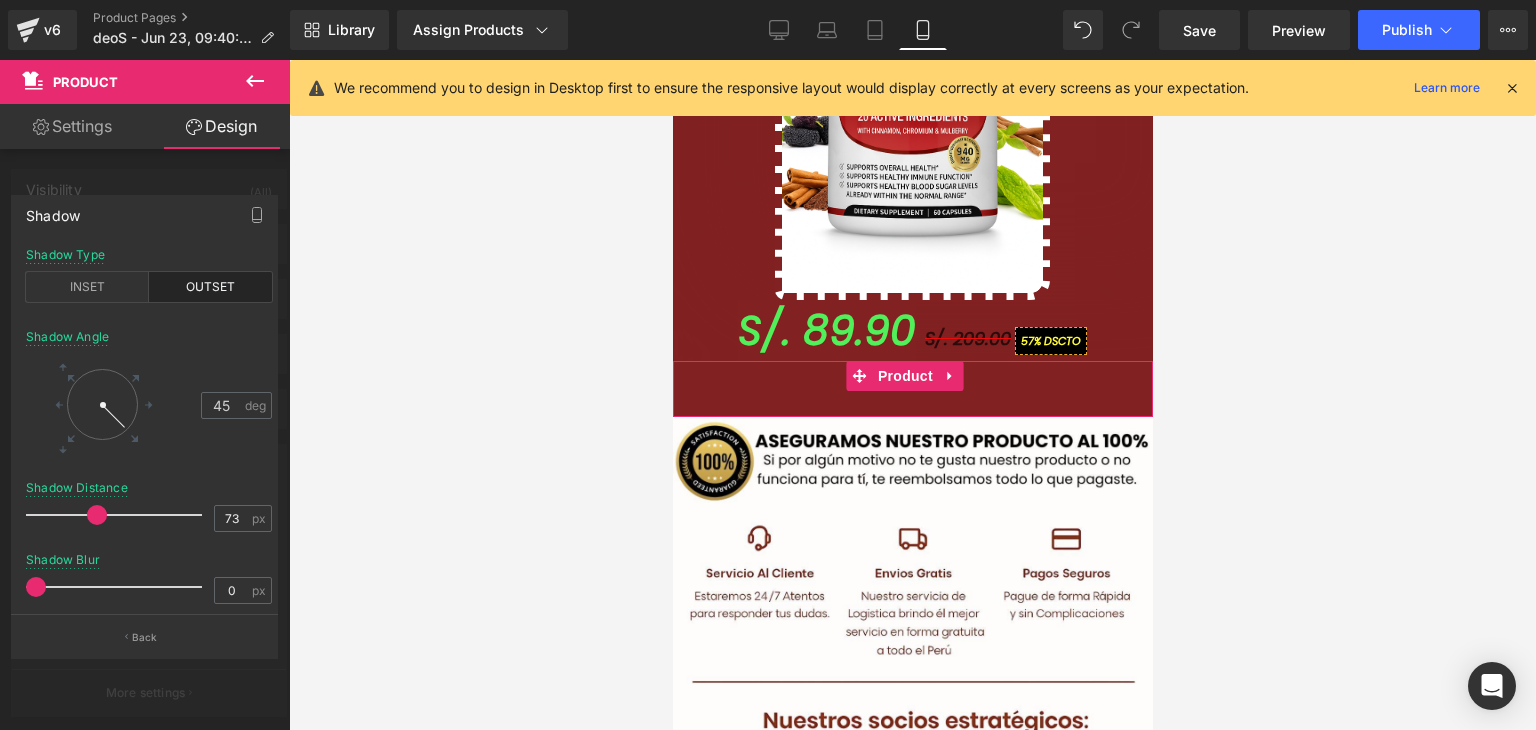 click at bounding box center (97, 515) 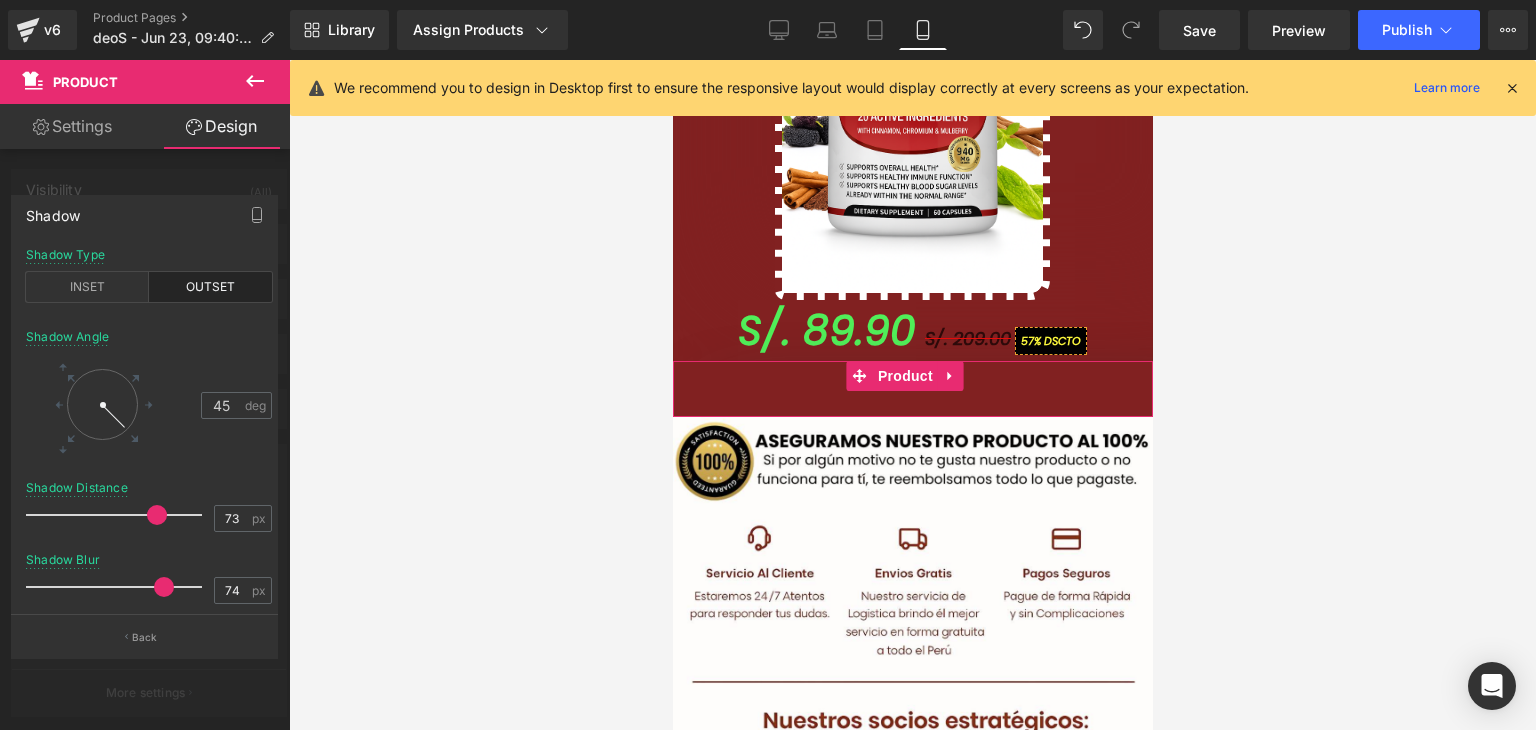 drag, startPoint x: 39, startPoint y: 589, endPoint x: 150, endPoint y: 600, distance: 111.54372 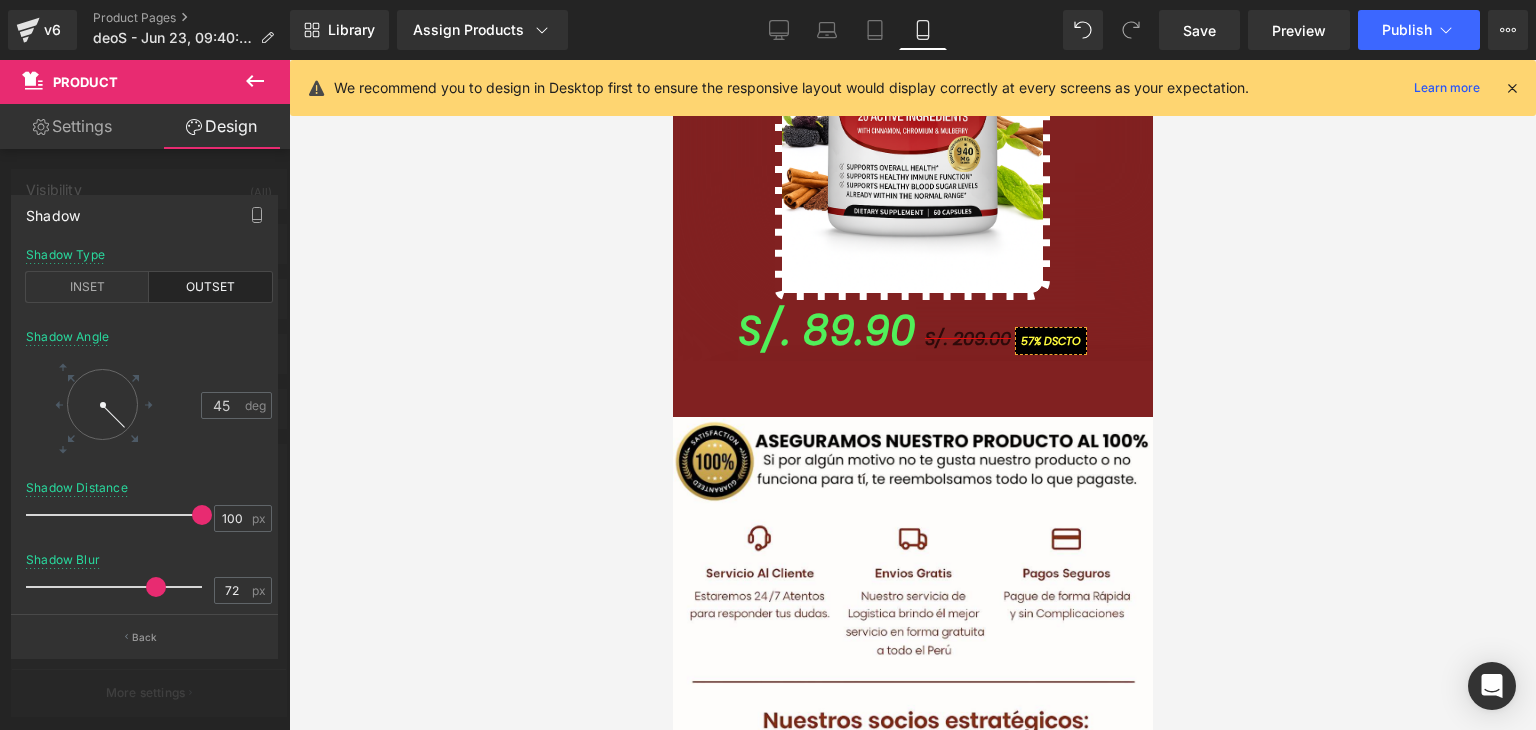 drag, startPoint x: 148, startPoint y: 514, endPoint x: 342, endPoint y: 516, distance: 194.01031 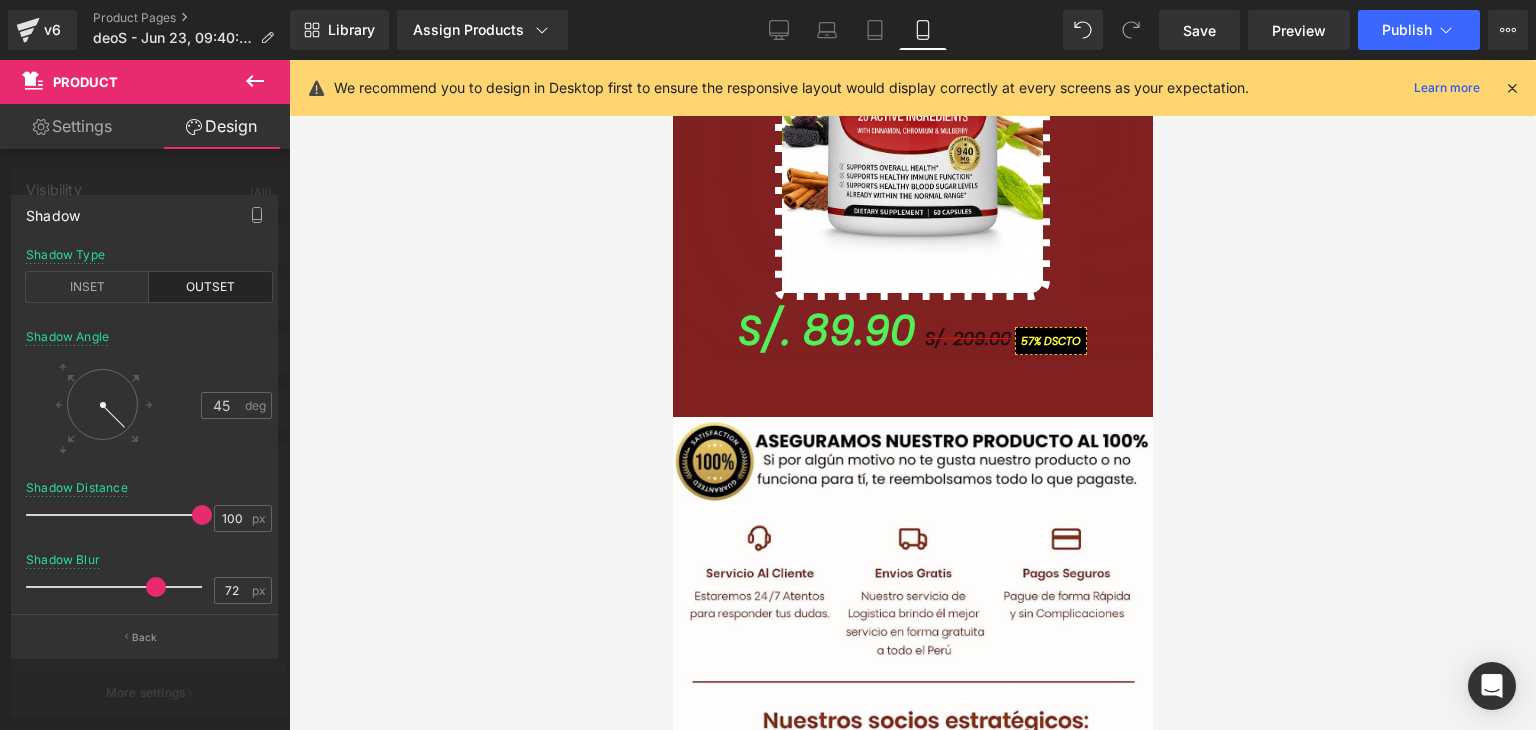 click on "(P) Price  You are previewing how the   will restyle your page. You can not edit Elements in Preset Preview Mode.  v6 Product Pages deoS - Jun 23, 09:40:49 Library Assign Products  Product Preview
BLOOD SUGAR COMPLEX | SUPLEMENTO NATURAL Manage assigned products Mobile Desktop Laptop Tablet Mobile Save Preview Publish Scheduled View Live Page View with current Template Save Template to Library Schedule Publish  Optimize  Publish Settings Shortcuts We recommend you to design in Desktop first to ensure the responsive layout would display correctly at every screens as your expectation. Learn more  Your page can’t be published   You've reached the maximum number of published pages on your plan  (2/999999).  Unpublish pages   Upgrade plan  Elements Global Style Base Row  rows, columns, layouts, div Heading  headings, titles, h1,h2,h3,h4,h5,h6 Text Block  texts, paragraphs, contents, blocks Image  images, photos, alts, uploads Icon  icons, symbols Button  button, call to action, cta Separator  Liquid" at bounding box center [768, 370] 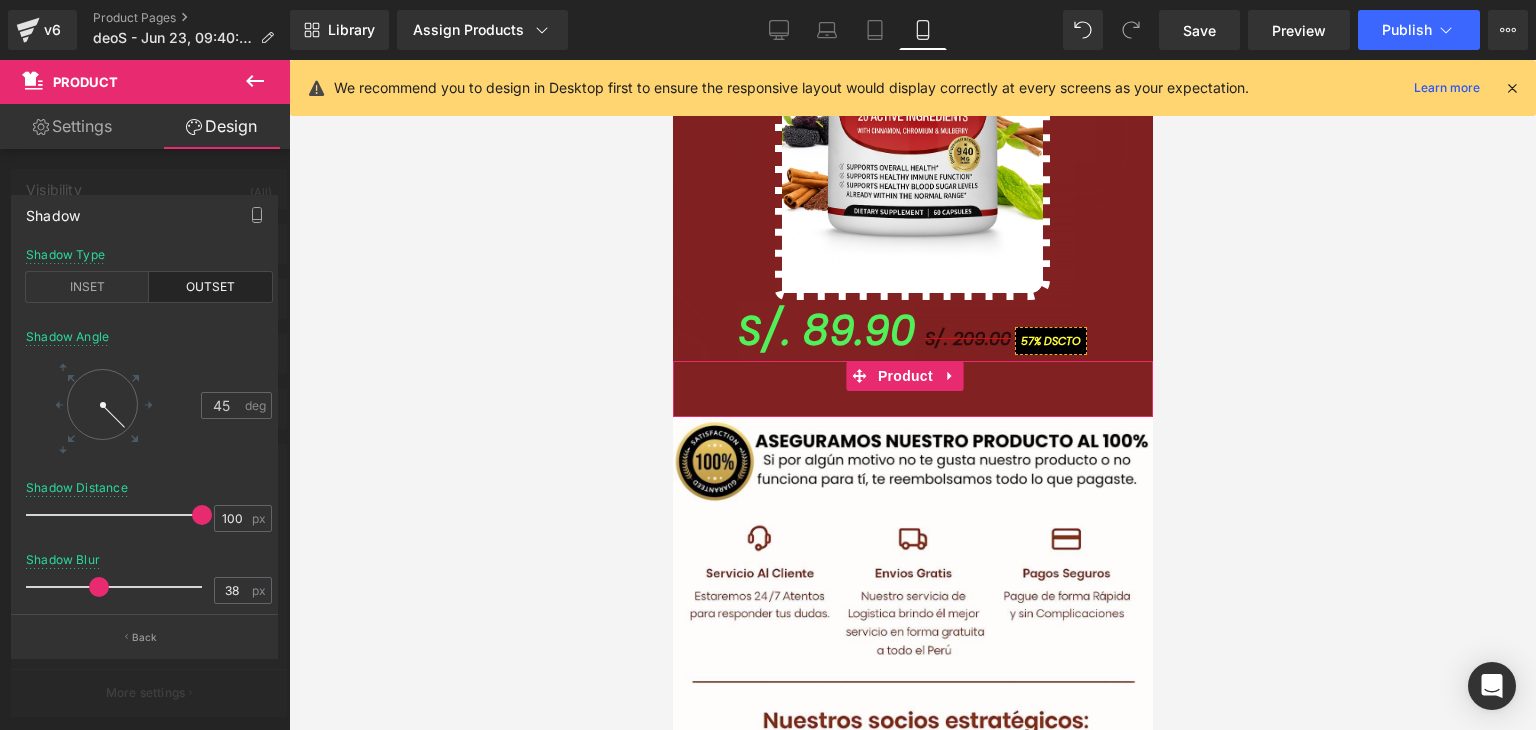 drag, startPoint x: 152, startPoint y: 589, endPoint x: 159, endPoint y: 543, distance: 46.52956 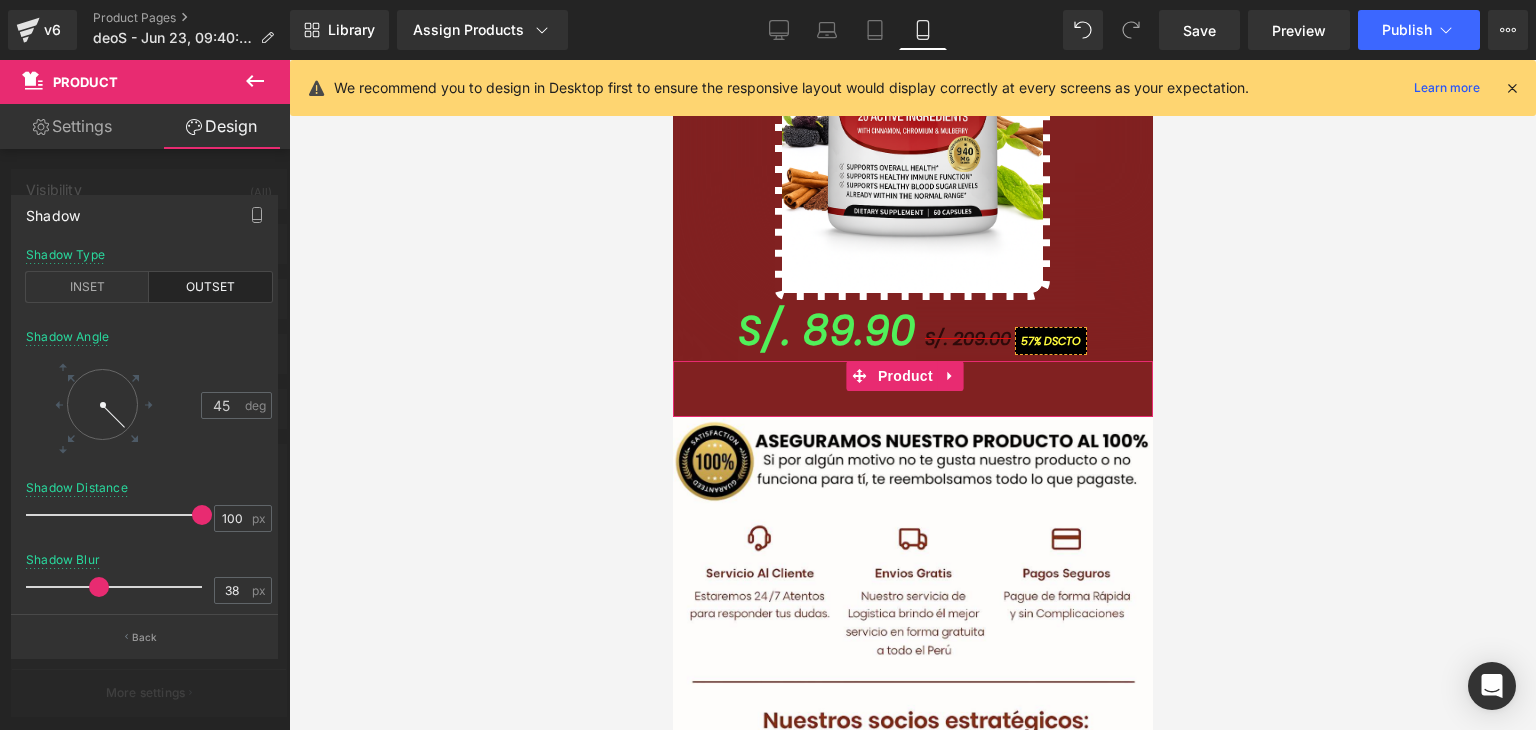 click at bounding box center (99, 587) 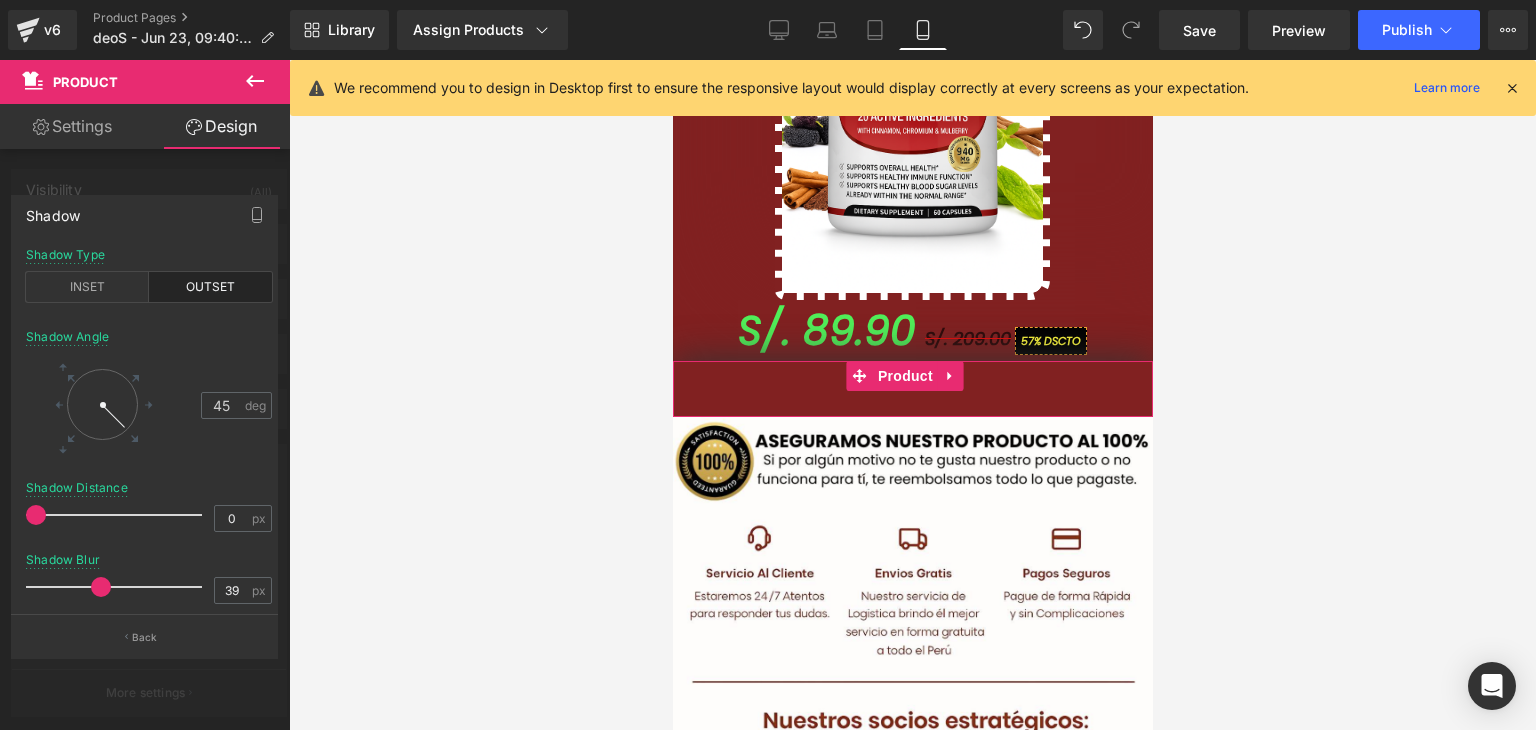 drag, startPoint x: 198, startPoint y: 509, endPoint x: 44, endPoint y: 551, distance: 159.62456 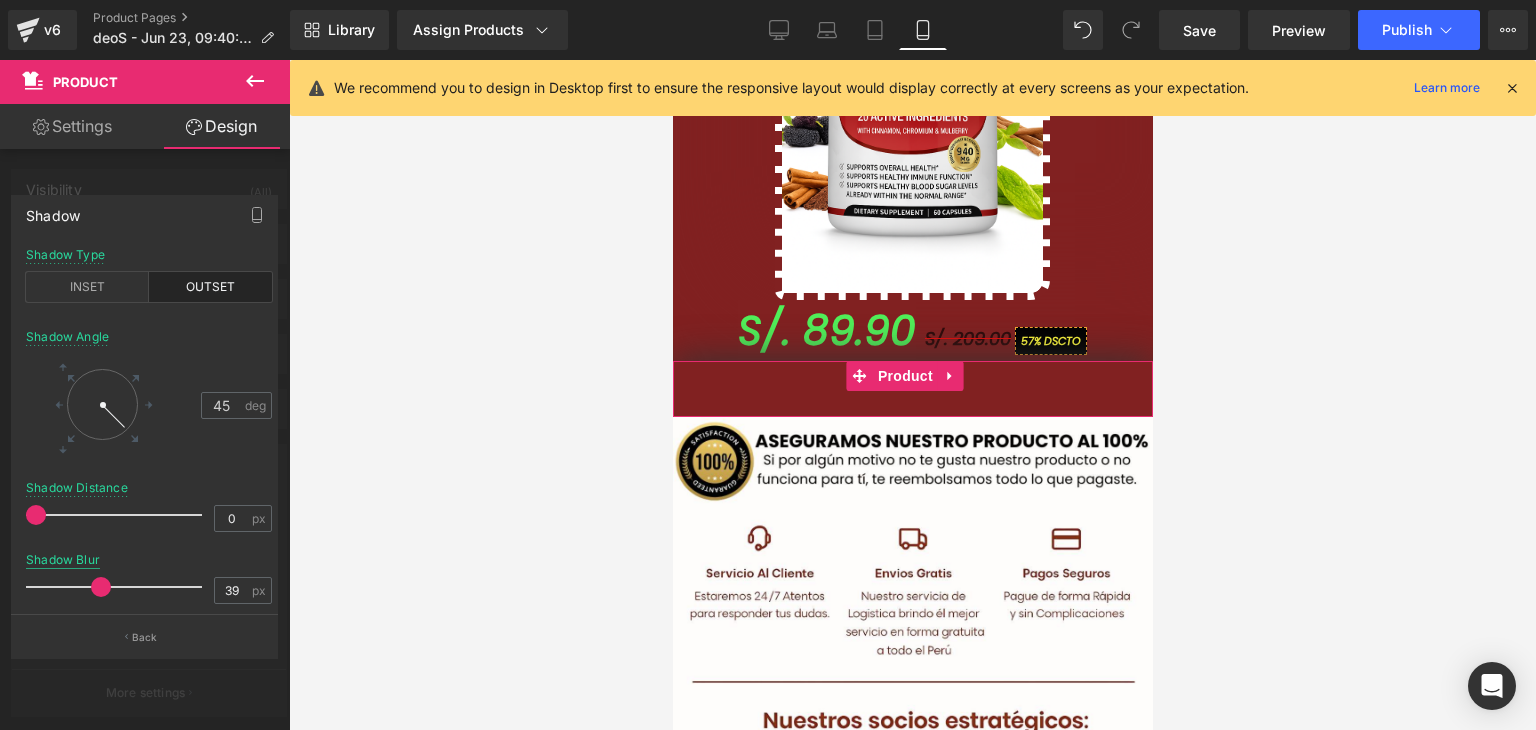 click on "Shadow
outset Shadow Type INSET OUTSET
45     Shadow Angle                                                                                                           45   deg
0px Shadow Distance 0 px
39px Shadow Blur 39 px
0px Shadow Size 0 px
Back" at bounding box center (145, 418) 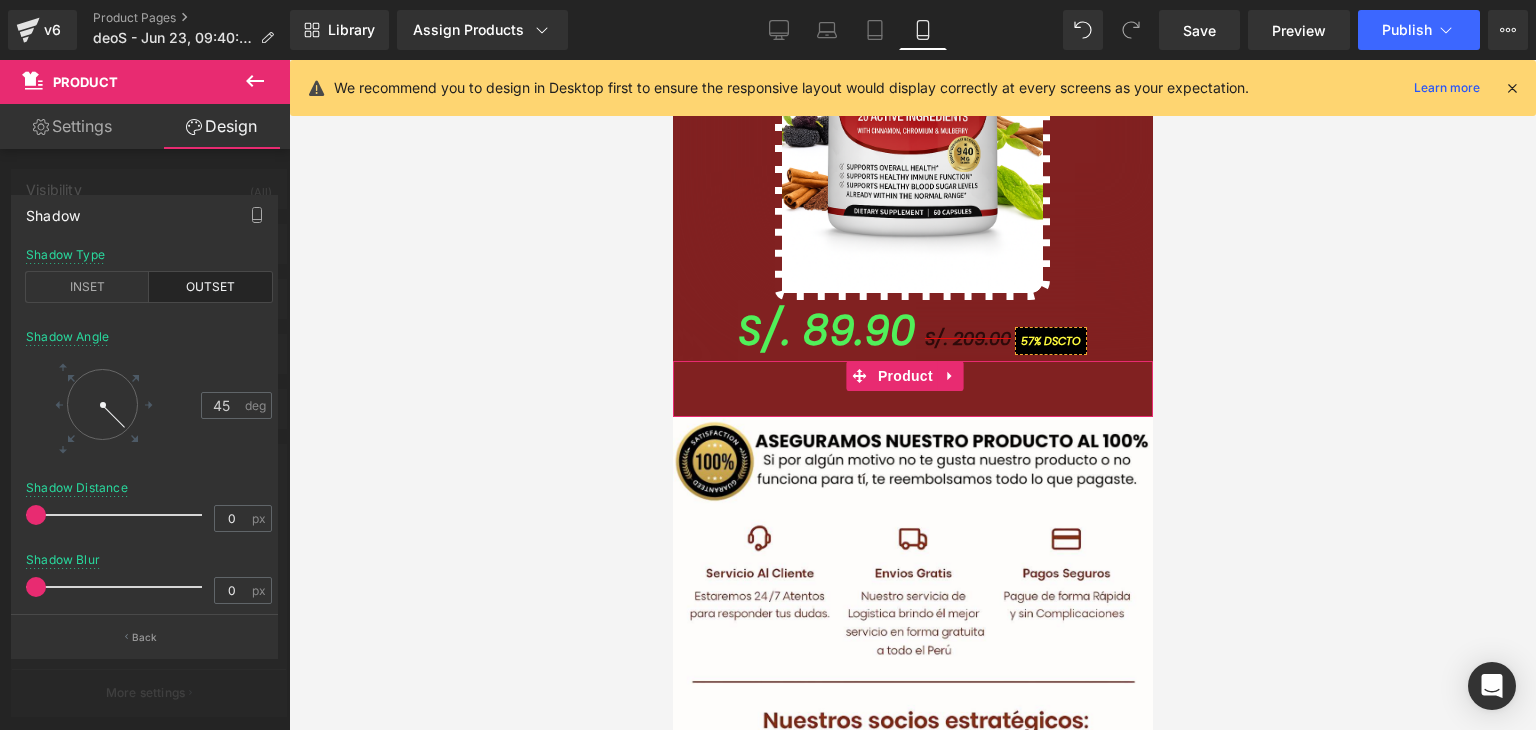 drag, startPoint x: 88, startPoint y: 585, endPoint x: 64, endPoint y: 587, distance: 24.083189 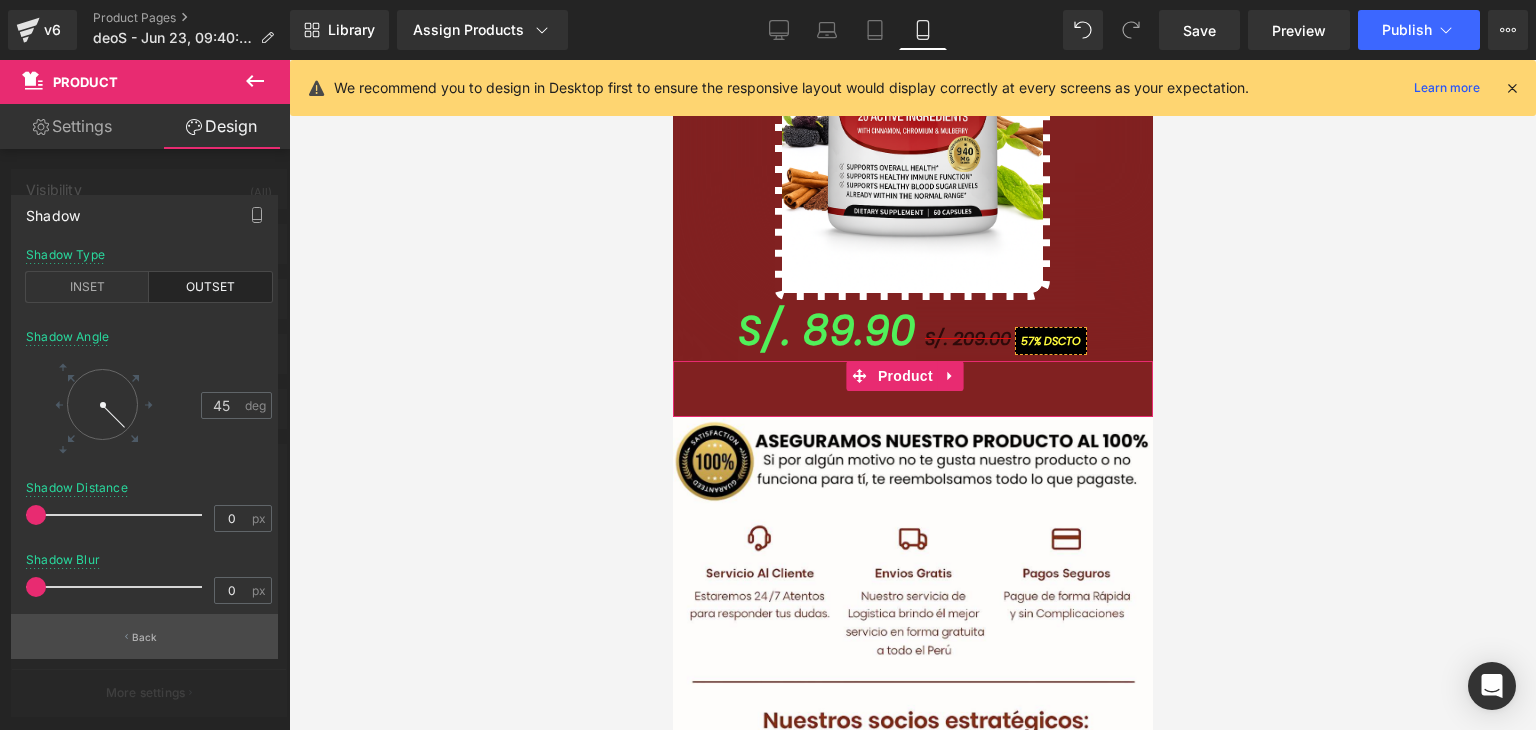 click on "Back" at bounding box center (144, 636) 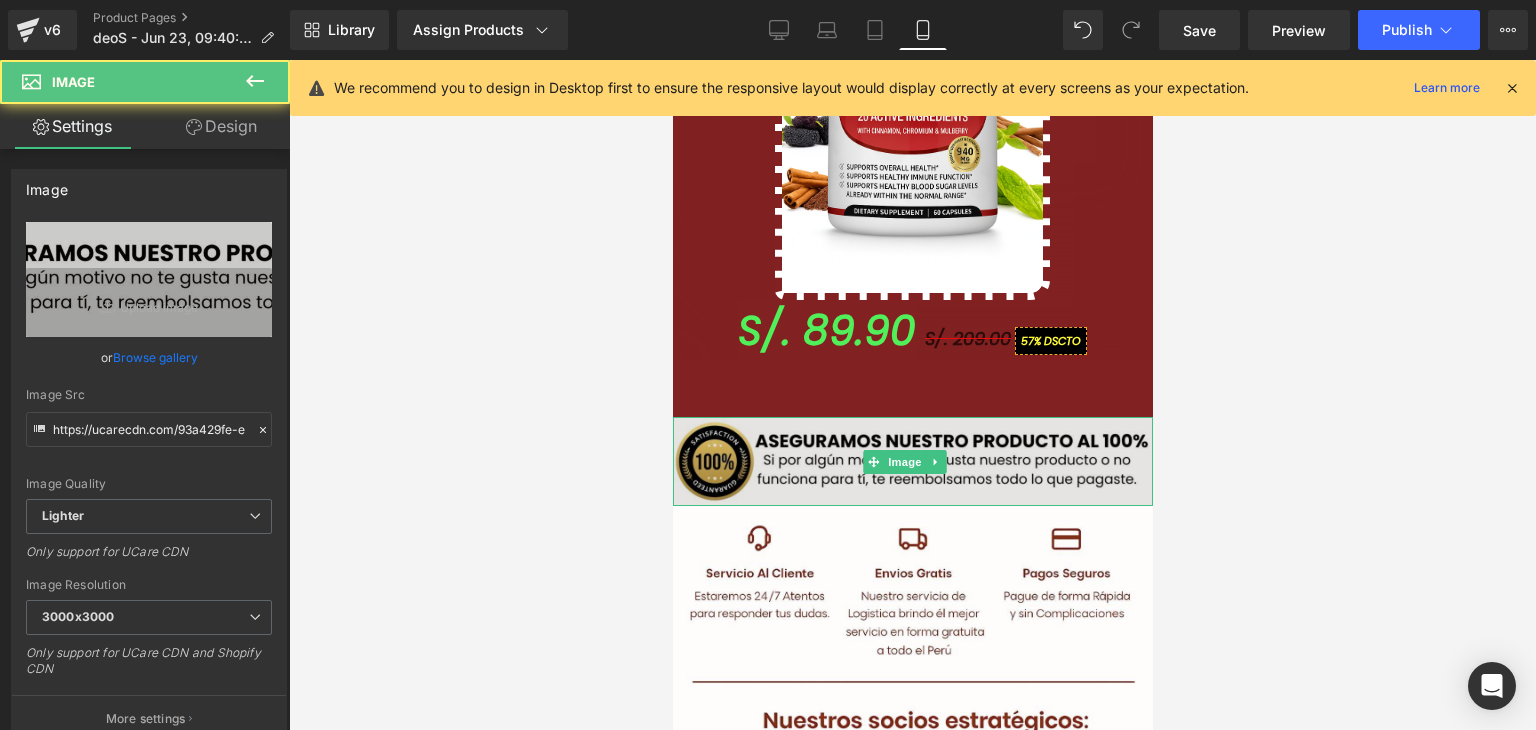 click at bounding box center [912, 461] 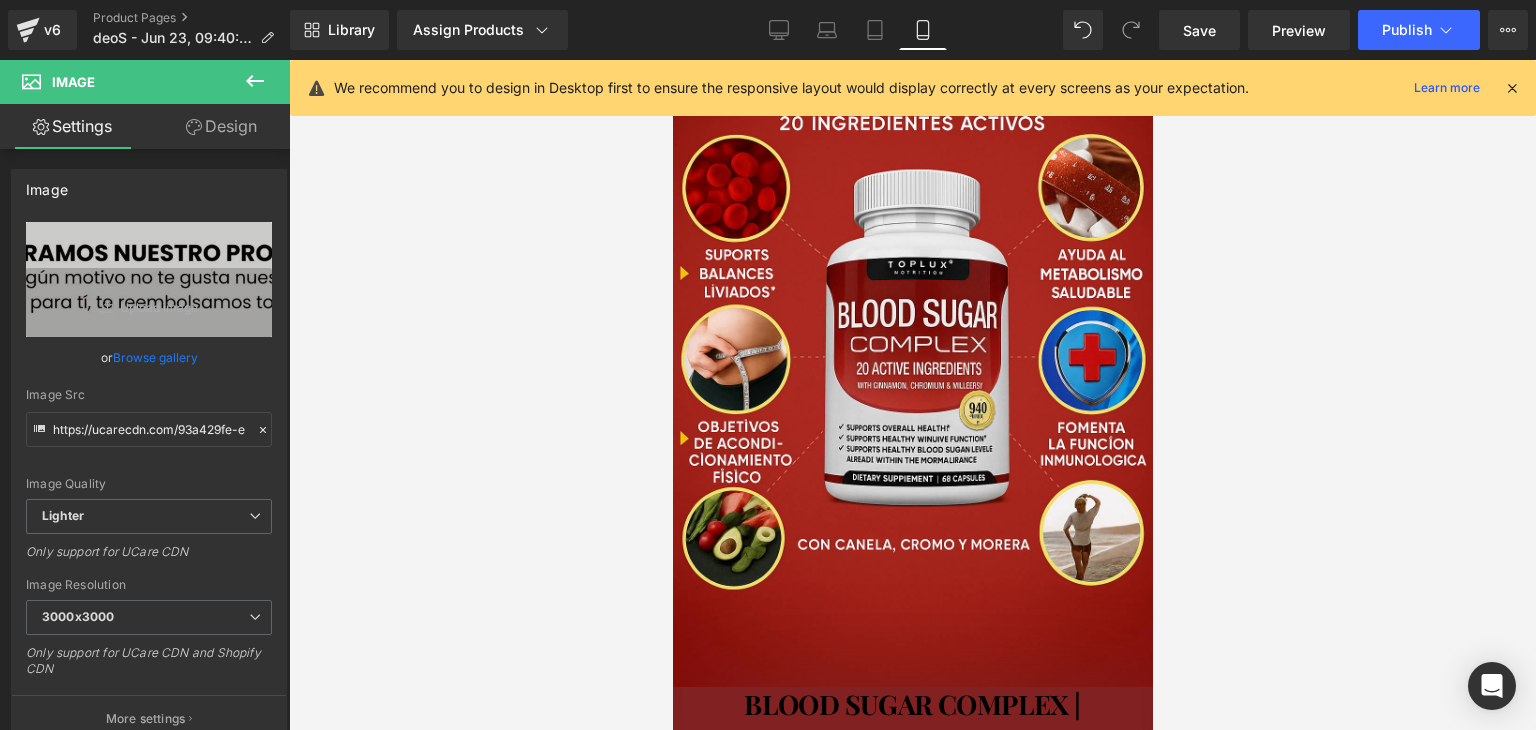scroll, scrollTop: 367, scrollLeft: 0, axis: vertical 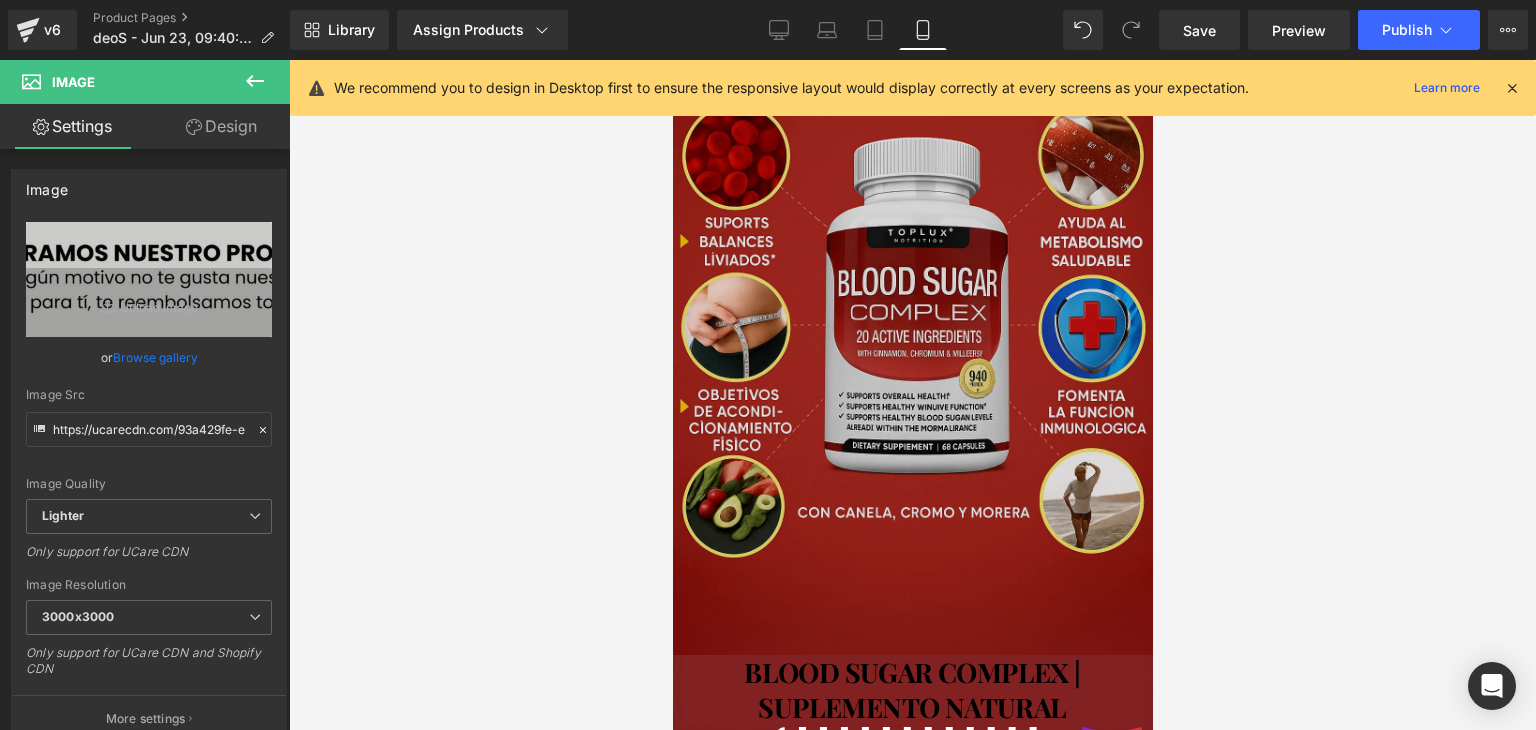 click at bounding box center [912, 295] 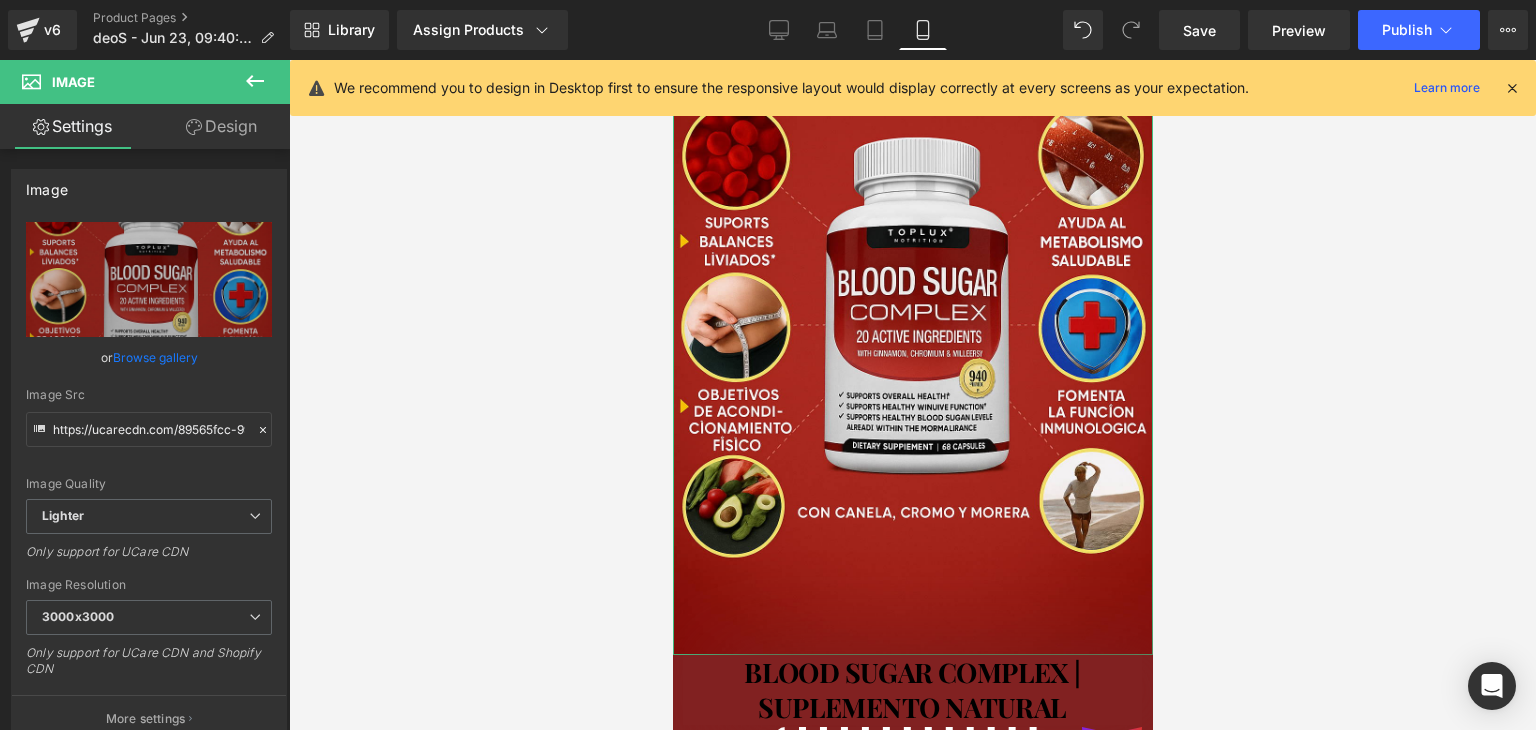 click on "Design" at bounding box center [221, 126] 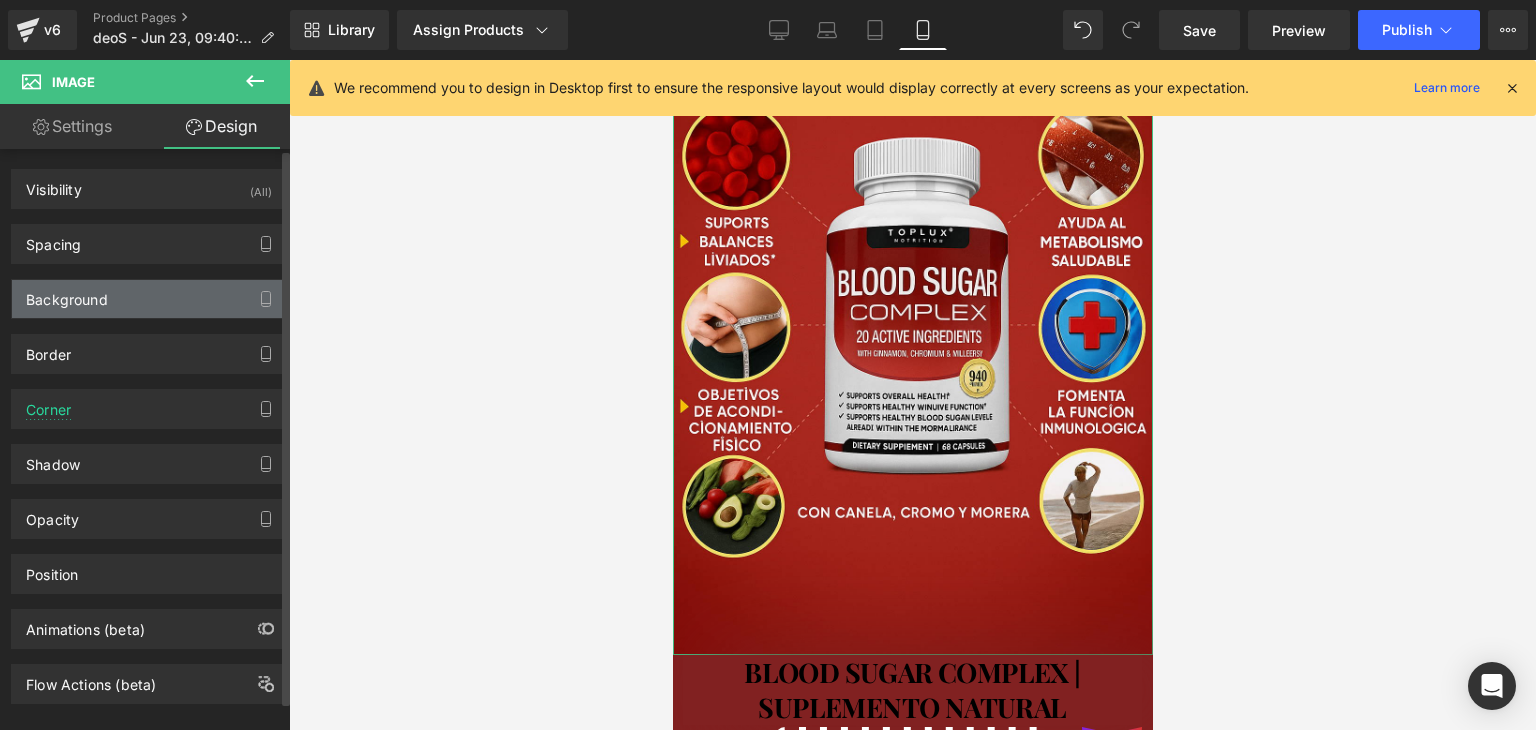 click on "Background" at bounding box center [149, 299] 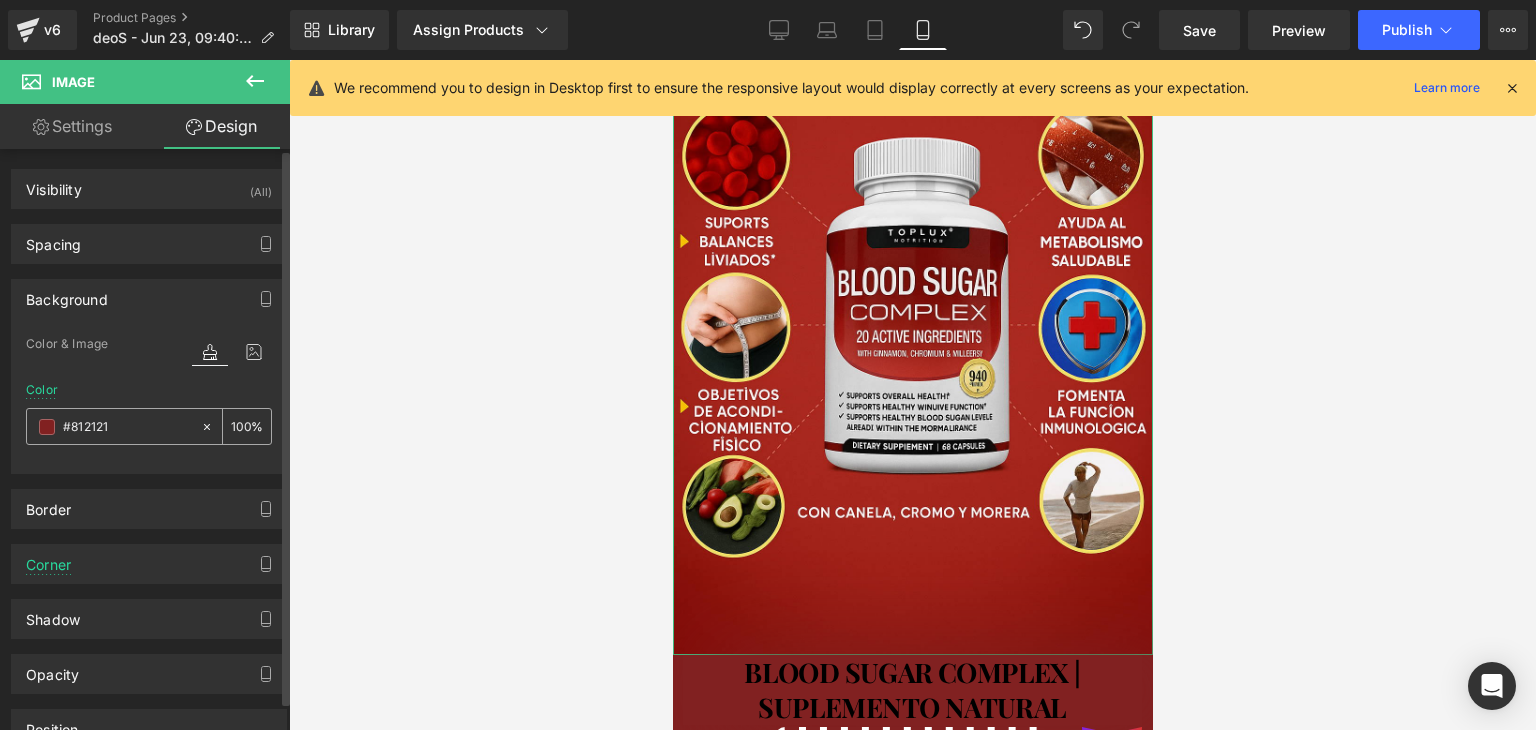click on "#812121" at bounding box center (127, 427) 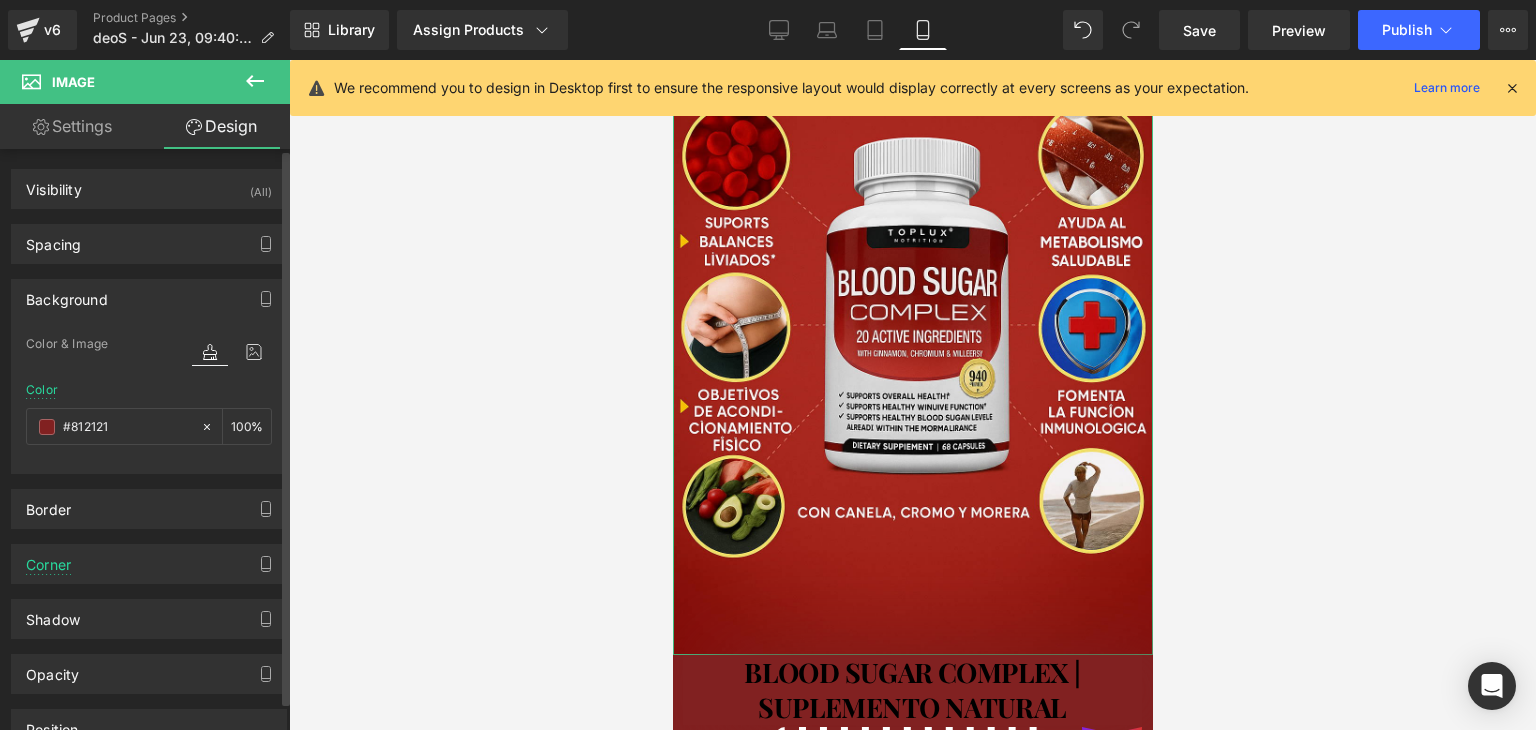 click on "Background" at bounding box center [67, 294] 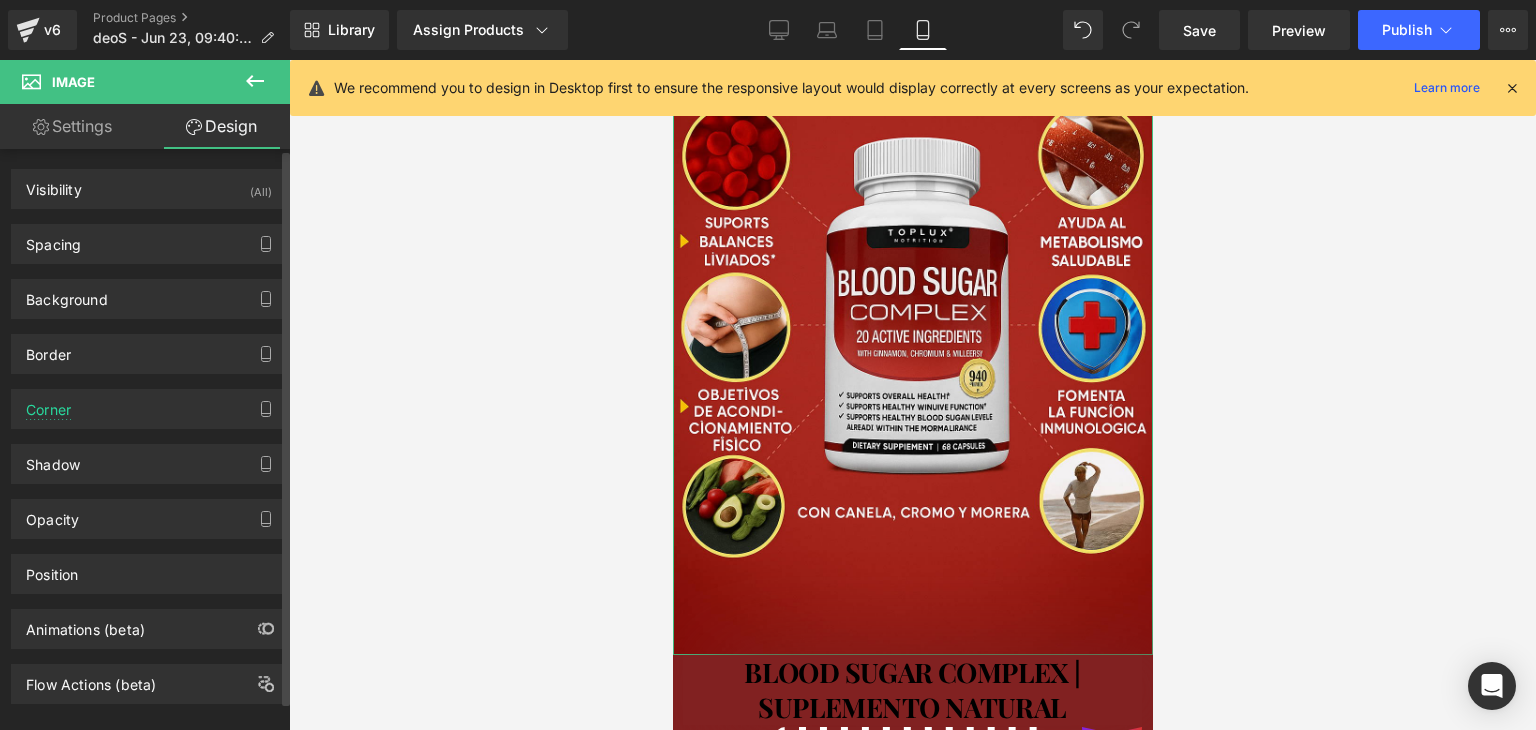 click on "Opacity
1 1" at bounding box center [149, 511] 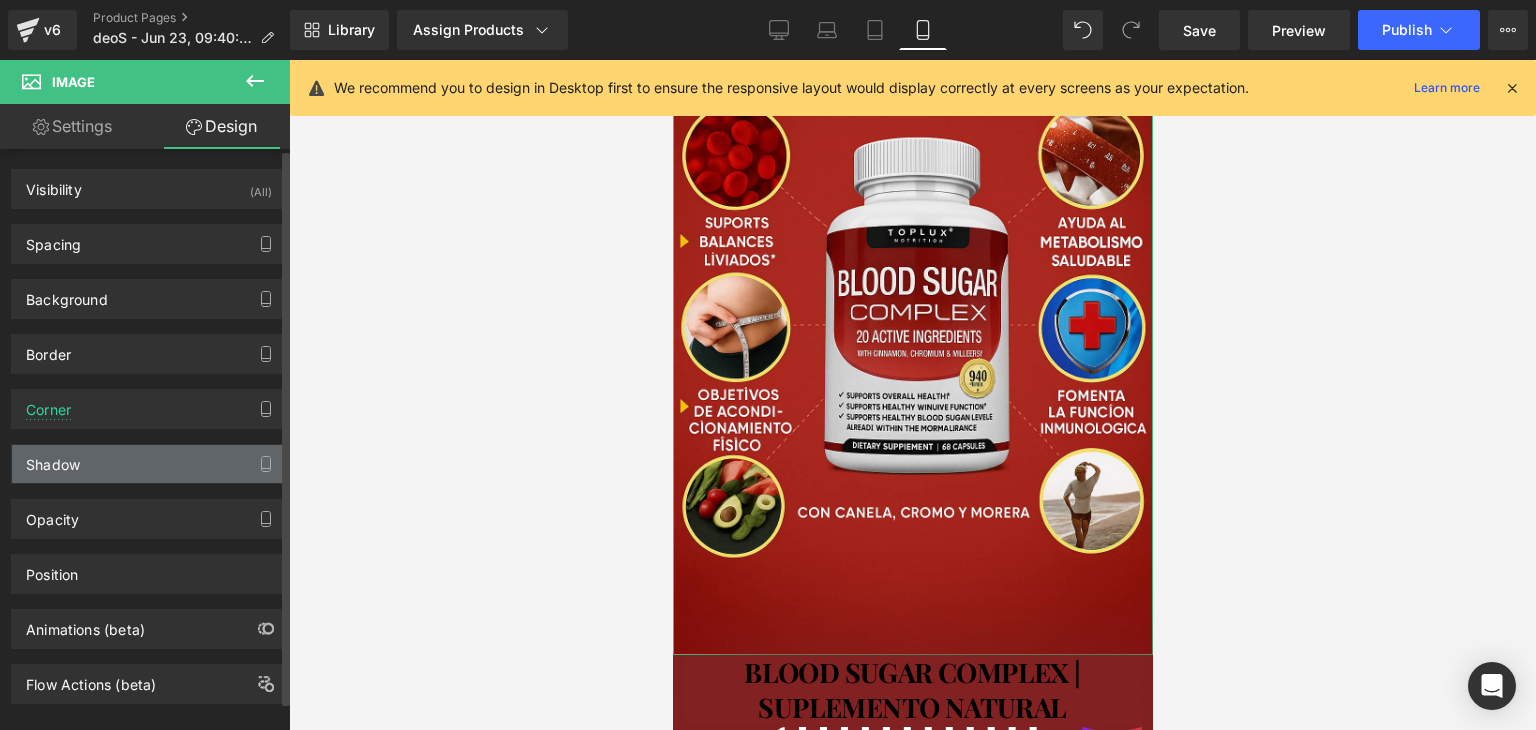 click on "Shadow" at bounding box center [149, 464] 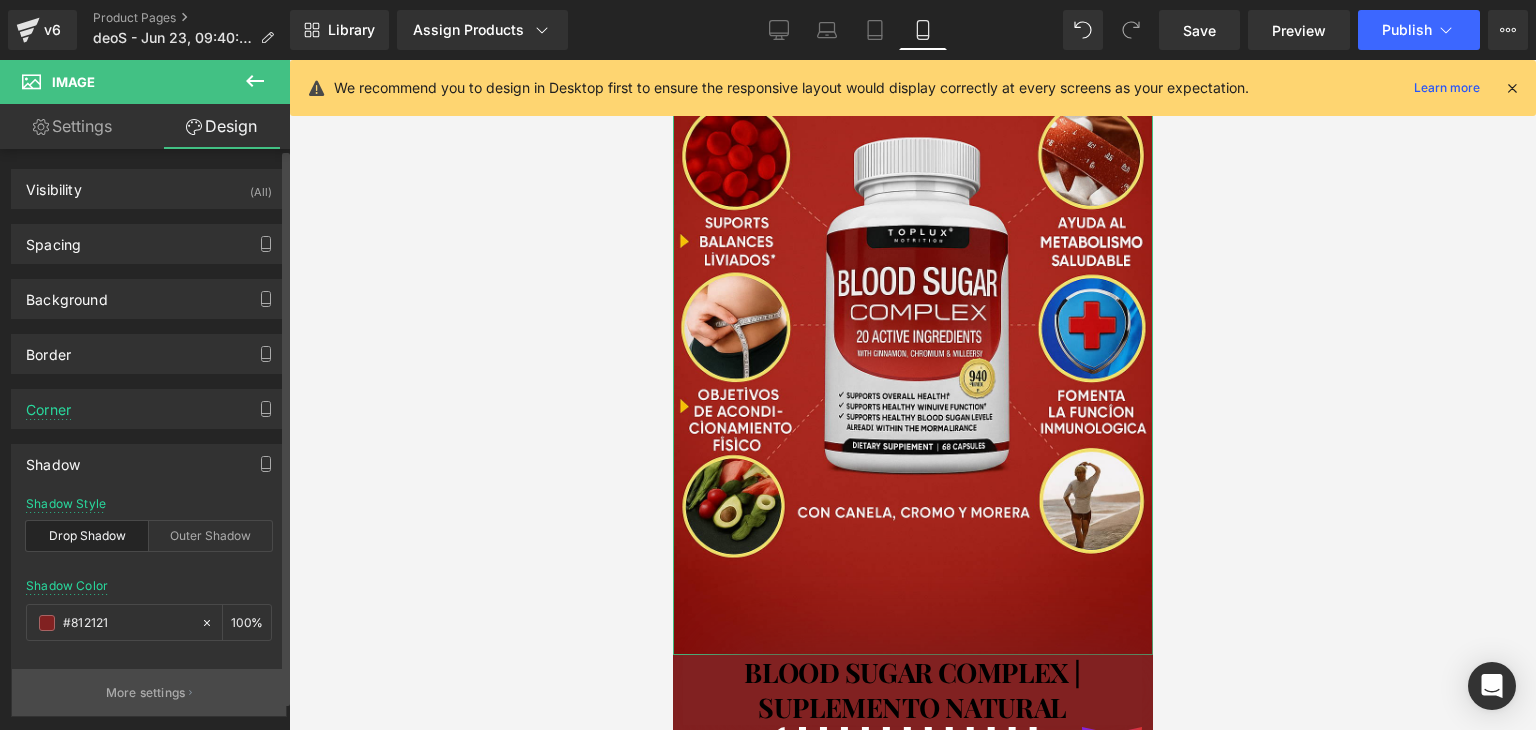 click on "More settings" at bounding box center (146, 693) 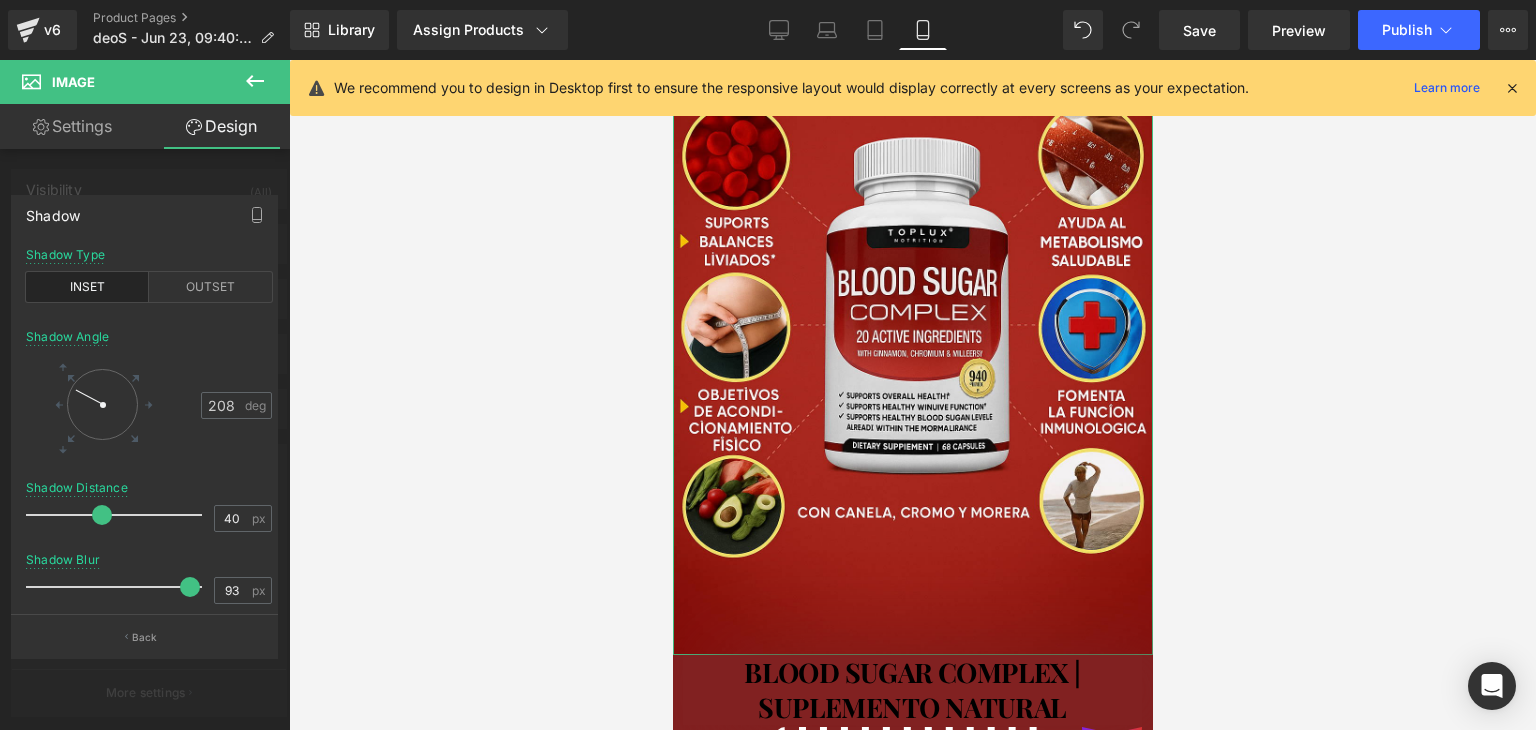 drag, startPoint x: 180, startPoint y: 581, endPoint x: 172, endPoint y: 542, distance: 39.812057 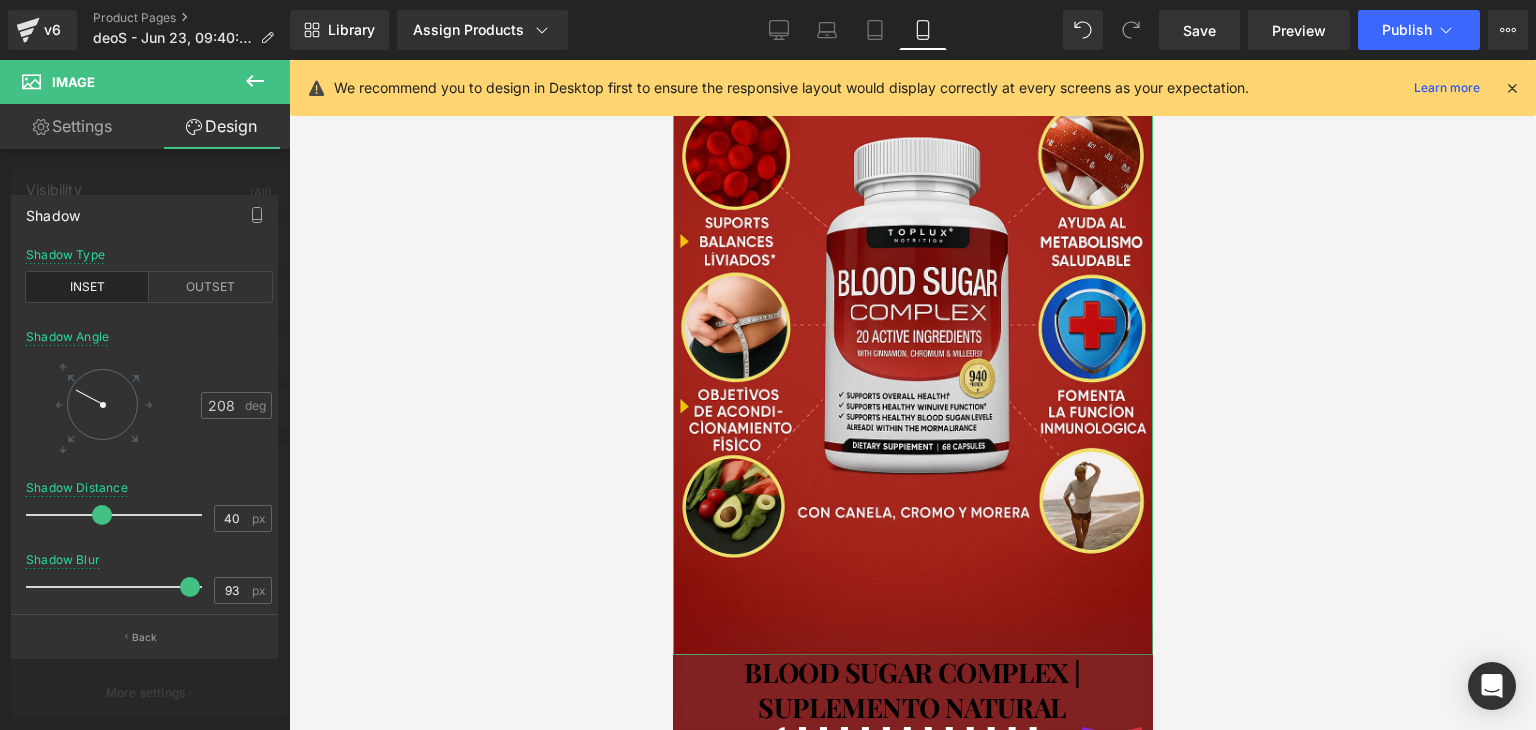 click at bounding box center (119, 587) 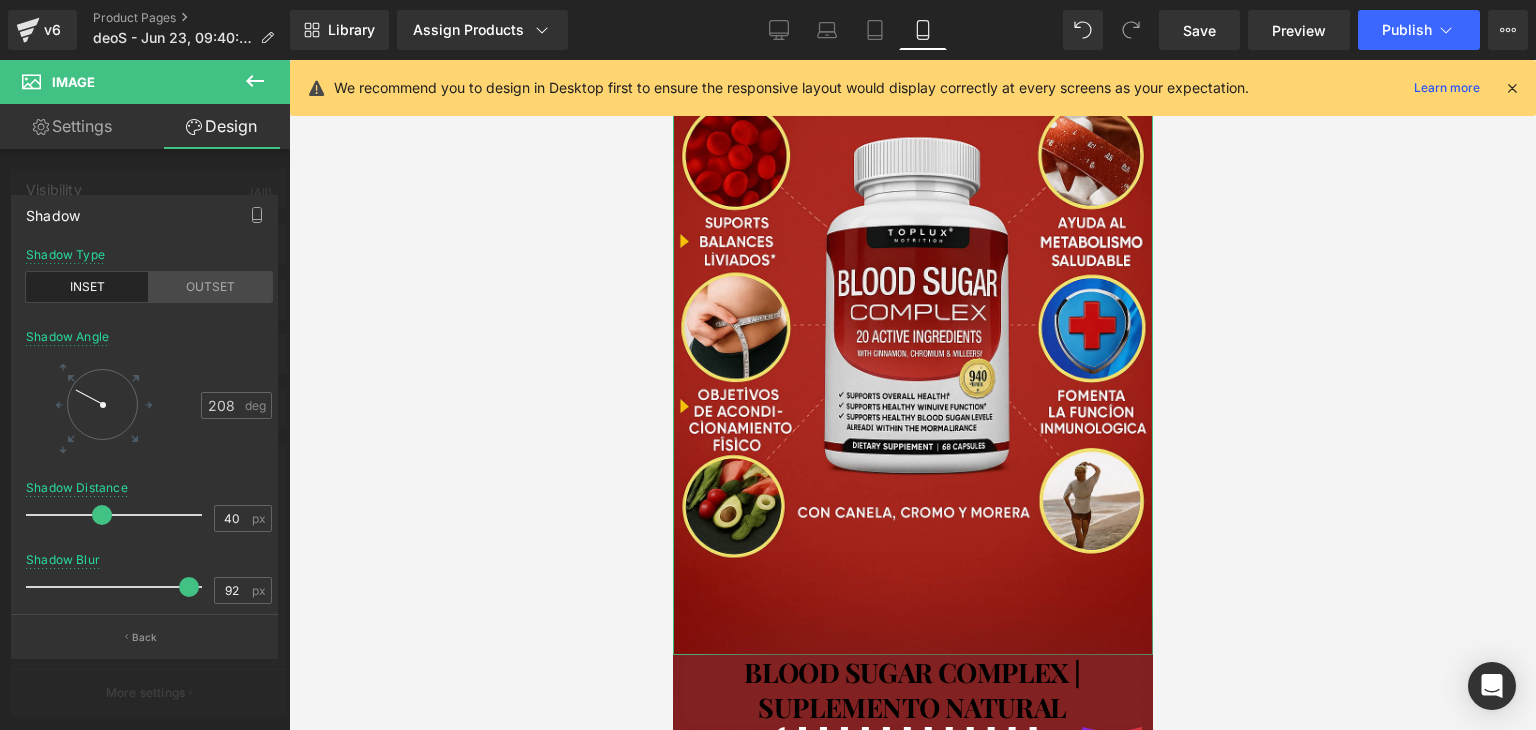 click on "OUTSET" at bounding box center (210, 287) 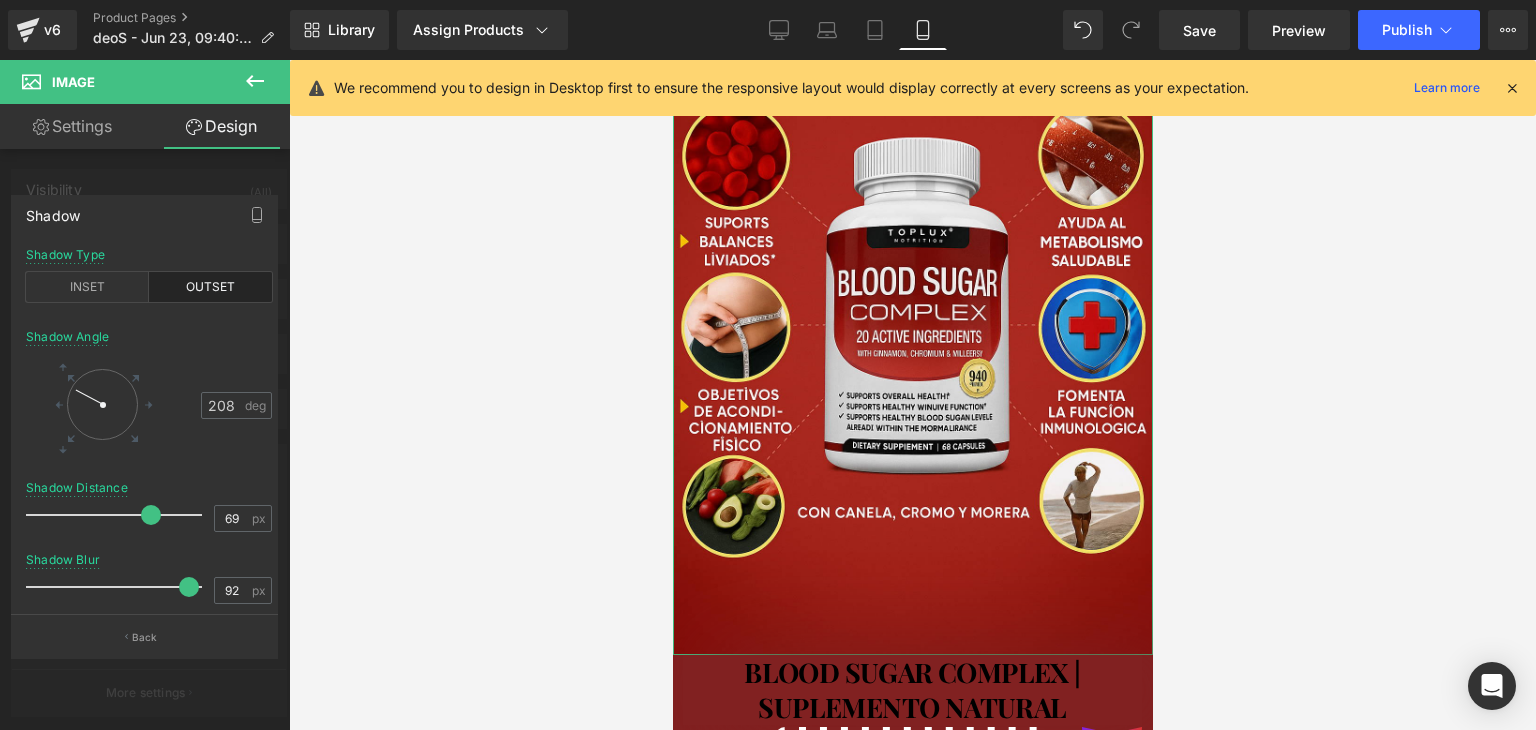 drag, startPoint x: 101, startPoint y: 518, endPoint x: 142, endPoint y: 521, distance: 41.109608 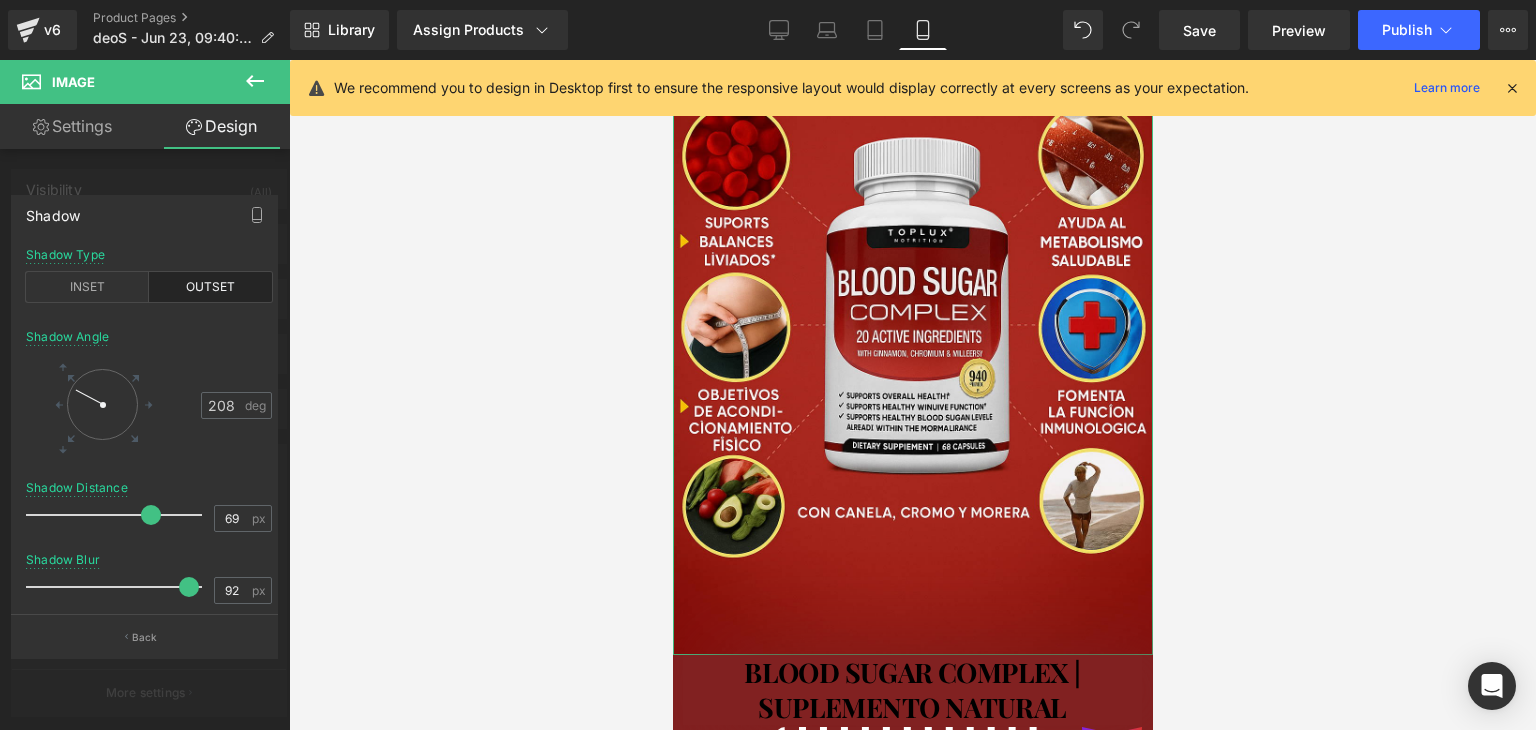 click at bounding box center [151, 515] 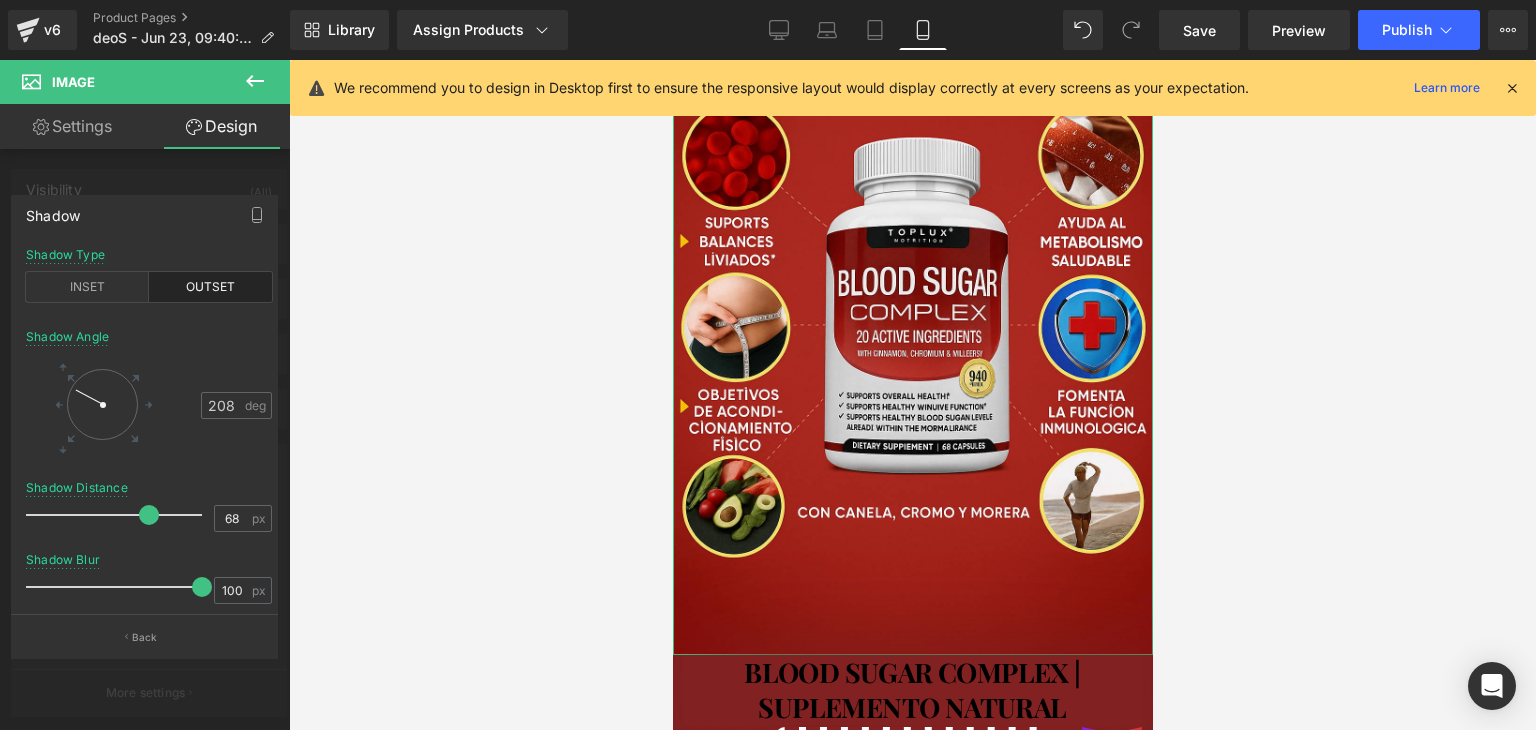 drag, startPoint x: 175, startPoint y: 587, endPoint x: 381, endPoint y: 602, distance: 206.5454 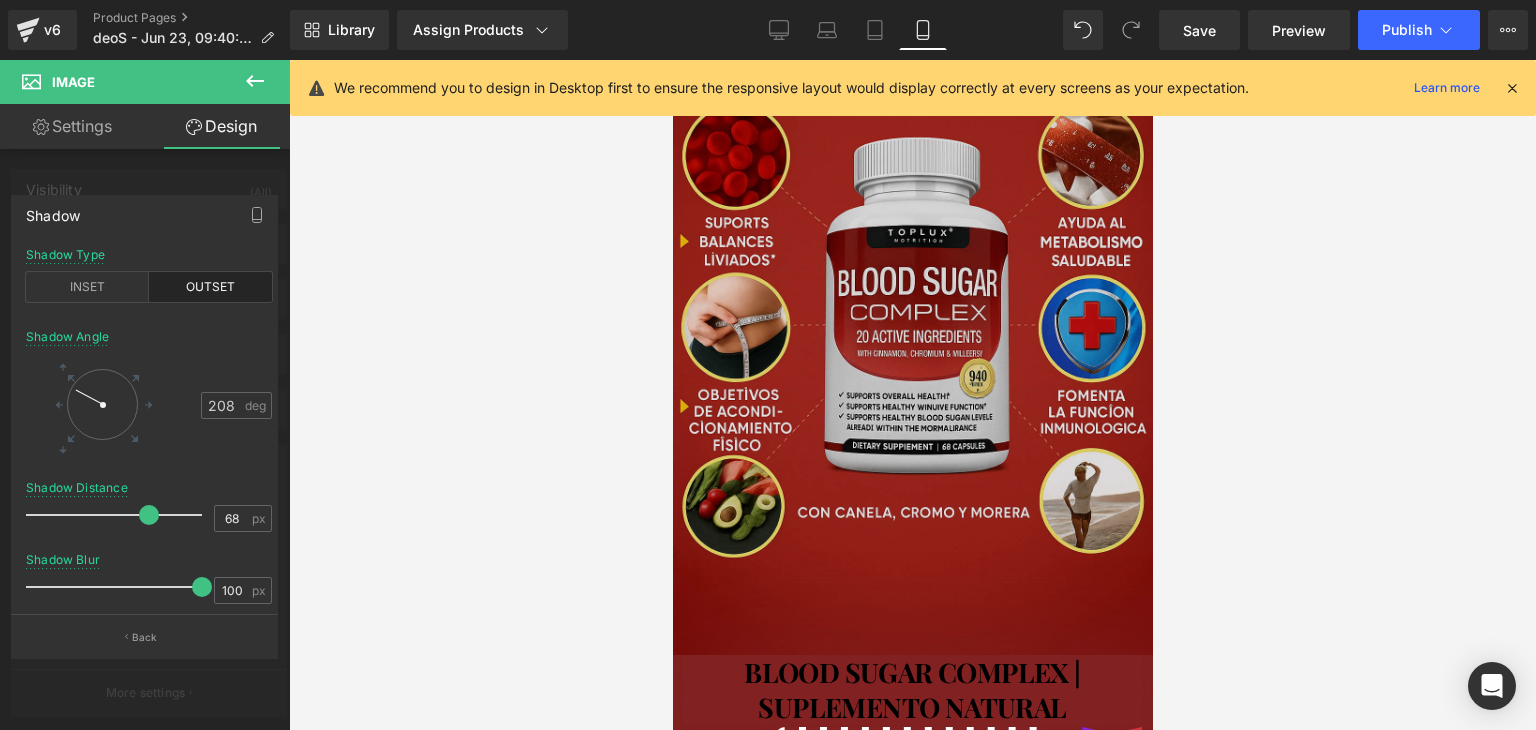click on "Ir al contenido
🚚 Envío GRATIS 📦 | 💵 Pago Contra Entrega ✅ ¡En todo el país!
Garantía total de satisfacción 💖 | Tu belleza en manos expertas ✨
Mi cuenta
Abrir carrito
S/. 0.00
( 0 )
Abrir menú
Abrir carrito 0
Menú
Cerrar barra lateral
Mi cuenta
Image         Image" at bounding box center (912, 2307) 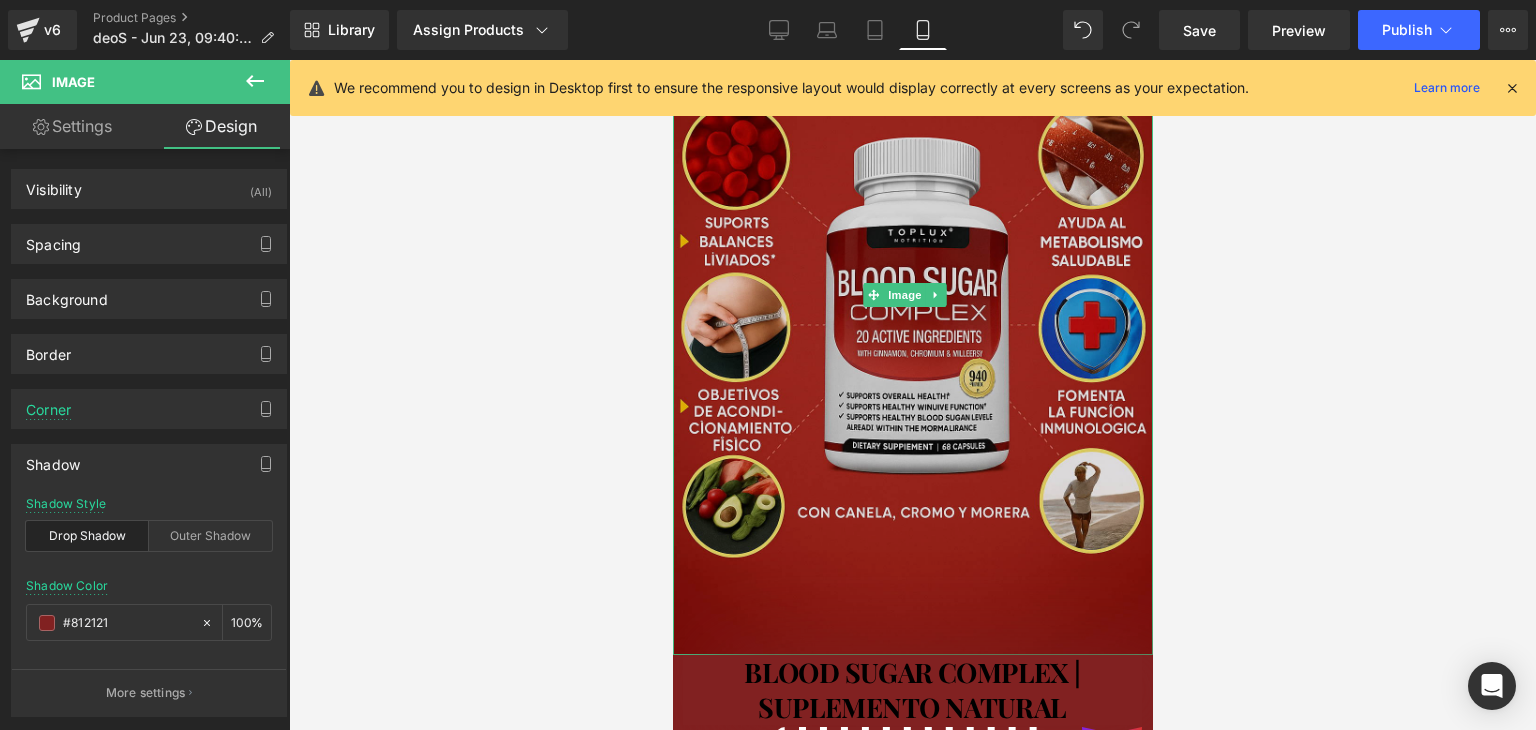 drag, startPoint x: 728, startPoint y: 629, endPoint x: 697, endPoint y: 596, distance: 45.276924 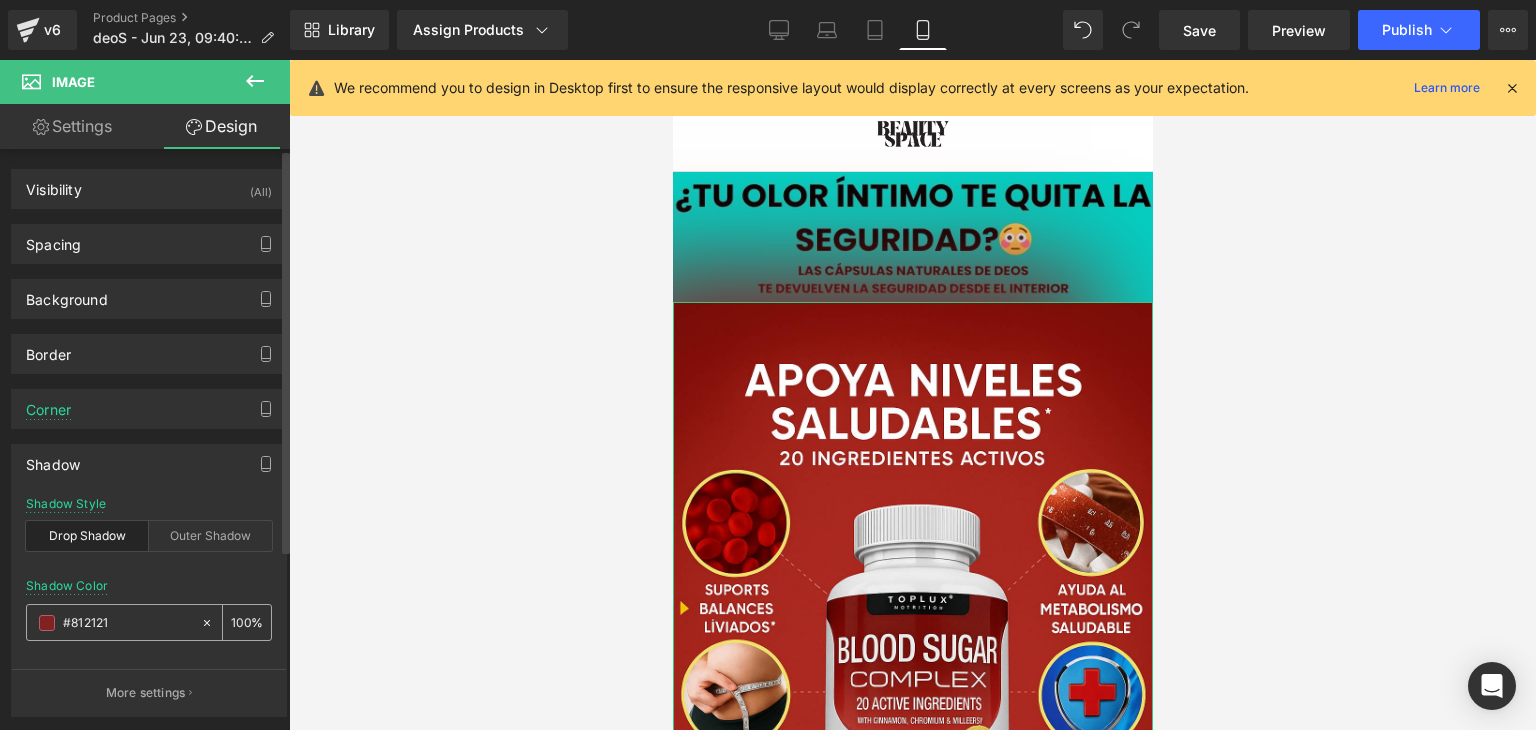 click on "#812121" at bounding box center [127, 623] 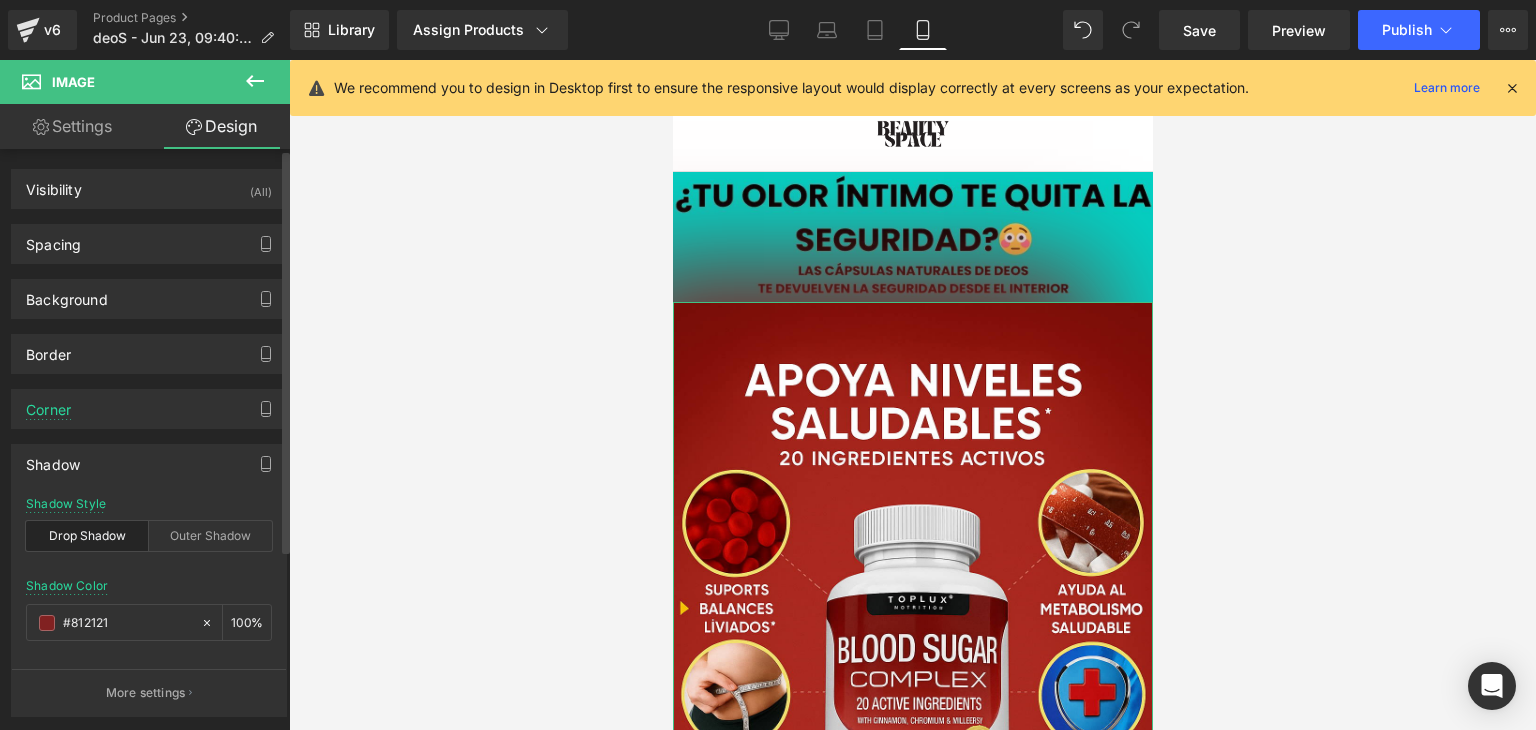 drag, startPoint x: 202, startPoint y: 626, endPoint x: 200, endPoint y: 592, distance: 34.058773 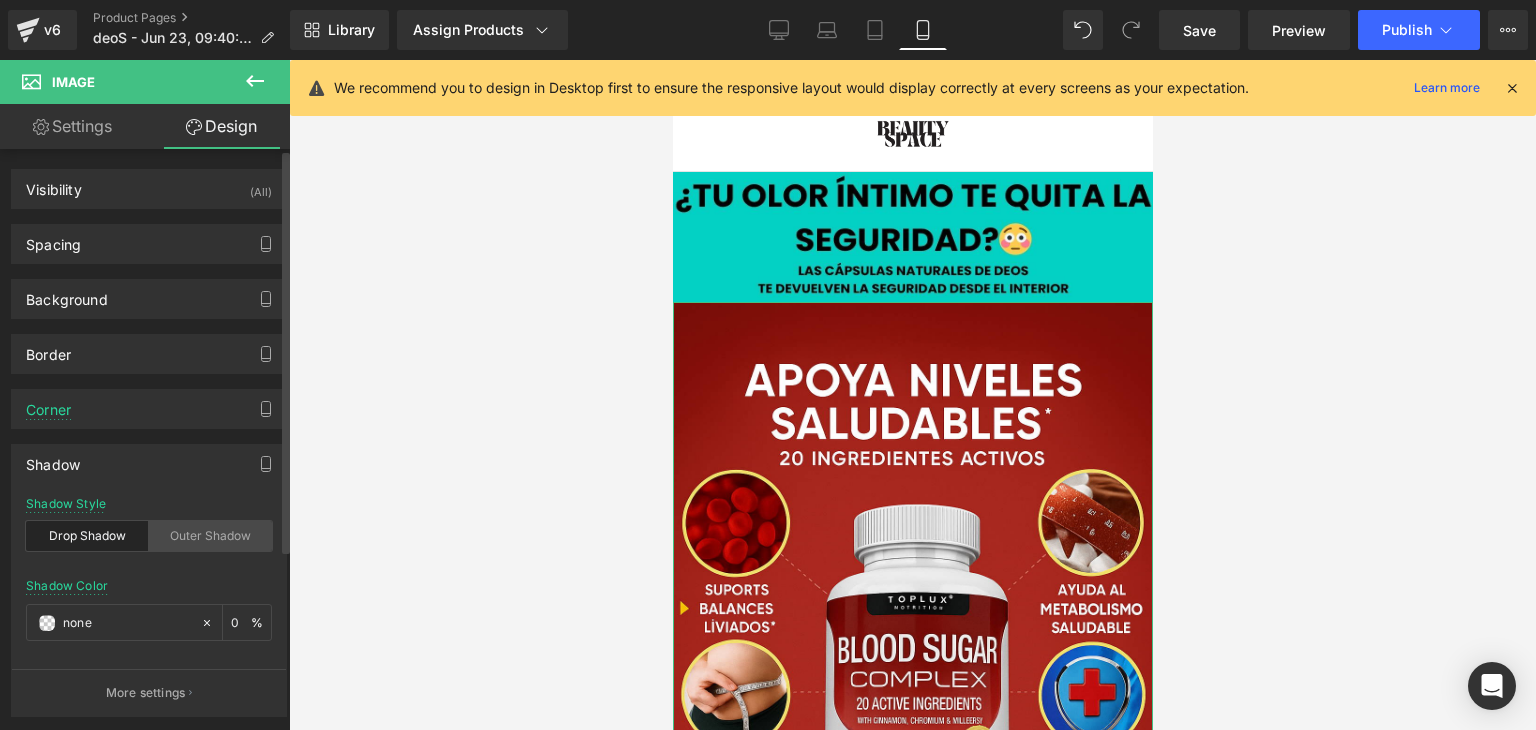 click on "Outer Shadow" at bounding box center [210, 536] 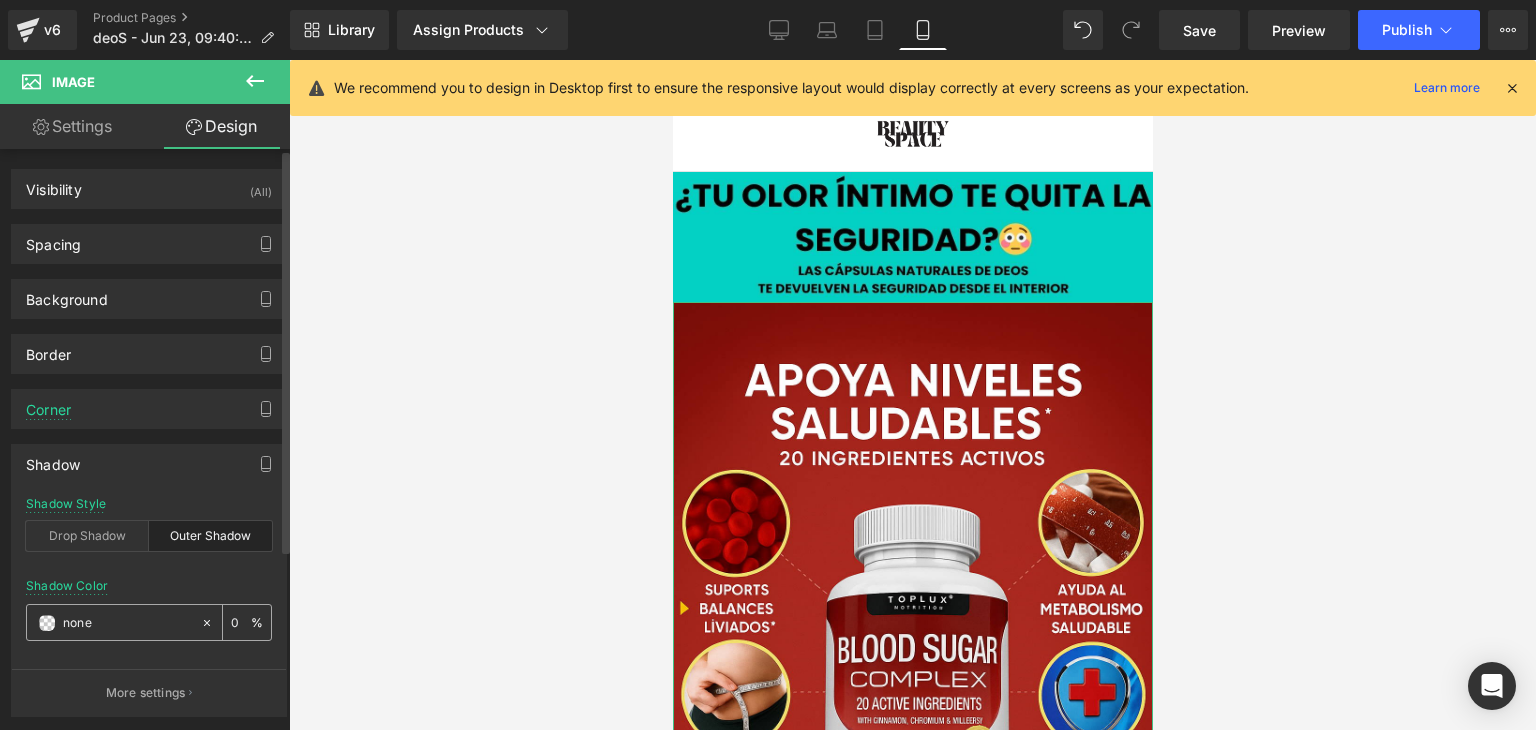 click 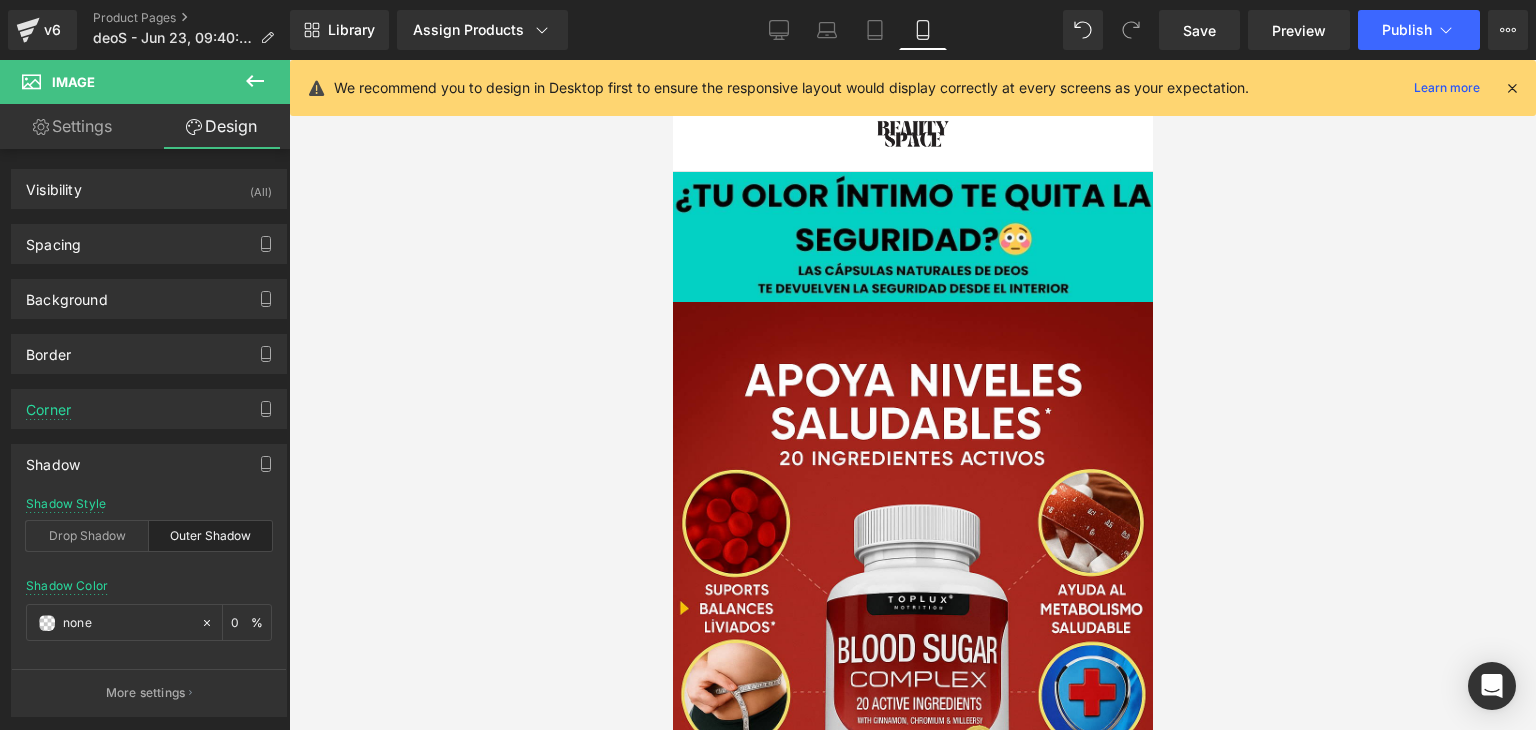 click at bounding box center (912, 395) 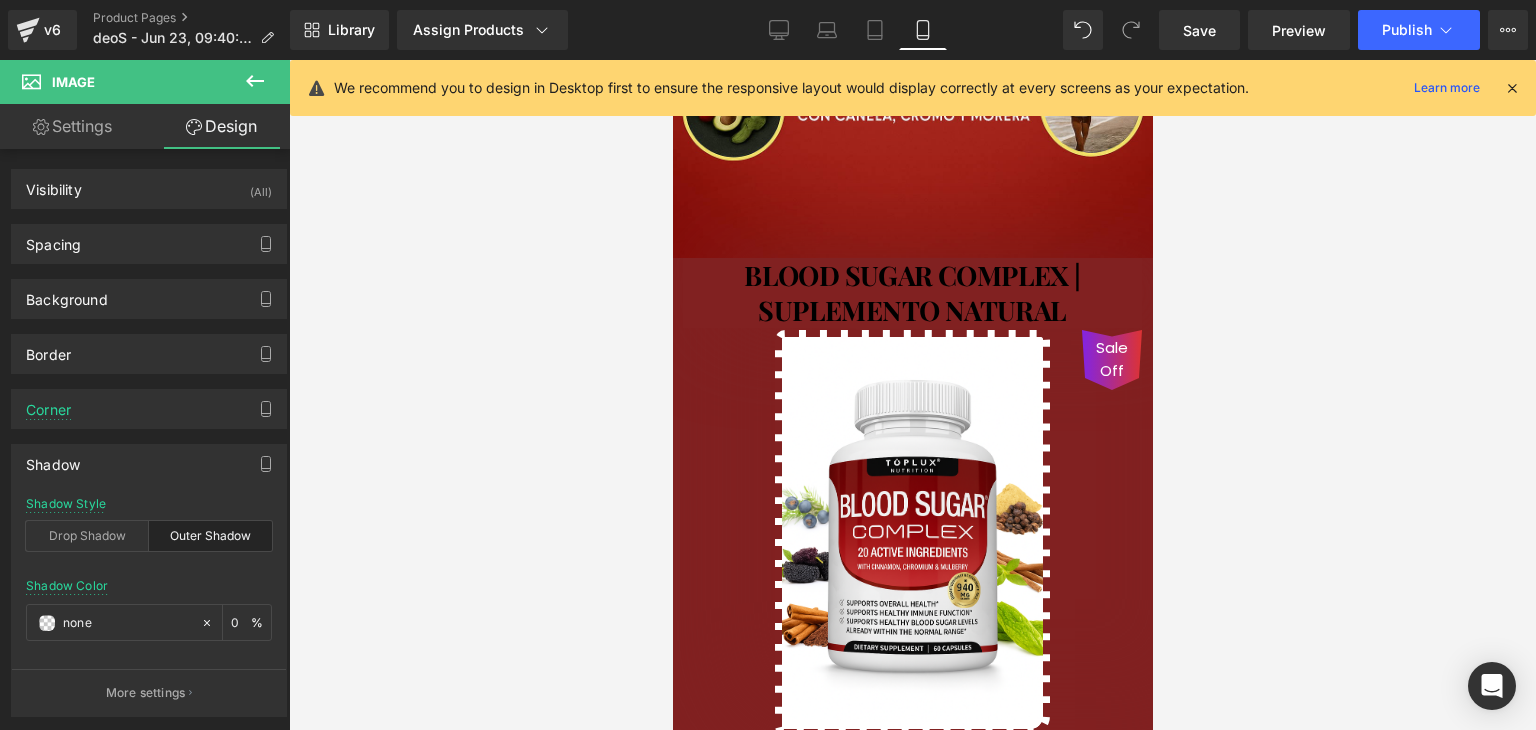 scroll, scrollTop: 776, scrollLeft: 0, axis: vertical 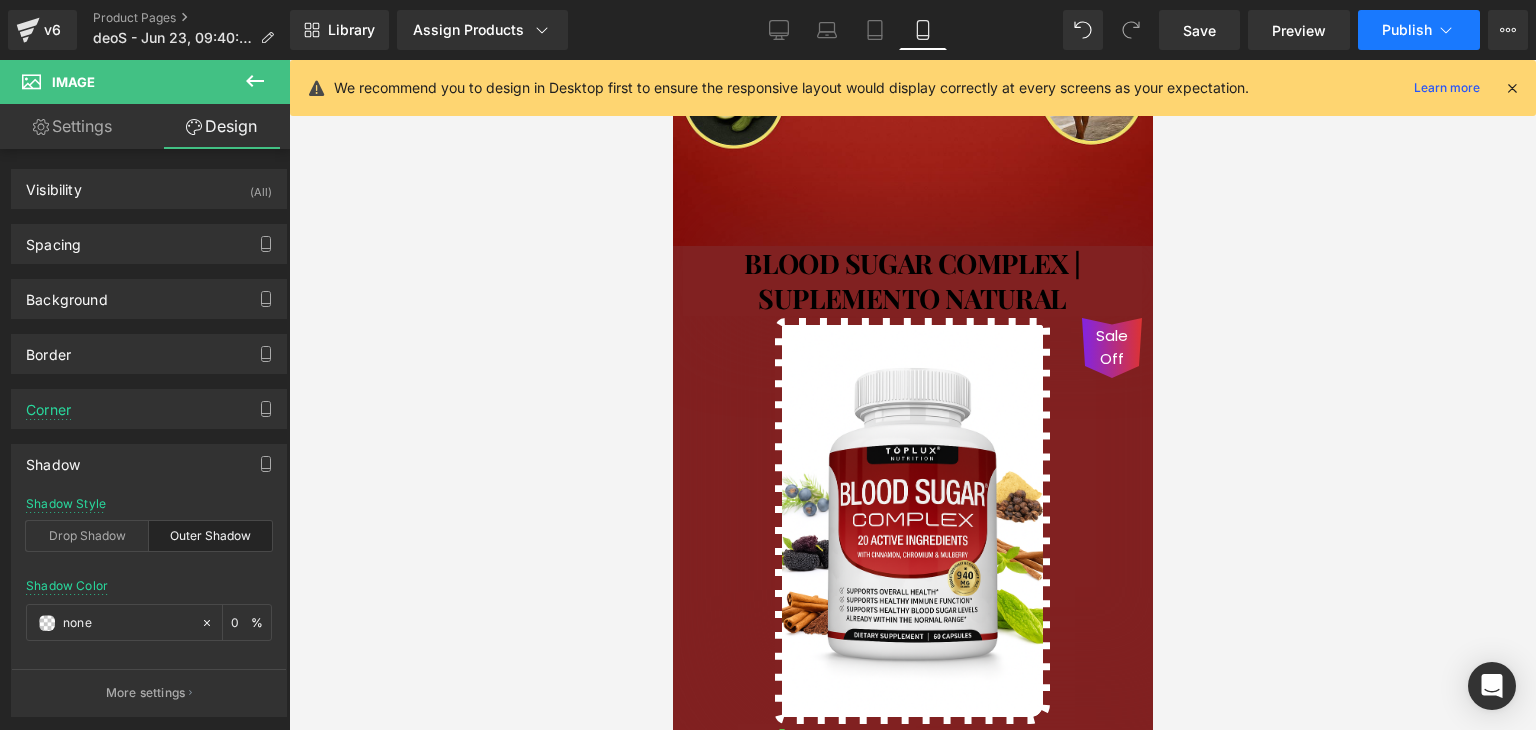 click on "Publish" at bounding box center [1407, 30] 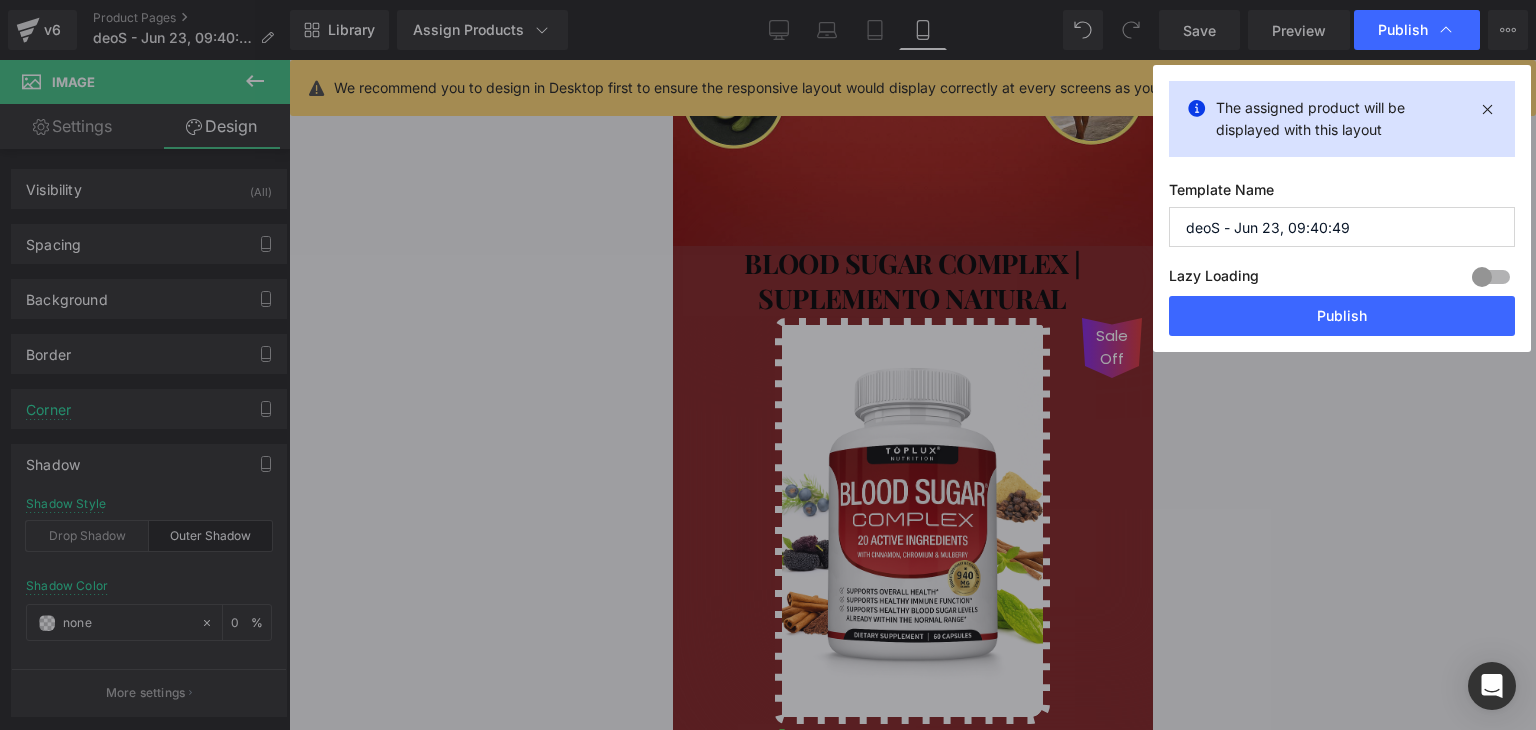 click on "Publish" at bounding box center (1342, 316) 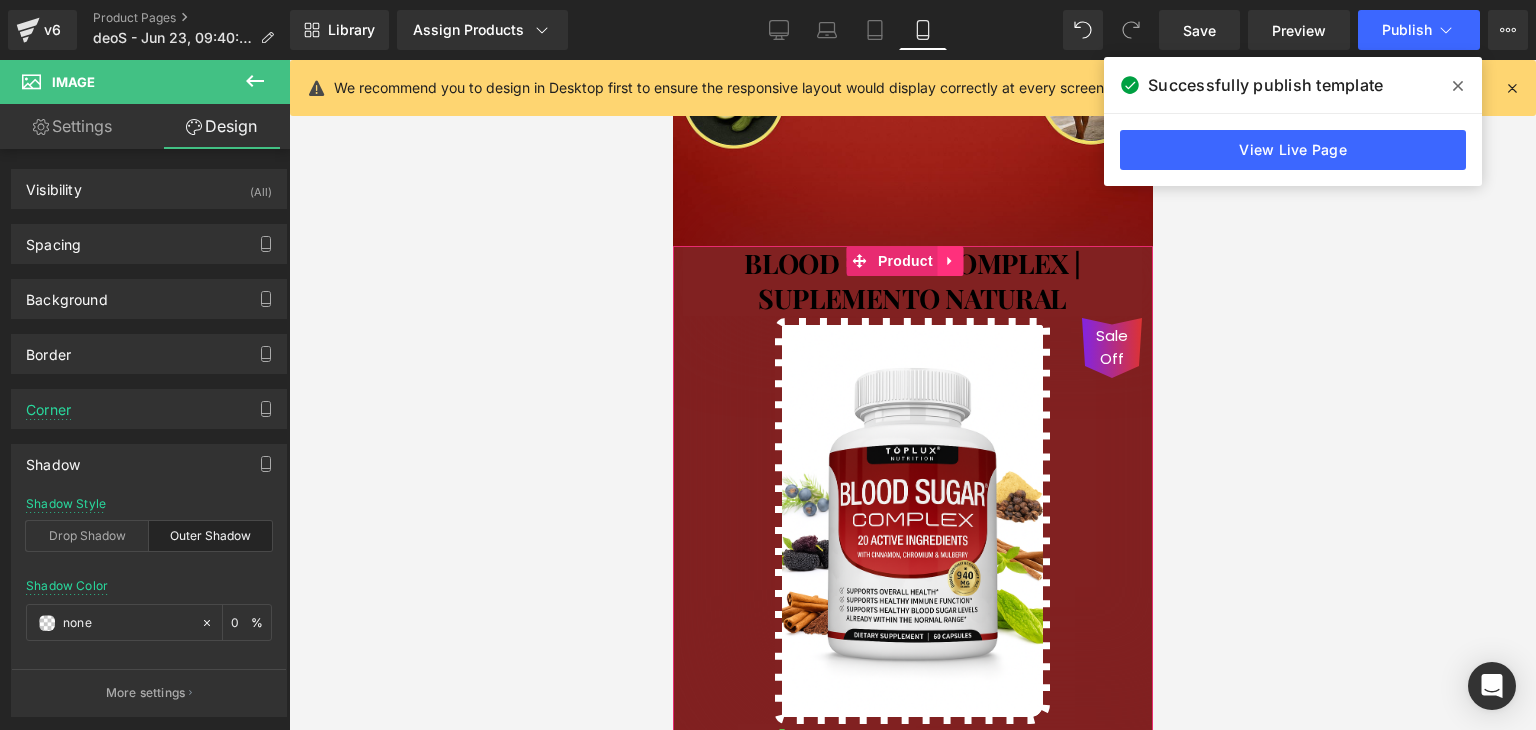 click at bounding box center (950, 261) 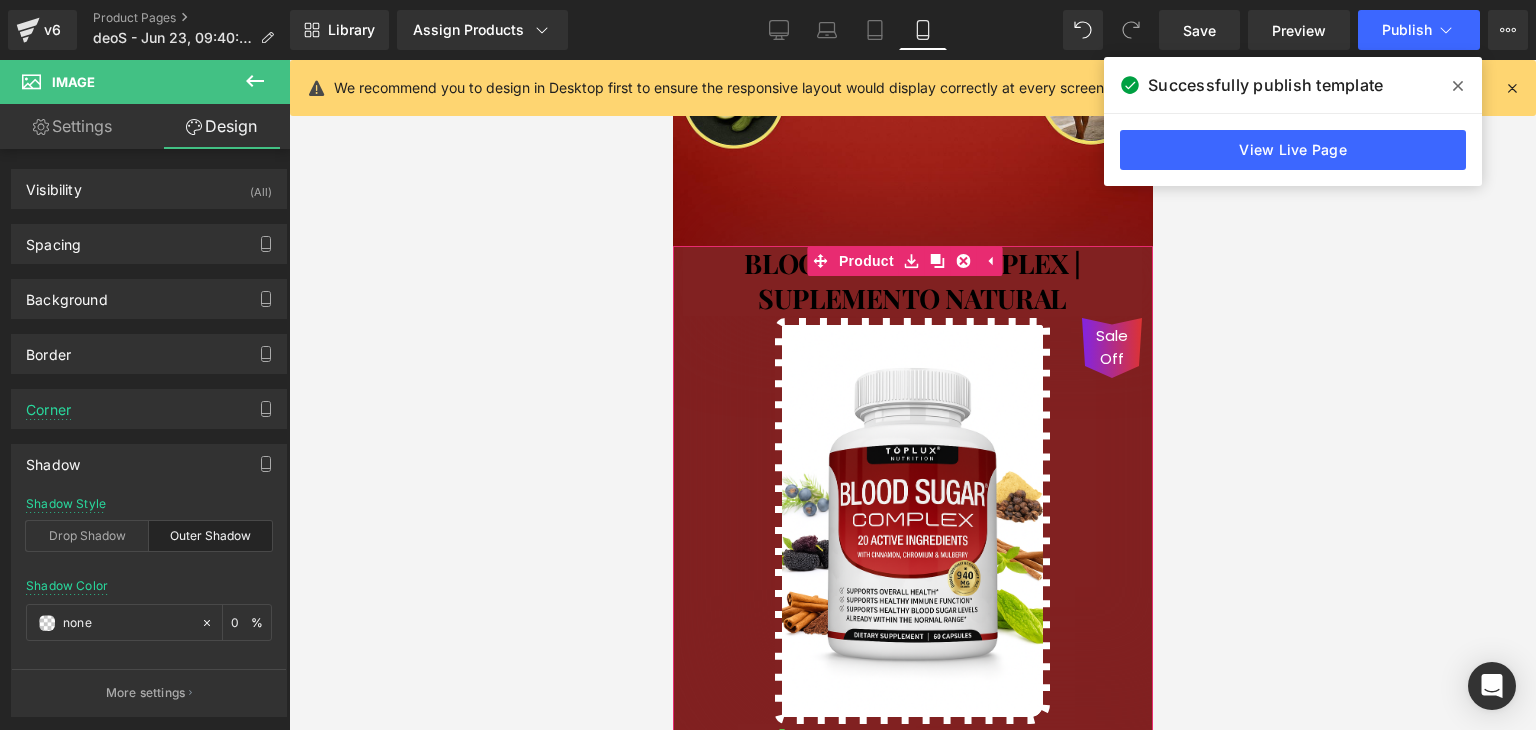 click on "BLOOD SUGAR COMPLEX | SUPLEMENTO NATURAL" at bounding box center [911, 281] 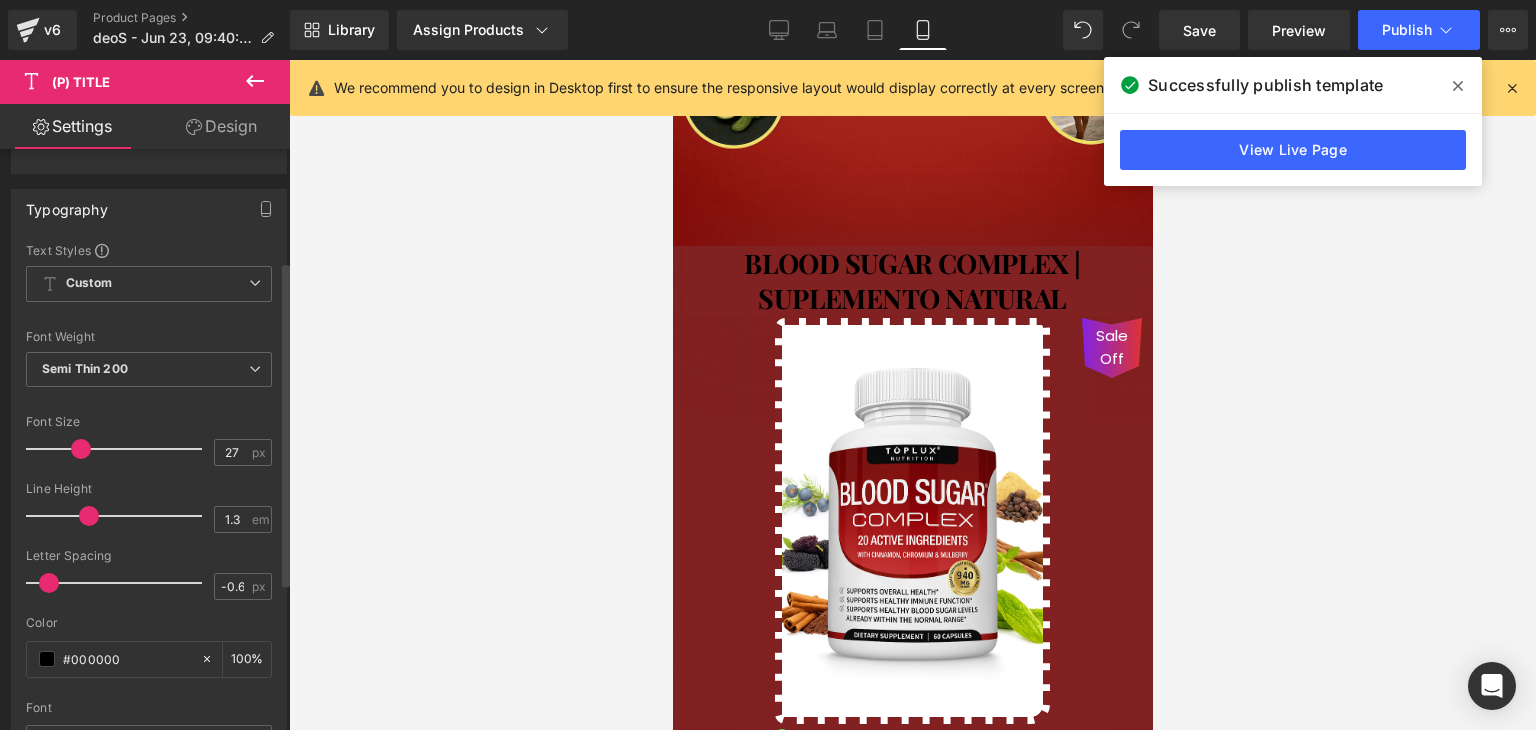 scroll, scrollTop: 200, scrollLeft: 0, axis: vertical 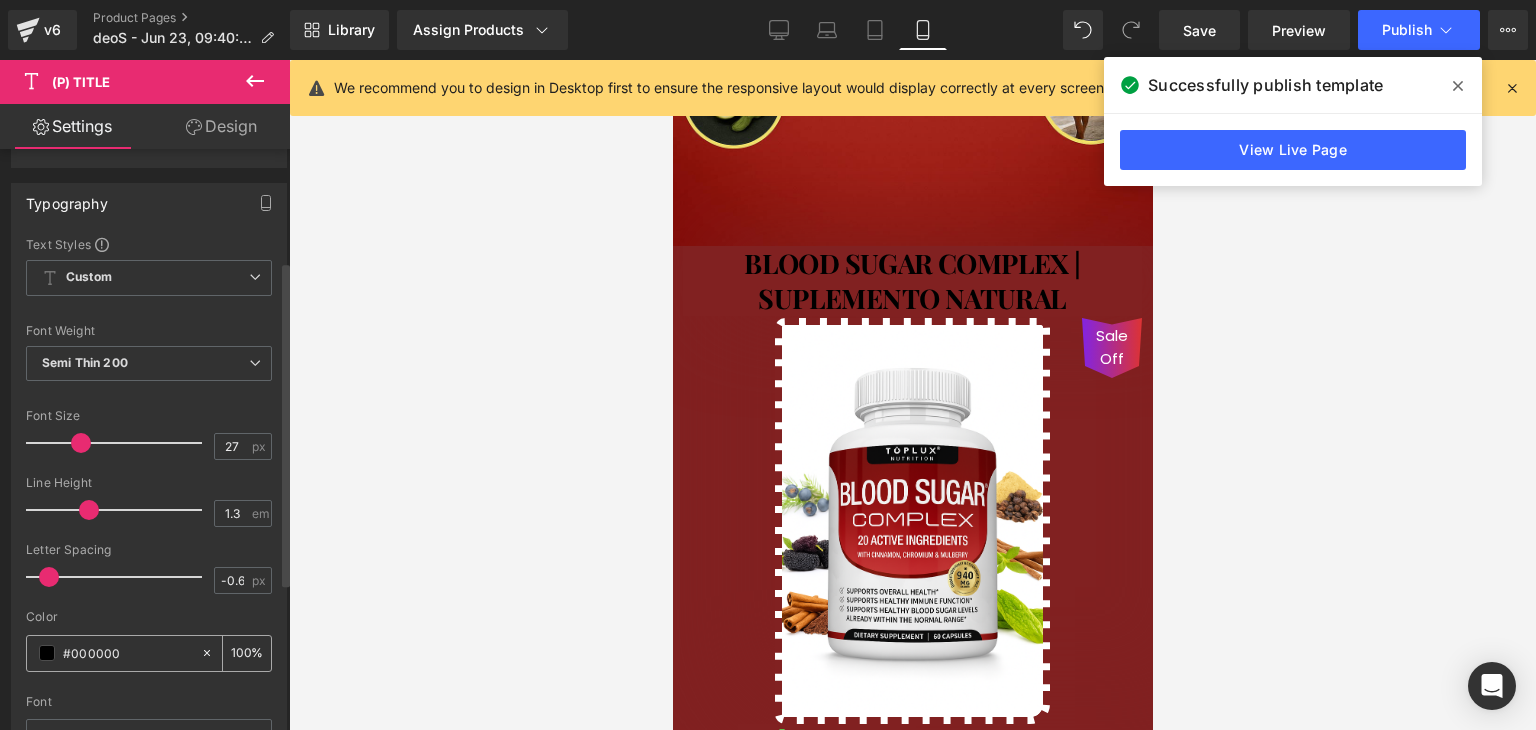 click at bounding box center [47, 653] 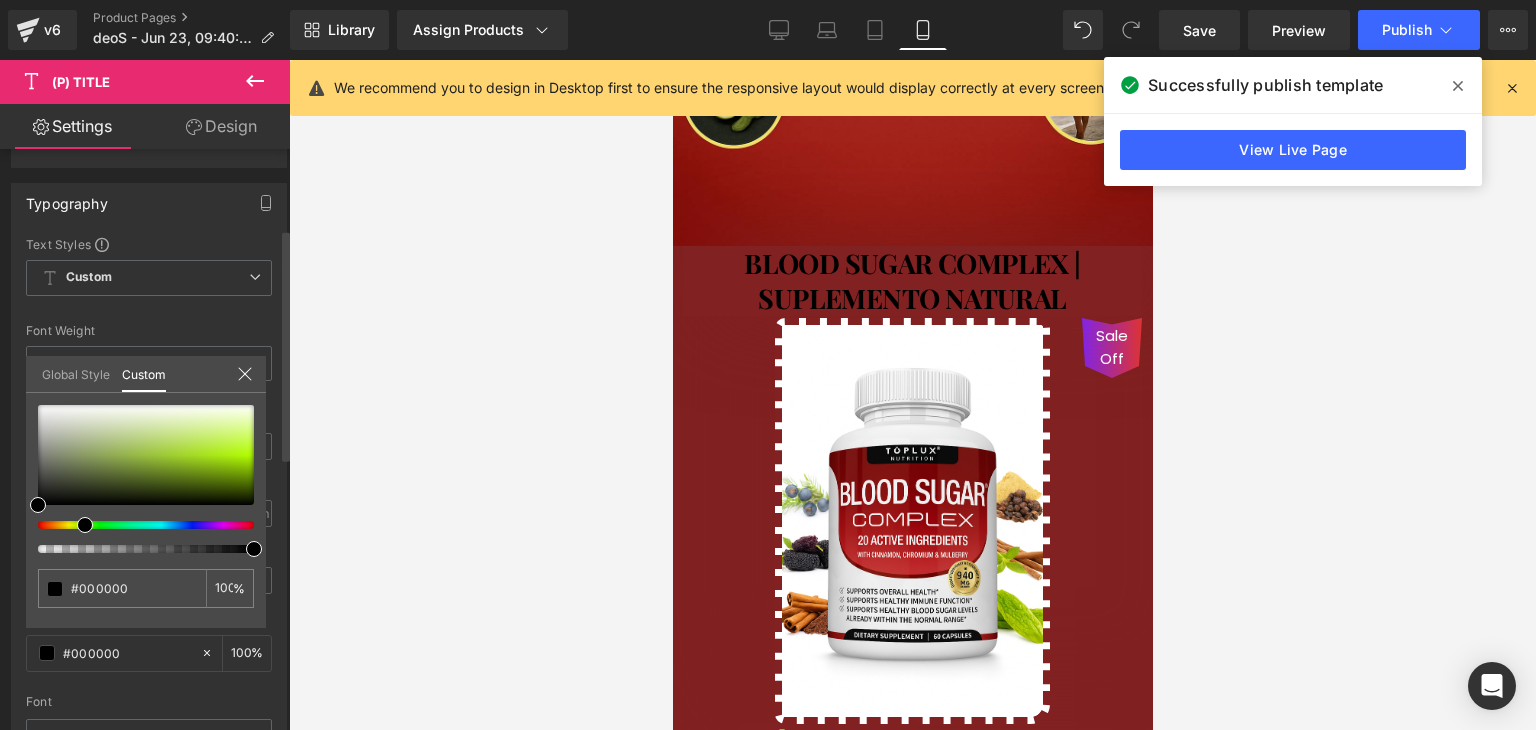 drag, startPoint x: 85, startPoint y: 520, endPoint x: 67, endPoint y: 525, distance: 18.681541 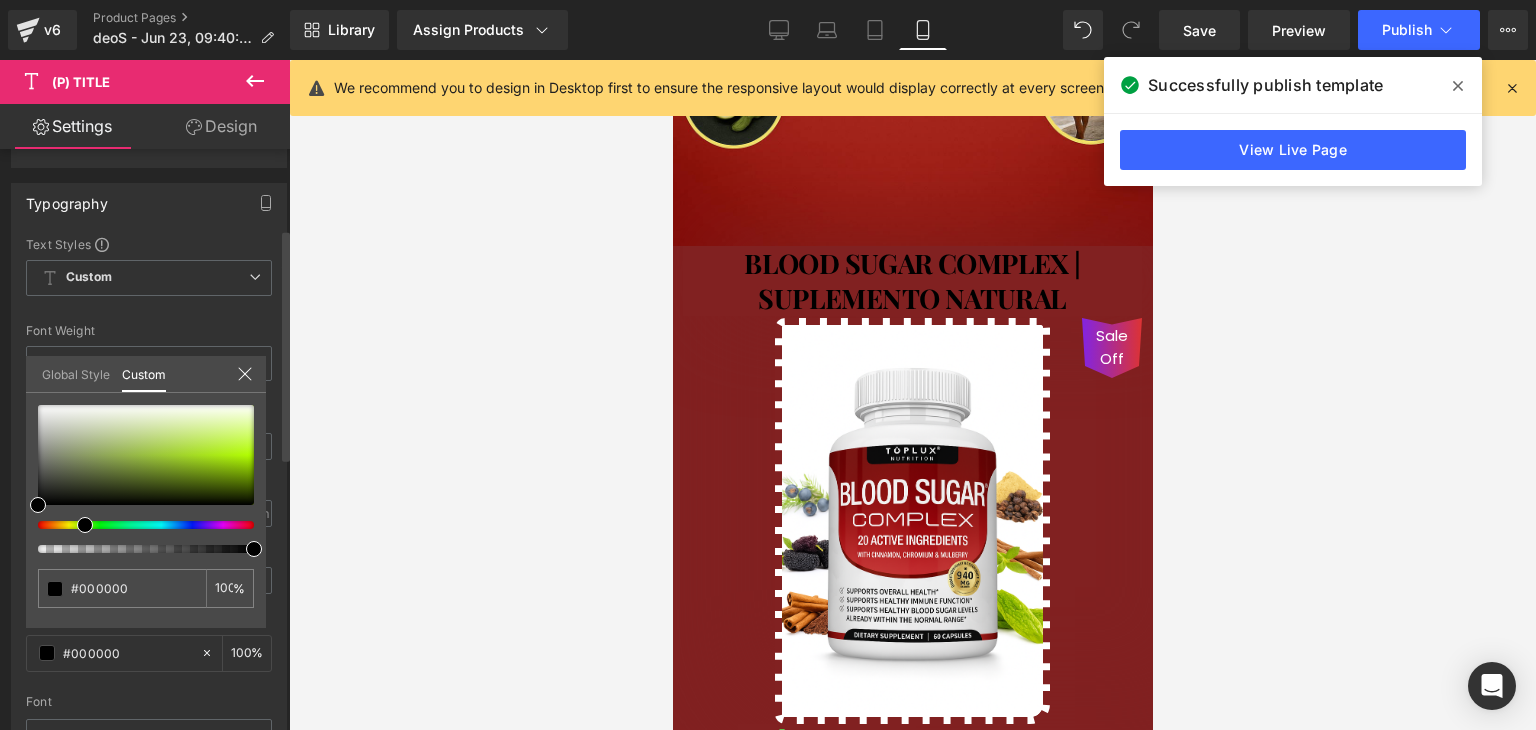click at bounding box center (138, 525) 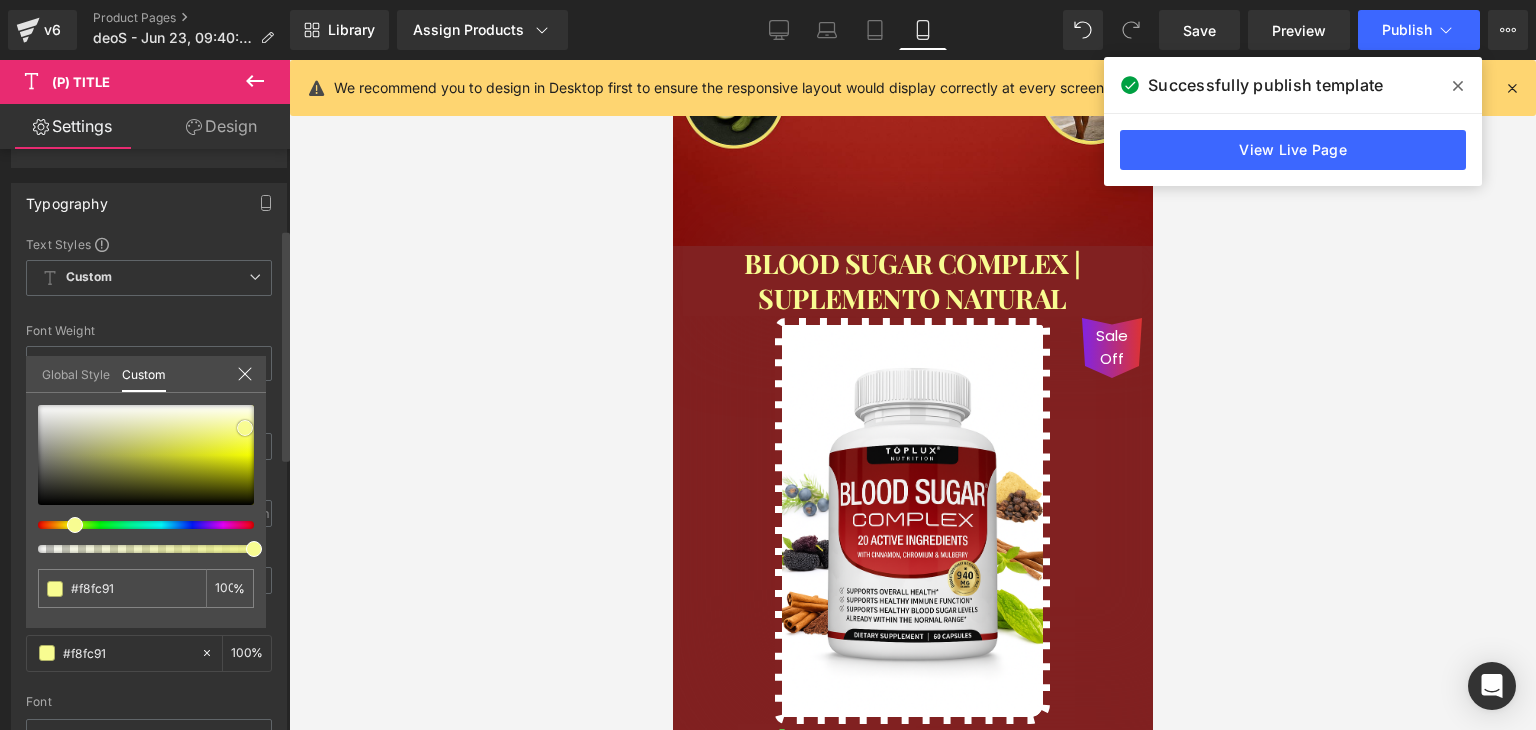 drag, startPoint x: 170, startPoint y: 461, endPoint x: 245, endPoint y: 427, distance: 82.346825 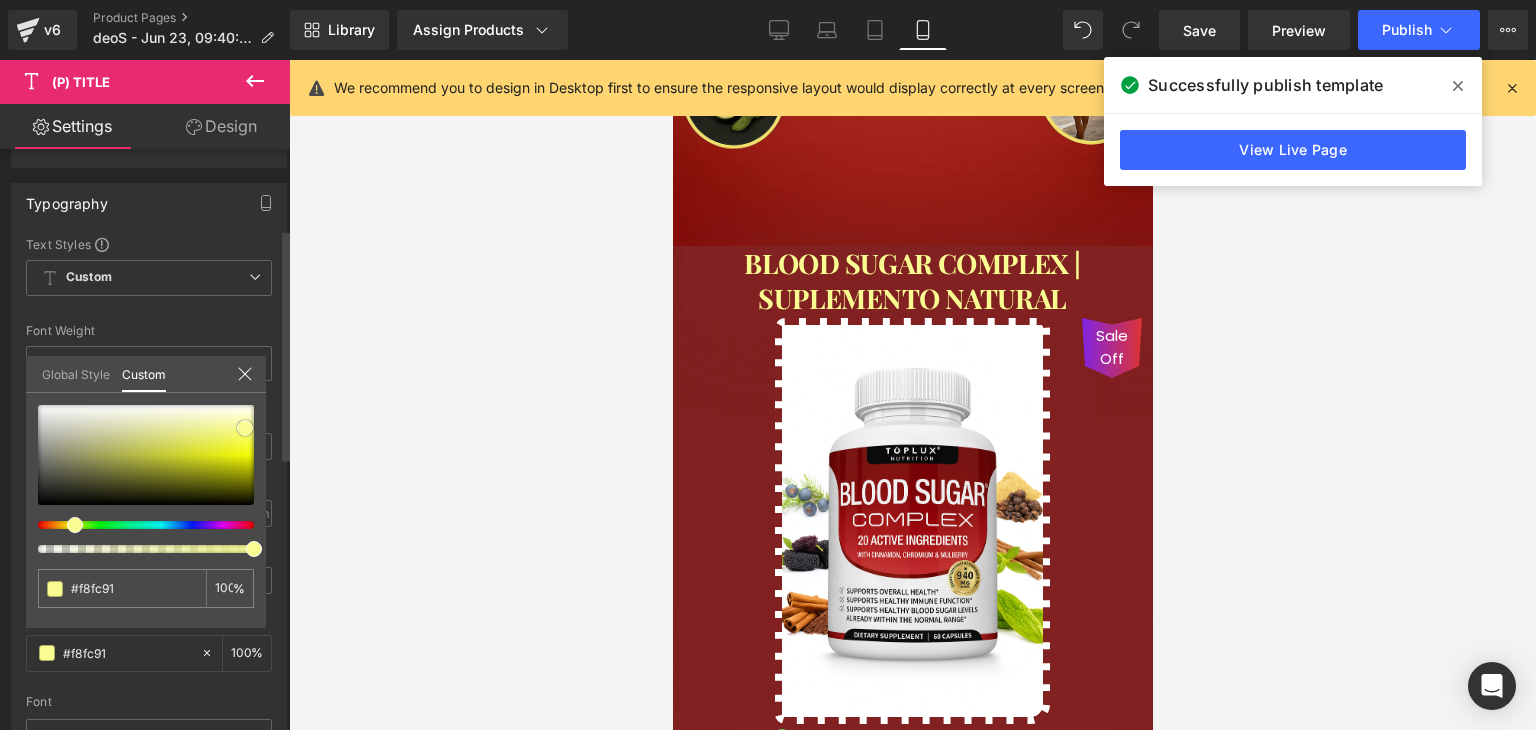 click at bounding box center [146, 455] 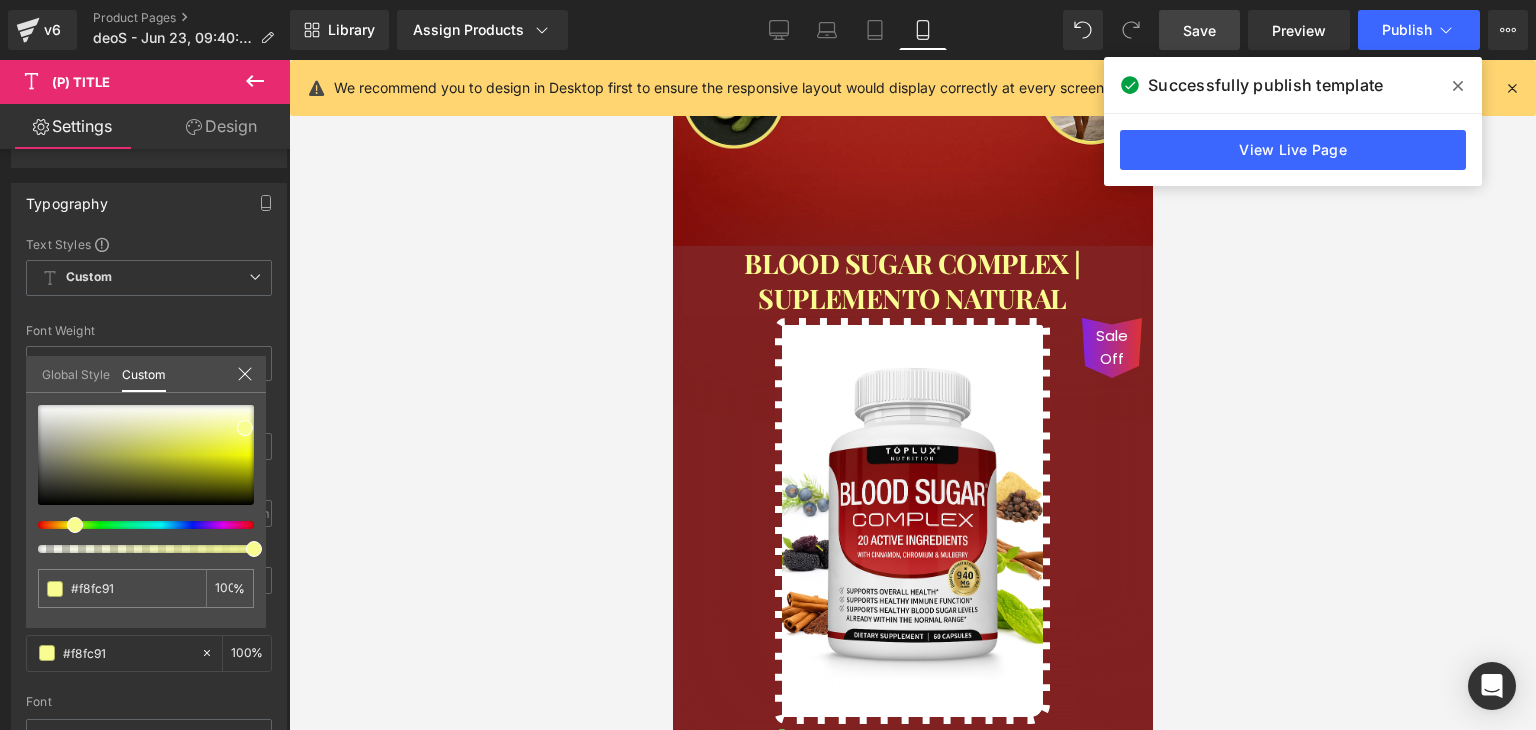 click on "Save" at bounding box center (1199, 30) 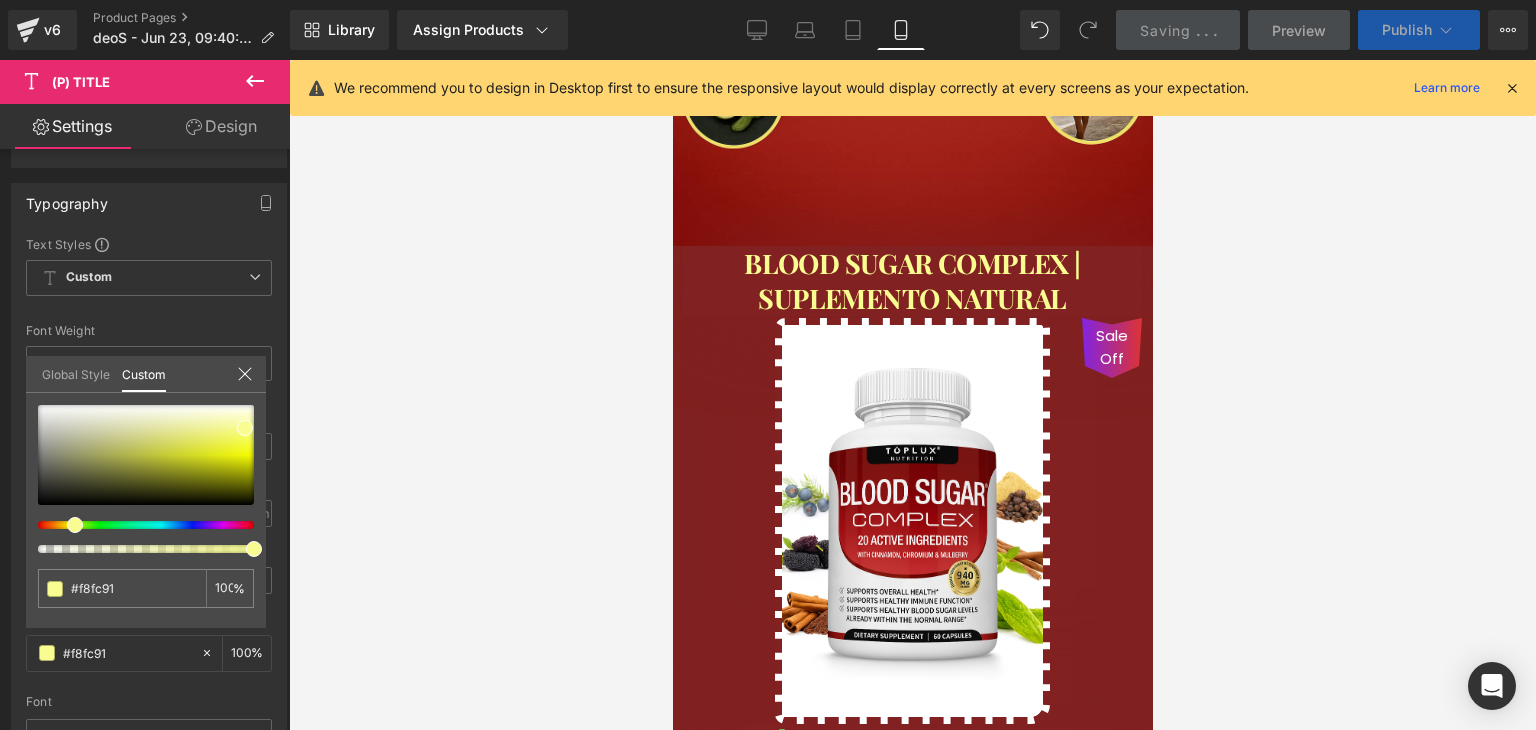 click 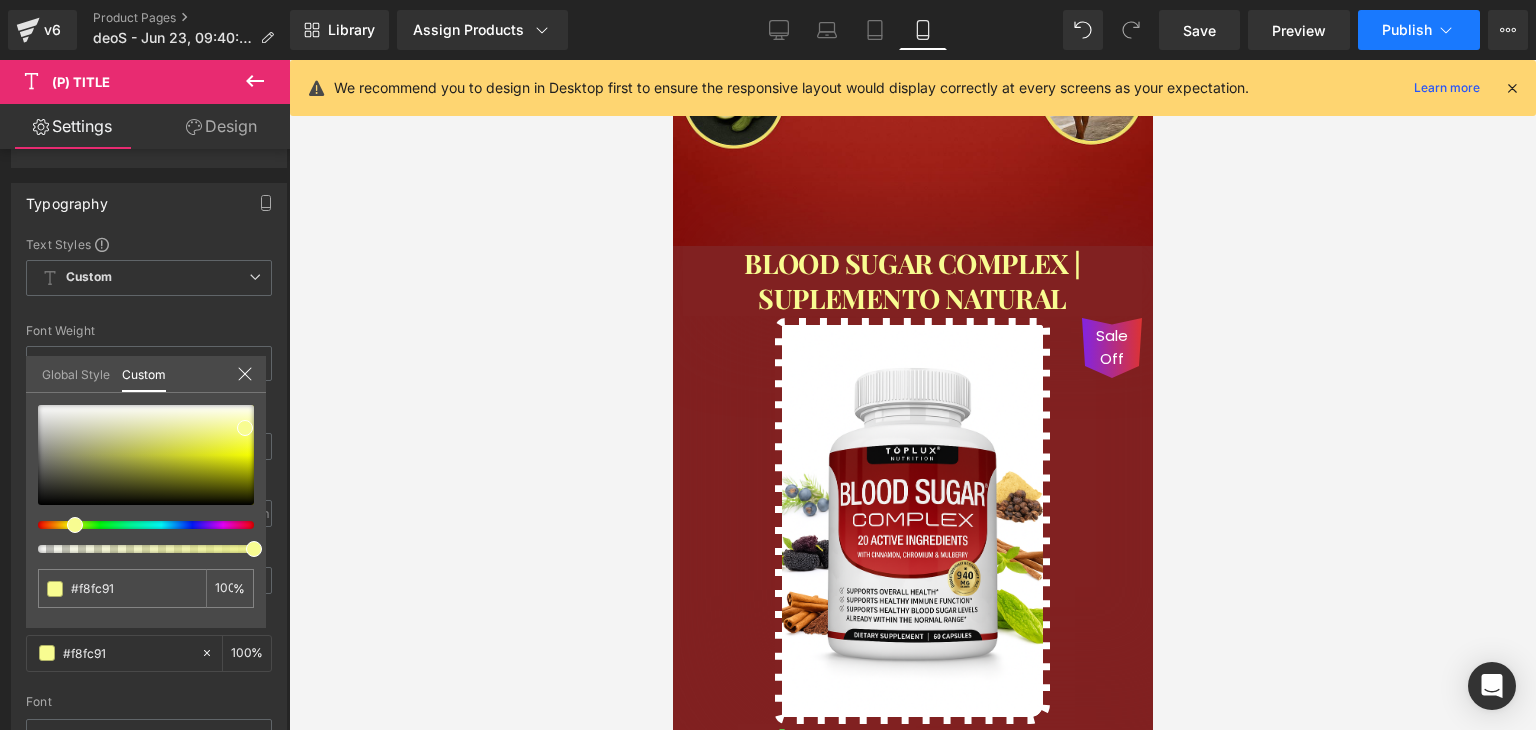 click on "Publish" at bounding box center (1419, 30) 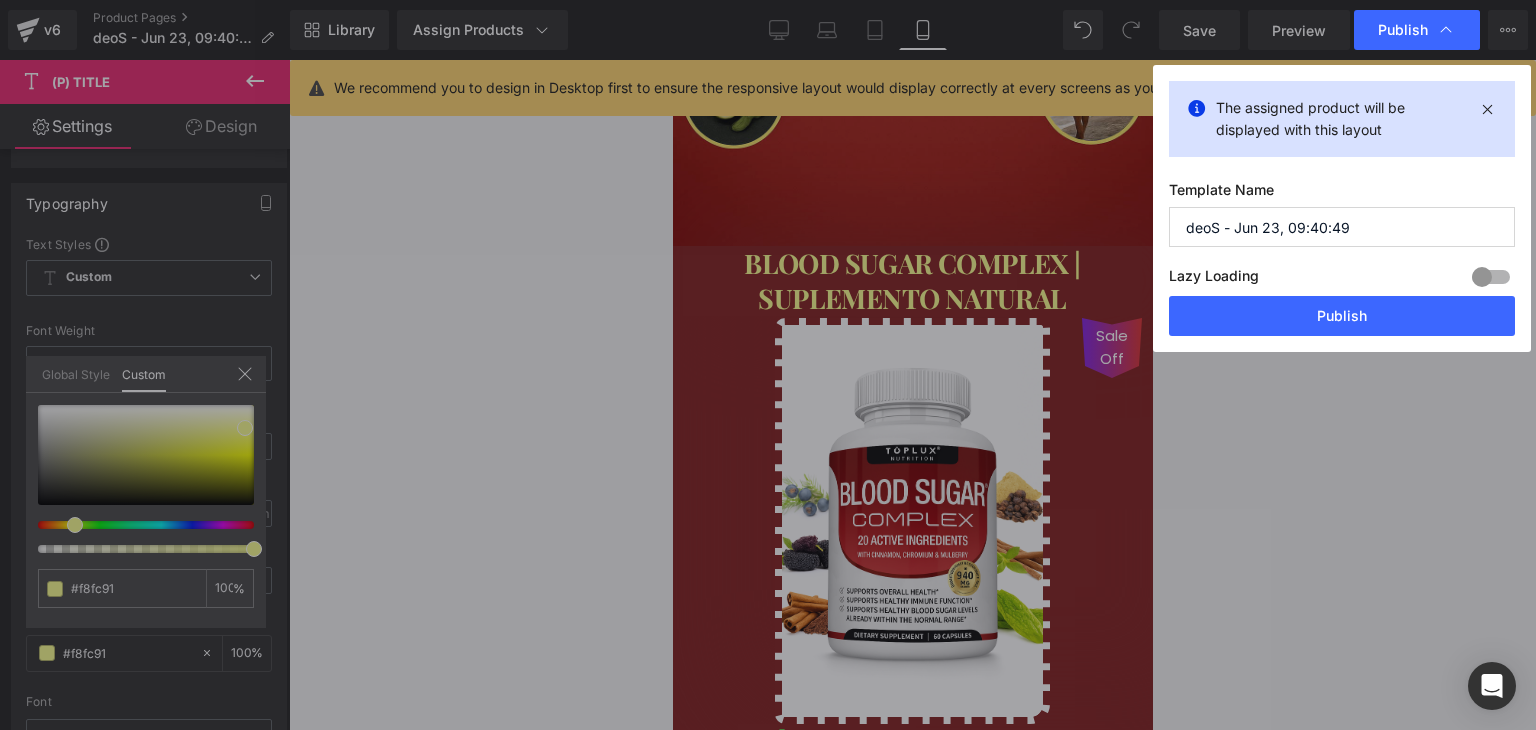 drag, startPoint x: 1345, startPoint y: 301, endPoint x: 1343, endPoint y: 321, distance: 20.09975 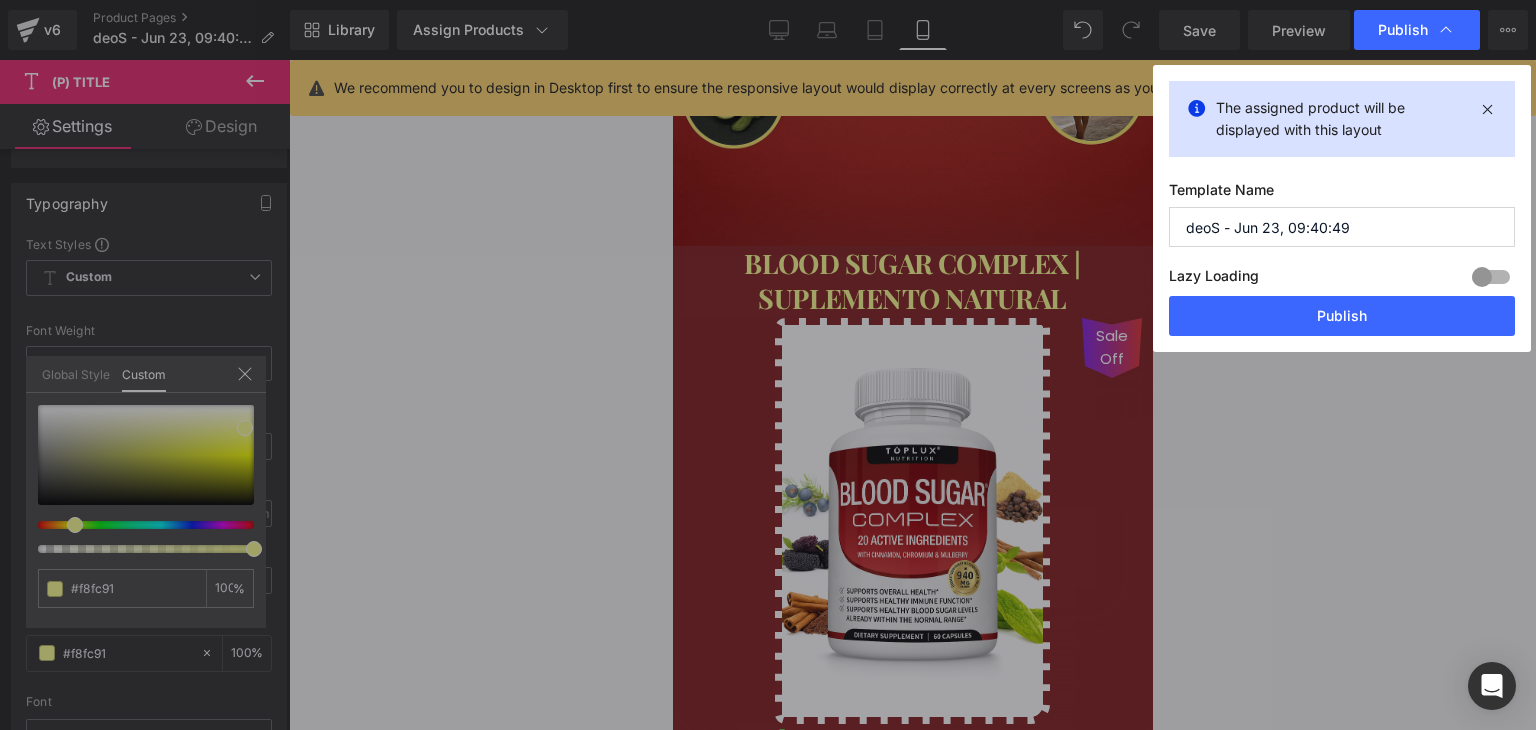 click on "Publish" at bounding box center (1342, 316) 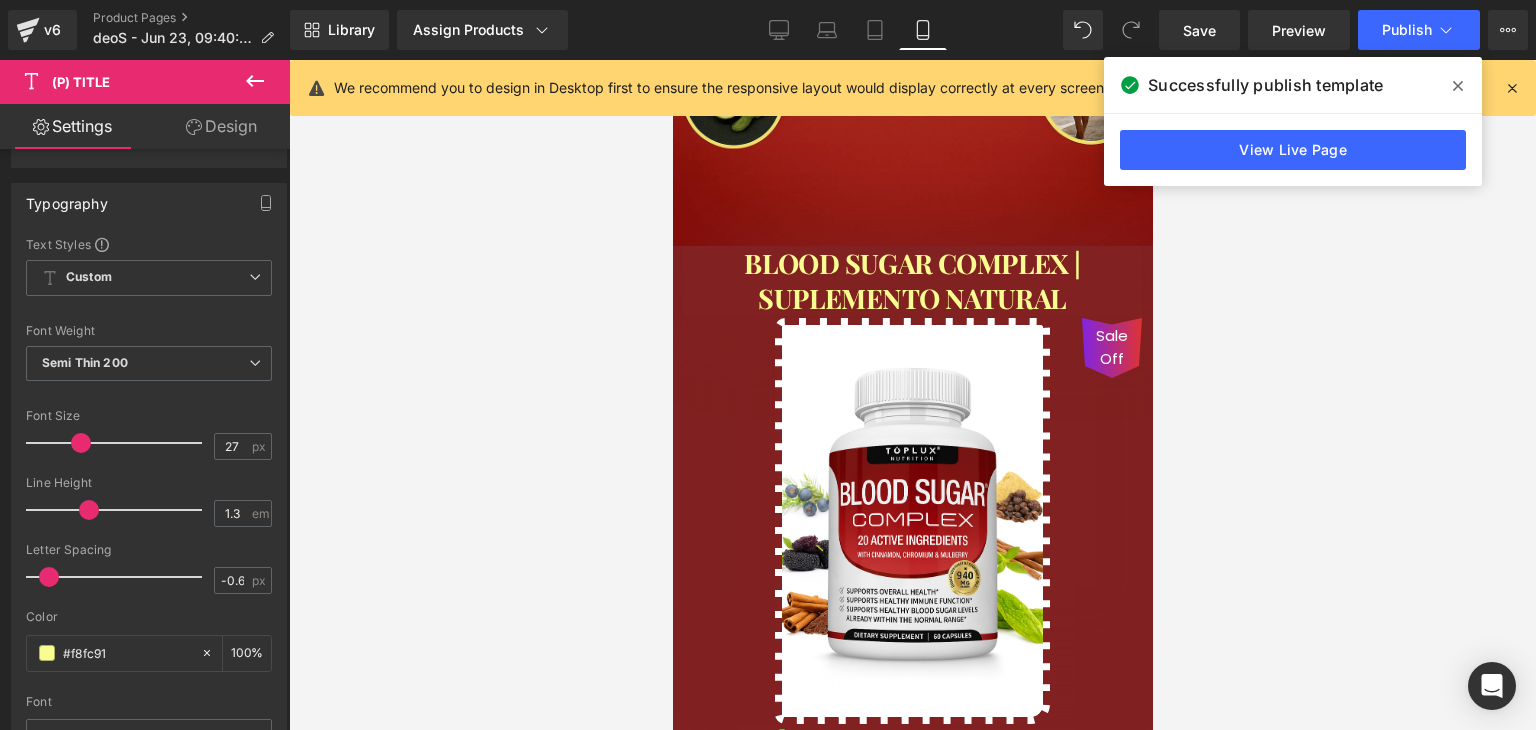 click on "Ir al contenido
🚚 Envío GRATIS 📦 | 💵 Pago Contra Entrega ✅ ¡En todo el país!
Garantía total de satisfacción 💖 | Tu belleza en manos expertas ✨
Mi cuenta
Abrir carrito
S/. 0.00
( 0 )
Abrir menú
Abrir carrito 0
Menú
Cerrar barra lateral
Mi cuenta
Image         Image" at bounding box center (912, 1898) 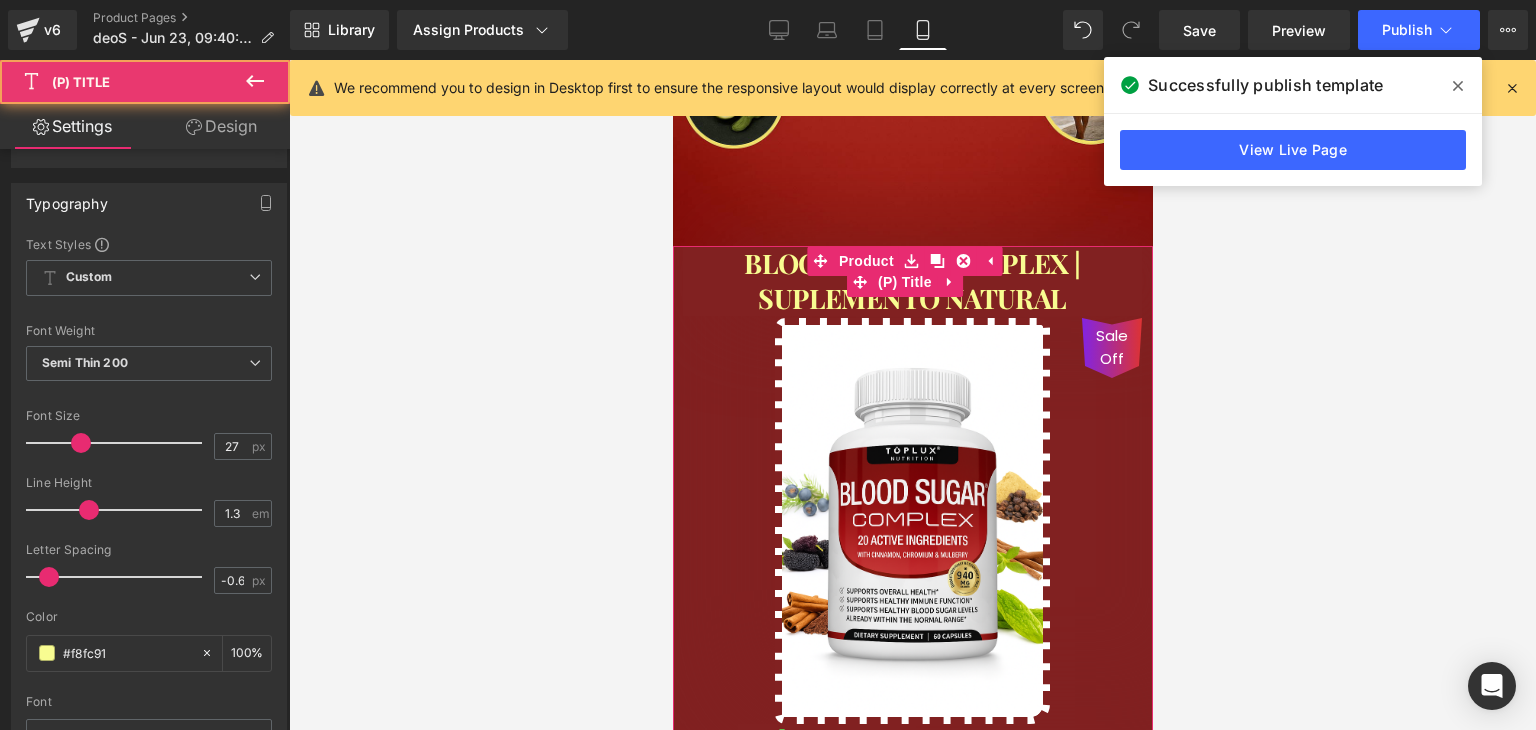click on "BLOOD SUGAR COMPLEX | SUPLEMENTO NATURAL" at bounding box center (911, 281) 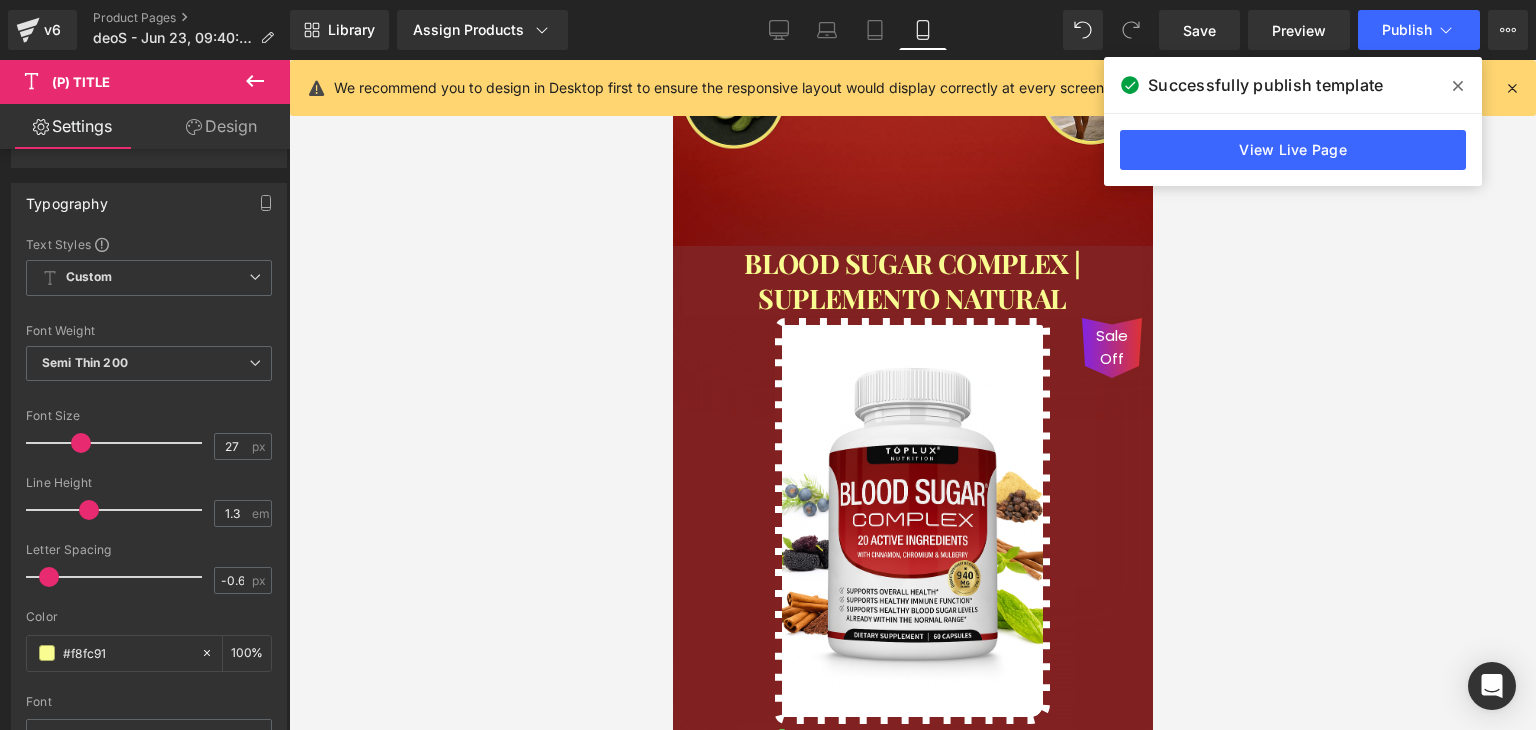 click on "Design" at bounding box center [221, 126] 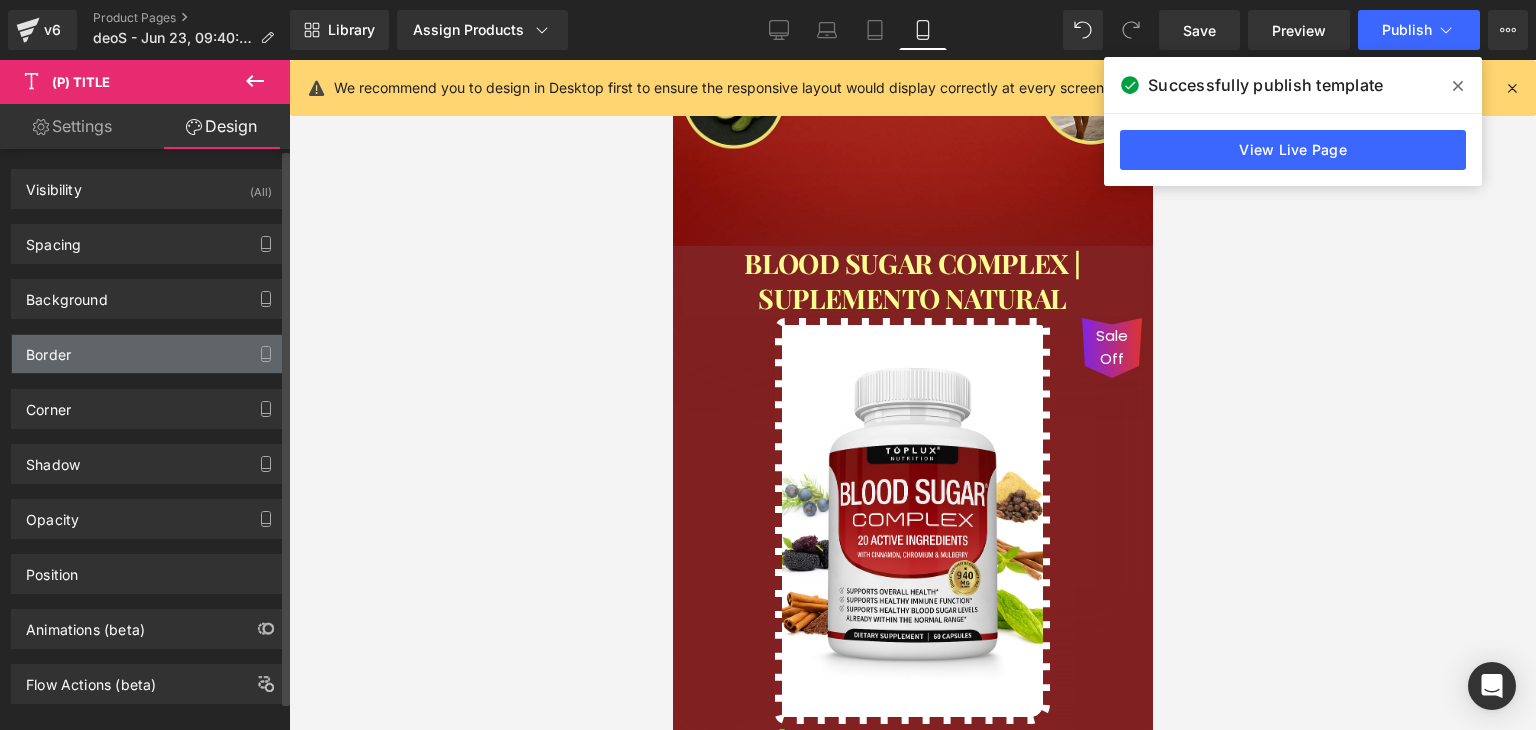 click on "Border" at bounding box center (149, 354) 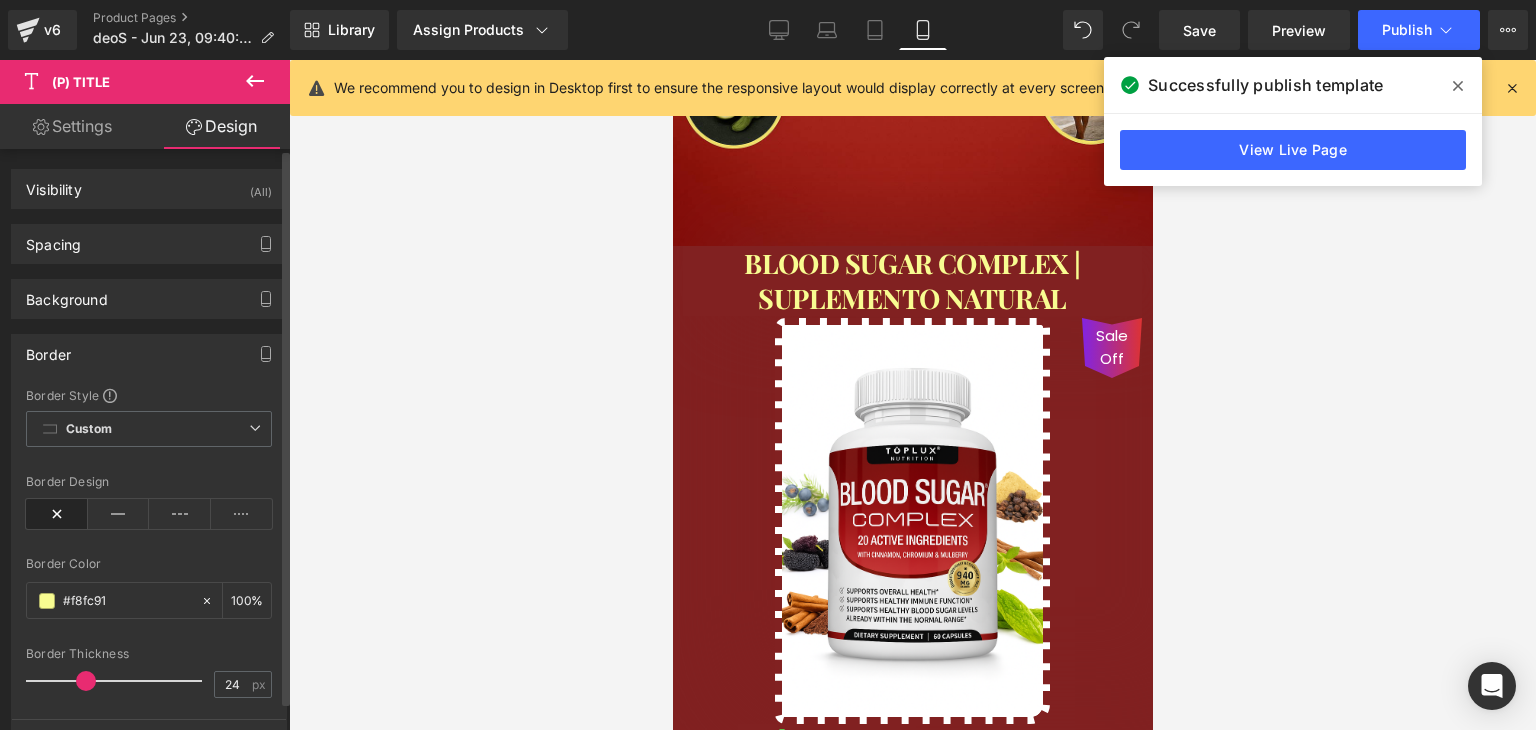drag, startPoint x: 34, startPoint y: 673, endPoint x: 72, endPoint y: 673, distance: 38 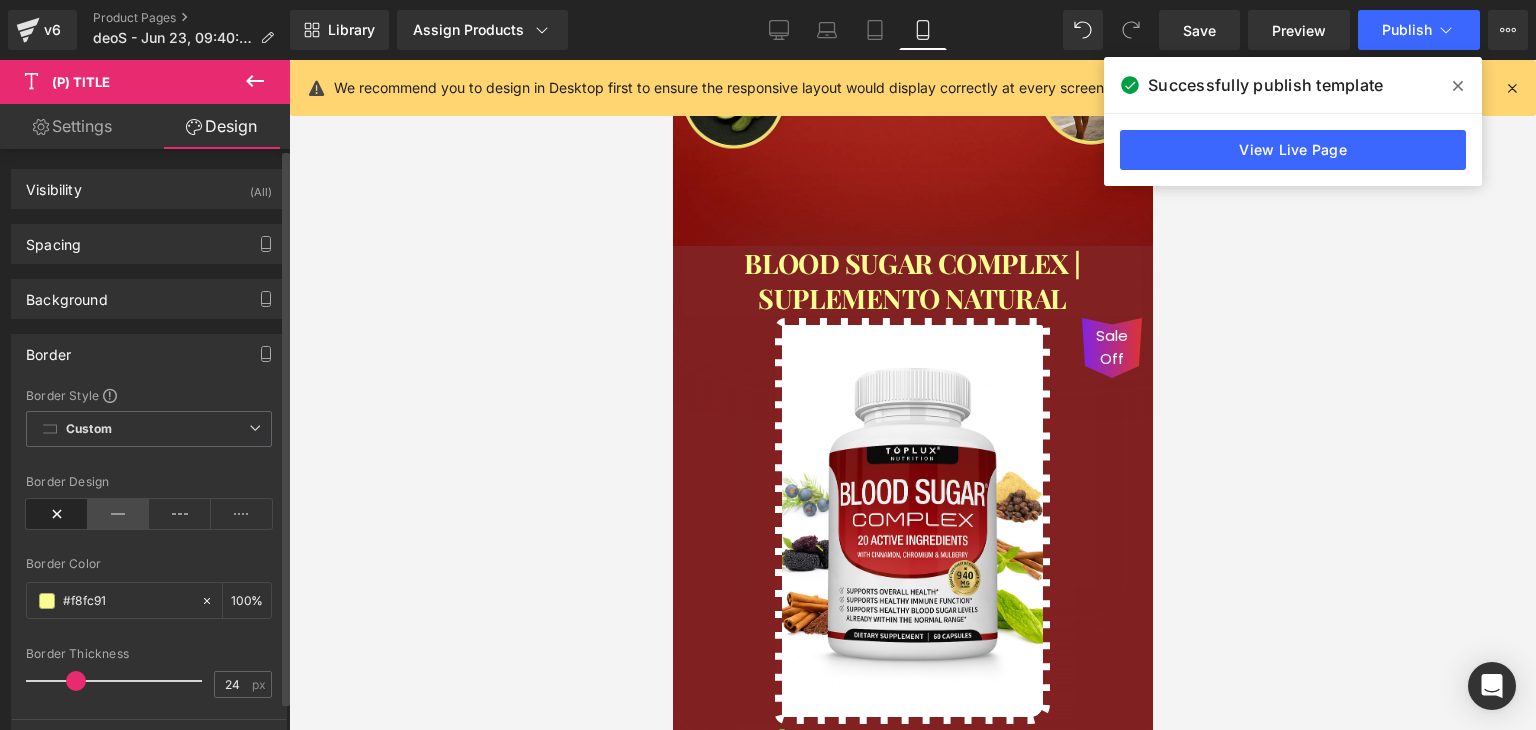 click at bounding box center (119, 514) 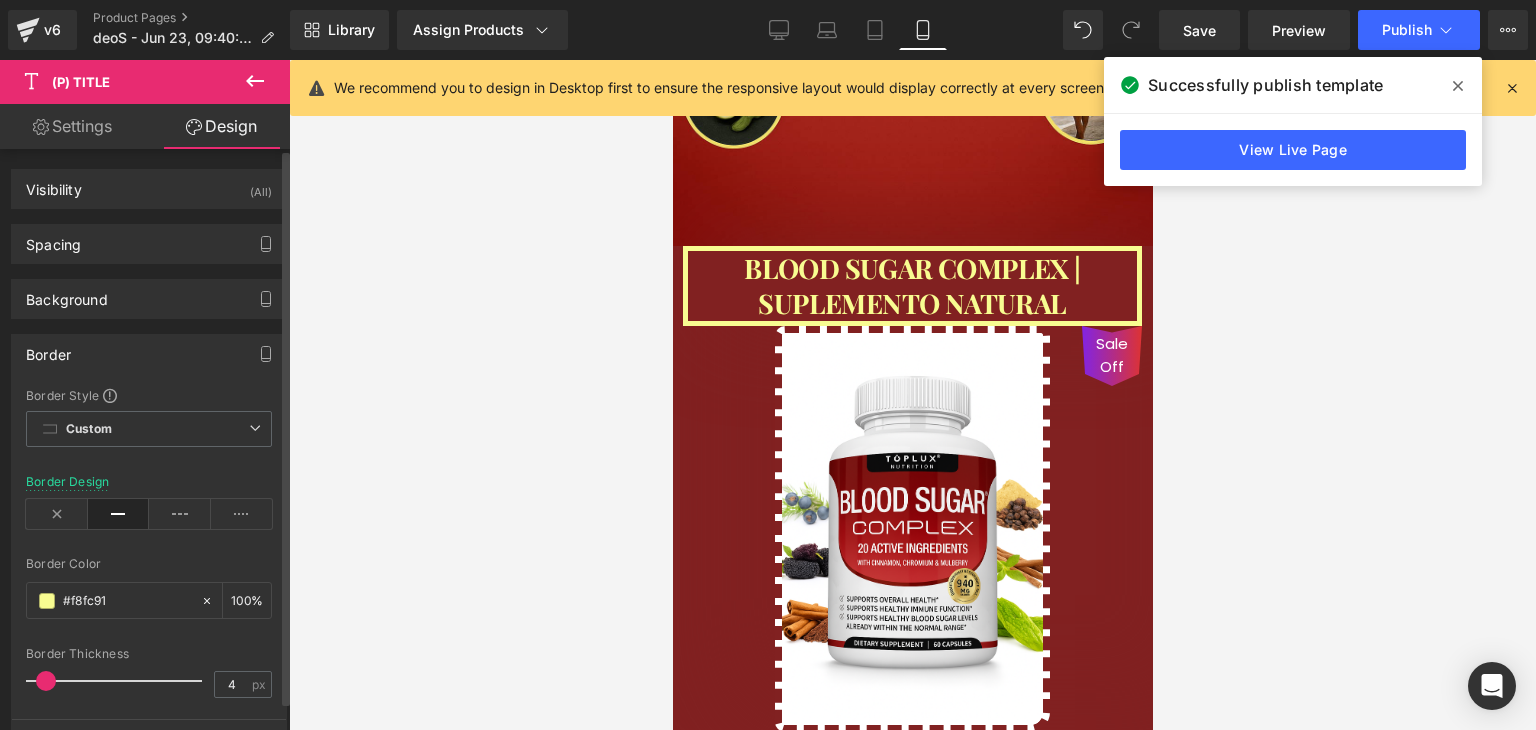 drag, startPoint x: 72, startPoint y: 677, endPoint x: 44, endPoint y: 673, distance: 28.284271 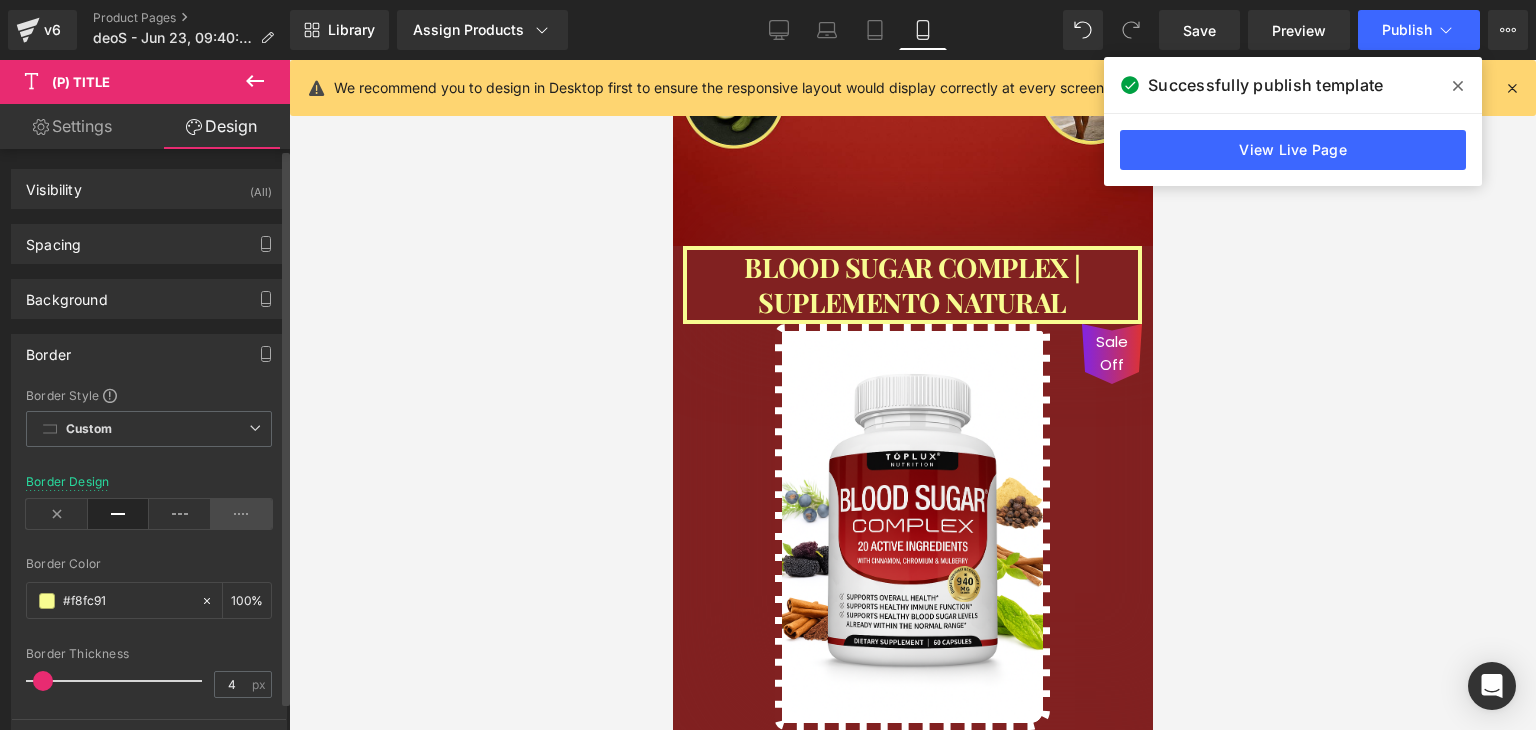 click at bounding box center [242, 514] 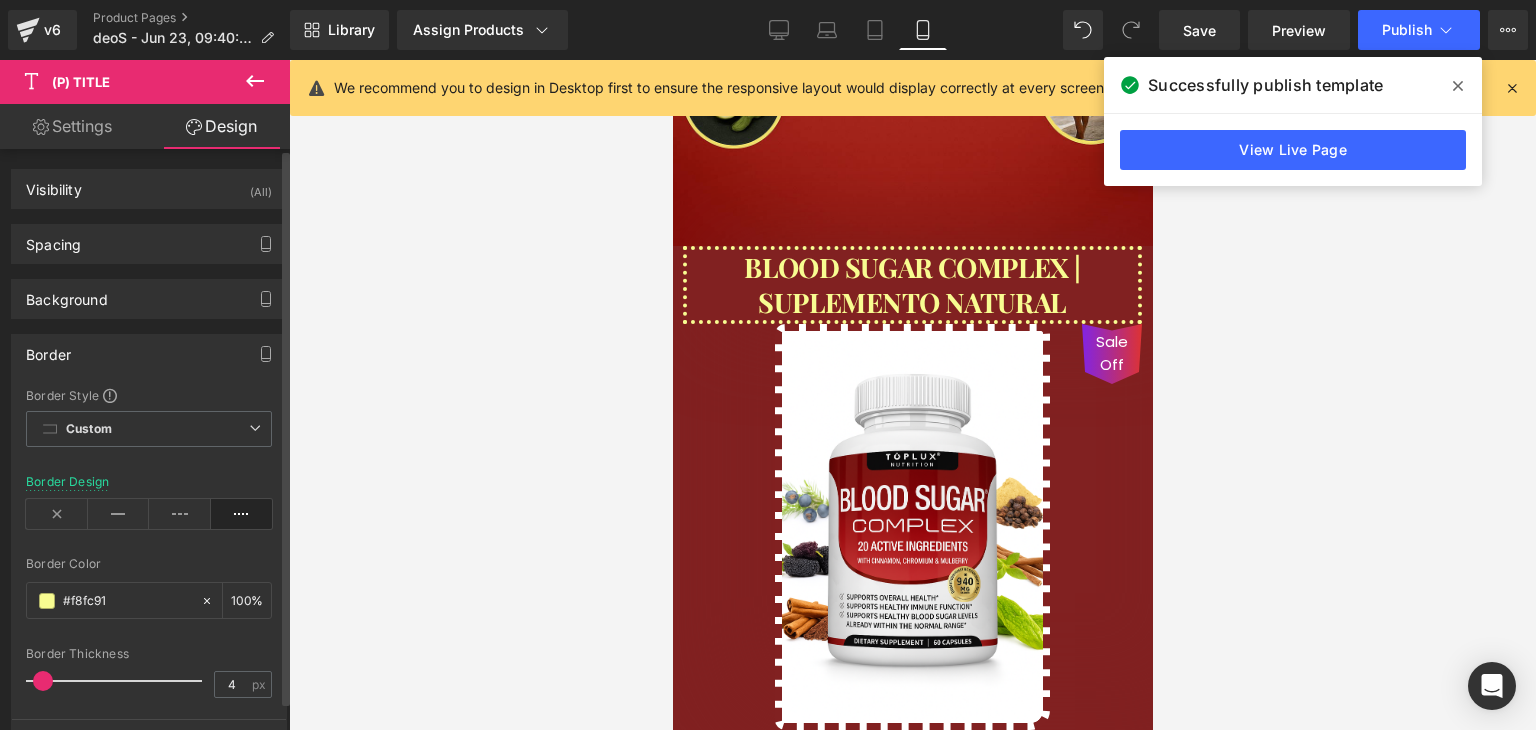 drag, startPoint x: 114, startPoint y: 517, endPoint x: 99, endPoint y: 549, distance: 35.341194 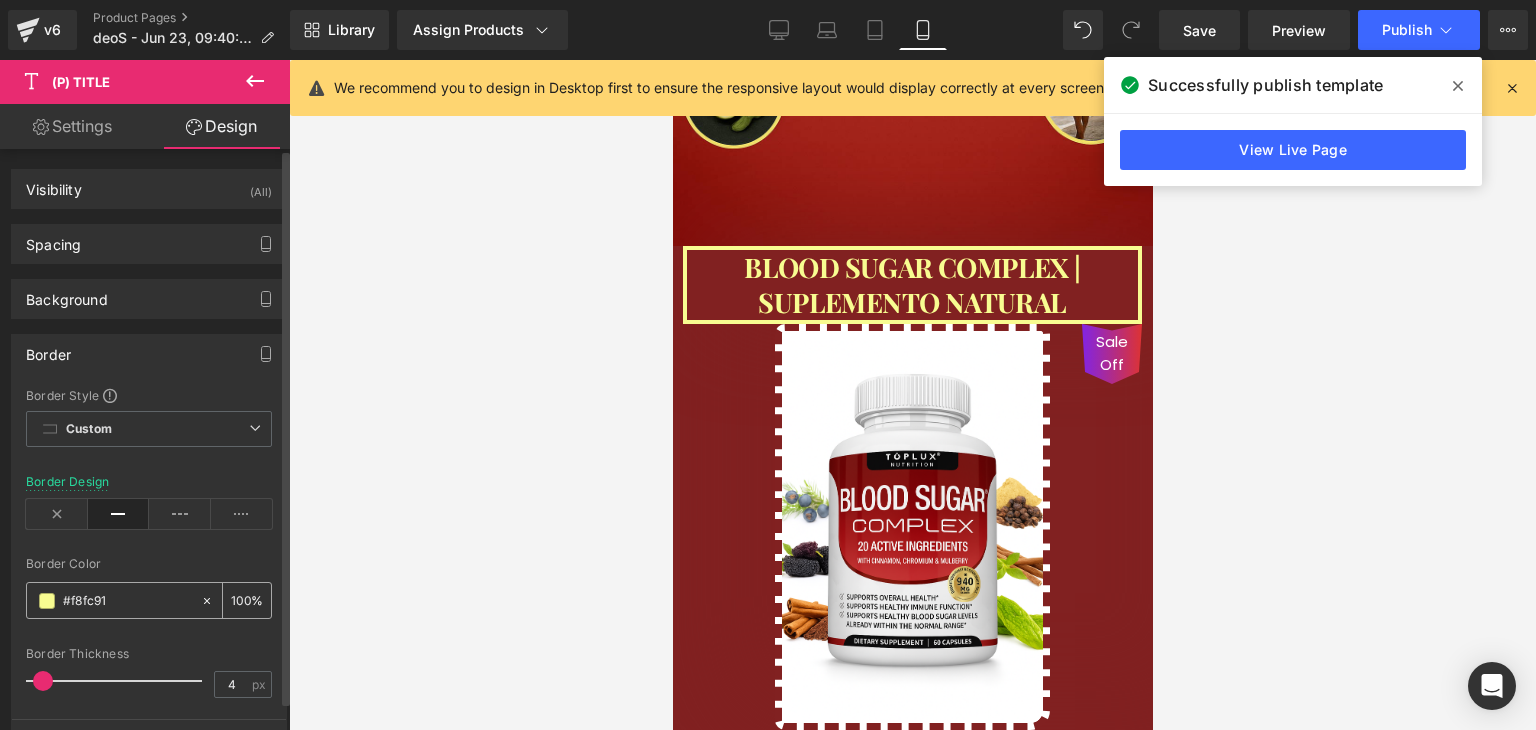 click on "#f8fc91" at bounding box center [113, 600] 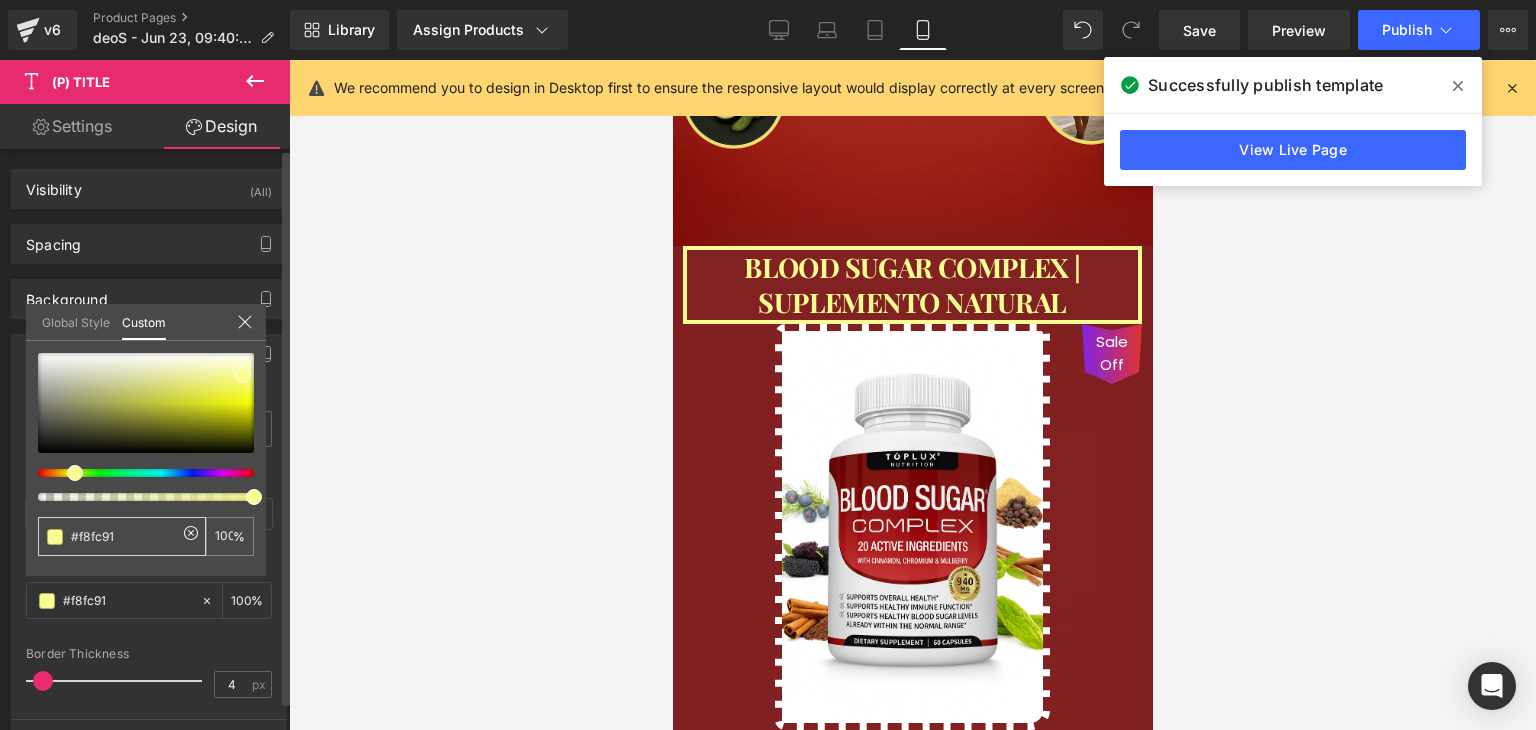 click on "#f8fc91" at bounding box center [124, 536] 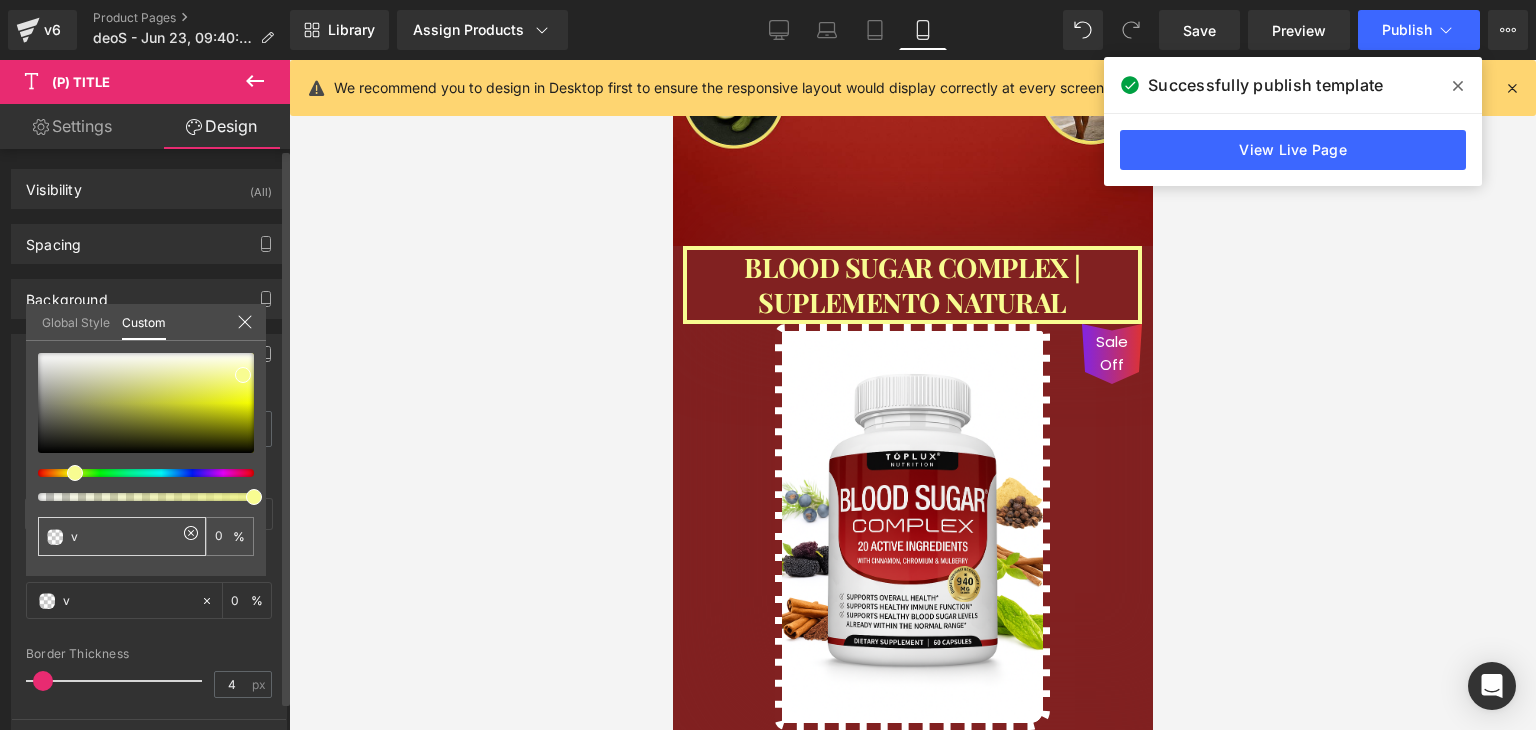 paste on "#812121" 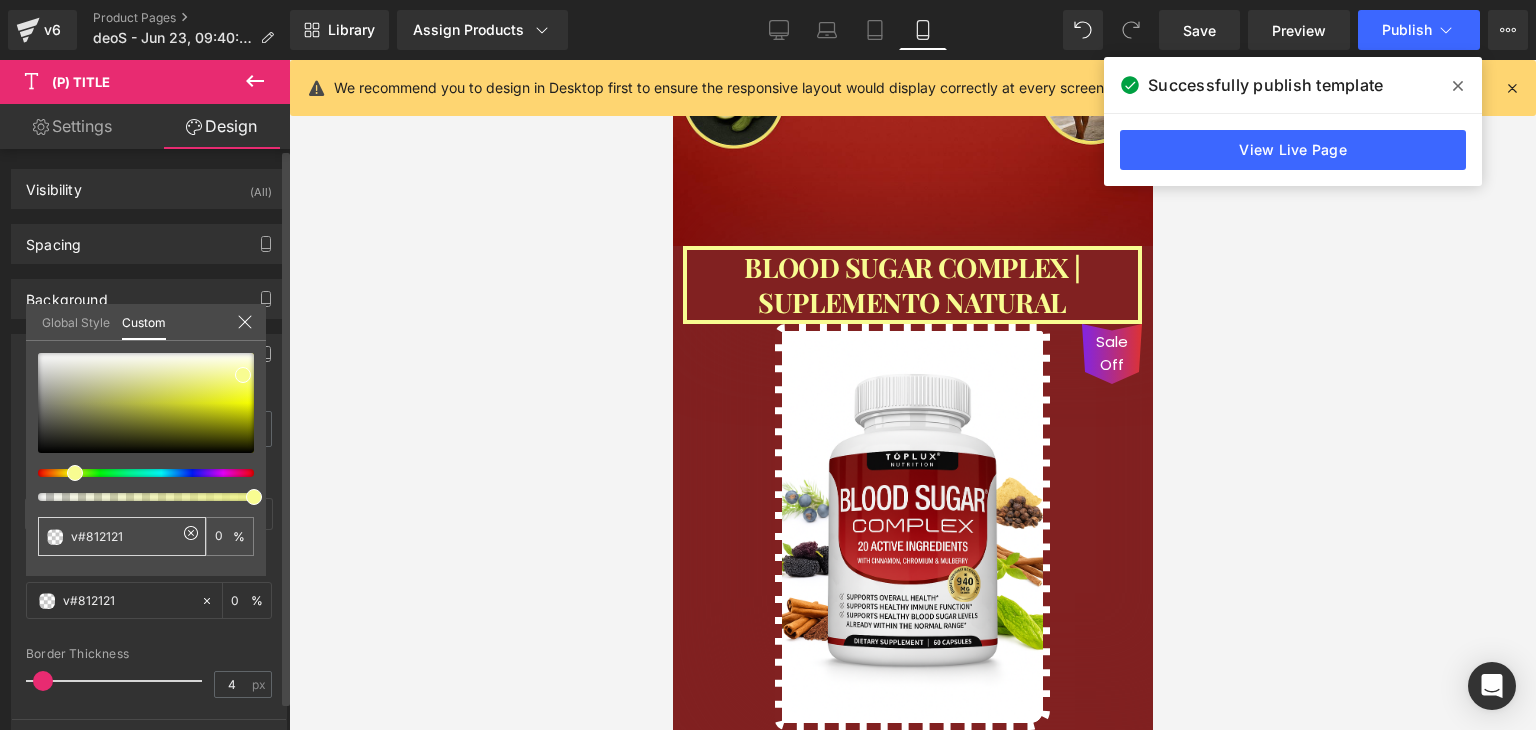 click on "v#812121" at bounding box center (124, 536) 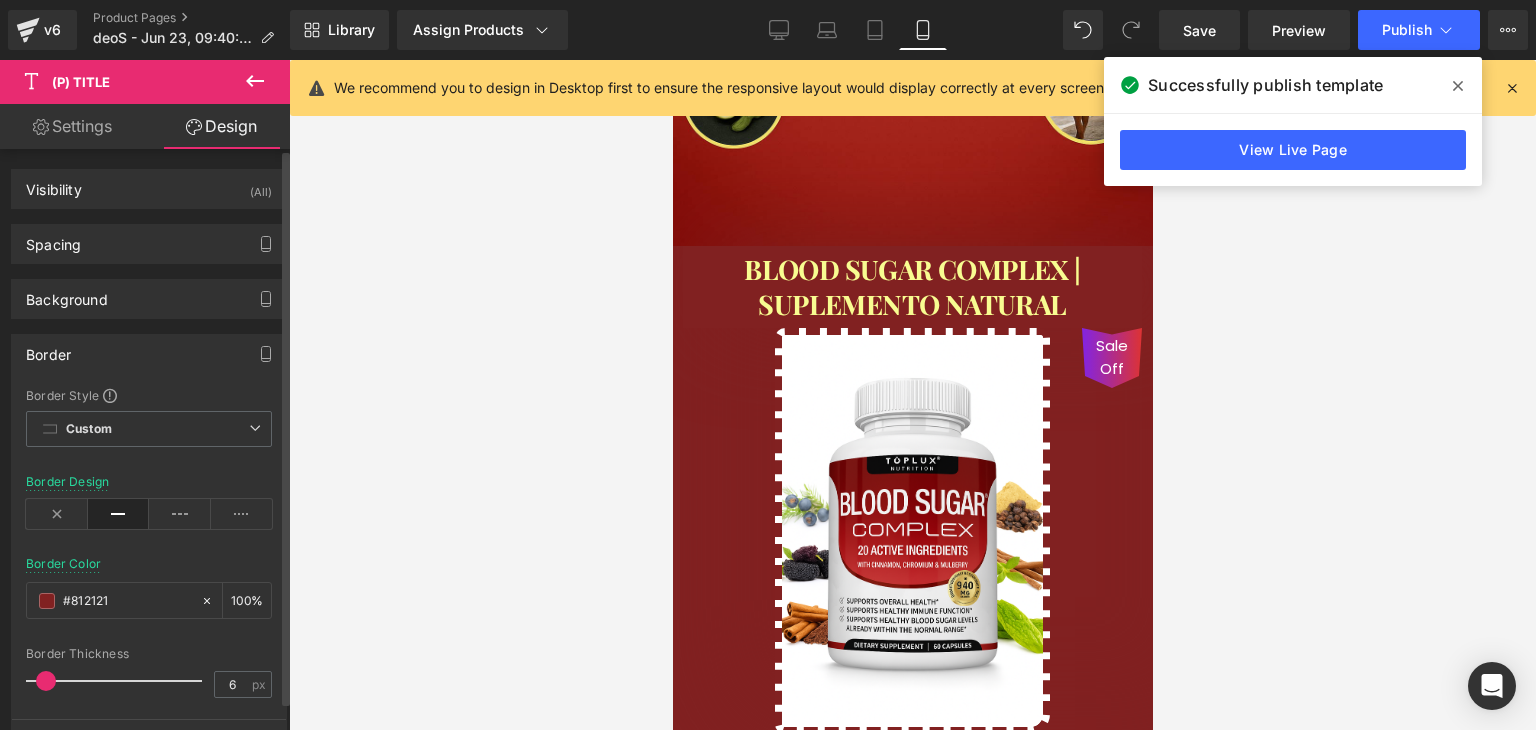 click at bounding box center (46, 681) 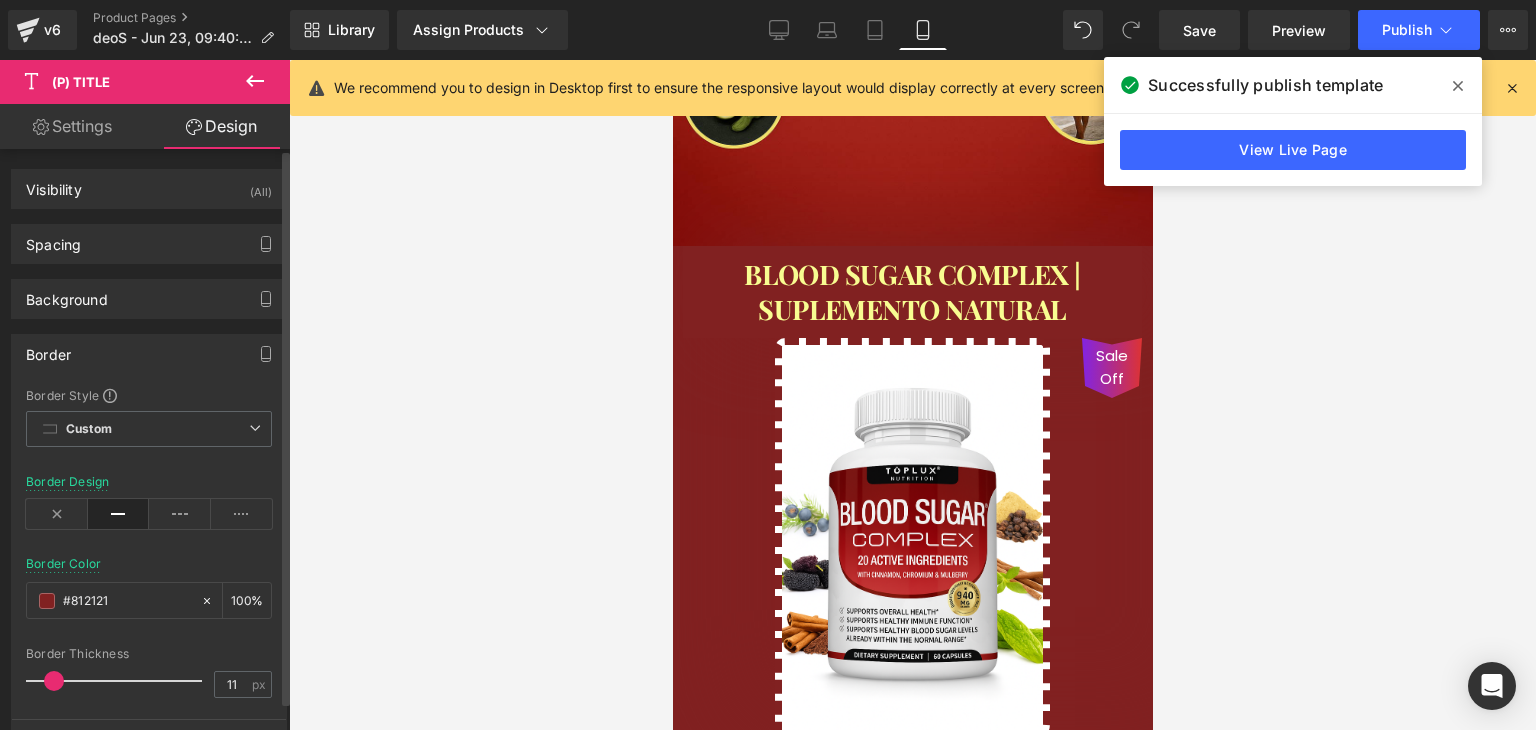 click at bounding box center [54, 681] 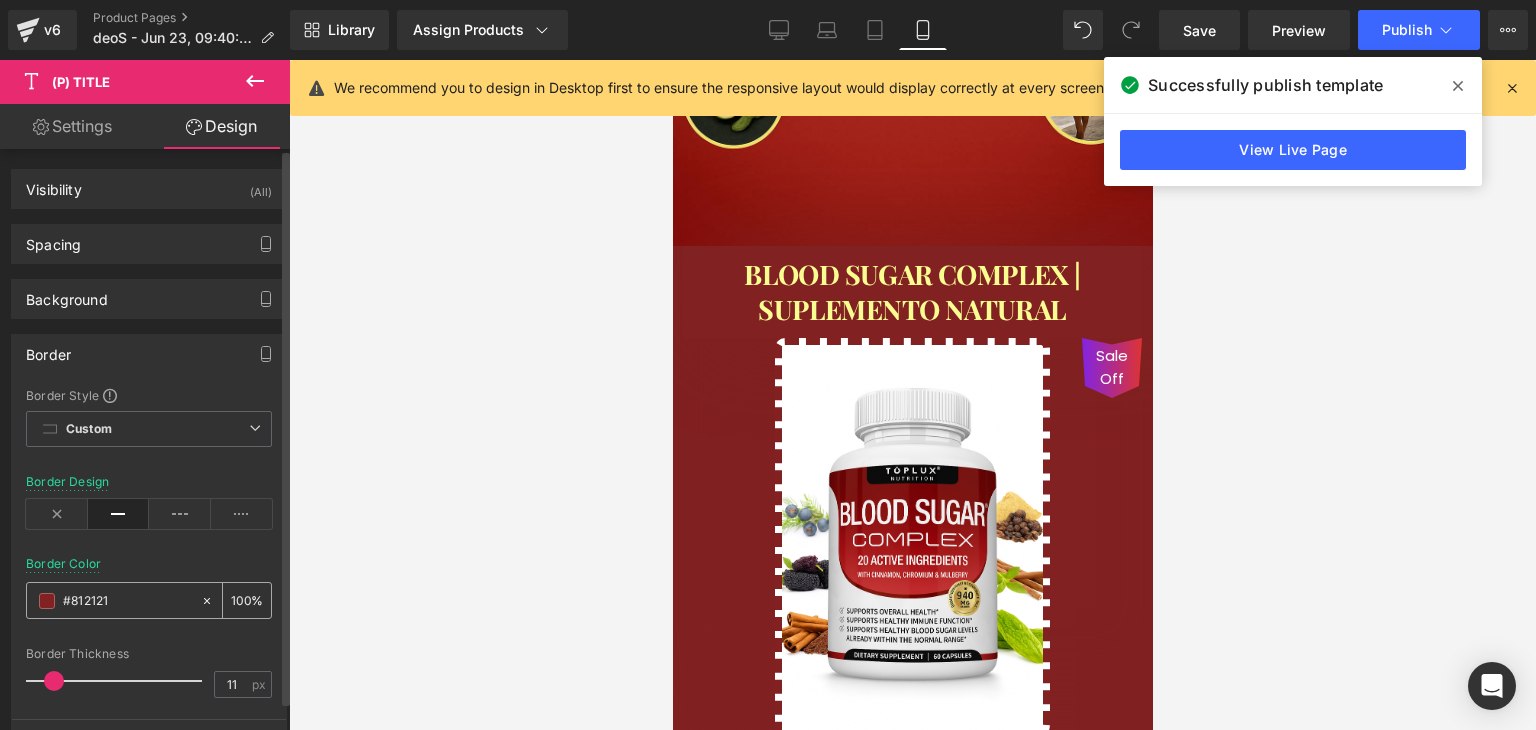 click at bounding box center [47, 601] 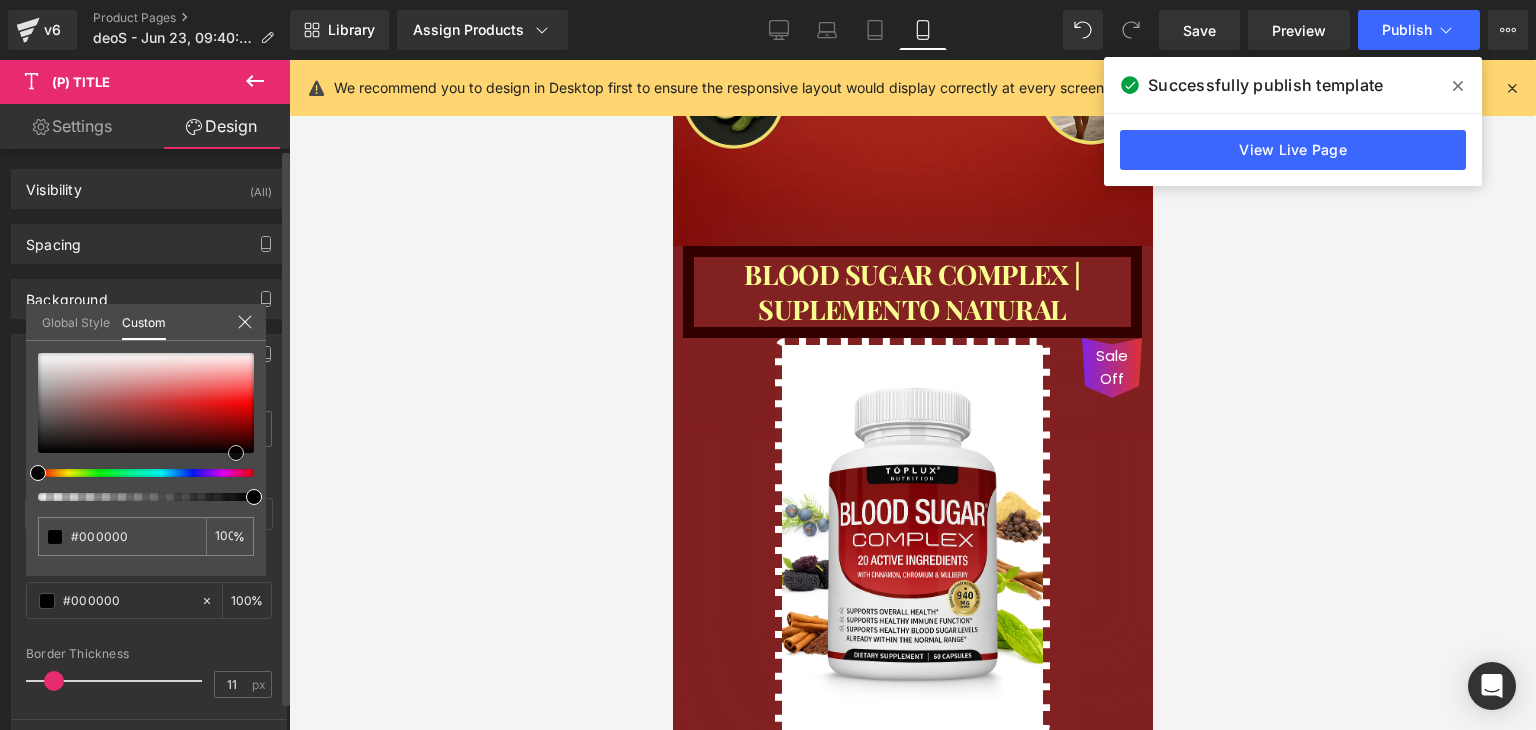 drag, startPoint x: 157, startPoint y: 413, endPoint x: 141, endPoint y: 505, distance: 93.38094 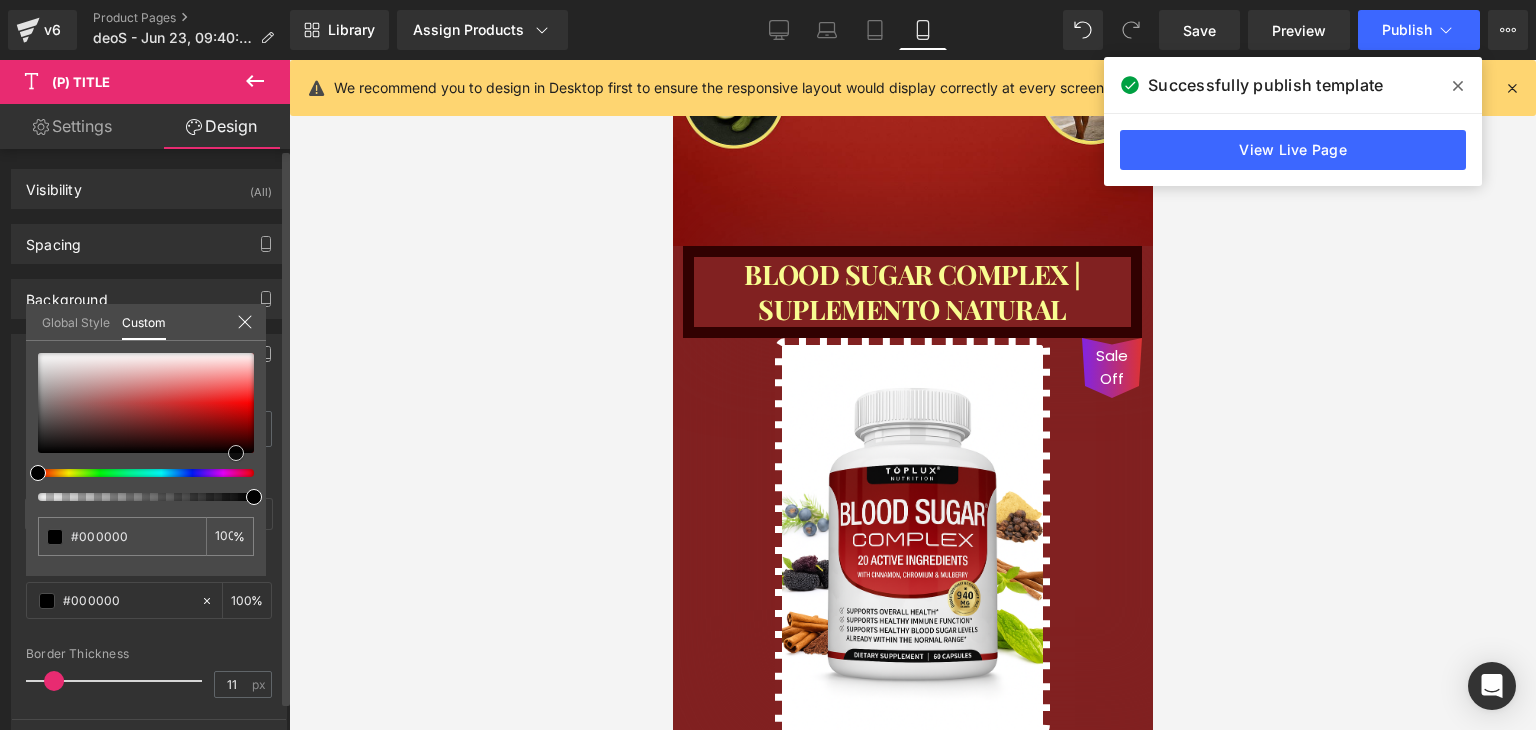 click at bounding box center [236, 453] 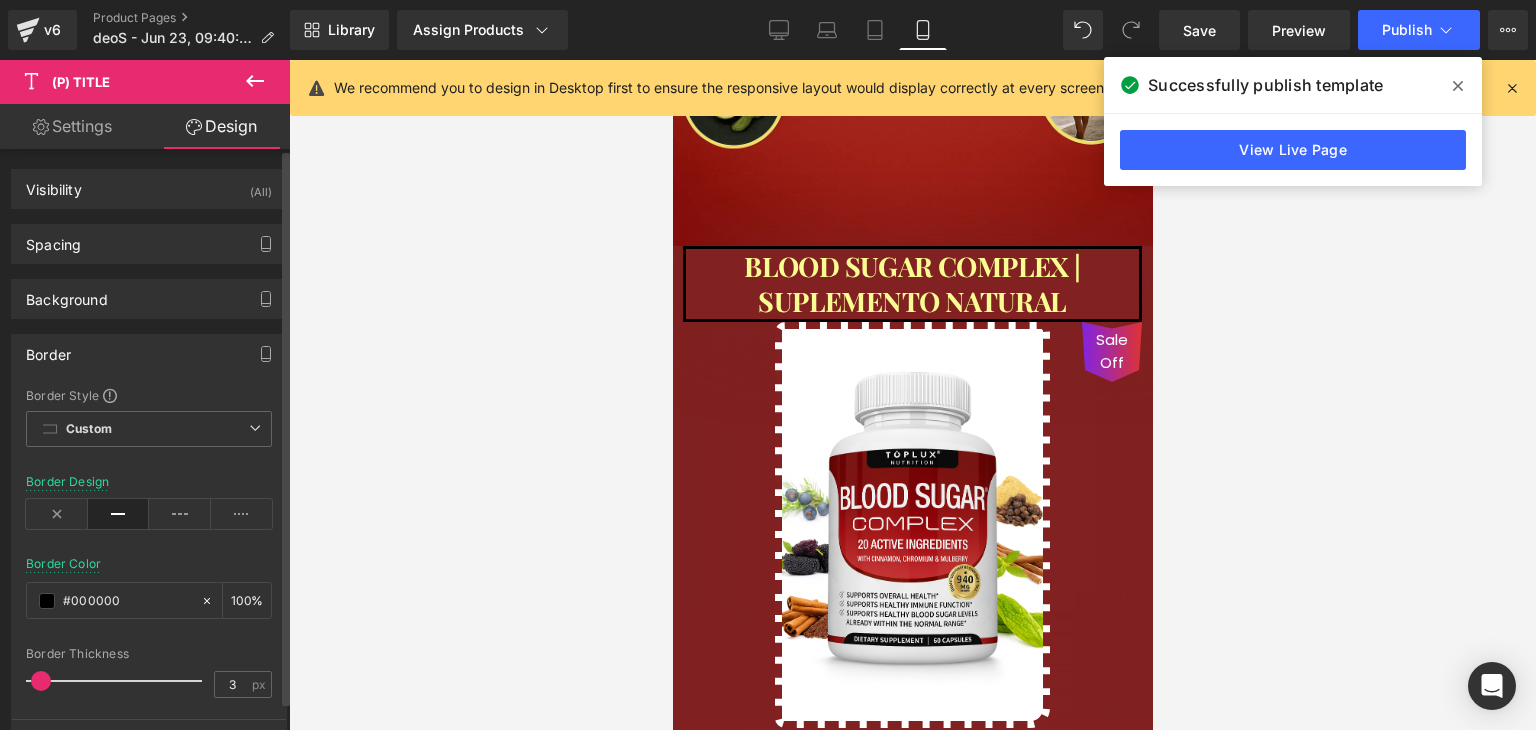 drag, startPoint x: 49, startPoint y: 679, endPoint x: 37, endPoint y: 684, distance: 13 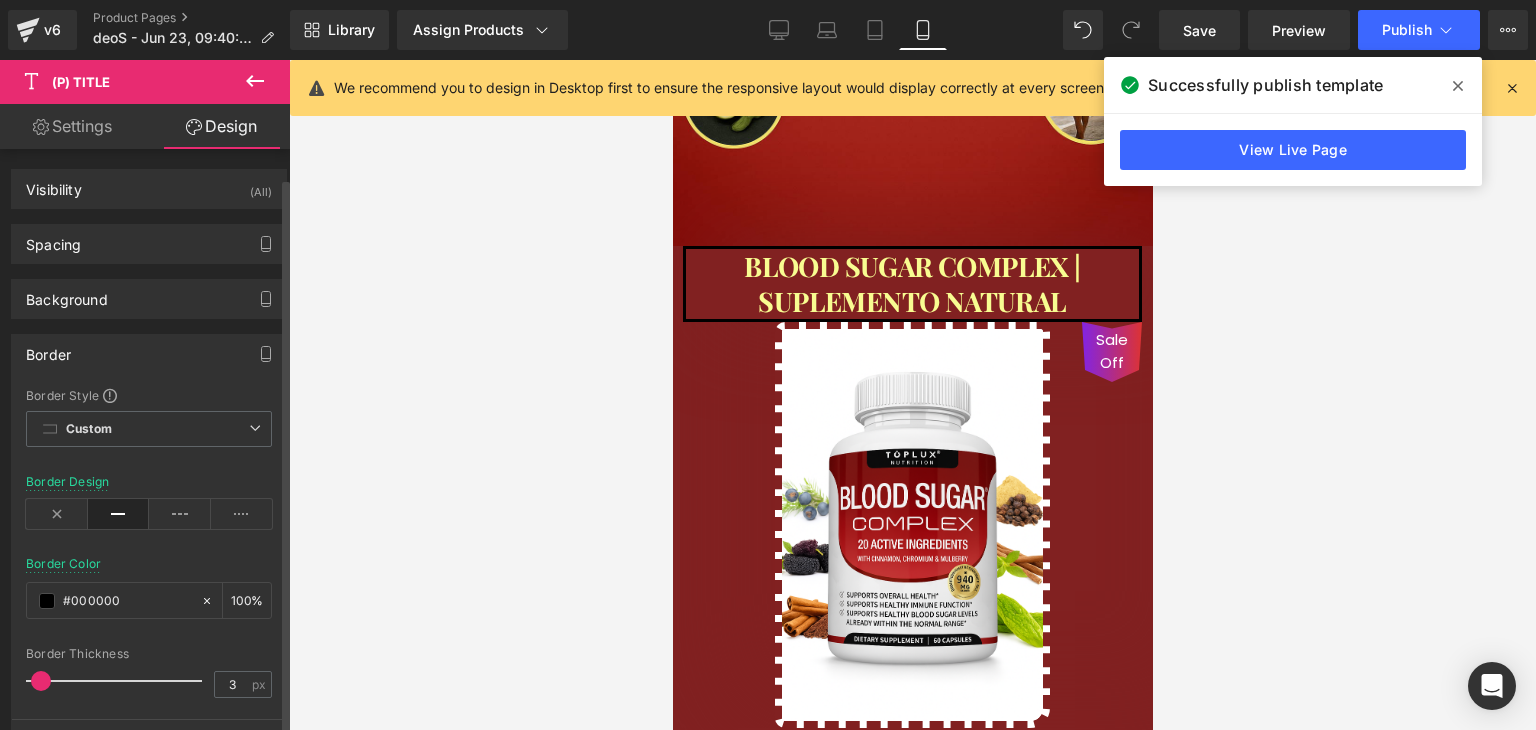 scroll, scrollTop: 100, scrollLeft: 0, axis: vertical 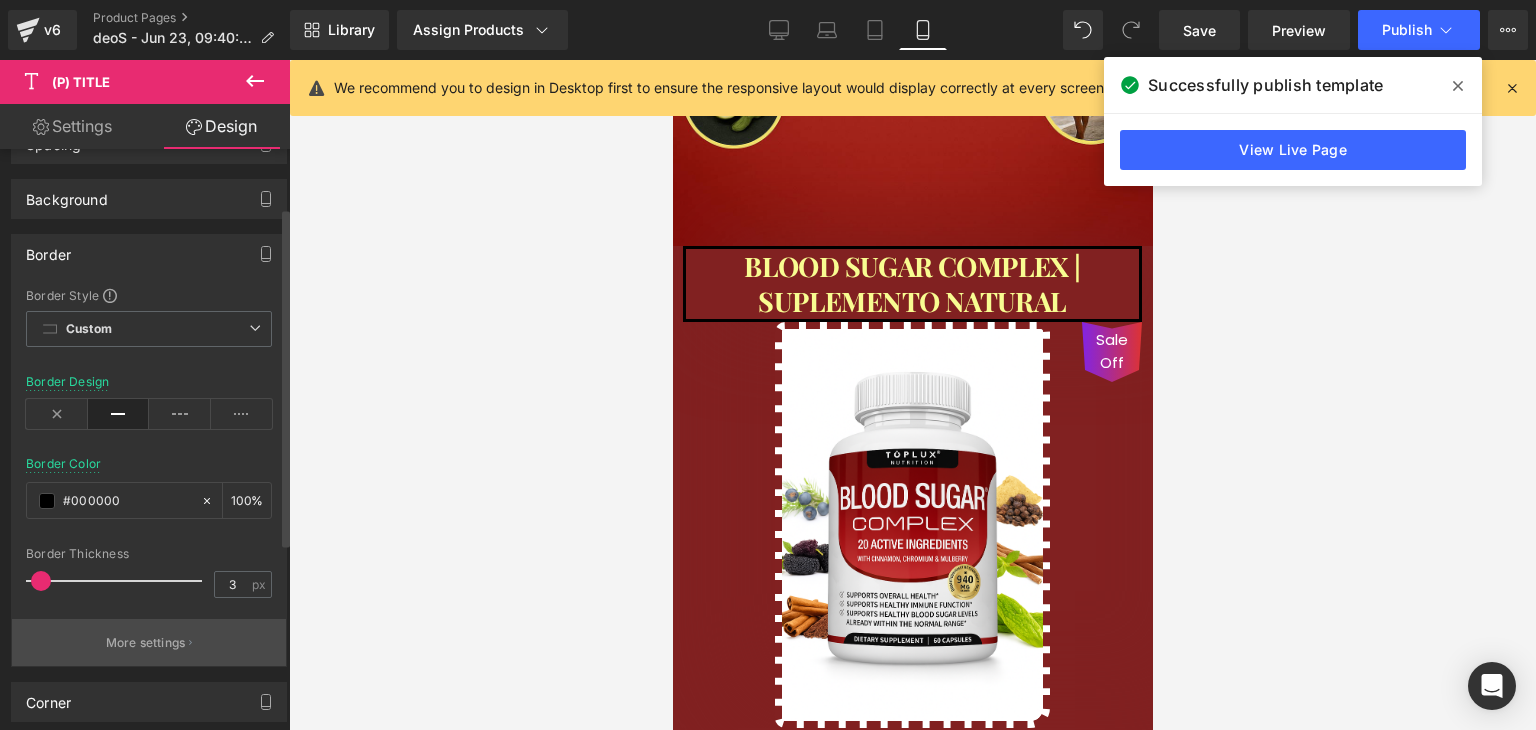 click on "More settings" at bounding box center (149, 642) 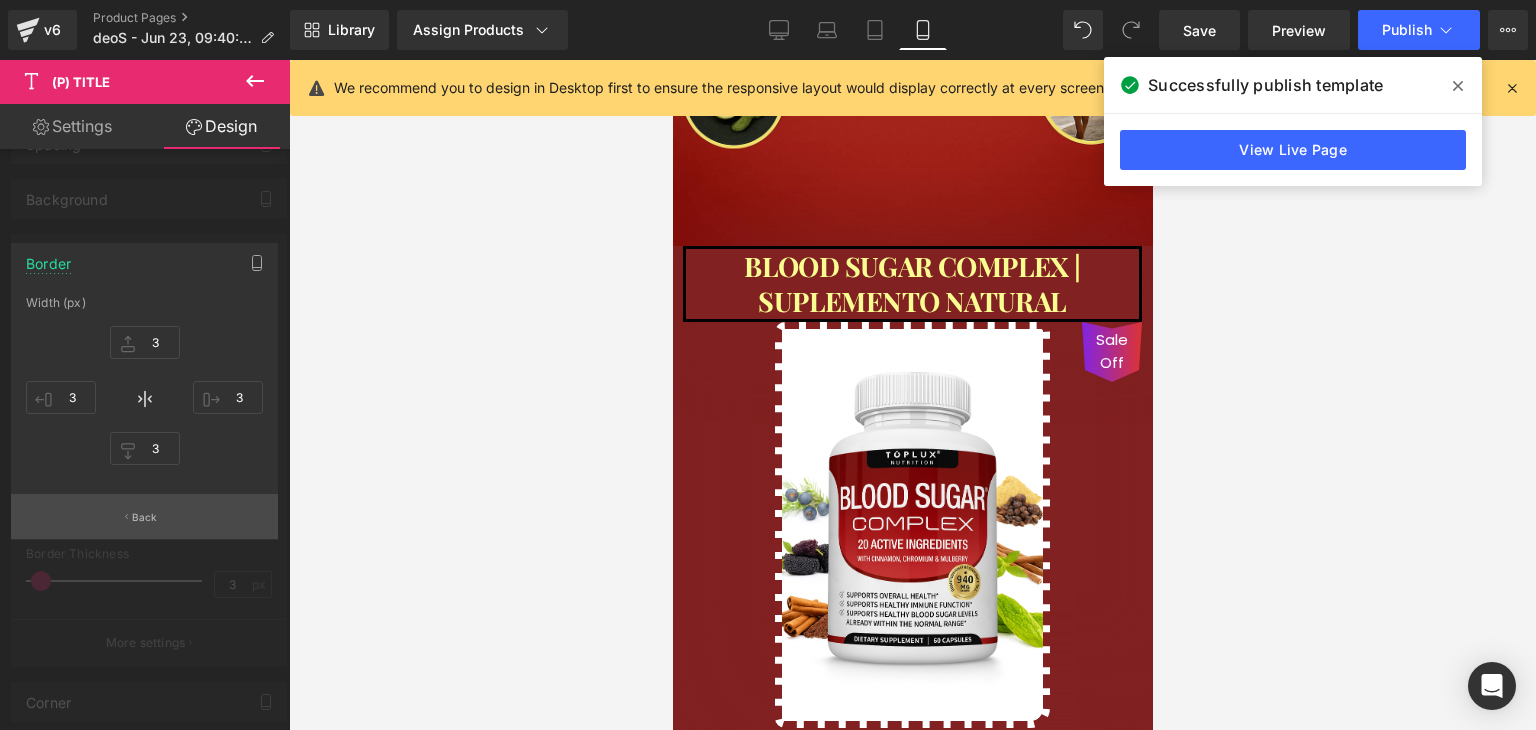 click on "Back" at bounding box center (145, 517) 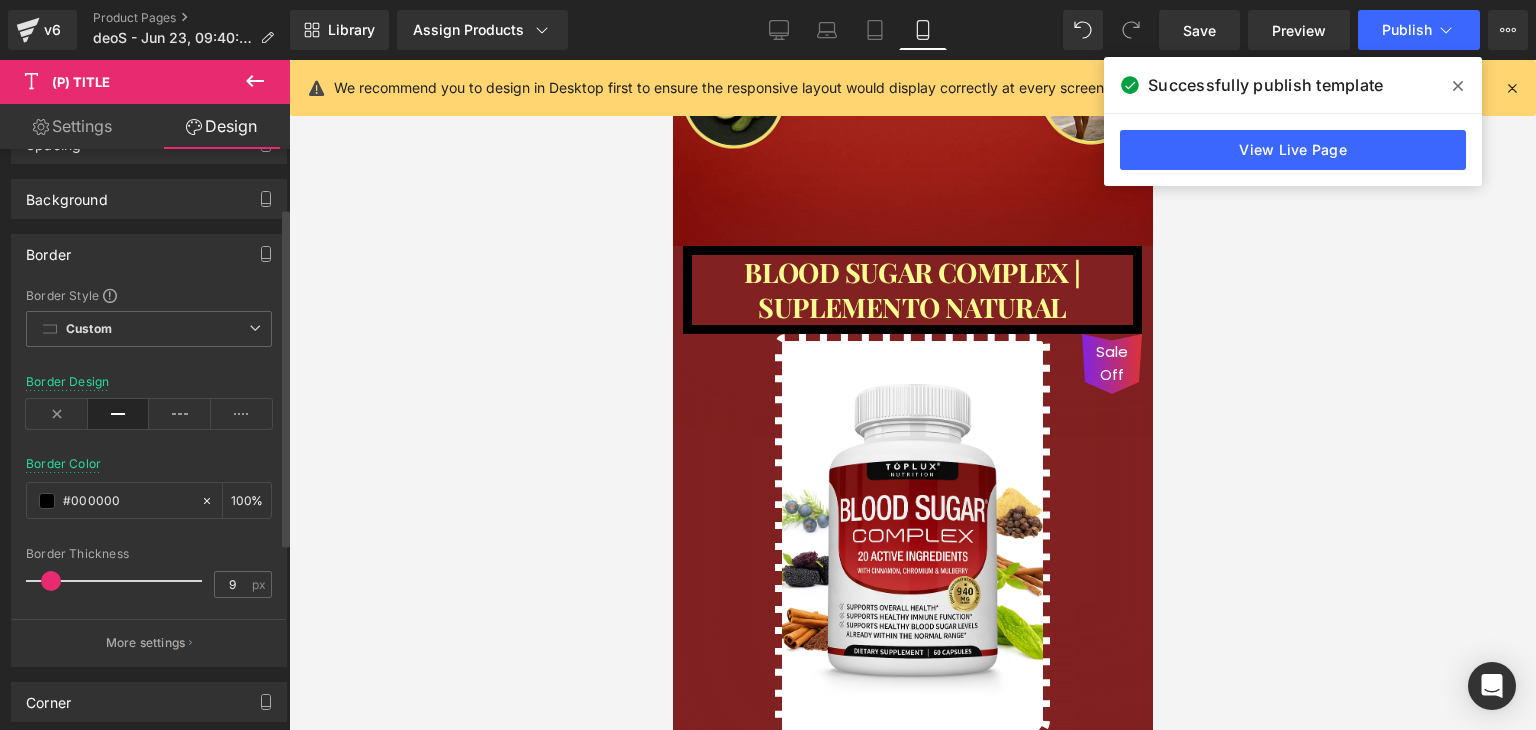 drag, startPoint x: 38, startPoint y: 585, endPoint x: 62, endPoint y: 585, distance: 24 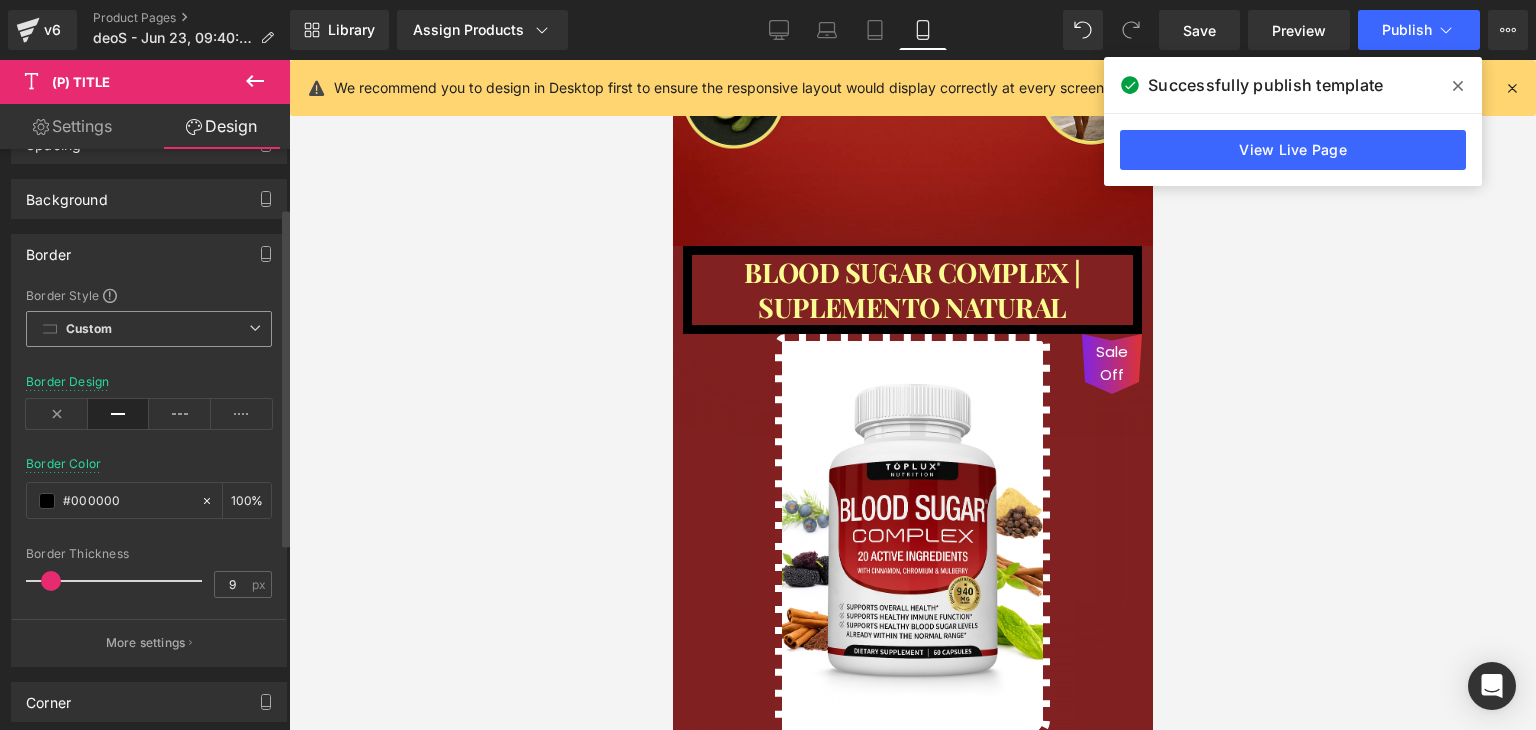 click on "Custom
Setup Global Style" at bounding box center [149, 329] 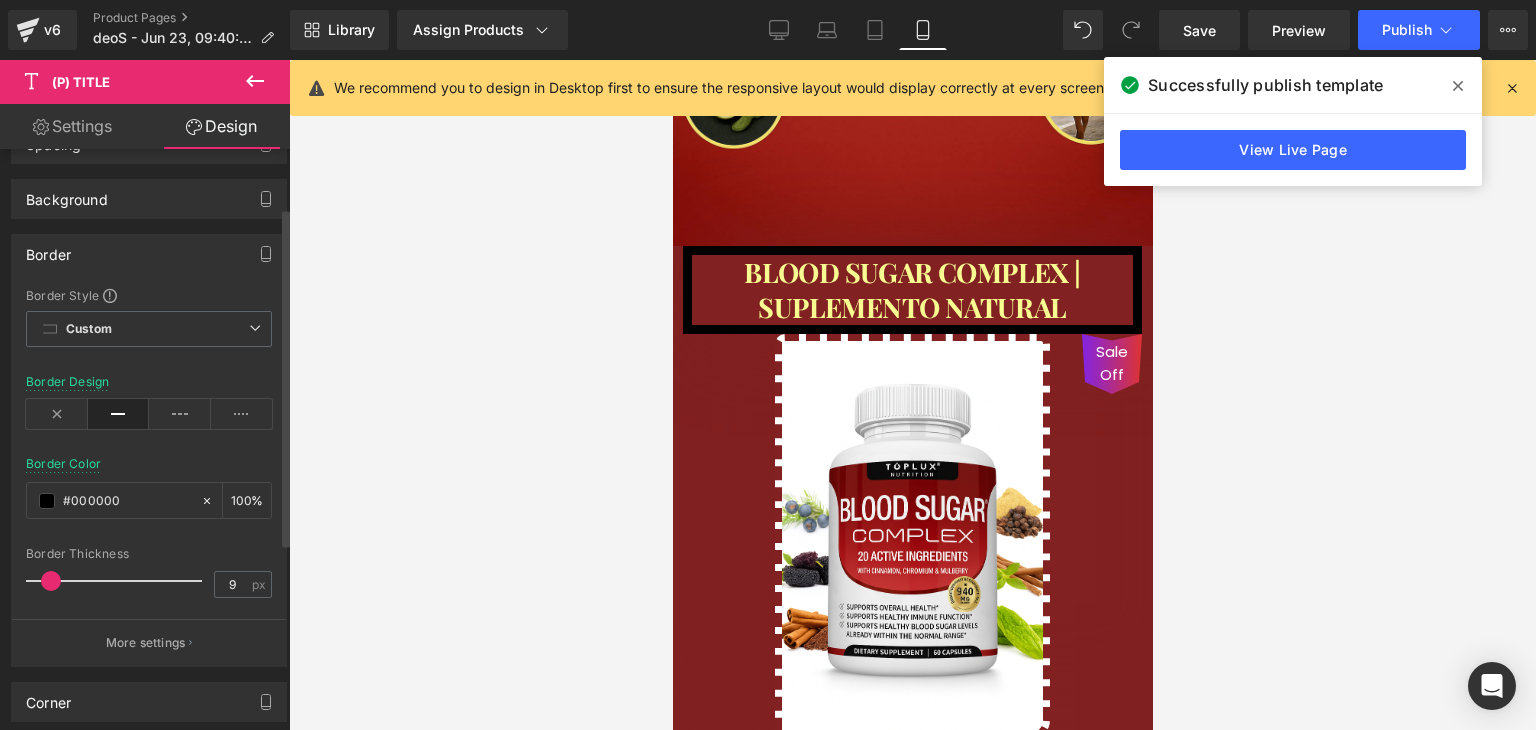 click on "Border Color #000000 100 %" at bounding box center [149, 499] 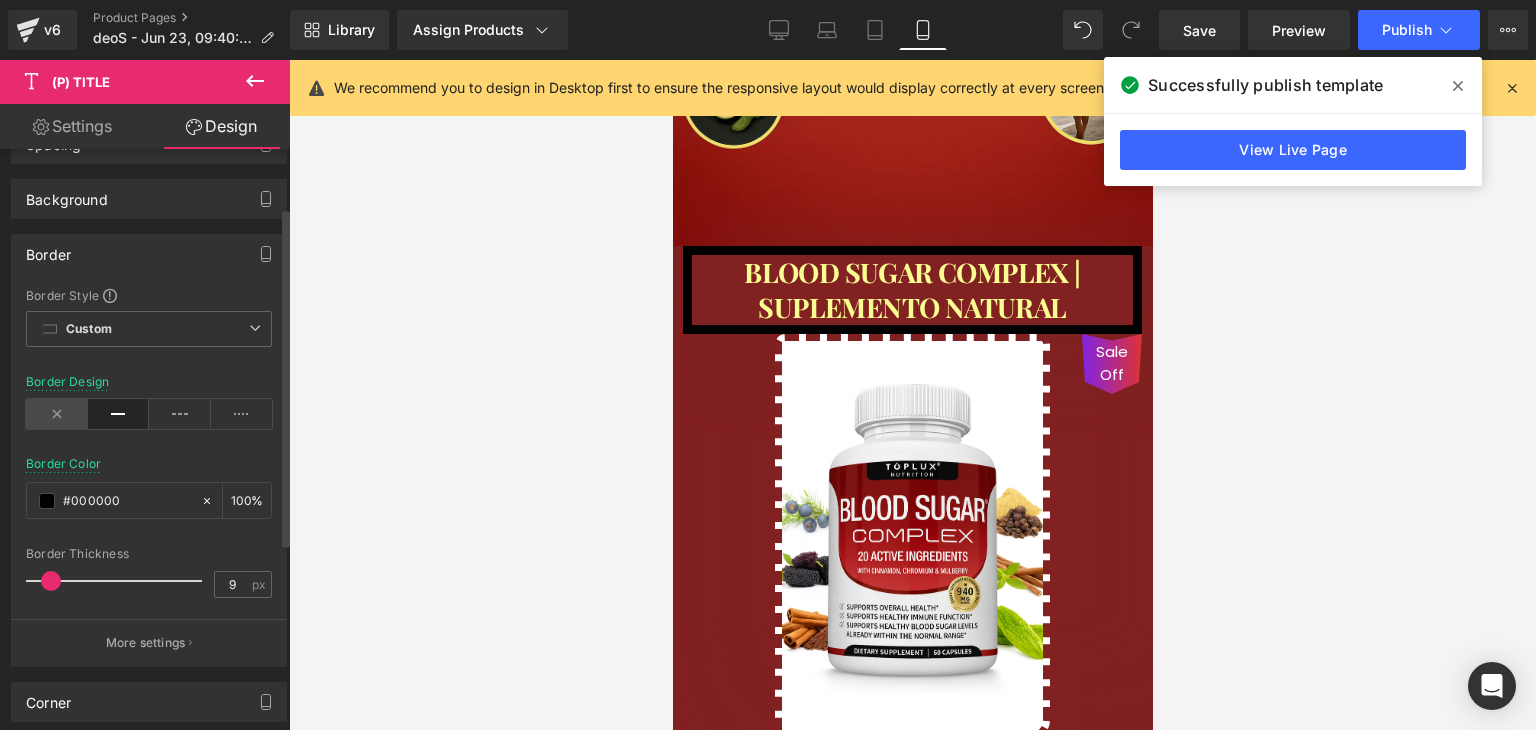 click at bounding box center [57, 414] 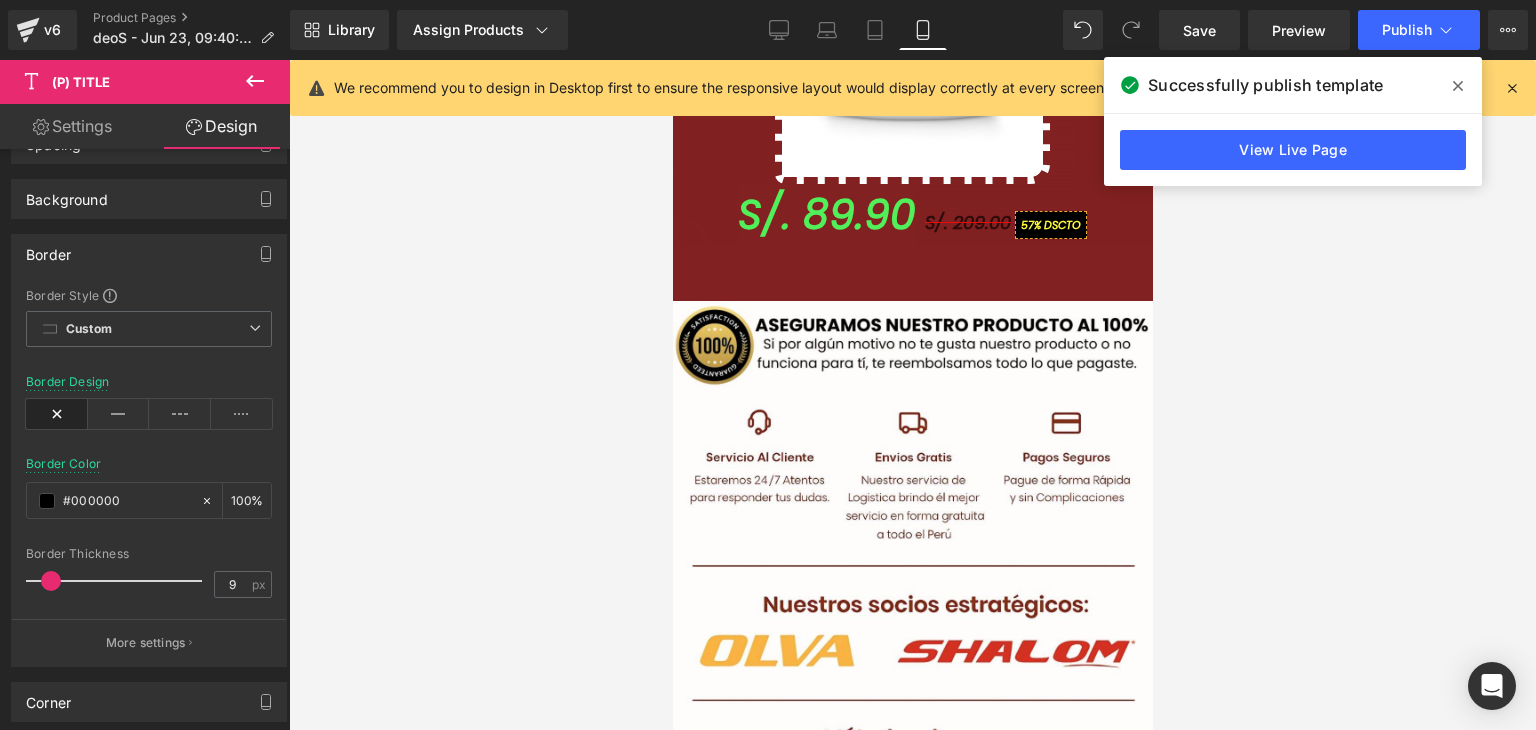 scroll, scrollTop: 1329, scrollLeft: 0, axis: vertical 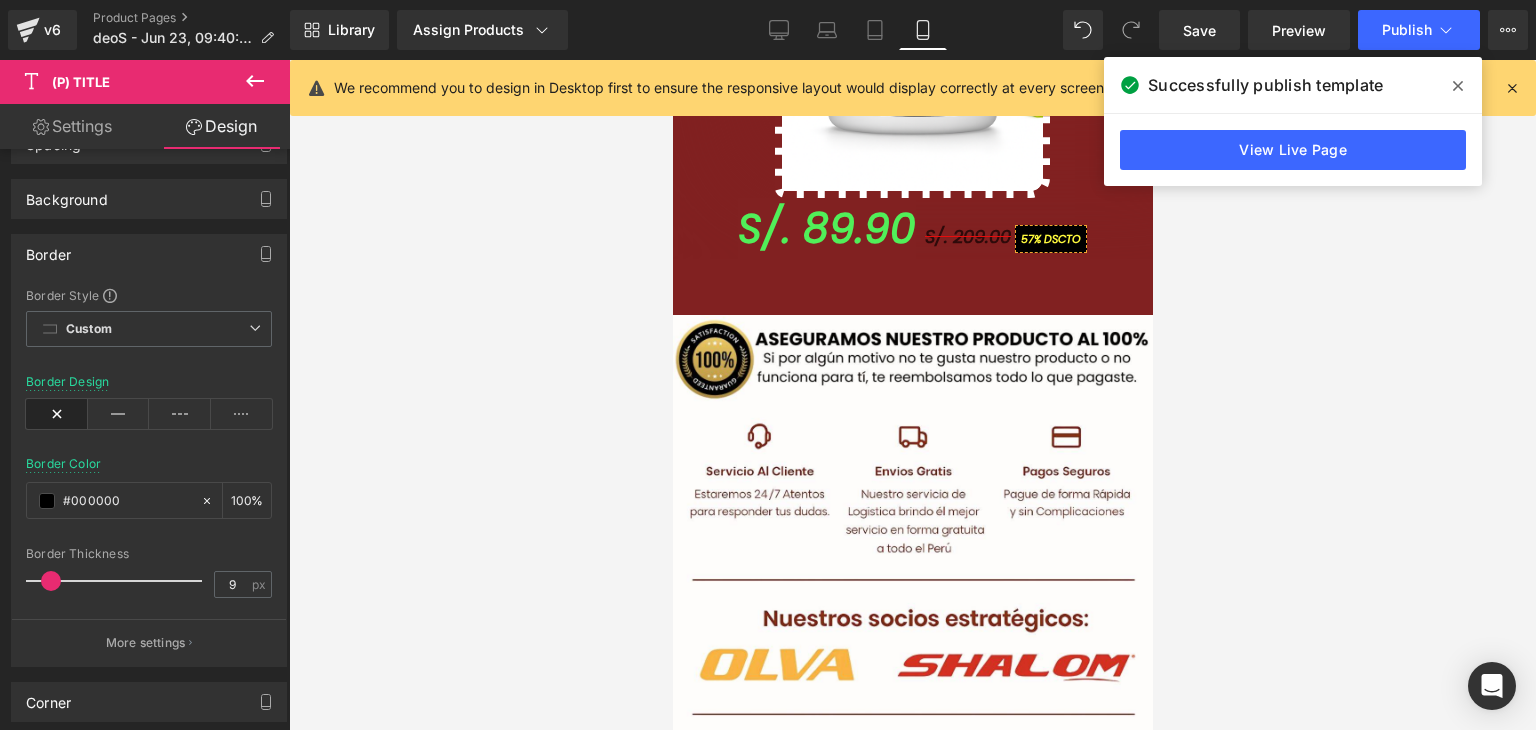 click on "Ir al contenido
🚚 Envío GRATIS 📦 | 💵 Pago Contra Entrega ✅ ¡En todo el país!
Garantía total de satisfacción 💖 | Tu belleza en manos expertas ✨
Mi cuenta
Abrir carrito
S/. 0.00
( 0 )
Abrir menú
Abrir carrito 0
Menú
Cerrar barra lateral
Mi cuenta
Image         Image" at bounding box center (912, 1372) 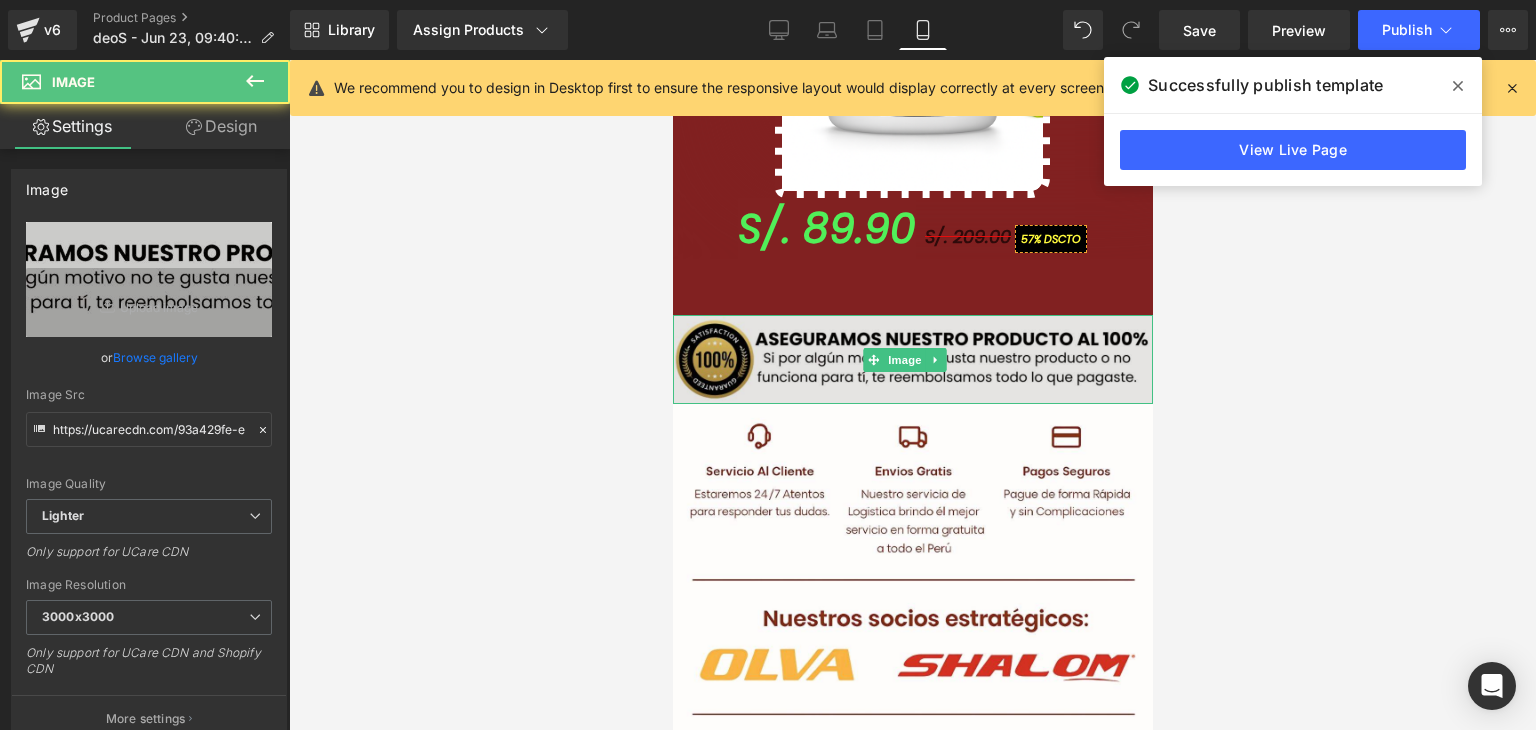 click at bounding box center (912, 359) 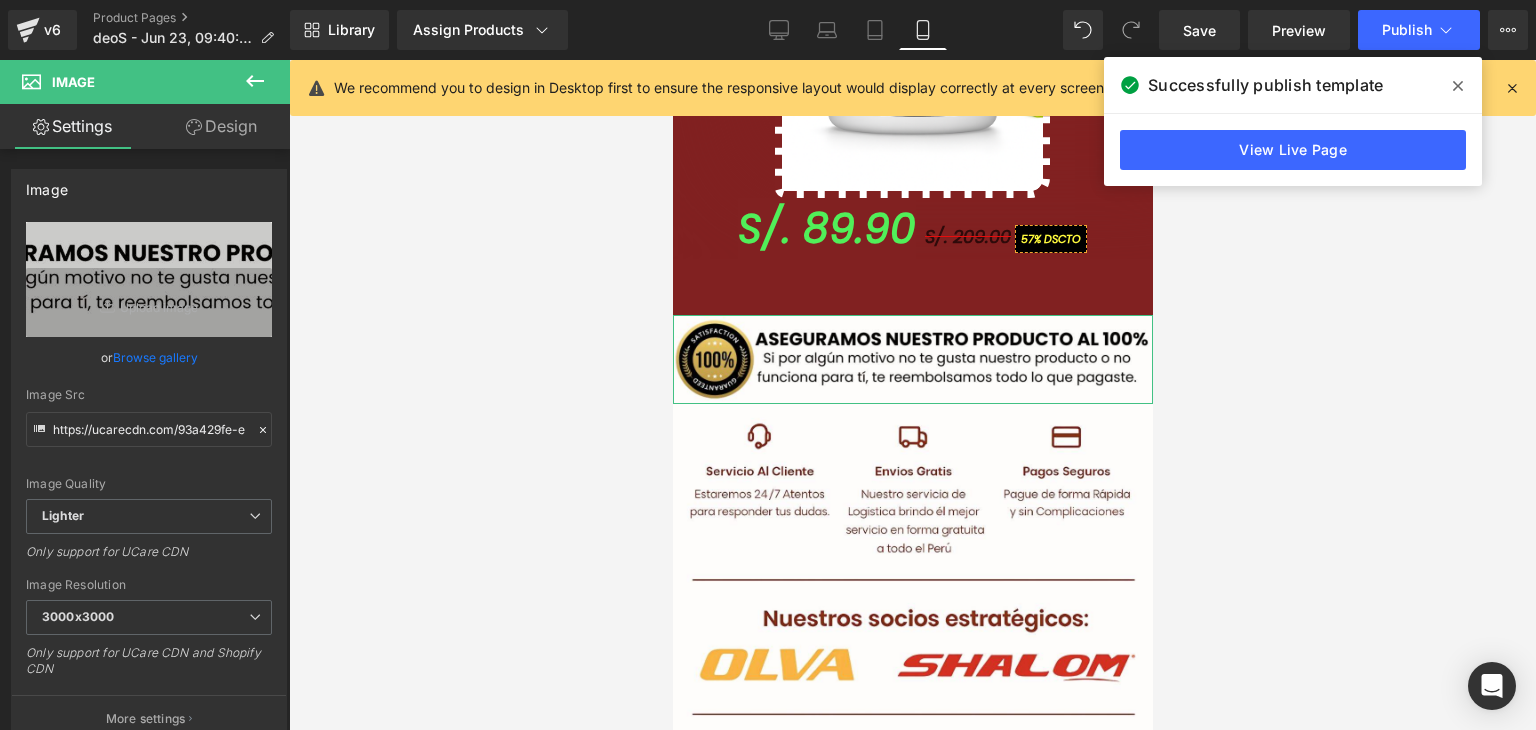 click on "Design" at bounding box center [221, 126] 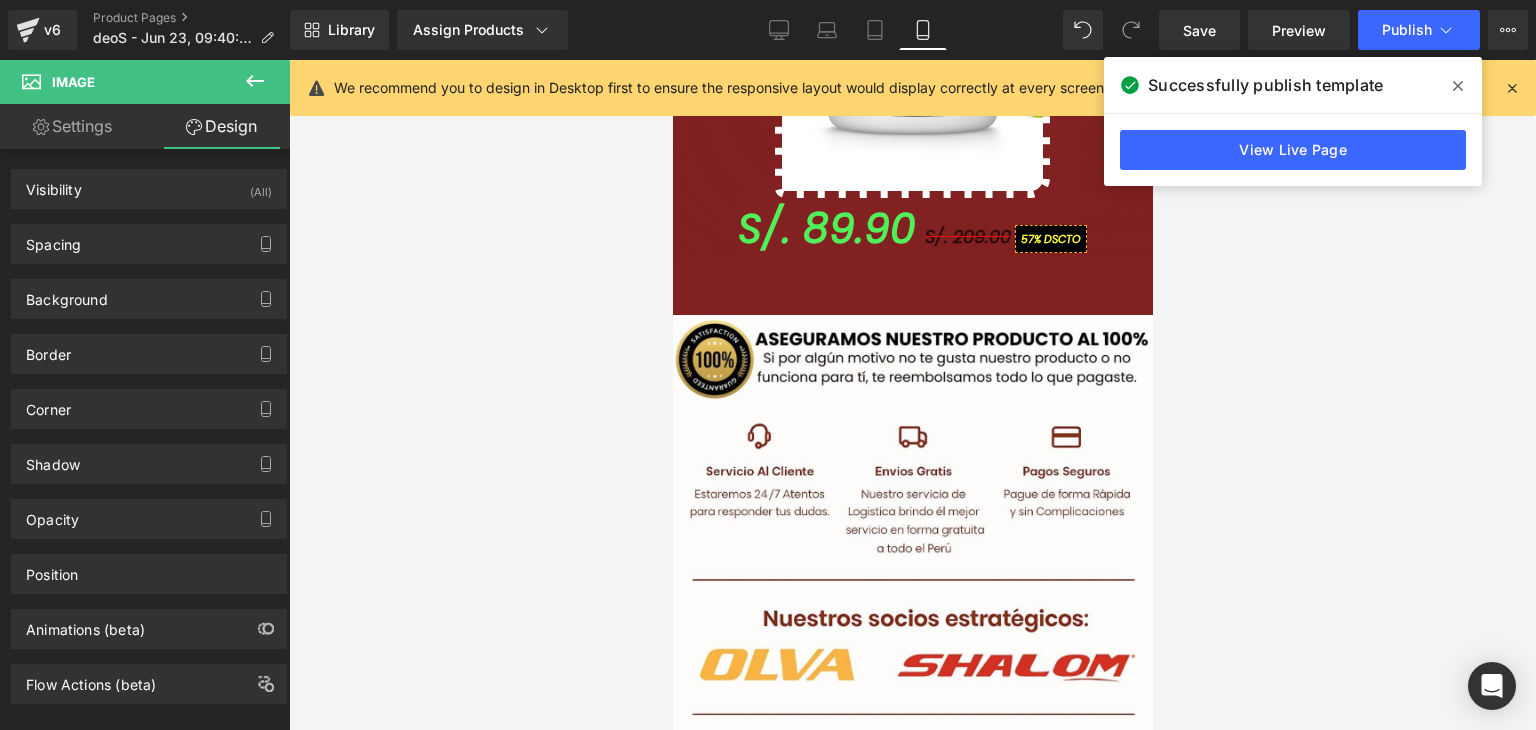 click at bounding box center [912, 395] 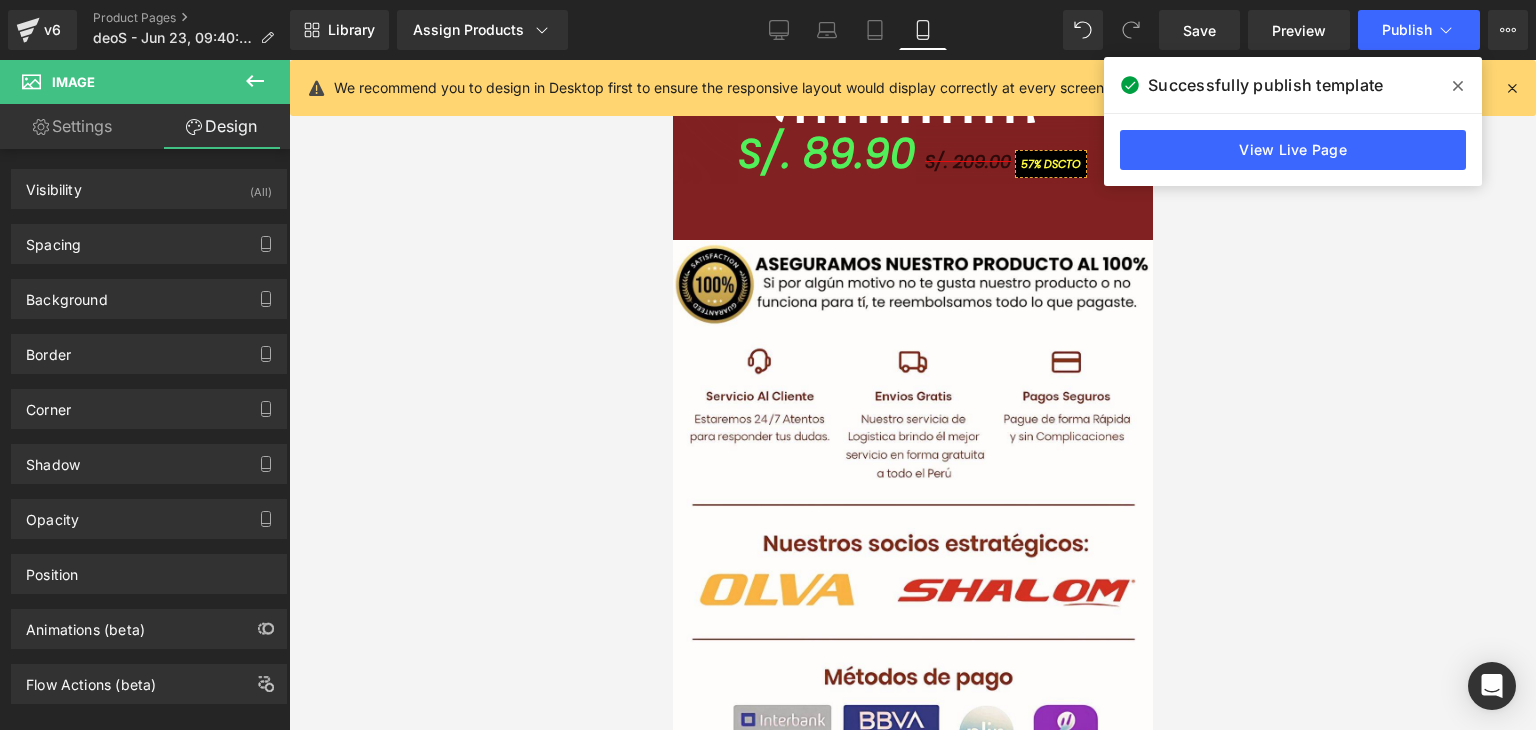 scroll, scrollTop: 1416, scrollLeft: 0, axis: vertical 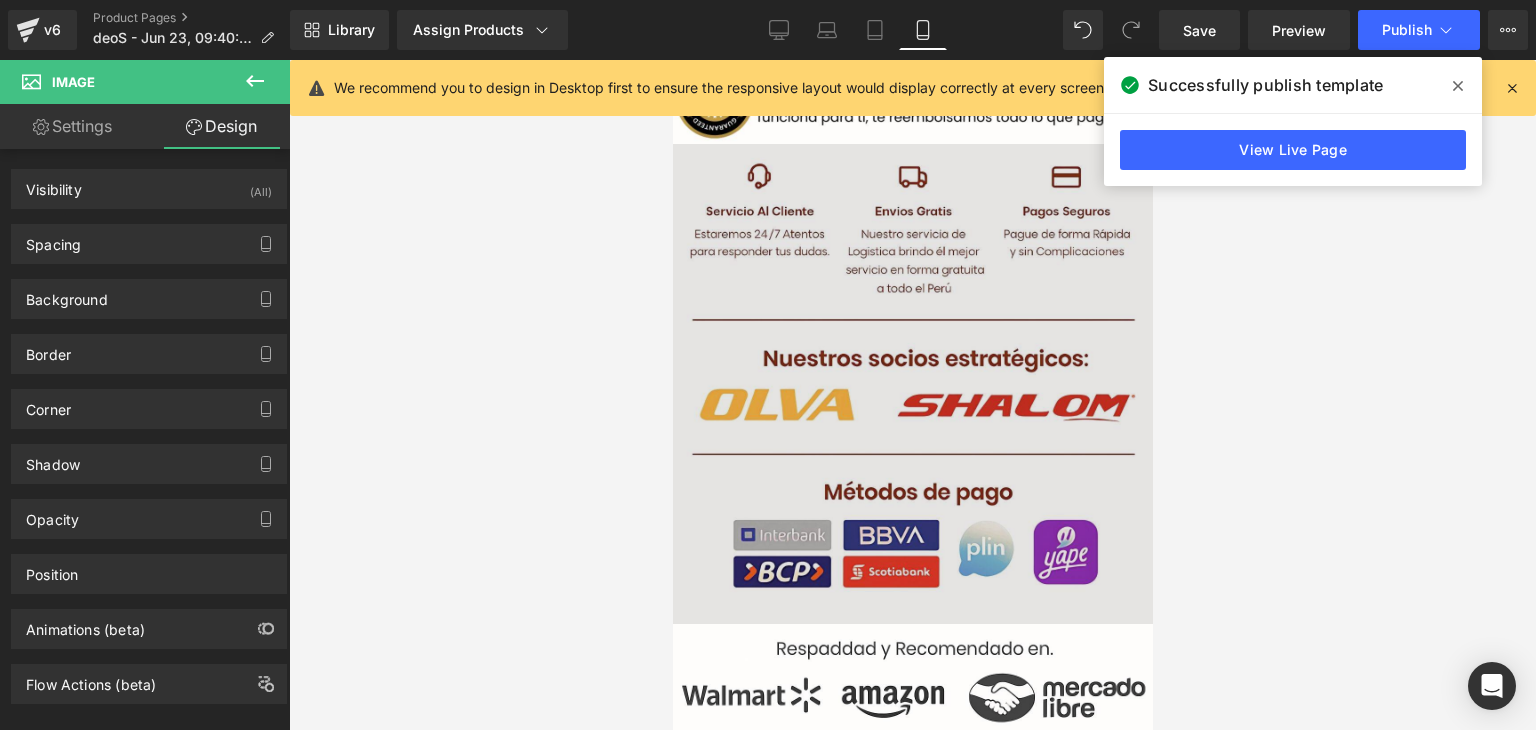 click at bounding box center [912, 384] 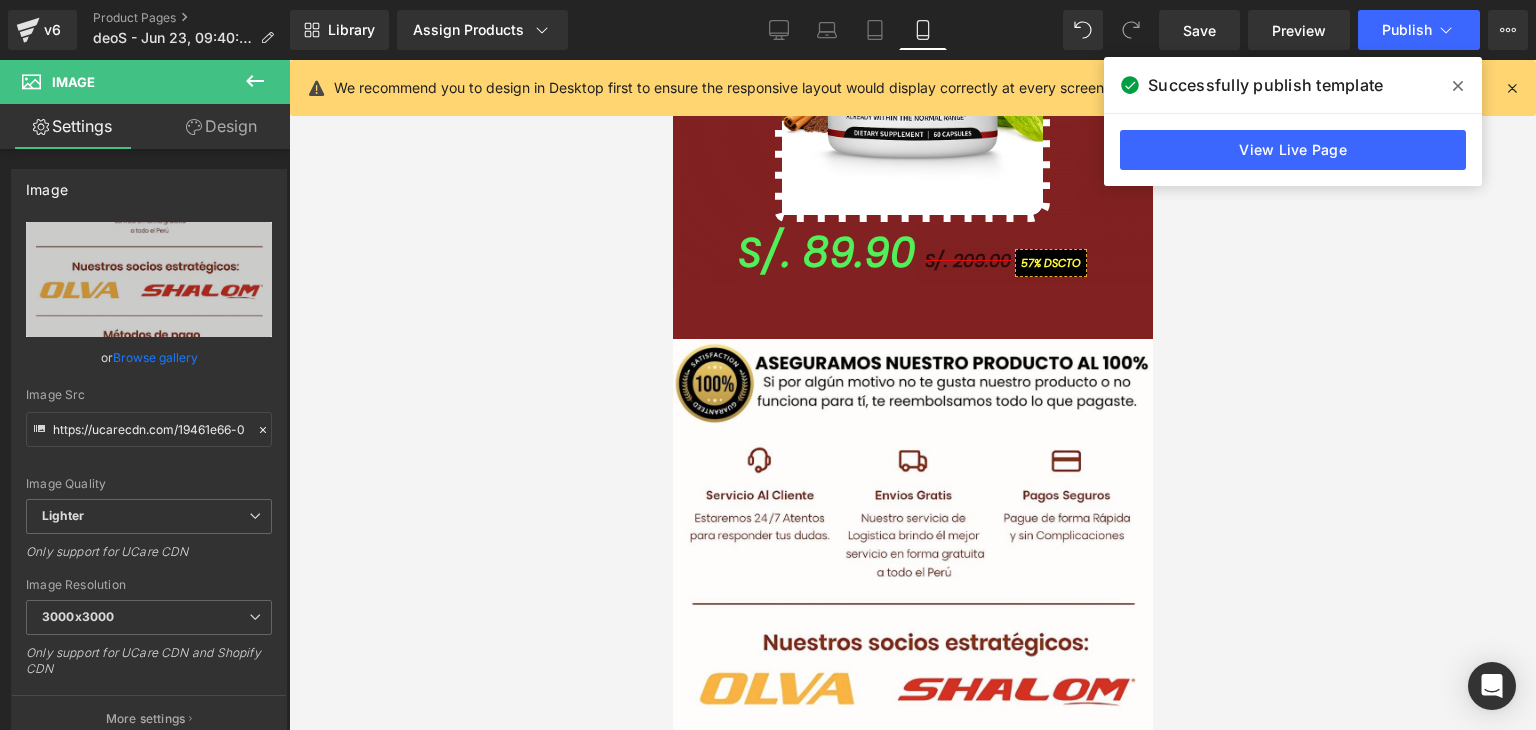 scroll, scrollTop: 1272, scrollLeft: 0, axis: vertical 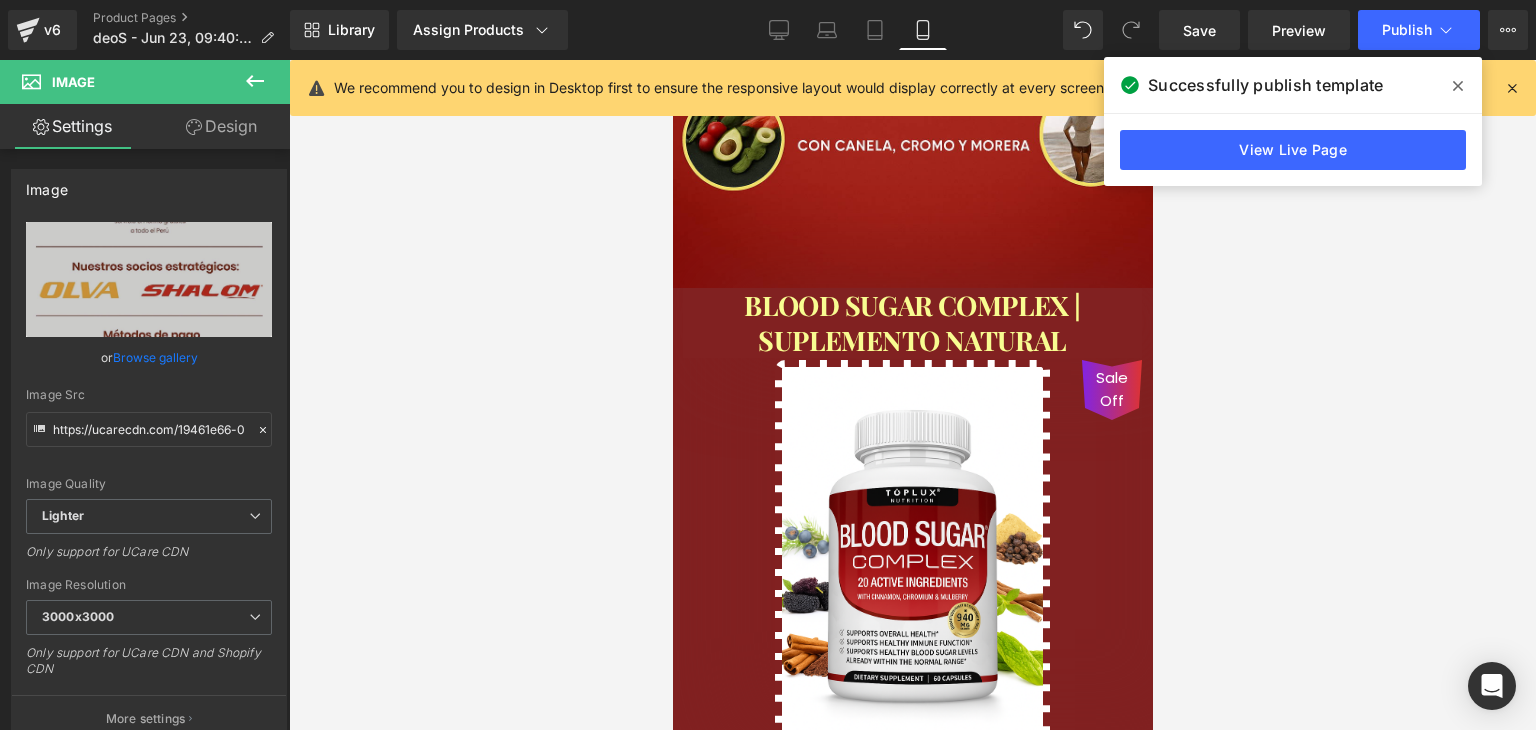 click on "BLOOD SUGAR COMPLEX | SUPLEMENTO NATURAL
(P) Title
Sale Off
(P) Image
S/. 89.90
S/. 209.00
57%
DSCTO
(P) Price
Product" at bounding box center (912, 557) 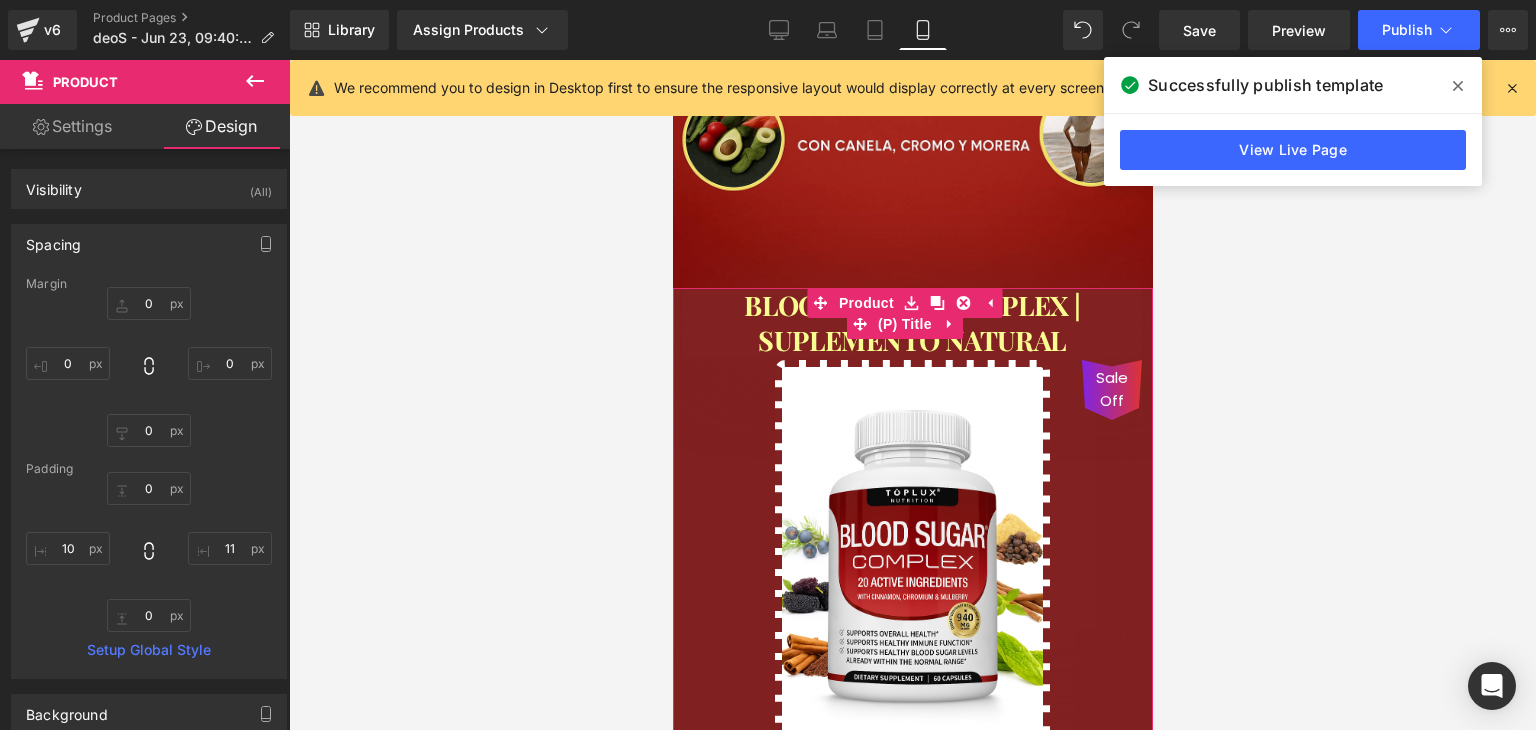 click on "BLOOD SUGAR COMPLEX | SUPLEMENTO NATURAL" at bounding box center (911, 323) 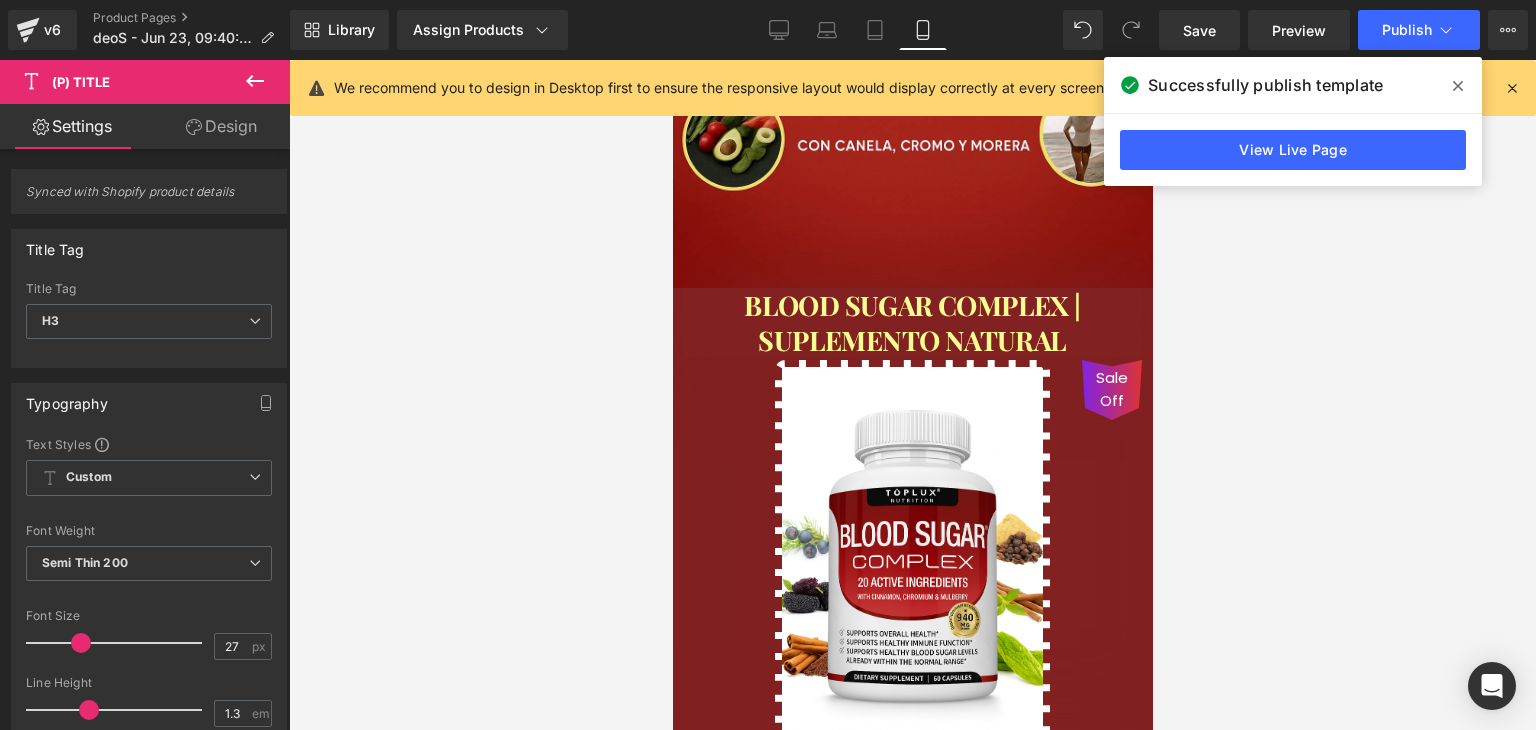 click on "Design" at bounding box center [221, 126] 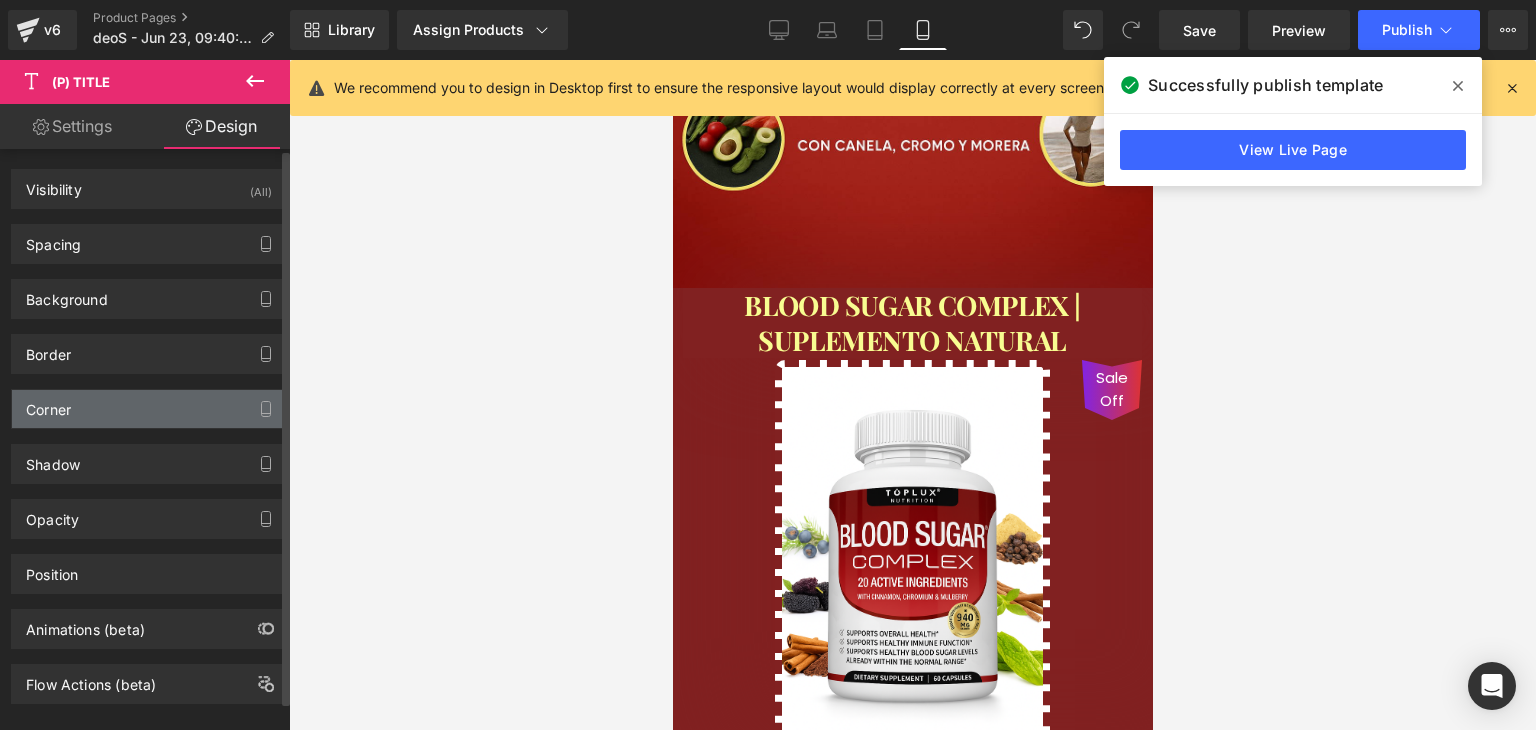 click on "Corner" at bounding box center (149, 409) 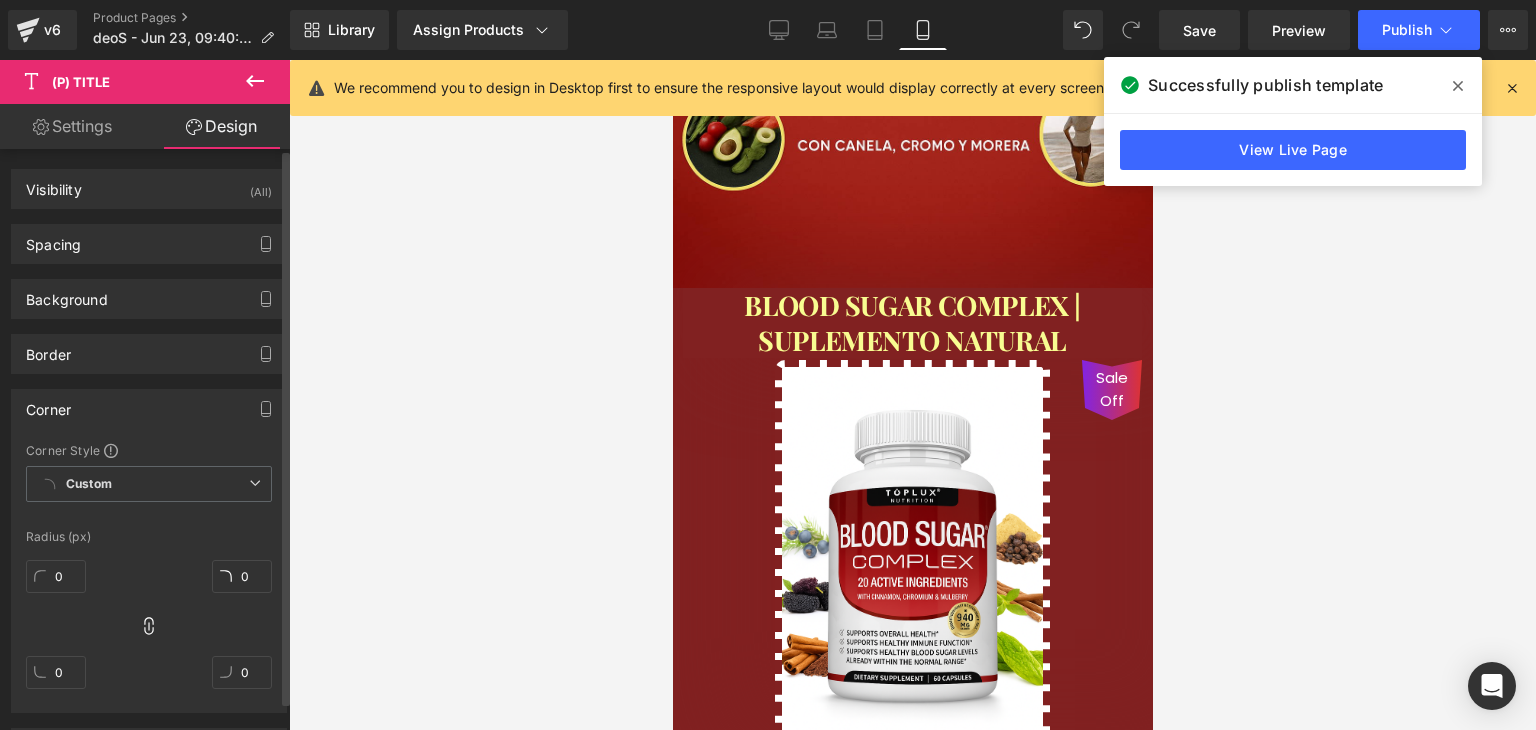click on "Corner" at bounding box center (149, 409) 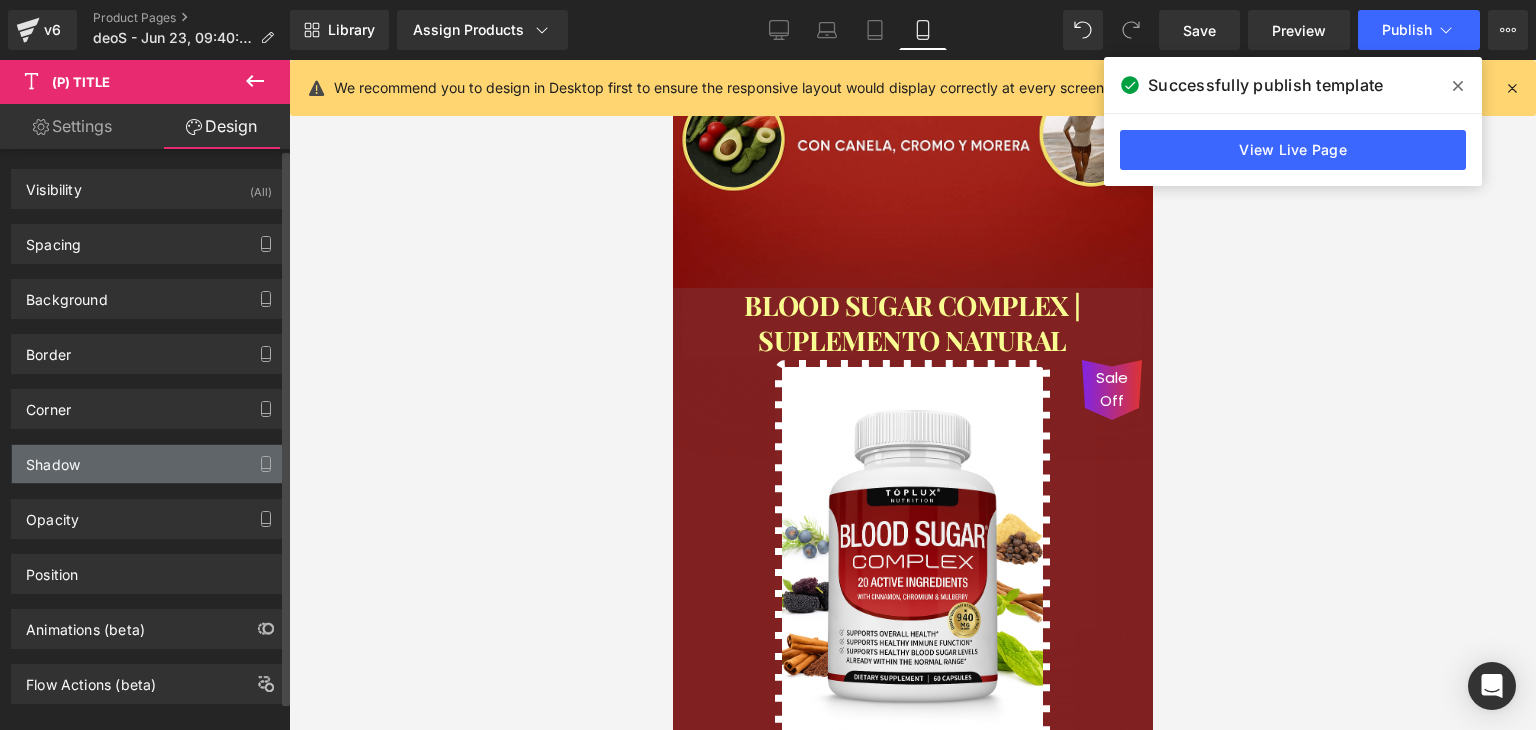 click on "Shadow" at bounding box center [53, 459] 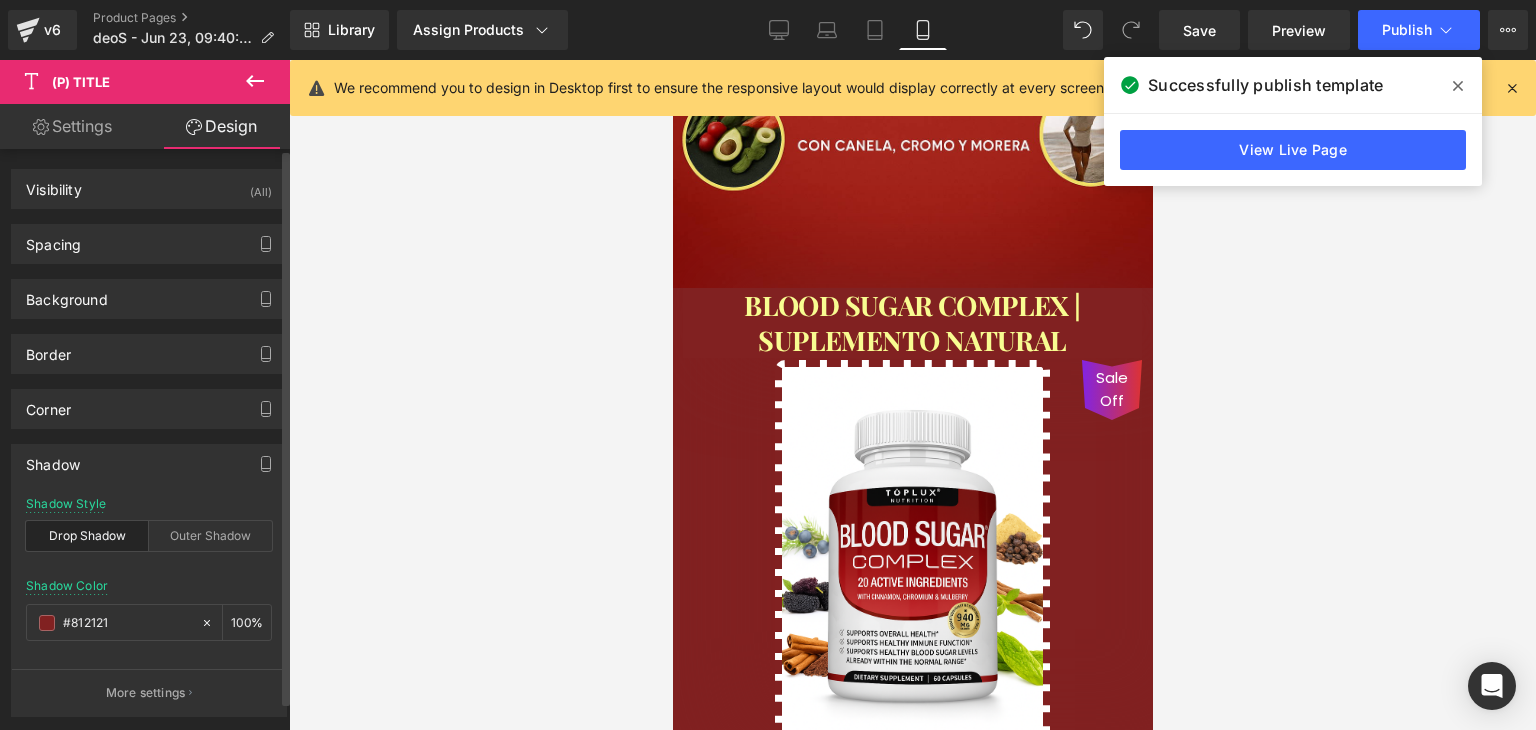 click on "Shadow" at bounding box center [53, 459] 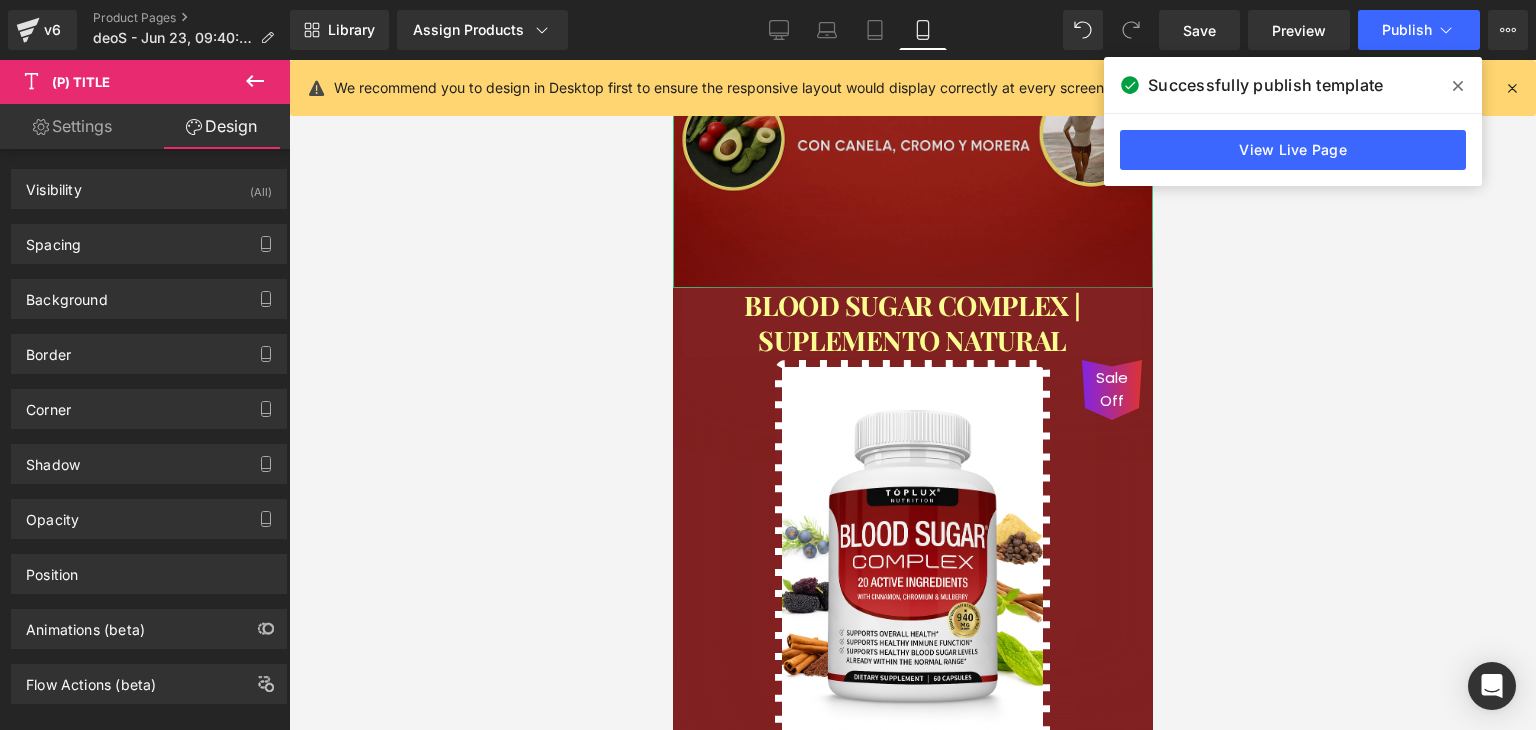 click at bounding box center (912, -72) 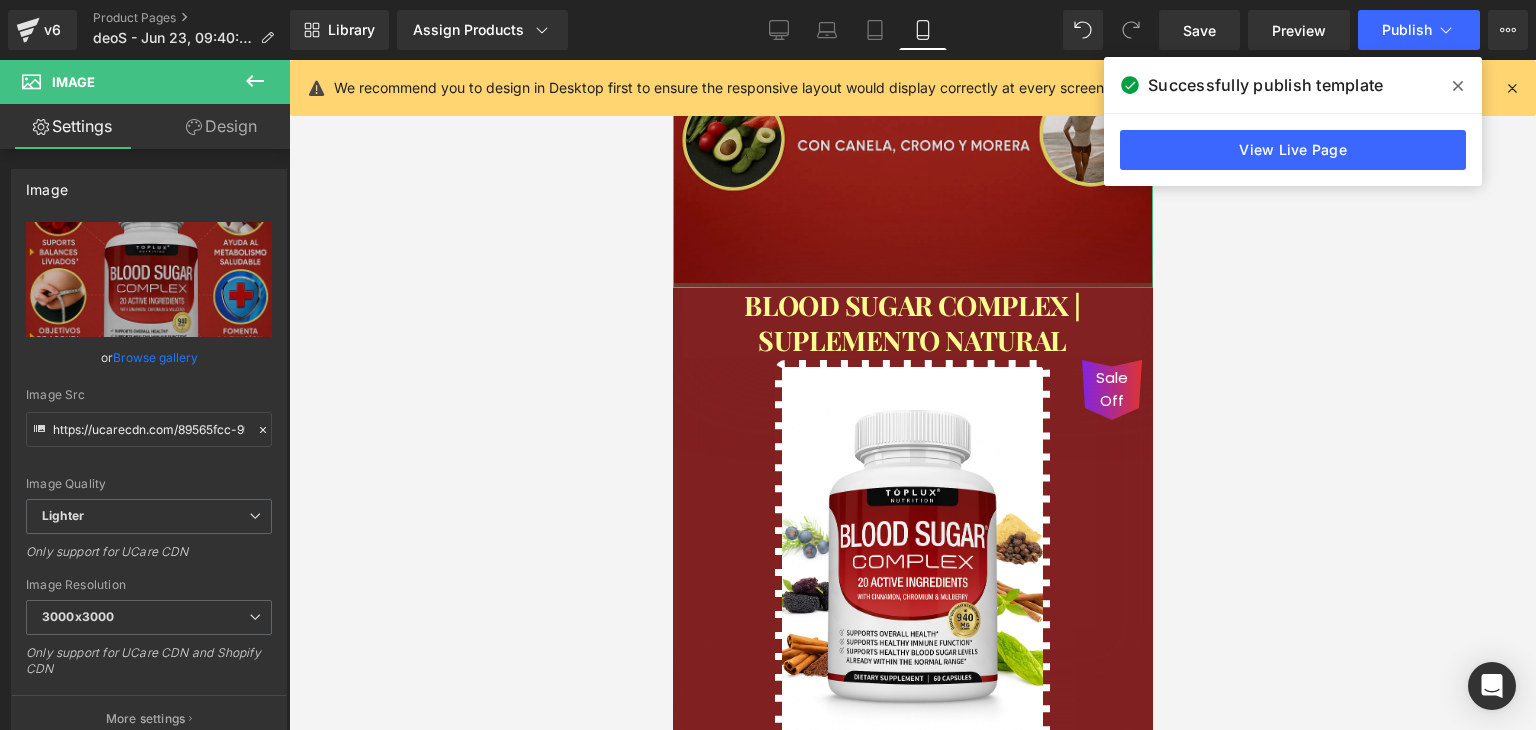 drag, startPoint x: 703, startPoint y: 261, endPoint x: 723, endPoint y: 216, distance: 49.24429 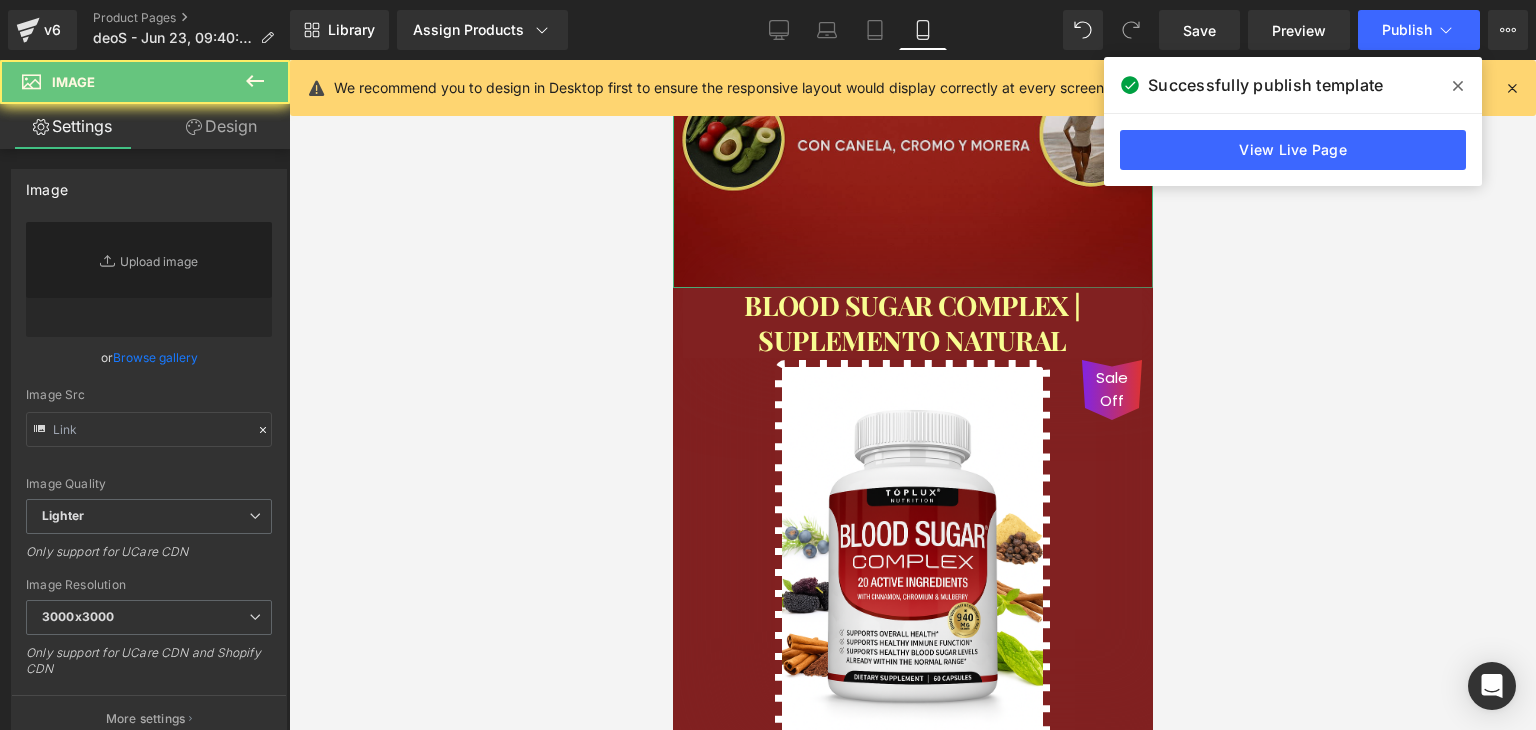 click at bounding box center (912, -72) 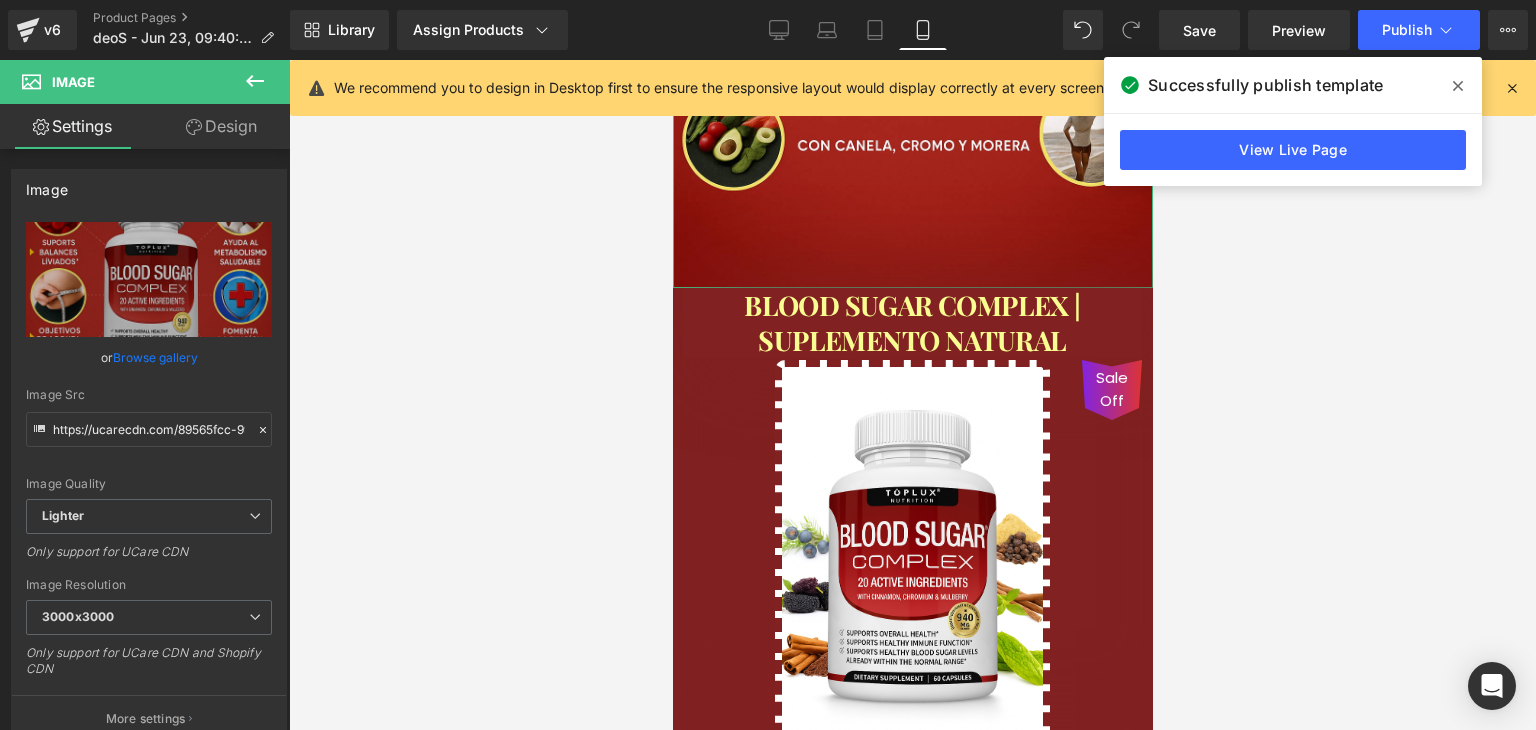 drag, startPoint x: 220, startPoint y: 113, endPoint x: 77, endPoint y: 359, distance: 284.5435 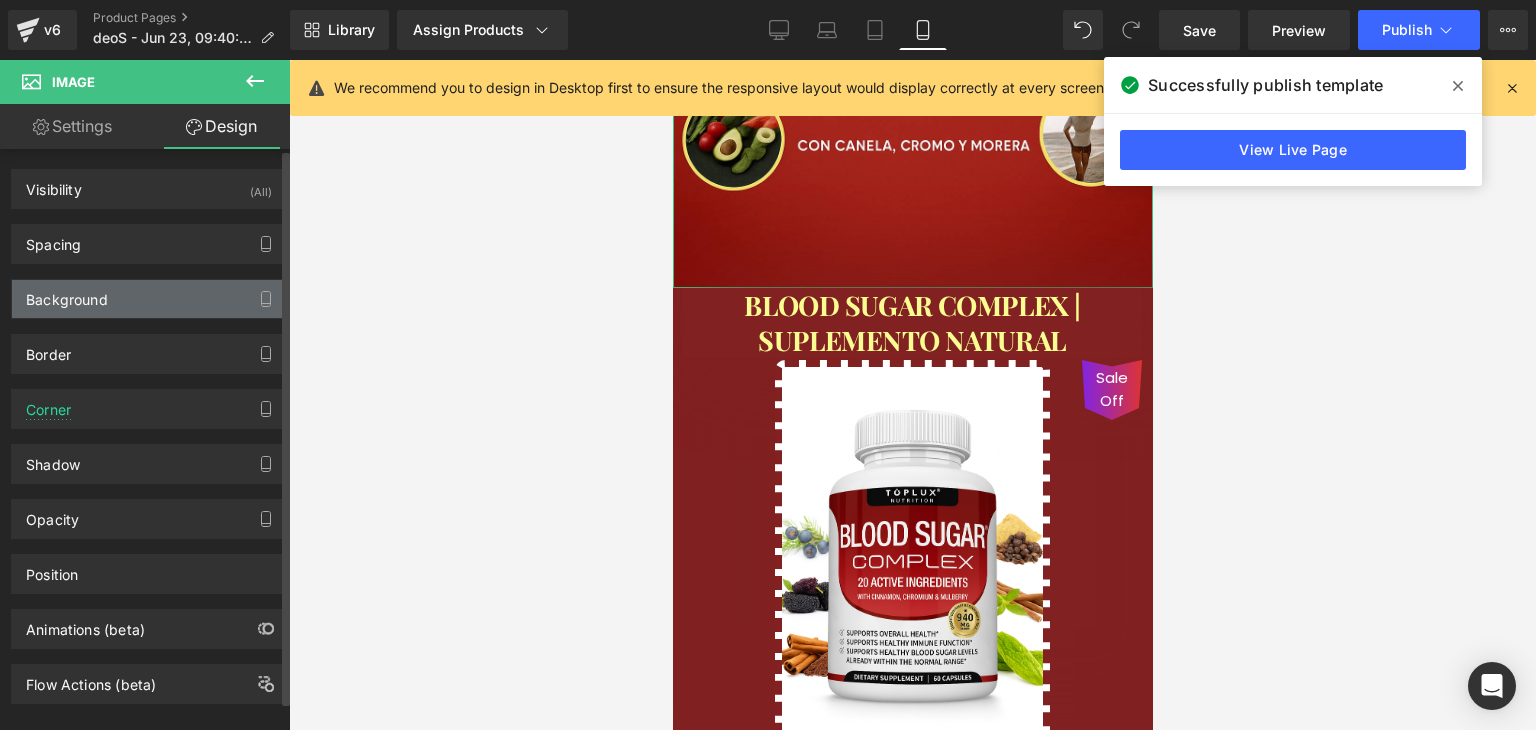 click on "Background" at bounding box center (67, 294) 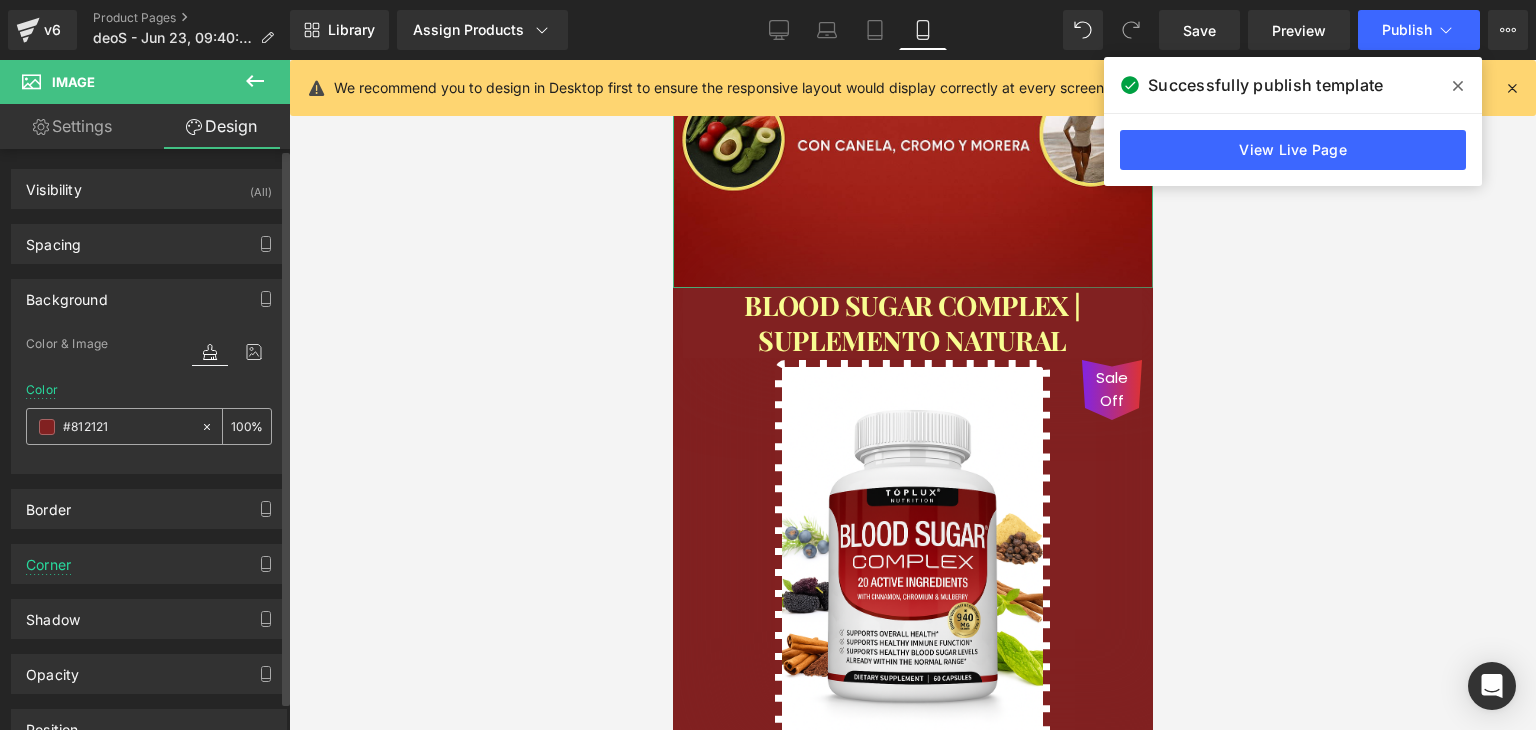 click at bounding box center [47, 427] 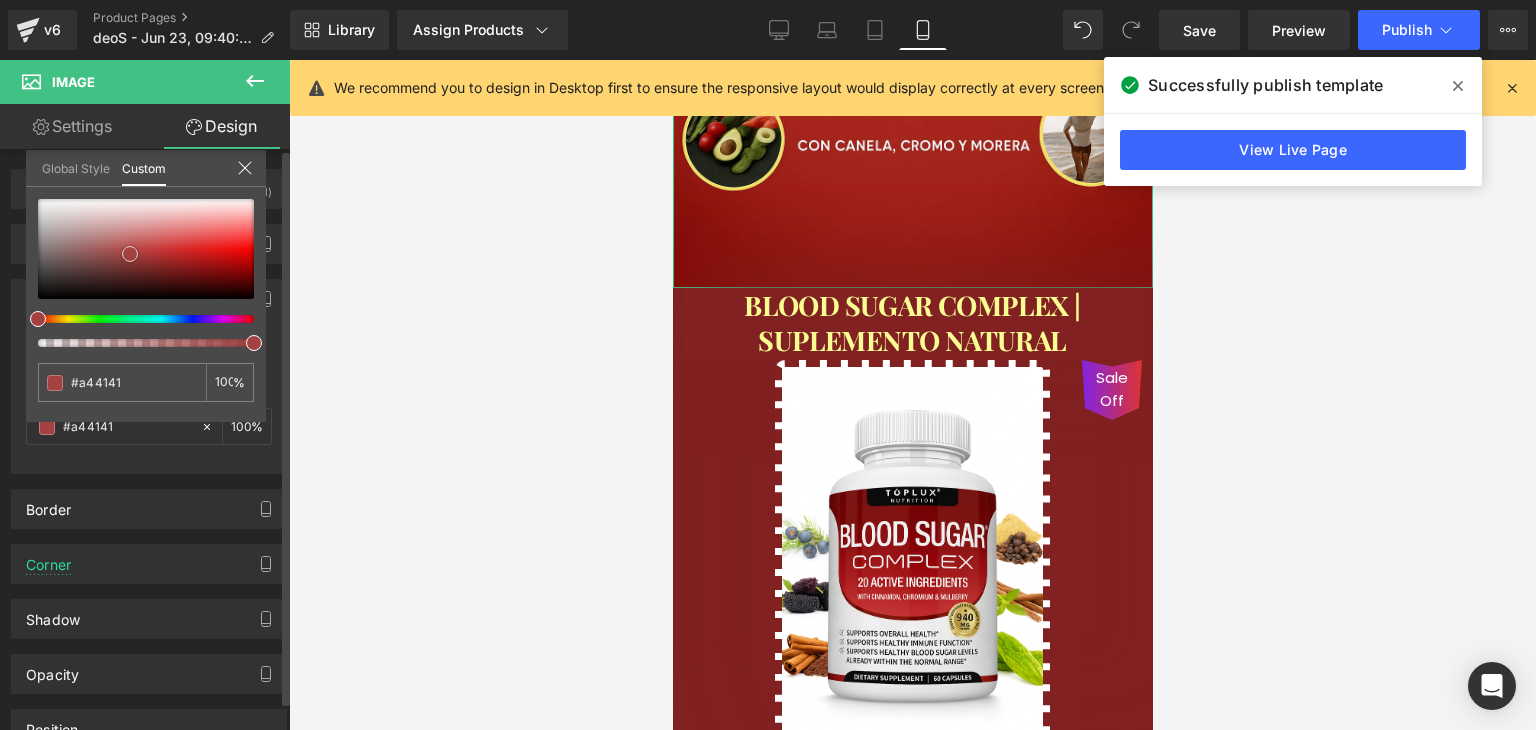 drag, startPoint x: 178, startPoint y: 264, endPoint x: 123, endPoint y: 269, distance: 55.226807 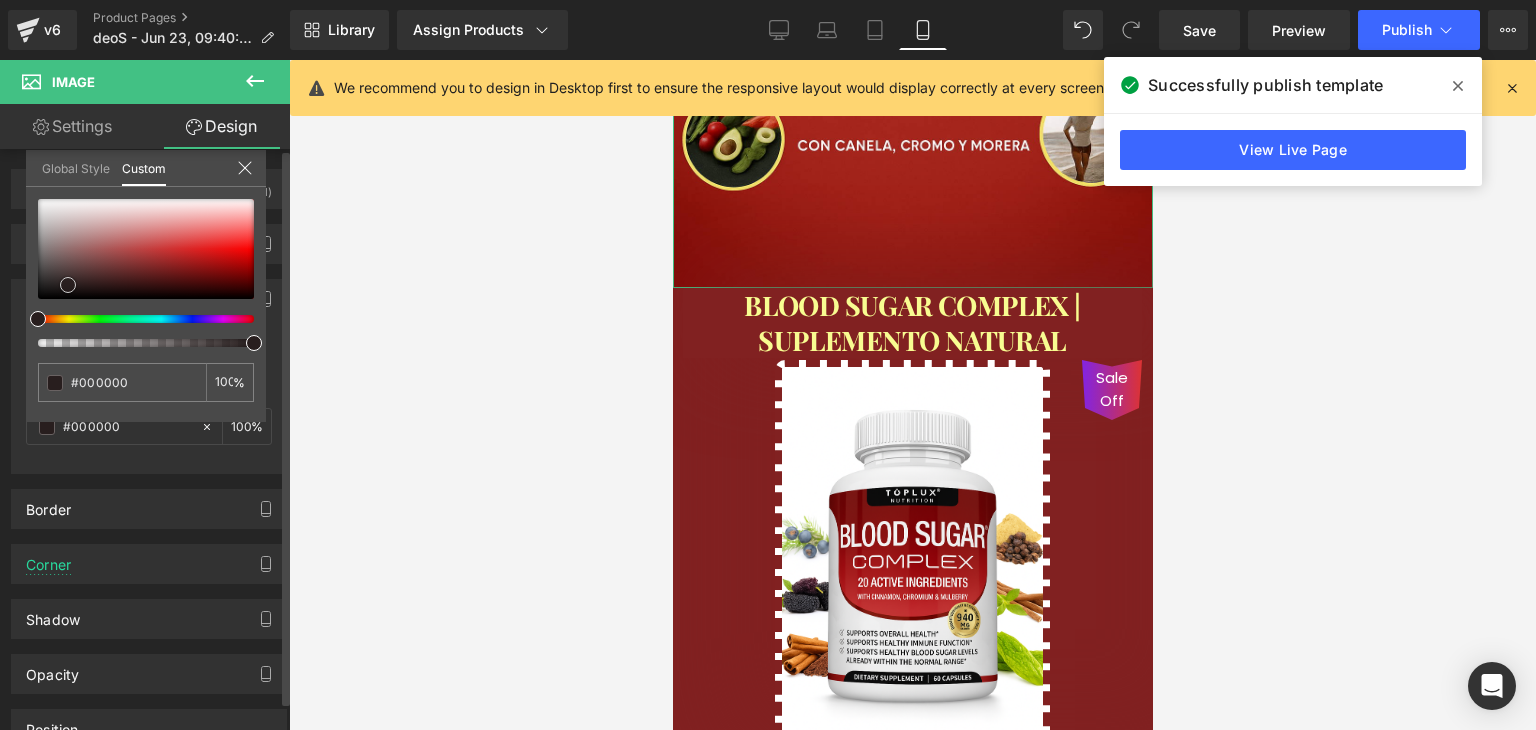 drag, startPoint x: 154, startPoint y: 255, endPoint x: 25, endPoint y: 314, distance: 141.85204 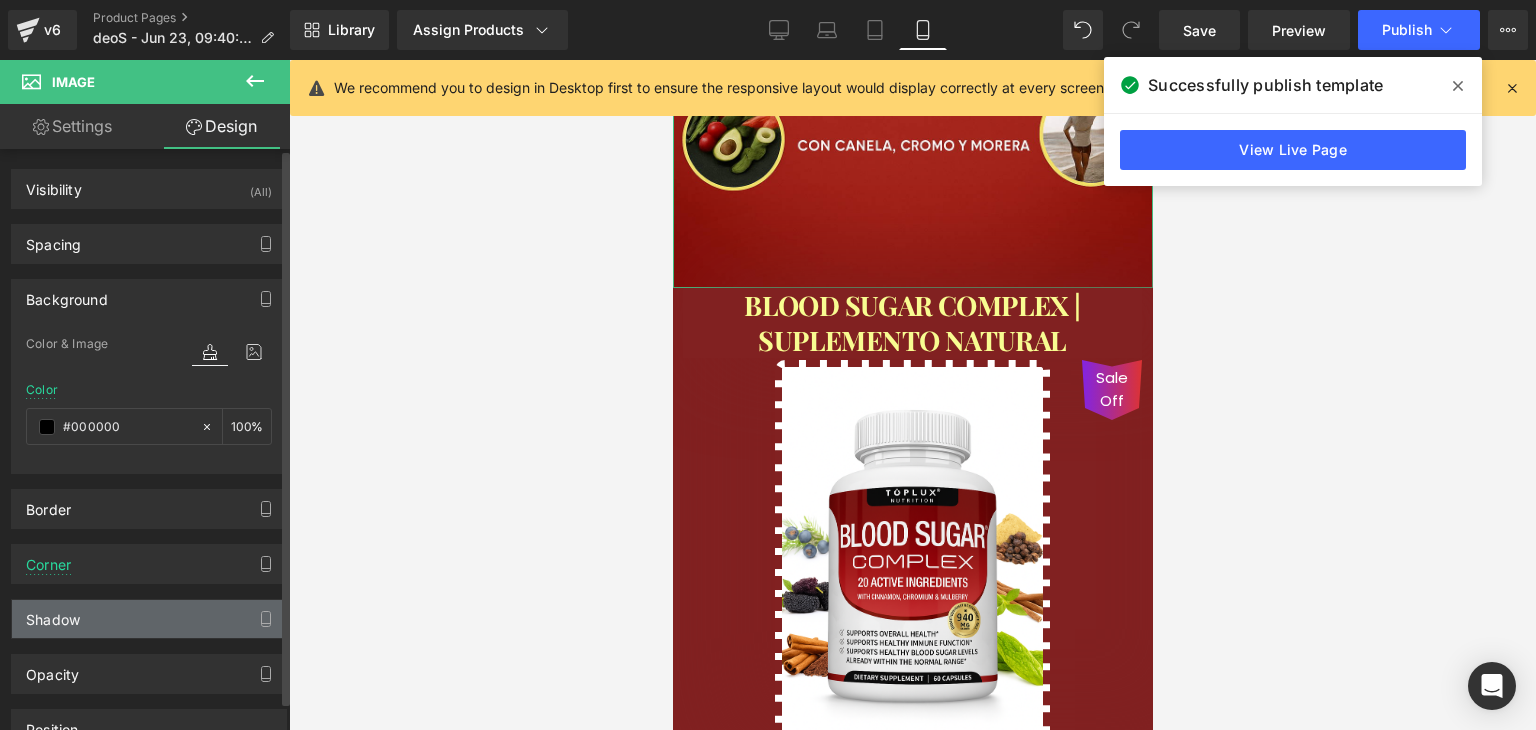 click on "Shadow" at bounding box center (149, 619) 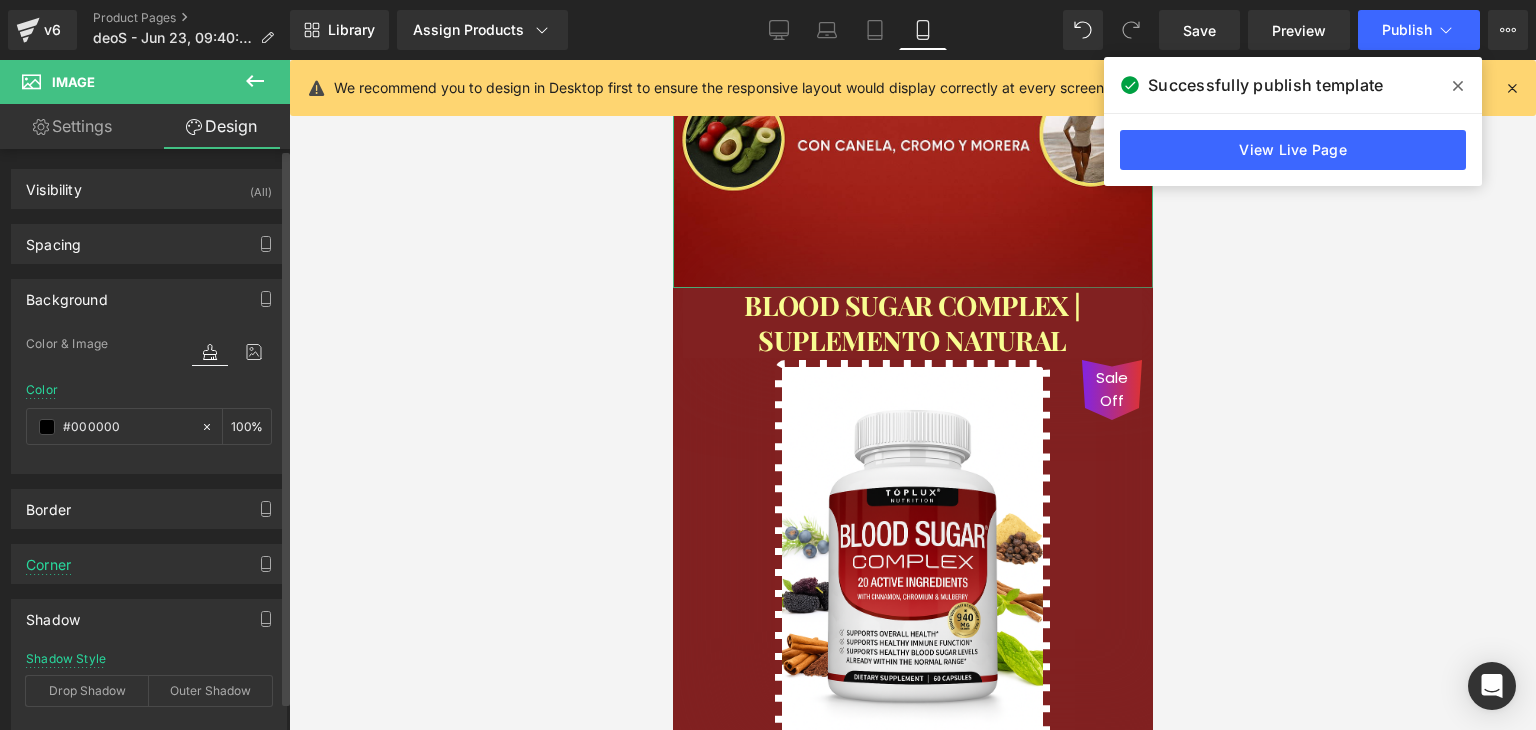 scroll, scrollTop: 300, scrollLeft: 0, axis: vertical 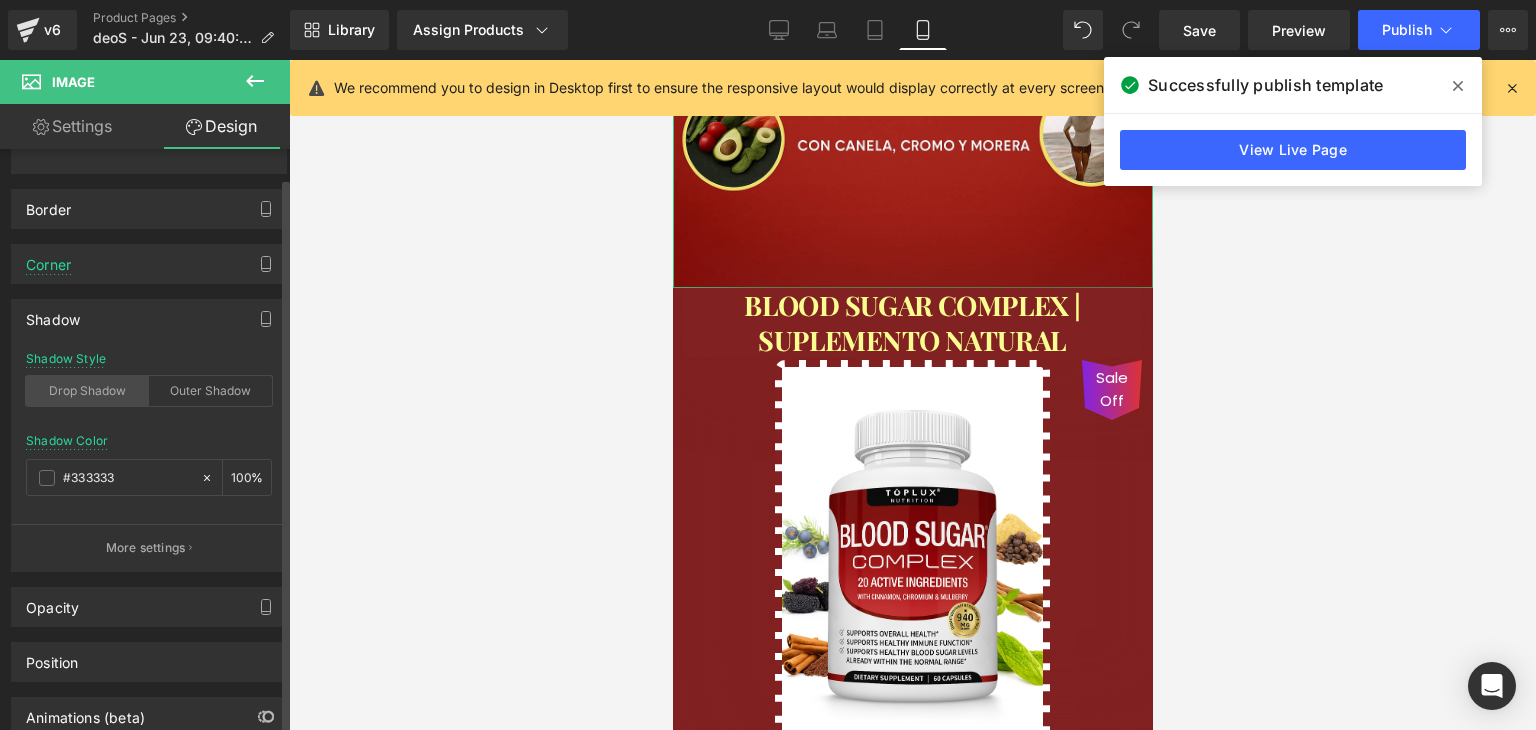 click on "Drop Shadow" at bounding box center (87, 391) 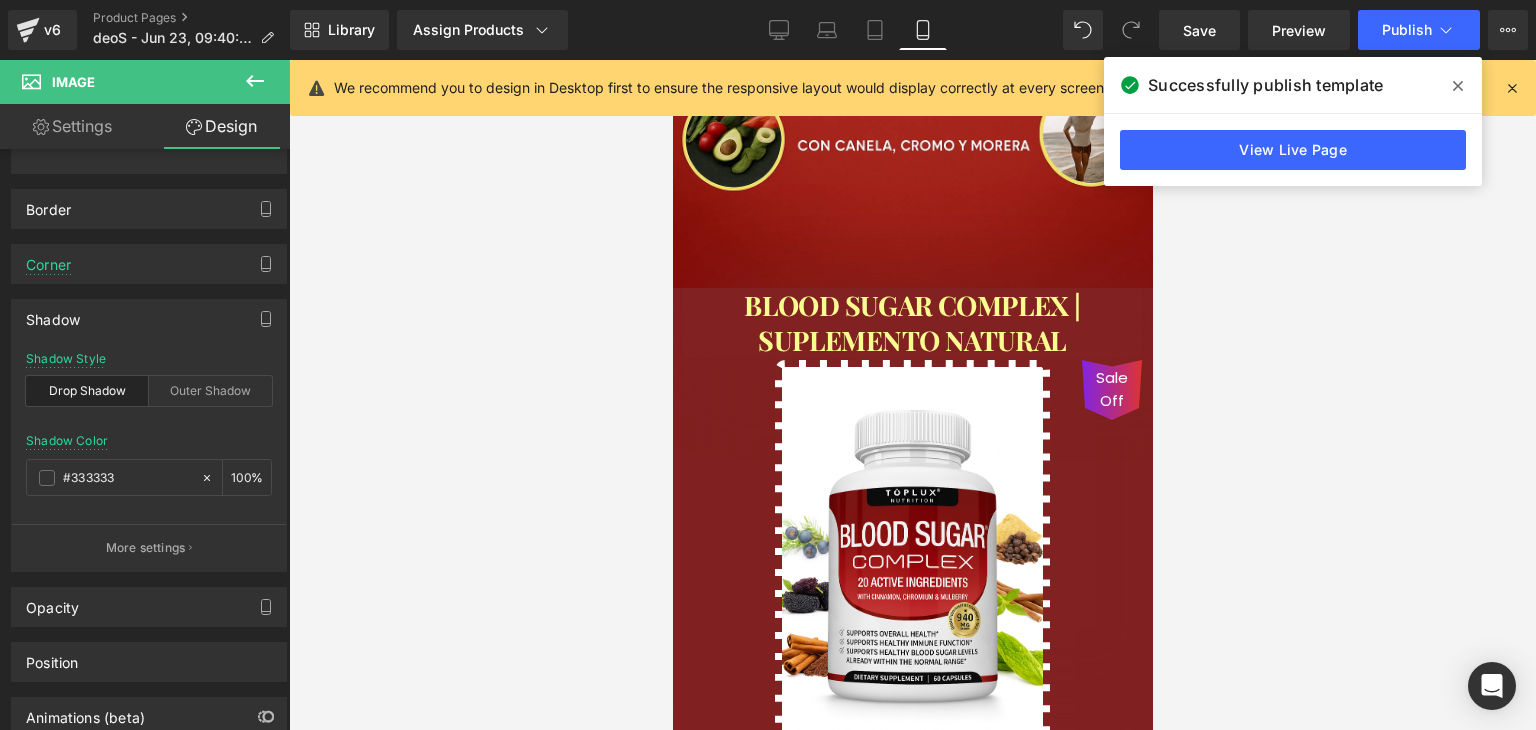 click on "Ir al contenido
🚚 Envío GRATIS 📦 | 💵 Pago Contra Entrega ✅ ¡En todo el país!
Garantía total de satisfacción 💖 | Tu belleza en manos expertas ✨
Mi cuenta
Abrir carrito
S/. 0.00
( 0 )
Abrir menú
Abrir carrito 0
Menú
Cerrar barra lateral
Mi cuenta
Image         Image" at bounding box center [912, 1940] 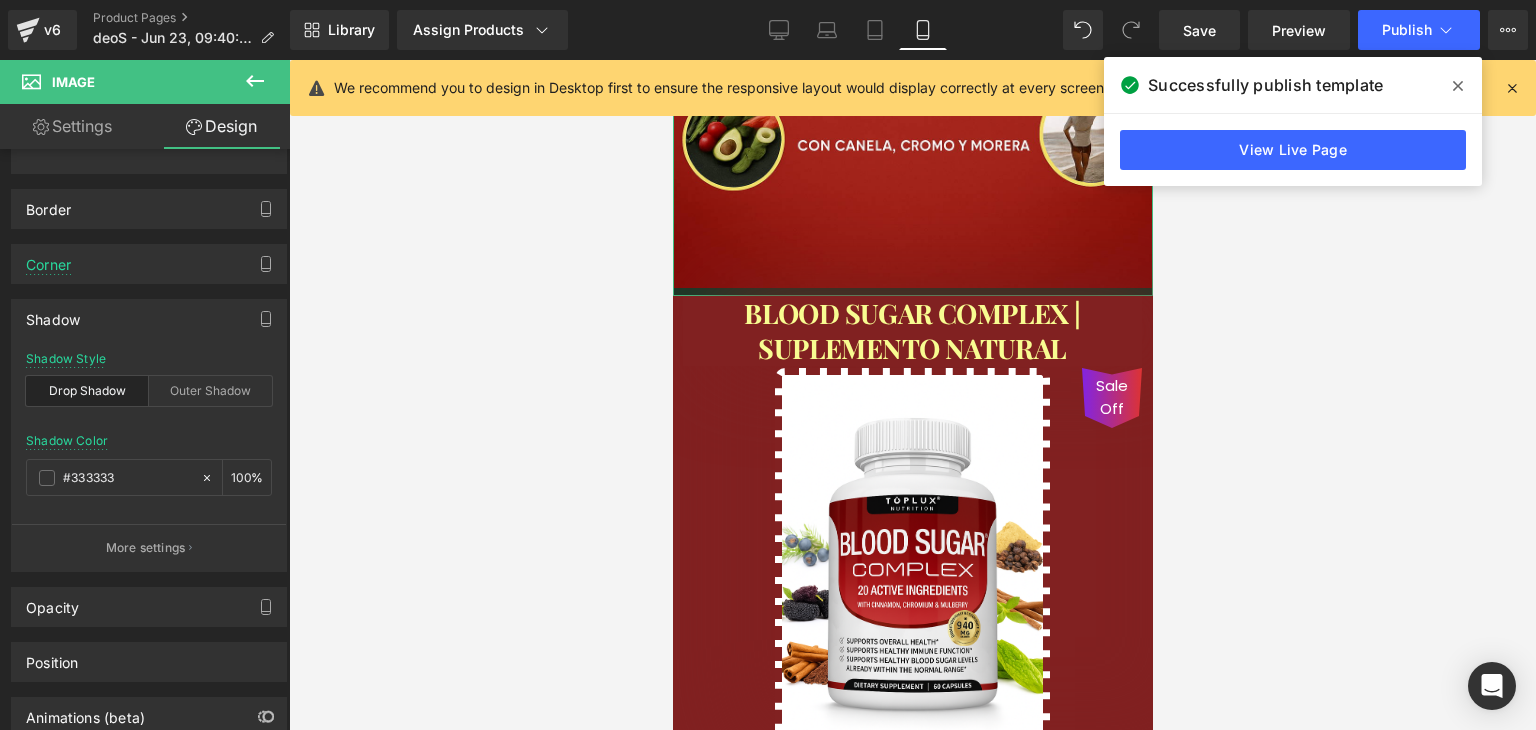 click at bounding box center (912, 292) 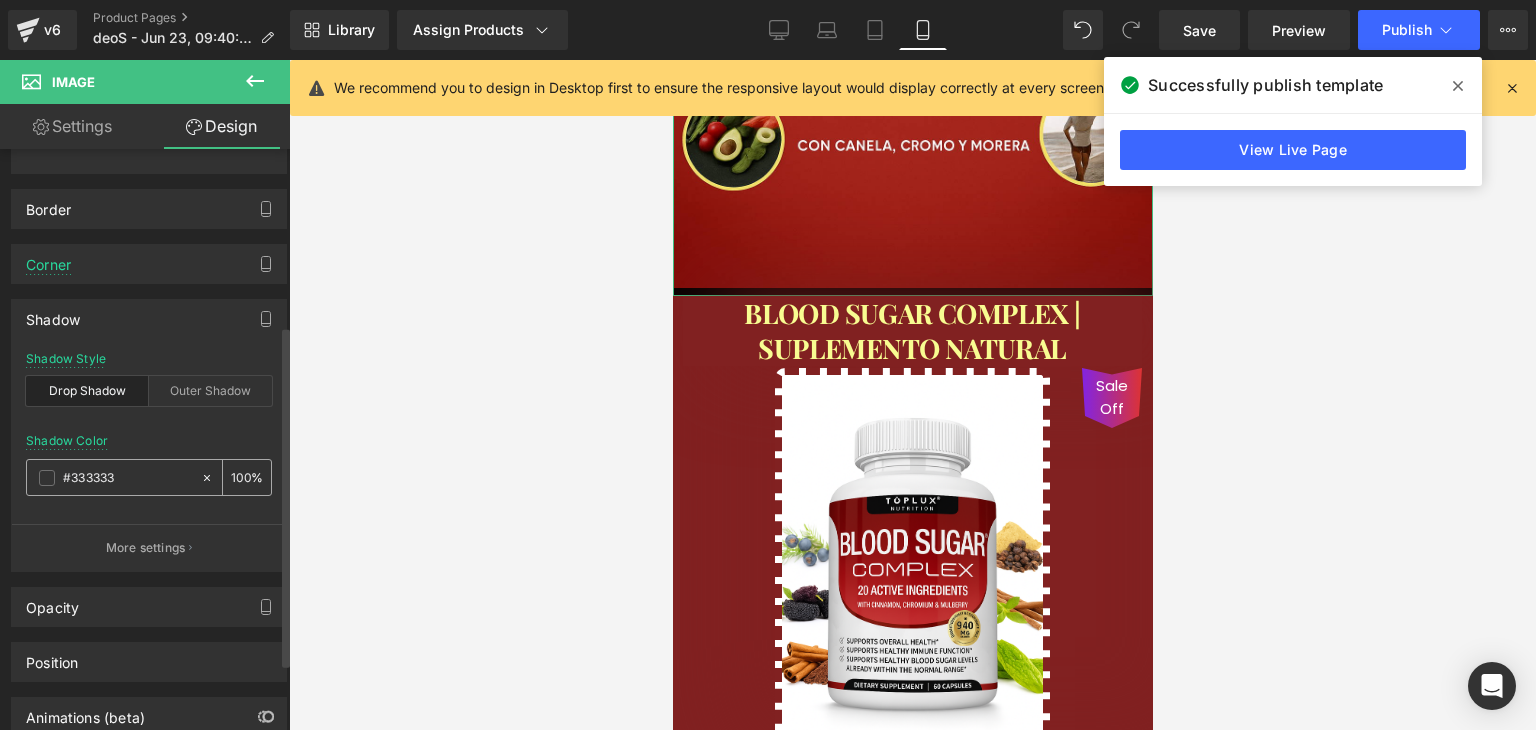 click on "#333333" at bounding box center (127, 478) 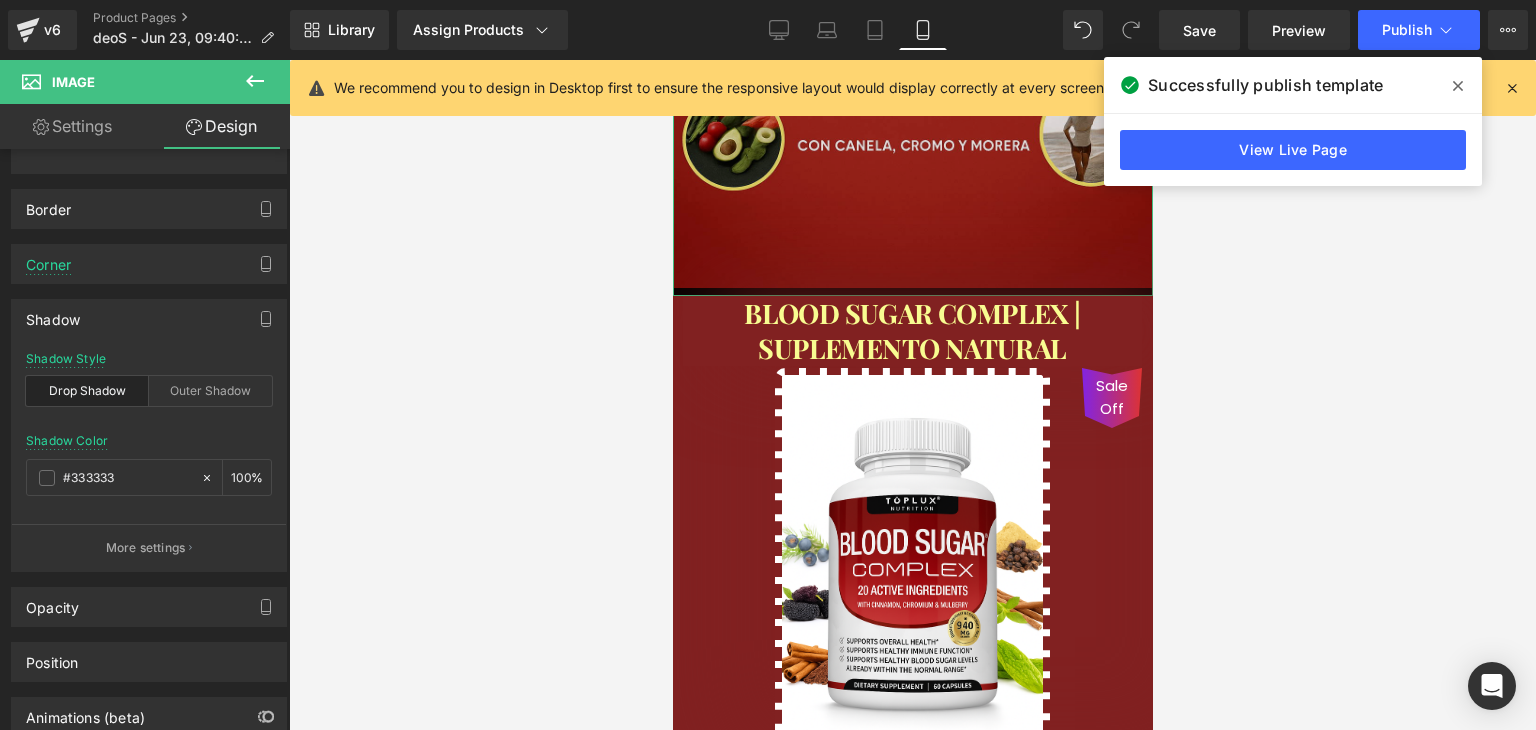 click at bounding box center [912, 292] 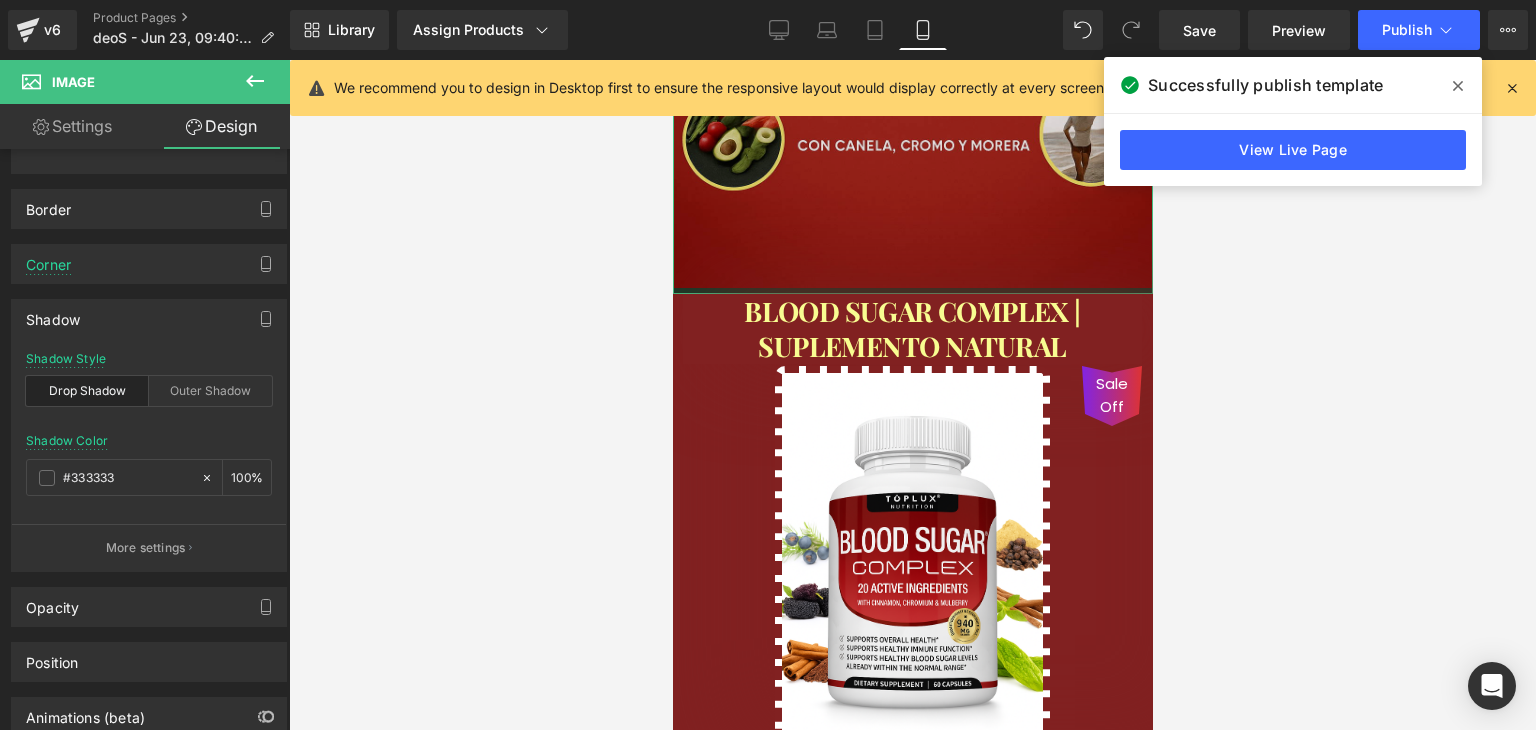 click at bounding box center [912, 291] 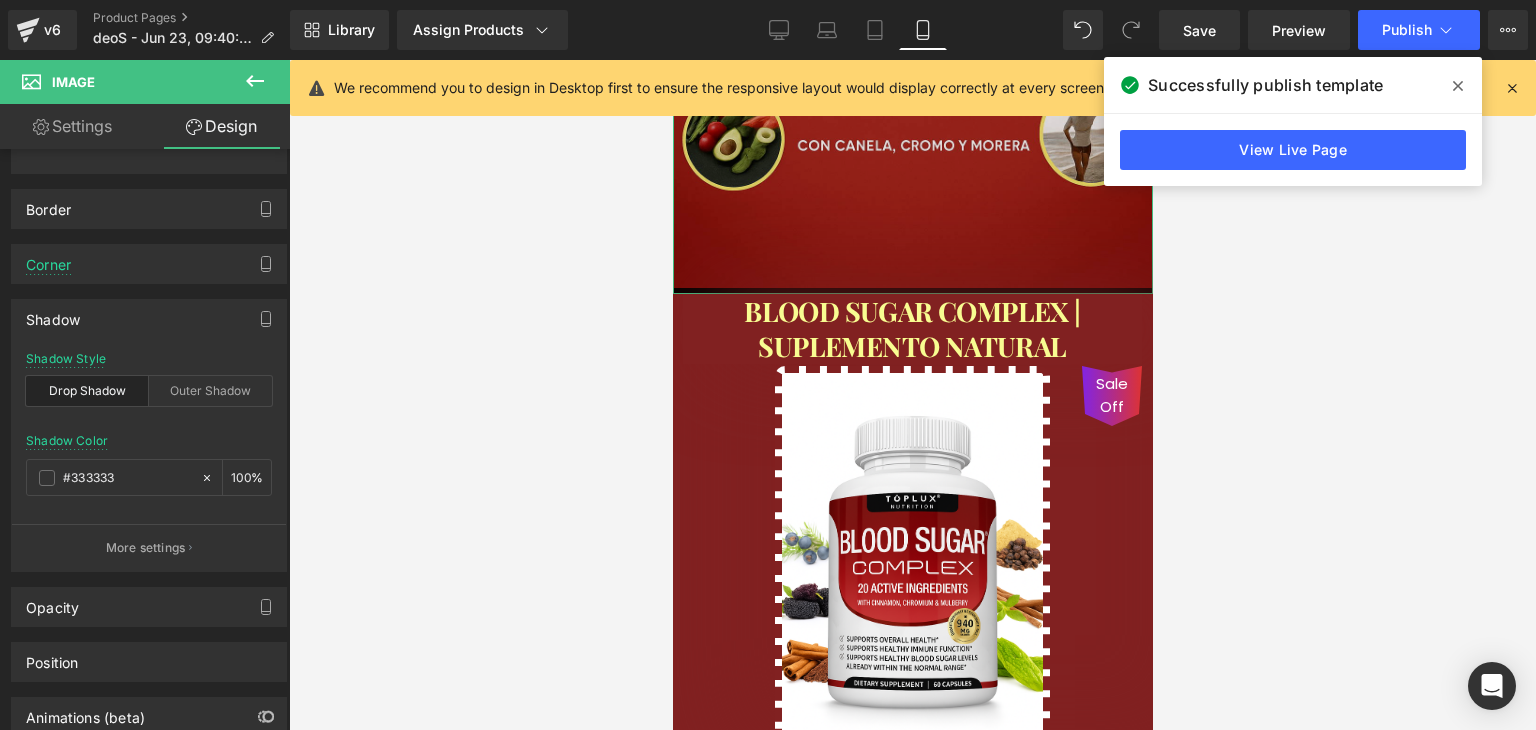 click at bounding box center [912, -69] 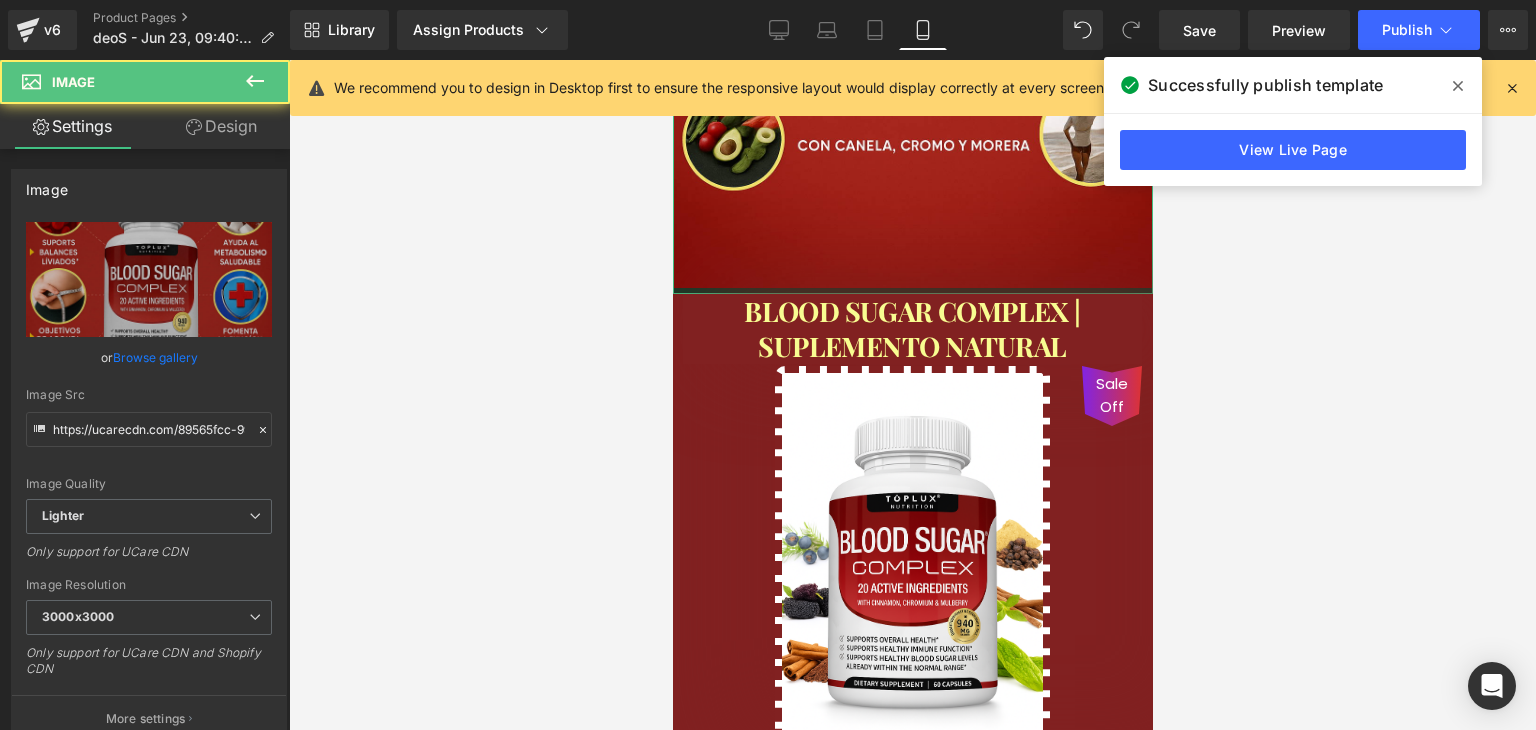 click at bounding box center (912, 291) 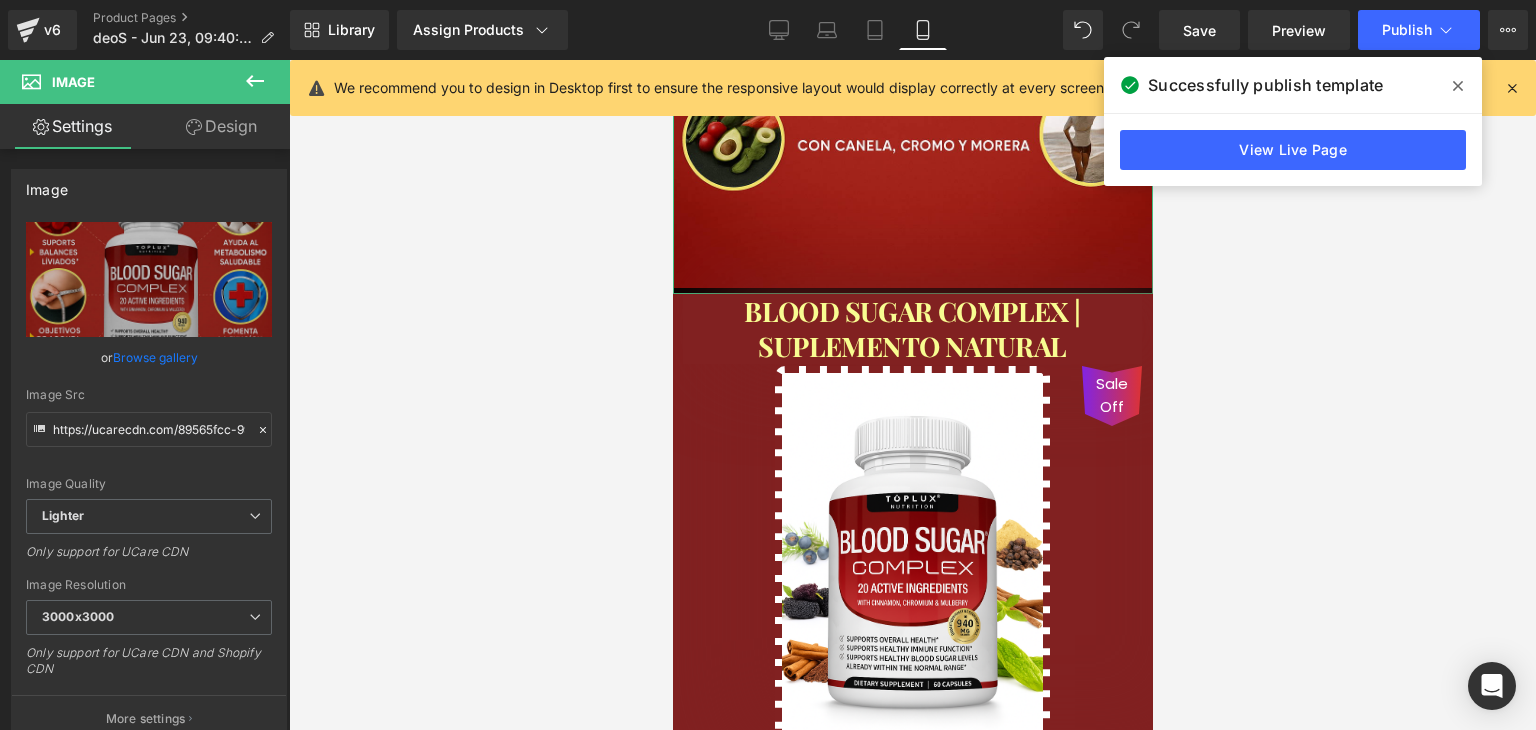 click on "Design" at bounding box center [221, 126] 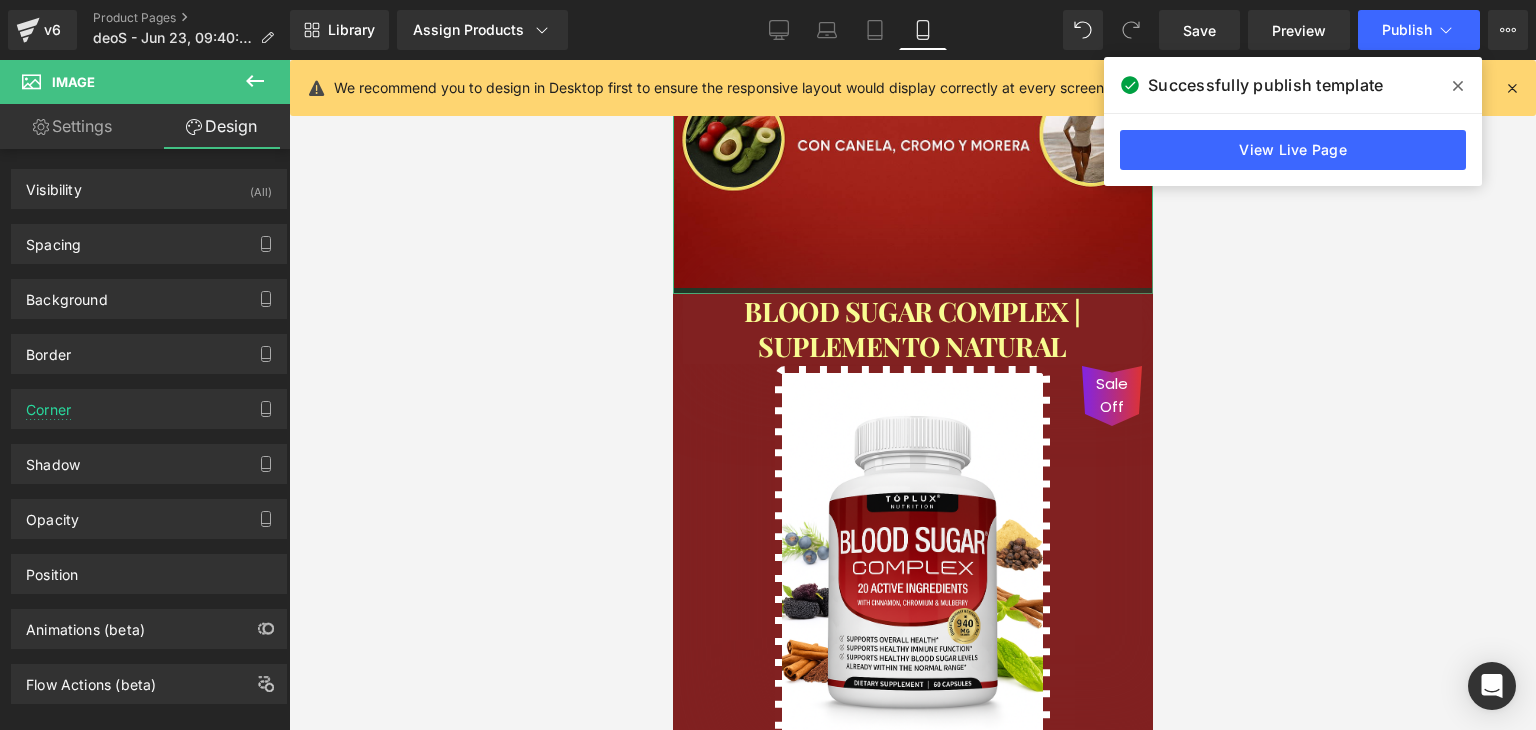 click at bounding box center (912, 291) 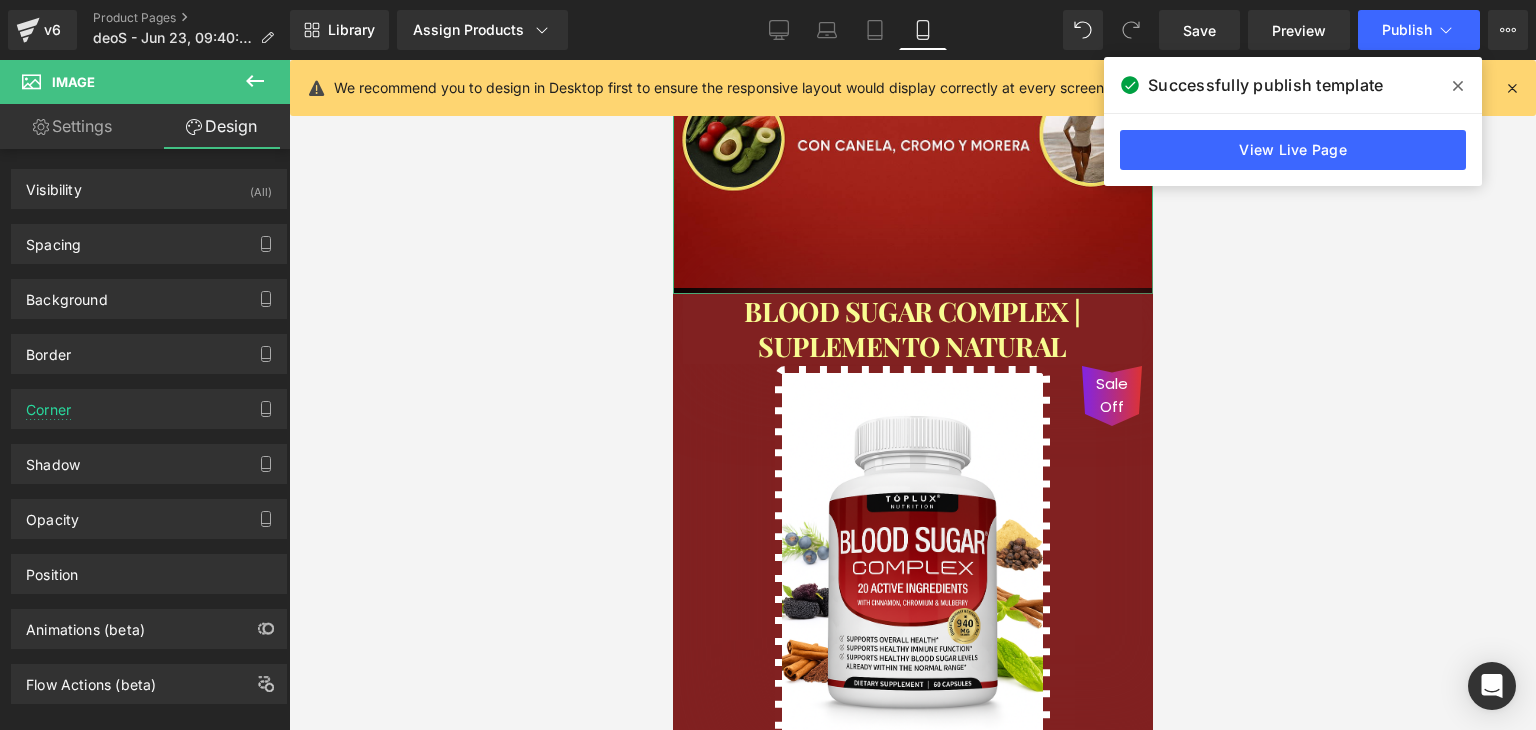 click at bounding box center [912, 291] 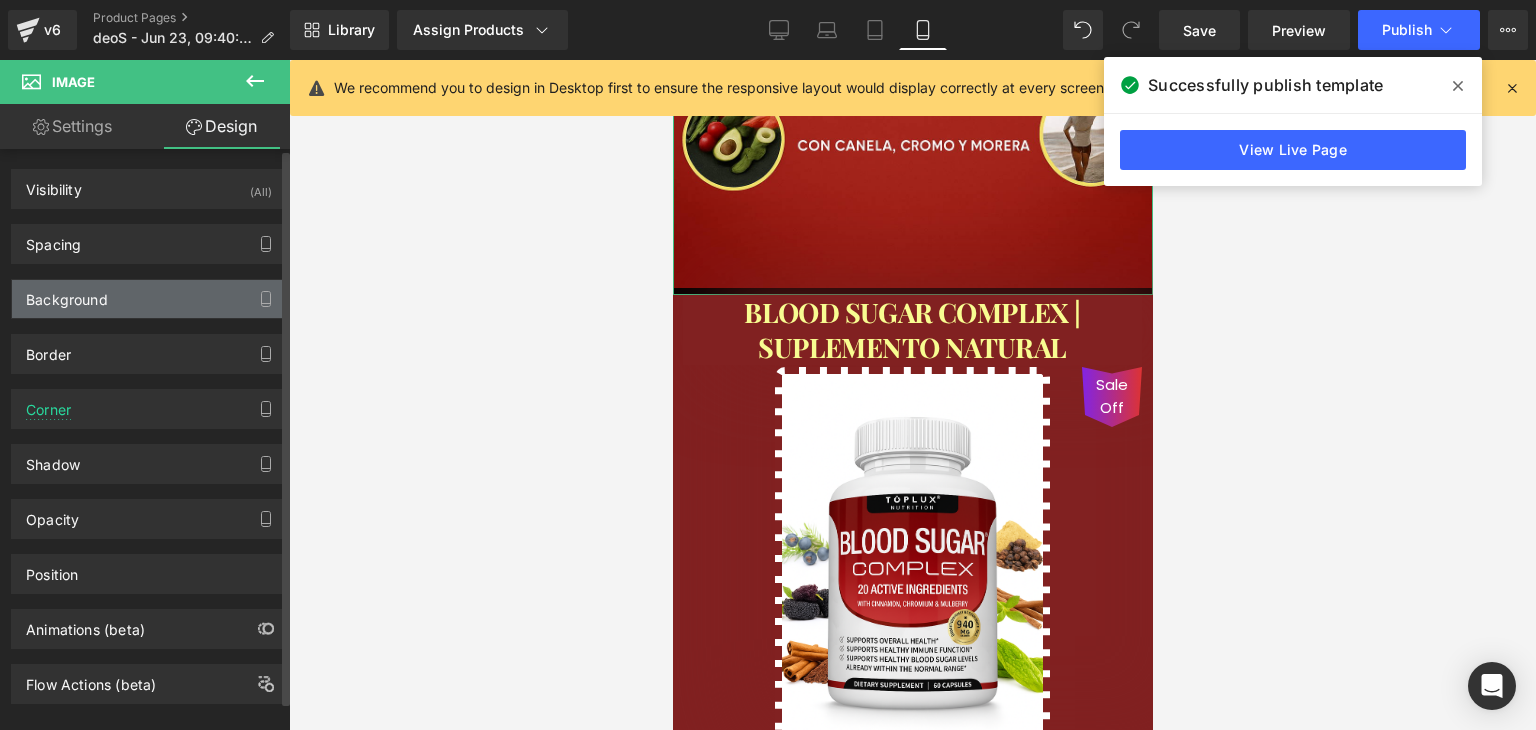 click on "Background" at bounding box center [149, 299] 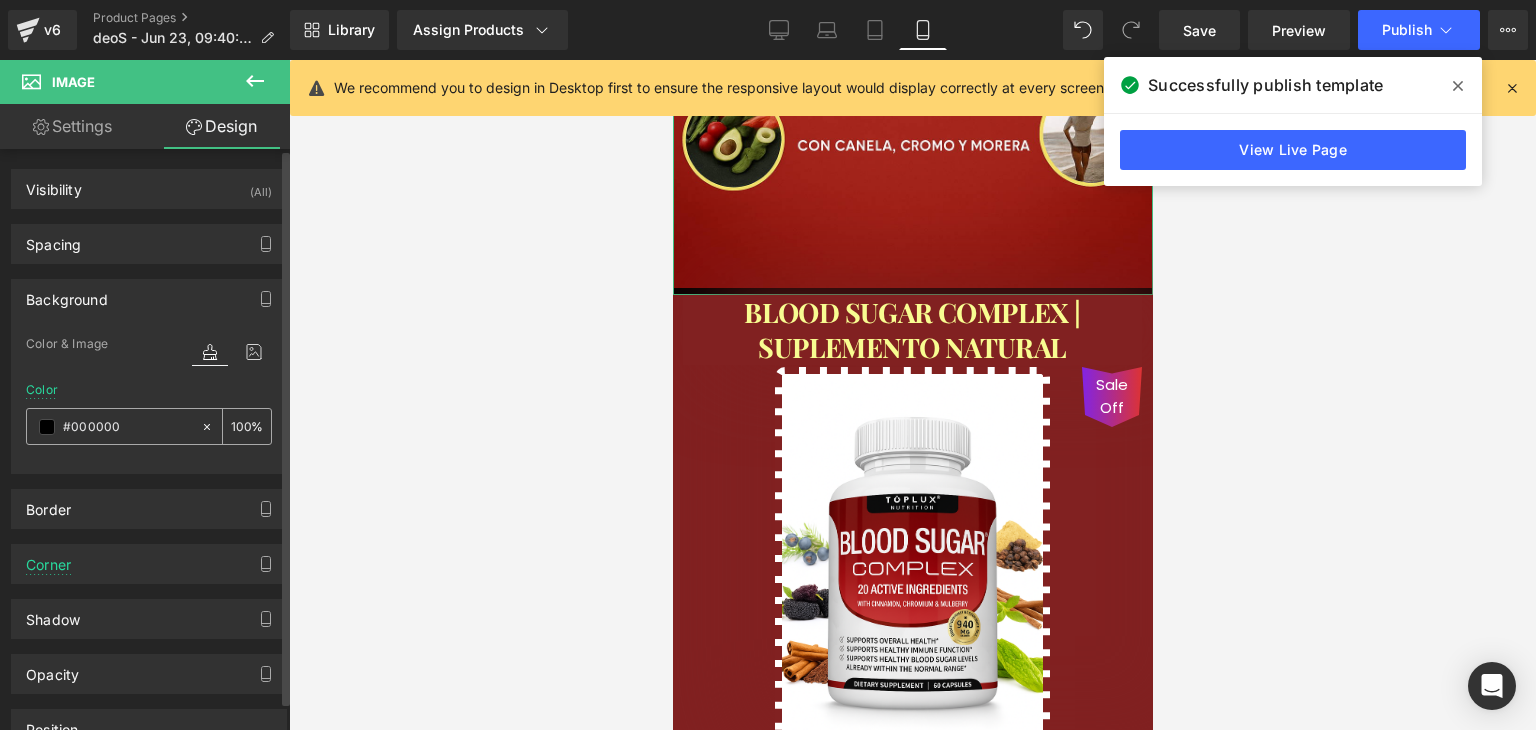click on "#000000" at bounding box center (113, 426) 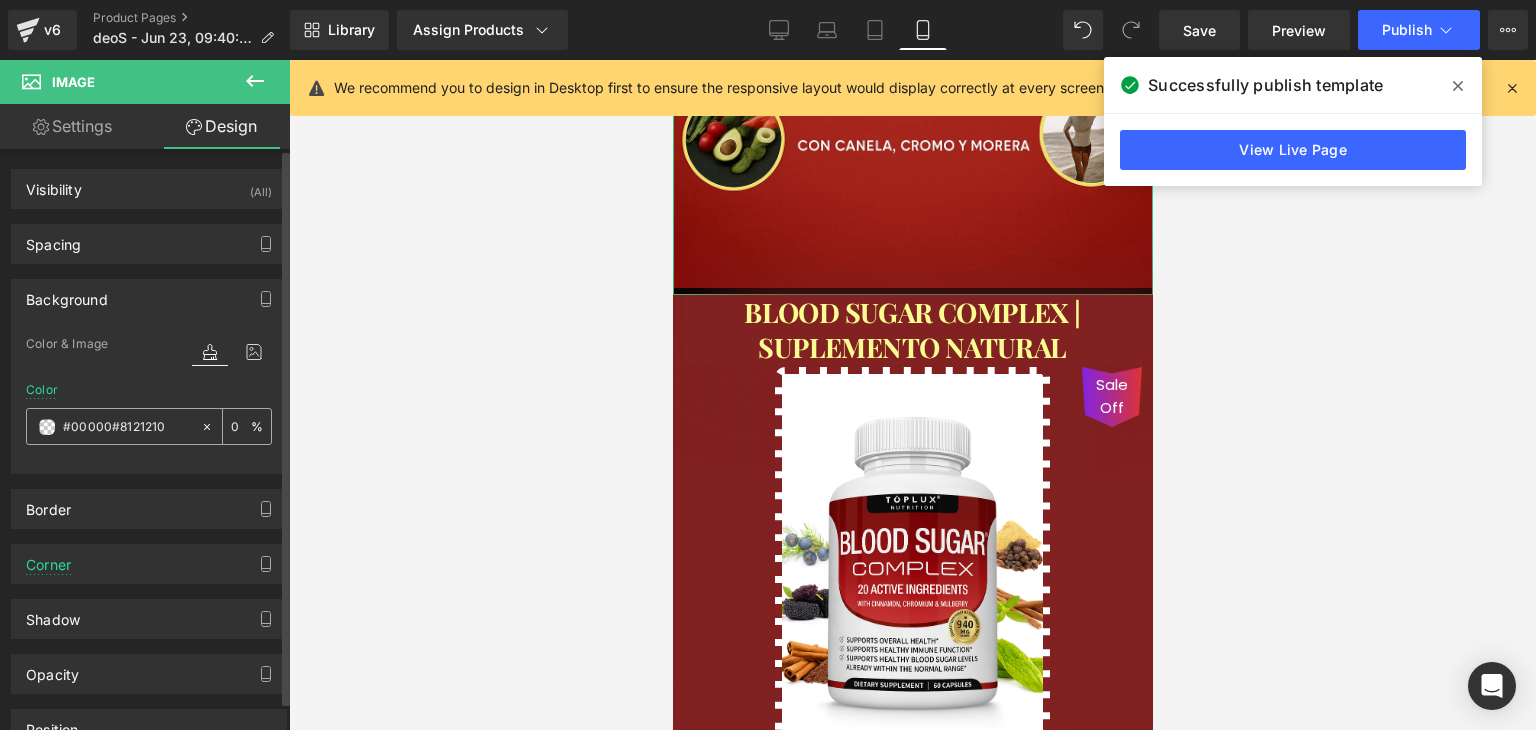 click on "#00000#8121210" at bounding box center [127, 427] 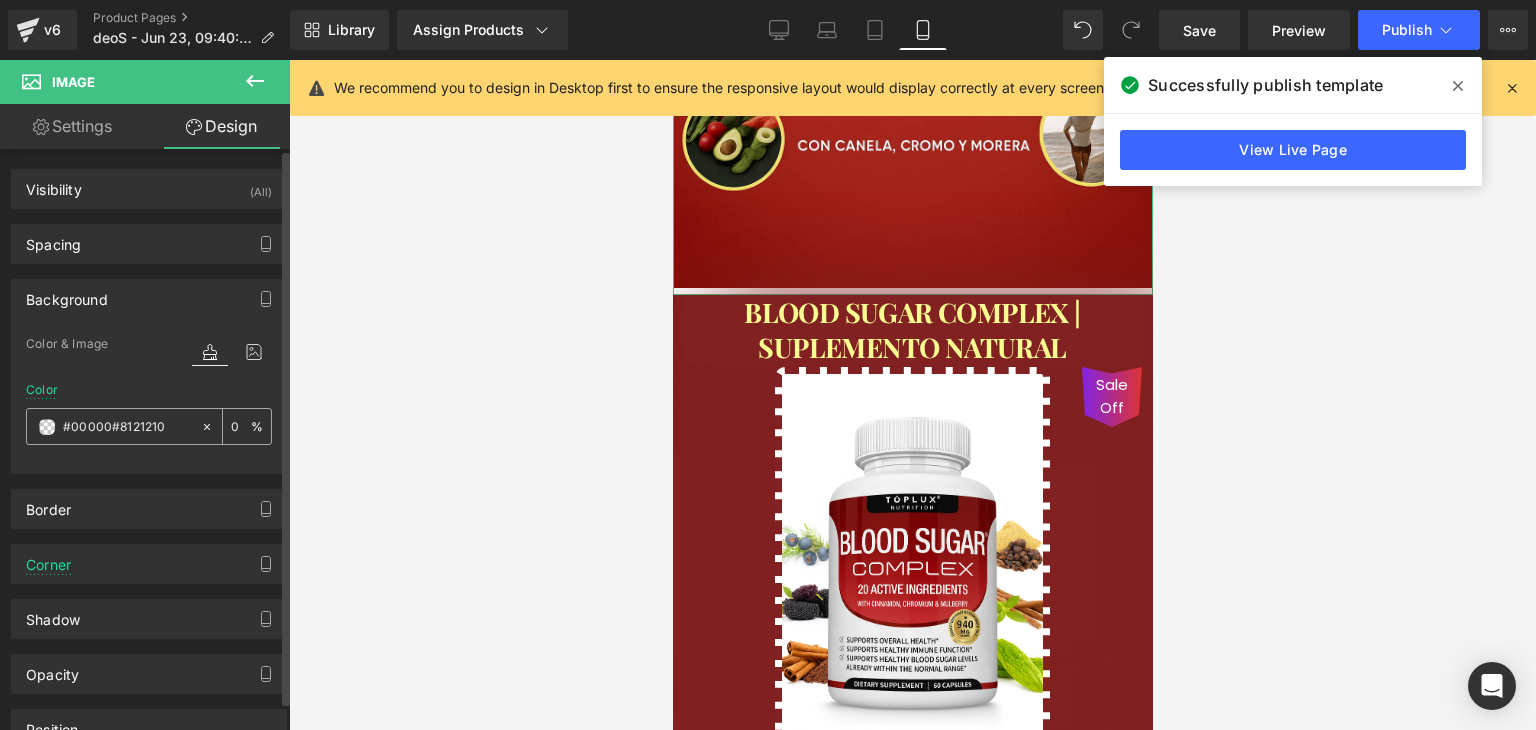 click on "#00000#8121210" at bounding box center [127, 427] 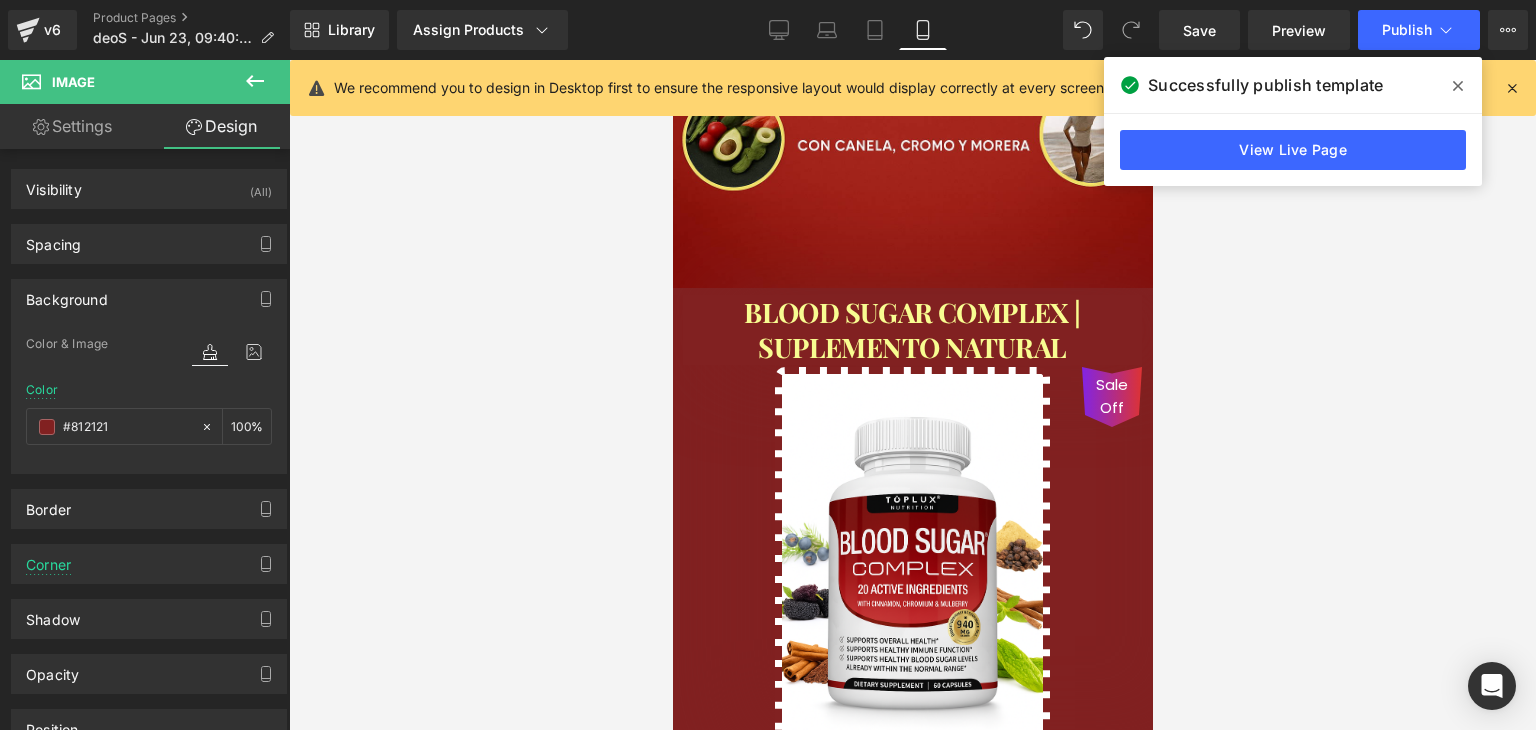 click at bounding box center [912, 395] 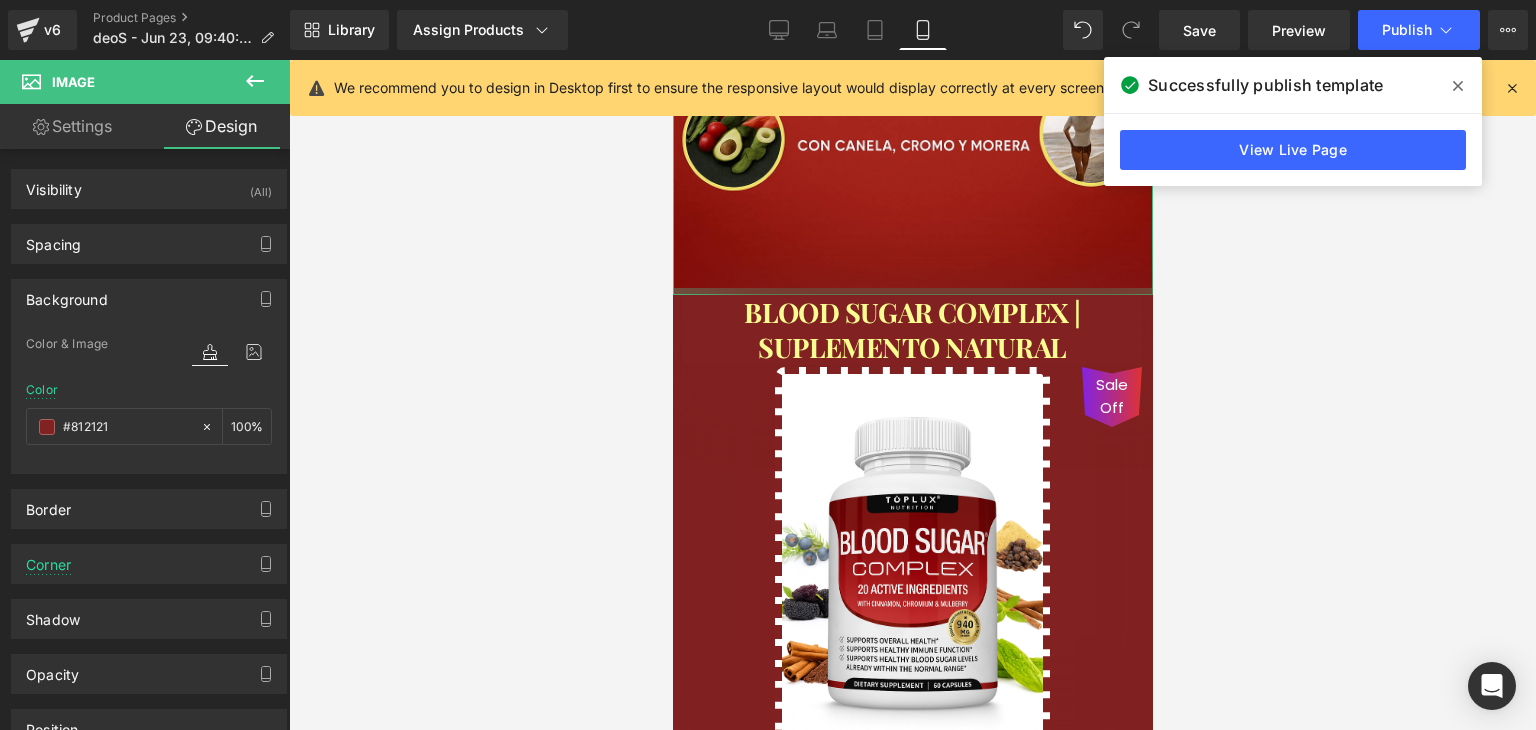 click at bounding box center (912, 291) 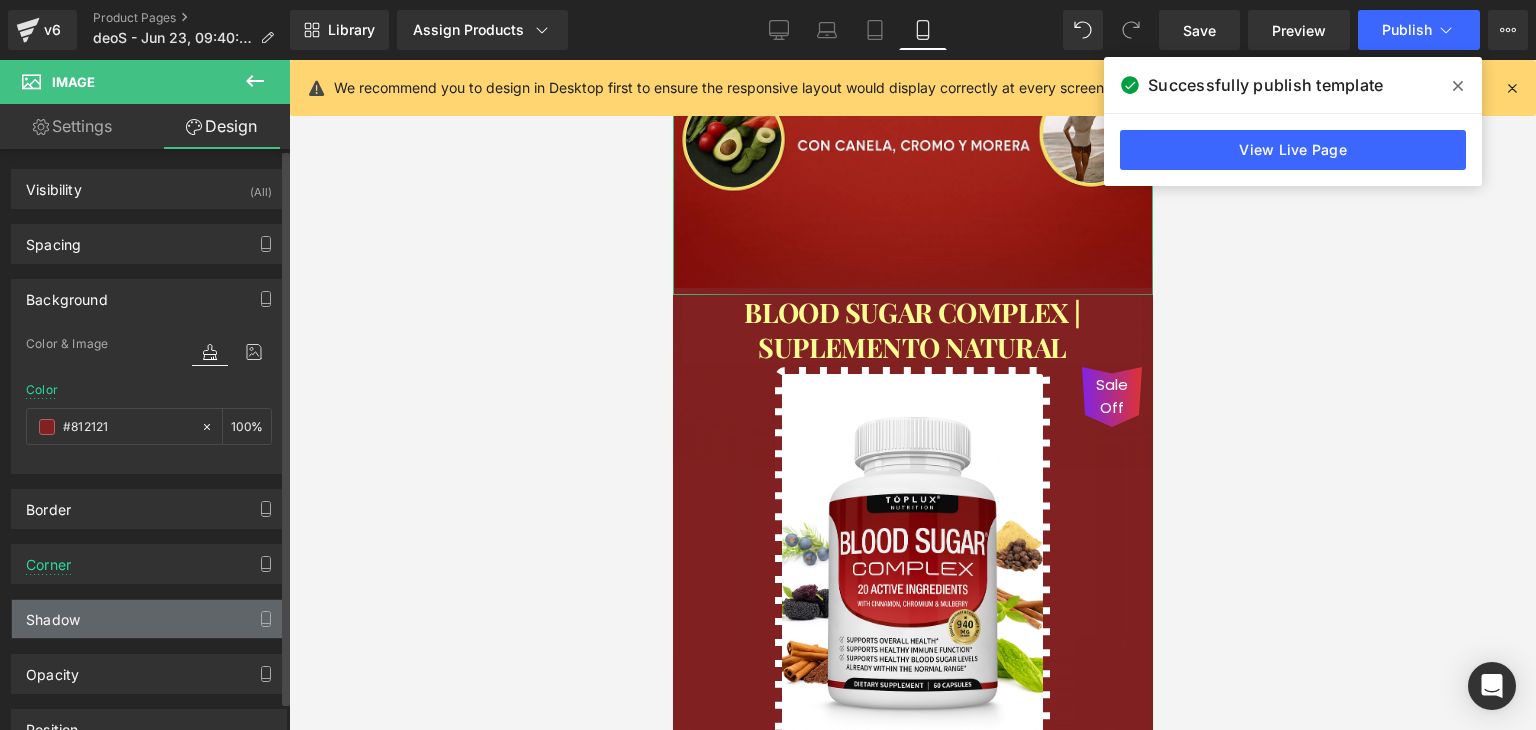 click on "Shadow" at bounding box center (53, 614) 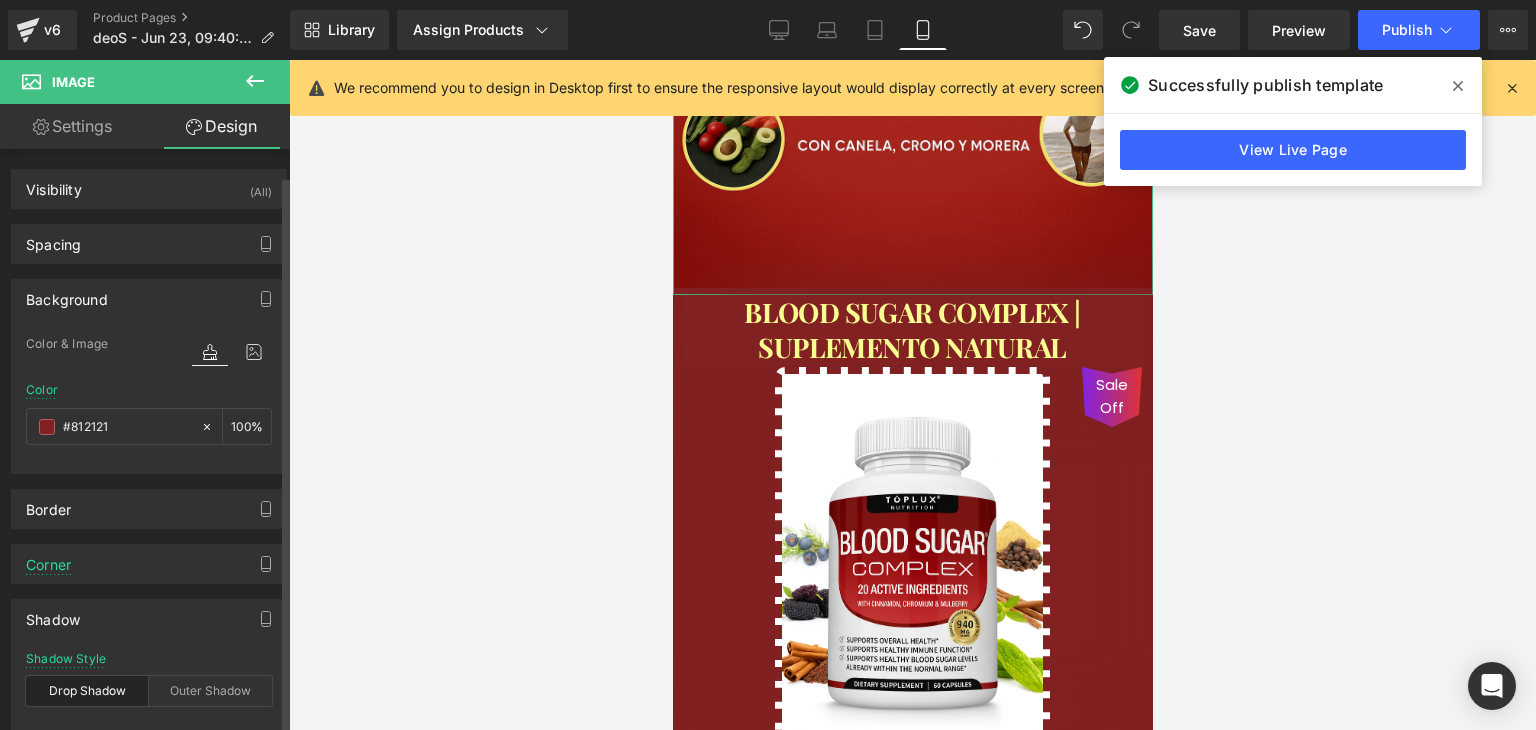 scroll, scrollTop: 100, scrollLeft: 0, axis: vertical 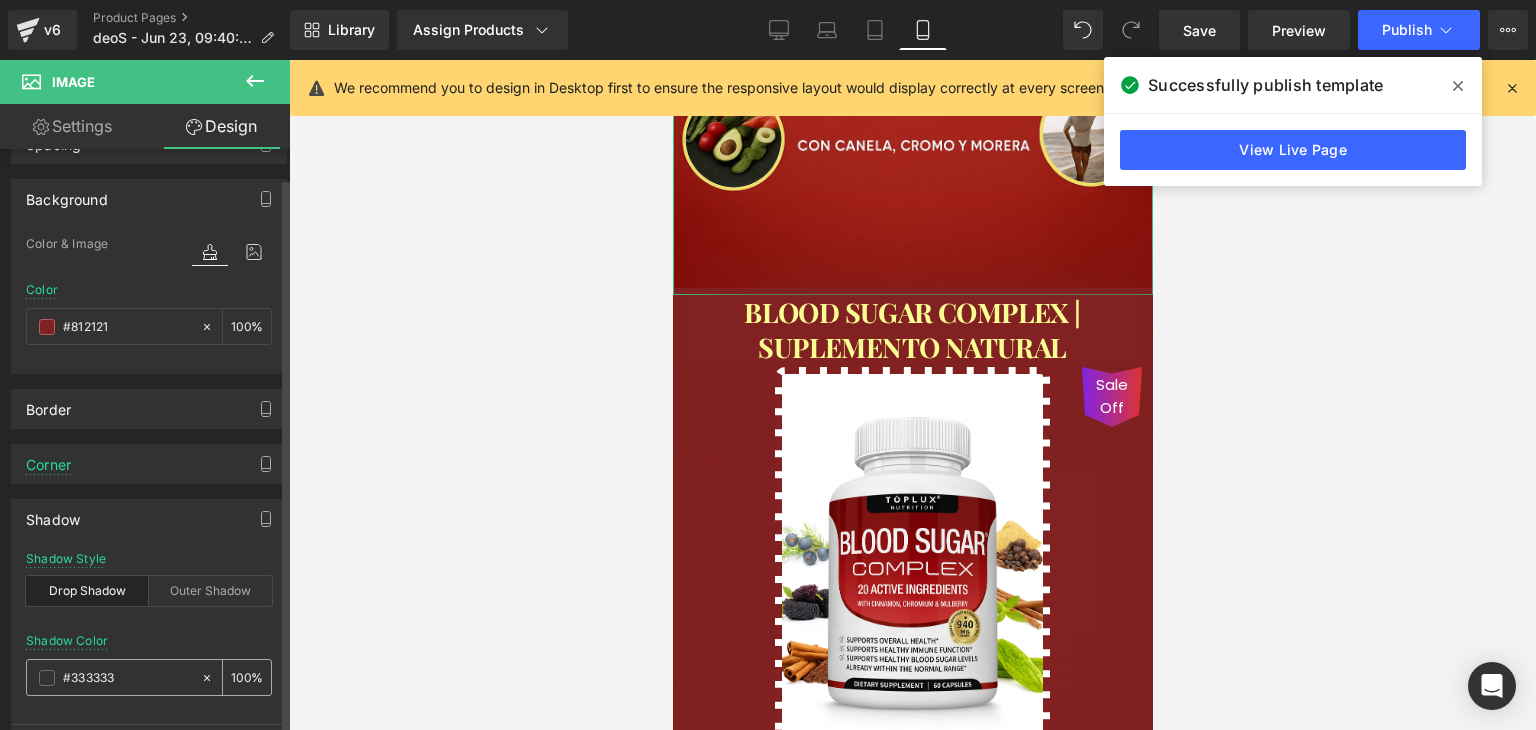 click on "#333333" at bounding box center [127, 678] 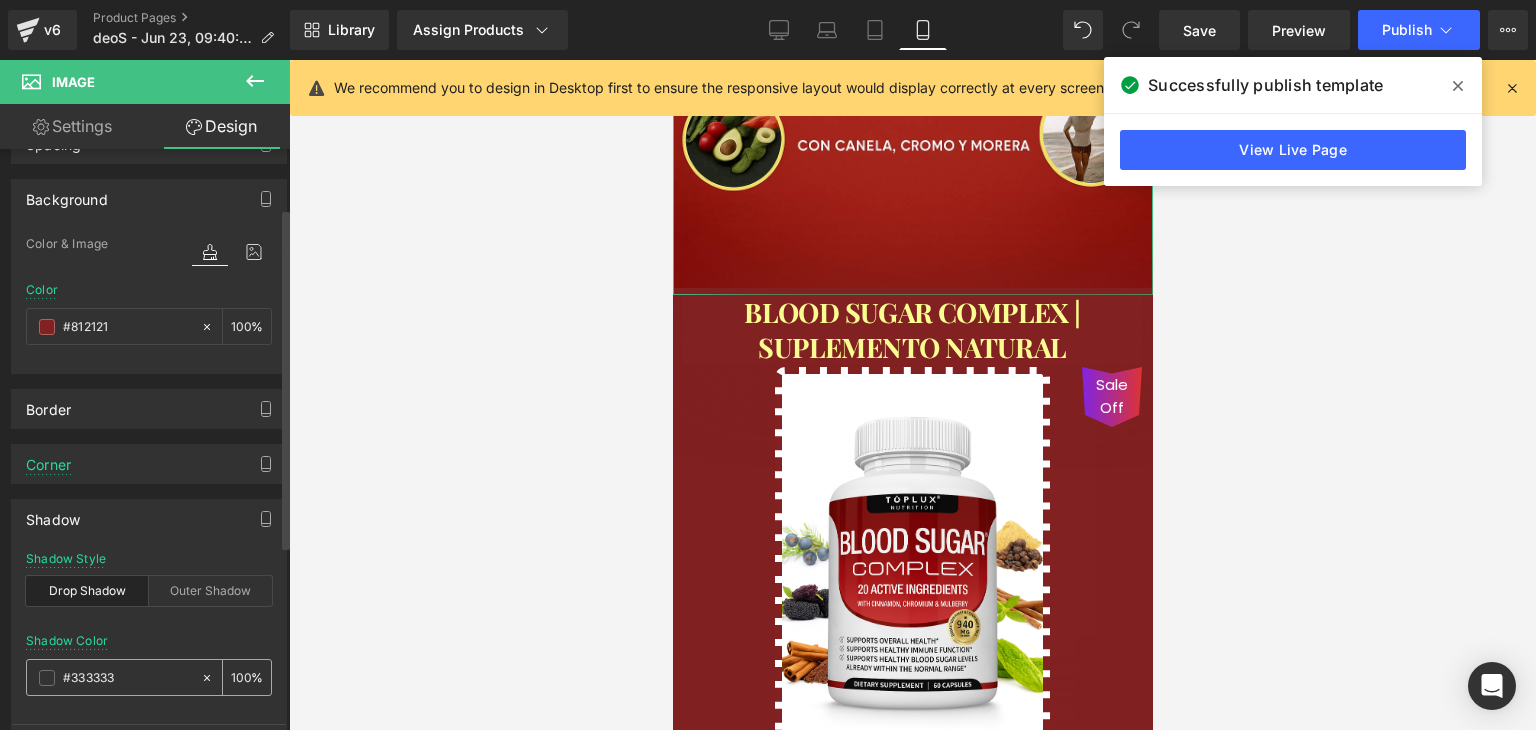 paste on "812121" 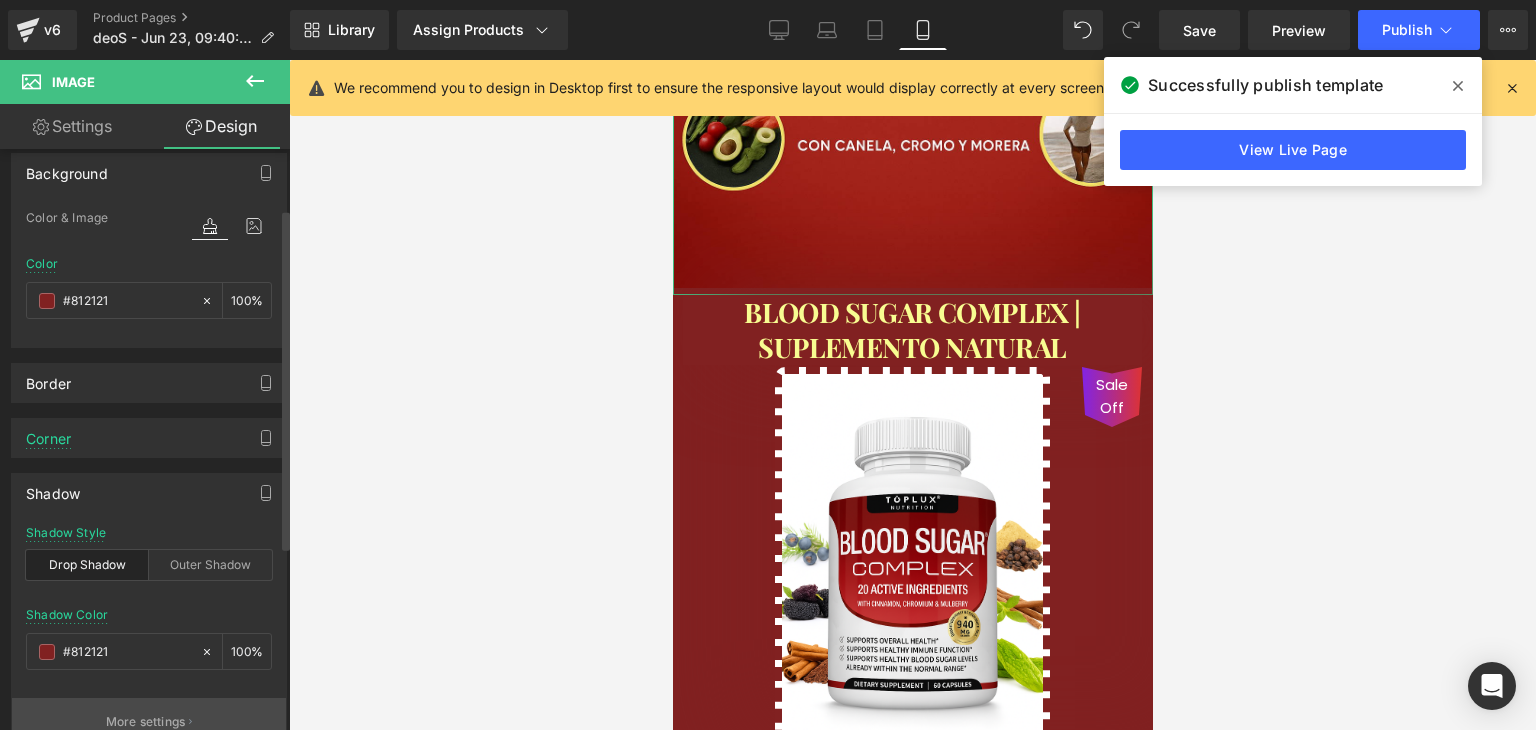 scroll, scrollTop: 200, scrollLeft: 0, axis: vertical 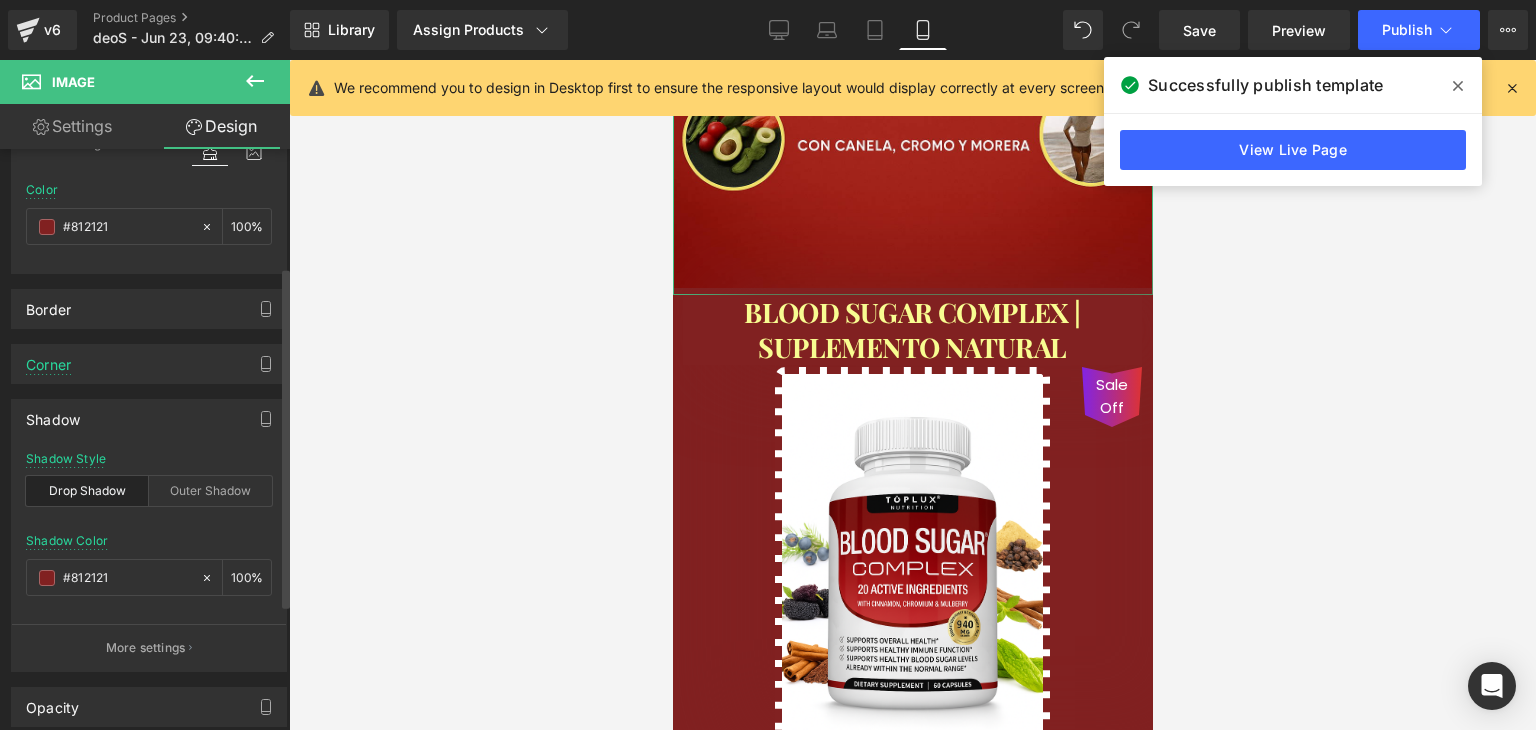 click on "More settings" at bounding box center (149, 647) 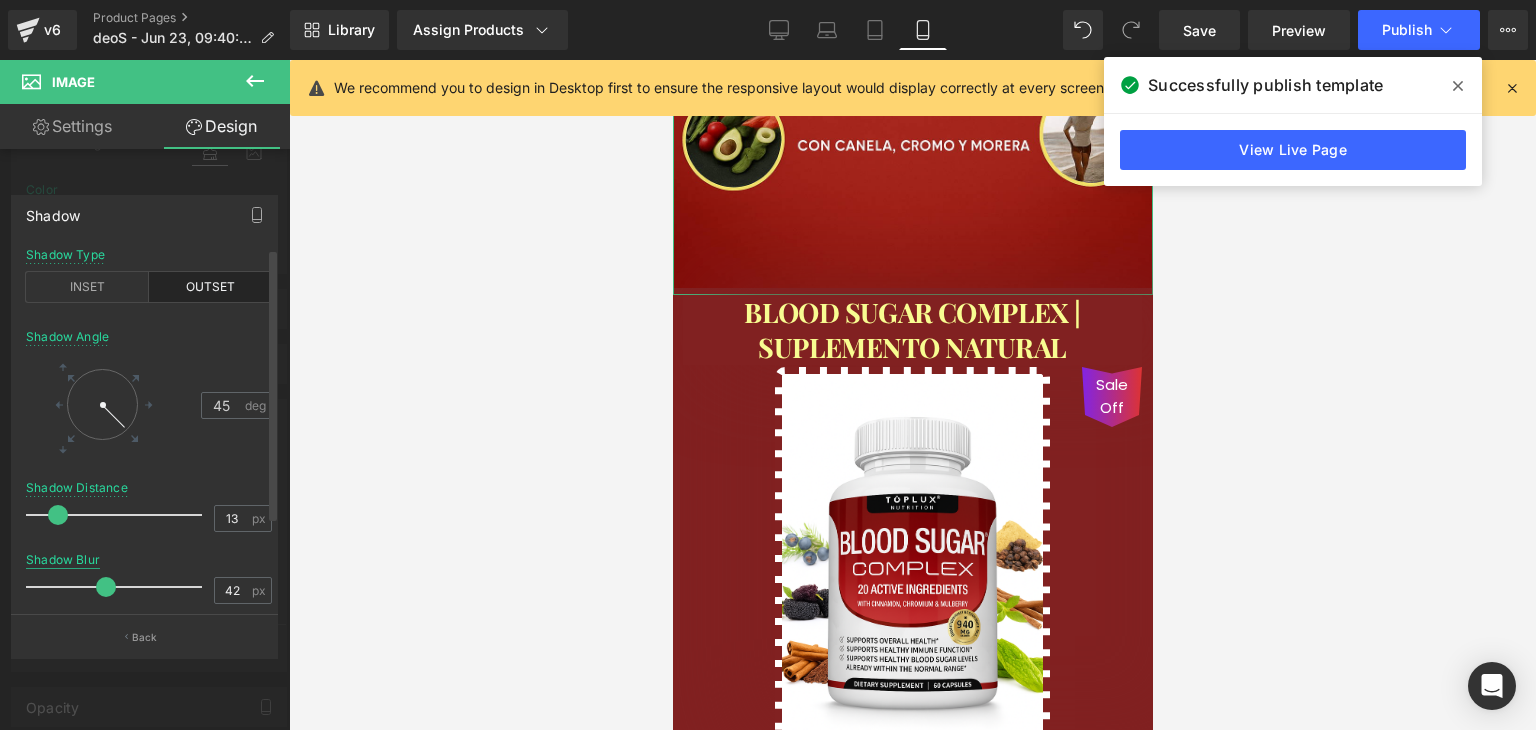 drag, startPoint x: 44, startPoint y: 584, endPoint x: 92, endPoint y: 552, distance: 57.68882 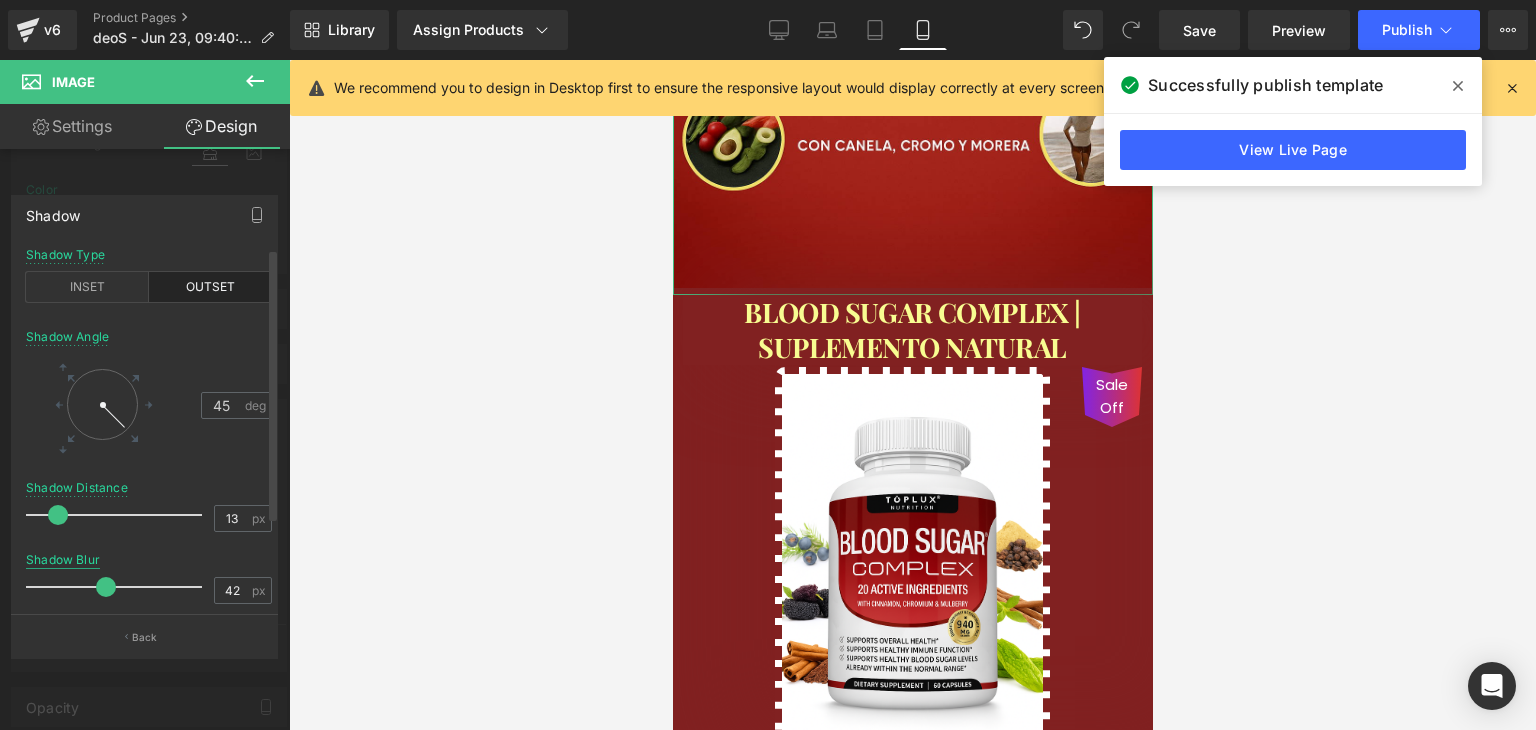 click on "Shadow Blur 42 px" at bounding box center (149, 586) 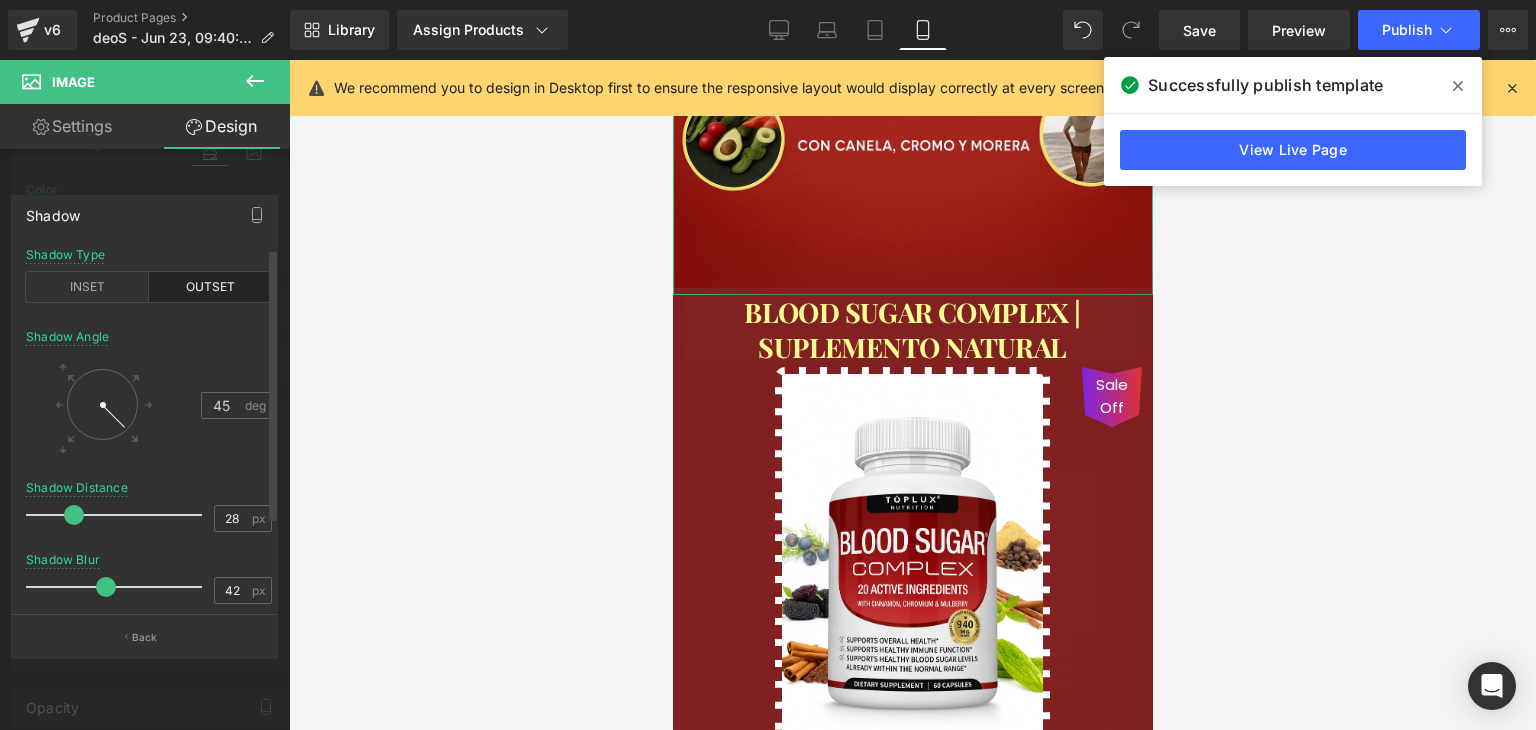 drag, startPoint x: 53, startPoint y: 510, endPoint x: 76, endPoint y: 512, distance: 23.086792 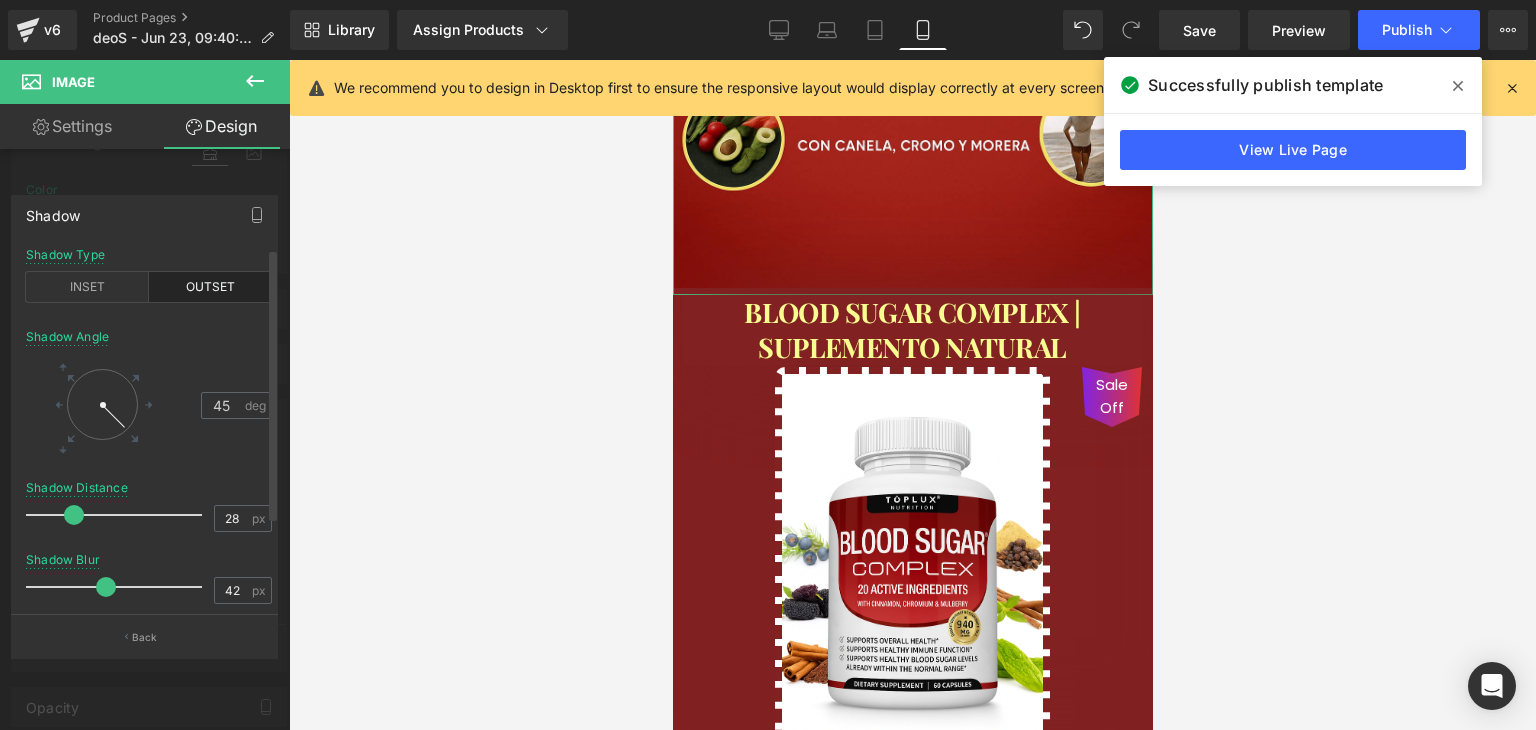 click at bounding box center [74, 515] 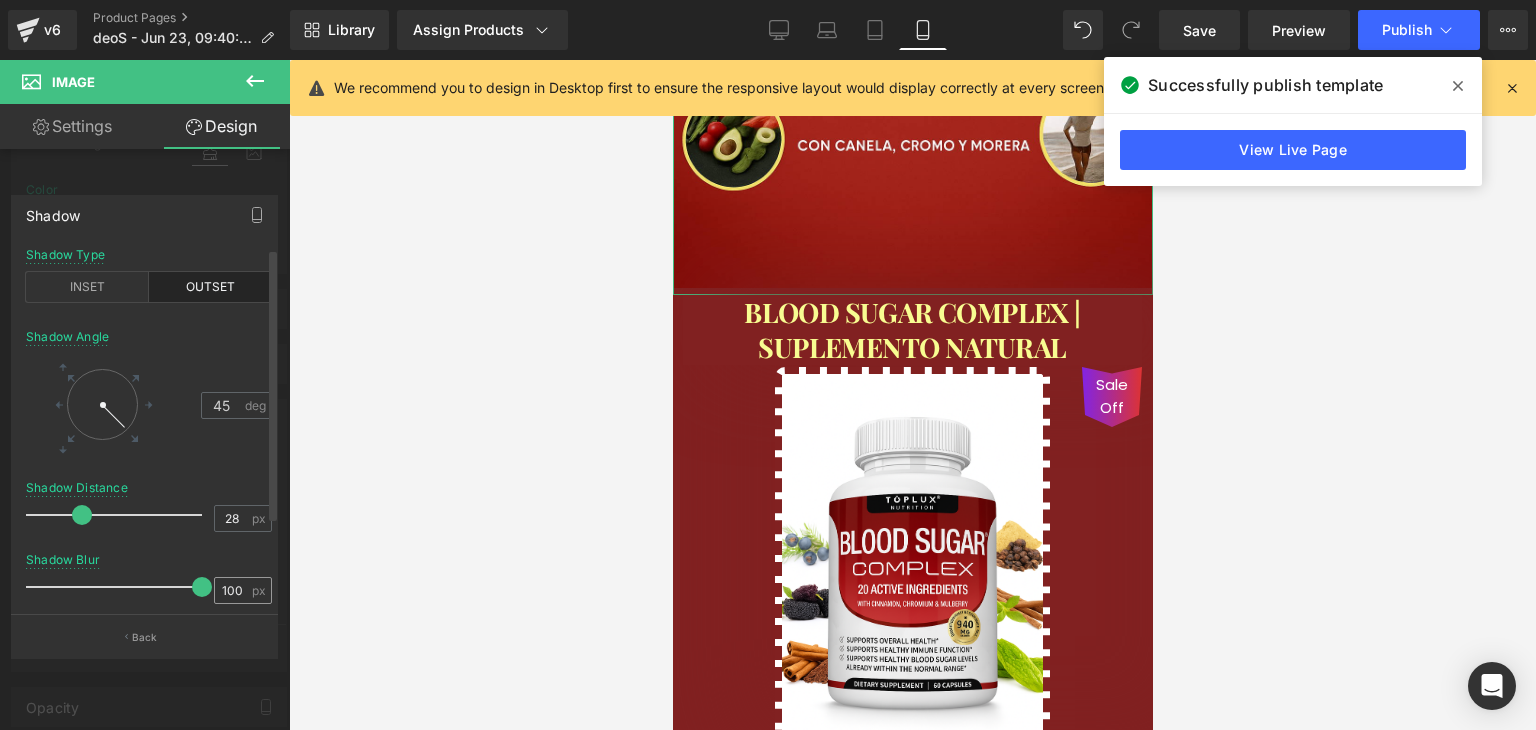 drag, startPoint x: 99, startPoint y: 587, endPoint x: 225, endPoint y: 576, distance: 126.47925 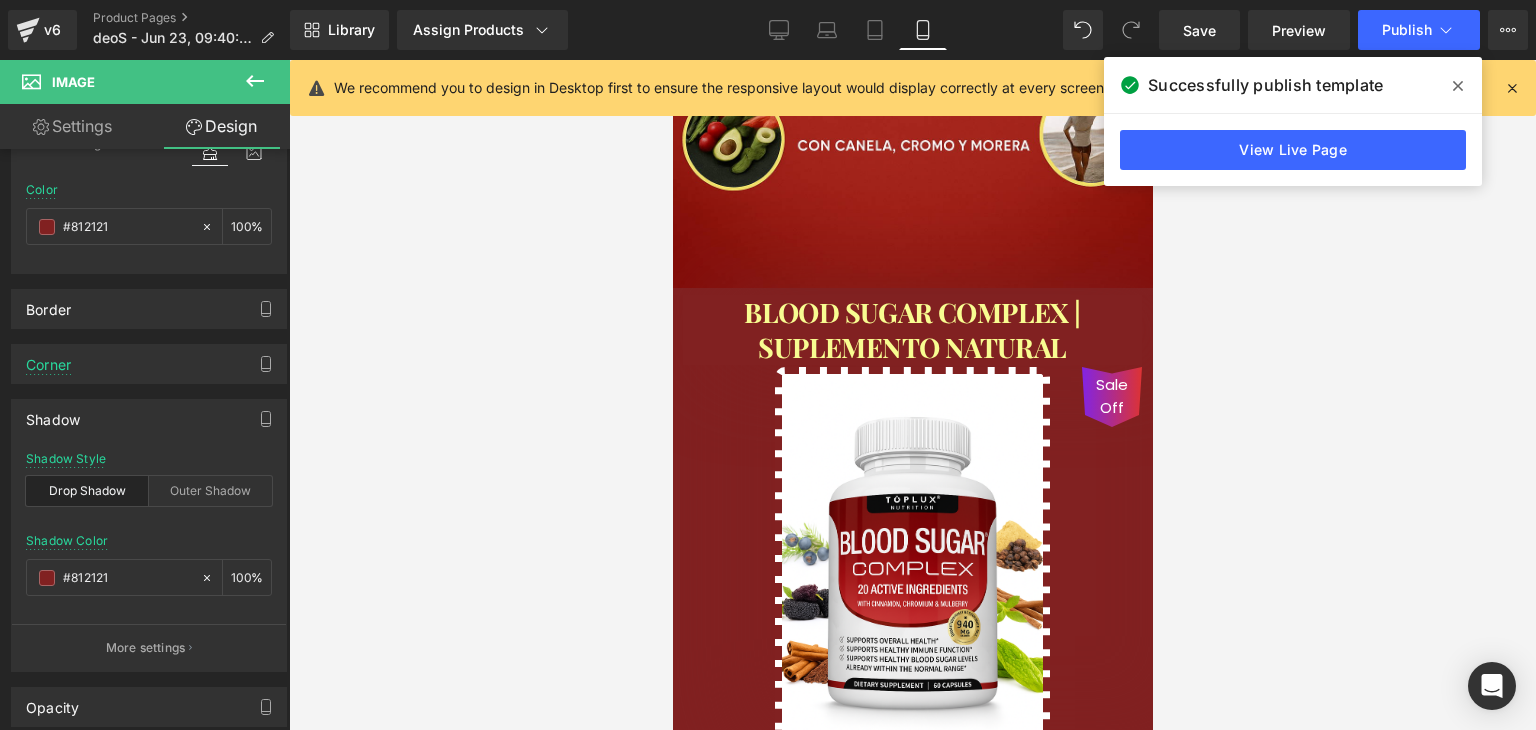 click at bounding box center (912, 395) 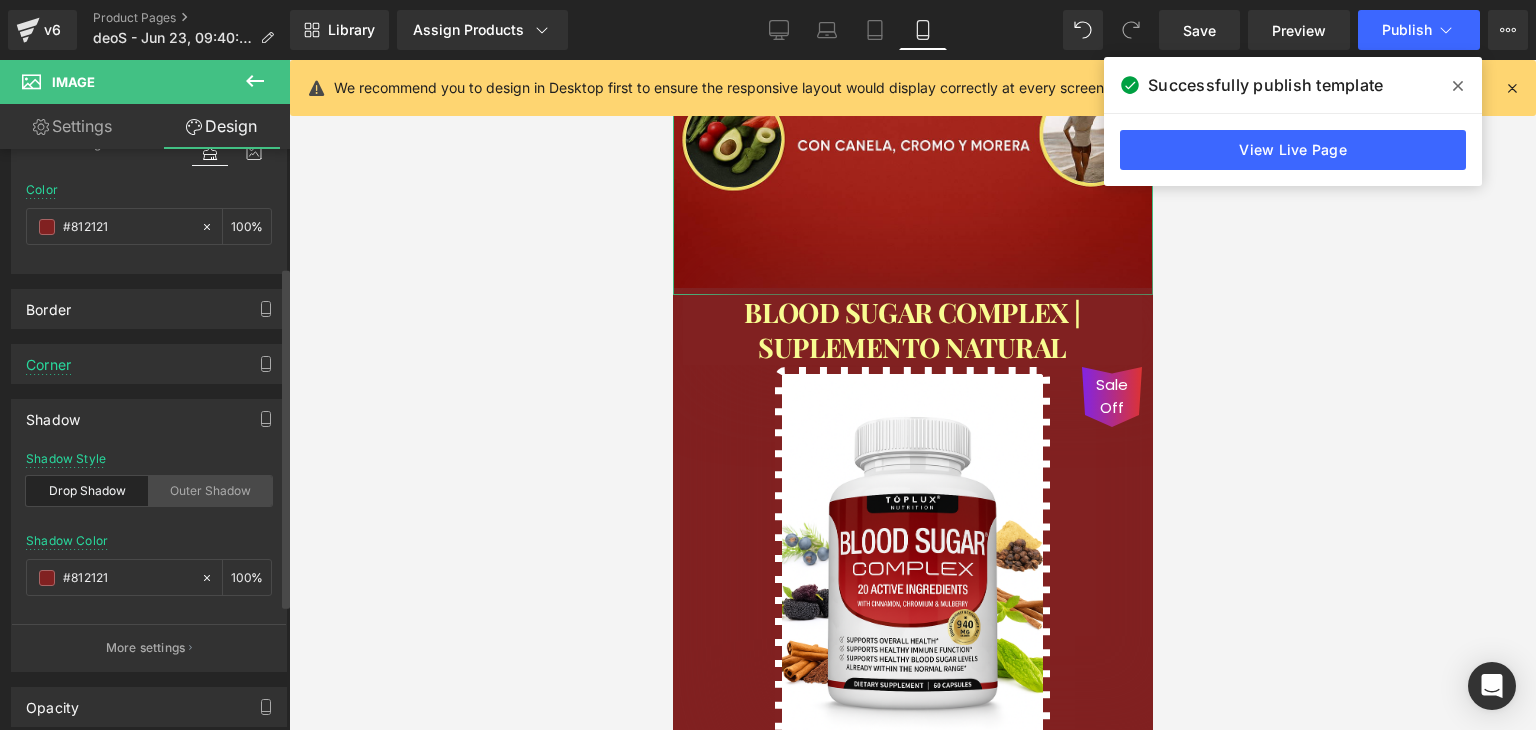 click on "Outer Shadow" at bounding box center (210, 491) 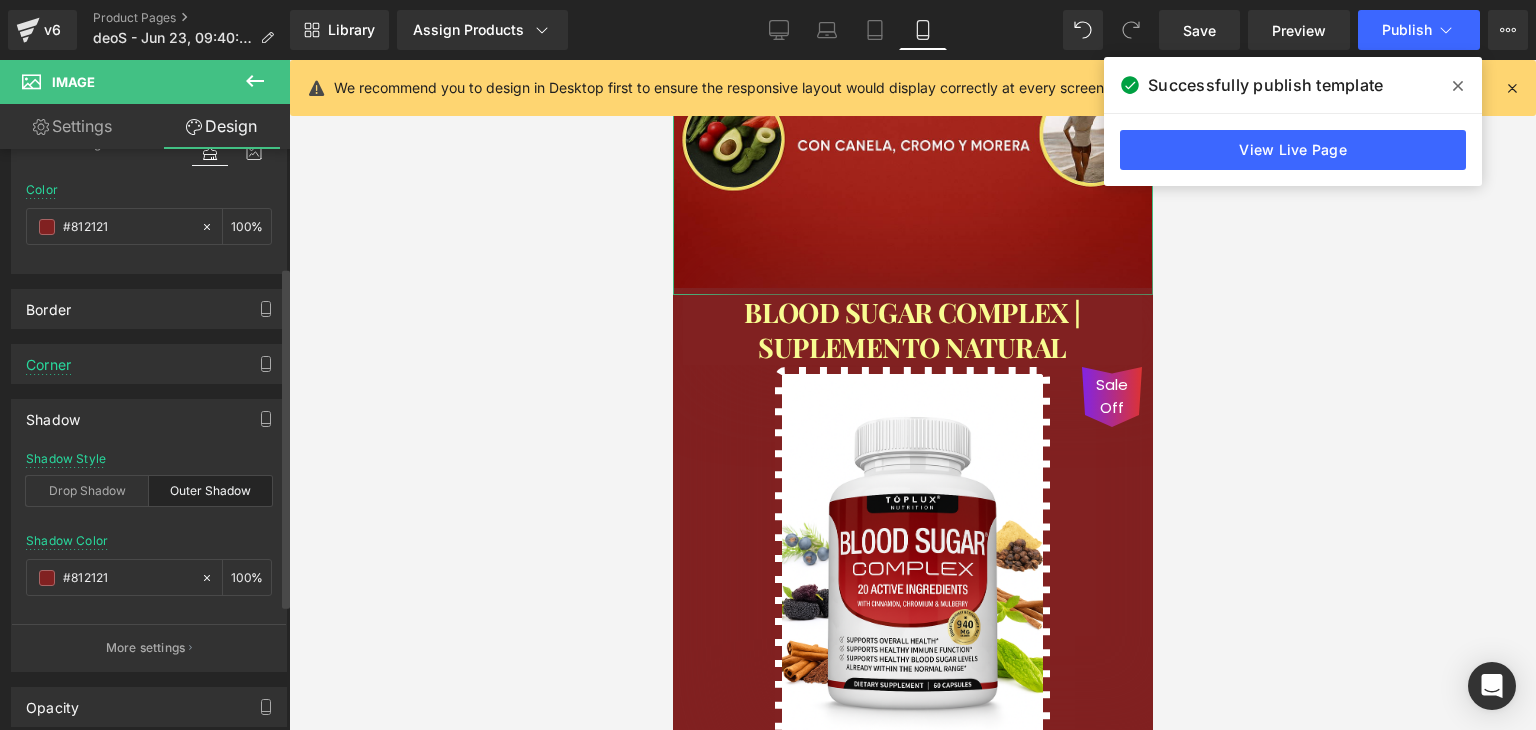 click on "More settings" at bounding box center (146, 648) 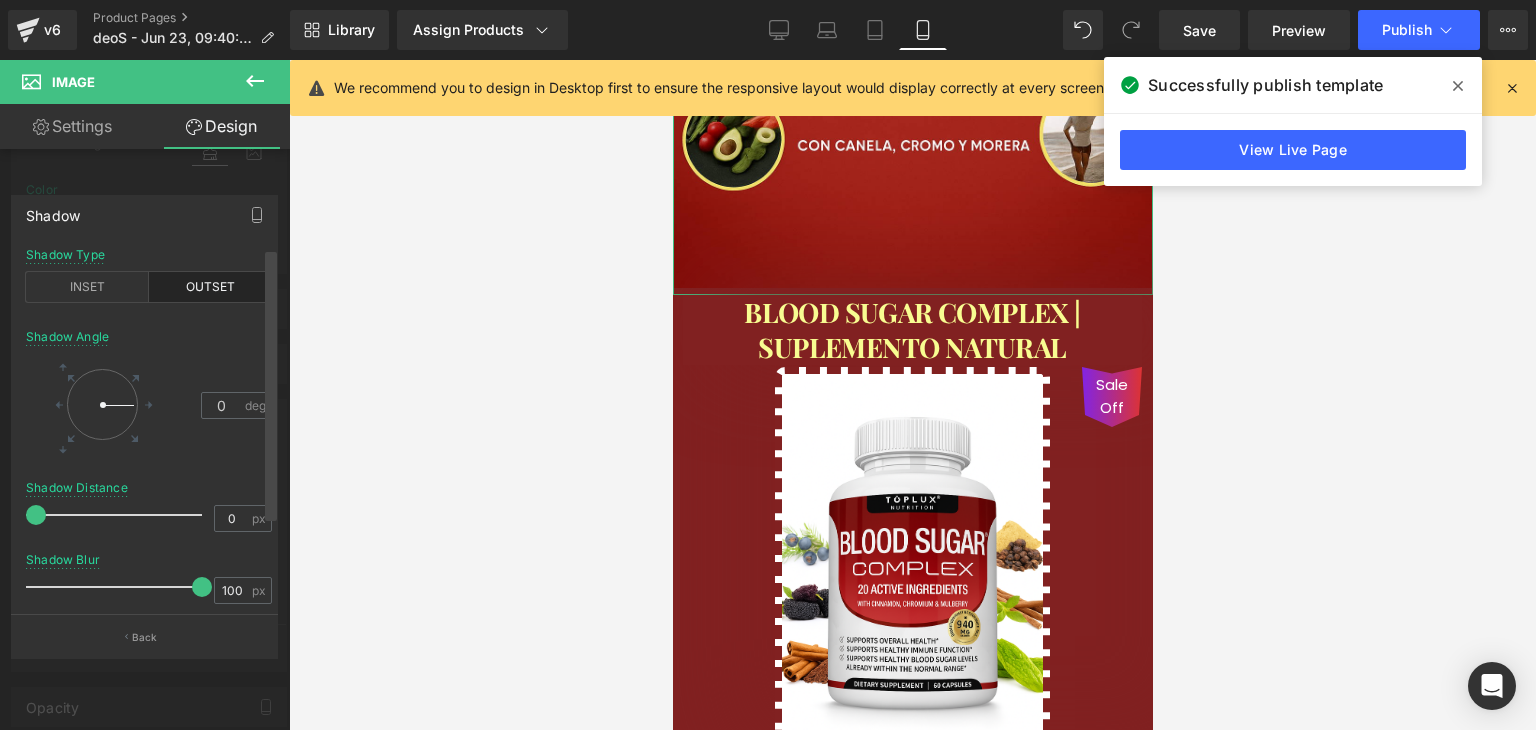 drag, startPoint x: 46, startPoint y: 587, endPoint x: 271, endPoint y: 566, distance: 225.97787 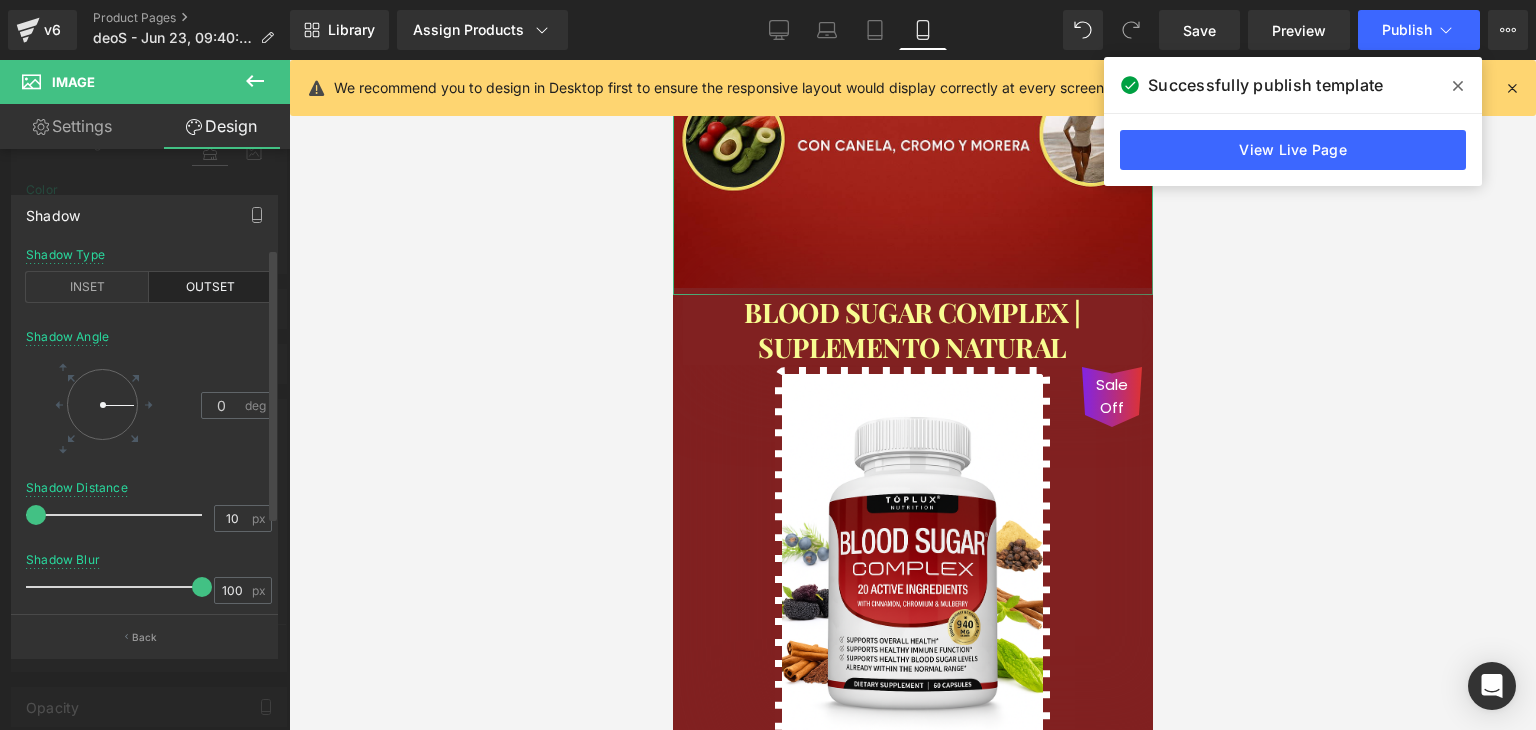 drag, startPoint x: 30, startPoint y: 512, endPoint x: 46, endPoint y: 522, distance: 18.867962 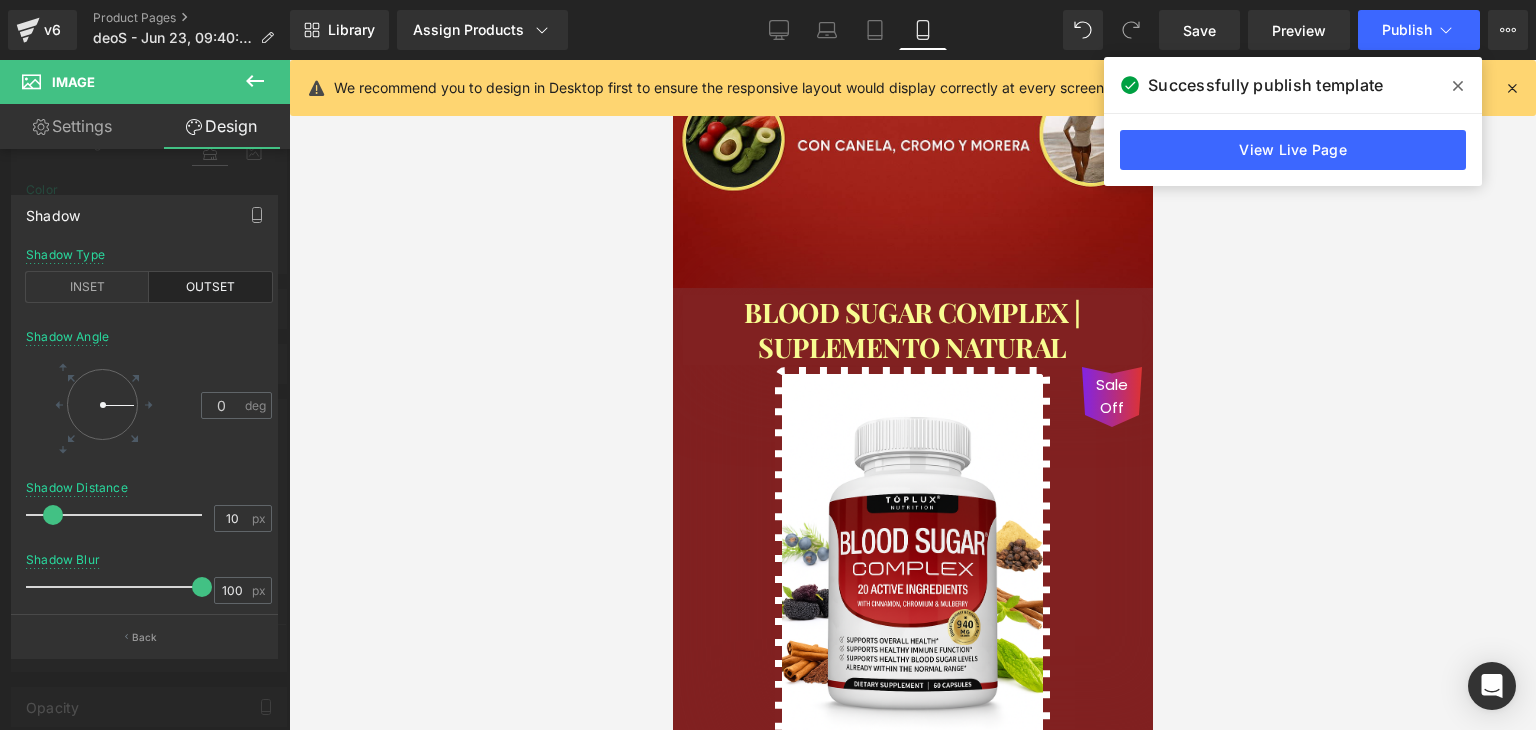 click at bounding box center (912, 395) 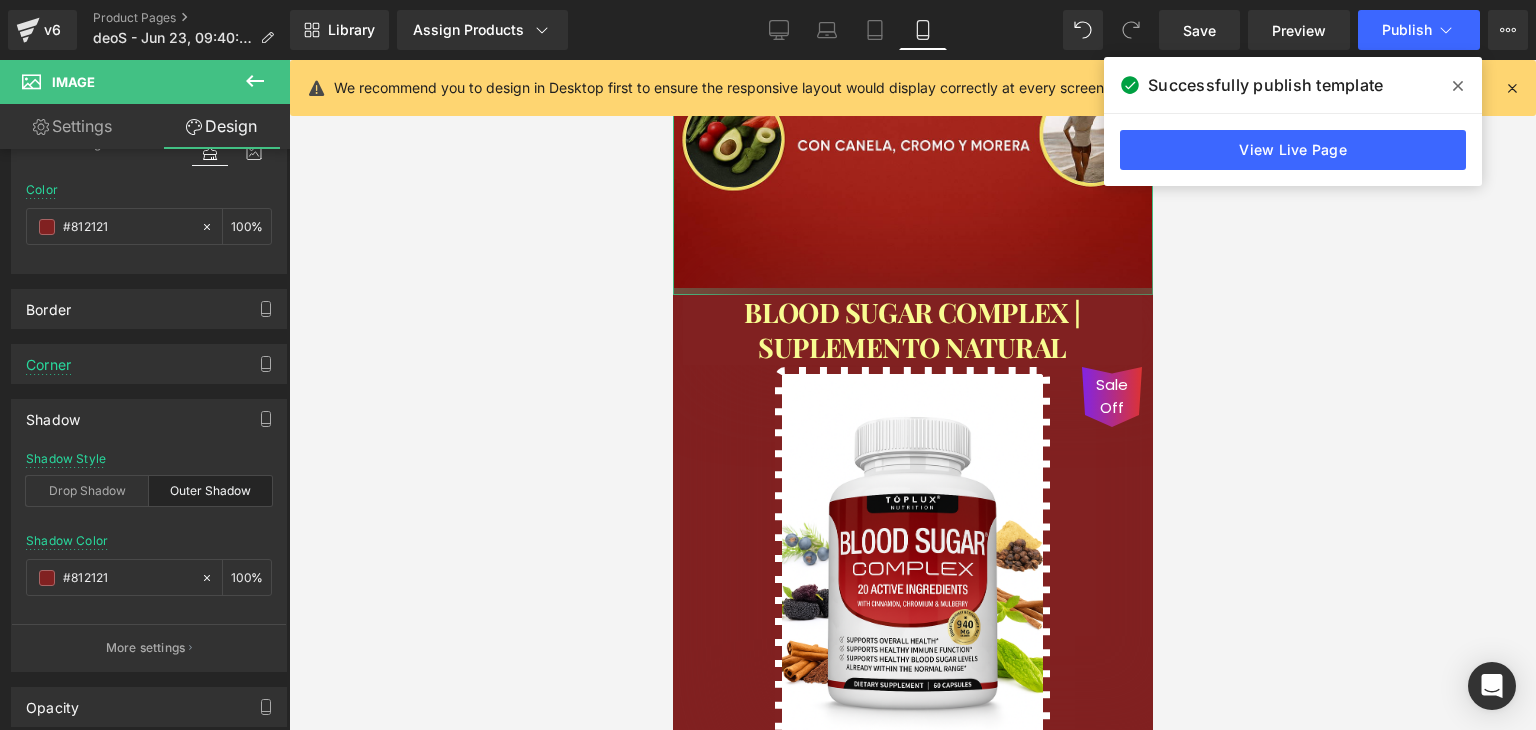 click at bounding box center (912, 291) 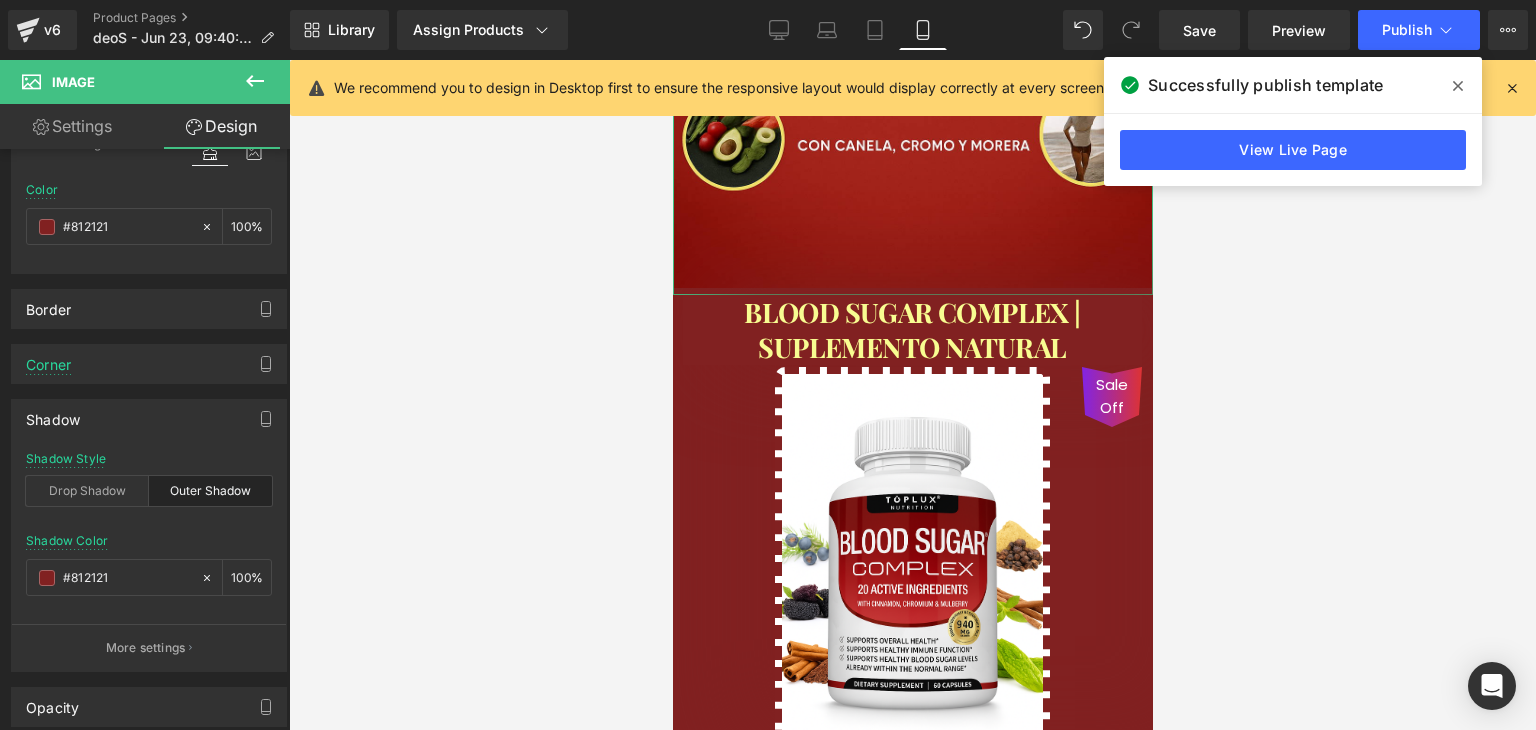 click at bounding box center [912, 291] 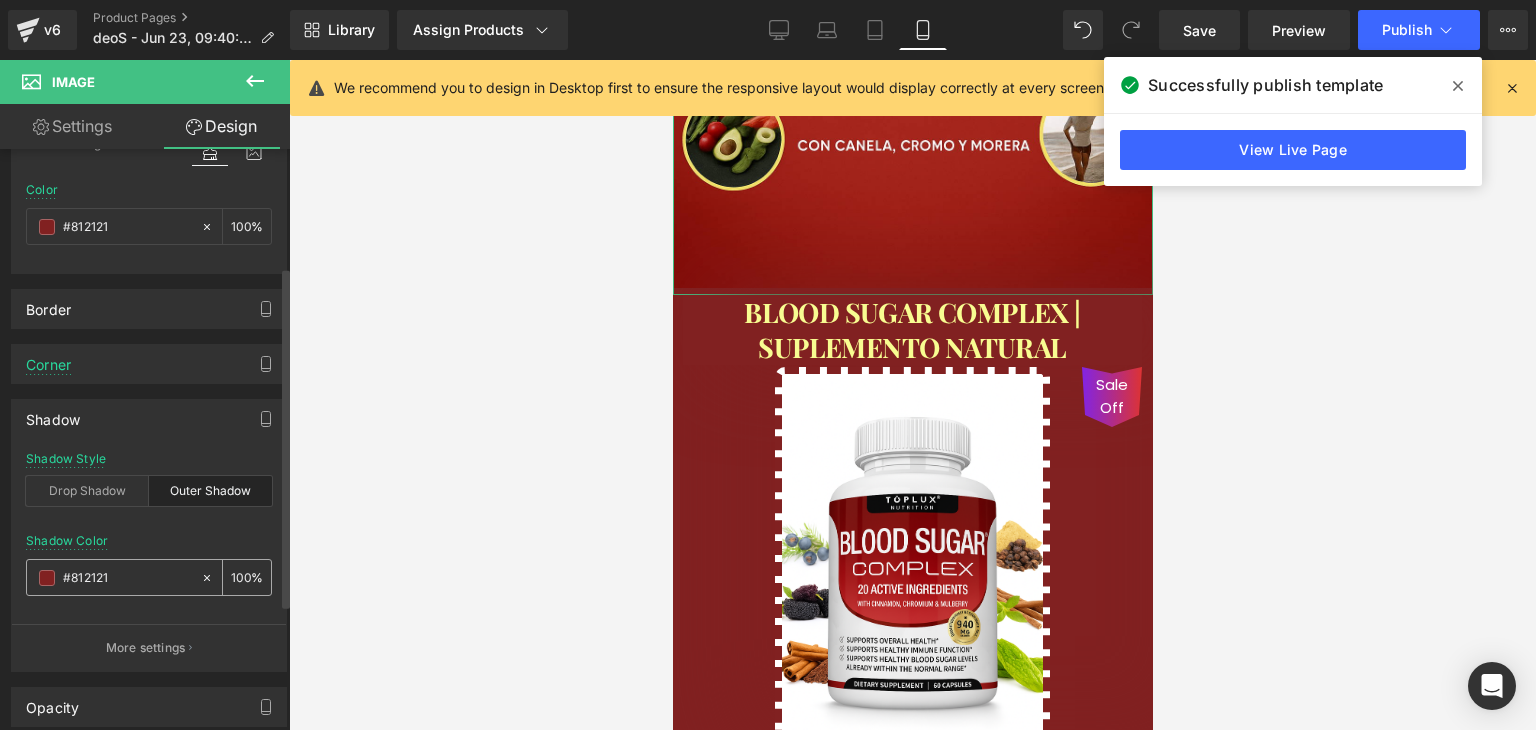 click at bounding box center (47, 578) 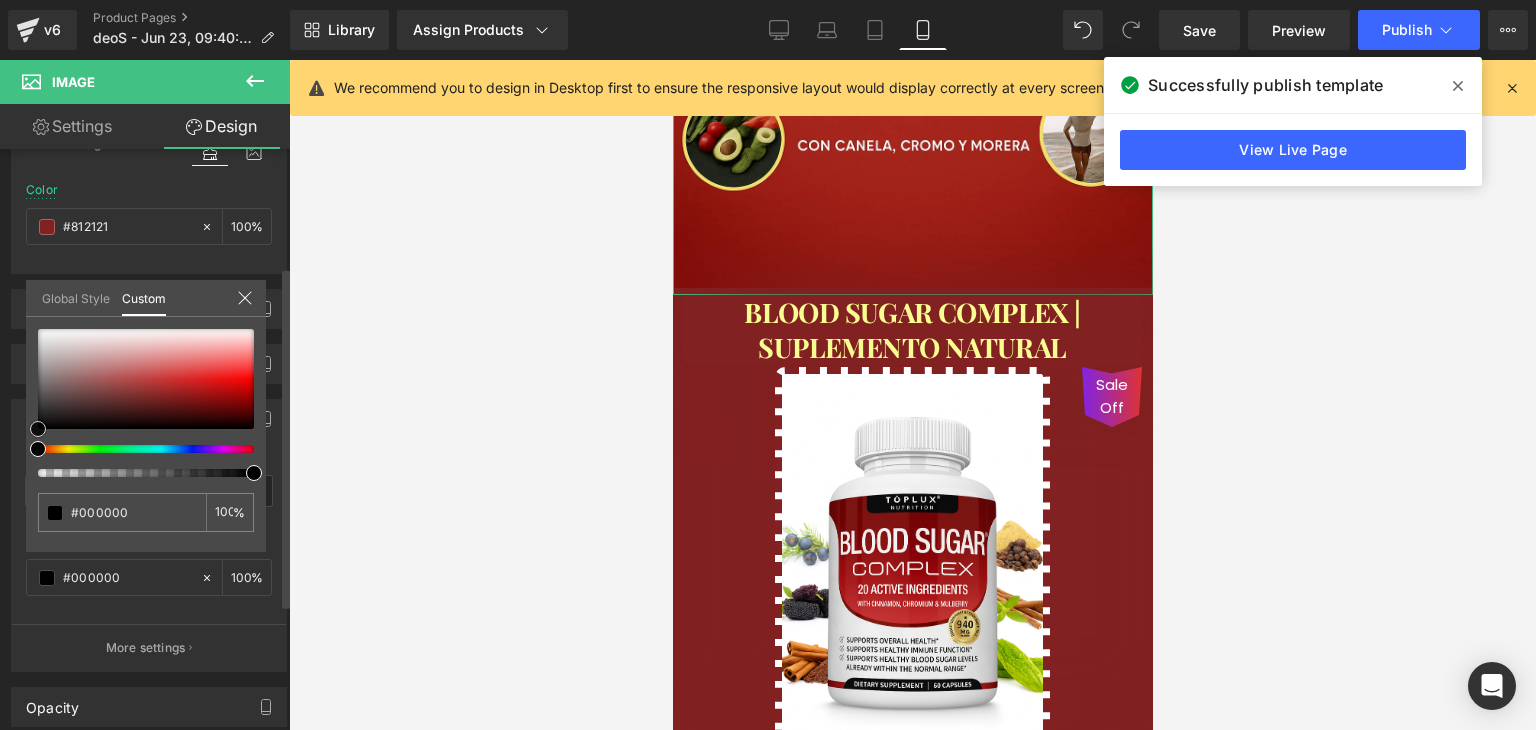 drag, startPoint x: 103, startPoint y: 407, endPoint x: 4, endPoint y: 459, distance: 111.82576 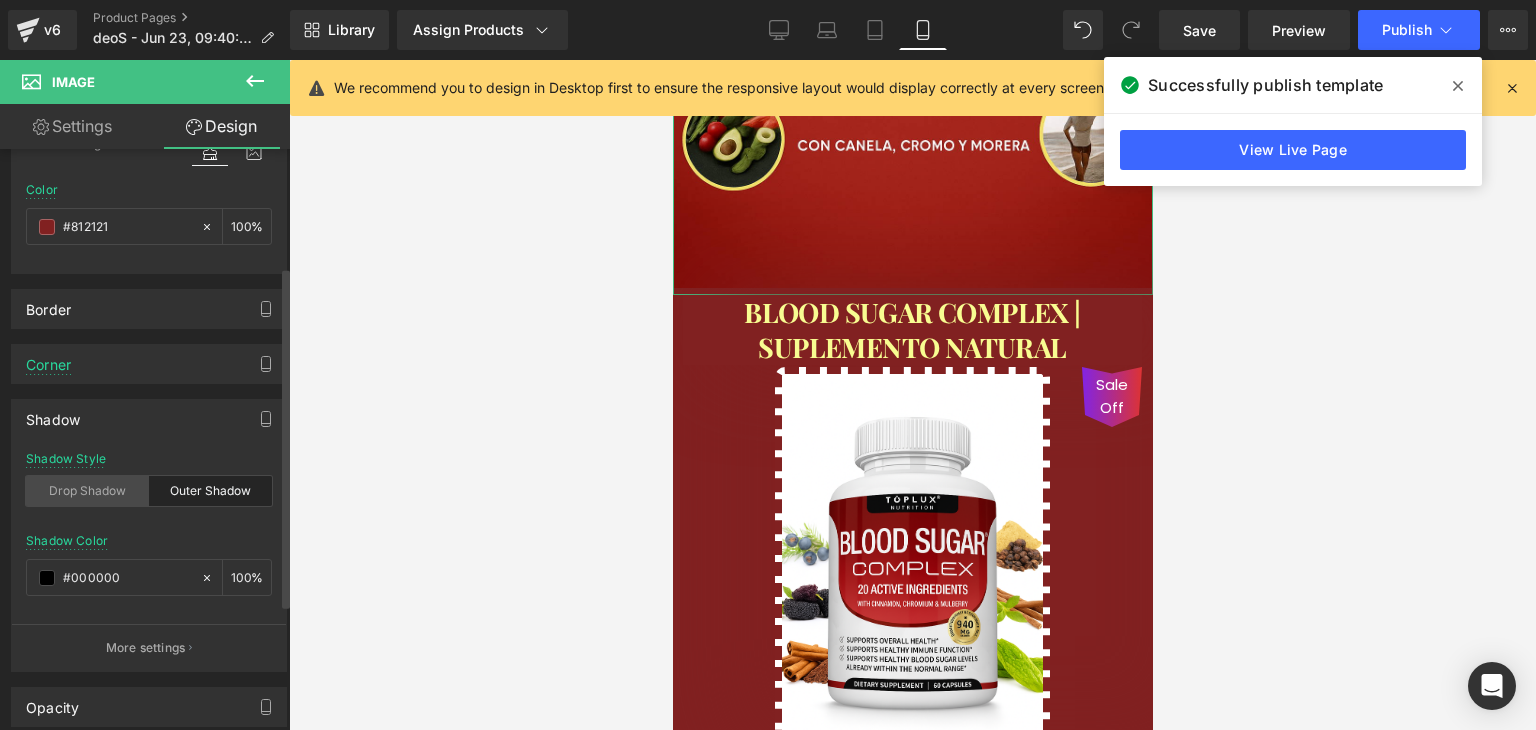 click on "Drop Shadow" at bounding box center [87, 491] 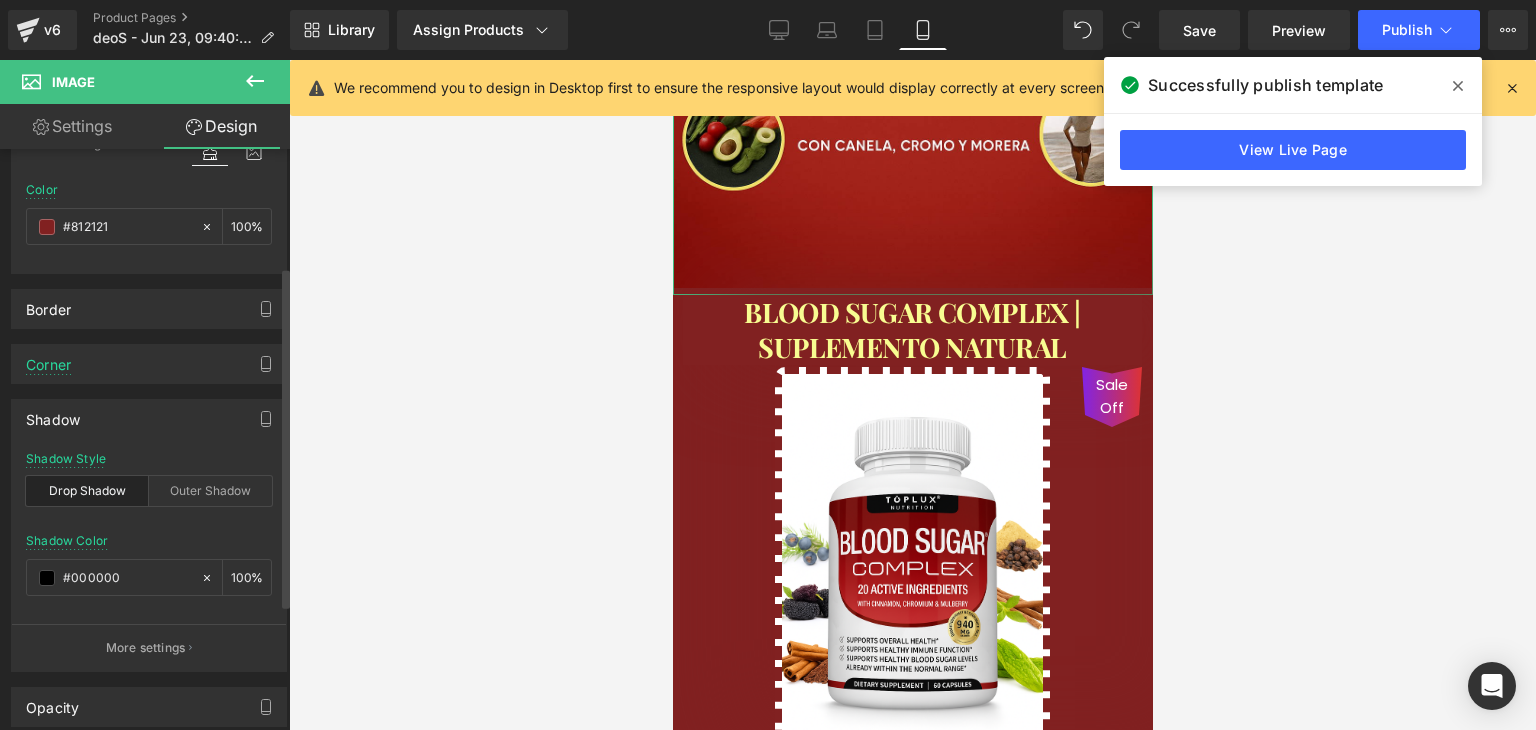 click on "More settings" at bounding box center (149, 647) 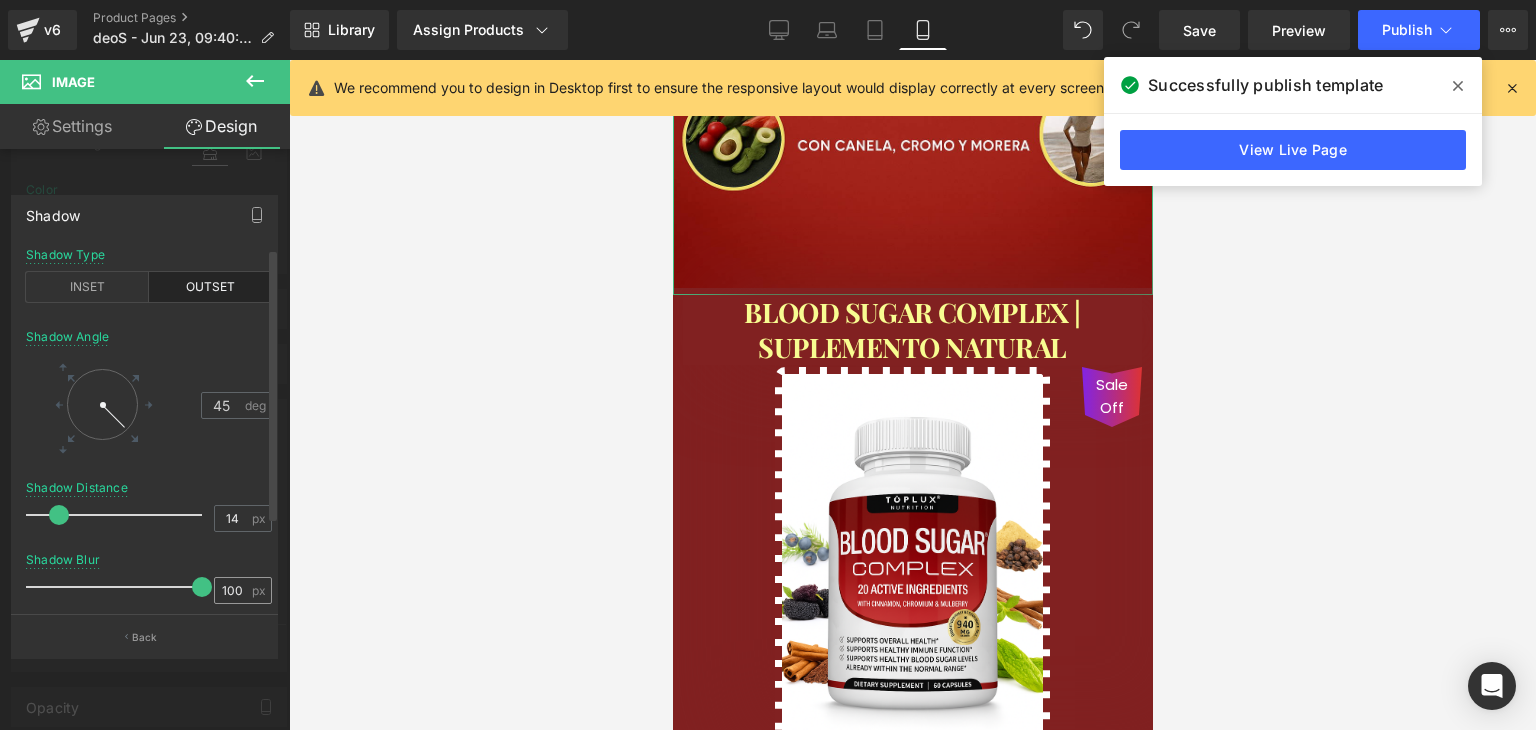 drag, startPoint x: 54, startPoint y: 583, endPoint x: 241, endPoint y: 584, distance: 187.00267 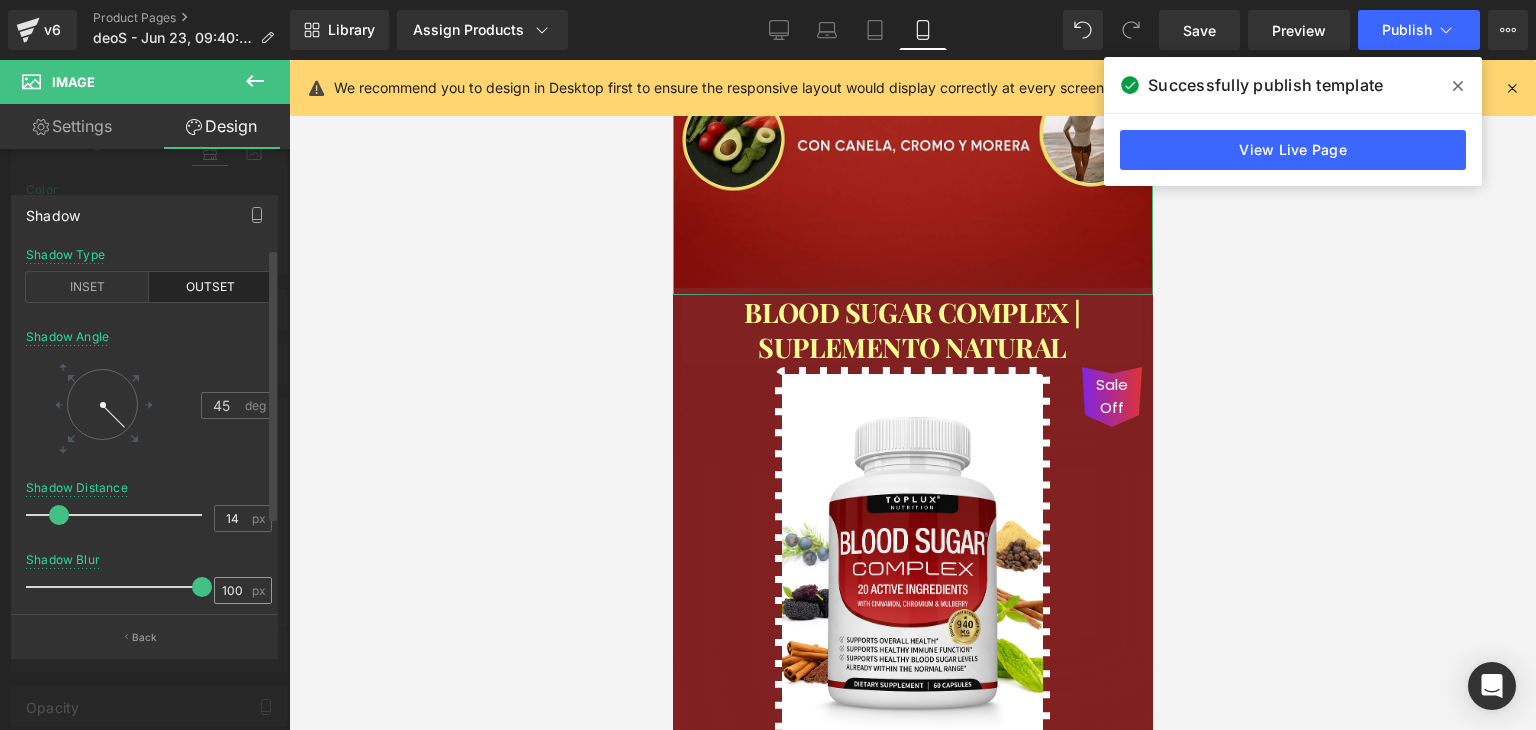 click on "Shadow Blur 100 px" at bounding box center [149, 586] 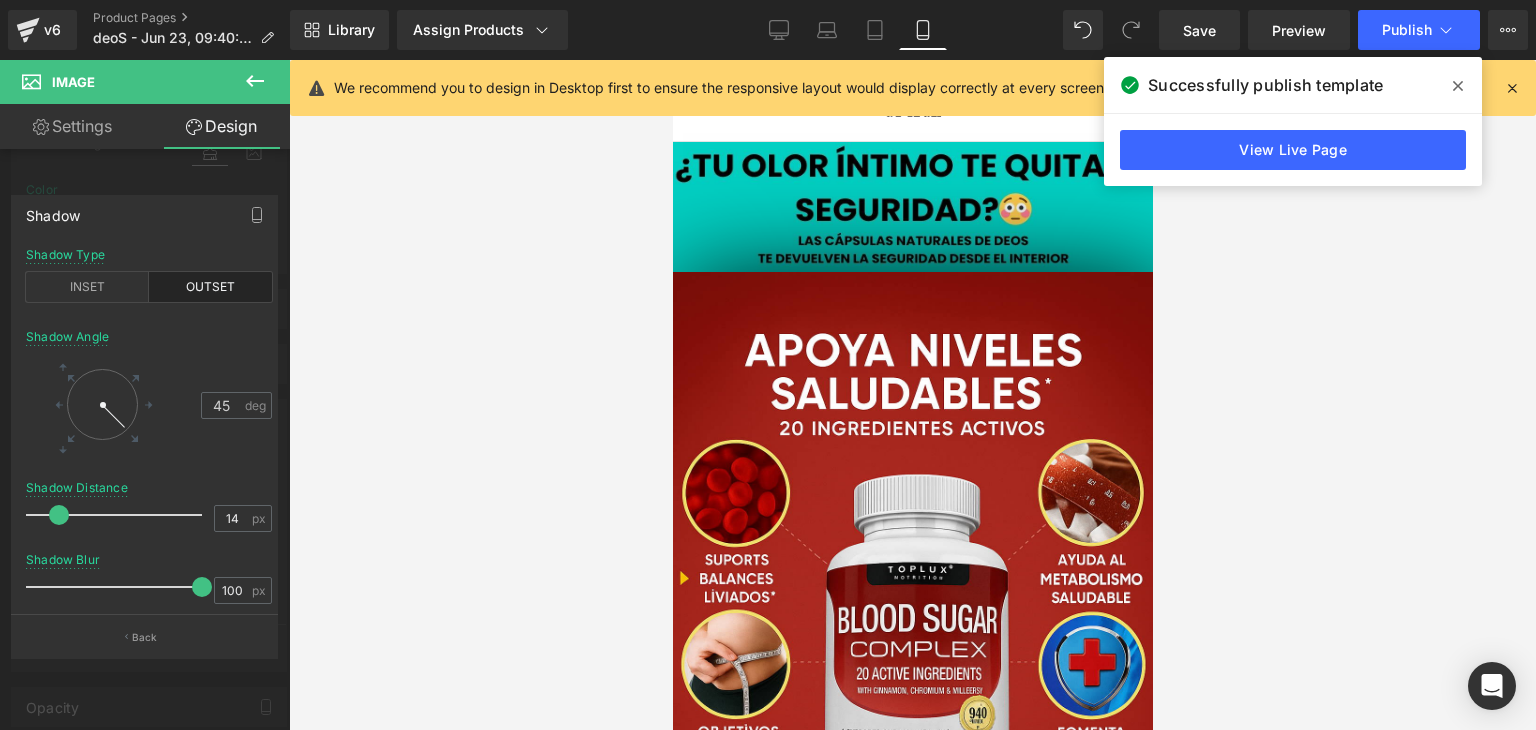 scroll, scrollTop: 0, scrollLeft: 0, axis: both 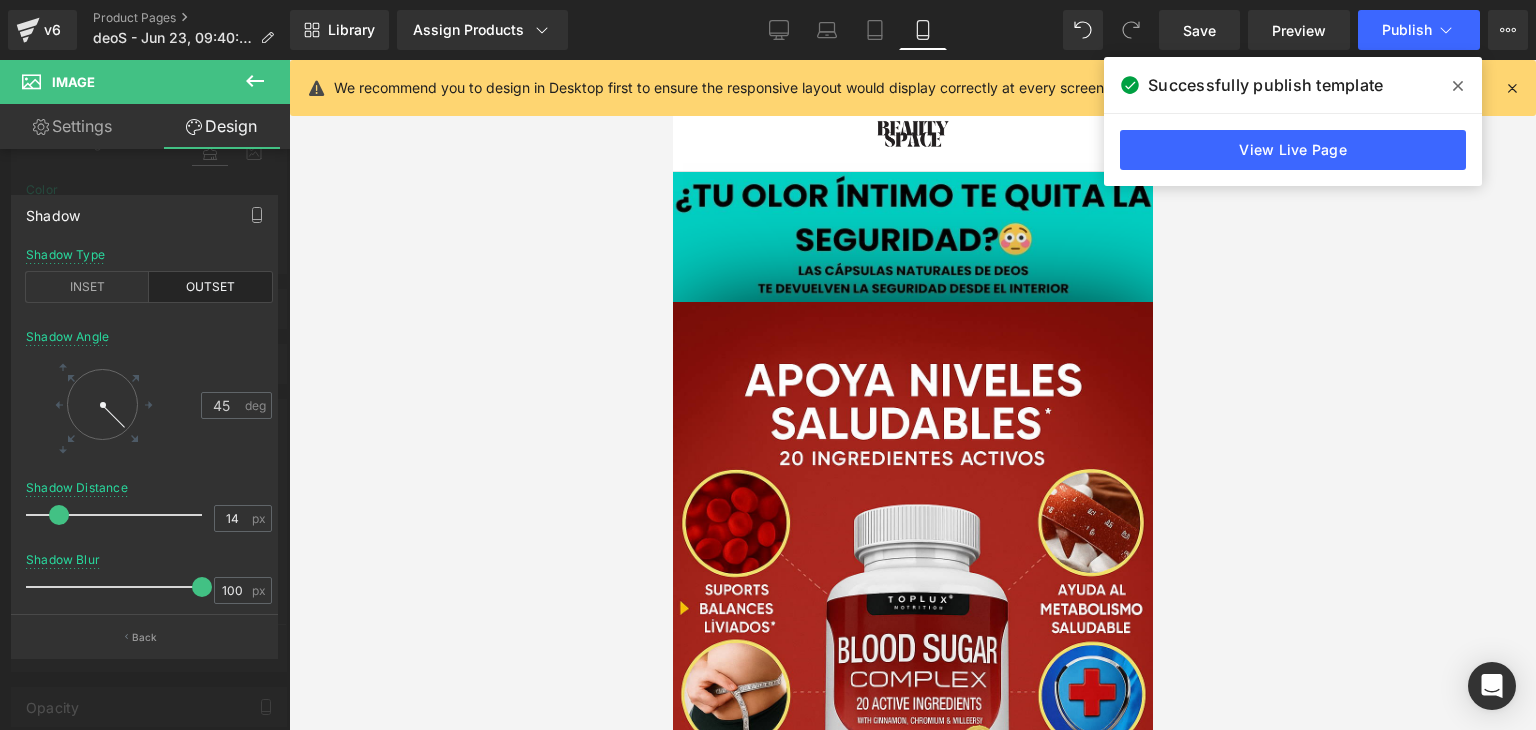 drag, startPoint x: 1144, startPoint y: 227, endPoint x: 1839, endPoint y: 186, distance: 696.2083 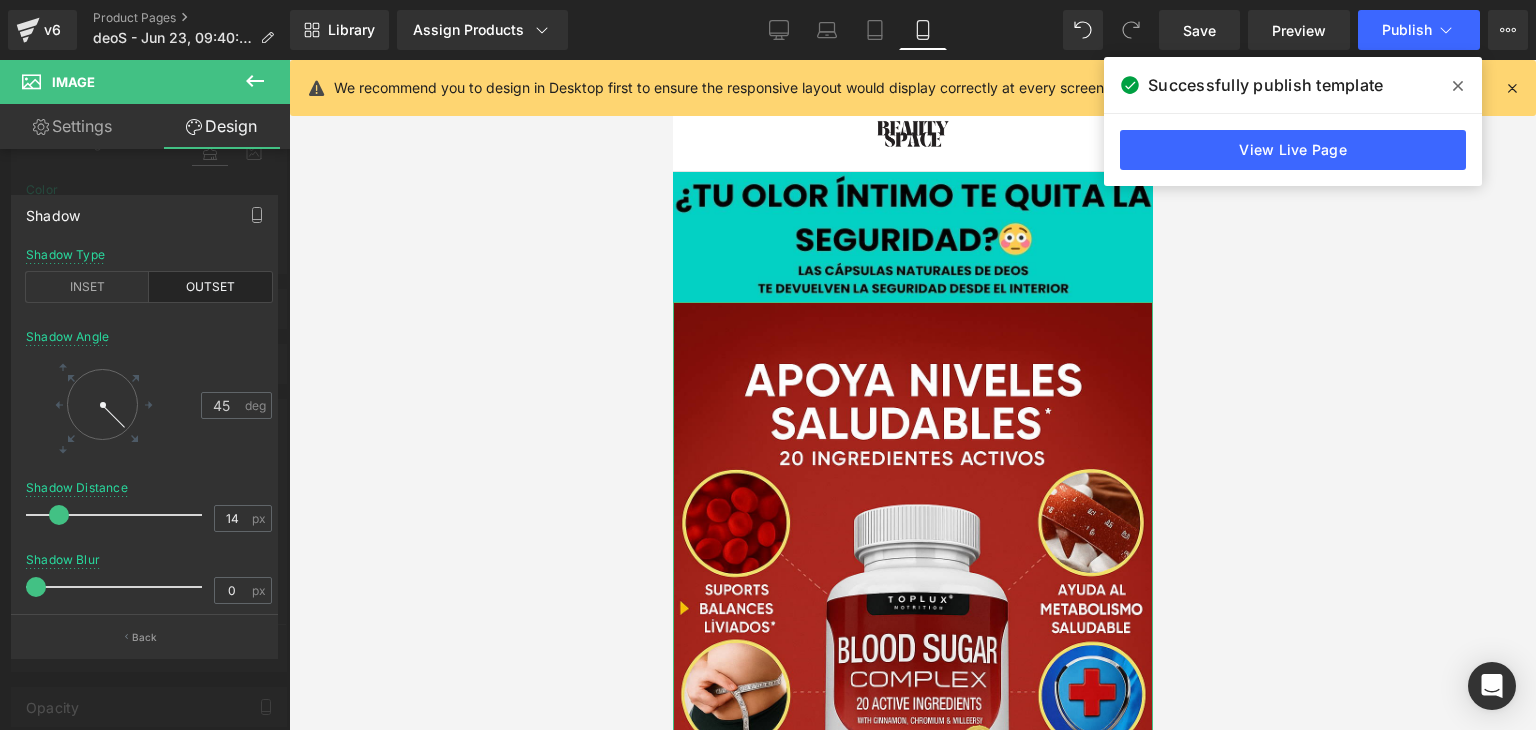 drag, startPoint x: 198, startPoint y: 585, endPoint x: 0, endPoint y: 572, distance: 198.42632 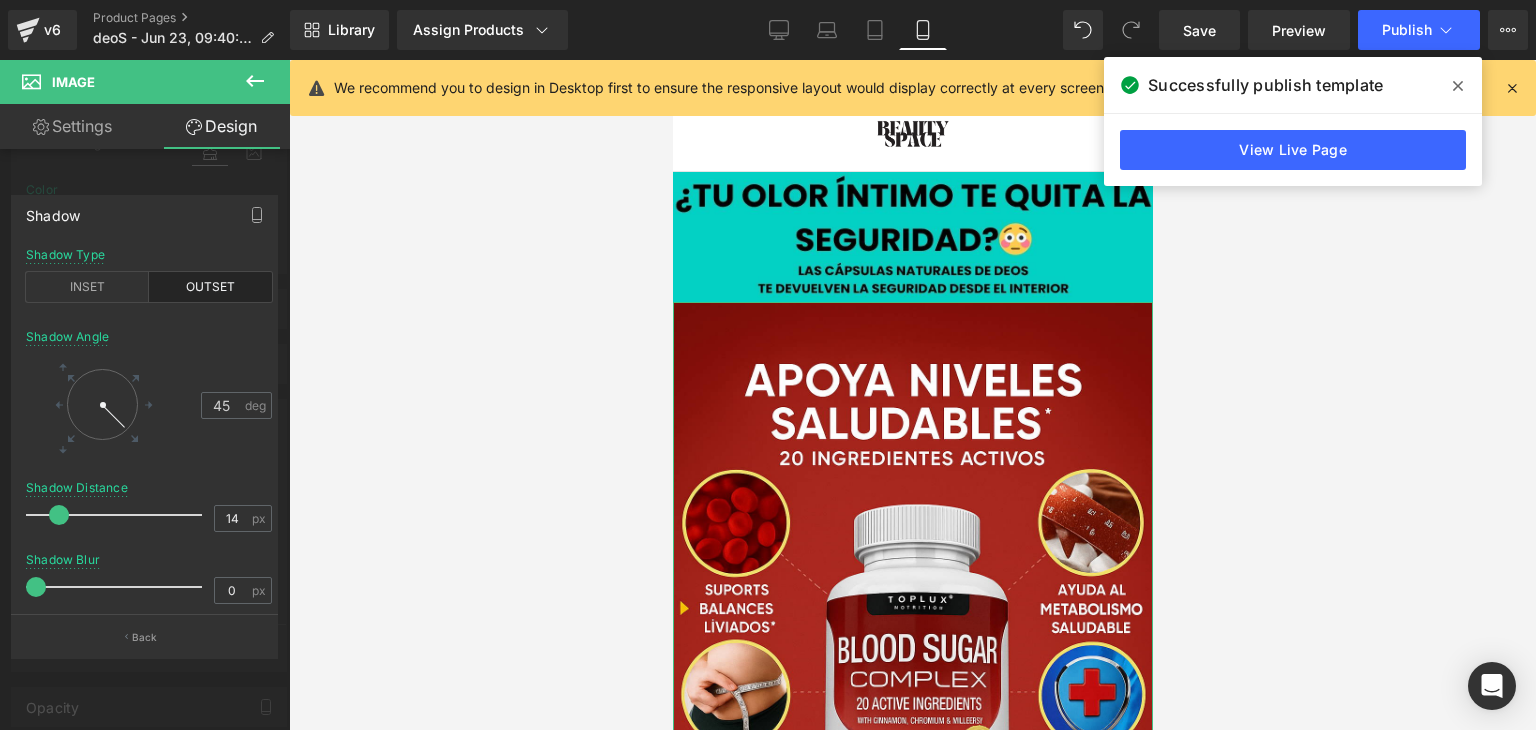 click on "Shadow
outset Shadow Type INSET OUTSET
45     Shadow Angle                                                                                                           45   deg
14px Shadow Distance 14 px
0px Shadow Blur 0 px
0px Shadow Size 0 px
Back" at bounding box center [145, 418] 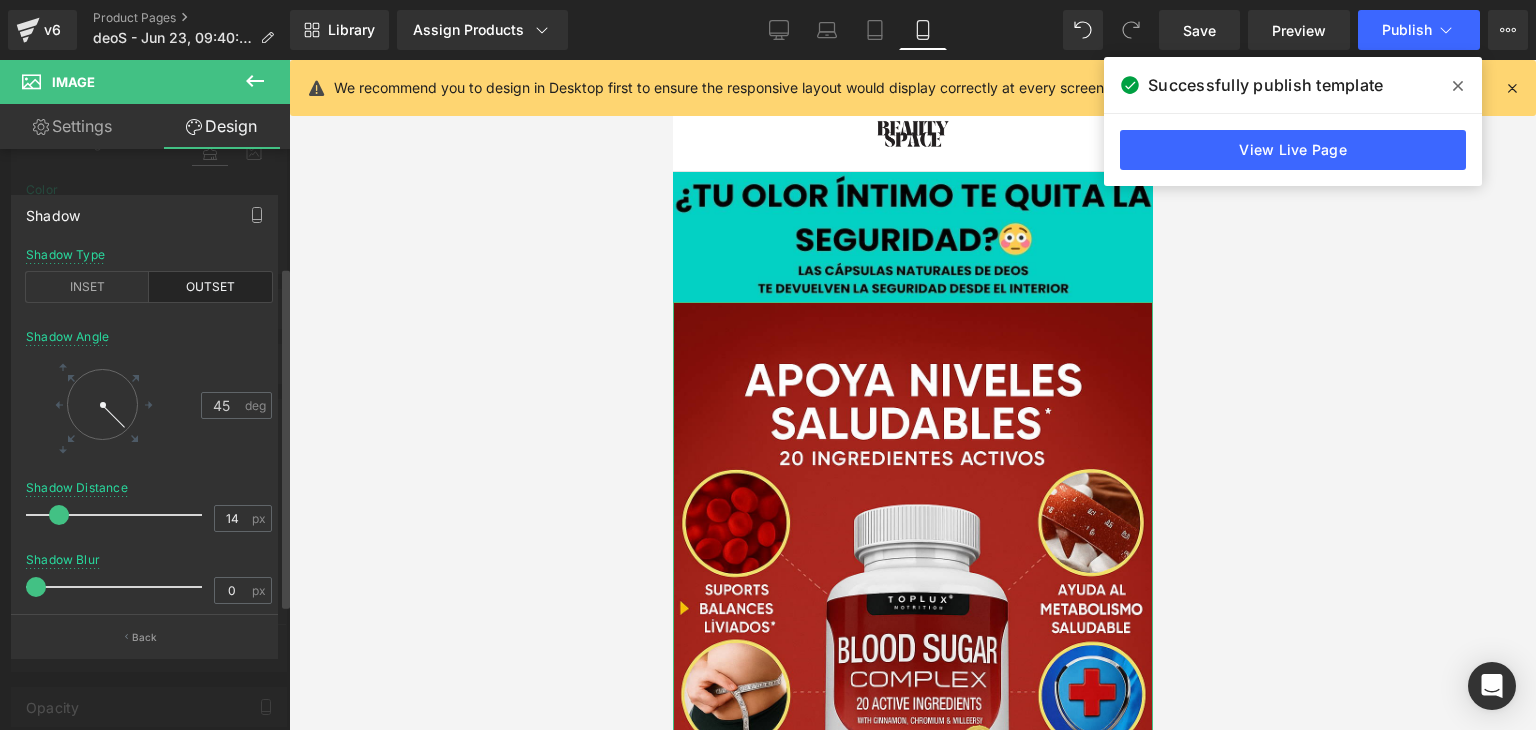 click at bounding box center (145, 400) 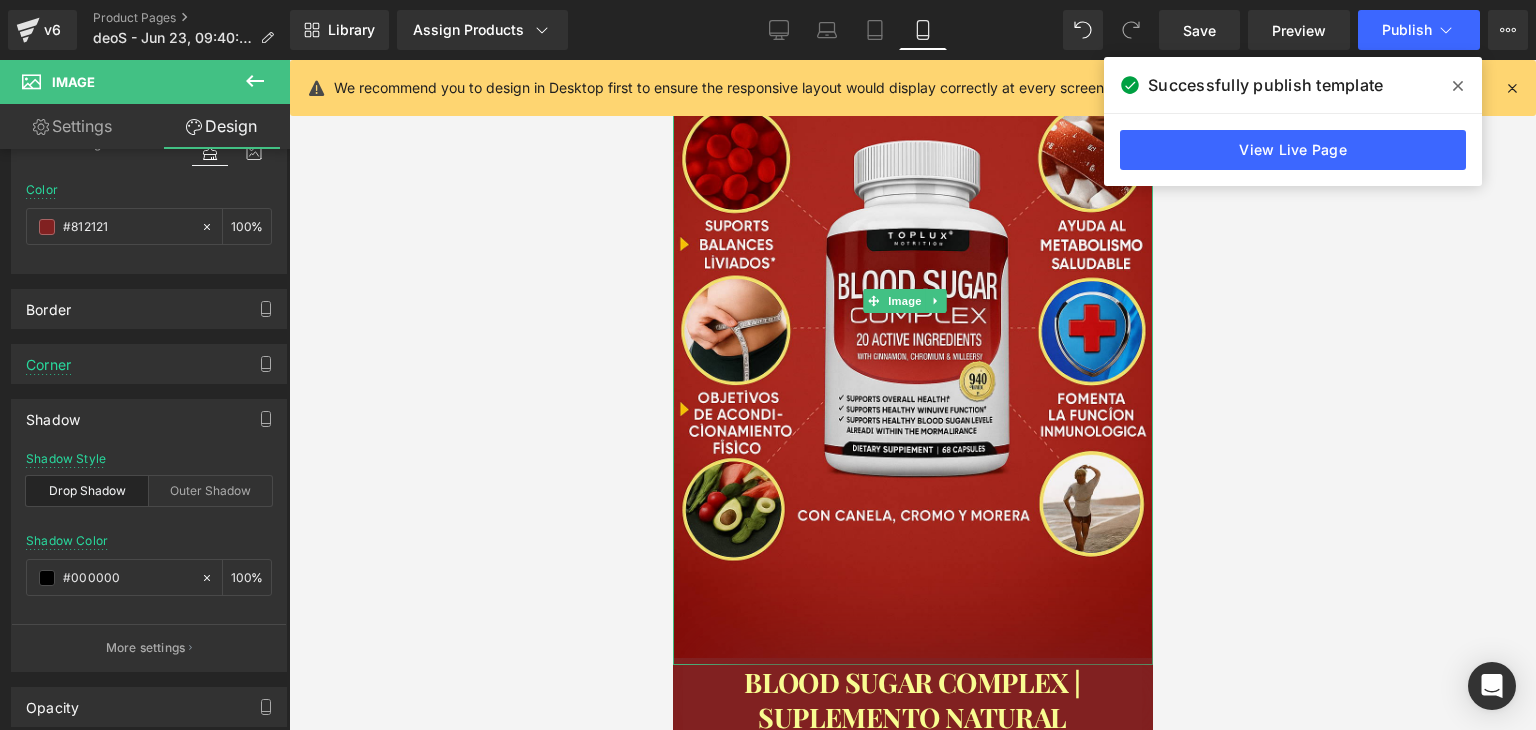 scroll, scrollTop: 400, scrollLeft: 0, axis: vertical 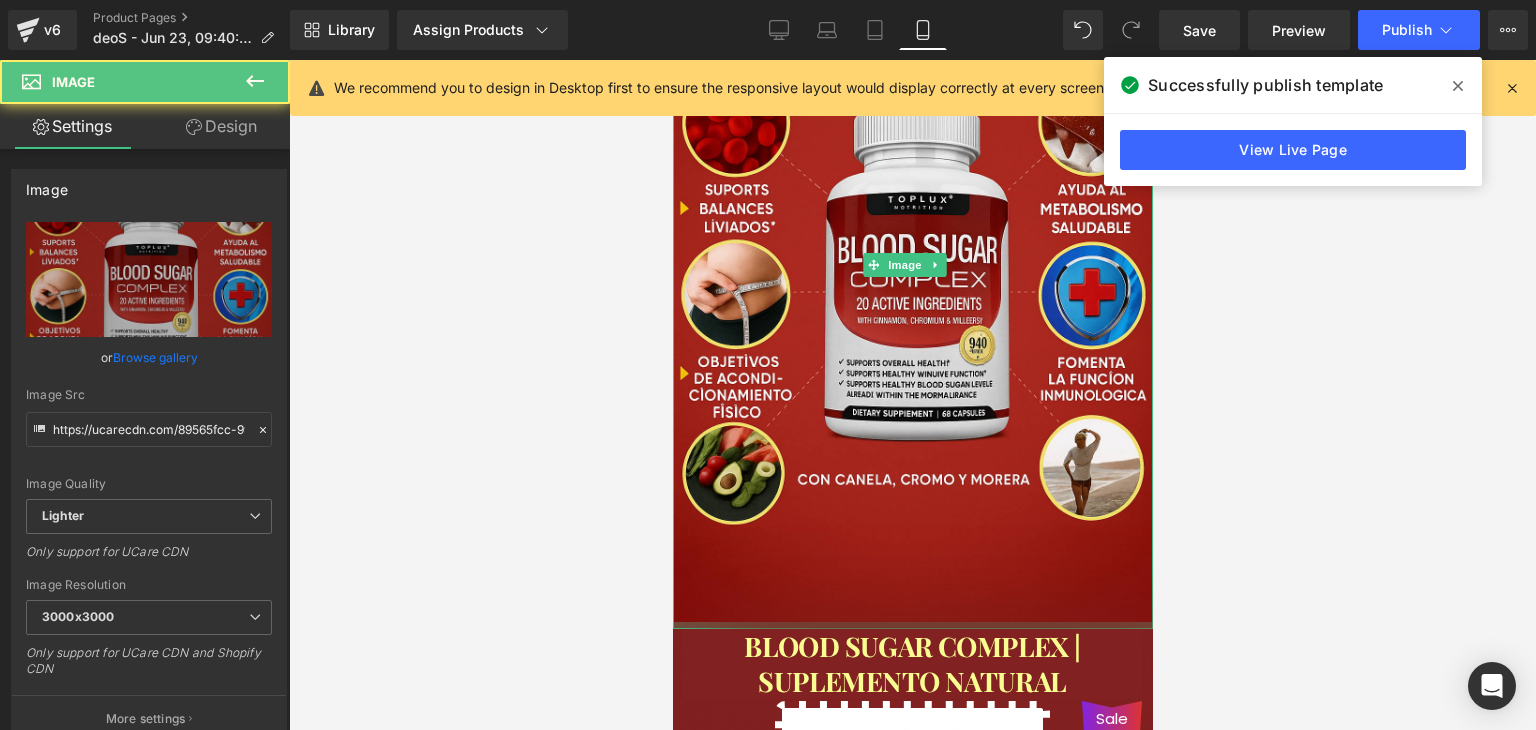 click on "Image" at bounding box center (912, 265) 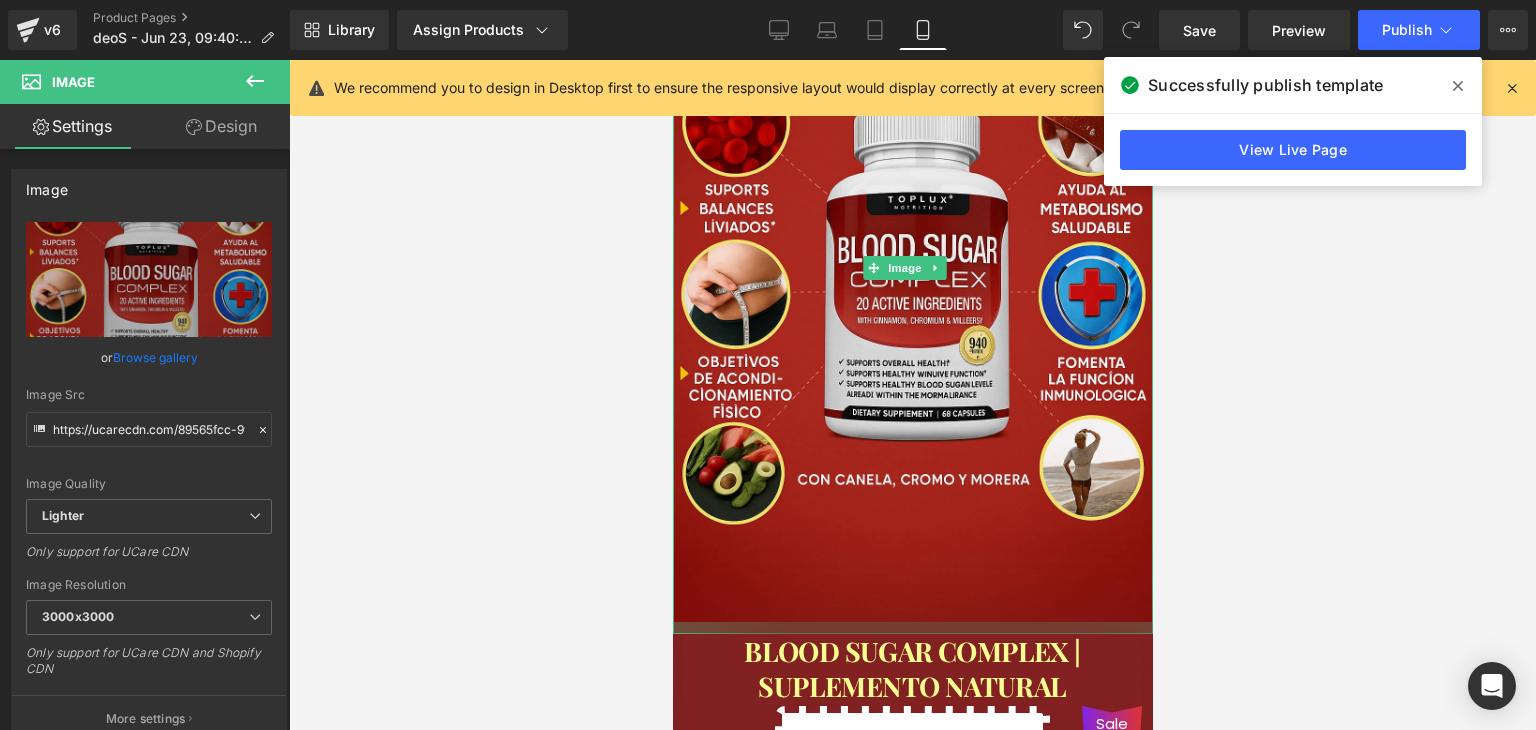 click on "Image         Image
BLOOD SUGAR COMPLEX | SUPLEMENTO NATURAL
(P) Title
Sale Off
(P) Image
S/. 89.90
S/. 209.00
57%
DSCTO
(P) Price
Product
S/. 89.90
(P) Price
Product         Image         Image         Image" at bounding box center [912, 2279] 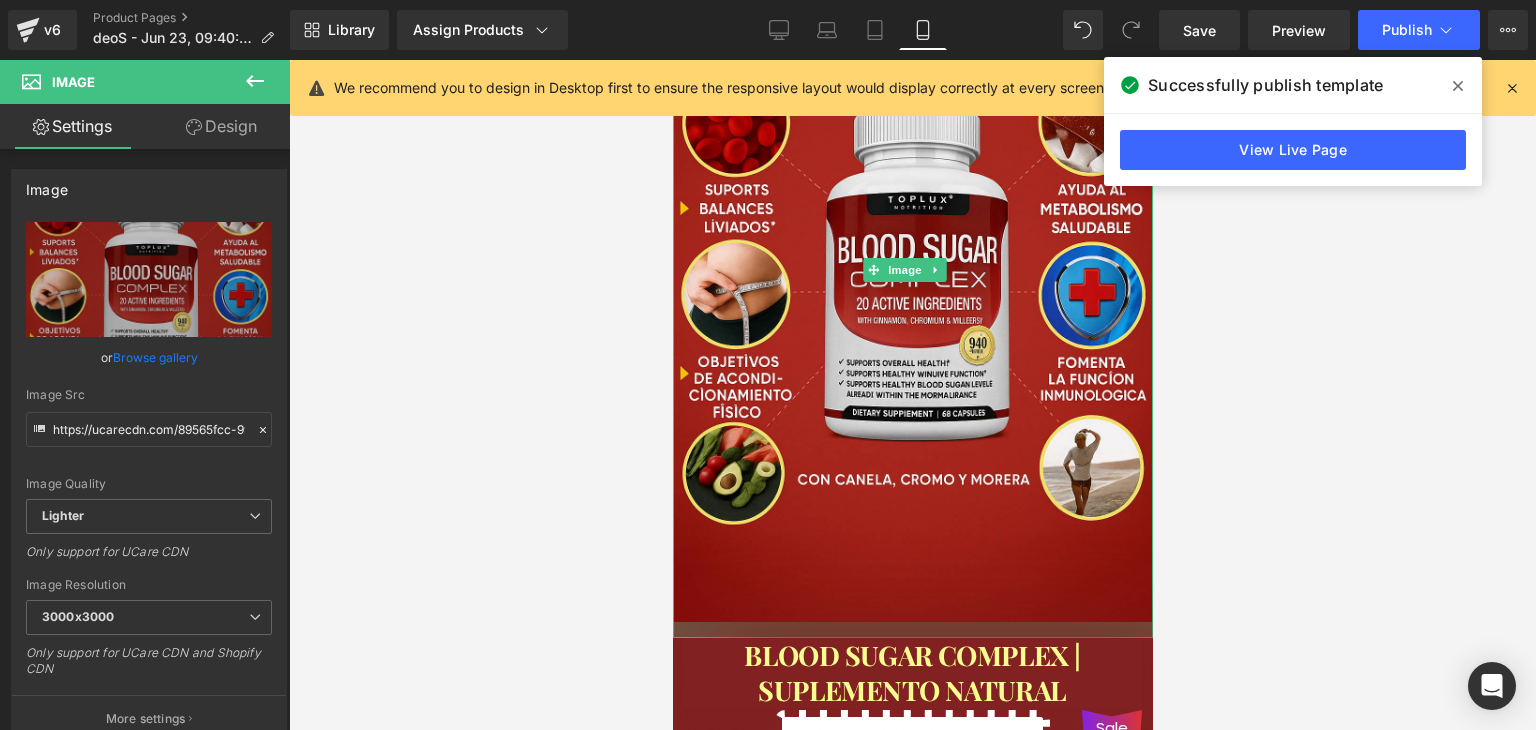 click at bounding box center [912, 630] 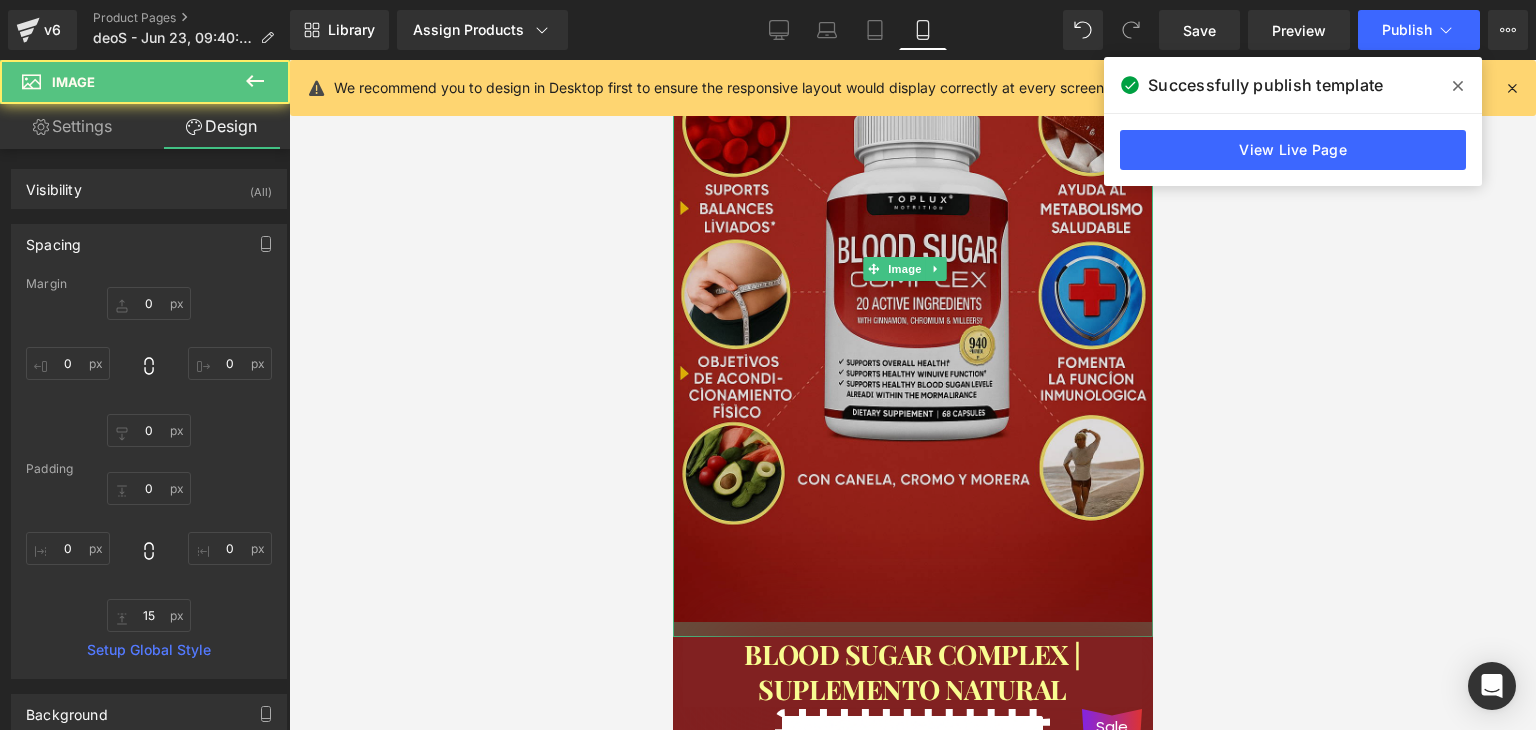click at bounding box center (912, 629) 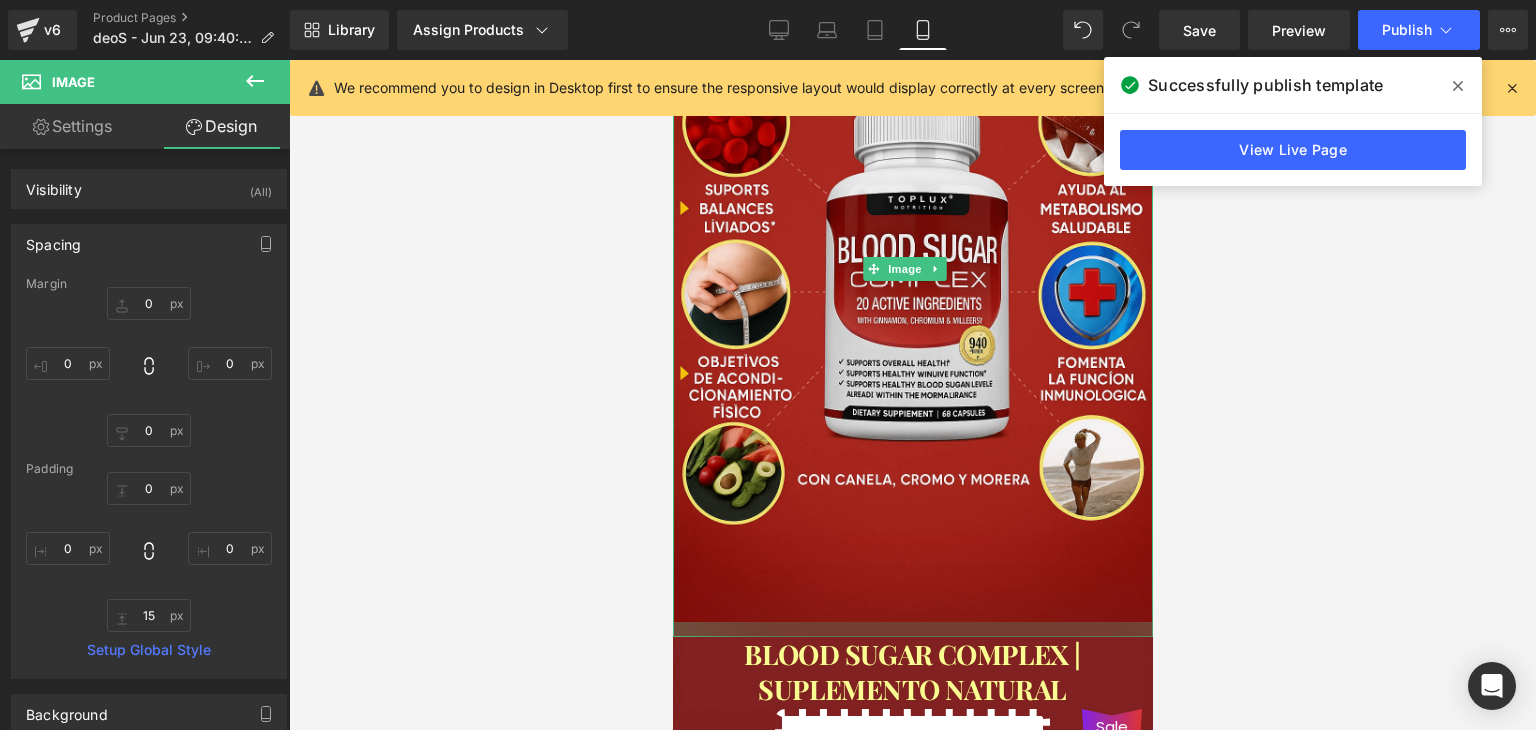 click at bounding box center (912, 629) 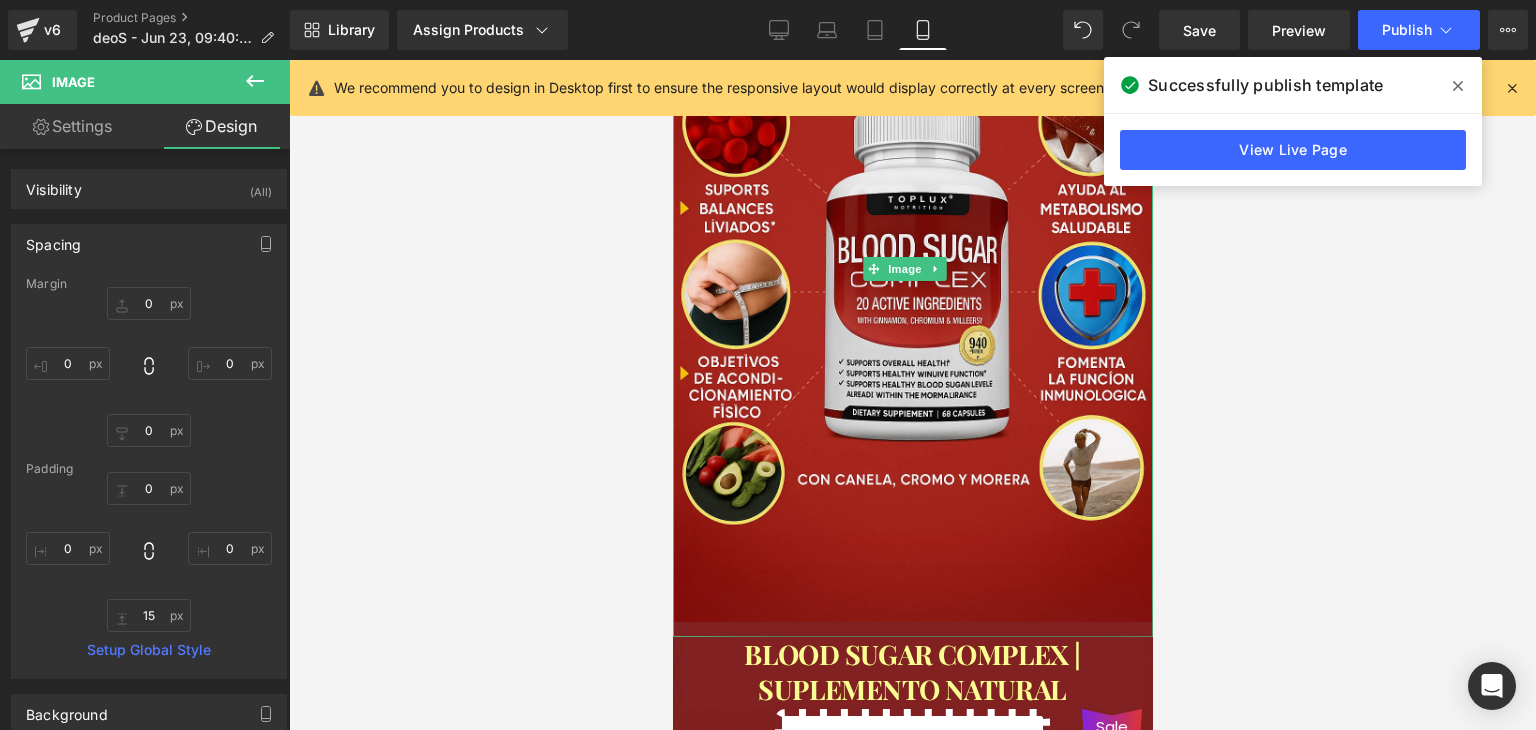 click at bounding box center (912, 629) 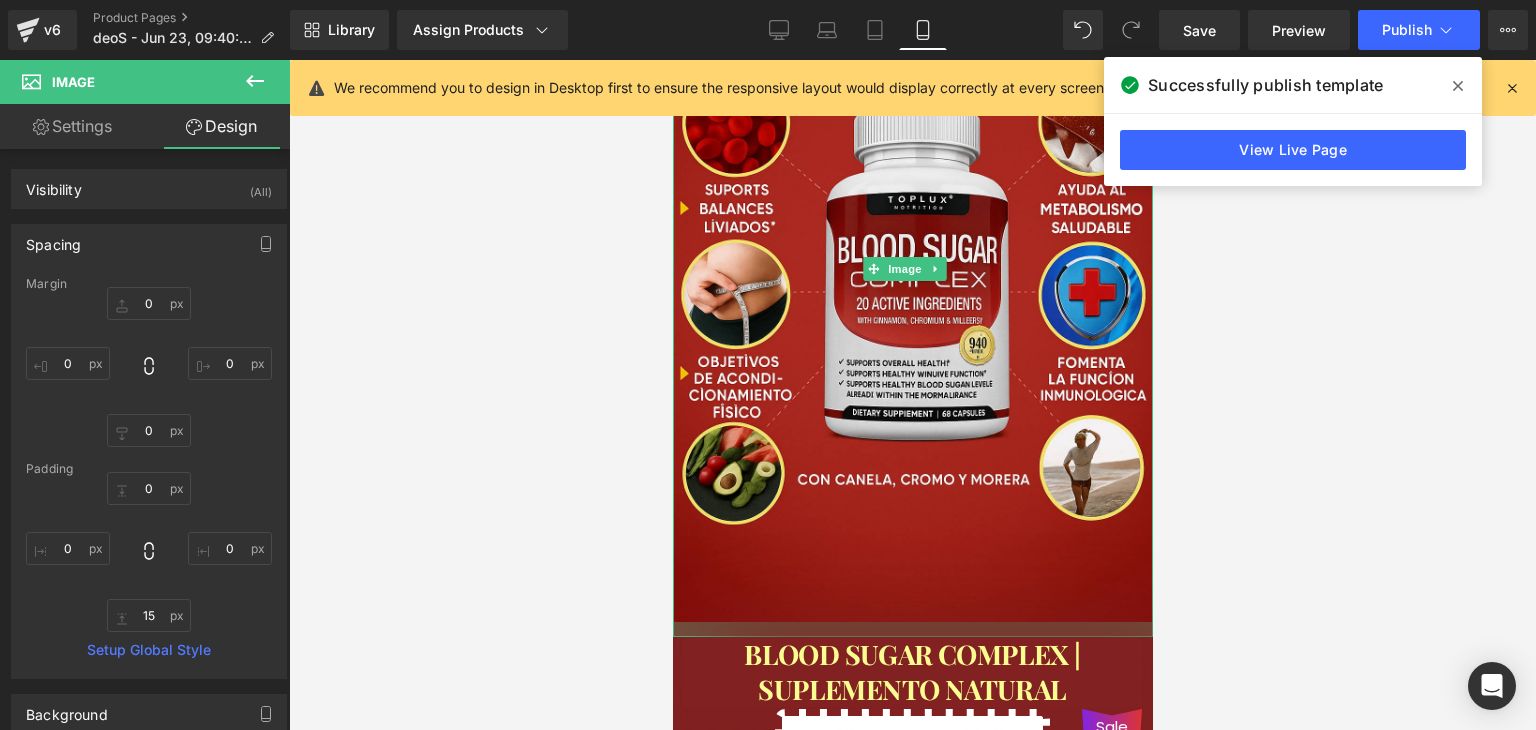 click at bounding box center [912, 629] 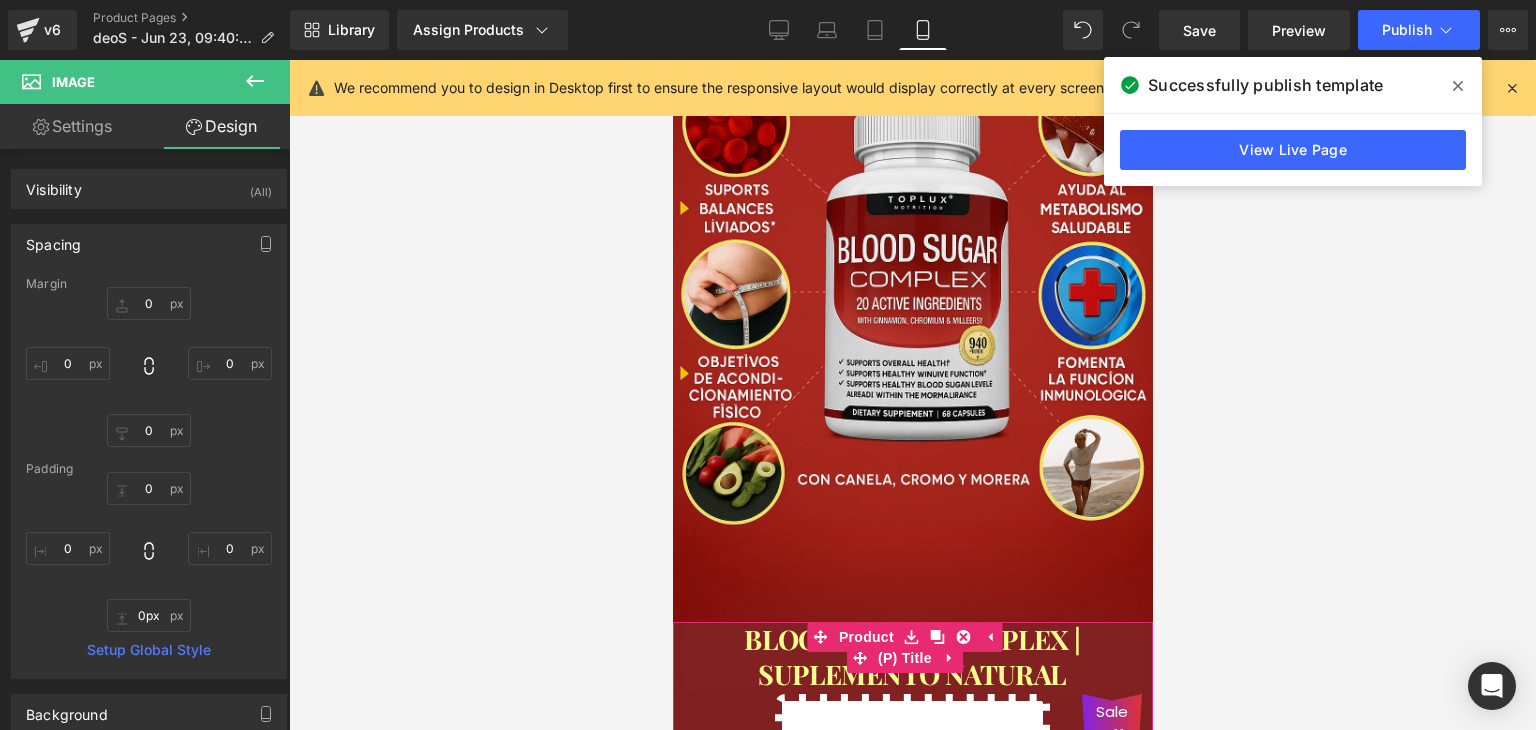 click on "Image         Image
BLOOD SUGAR COMPLEX | SUPLEMENTO NATURAL
(P) Title
Sale Off
(P) Image
S/. 89.90
S/. 209.00
57%
DSCTO
(P) Price
Product
S/. 89.90
(P) Price
Product         Image         Image         Image" at bounding box center [912, 2273] 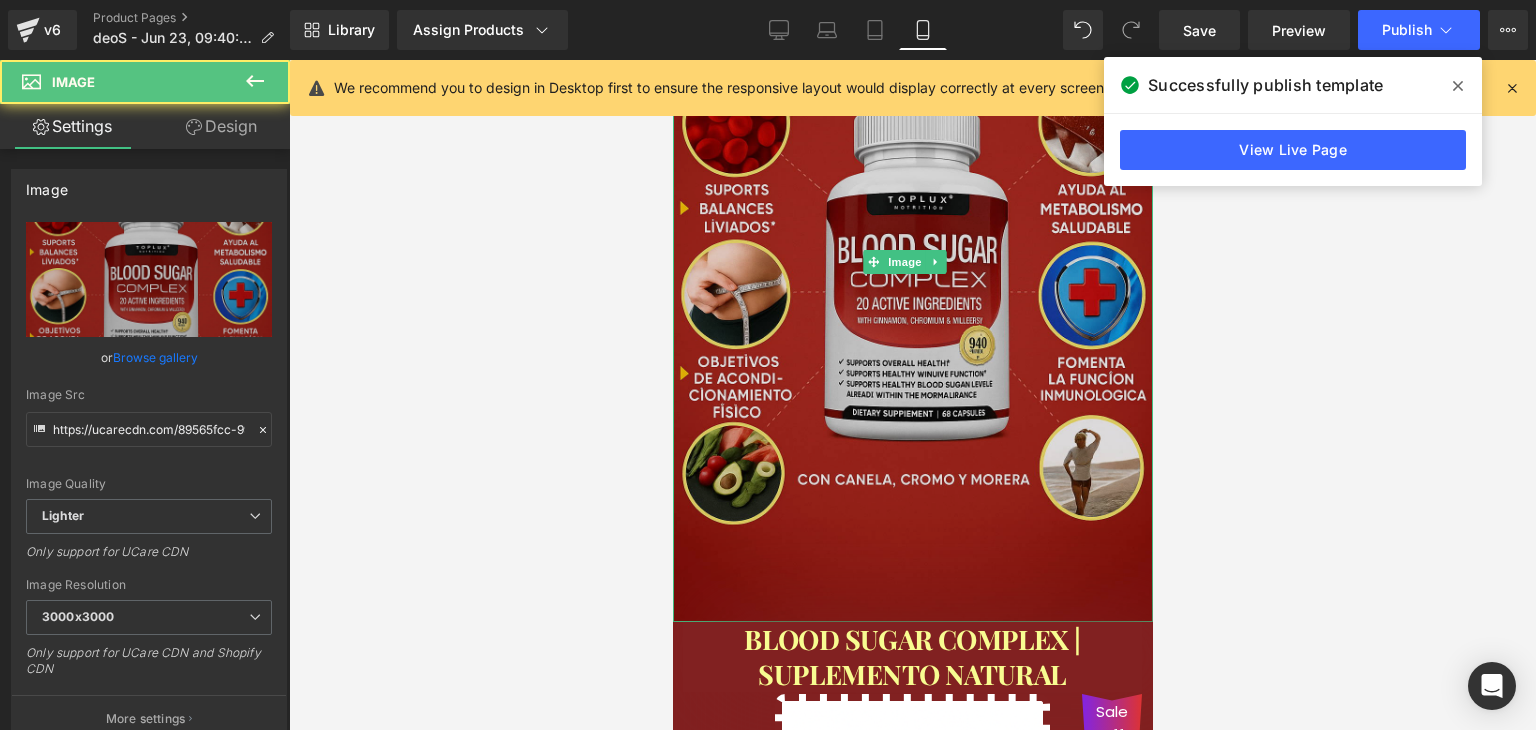 click at bounding box center (912, 262) 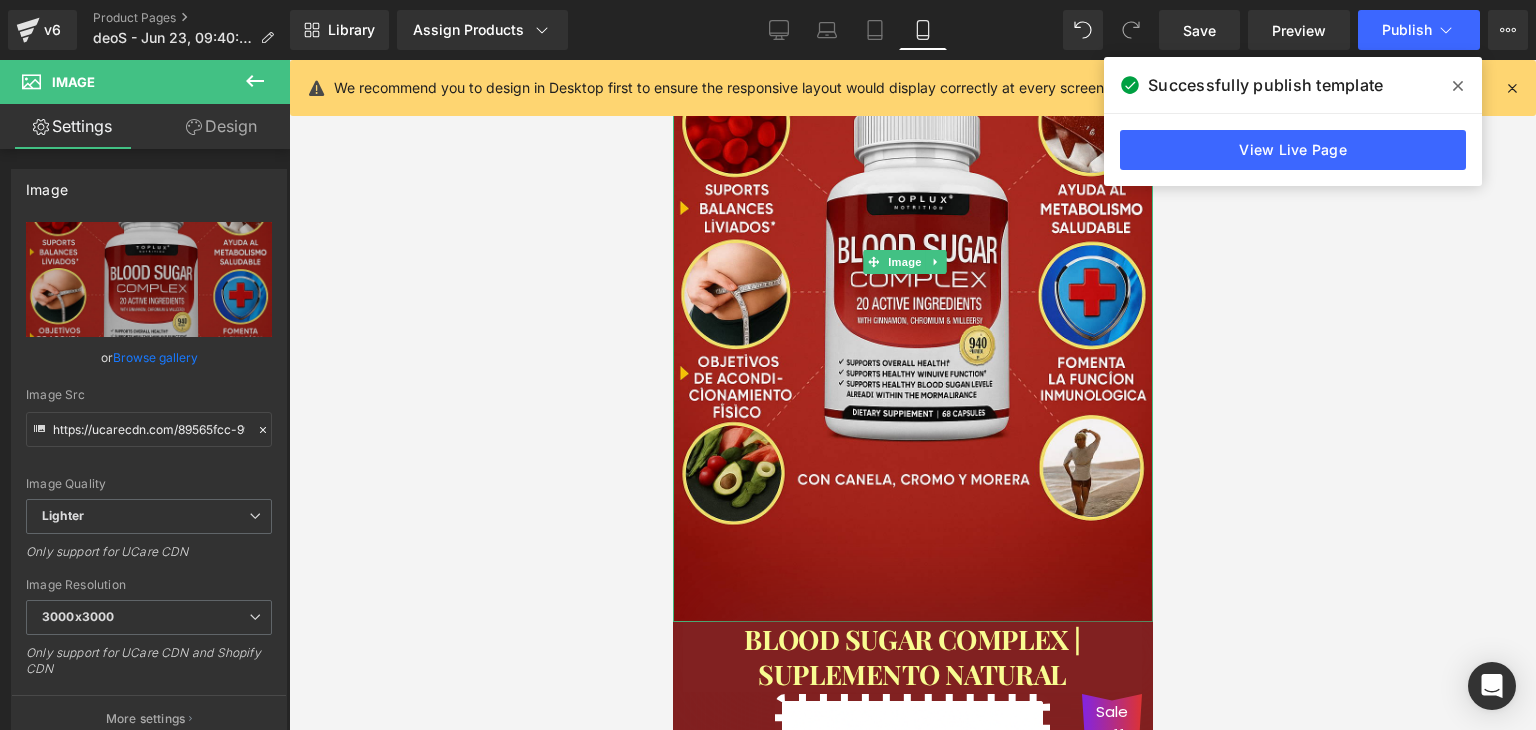 click at bounding box center [912, 619] 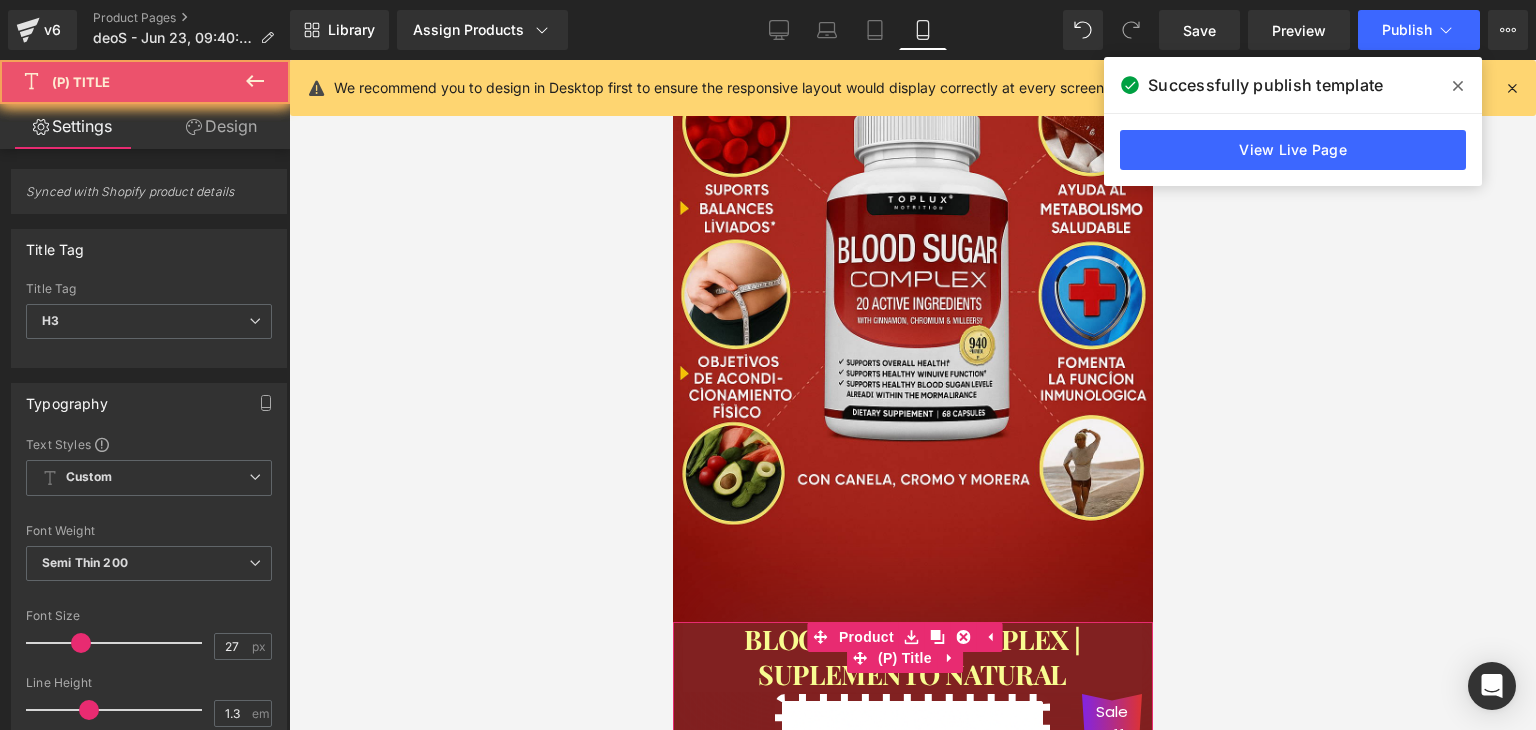 click on "BLOOD SUGAR COMPLEX | SUPLEMENTO NATURAL" at bounding box center (911, 657) 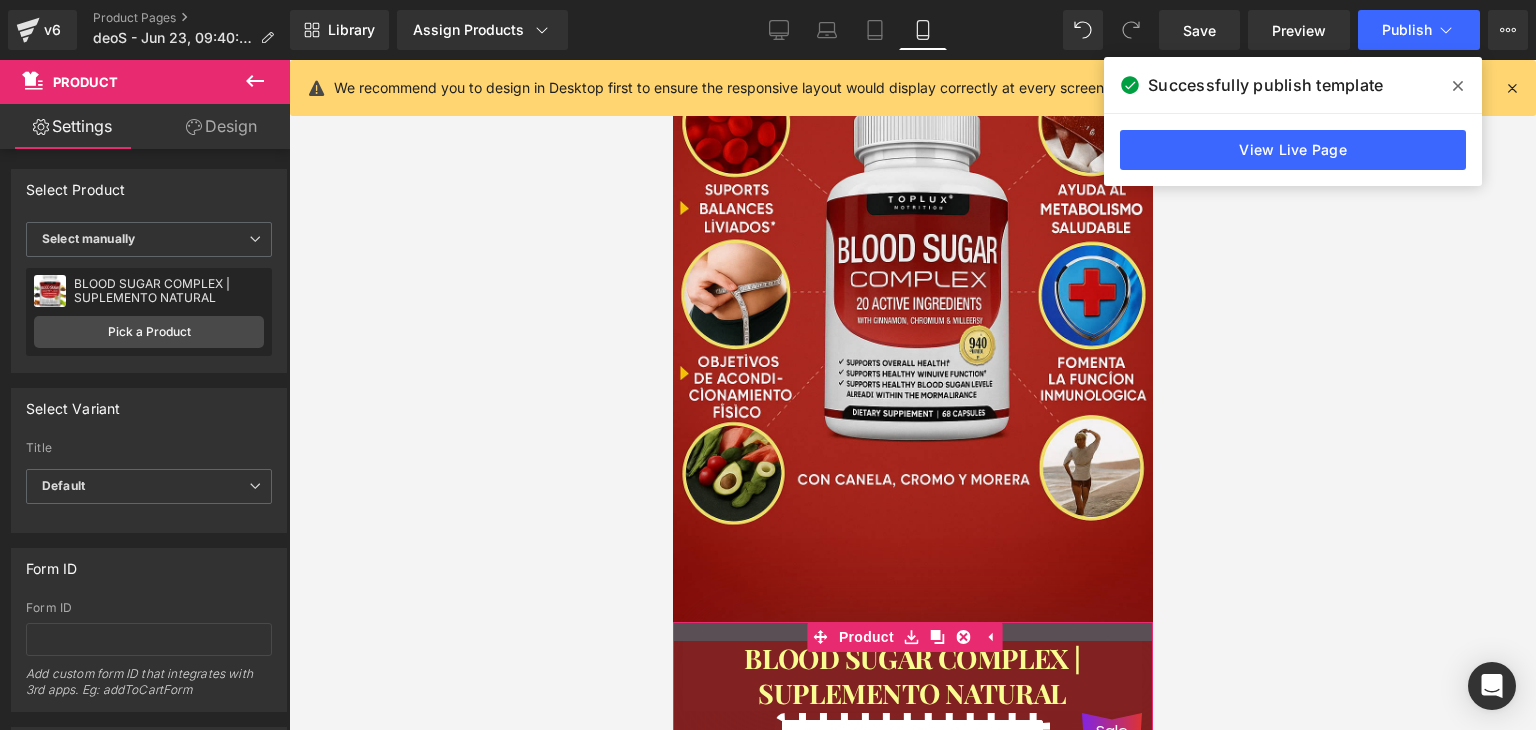 click at bounding box center [912, 631] 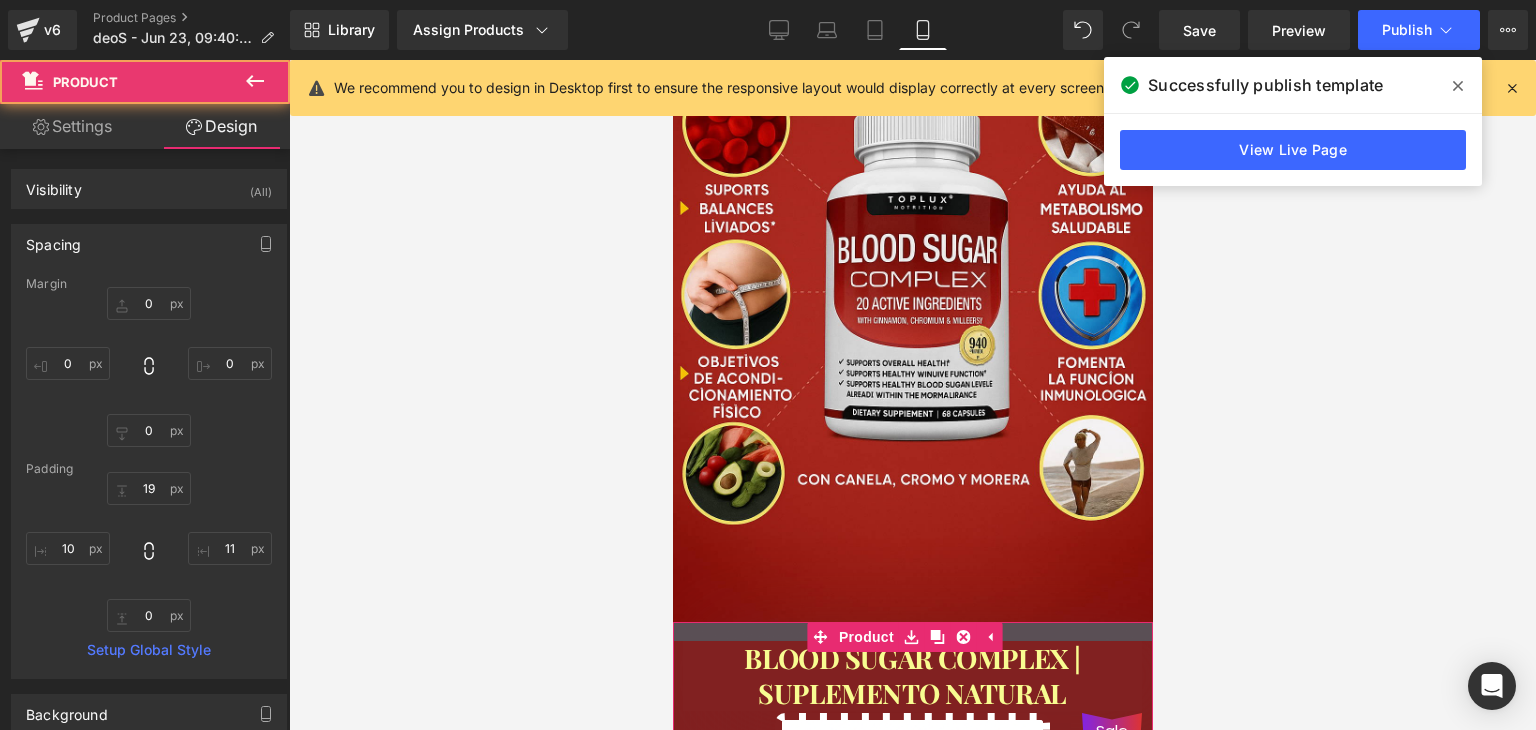 click at bounding box center (912, 631) 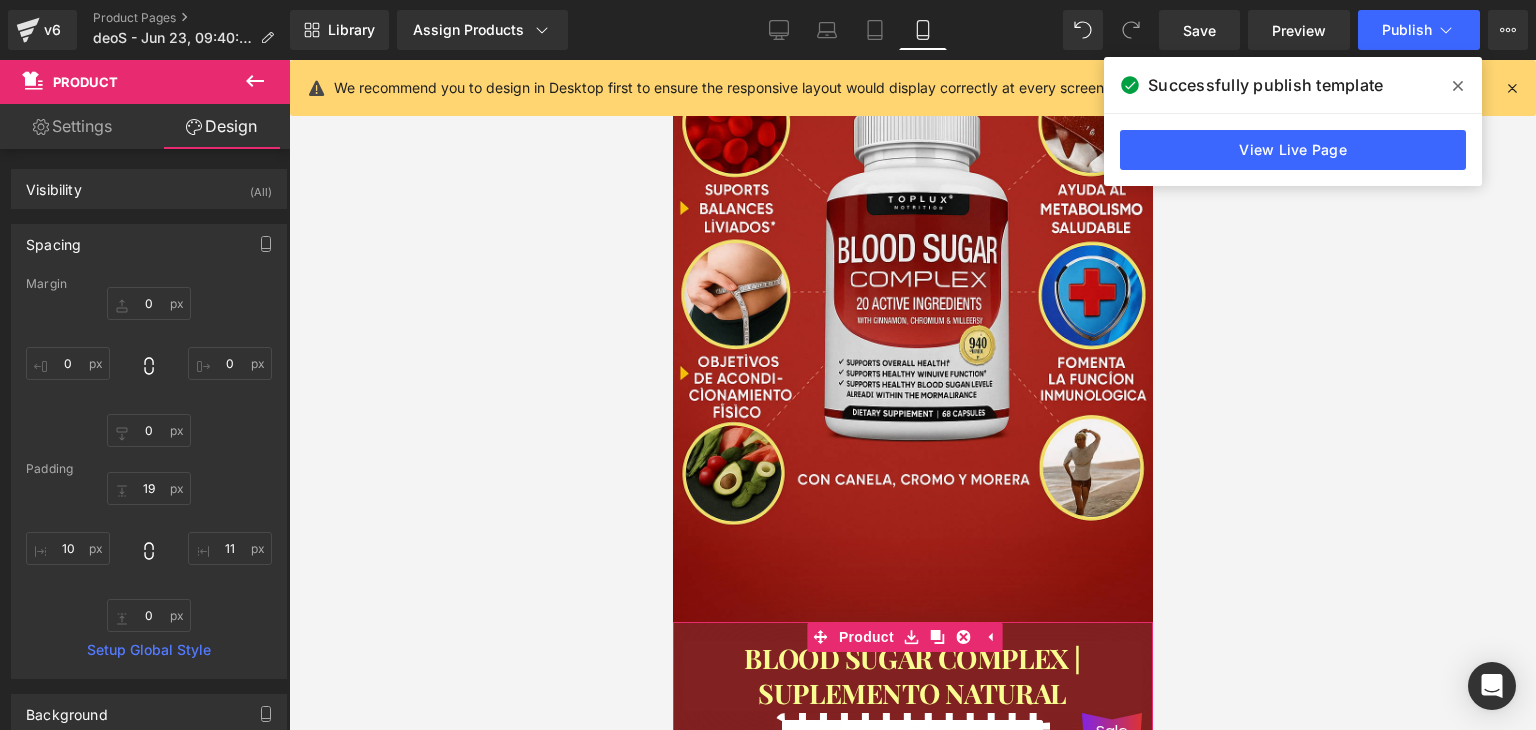 click at bounding box center [912, 631] 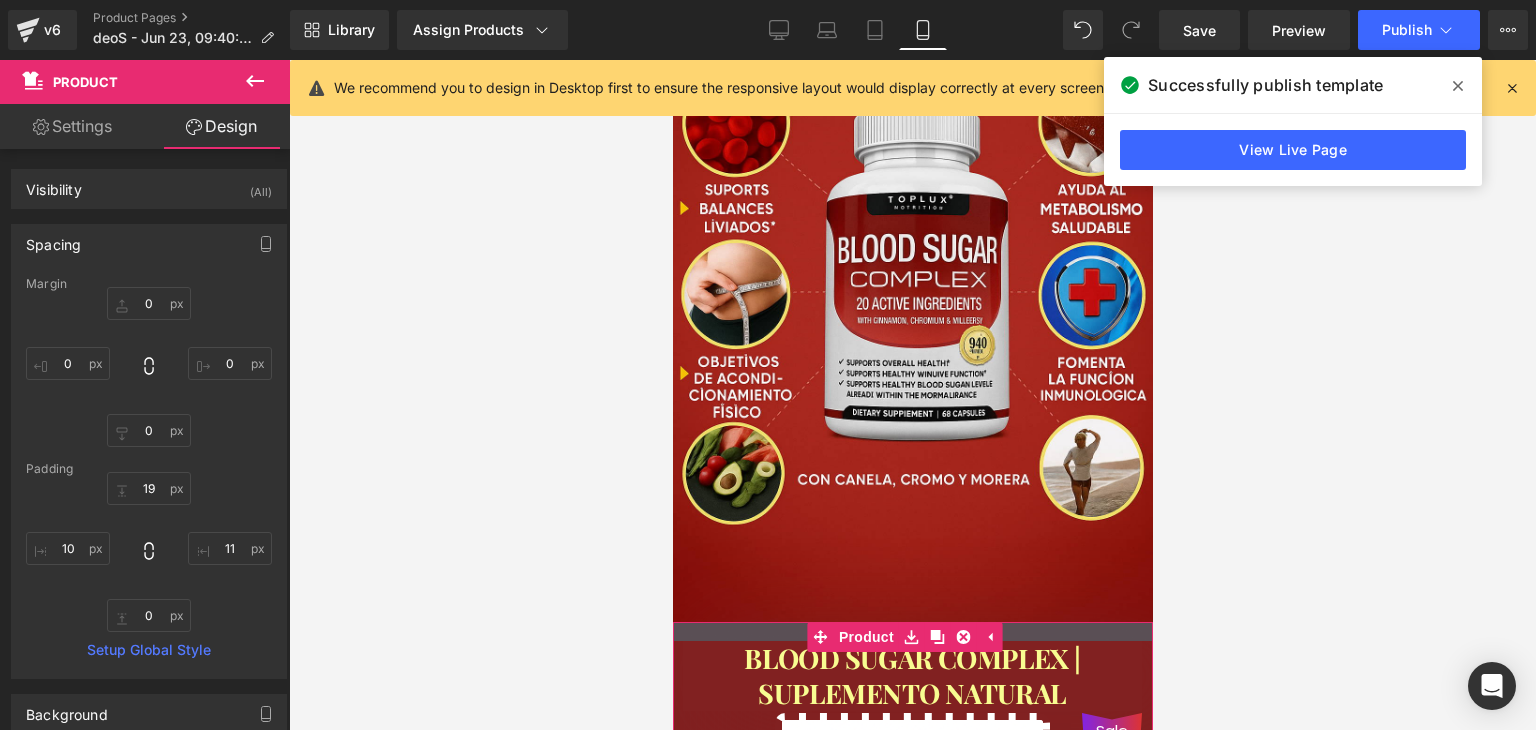 click at bounding box center (912, 631) 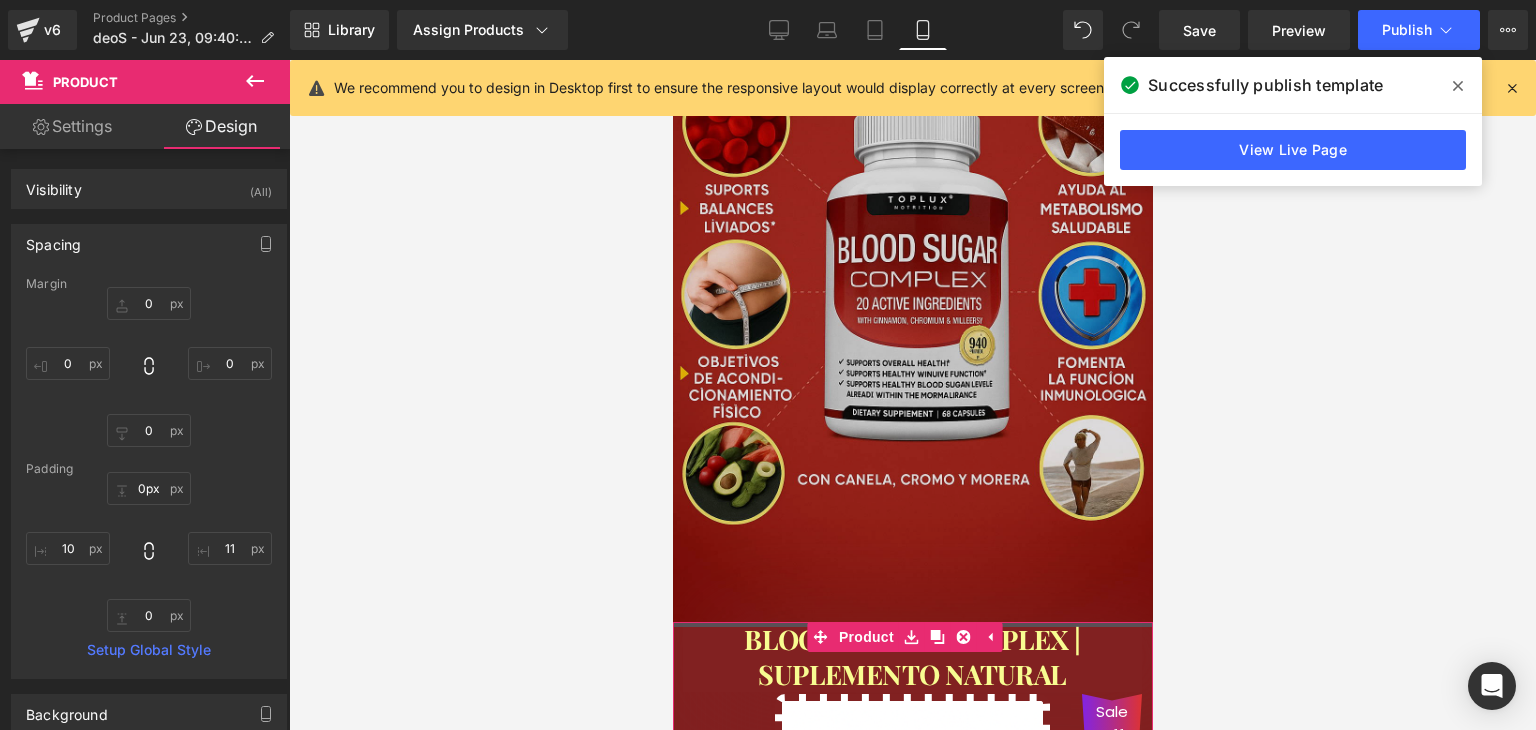 drag, startPoint x: 697, startPoint y: 612, endPoint x: 704, endPoint y: 588, distance: 25 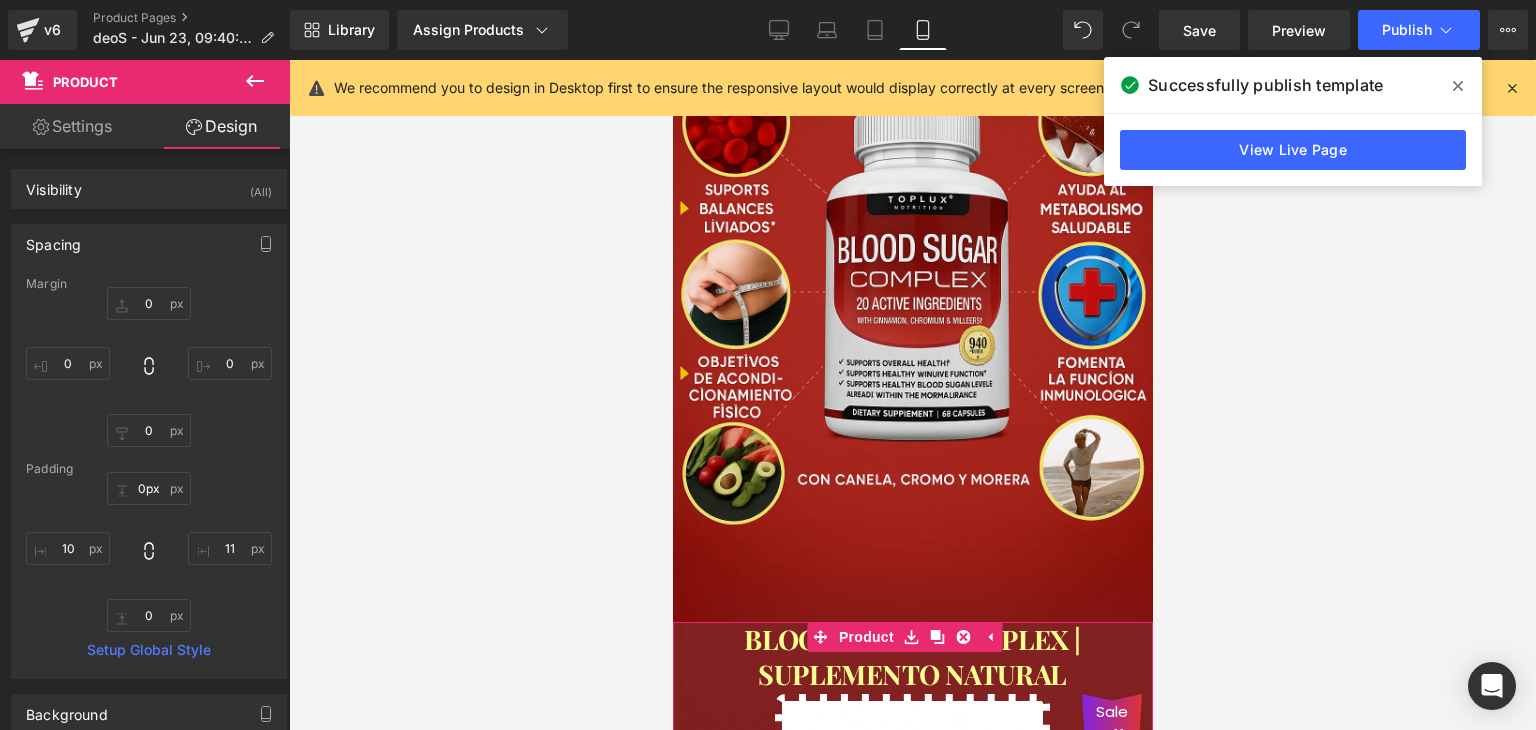 click at bounding box center (912, 395) 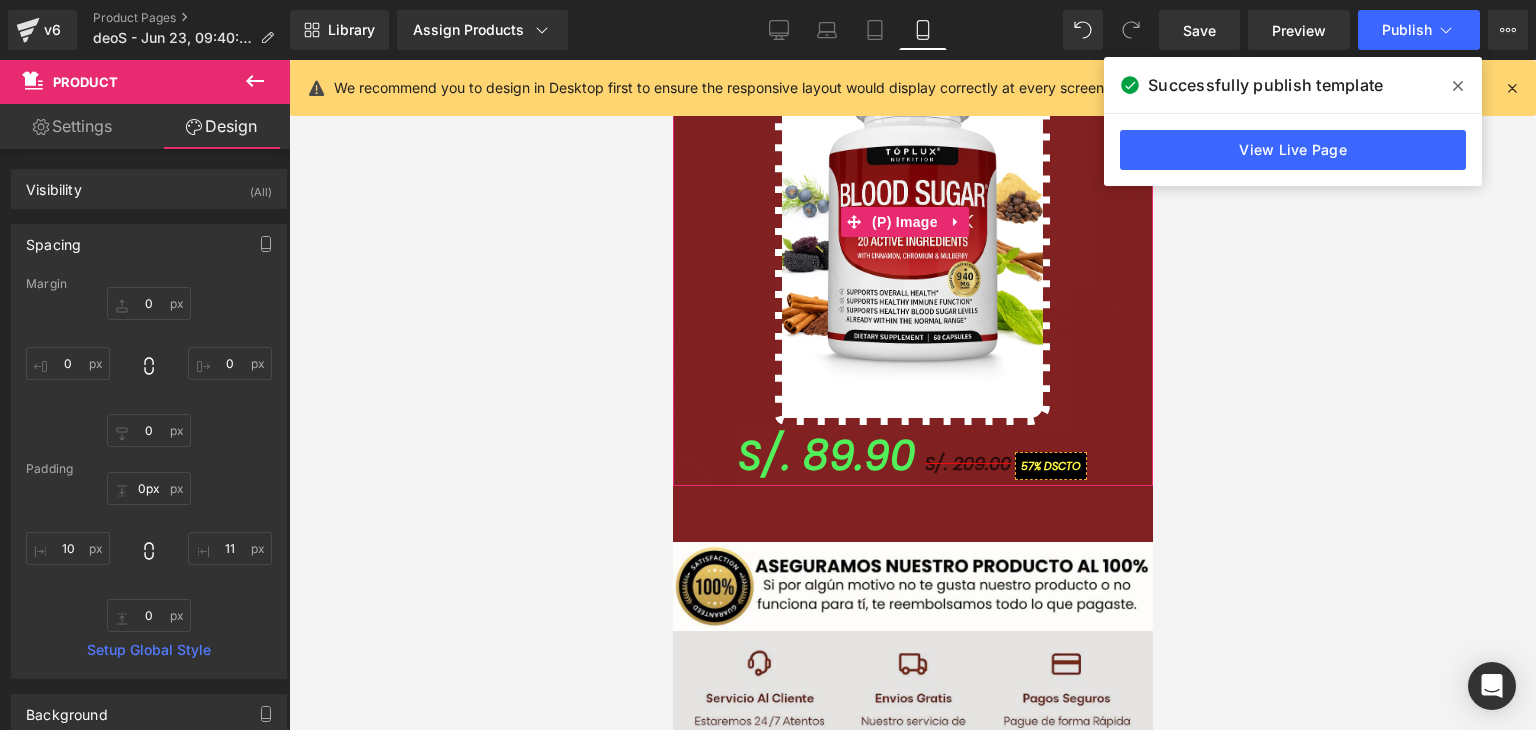 scroll, scrollTop: 1200, scrollLeft: 0, axis: vertical 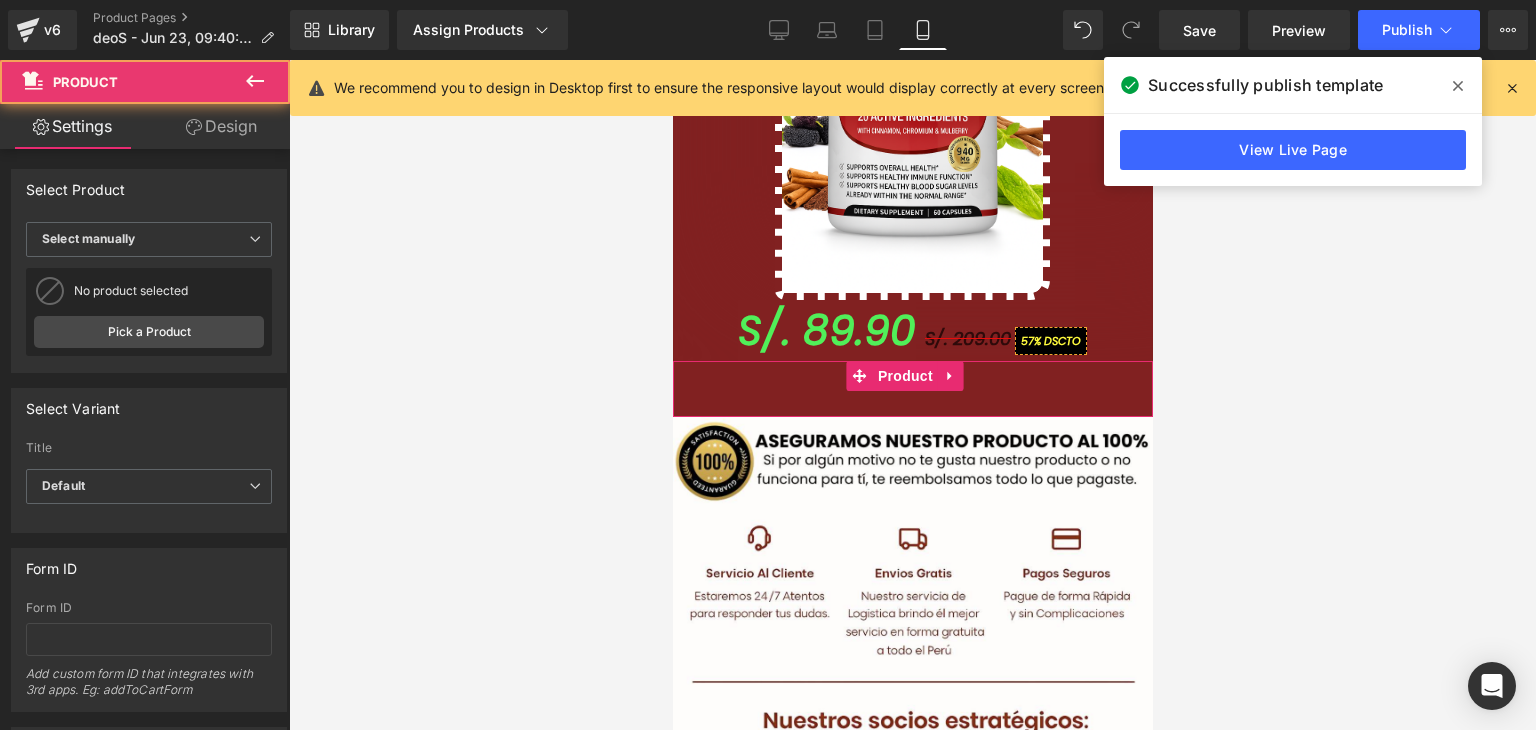 click on "S/. 89.90
(P) Price" at bounding box center (912, 386) 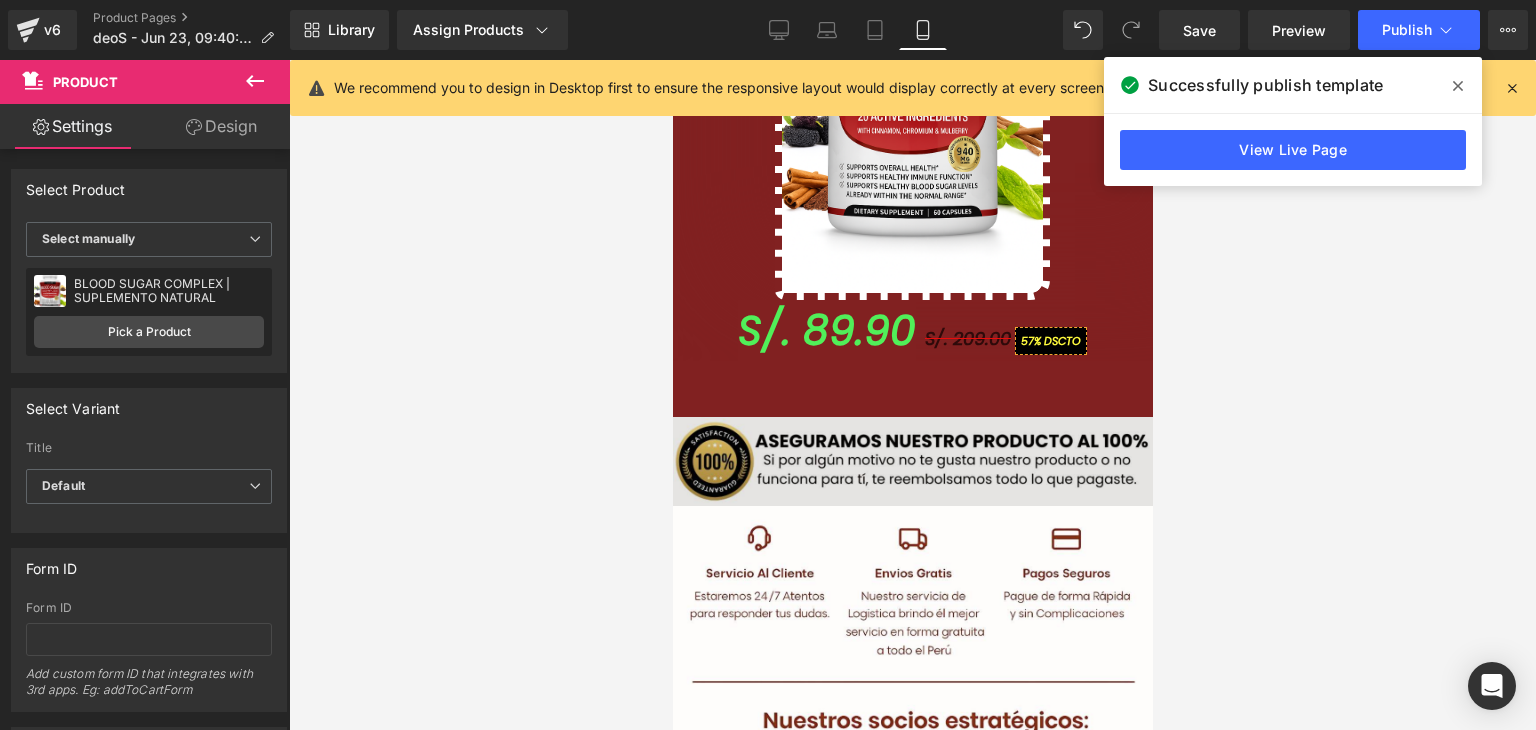 click at bounding box center (912, 461) 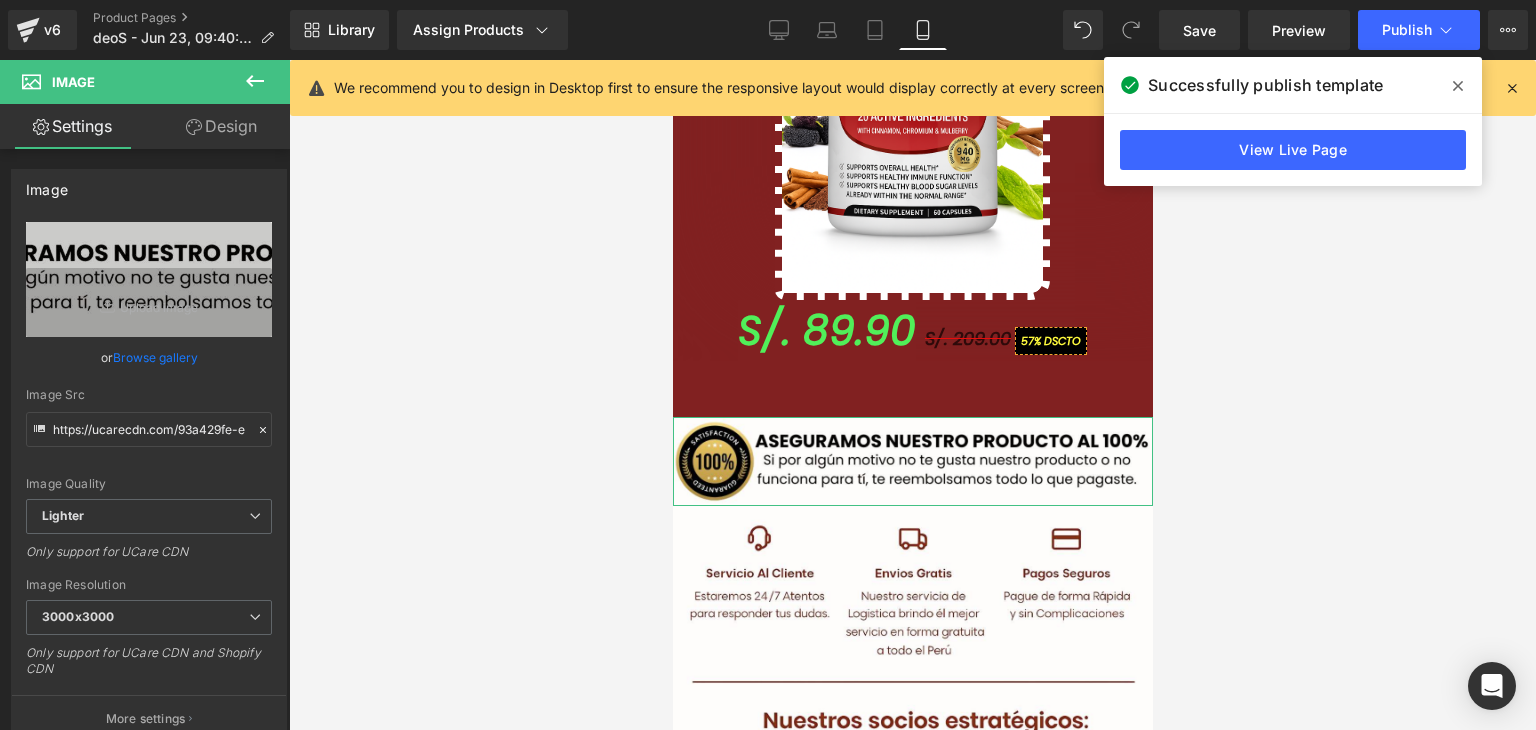 drag, startPoint x: 203, startPoint y: 138, endPoint x: 184, endPoint y: 196, distance: 61.03278 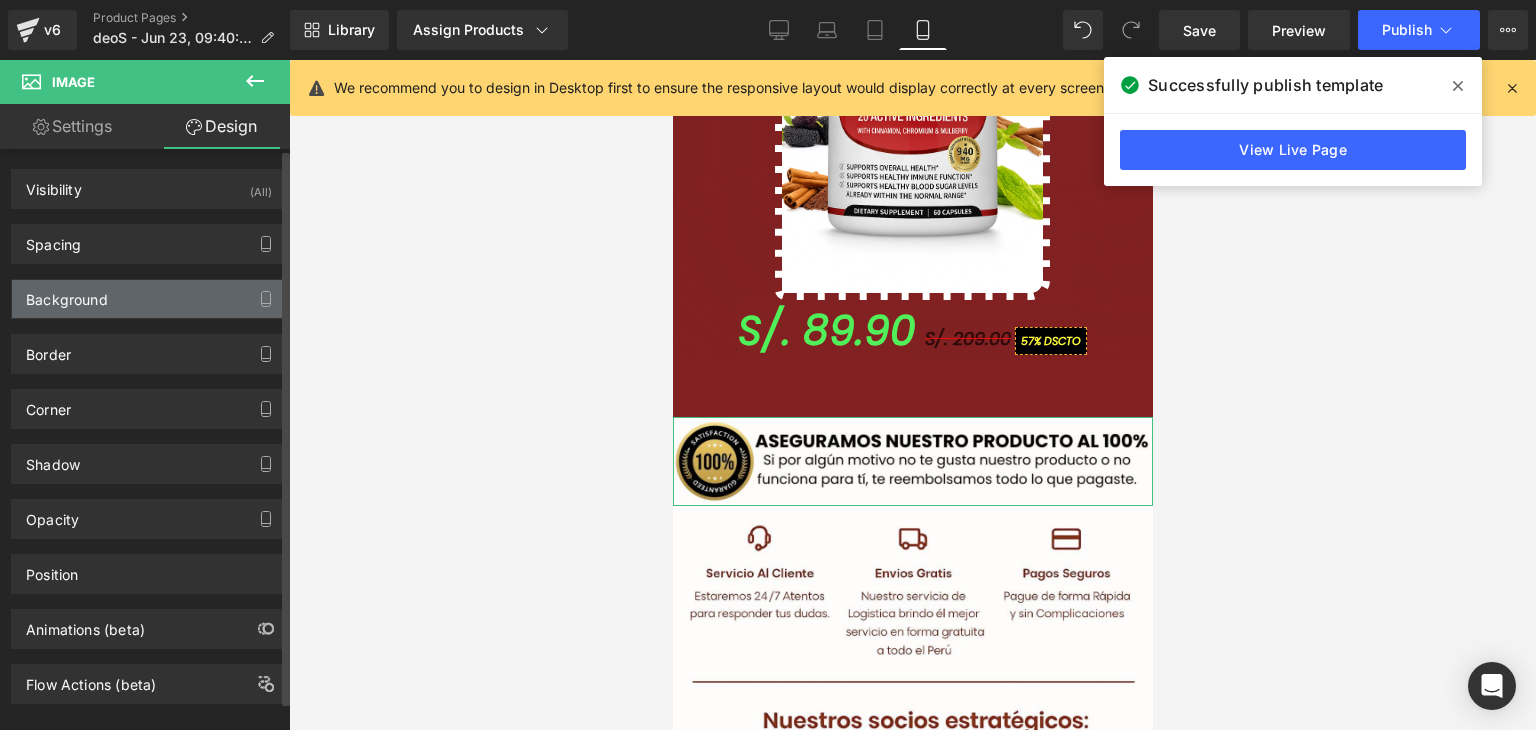 click on "Background" at bounding box center (149, 299) 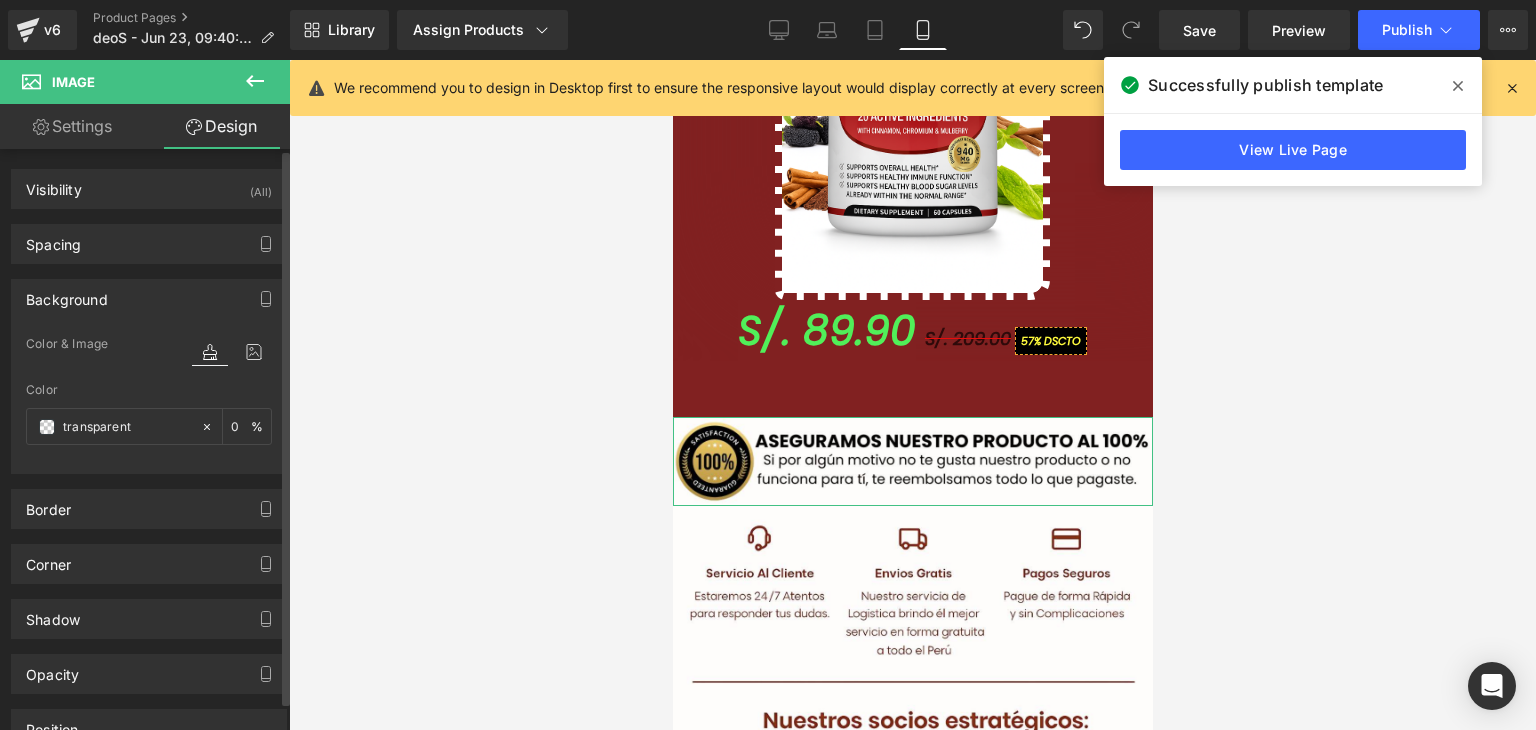 click on "Background" at bounding box center (149, 299) 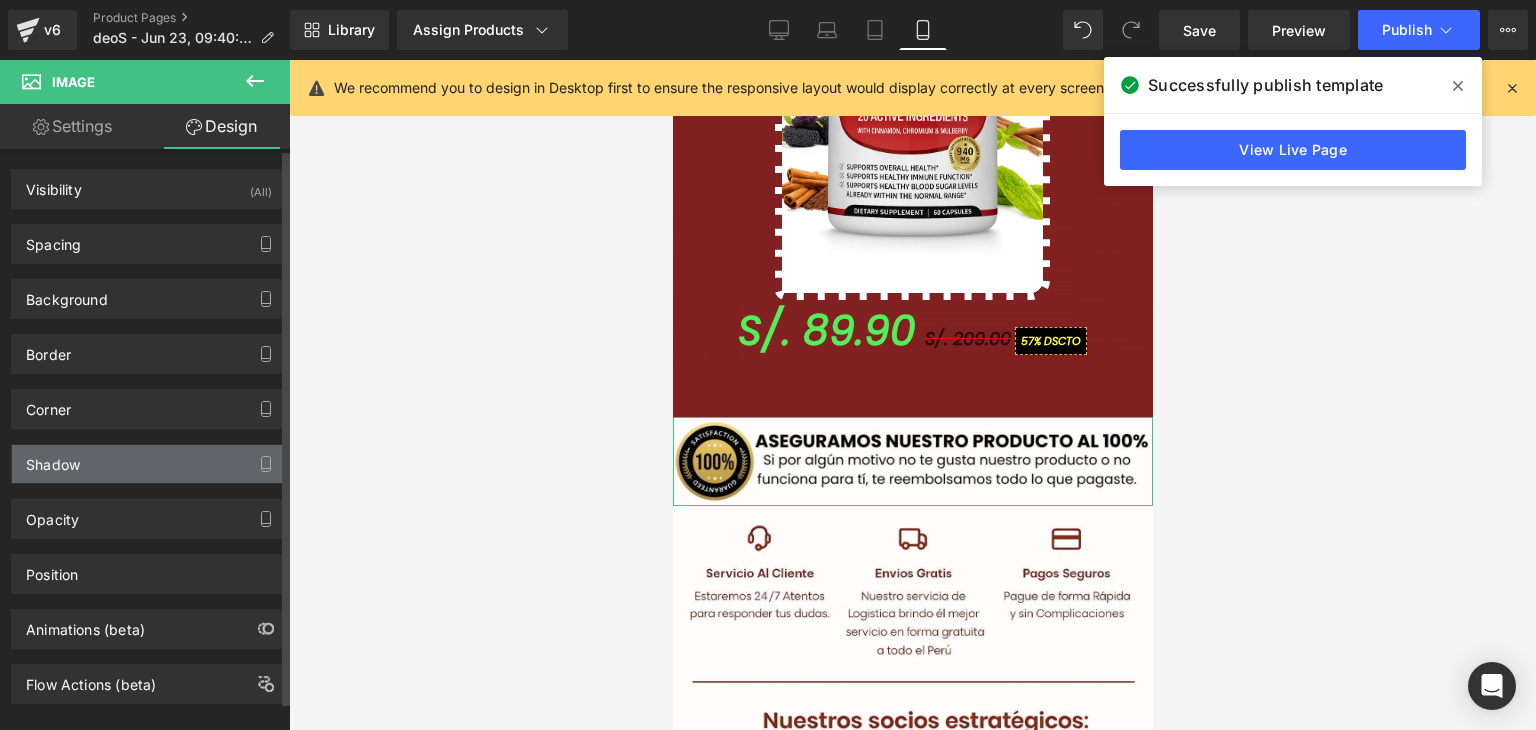 click on "Shadow" at bounding box center (149, 464) 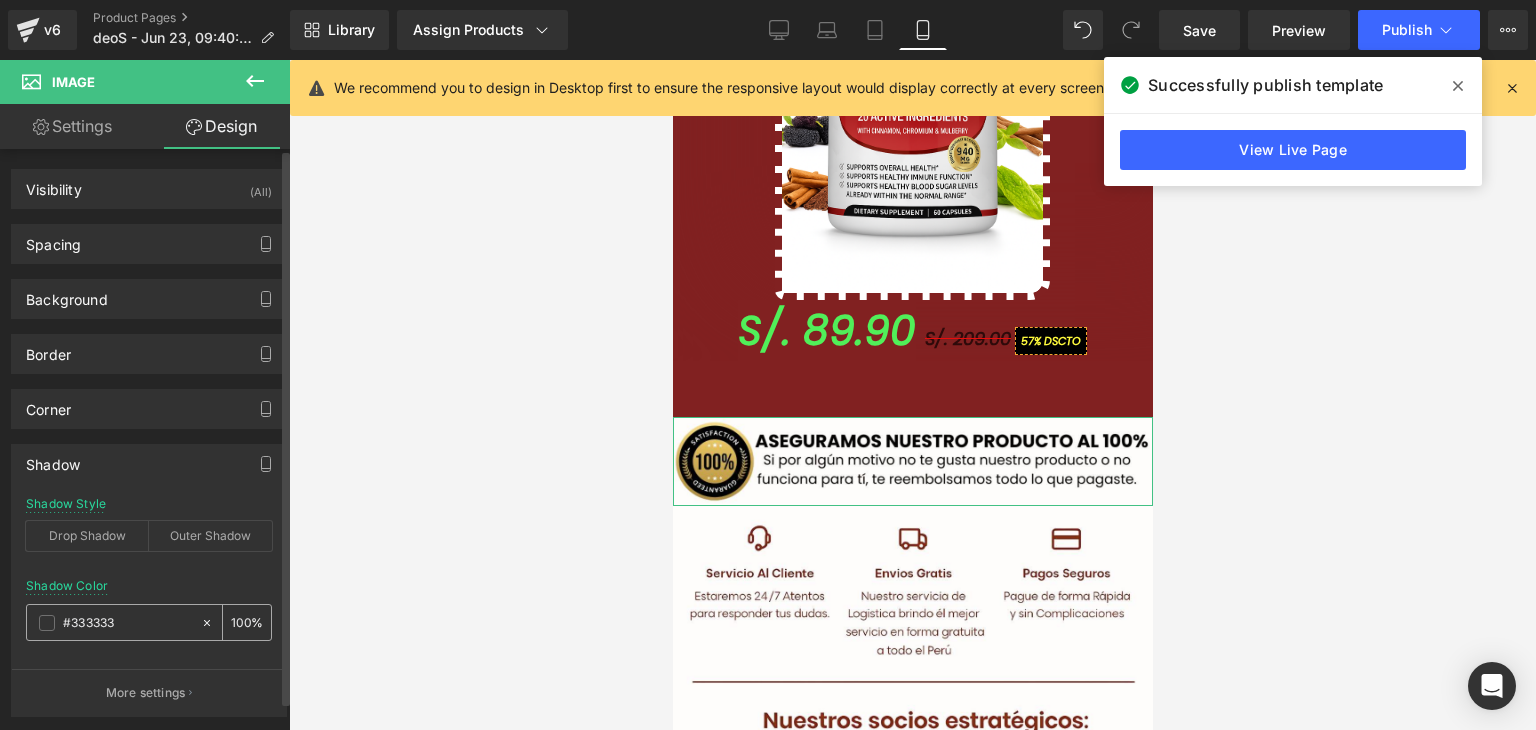 drag, startPoint x: 95, startPoint y: 634, endPoint x: 85, endPoint y: 615, distance: 21.470911 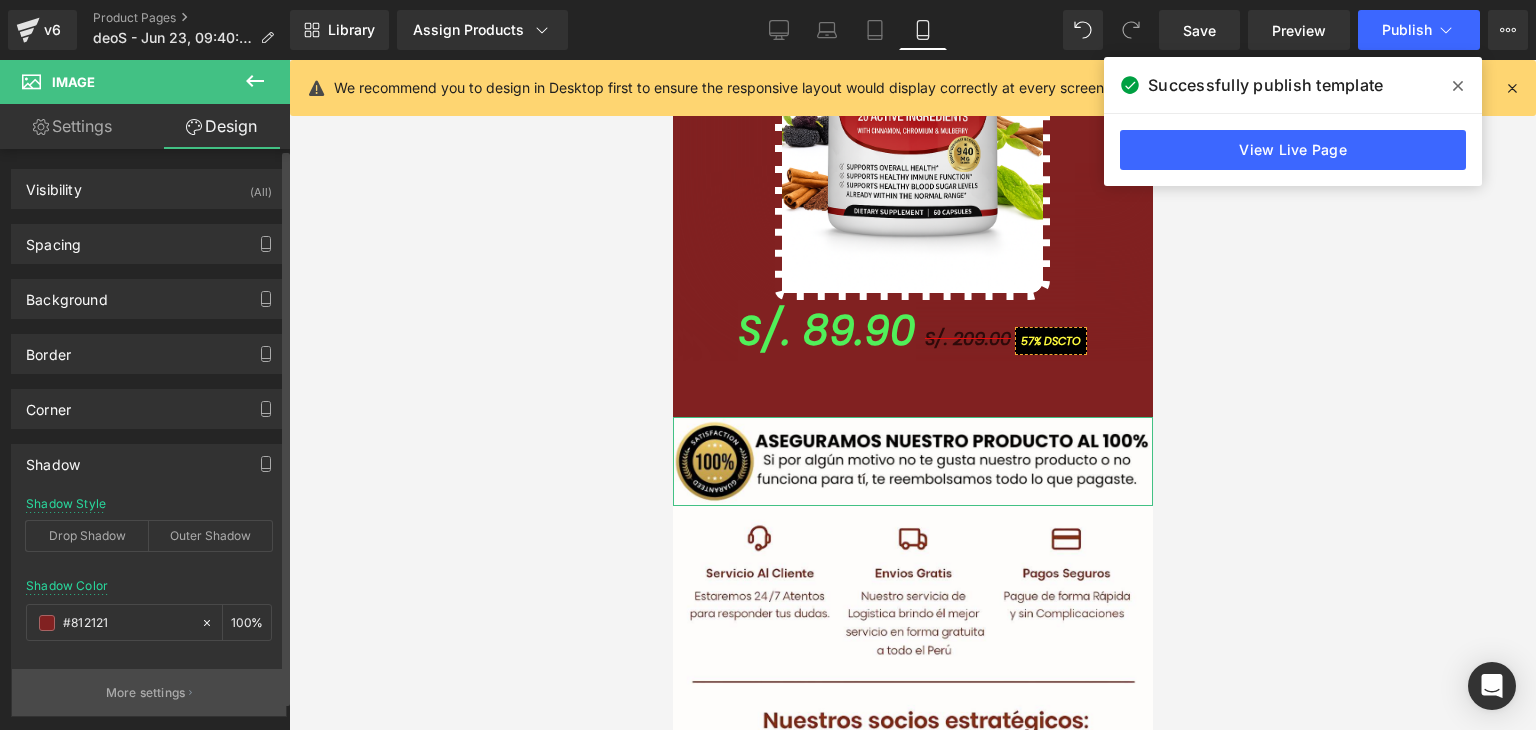 click on "More settings" at bounding box center [146, 693] 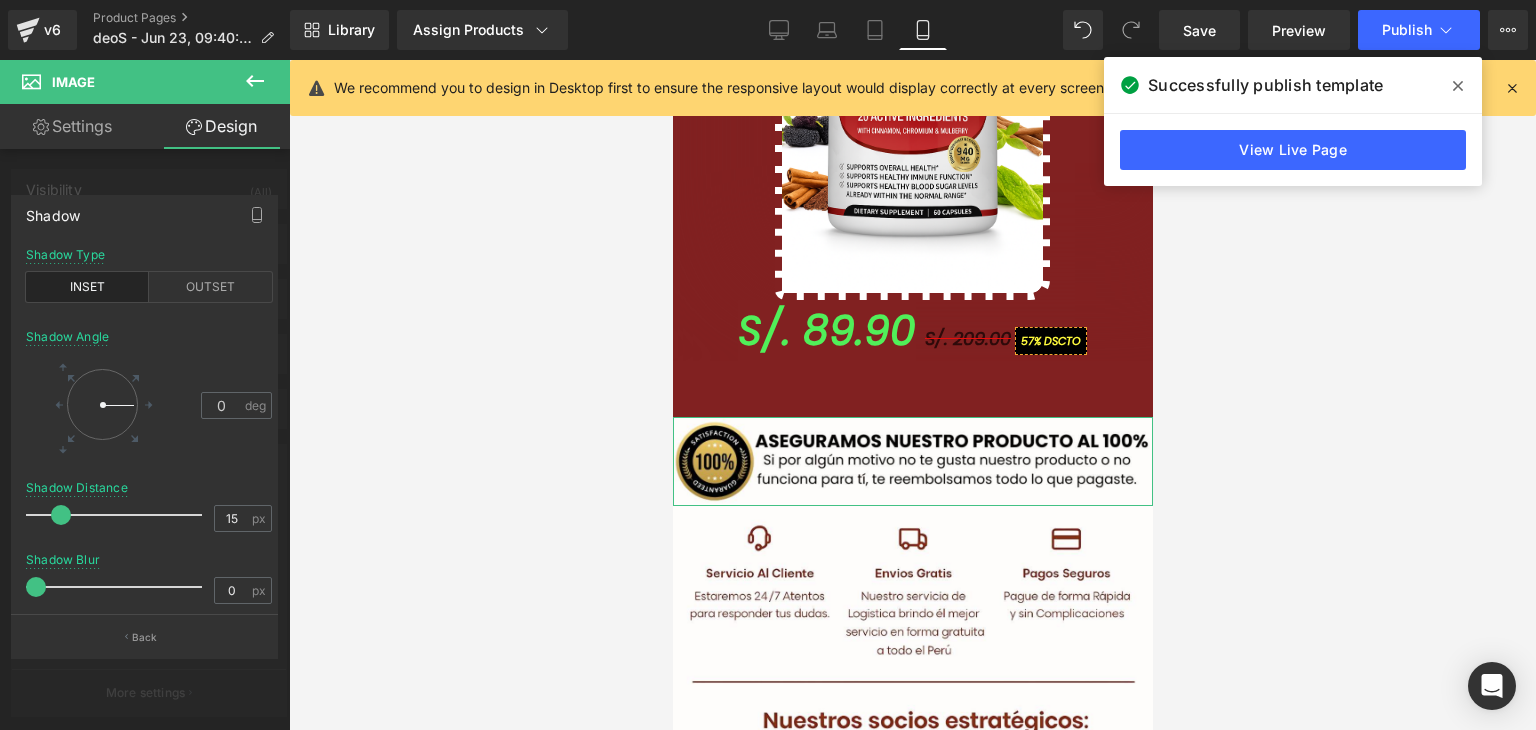 drag, startPoint x: 28, startPoint y: 518, endPoint x: 48, endPoint y: 588, distance: 72.8011 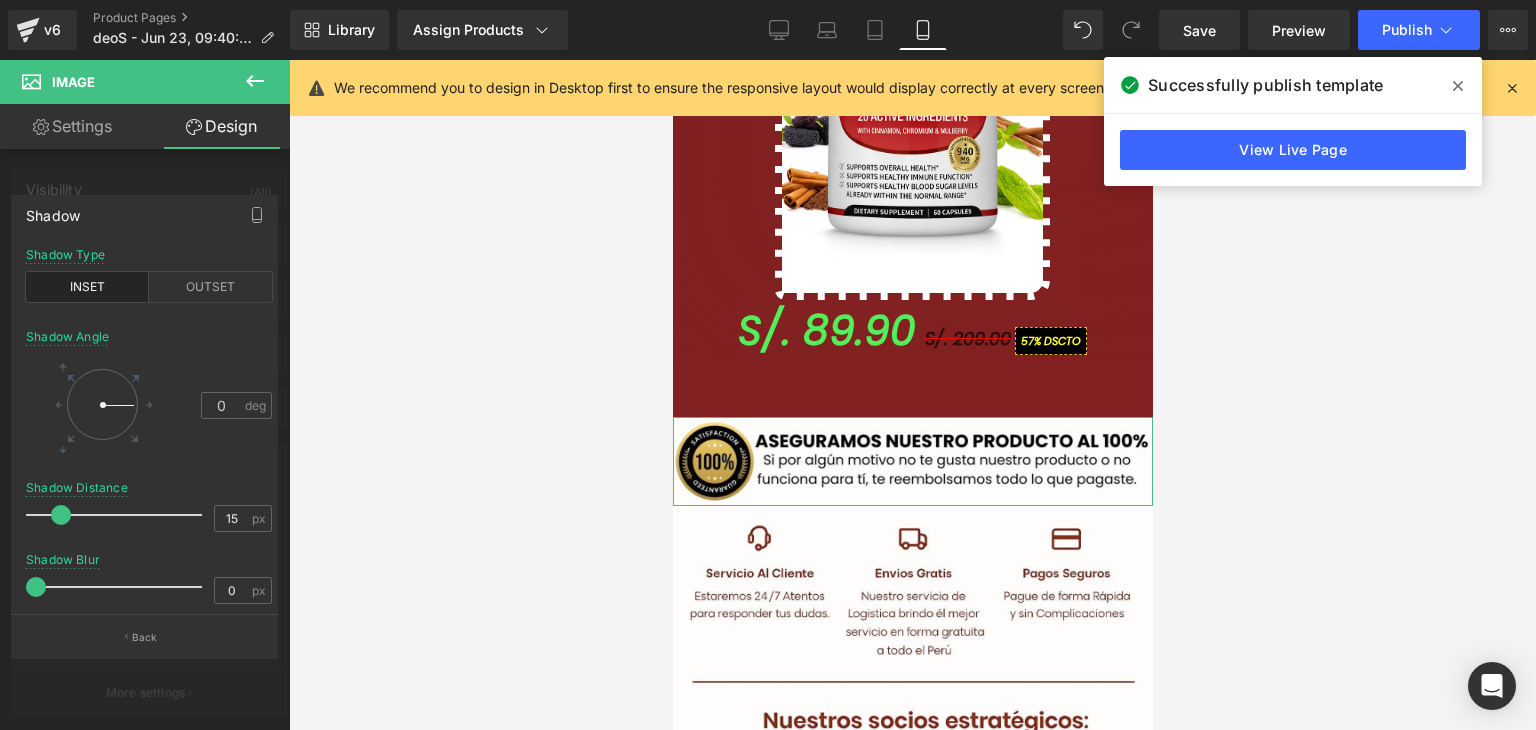 click at bounding box center (61, 515) 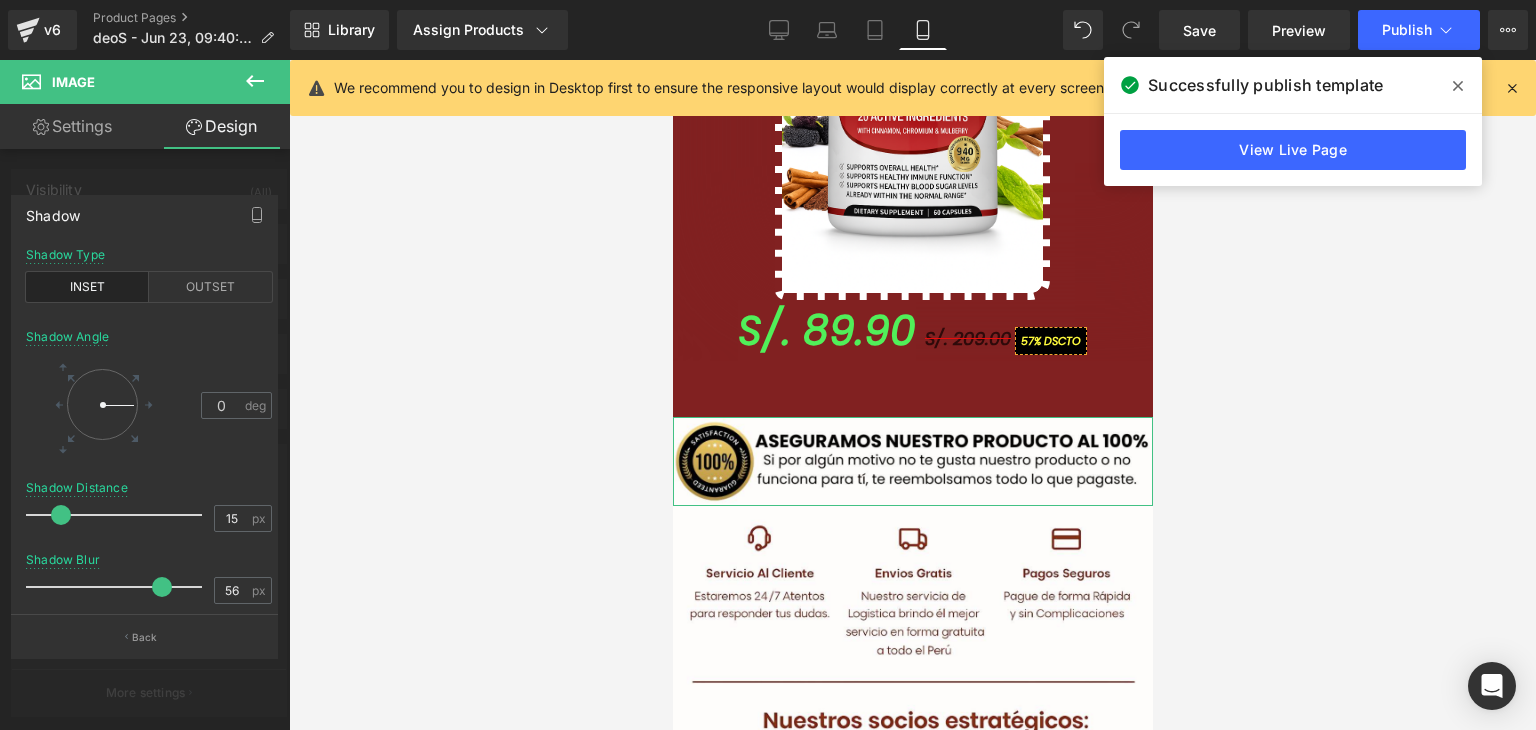 drag, startPoint x: 47, startPoint y: 585, endPoint x: 125, endPoint y: 550, distance: 85.49269 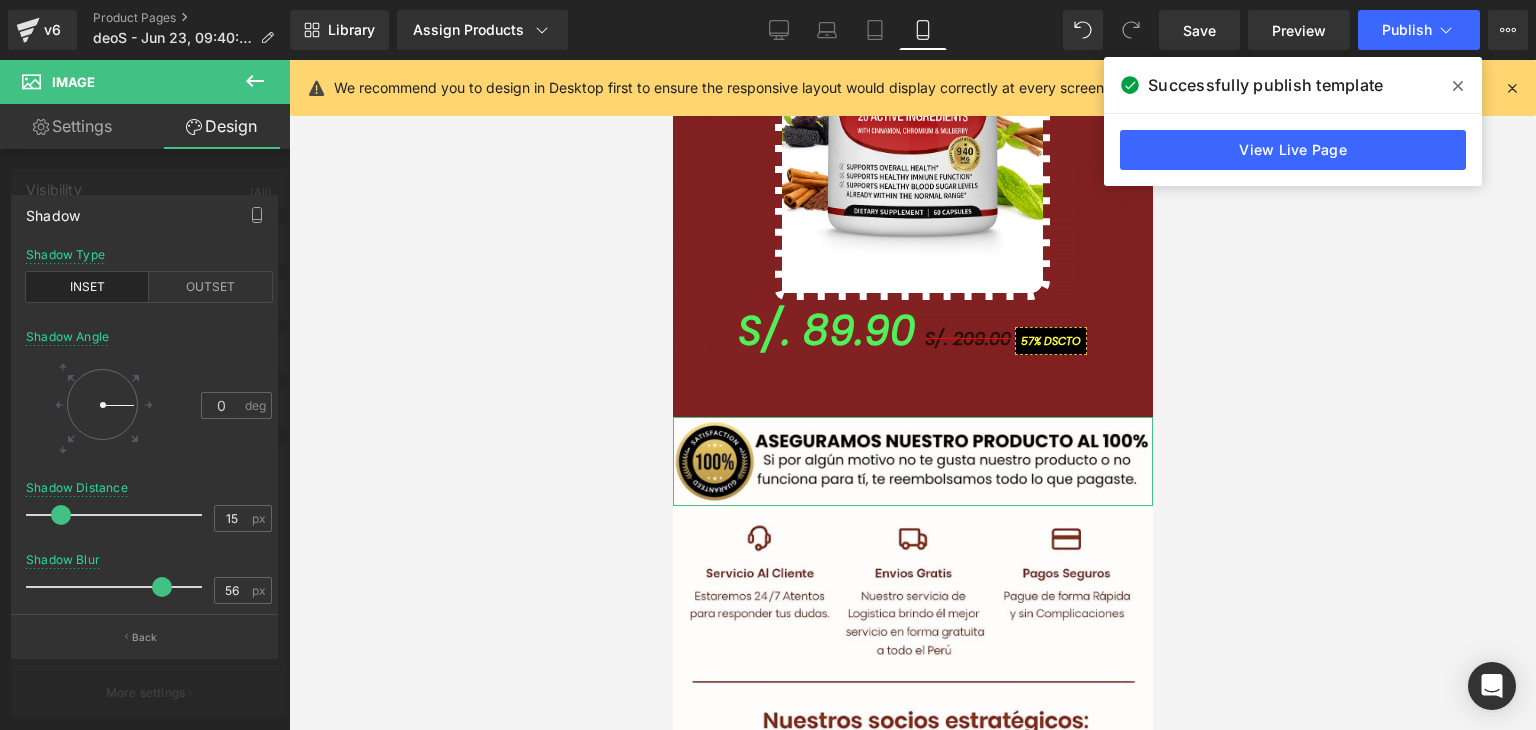 click on "Shadow Blur 56 px" at bounding box center (149, 586) 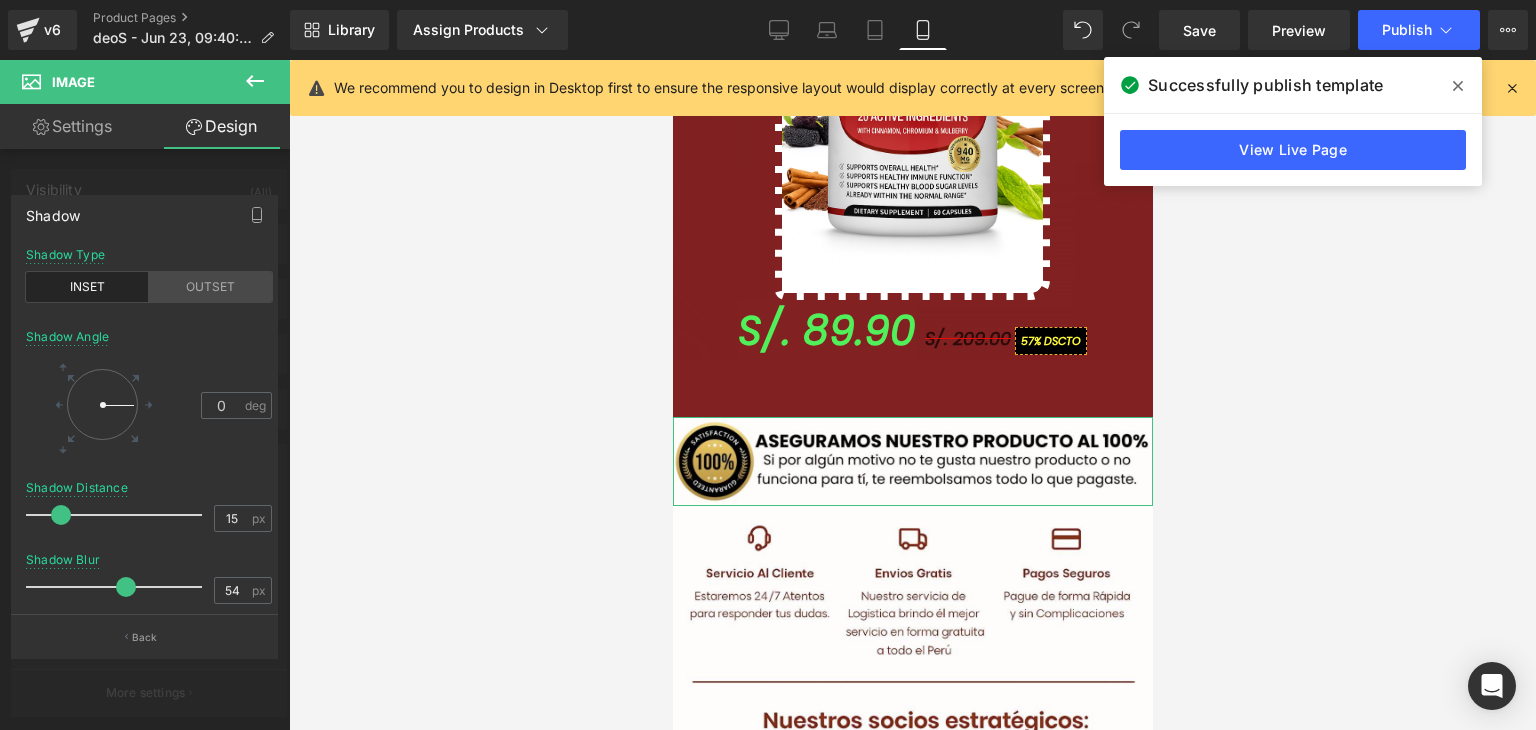 drag, startPoint x: 208, startPoint y: 282, endPoint x: 204, endPoint y: 293, distance: 11.7046995 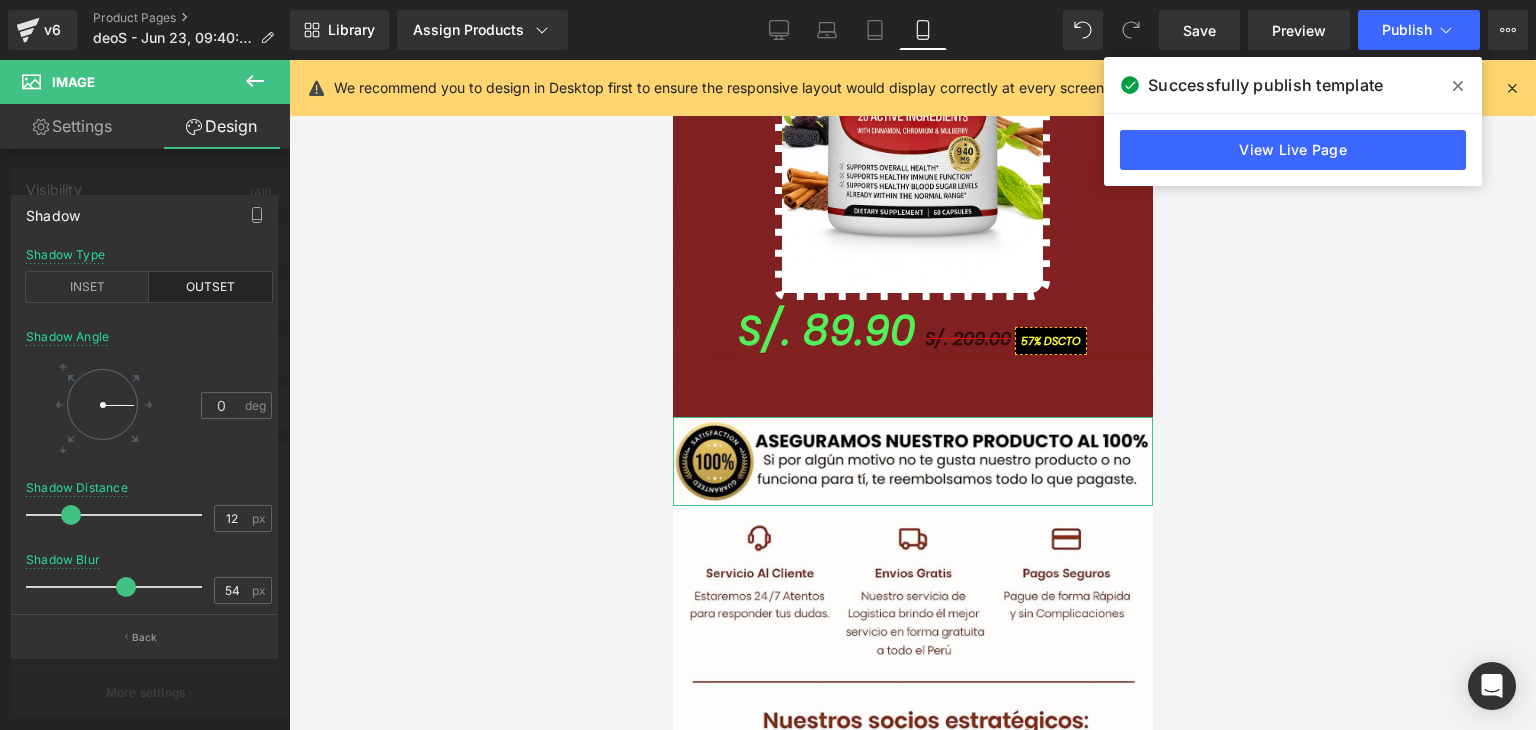 drag, startPoint x: 70, startPoint y: 513, endPoint x: 56, endPoint y: 516, distance: 14.3178215 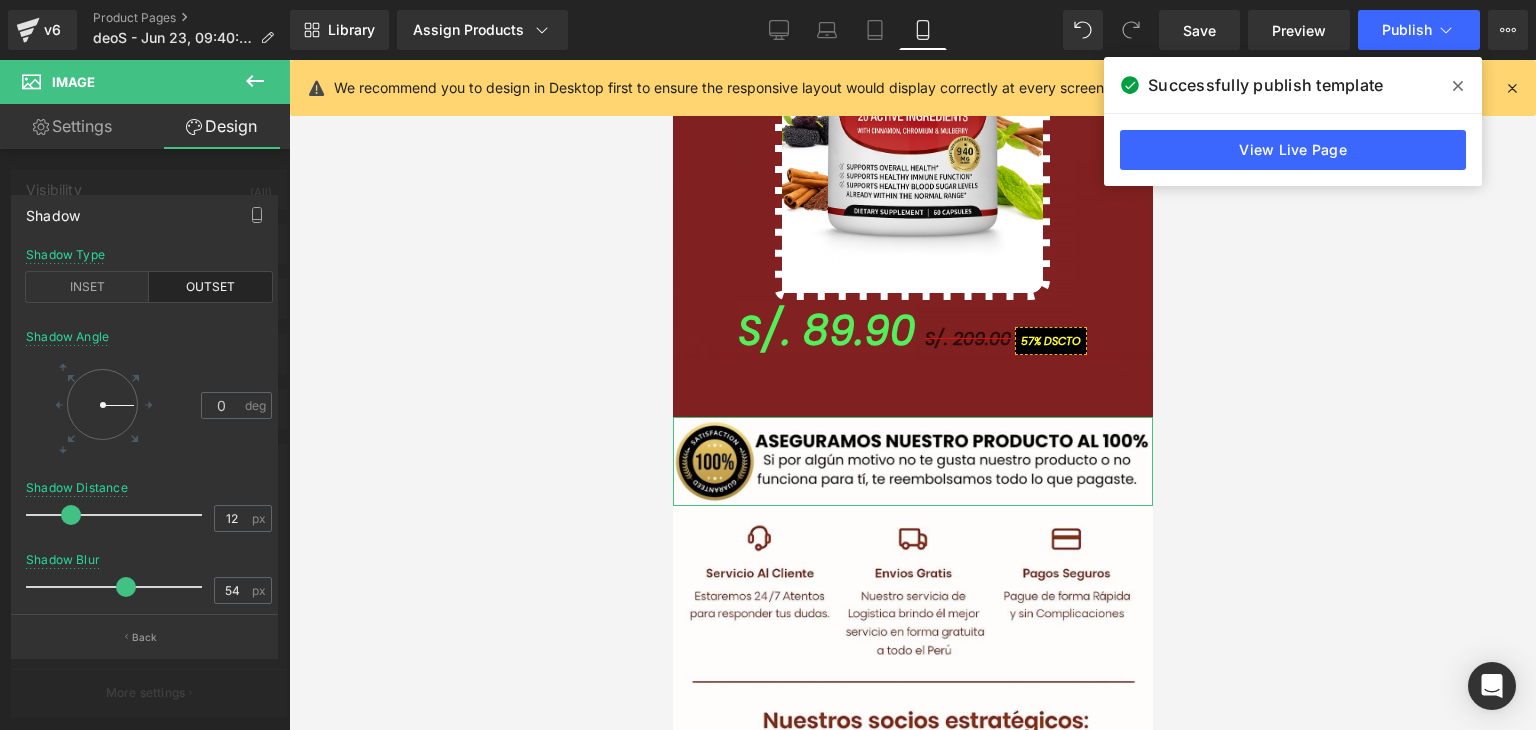 click at bounding box center [71, 515] 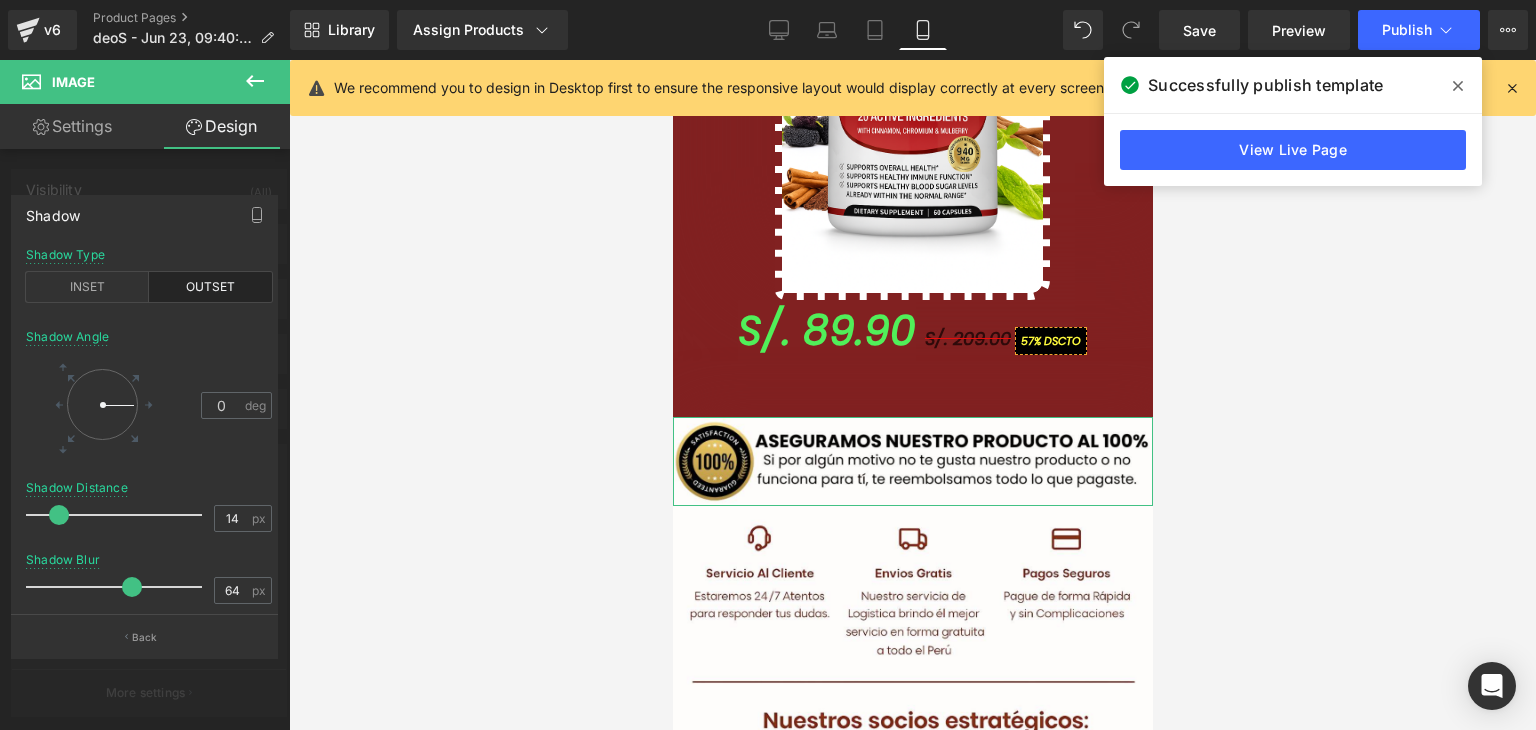 drag, startPoint x: 121, startPoint y: 590, endPoint x: 176, endPoint y: 555, distance: 65.192024 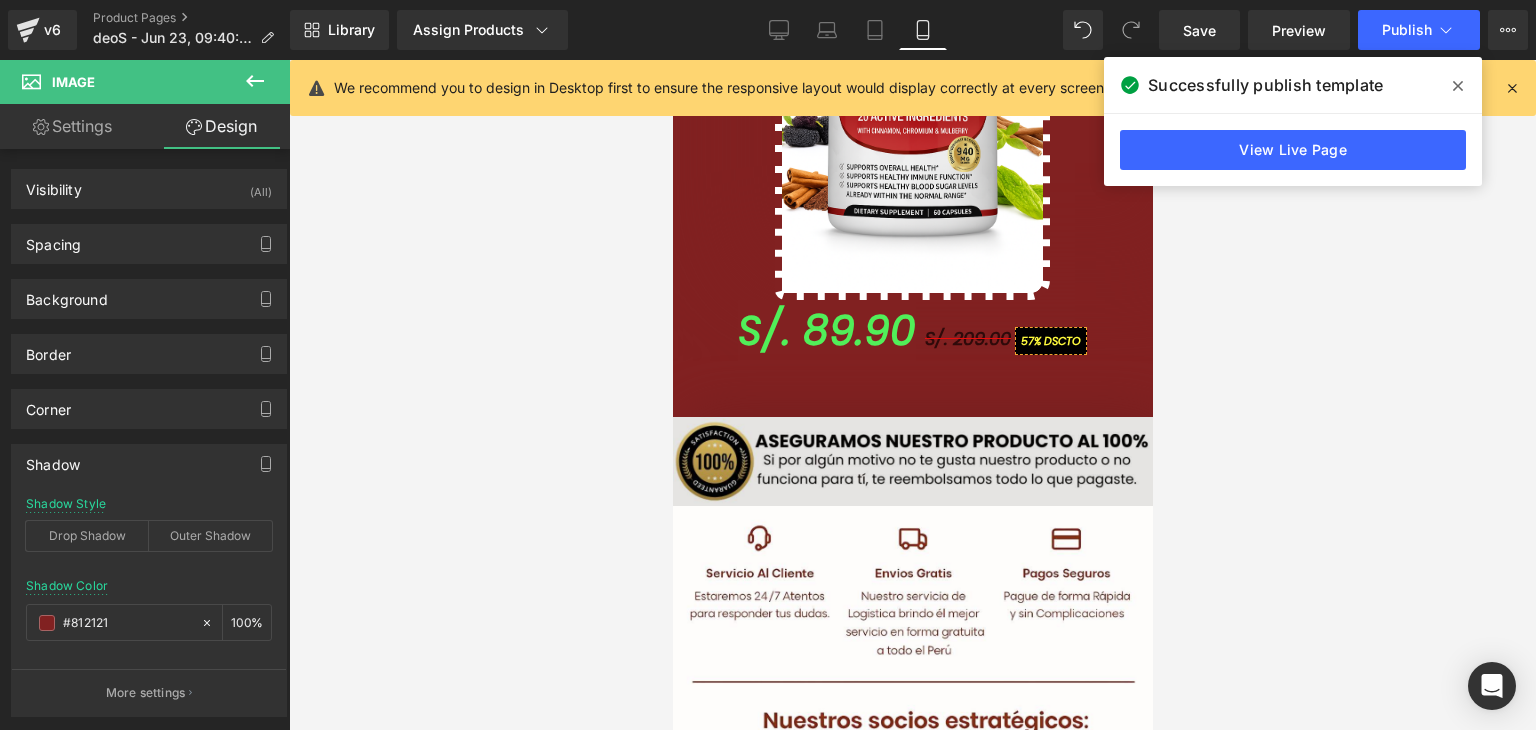 click on "Ir al contenido
🚚 Envío GRATIS 📦 | 💵 Pago Contra Entrega ✅ ¡En todo el país!
Garantía total de satisfacción 💖 | Tu belleza en manos expertas ✨
Mi cuenta
Abrir carrito
S/. 0.00
( 0 )
Abrir menú
Abrir carrito 0
Menú
Cerrar barra lateral
Mi cuenta
Image         Image" at bounding box center [912, 1474] 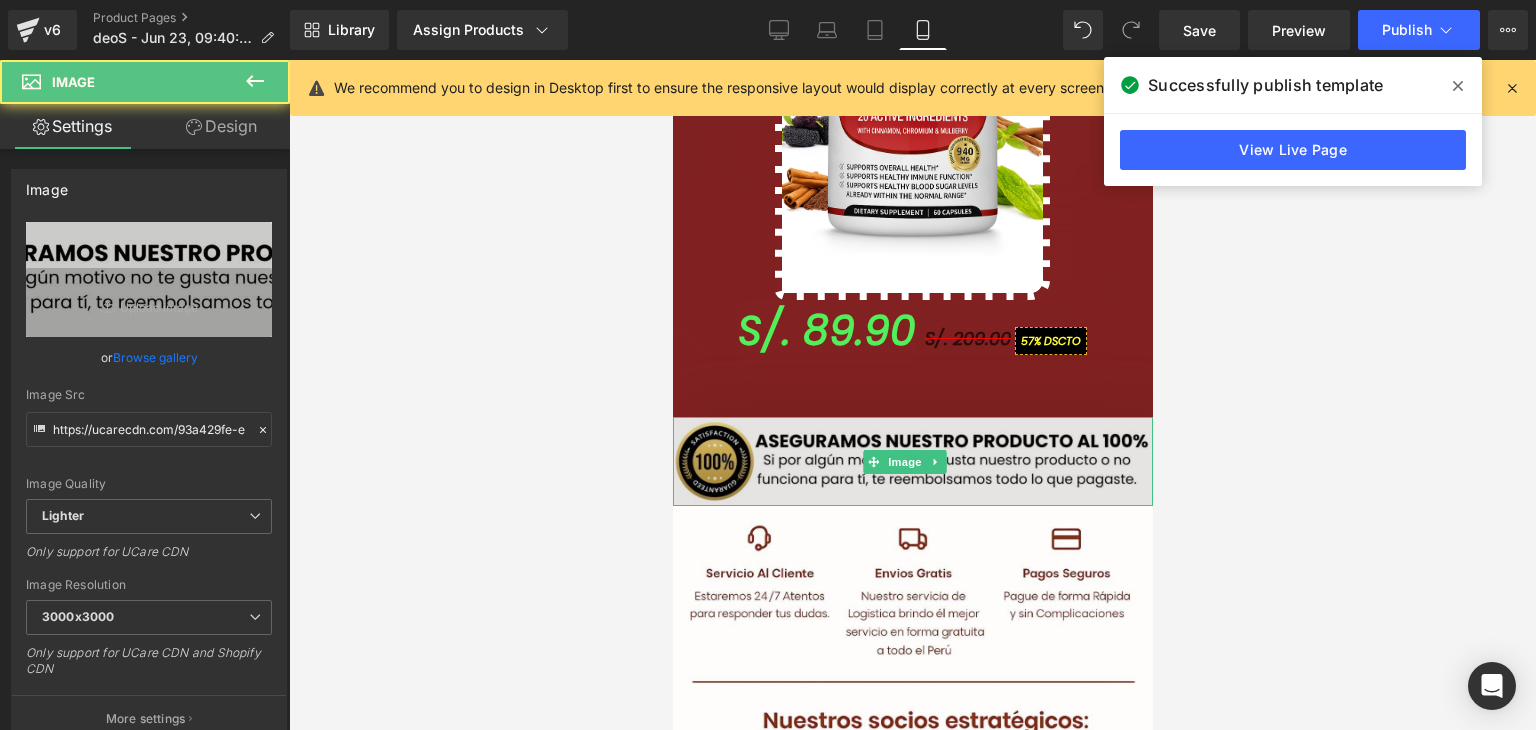 click at bounding box center (912, 461) 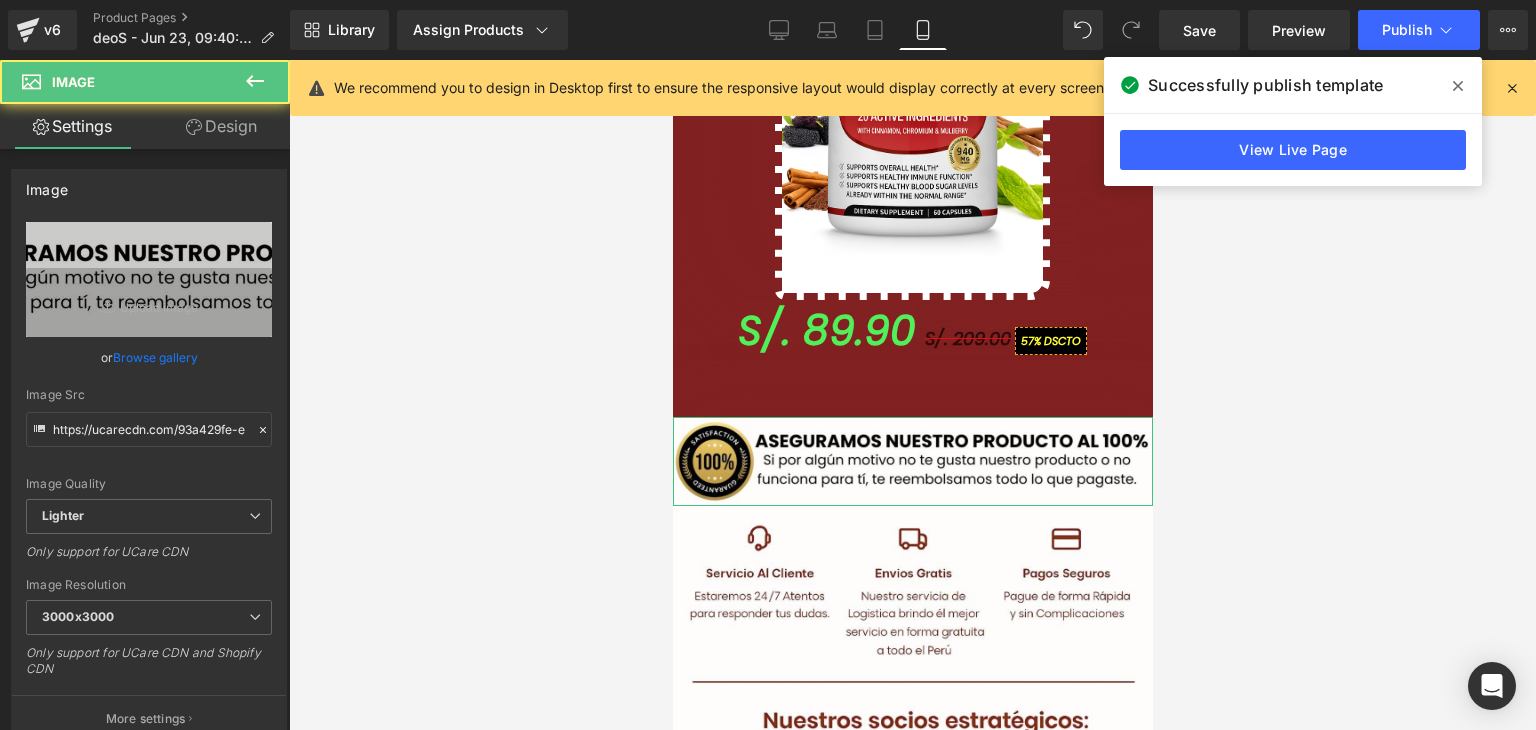 drag, startPoint x: 176, startPoint y: 131, endPoint x: 76, endPoint y: 485, distance: 367.85324 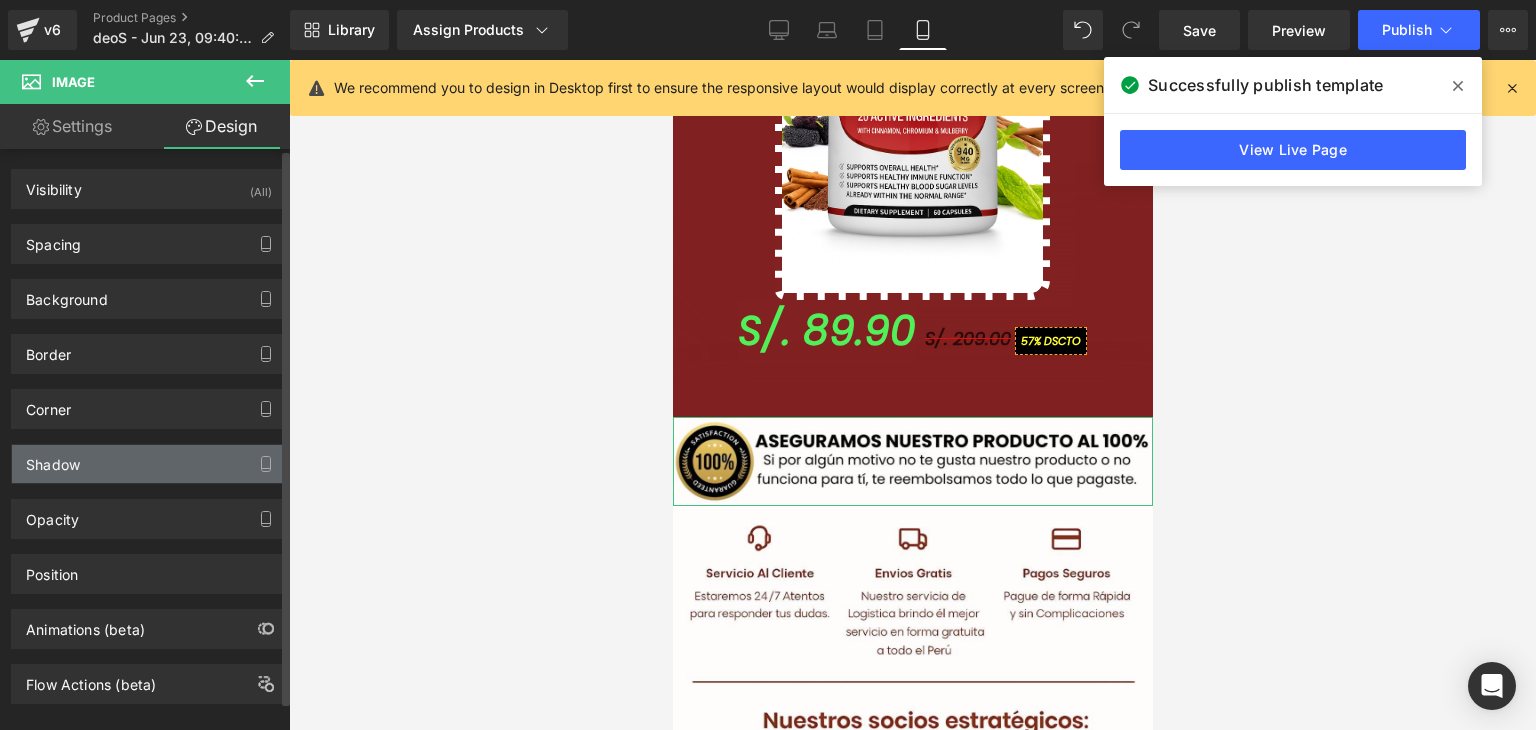 click on "Shadow" at bounding box center (53, 459) 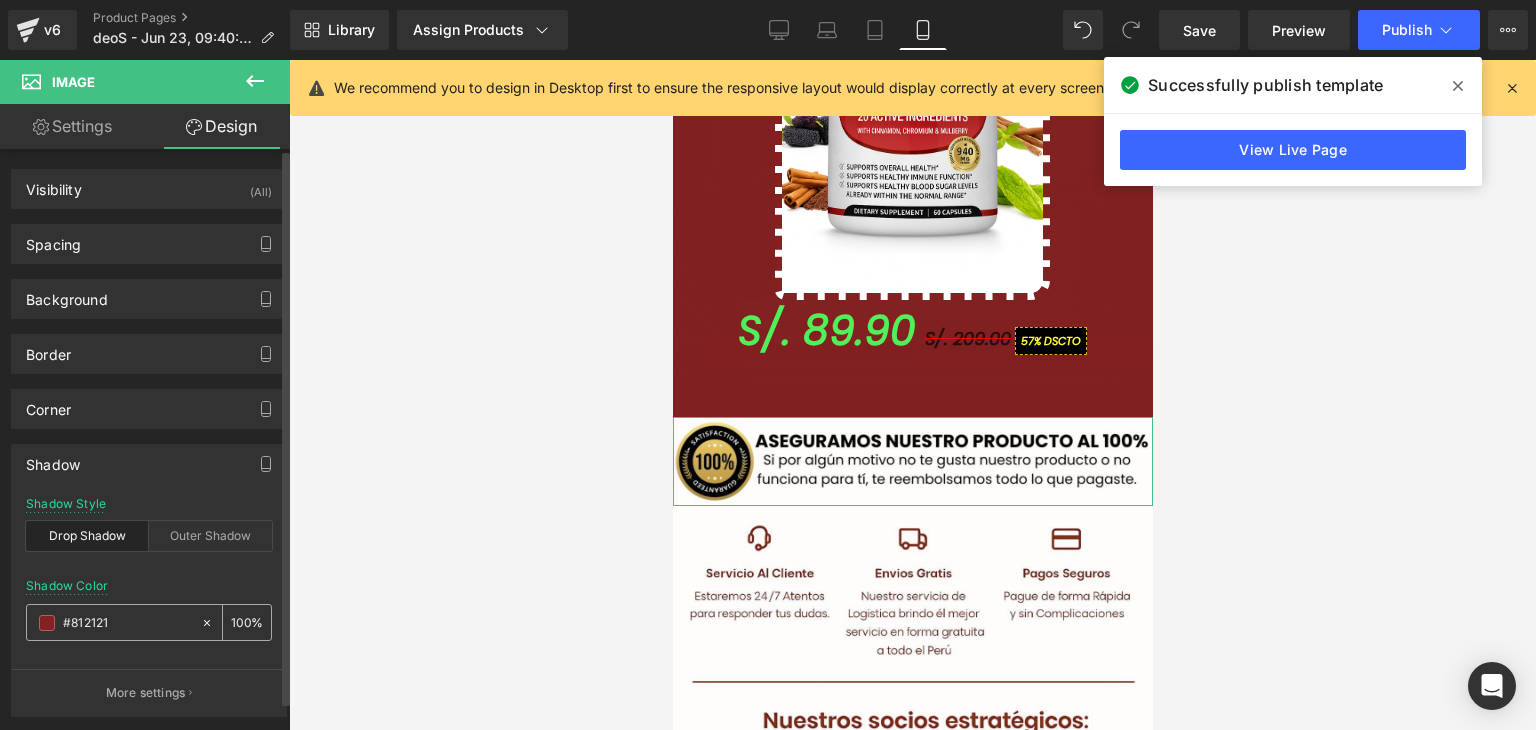 click on "#812121" at bounding box center (113, 622) 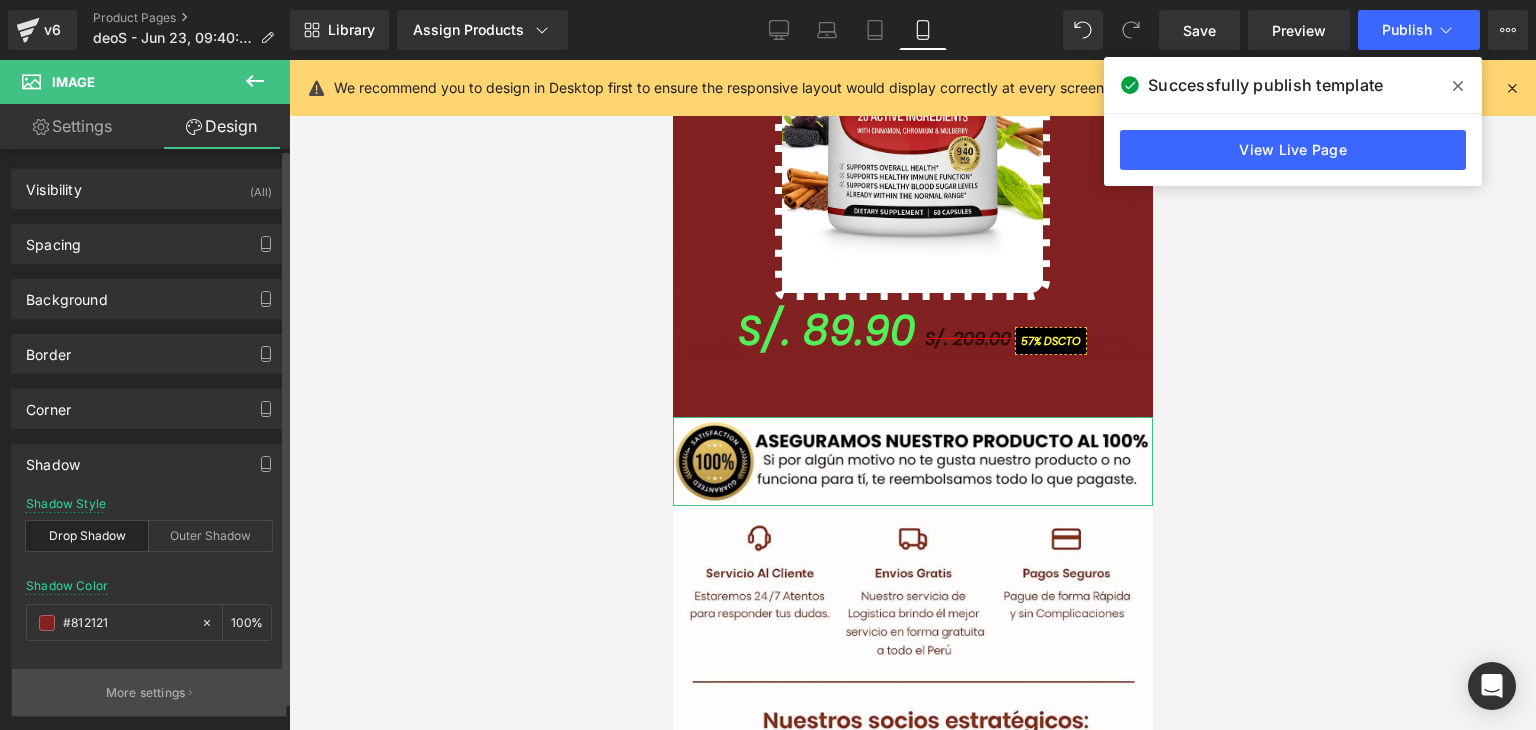 click on "More settings" at bounding box center (149, 692) 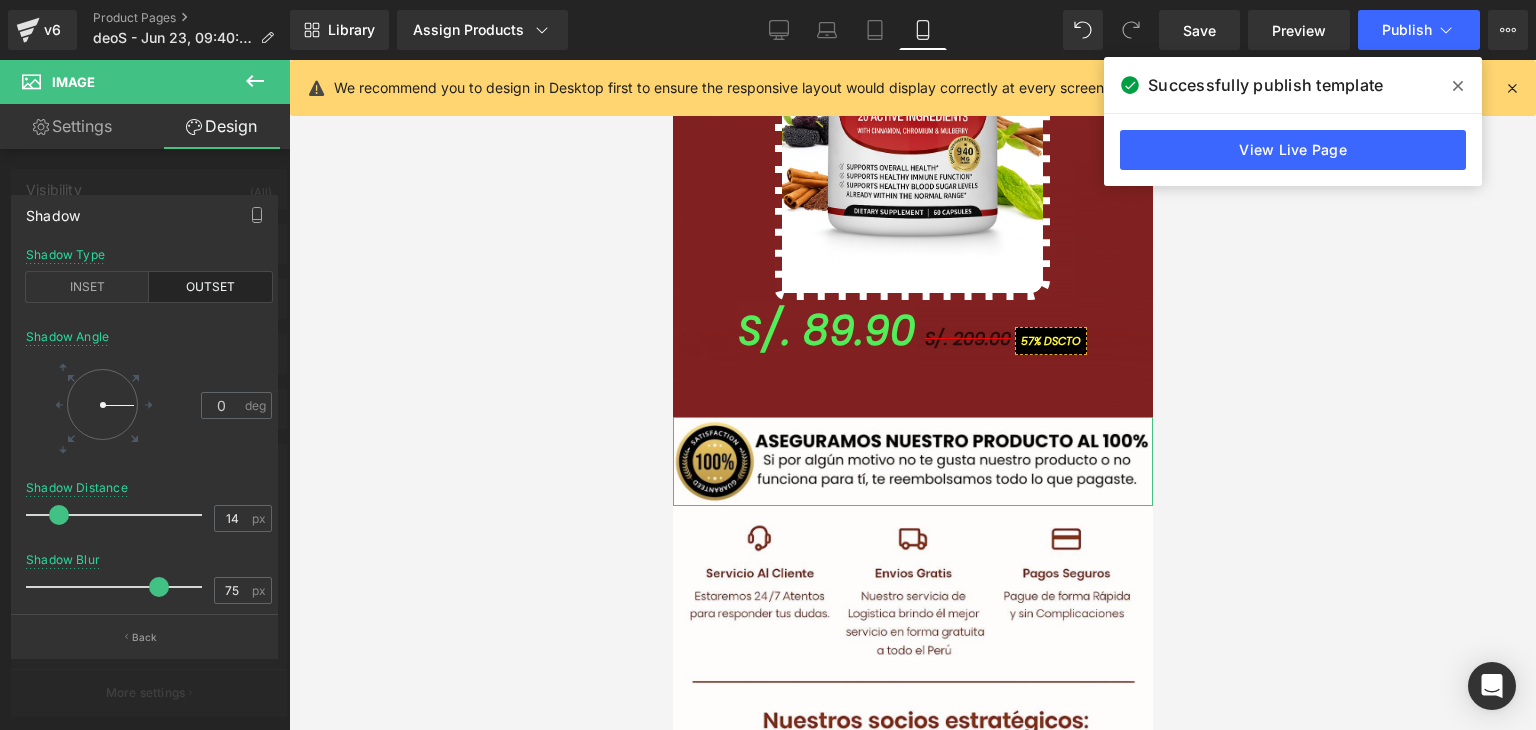drag, startPoint x: 142, startPoint y: 585, endPoint x: 142, endPoint y: 550, distance: 35 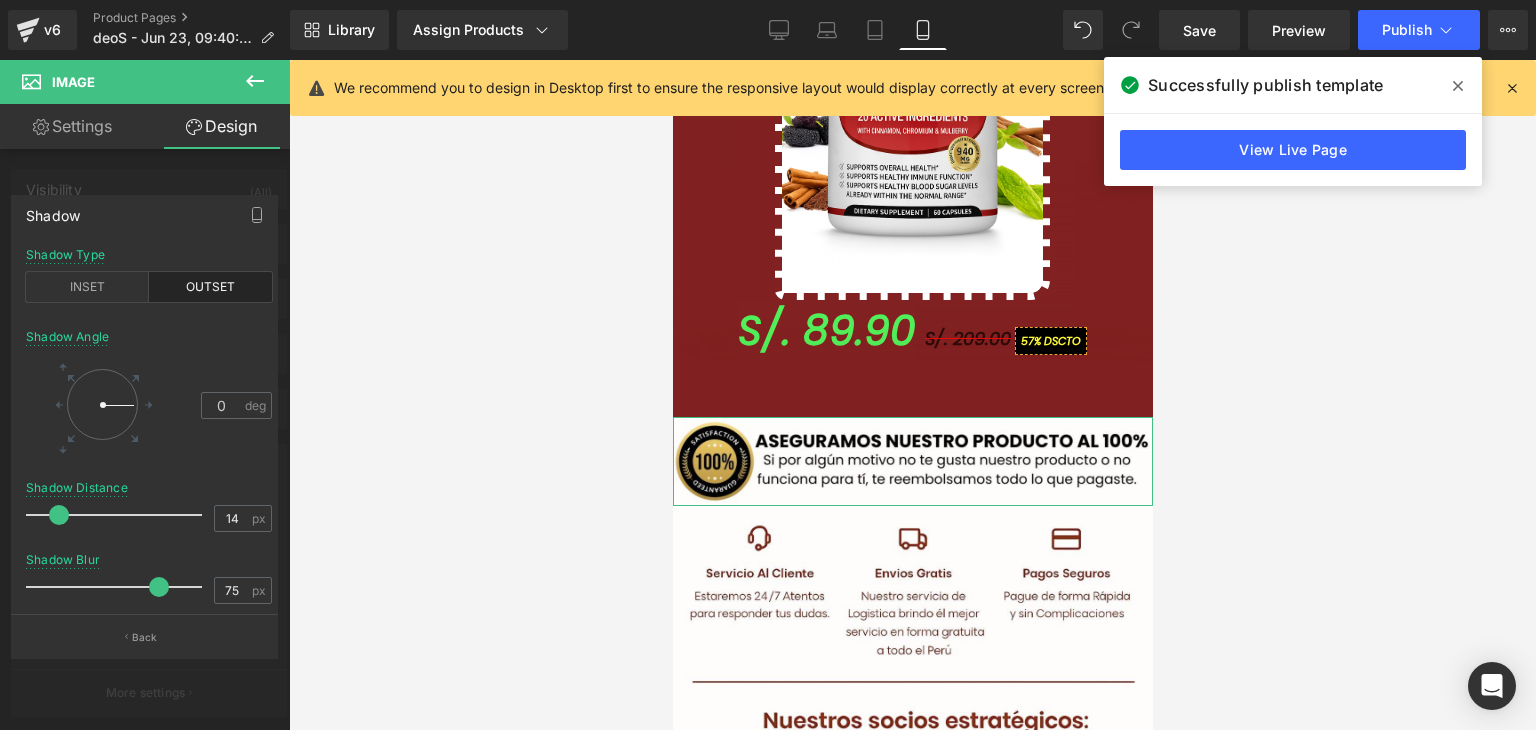 click at bounding box center (159, 587) 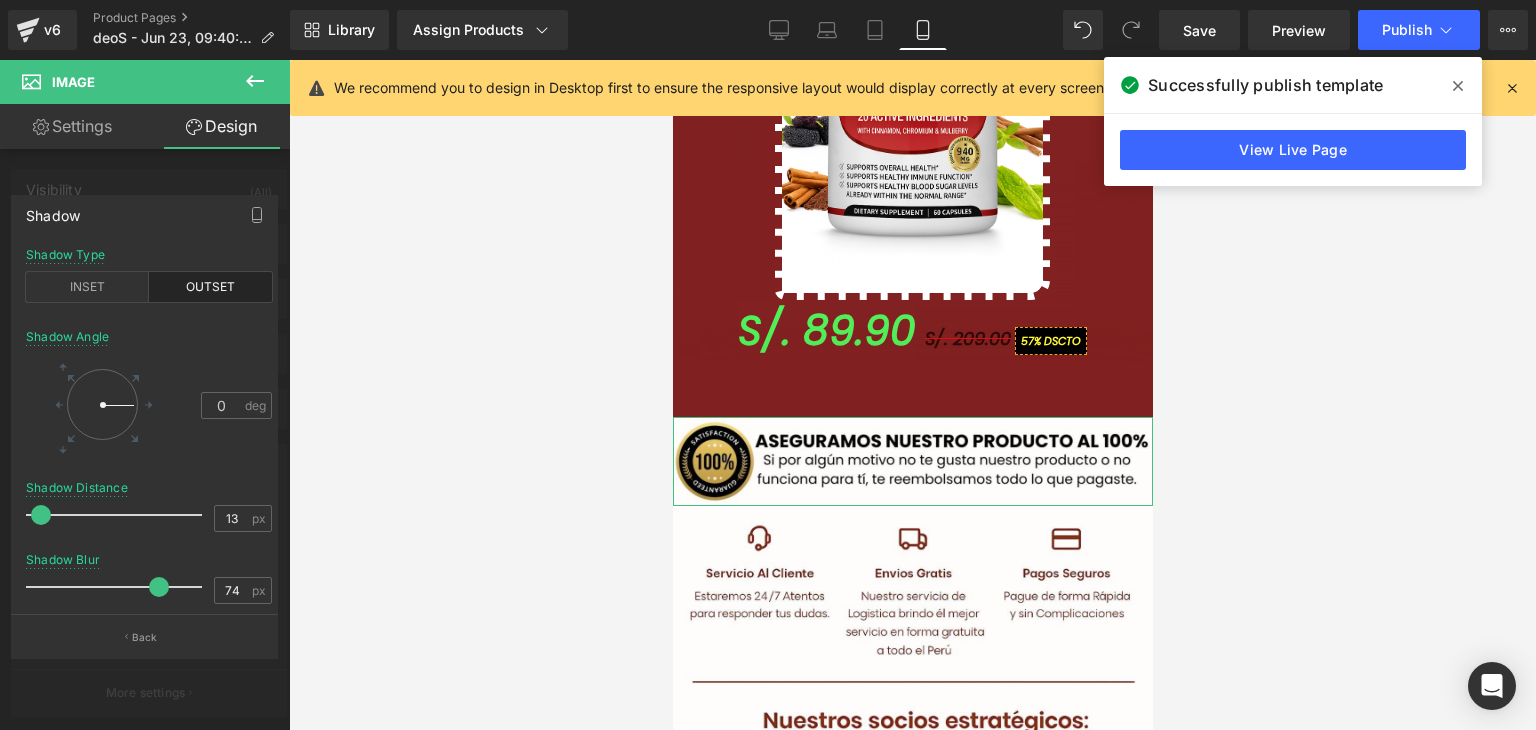 drag, startPoint x: 36, startPoint y: 518, endPoint x: 61, endPoint y: 522, distance: 25.317978 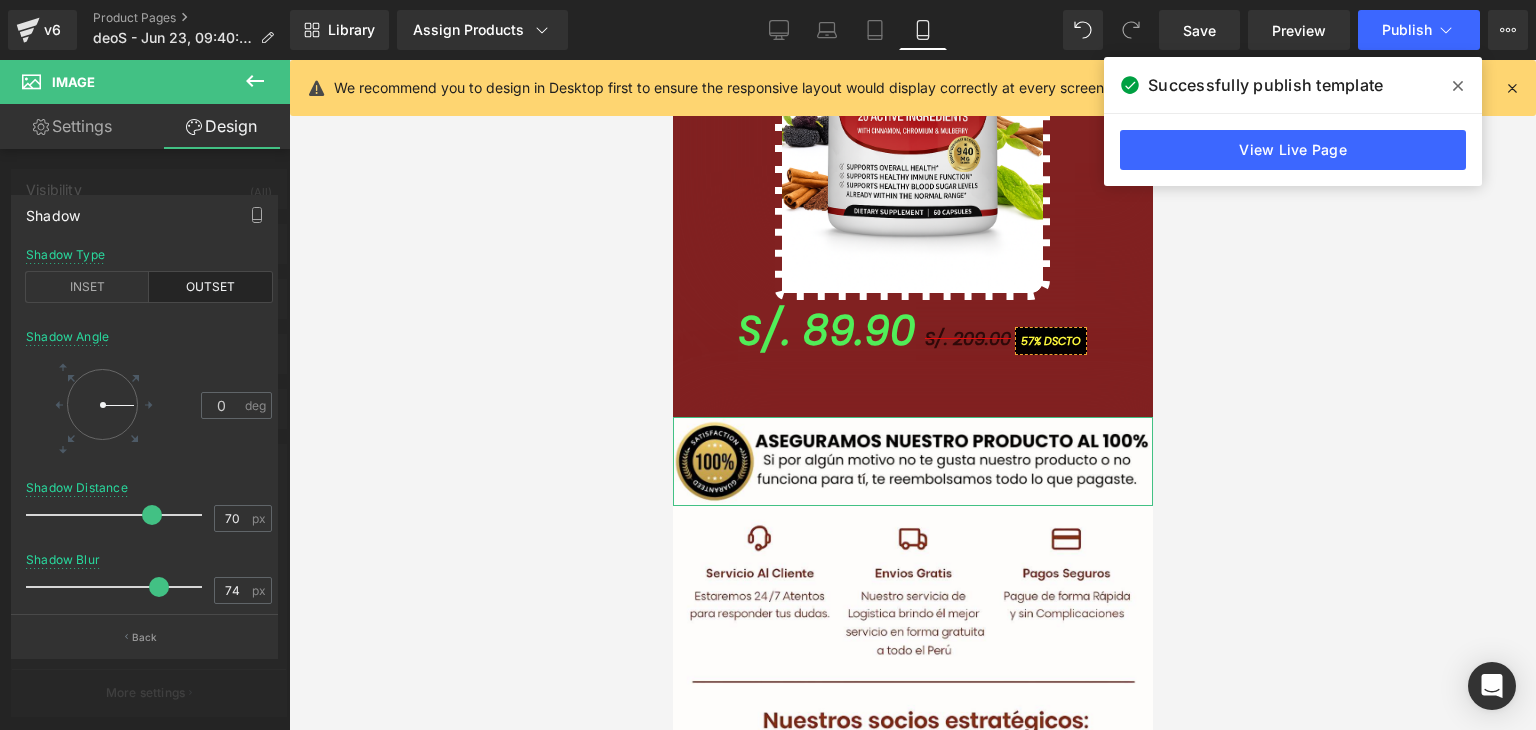 drag, startPoint x: 61, startPoint y: 522, endPoint x: 144, endPoint y: 513, distance: 83.48653 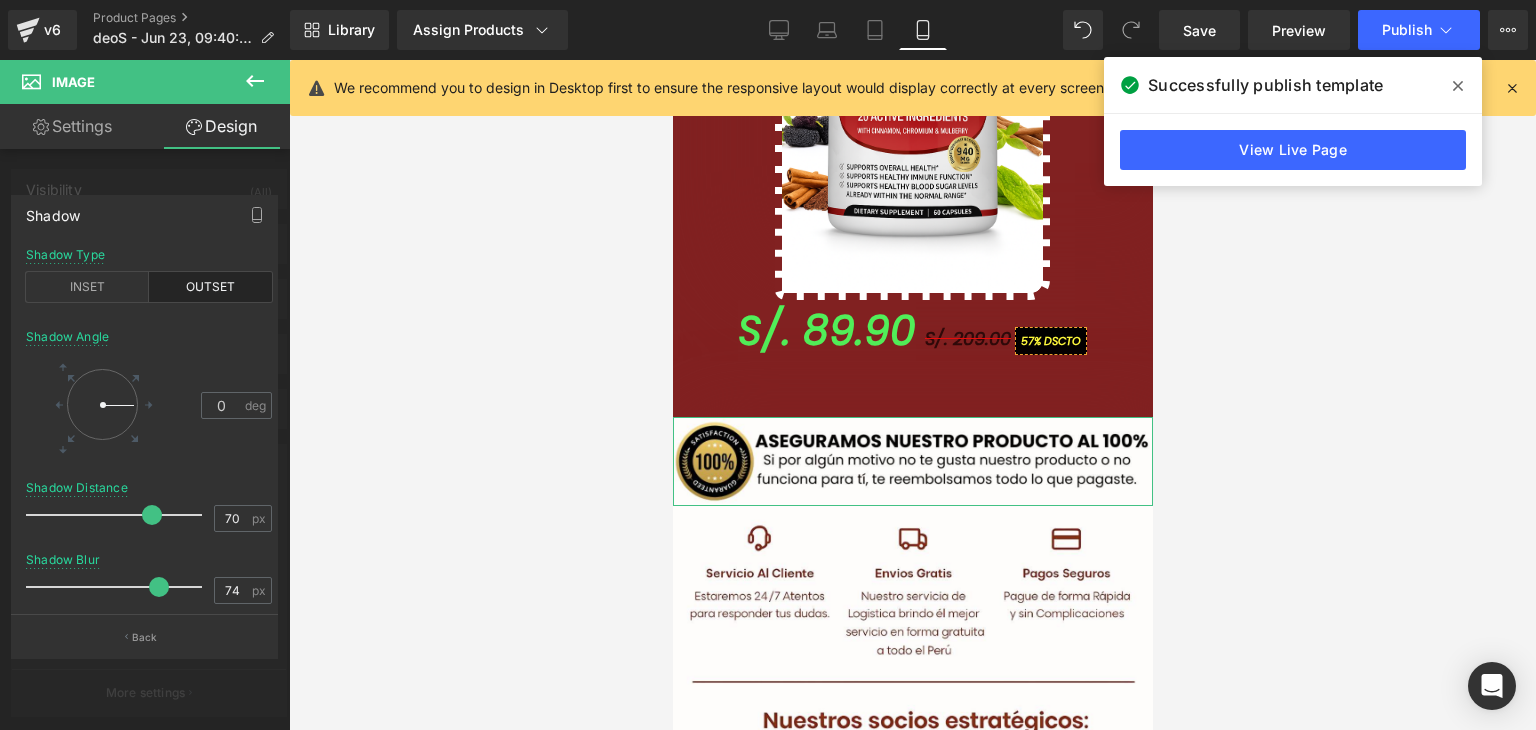 click at bounding box center (152, 515) 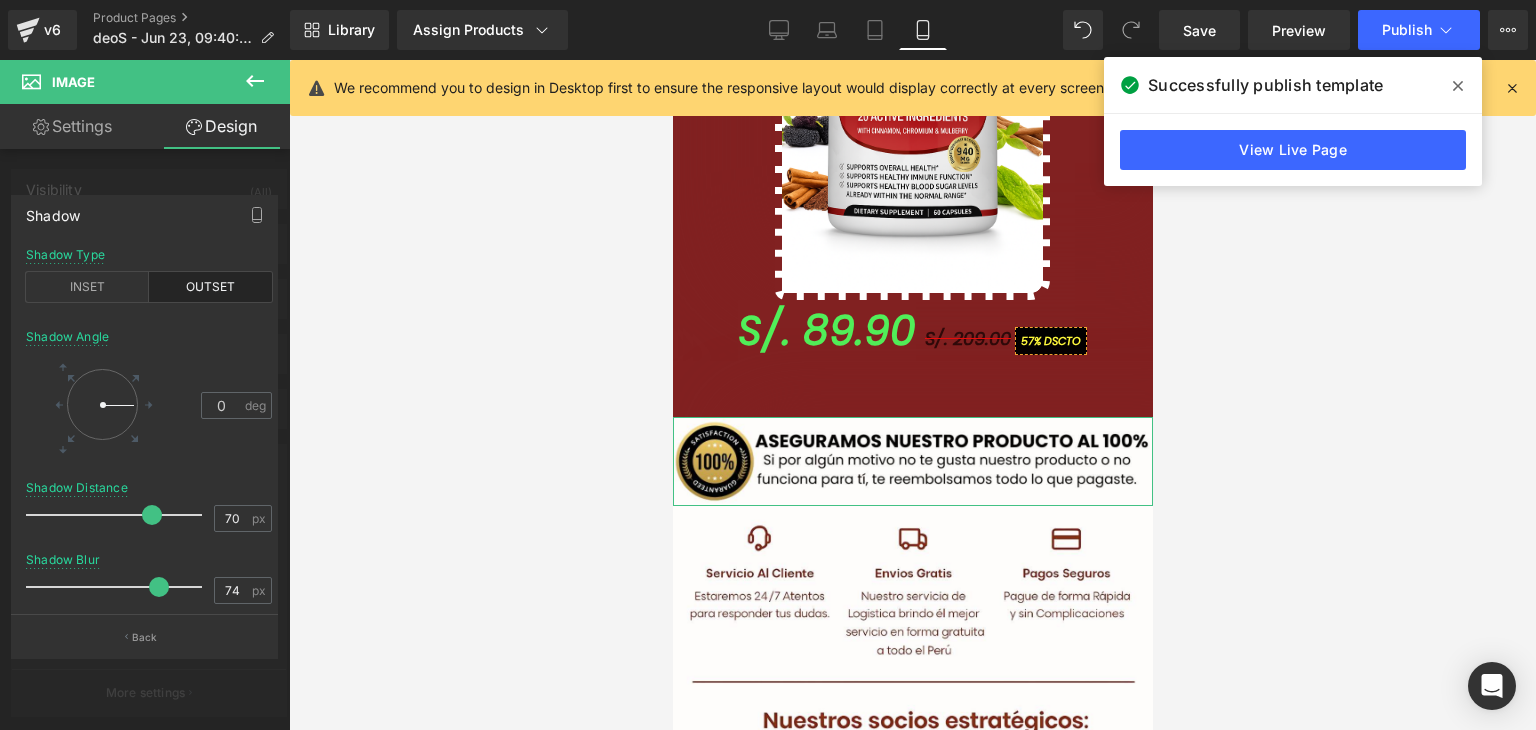 drag, startPoint x: 101, startPoint y: 443, endPoint x: 92, endPoint y: 464, distance: 22.847319 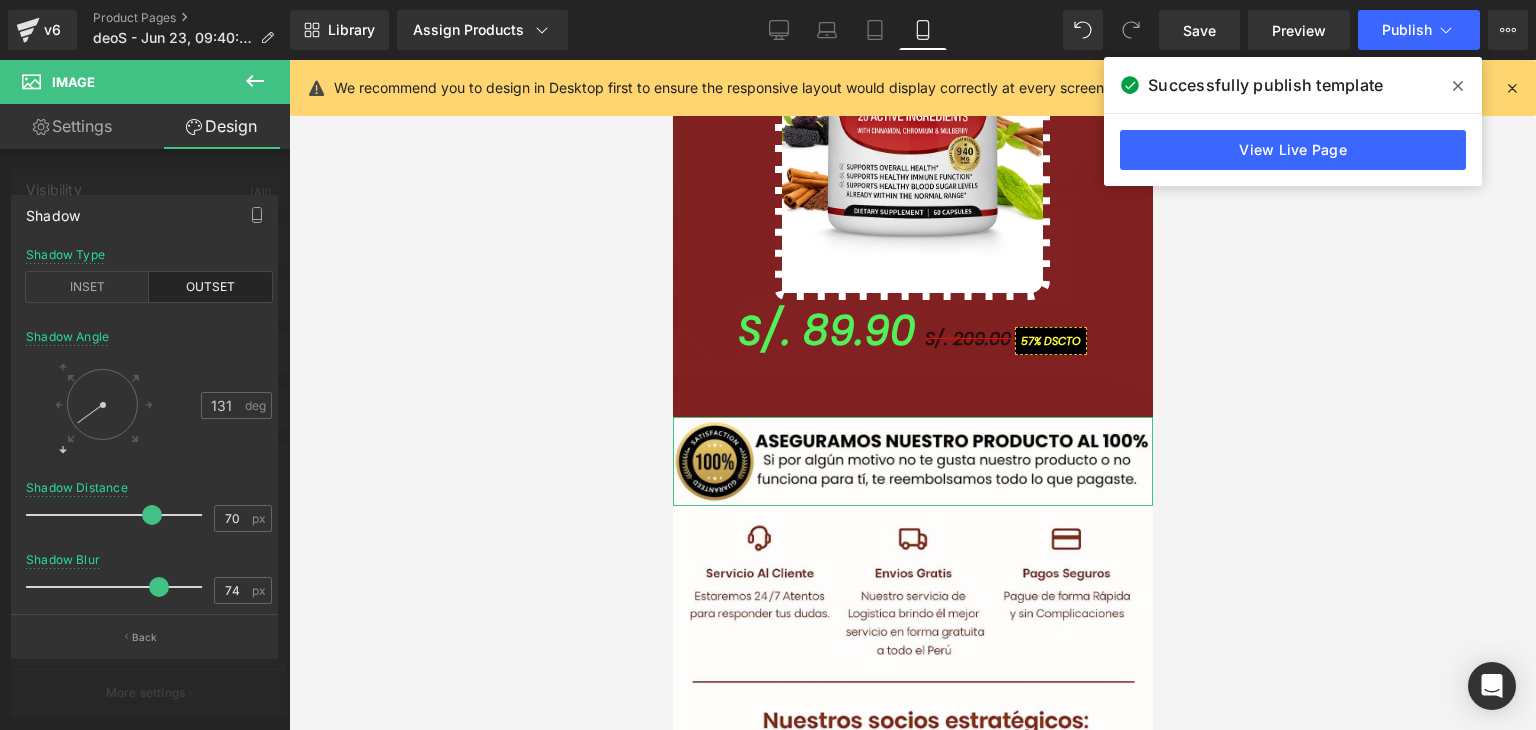 drag, startPoint x: 102, startPoint y: 408, endPoint x: 61, endPoint y: 448, distance: 57.280014 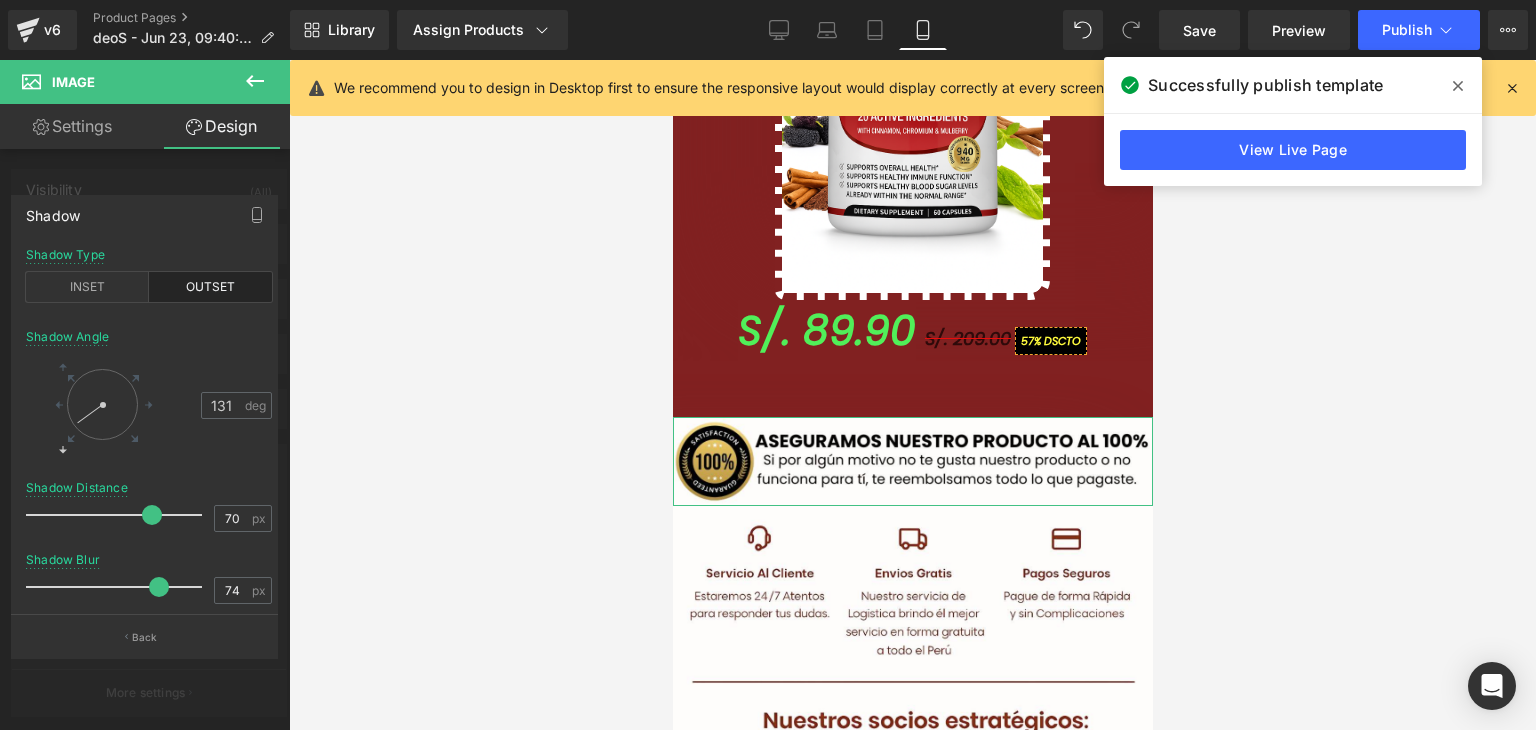 click at bounding box center [102, 404] 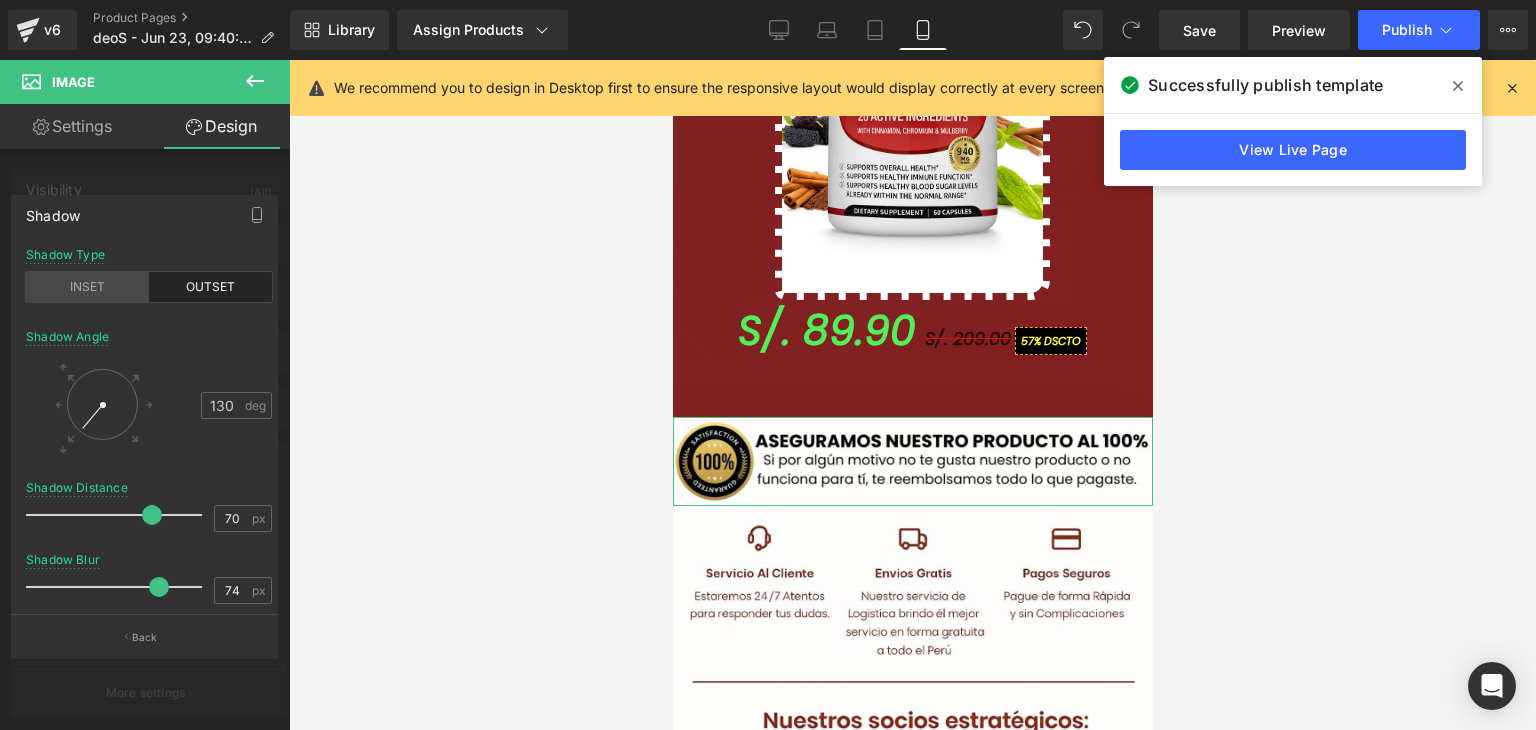 click on "INSET" at bounding box center [87, 287] 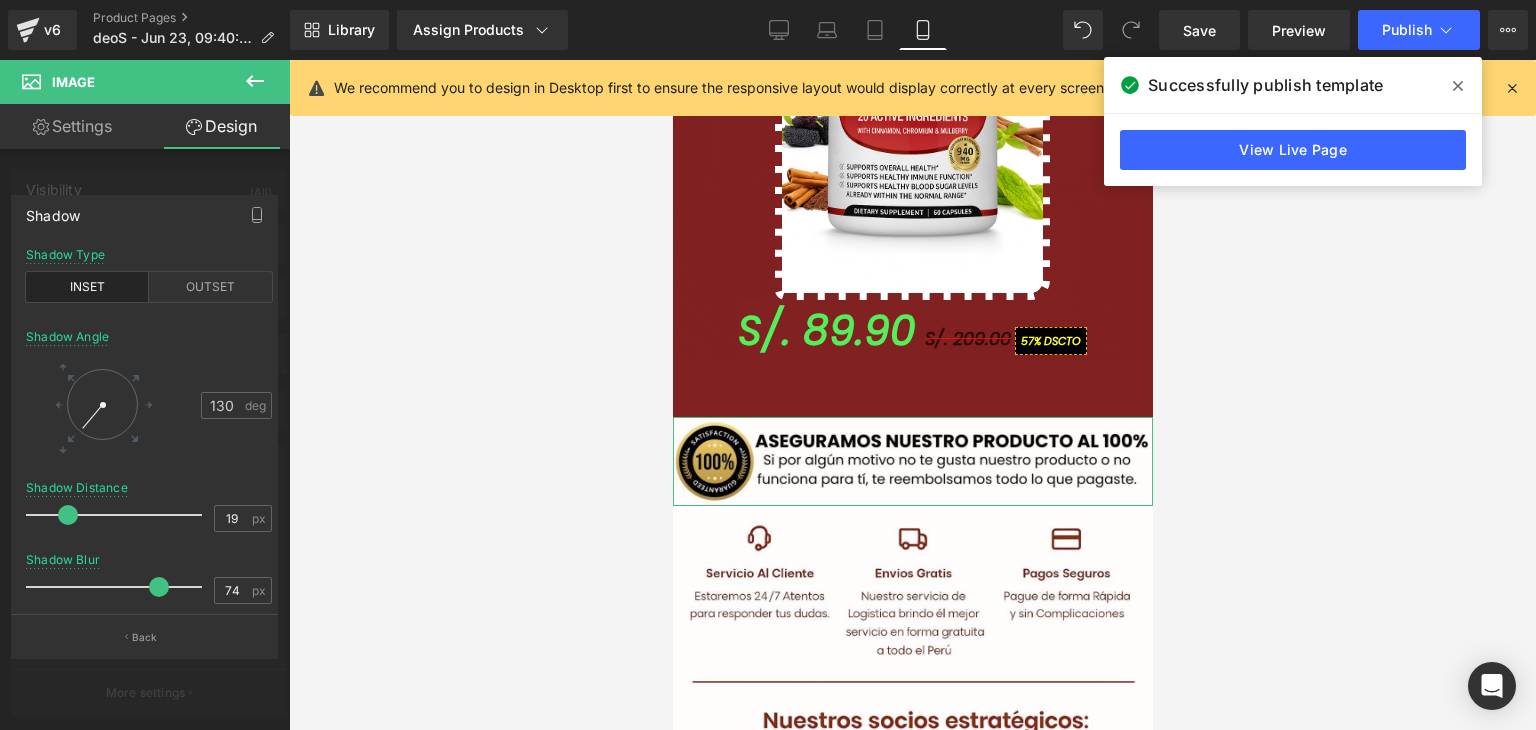 drag, startPoint x: 139, startPoint y: 514, endPoint x: 172, endPoint y: 593, distance: 85.61542 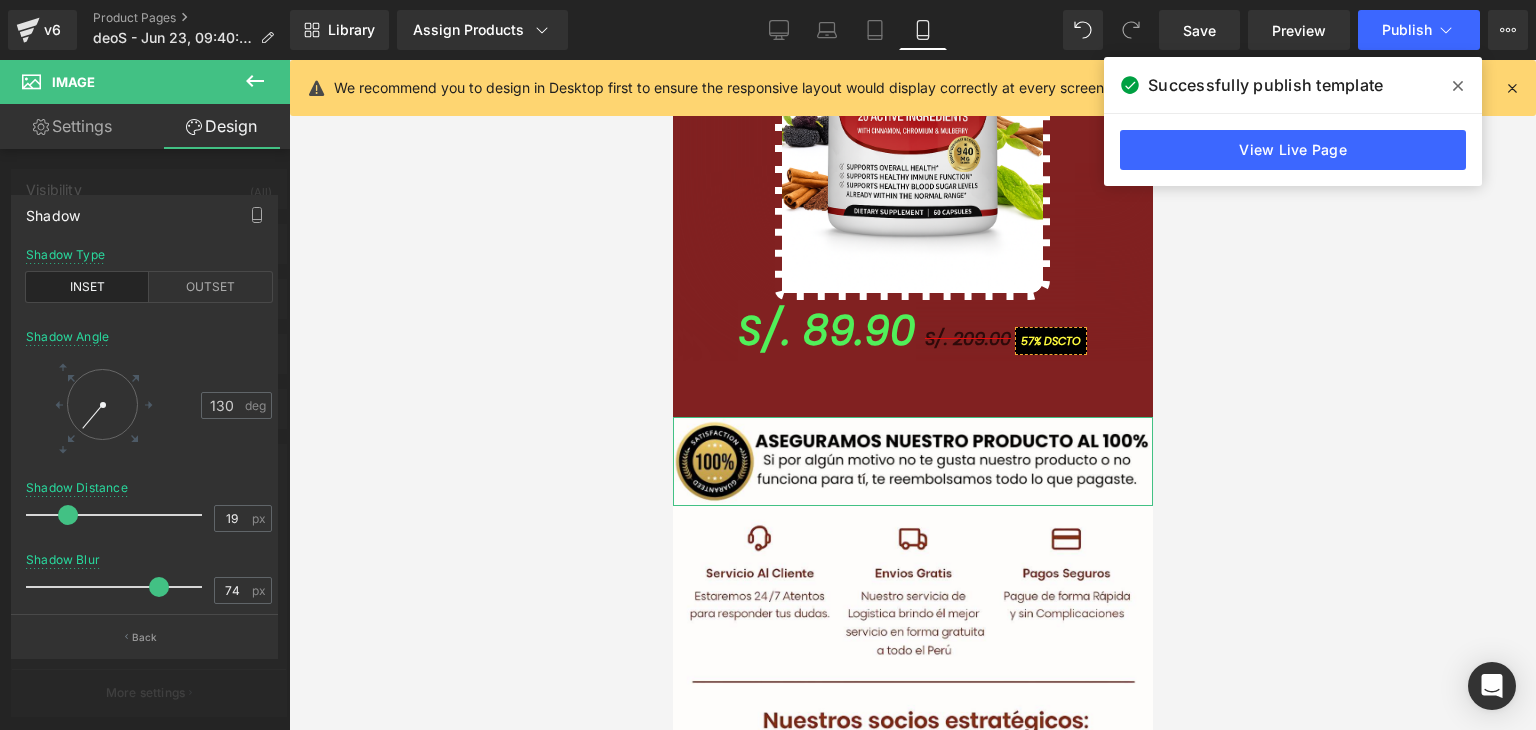 click at bounding box center (68, 515) 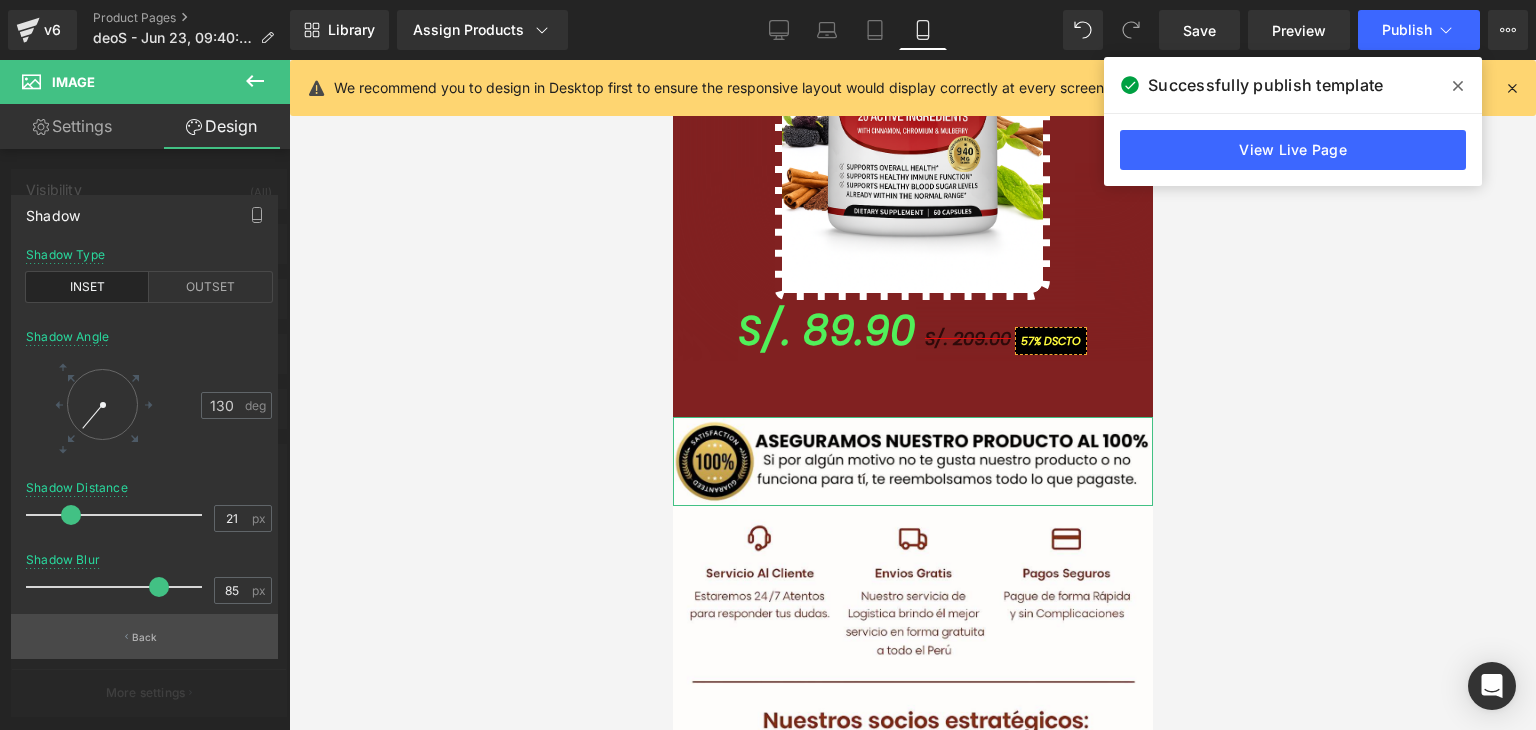 drag, startPoint x: 156, startPoint y: 576, endPoint x: 174, endPoint y: 633, distance: 59.77458 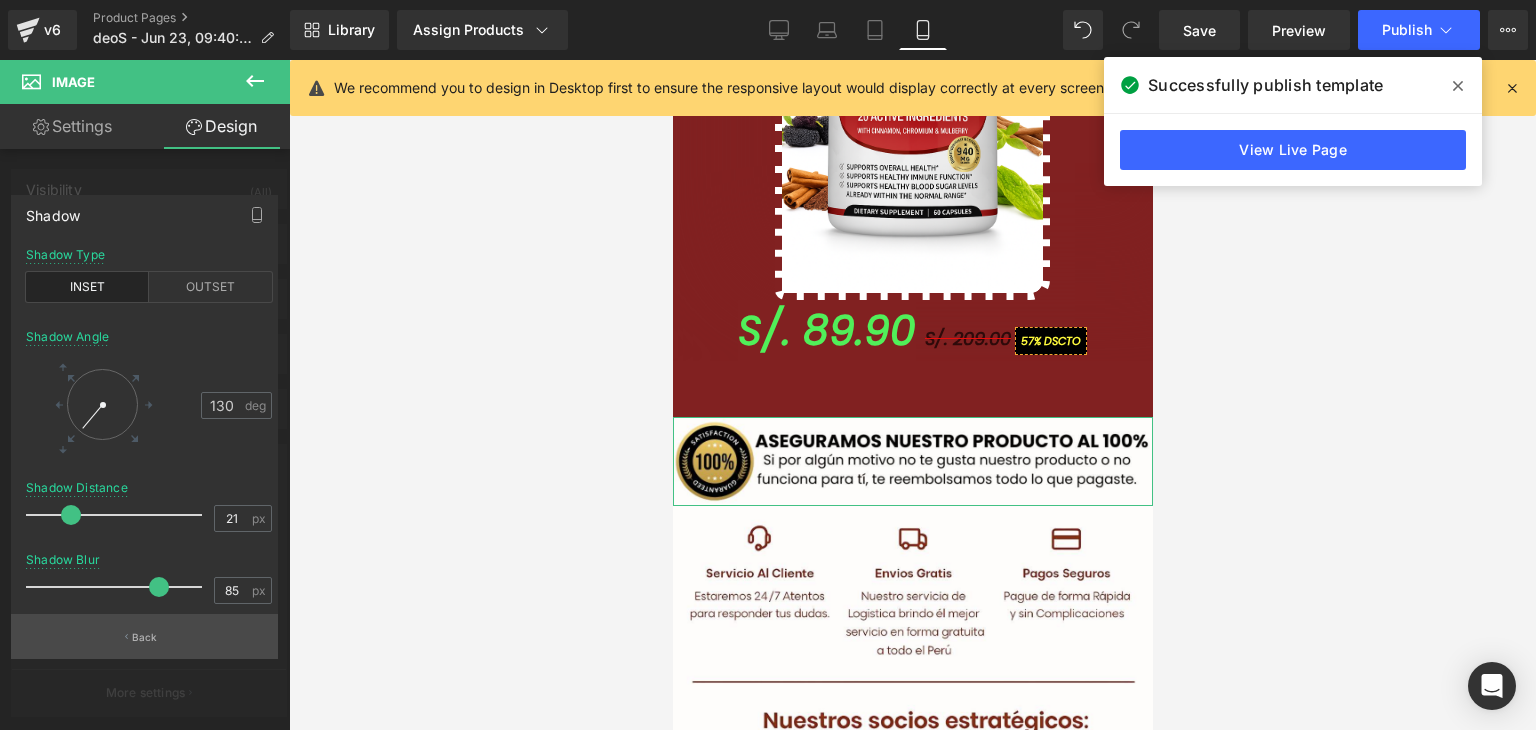 click at bounding box center (119, 587) 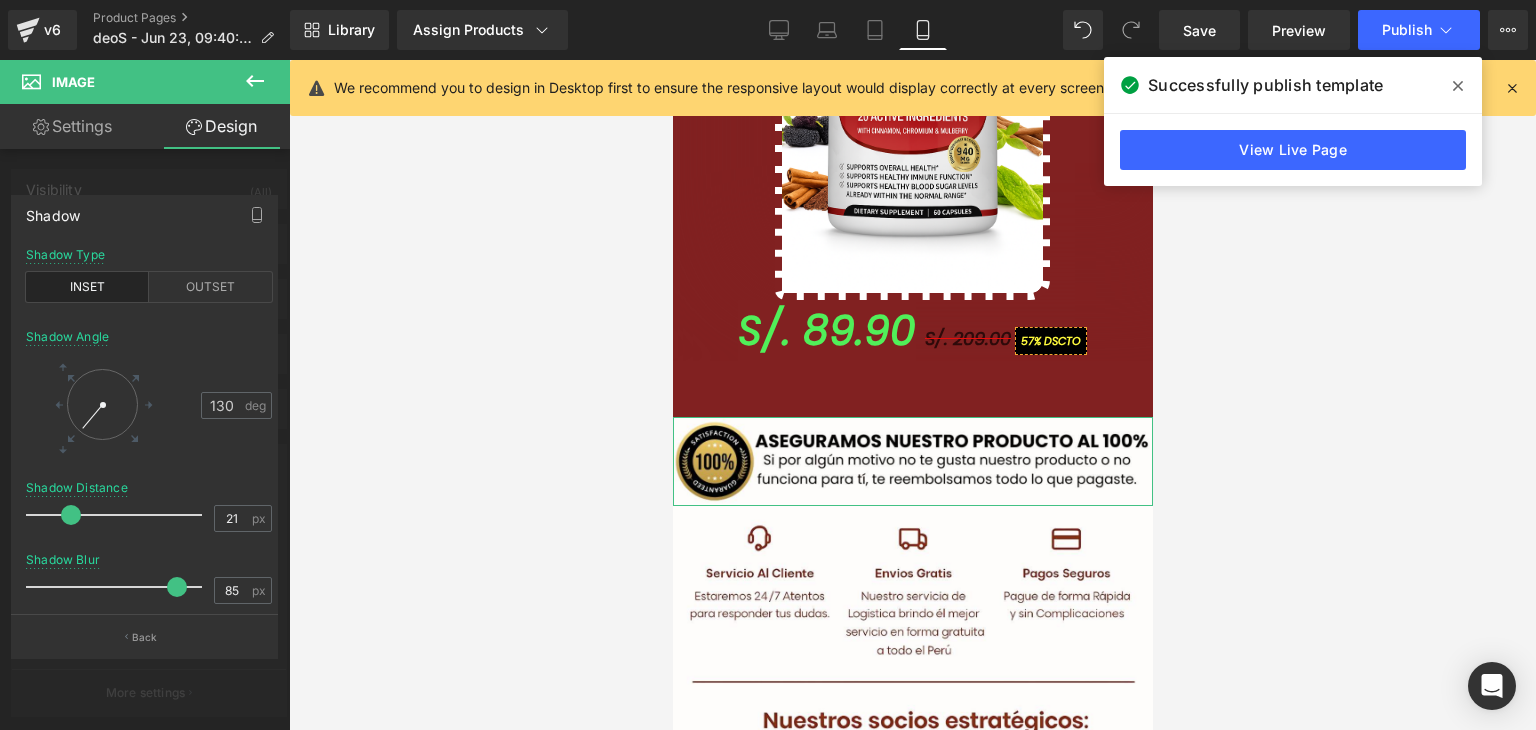 click on "Back" at bounding box center [144, 636] 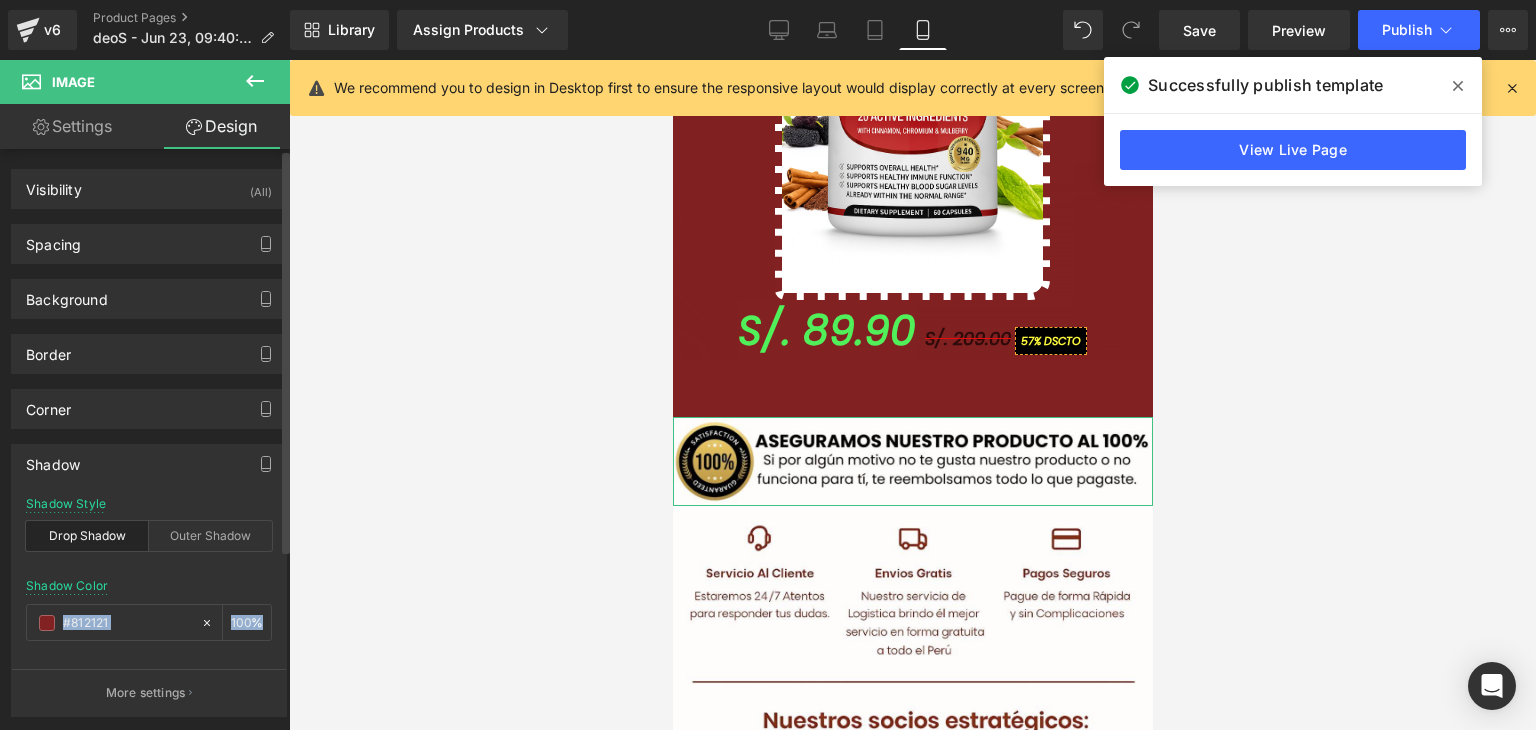 click on "Shadow Color #812121 100 %" at bounding box center (149, 621) 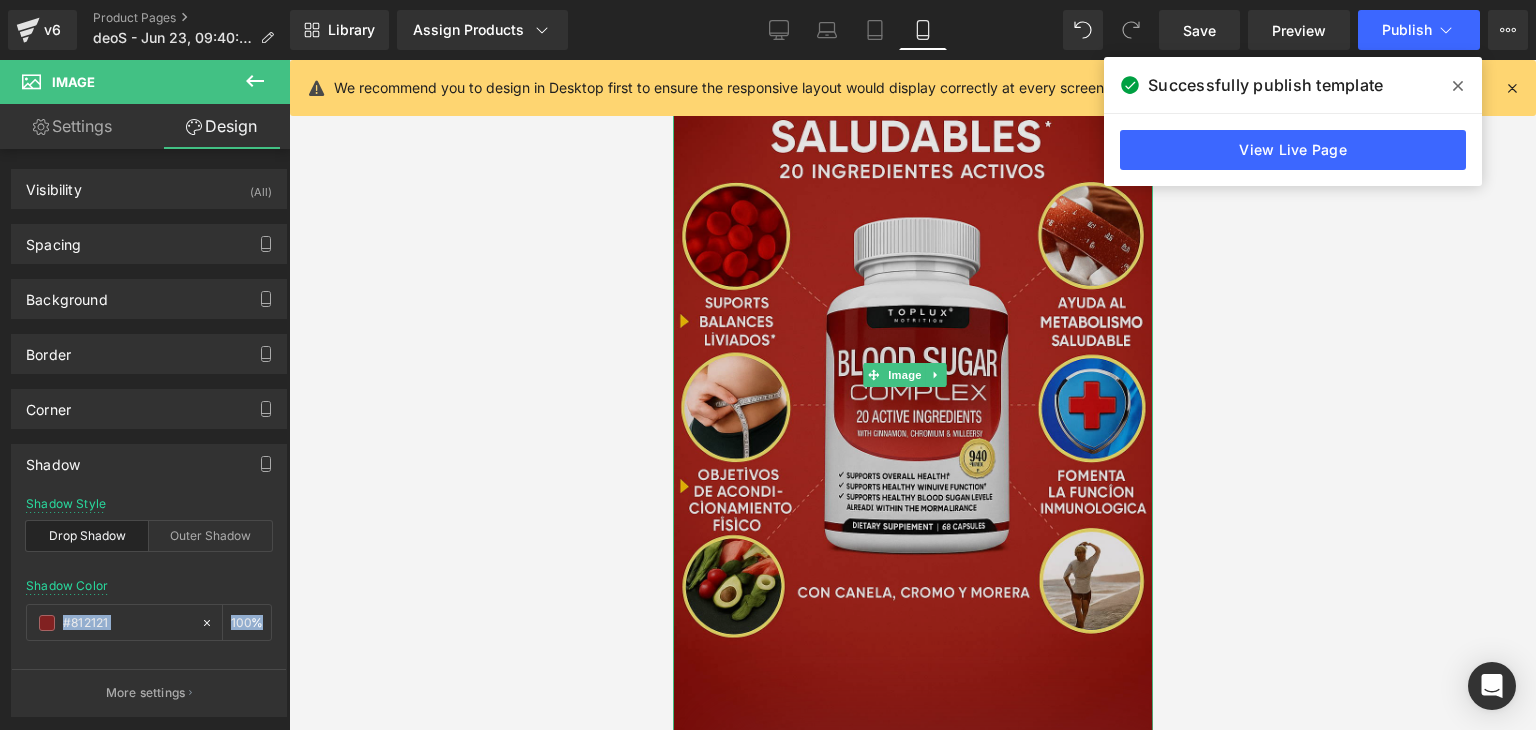 scroll, scrollTop: 300, scrollLeft: 0, axis: vertical 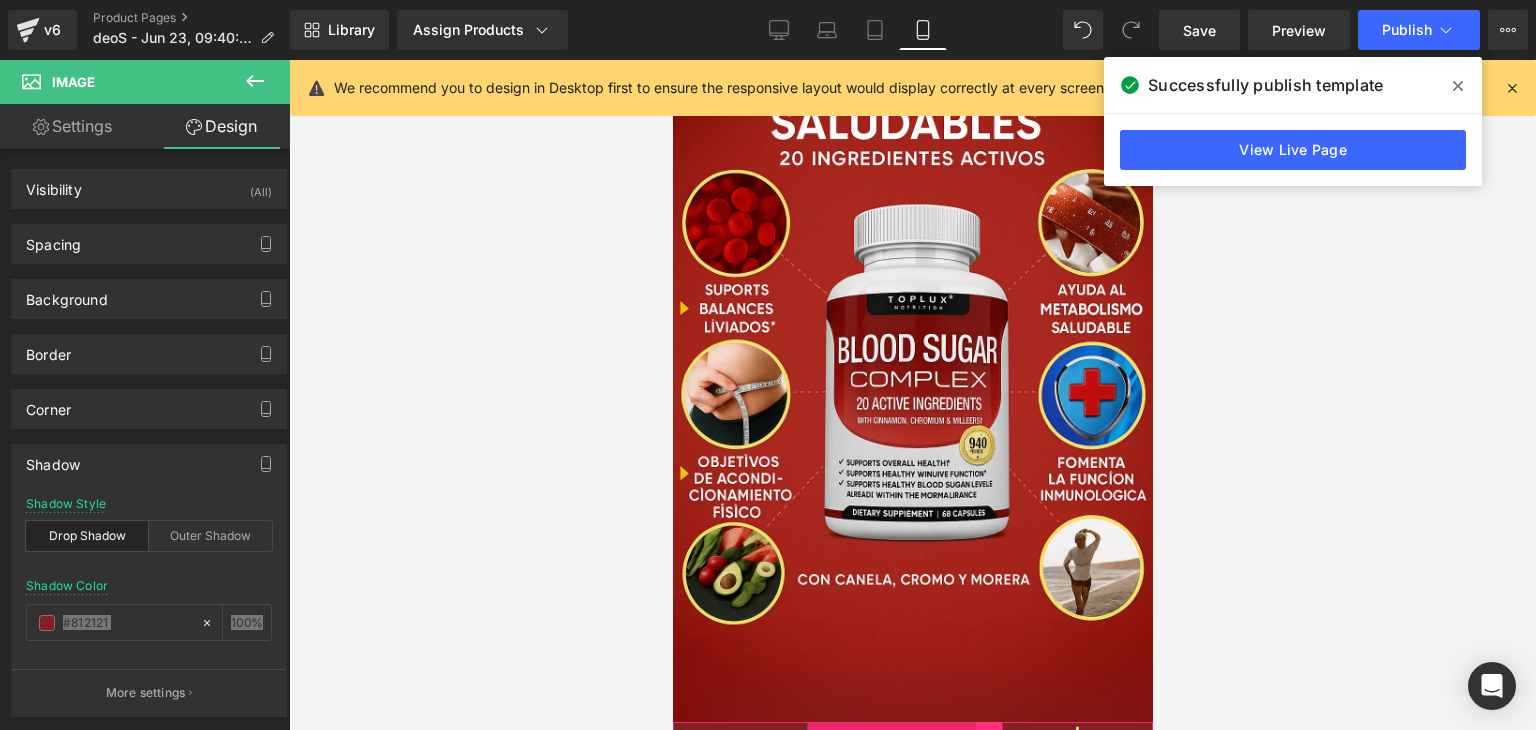 click 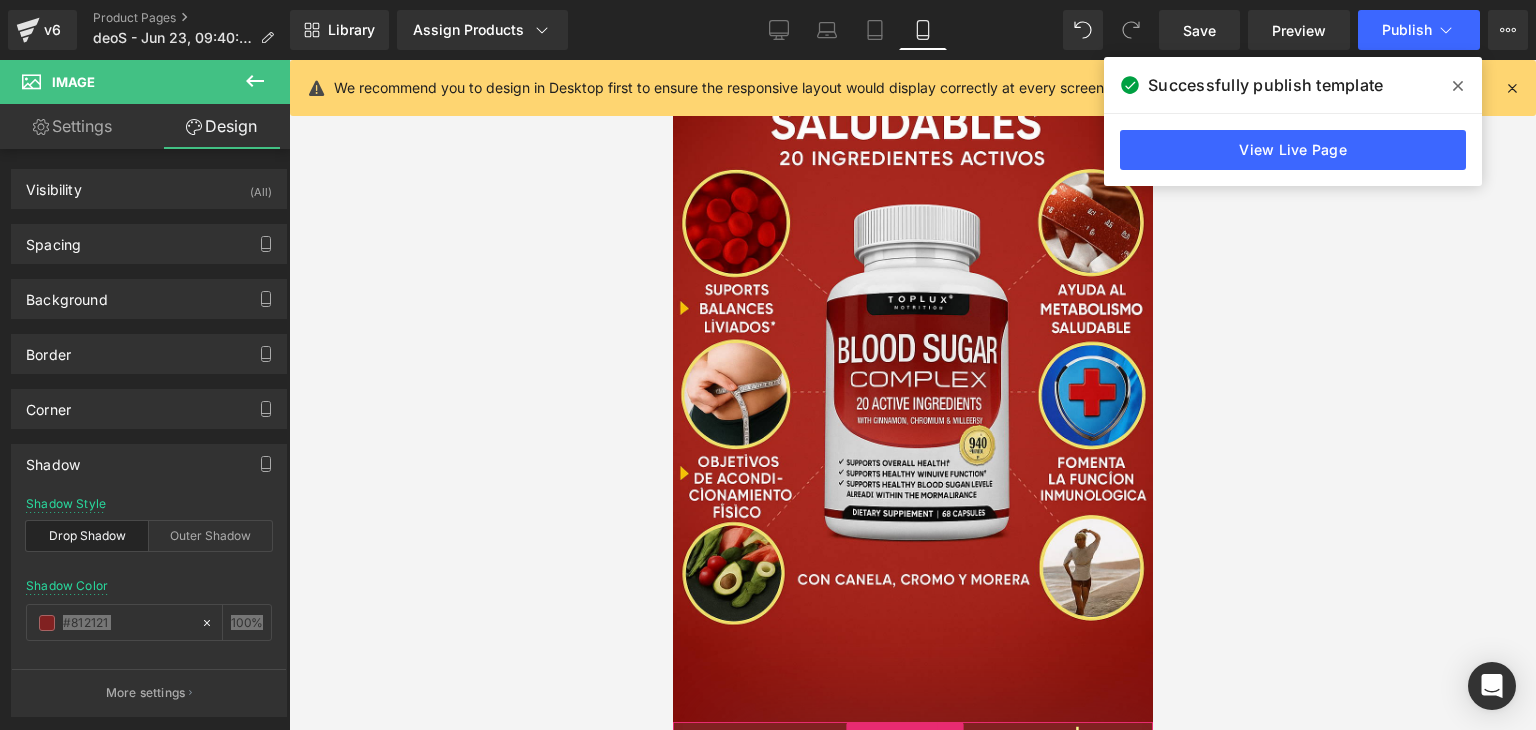 click on "BLOOD SUGAR COMPLEX | SUPLEMENTO NATURAL" at bounding box center [911, 757] 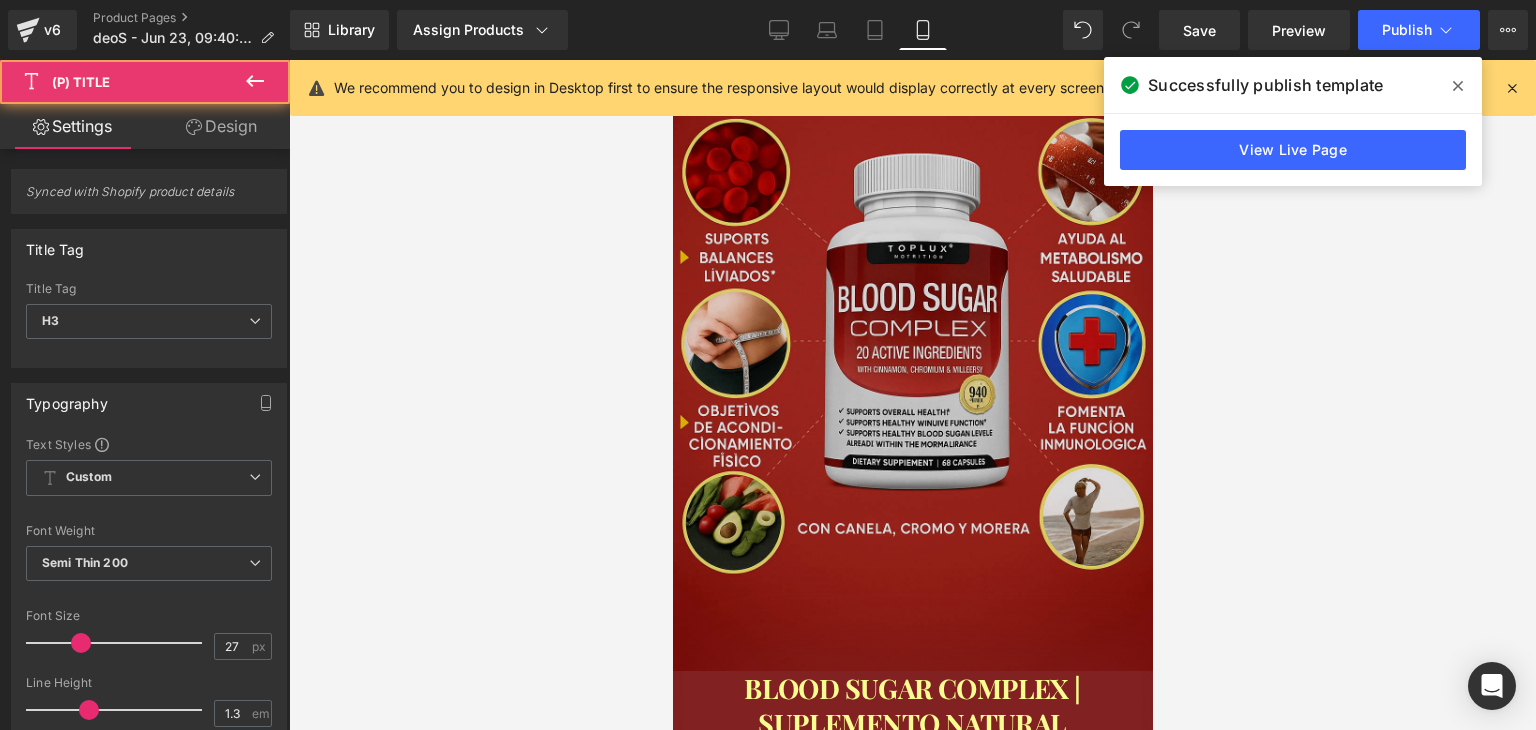 scroll, scrollTop: 400, scrollLeft: 0, axis: vertical 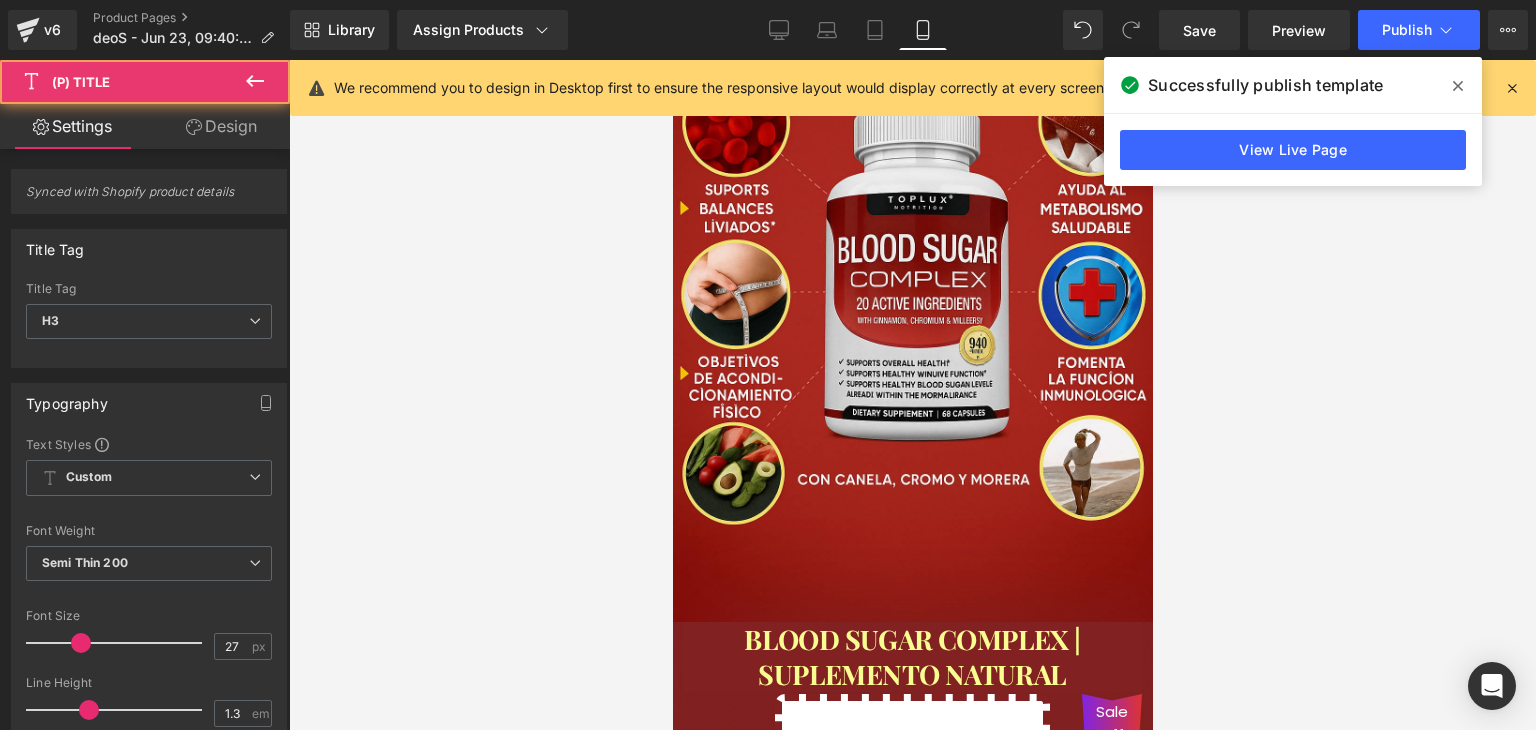 drag, startPoint x: 981, startPoint y: 625, endPoint x: 961, endPoint y: 621, distance: 20.396078 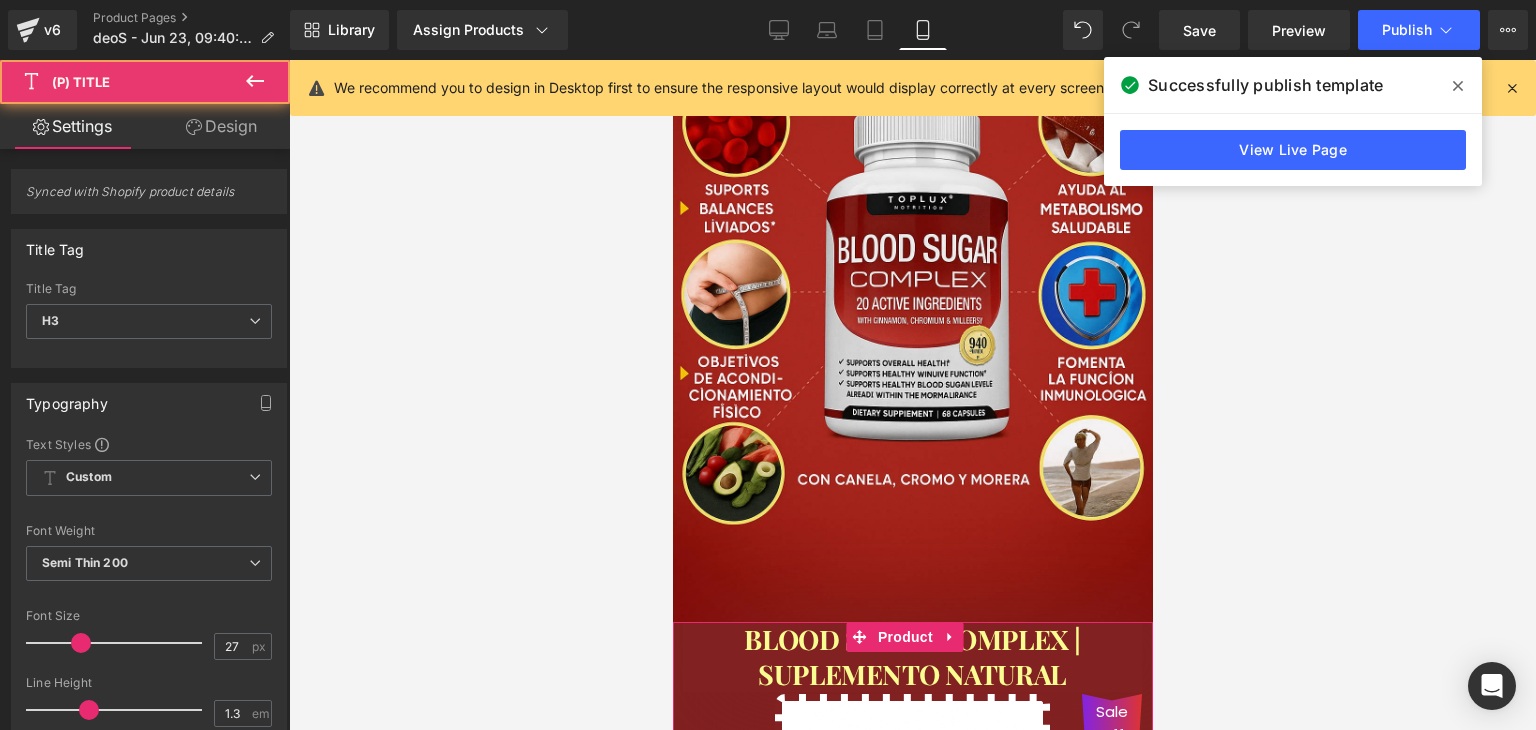 click on "BLOOD SUGAR COMPLEX | SUPLEMENTO NATURAL" at bounding box center [911, 657] 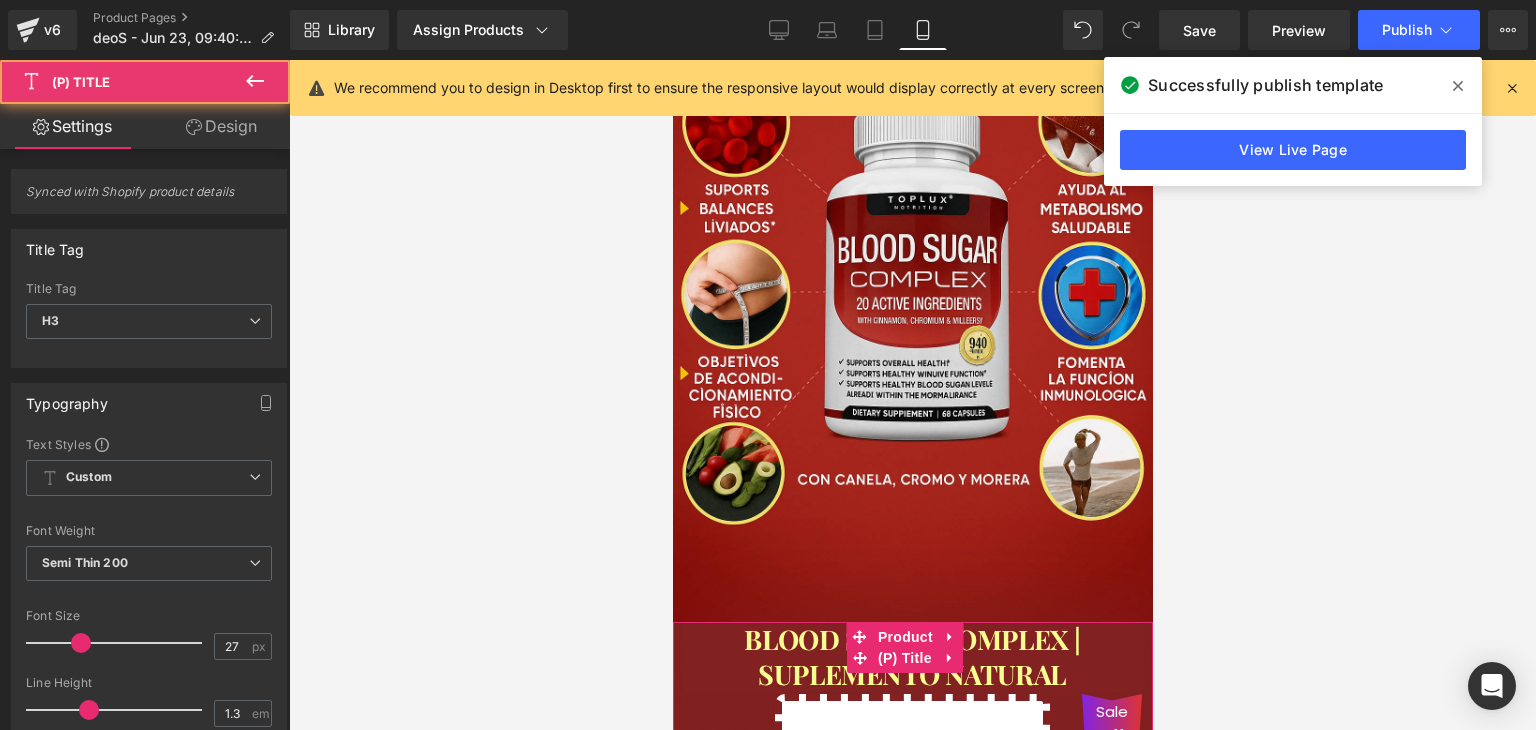 click on "BLOOD SUGAR COMPLEX | SUPLEMENTO NATURAL" at bounding box center [911, 657] 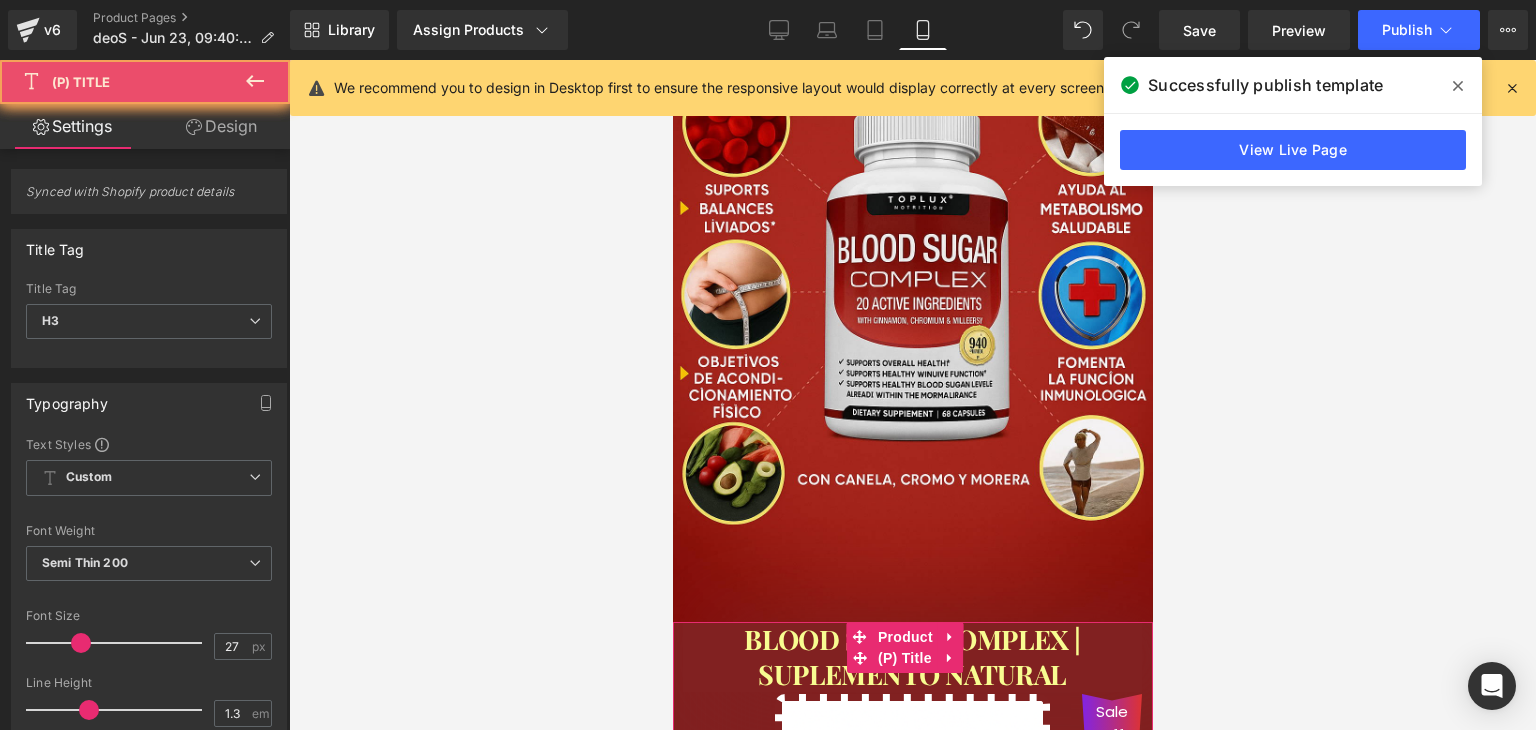 click on "BLOOD SUGAR COMPLEX | SUPLEMENTO NATURAL" at bounding box center (911, 657) 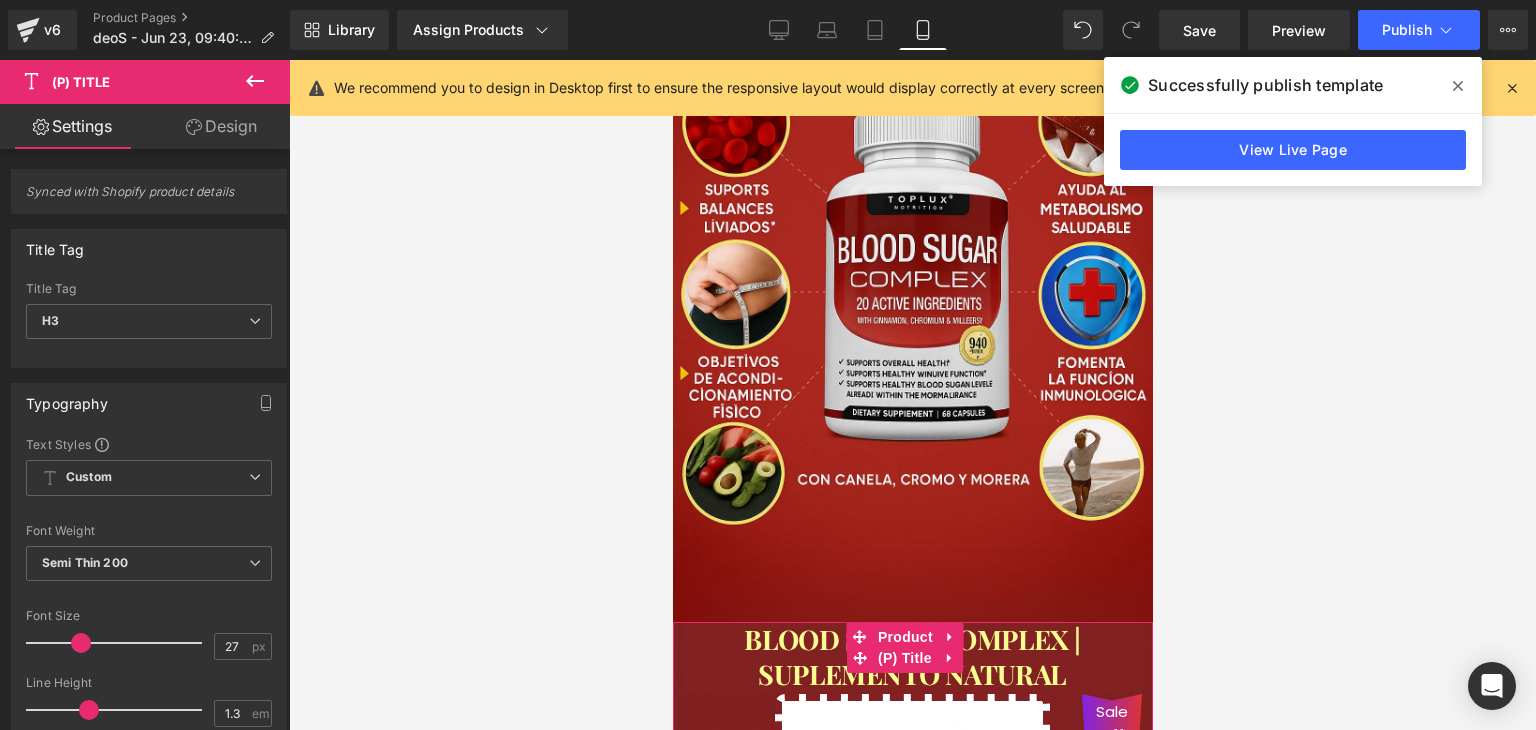 click on "Rendering Content" at bounding box center (768, 651) 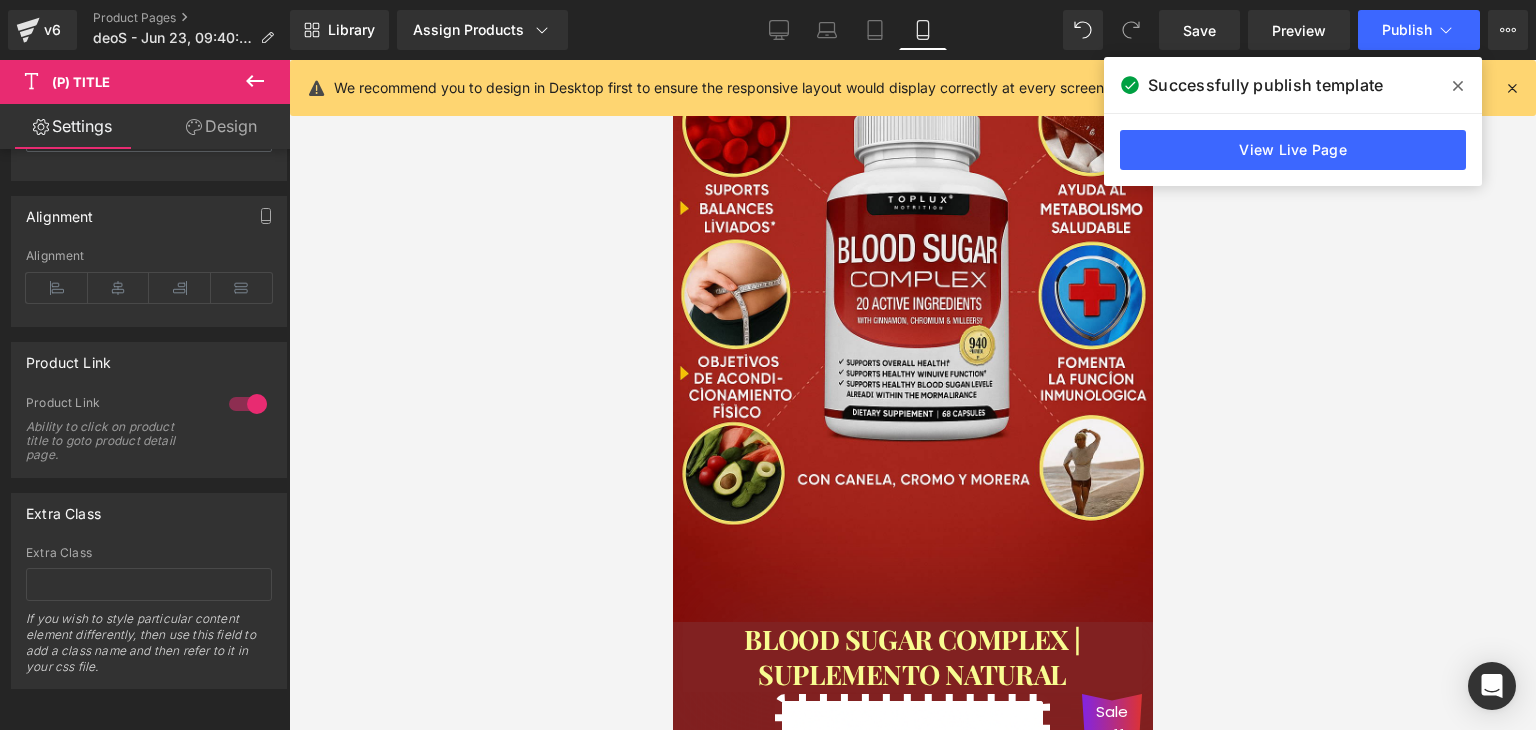 scroll, scrollTop: 784, scrollLeft: 0, axis: vertical 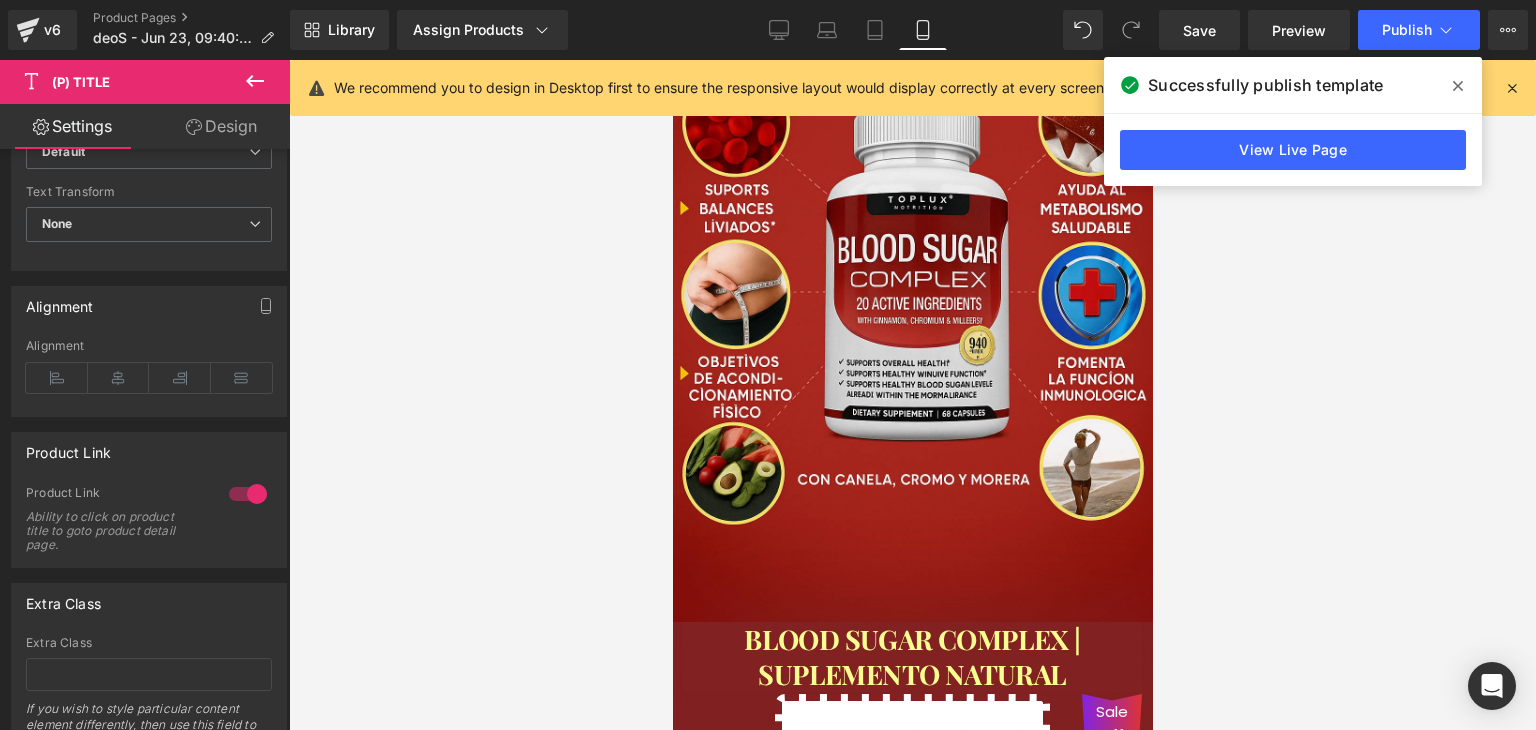 click at bounding box center [912, 395] 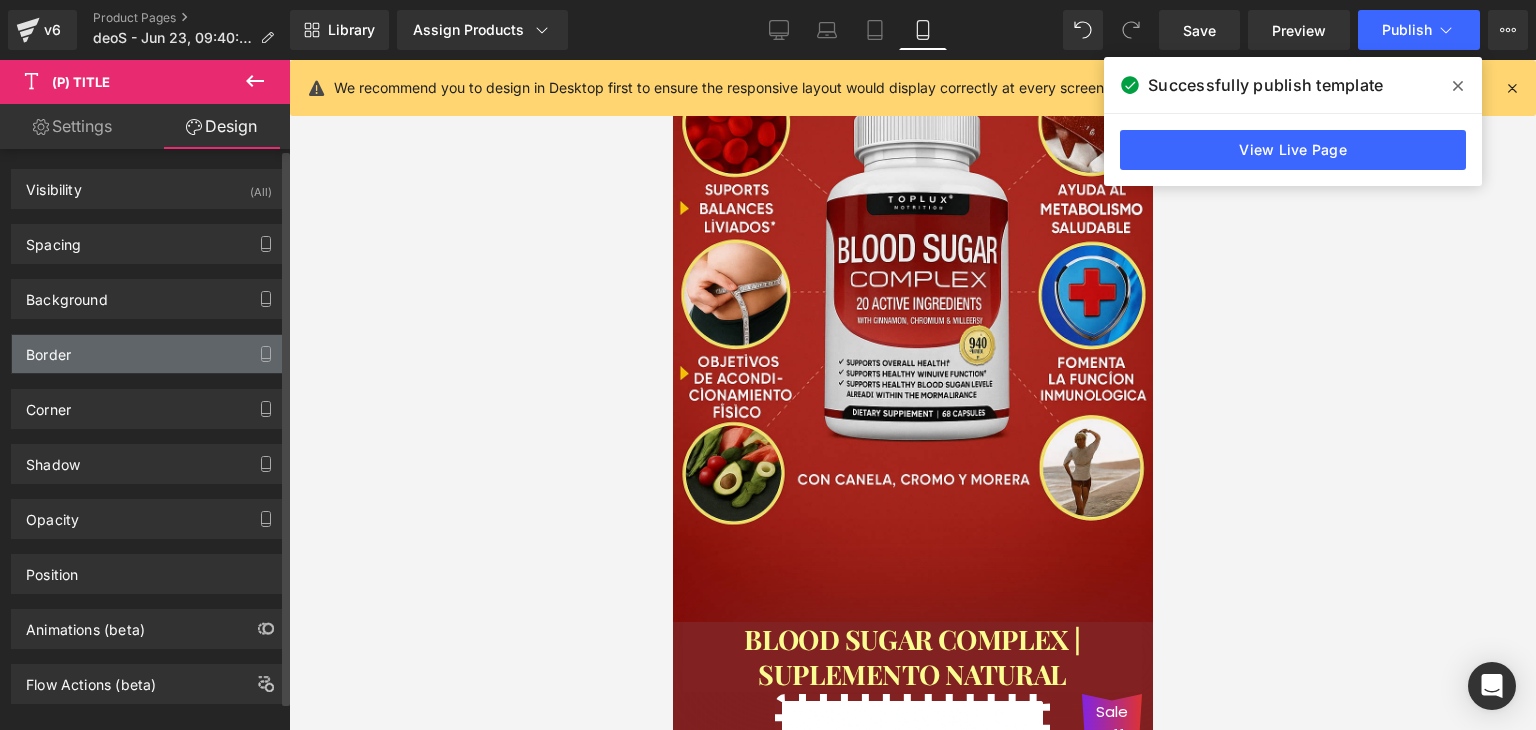 click on "Border" at bounding box center (149, 354) 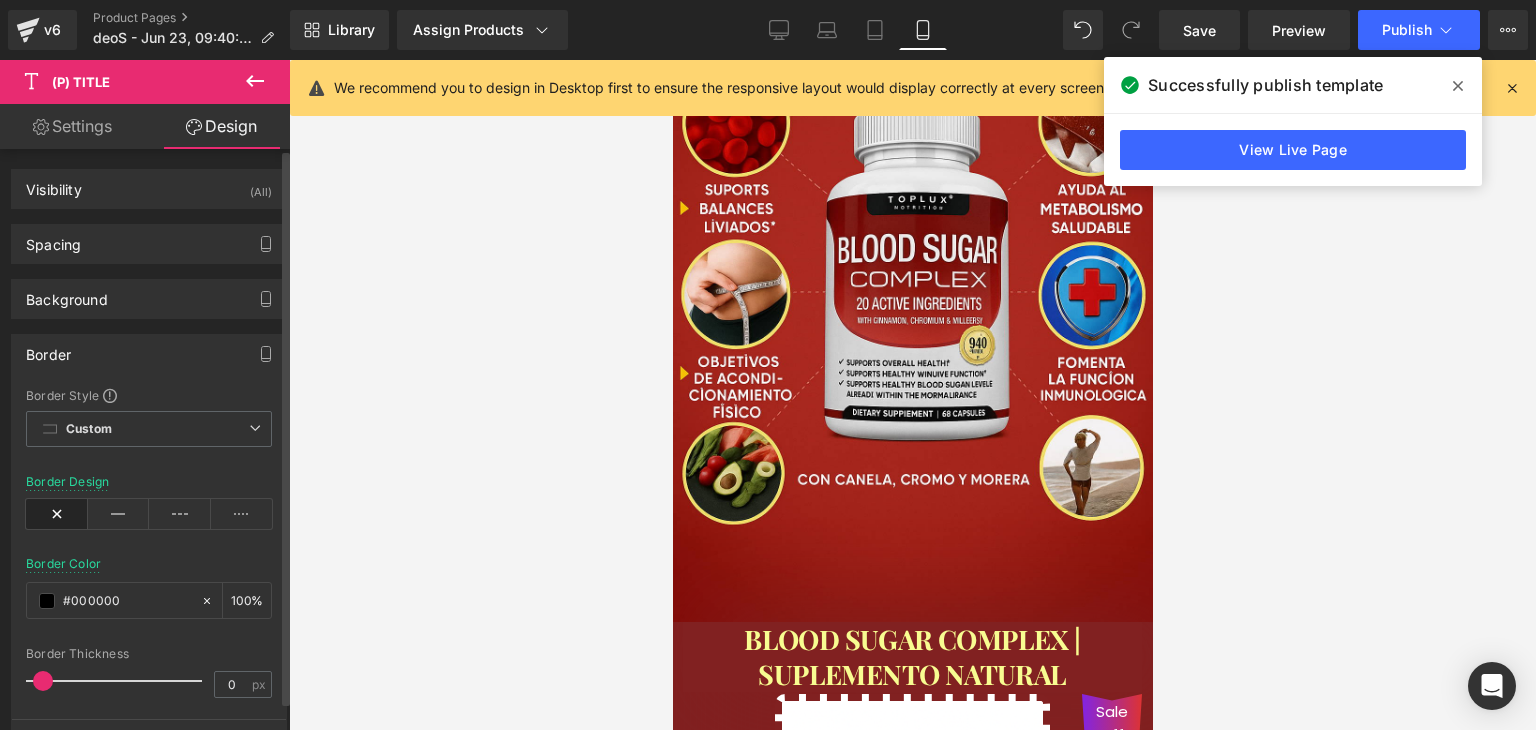 drag, startPoint x: 42, startPoint y: 681, endPoint x: 0, endPoint y: 672, distance: 42.953465 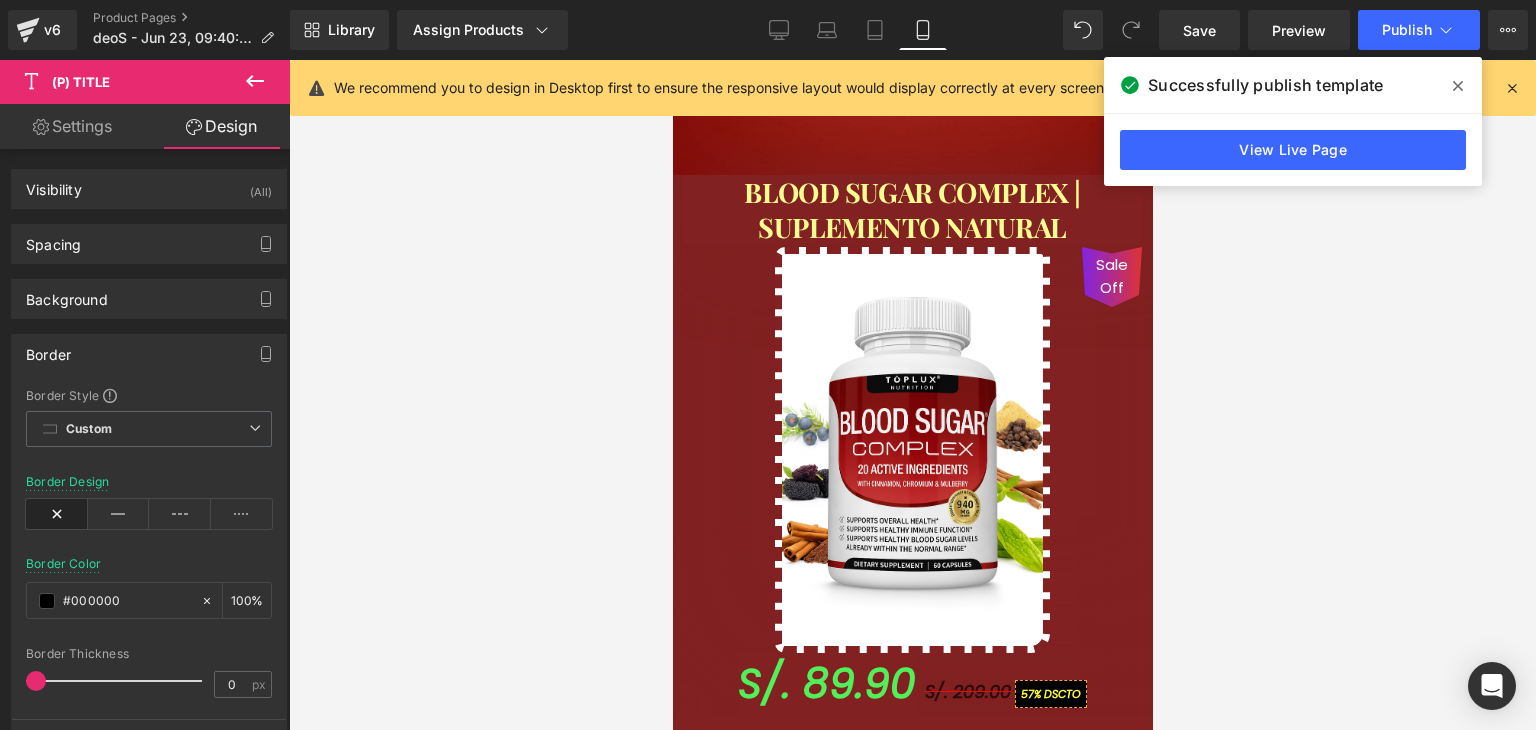 scroll, scrollTop: 800, scrollLeft: 0, axis: vertical 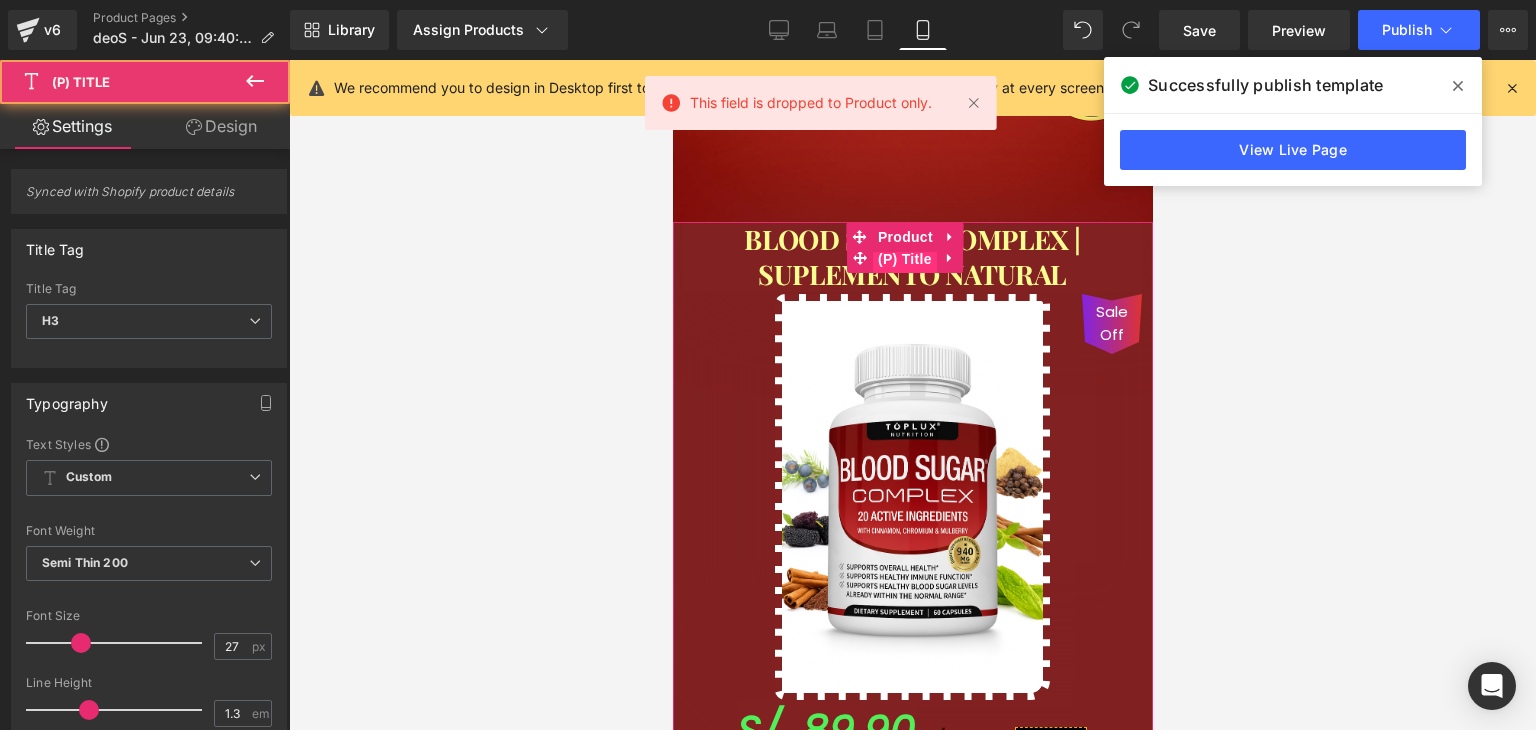click on "(P) Title" at bounding box center (904, 259) 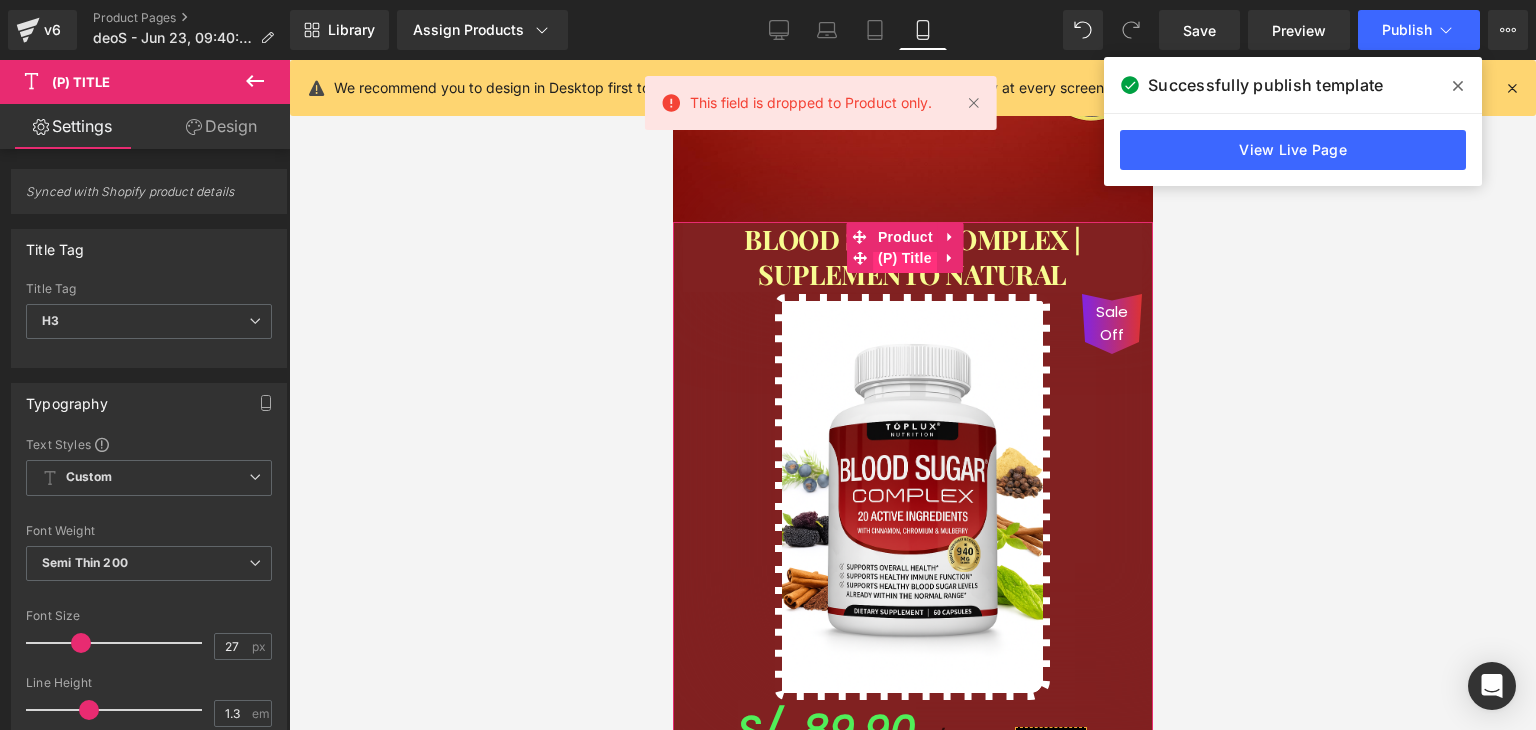 click on "(P) Title" at bounding box center (904, 258) 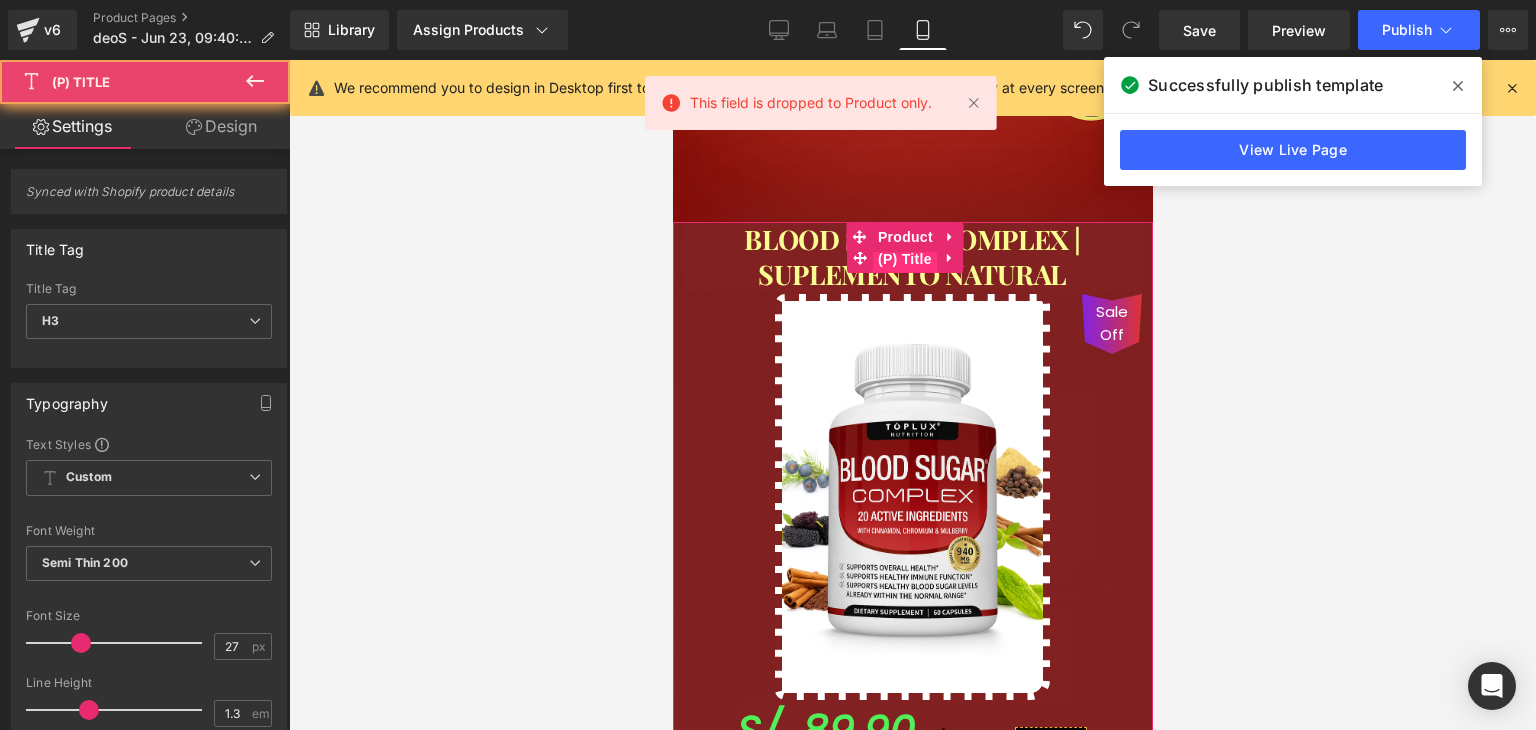click on "(P) Title" at bounding box center (904, 259) 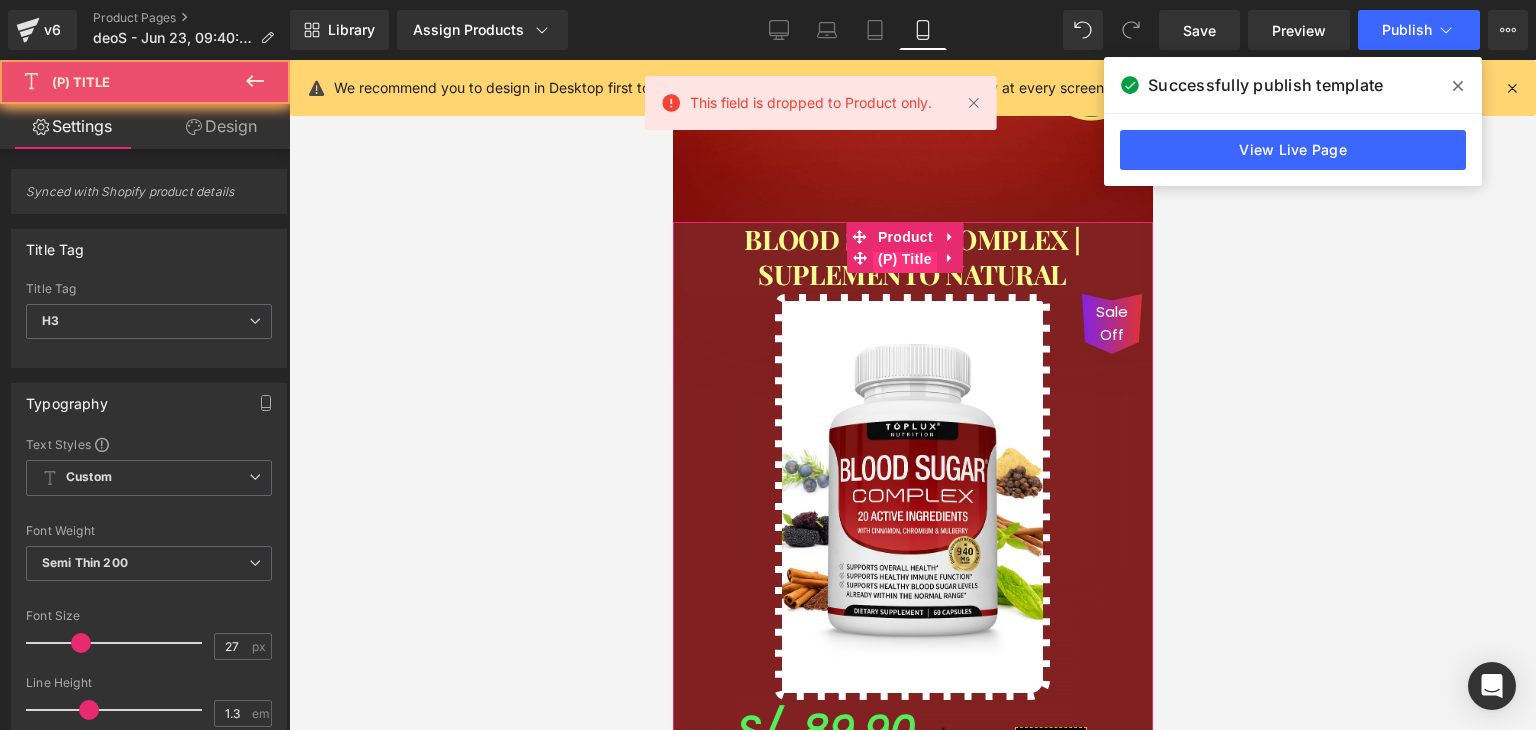 click on "(P) Title" at bounding box center [904, 259] 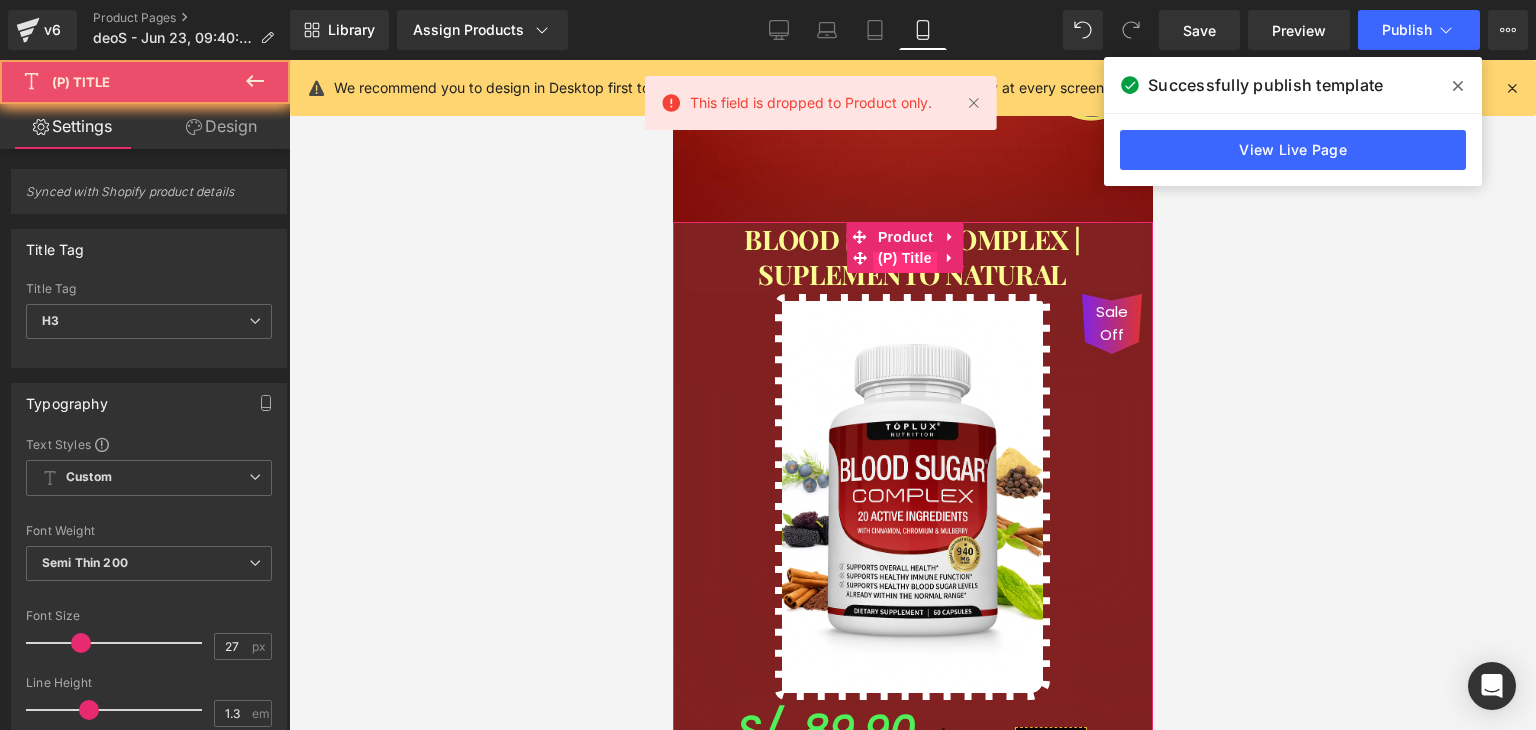 click on "(P) Title" at bounding box center [904, 258] 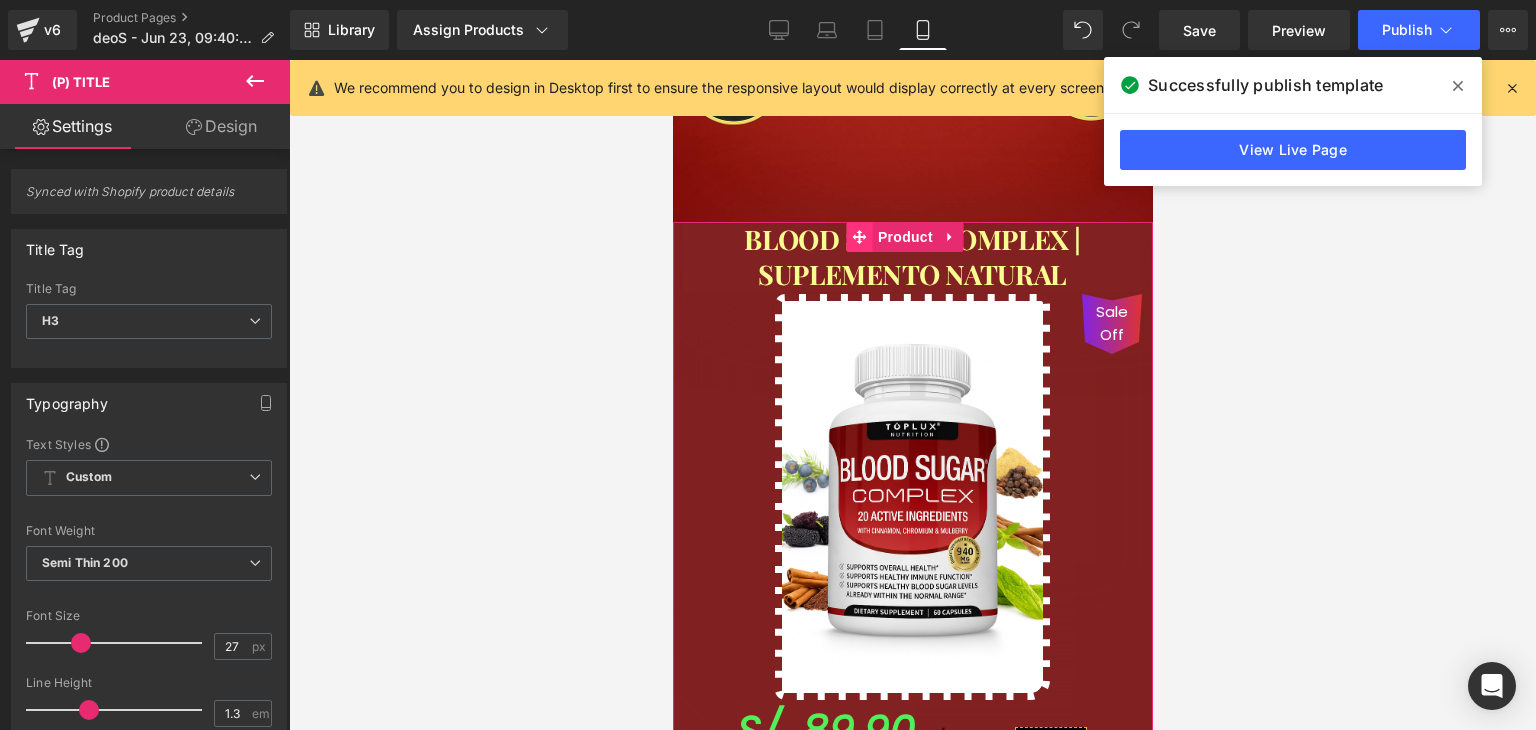 click at bounding box center (859, 237) 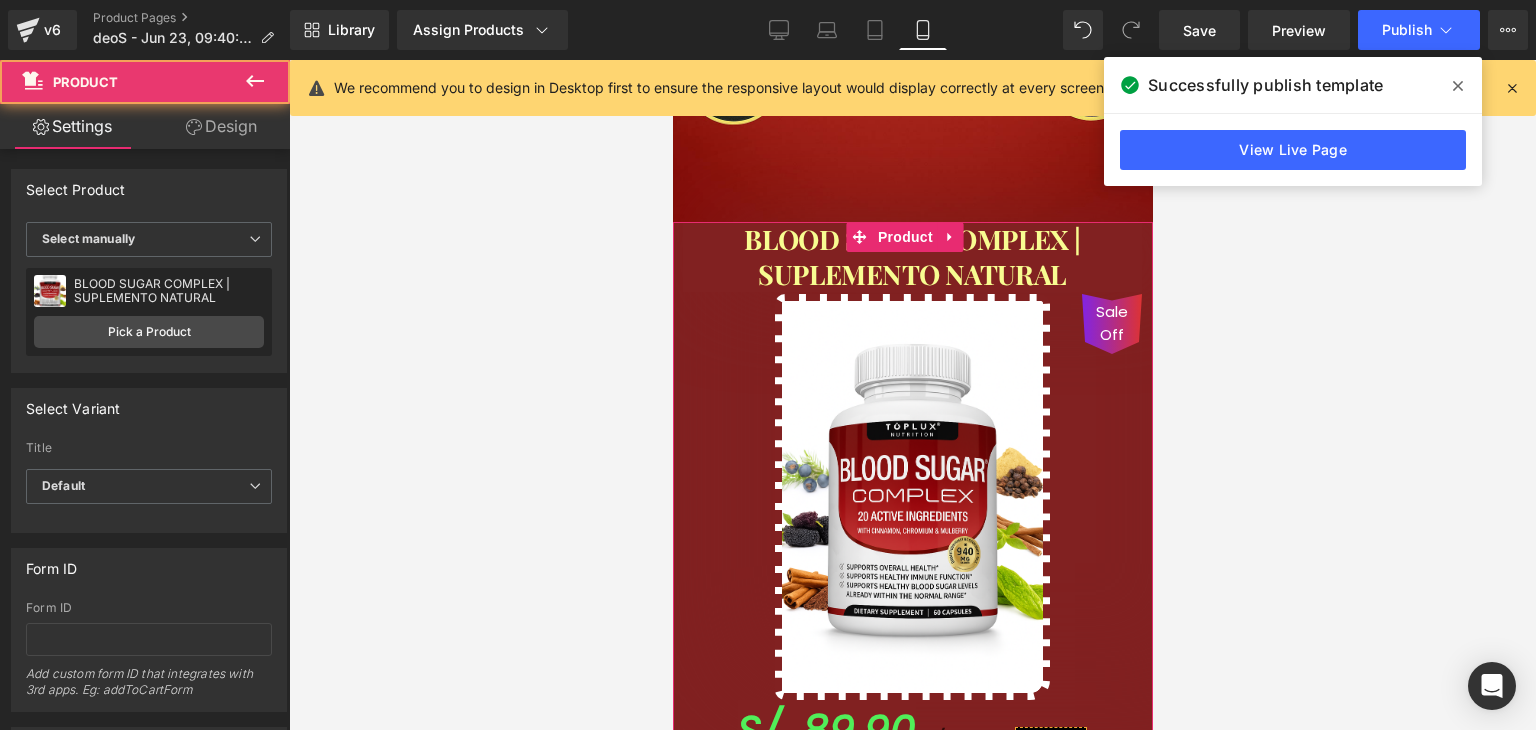 click on "BLOOD SUGAR COMPLEX | SUPLEMENTO NATURAL" at bounding box center [911, 257] 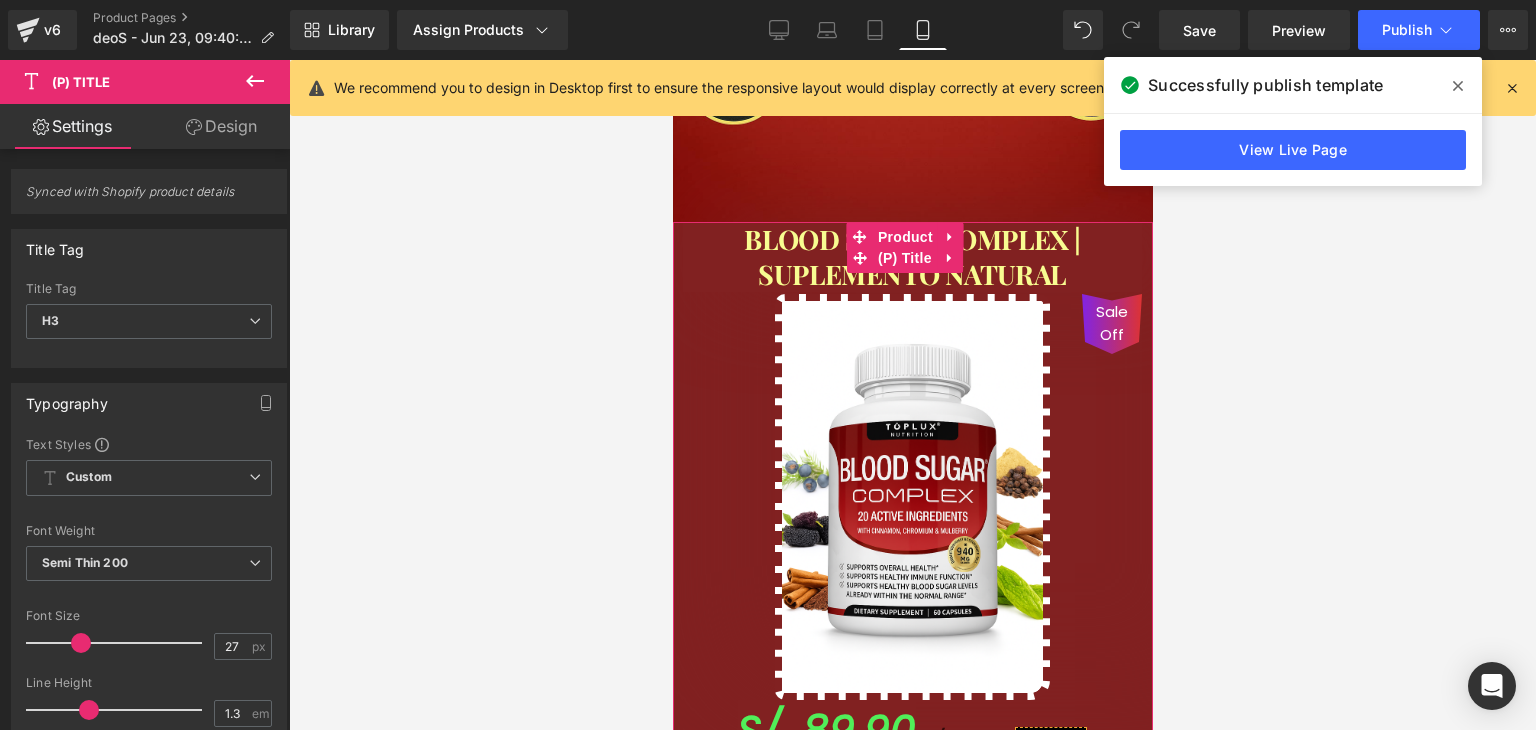 click on "BLOOD SUGAR COMPLEX | SUPLEMENTO NATURAL" at bounding box center [911, 257] 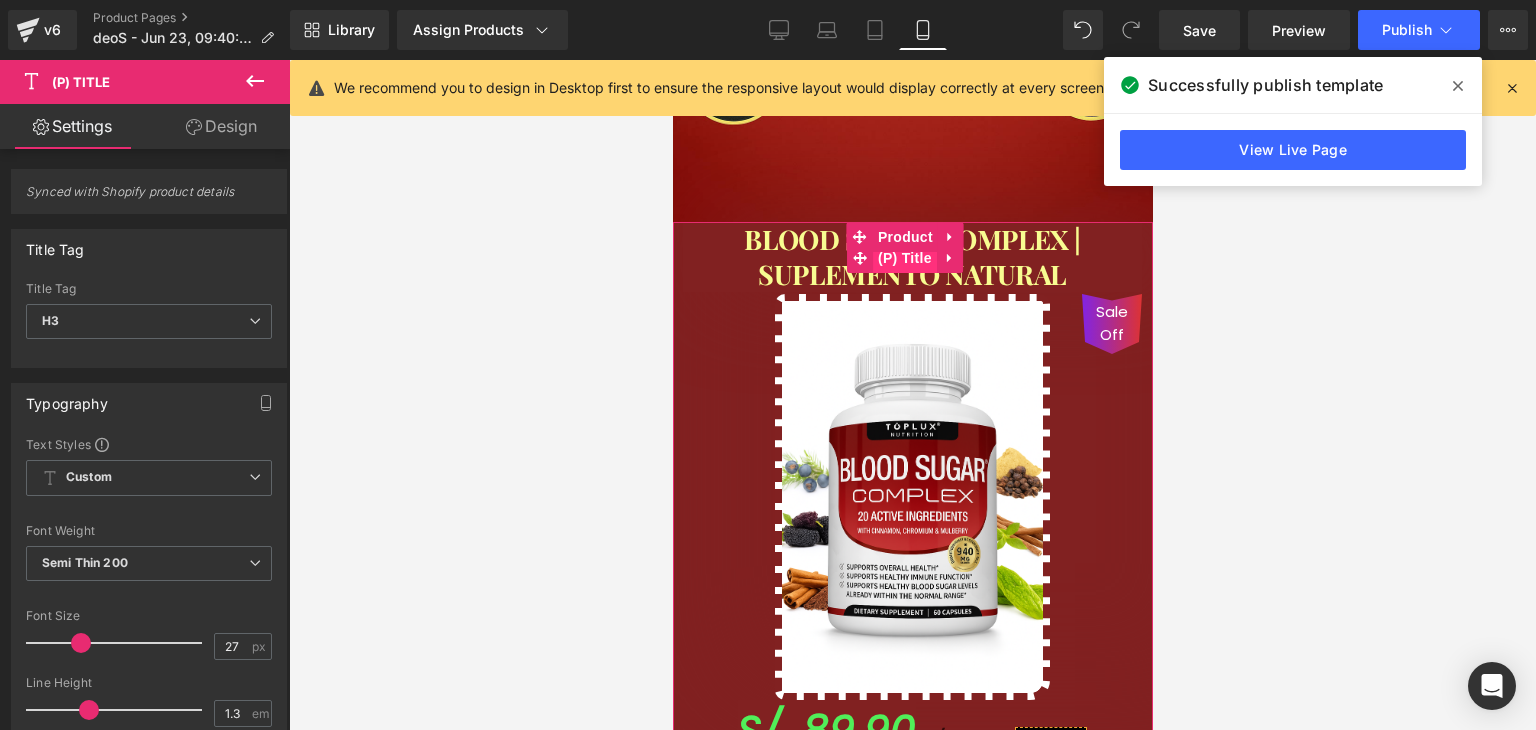 click on "(P) Title" at bounding box center [904, 258] 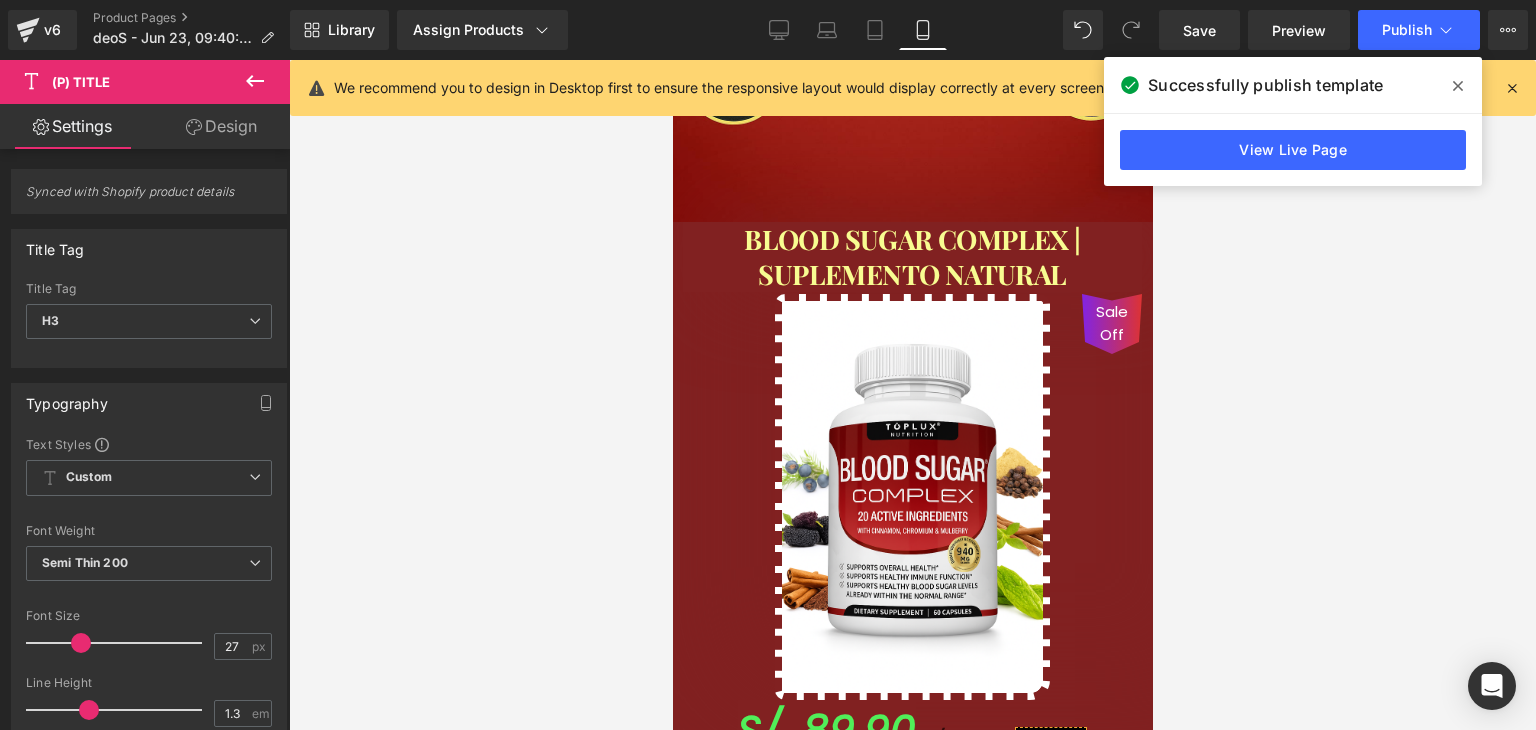 click on "Design" at bounding box center [221, 126] 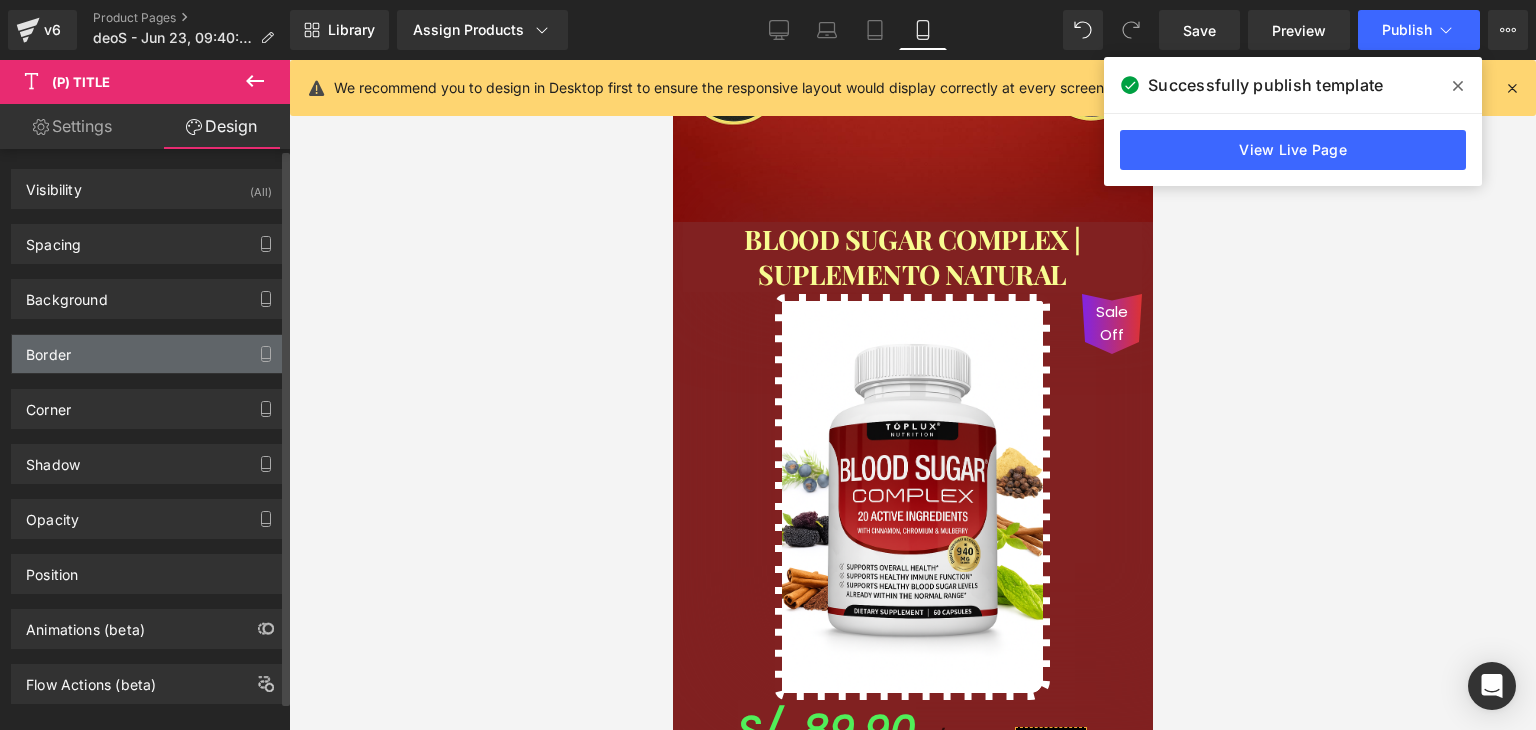 click on "Border" at bounding box center [149, 354] 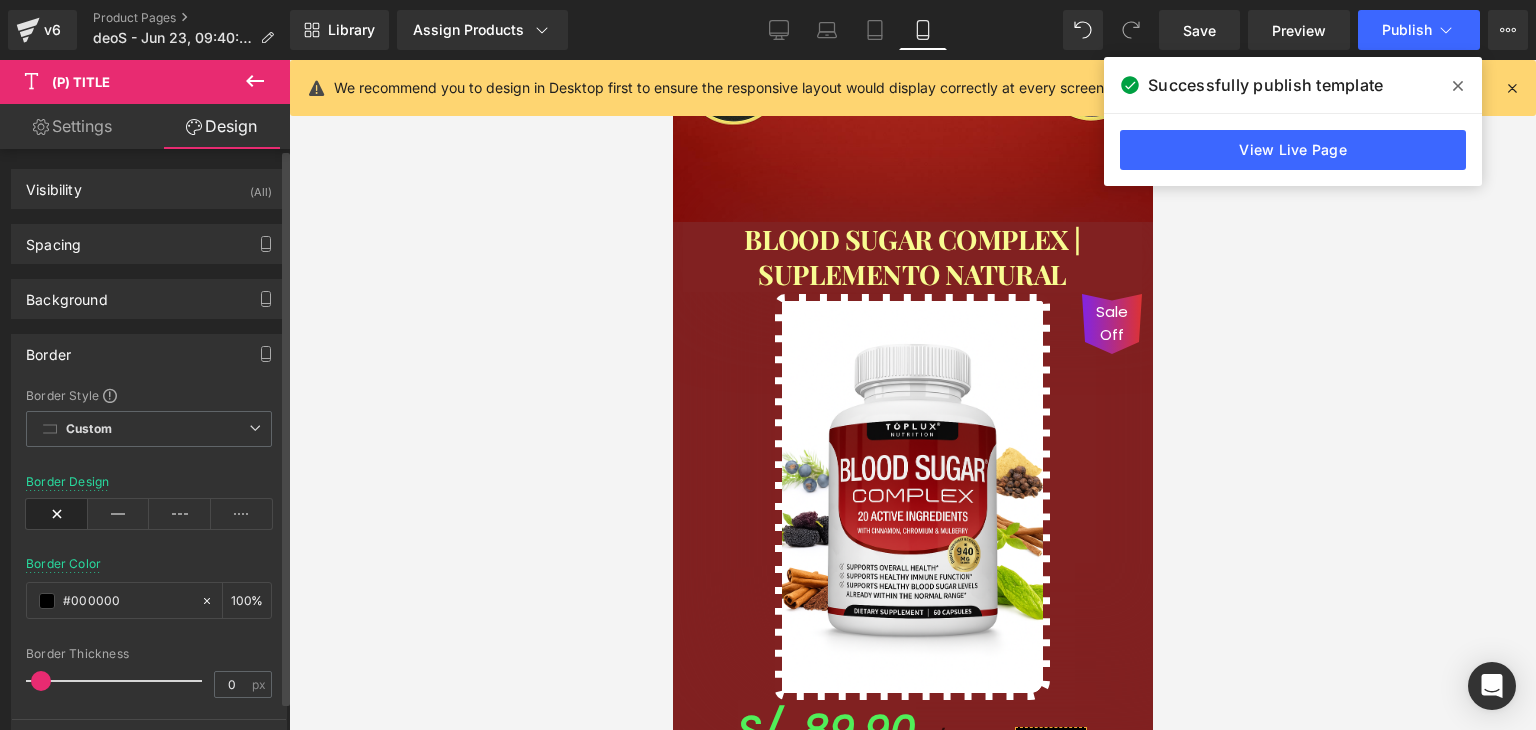 drag, startPoint x: 37, startPoint y: 681, endPoint x: 5, endPoint y: 680, distance: 32.01562 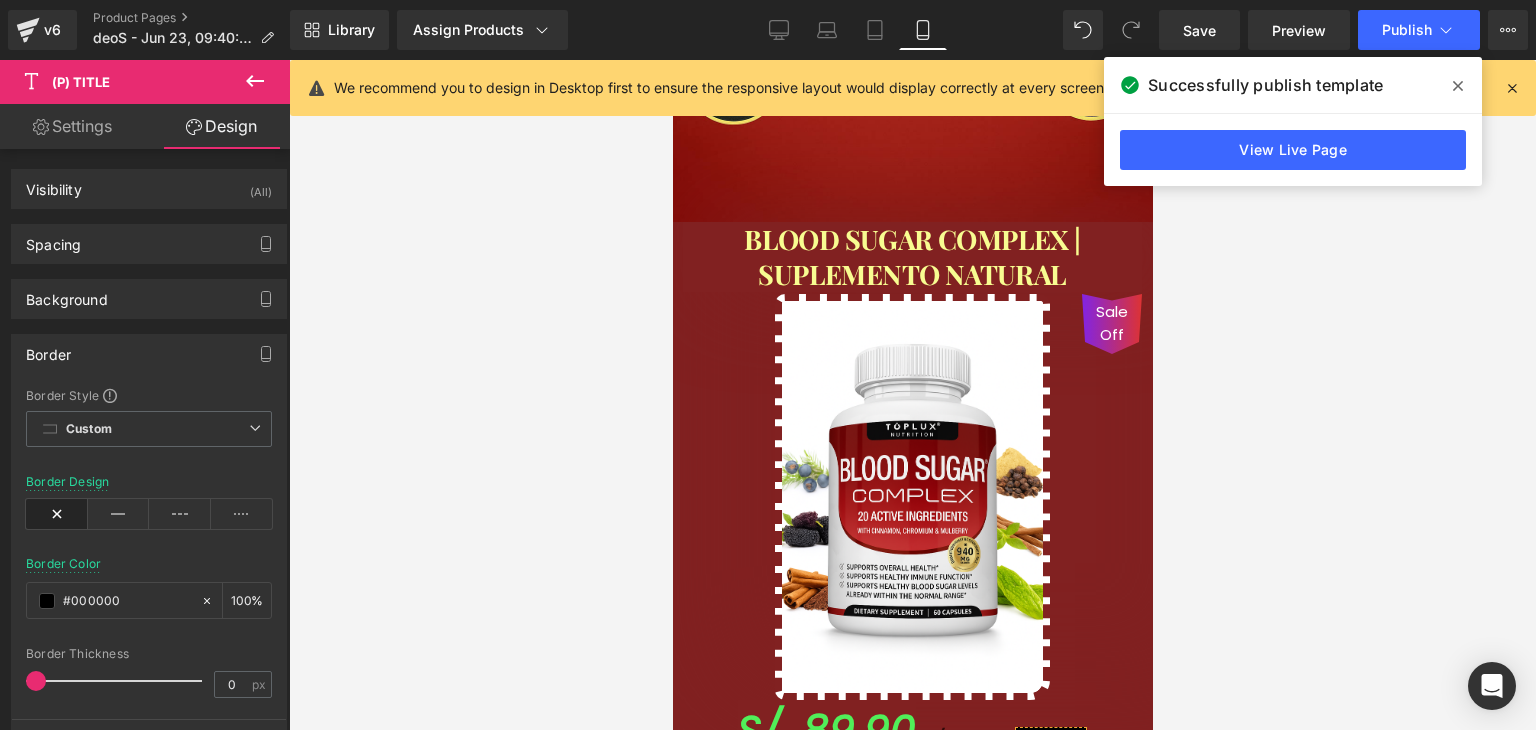 drag, startPoint x: 447, startPoint y: 464, endPoint x: 576, endPoint y: 361, distance: 165.07574 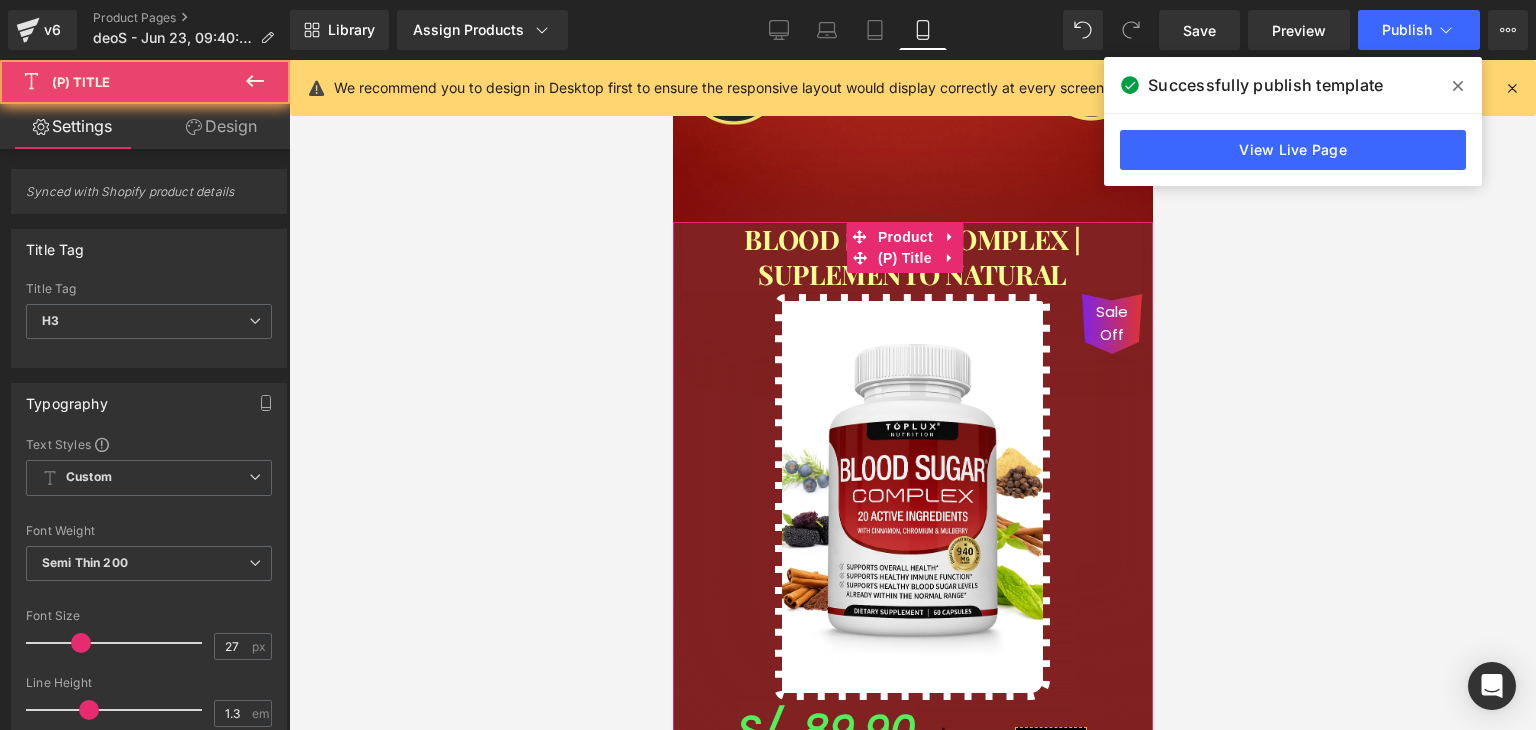 click on "BLOOD SUGAR COMPLEX | SUPLEMENTO NATURAL" at bounding box center (911, 257) 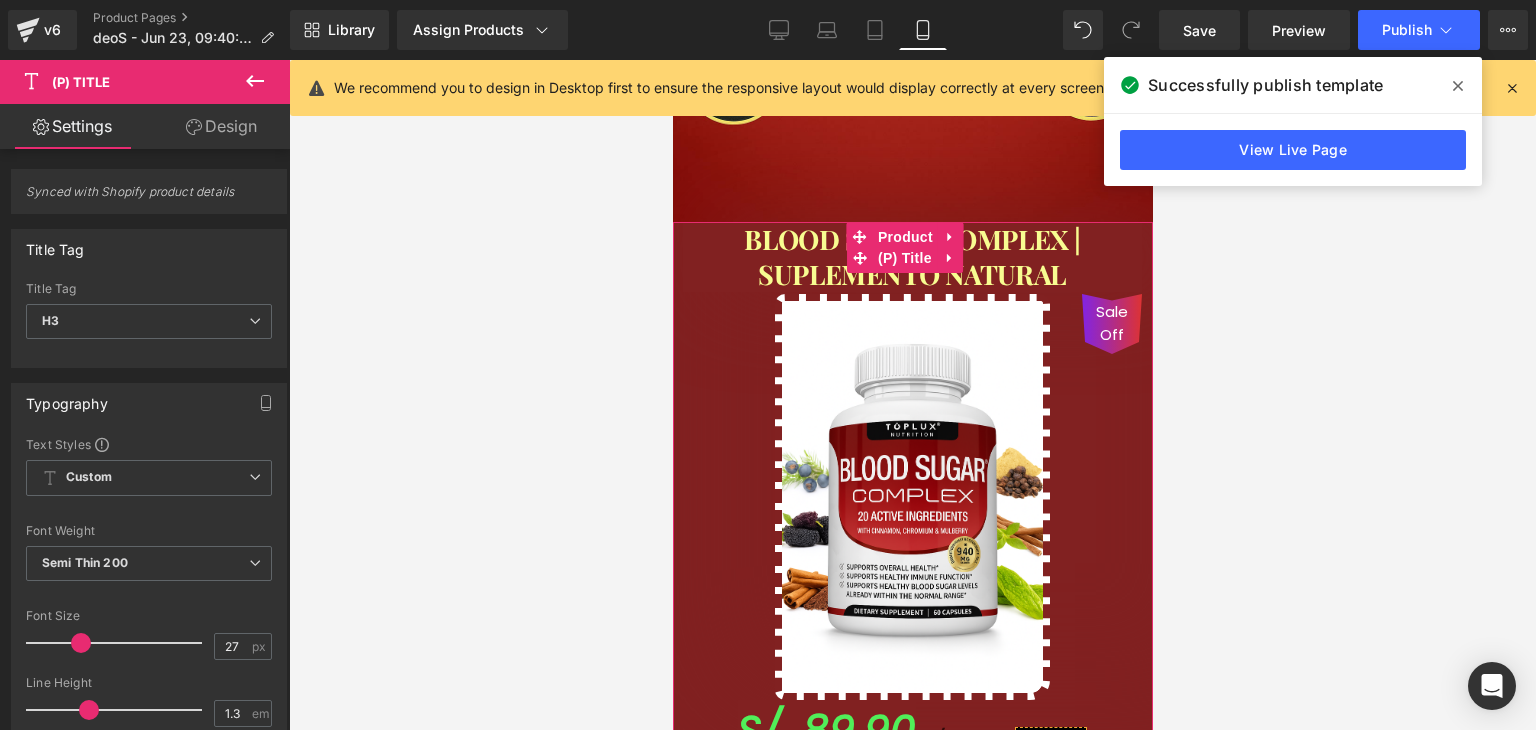 click on "(P) Title" at bounding box center [904, 258] 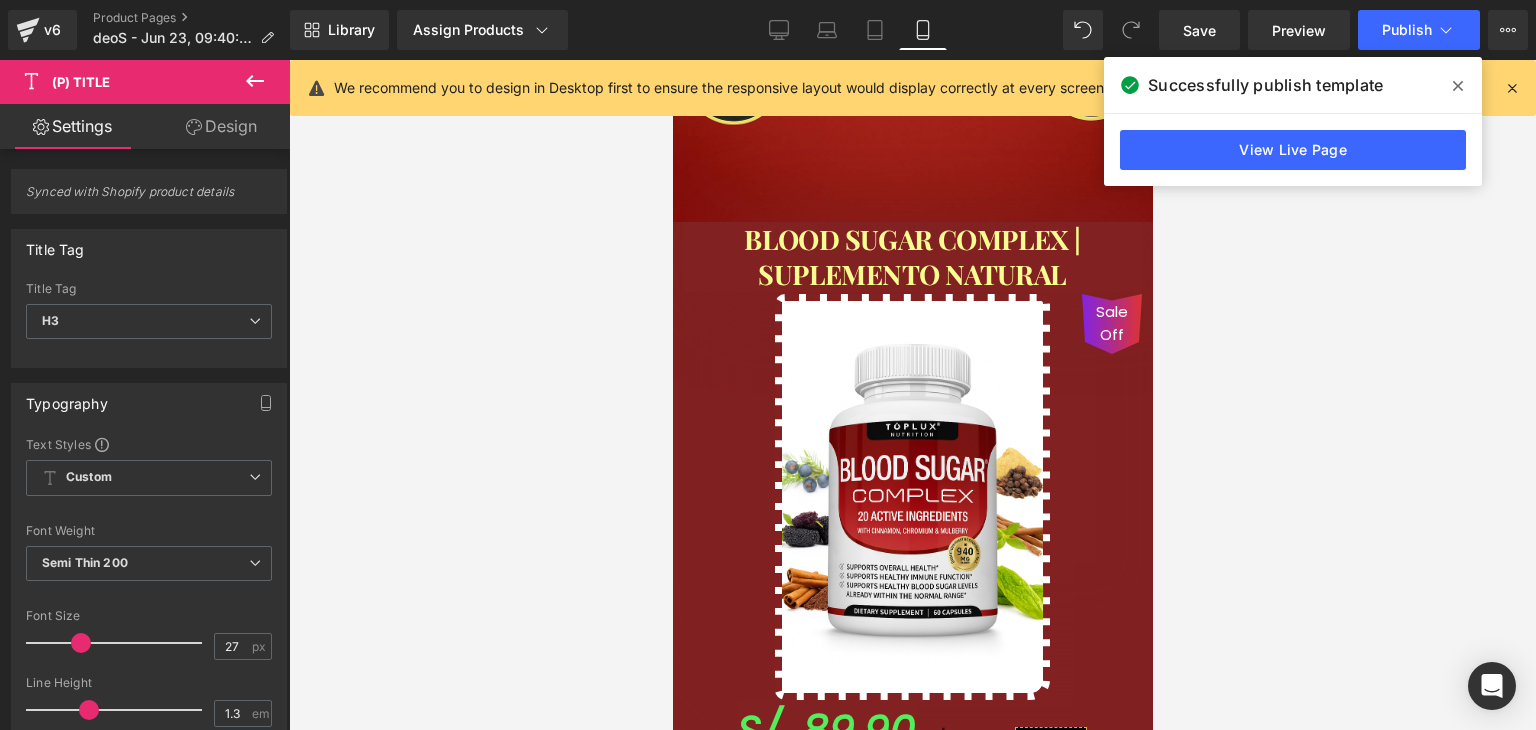 drag, startPoint x: 198, startPoint y: 140, endPoint x: 96, endPoint y: 324, distance: 210.3806 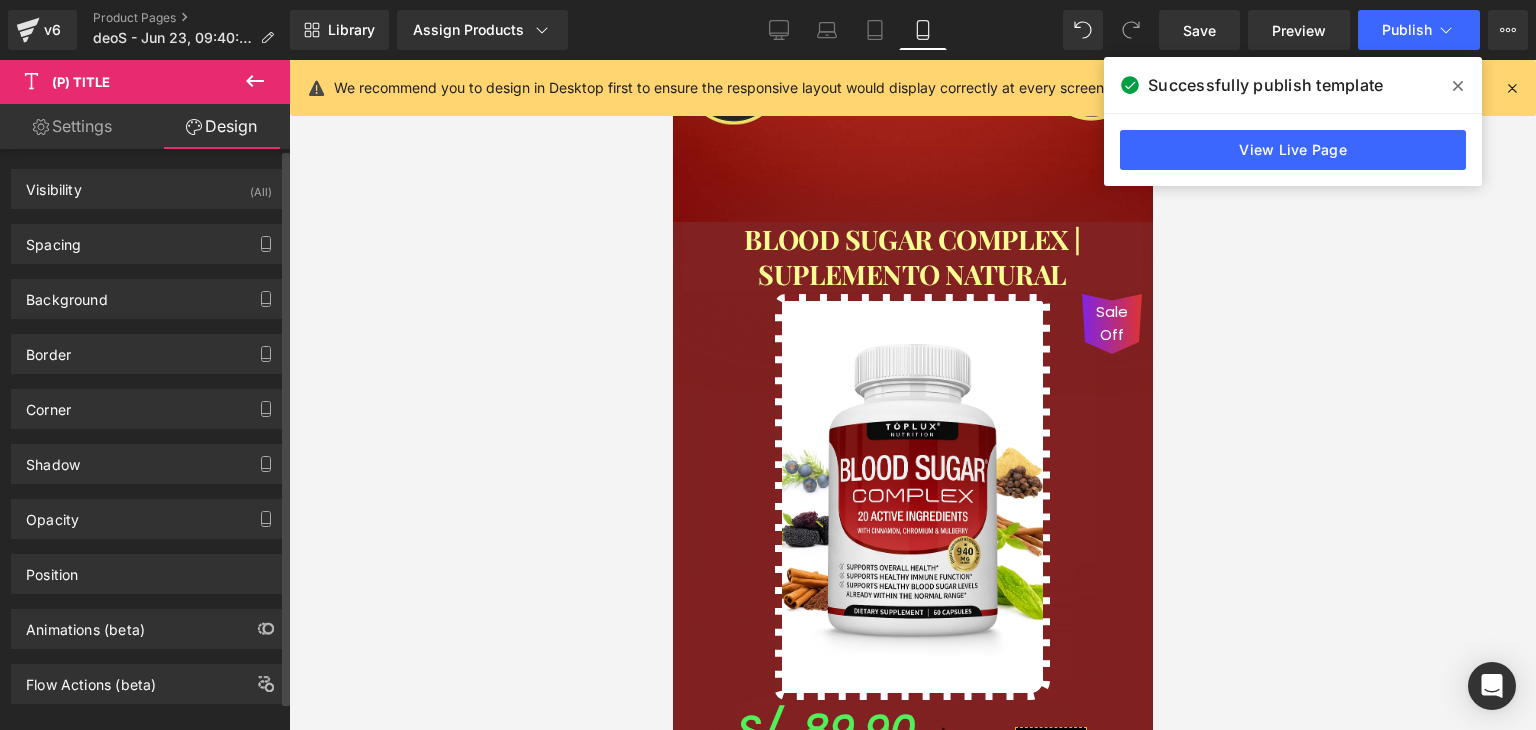 drag, startPoint x: 66, startPoint y: 359, endPoint x: 62, endPoint y: 411, distance: 52.153618 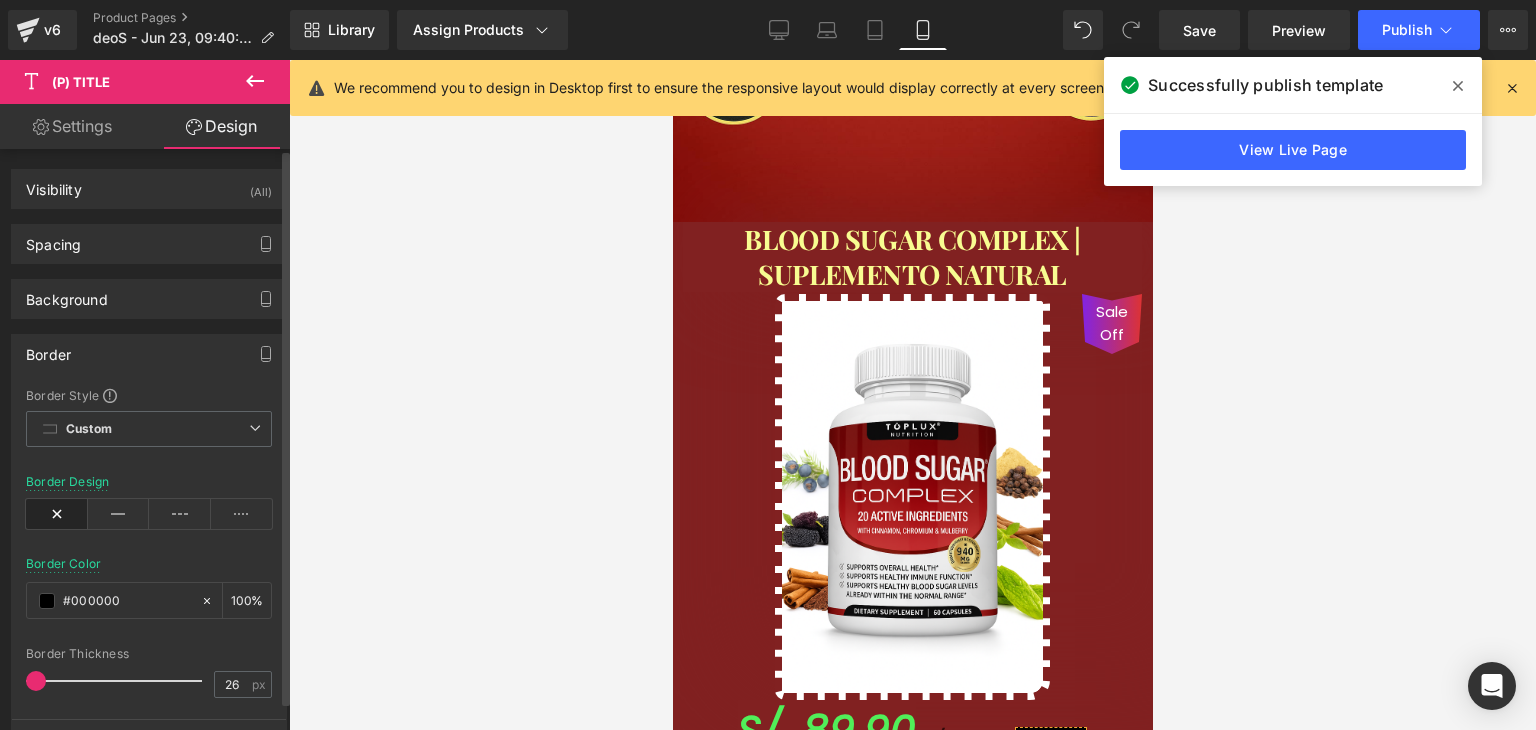 click at bounding box center (119, 681) 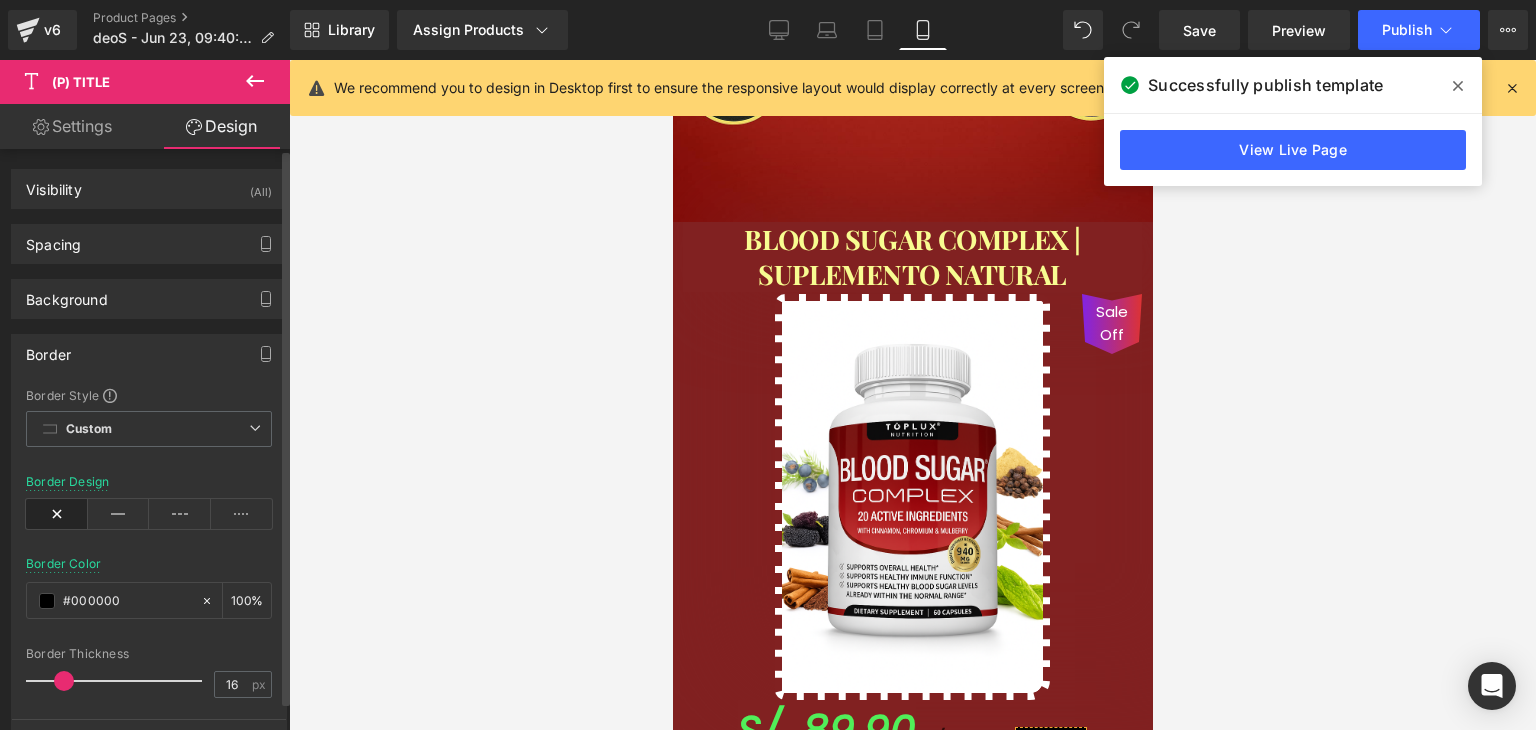 drag, startPoint x: 80, startPoint y: 677, endPoint x: 64, endPoint y: 648, distance: 33.12099 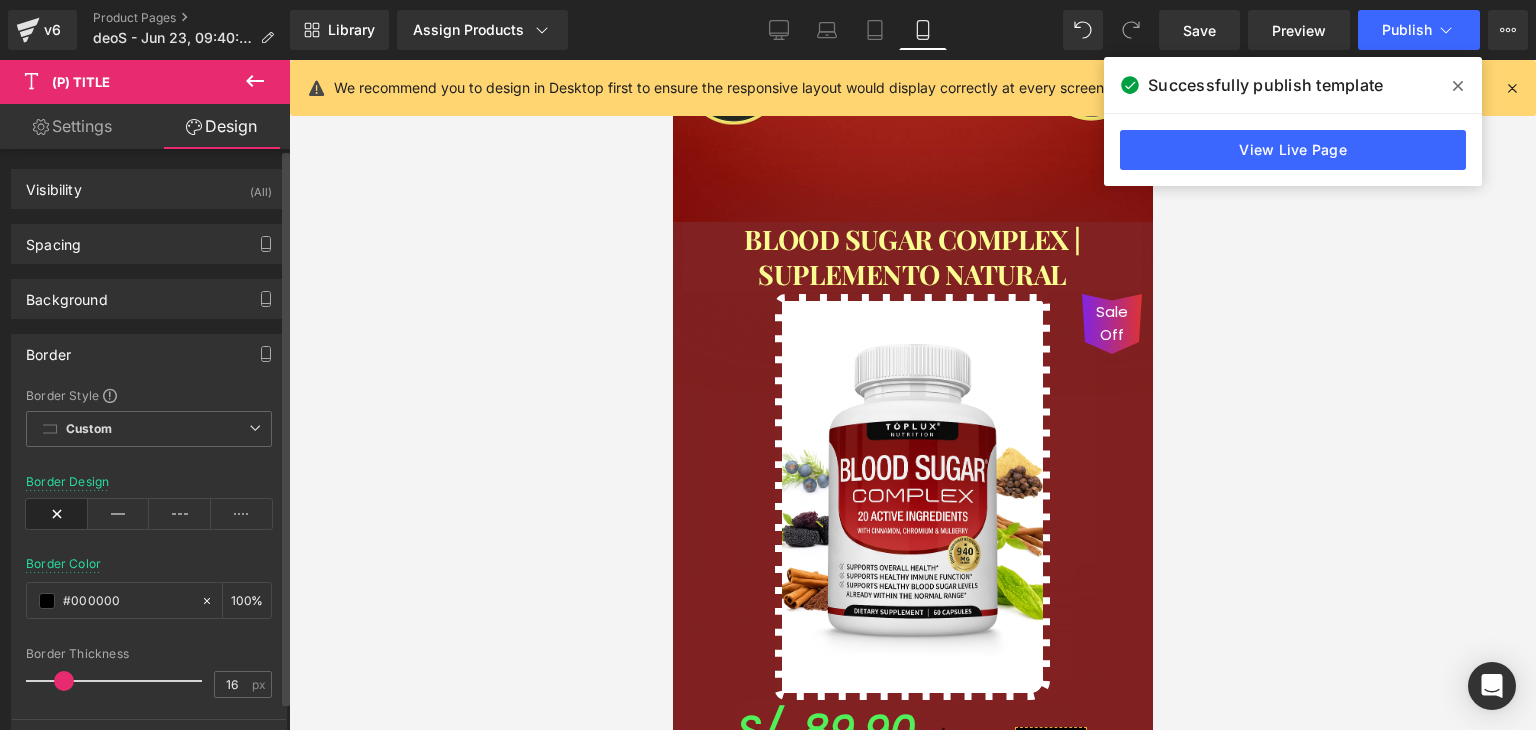 click on "Border Thickness 16 px" at bounding box center (149, 680) 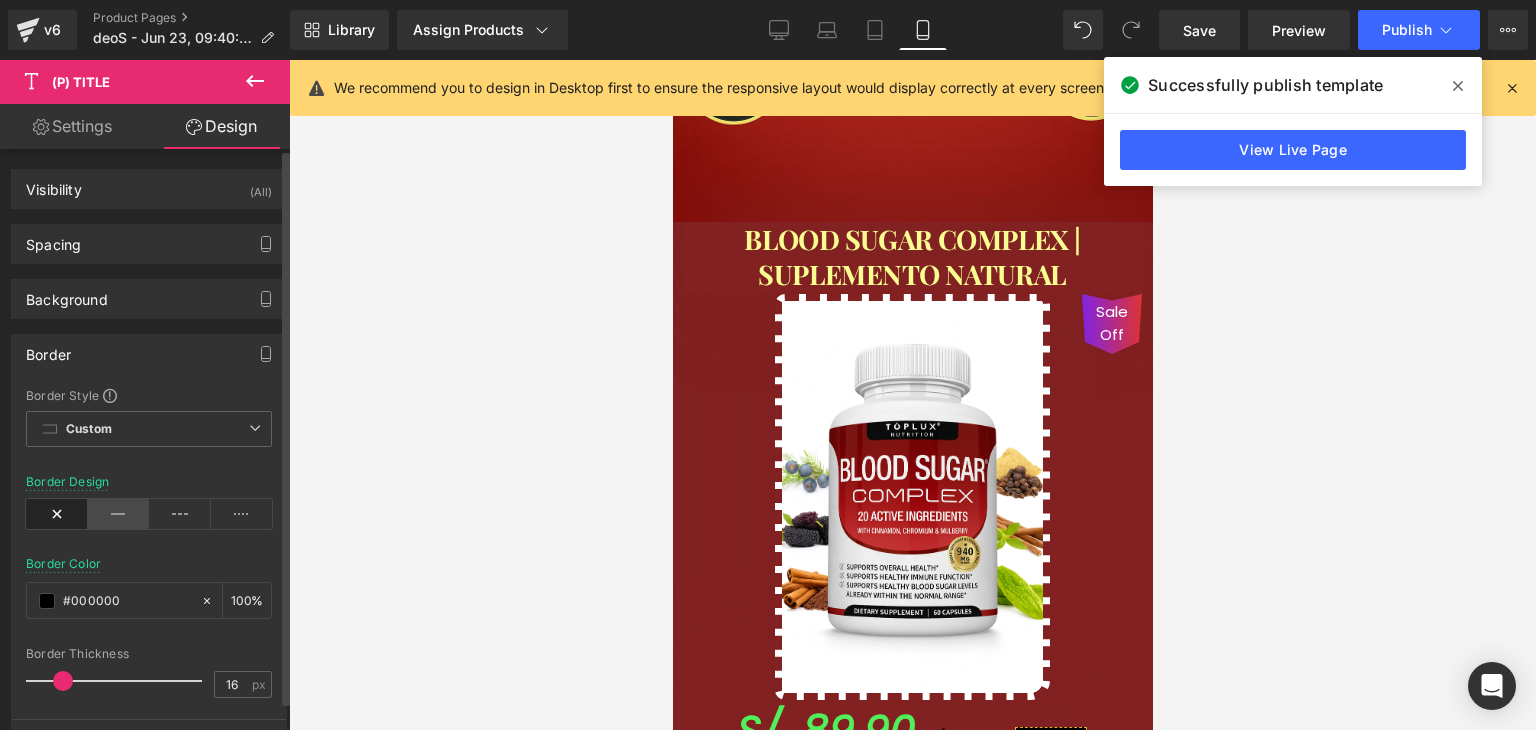 click at bounding box center (119, 514) 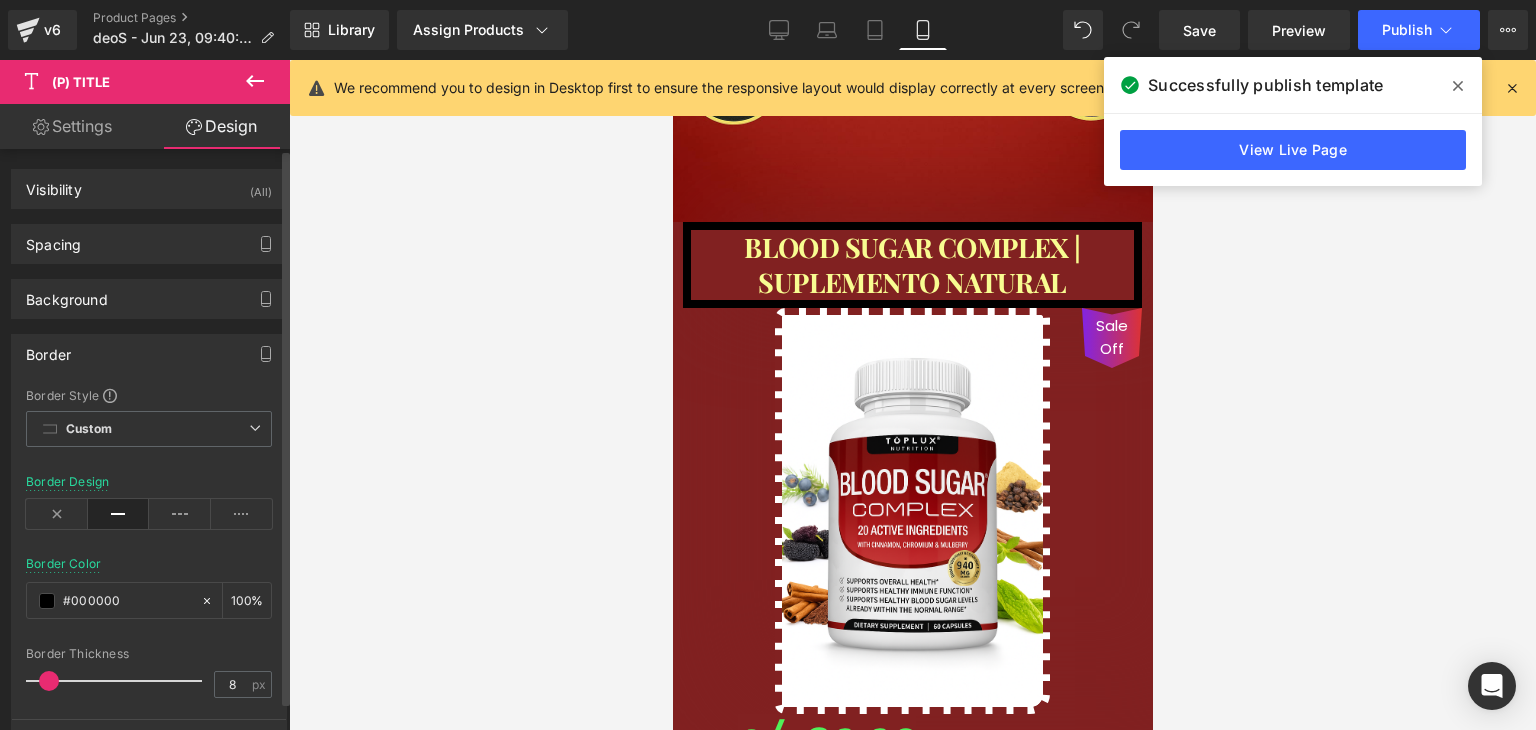 drag, startPoint x: 53, startPoint y: 681, endPoint x: 40, endPoint y: 681, distance: 13 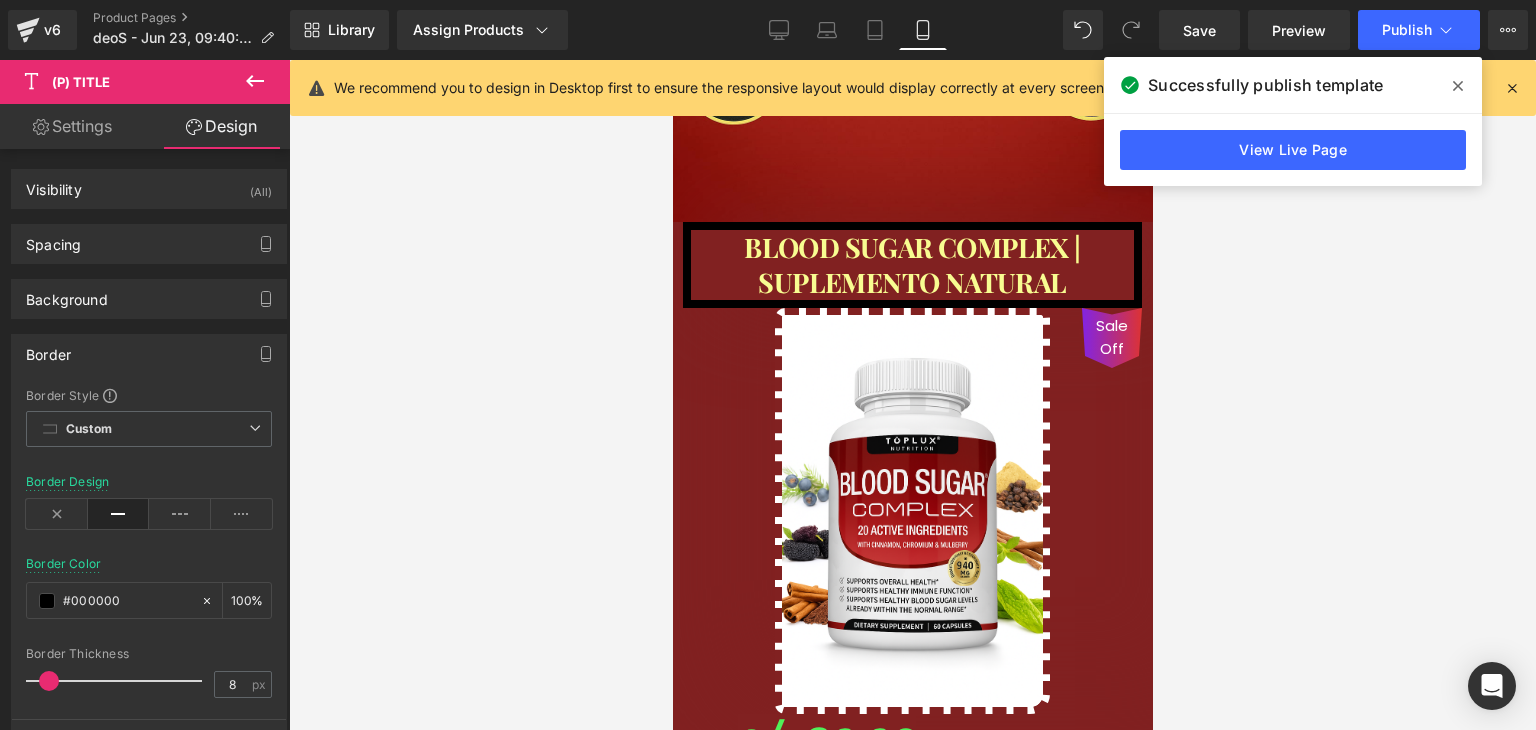 click at bounding box center [911, 511] 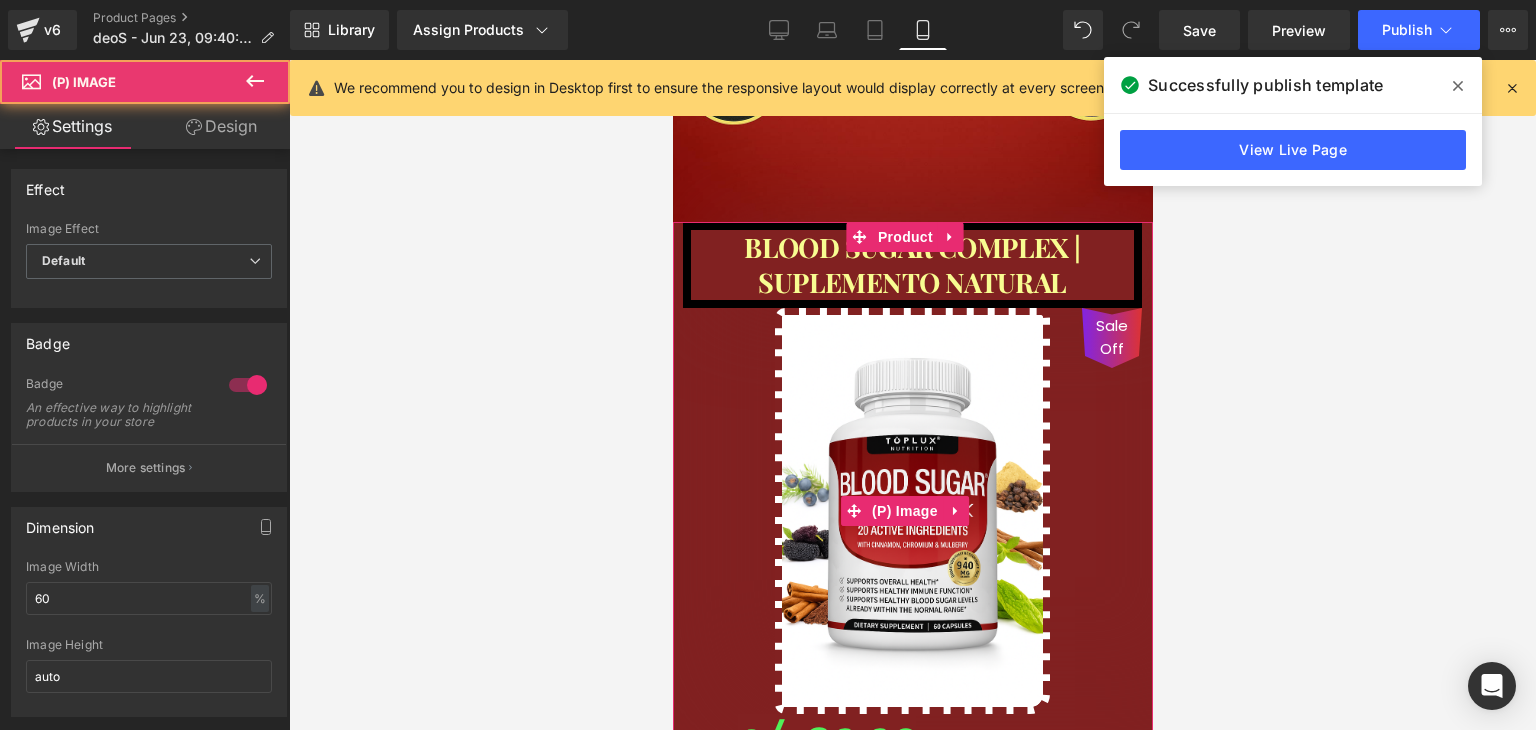 click at bounding box center [911, 511] 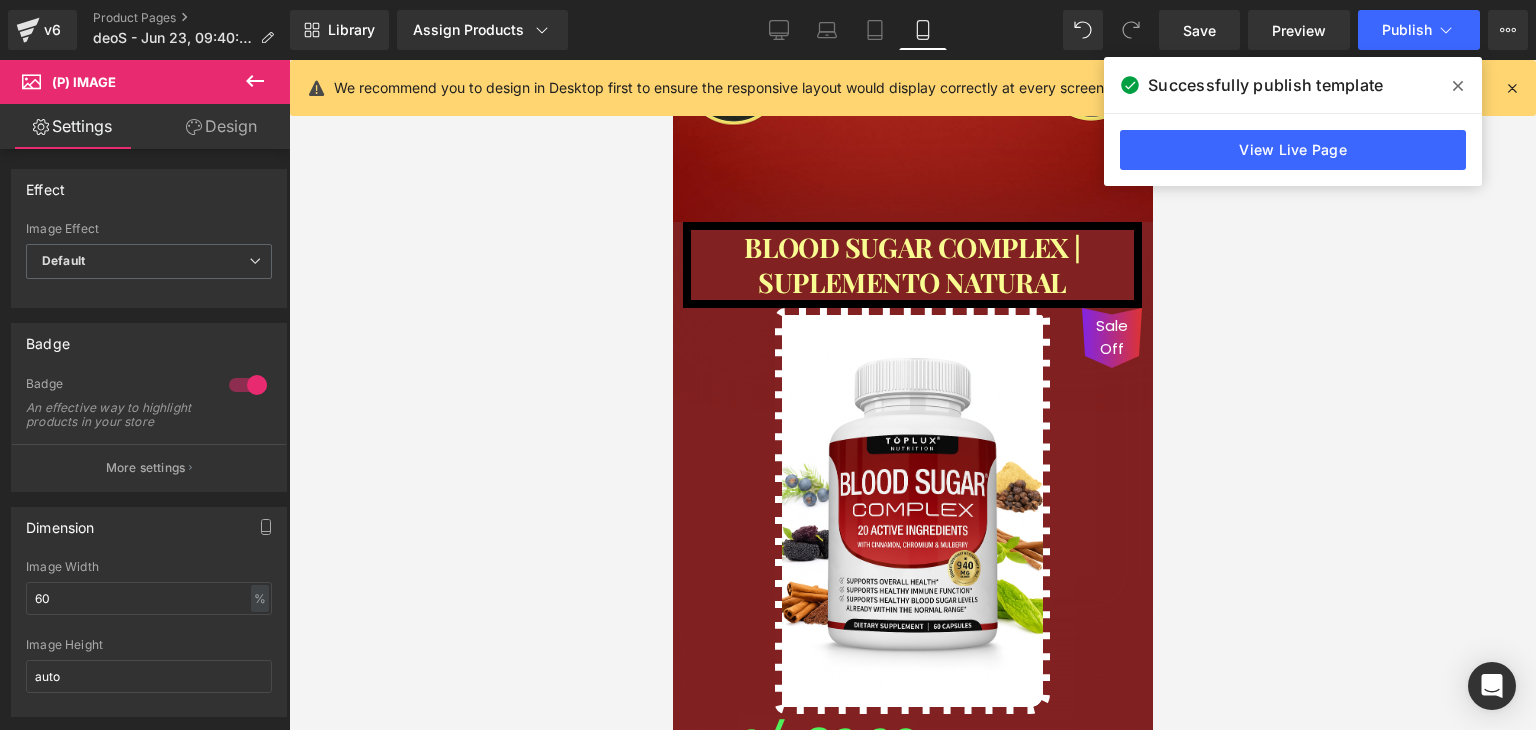 click on "Design" at bounding box center [221, 126] 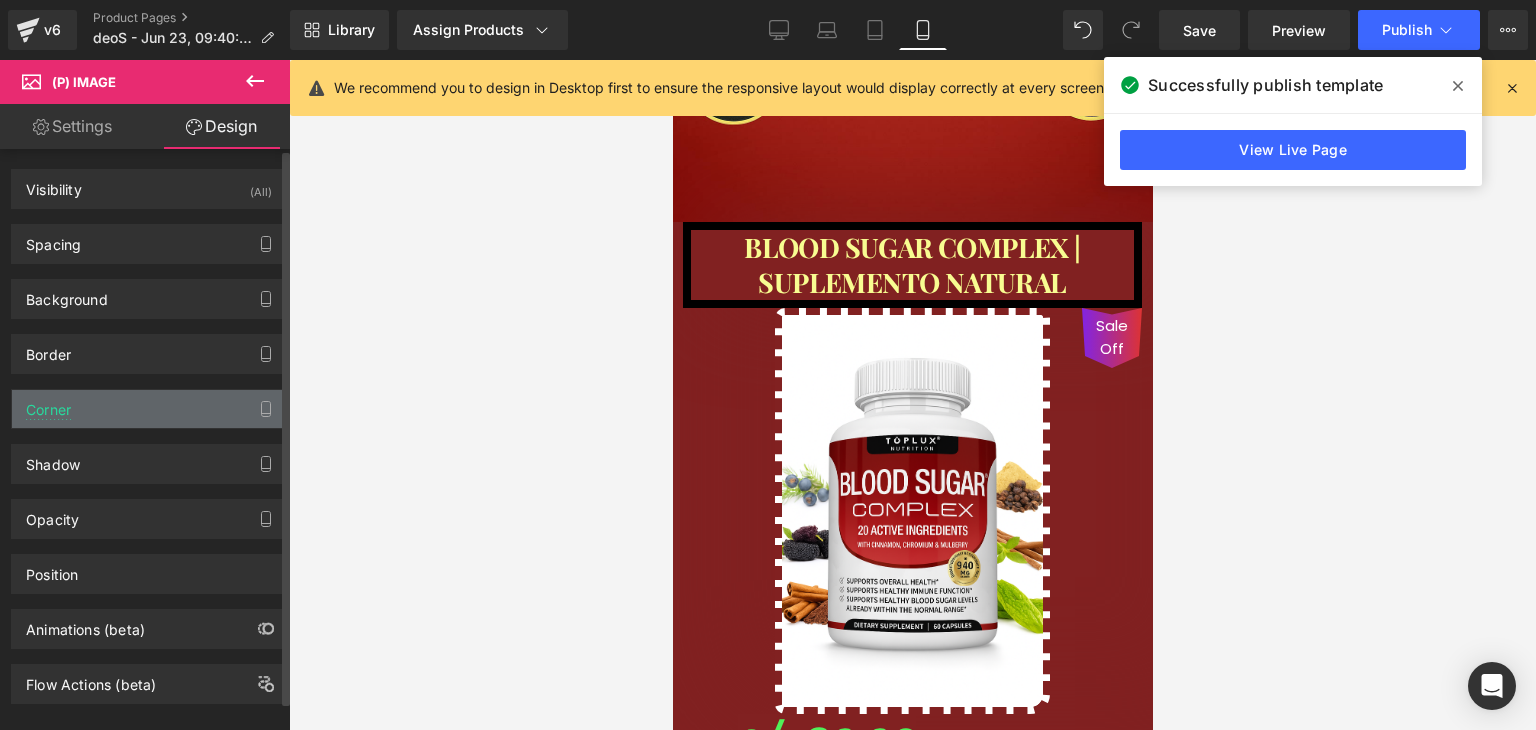click on "Corner" at bounding box center [149, 409] 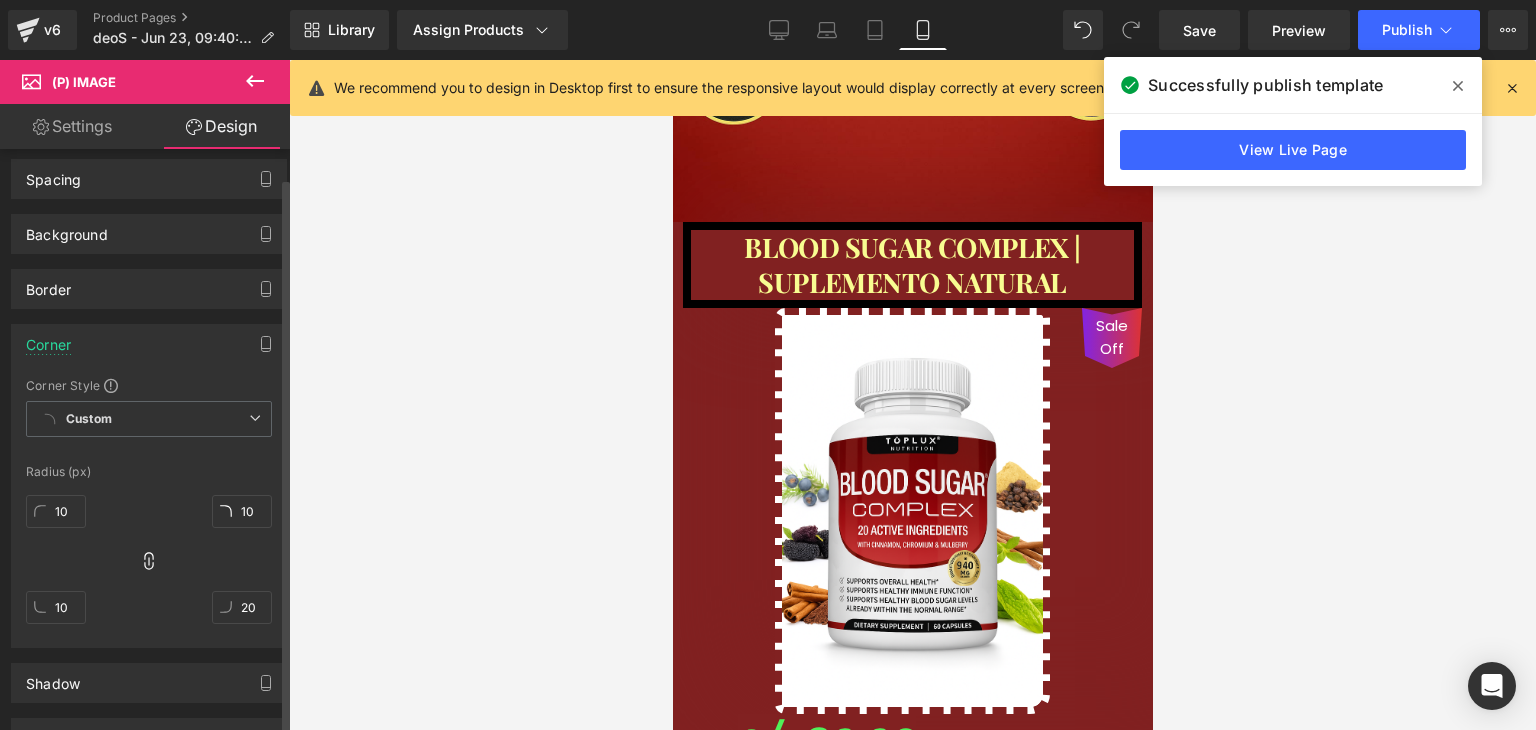 scroll, scrollTop: 100, scrollLeft: 0, axis: vertical 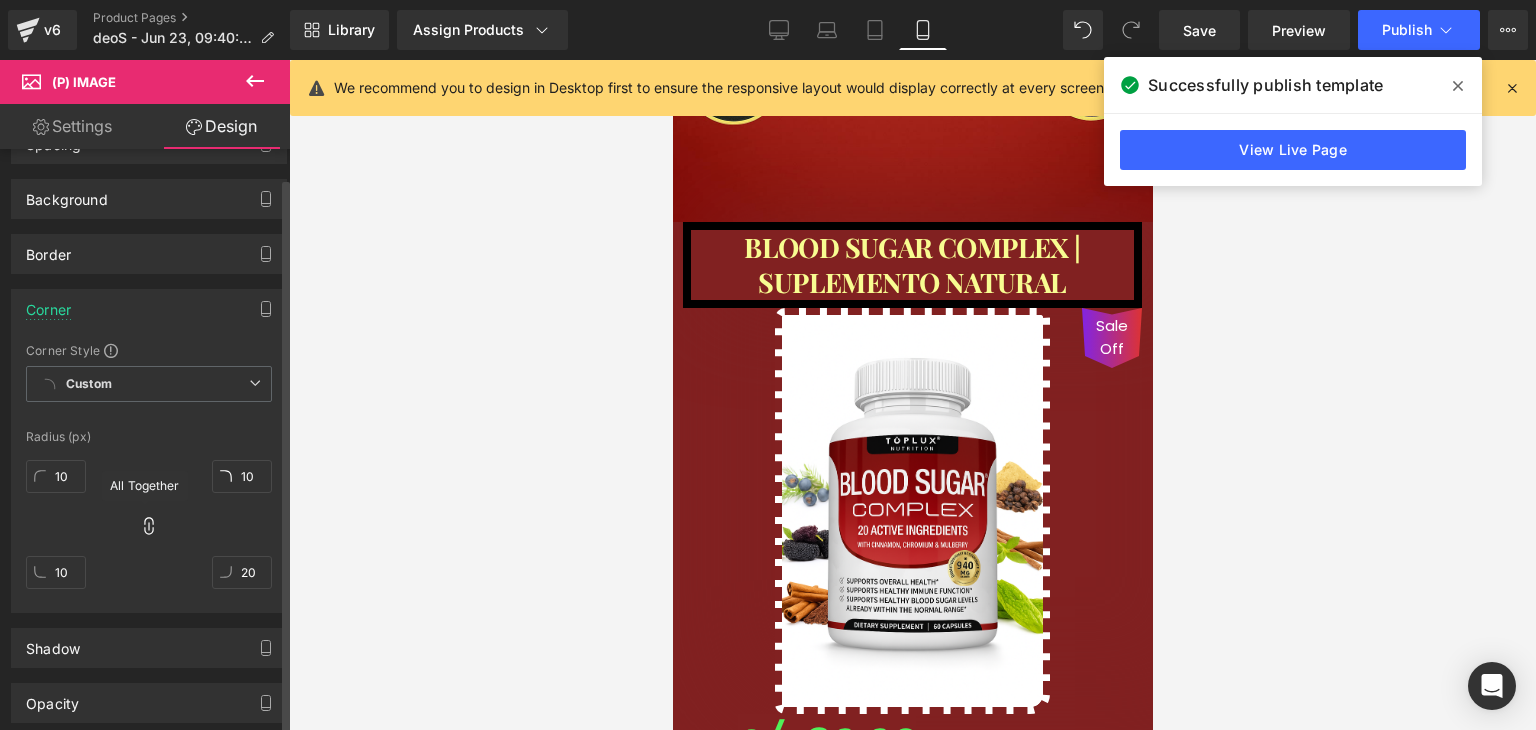 click 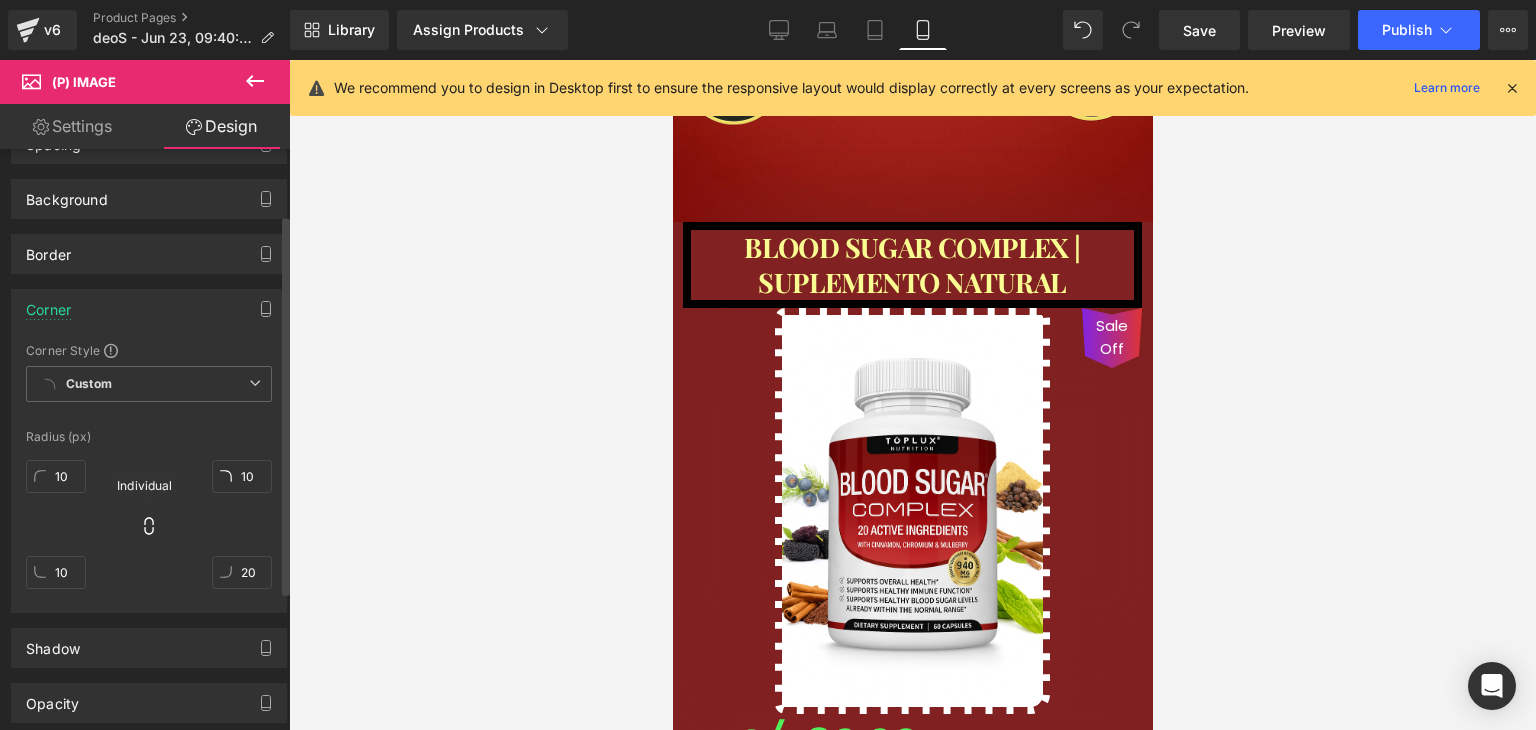 click 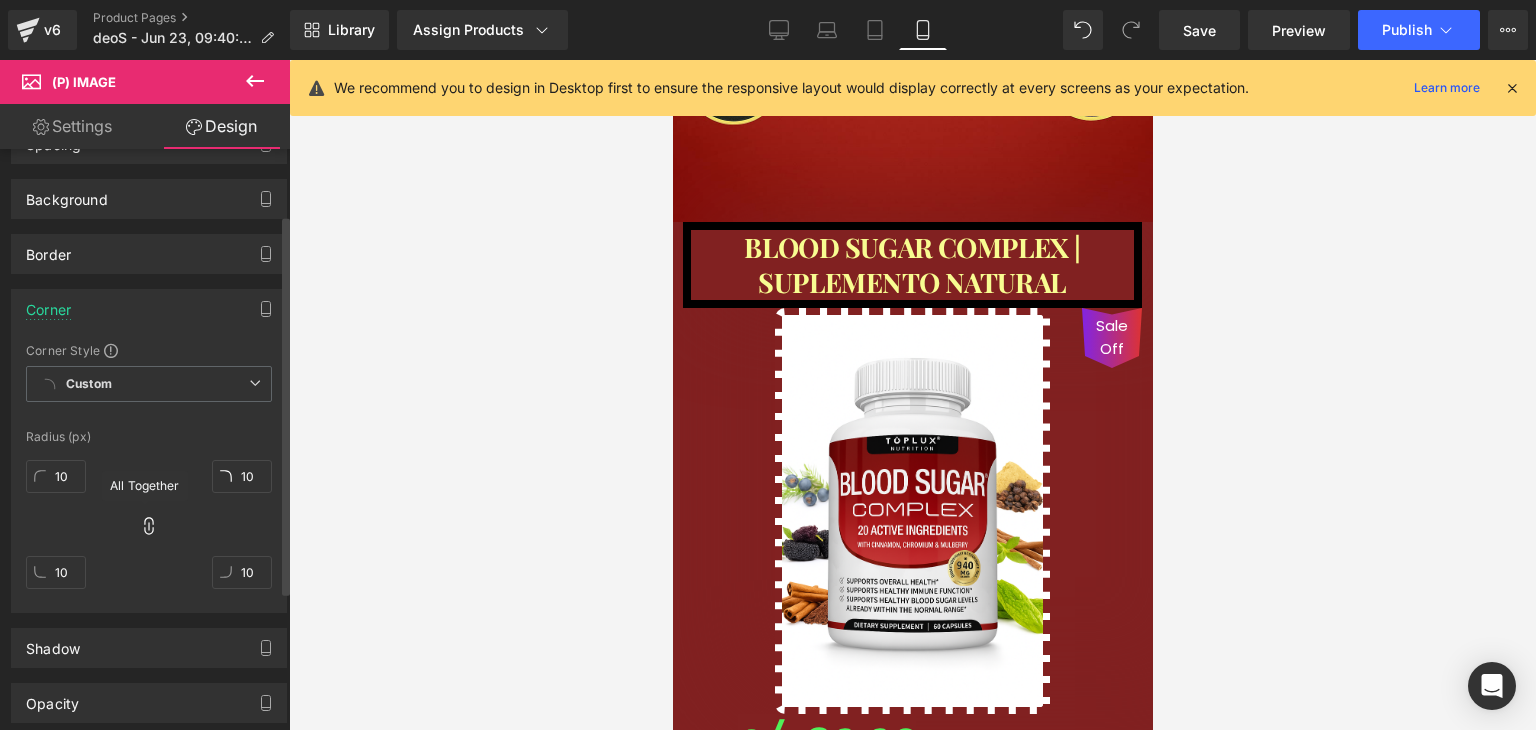 click 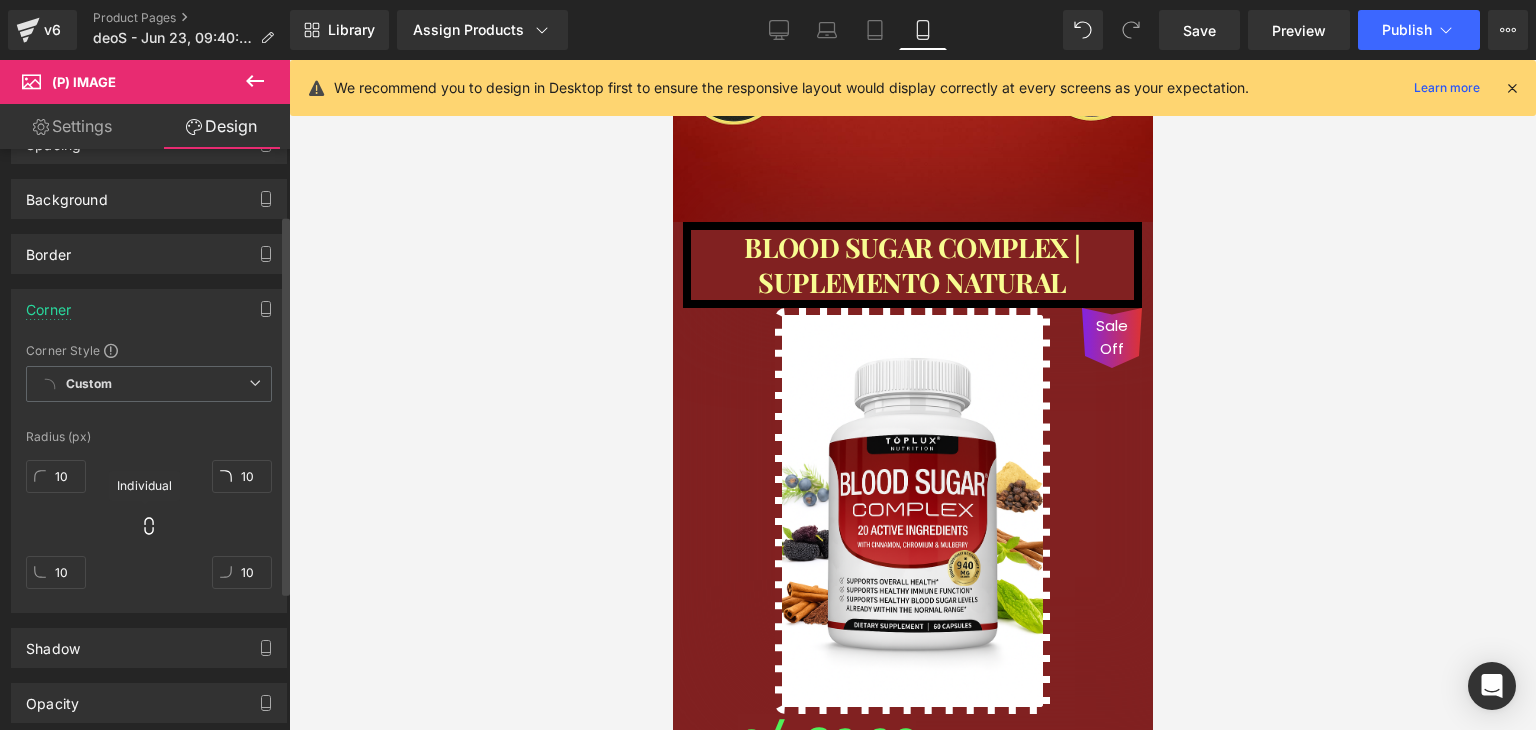 click 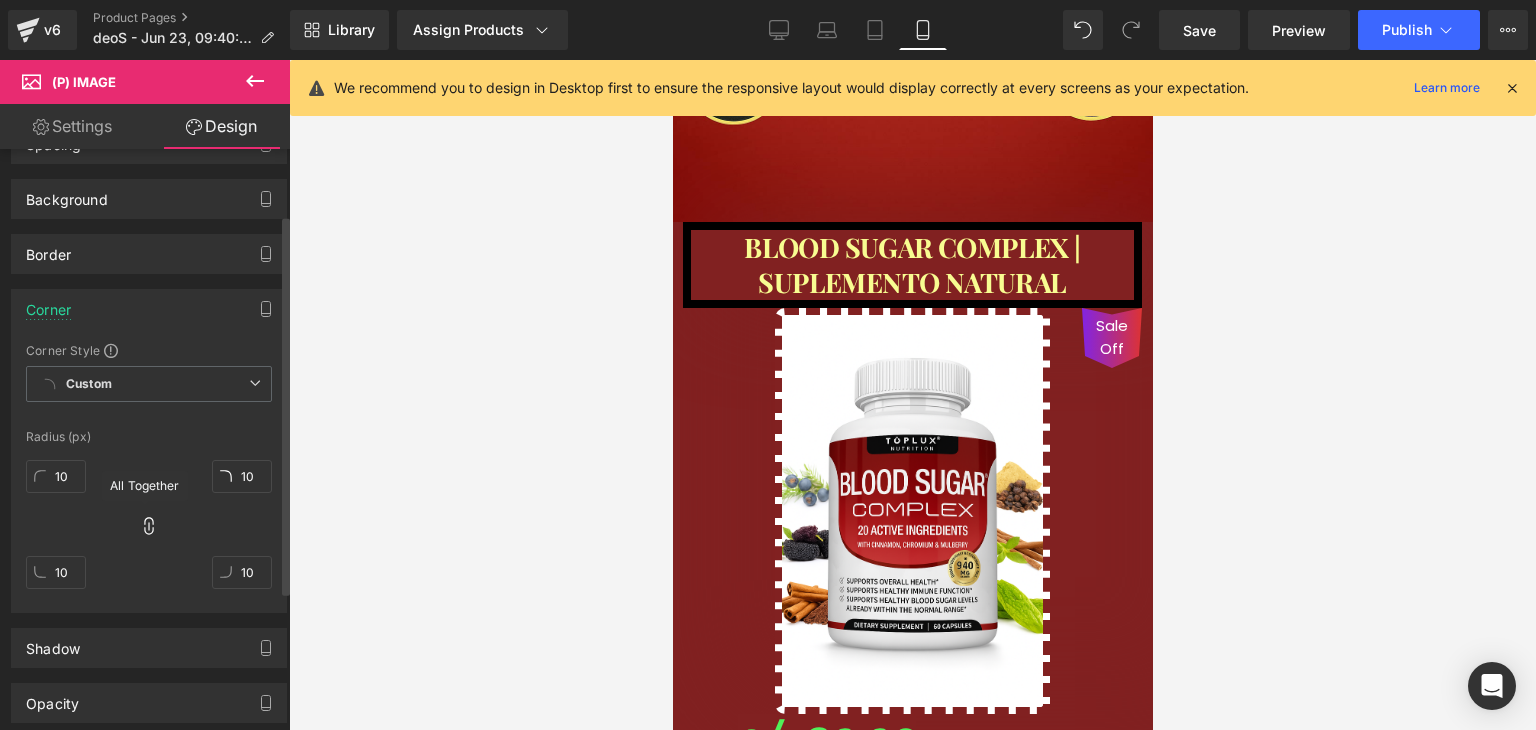 click 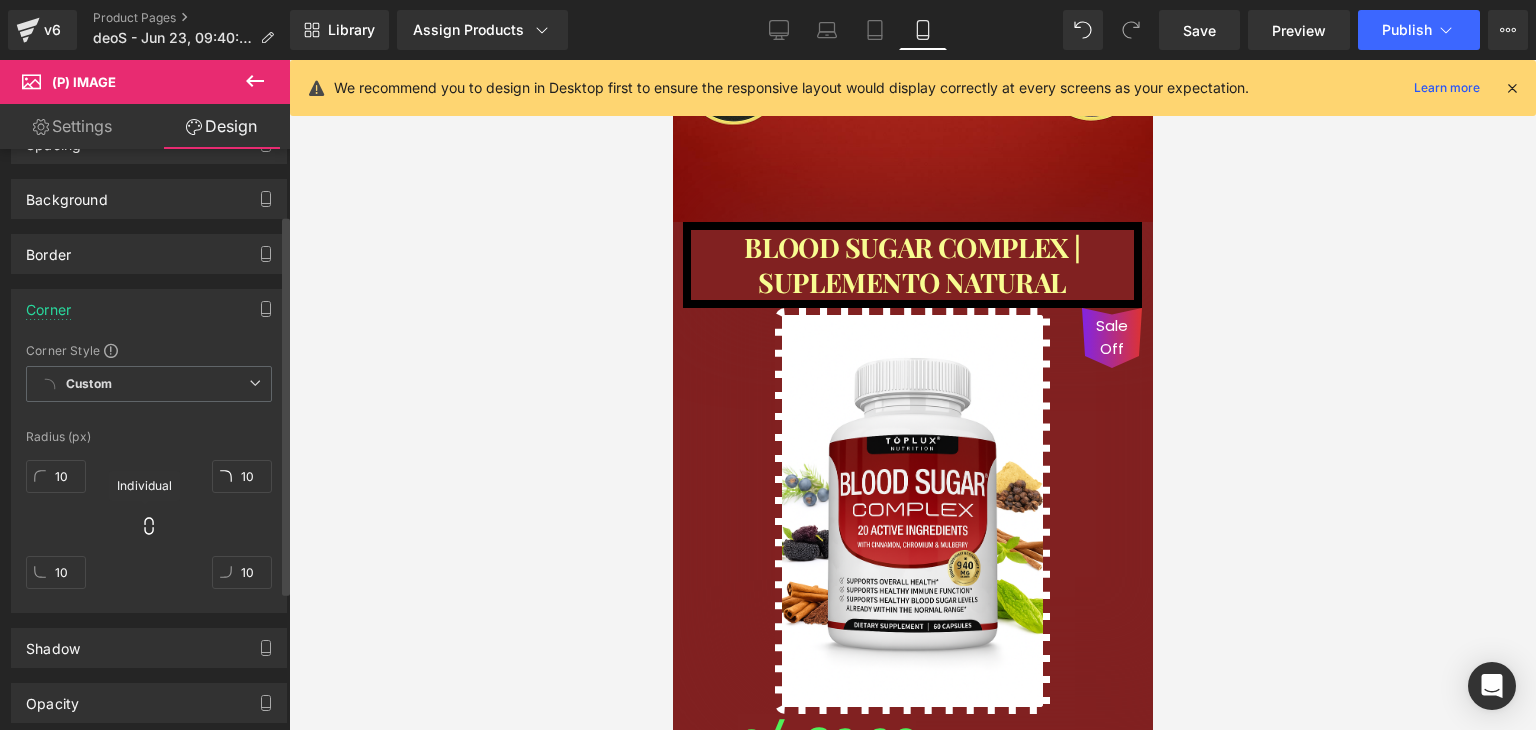 click 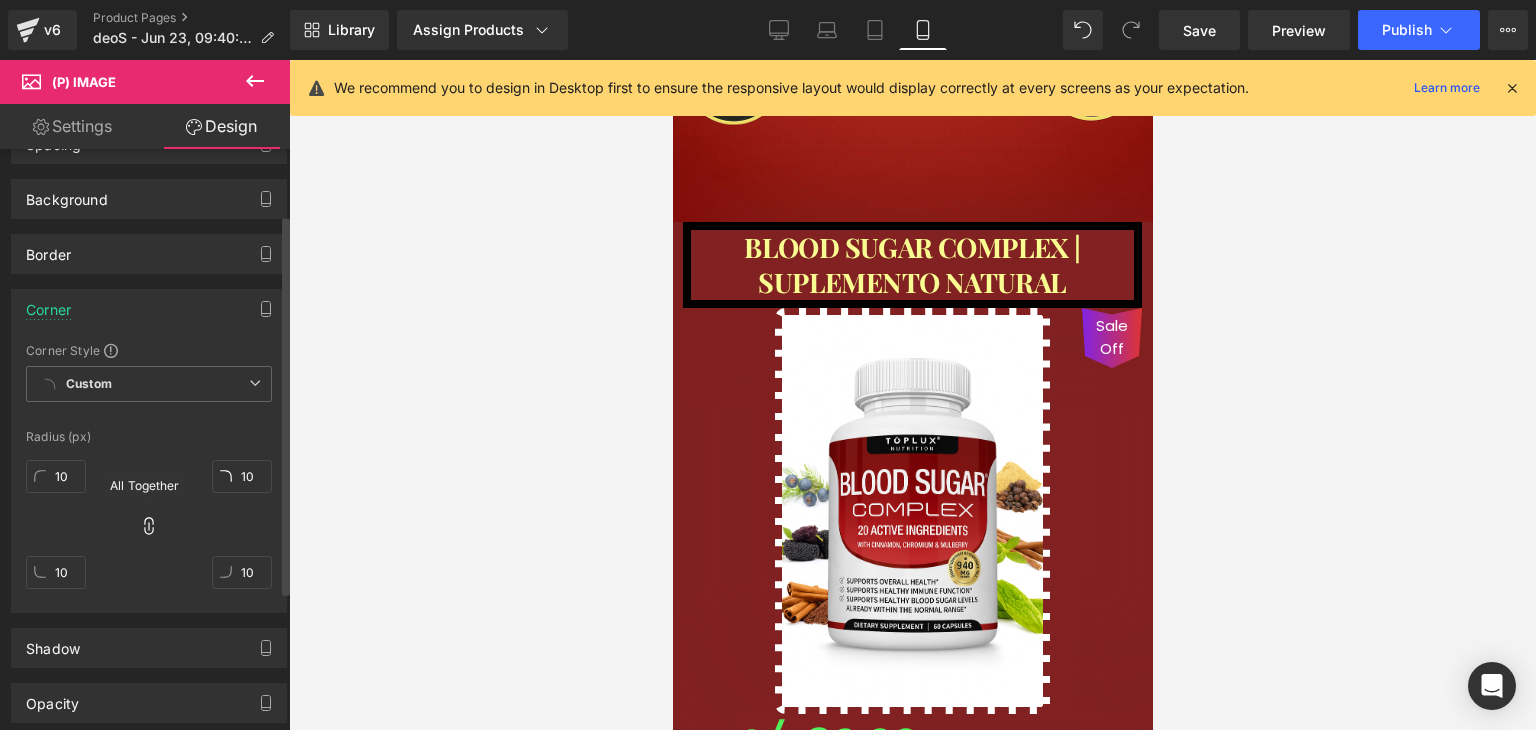 click 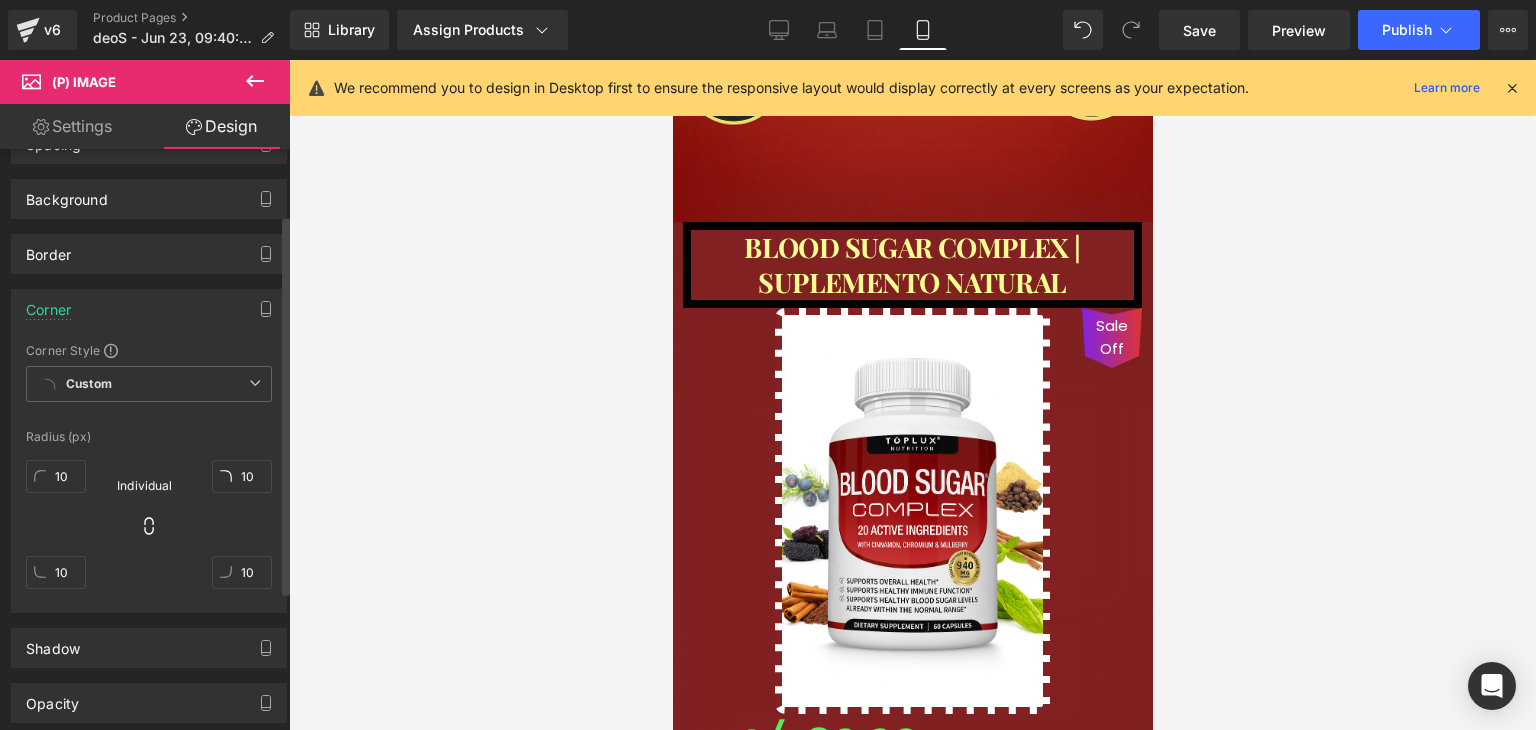 click 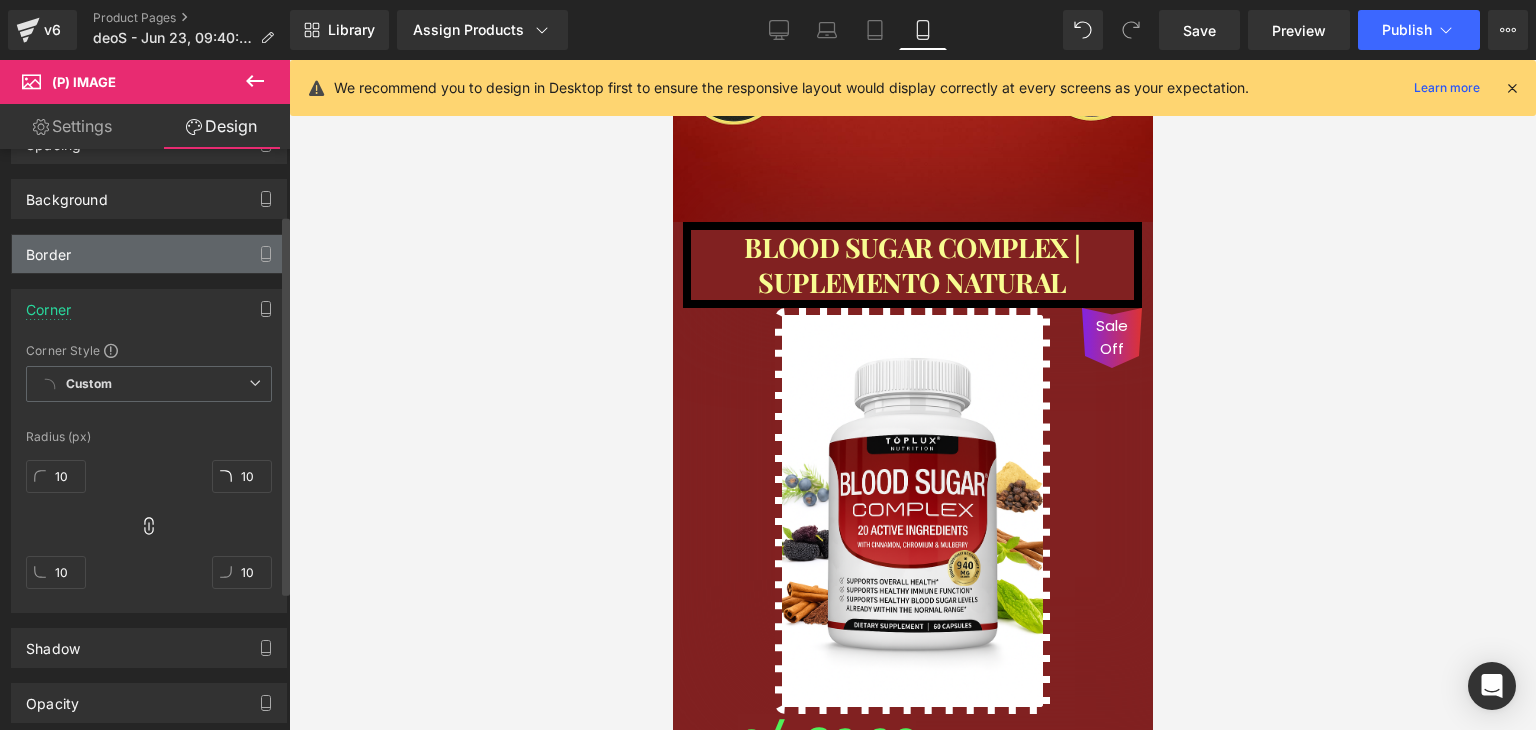 click on "Corner" at bounding box center [149, 309] 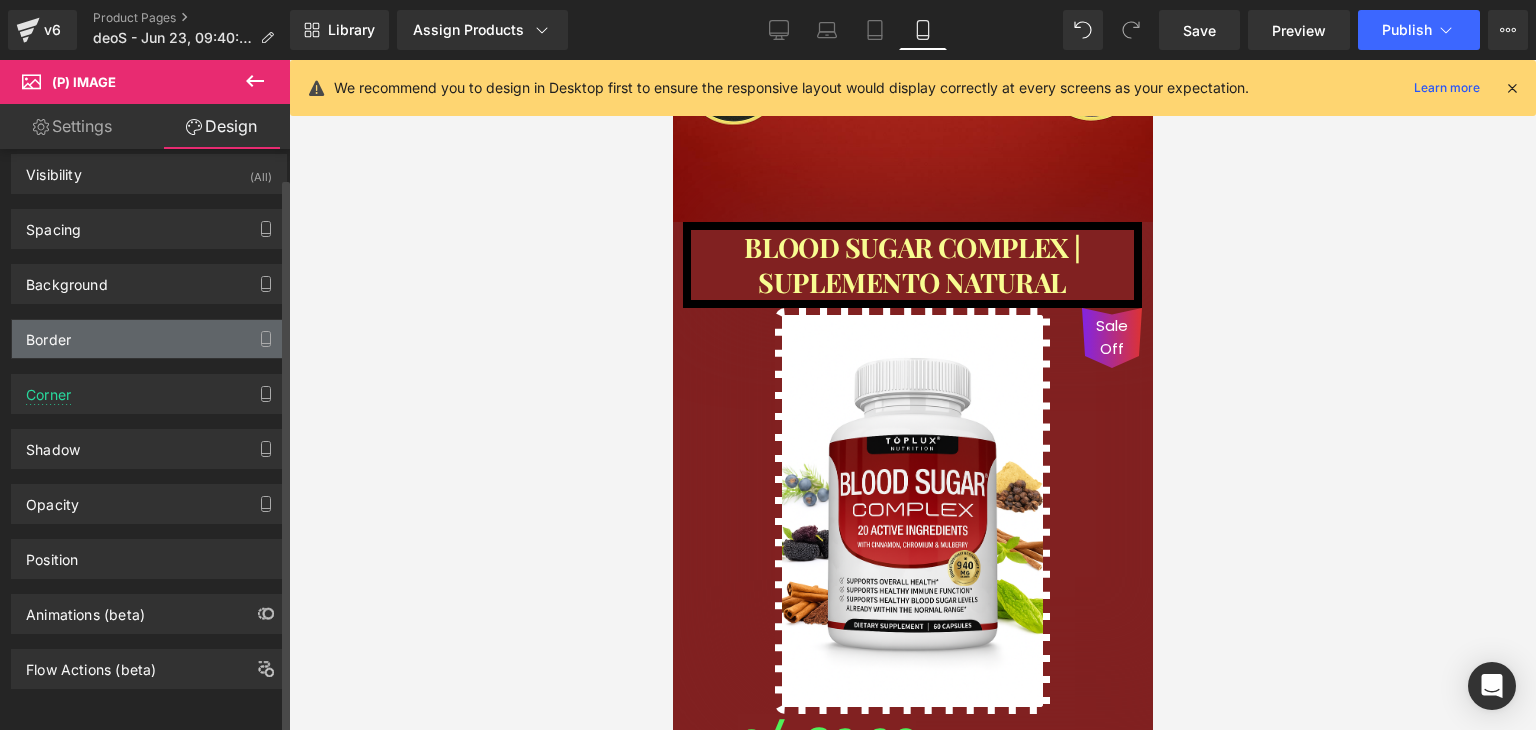 click on "Border" at bounding box center (149, 339) 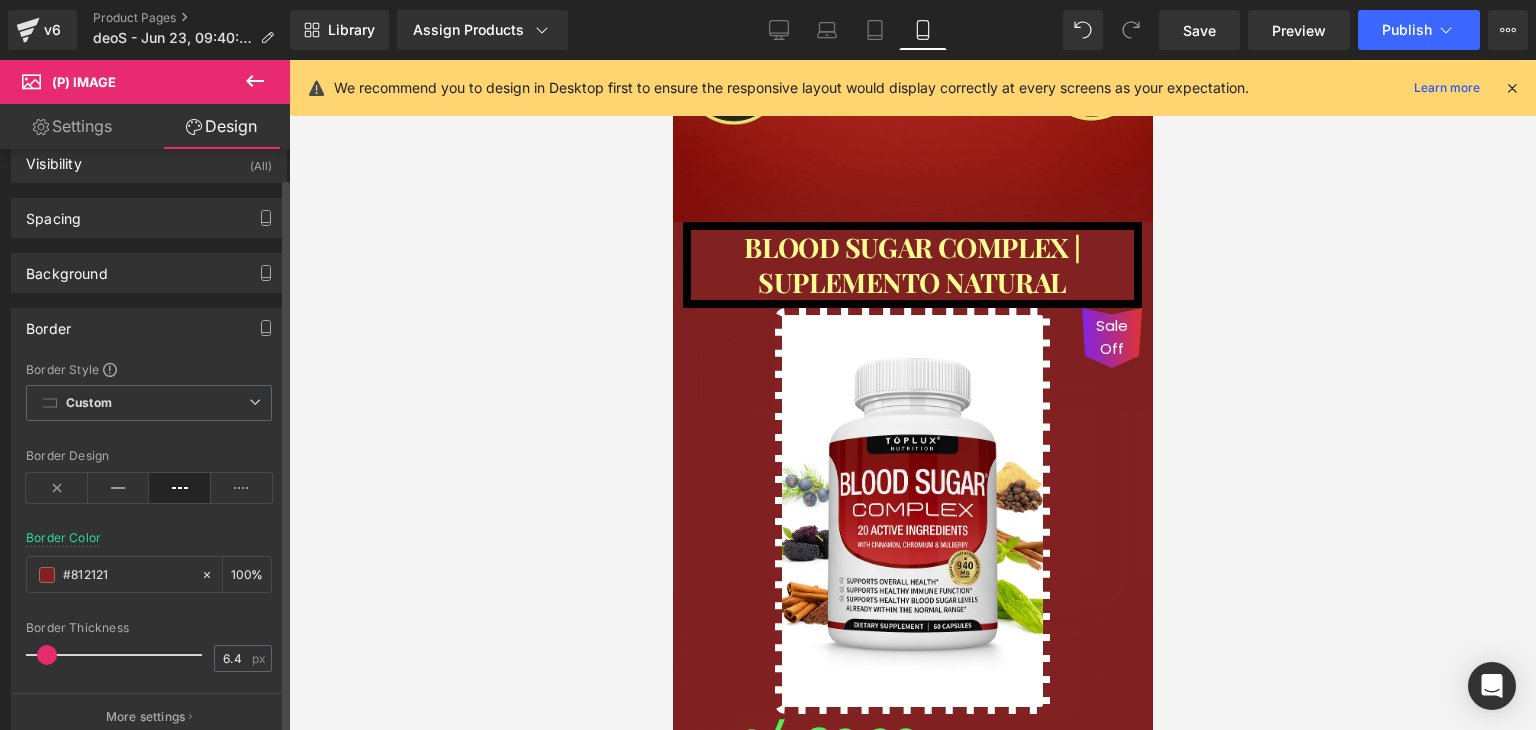 scroll, scrollTop: 100, scrollLeft: 0, axis: vertical 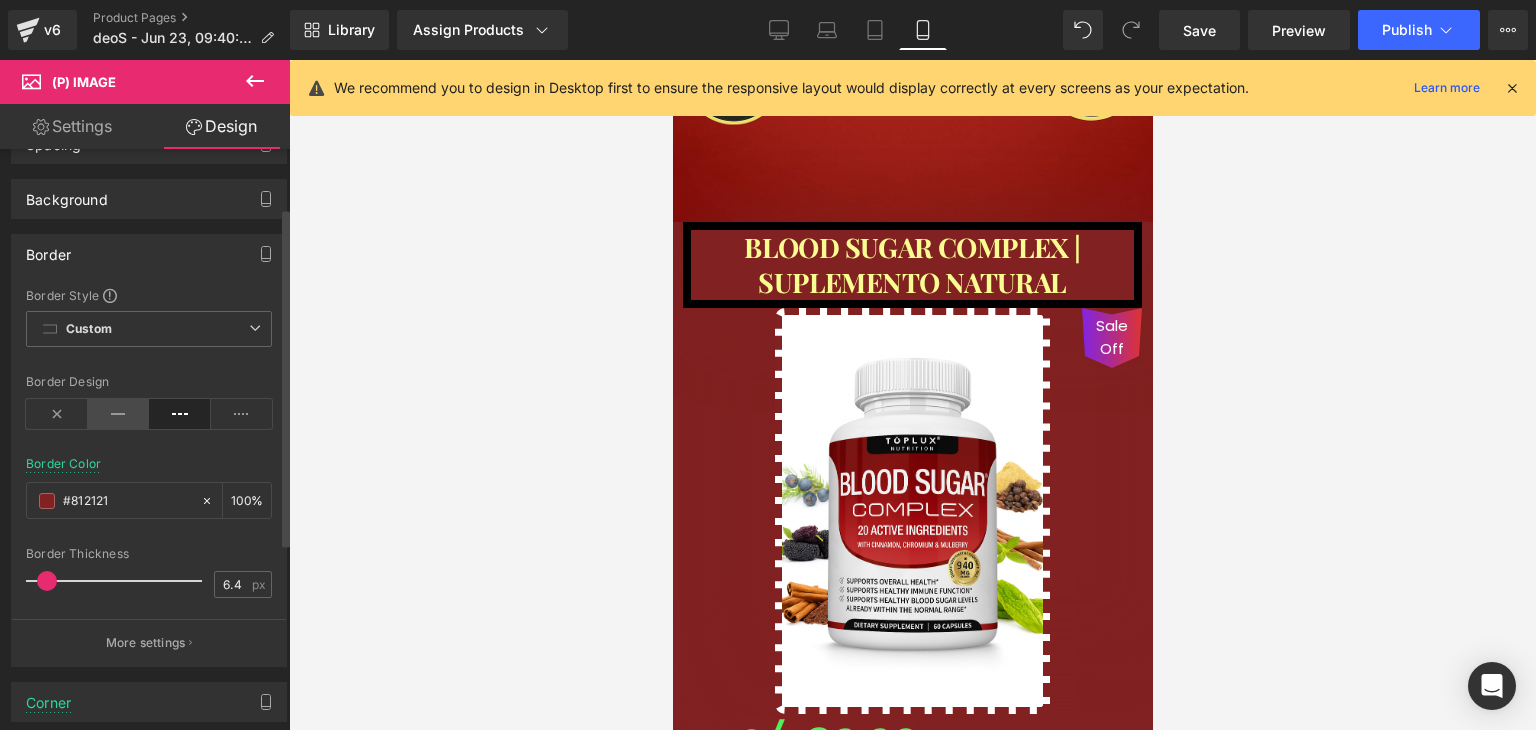click at bounding box center (119, 414) 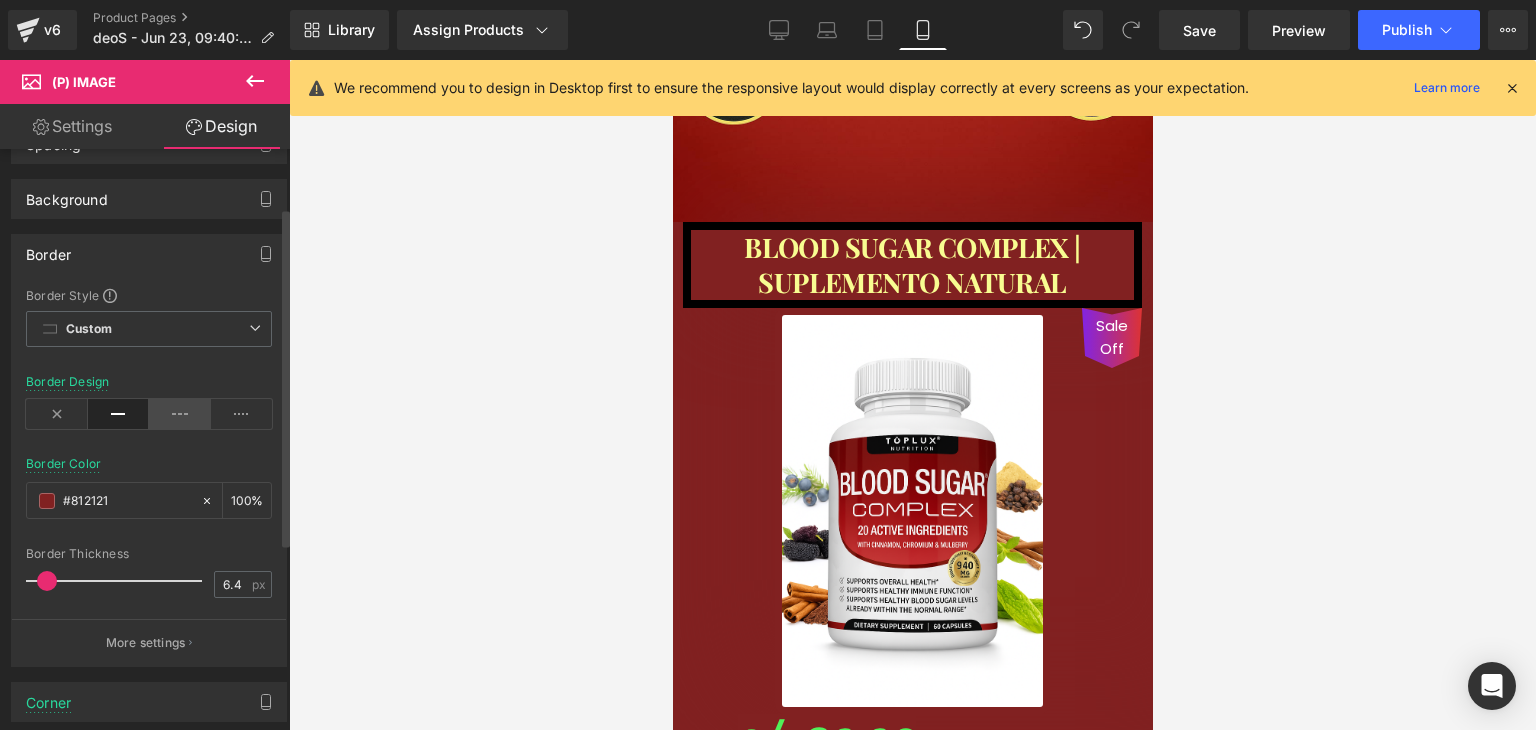 click at bounding box center (180, 414) 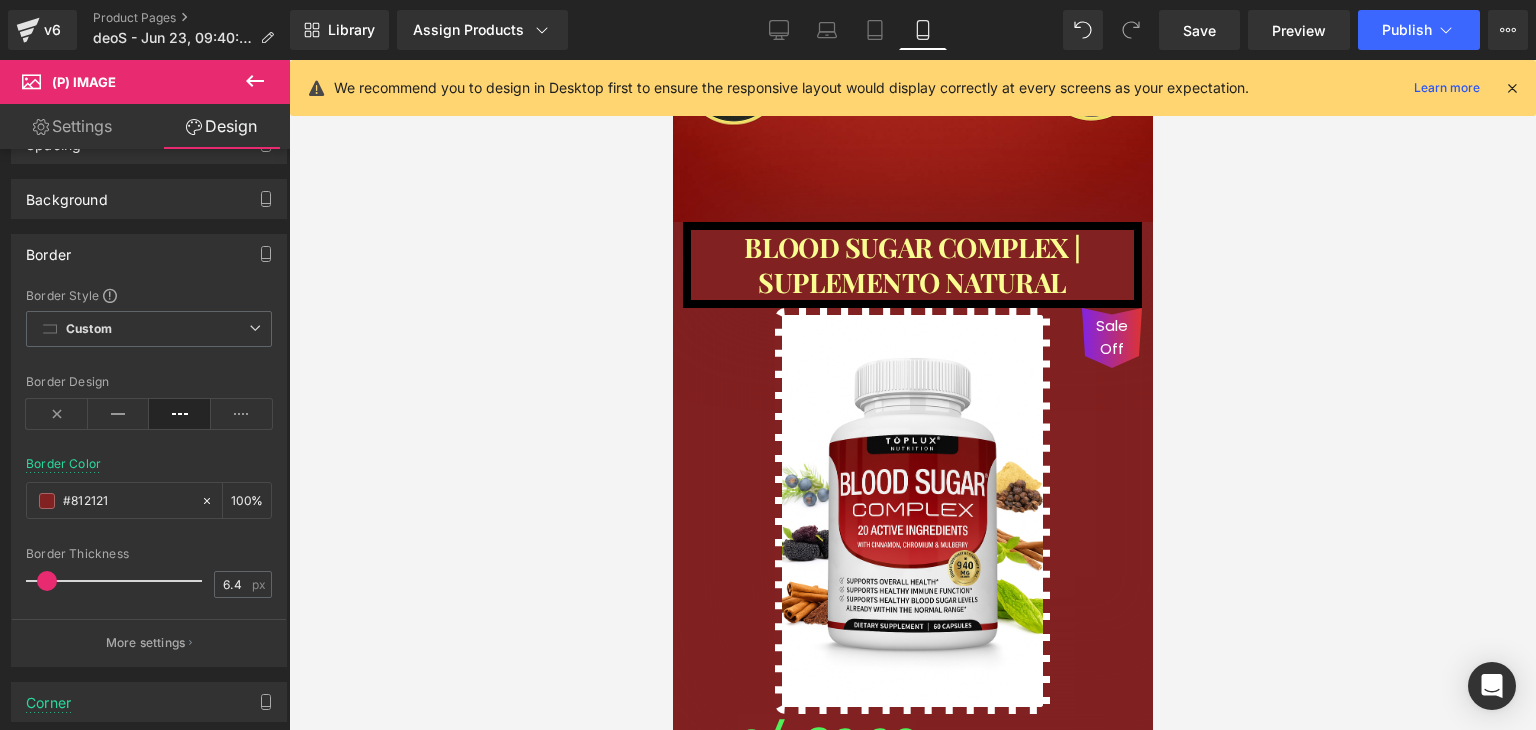 drag, startPoint x: 1236, startPoint y: 33, endPoint x: 1210, endPoint y: 63, distance: 39.698868 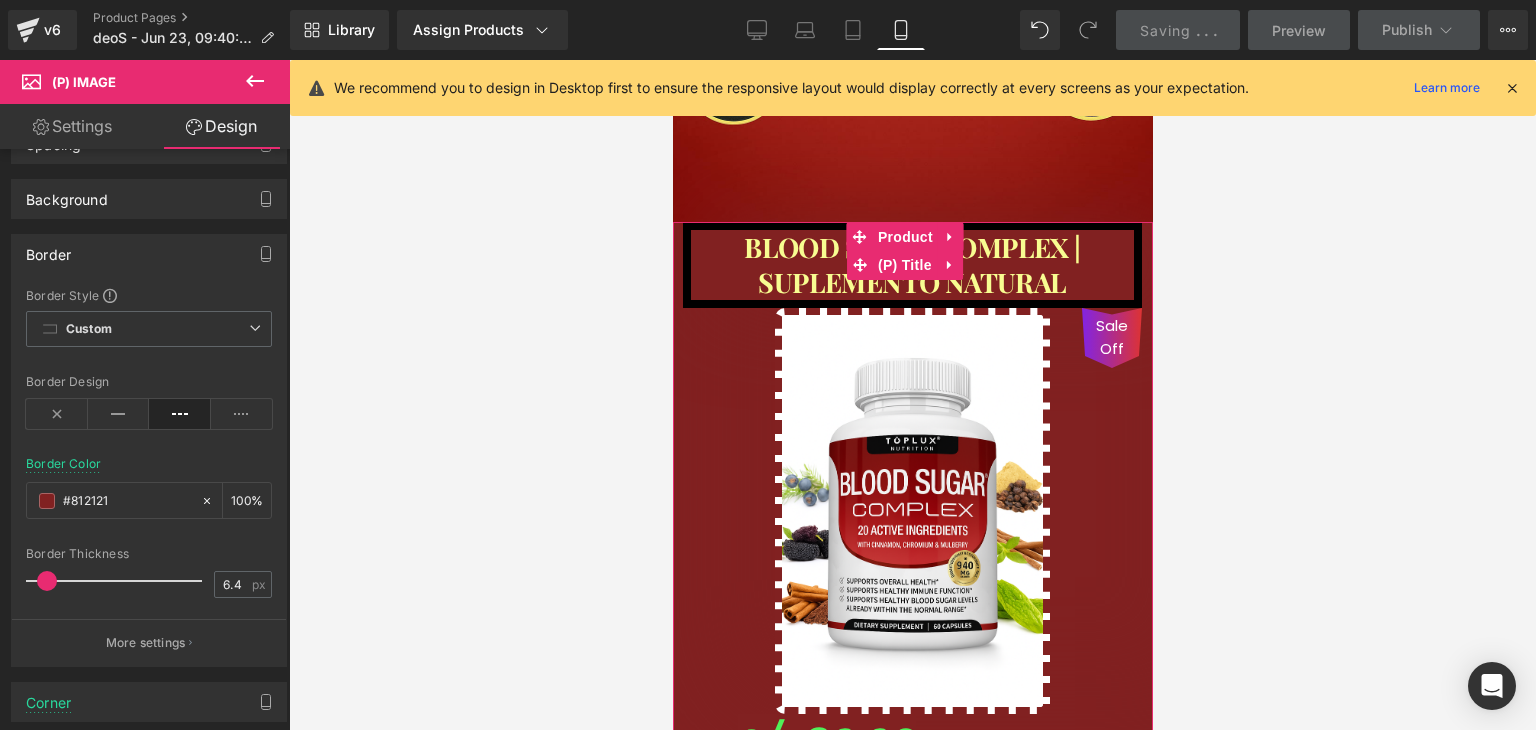 click on "BLOOD SUGAR COMPLEX | SUPLEMENTO NATURAL" at bounding box center (911, 265) 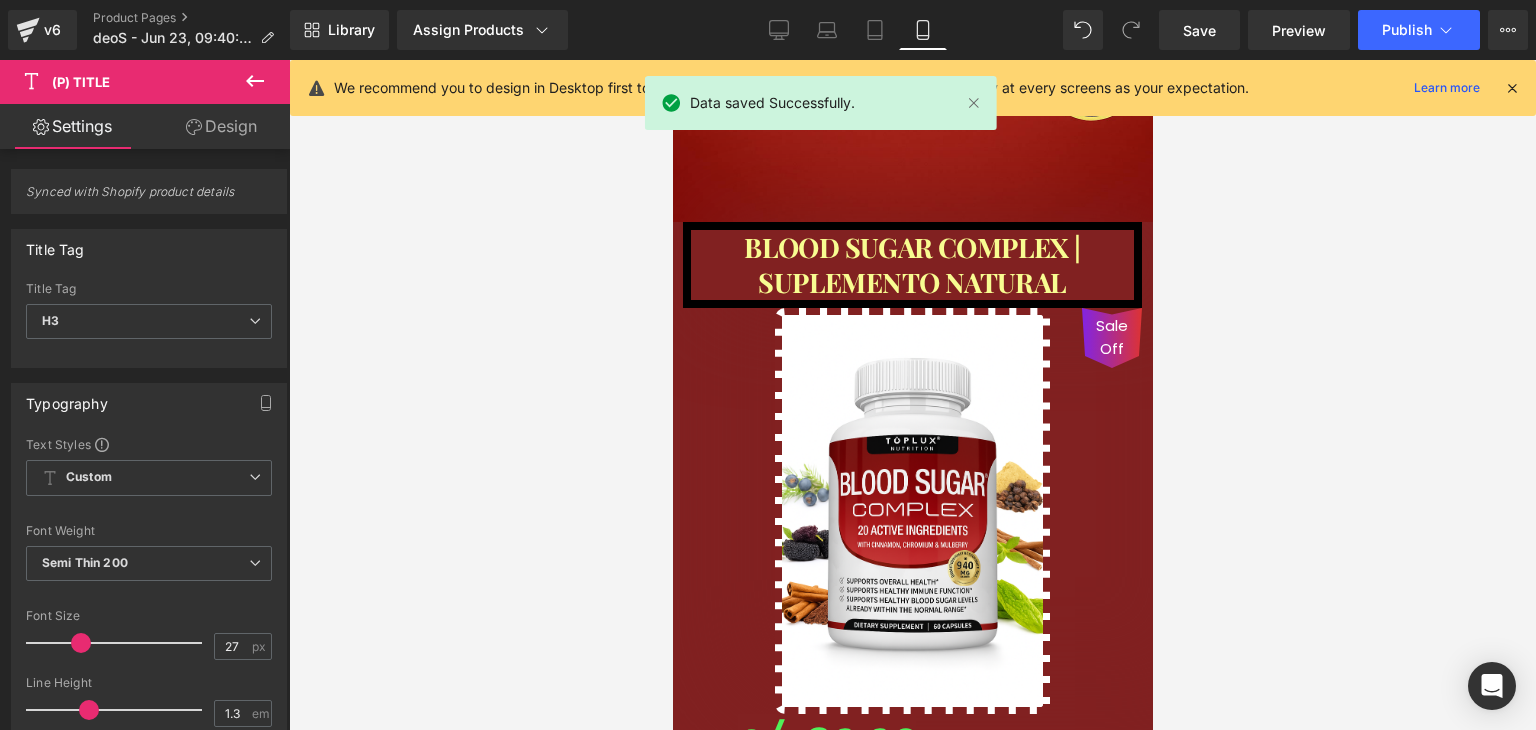 click on "Design" at bounding box center (221, 126) 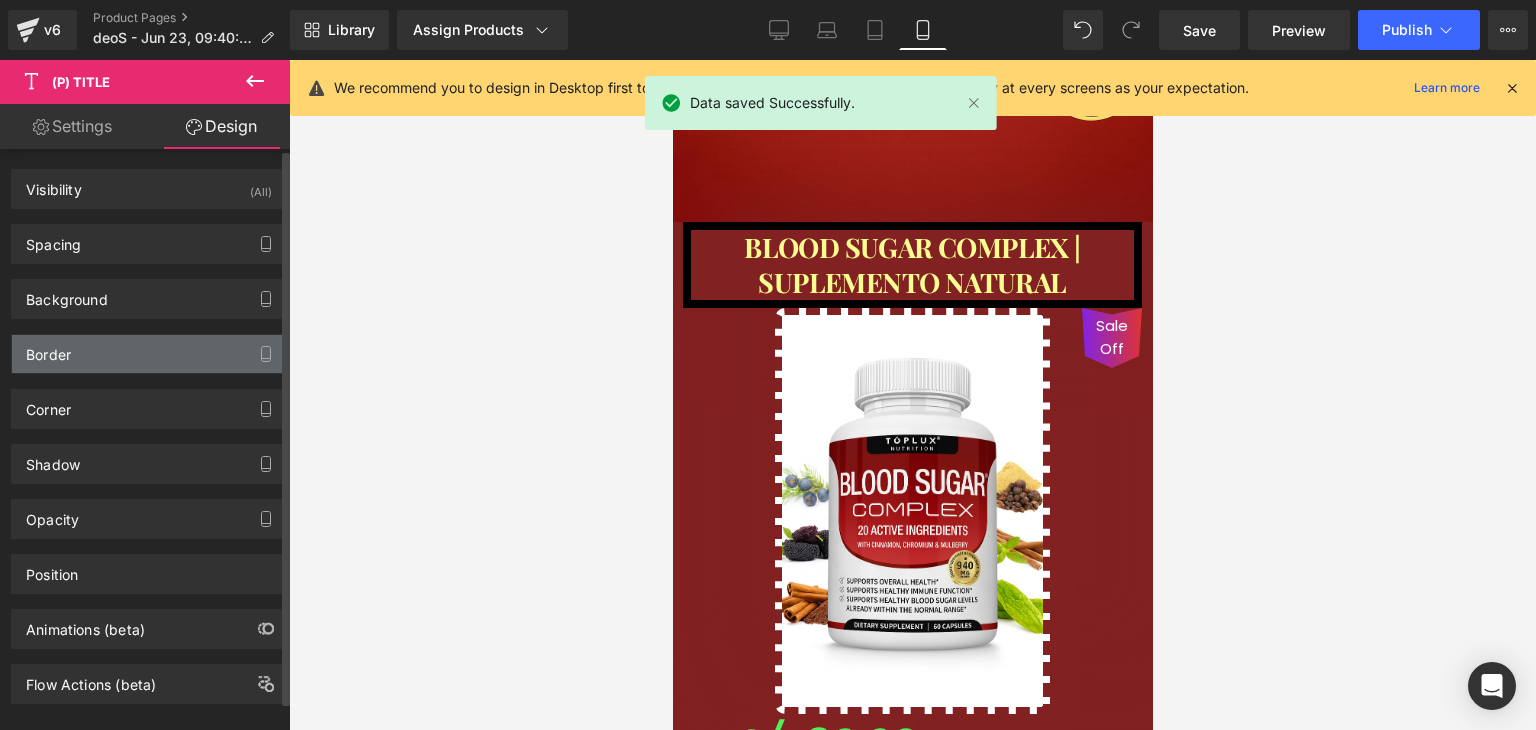 click on "Border" at bounding box center [149, 354] 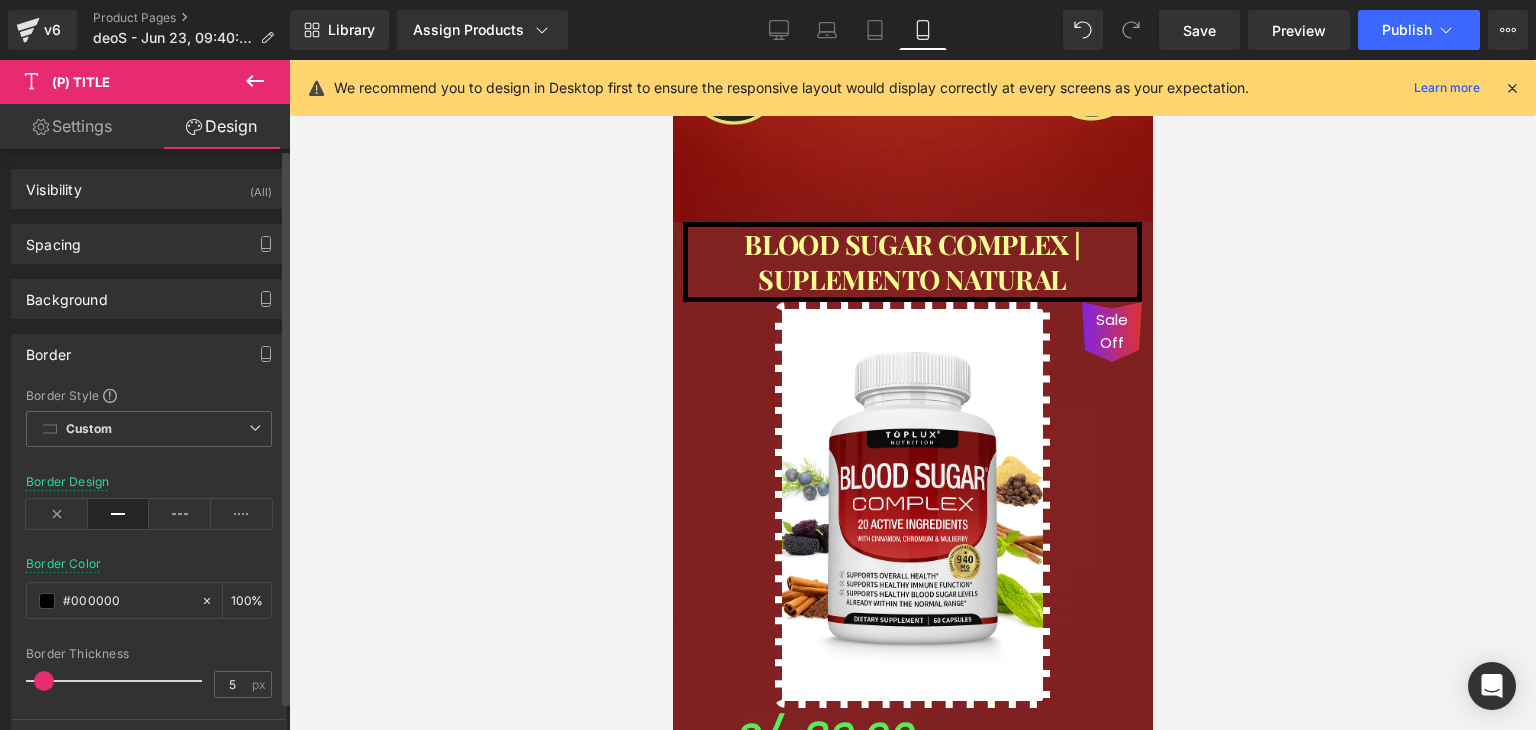 drag, startPoint x: 38, startPoint y: 684, endPoint x: 44, endPoint y: 710, distance: 26.683329 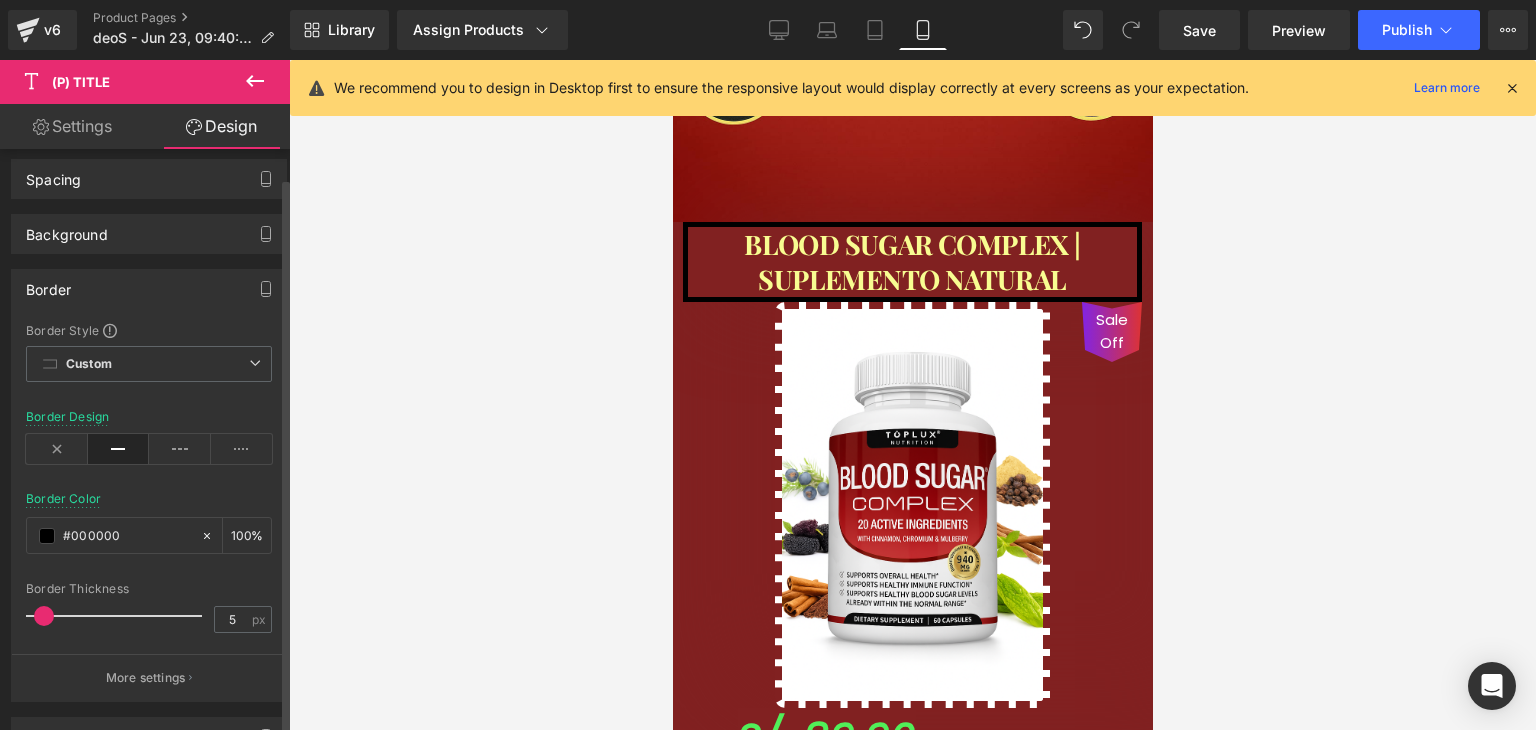 scroll, scrollTop: 100, scrollLeft: 0, axis: vertical 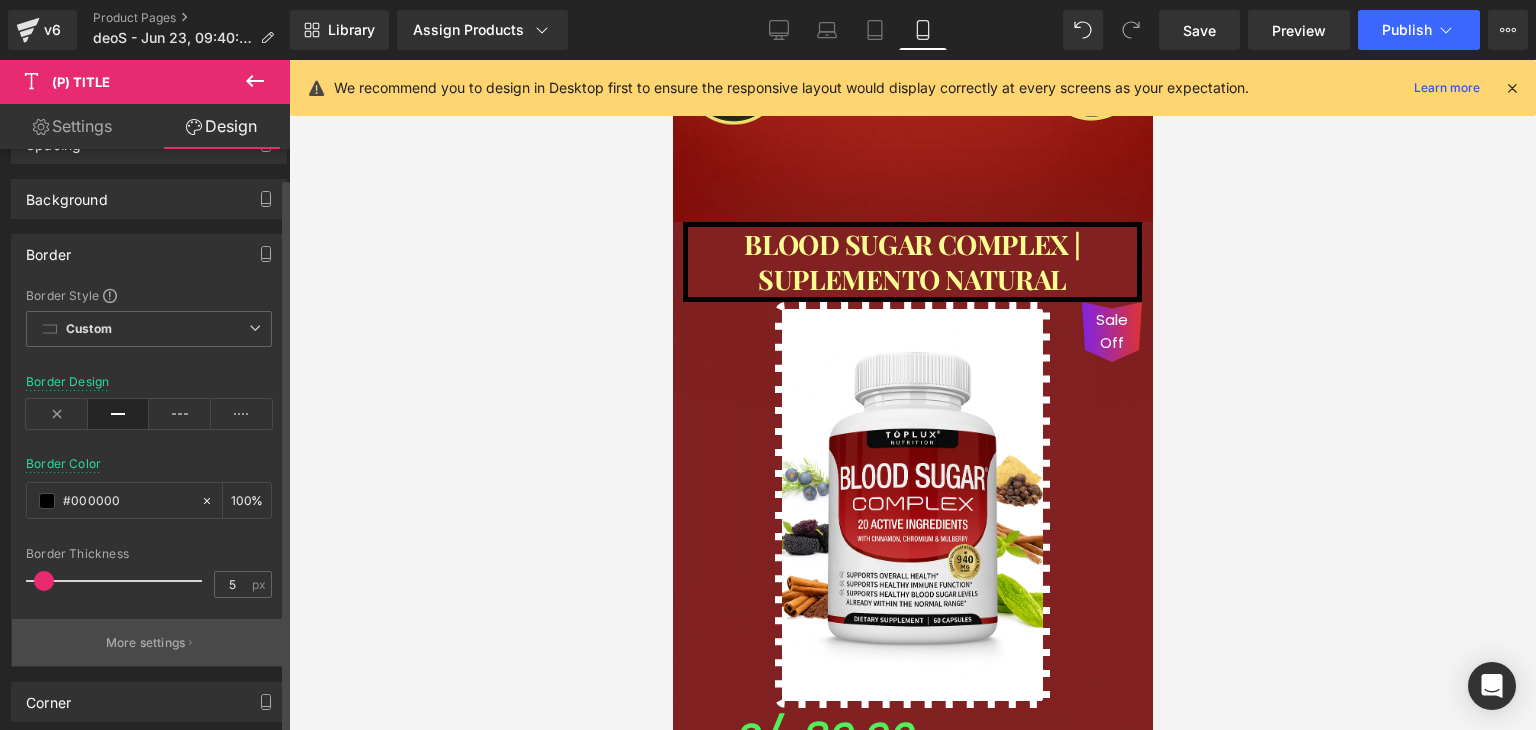 click on "More settings" at bounding box center (149, 642) 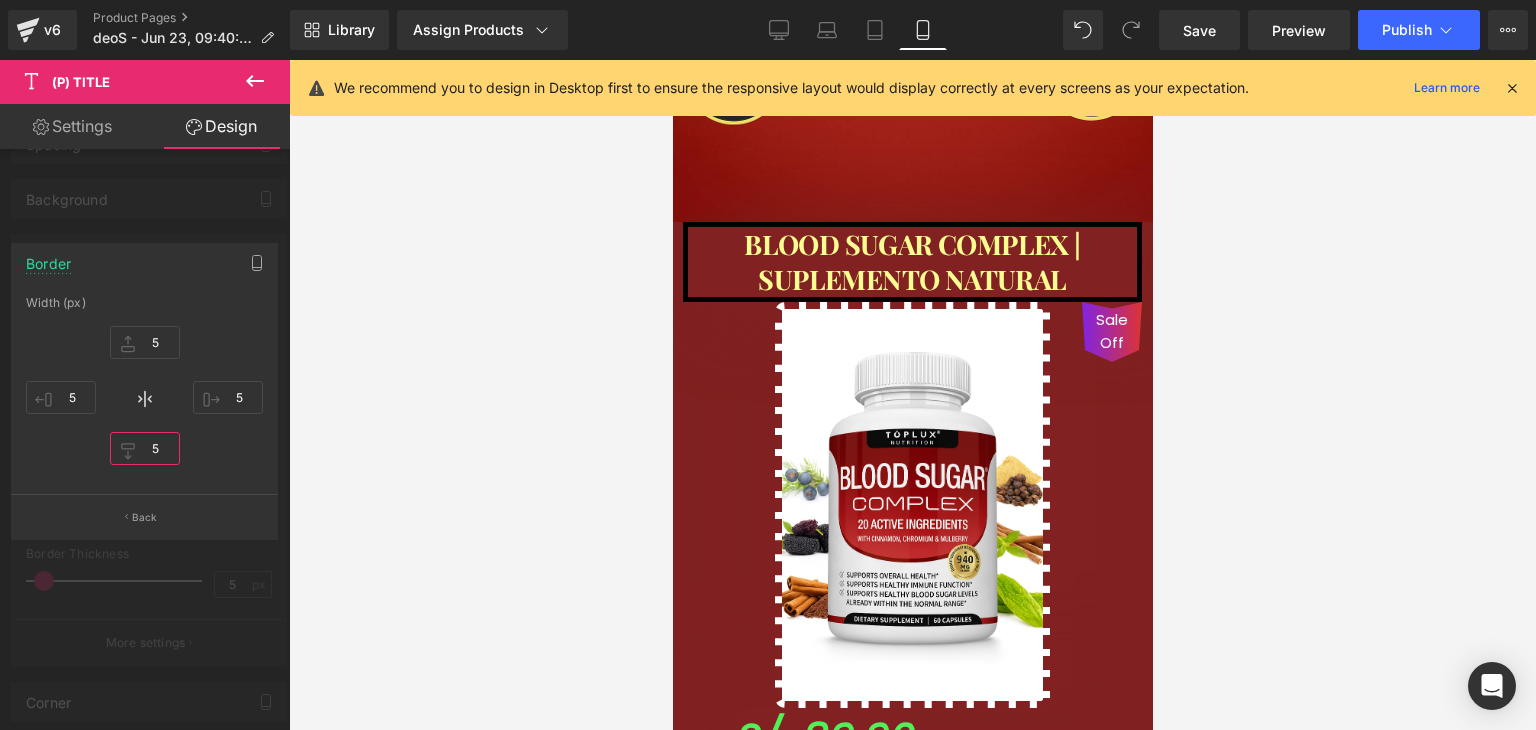 click on "5" at bounding box center [145, 448] 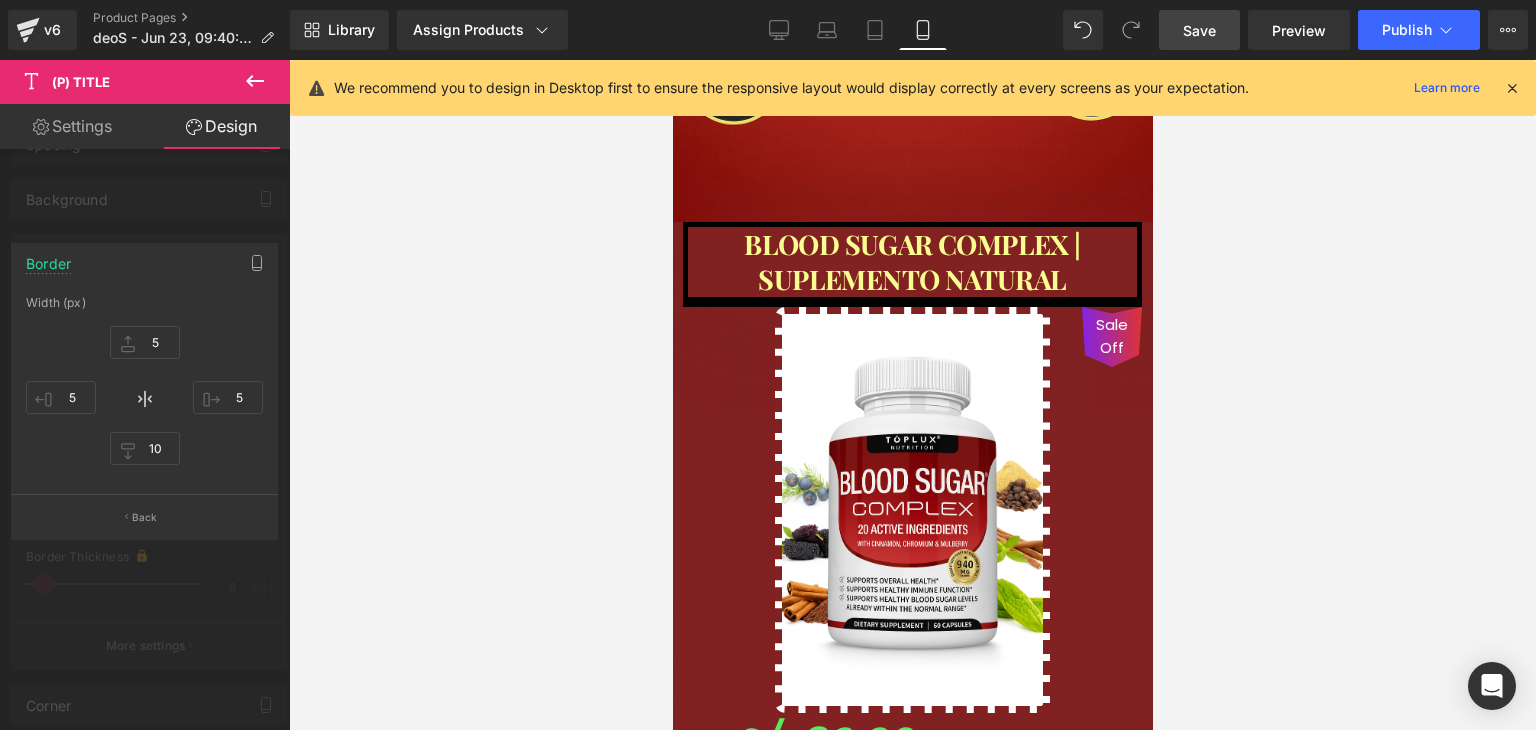 click on "Save" at bounding box center (1199, 30) 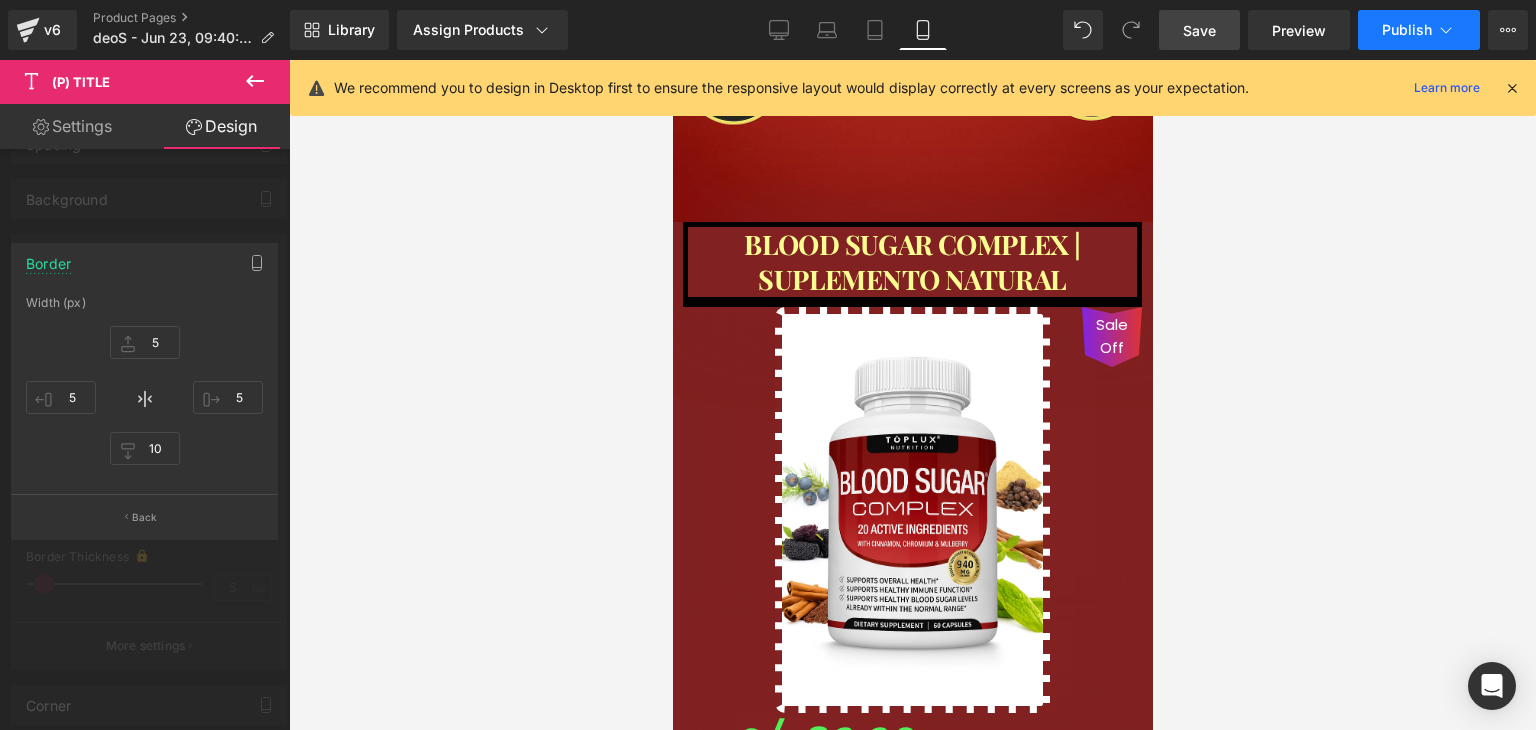 click on "Publish" at bounding box center [1407, 30] 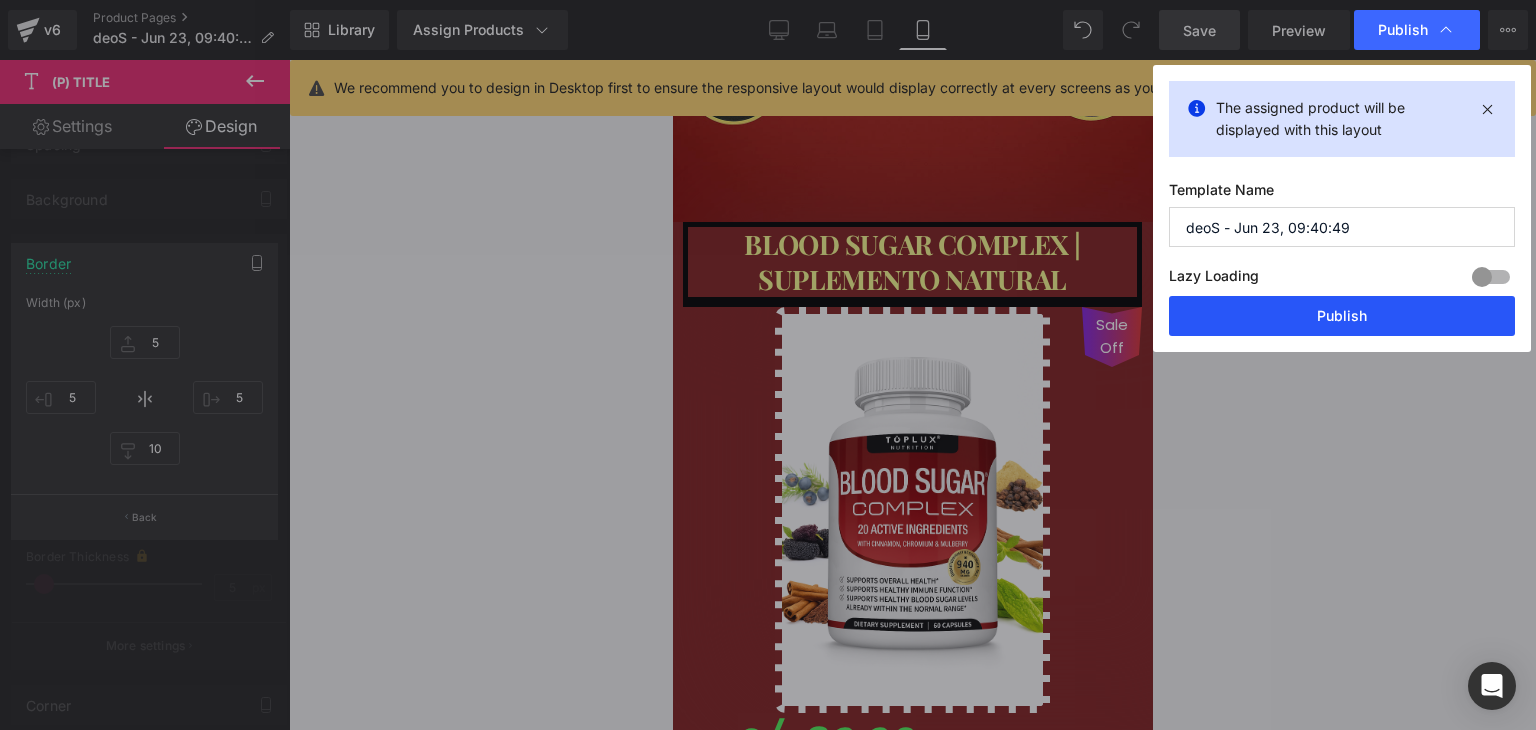 click on "Publish" at bounding box center [1342, 316] 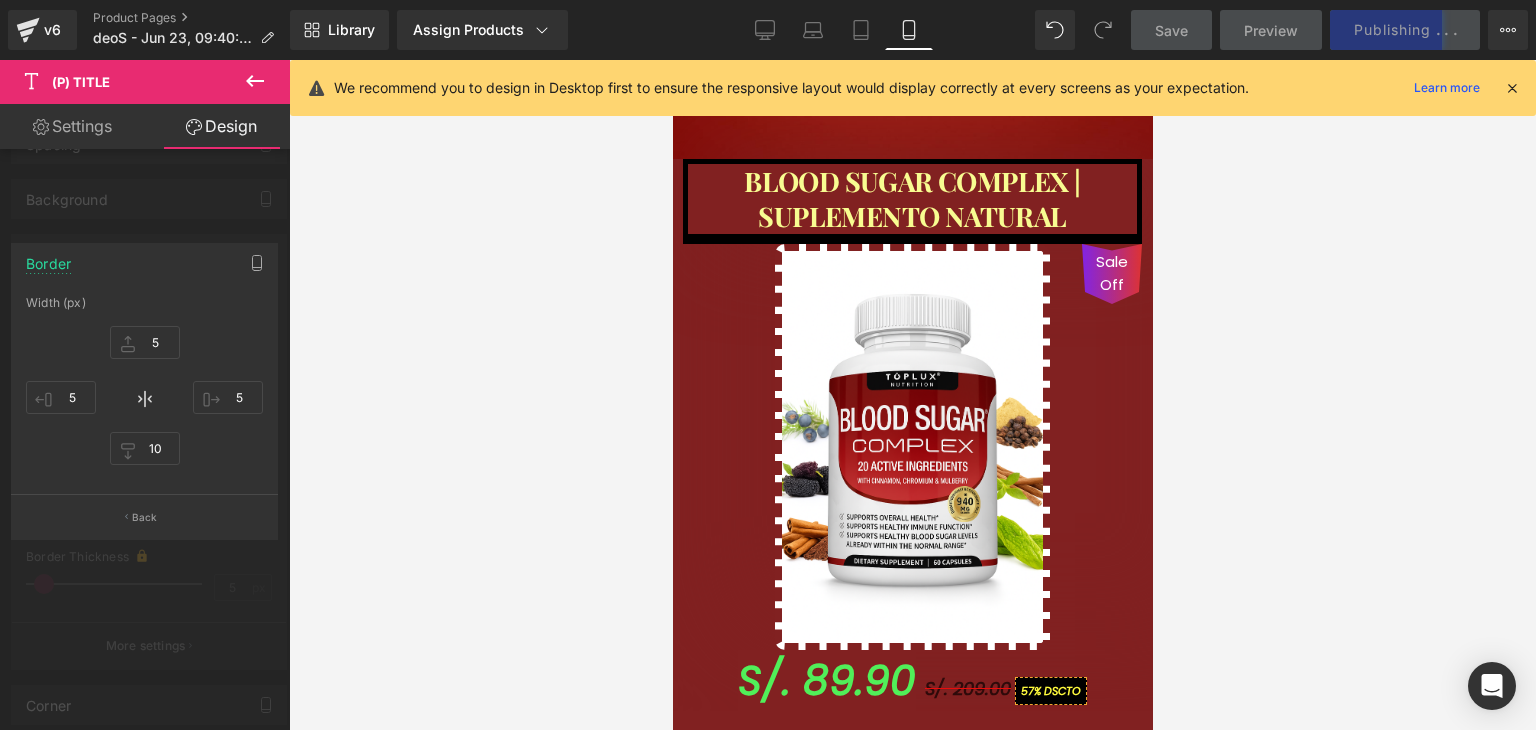 scroll, scrollTop: 876, scrollLeft: 0, axis: vertical 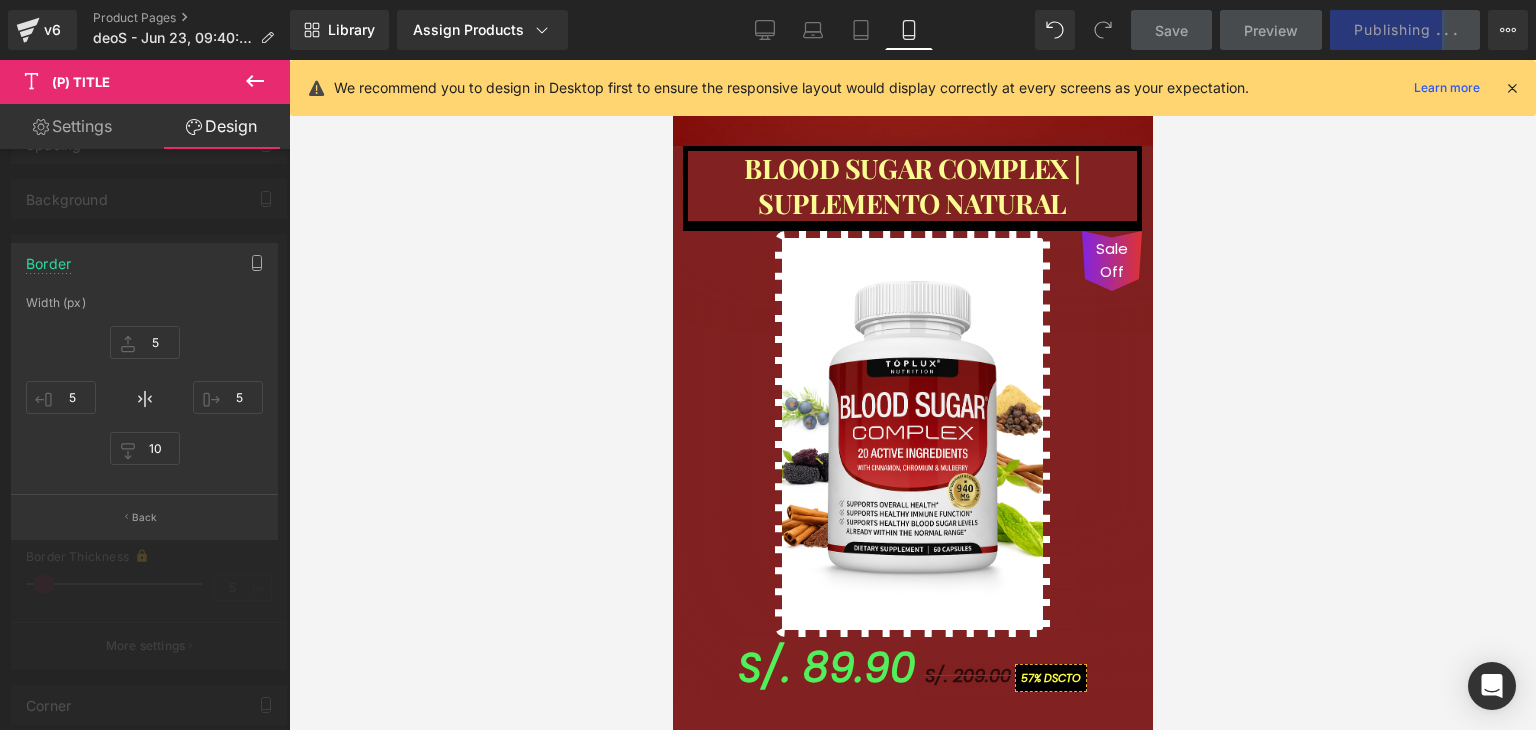 drag, startPoint x: 1150, startPoint y: 216, endPoint x: 1825, endPoint y: 301, distance: 680.3308 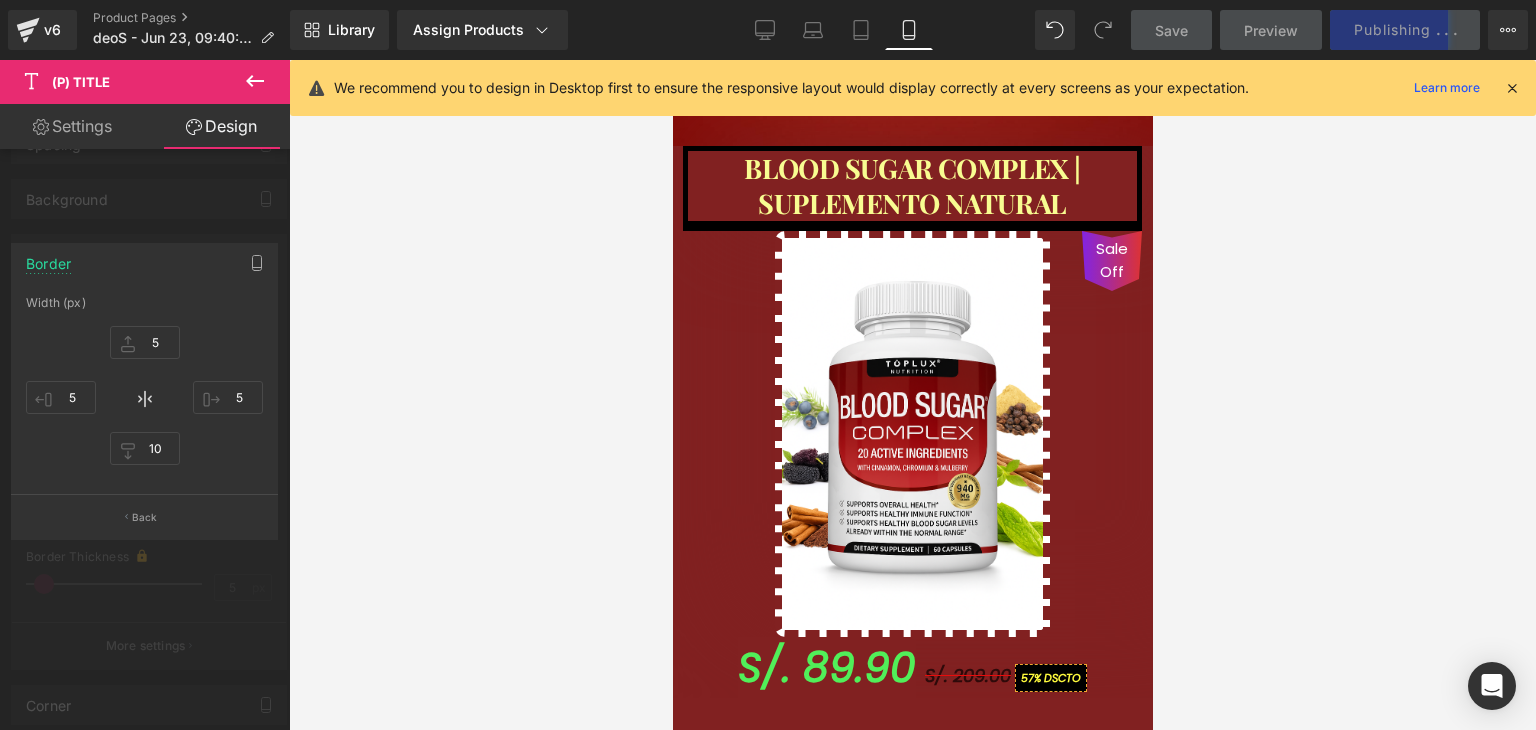 click on "Ir al contenido
🚚 Envío GRATIS 📦 | 💵 Pago Contra Entrega ✅ ¡En todo el país!
Garantía total de satisfacción 💖 | Tu belleza en manos expertas ✨
Mi cuenta
Abrir carrito
S/. 0.00
( 0 )
Abrir menú
Abrir carrito 0
Menú
Cerrar barra lateral
Mi cuenta
Image         Image" at bounding box center (912, 1804) 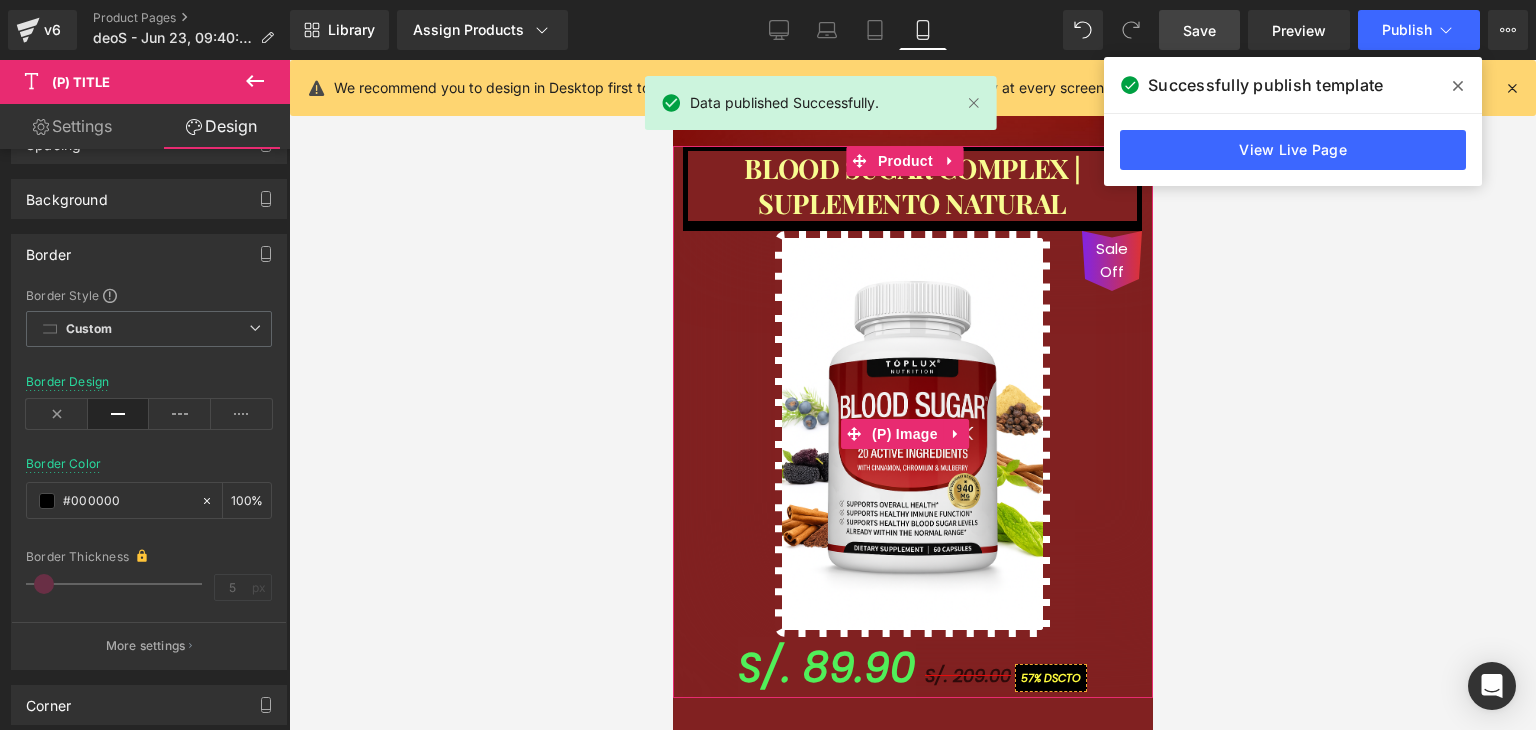 click at bounding box center [911, 434] 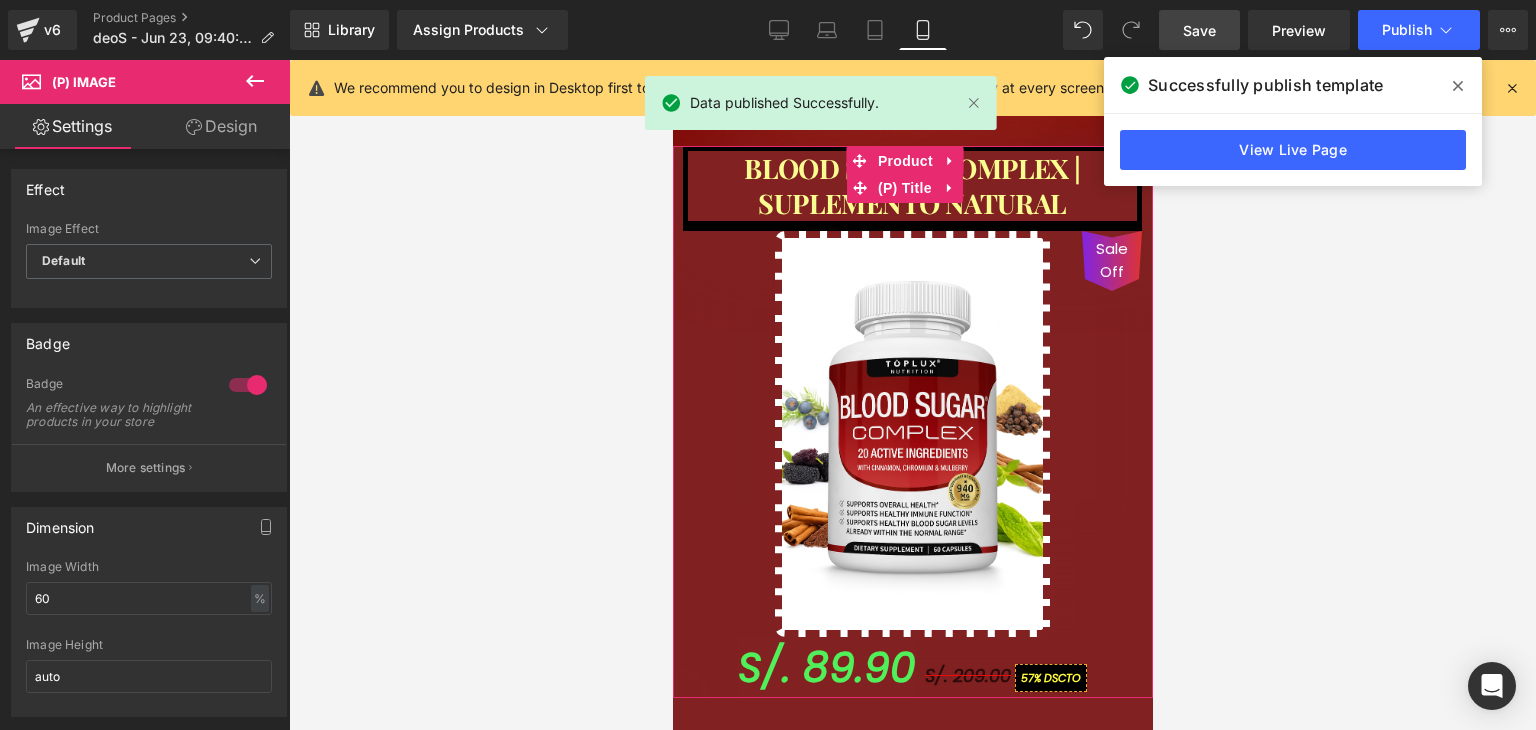click on "BLOOD SUGAR COMPLEX | SUPLEMENTO NATURAL" at bounding box center (911, 188) 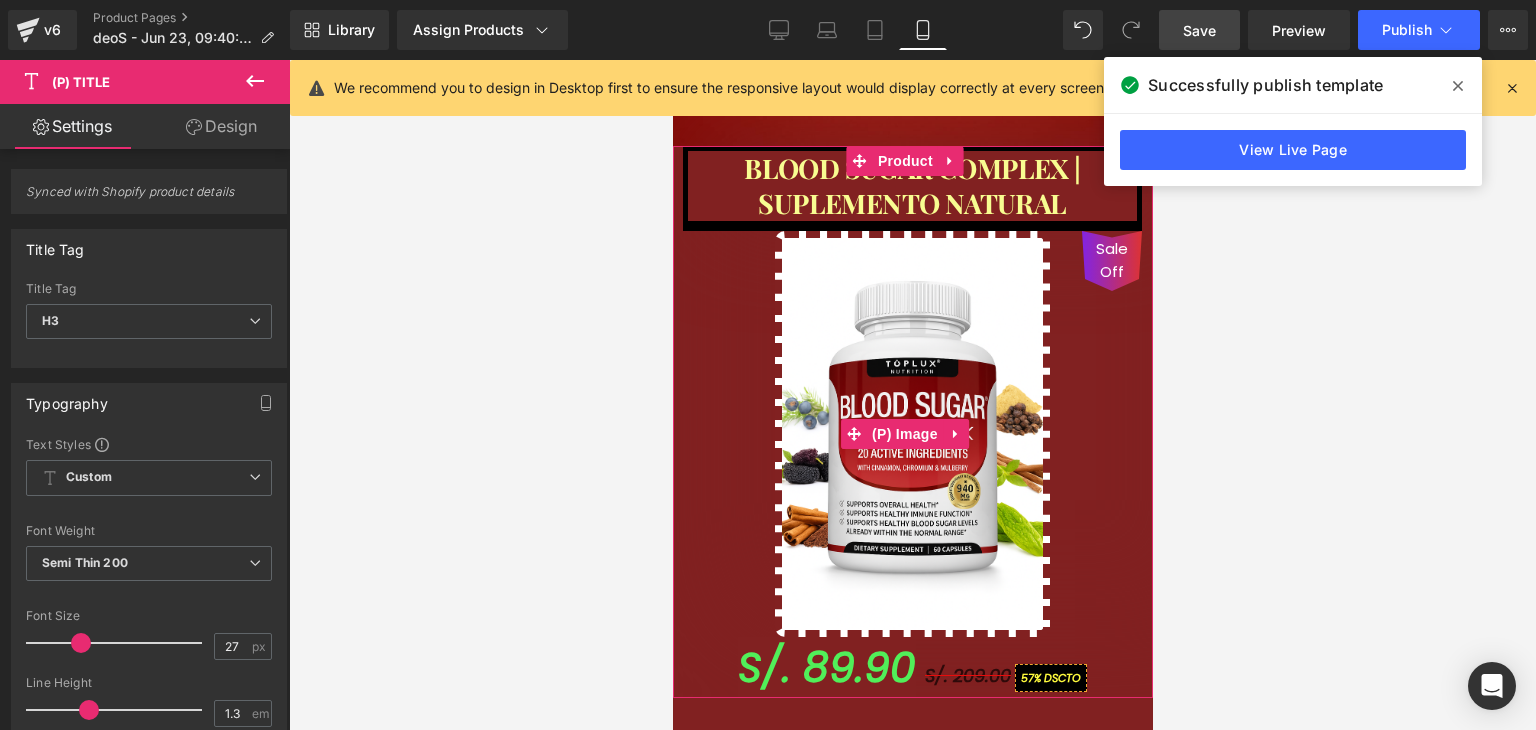 click at bounding box center [911, 434] 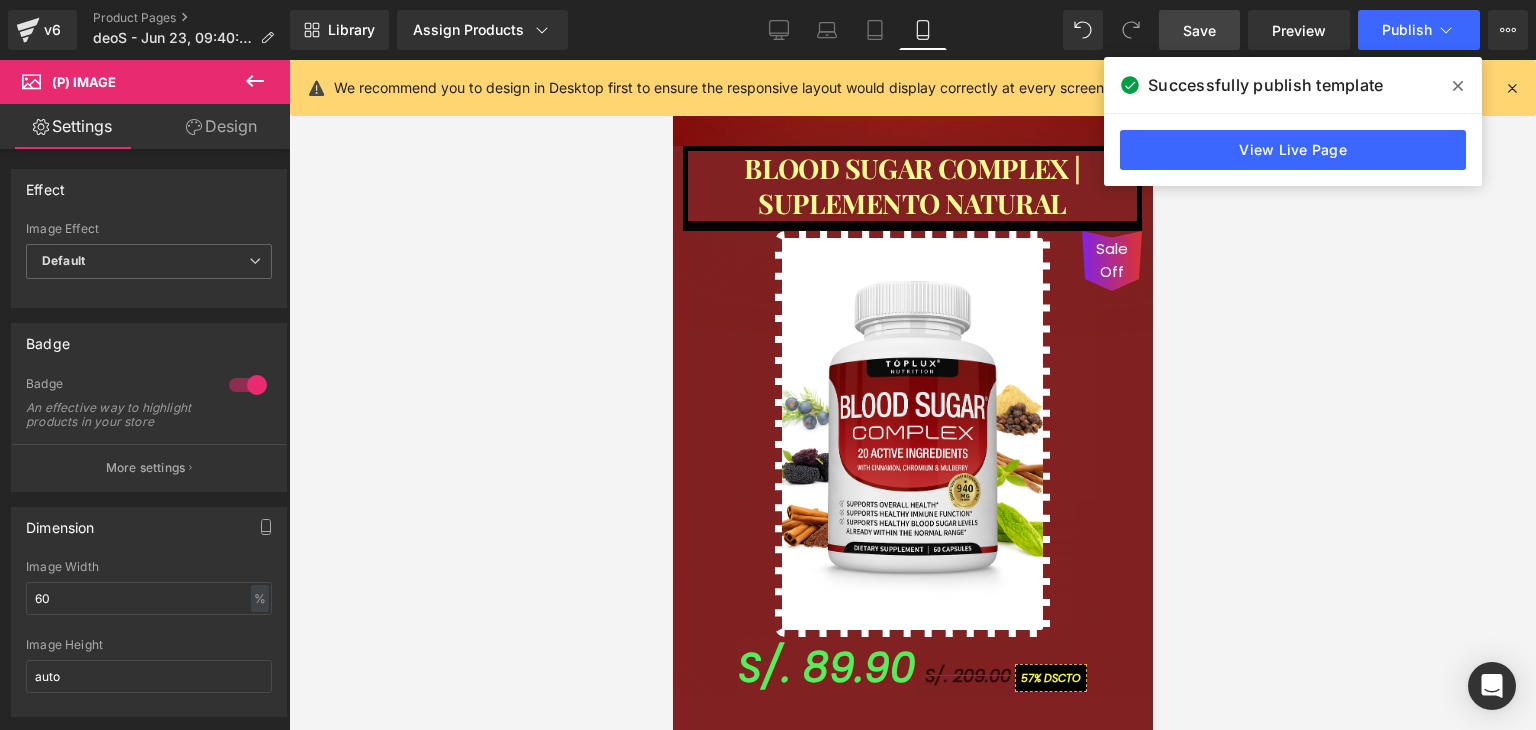 click on "Design" at bounding box center (221, 126) 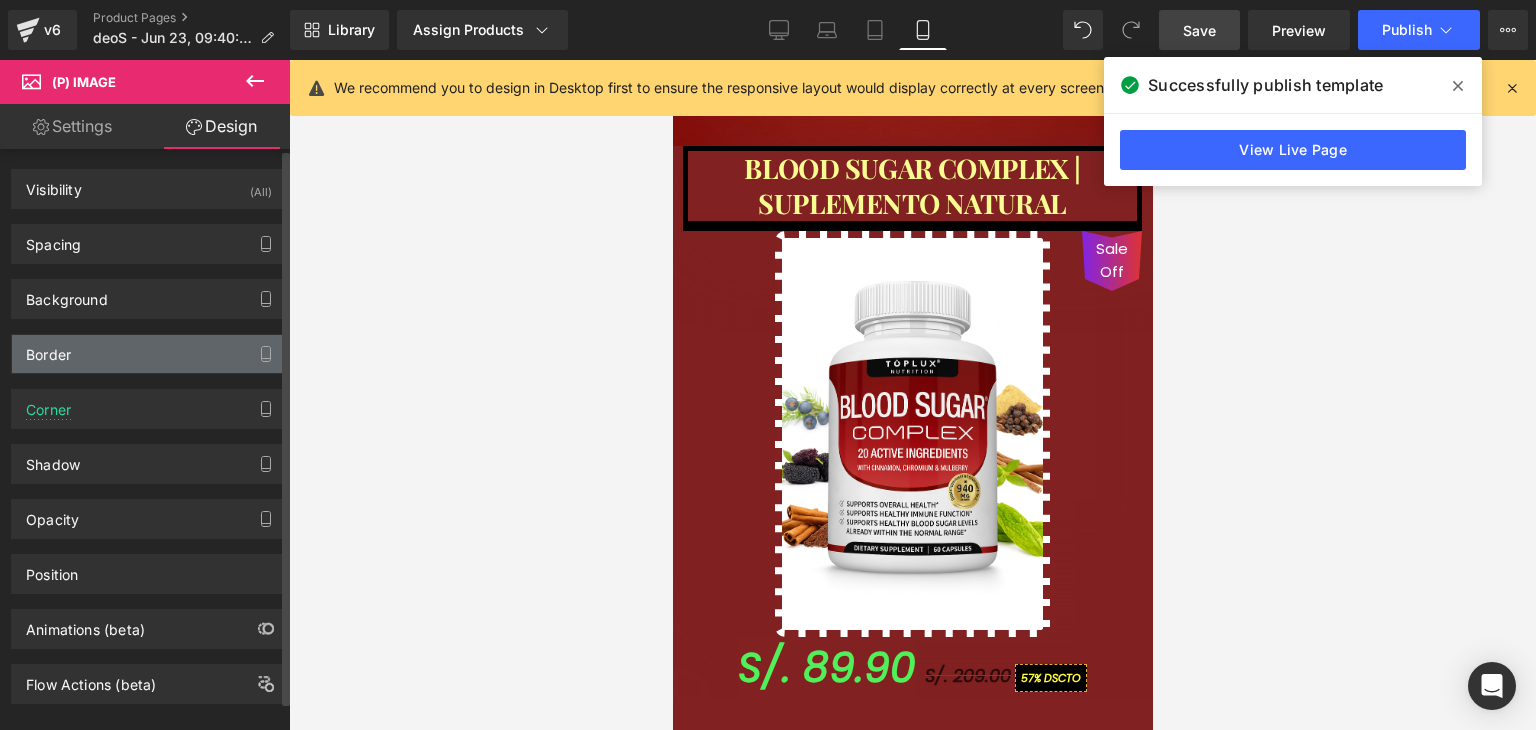 click on "Border" at bounding box center [149, 354] 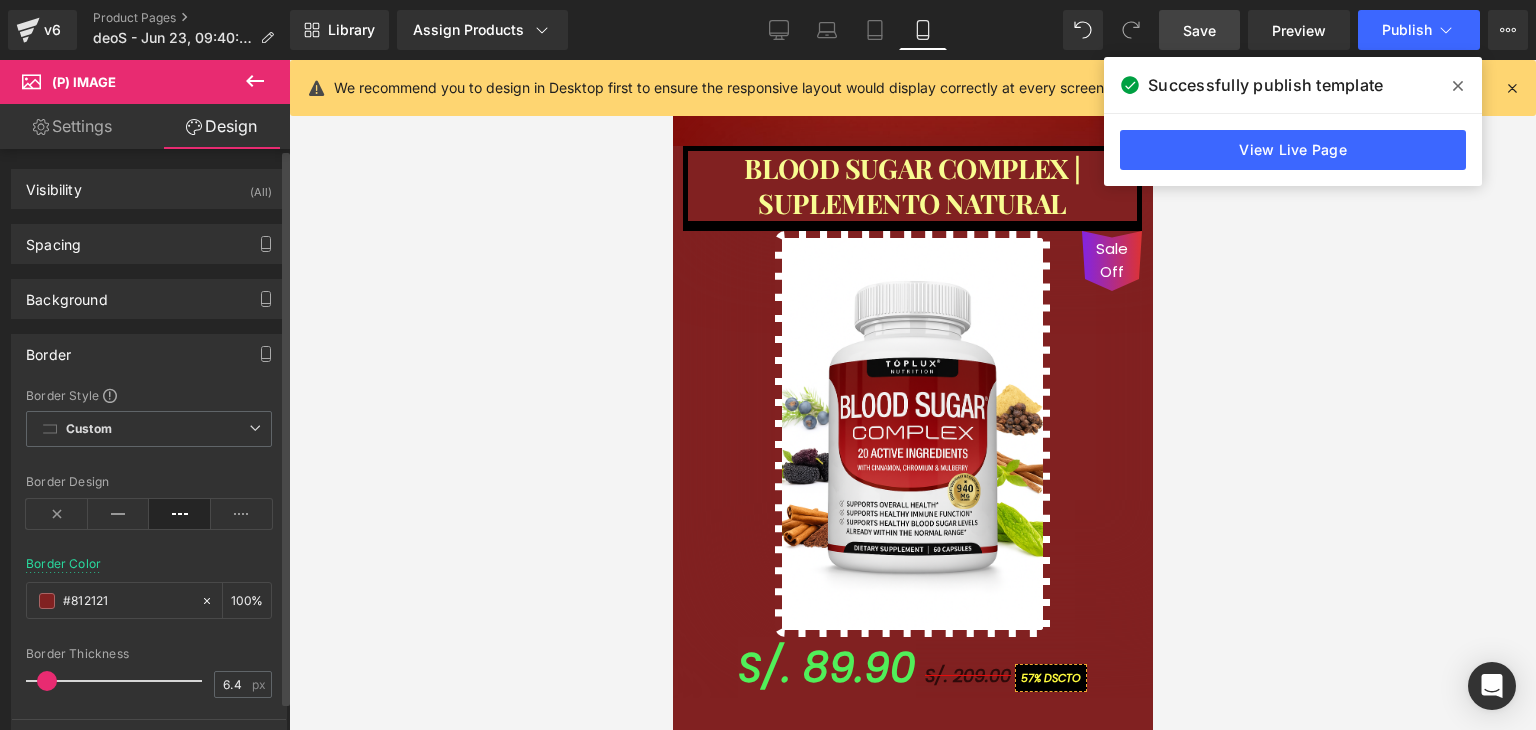 click on "Border" at bounding box center (149, 354) 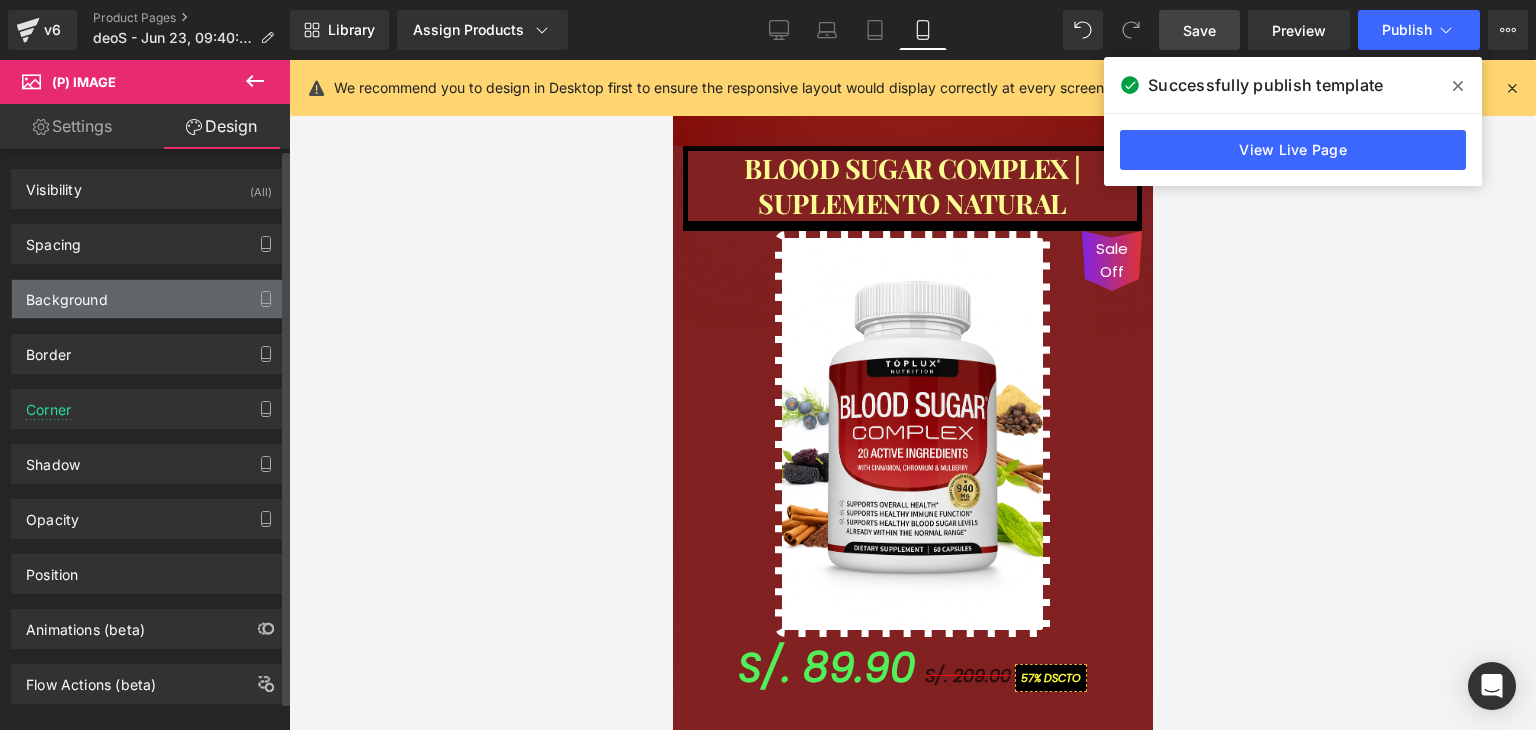 click on "Background" at bounding box center [149, 299] 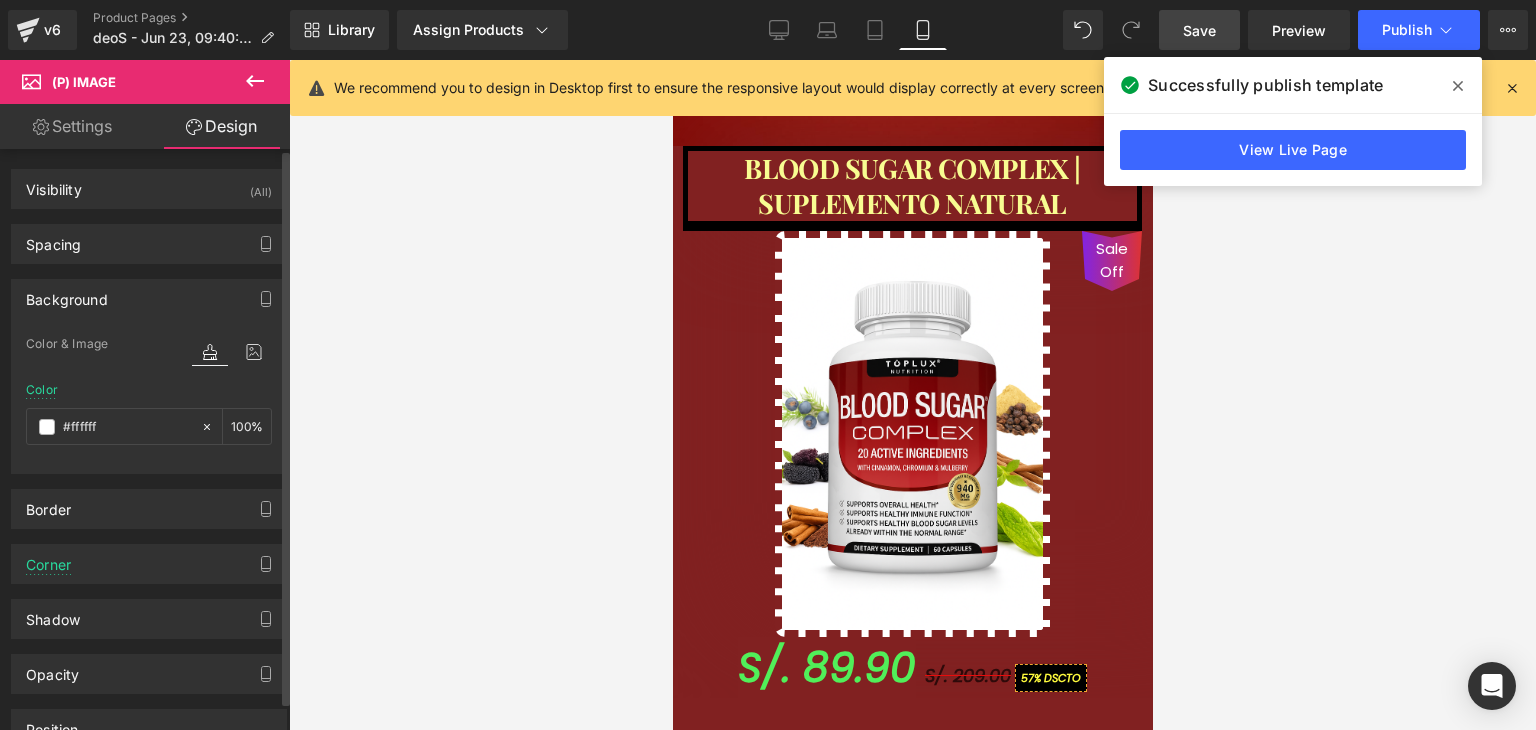 click on "Background" at bounding box center [67, 294] 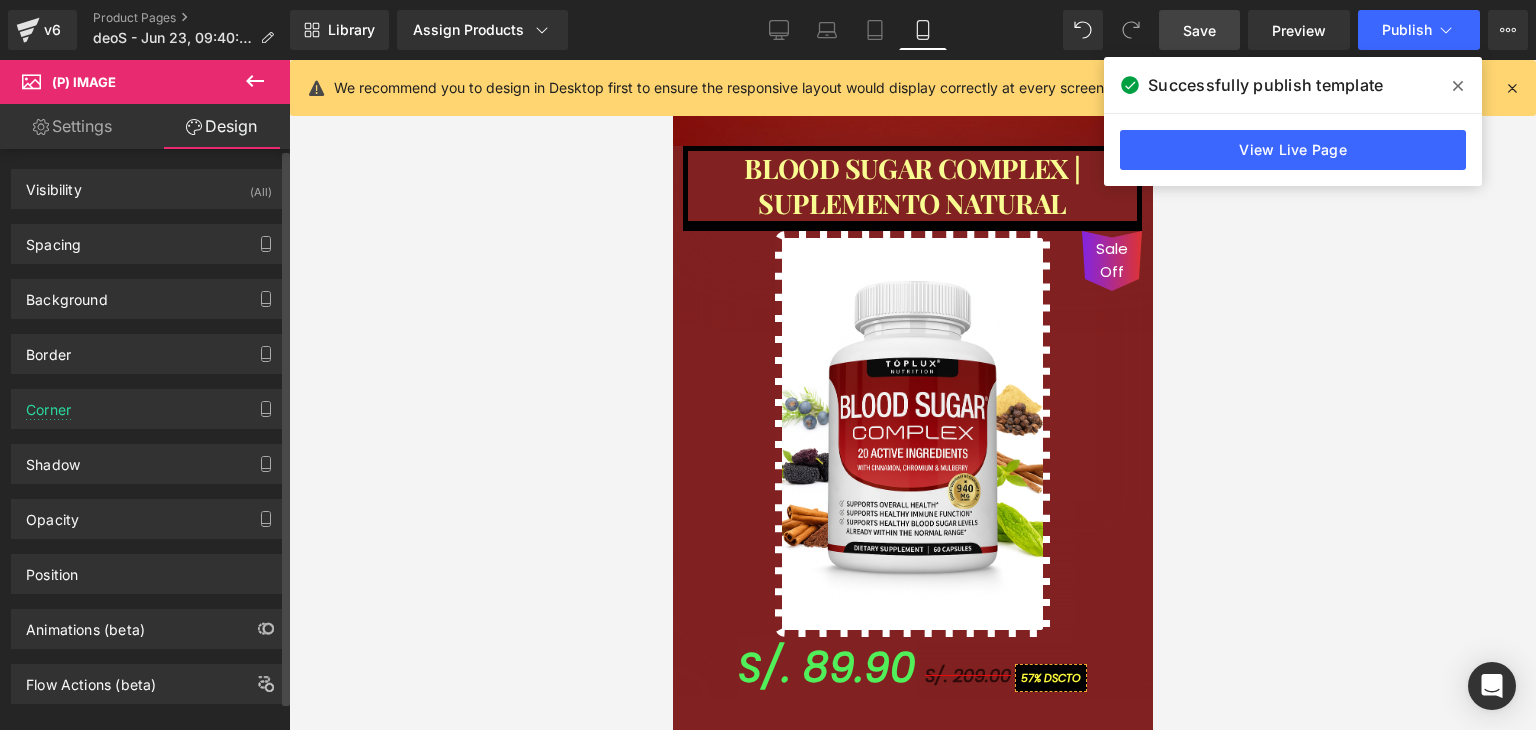 click on "Background
Color & Image color
rgba(255, 255, 255, 1) Color #ffffff 100 %
Image  Replace Image  Upload image or  Browse gallery Image Src Image Quality Lighter Lightest
Lighter
Lighter Lightest Only support for UCare CDN
More settings" at bounding box center [149, 291] 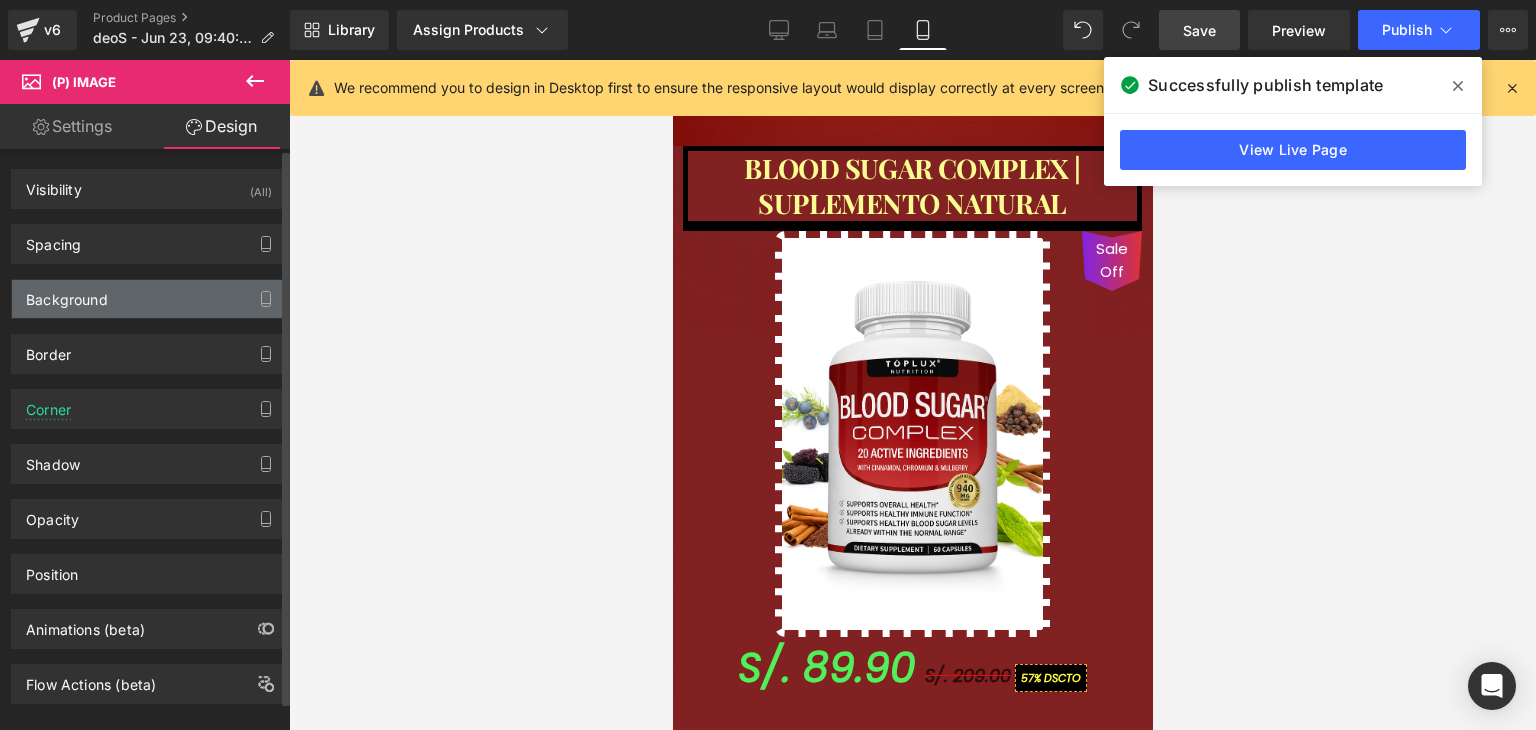 click on "Background" at bounding box center [149, 299] 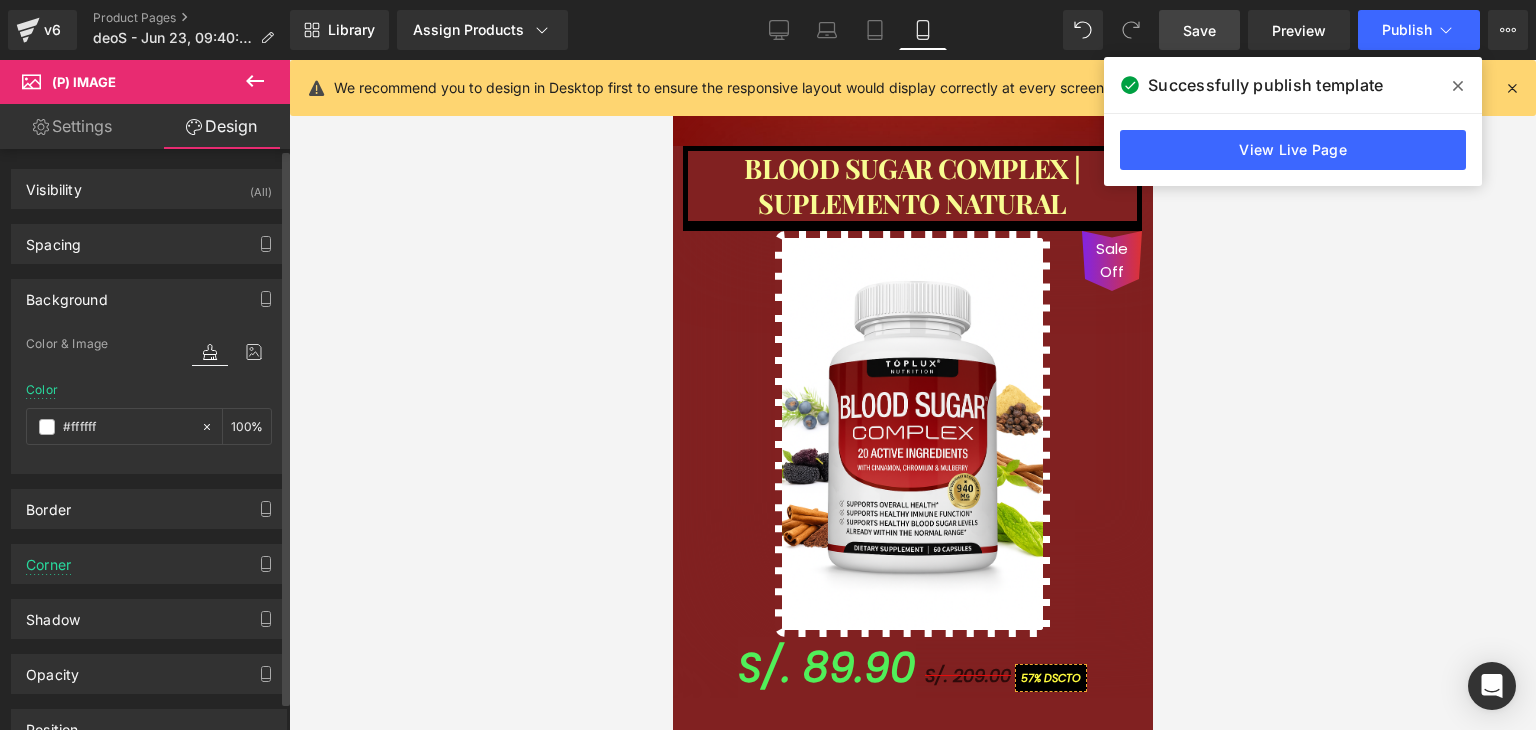 click on "Background" at bounding box center [149, 299] 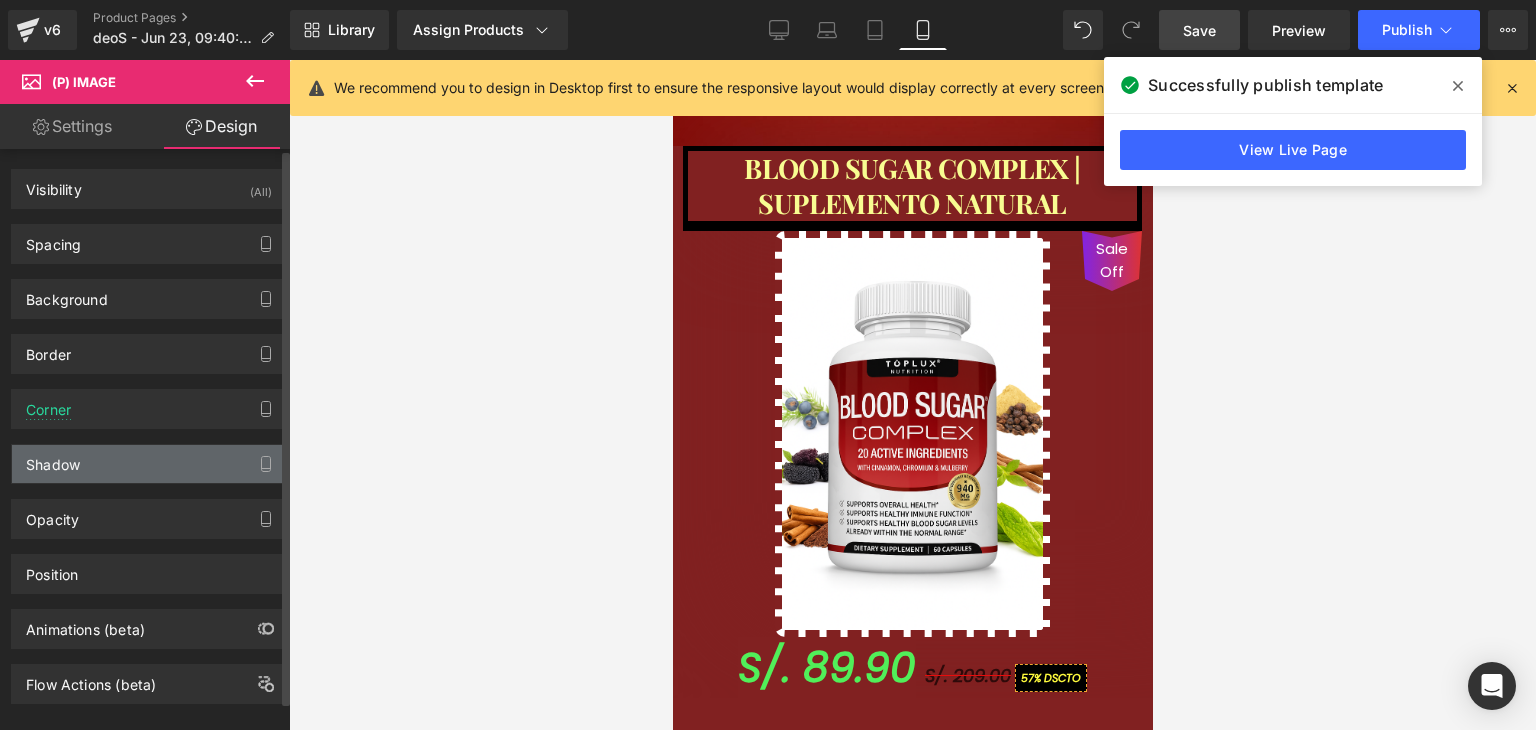 click on "Shadow" at bounding box center (149, 464) 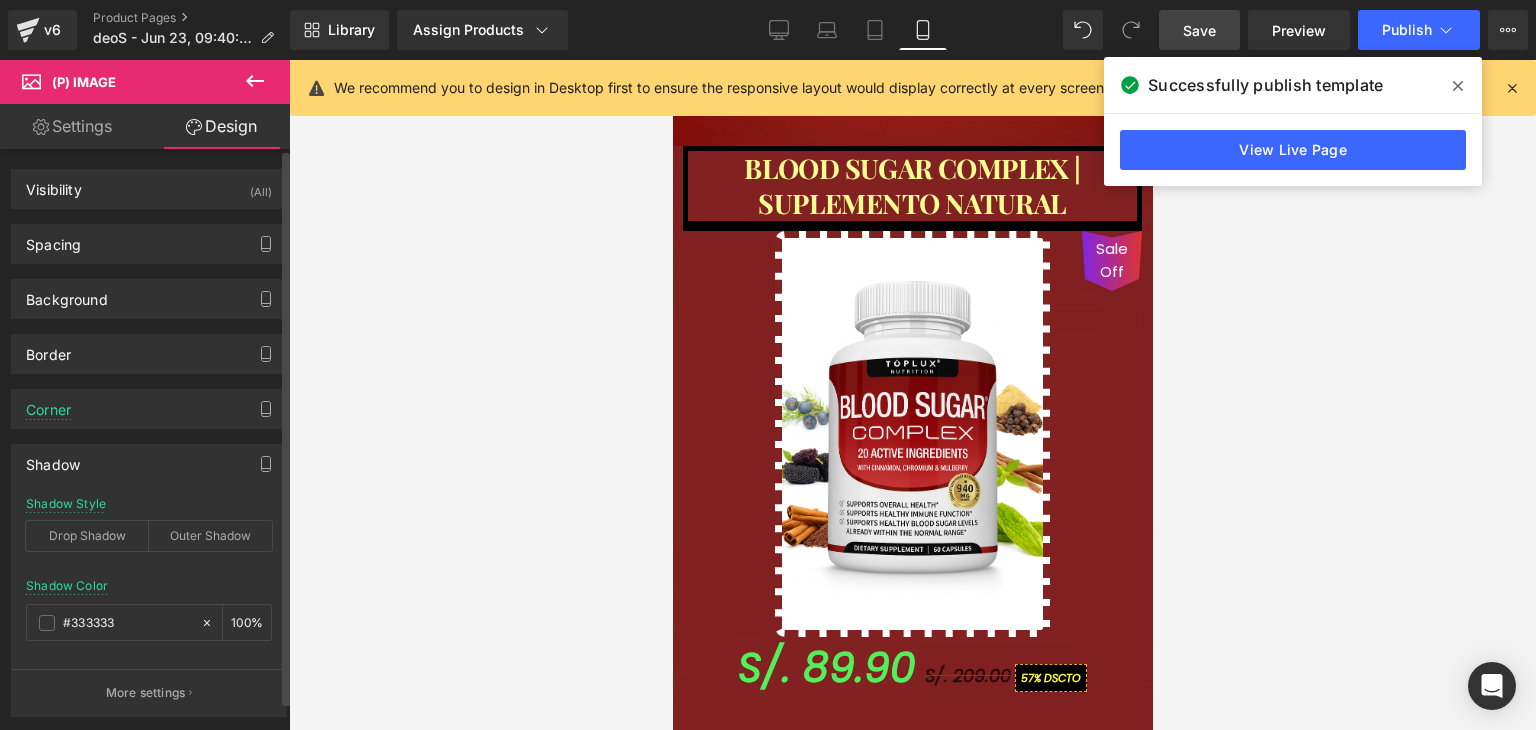 click on "Shadow" at bounding box center (149, 464) 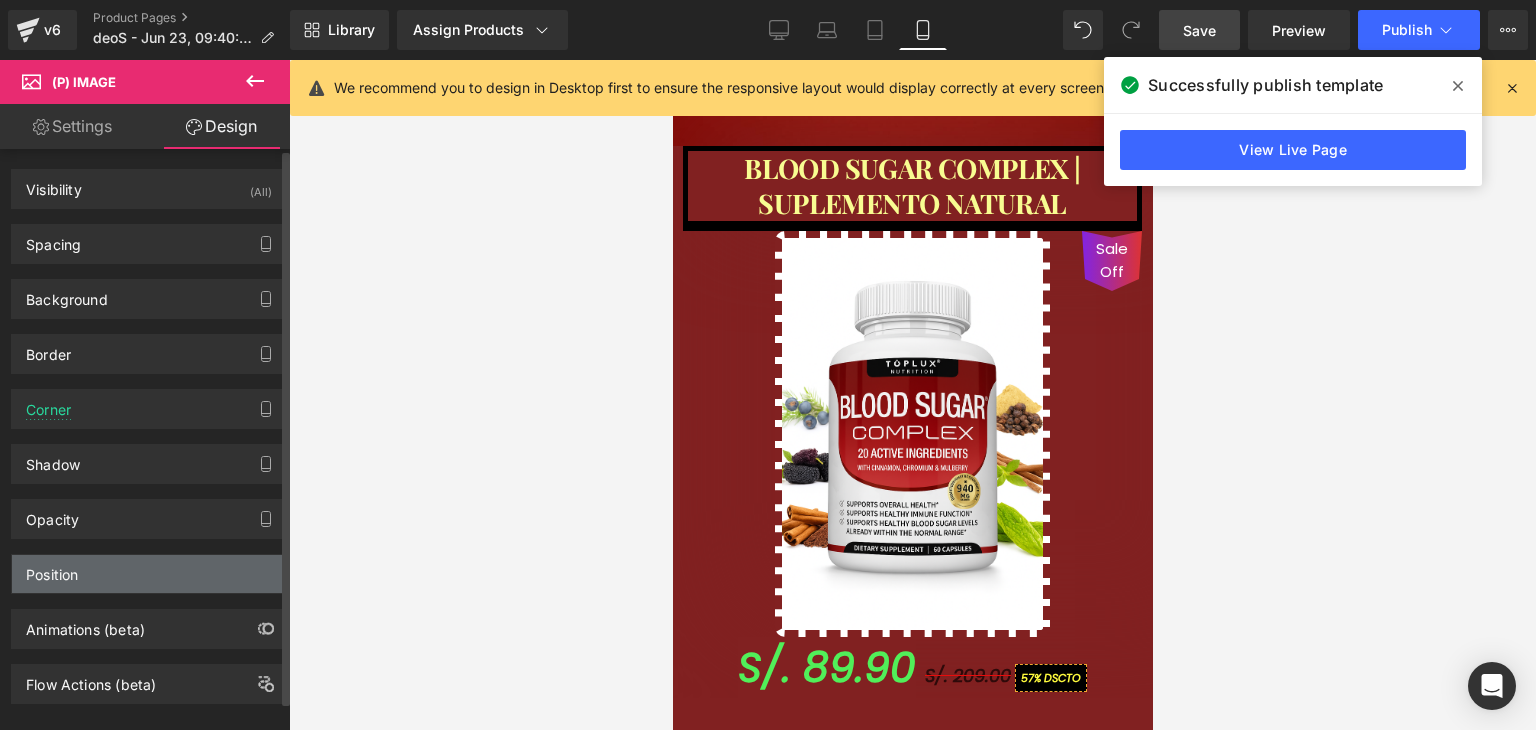click on "Position" at bounding box center (149, 574) 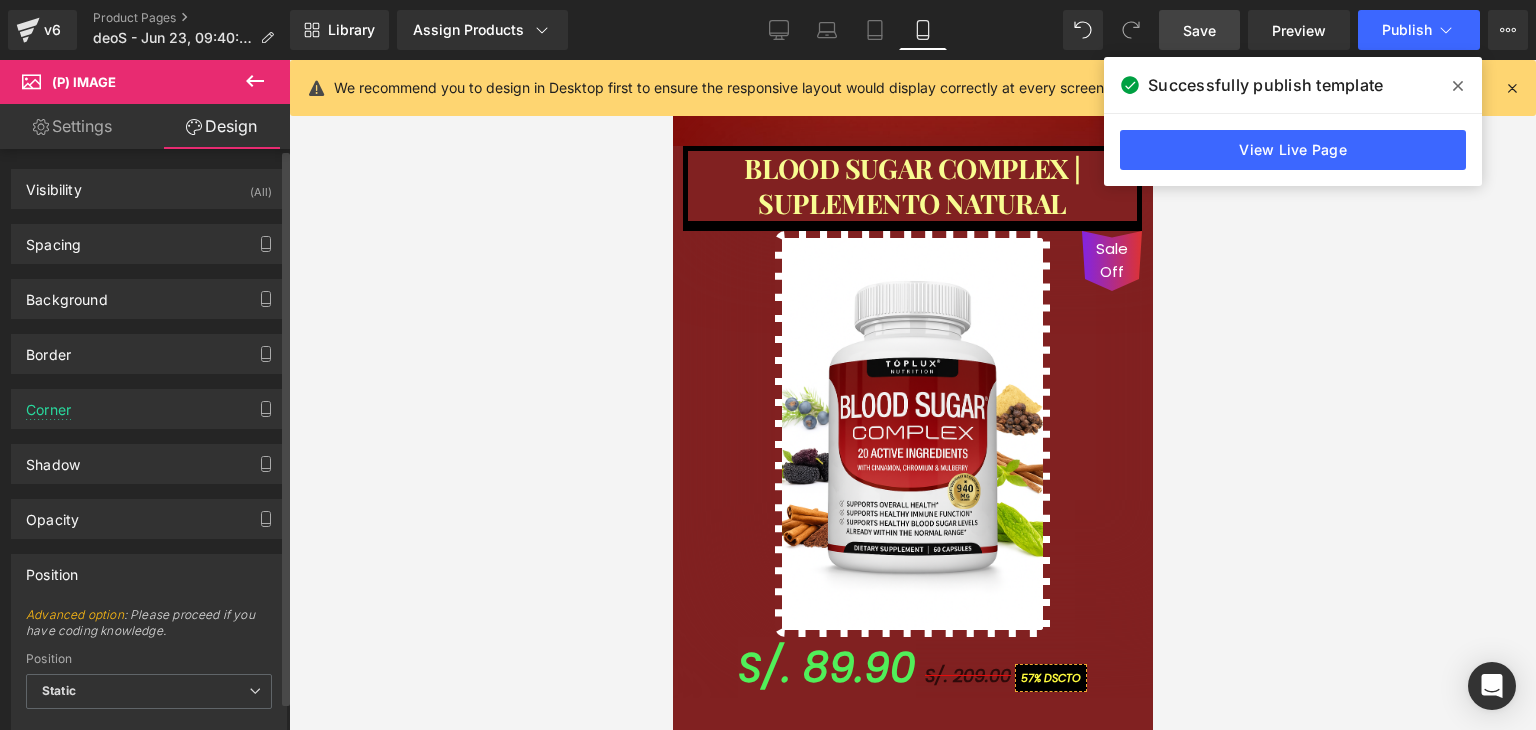 click on "Position" at bounding box center (52, 569) 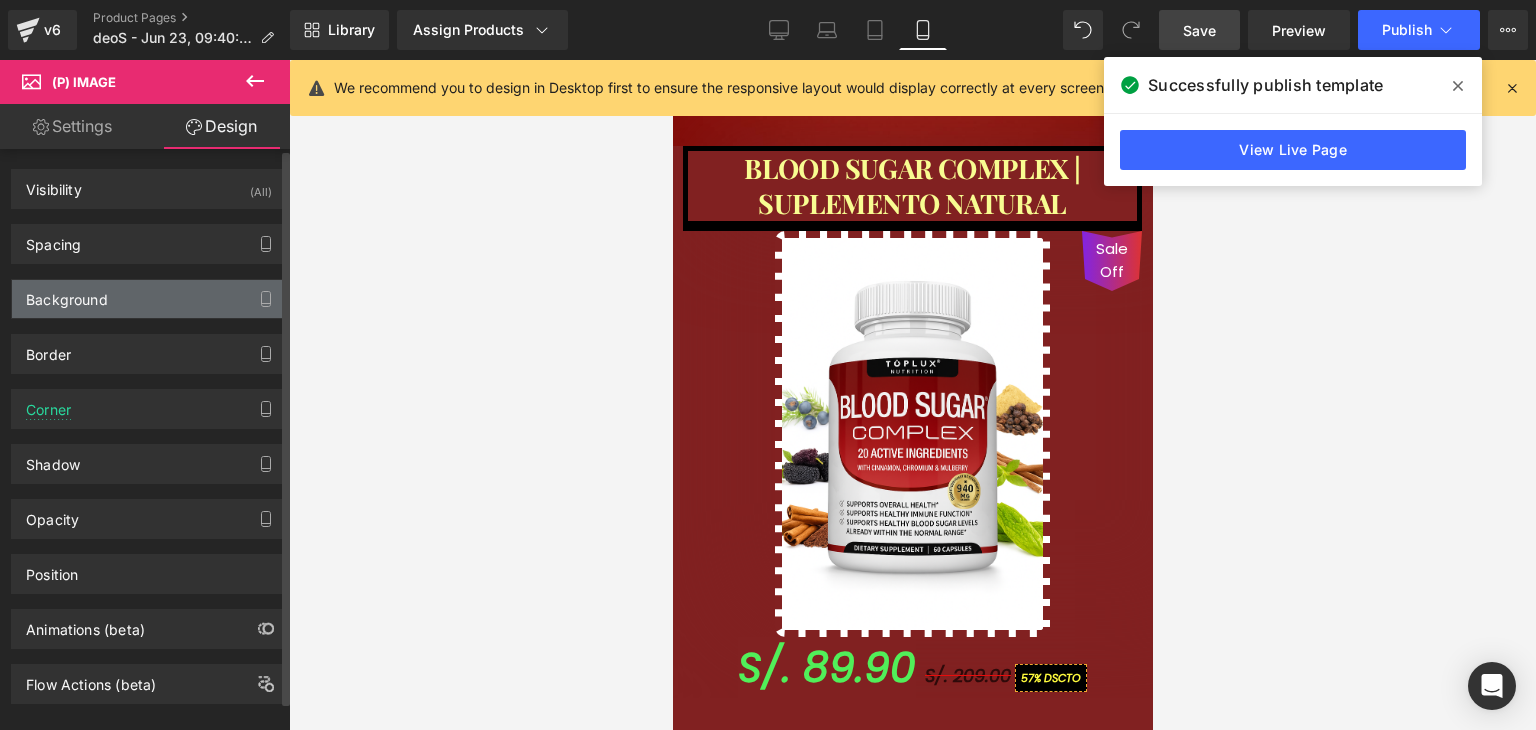 click on "Background" at bounding box center (149, 299) 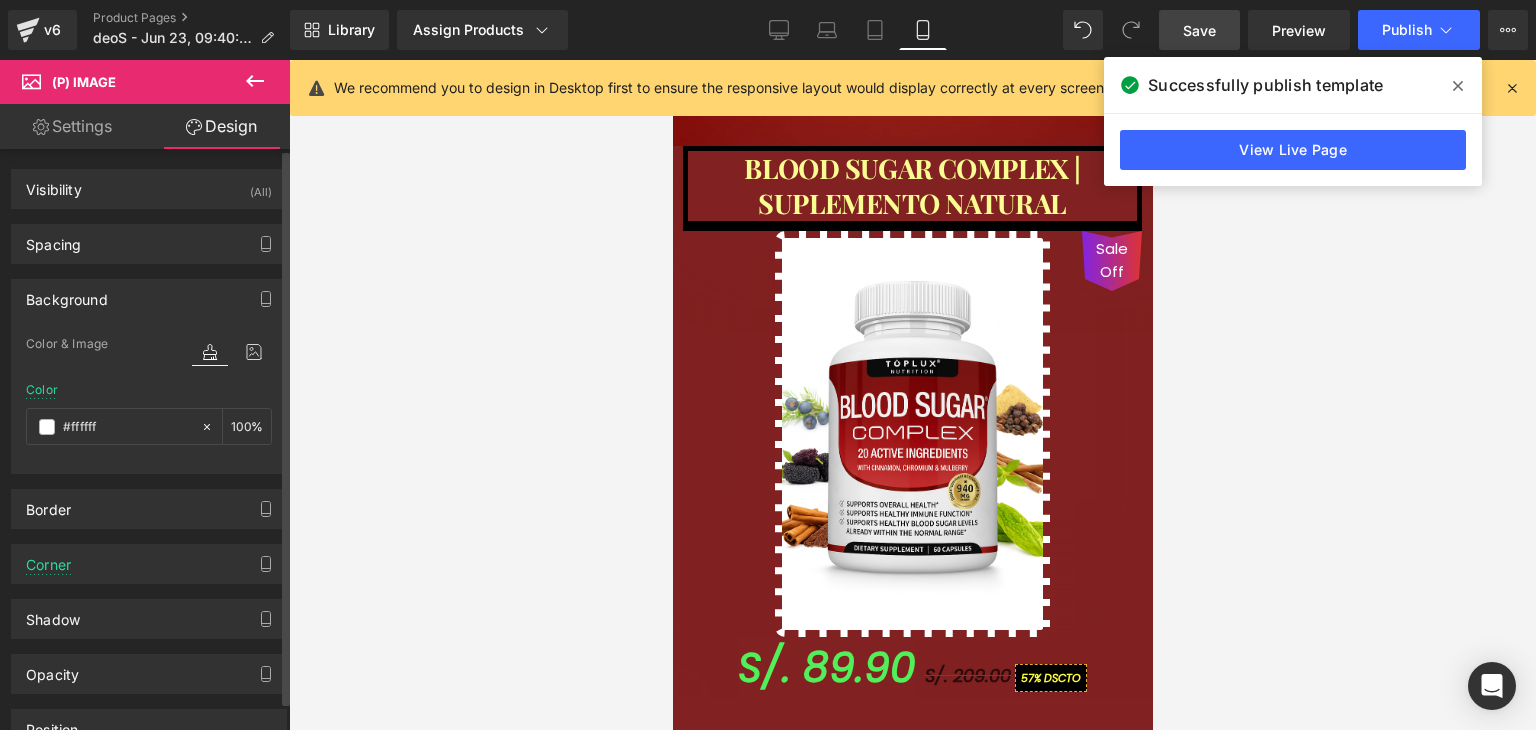 click on "Background" at bounding box center [149, 299] 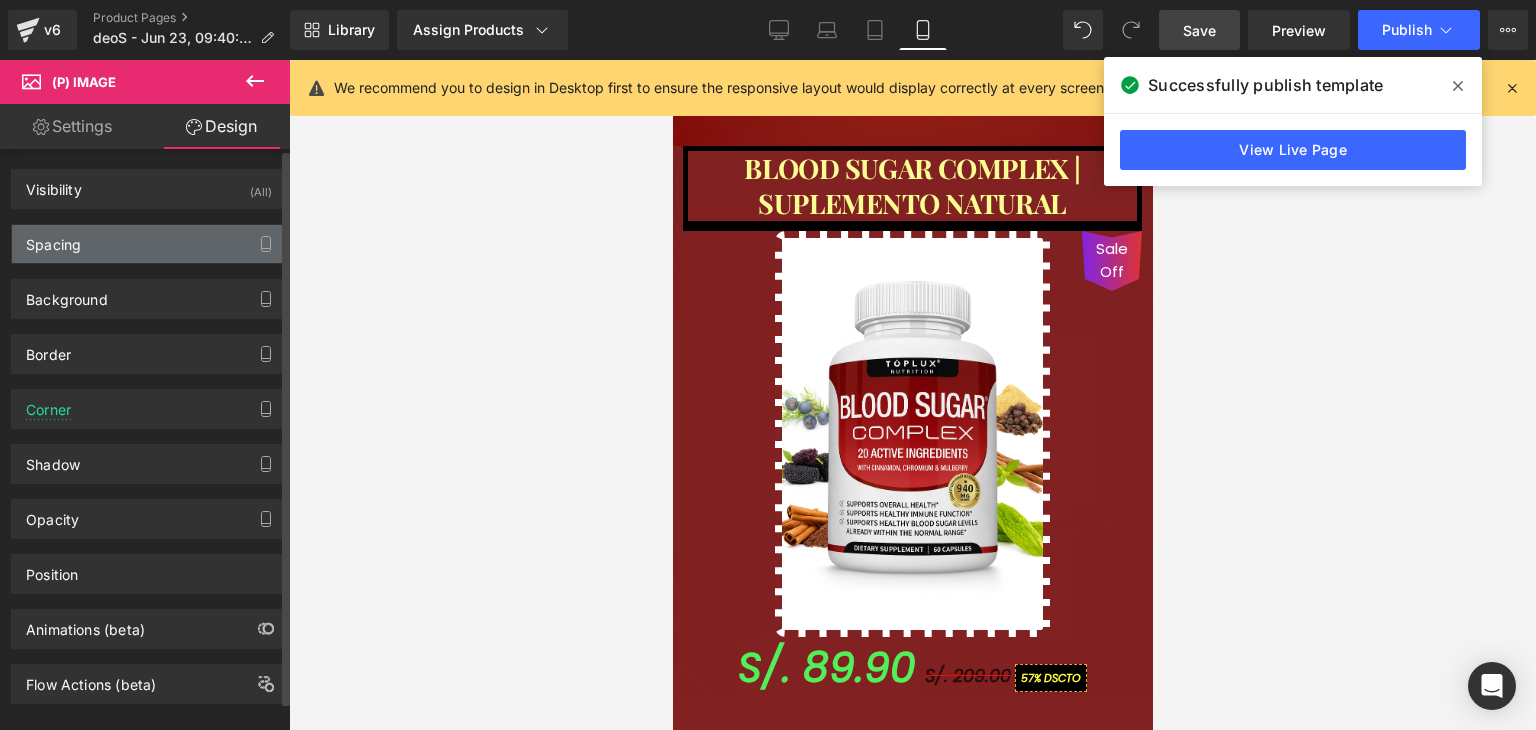 click on "Spacing" at bounding box center (149, 244) 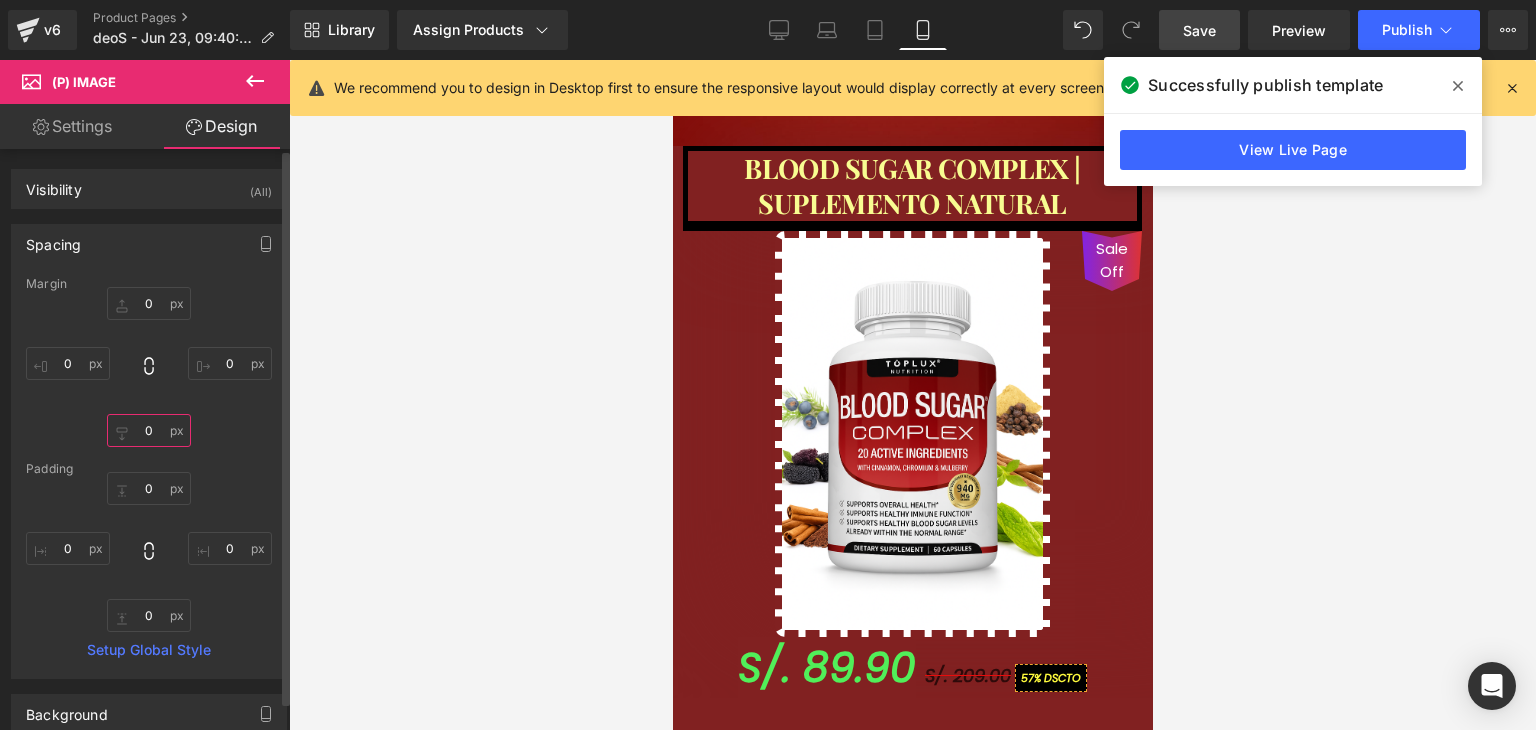 click on "0" at bounding box center (149, 430) 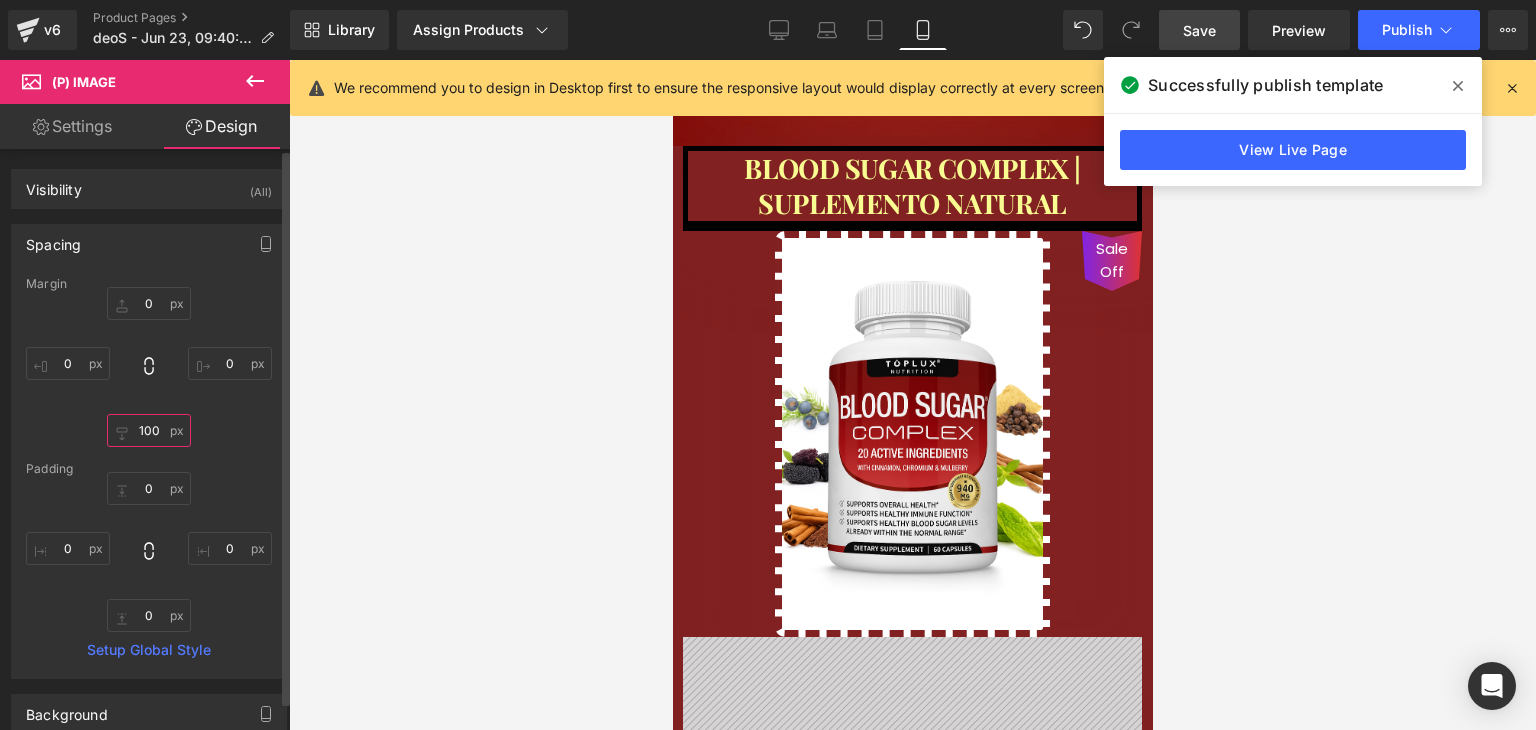 click on "100" at bounding box center [149, 430] 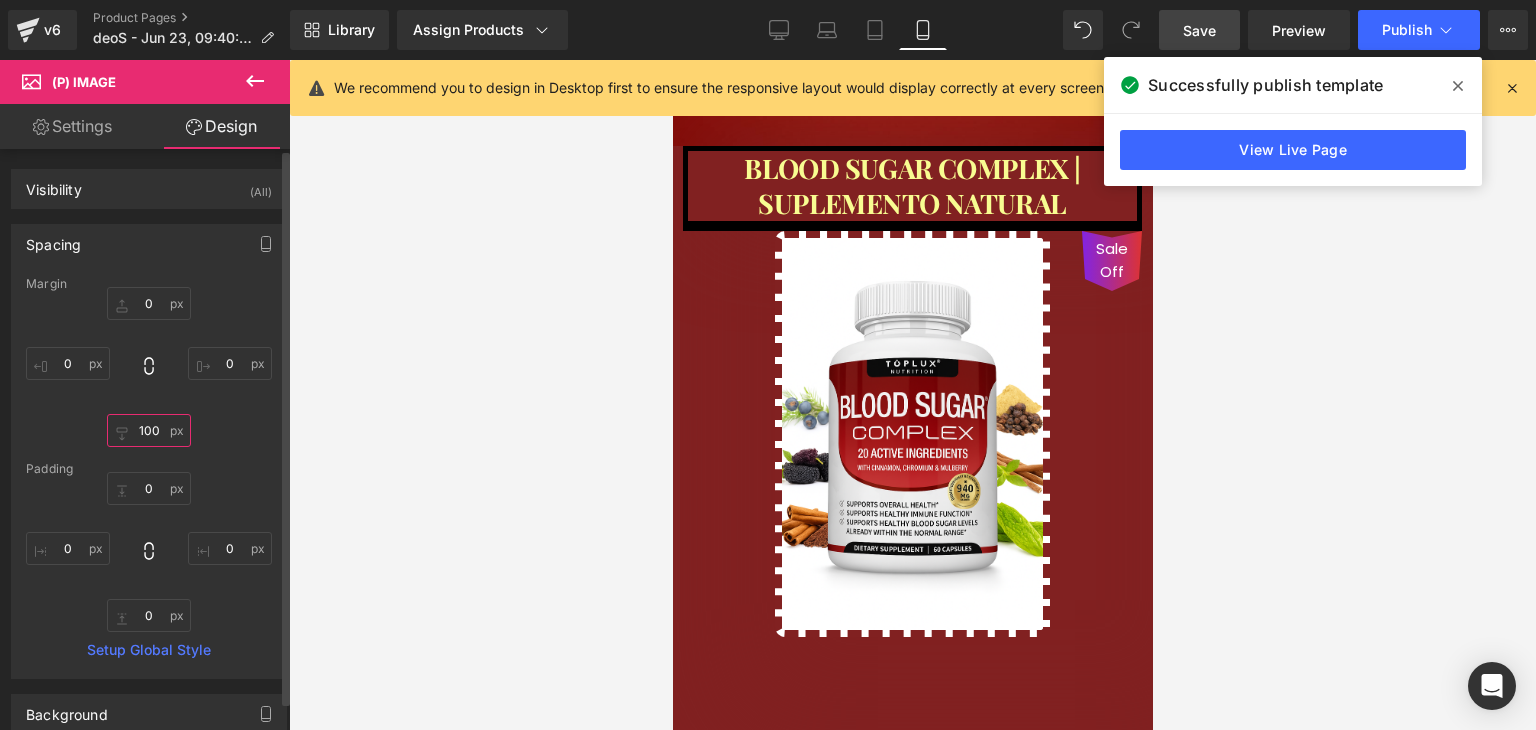 click on "100" at bounding box center (149, 430) 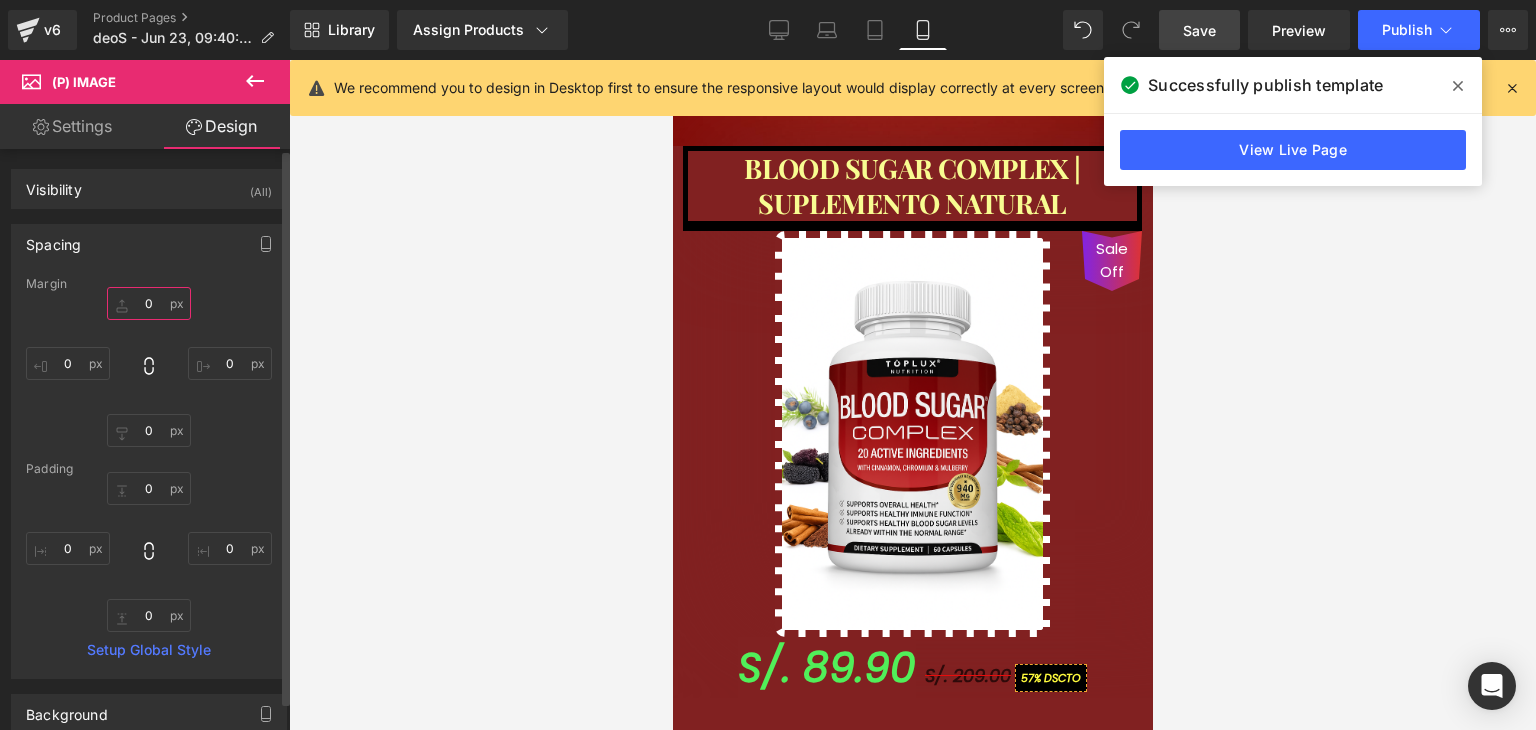 click on "0" at bounding box center (149, 303) 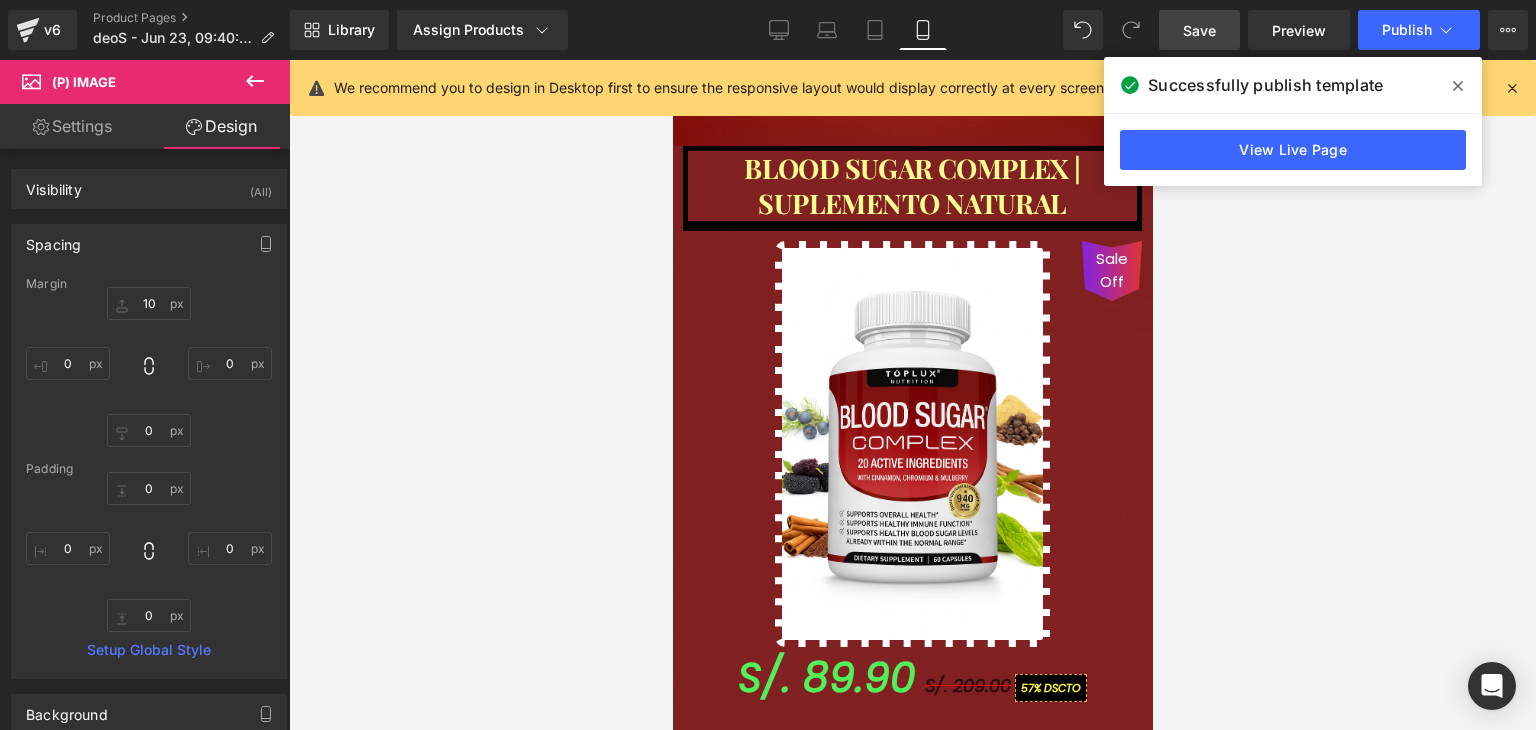 click on "Save" at bounding box center (1199, 30) 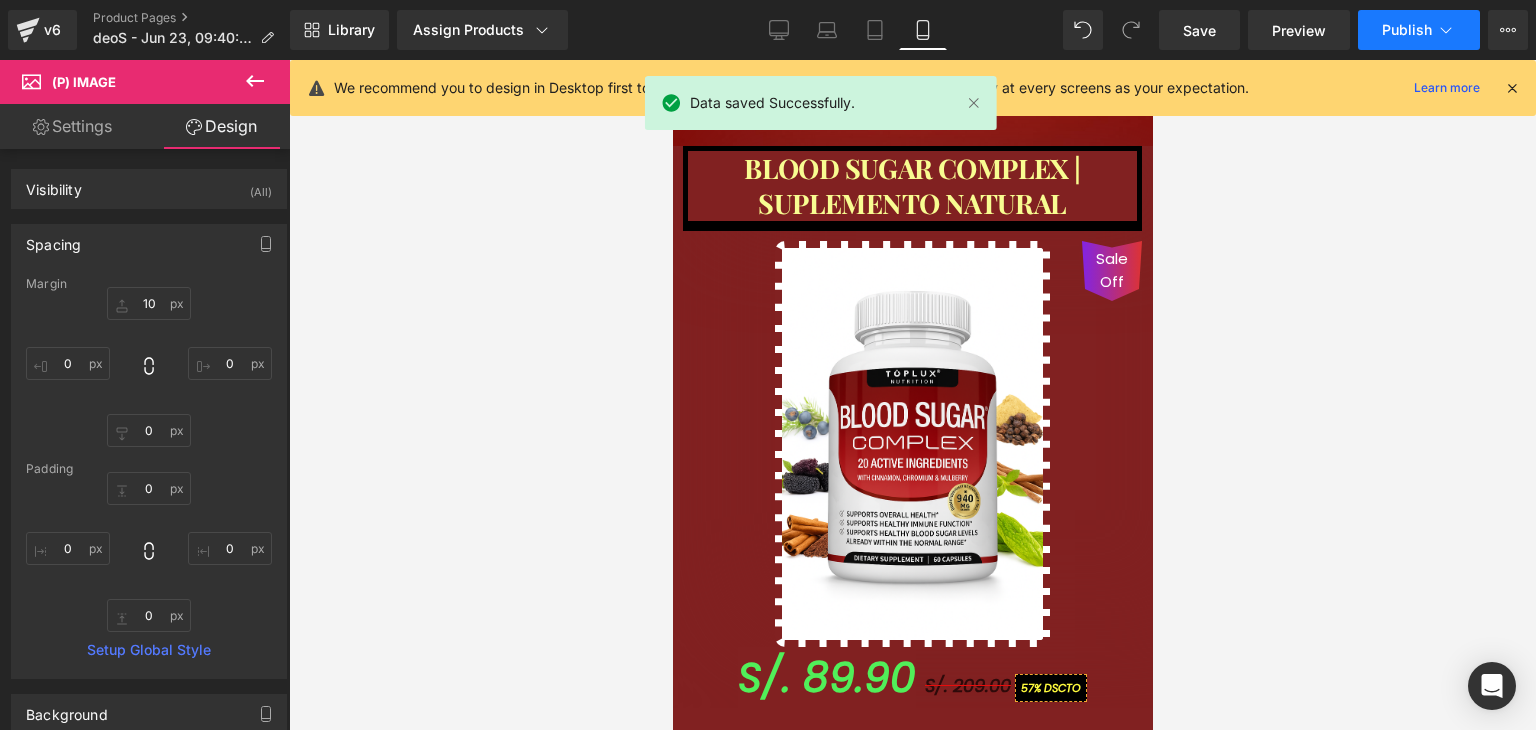 click on "Publish" at bounding box center [1419, 30] 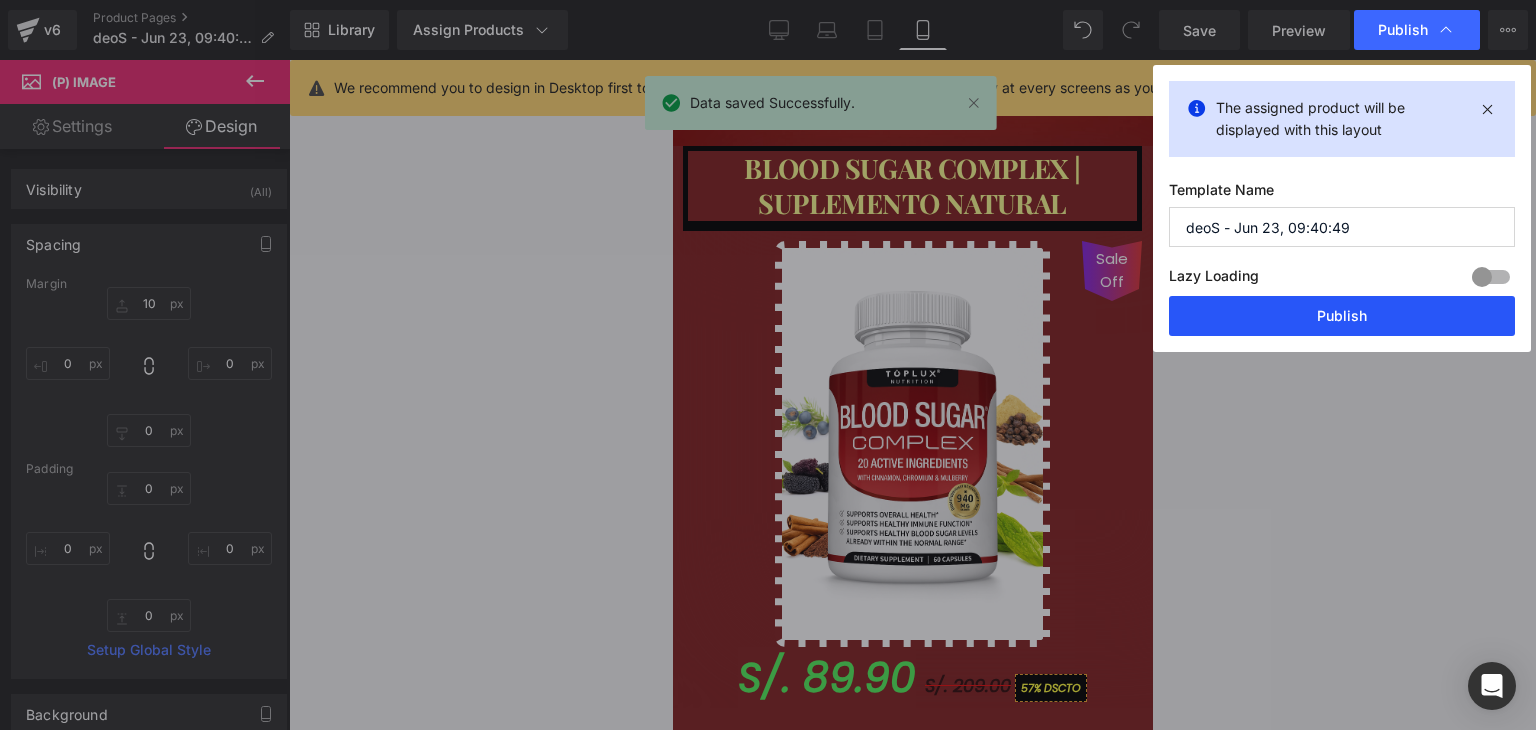 click on "Publish" at bounding box center [1342, 316] 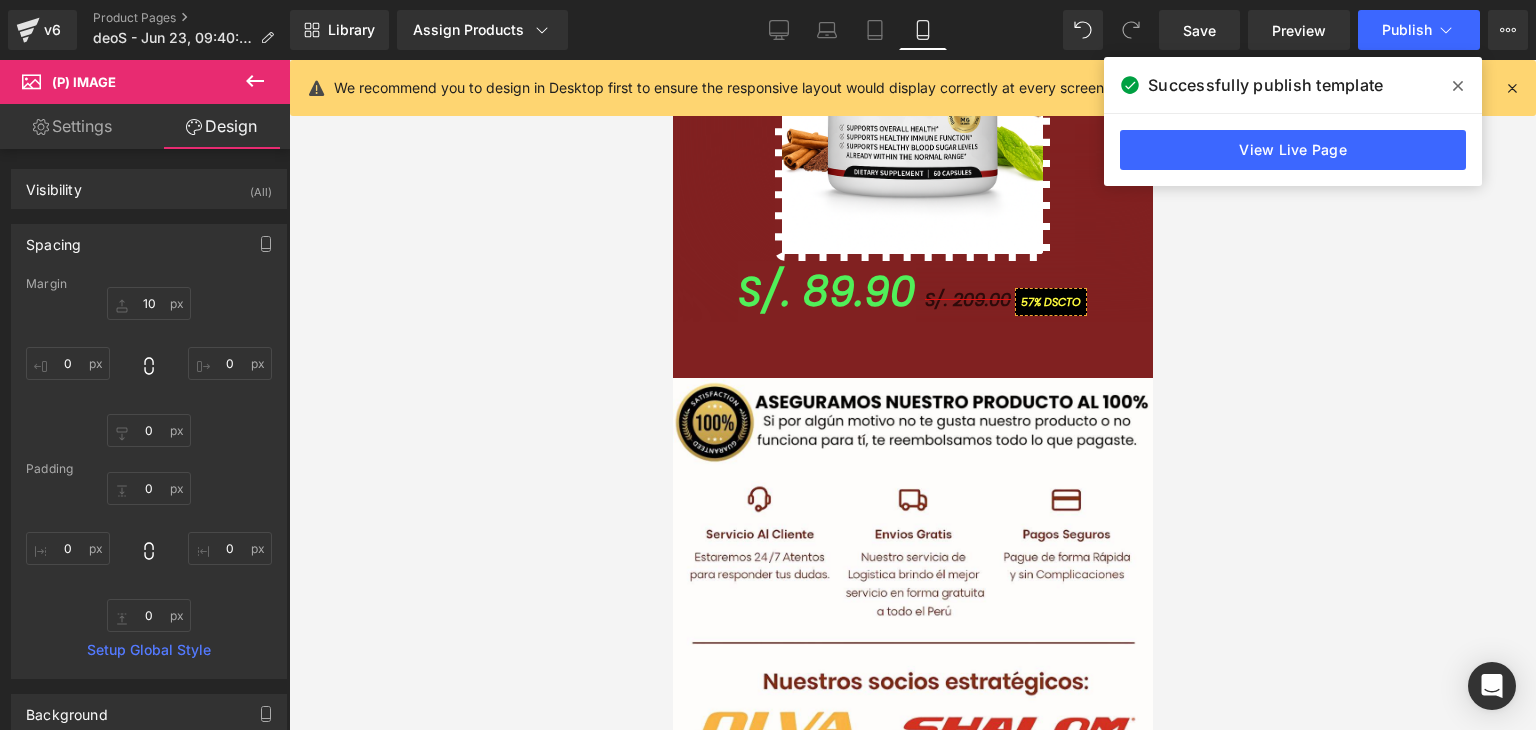 scroll, scrollTop: 1268, scrollLeft: 0, axis: vertical 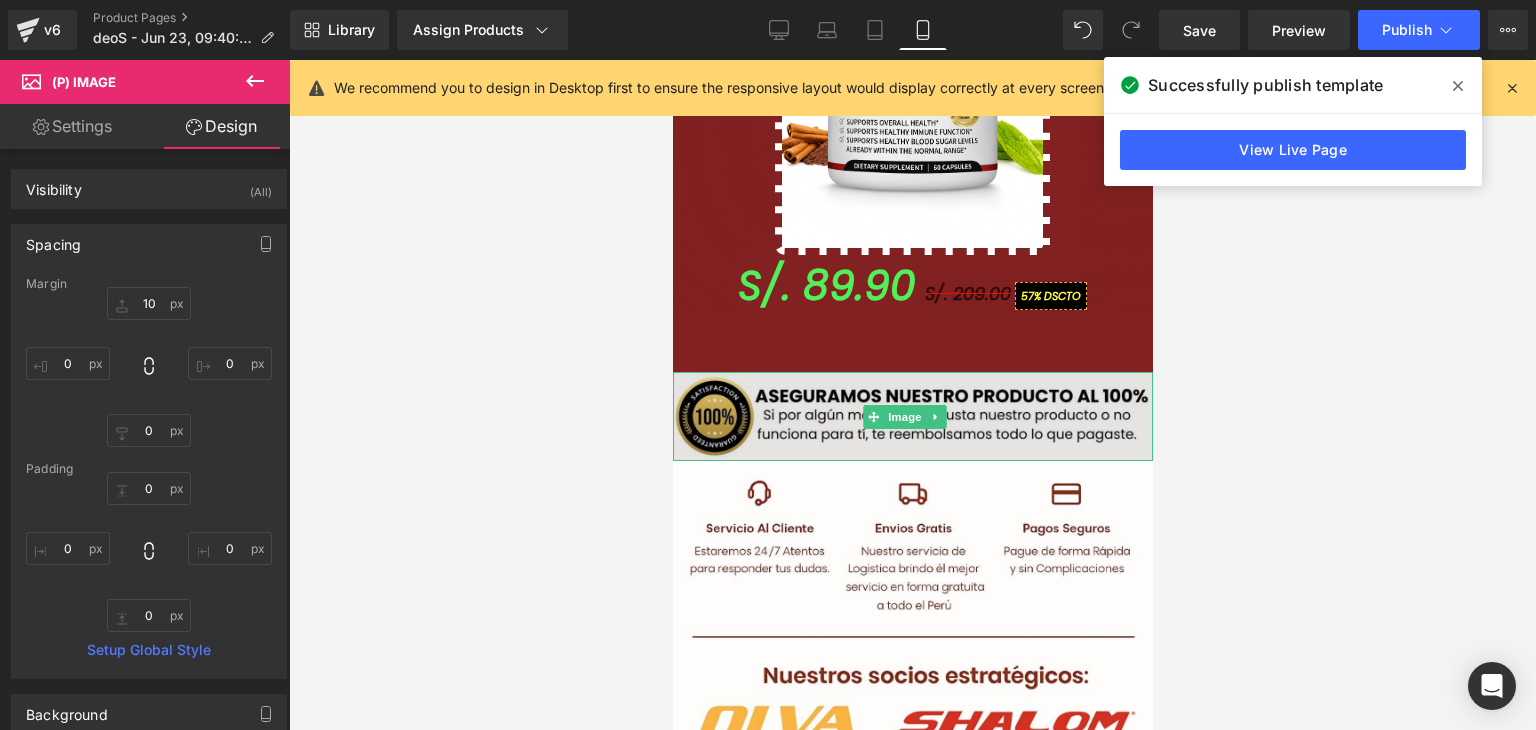 click at bounding box center (912, 416) 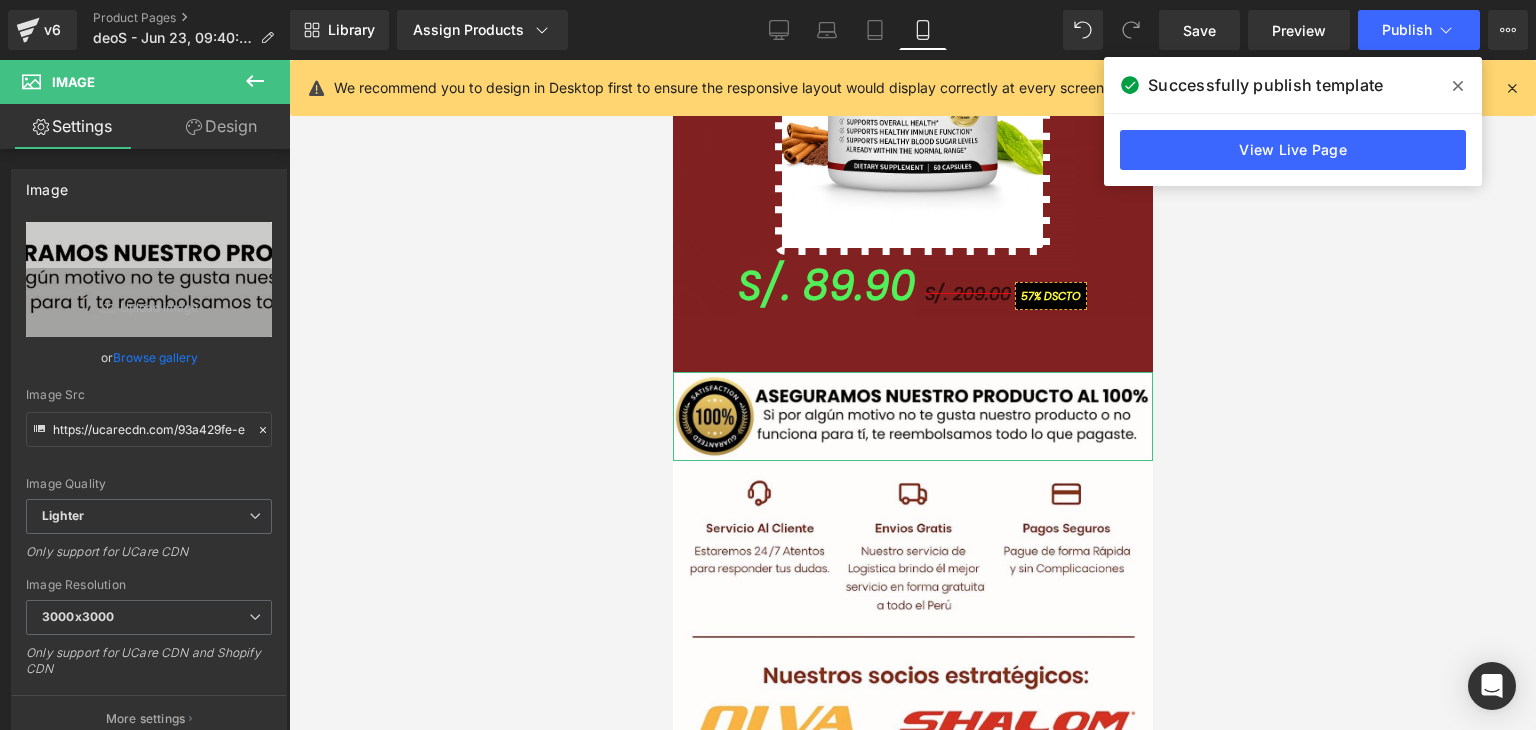 click on "Design" at bounding box center (221, 126) 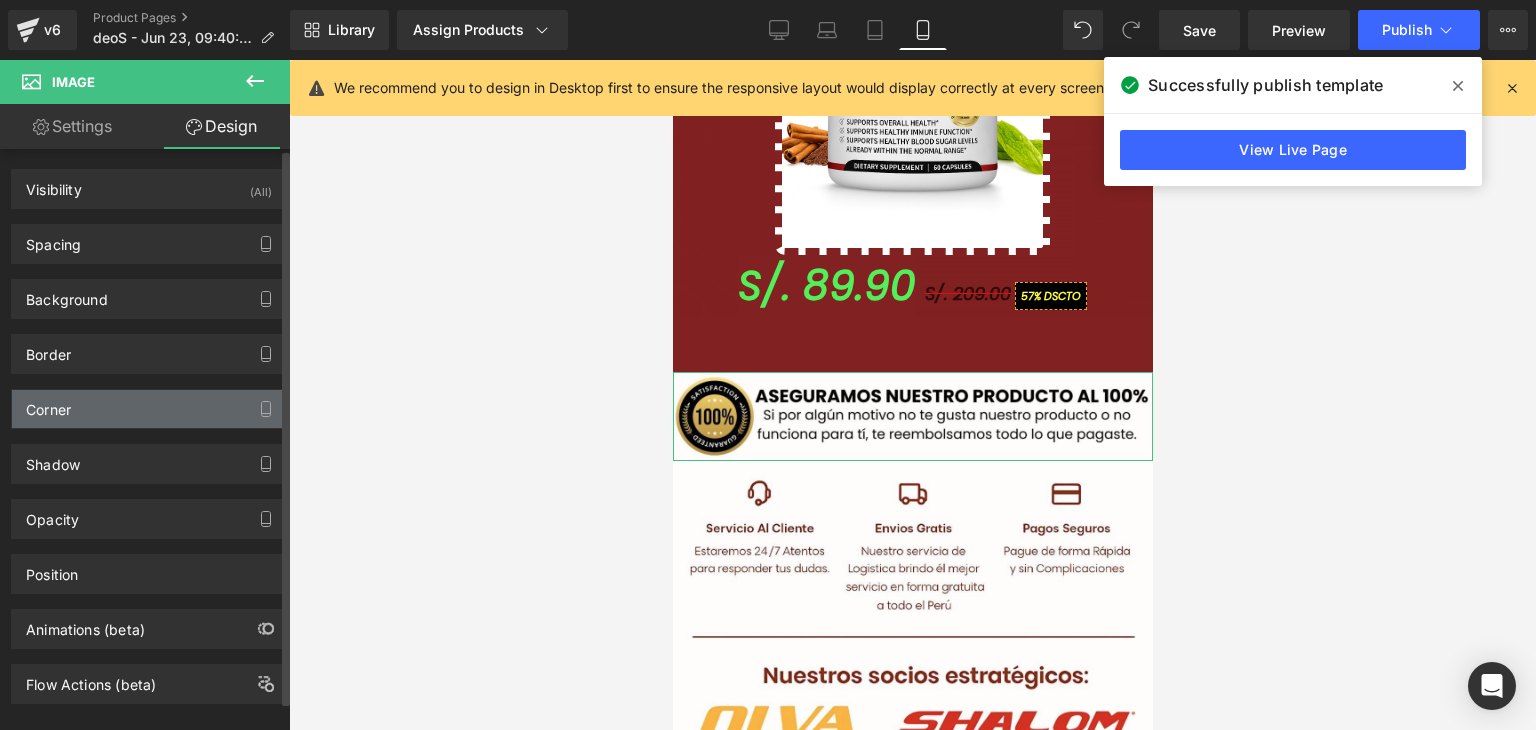 click on "Corner" at bounding box center [48, 404] 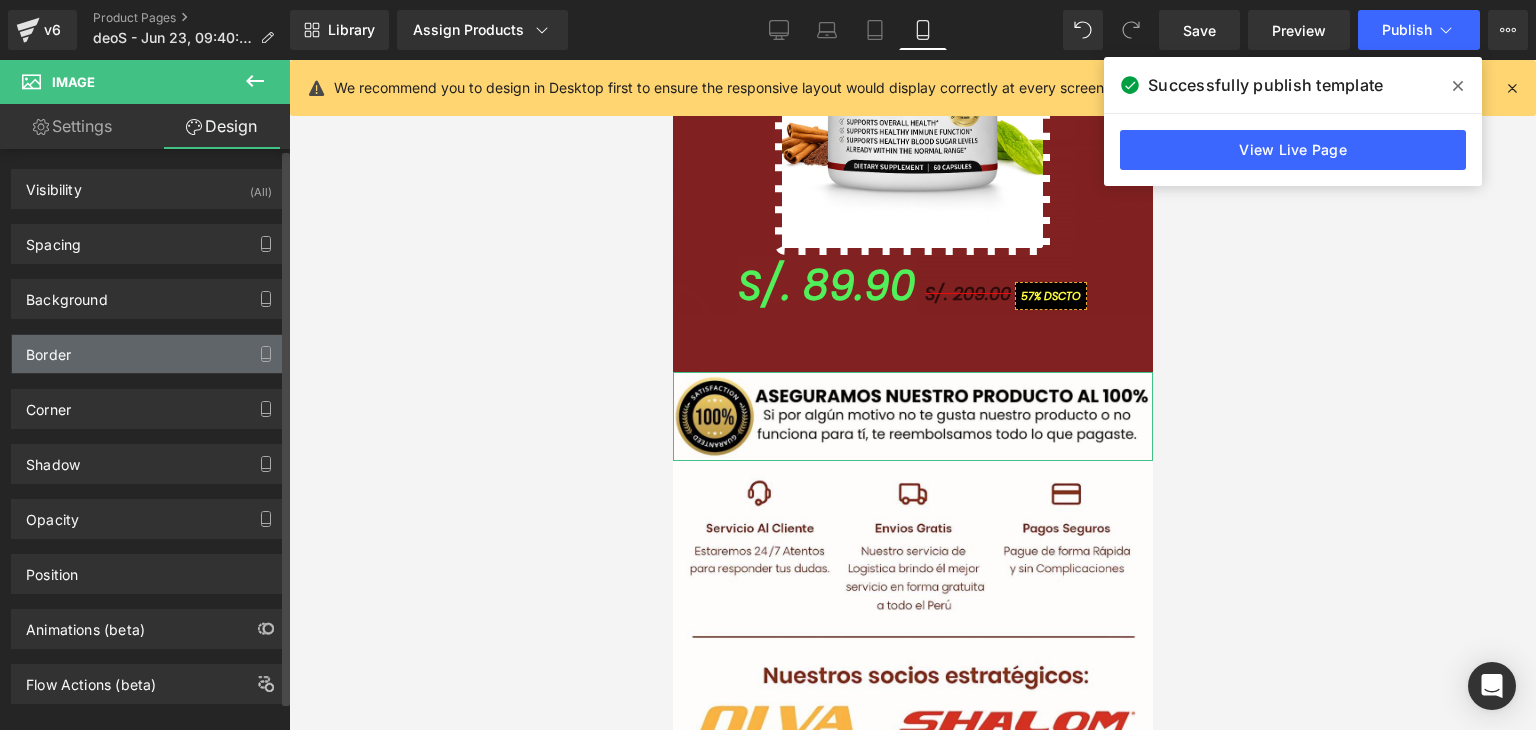 click on "Border" at bounding box center (149, 354) 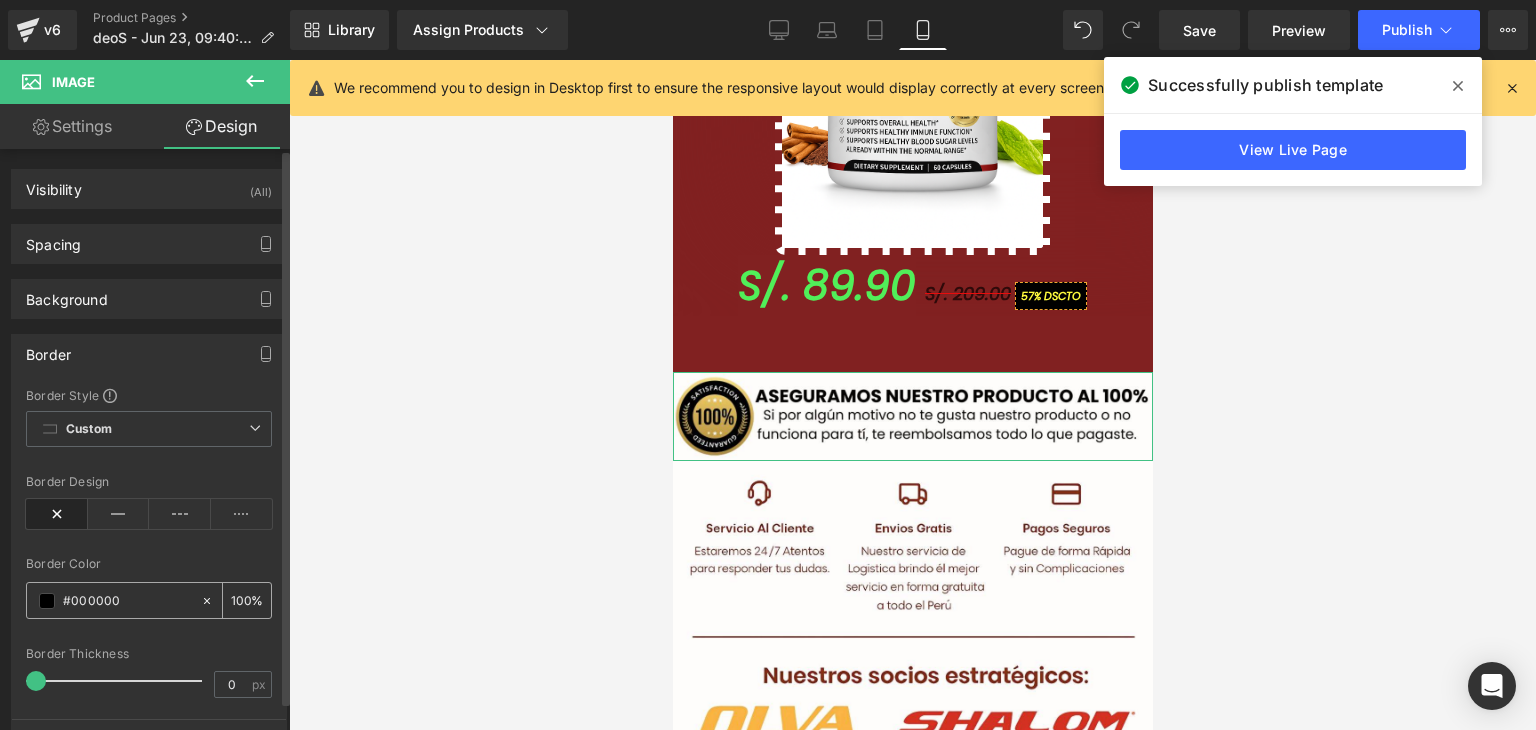 click on "#000000" at bounding box center (113, 600) 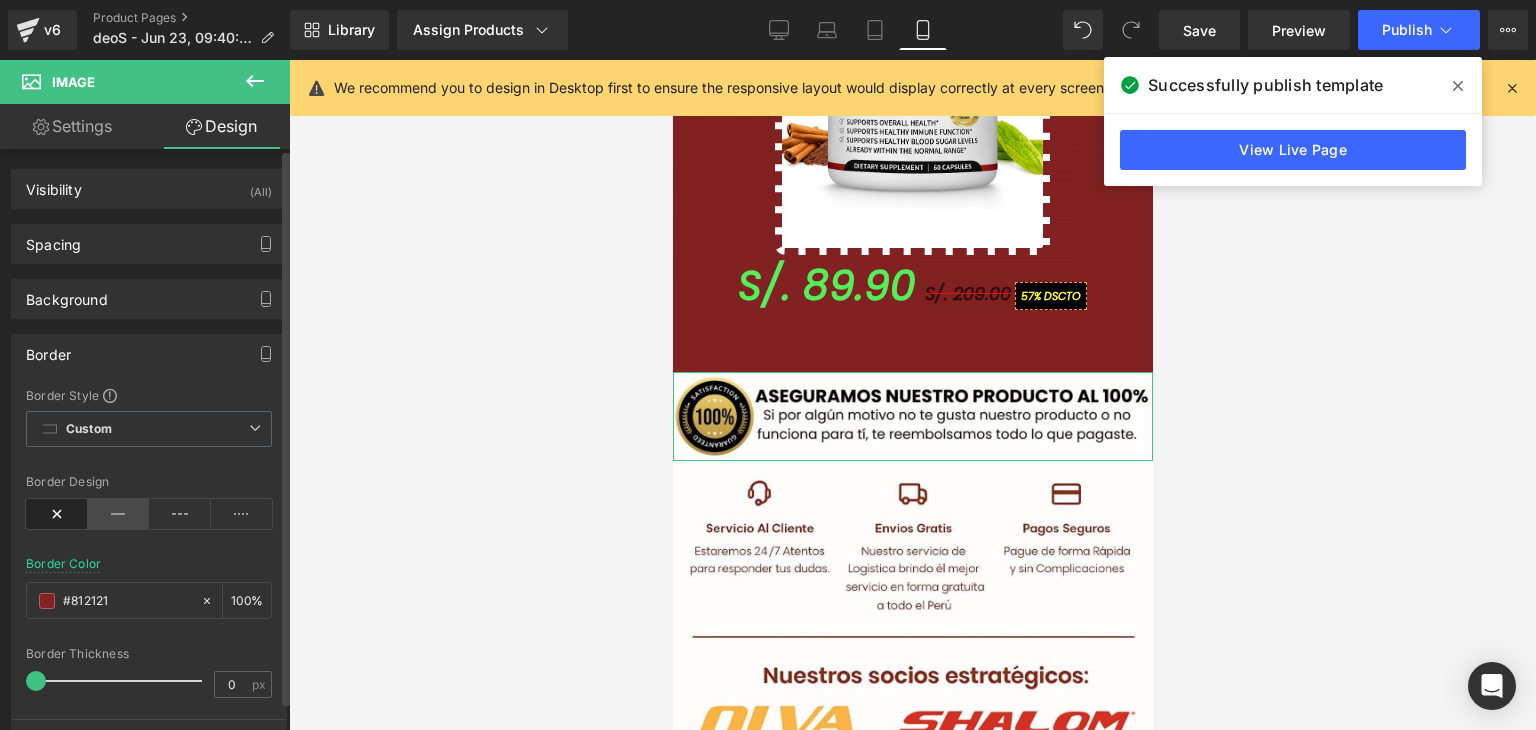 click at bounding box center (119, 514) 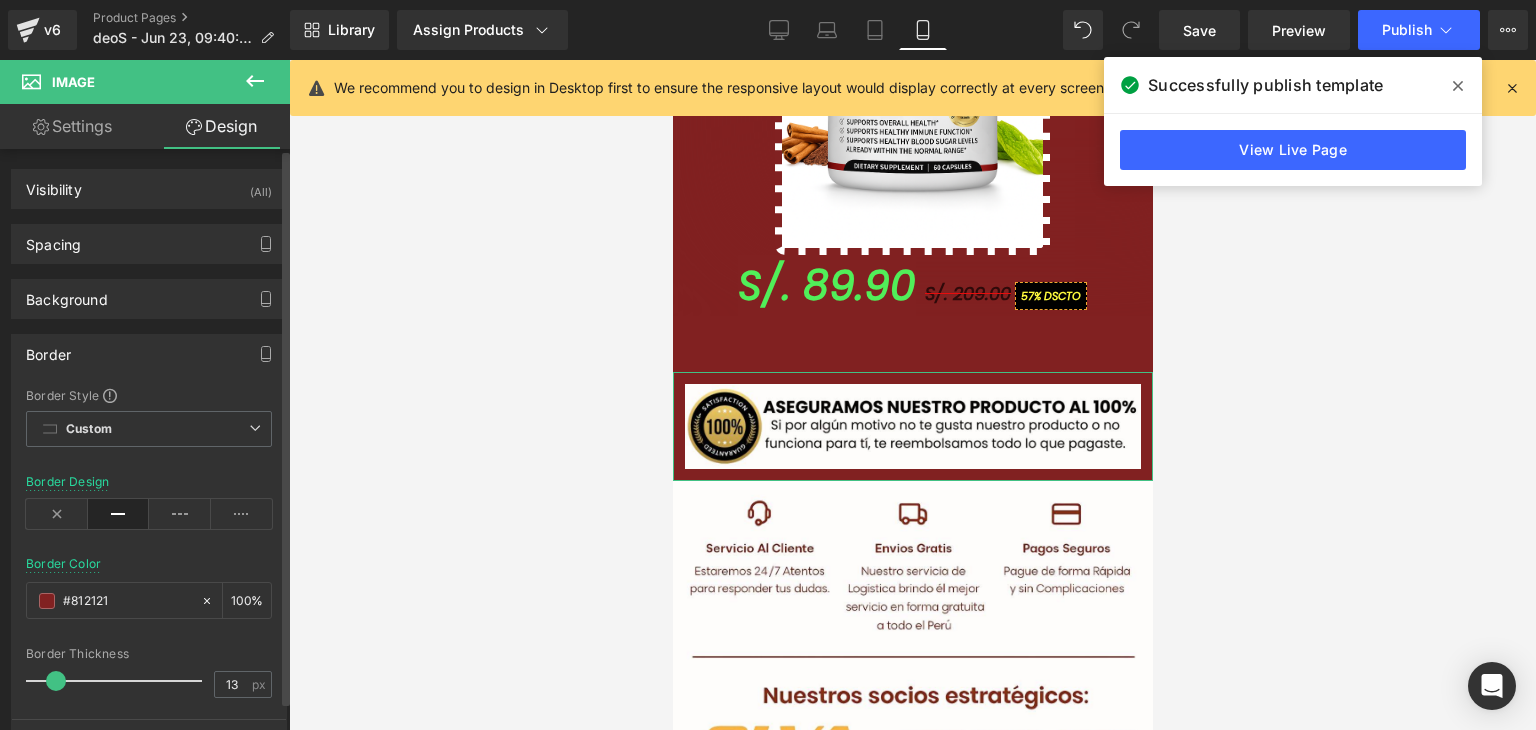 drag, startPoint x: 41, startPoint y: 677, endPoint x: 60, endPoint y: 694, distance: 25.495098 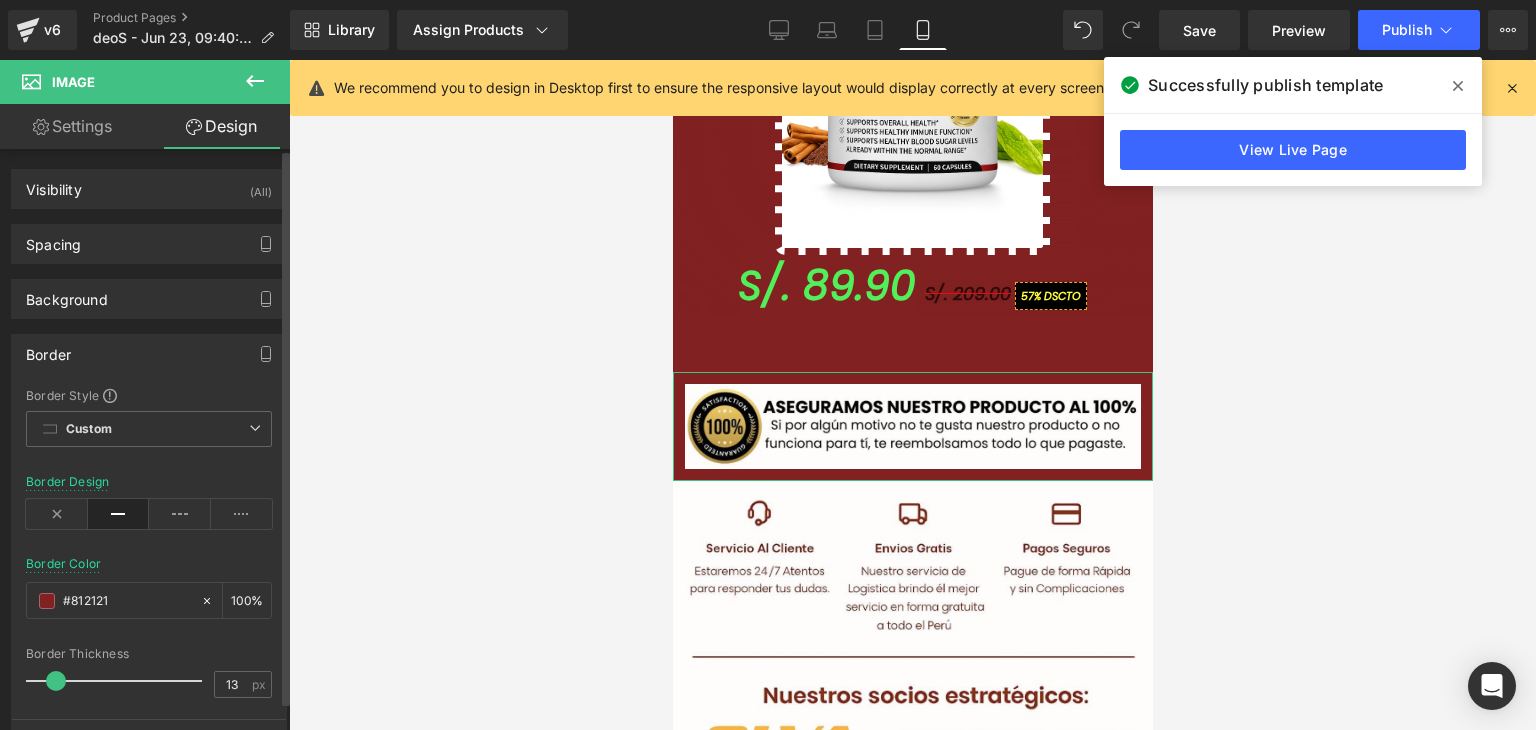 click at bounding box center [119, 681] 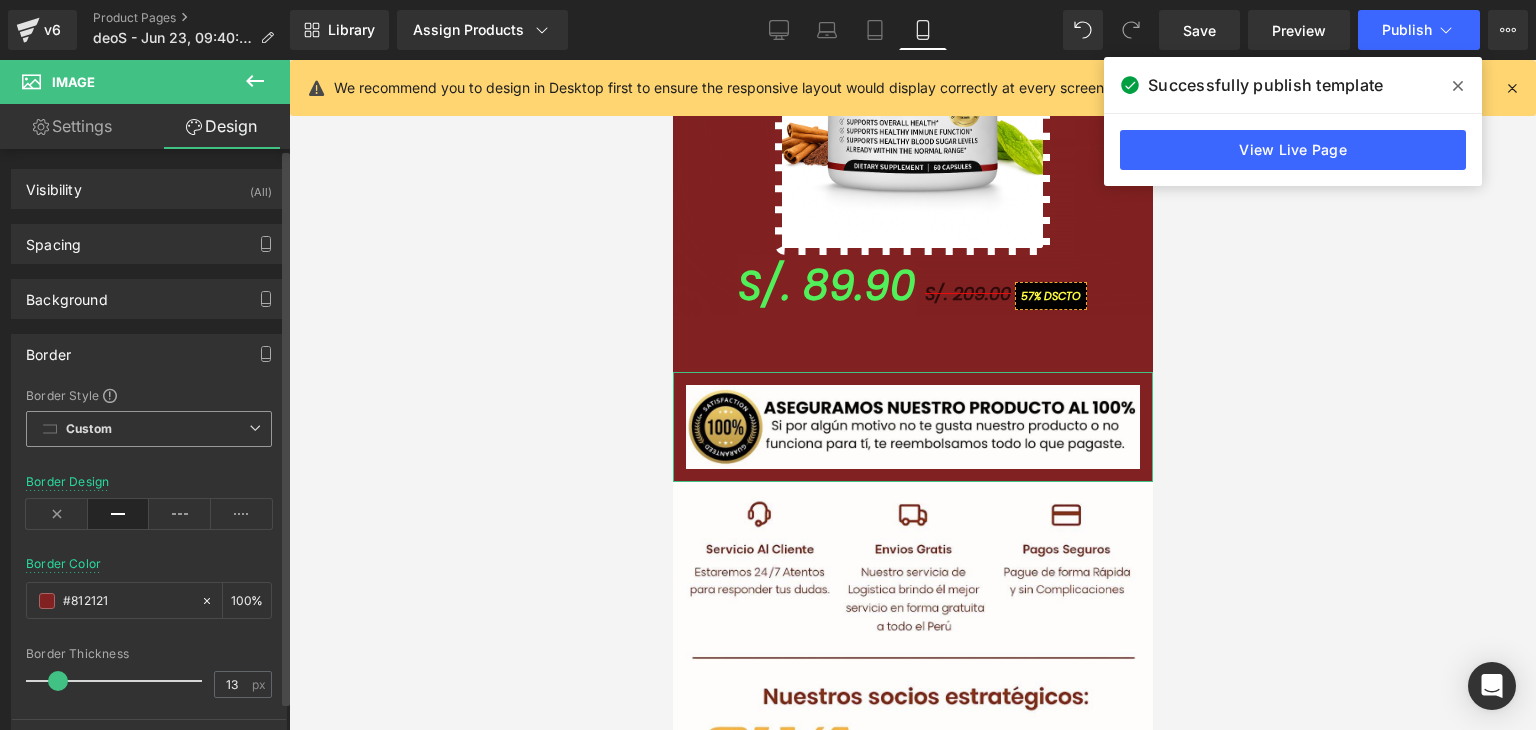 click on "Custom" at bounding box center (89, 429) 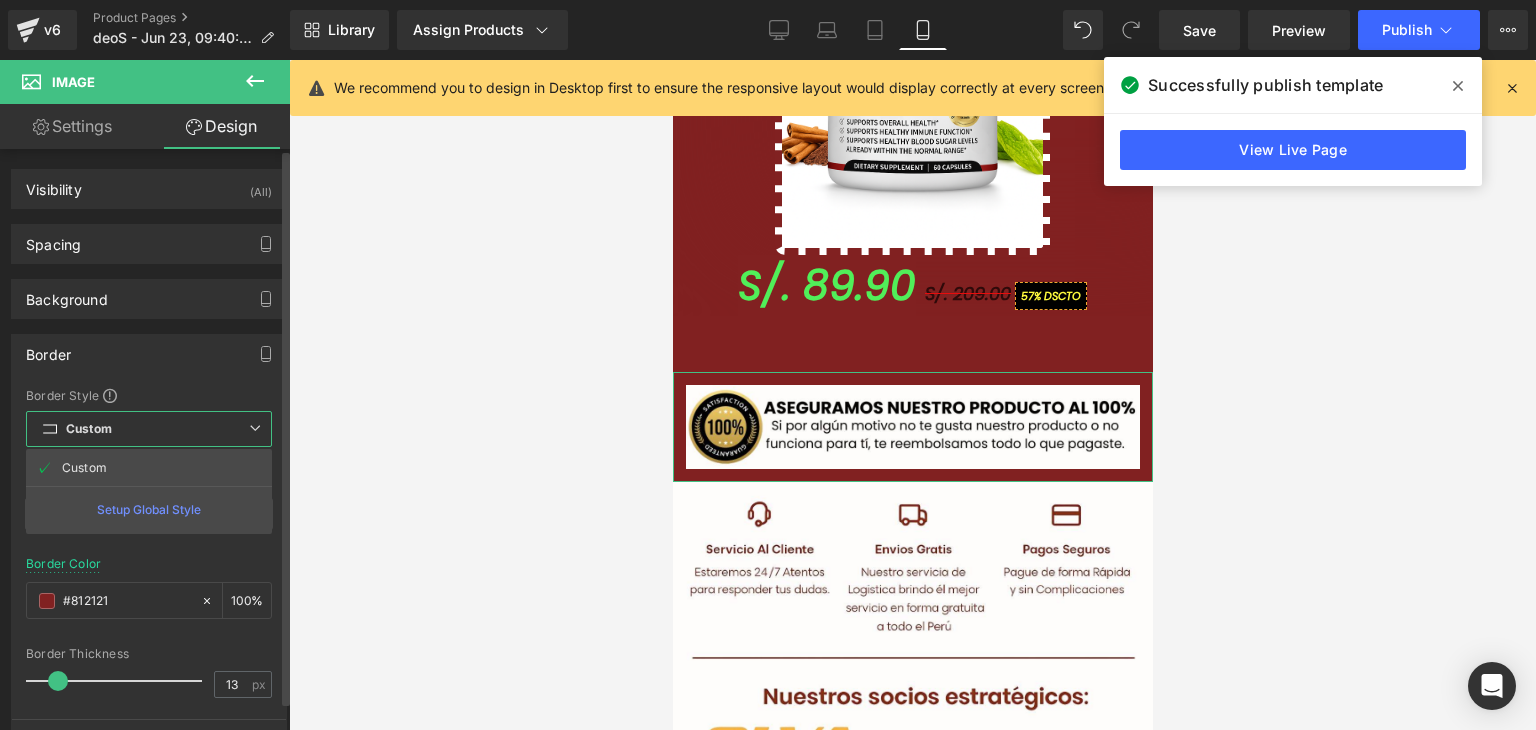 click on "Custom
Setup Global Style" at bounding box center [149, 429] 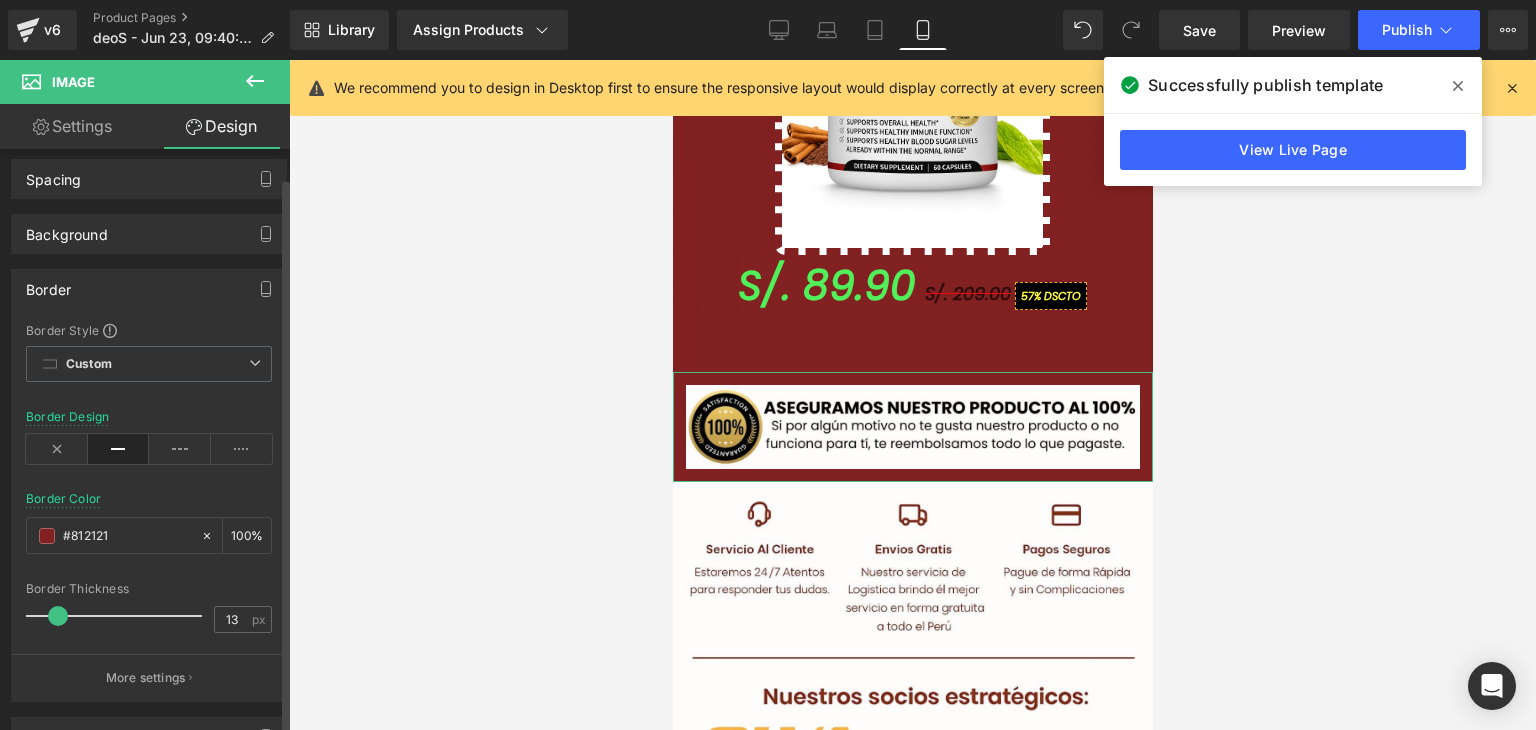 scroll, scrollTop: 100, scrollLeft: 0, axis: vertical 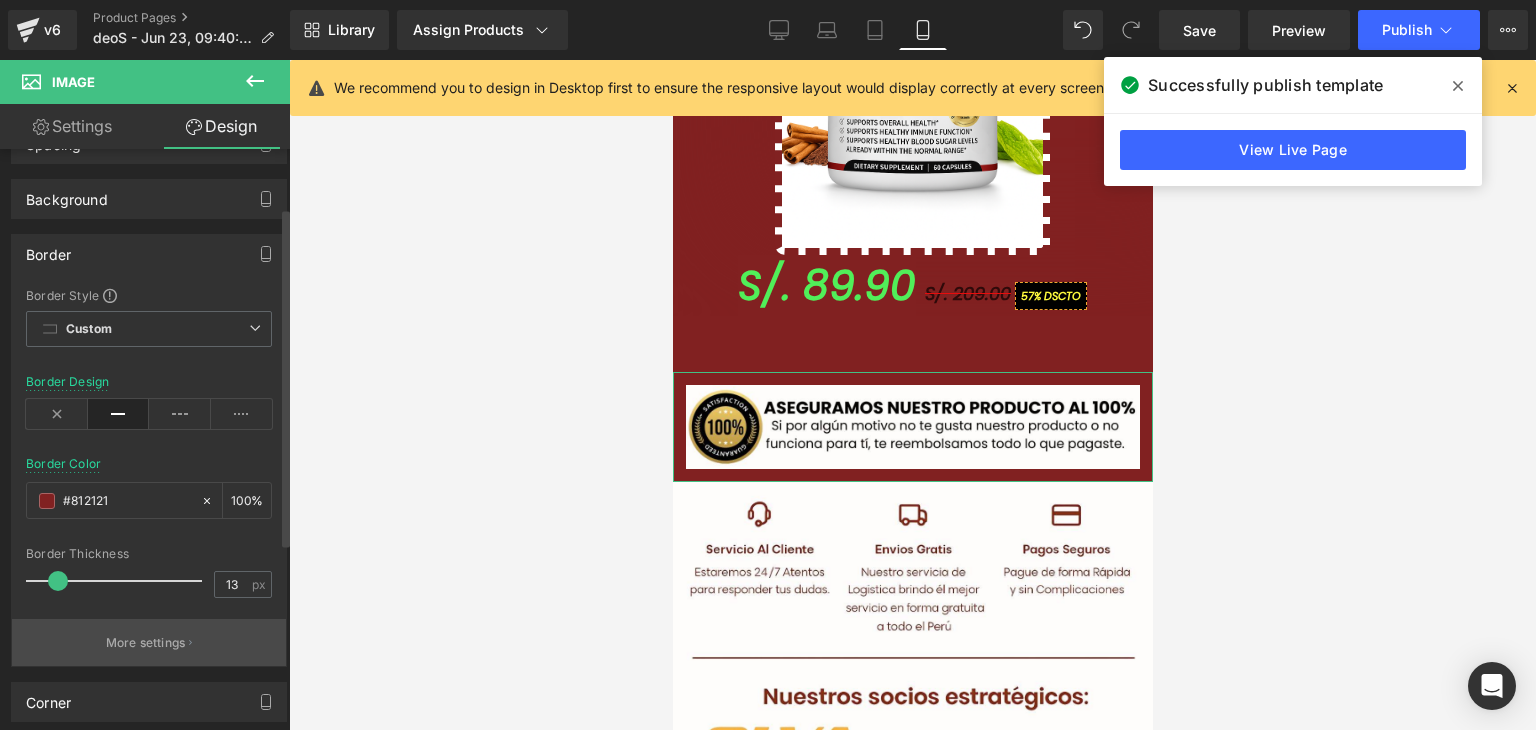click on "More settings" at bounding box center (146, 643) 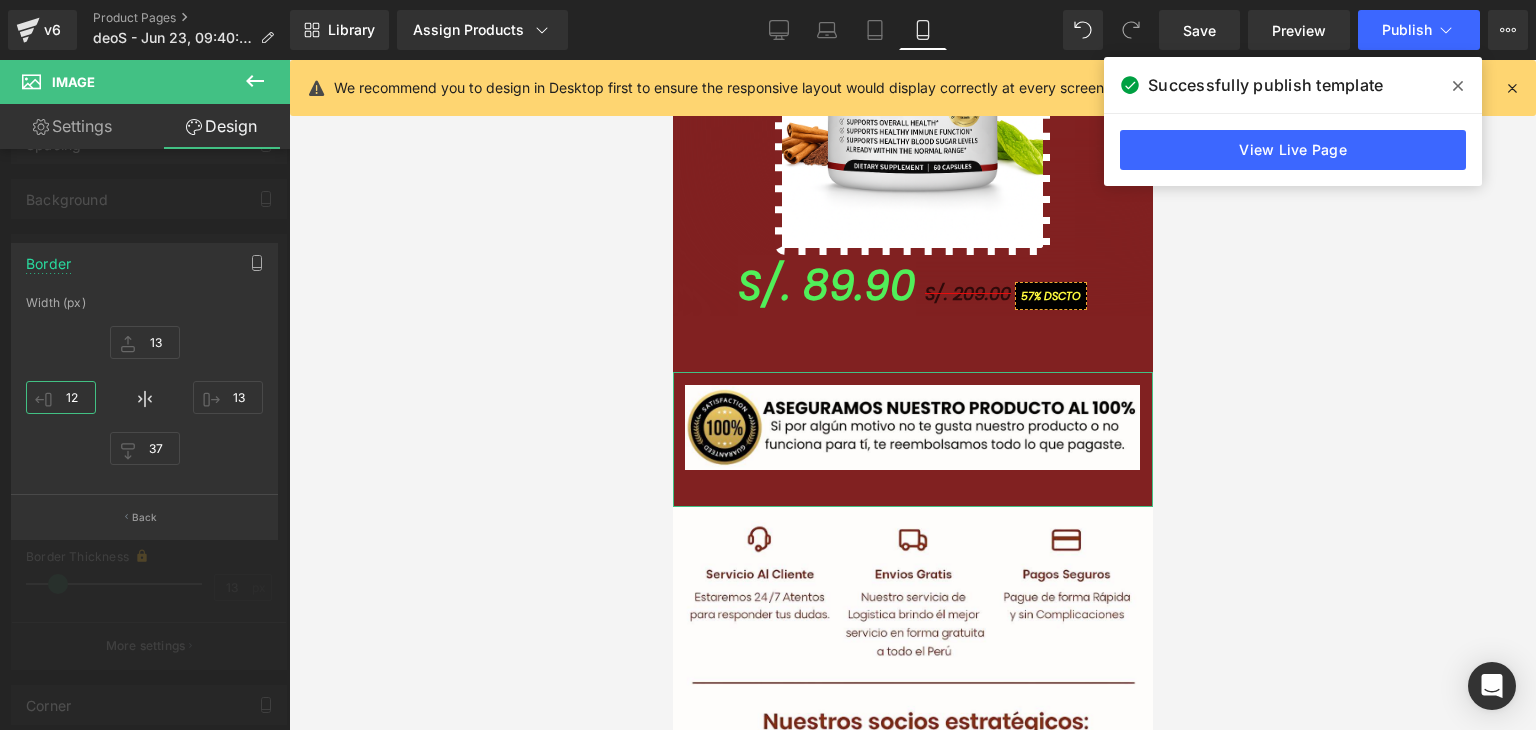 click on "12" at bounding box center [61, 397] 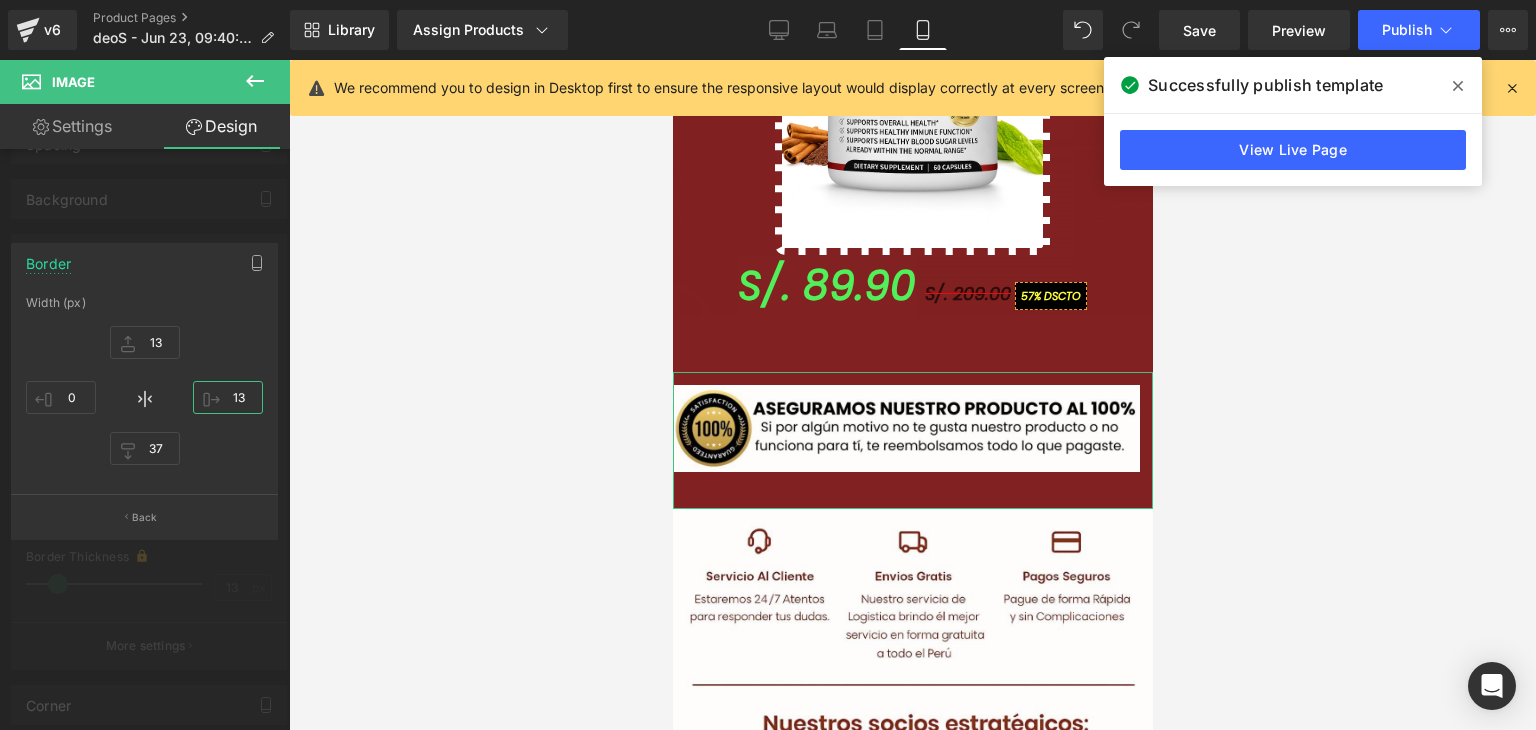 click on "13" at bounding box center [228, 397] 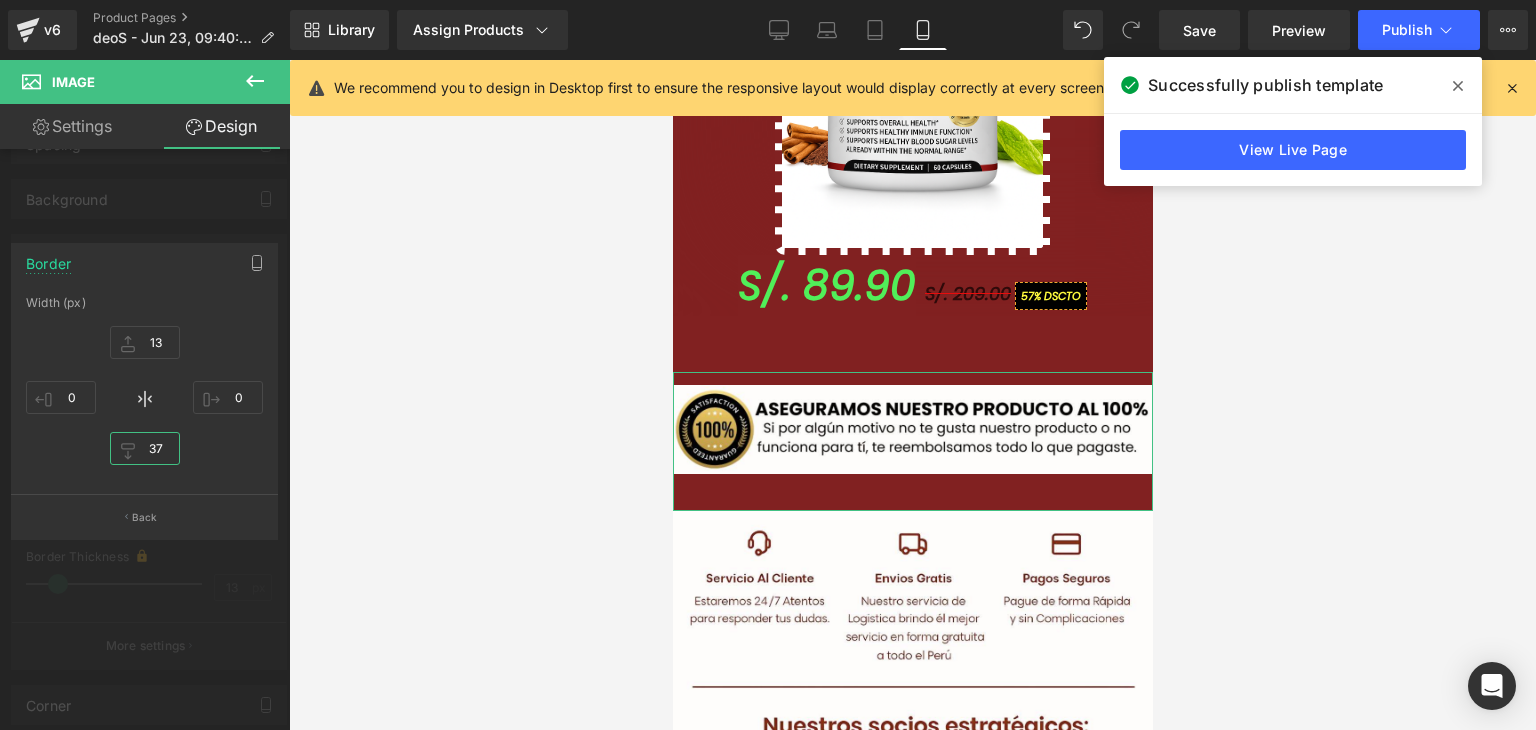 click on "37" at bounding box center [145, 448] 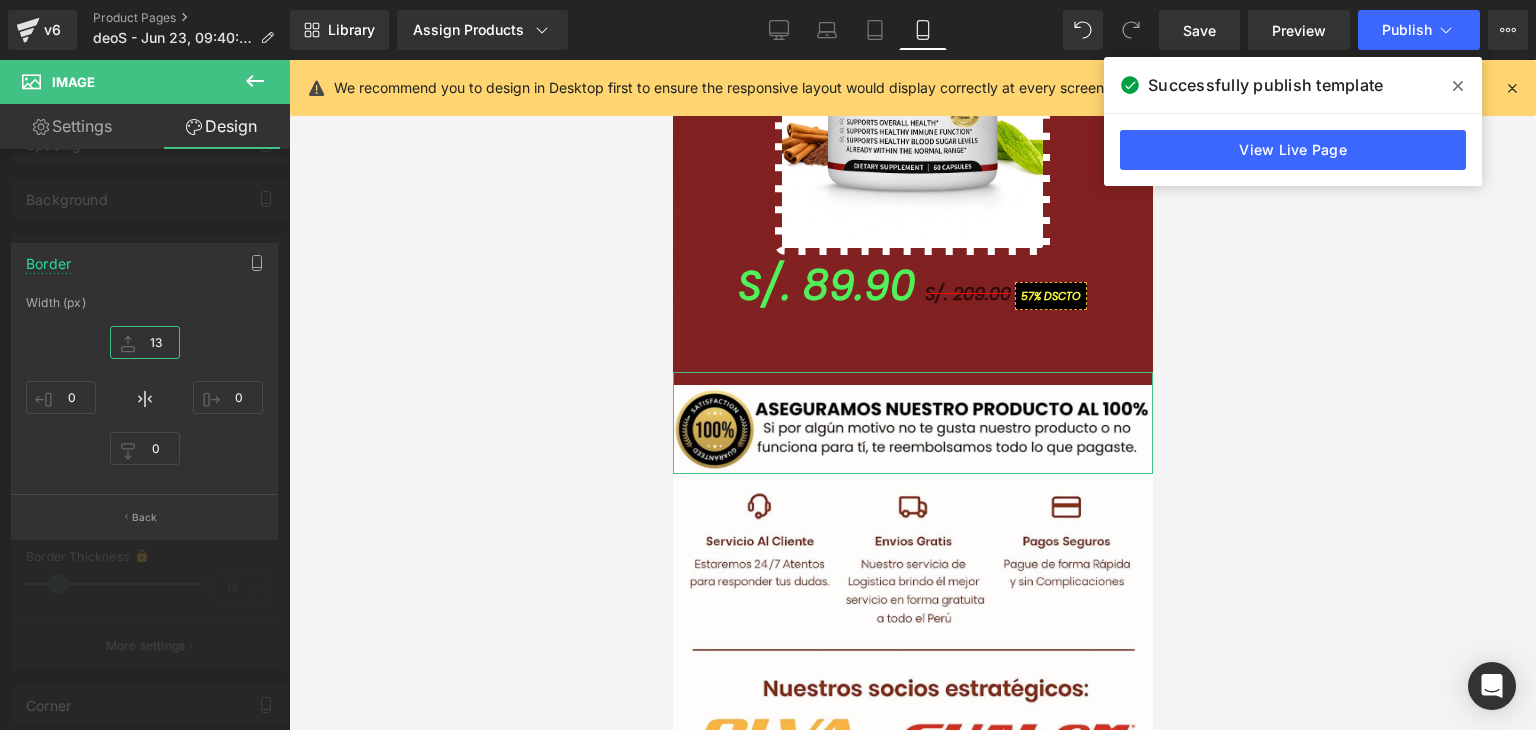 click on "13" at bounding box center (145, 342) 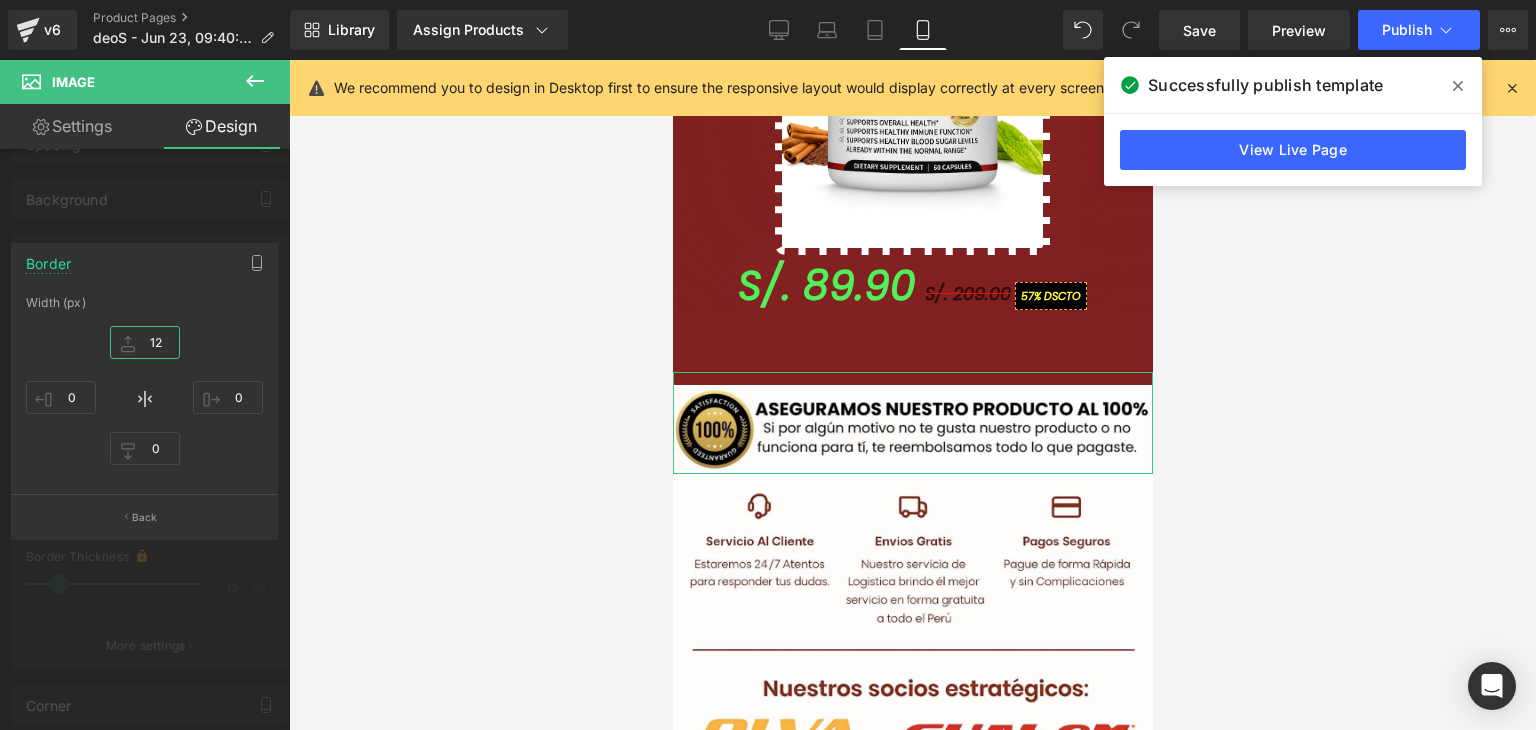 click on "12" at bounding box center (145, 342) 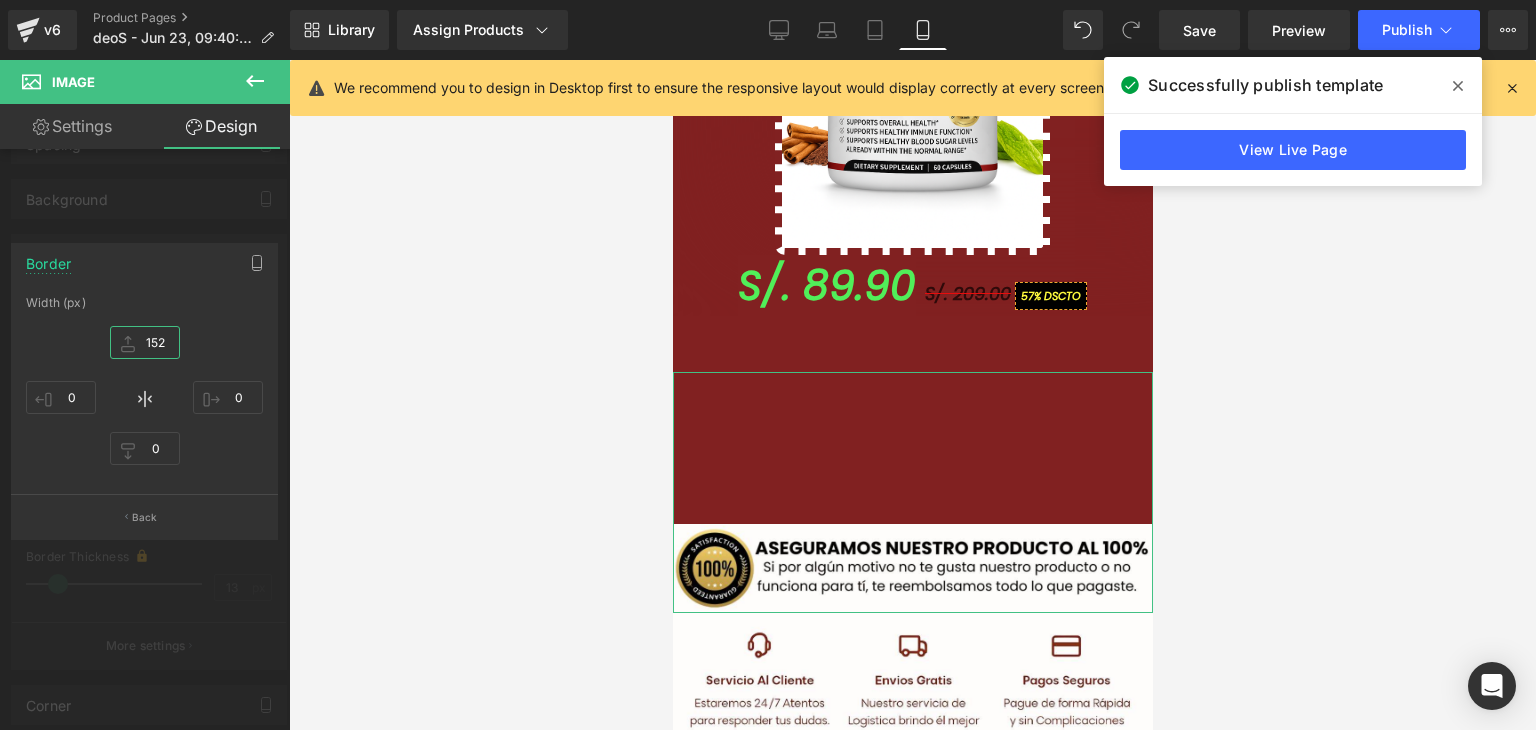 click on "152" at bounding box center [145, 342] 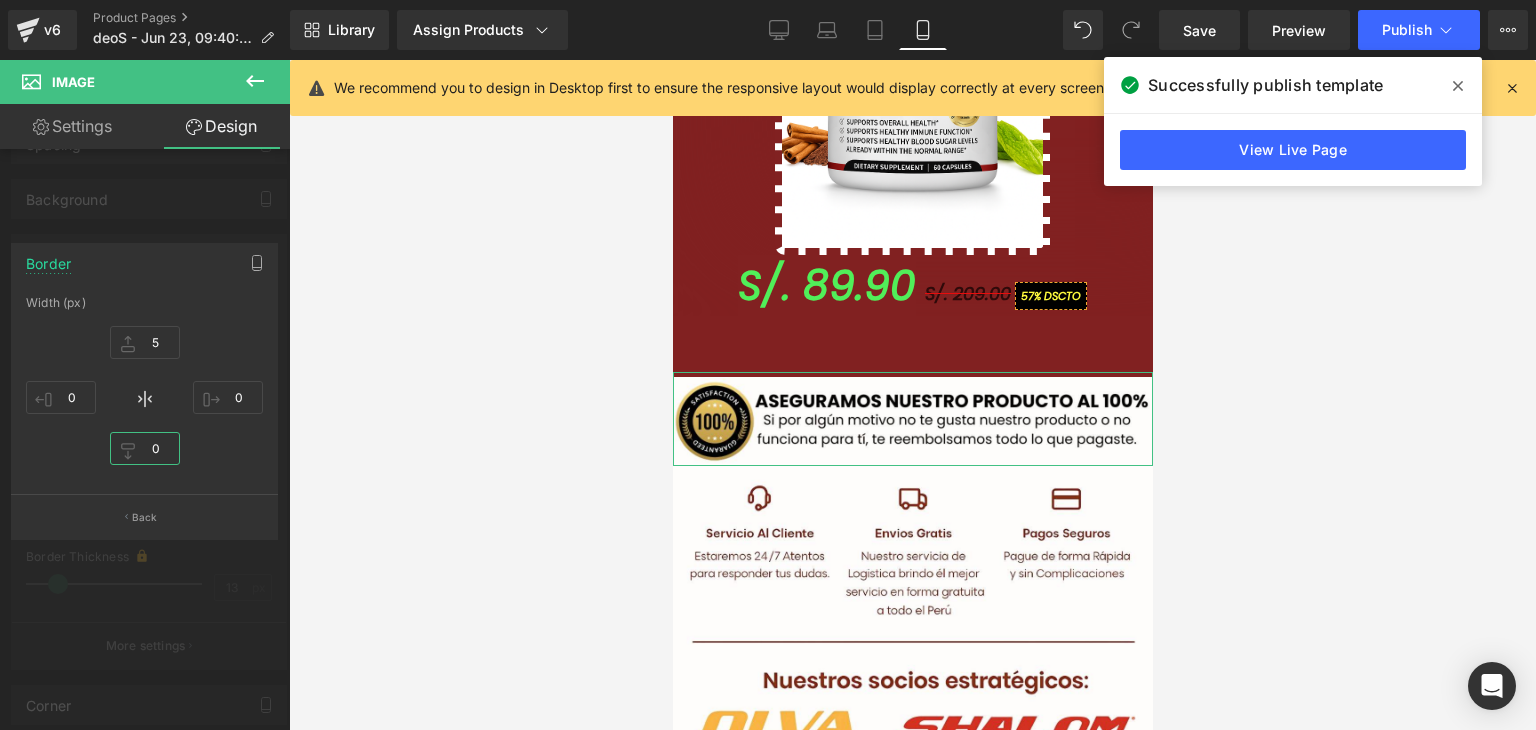 click on "0" at bounding box center (145, 448) 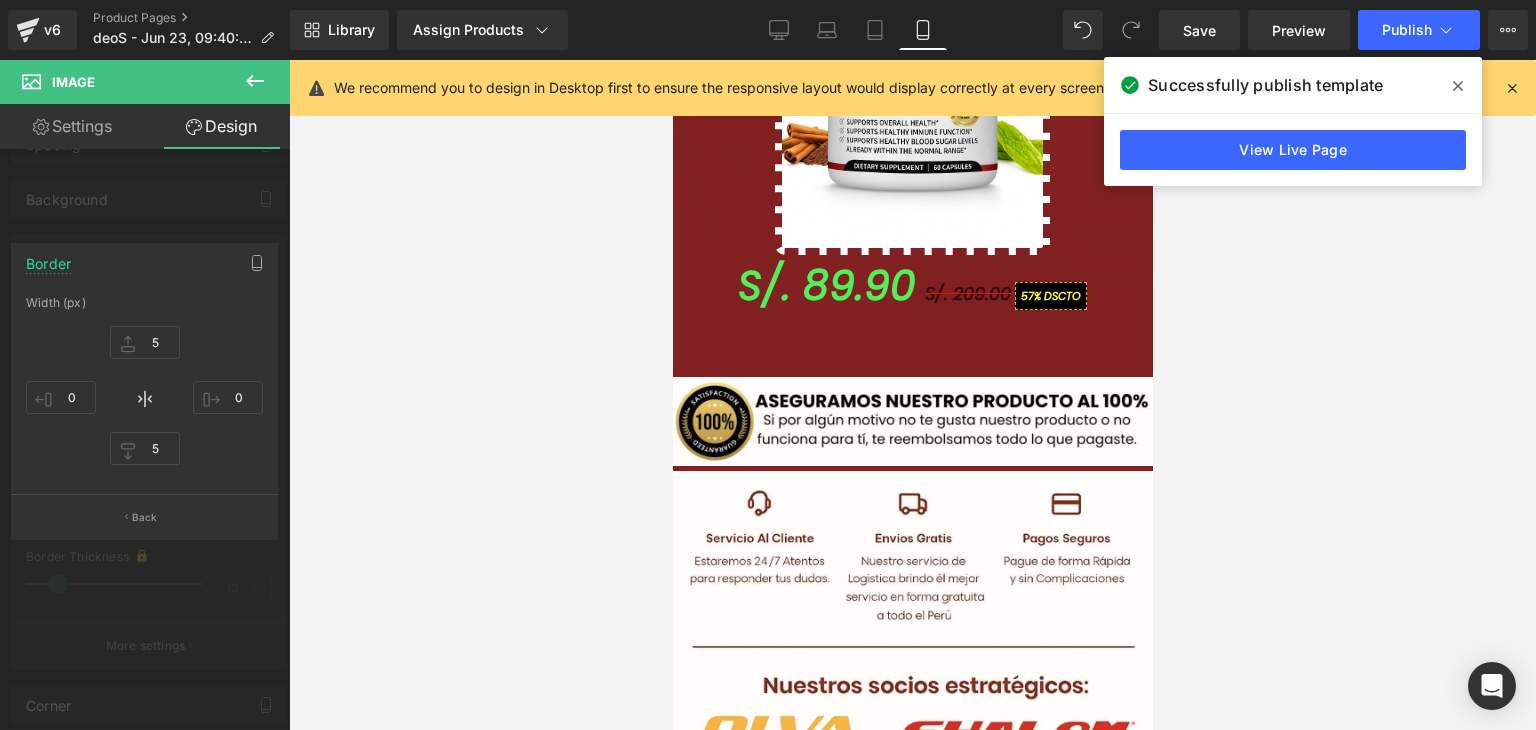 click at bounding box center [912, 395] 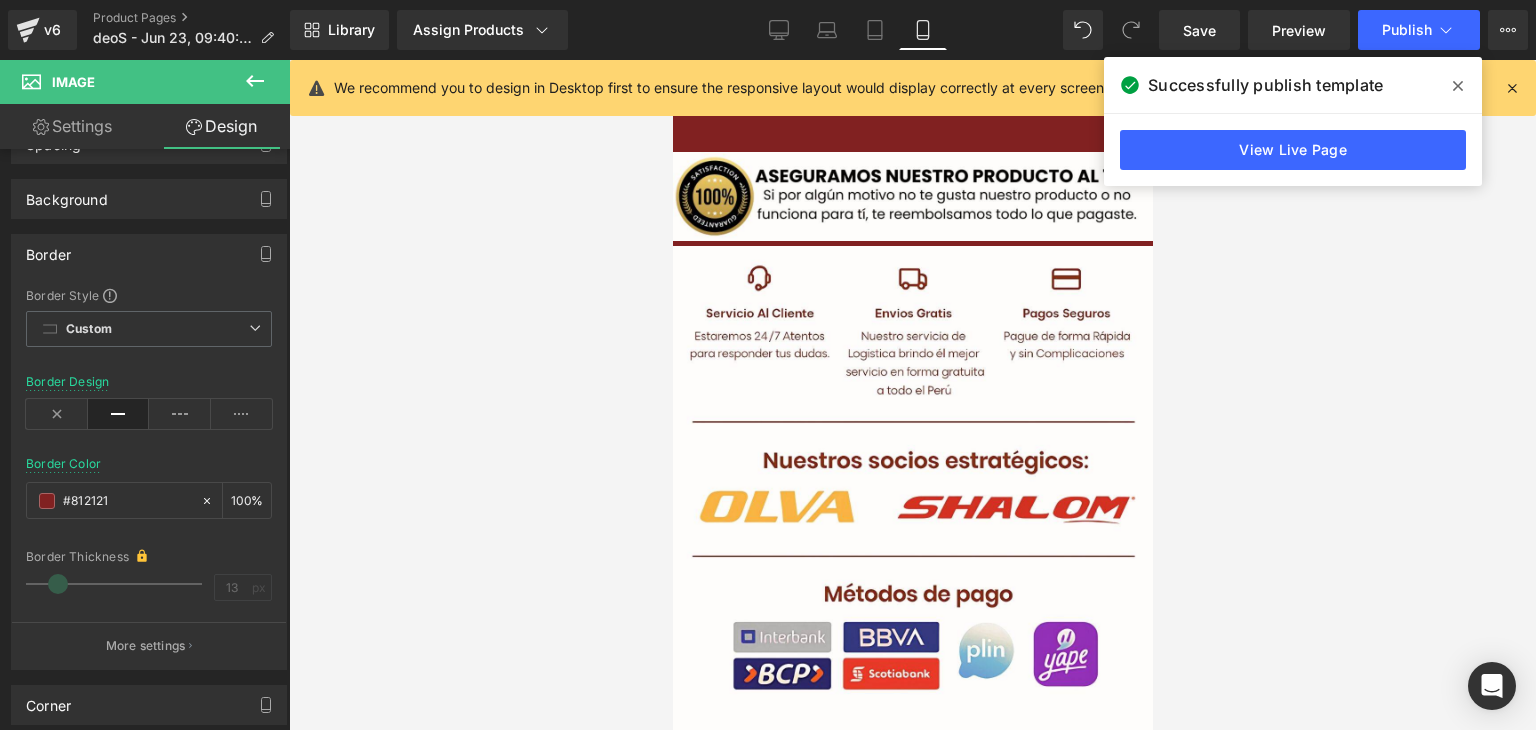 scroll, scrollTop: 1506, scrollLeft: 0, axis: vertical 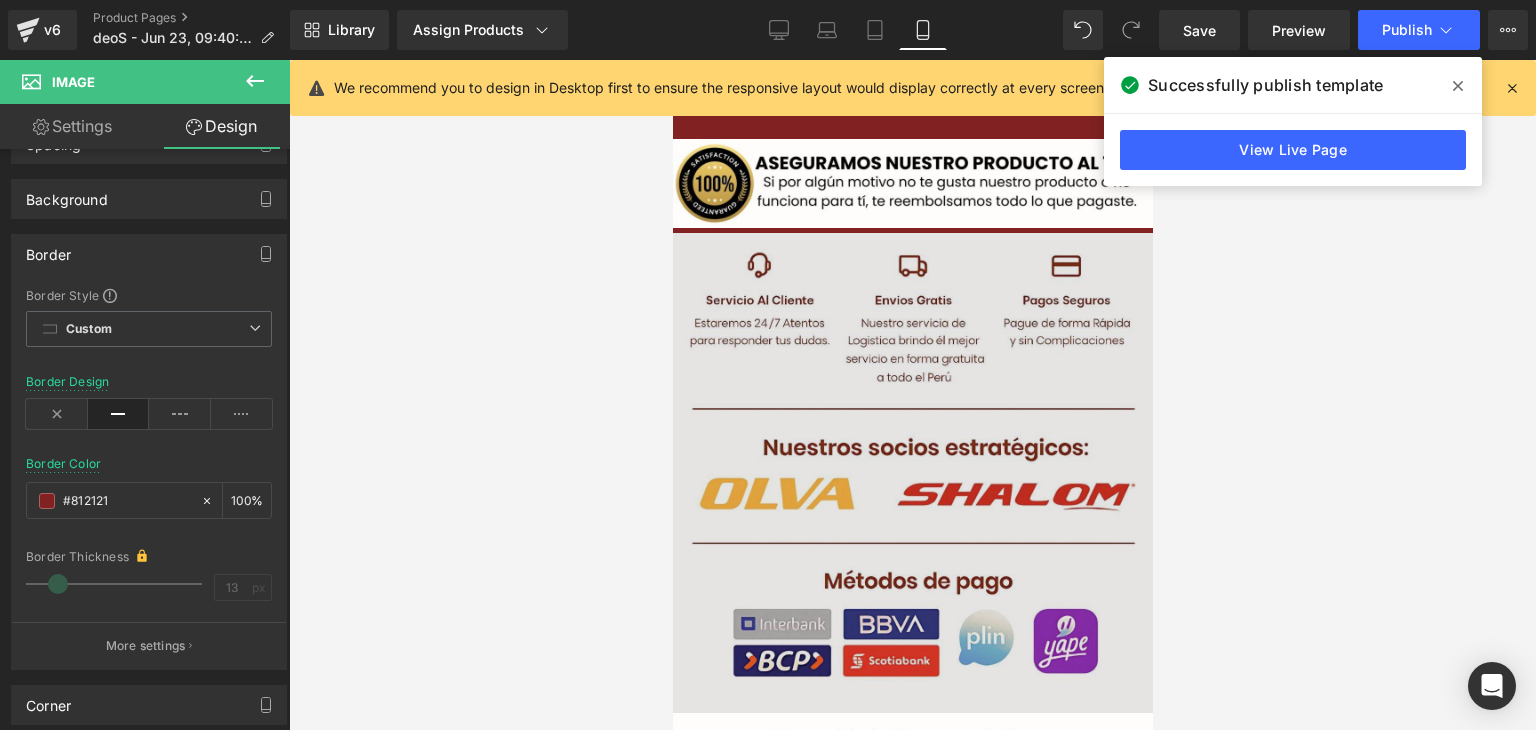 click at bounding box center [912, 473] 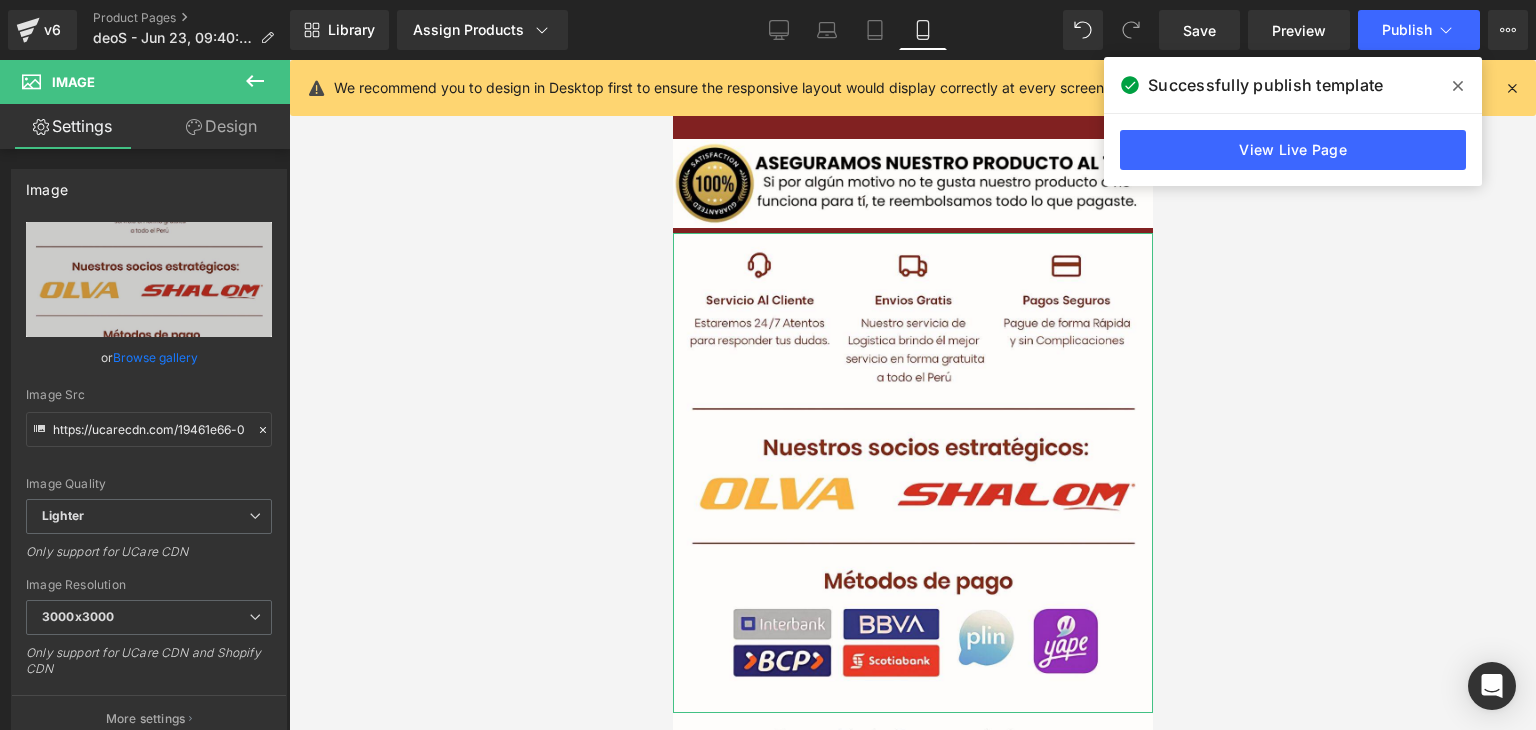 click on "Design" at bounding box center (221, 126) 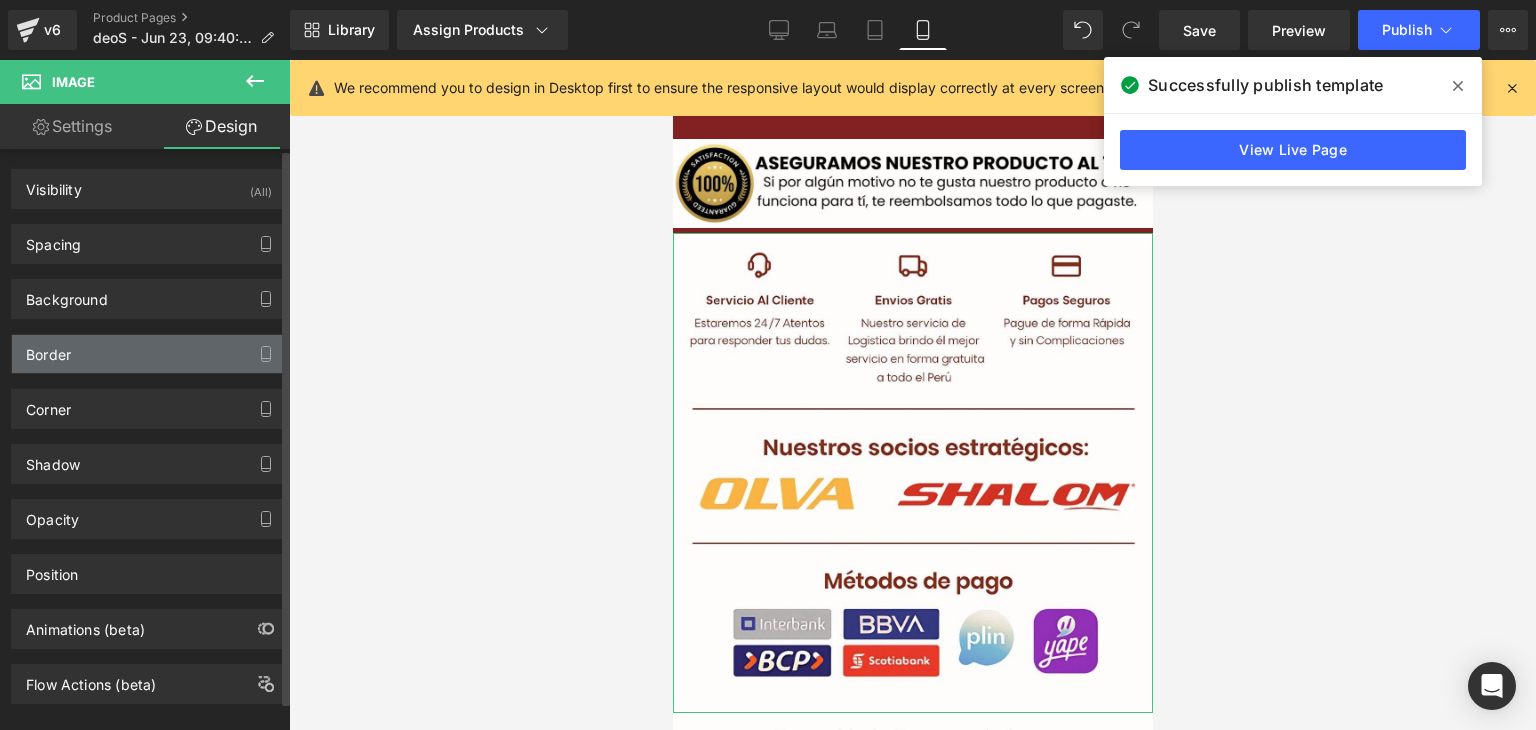 click on "Border" at bounding box center [149, 354] 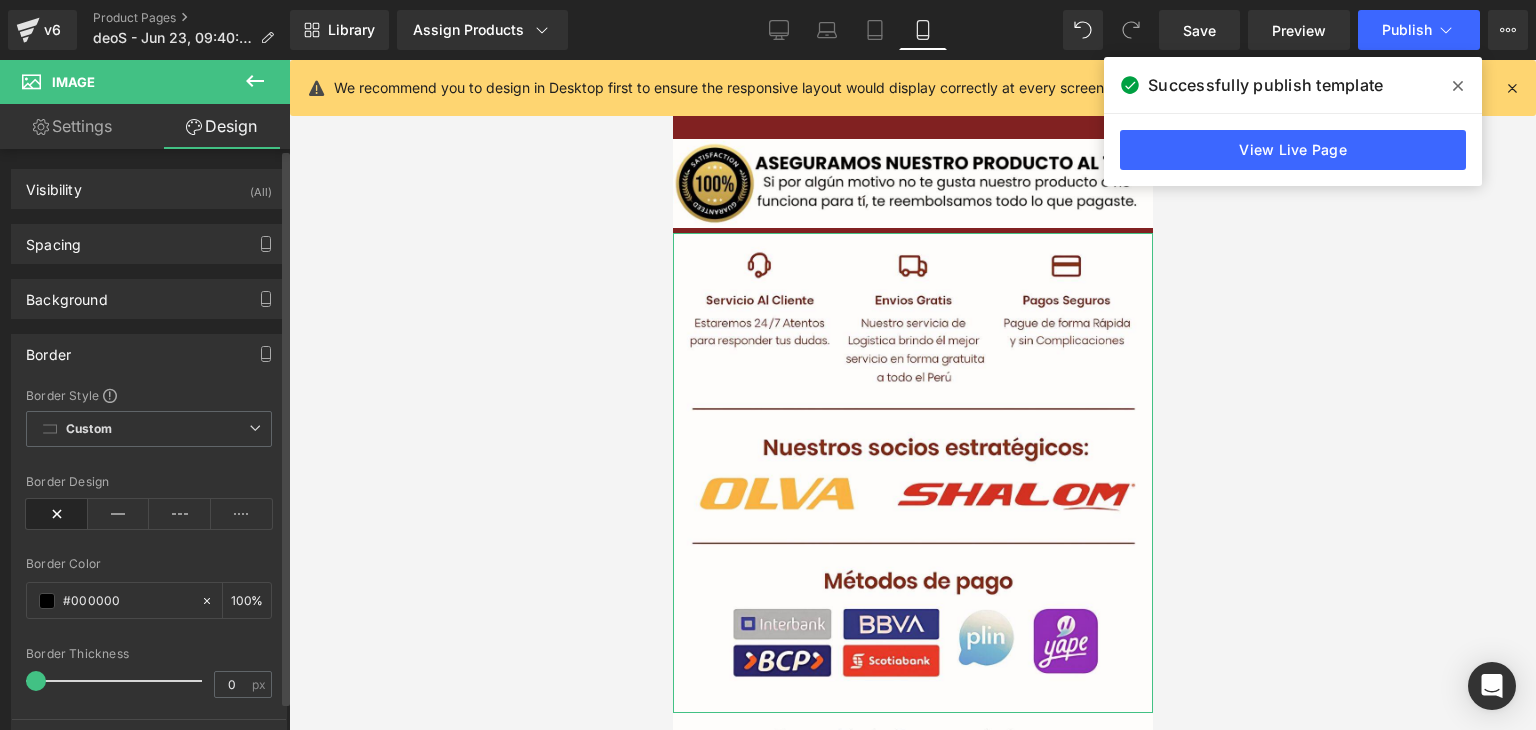 drag, startPoint x: 88, startPoint y: 356, endPoint x: 88, endPoint y: 343, distance: 13 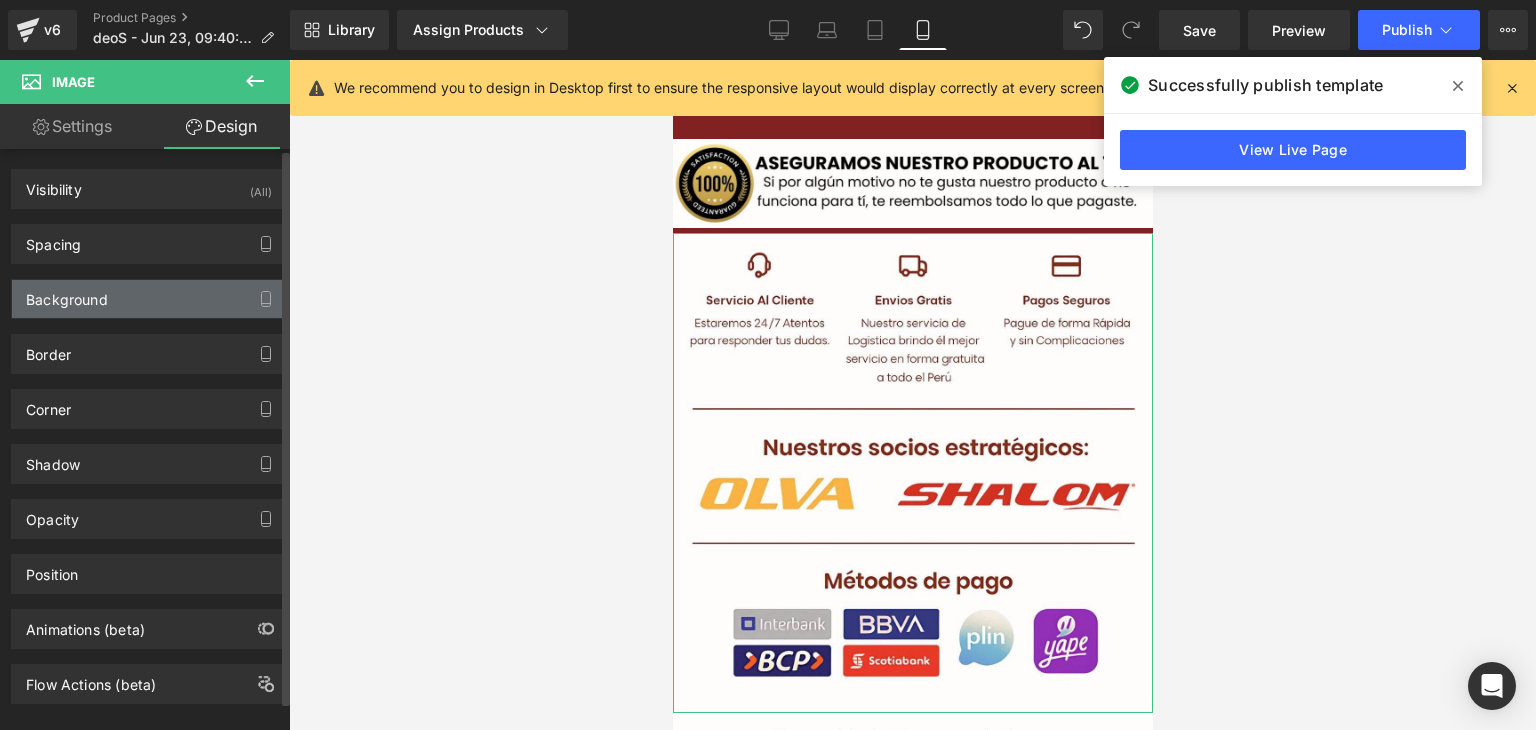 click on "Background" at bounding box center [149, 299] 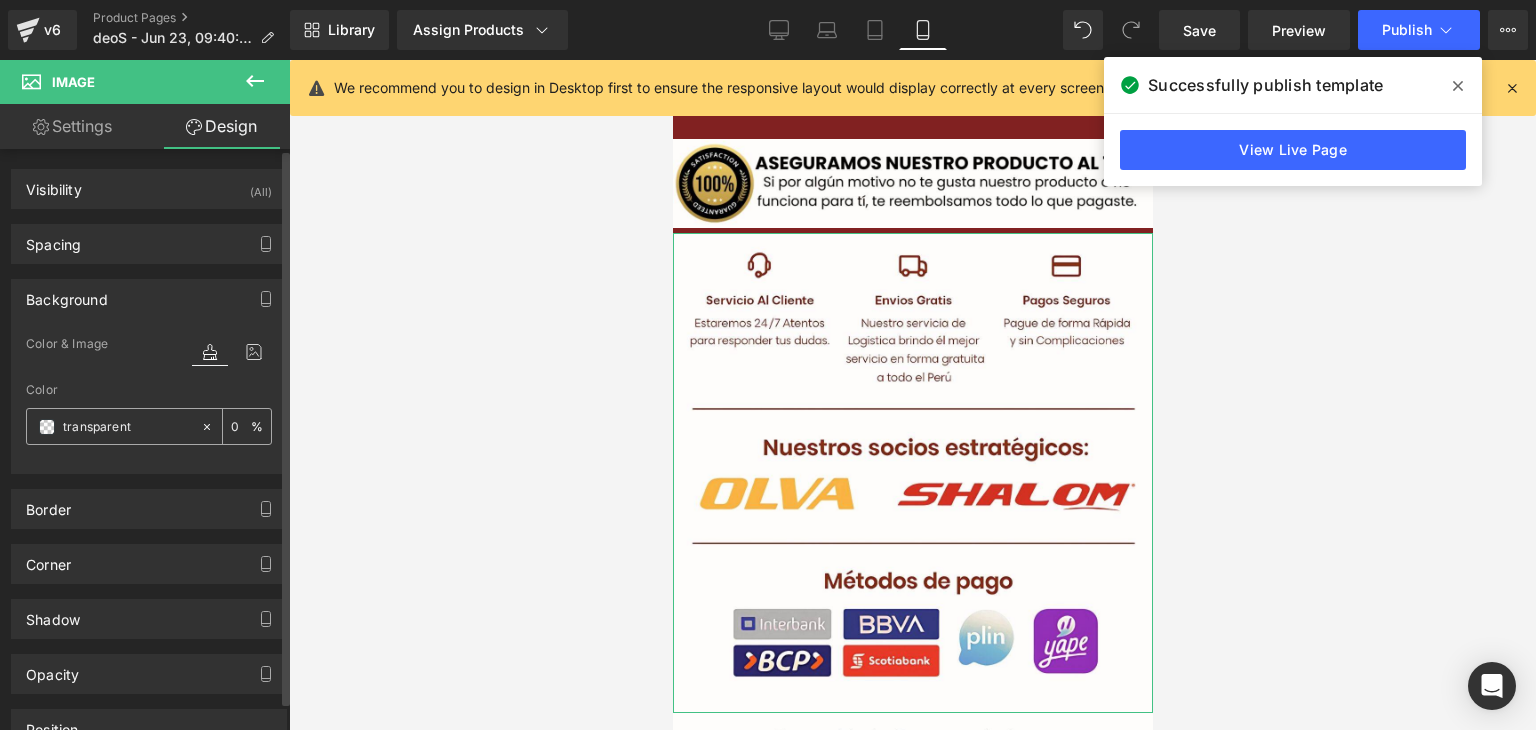 click on "transparent" at bounding box center (127, 427) 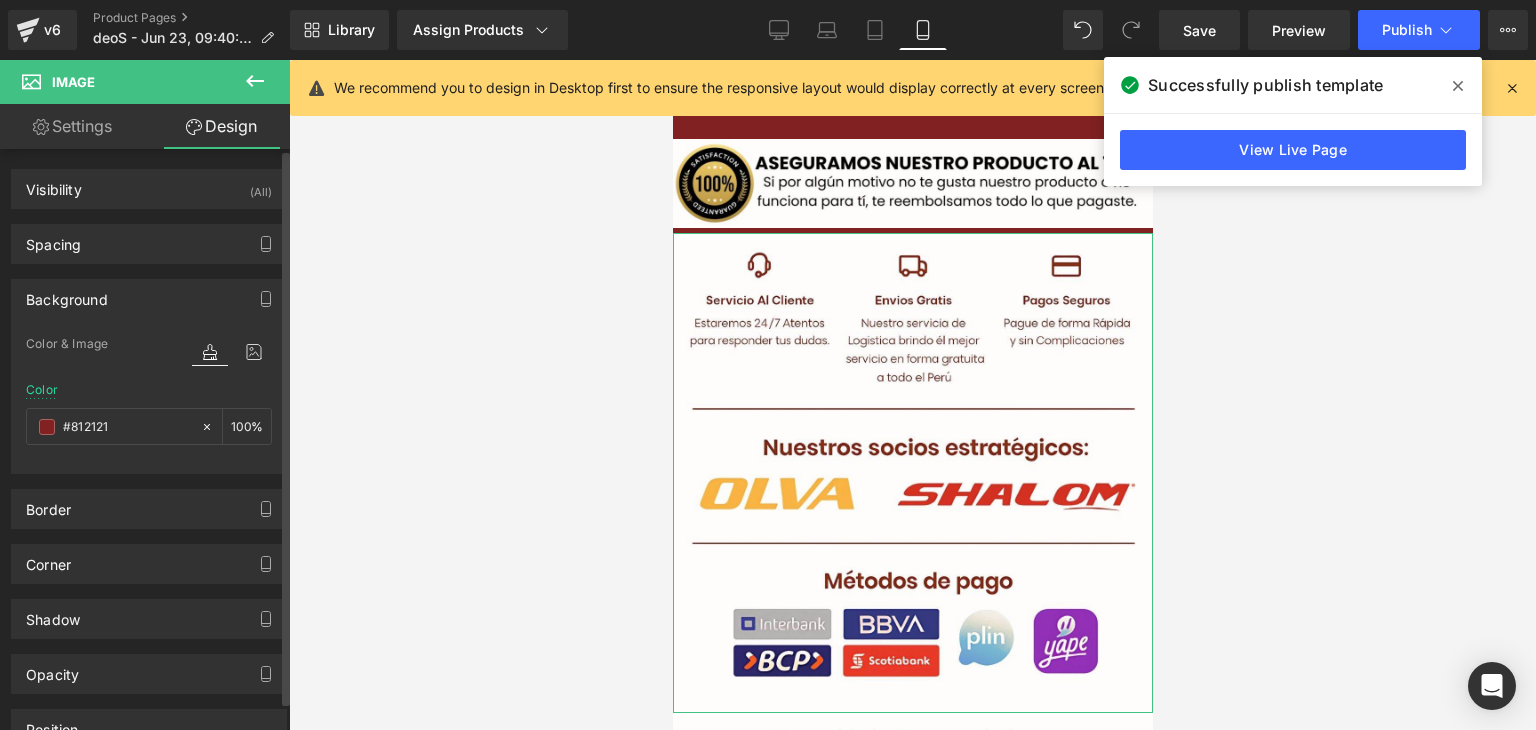click at bounding box center (232, 371) 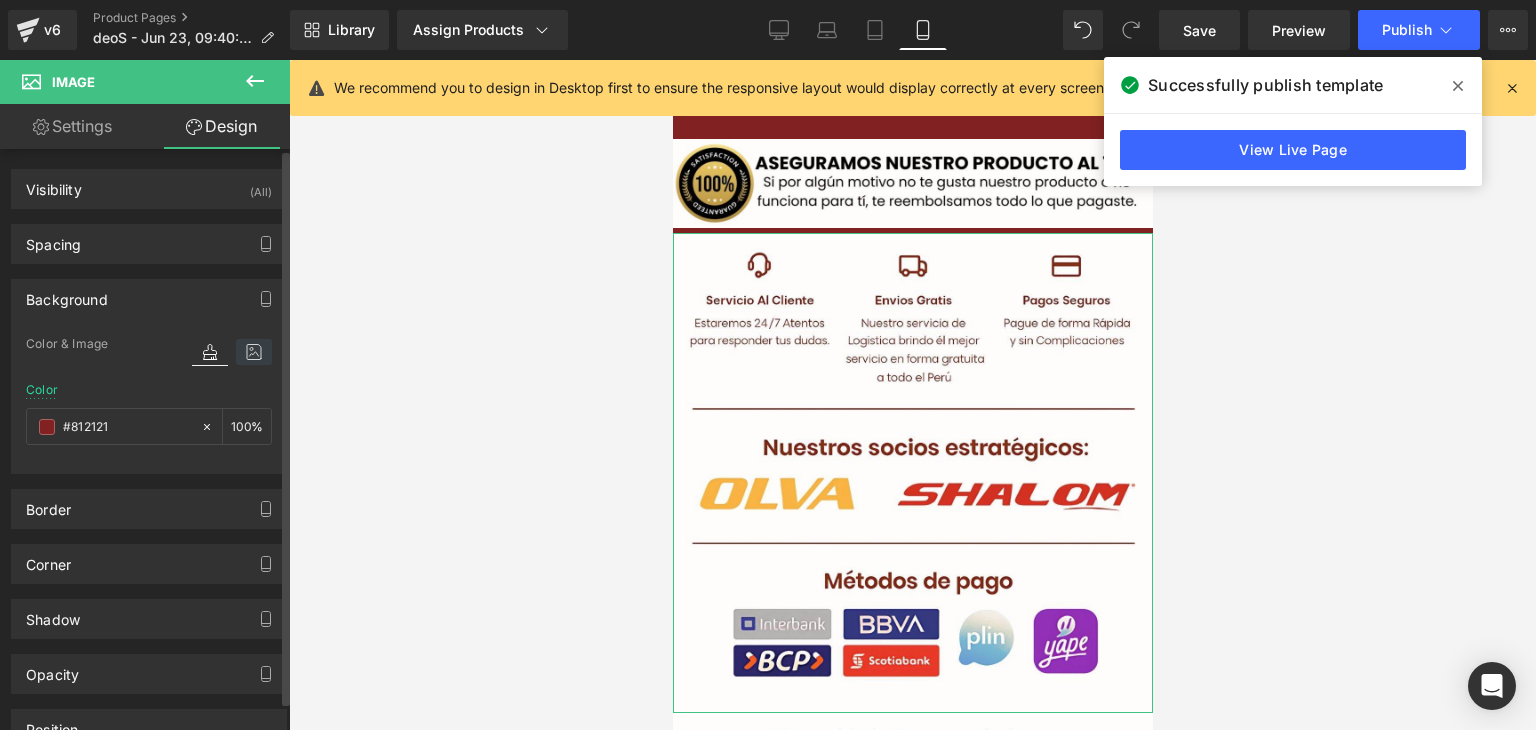 click at bounding box center (254, 352) 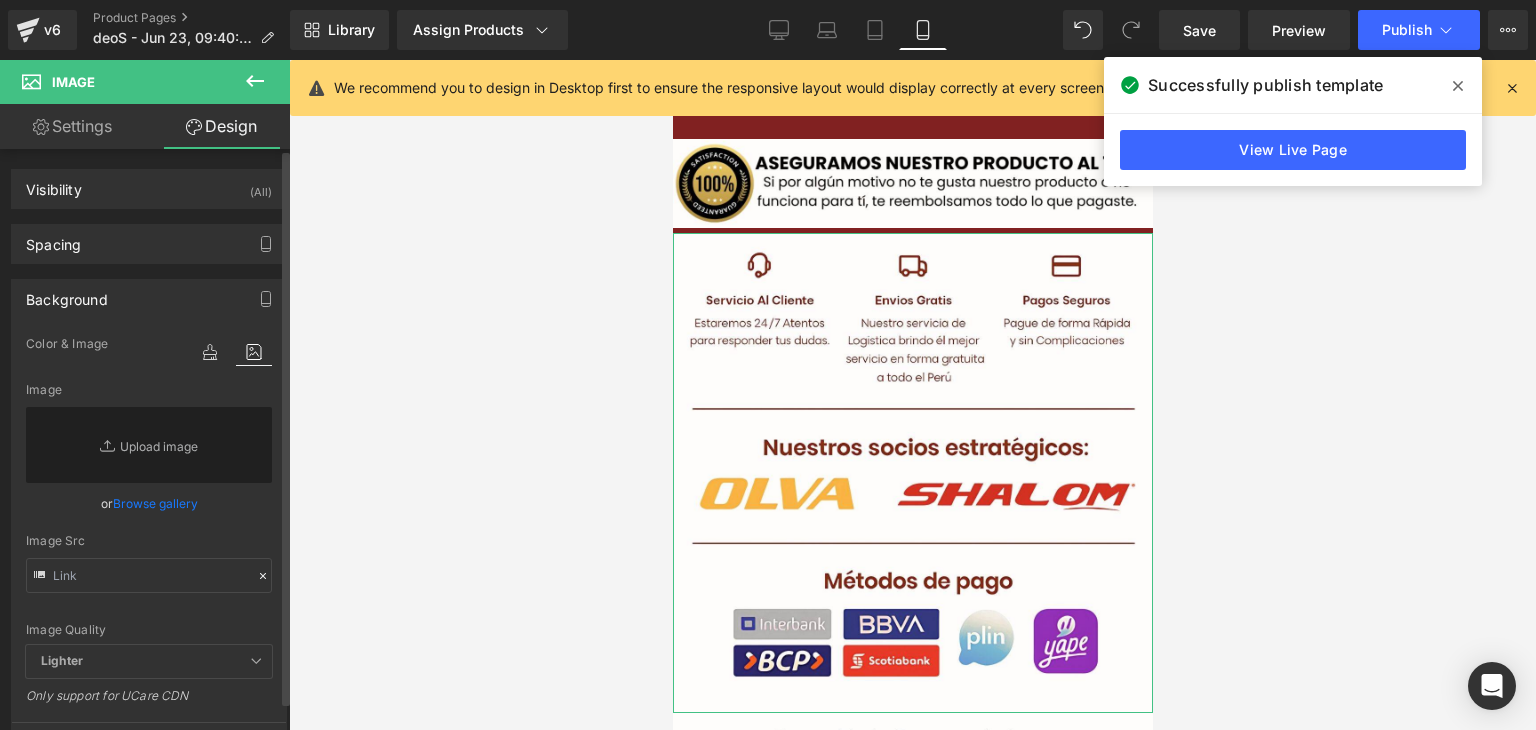 click on "Background" at bounding box center [67, 294] 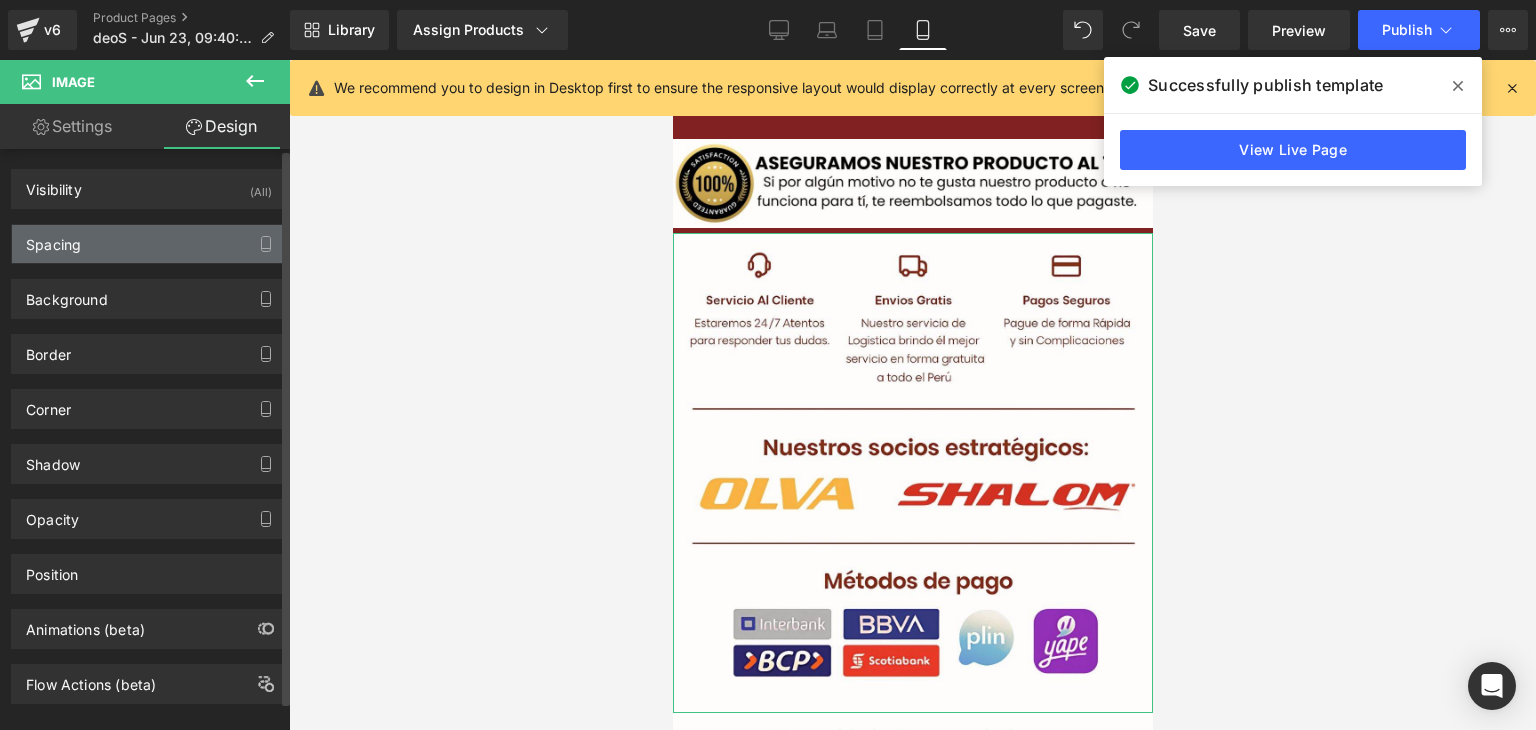 click on "Spacing" at bounding box center [53, 239] 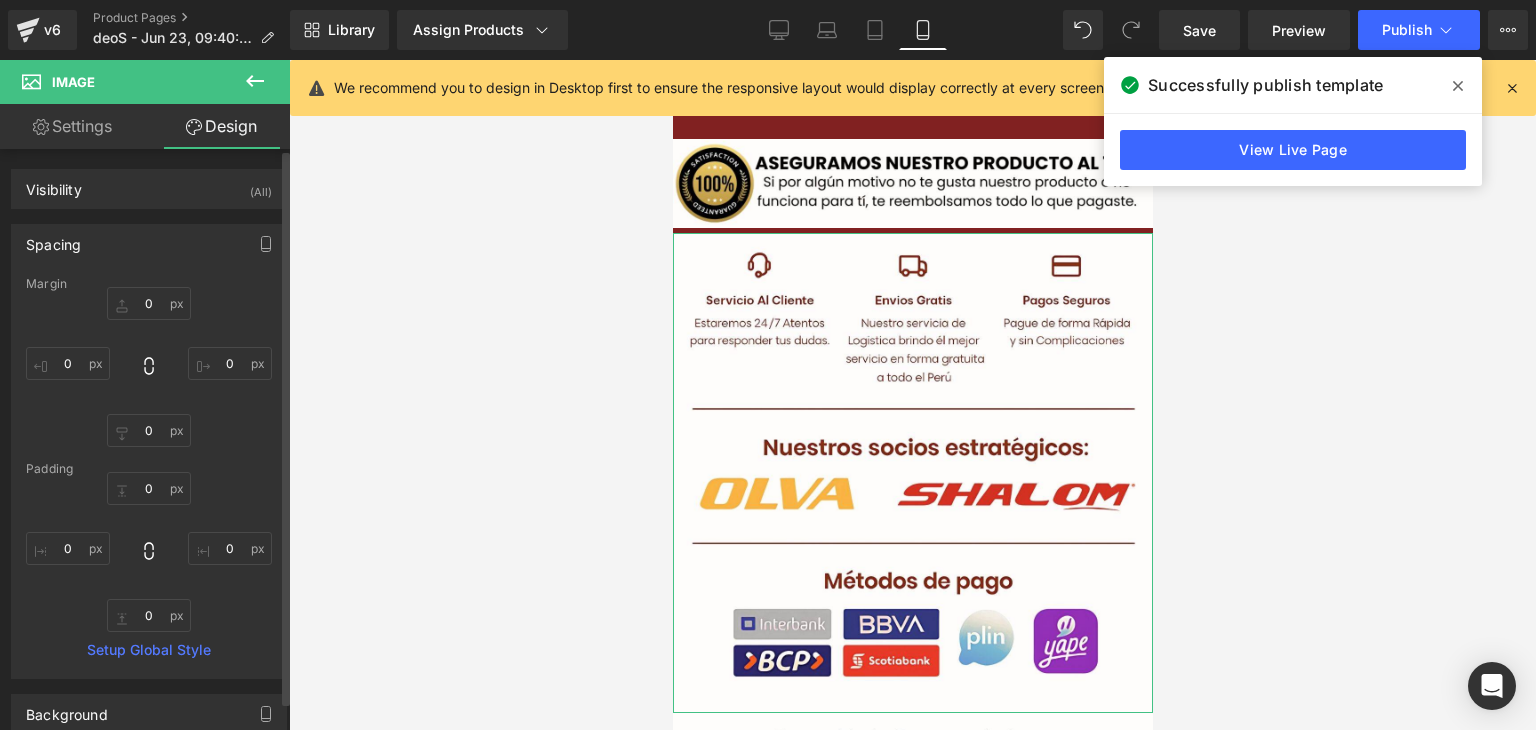 click on "Spacing" at bounding box center [53, 239] 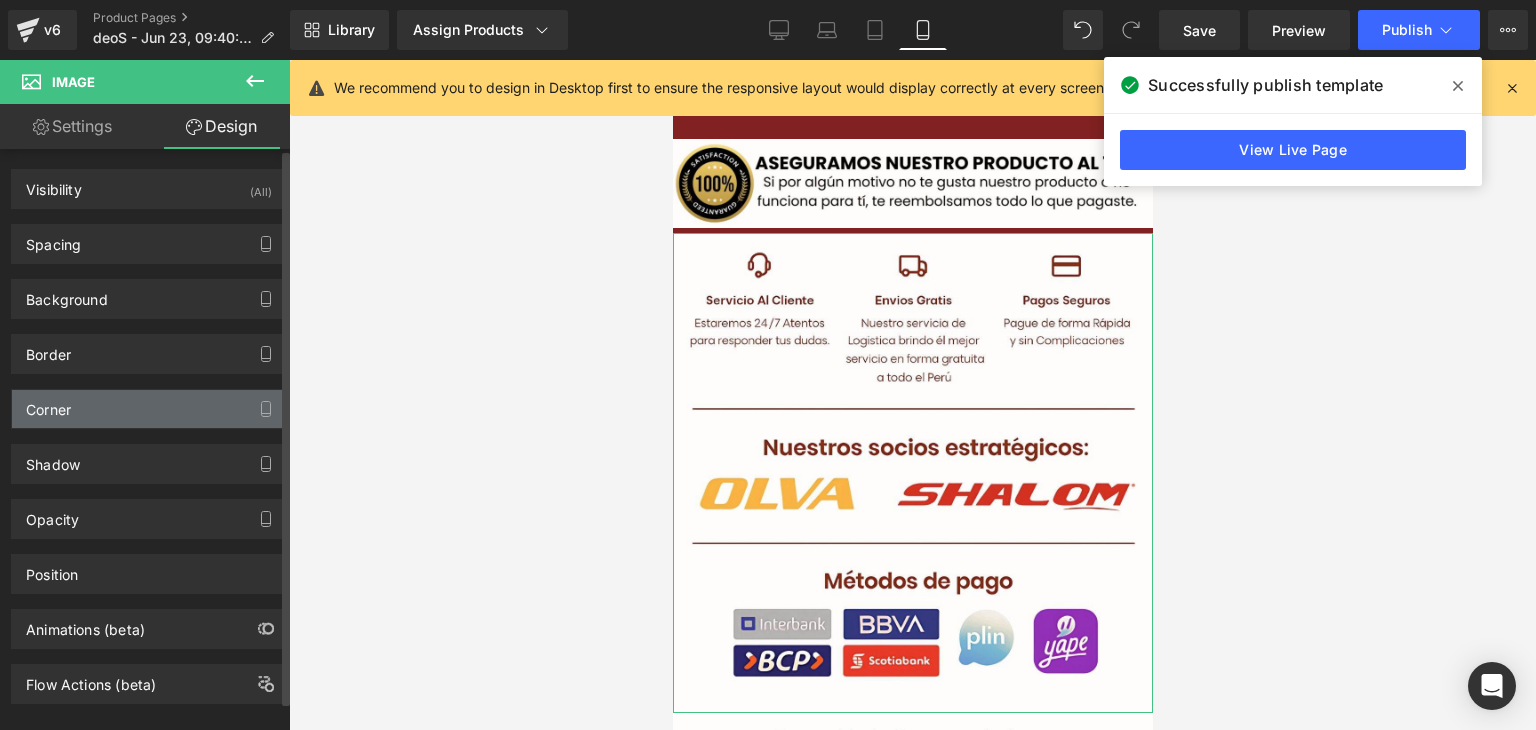 click on "Corner" at bounding box center [149, 409] 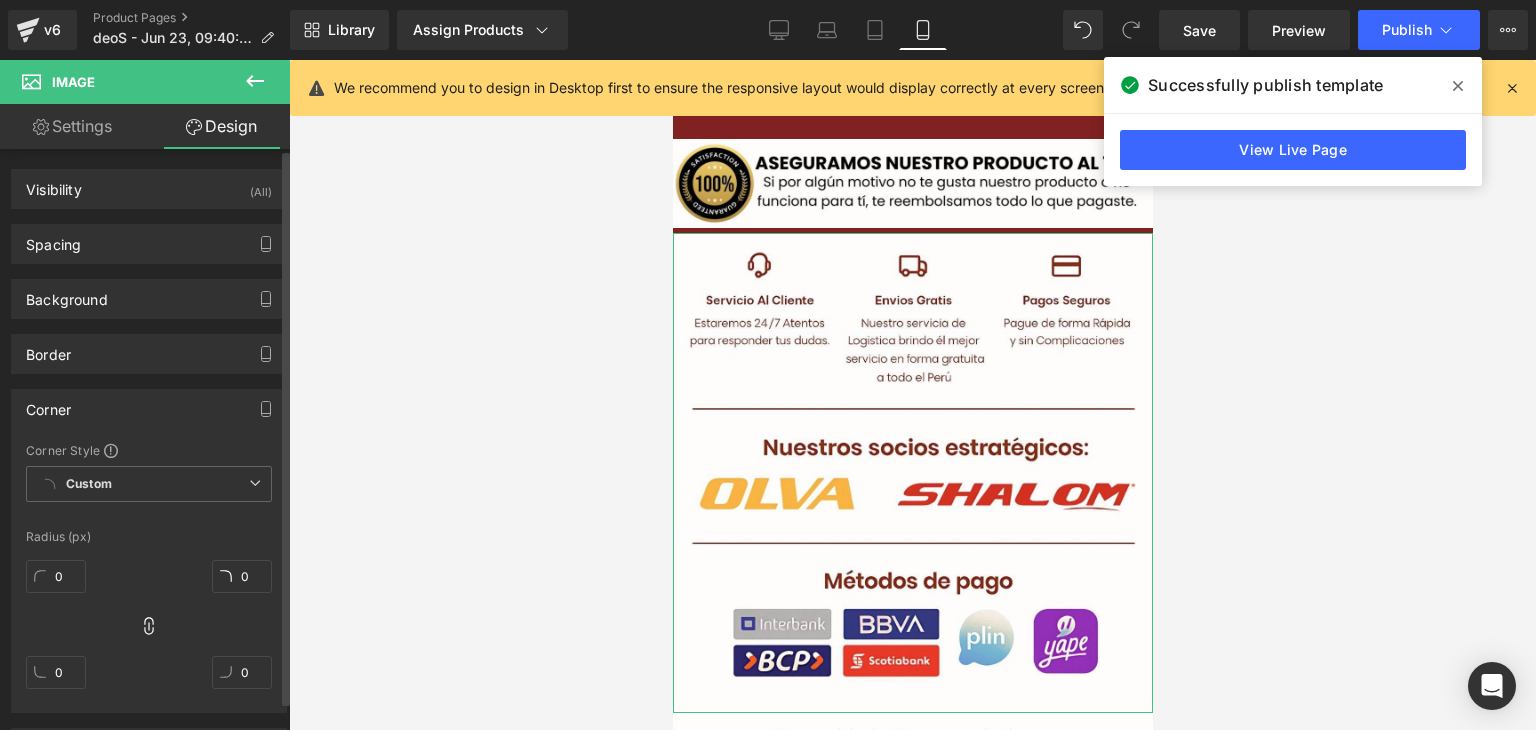 click on "Corner" at bounding box center (149, 409) 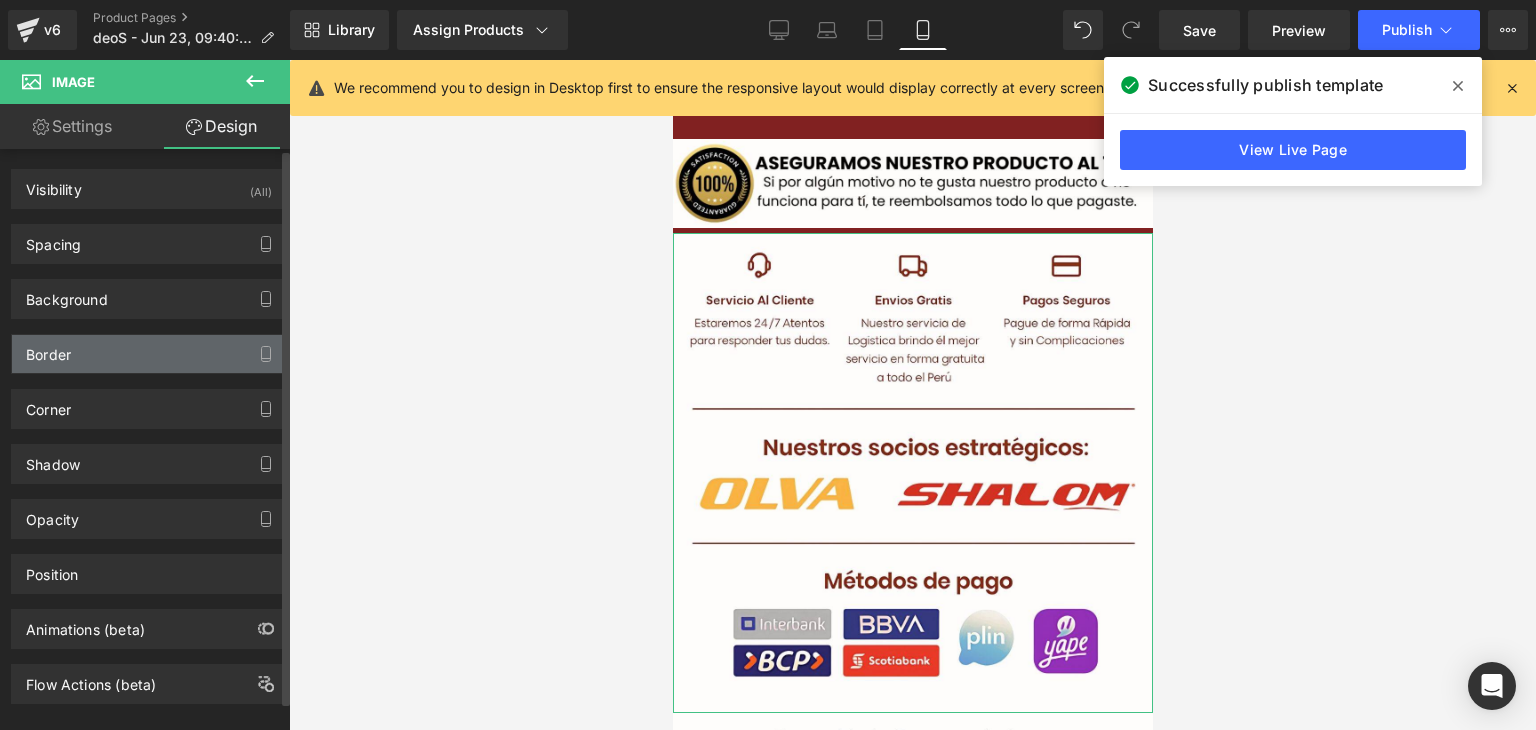 click on "Border" at bounding box center [149, 354] 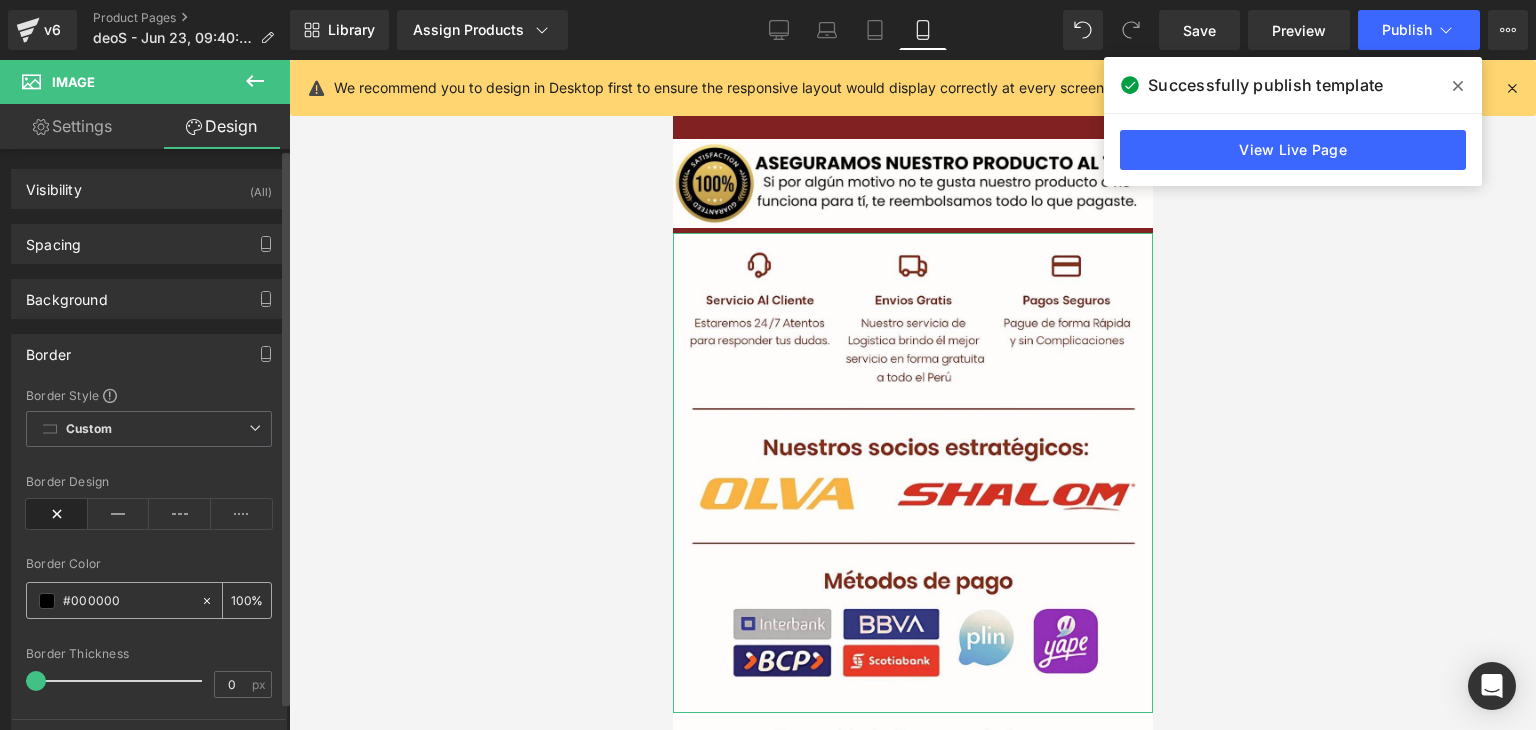 click at bounding box center (47, 601) 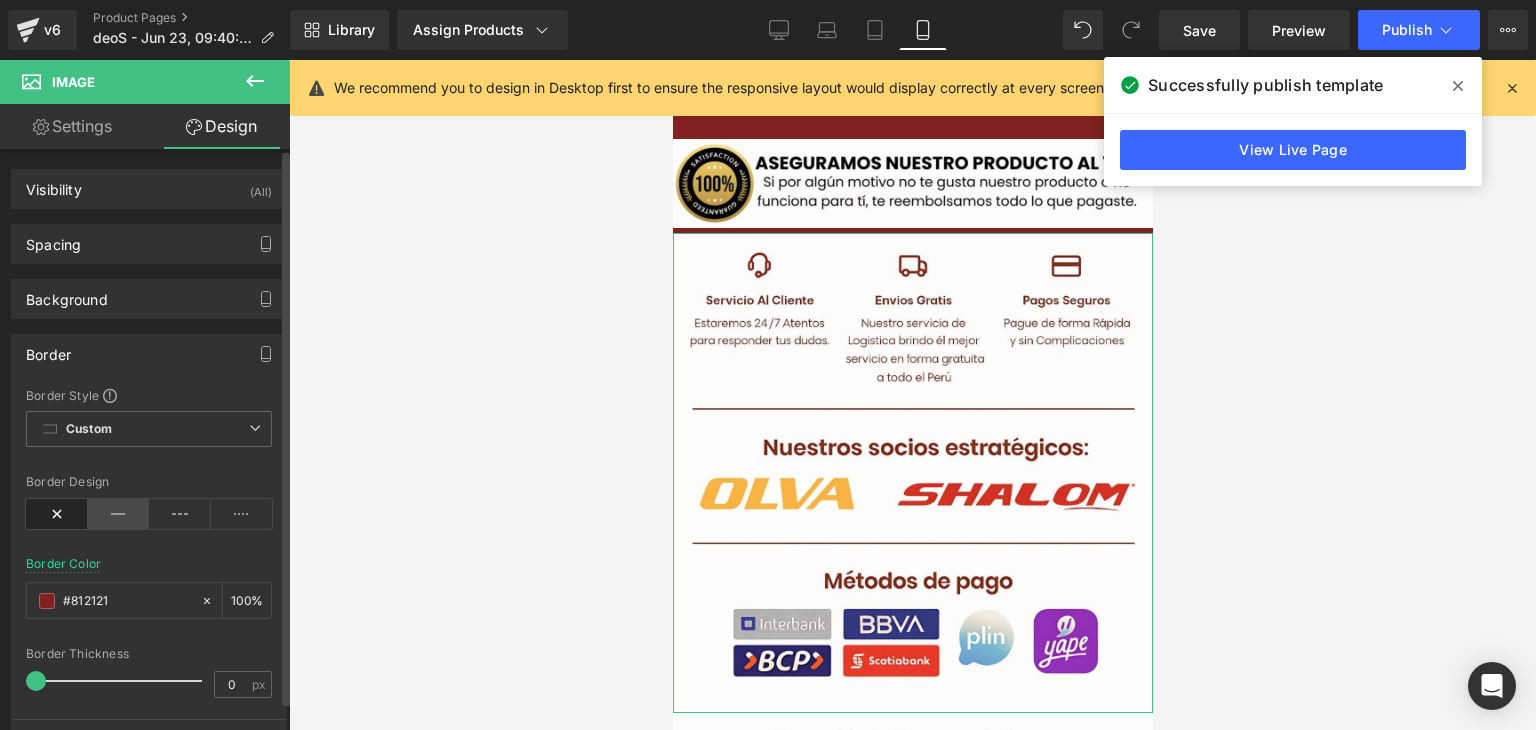 click at bounding box center (119, 514) 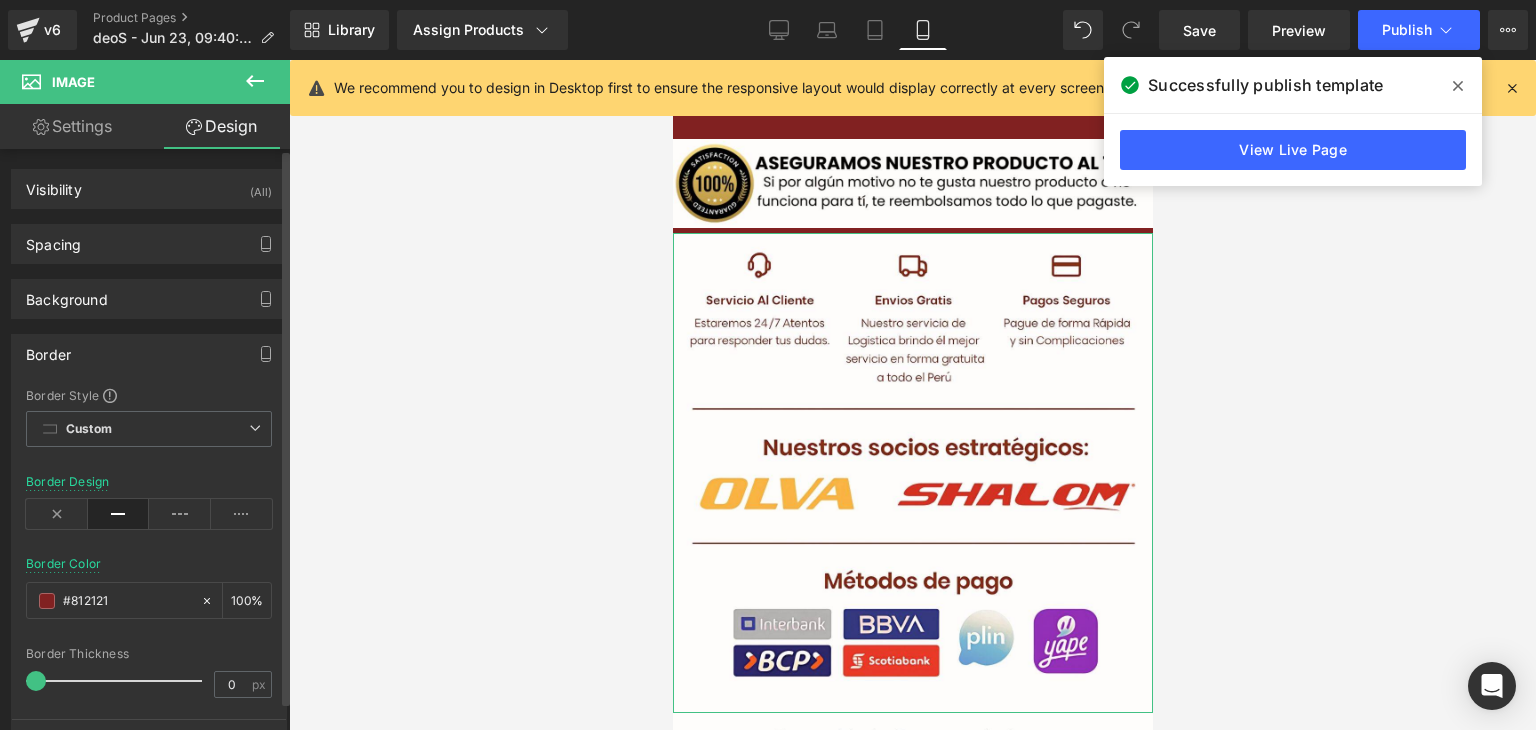 click at bounding box center (36, 681) 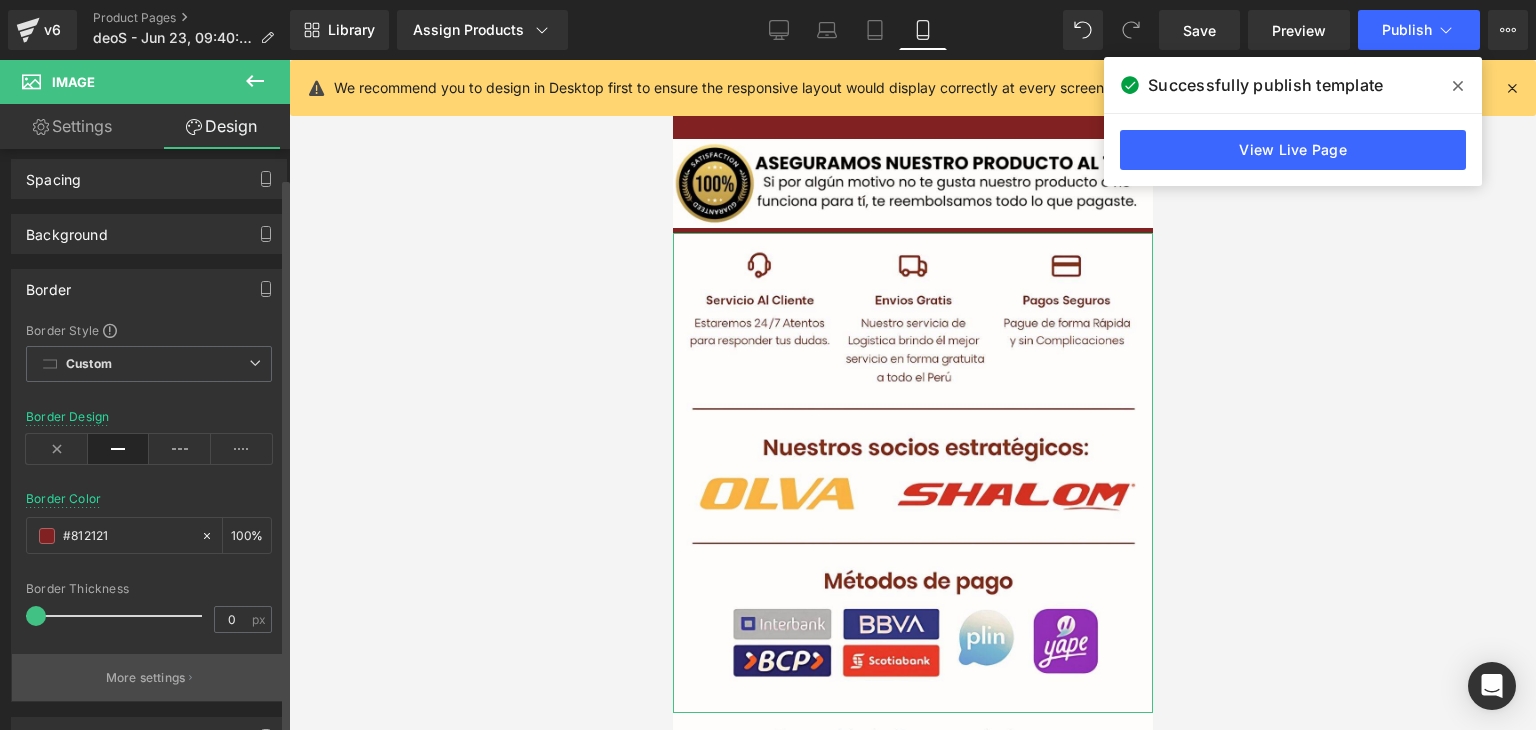 scroll, scrollTop: 100, scrollLeft: 0, axis: vertical 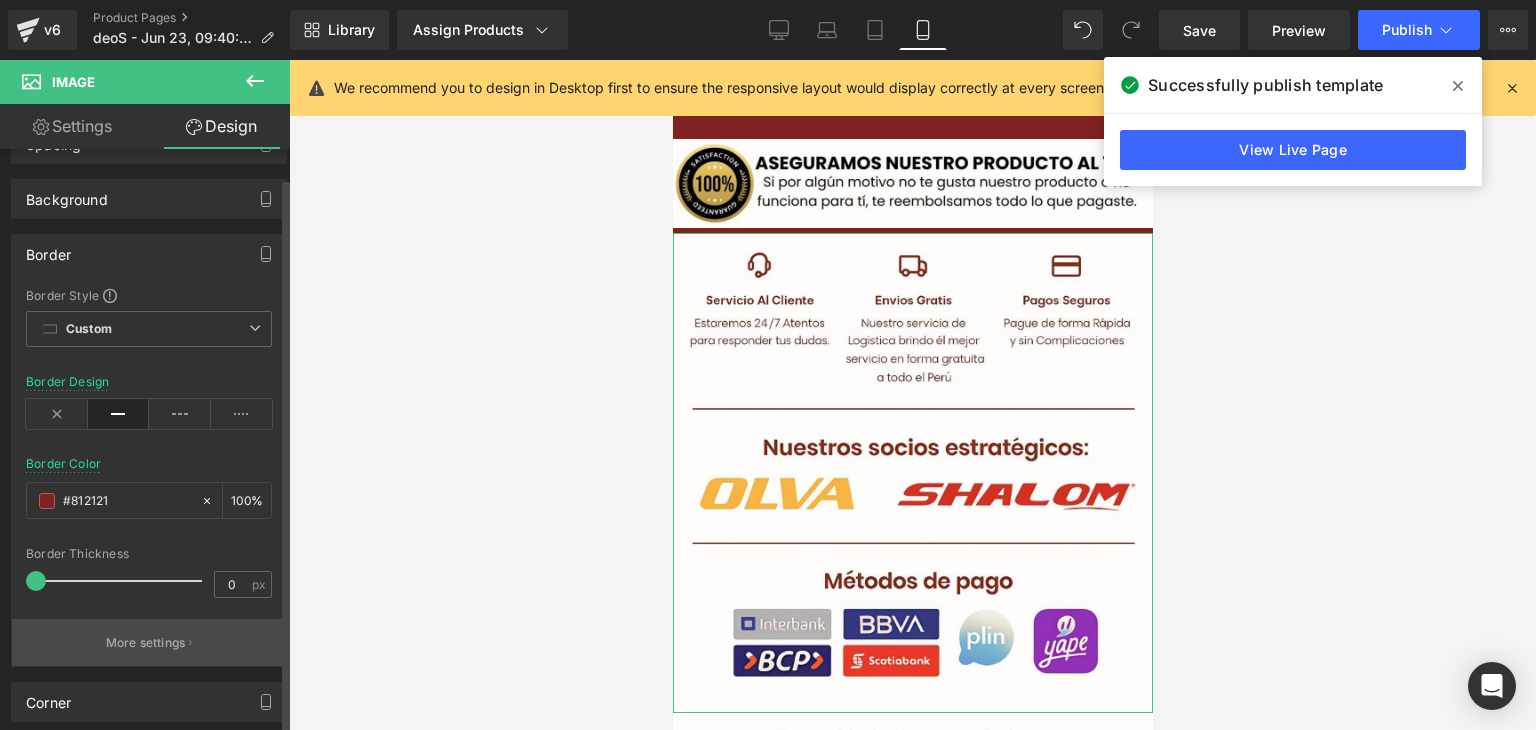 click on "More settings" at bounding box center (146, 643) 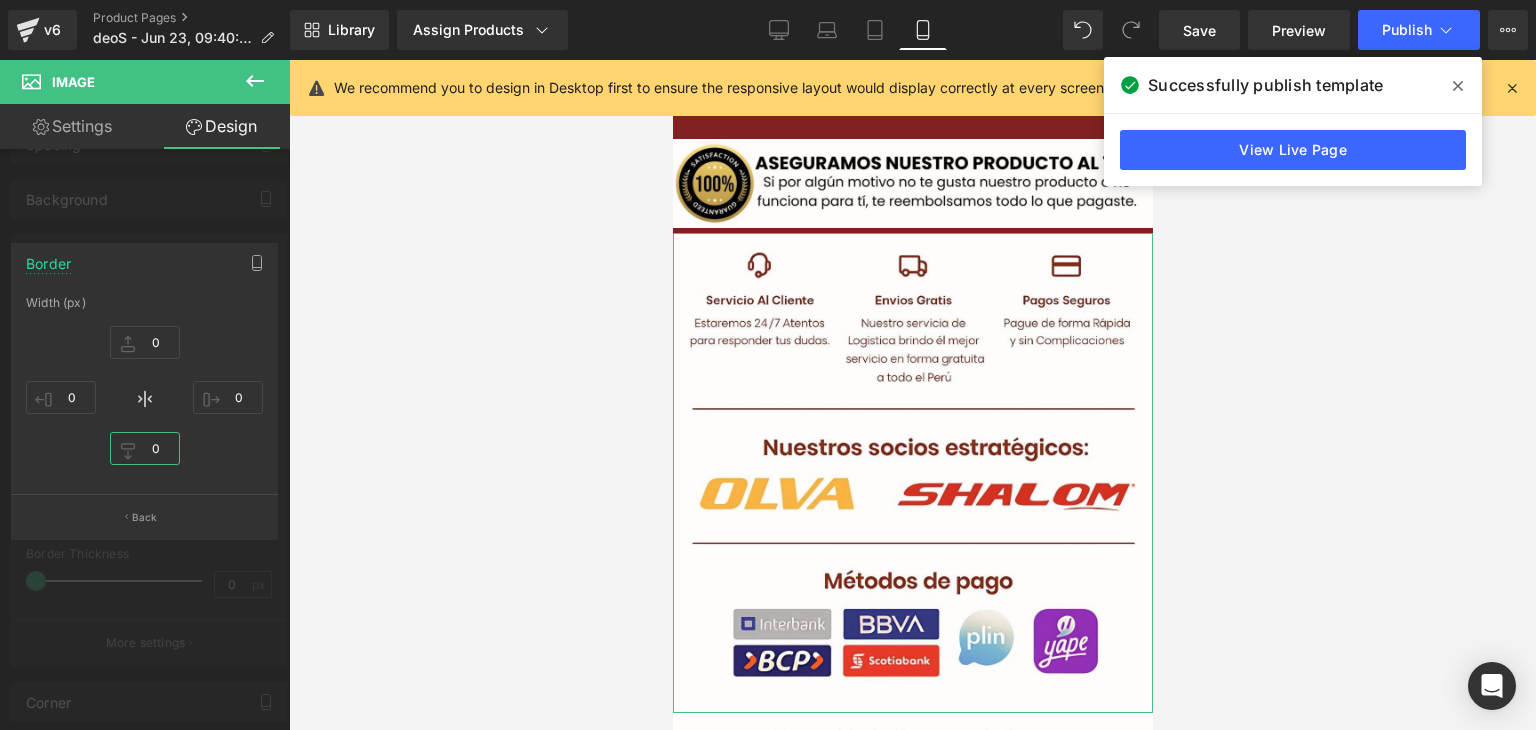click on "0" at bounding box center [145, 448] 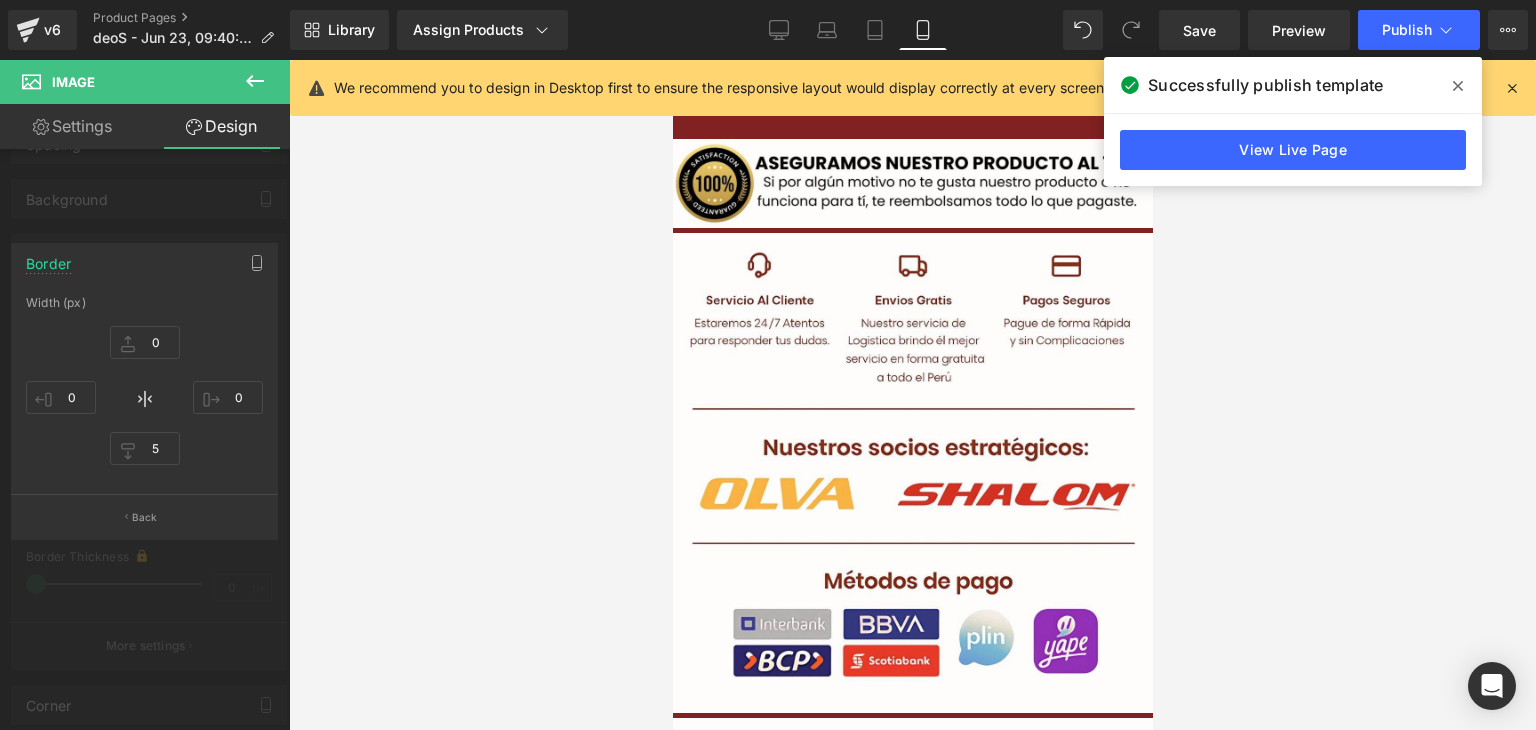 click at bounding box center (912, 395) 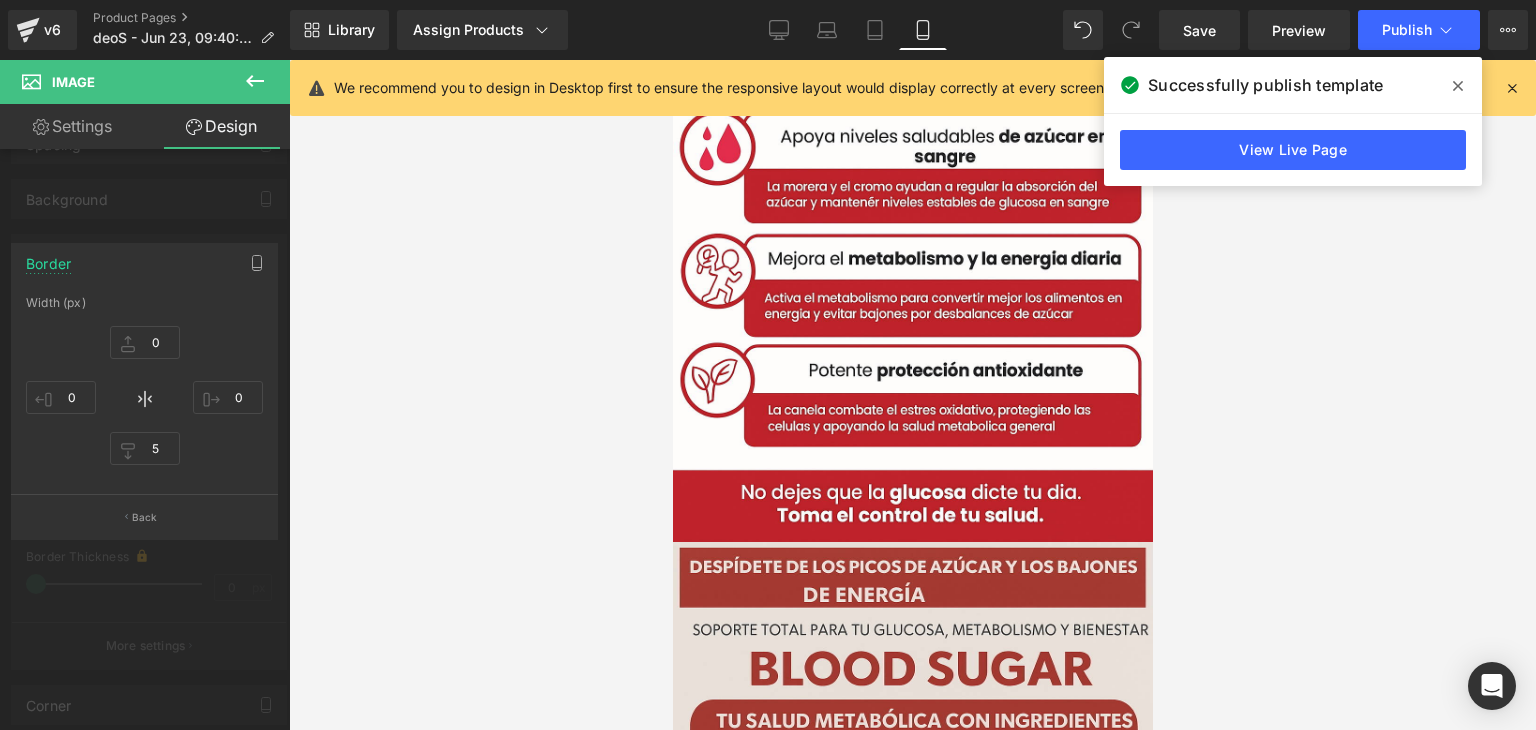 scroll, scrollTop: 2275, scrollLeft: 0, axis: vertical 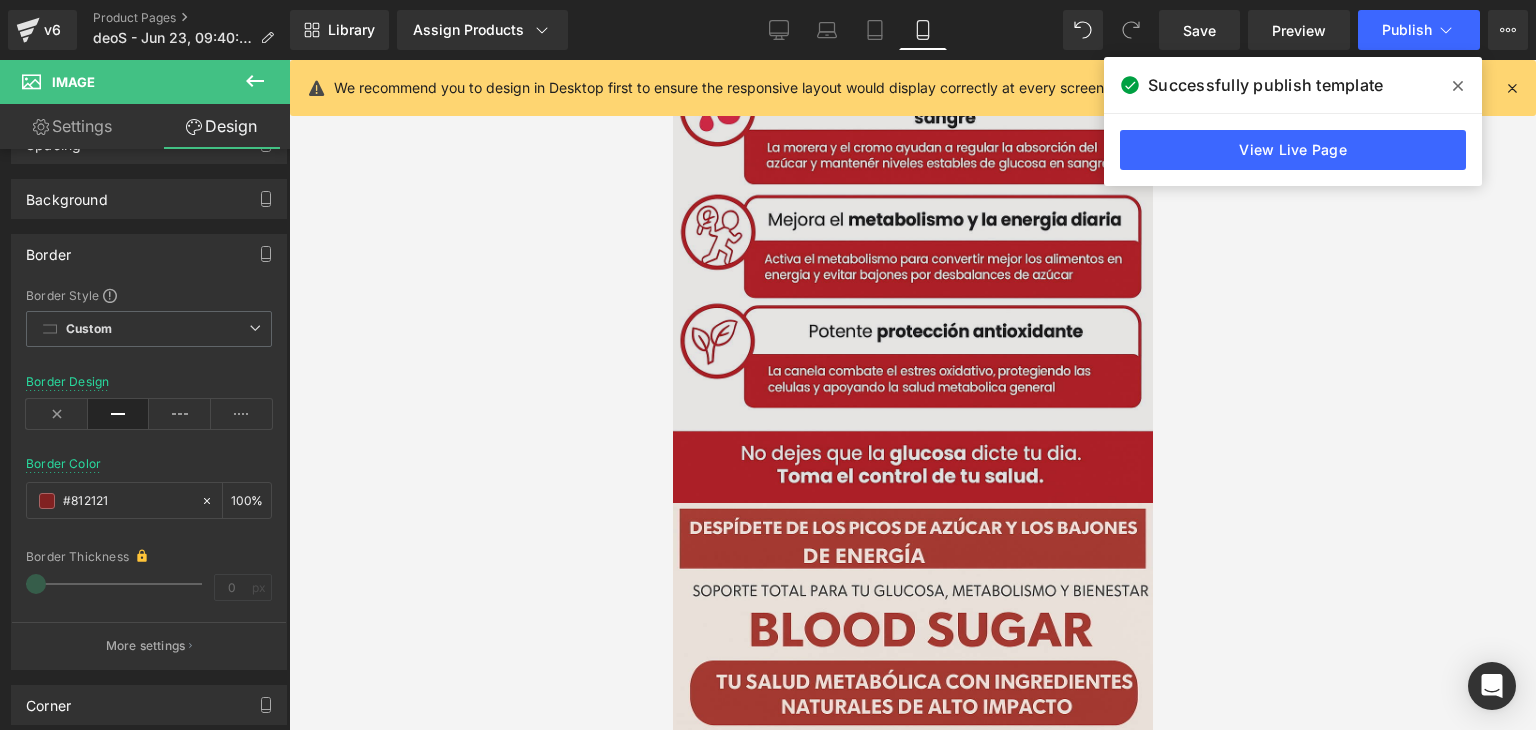 click on "Ir al contenido
🚚 Envío GRATIS 📦 | 💵 Pago Contra Entrega ✅ ¡En todo el país!
Garantía total de satisfacción 💖 | Tu belleza en manos expertas ✨
Mi cuenta
Abrir carrito
S/. 0.00
( 0 )
Abrir menú
Abrir carrito 0
Menú
Cerrar barra lateral
Mi cuenta
Image         Image" at bounding box center (912, 418) 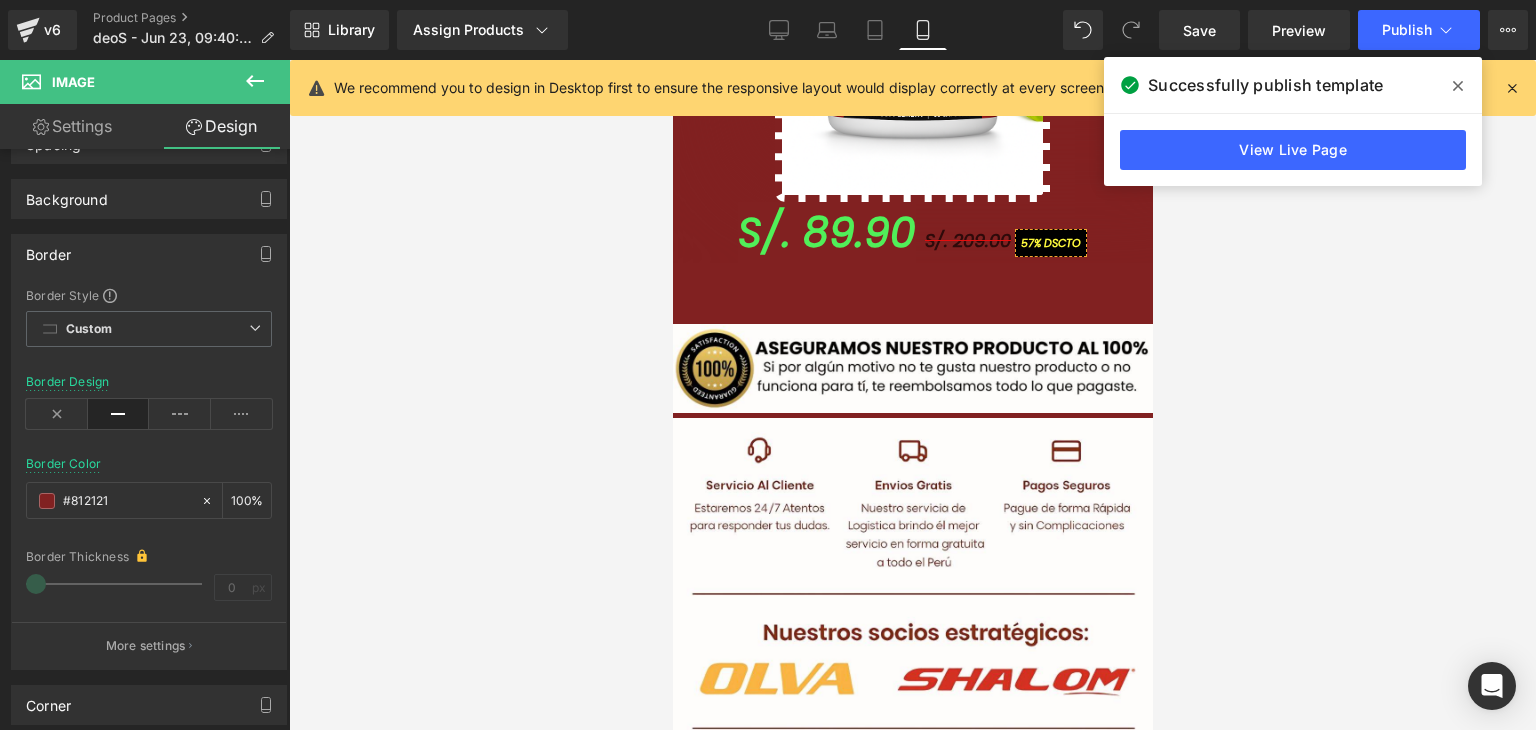 scroll, scrollTop: 1328, scrollLeft: 0, axis: vertical 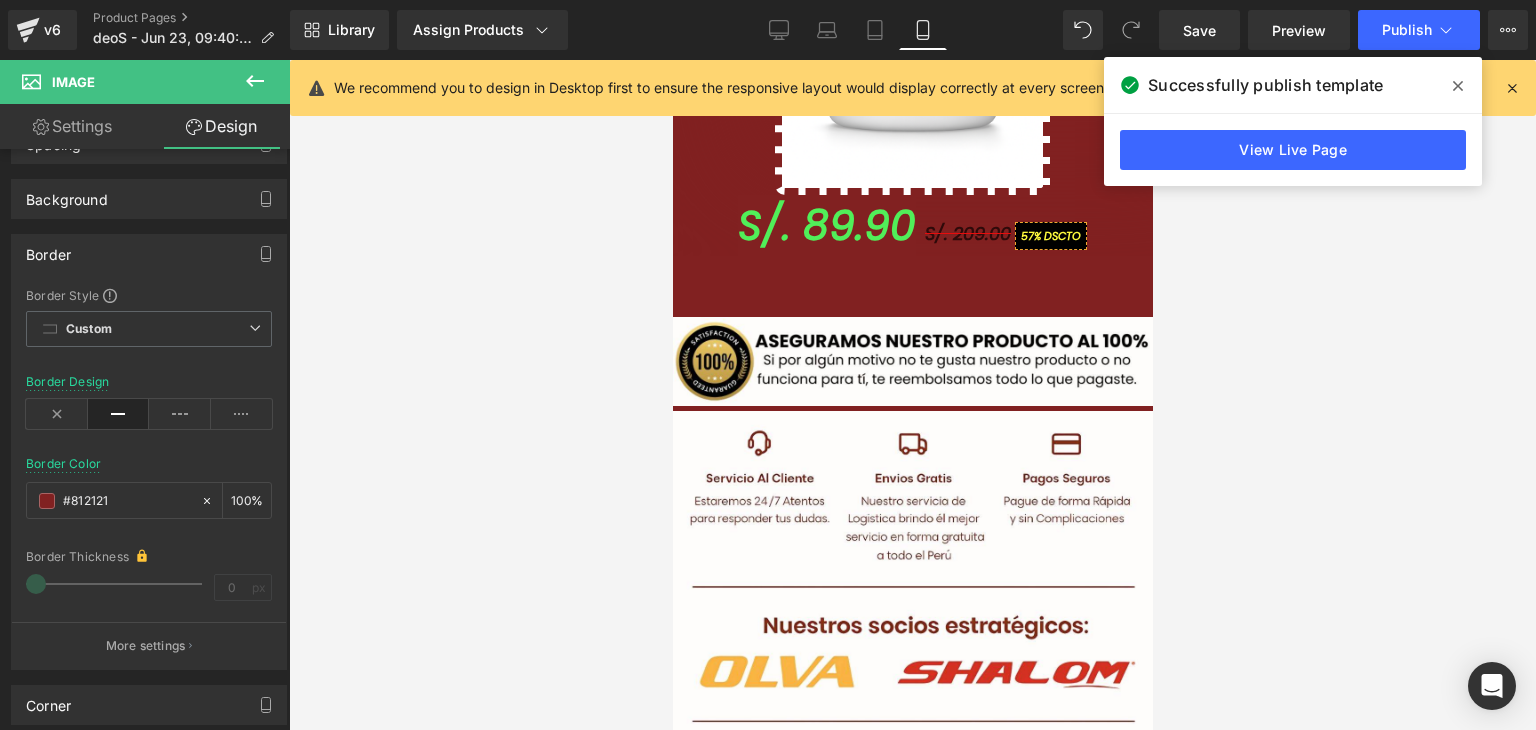 drag, startPoint x: 1141, startPoint y: 412, endPoint x: 1830, endPoint y: 404, distance: 689.04645 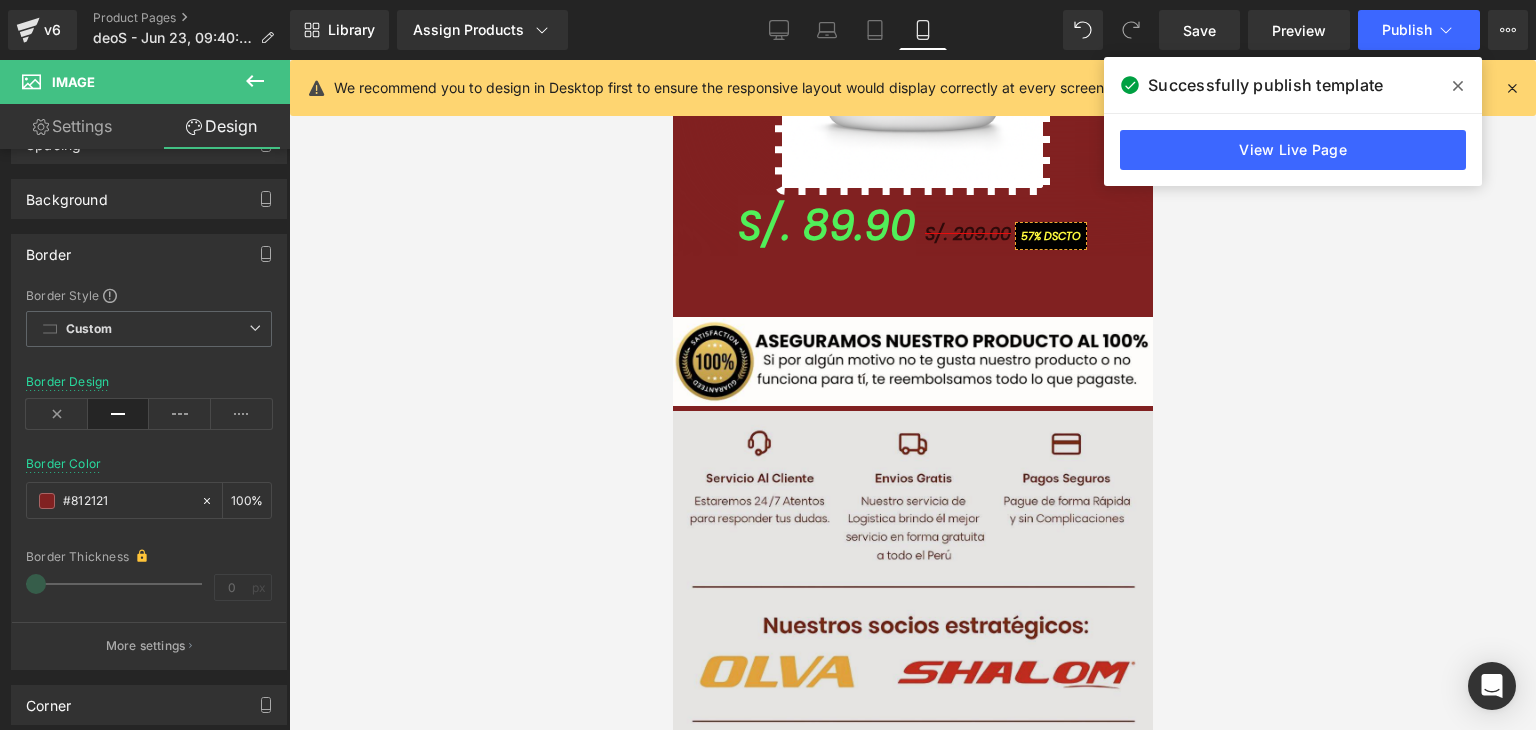 click at bounding box center (912, 653) 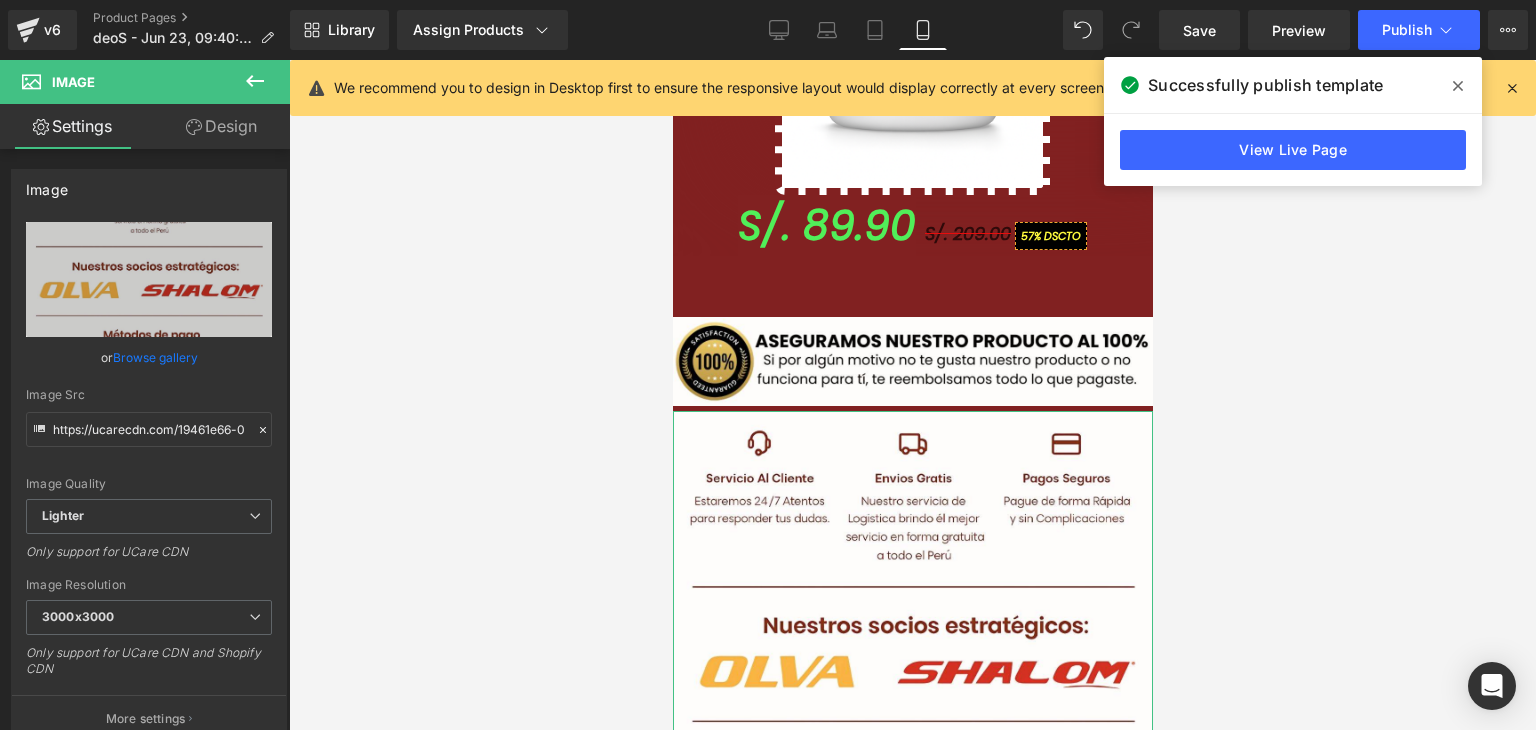 click on "Design" at bounding box center [221, 126] 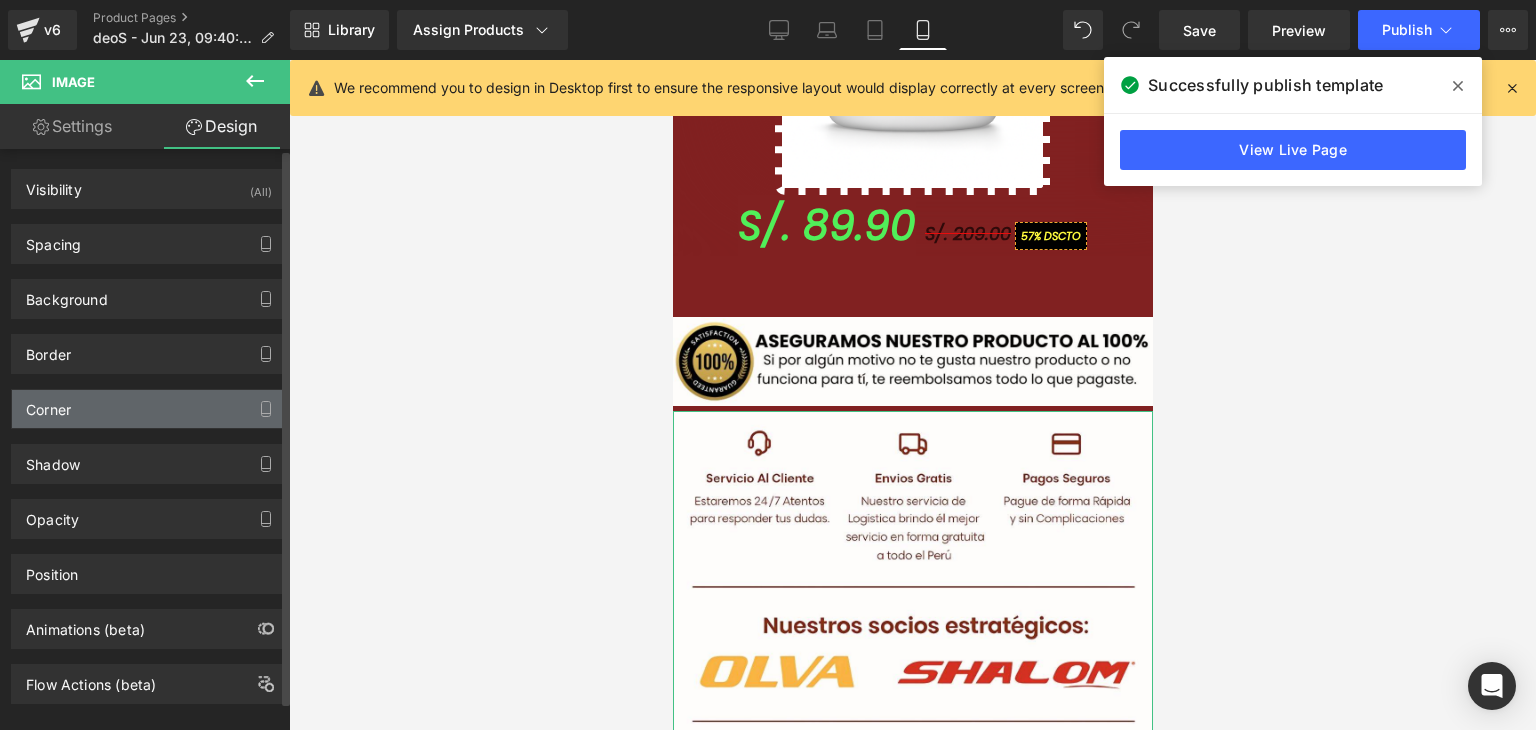click on "Corner" at bounding box center (149, 409) 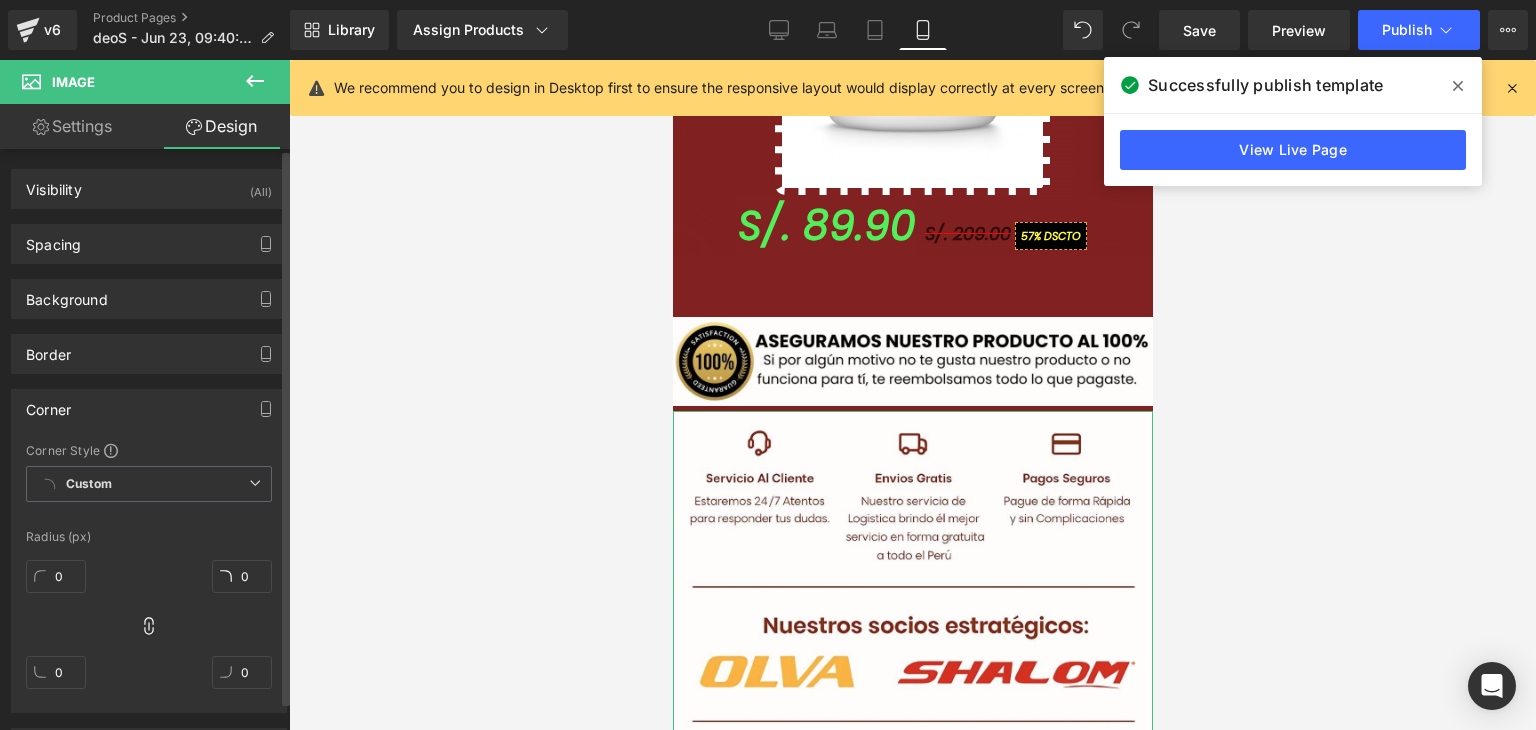 click on "Corner" at bounding box center (149, 409) 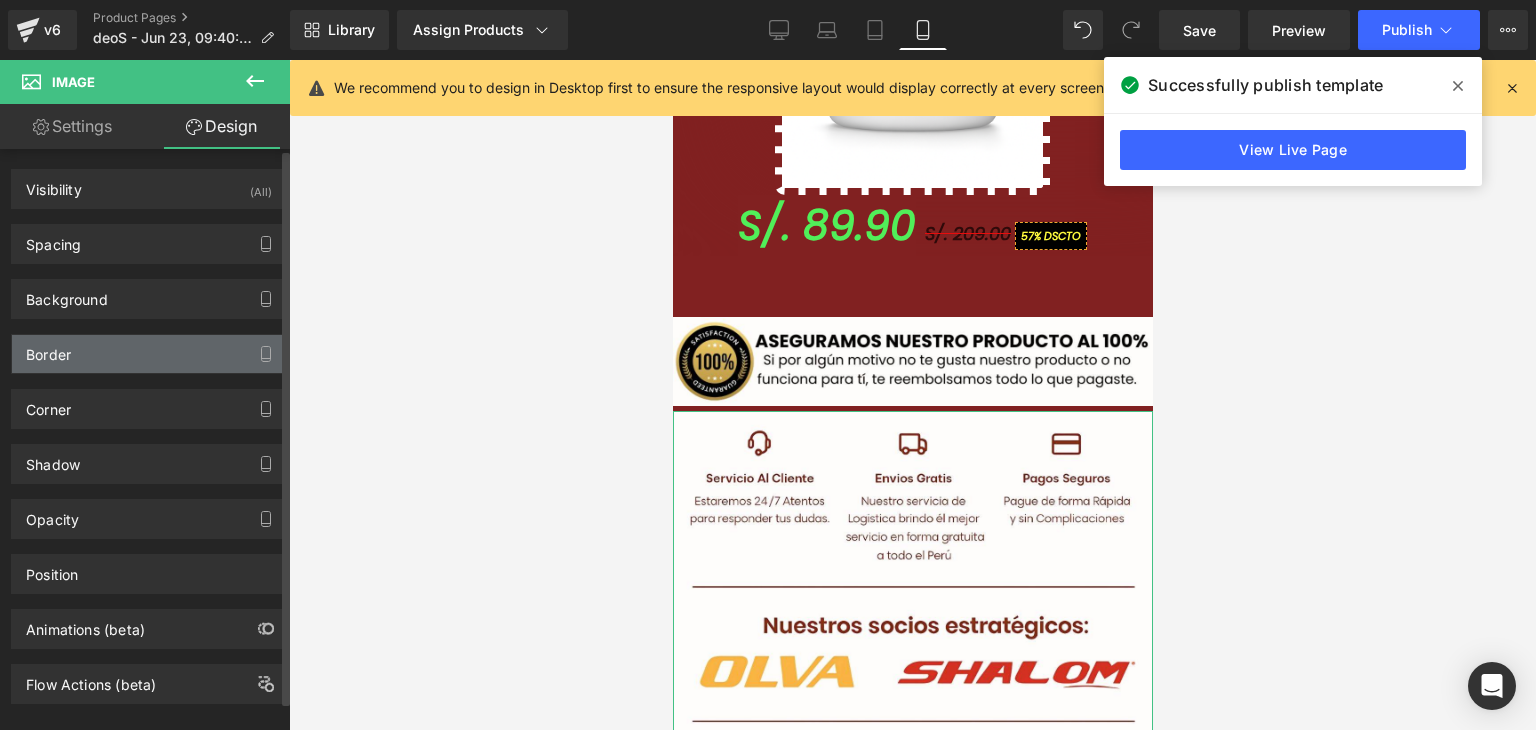 click on "Border" at bounding box center (149, 354) 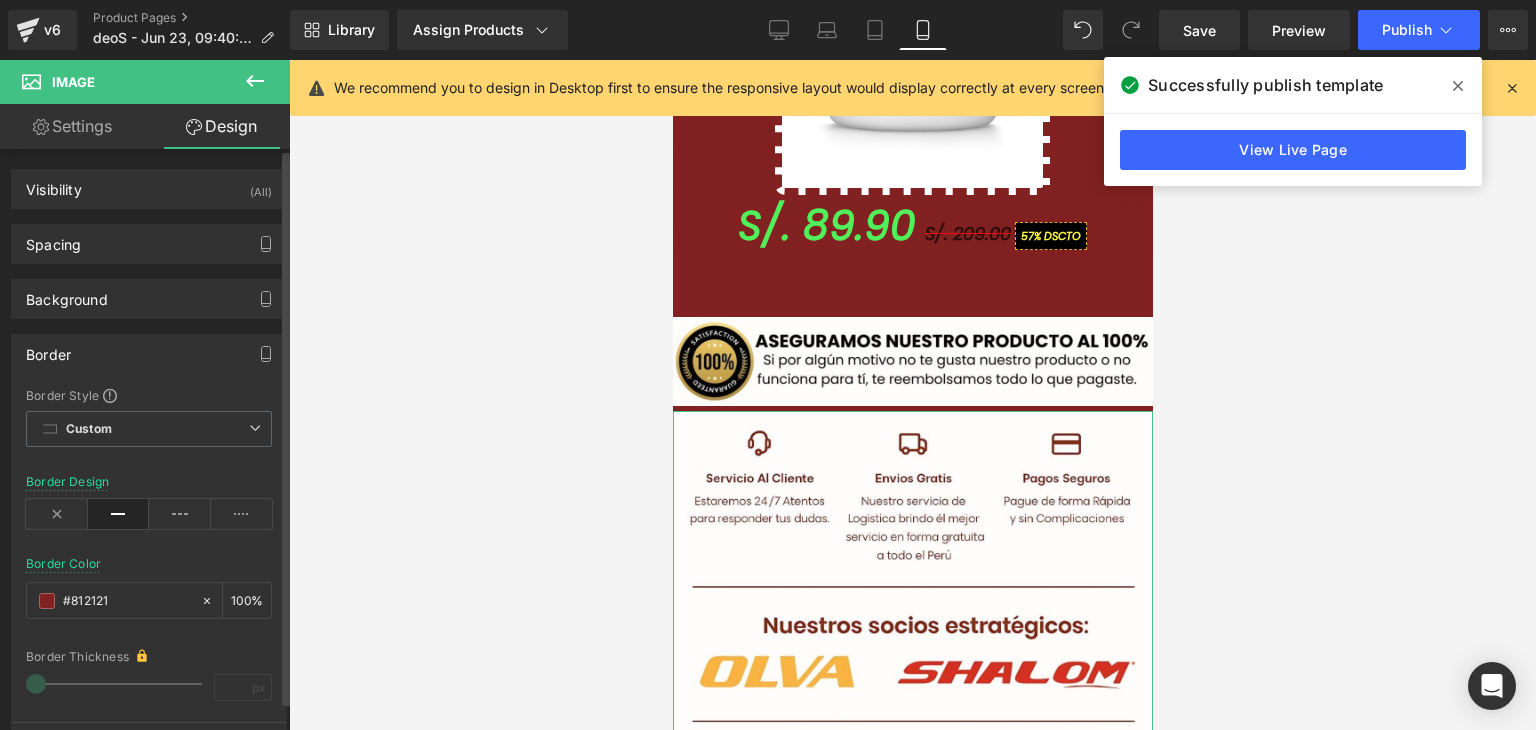 click on "Border Thickness px" at bounding box center [149, 682] 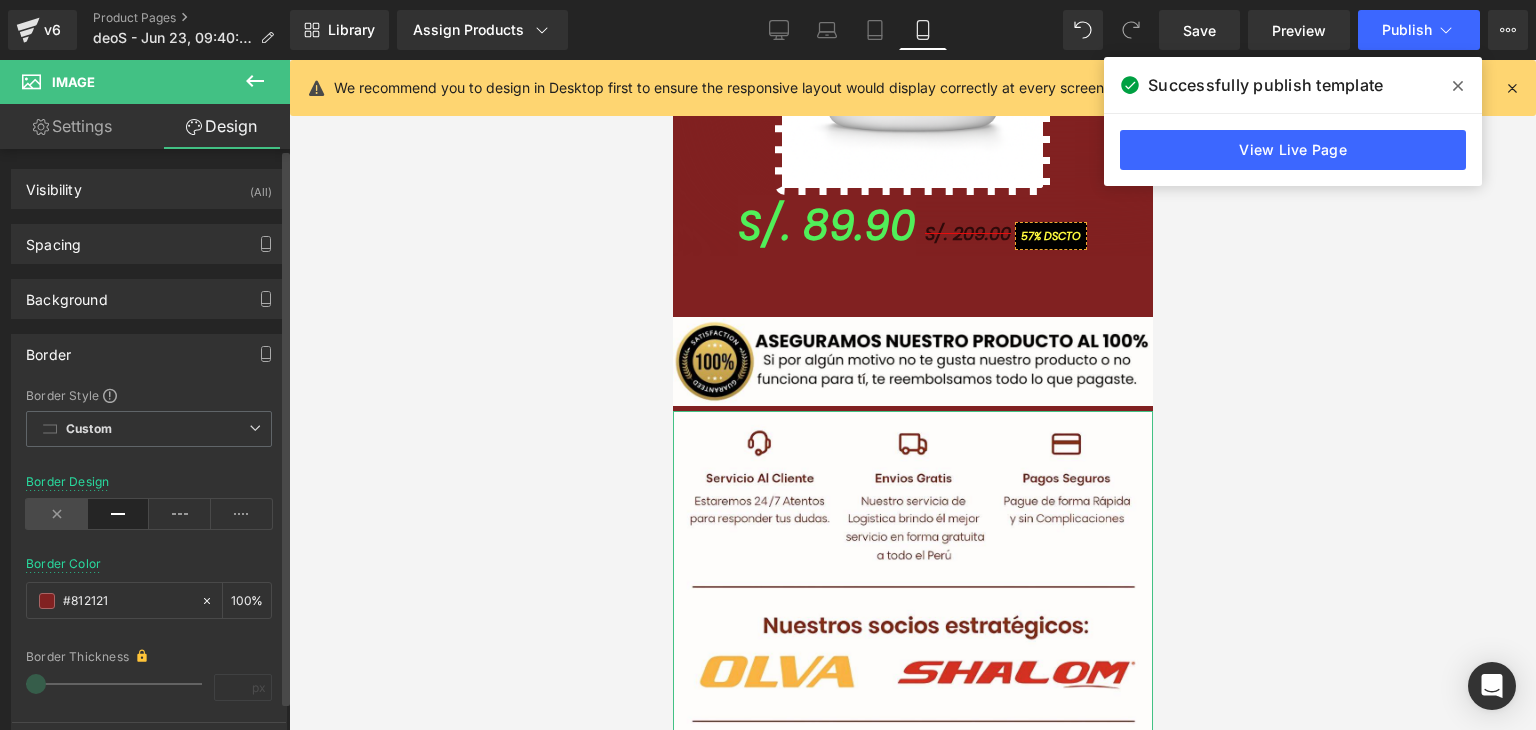 click at bounding box center (57, 514) 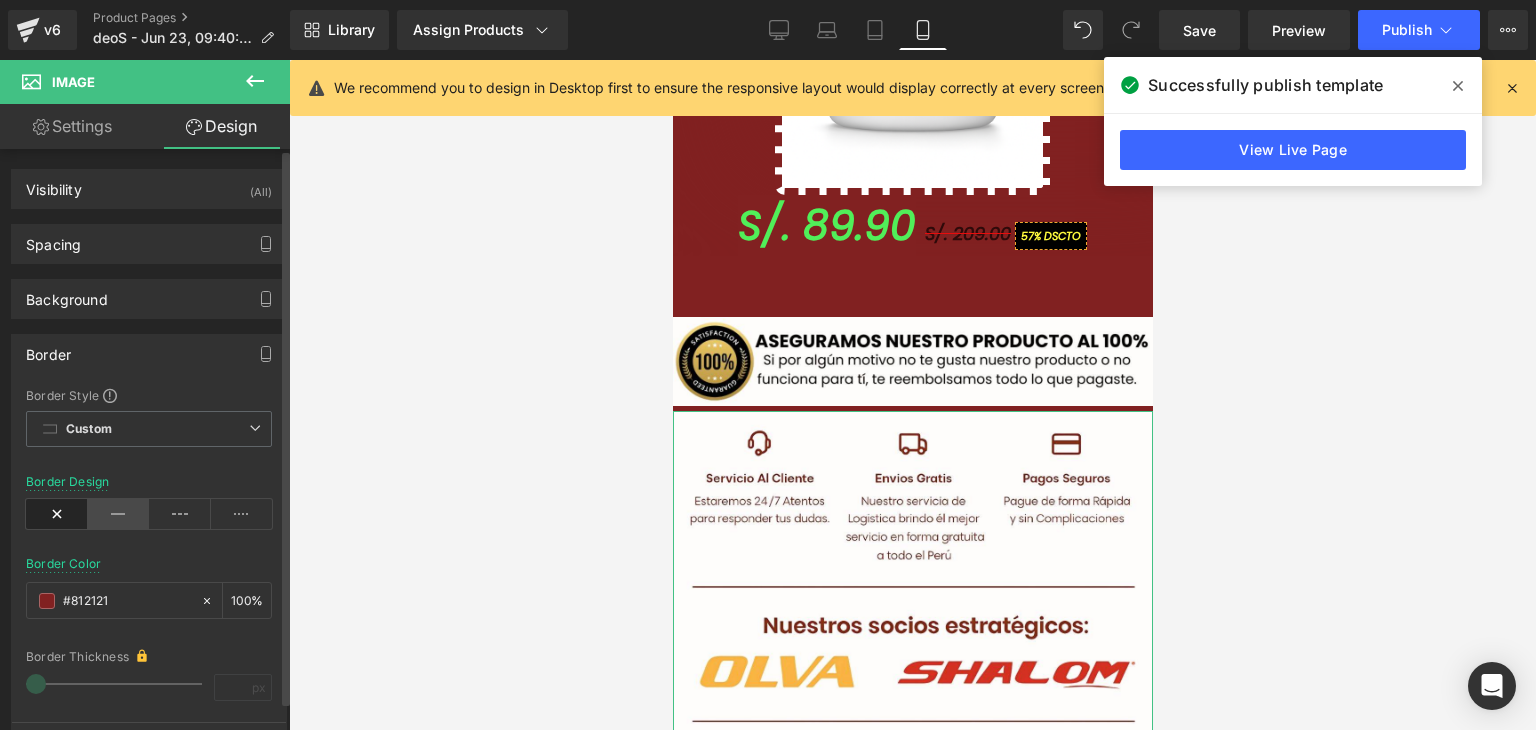 click at bounding box center [119, 514] 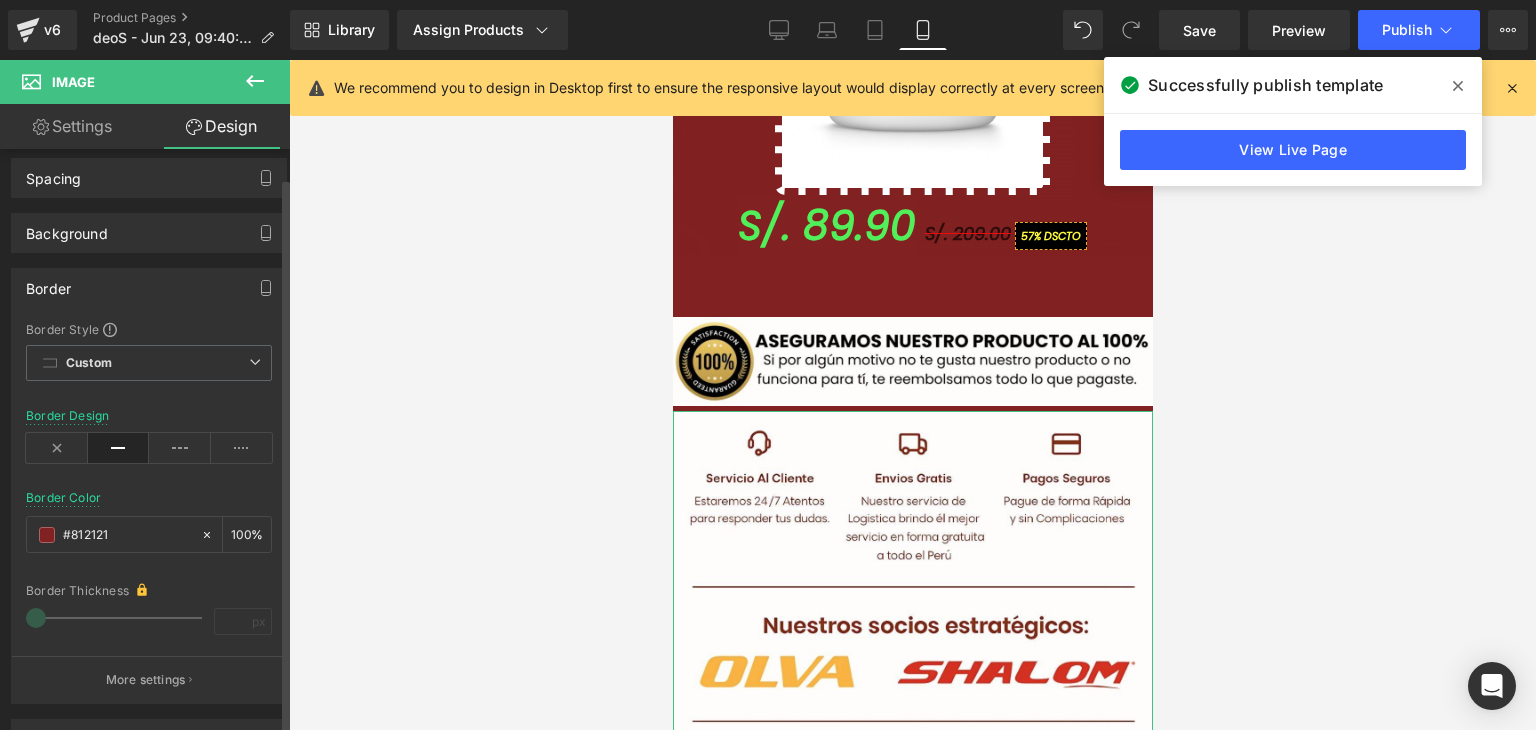 scroll, scrollTop: 100, scrollLeft: 0, axis: vertical 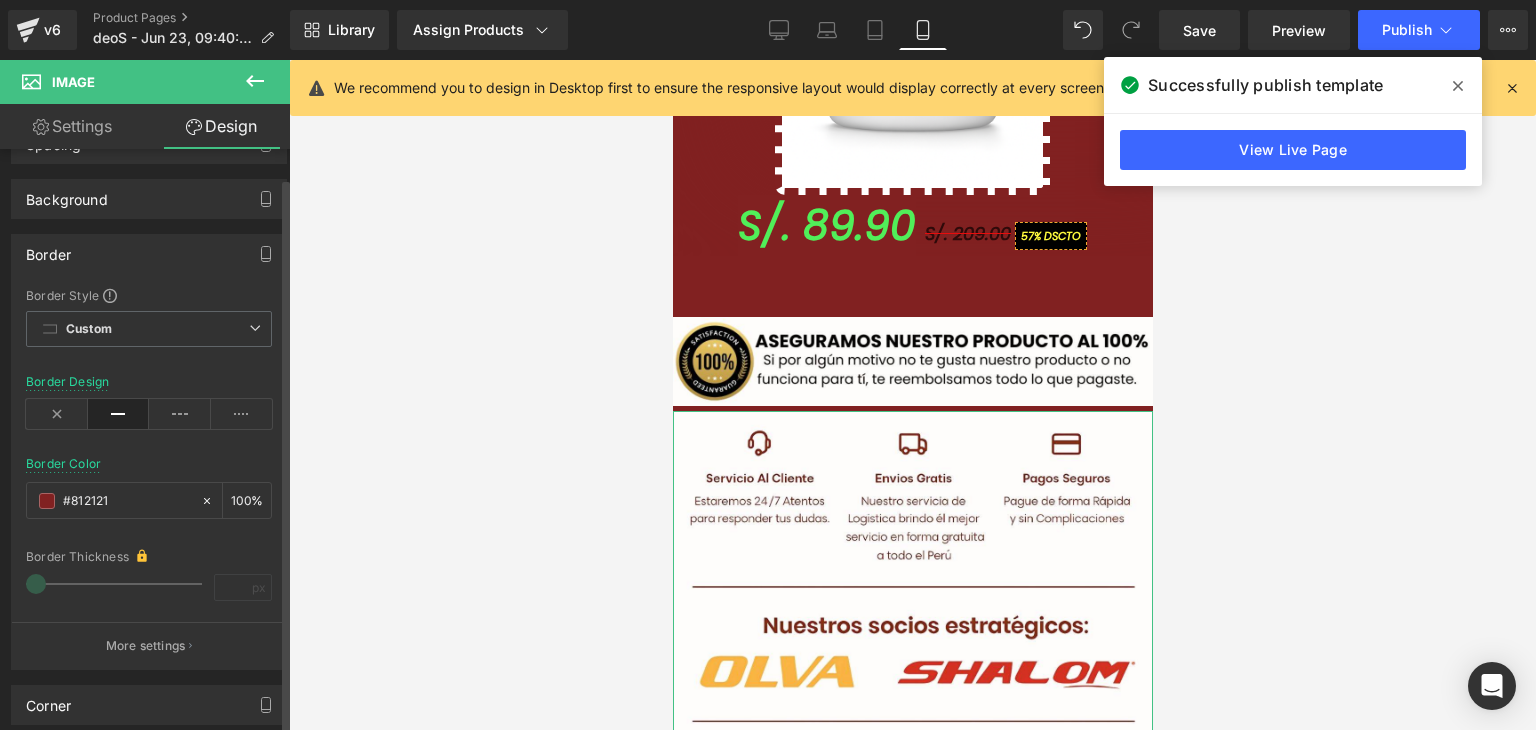 click 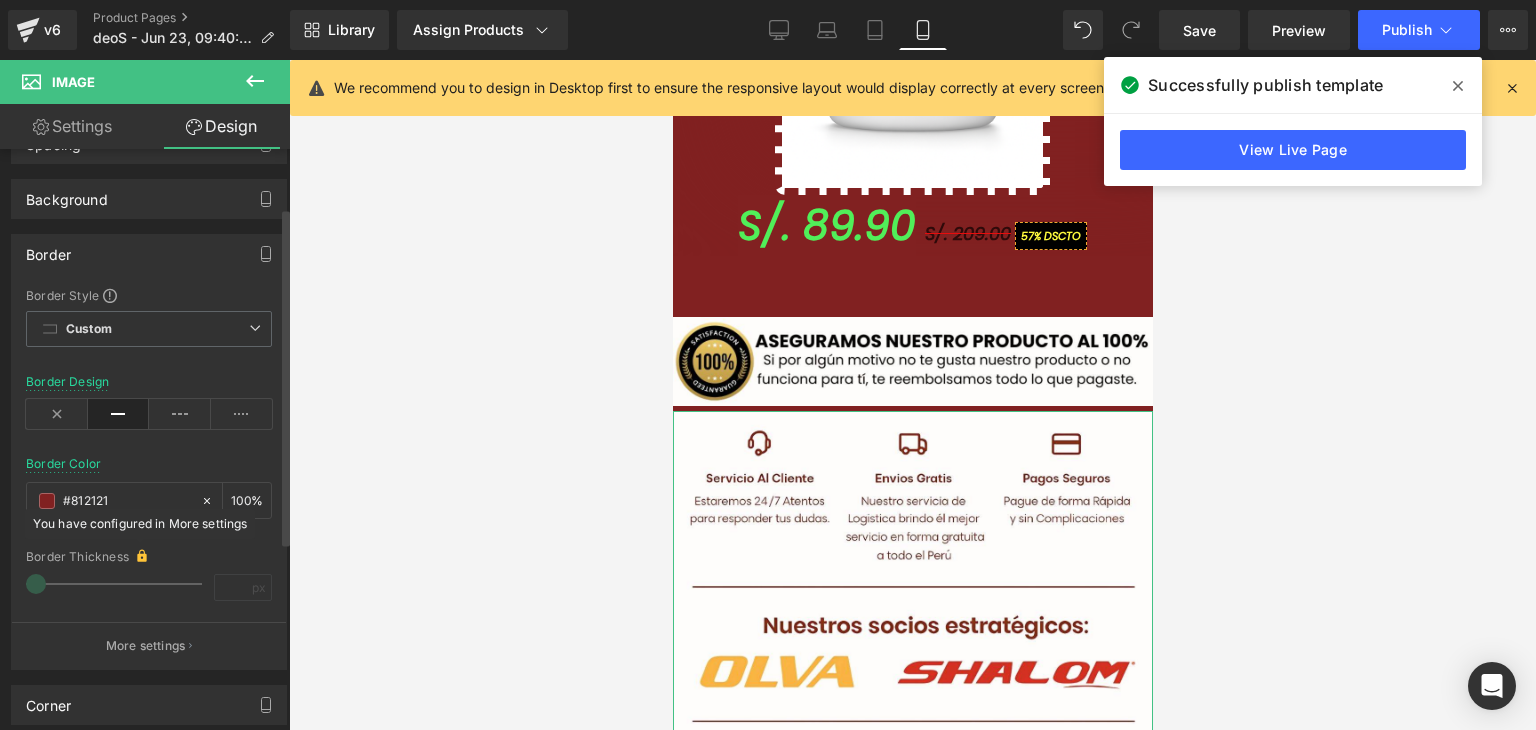 click at bounding box center (140, 543) 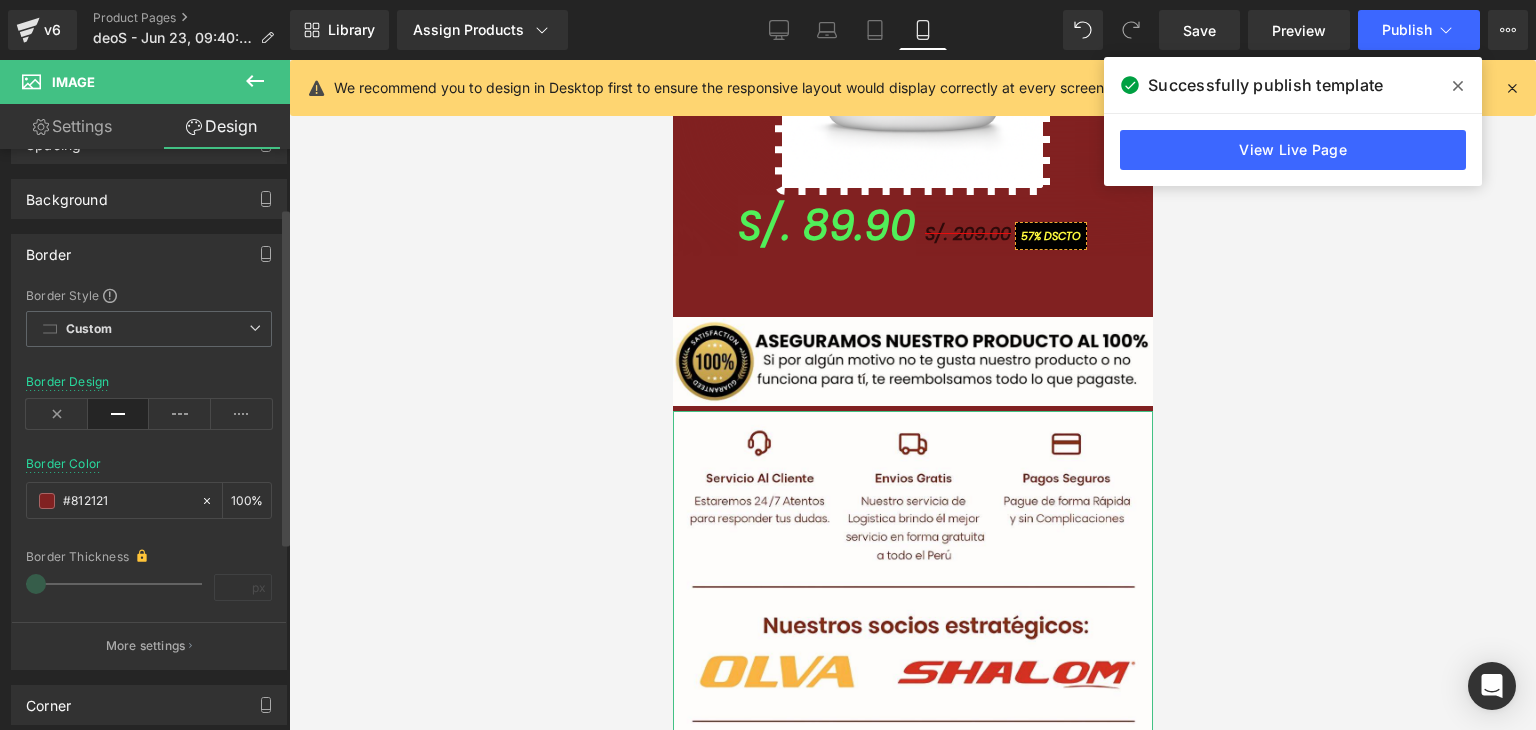click on "(P) Title  You are previewing how the   will restyle your page. You can not edit Elements in Preset Preview Mode.  v6 Product Pages deoS - Jun 23, 09:40:49 Library Assign Products  Product Preview
BLOOD SUGAR COMPLEX | SUPLEMENTO NATURAL Manage assigned products Mobile Desktop Laptop Tablet Mobile Save Preview Publish Scheduled View Live Page View with current Template Save Template to Library Schedule Publish  Optimize  Publish Settings Shortcuts We recommend you to design in Desktop first to ensure the responsive layout would display correctly at every screens as your expectation. Learn more  Your page can’t be published   You've reached the maximum number of published pages on your plan  (2/999999).  Unpublish pages   Upgrade plan  Elements Global Style Base Row  rows, columns, layouts, div Heading  headings, titles, h1,h2,h3,h4,h5,h6 Text Block  texts, paragraphs, contents, blocks Image  images, photos, alts, uploads Icon  icons, symbols Button  button, call to action, cta Separator  Liquid" at bounding box center [768, 0] 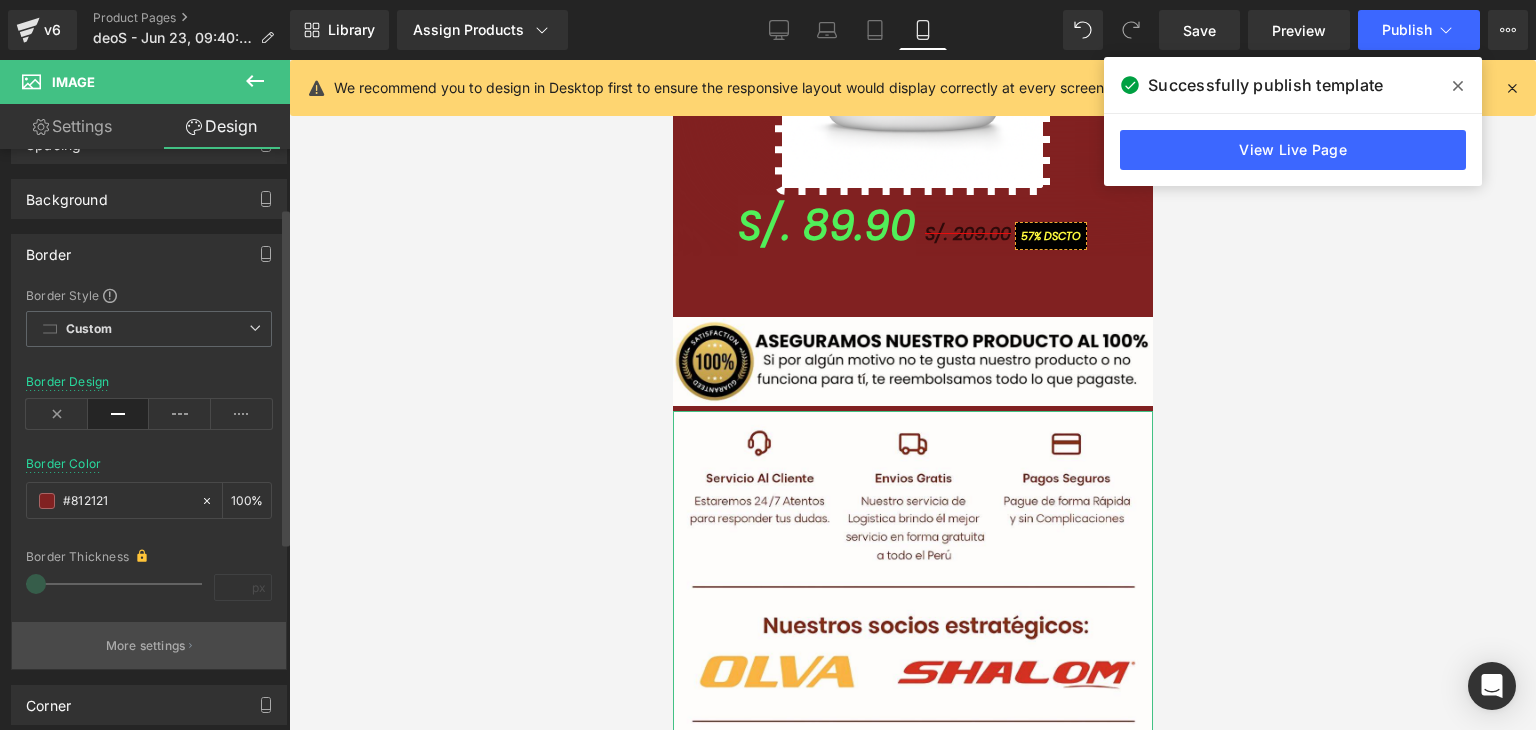 click on "More settings" at bounding box center [149, 645] 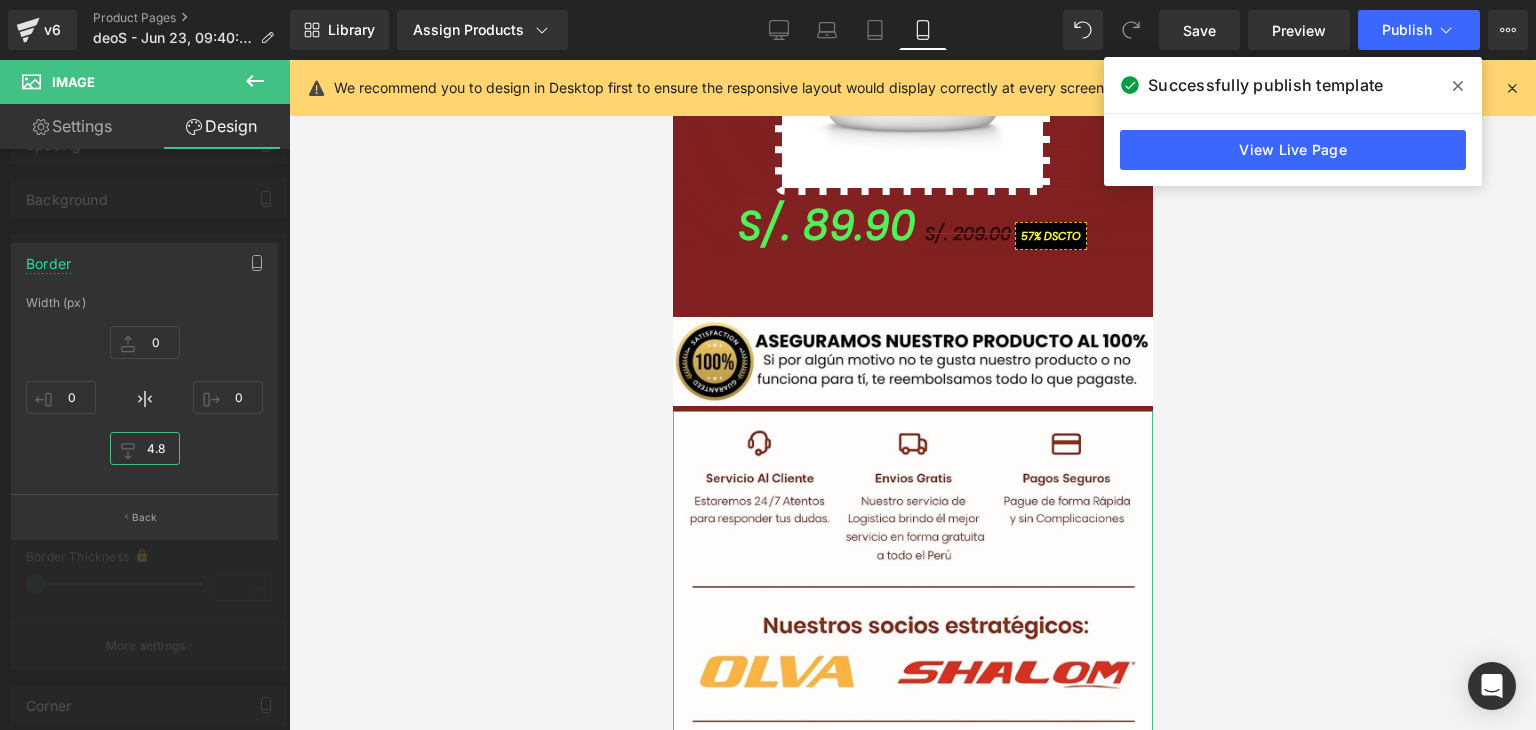 click on "4.8" at bounding box center (145, 448) 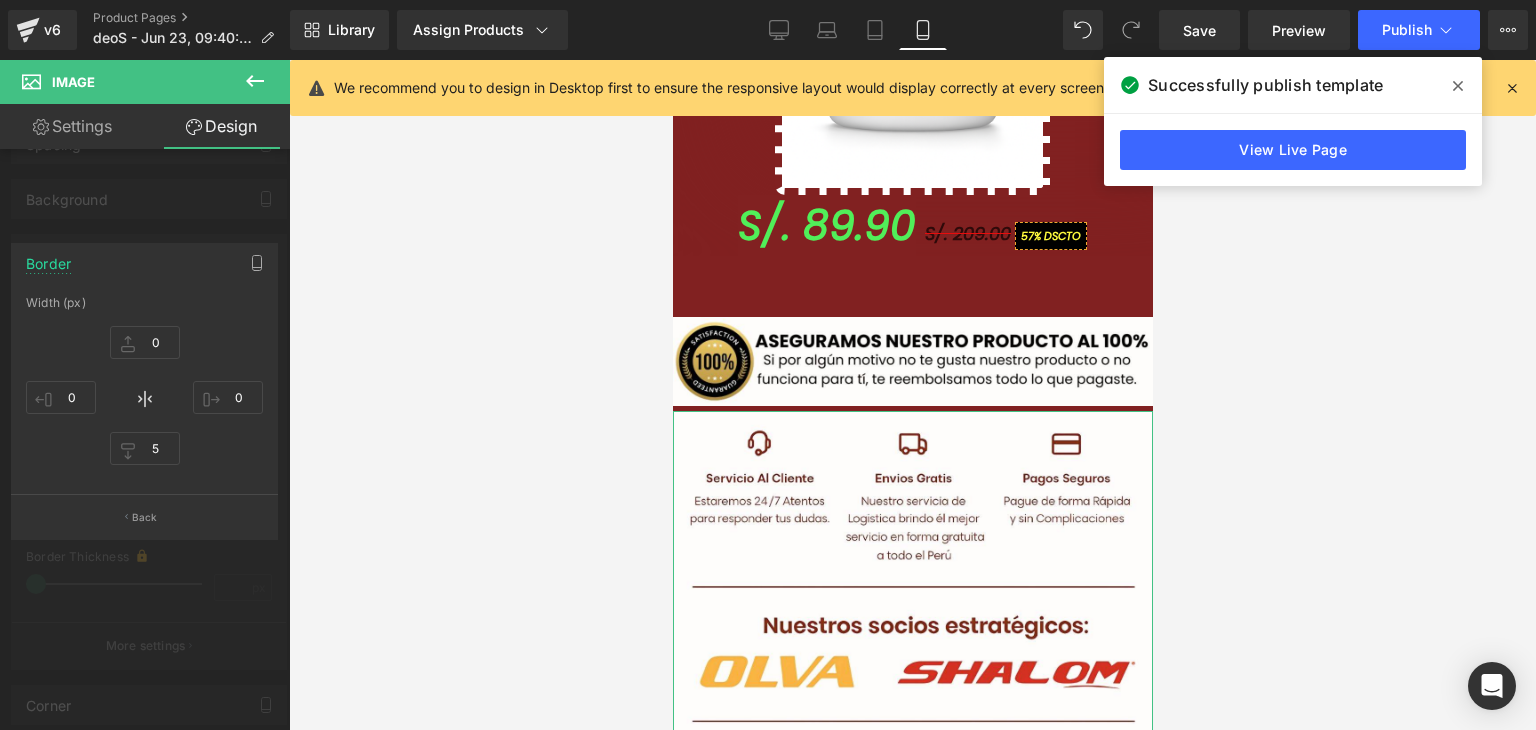 click at bounding box center (145, 400) 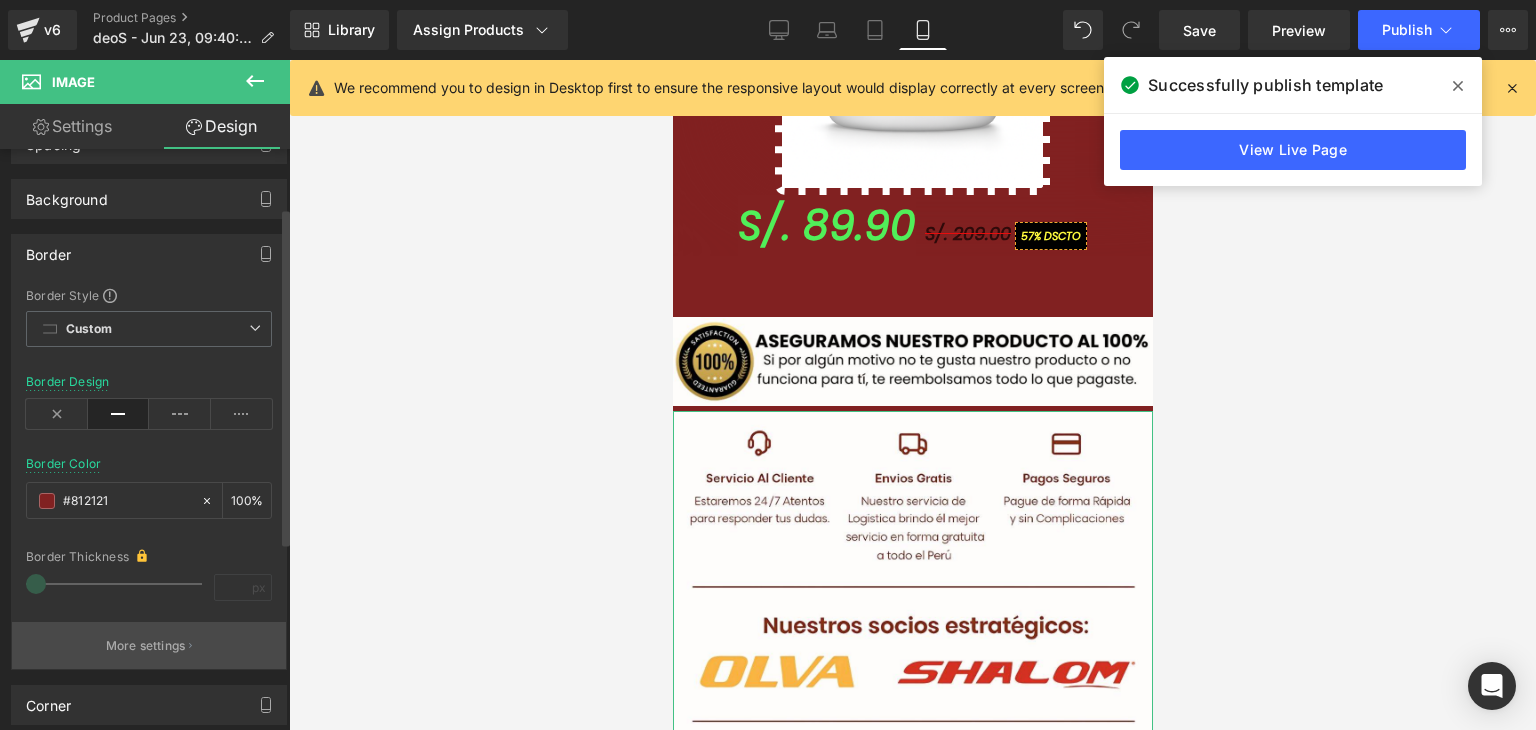 click on "More settings" at bounding box center (146, 646) 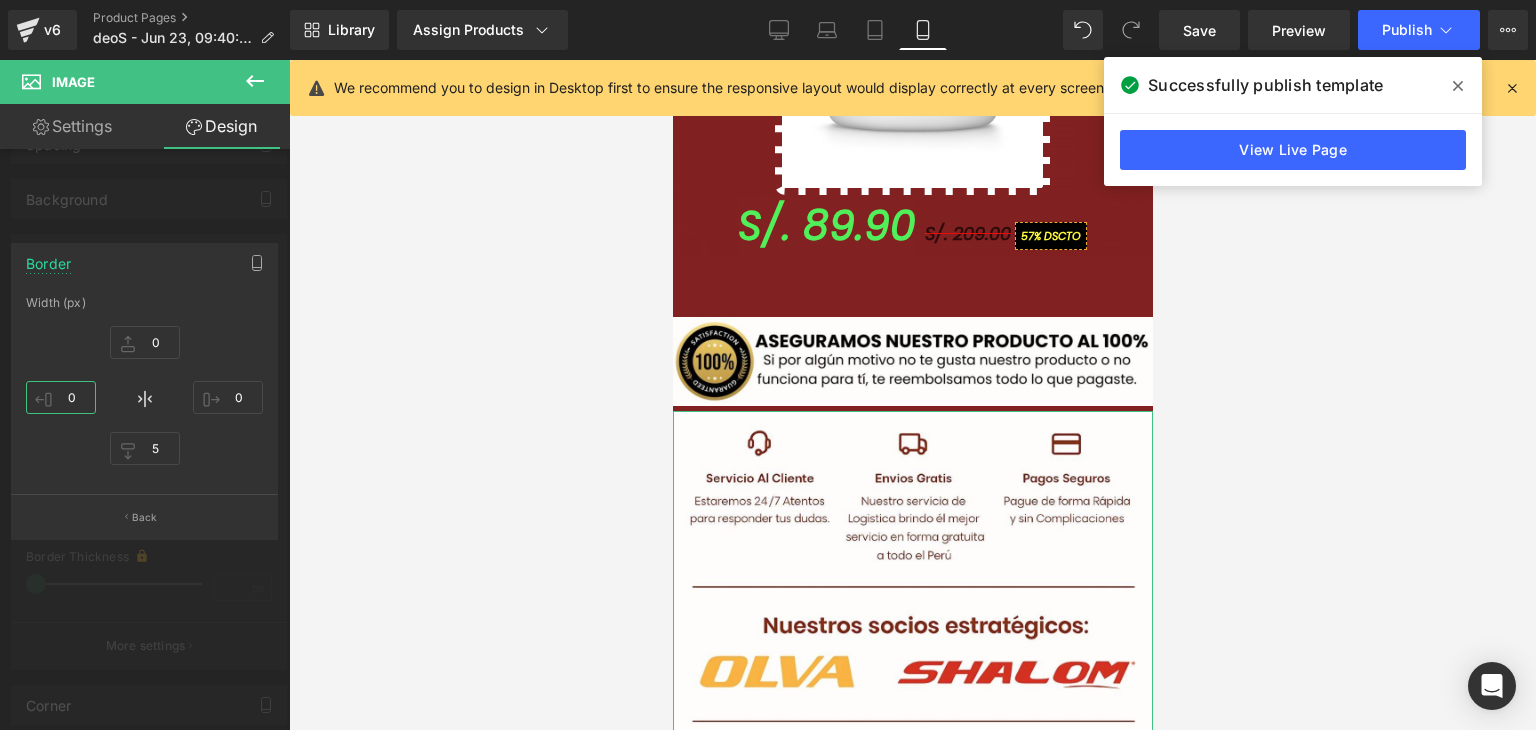 click on "0" at bounding box center (61, 397) 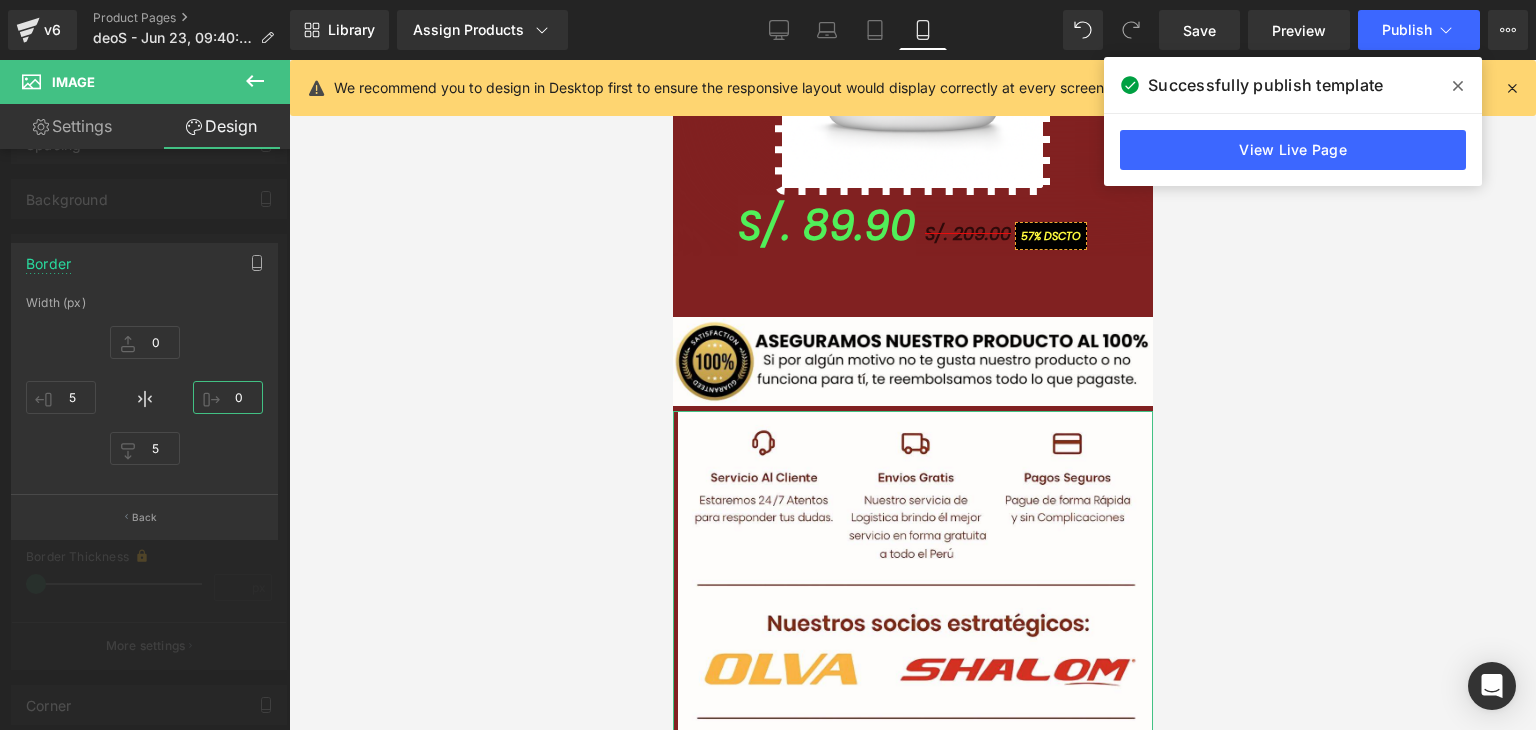click on "0" at bounding box center [228, 397] 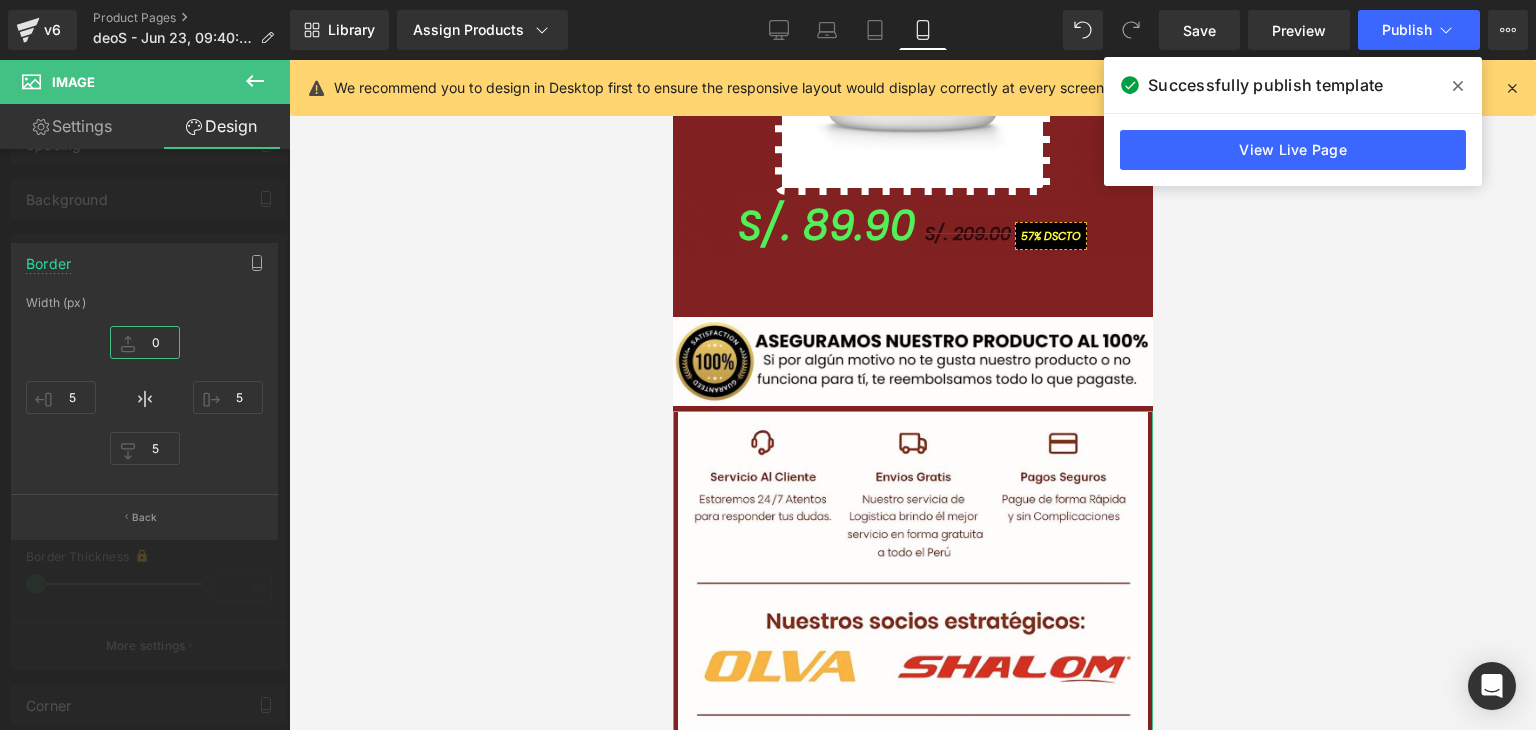 click on "0" at bounding box center (145, 342) 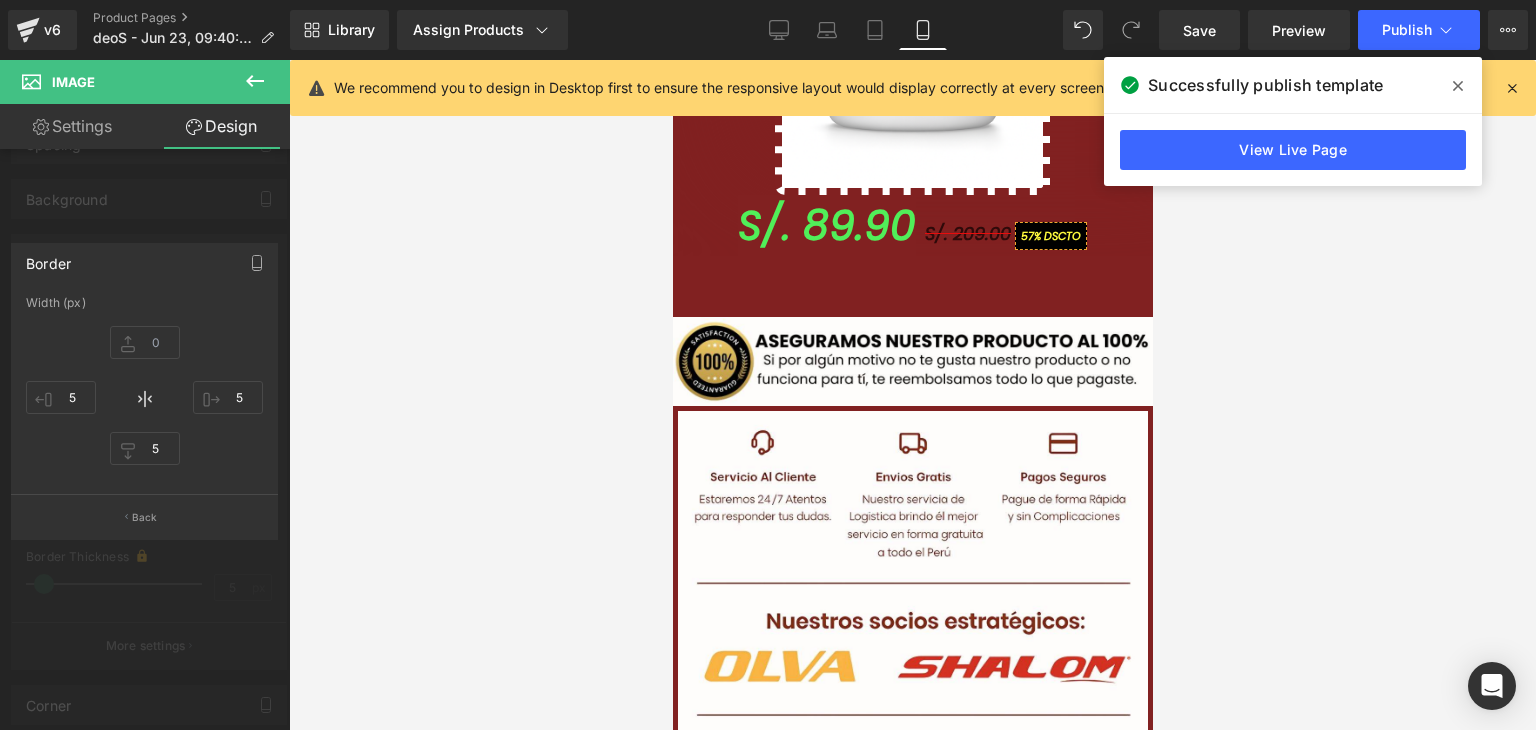 click at bounding box center (912, 395) 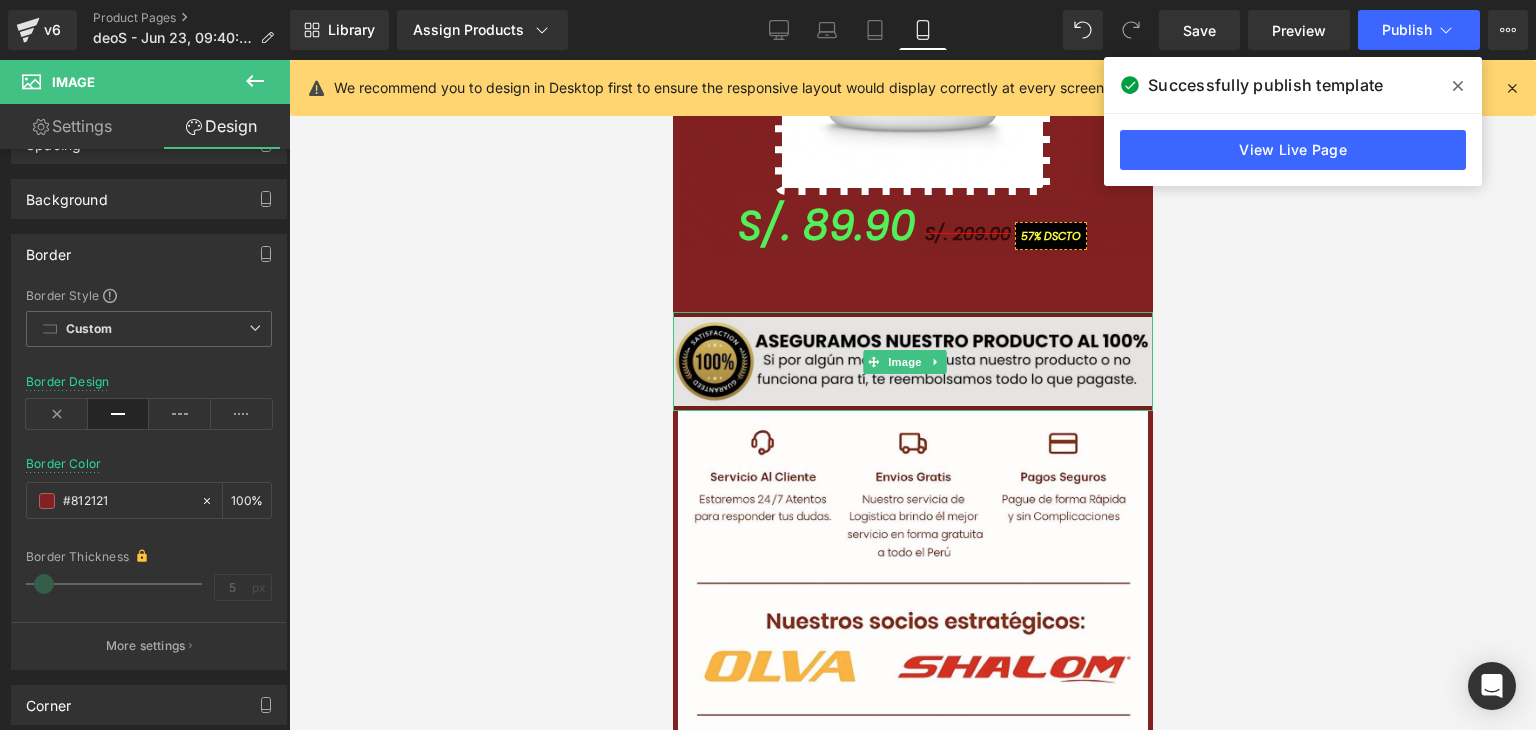 click at bounding box center [912, 361] 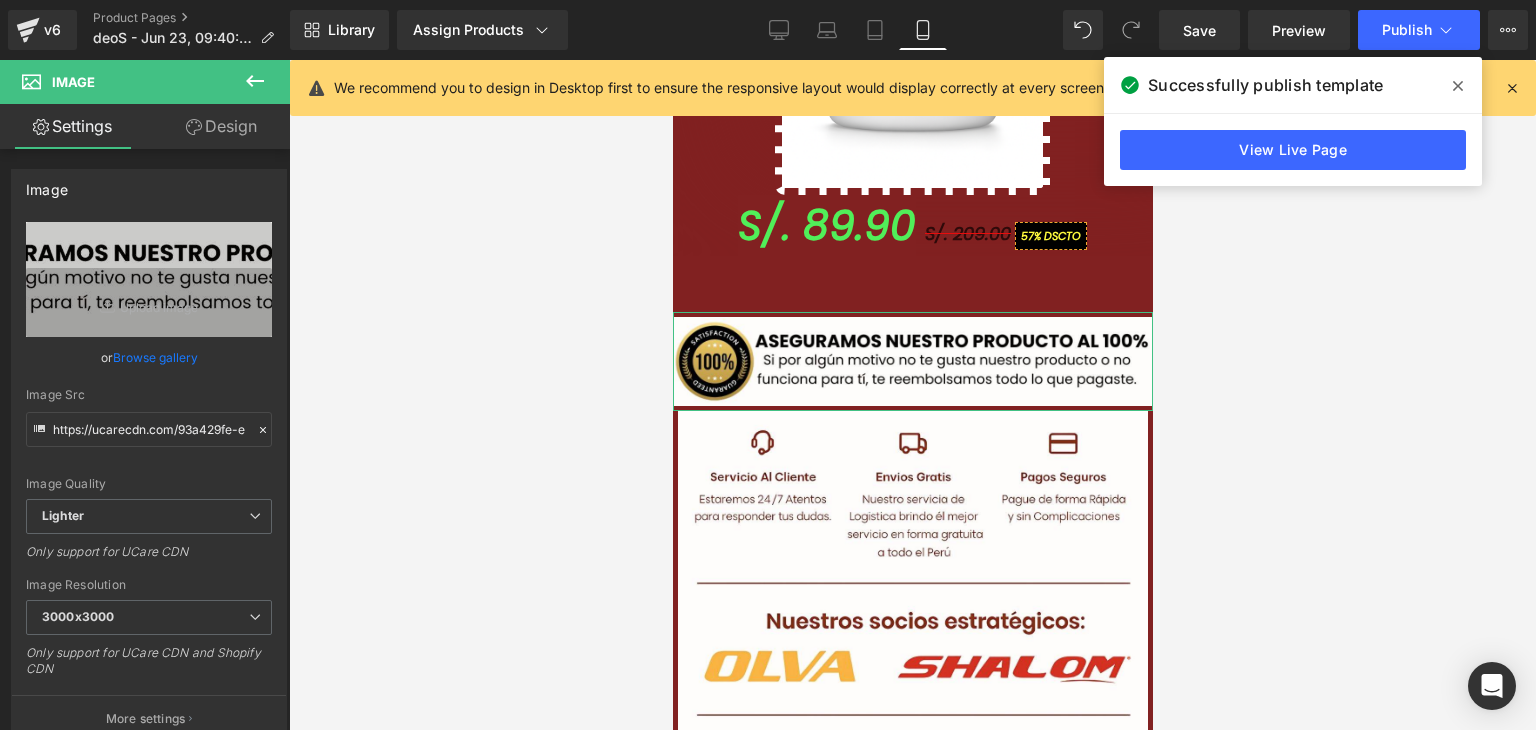 drag, startPoint x: 196, startPoint y: 125, endPoint x: 174, endPoint y: 185, distance: 63.90618 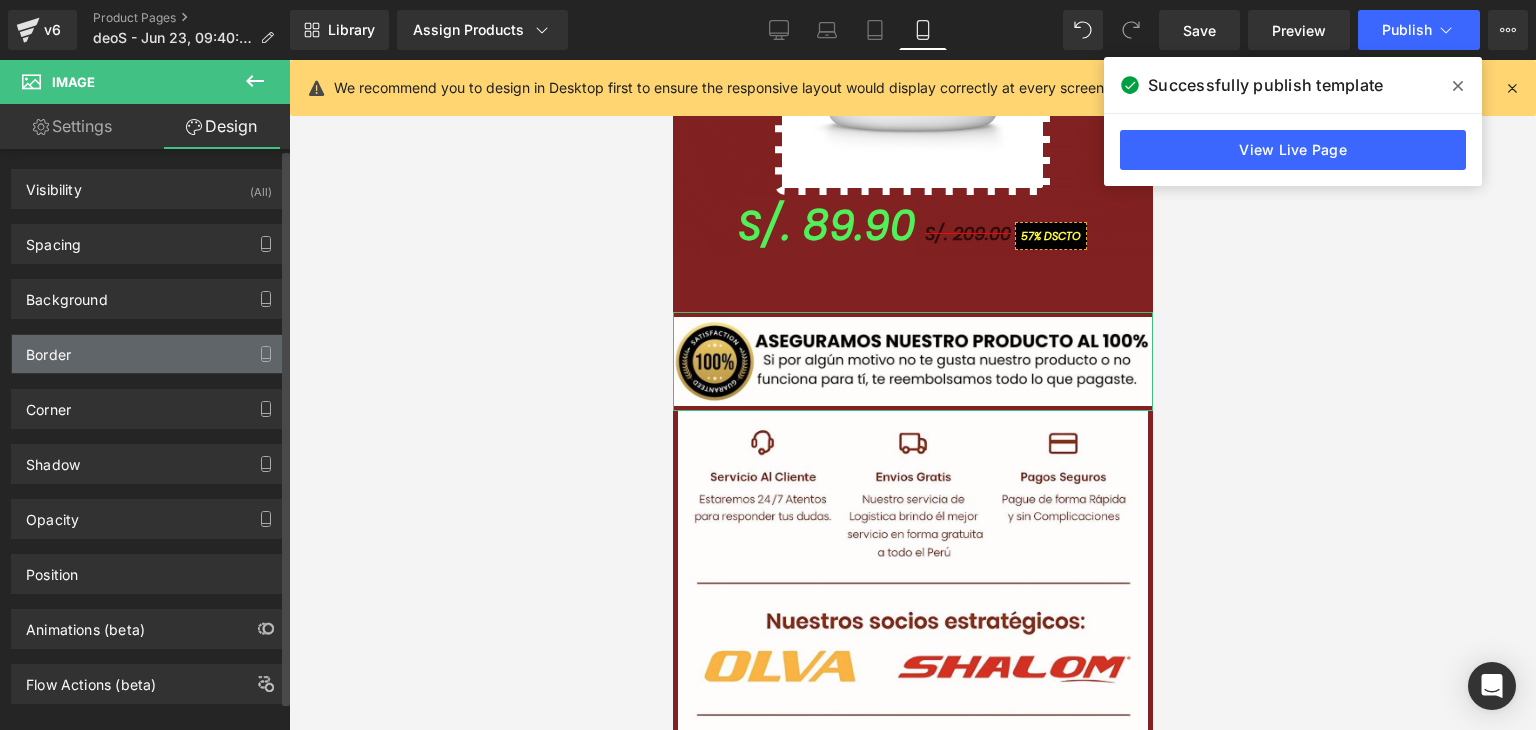 click on "Border" at bounding box center (149, 354) 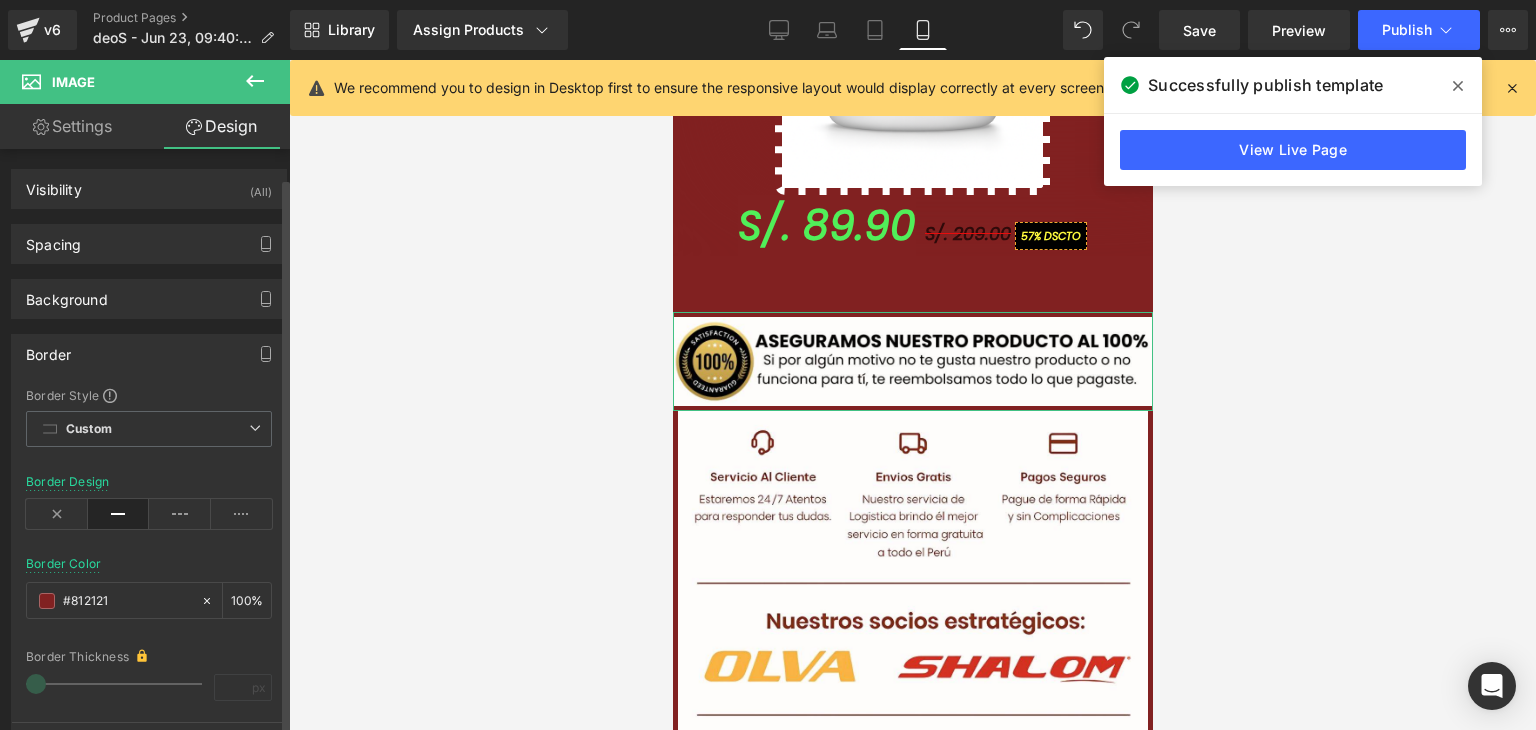scroll, scrollTop: 300, scrollLeft: 0, axis: vertical 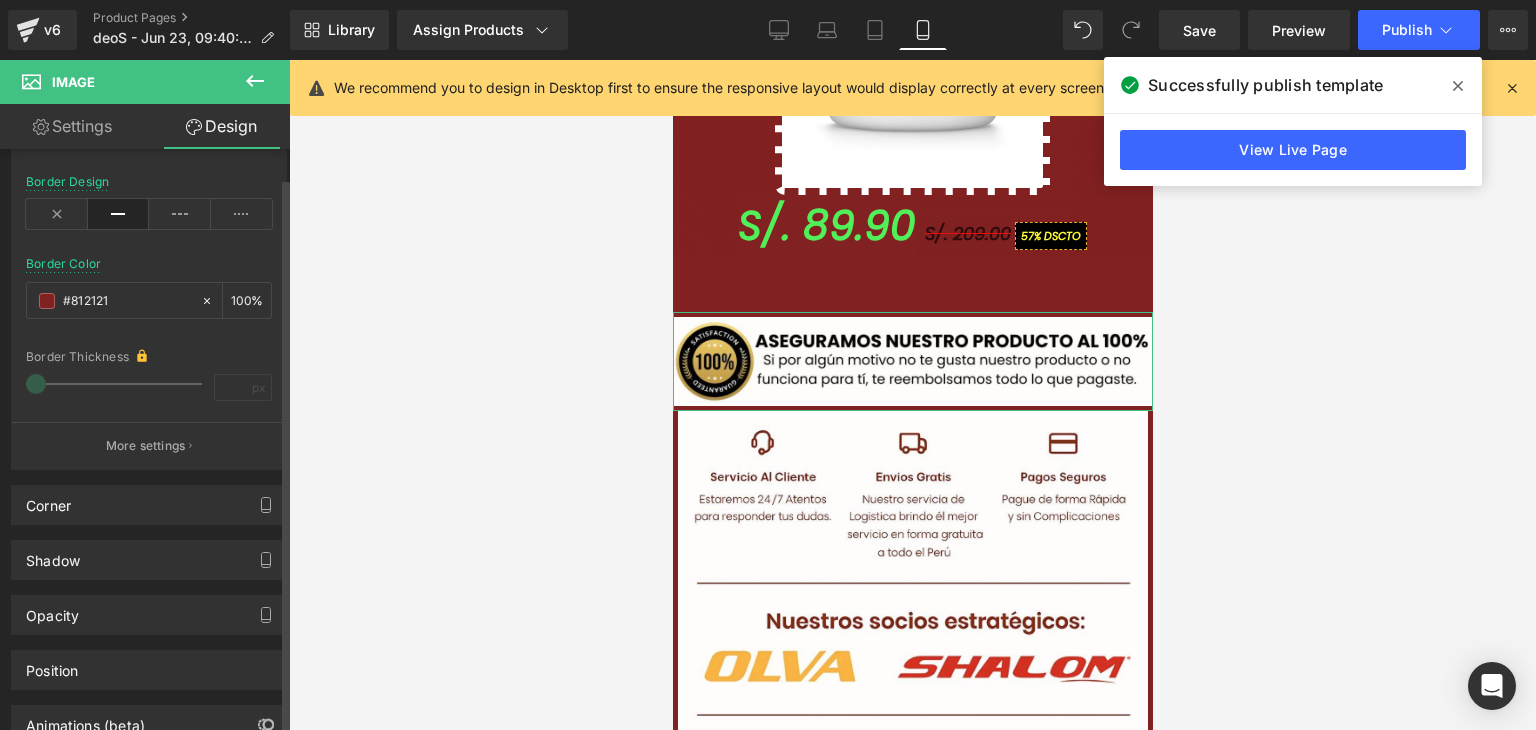 click on "More settings" at bounding box center (149, 445) 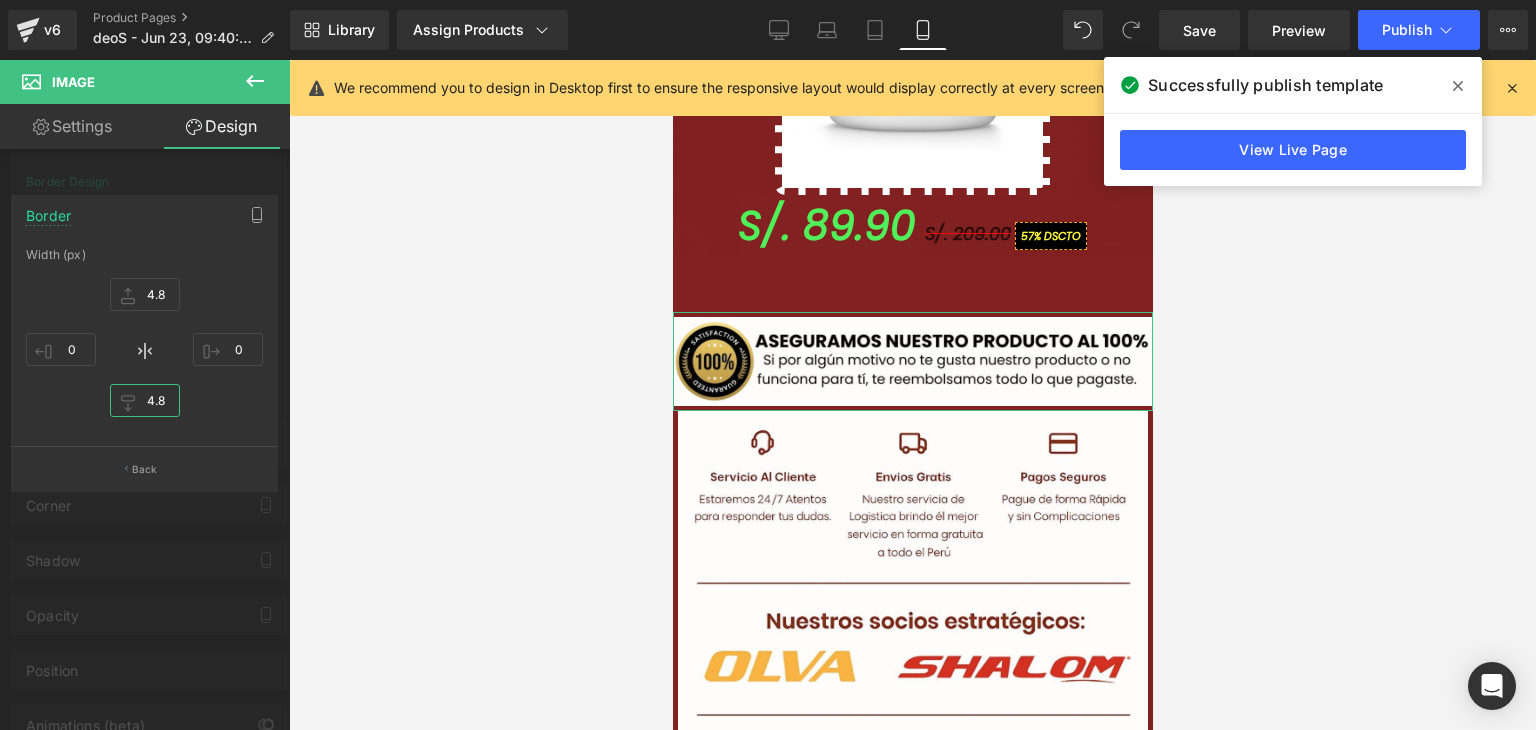 click on "4.8" at bounding box center (145, 400) 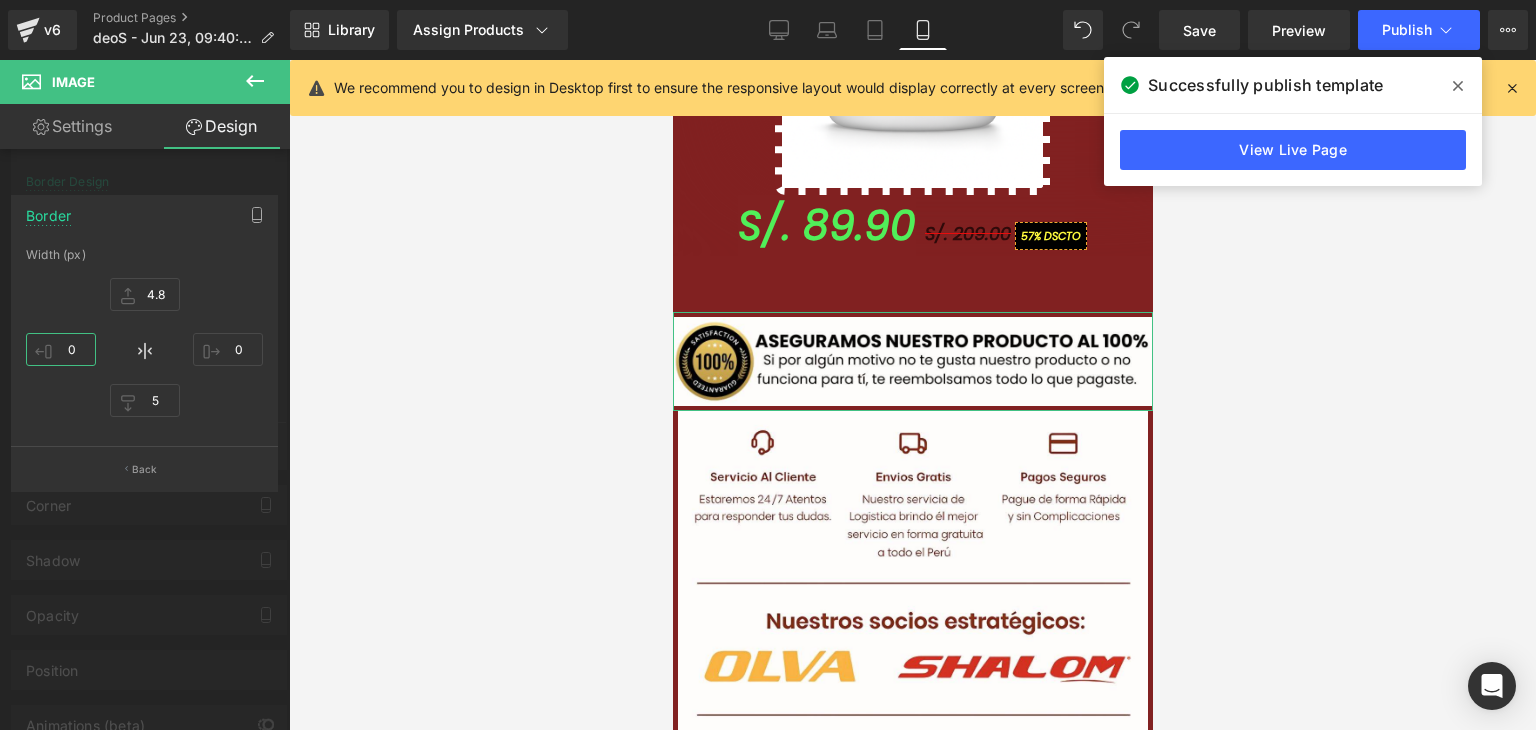 click on "0" at bounding box center [61, 349] 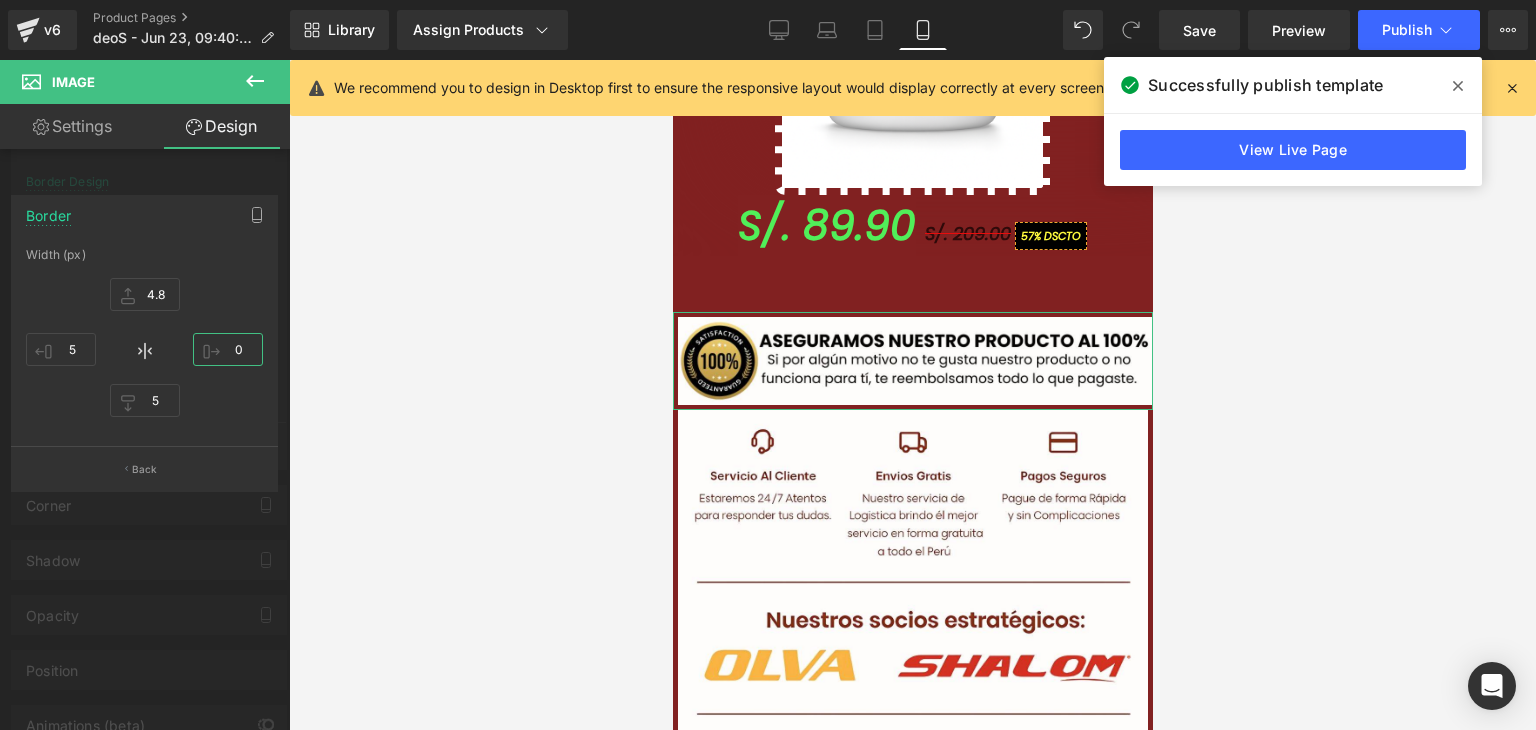 click on "0" at bounding box center [228, 349] 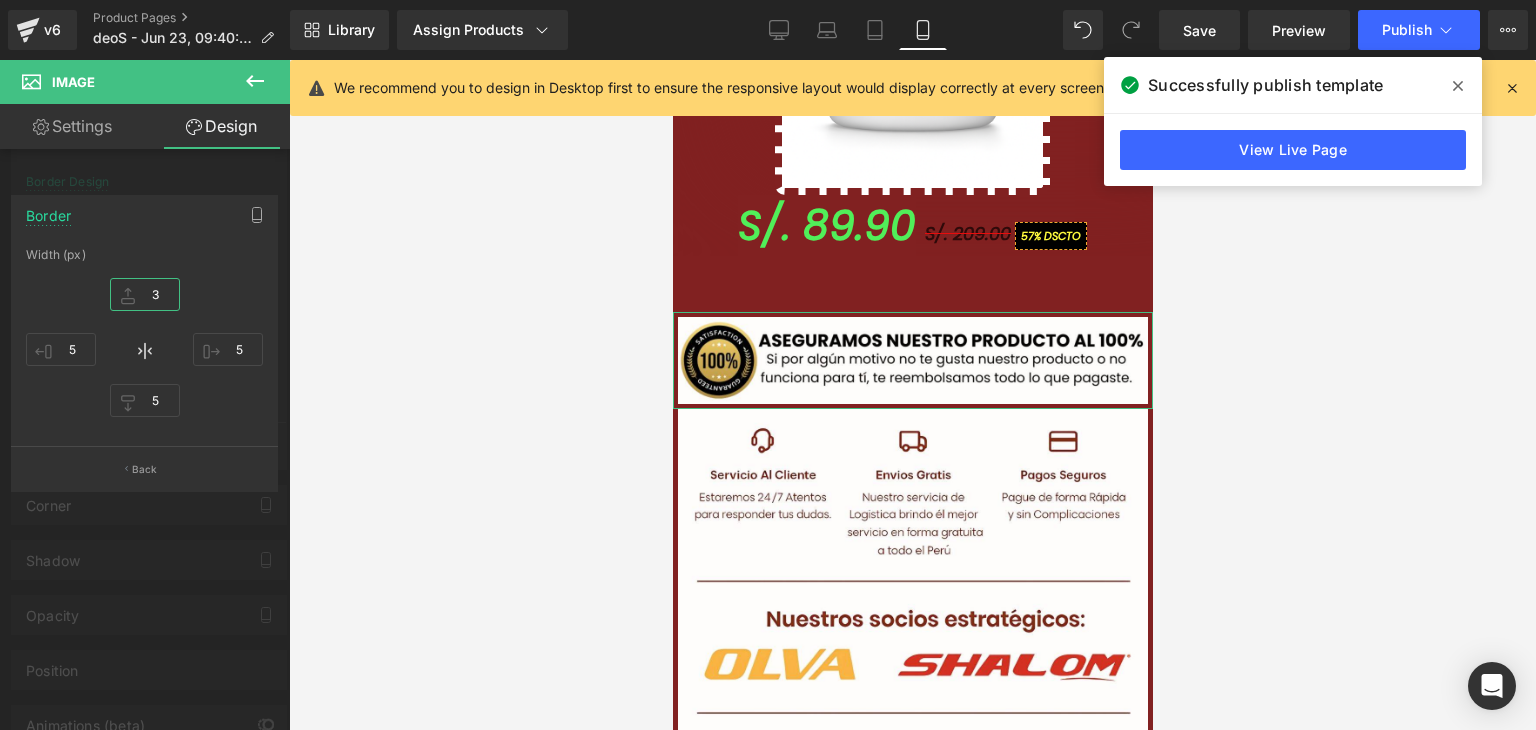 click on "3" at bounding box center [145, 294] 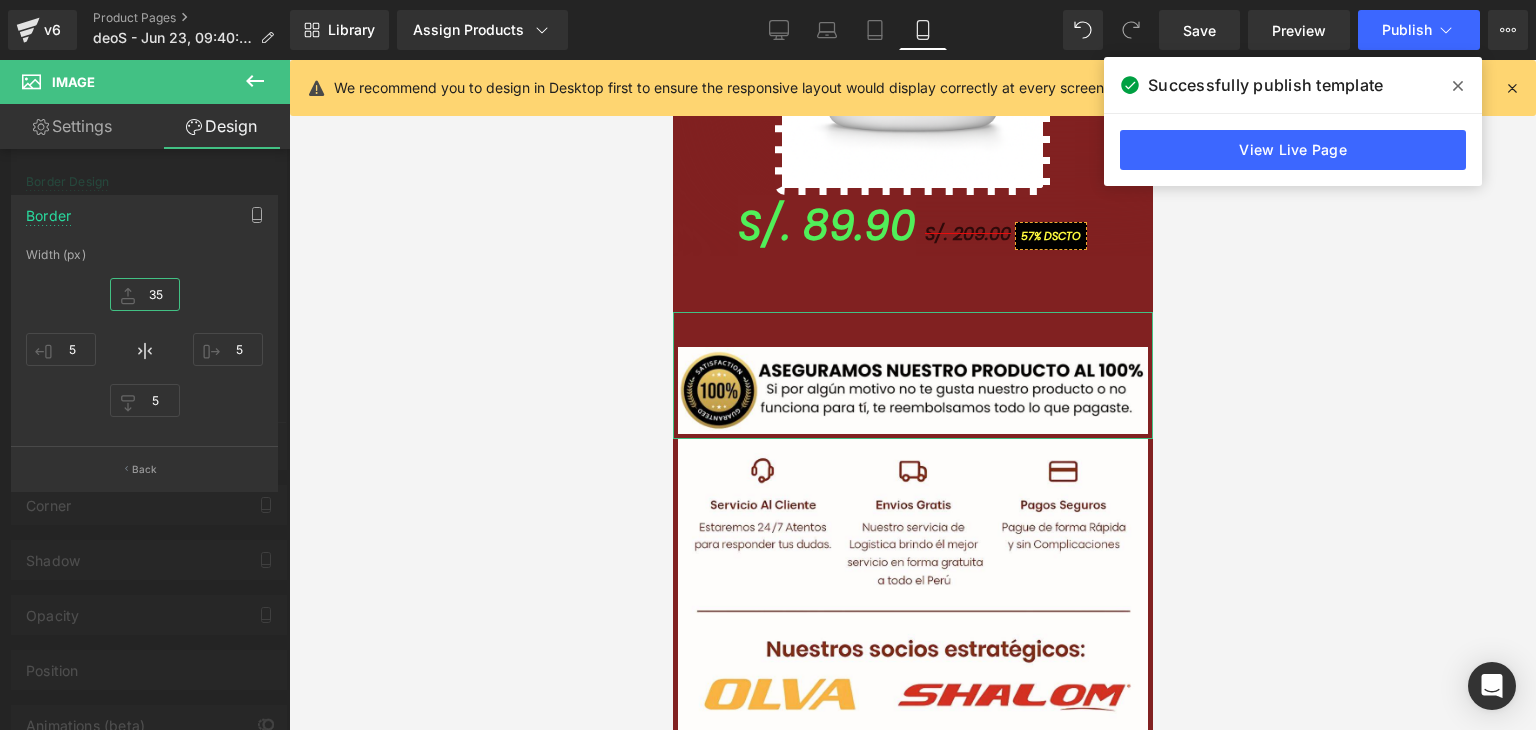 click on "35" at bounding box center (145, 294) 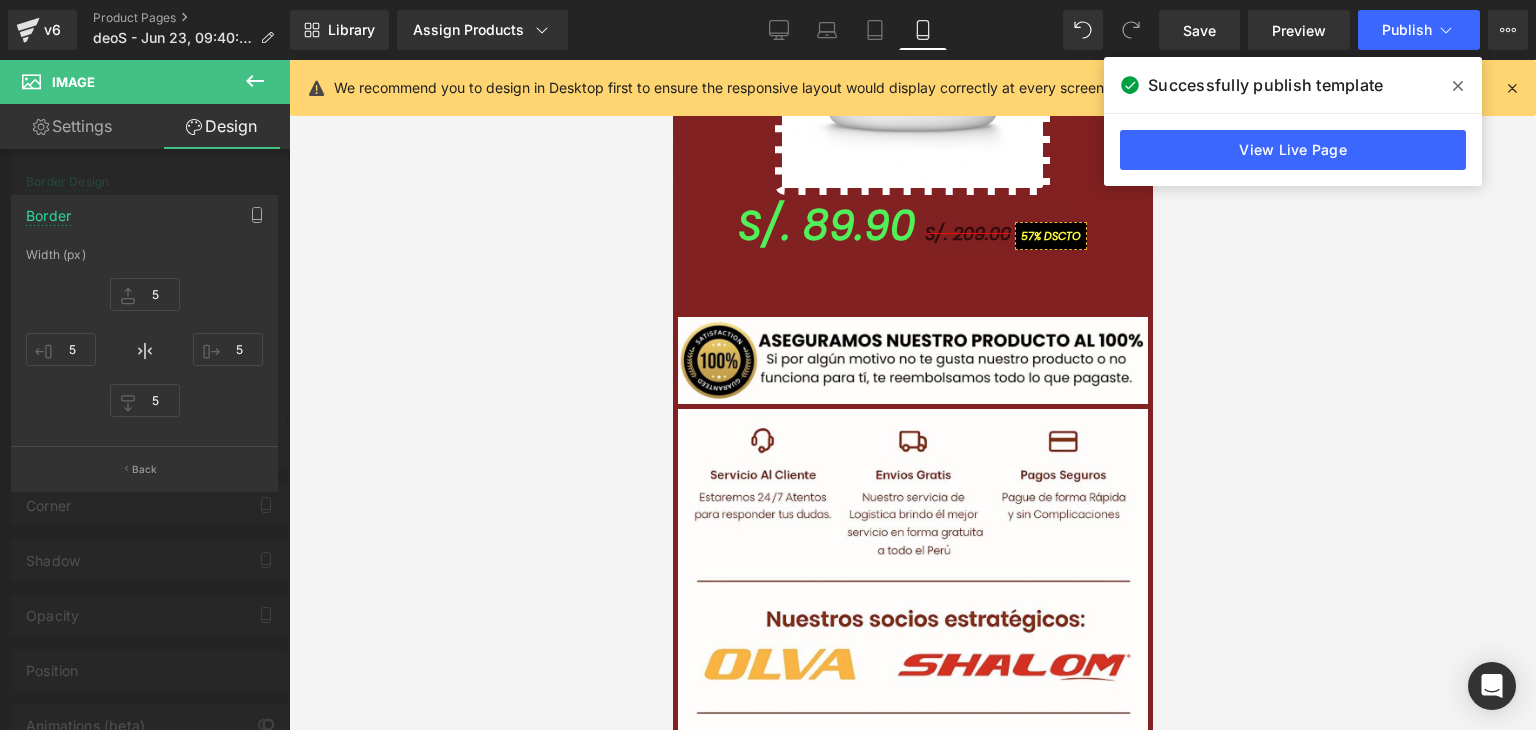 click at bounding box center [912, 395] 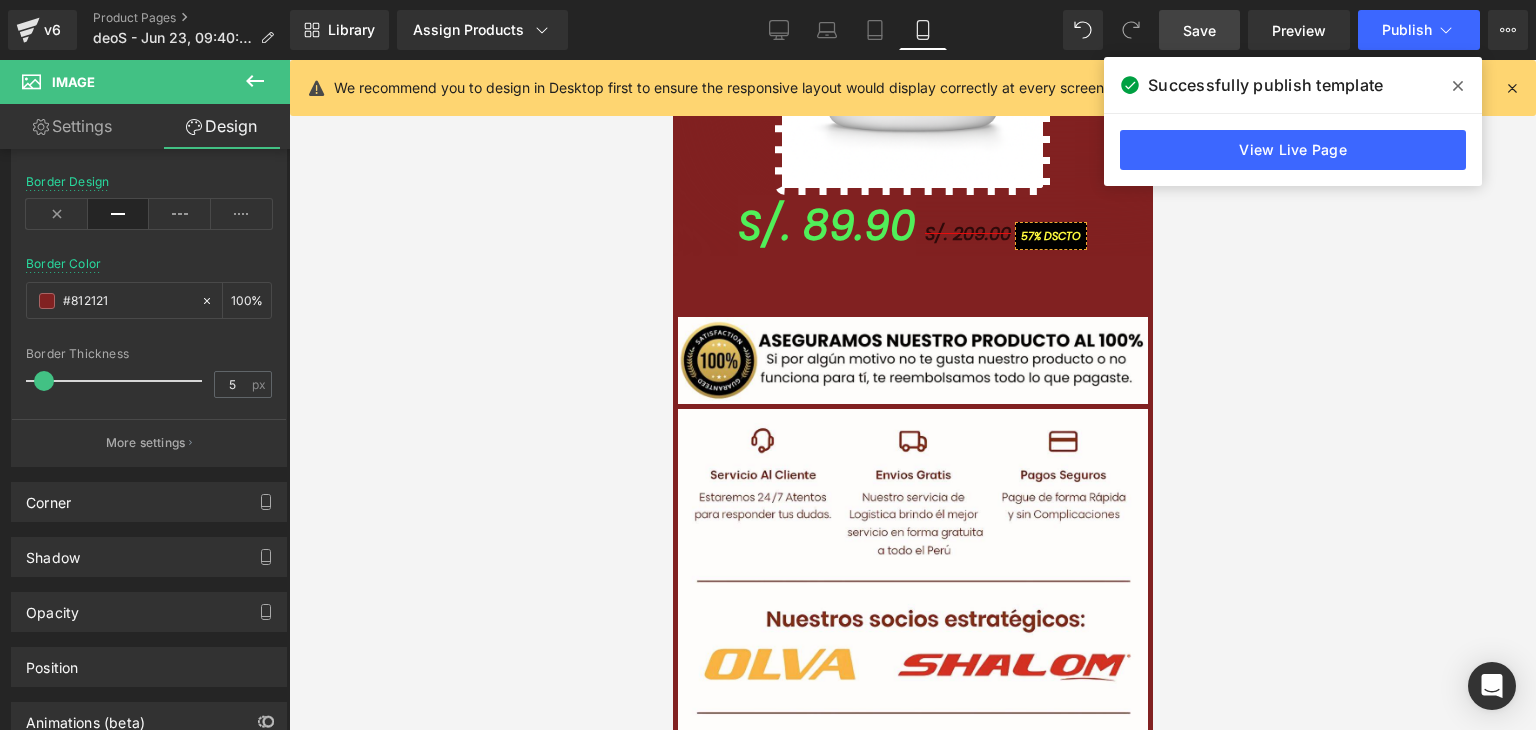 click on "Save" at bounding box center (1199, 30) 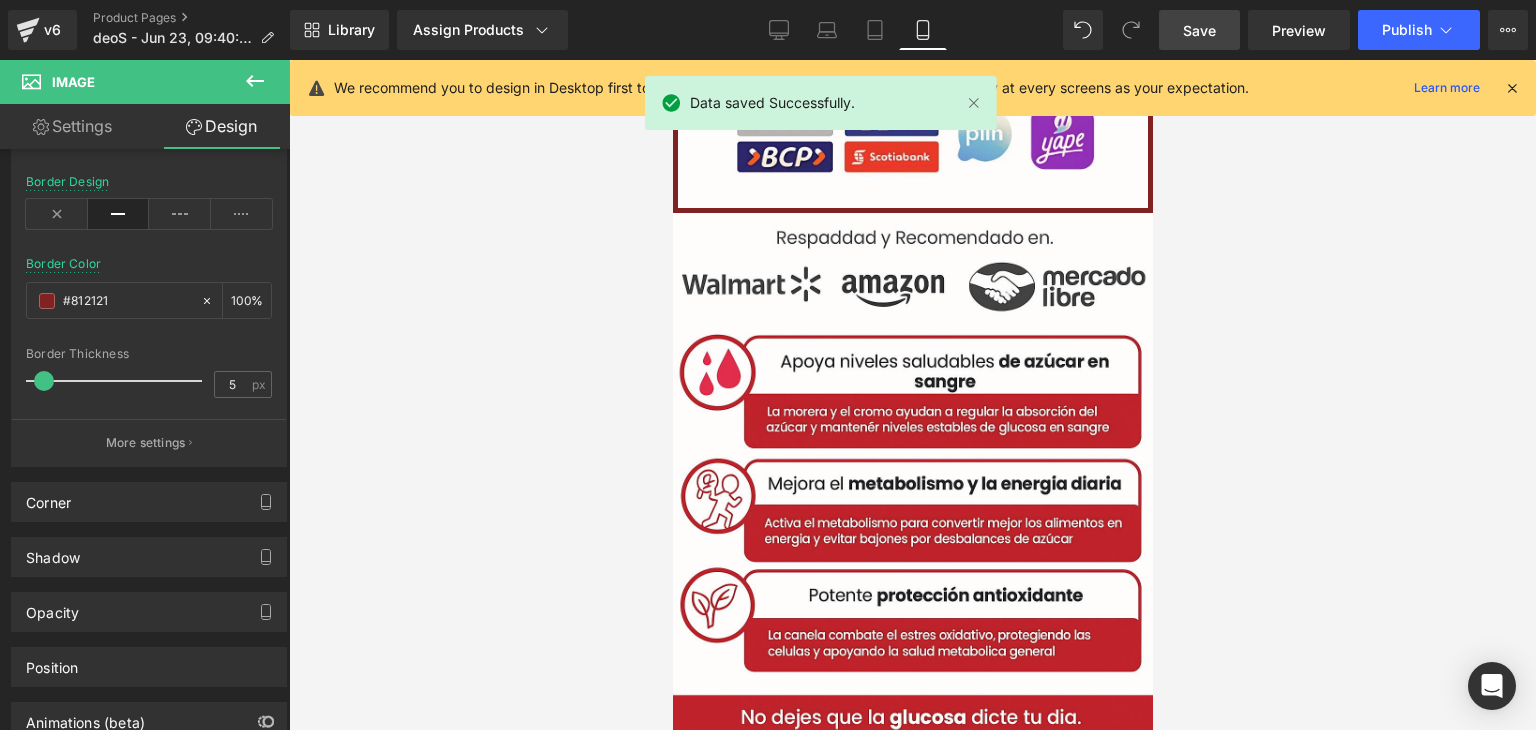 scroll, scrollTop: 2012, scrollLeft: 0, axis: vertical 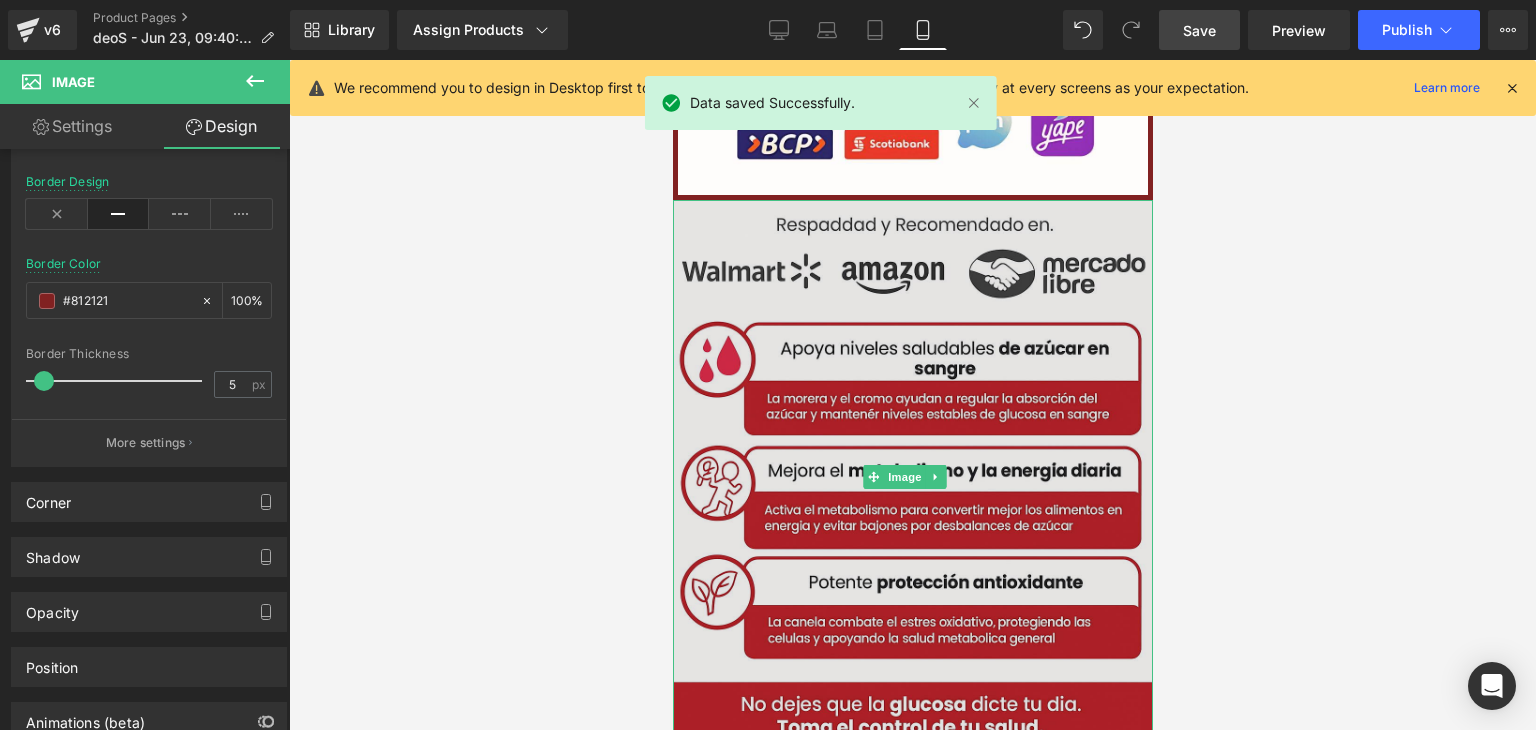 click at bounding box center (912, 477) 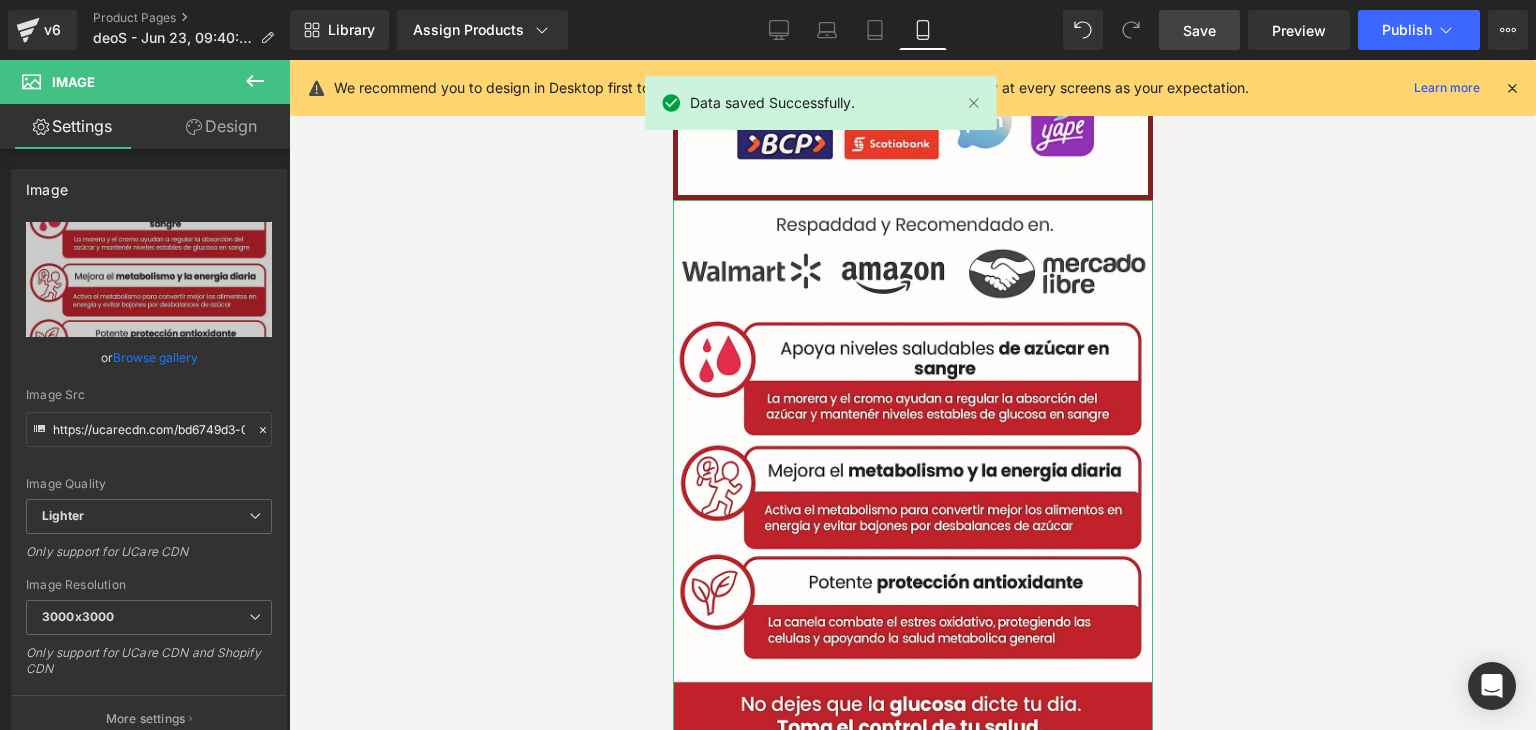 click on "Design" at bounding box center [221, 126] 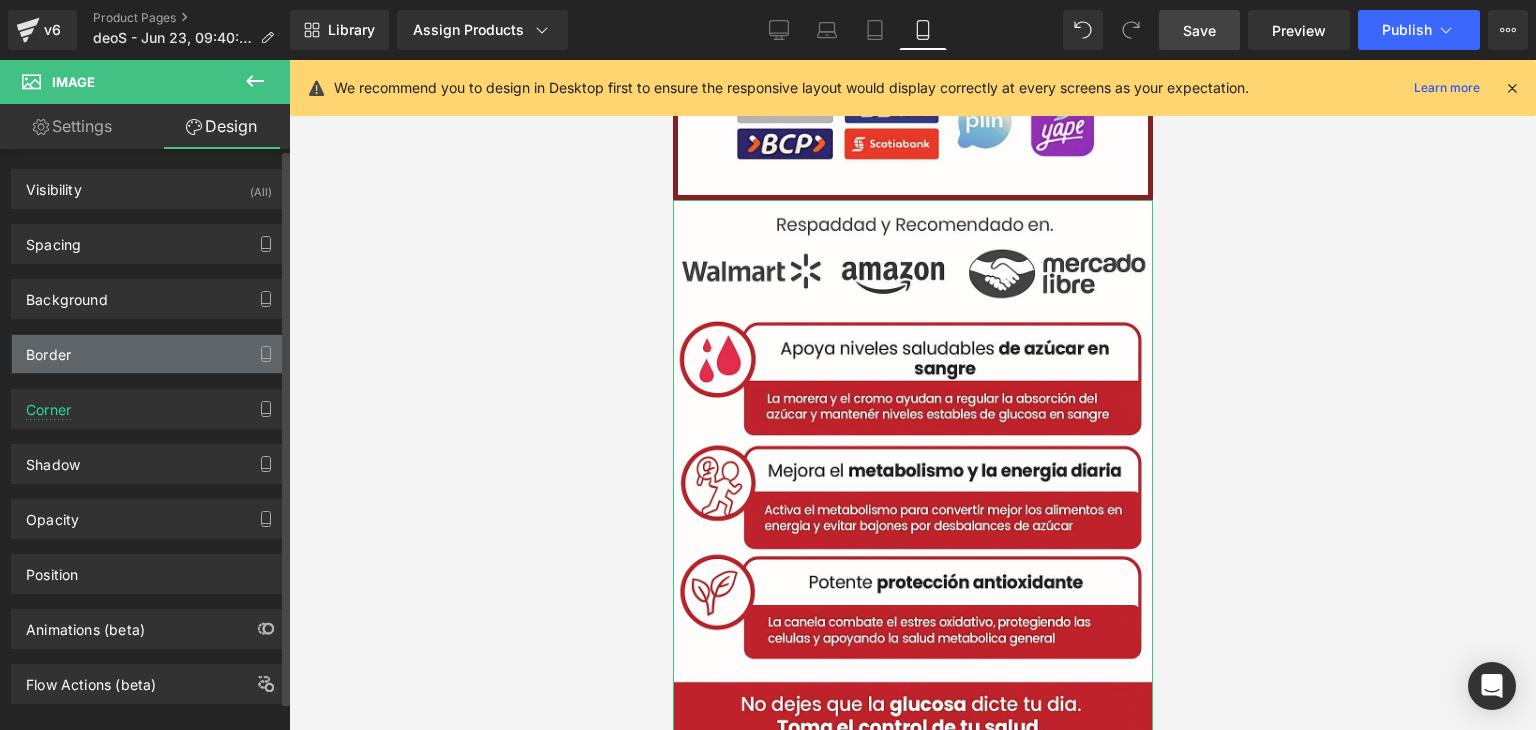 click on "Border" at bounding box center [149, 354] 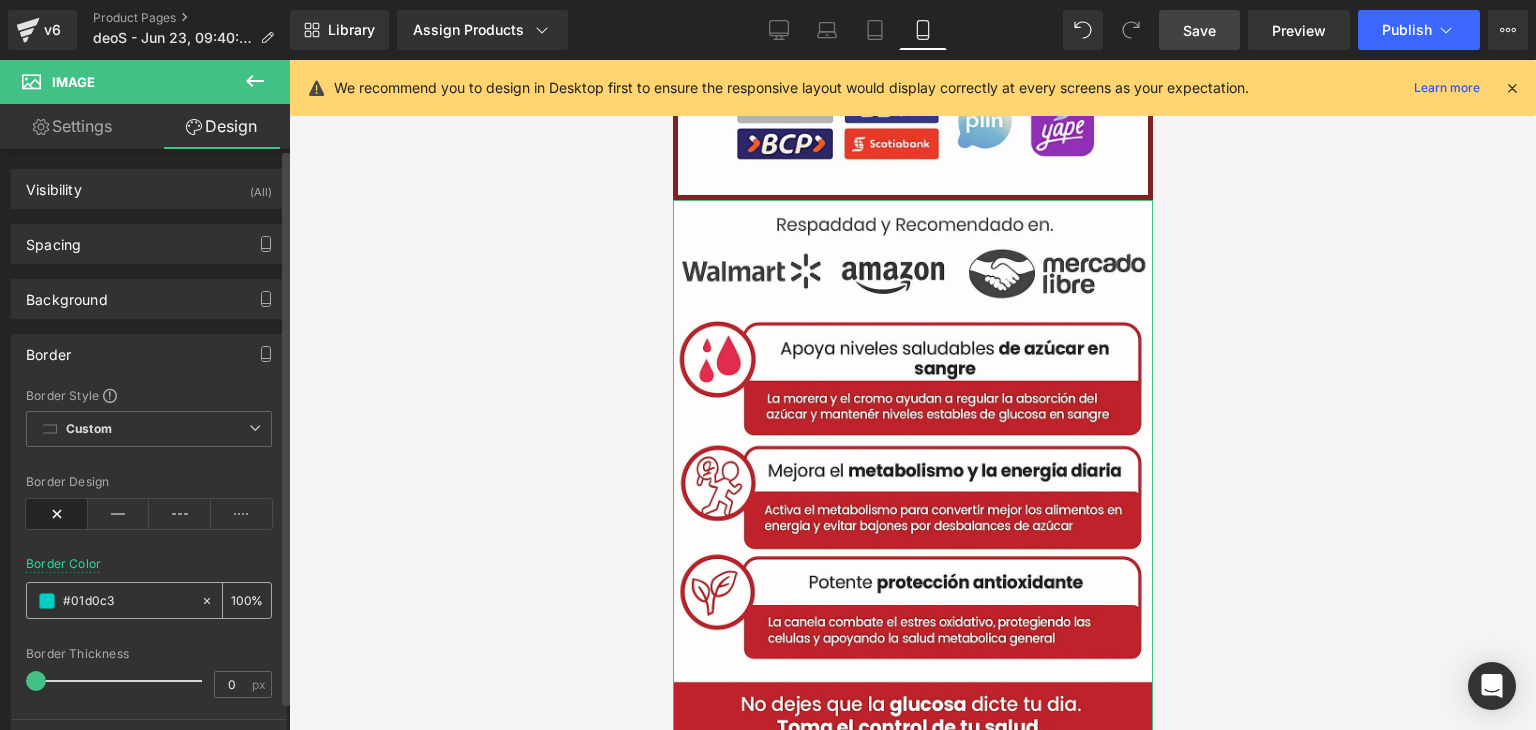 click on "#01d0c3" at bounding box center [127, 601] 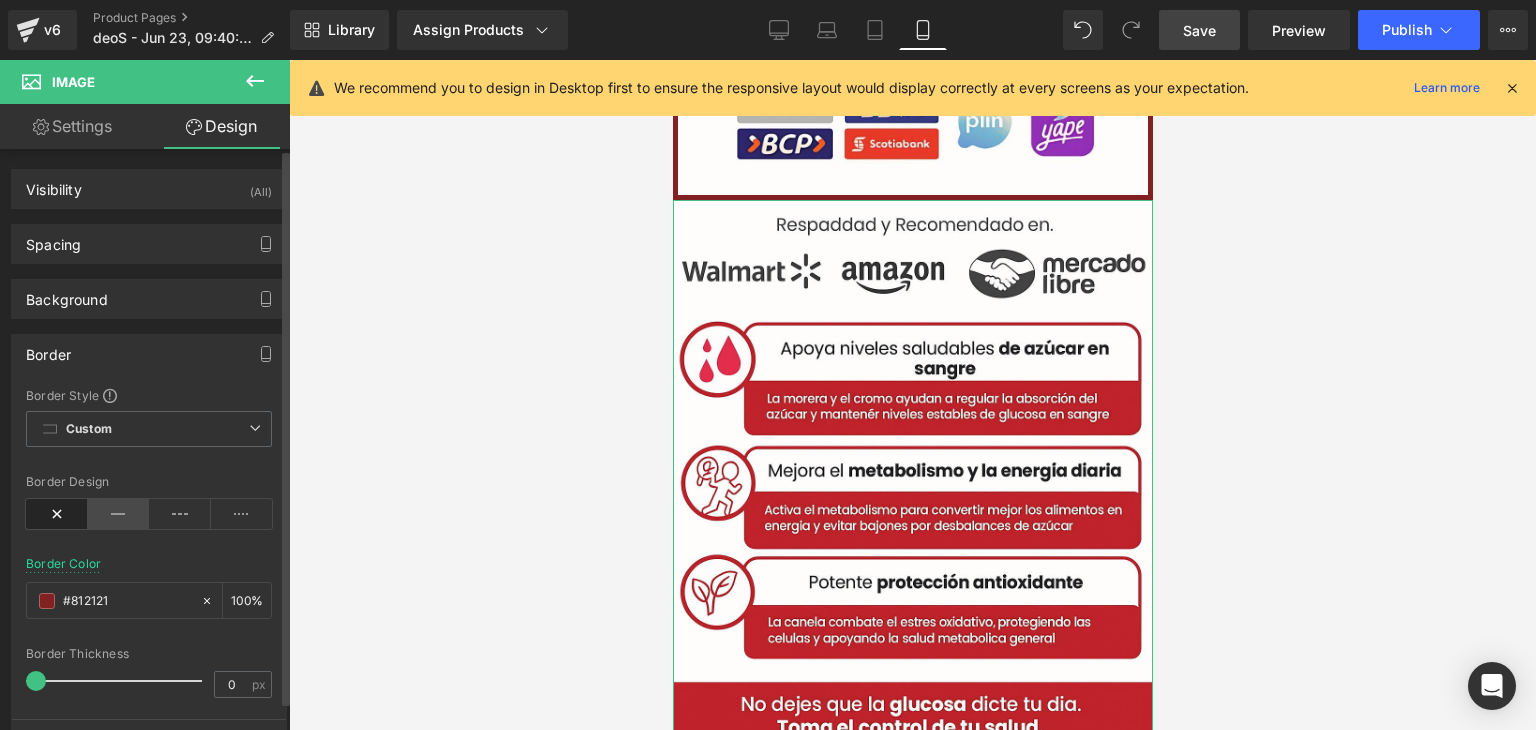 click at bounding box center (119, 514) 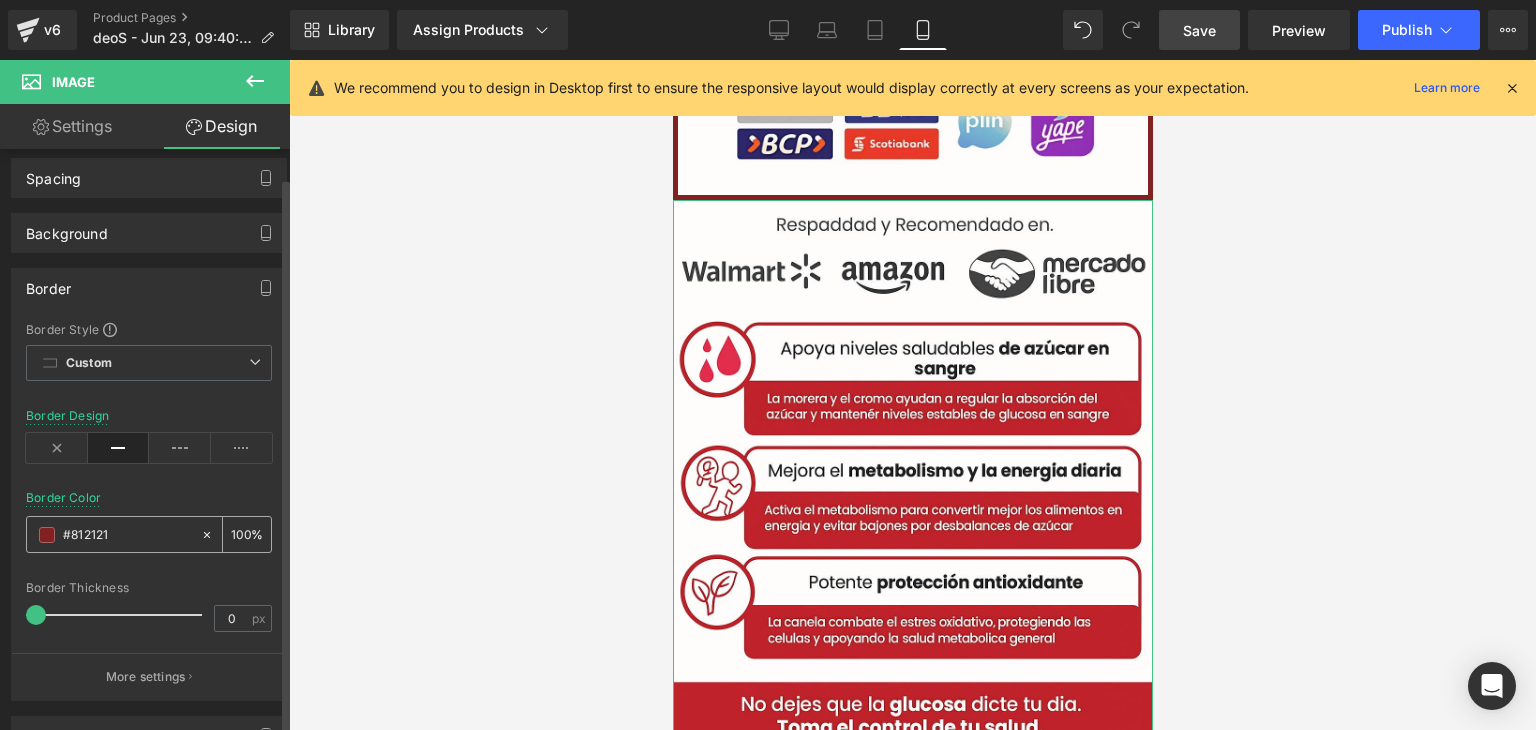 scroll, scrollTop: 100, scrollLeft: 0, axis: vertical 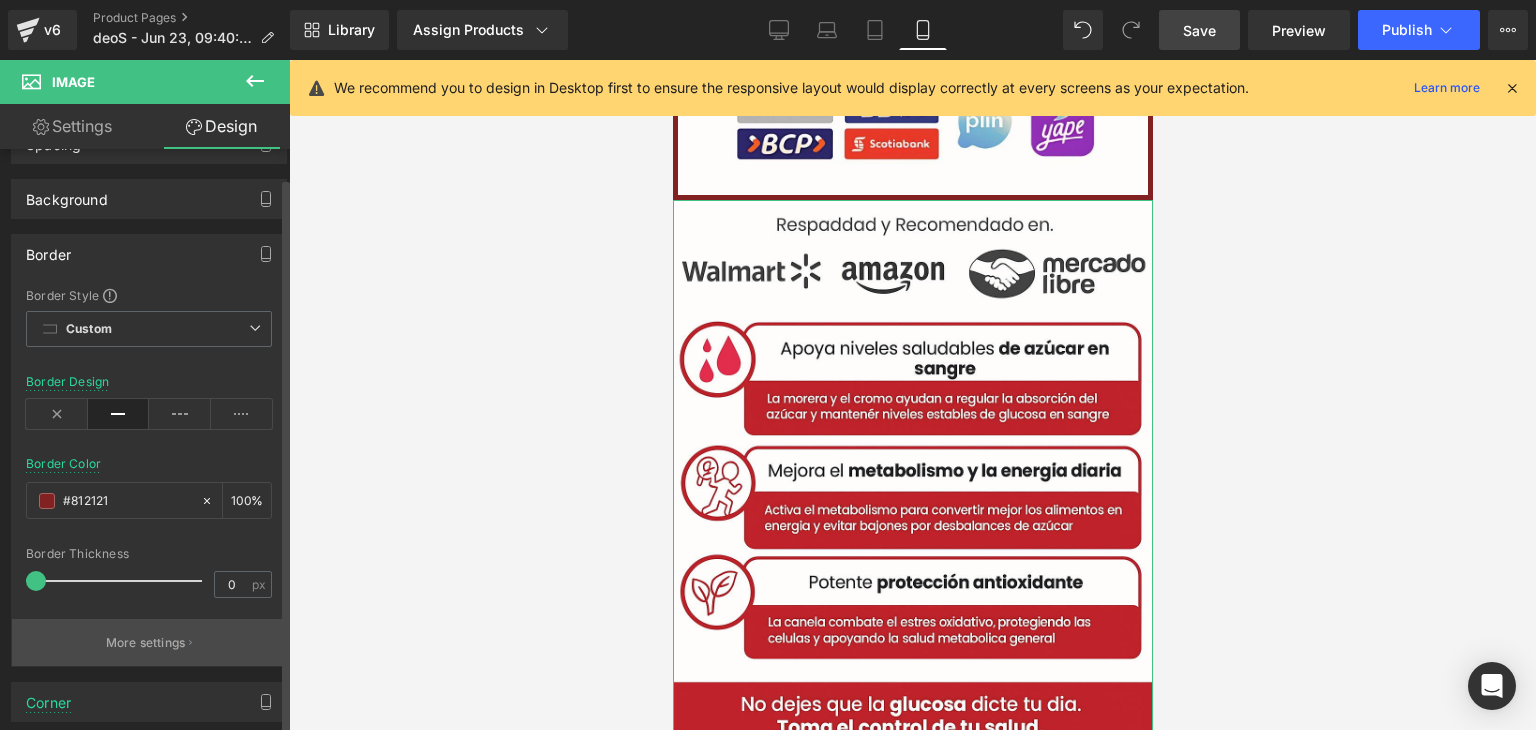 click on "More settings" at bounding box center [146, 643] 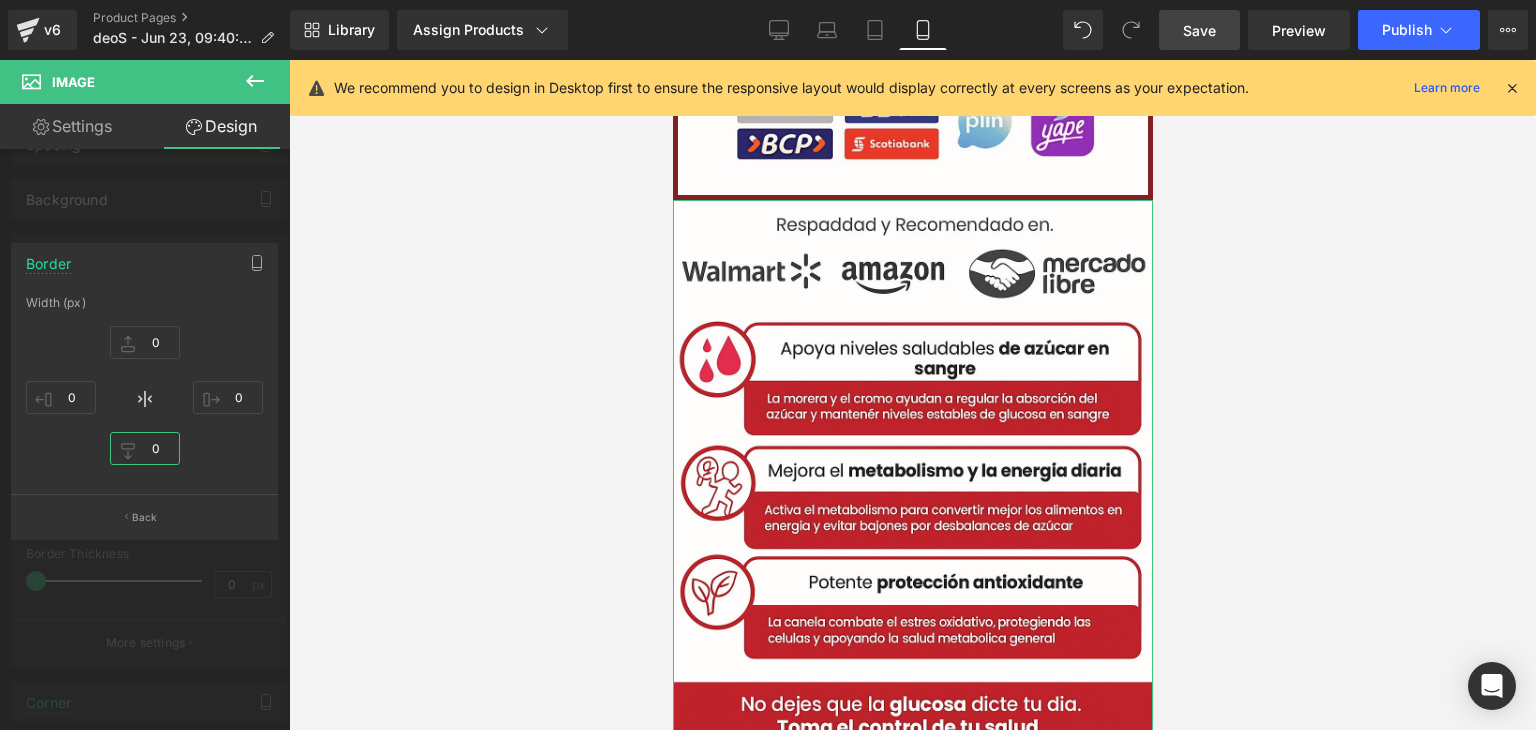 click on "0" at bounding box center [145, 448] 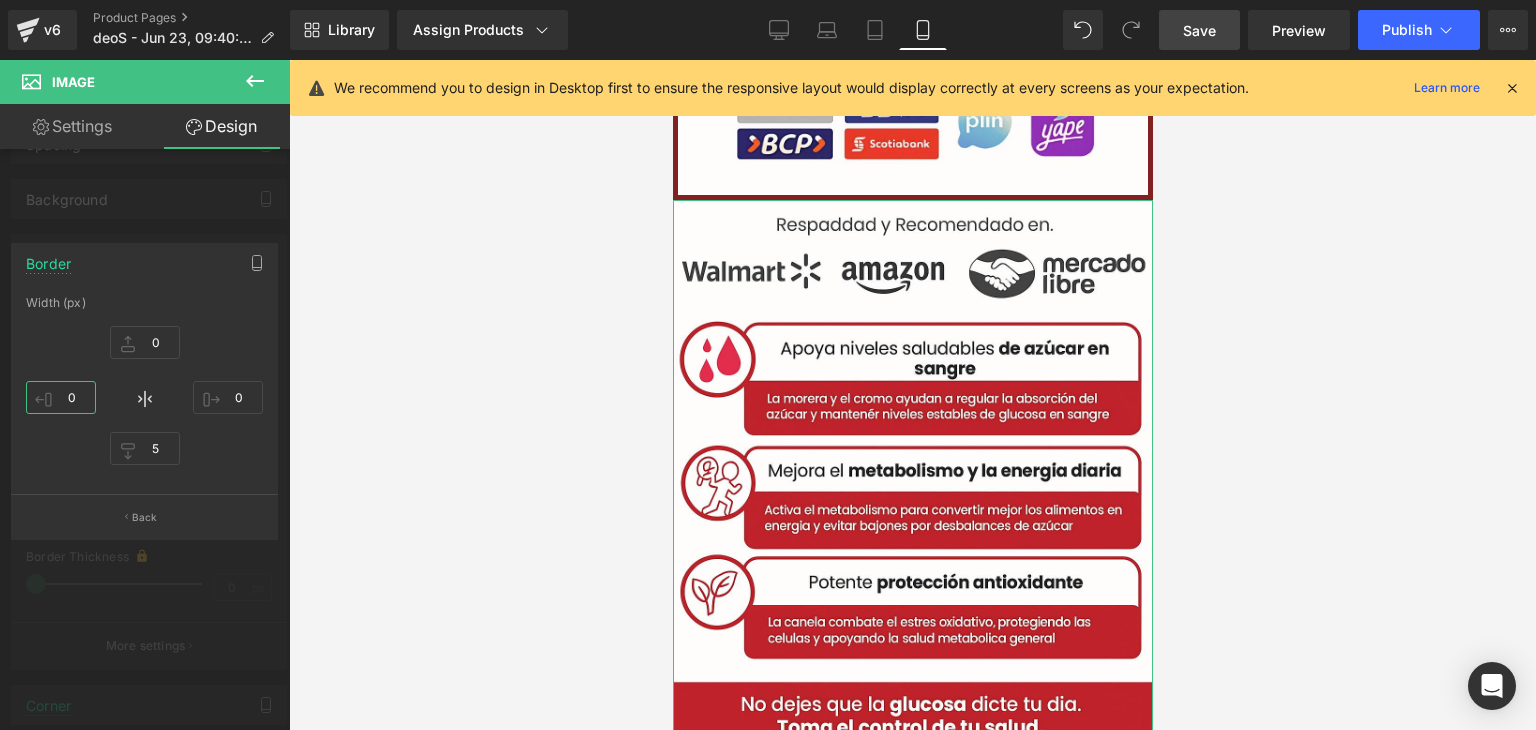 click on "0" at bounding box center (61, 397) 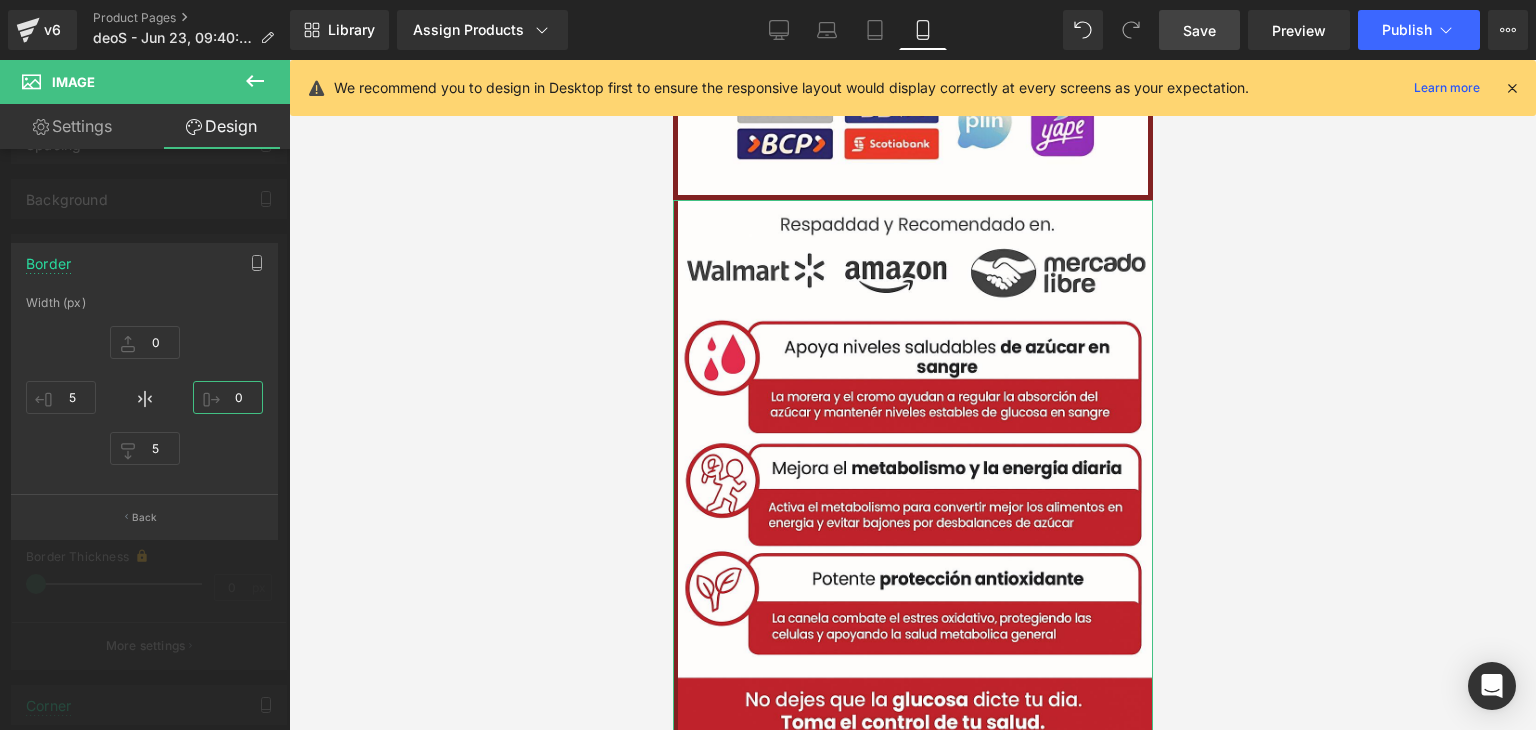 click on "0" at bounding box center [228, 397] 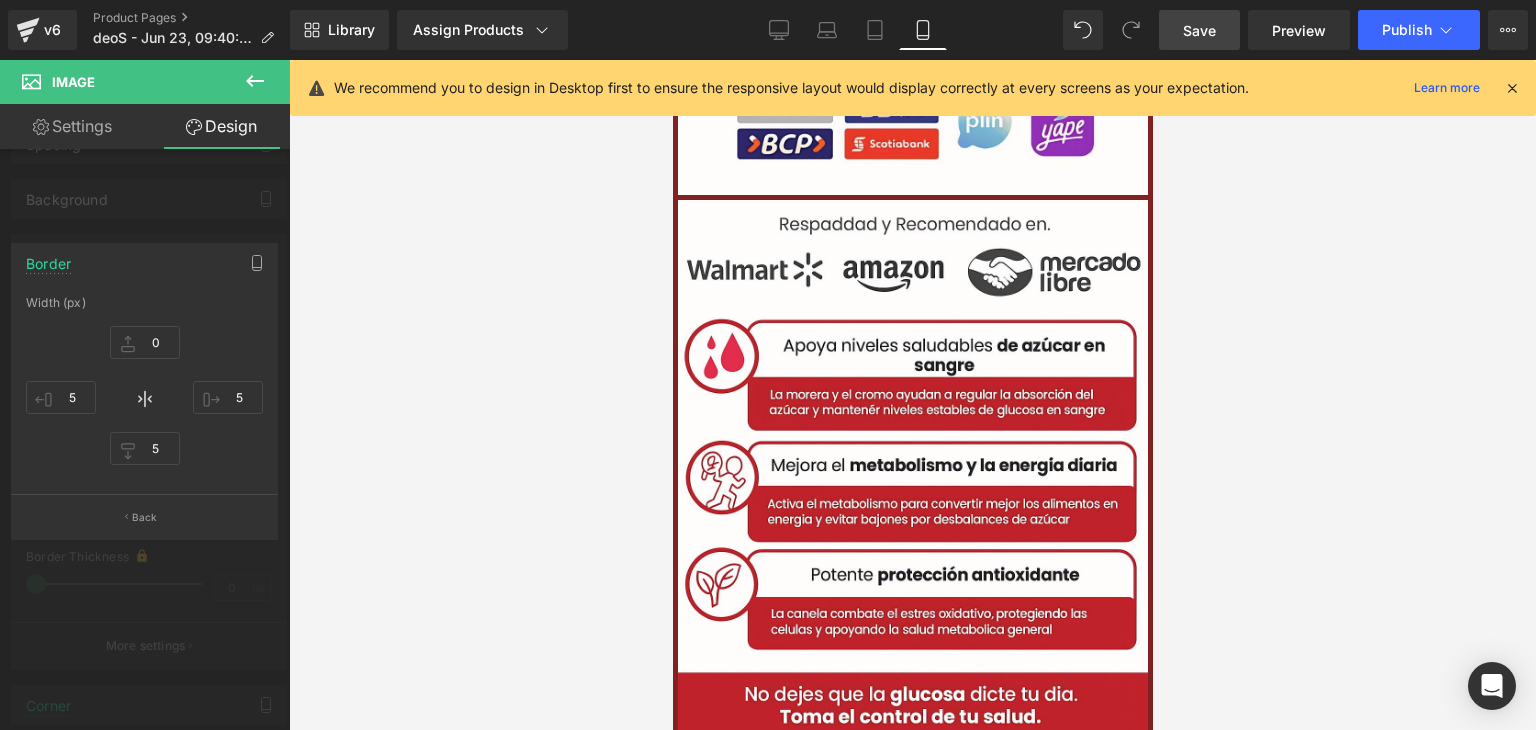 click on "Save" at bounding box center [1199, 30] 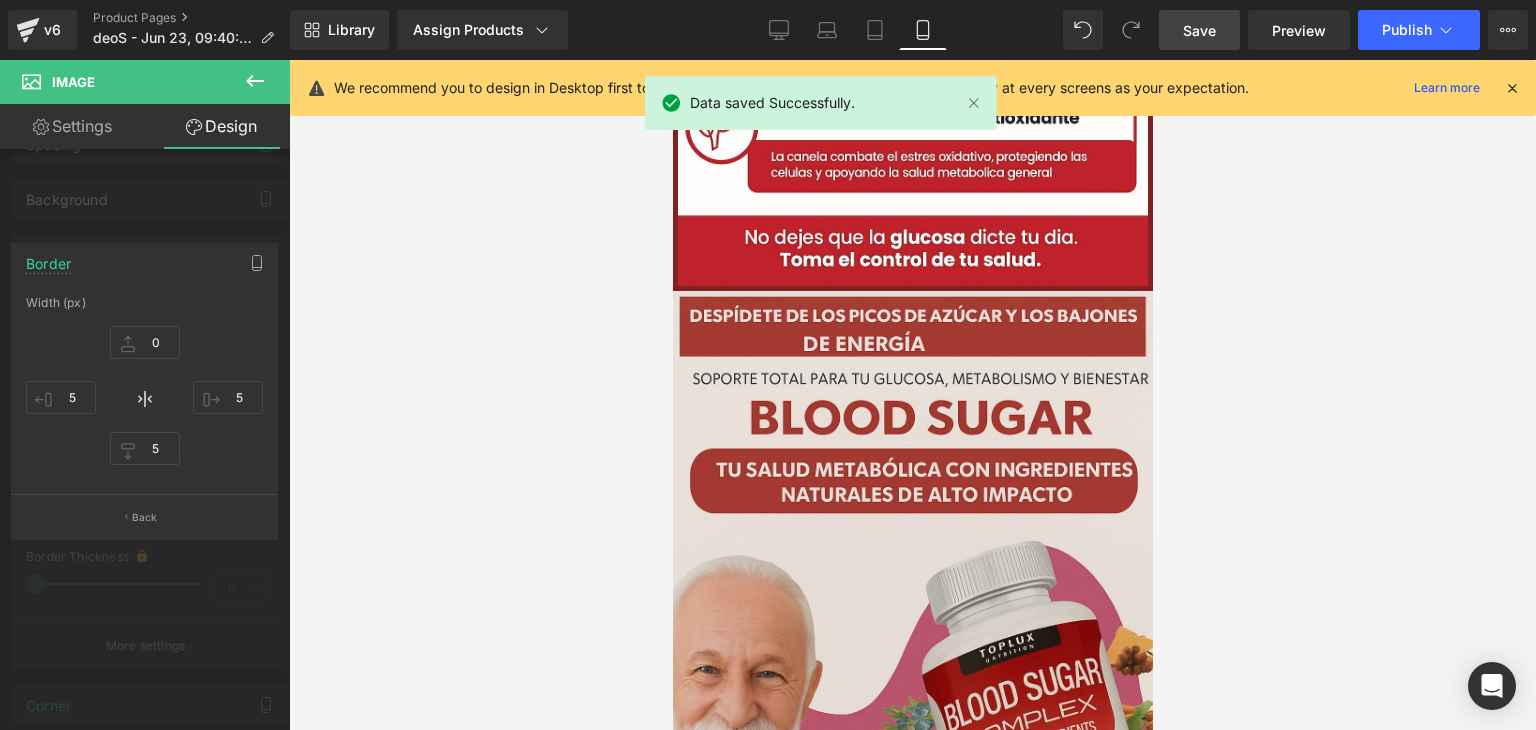 scroll, scrollTop: 2476, scrollLeft: 0, axis: vertical 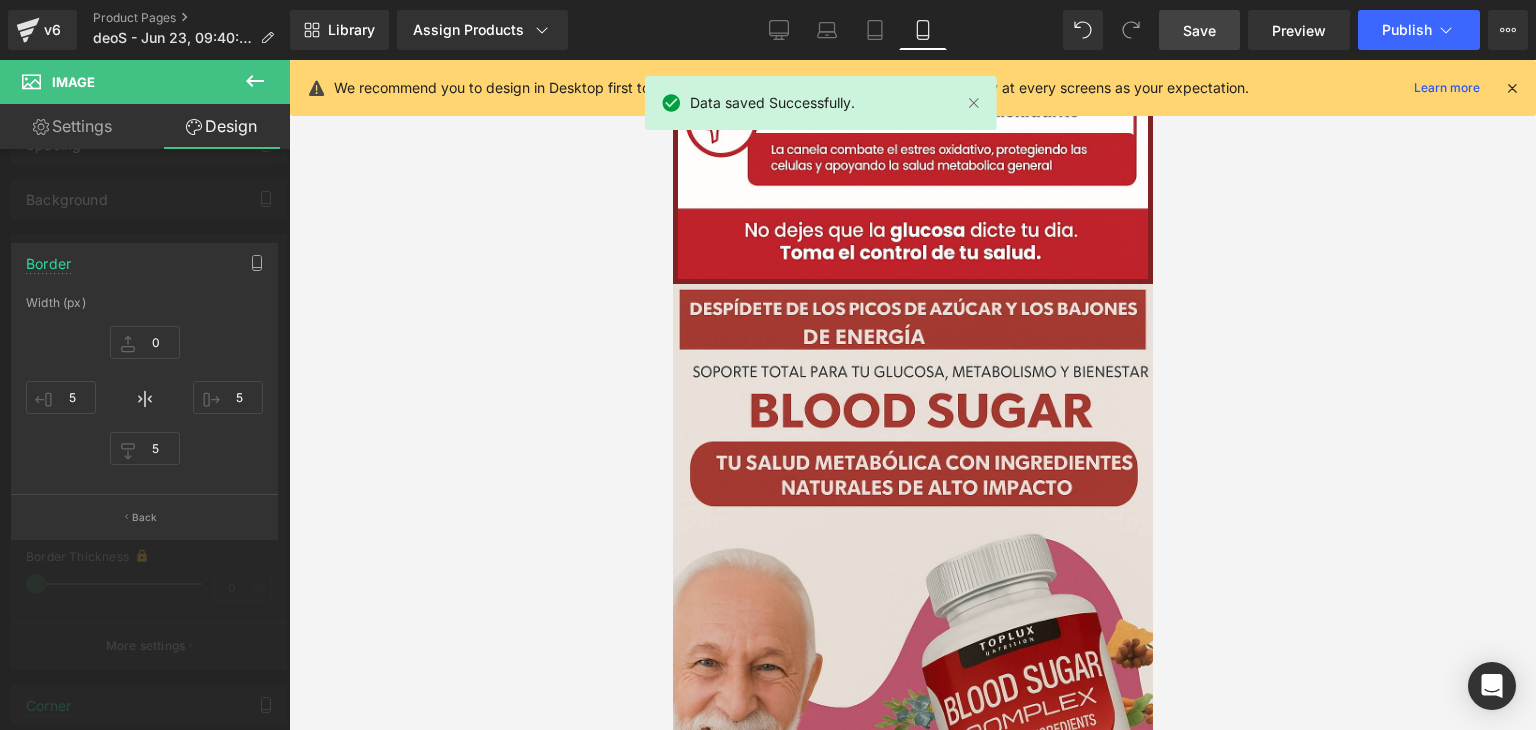 click on "Ir al contenido
🚚 Envío GRATIS 📦 | 💵 Pago Contra Entrega ✅ ¡En todo el país!
Garantía total de satisfacción 💖 | Tu belleza en manos expertas ✨
Mi cuenta
Abrir carrito
S/. 0.00
( 0 )
Abrir menú
Abrir carrito 0
Menú
Cerrar barra lateral
Mi cuenta
Image         Image" at bounding box center [912, 208] 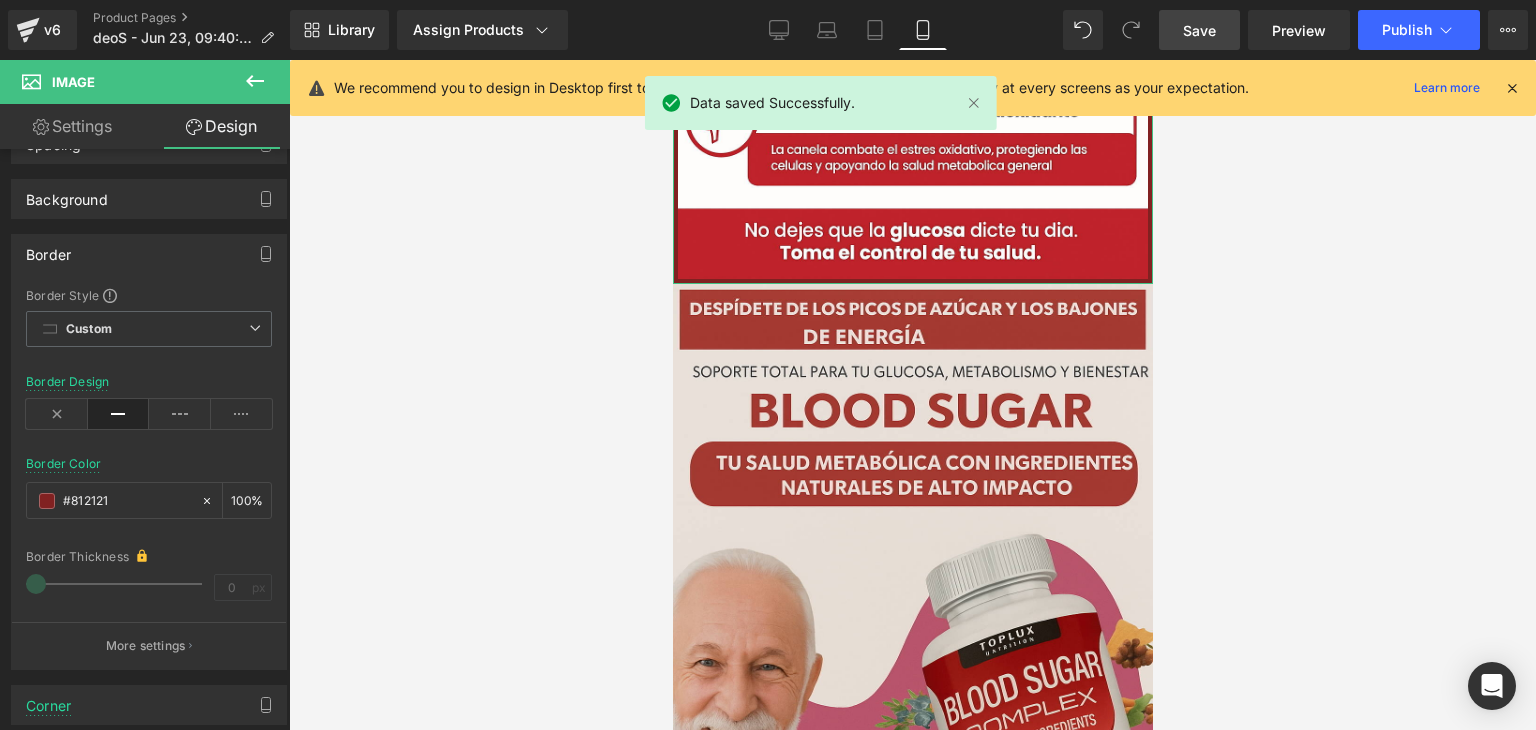 click on "Design" at bounding box center [221, 126] 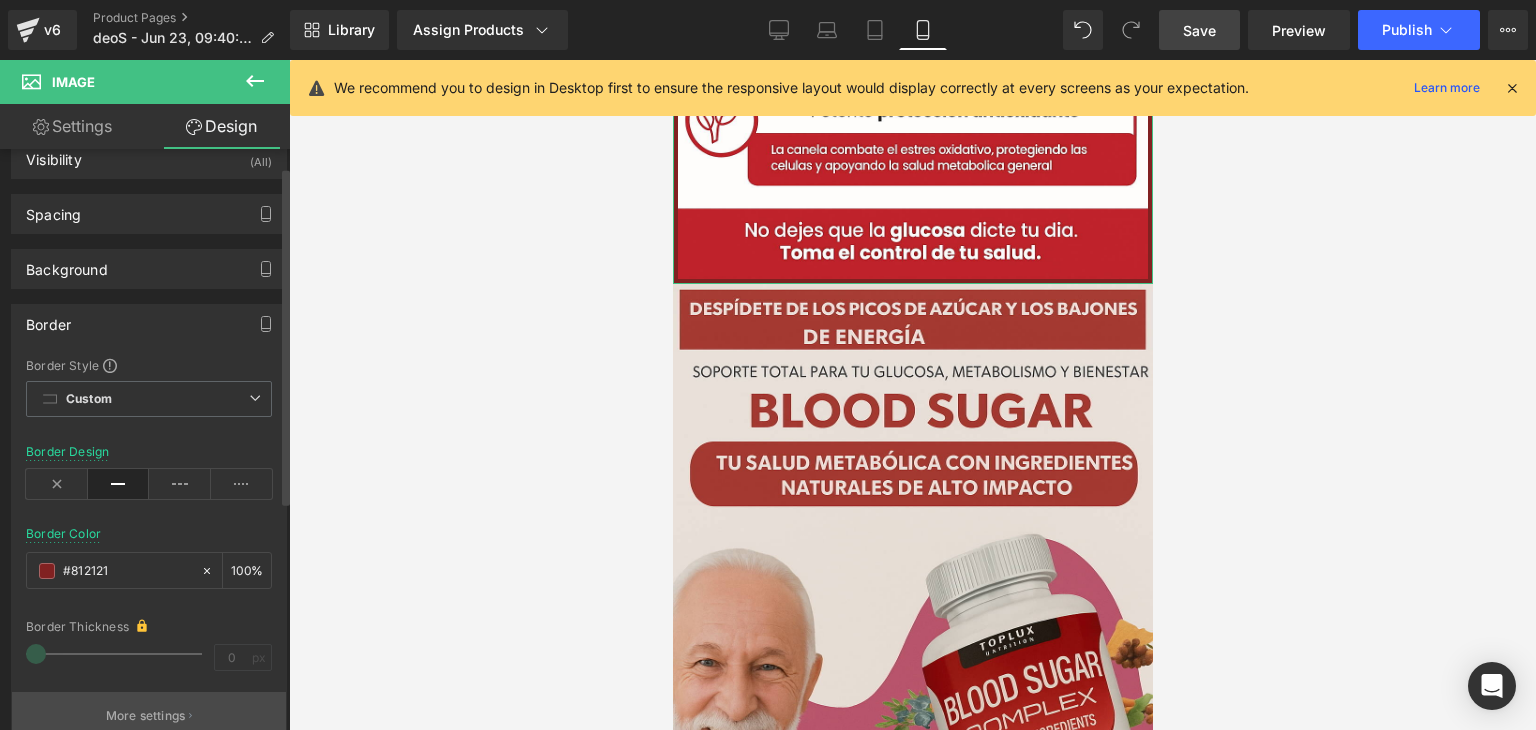 click on "More settings" at bounding box center [146, 716] 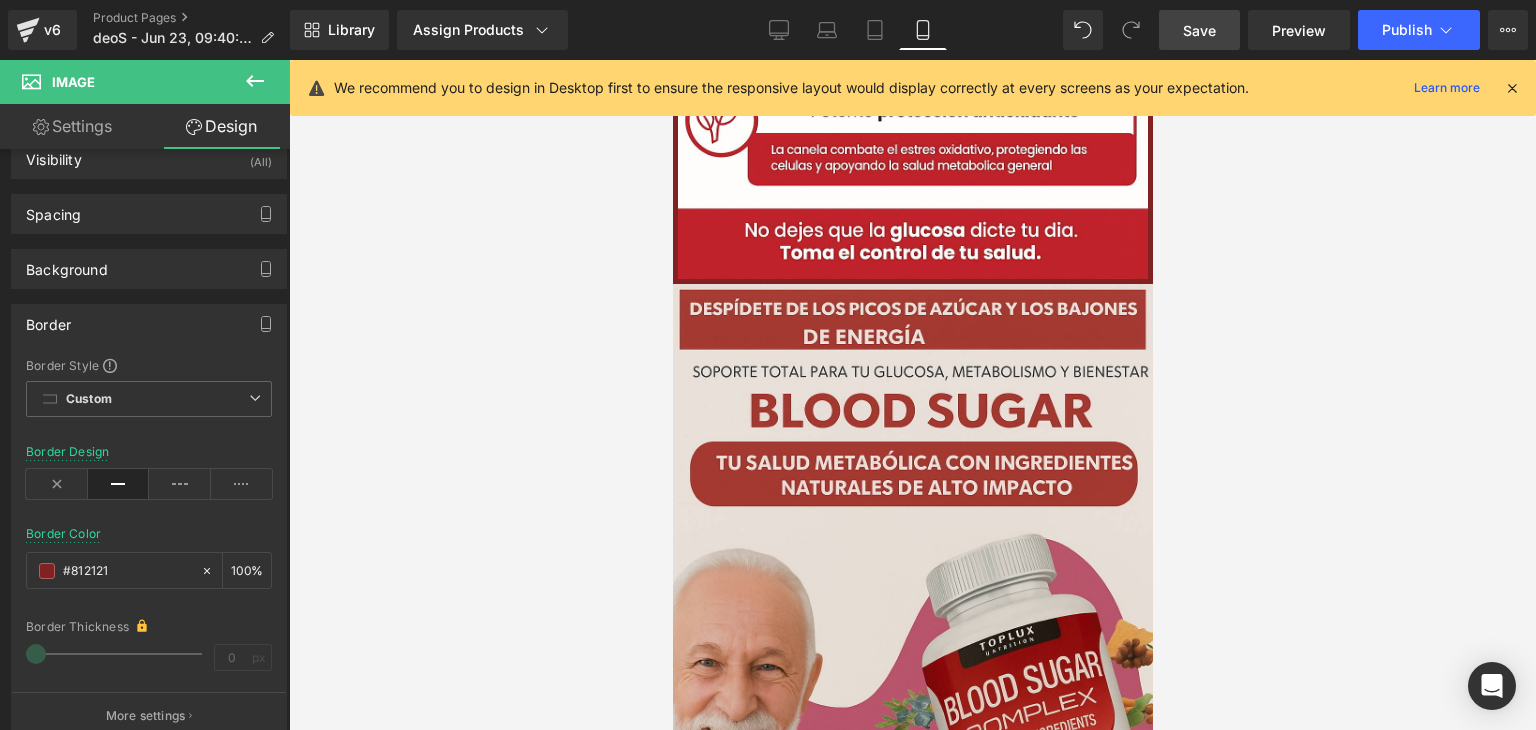 click on "Ir al contenido
🚚 Envío GRATIS 📦 | 💵 Pago Contra Entrega ✅ ¡En todo el país!
Garantía total de satisfacción 💖 | Tu belleza en manos expertas ✨
Mi cuenta
Abrir carrito
S/. 0.00
( 0 )
Abrir menú
Abrir carrito 0
Menú
Cerrar barra lateral
Mi cuenta
Image         Image" at bounding box center (912, 208) 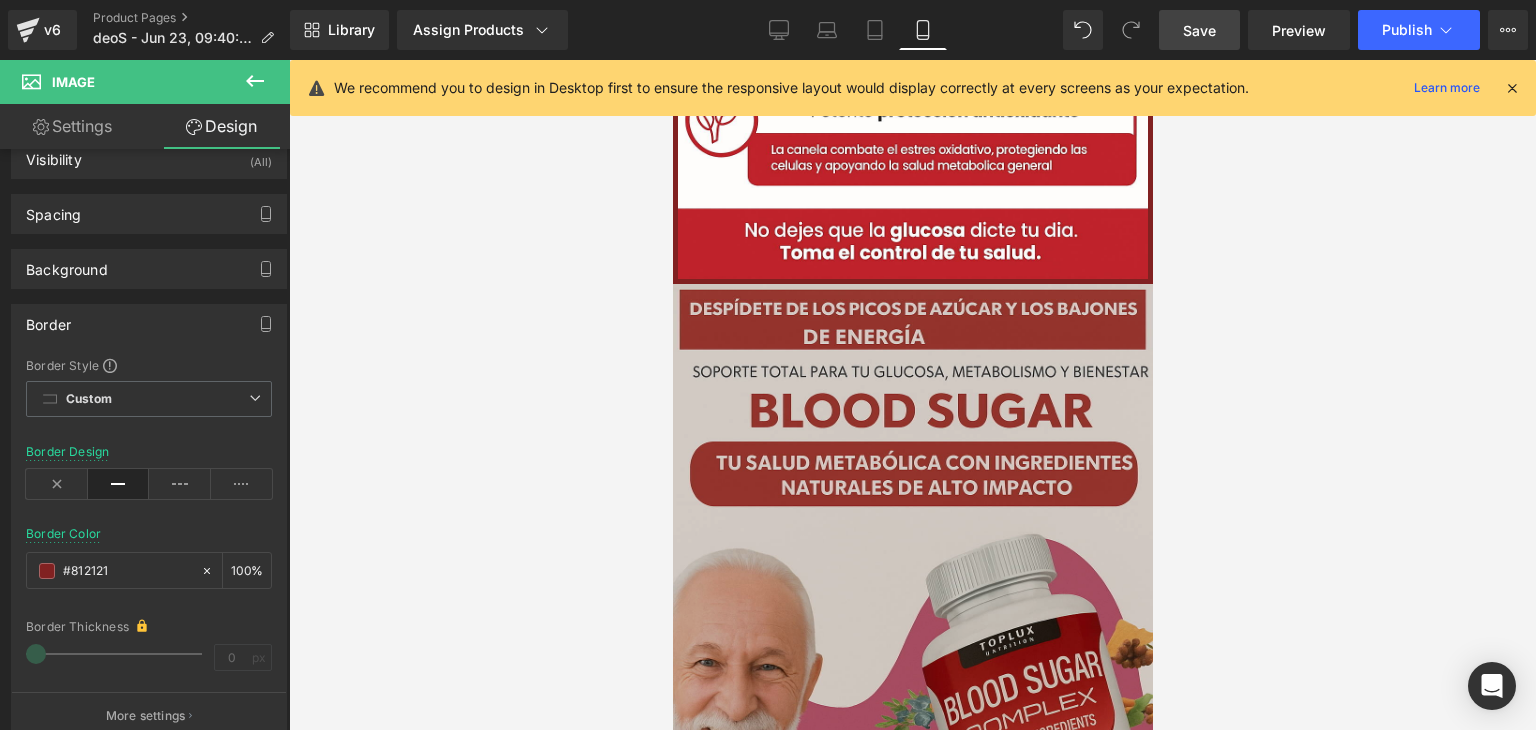 click at bounding box center [912, 644] 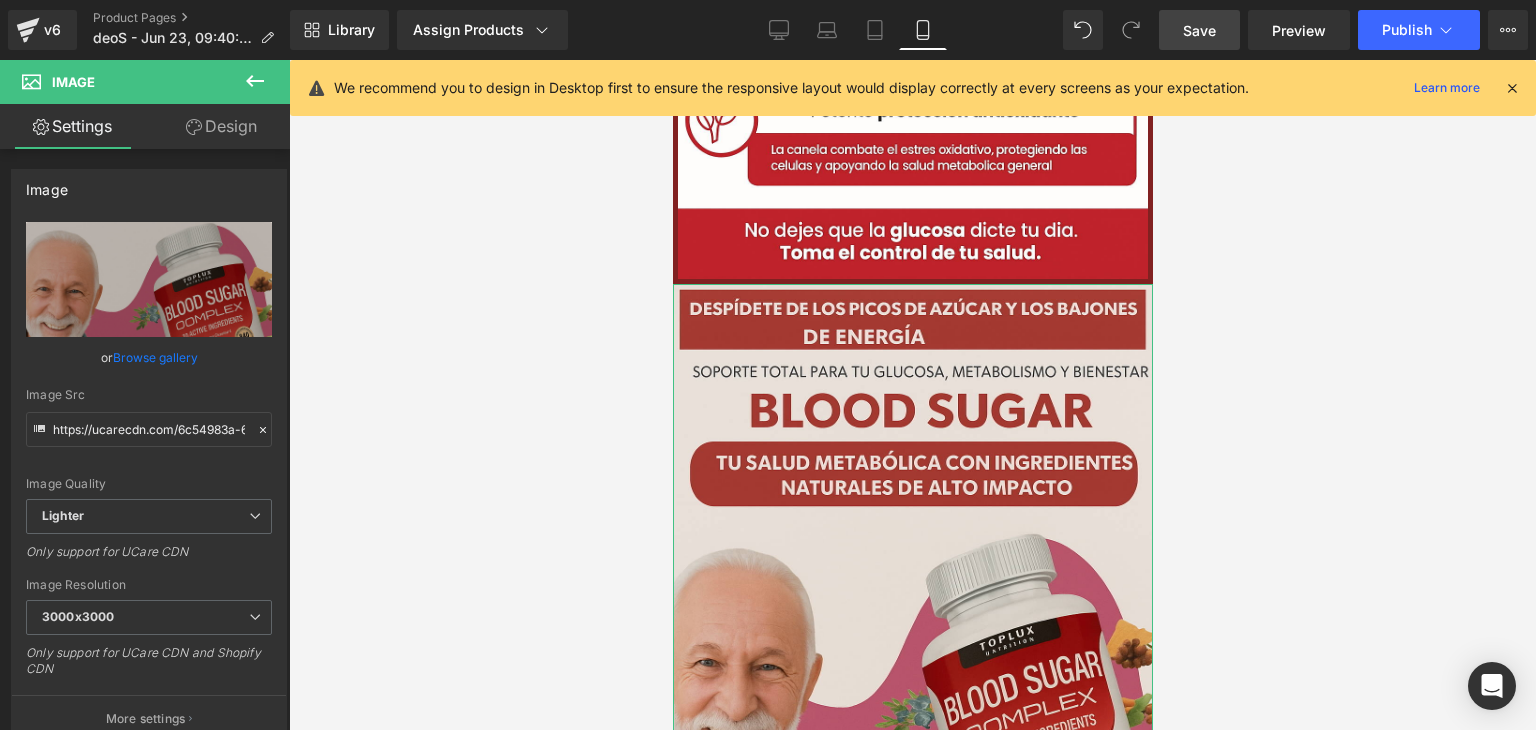 click on "Design" at bounding box center [221, 126] 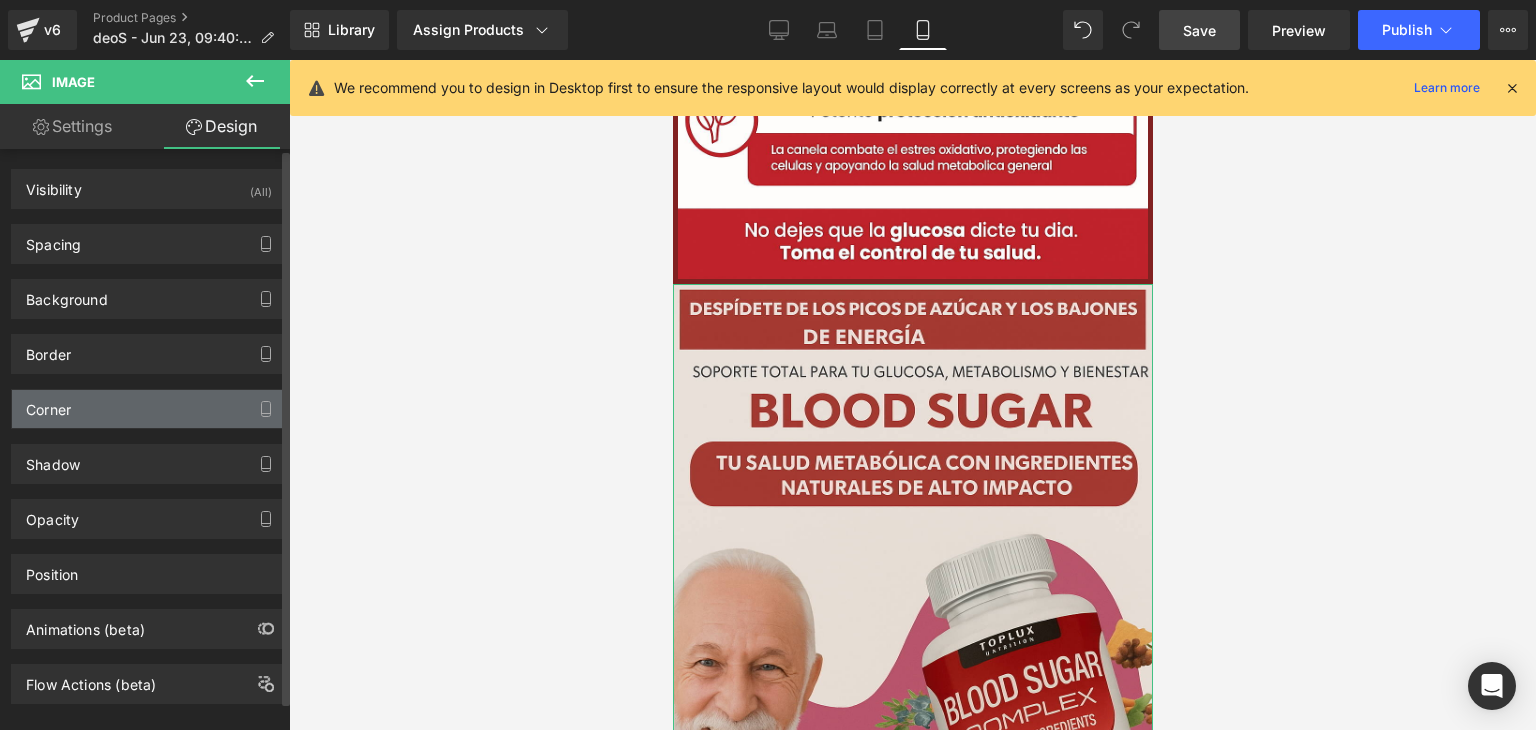 click on "Corner" at bounding box center [149, 409] 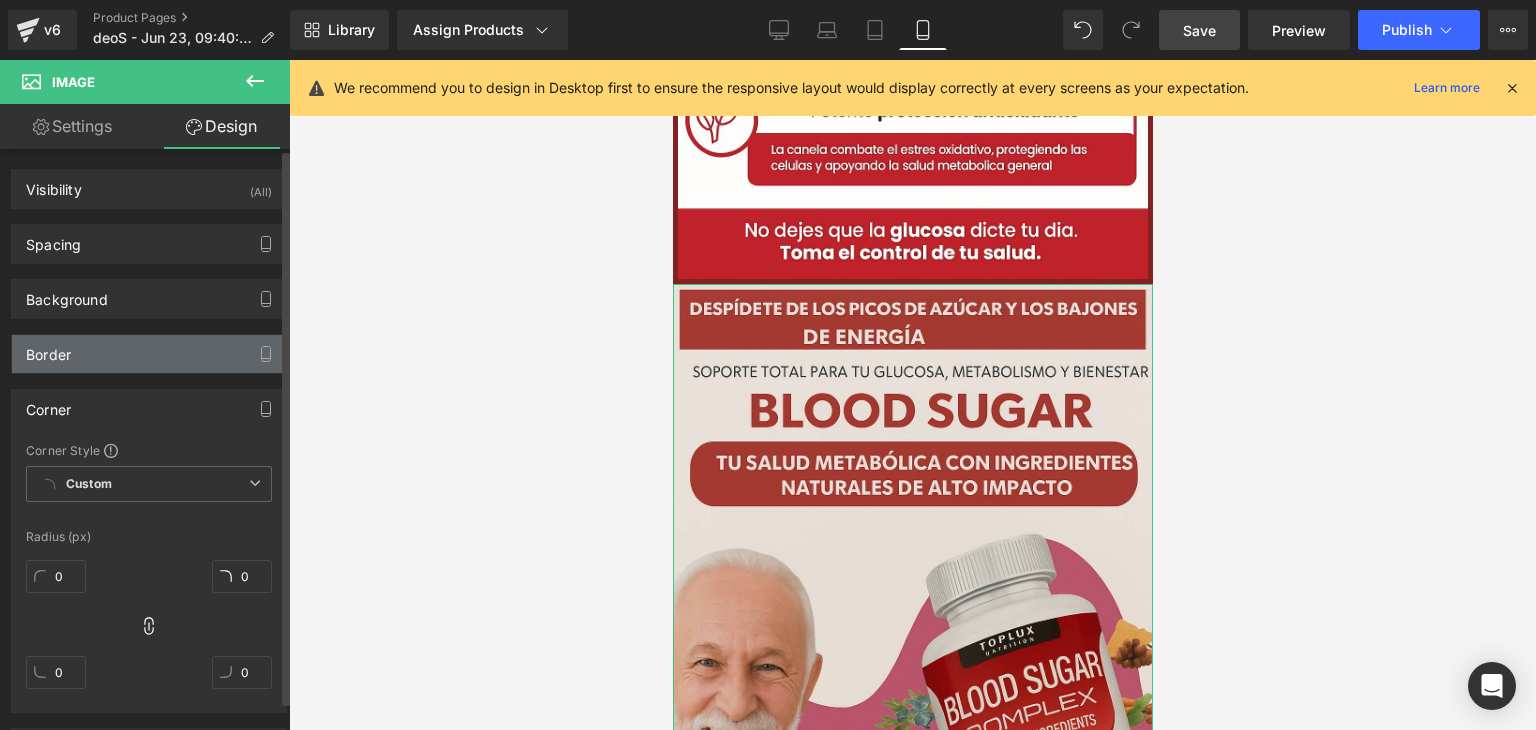 click on "Border" at bounding box center (149, 354) 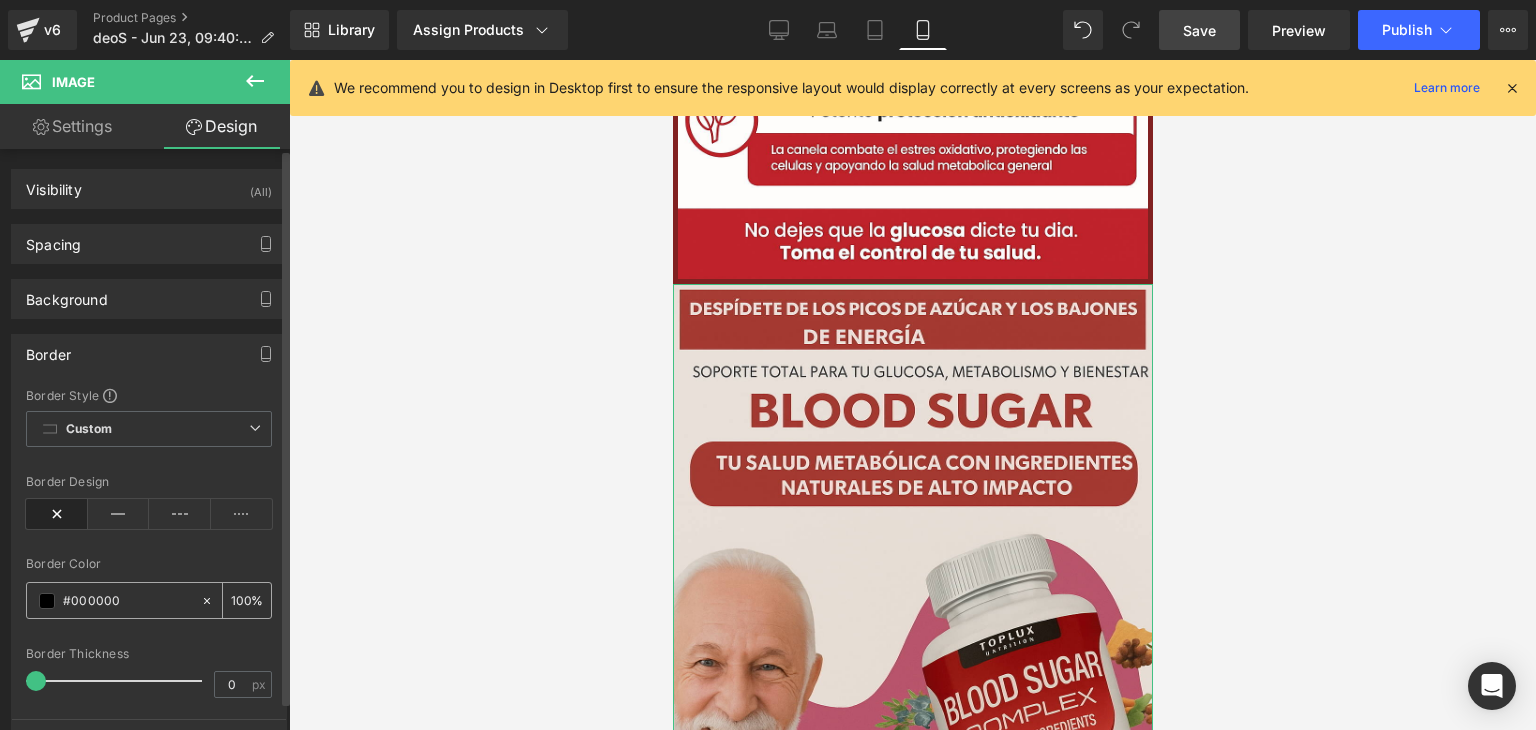 click on "#000000" at bounding box center (127, 601) 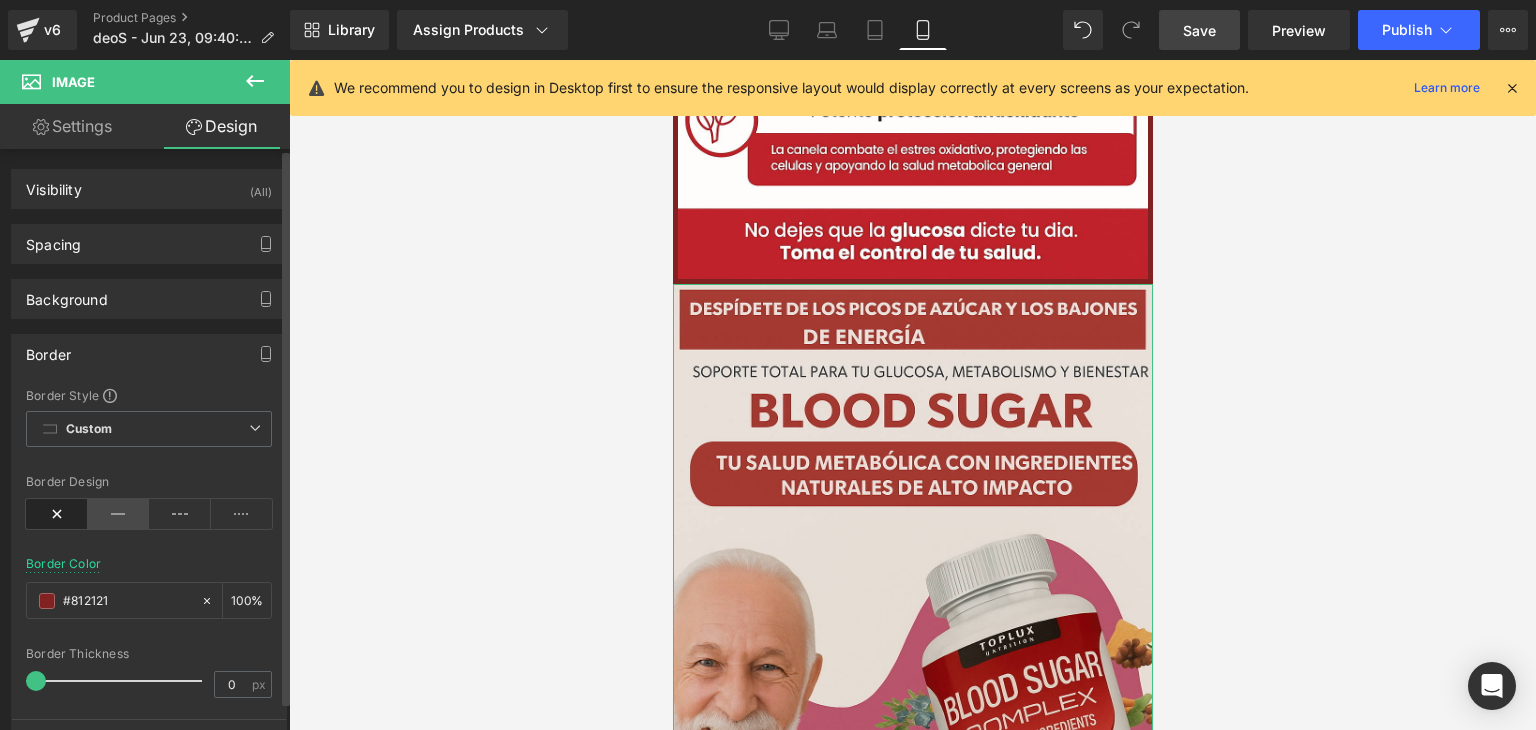 click at bounding box center [119, 514] 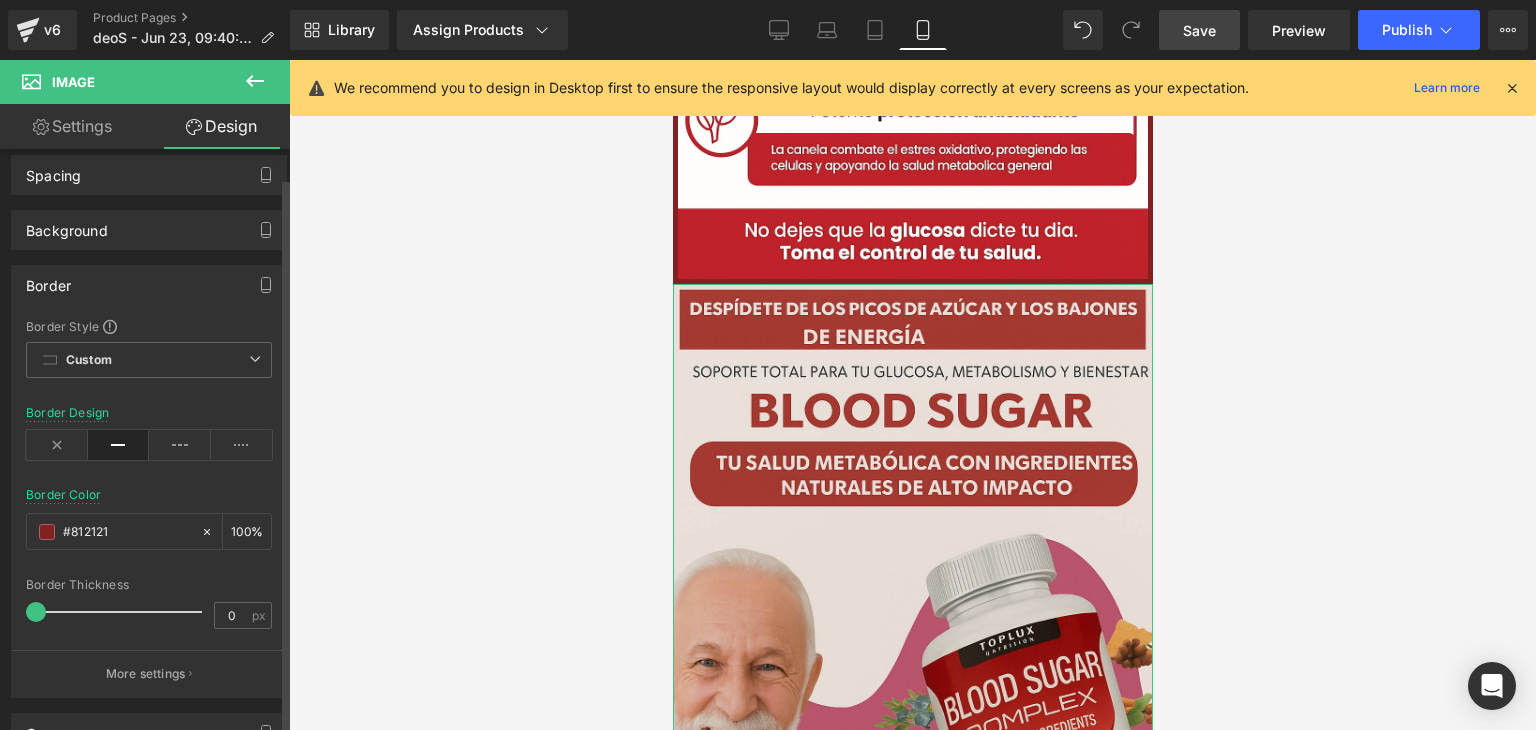scroll, scrollTop: 100, scrollLeft: 0, axis: vertical 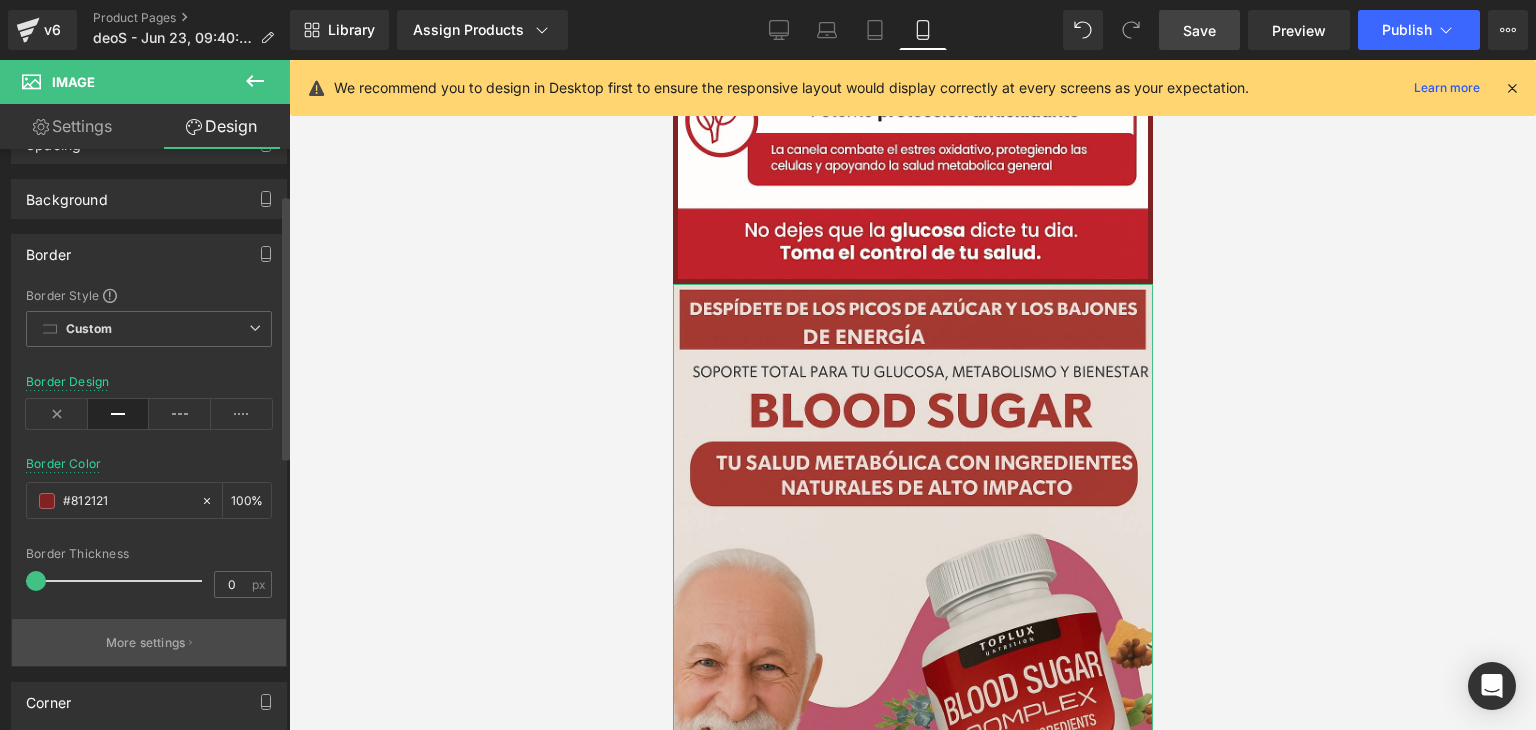click on "More settings" at bounding box center (149, 642) 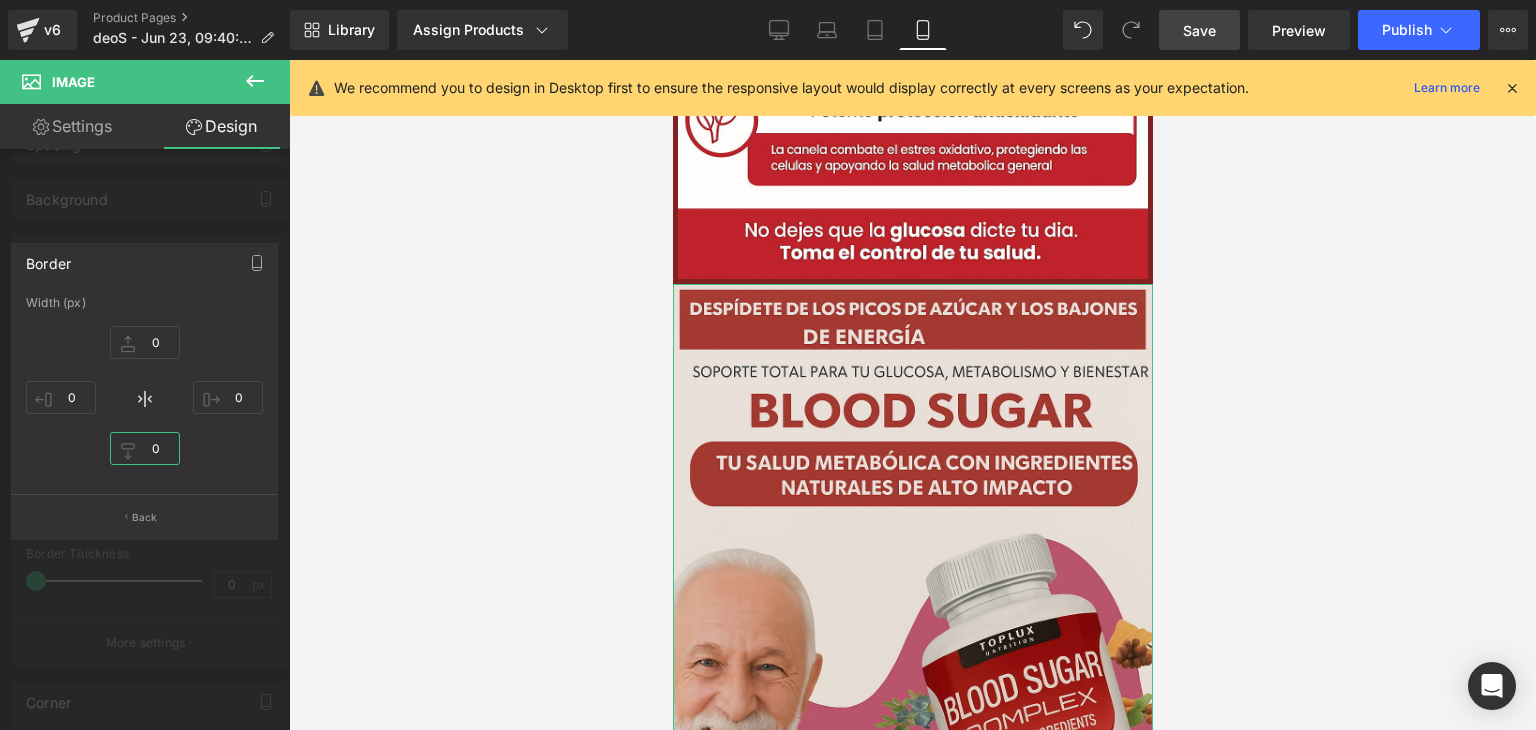 click on "0" at bounding box center (145, 448) 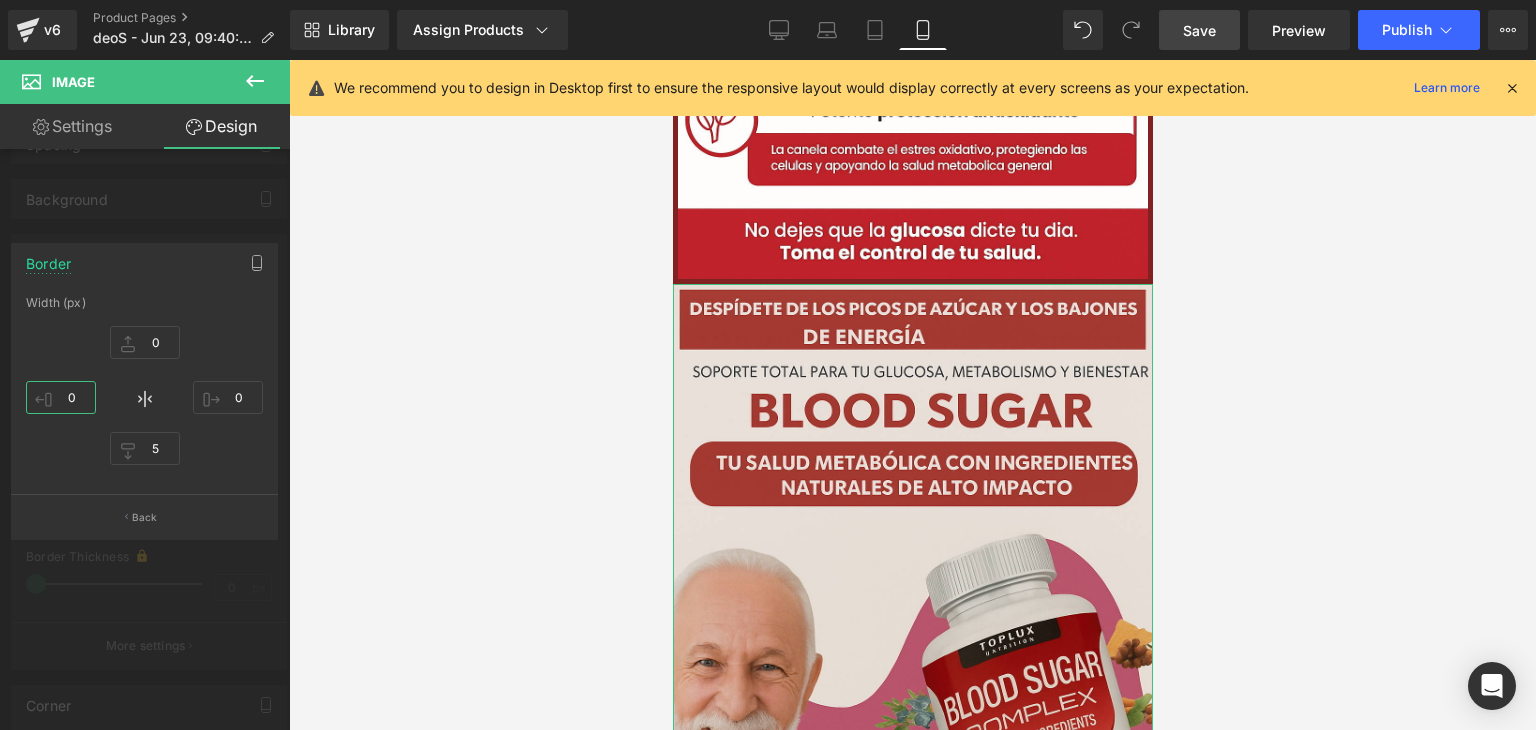click on "0" at bounding box center [61, 397] 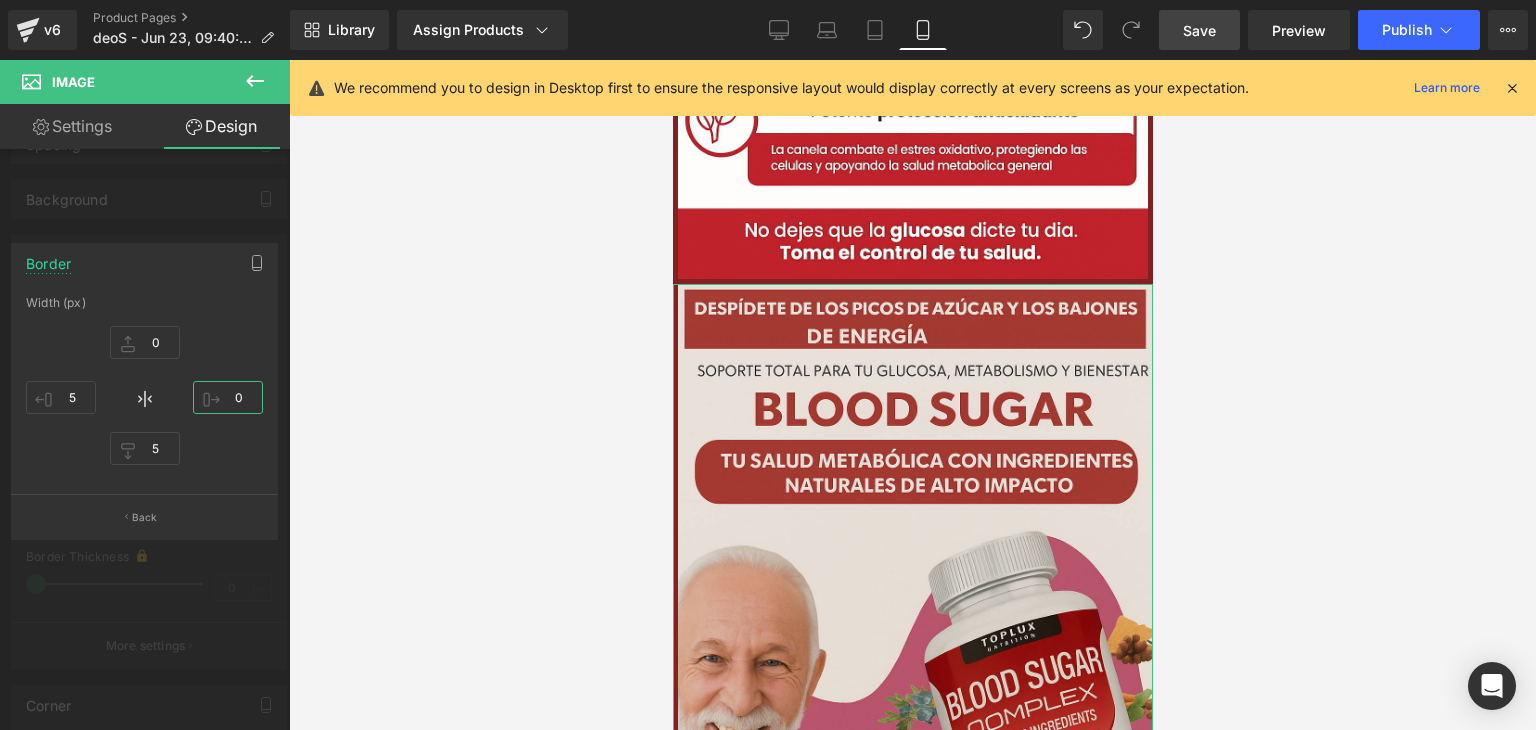 click on "0" at bounding box center (228, 397) 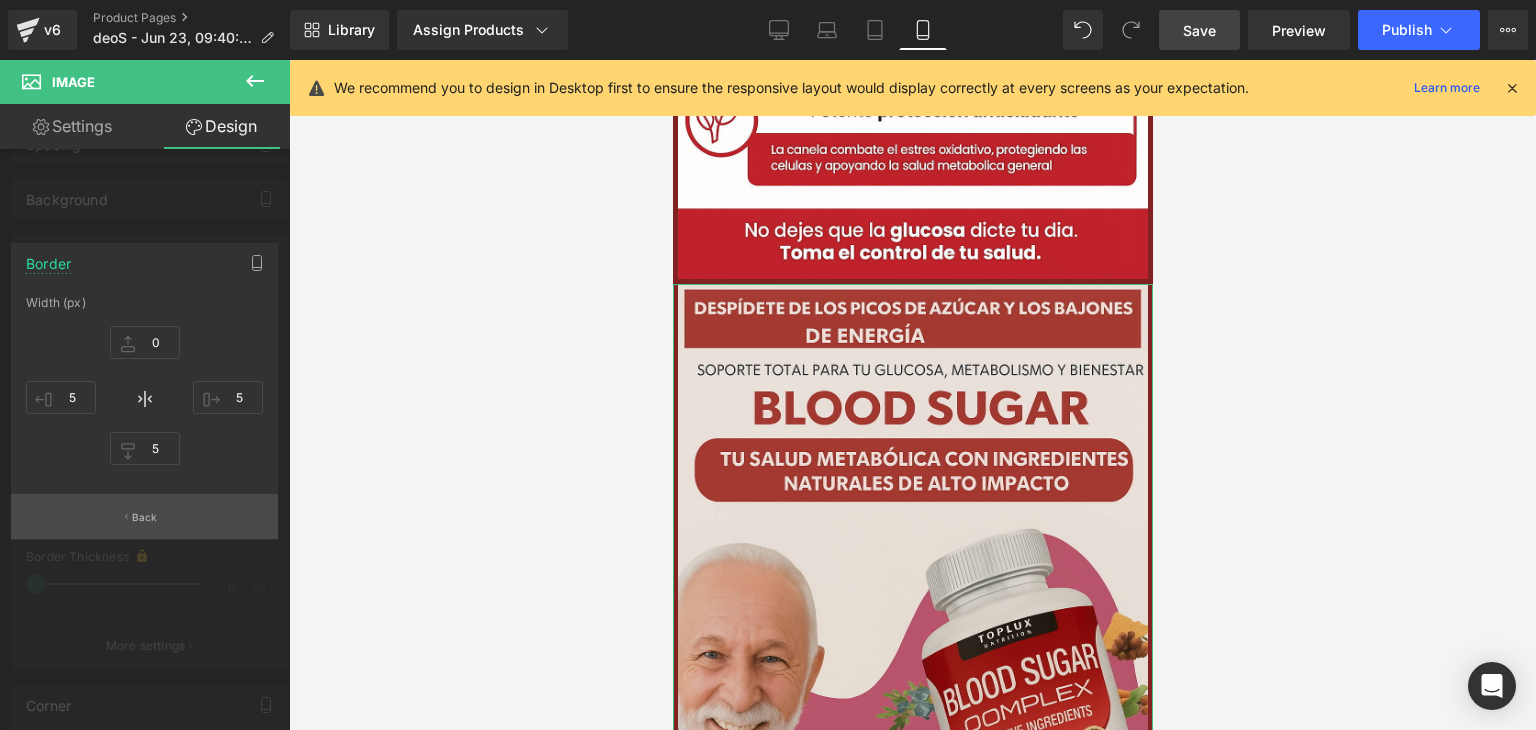 click on "Back" at bounding box center [144, 516] 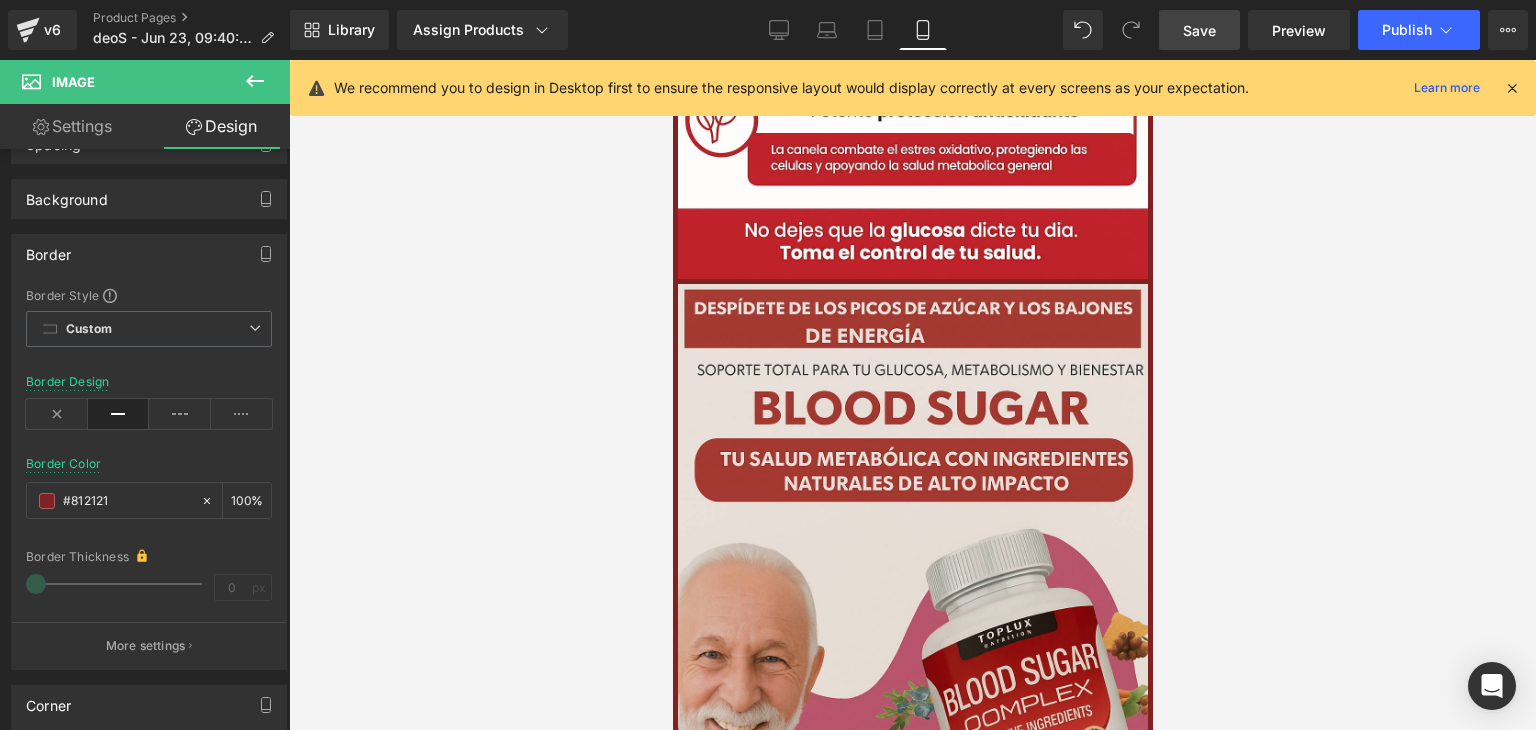 click on "Save" at bounding box center (1199, 30) 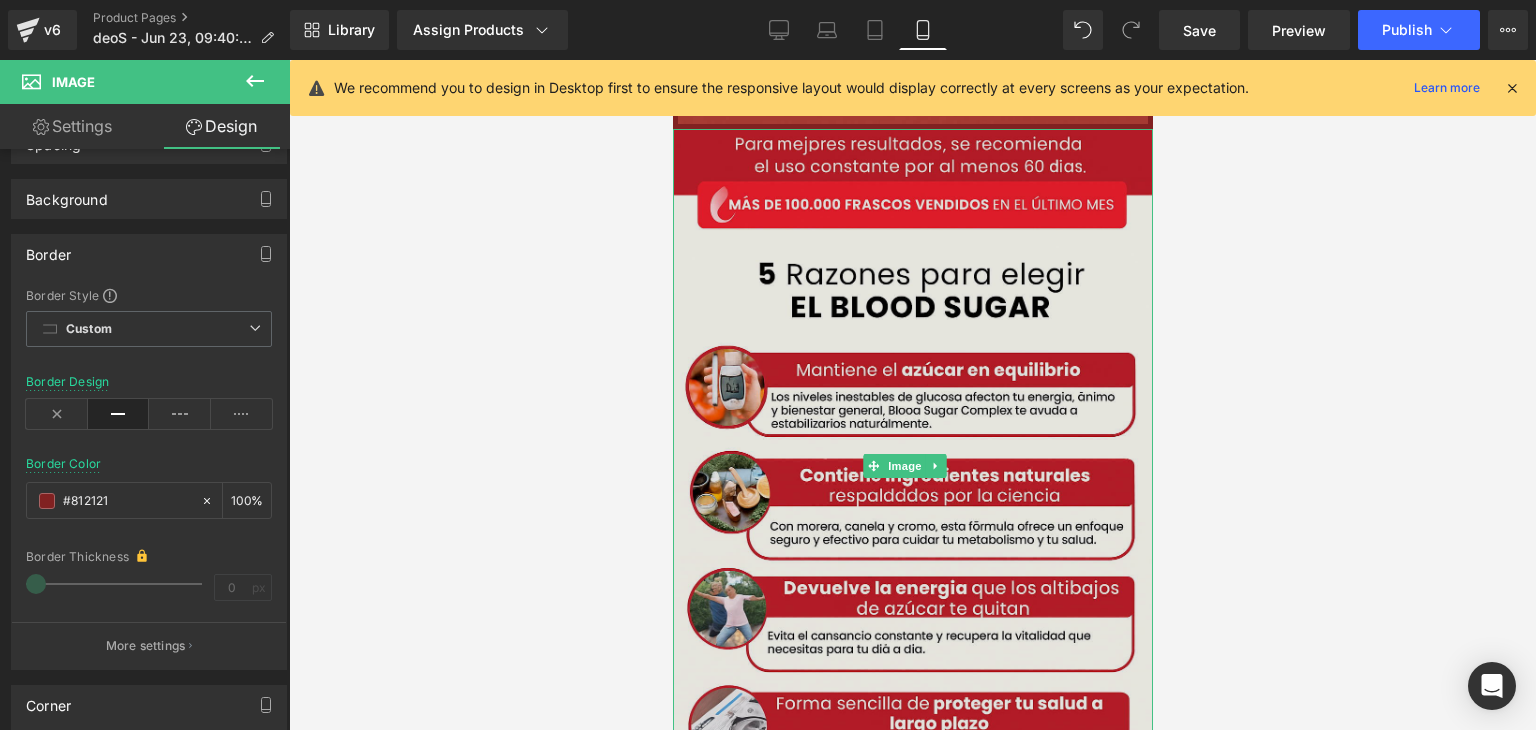 scroll, scrollTop: 3376, scrollLeft: 0, axis: vertical 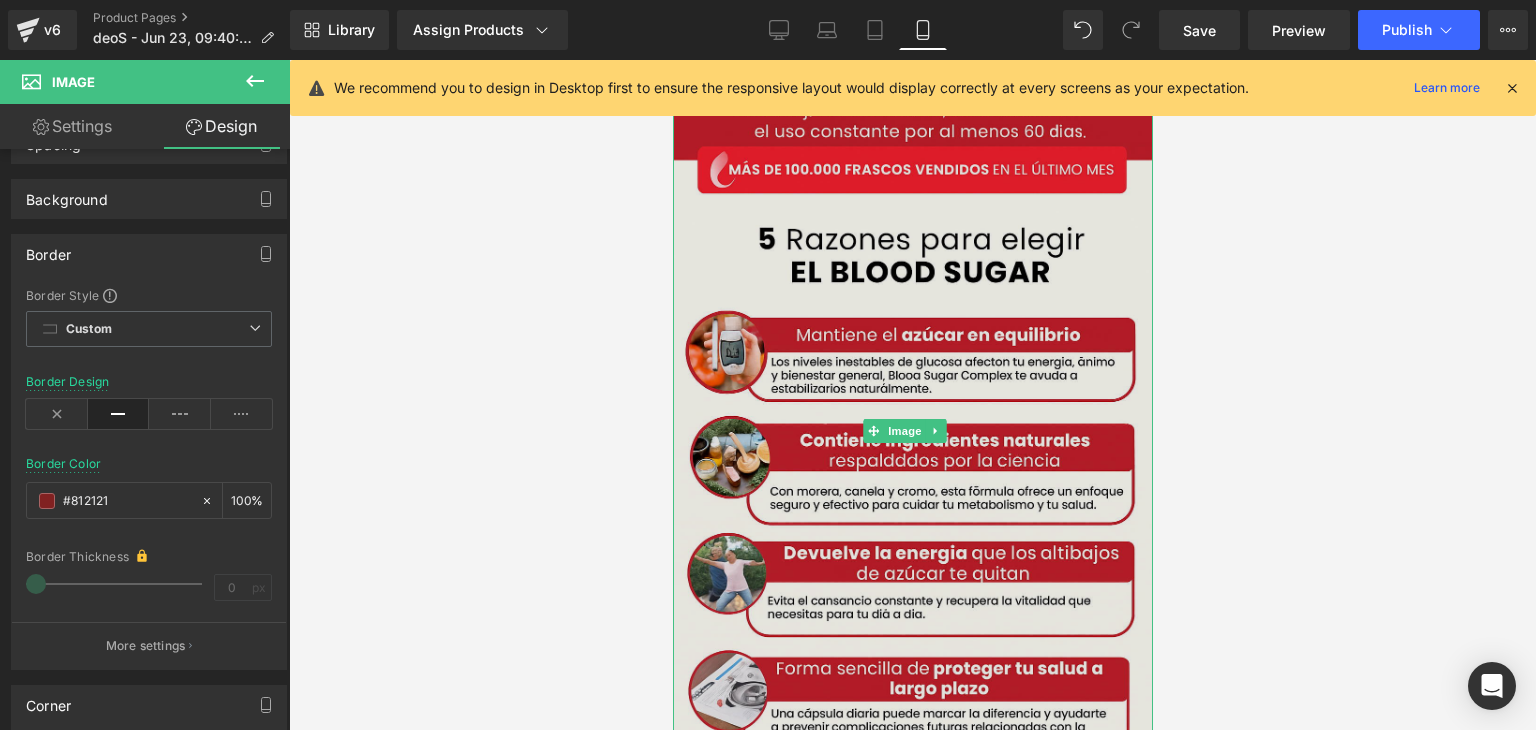 click at bounding box center [912, 431] 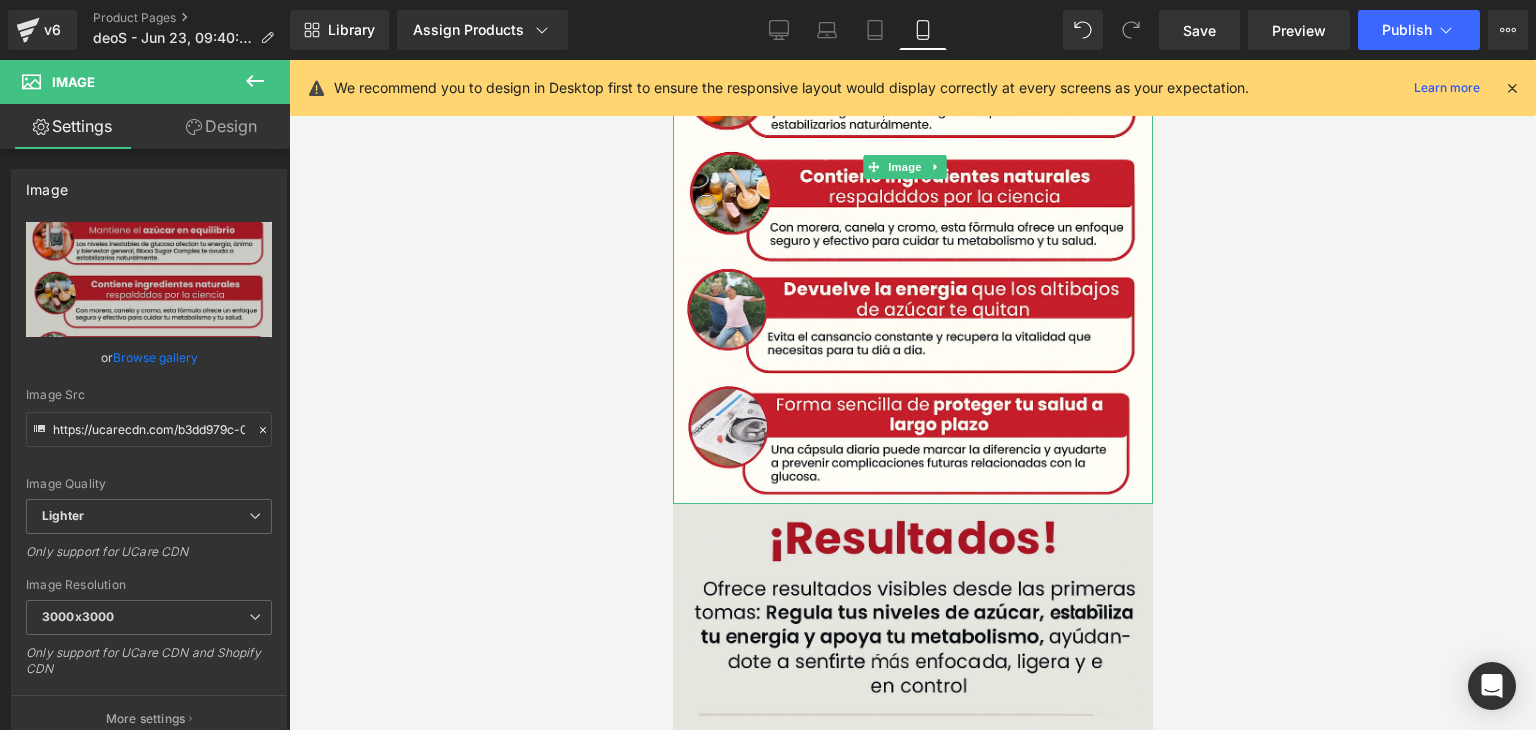 scroll, scrollTop: 3676, scrollLeft: 0, axis: vertical 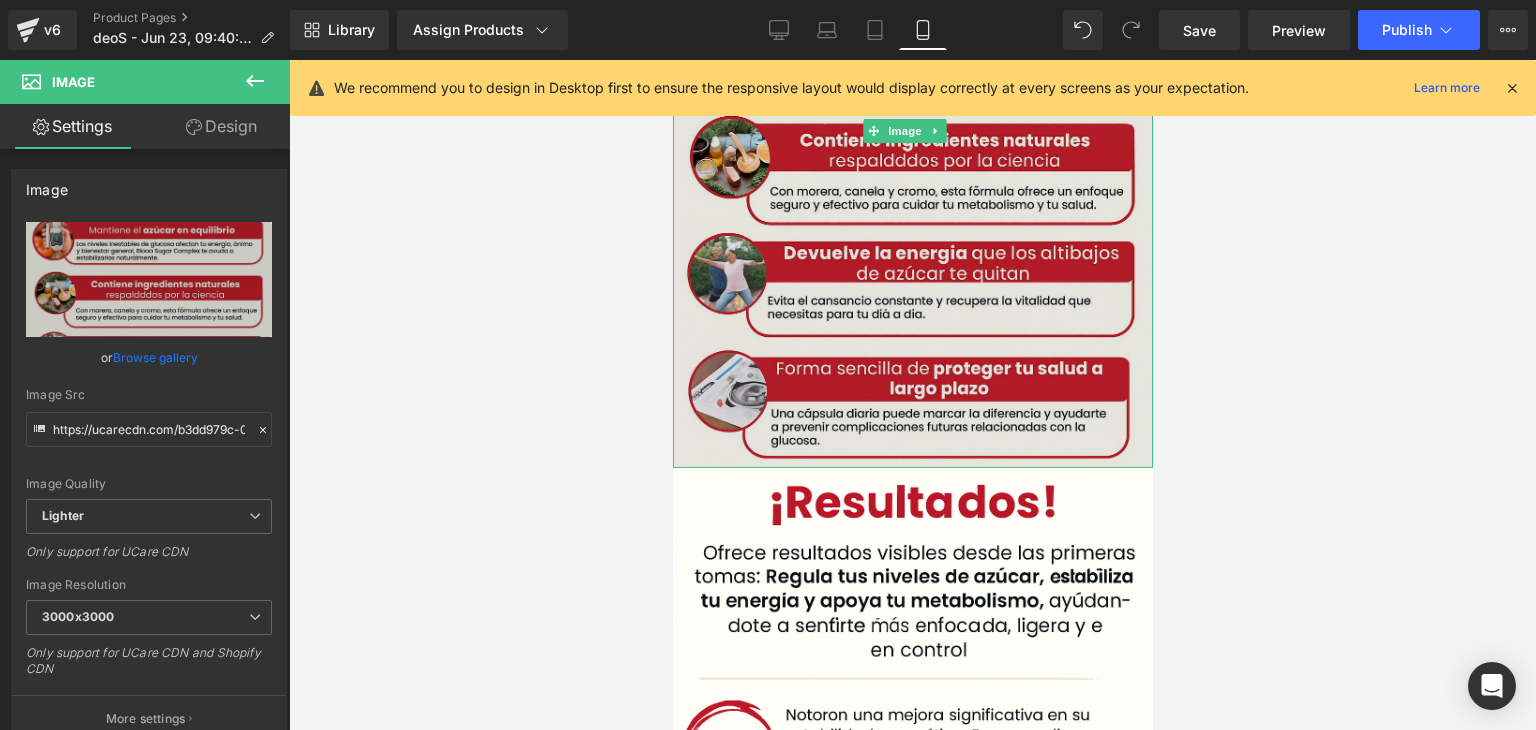 click at bounding box center [912, 131] 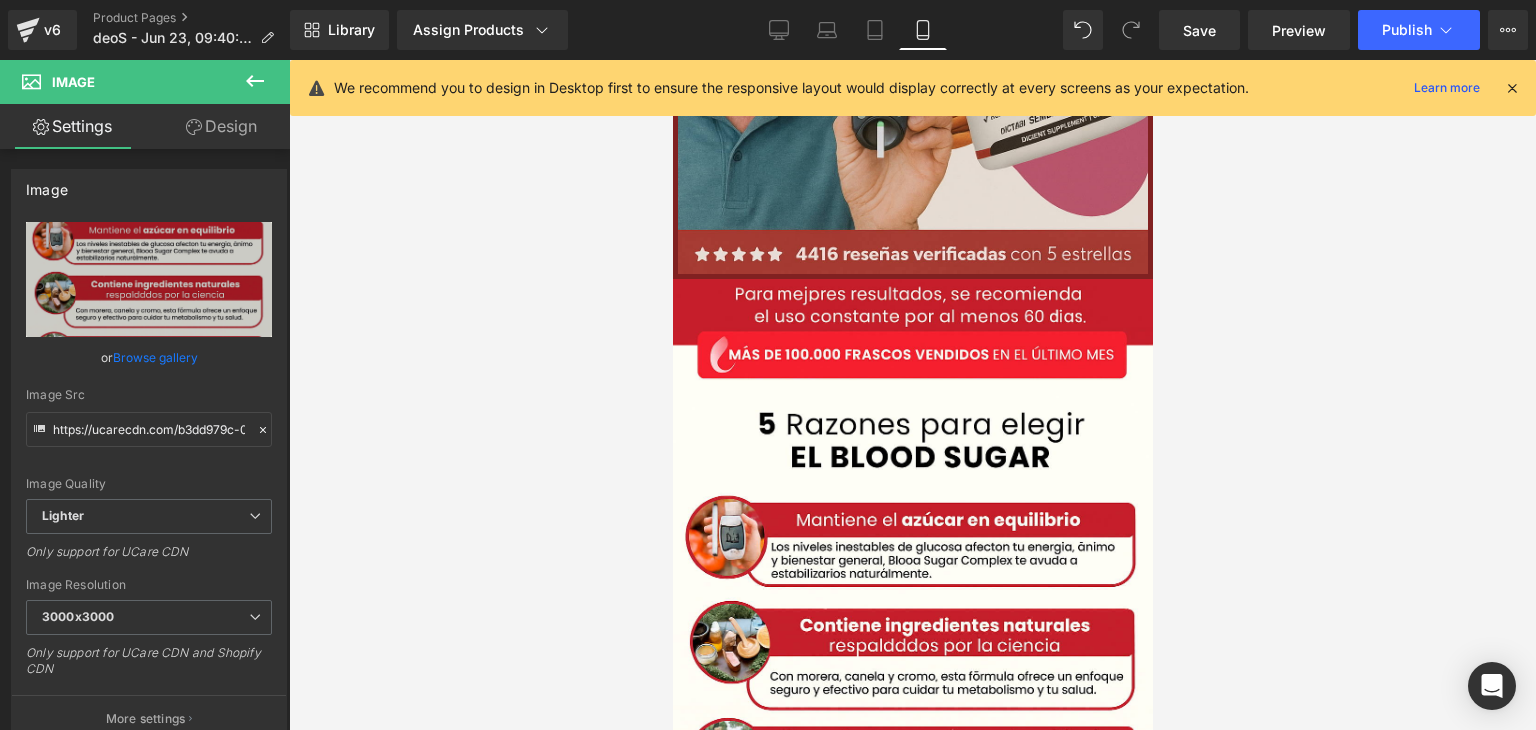 scroll, scrollTop: 3210, scrollLeft: 0, axis: vertical 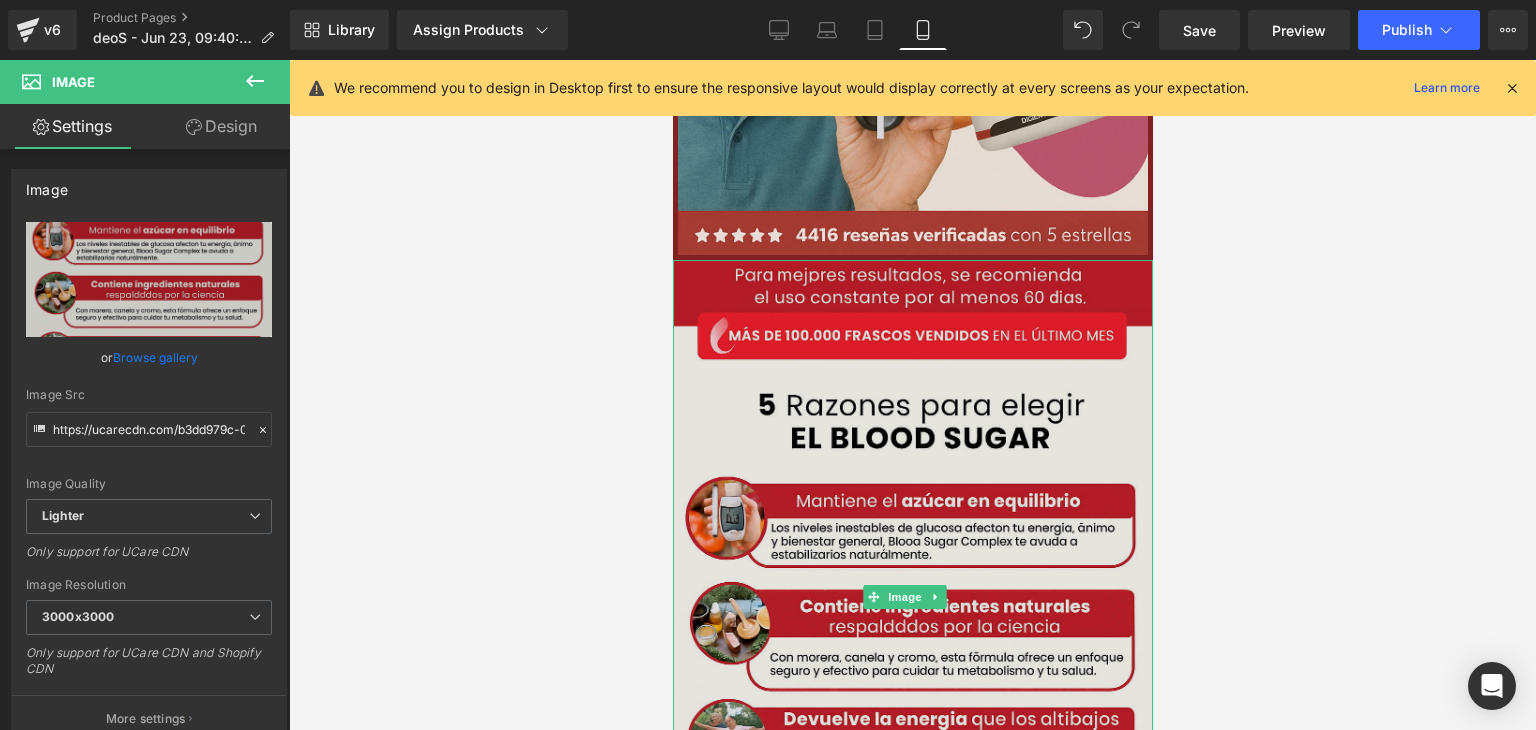 click at bounding box center (912, 597) 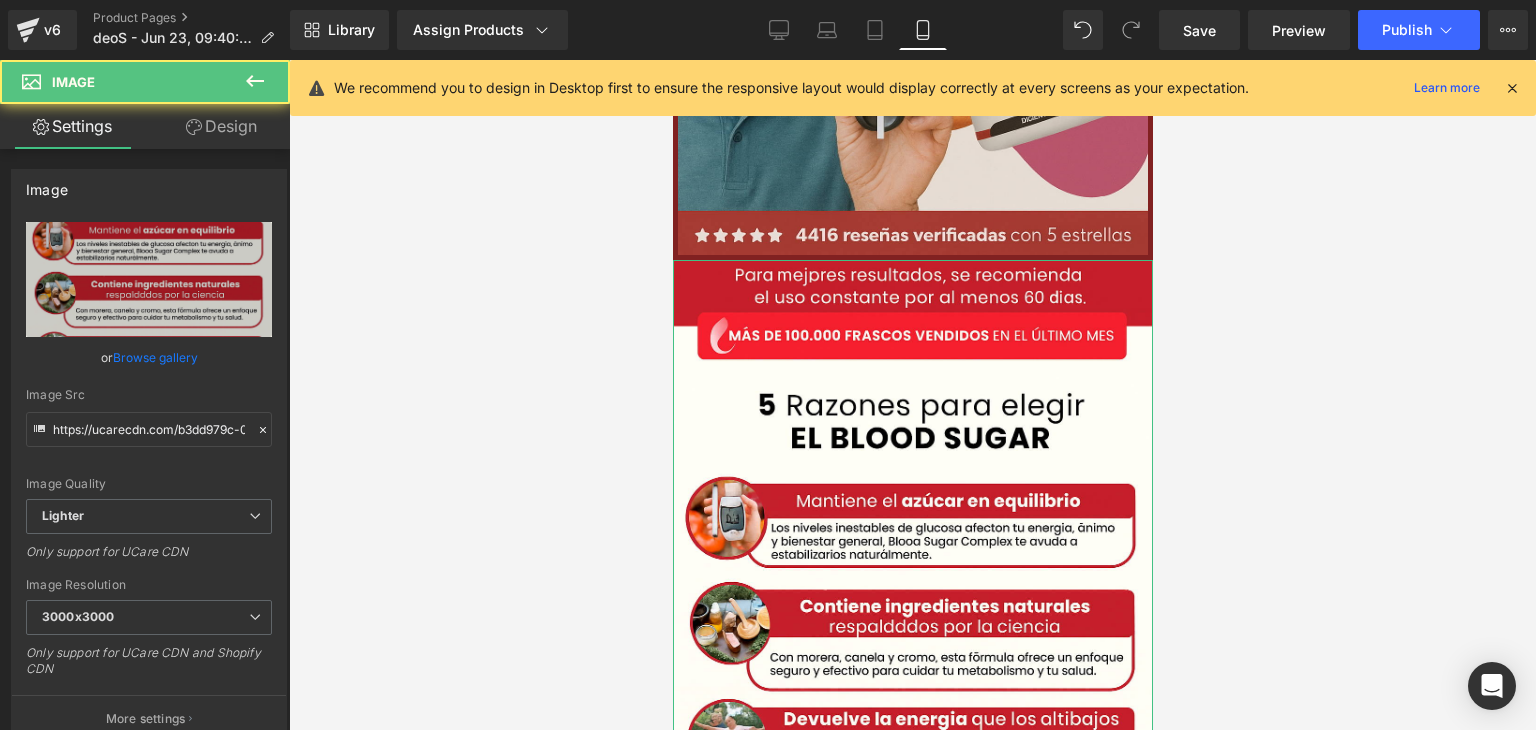click 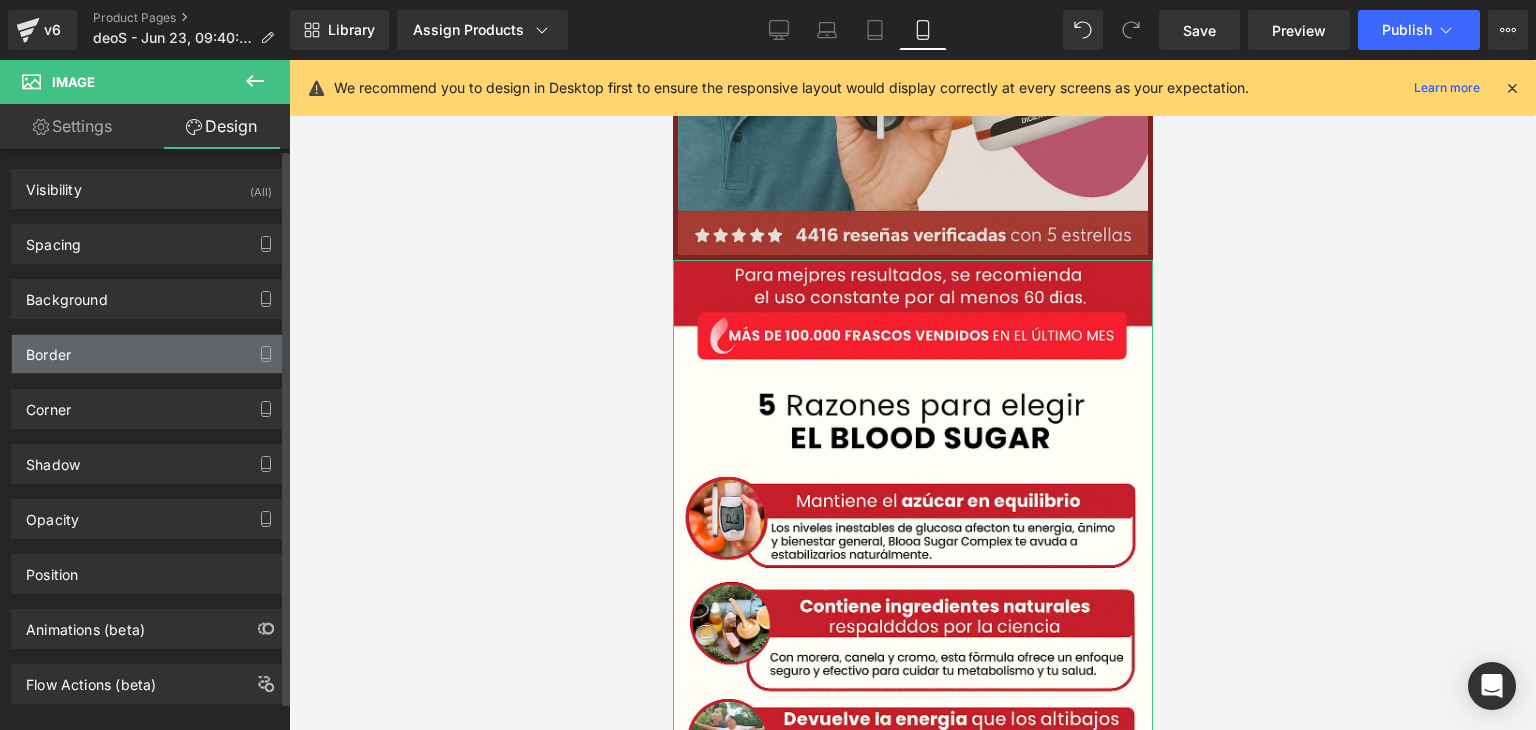 click on "Border" at bounding box center [149, 354] 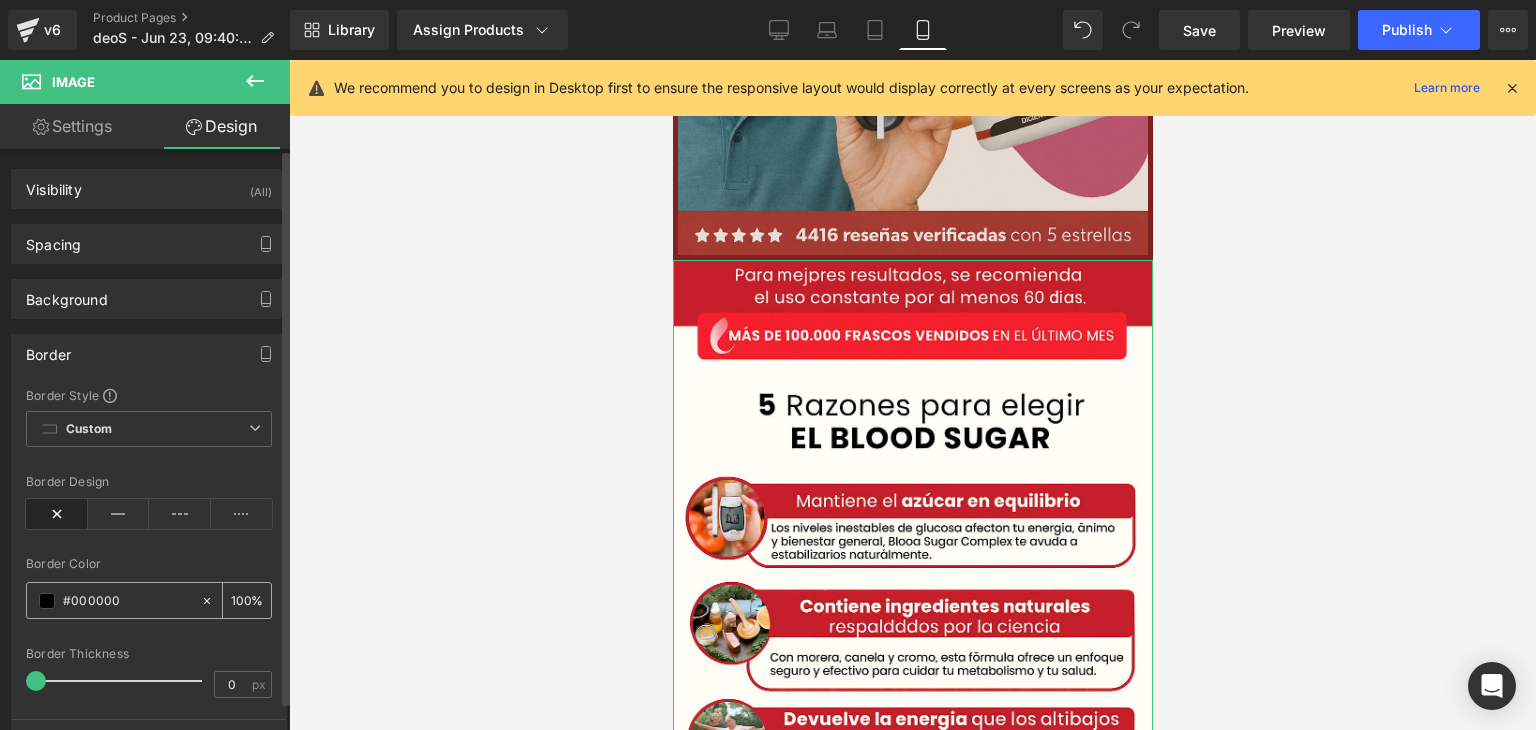 click on "#000000" at bounding box center [127, 601] 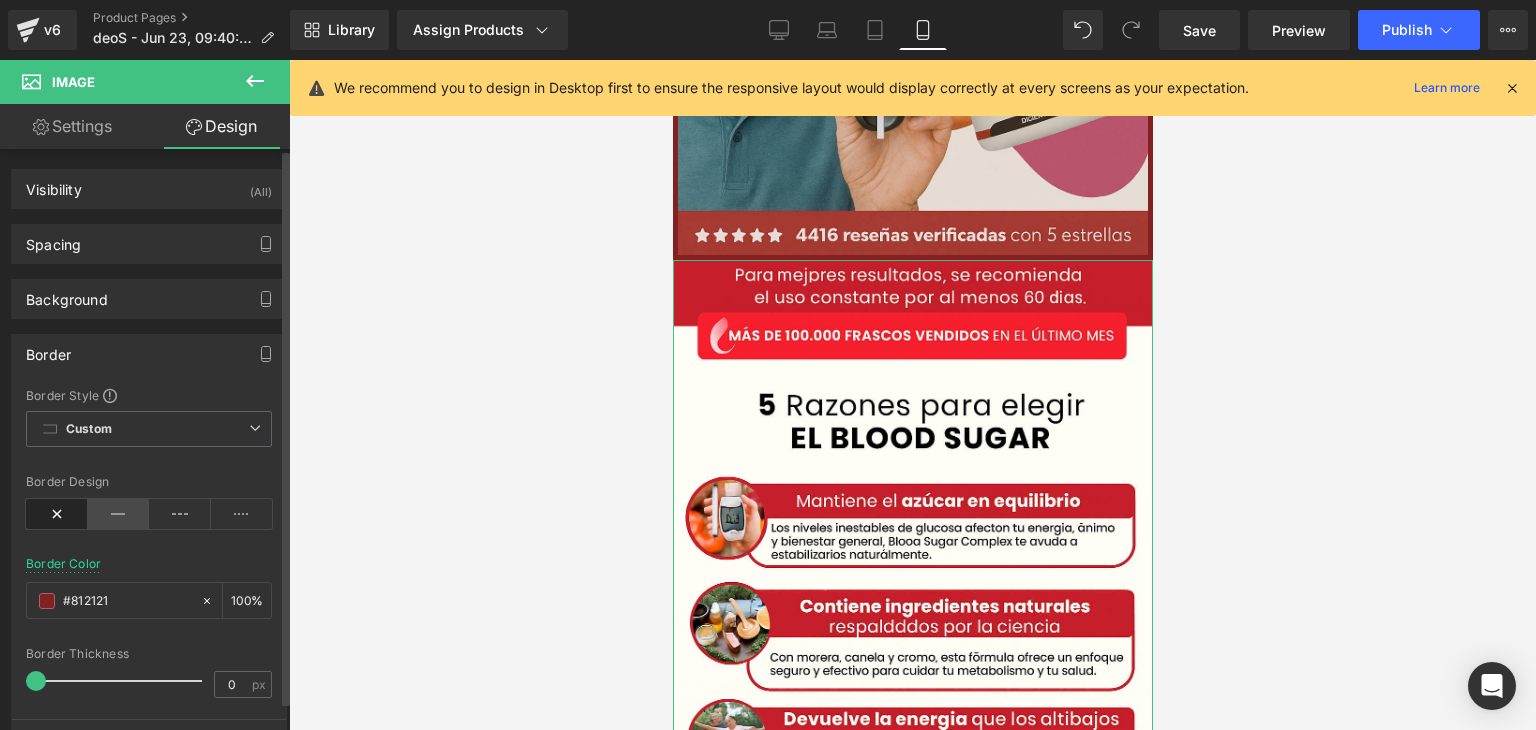 click at bounding box center (119, 514) 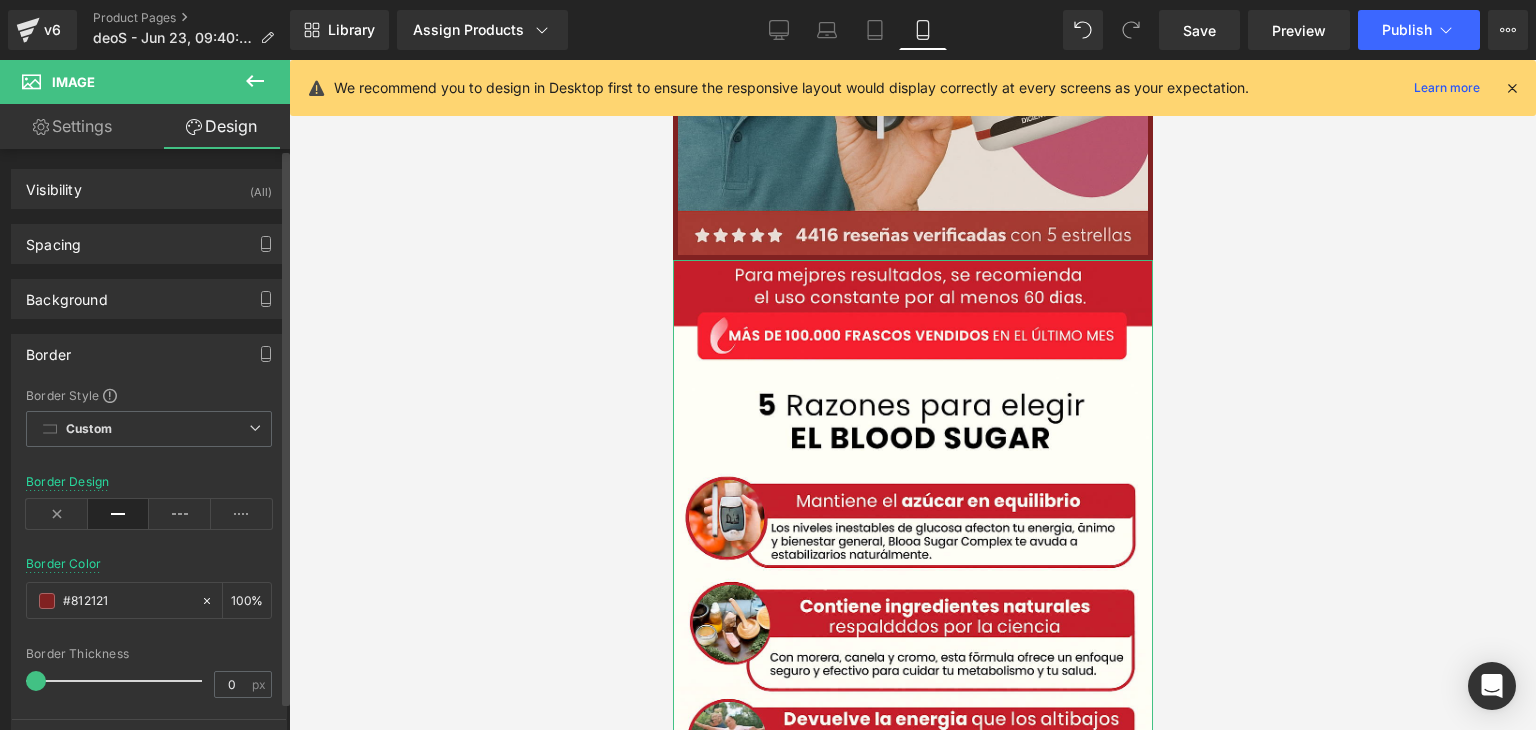 scroll, scrollTop: 100, scrollLeft: 0, axis: vertical 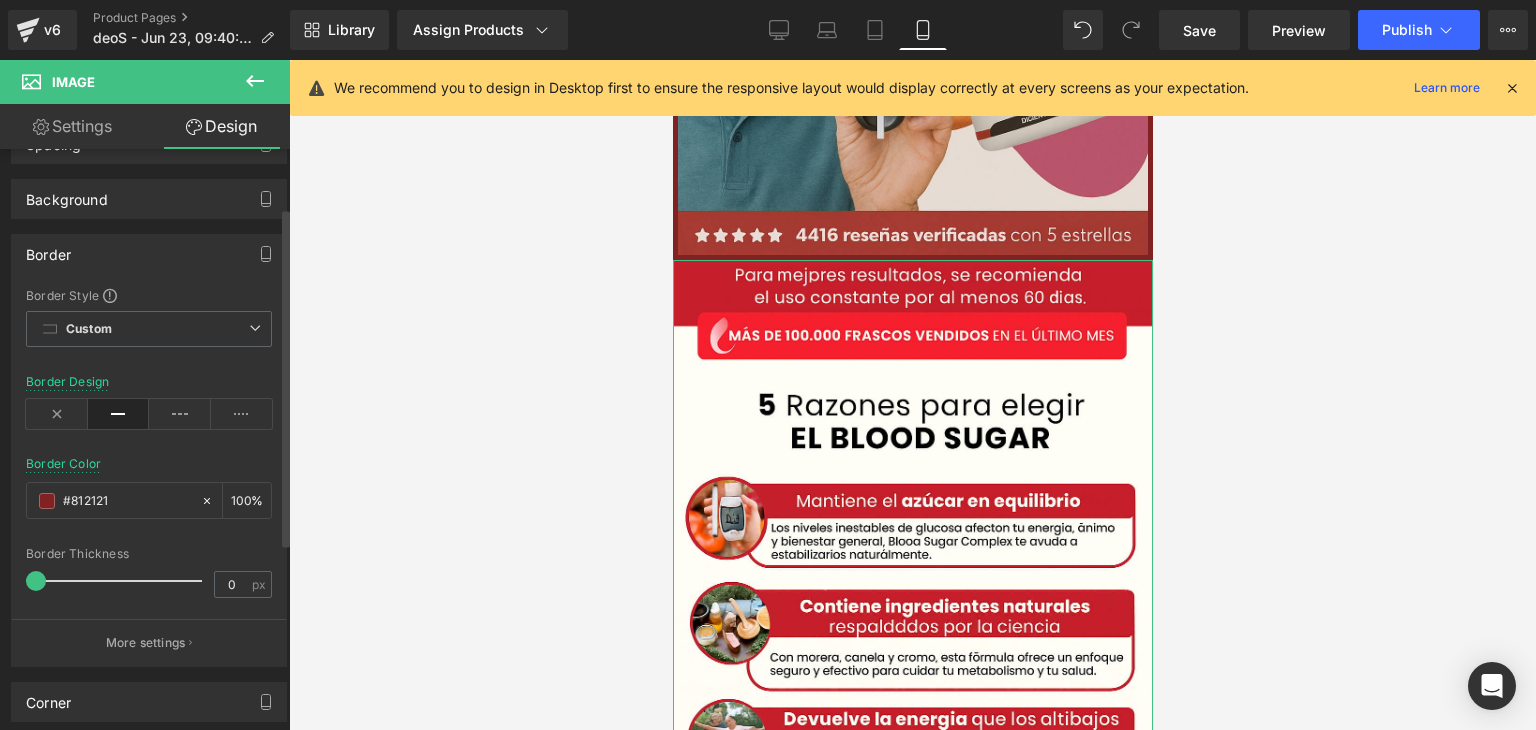 click on "More settings" at bounding box center (146, 643) 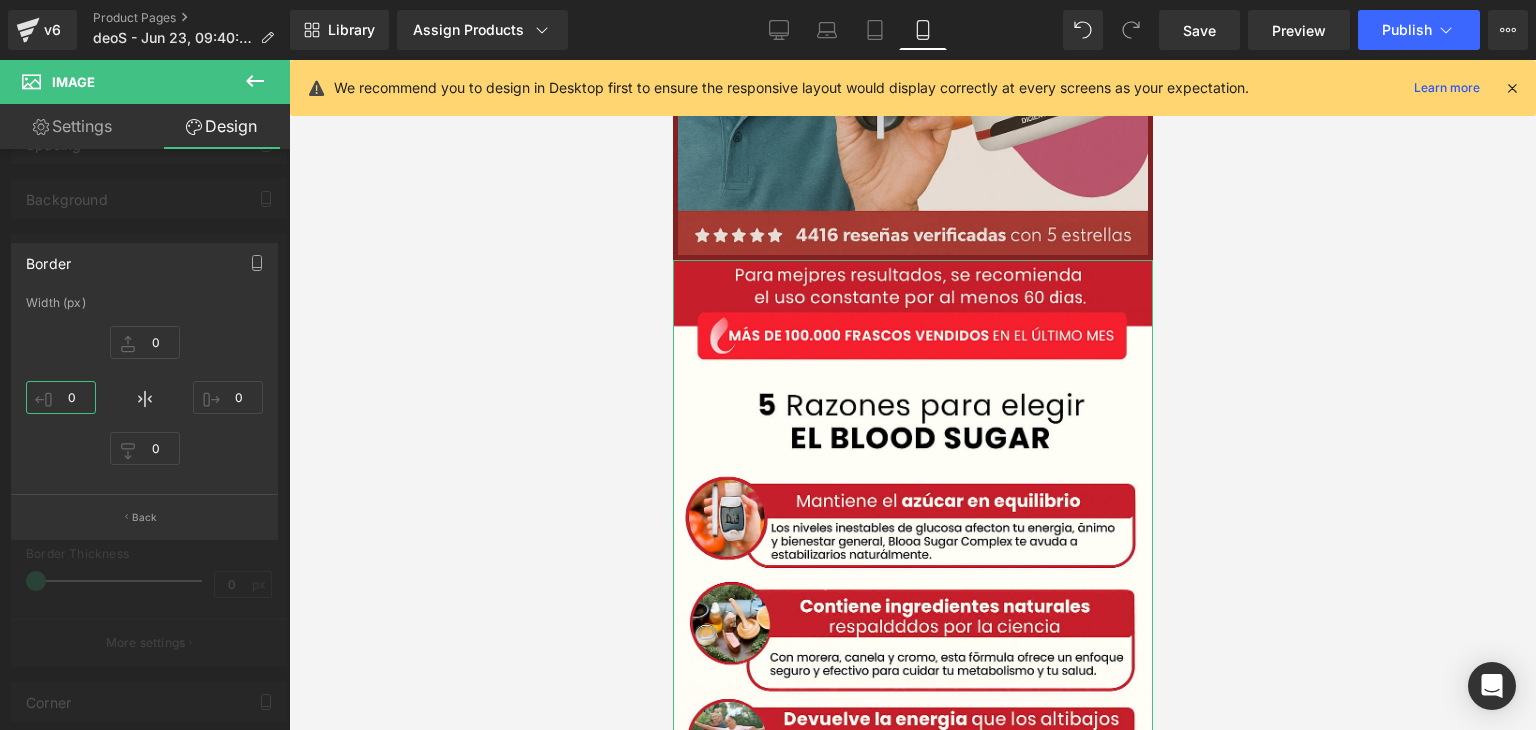 click on "0" at bounding box center (61, 397) 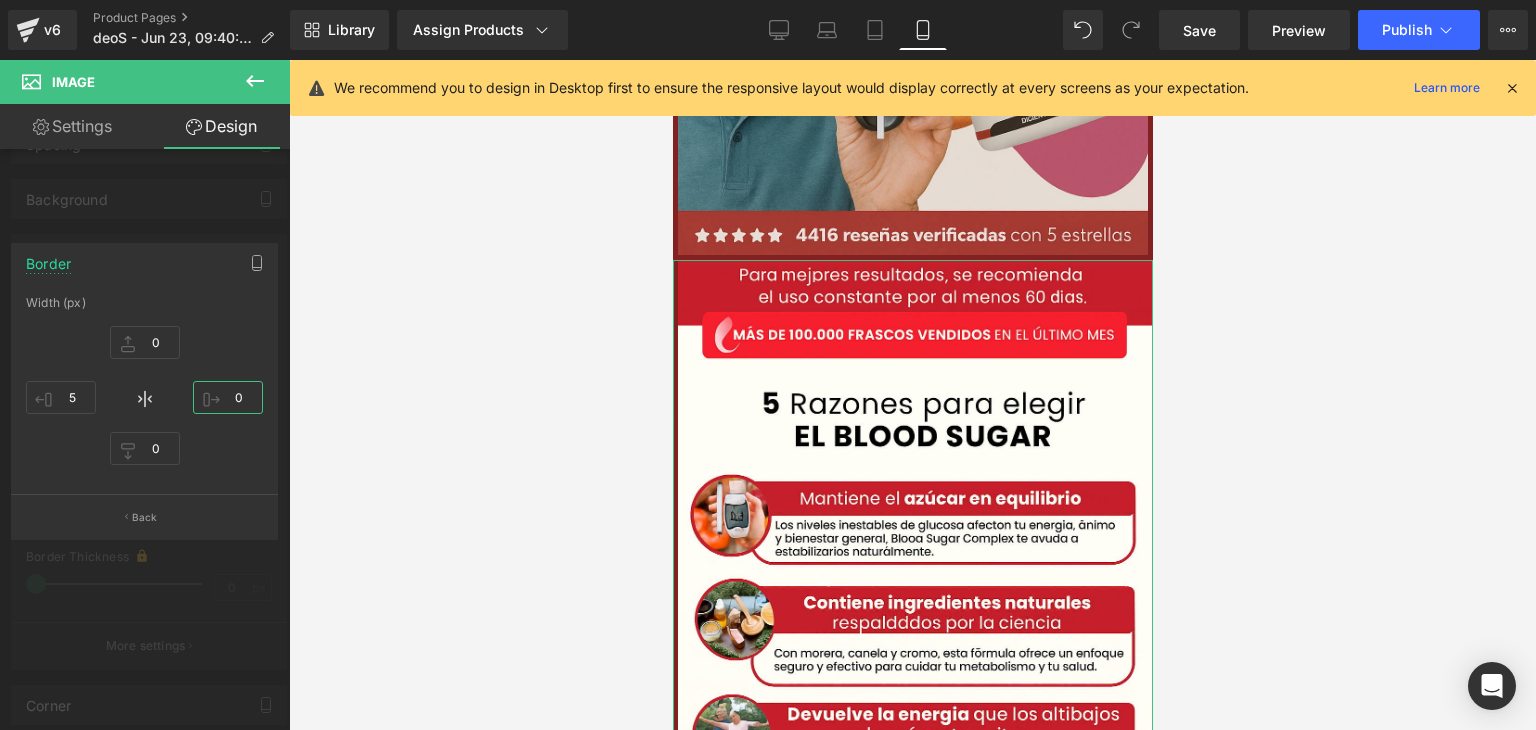 click on "0" at bounding box center [228, 397] 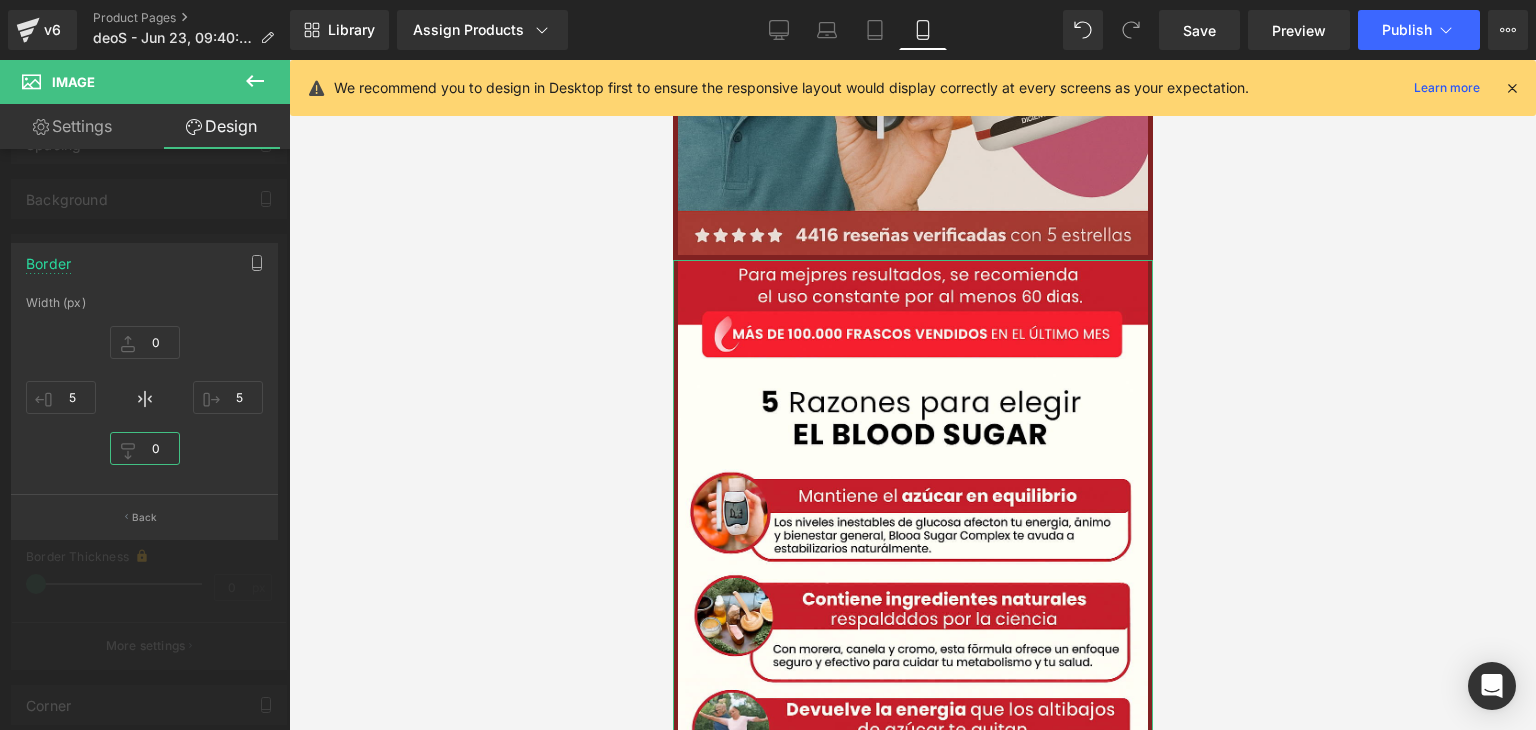 click on "0" at bounding box center (145, 448) 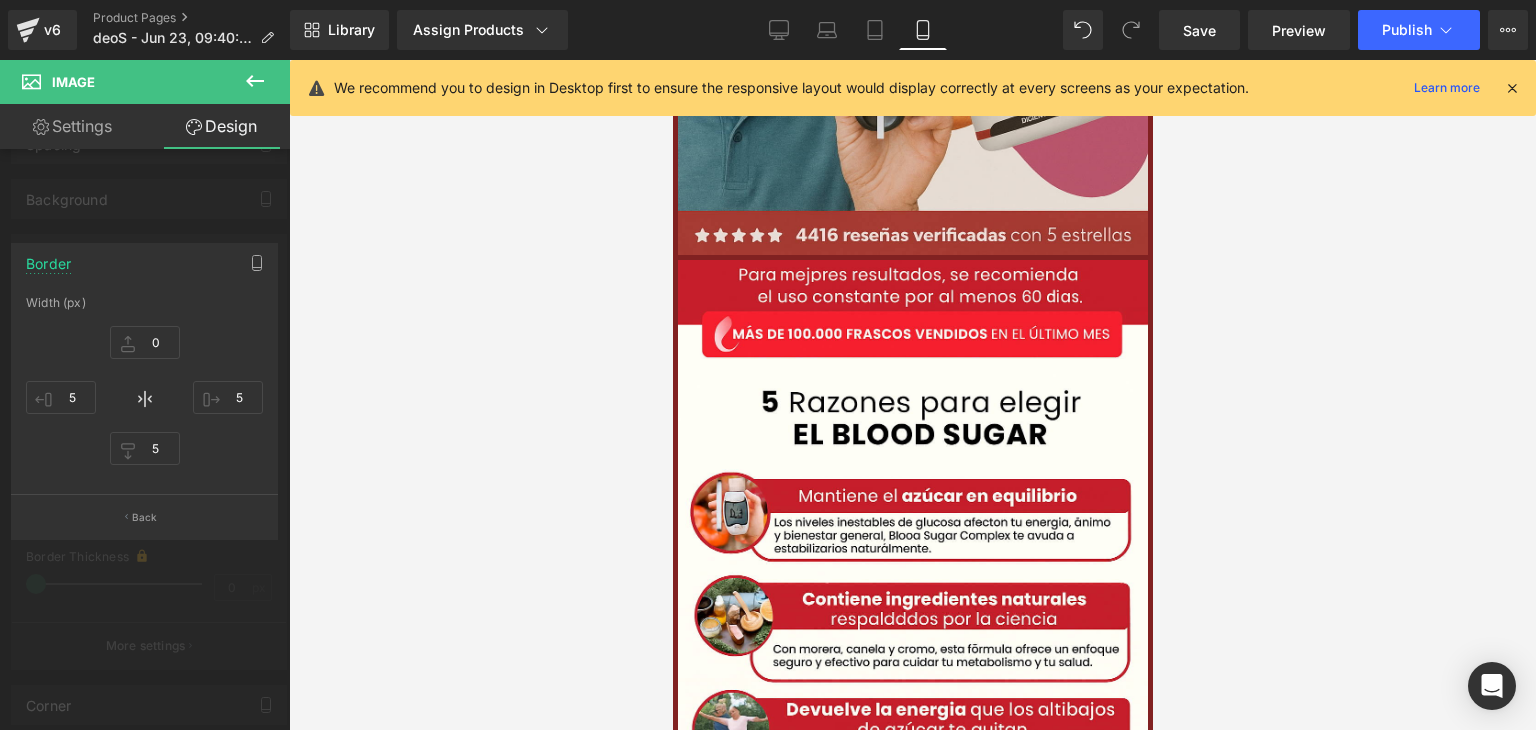 click at bounding box center [912, 395] 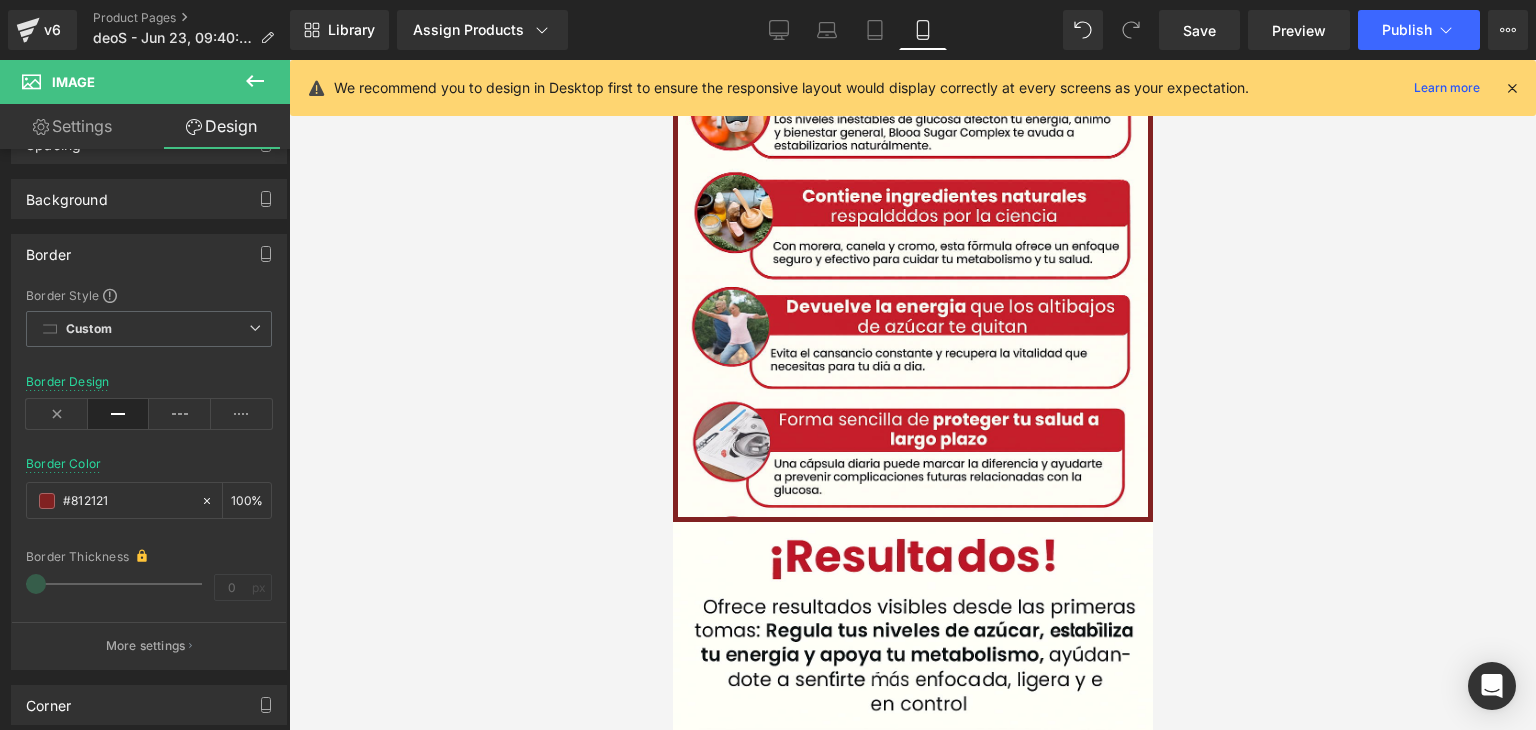 scroll, scrollTop: 3755, scrollLeft: 0, axis: vertical 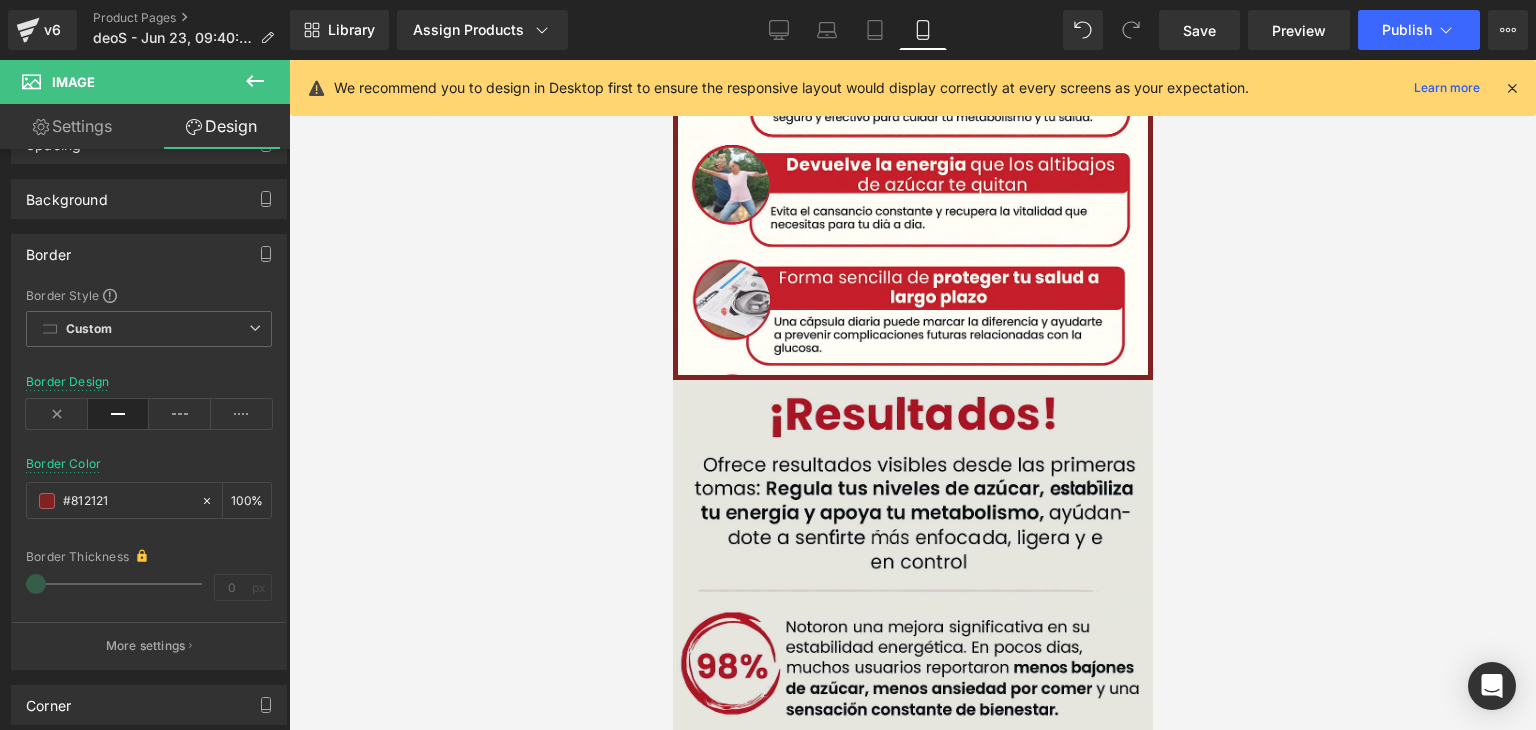 click at bounding box center [912, 740] 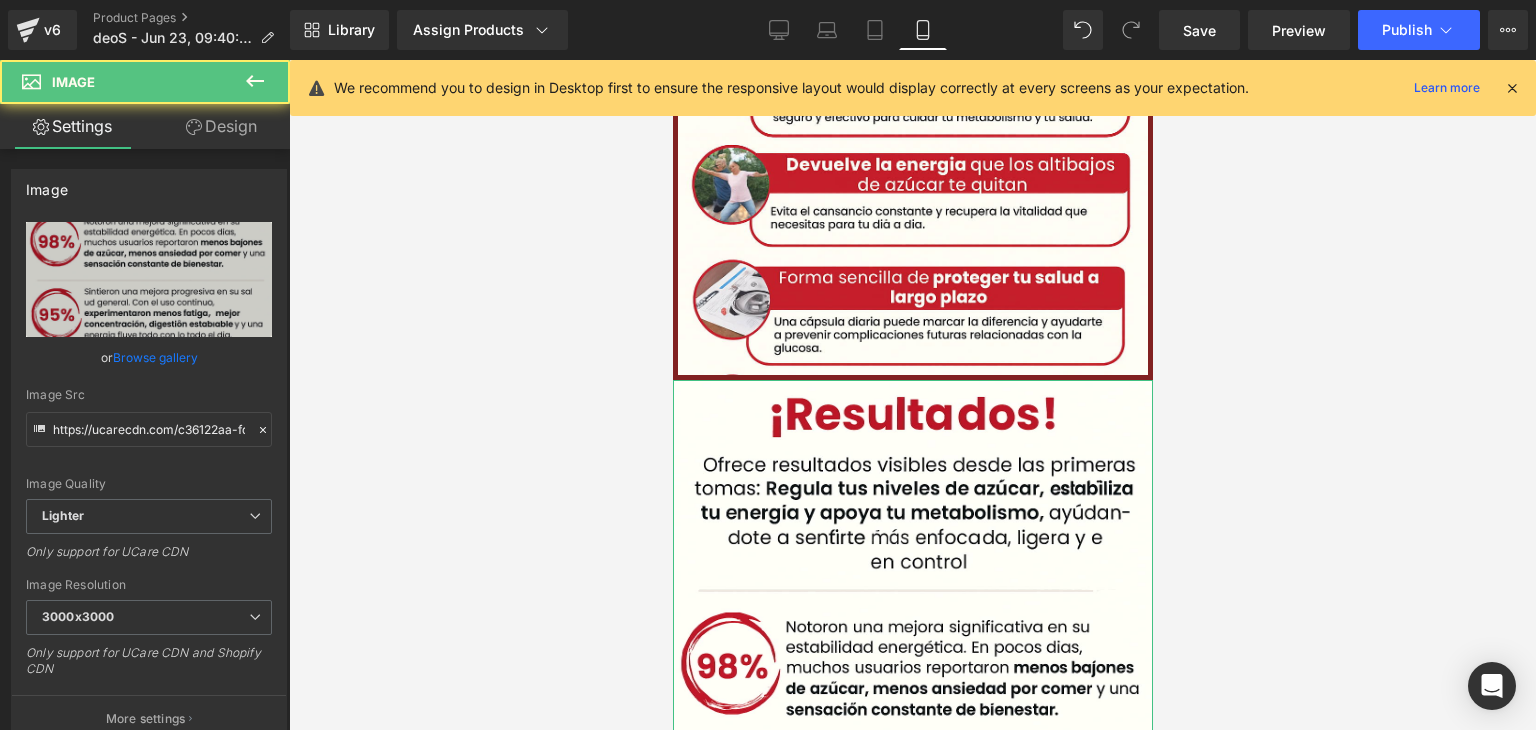 click on "Design" at bounding box center [221, 126] 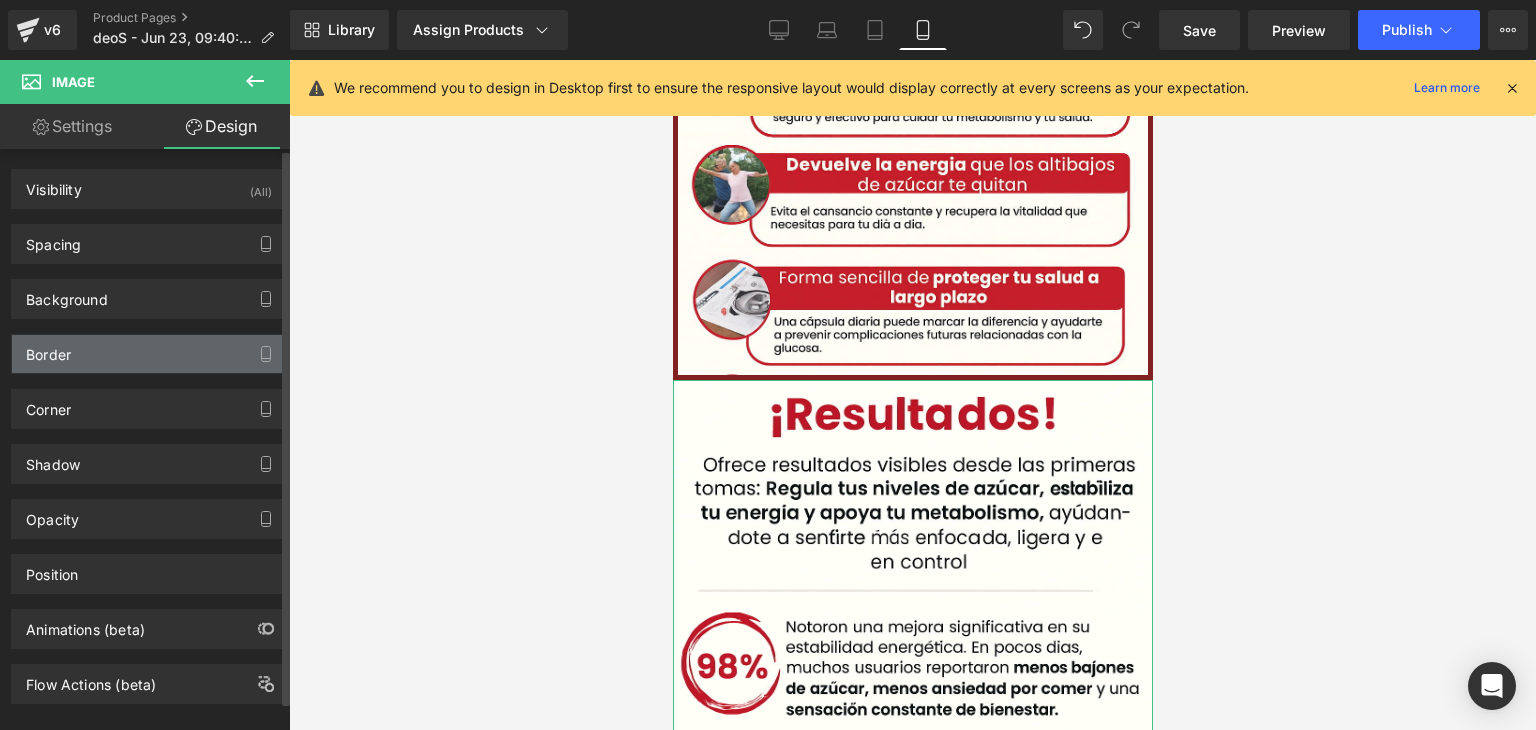 click on "Border" at bounding box center [149, 354] 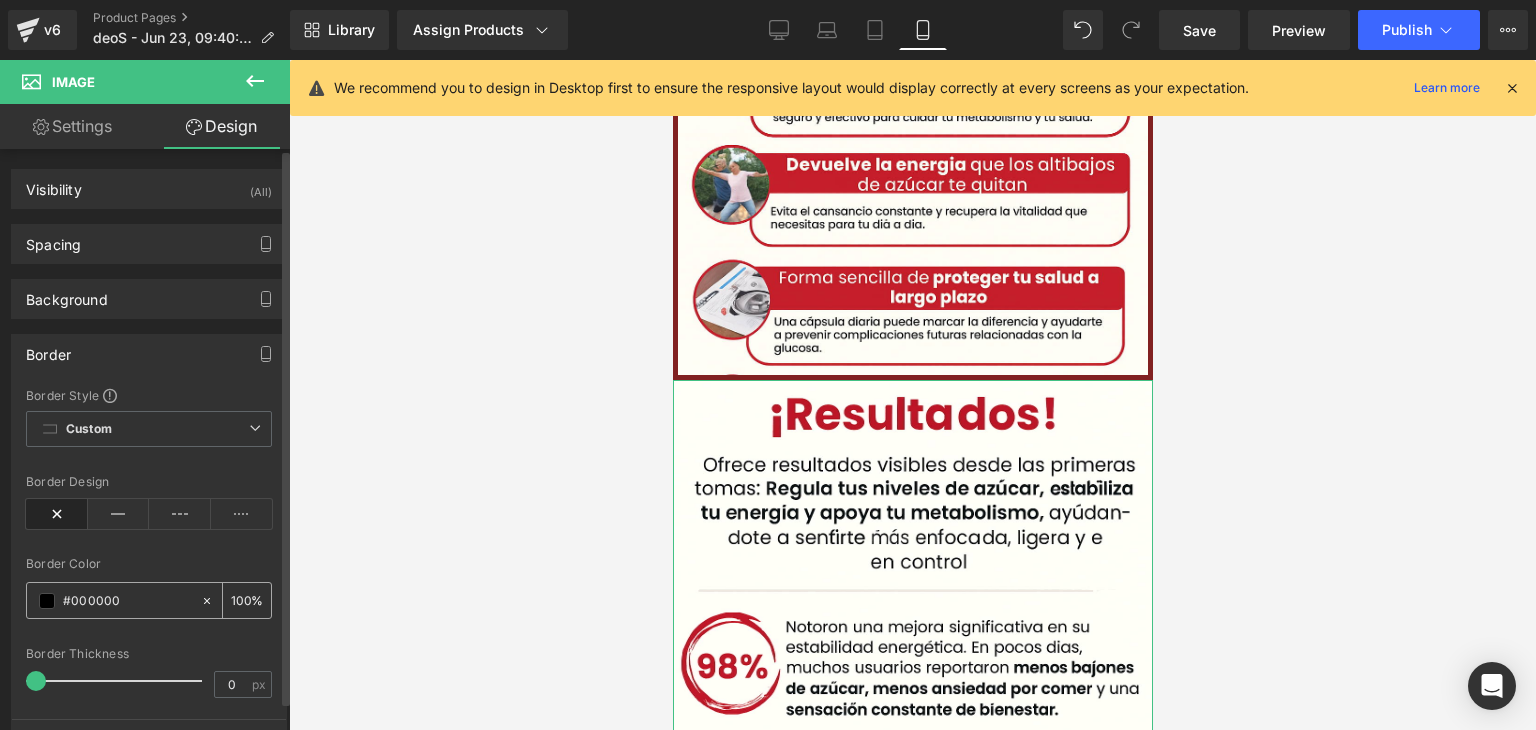 click on "#000000" at bounding box center (127, 601) 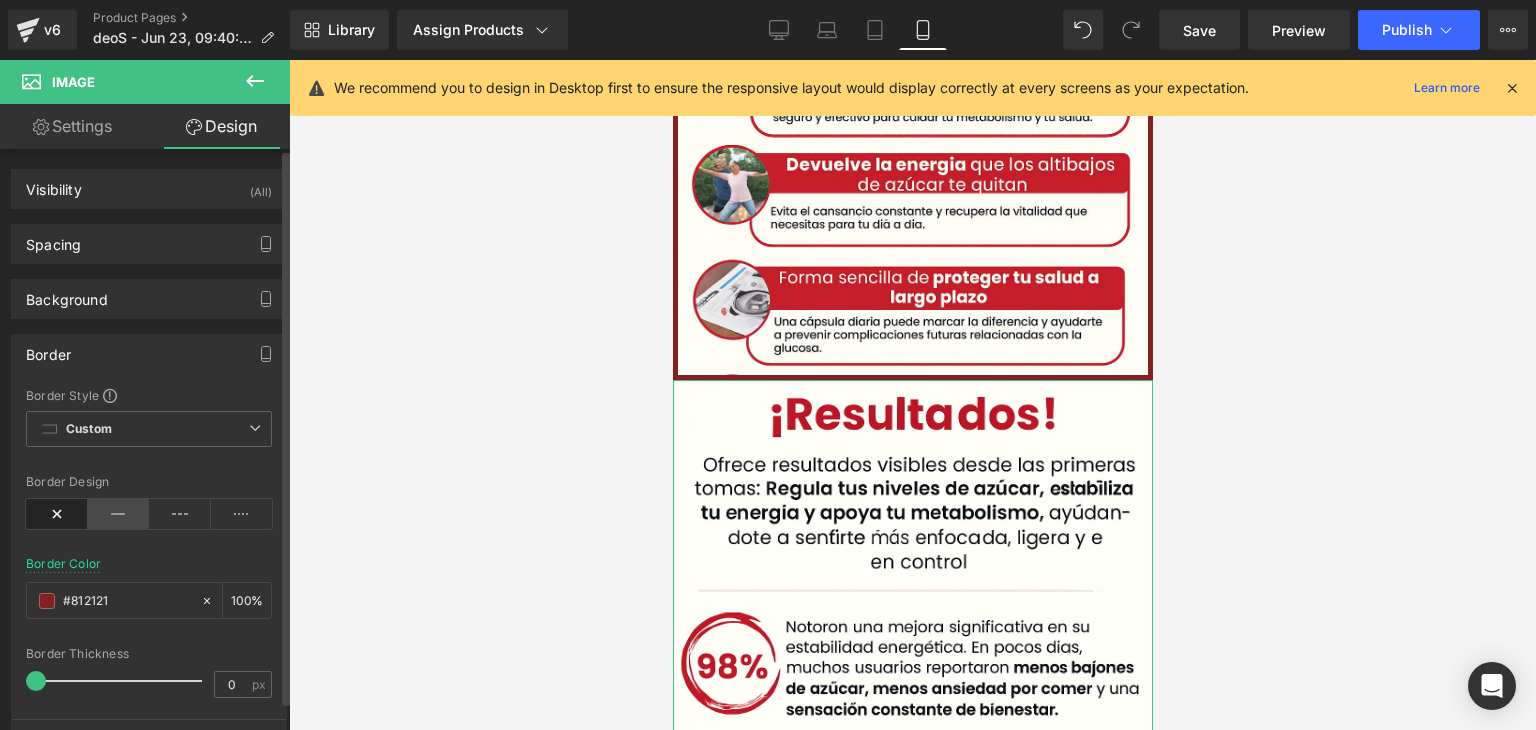 click at bounding box center (119, 514) 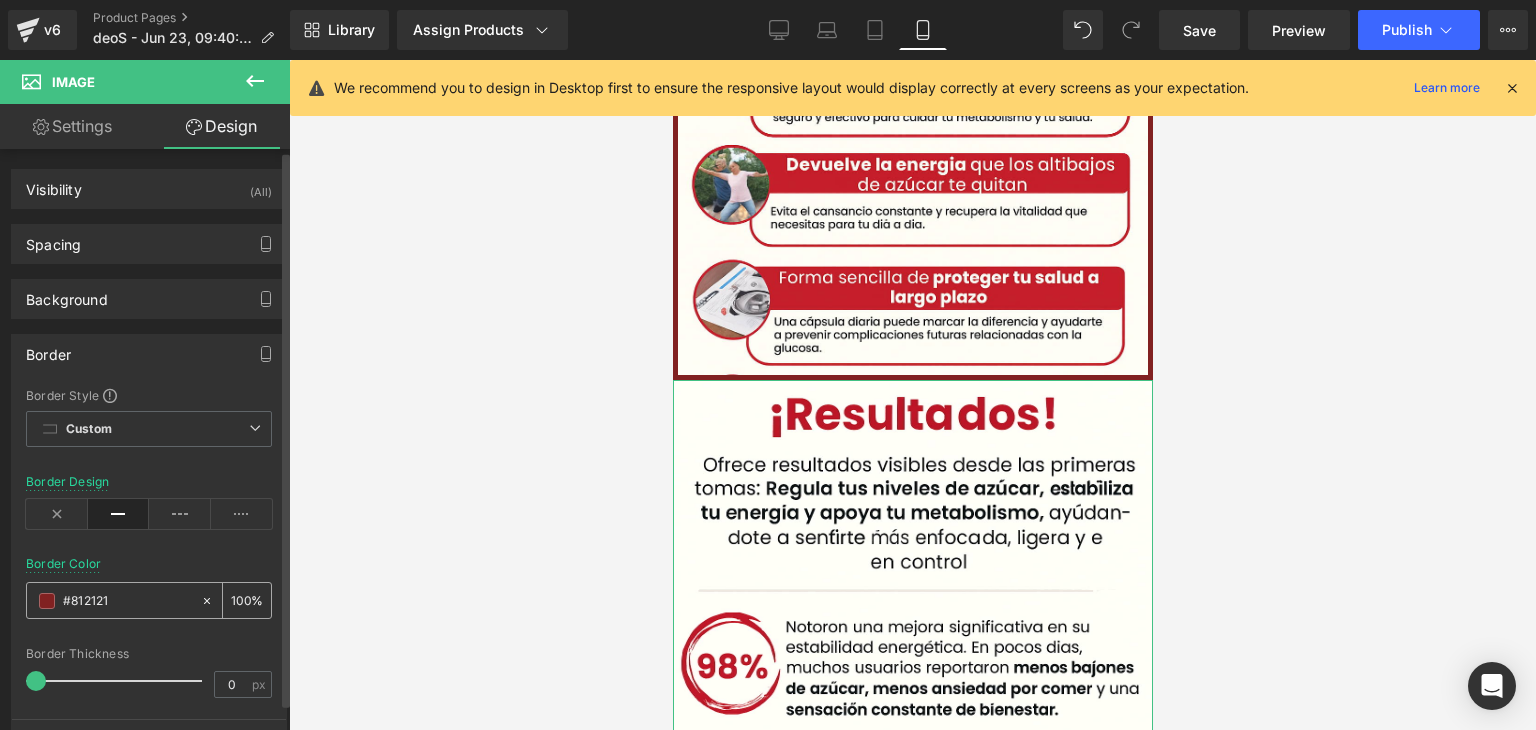 scroll, scrollTop: 100, scrollLeft: 0, axis: vertical 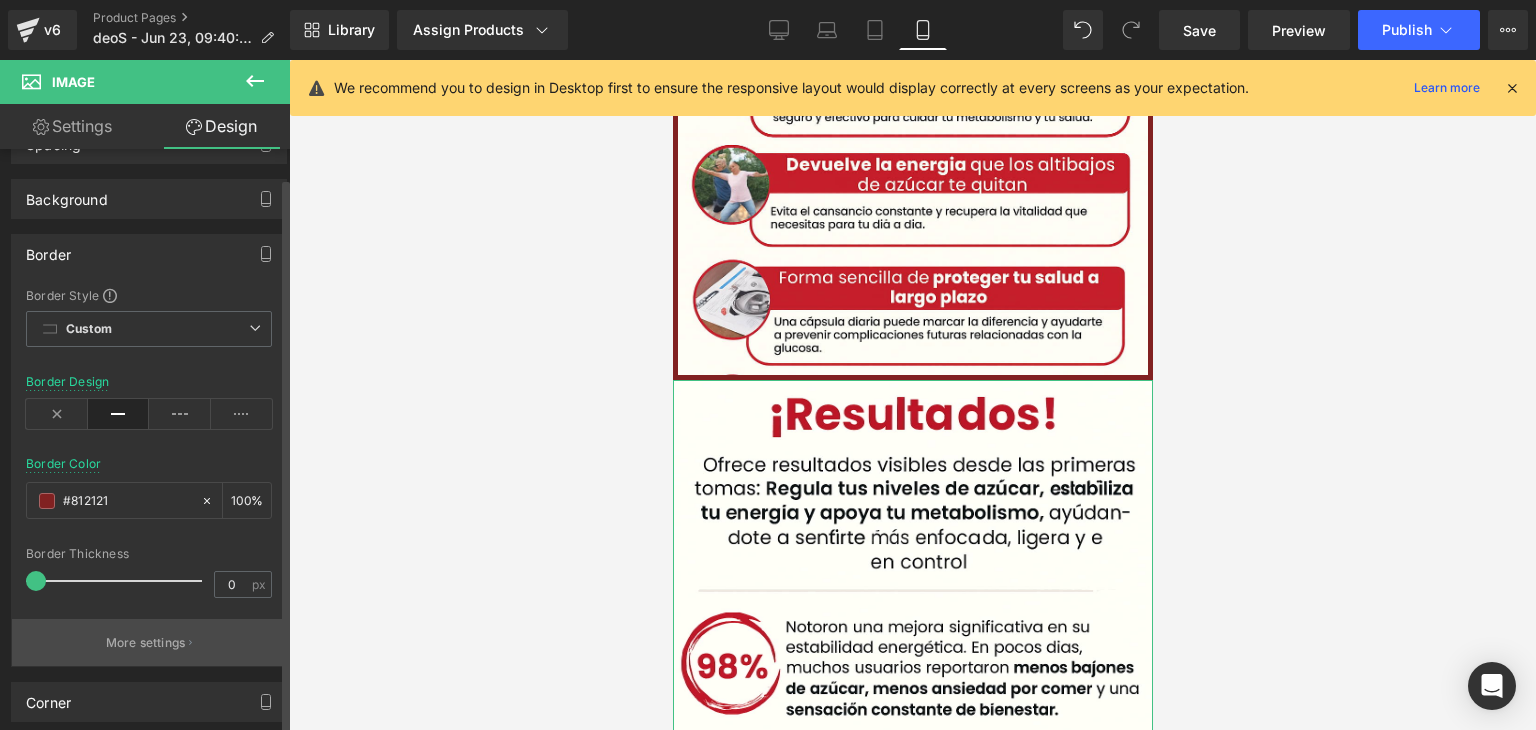 click on "More settings" at bounding box center (146, 643) 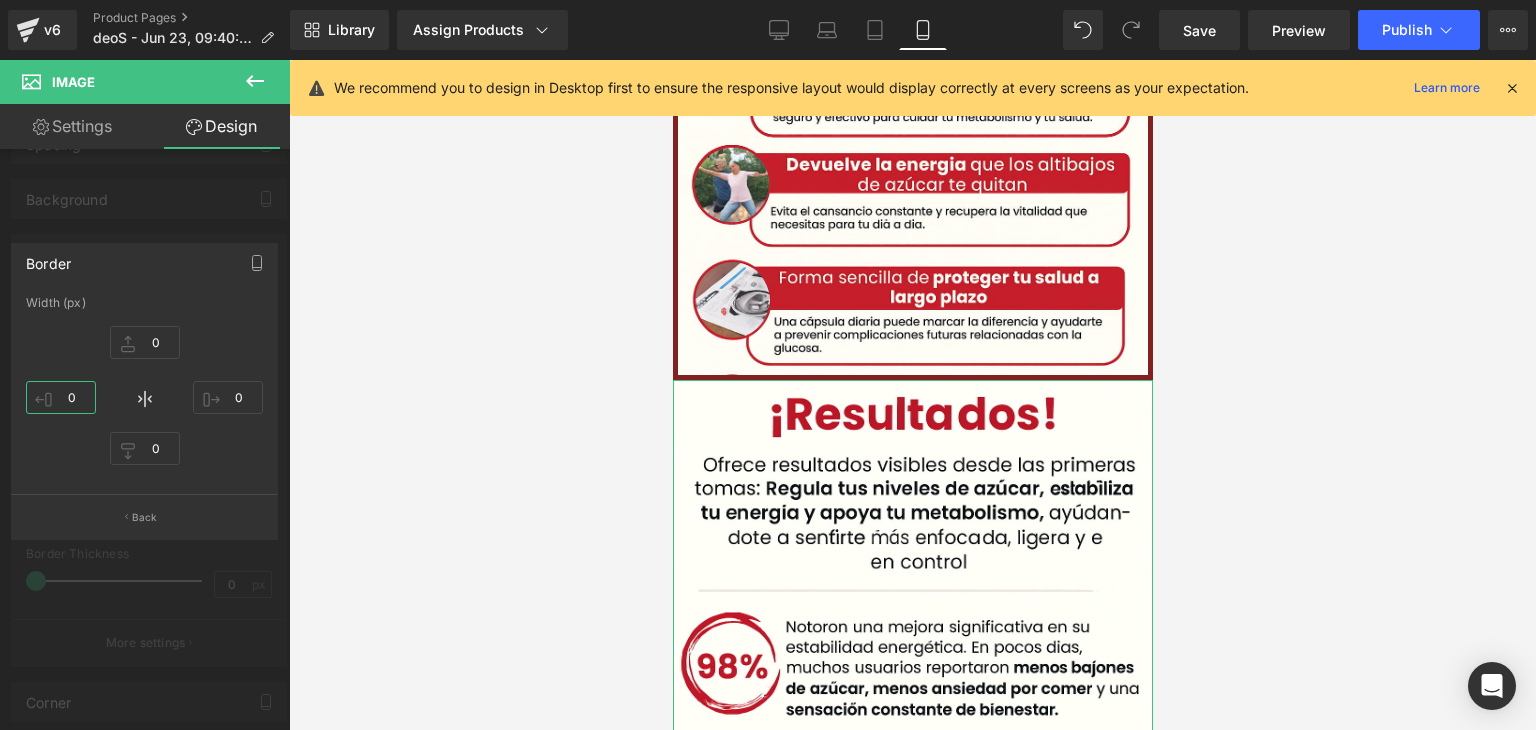 click on "0" at bounding box center (61, 397) 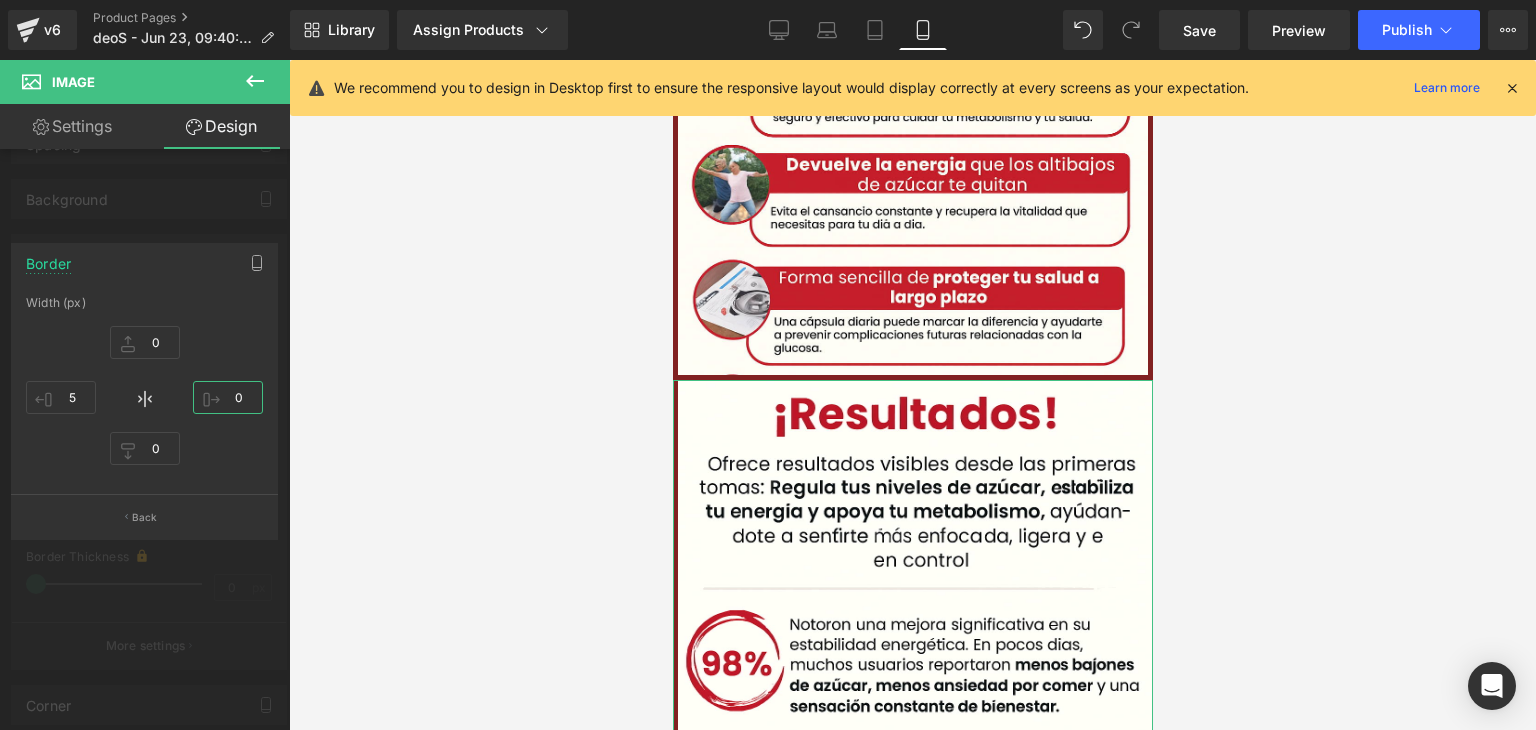 click on "0" at bounding box center (228, 397) 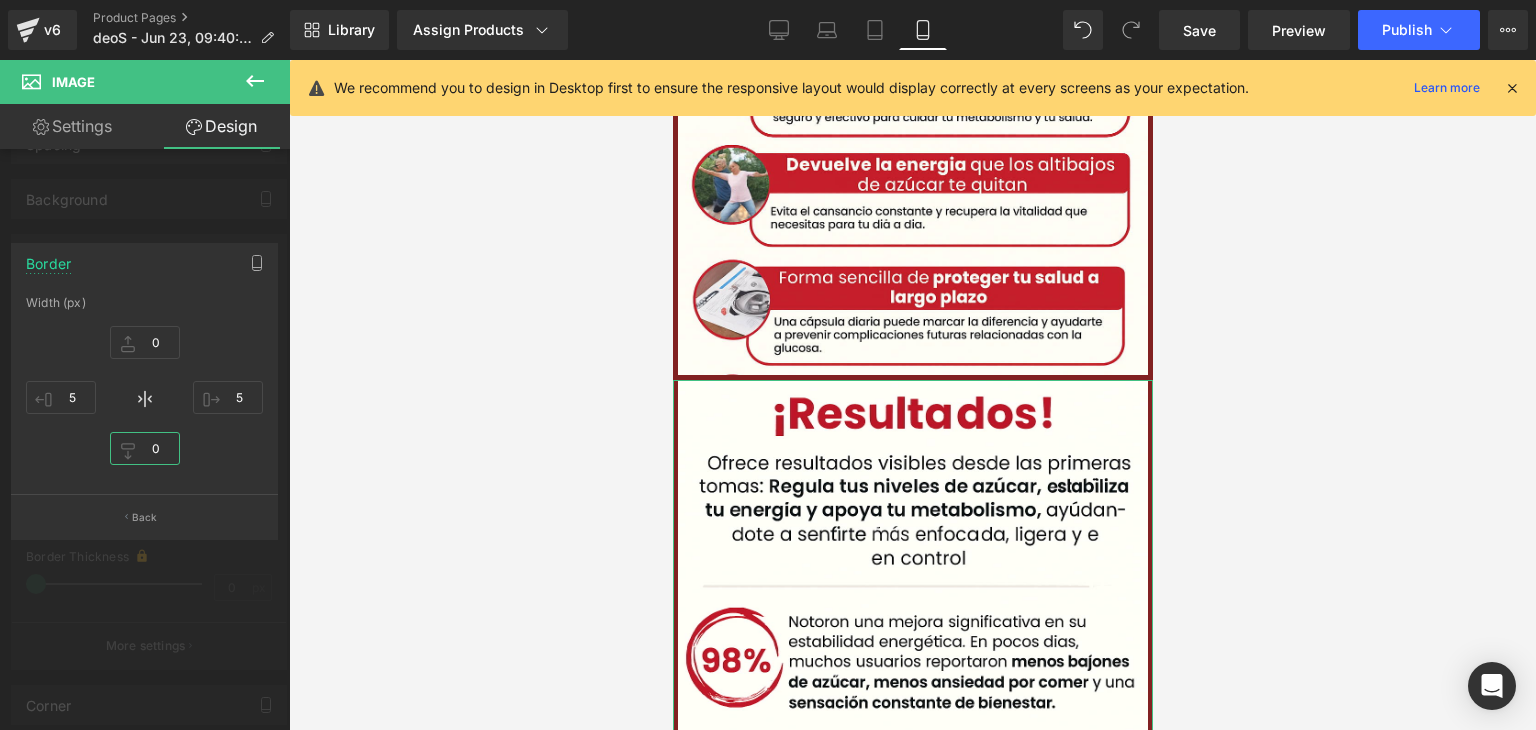 click on "0" at bounding box center [145, 448] 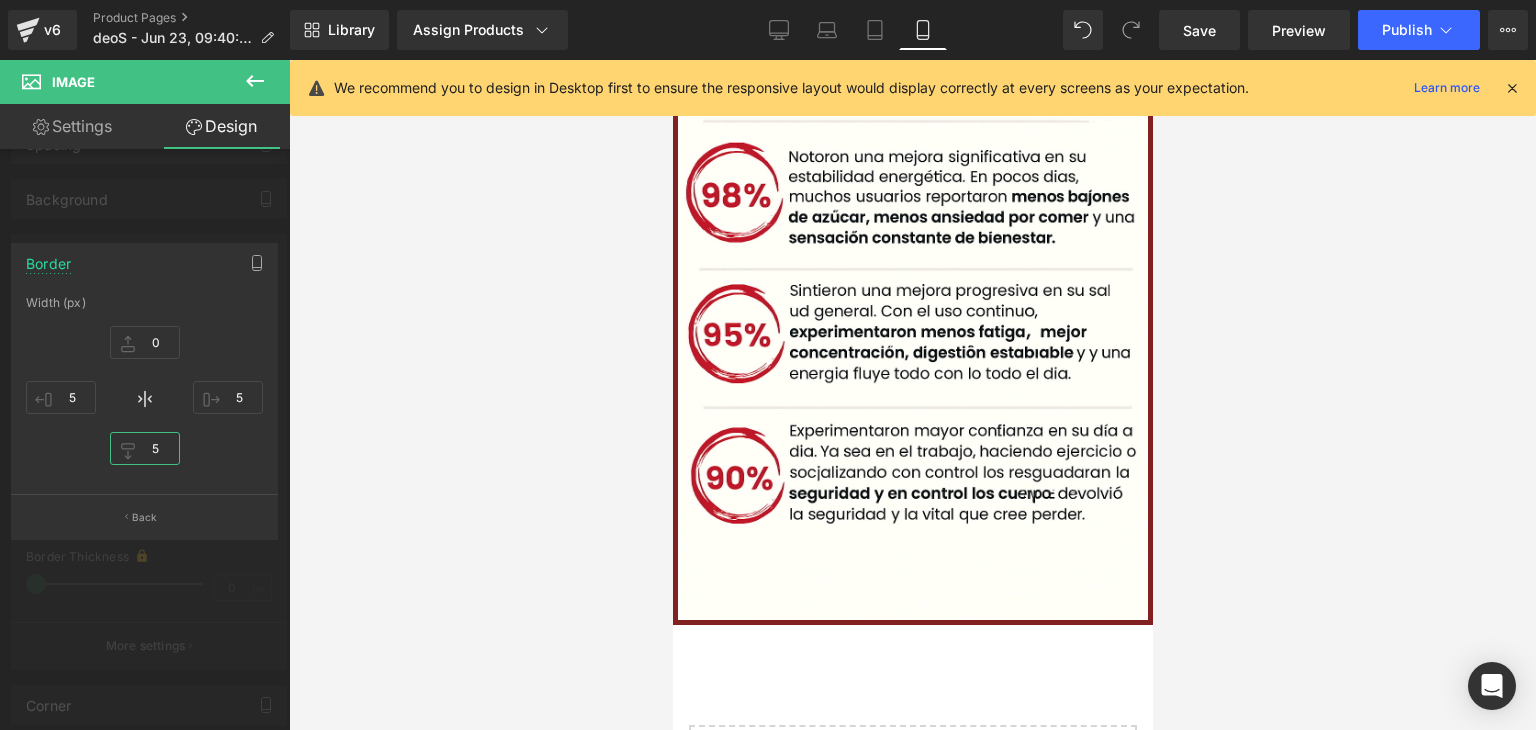 scroll, scrollTop: 4255, scrollLeft: 0, axis: vertical 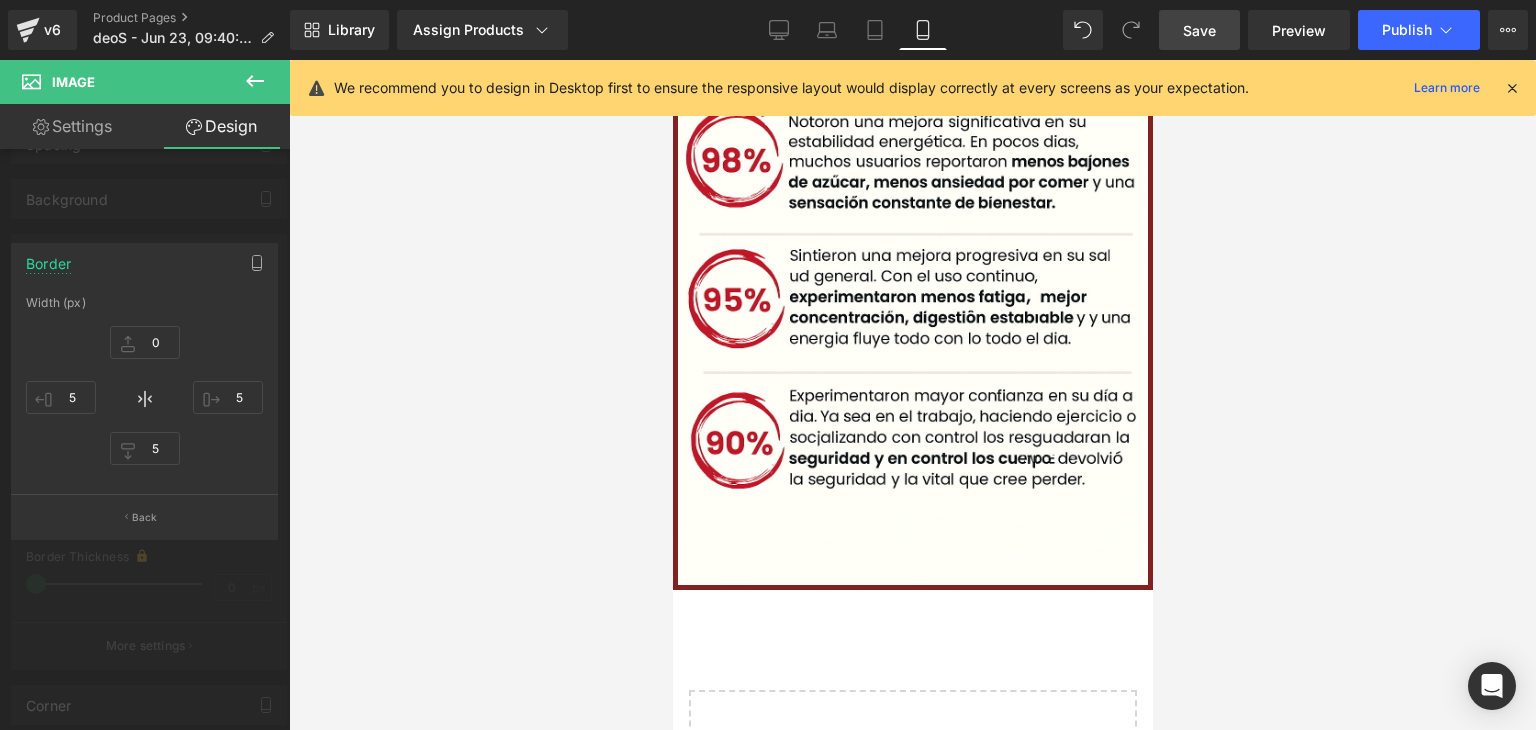 click on "Save" at bounding box center (1199, 30) 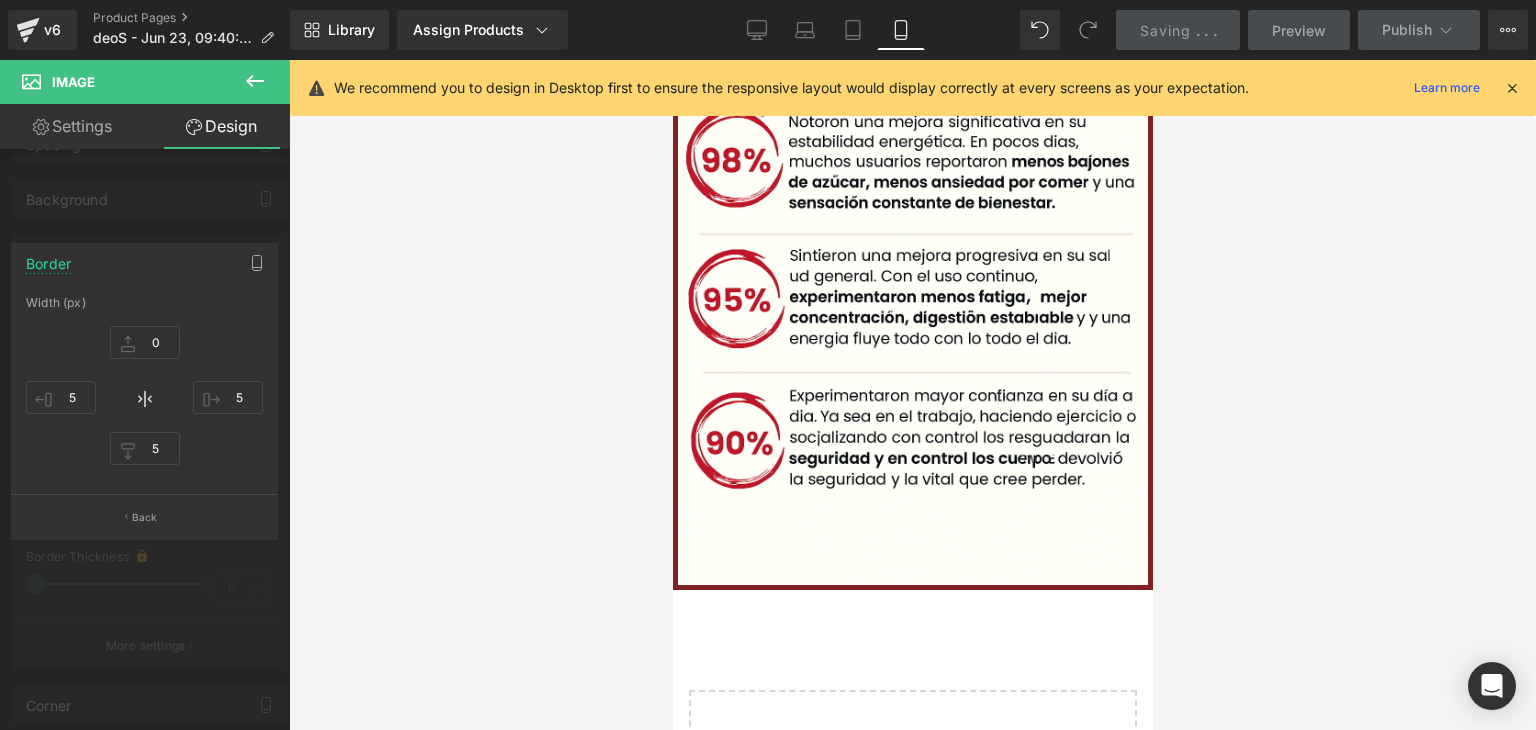 click on "Library Assign Products  Product Preview
BLOOD SUGAR COMPLEX | SUPLEMENTO NATURAL Manage assigned products Mobile Desktop Laptop Tablet Mobile   Saving   .   .   .   Preview Publish Scheduled View Live Page View with current Template Save Template to Library Schedule Publish  Optimize  Publish Settings Shortcuts We recommend you to design in Desktop first to ensure the responsive layout would display correctly at every screens as your expectation. Learn more  Your page can’t be published   You've reached the maximum number of published pages on your plan  (2/999999).  Unpublish pages   Upgrade plan" at bounding box center [913, 30] 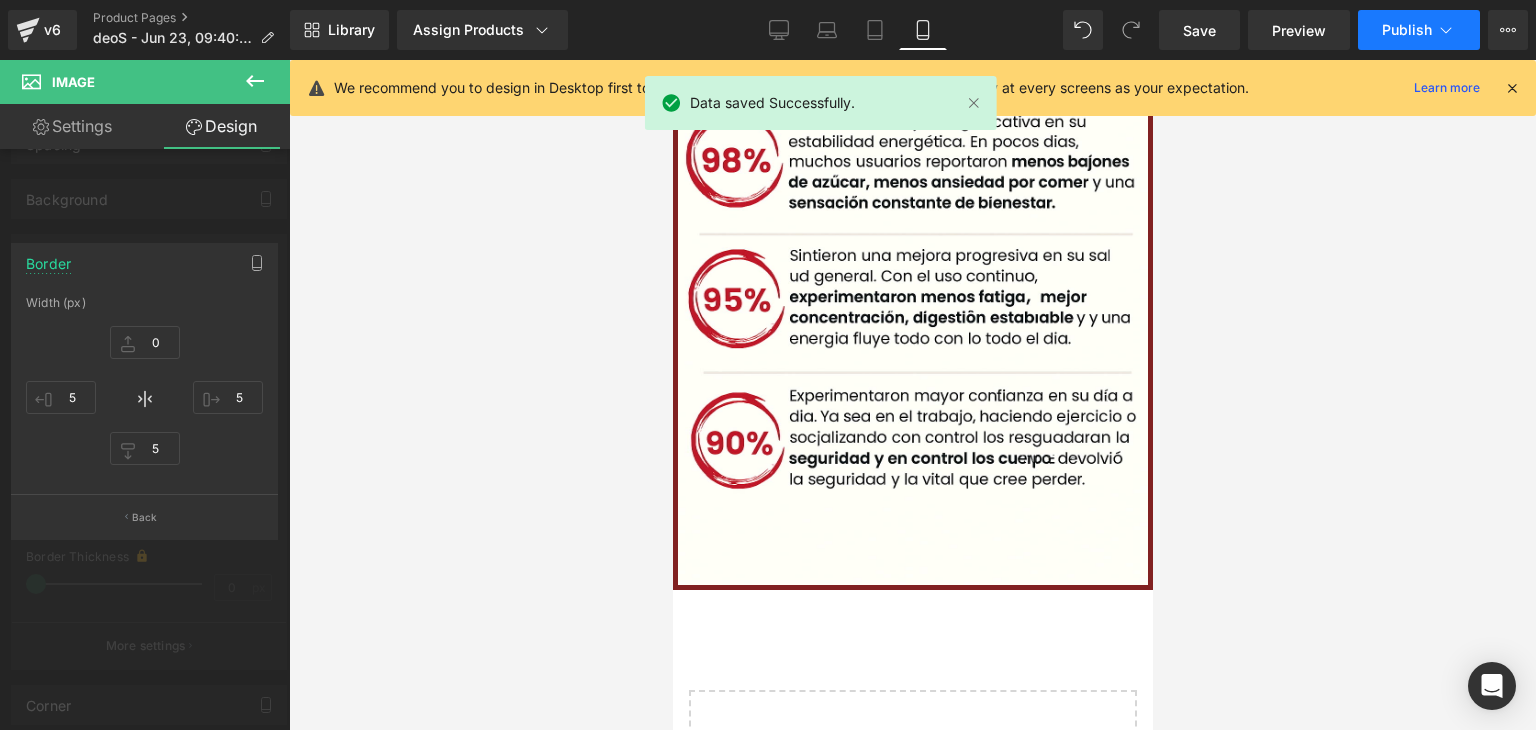 click on "Publish" at bounding box center [1407, 30] 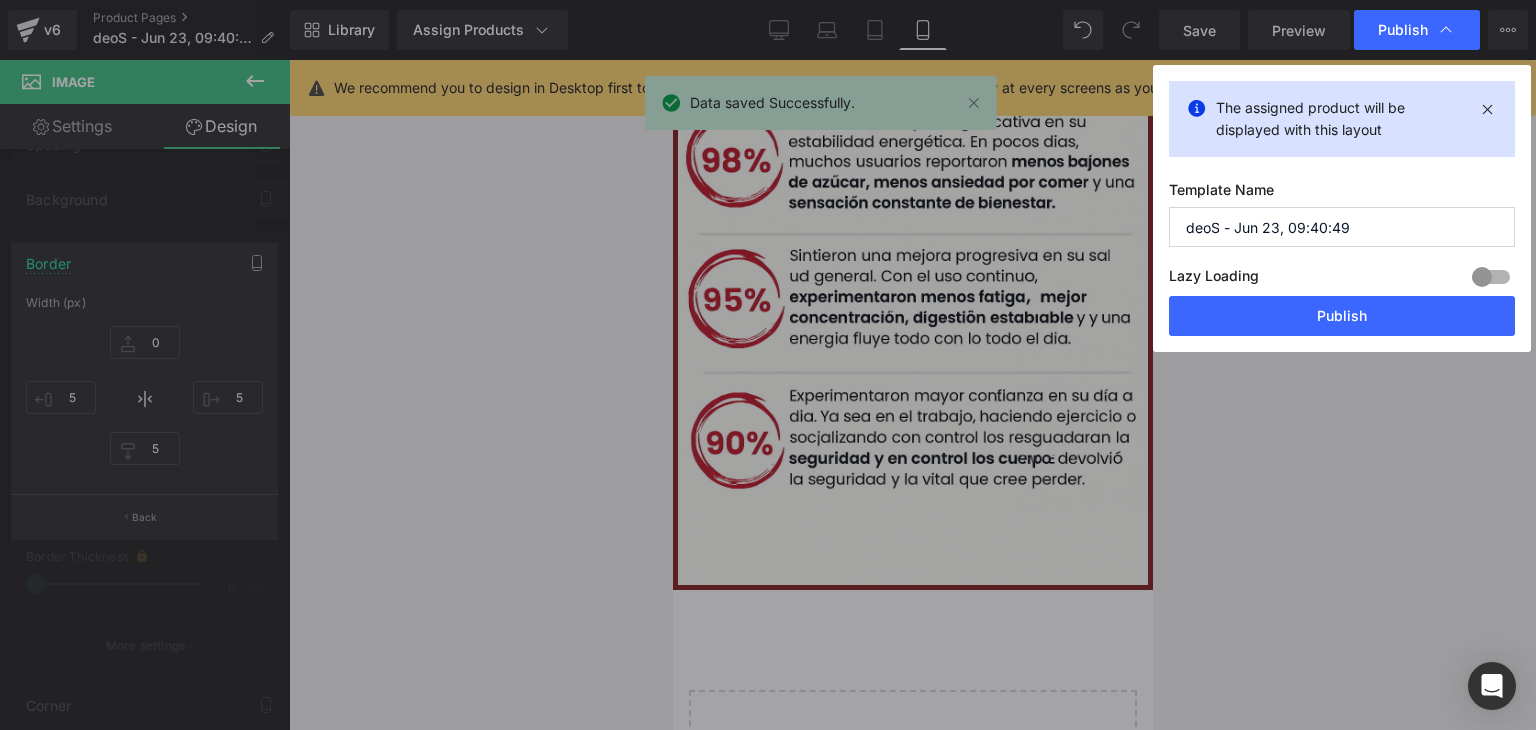 click on "Publish" at bounding box center [1342, 316] 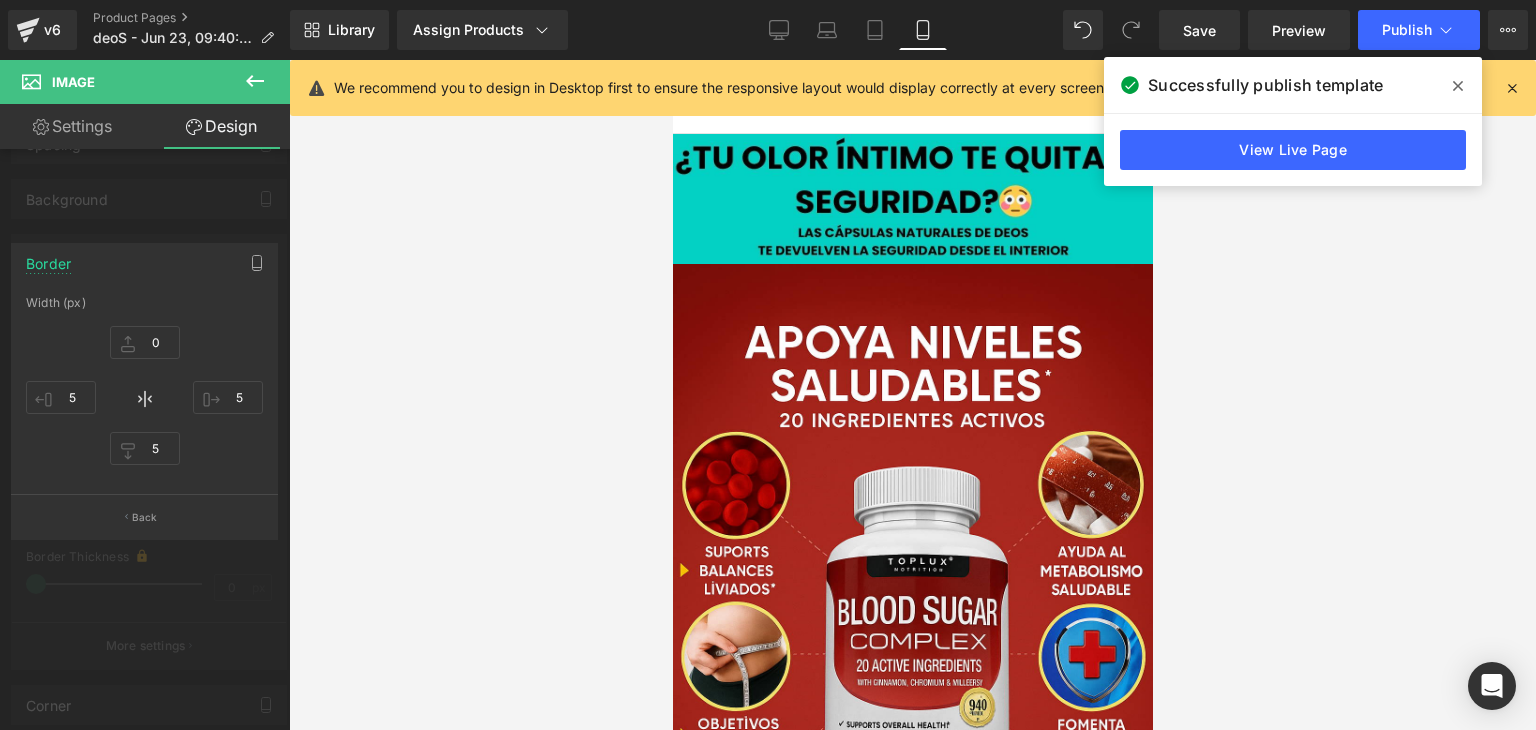 scroll, scrollTop: 0, scrollLeft: 0, axis: both 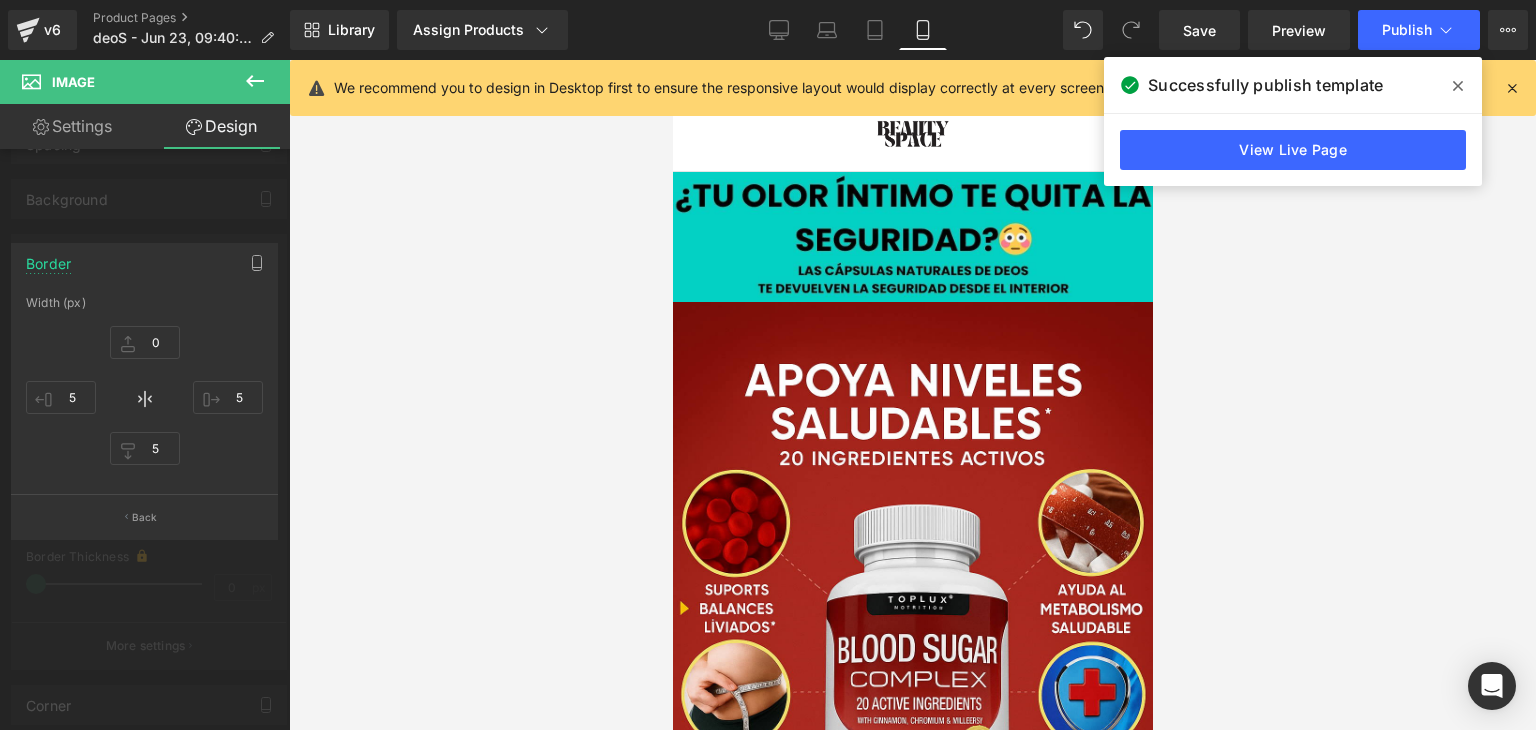 click on "Ir al contenido
🚚 Envío GRATIS 📦 | 💵 Pago Contra Entrega ✅ ¡En todo el país!
Garantía total de satisfacción 💖 | Tu belleza en manos expertas ✨
Mi cuenta
Abrir carrito
S/. 0.00
( 0 )
Abrir menú
Abrir carrito 0
Menú
Cerrar barra lateral
Mi cuenta
Image         Image" at bounding box center [912, 2669] 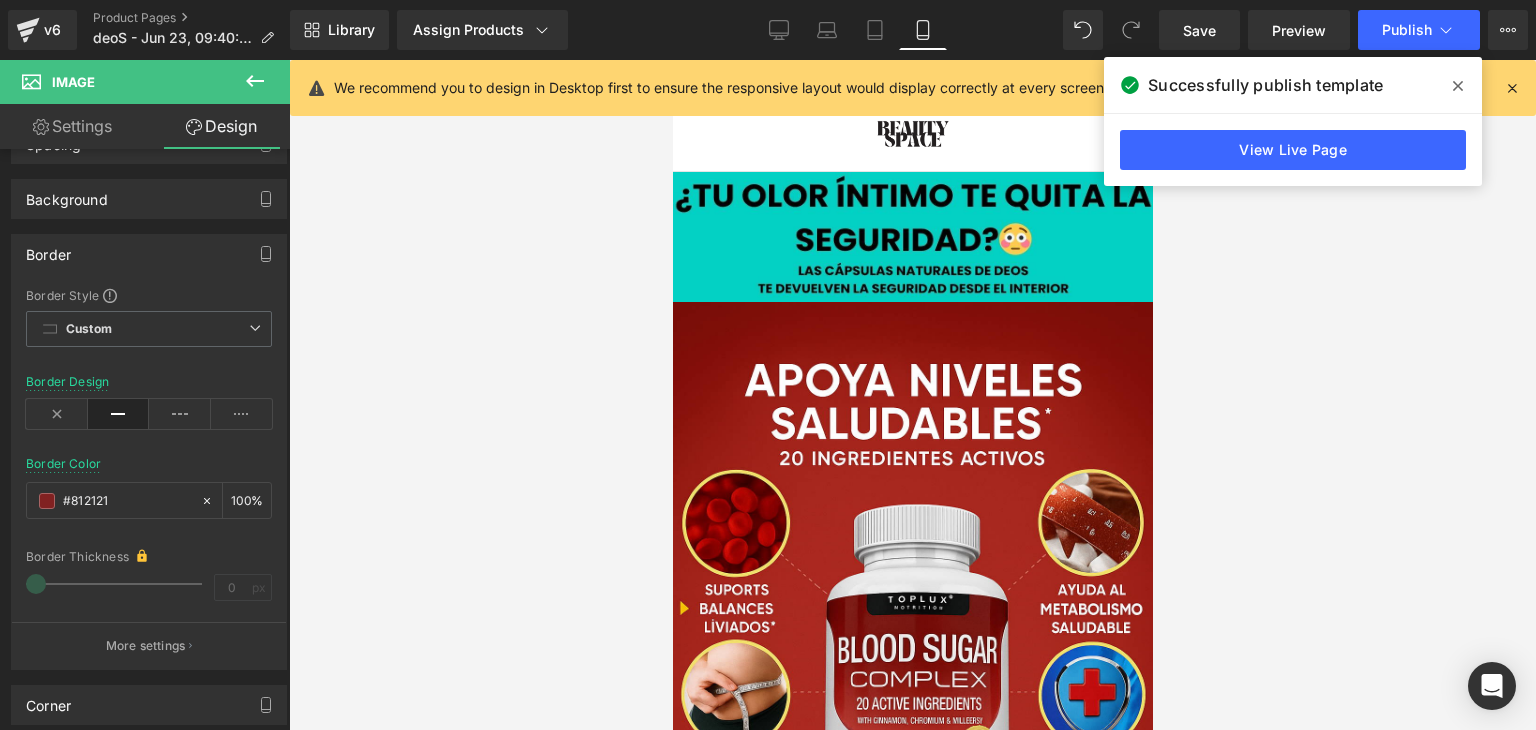 drag, startPoint x: 1343, startPoint y: 210, endPoint x: 1348, endPoint y: 192, distance: 18.681541 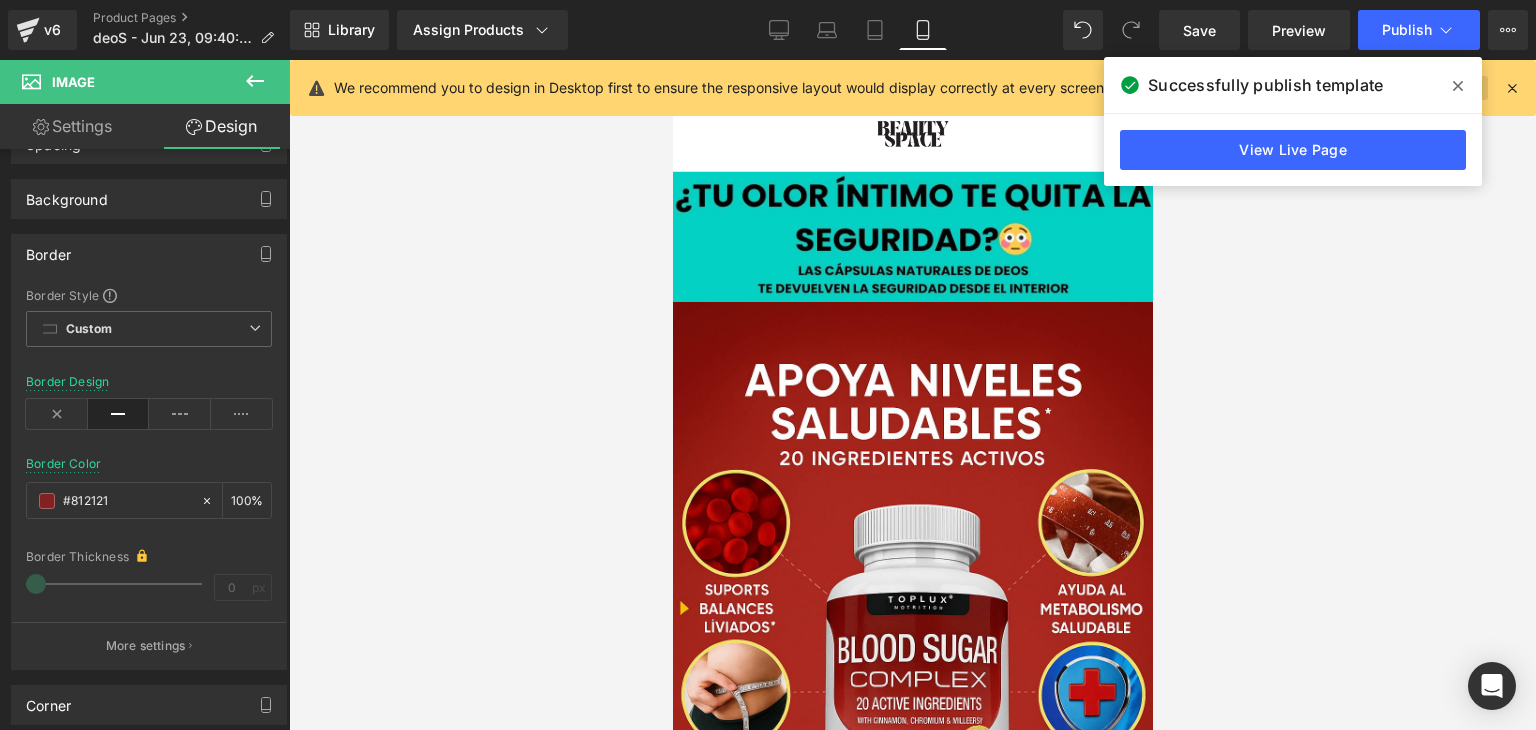 click at bounding box center (1458, 86) 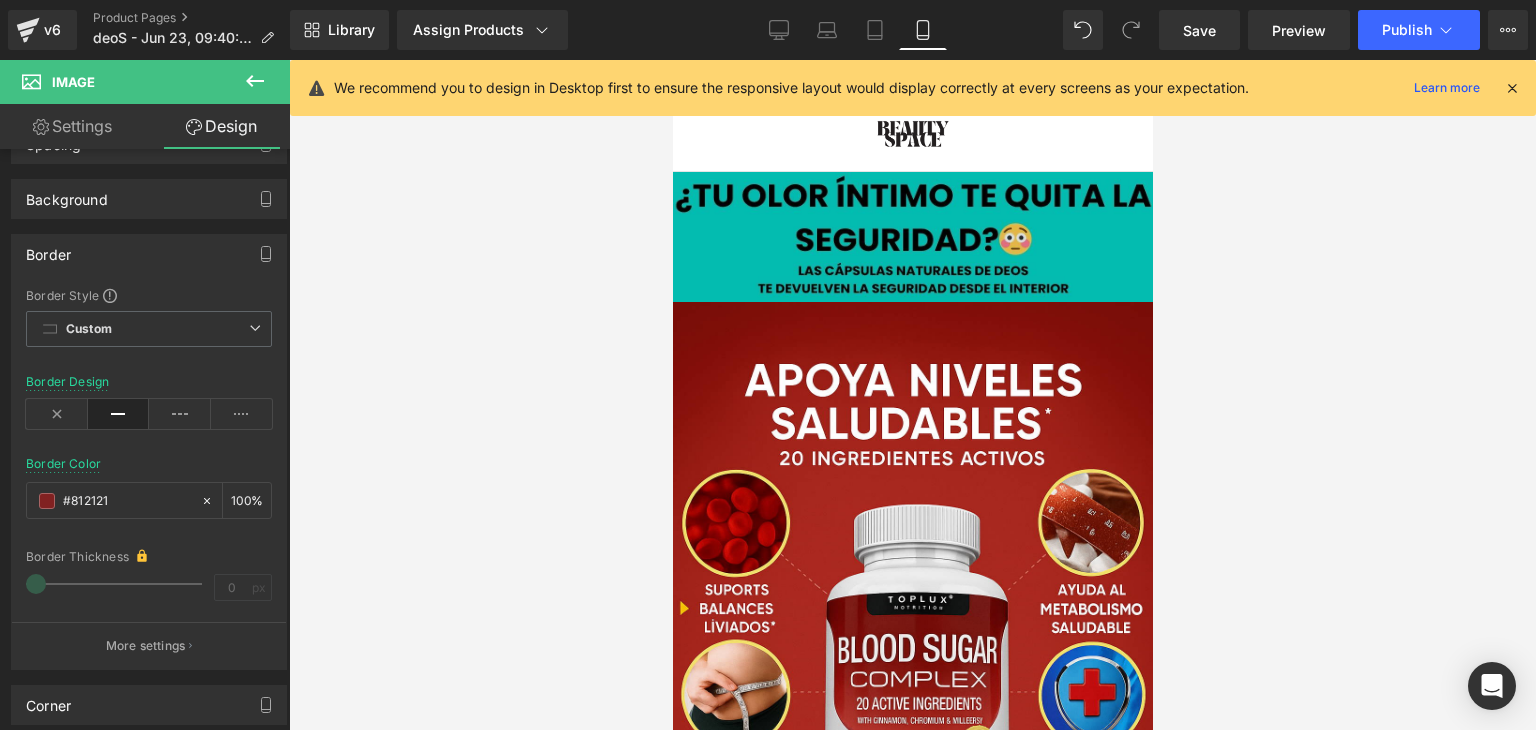 click at bounding box center (912, 237) 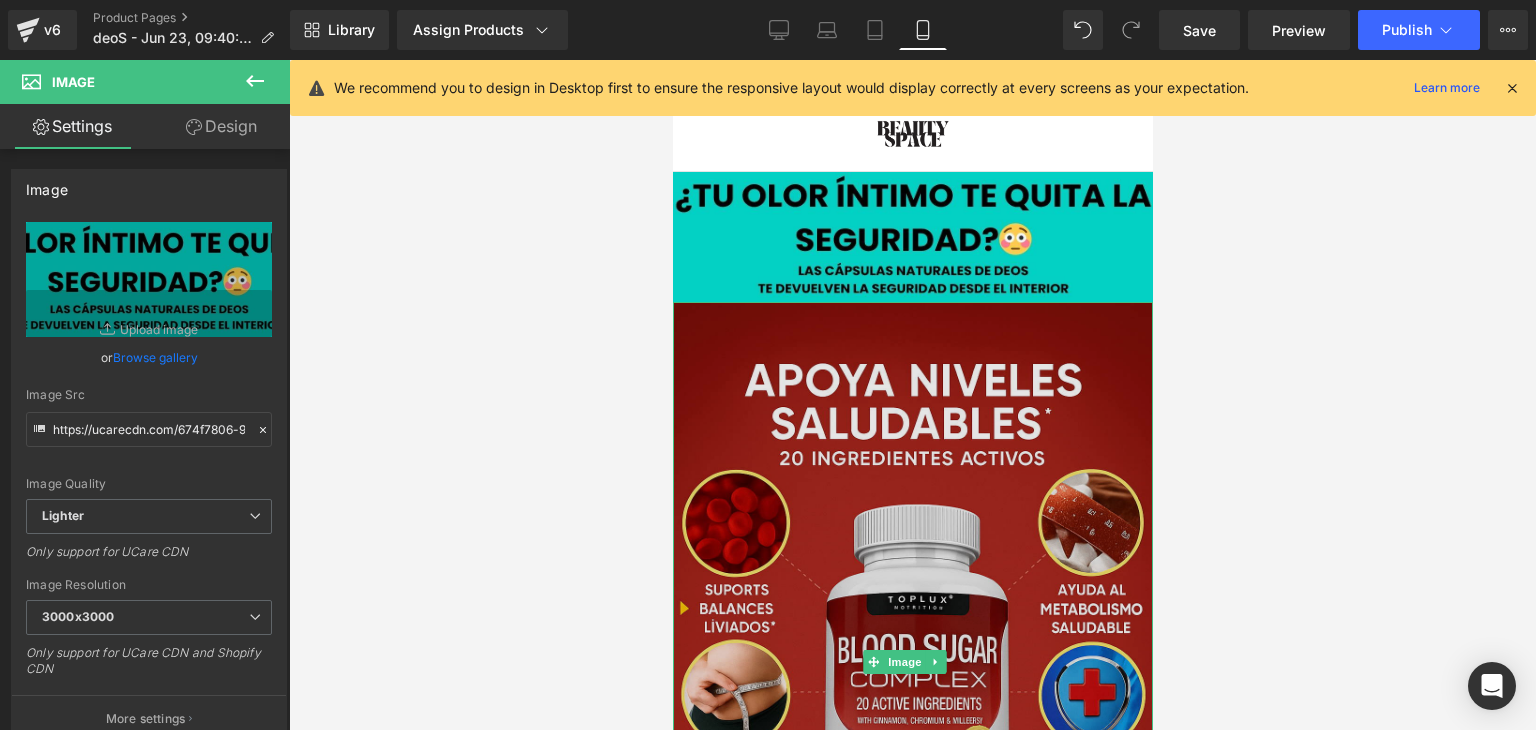 click at bounding box center [912, 662] 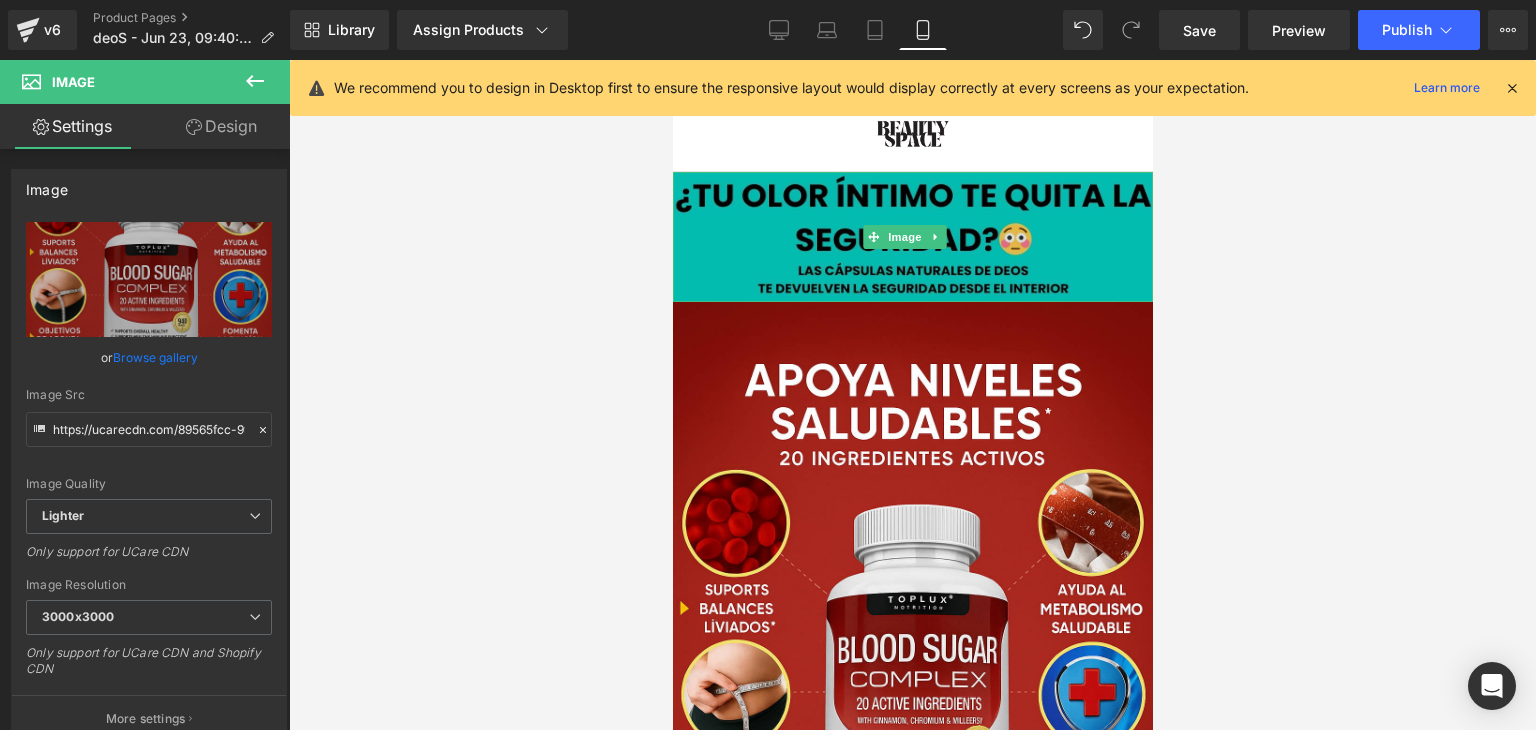 click at bounding box center (912, 237) 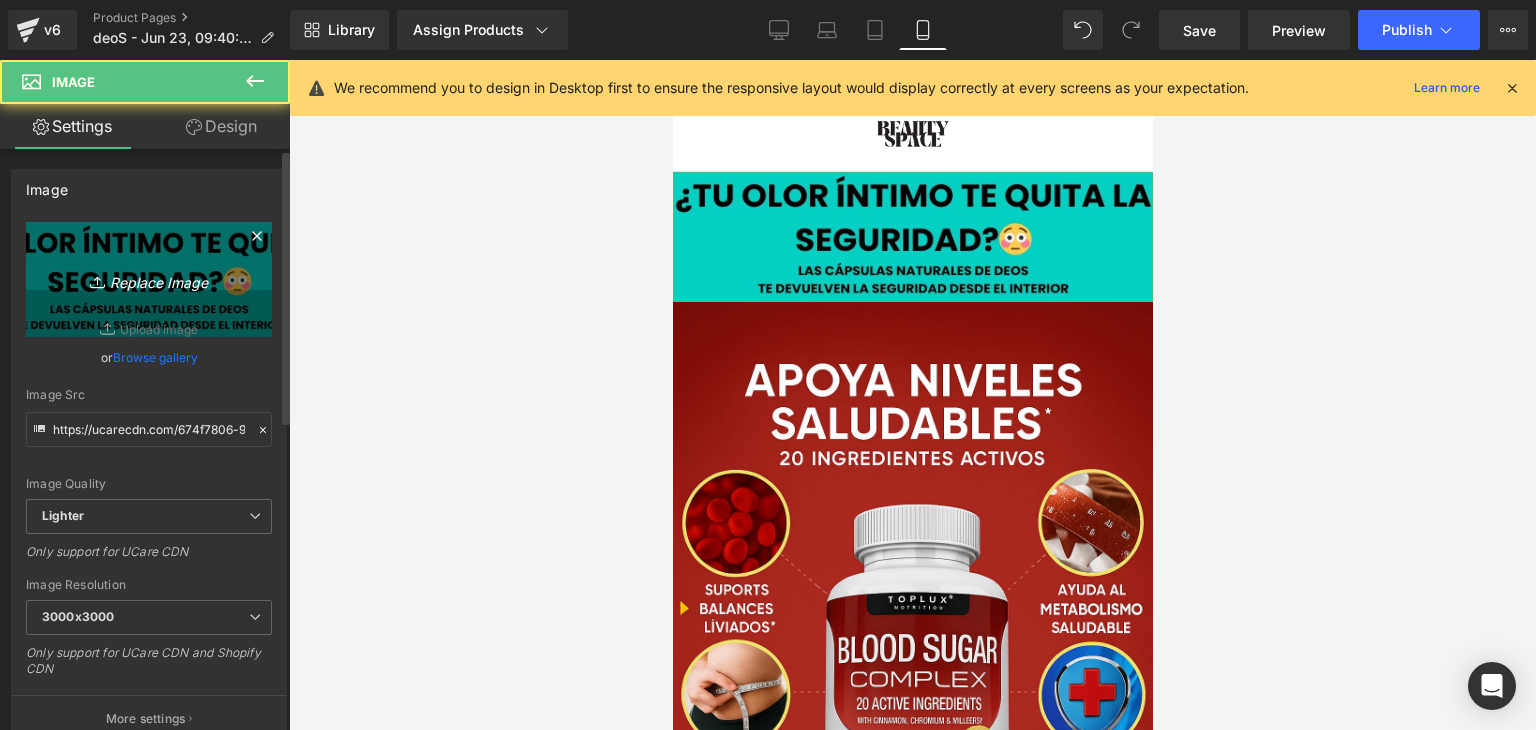 click on "Replace Image" at bounding box center (149, 279) 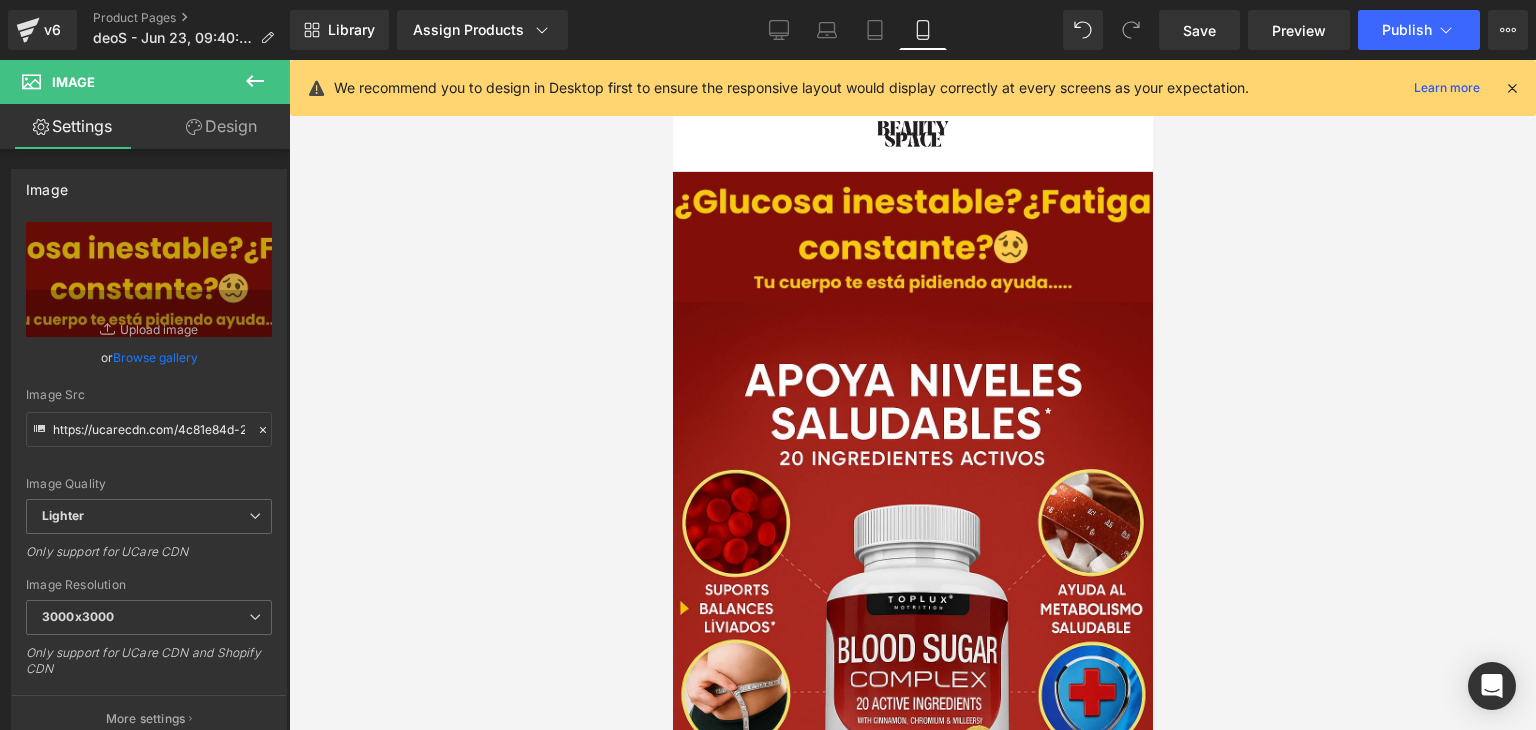 click at bounding box center (912, 395) 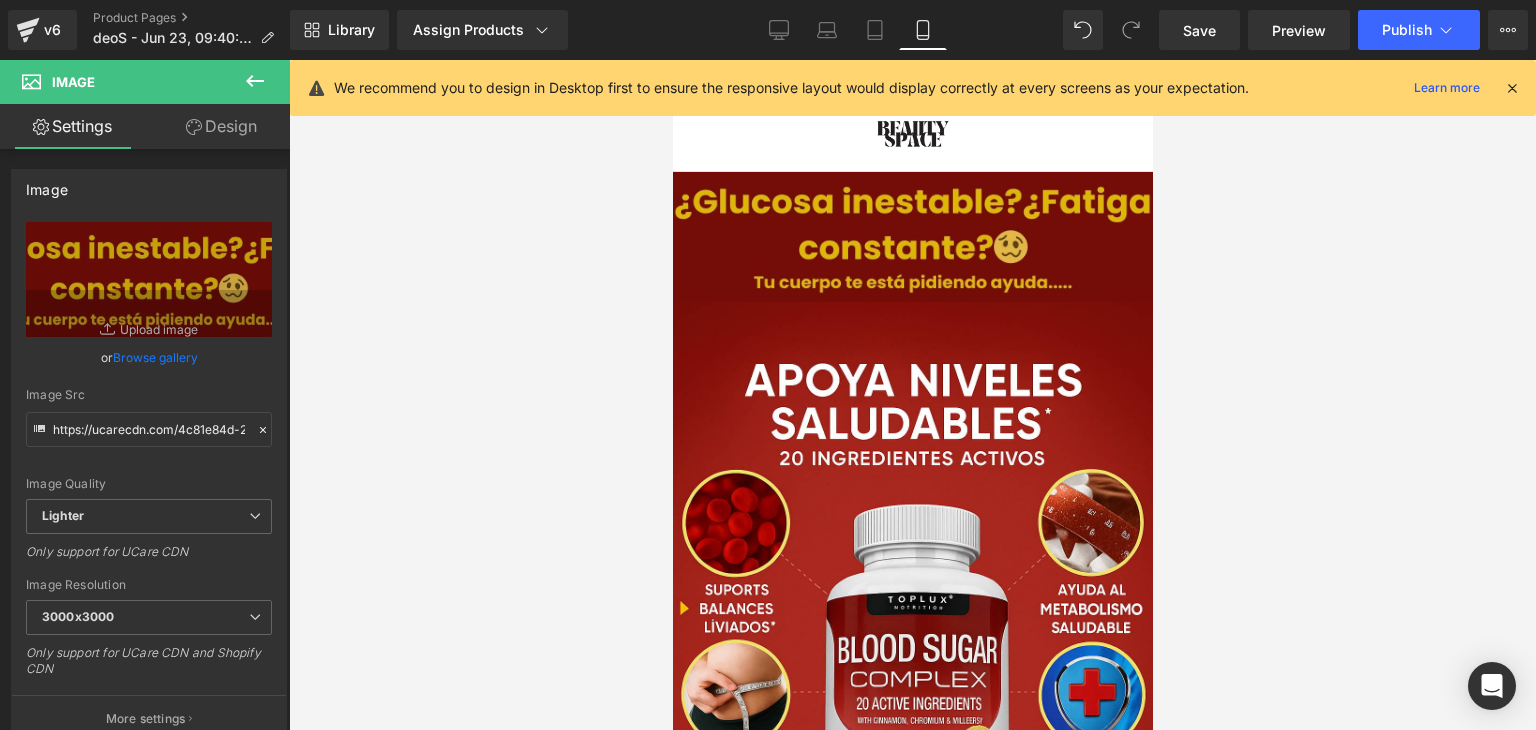 click at bounding box center (912, 237) 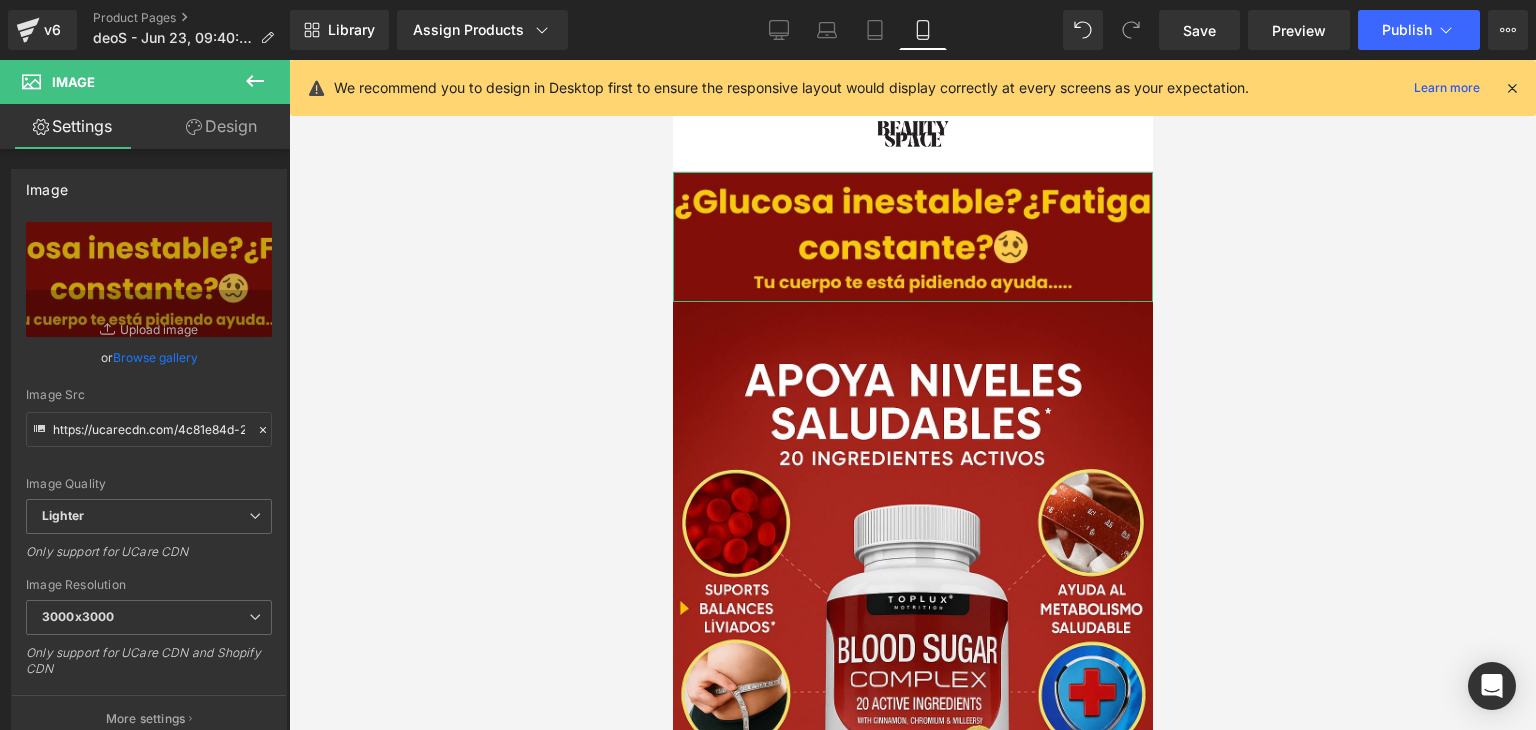 drag, startPoint x: 201, startPoint y: 124, endPoint x: 192, endPoint y: 146, distance: 23.769728 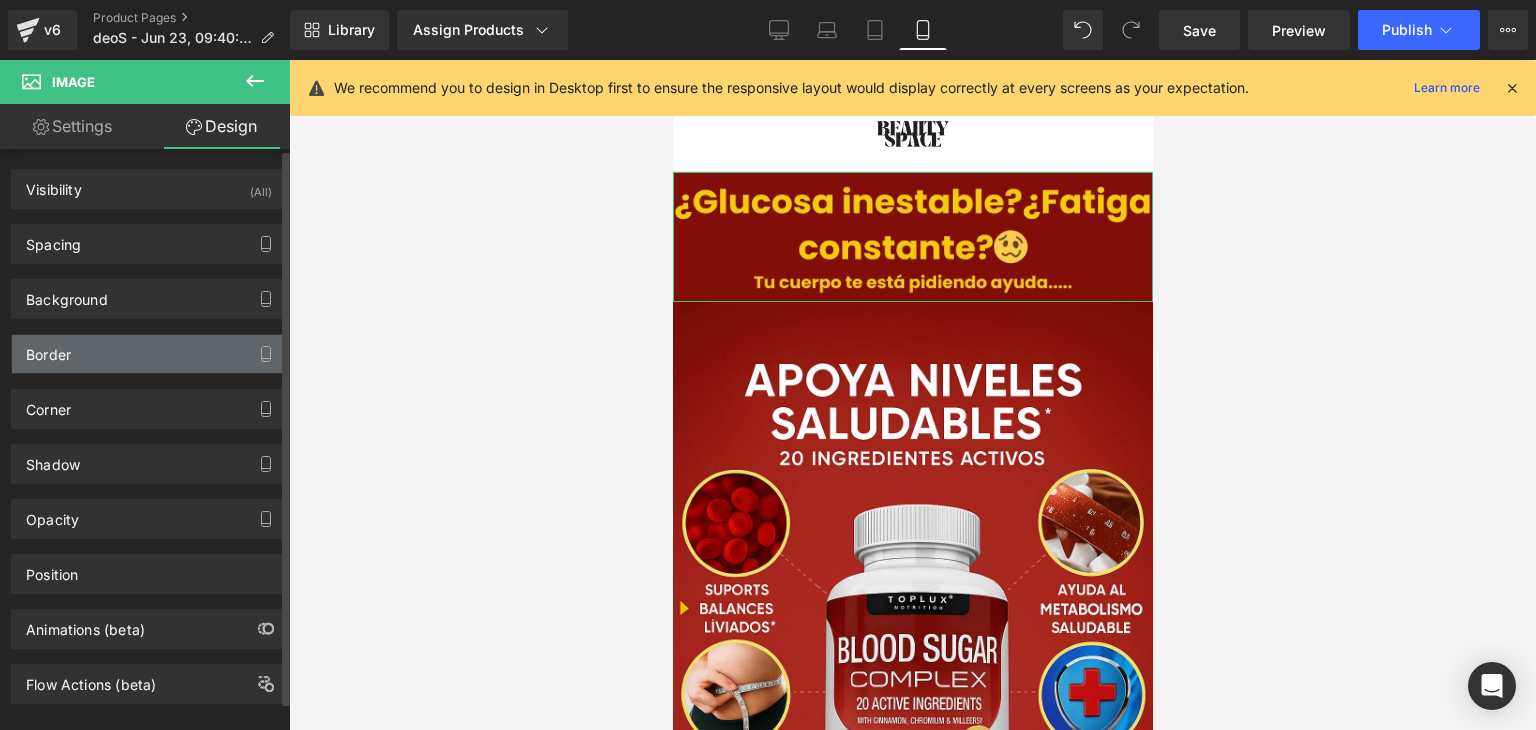 click on "Border" at bounding box center (149, 354) 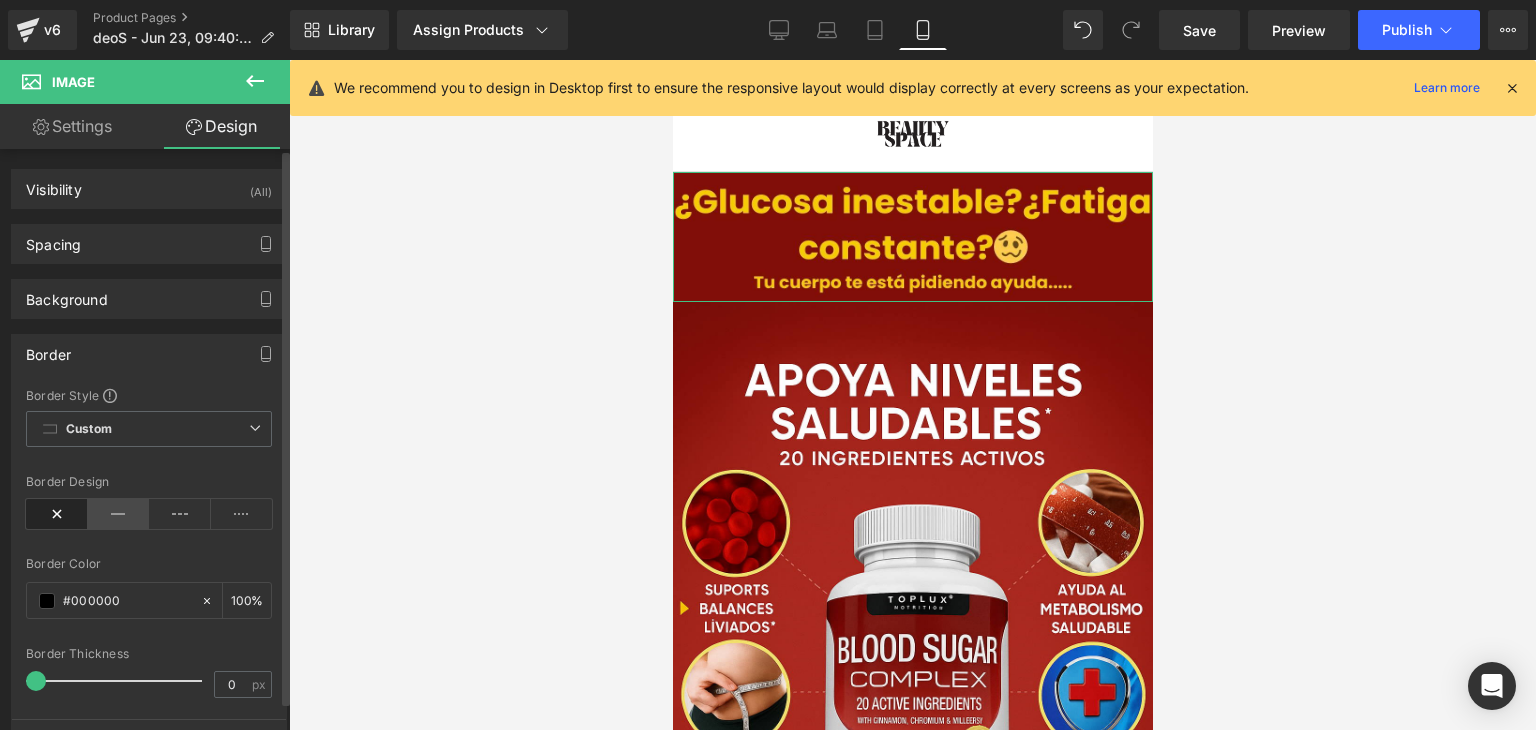 drag, startPoint x: 105, startPoint y: 510, endPoint x: 103, endPoint y: 523, distance: 13.152946 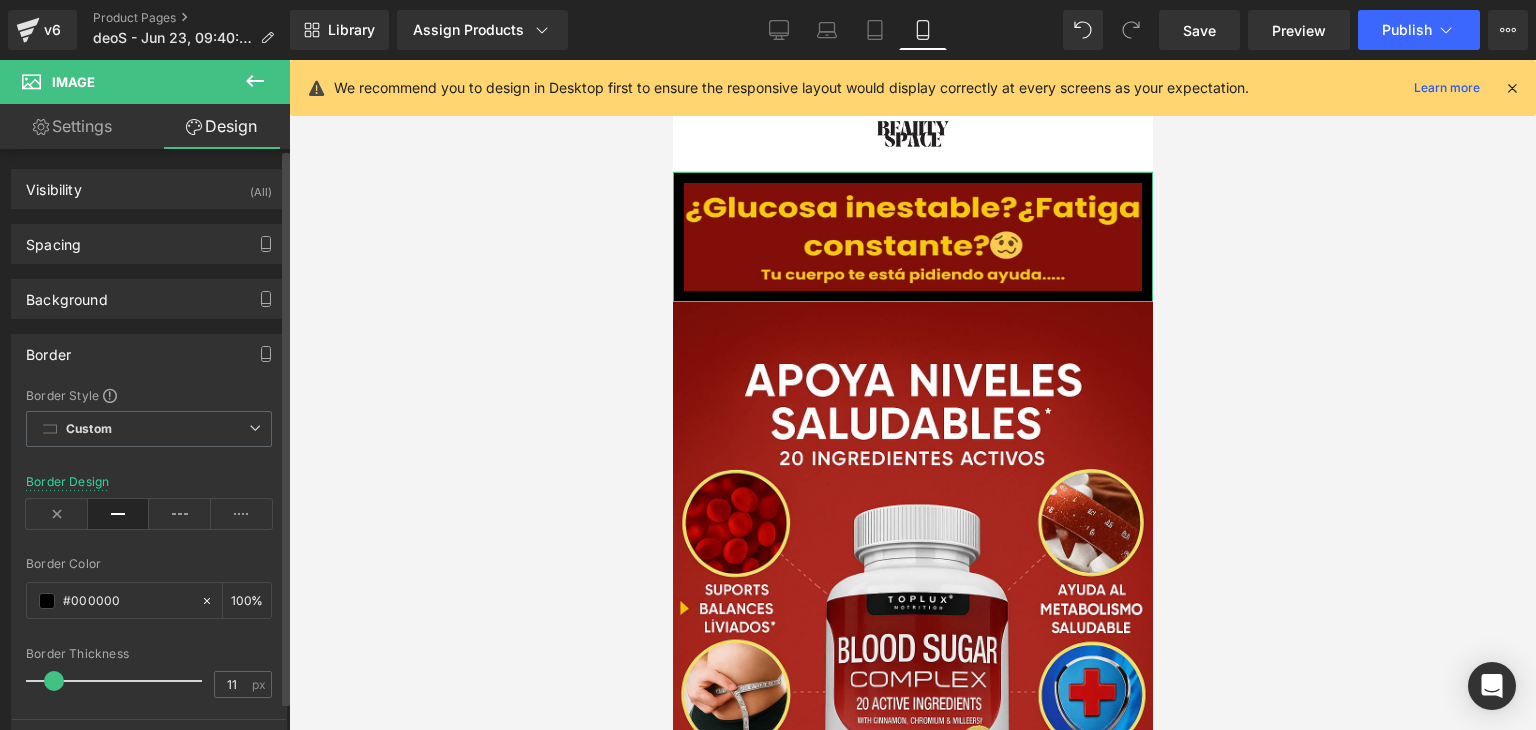 drag, startPoint x: 36, startPoint y: 677, endPoint x: 54, endPoint y: 664, distance: 22.203604 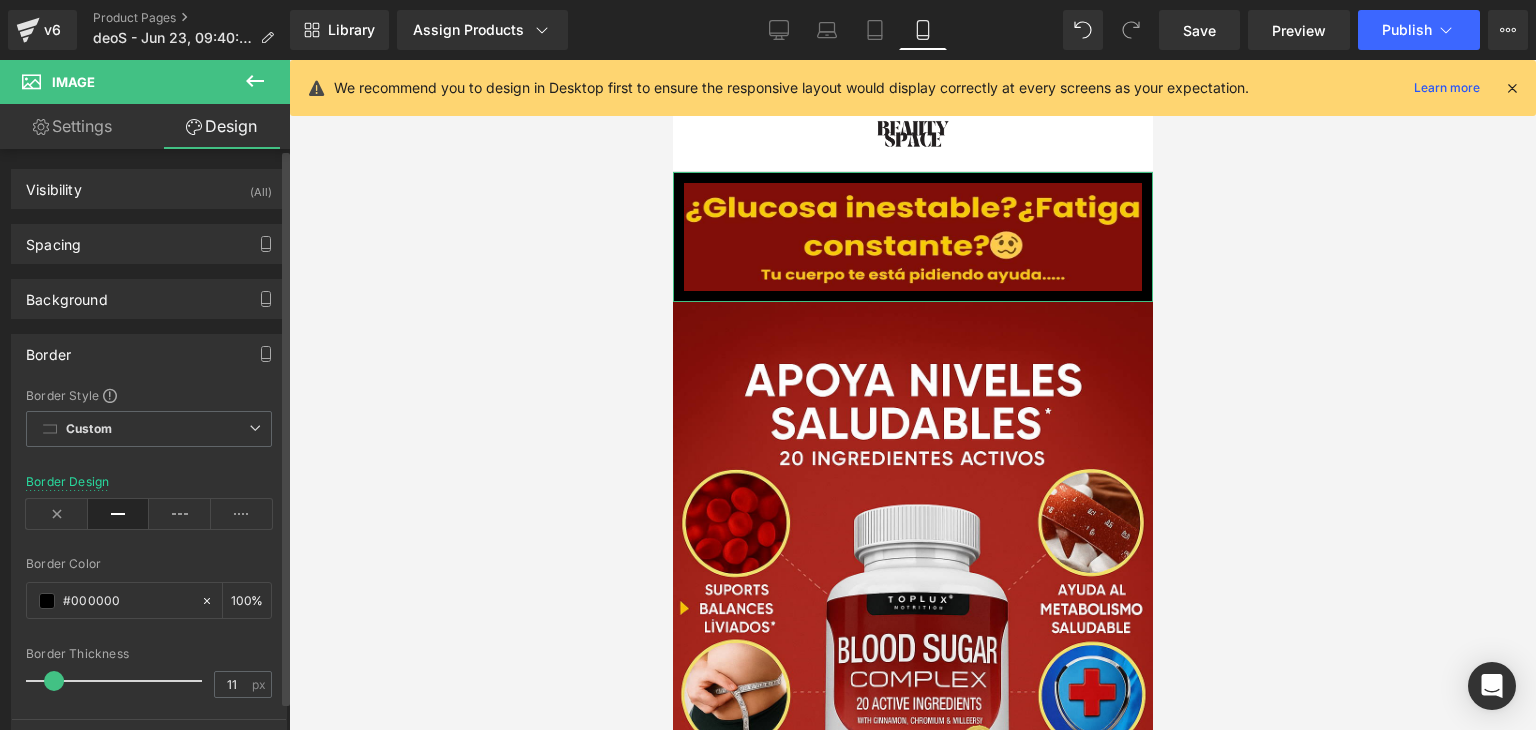 click at bounding box center (119, 681) 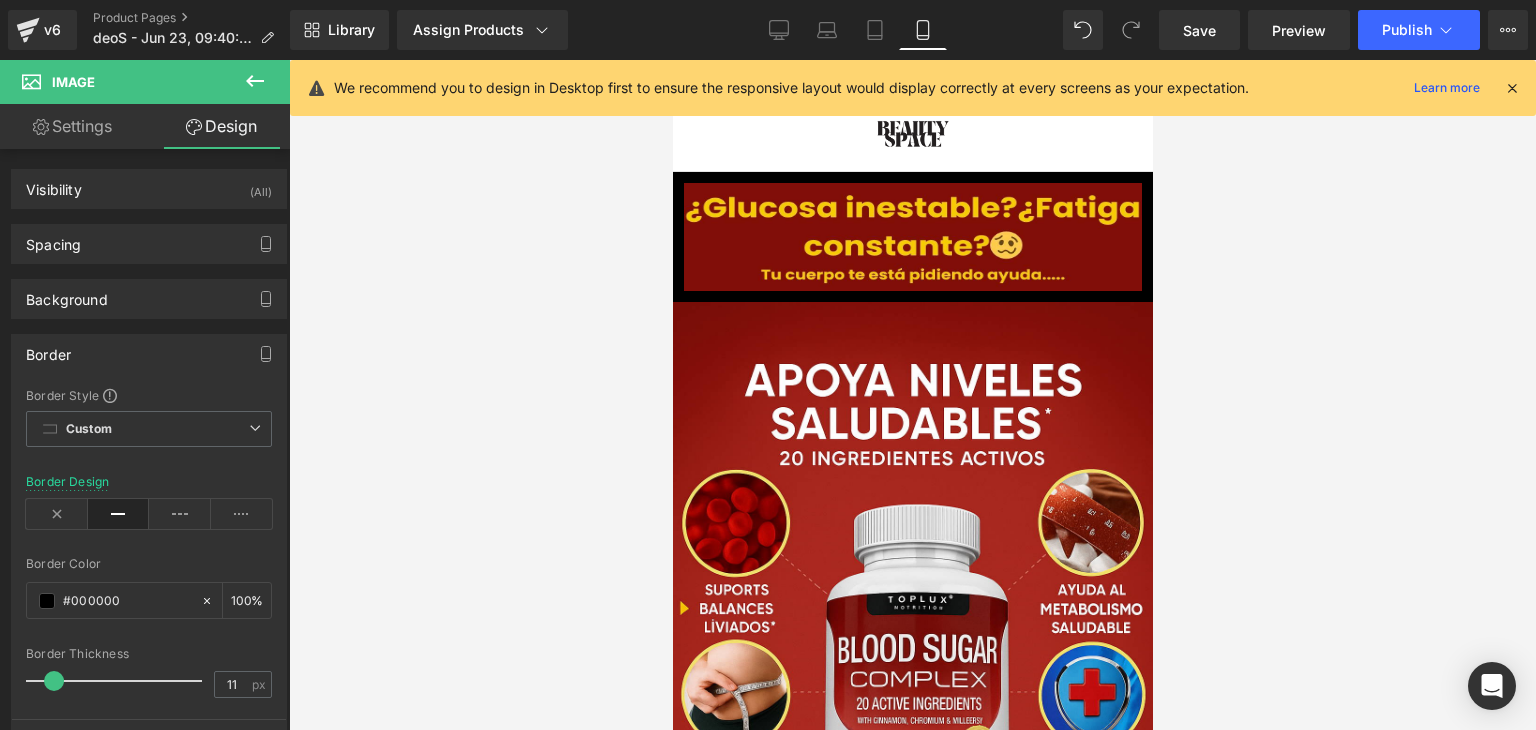 click at bounding box center (912, 395) 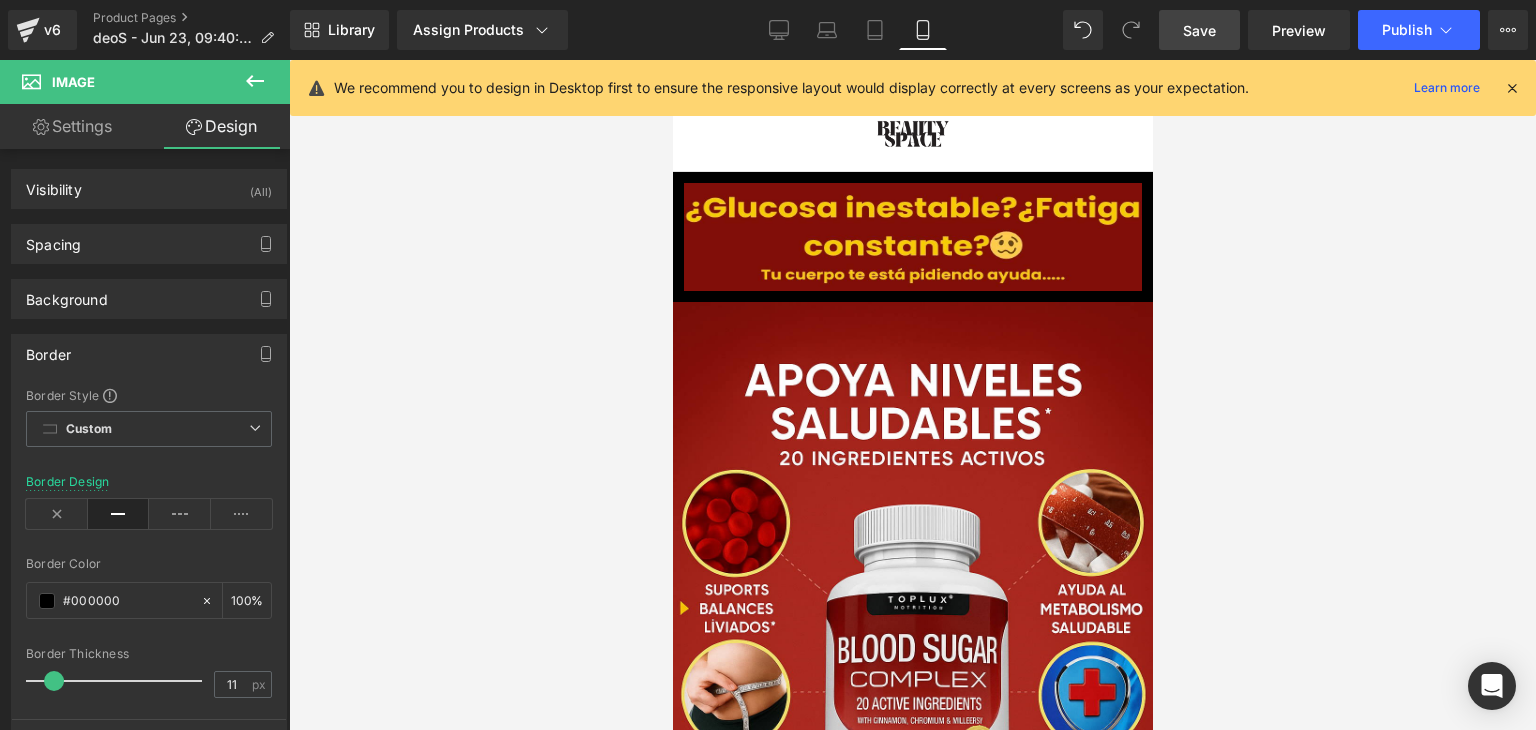 click on "Save" at bounding box center [1199, 30] 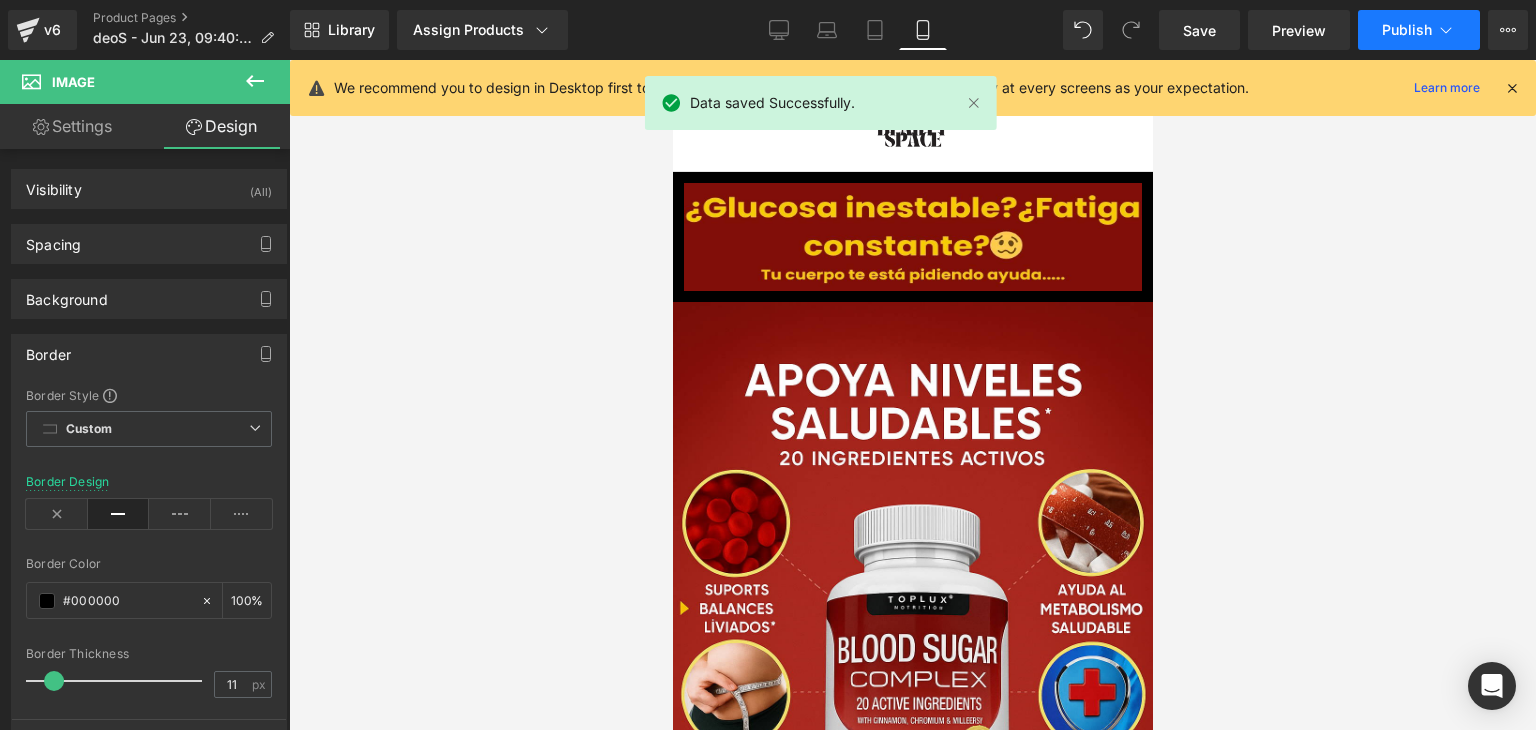 click on "Publish" at bounding box center (1419, 30) 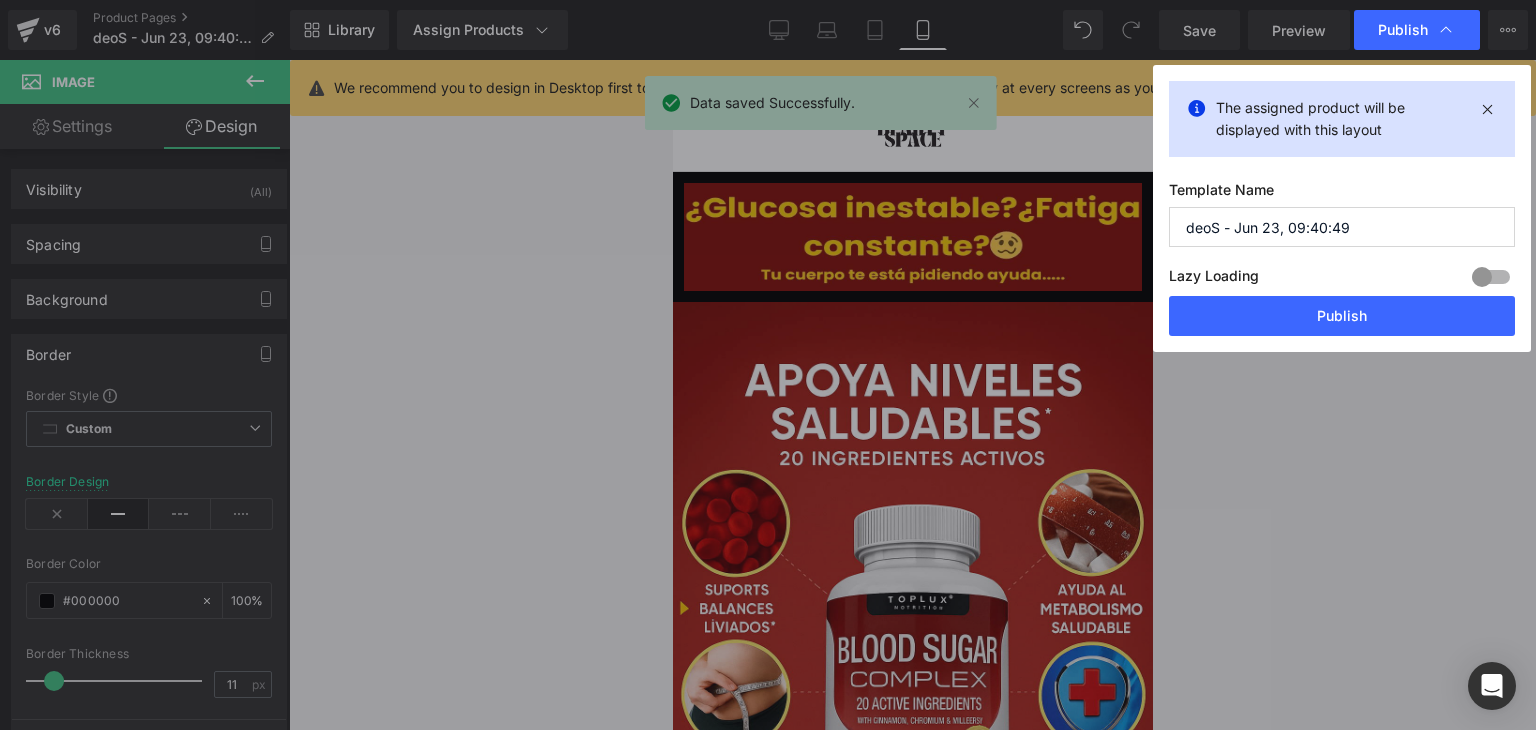 click on "Publish" at bounding box center (1342, 316) 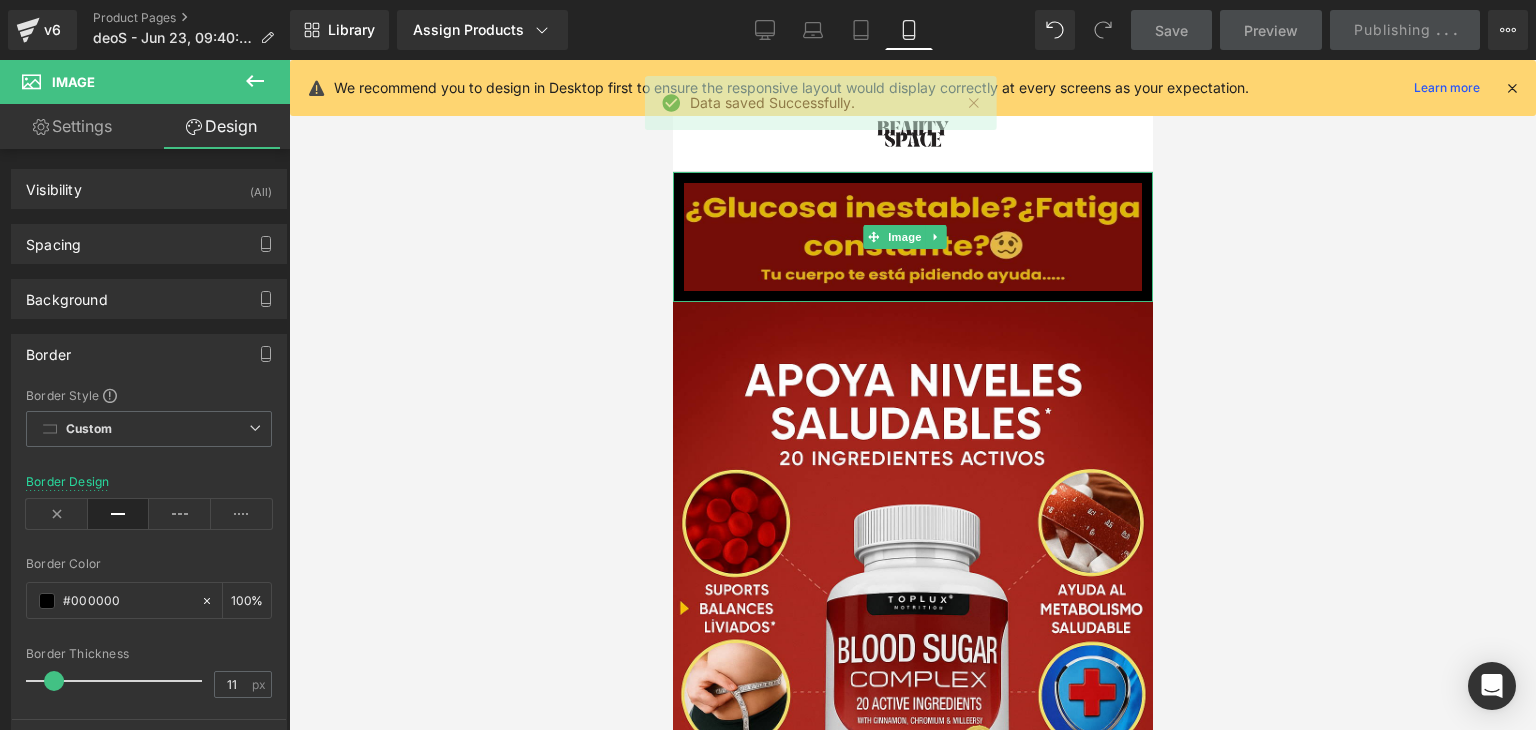 click at bounding box center [912, 237] 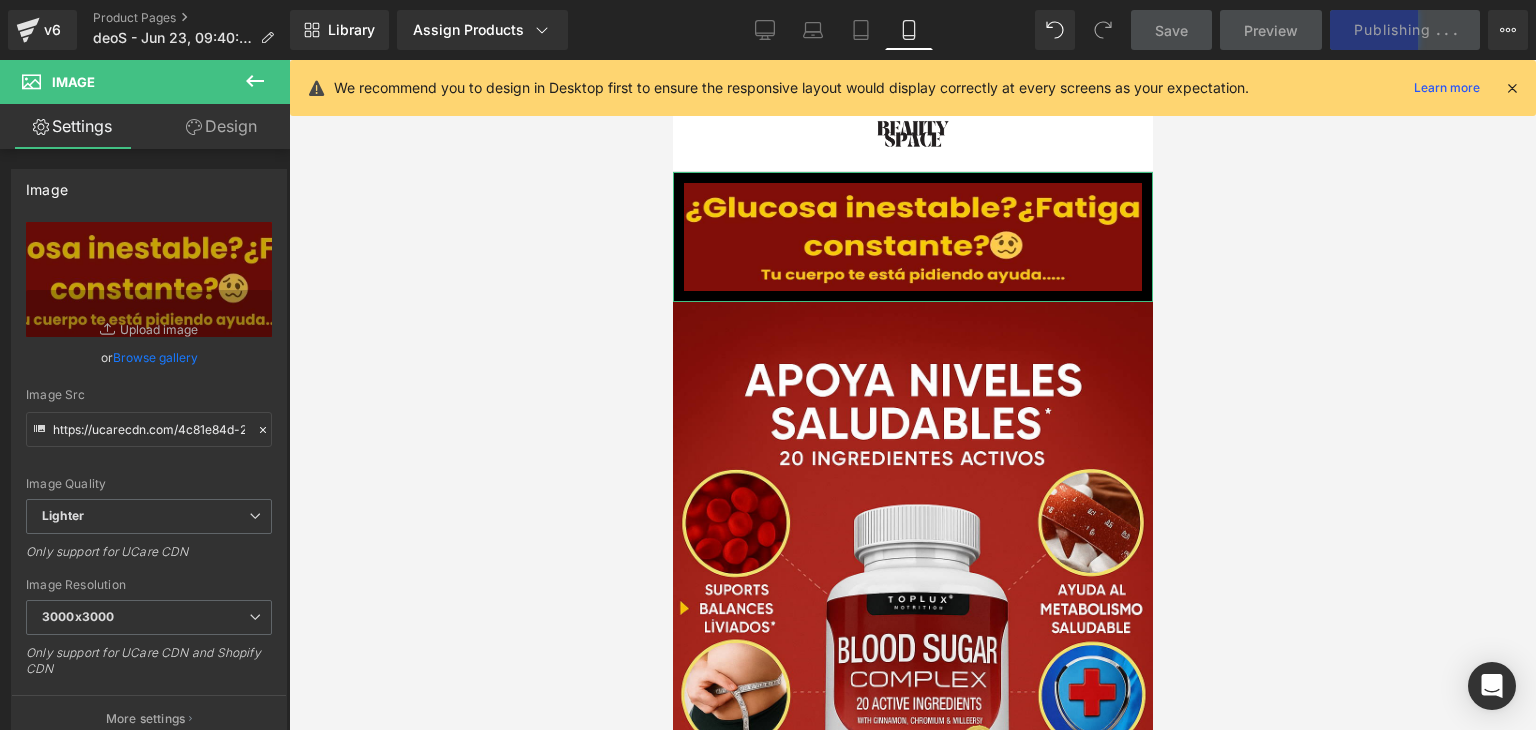 click on "Design" at bounding box center [221, 126] 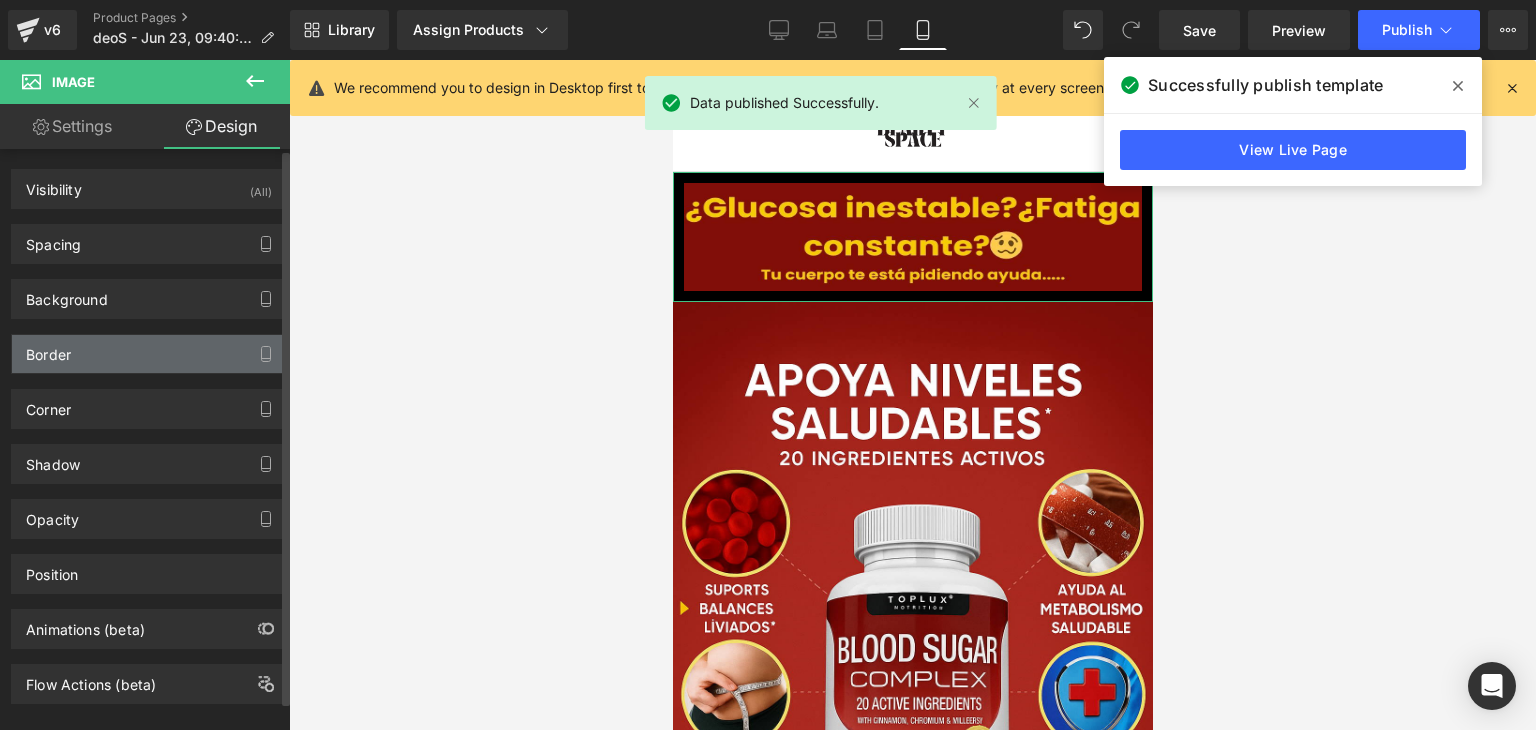 click on "Border" at bounding box center [149, 354] 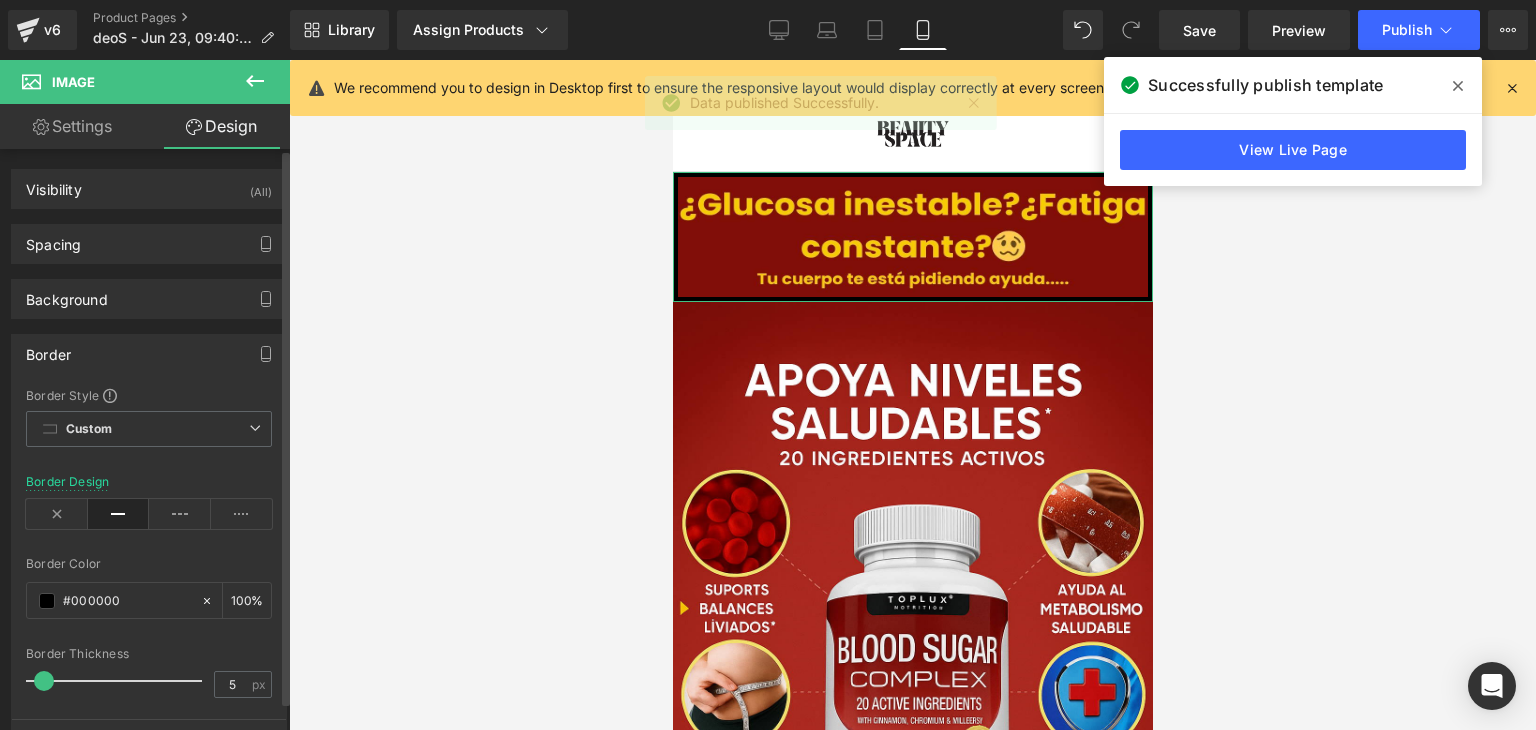 click at bounding box center (44, 681) 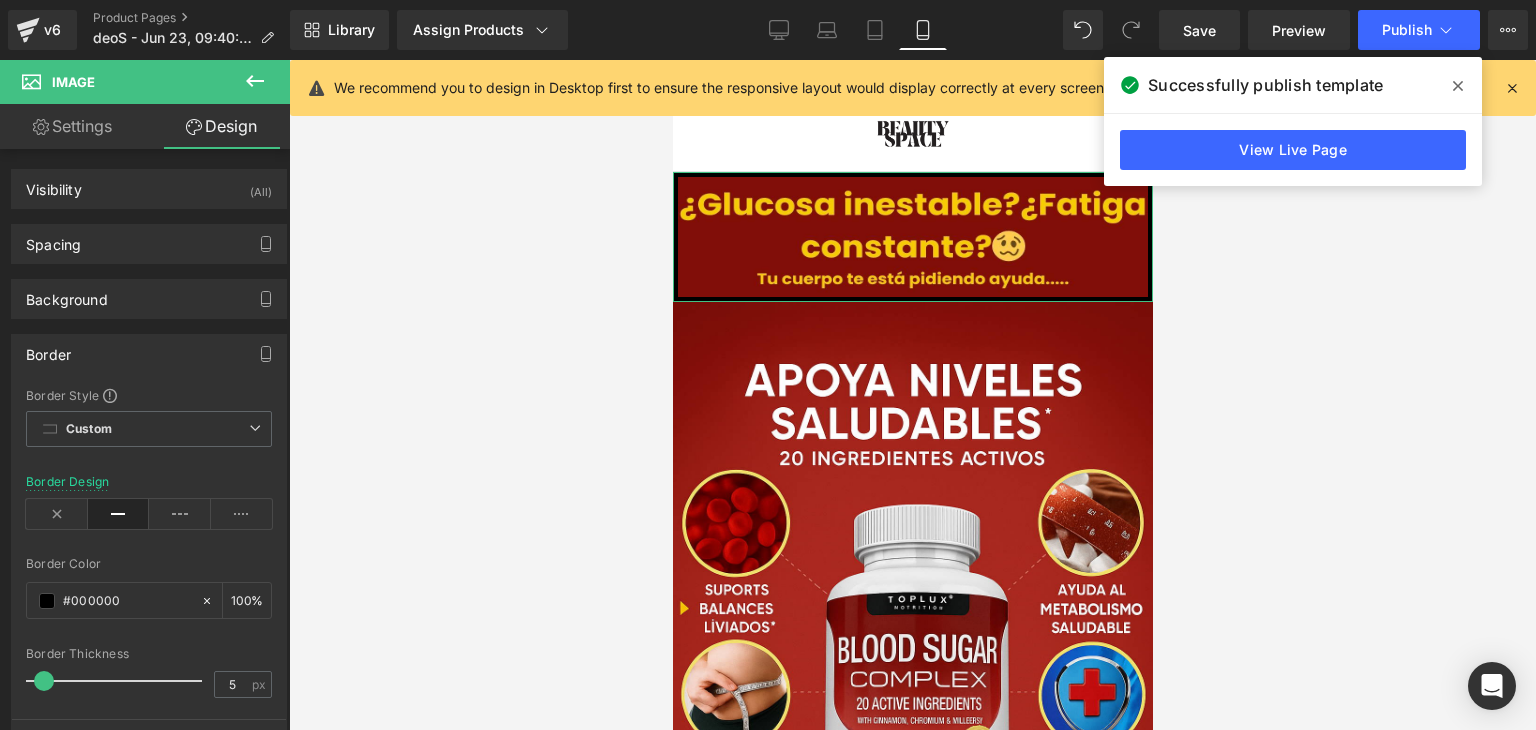 click at bounding box center [912, 395] 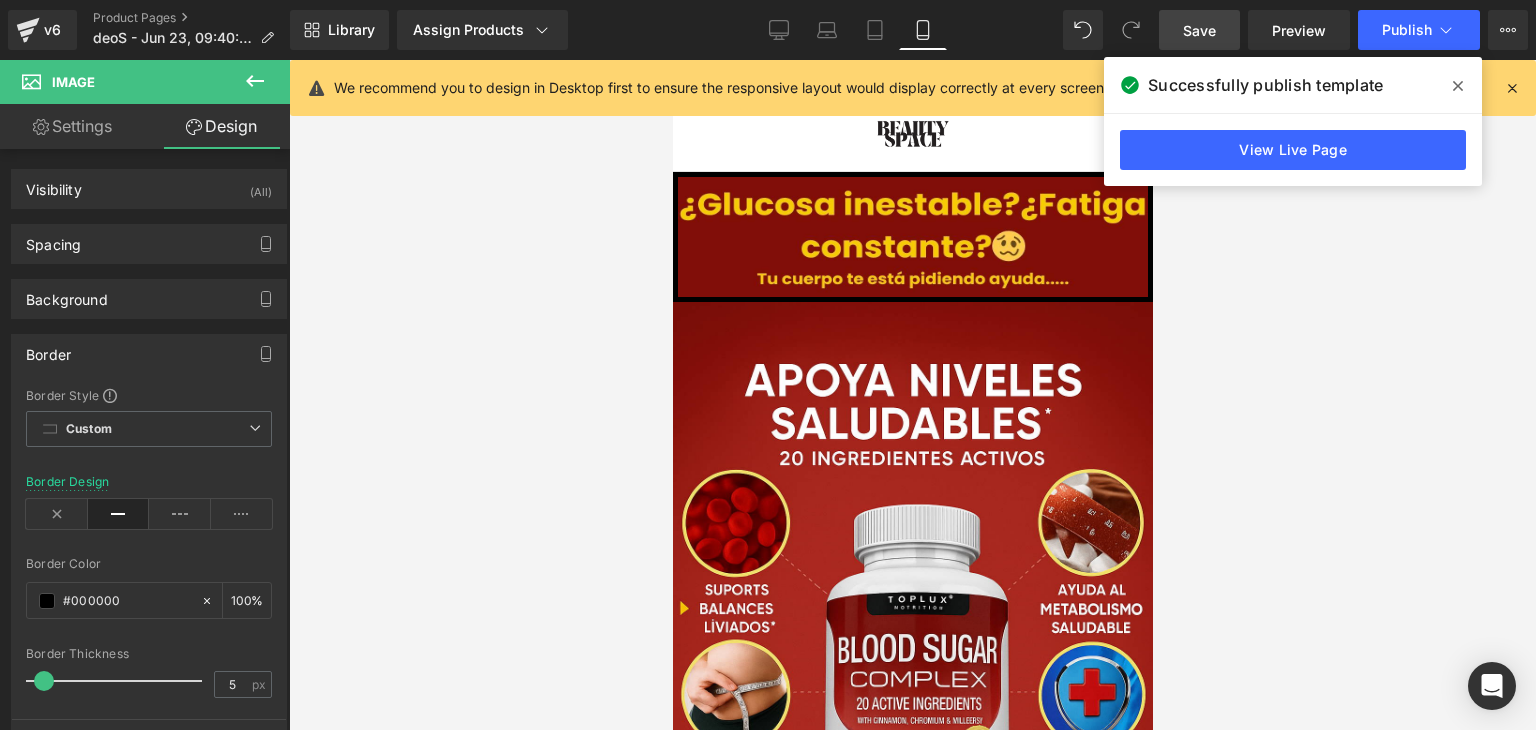 click on "Save" at bounding box center [1199, 30] 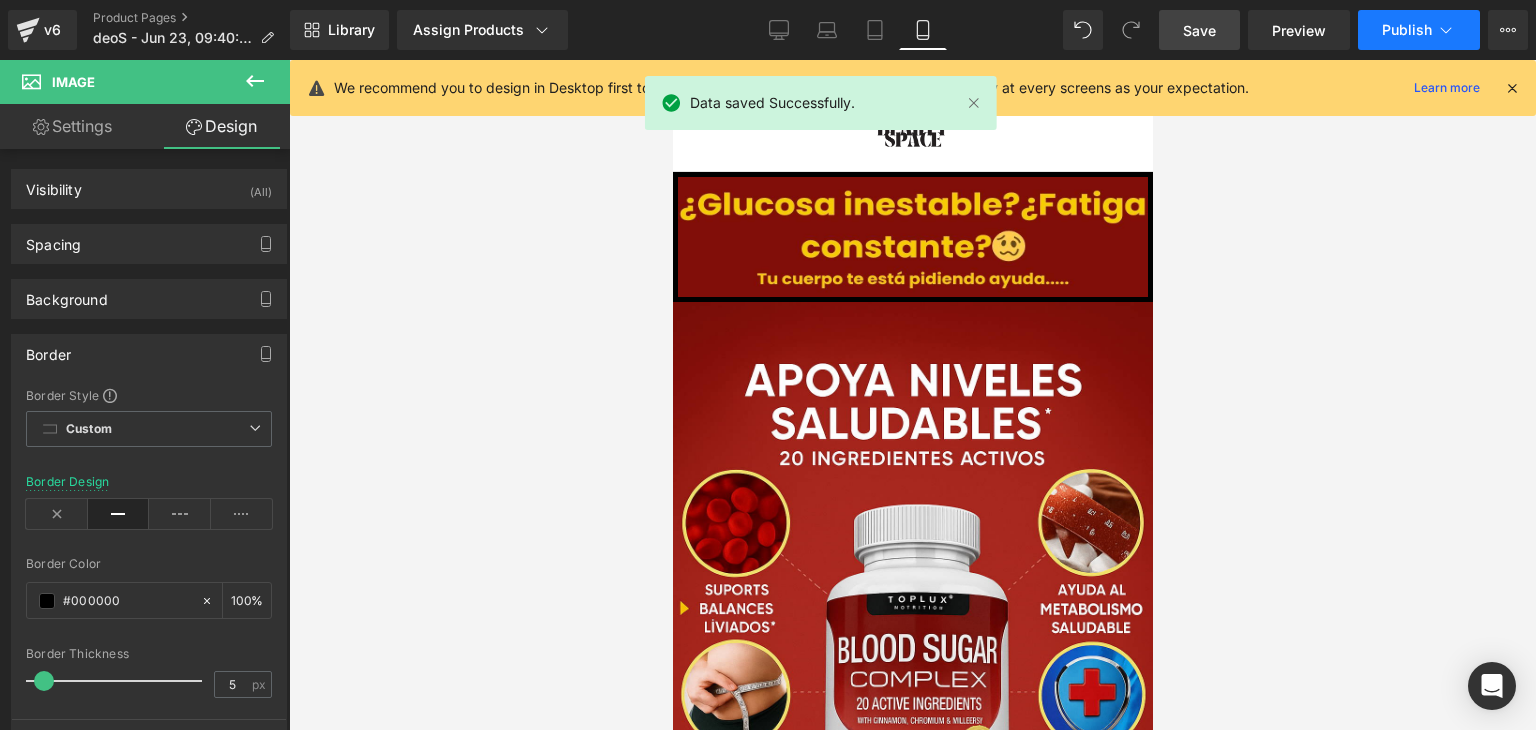 click 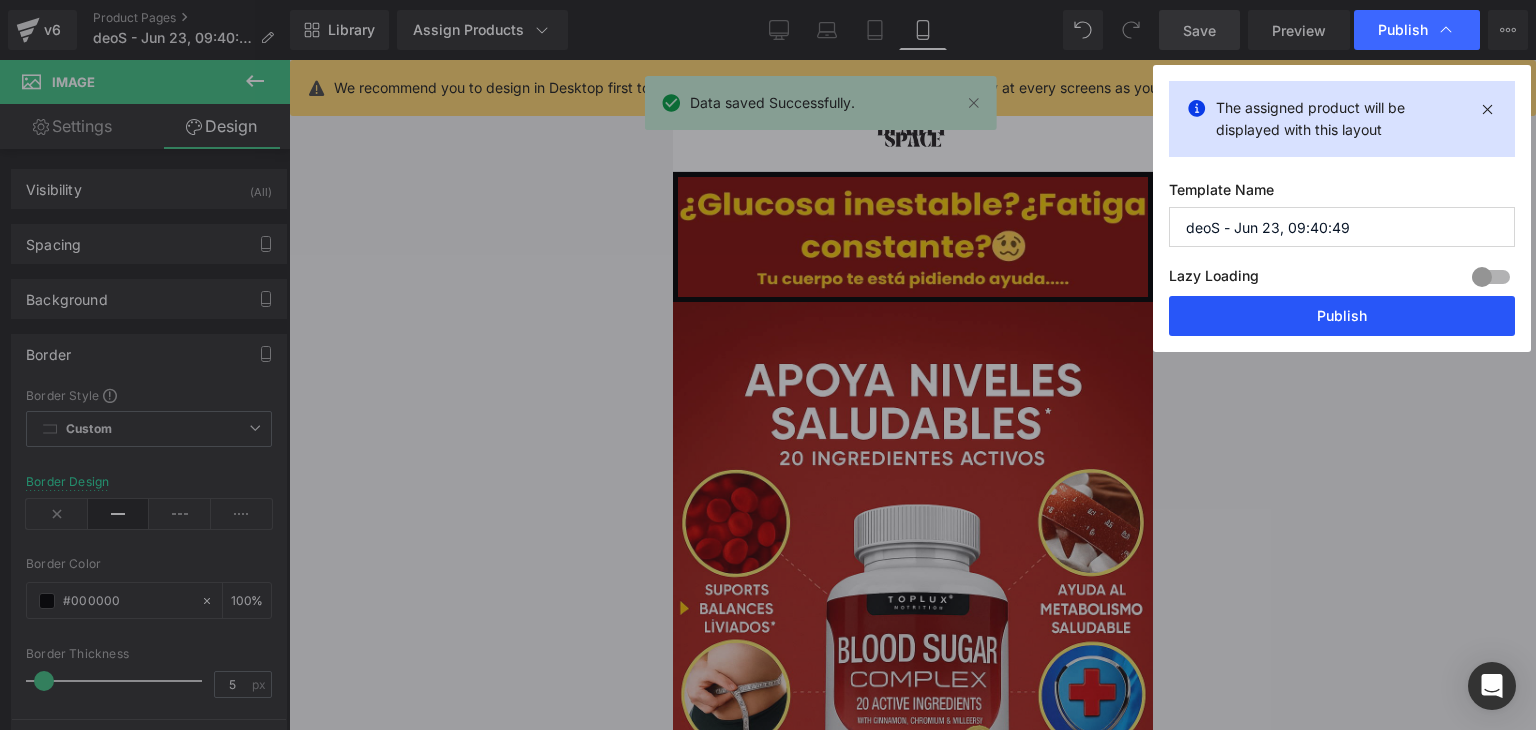 click on "Publish" at bounding box center (1342, 316) 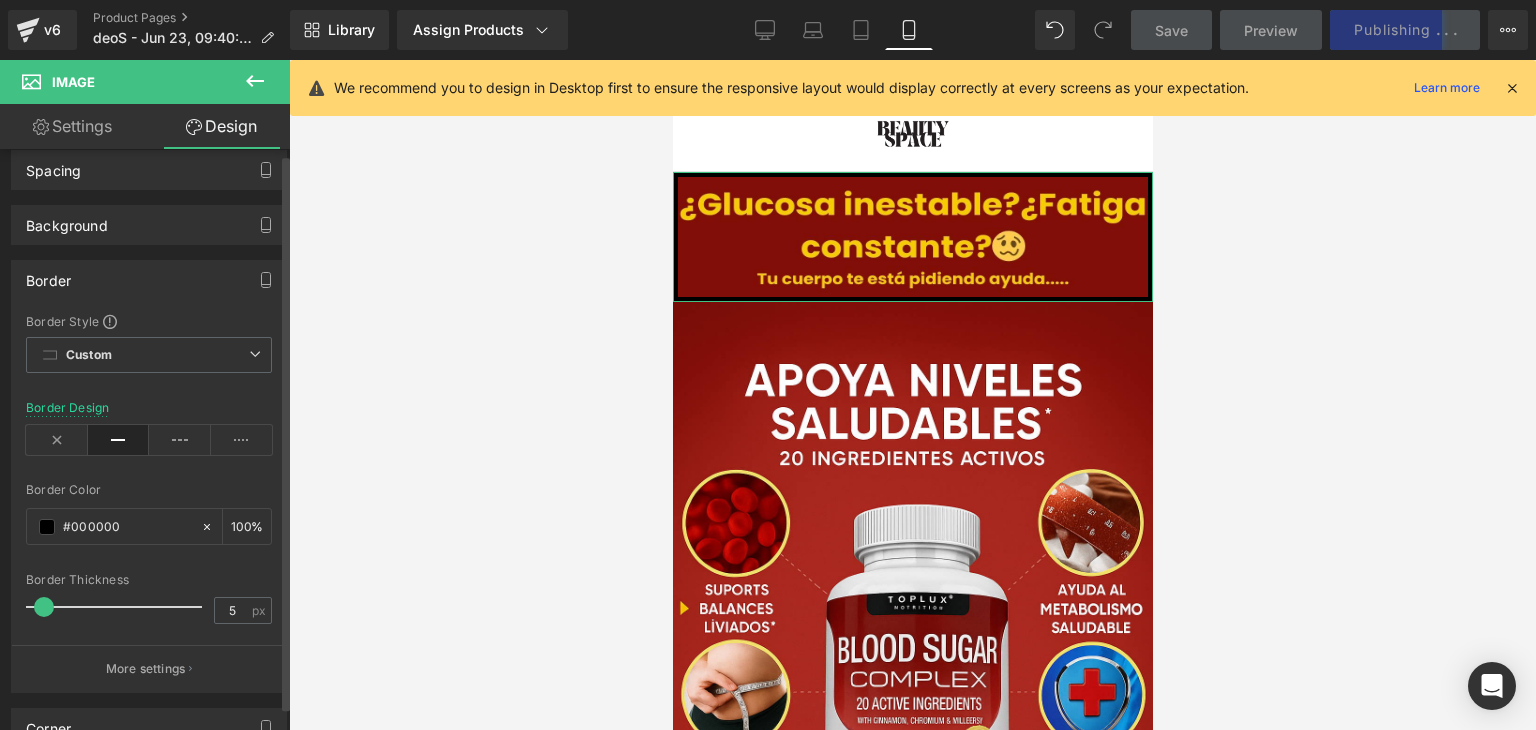 scroll, scrollTop: 200, scrollLeft: 0, axis: vertical 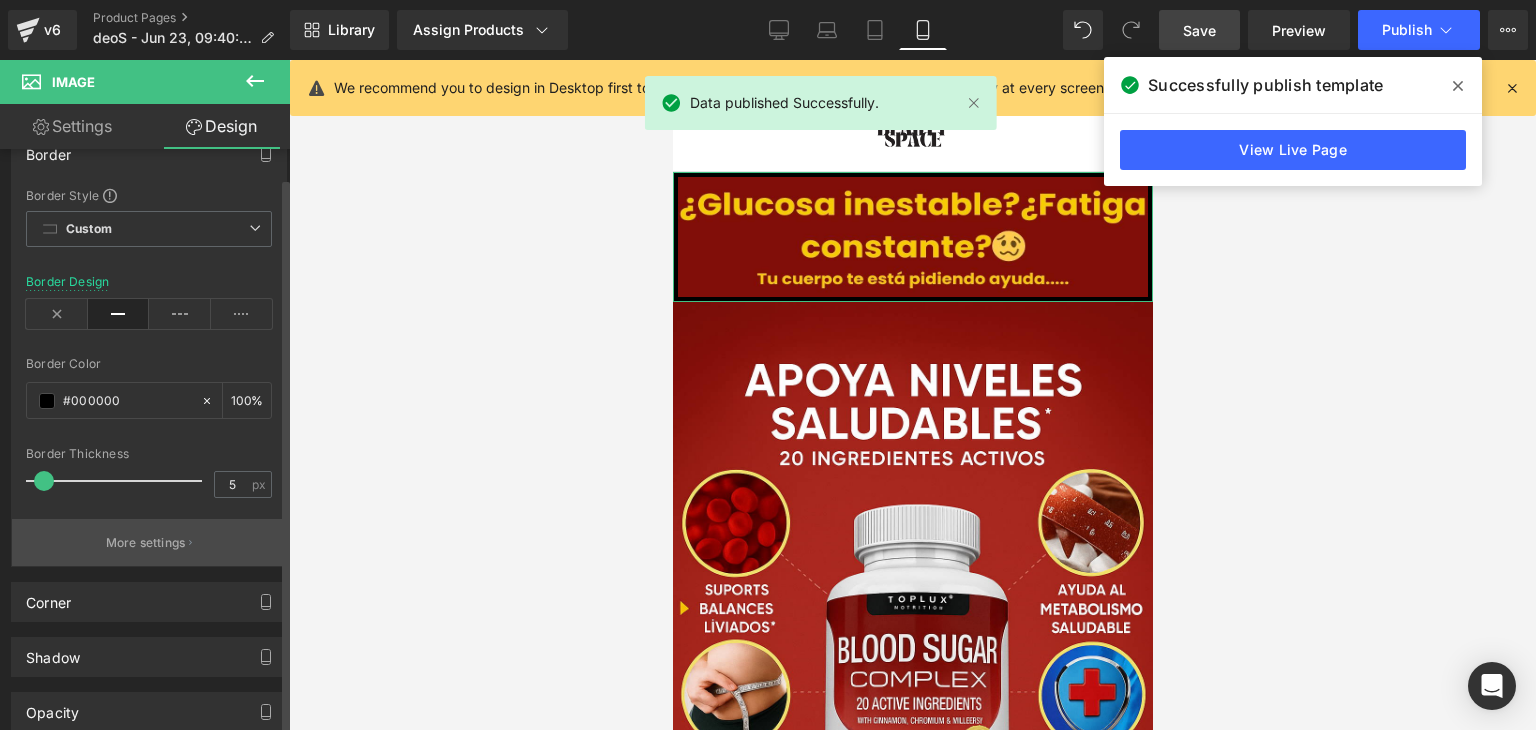 click on "More settings" at bounding box center (149, 542) 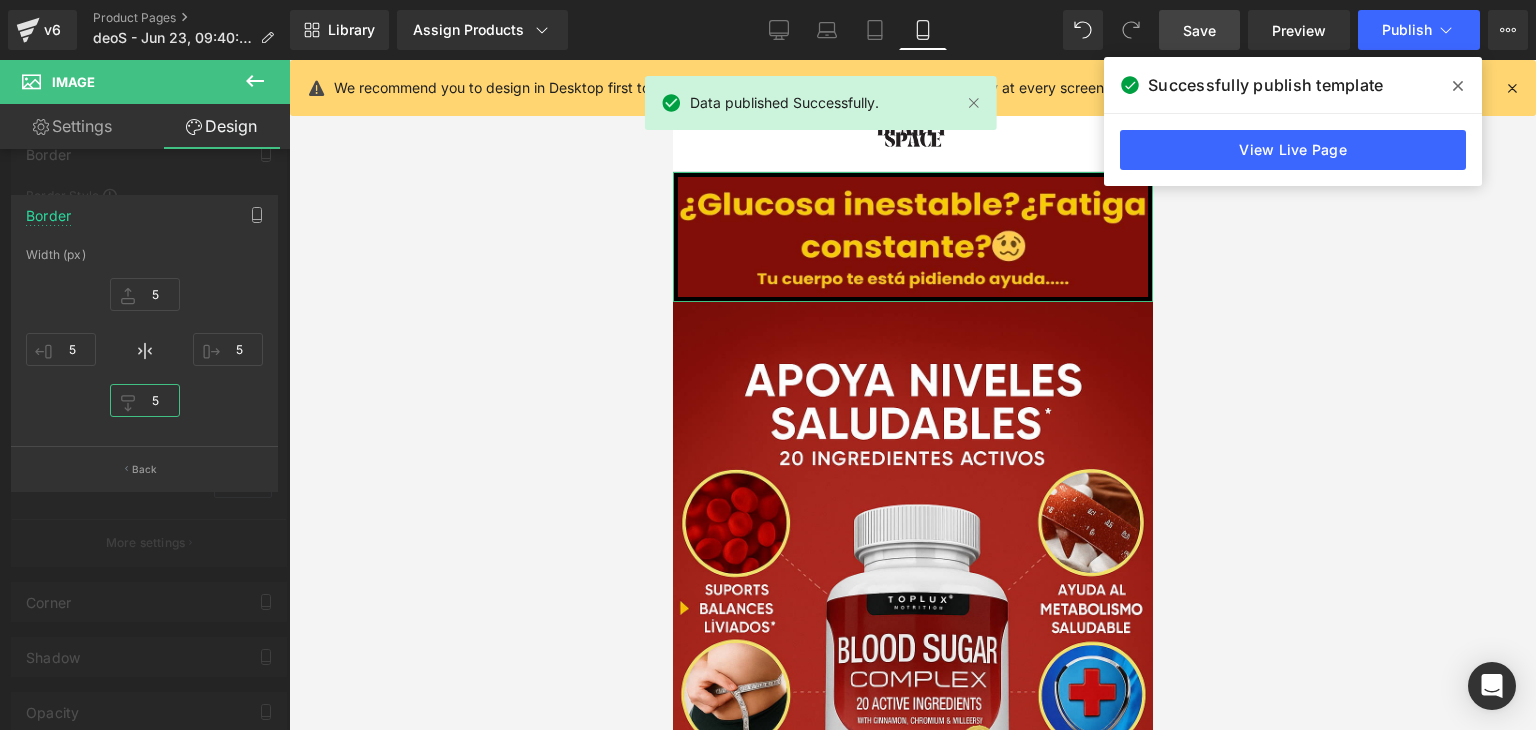 click on "5" at bounding box center [145, 400] 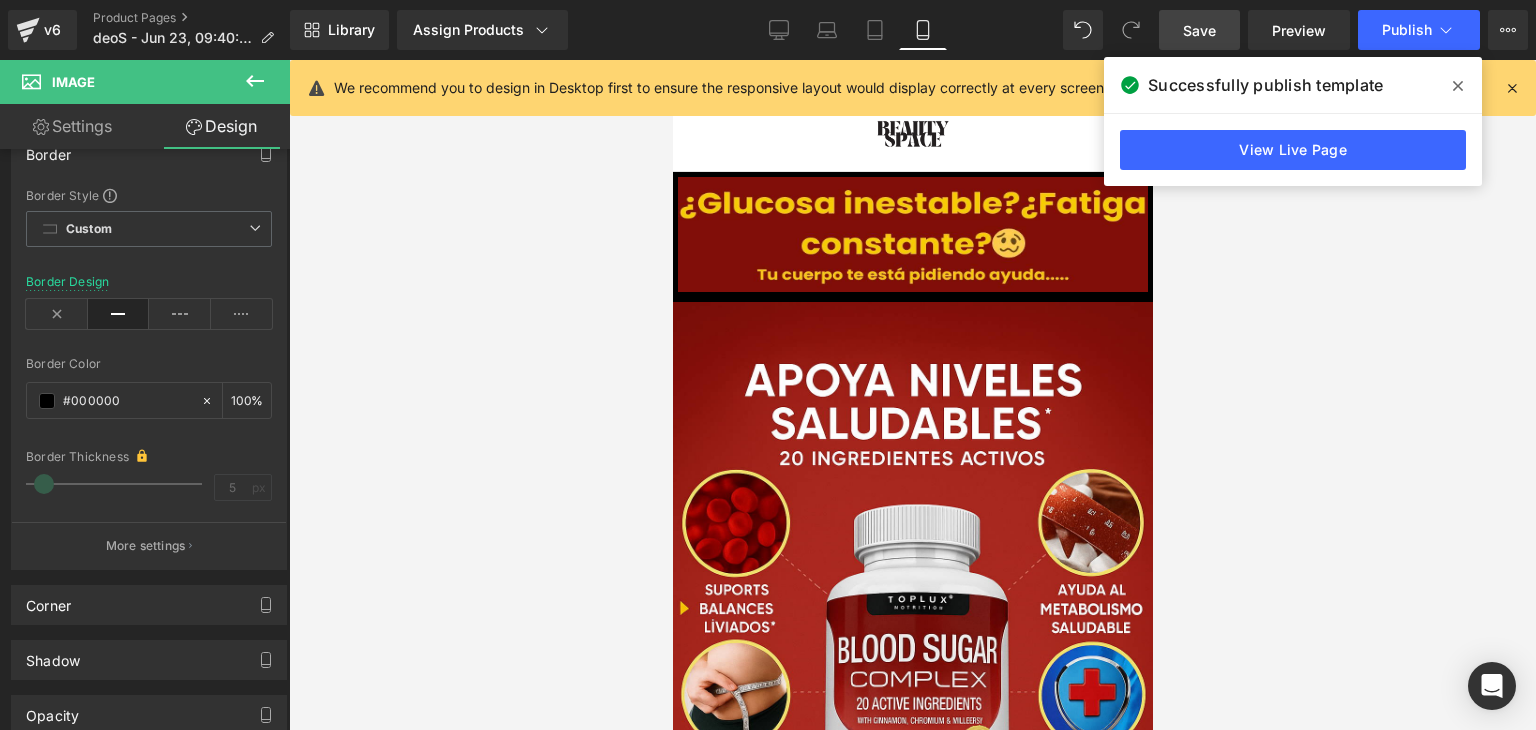 click at bounding box center [912, 395] 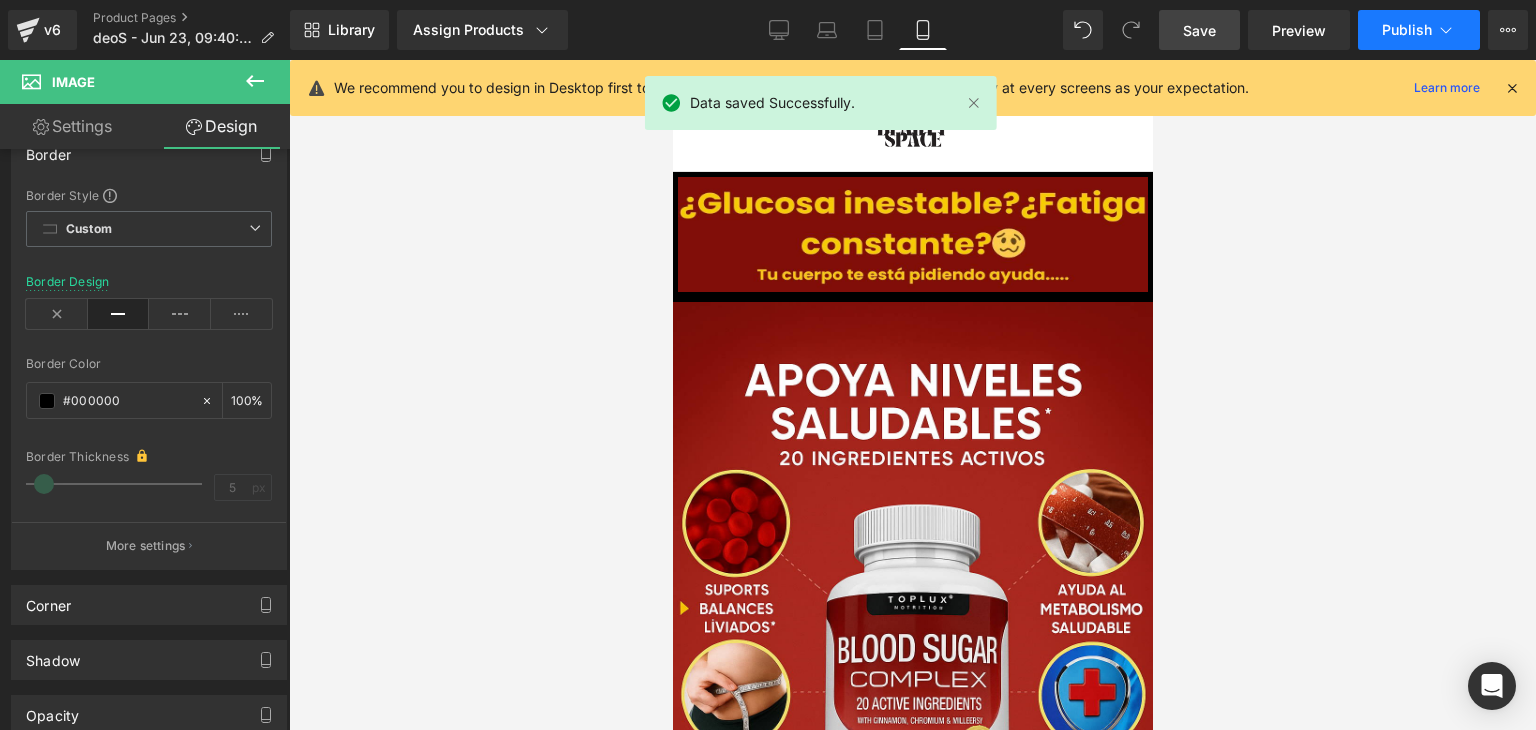 click 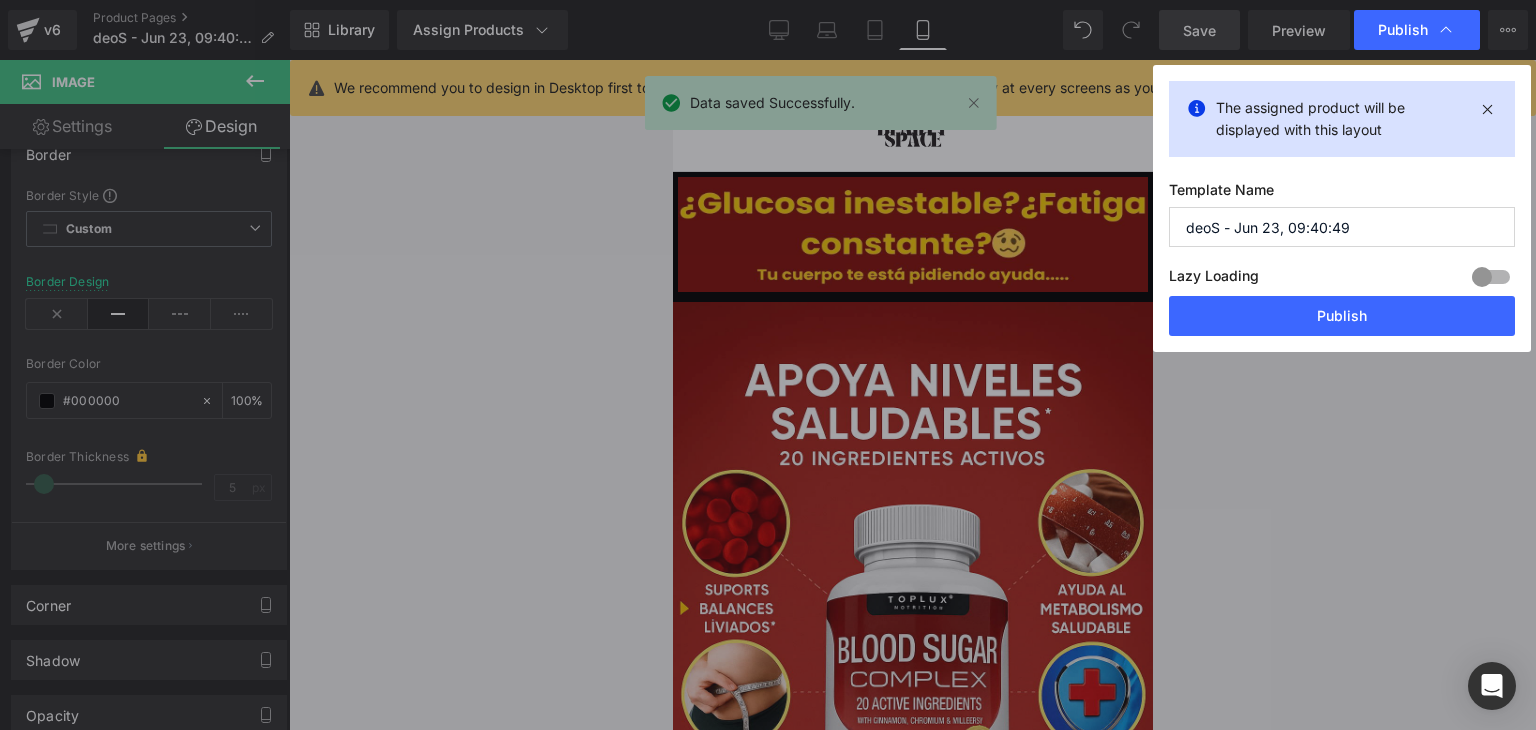 click on "The assigned product will be displayed with this layout Template Name deoS - Jun 23, 09:40:49
Lazy Loading
Build
Upgrade plan to unlock
Lazy loading helps you improve page loading time, enhance user experience & increase your SEO results.
Lazy loading is available on  Build, Optimize & Enterprise.
You’ve reached the maximum published page number of your plan  (2/999999) .
Upgrade plan to unlock more pages
Publish" at bounding box center [1342, 208] 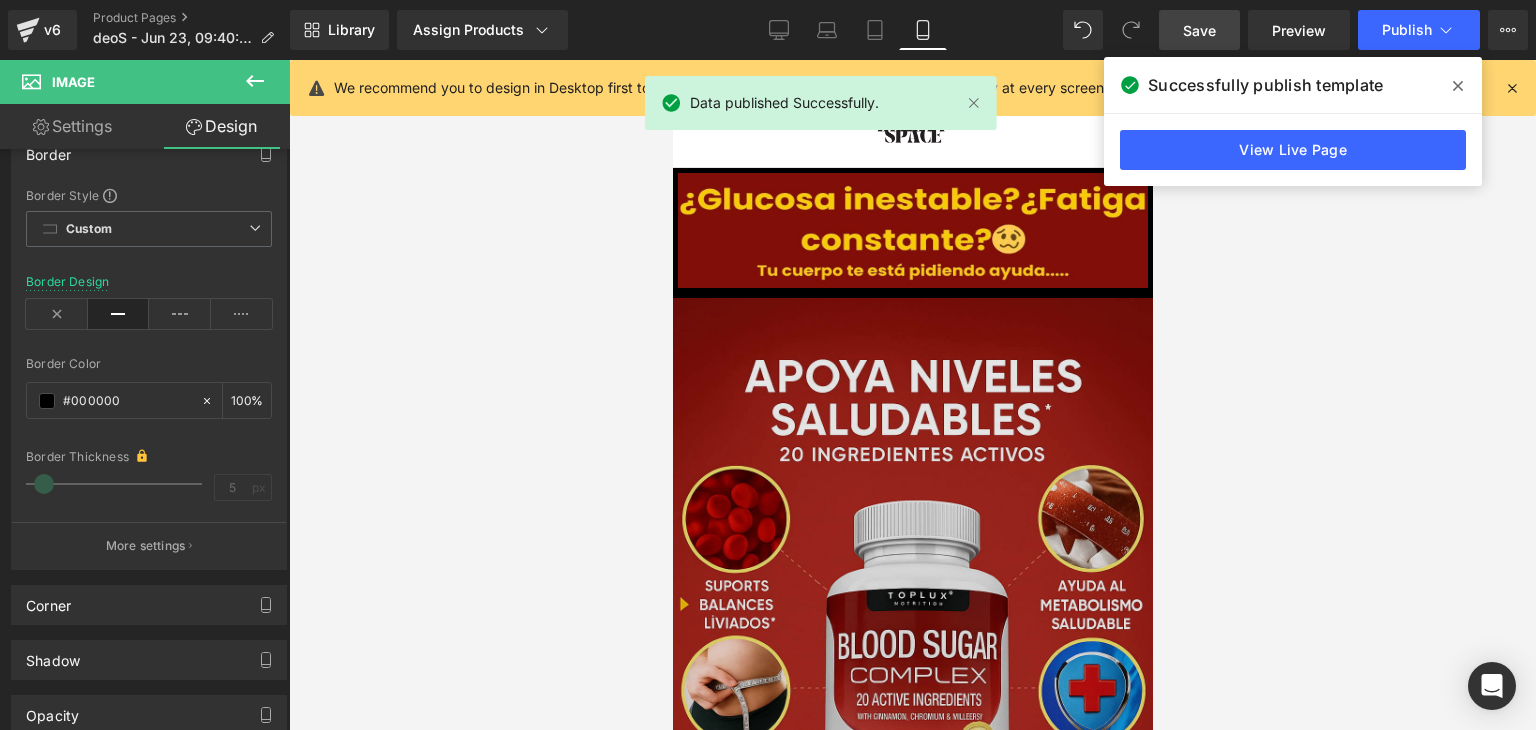 scroll, scrollTop: 0, scrollLeft: 0, axis: both 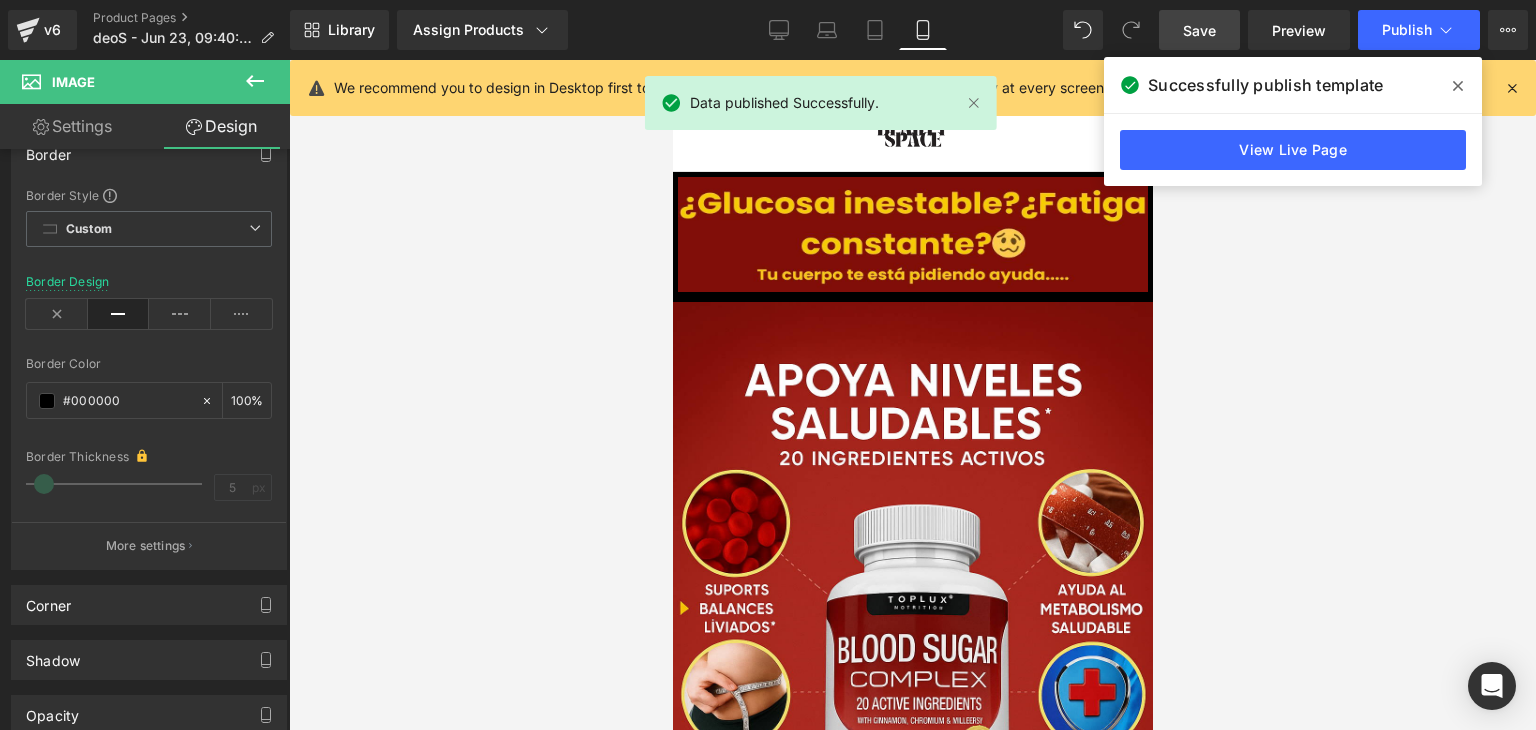 click at bounding box center [912, 395] 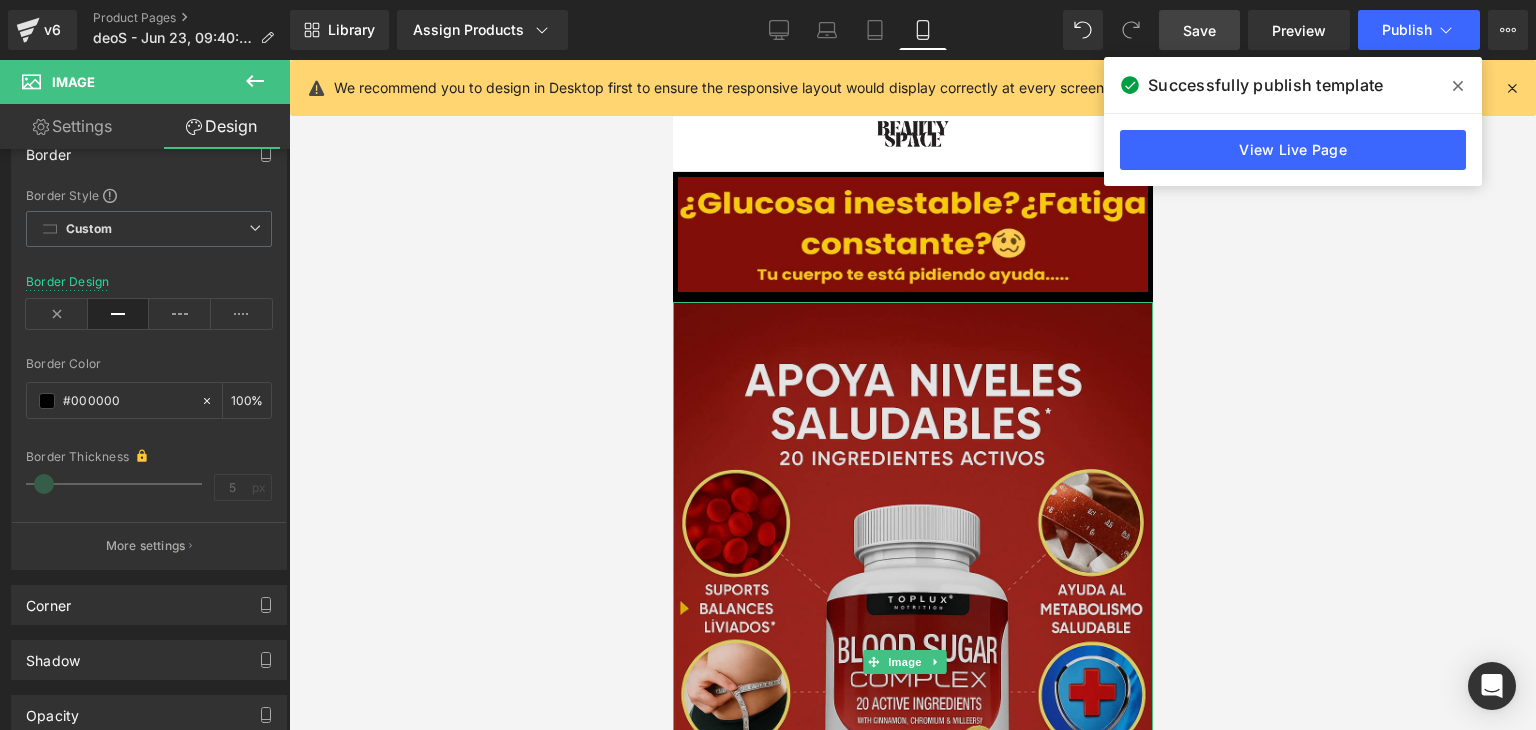 click at bounding box center [912, 662] 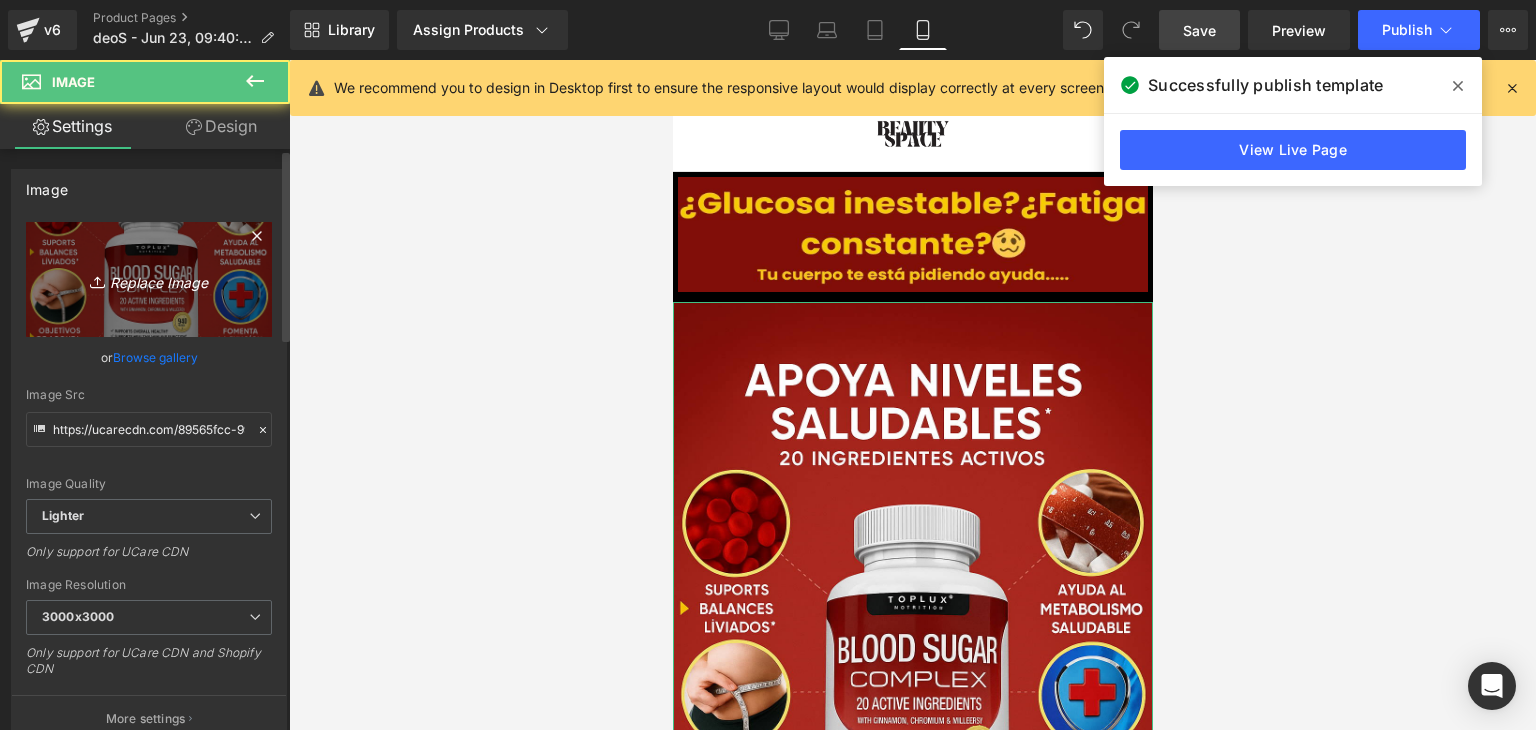 click on "Replace Image" at bounding box center (149, 279) 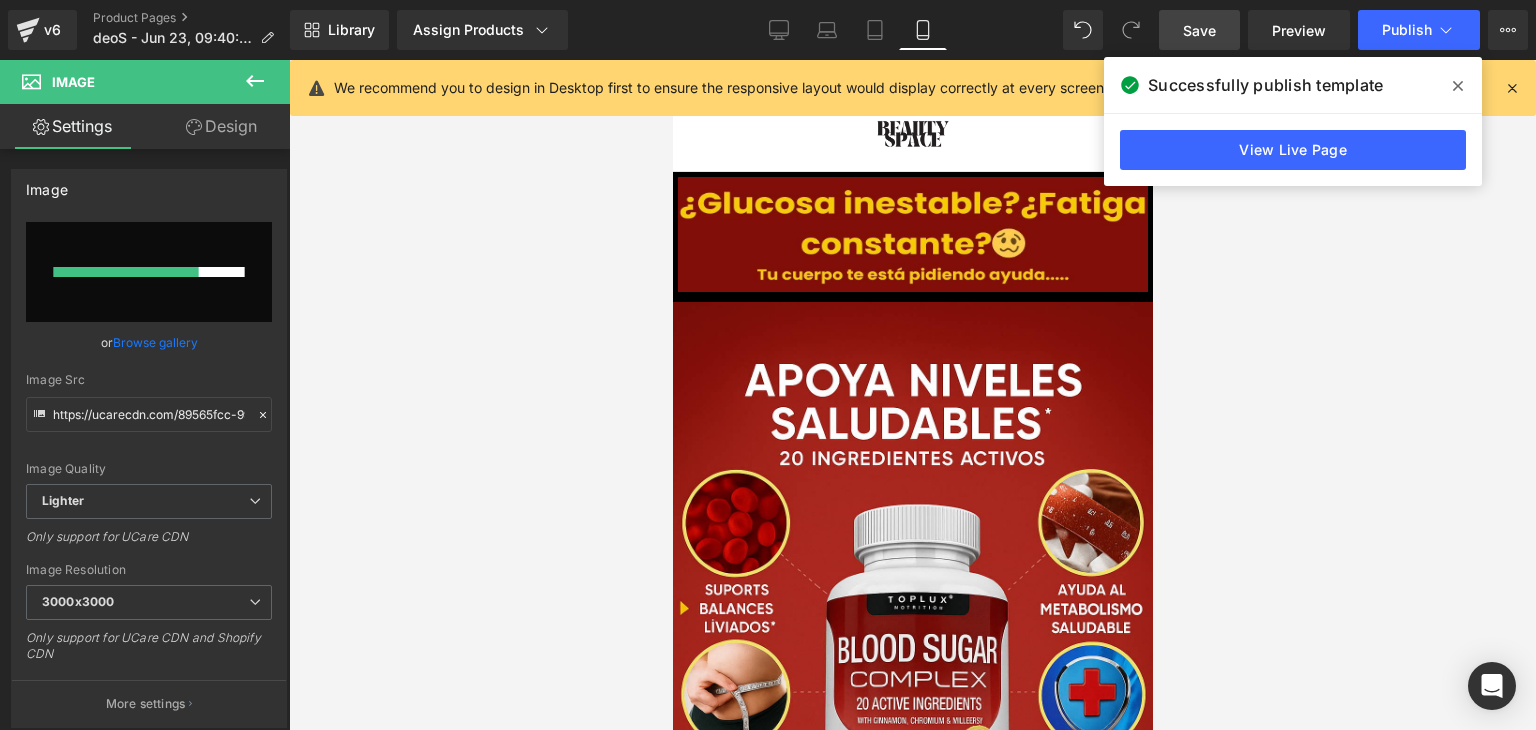 click 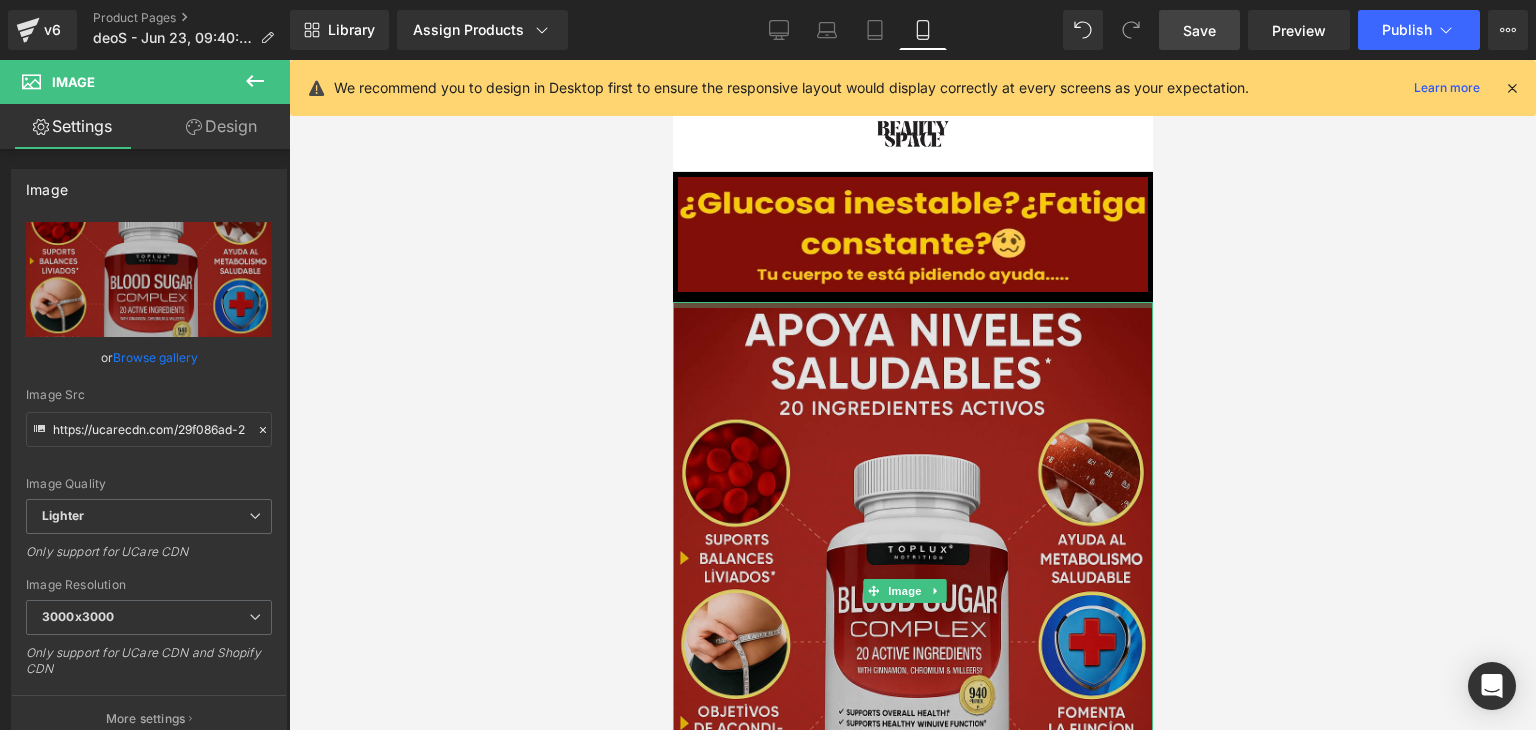 click on "Image" at bounding box center [912, 591] 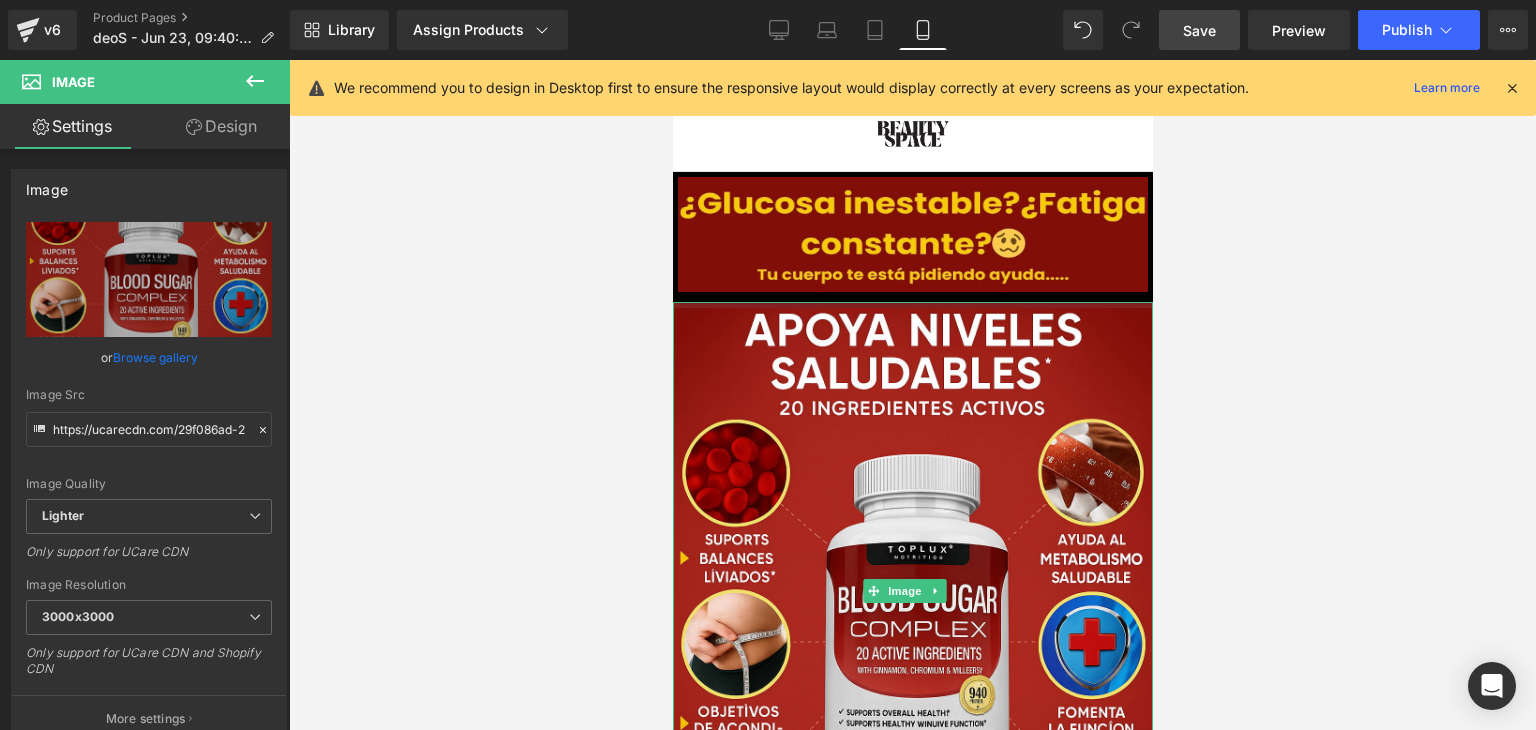 click at bounding box center (912, 395) 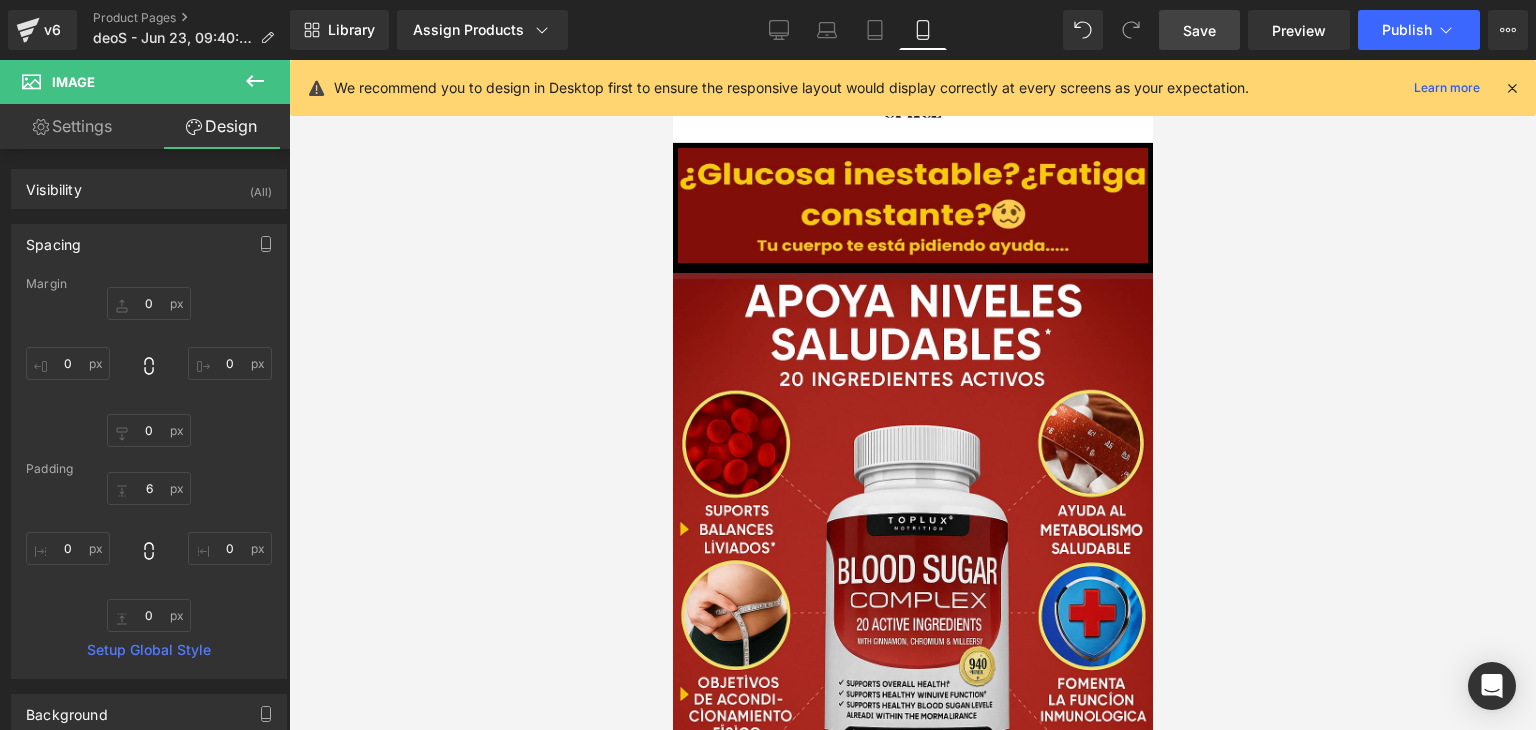 scroll, scrollTop: 42, scrollLeft: 0, axis: vertical 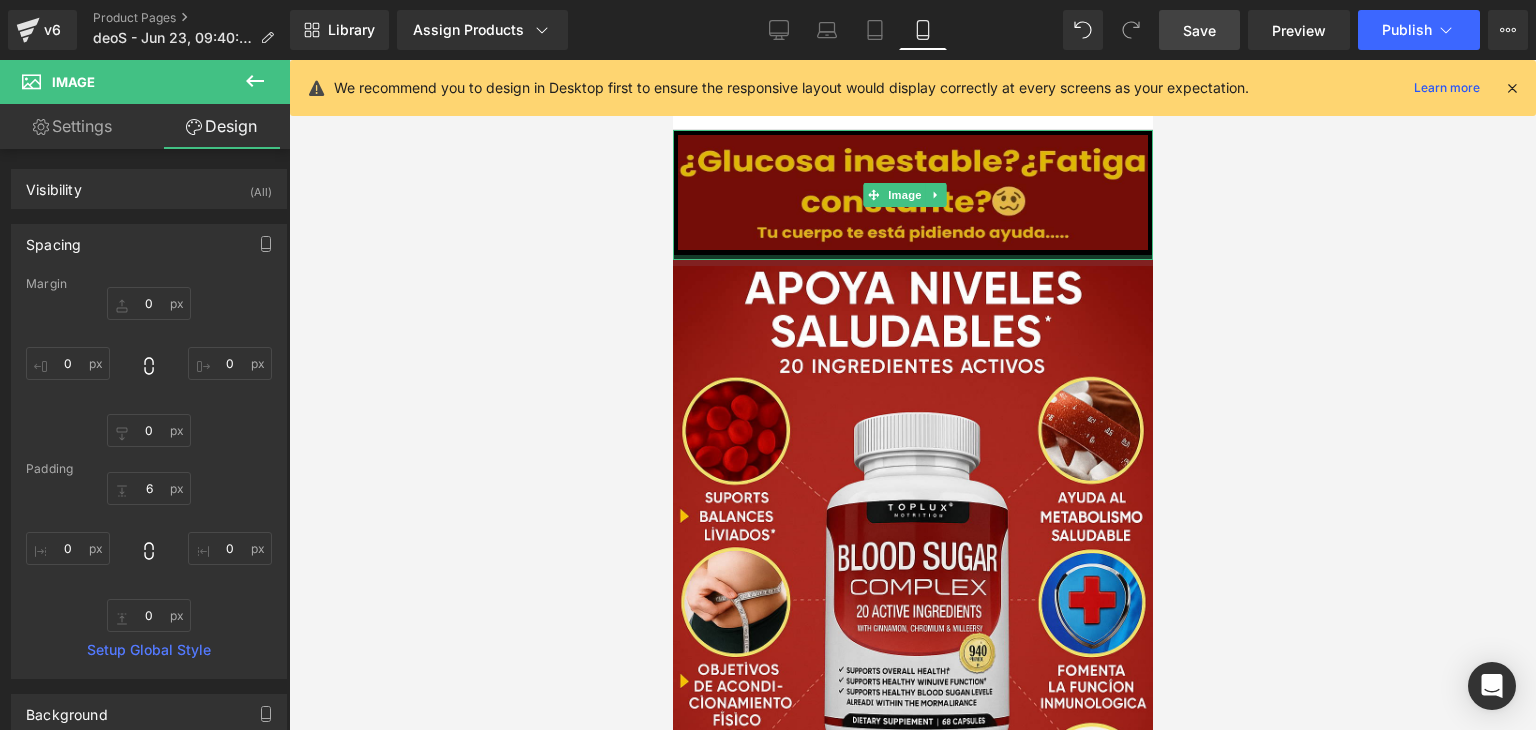 click on "Image" at bounding box center (912, 195) 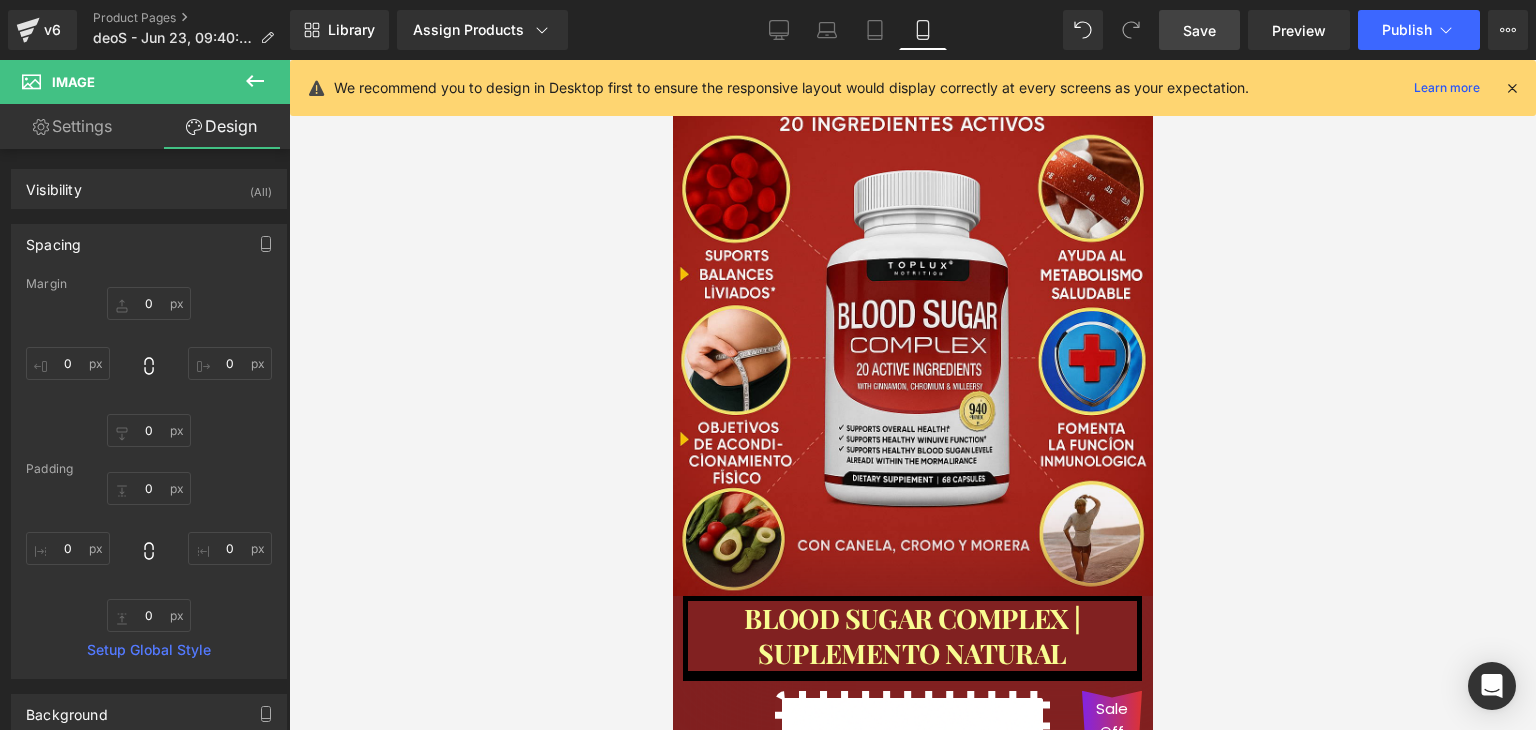 scroll, scrollTop: 252, scrollLeft: 0, axis: vertical 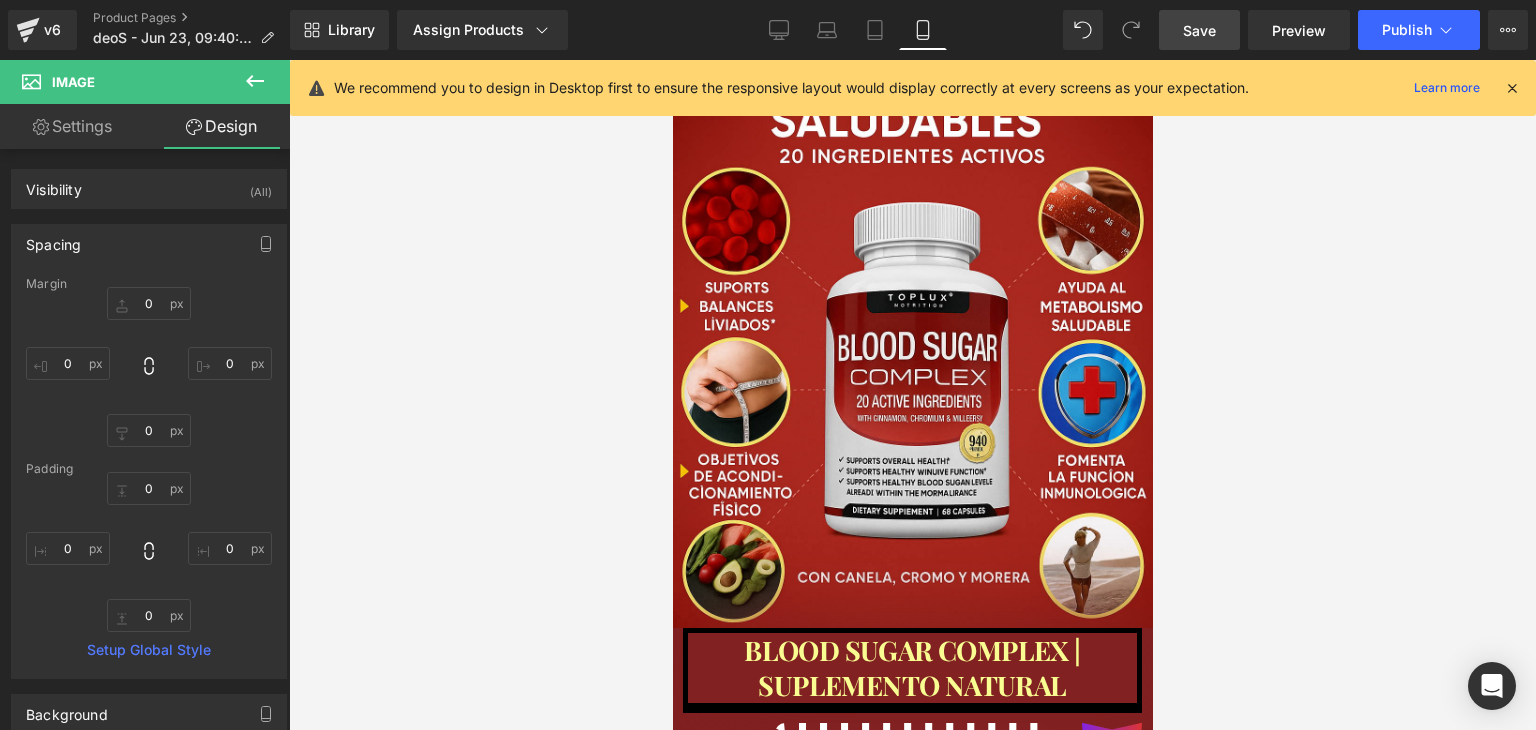 drag, startPoint x: 1146, startPoint y: 152, endPoint x: 1826, endPoint y: 239, distance: 685.54285 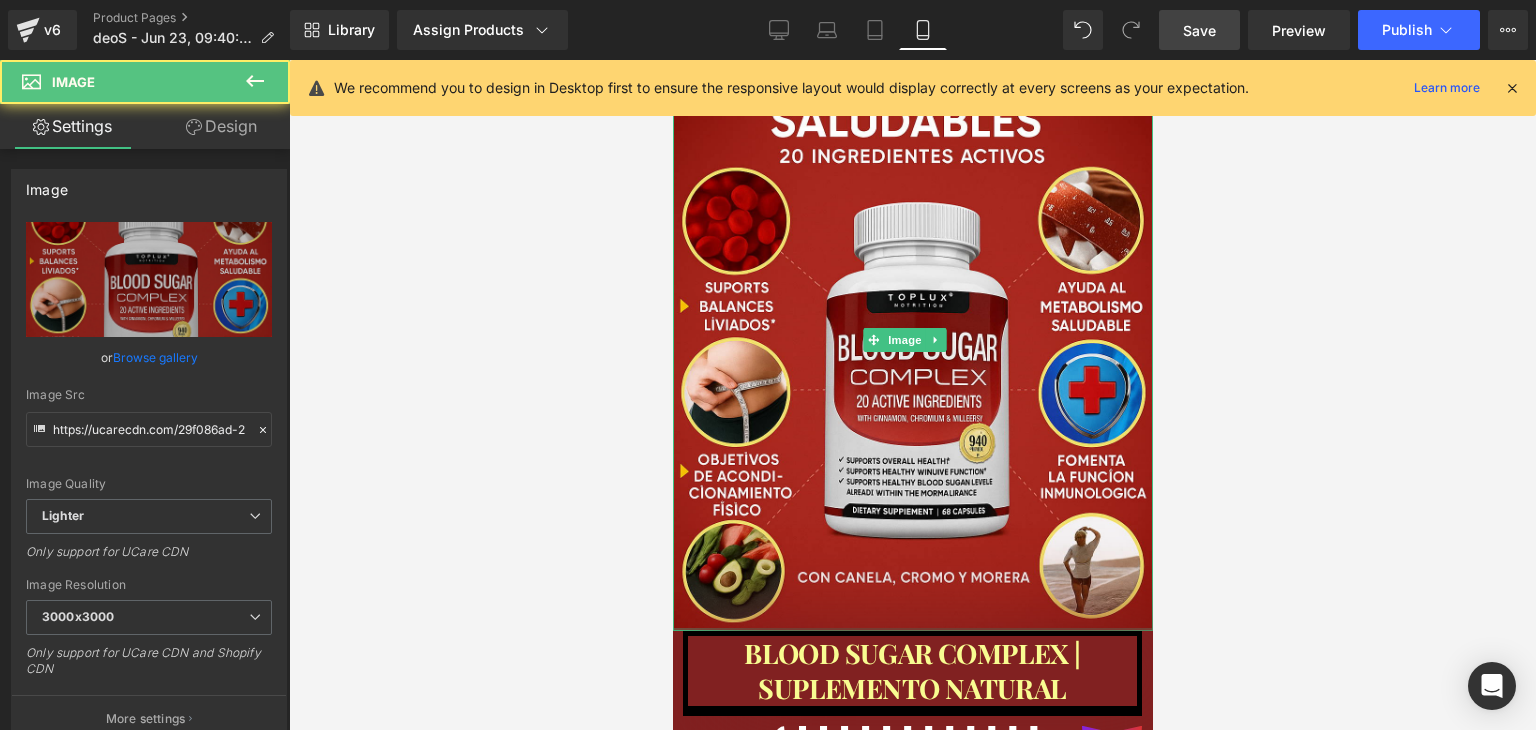 click at bounding box center [912, 629] 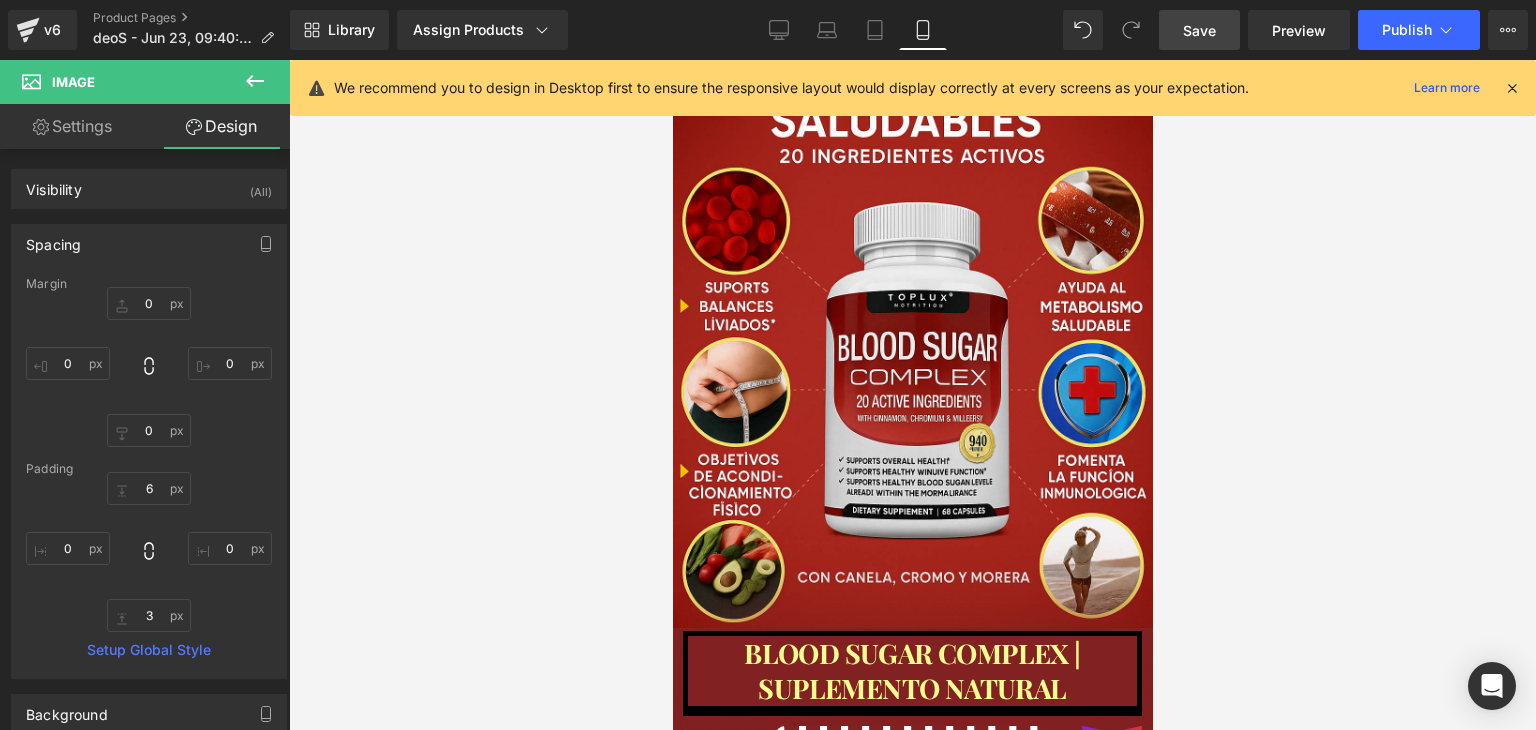click at bounding box center (912, 395) 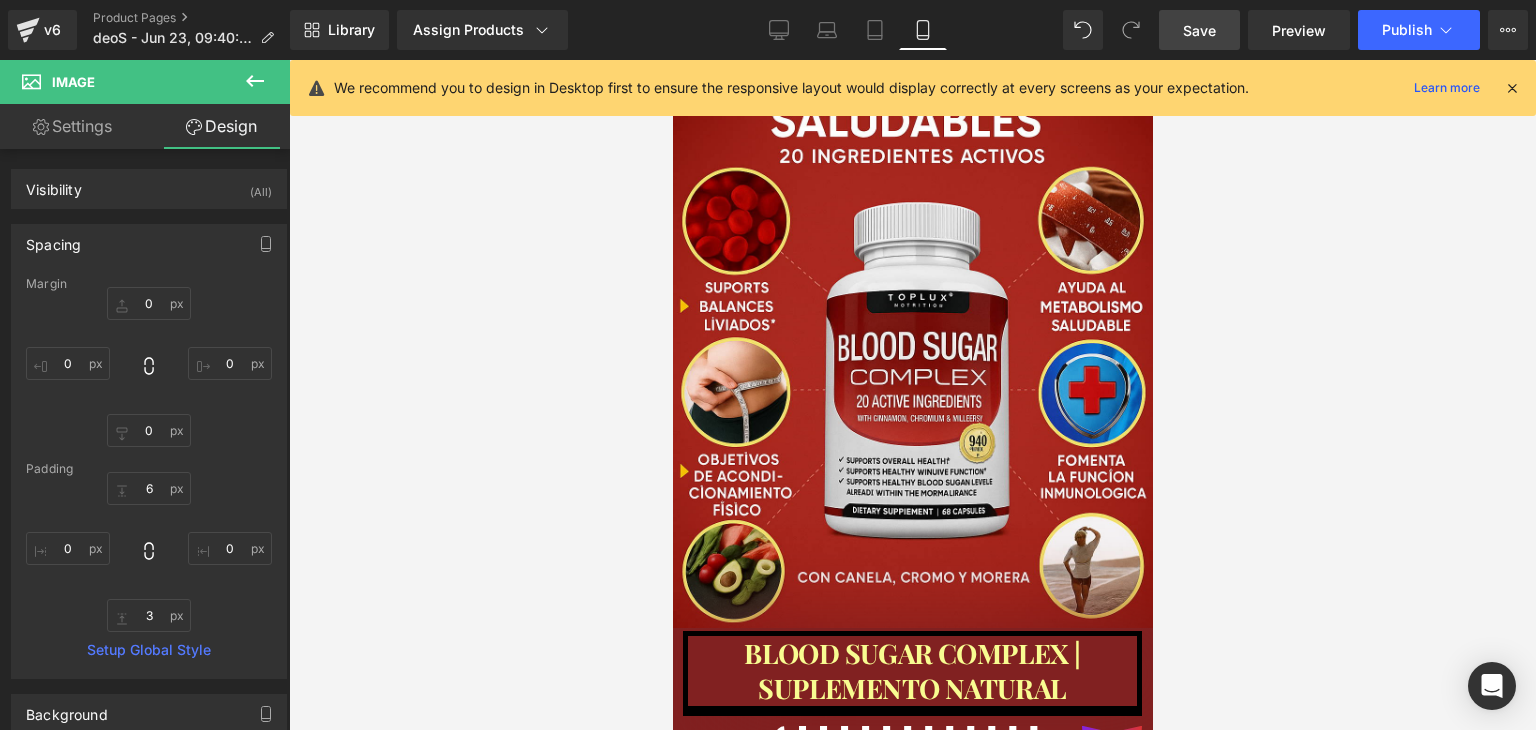 click on "Save" at bounding box center (1199, 30) 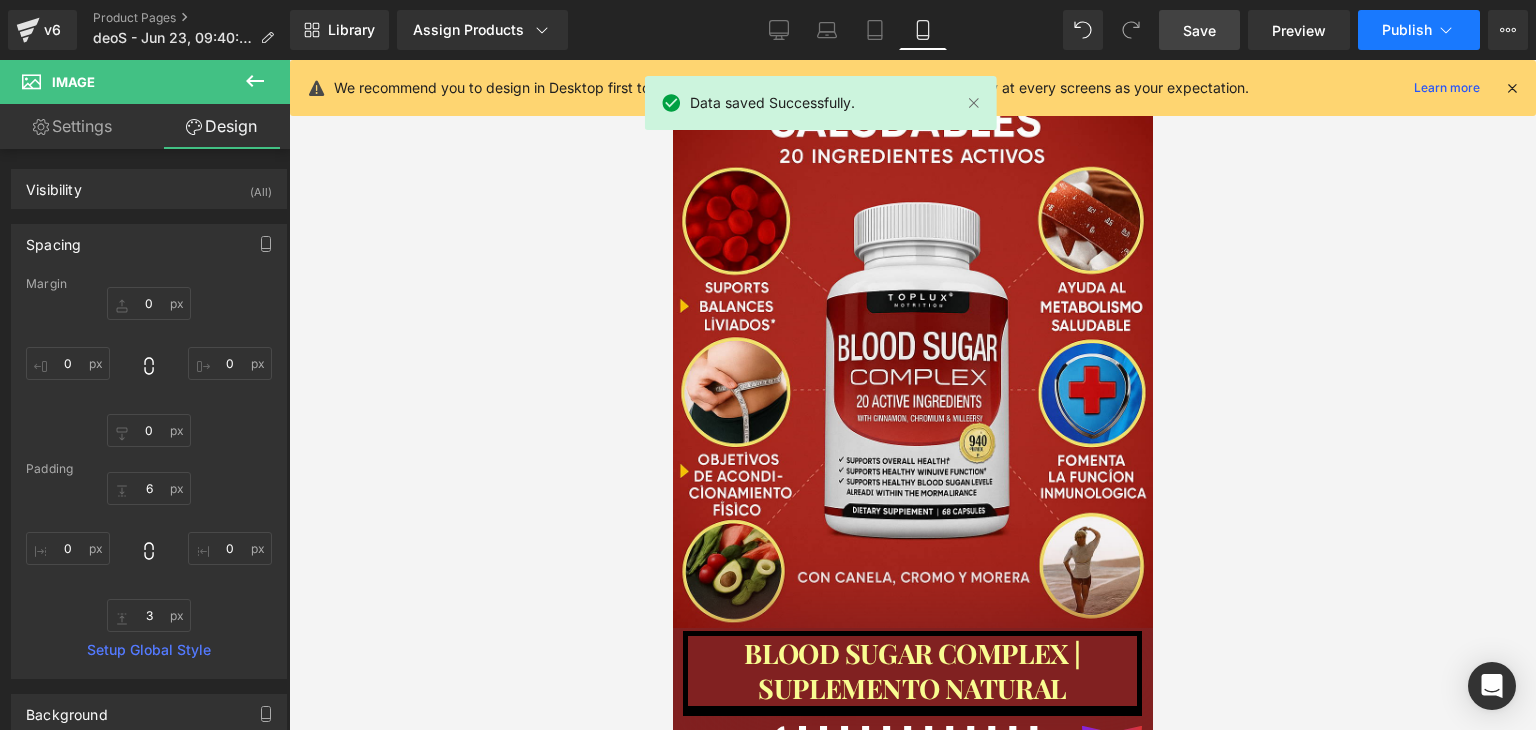 click on "Publish" at bounding box center [1407, 30] 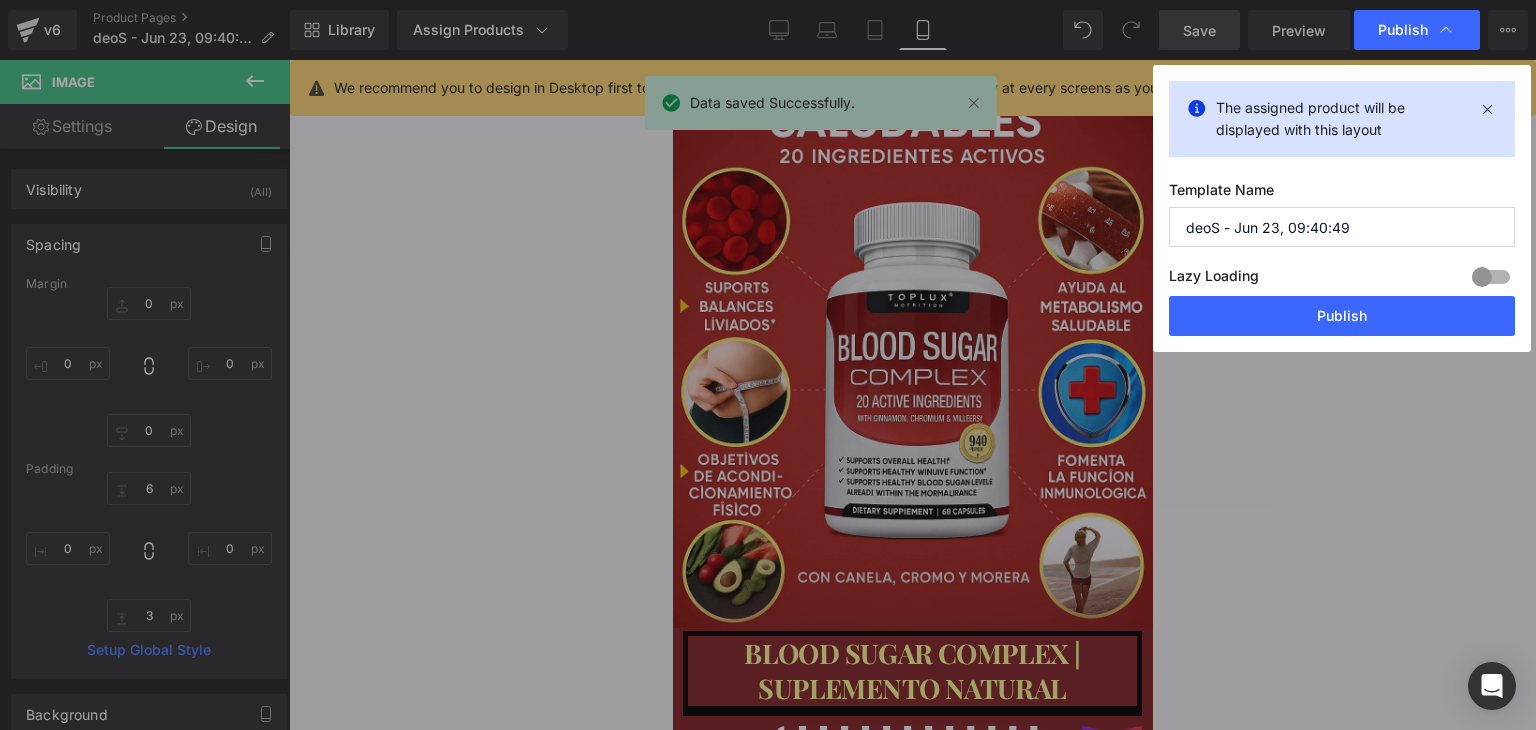 drag, startPoint x: 1189, startPoint y: 331, endPoint x: 1171, endPoint y: 325, distance: 18.973665 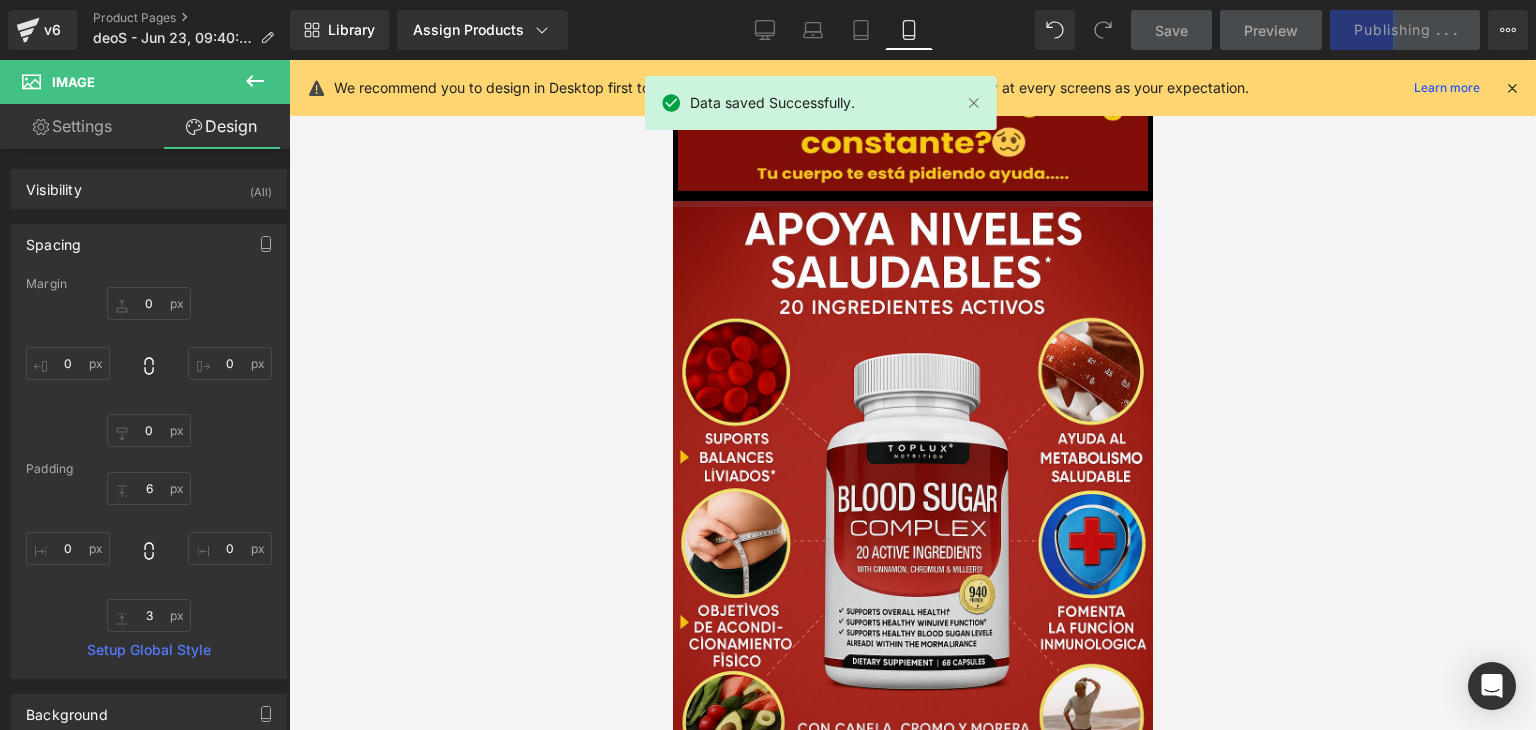 scroll, scrollTop: 0, scrollLeft: 0, axis: both 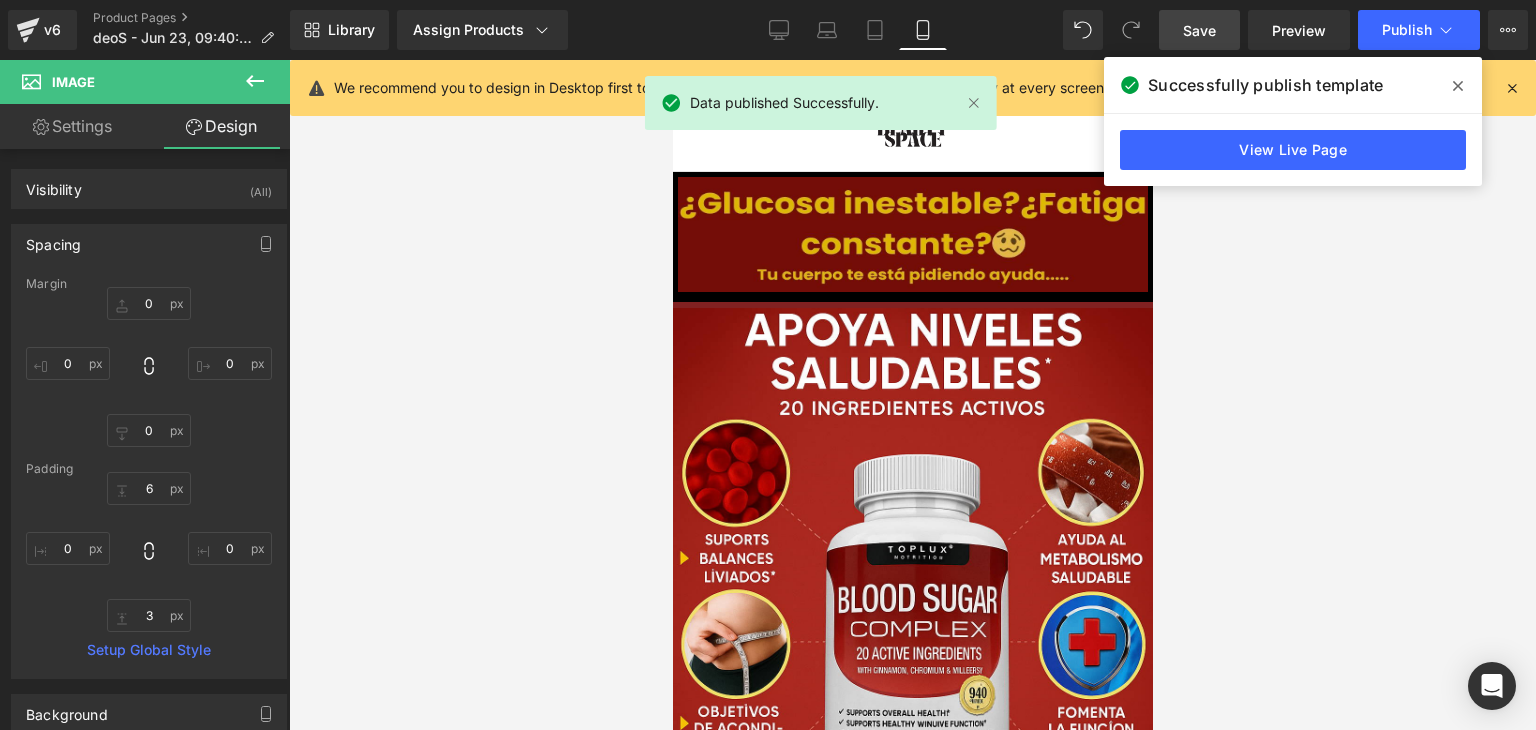 click at bounding box center [912, 237] 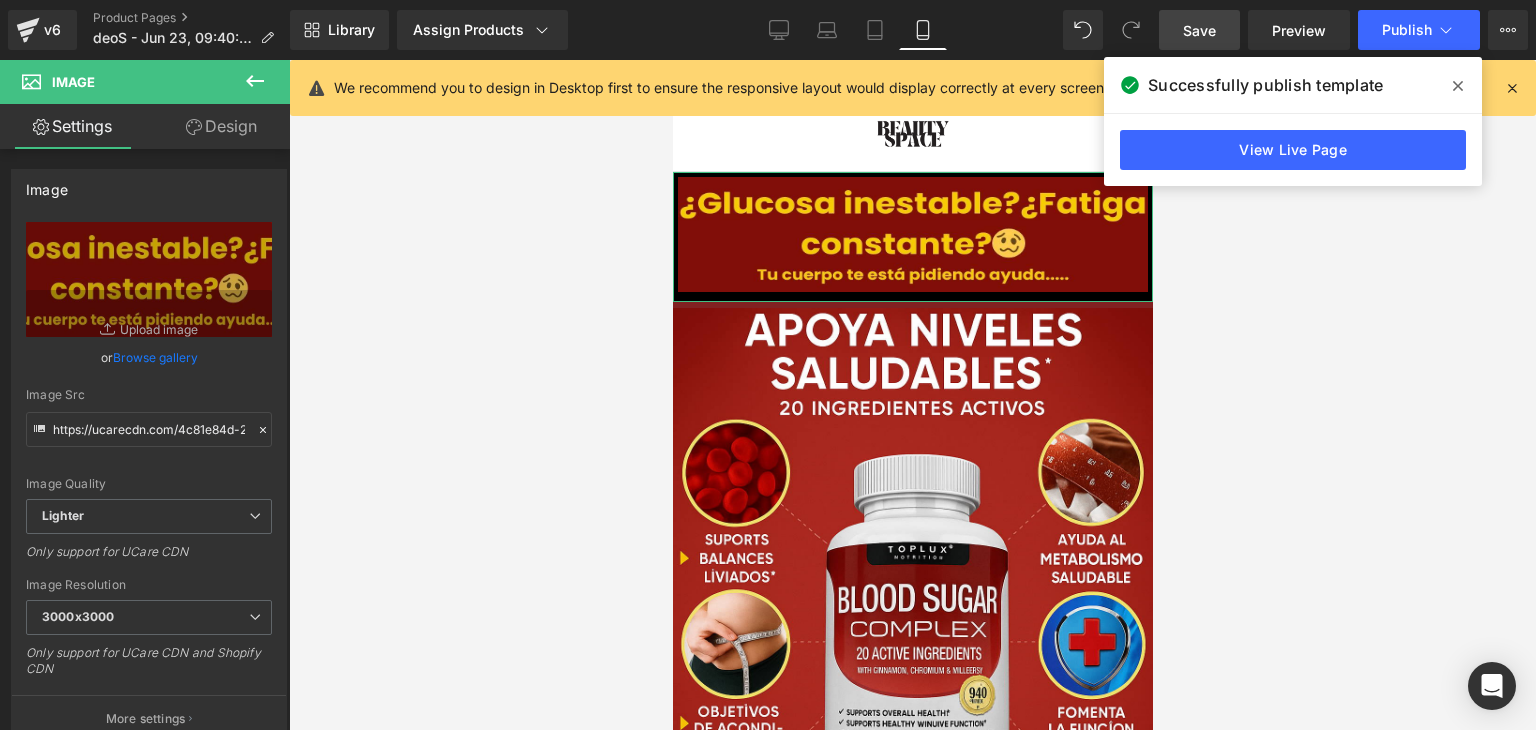 drag, startPoint x: 198, startPoint y: 126, endPoint x: 136, endPoint y: 245, distance: 134.18271 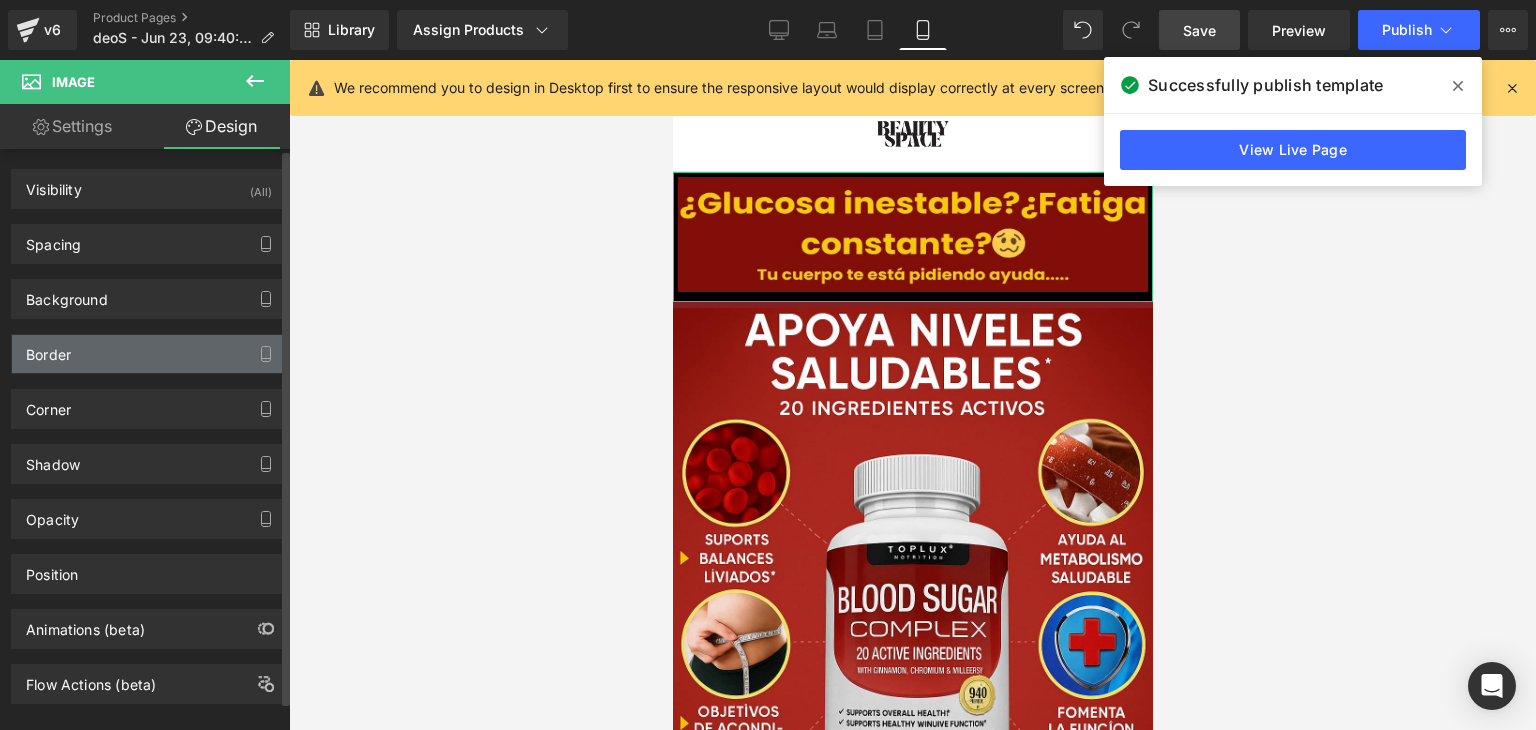 click on "Border" at bounding box center [149, 354] 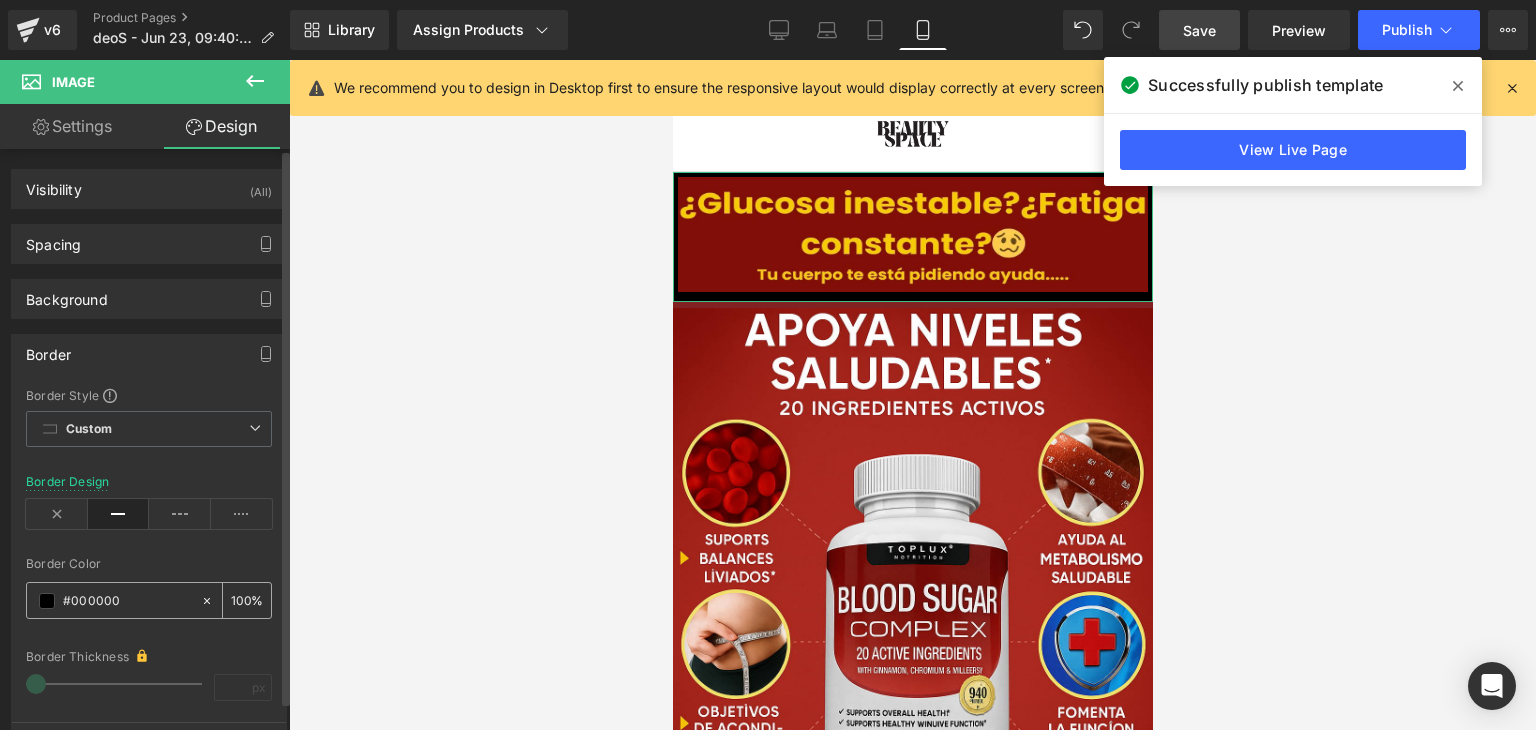 click 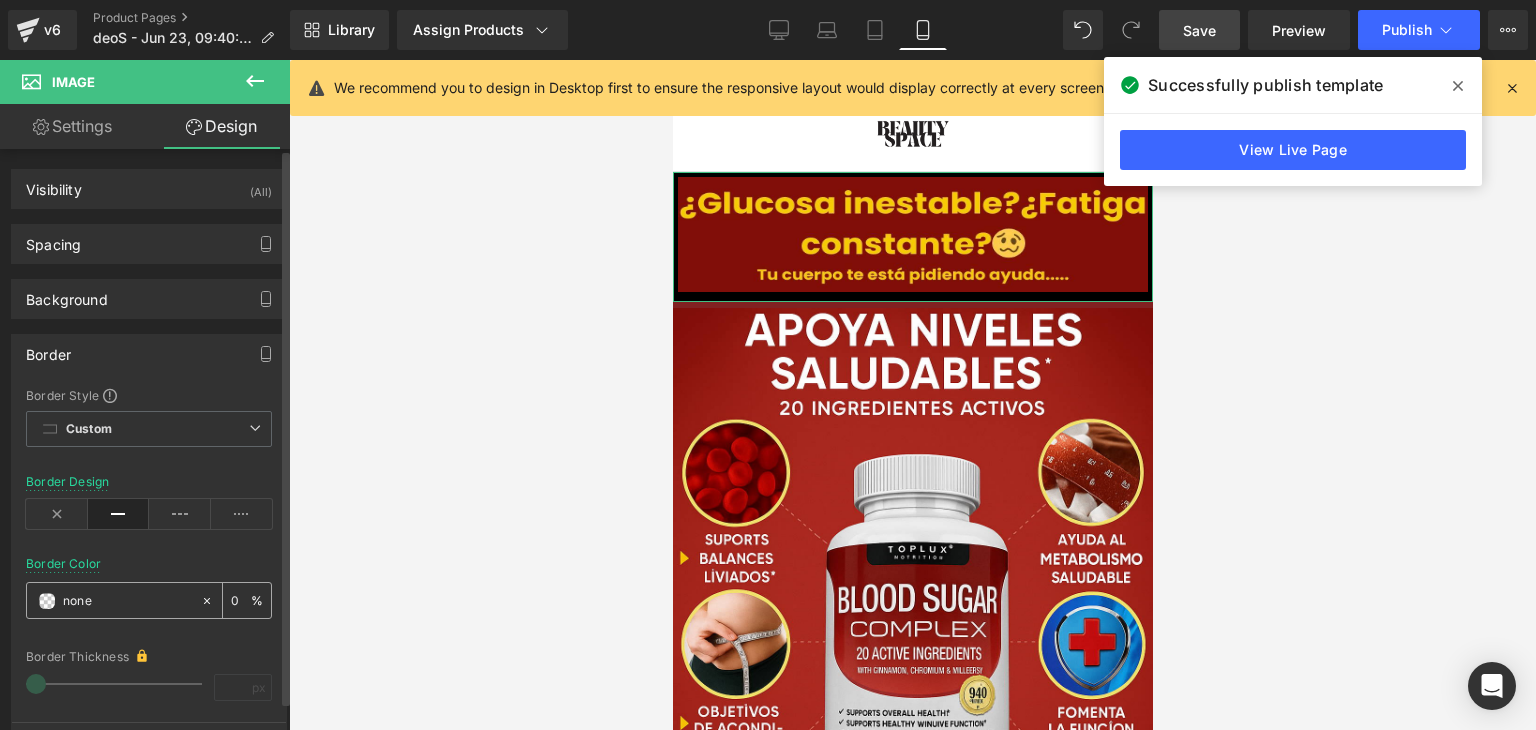 click on "none" at bounding box center (127, 601) 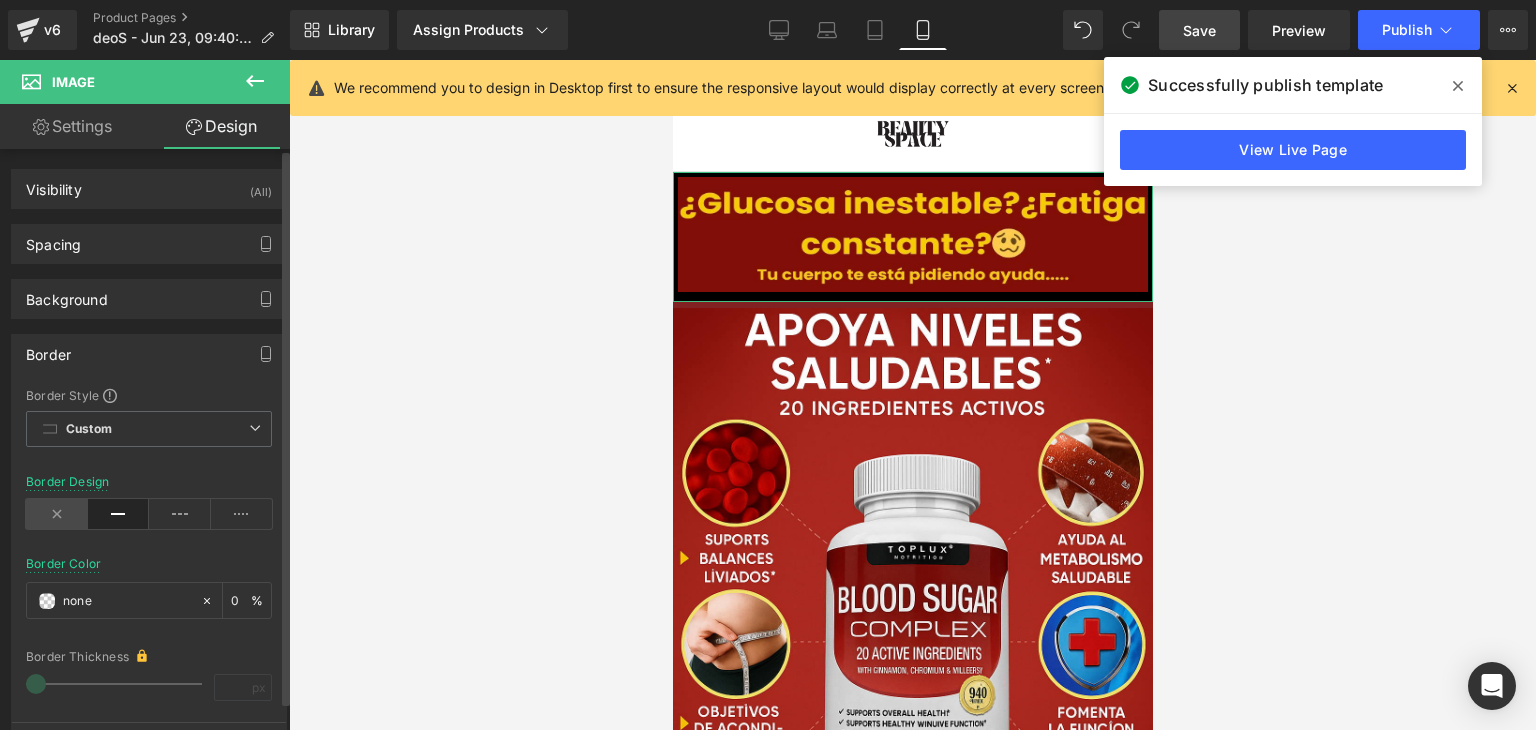 click at bounding box center [57, 514] 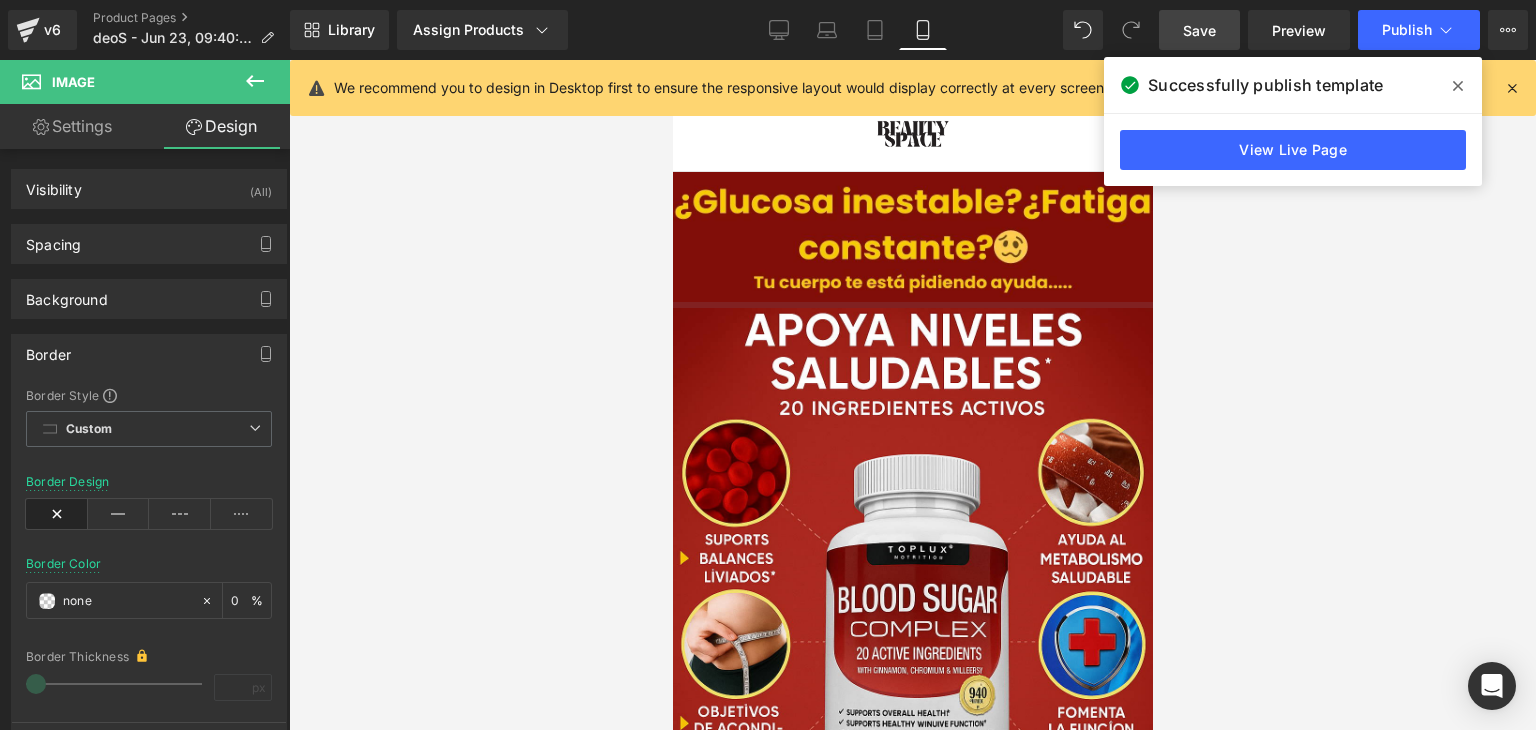 click at bounding box center (912, 395) 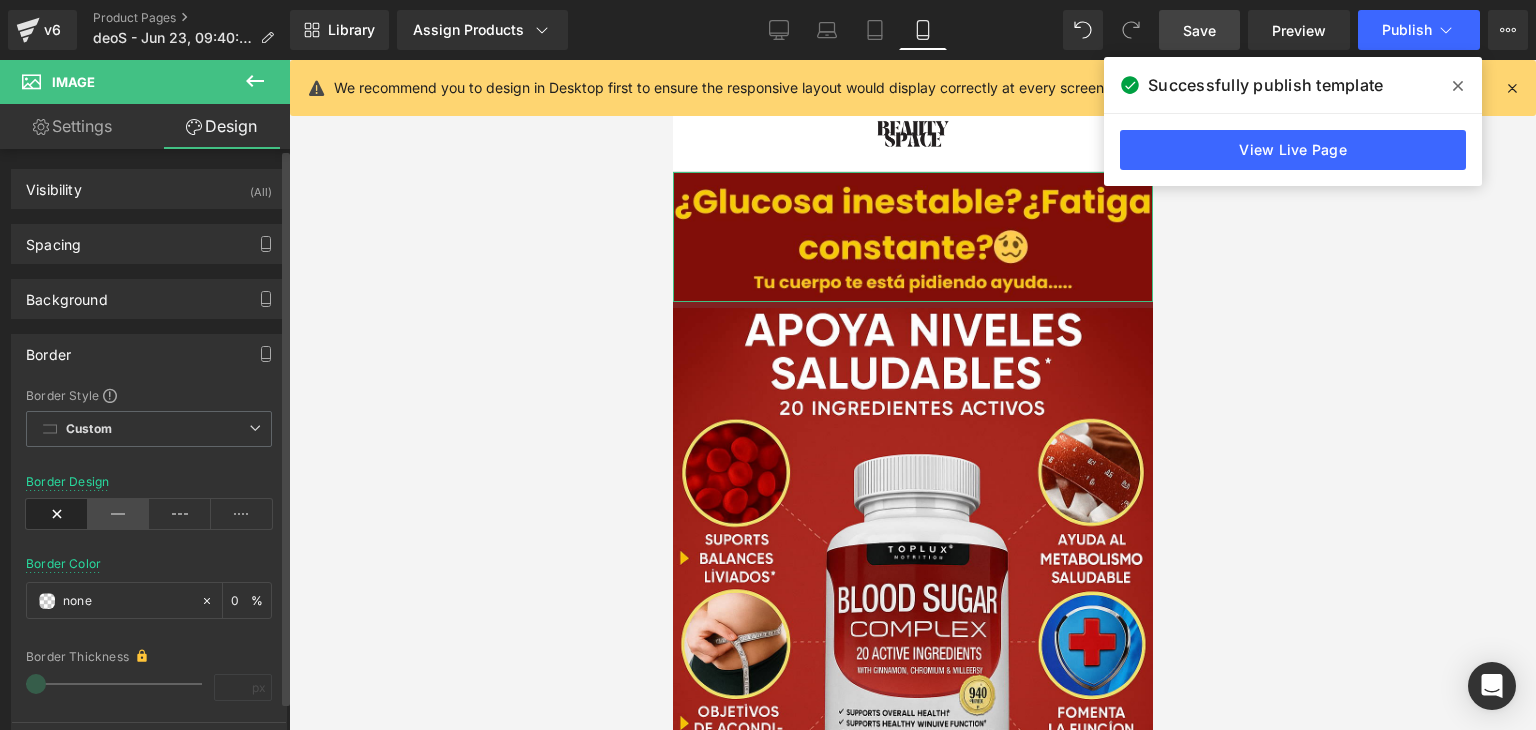 click at bounding box center [119, 514] 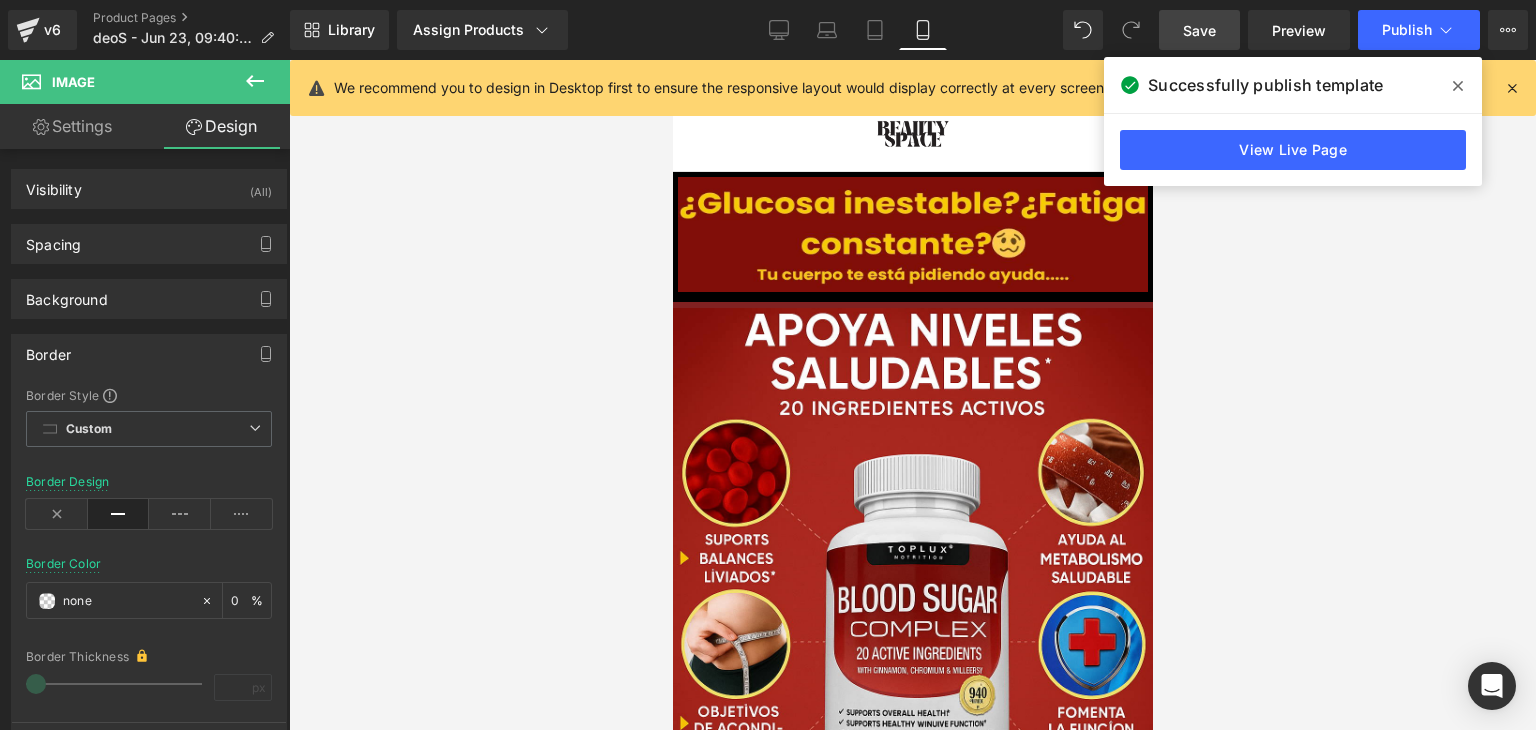 click 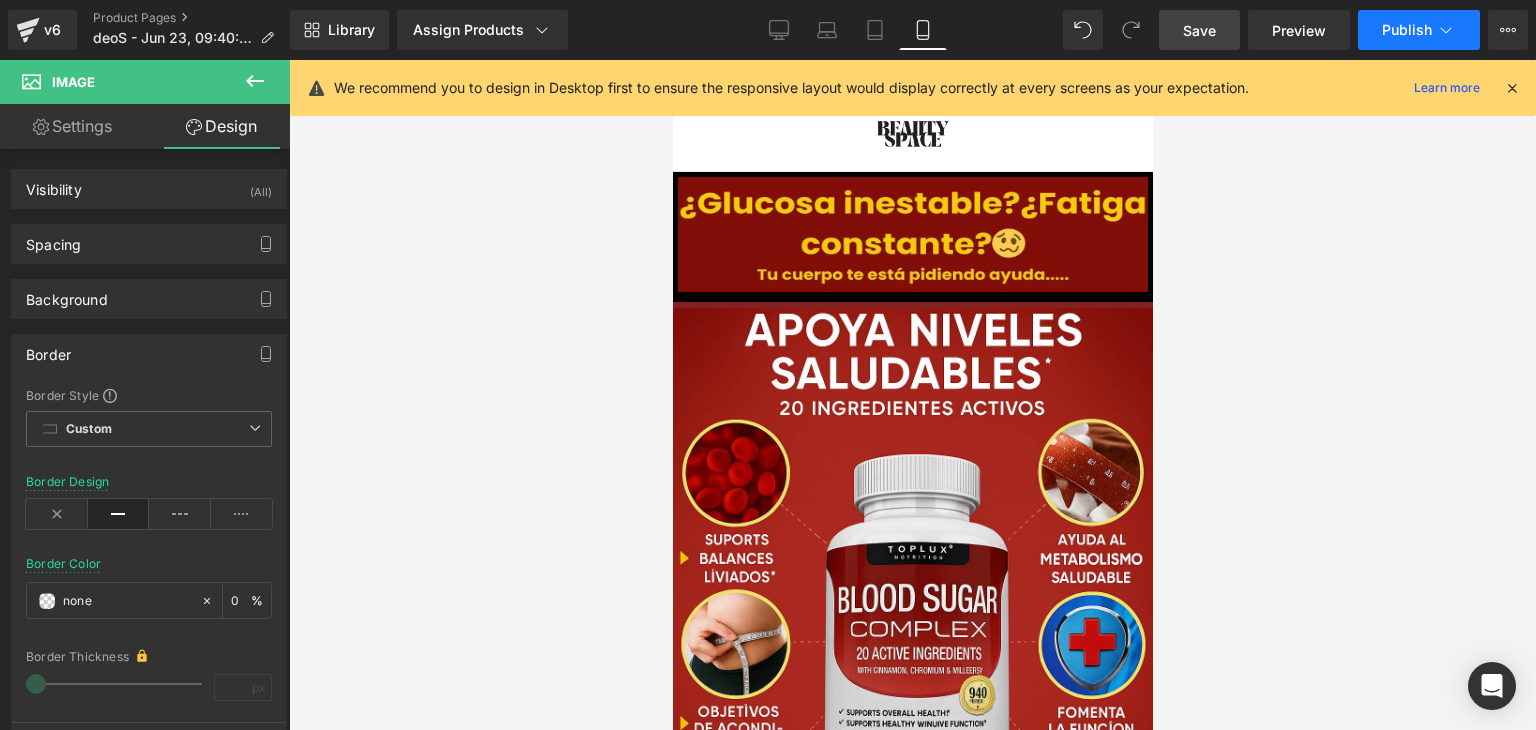 click 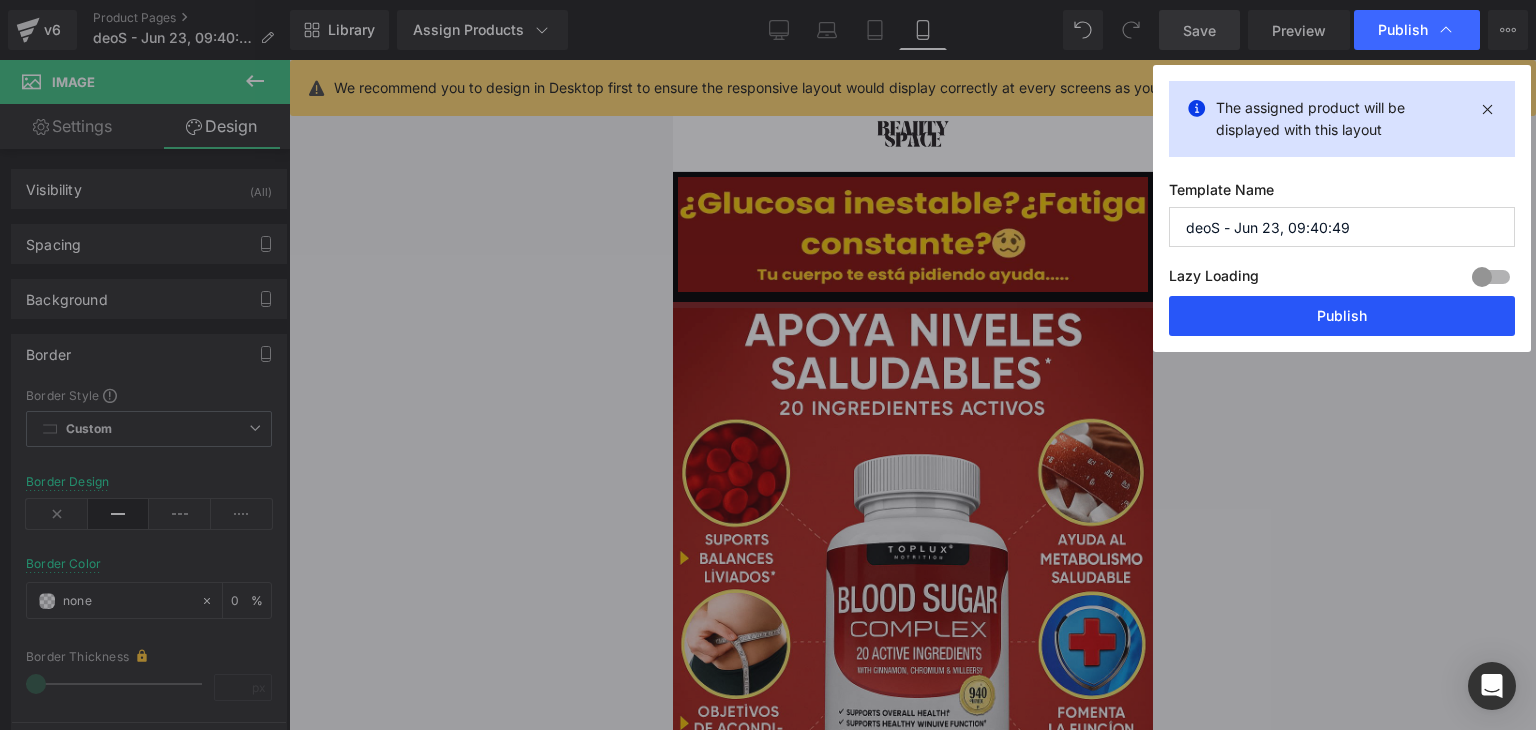 click on "Publish" at bounding box center (1342, 316) 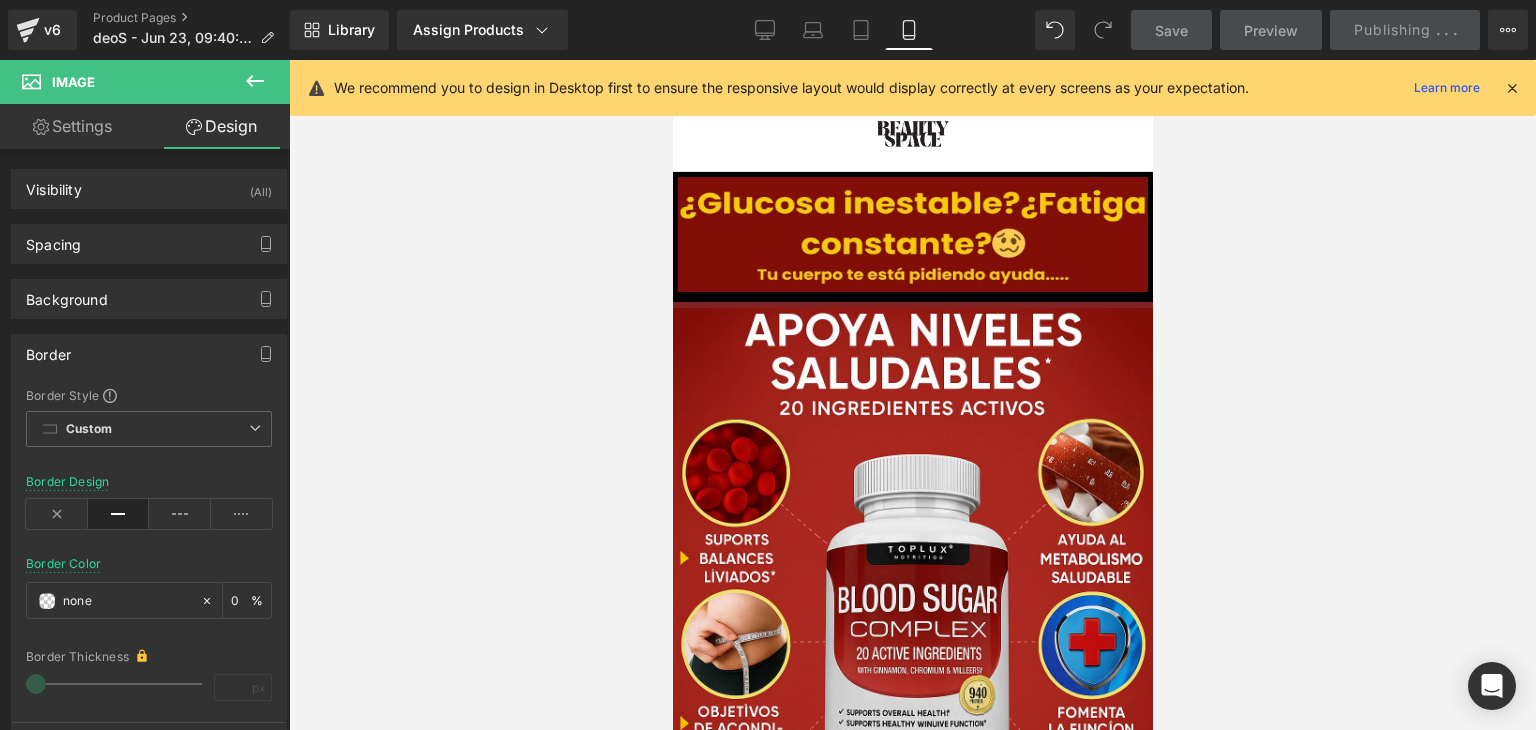 click at bounding box center (912, 395) 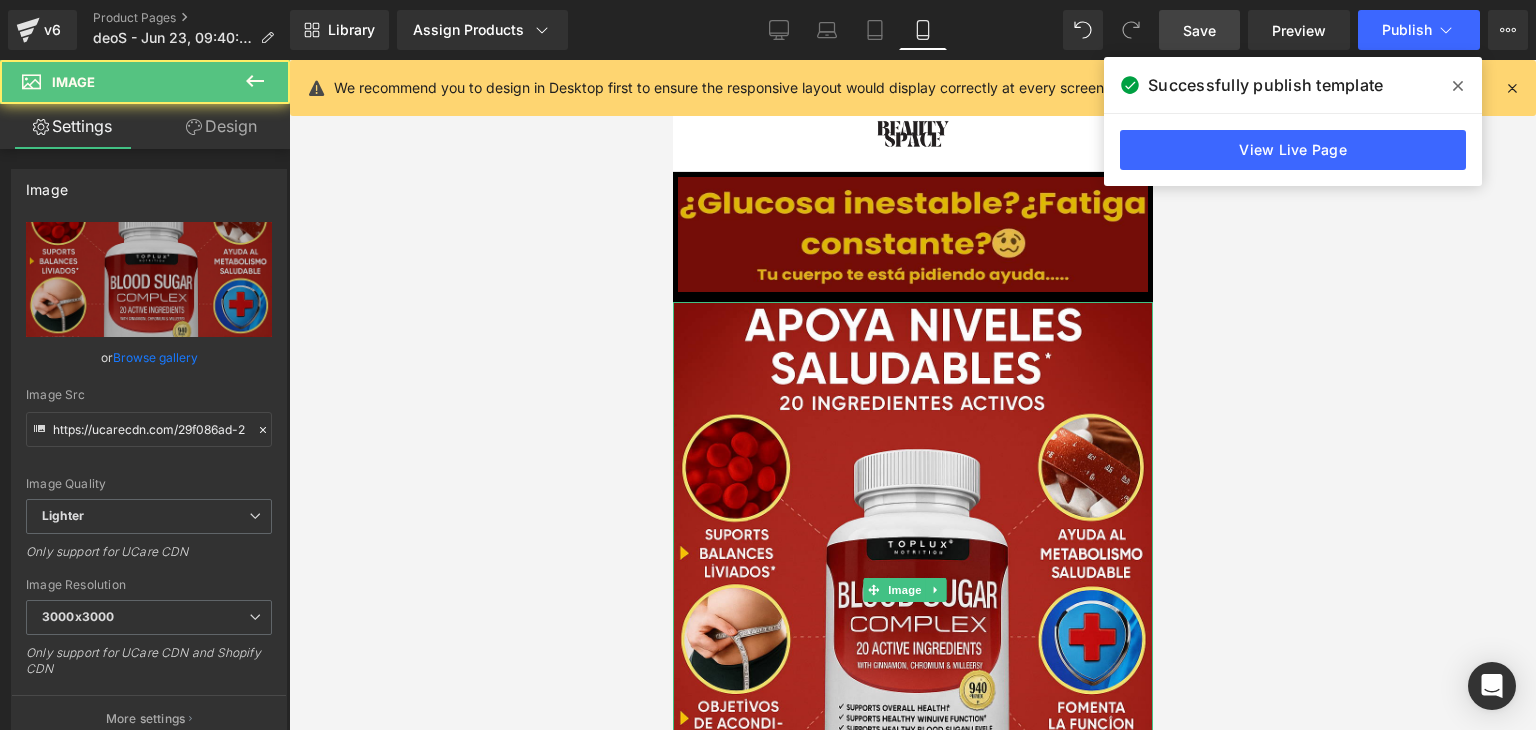 click on "Image         Image
BLOOD SUGAR COMPLEX | SUPLEMENTO NATURAL
(P) Title
Sale Off
(P) Image
S/. 89.90
S/. 209.00
57%
DSCTO
(P) Price
Product
S/. 89.90
(P) Price
Product         Image         Image         Image" at bounding box center [912, 2596] 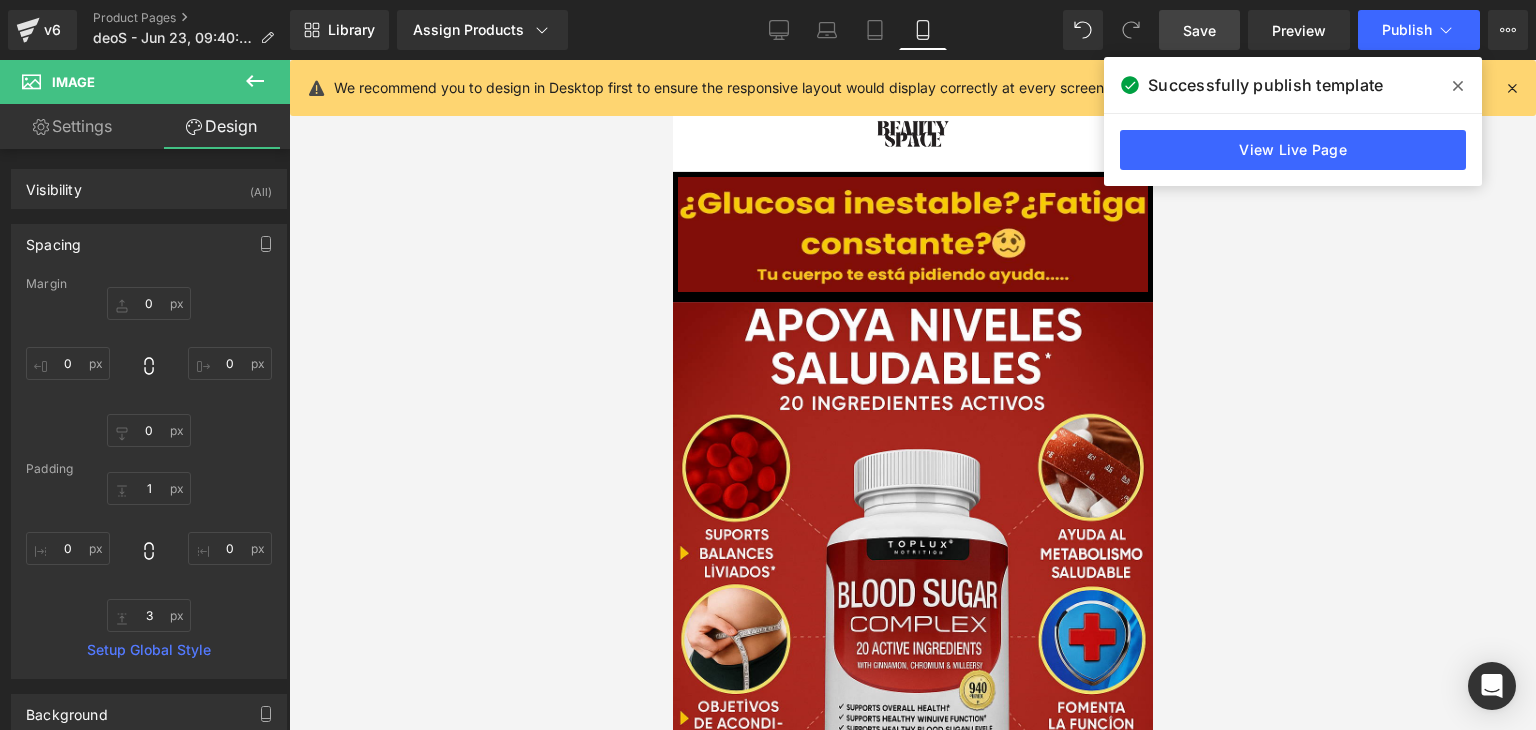 click on "Save" at bounding box center [1199, 30] 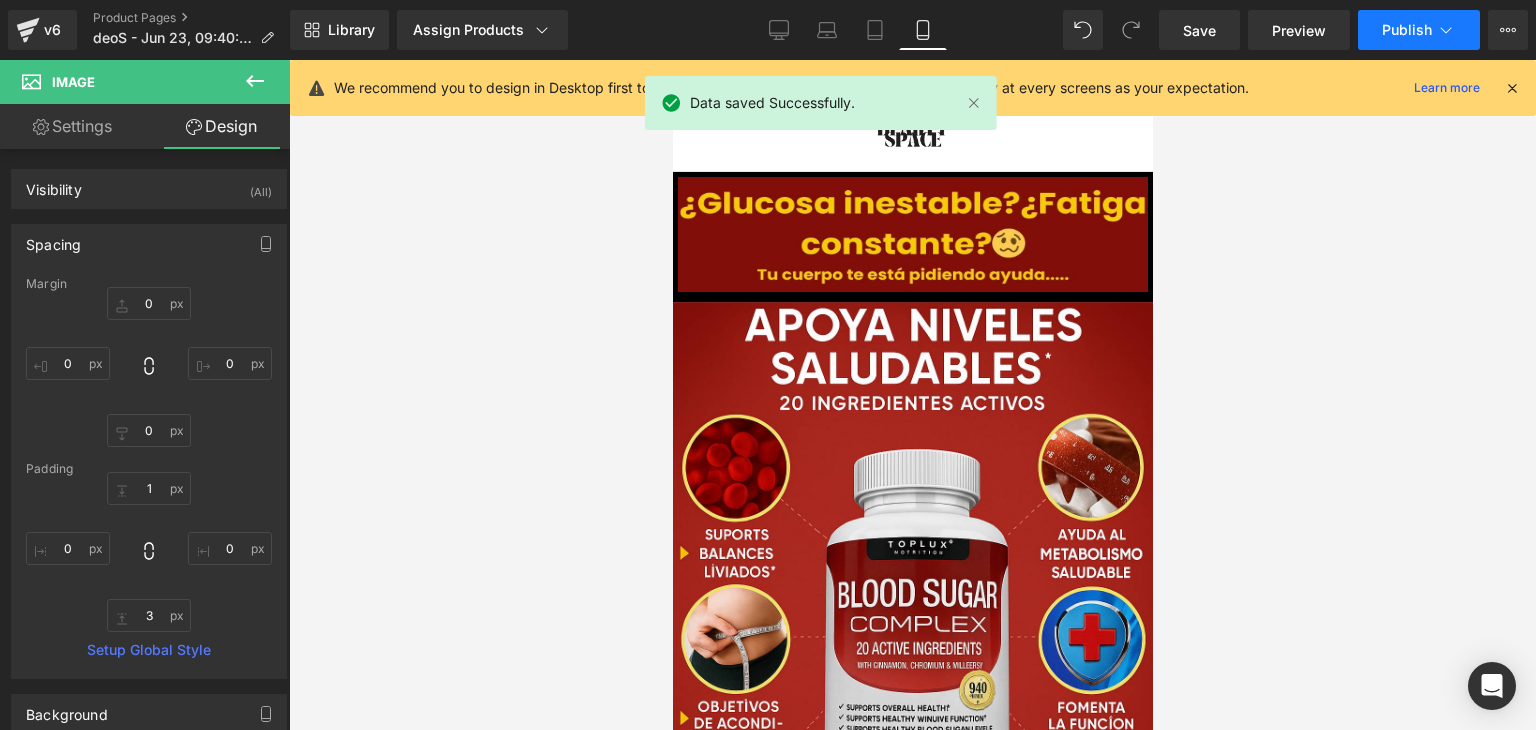click 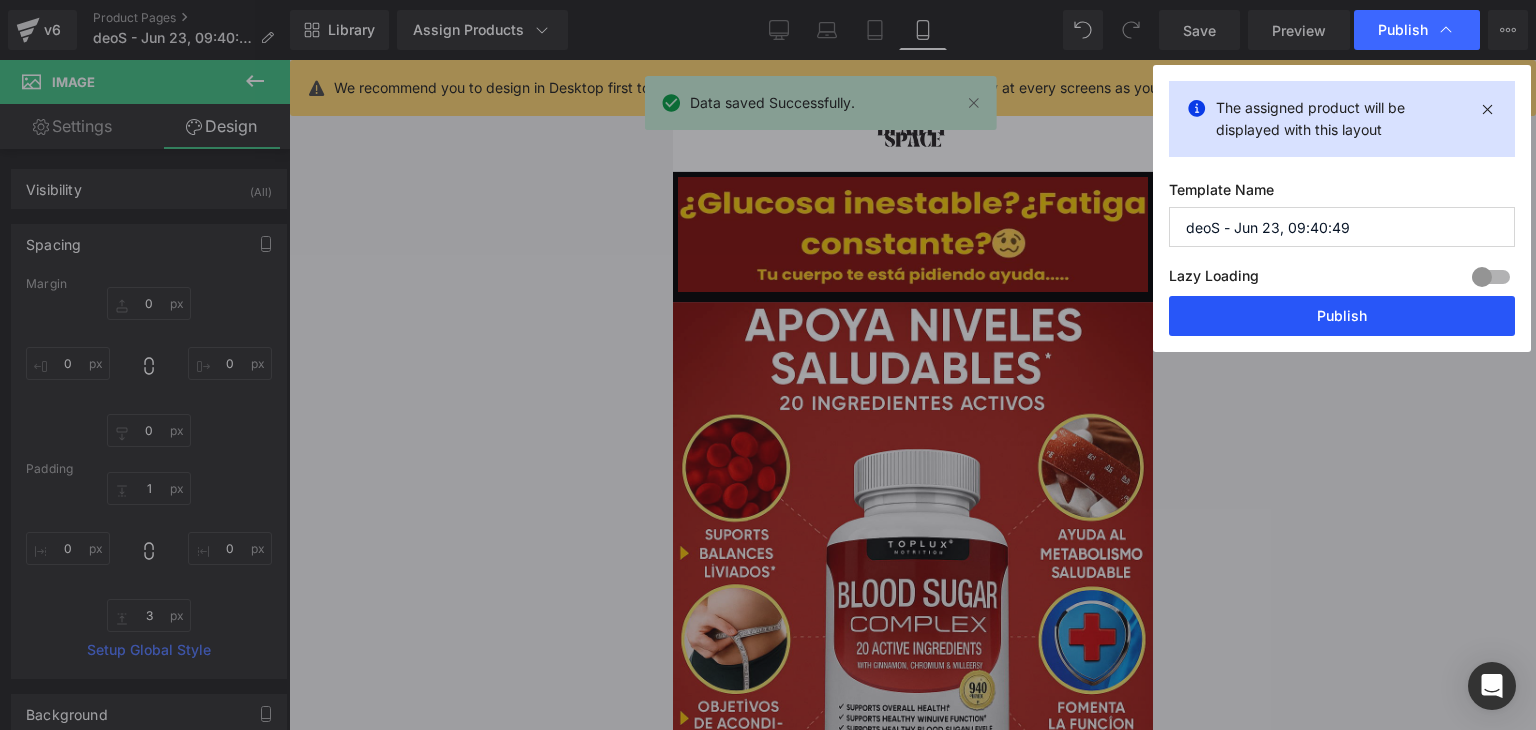 click on "Publish" at bounding box center (1342, 316) 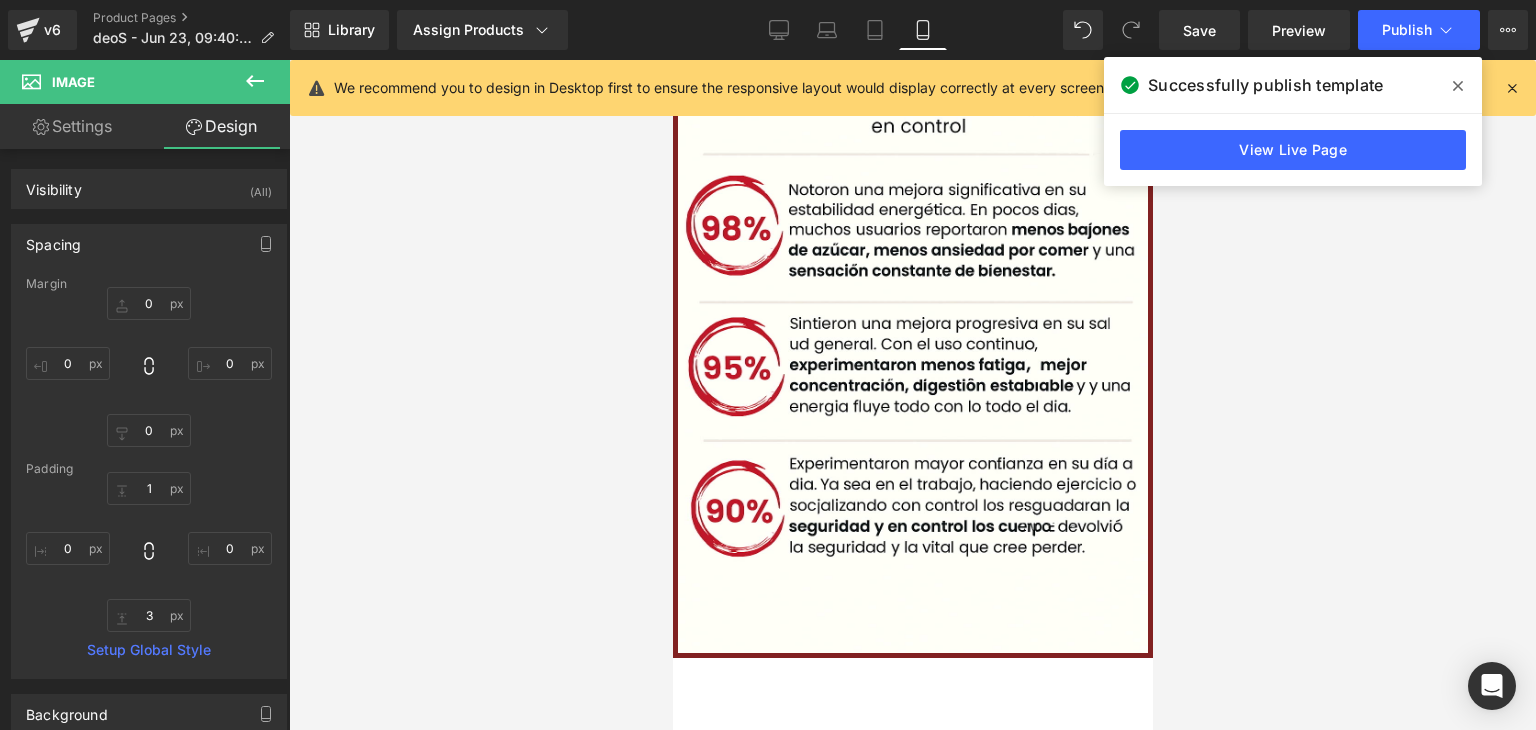 scroll, scrollTop: 4271, scrollLeft: 0, axis: vertical 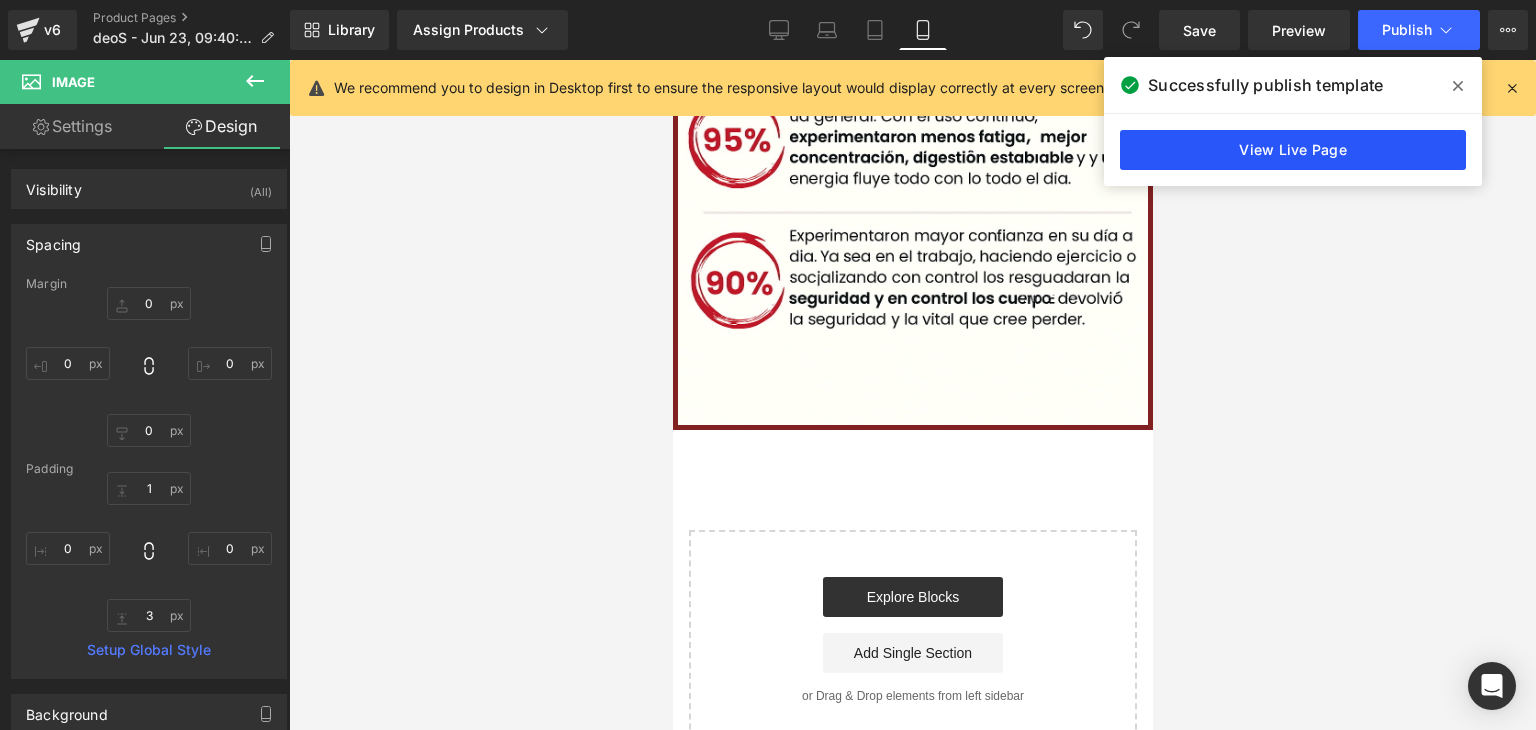 click on "View Live Page" at bounding box center (1293, 150) 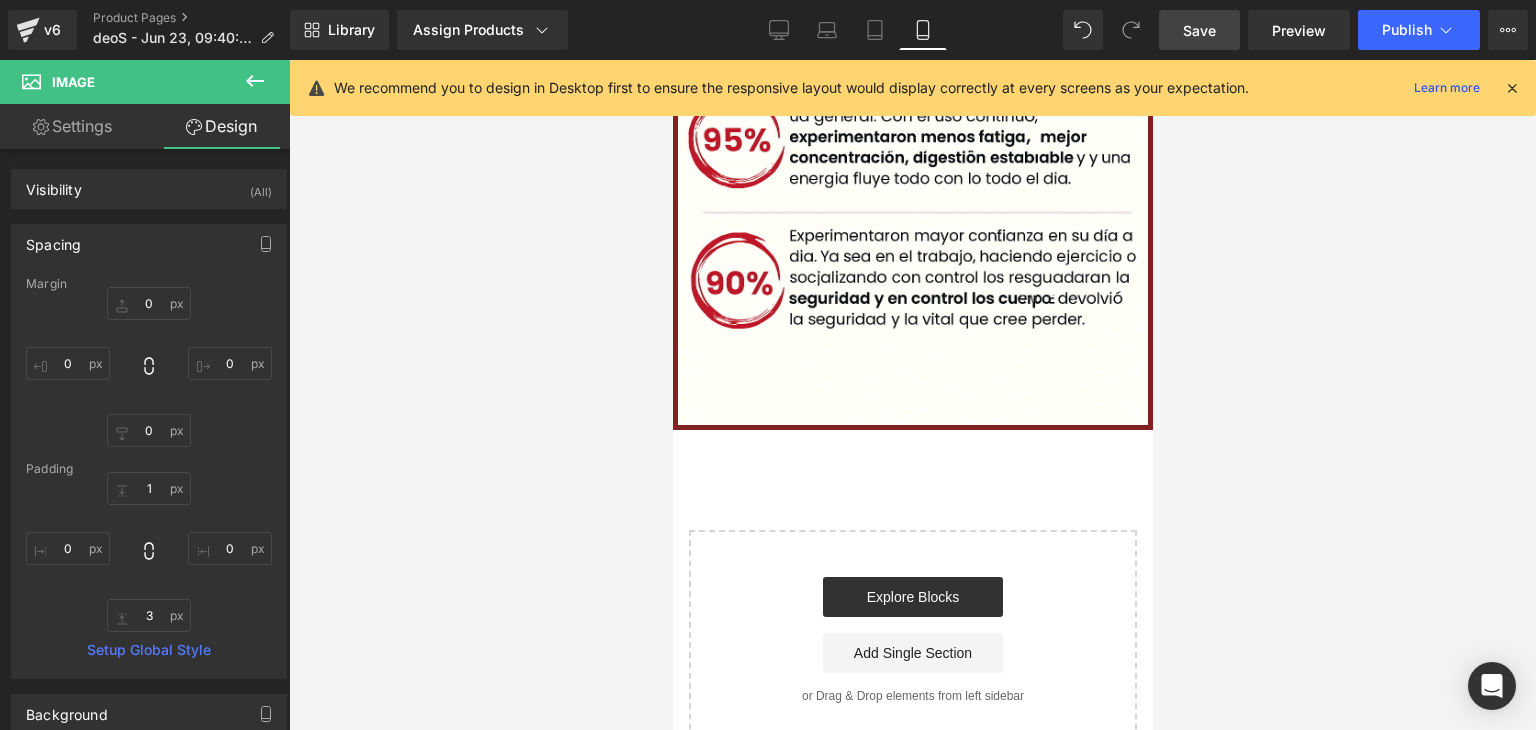 click on "Save" at bounding box center [1199, 30] 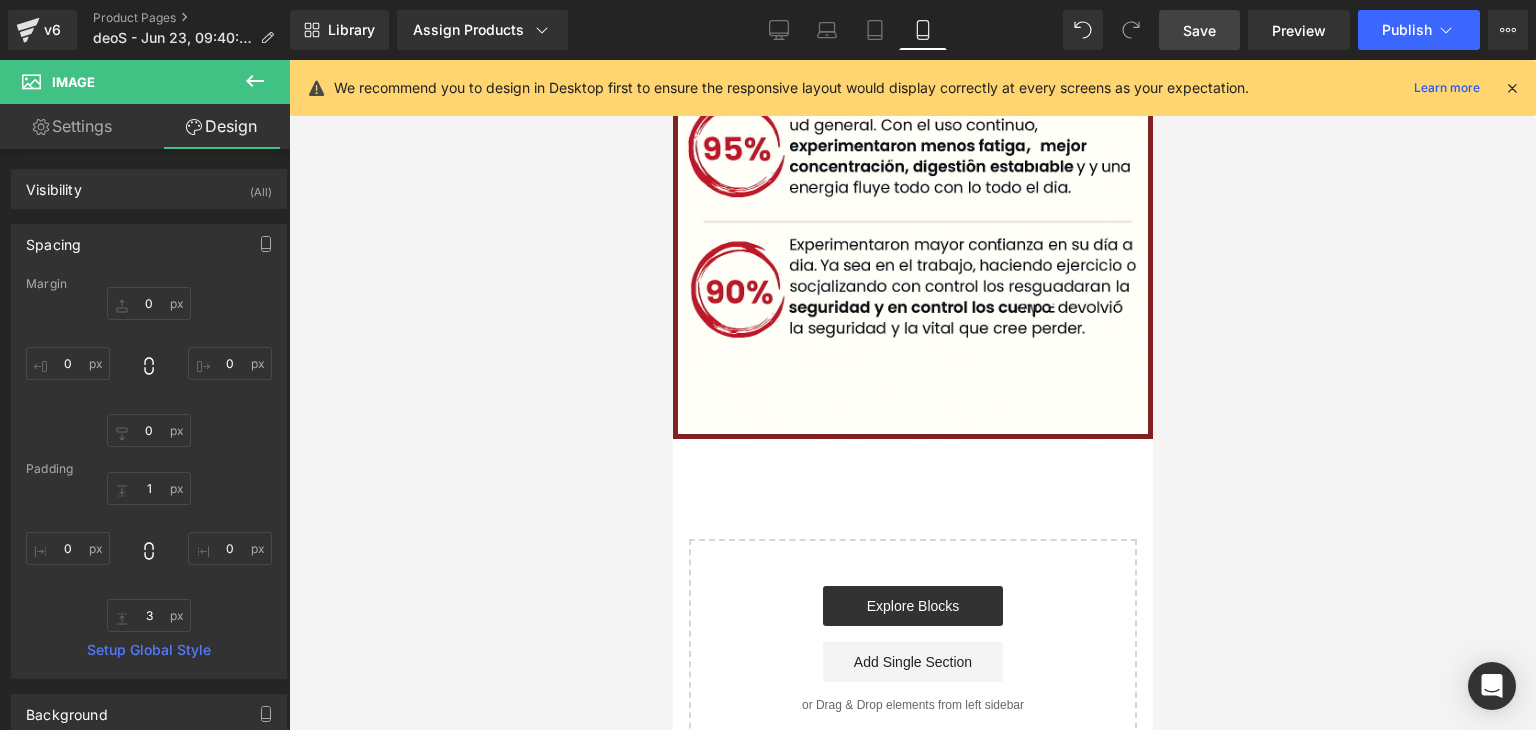 scroll, scrollTop: 4271, scrollLeft: 0, axis: vertical 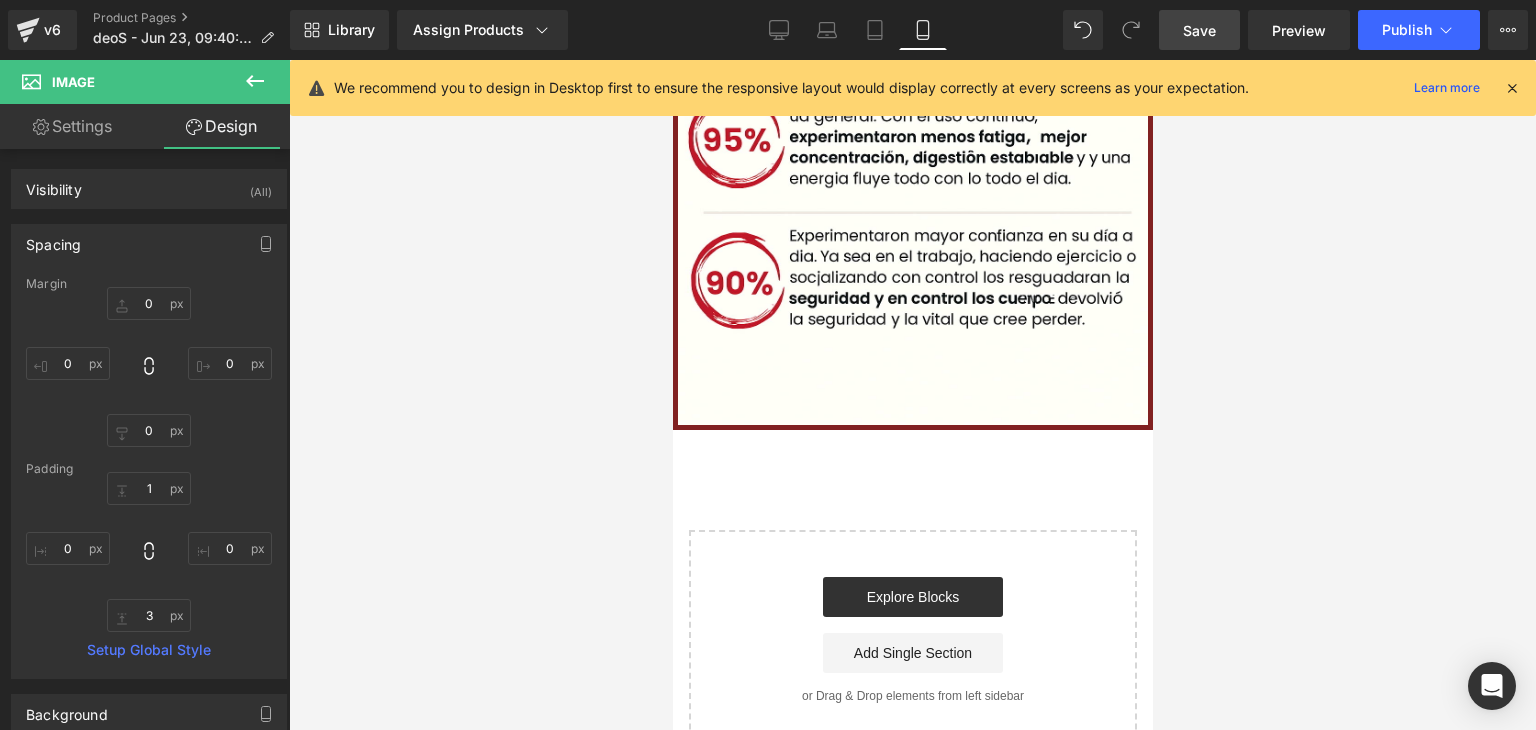 click on "Image         Image
BLOOD SUGAR COMPLEX | SUPLEMENTO NATURAL
(P) Title
Sale Off
(P) Image
S/. 89.90
S/. 209.00
57%
DSCTO
(P) Price
Product
S/. 89.90
(P) Price
Product         Image         Image         Image" at bounding box center (912, -1675) 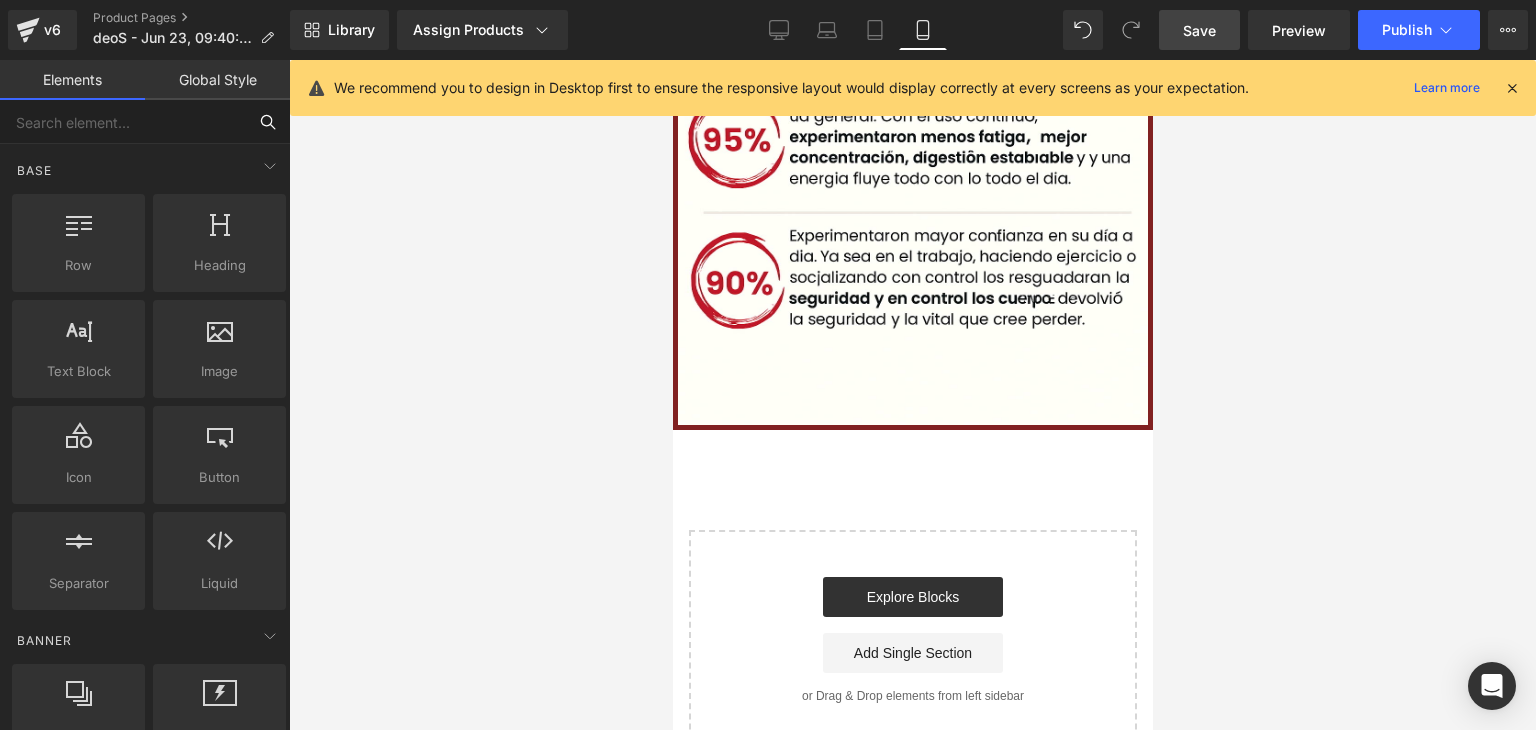 click at bounding box center [123, 122] 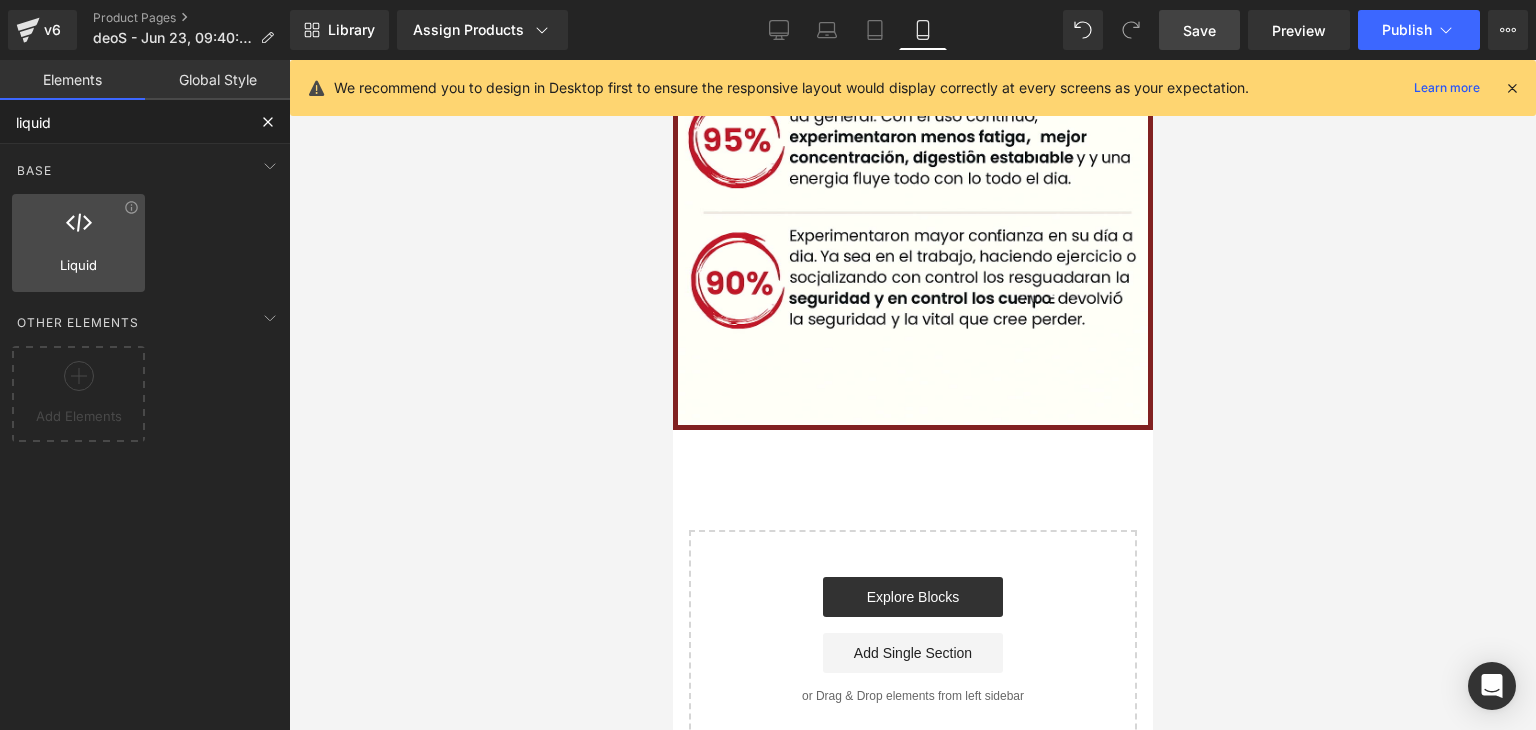click on "Liquid  liquid, custom code, html, javascript, css, reviews, apps, applications, embeded, iframe" at bounding box center (78, 243) 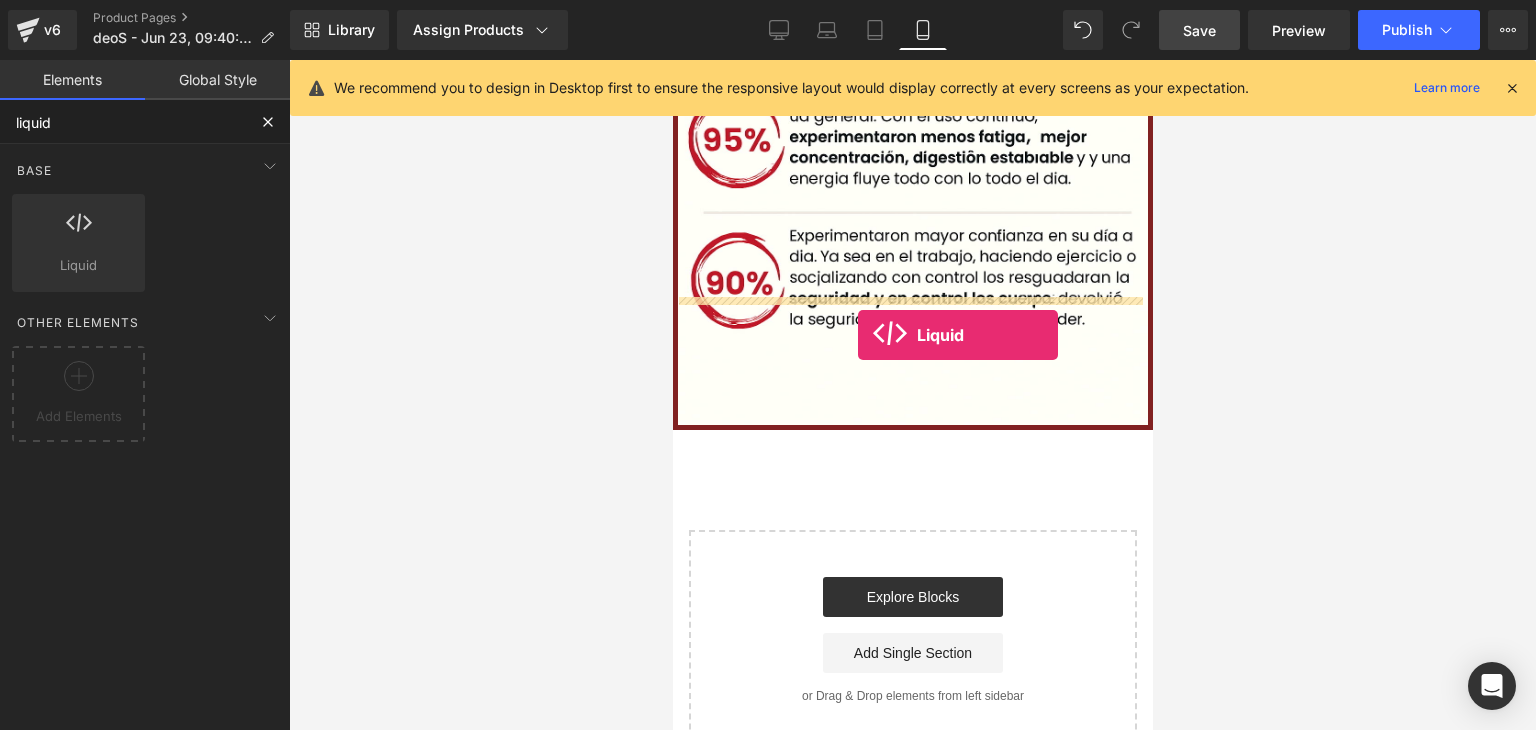drag, startPoint x: 726, startPoint y: 345, endPoint x: 857, endPoint y: 333, distance: 131.54848 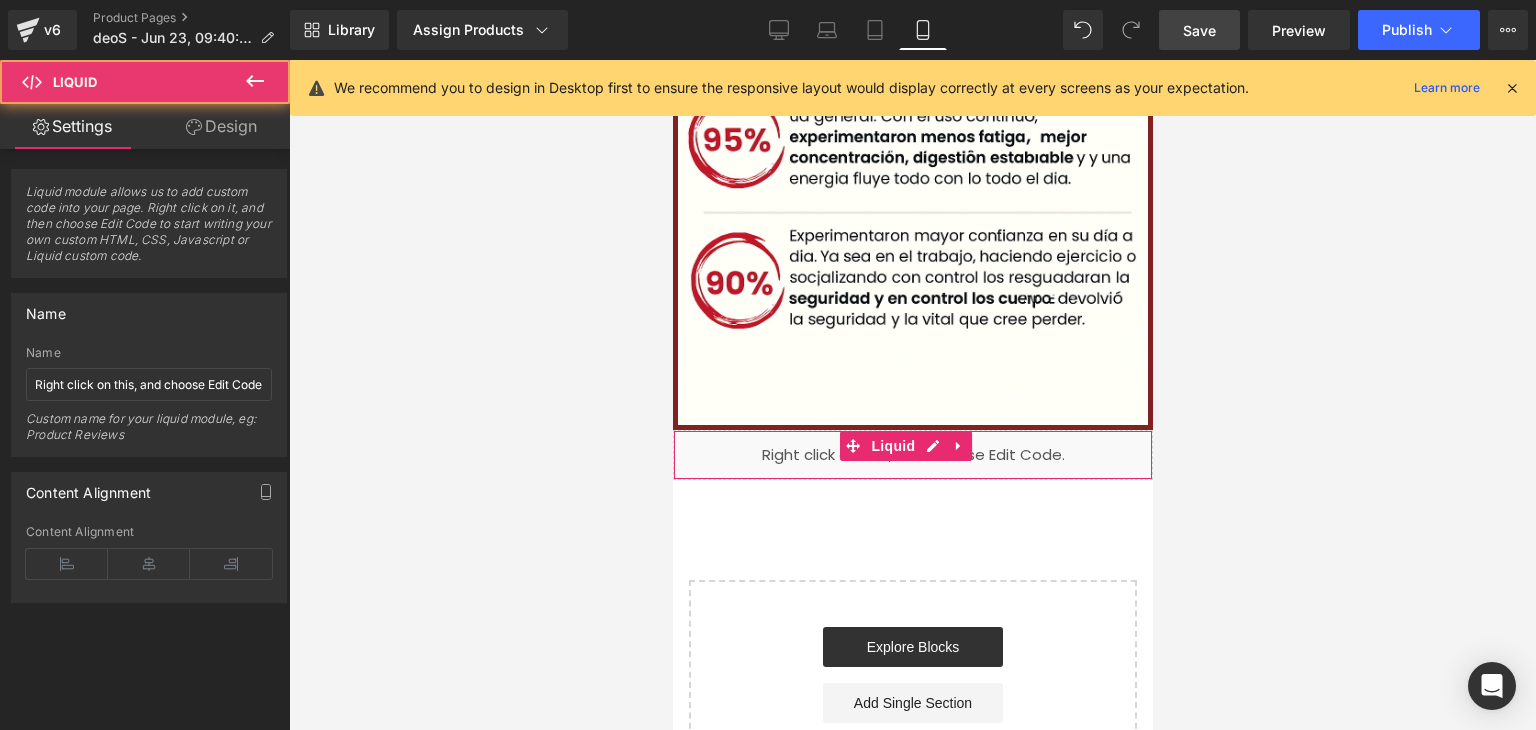 click on "Liquid" at bounding box center (912, 455) 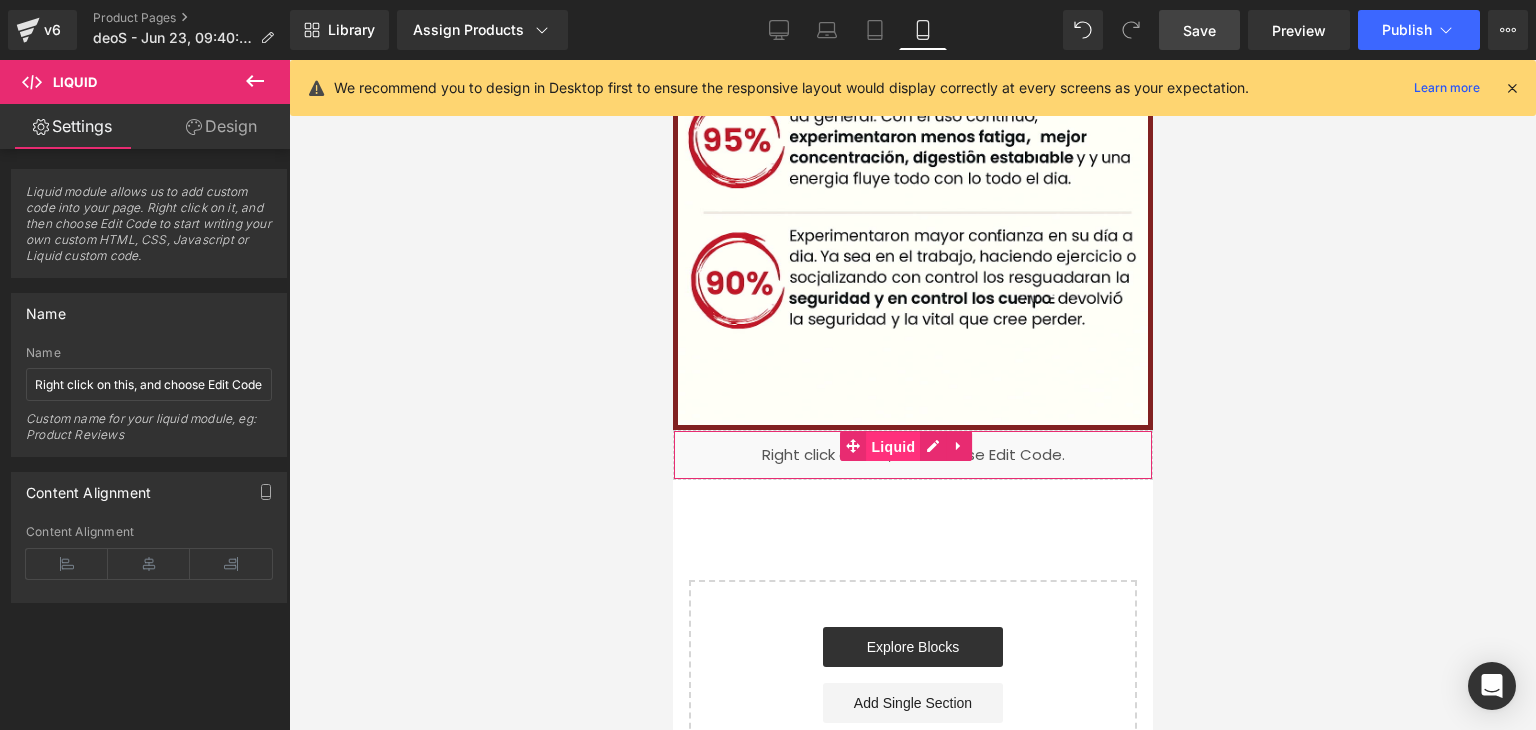 click on "Liquid" at bounding box center [892, 447] 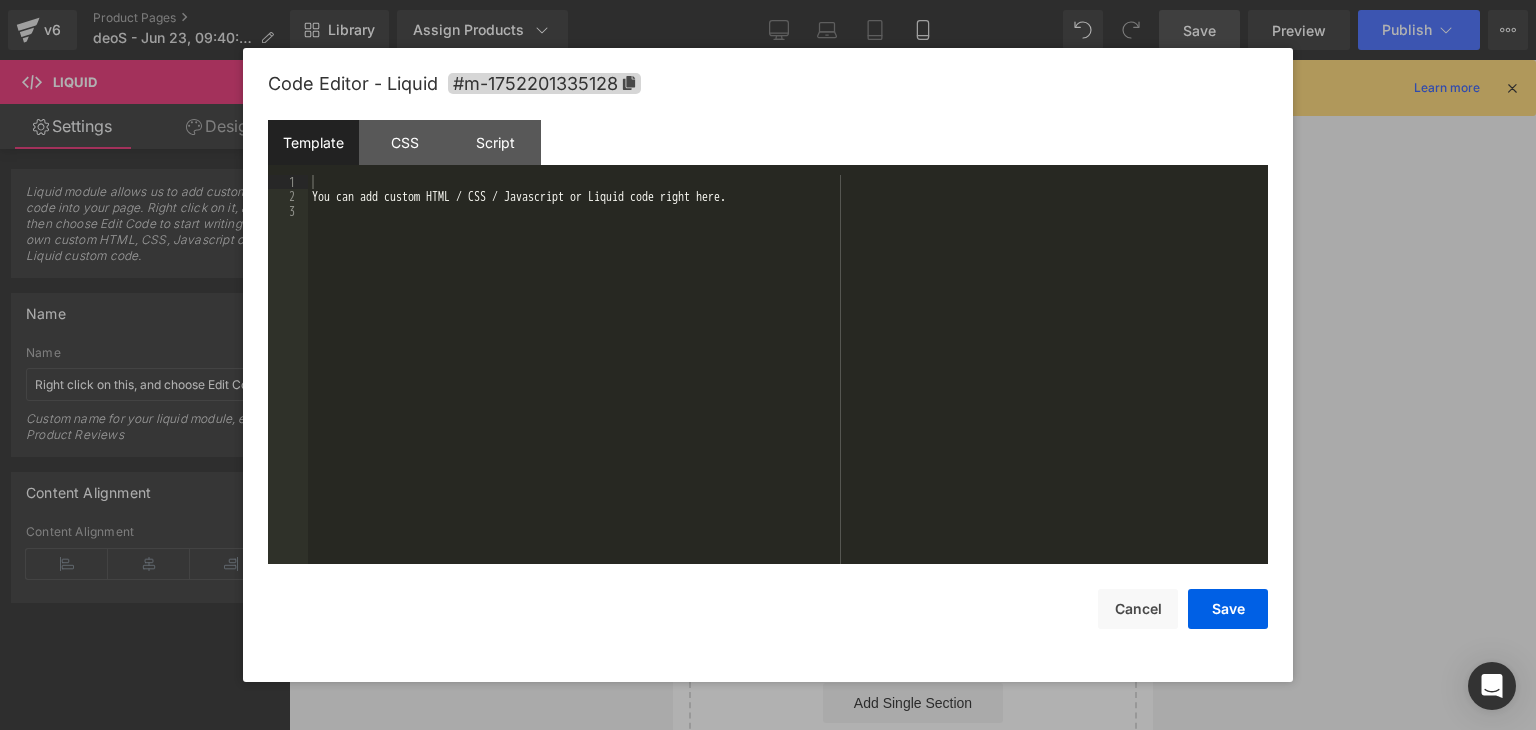 click on "Liquid" at bounding box center [912, 455] 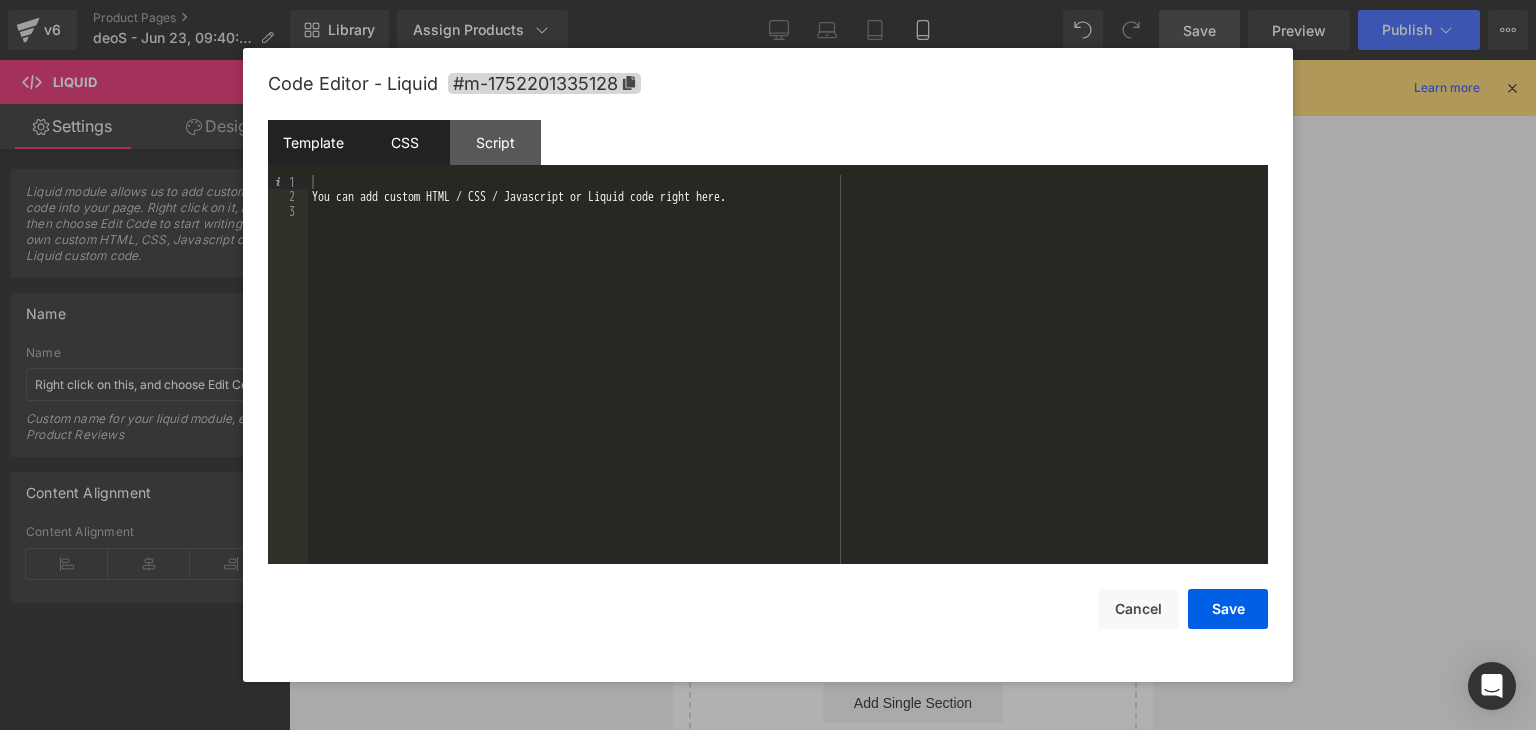click on "CSS" at bounding box center (404, 142) 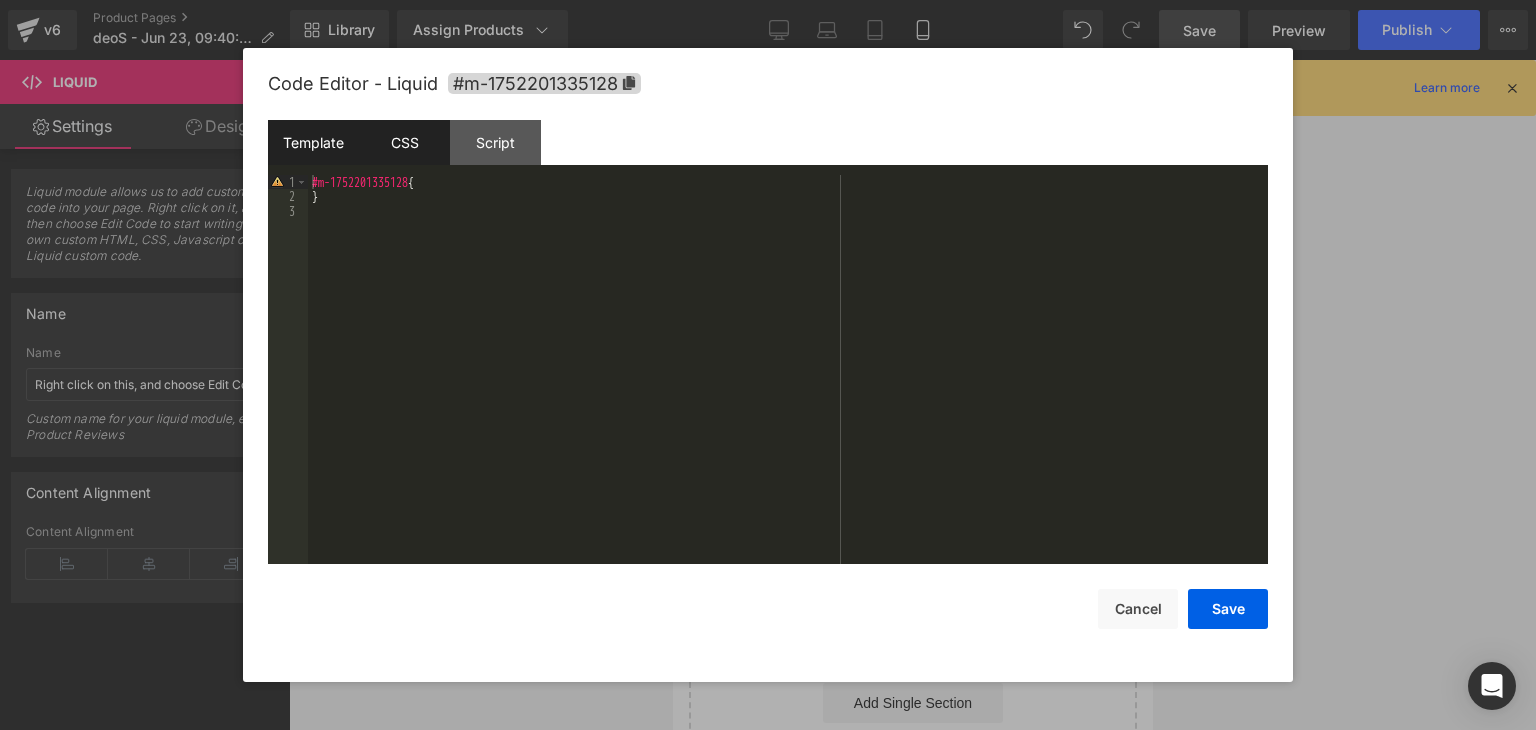 click on "Template" at bounding box center [313, 142] 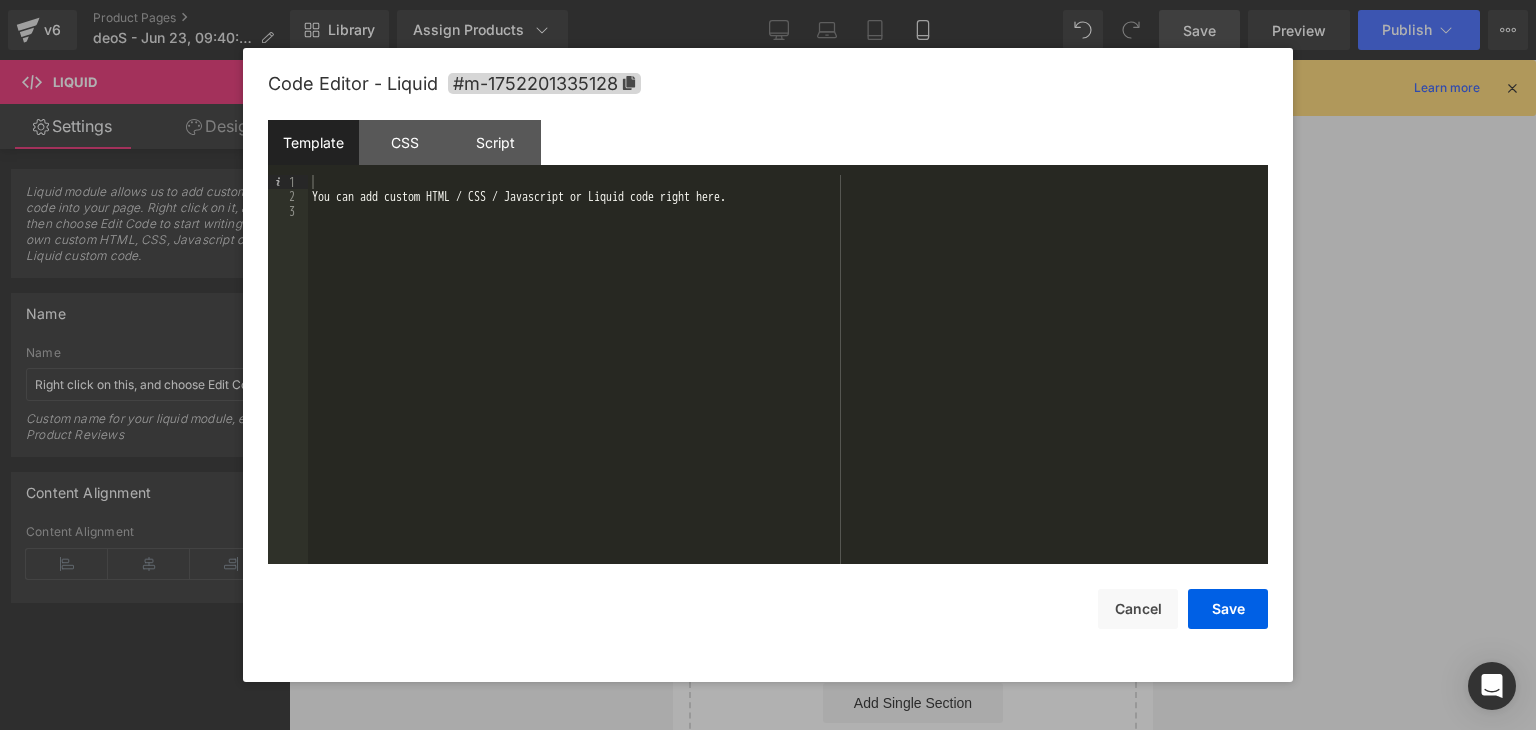 click at bounding box center (768, 365) 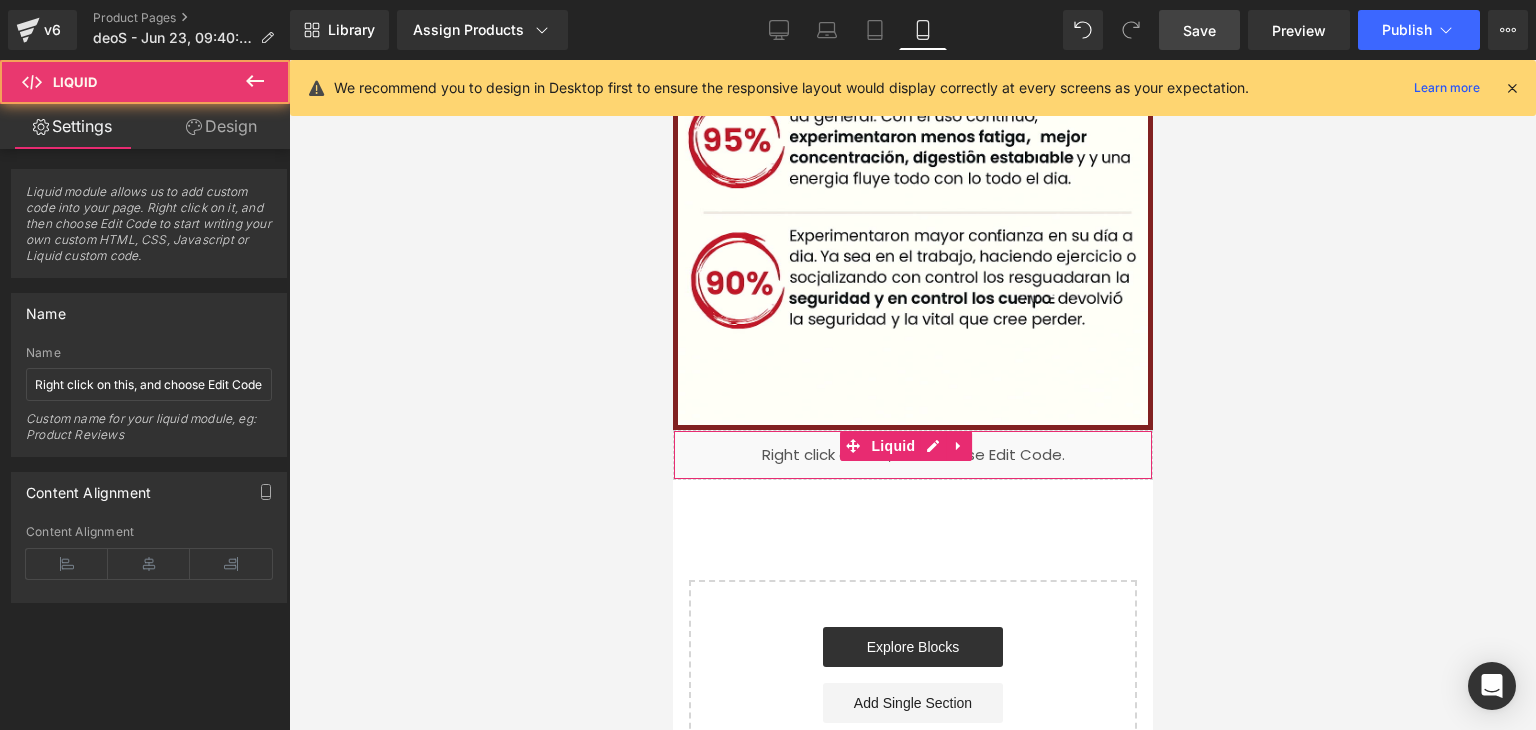 click on "Liquid" at bounding box center (912, 455) 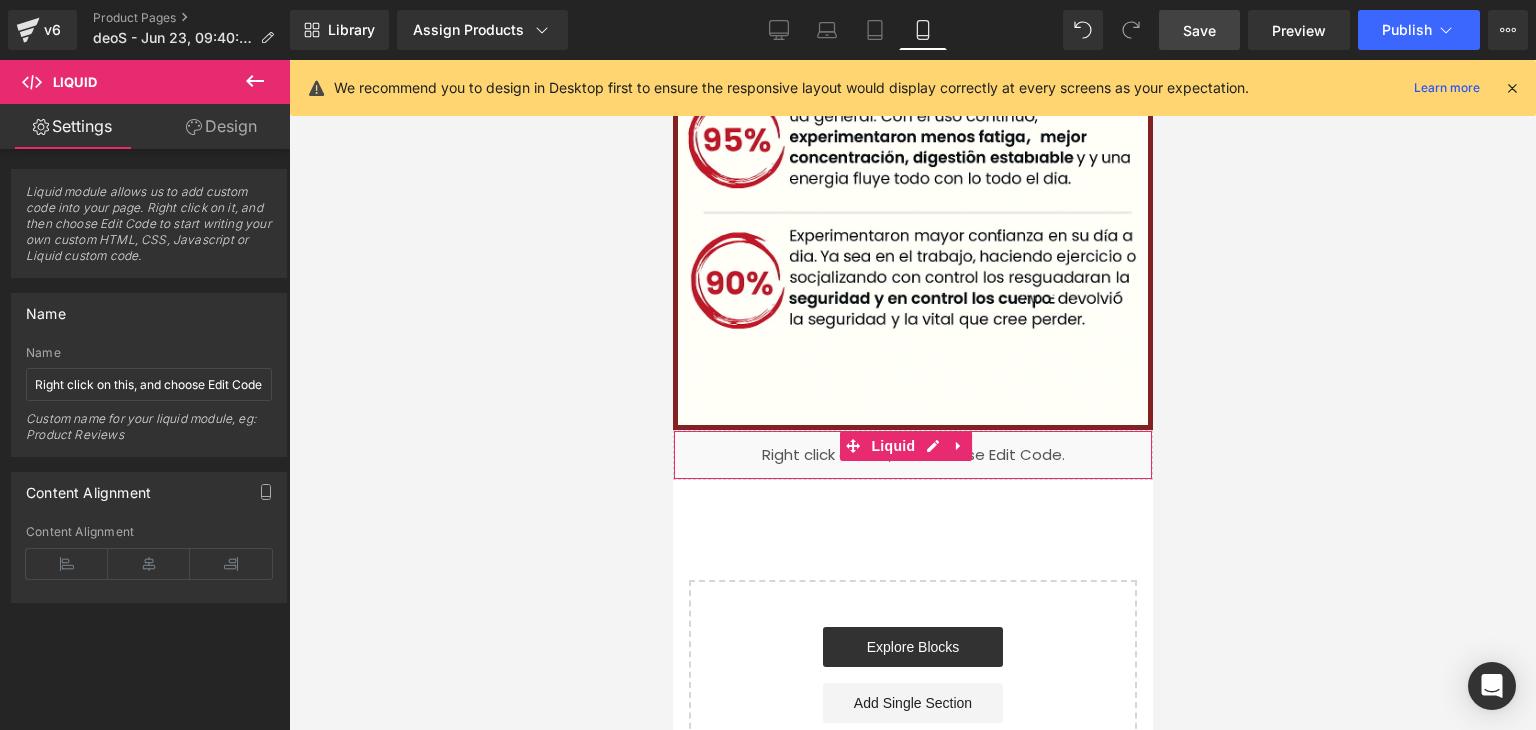 click on "Liquid" at bounding box center [912, 455] 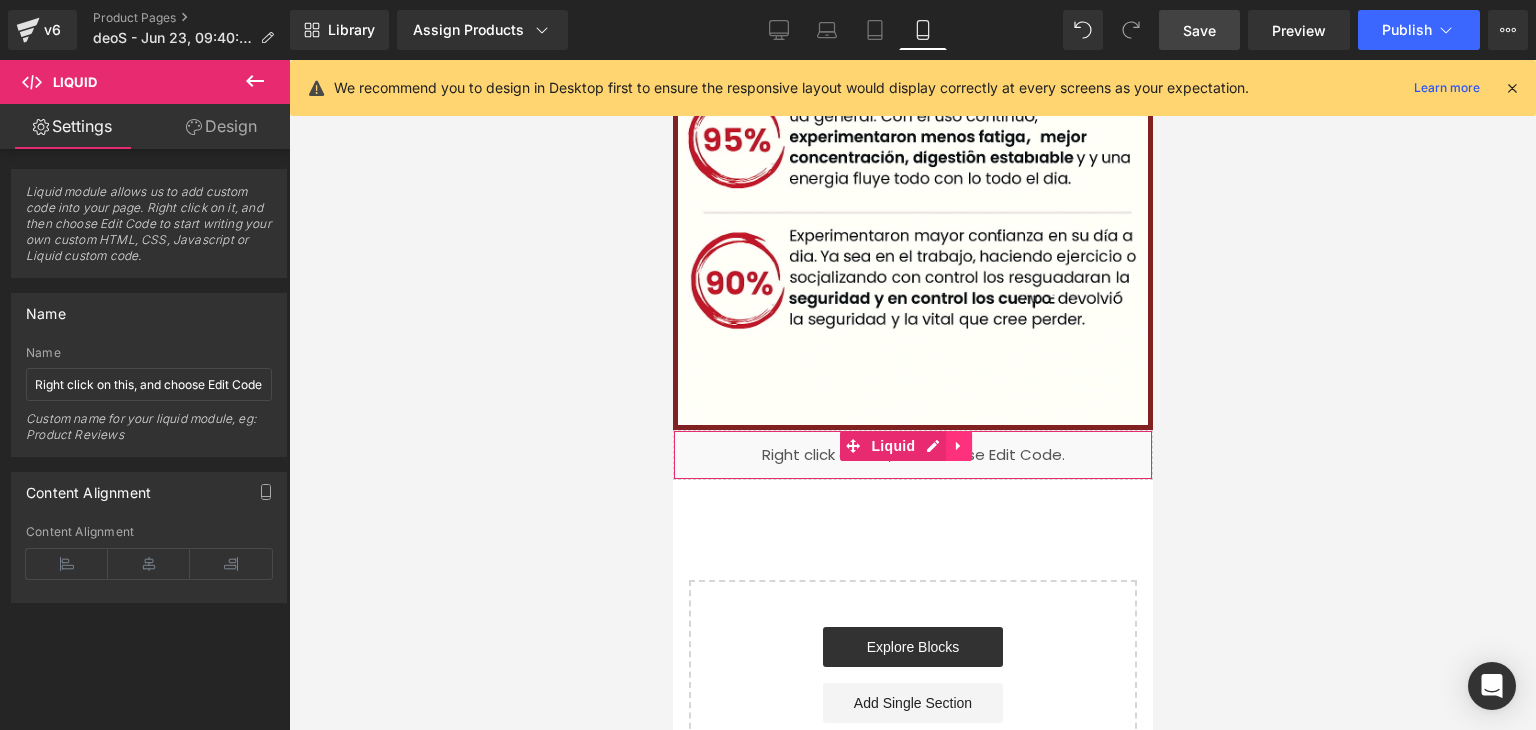 click 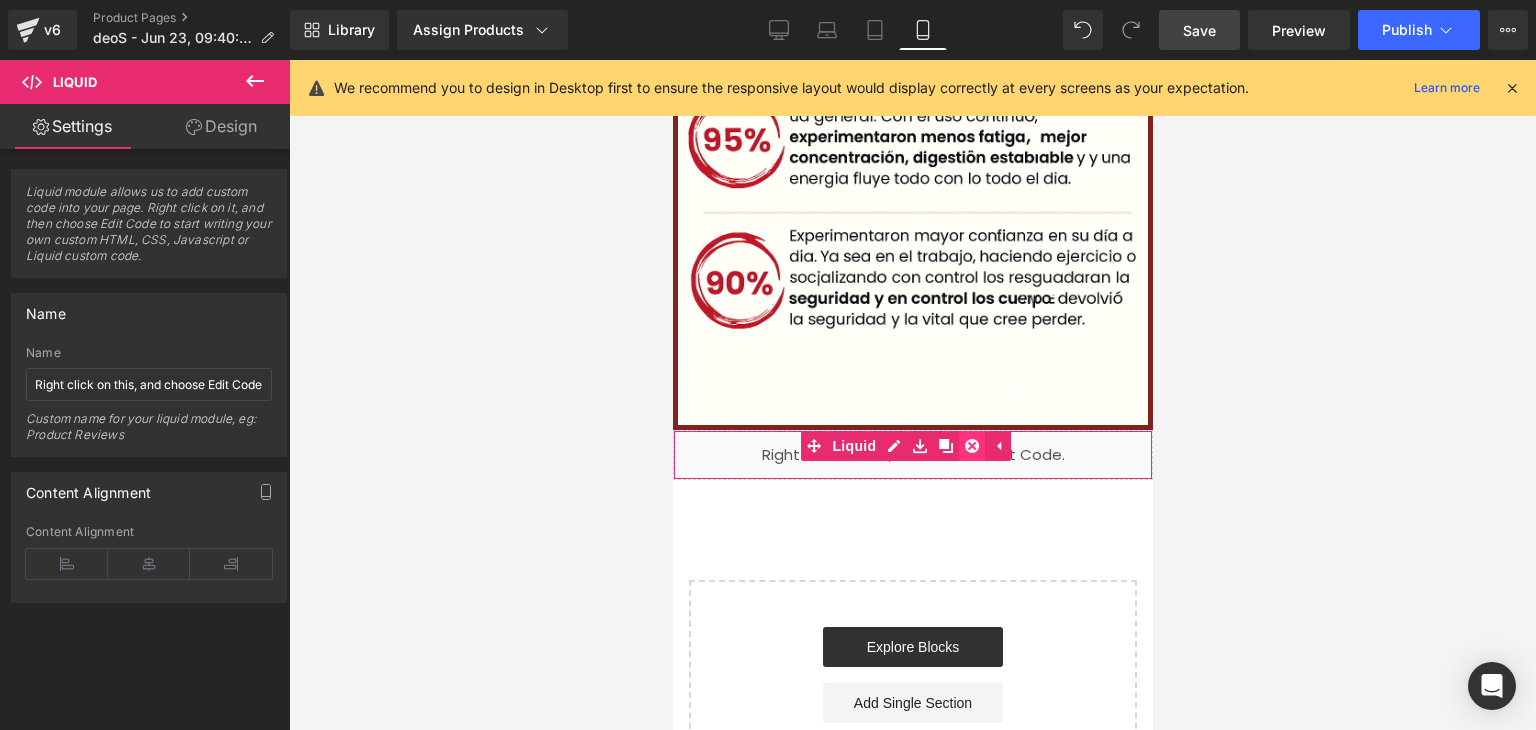 click 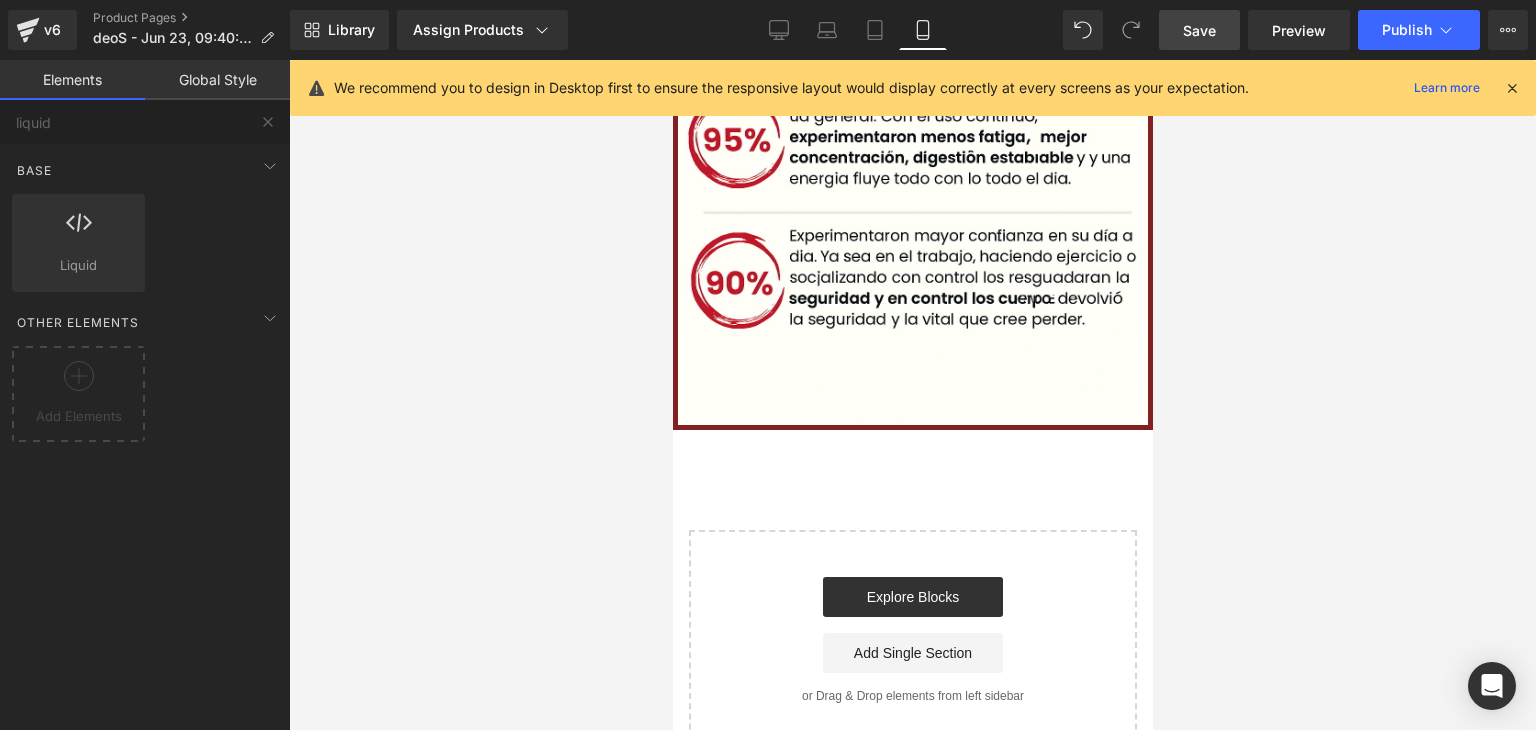 scroll, scrollTop: 4260, scrollLeft: 0, axis: vertical 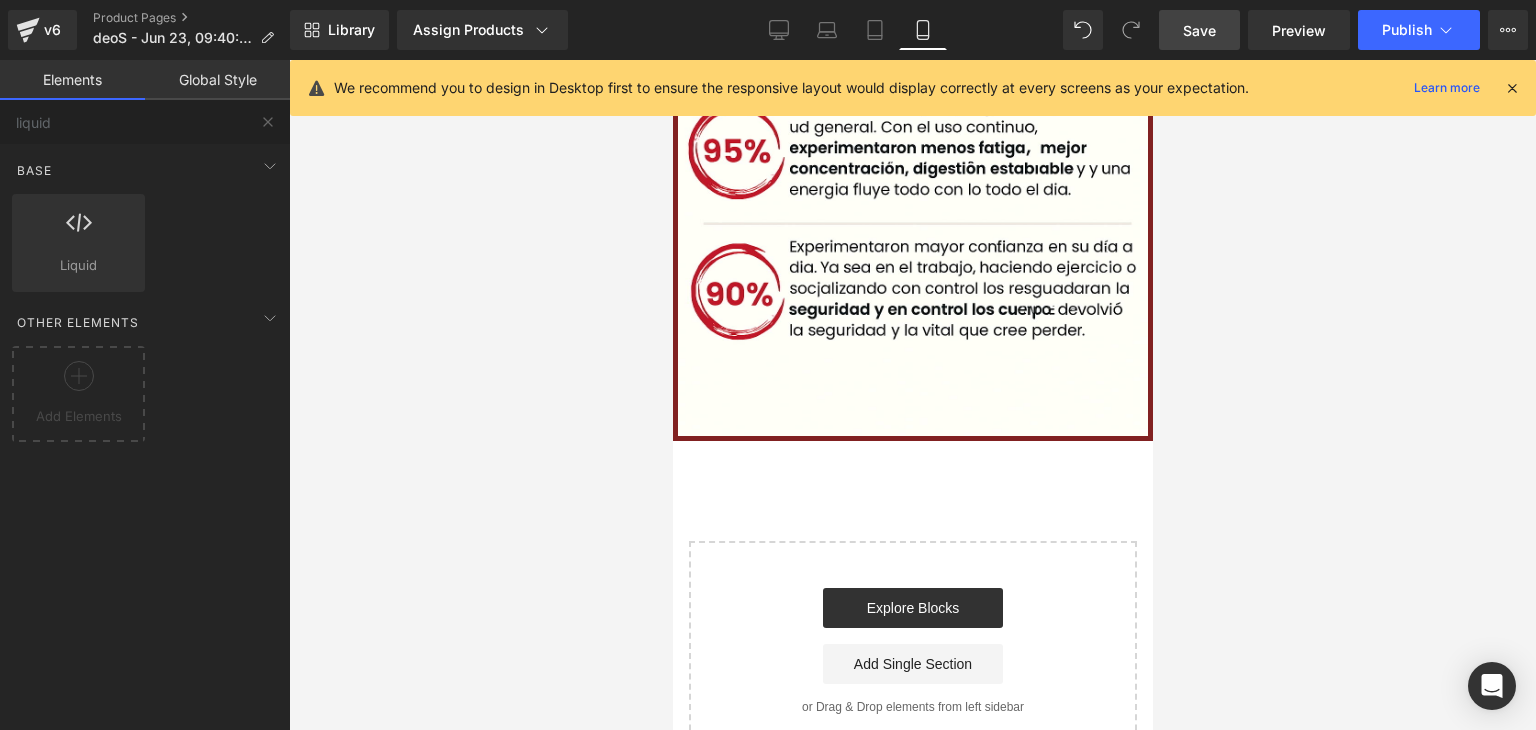 click on "Global Style" at bounding box center [217, 80] 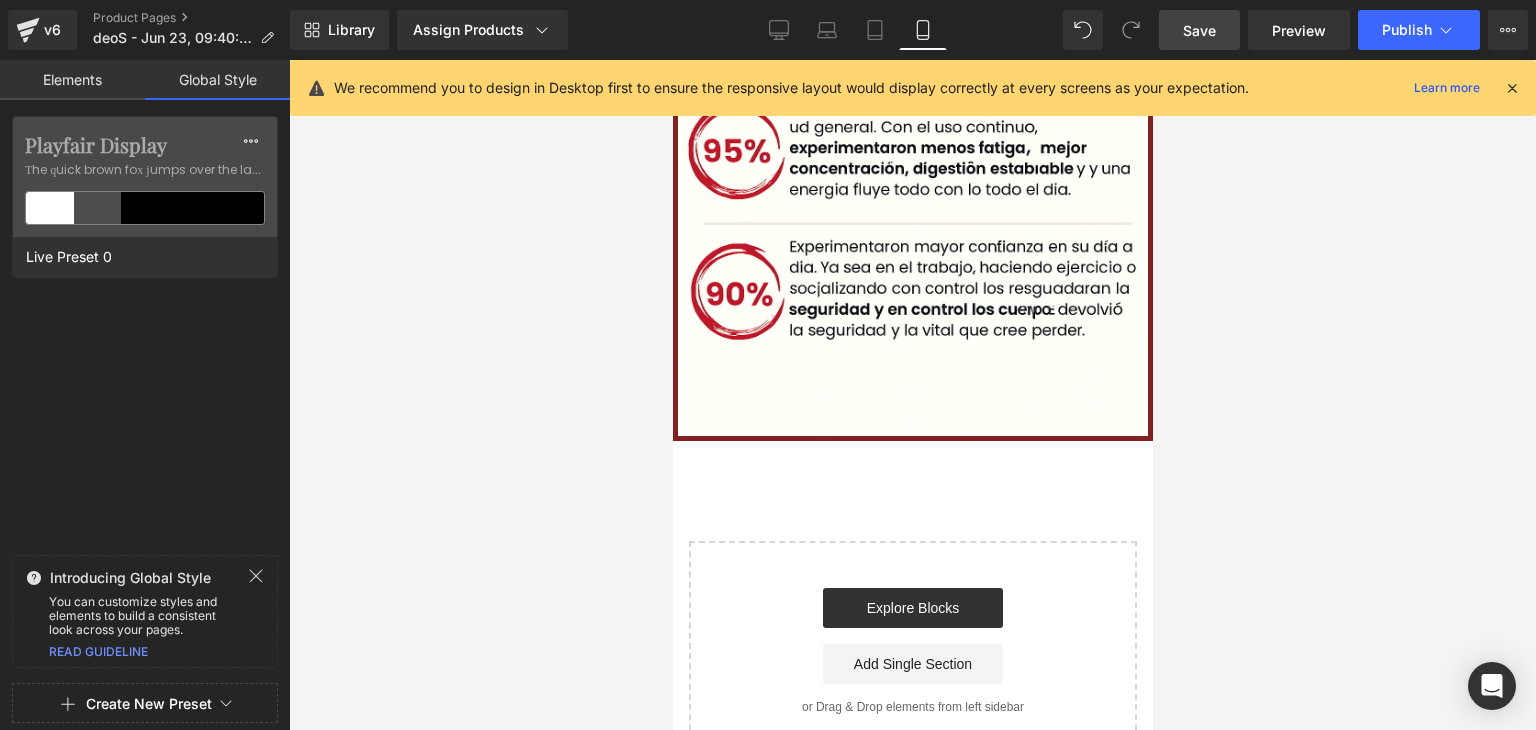 click on "Elements" at bounding box center (72, 80) 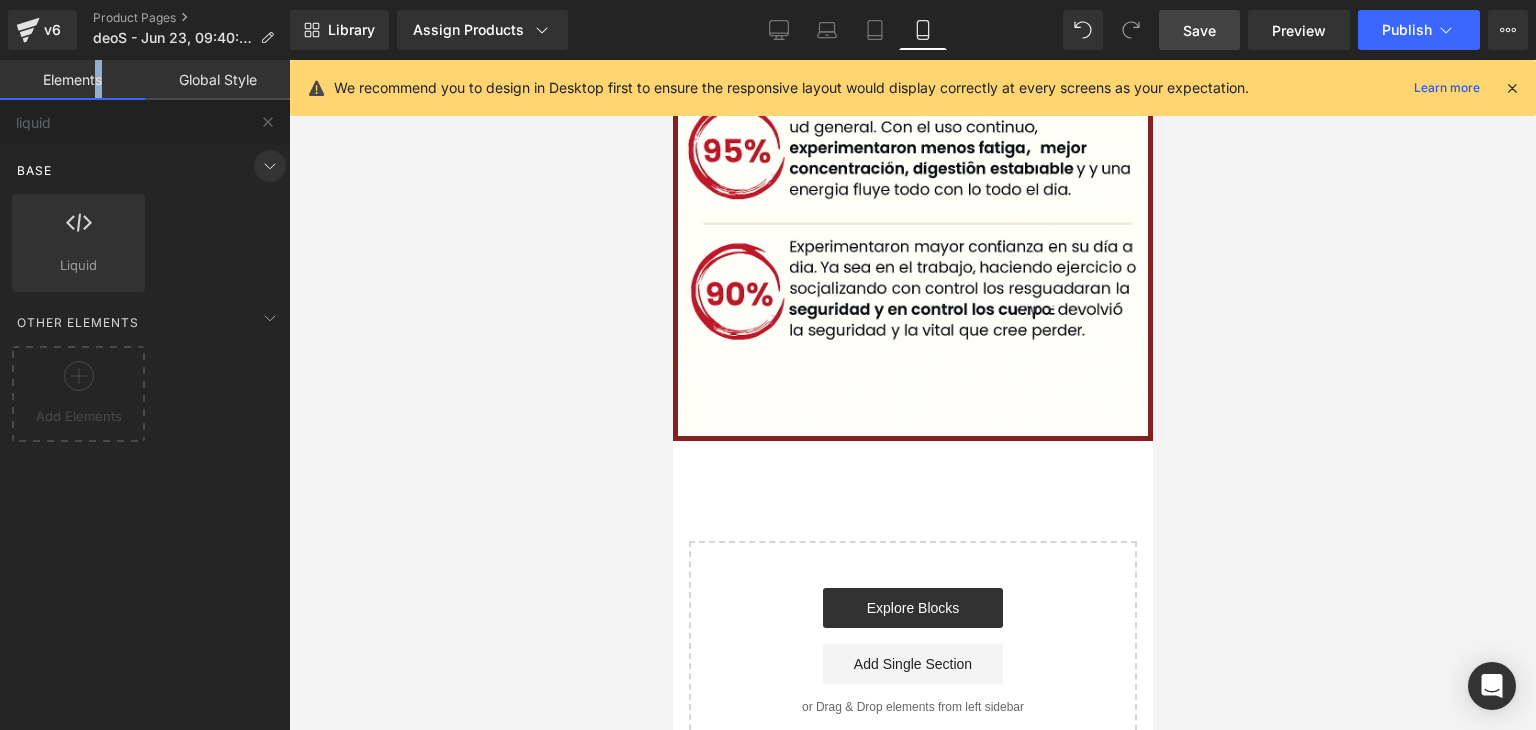 click 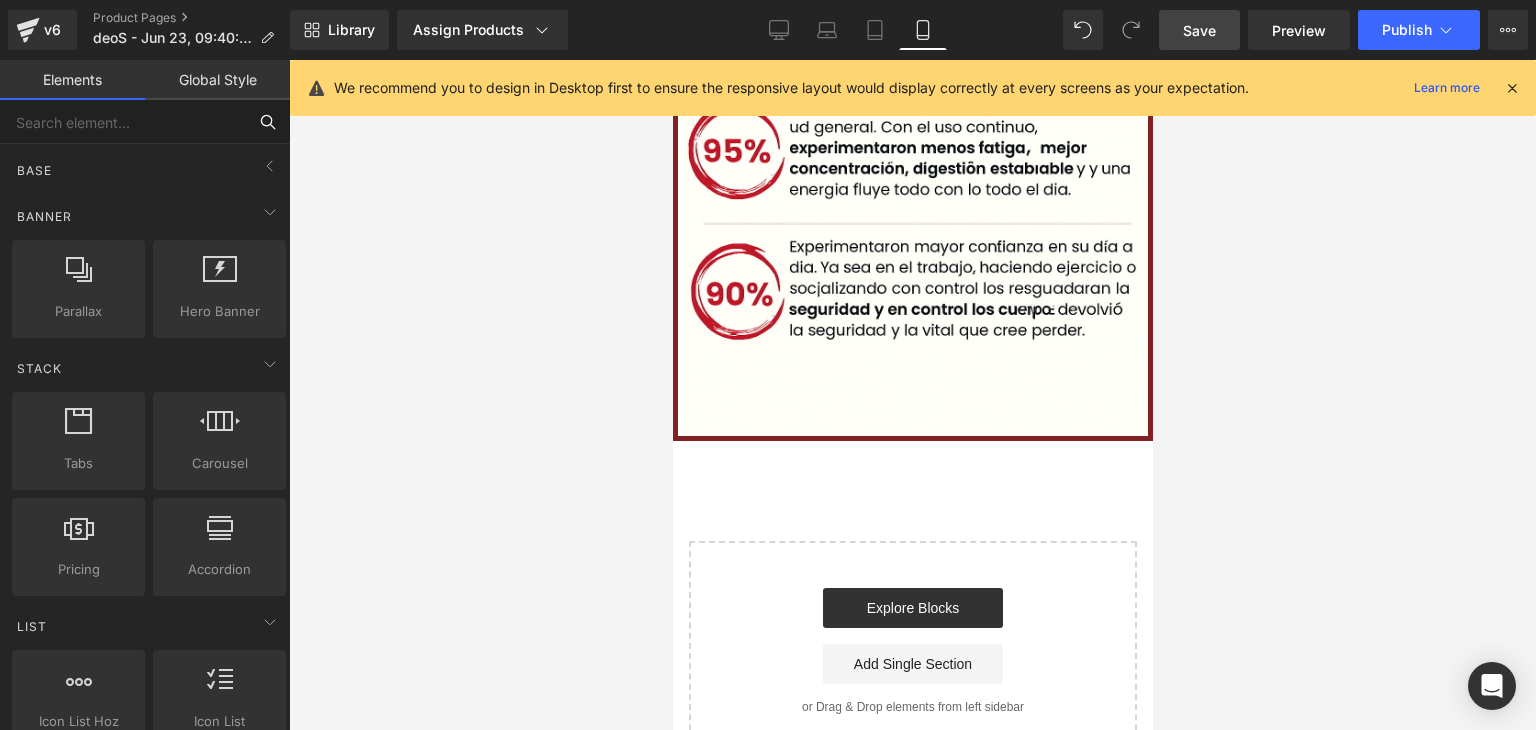 click at bounding box center (123, 122) 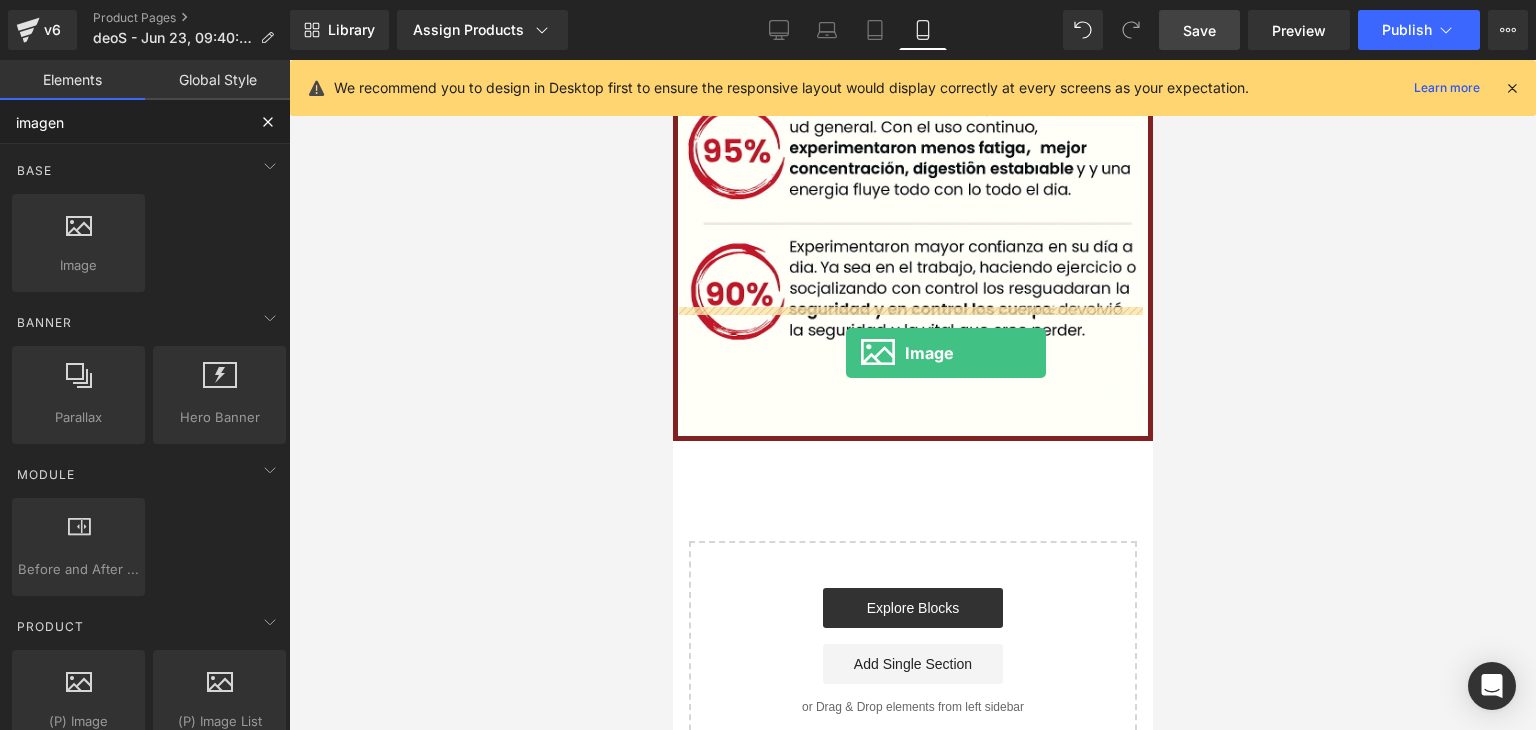 drag, startPoint x: 722, startPoint y: 329, endPoint x: 845, endPoint y: 353, distance: 125.31959 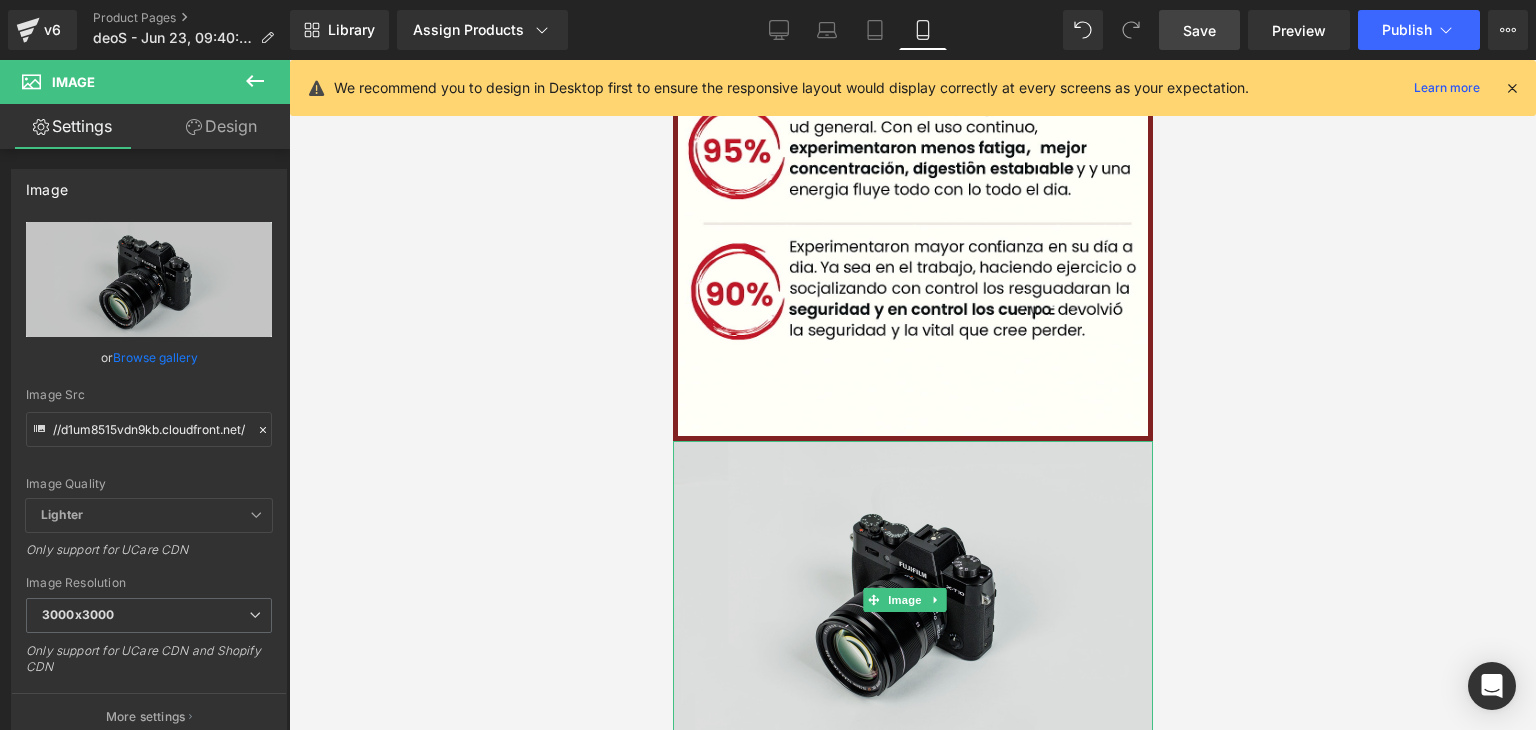 click at bounding box center [912, 600] 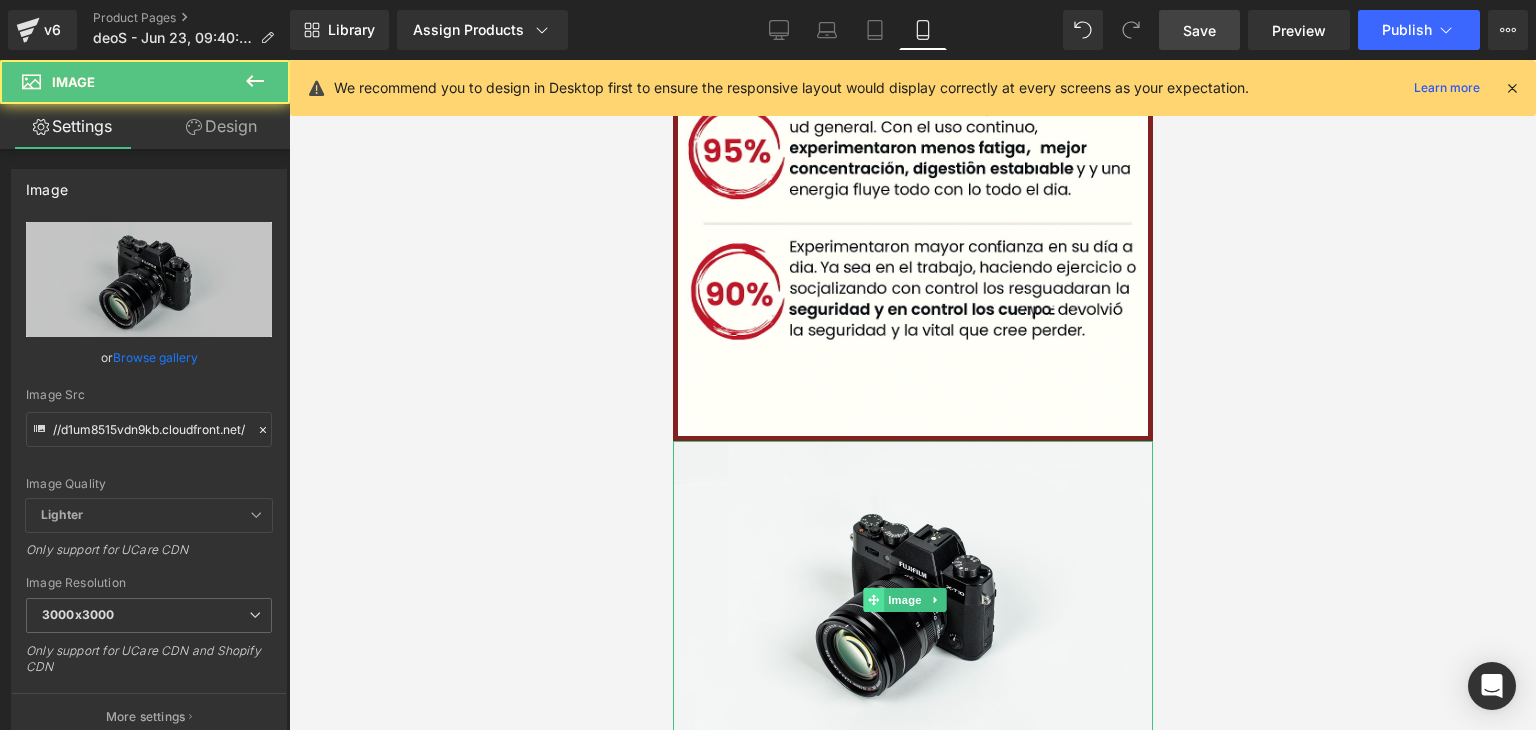 click at bounding box center (873, 600) 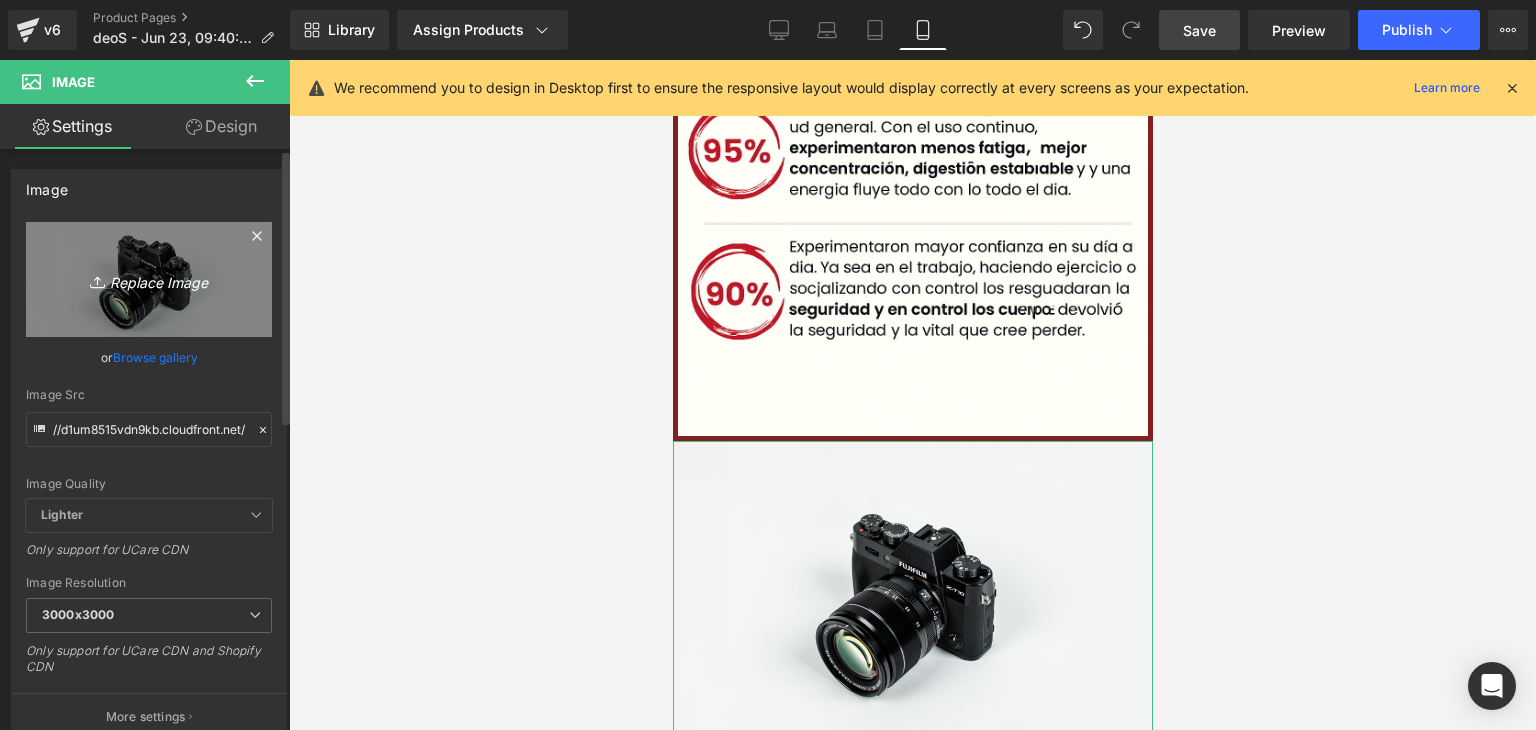 click on "Replace Image" at bounding box center (149, 279) 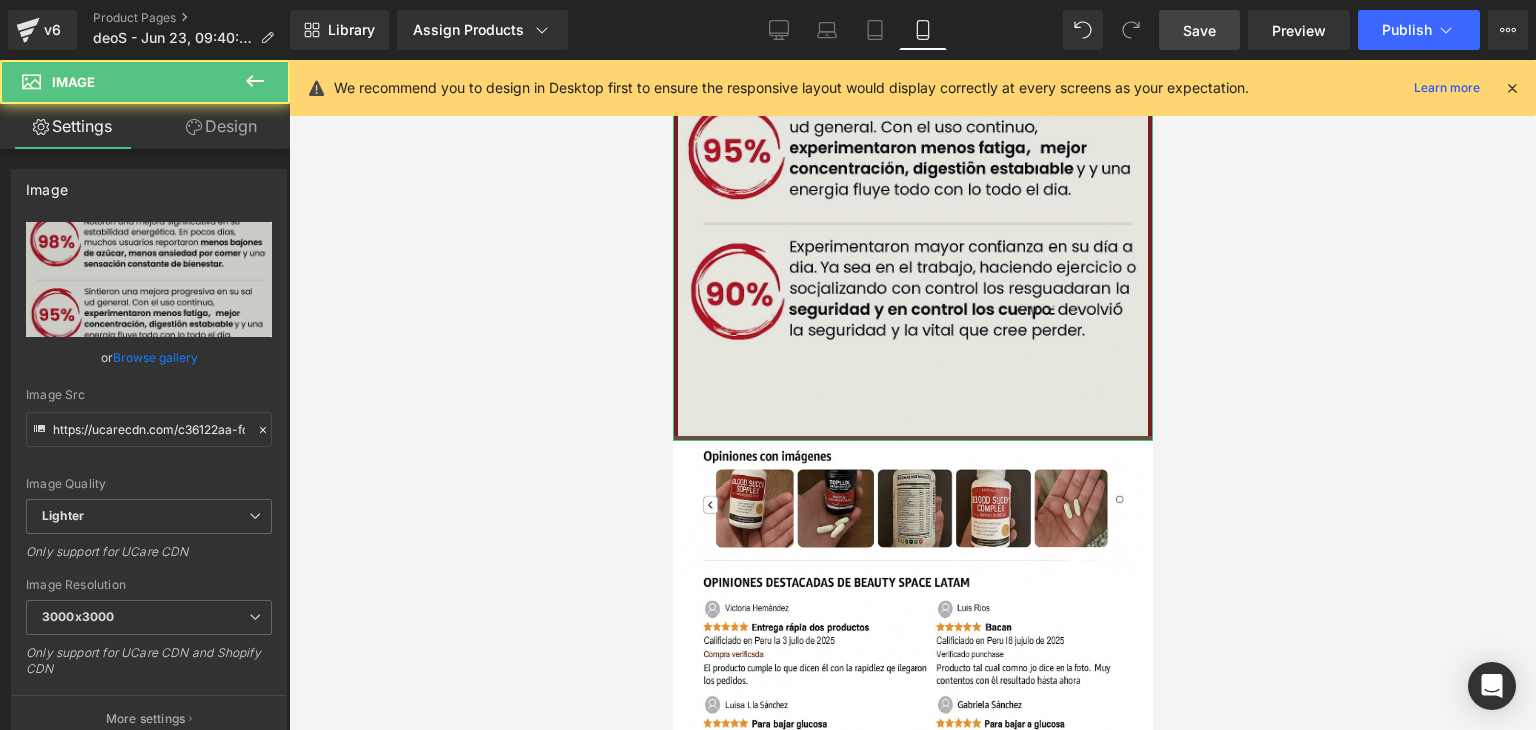 drag, startPoint x: 1118, startPoint y: 302, endPoint x: 1113, endPoint y: 289, distance: 13.928389 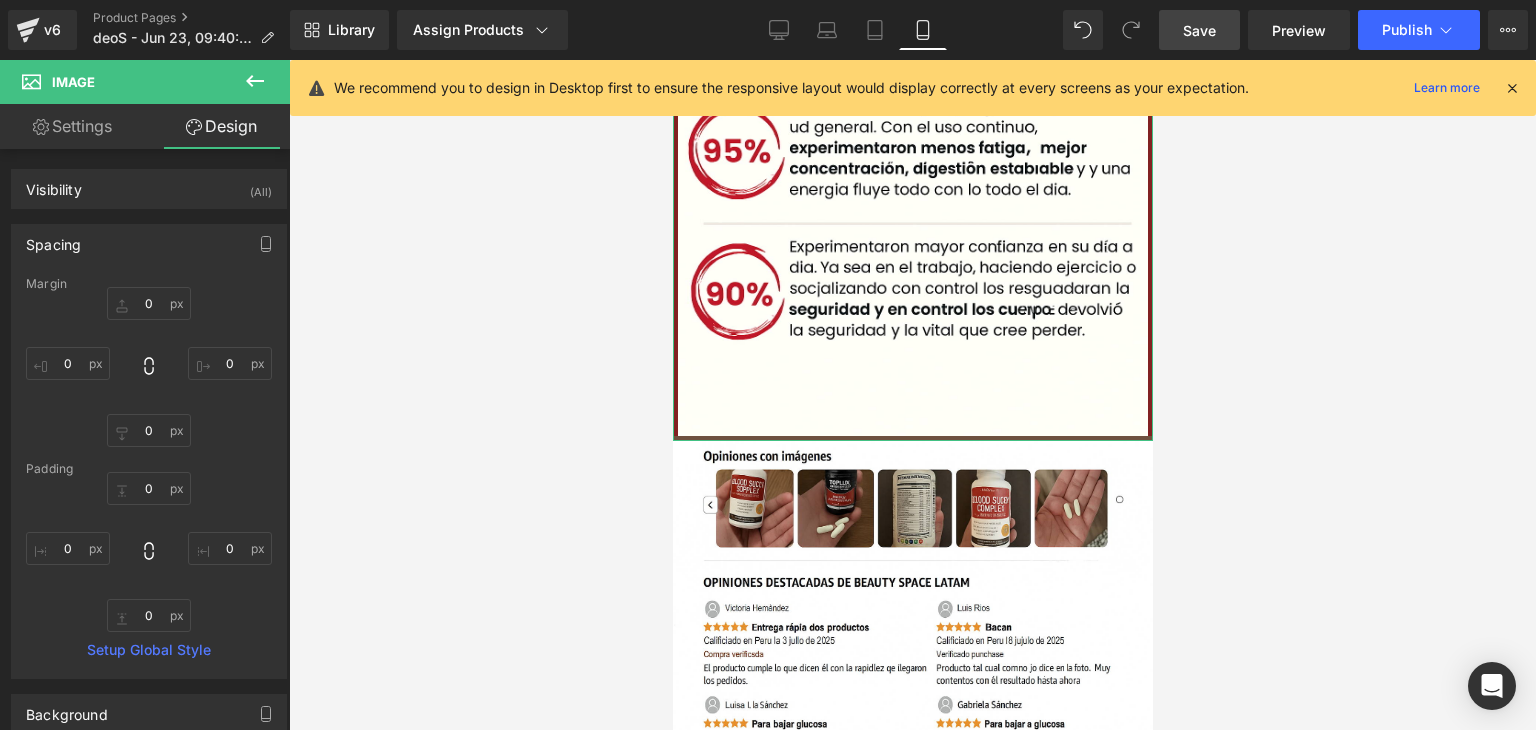 click at bounding box center (912, 438) 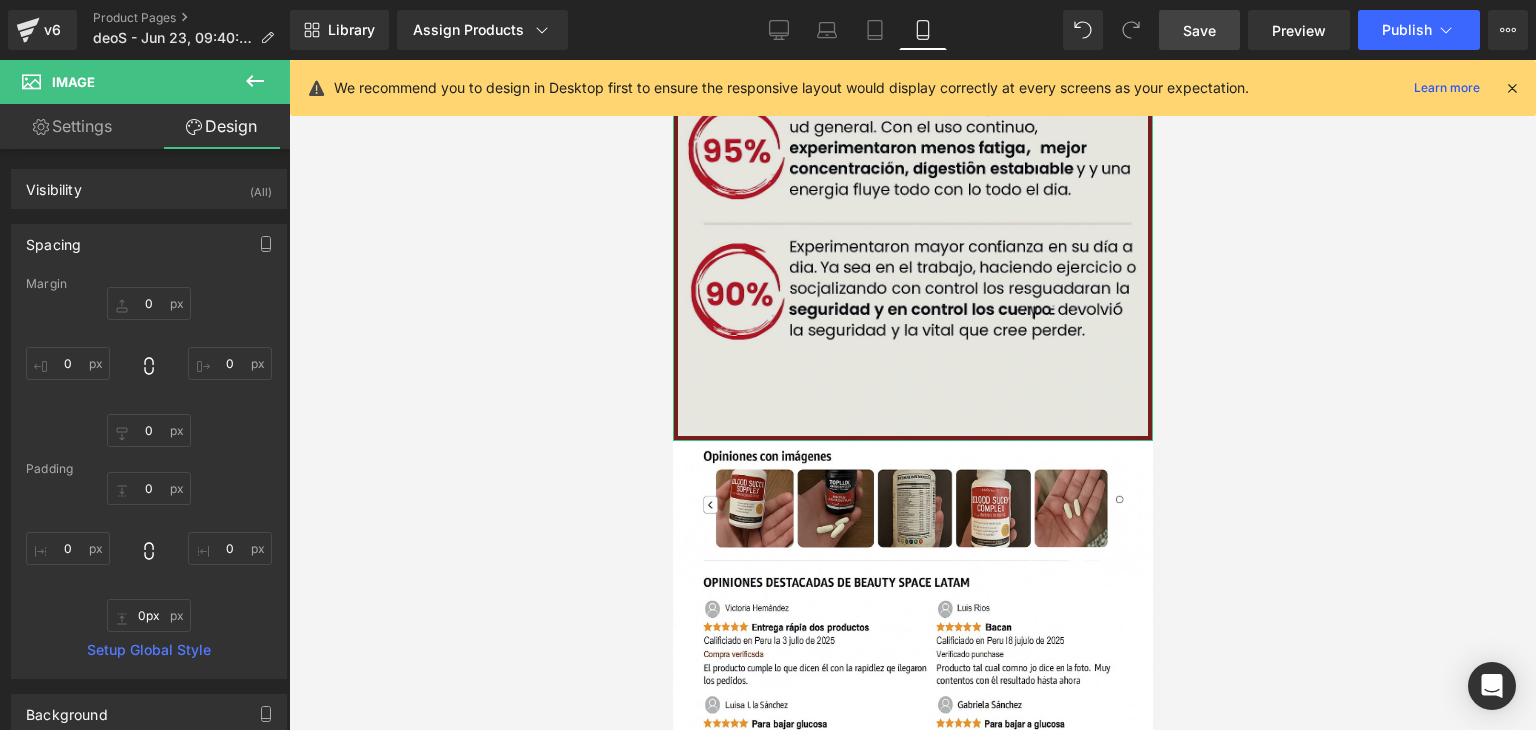 click on "Image" at bounding box center [912, 86] 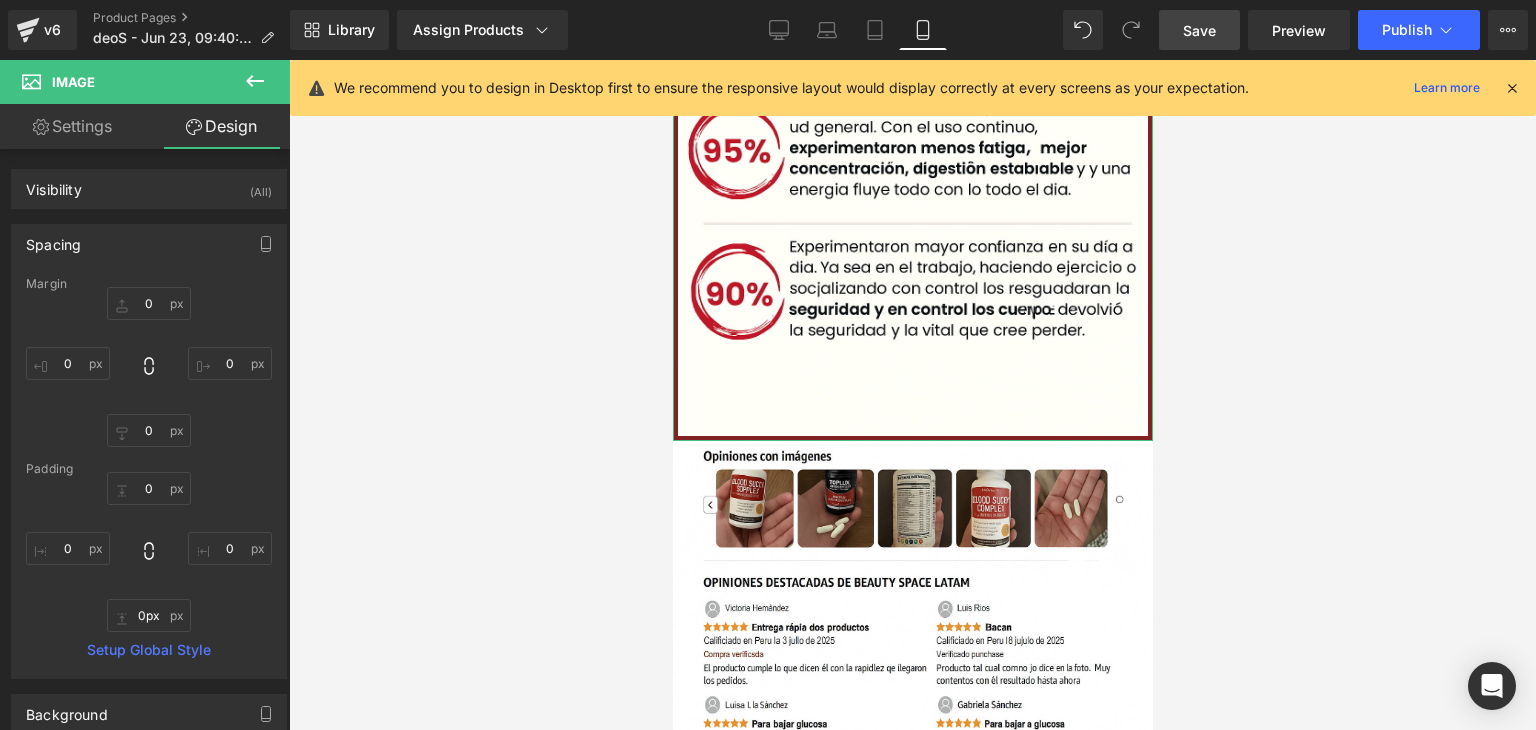click on "Spacing" at bounding box center (149, 244) 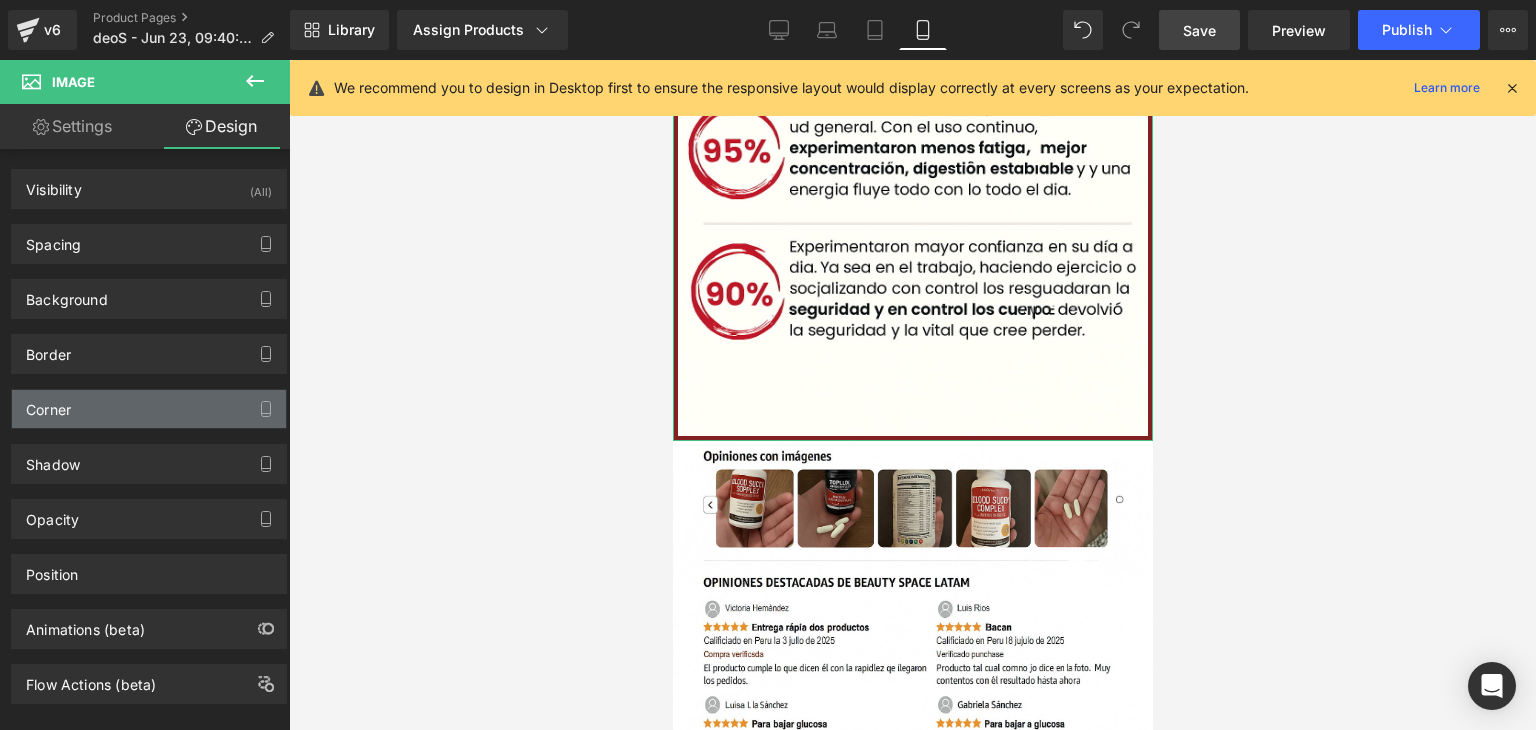 click on "Corner" at bounding box center [149, 409] 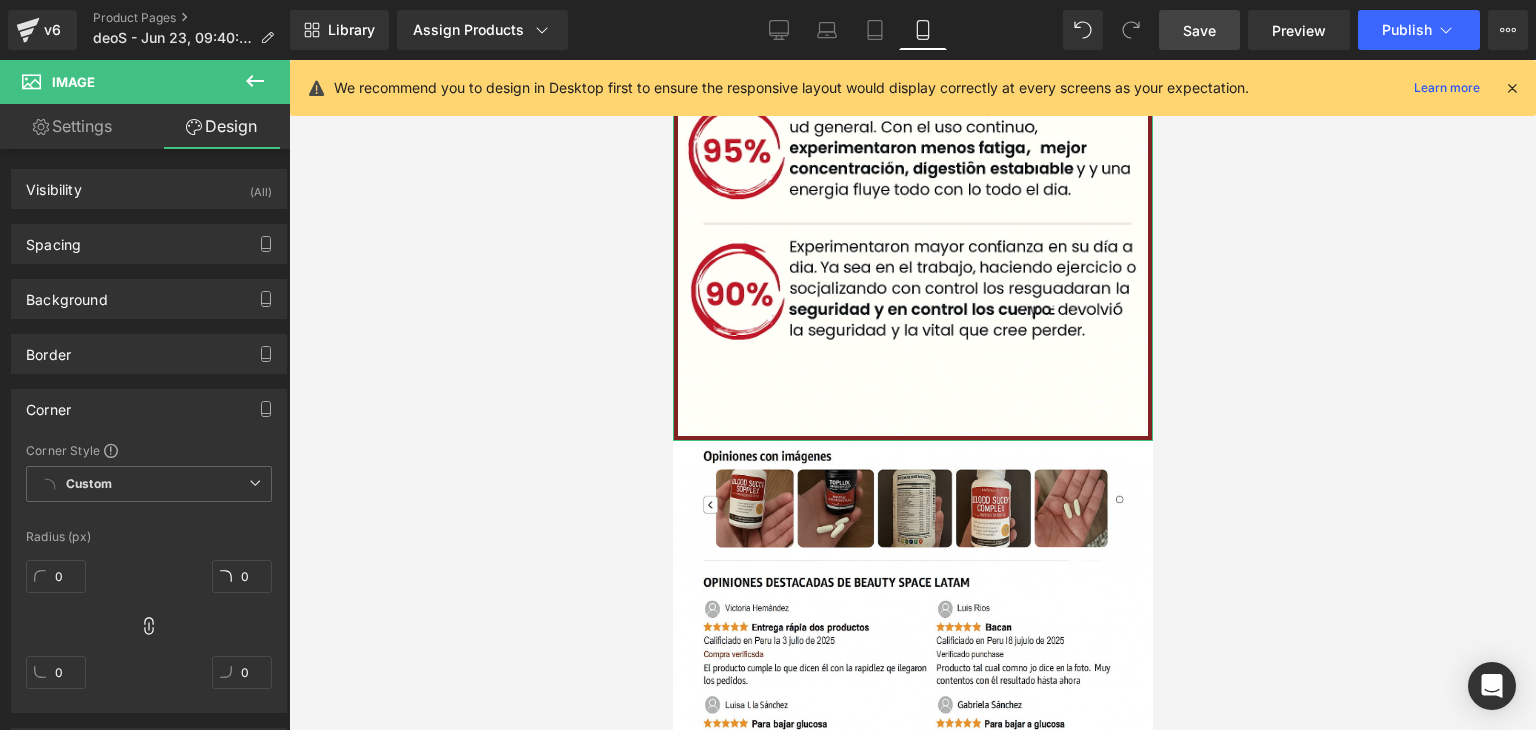 click on "Corner" at bounding box center (149, 409) 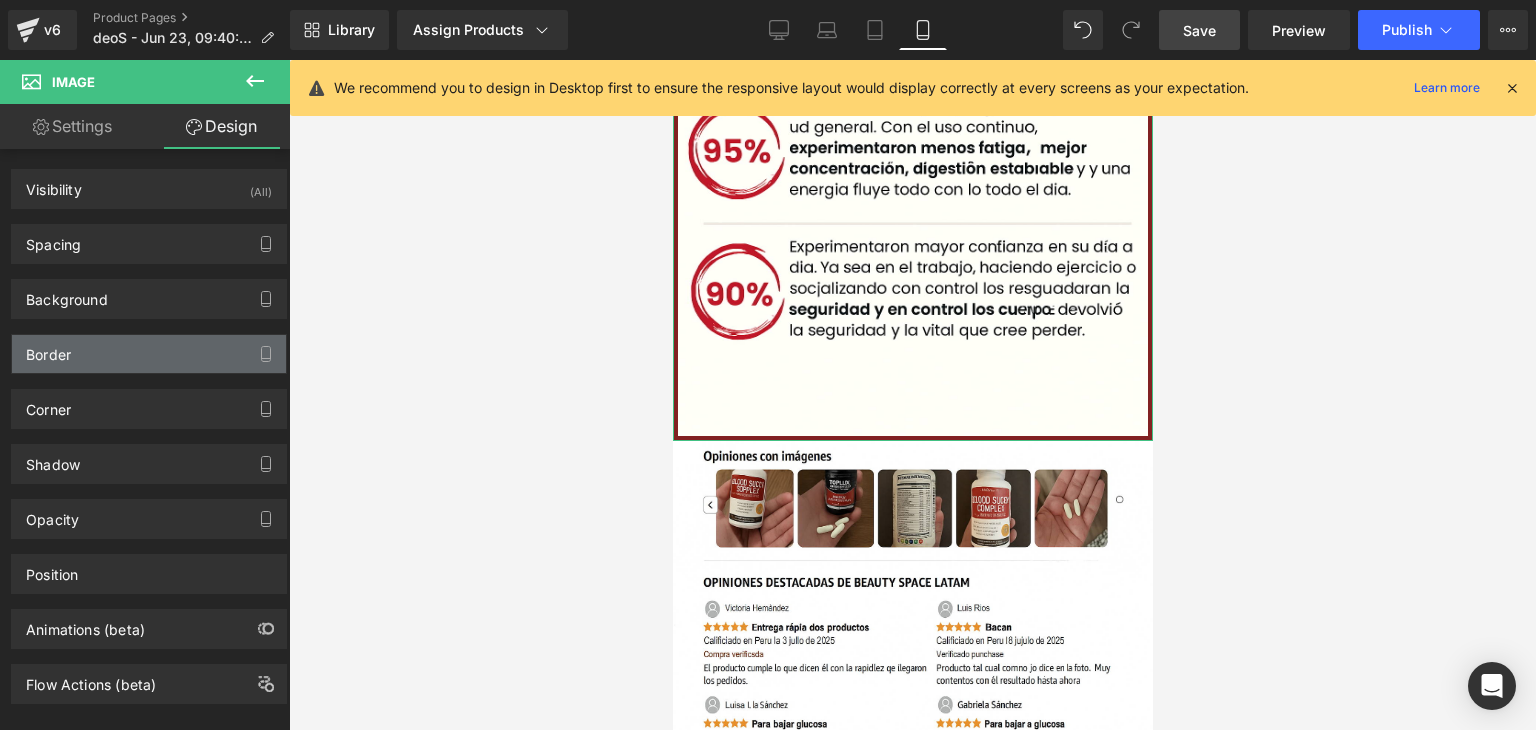 click on "Border" at bounding box center (149, 354) 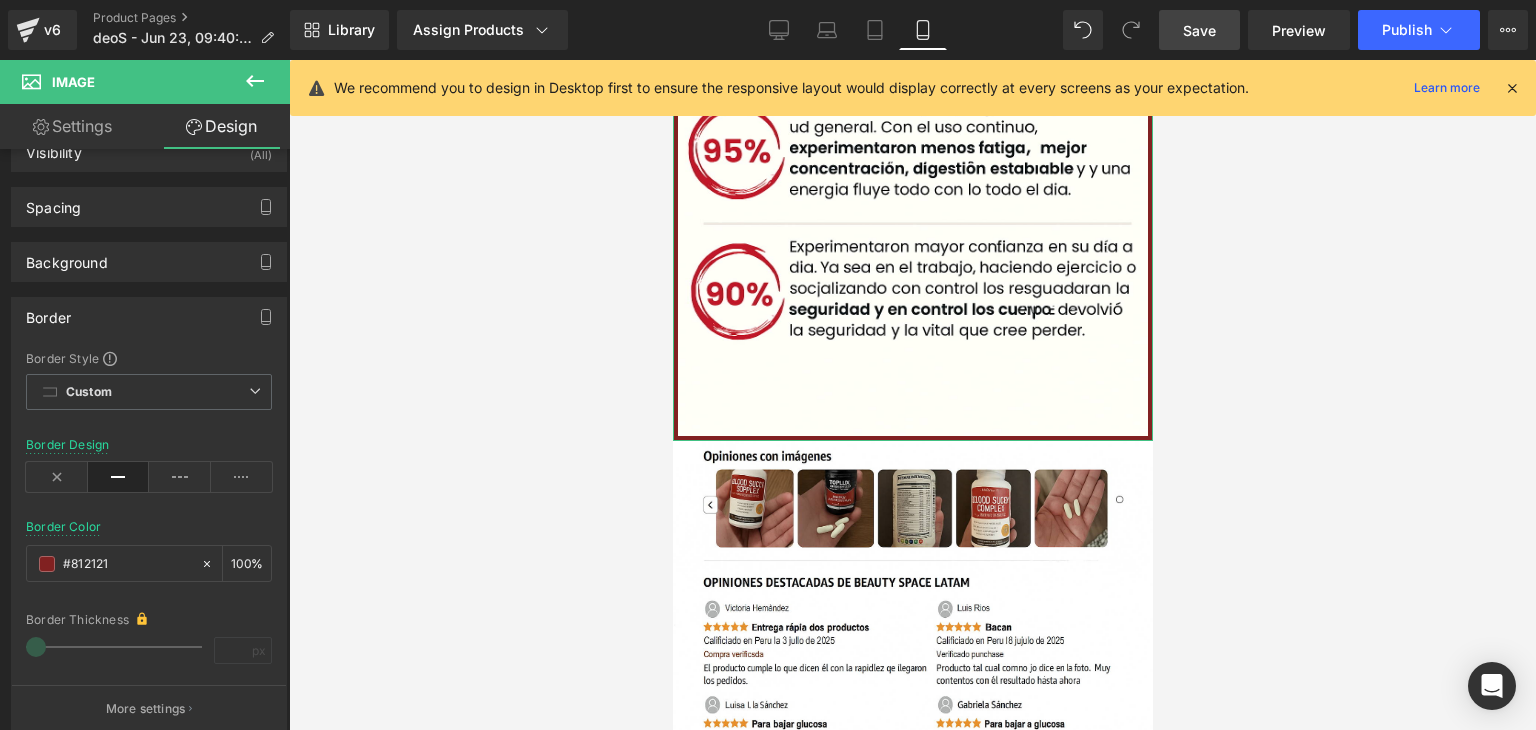 scroll, scrollTop: 100, scrollLeft: 0, axis: vertical 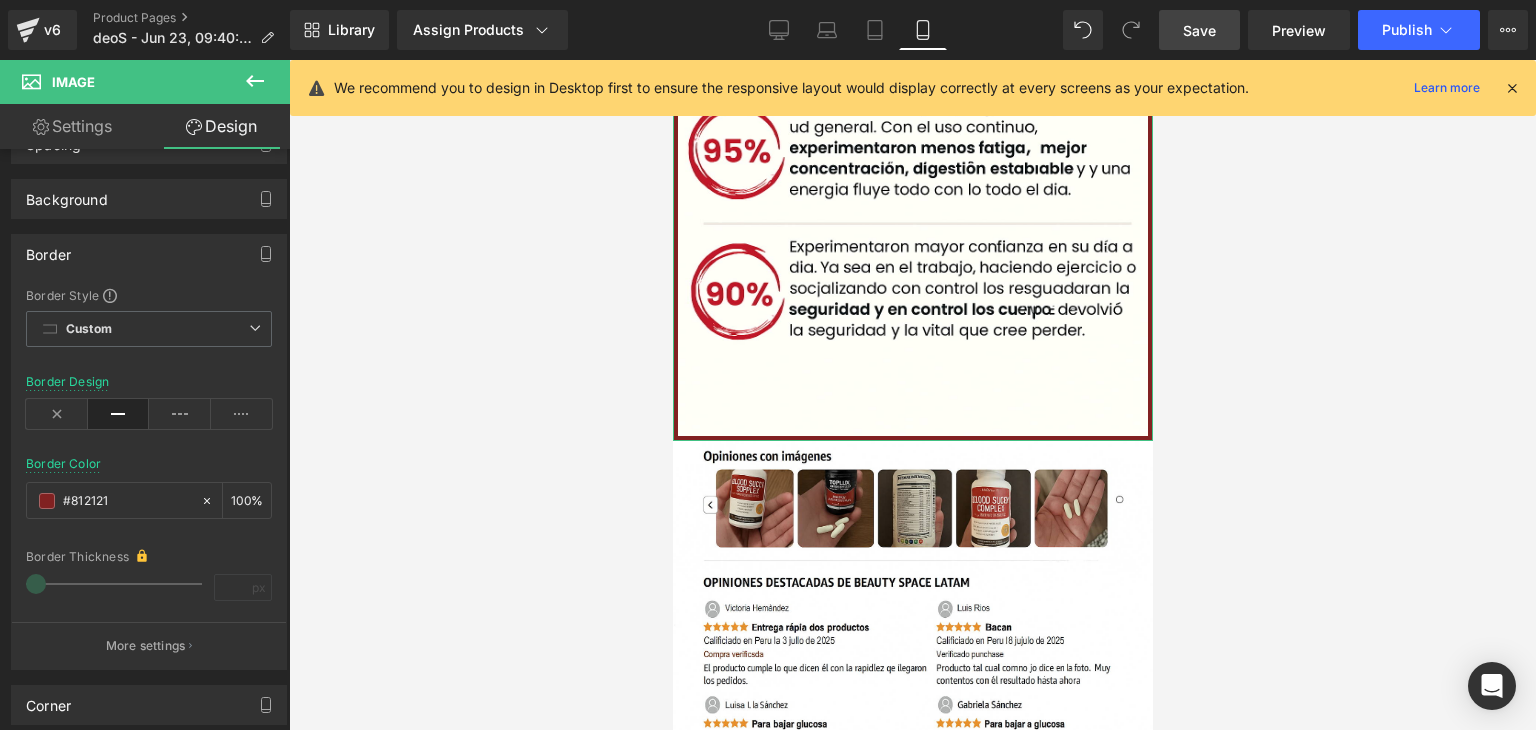 click on "More settings" at bounding box center [146, 646] 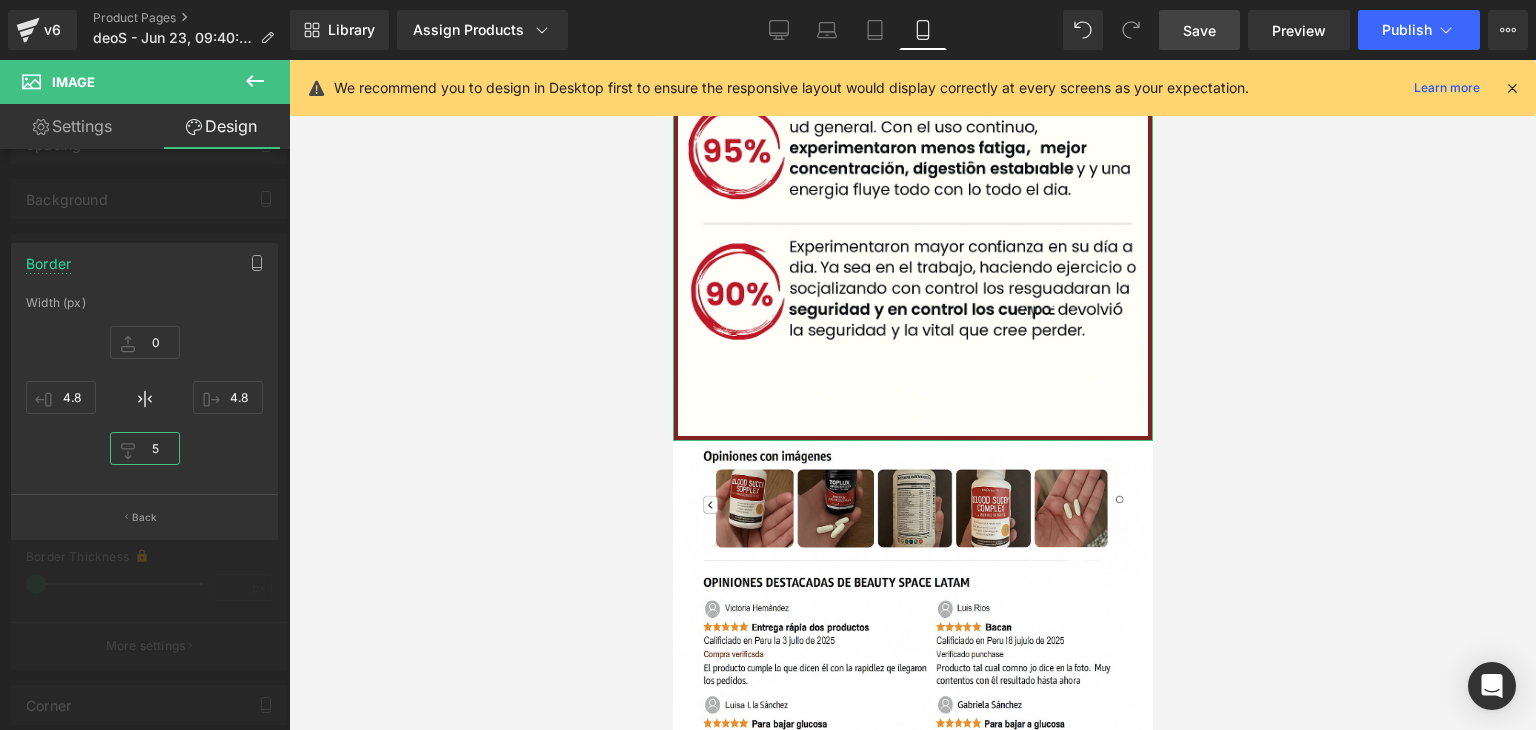 drag, startPoint x: 161, startPoint y: 453, endPoint x: 136, endPoint y: 453, distance: 25 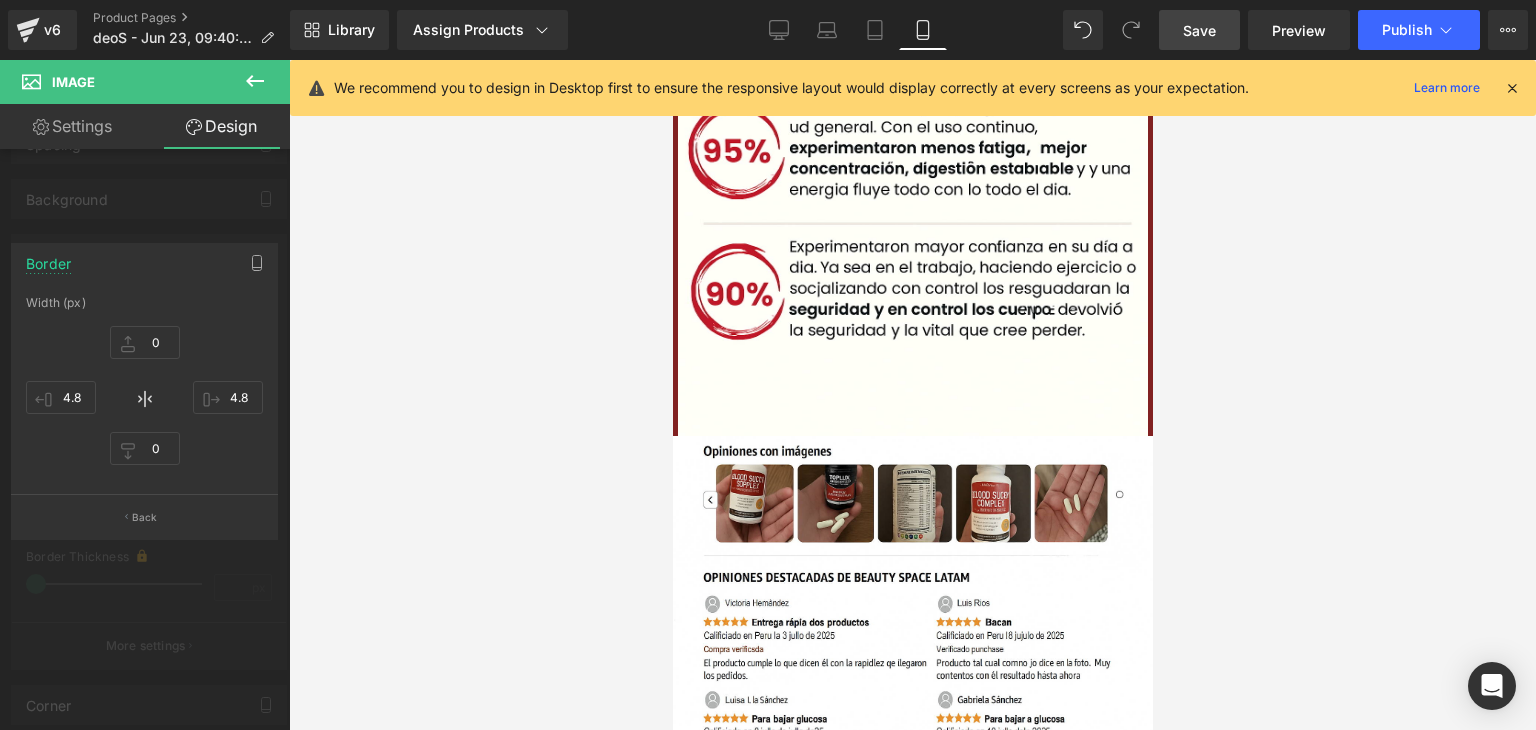 click at bounding box center (912, 395) 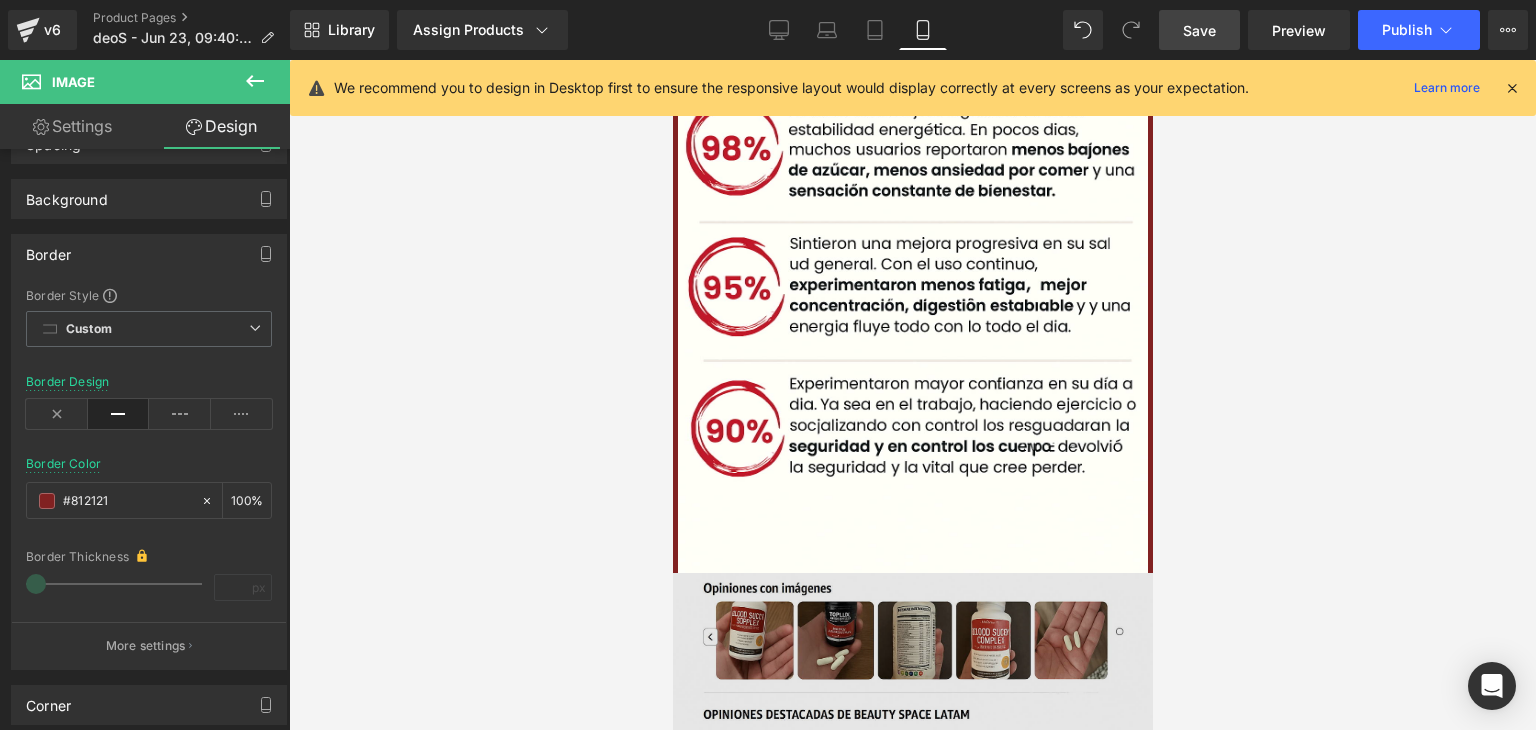 scroll, scrollTop: 4127, scrollLeft: 0, axis: vertical 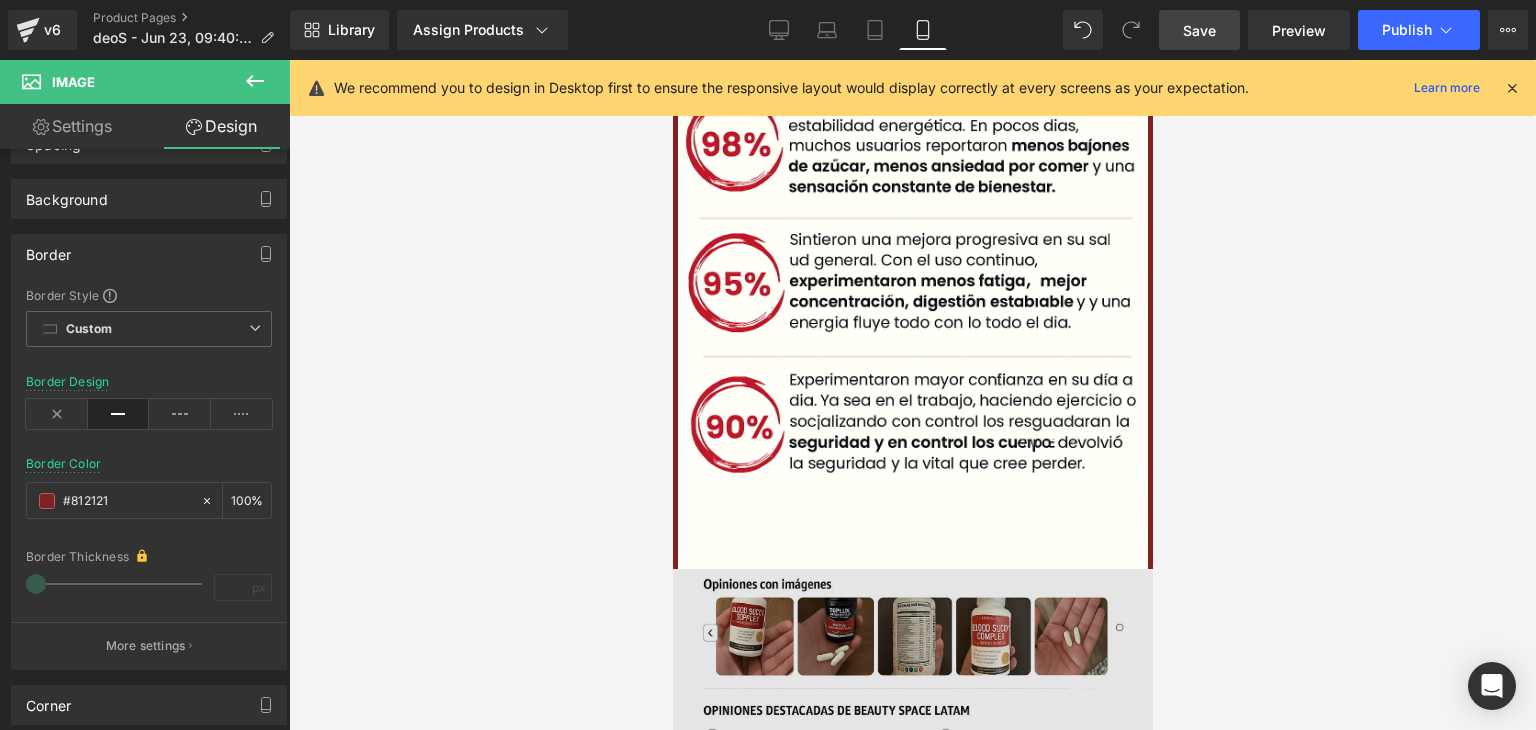 click at bounding box center (912, 755) 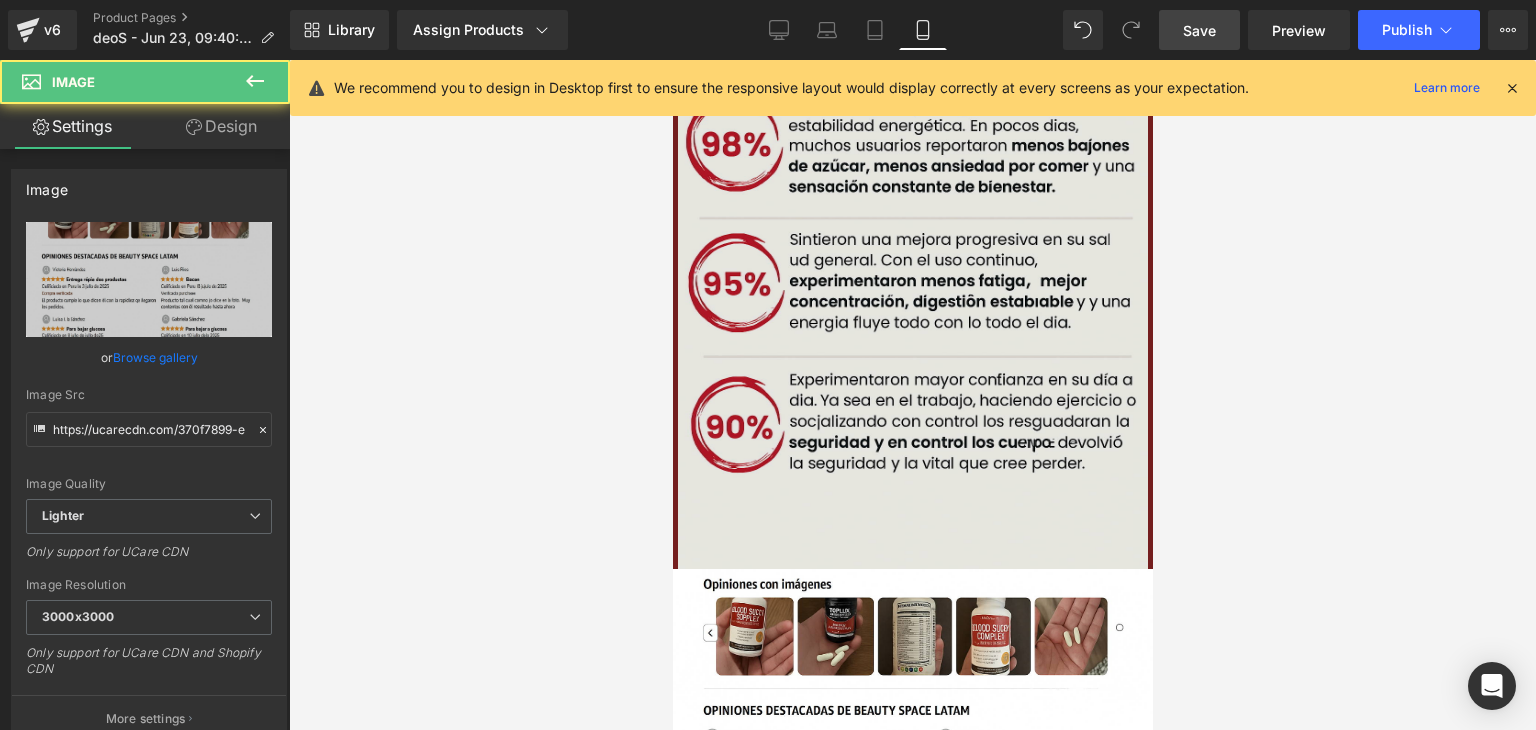 click at bounding box center [912, 216] 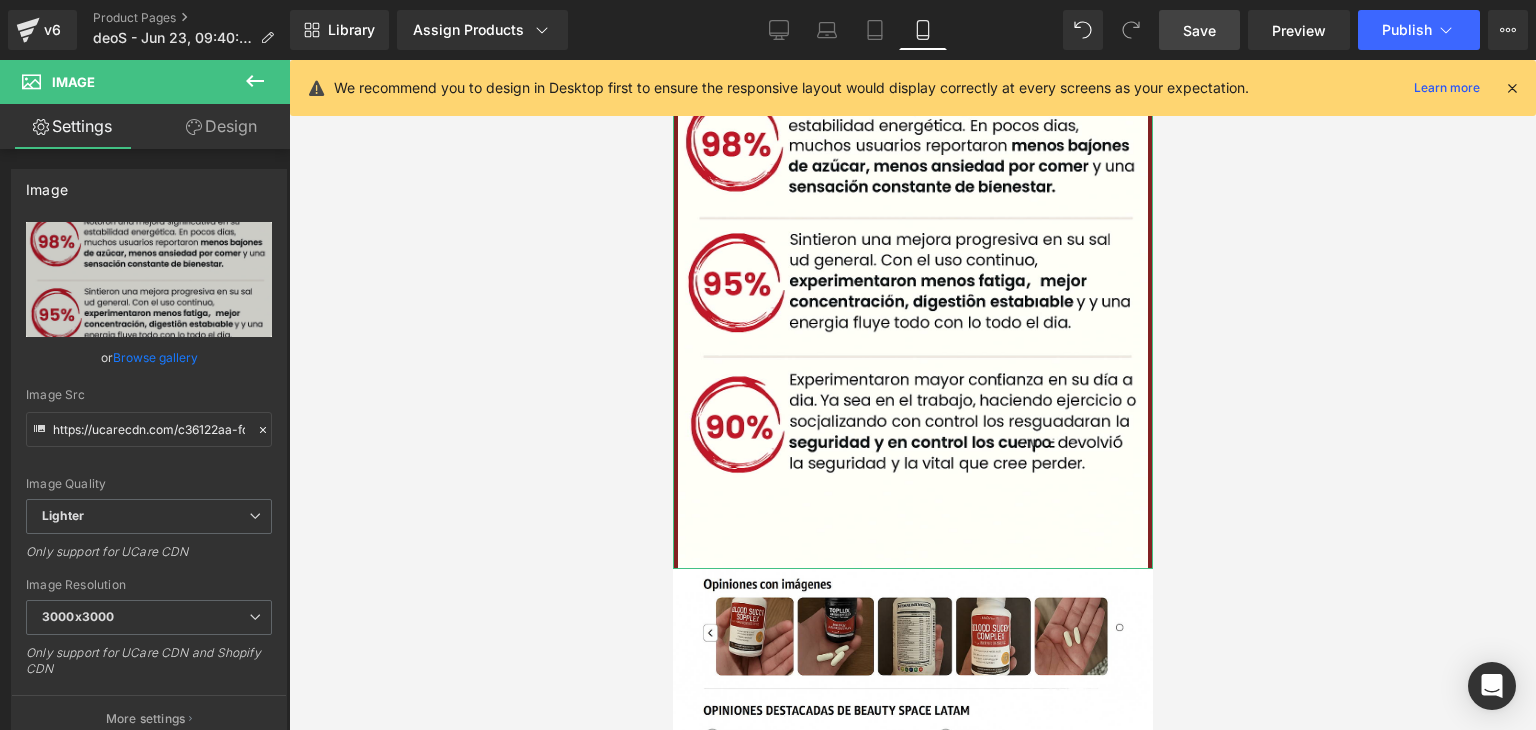 click on "Design" at bounding box center [221, 126] 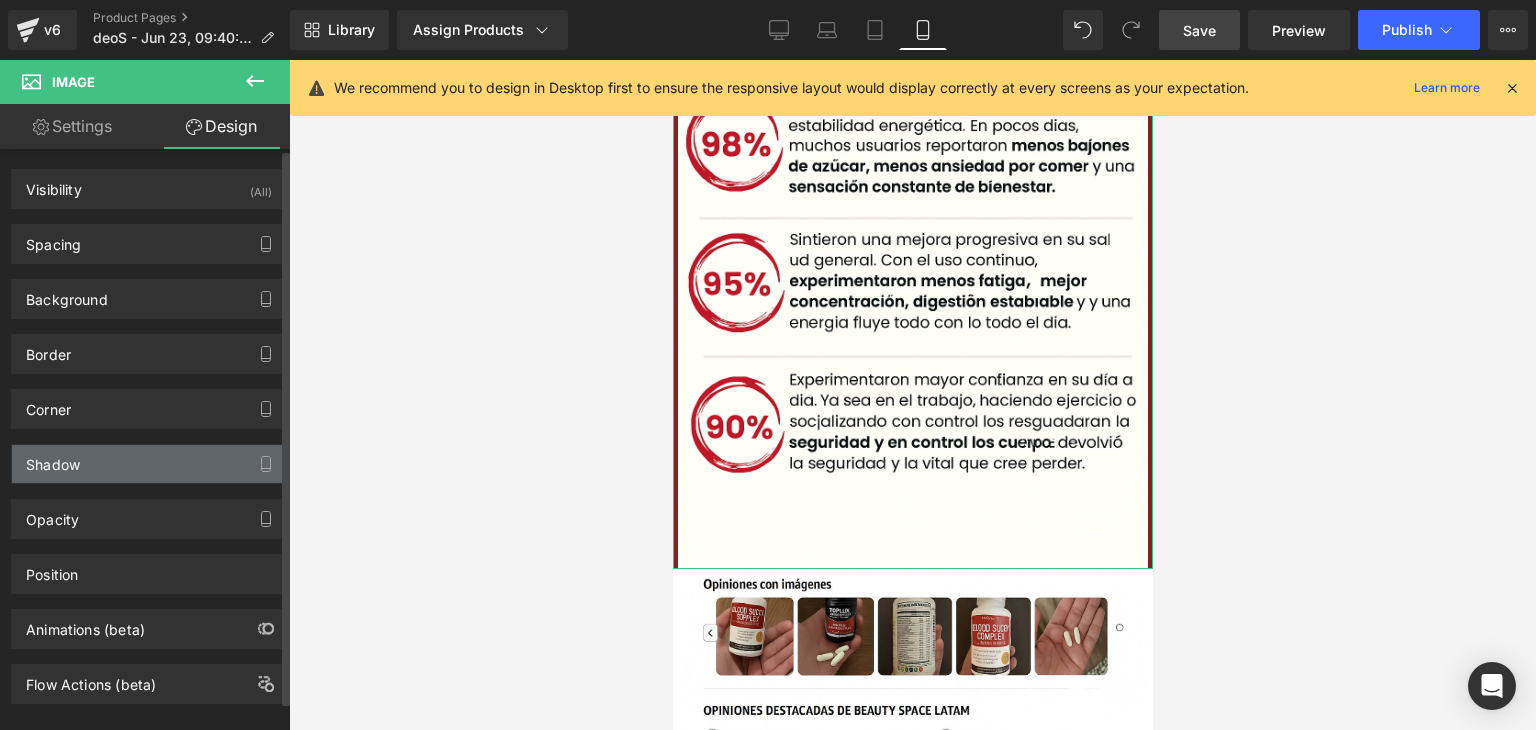 click on "Shadow" at bounding box center (149, 464) 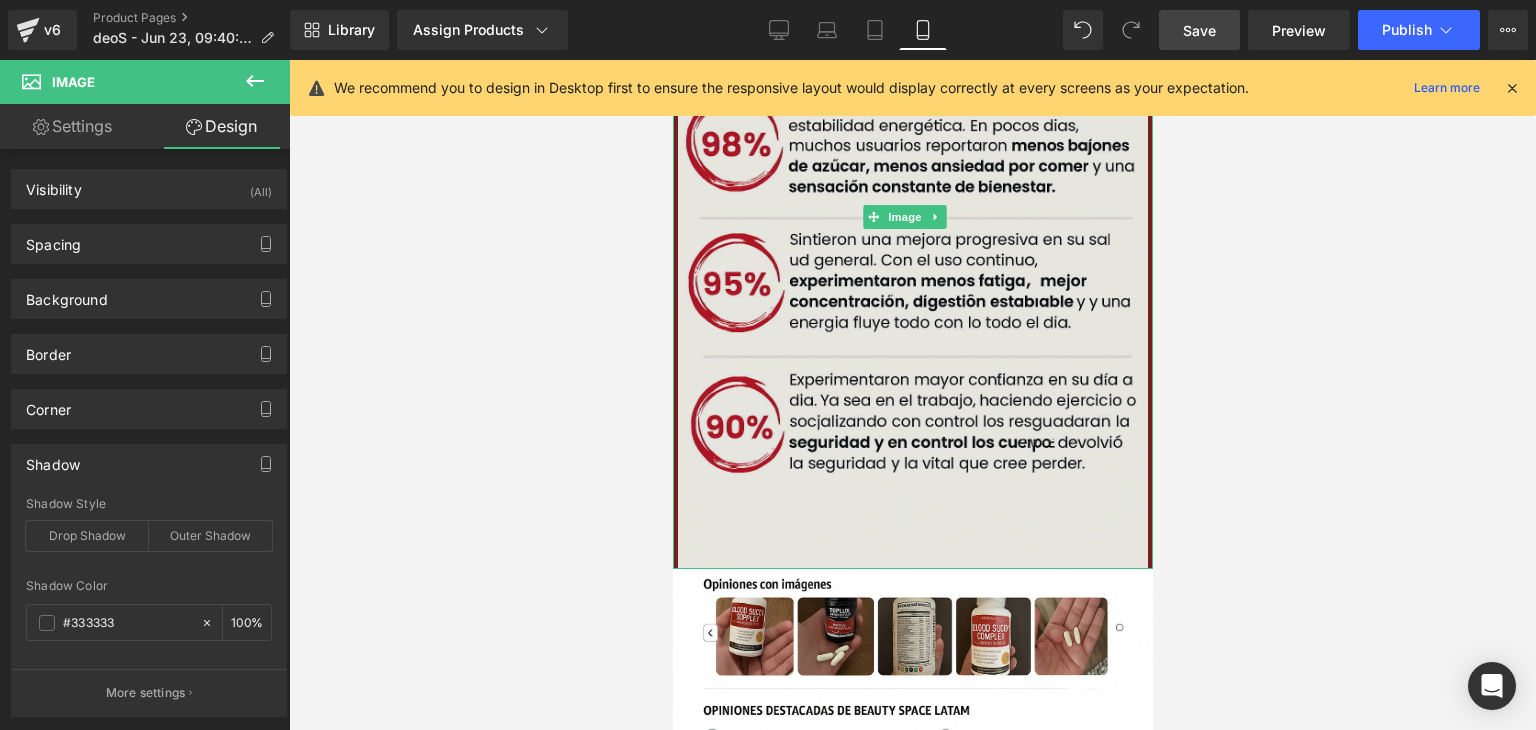 click at bounding box center (912, 216) 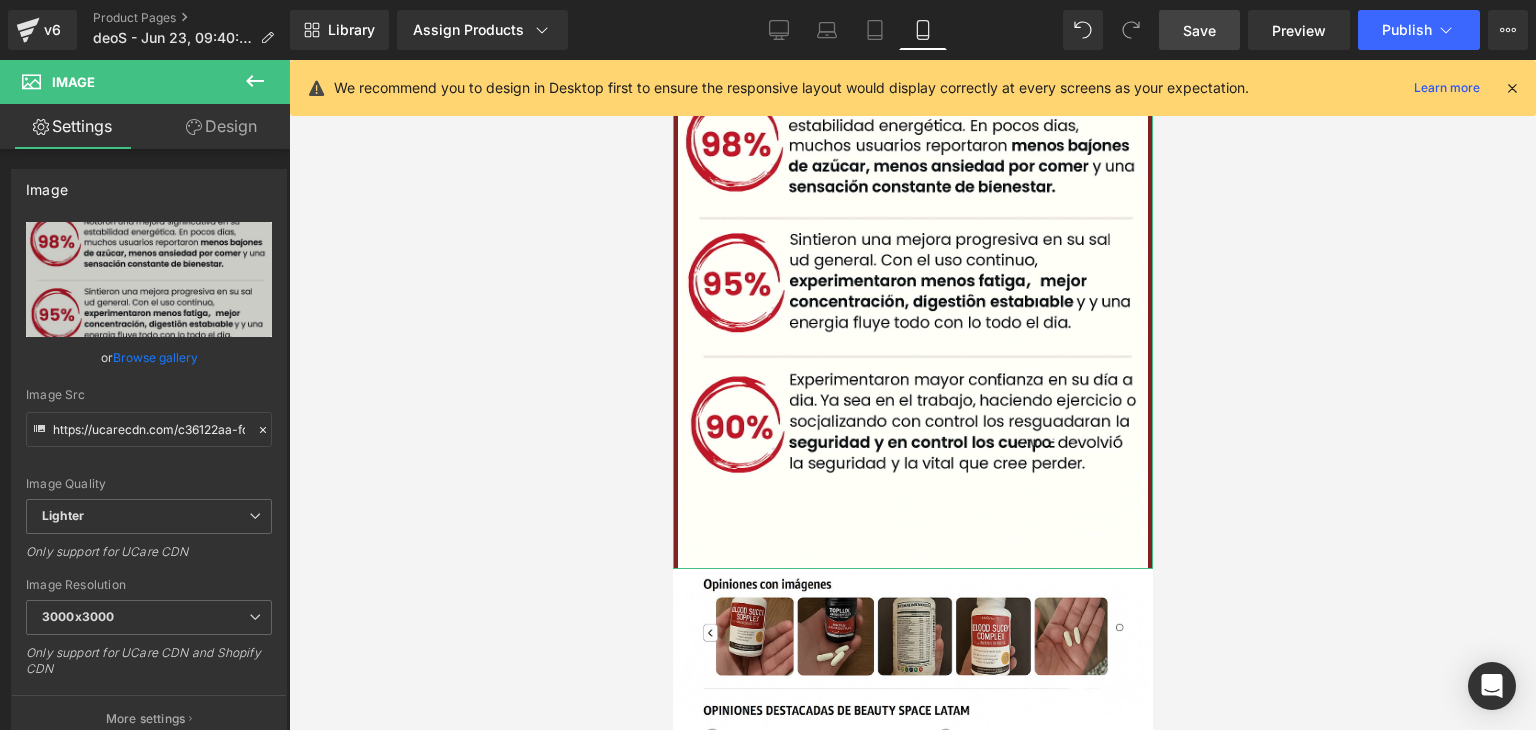 click on "Design" at bounding box center [221, 126] 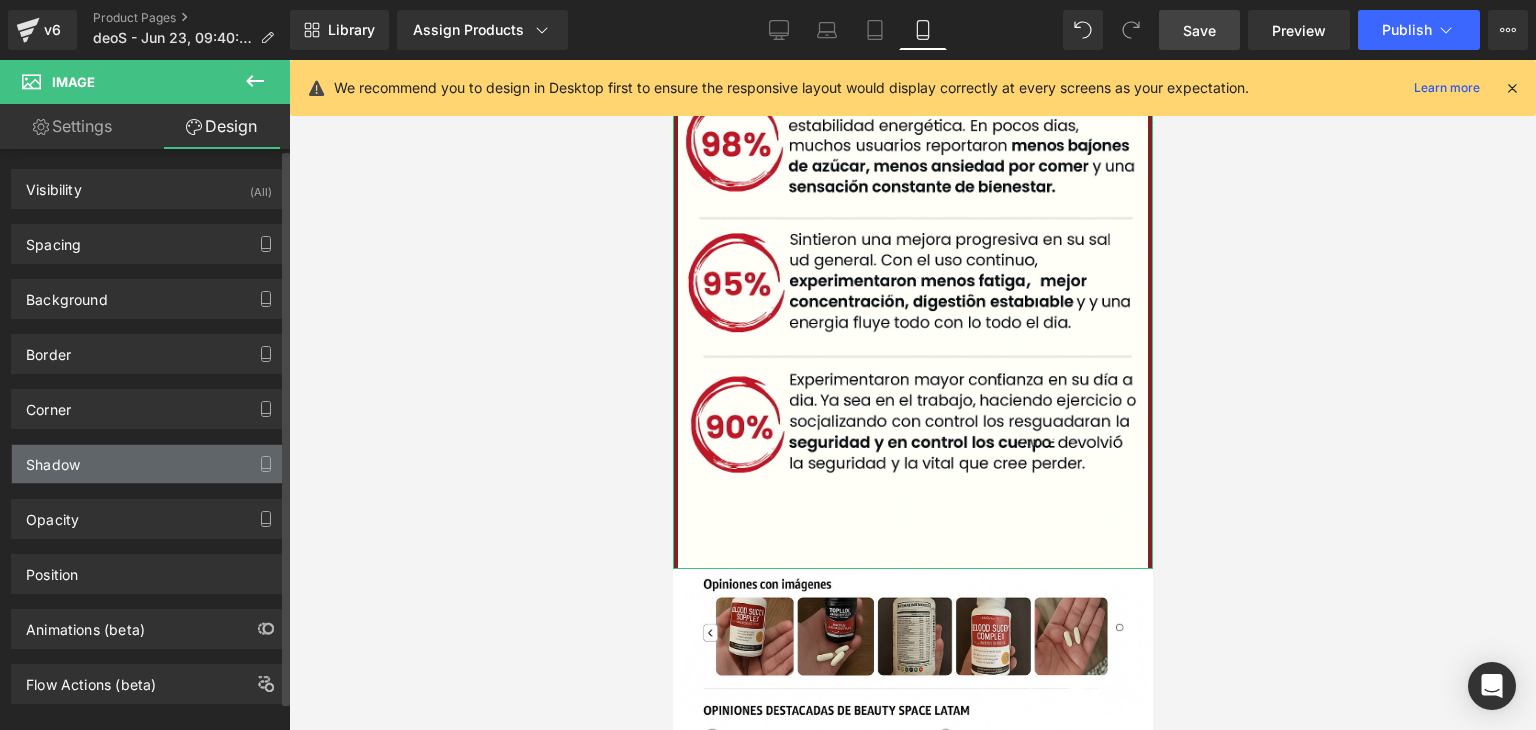 click on "Shadow" at bounding box center (149, 464) 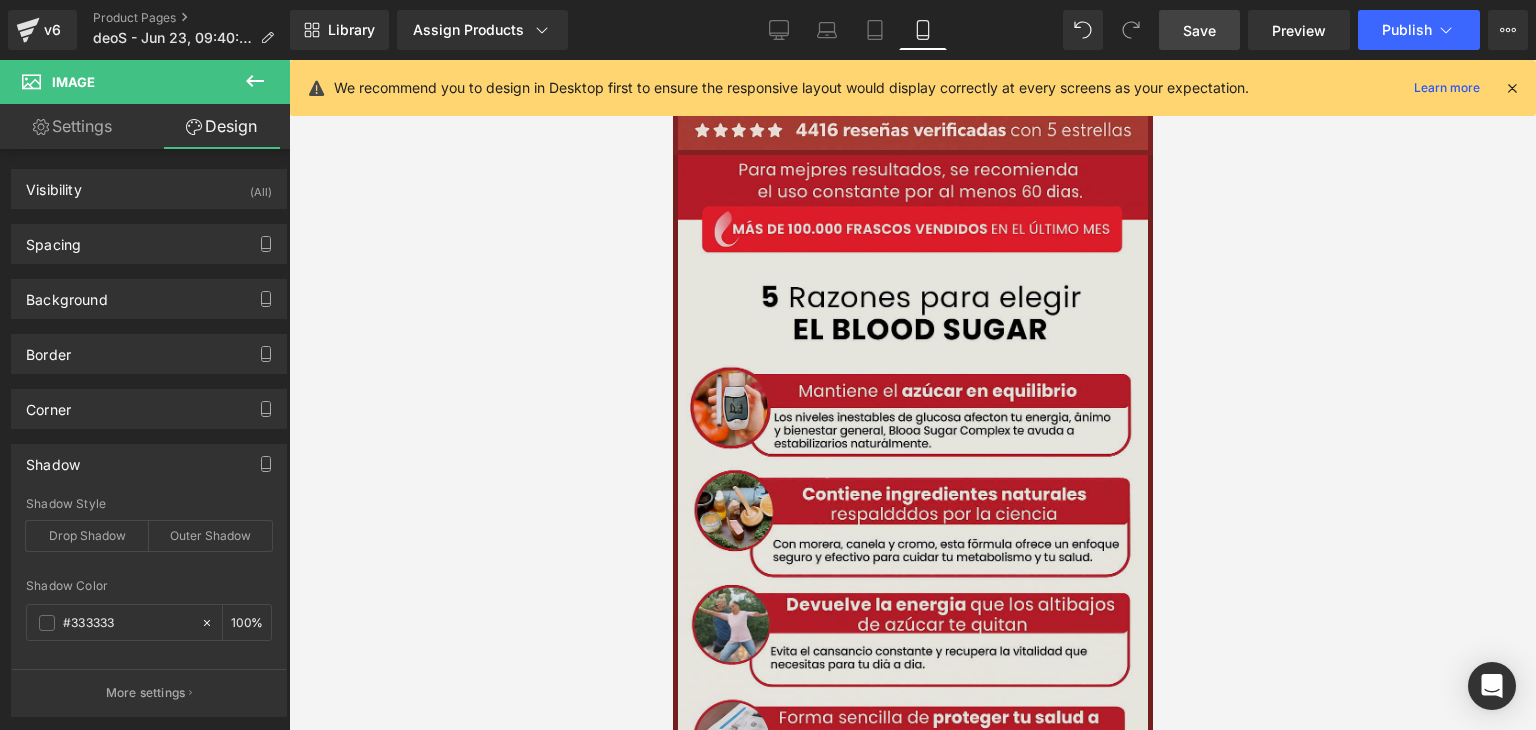 scroll, scrollTop: 3127, scrollLeft: 0, axis: vertical 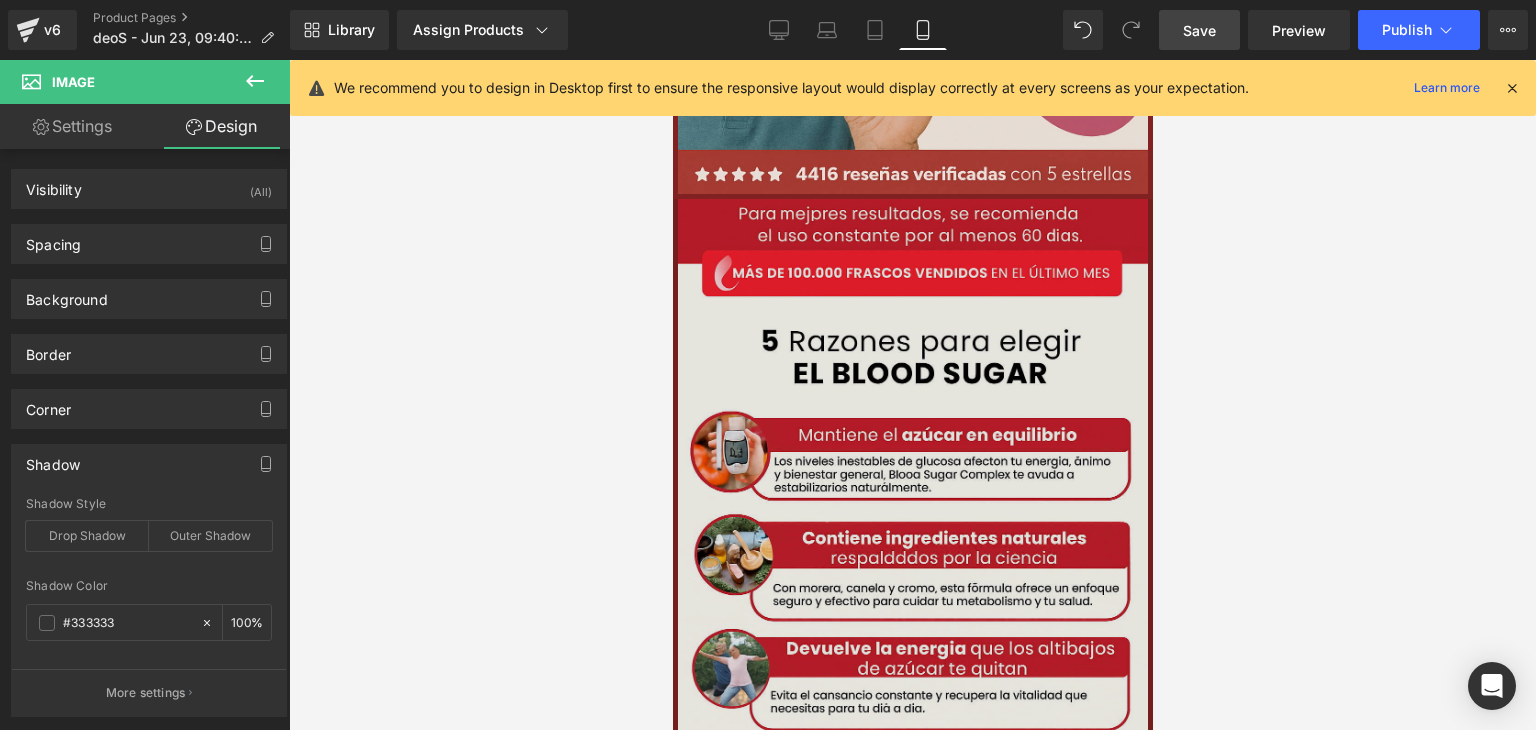 click at bounding box center [912, 531] 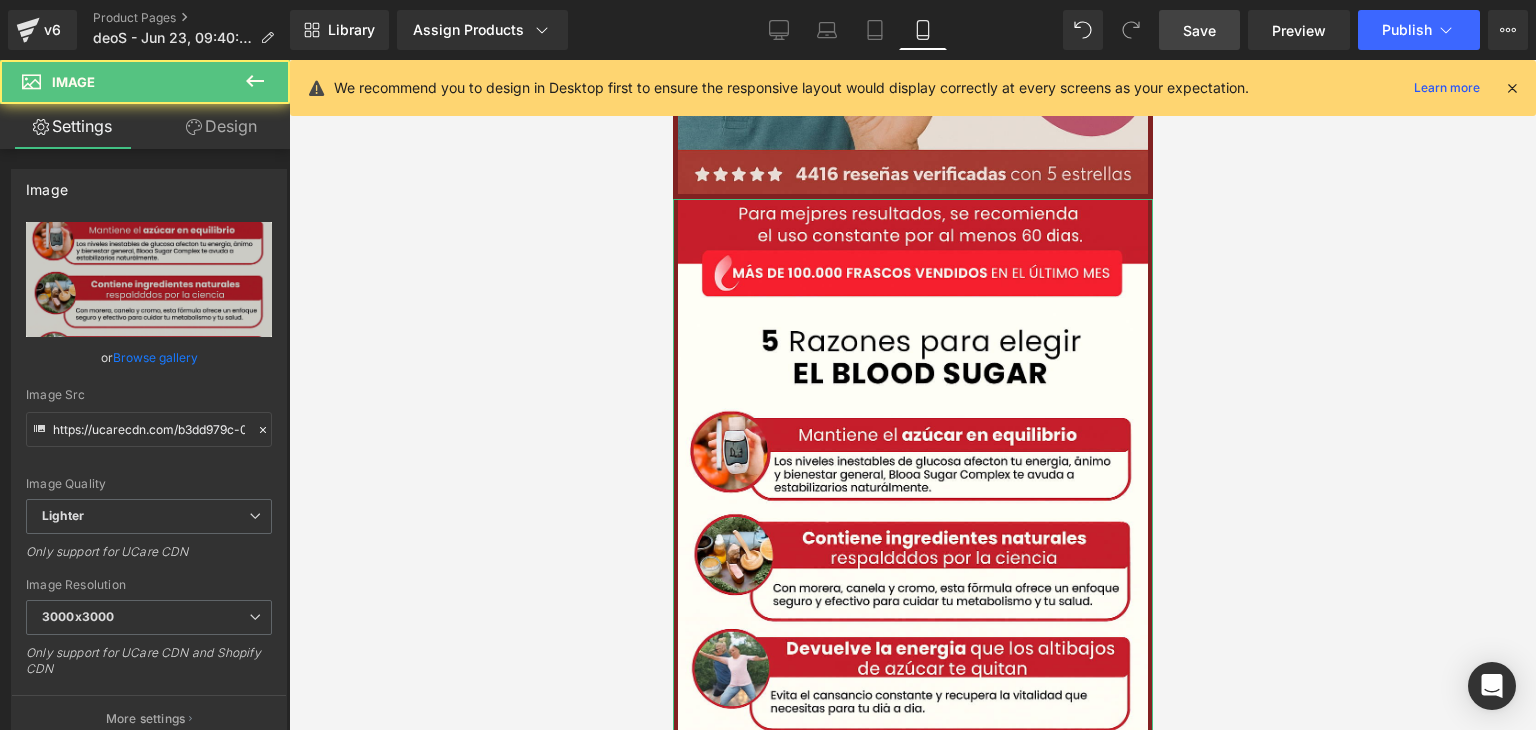 drag, startPoint x: 205, startPoint y: 139, endPoint x: 137, endPoint y: 303, distance: 177.53873 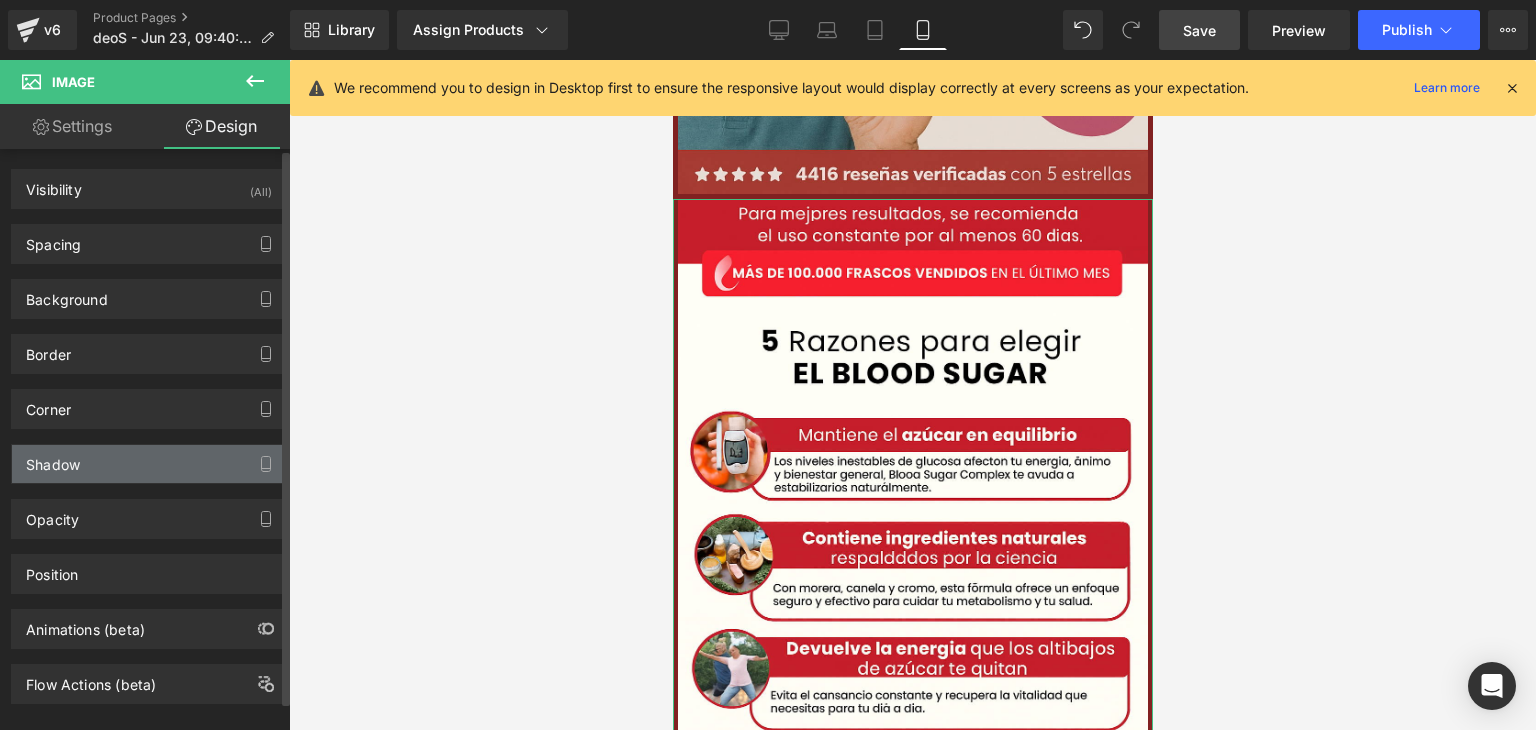 click on "Shadow" at bounding box center (149, 464) 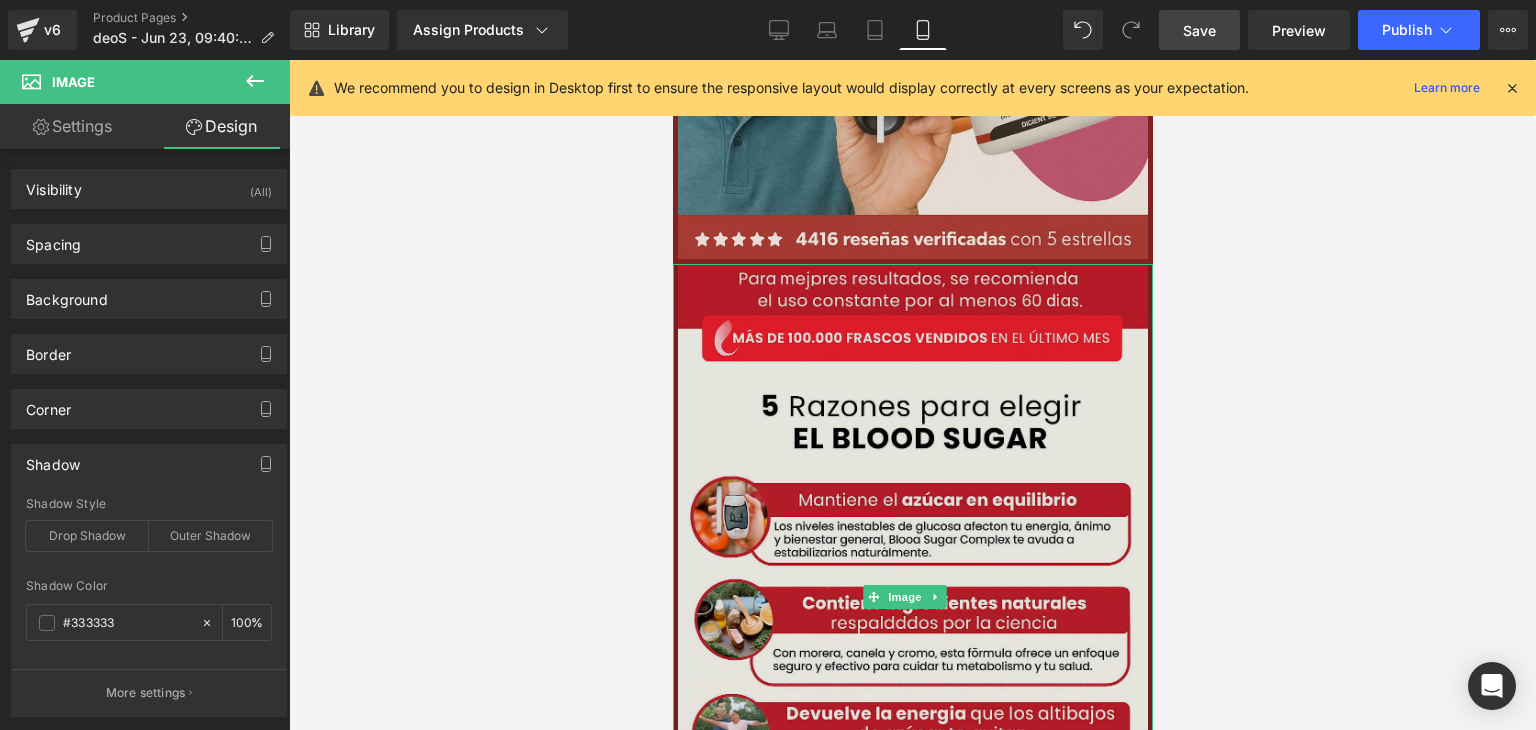 scroll, scrollTop: 3027, scrollLeft: 0, axis: vertical 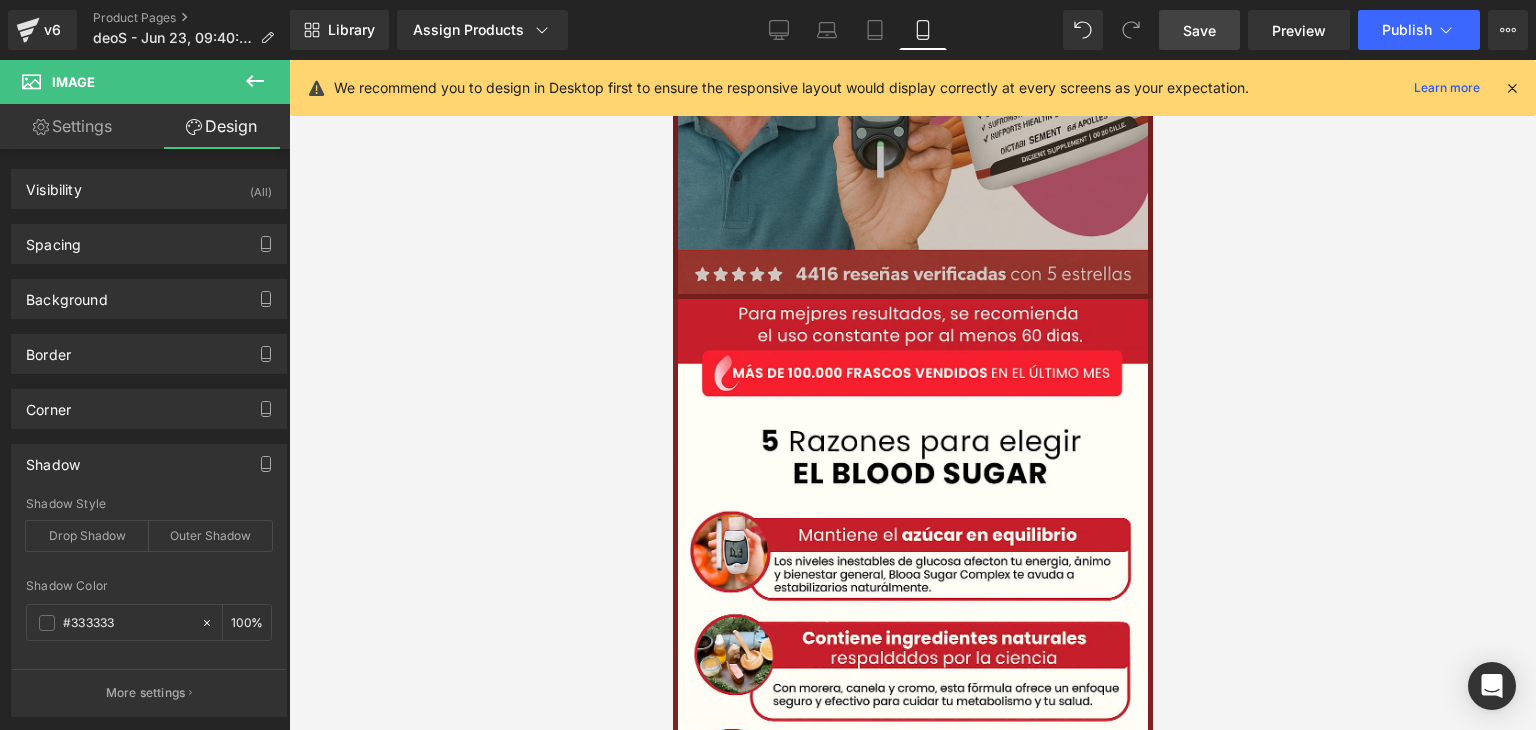 click at bounding box center [912, -56] 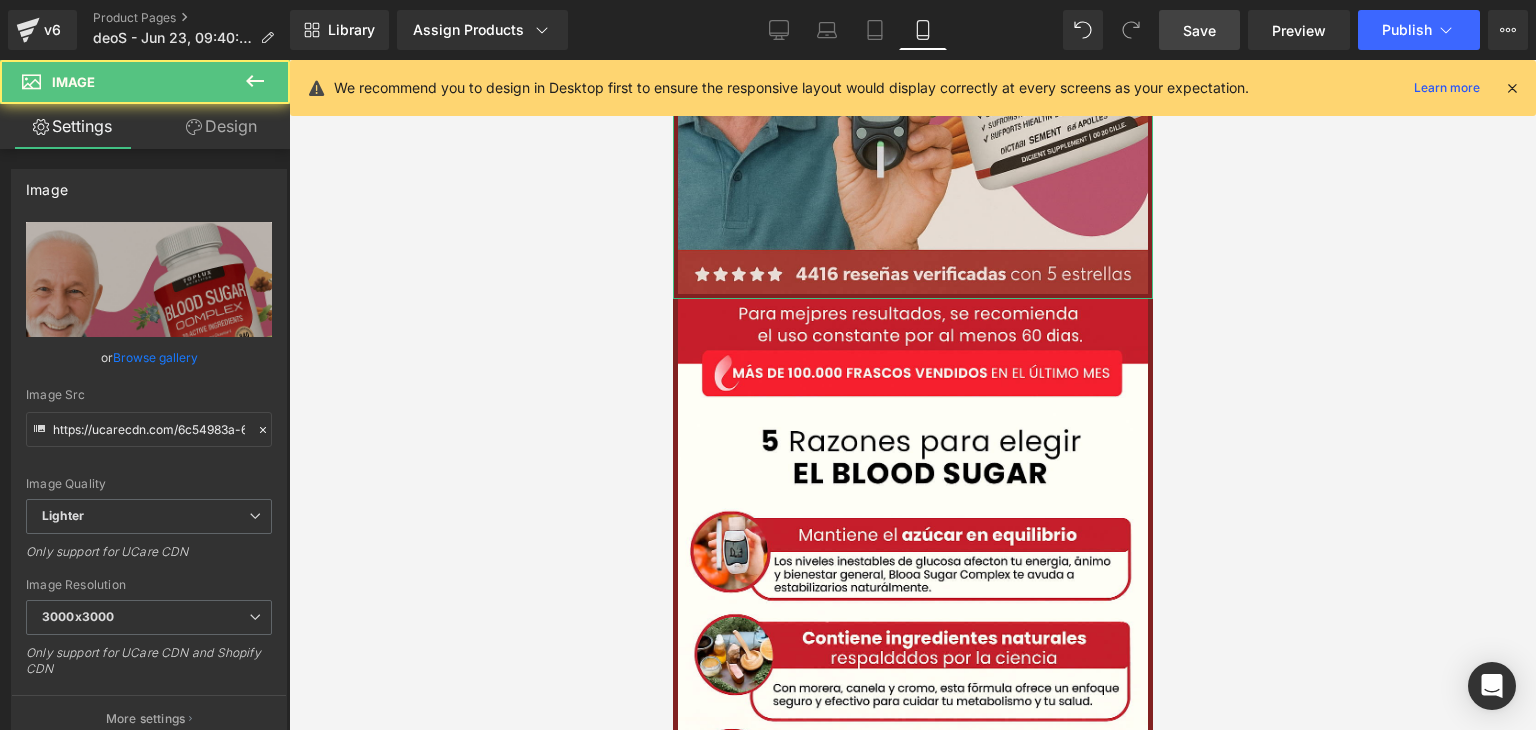 click on "Design" at bounding box center (221, 126) 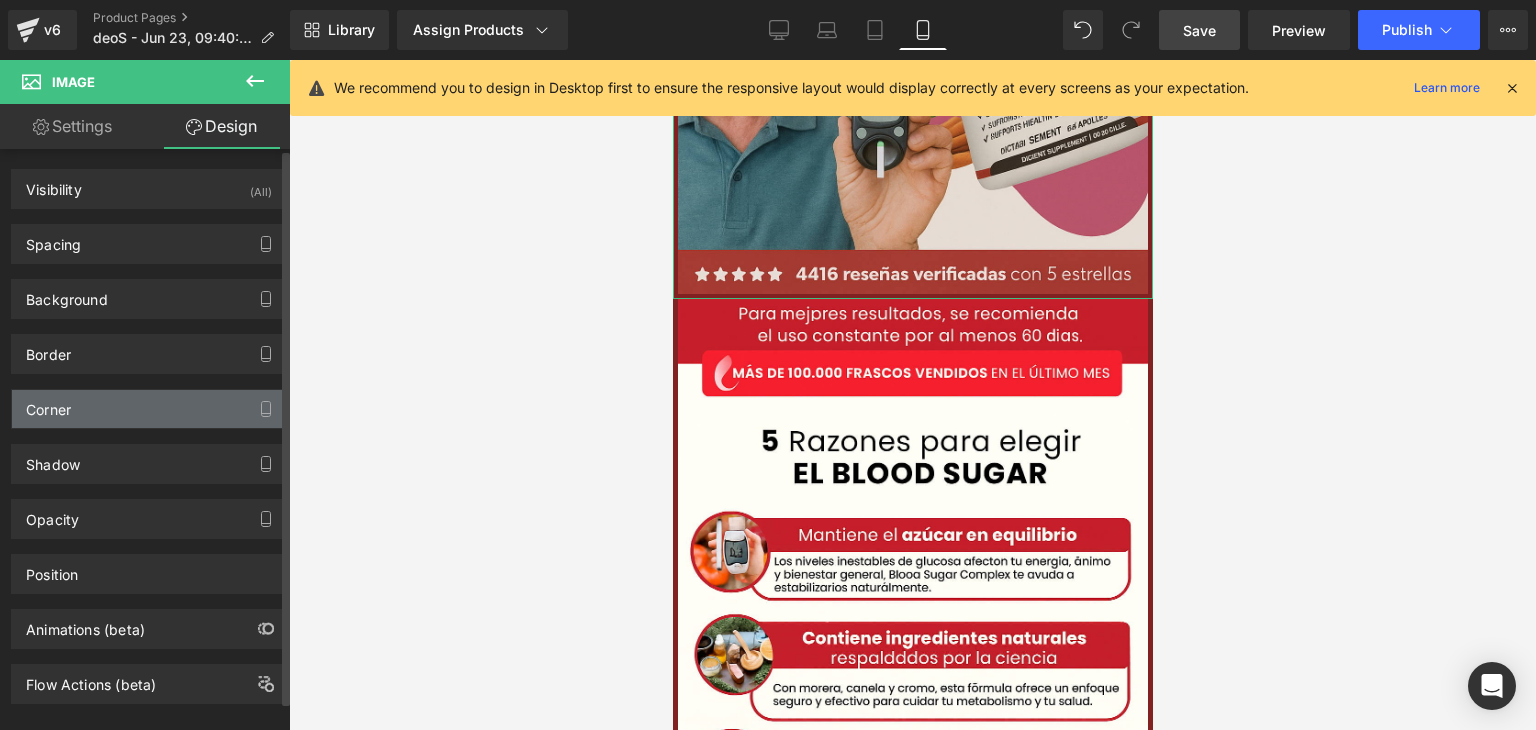 click on "Corner" at bounding box center (149, 409) 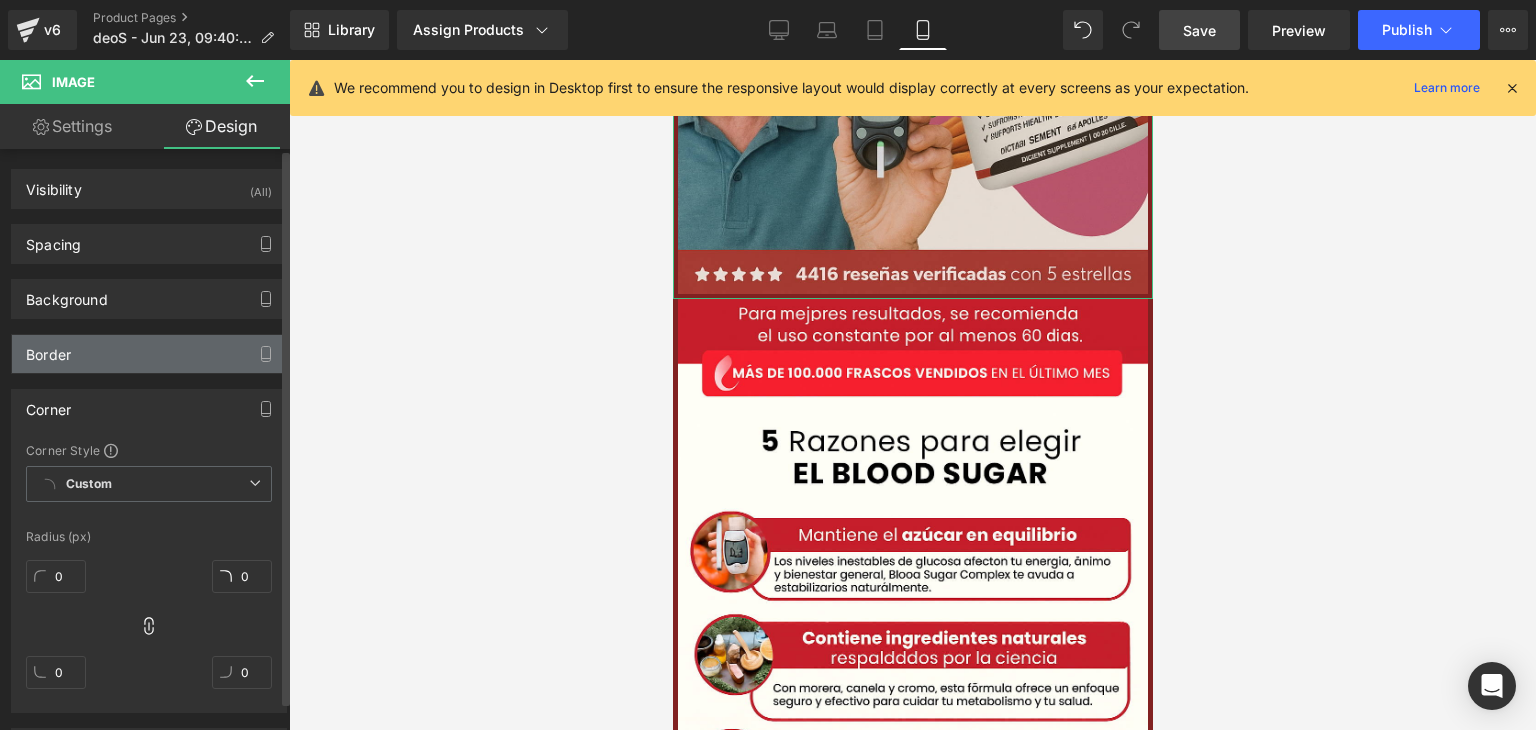 click on "Border" at bounding box center [149, 354] 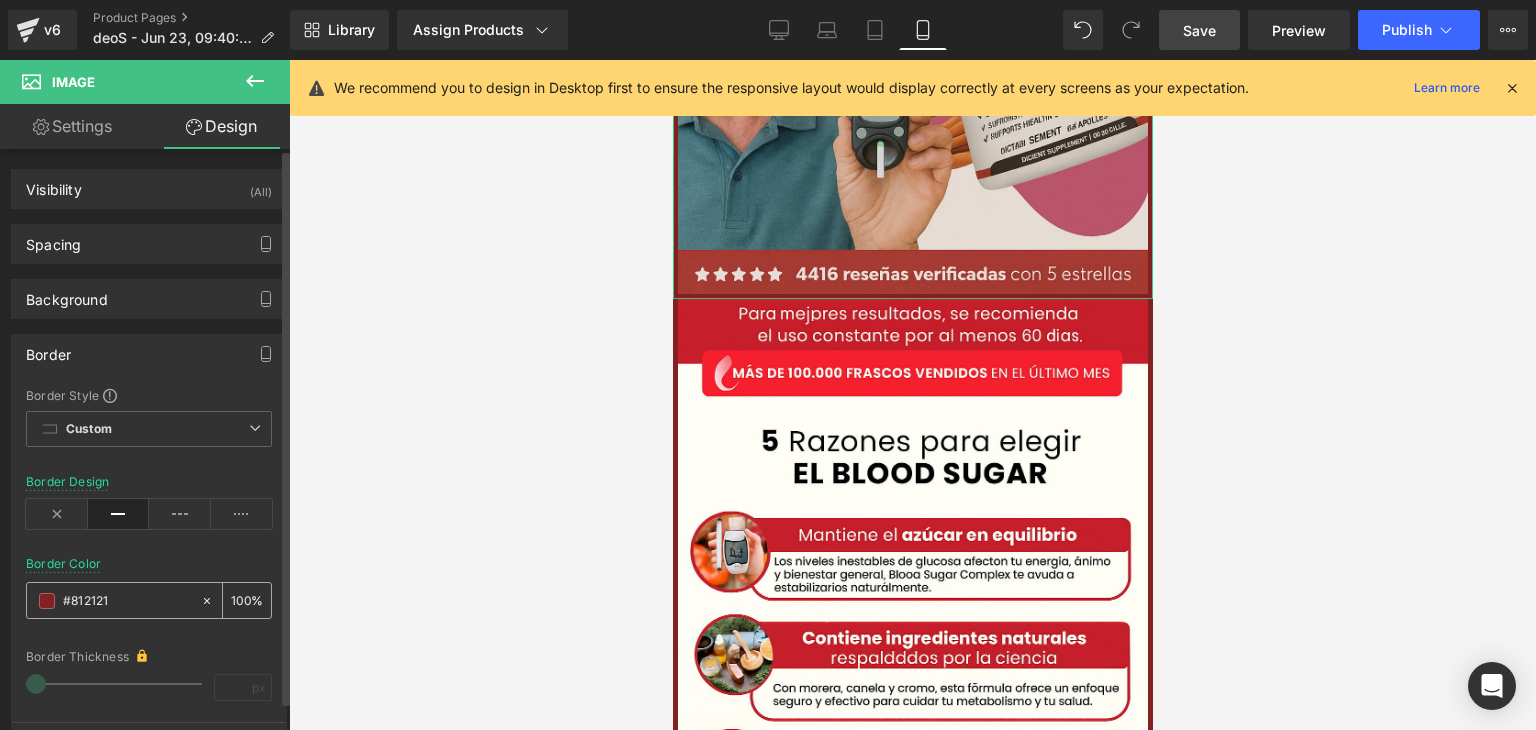 click on "#812121" at bounding box center [113, 600] 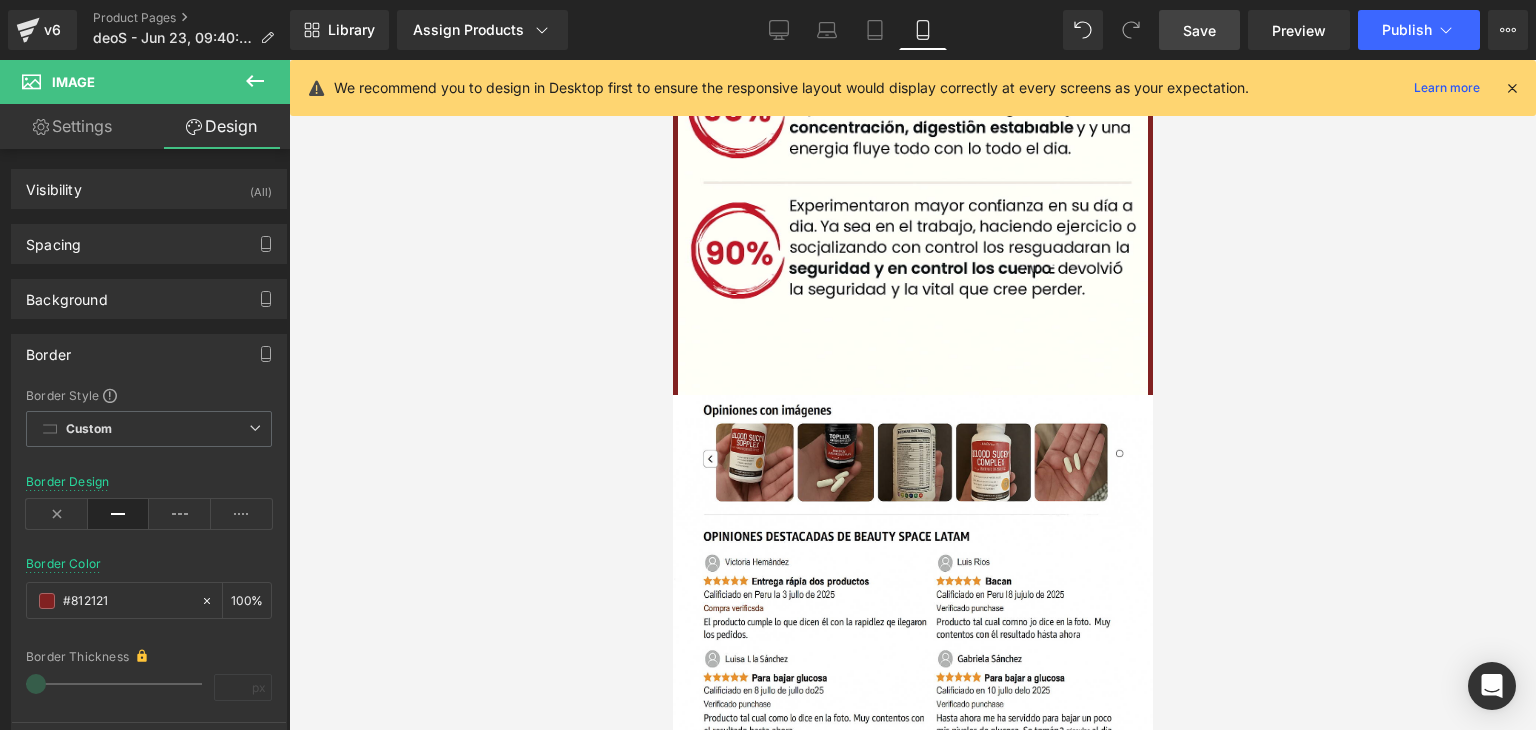 scroll, scrollTop: 4627, scrollLeft: 0, axis: vertical 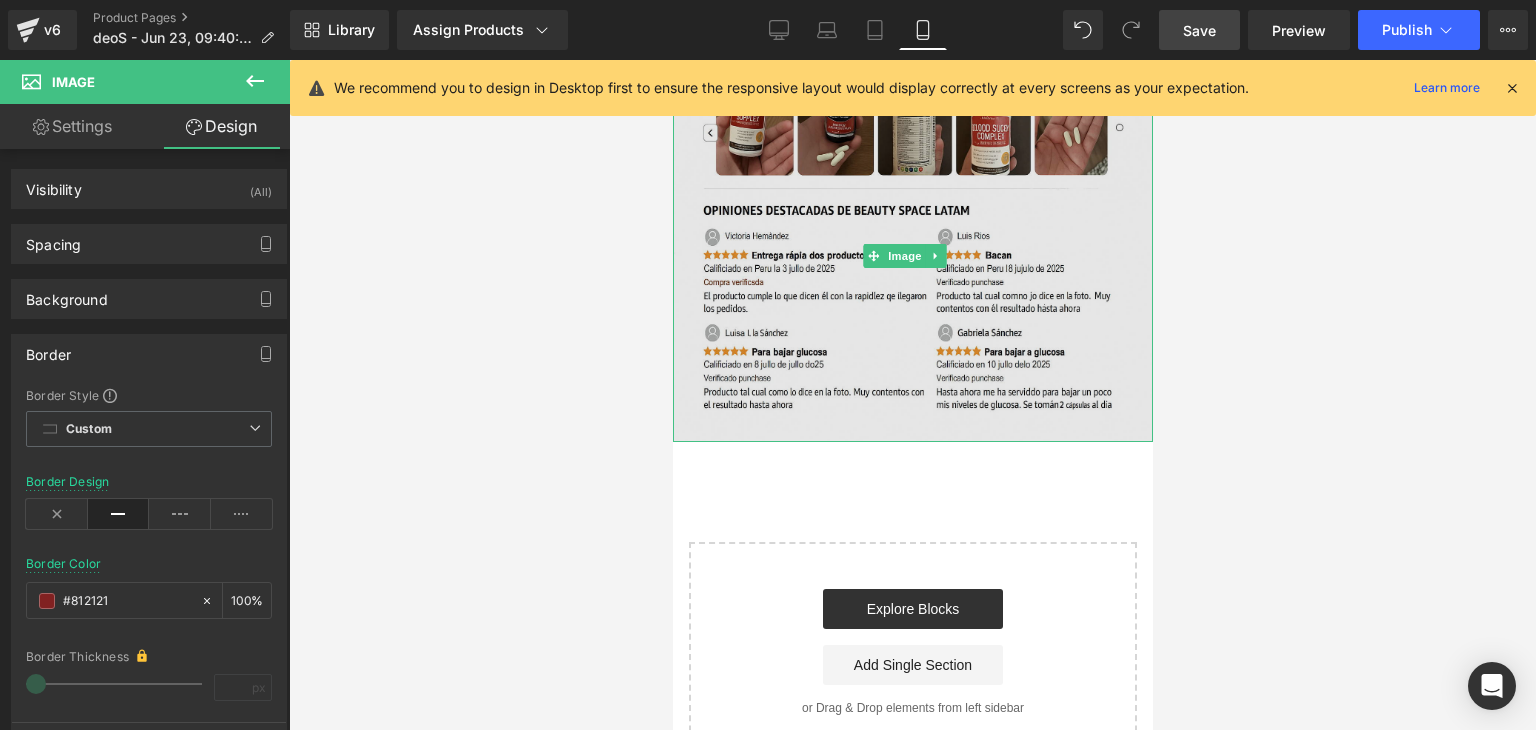 click at bounding box center (912, 255) 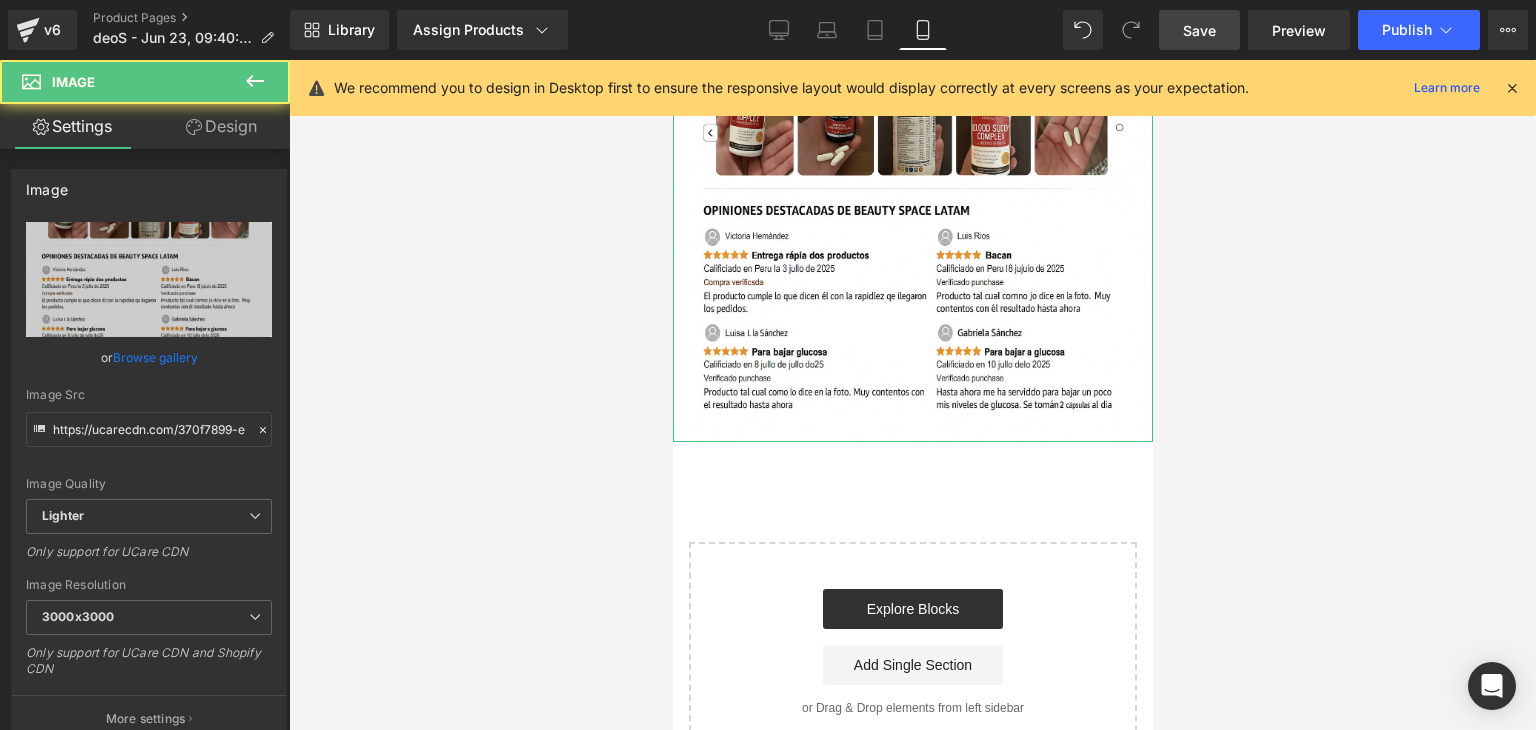 click on "Design" at bounding box center [221, 126] 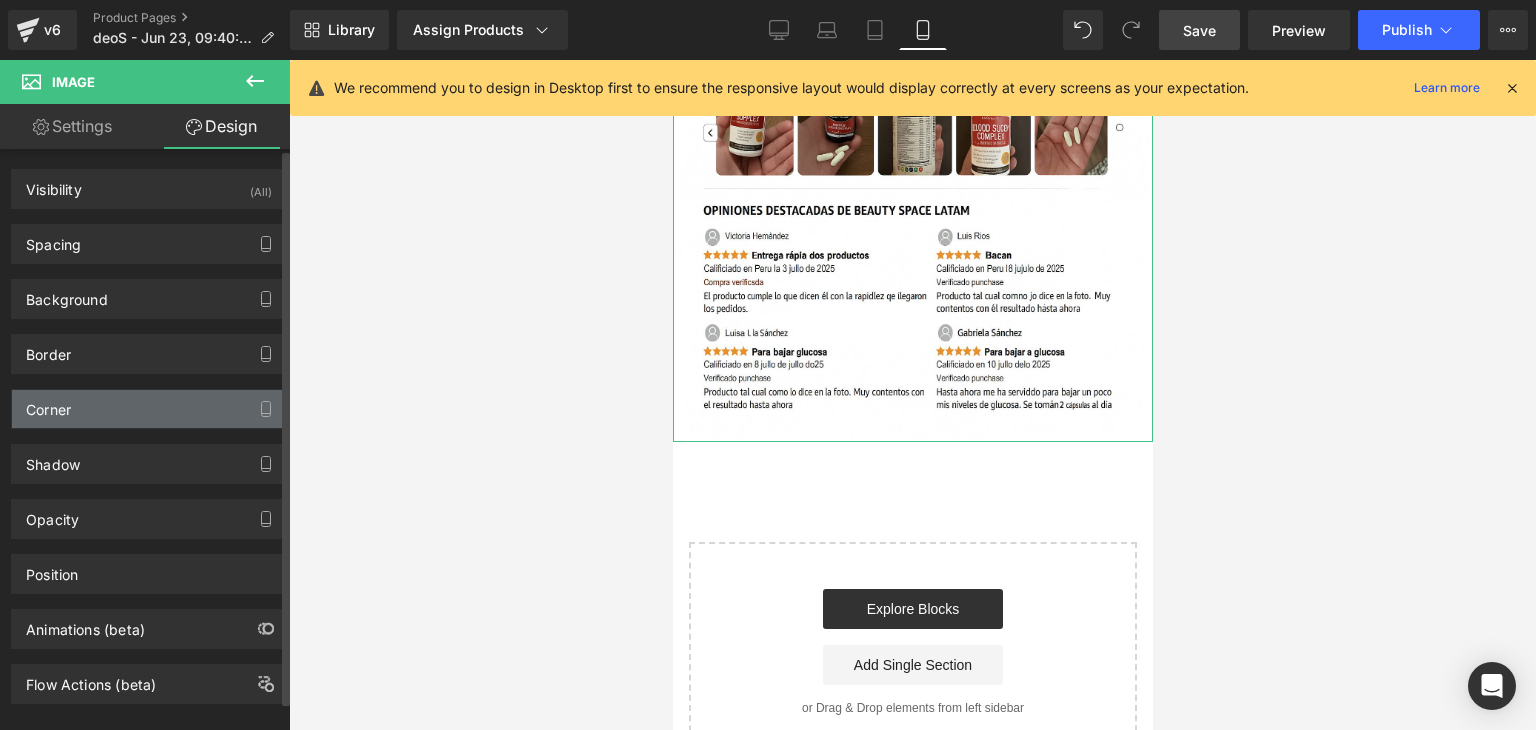 click on "Corner" at bounding box center [149, 409] 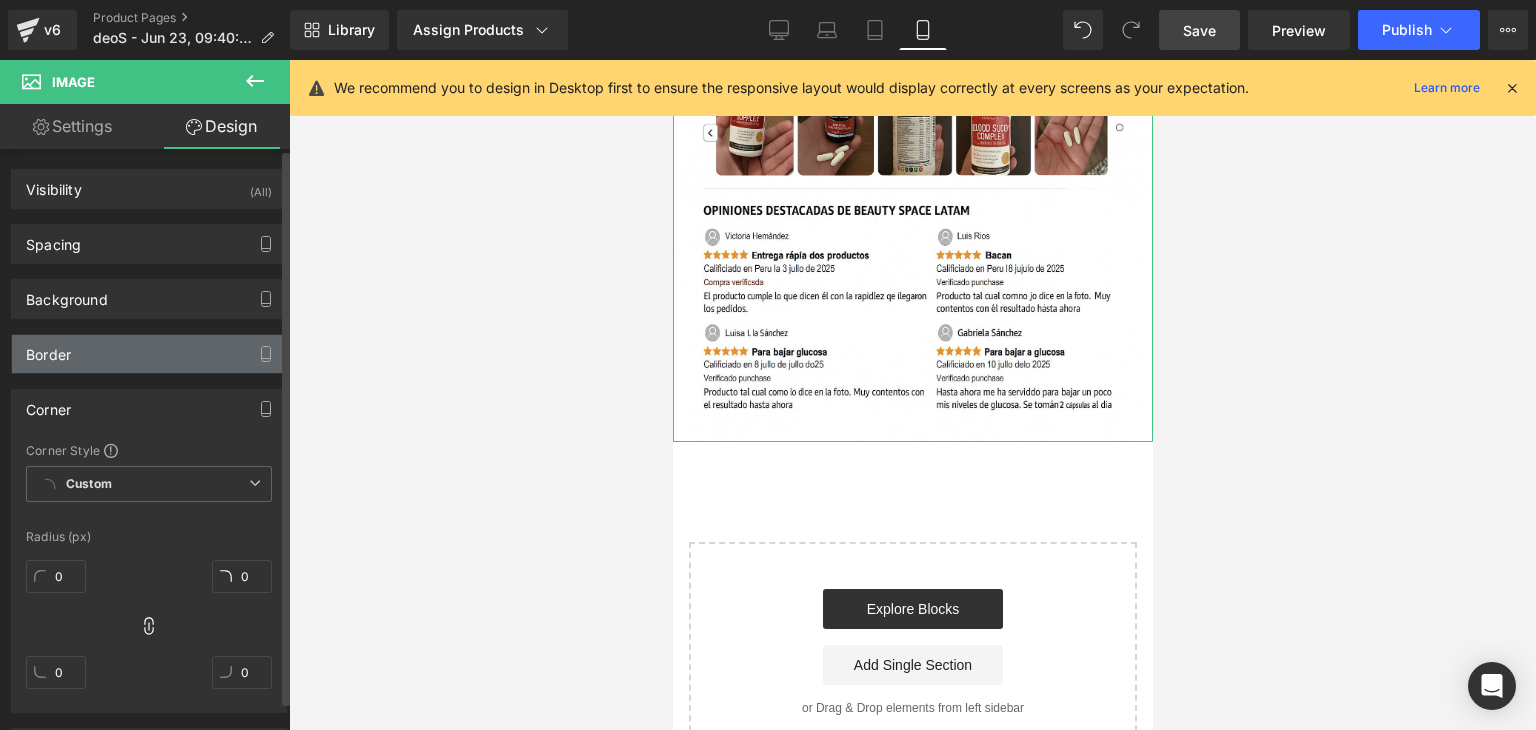 click on "Border" at bounding box center [149, 354] 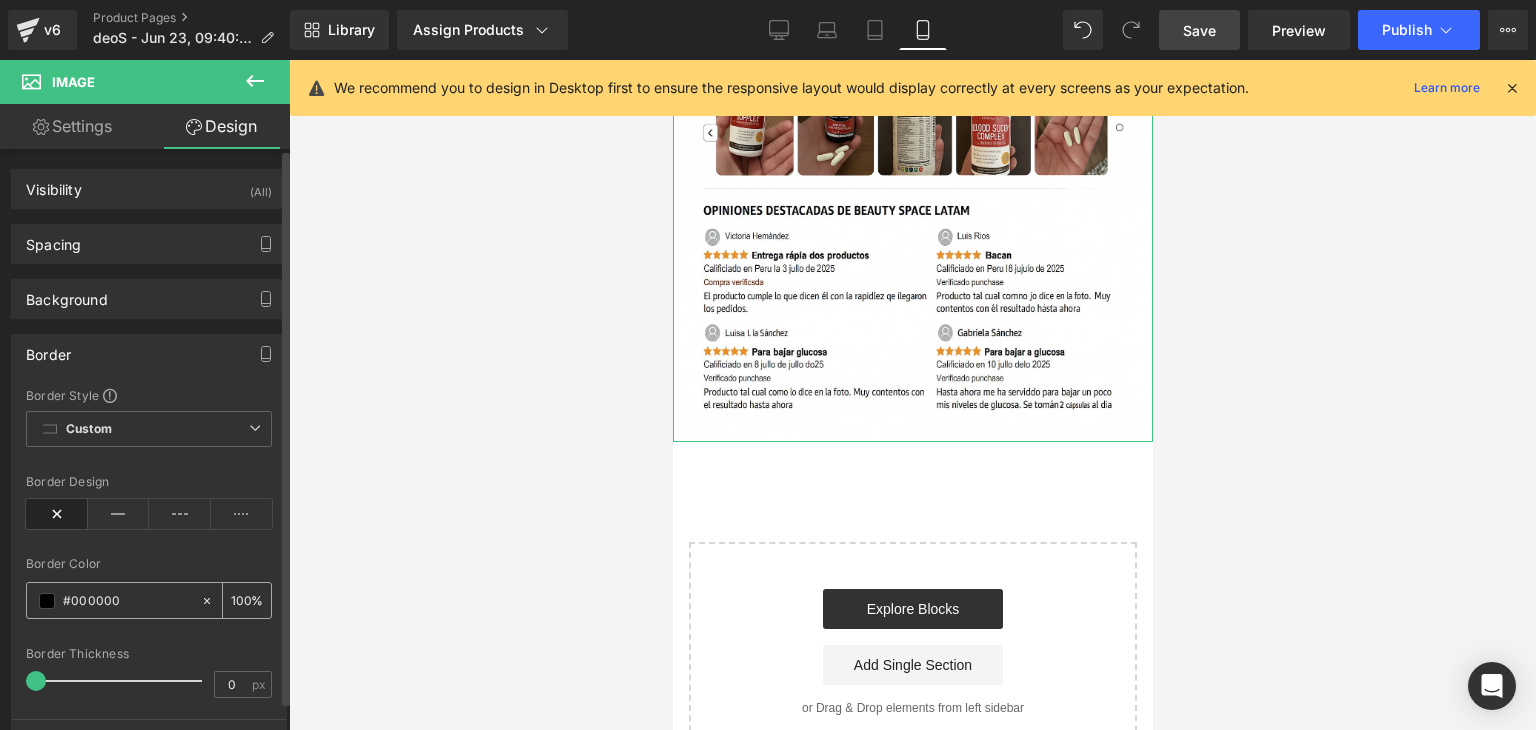 click on "#000000" at bounding box center [127, 601] 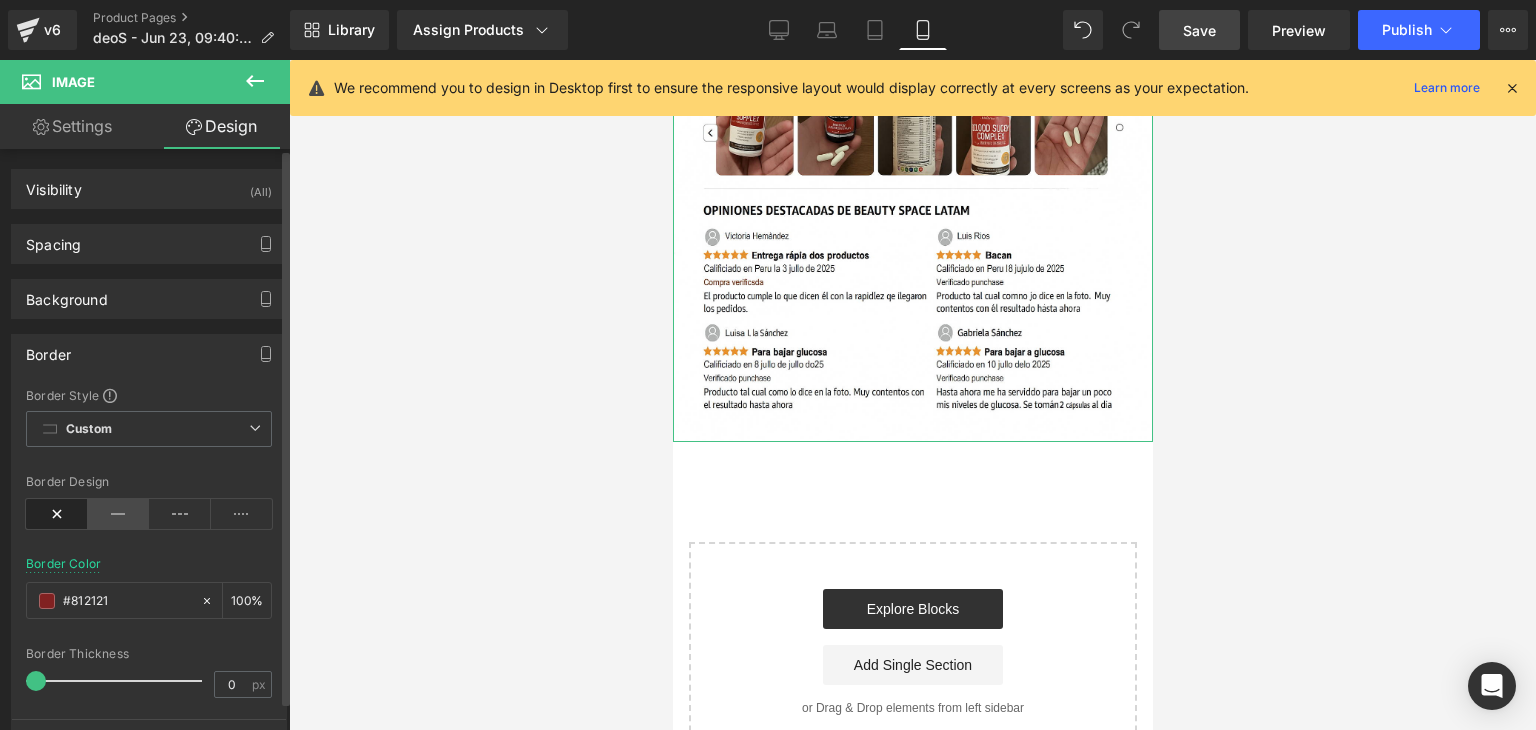 click at bounding box center (119, 514) 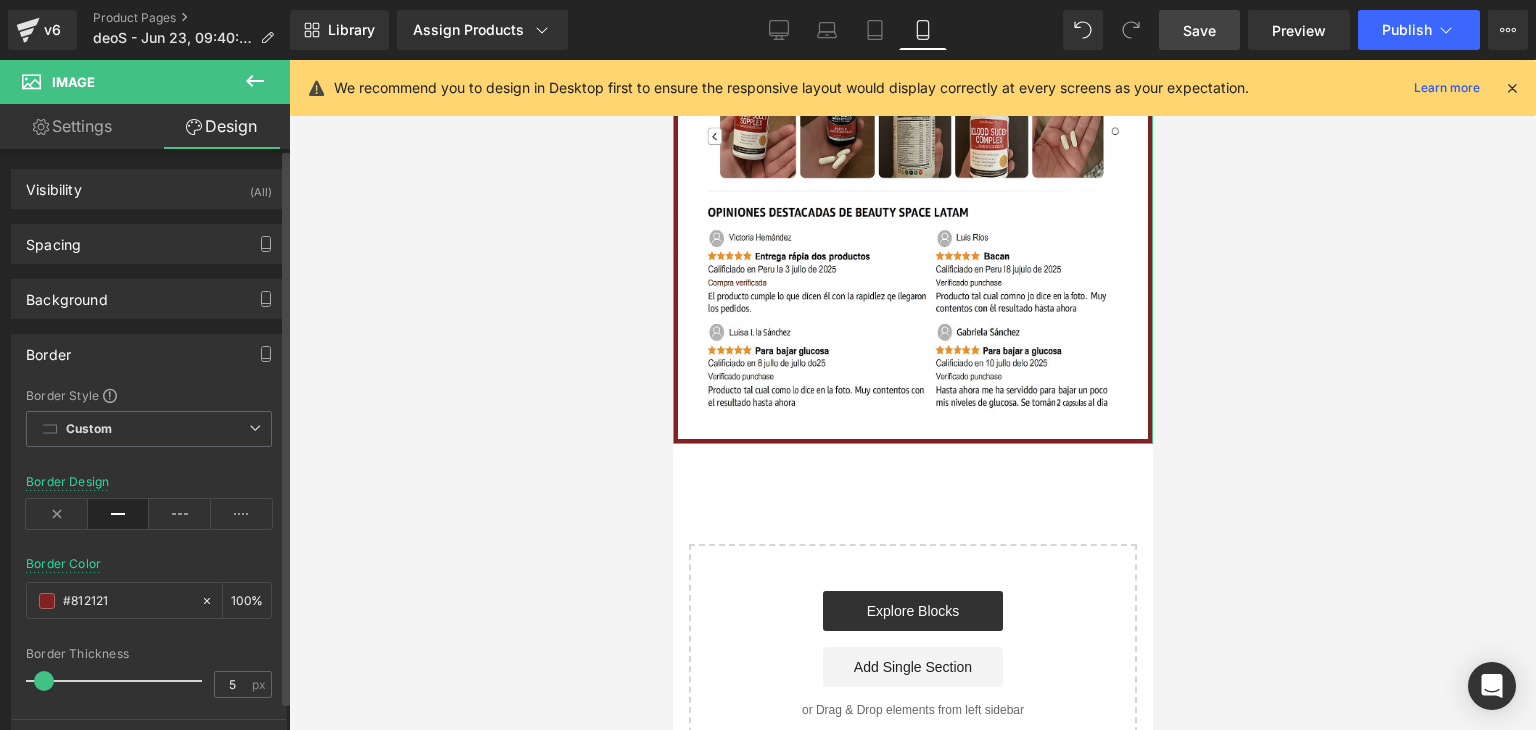 click at bounding box center (44, 681) 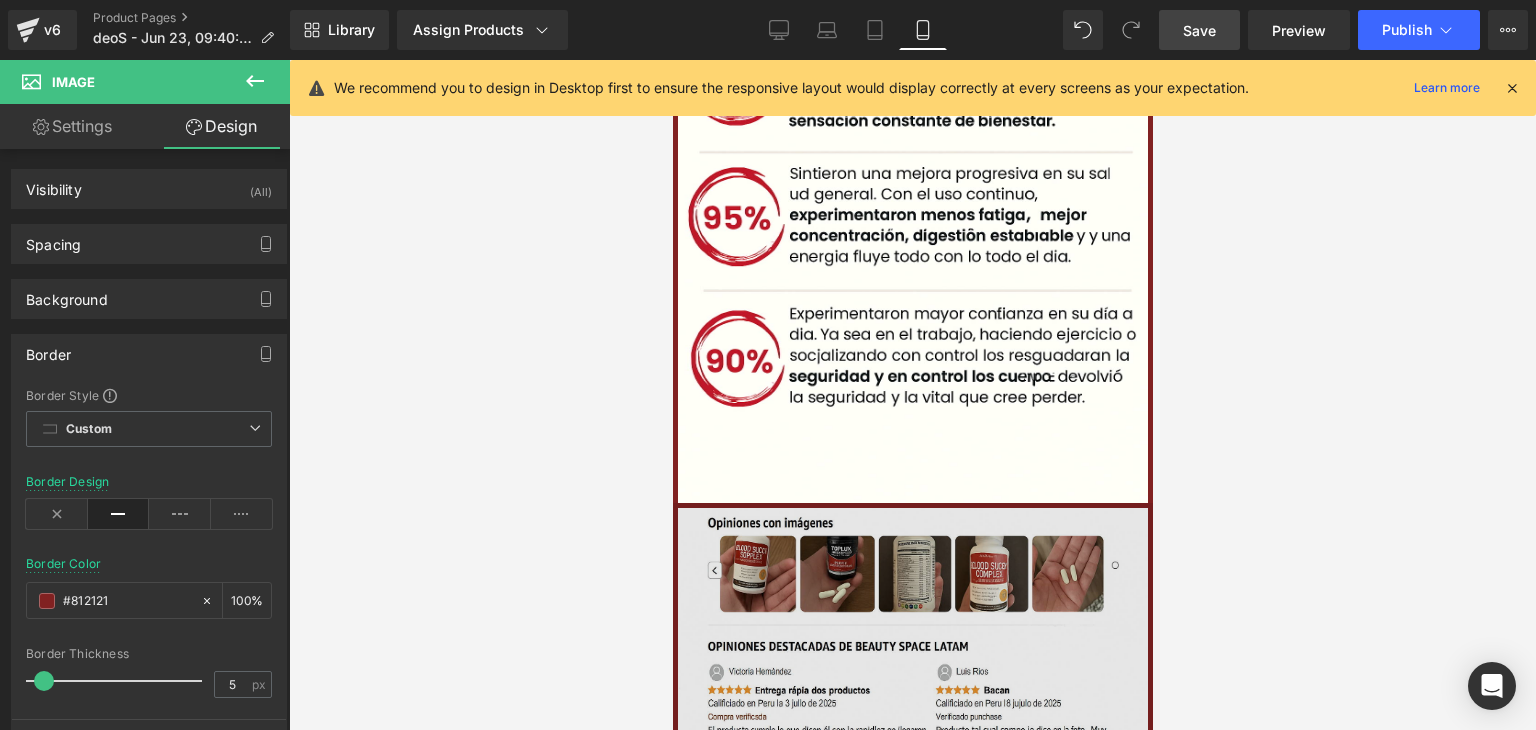 scroll, scrollTop: 4227, scrollLeft: 0, axis: vertical 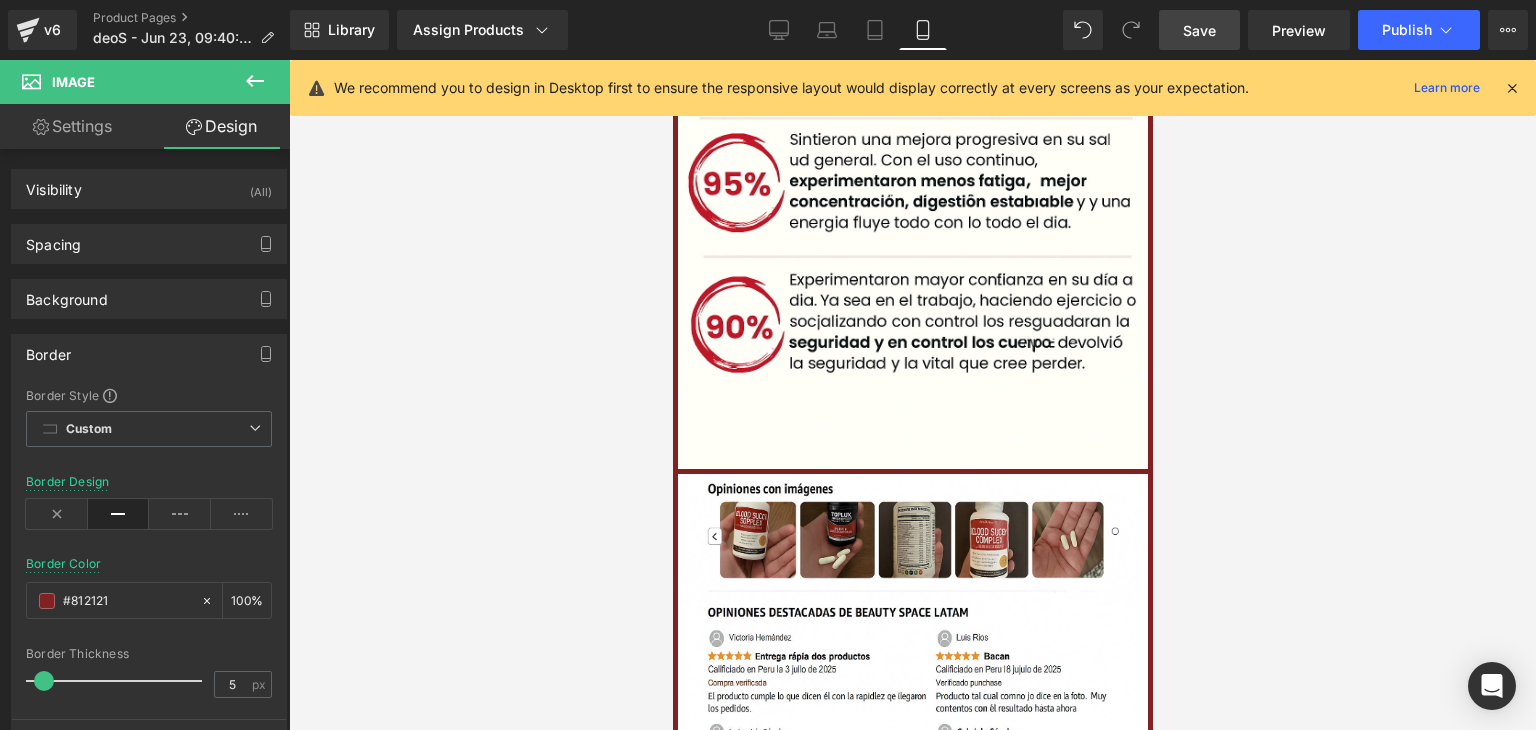 click on "Save" at bounding box center [1199, 30] 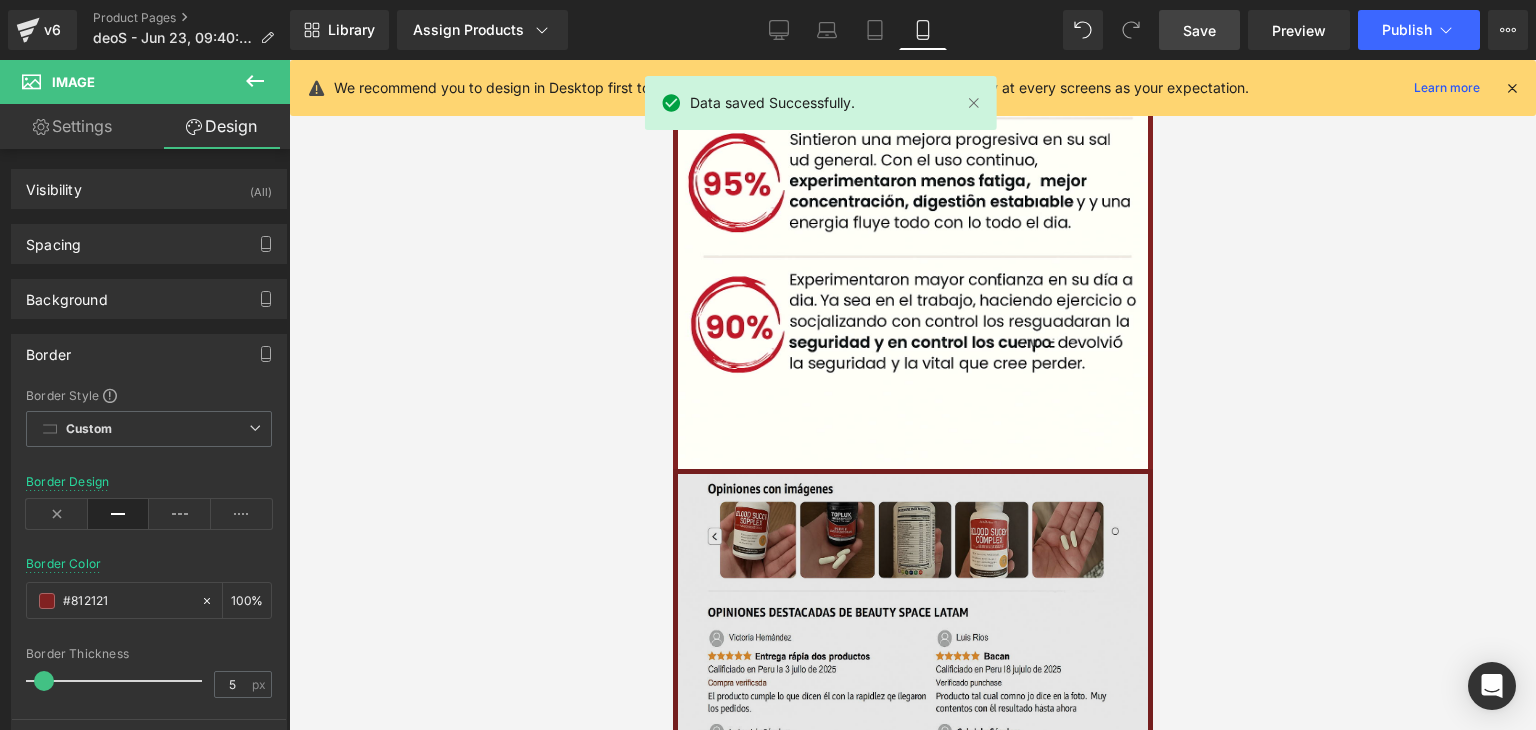 scroll, scrollTop: 4327, scrollLeft: 0, axis: vertical 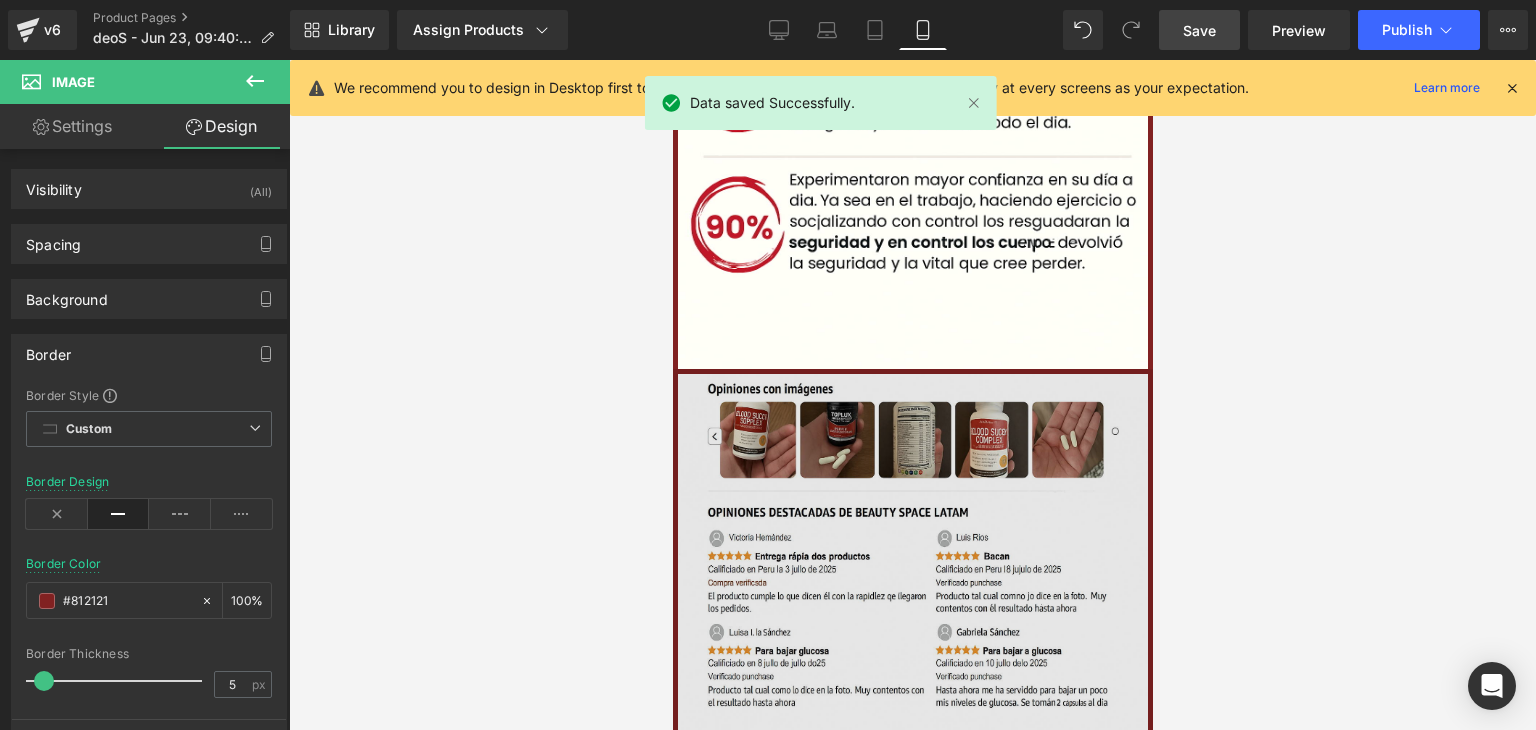 click at bounding box center (912, 556) 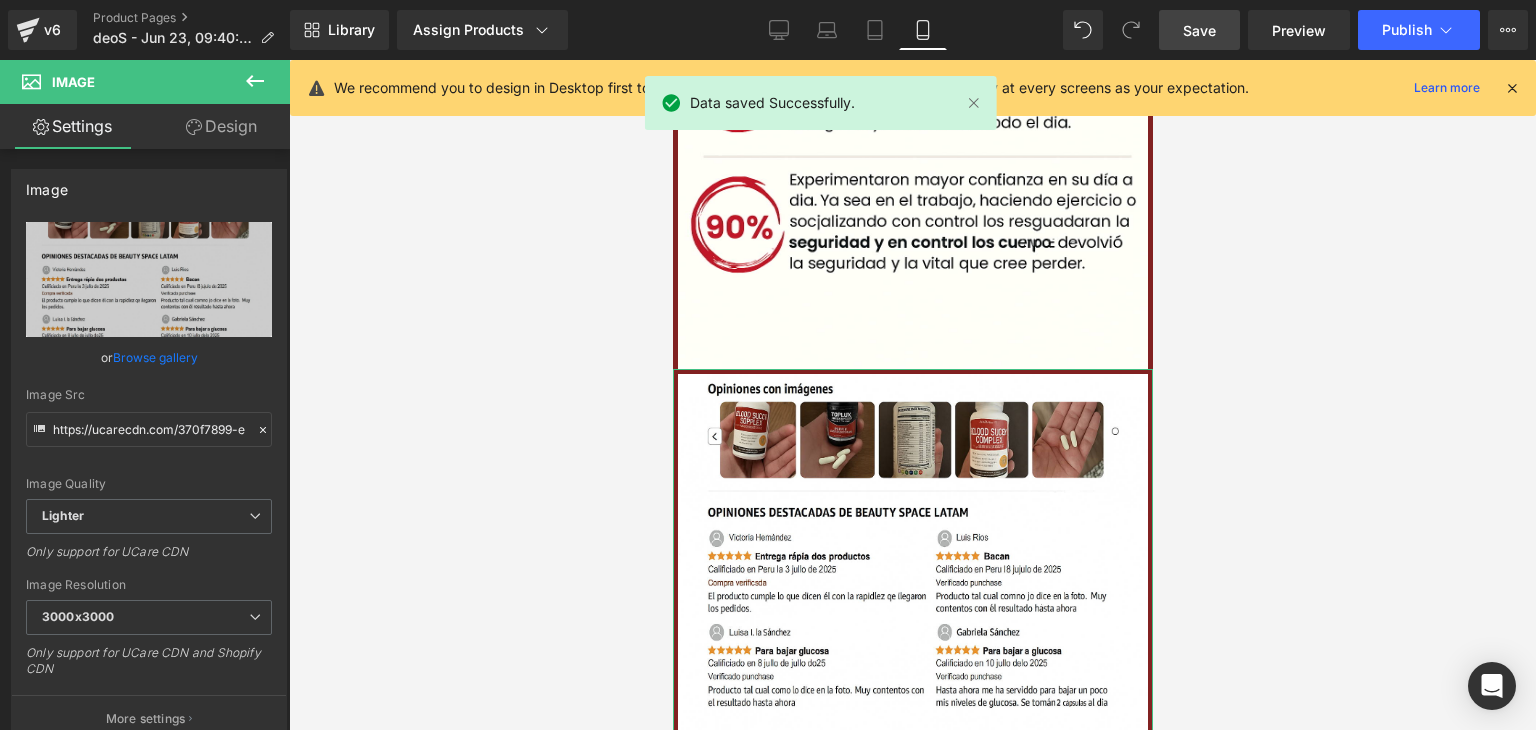 click on "Design" at bounding box center (221, 126) 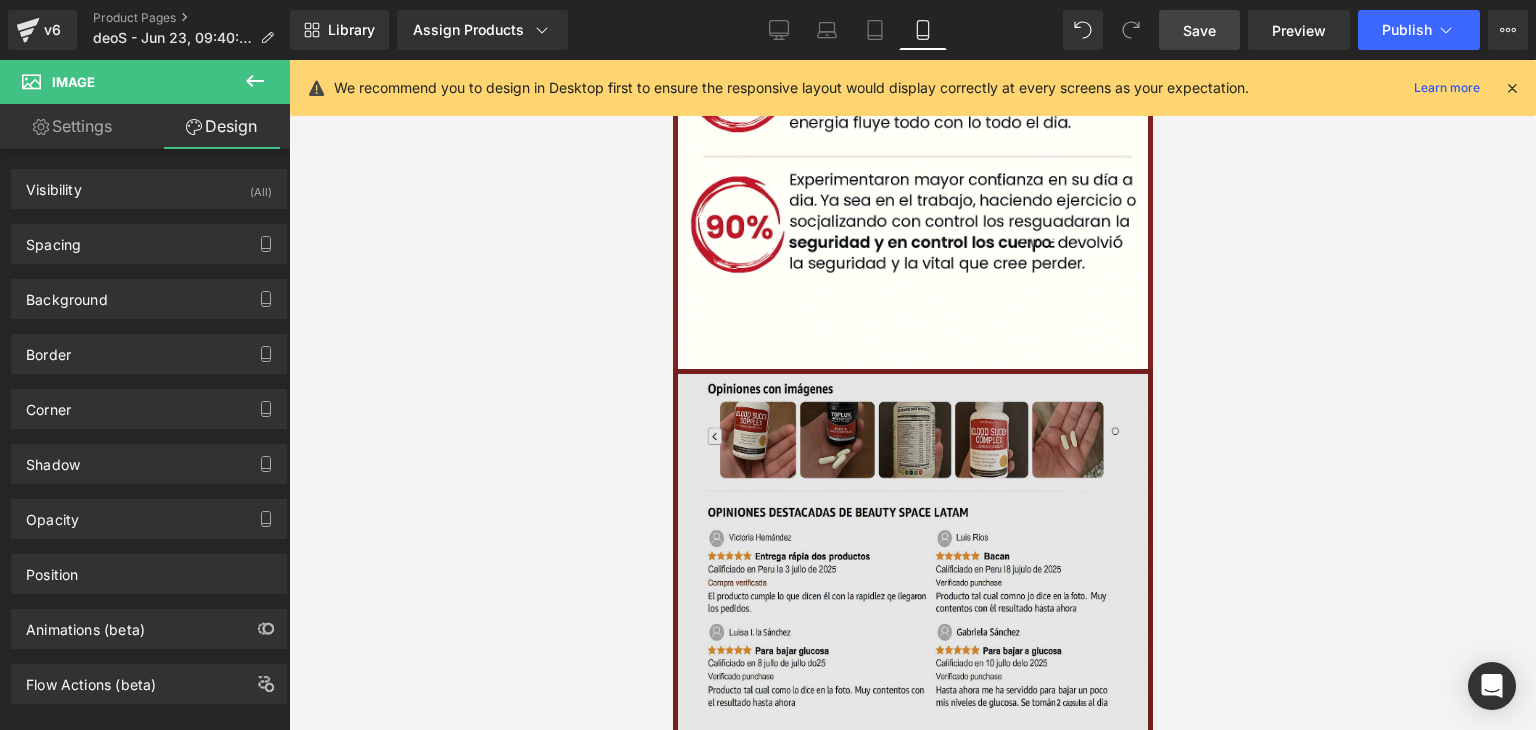 click at bounding box center [912, 556] 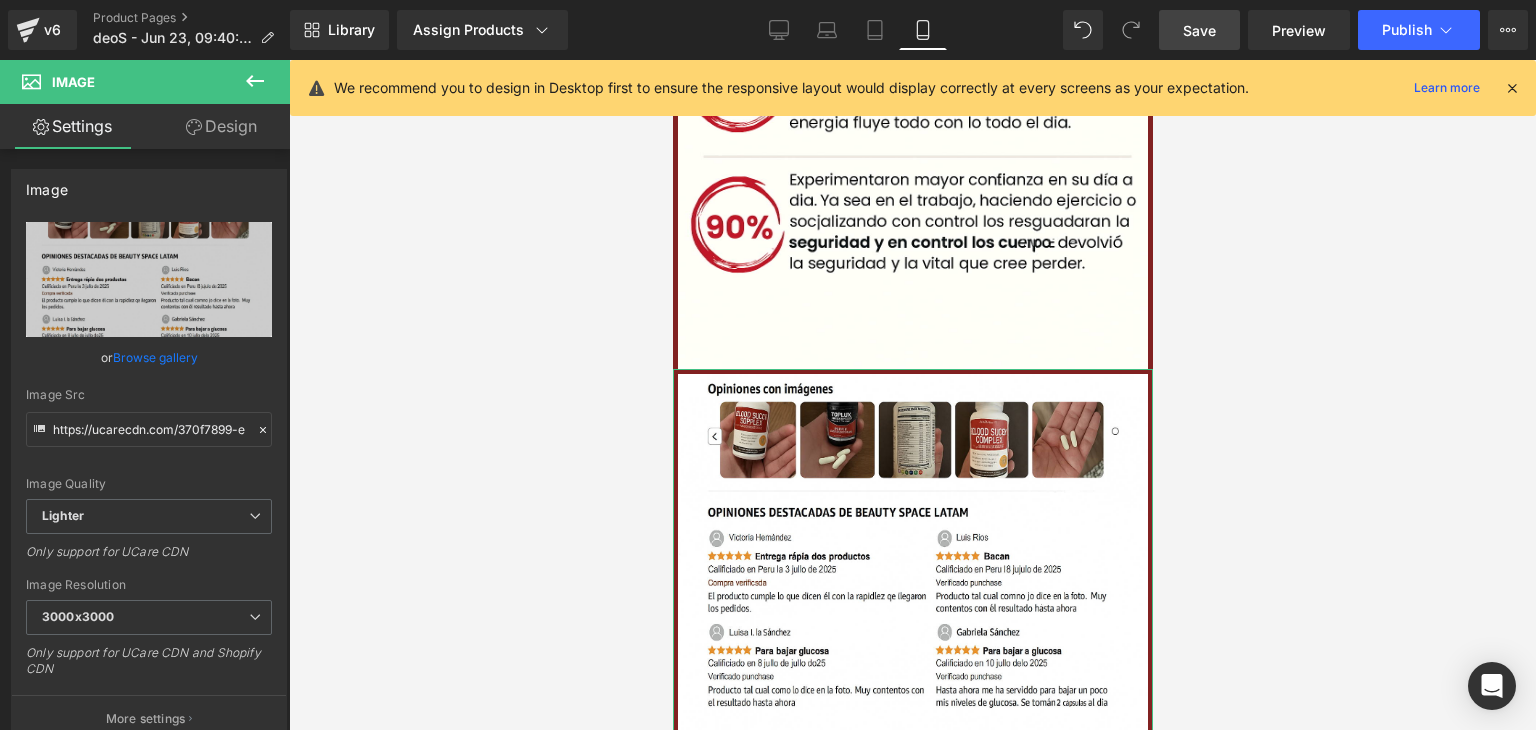 click on "Design" at bounding box center (221, 126) 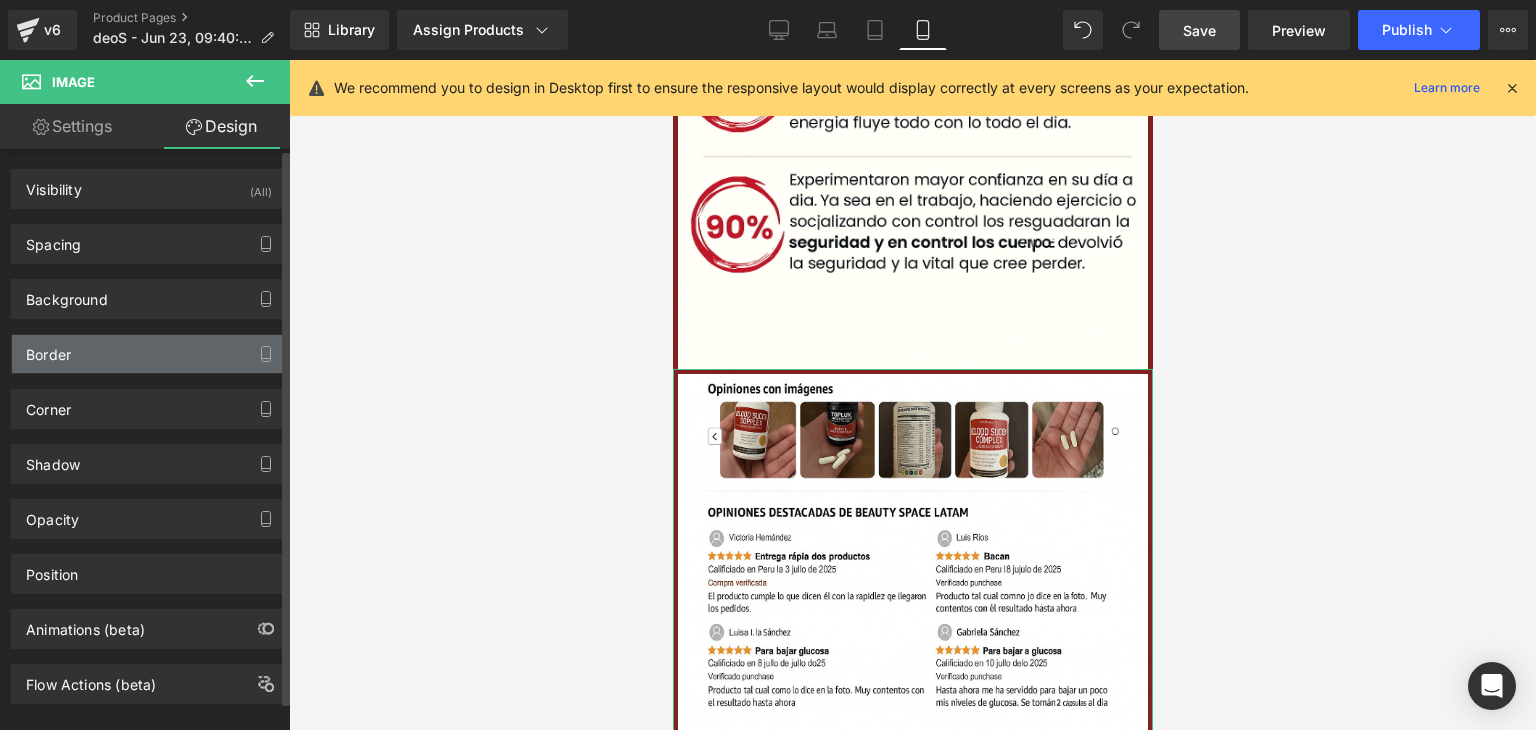 click on "Border" at bounding box center (149, 354) 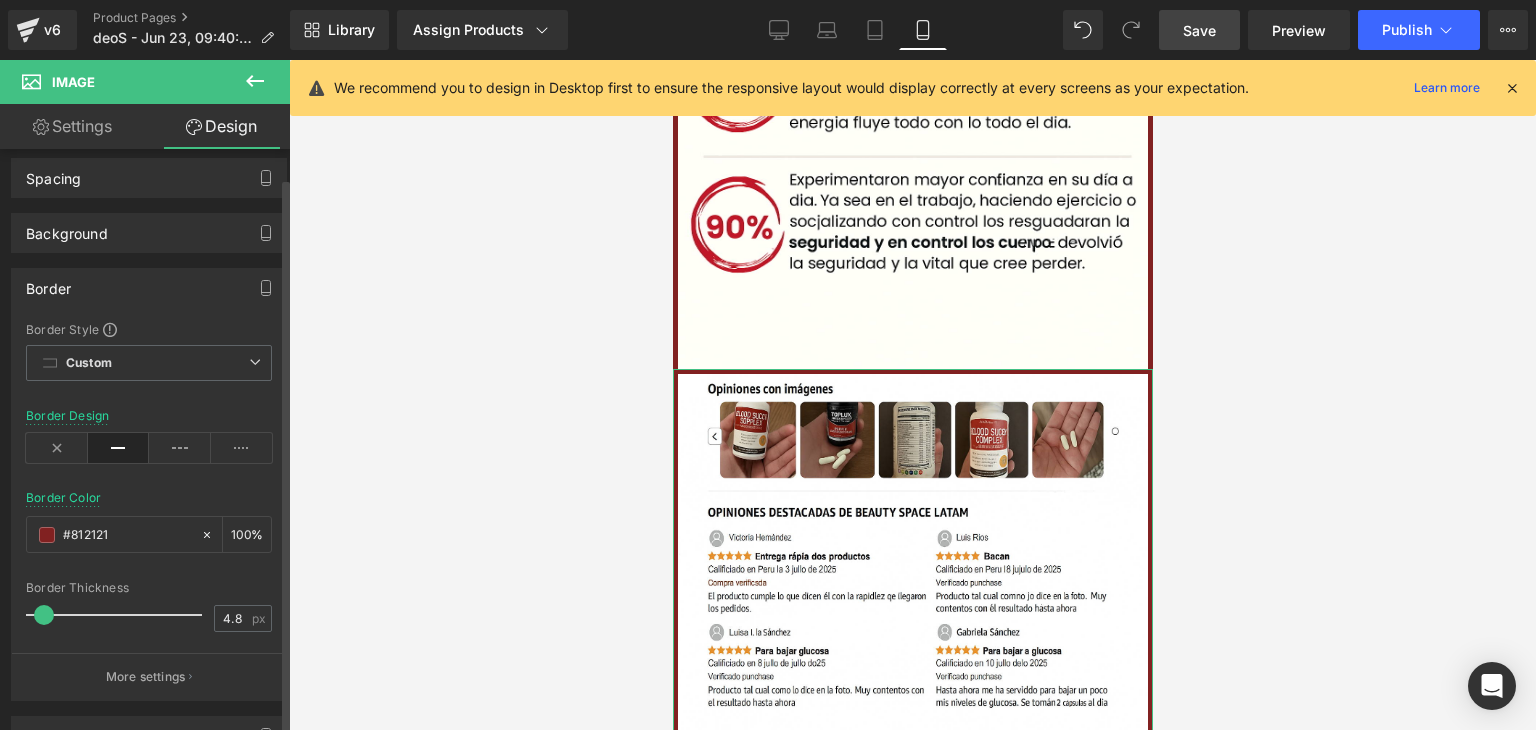 scroll, scrollTop: 100, scrollLeft: 0, axis: vertical 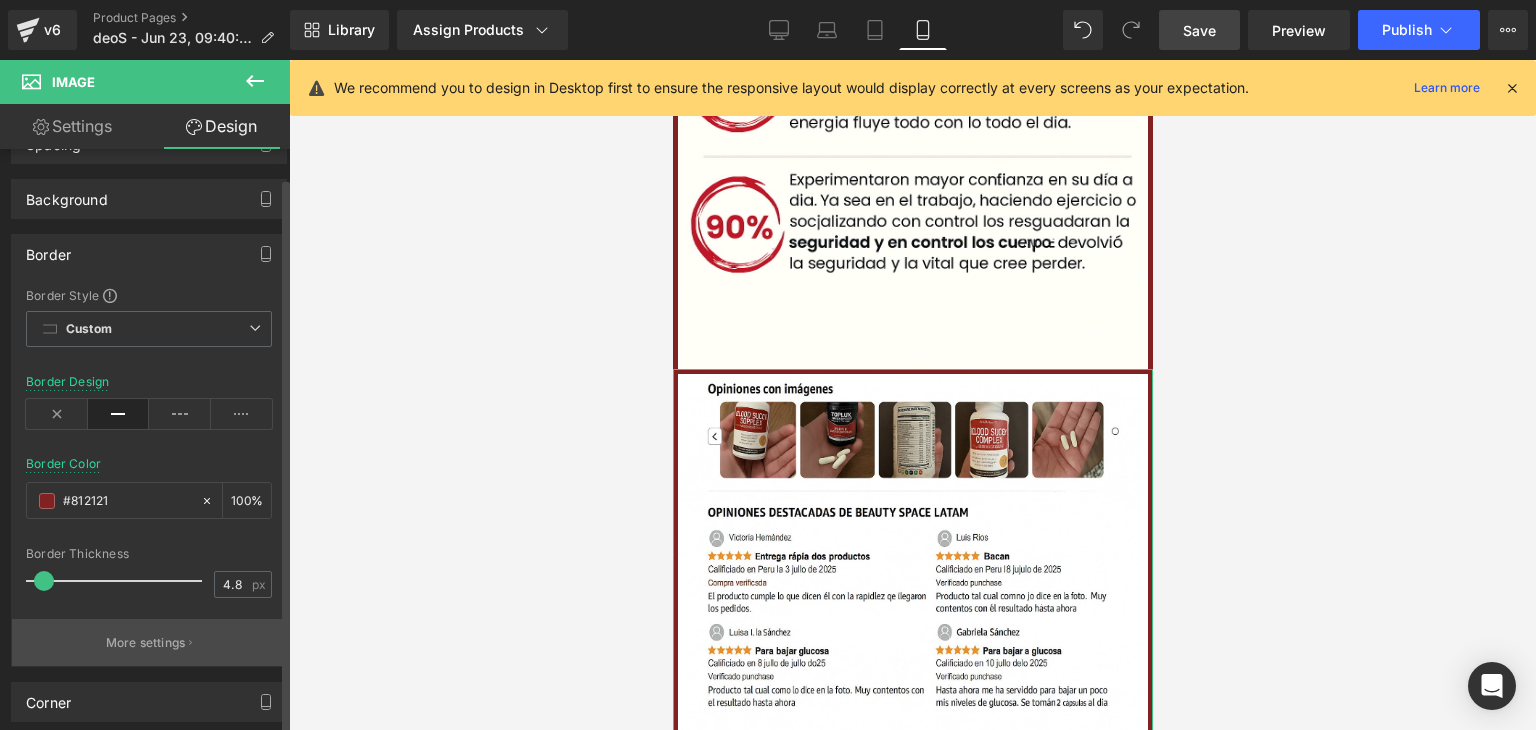 click on "More settings" at bounding box center (149, 642) 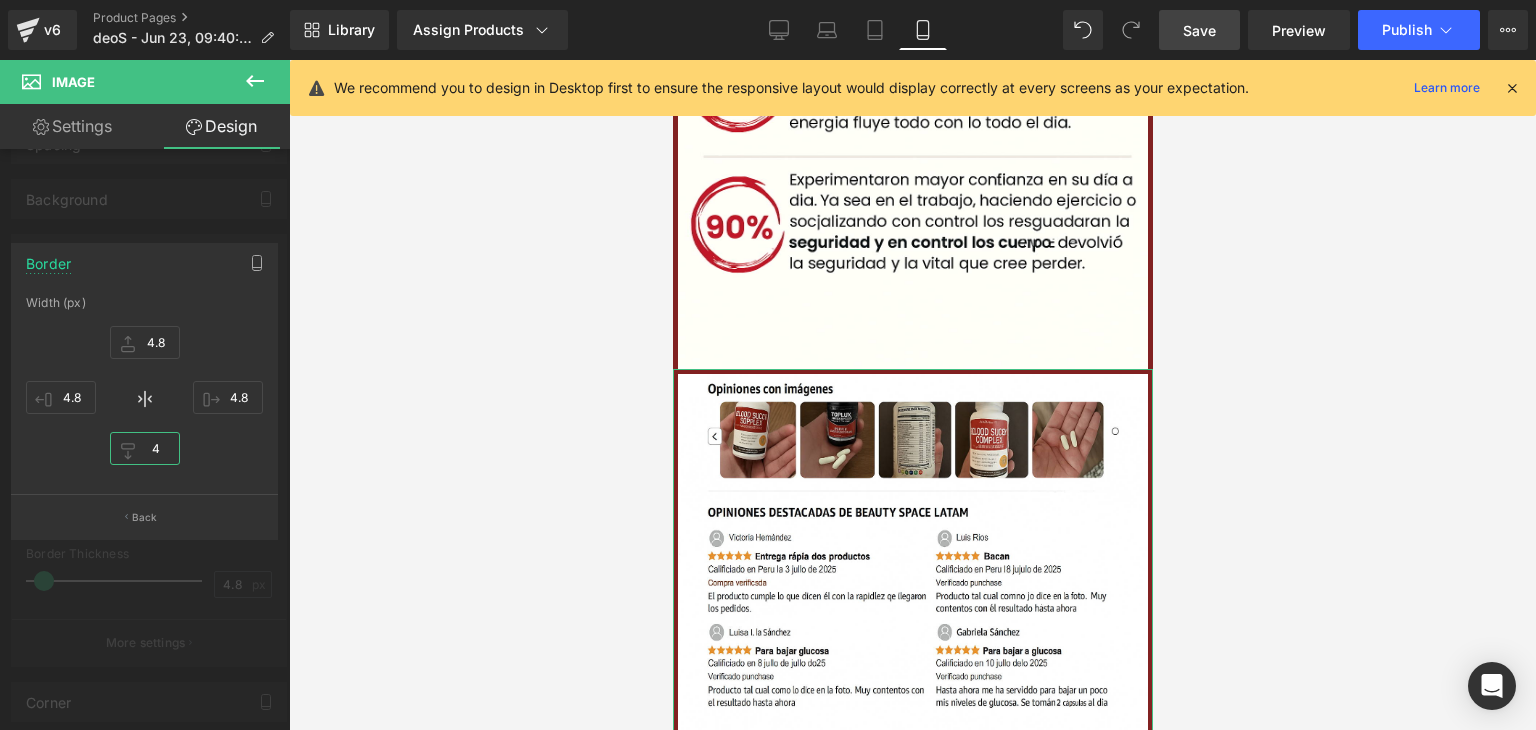 click on "4" at bounding box center [145, 448] 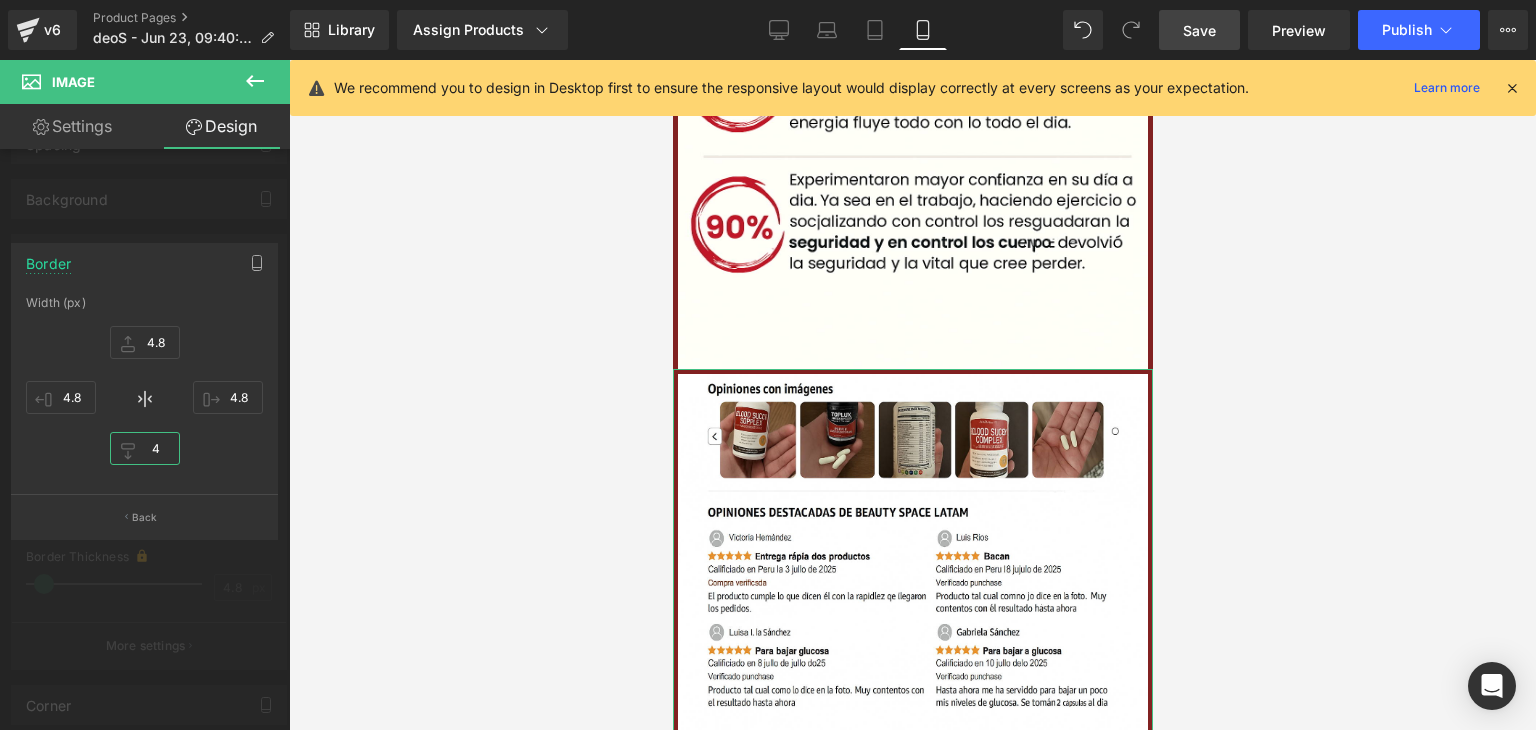 click on "4" at bounding box center (145, 448) 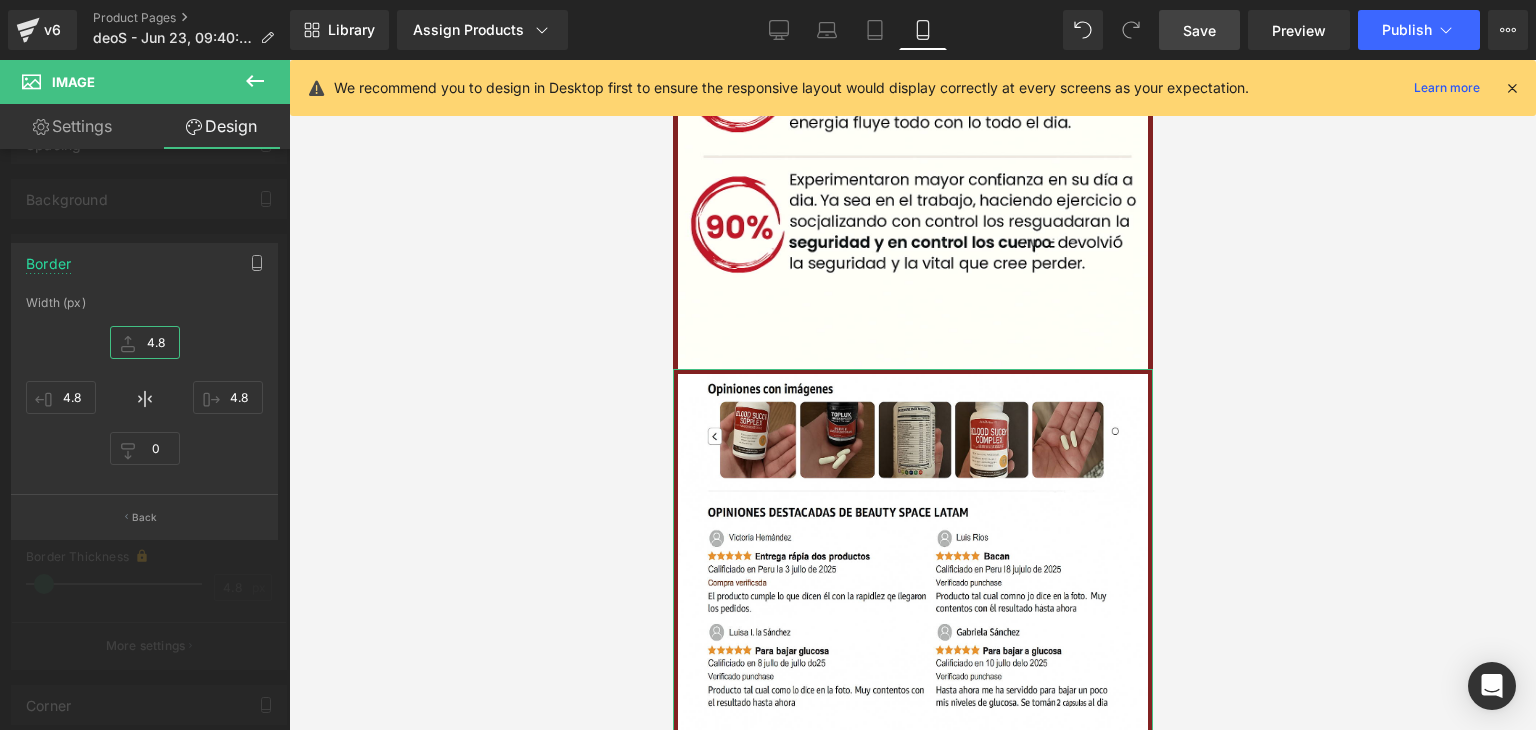 click on "4.8" at bounding box center [145, 342] 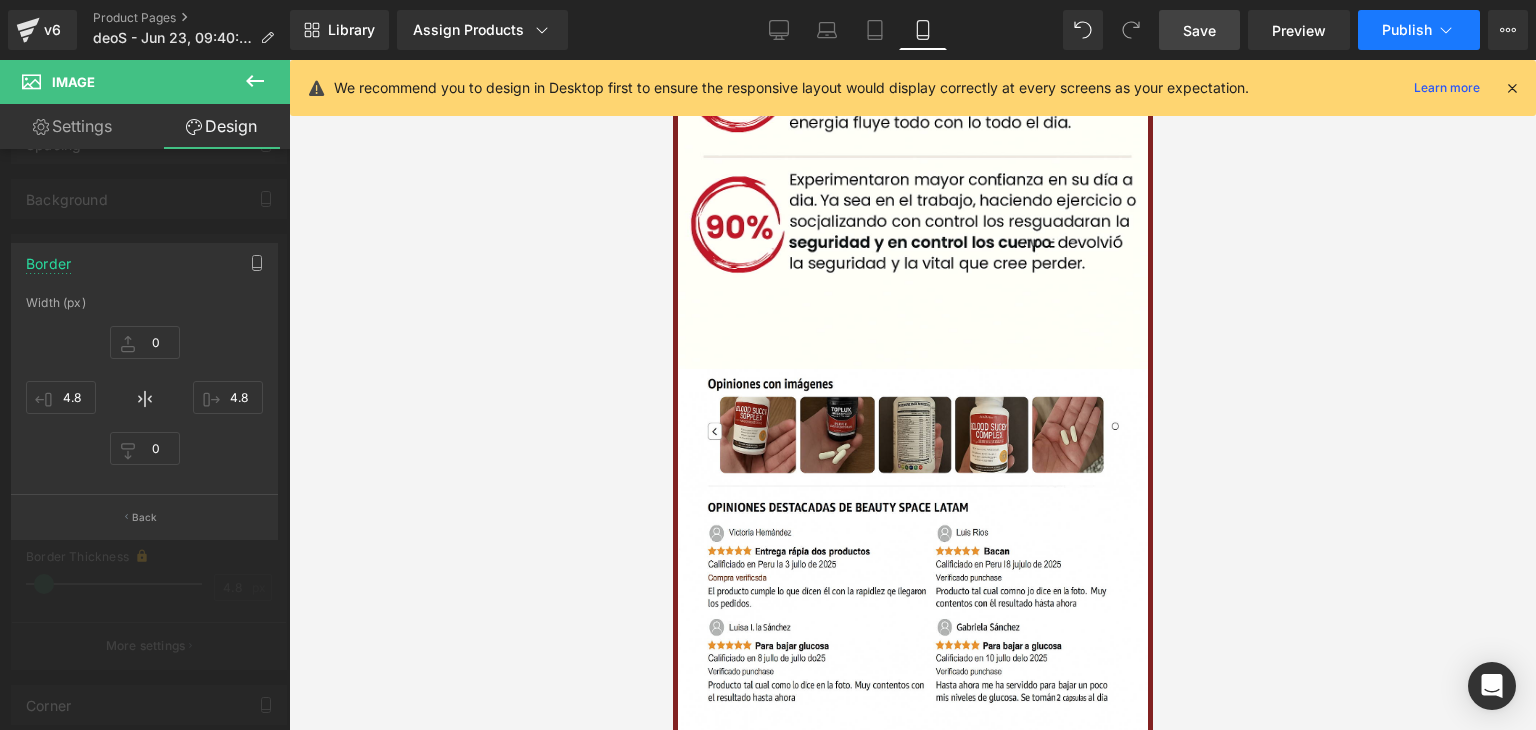click on "Publish" at bounding box center (1419, 30) 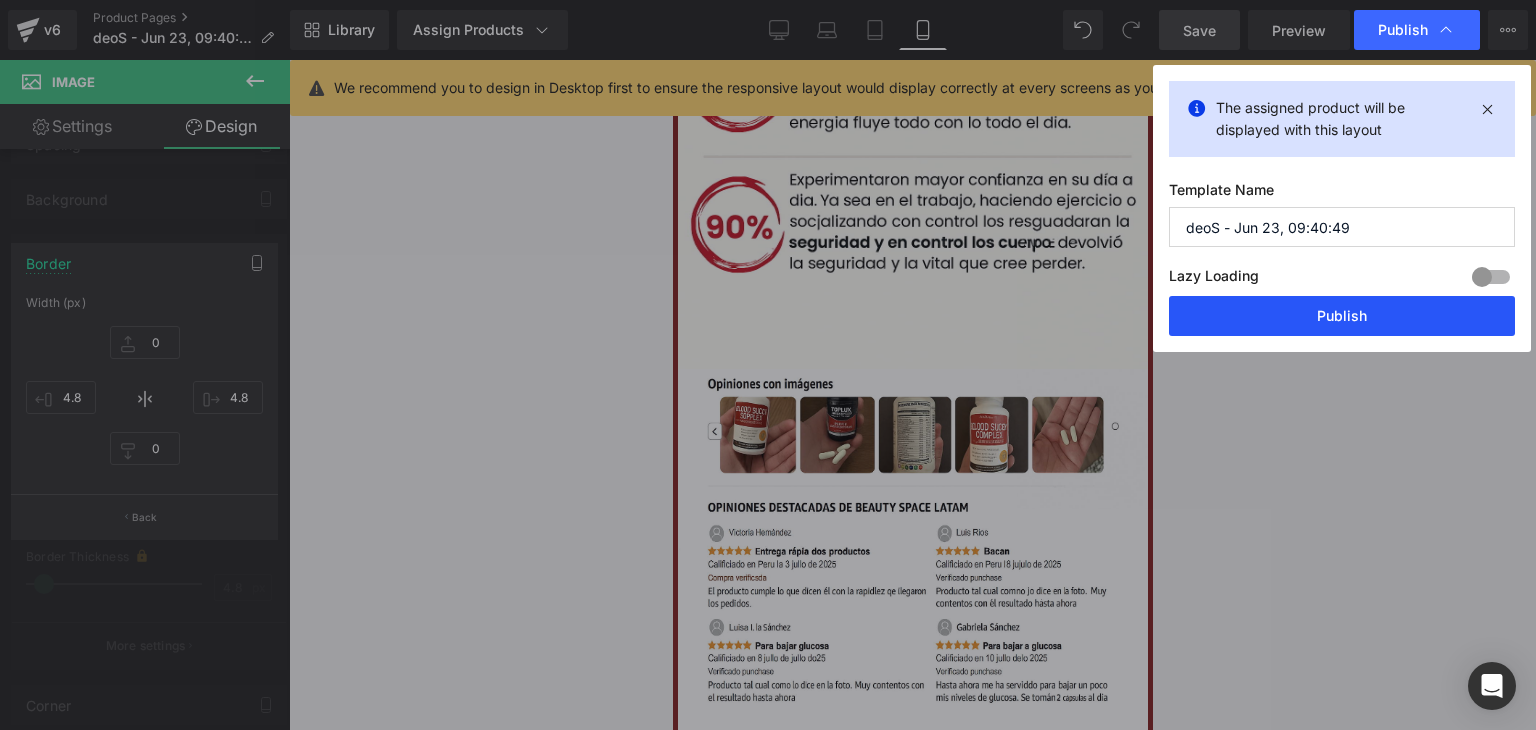 click on "Publish" at bounding box center (1342, 316) 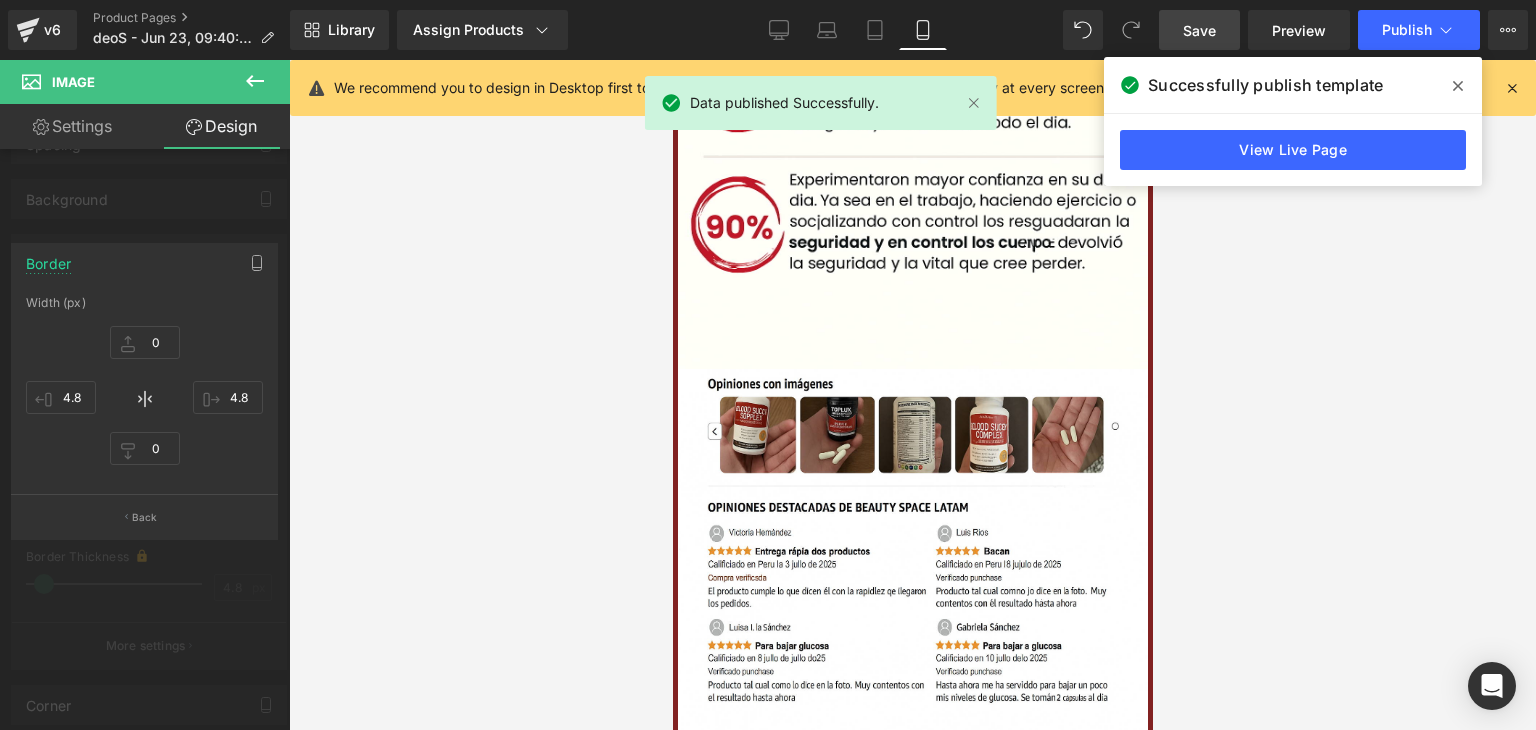 click on "Save" at bounding box center (1199, 30) 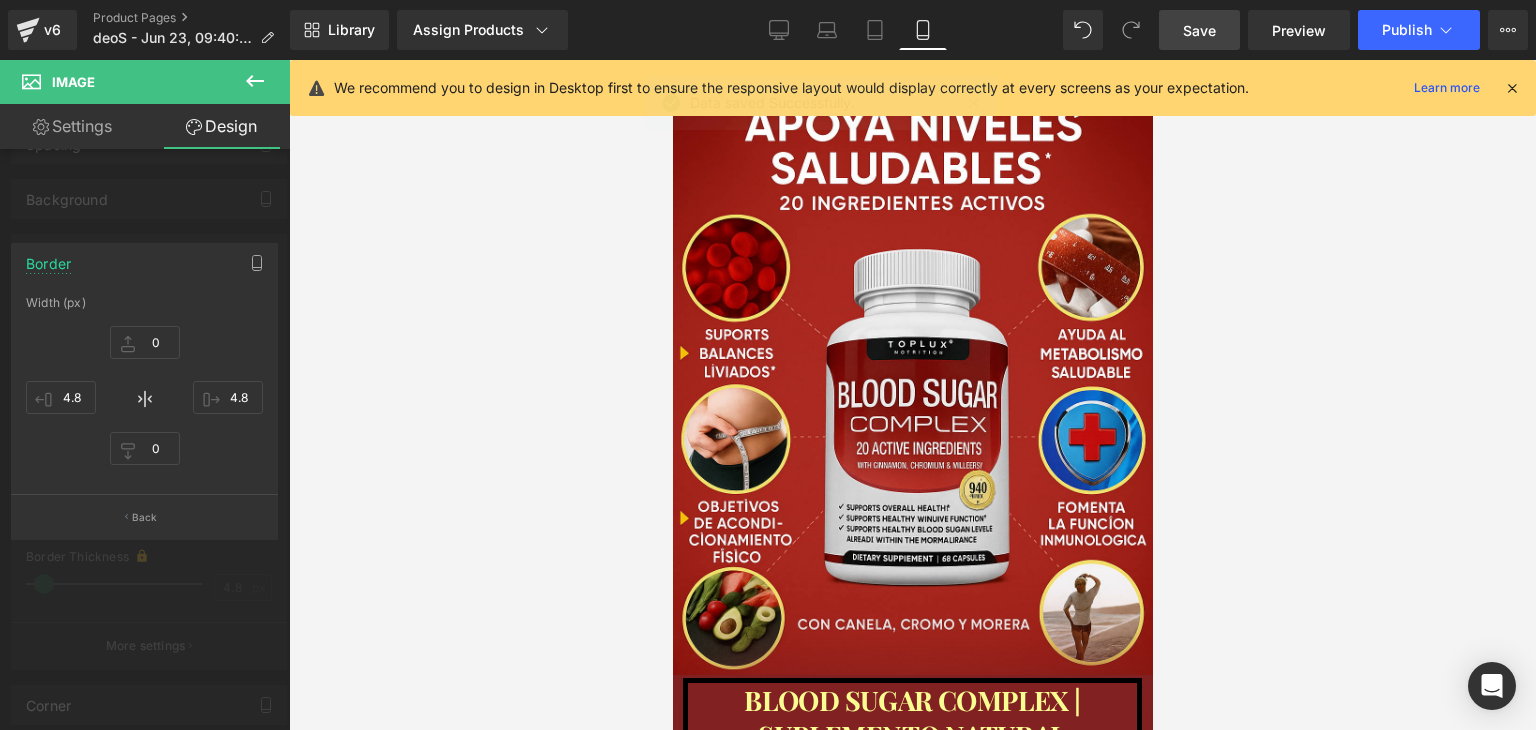 scroll, scrollTop: 0, scrollLeft: 0, axis: both 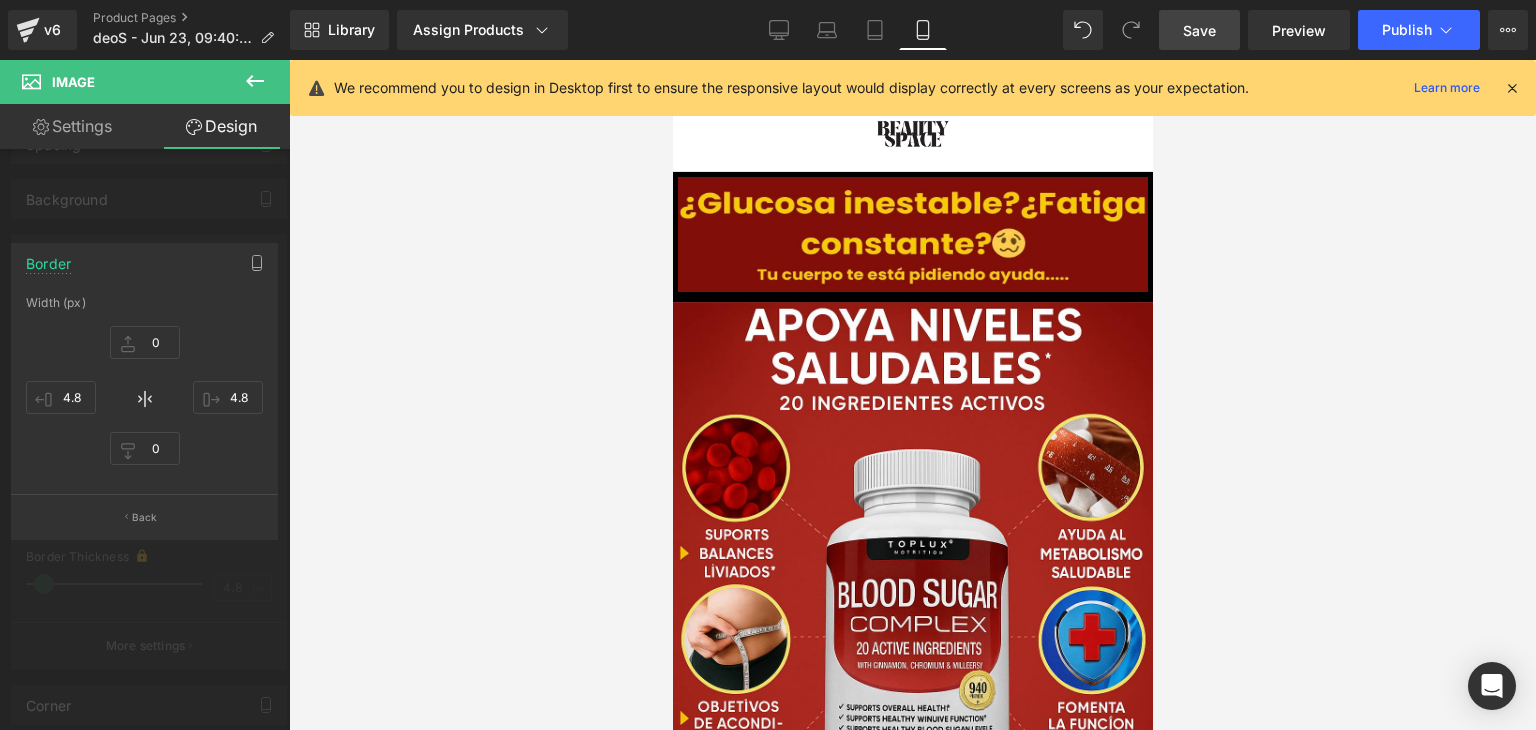 drag, startPoint x: 1145, startPoint y: 656, endPoint x: 1945, endPoint y: 166, distance: 938.1365 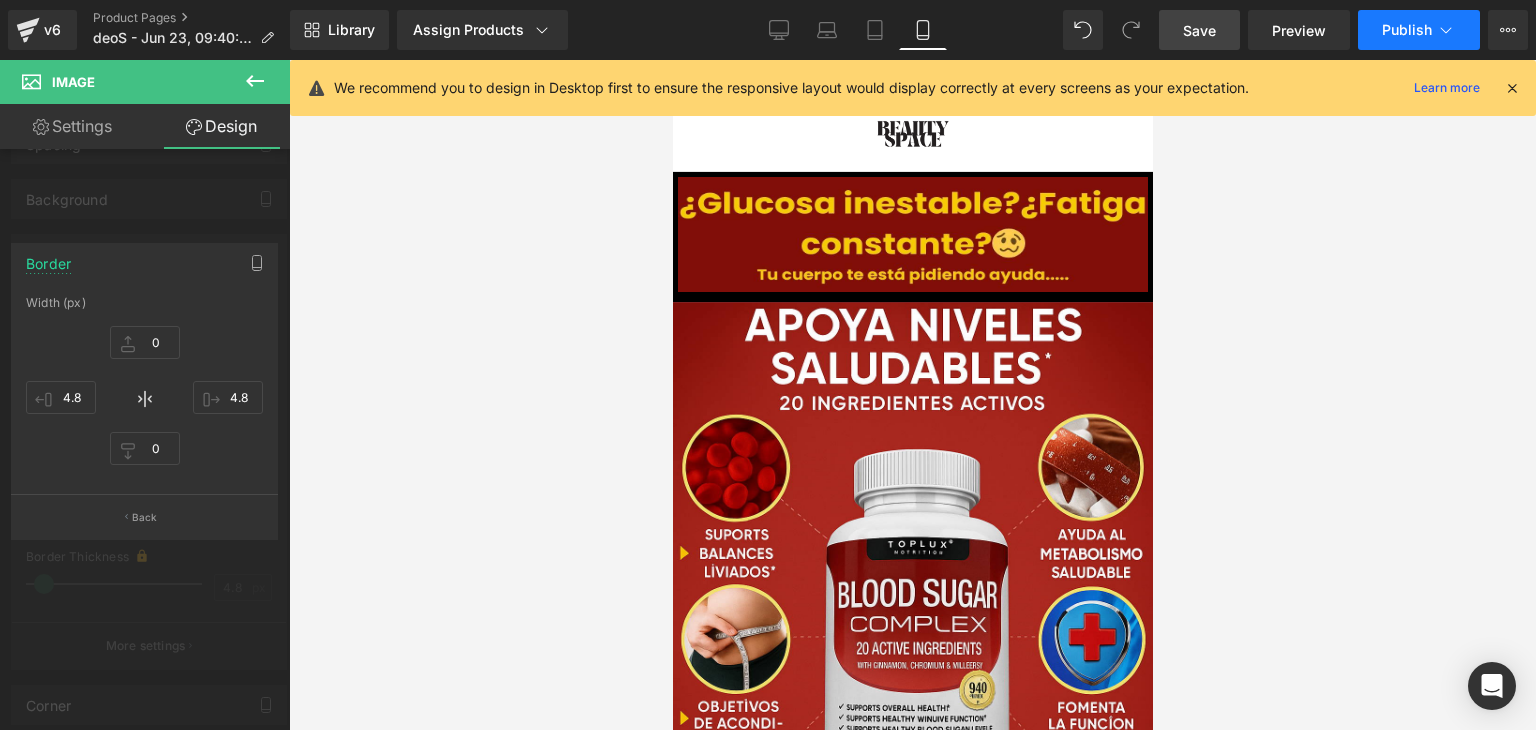 click on "Publish" at bounding box center [1407, 30] 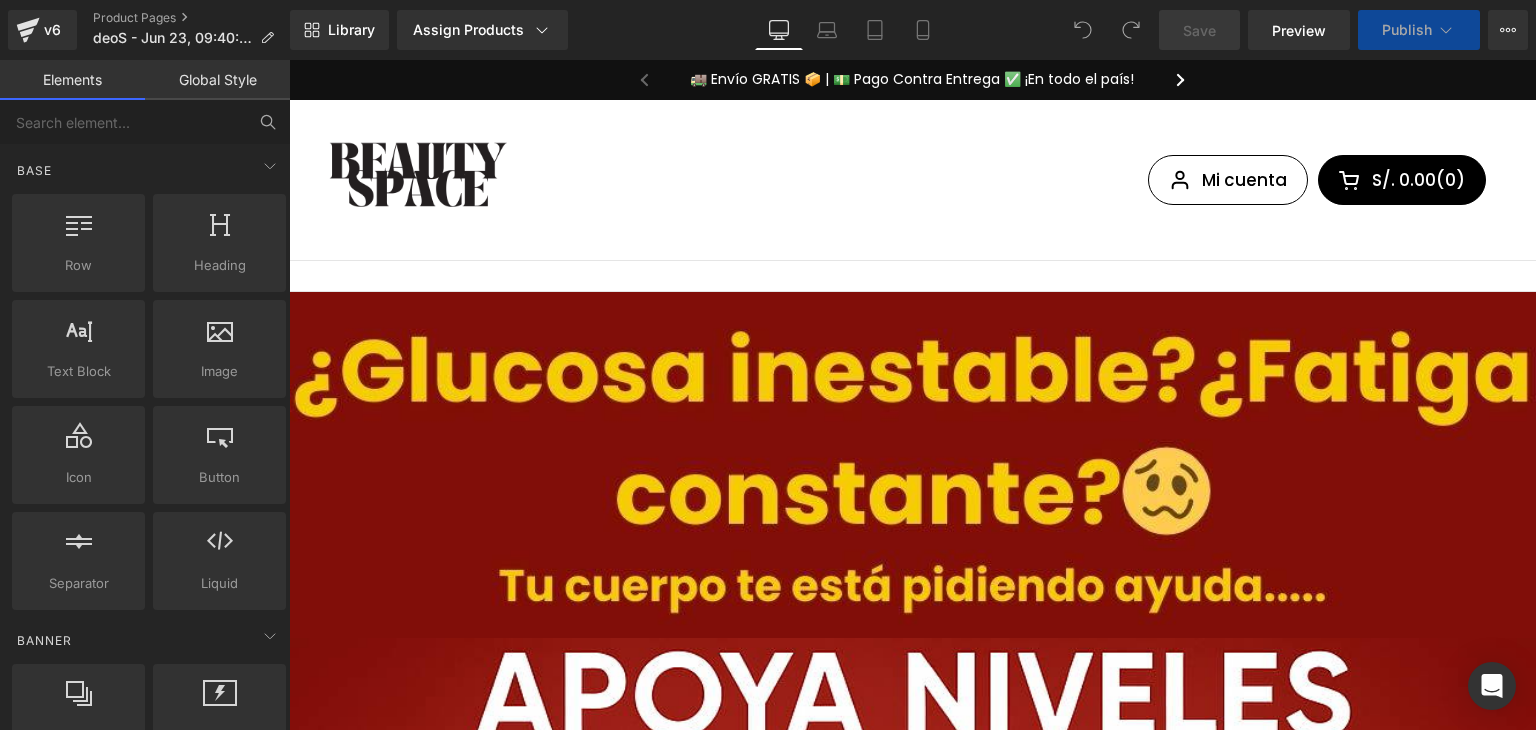 scroll, scrollTop: 0, scrollLeft: 0, axis: both 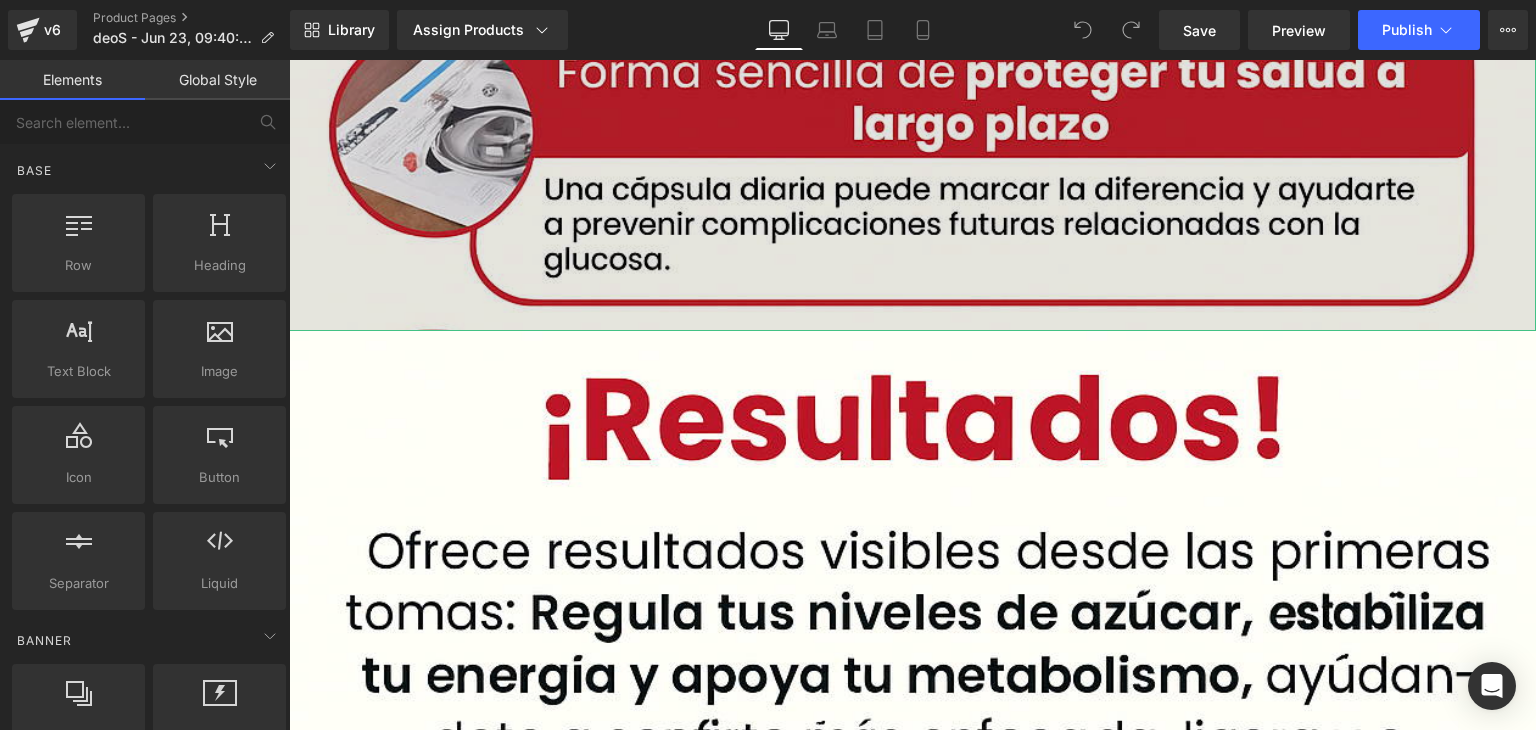 click at bounding box center [912, -545] 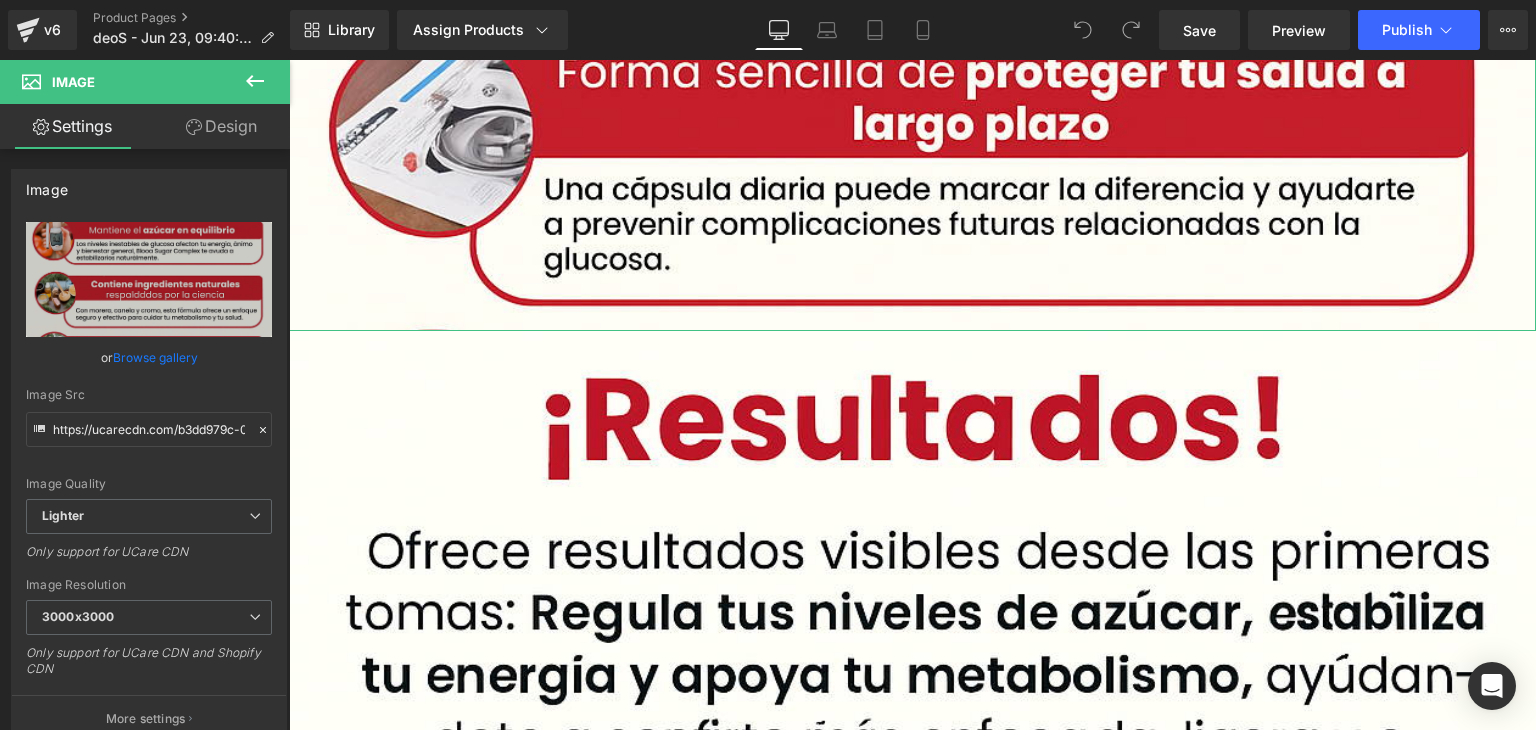 click on "Design" at bounding box center [221, 126] 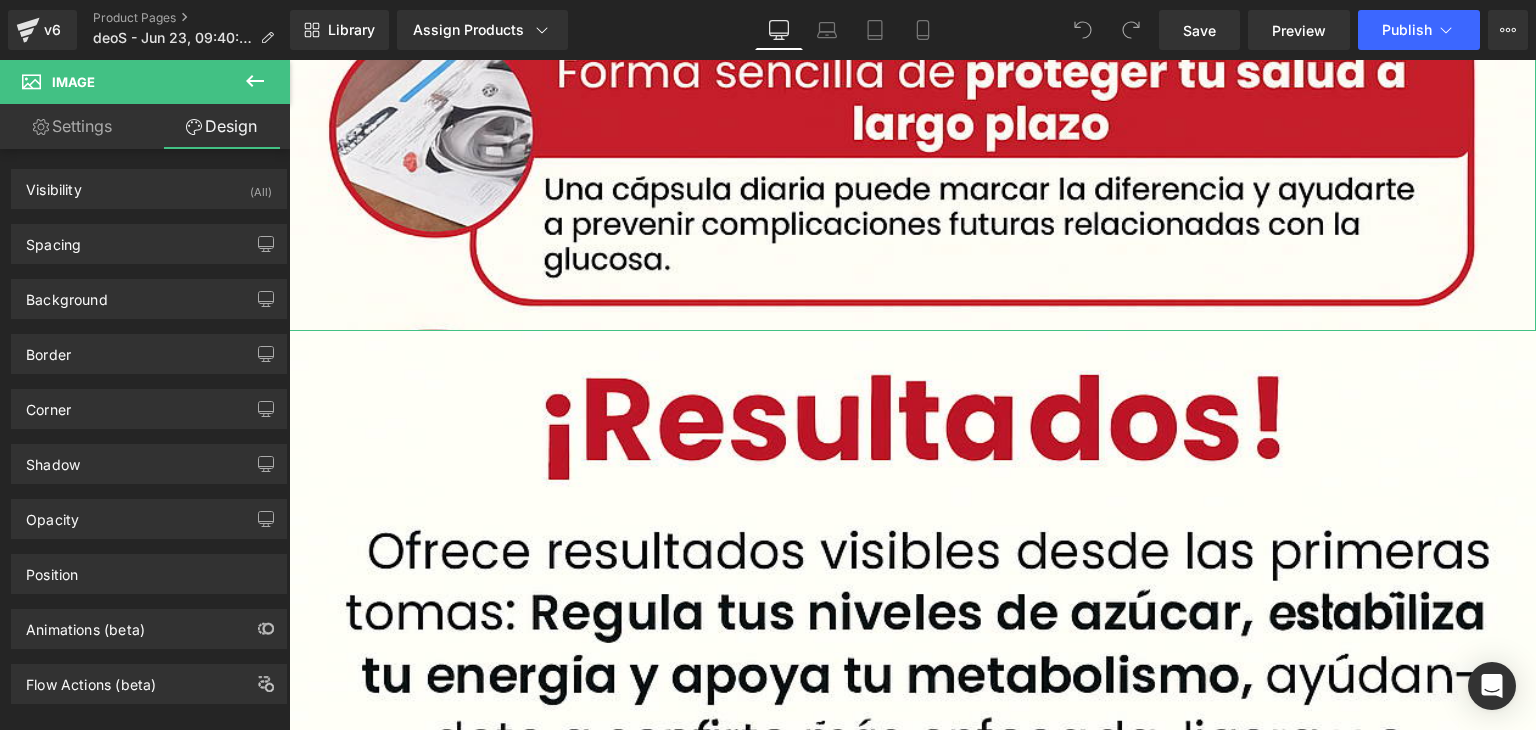 click on "Settings" at bounding box center (72, 126) 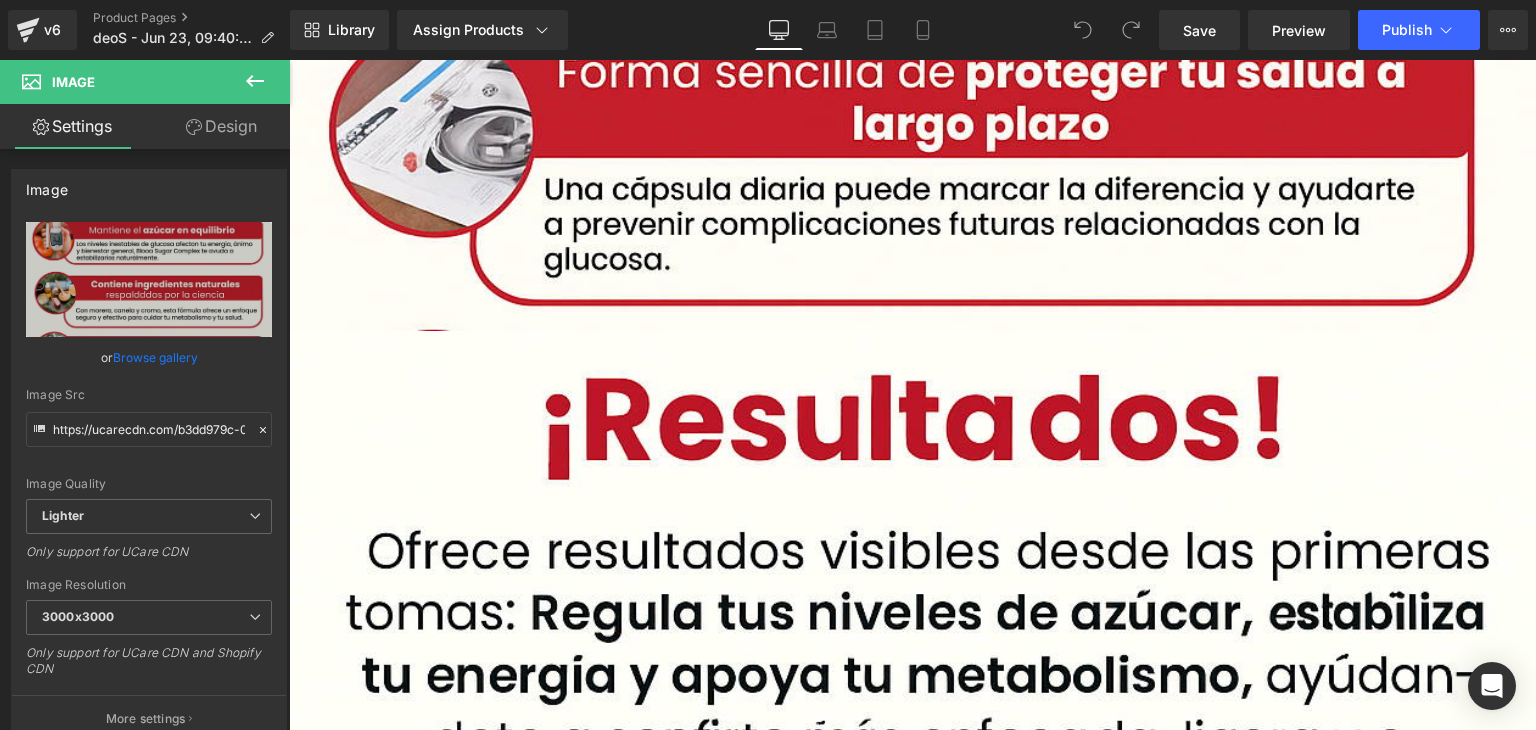click 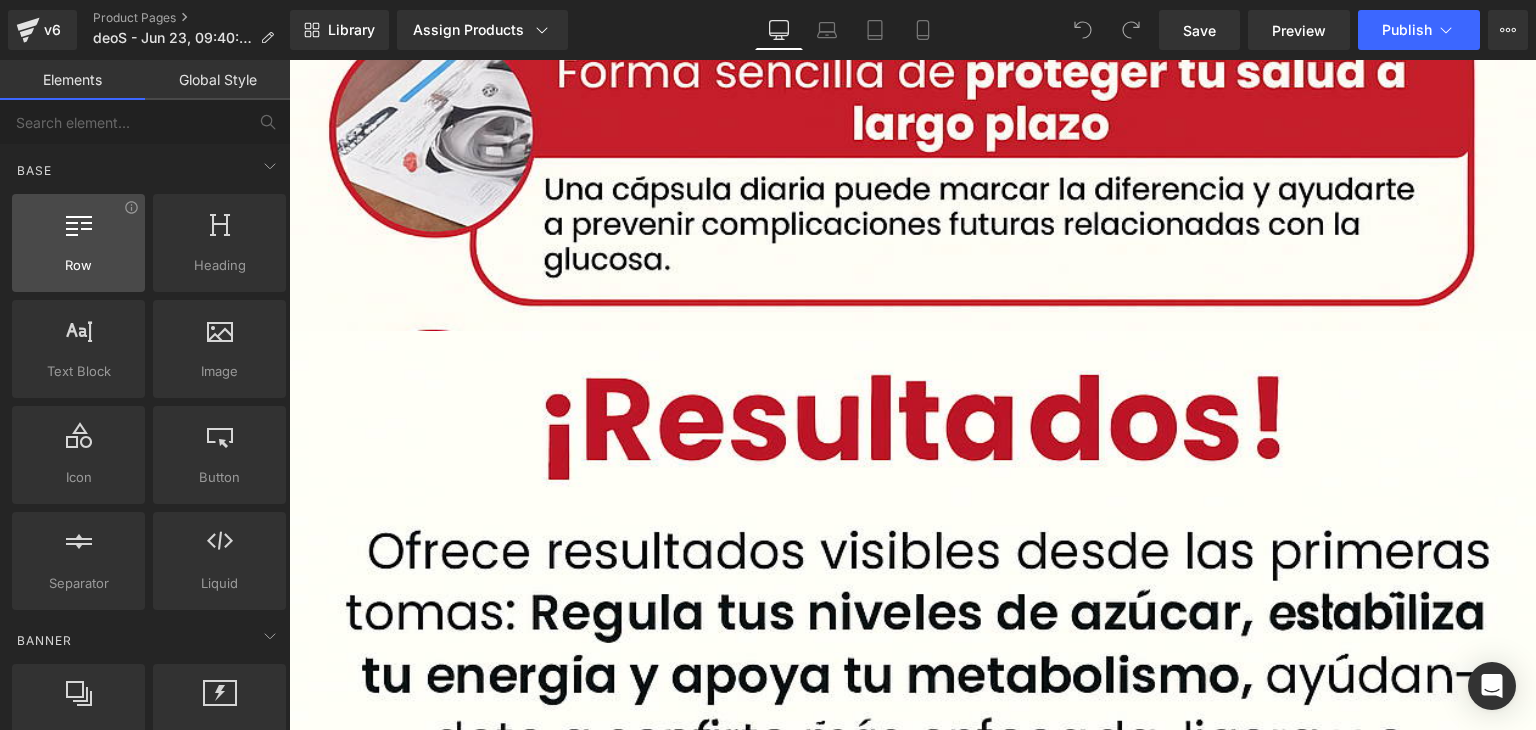 click at bounding box center [78, 232] 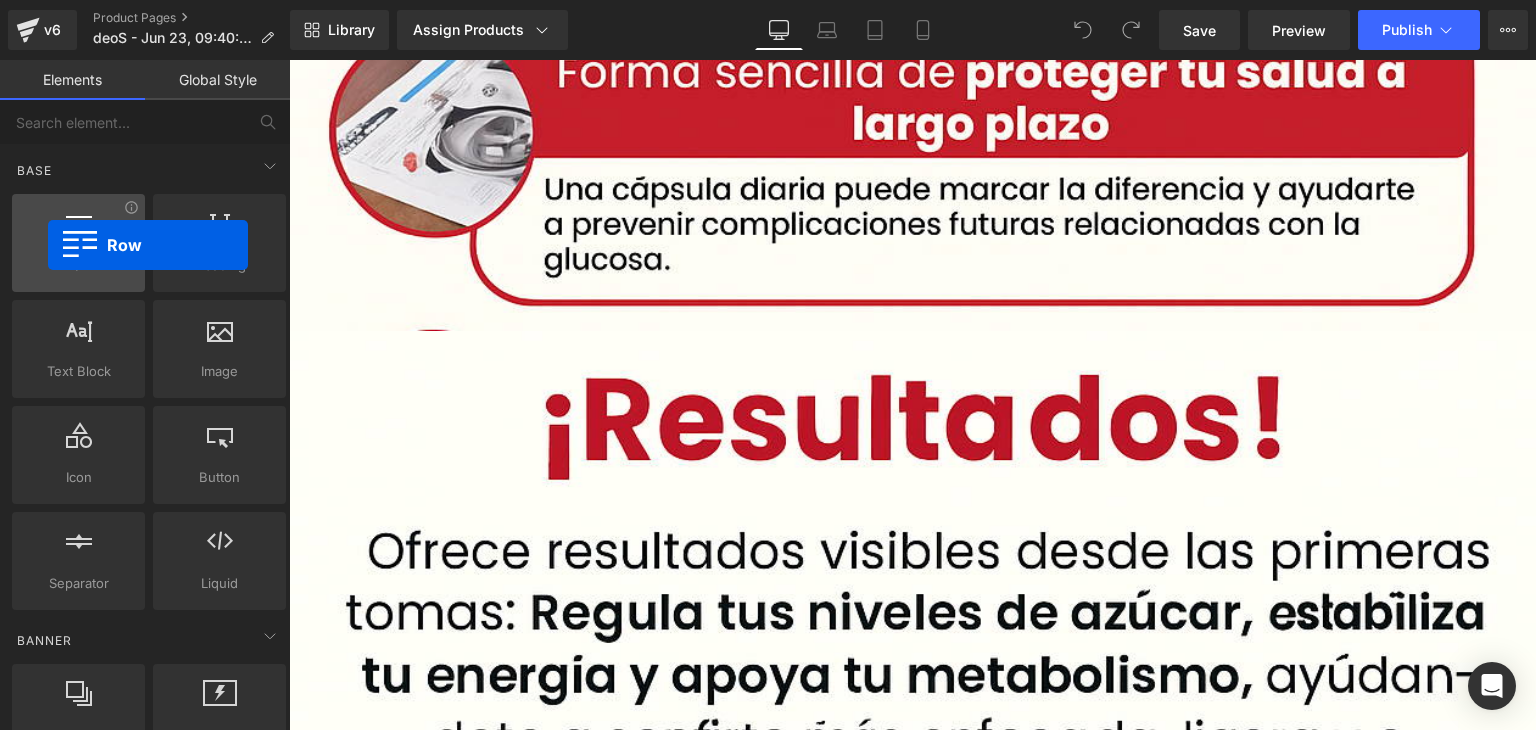 drag, startPoint x: 87, startPoint y: 246, endPoint x: 31, endPoint y: 239, distance: 56.435802 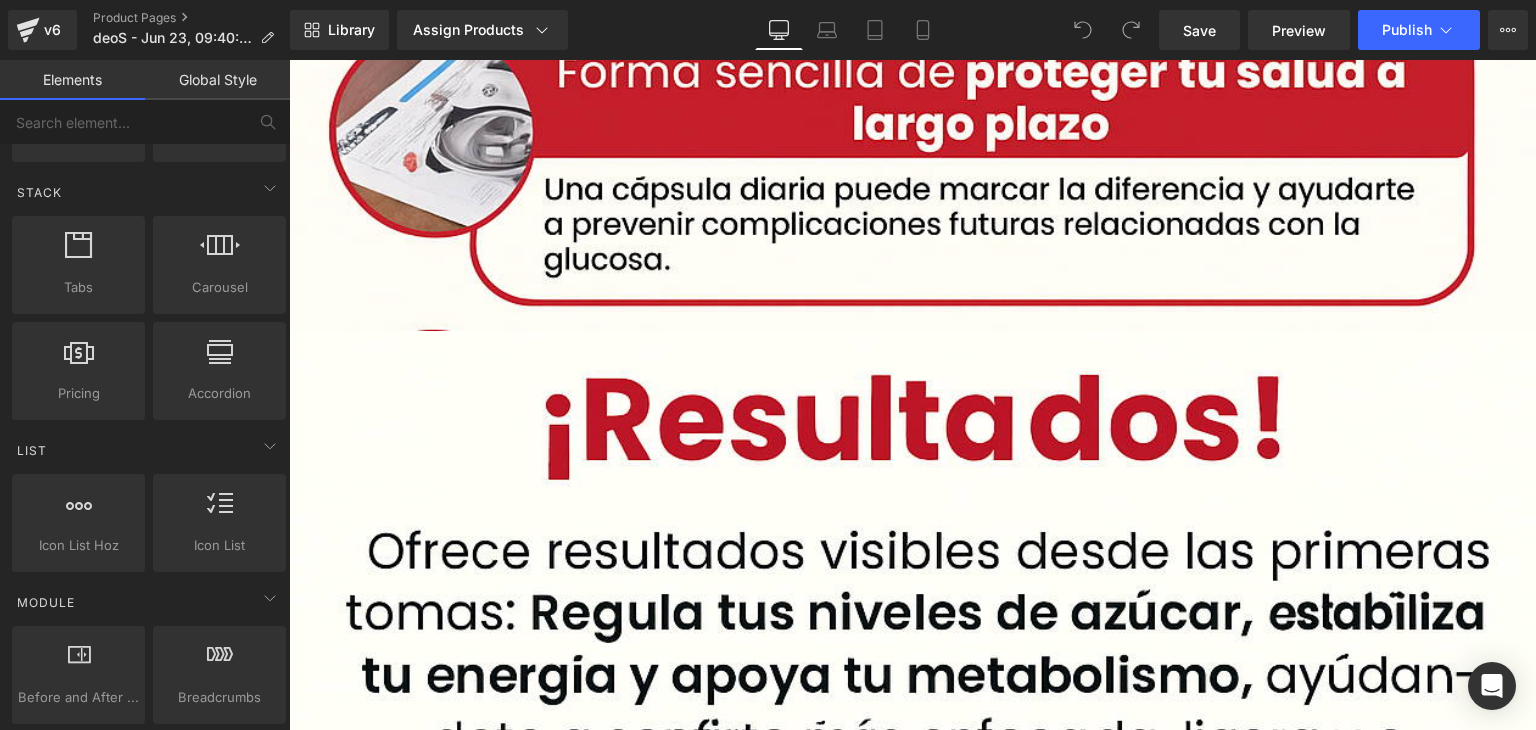 scroll, scrollTop: 0, scrollLeft: 0, axis: both 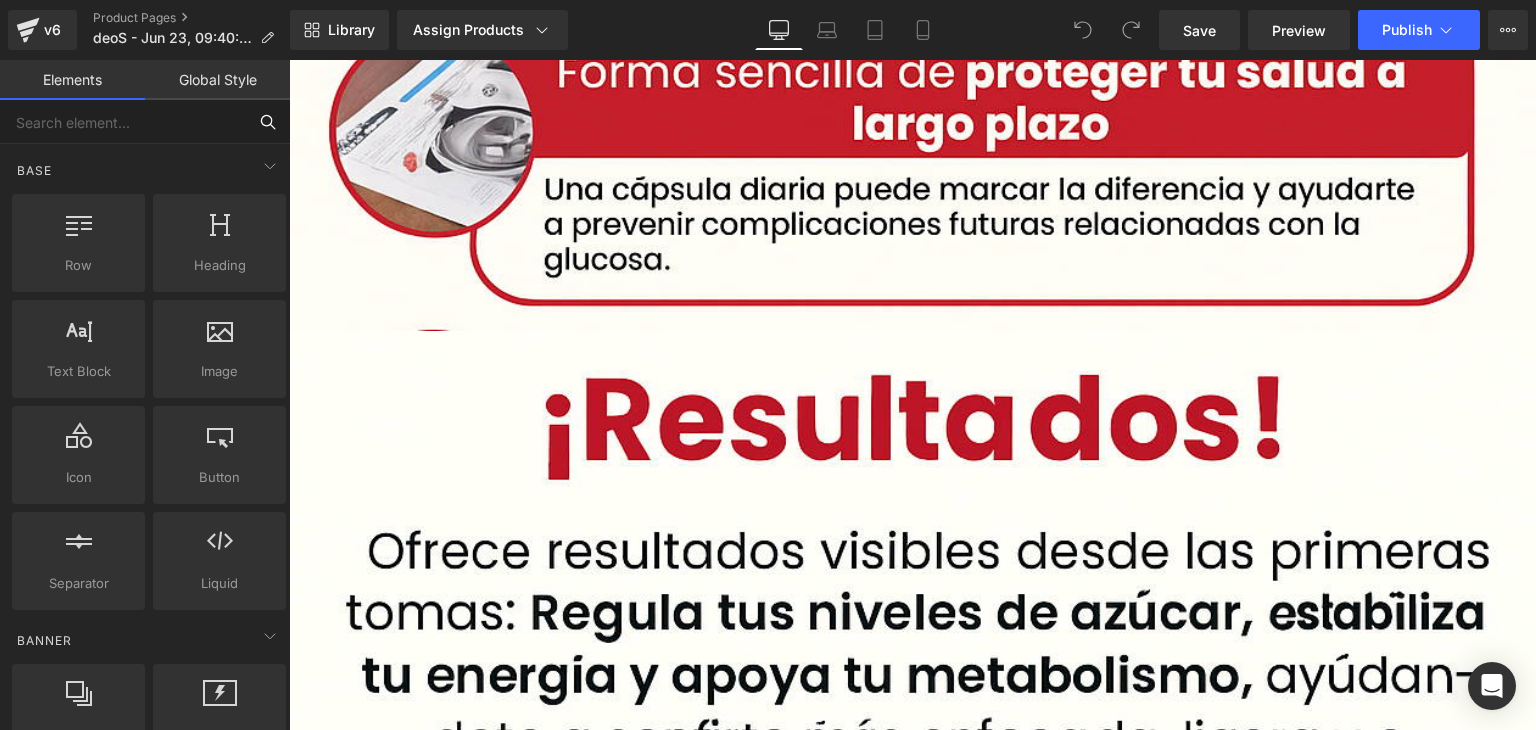 click at bounding box center [123, 122] 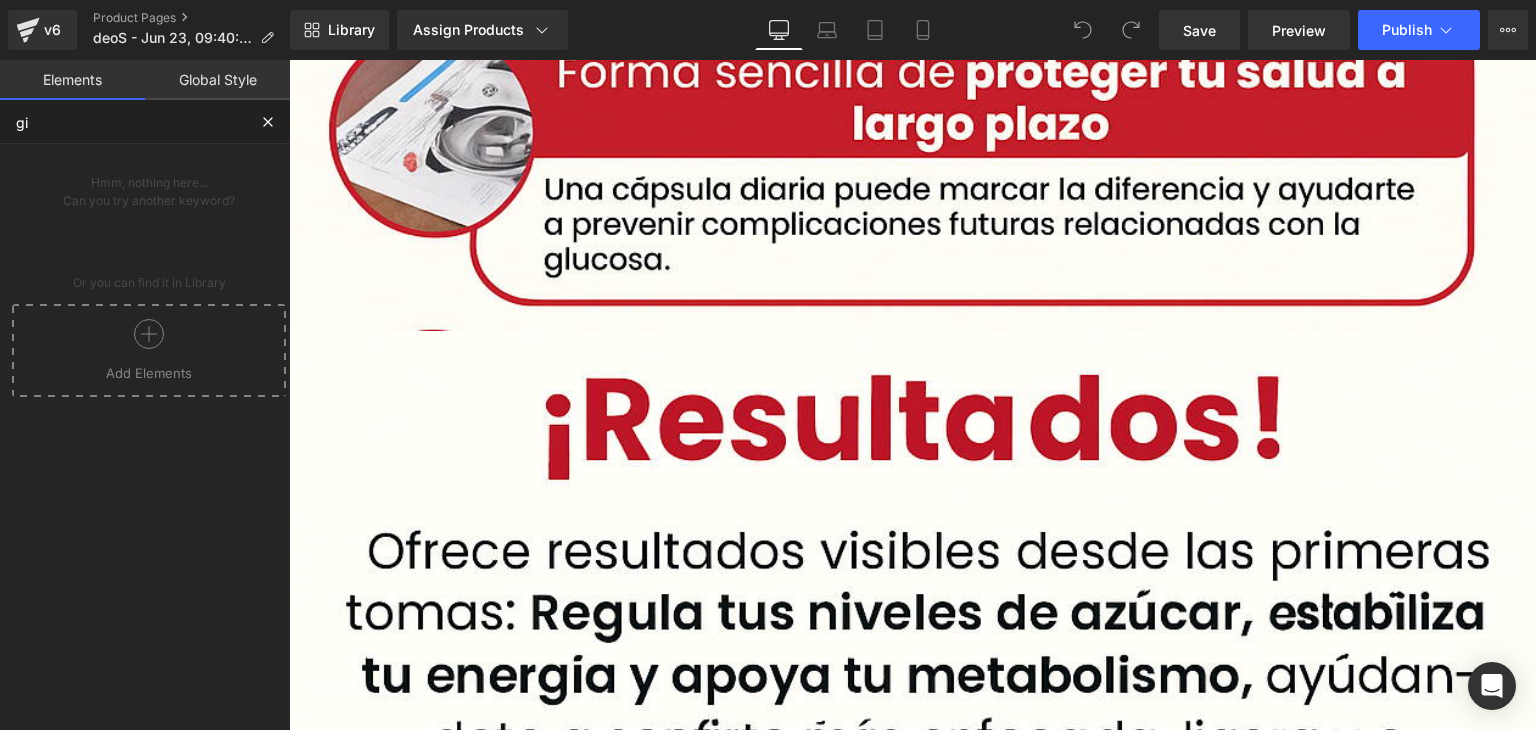 type on "g" 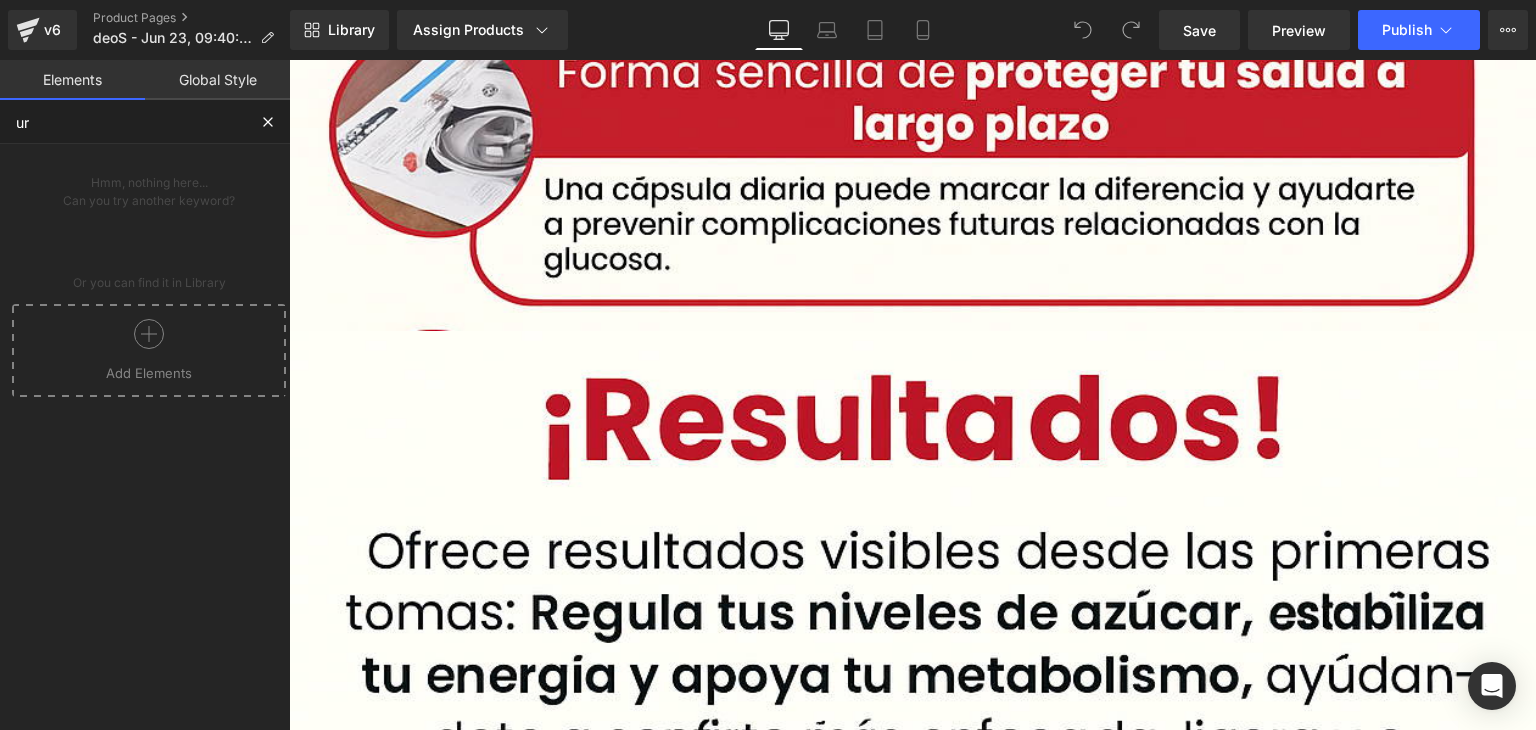type on "u" 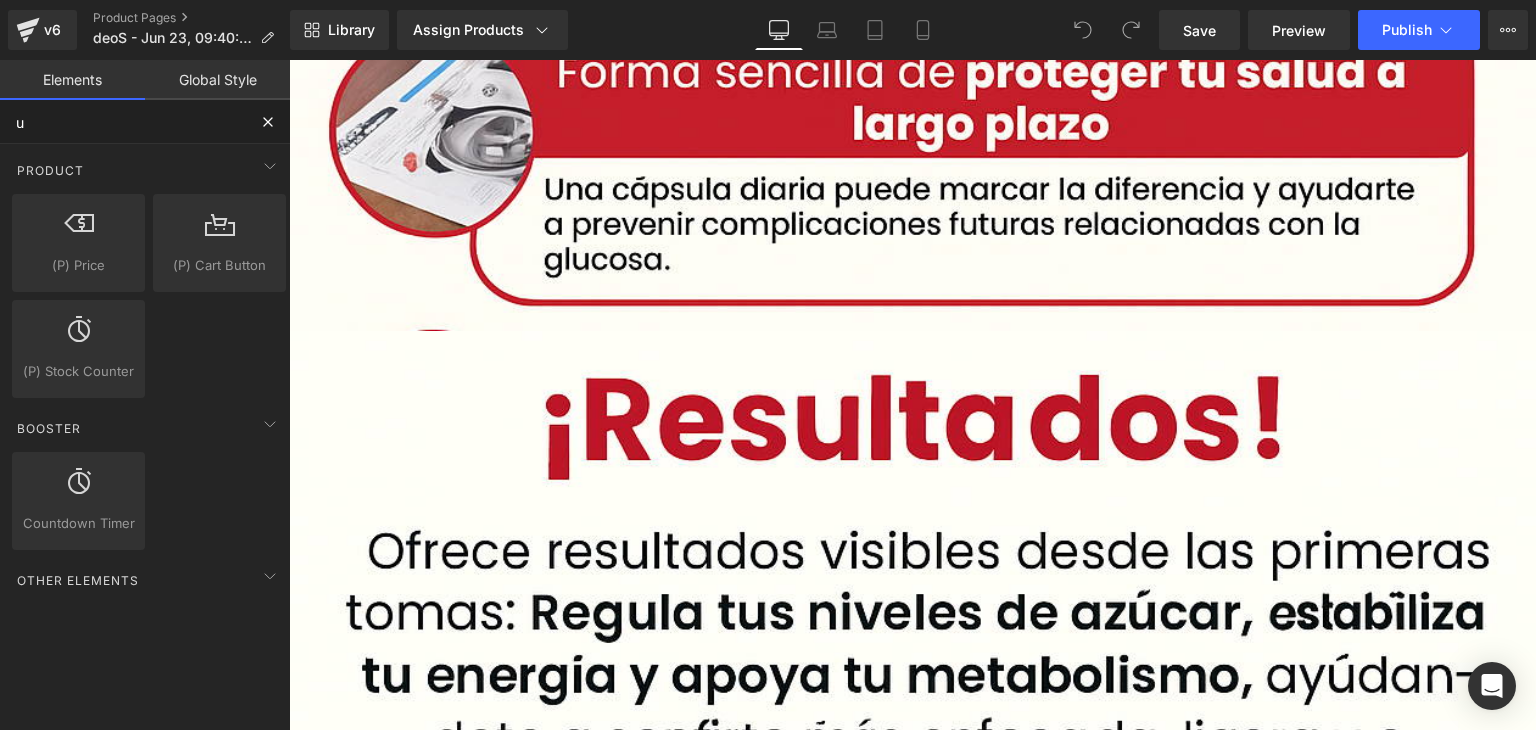 type 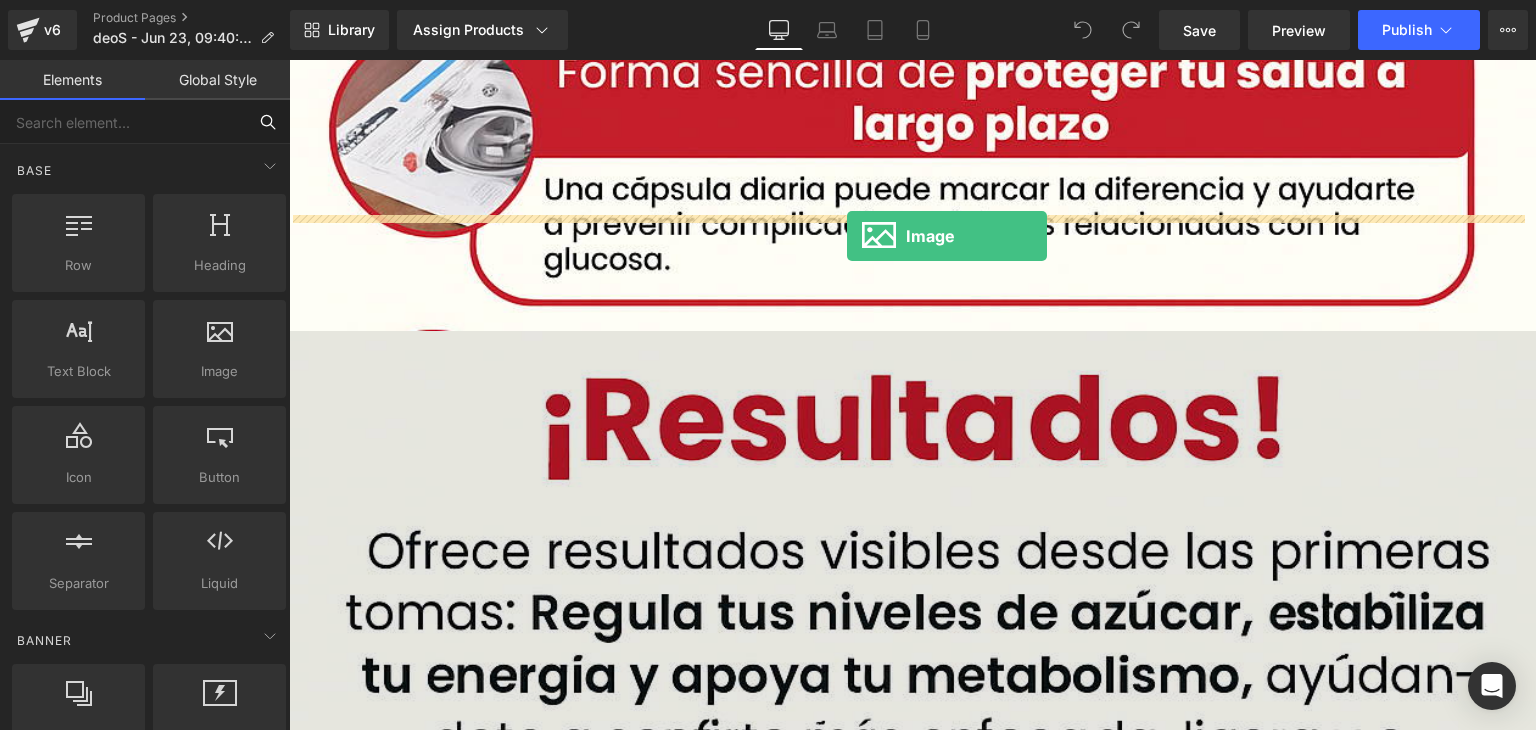 drag, startPoint x: 512, startPoint y: 385, endPoint x: 846, endPoint y: 237, distance: 365.32178 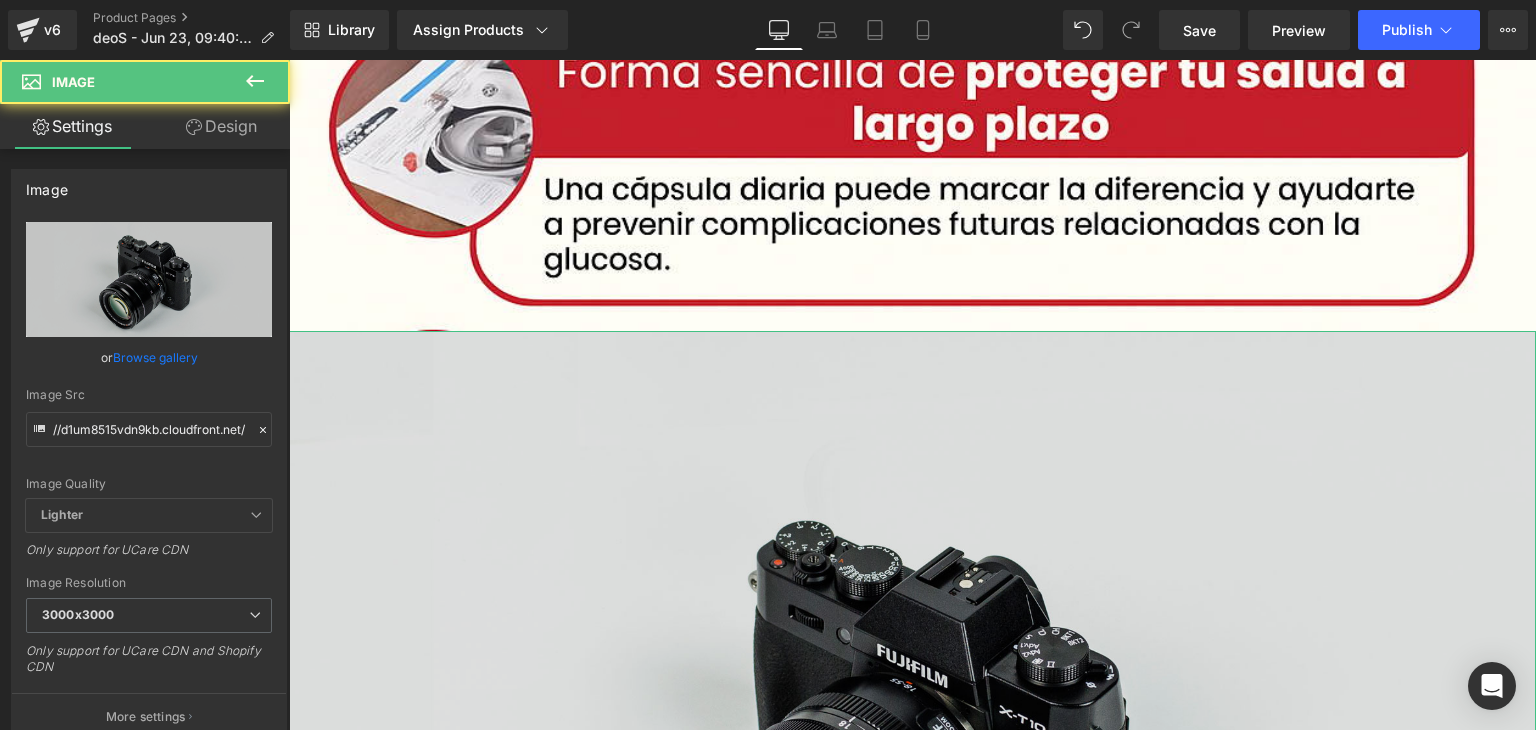 click at bounding box center [912, 744] 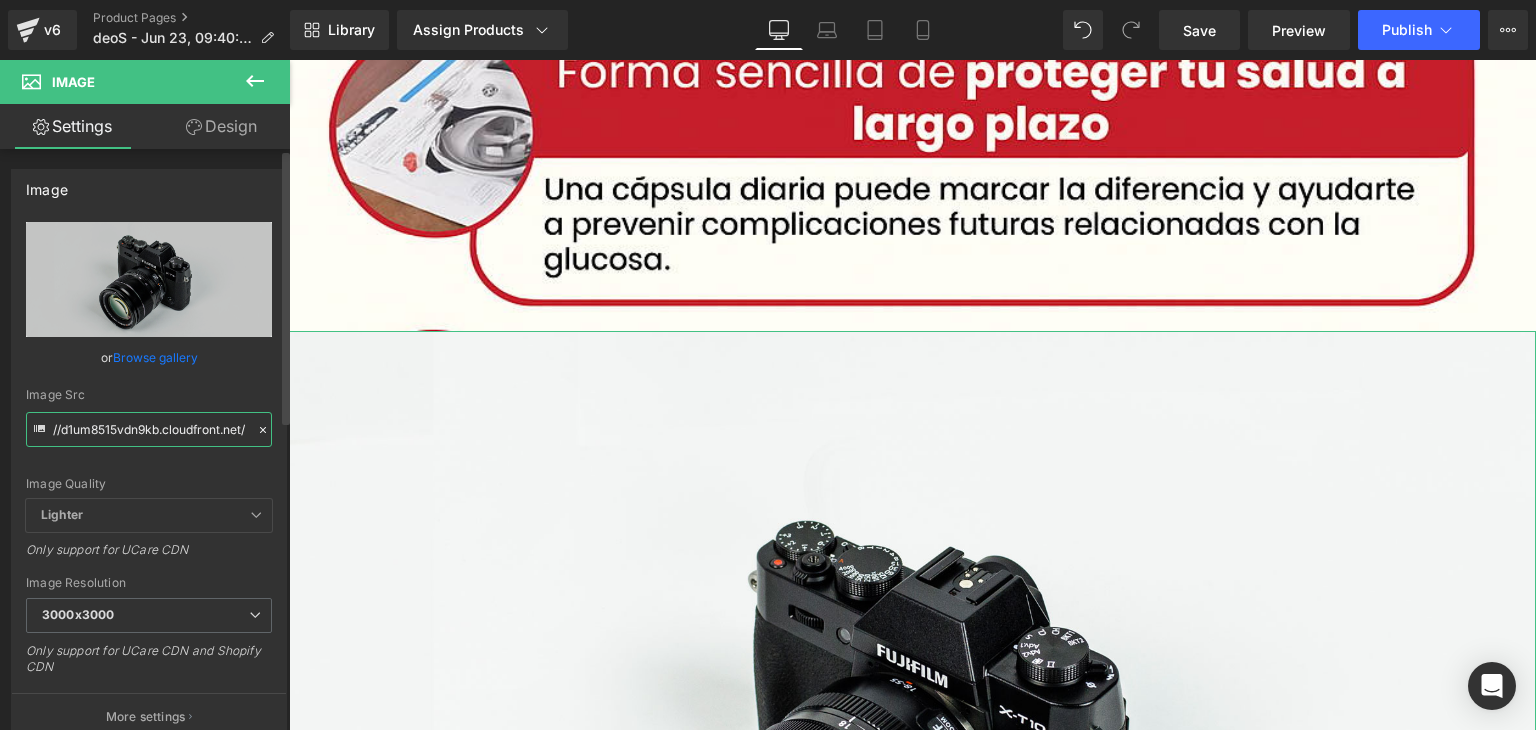click on "//d1um8515vdn9kb.cloudfront.net/images/parallax.jpg" at bounding box center [149, 429] 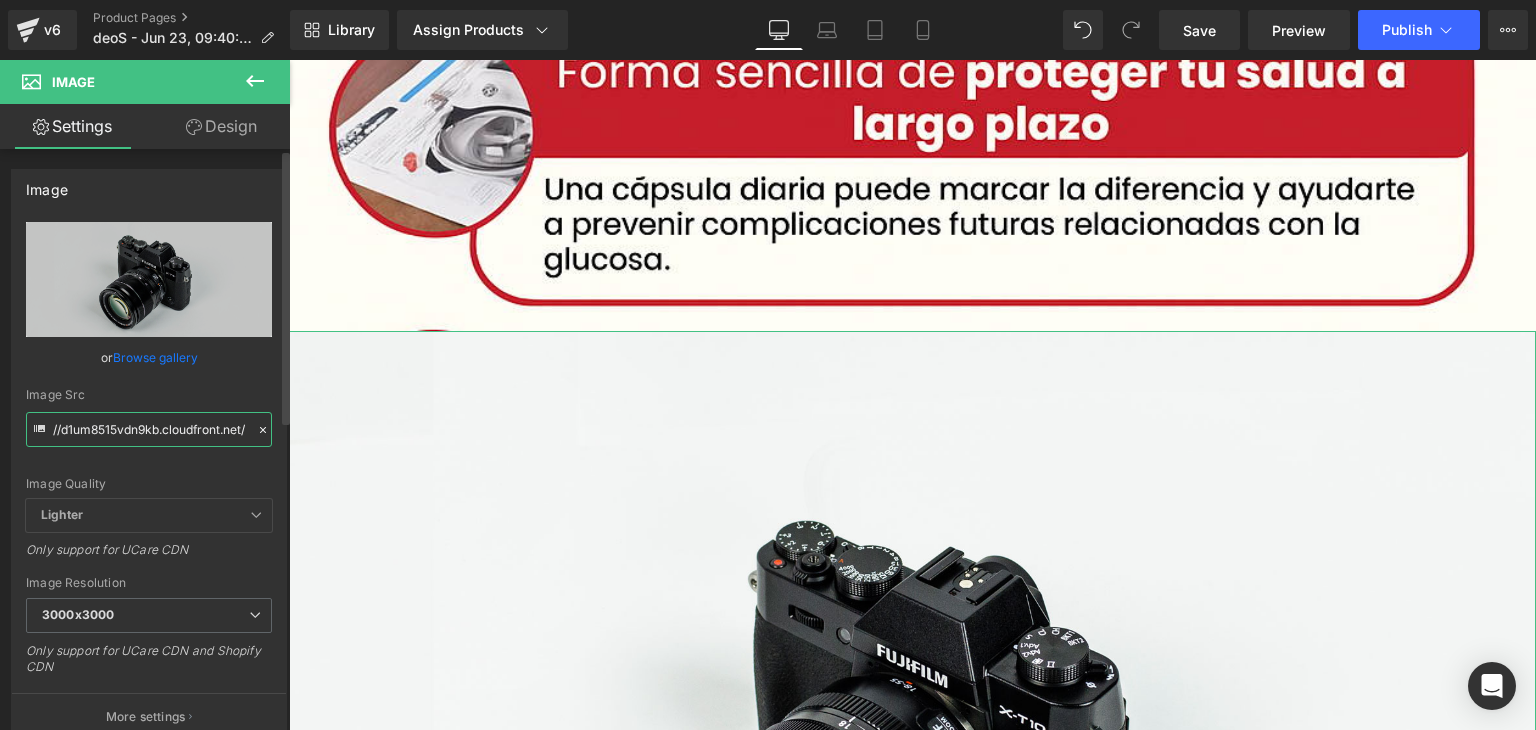click on "//d1um8515vdn9kb.cloudfront.net/images/parallax.jpg" at bounding box center [149, 429] 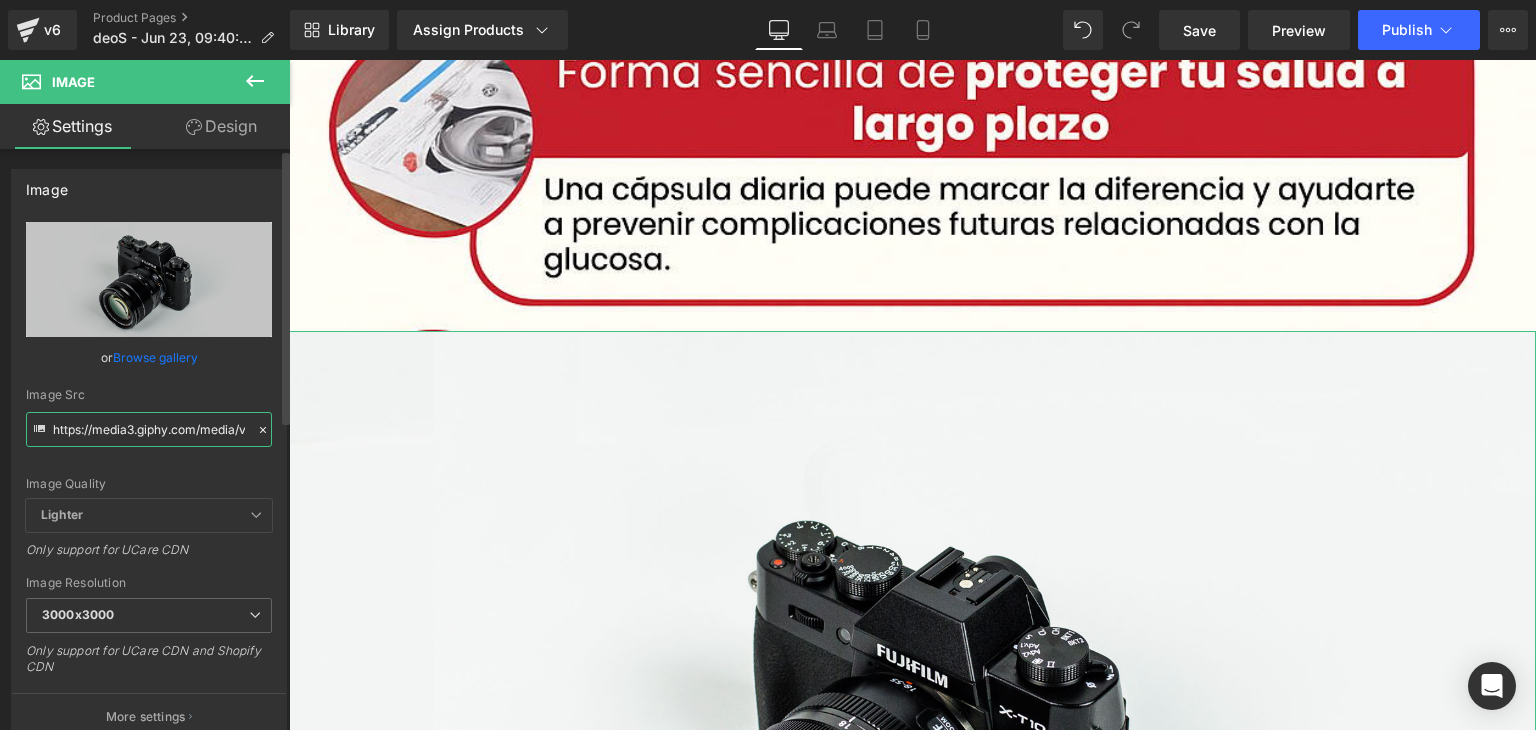 scroll, scrollTop: 0, scrollLeft: 1050, axis: horizontal 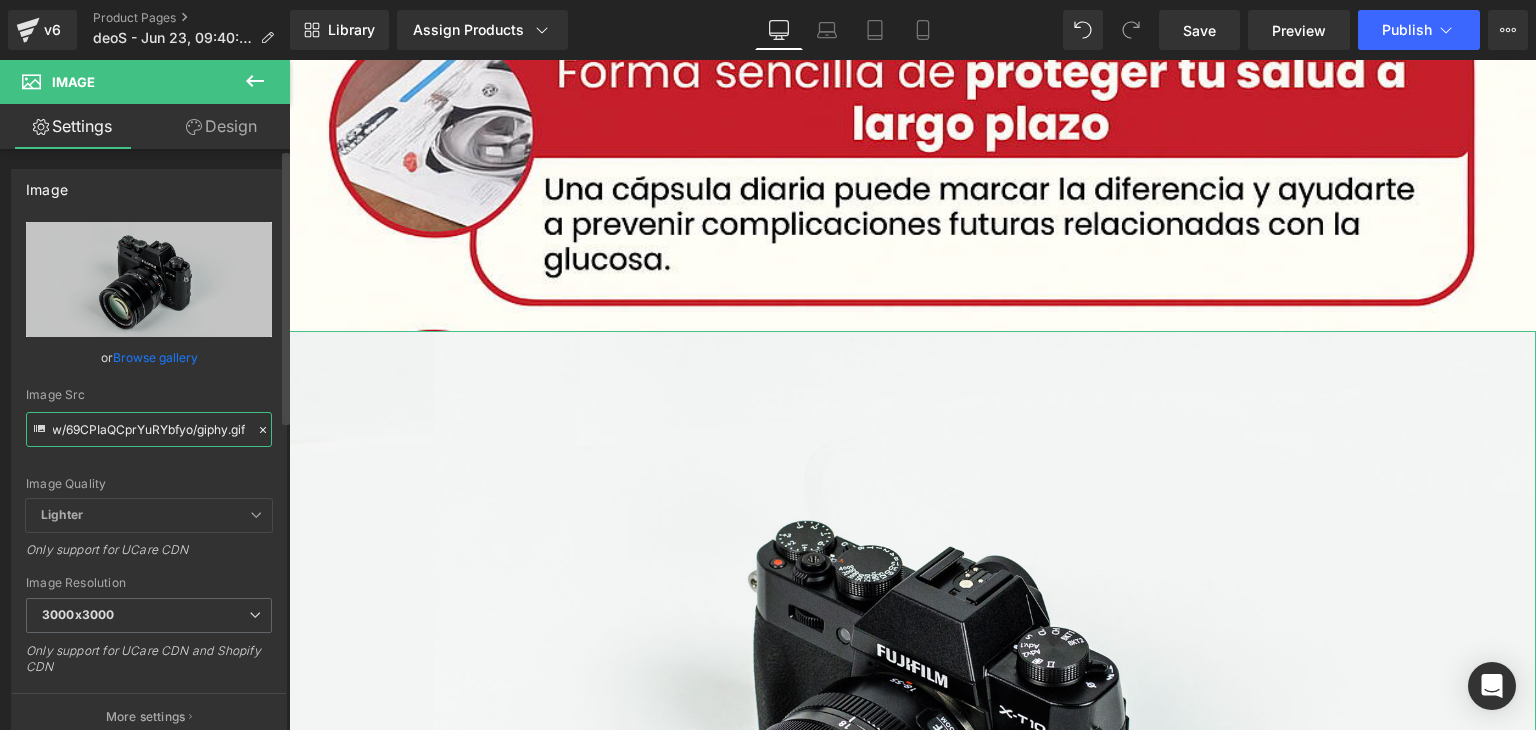 type on "https://media3.giphy.com/media/v1.Y2lkPTc5MGI3NjExOW85bWo3ZWNzMWNyOGUwMmVhcjZjZ240Z2puNTh5MHkxeHAxOGgwYSZlcD12MV9pbnRlcm5hbF9naWZfYnlfaWQmY3Q9Zw/69CPIaQCprYuRYbfyo/giphy.gif" 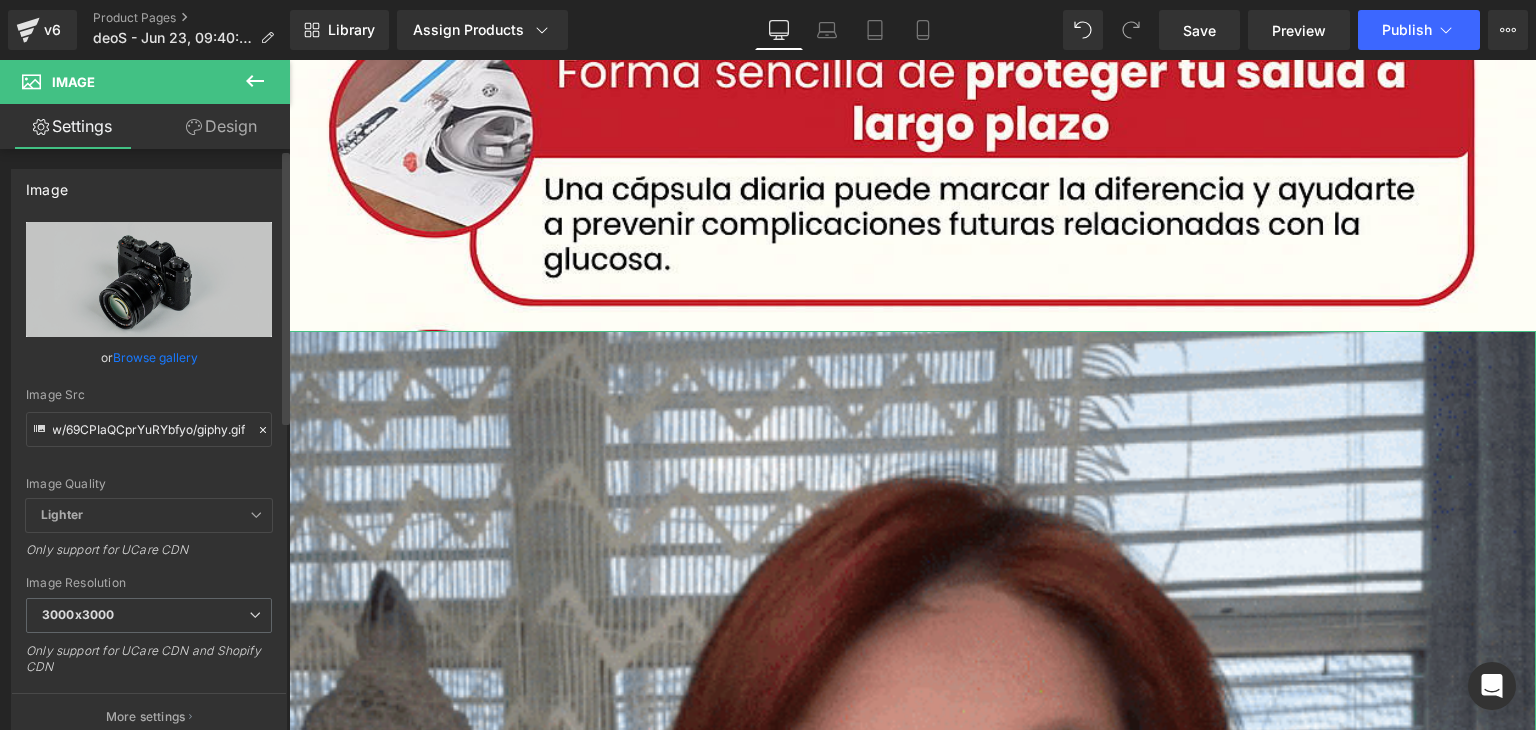 scroll, scrollTop: 0, scrollLeft: 0, axis: both 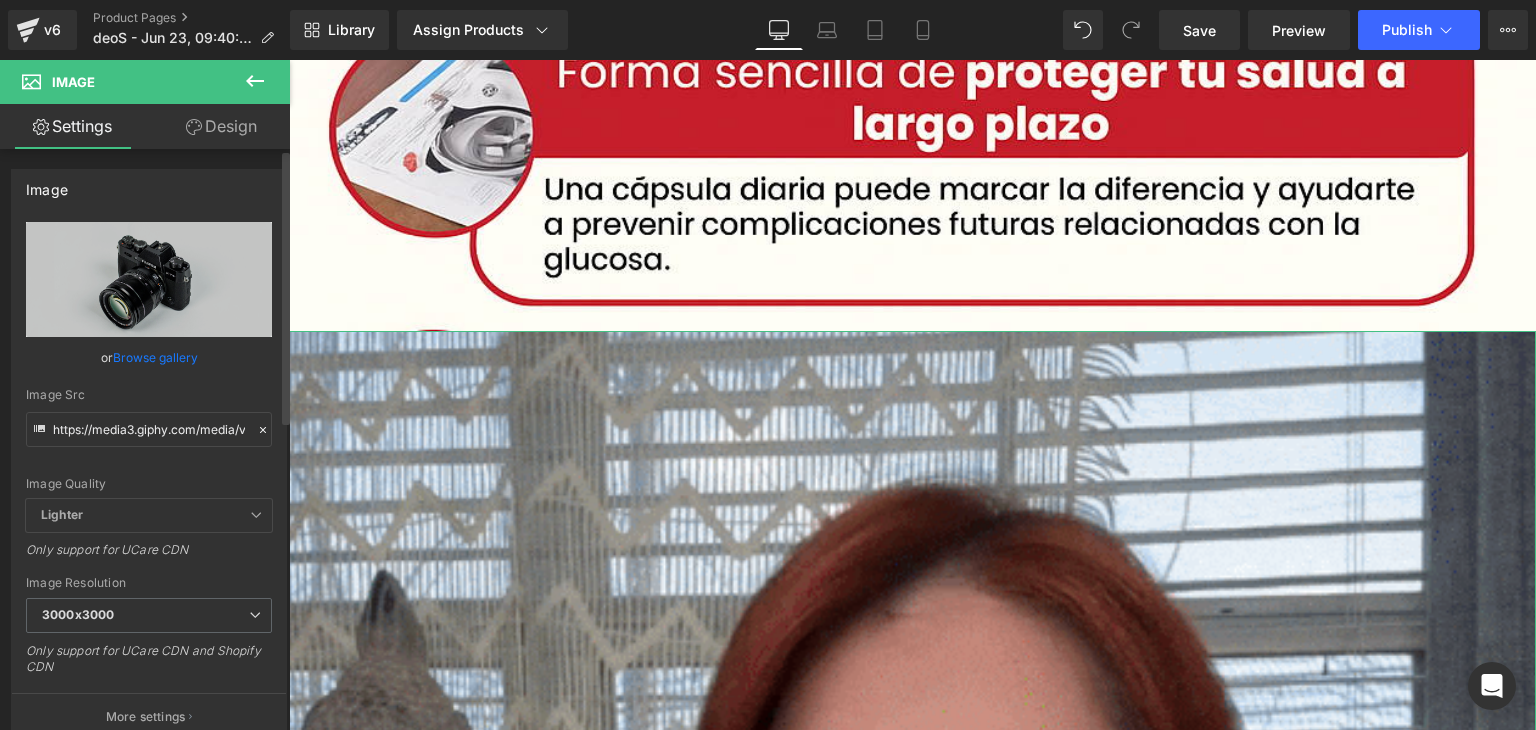 click on "Image Quality Lighter Lightest
Lighter
Lighter Lightest Only support for UCare CDN" at bounding box center (149, 360) 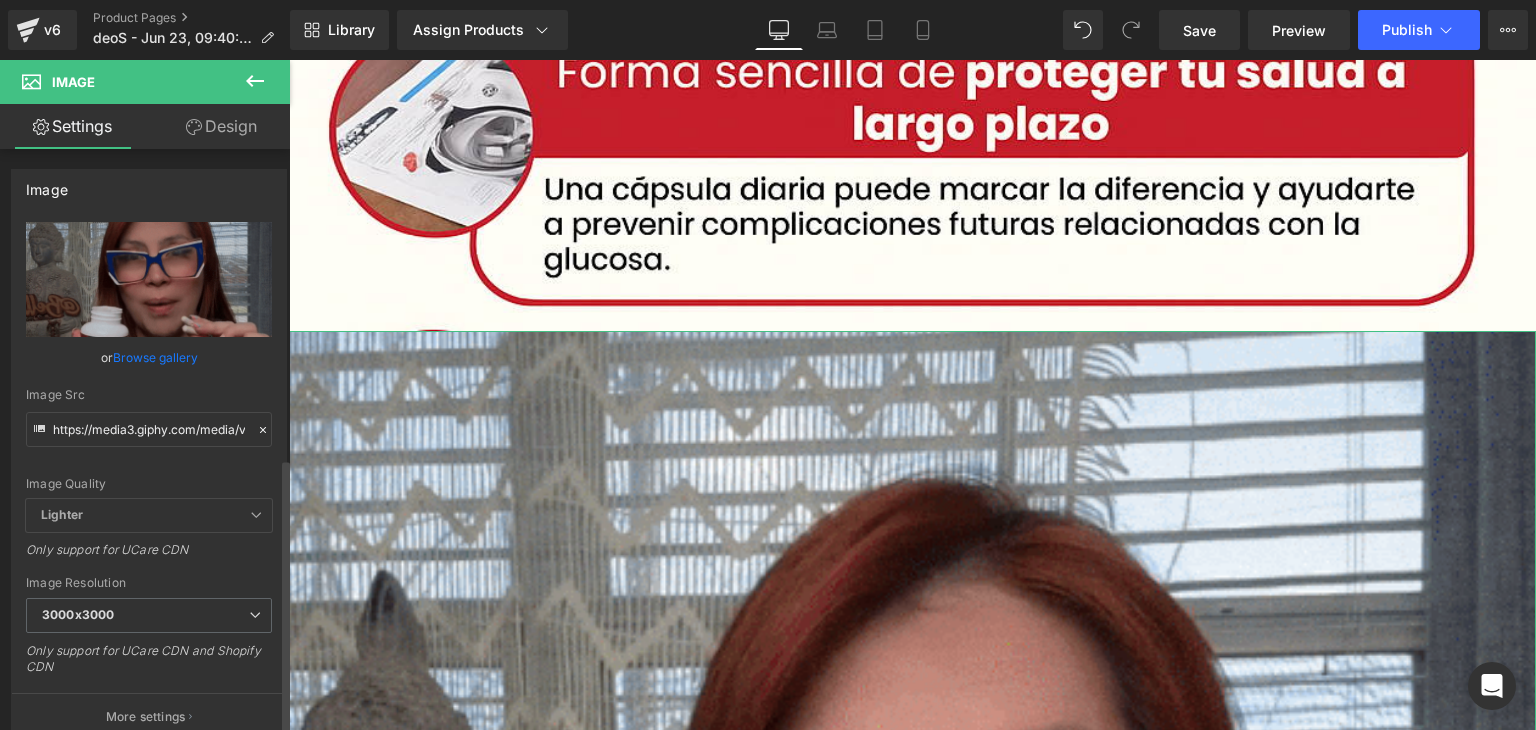 scroll, scrollTop: 1189, scrollLeft: 0, axis: vertical 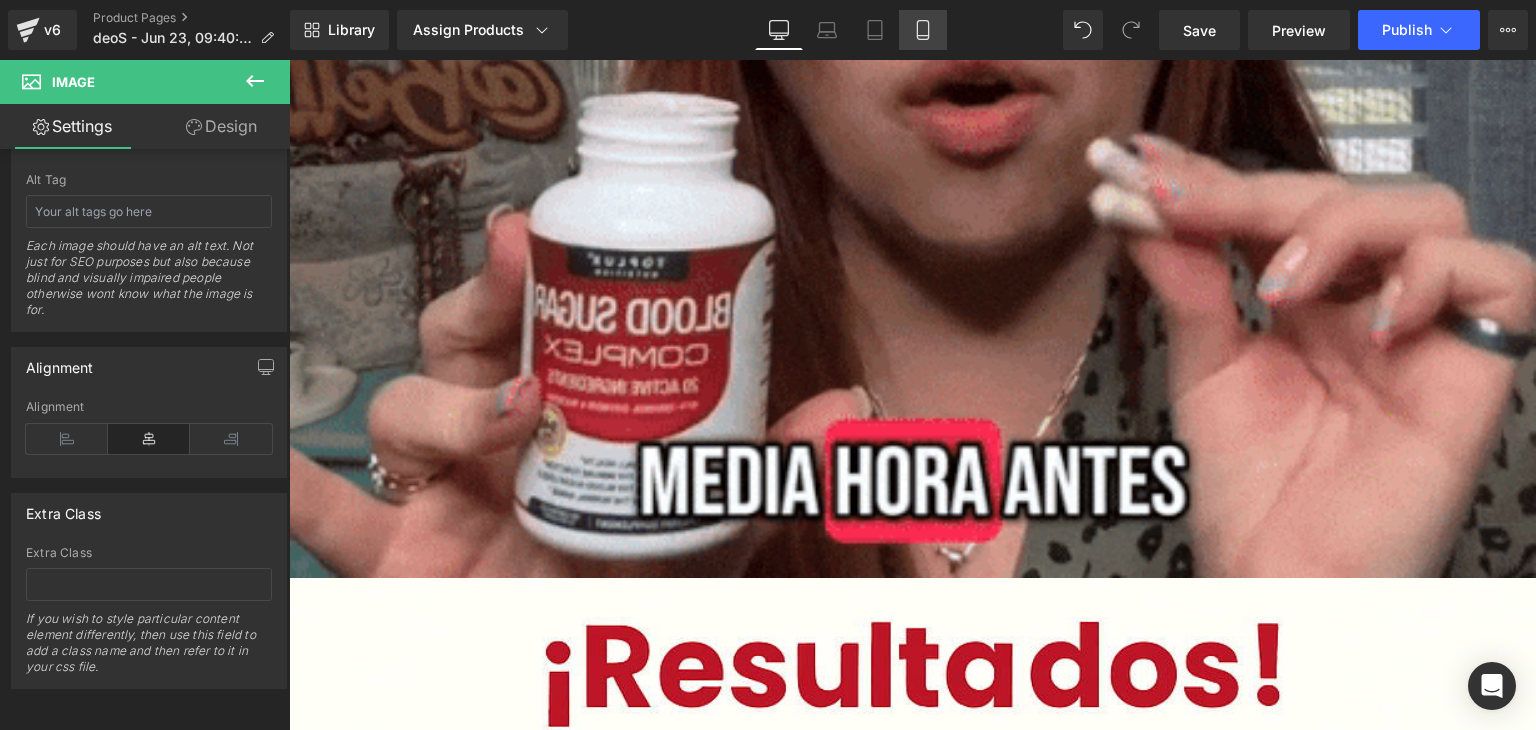 click 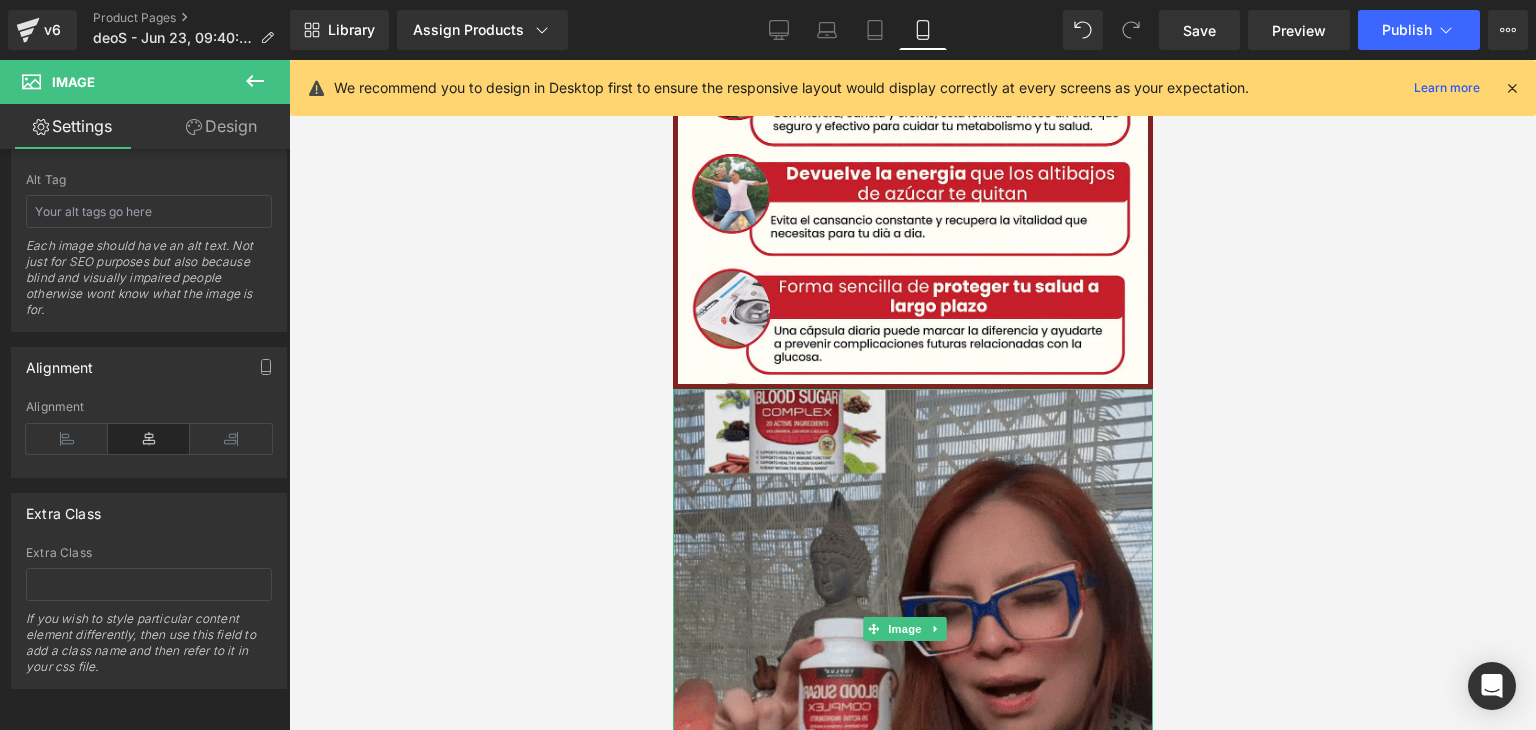 scroll, scrollTop: 3702, scrollLeft: 0, axis: vertical 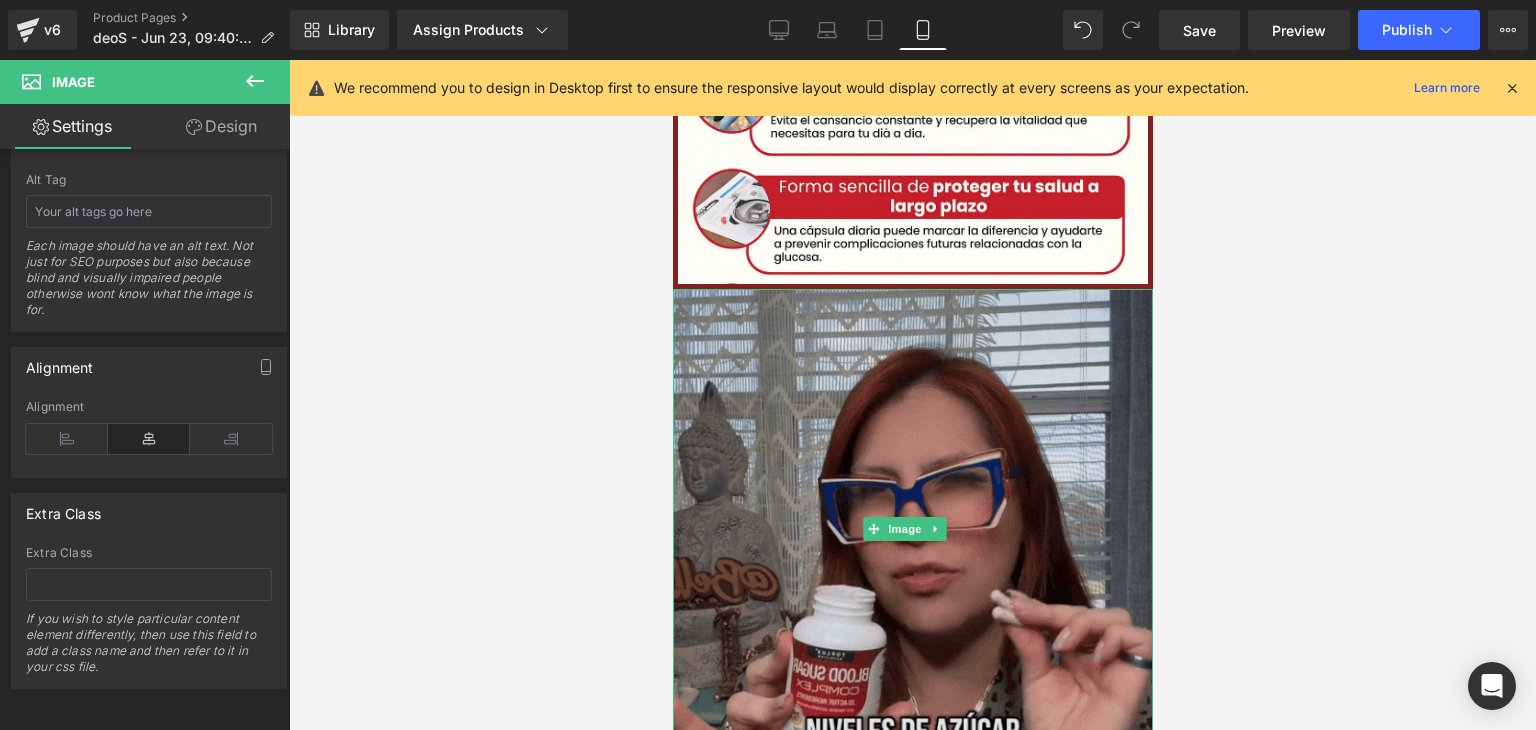 click at bounding box center [912, 529] 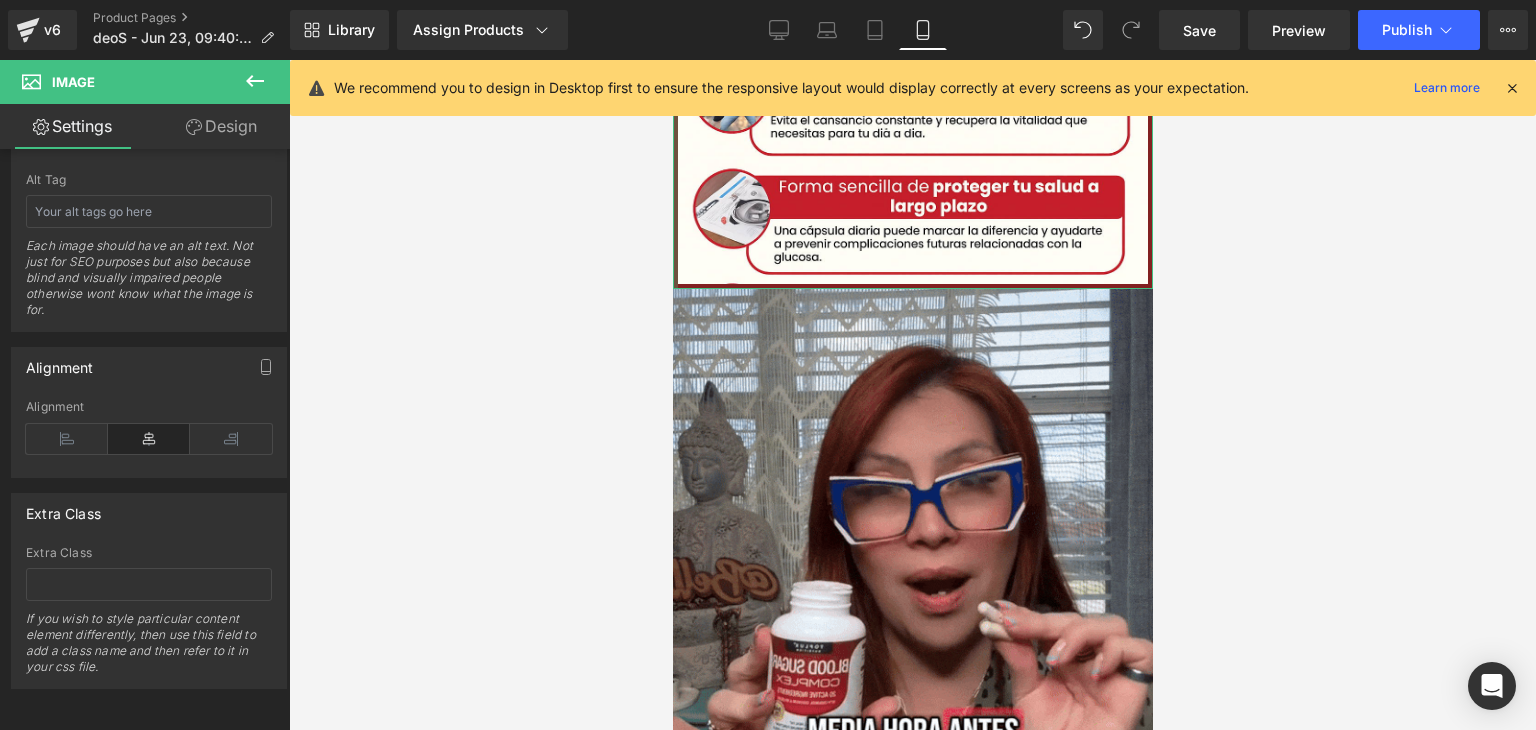 click at bounding box center [674, -44] 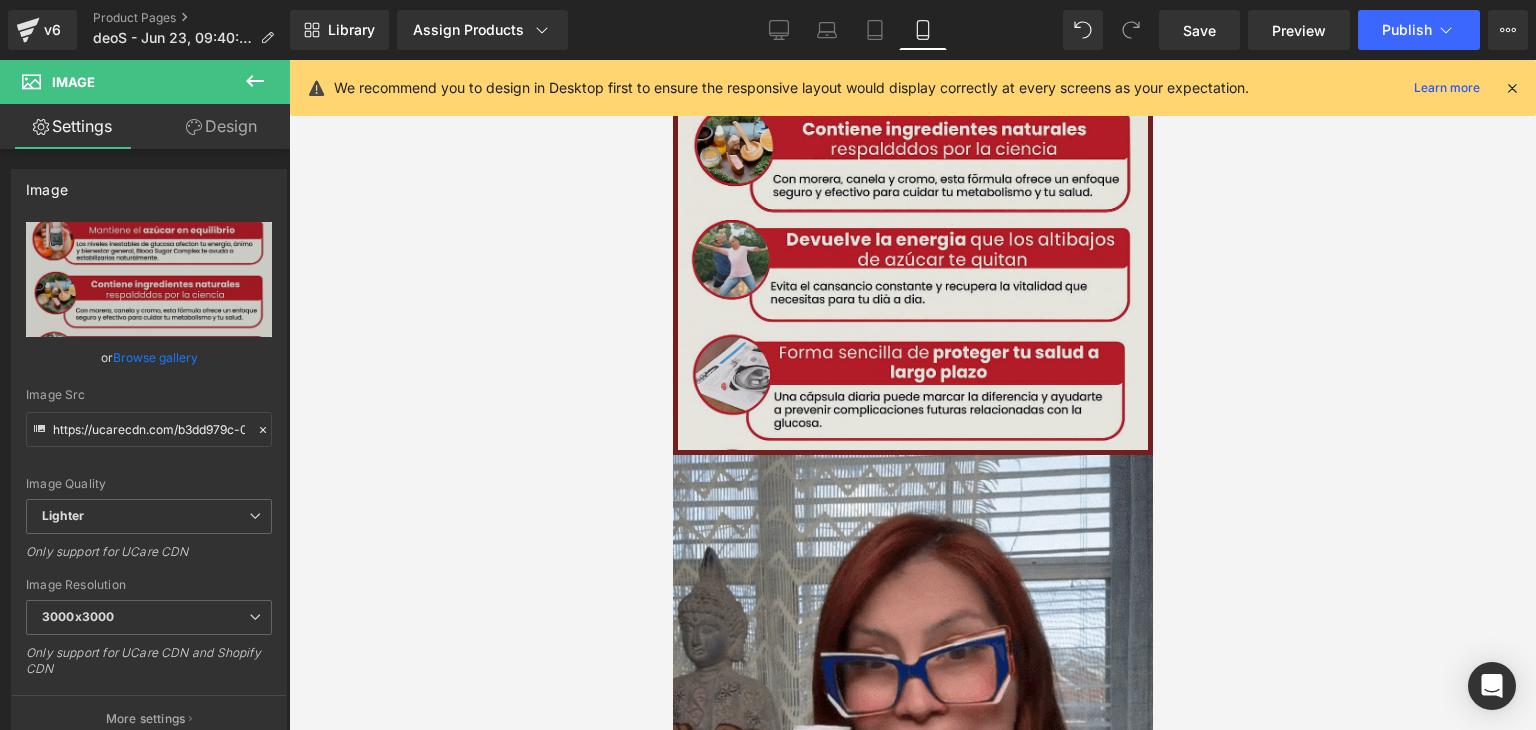 scroll, scrollTop: 3502, scrollLeft: 0, axis: vertical 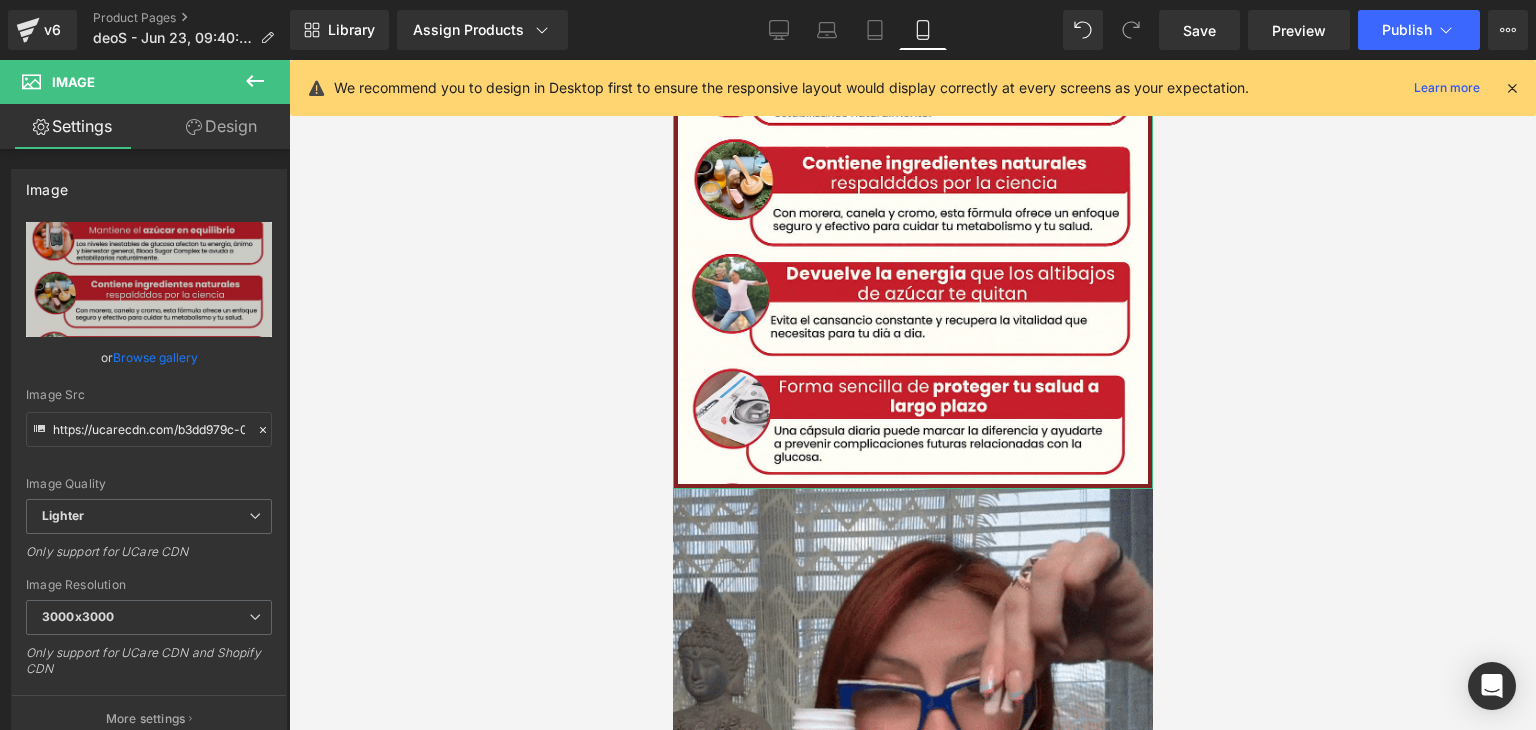 drag, startPoint x: 184, startPoint y: 136, endPoint x: 127, endPoint y: 277, distance: 152.0855 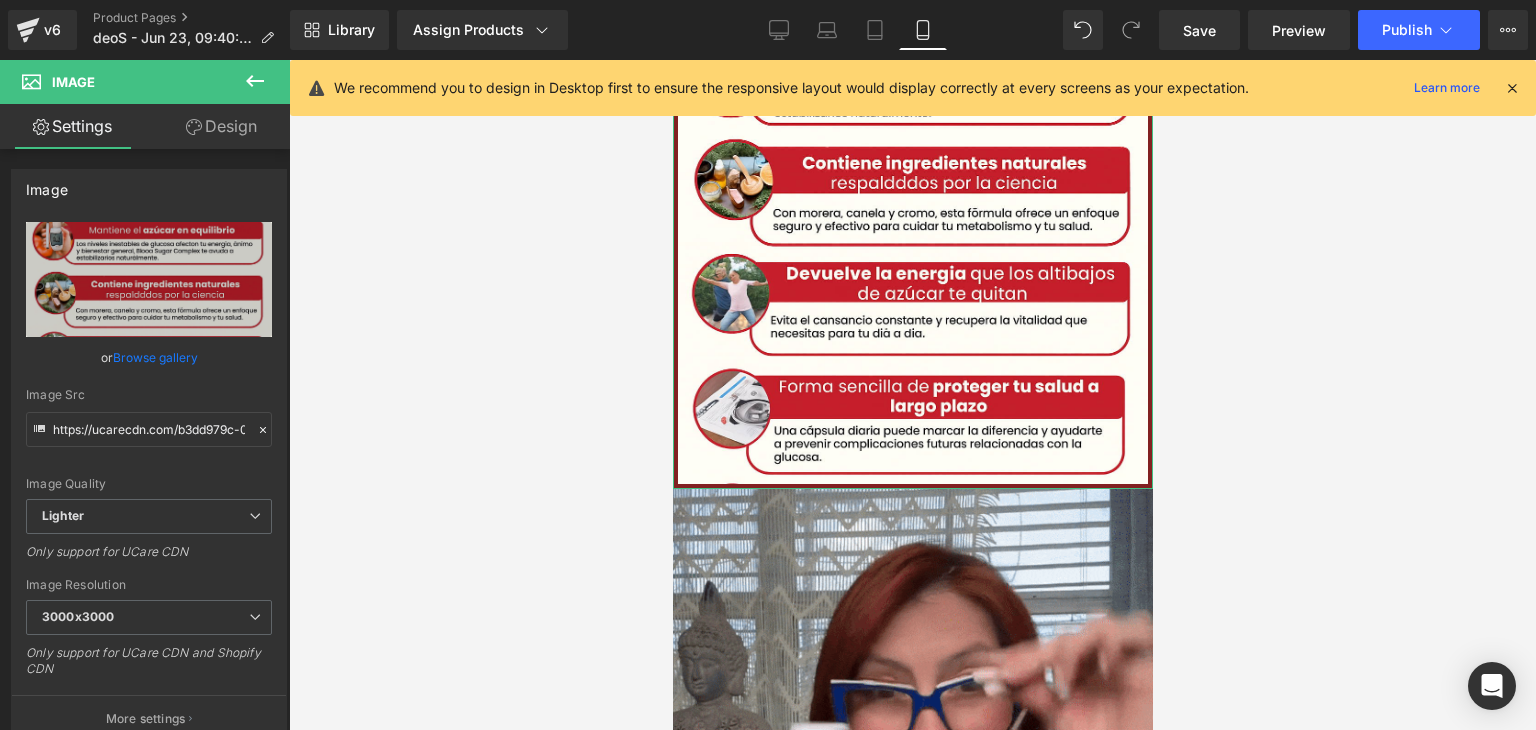 click on "Design" at bounding box center (221, 126) 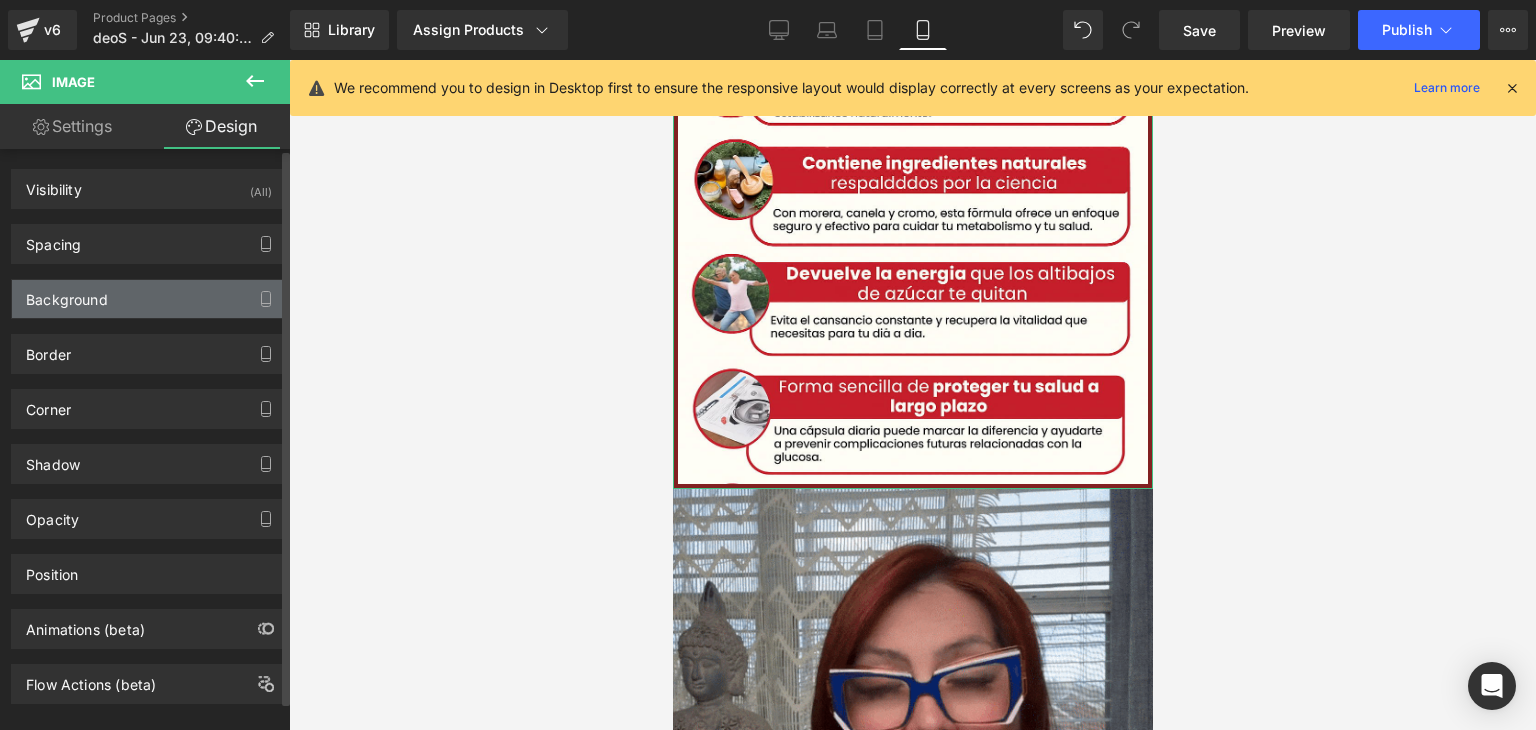 type on "#01d0c3" 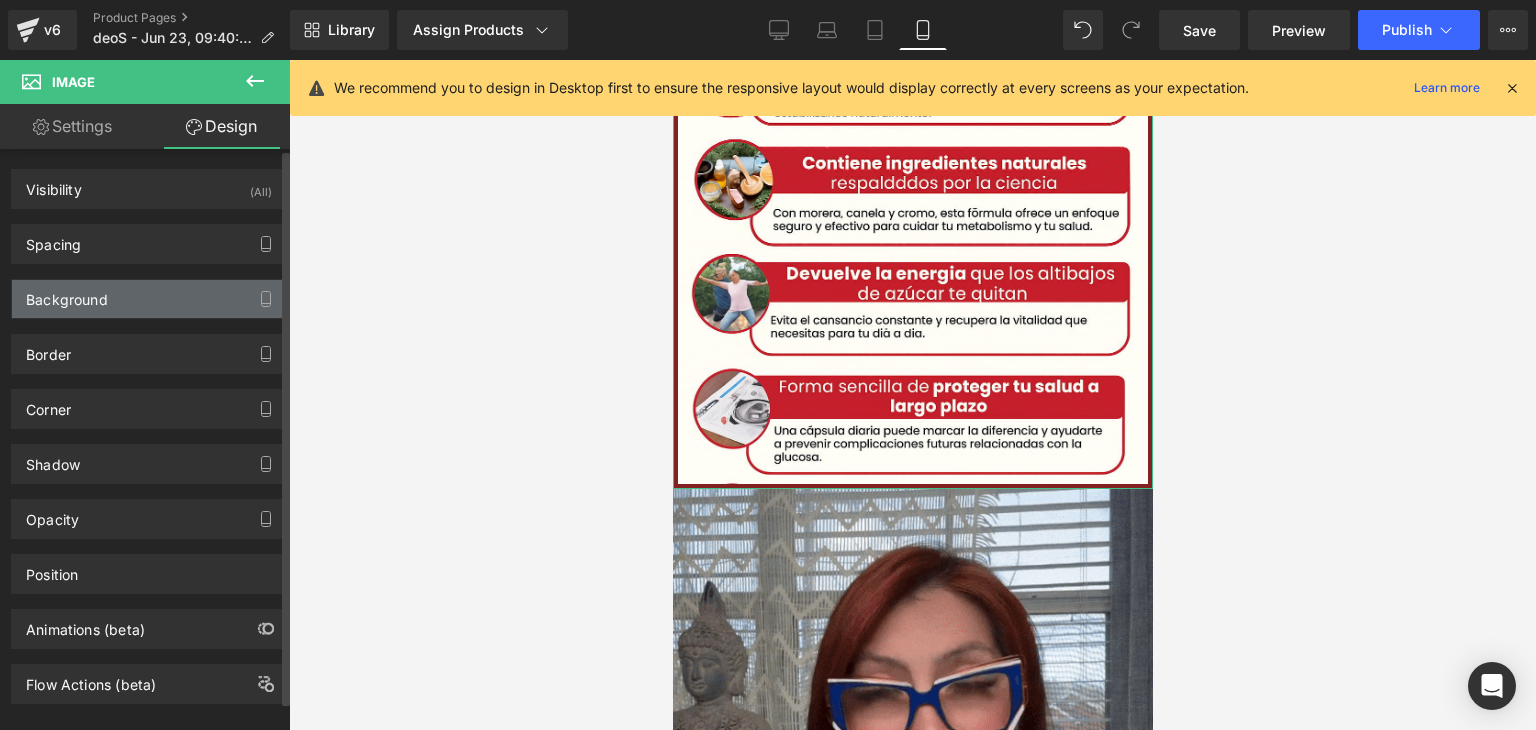 type on "100" 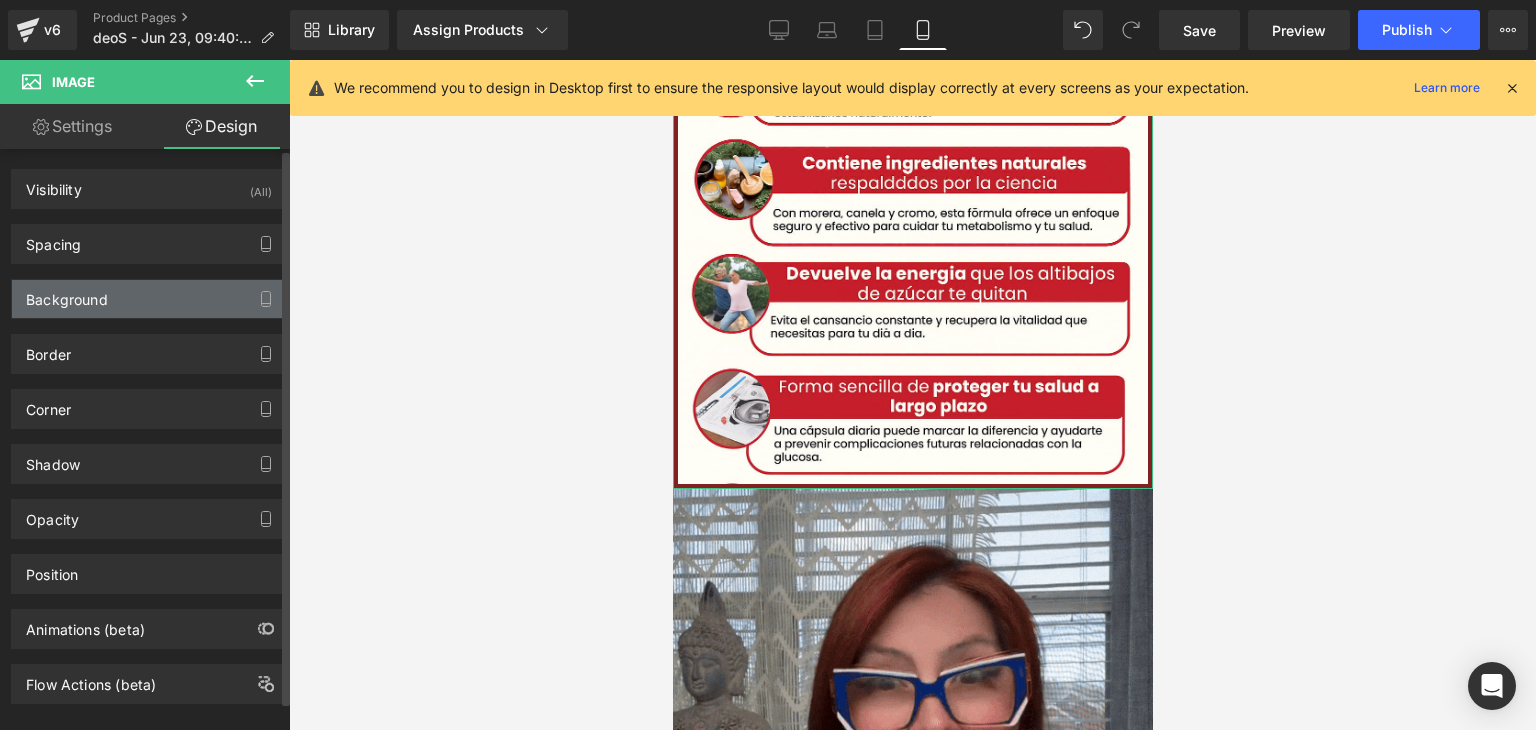 click on "Background" at bounding box center [149, 299] 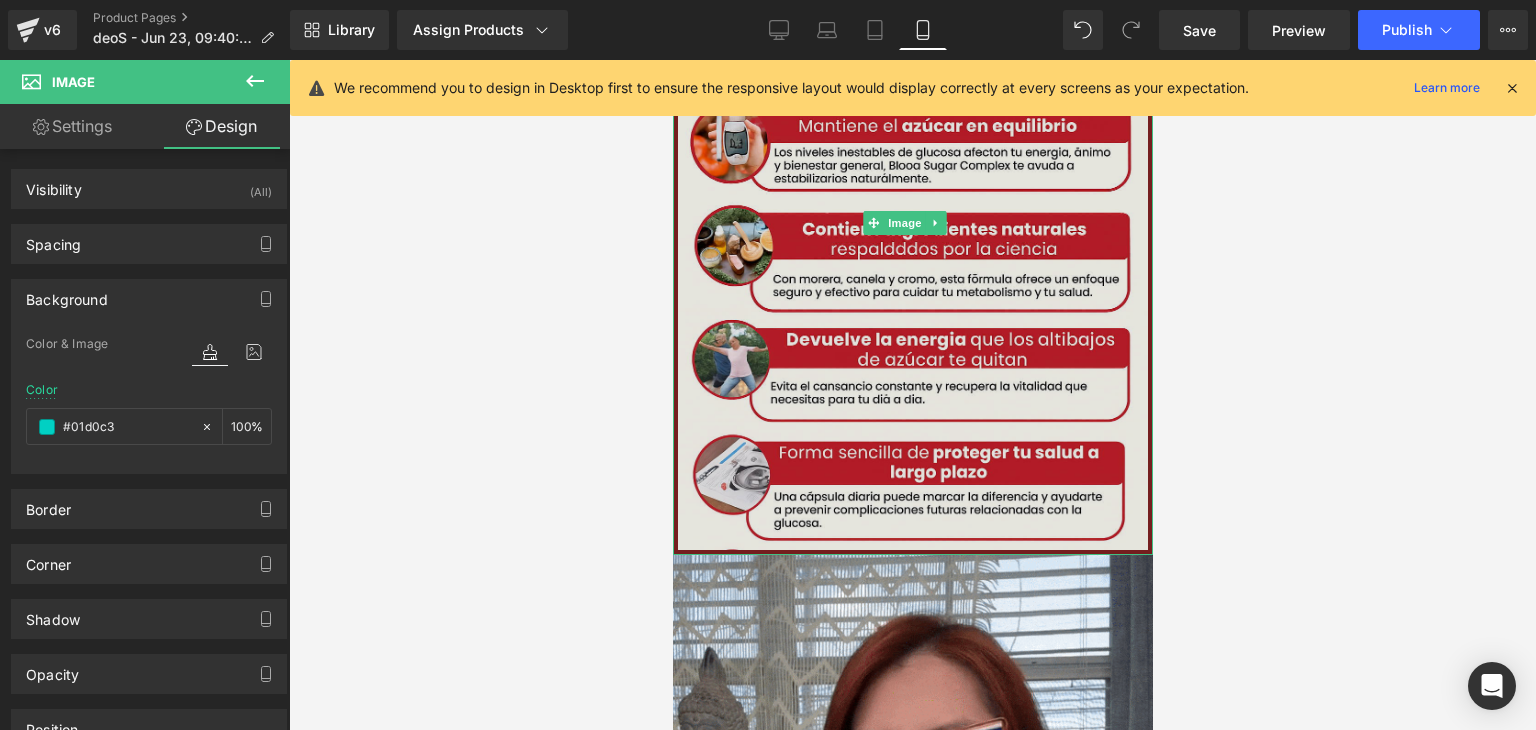 scroll, scrollTop: 3402, scrollLeft: 0, axis: vertical 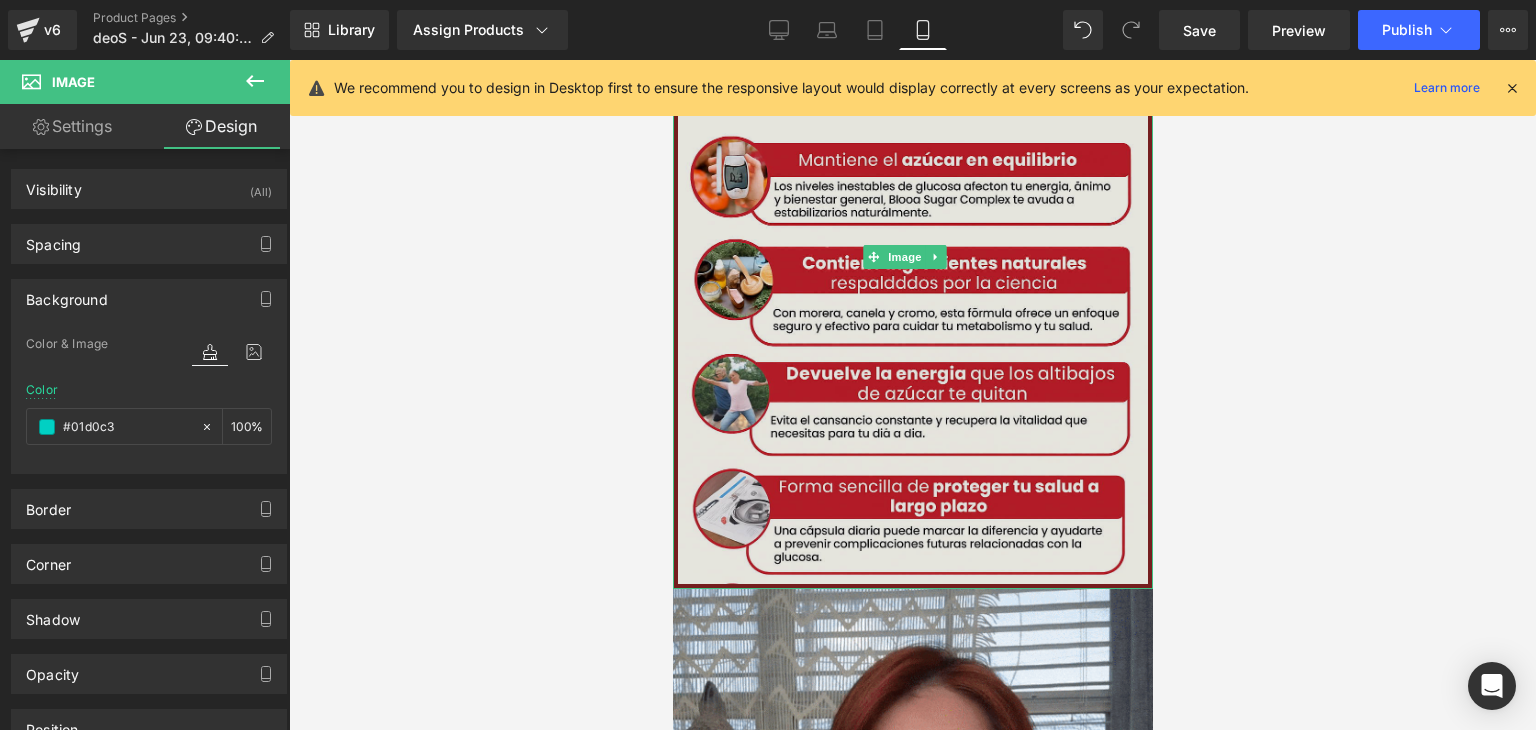 click at bounding box center [912, 256] 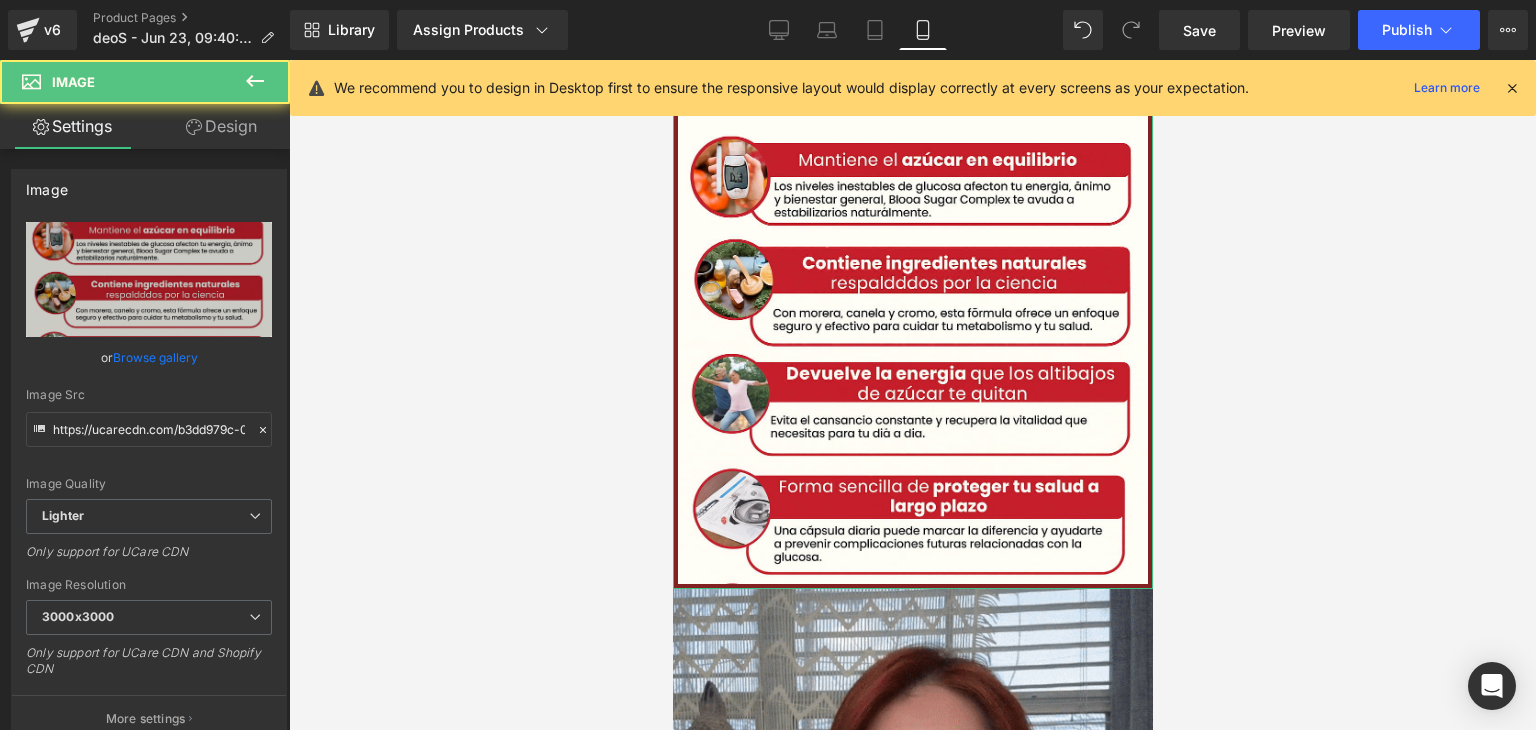 click on "Design" at bounding box center (221, 126) 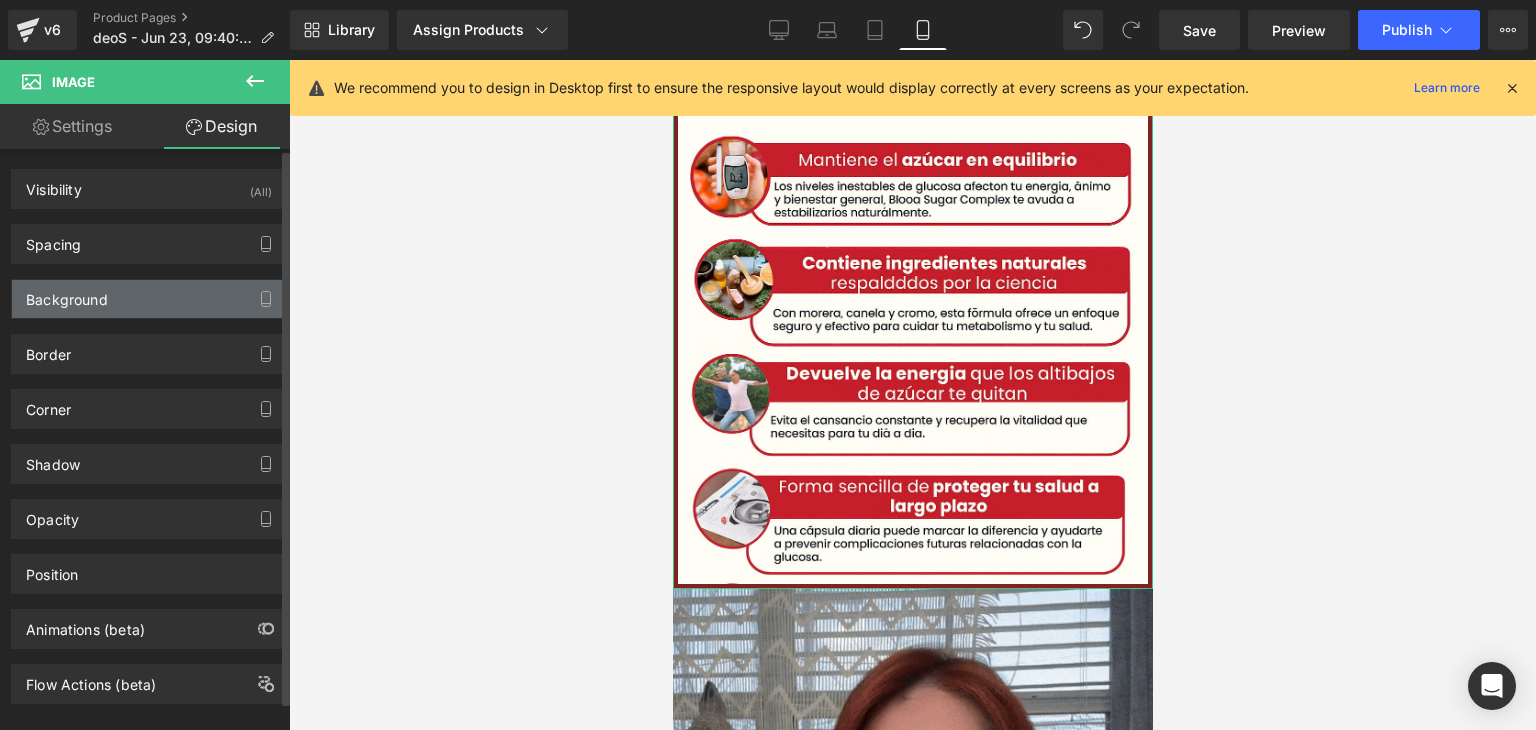 click on "Background" at bounding box center (67, 294) 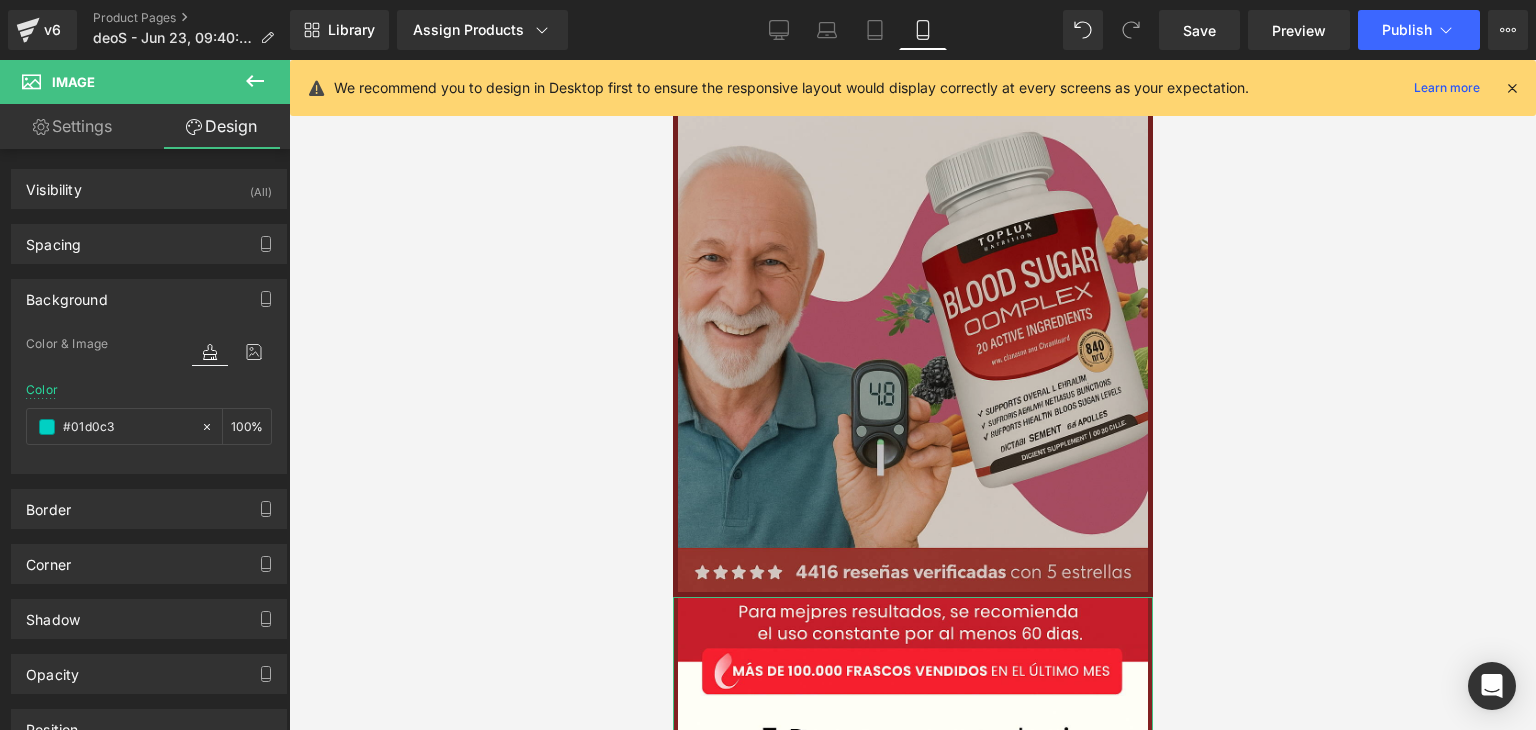 click at bounding box center [912, 242] 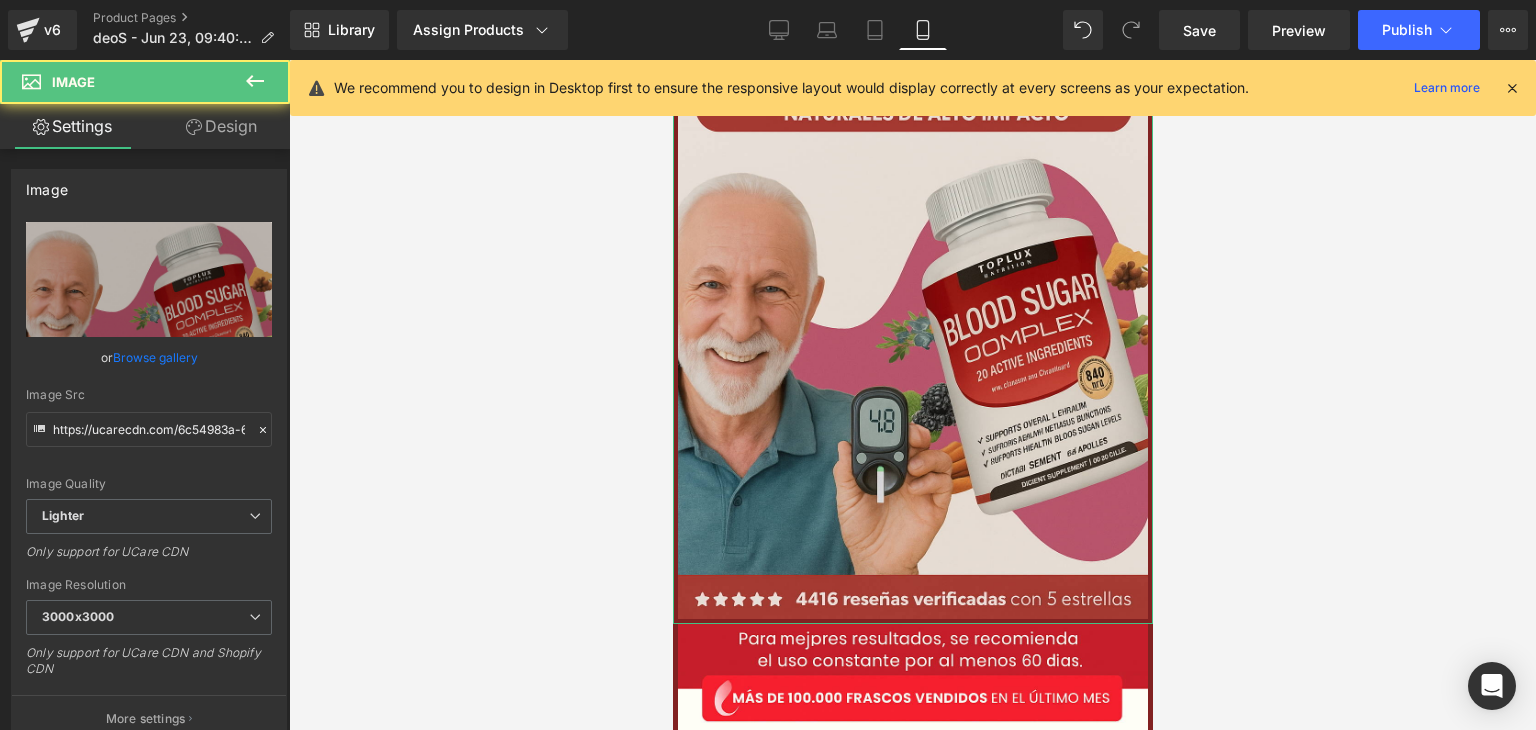 click 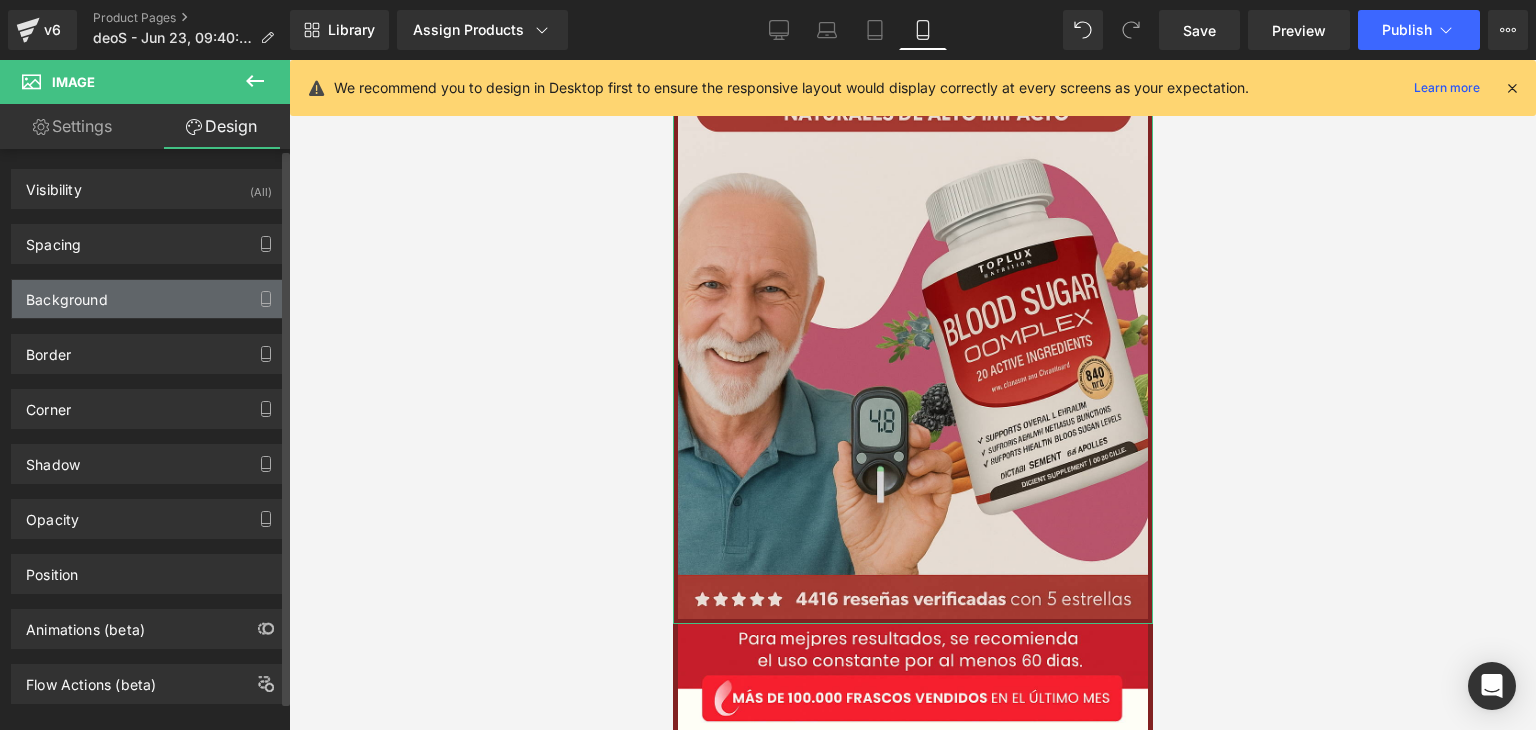 type on "#812121" 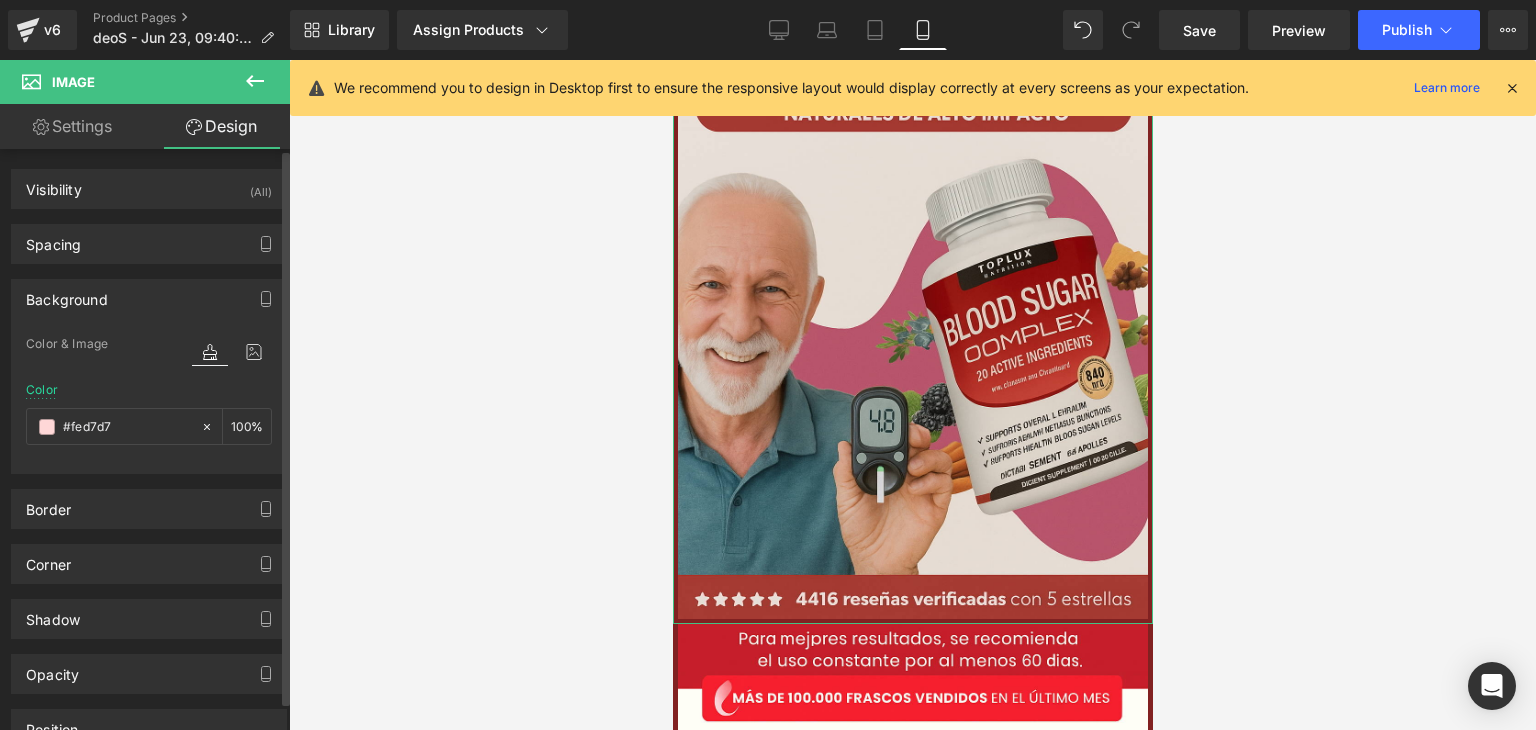 click on "Background" at bounding box center (67, 294) 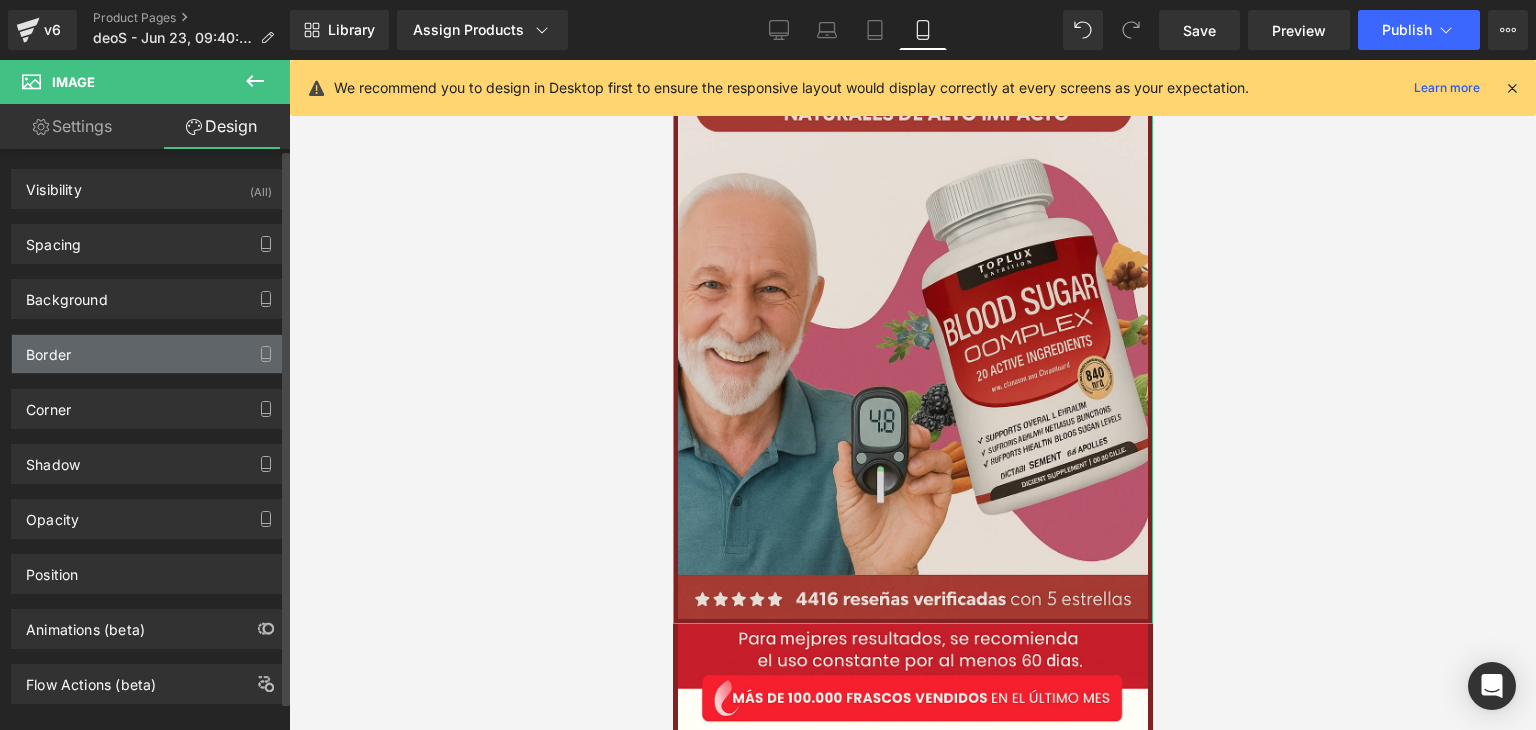 drag, startPoint x: 79, startPoint y: 377, endPoint x: 72, endPoint y: 361, distance: 17.464249 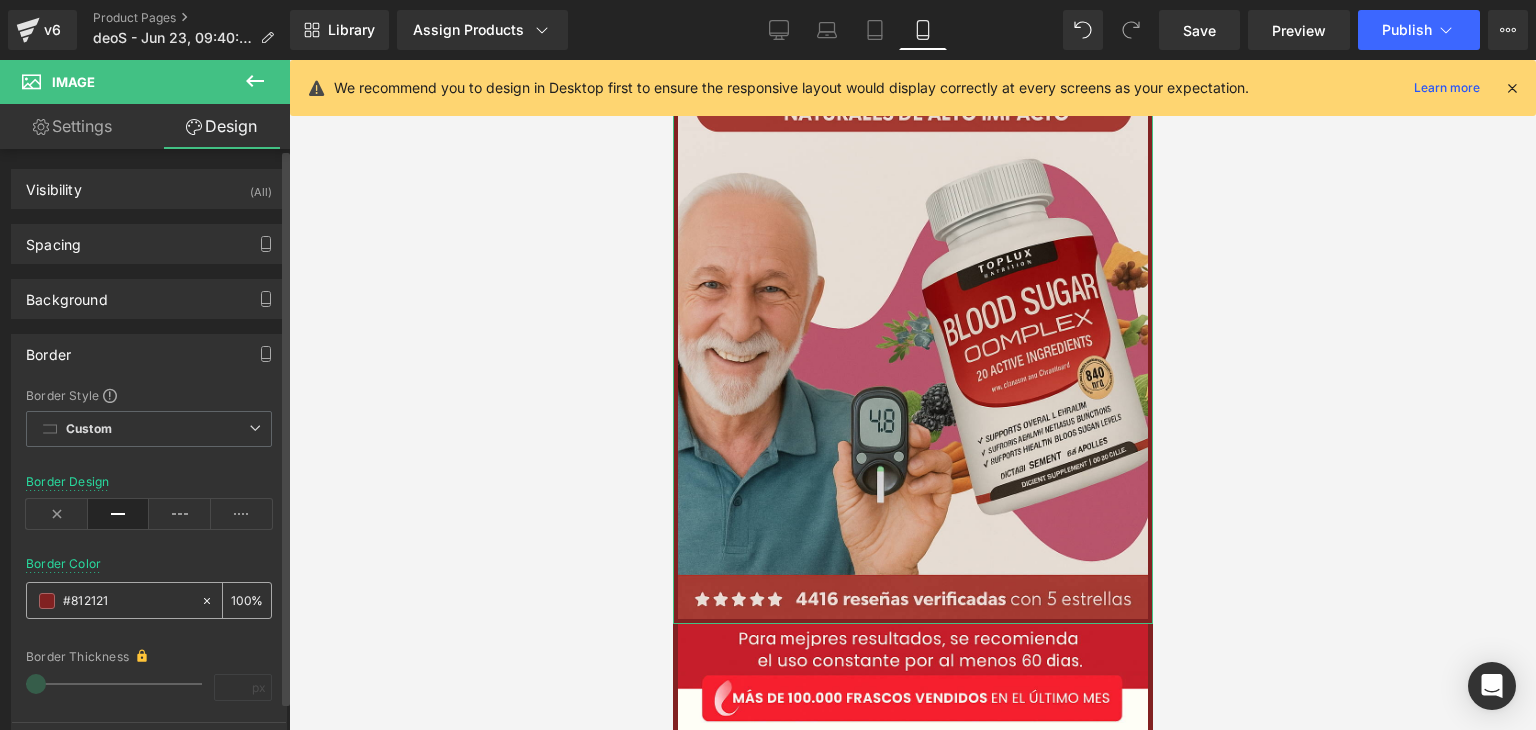 click on "#812121" at bounding box center [127, 601] 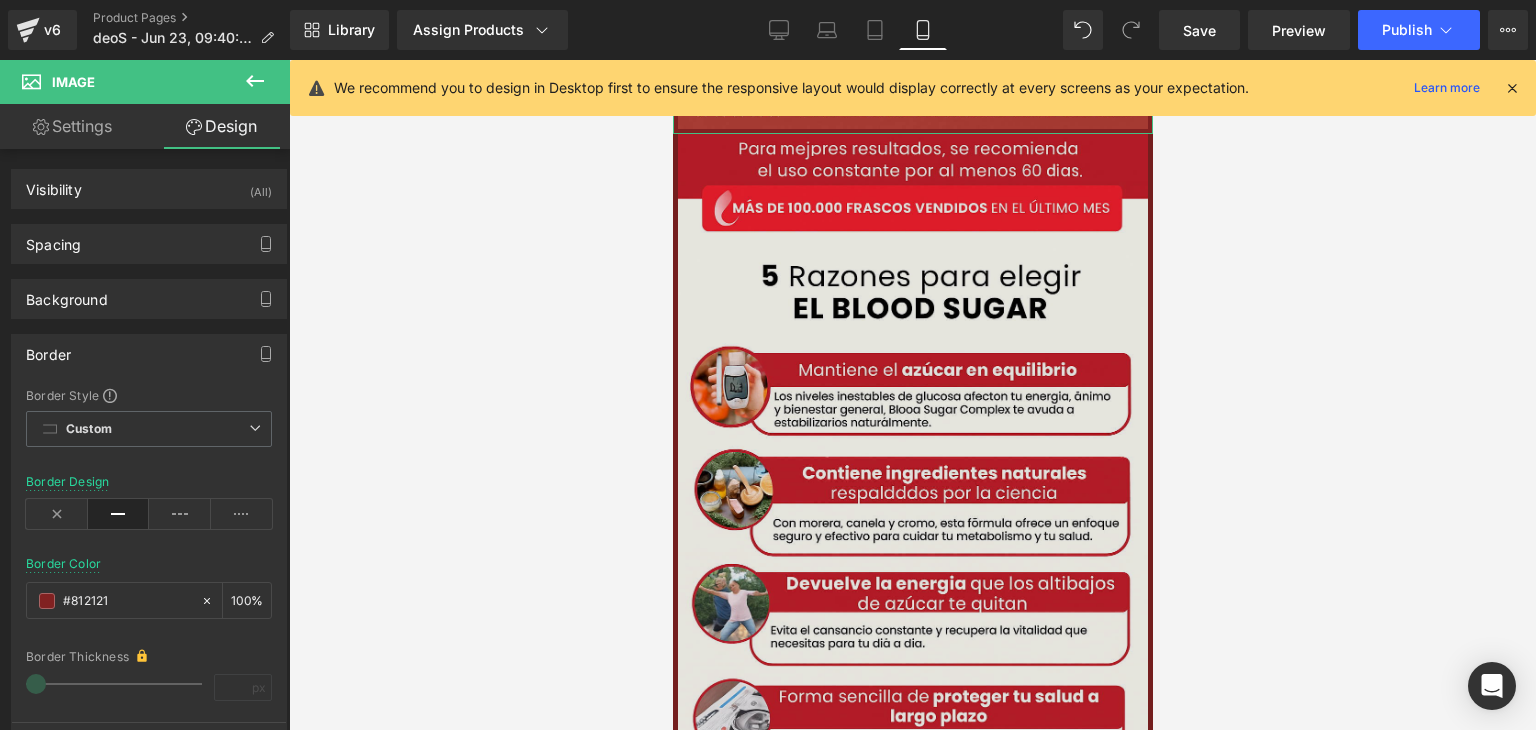 scroll, scrollTop: 4002, scrollLeft: 0, axis: vertical 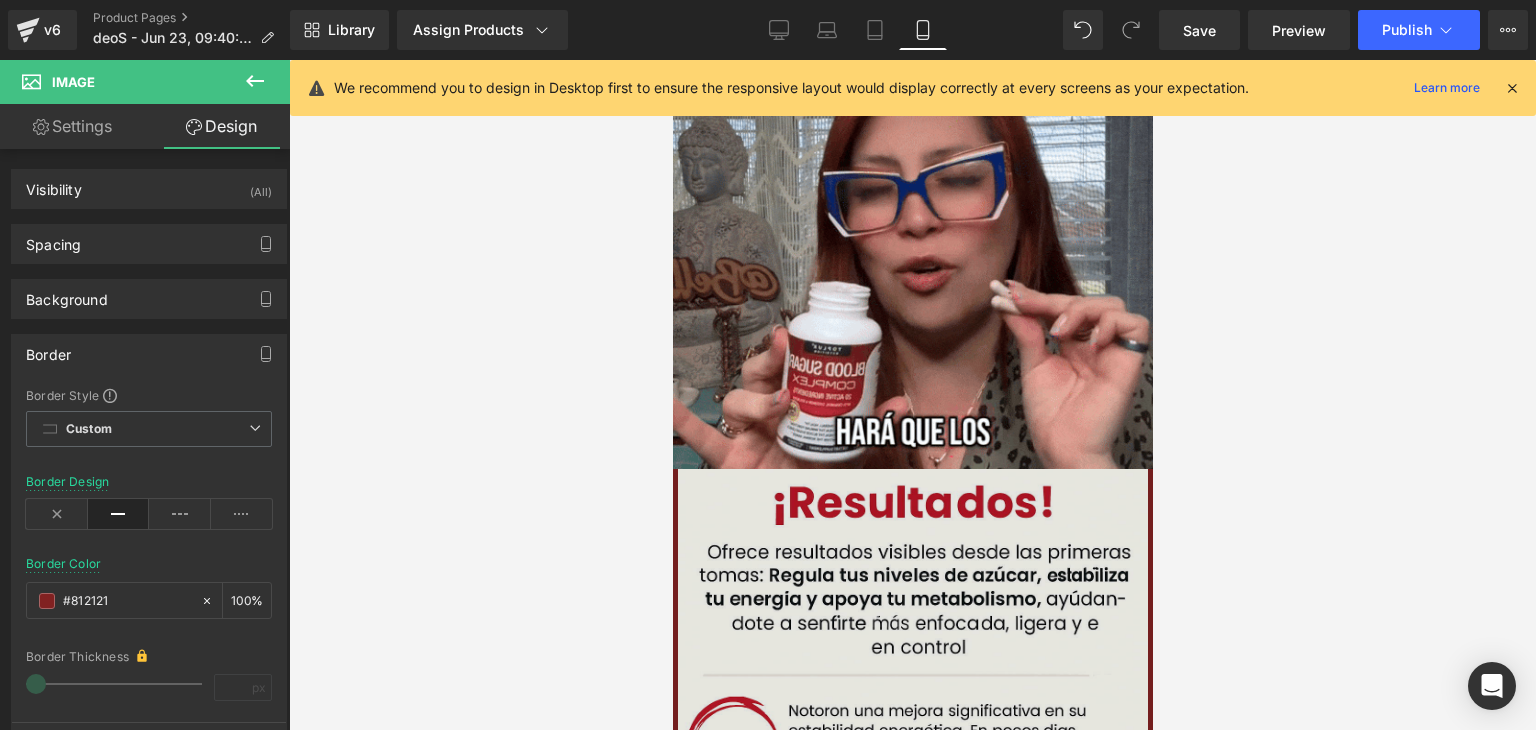 click at bounding box center [912, 821] 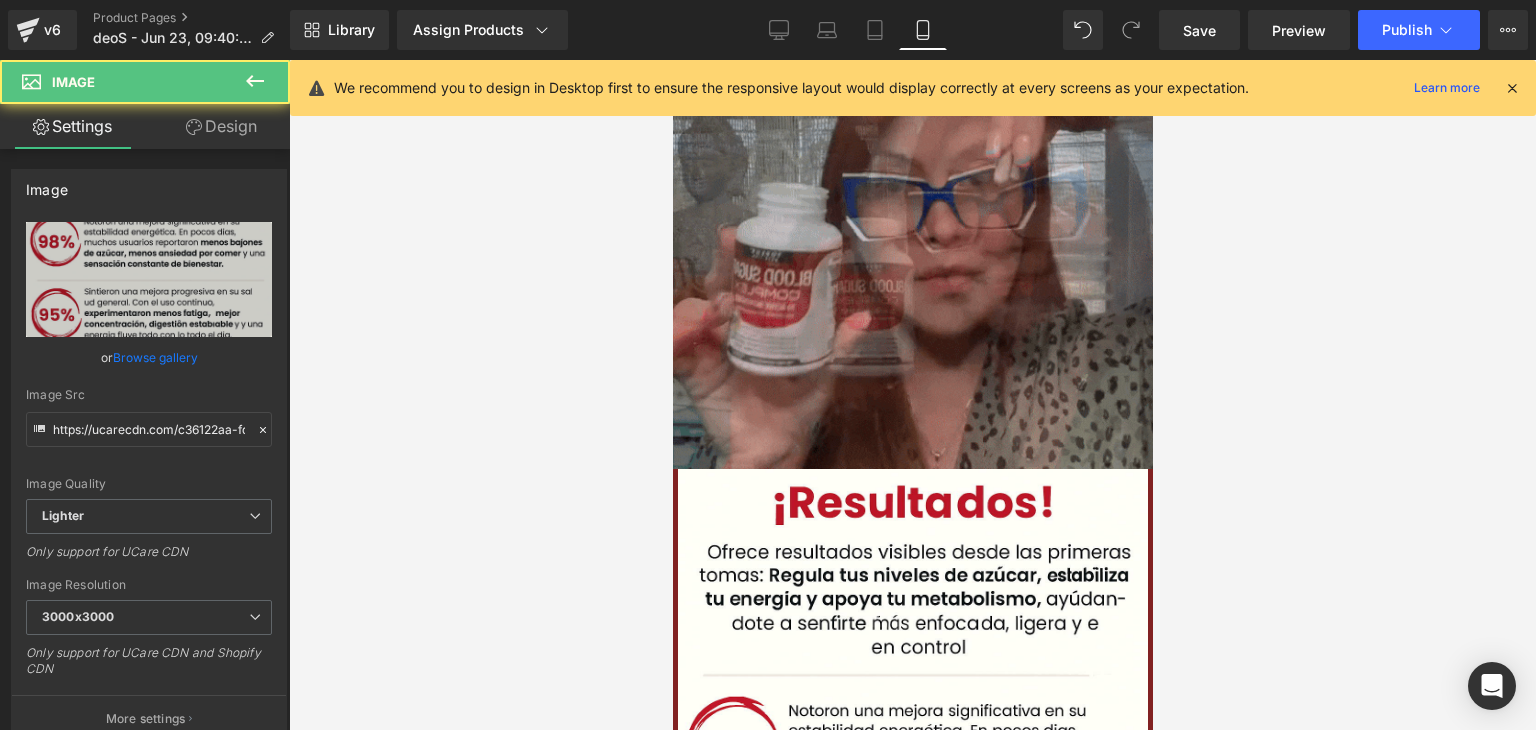 click at bounding box center (912, 229) 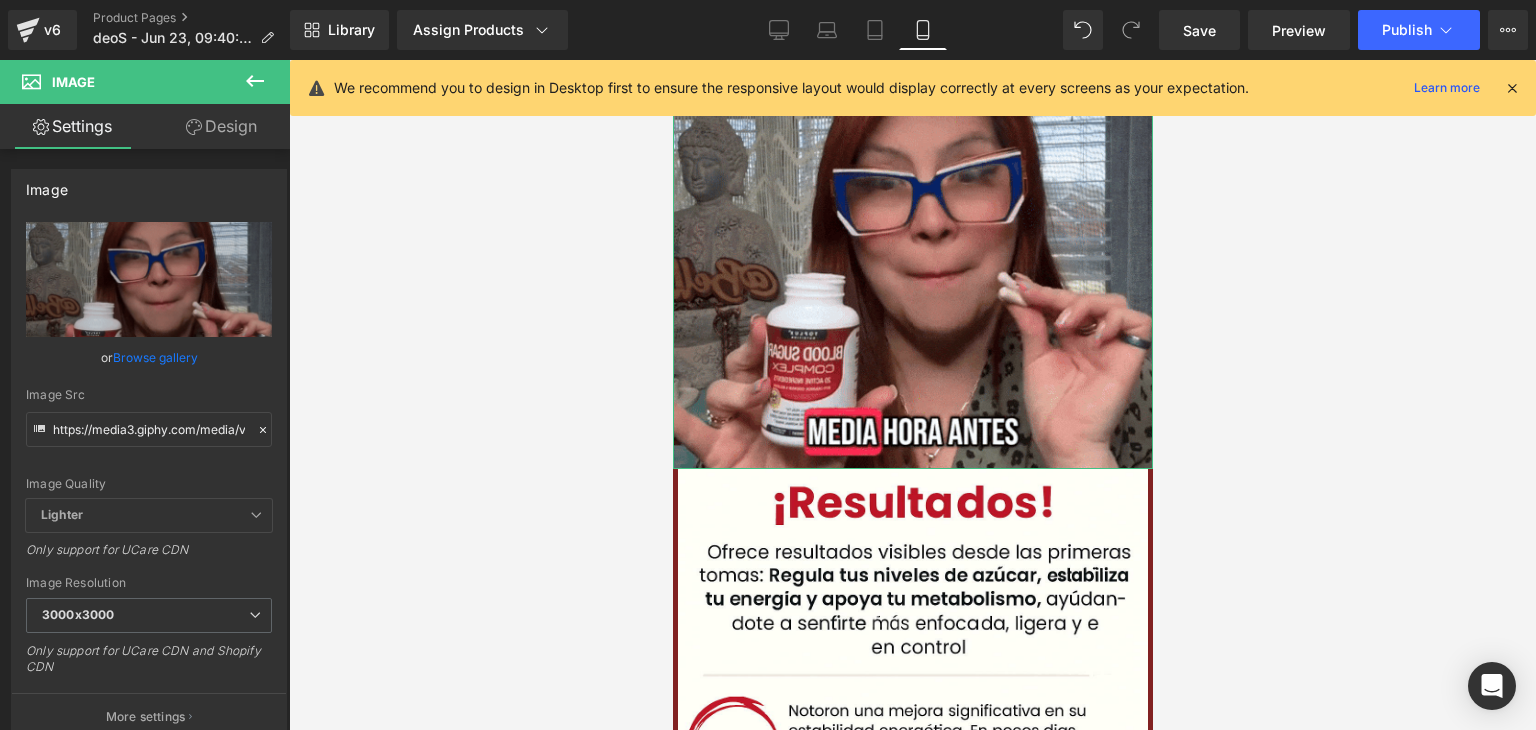 drag, startPoint x: 242, startPoint y: 129, endPoint x: 88, endPoint y: 344, distance: 264.46362 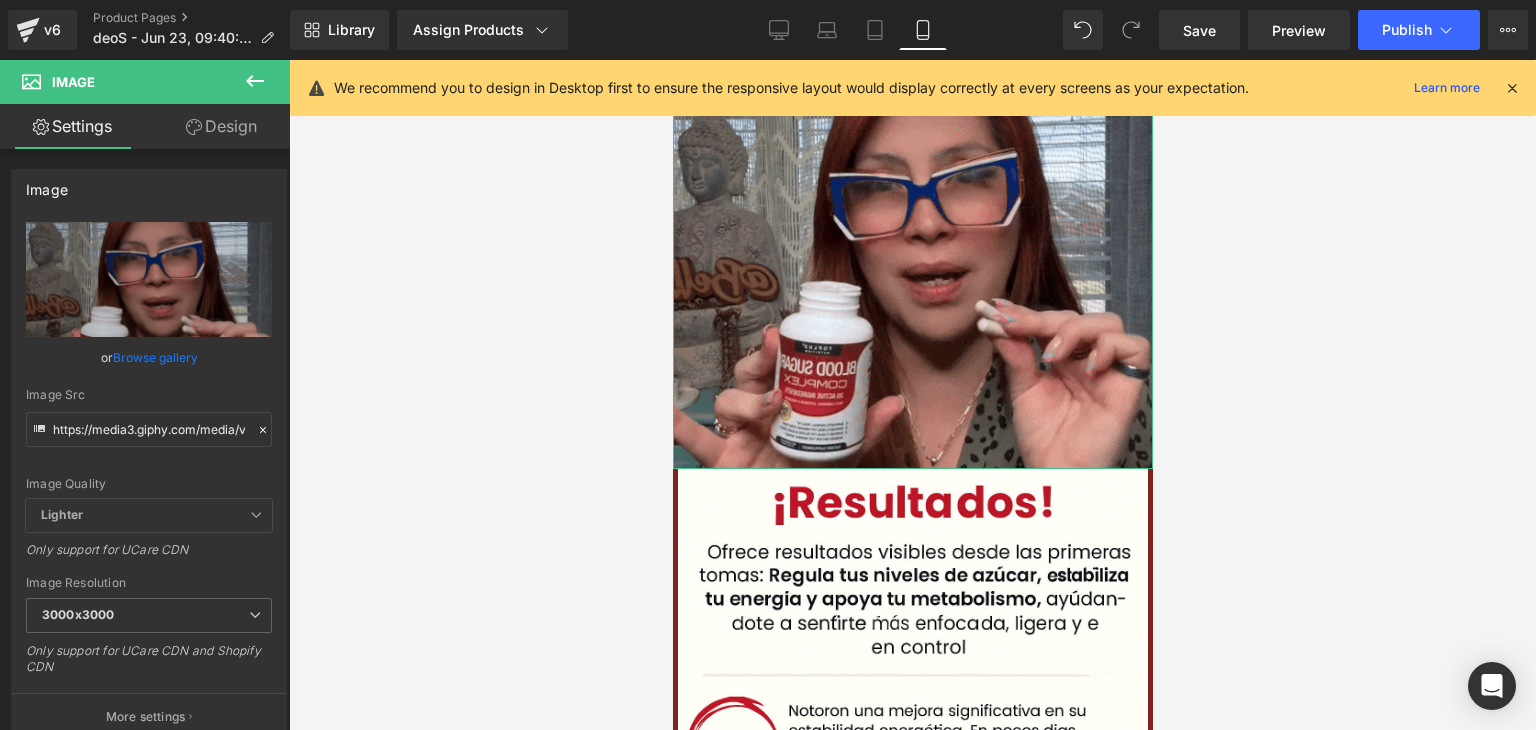click on "Design" at bounding box center [221, 126] 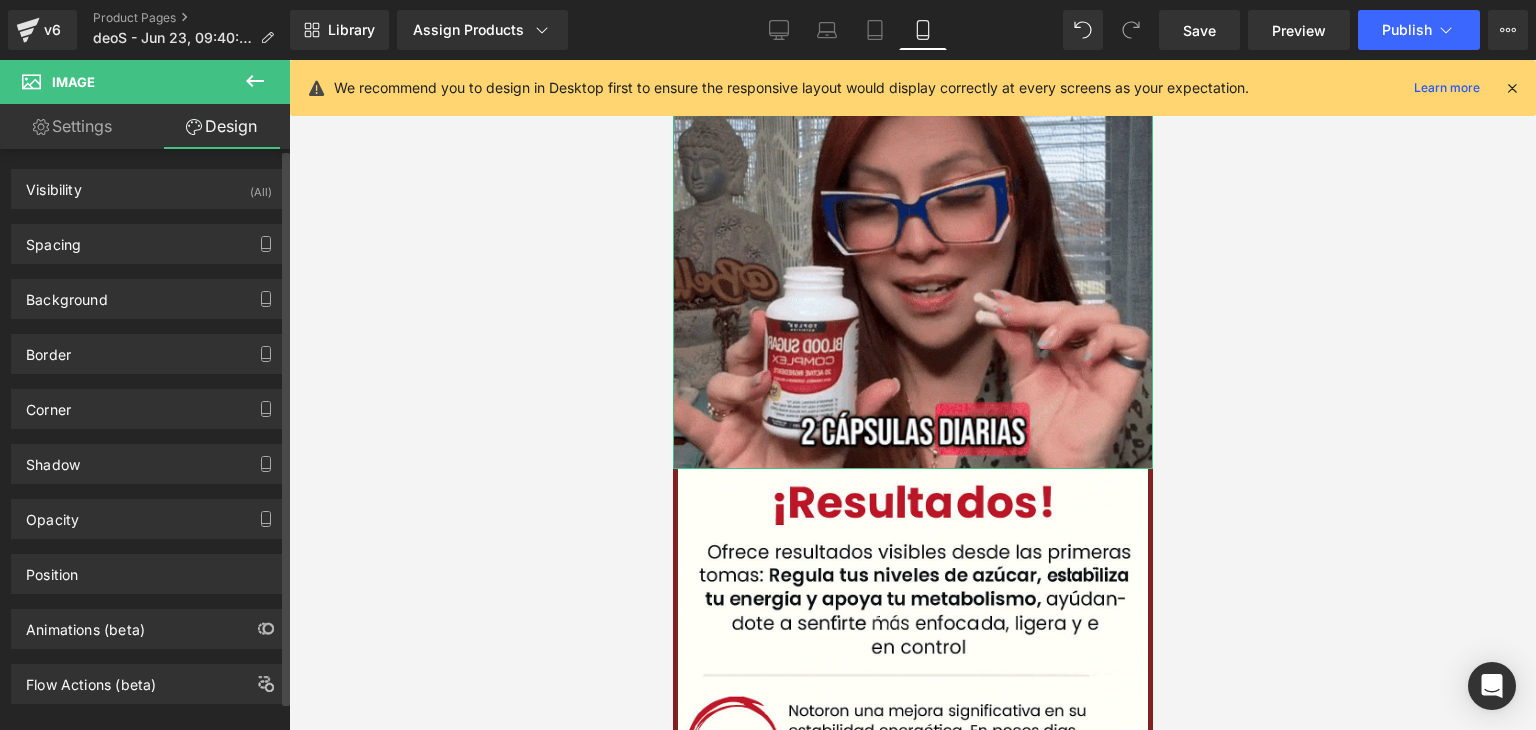 type on "transparent" 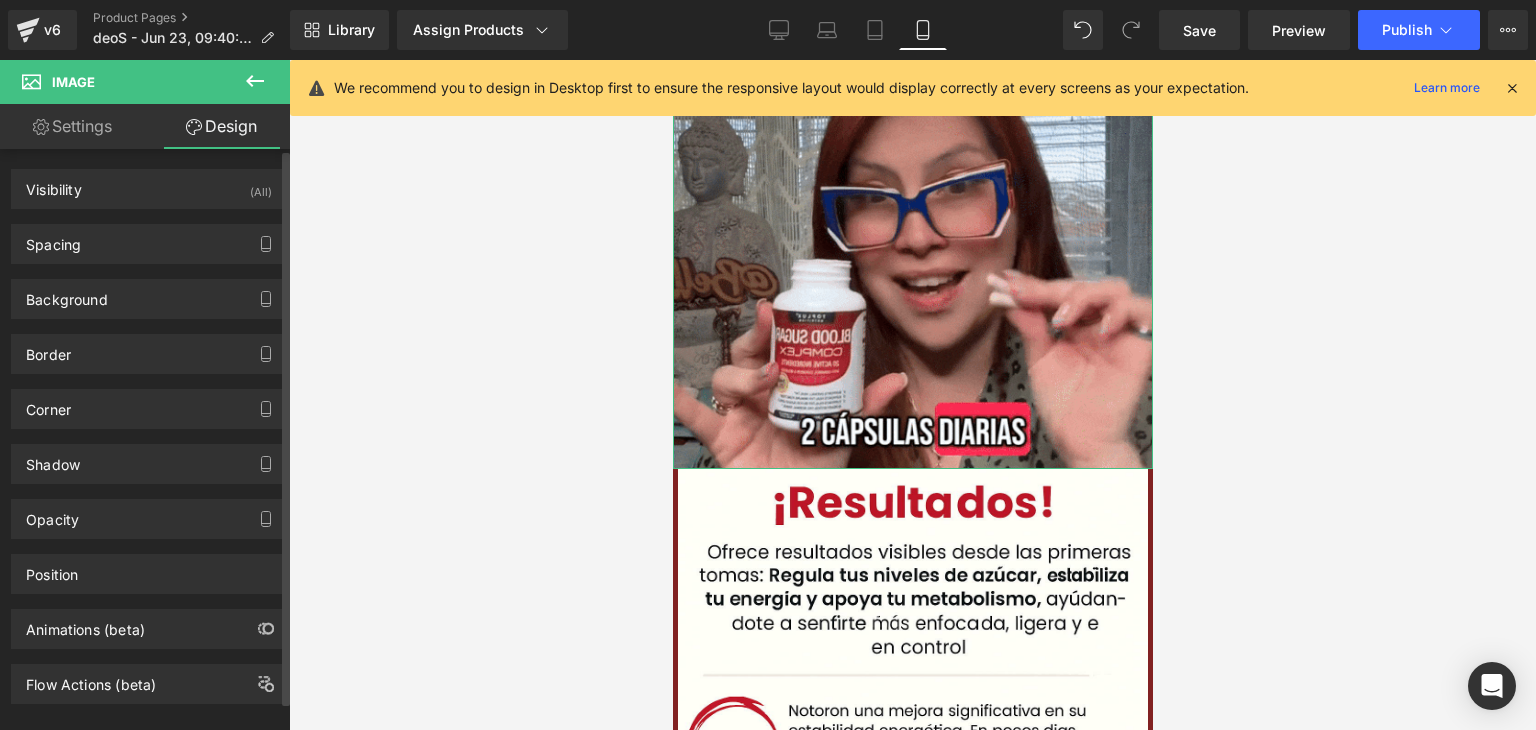 type on "0" 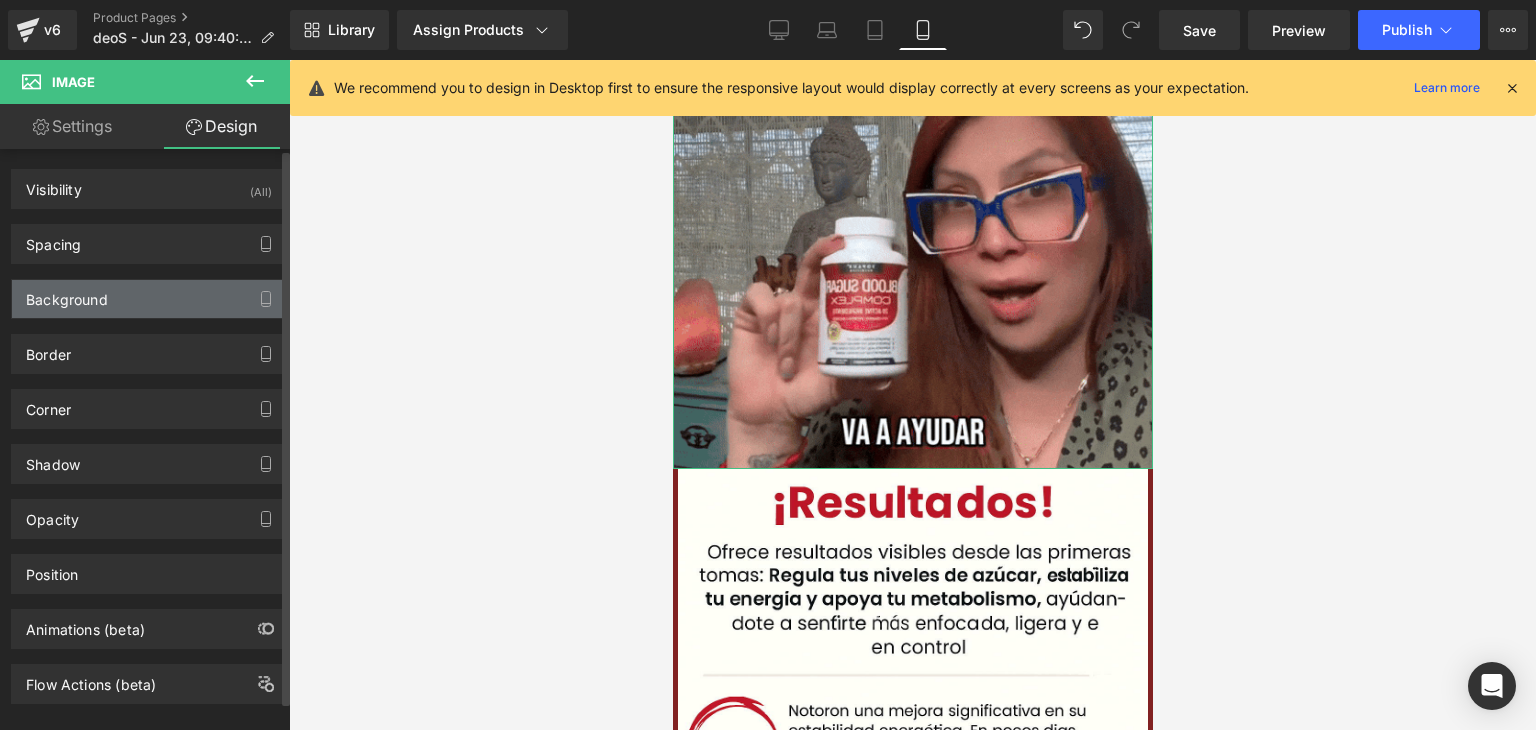 click on "Background" at bounding box center (149, 299) 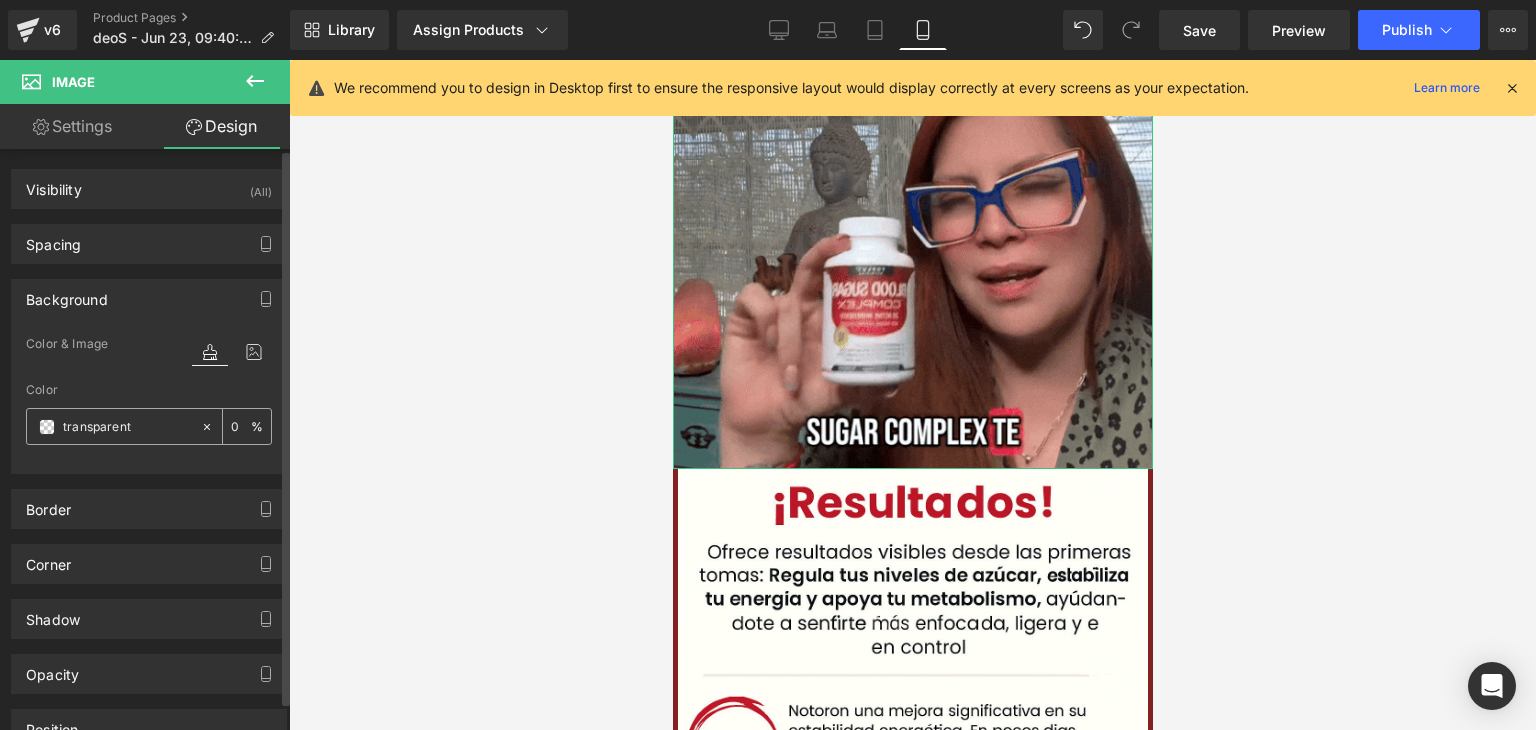 click on "transparent" at bounding box center [127, 427] 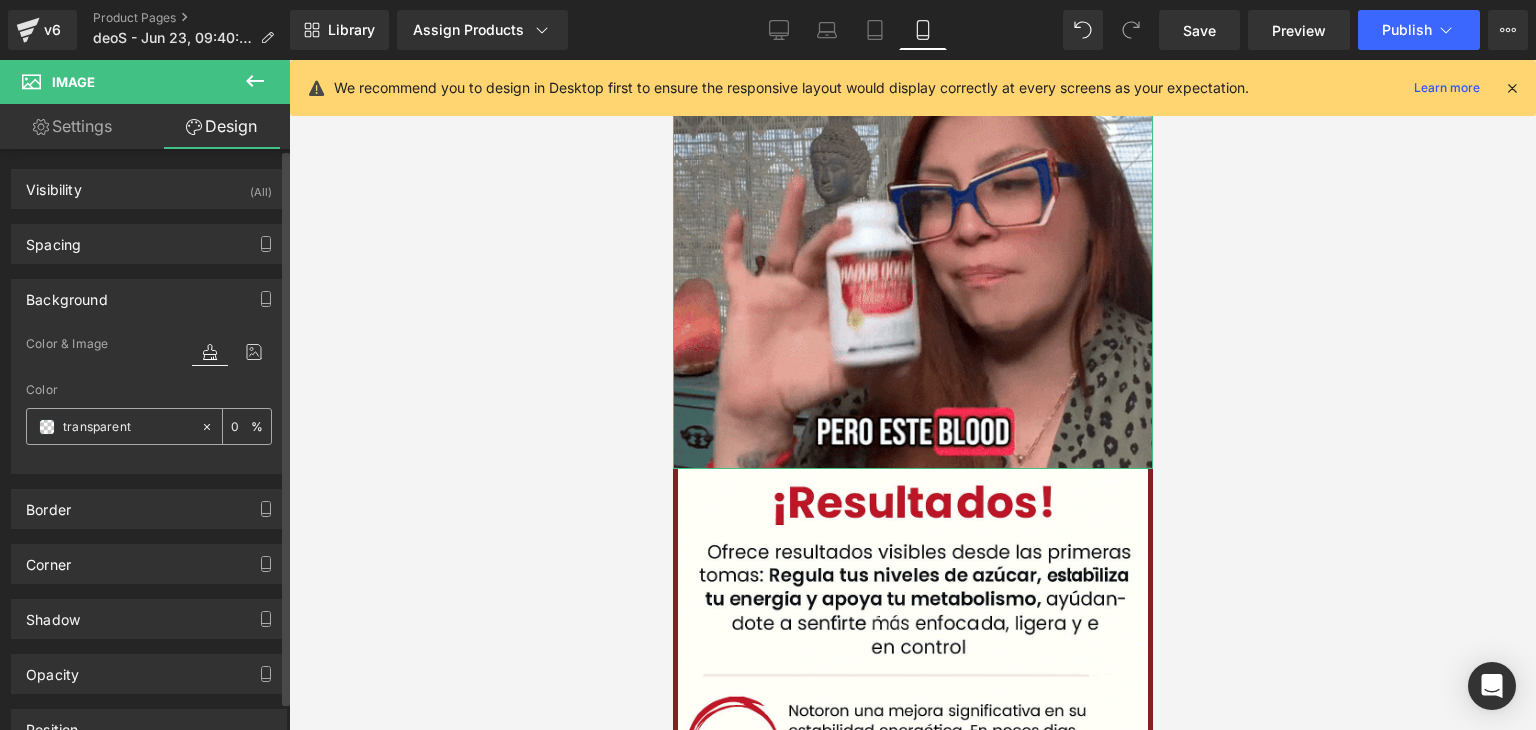 paste on "#812121" 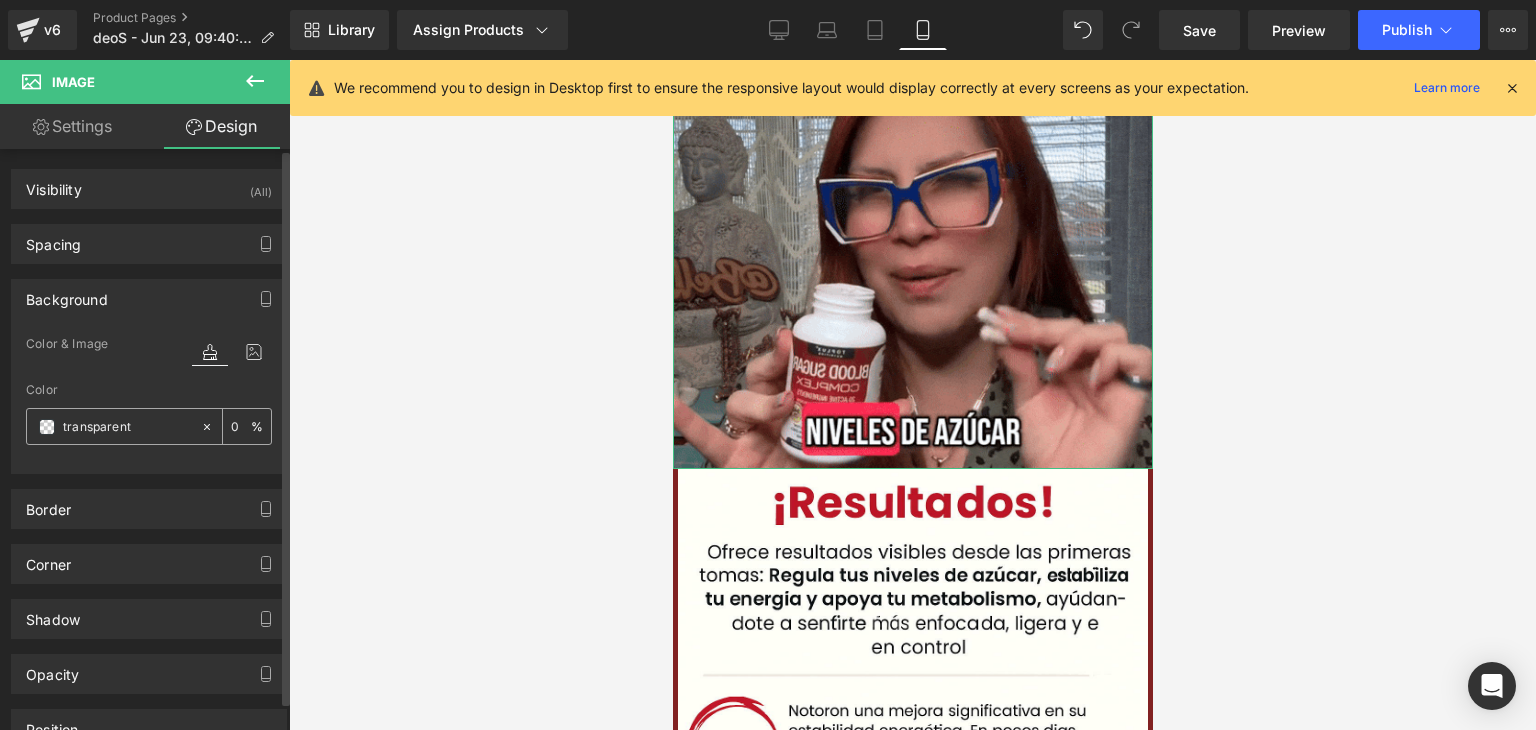 type on "#812121" 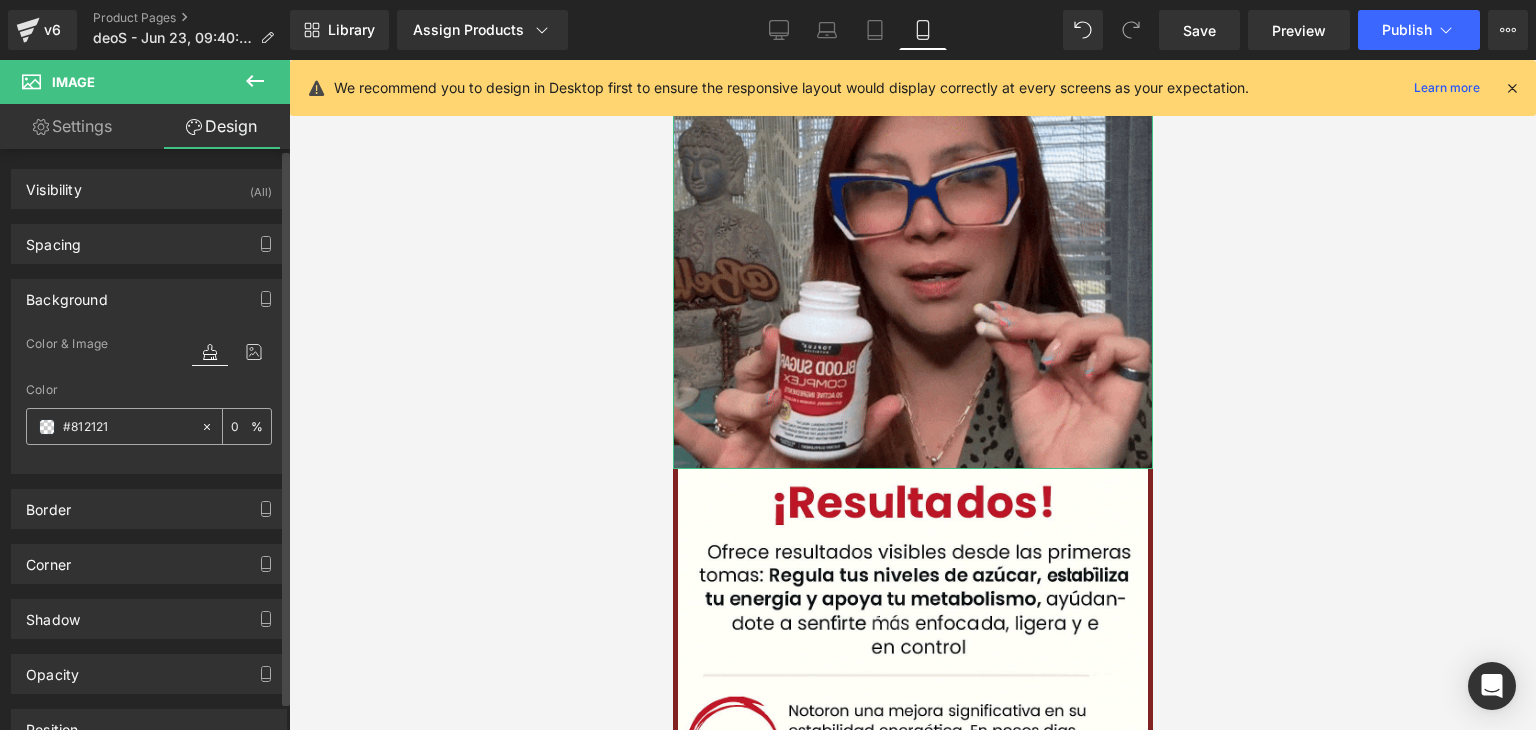 type on "100" 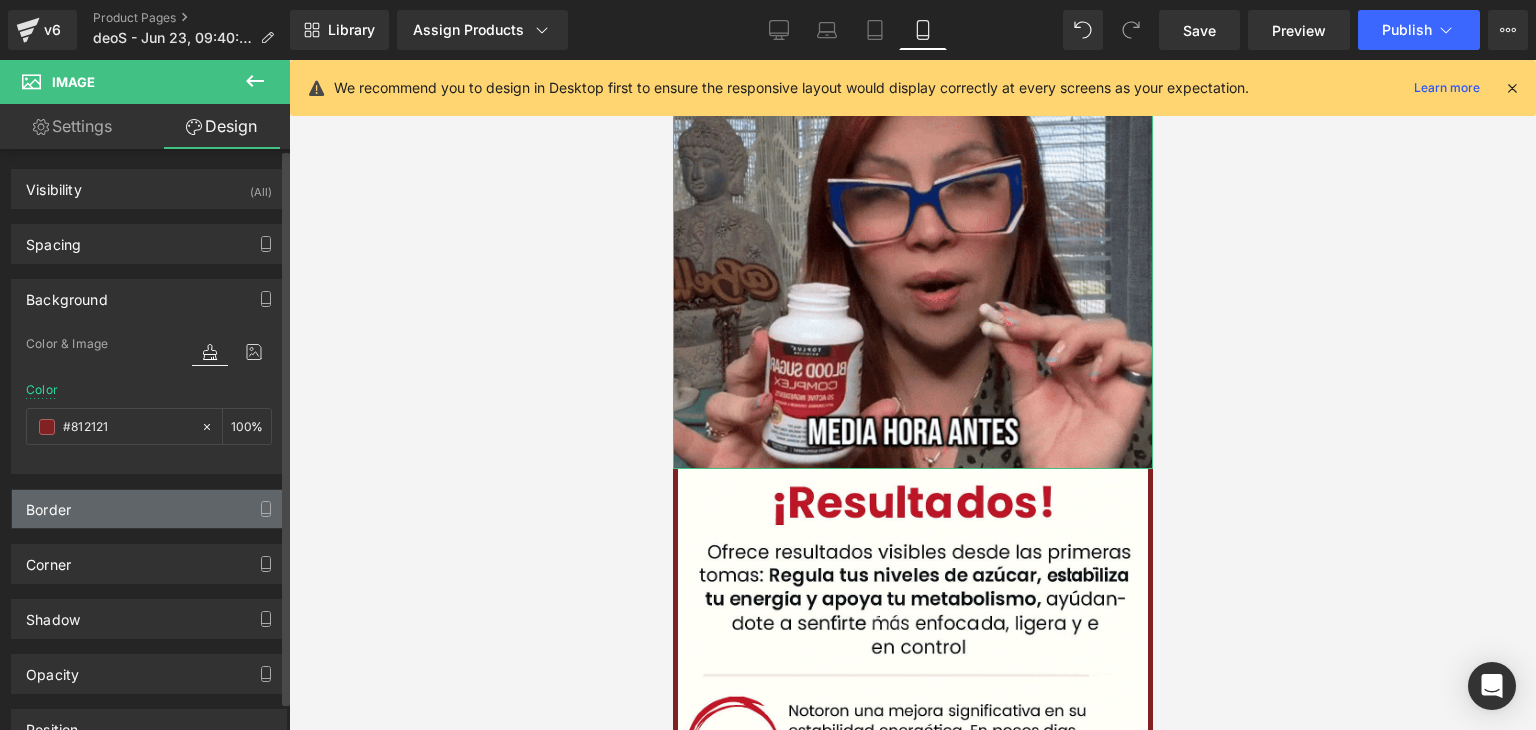 type on "#812121" 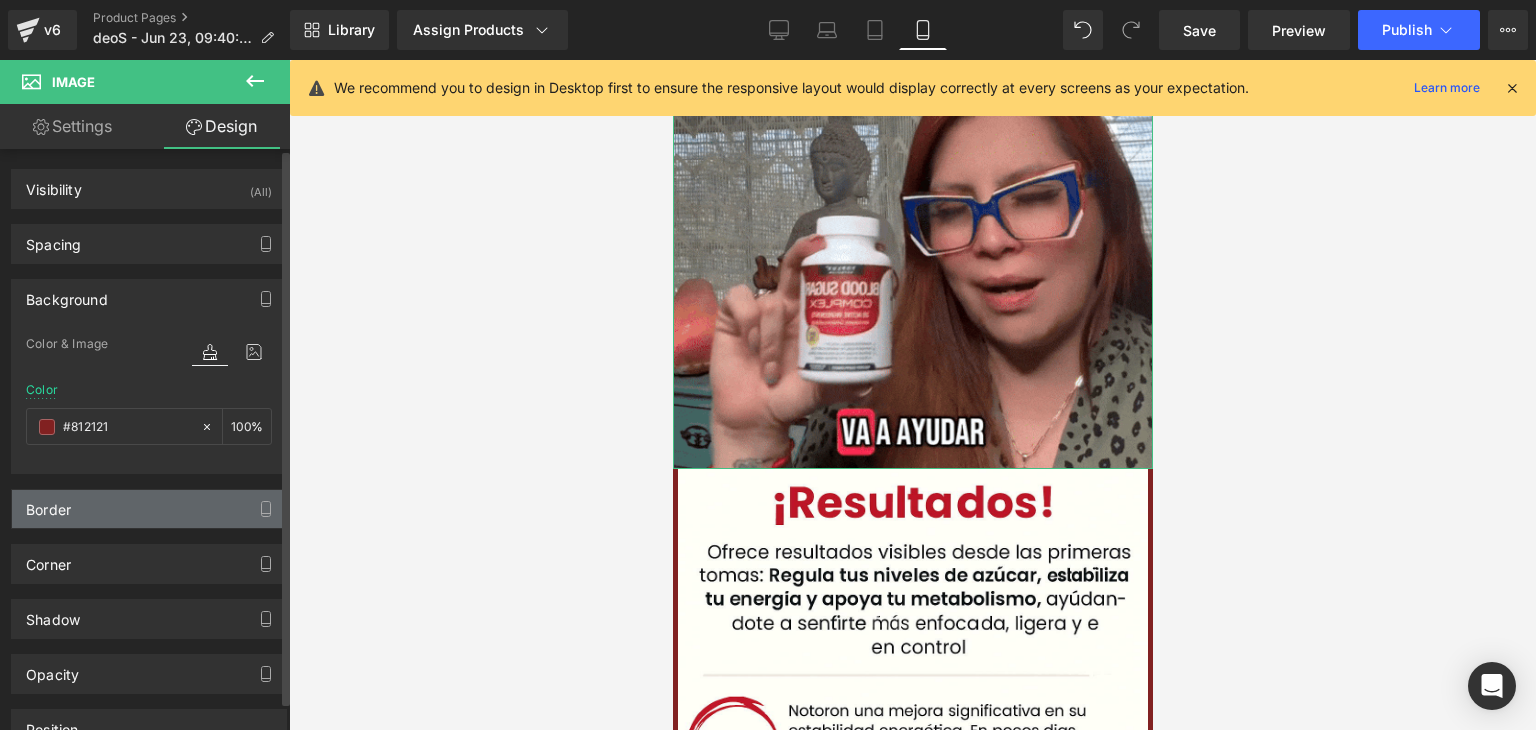 click on "Border" at bounding box center [48, 504] 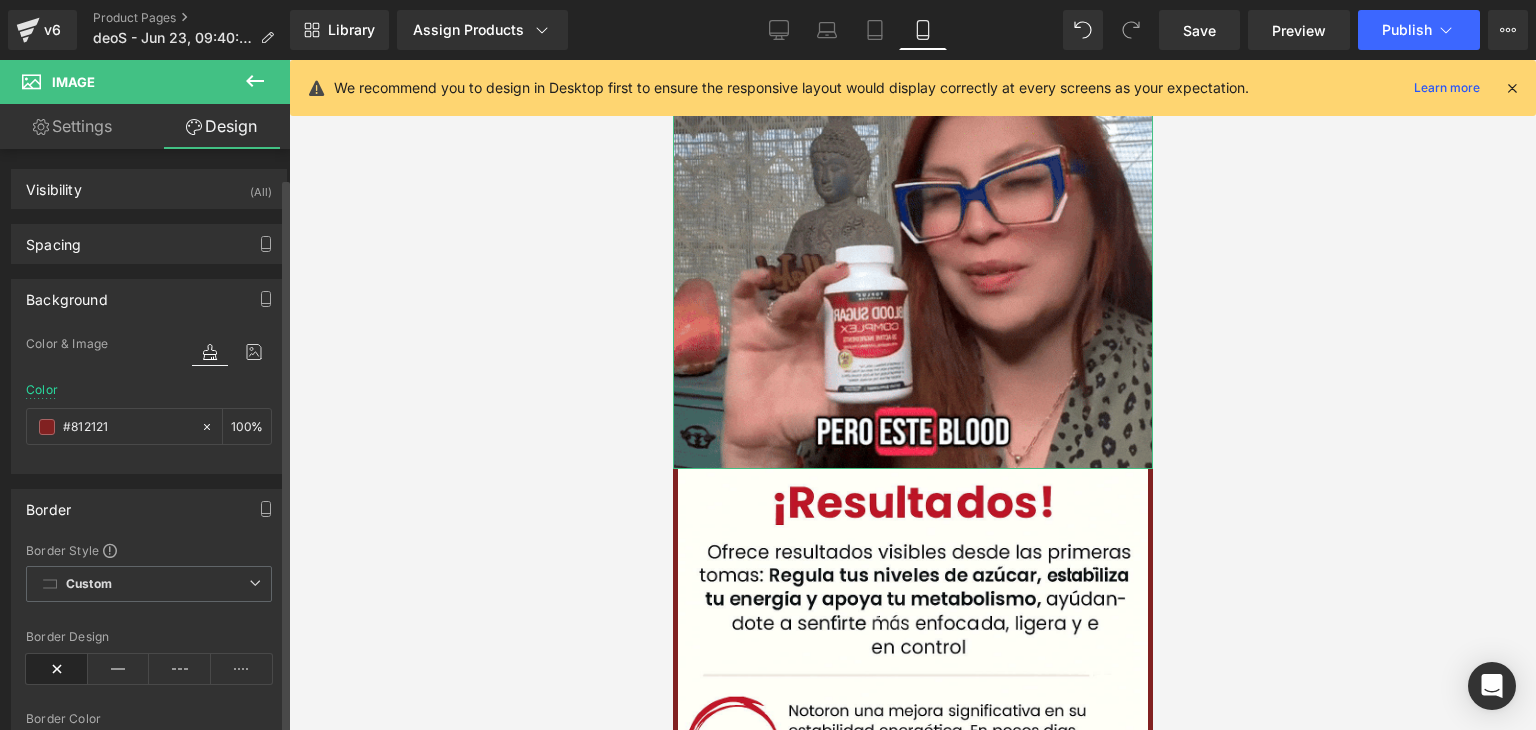 scroll, scrollTop: 100, scrollLeft: 0, axis: vertical 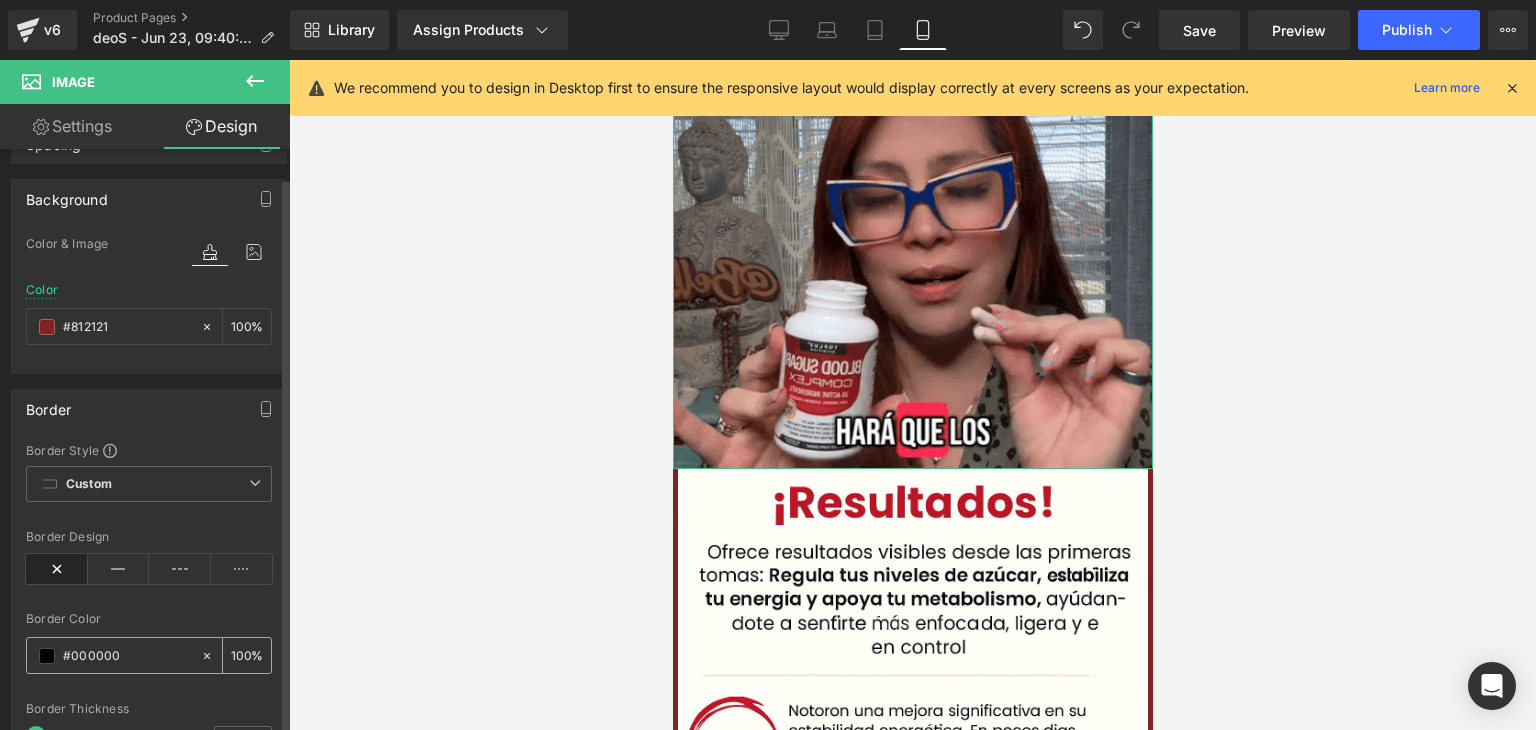 click on "#000000" at bounding box center (127, 656) 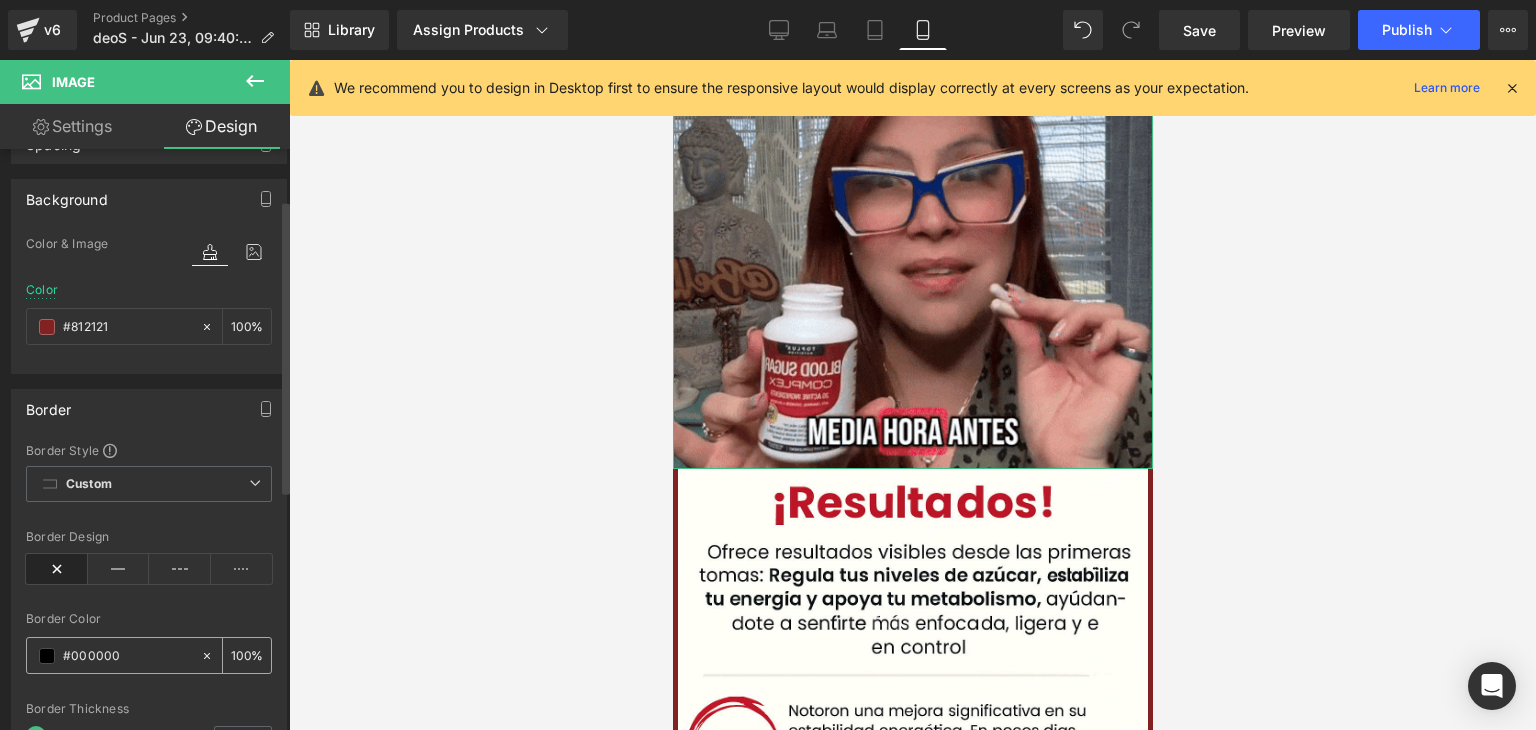 paste on "812121" 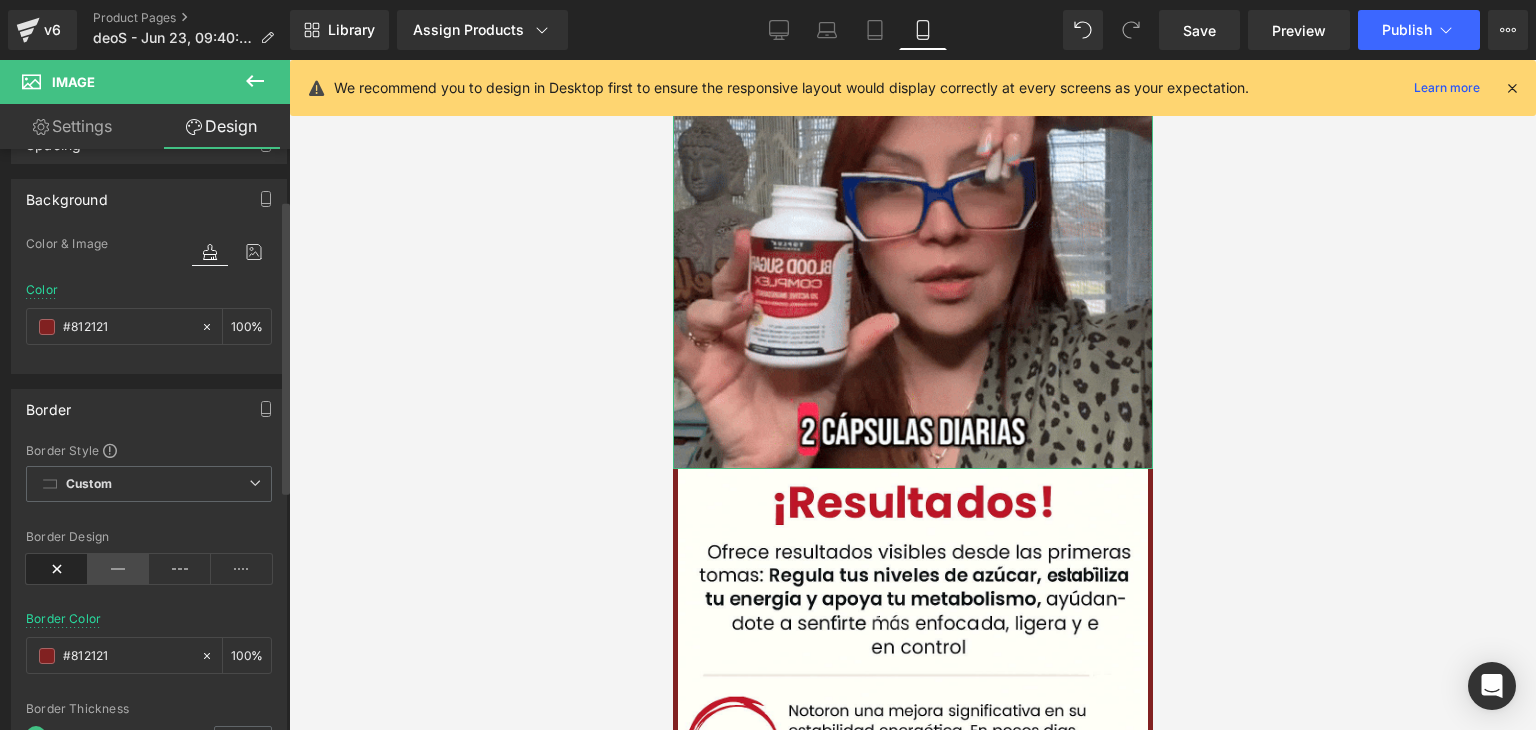 type on "#812121" 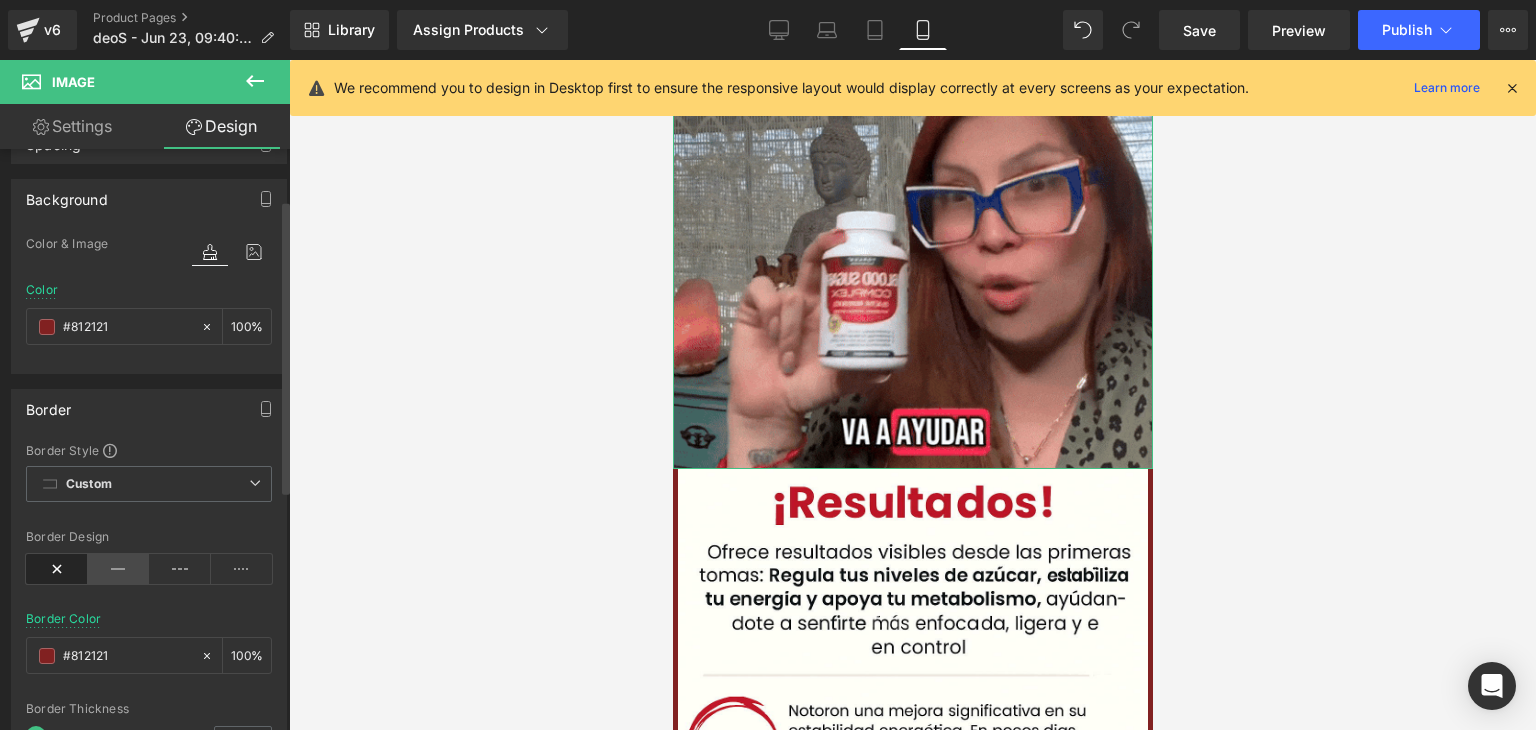click at bounding box center [119, 569] 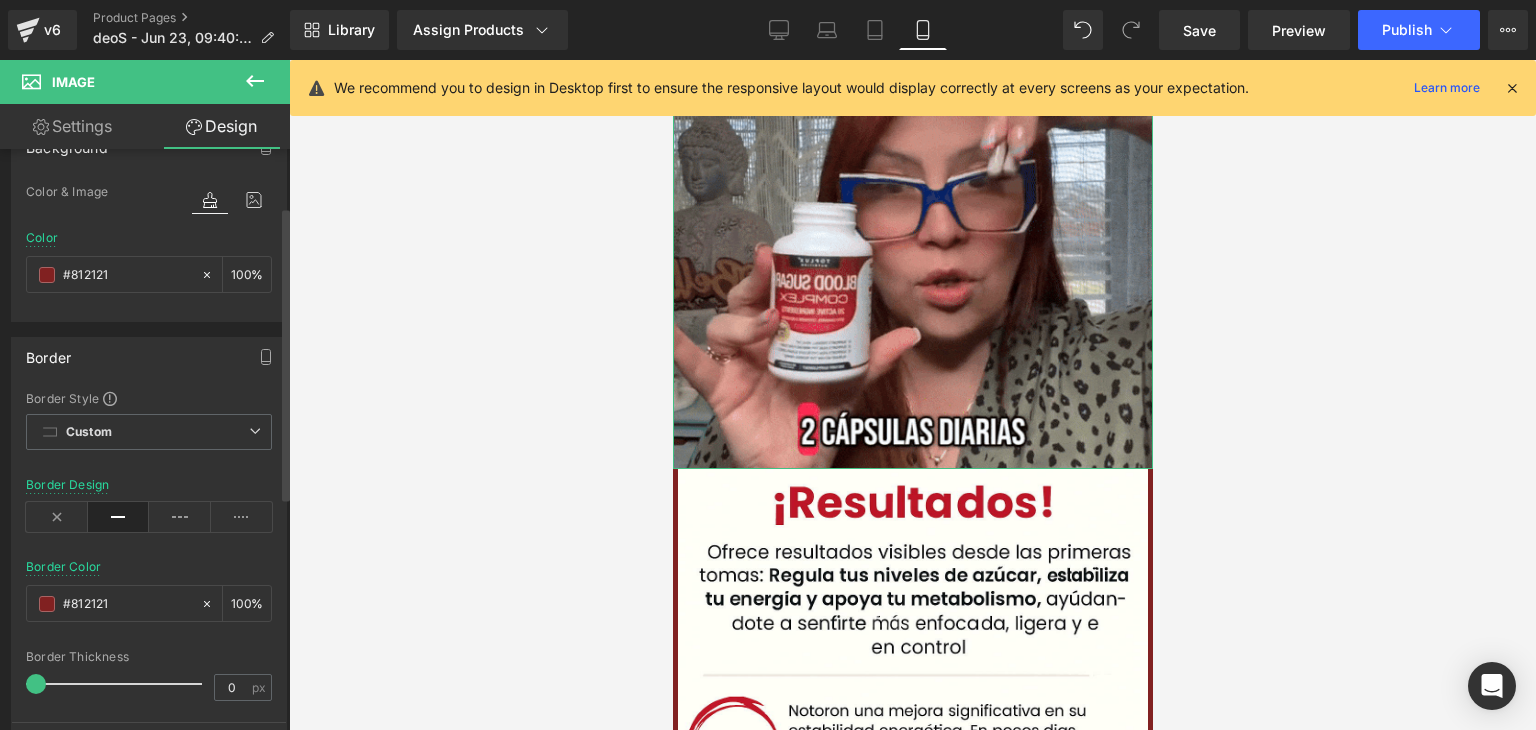 scroll, scrollTop: 200, scrollLeft: 0, axis: vertical 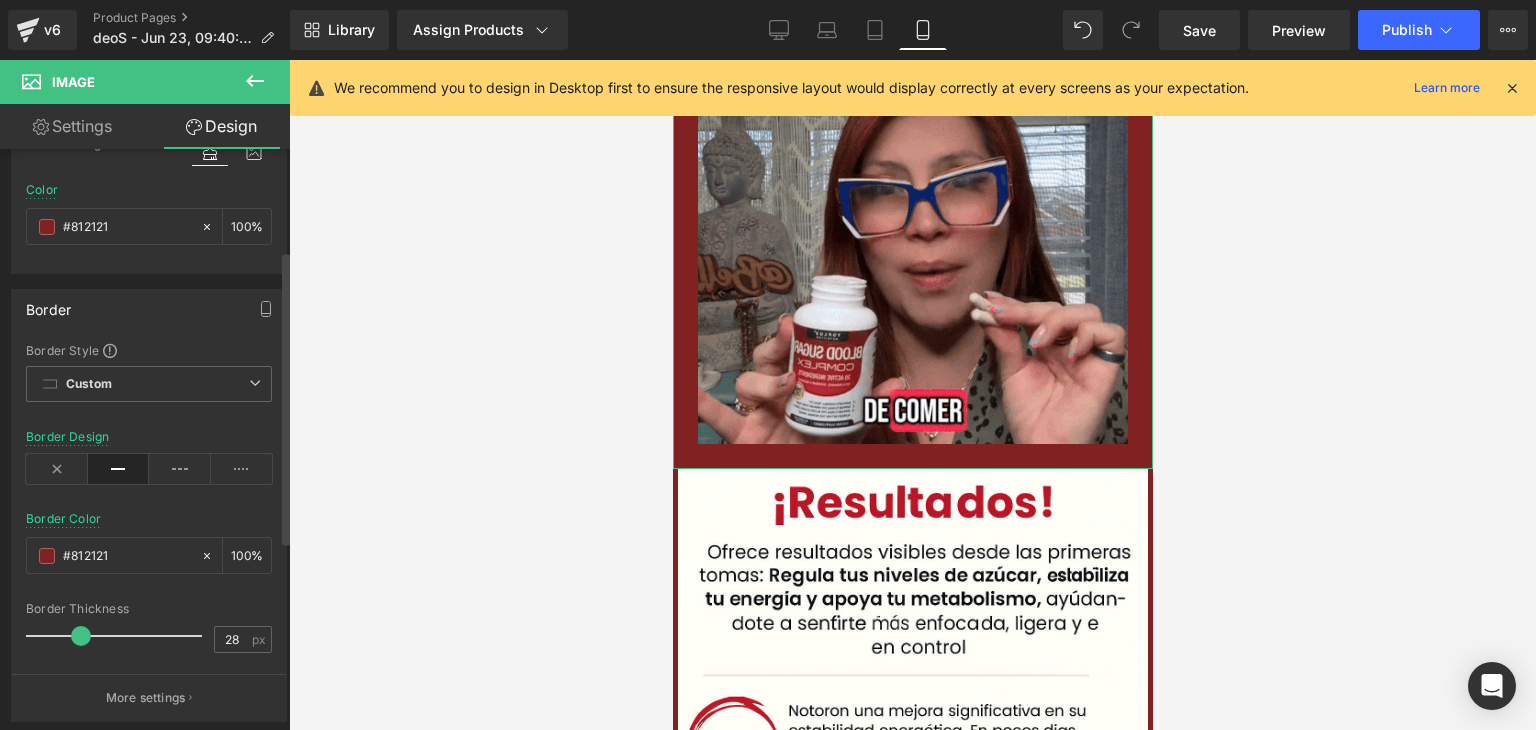 type on "29" 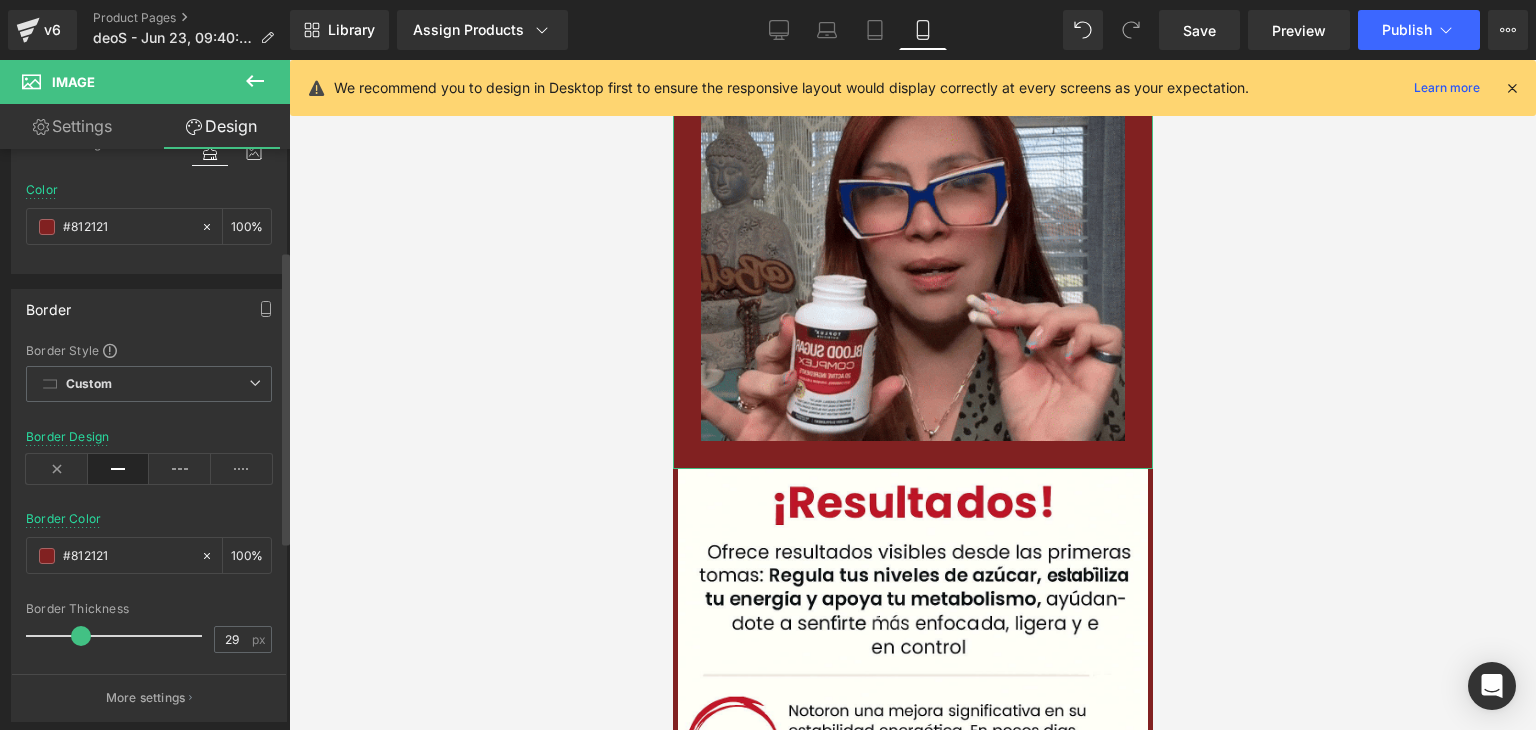 drag, startPoint x: 33, startPoint y: 635, endPoint x: 79, endPoint y: 637, distance: 46.043457 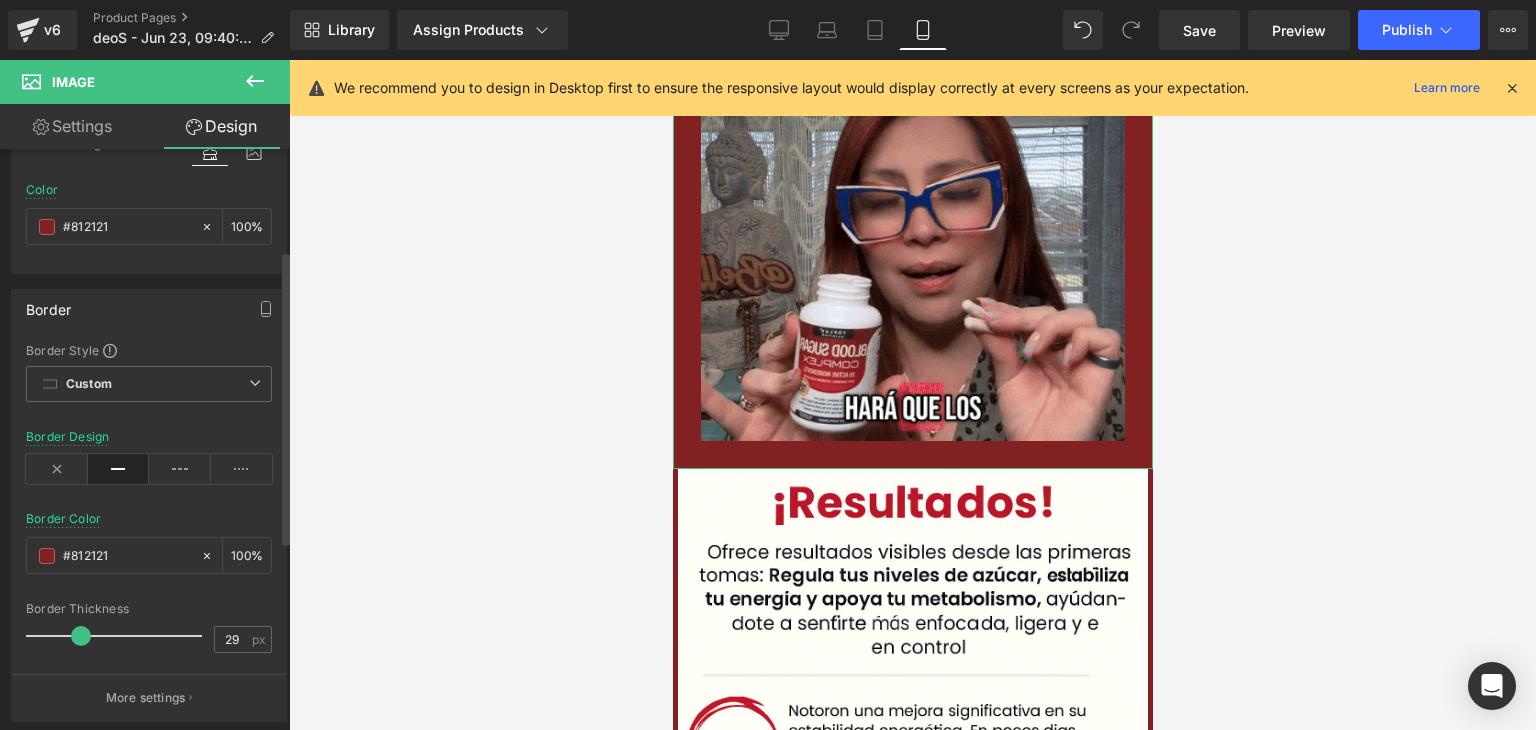 click at bounding box center (81, 636) 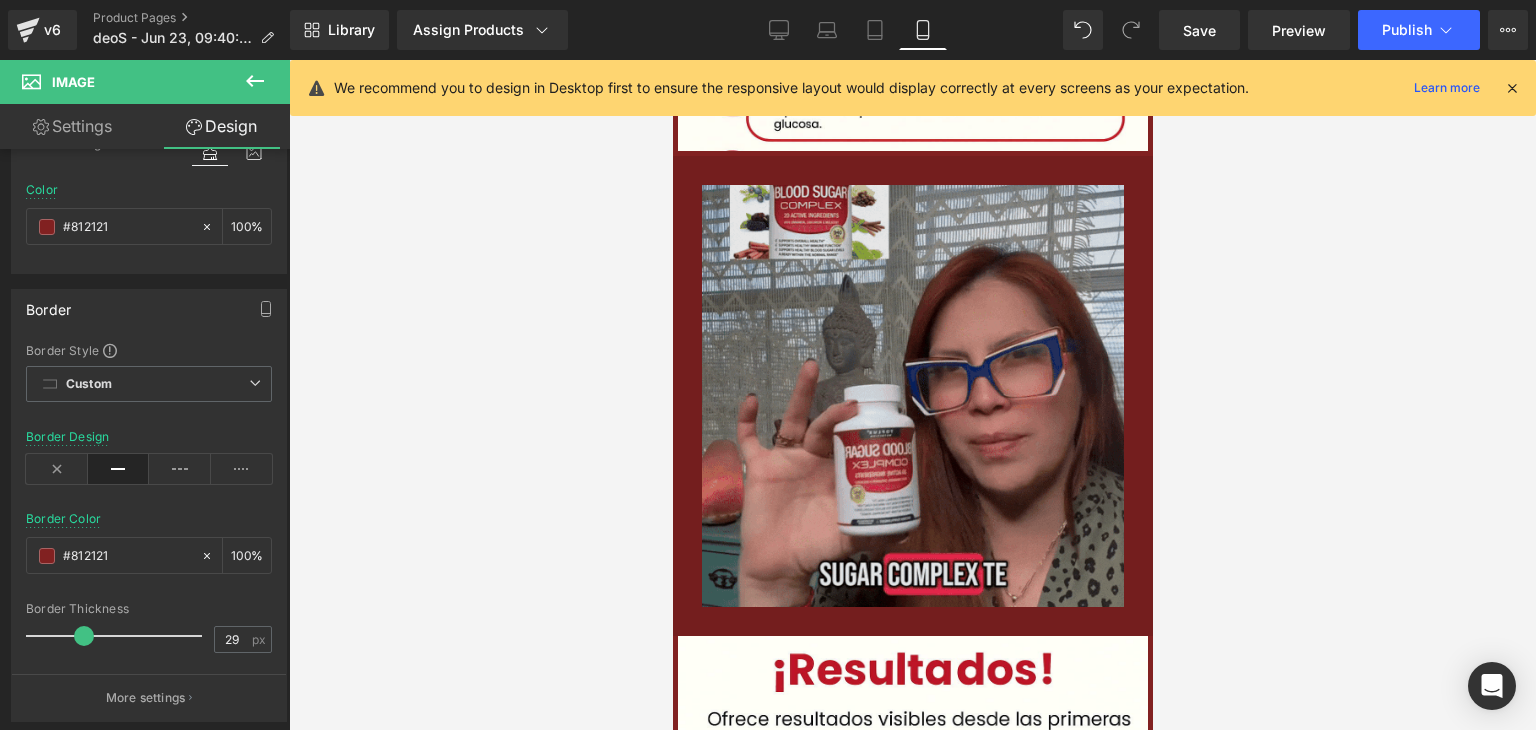 scroll, scrollTop: 3802, scrollLeft: 0, axis: vertical 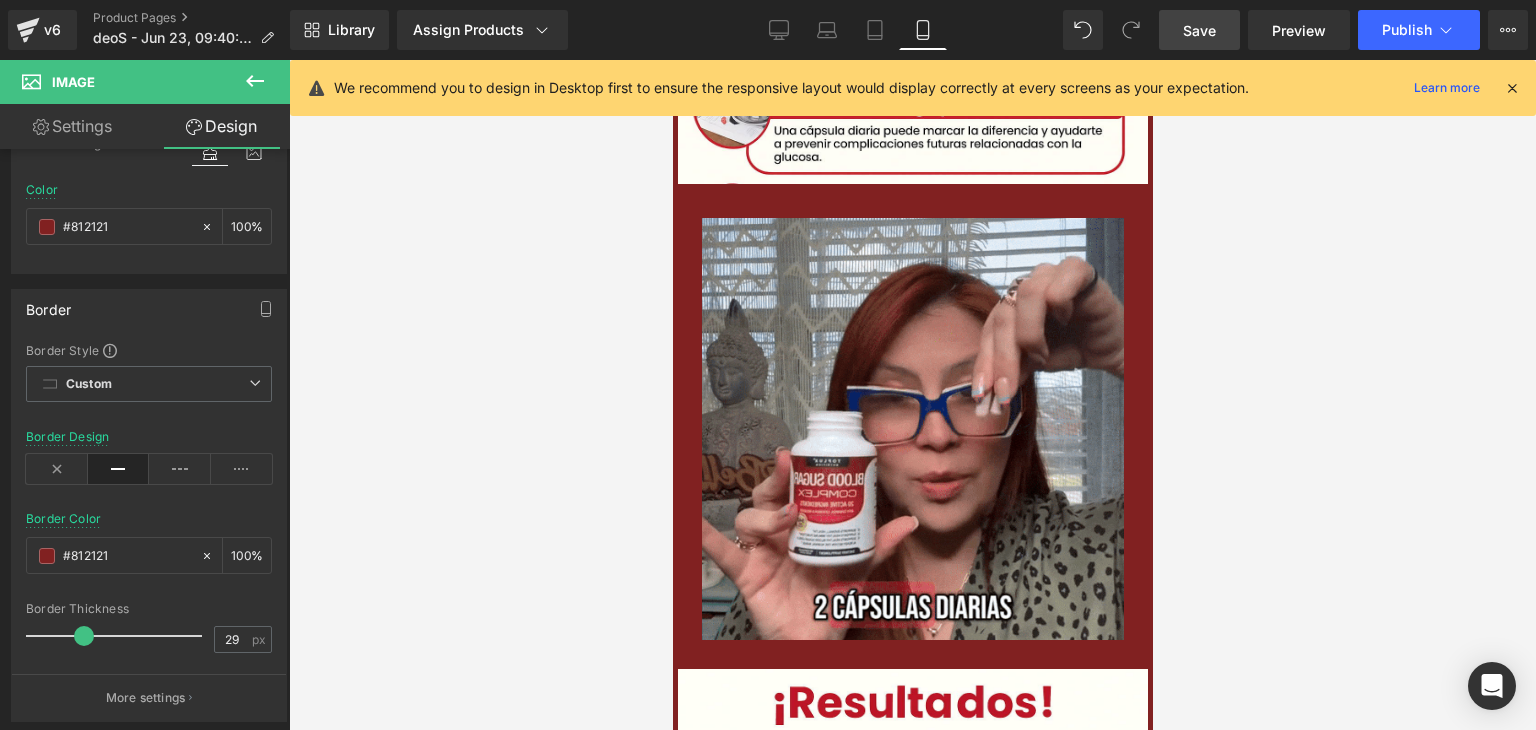 click on "Save" at bounding box center [1199, 30] 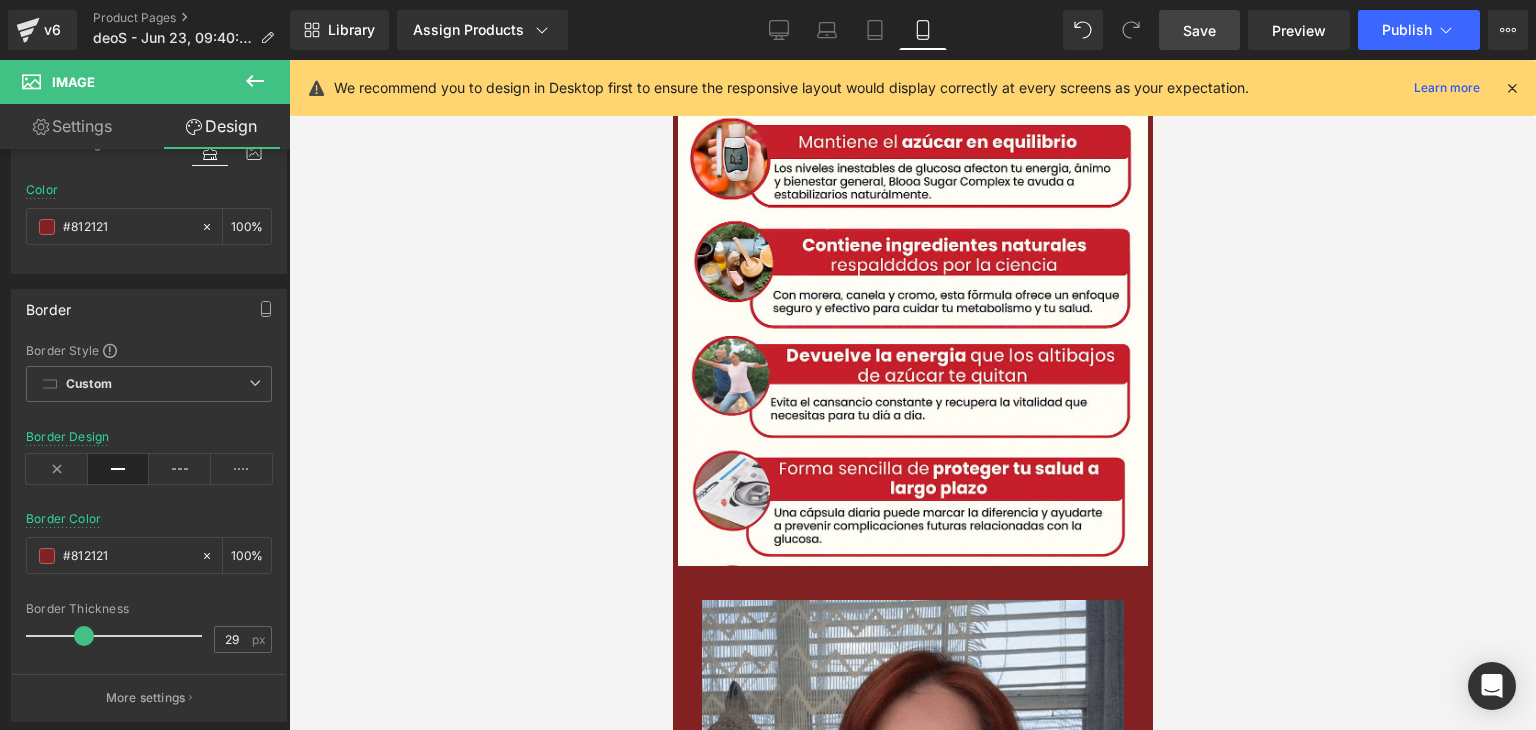 scroll, scrollTop: 3398, scrollLeft: 0, axis: vertical 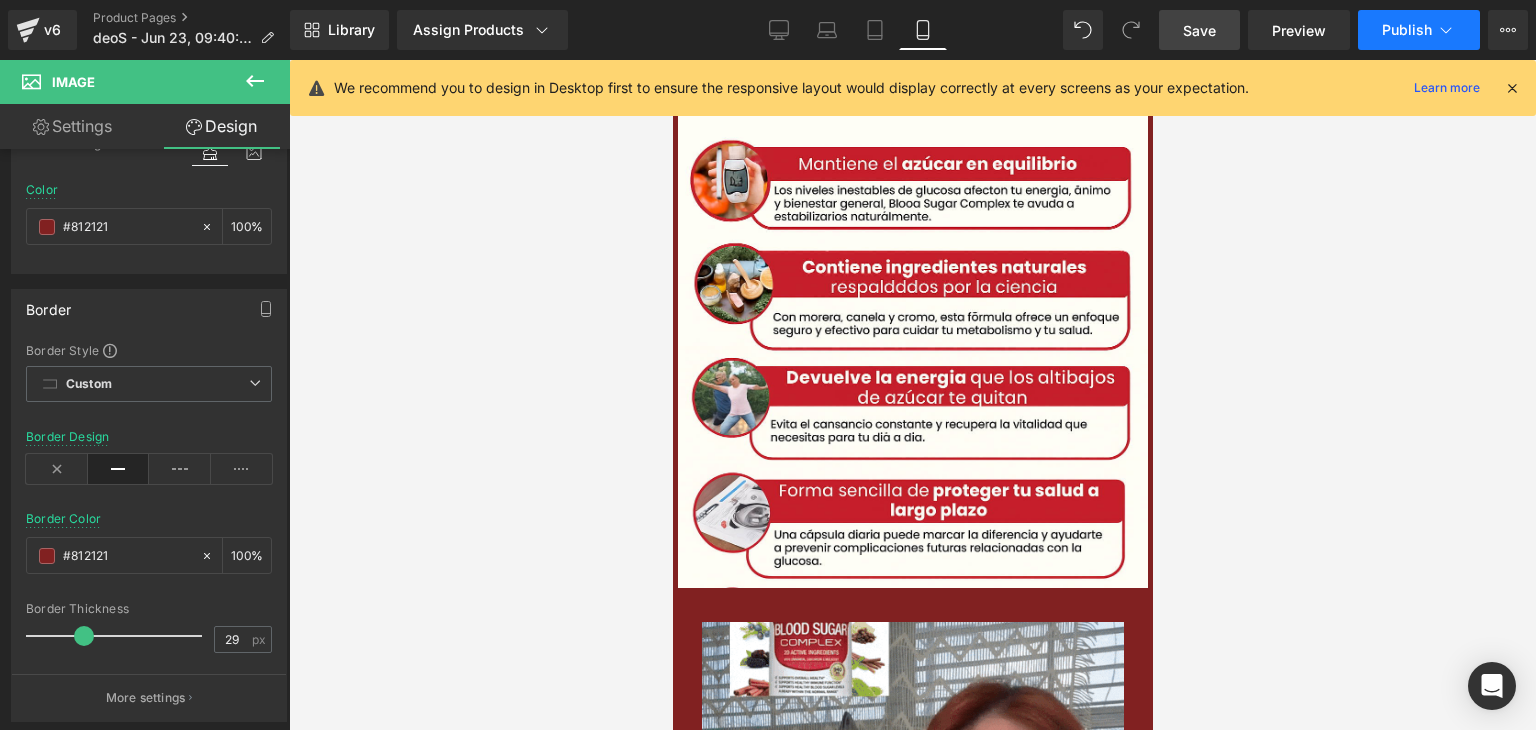 click on "Publish" at bounding box center [1407, 30] 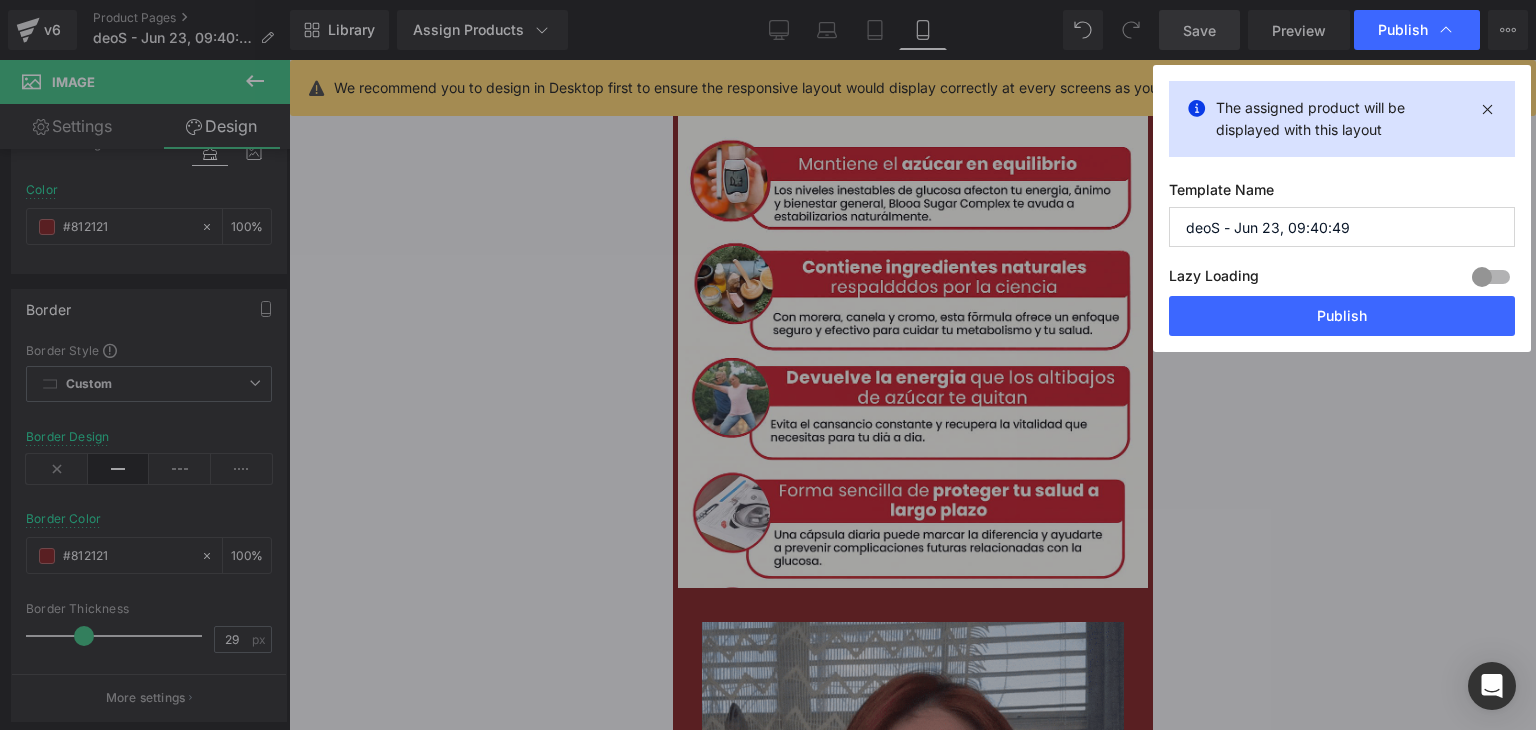 click on "Publish" at bounding box center [1342, 316] 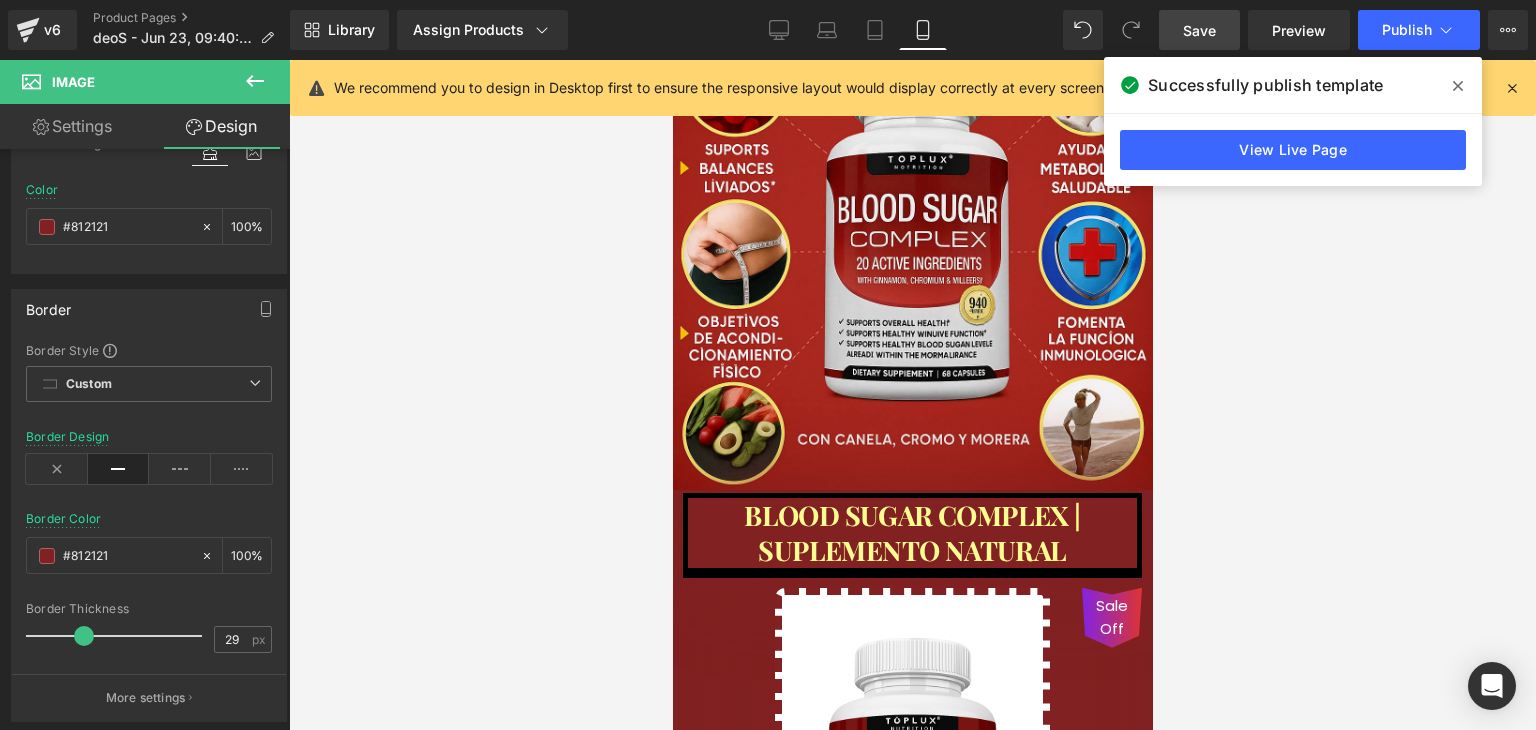 scroll, scrollTop: 327, scrollLeft: 0, axis: vertical 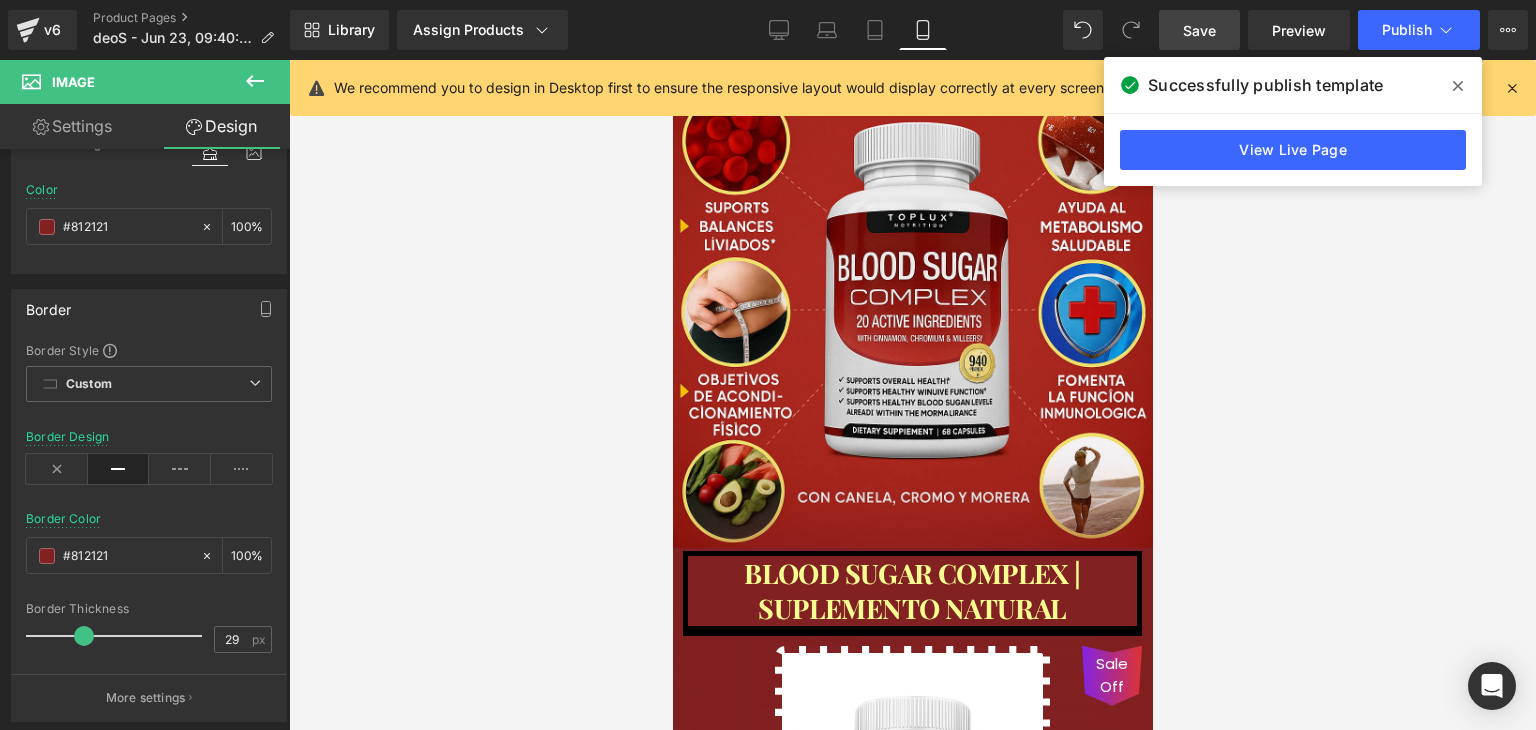 drag, startPoint x: 1141, startPoint y: 485, endPoint x: 1881, endPoint y: 207, distance: 790.49603 